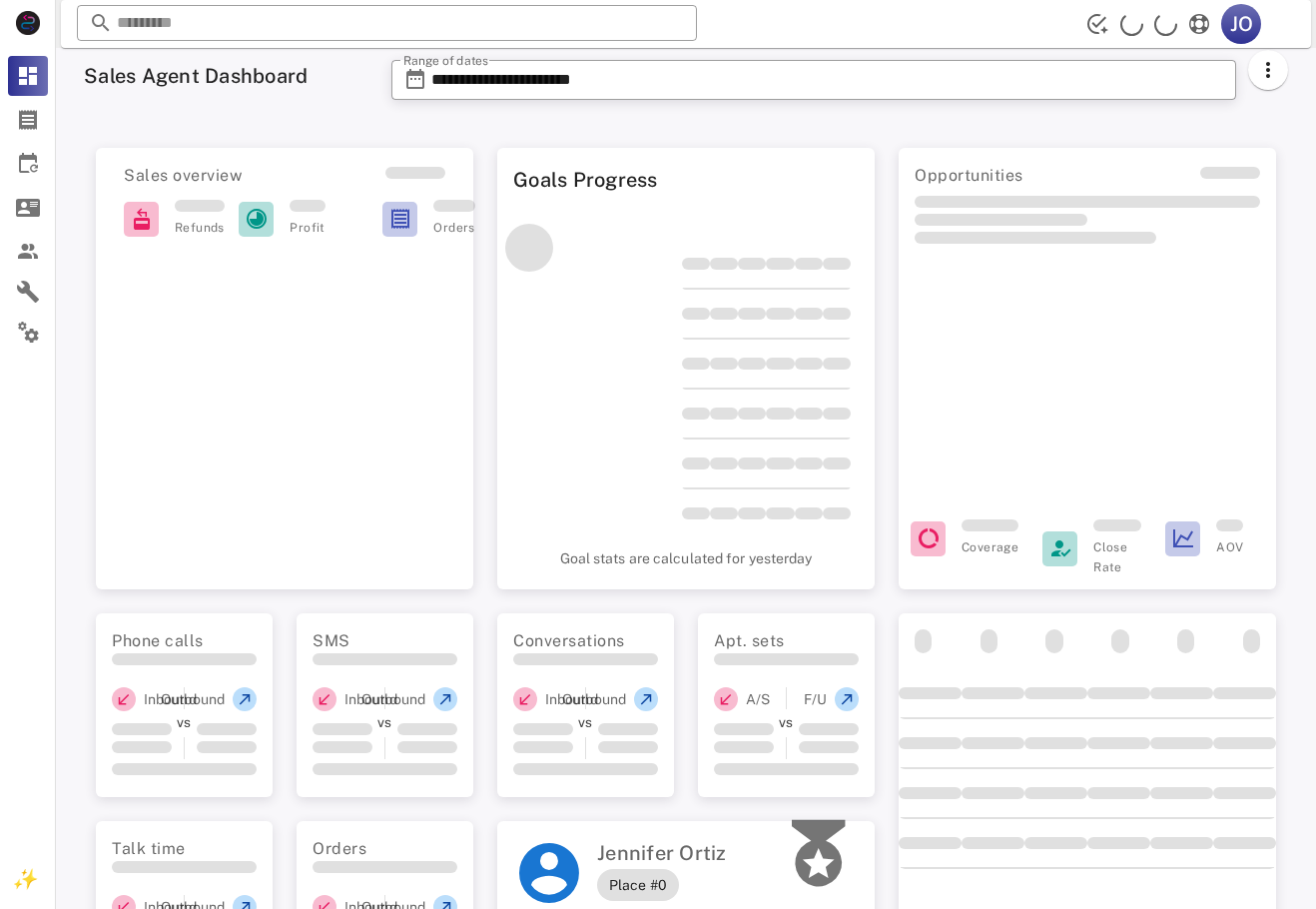 scroll, scrollTop: 0, scrollLeft: 0, axis: both 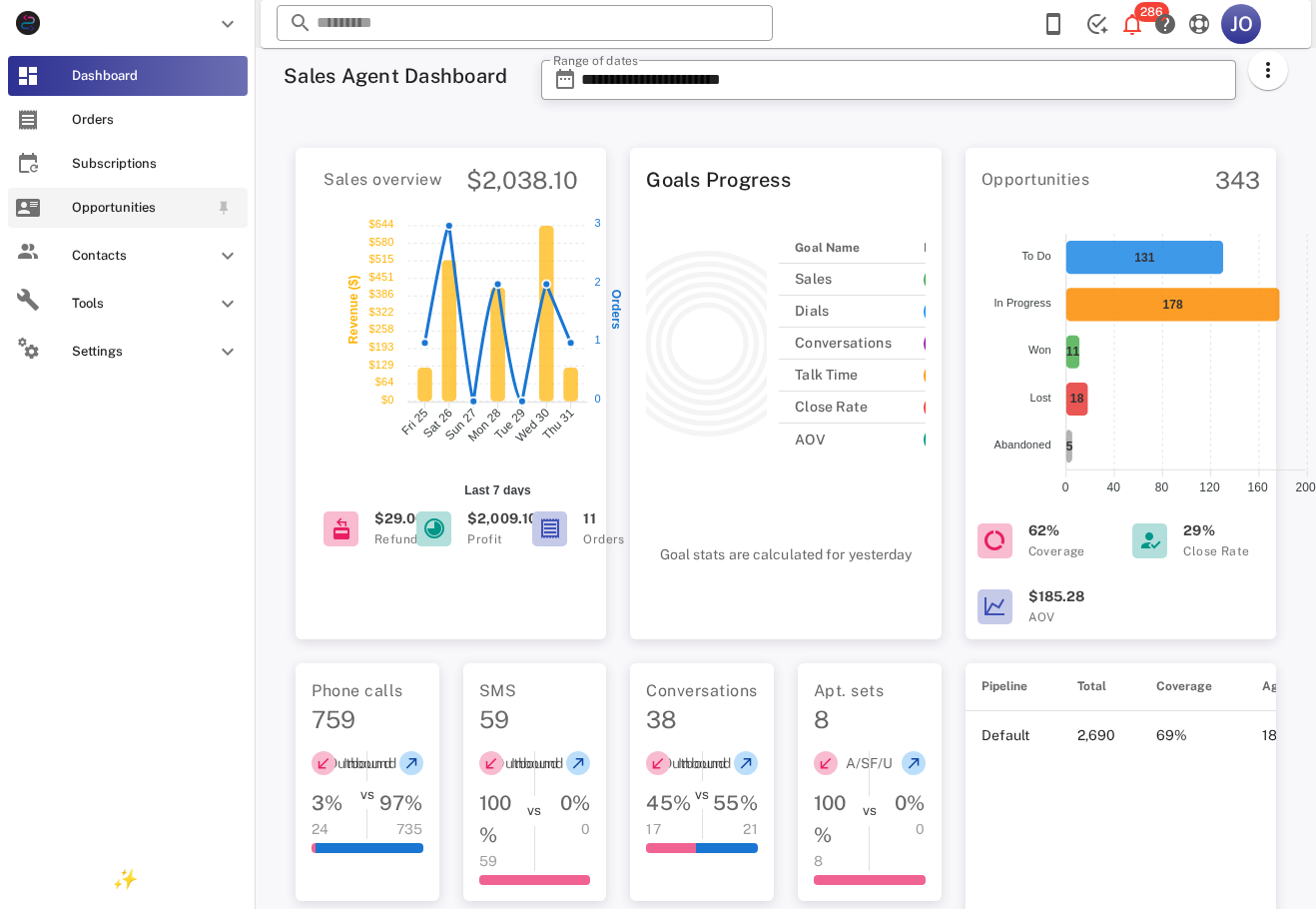 click on "Opportunities" at bounding box center [128, 208] 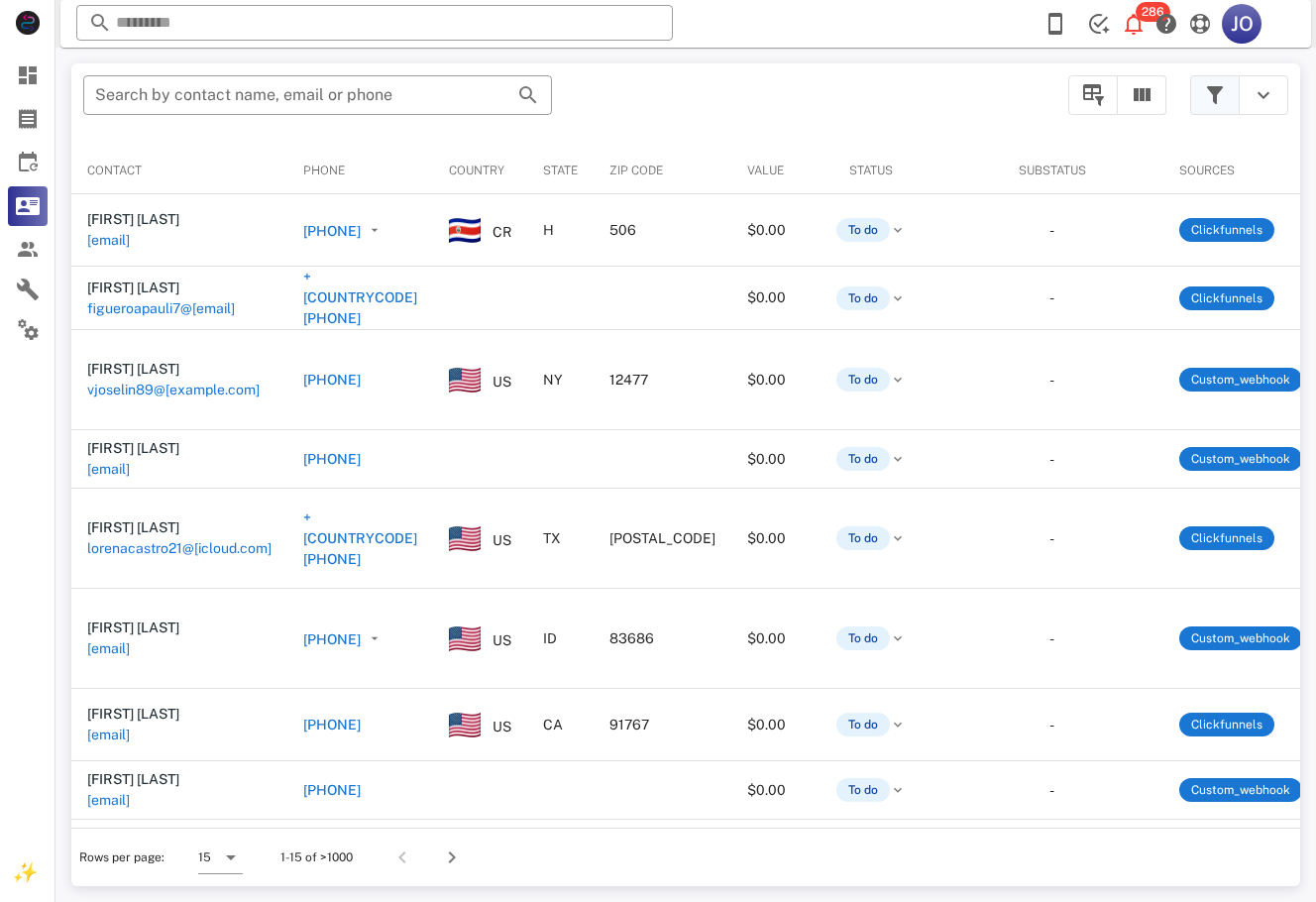click at bounding box center (1215, 95) 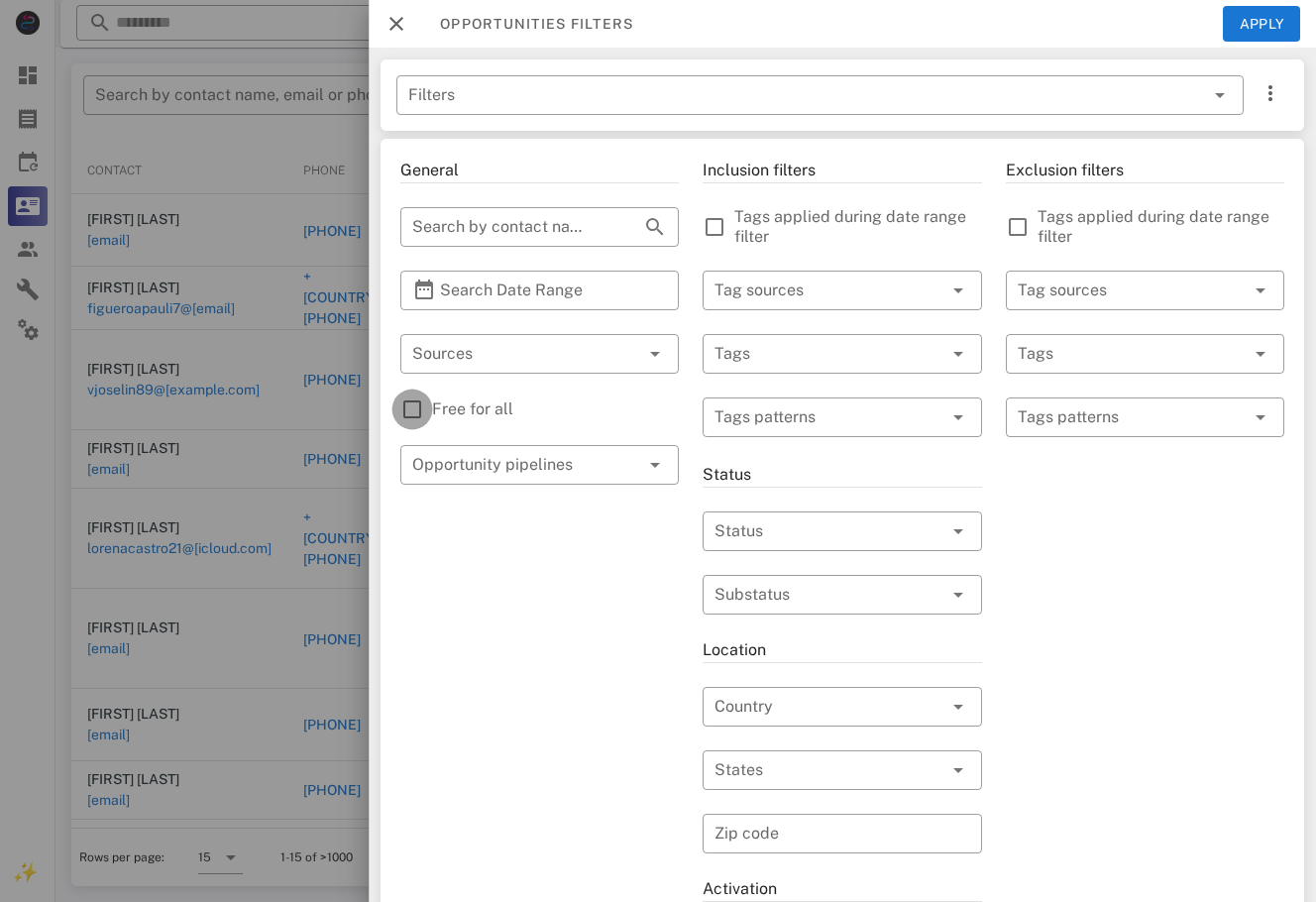 click at bounding box center [412, 409] 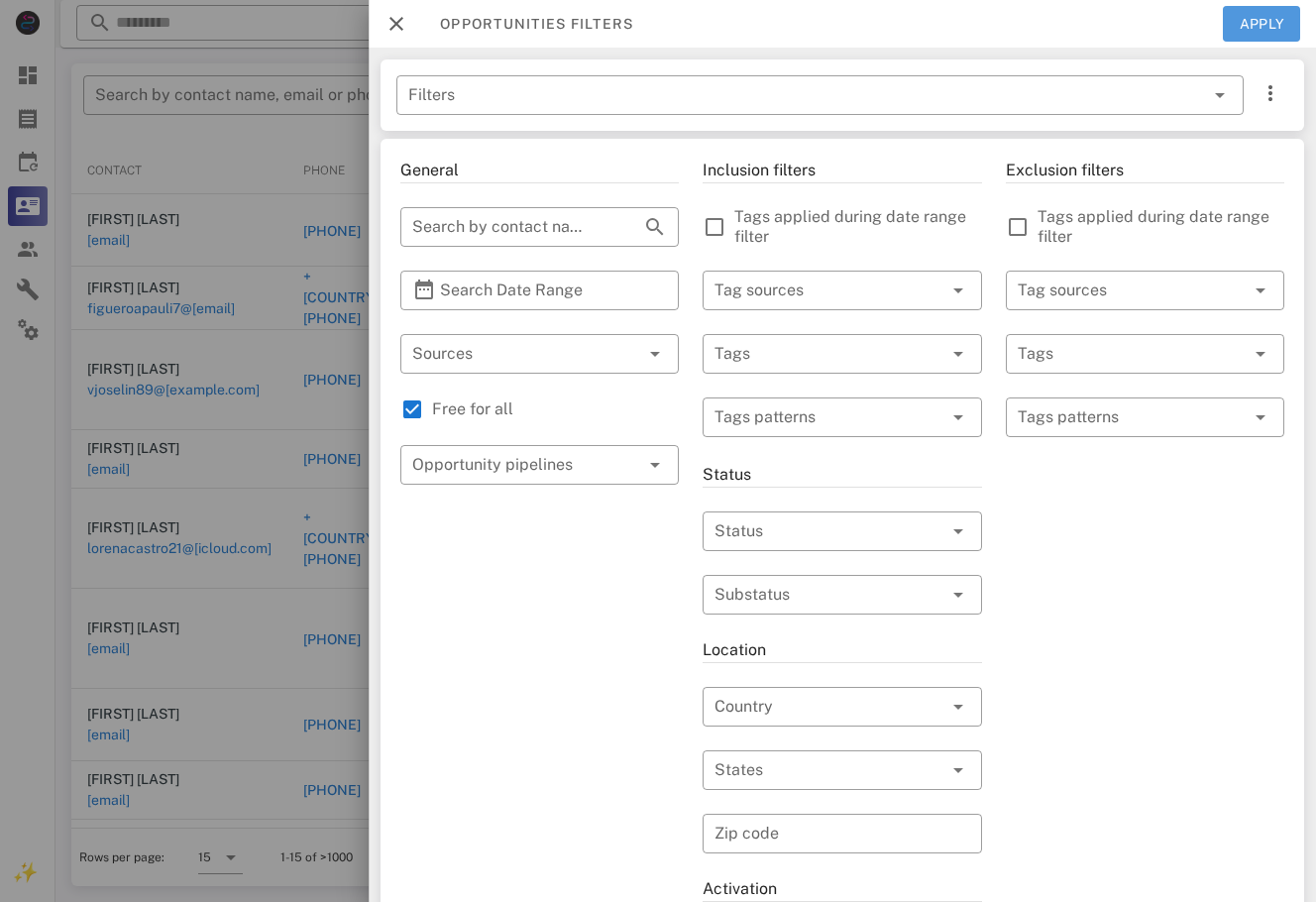 click on "Apply" at bounding box center (1261, 24) 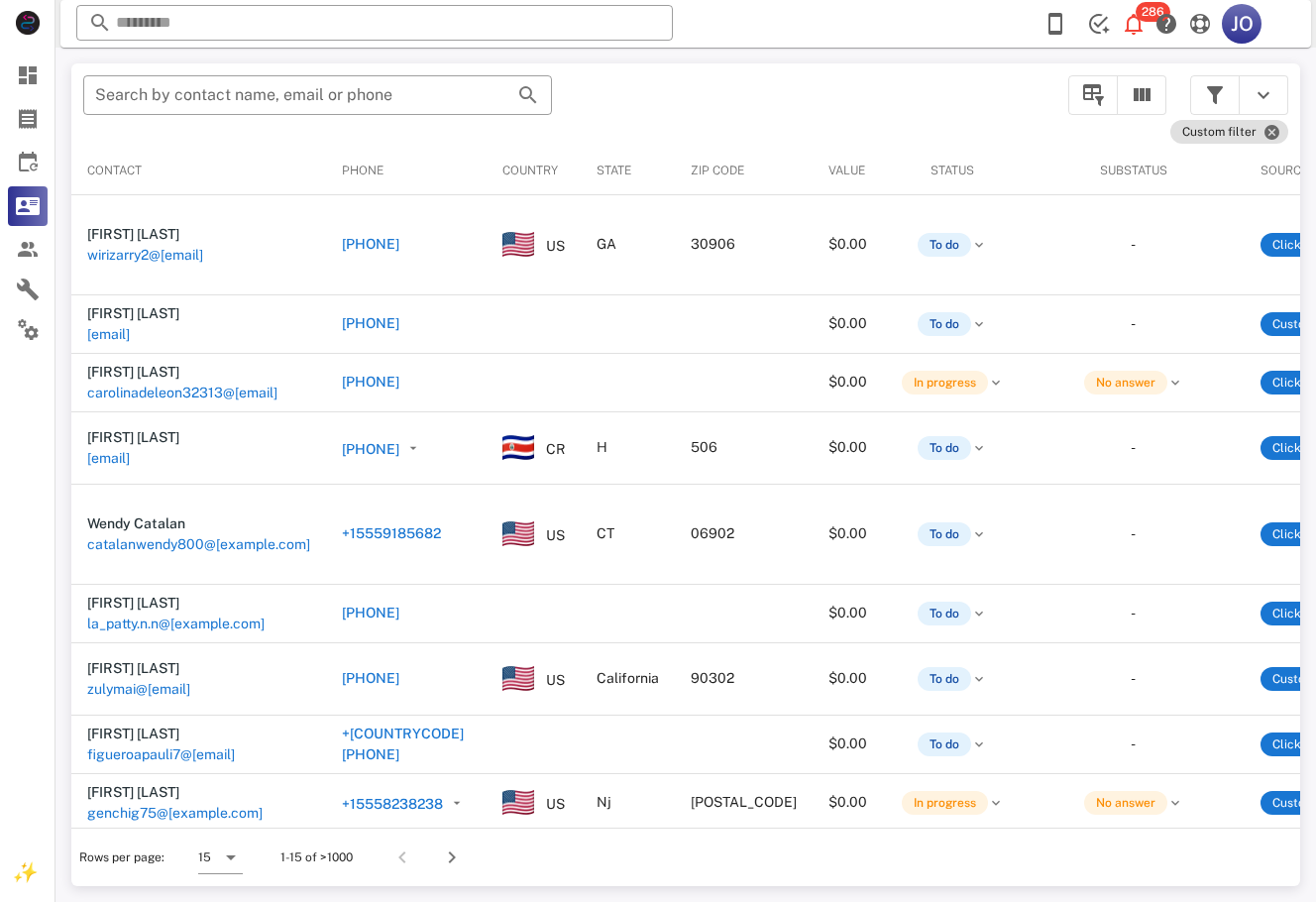 click on "Search by contact name, email or phone Custom filter Contact Phone Country State Zip code Value Status Substatus Sources Activations Tags Created at [FIRST] [LAST] [EMAIL] [PHONE] US GA [POSTAL_CODE] $0.00 To do - Clickfunnels 5 1 efy-lead 1 approved 1 efy-buyer See All [DATE] [TIME] [FIRST] [LAST] [EMAIL] [PHONE] $0.00 To do - Custom_webhook 2 1 EFY-ABANDON-N8N [DATE] [TIME] [FIRST] [LAST] [EMAIL] [PHONE] $0.00 In progress No answer Clickfunnels 2 1 IMFF-LEAD [DATE] [TIME] [FIRST] [LAST] [EMAIL] +50655507888 CR H 506 $0.00 To do - Clickfunnels 3 1 approved 1 En Forma Ya-En Forma Ya 1 efy-lead-intl [DATE] [TIME] [FIRST] [LAST] [EMAIL] [PHONE] US CT [POSTAL_CODE] $0.00 To do - Clickfunnels 5 1 efy-lead 1 approved 1 efy-buyer See All [DATE] [TIME] [FIRST] [LAST] [EMAIL] [PHONE] $0.00 - 1" at bounding box center [686, 475] 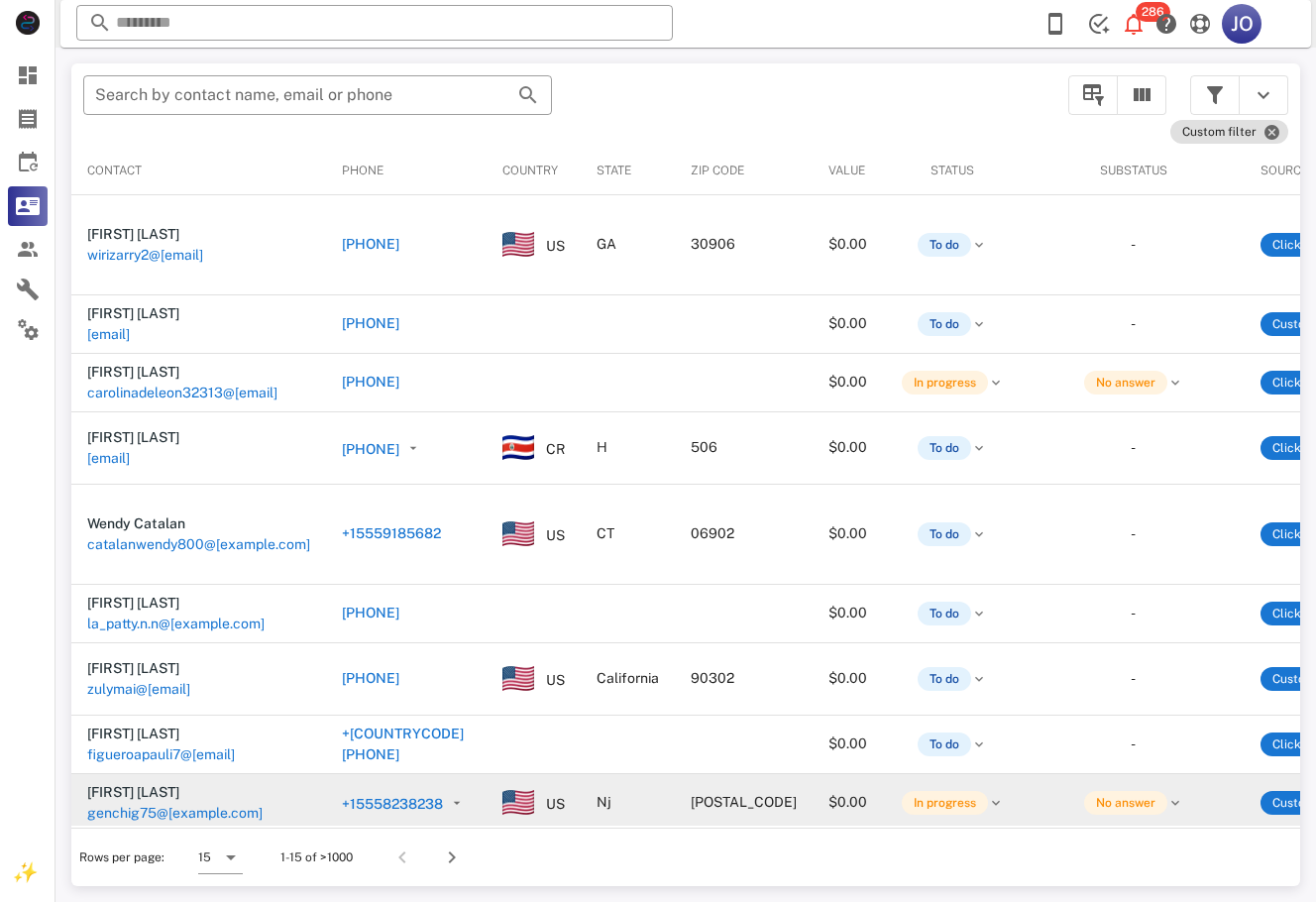 click on "[POSTAL_CODE]" at bounding box center [743, 803] 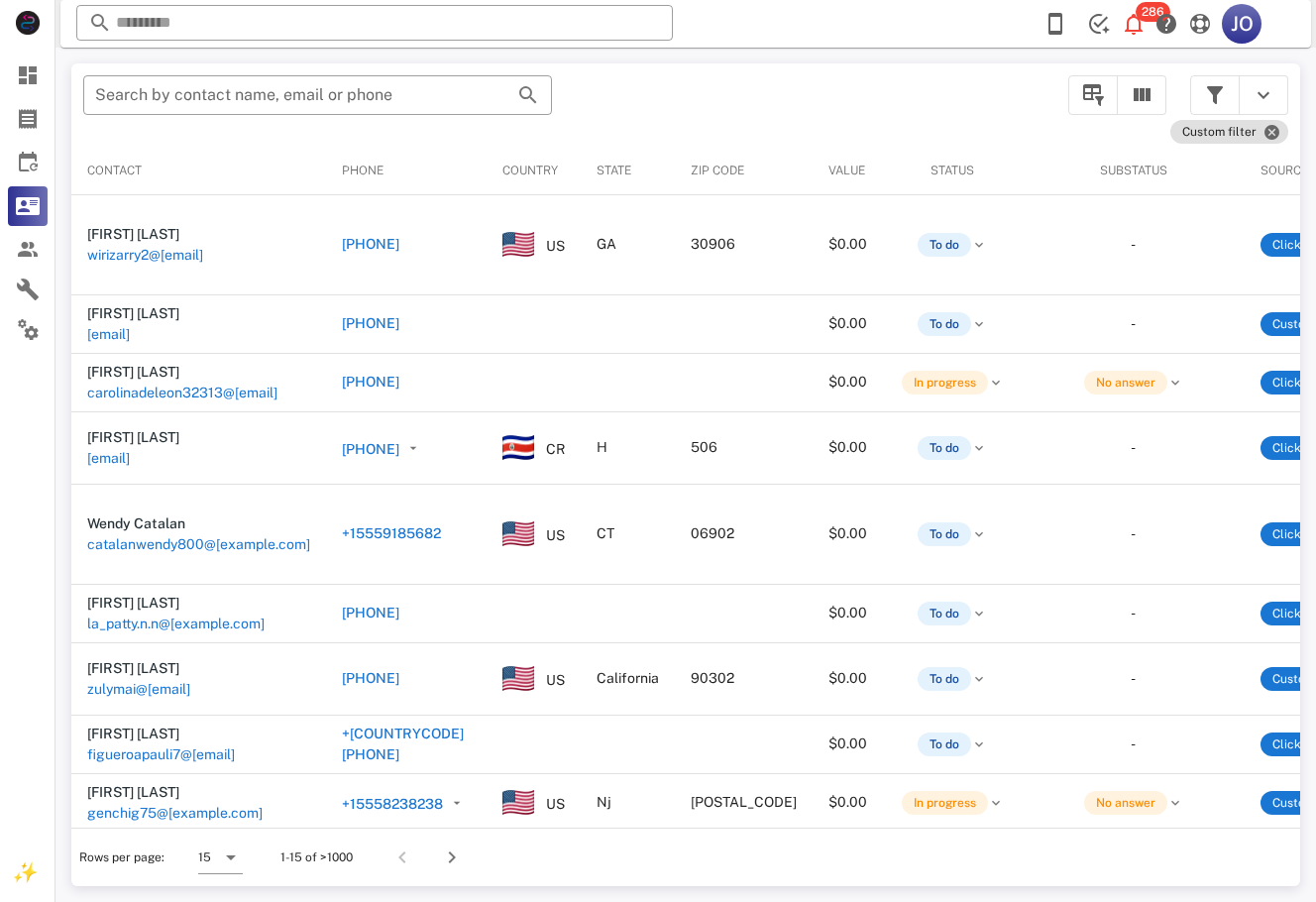 click on "Search by contact name, email or phone Custom filter Contact Phone Country State Zip code Value Status Substatus Sources Activations Tags Created at [FIRST] [LAST] [EMAIL] [PHONE] US GA [POSTAL_CODE] $0.00 To do - Clickfunnels 5 1 efy-lead 1 approved 1 efy-buyer See All [DATE] [TIME] [FIRST] [LAST] [EMAIL] [PHONE] $0.00 To do - Custom_webhook 2 1 EFY-ABANDON-N8N [DATE] [TIME] [FIRST] [LAST] [EMAIL] [PHONE] $0.00 In progress No answer Clickfunnels 2 1 IMFF-LEAD [DATE] [TIME] [FIRST] [LAST] [EMAIL] +50655507888 CR H 506 $0.00 To do - Clickfunnels 3 1 approved 1 En Forma Ya-En Forma Ya 1 efy-lead-intl [DATE] [TIME] [FIRST] [LAST] [EMAIL] [PHONE] US CT [POSTAL_CODE] $0.00 To do - Clickfunnels 5 1 efy-lead 1 approved 1 efy-buyer See All [DATE] [TIME] [FIRST] [LAST] [EMAIL] [PHONE] $0.00 - 1" at bounding box center (686, 475) 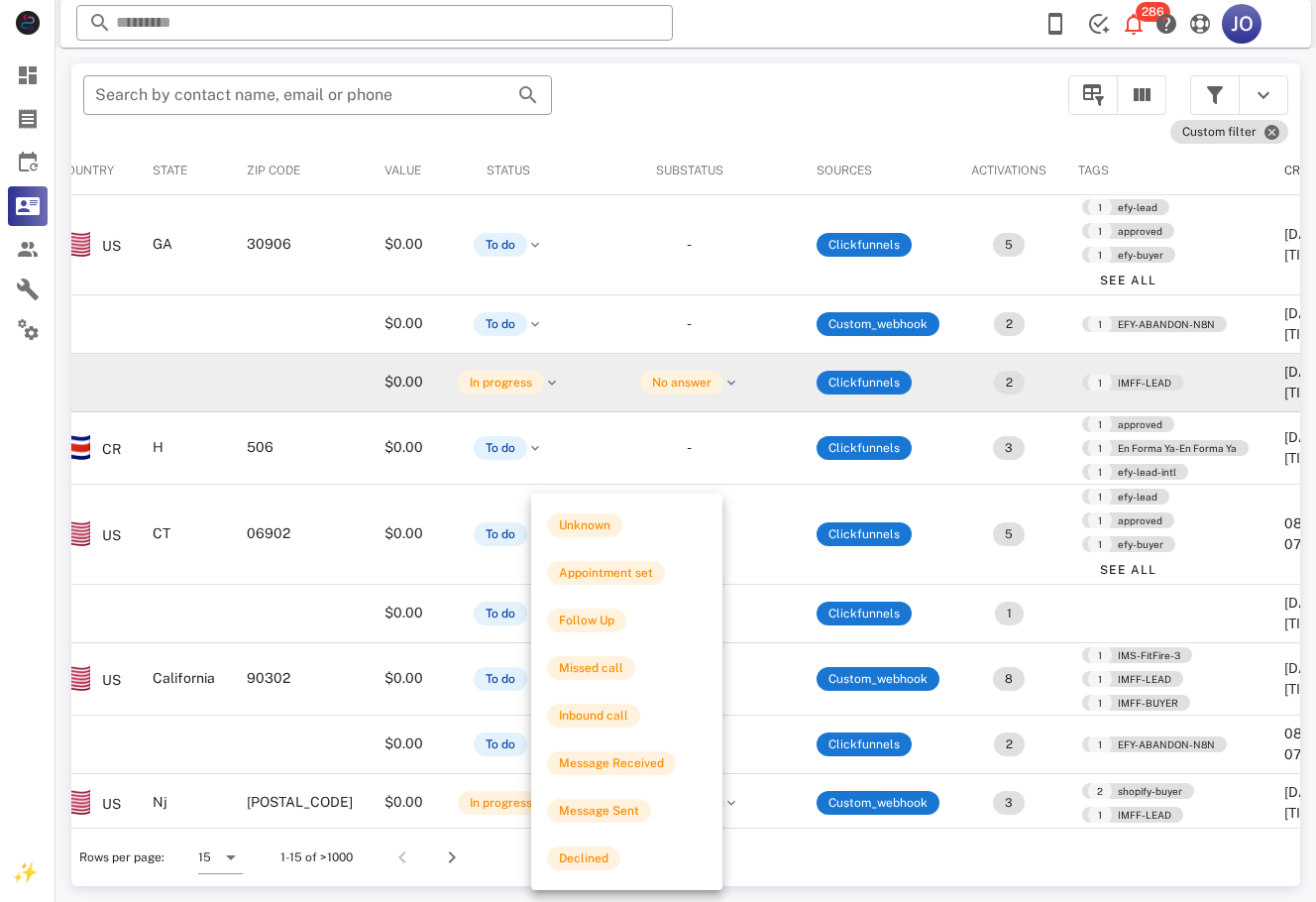 scroll, scrollTop: 0, scrollLeft: 477, axis: horizontal 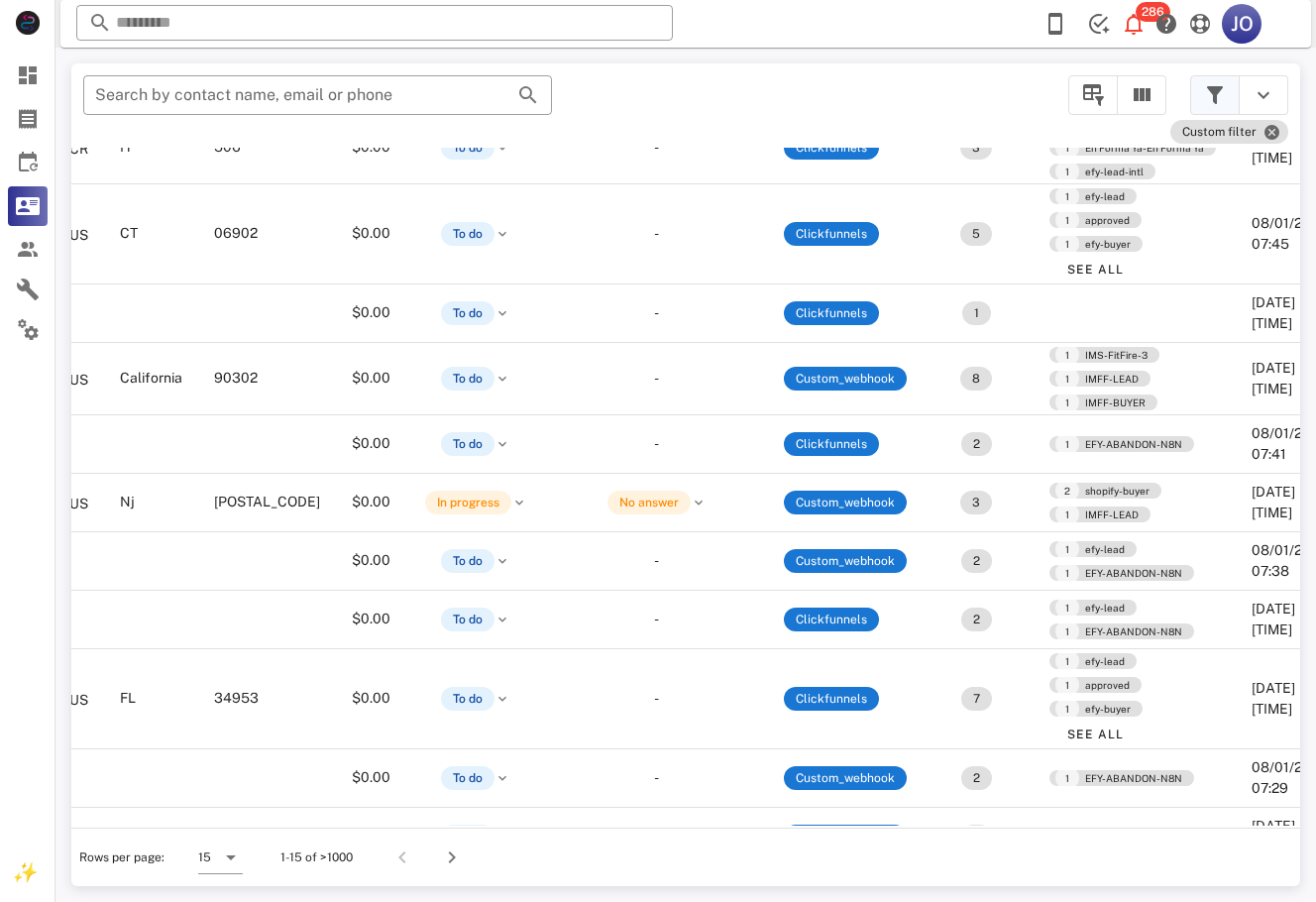 click at bounding box center (1215, 95) 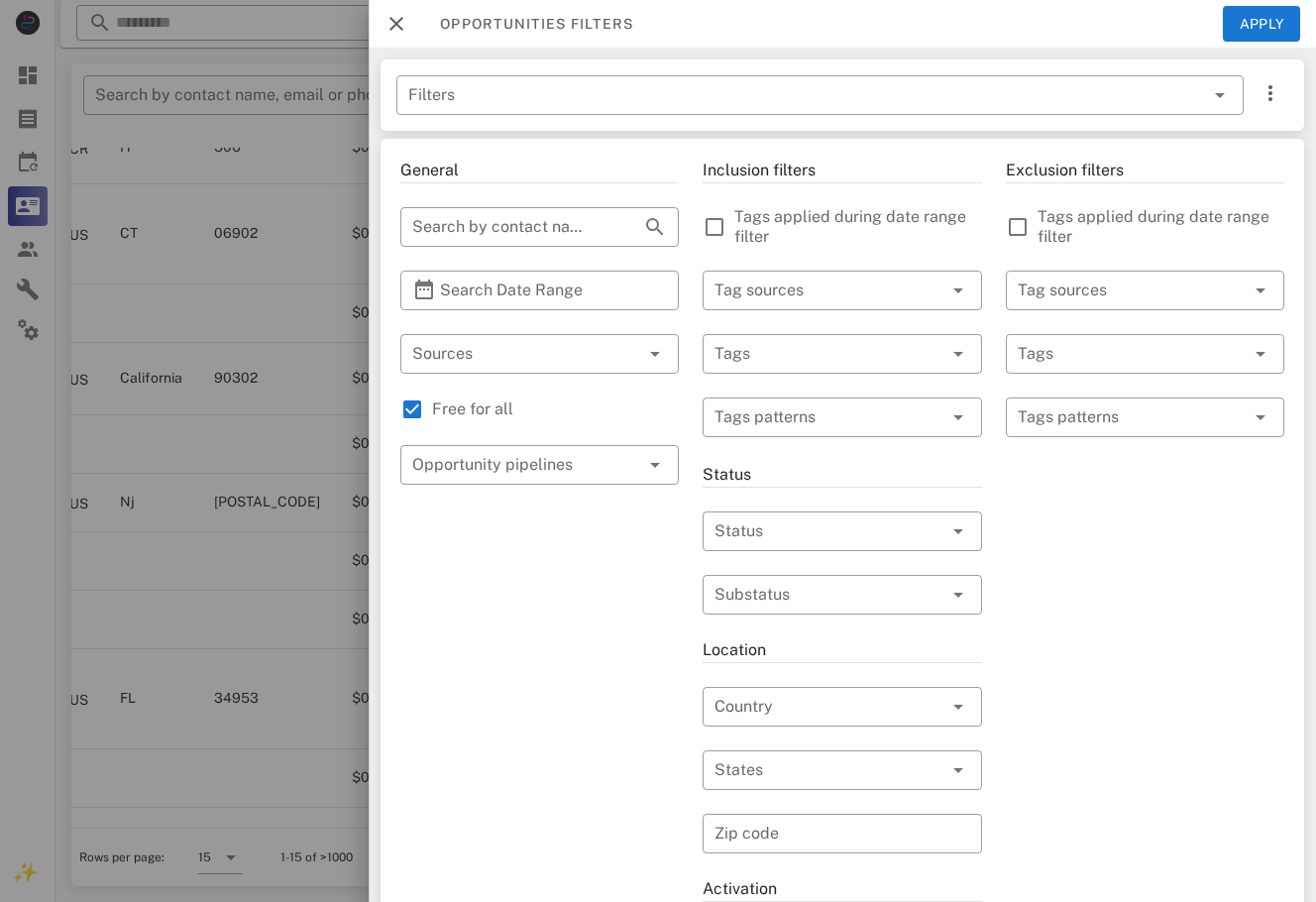 click at bounding box center [658, 451] 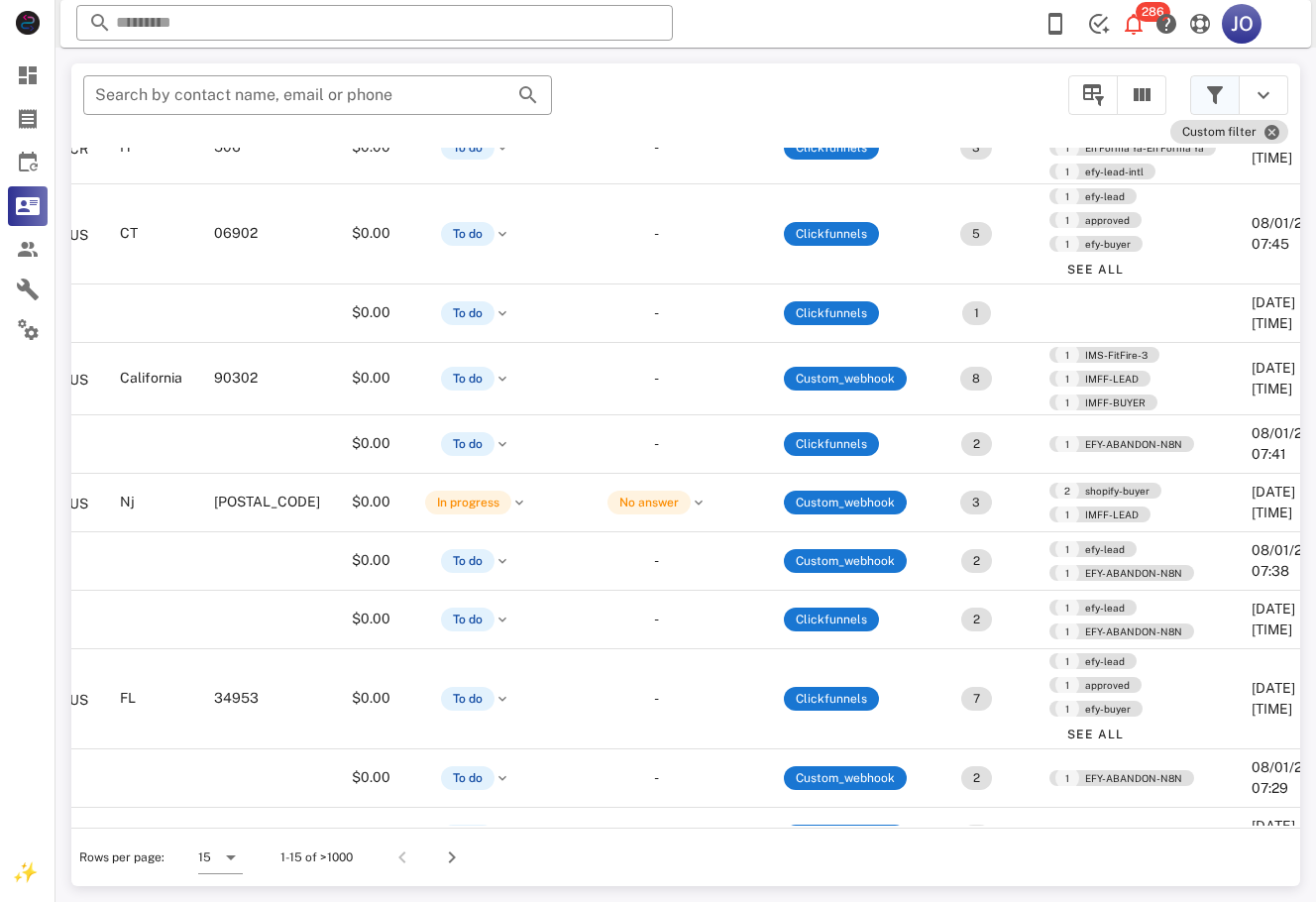 scroll, scrollTop: 450, scrollLeft: 477, axis: both 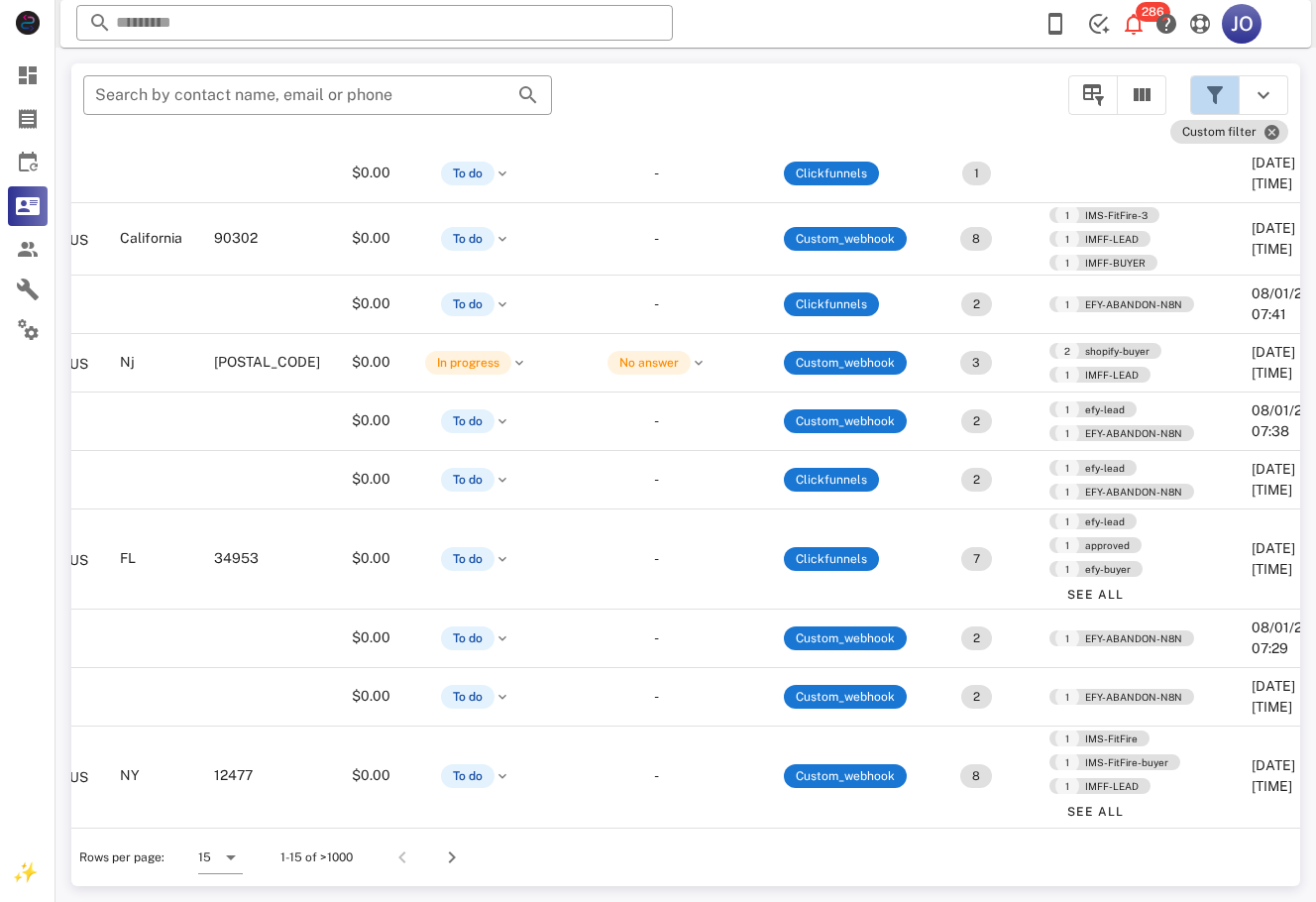 click at bounding box center [1215, 95] 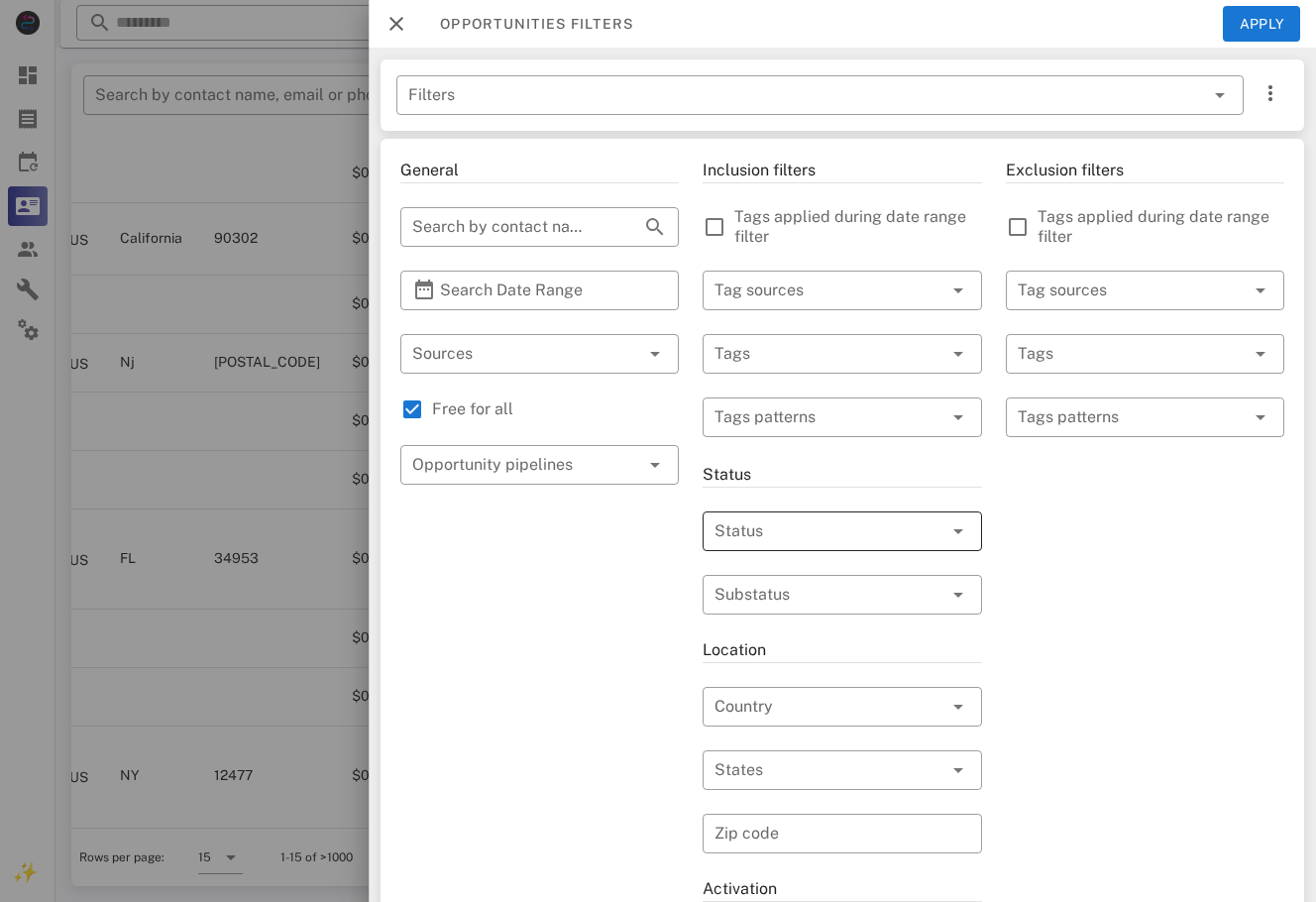 click at bounding box center (814, 531) 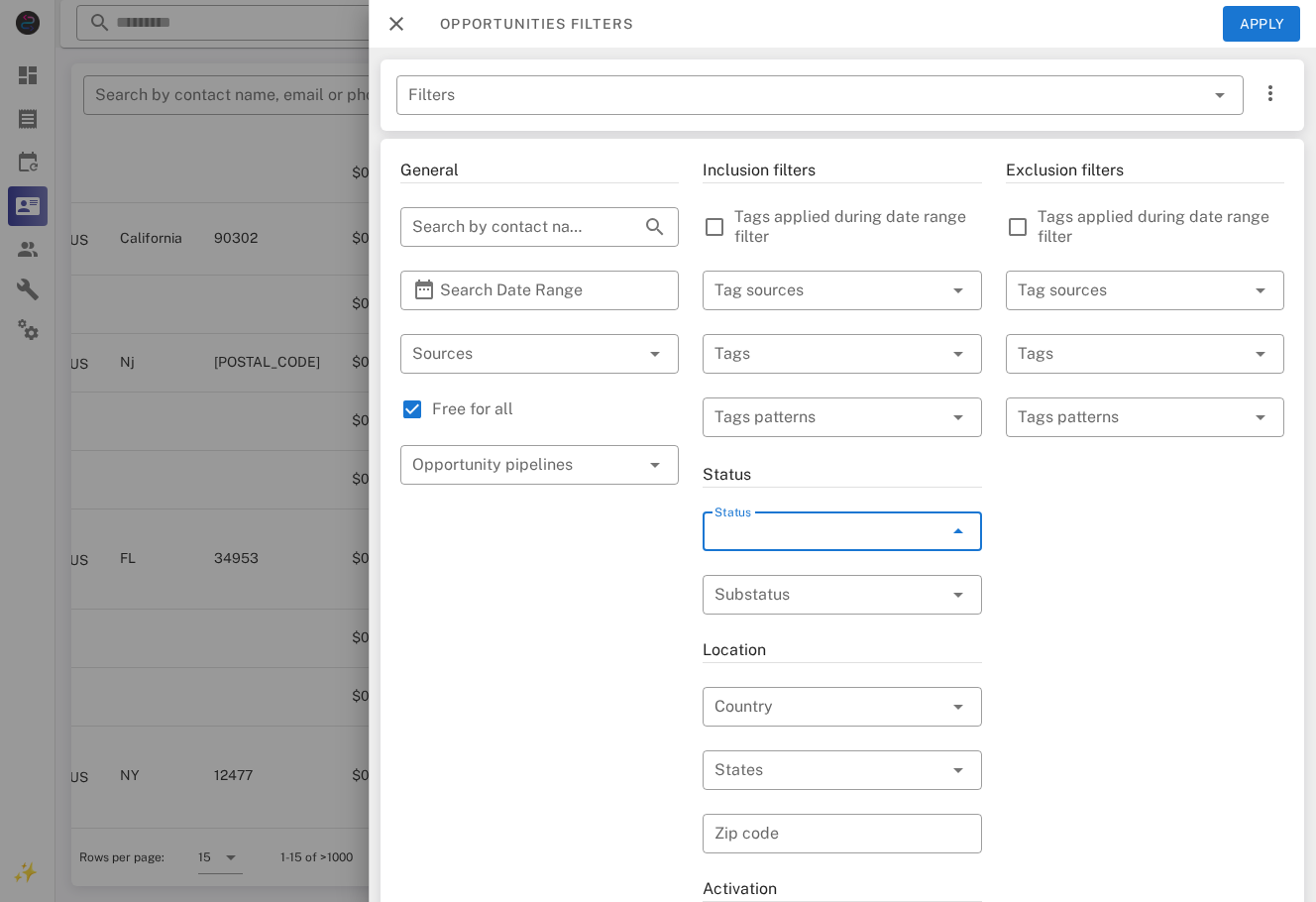 click on "To do In progress Won Lost Abandoned" at bounding box center [0, 0] 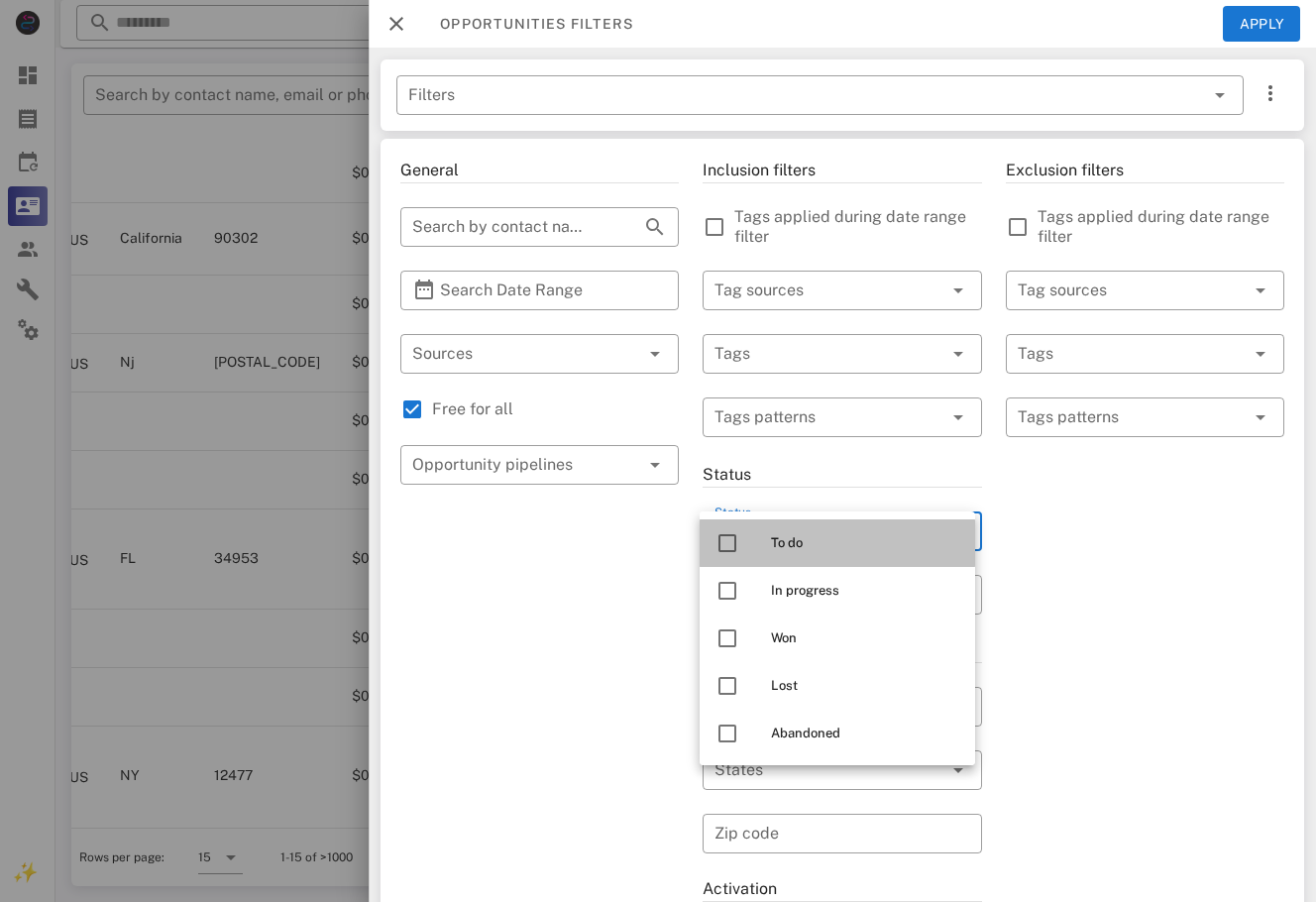 click on "To do" at bounding box center [865, 543] 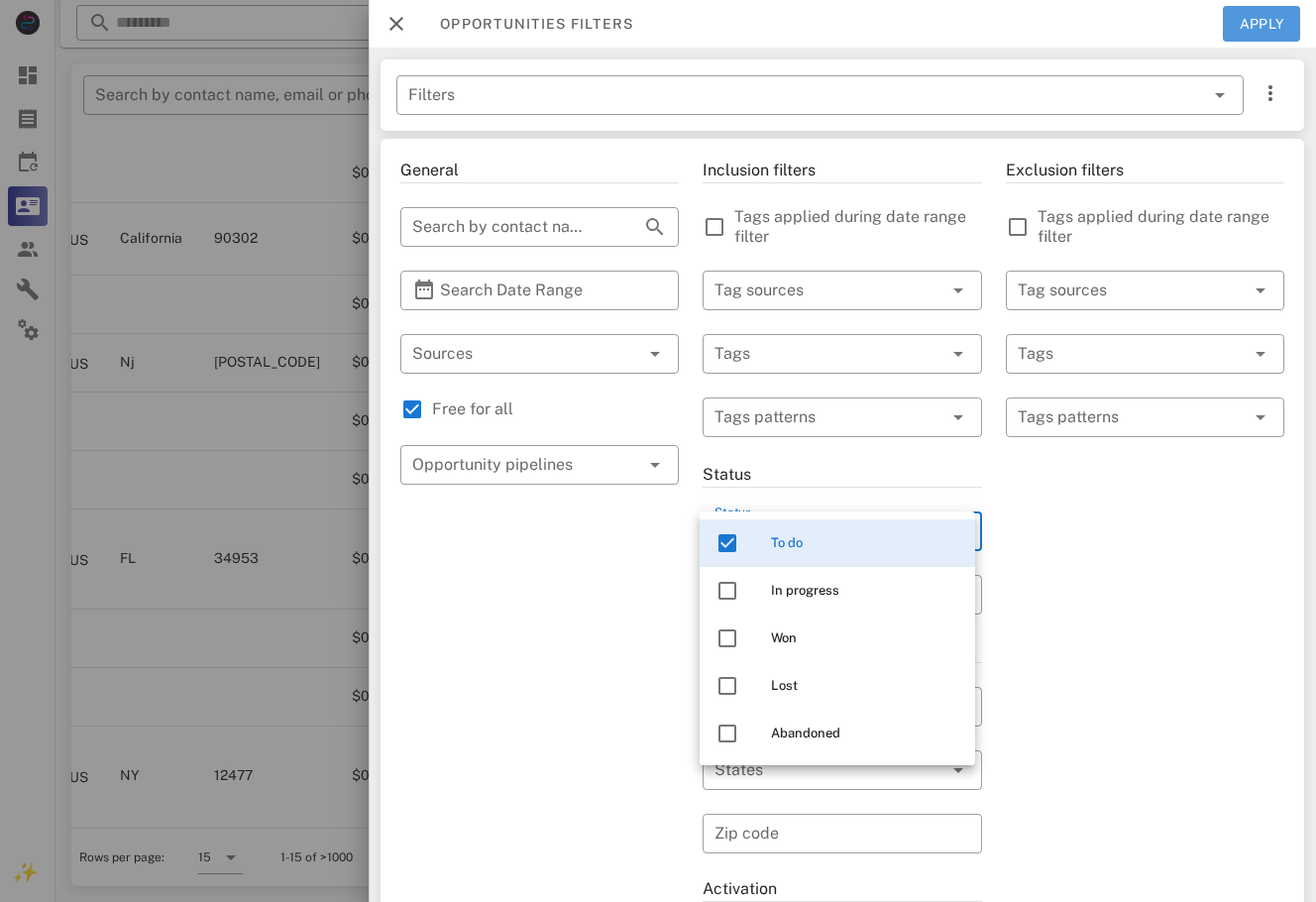 click on "Apply" at bounding box center [1261, 24] 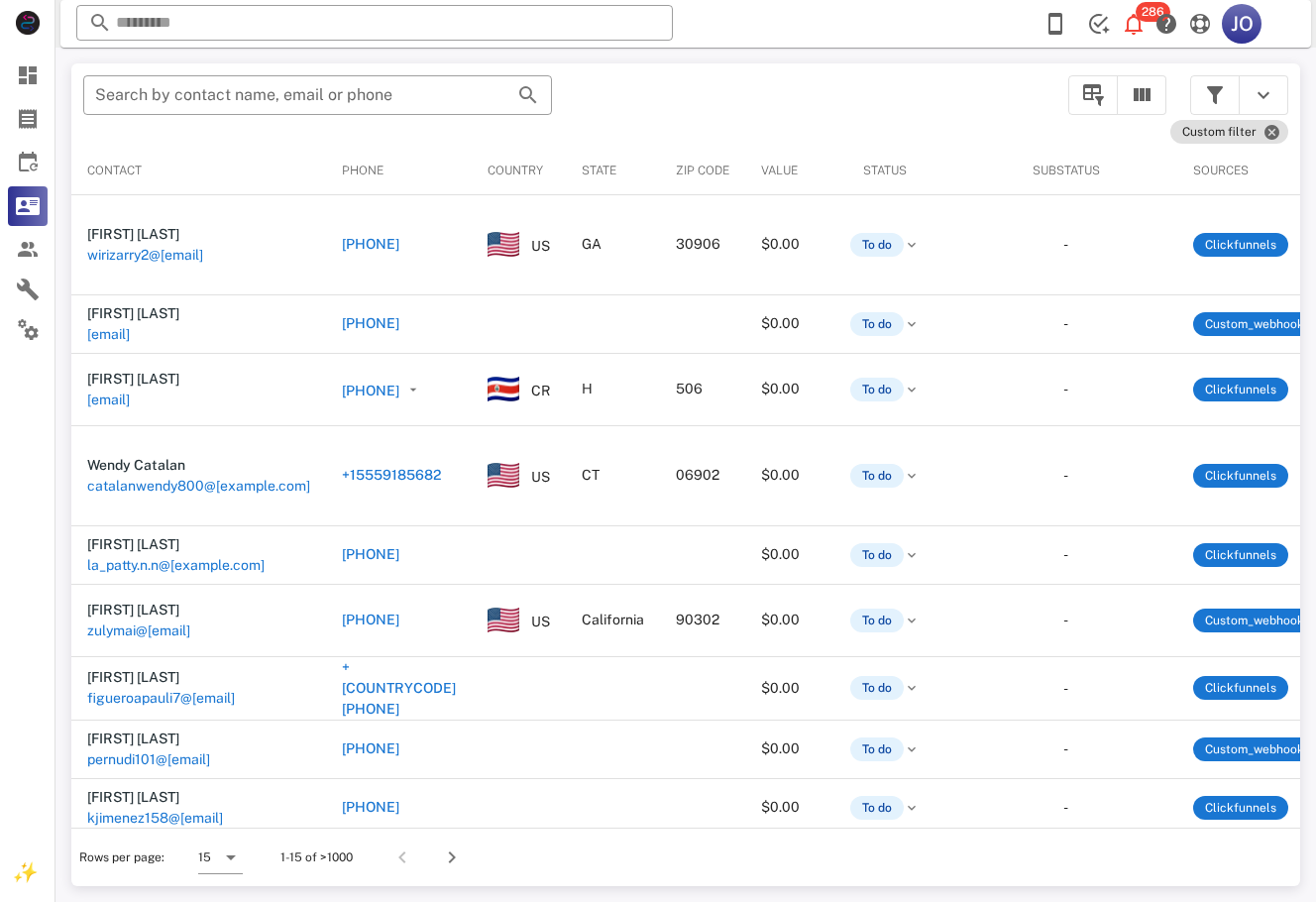 scroll, scrollTop: 0, scrollLeft: 482, axis: horizontal 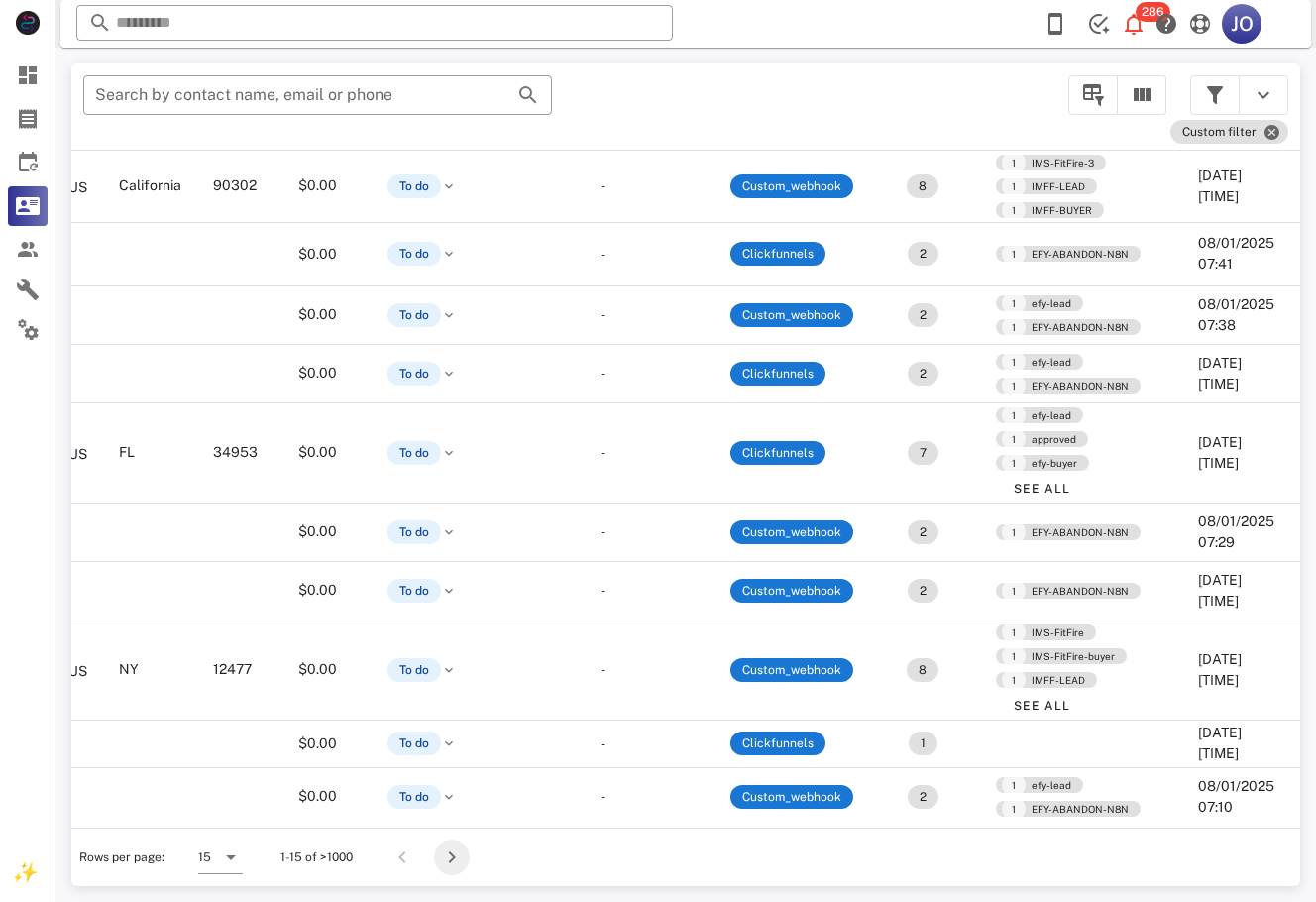 click at bounding box center [452, 857] 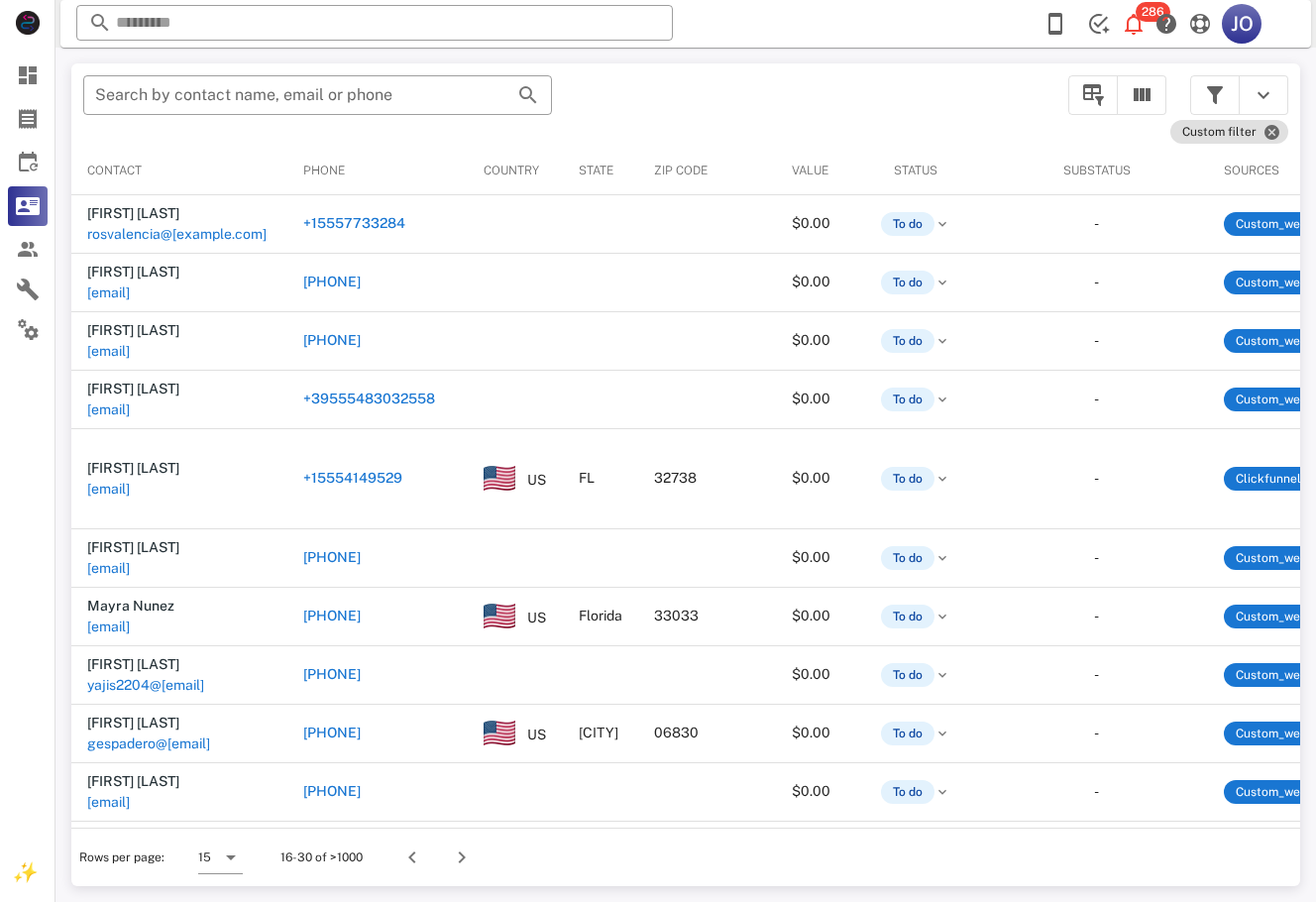 click on "Rows per page: 15  16-30 of >1000" at bounding box center [686, 856] 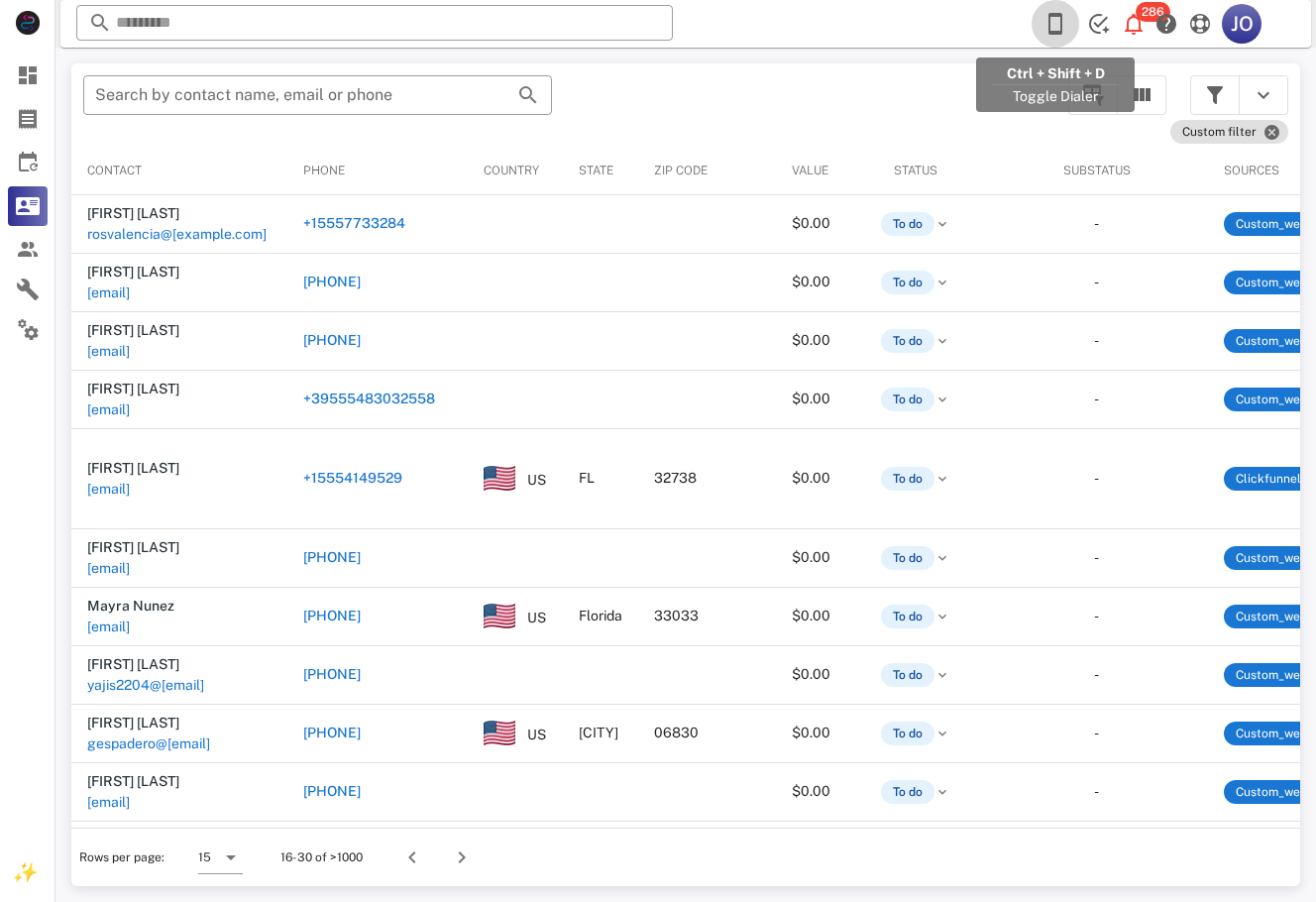 click at bounding box center (1055, 24) 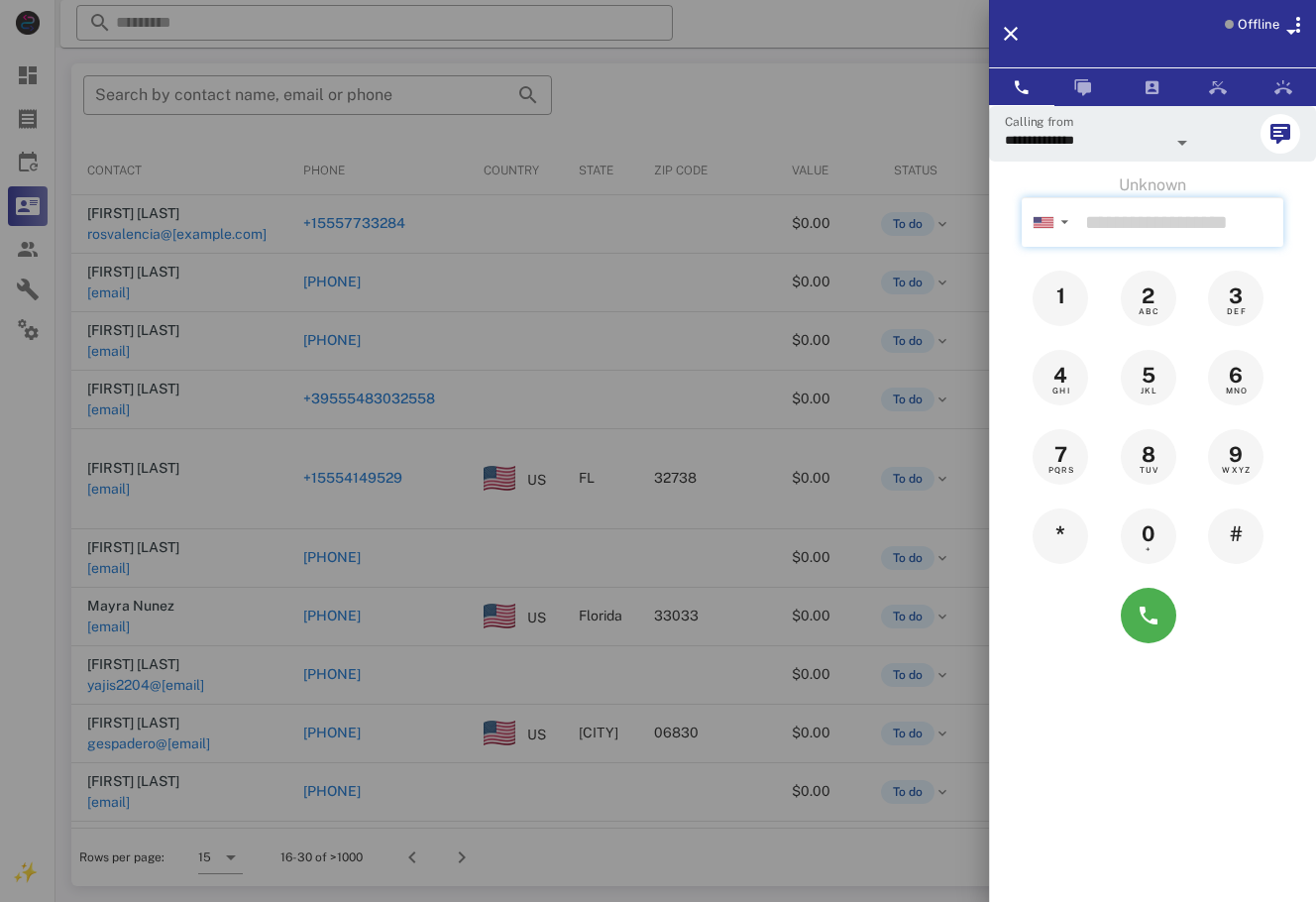 click at bounding box center [1180, 222] 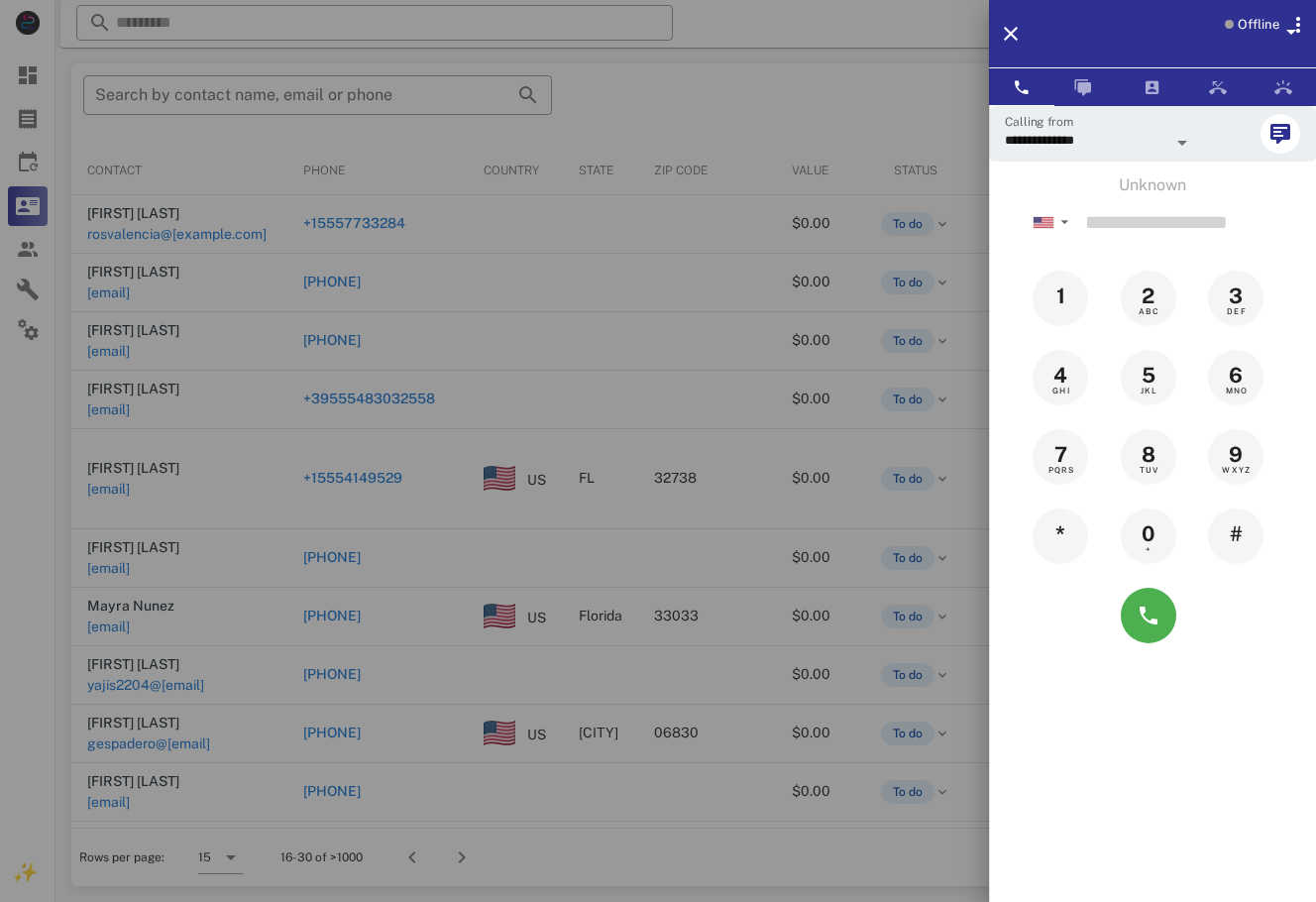 click at bounding box center (658, 451) 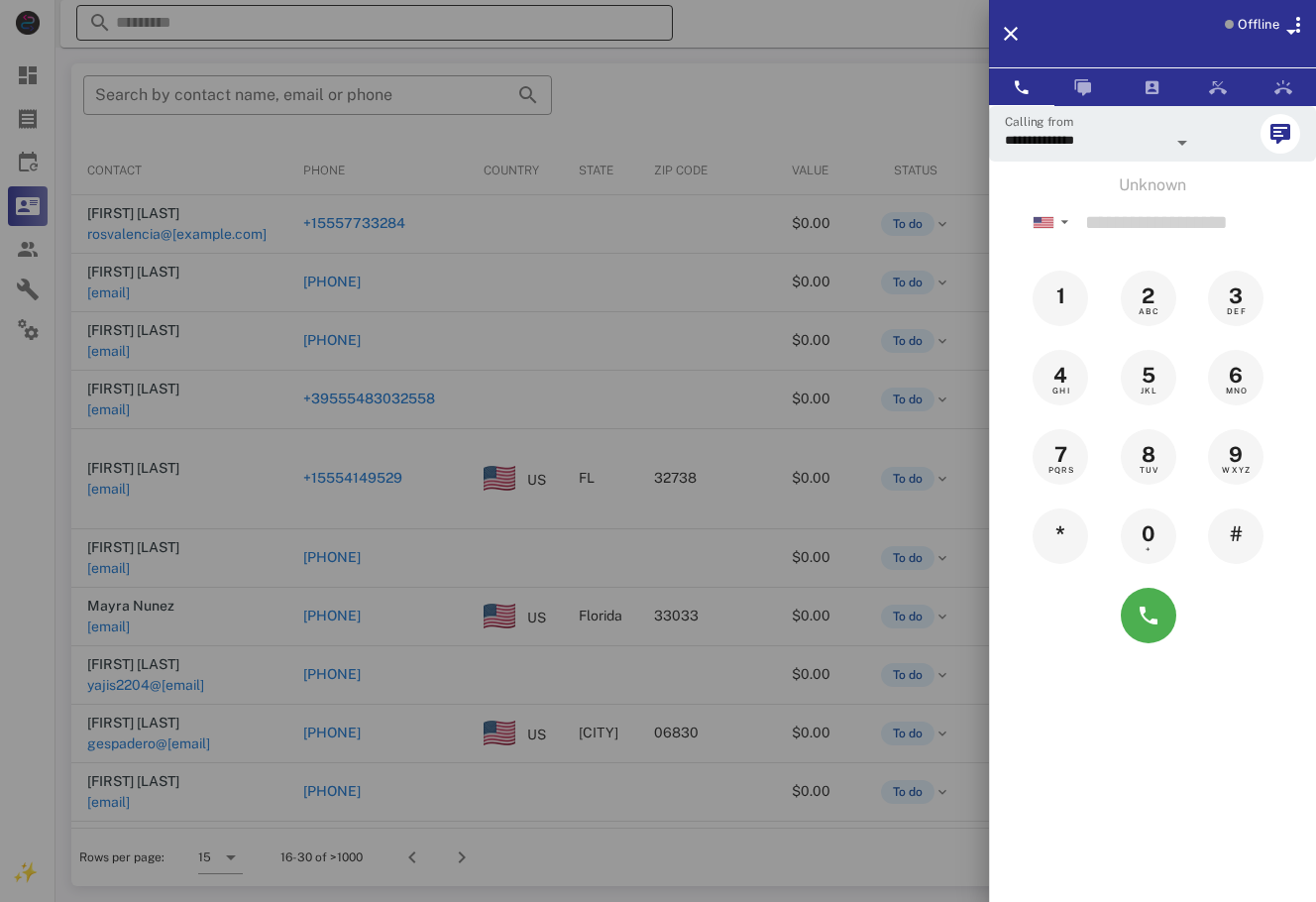 click at bounding box center [375, 23] 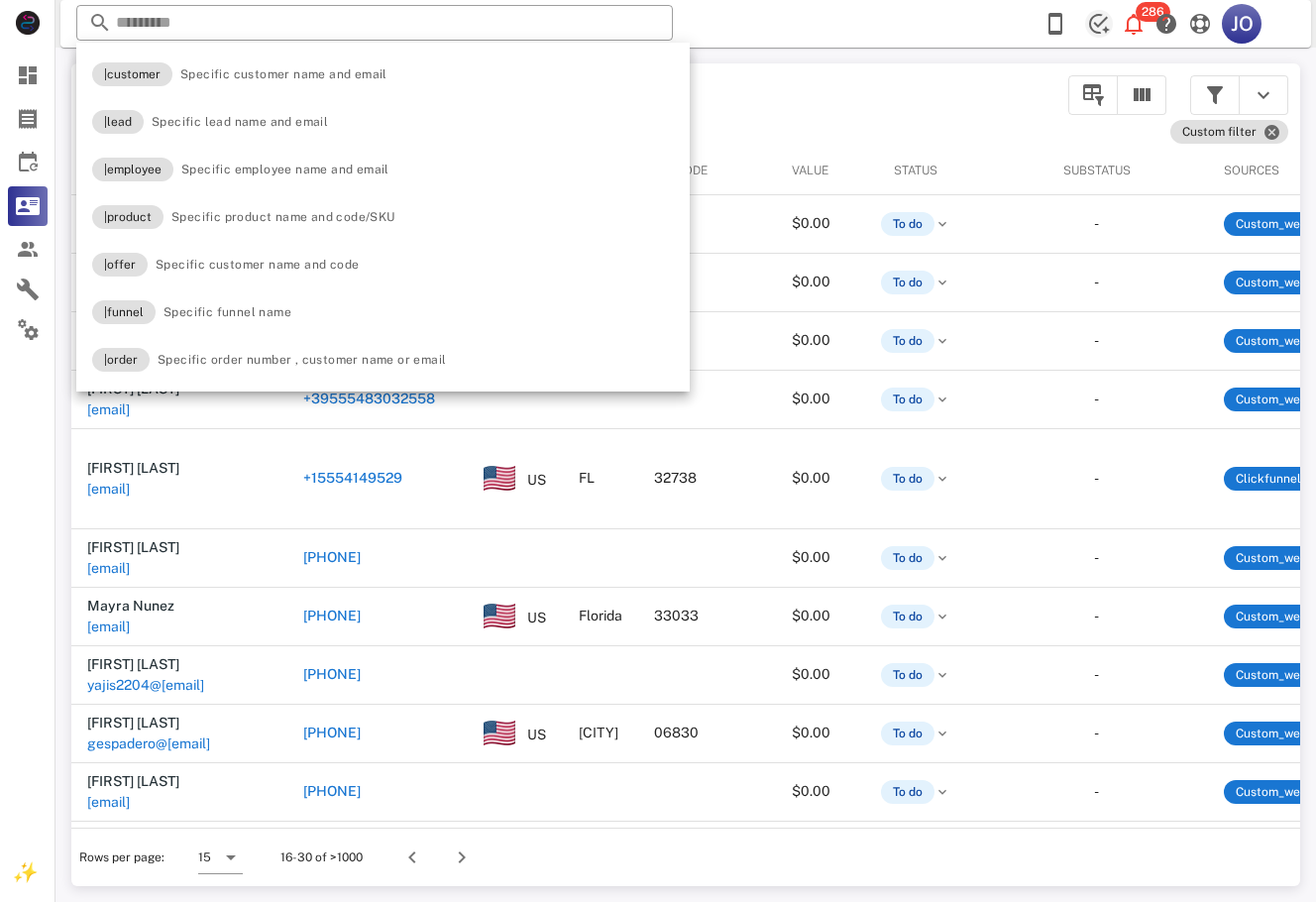 drag, startPoint x: 1279, startPoint y: 56, endPoint x: 1103, endPoint y: 24, distance: 178.88544 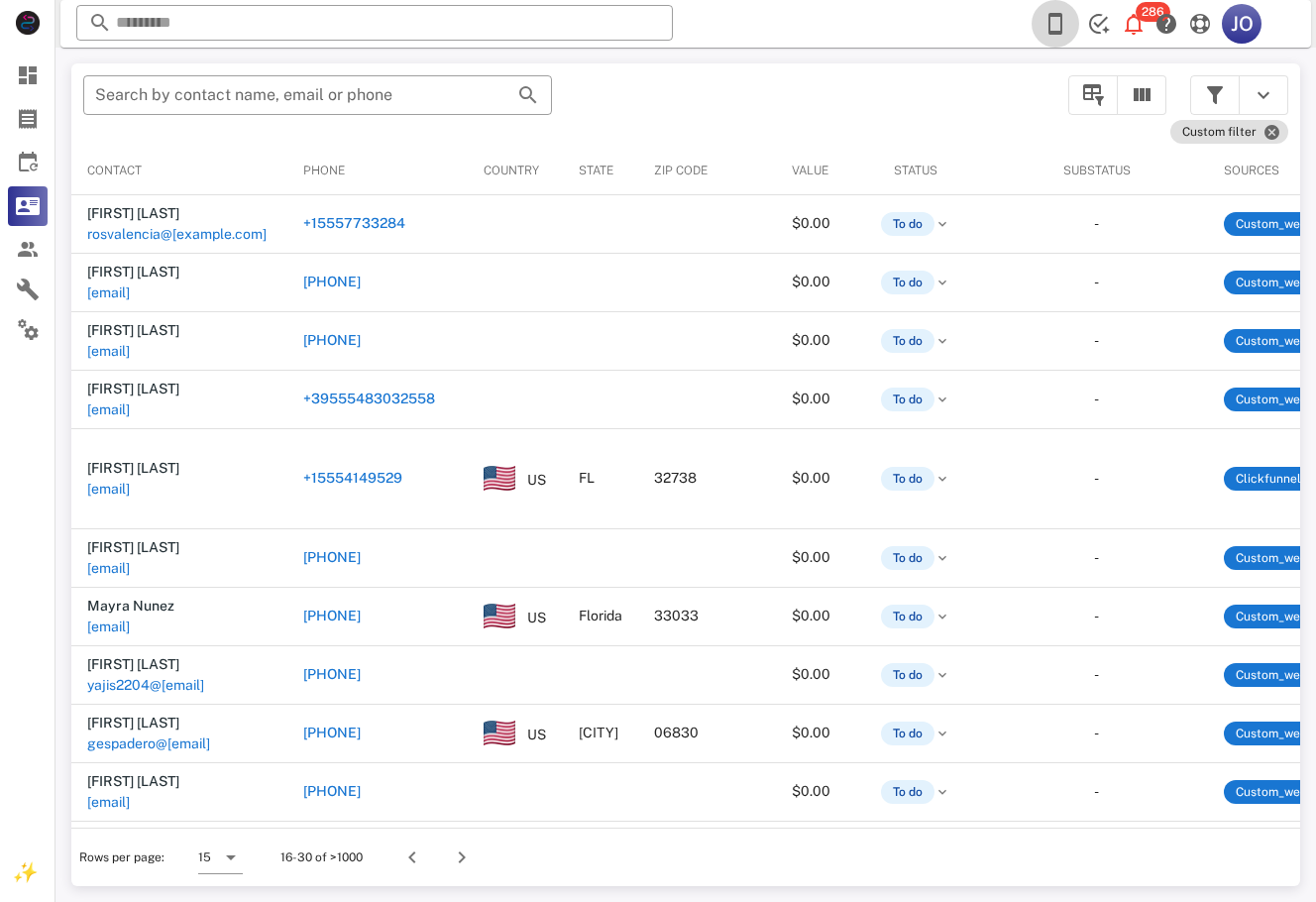 click at bounding box center (1055, 24) 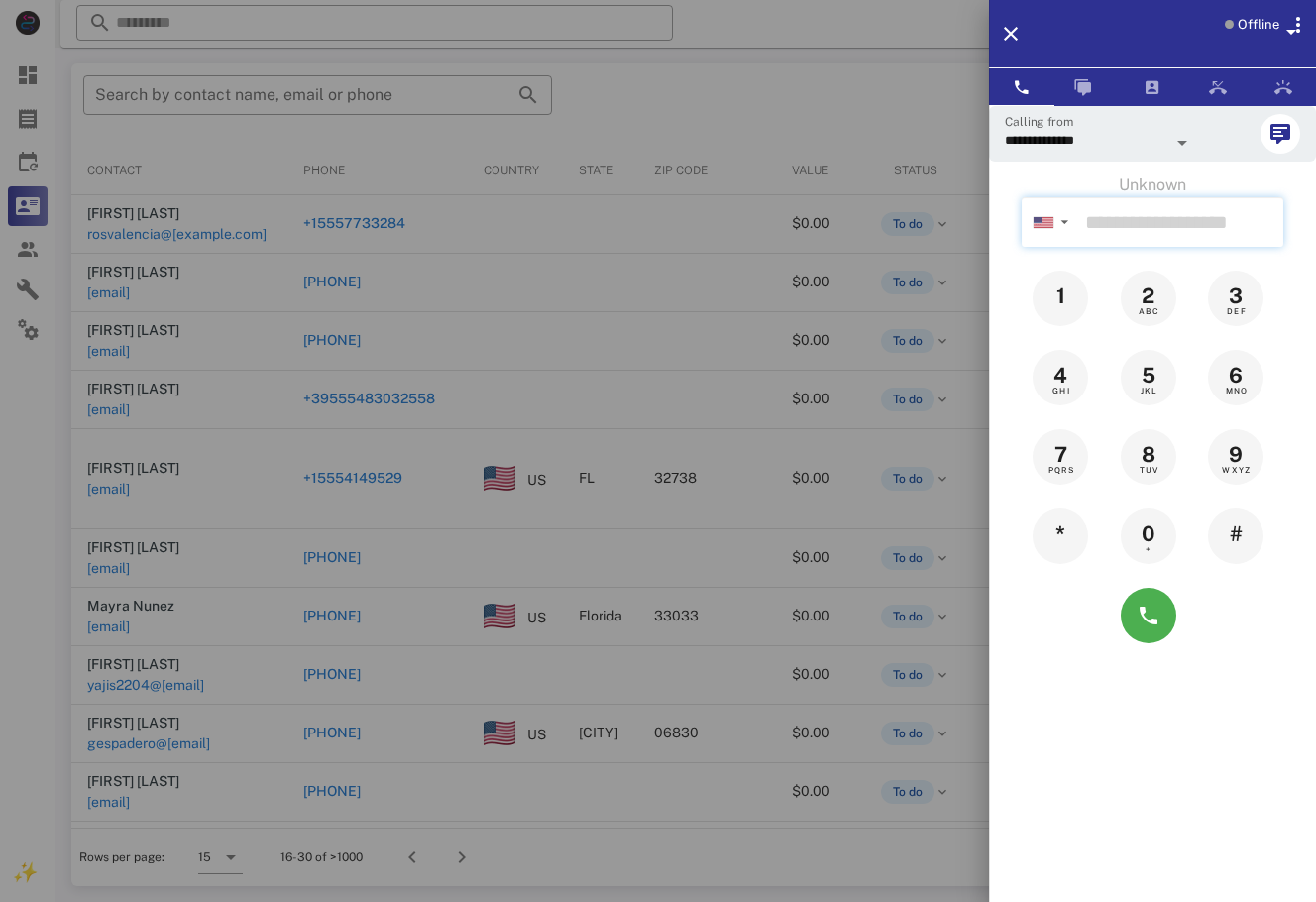 click at bounding box center [1180, 222] 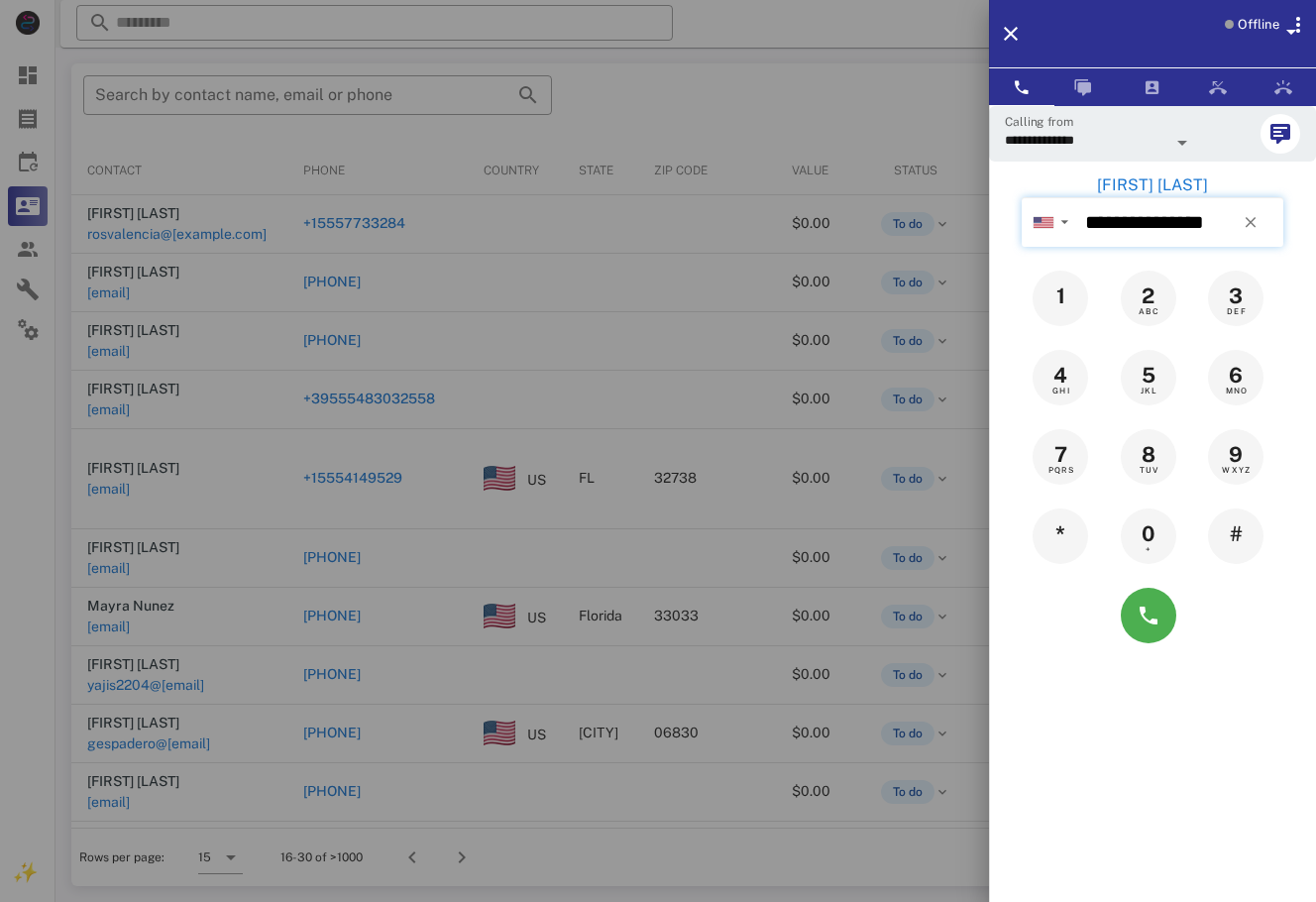 type on "**********" 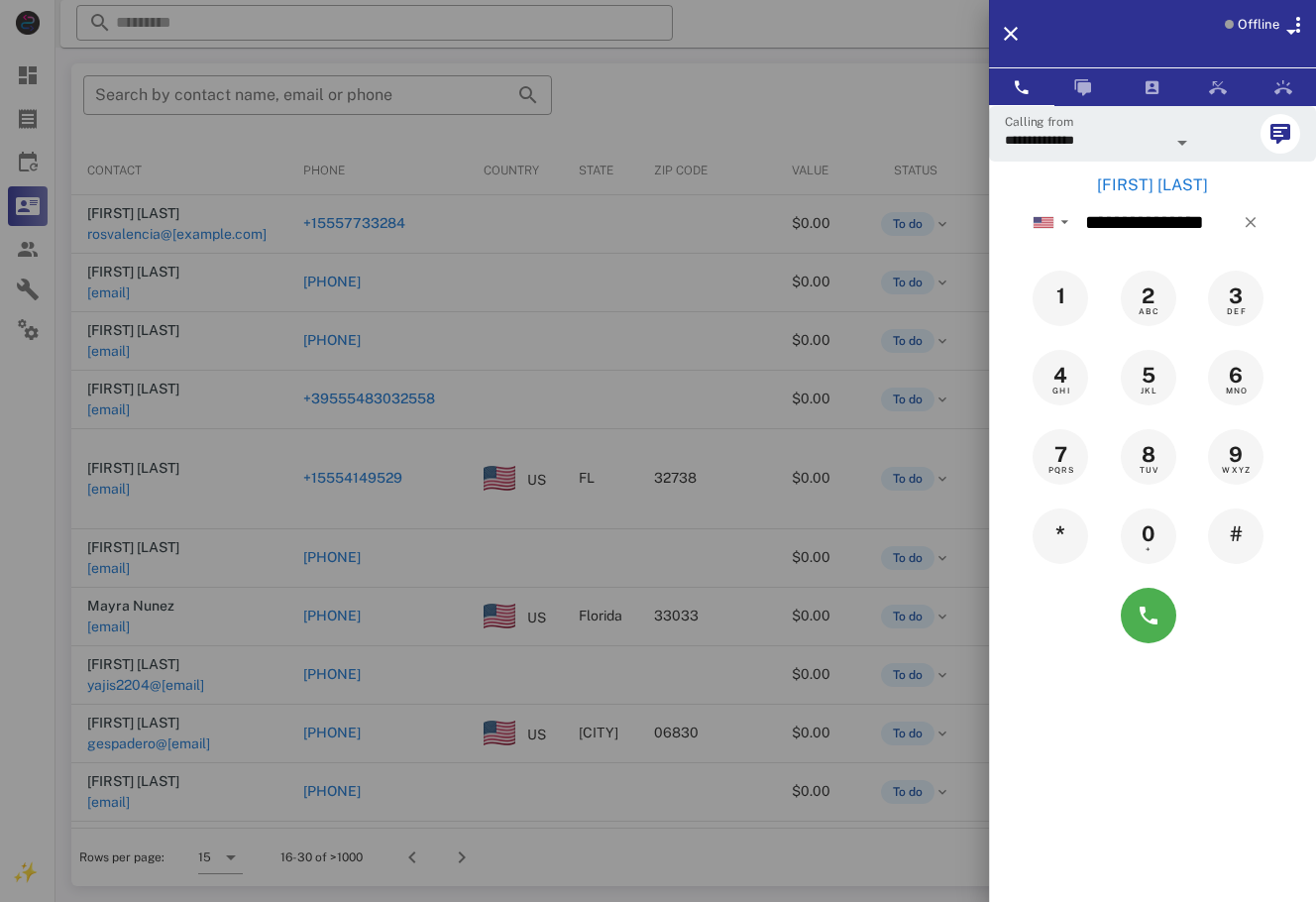 click on "[FIRST] [LAST]" at bounding box center [1152, 185] 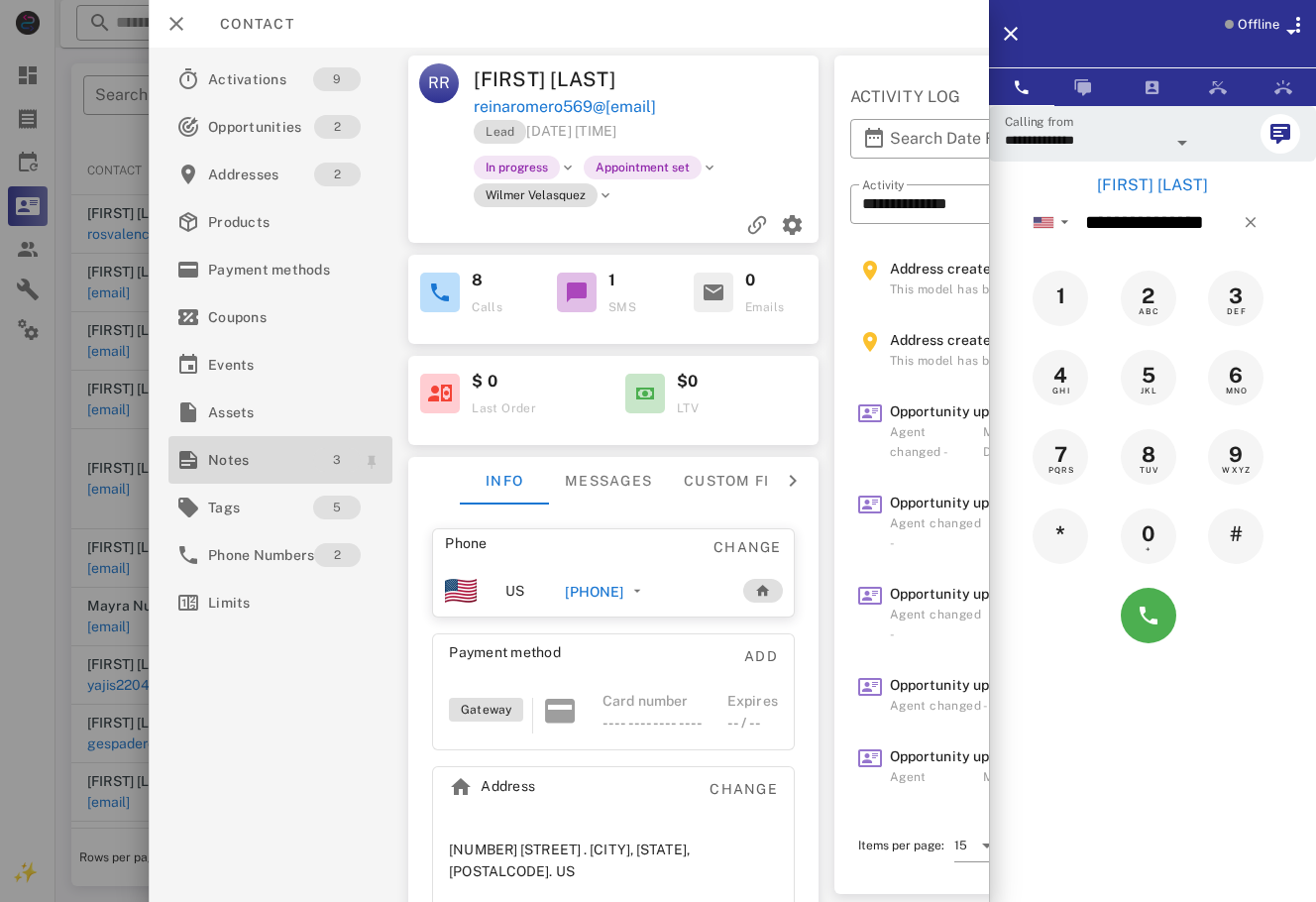 click on "3" at bounding box center [337, 460] 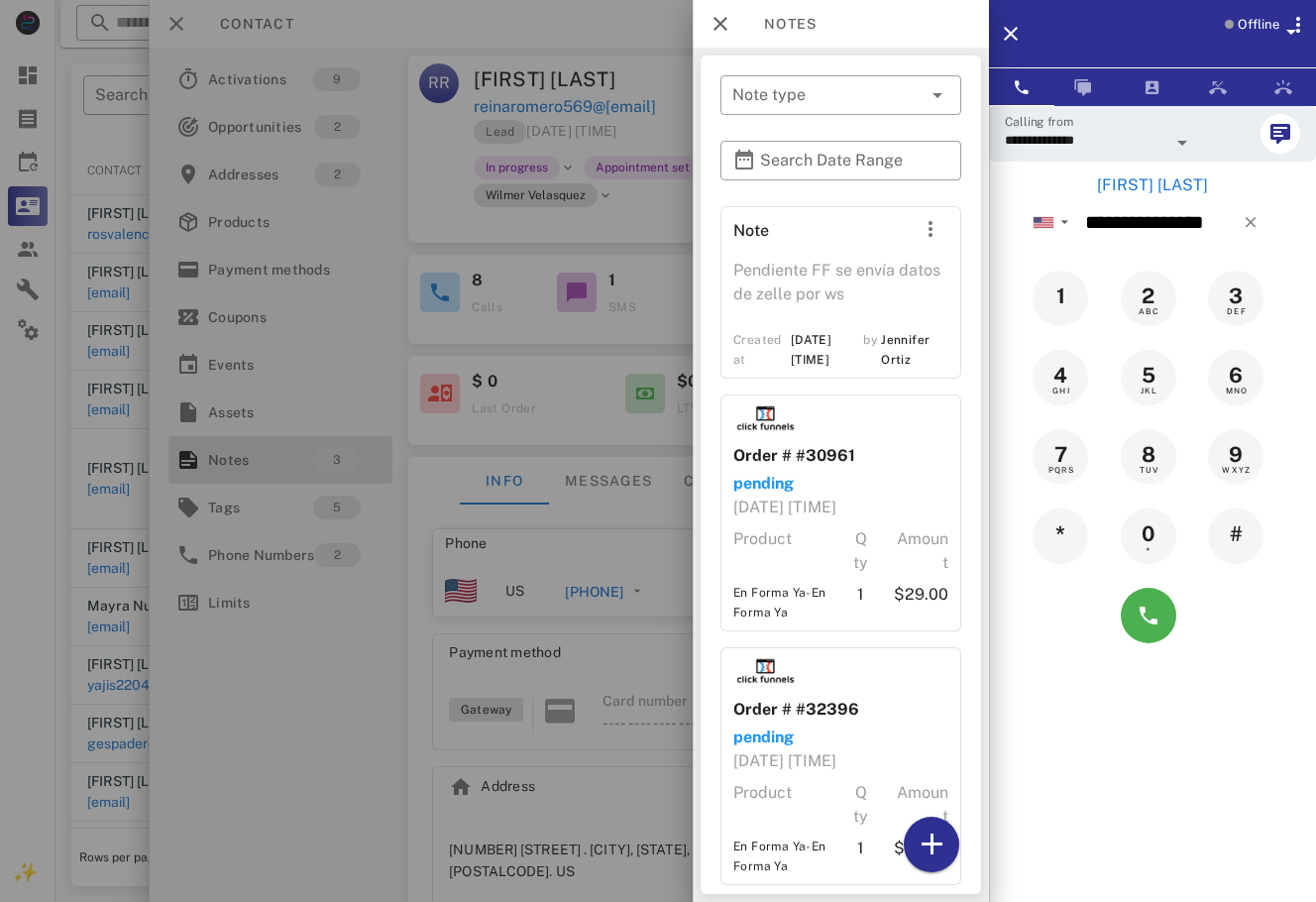 scroll, scrollTop: 88, scrollLeft: 0, axis: vertical 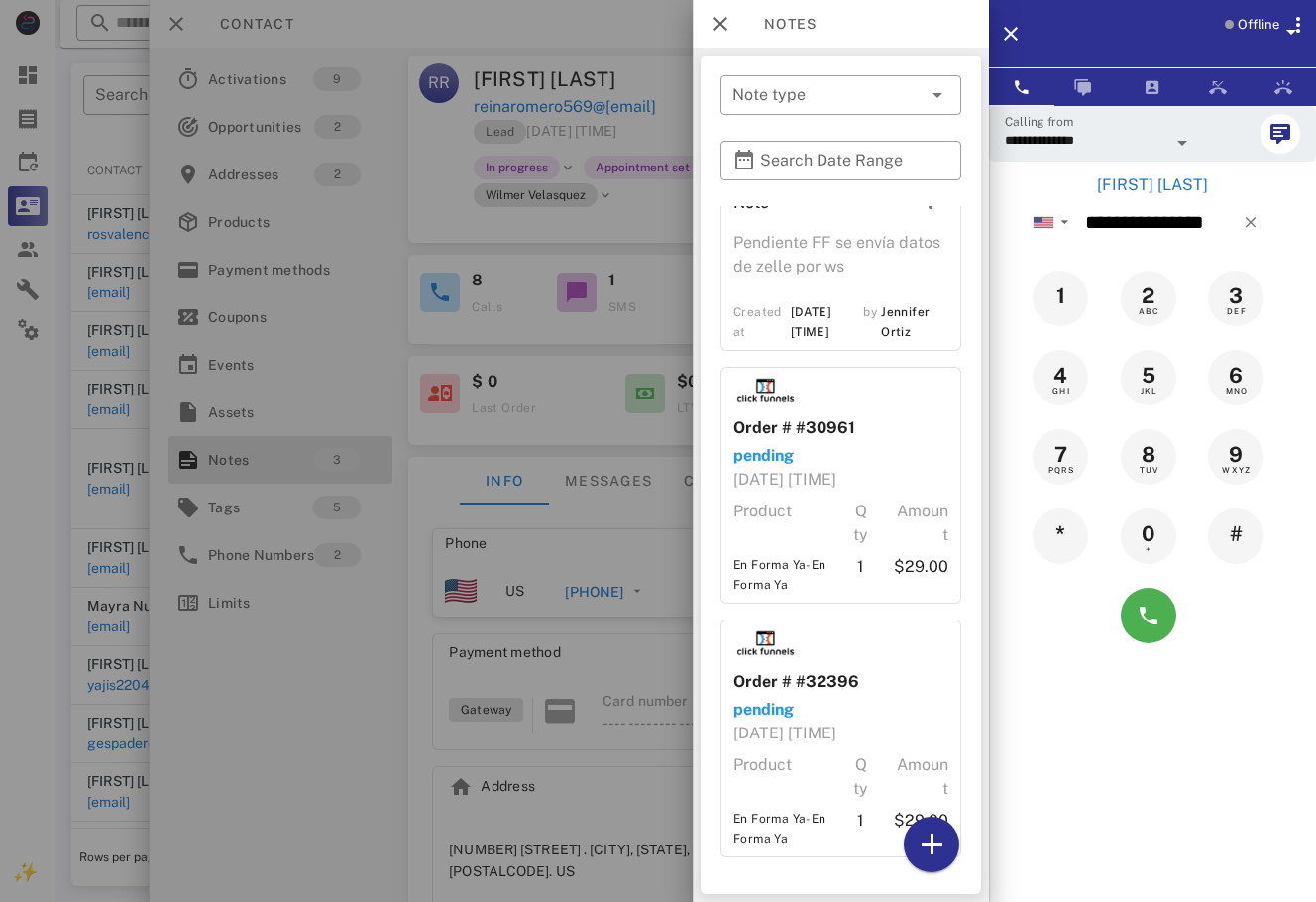 click at bounding box center [658, 451] 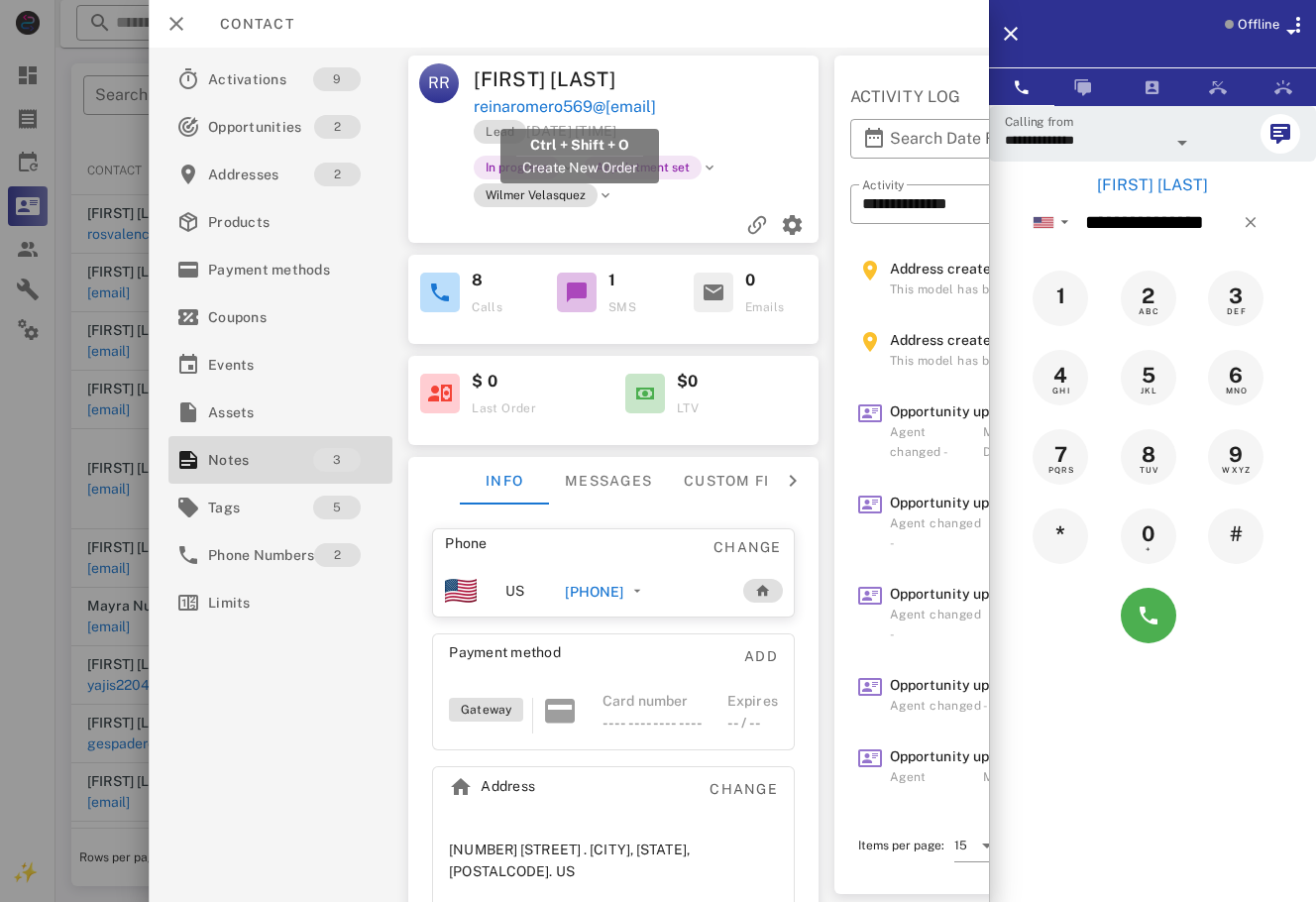click on "reinaromero569@[EMAIL]" at bounding box center [565, 107] 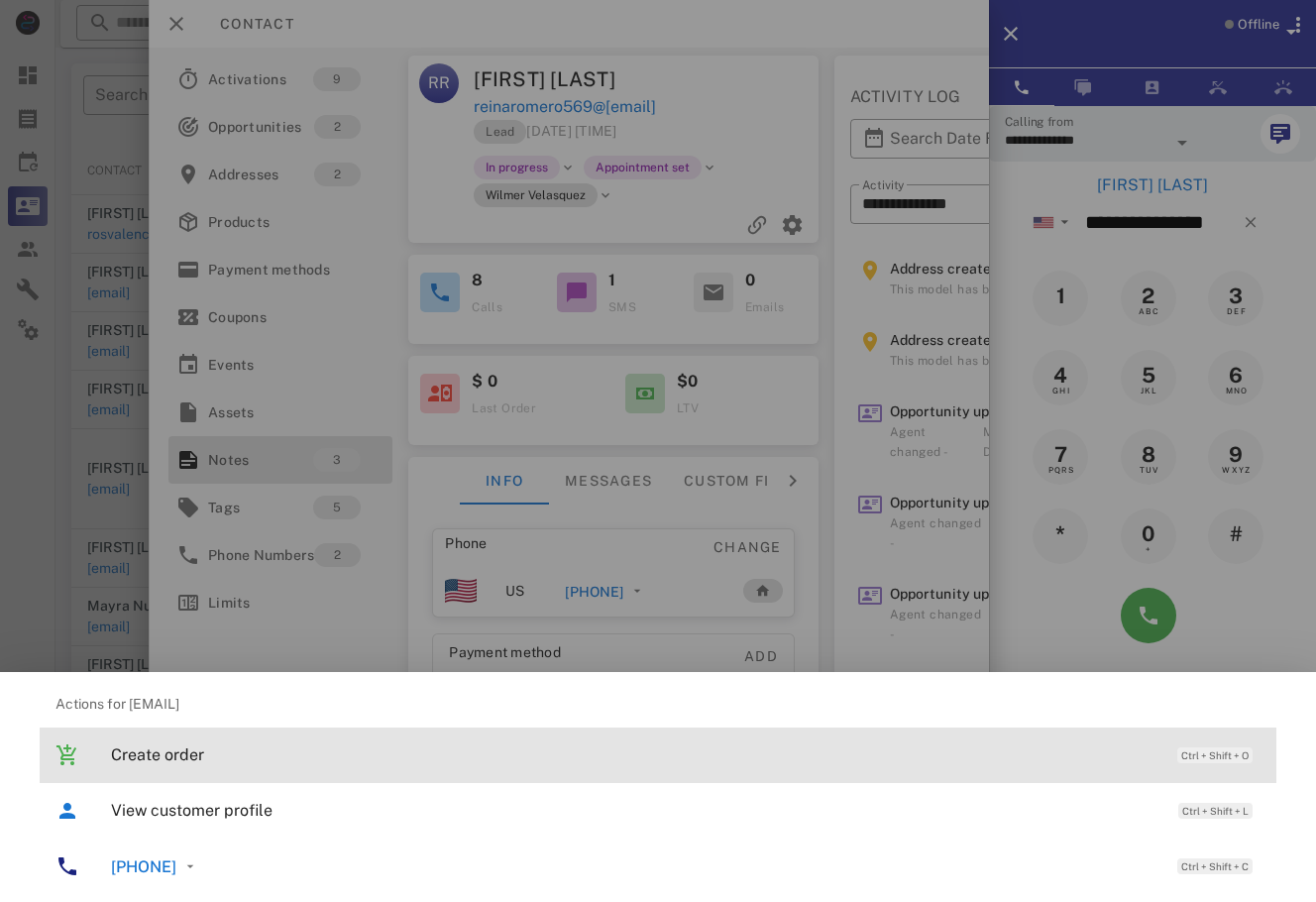 click on "Create order Ctrl + Shift + O" at bounding box center [686, 754] 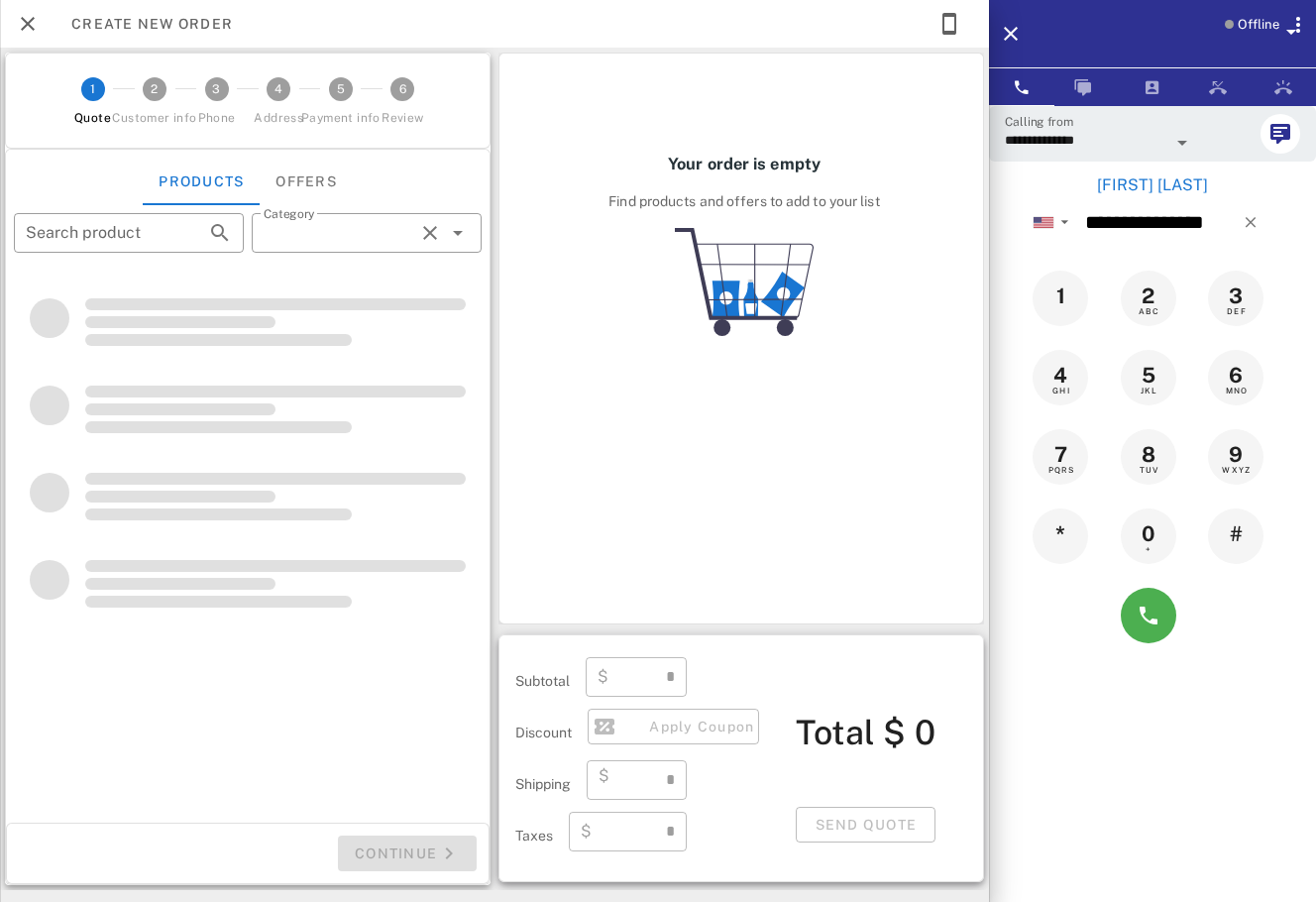 type on "**********" 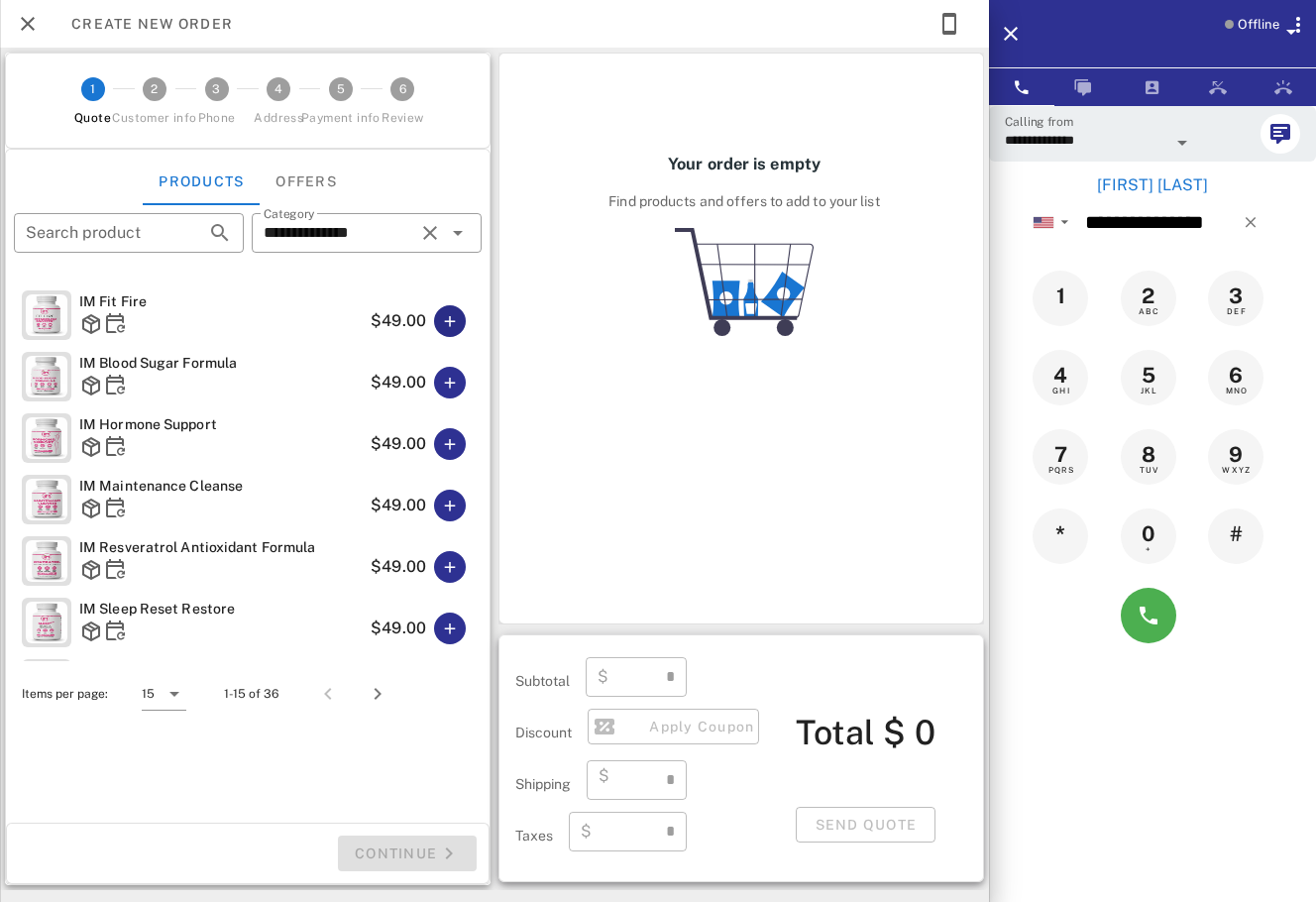type on "****" 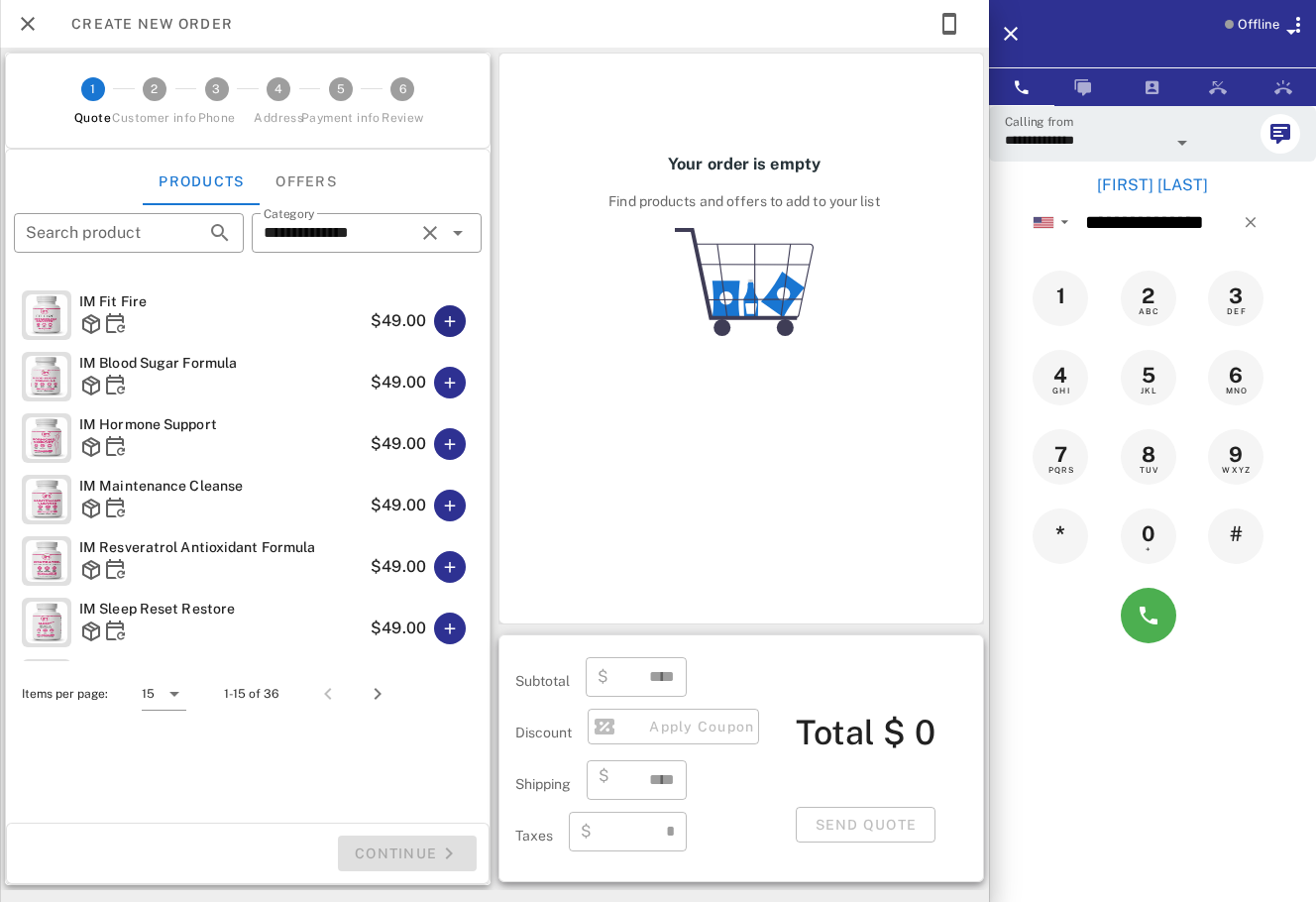 type on "****" 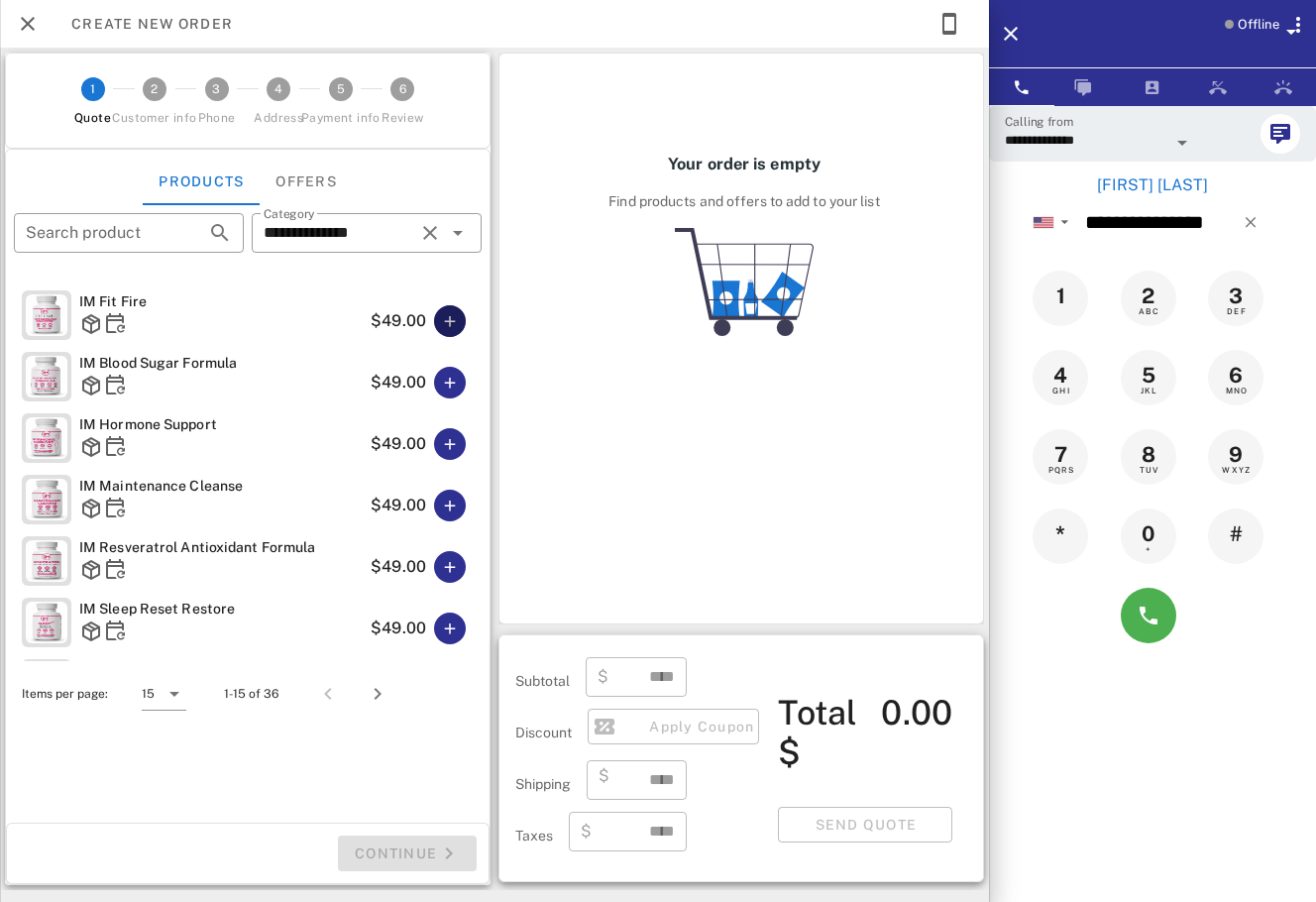 click at bounding box center [450, 321] 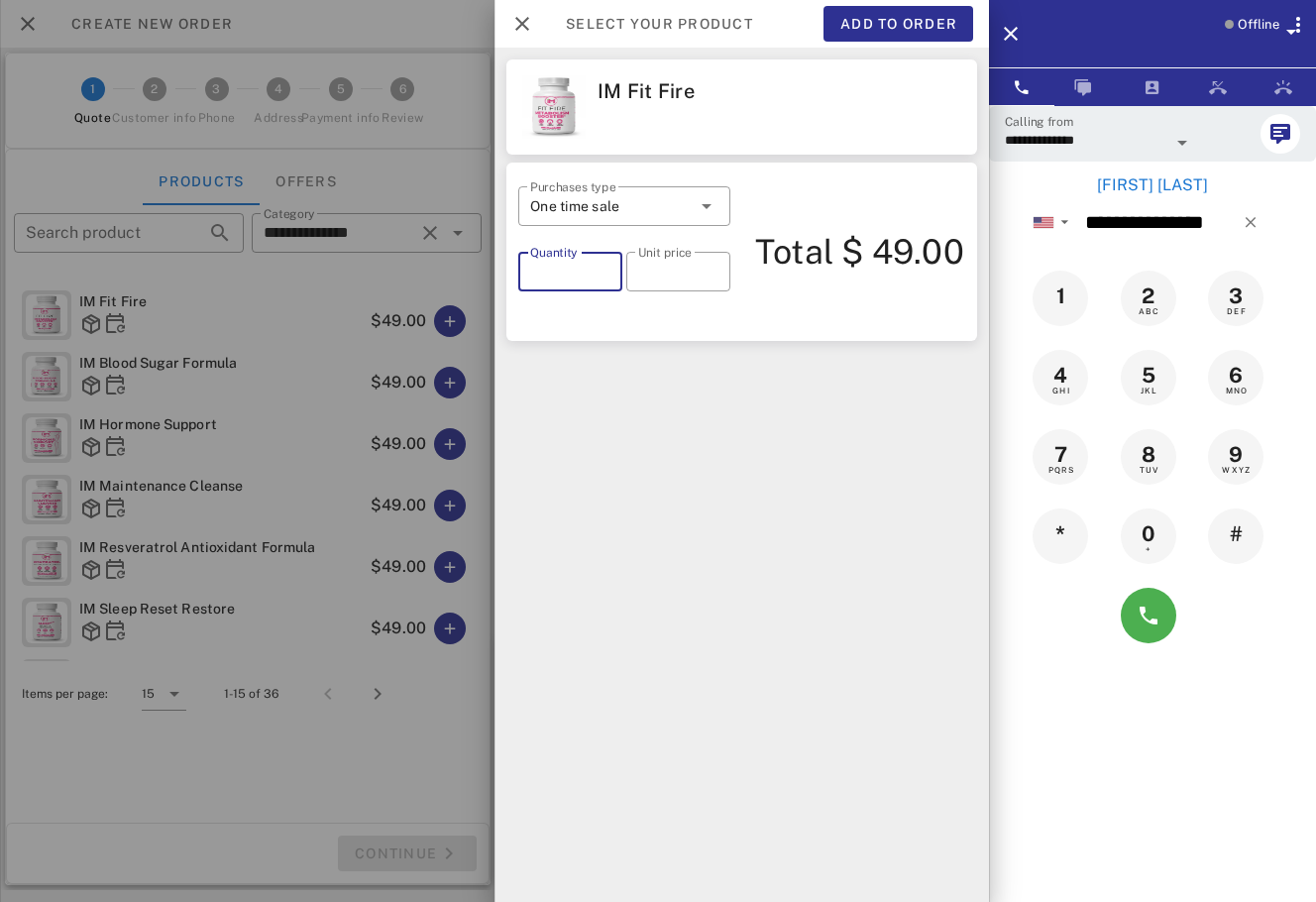 click on "*" at bounding box center (570, 272) 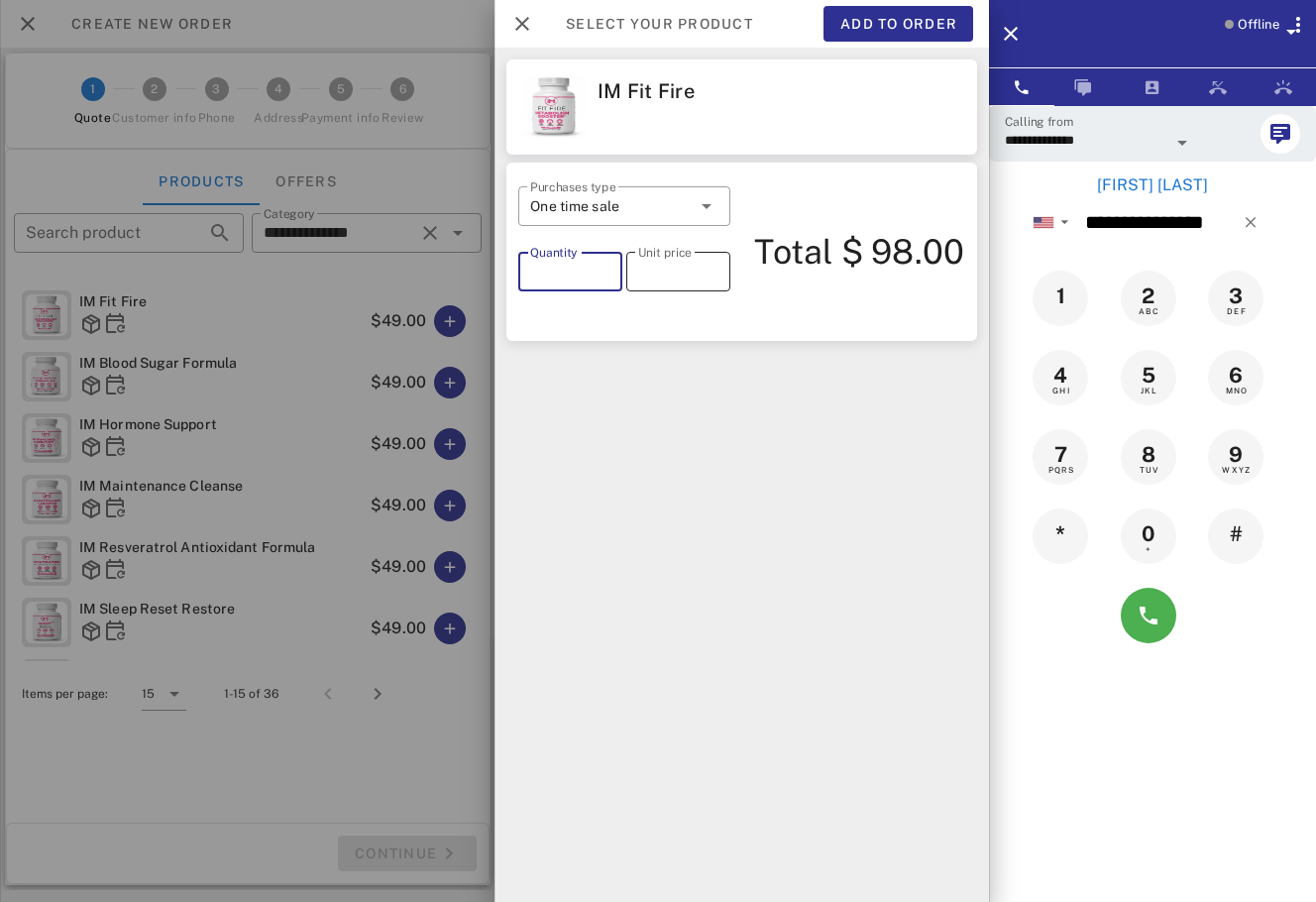 type on "*" 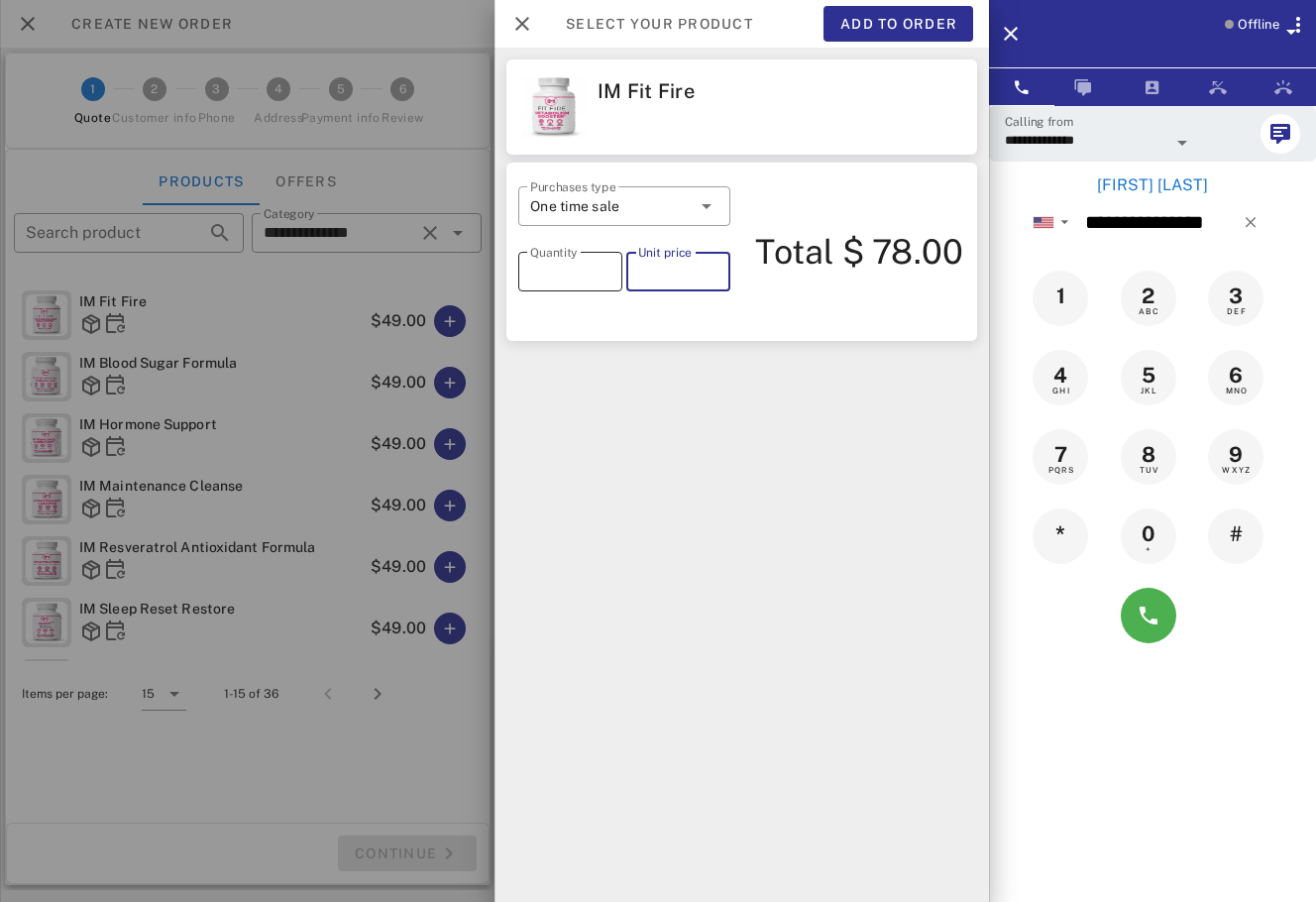 type on "*****" 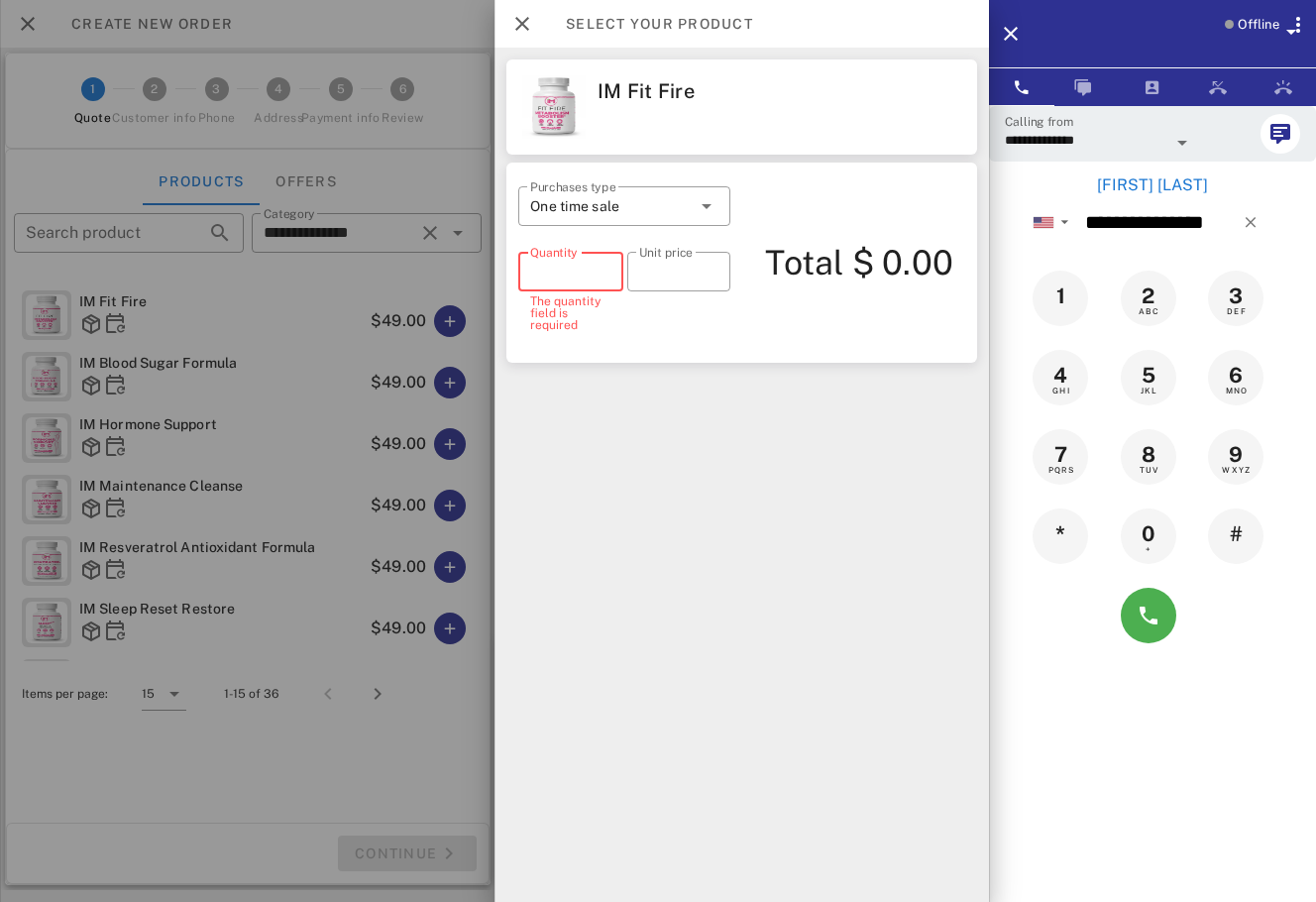 type on "*" 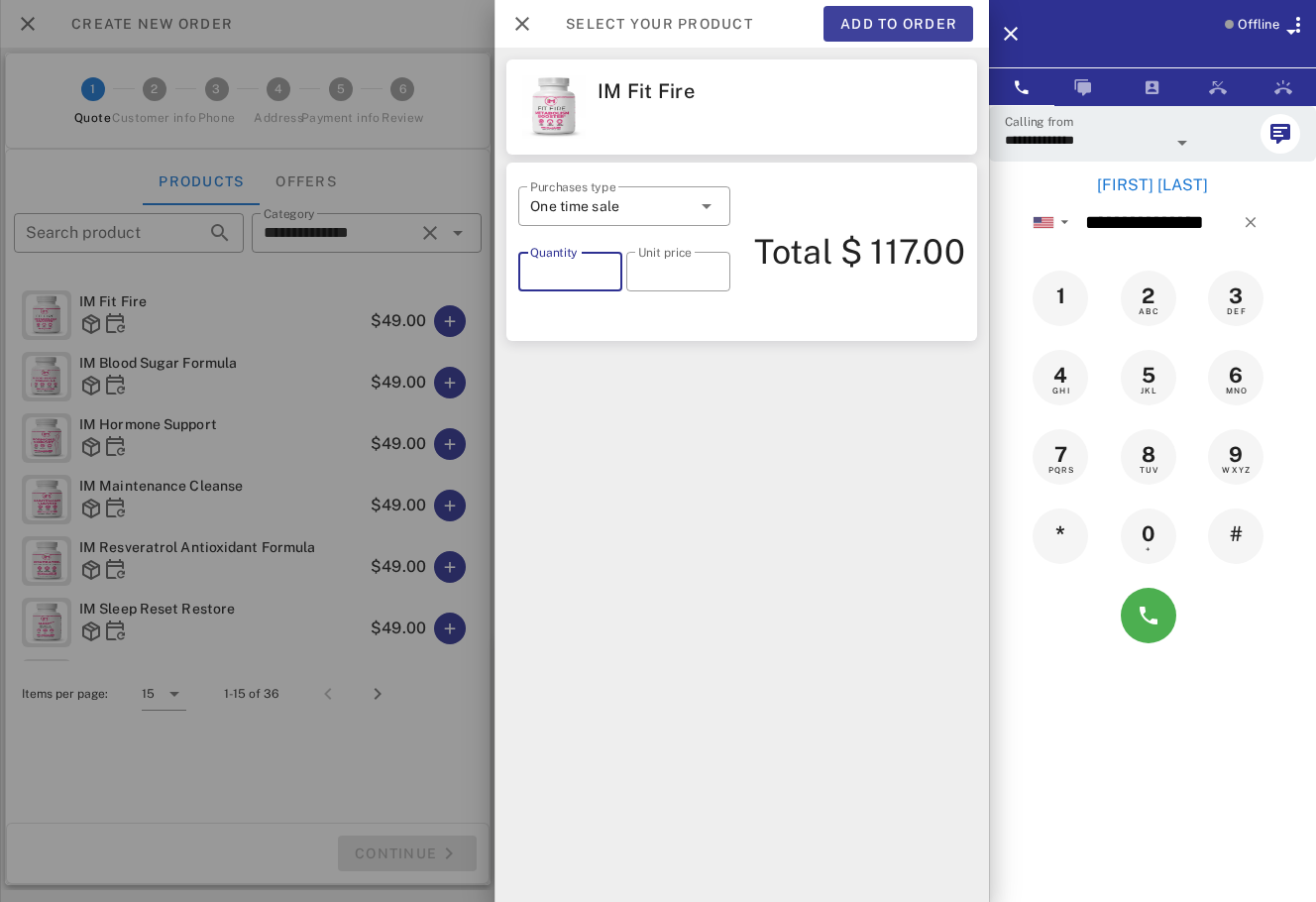 type on "*" 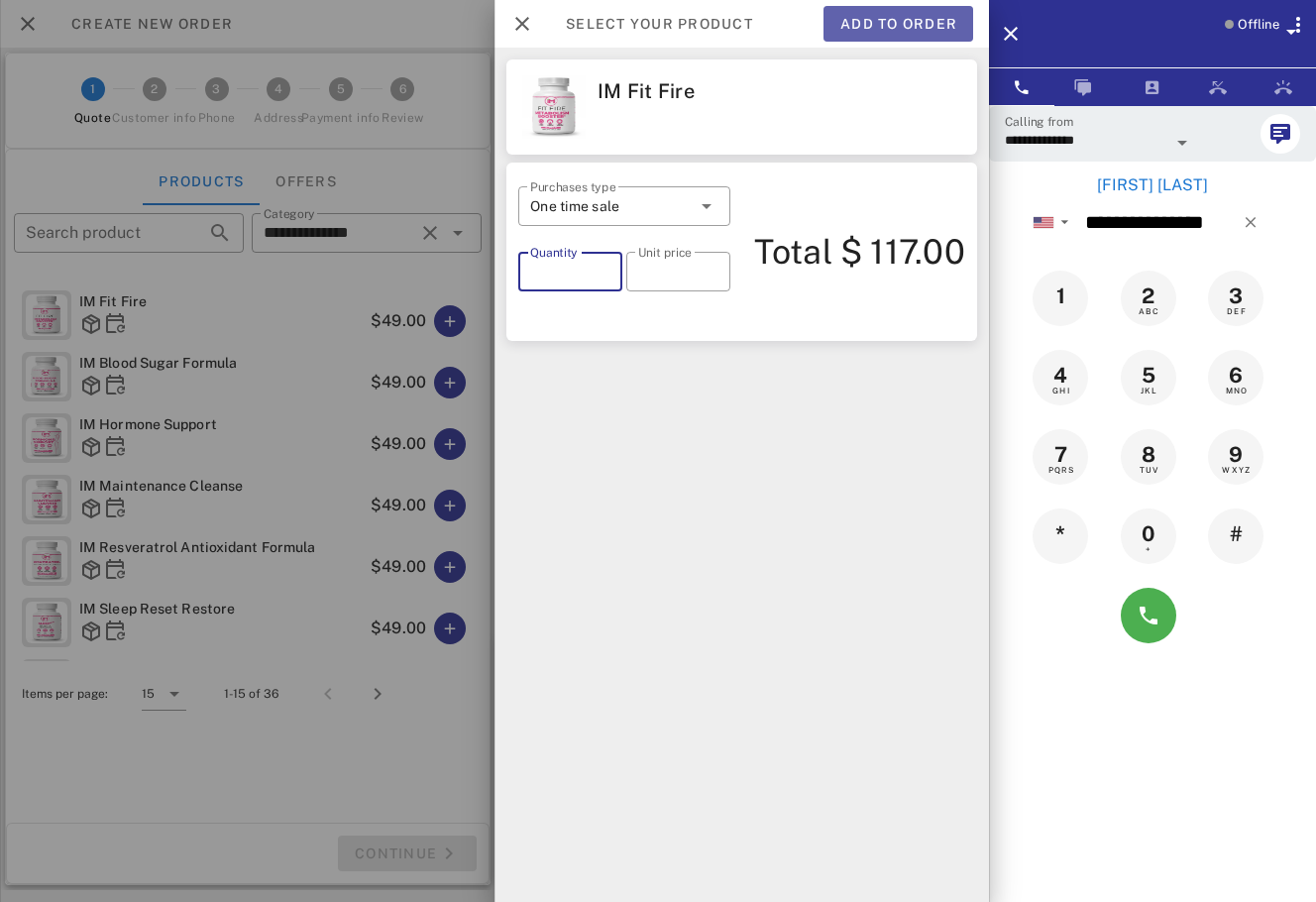 click on "Add to order" at bounding box center (898, 24) 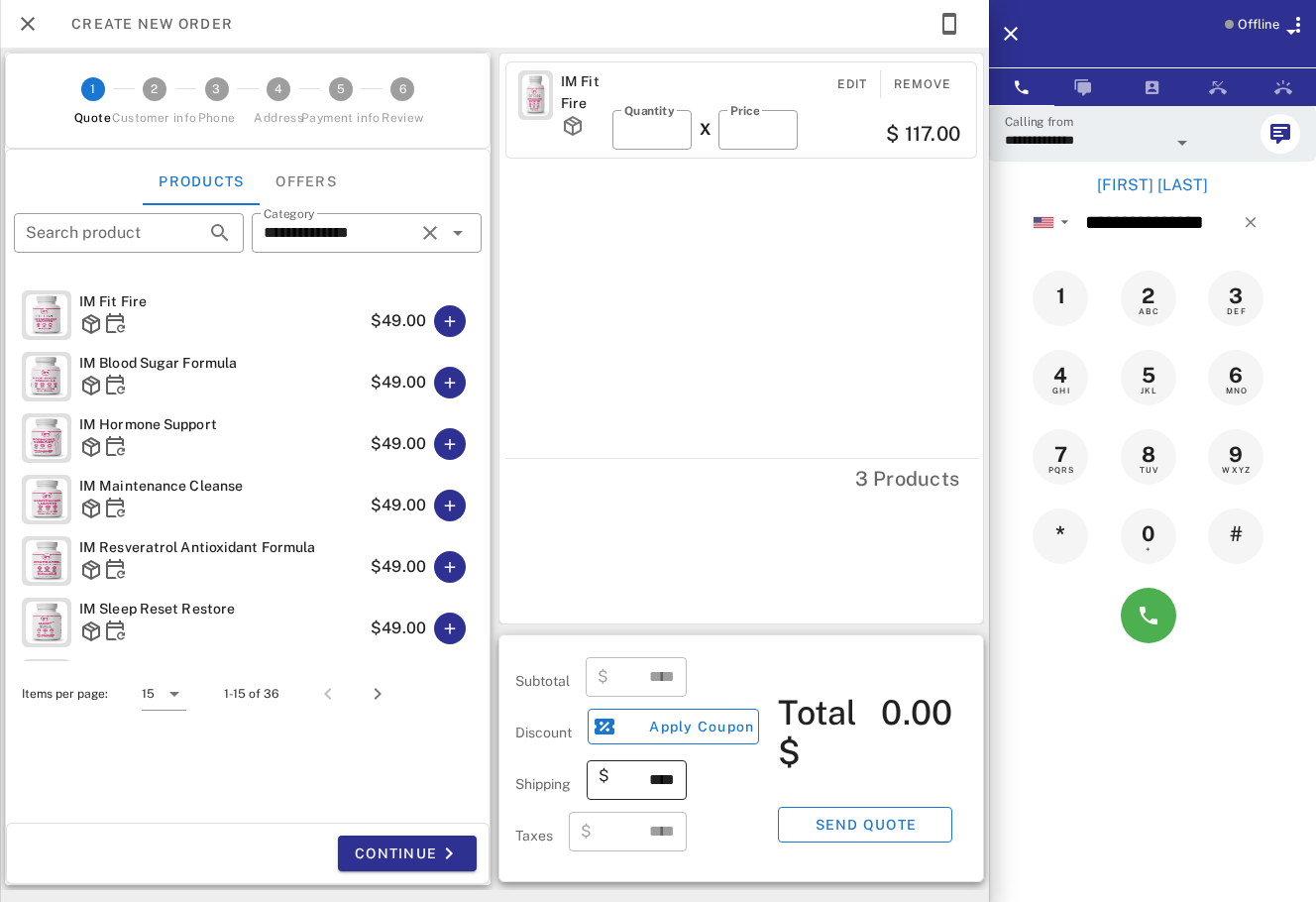 type on "******" 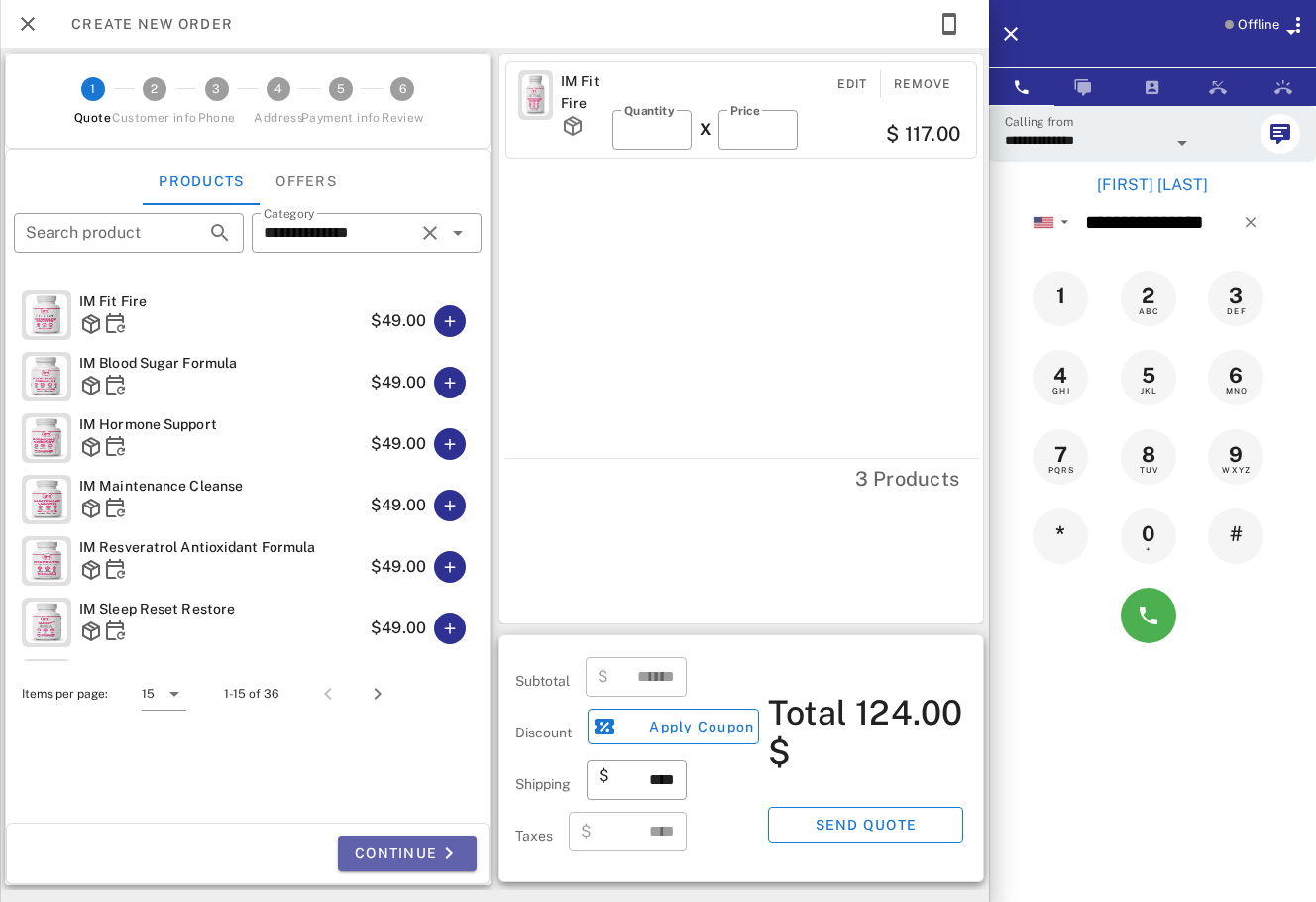 click at bounding box center [449, 853] 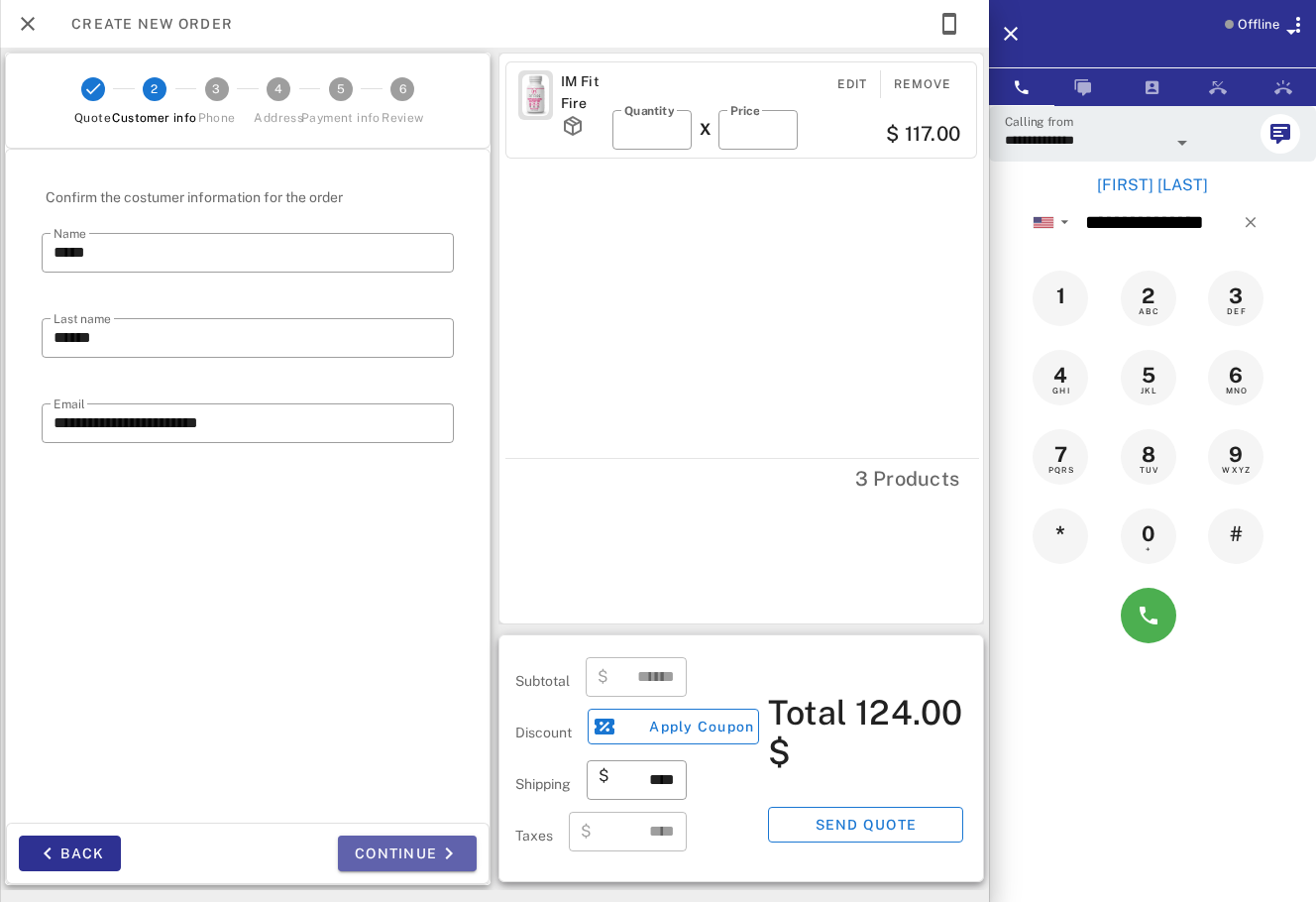 click at bounding box center (449, 853) 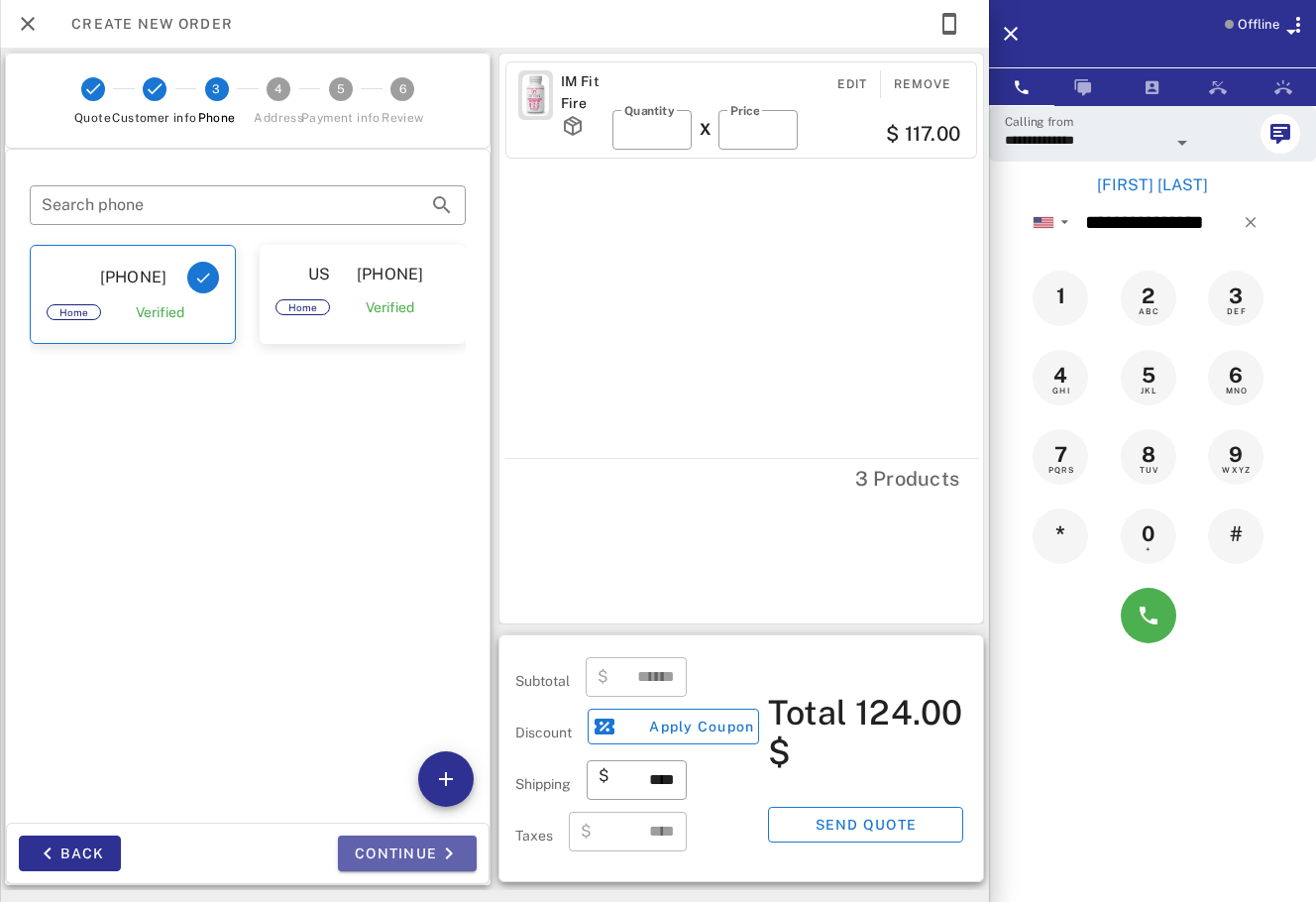 click at bounding box center [449, 853] 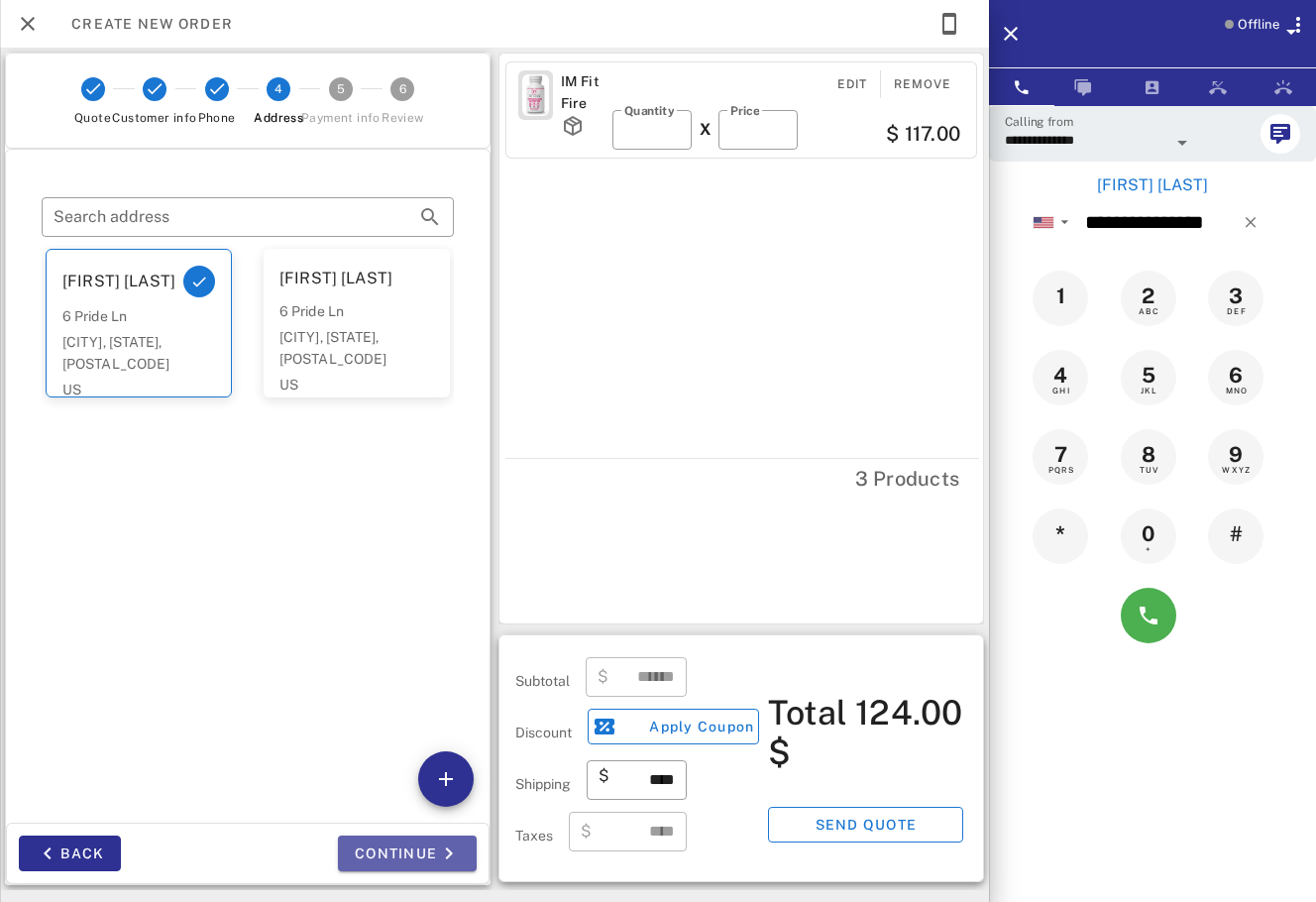 click at bounding box center (449, 853) 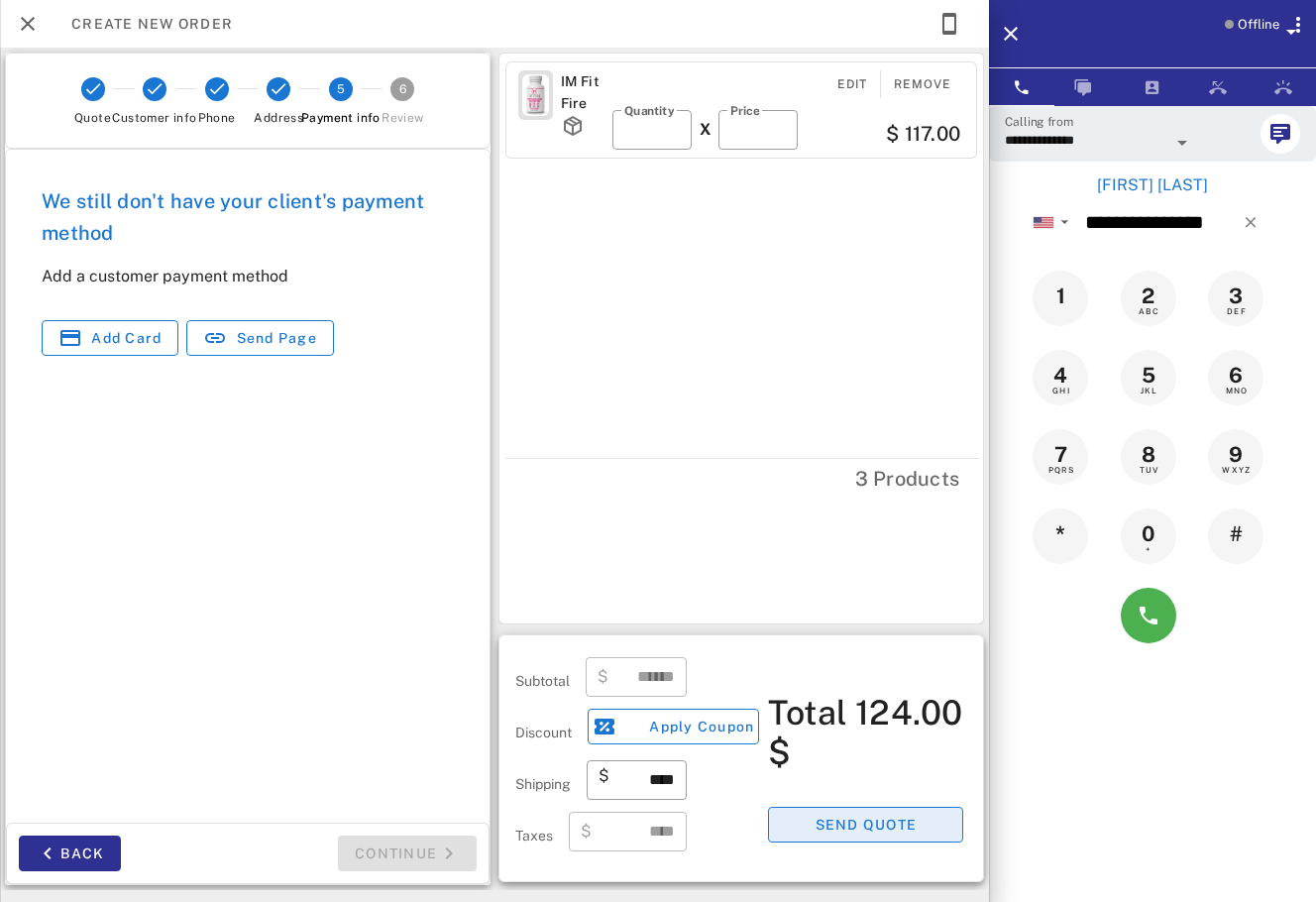 click on "Send quote" at bounding box center (865, 825) 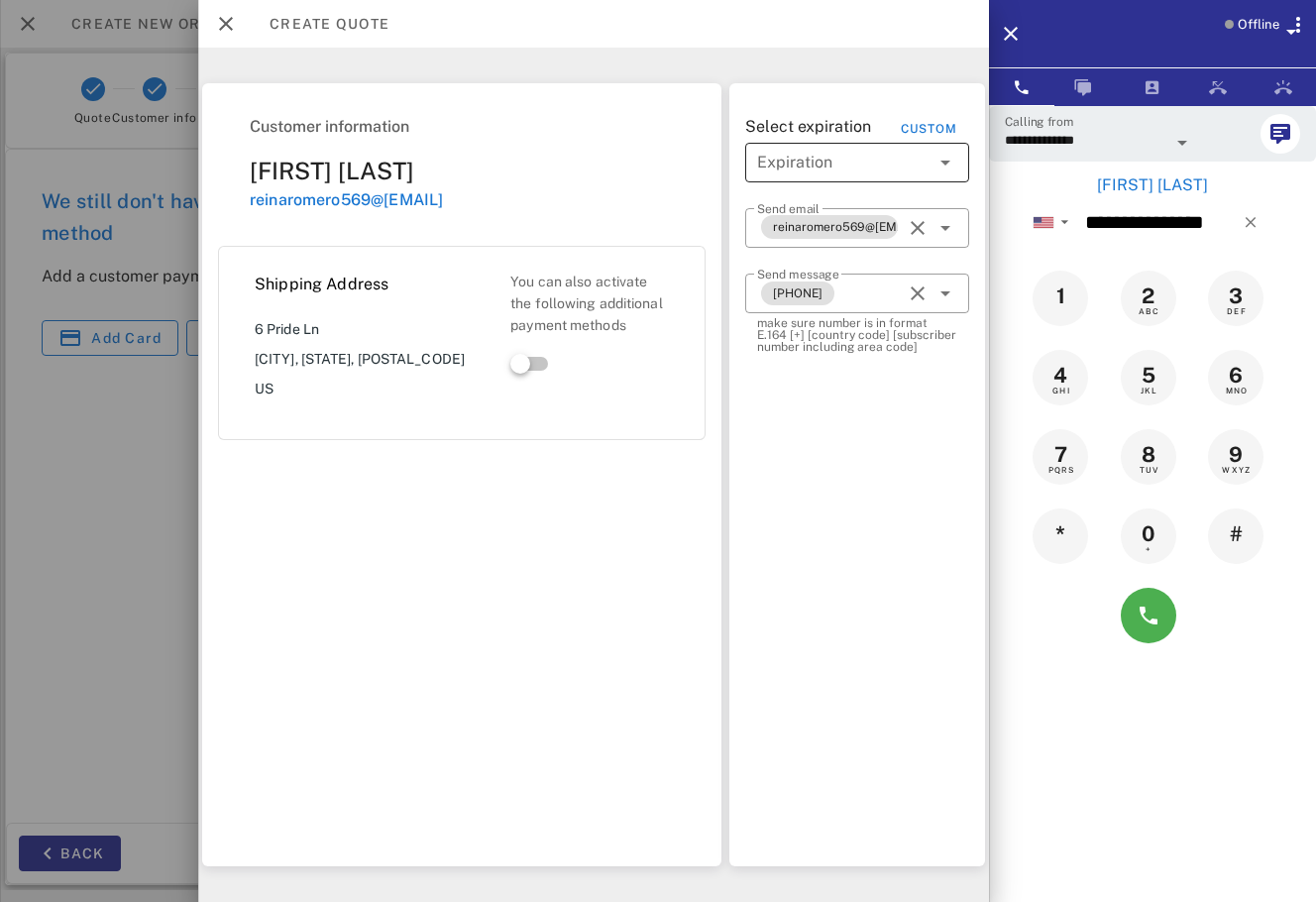 click at bounding box center [843, 163] 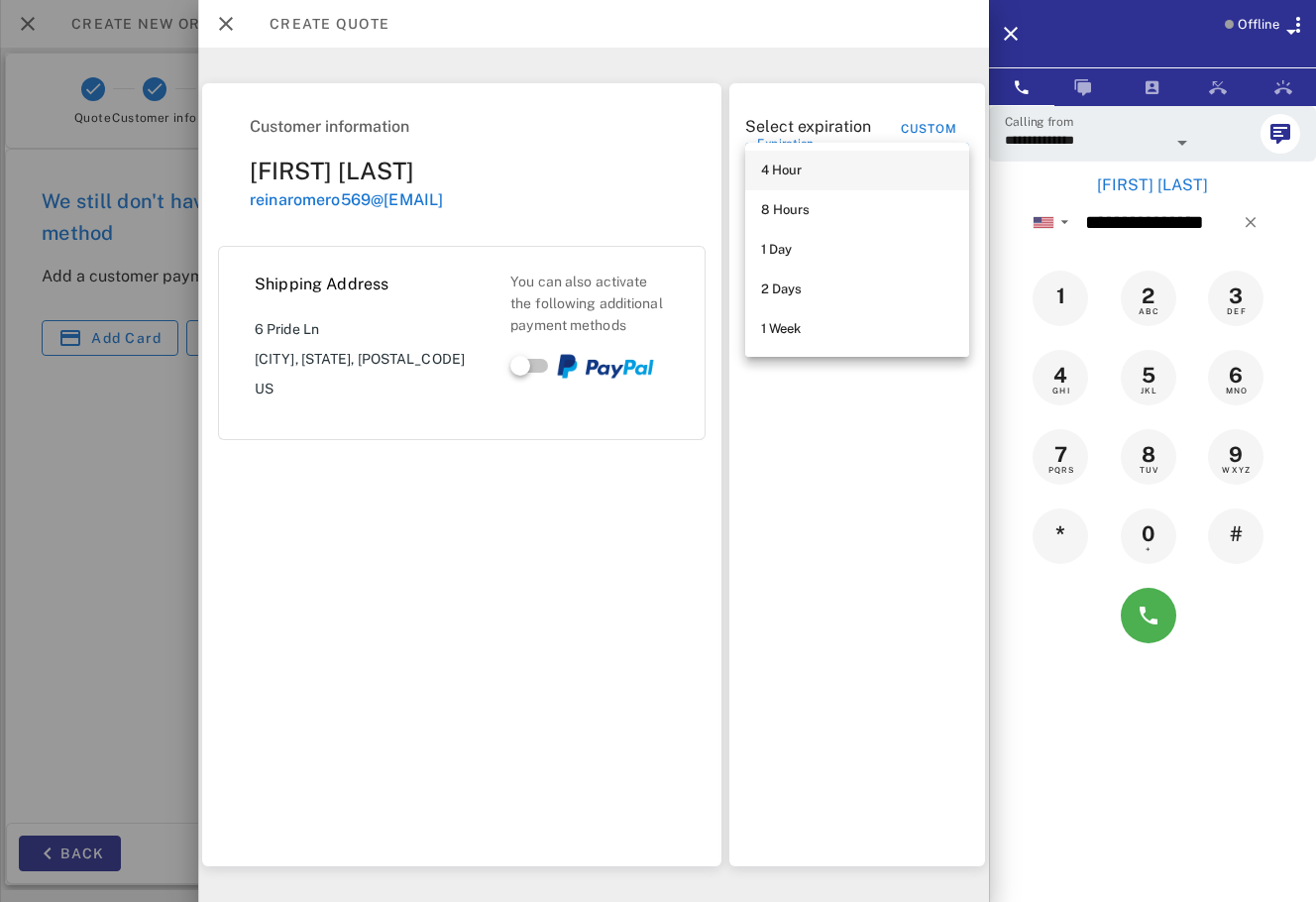 click on "4 Hour" at bounding box center (857, 170) 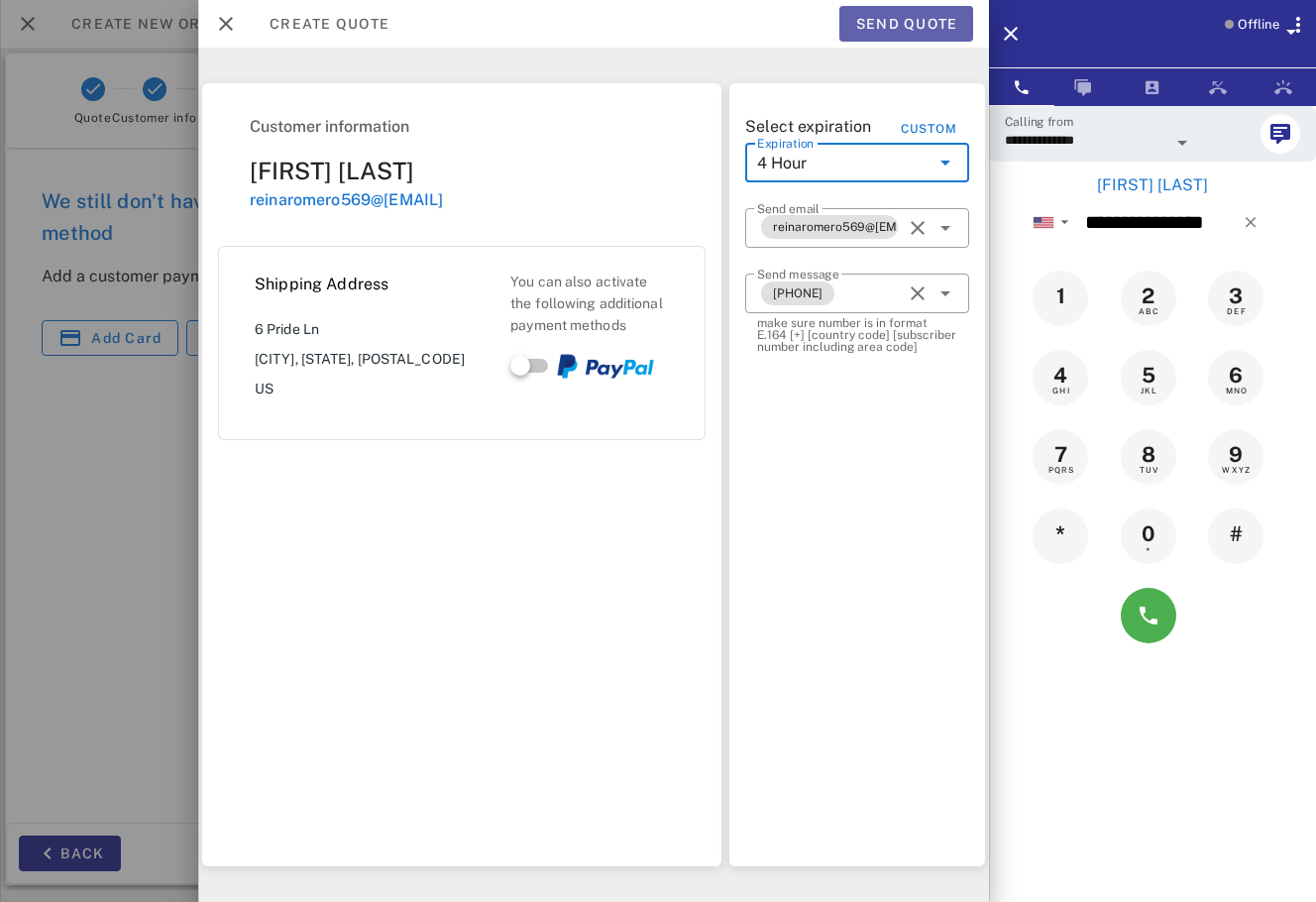 click on "Send quote" at bounding box center [906, 24] 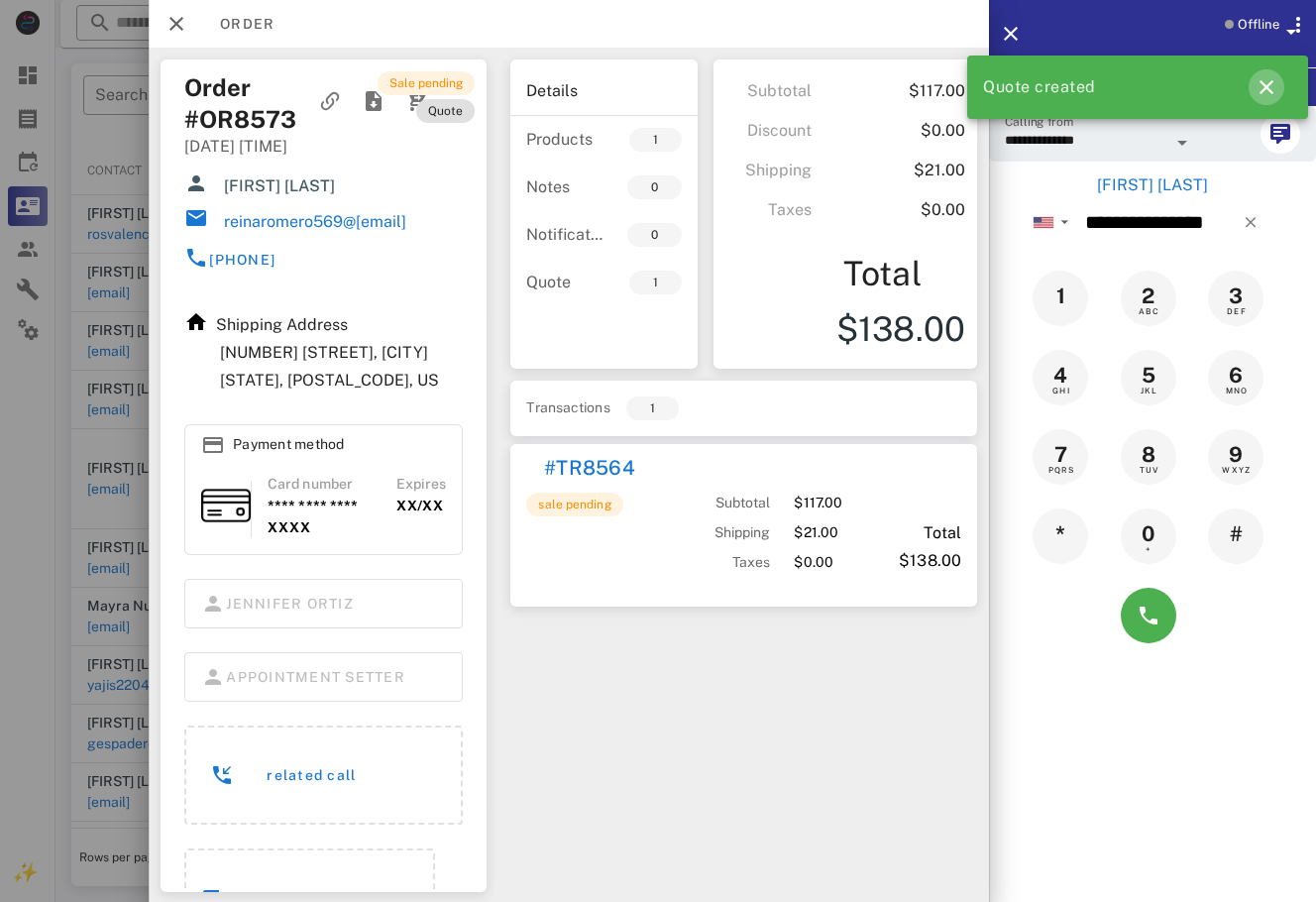 click at bounding box center (1266, 87) 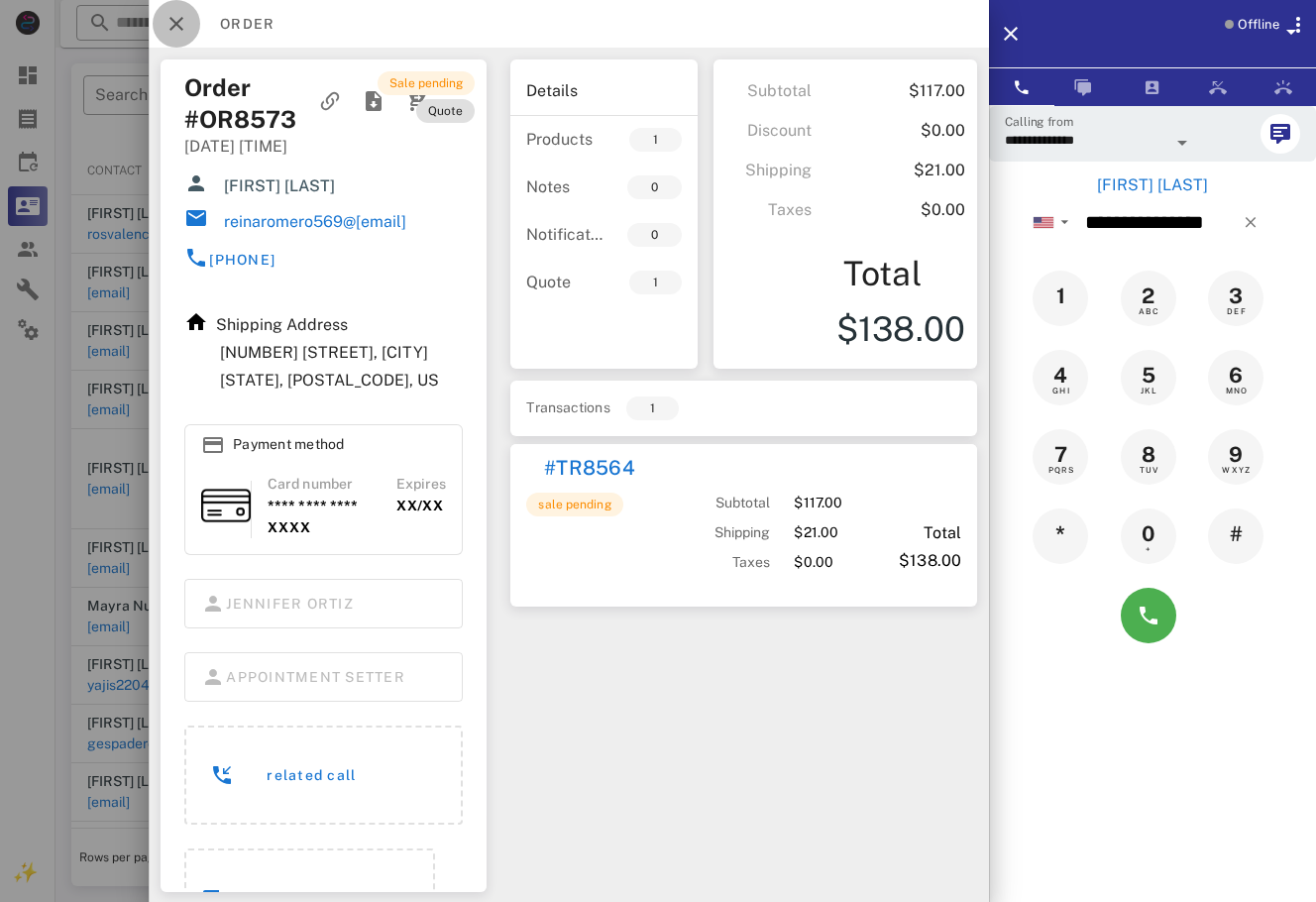 click at bounding box center [176, 24] 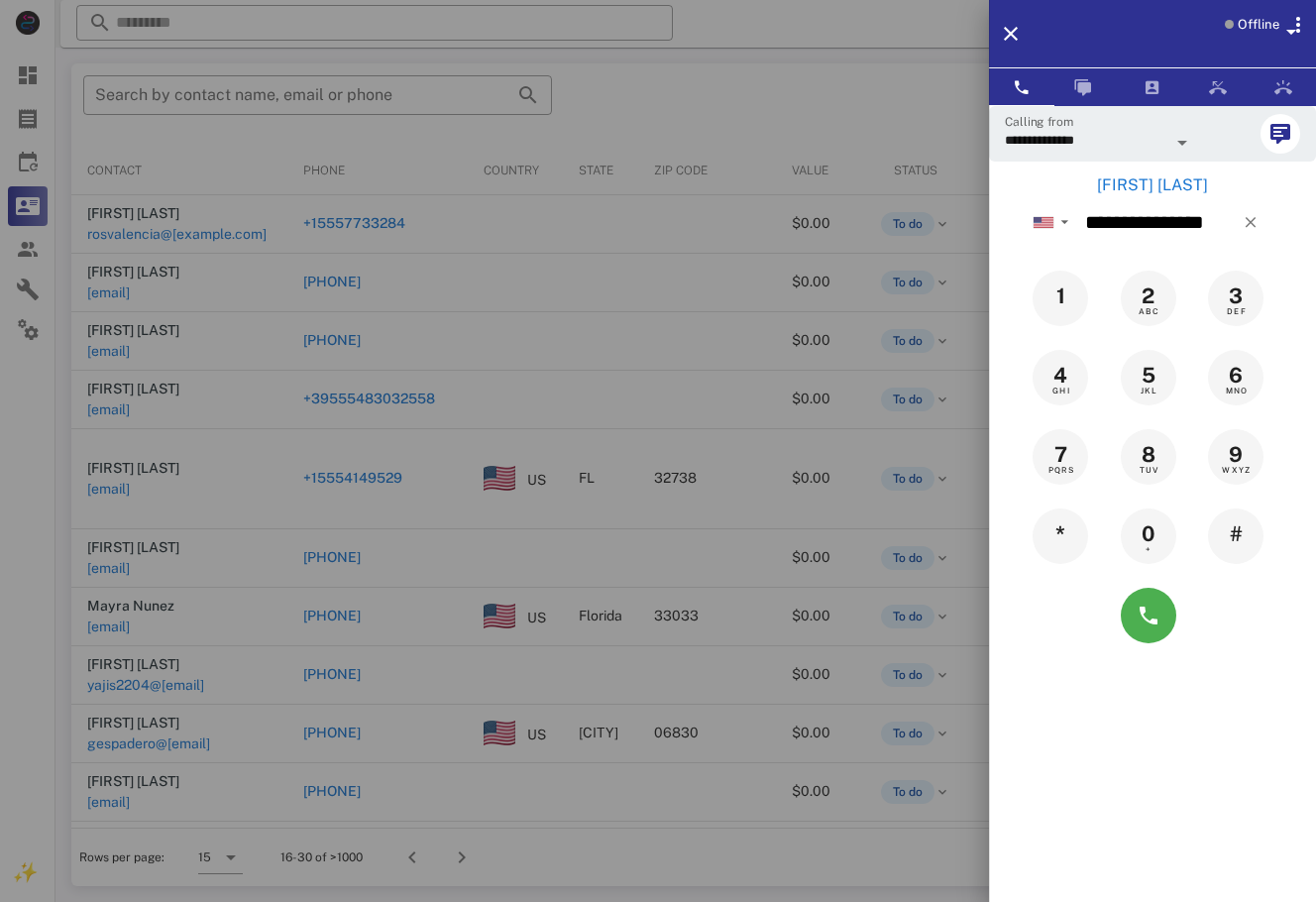 click at bounding box center [658, 451] 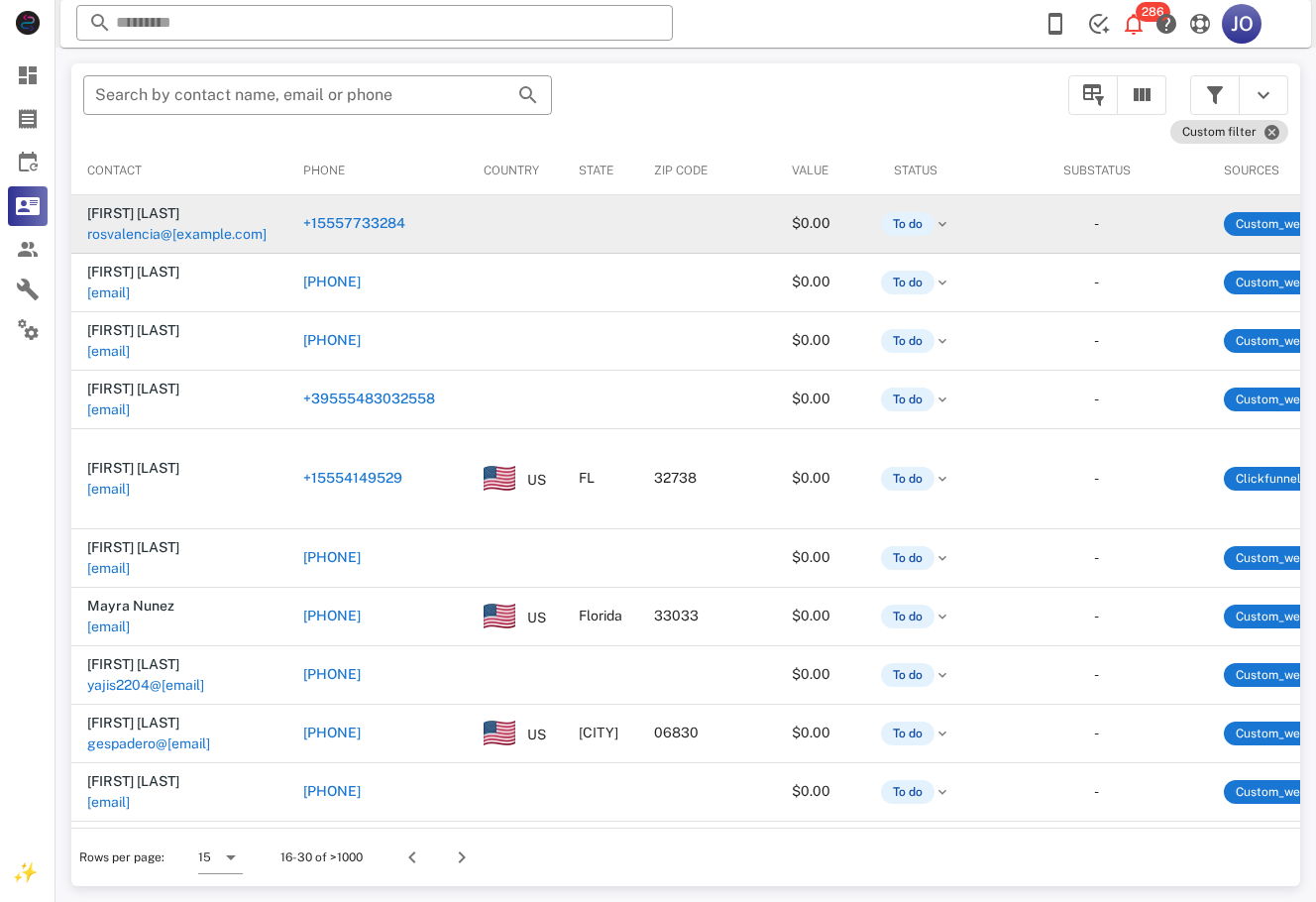 click on "rosvalencia@[EXAMPLE.COM]" at bounding box center (176, 234) 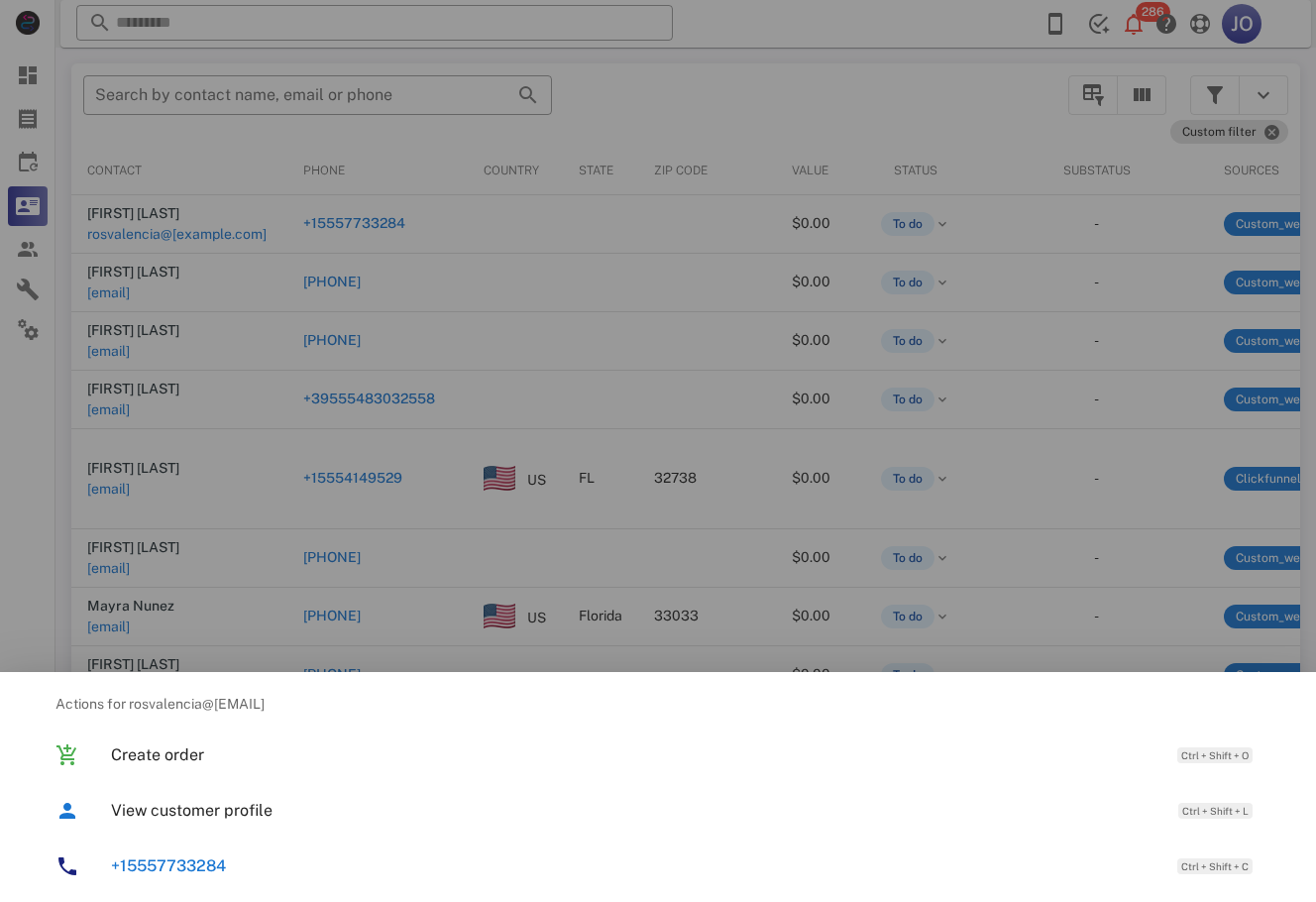 click at bounding box center (658, 451) 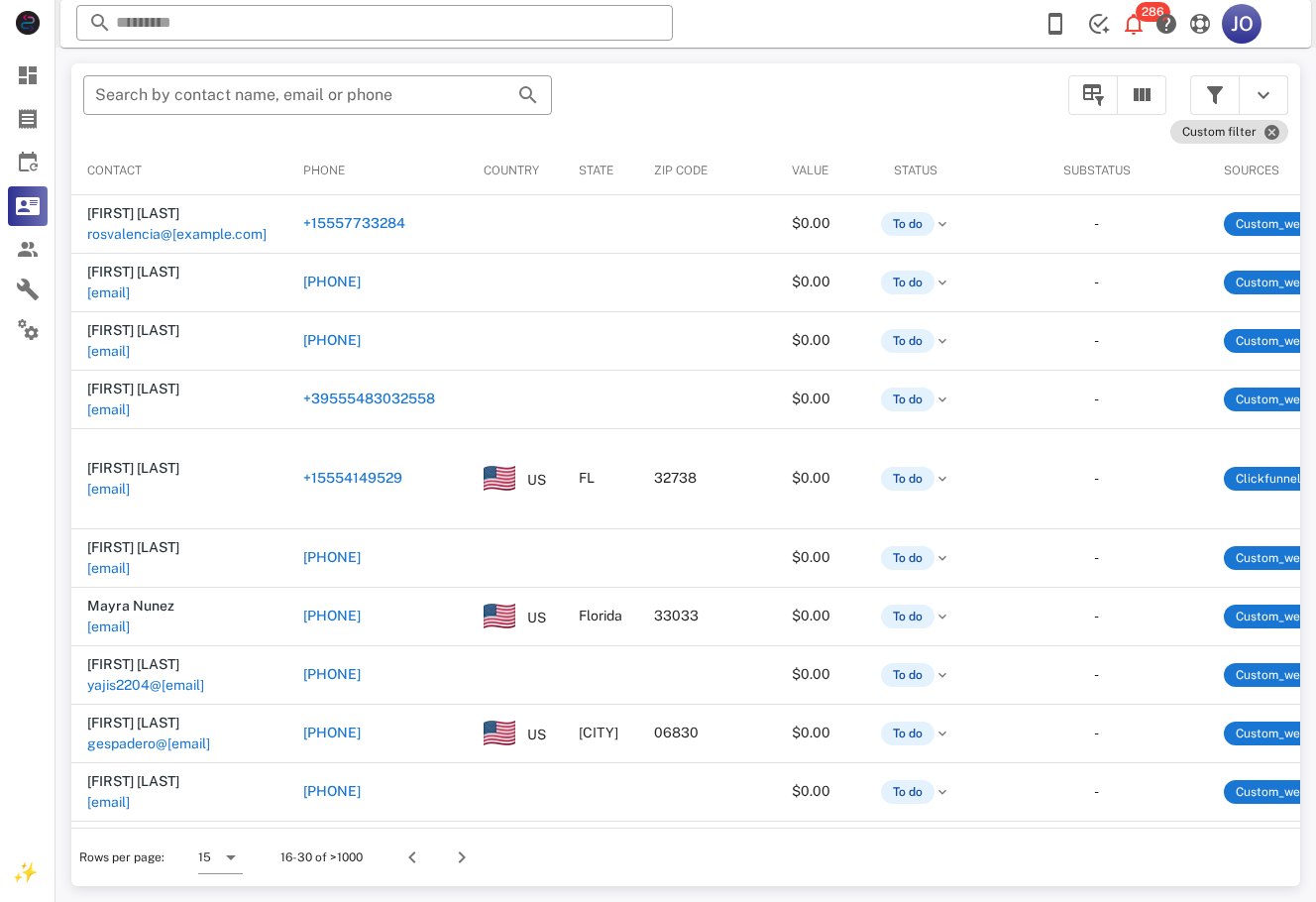 drag, startPoint x: 1255, startPoint y: 56, endPoint x: 1169, endPoint y: 48, distance: 86.37129 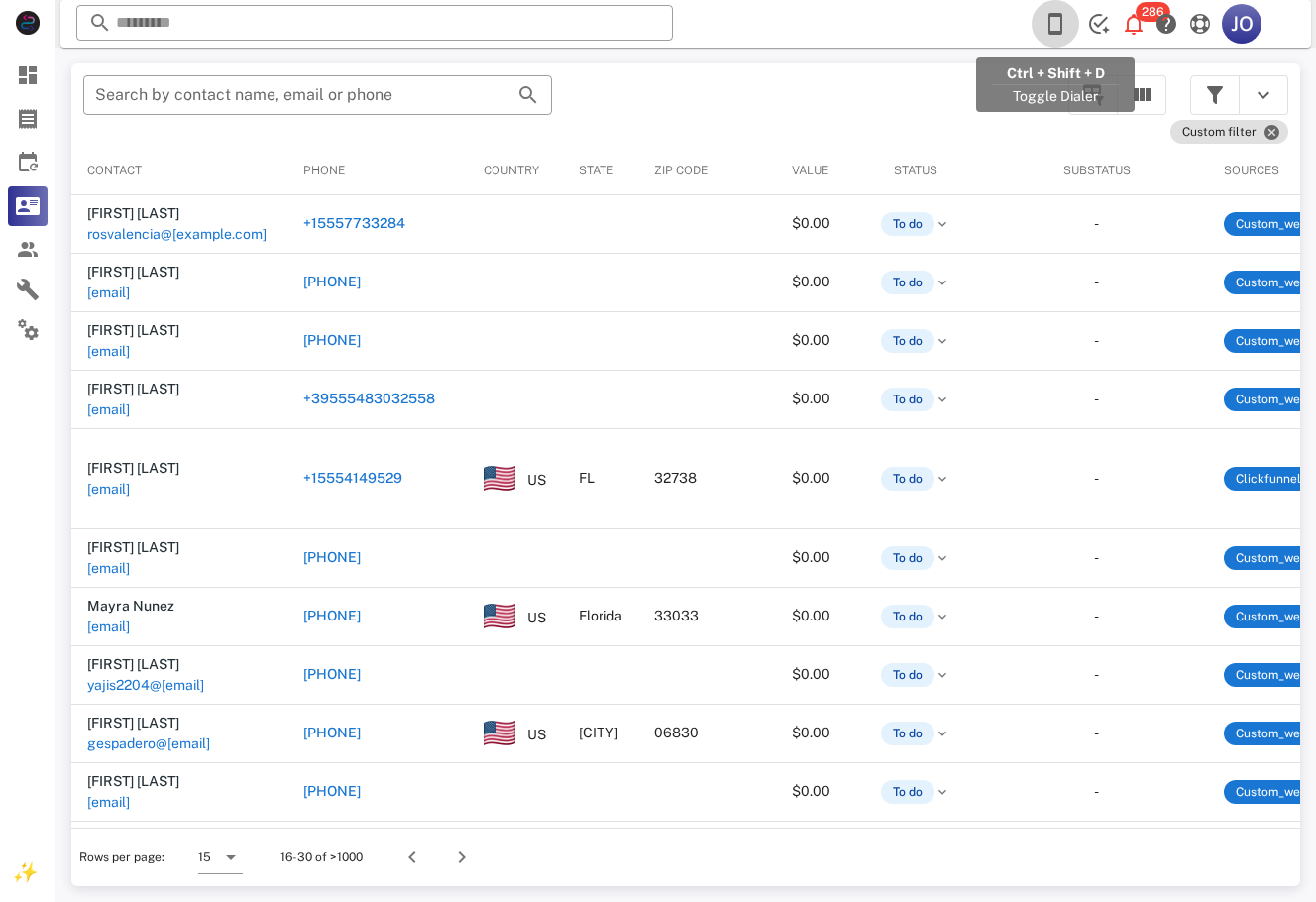 click at bounding box center [1055, 24] 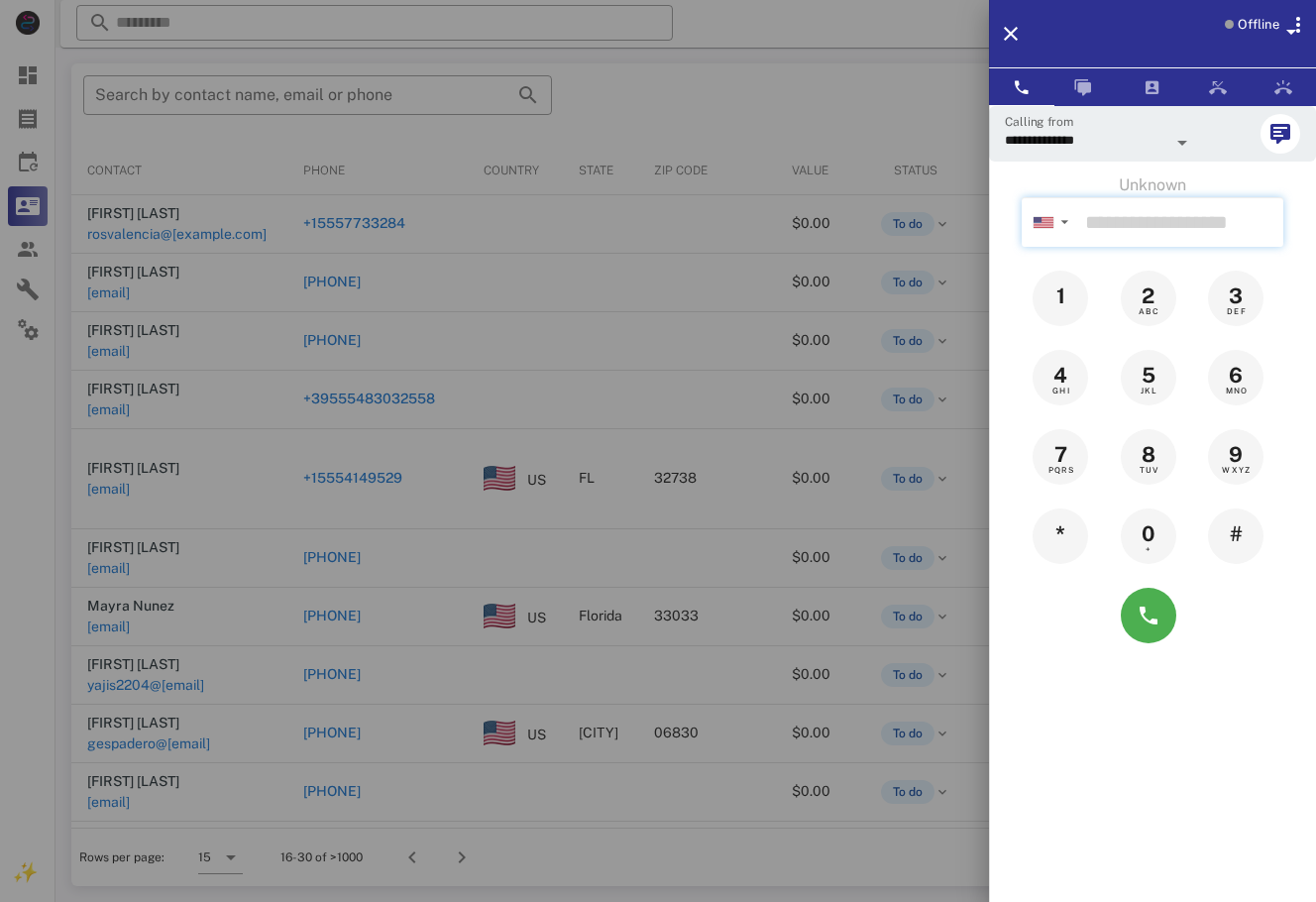 click at bounding box center [1180, 222] 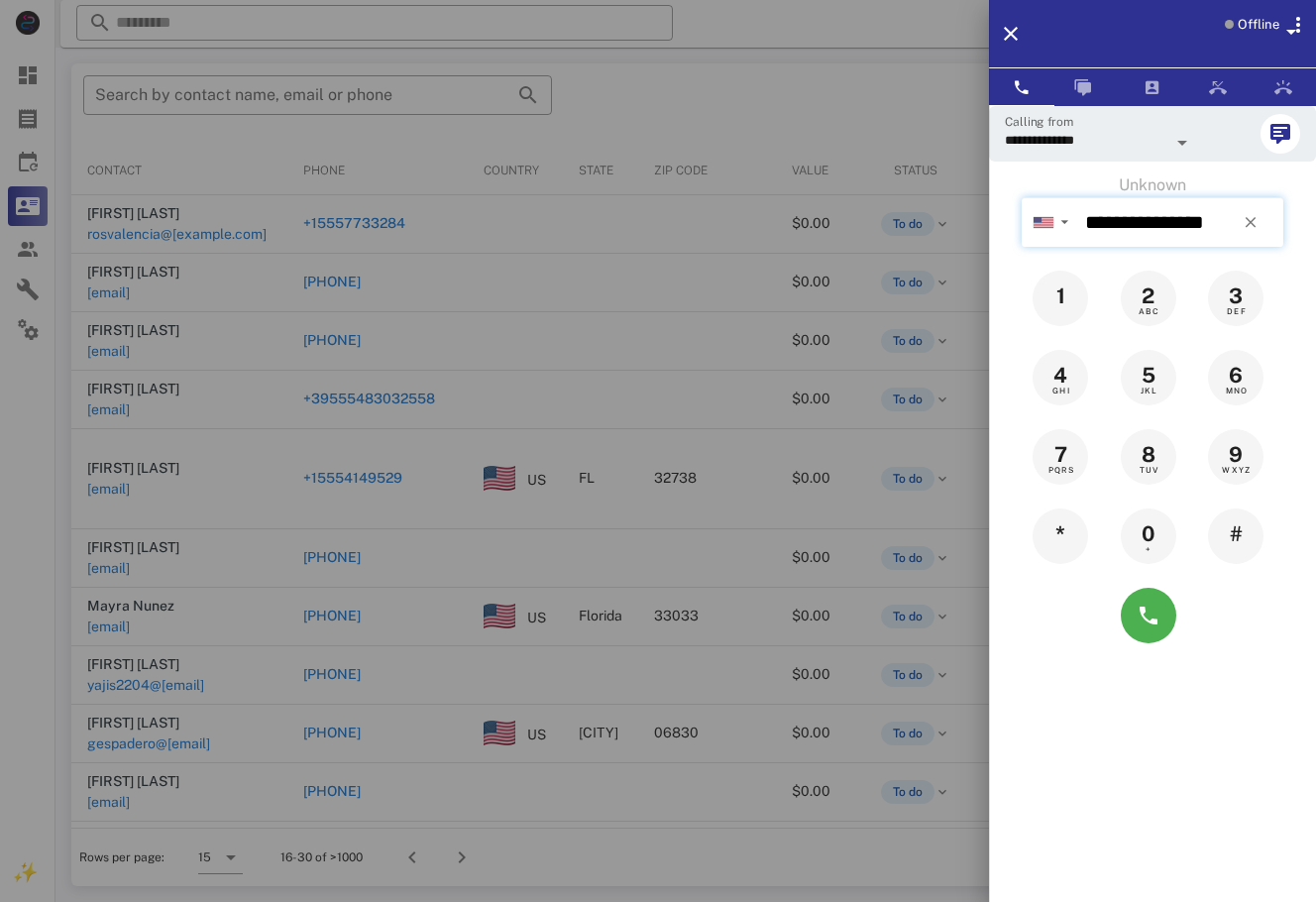 type on "**********" 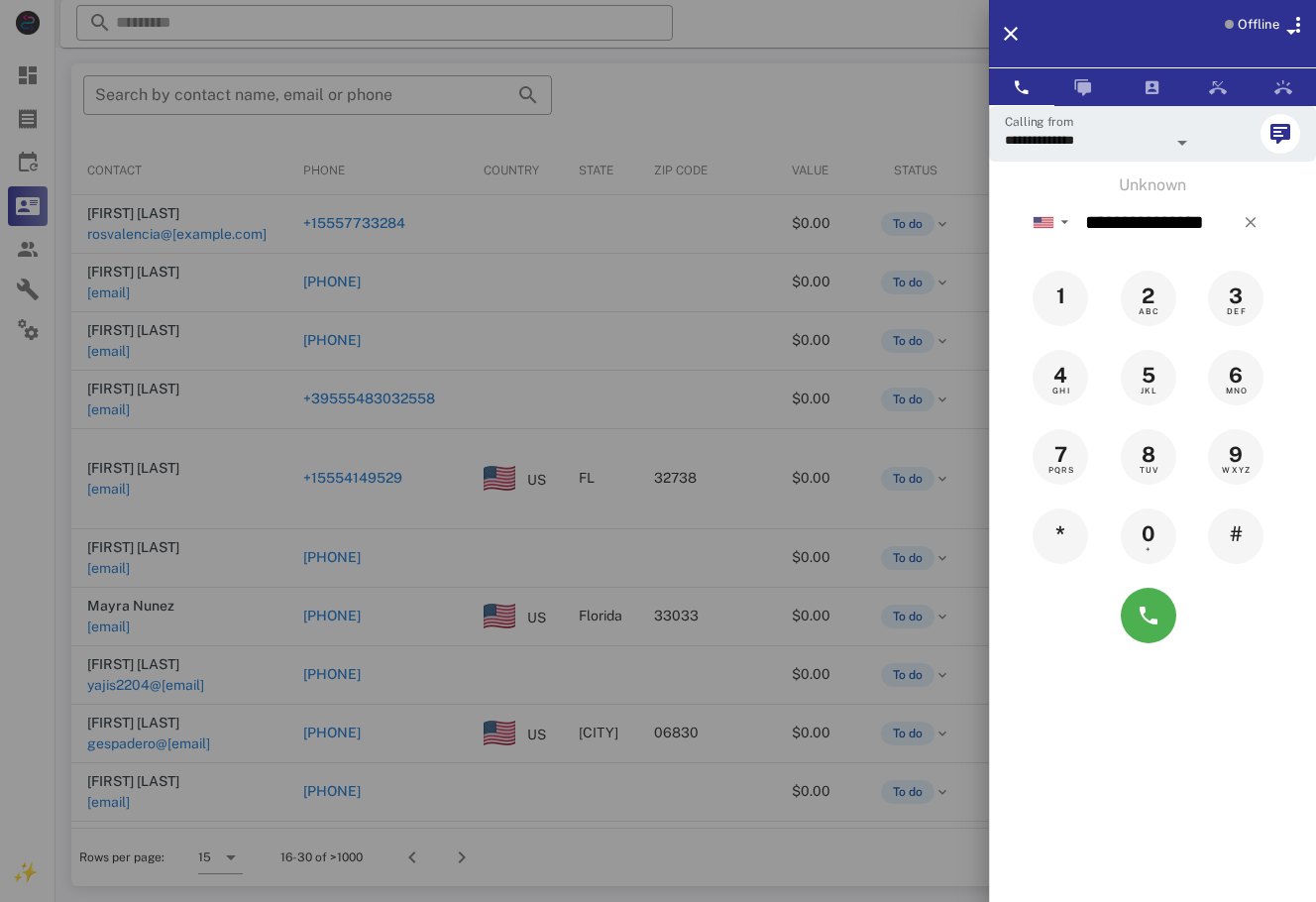click at bounding box center [1289, 28] 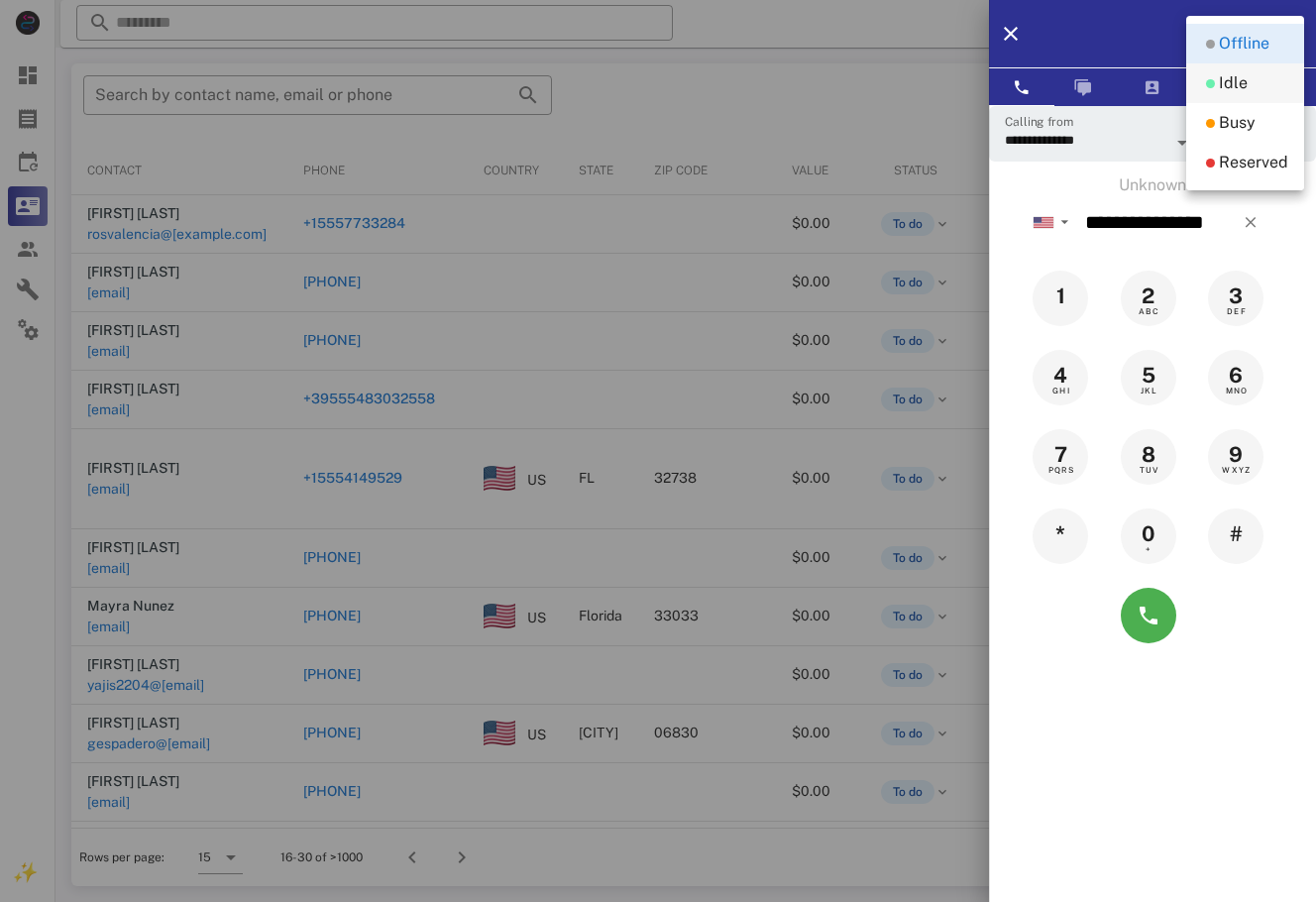 click on "Idle" at bounding box center [1245, 83] 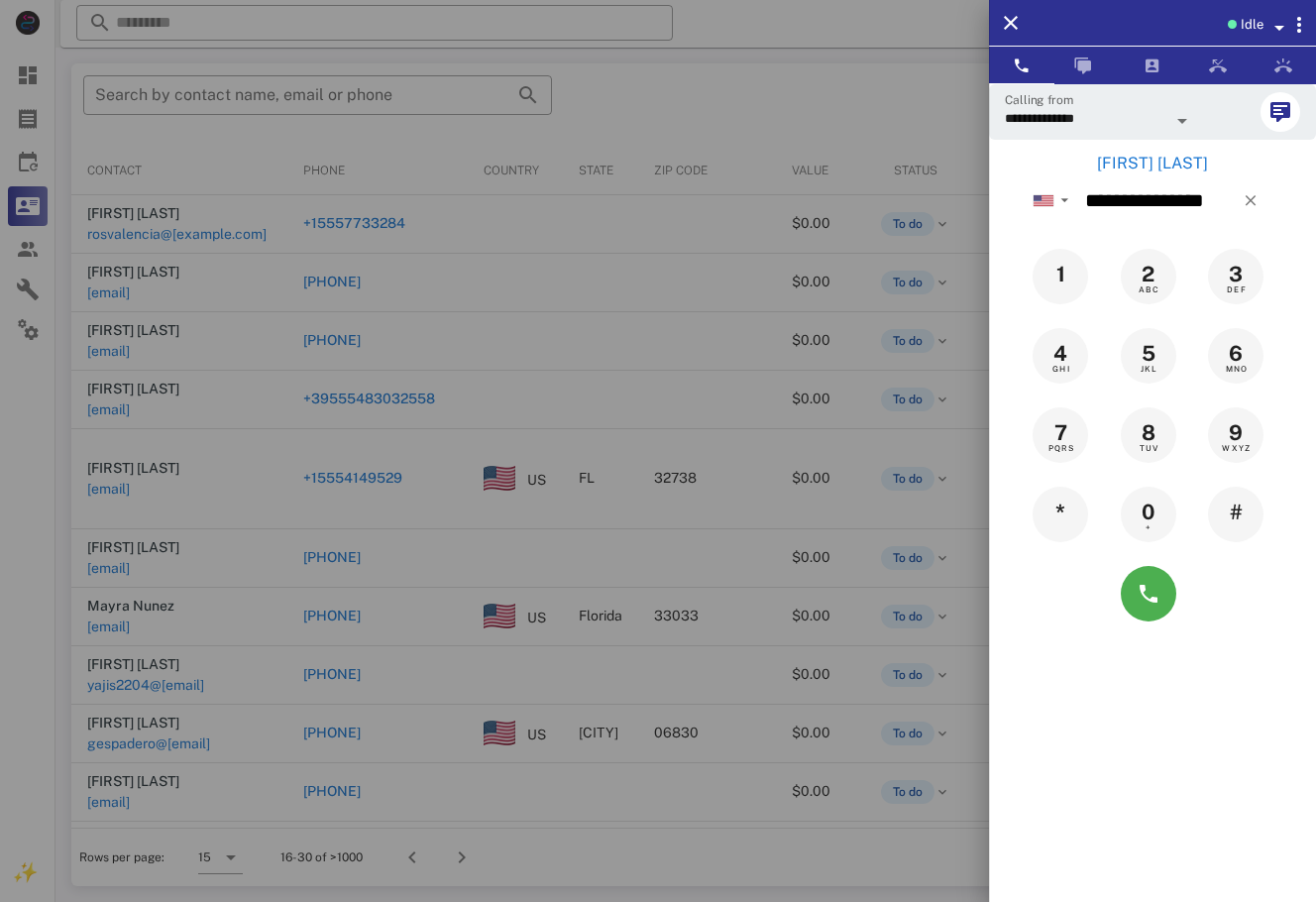 click on "[FIRST] [LAST]" at bounding box center [1152, 164] 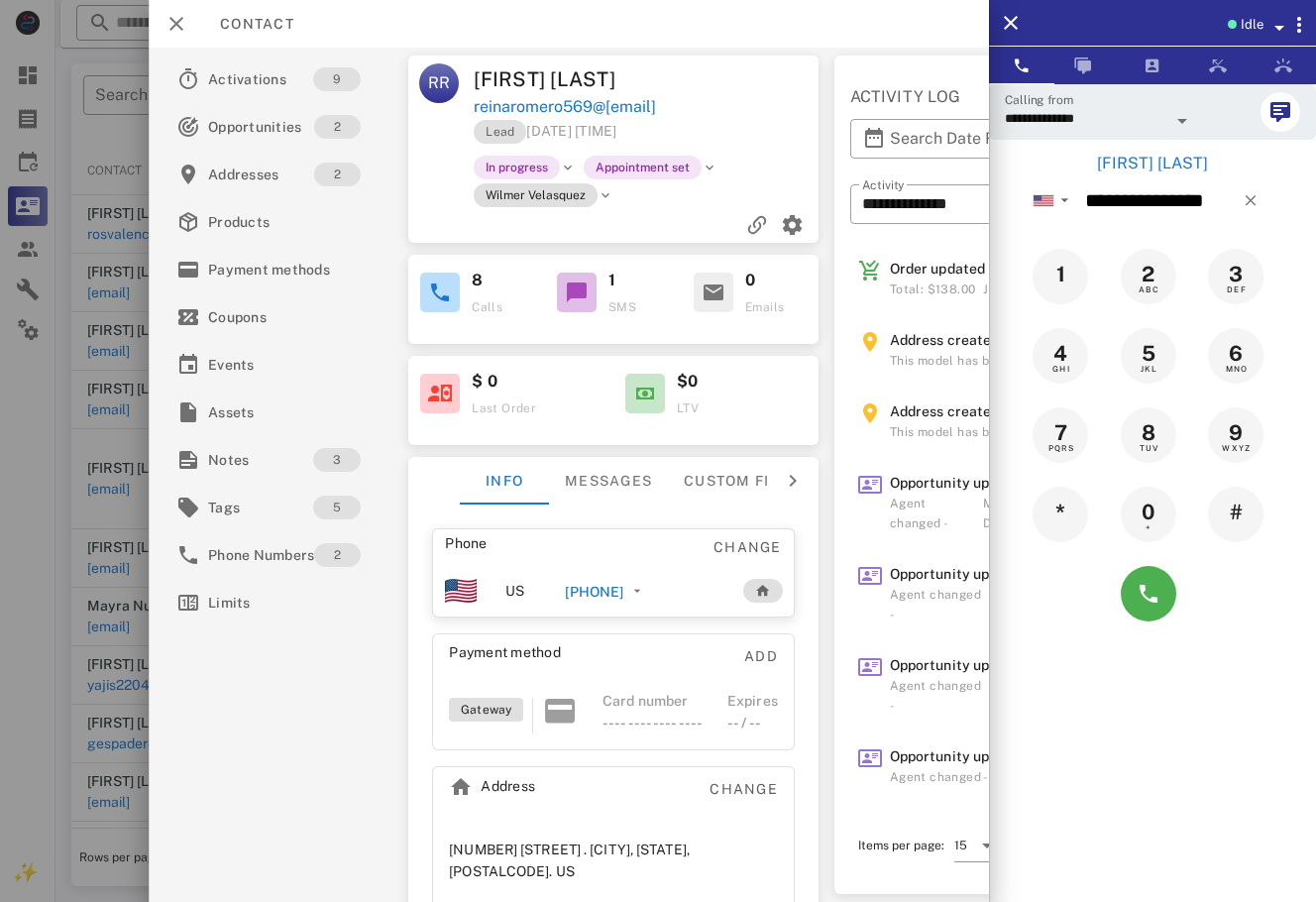 click on "[FIRST] [LAST]" at bounding box center [561, 79] 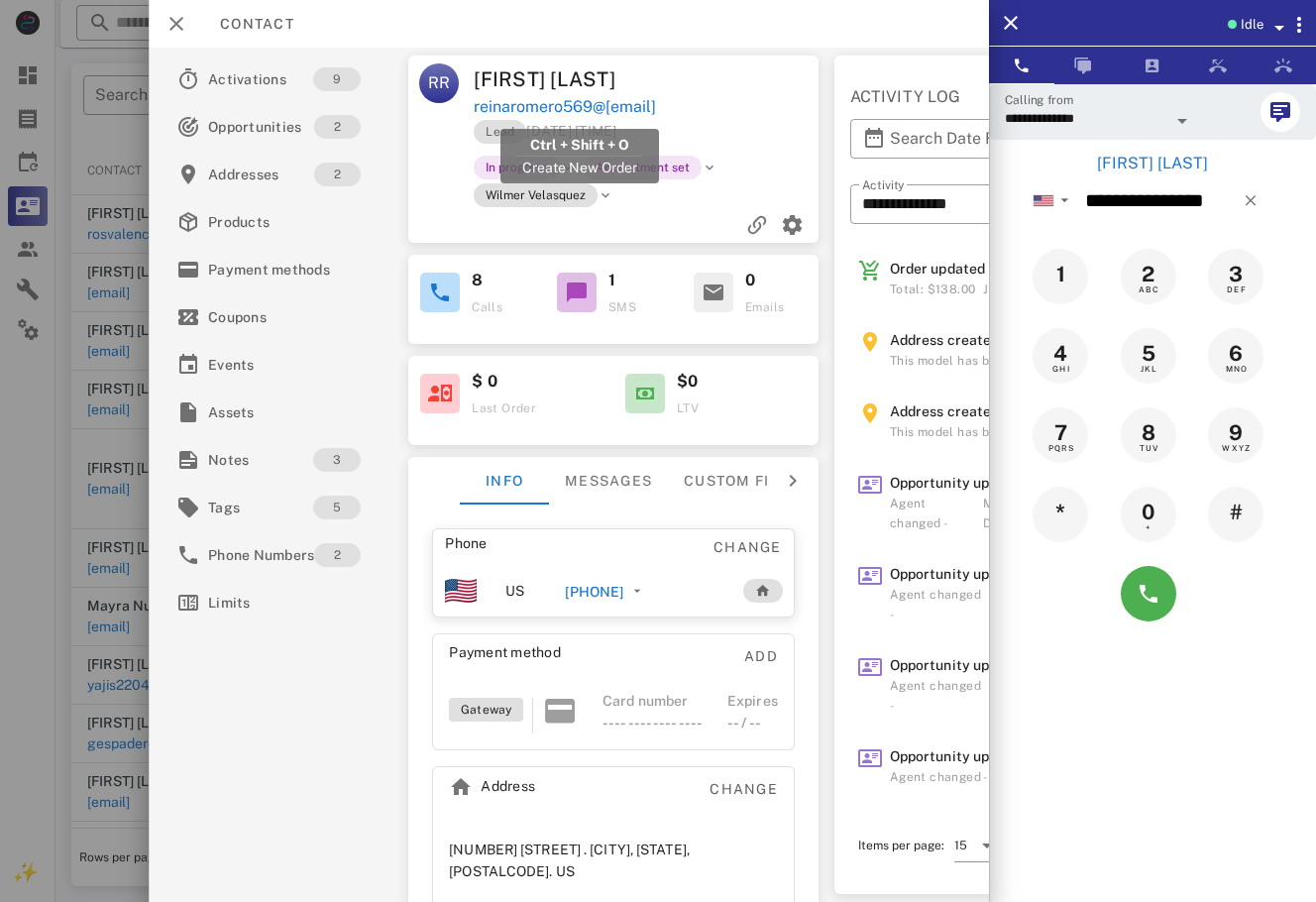 click on "reinaromero569@[EMAIL]" at bounding box center (565, 107) 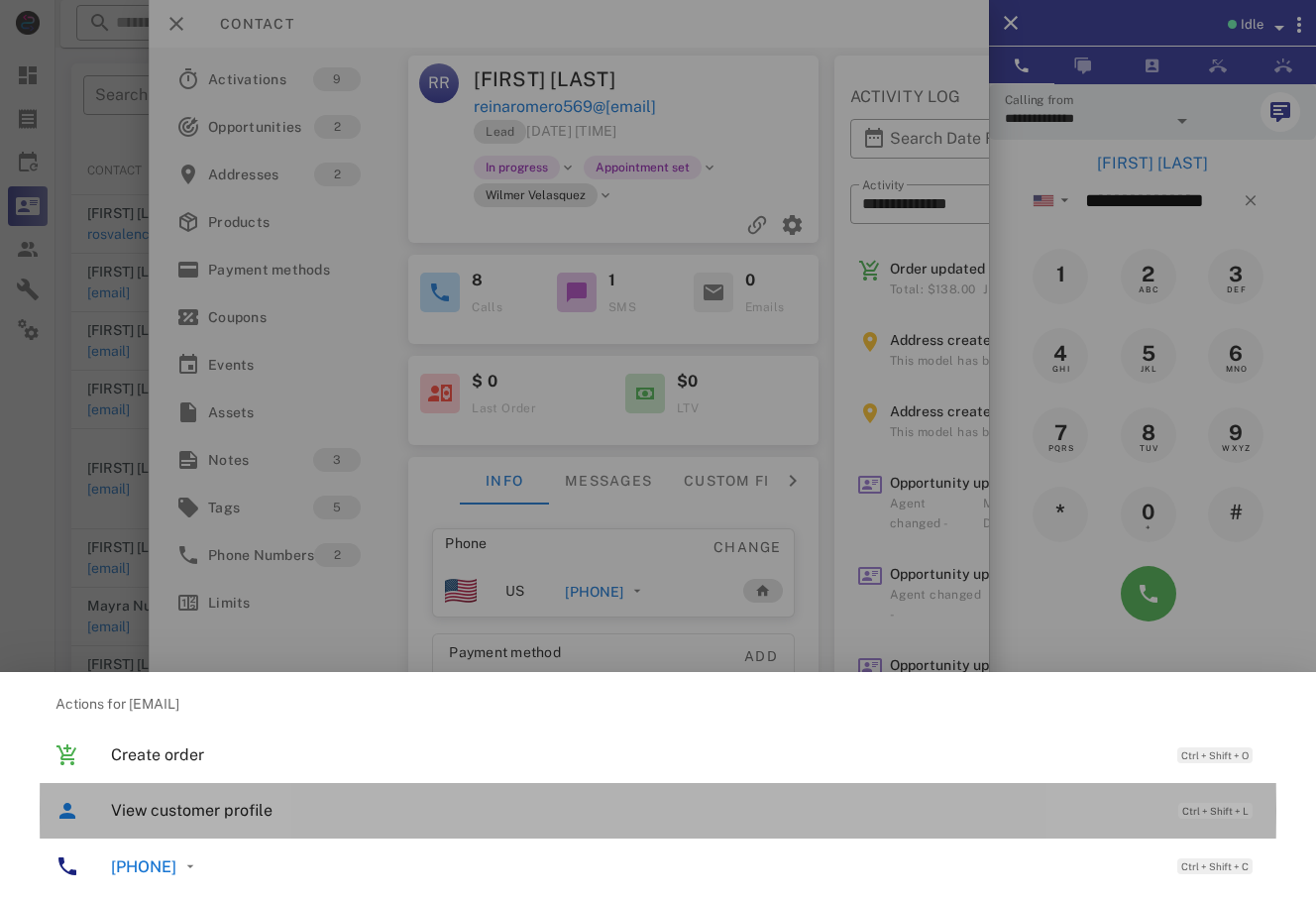 click on "View customer profile" at bounding box center [634, 810] 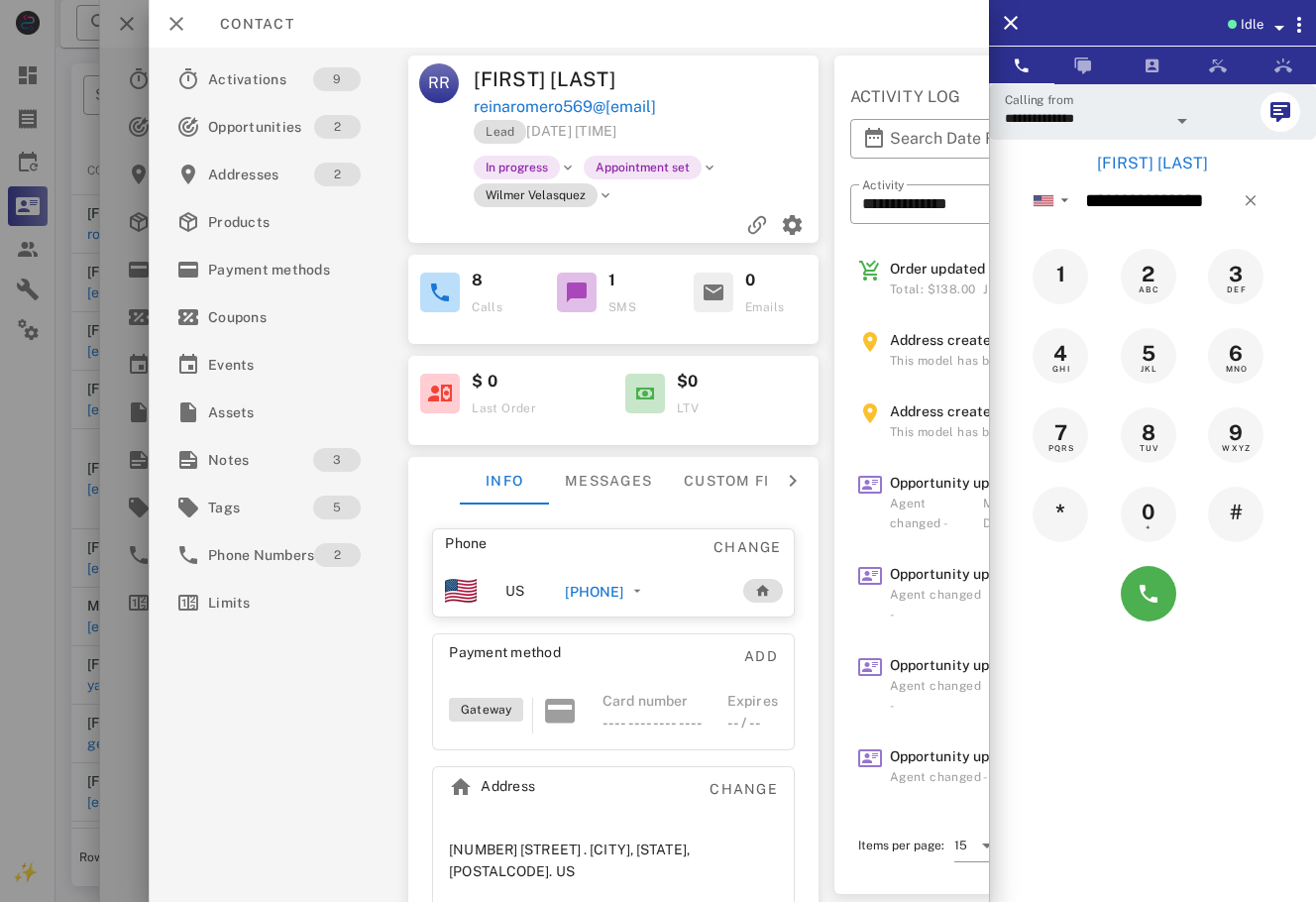 click on "Contact" at bounding box center (247, 24) 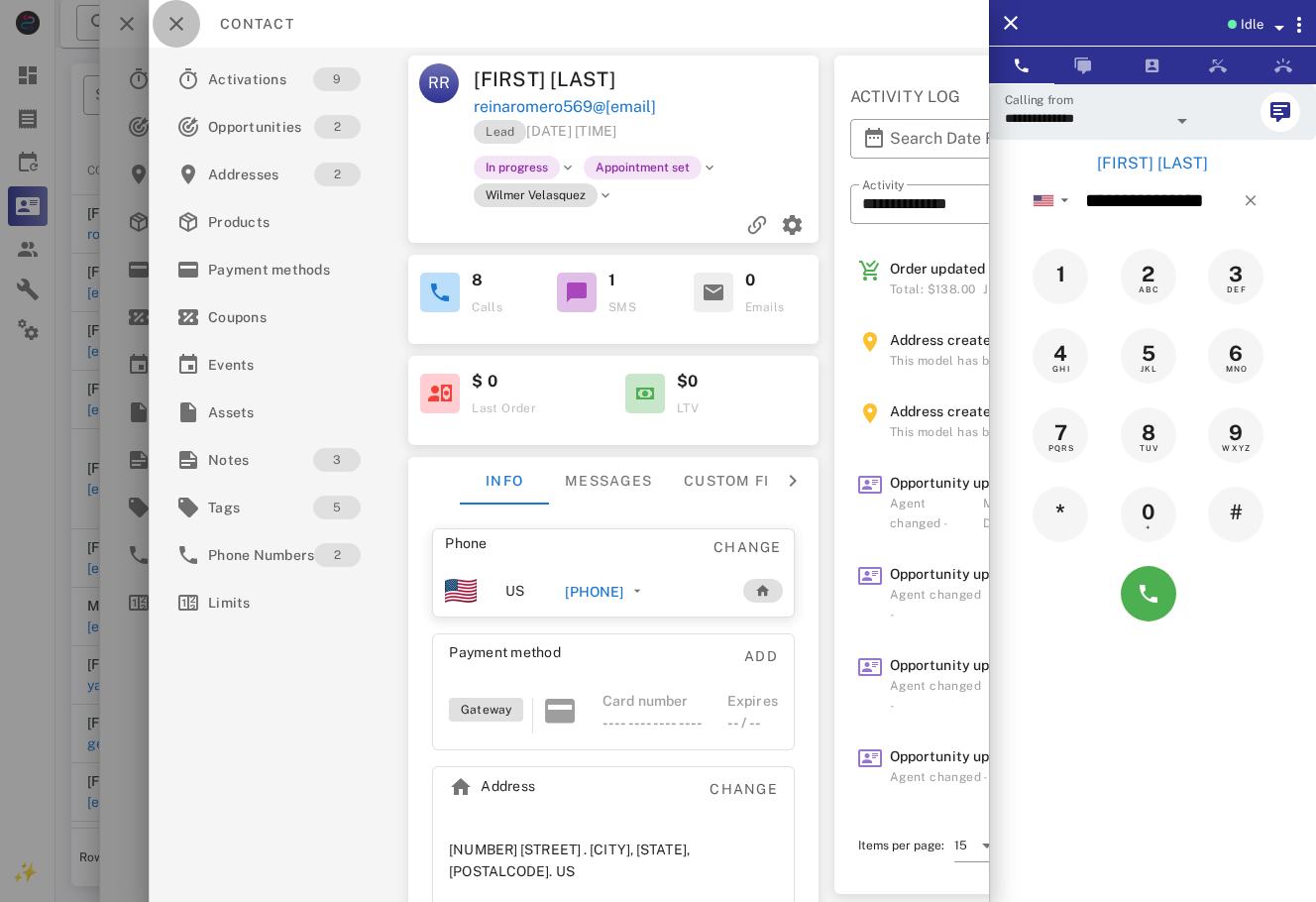 click at bounding box center [176, 24] 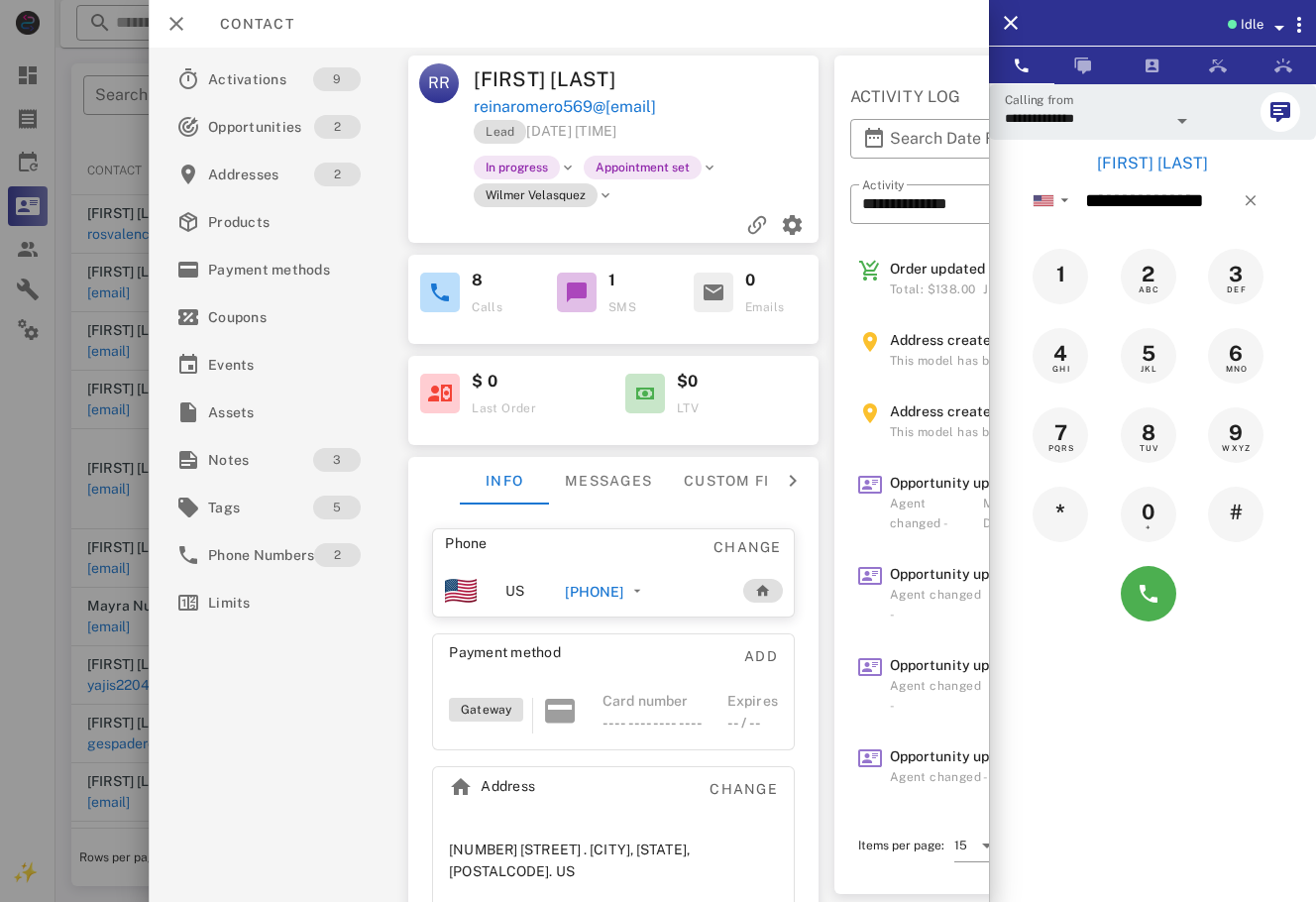 click on "reinaromero569@[EMAIL]" at bounding box center (565, 107) 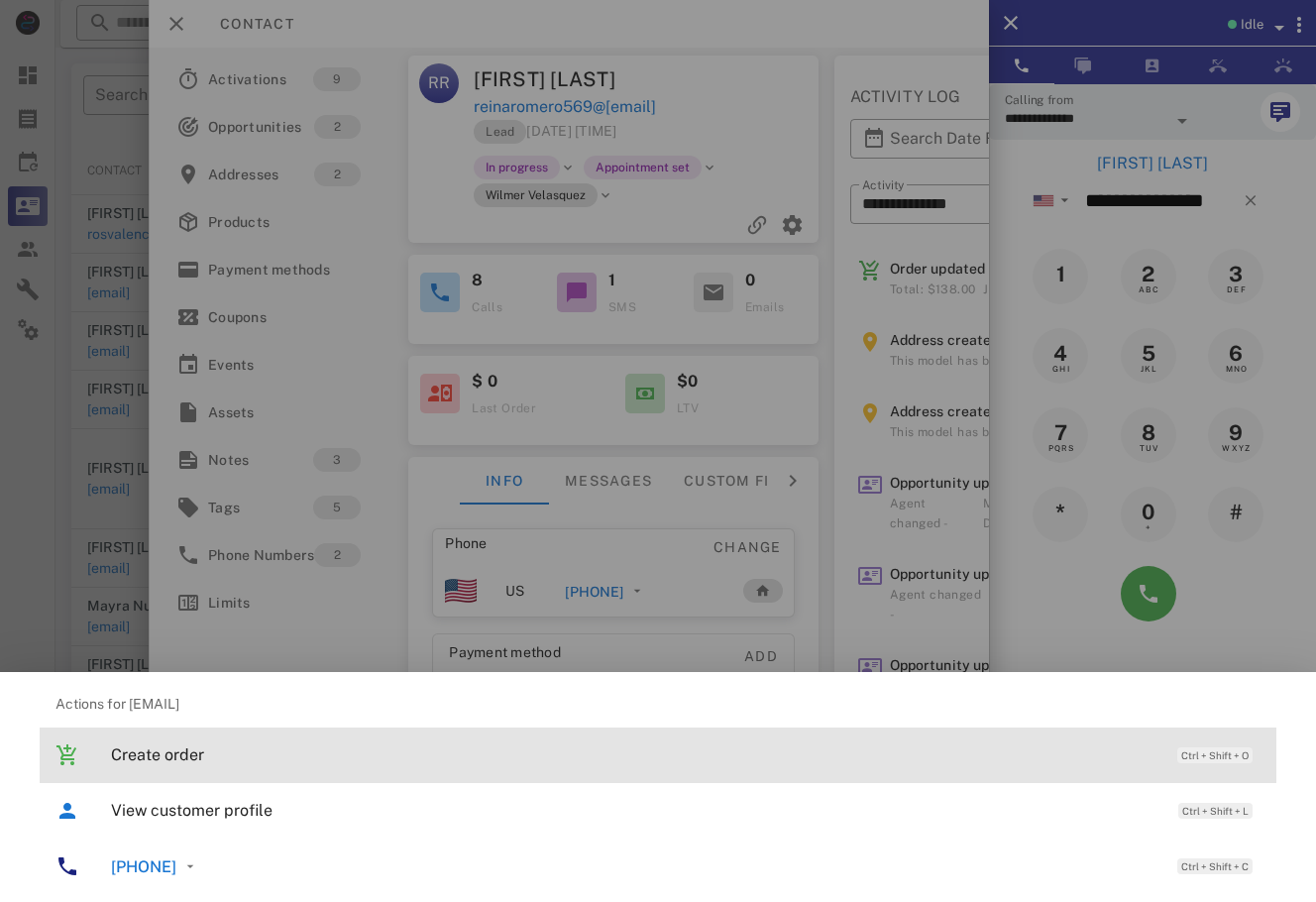 click on "Create order Ctrl + Shift + O" at bounding box center (686, 754) 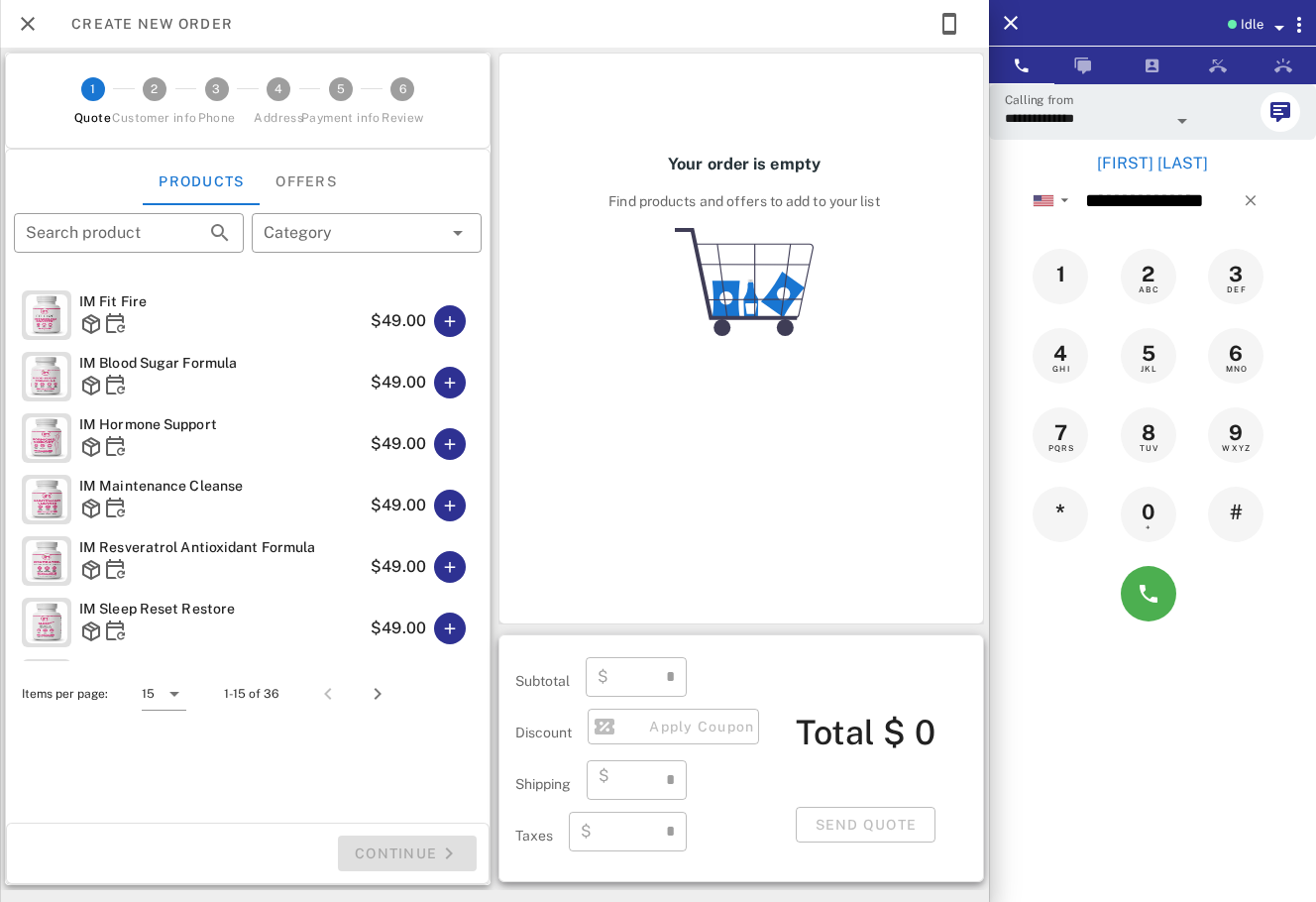 type on "**********" 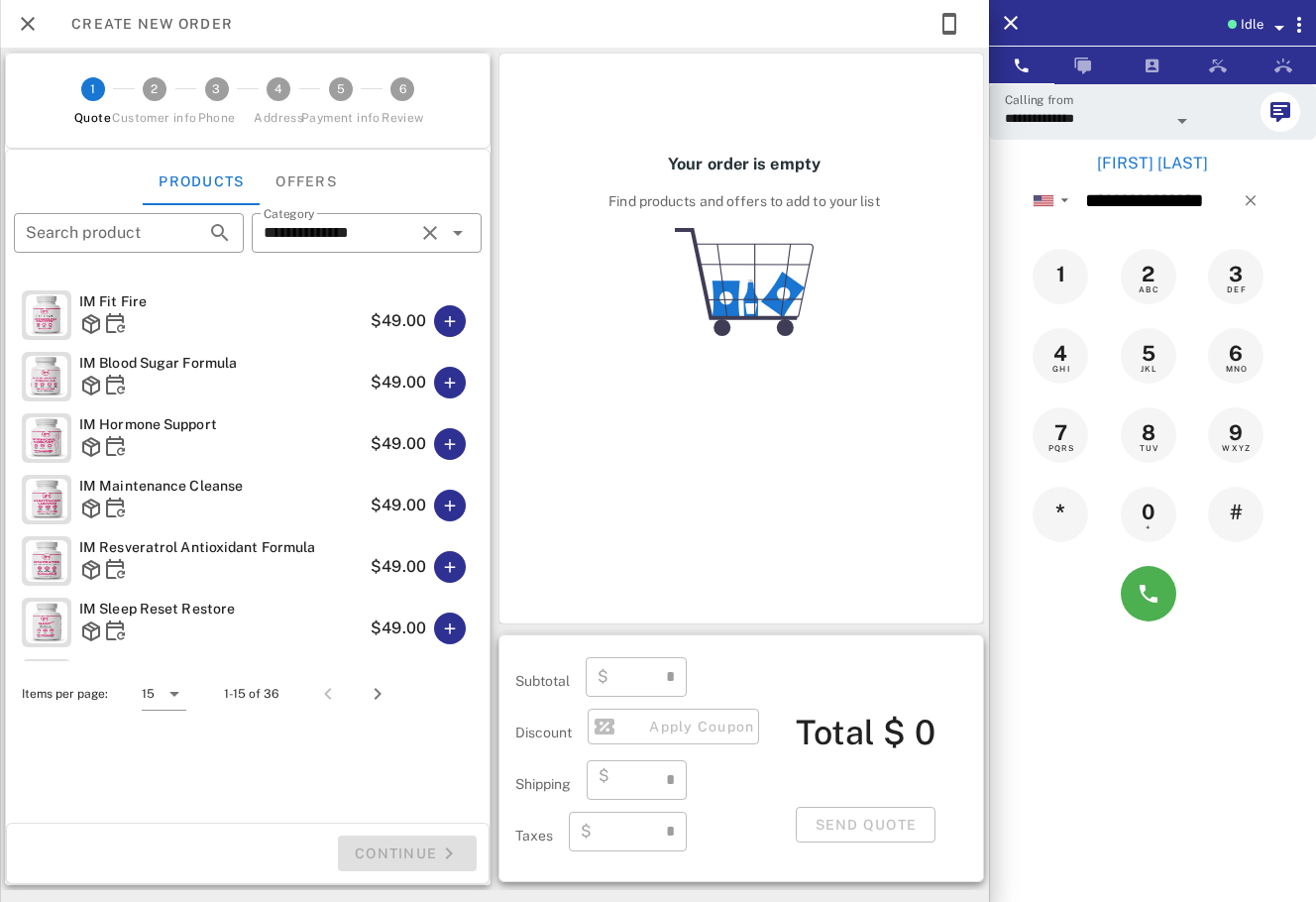 click on "$49.00" at bounding box center (422, 321) 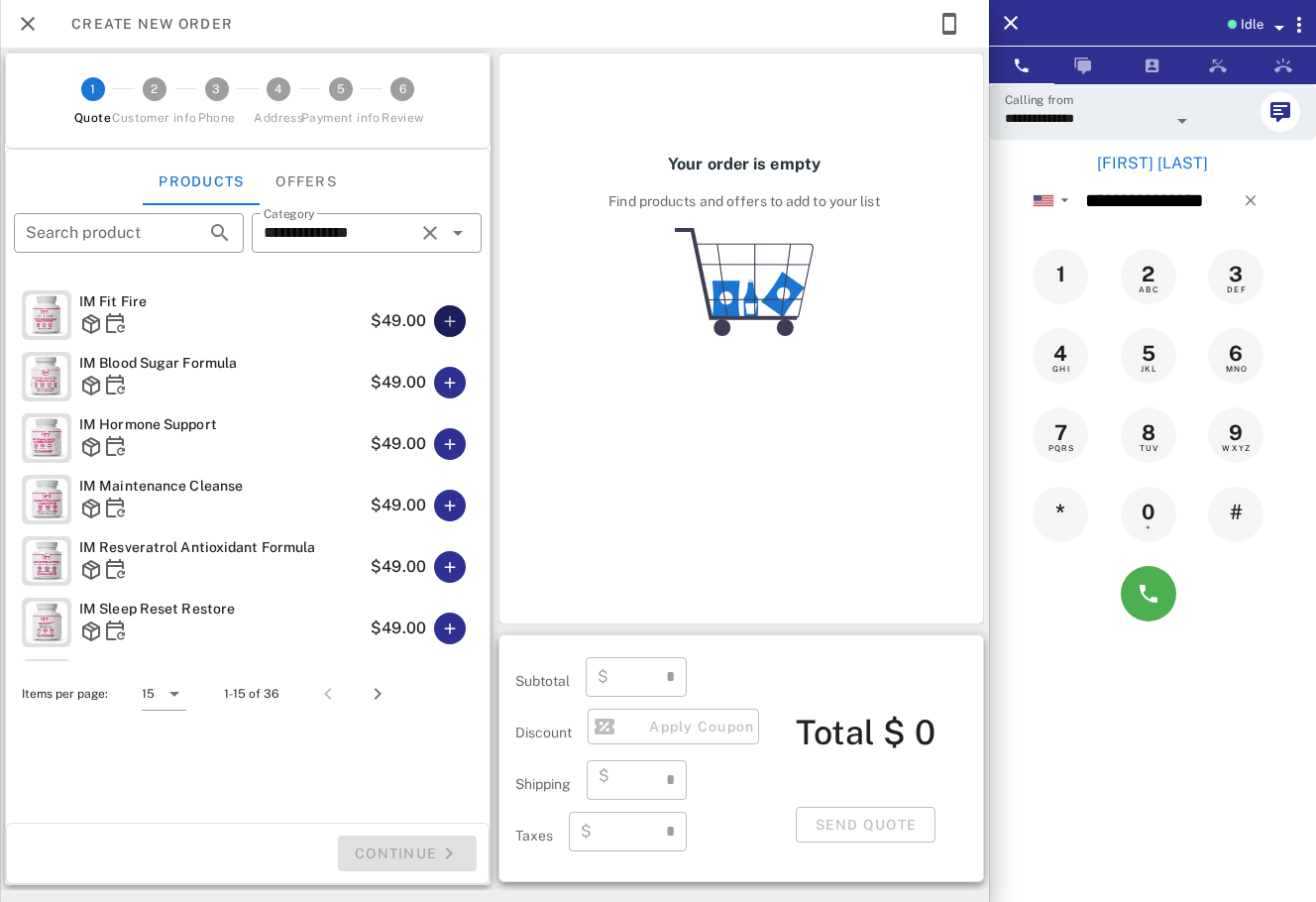 click at bounding box center [450, 321] 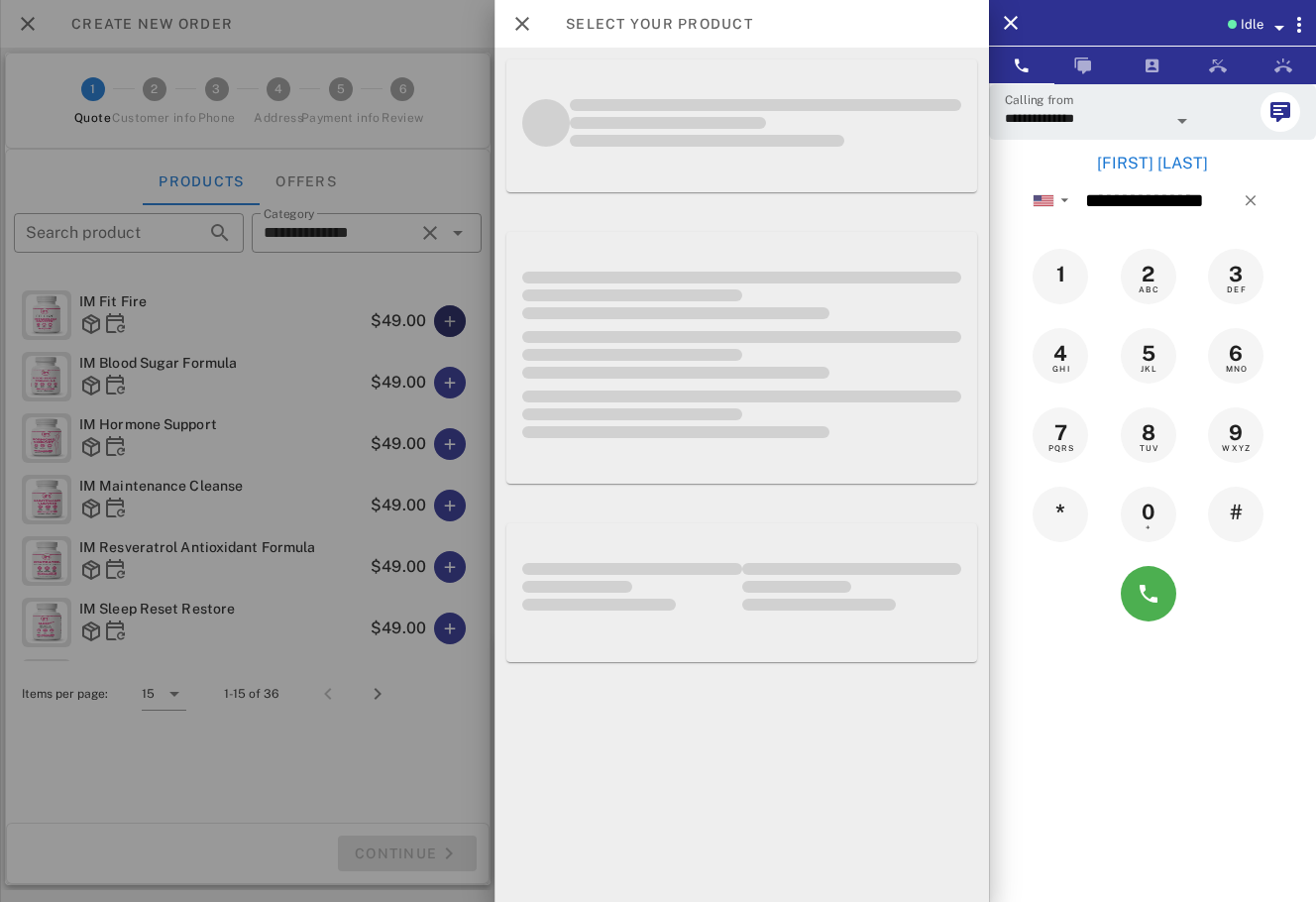 type on "****" 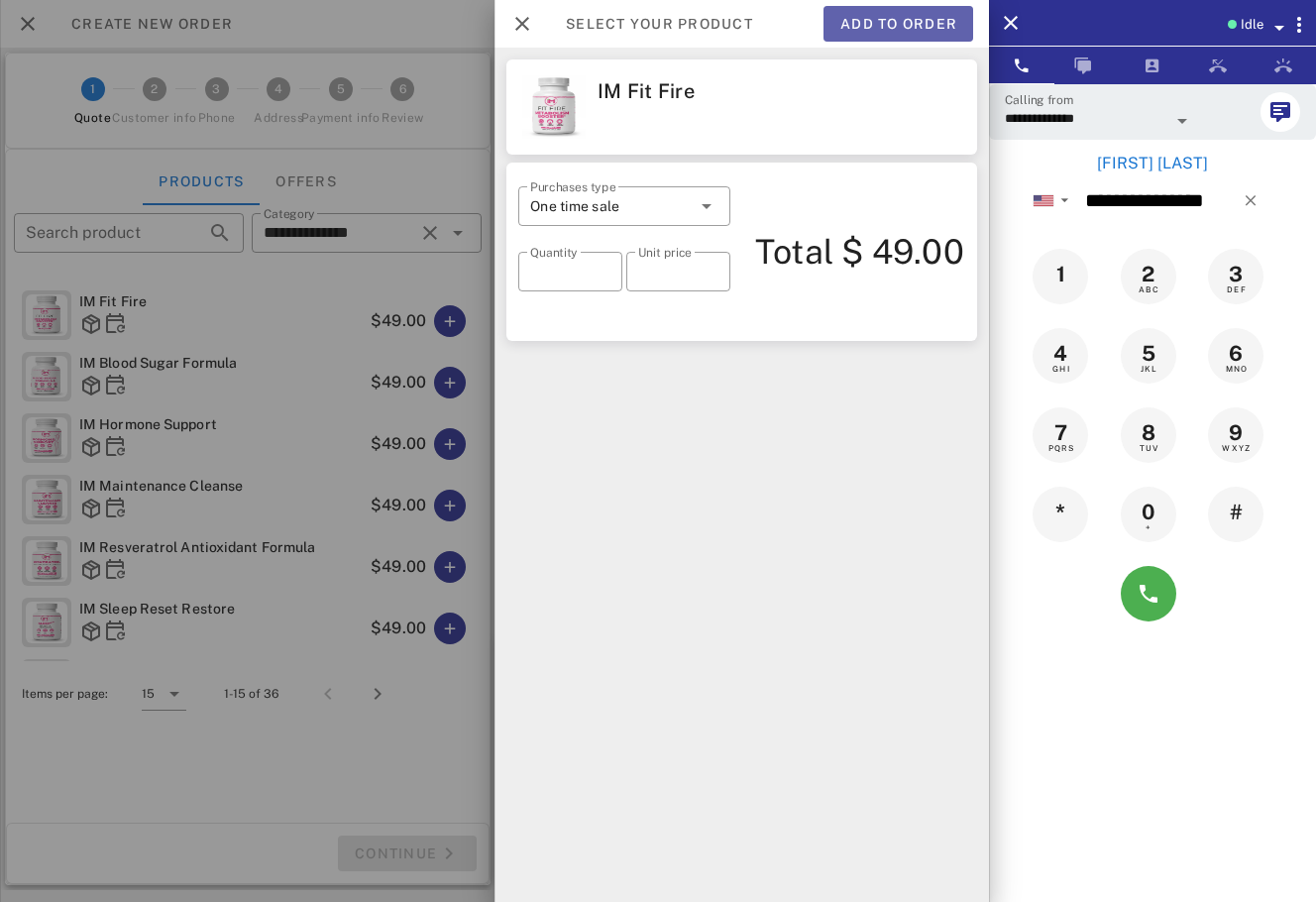 click on "Add to order" at bounding box center [898, 24] 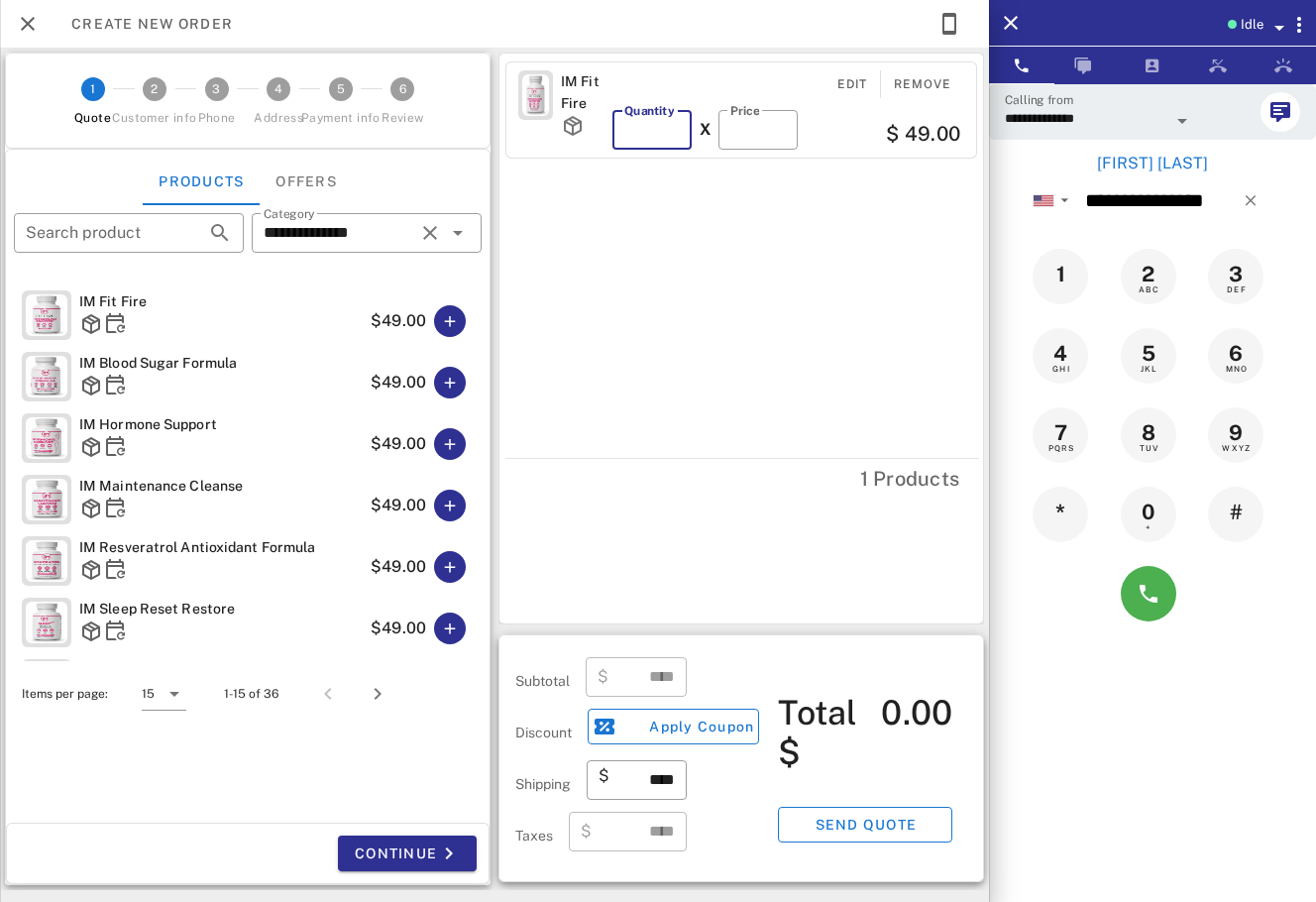 click on "*" at bounding box center [652, 130] 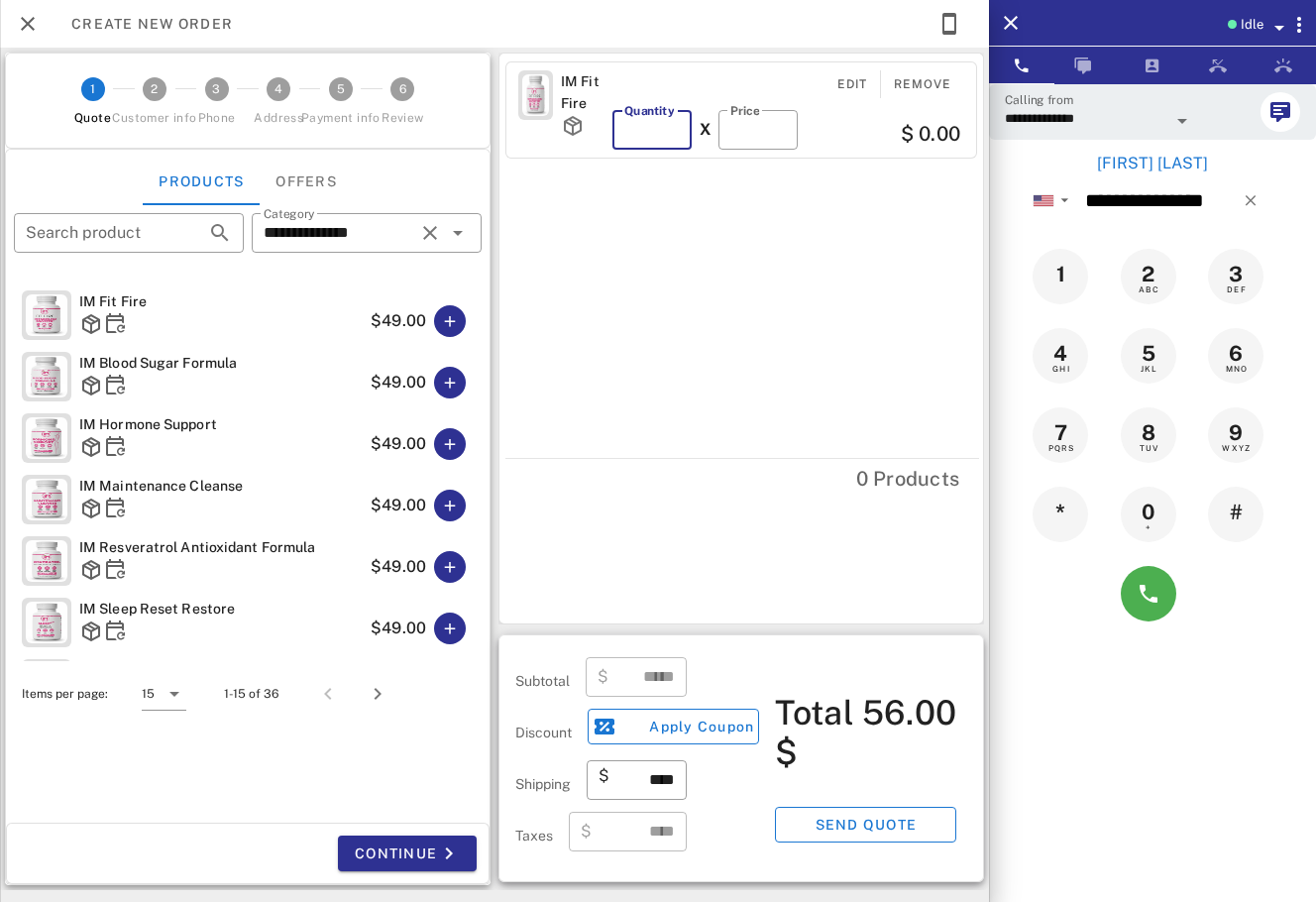 type on "*" 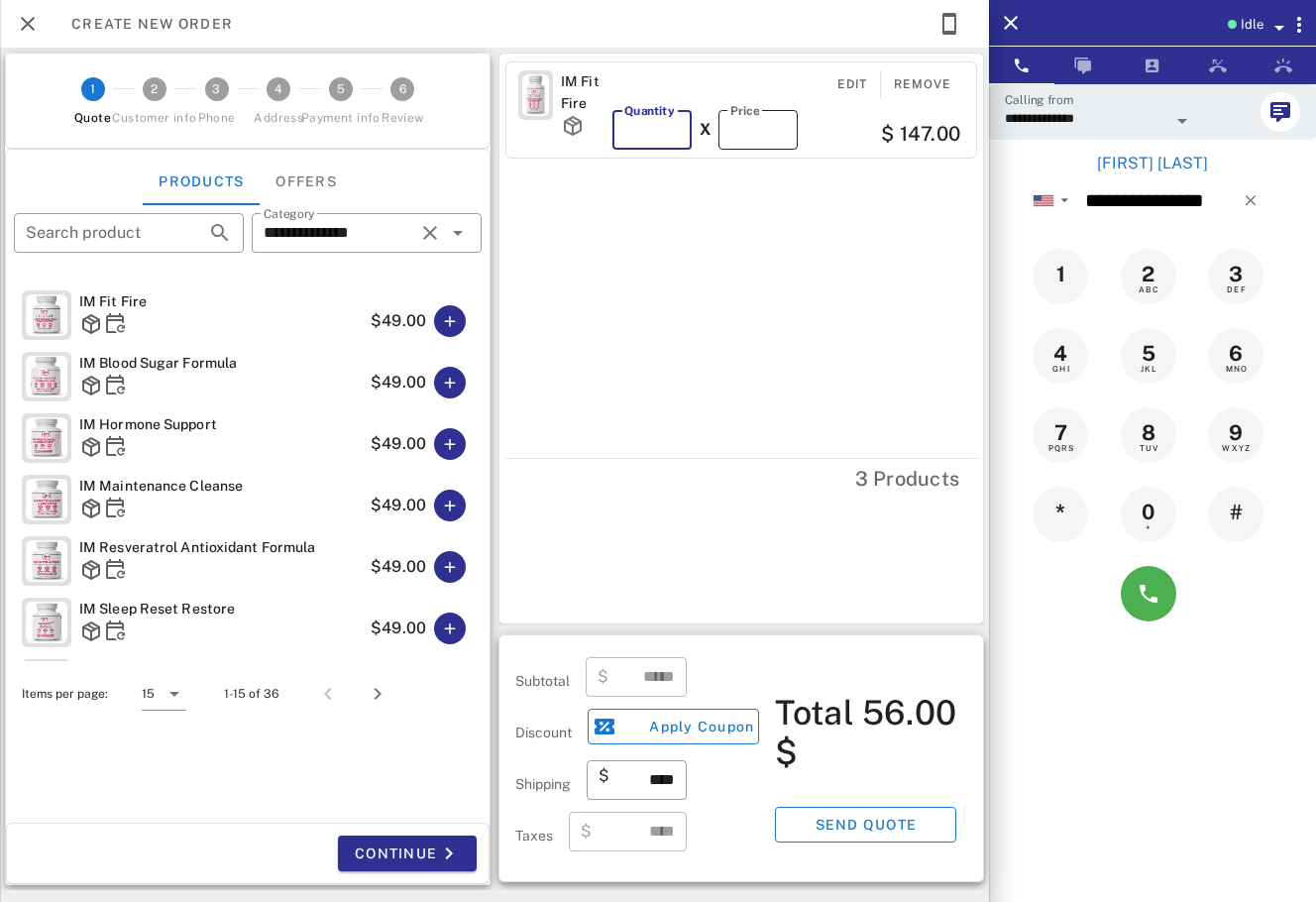 type on "******" 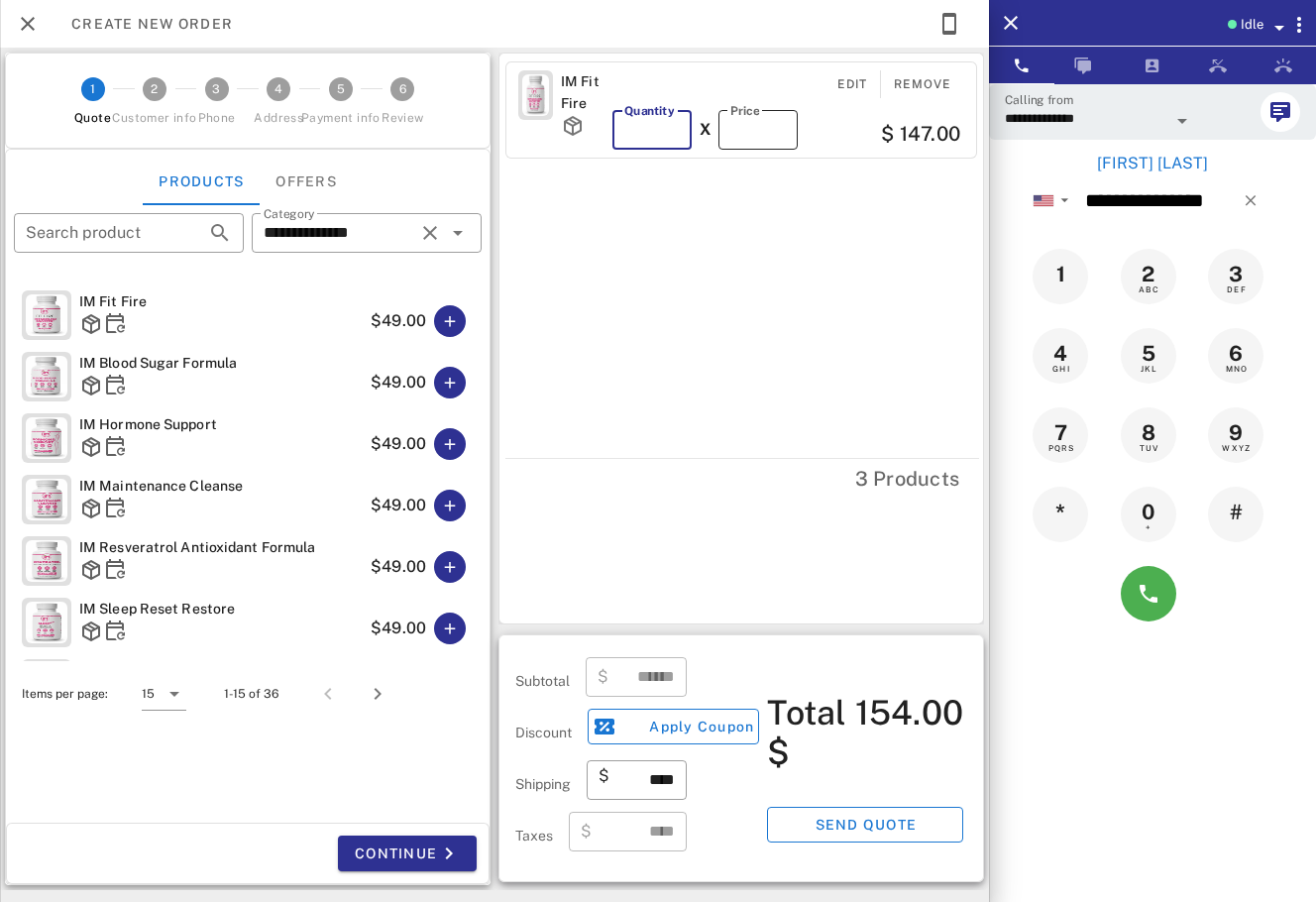 type on "*" 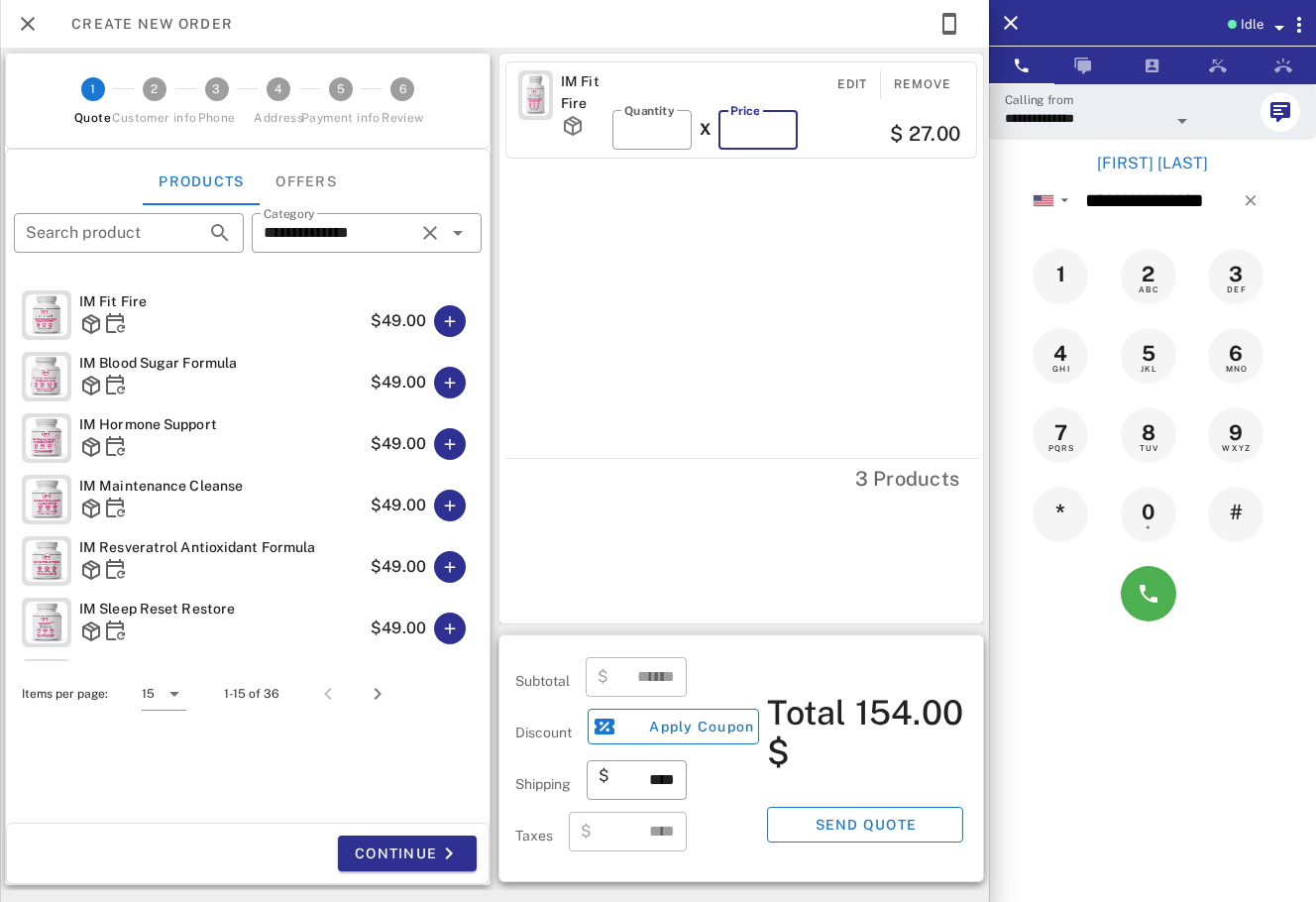 type on "*****" 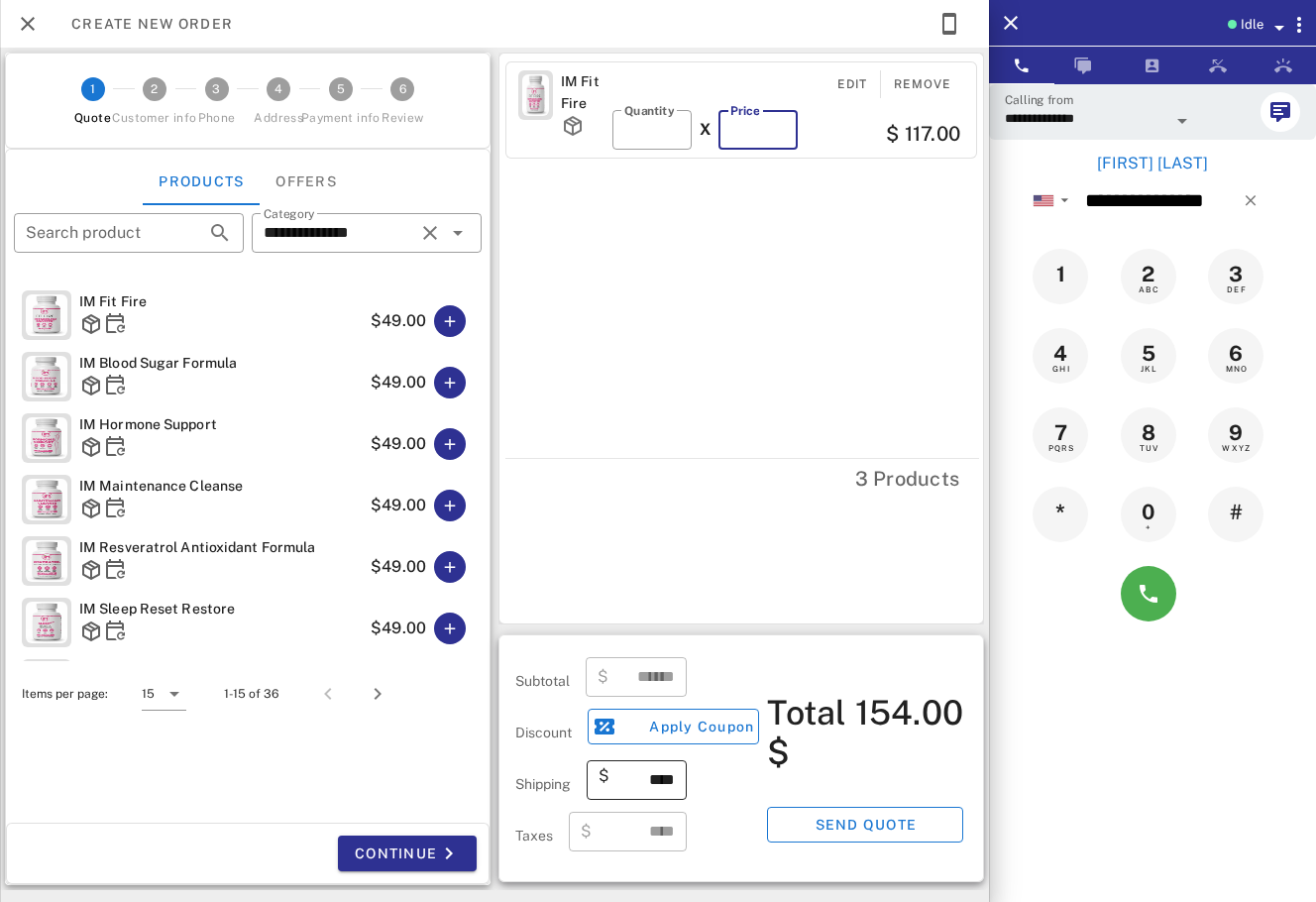 type on "******" 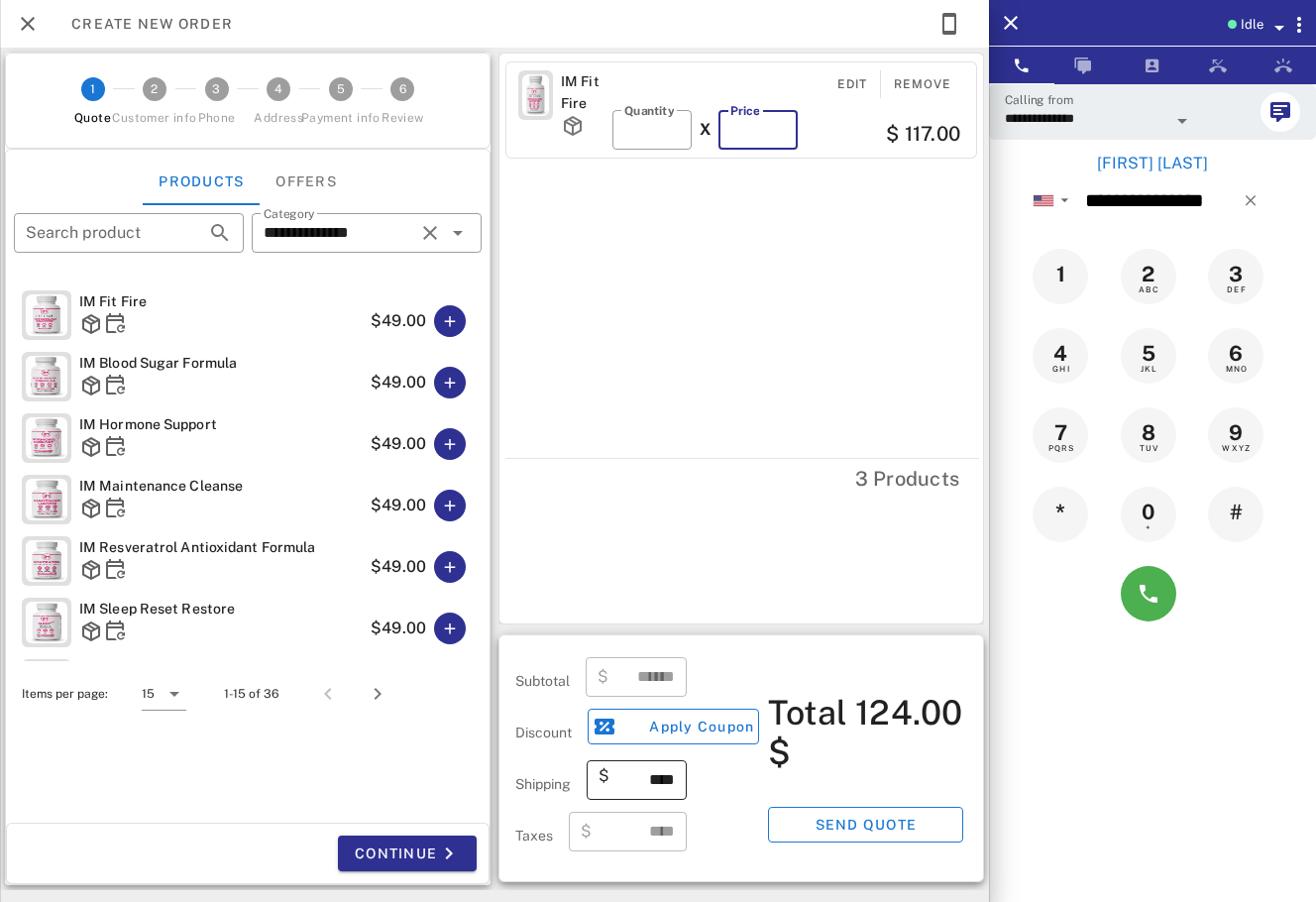 type on "*****" 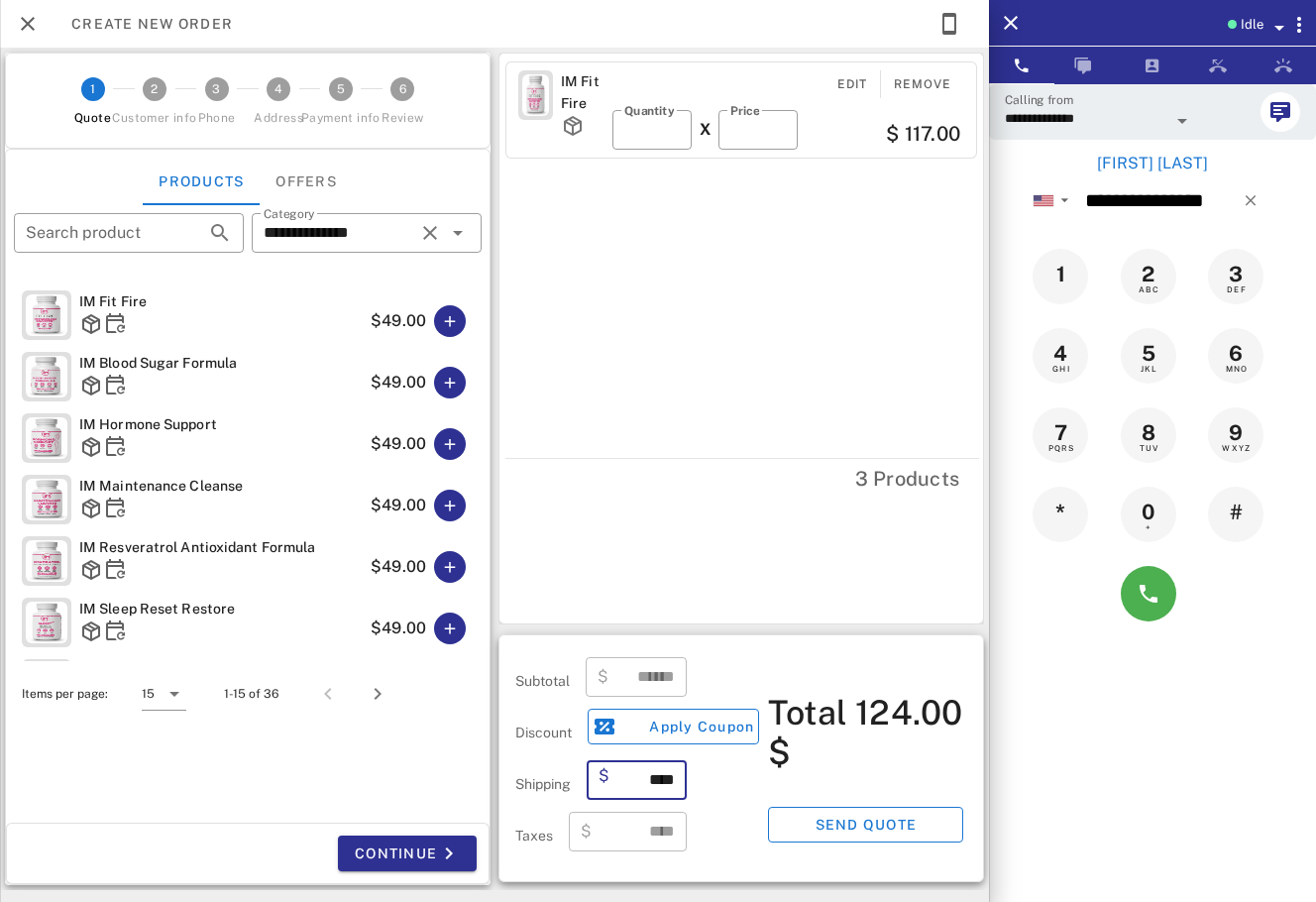 click on "IM Fit Fire  Edit   Remove  ​ Quantity * X ​ Price *****  $ 117.00  3 Products" at bounding box center (741, 338) 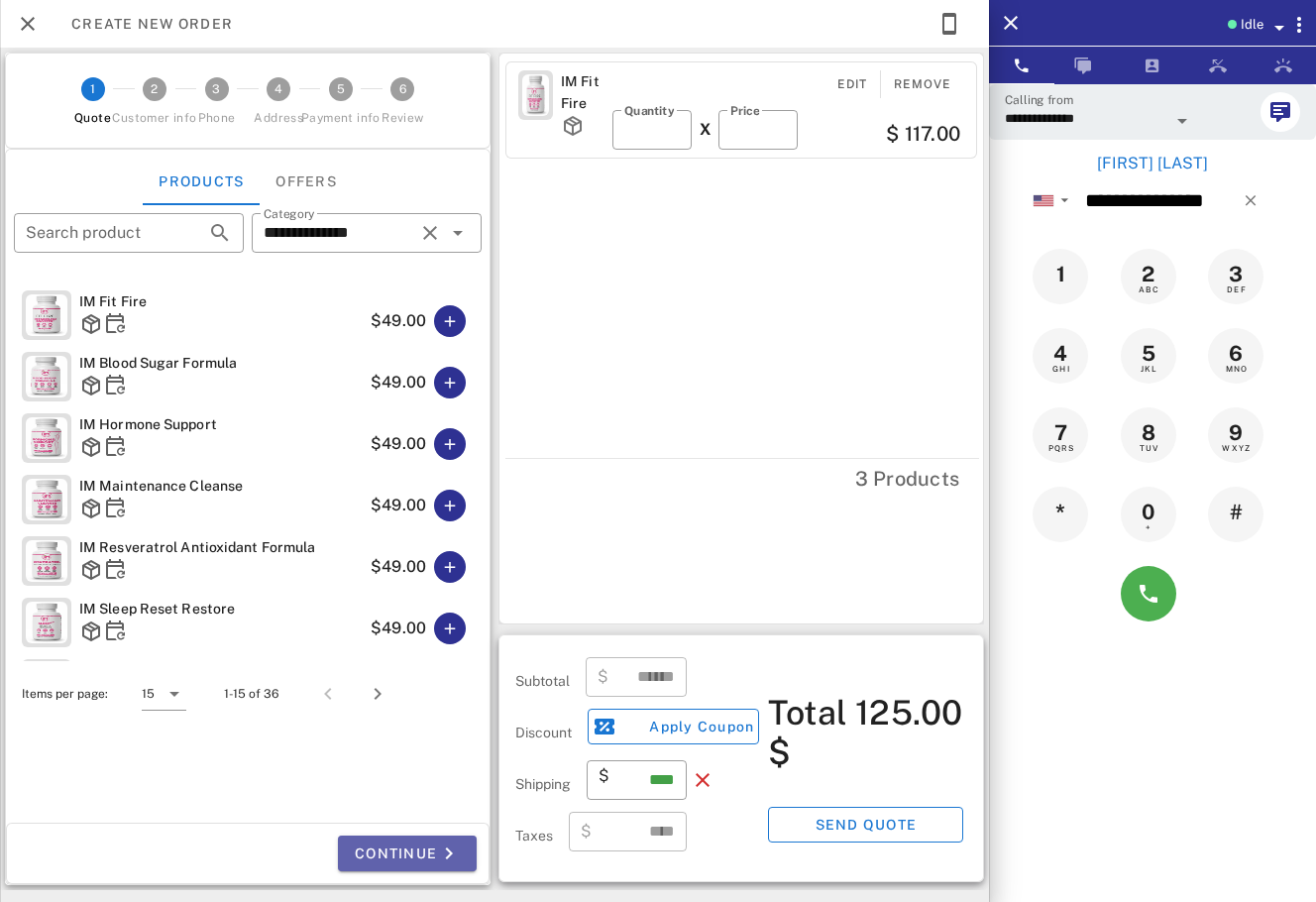 click on "Continue" at bounding box center [407, 853] 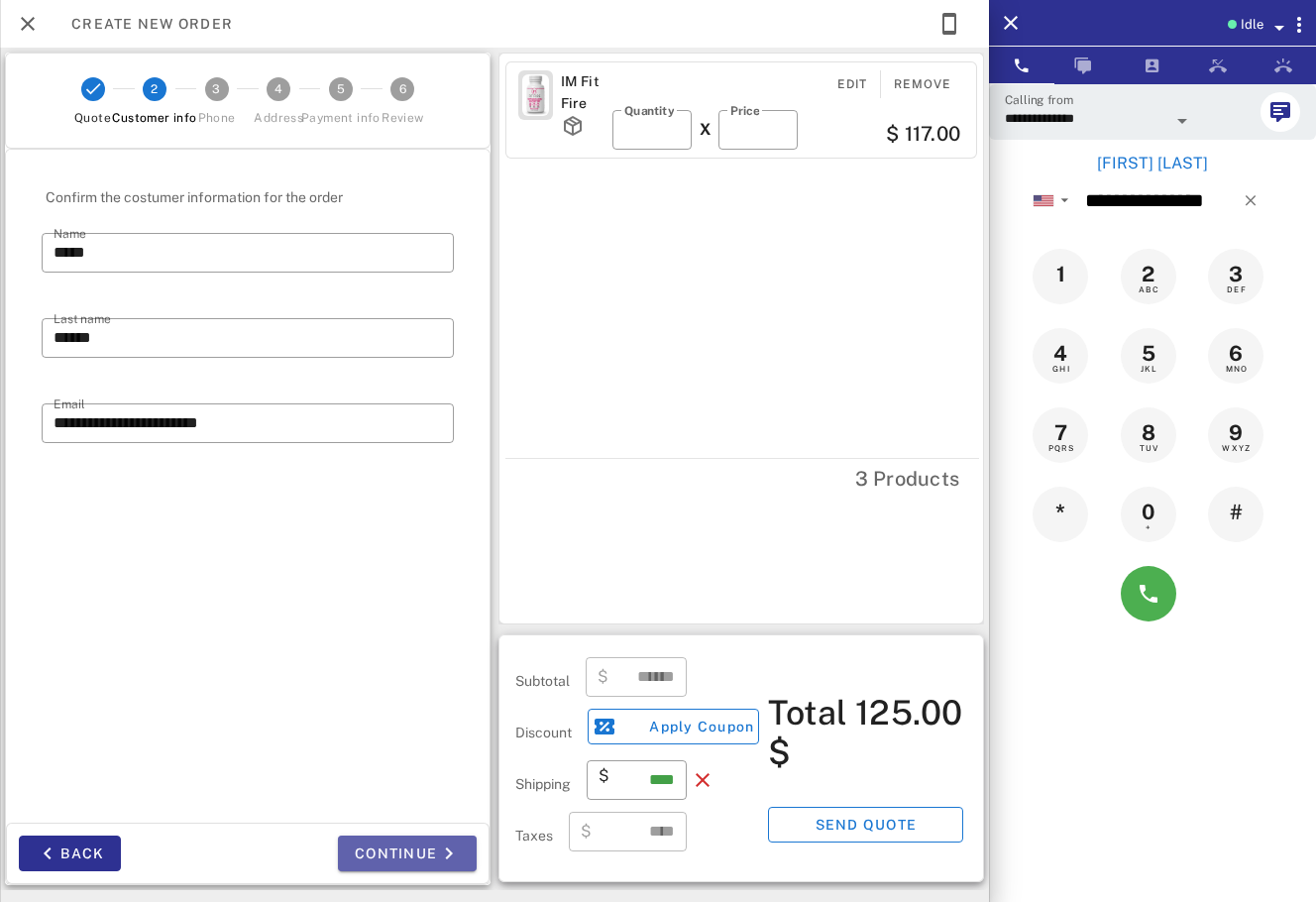 click on "Continue" at bounding box center [407, 853] 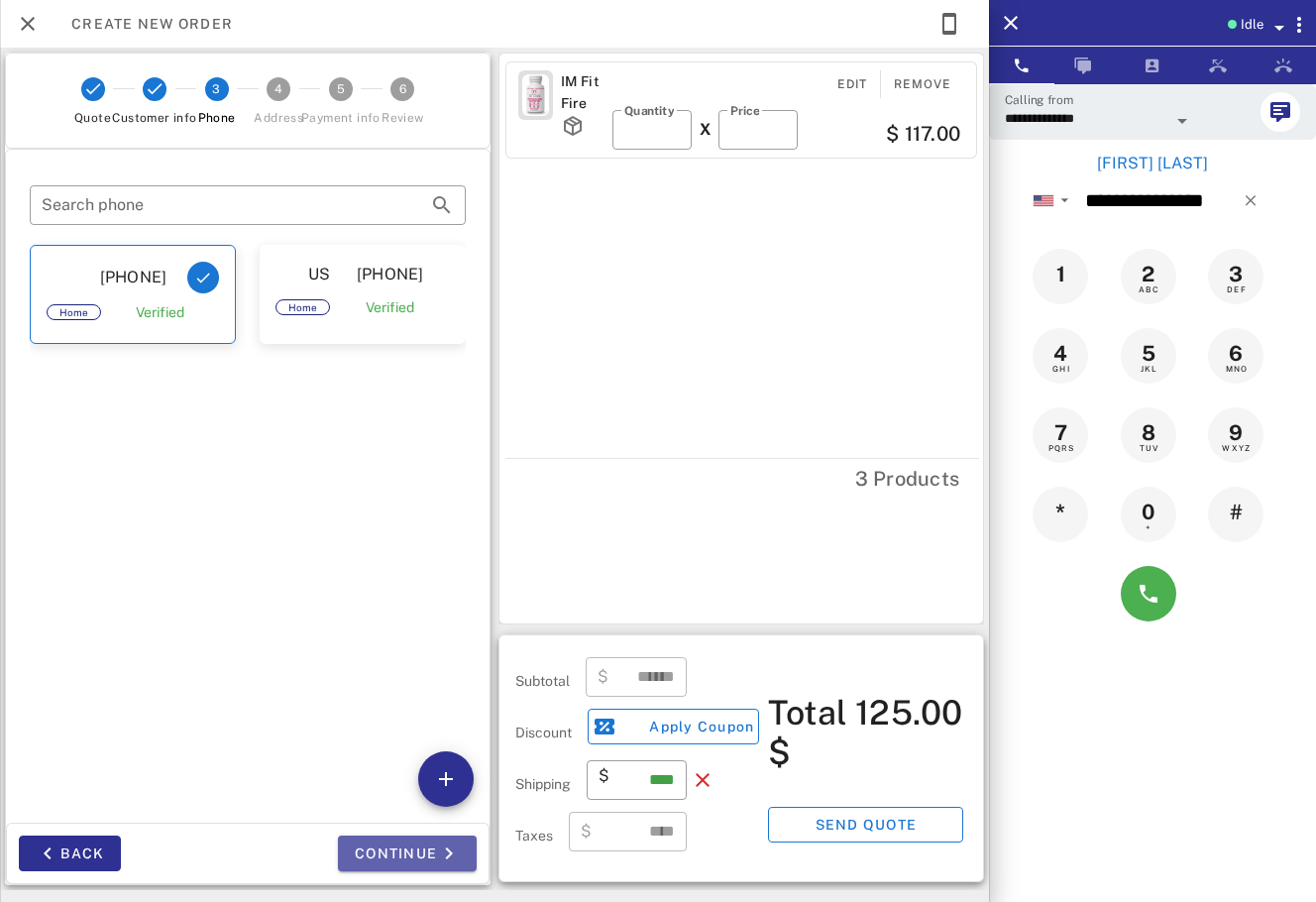 click on "Continue" at bounding box center (407, 853) 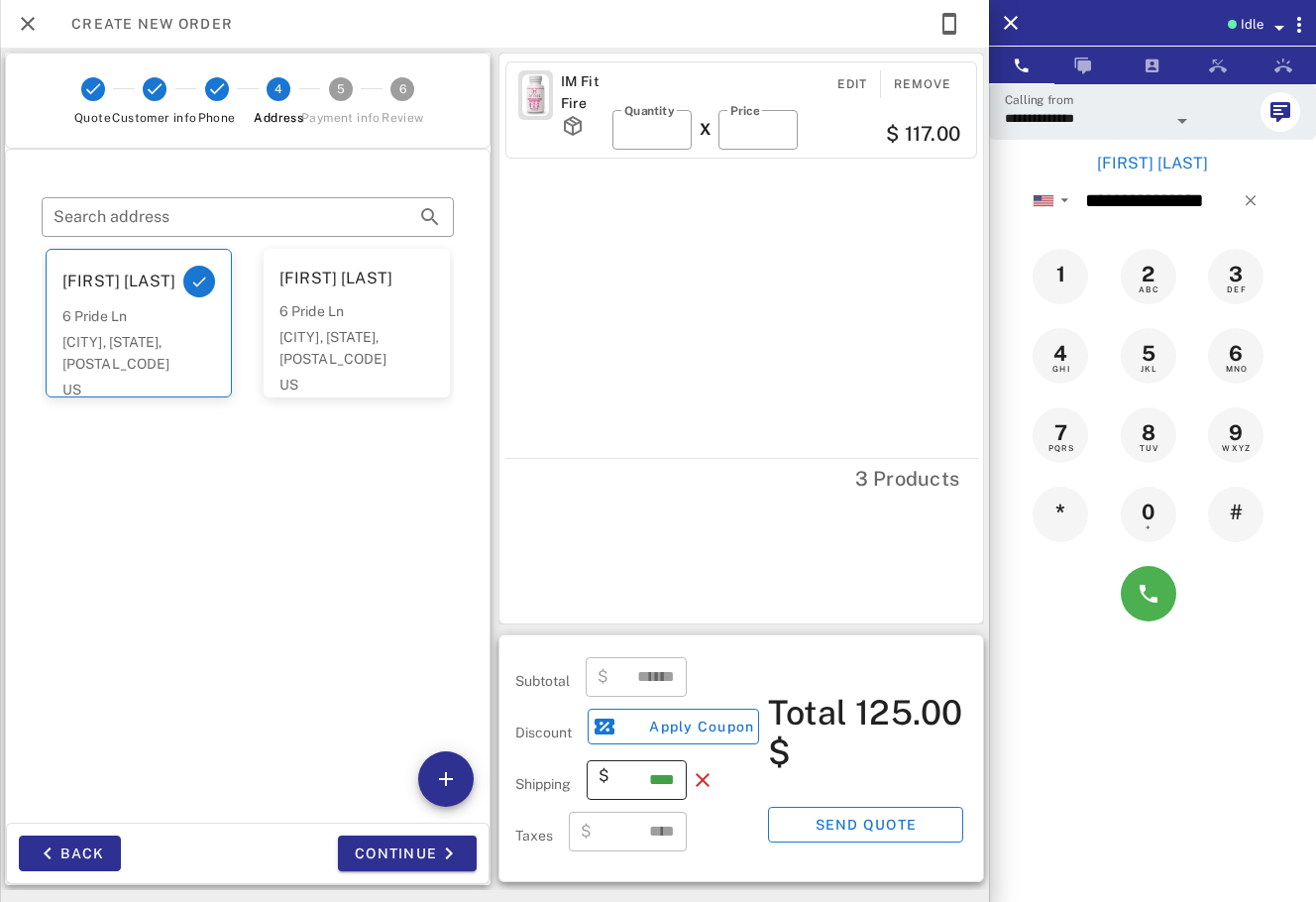 click on "****" at bounding box center [644, 780] 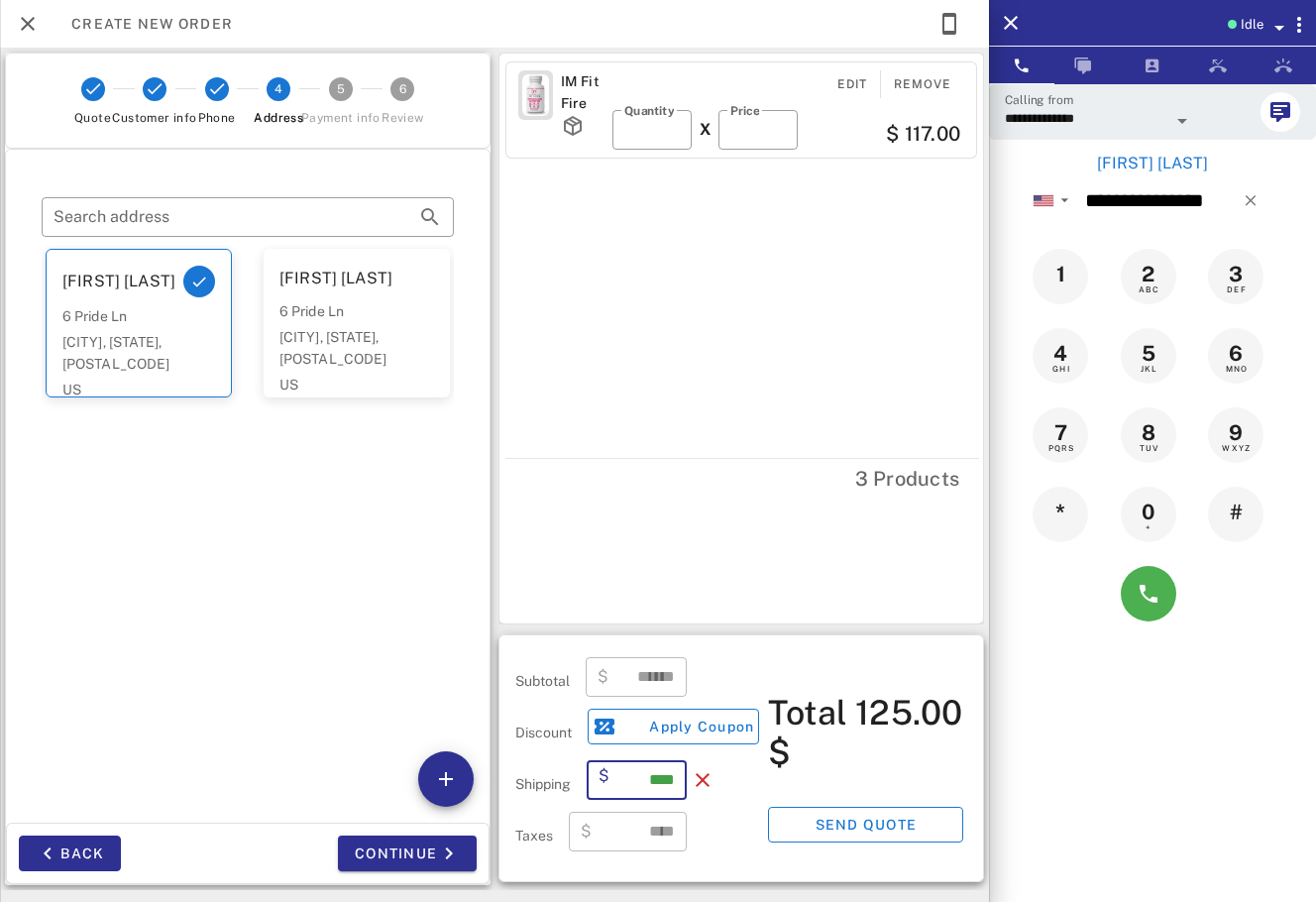 type on "****" 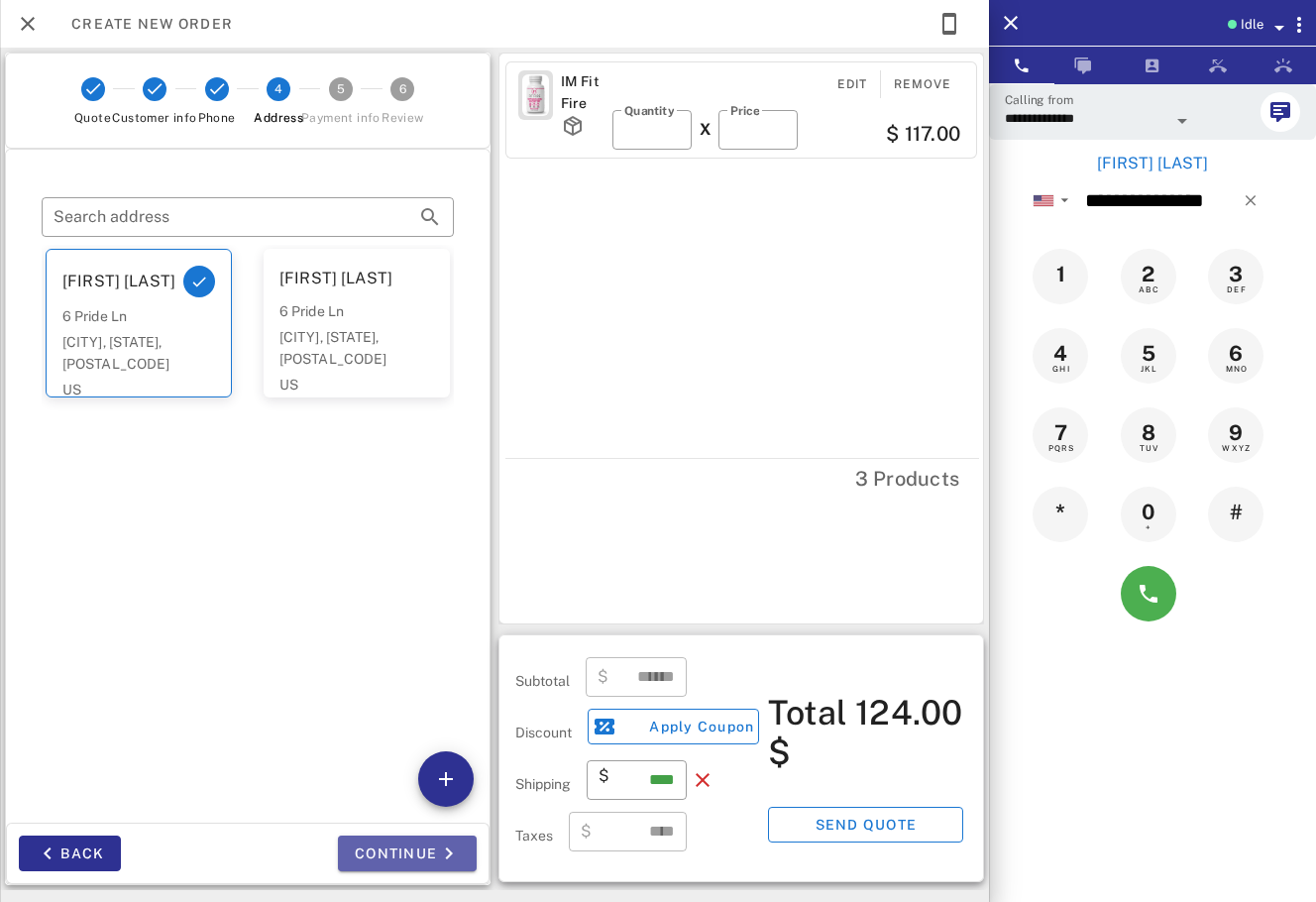 click on "Continue" at bounding box center [407, 853] 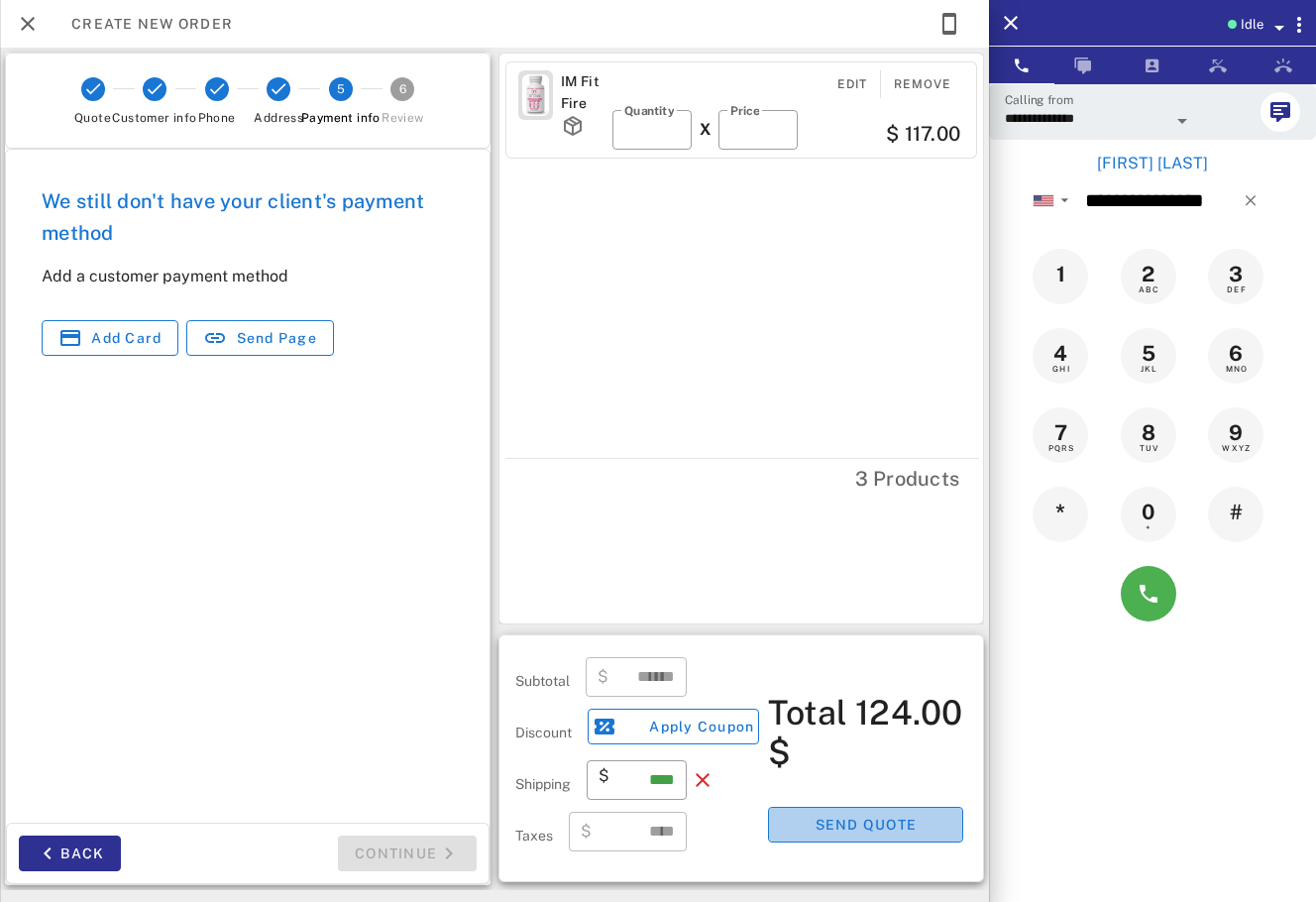 click on "Send quote" at bounding box center [865, 825] 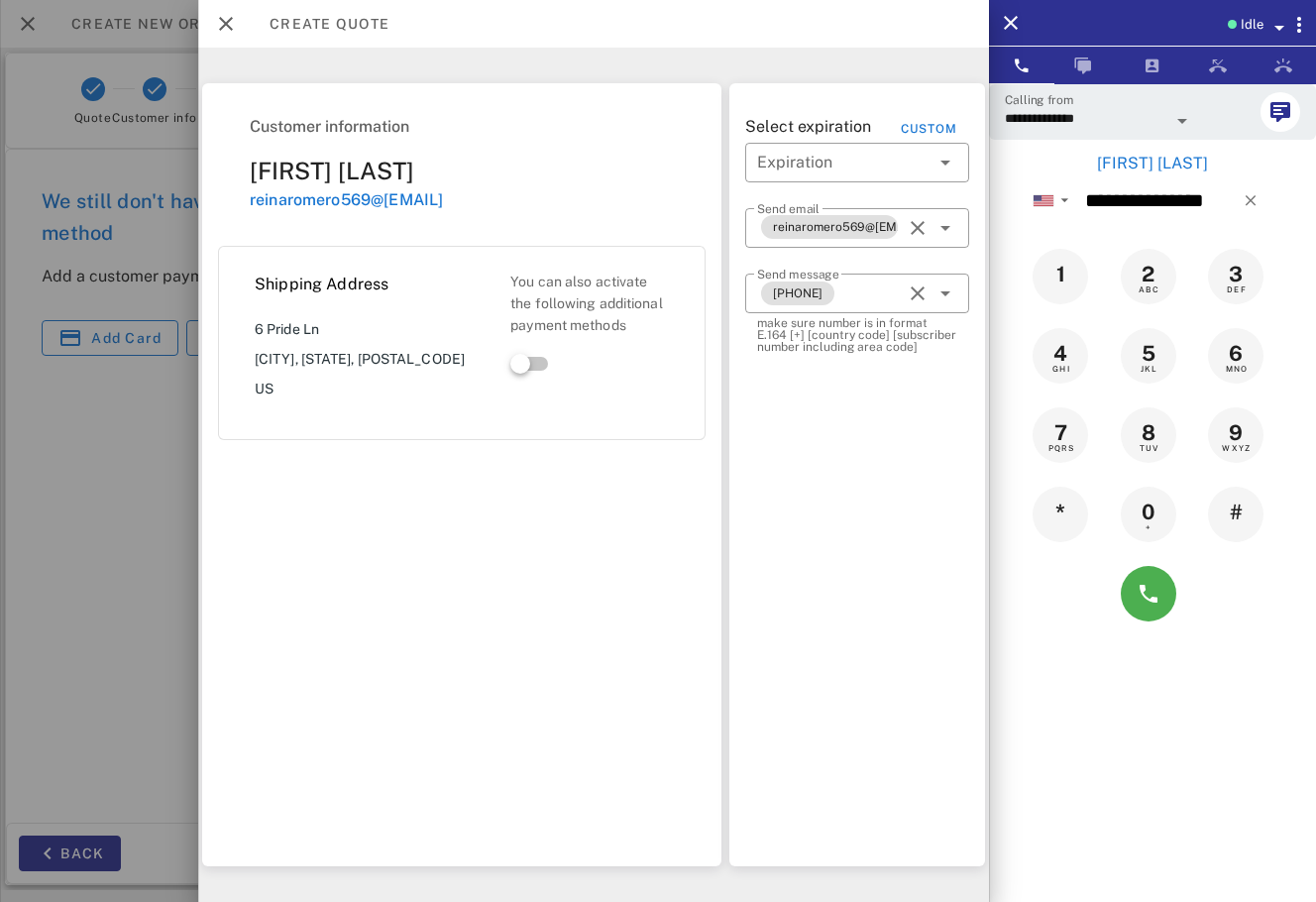 click on "Select expiration" at bounding box center [808, 129] 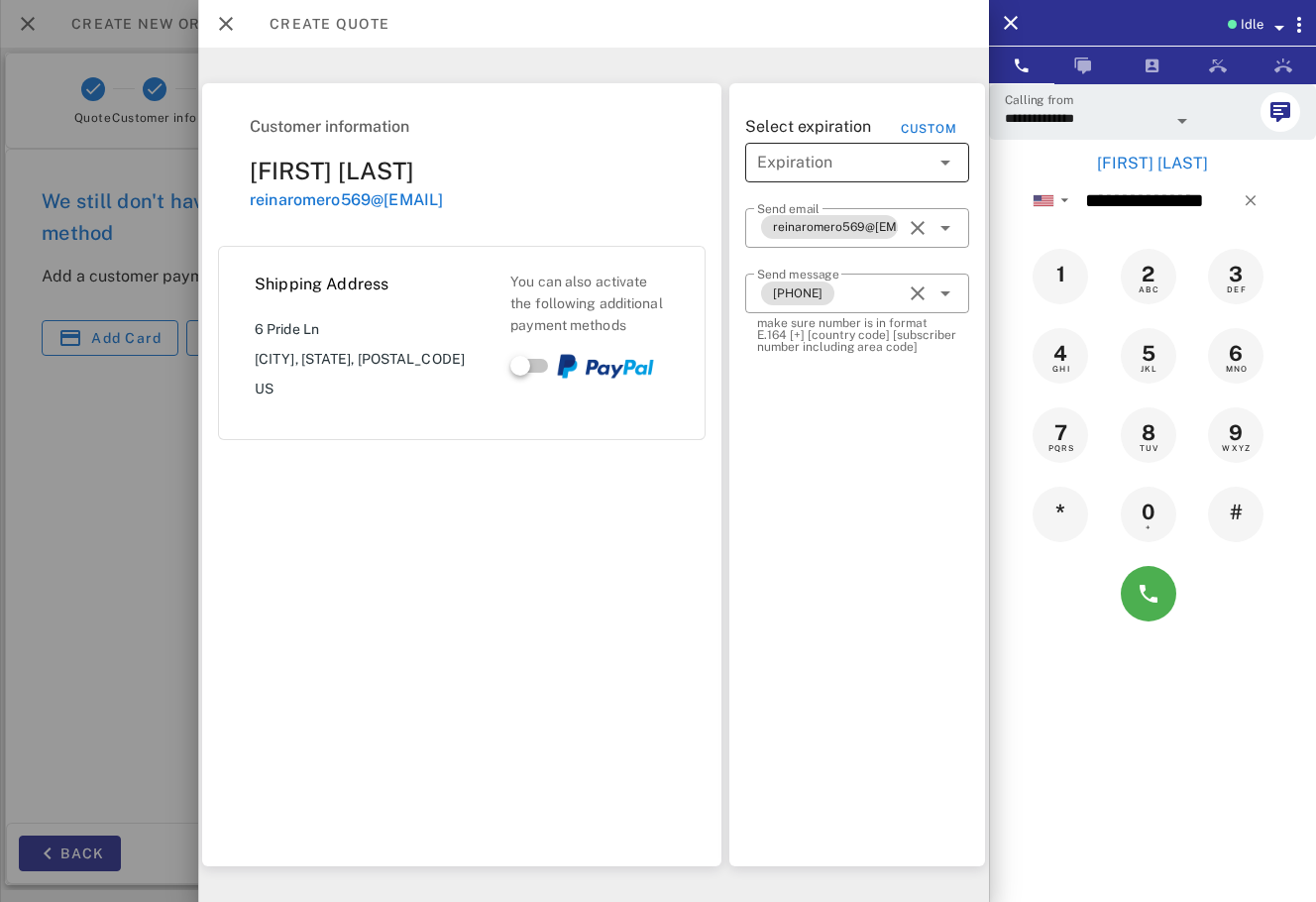 click at bounding box center (843, 163) 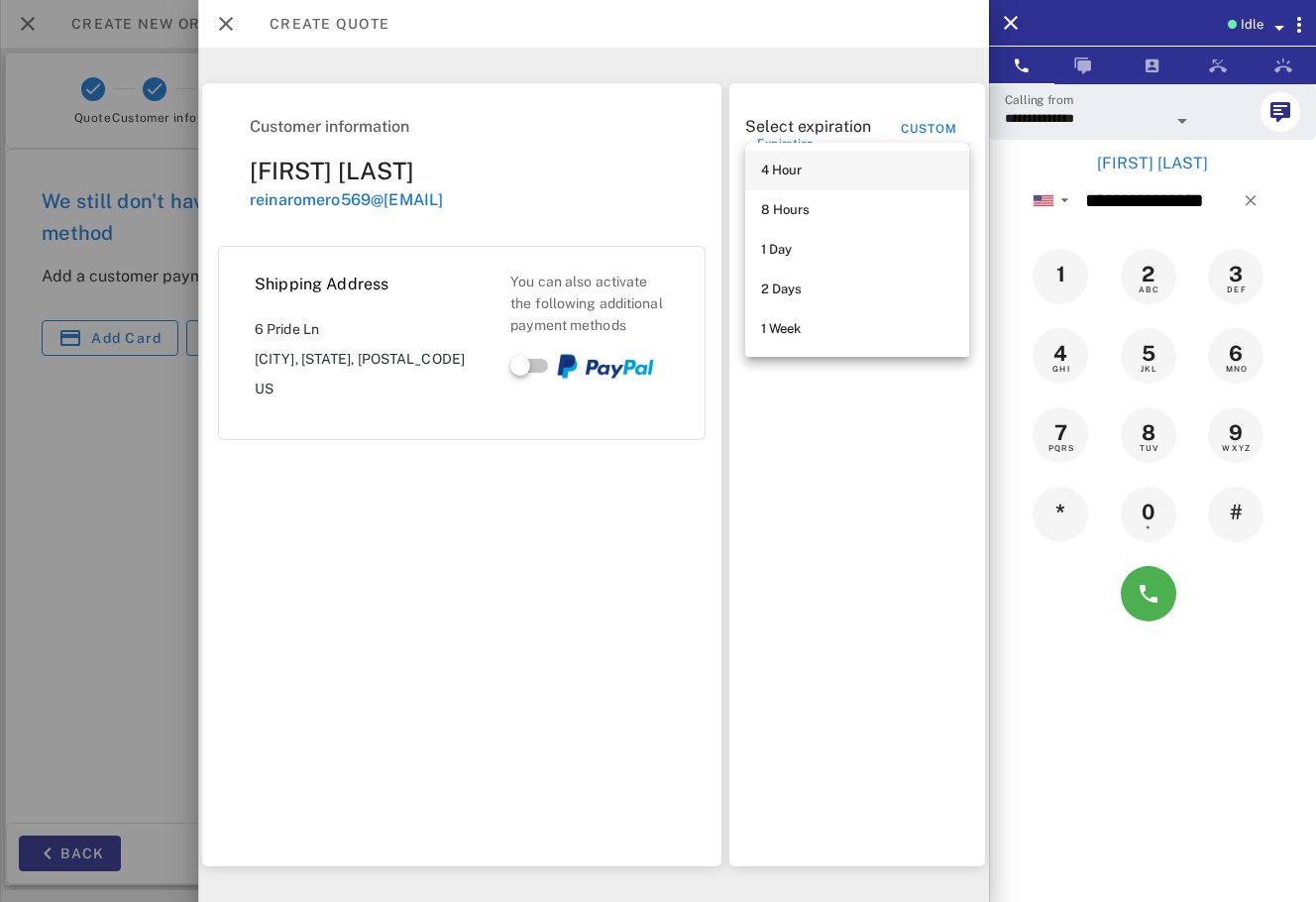 click on "4 Hour" at bounding box center (857, 170) 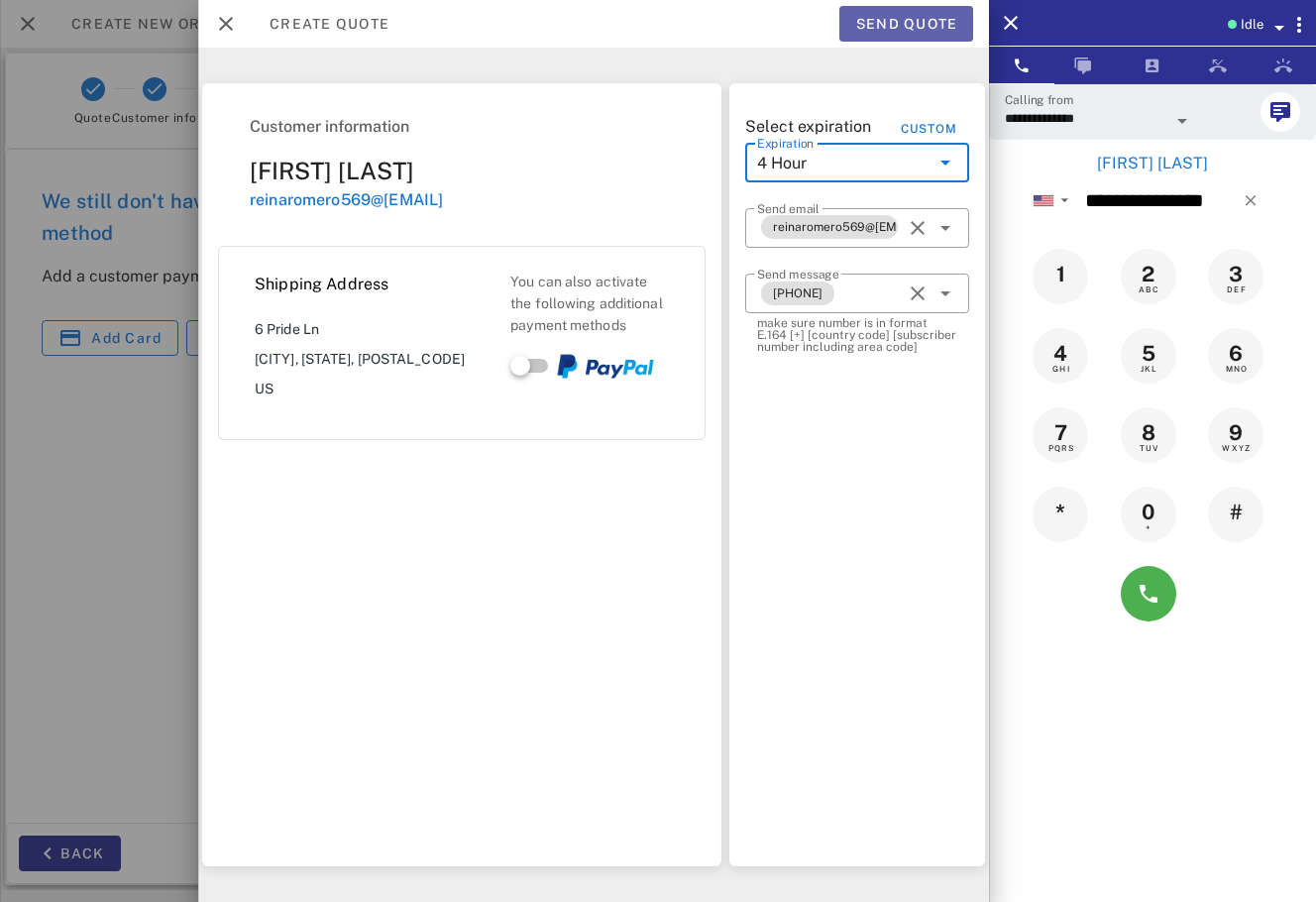 click on "Send quote" at bounding box center (906, 24) 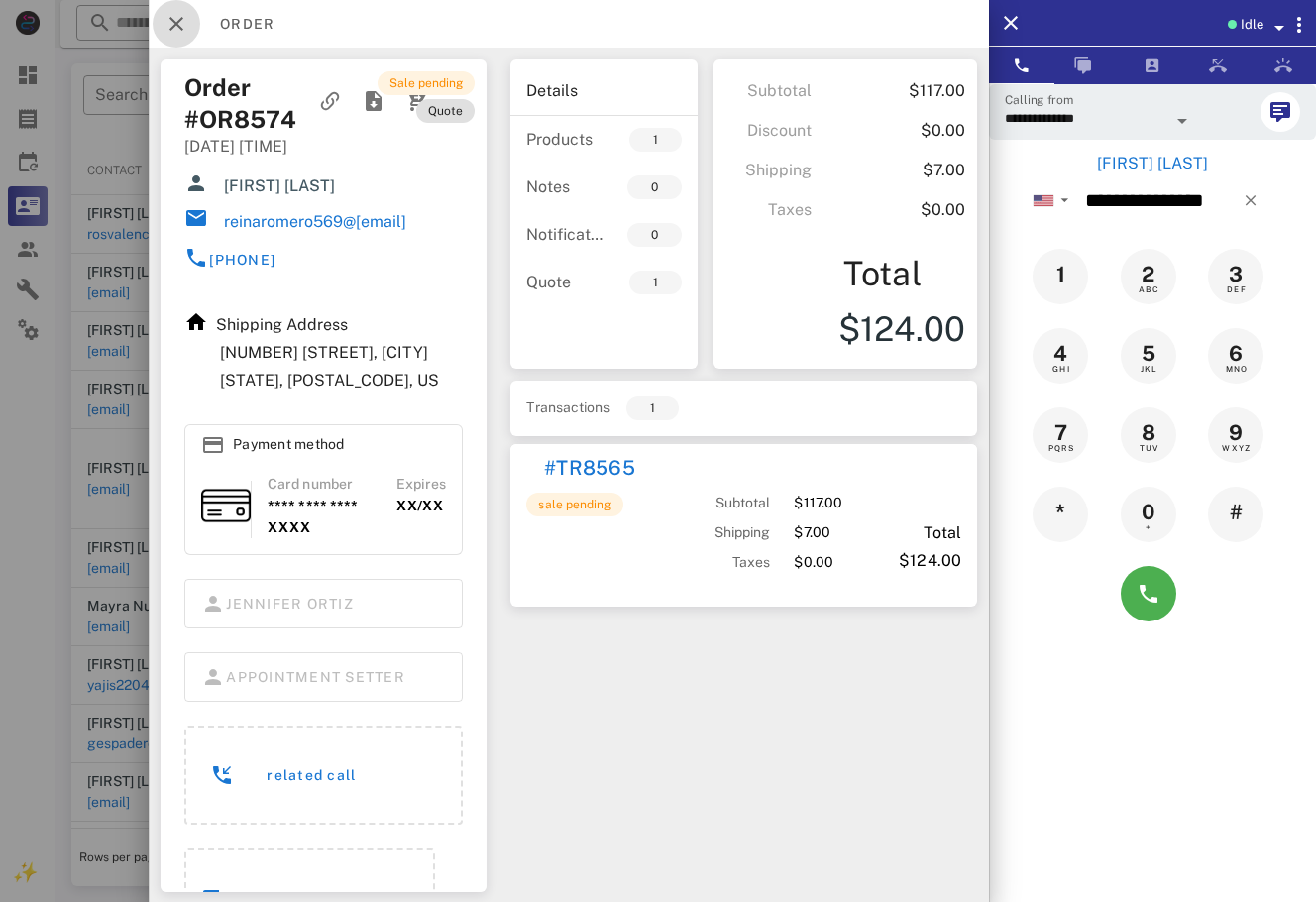 click at bounding box center (176, 24) 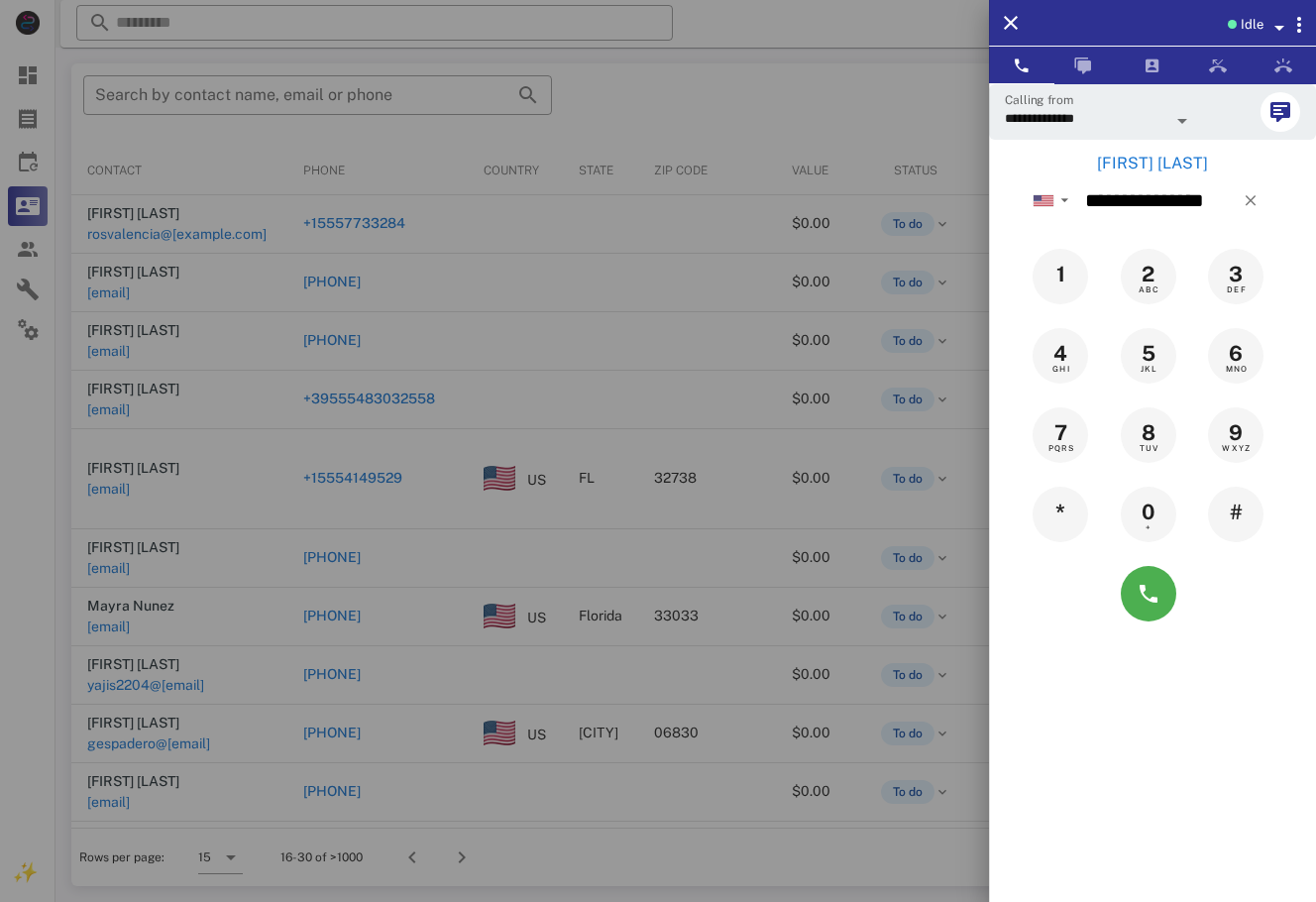 click at bounding box center (658, 451) 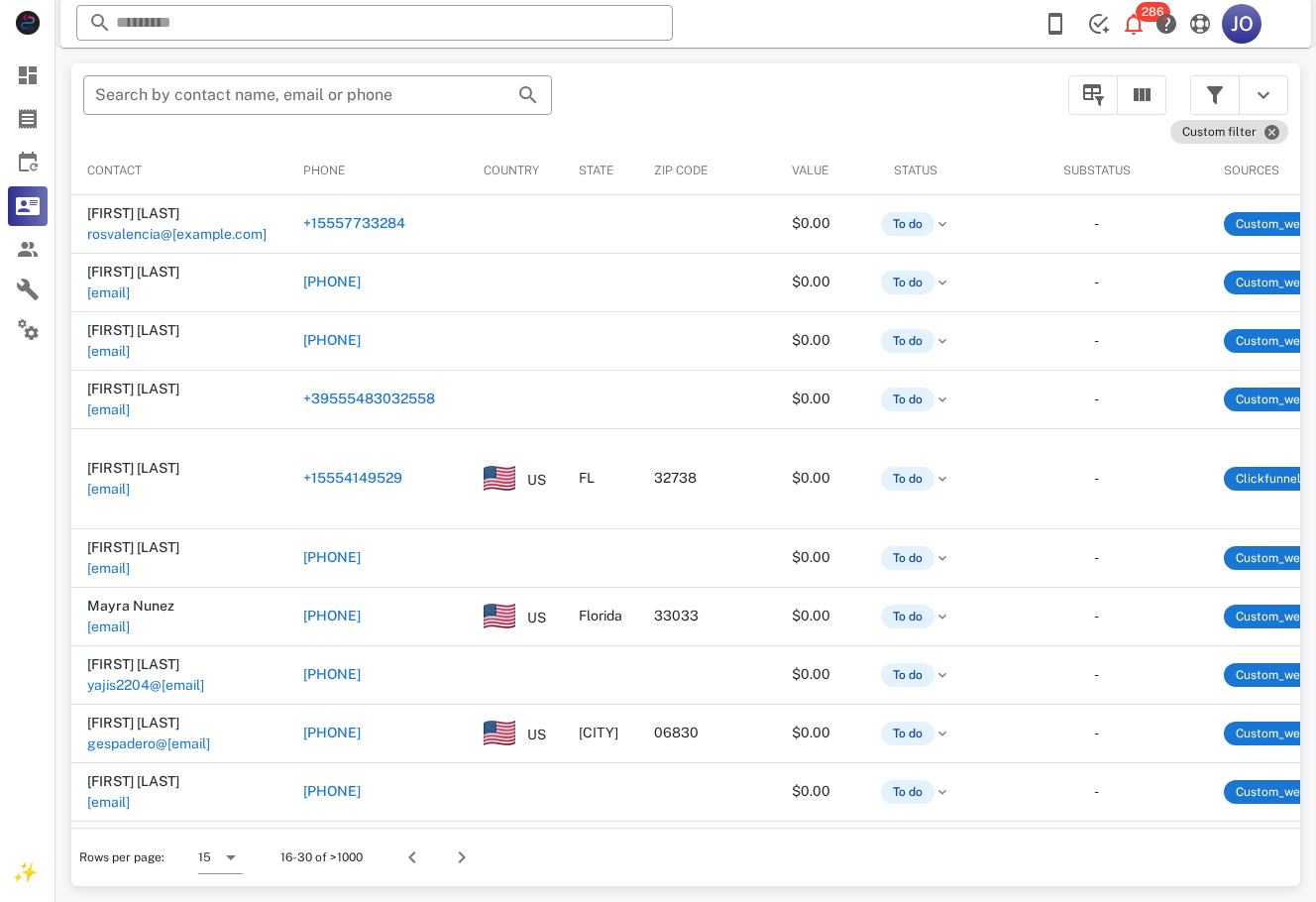 scroll, scrollTop: 0, scrollLeft: 475, axis: horizontal 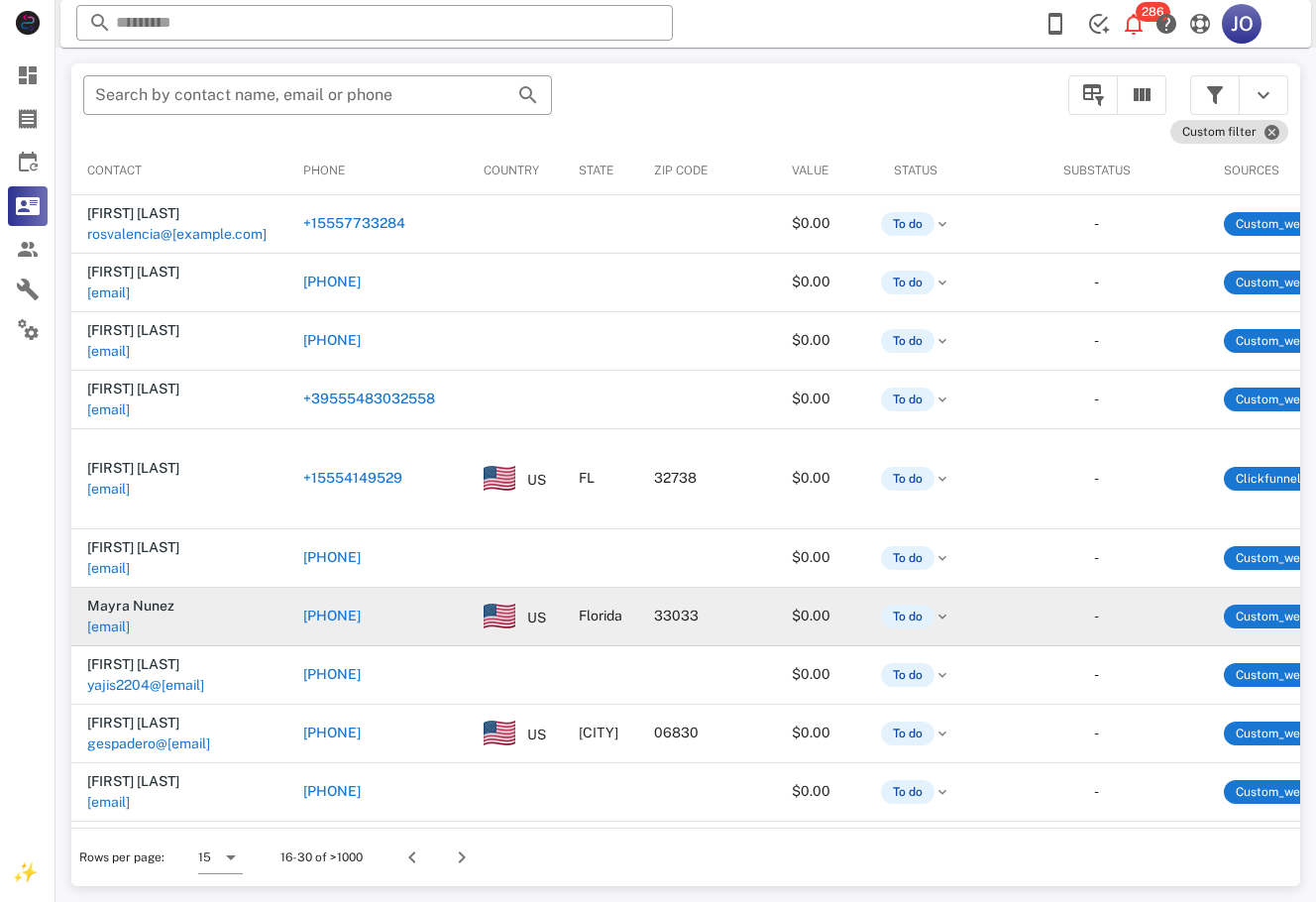click on "[EMAIL]" at bounding box center [108, 626] 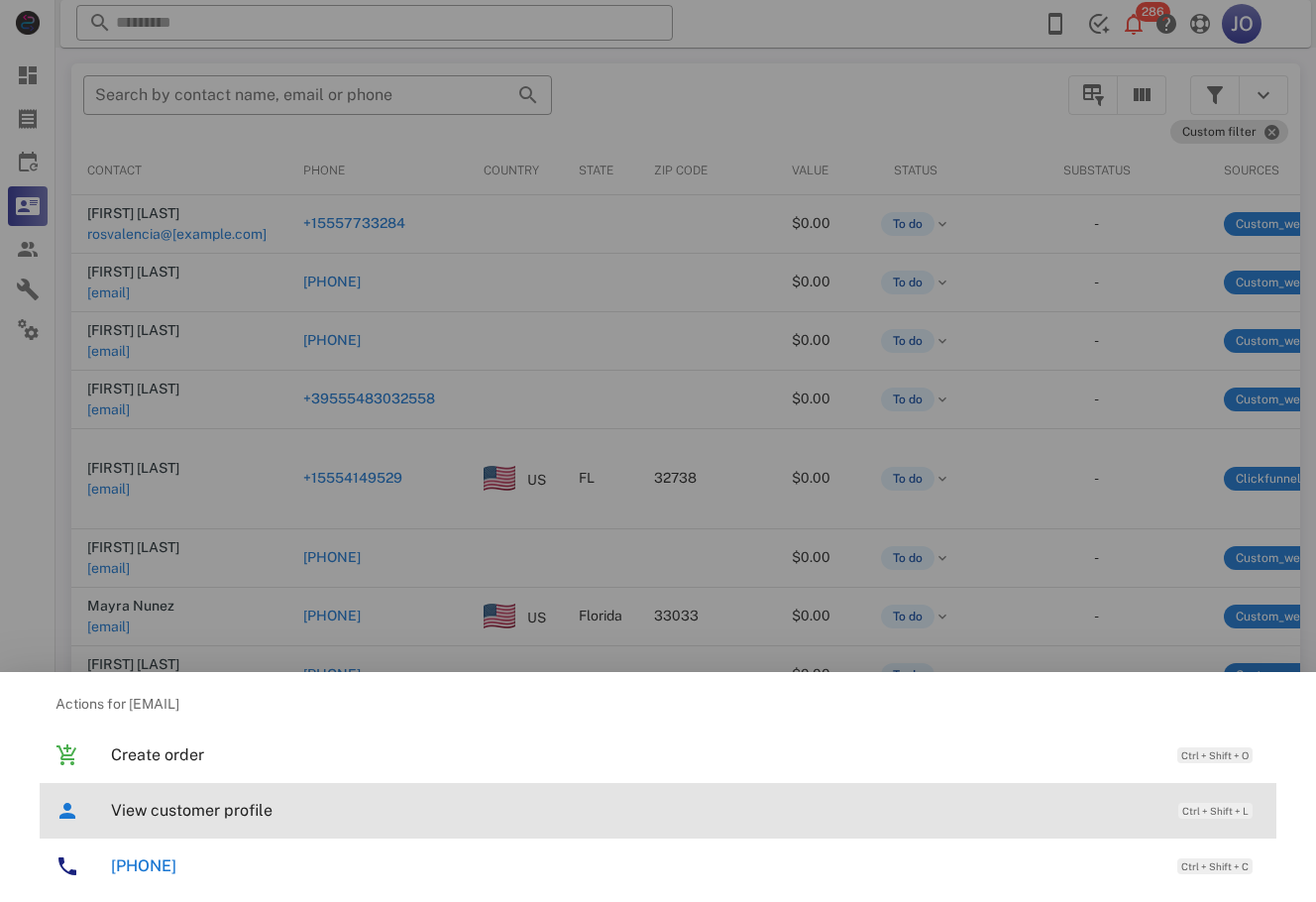 click on "View customer profile Ctrl + Shift + L" at bounding box center [686, 810] 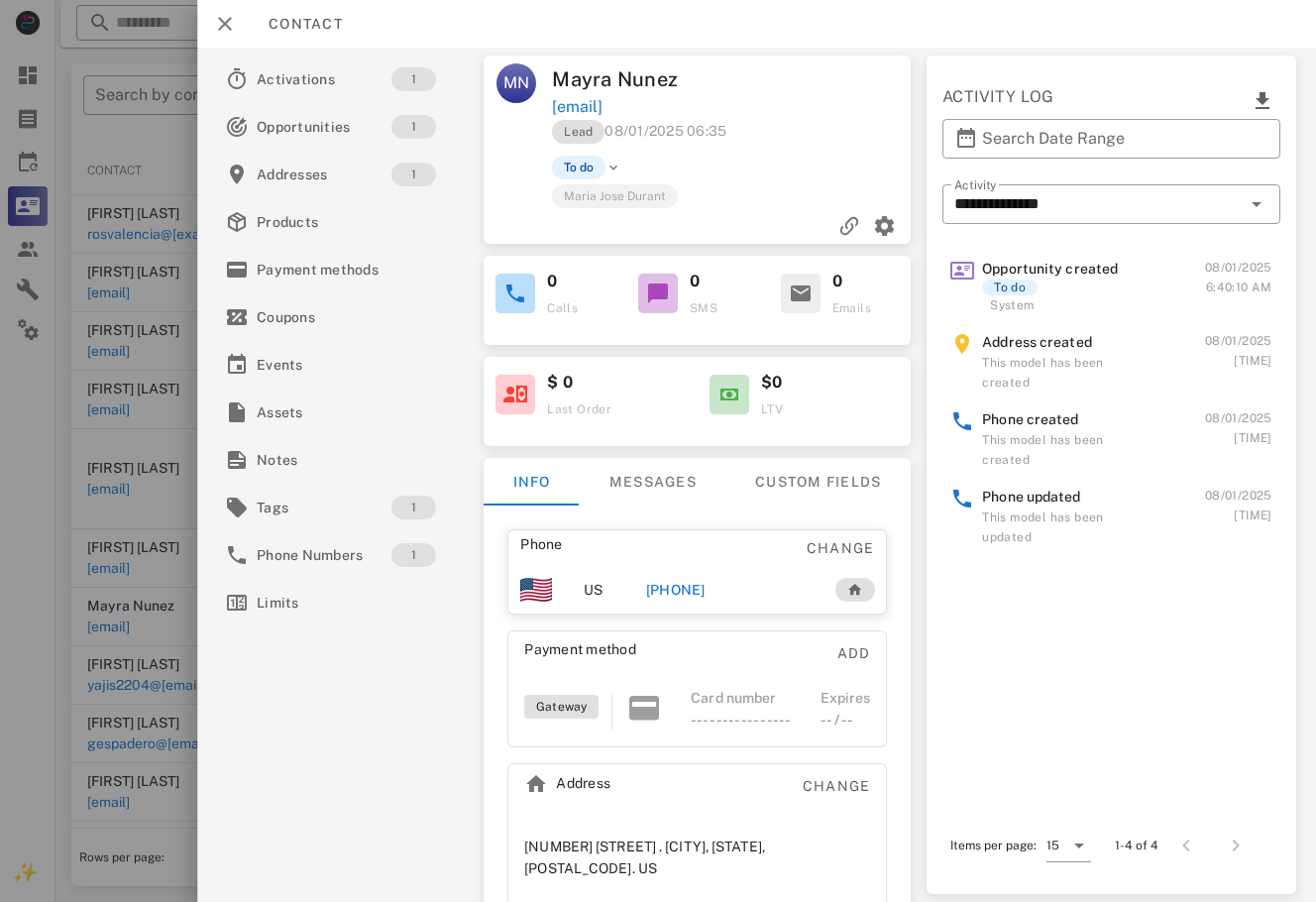 click on "Lead   [DATE] [TIME]" at bounding box center [734, 137] 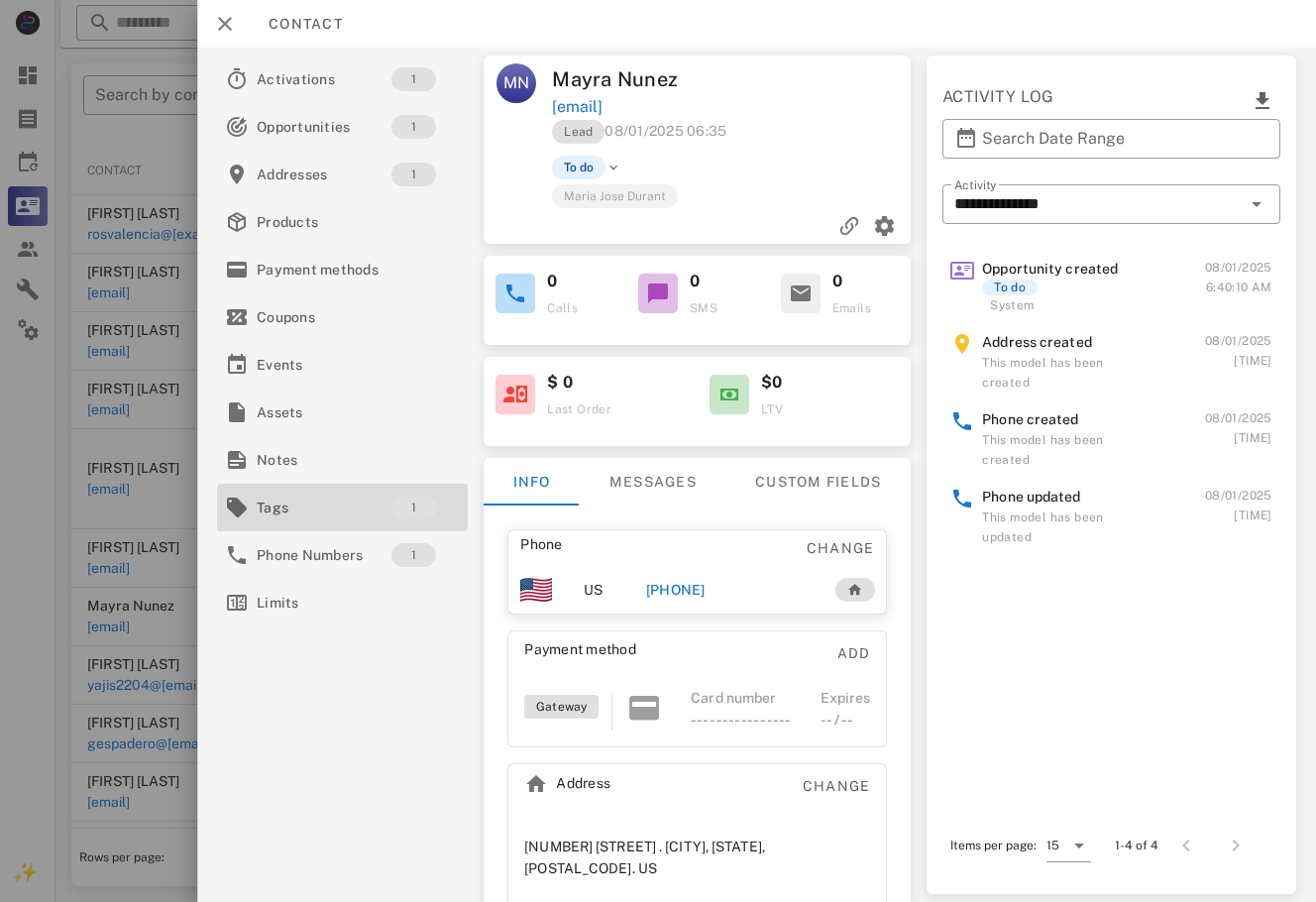 click on "Tags" at bounding box center (324, 507) 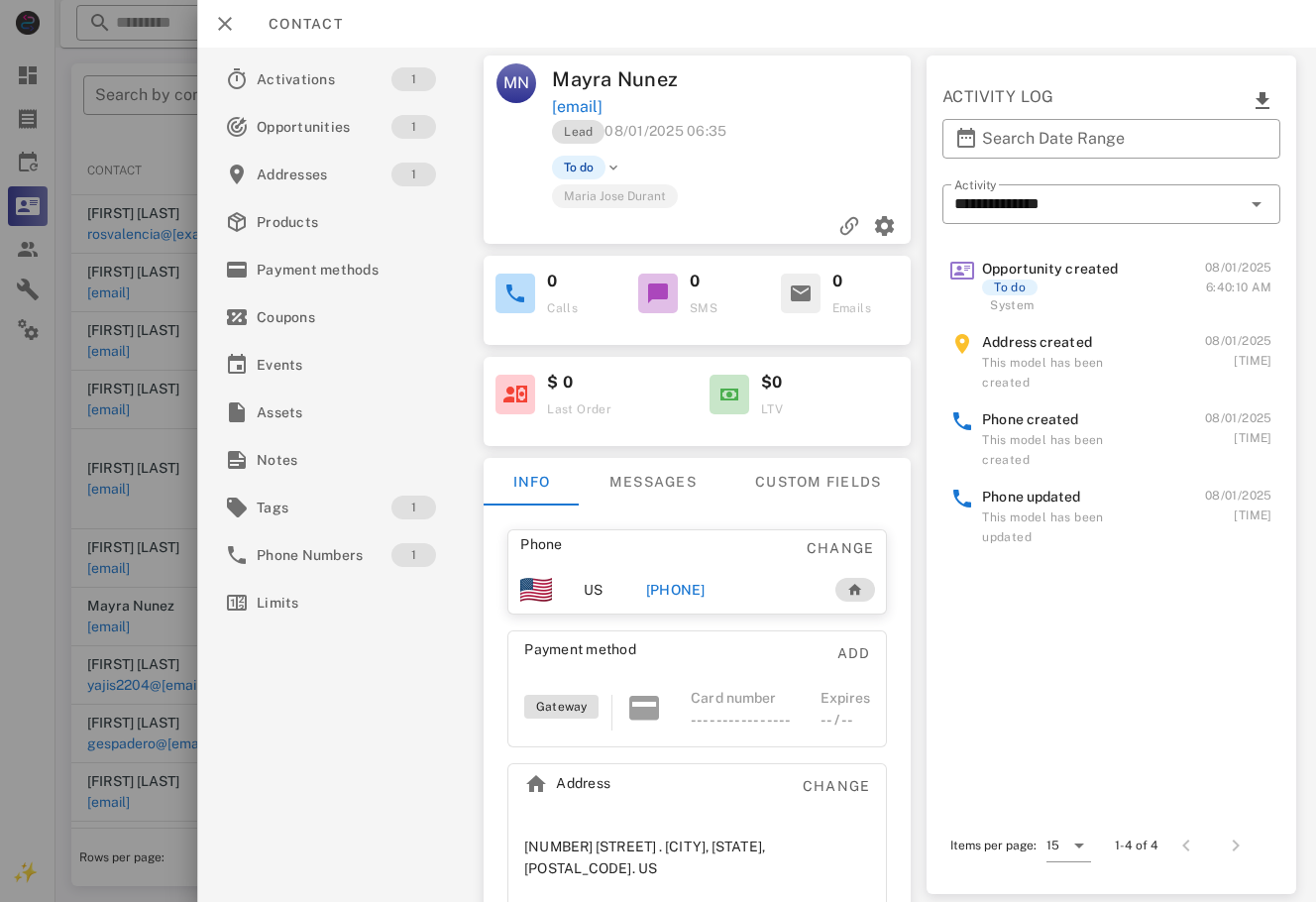 click at bounding box center (658, 451) 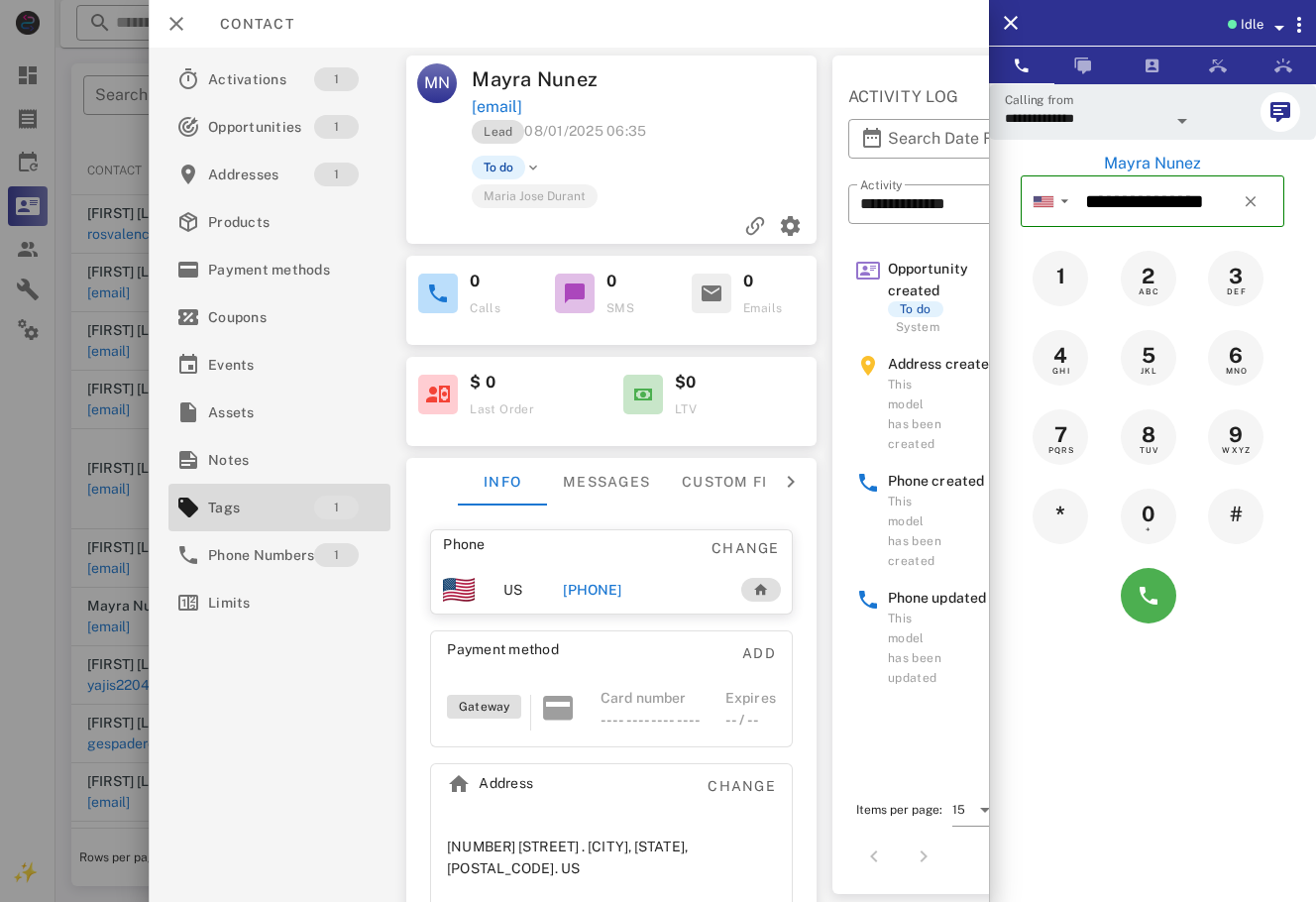 click on "[PHONE]" at bounding box center (592, 590) 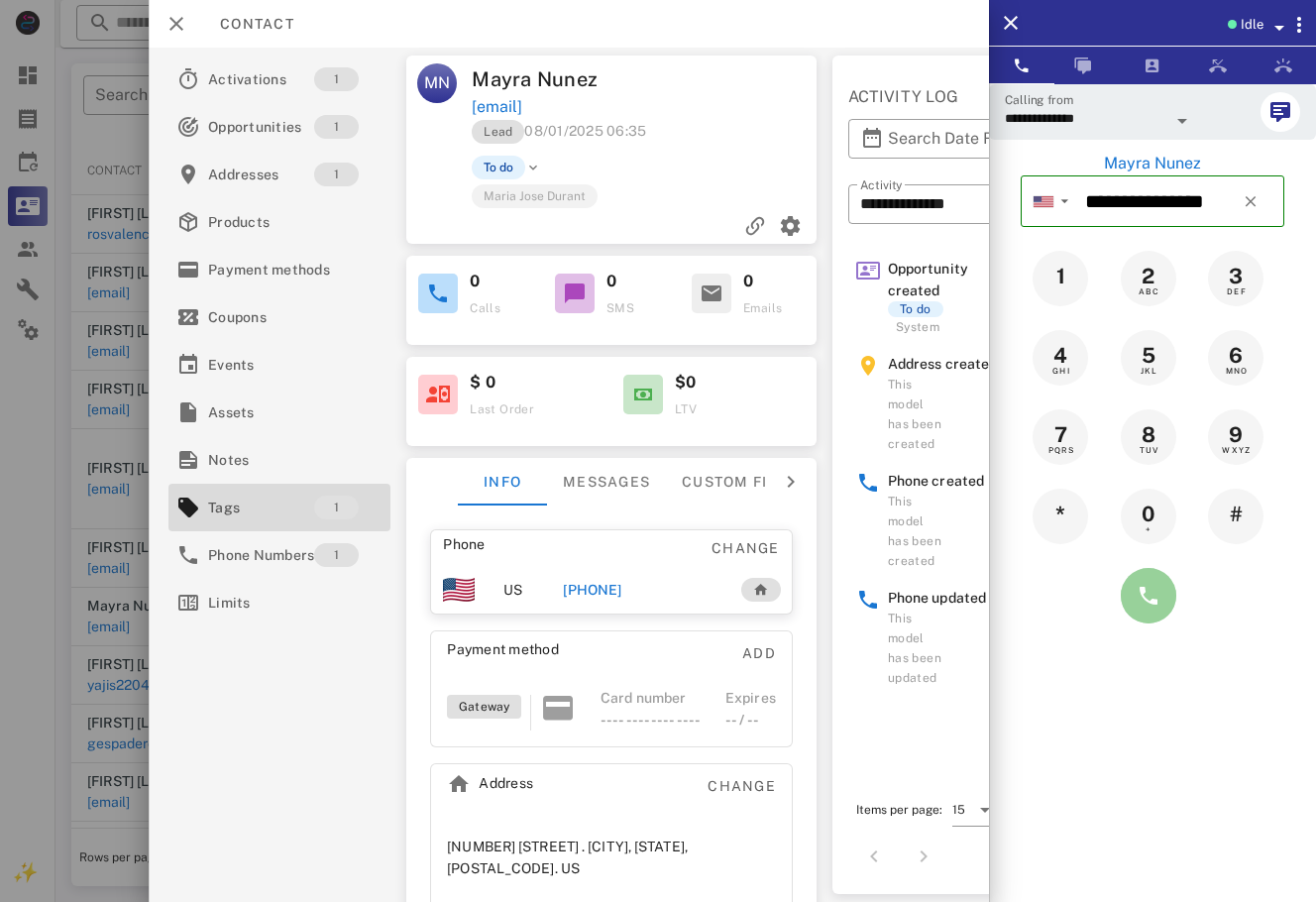 click at bounding box center [1149, 596] 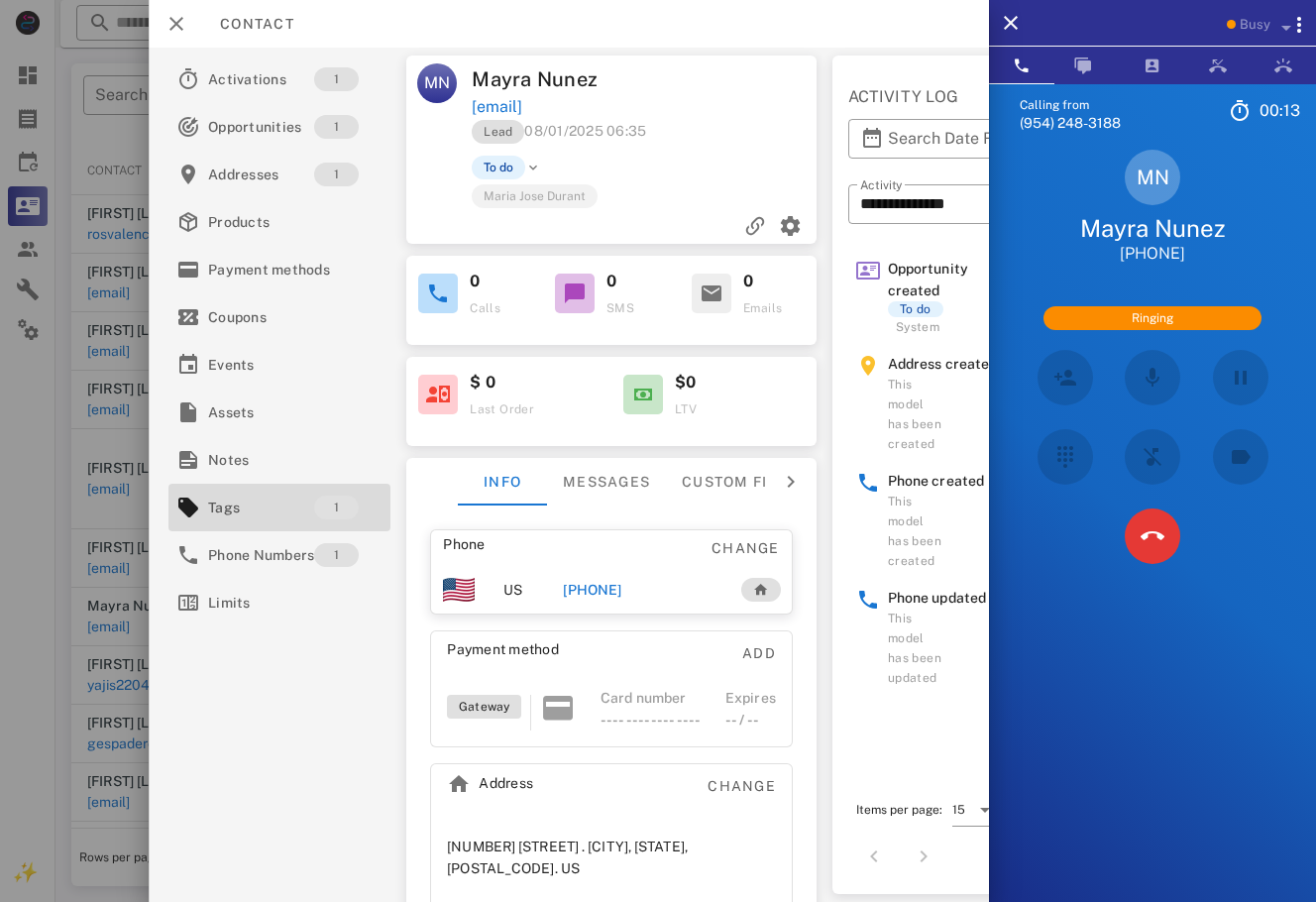 click on "Calling from [PHONE]" at bounding box center [1152, 534] 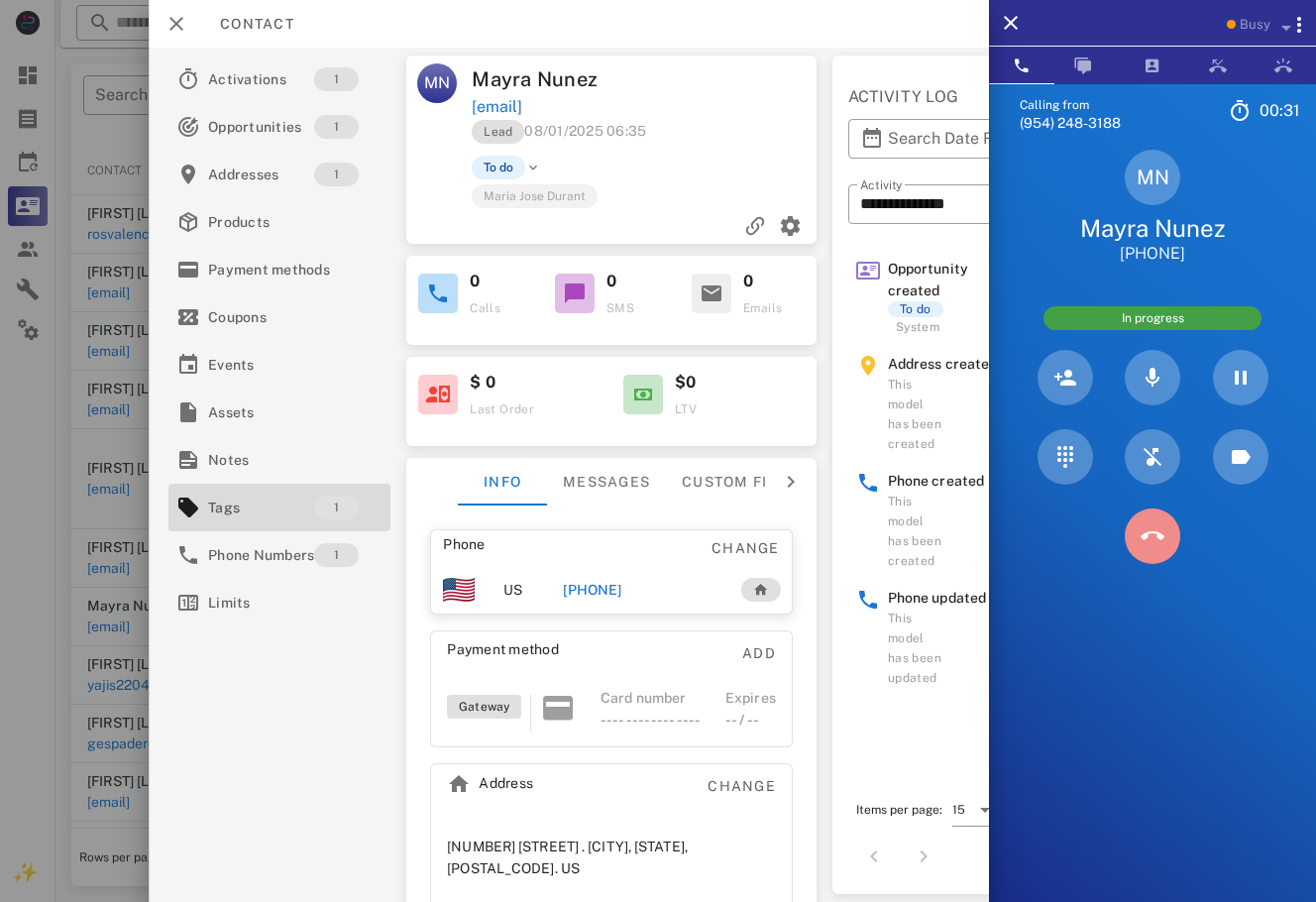 click at bounding box center (1152, 536) 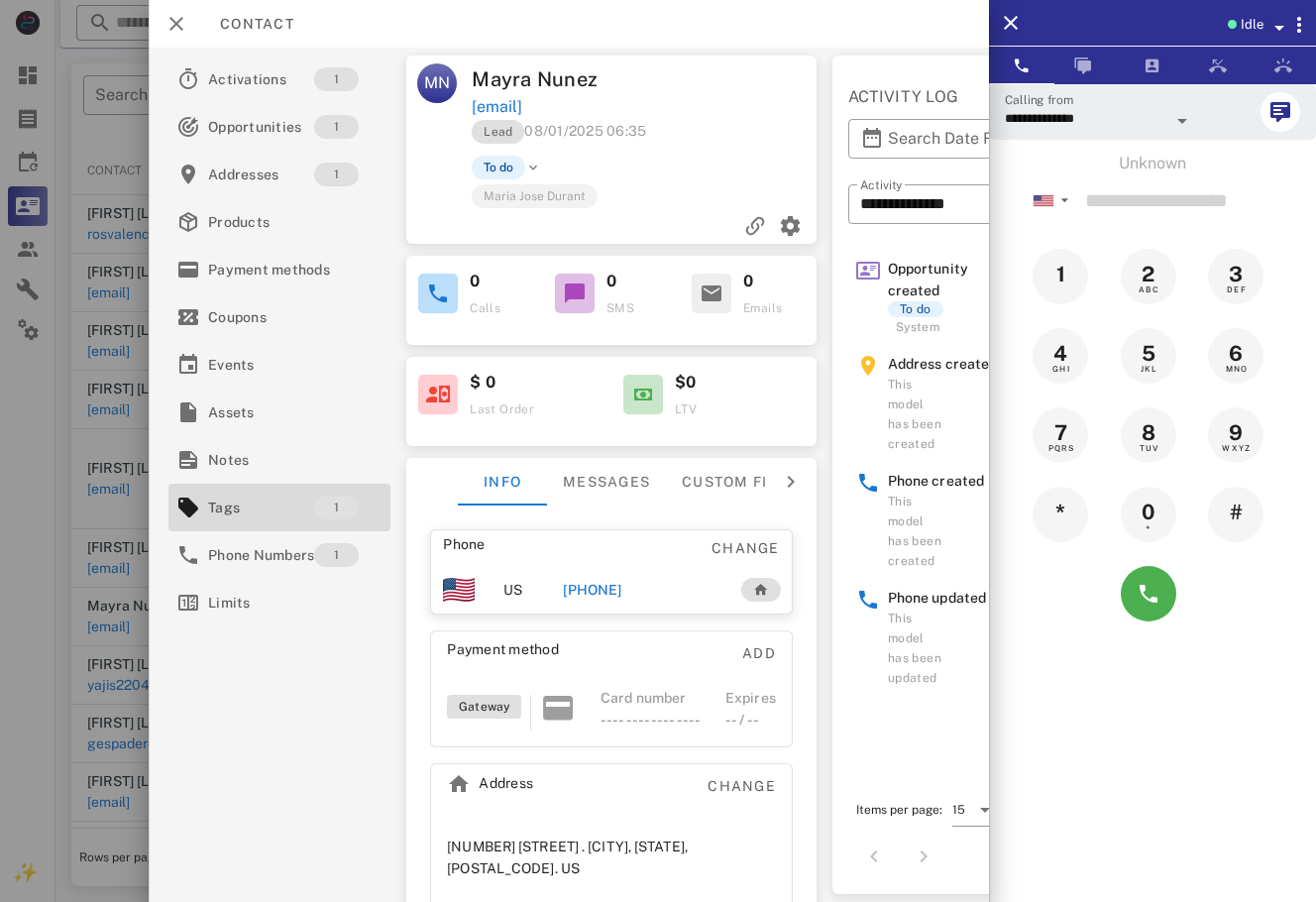 click on "[PHONE]" at bounding box center [592, 590] 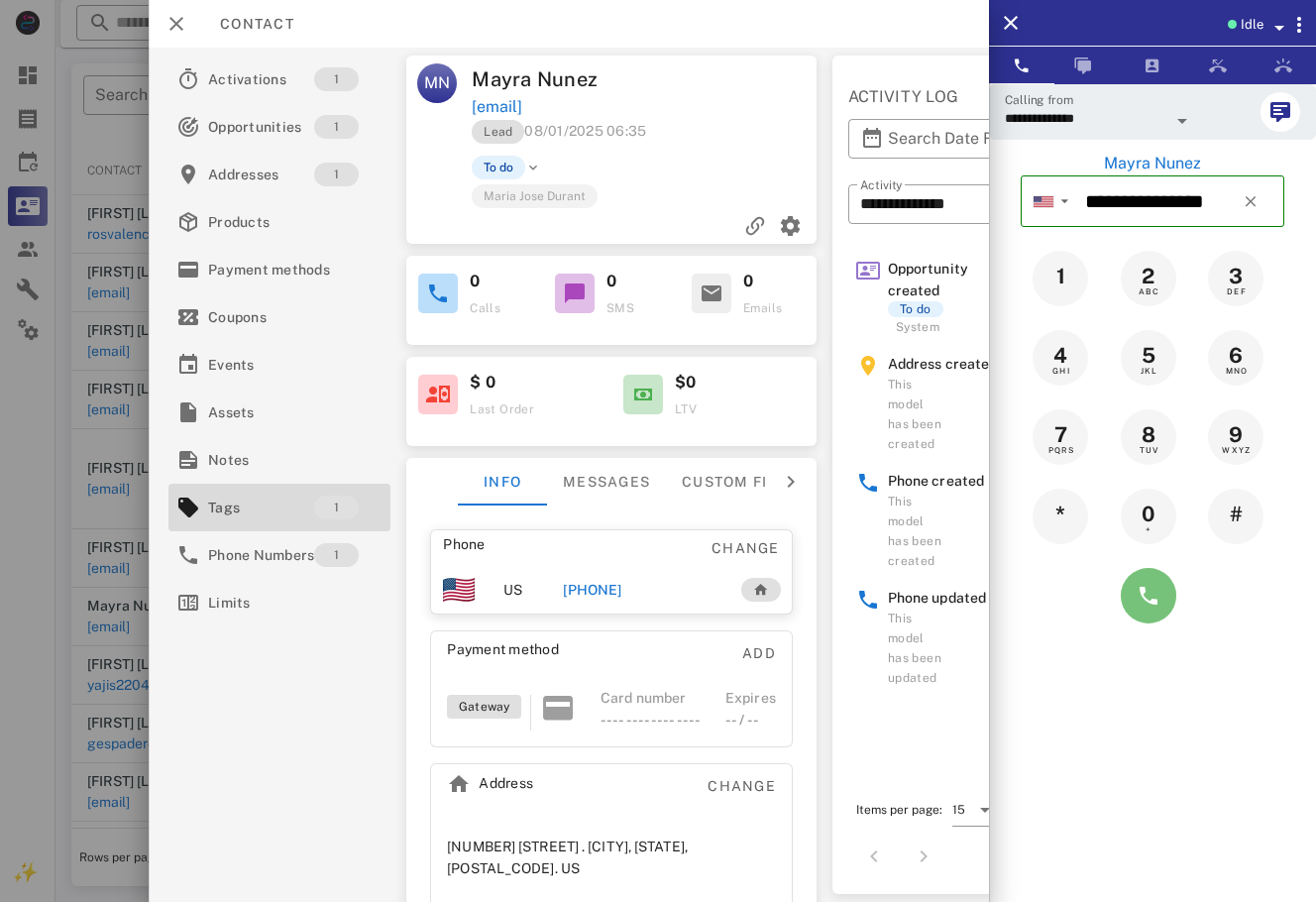 click at bounding box center [1149, 596] 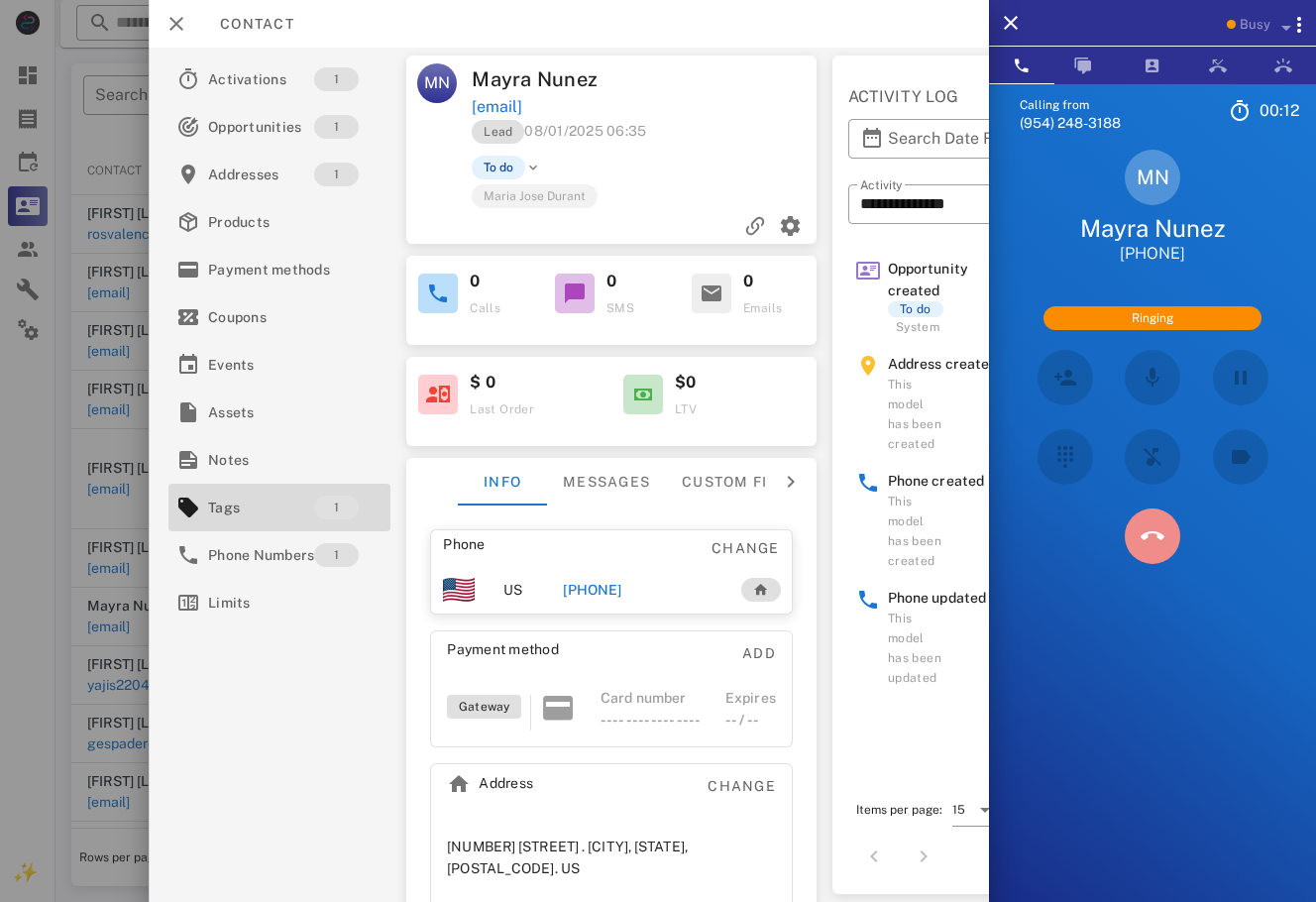 click at bounding box center [1152, 536] 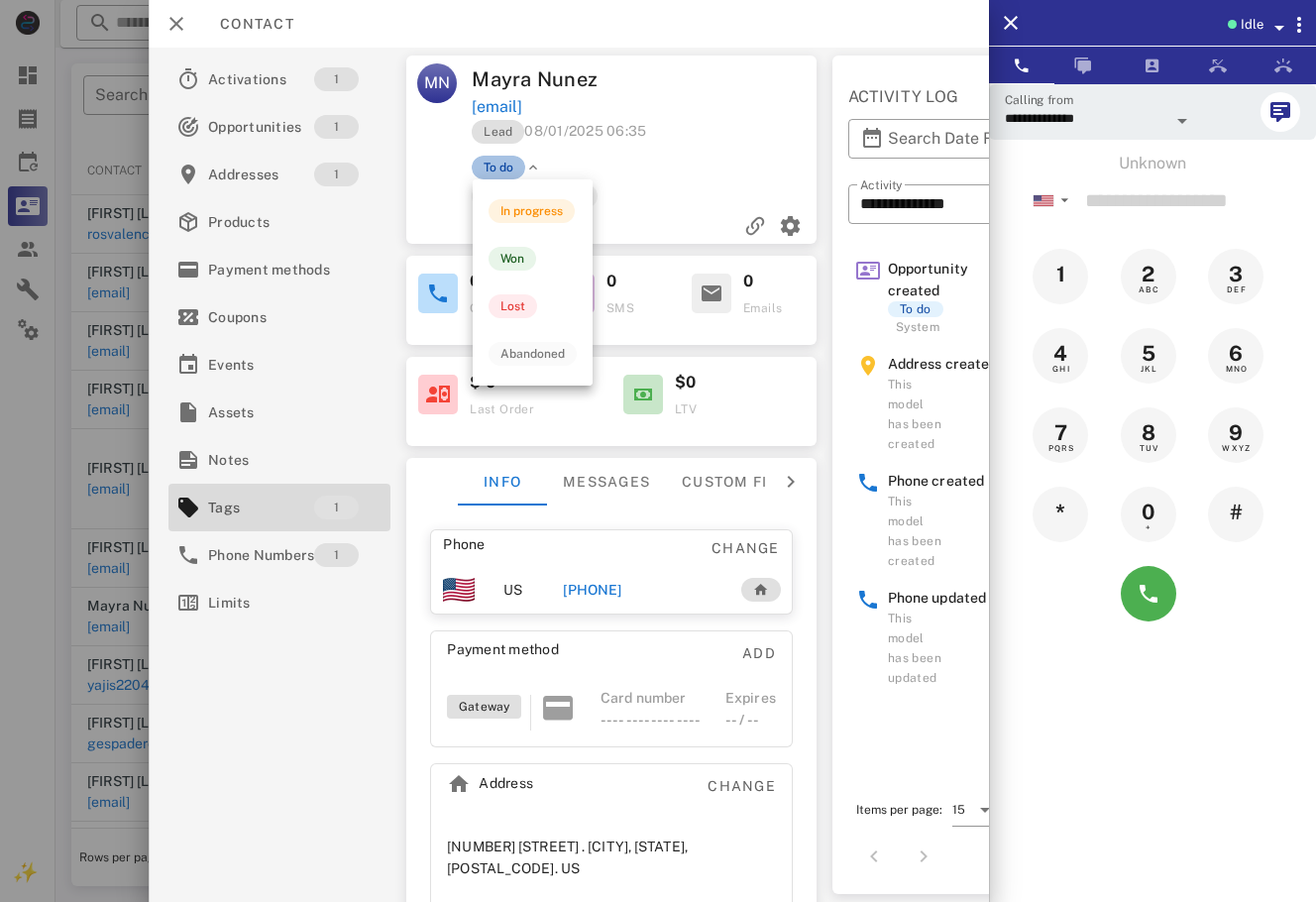 click on "To do" at bounding box center (498, 168) 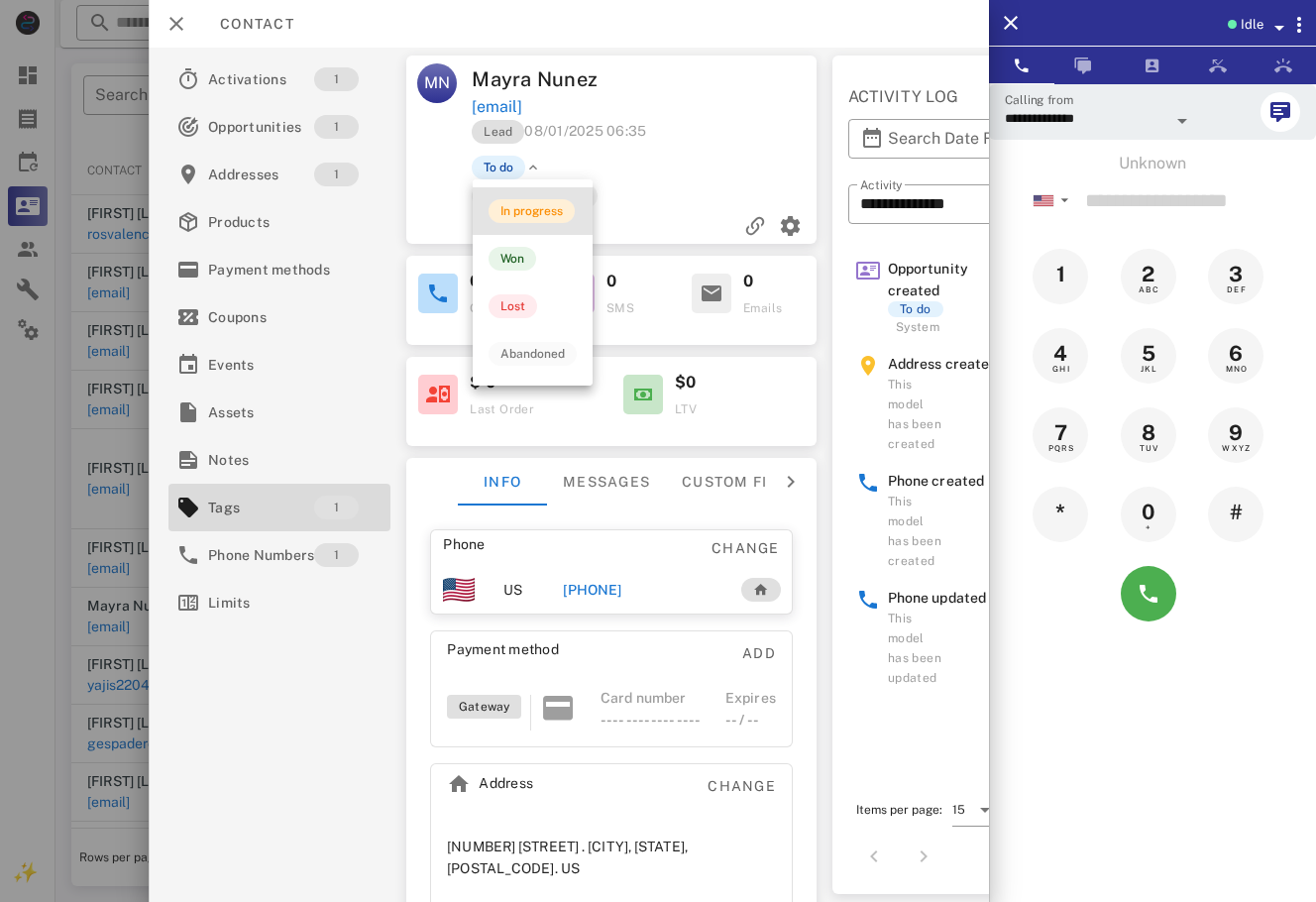 click on "In progress" at bounding box center (531, 211) 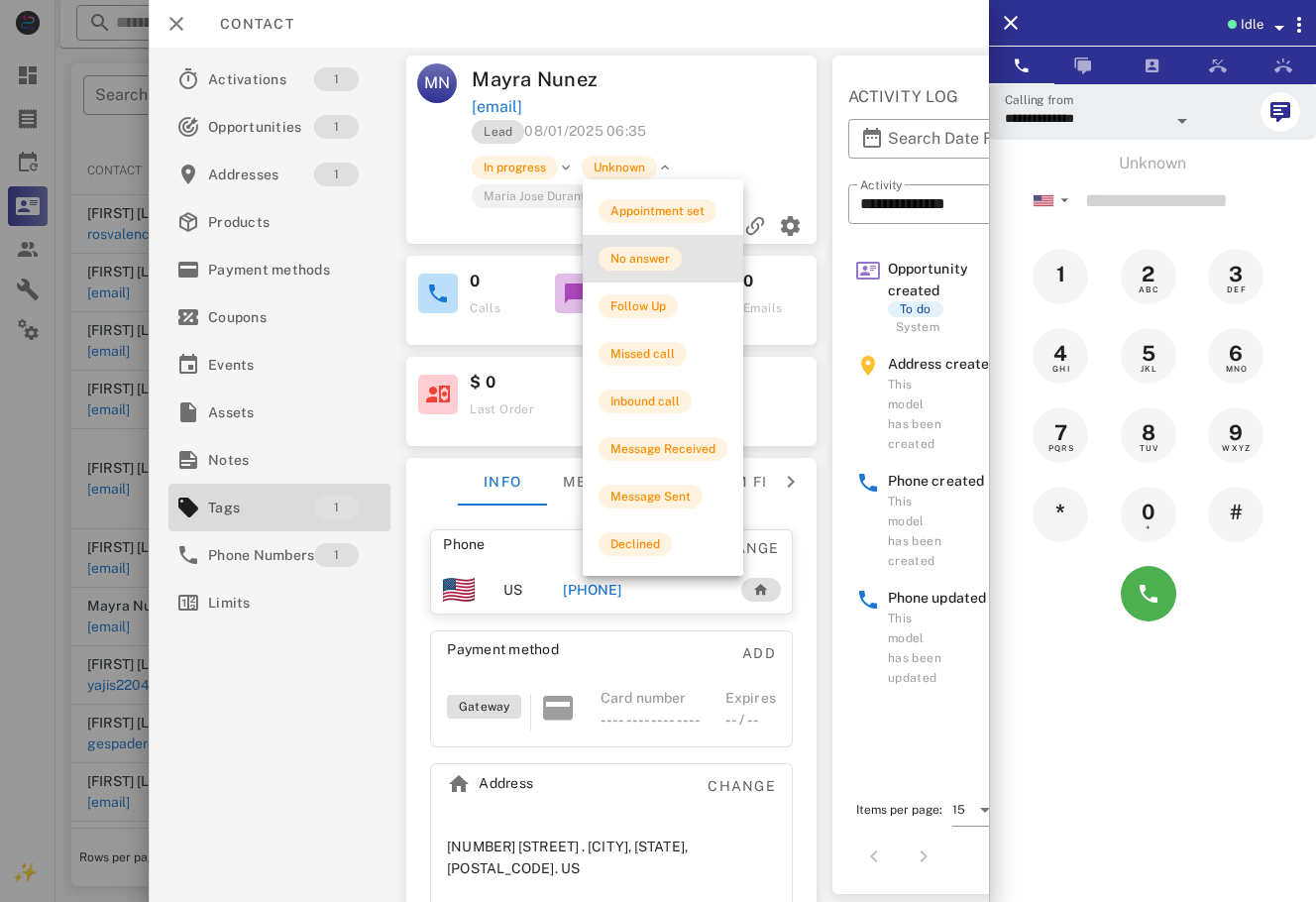 click on "No answer" at bounding box center [663, 259] 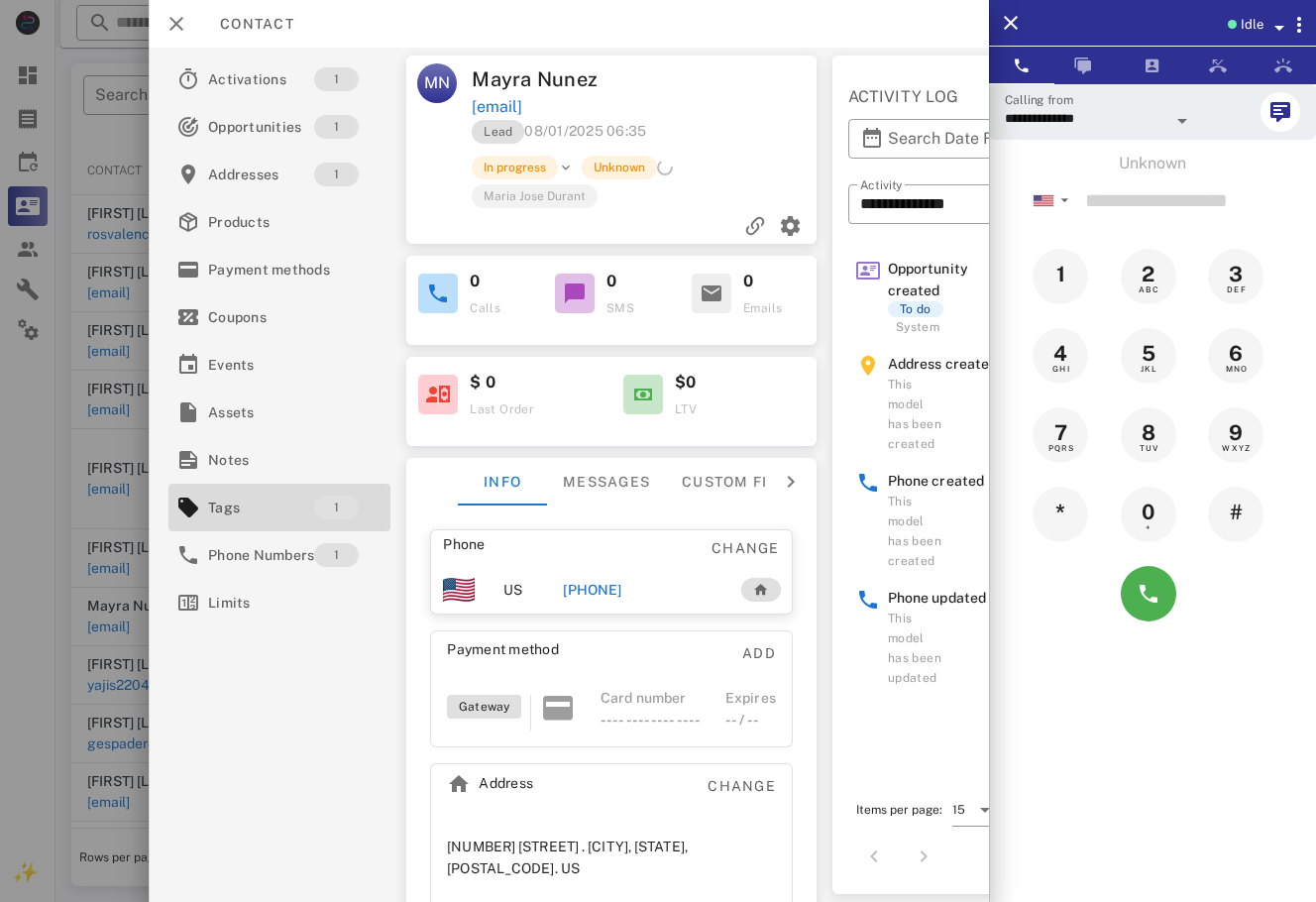 click at bounding box center [658, 451] 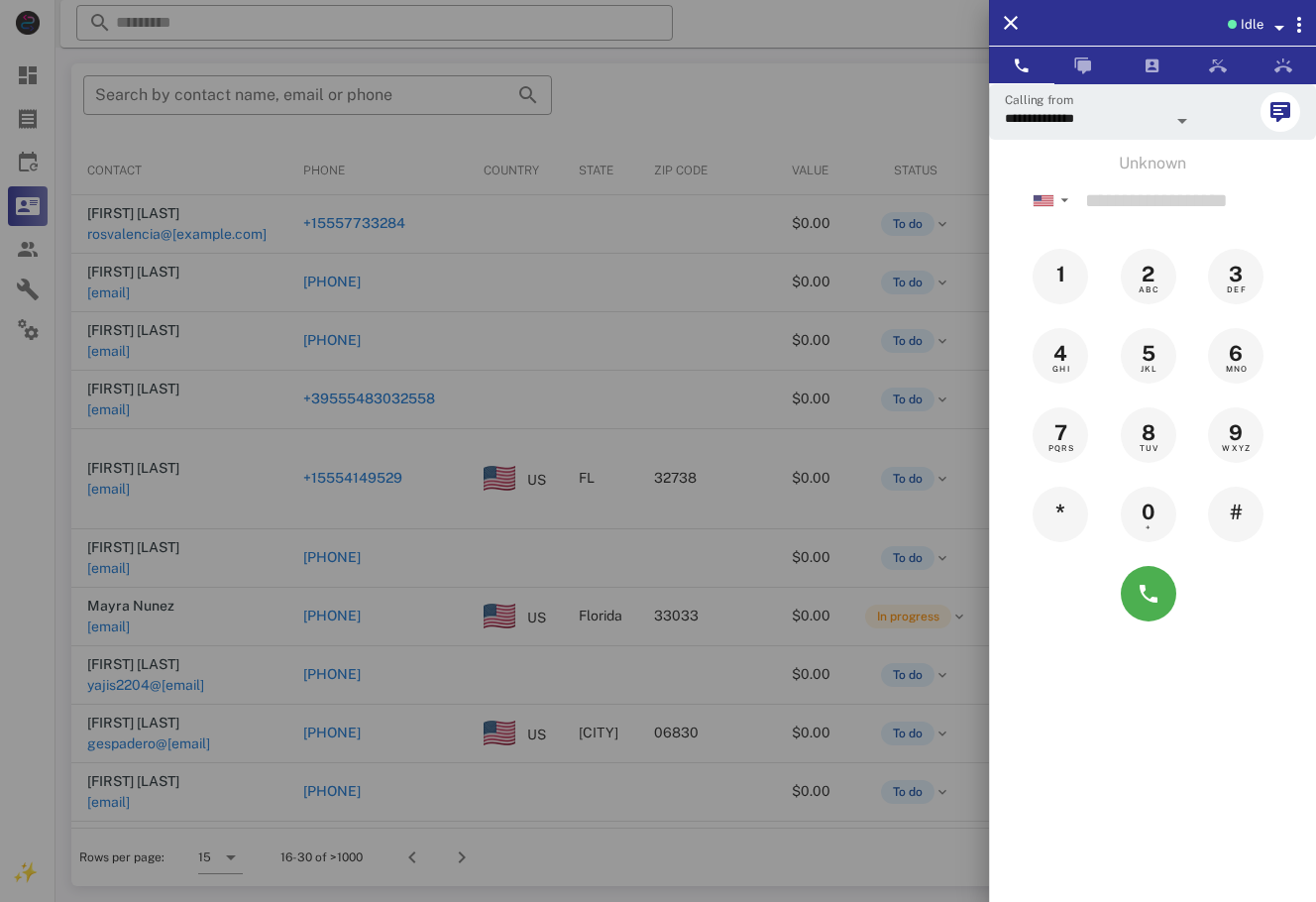 click at bounding box center [658, 451] 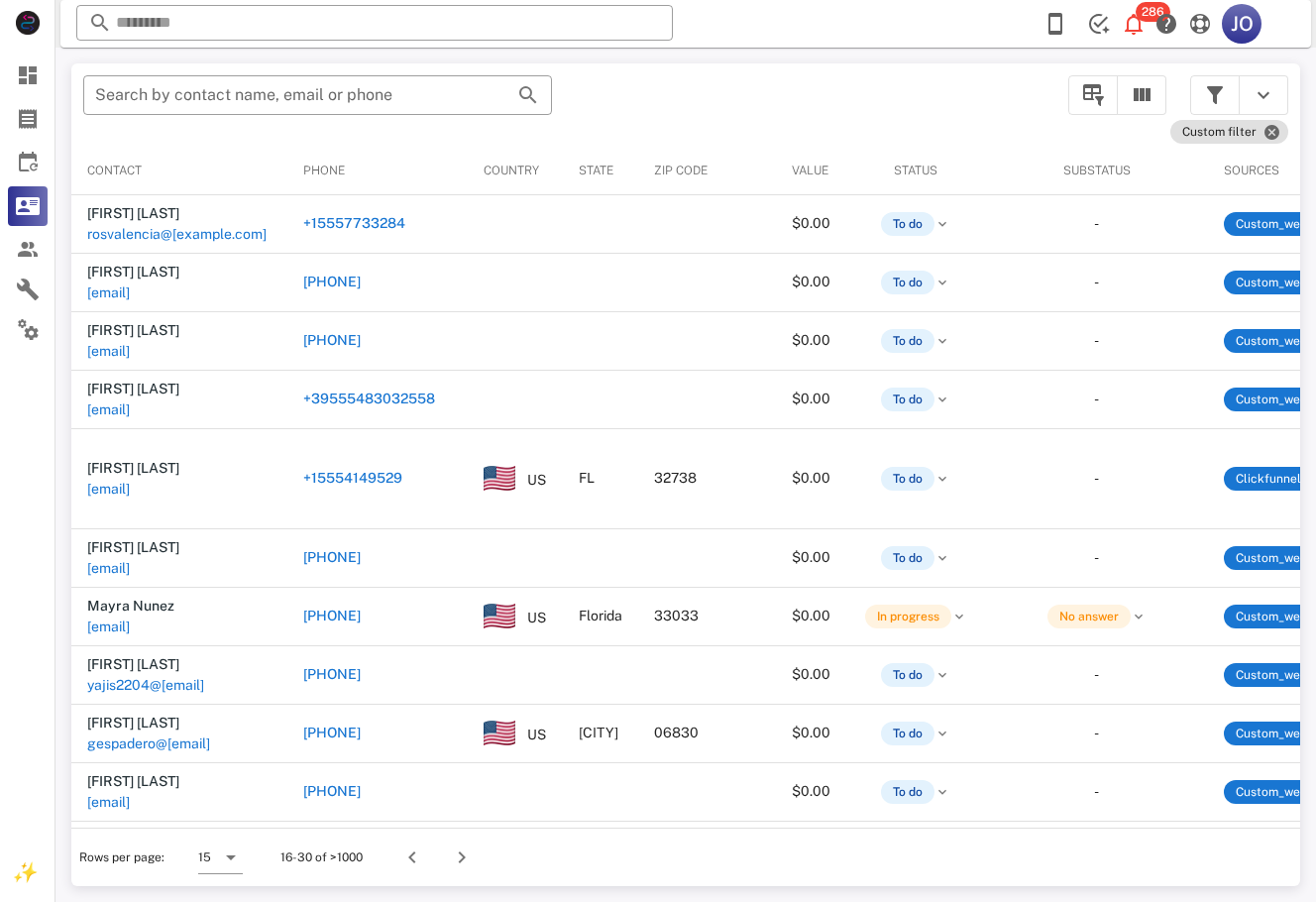 scroll, scrollTop: 0, scrollLeft: 475, axis: horizontal 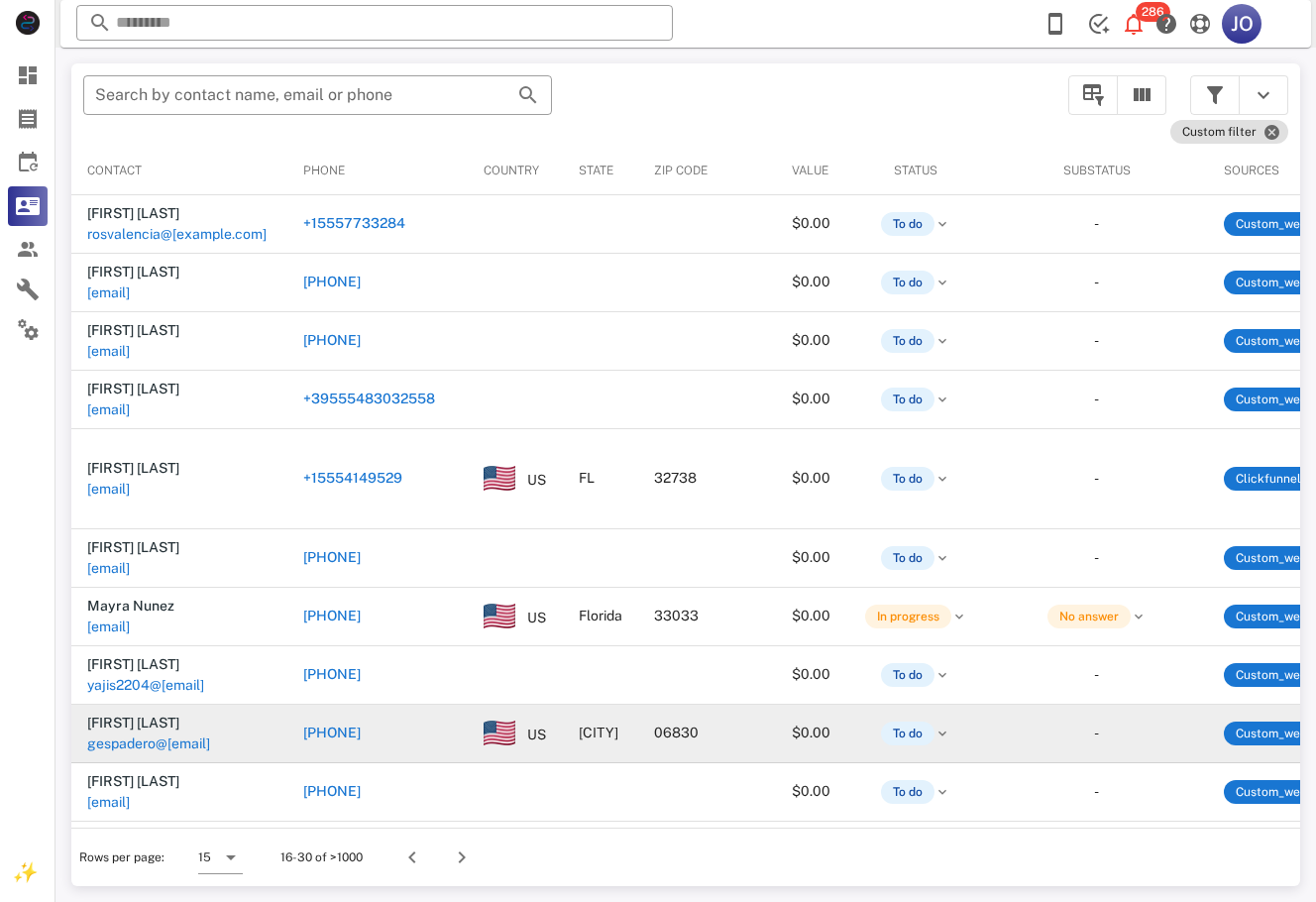 click on "gespadero@[EMAIL]" at bounding box center (149, 743) 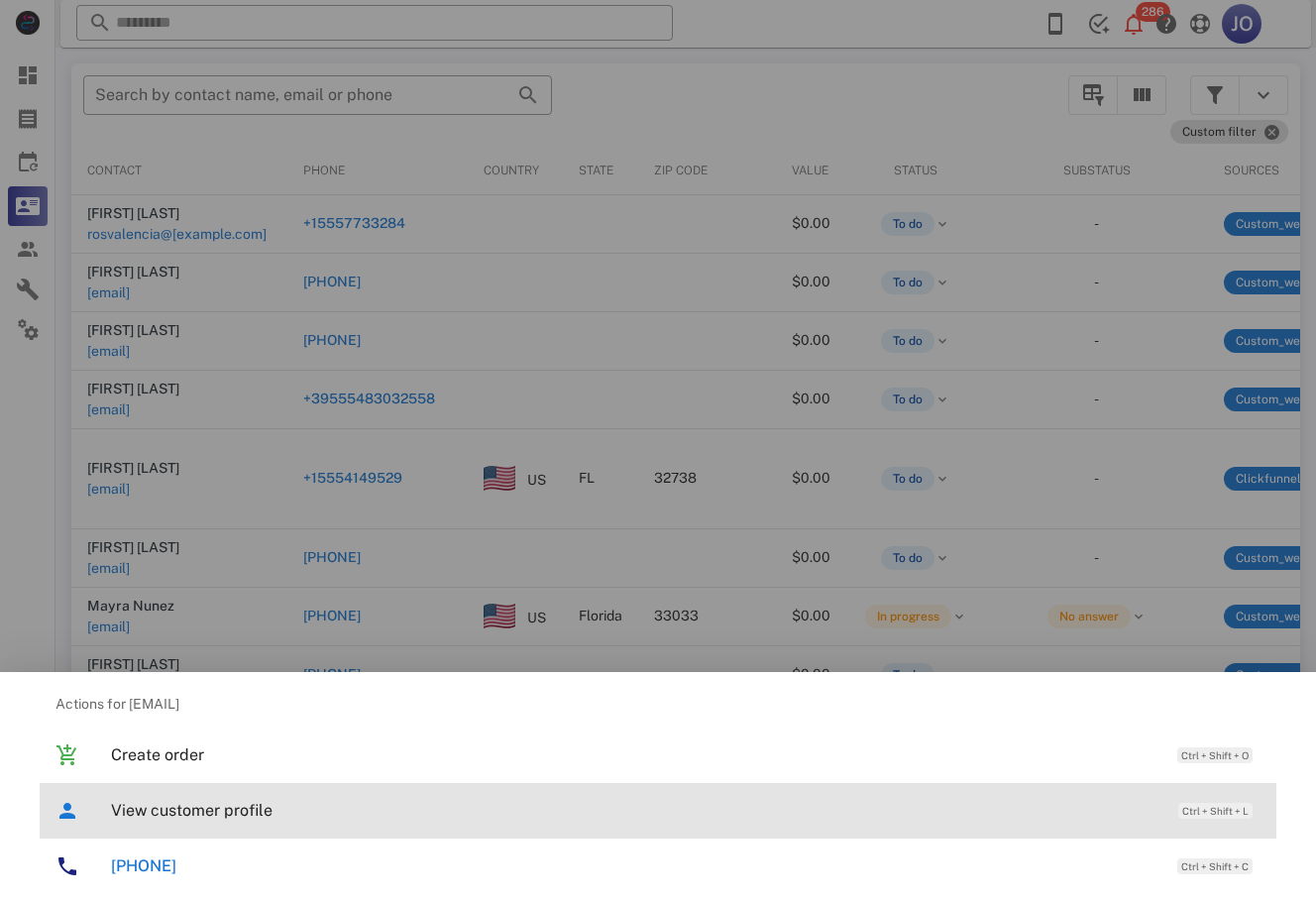 click on "View customer profile" at bounding box center [634, 810] 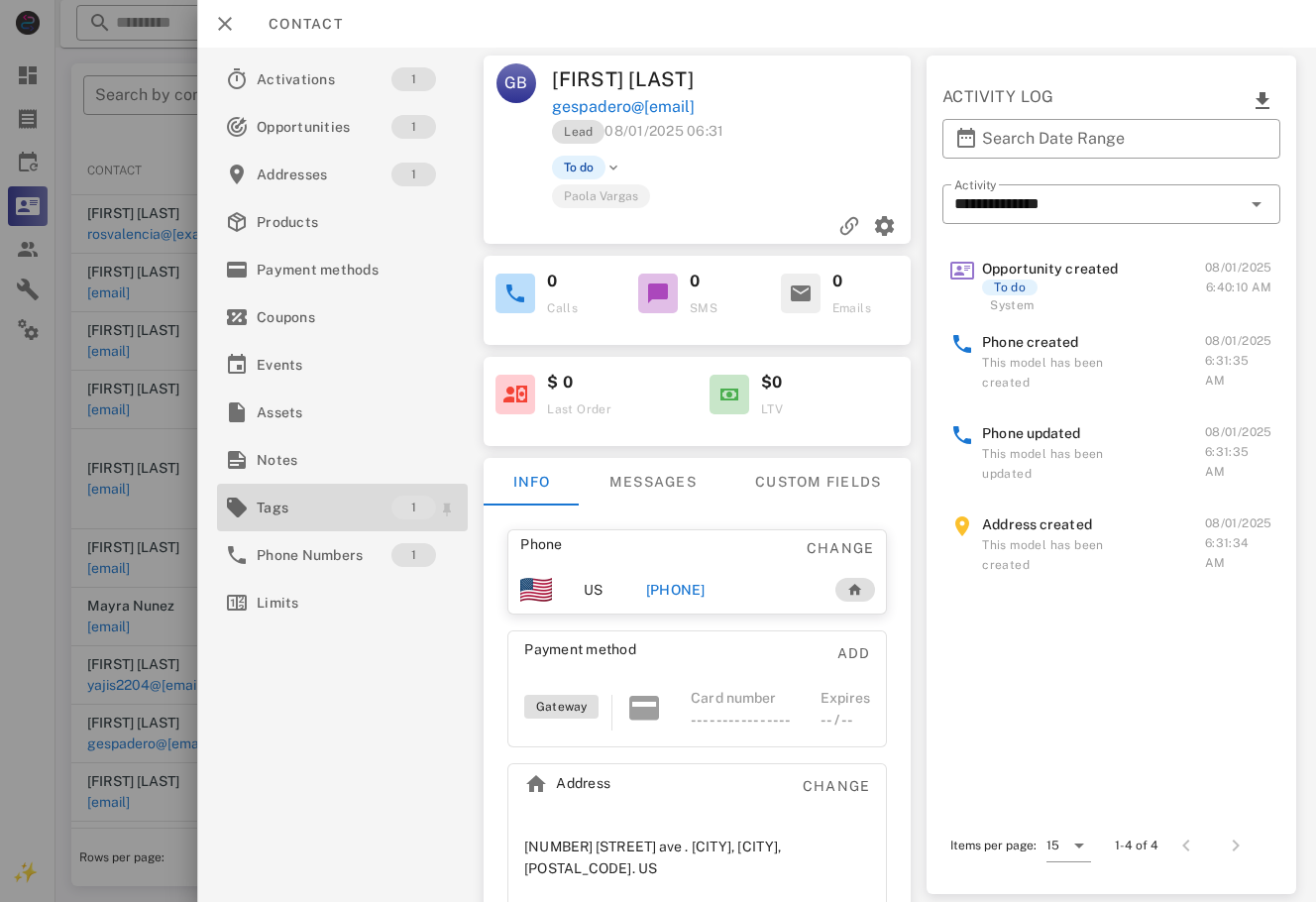 click on "Tags" at bounding box center [324, 507] 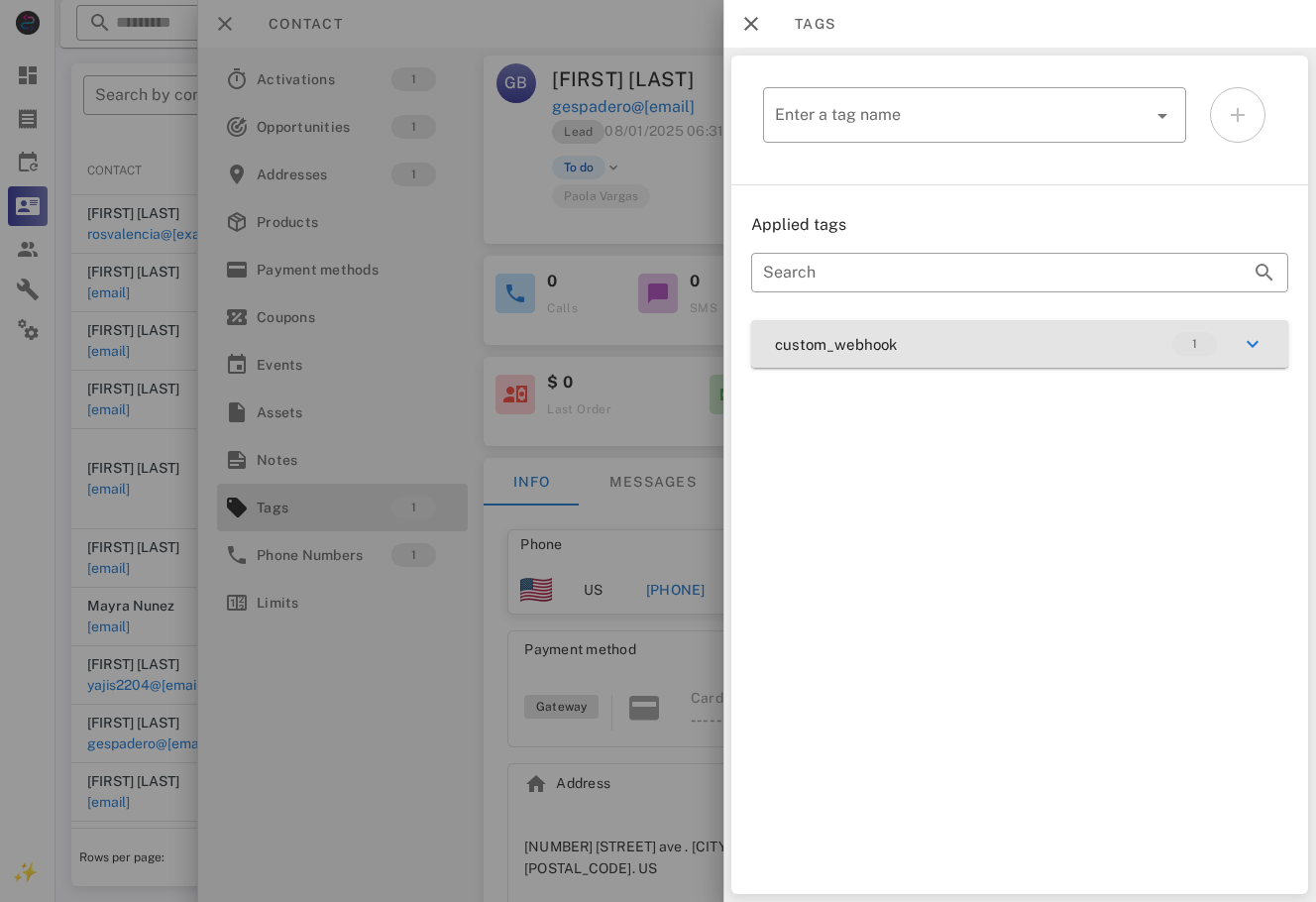 click on "custom_webhook  1" at bounding box center [1020, 344] 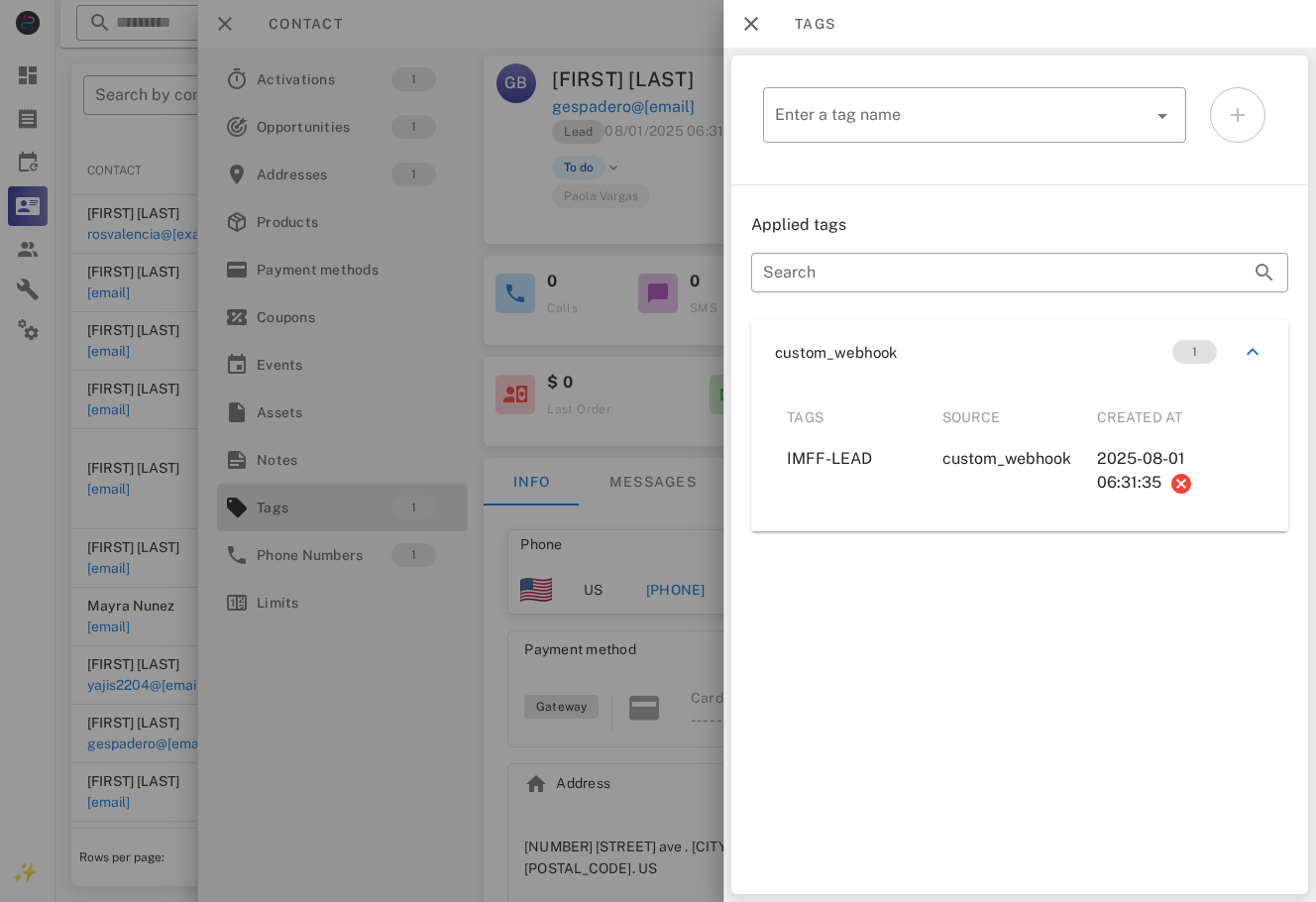 click at bounding box center [658, 451] 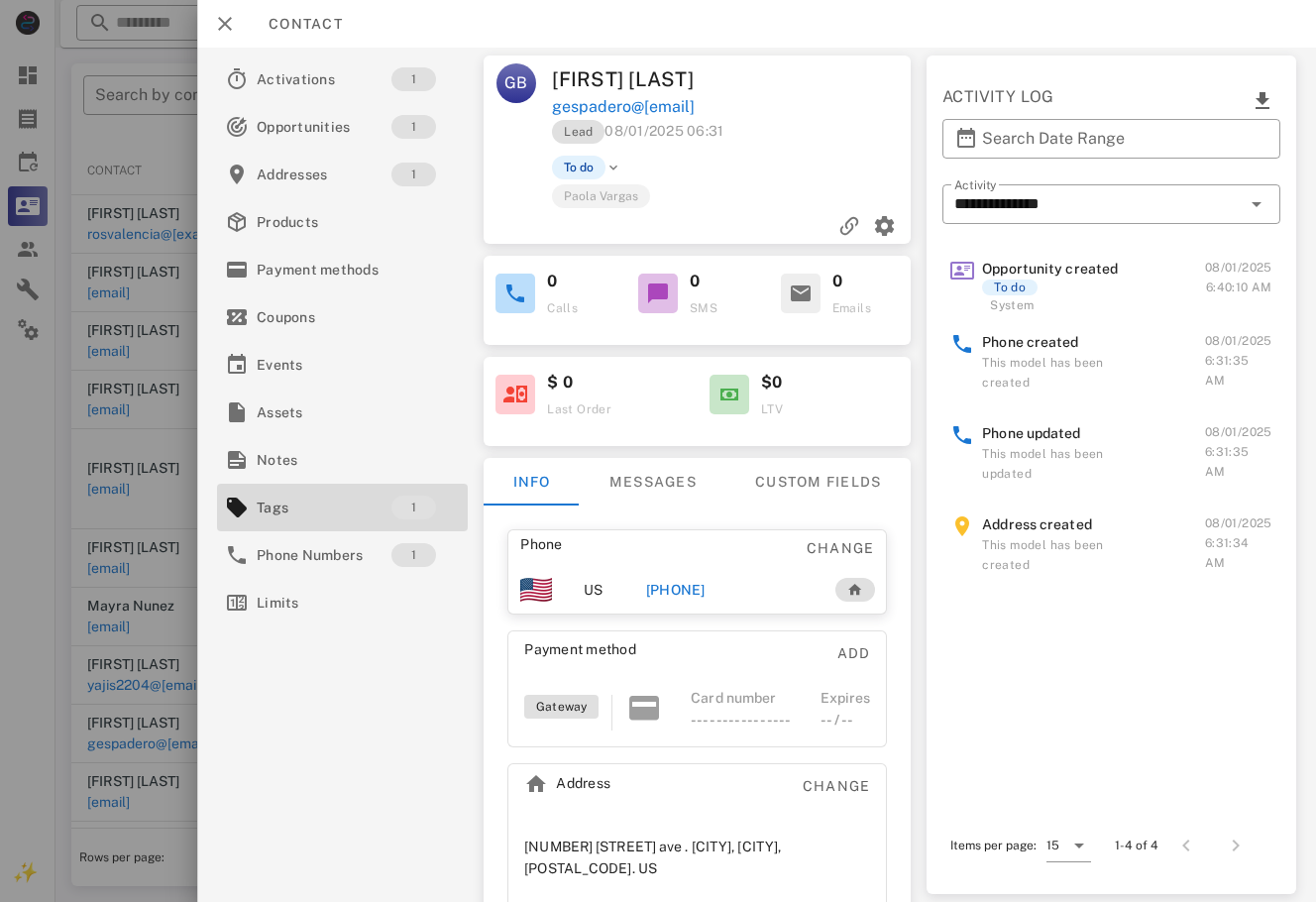 click on "[PHONE]" at bounding box center [676, 590] 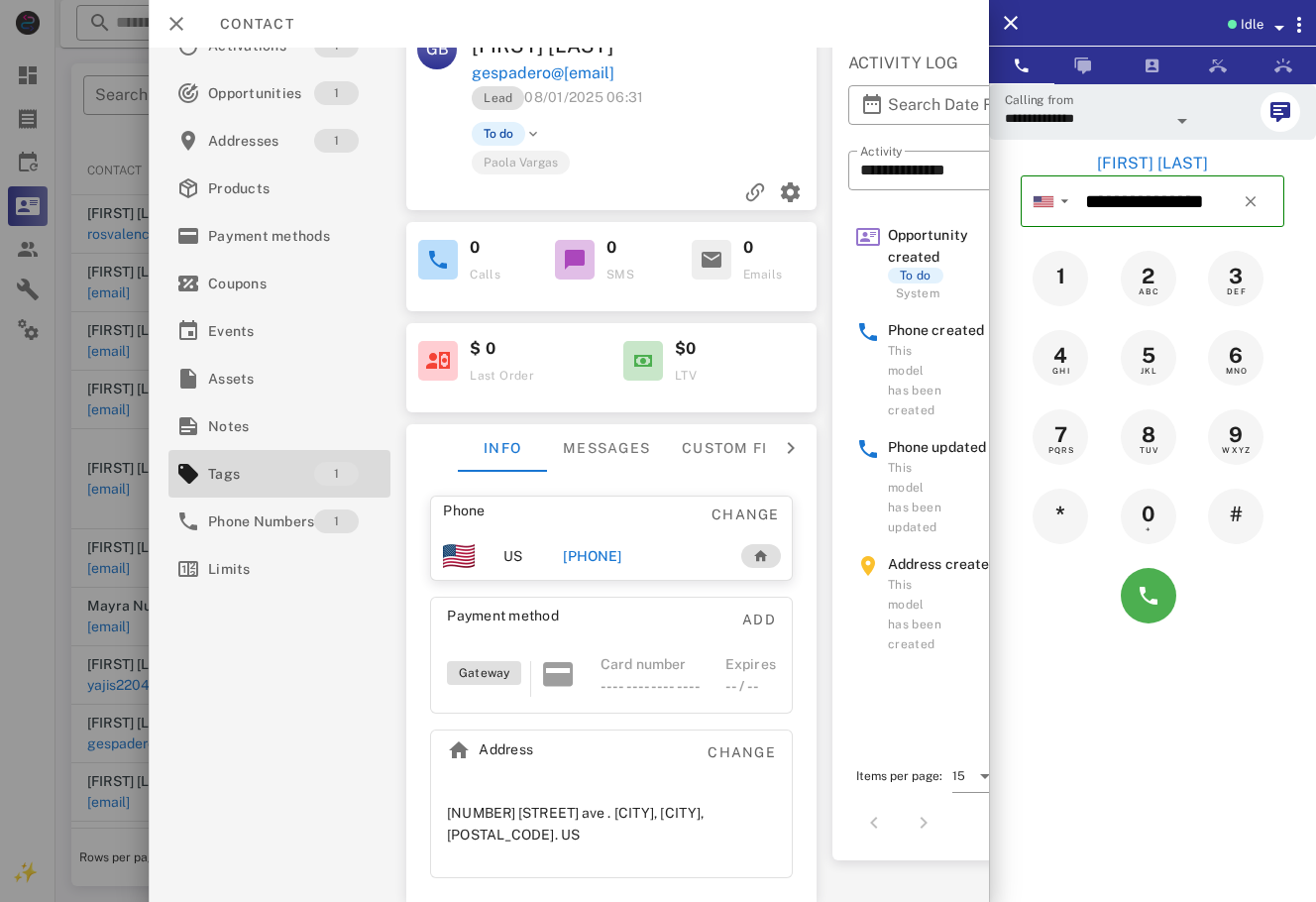 scroll, scrollTop: 0, scrollLeft: 0, axis: both 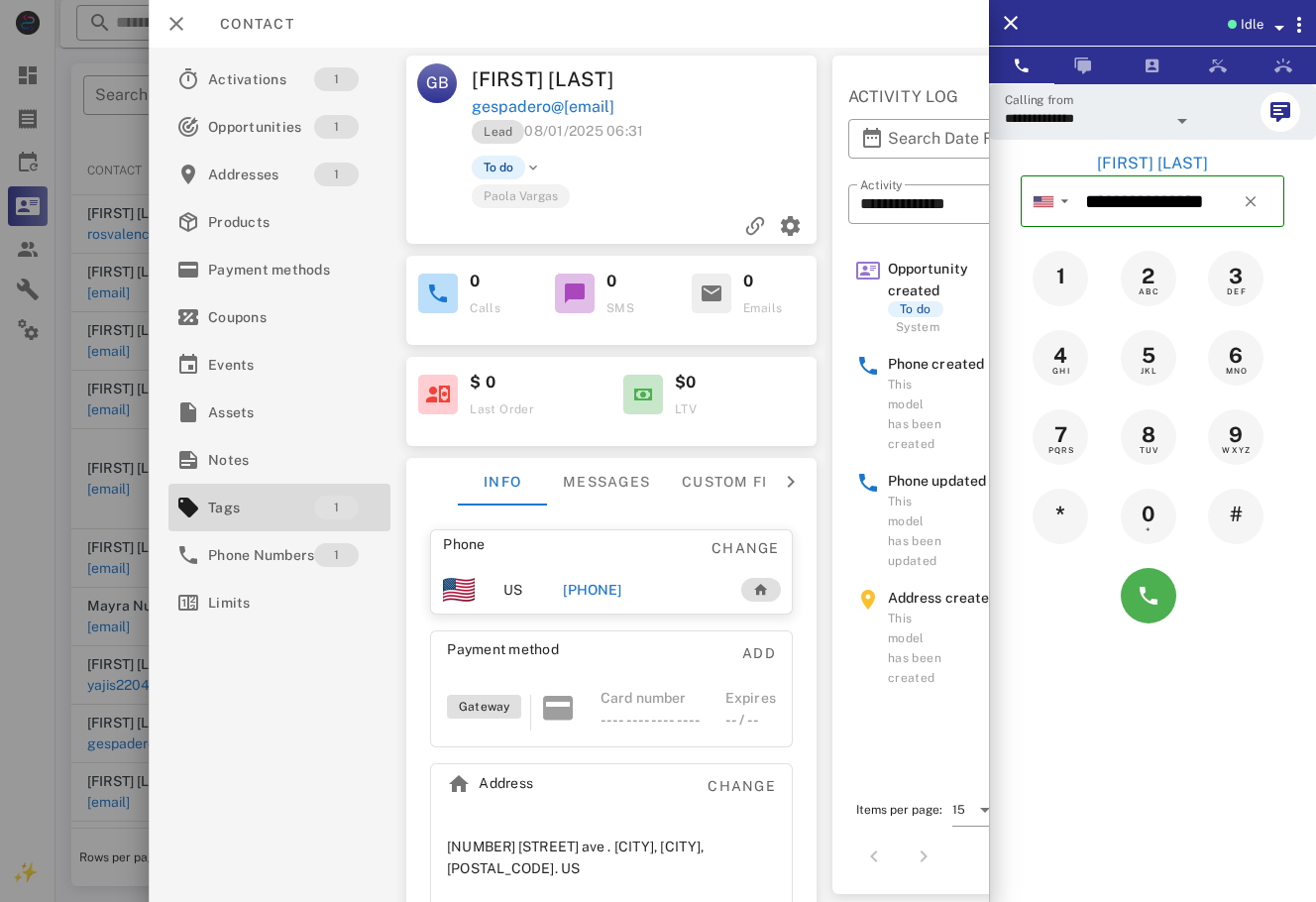 click on "[PHONE]" at bounding box center (592, 590) 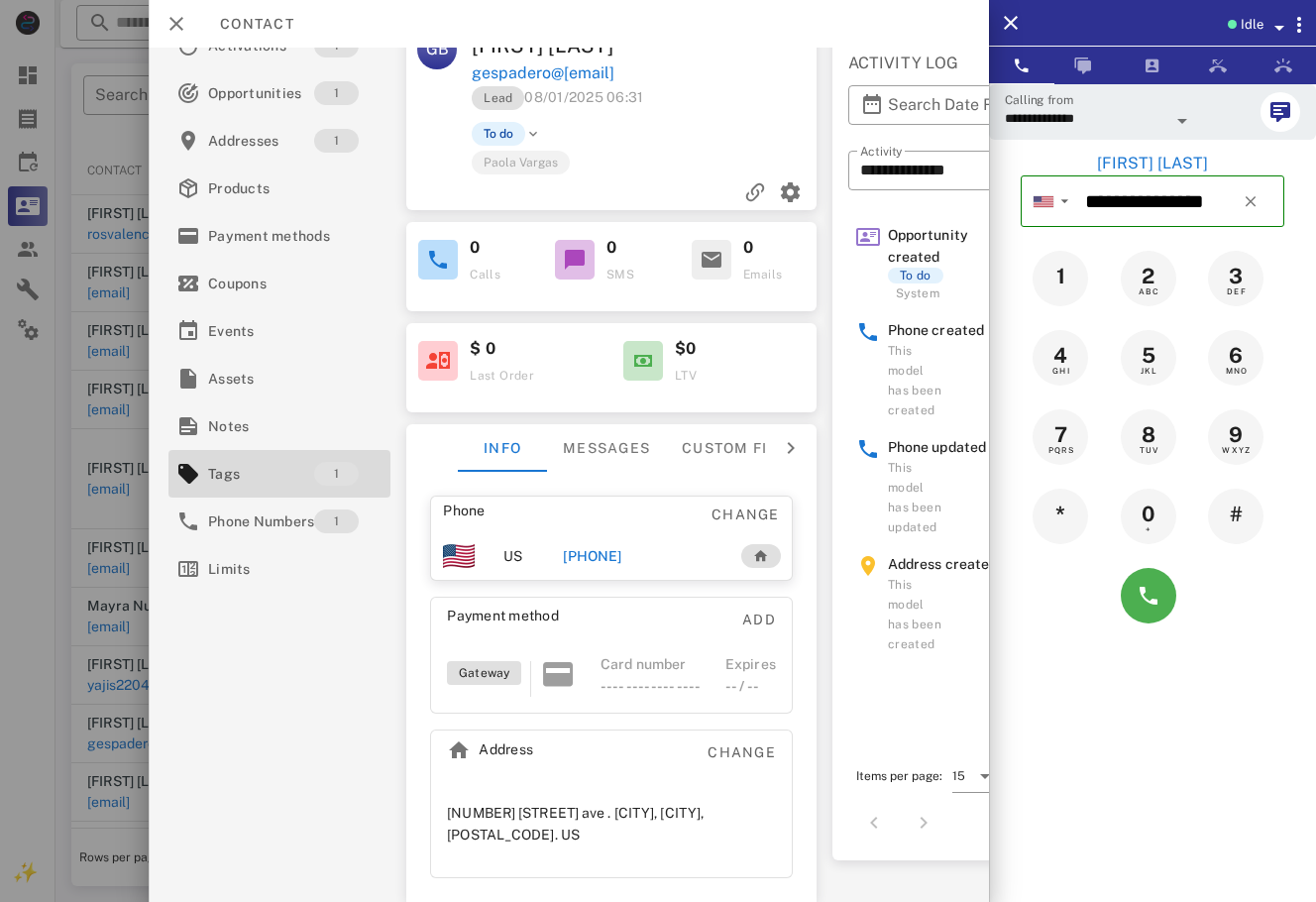 scroll, scrollTop: 0, scrollLeft: 0, axis: both 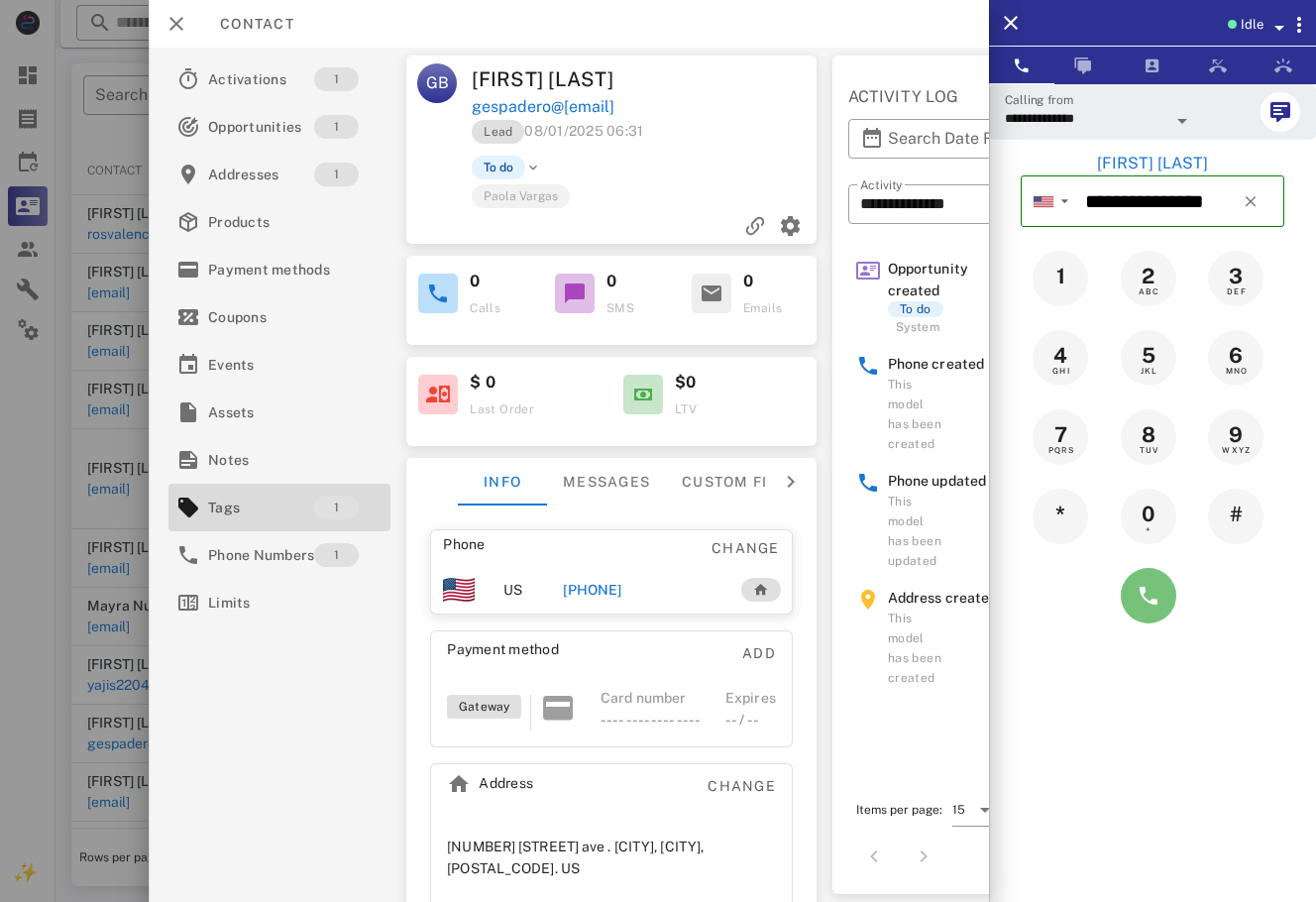 click at bounding box center (1149, 596) 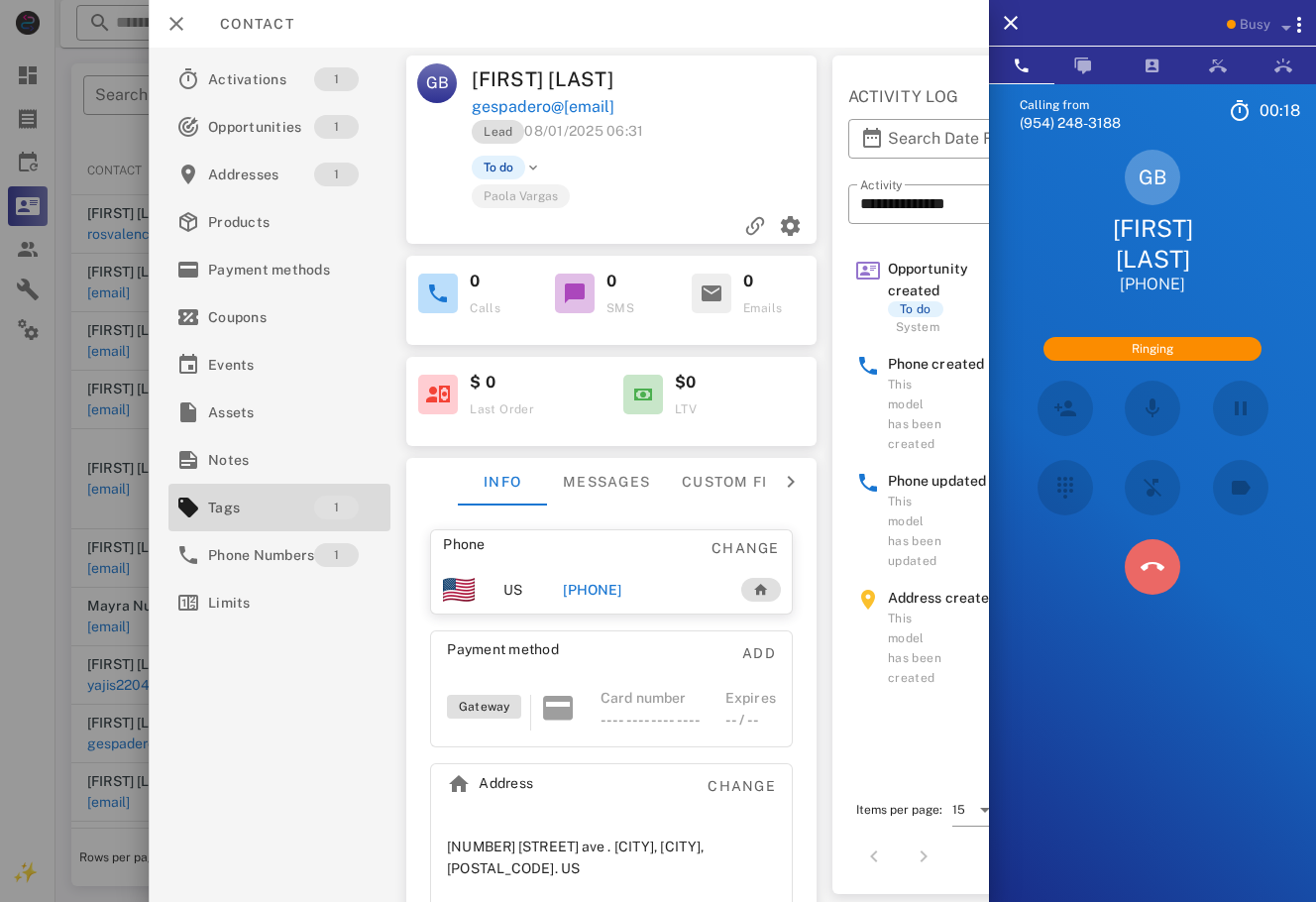 click at bounding box center [1152, 567] 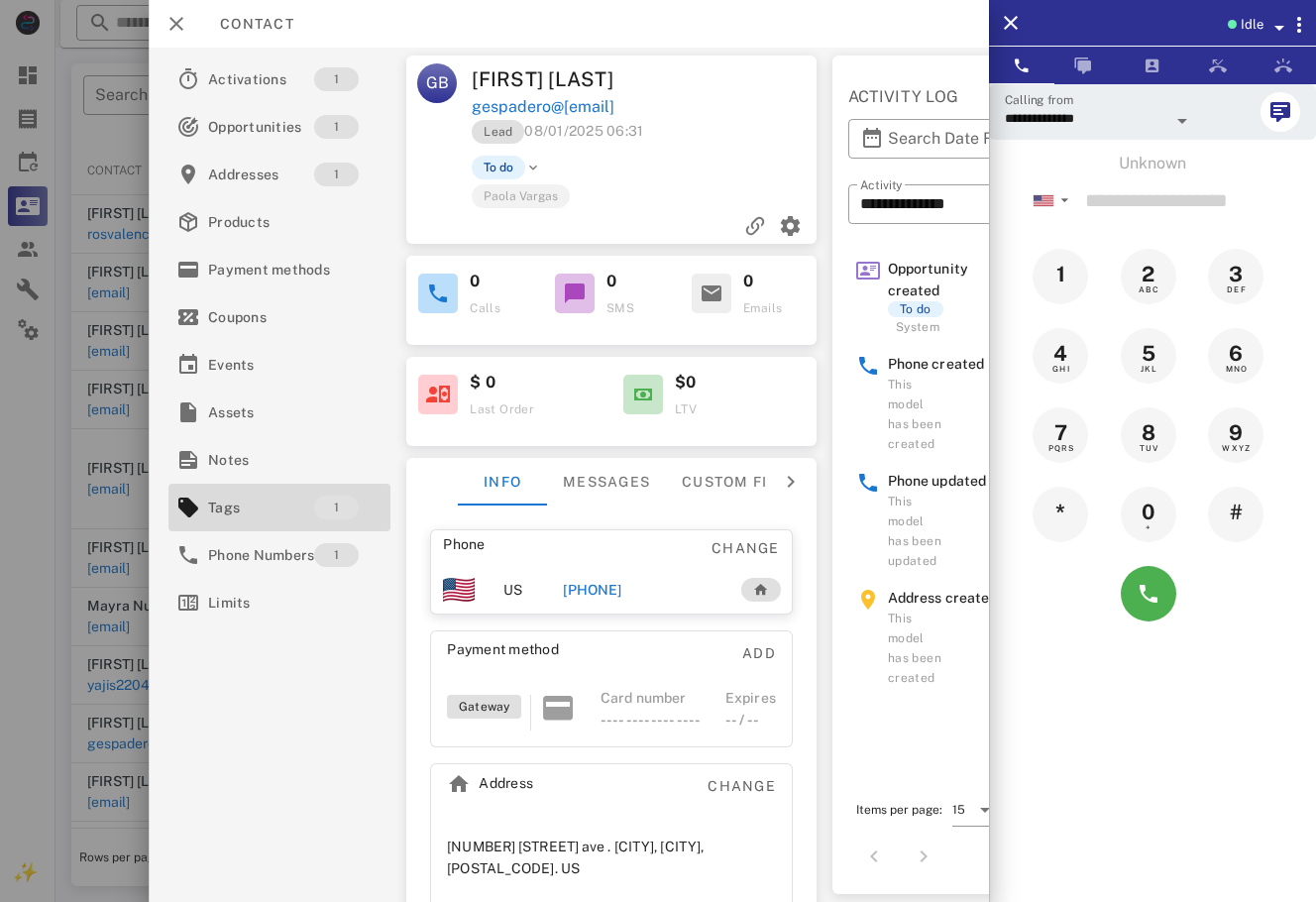 click on "[PHONE]" at bounding box center (592, 590) 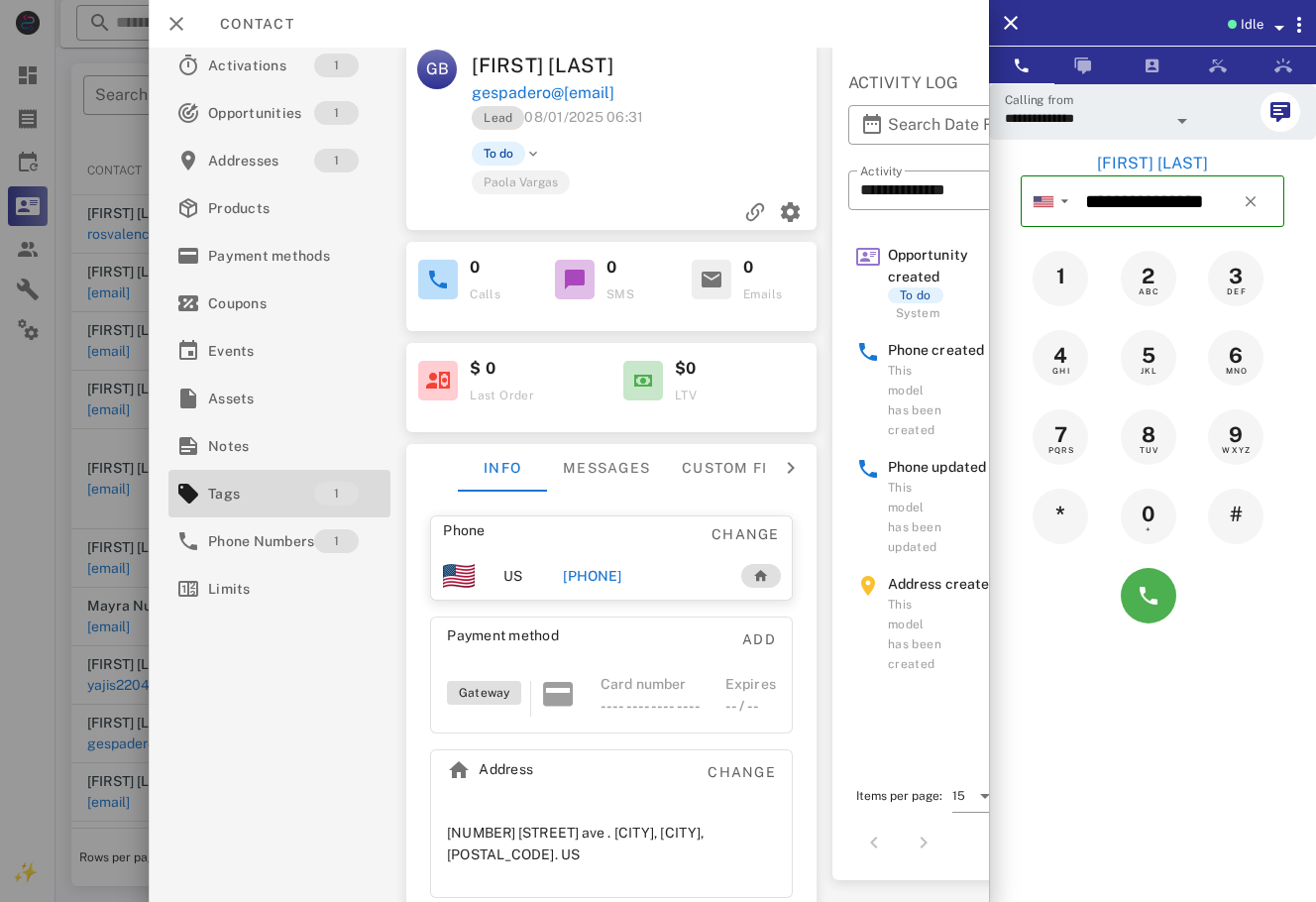 scroll, scrollTop: 32, scrollLeft: 0, axis: vertical 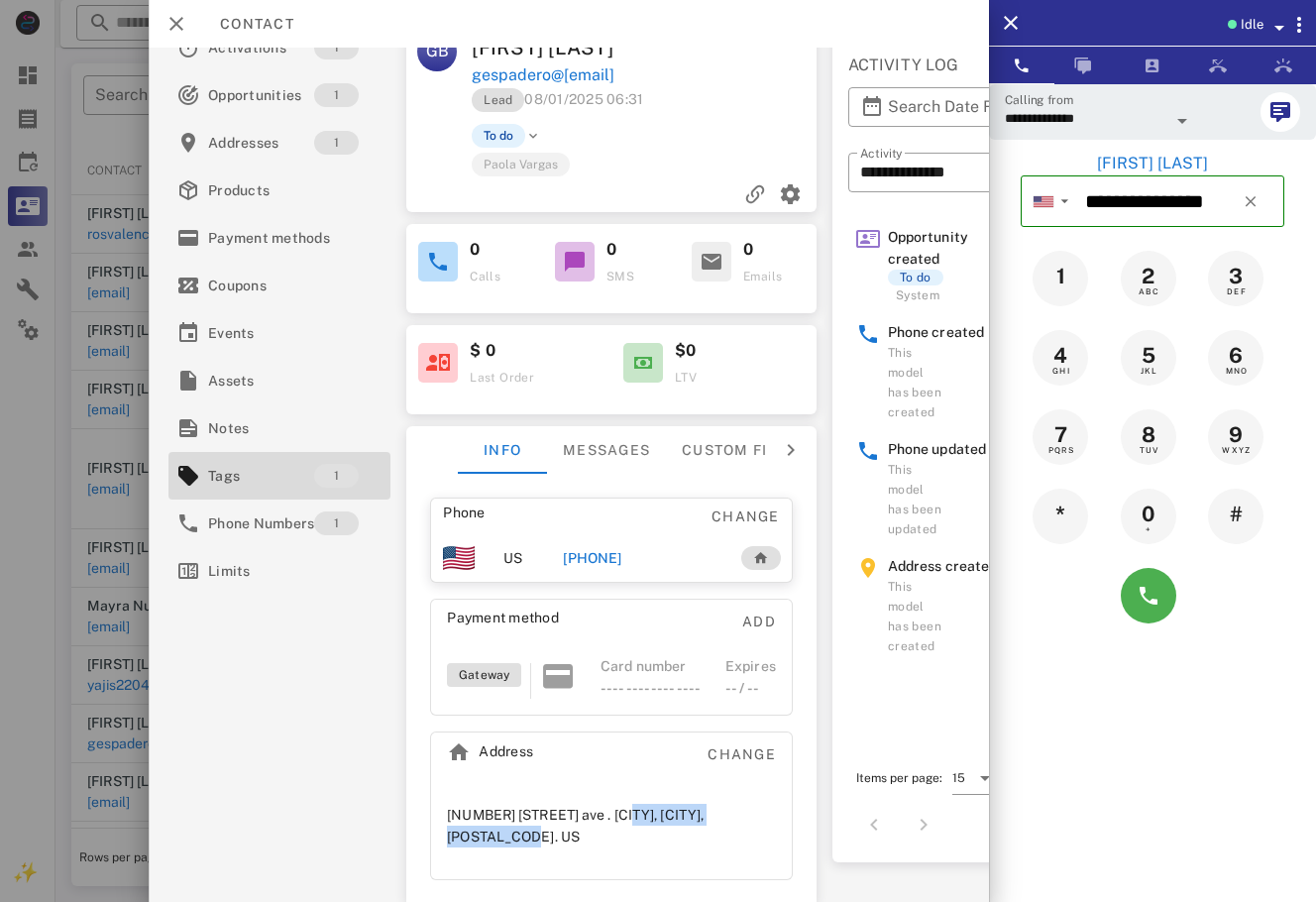 drag, startPoint x: 629, startPoint y: 852, endPoint x: 521, endPoint y: 846, distance: 108.166538 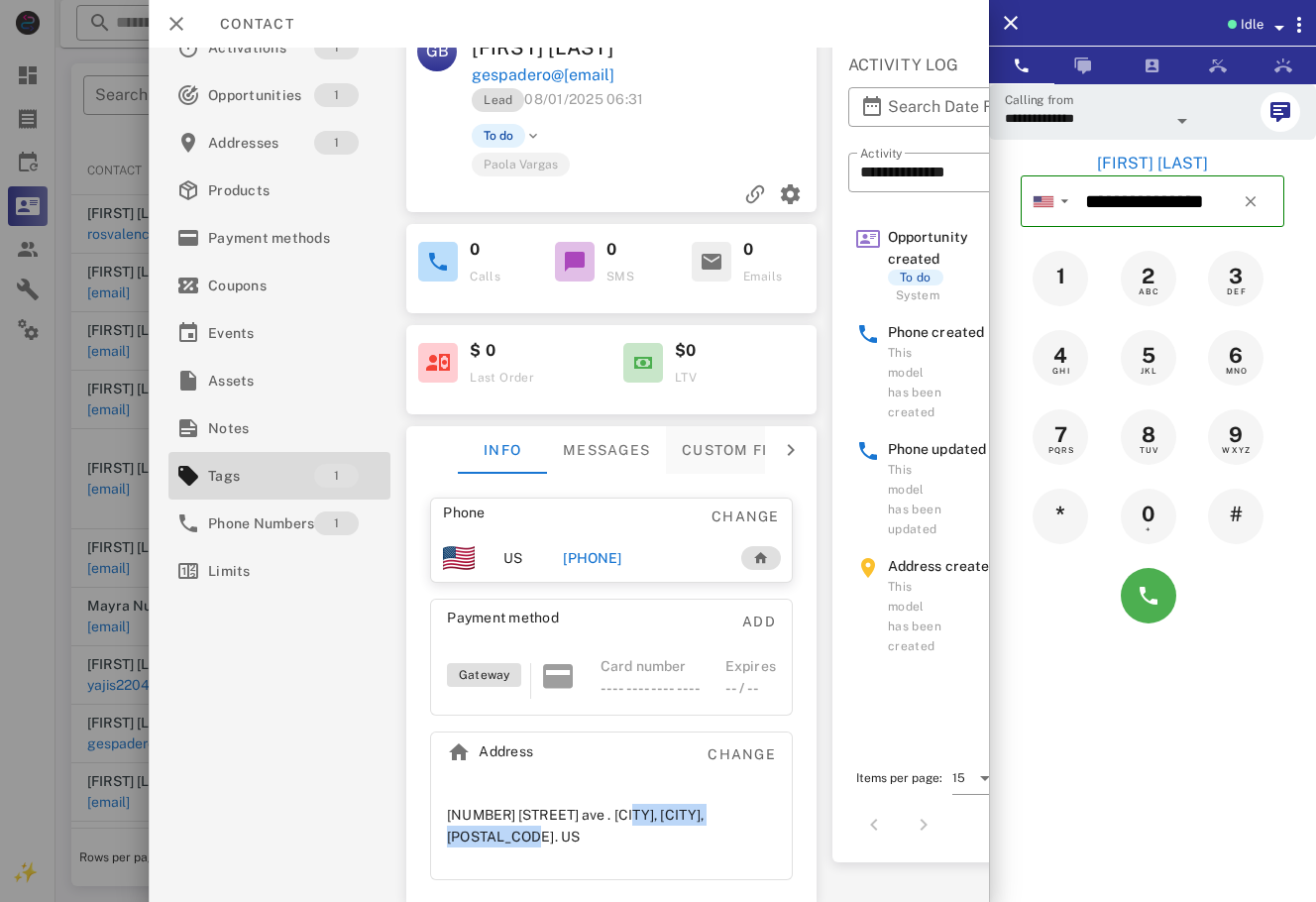 copy on "[CITY], [CITY]," 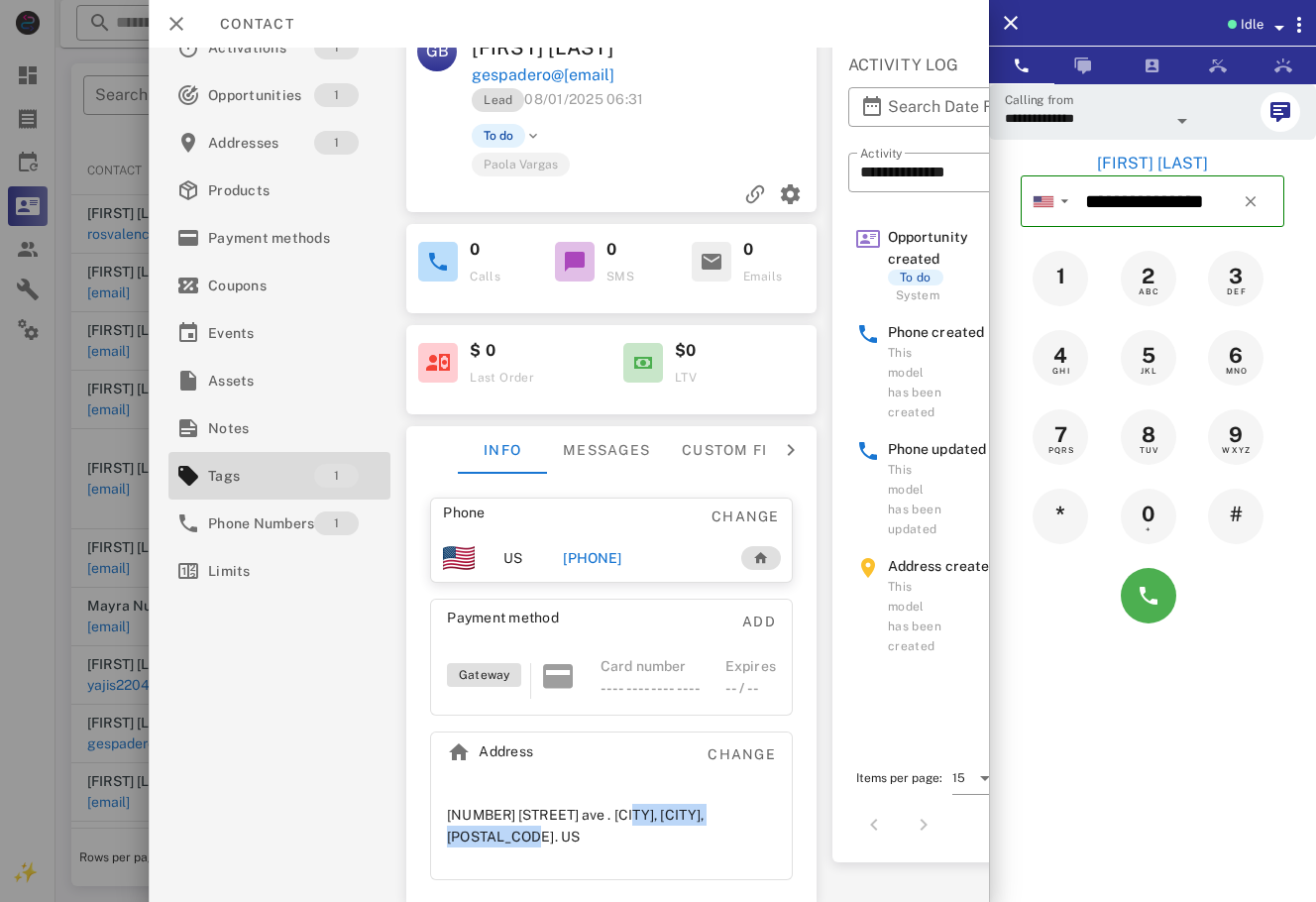 click on "[NUMBER] [STREET] ave .
[CITY], [CITY], [POSTAL_CODE].
US" at bounding box center [611, 826] 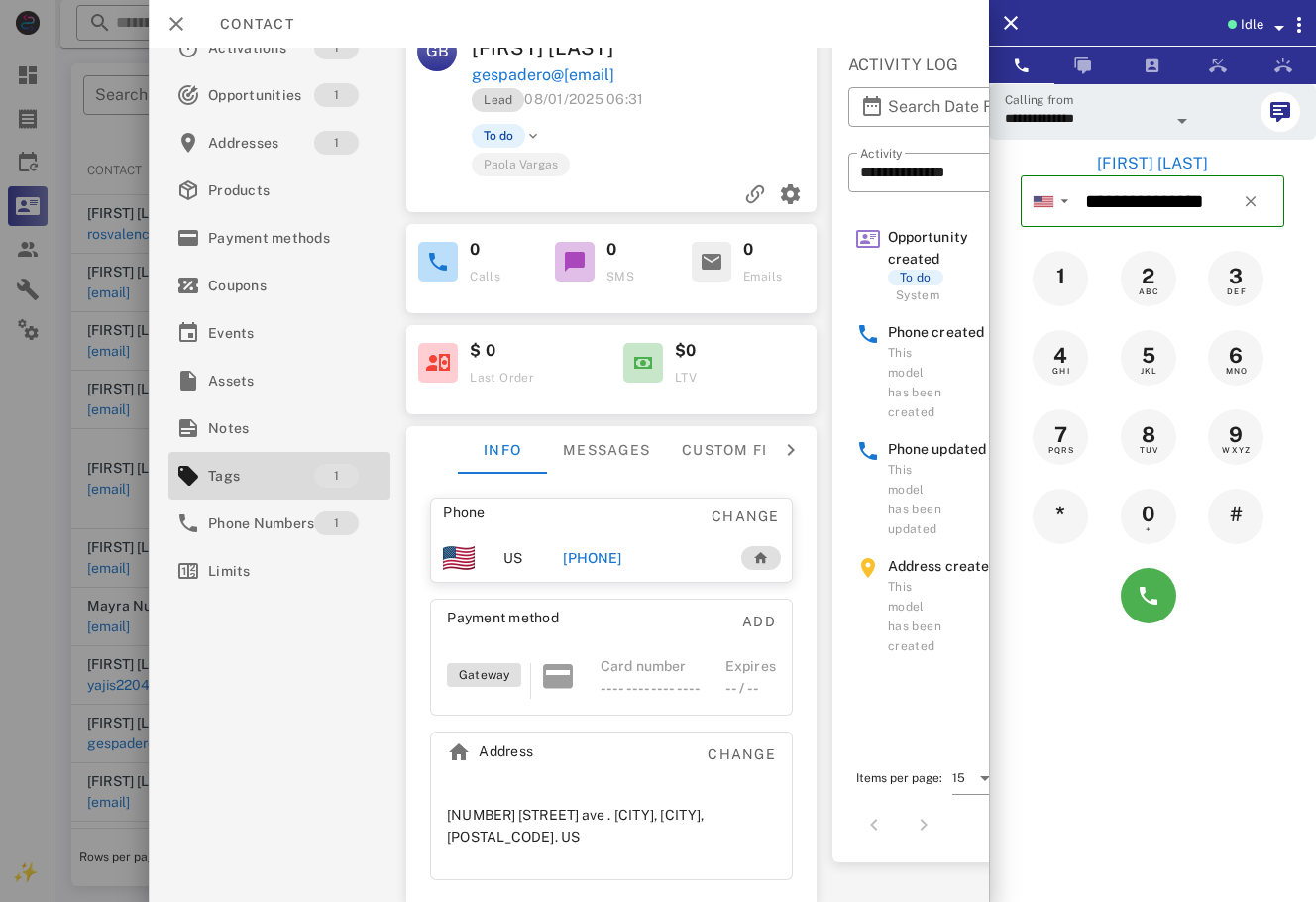 scroll, scrollTop: 44, scrollLeft: 0, axis: vertical 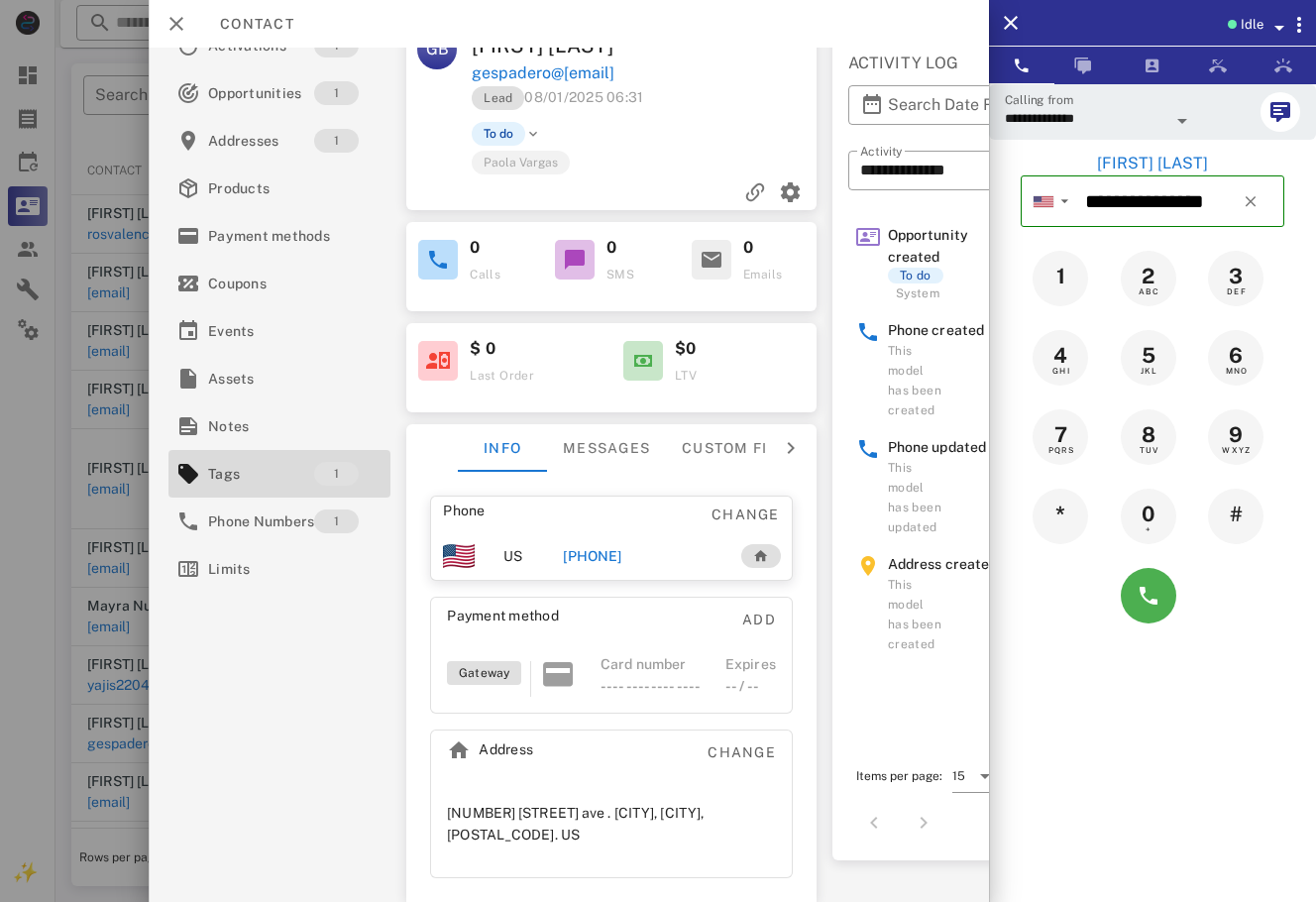 drag, startPoint x: 448, startPoint y: 815, endPoint x: 659, endPoint y: 873, distance: 218.82642 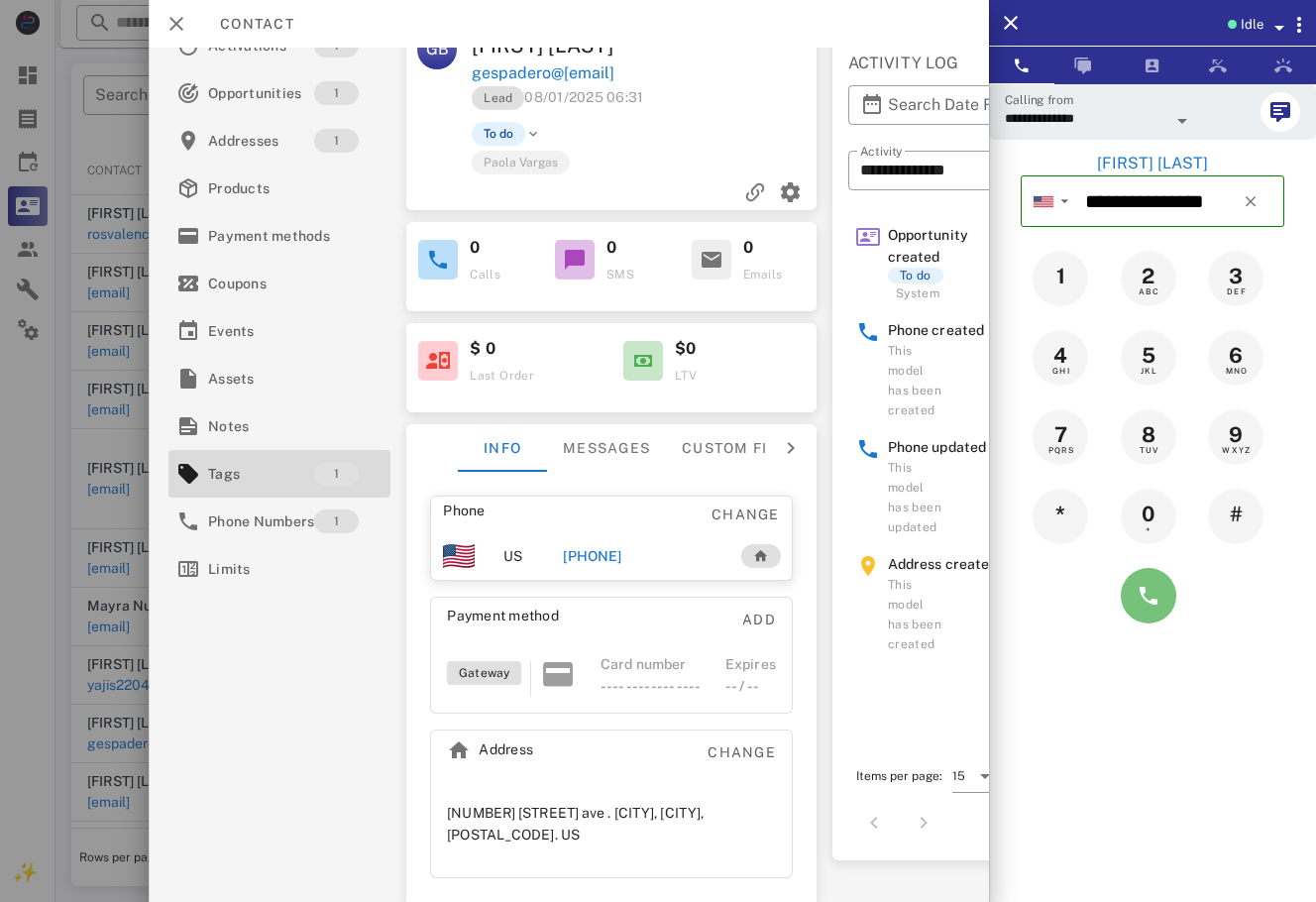 click at bounding box center (1149, 596) 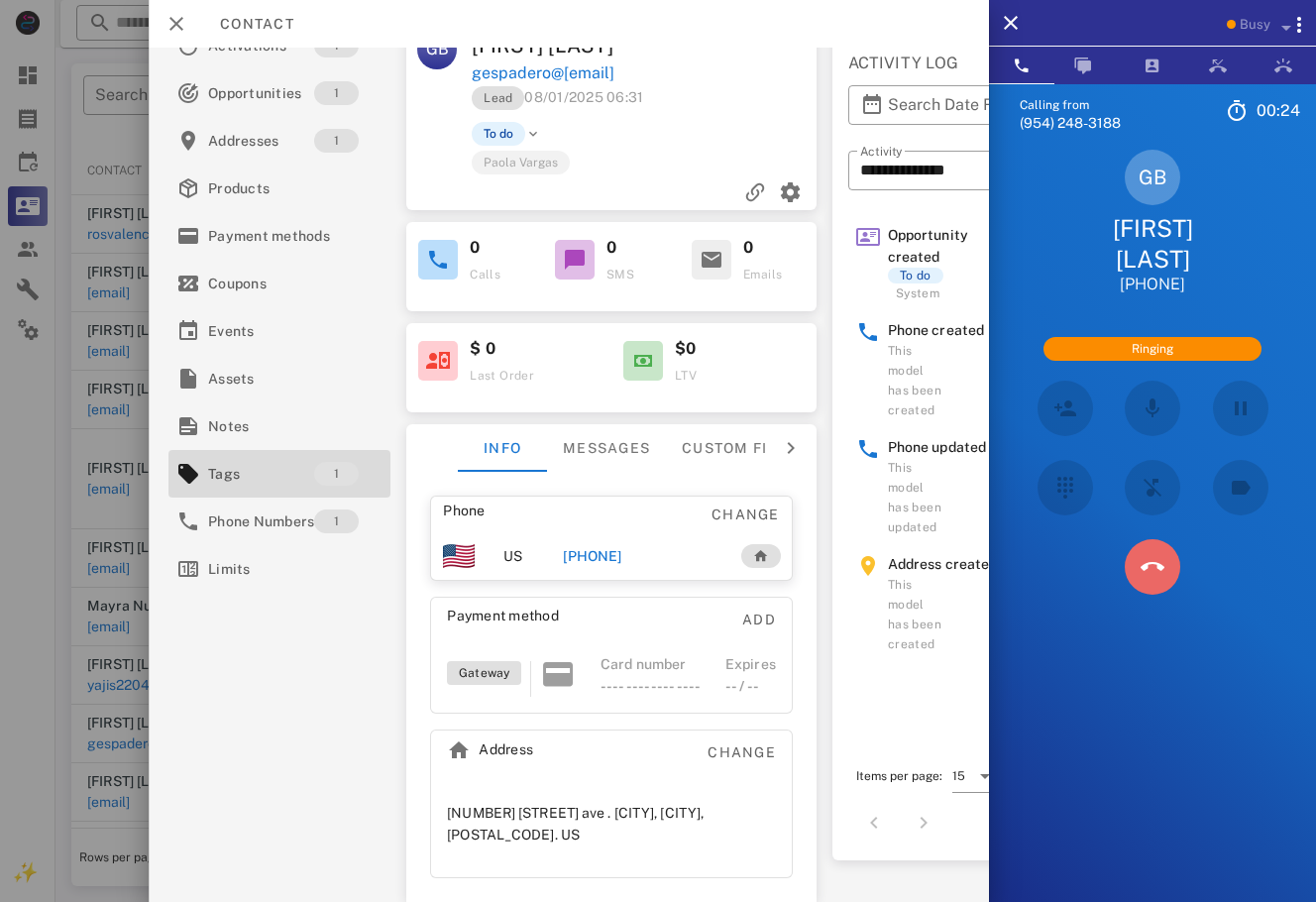 click at bounding box center [1152, 567] 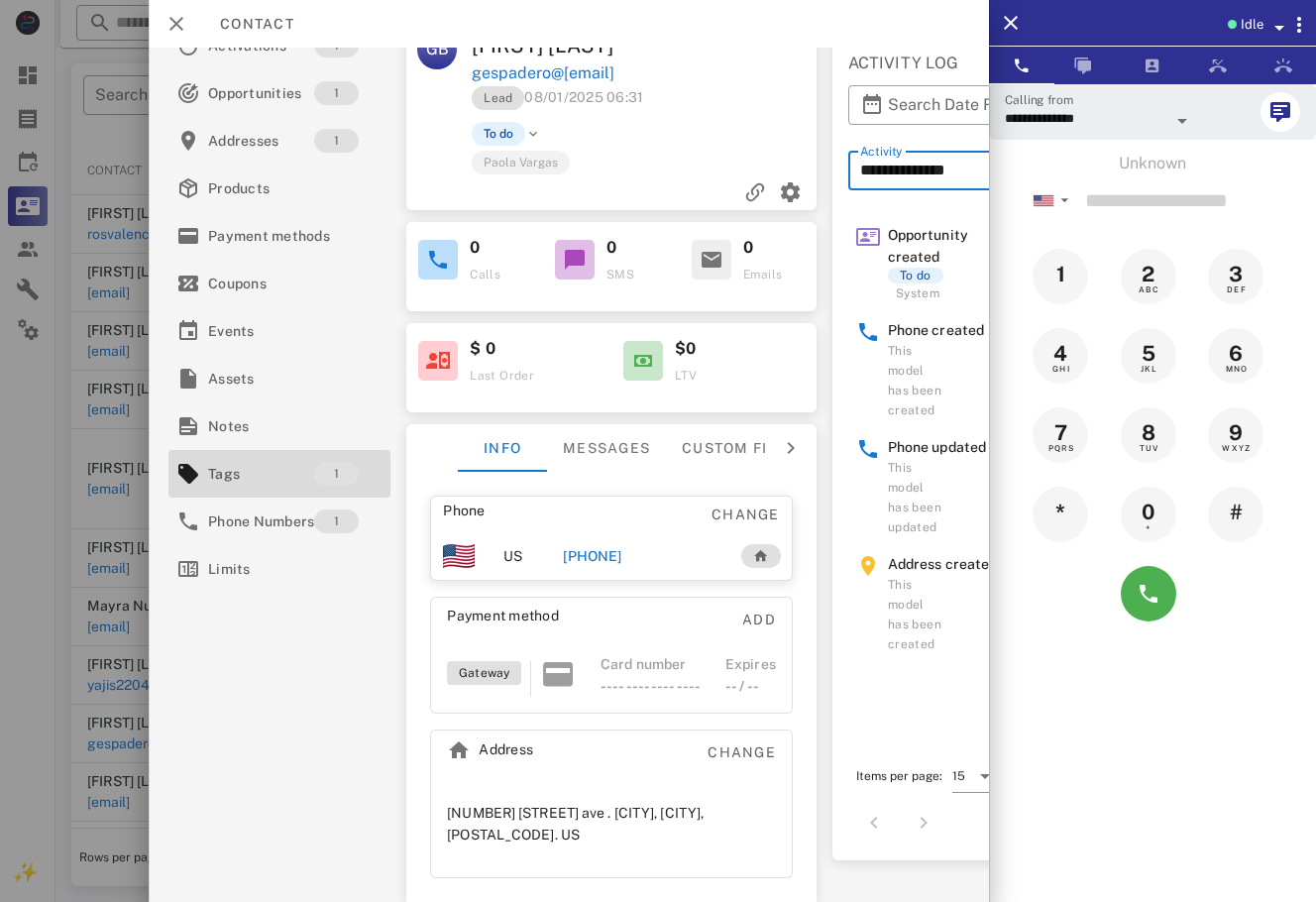 click on "**********" at bounding box center [948, 170] 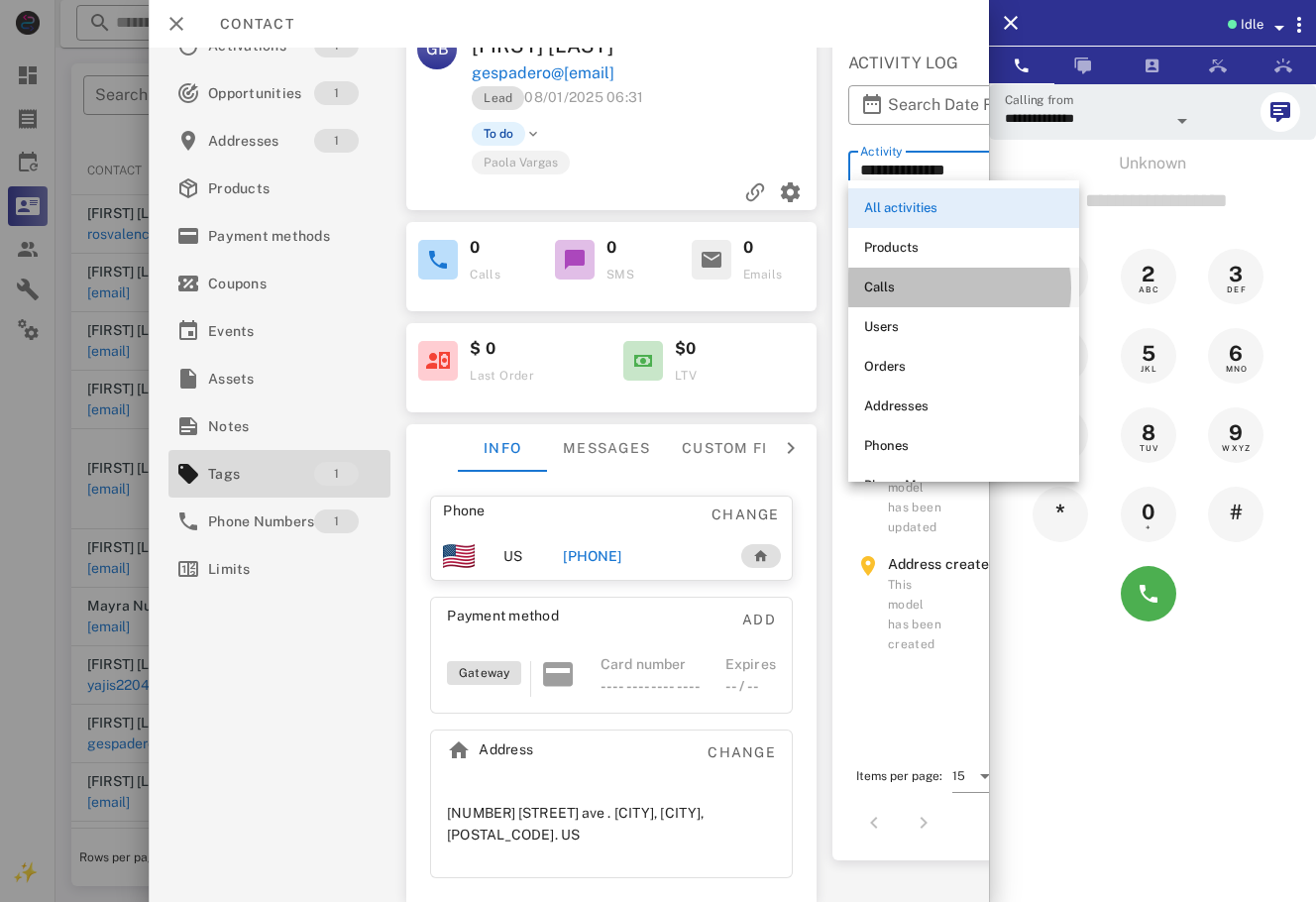 click on "Calls" at bounding box center (963, 287) 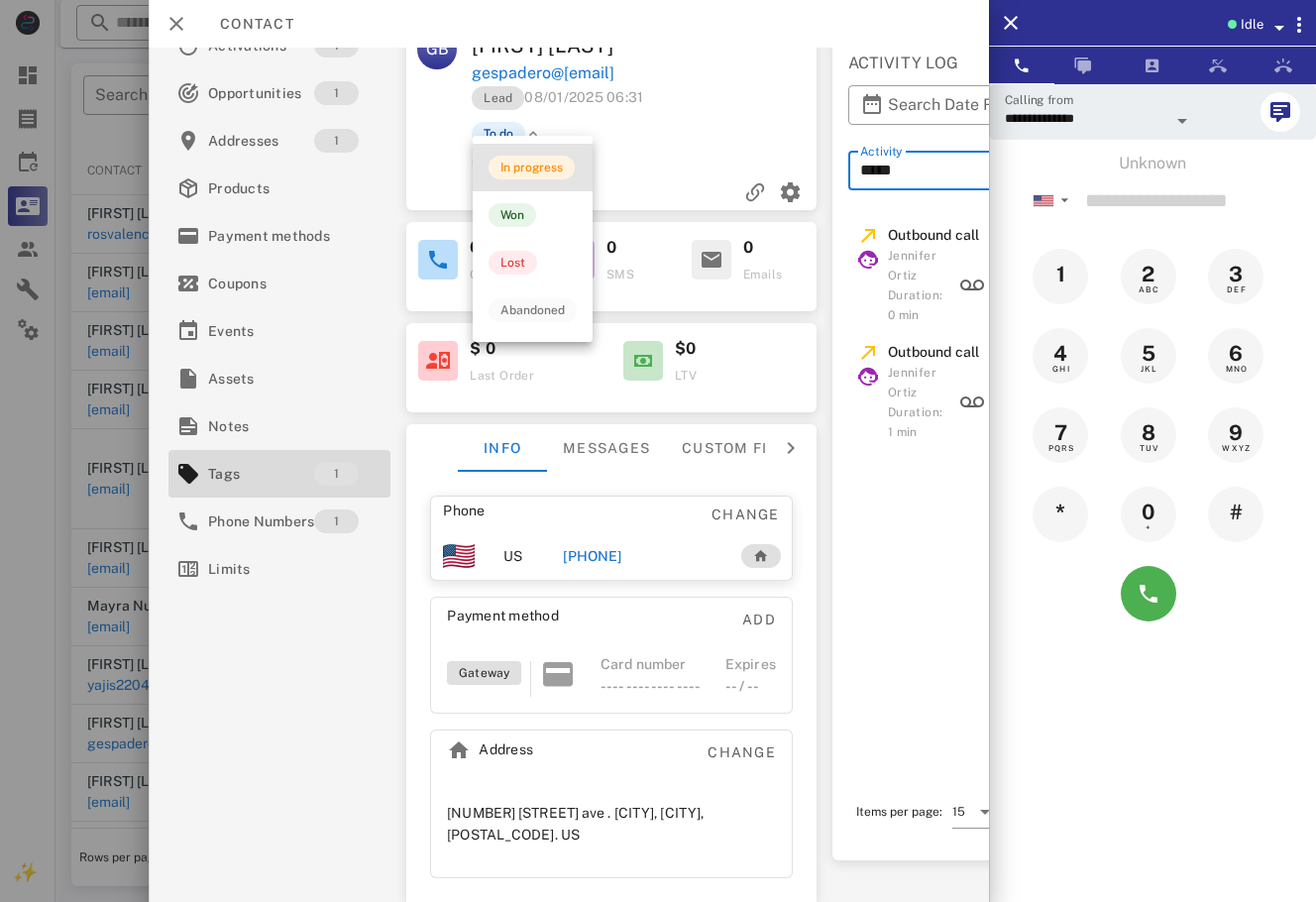 click on "In progress" at bounding box center [532, 168] 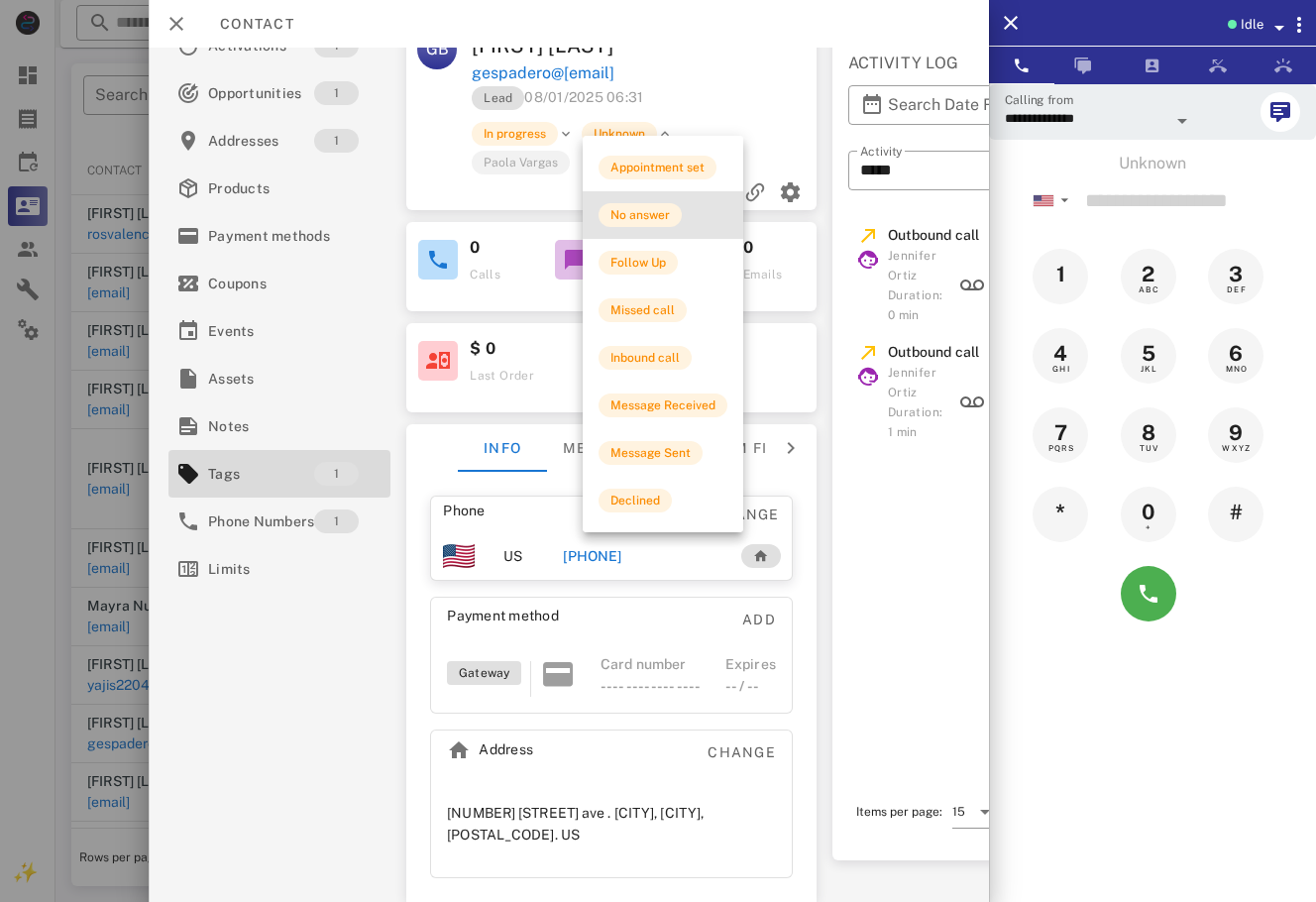 click on "No answer" at bounding box center (663, 215) 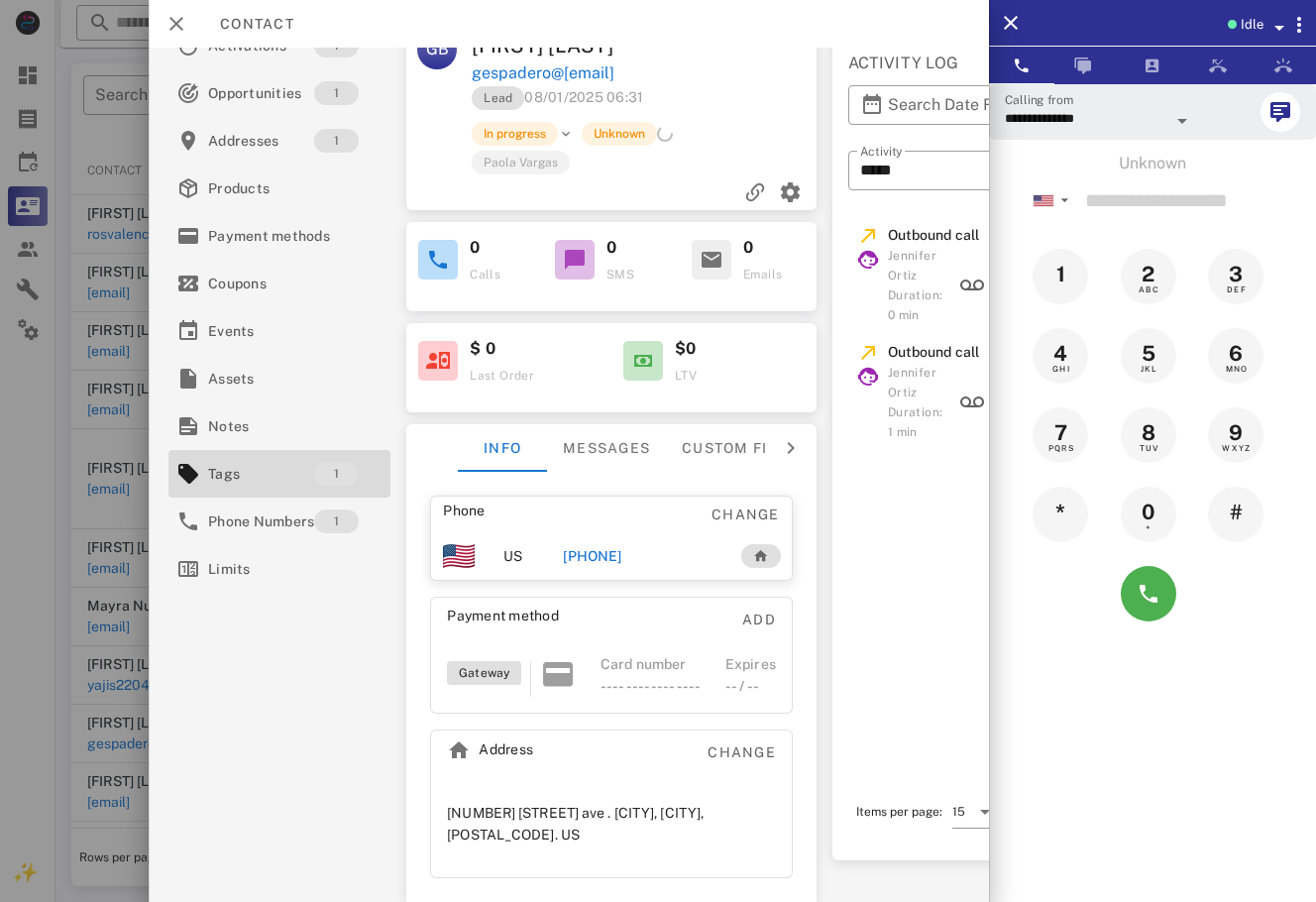 click at bounding box center [658, 451] 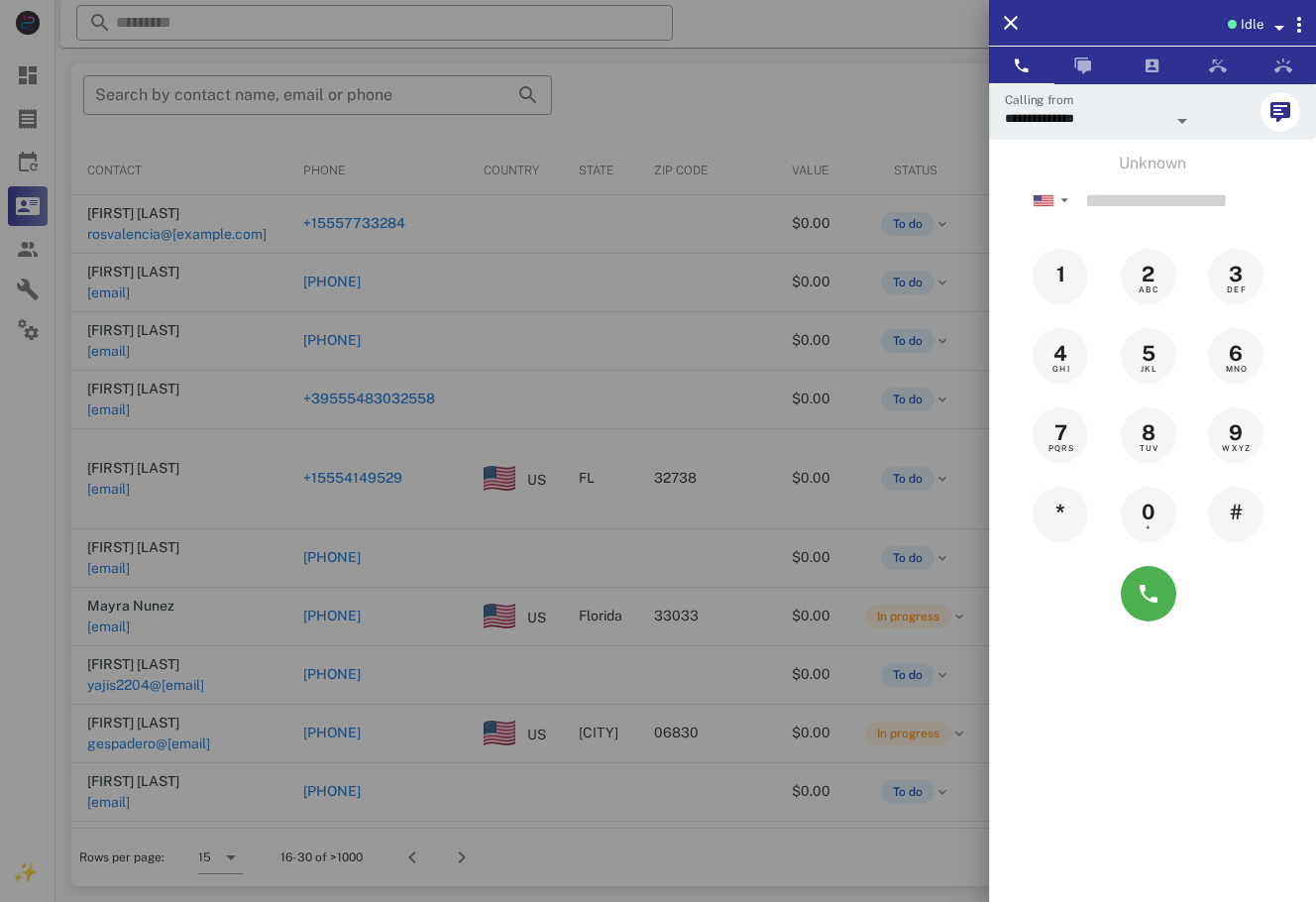click at bounding box center [658, 451] 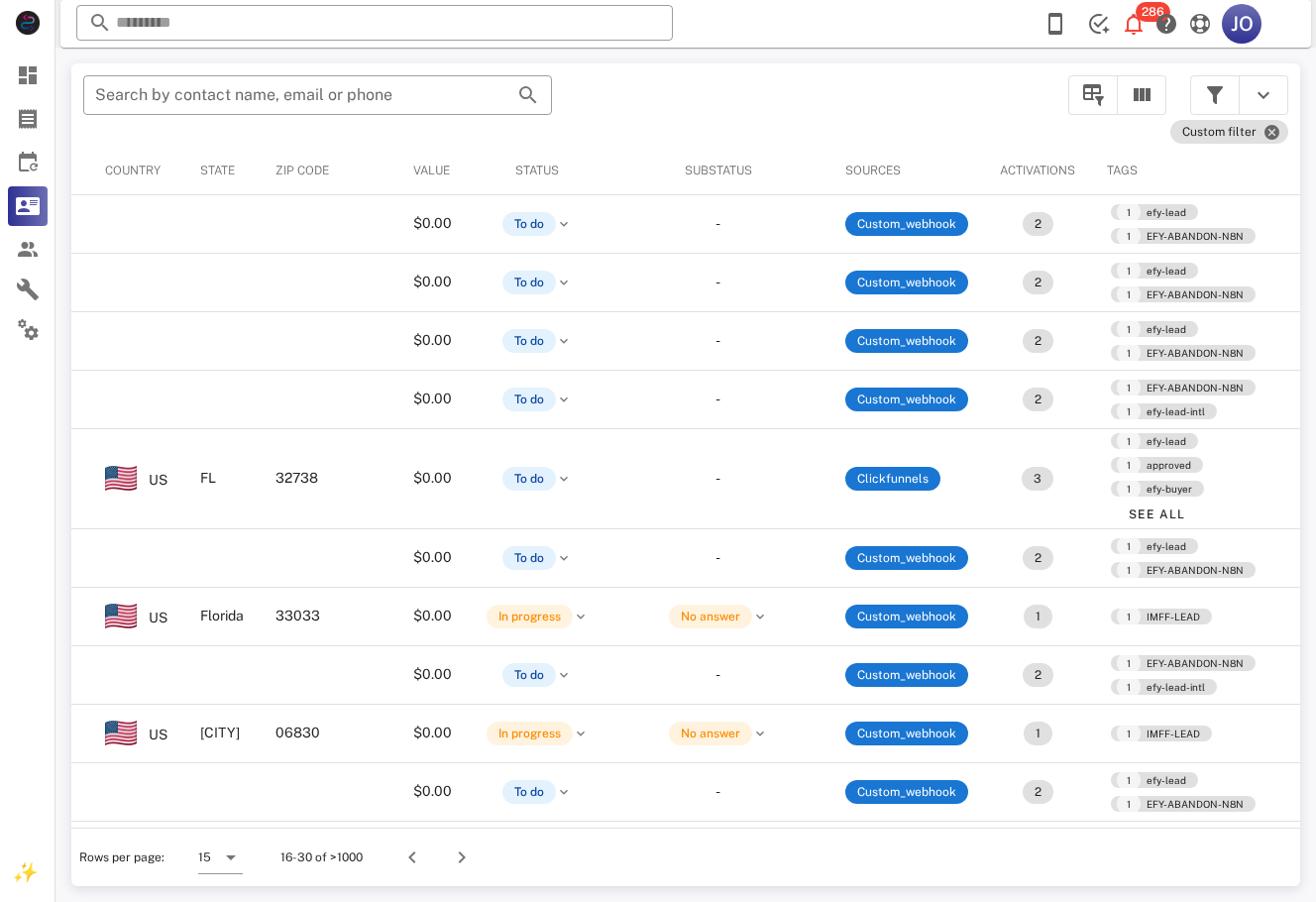 scroll, scrollTop: 0, scrollLeft: 475, axis: horizontal 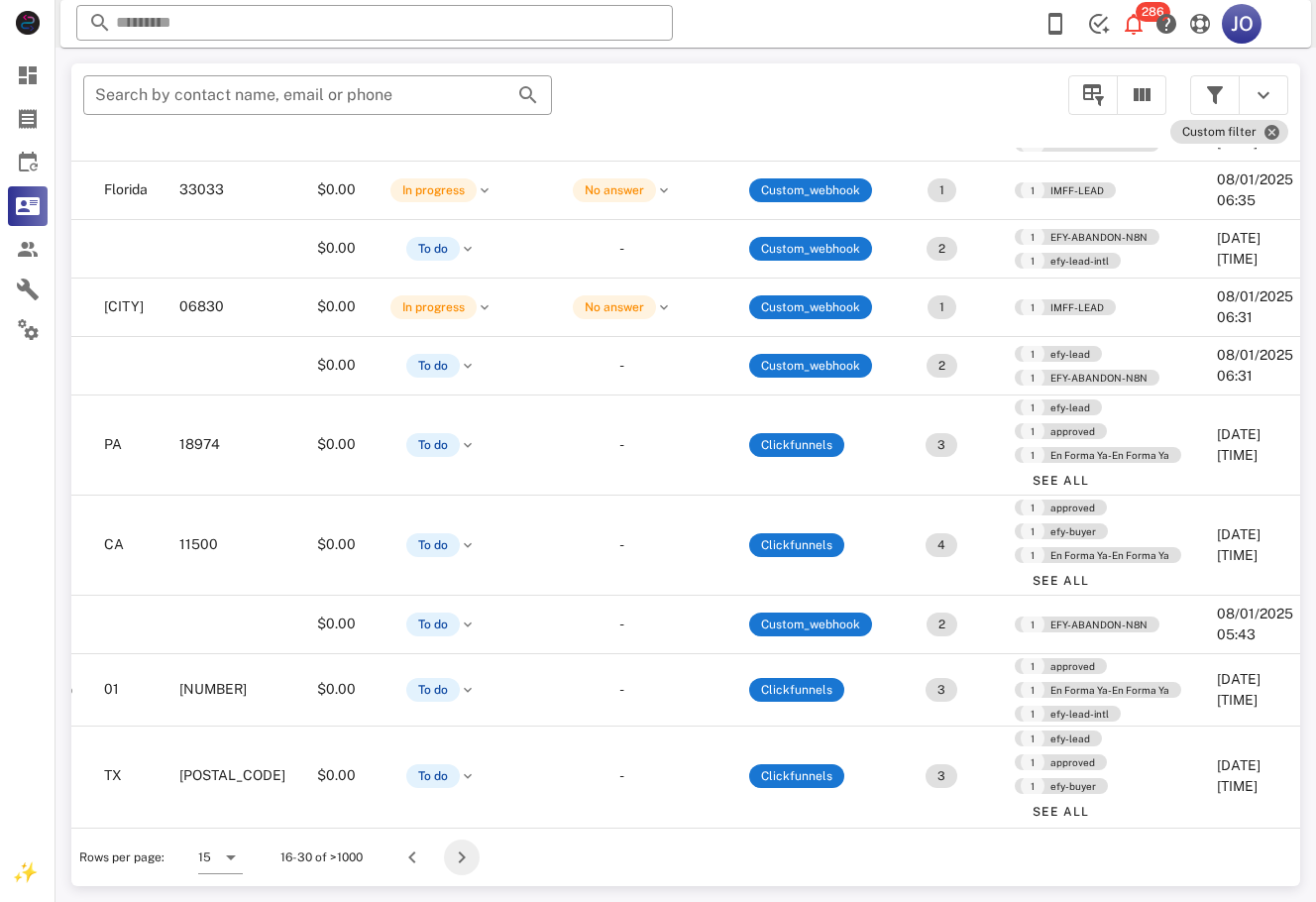 click at bounding box center [462, 857] 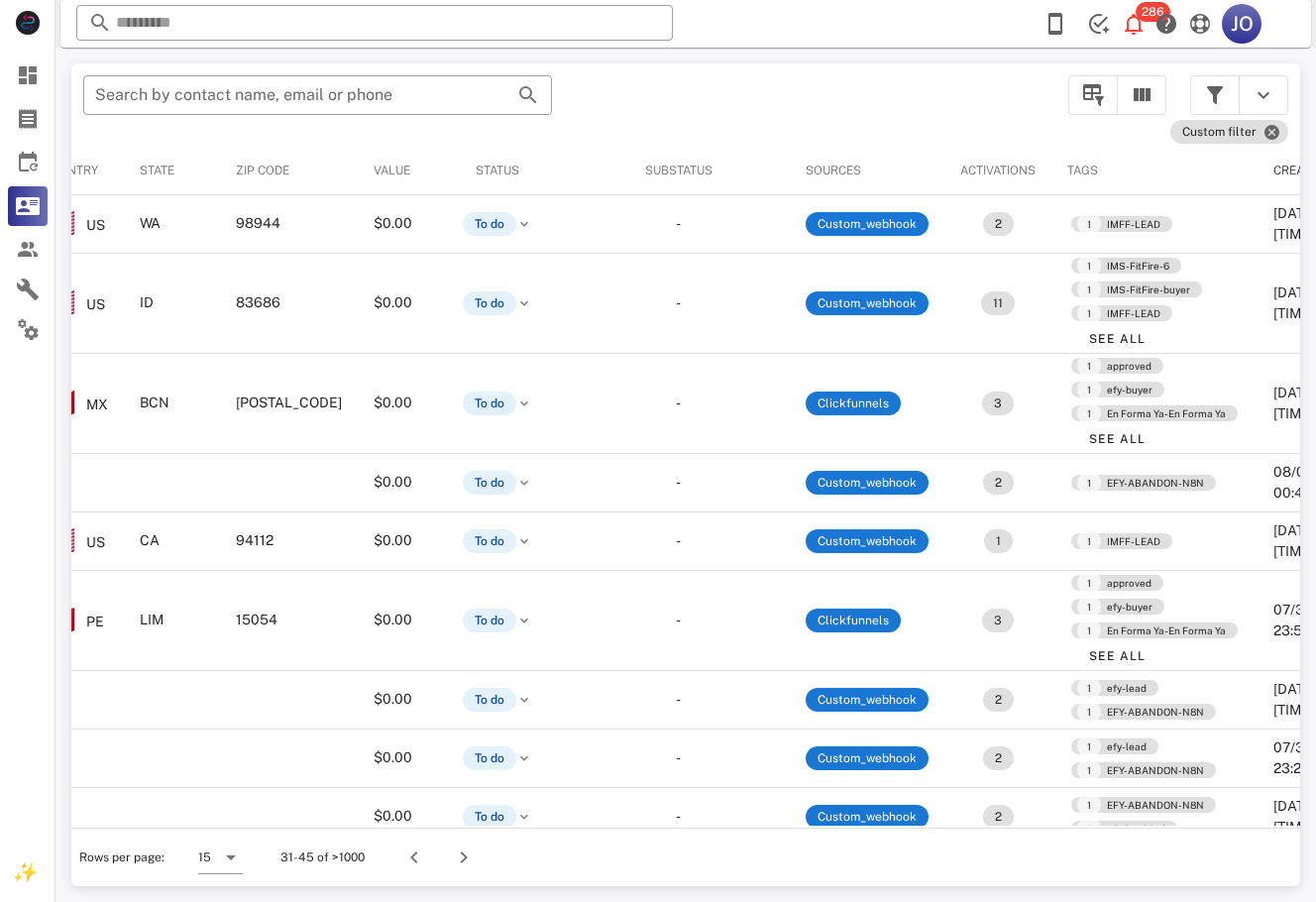 scroll, scrollTop: 0, scrollLeft: 0, axis: both 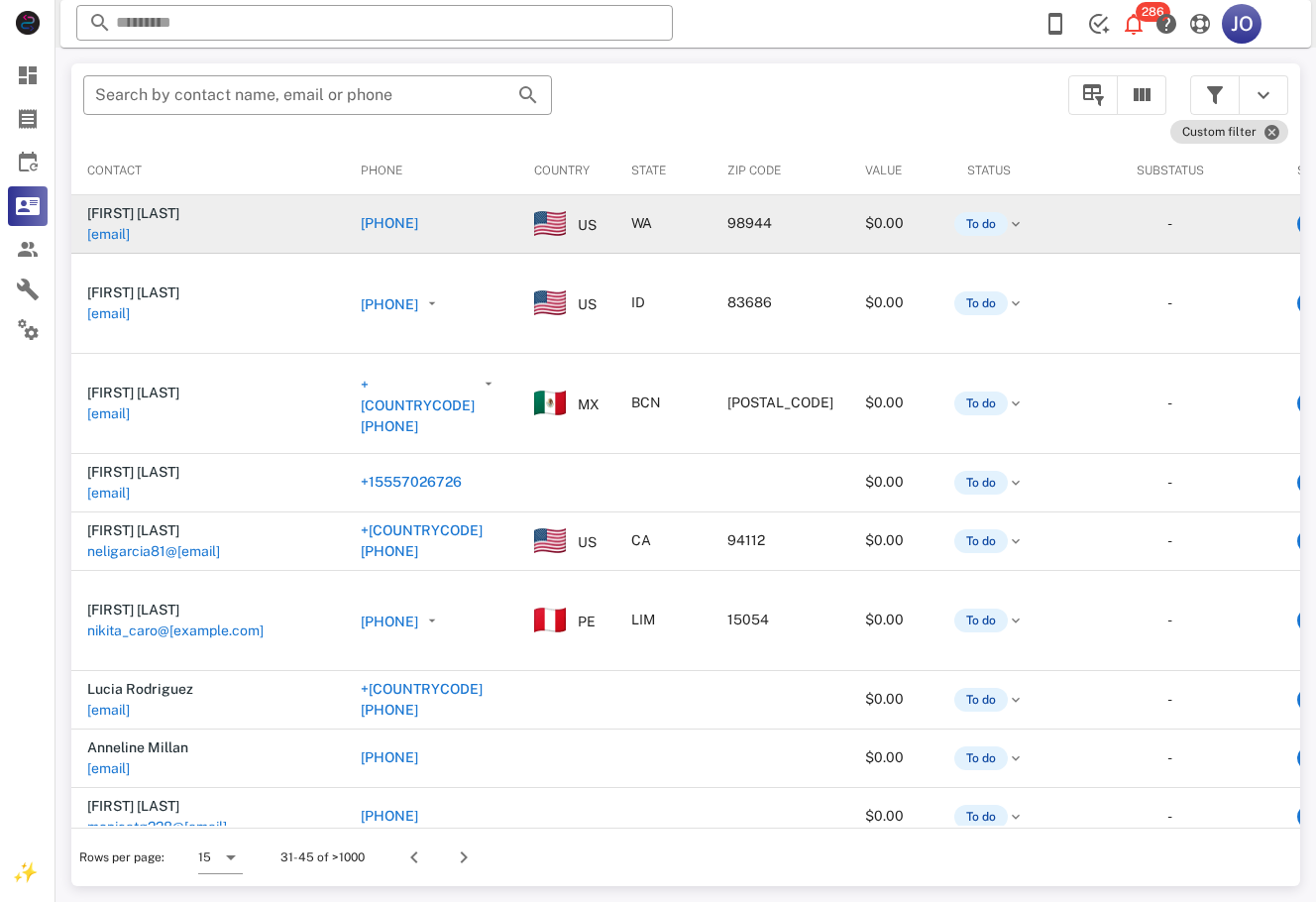 click on "[EMAIL]" at bounding box center (108, 234) 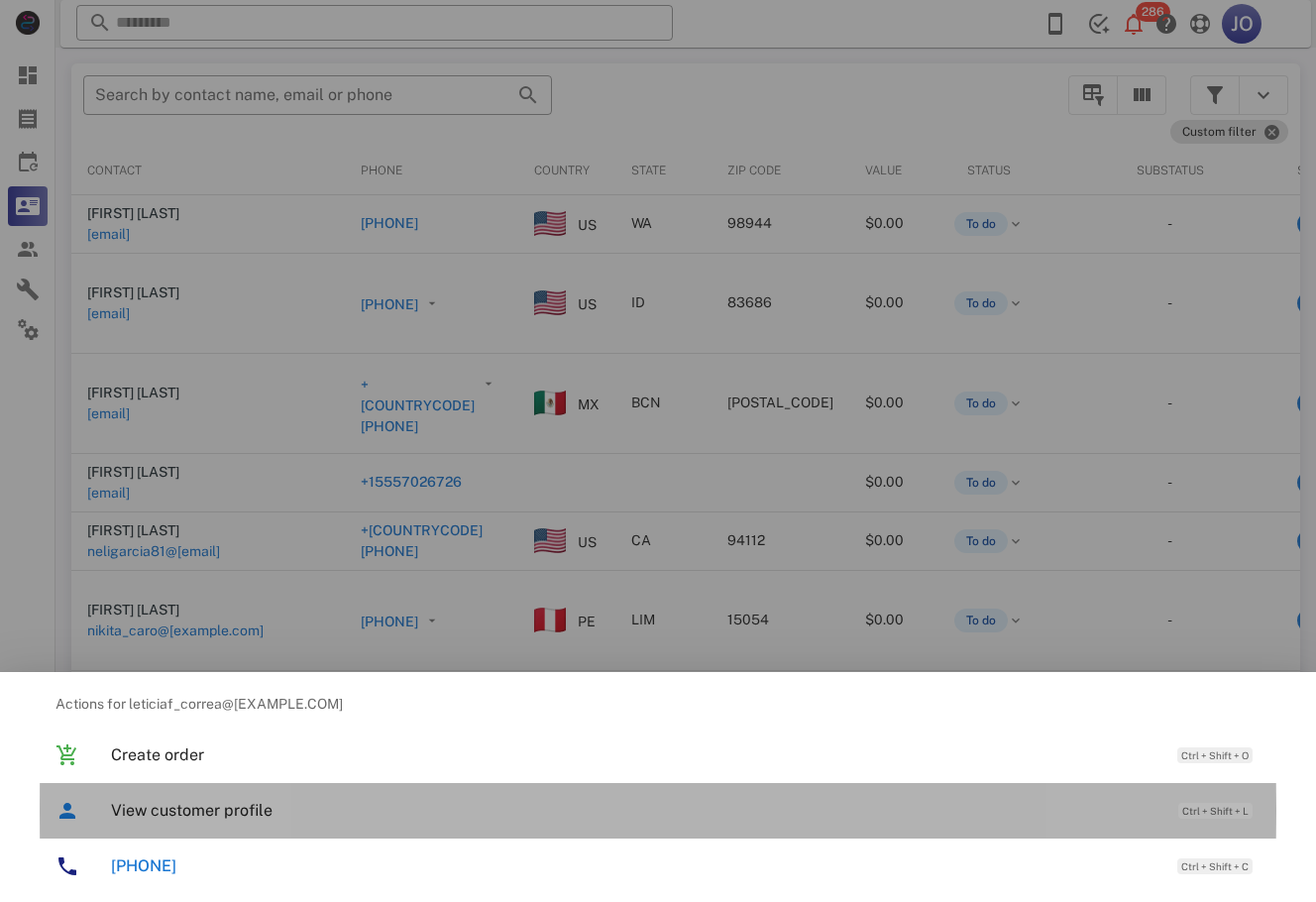 click on "View customer profile" at bounding box center (634, 810) 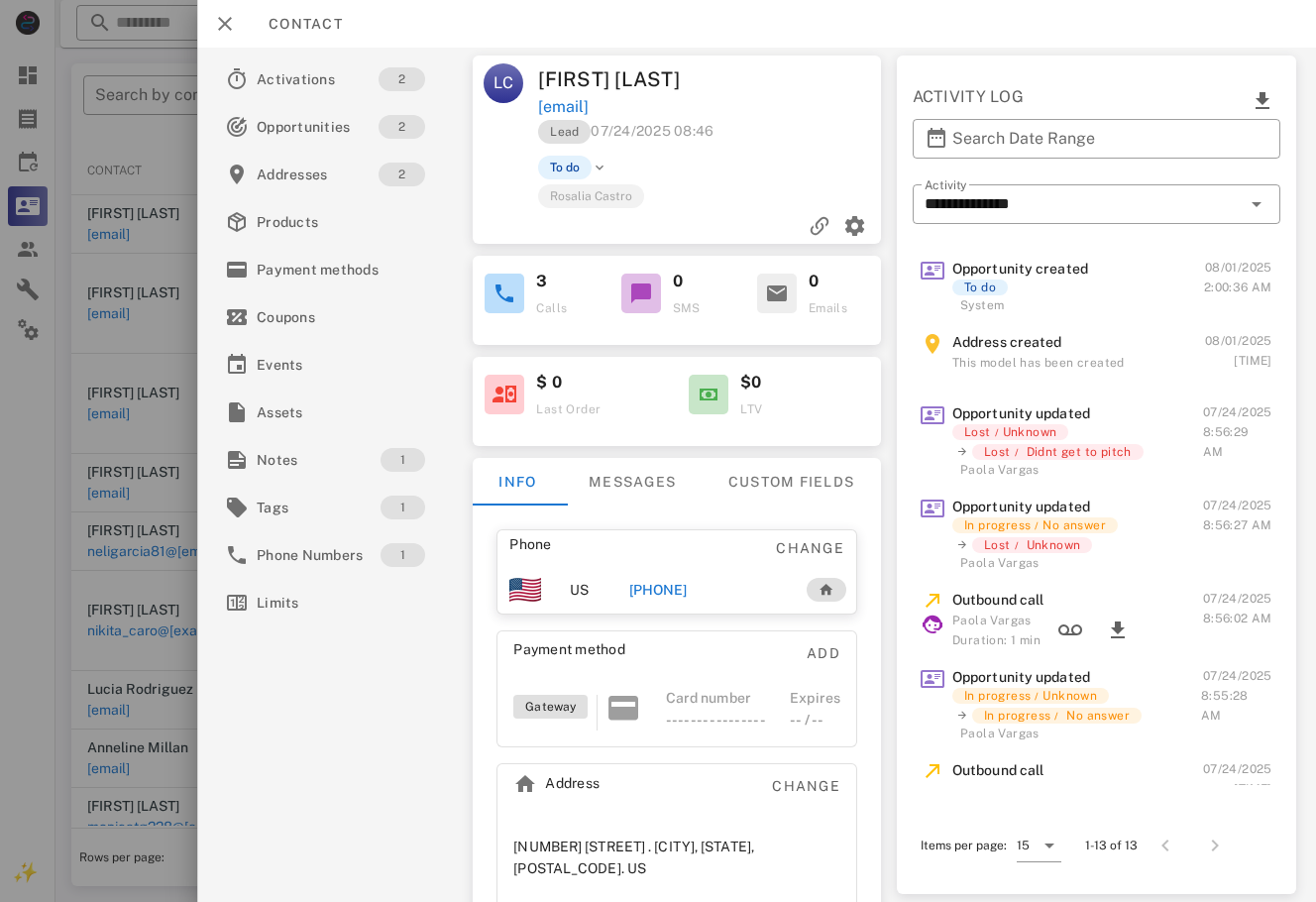 click on "Phone   Change   US   [PHONE]   Payment method   Add  Gateway  Card number  ---- ---- ---- ----  Expires  -- / --  Address   Change   [NUMBER] [STREET] .
[CITY], [STATE], [POSTAL_CODE].
US" at bounding box center [678, 721] 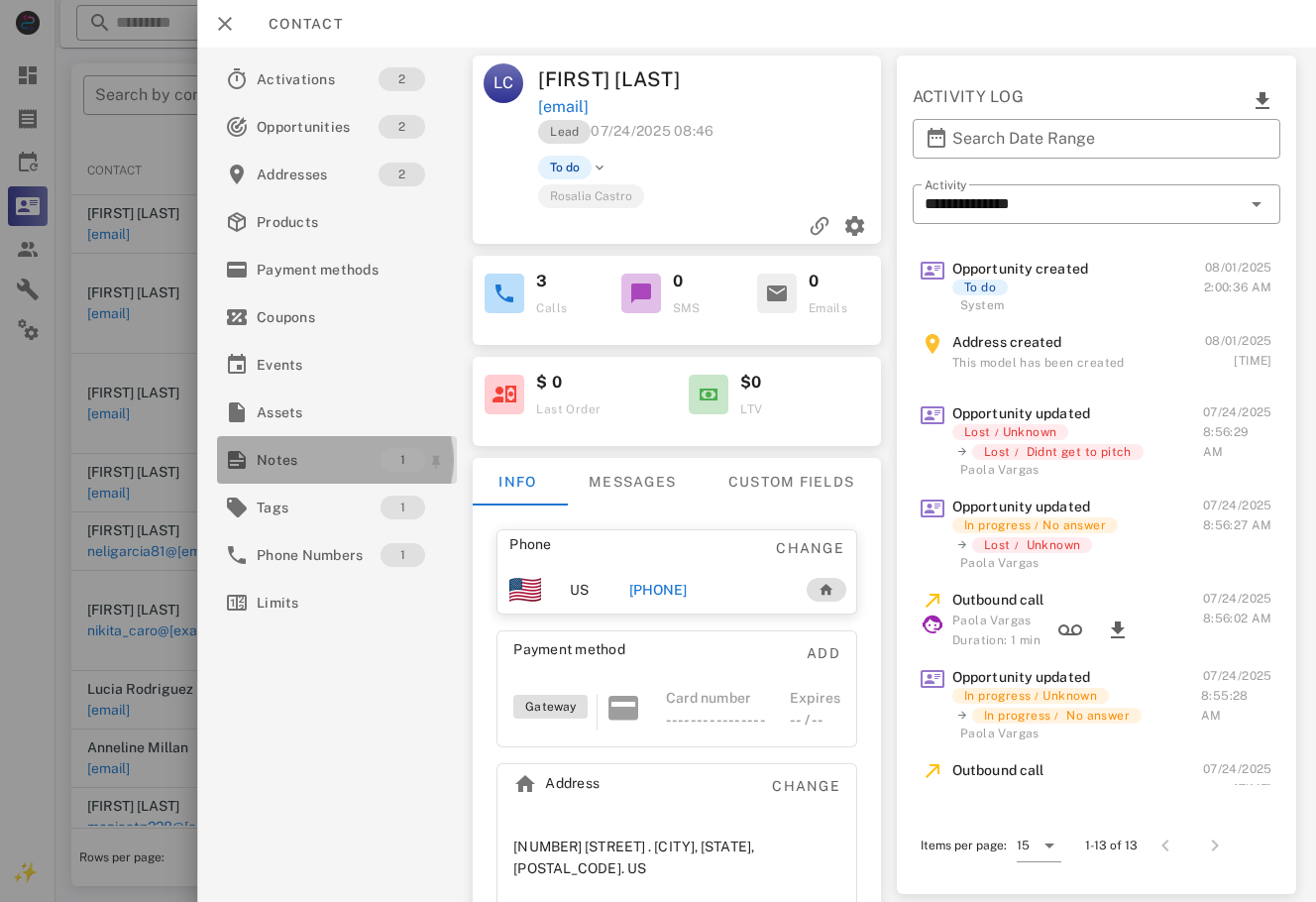 click on "Notes  1" at bounding box center (337, 460) 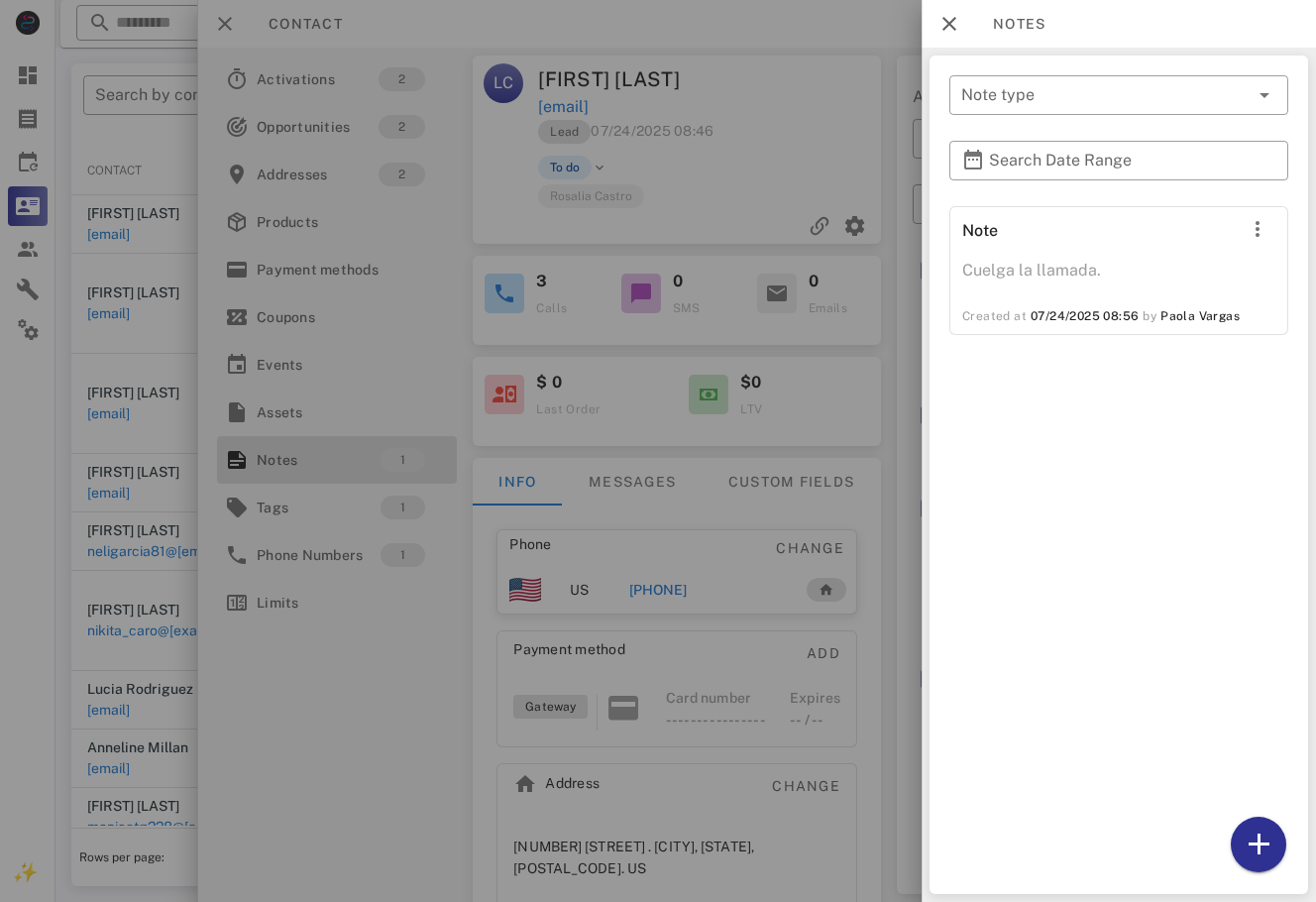 click at bounding box center [658, 451] 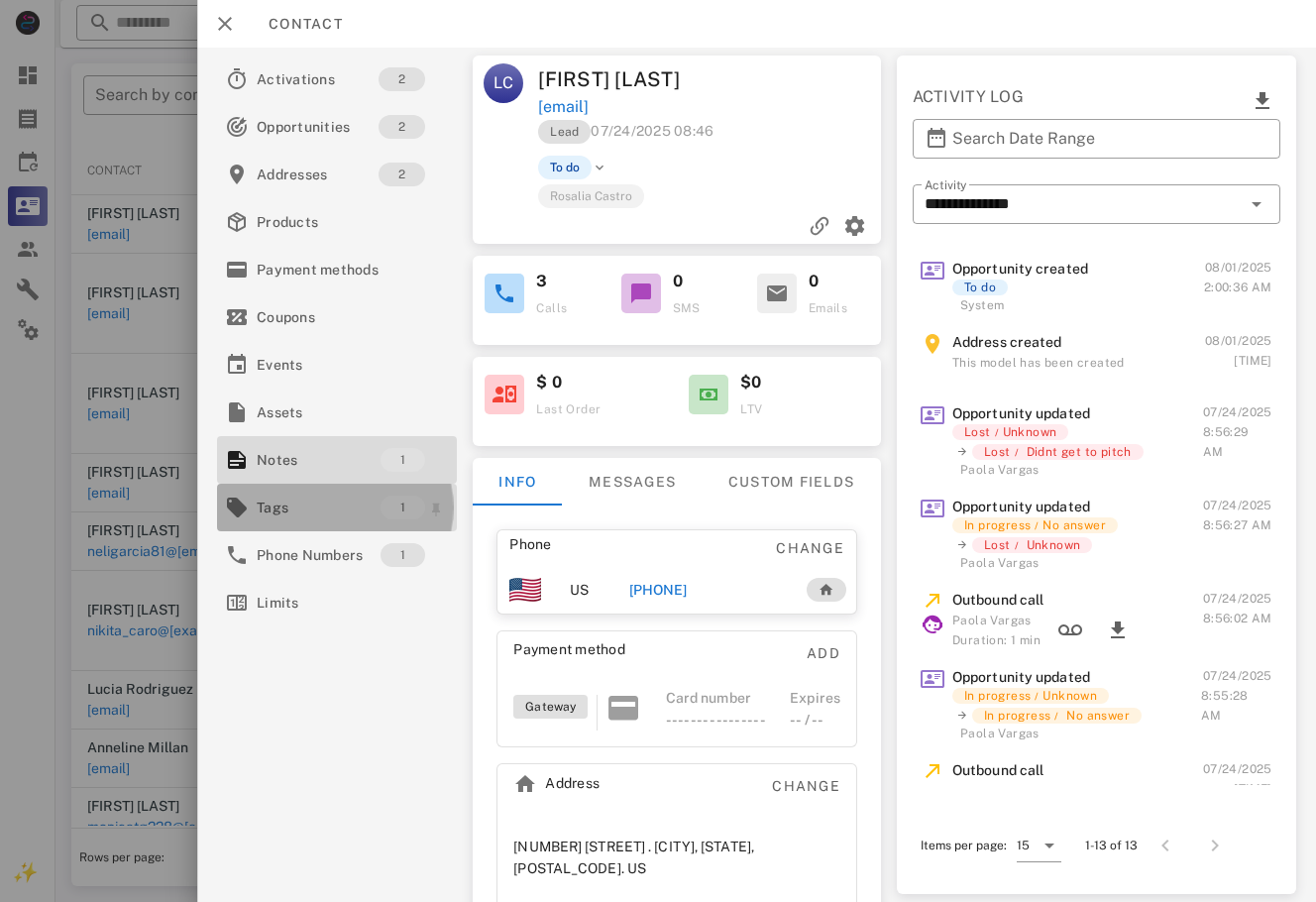 click on "Tags" at bounding box center [318, 507] 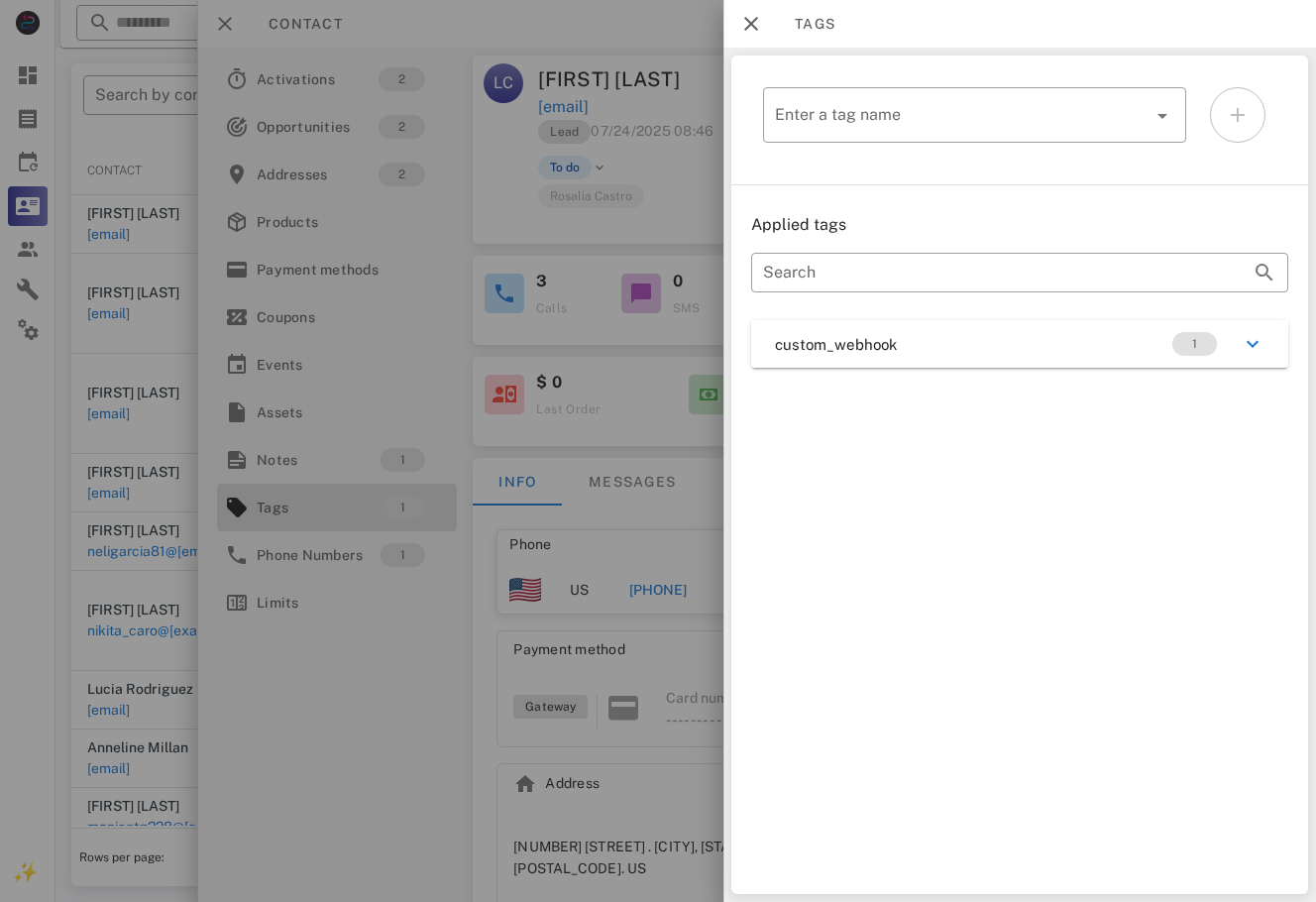 click on "​ Enter a tag name Applied tags ​ Search  custom_webhook  1" at bounding box center [1020, 475] 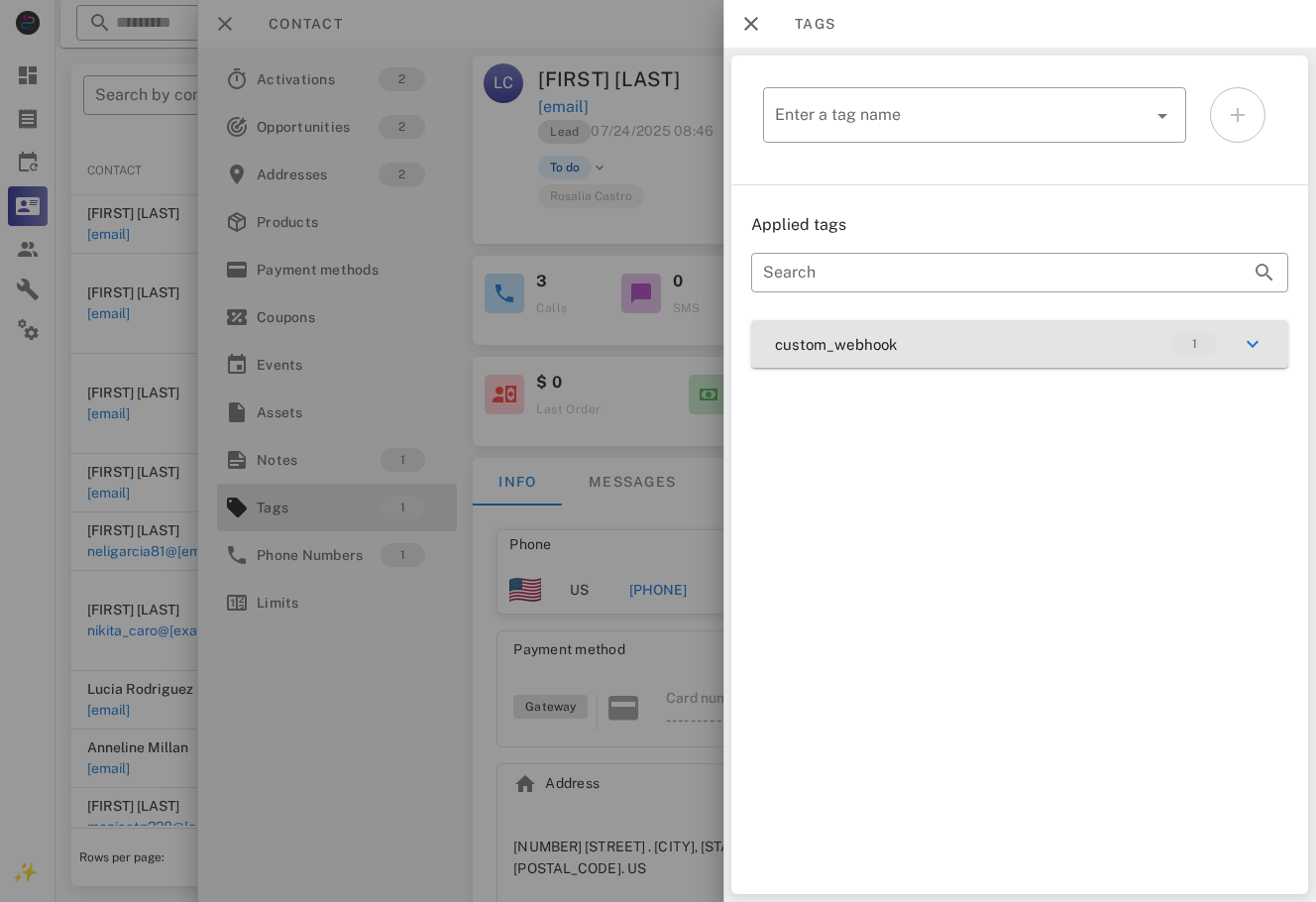 click on "custom_webhook  1" at bounding box center [1020, 344] 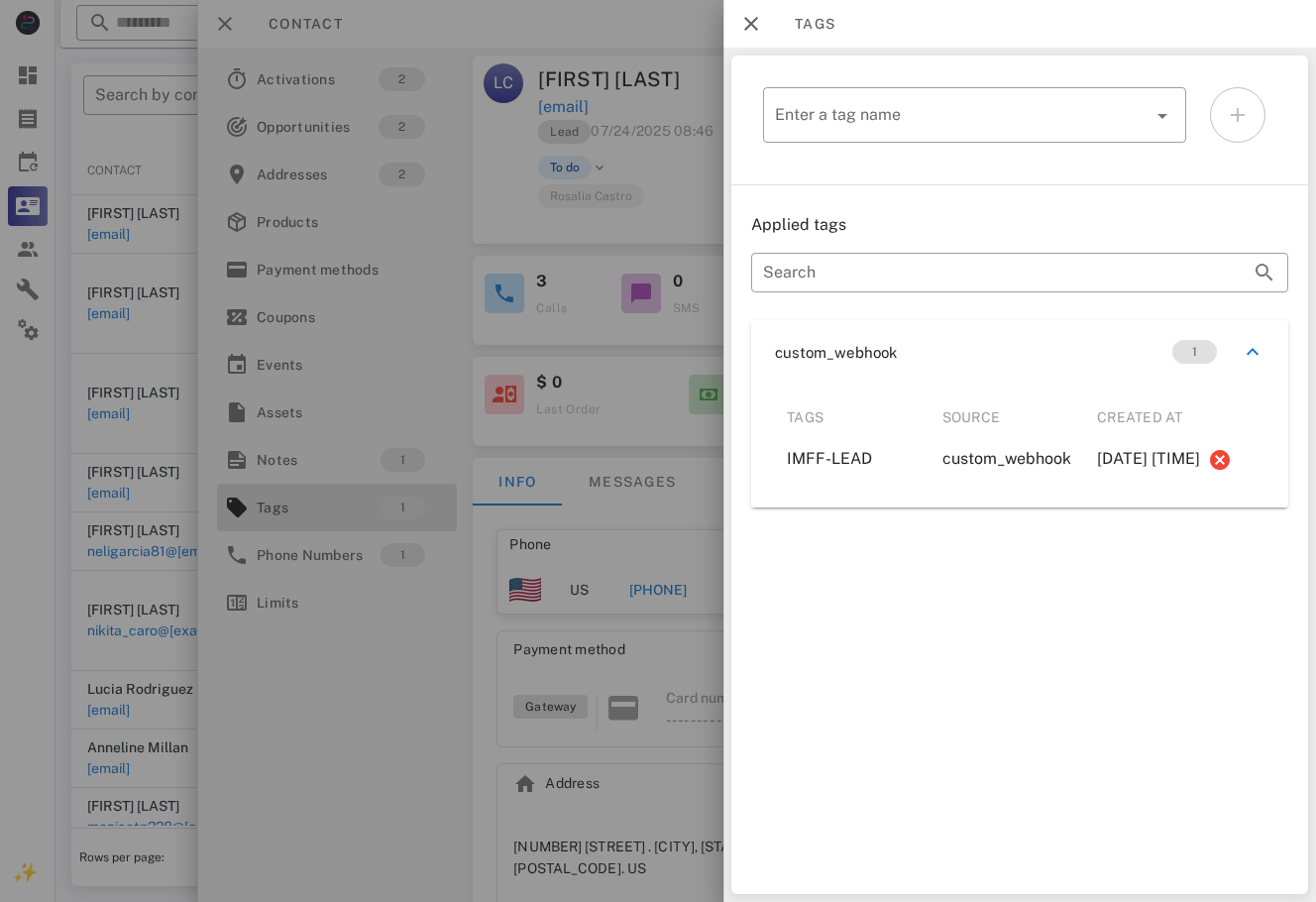 click at bounding box center (658, 451) 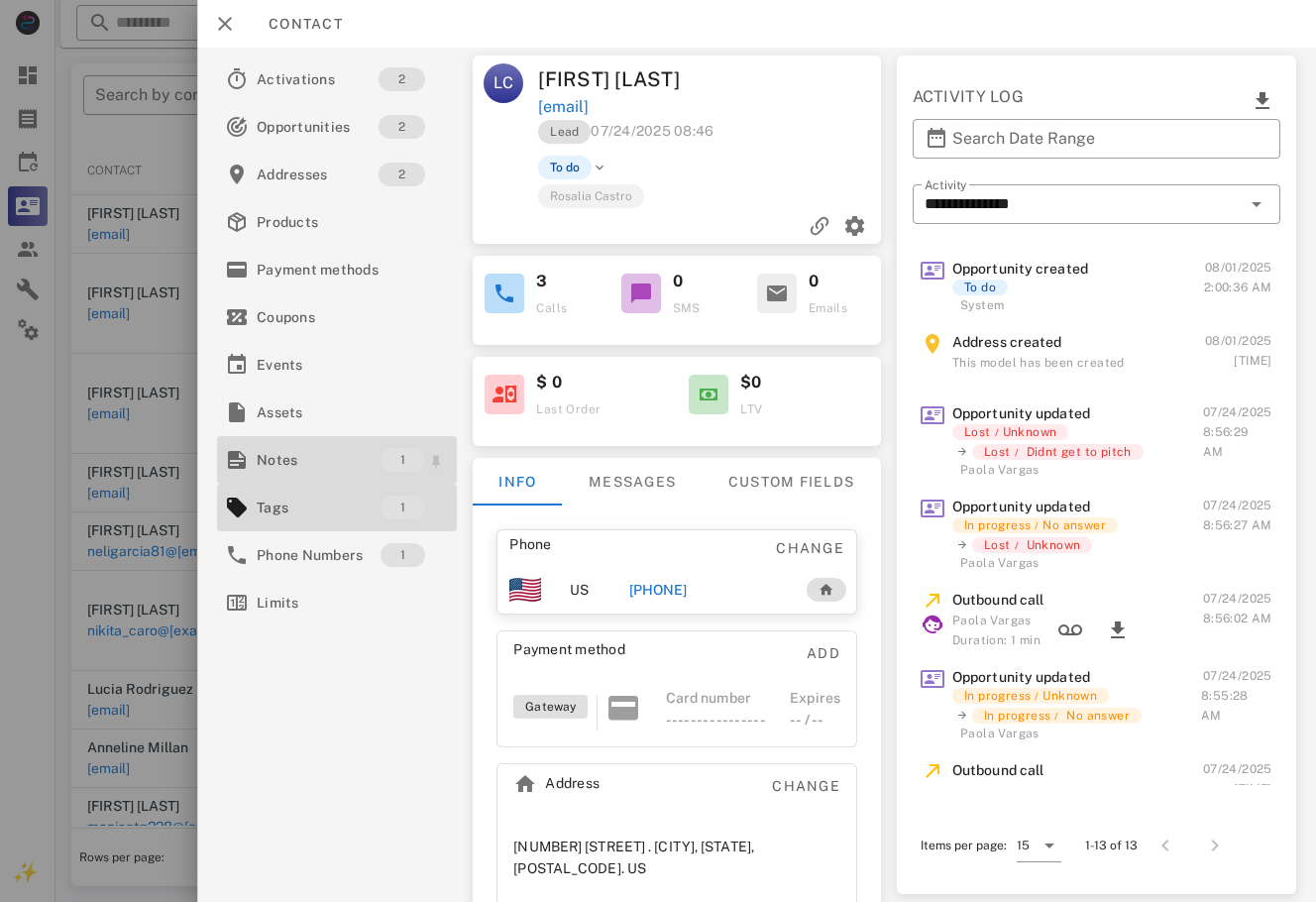 click on "Notes" at bounding box center (318, 460) 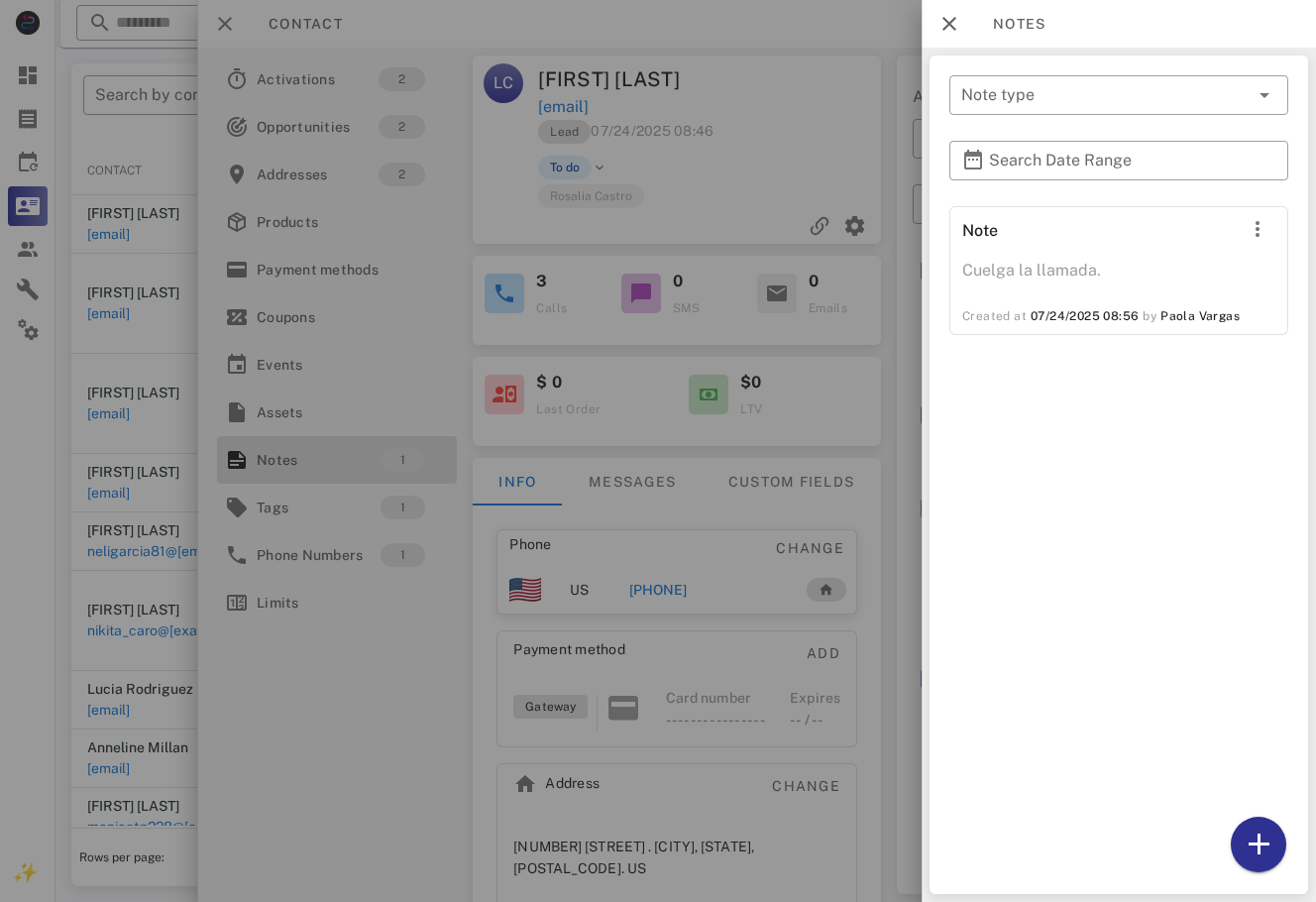 click at bounding box center (658, 451) 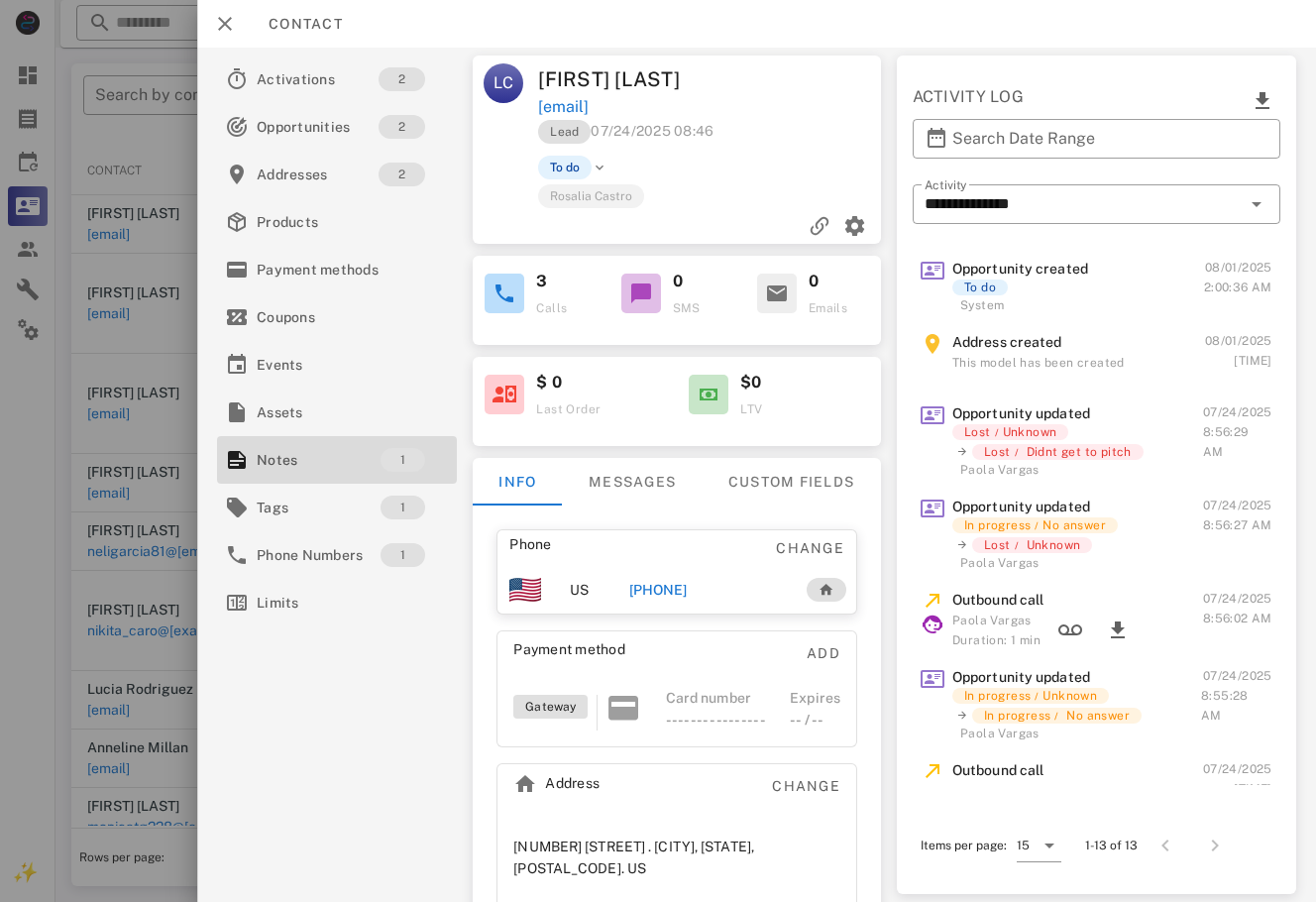 click at bounding box center (798, 79) 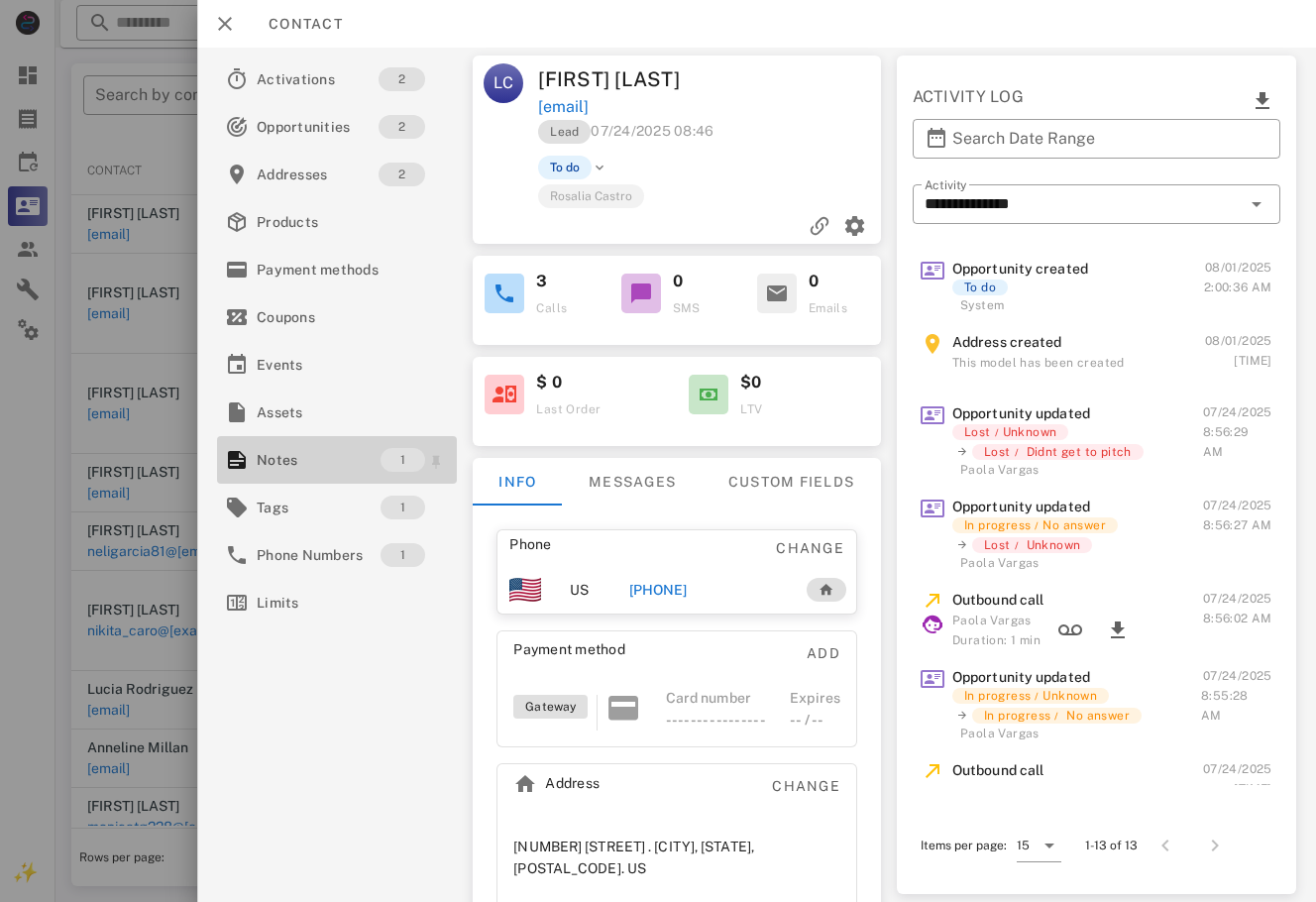 click on "Notes" at bounding box center (318, 460) 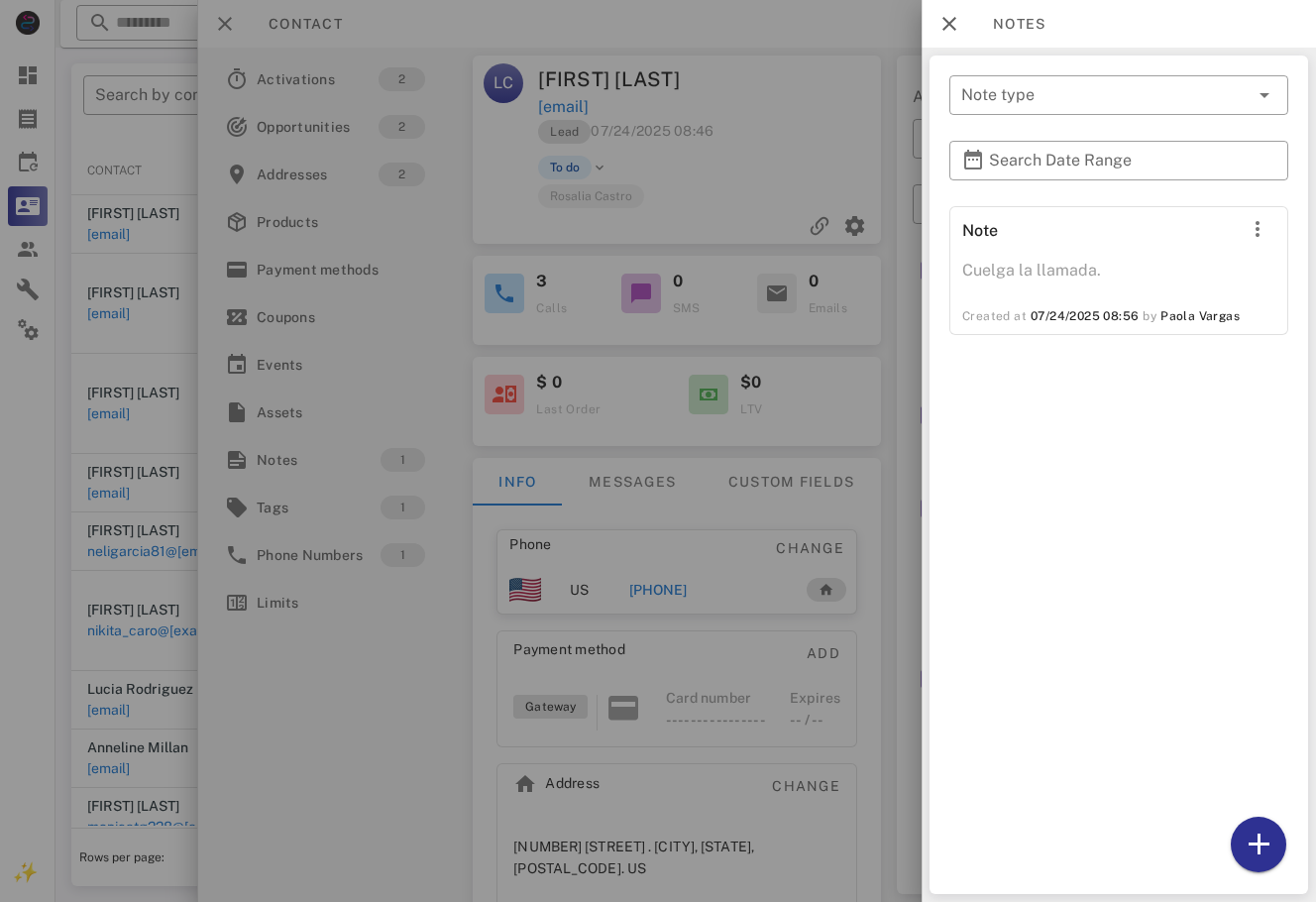 click at bounding box center [658, 451] 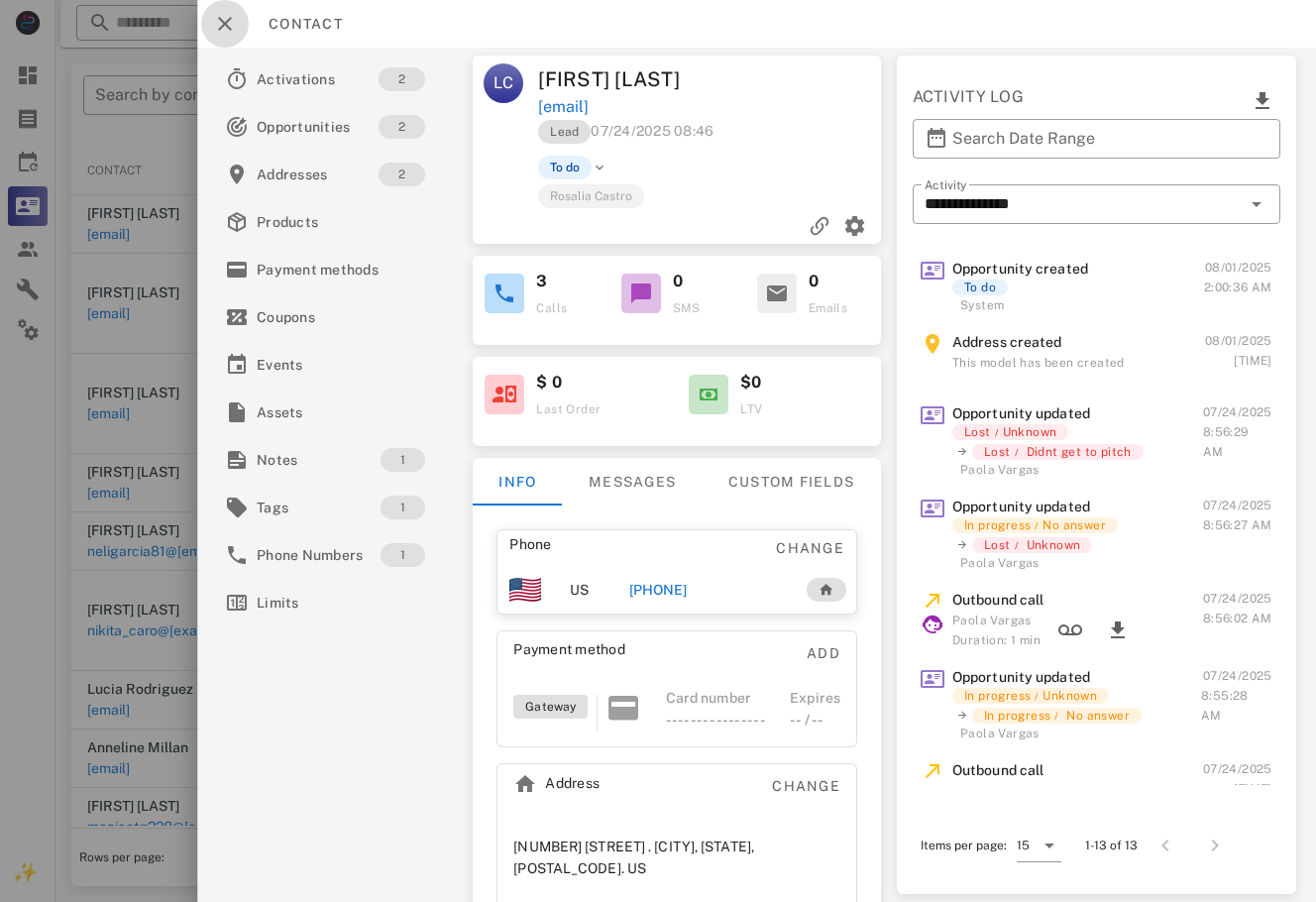 click at bounding box center (225, 24) 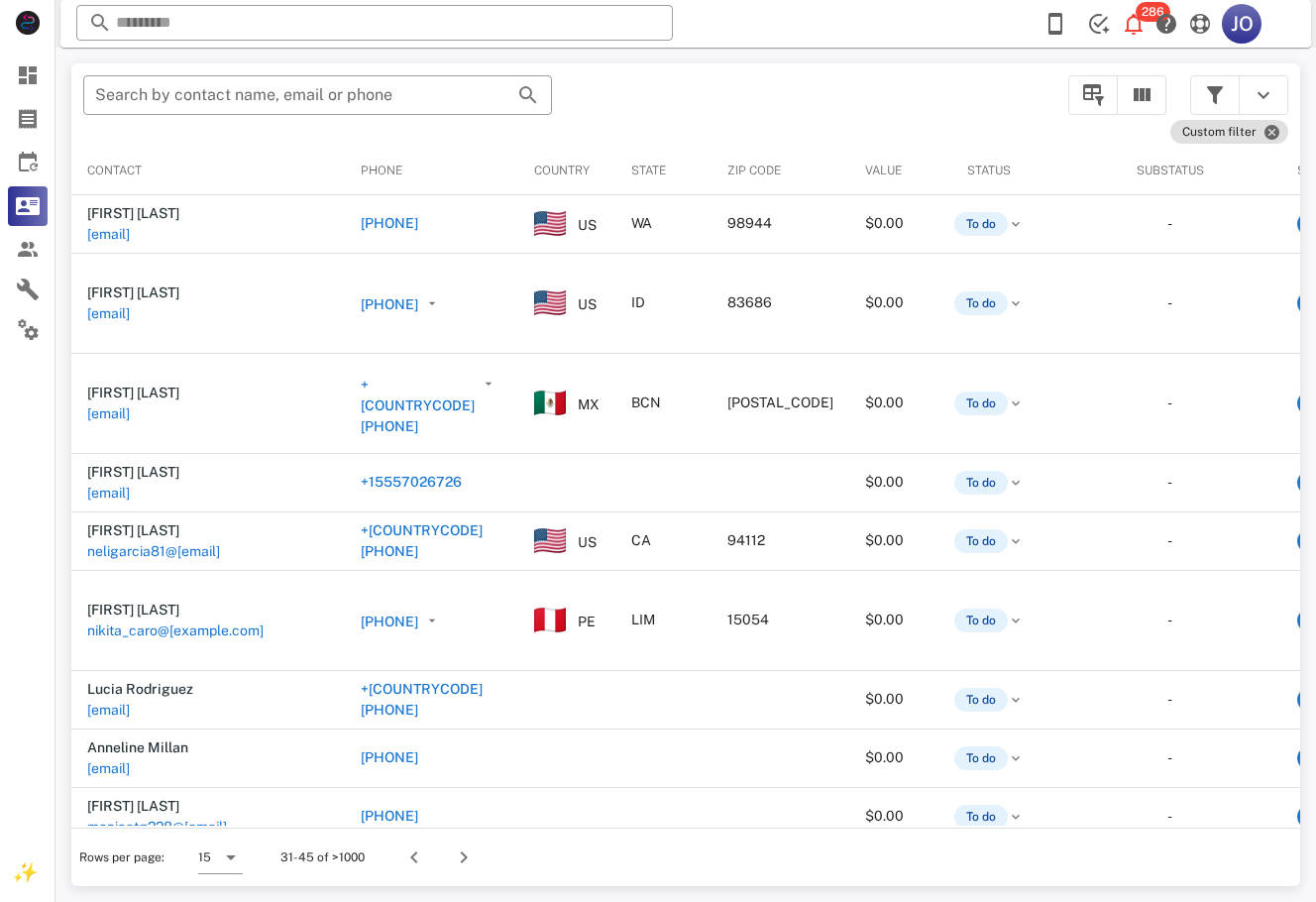 click on "Search by contact name, email or phone Custom filter Contact Phone Country State Zip code Value Status Substatus Sources Activations Tags Created at Leticia Correa  leticiaf_correa@[EXAMPLE.COM]   [PHONE]   US WA [POSTAL_CODE]  $0.00   To do  -  Custom_webhook  2 1  IMFF-LEAD   [DATE] [TIME]  Karla Mendivil  kmendivil17@[EXAMPLE.COM]   [PHONE]   US ID [POSTAL_CODE]  $0.00   To do  -  Custom_webhook  11 1  IMS-FitFire-6  1  IMS-FitFire-buyer  1  IMFF-LEAD   See All   [DATE] [TIME]  Araceli Silva  aracelisilvamurillo@[EXAMPLE.COM]   [PHONE]   MX BCN [POSTAL_CODE]  $0.00   To do  -  Clickfunnels  3 1  approved  1  efy-buyer  1  En Forma Ya-En Forma Ya   See All   [DATE] [TIME]  Claudia Armenta  claudia031255@[EXAMPLE.COM]   [PHONE]   $0.00   To do  -  Custom_webhook  2 1  EFY-ABANDON-N8N   [DATE] [TIME]  Manuela Garcia  neligarcia81@[EXAMPLE.COM]   [PHONE]   US CA [POSTAL_CODE]  $0.00   To do  -  Custom_webhook  1 1  IMFF-LEAD   [DATE] [TIME]  Carla Gonzales  nikita_caro@[EXAMPLE.COM]   [PHONE]   PE LIM [POSTAL_CODE] - 3 1" at bounding box center [686, 475] 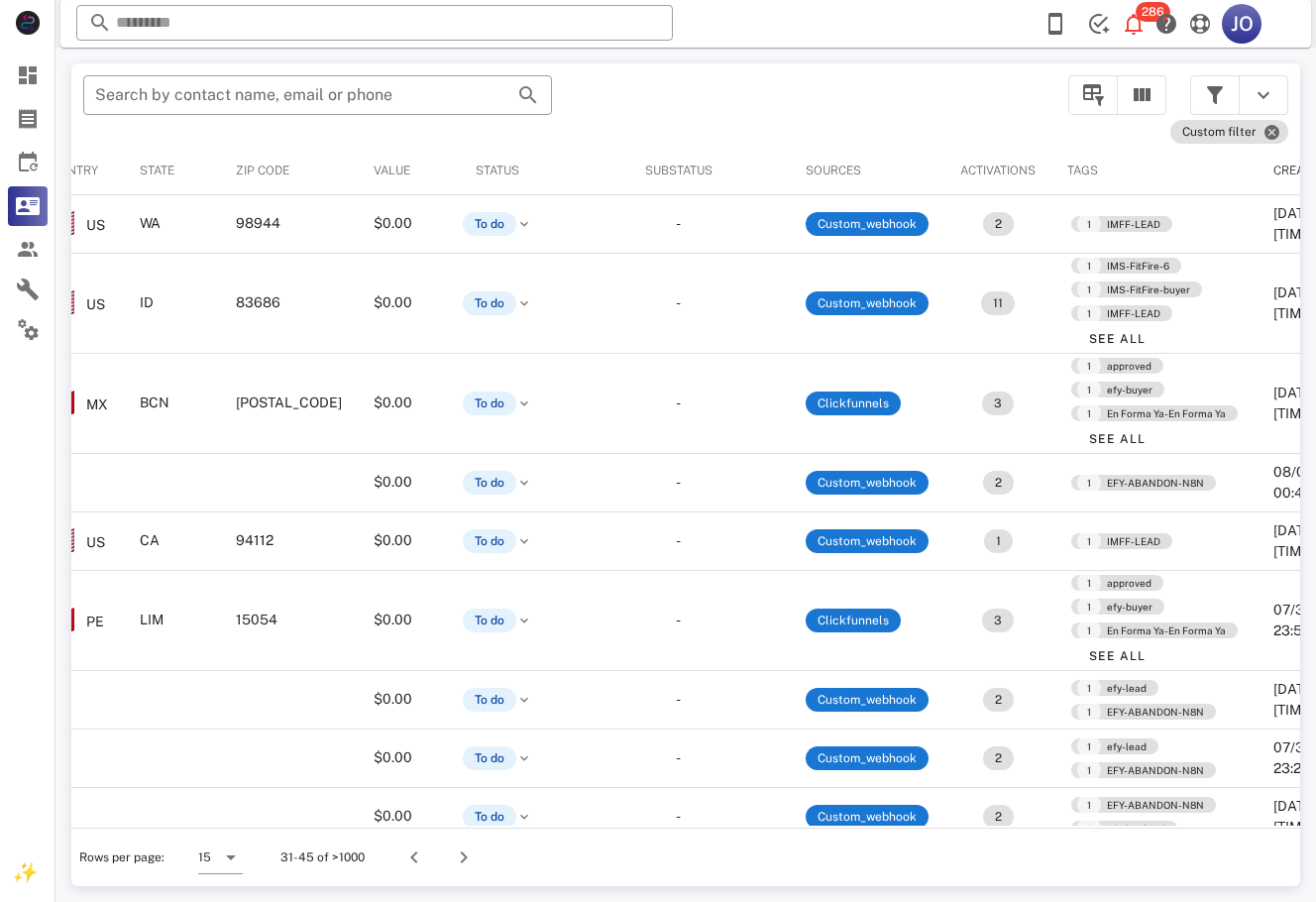 scroll, scrollTop: 0, scrollLeft: 0, axis: both 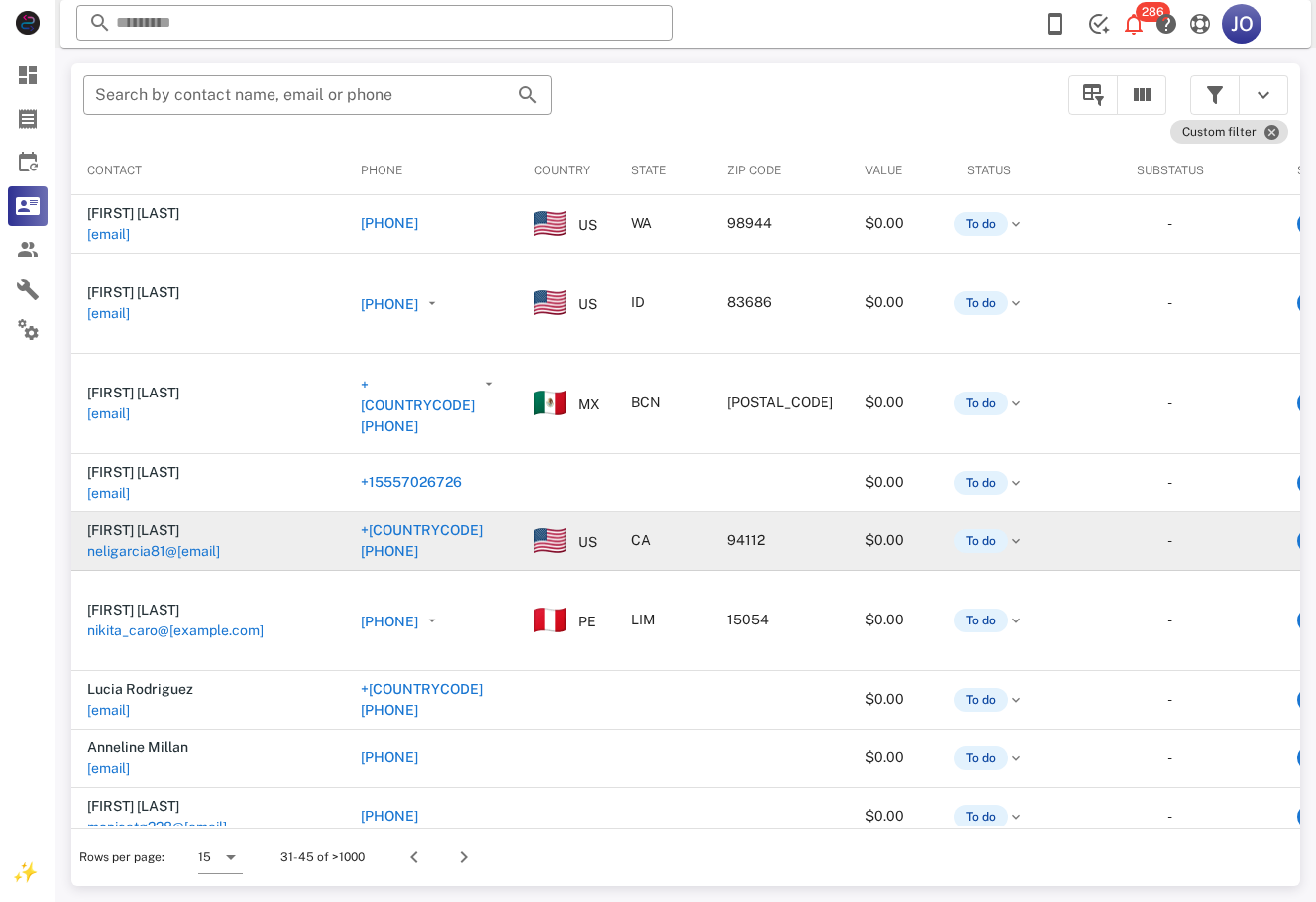 click on "neligarcia81@[EMAIL]" at bounding box center (154, 551) 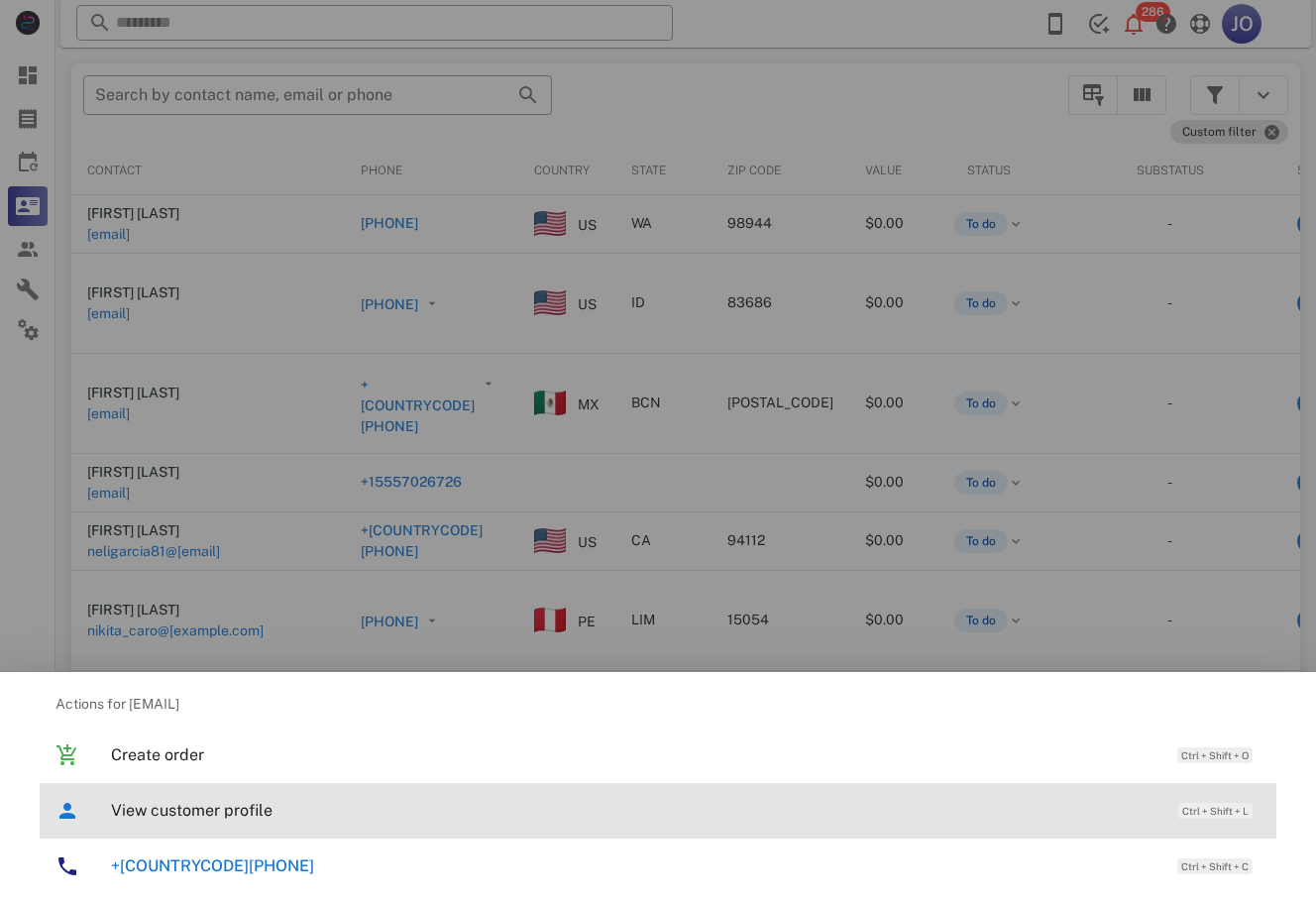 click on "View customer profile" at bounding box center [634, 810] 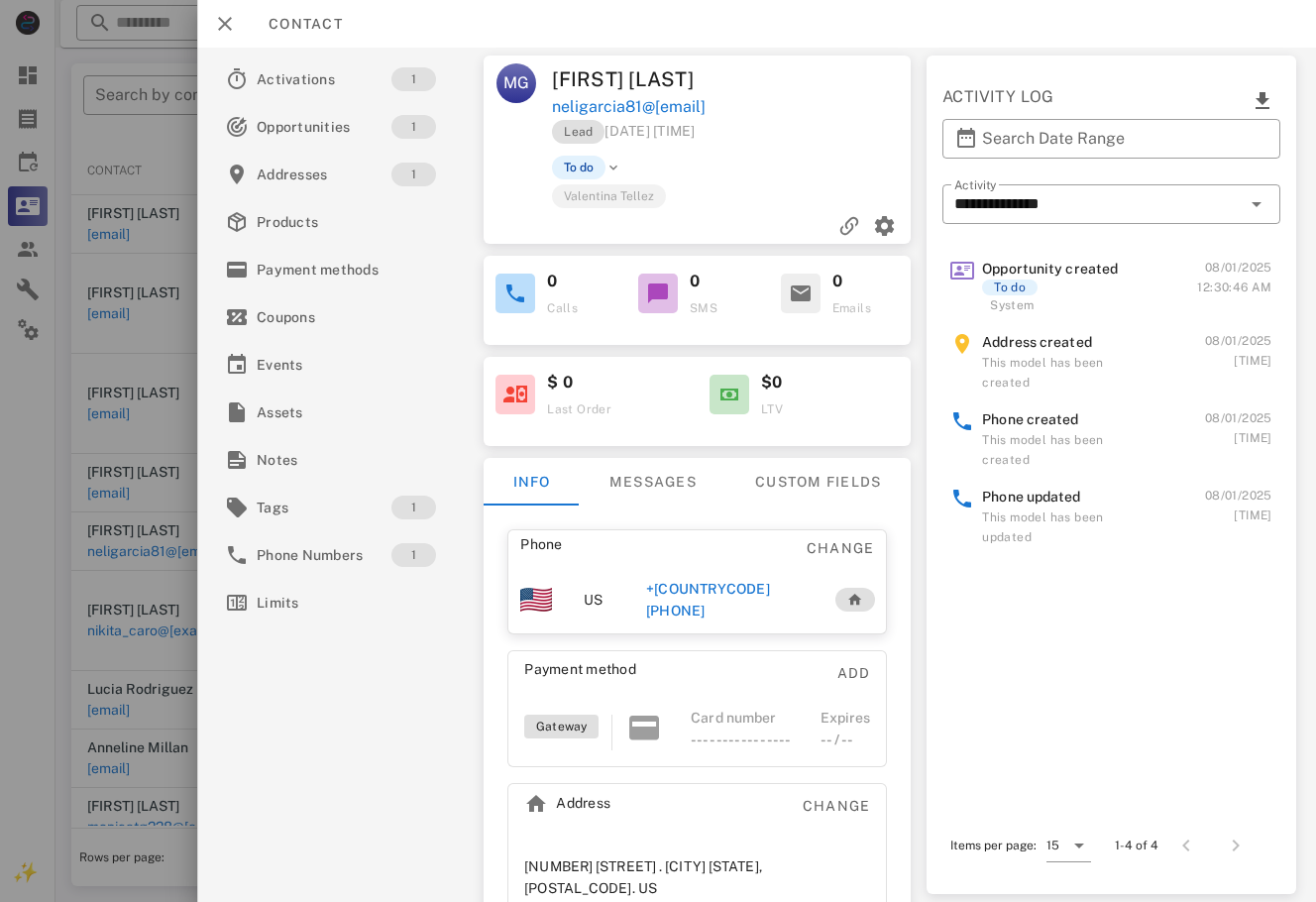 click on "Opportunity created To do System  [DATE]   [TIME]  Address created  This model has been created   [DATE]   [TIME]  Phone created  This model has been created   [DATE]   [TIME]  Phone updated  This model has been updated   [DATE]   [TIME]" at bounding box center (1112, 517) 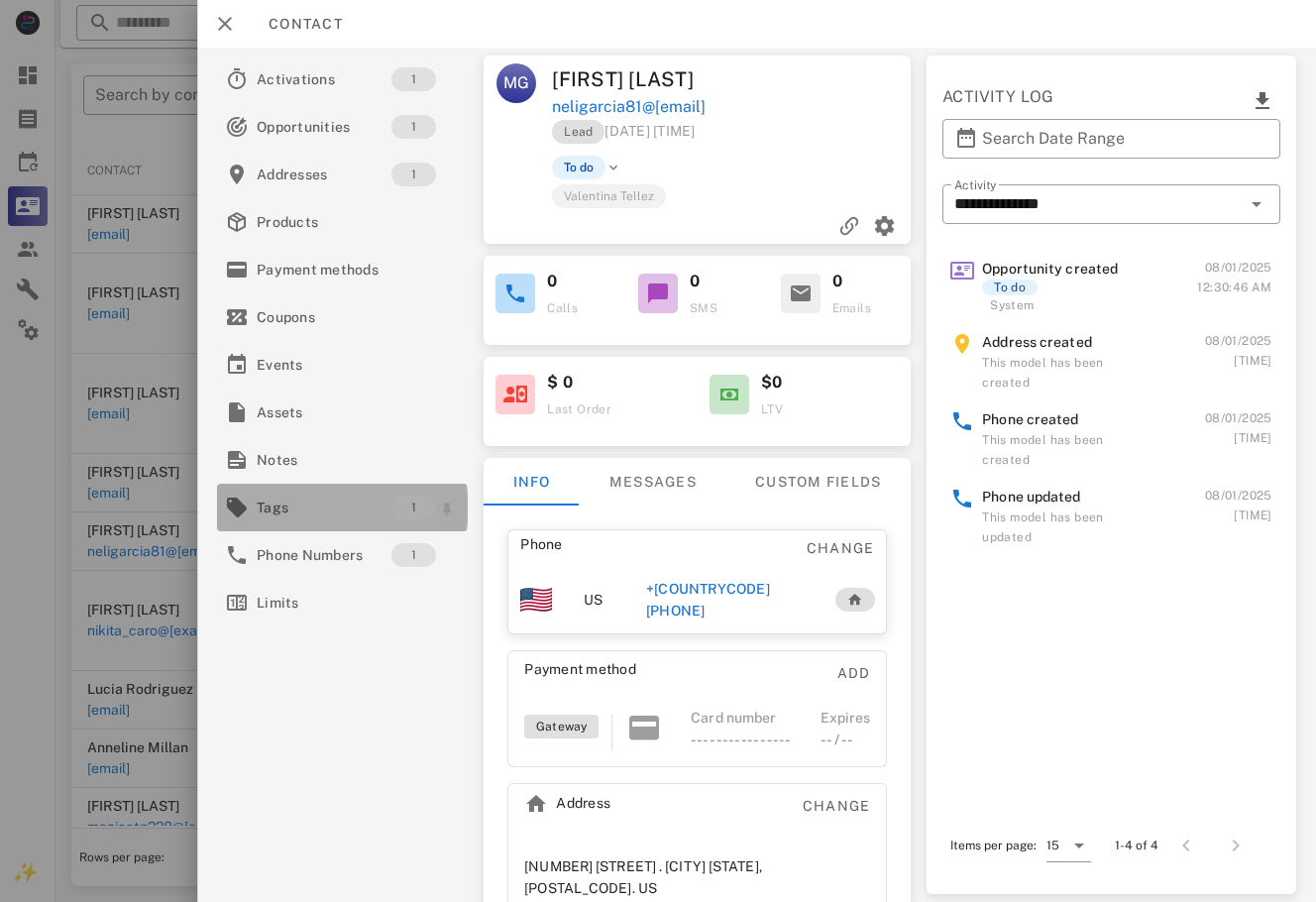 click on "Tags" at bounding box center (324, 507) 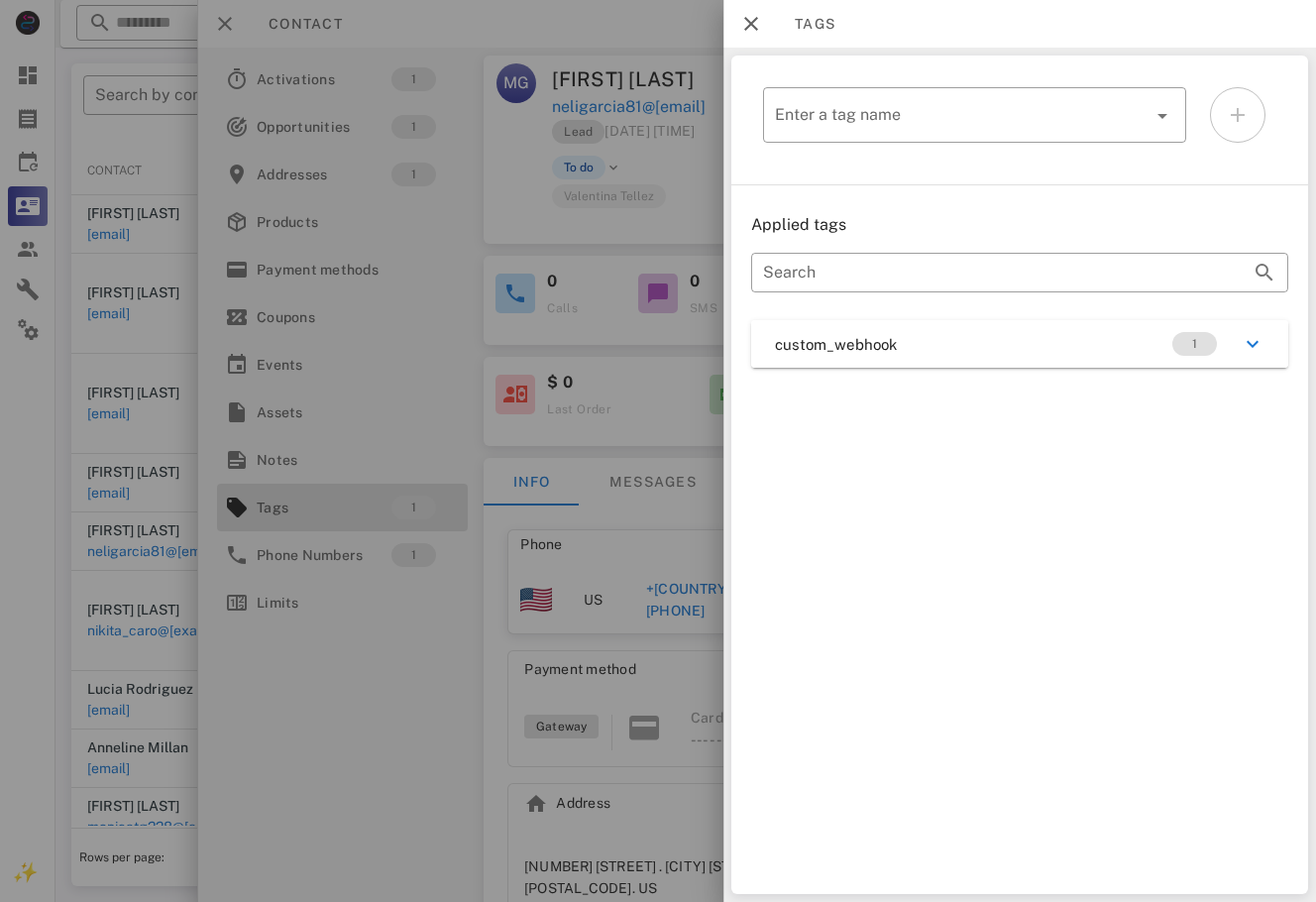 click on "custom_webhook  1" at bounding box center [1020, 344] 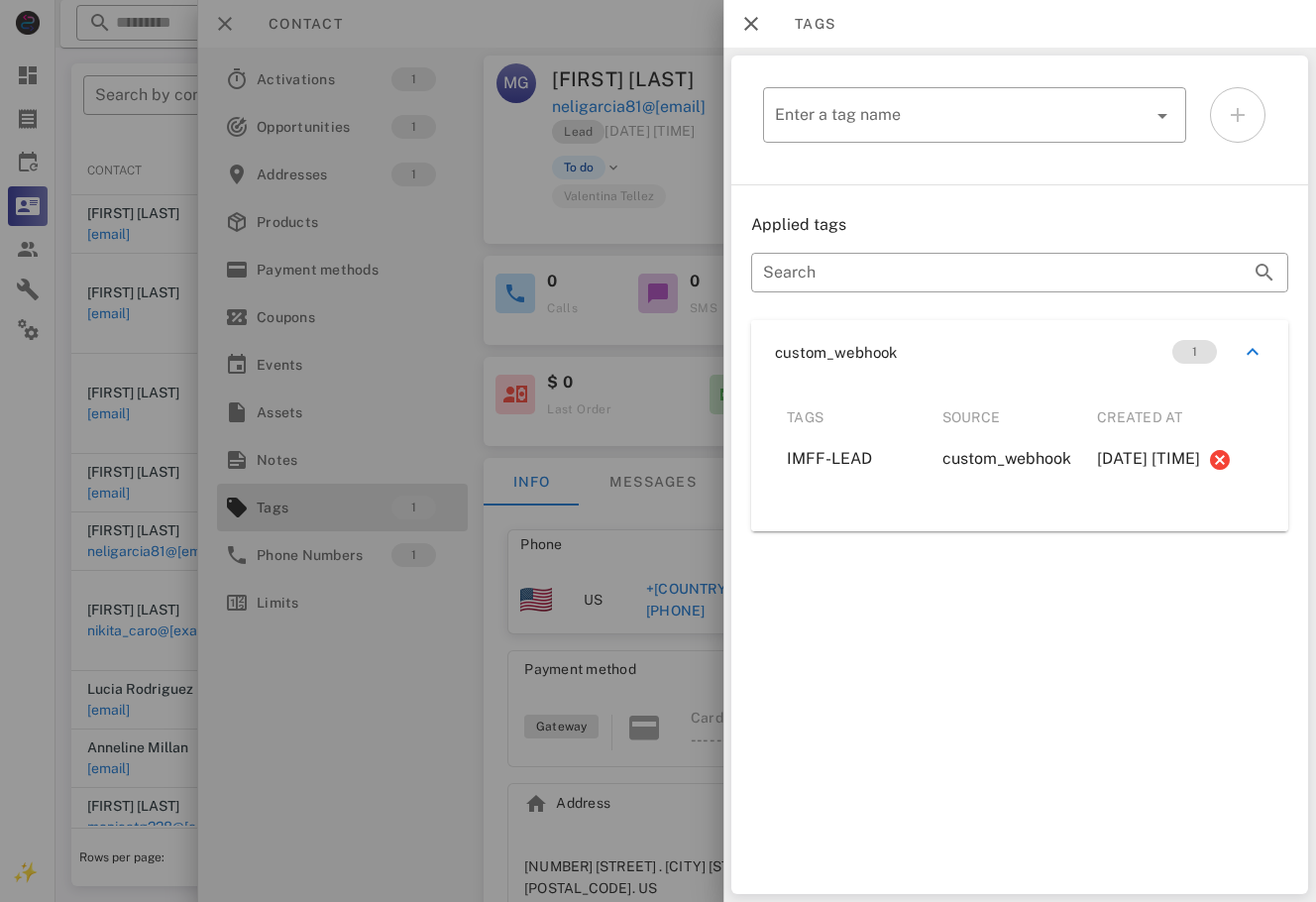 click at bounding box center (658, 451) 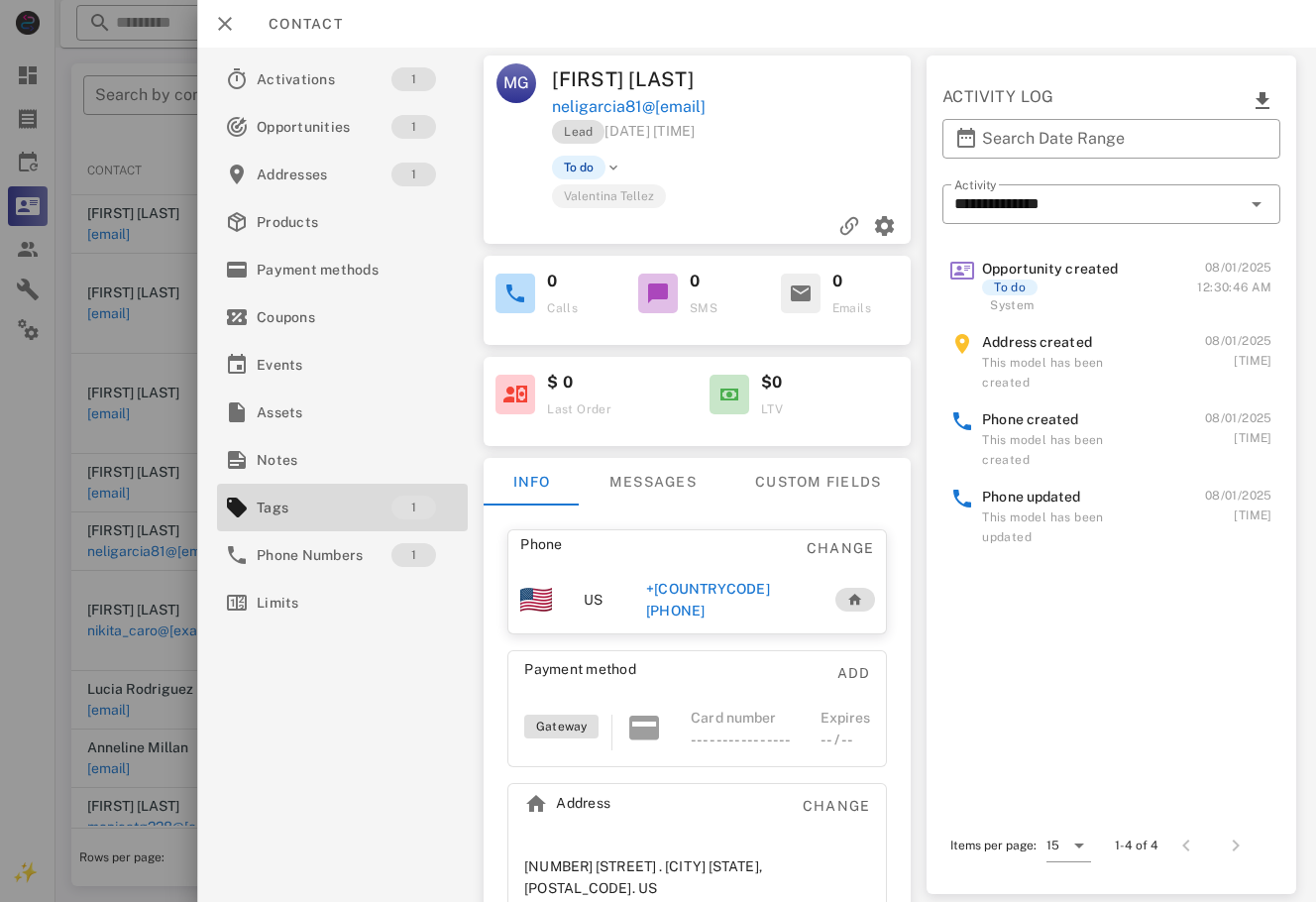 click on "+[COUNTRYCODE][PHONE]" at bounding box center (729, 600) 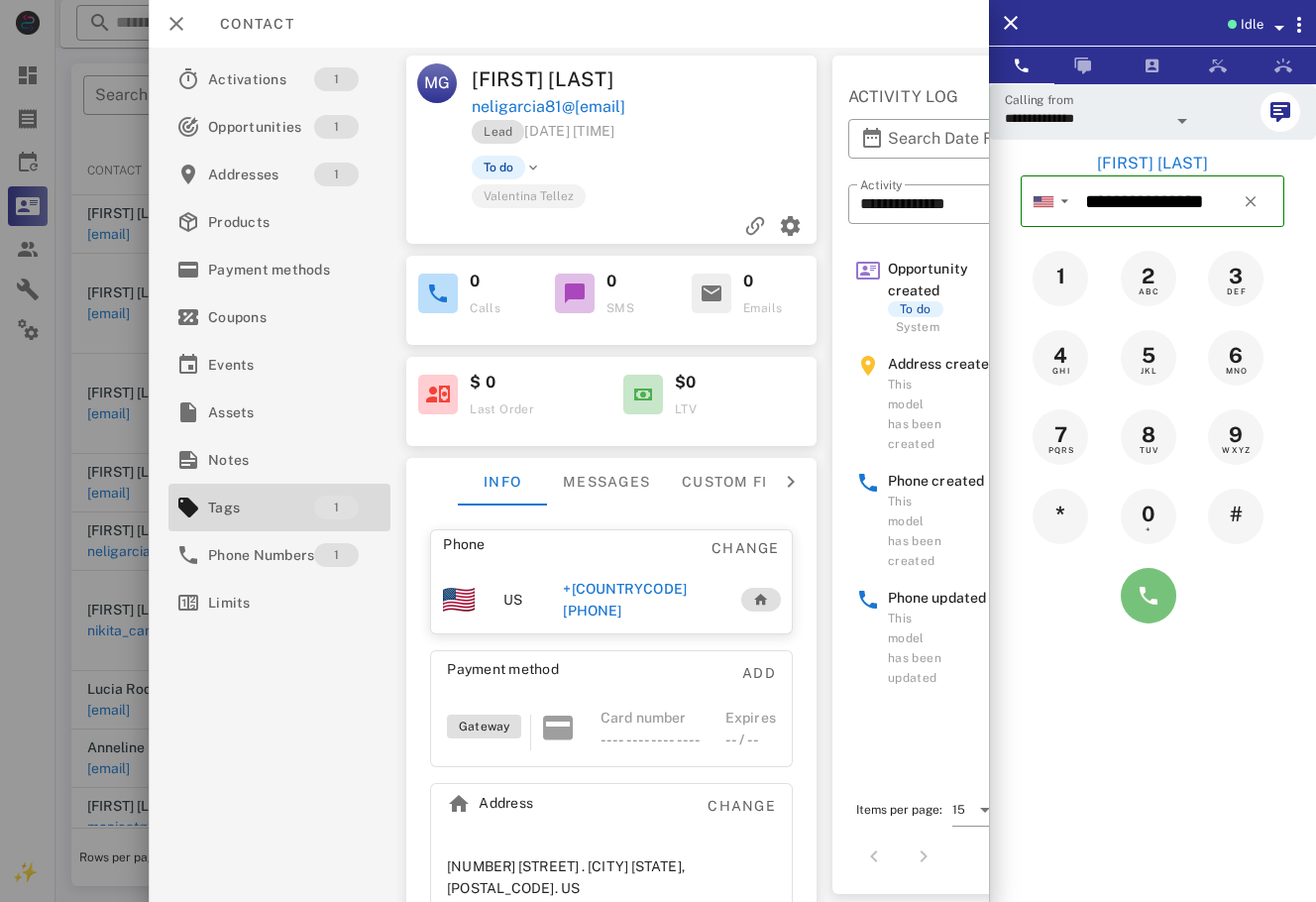 click at bounding box center (1149, 596) 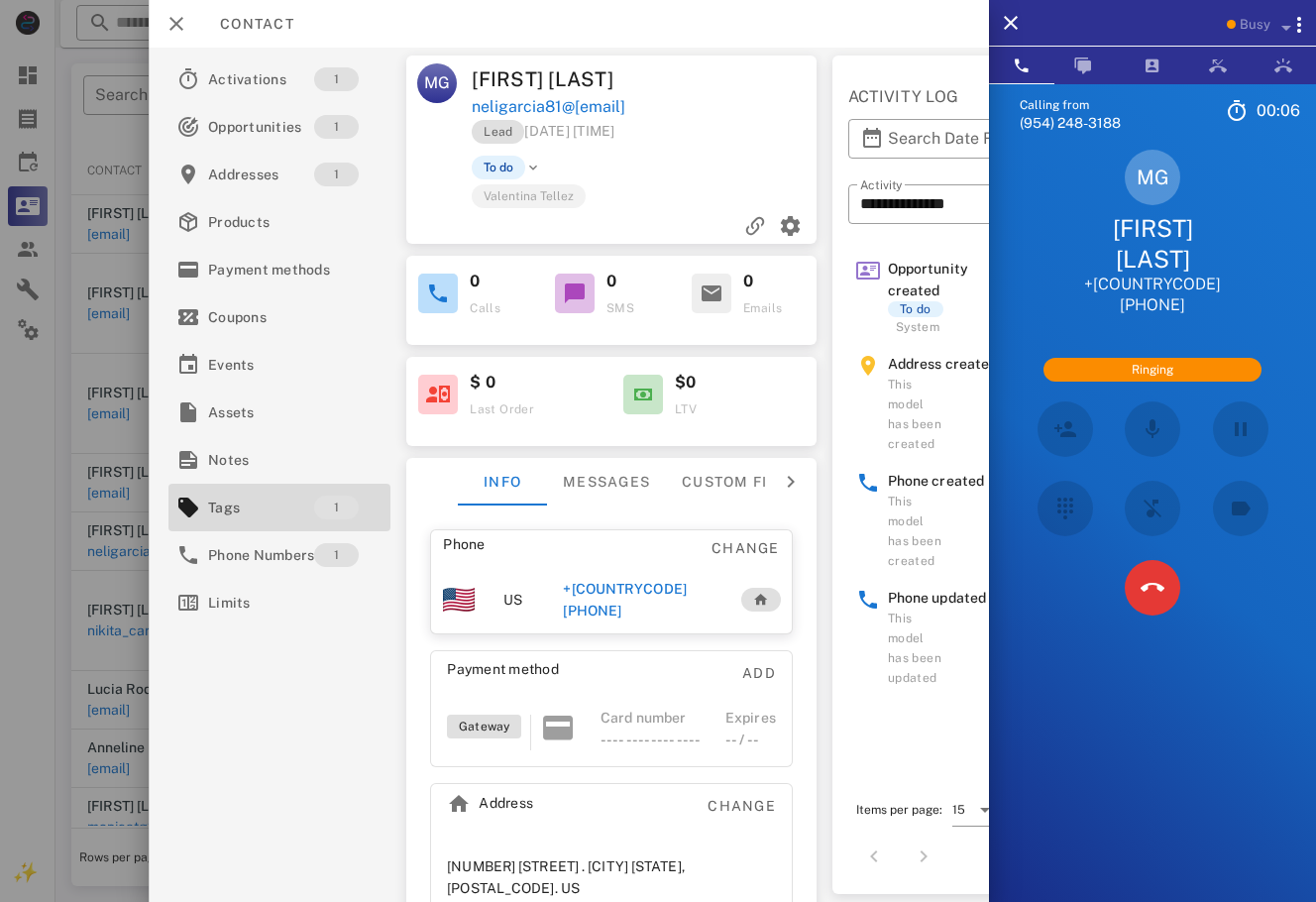 click on "Calling from (954) 248-3188 00: 06  Unknown      ▼     Andorra
+376
Argentina
+54
Aruba
+297
Australia
+61
Belgium (België)
+32
Bolivia
+591
Brazil (Brasil)
+55
Canada
+1
Chile
+56
Colombia
+57
Costa Rica
+506
Dominican Republic (República Dominicana)
+1
Ecuador
+593
El Salvador
+503
France
+33
Germany (Deutschland)
+49
Guadeloupe
+590
Guatemala
+502
Honduras
+504
Iceland (Ísland)
+354
India (भारत)
+91
Israel (‫ישראל‬‎)
+972
Italy (Italia)
+39" at bounding box center [1152, 534] 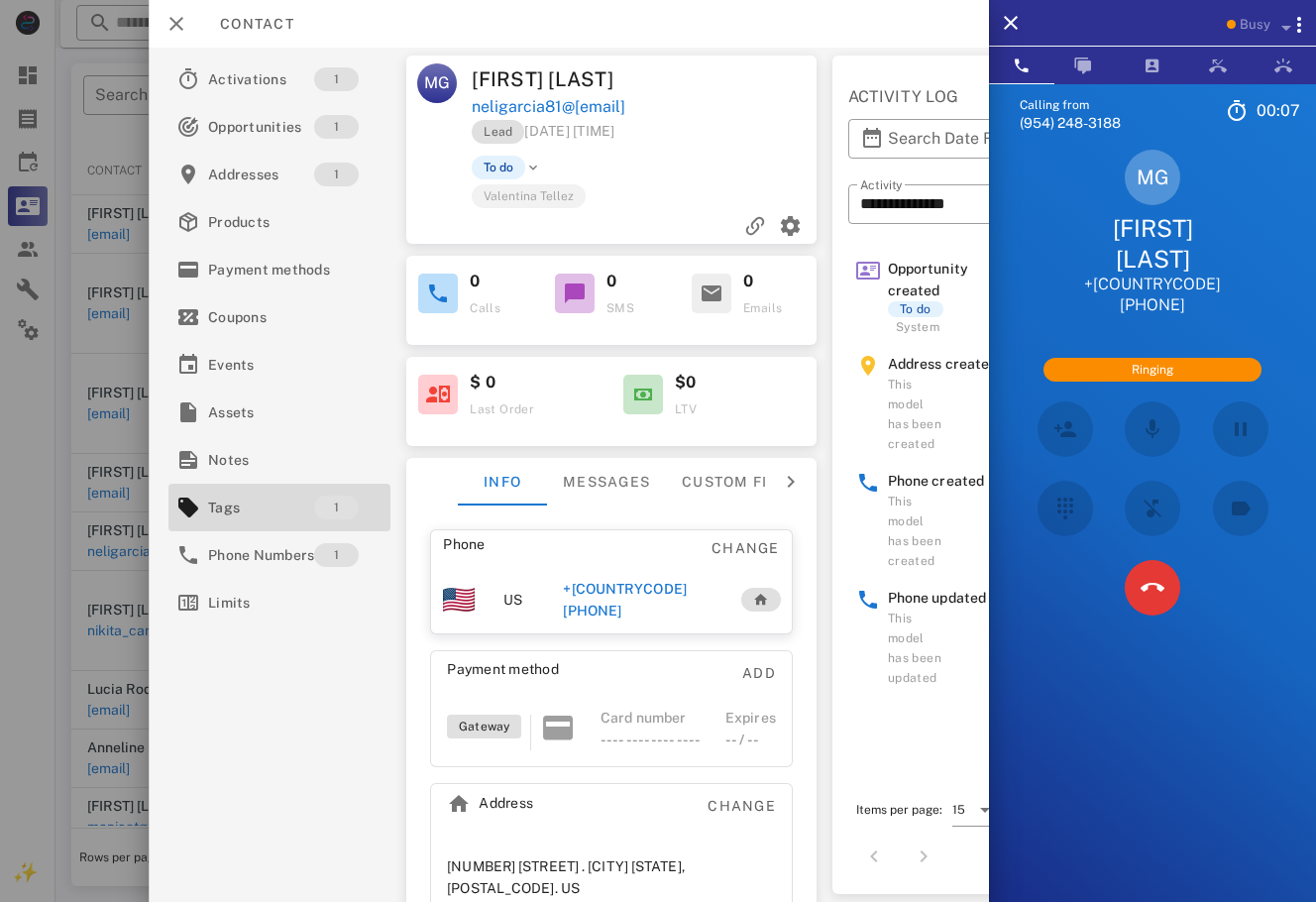 click at bounding box center [658, 451] 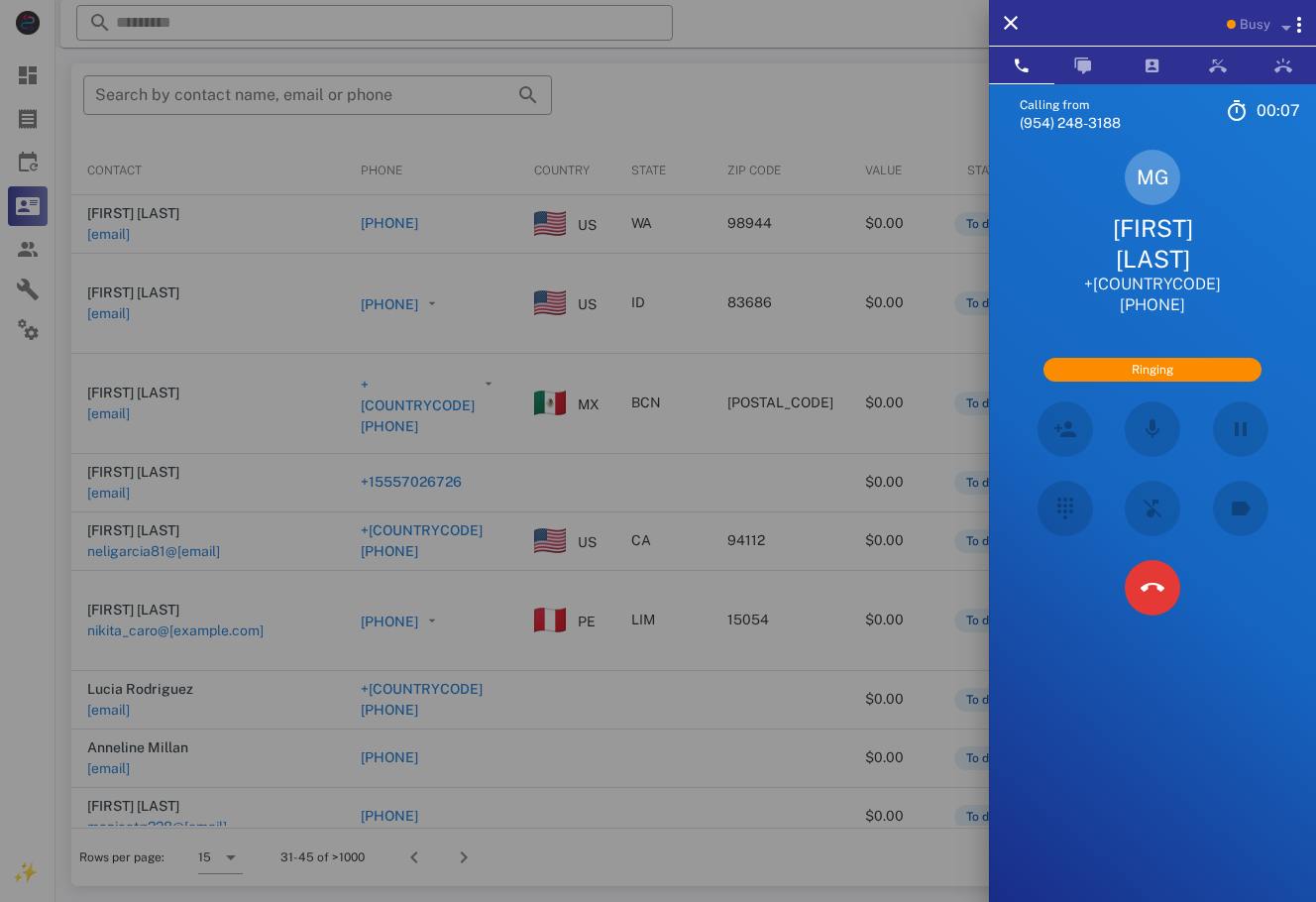 click at bounding box center (658, 451) 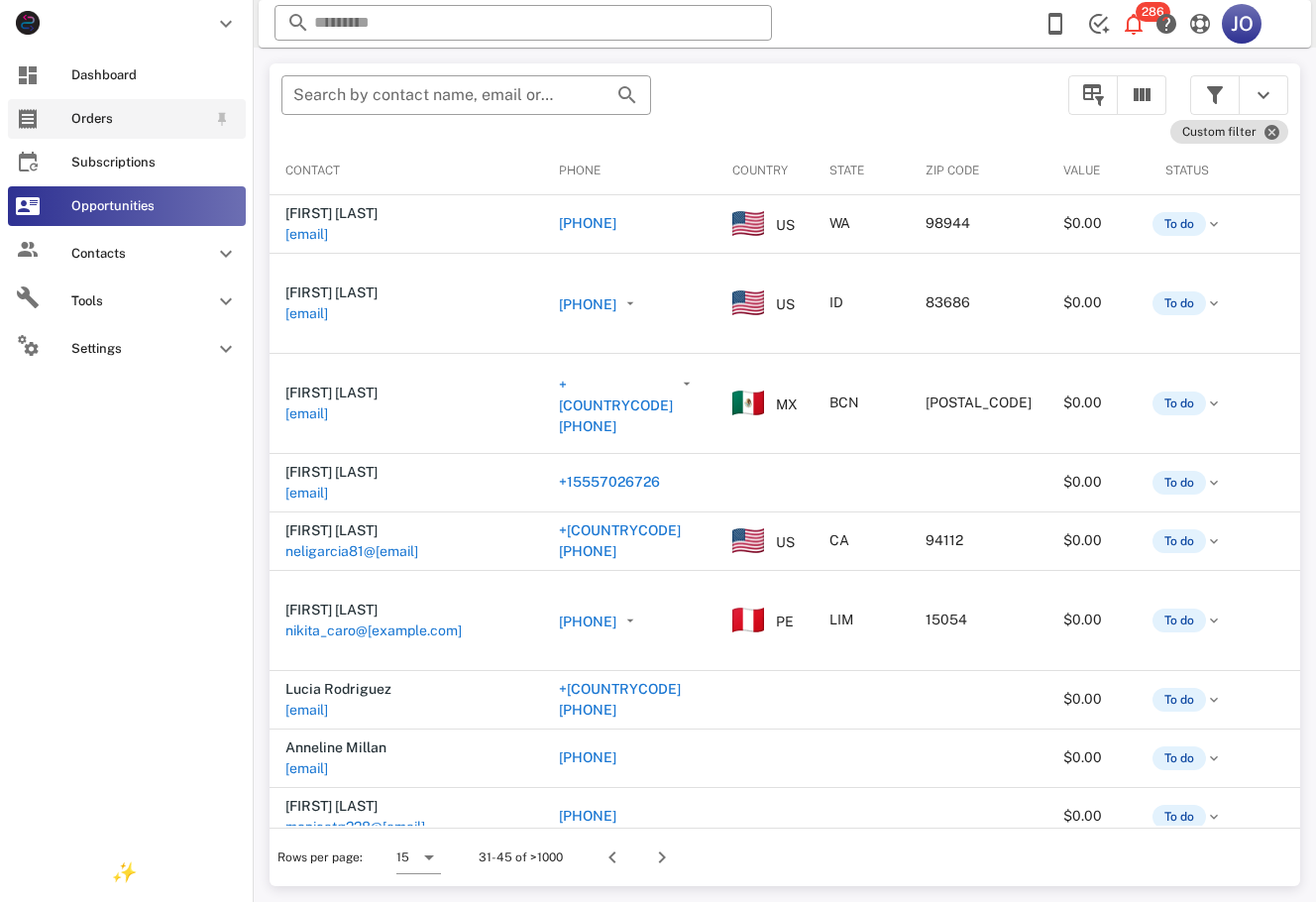 click at bounding box center [28, 119] 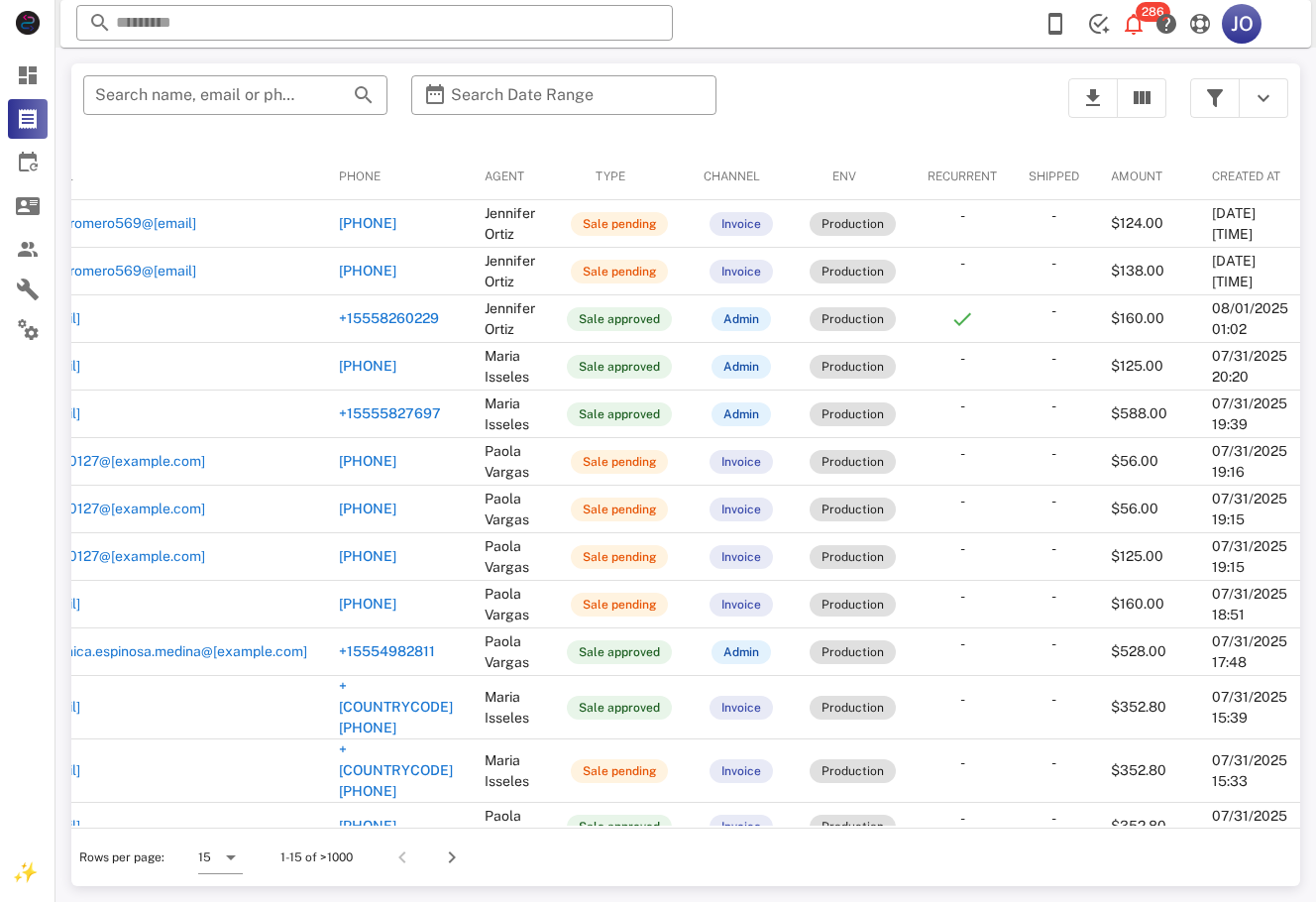 scroll, scrollTop: 0, scrollLeft: 0, axis: both 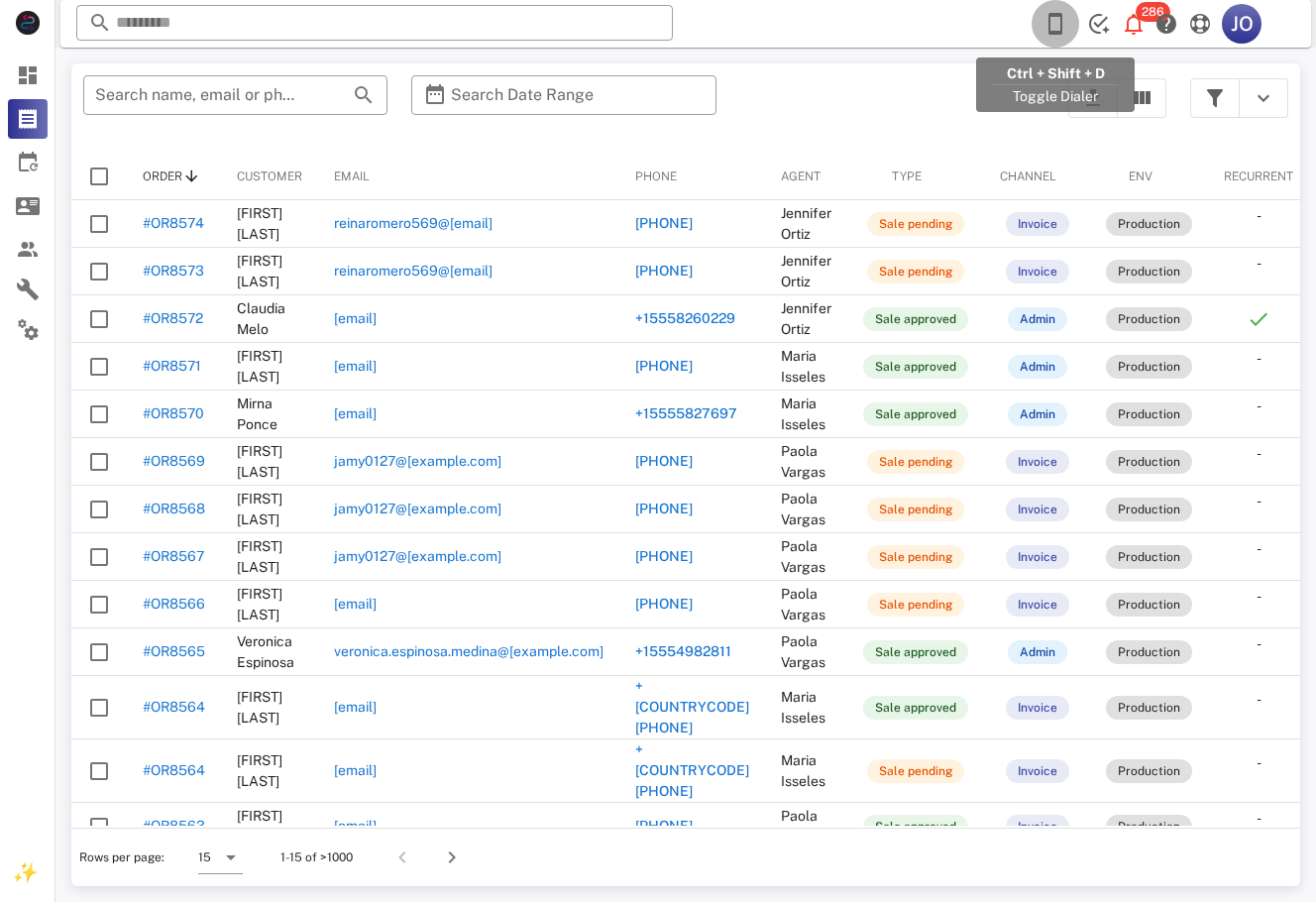 click at bounding box center (1055, 24) 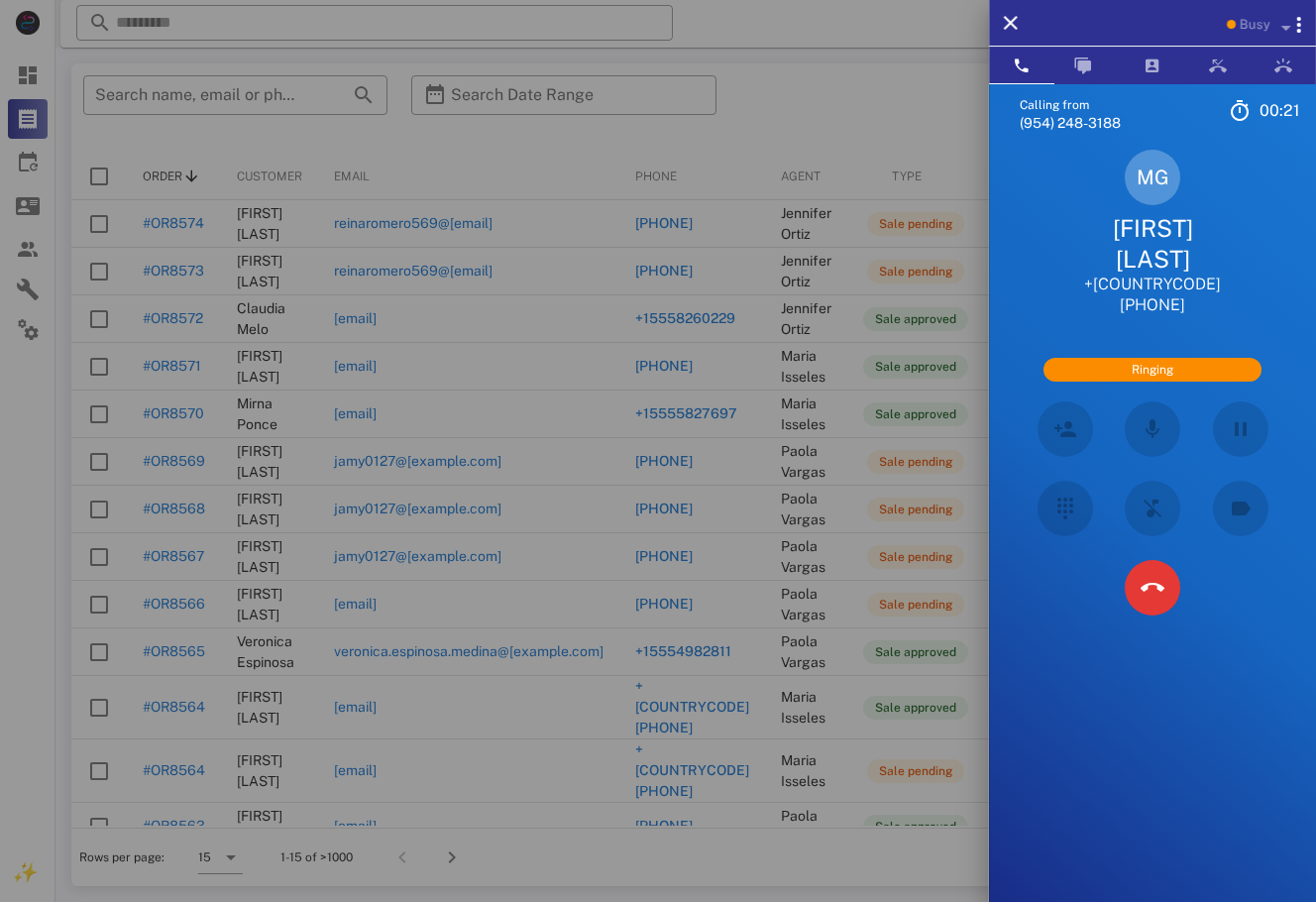 click on "MG   [FIRST] [LAST]  [PHONE]" at bounding box center [1152, 233] 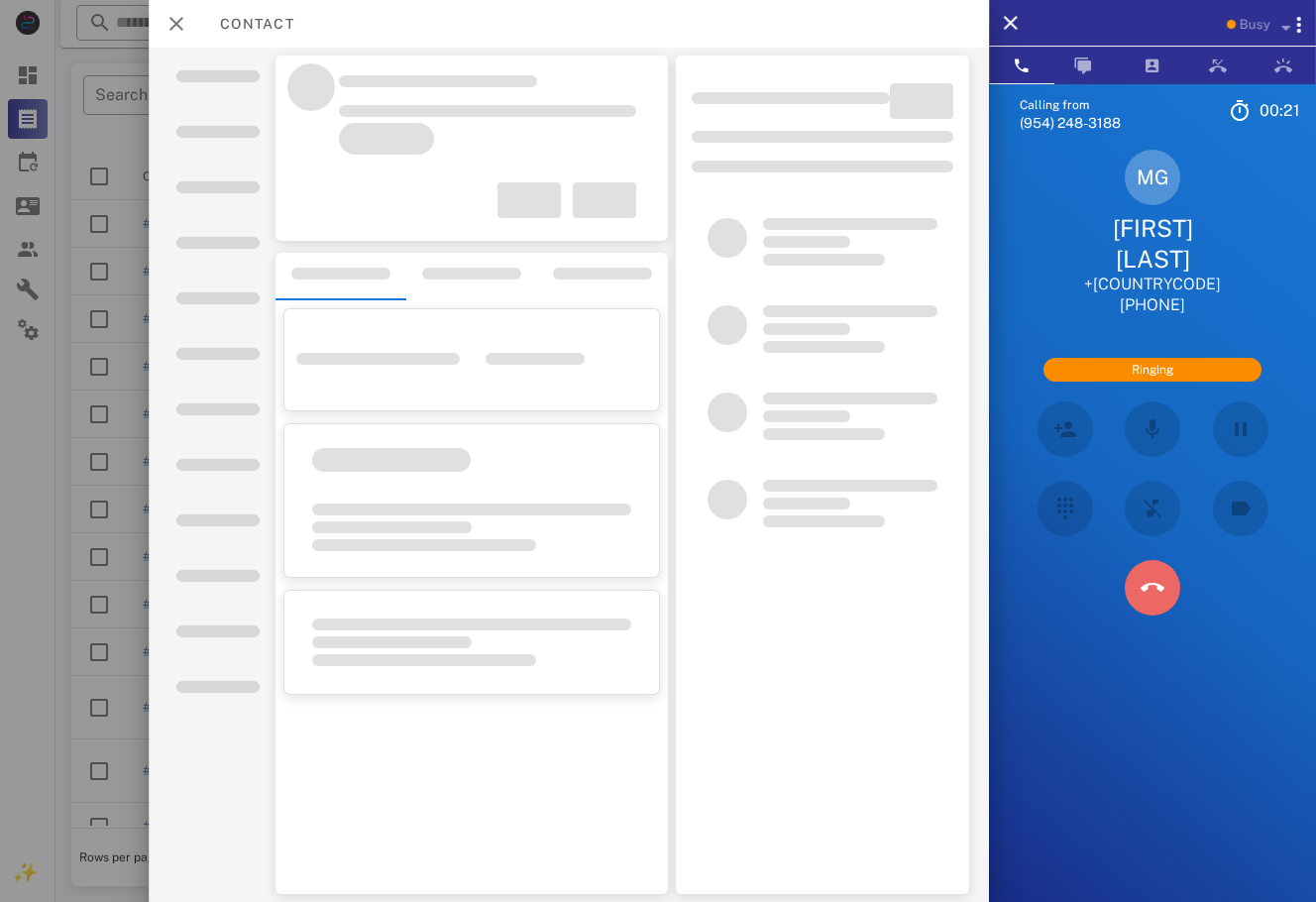 click at bounding box center [1152, 588] 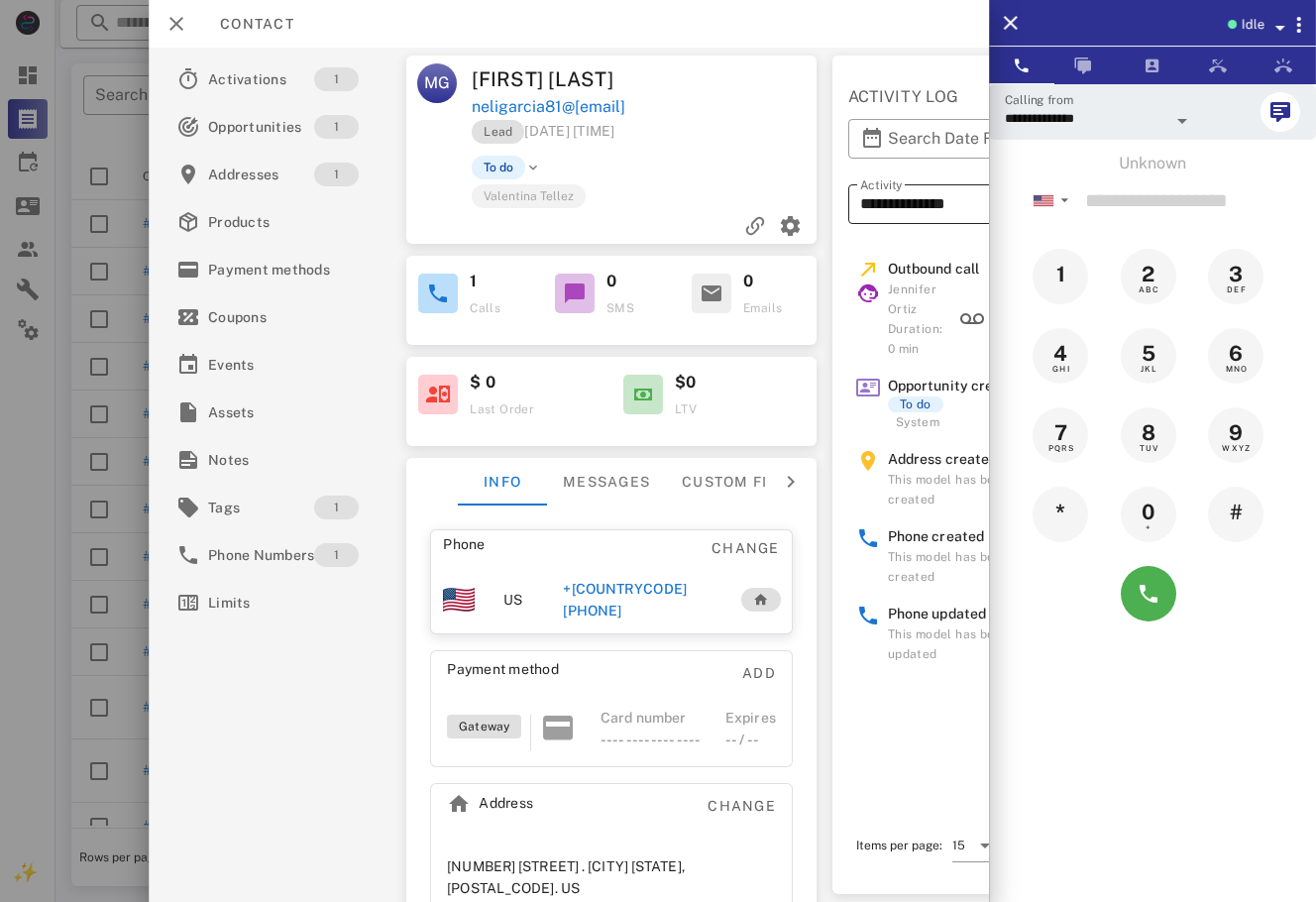 click on "**********" at bounding box center [996, 204] 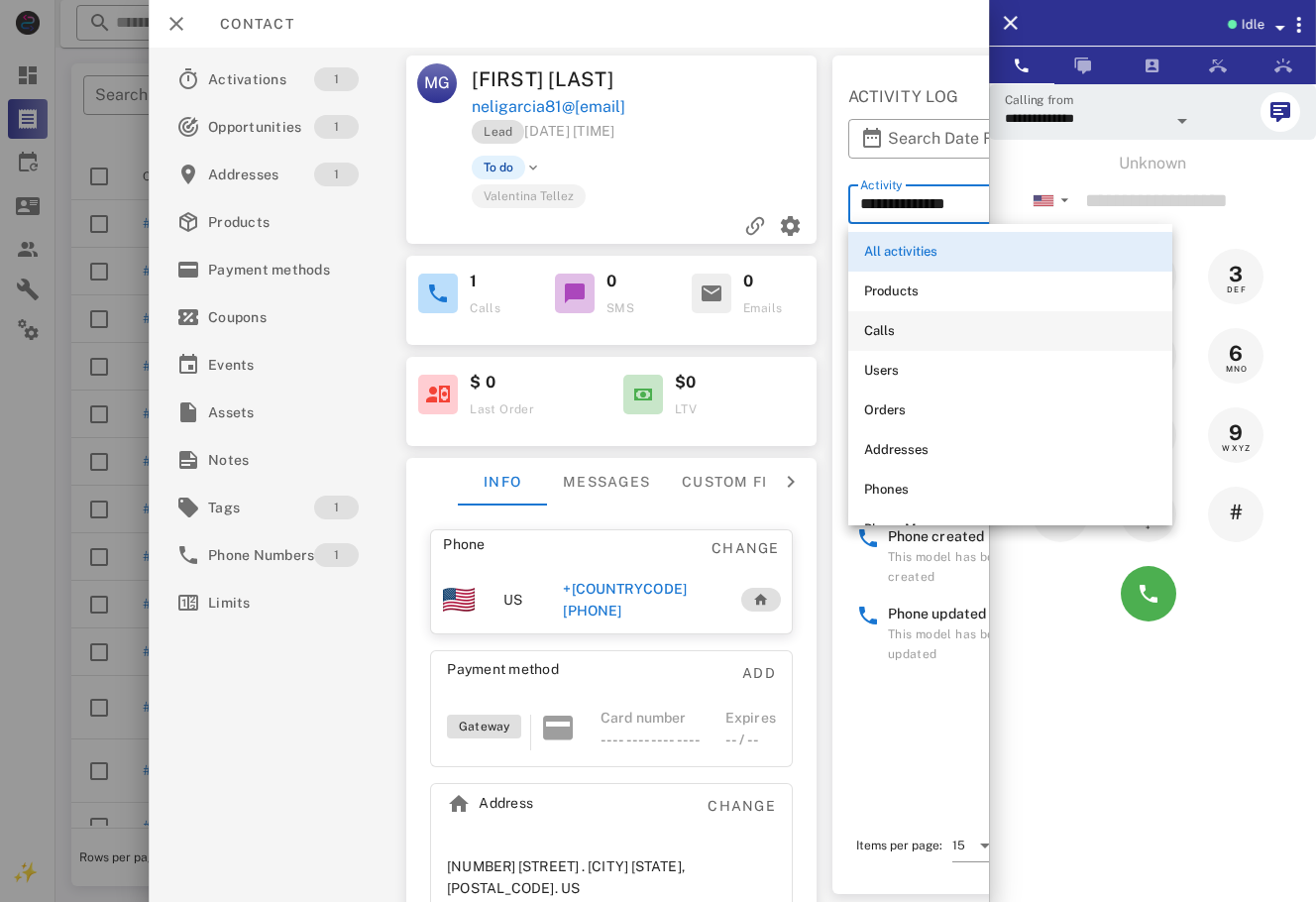 click on "Calls" at bounding box center [1010, 331] 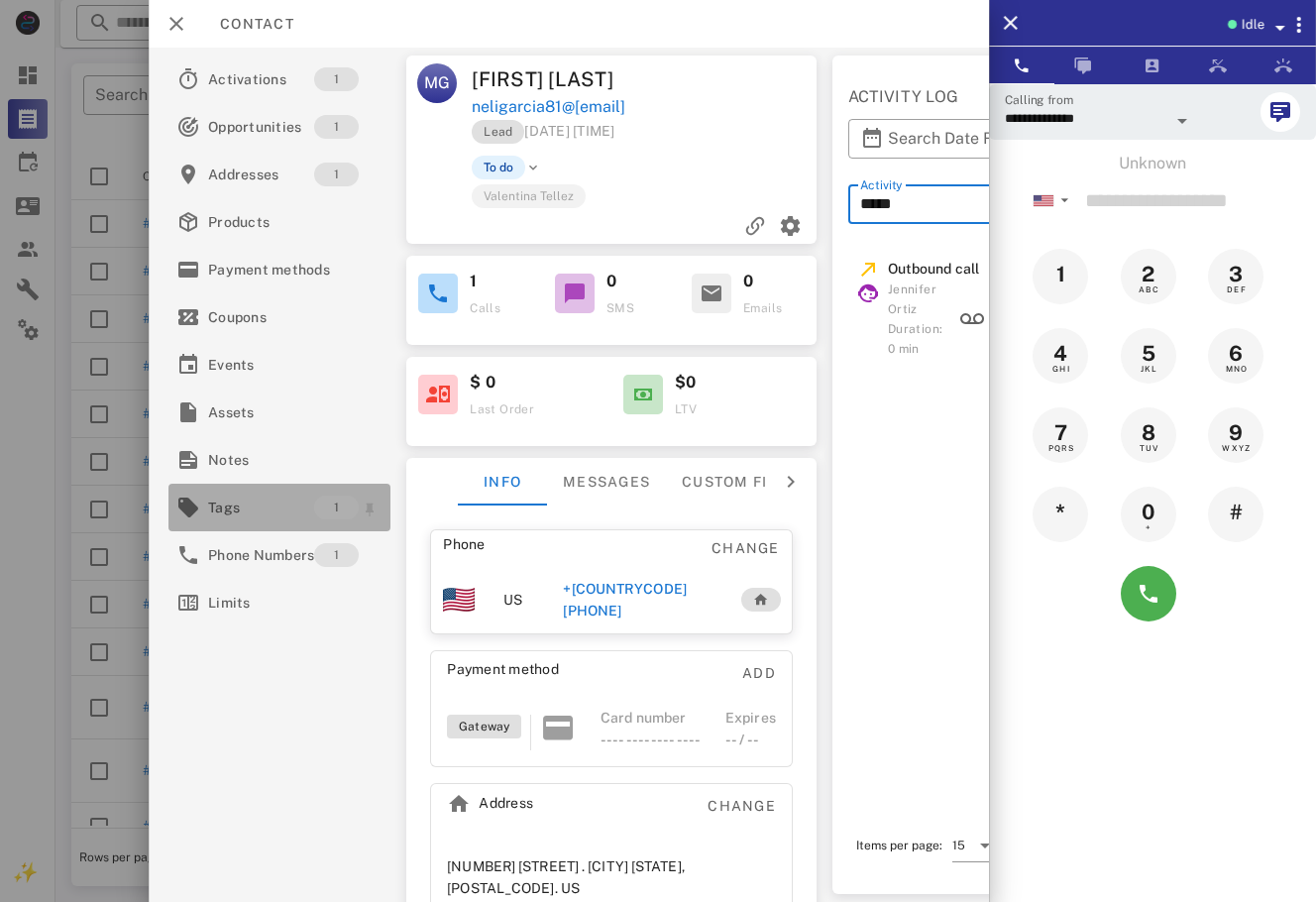 click on "Tags" at bounding box center (261, 507) 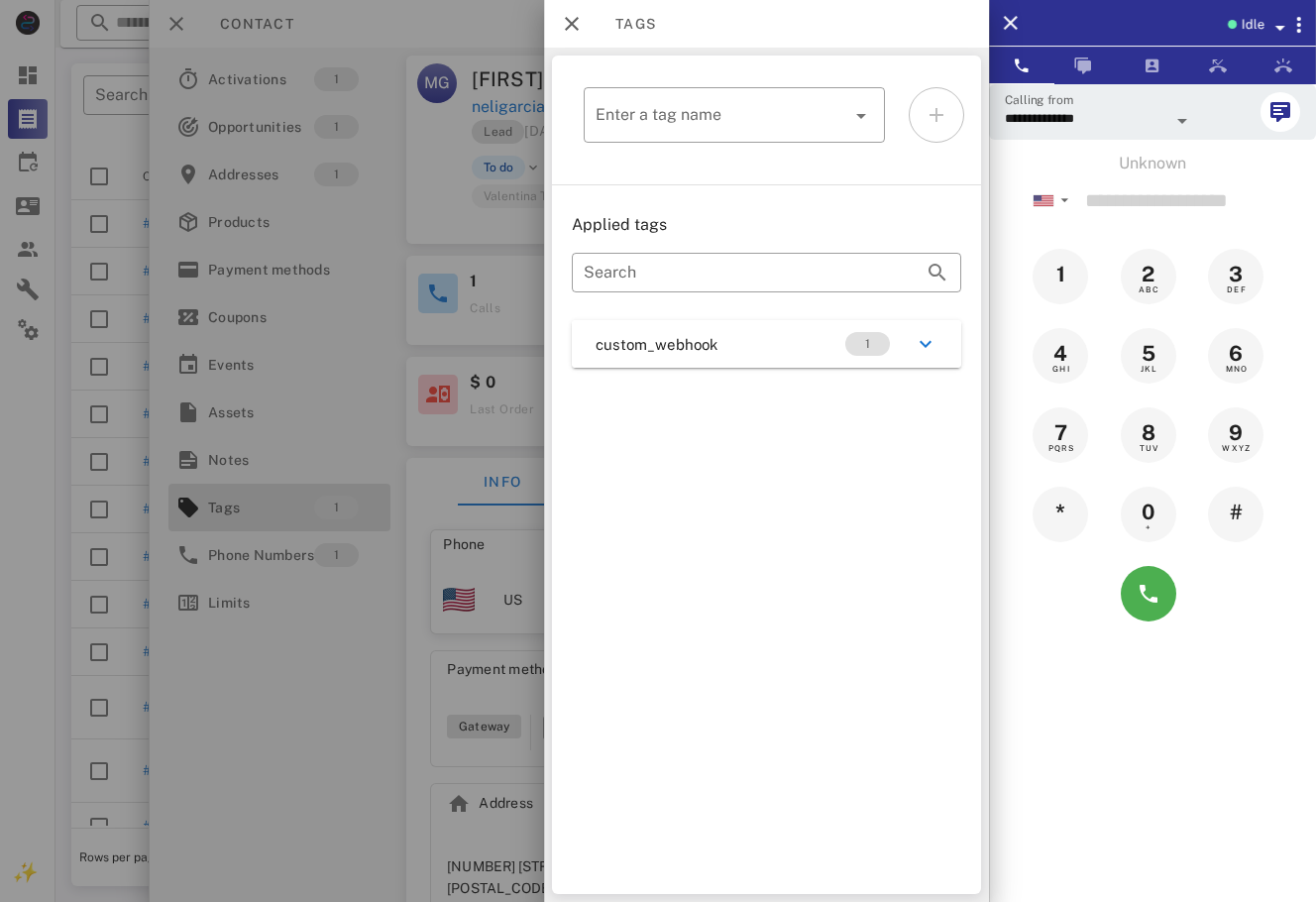 click on "custom_webhook  1" at bounding box center [766, 344] 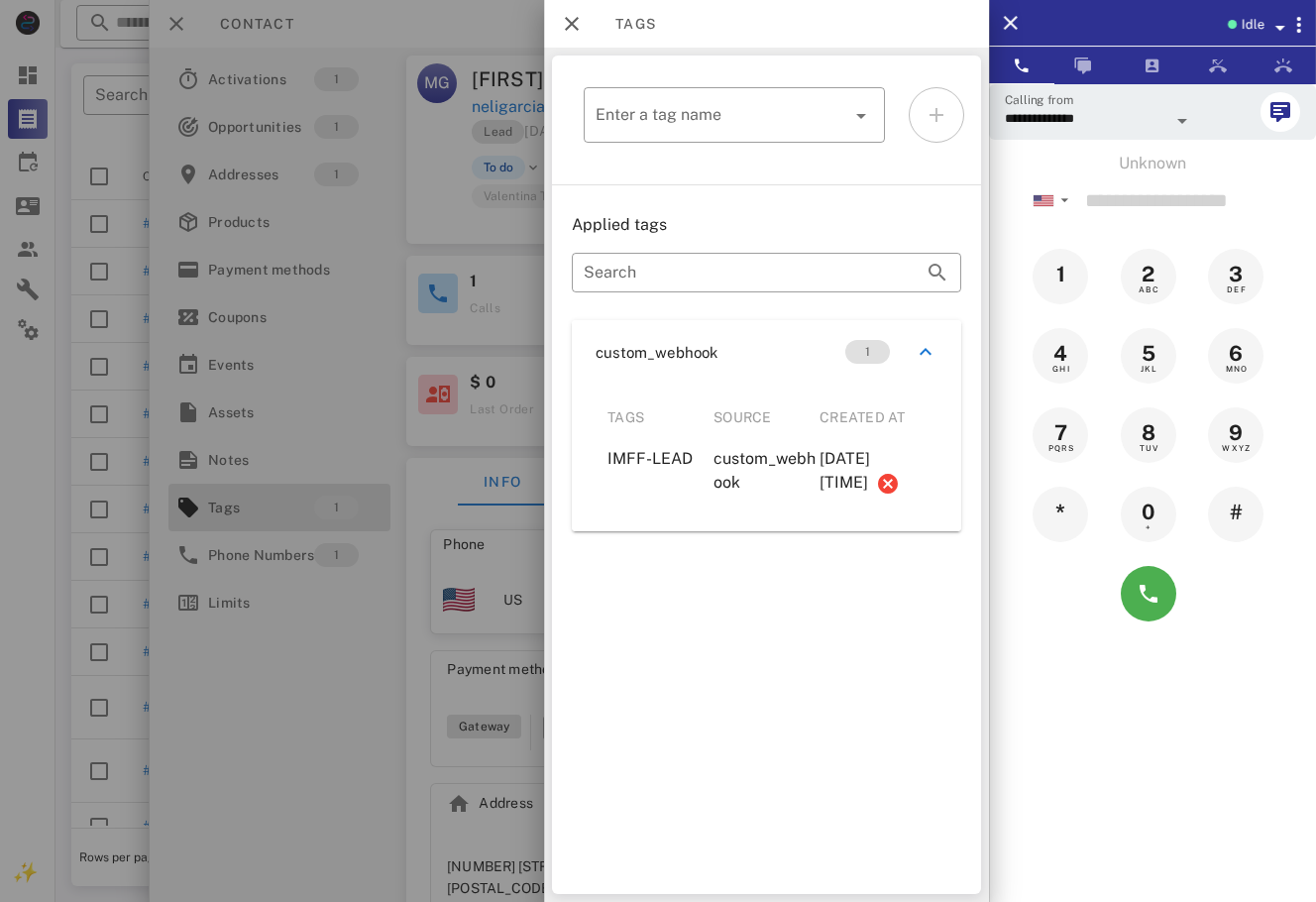 click at bounding box center (658, 451) 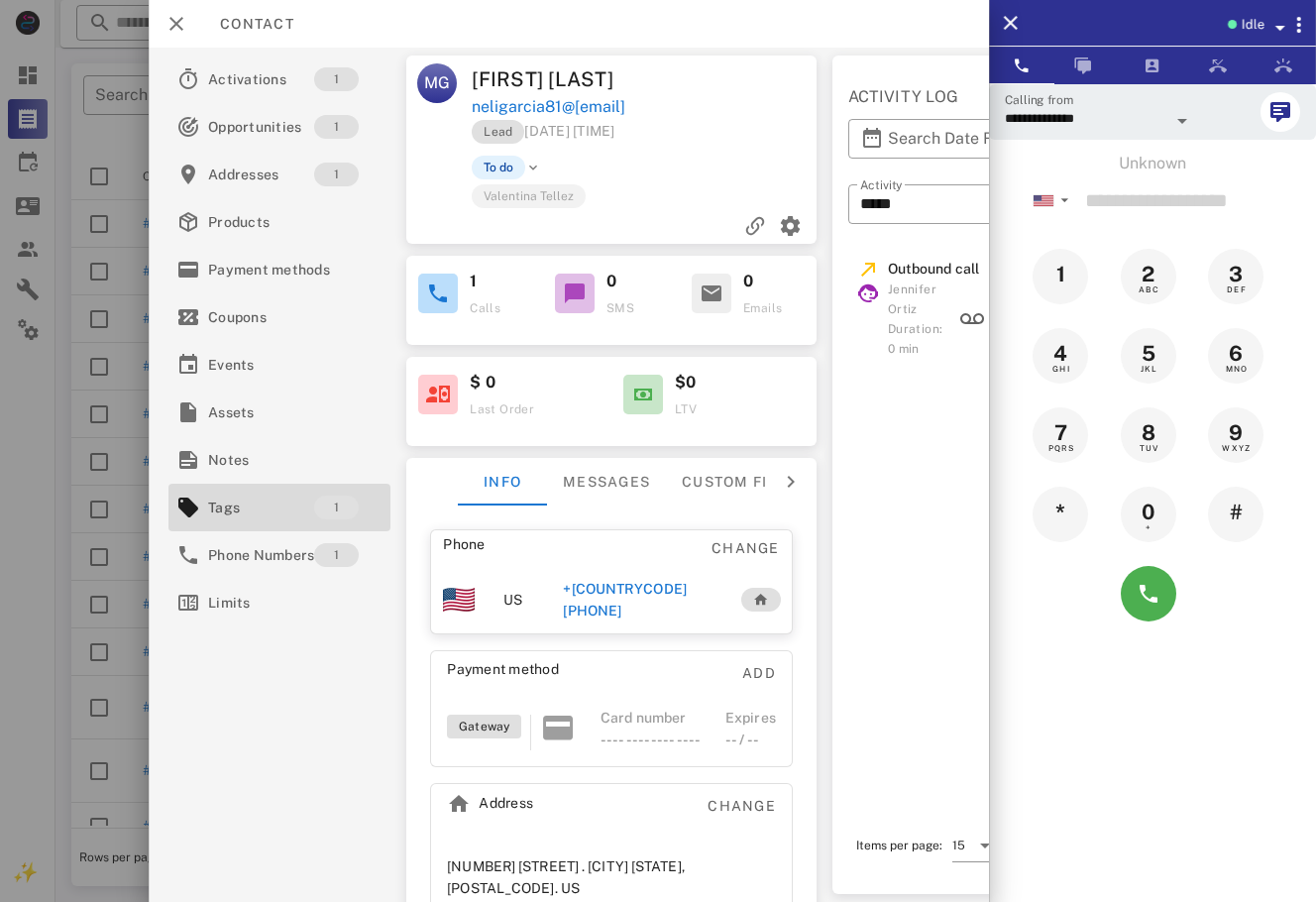click on "+[COUNTRYCODE][PHONE]" at bounding box center [641, 600] 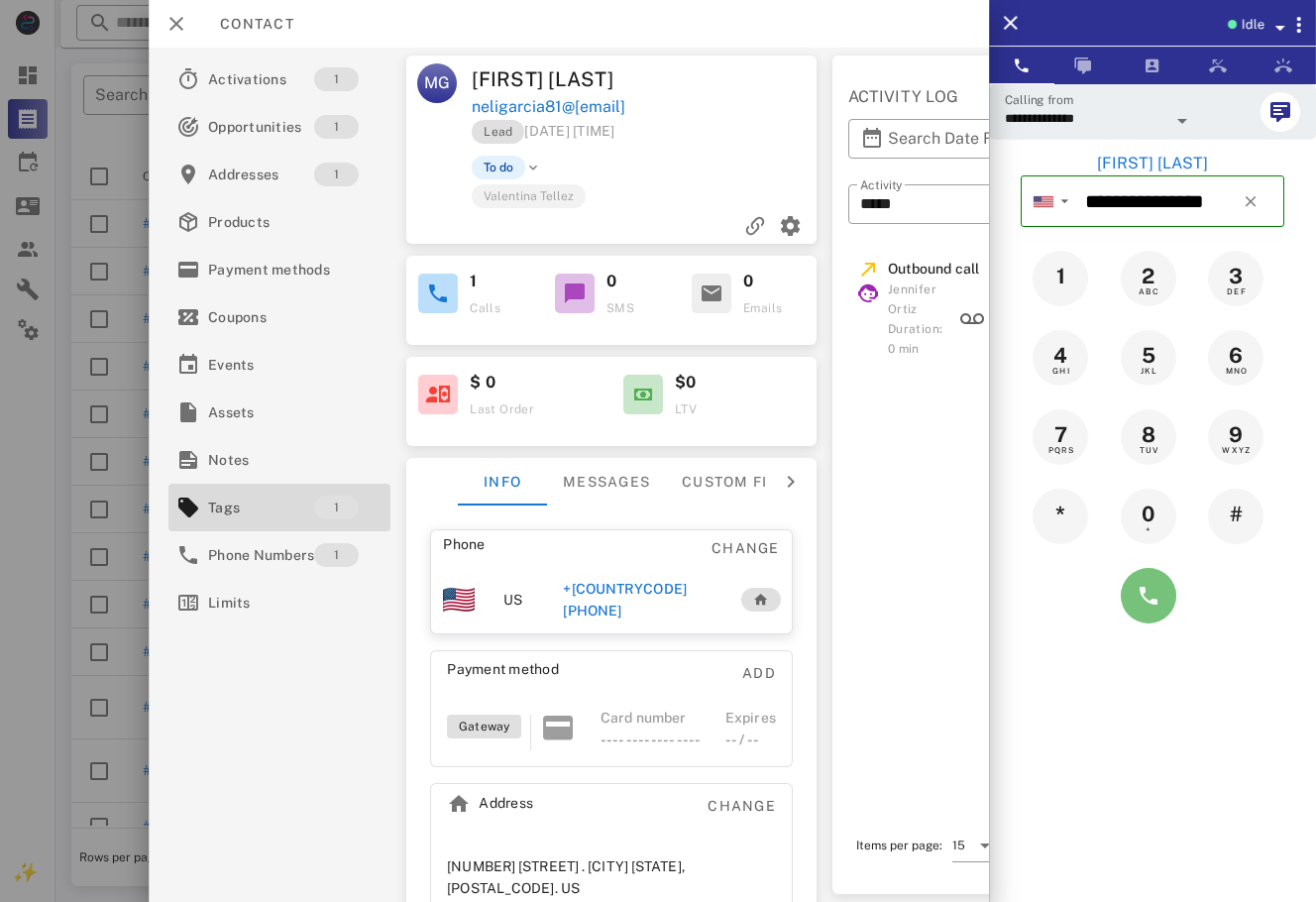click at bounding box center [1149, 596] 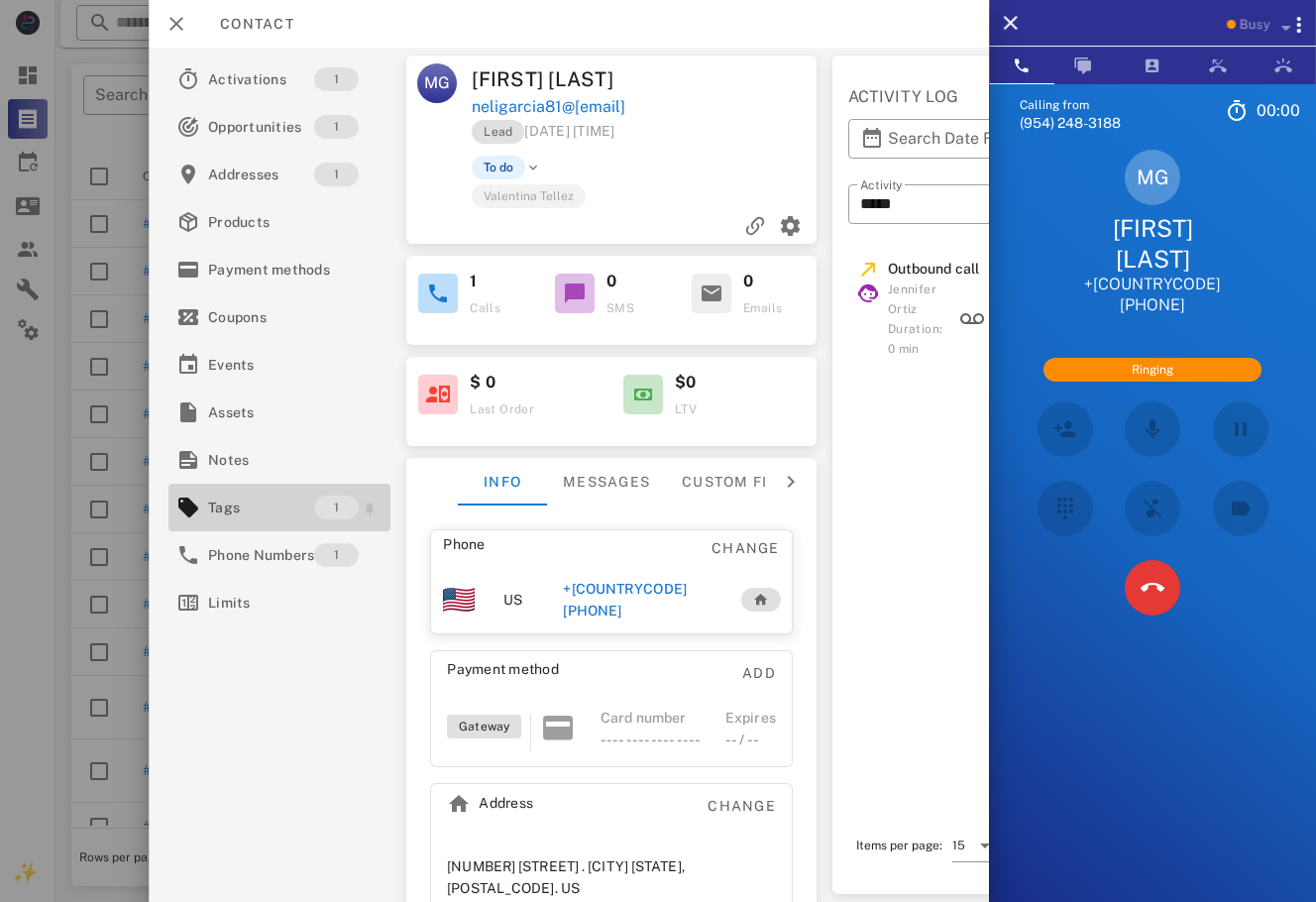 click on "Tags" at bounding box center (261, 507) 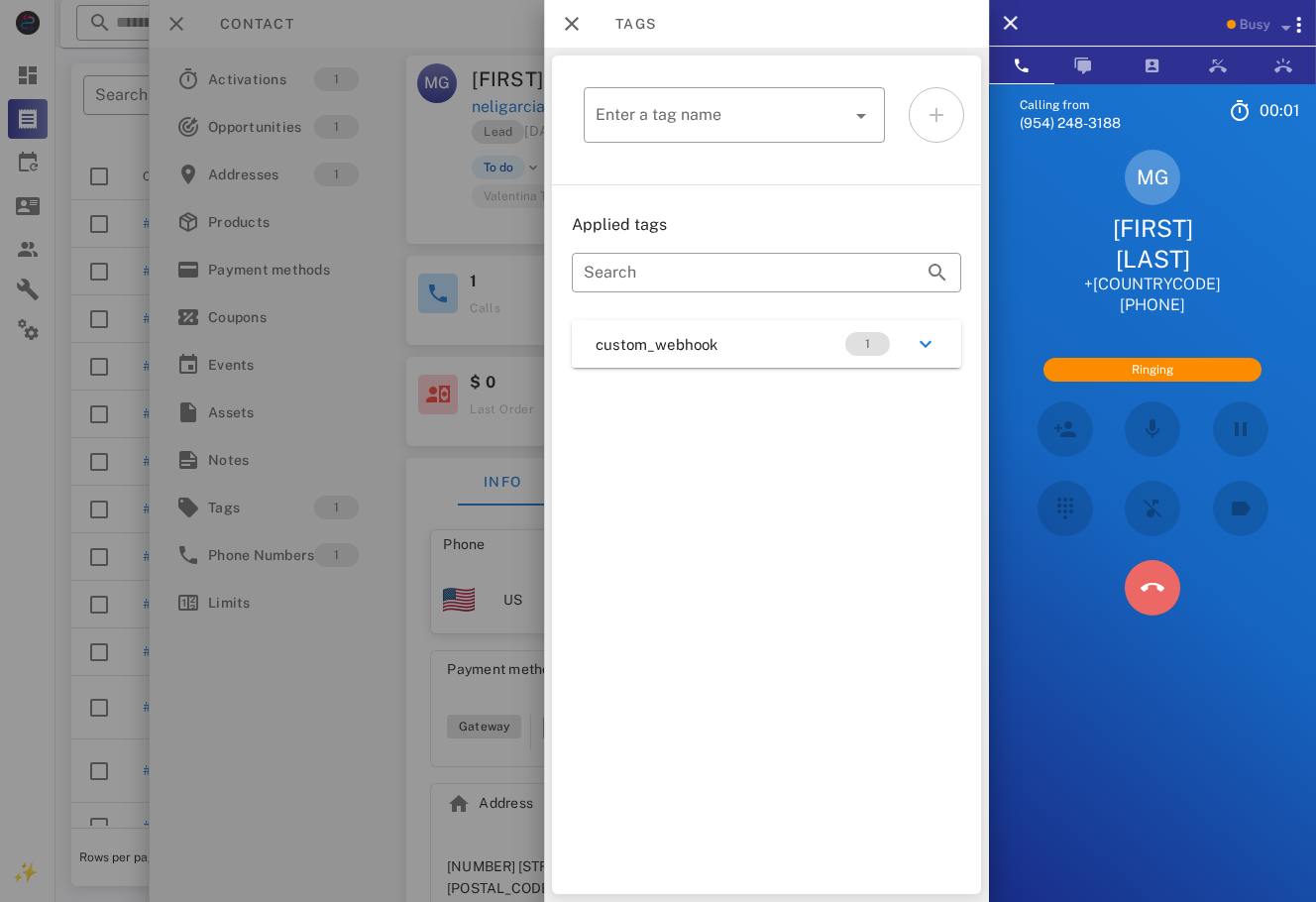 click at bounding box center [1152, 588] 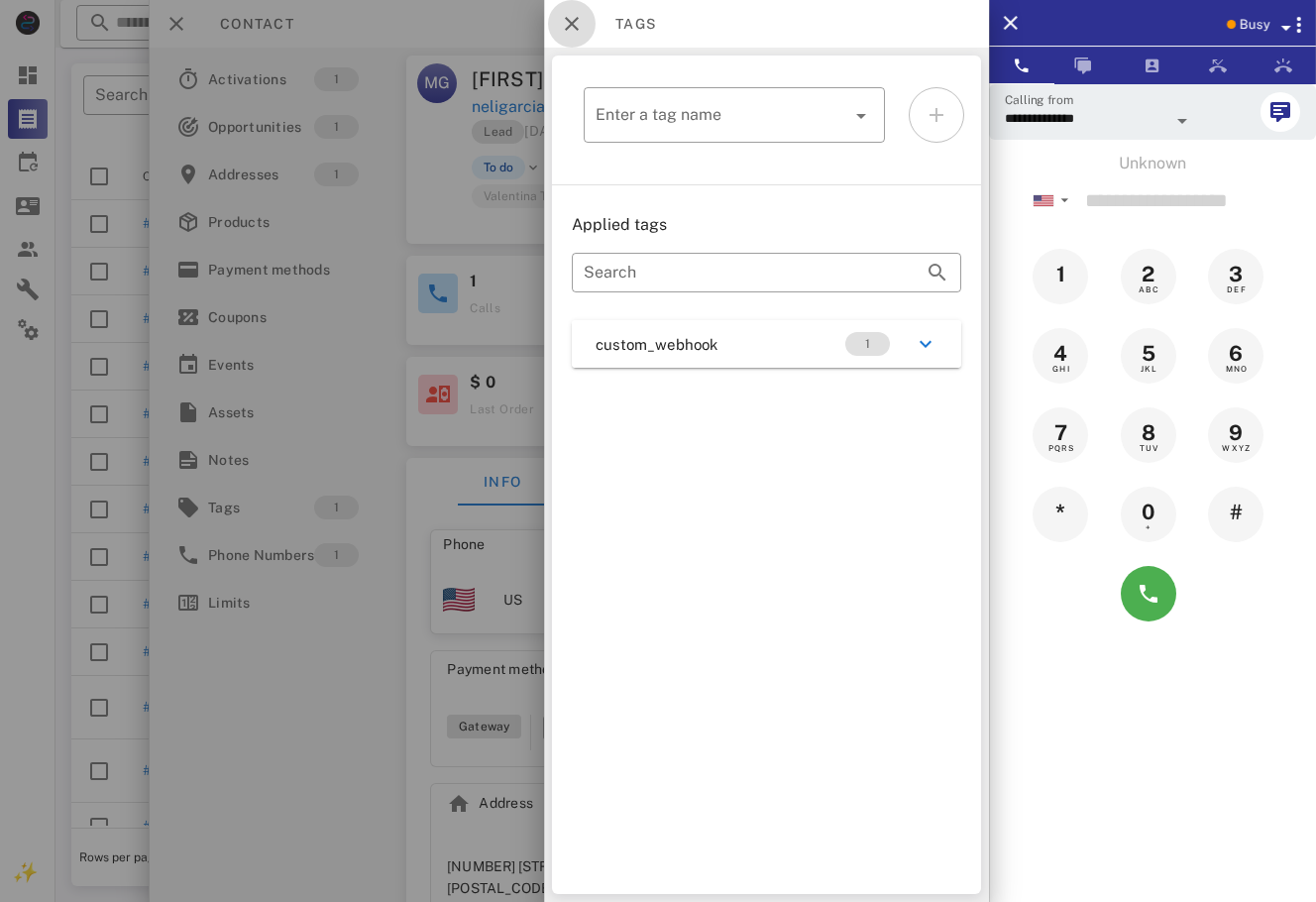 click at bounding box center (572, 24) 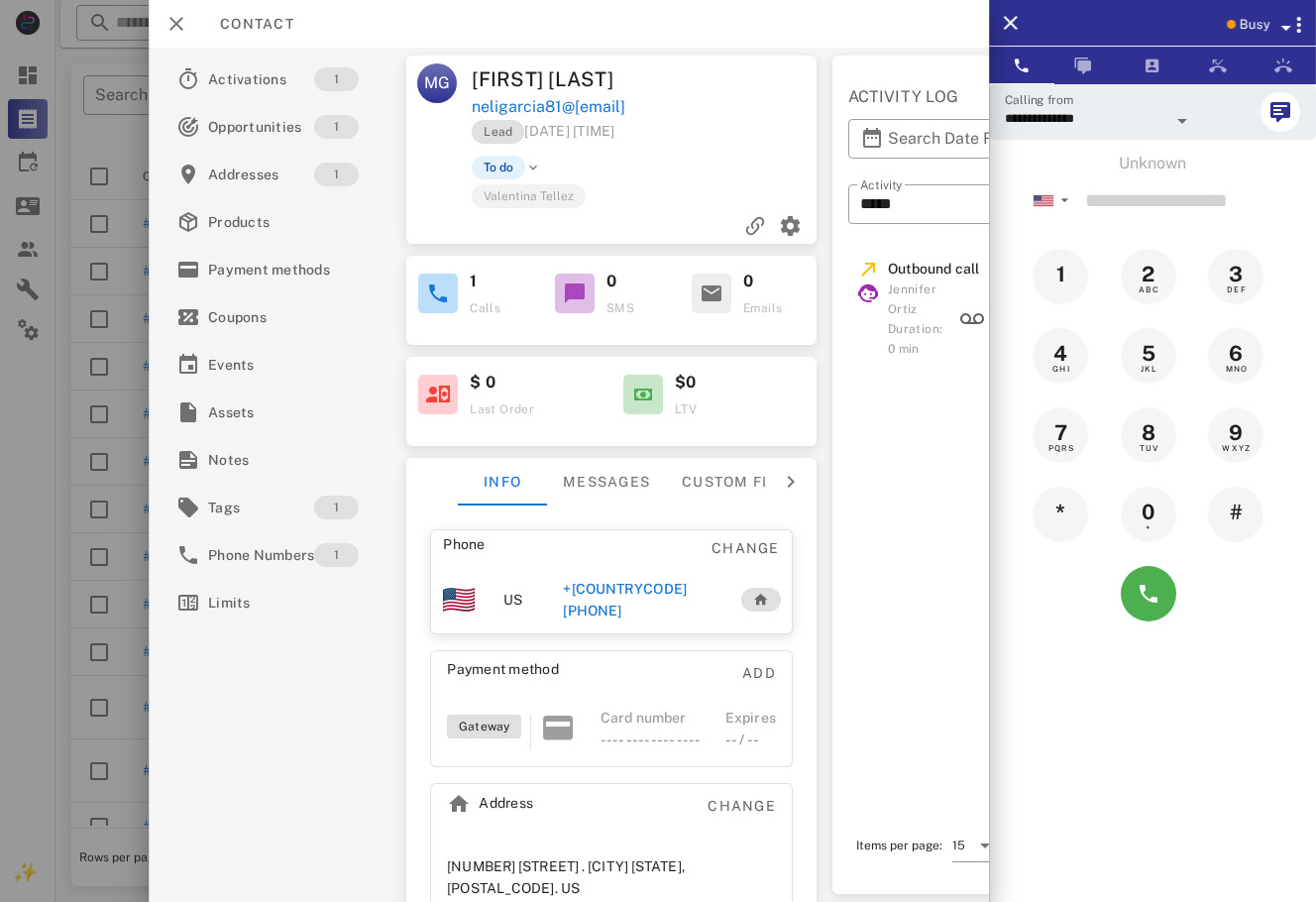 click on "Contact" at bounding box center [247, 24] 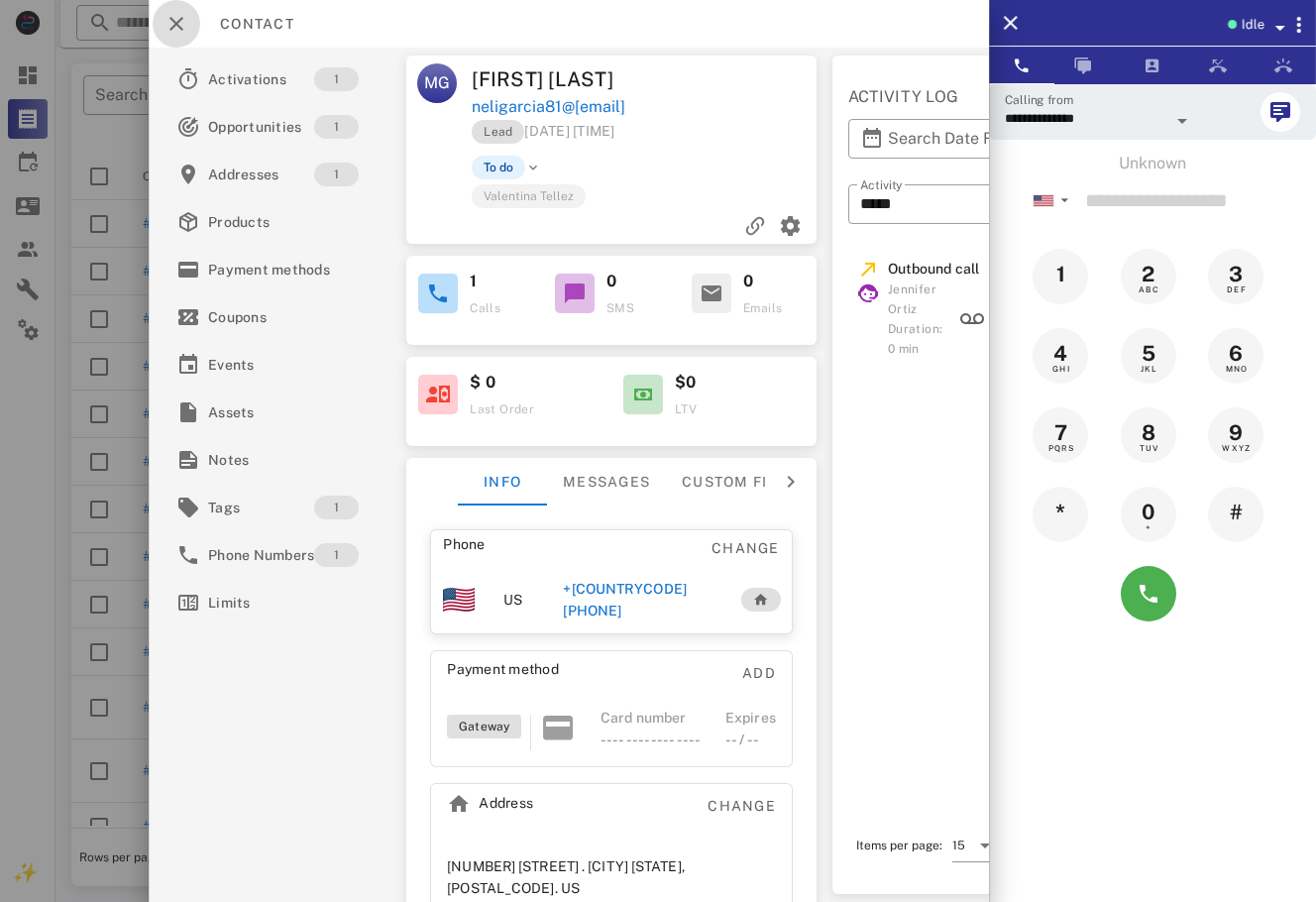 click at bounding box center (176, 24) 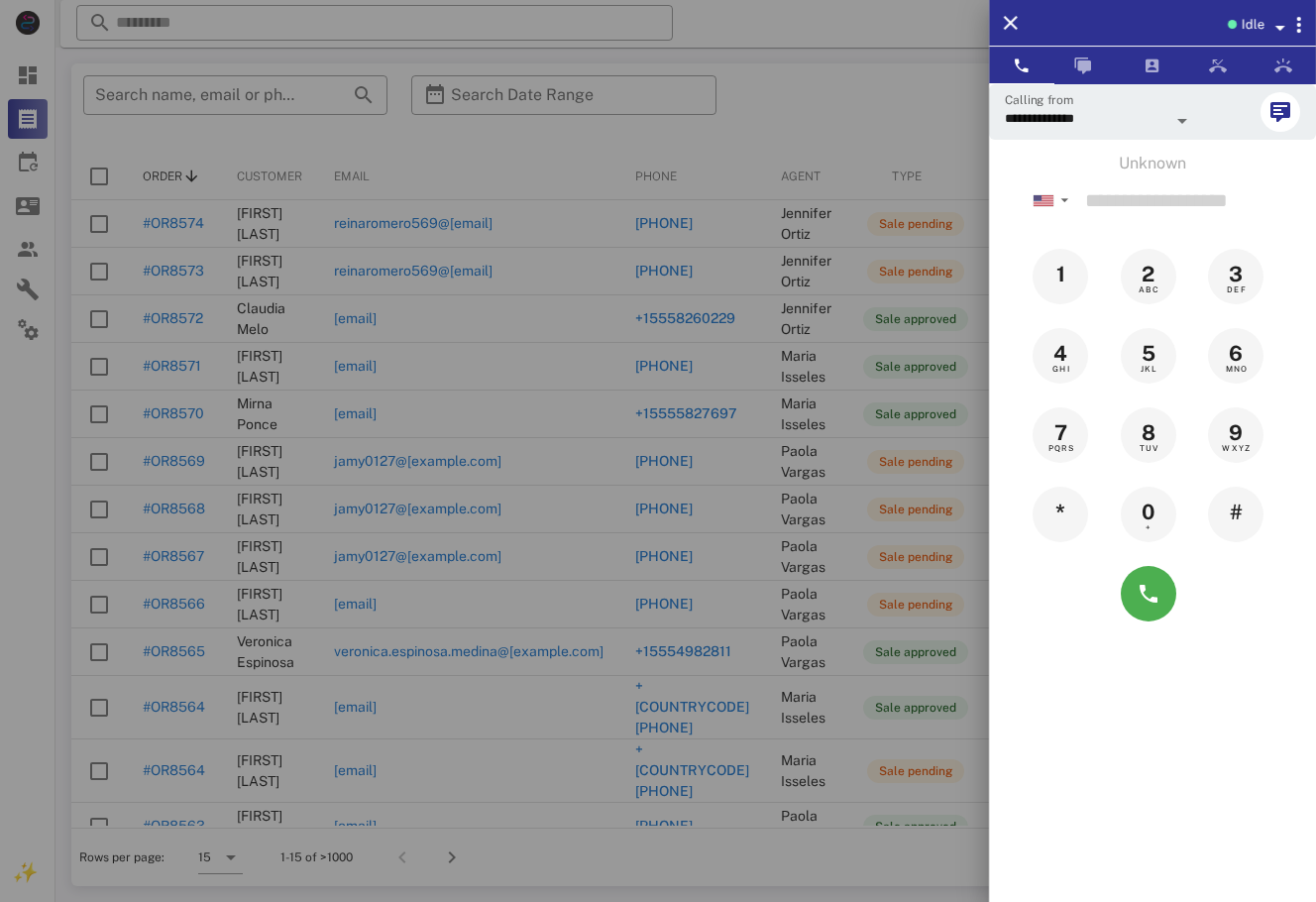 click at bounding box center (658, 451) 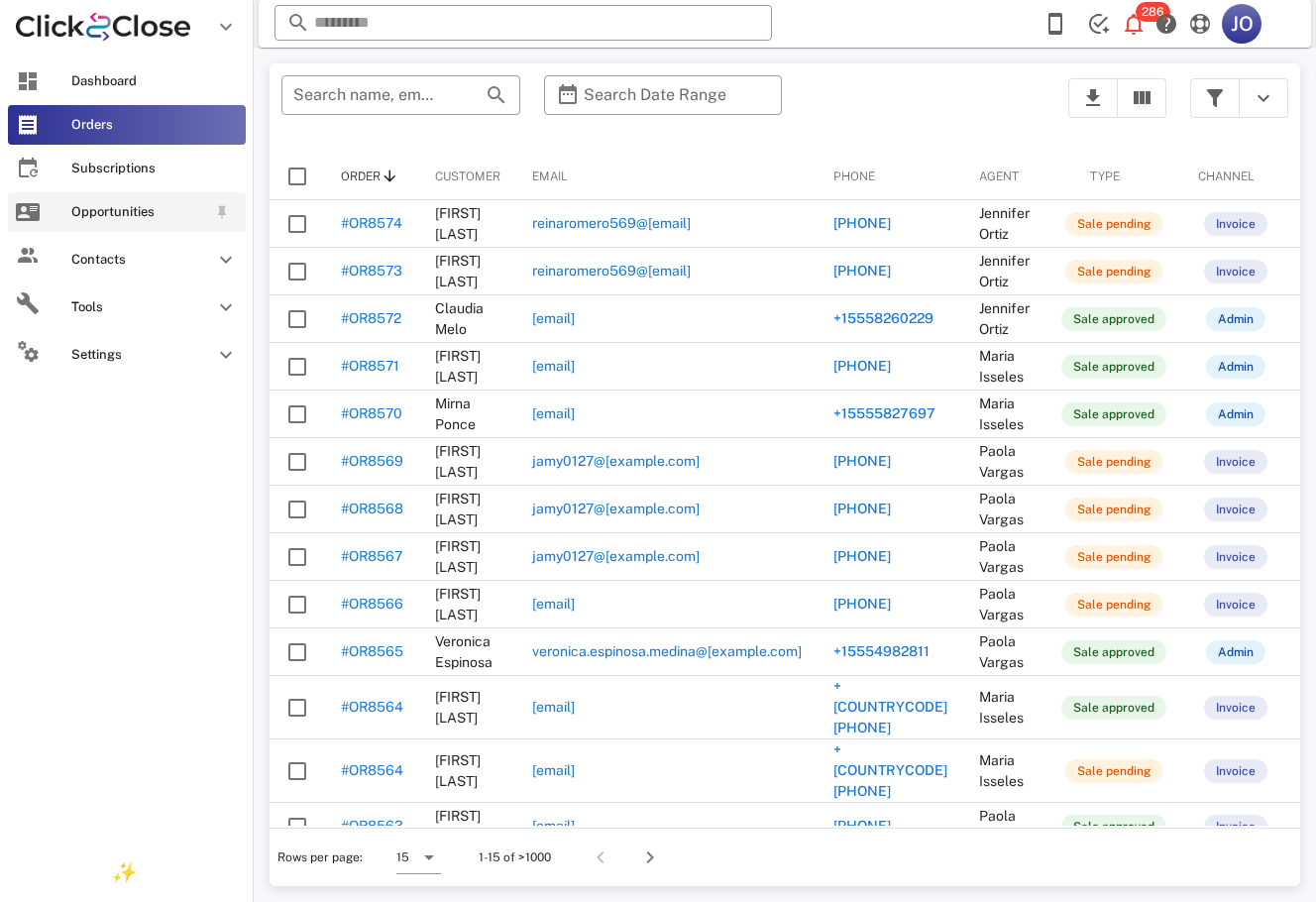 click on "Opportunities" at bounding box center (127, 212) 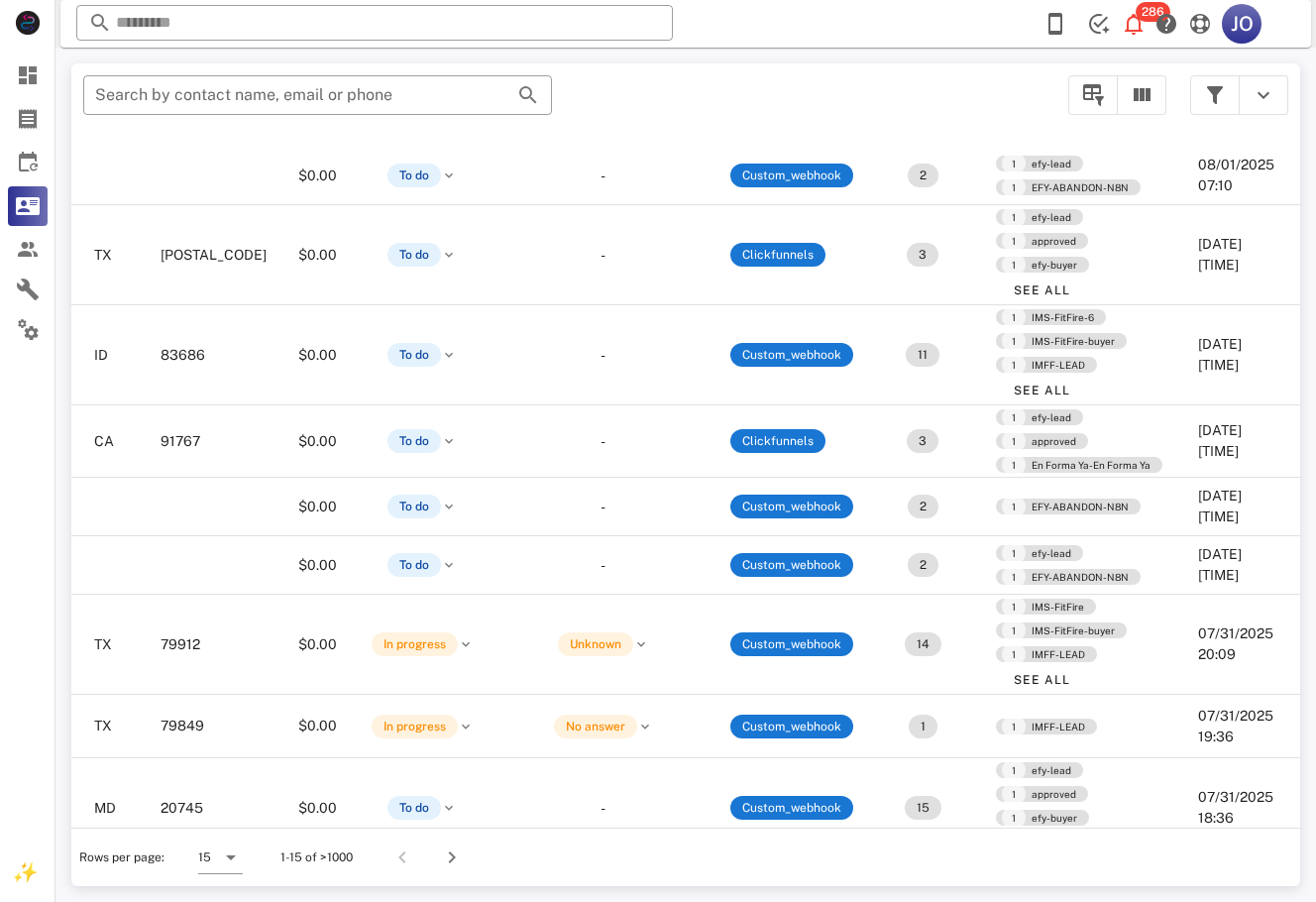 scroll, scrollTop: 546, scrollLeft: 454, axis: both 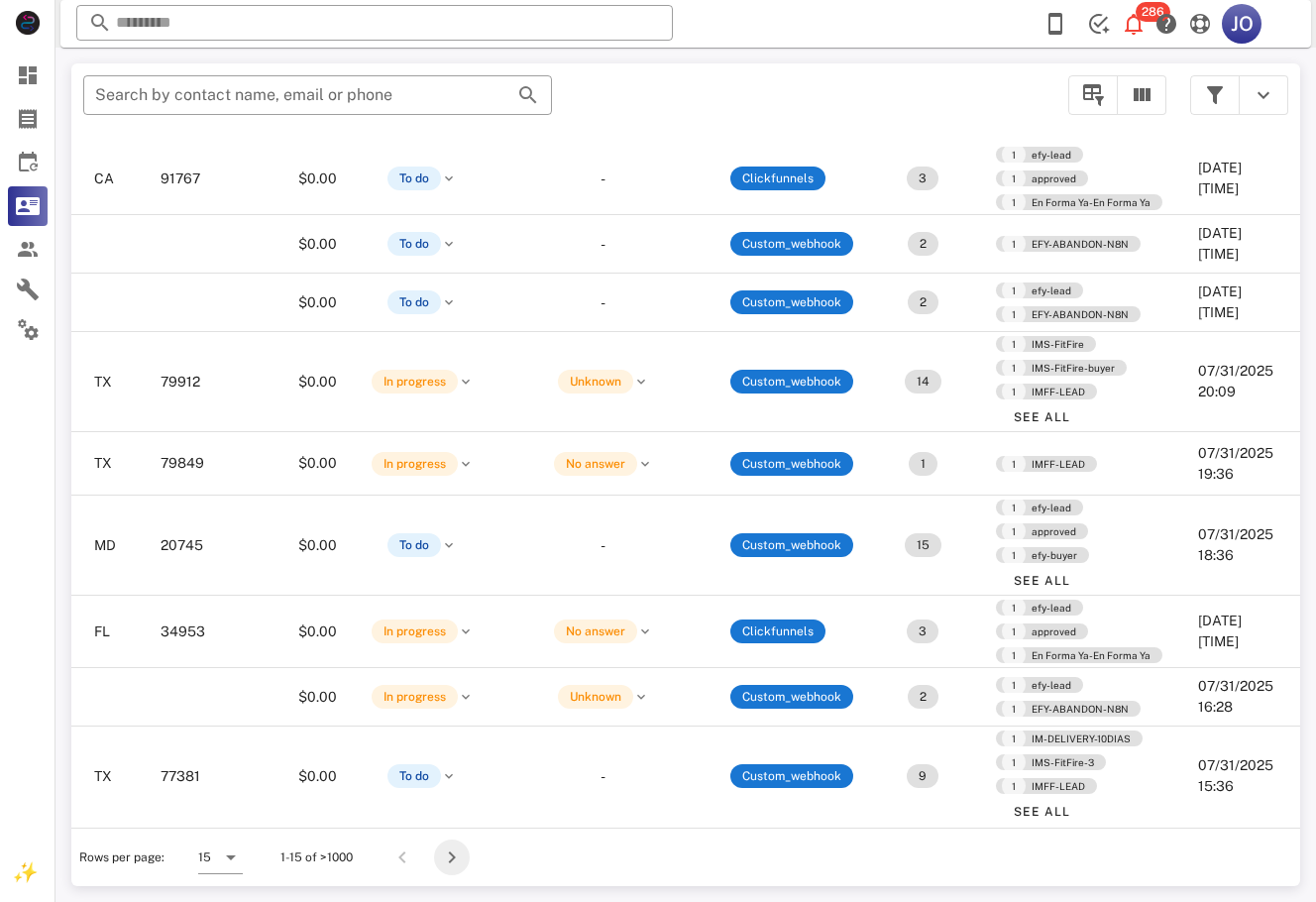 click at bounding box center (452, 857) 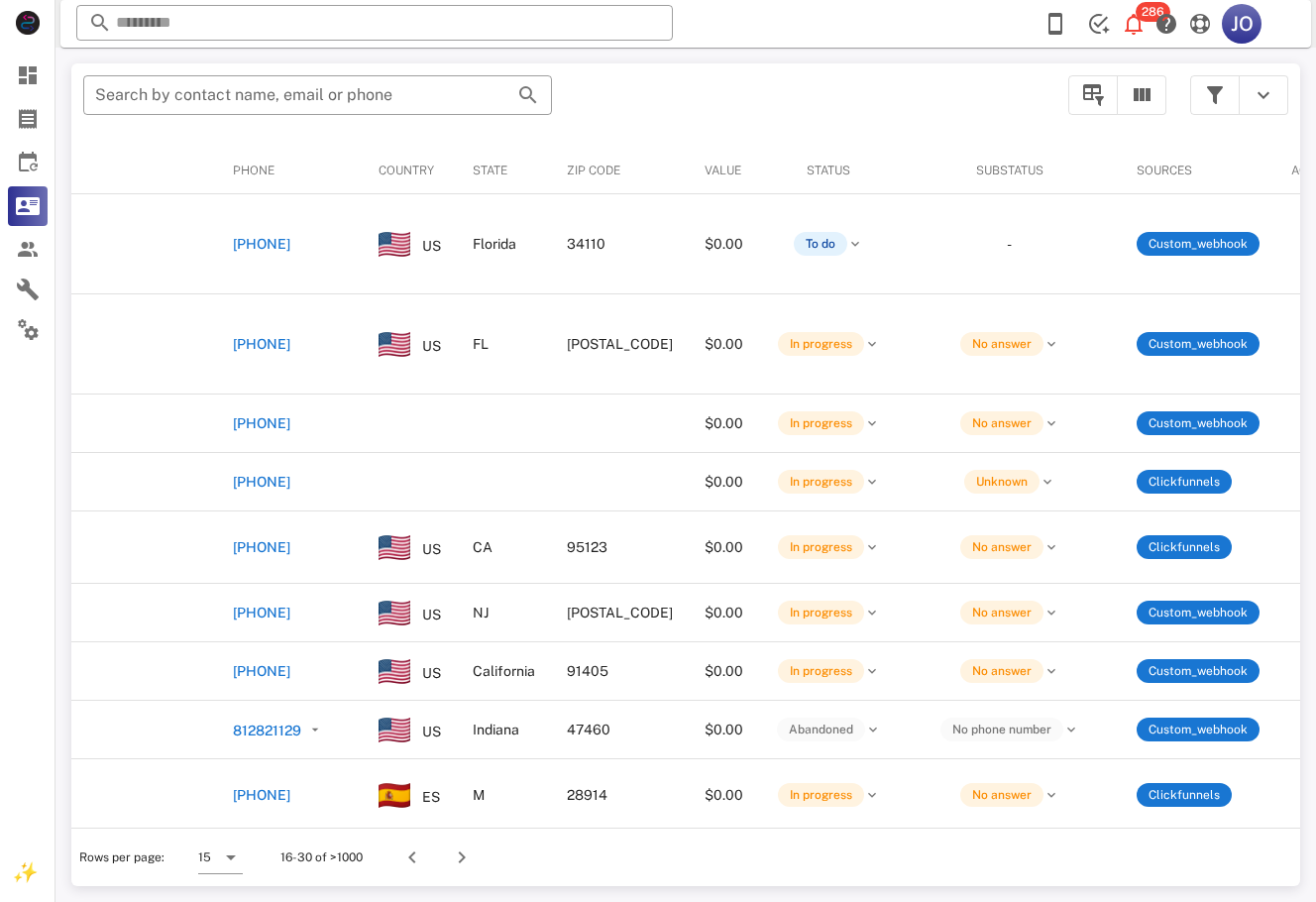 scroll, scrollTop: 0, scrollLeft: 0, axis: both 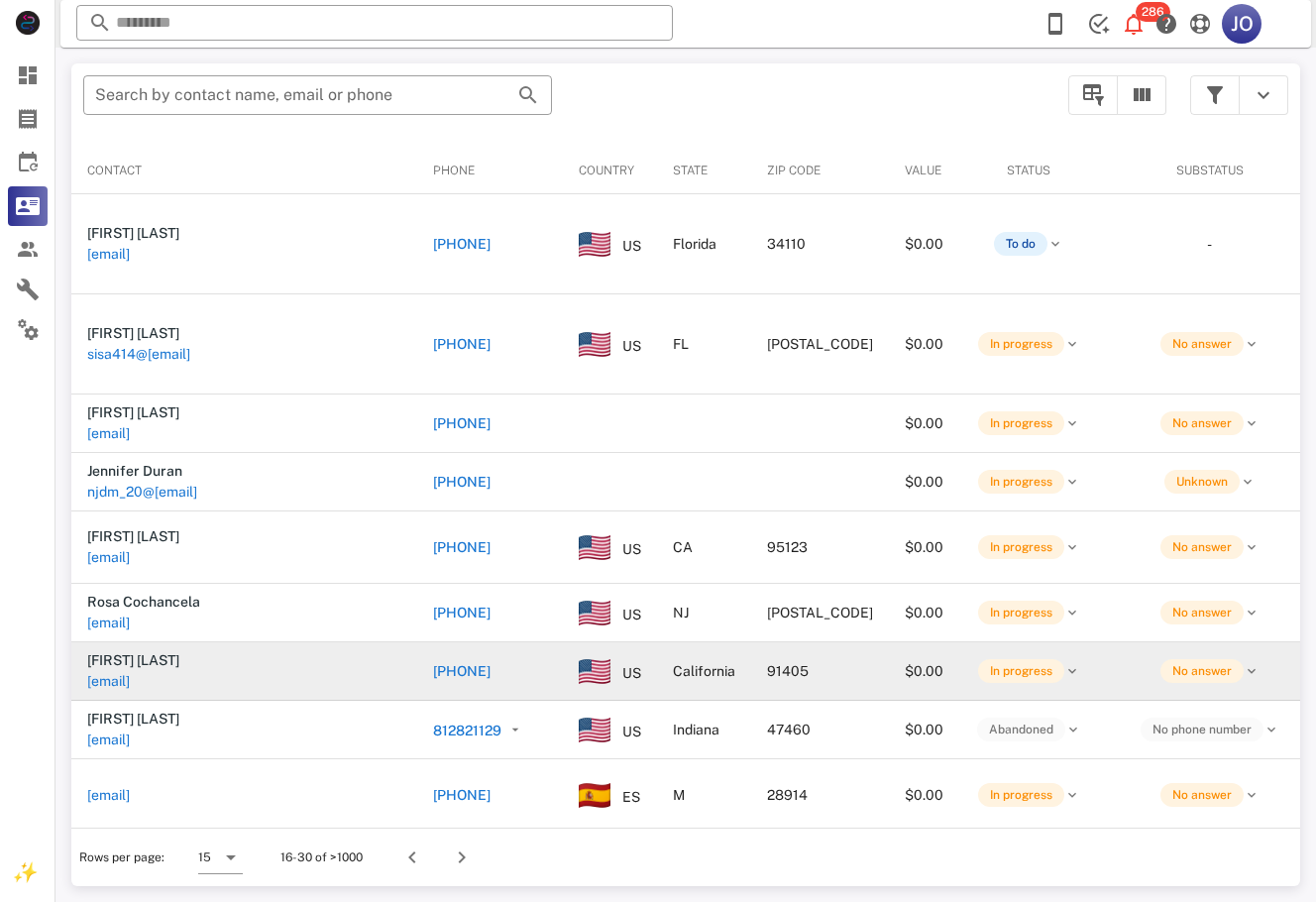 click on "[EMAIL]" at bounding box center [108, 681] 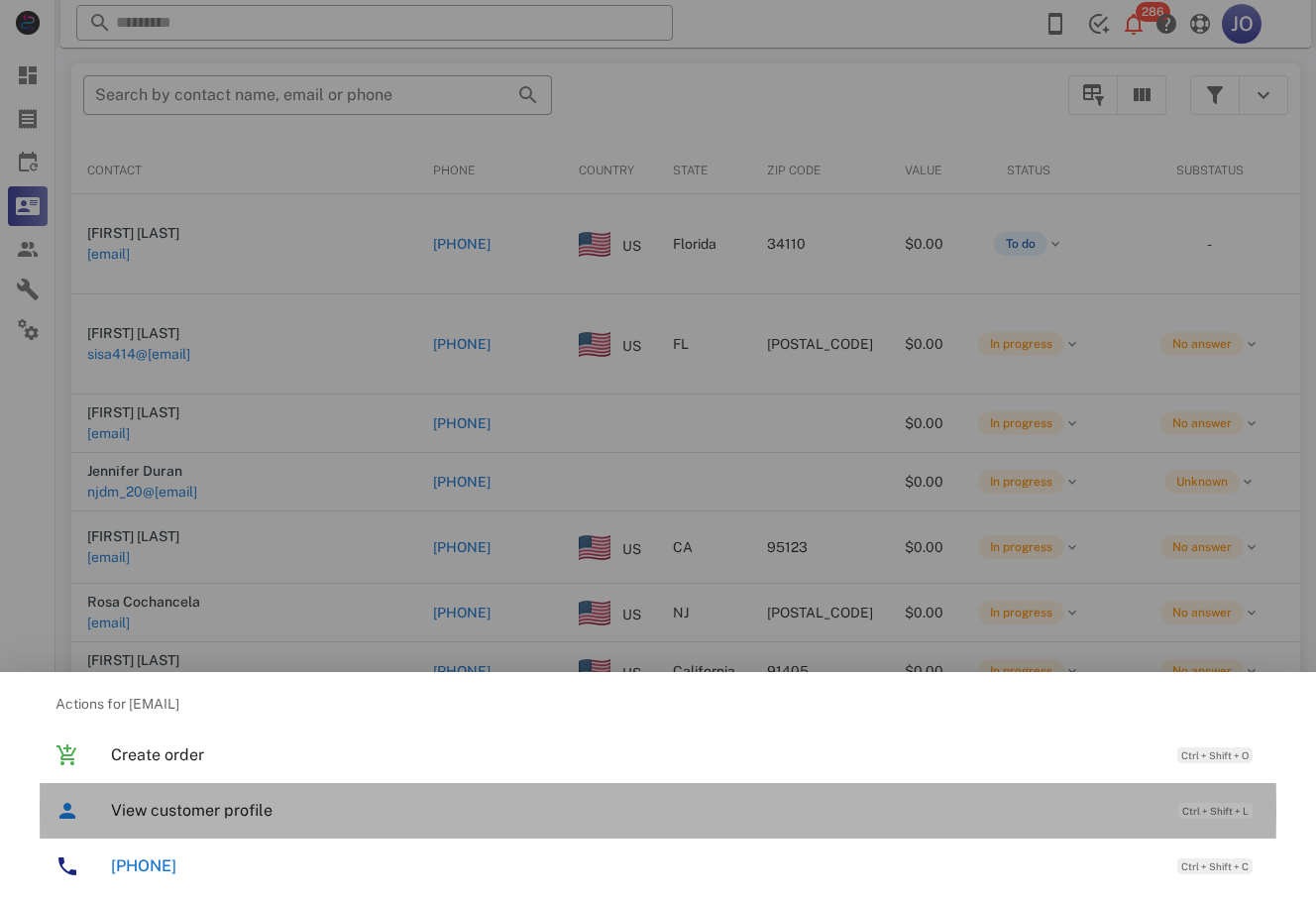 click on "View customer profile" at bounding box center [634, 810] 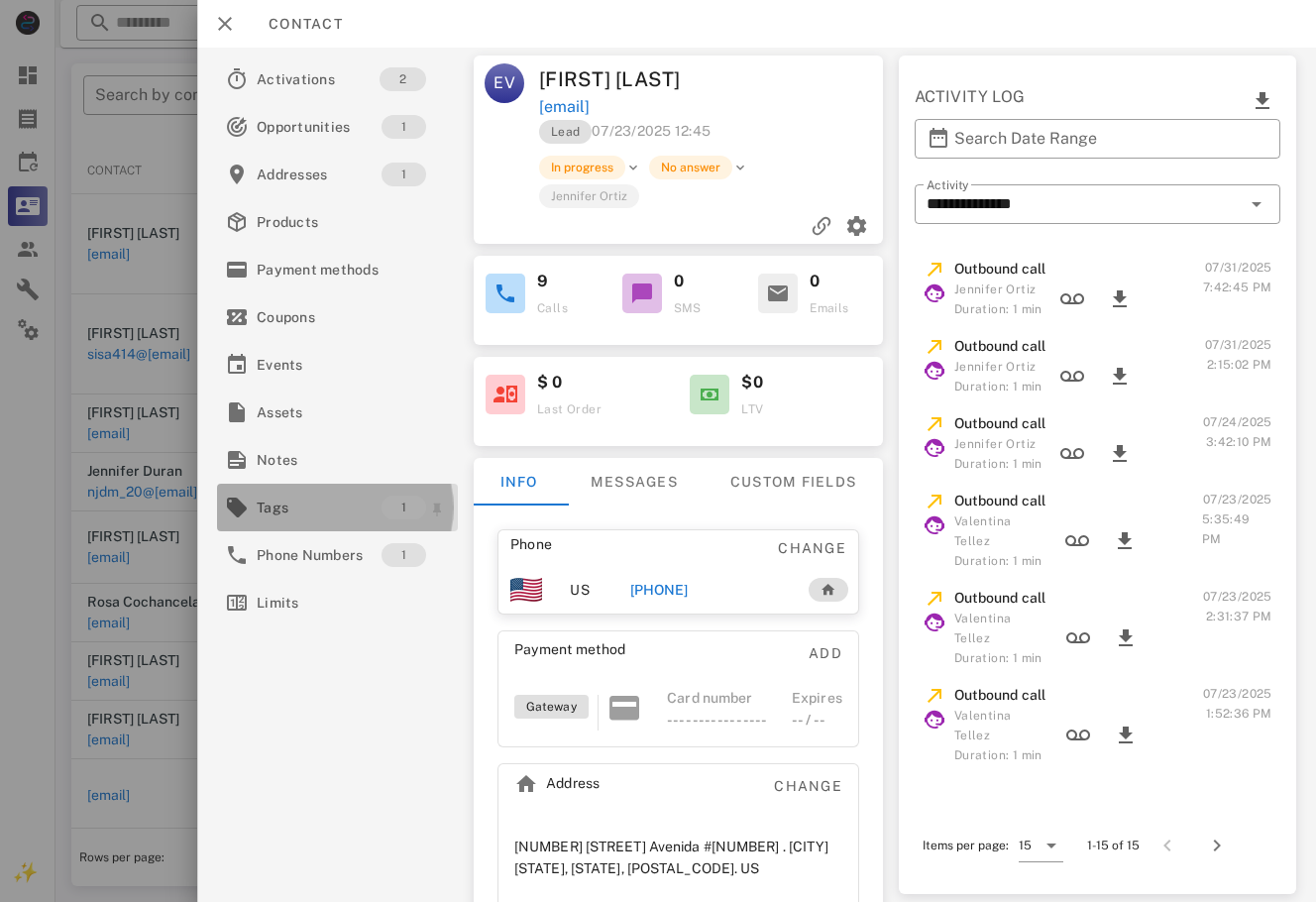 click on "Tags" at bounding box center [319, 507] 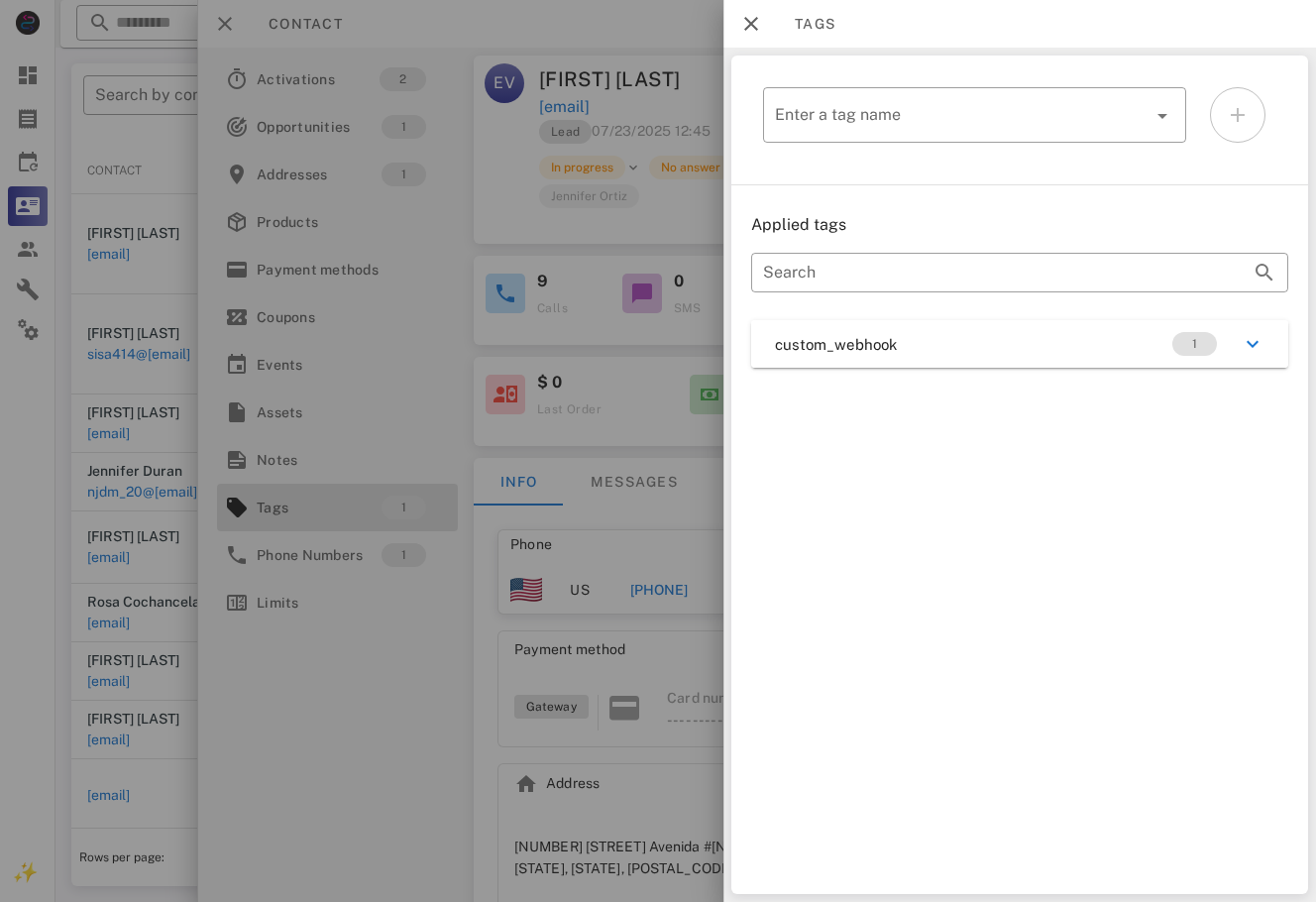 click on "custom_webhook  1" at bounding box center (1020, 344) 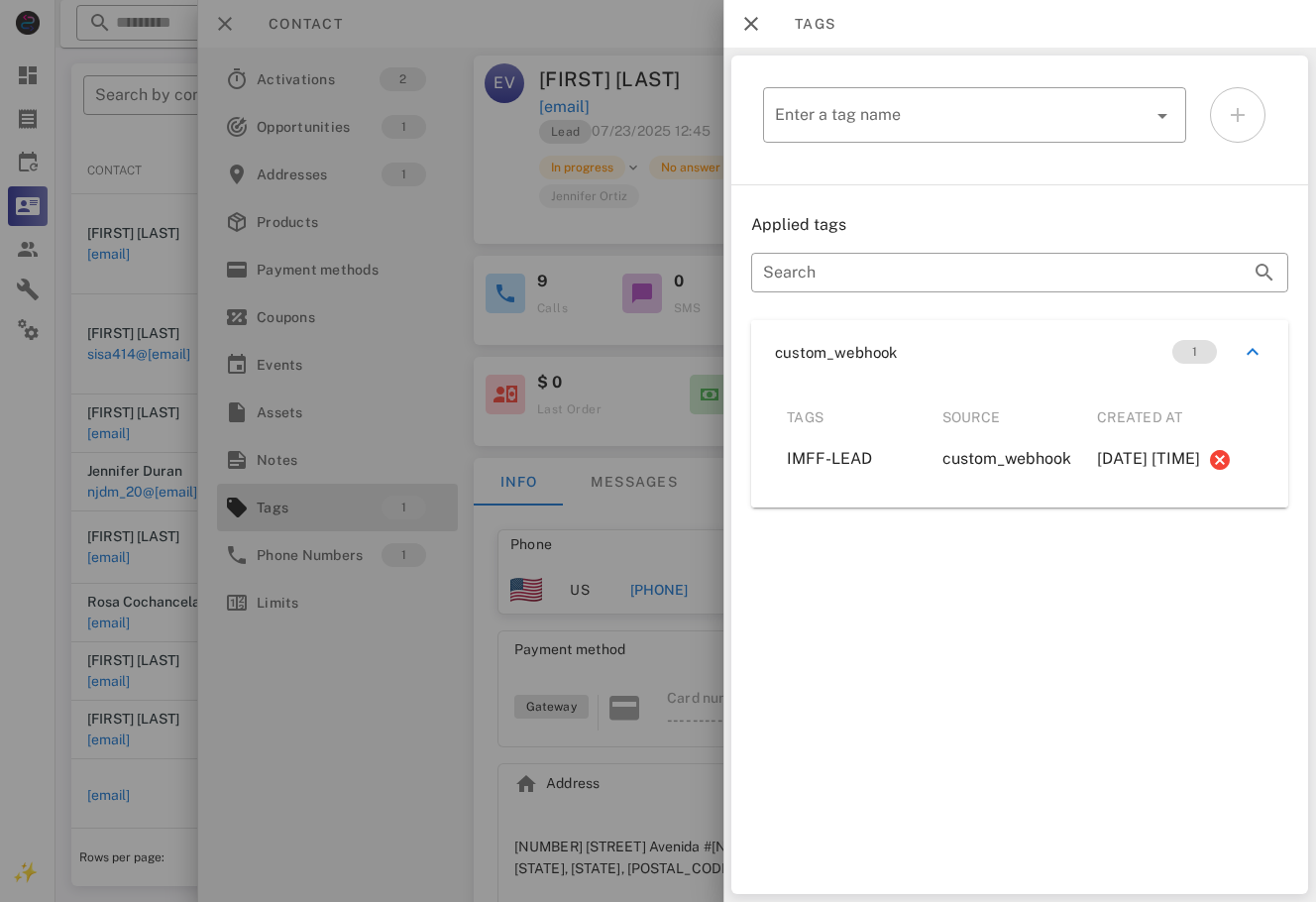 click at bounding box center (658, 451) 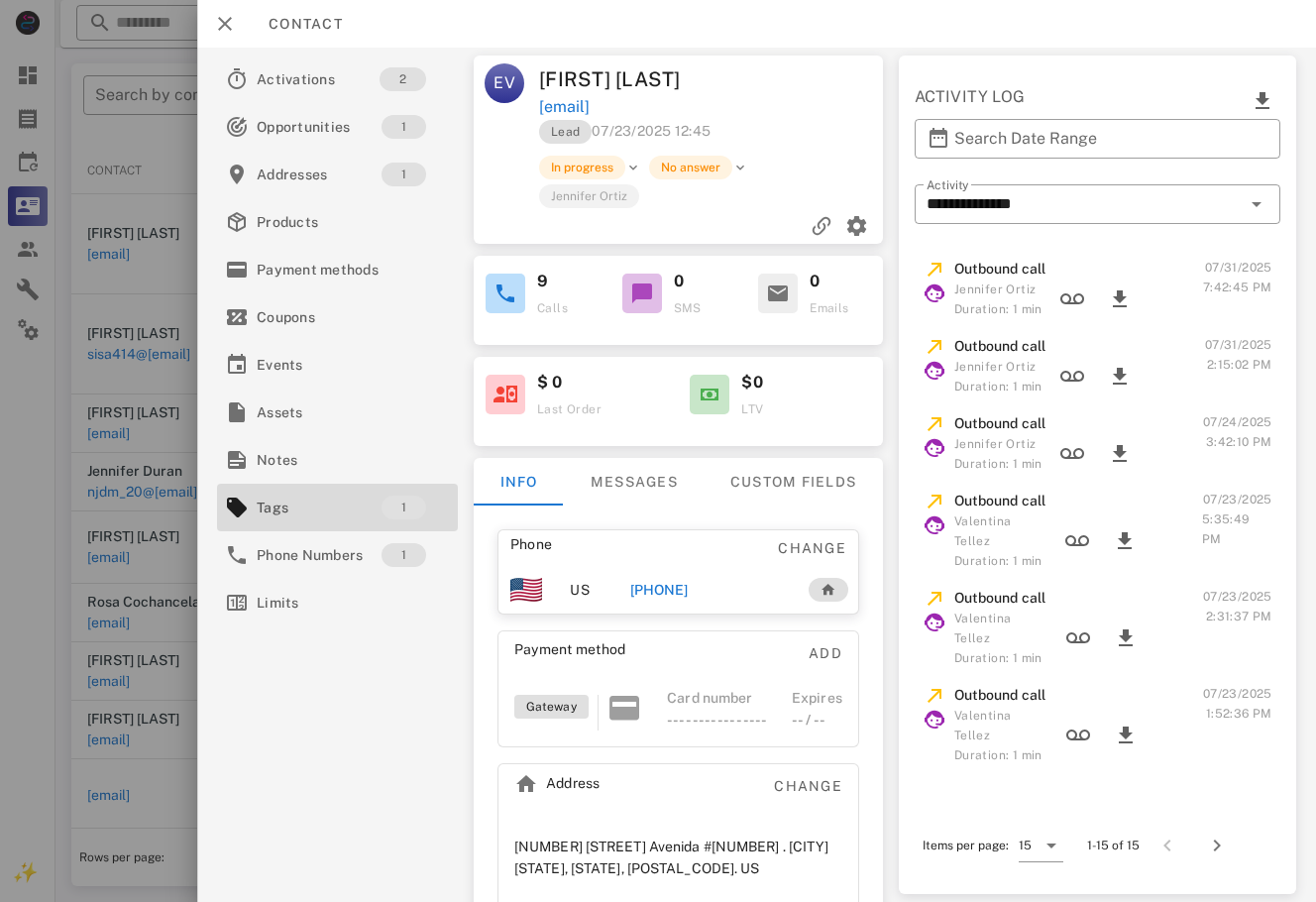 click on "[PHONE]" at bounding box center (659, 590) 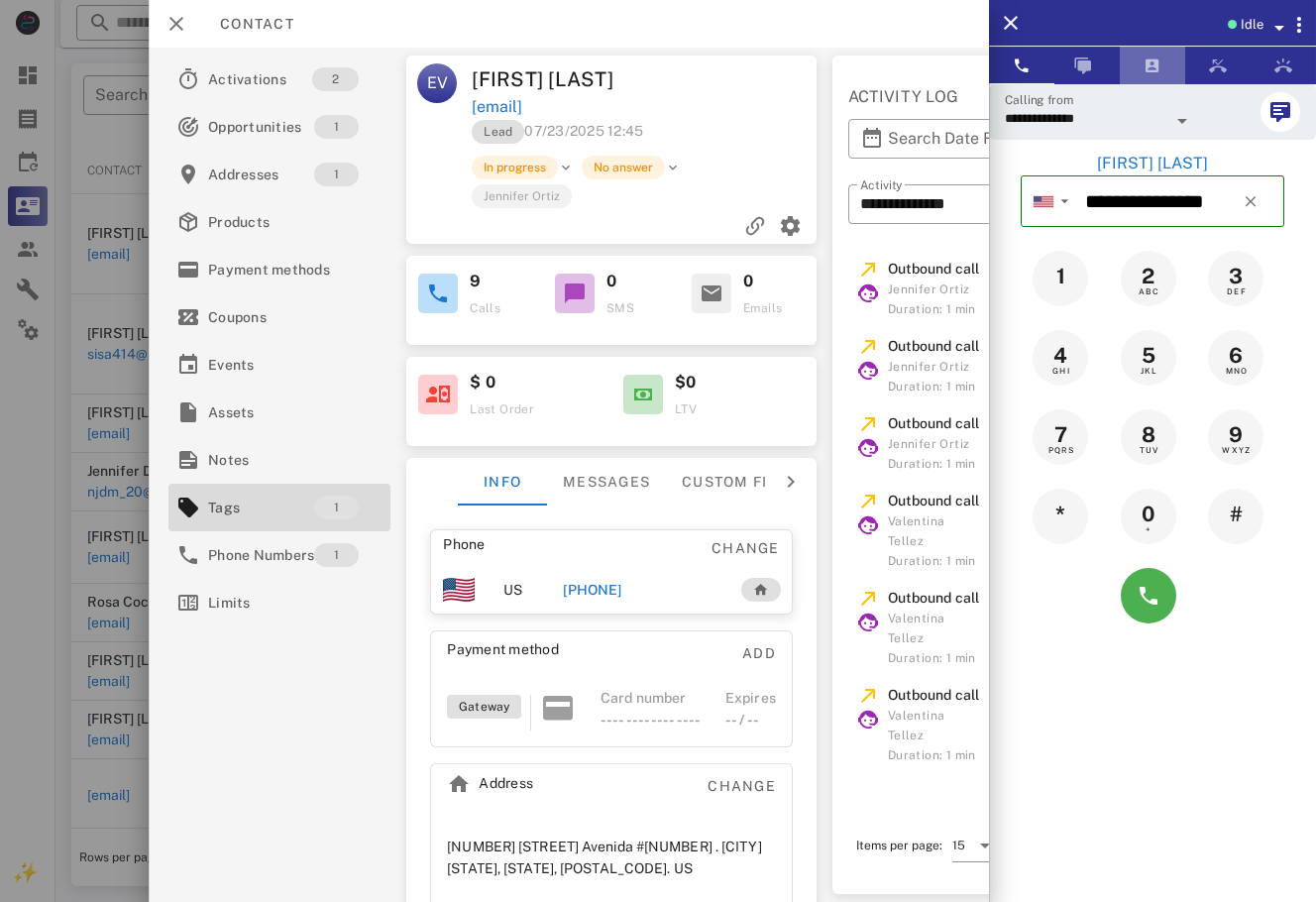 click at bounding box center (1152, 65) 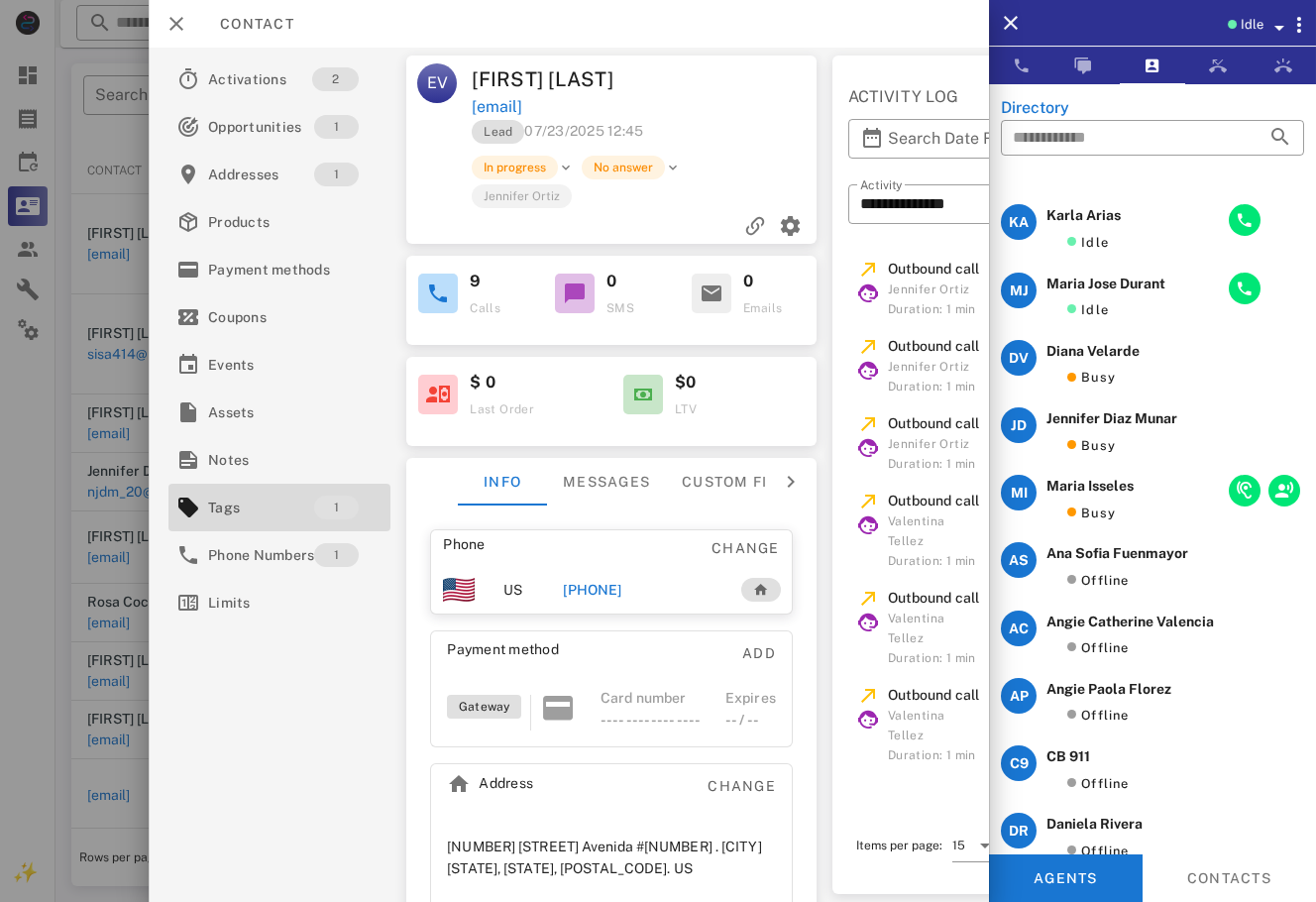 scroll, scrollTop: 0, scrollLeft: 0, axis: both 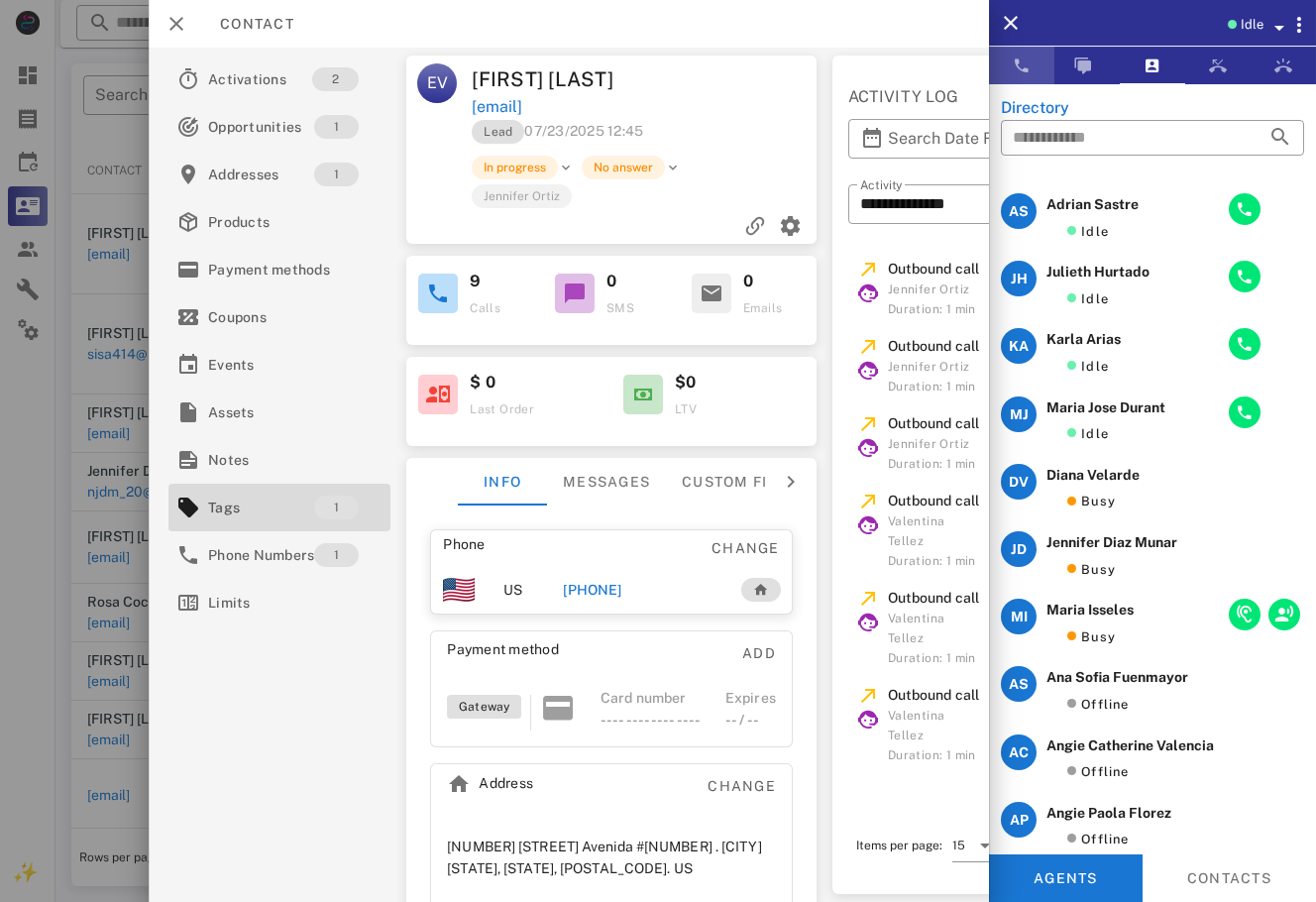 click at bounding box center [1022, 65] 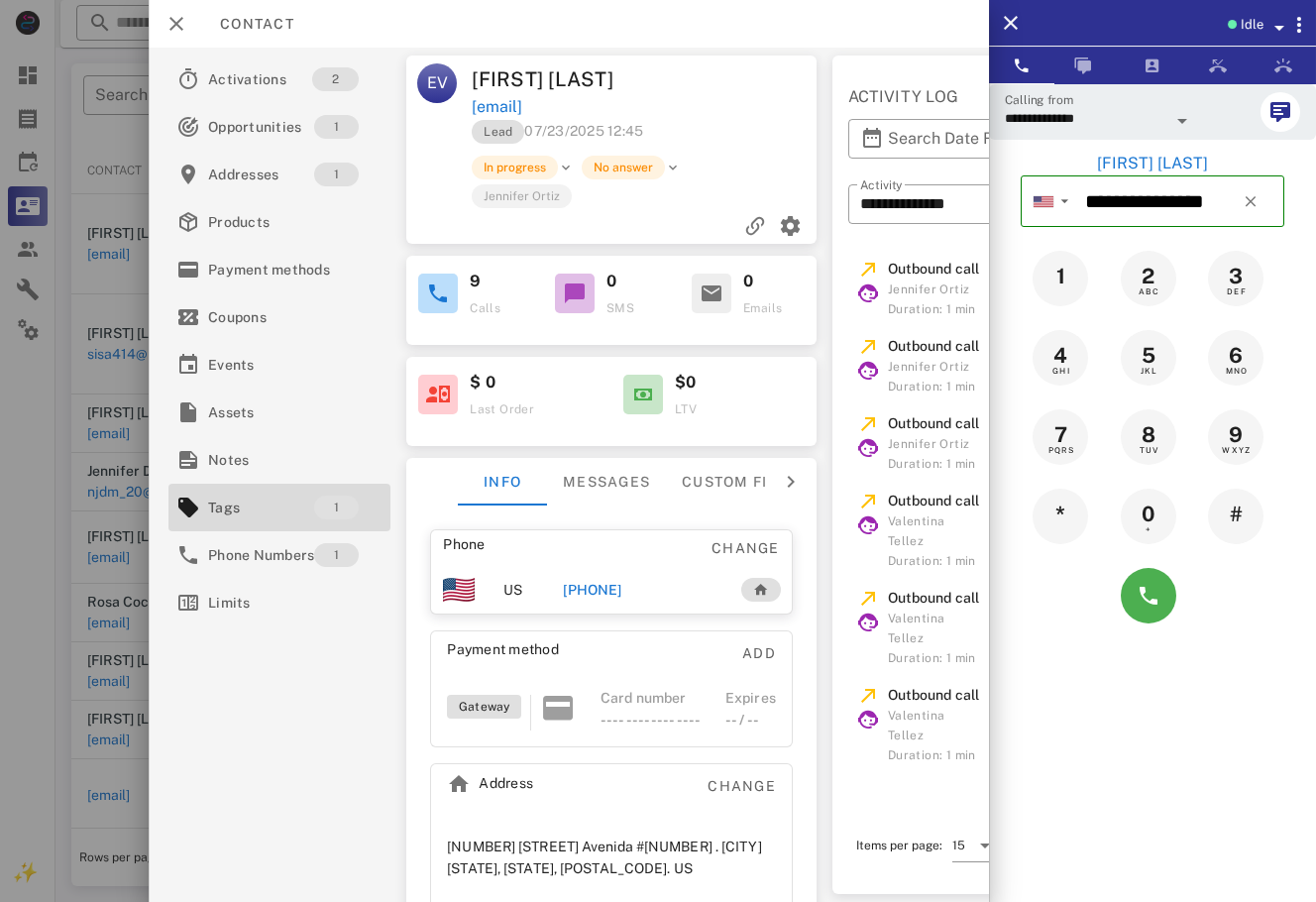 click on "[EMAIL]" at bounding box center (645, 107) 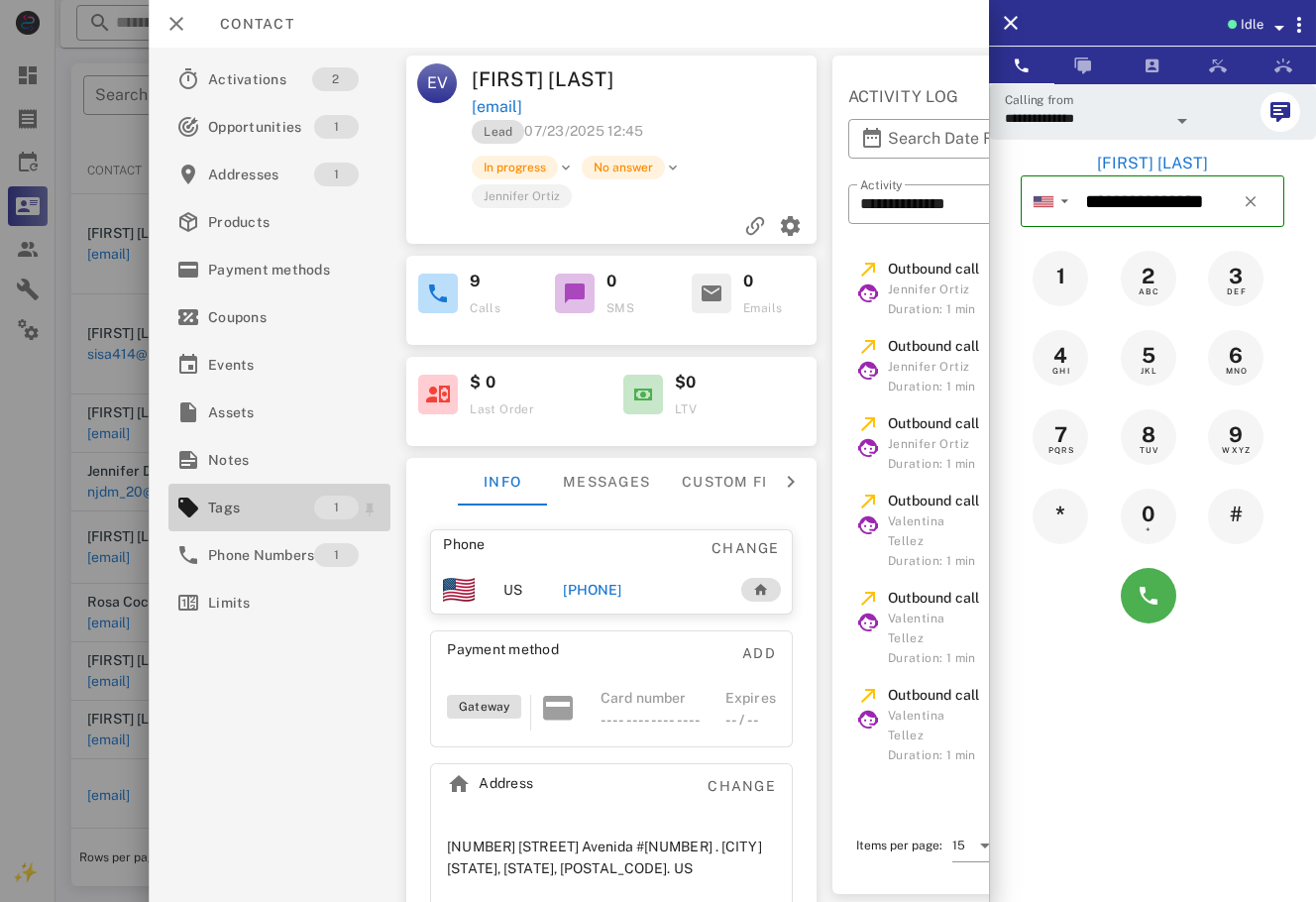 click on "Tags" at bounding box center [261, 507] 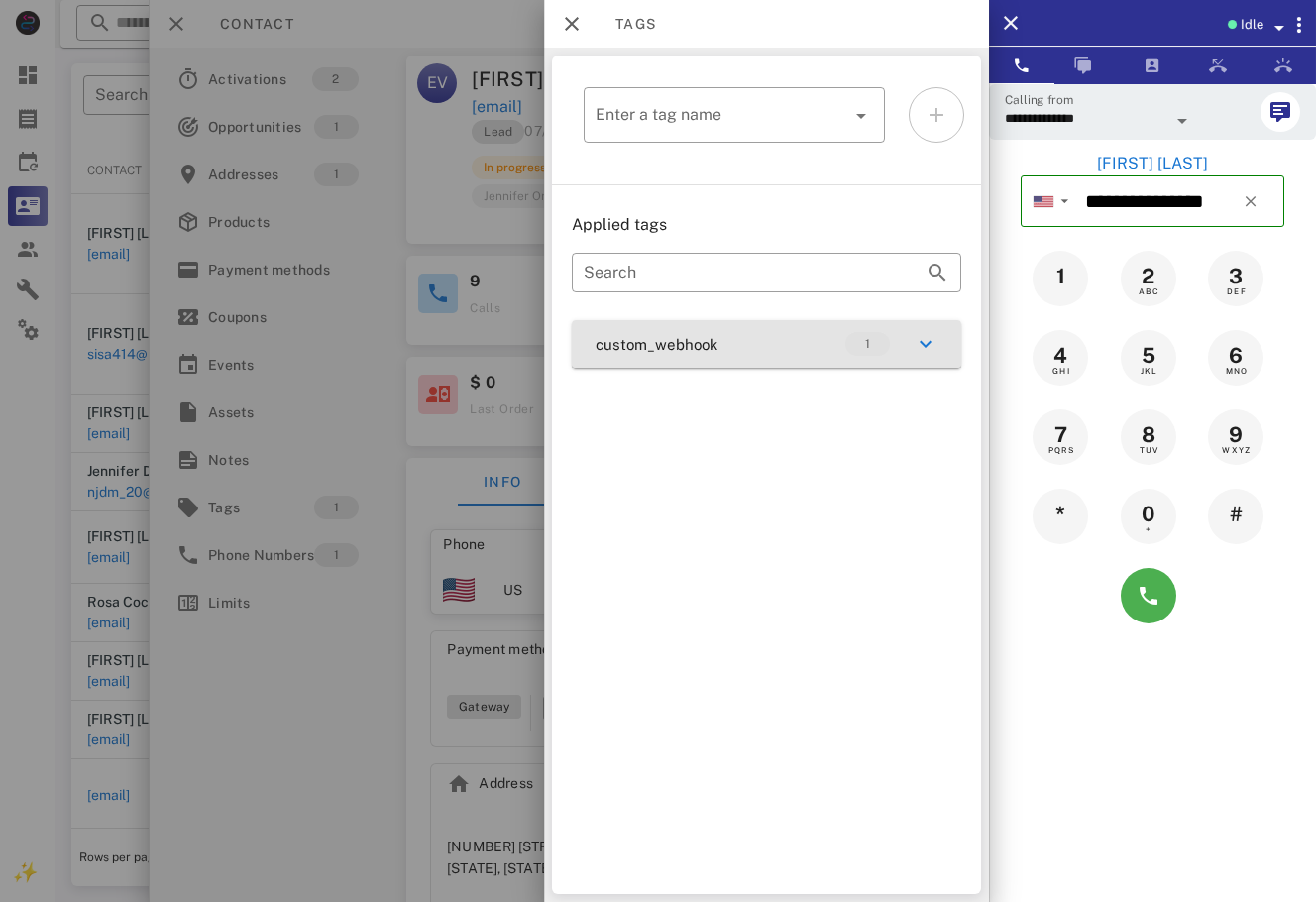 click at bounding box center [926, 344] 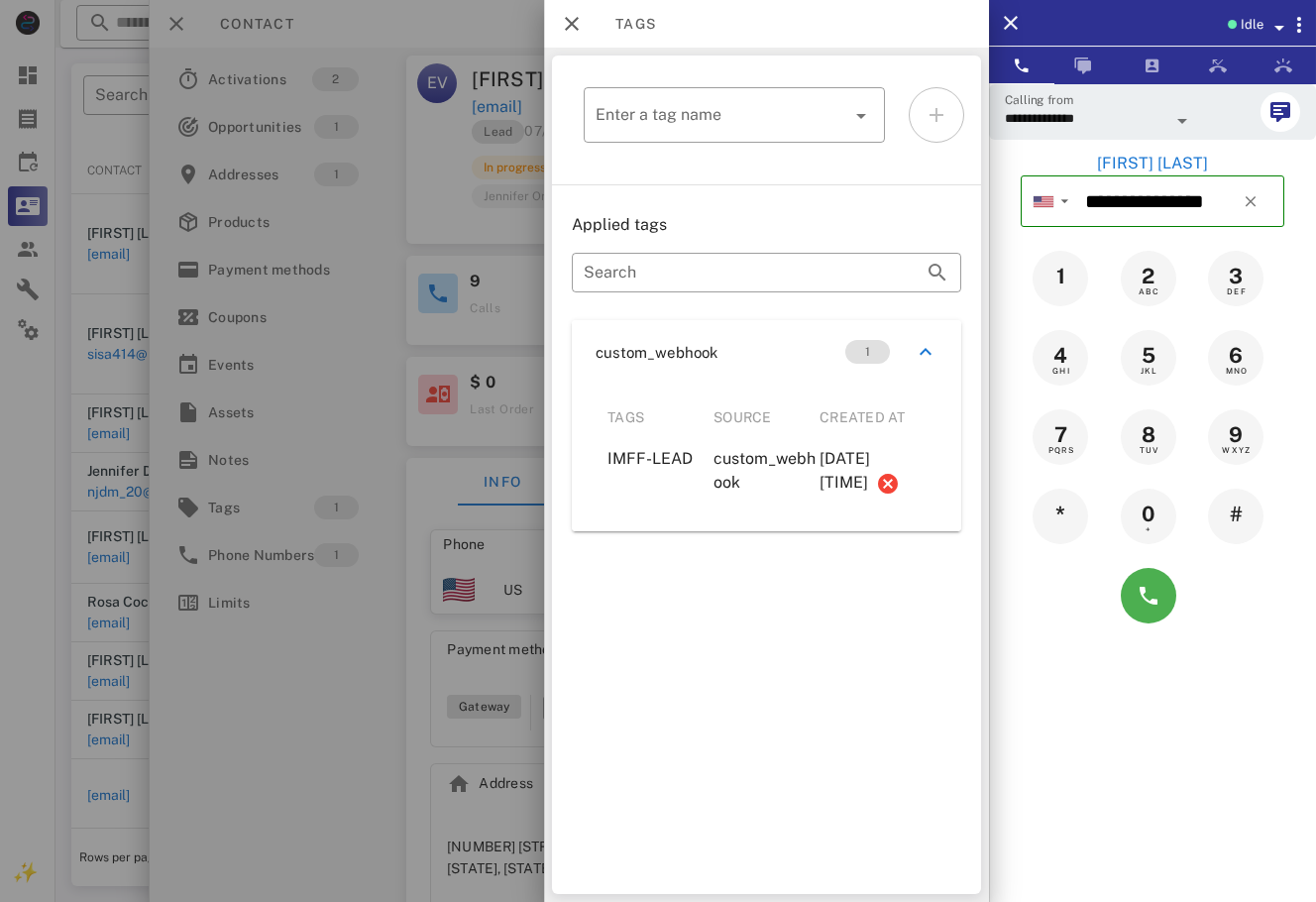 drag, startPoint x: 982, startPoint y: 277, endPoint x: 948, endPoint y: 509, distance: 234.47814 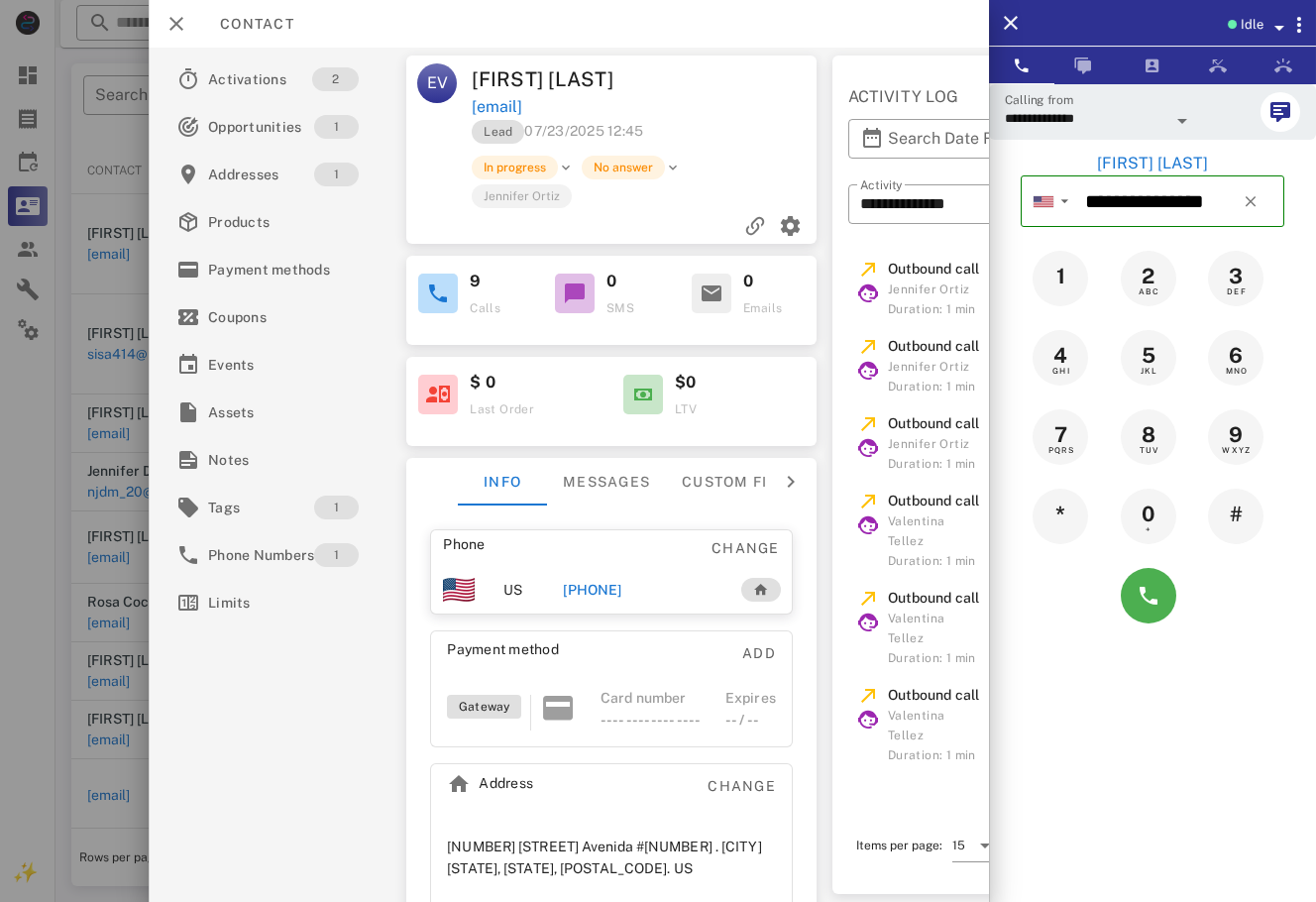 click on "[PHONE]" at bounding box center [592, 590] 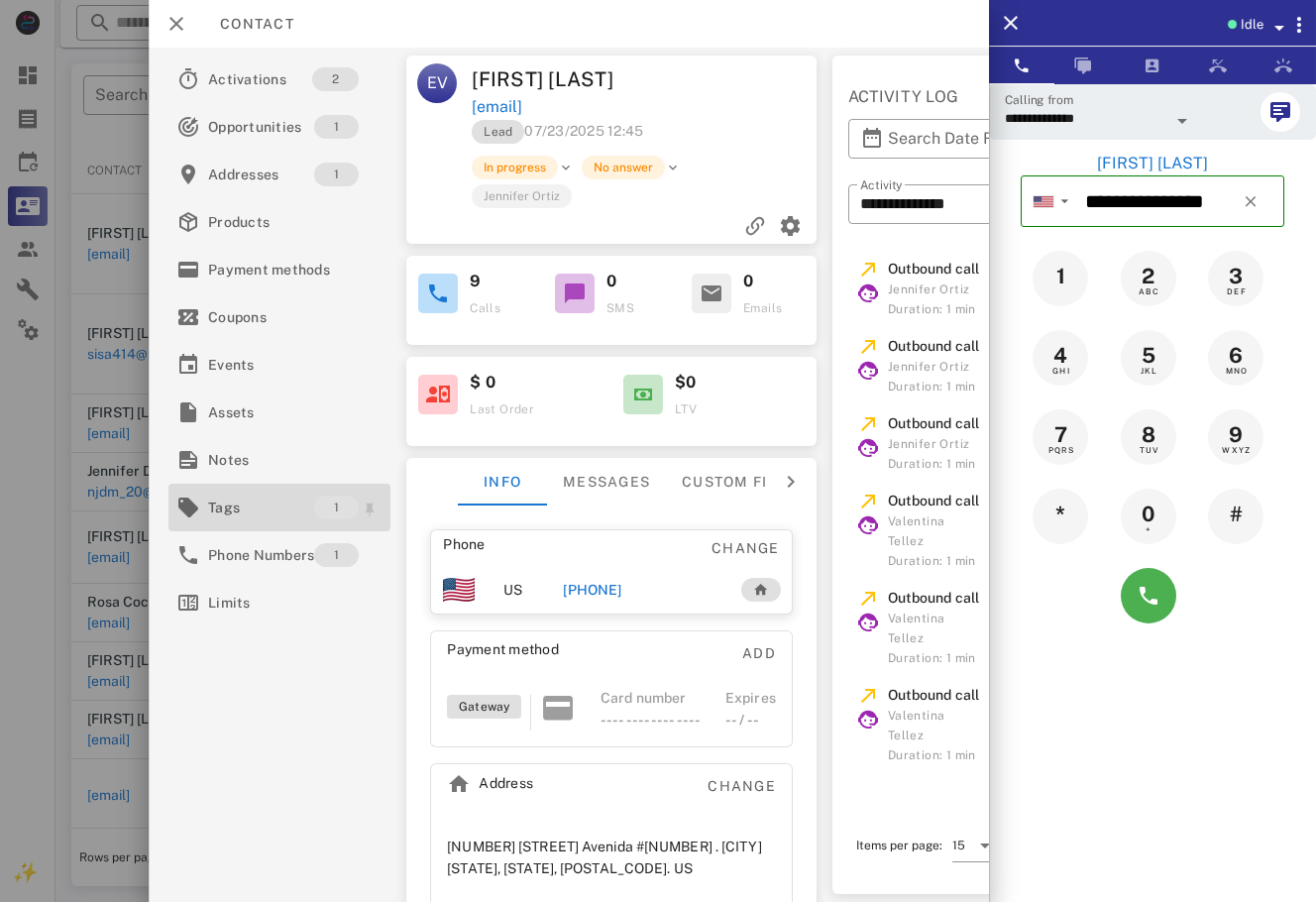 click on "Tags" at bounding box center (261, 507) 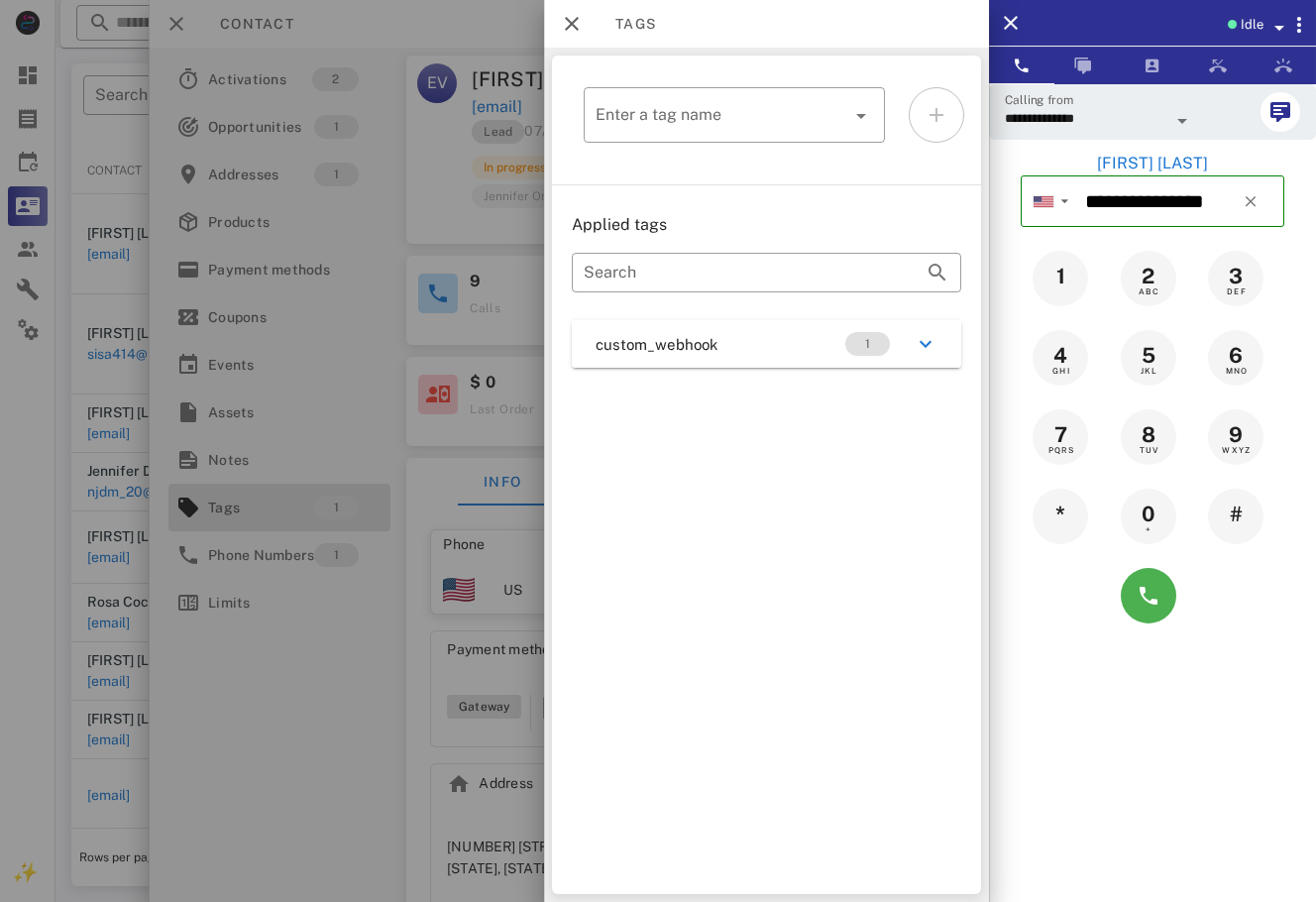 click on "custom_webhook  1" at bounding box center (766, 344) 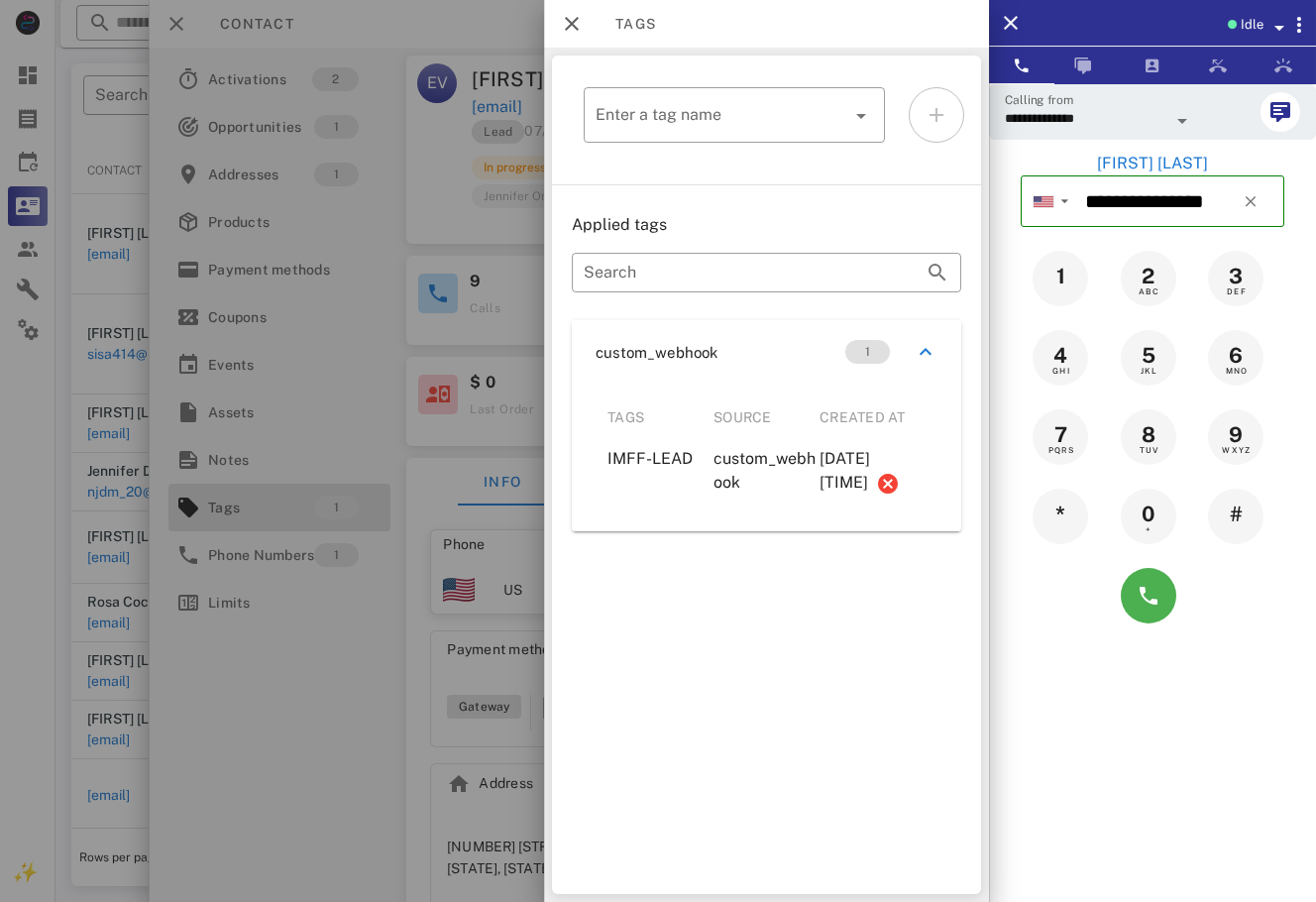 click at bounding box center [658, 451] 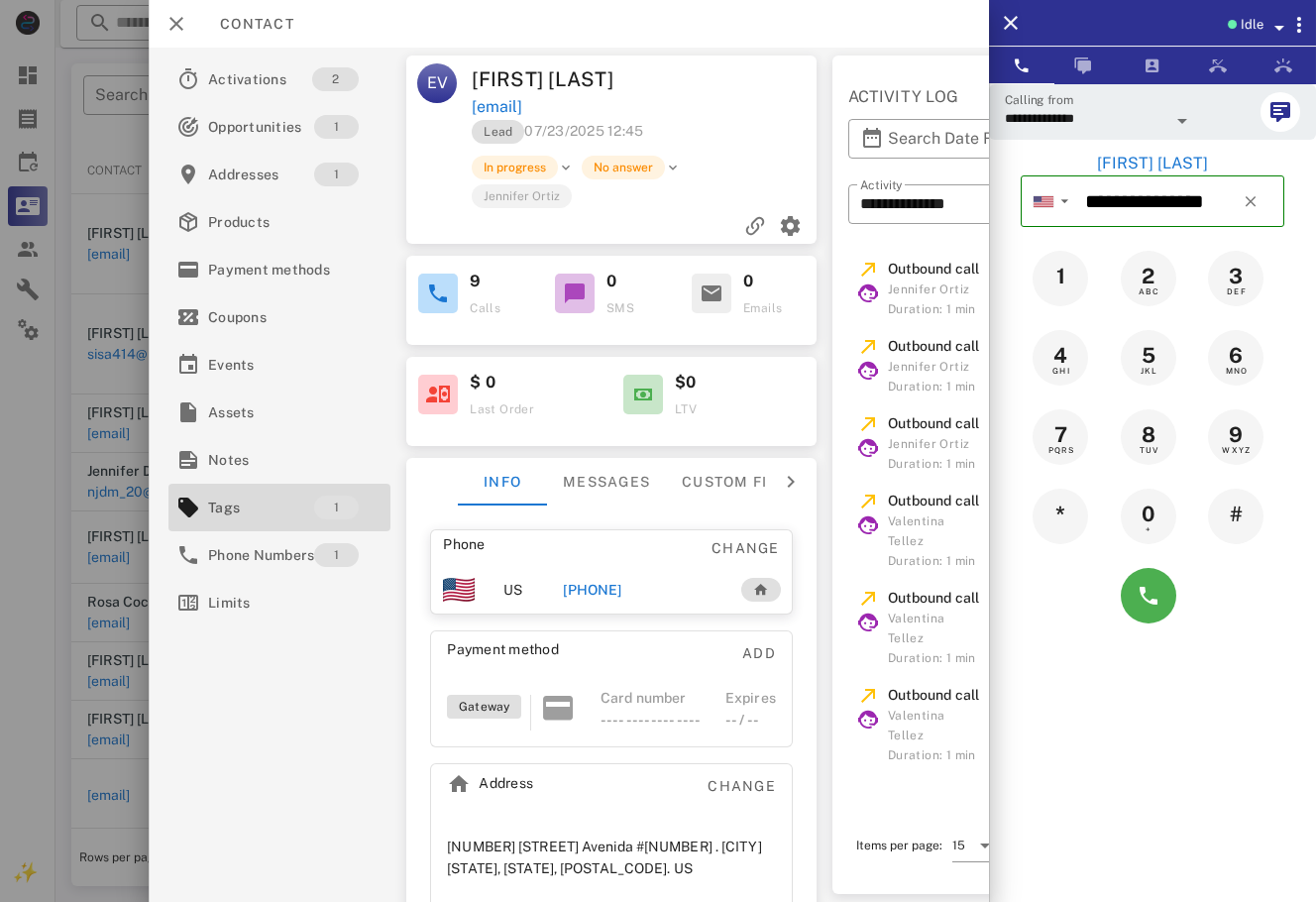 click on "Contact" at bounding box center [569, 24] 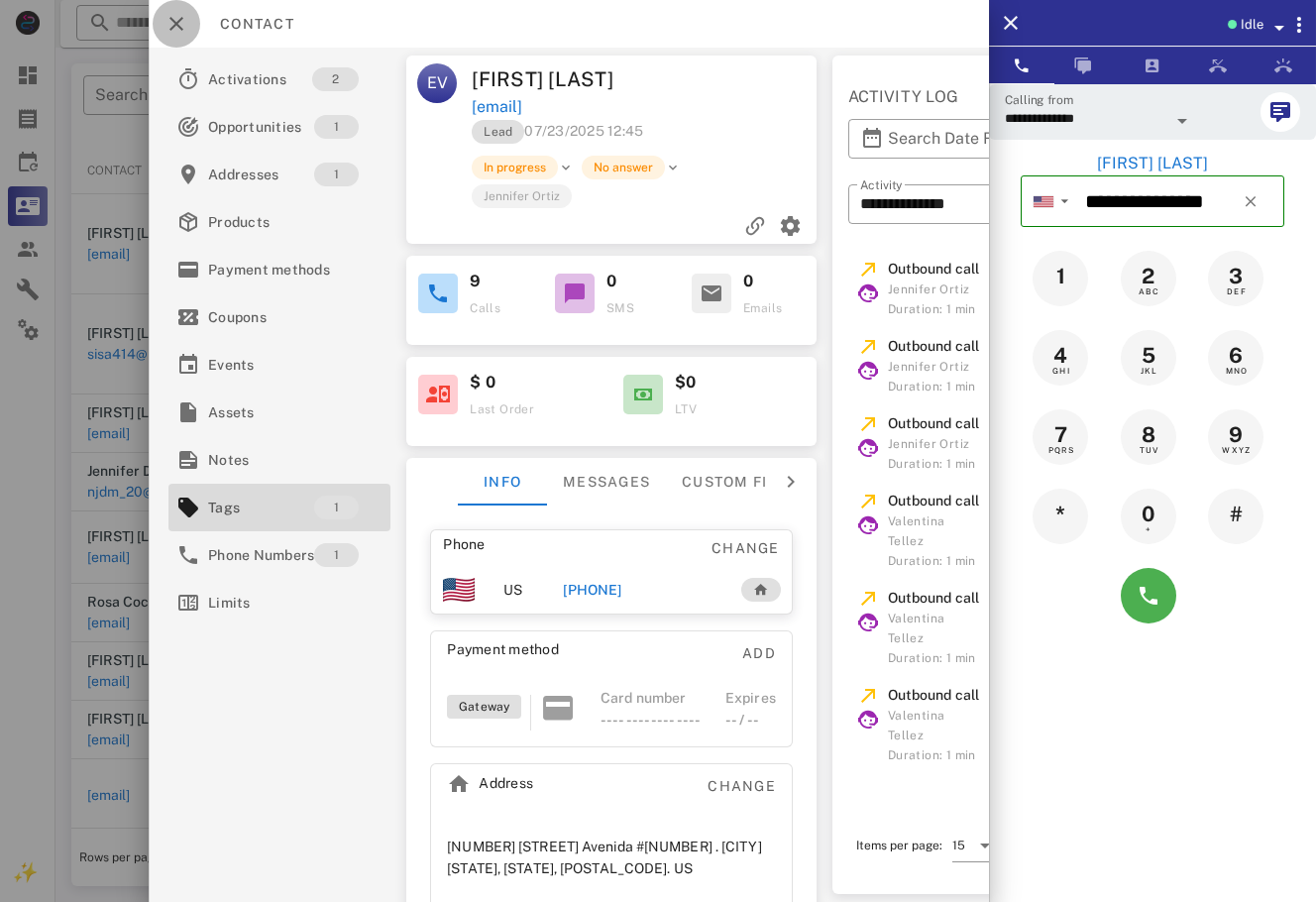 click at bounding box center (176, 24) 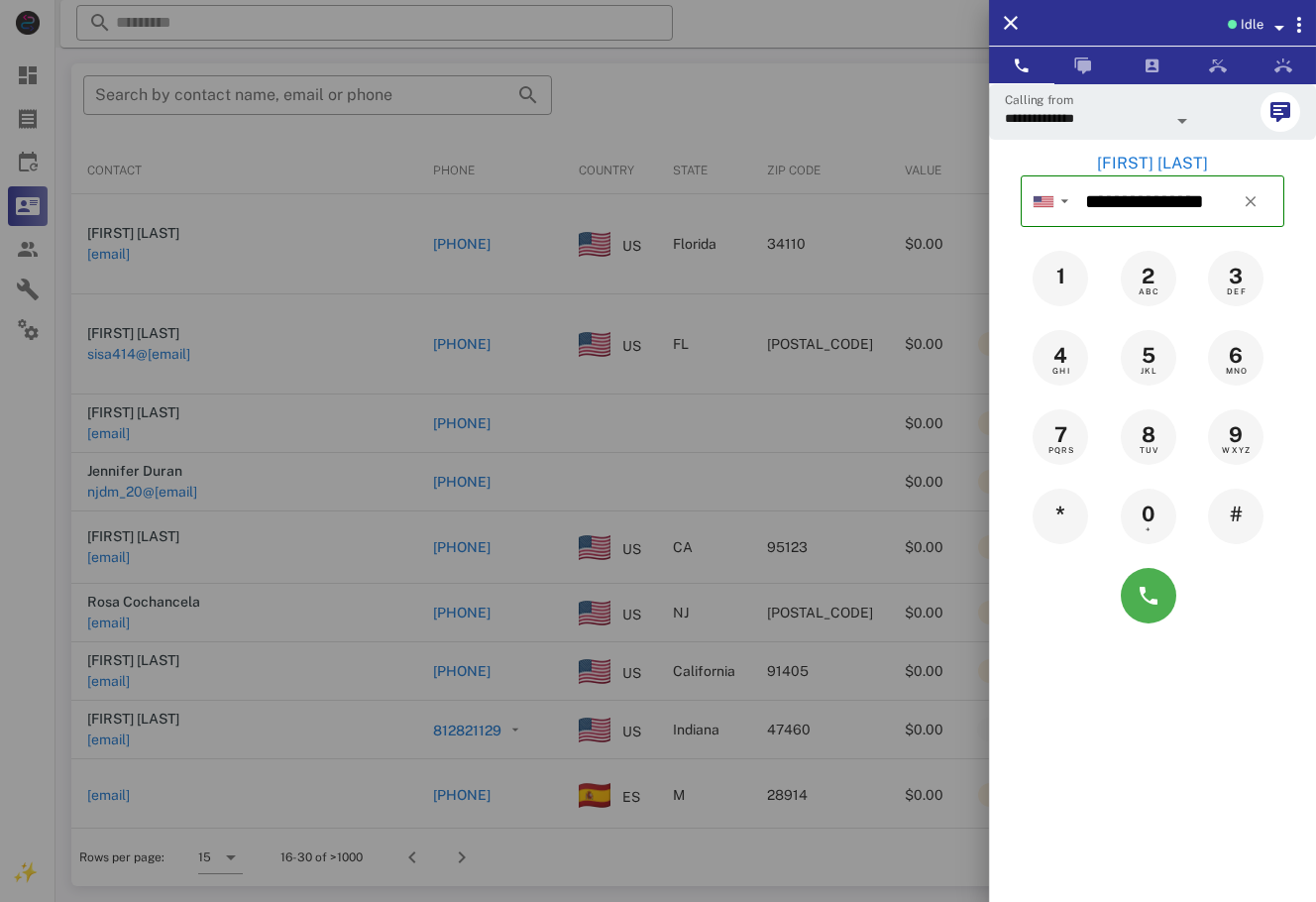 click at bounding box center (658, 451) 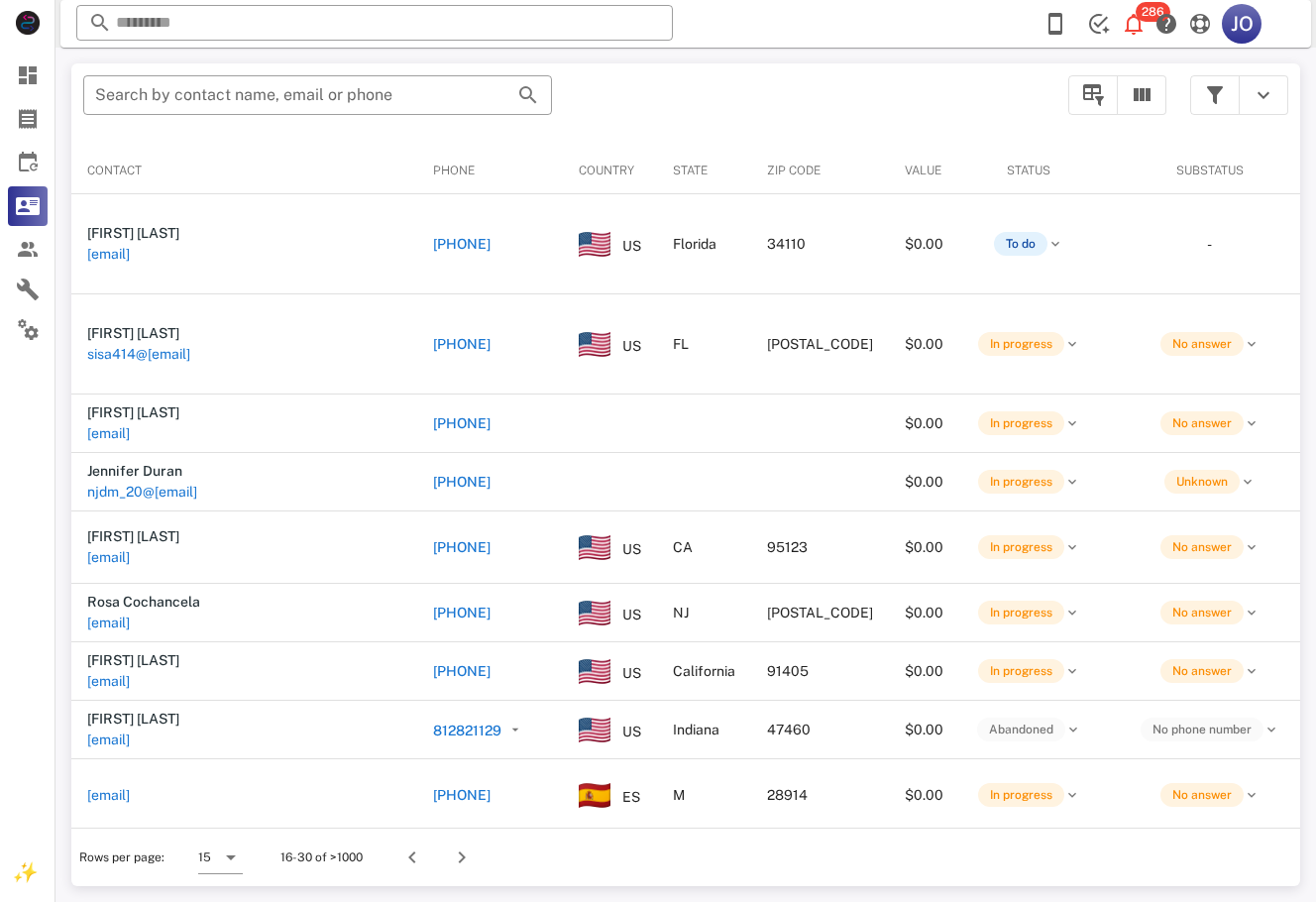 scroll, scrollTop: 387, scrollLeft: 0, axis: vertical 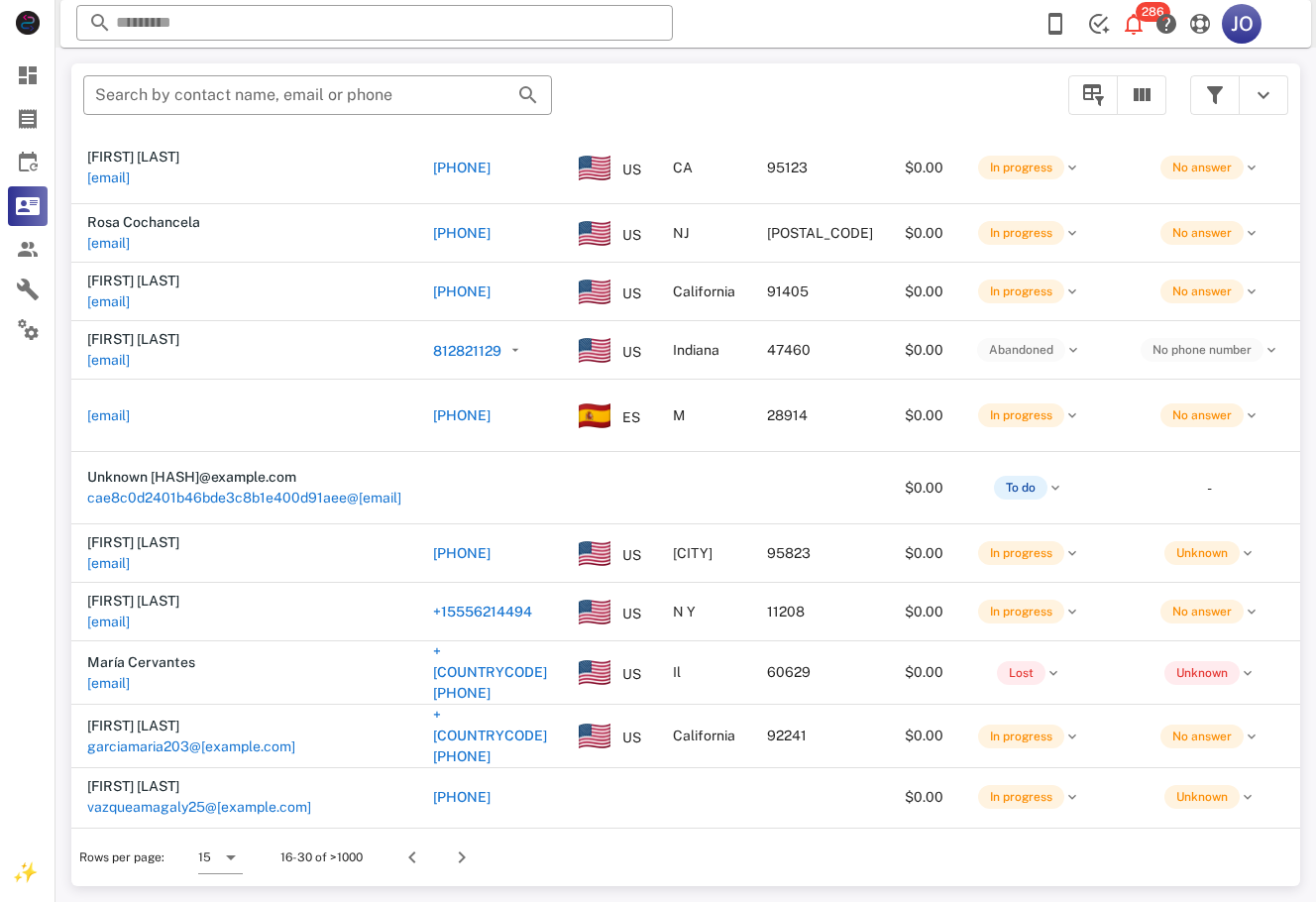 drag, startPoint x: 1291, startPoint y: 411, endPoint x: 27, endPoint y: 27, distance: 1321.042 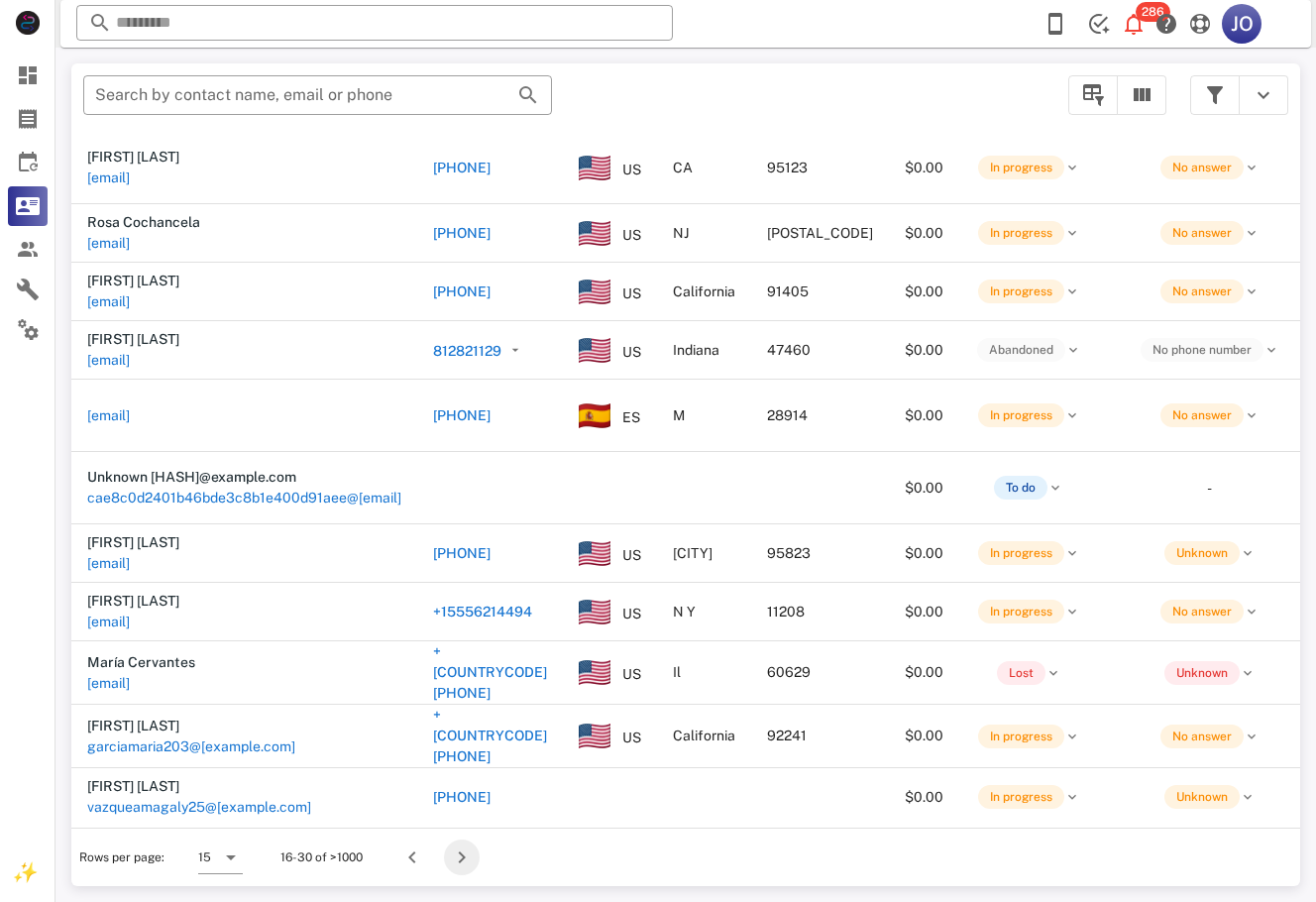 click at bounding box center (462, 857) 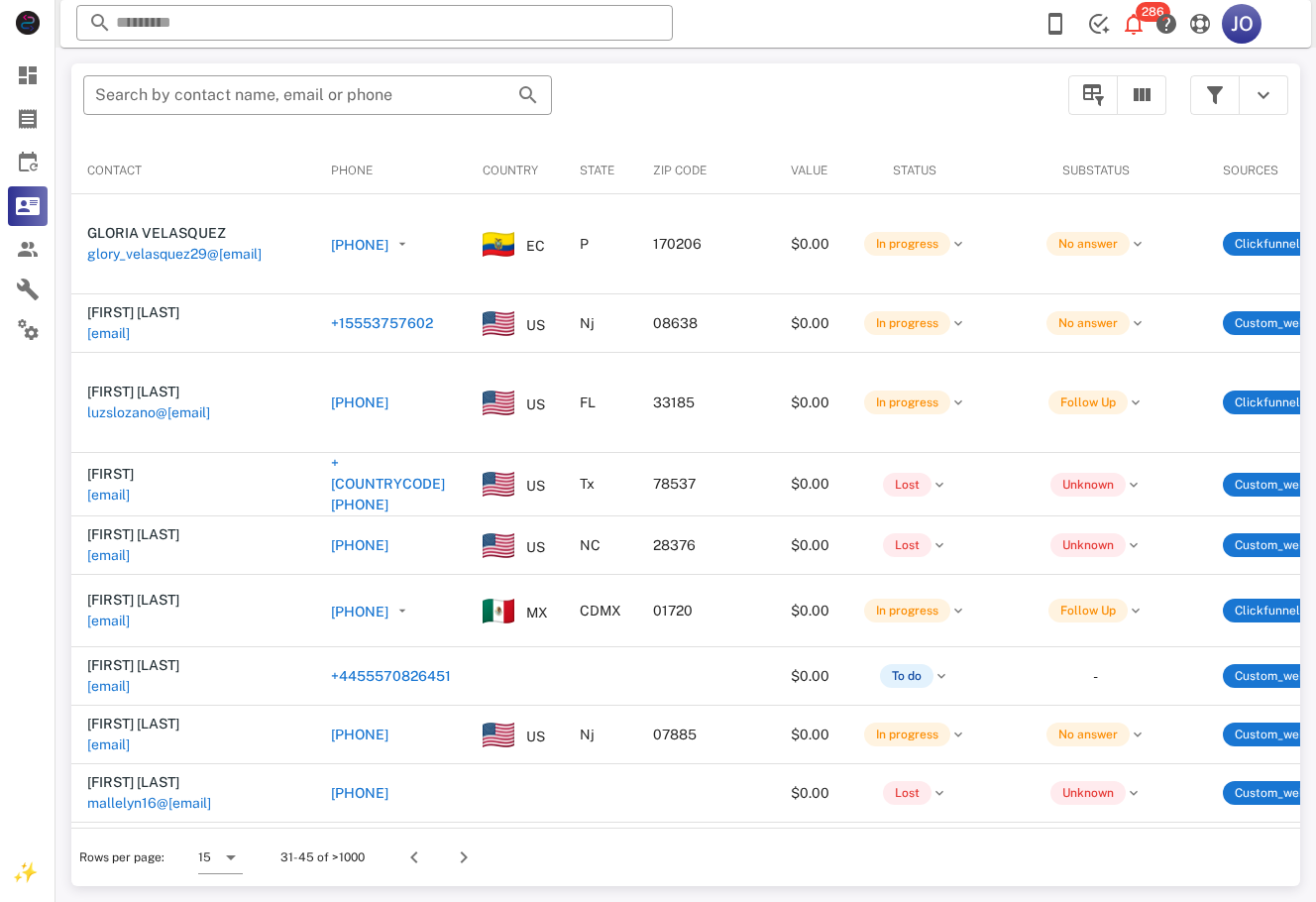 scroll, scrollTop: 0, scrollLeft: 465, axis: horizontal 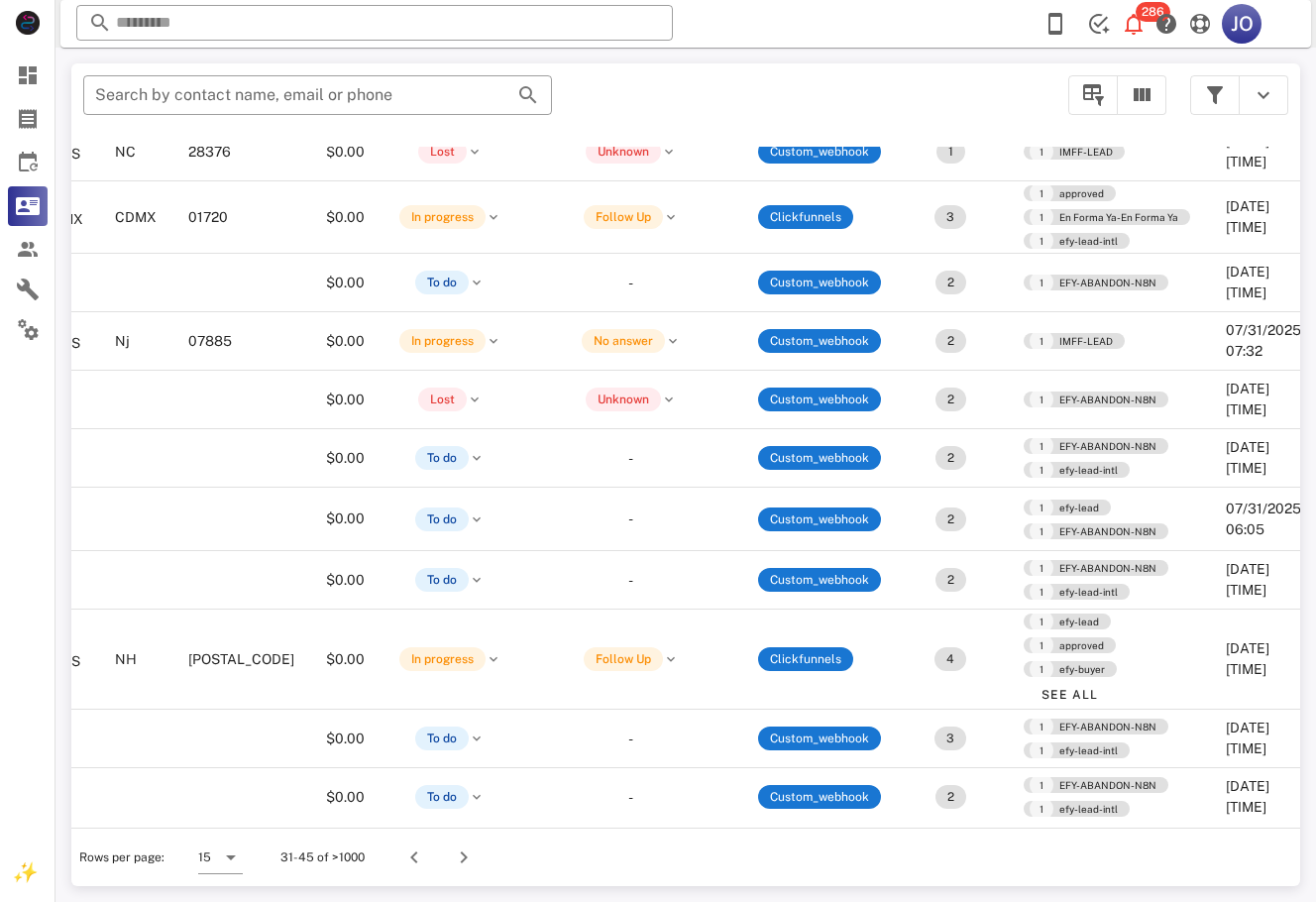 drag, startPoint x: 1290, startPoint y: 449, endPoint x: 35, endPoint y: 0, distance: 1332.9013 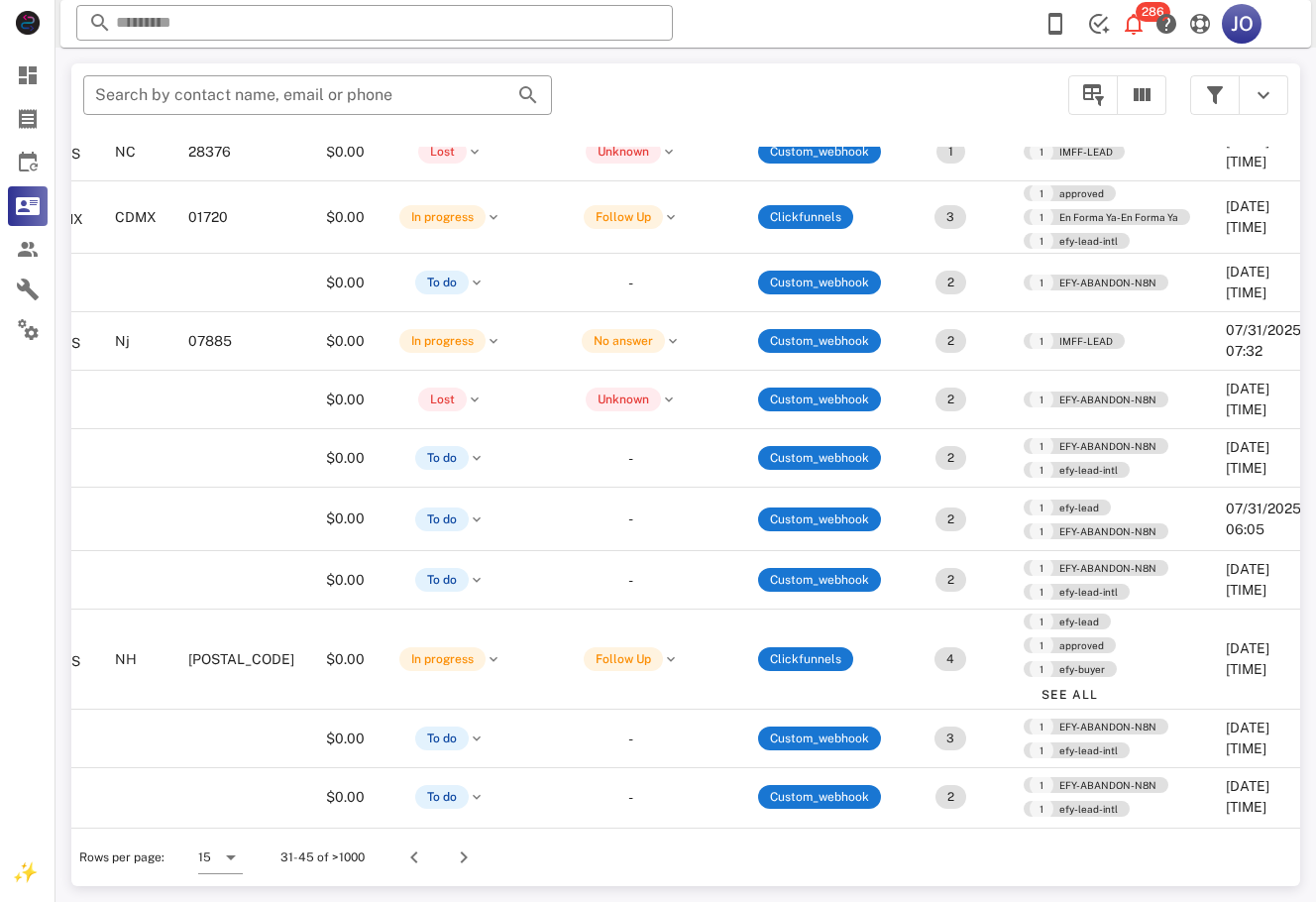 drag, startPoint x: 1196, startPoint y: 101, endPoint x: 1195, endPoint y: 132, distance: 31.016125 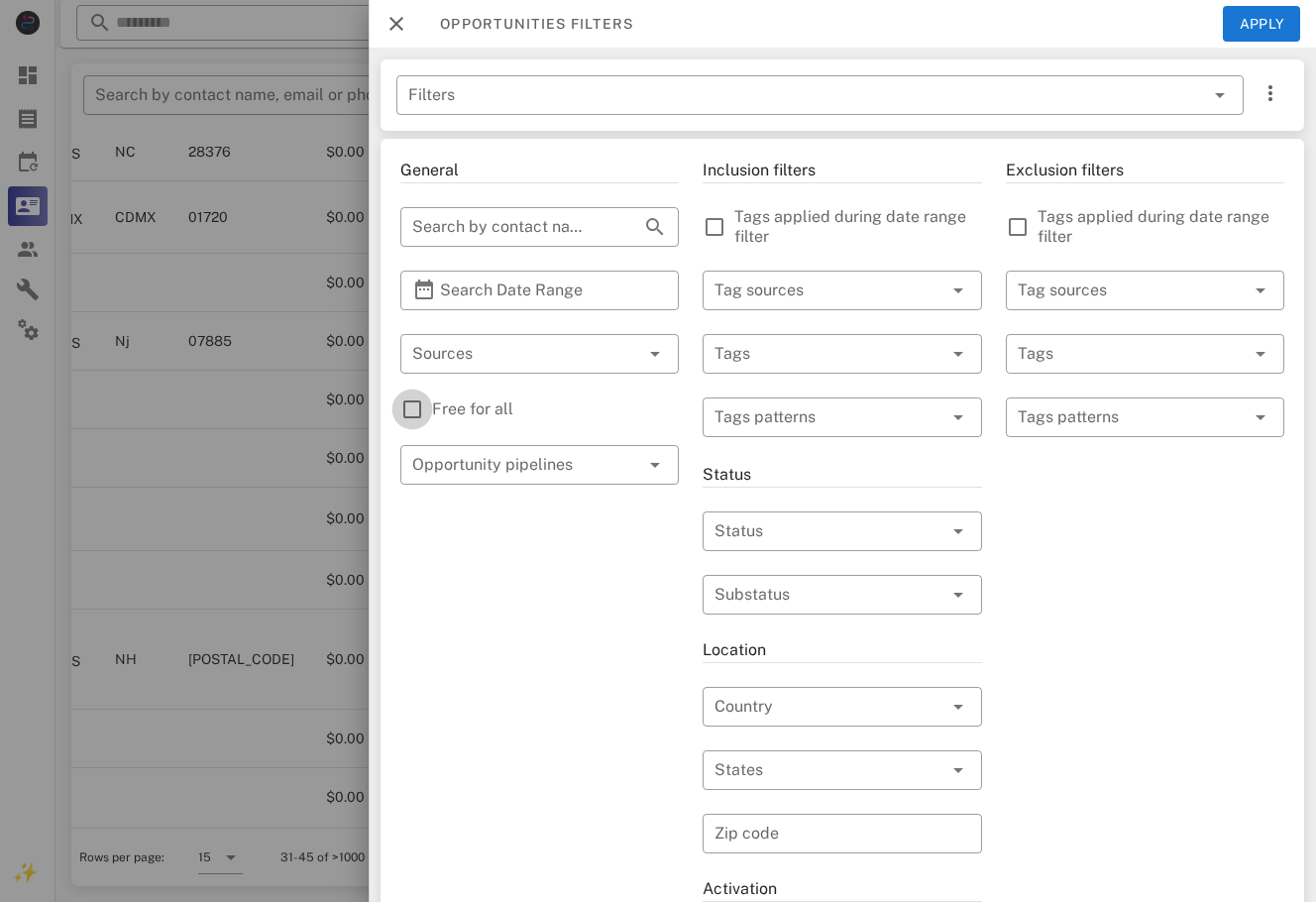 click at bounding box center [412, 409] 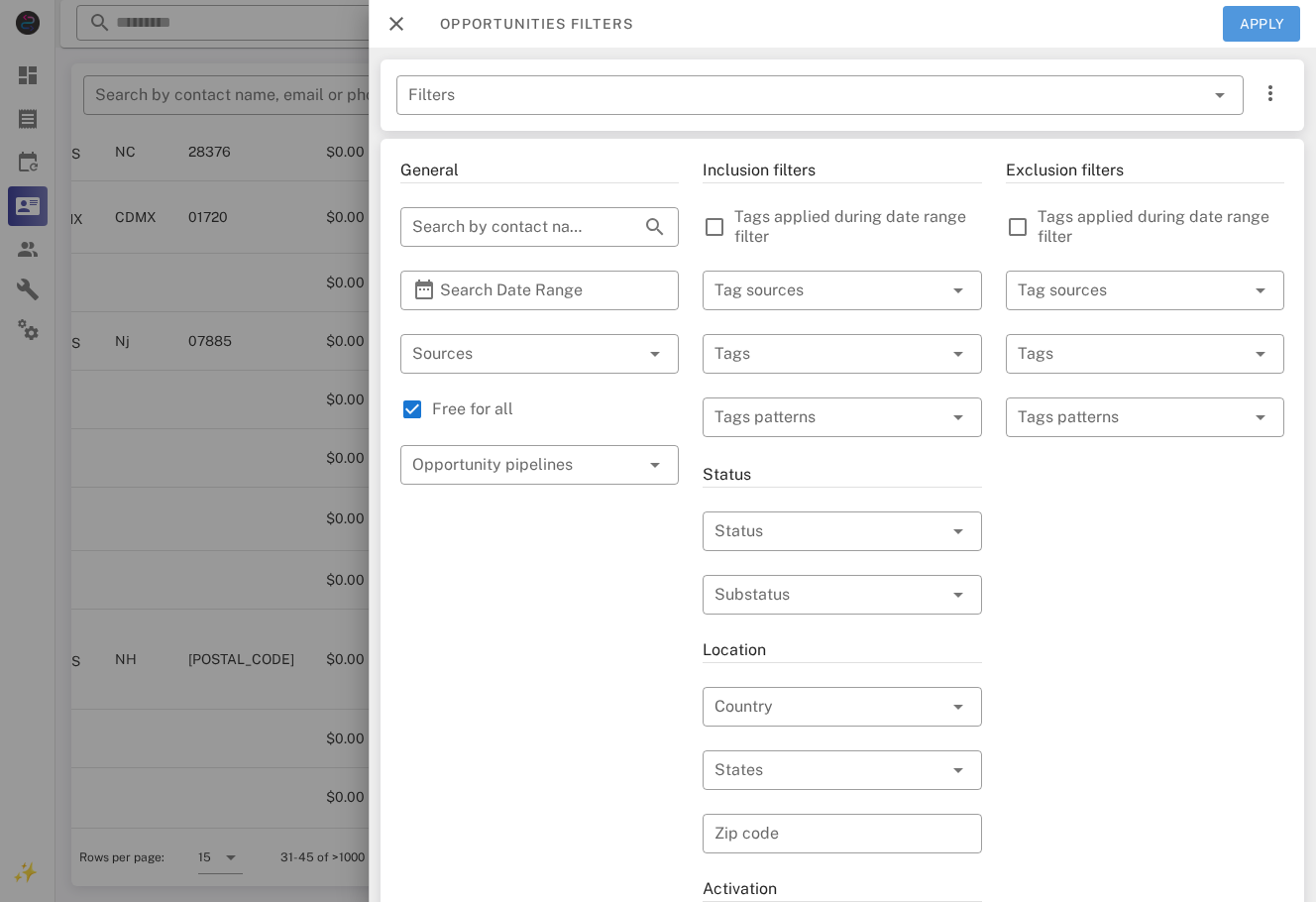 click on "Apply" at bounding box center [1261, 24] 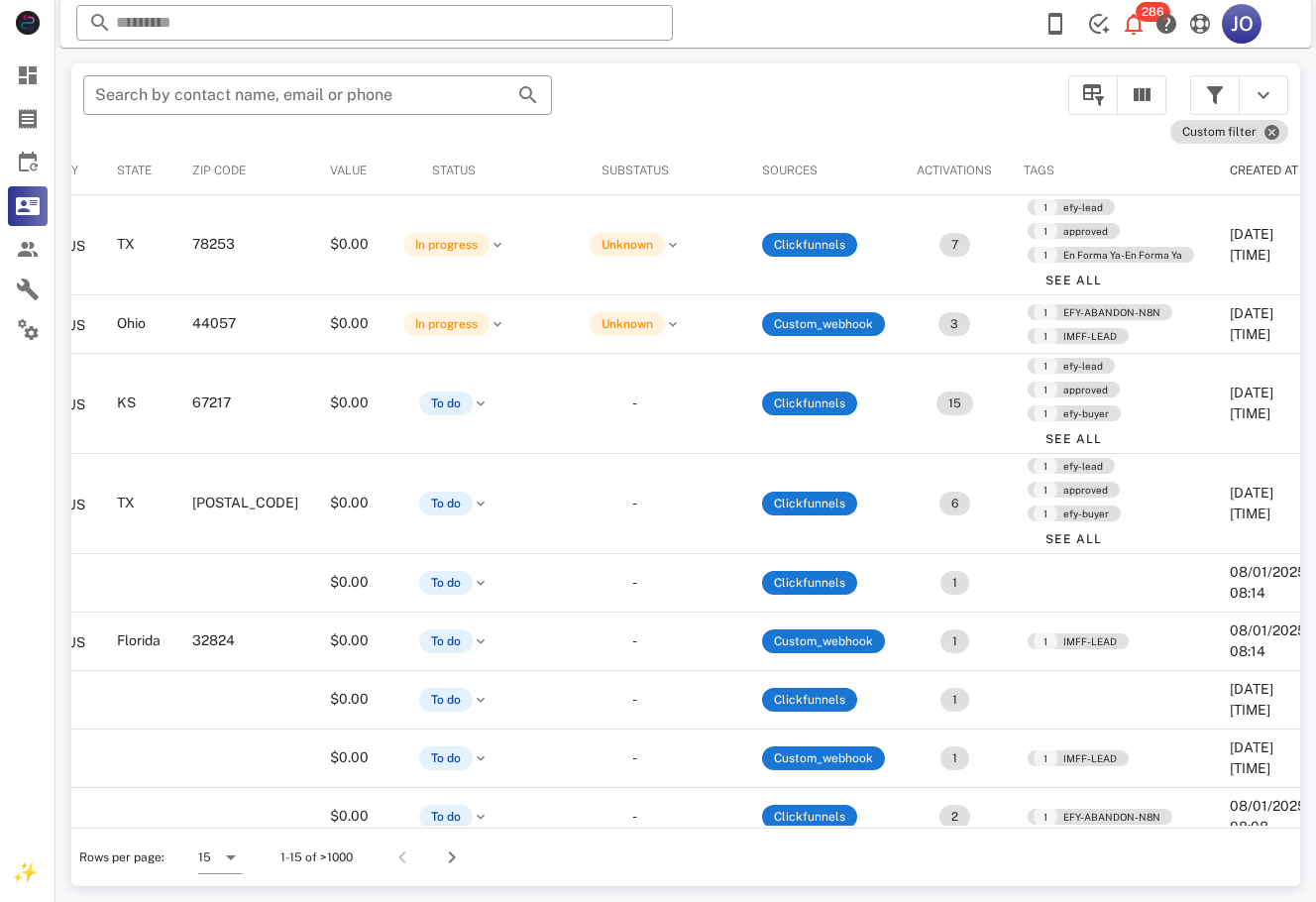 scroll, scrollTop: 0, scrollLeft: 0, axis: both 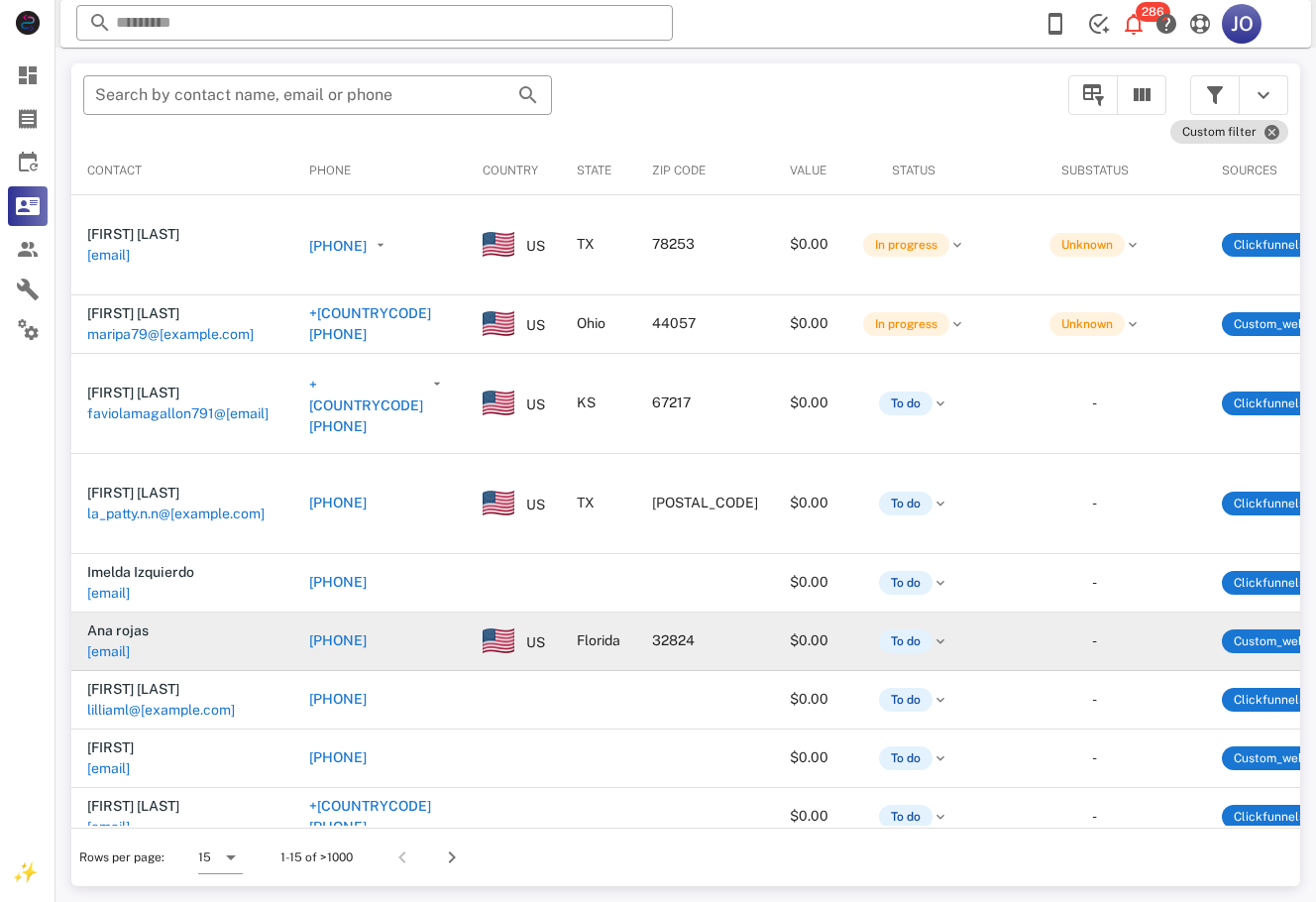 click on "[EMAIL]" at bounding box center (108, 651) 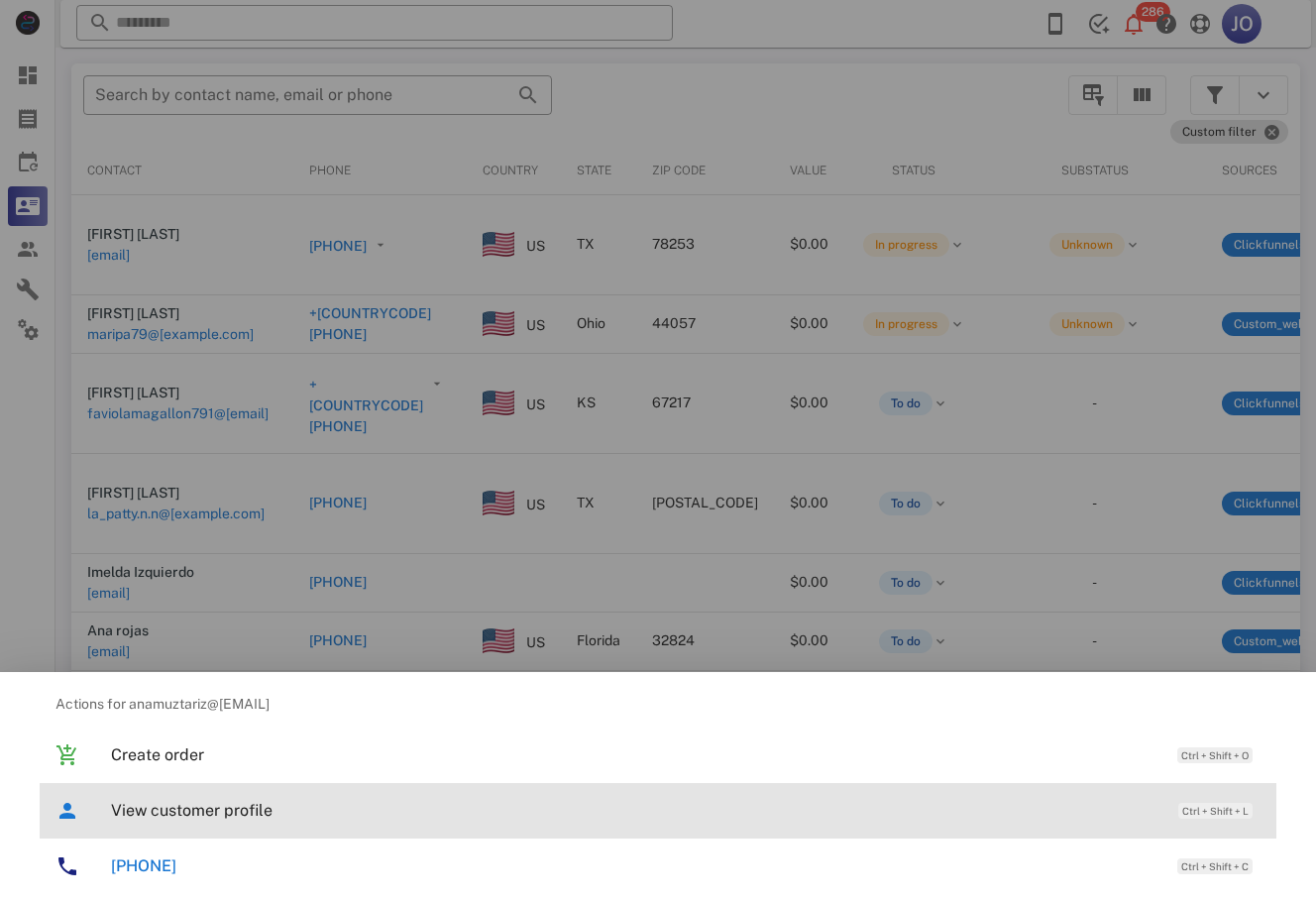 click on "View customer profile" at bounding box center (634, 810) 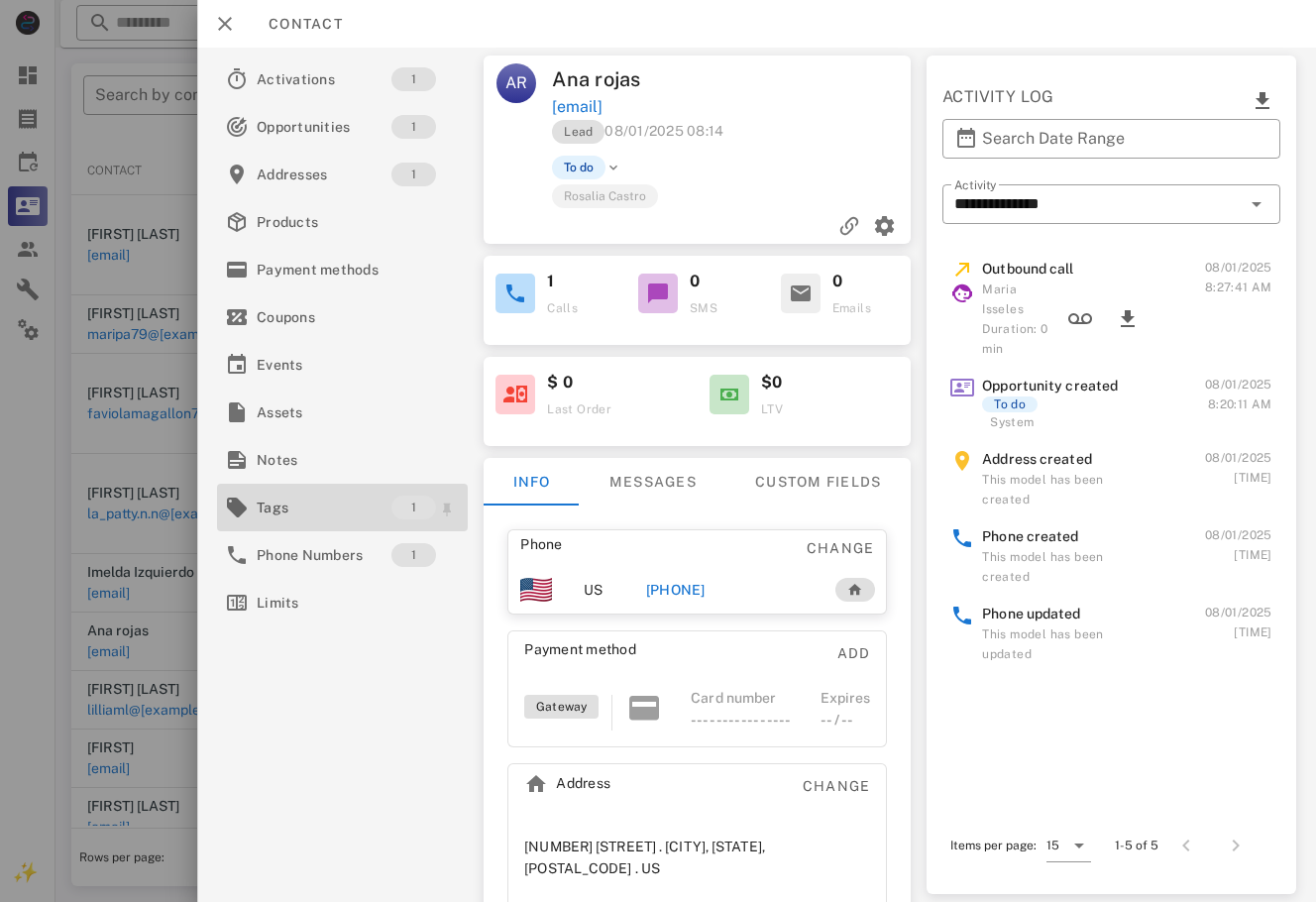 click on "Tags" at bounding box center [324, 507] 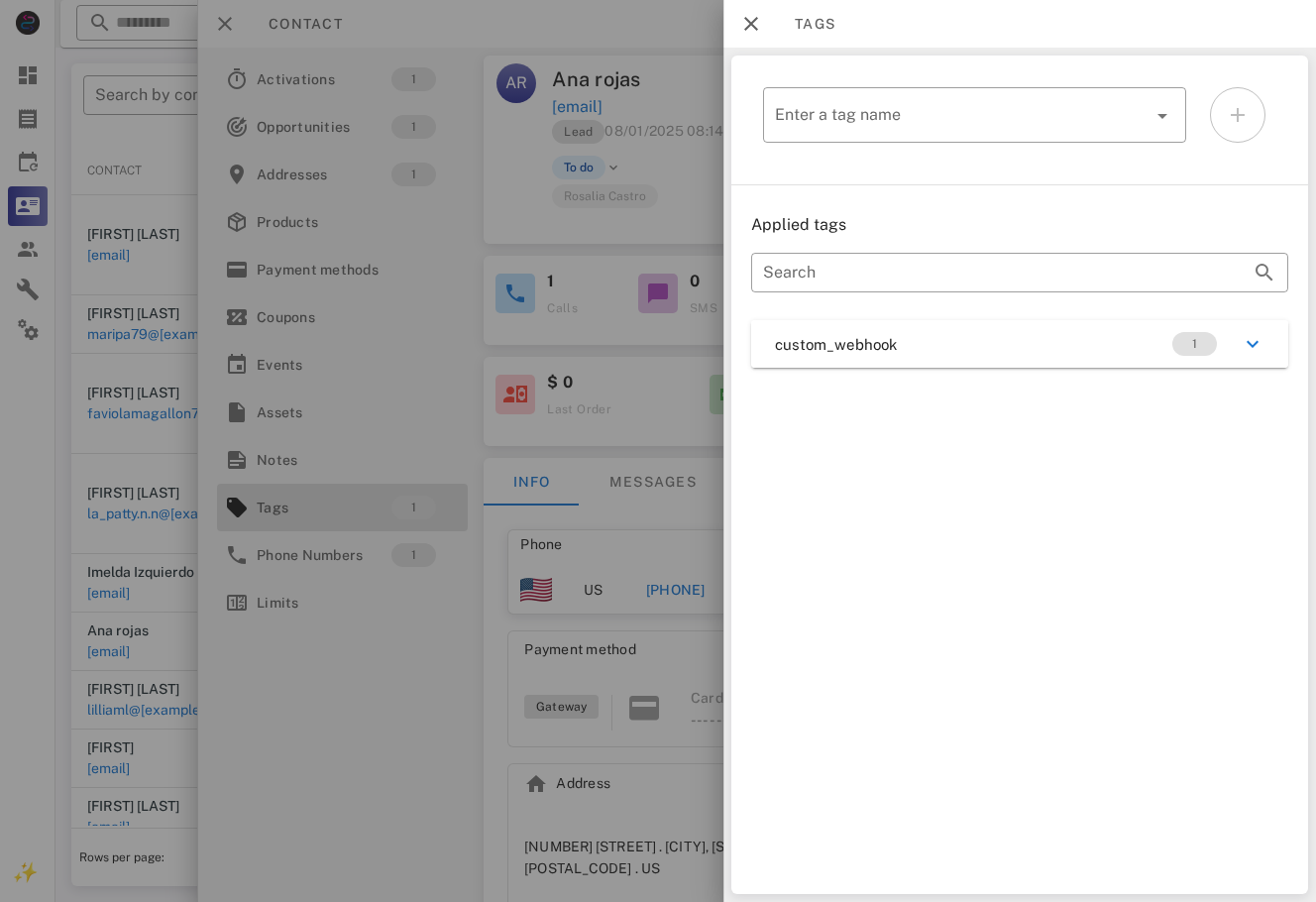 click on "Applied tags ​ Search  custom_webhook  1" at bounding box center [1020, 290] 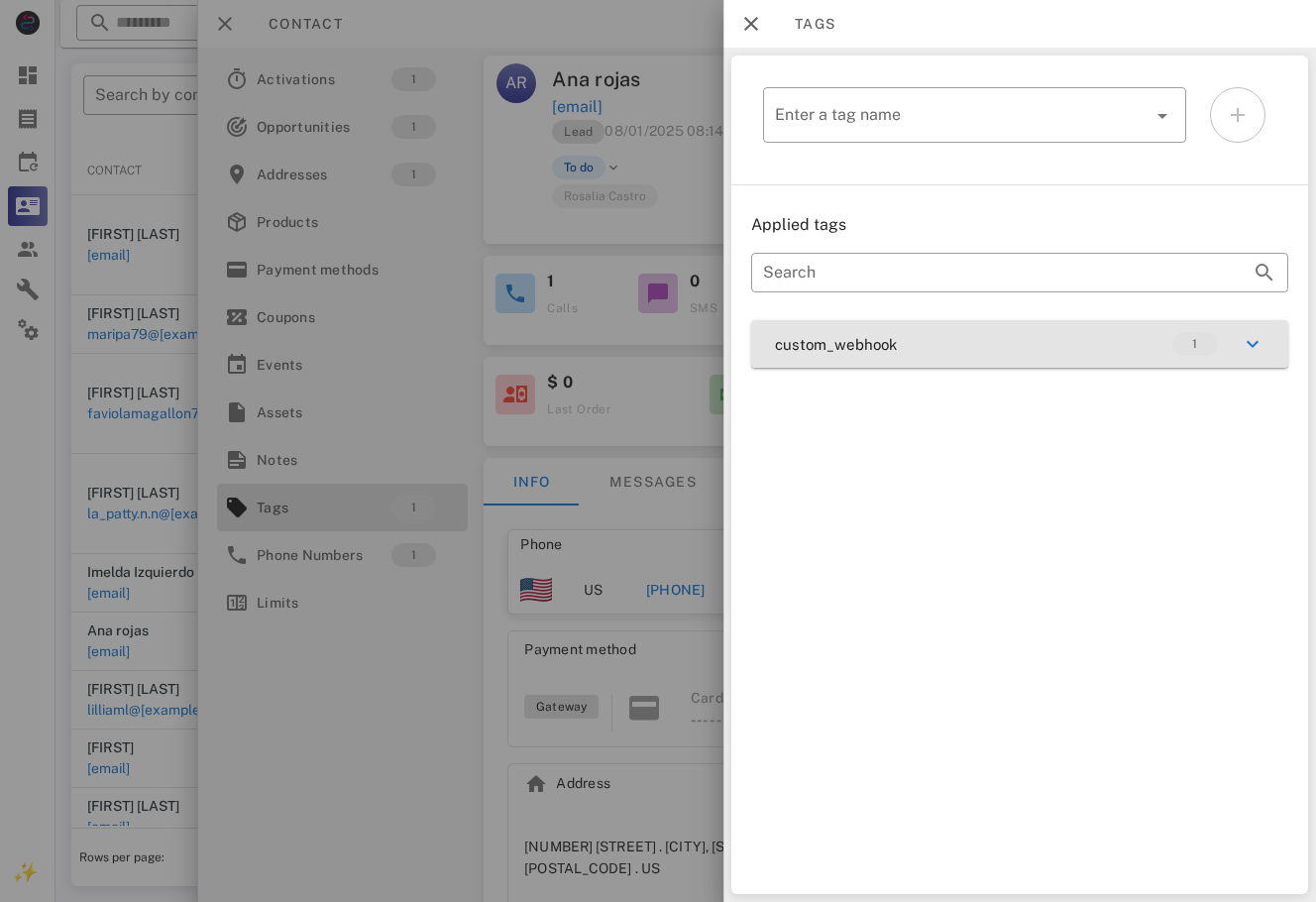 click on "custom_webhook  1" at bounding box center [1020, 344] 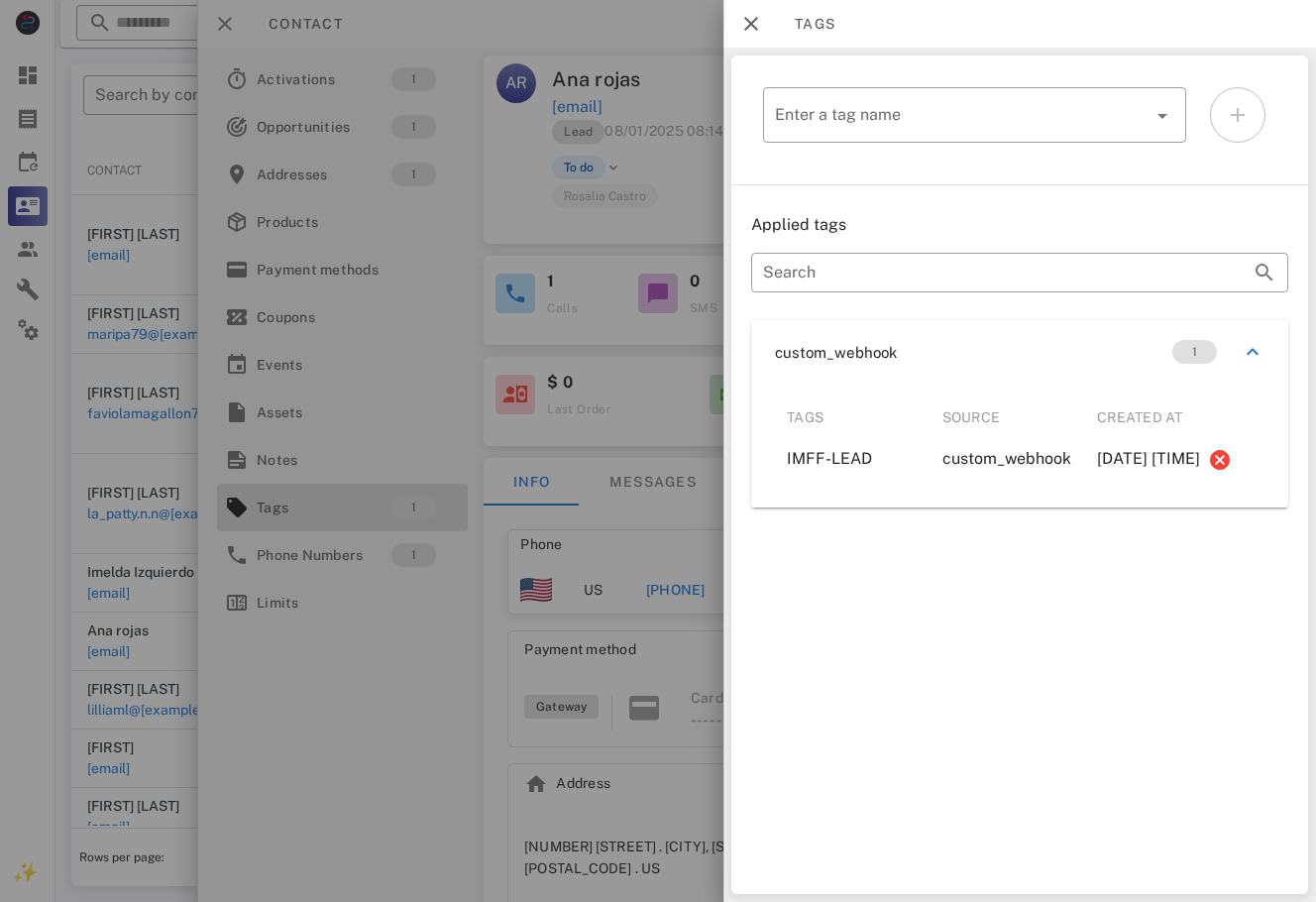 click at bounding box center (658, 451) 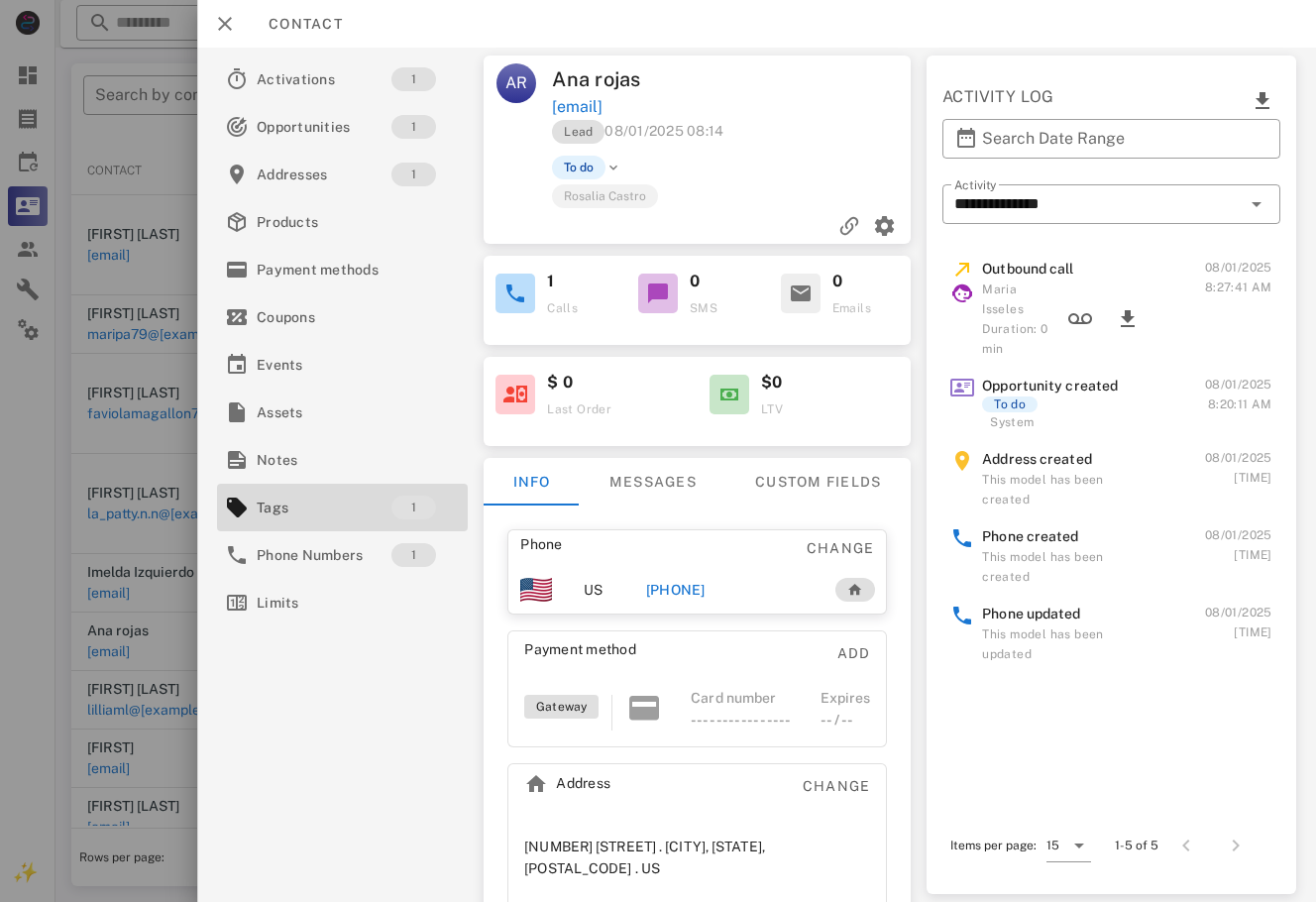 click at bounding box center [658, 451] 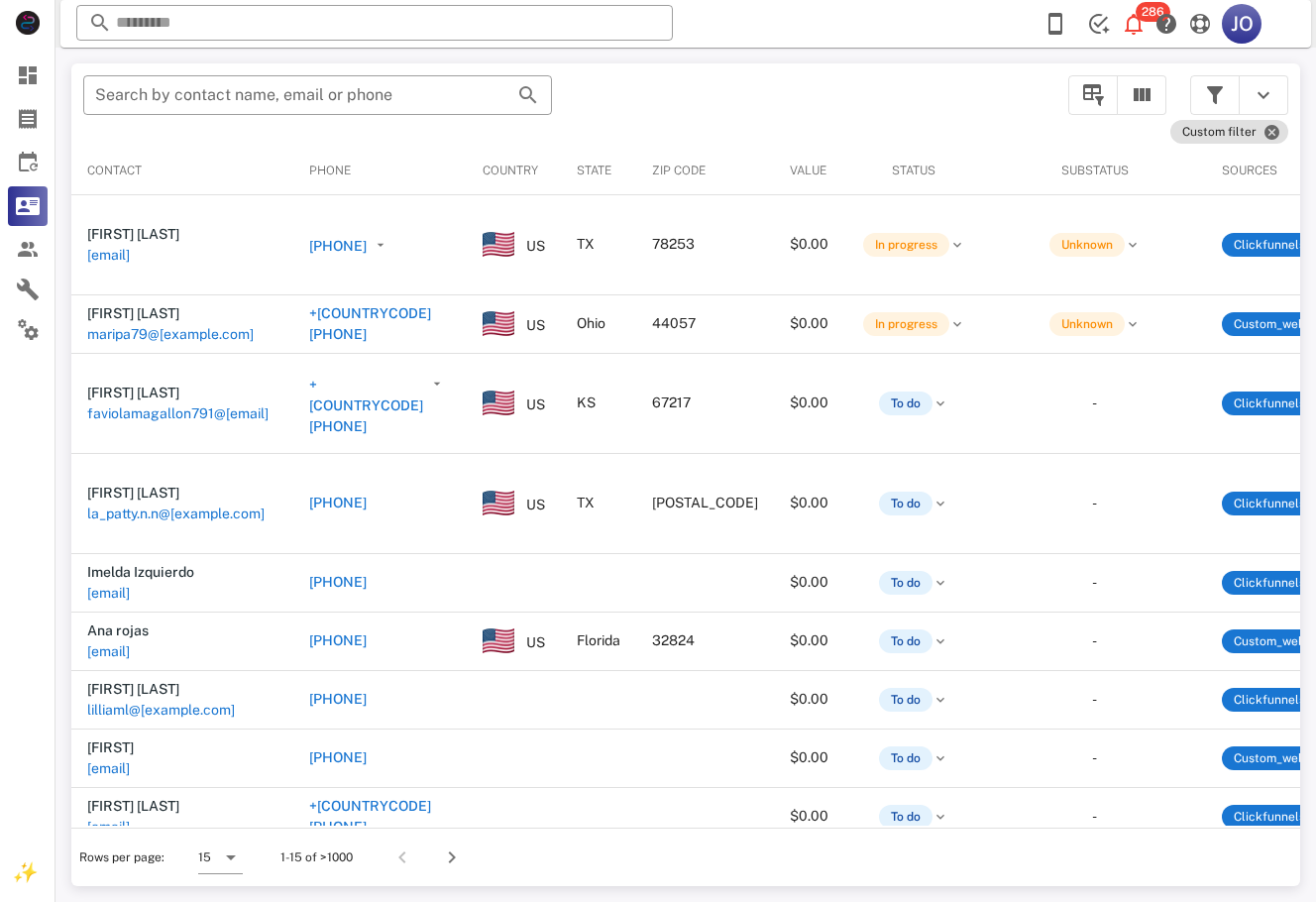 click on "Rows per page: 15" at bounding box center (161, 857) 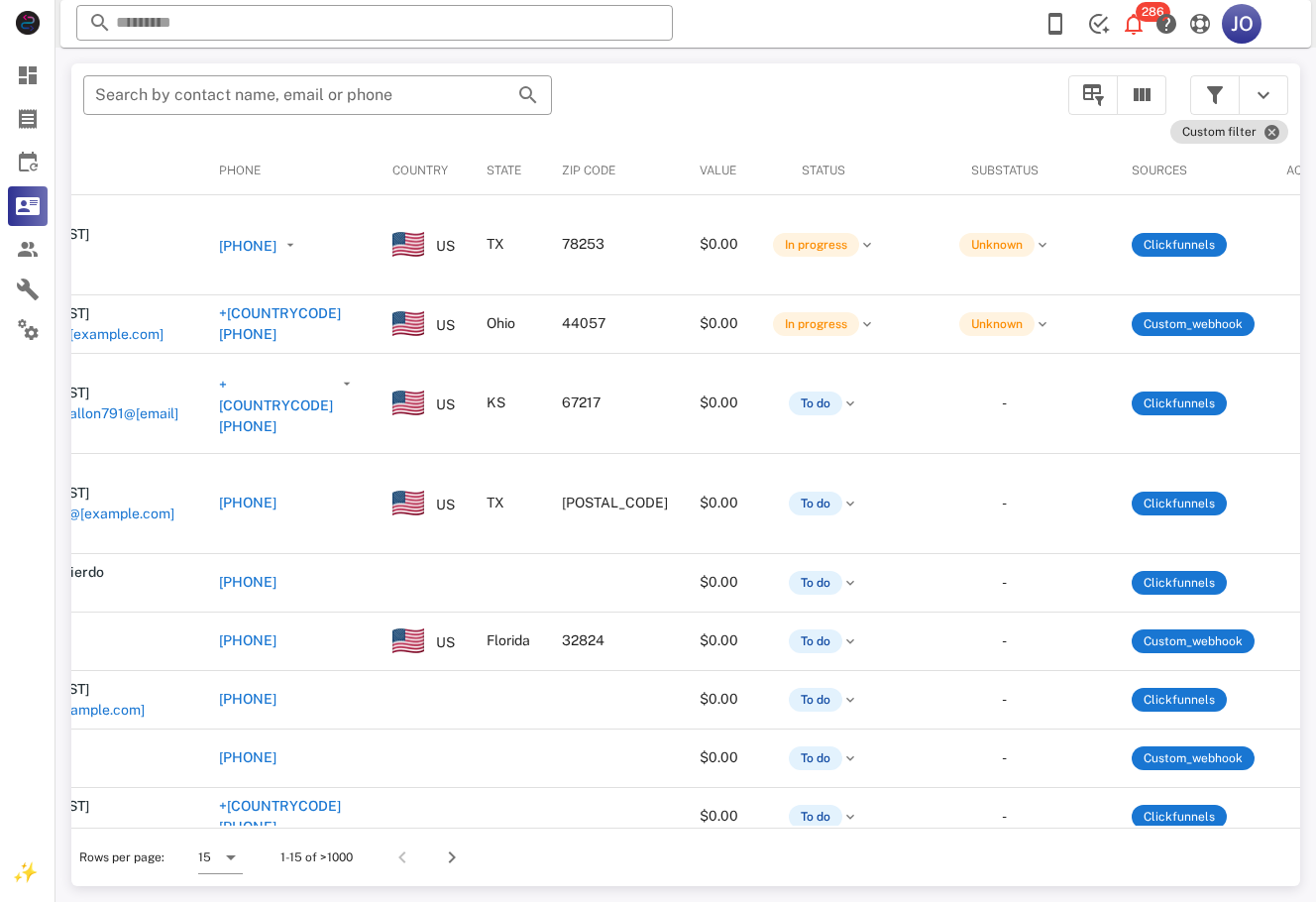 scroll, scrollTop: 0, scrollLeft: 0, axis: both 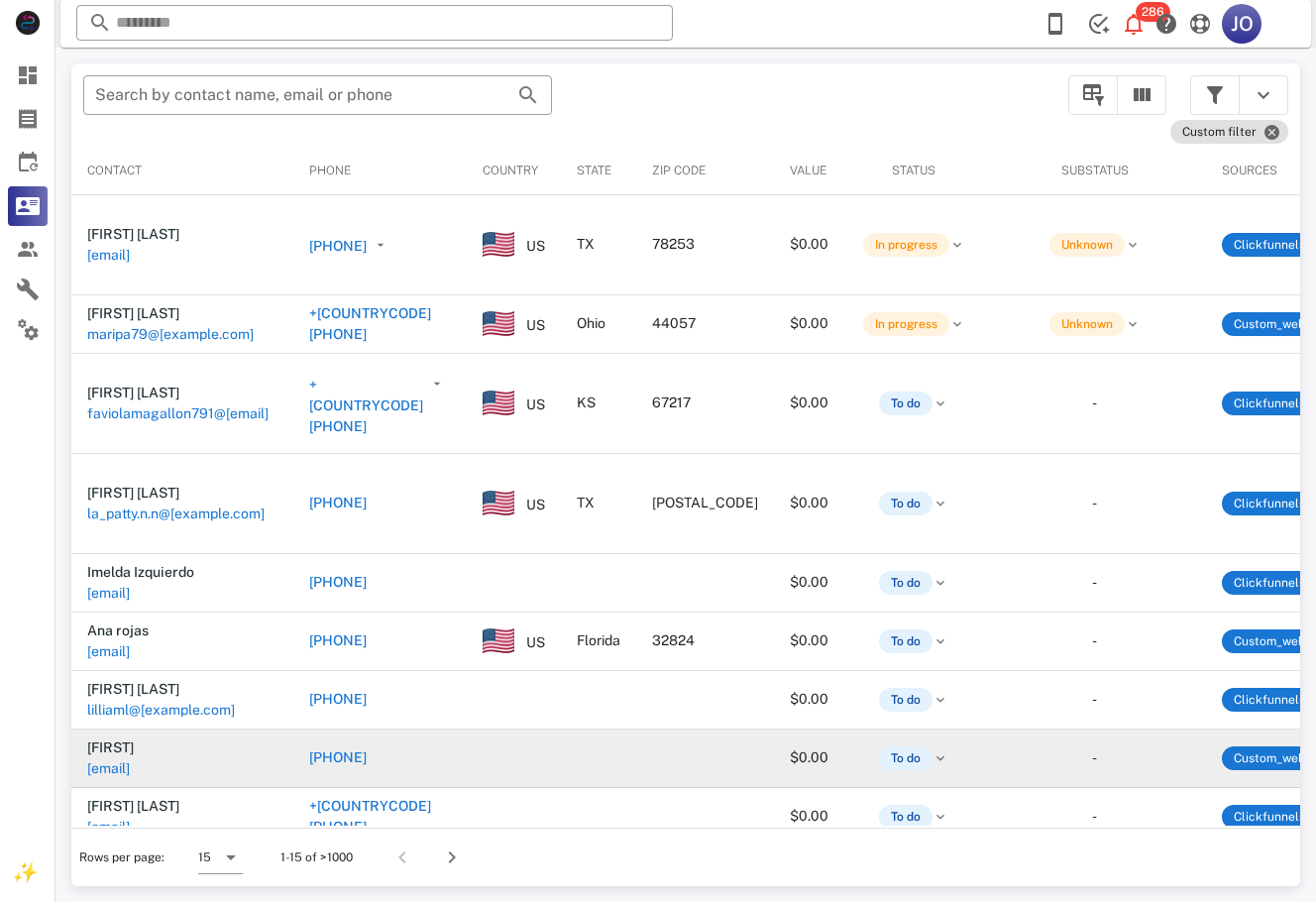 click on "[EMAIL]" at bounding box center [108, 768] 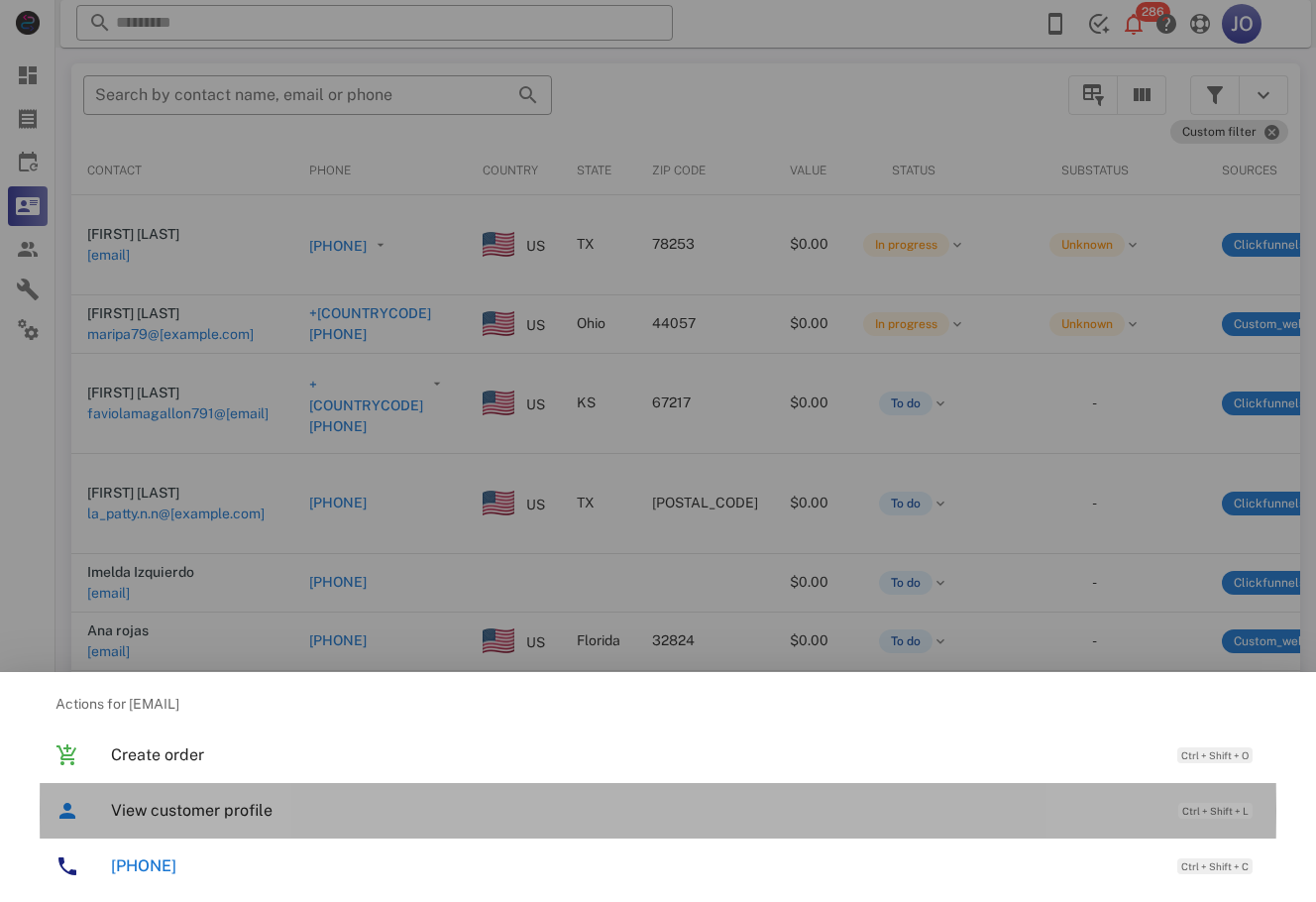 click on "View customer profile Ctrl + Shift + L" at bounding box center [686, 810] 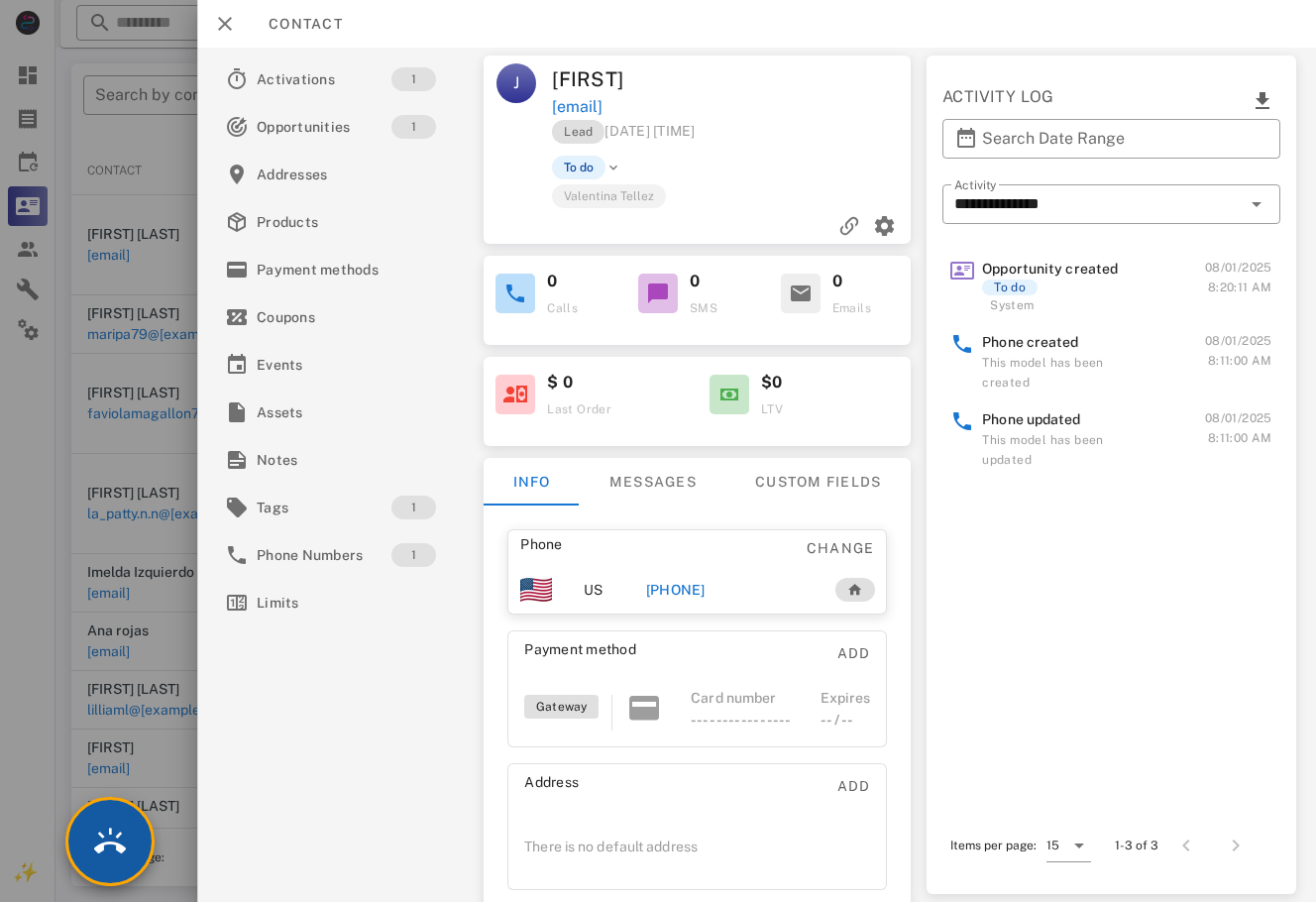 click at bounding box center [110, 842] 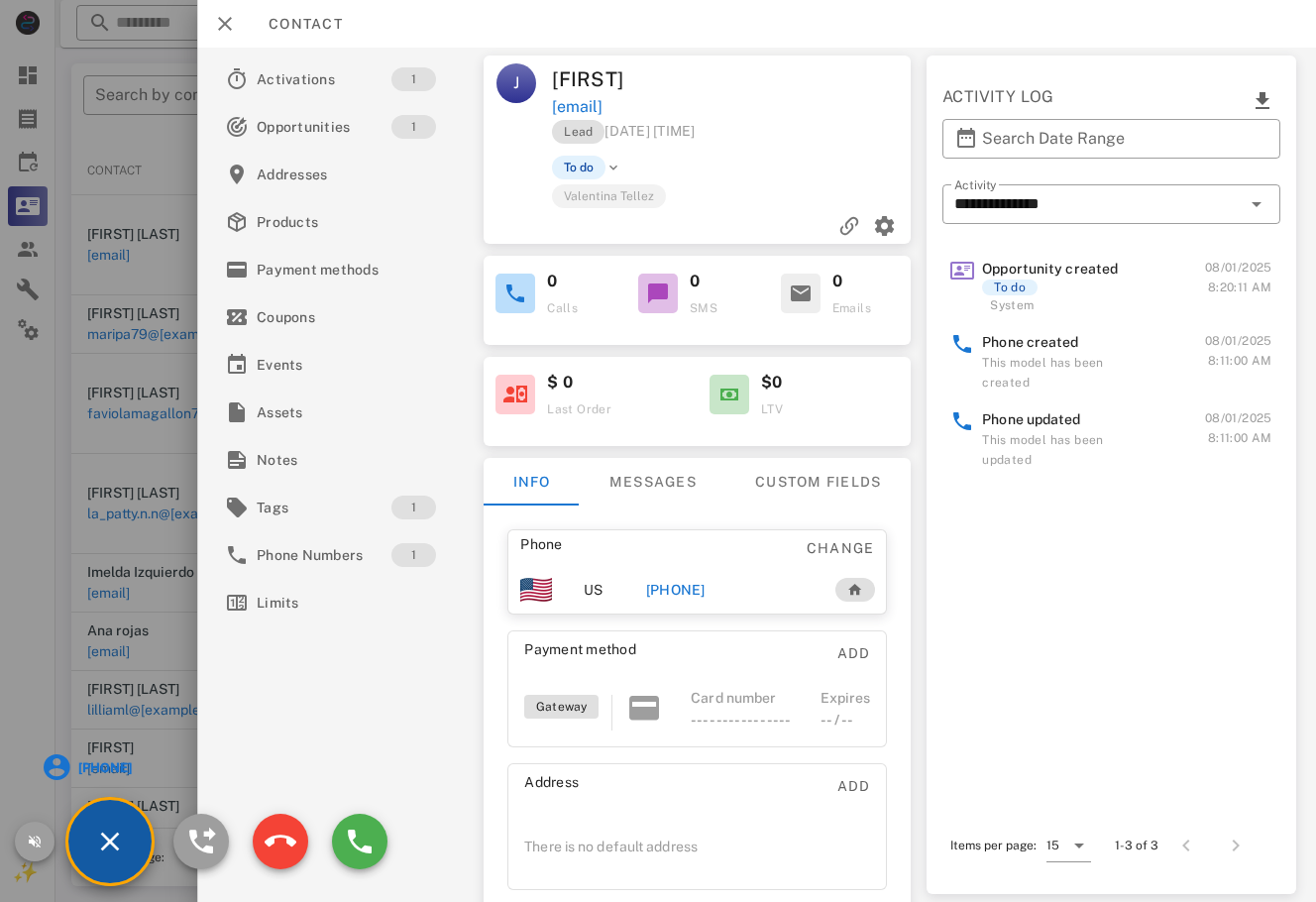 click on "[PHONE]" at bounding box center (103, 767) 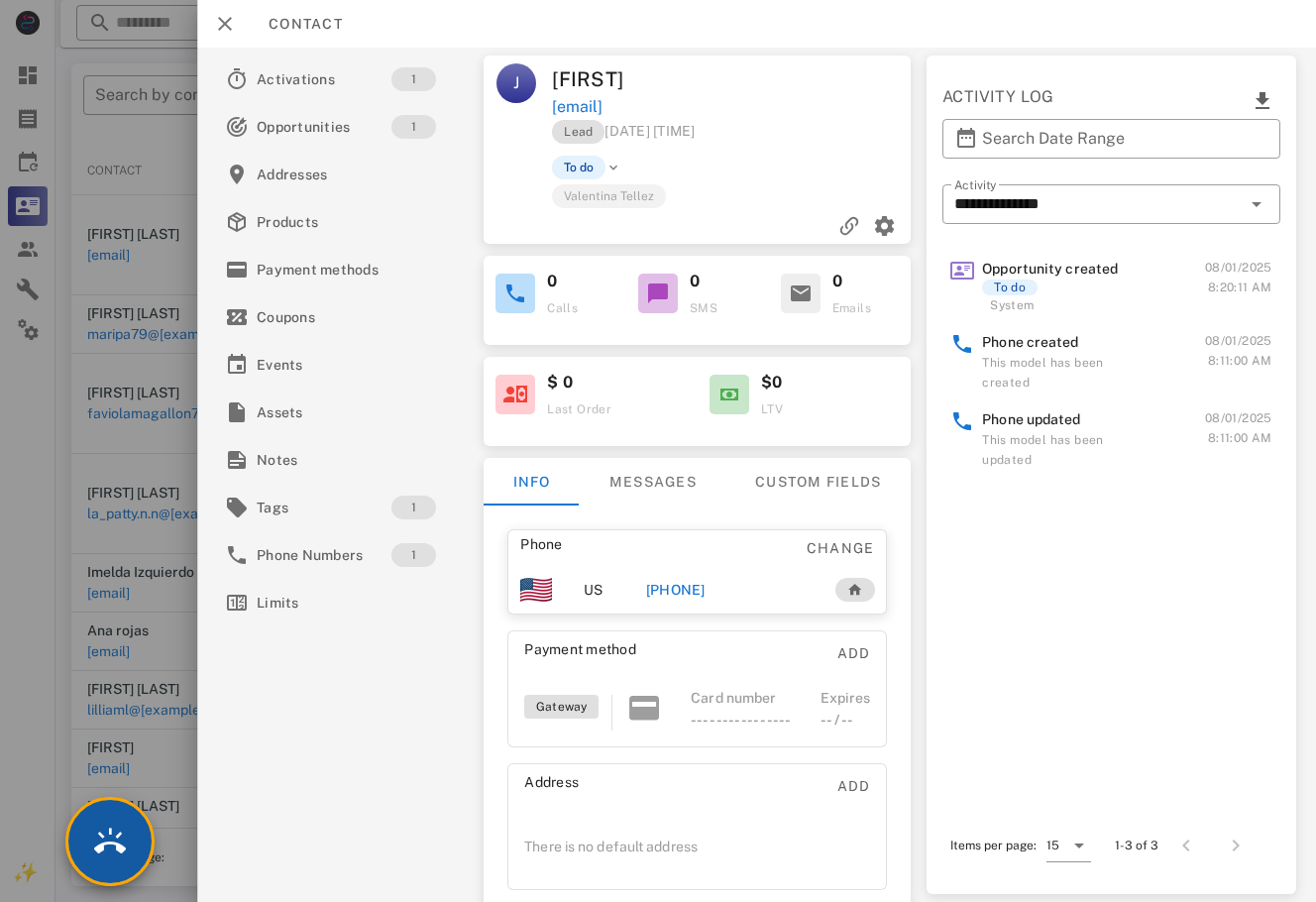 click at bounding box center (110, 842) 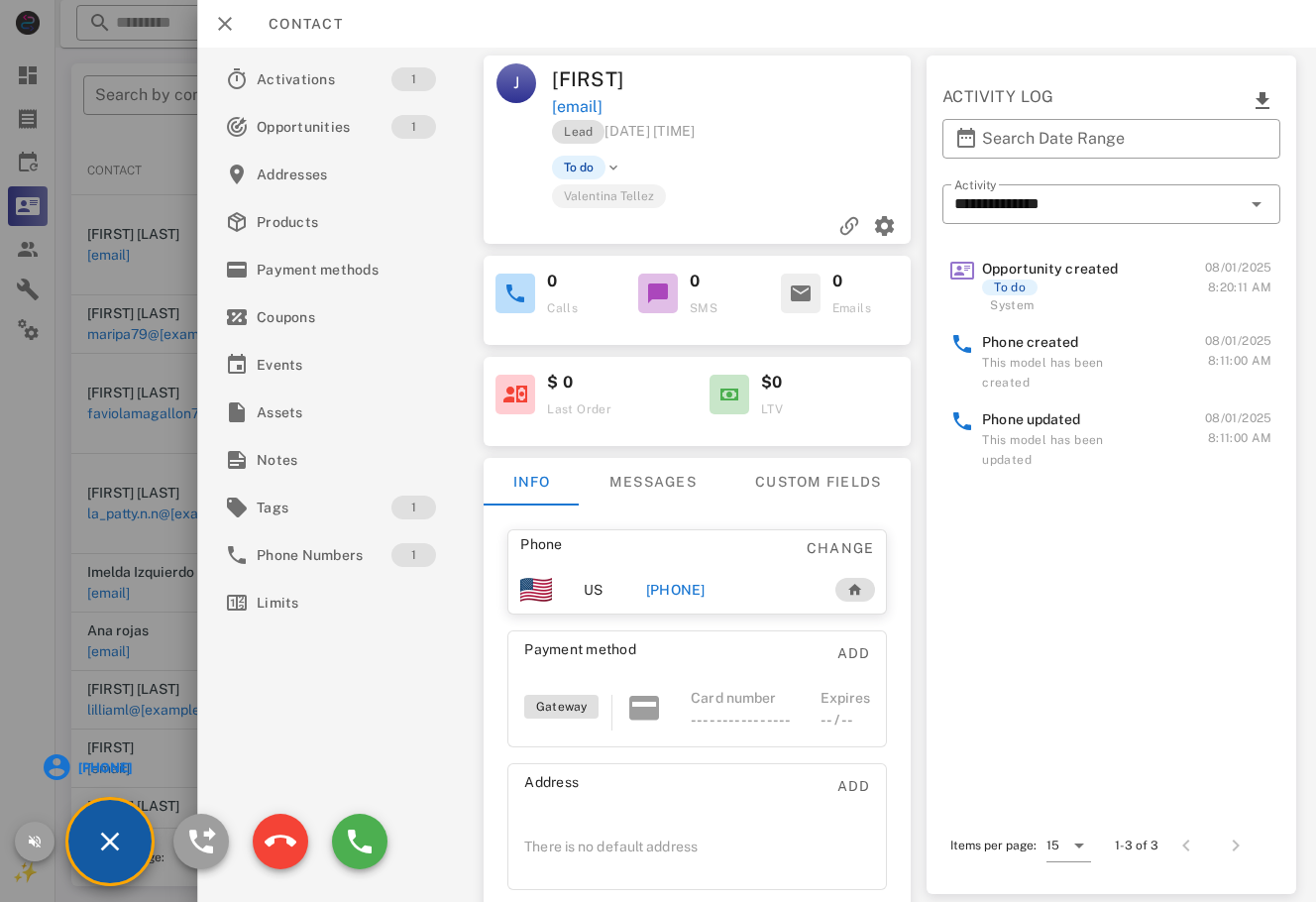 click on "[PHONE]" at bounding box center [103, 767] 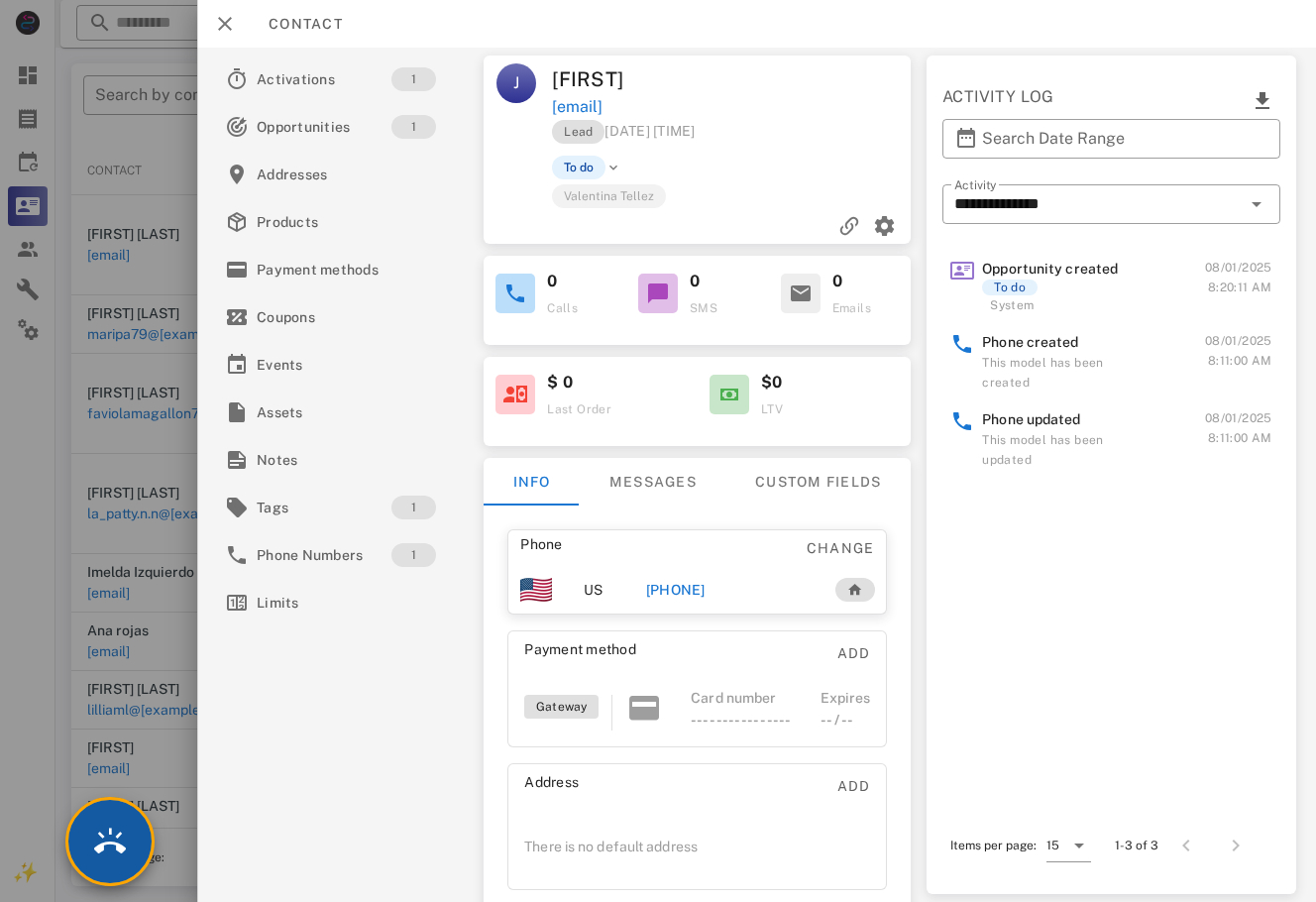 click at bounding box center [110, 842] 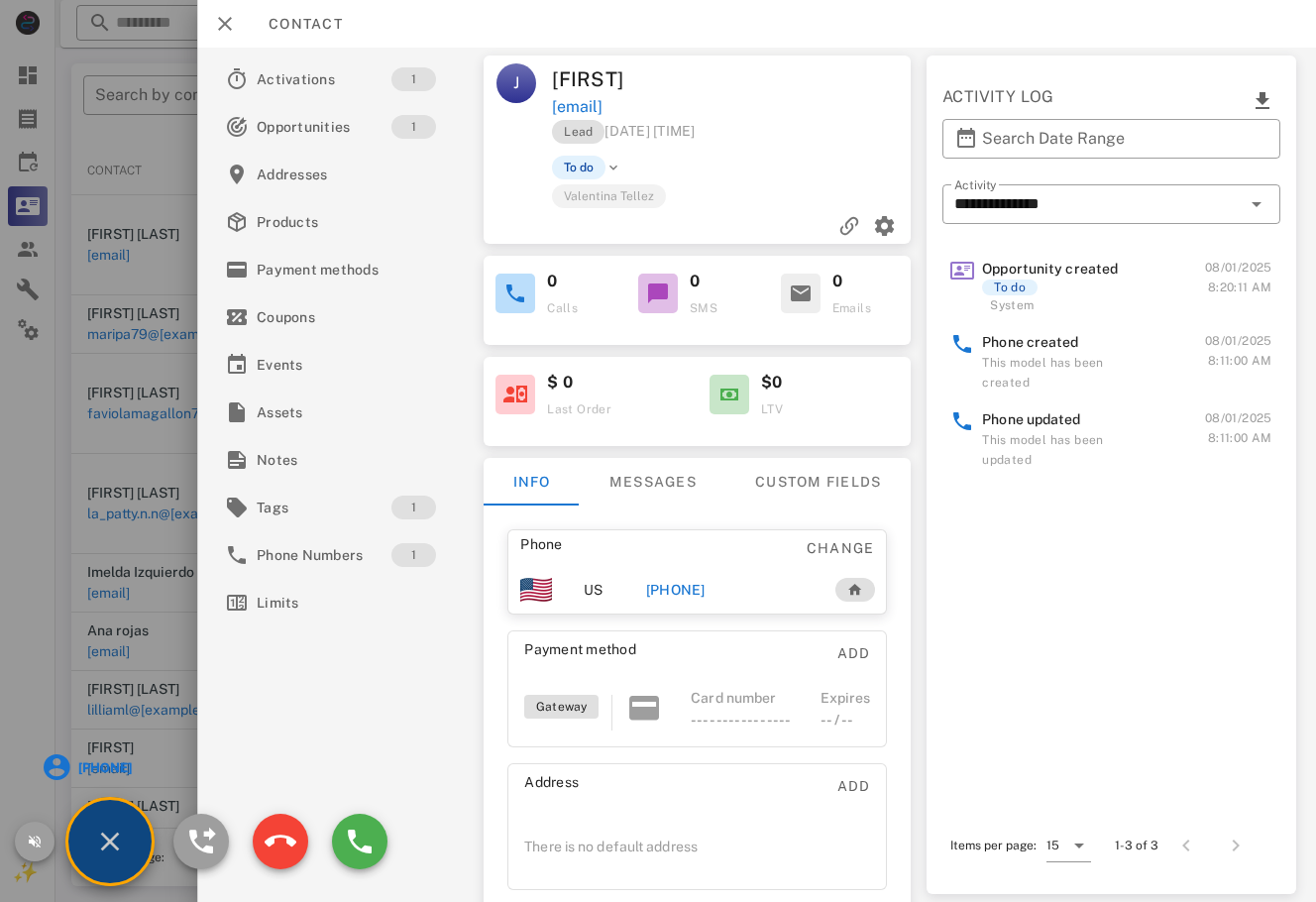 click on "[PHONE]" at bounding box center [87, 767] 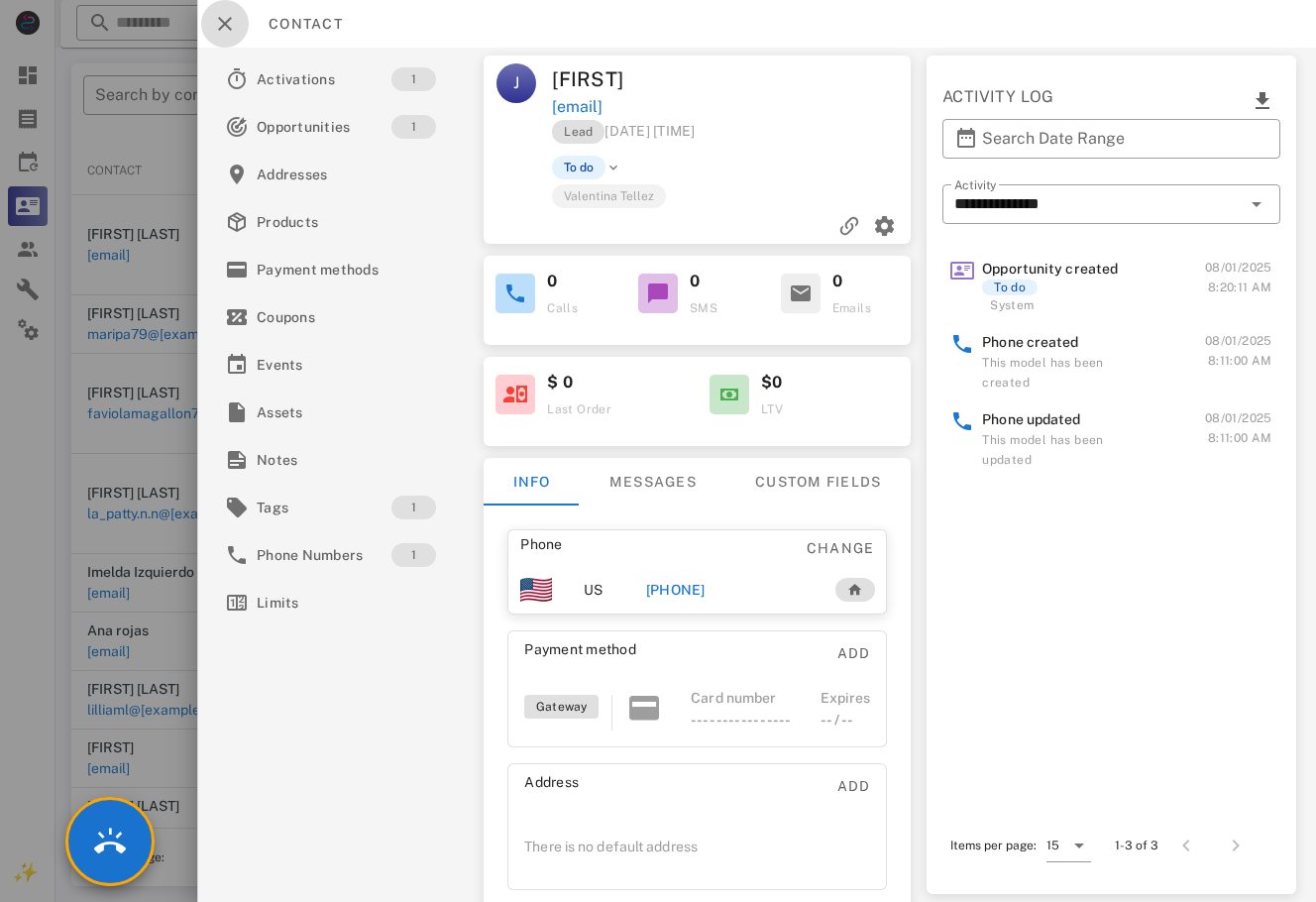 click at bounding box center (225, 24) 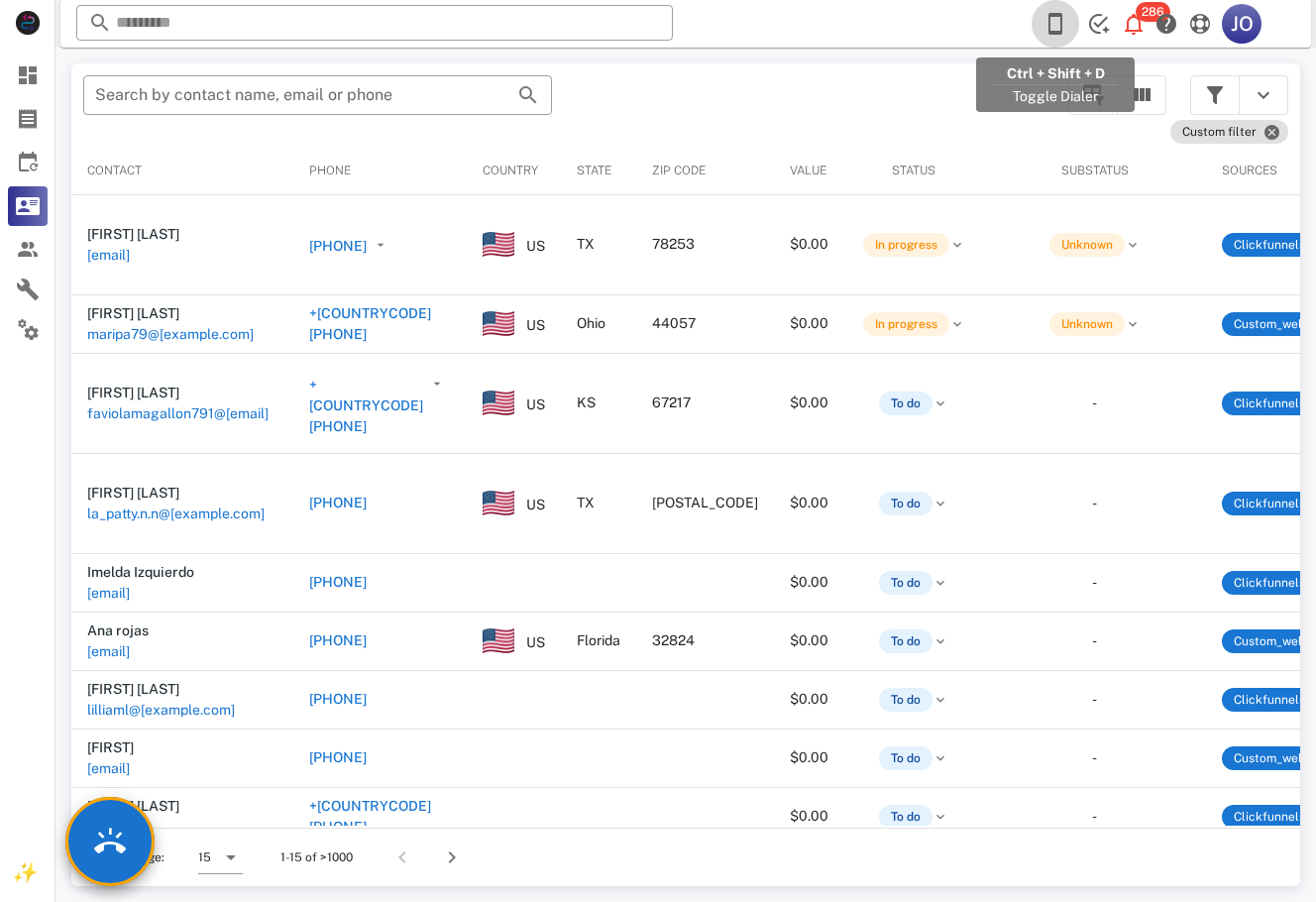 click at bounding box center (1055, 24) 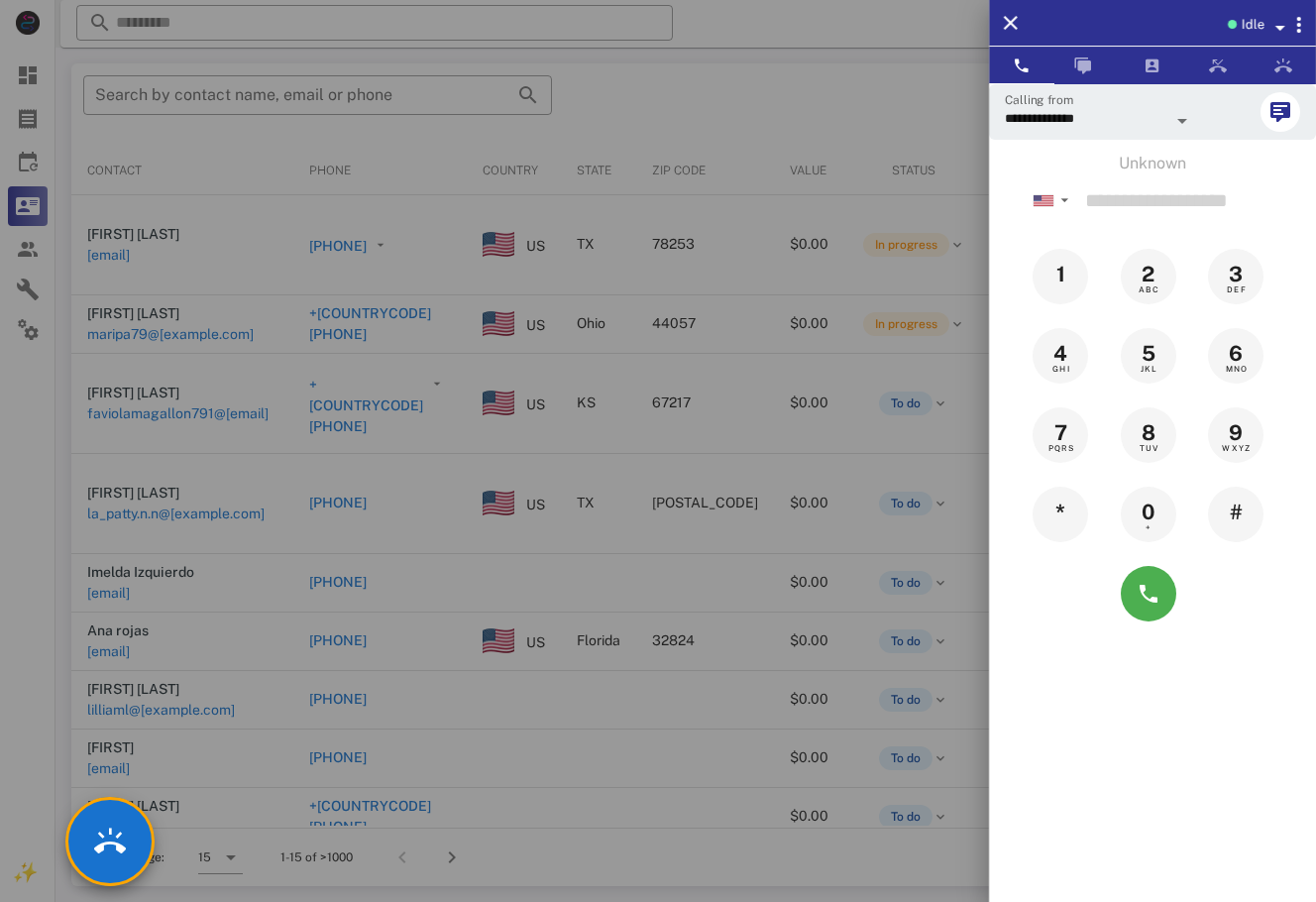 click on "Idle" at bounding box center (1252, 25) 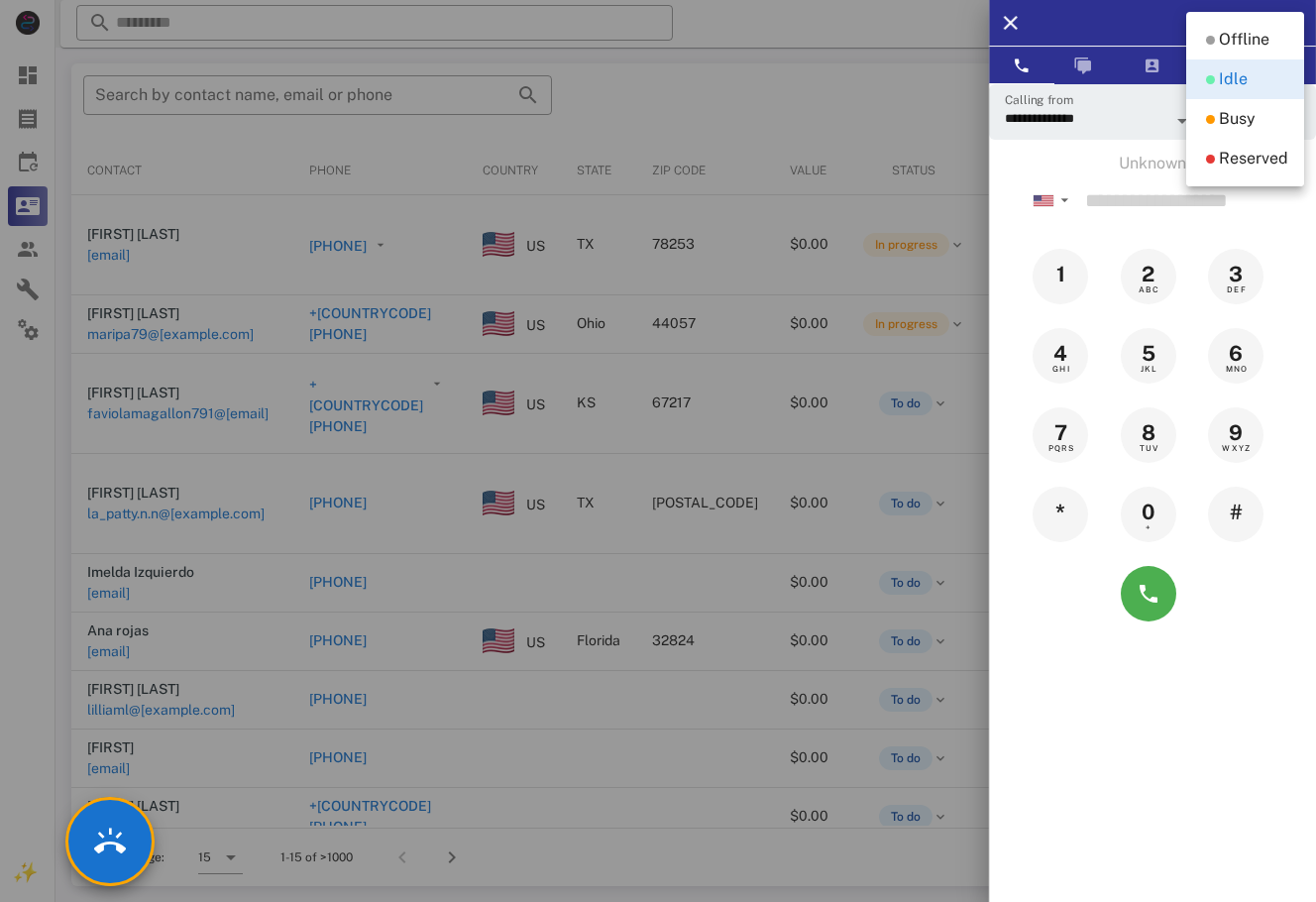 click on "Offline" at bounding box center (1244, 40) 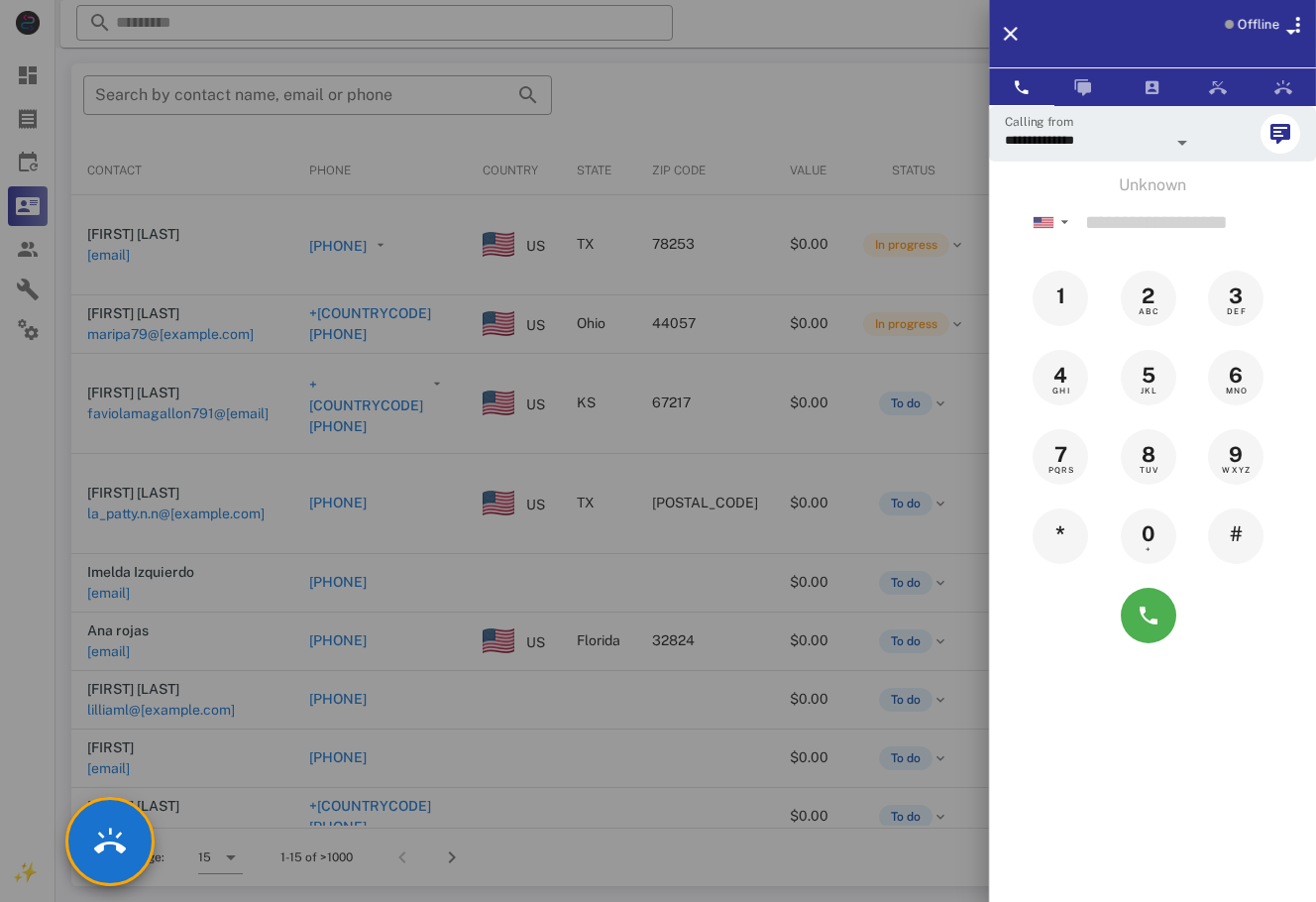 click at bounding box center [658, 451] 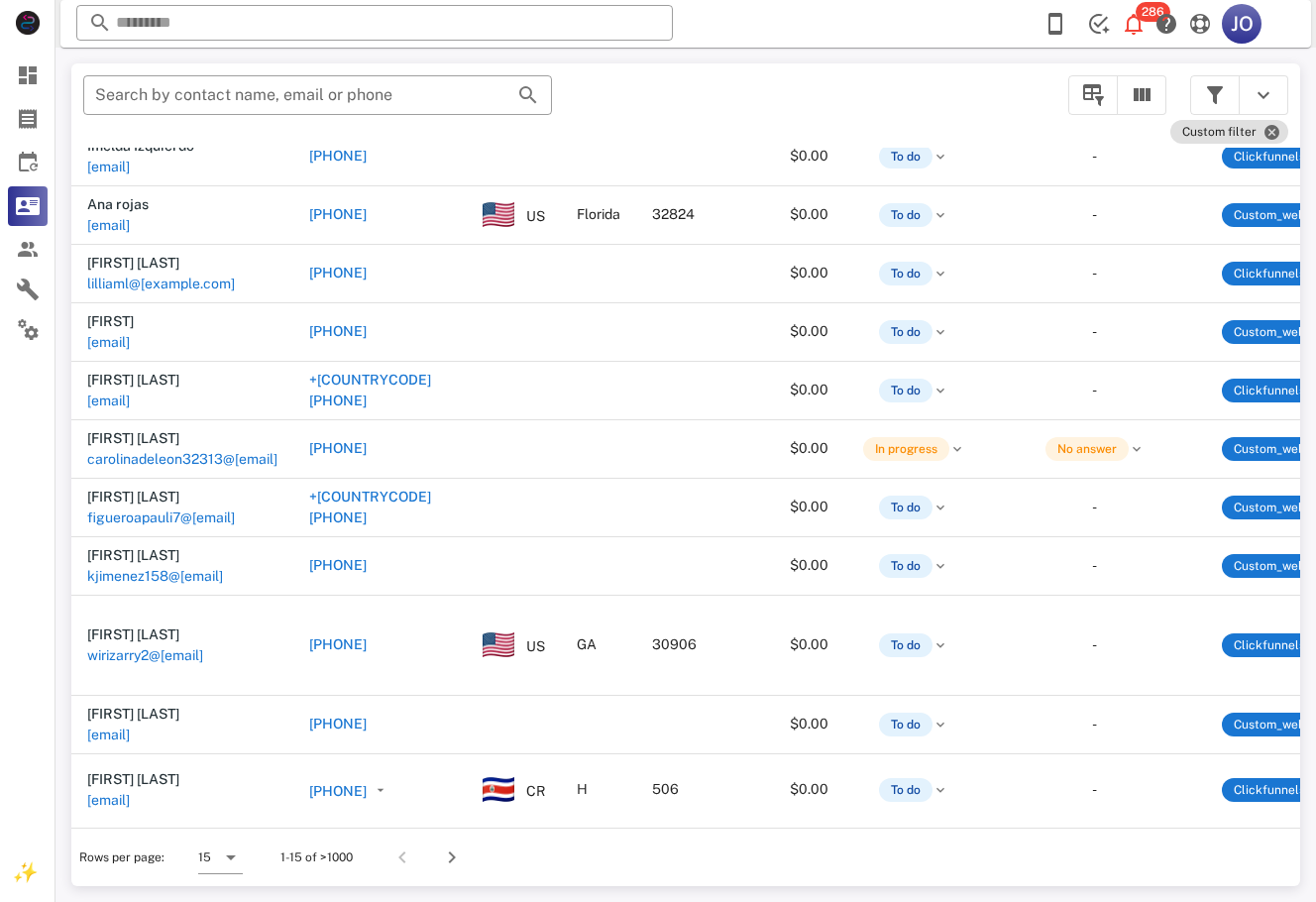 scroll, scrollTop: 436, scrollLeft: 460, axis: both 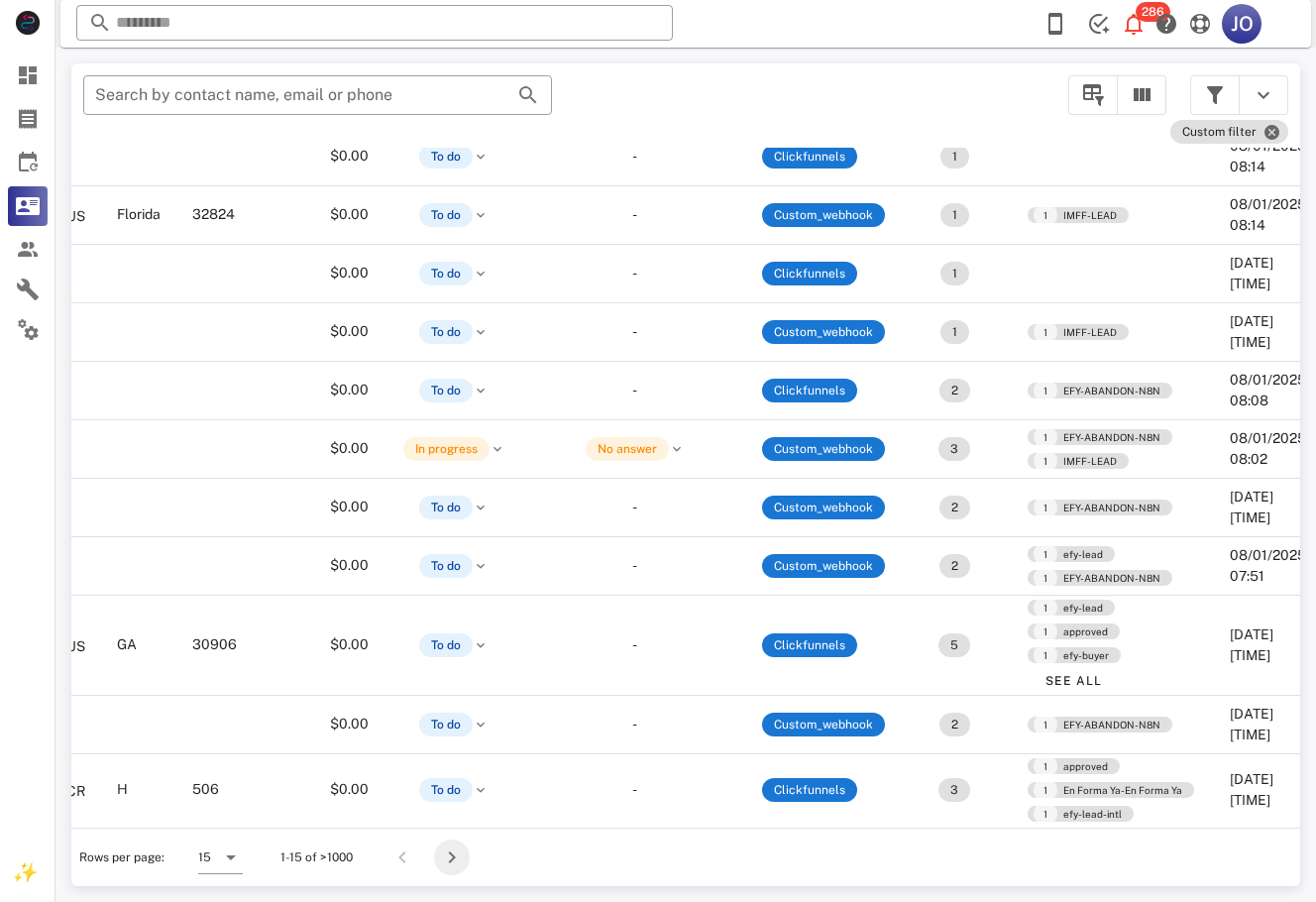 click at bounding box center [452, 857] 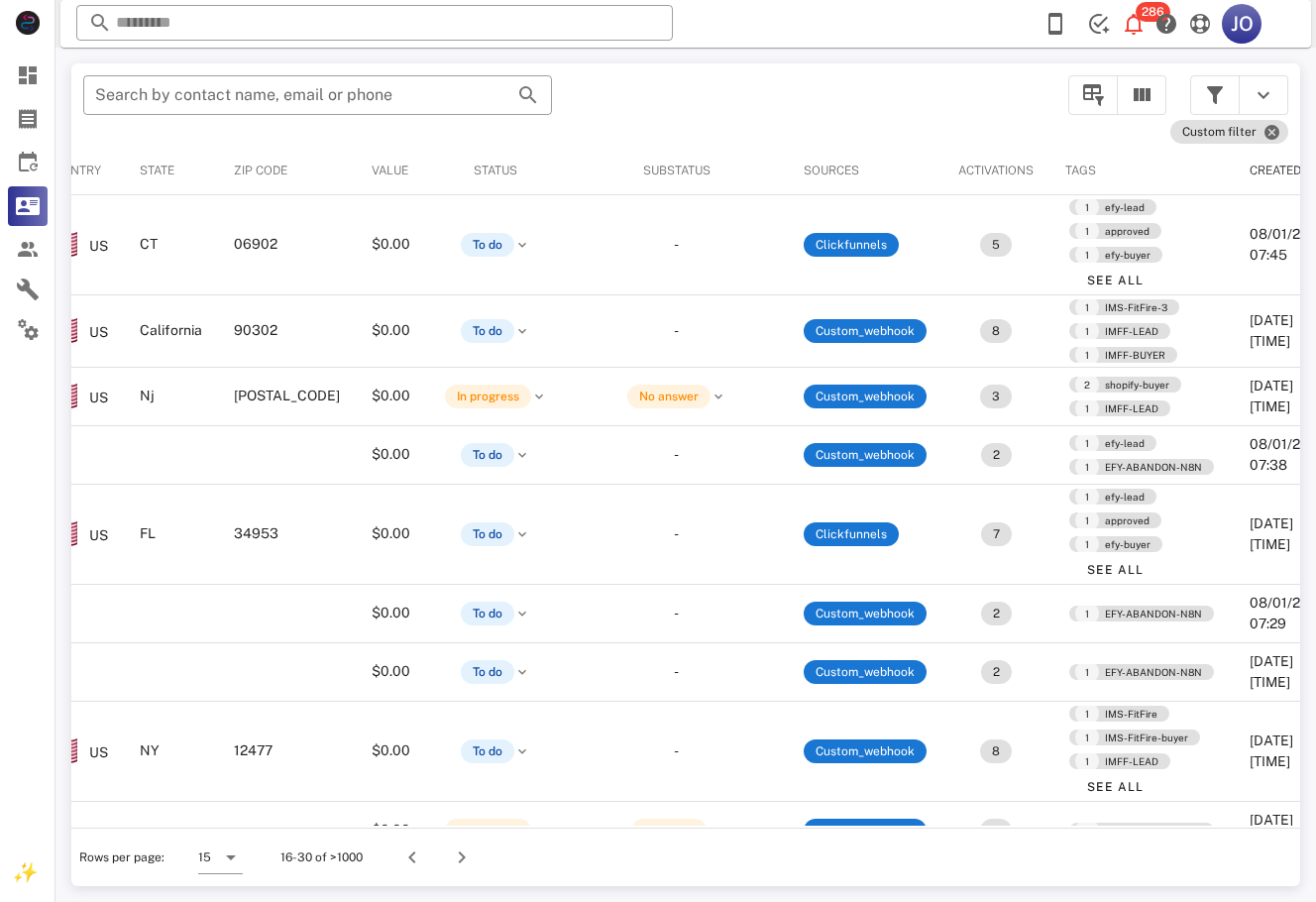 scroll, scrollTop: 384, scrollLeft: 460, axis: both 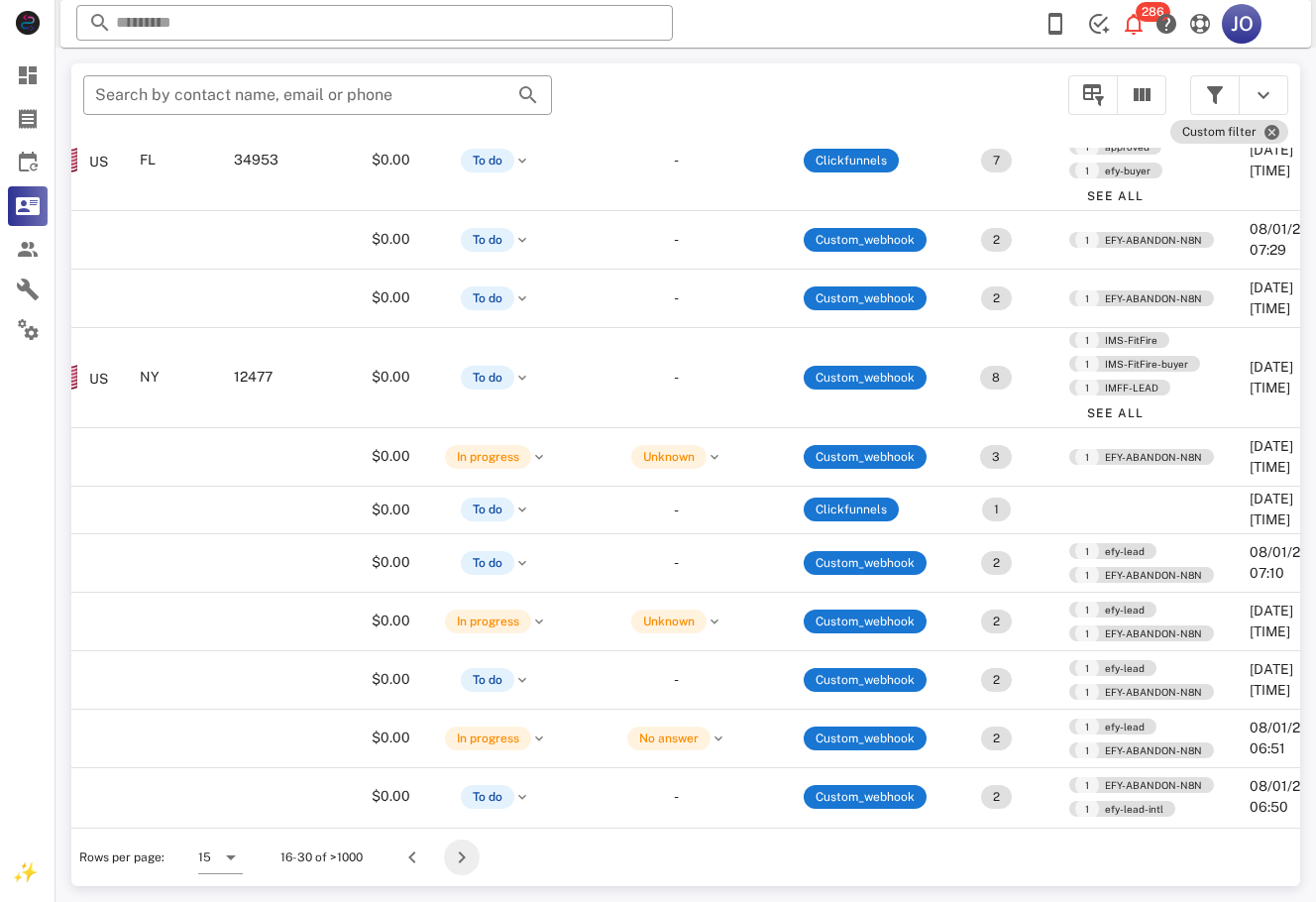 click at bounding box center [462, 857] 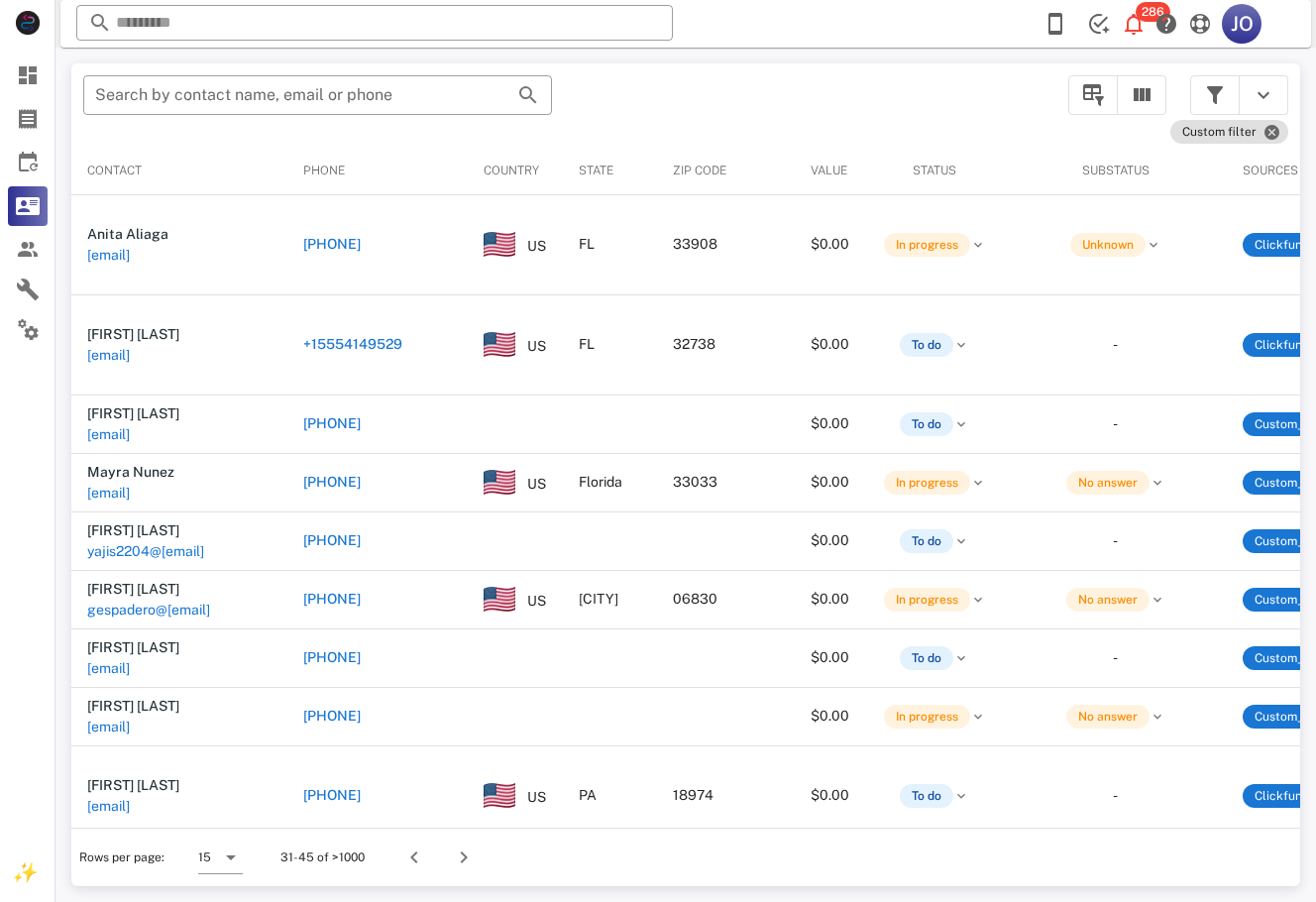 scroll, scrollTop: 0, scrollLeft: 475, axis: horizontal 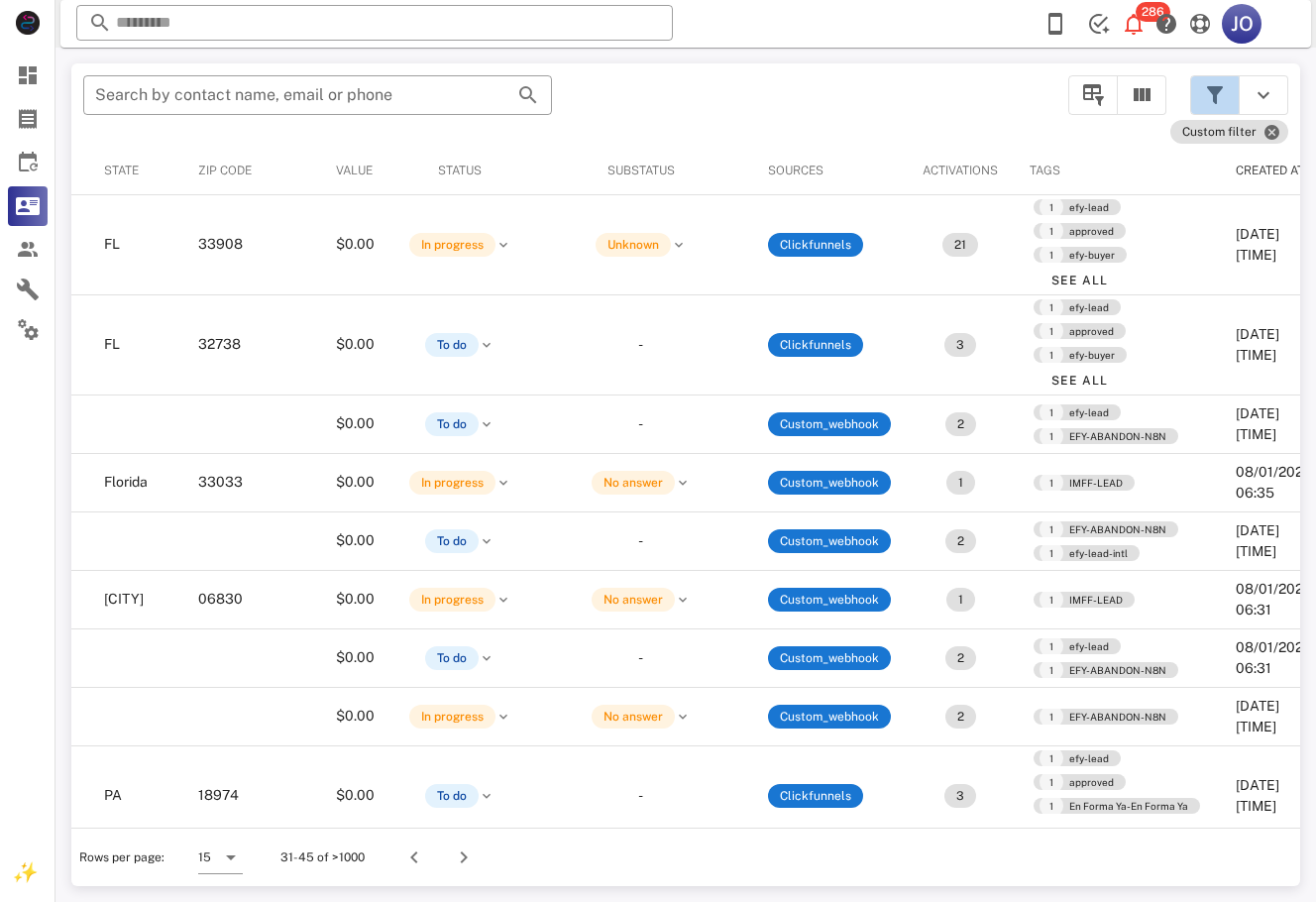 click at bounding box center (1215, 95) 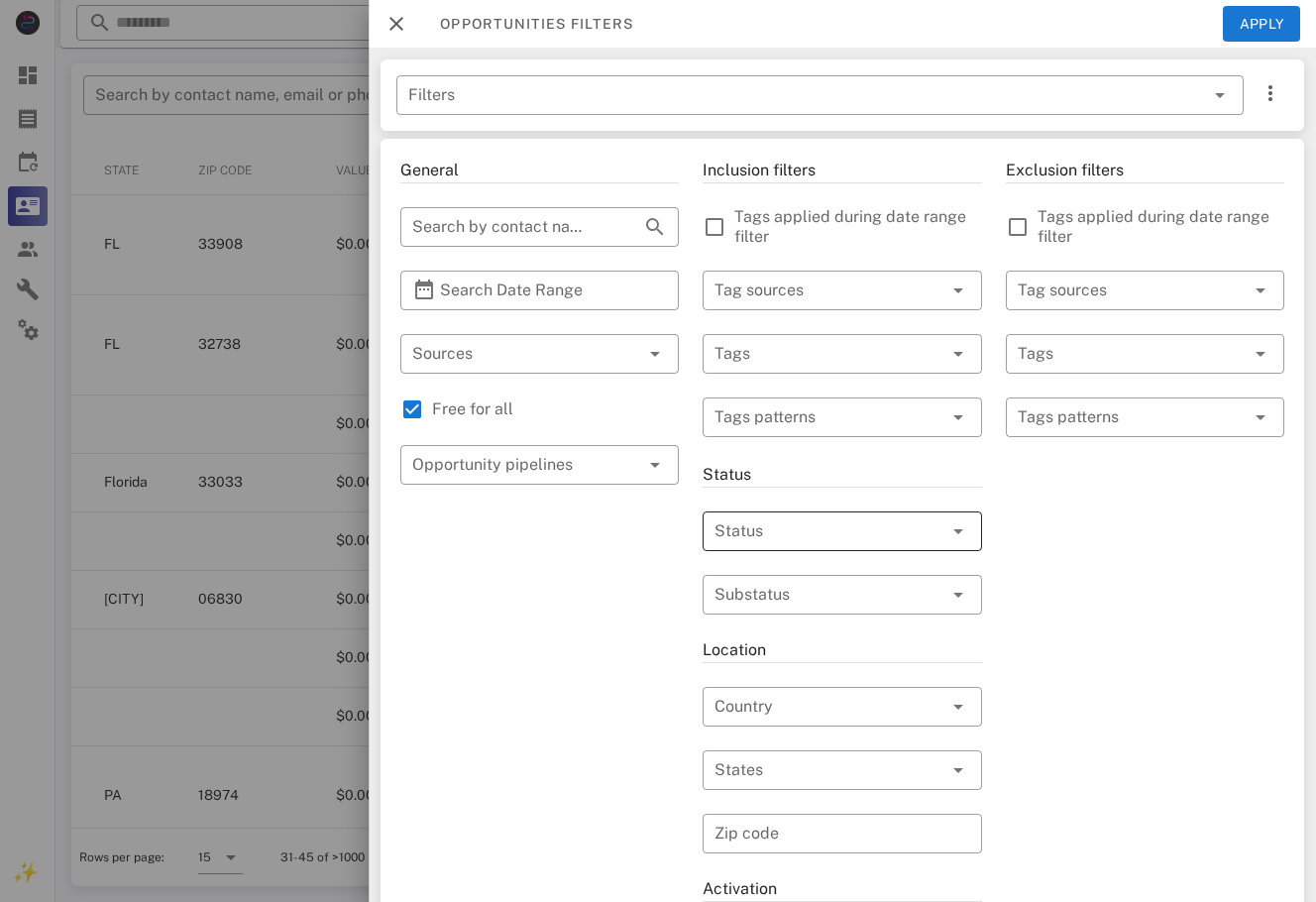 click at bounding box center (814, 531) 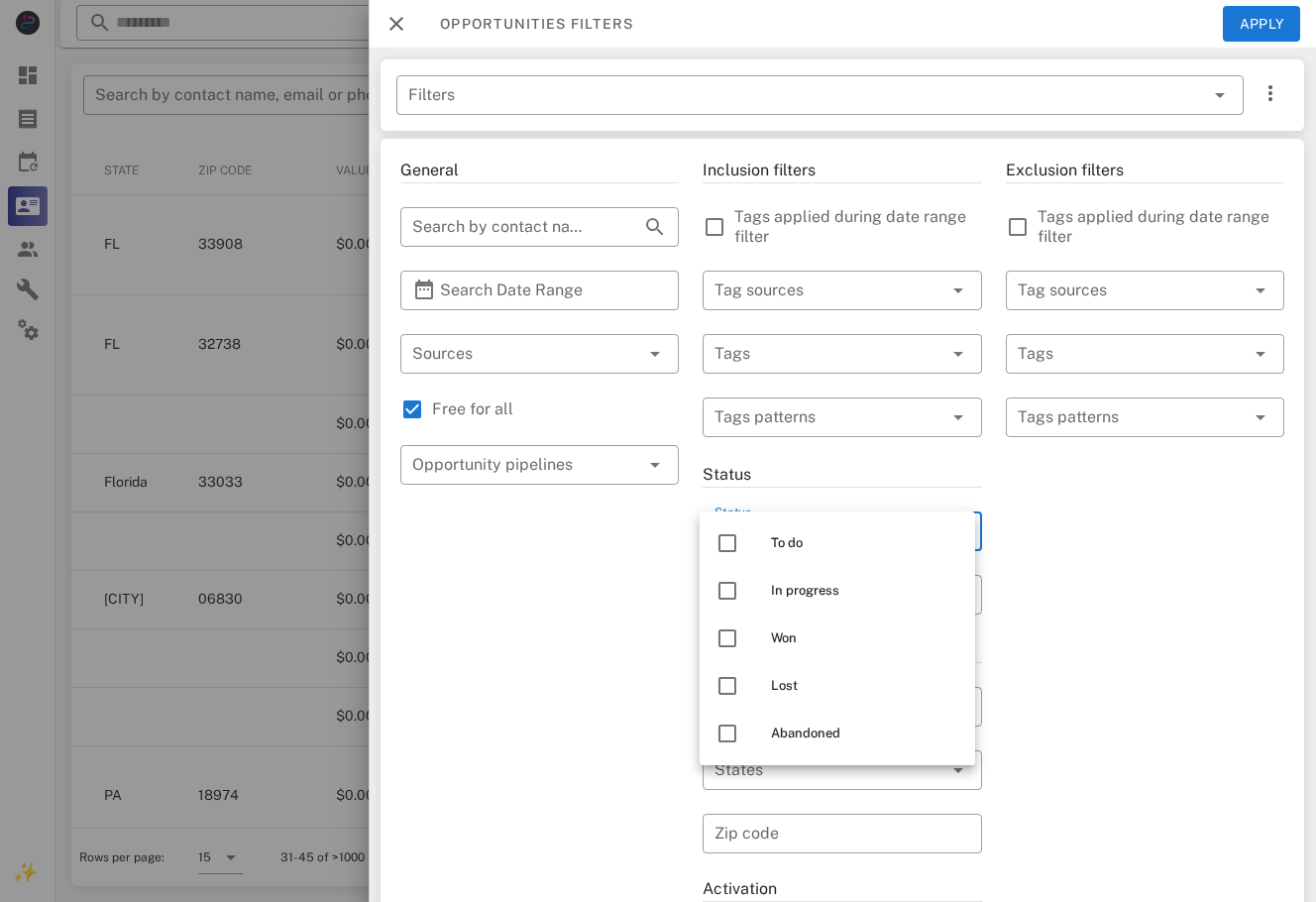 click on "To do" at bounding box center (837, 543) 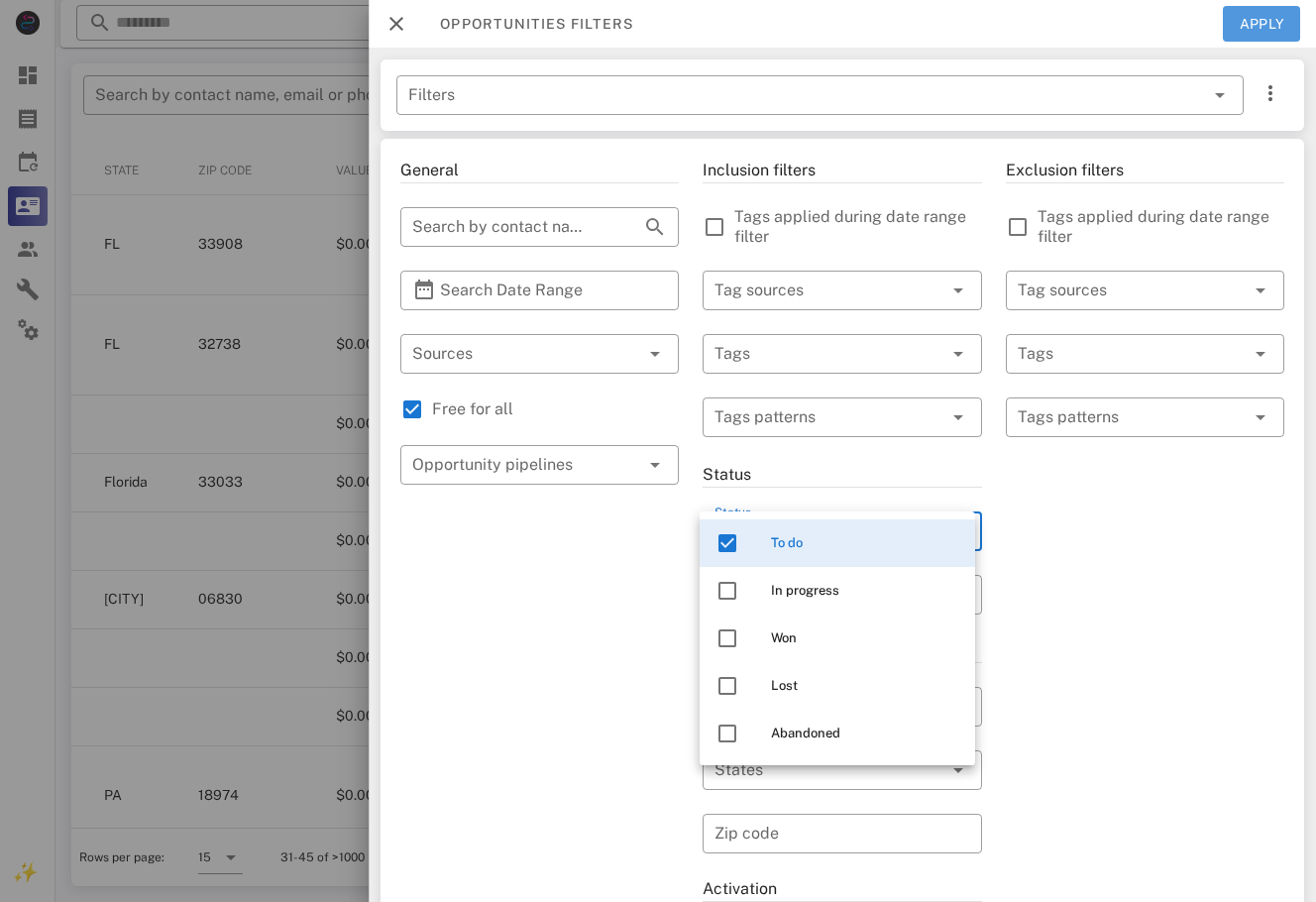 click on "Apply" at bounding box center [1261, 24] 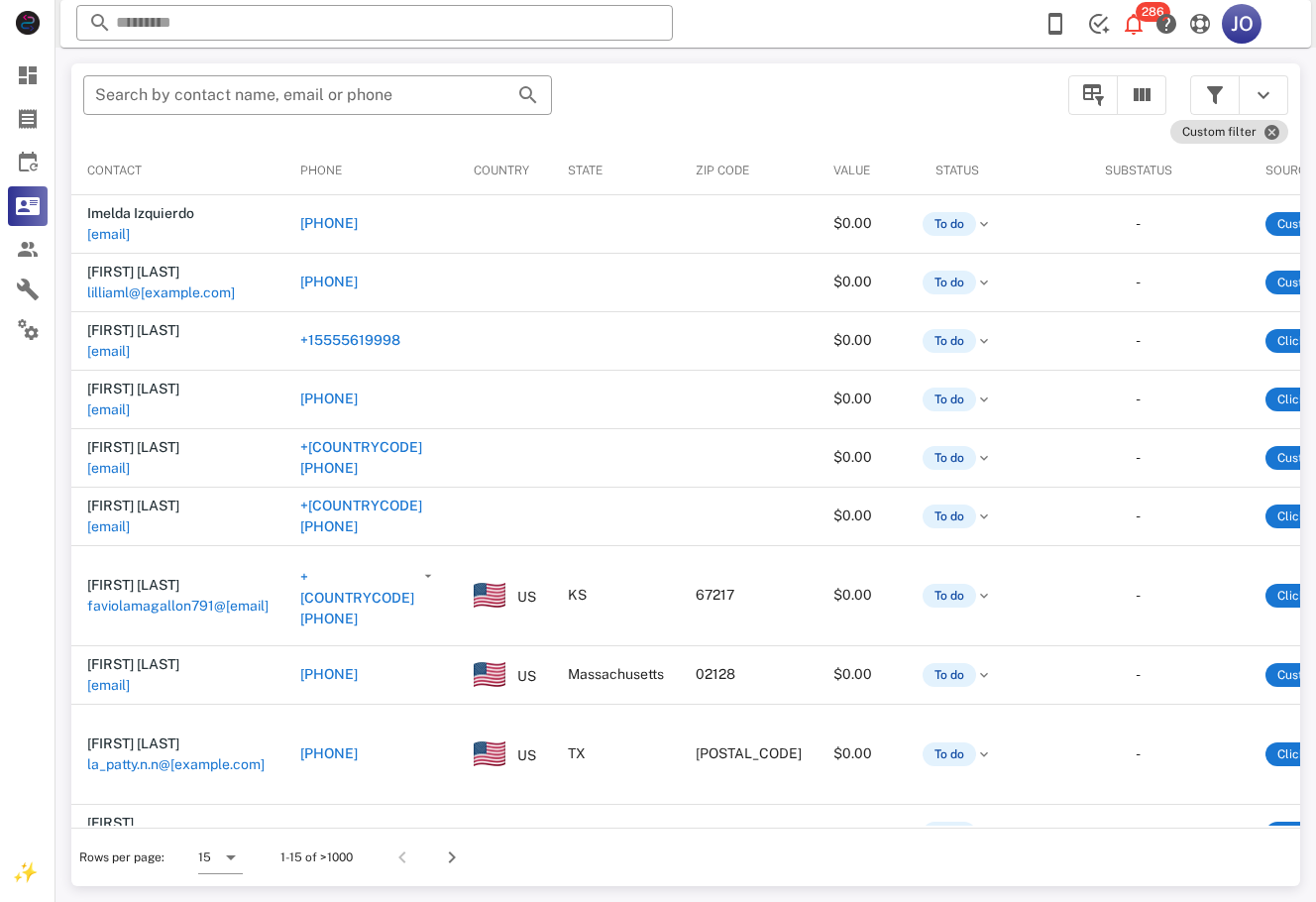 scroll, scrollTop: 0, scrollLeft: 500, axis: horizontal 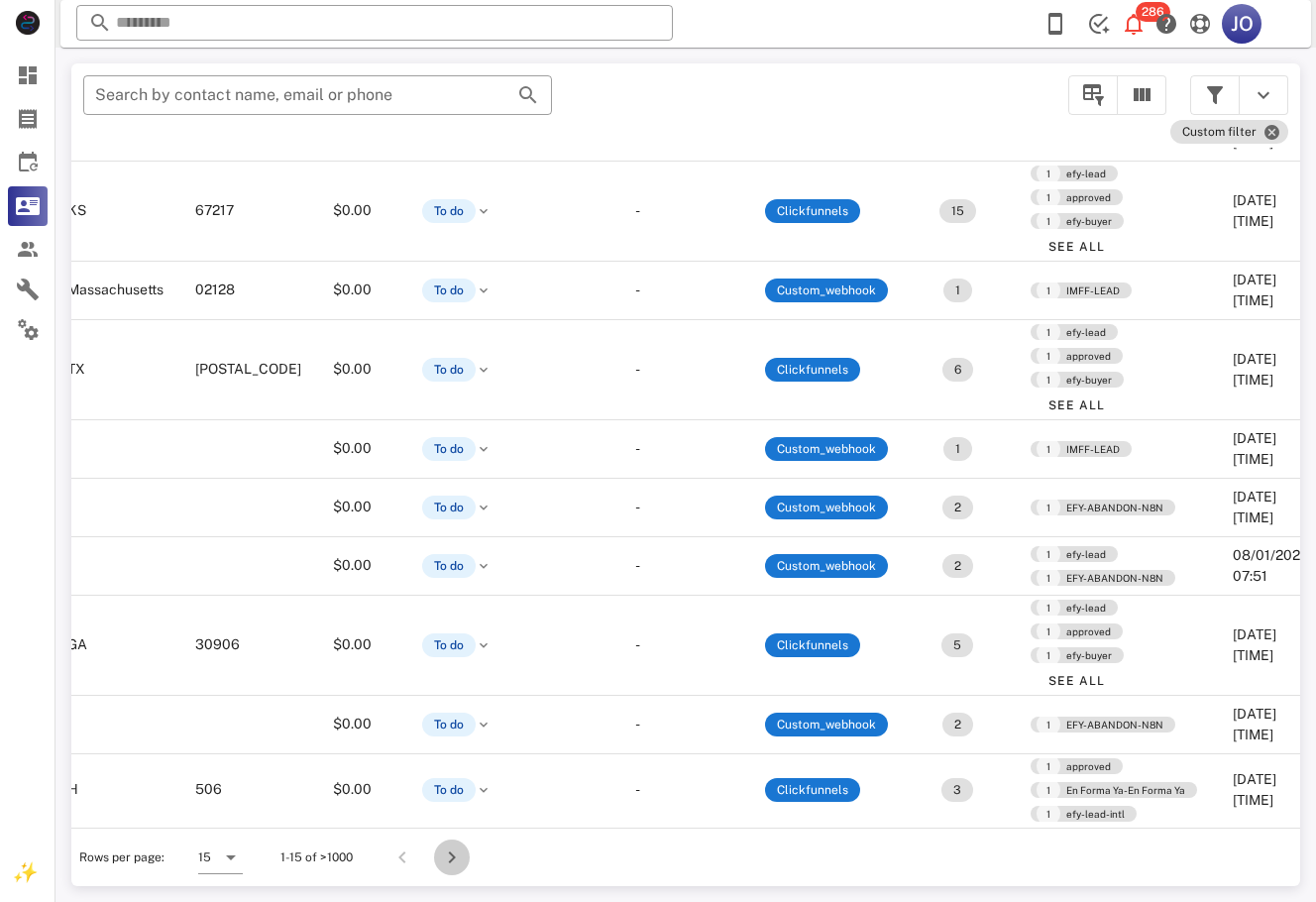 click at bounding box center (452, 857) 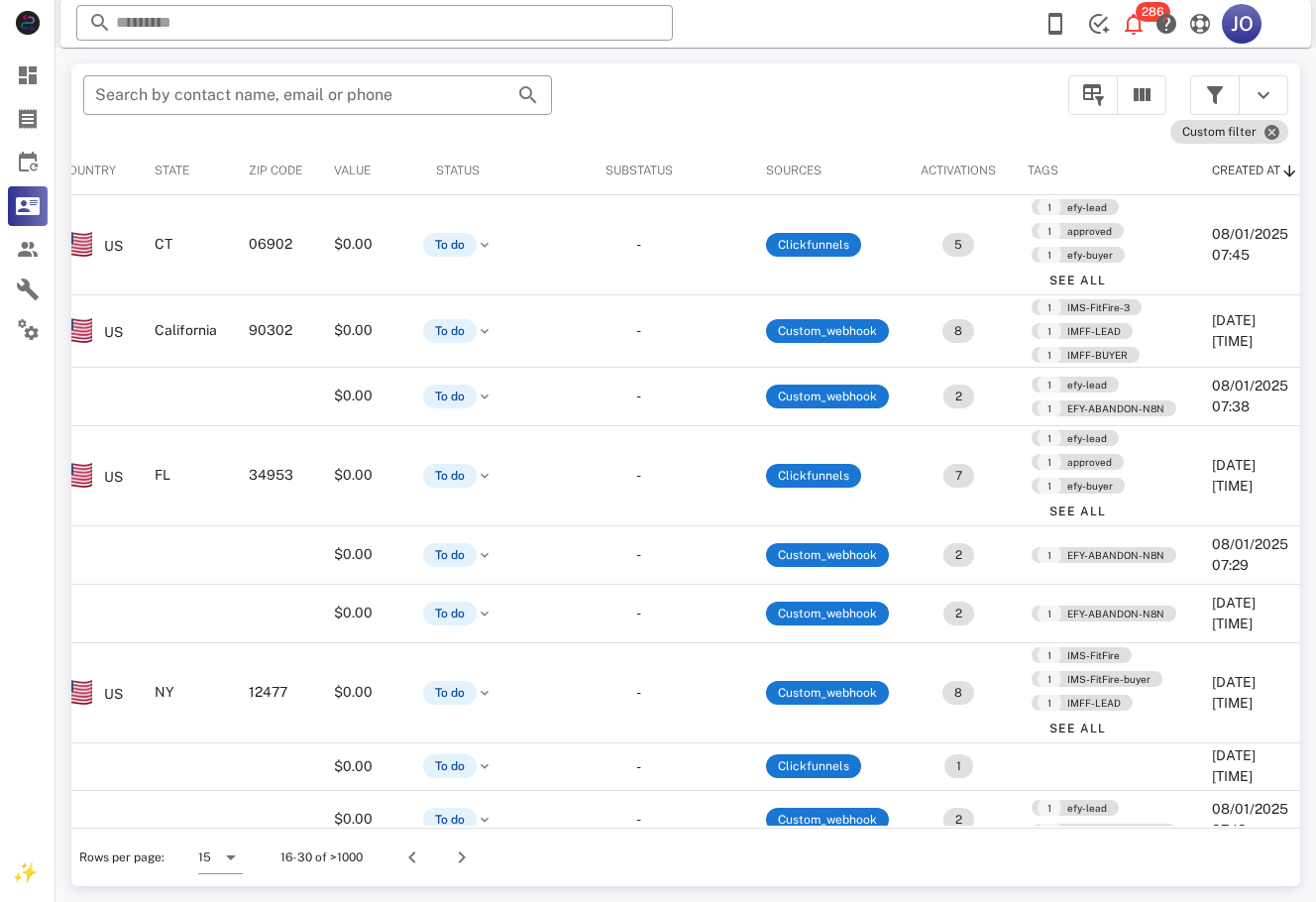 scroll, scrollTop: 425, scrollLeft: 445, axis: both 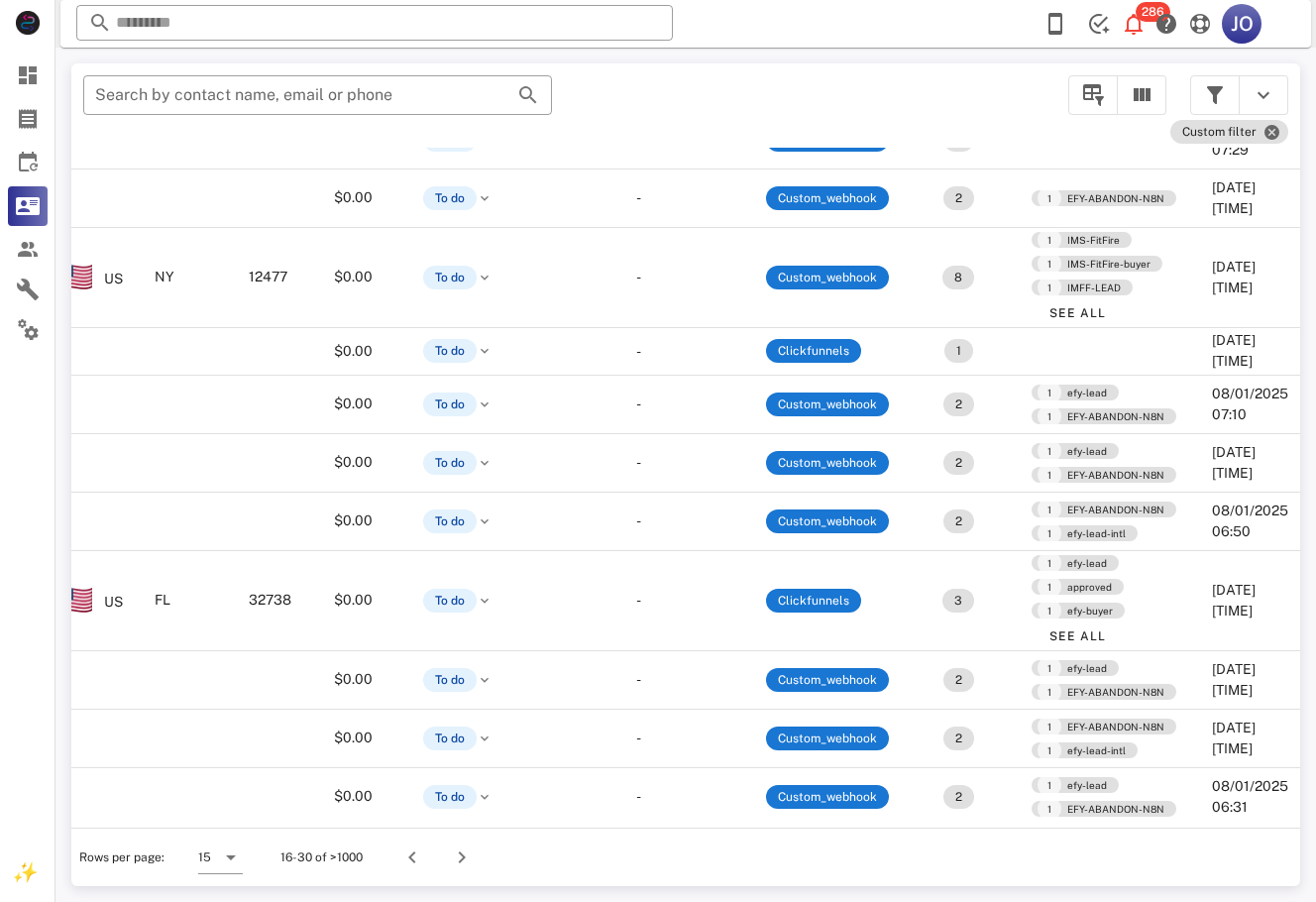 click on "Rows per page: 15  16-30 of >1000" at bounding box center (686, 856) 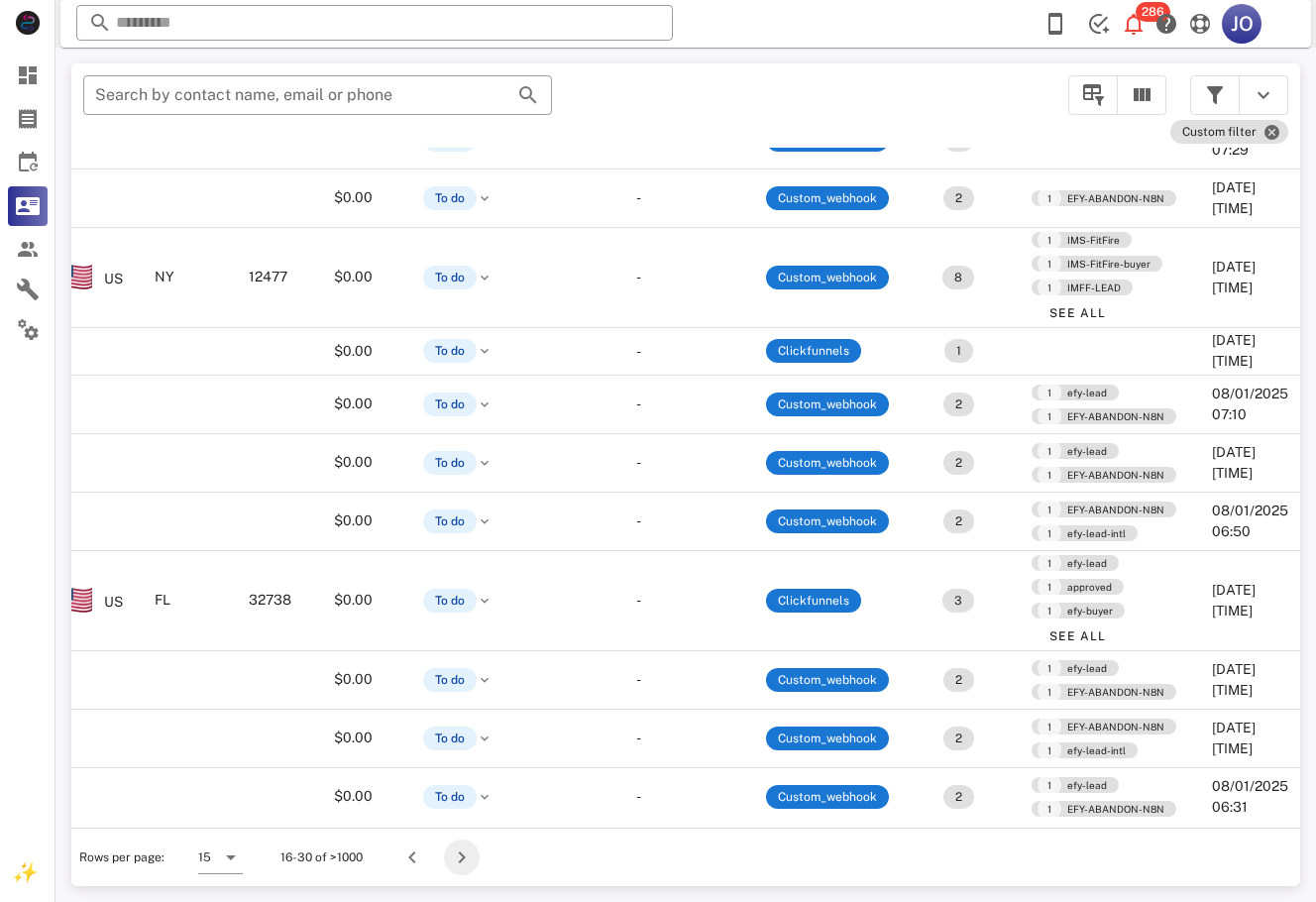 click at bounding box center (462, 857) 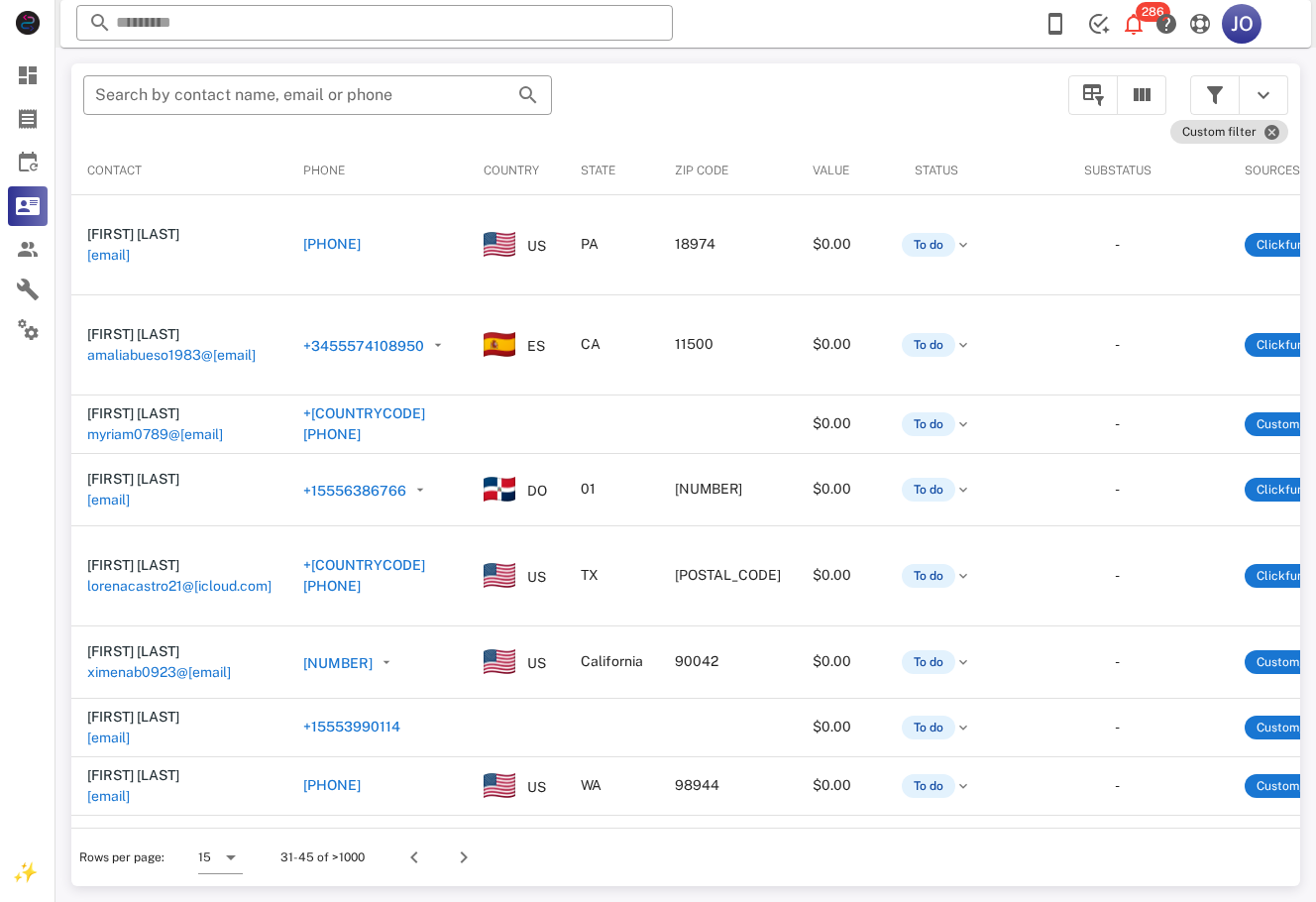 scroll, scrollTop: 0, scrollLeft: 480, axis: horizontal 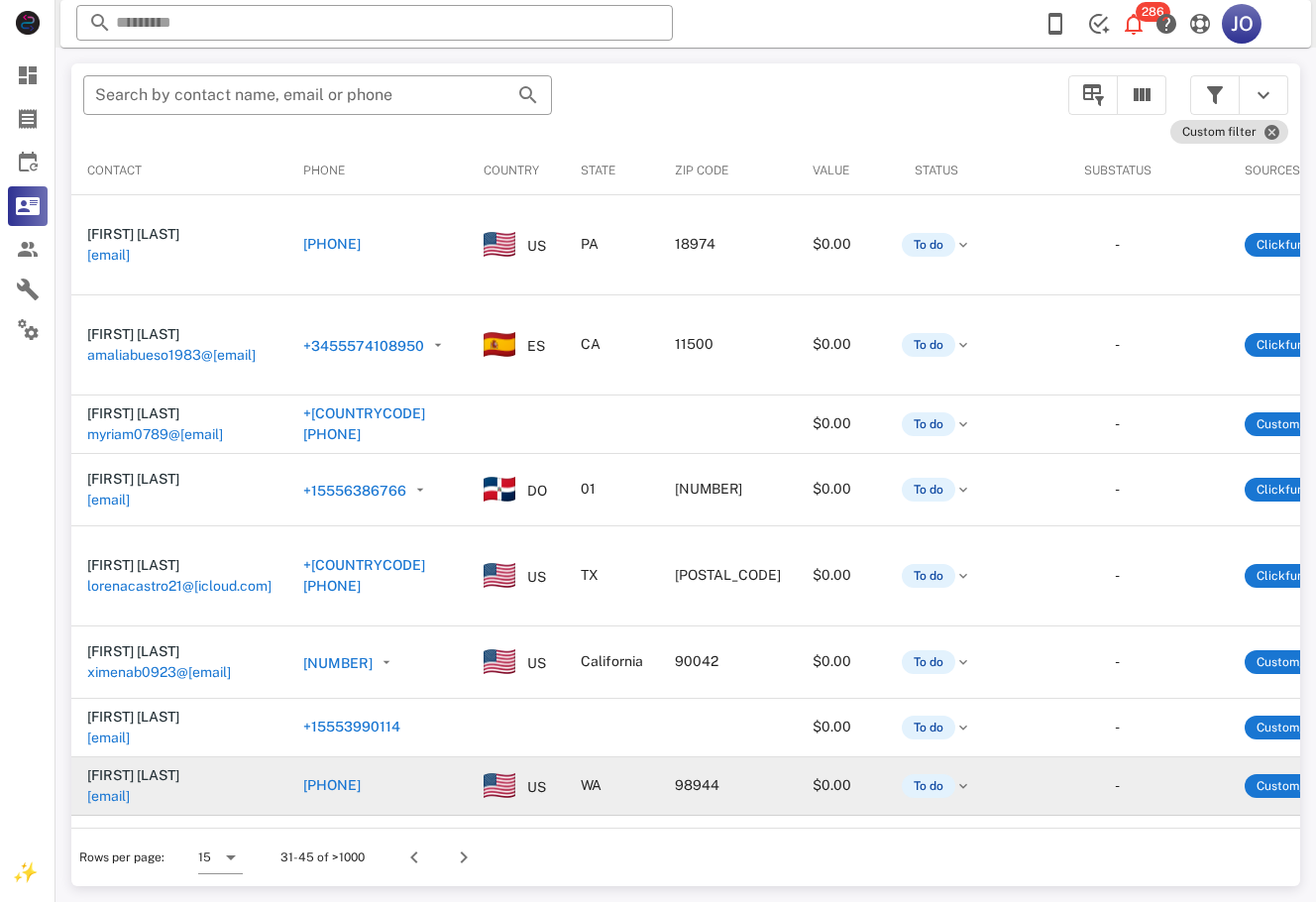 click on "[EMAIL]" at bounding box center [108, 796] 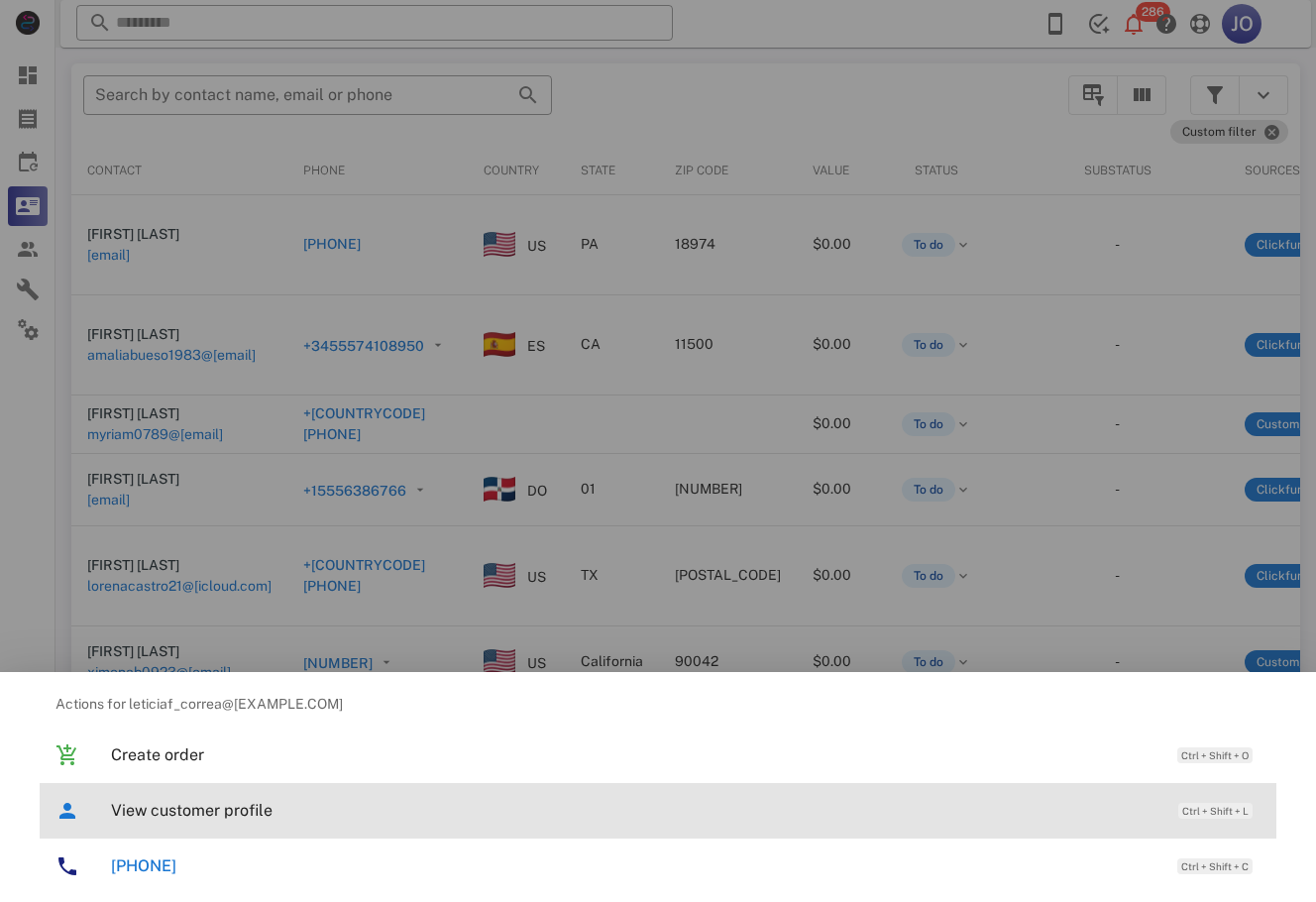 click on "View customer profile Ctrl + Shift + L" at bounding box center [686, 810] 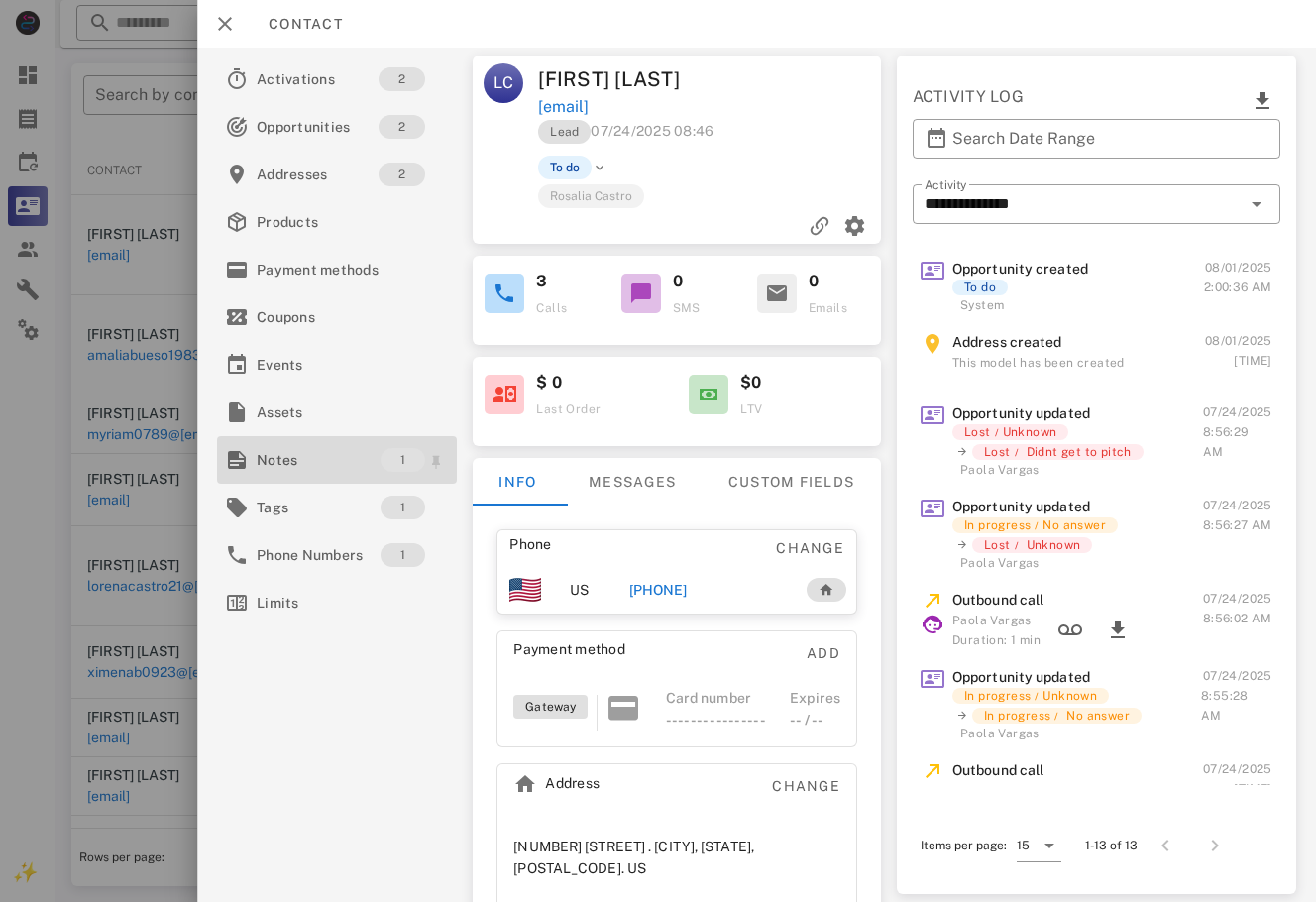 click on "Notes" at bounding box center [318, 460] 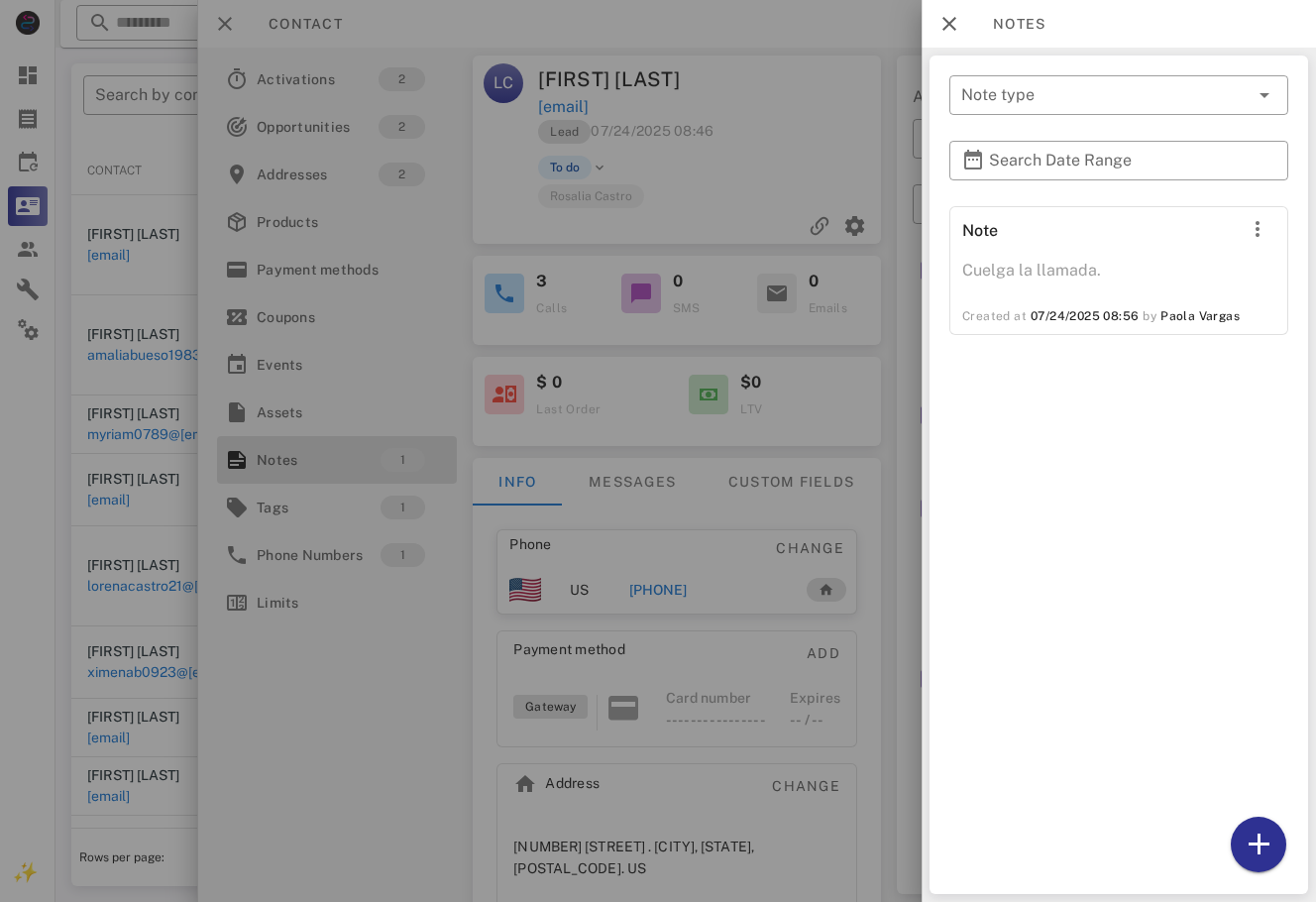 click at bounding box center [658, 451] 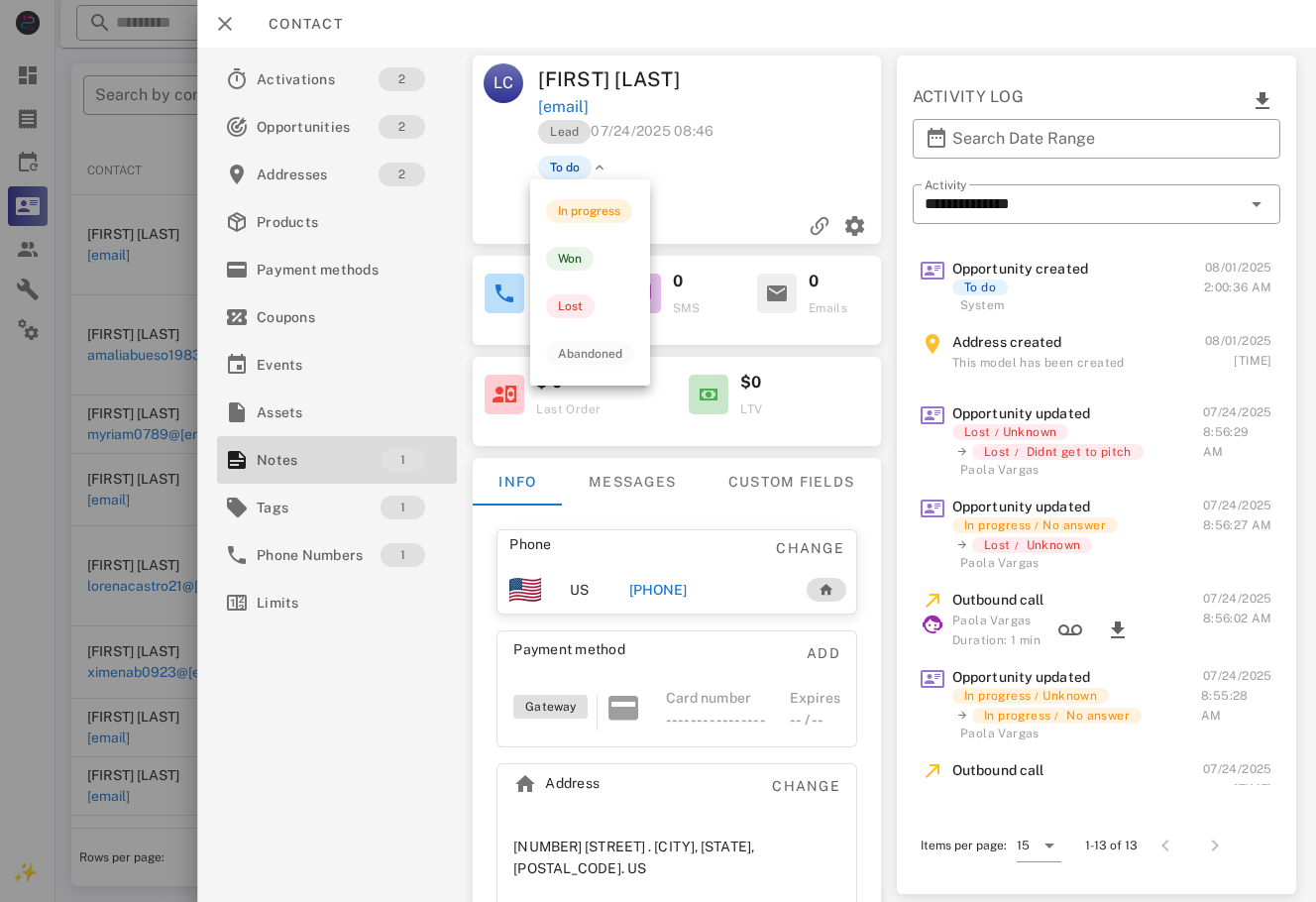 click at bounding box center (600, 168) 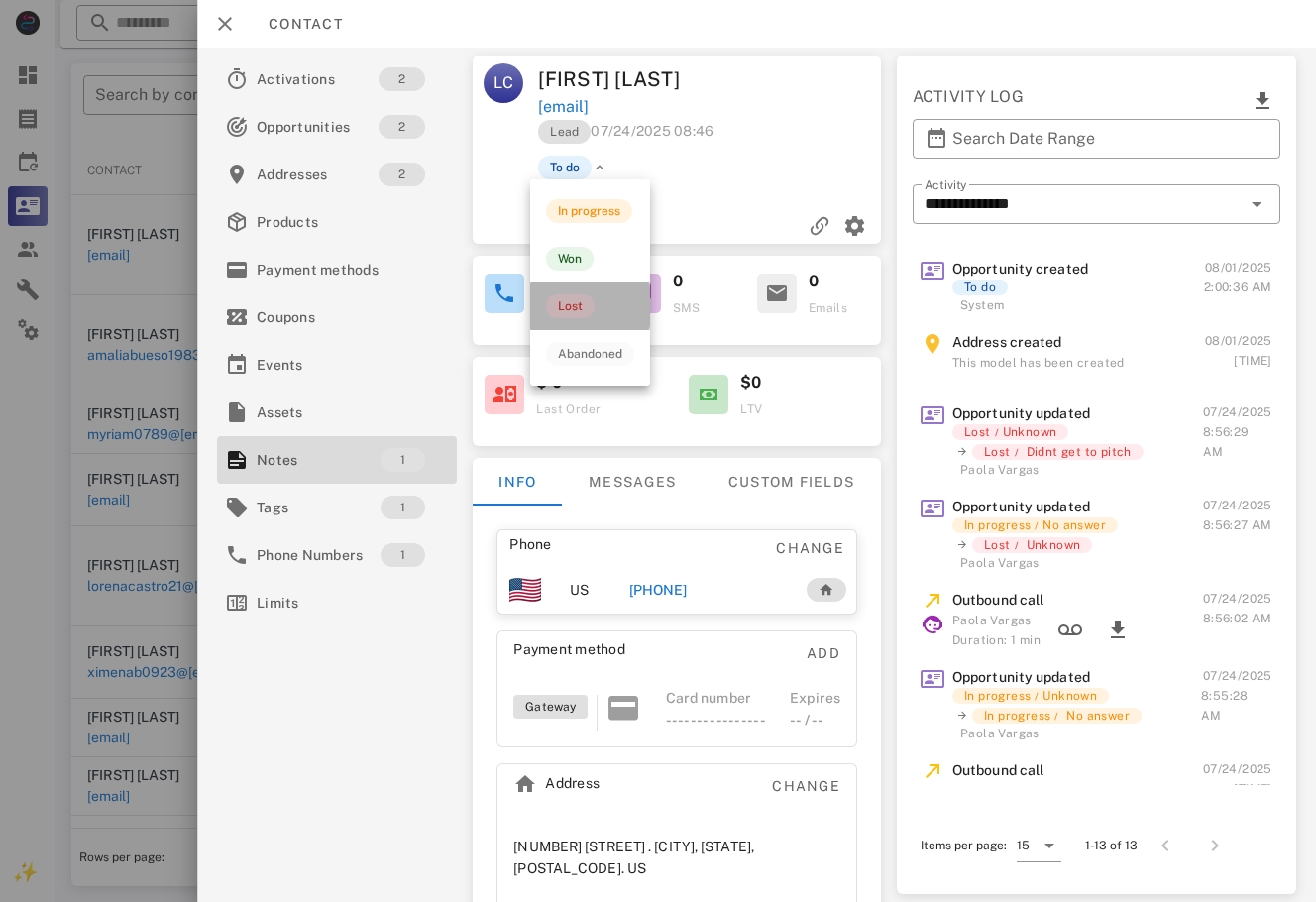 click on "Lost" at bounding box center (570, 306) 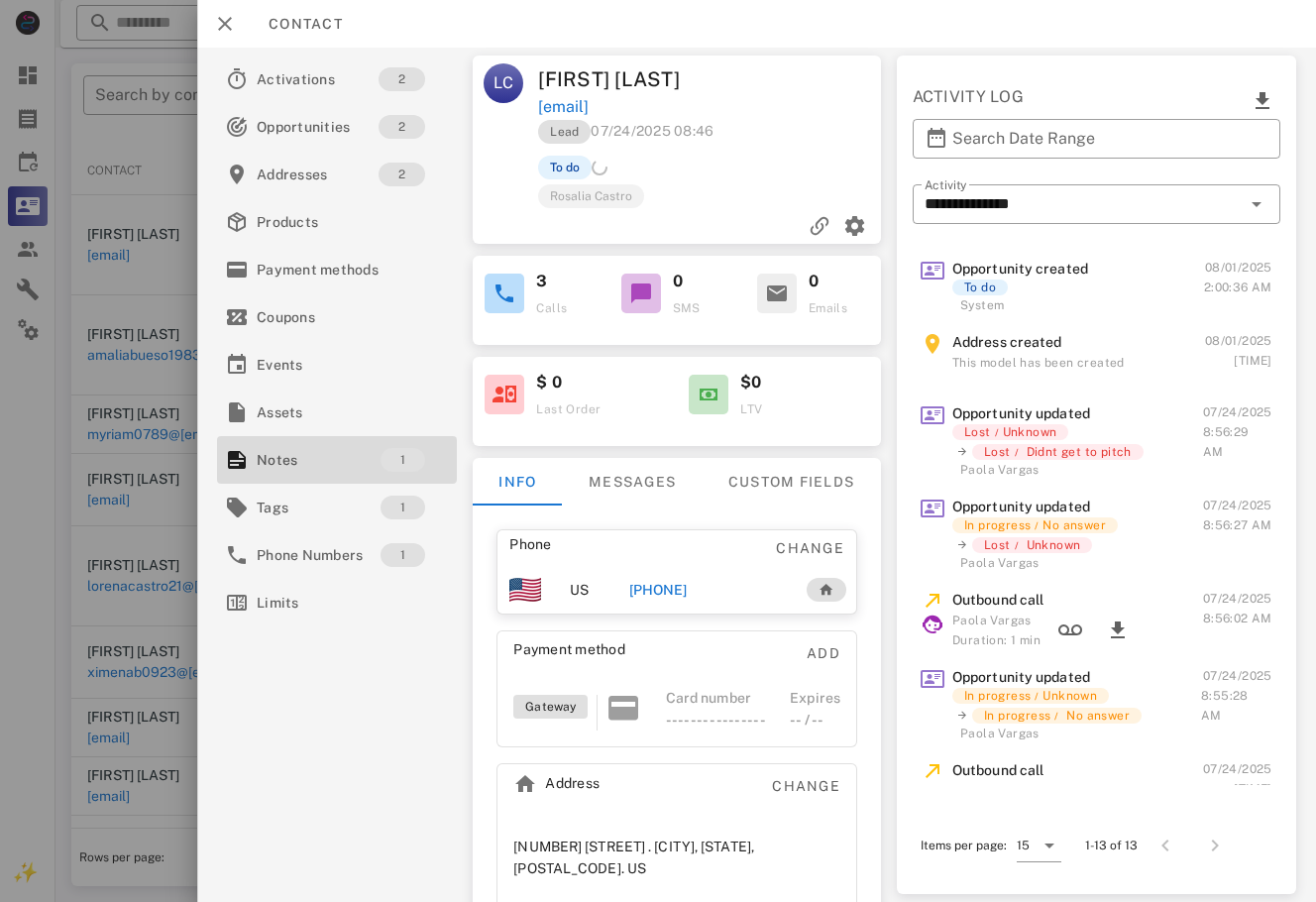 click at bounding box center (658, 451) 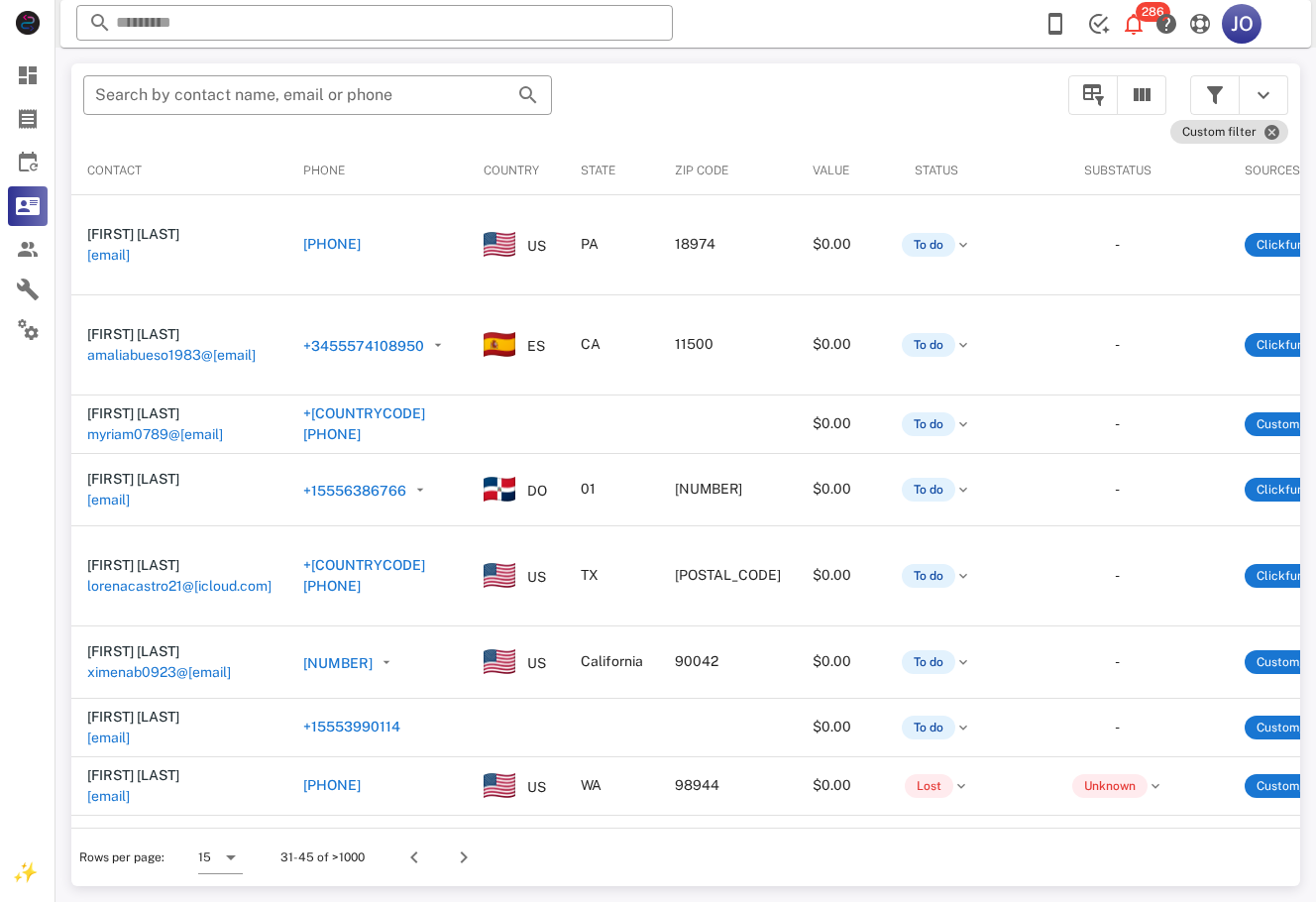 scroll, scrollTop: 0, scrollLeft: 480, axis: horizontal 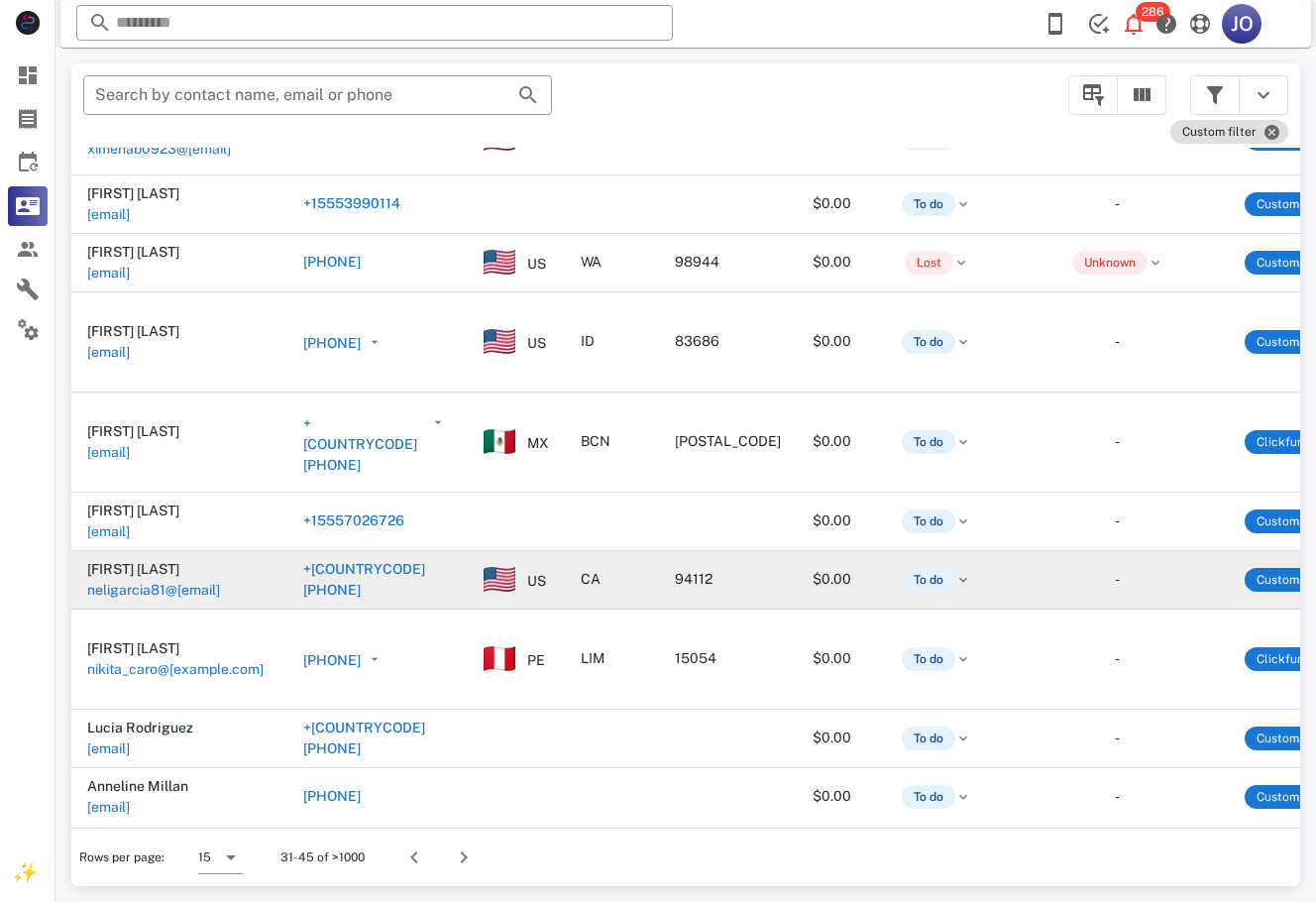 click on "neligarcia81@[EMAIL]" at bounding box center [154, 590] 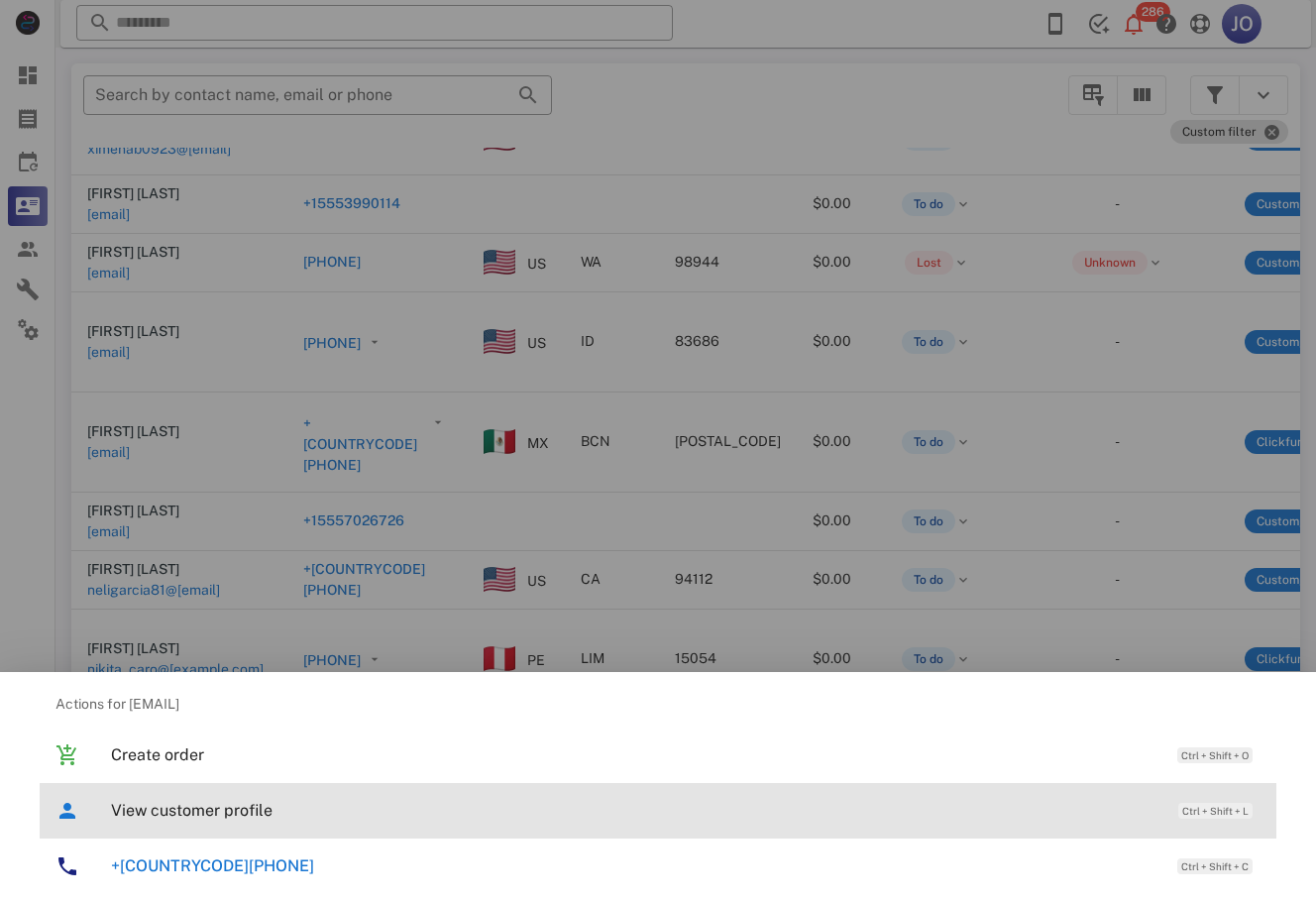click on "View customer profile" at bounding box center (634, 810) 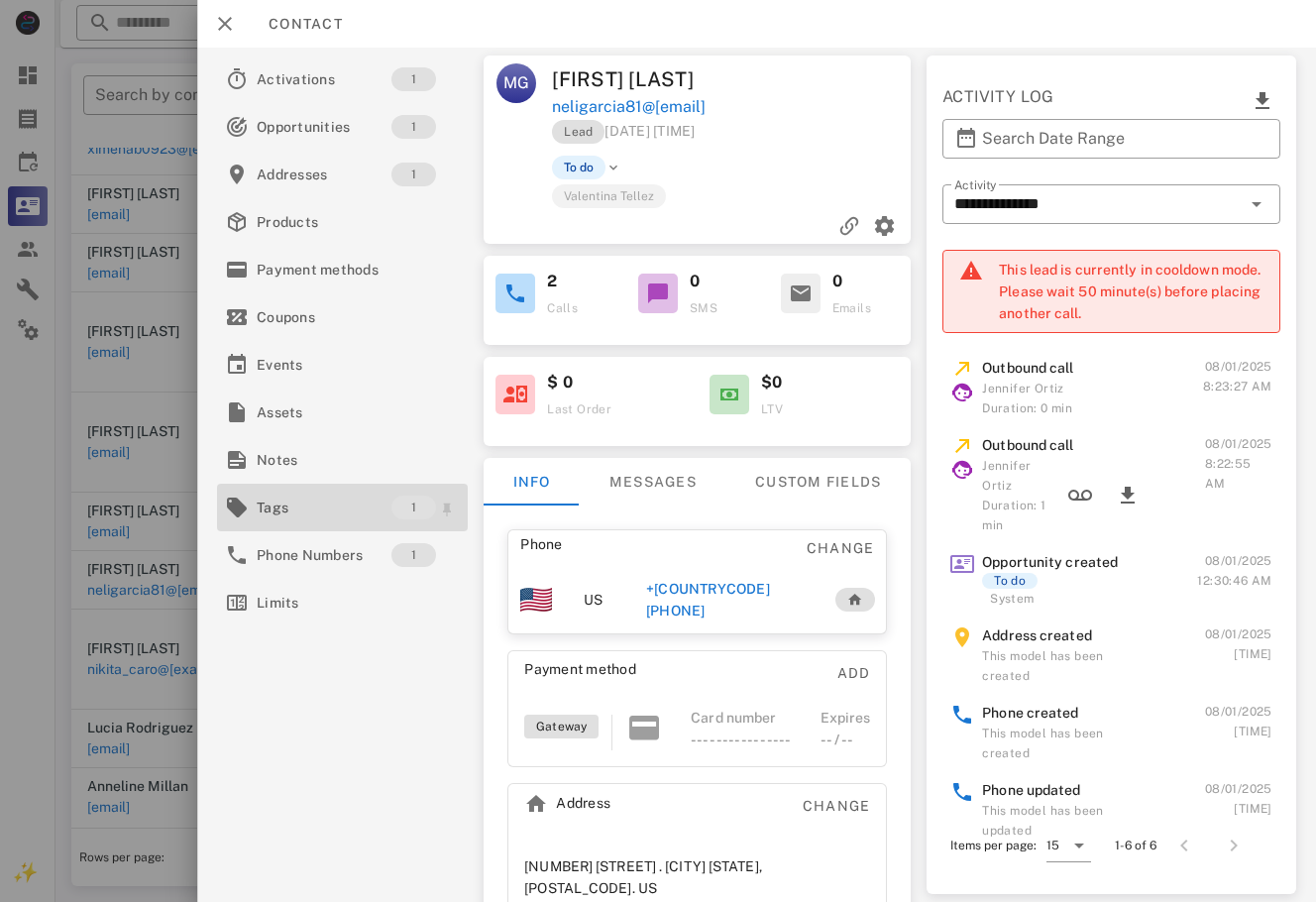 click on "Tags" at bounding box center [324, 507] 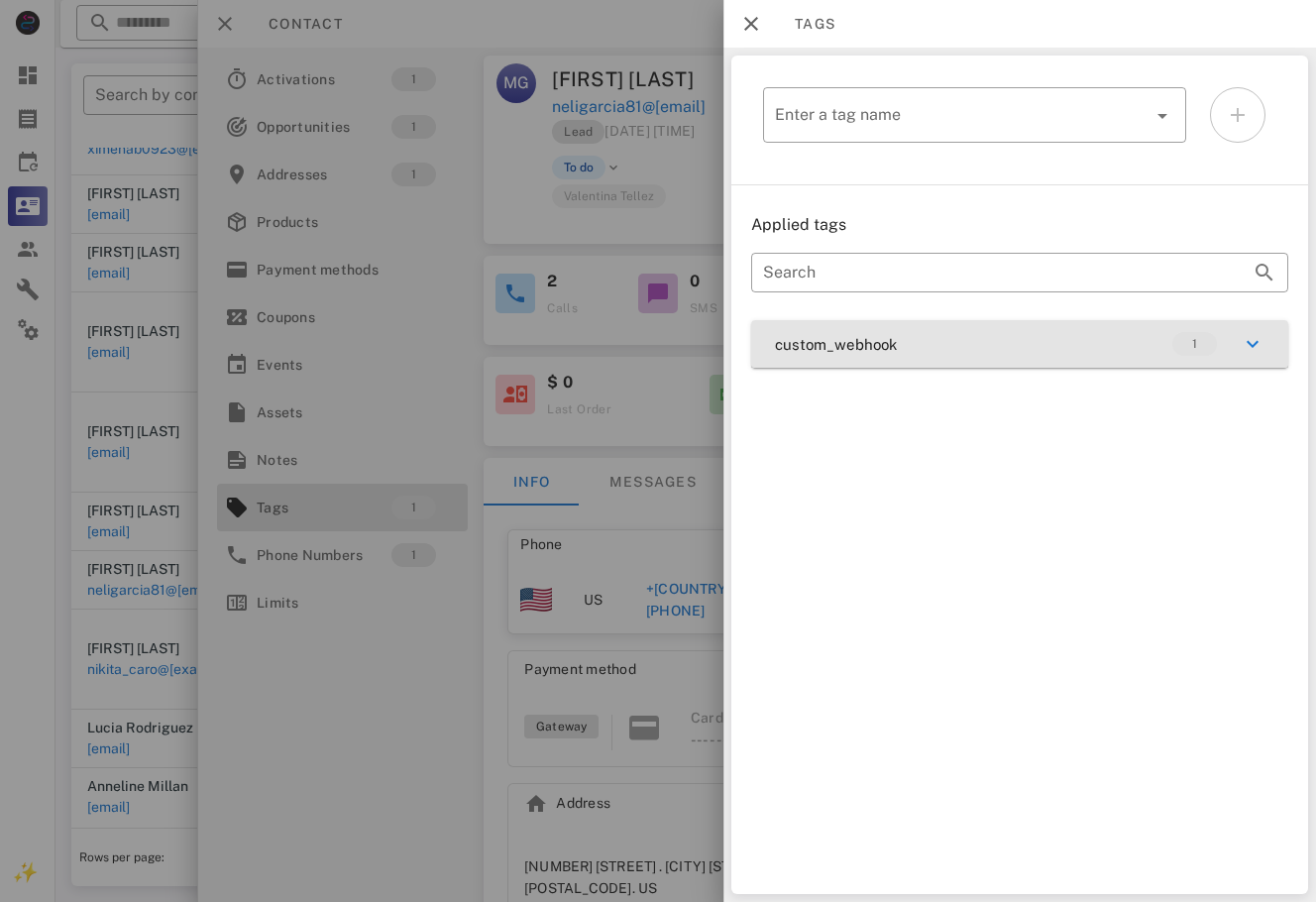 click on "custom_webhook  1" at bounding box center (1020, 344) 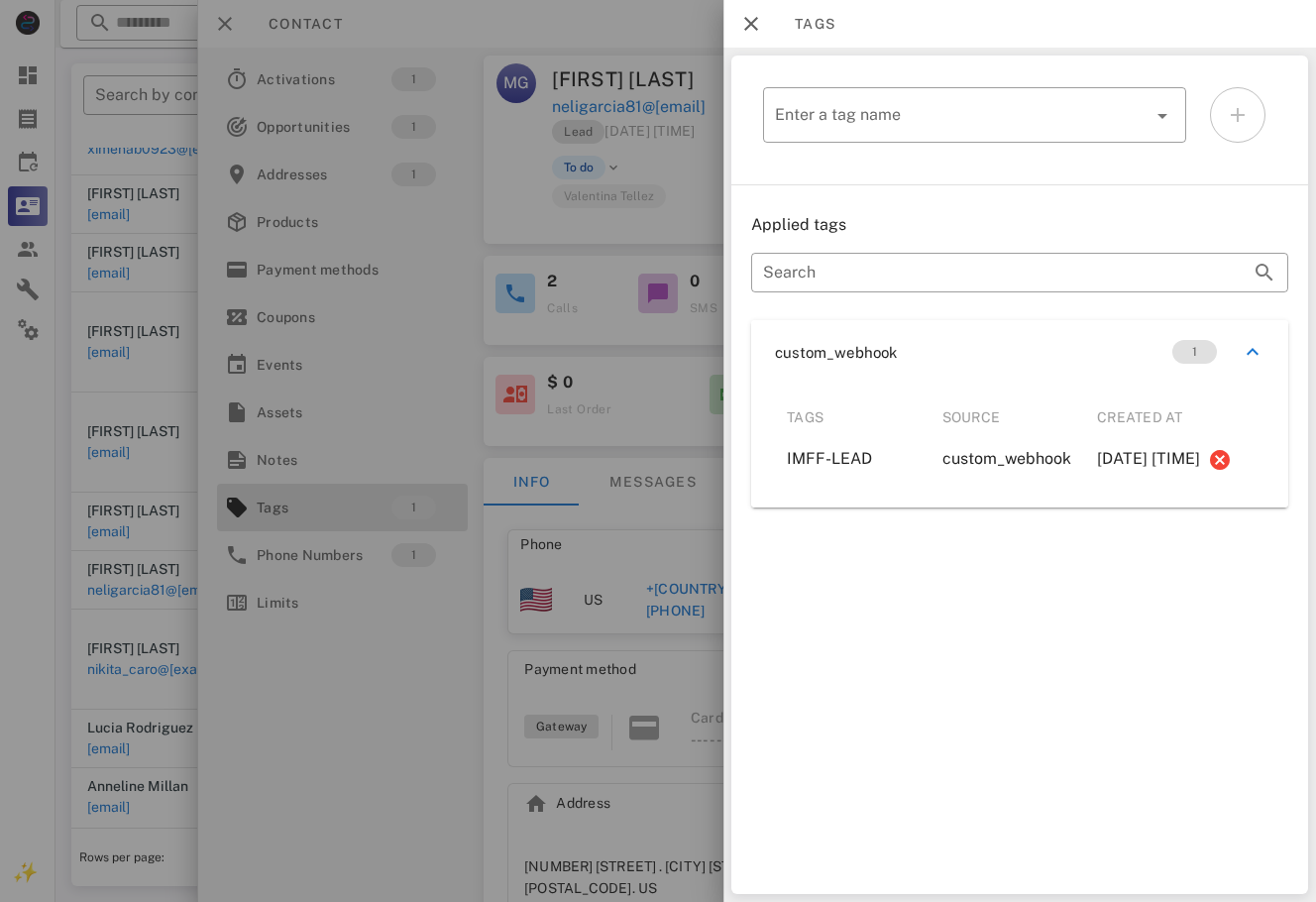 click at bounding box center (658, 451) 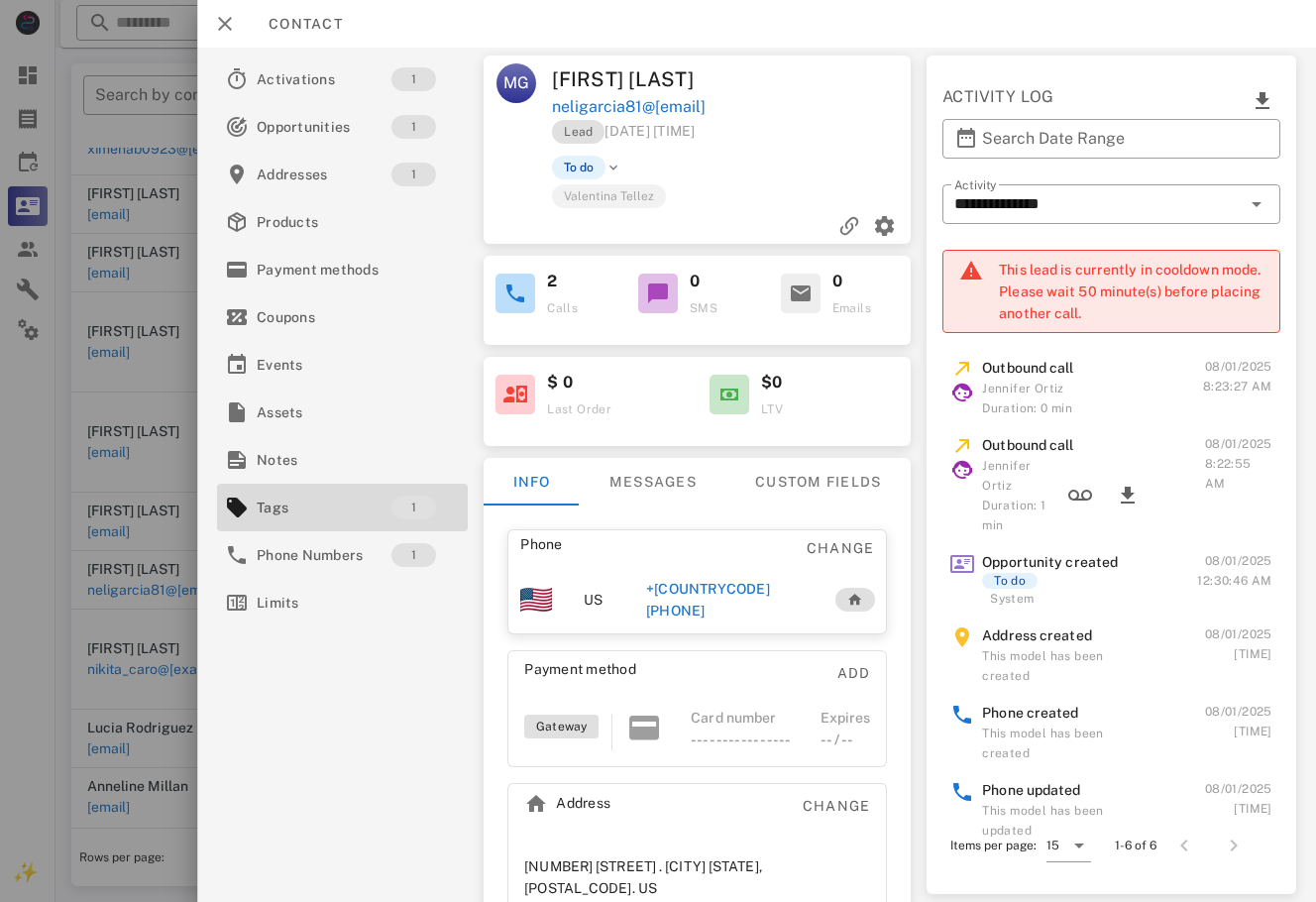 click on "Contact" at bounding box center (295, 24) 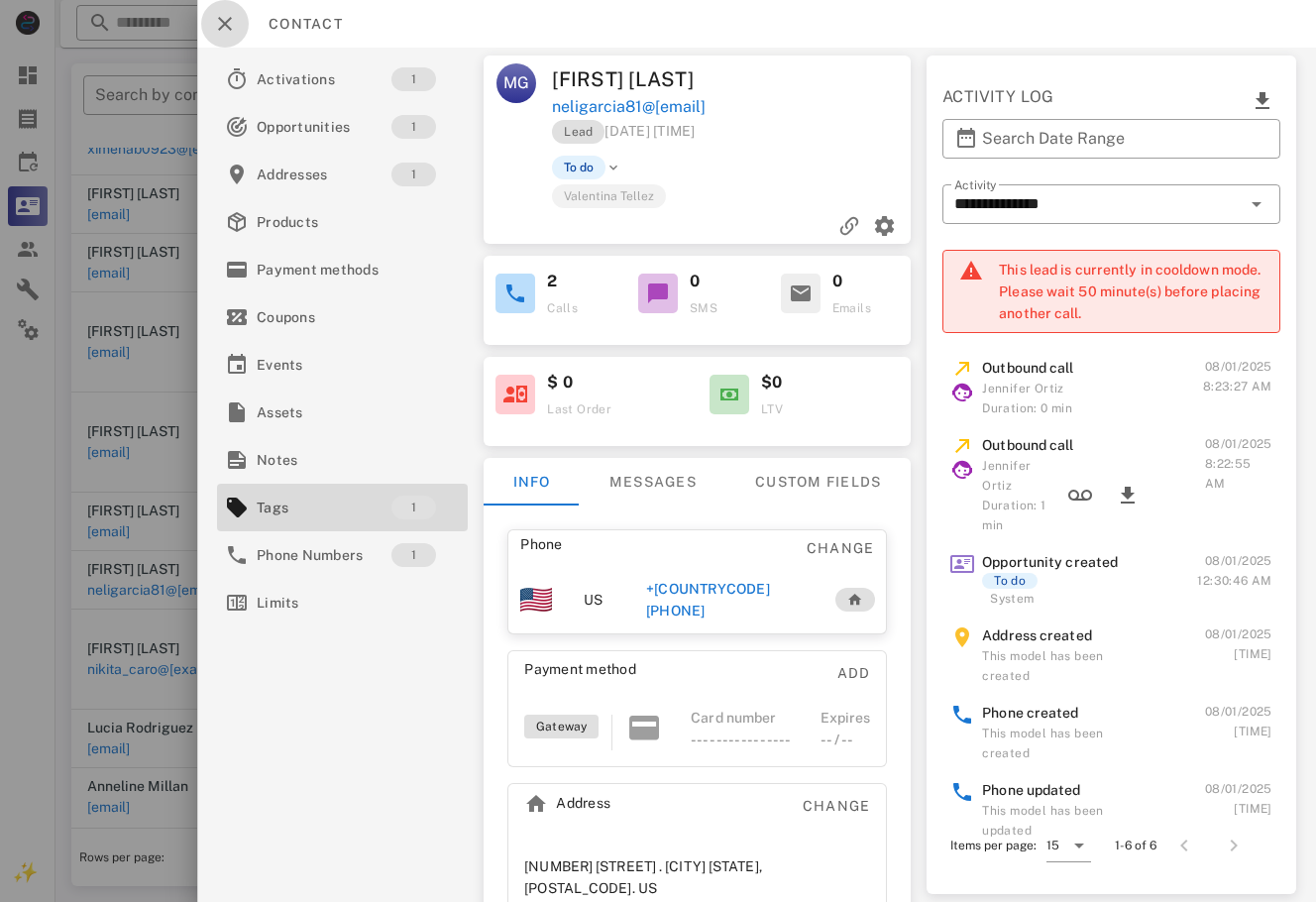 click at bounding box center [225, 24] 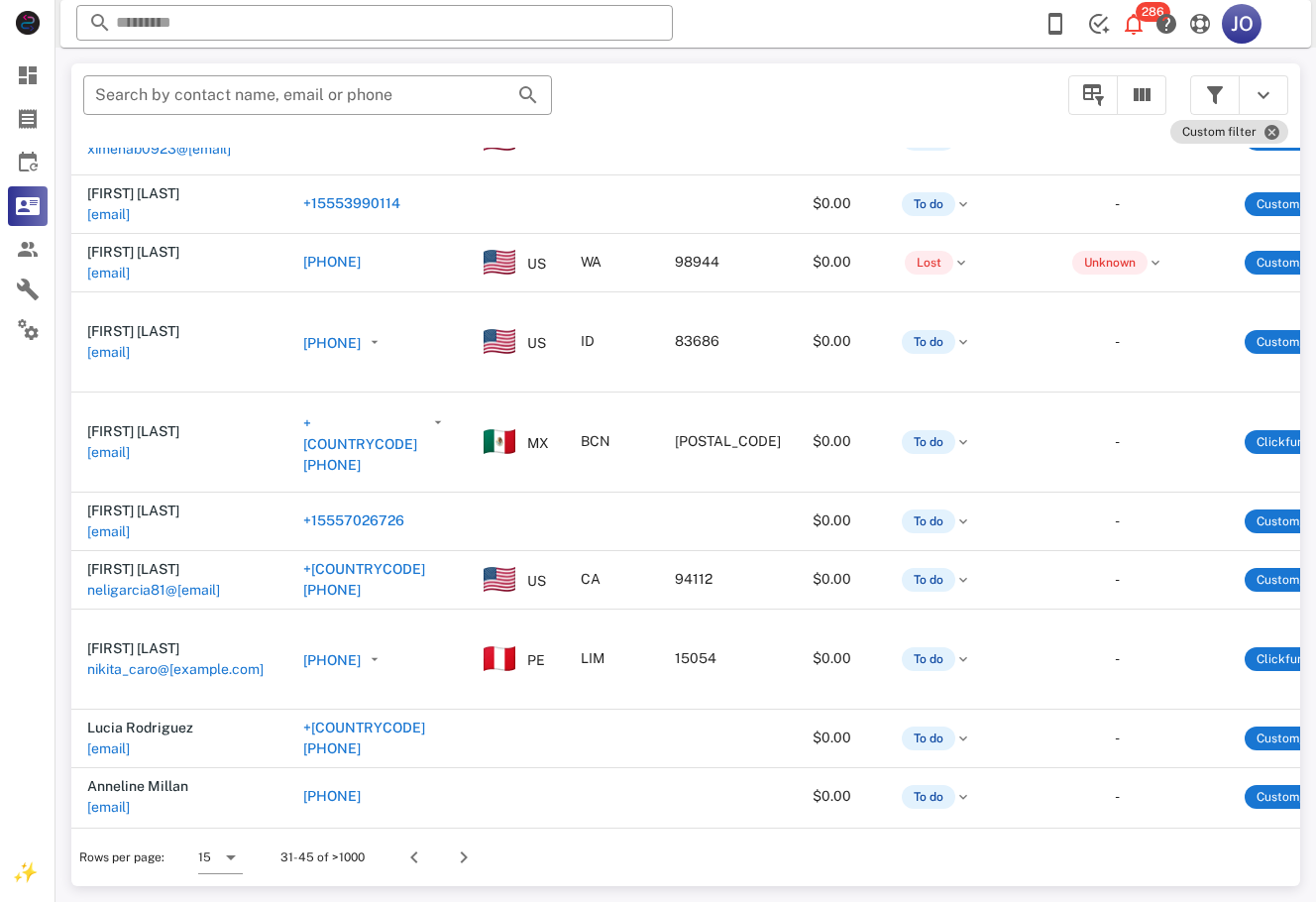 click on "​ Search by contact name, email or phone" at bounding box center [564, 105] 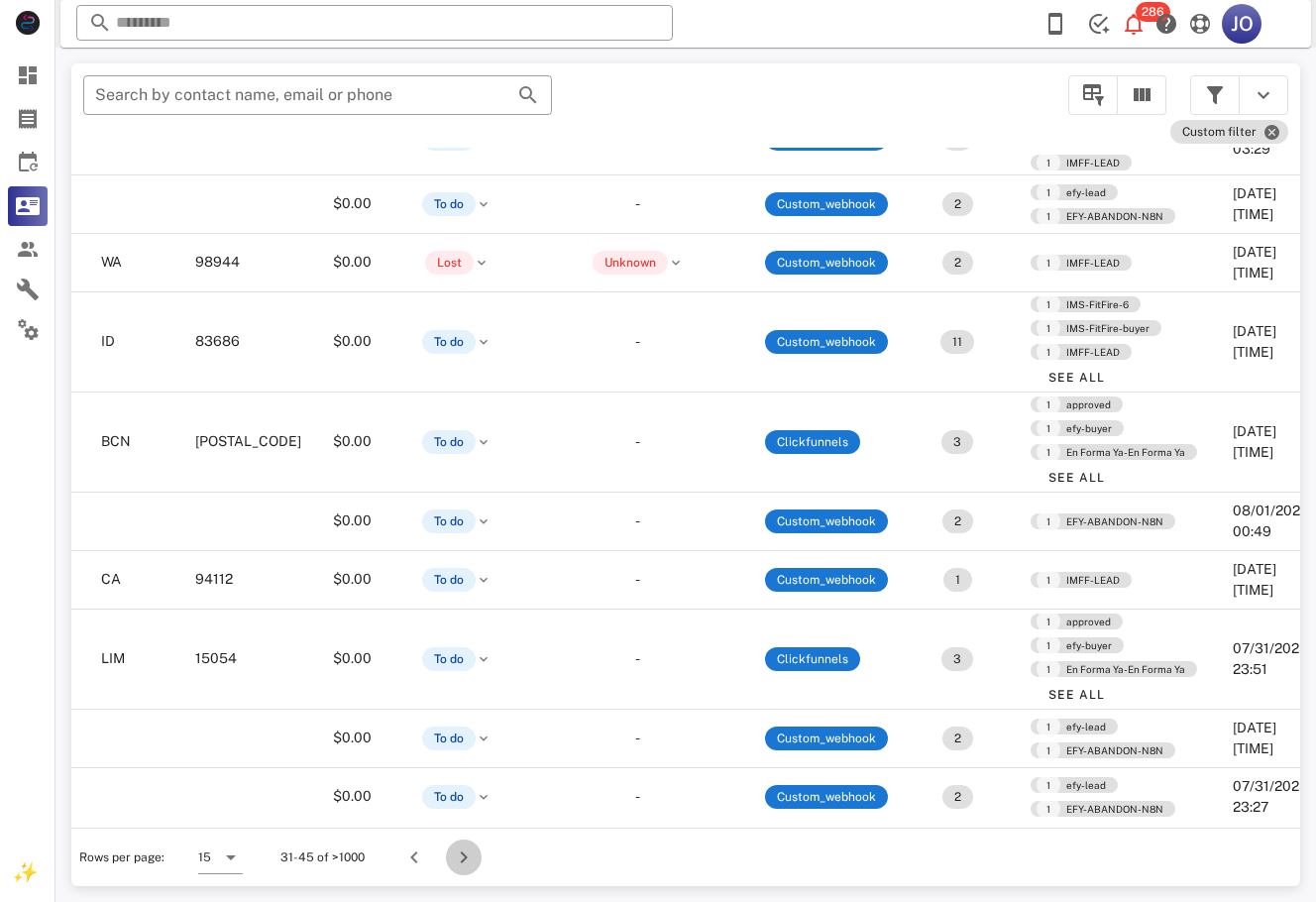 click at bounding box center [464, 857] 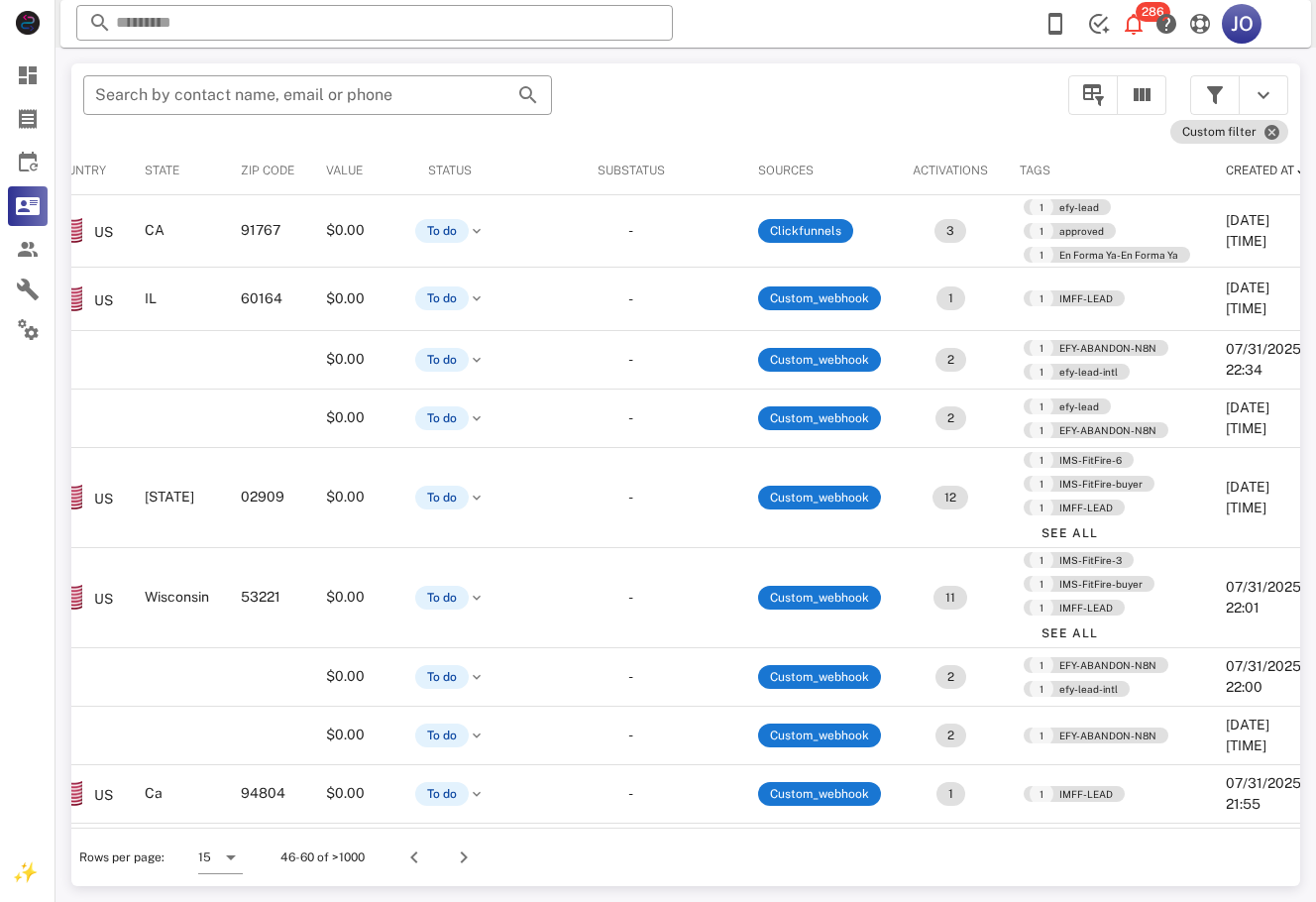 scroll, scrollTop: 0, scrollLeft: 0, axis: both 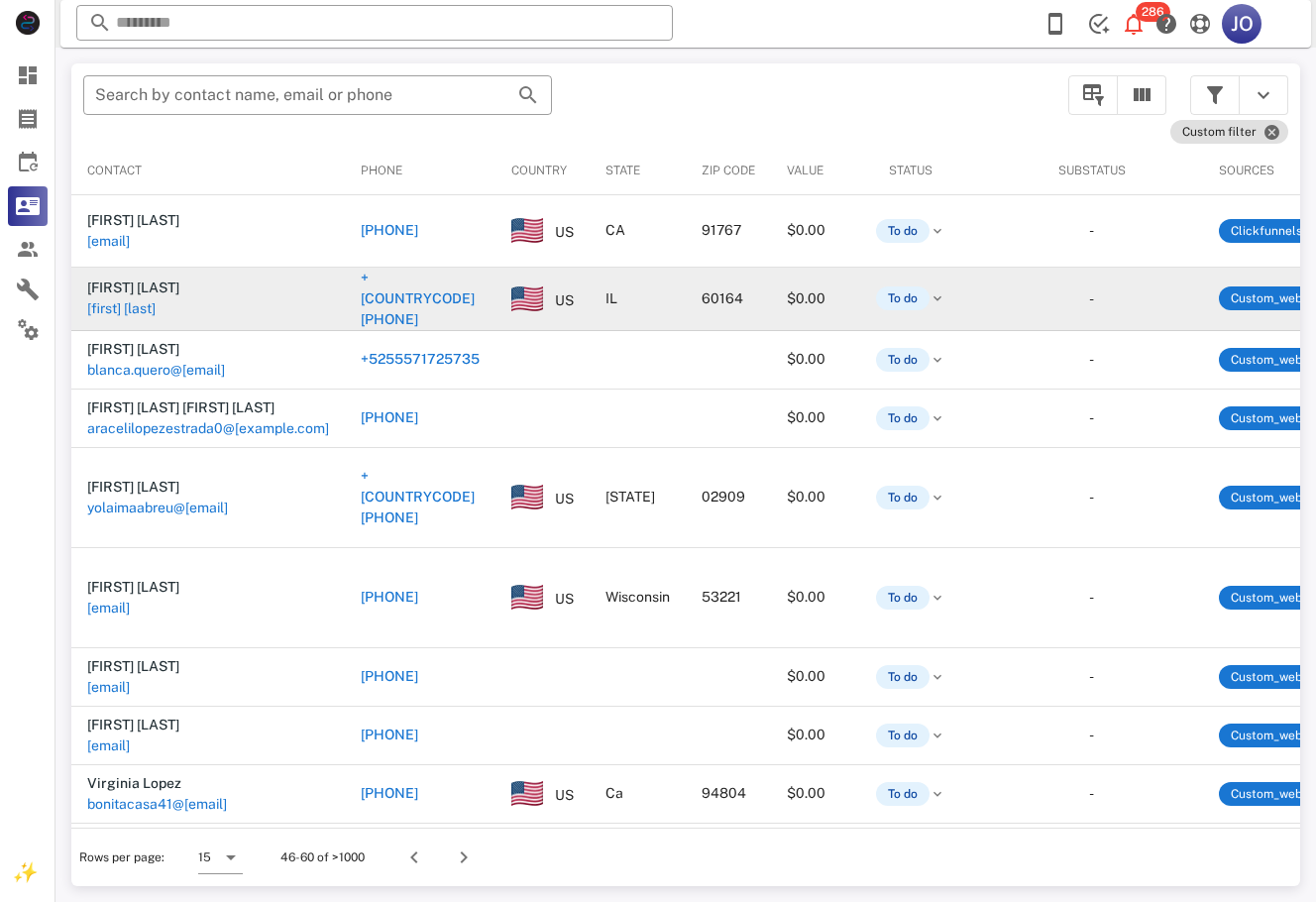 click on "[FIRST] [LAST]" at bounding box center (121, 308) 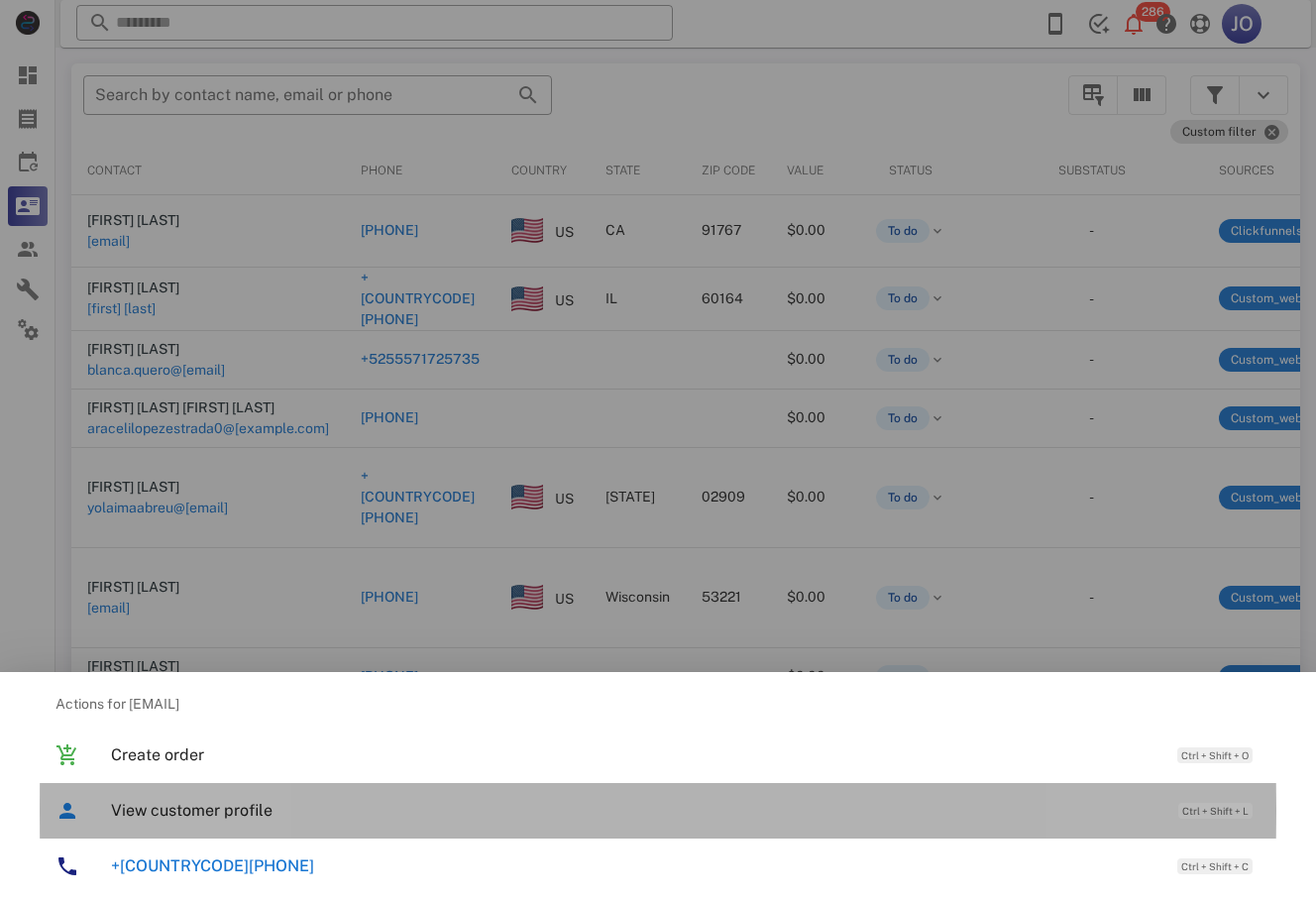 click on "View customer profile Ctrl + Shift + L" at bounding box center [686, 810] 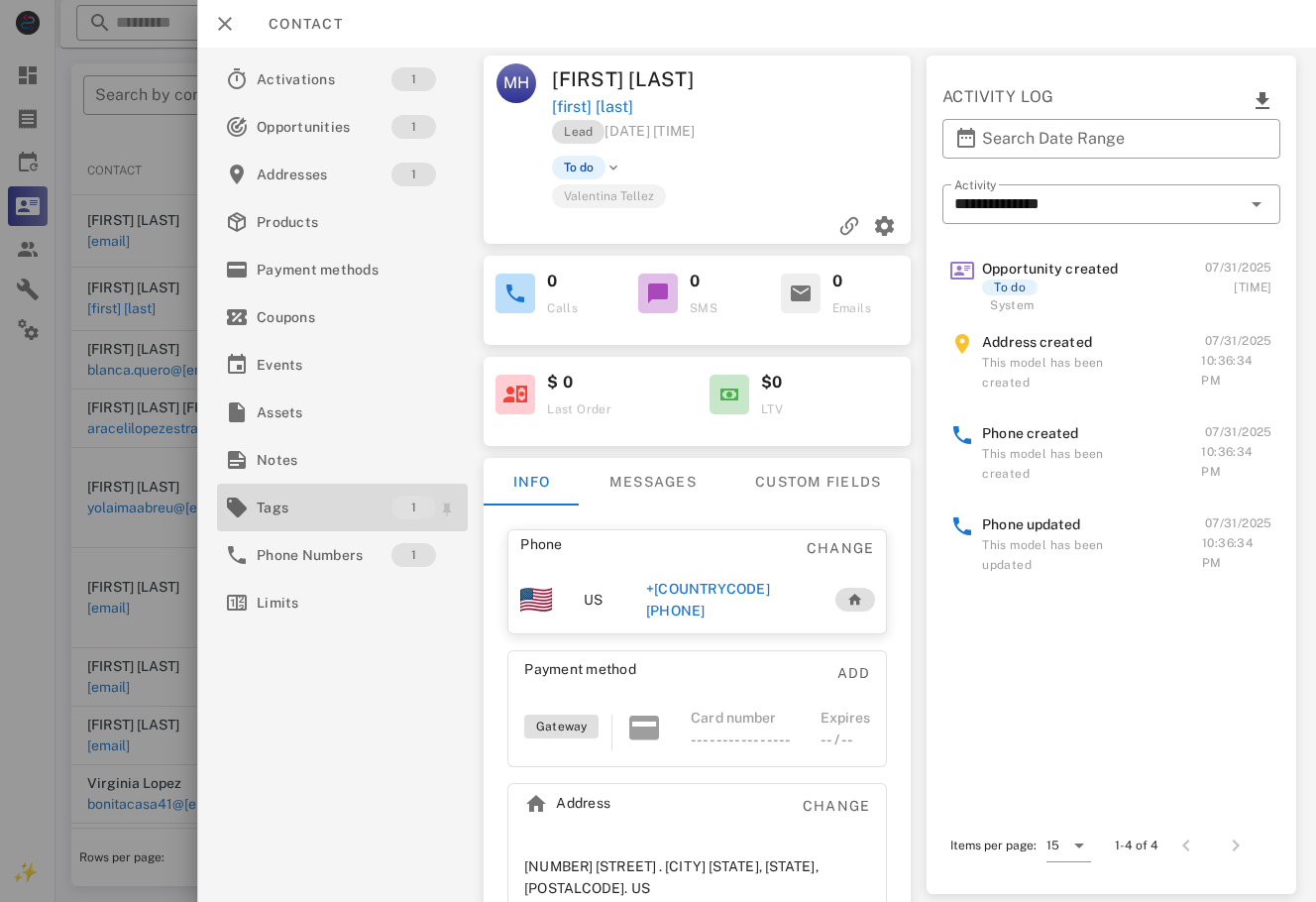 click on "Tags" at bounding box center (324, 507) 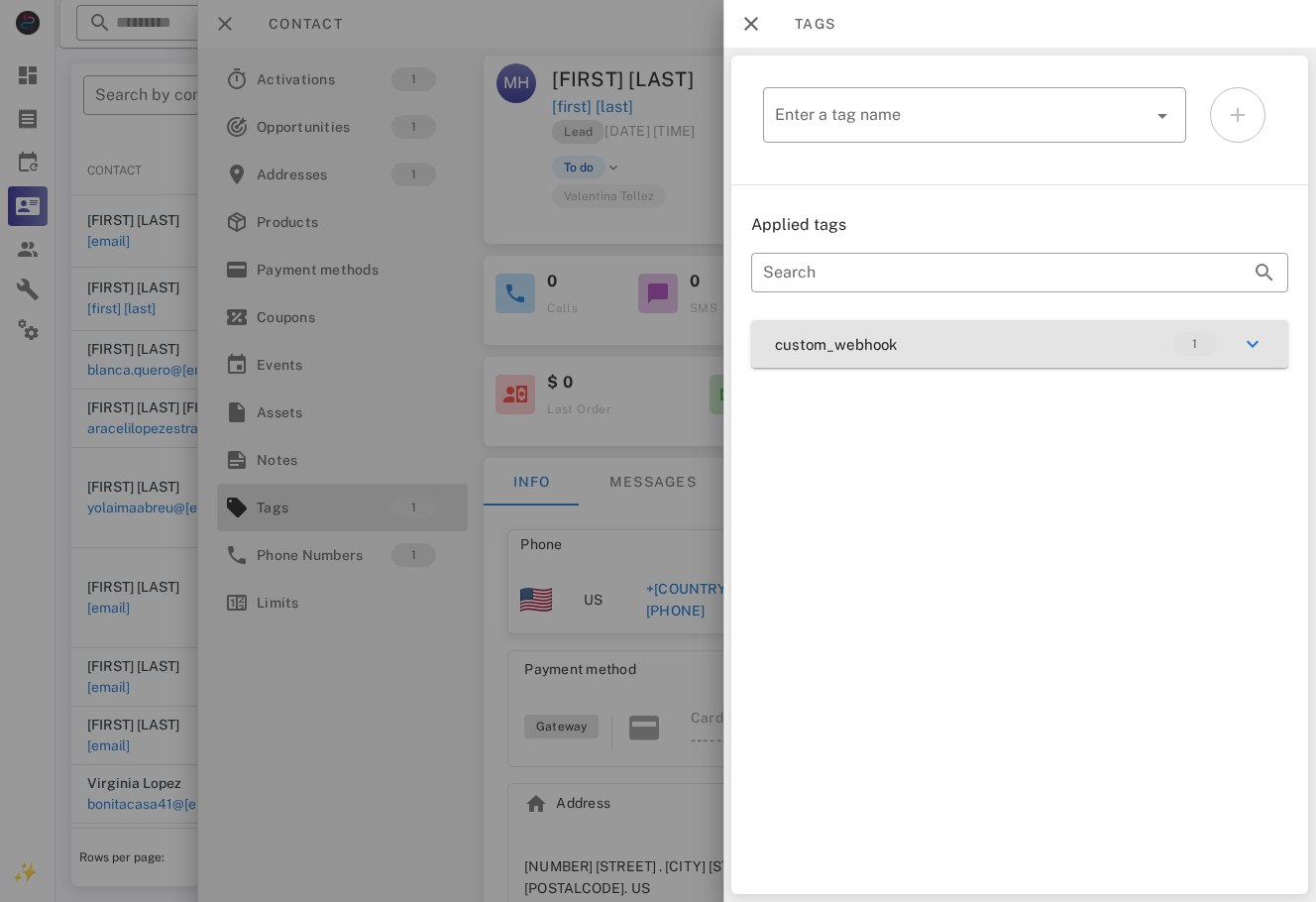 click on "custom_webhook  1" at bounding box center [1020, 344] 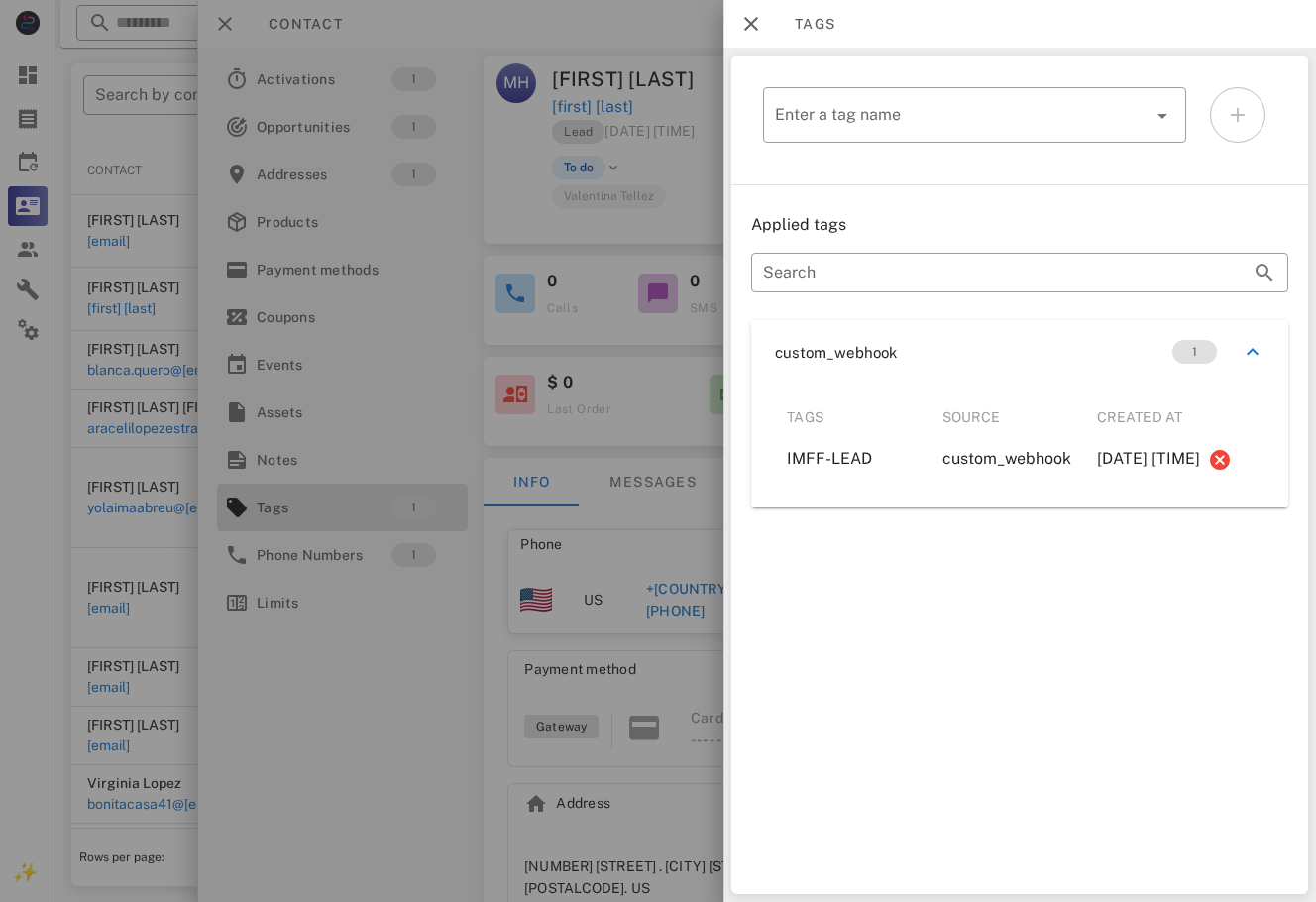 click at bounding box center (658, 451) 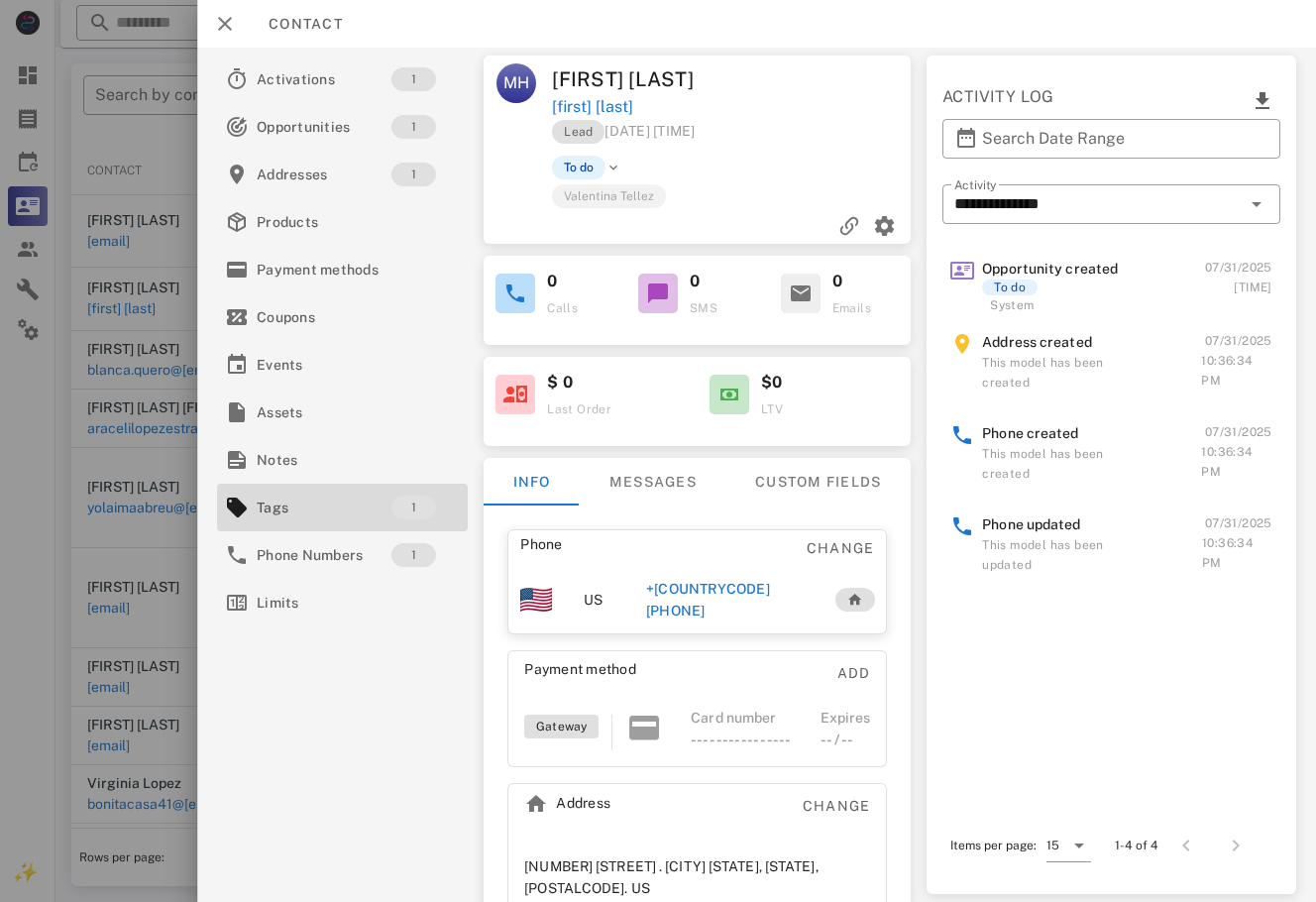 click on "+[COUNTRYCODE][PHONE]" at bounding box center (729, 600) 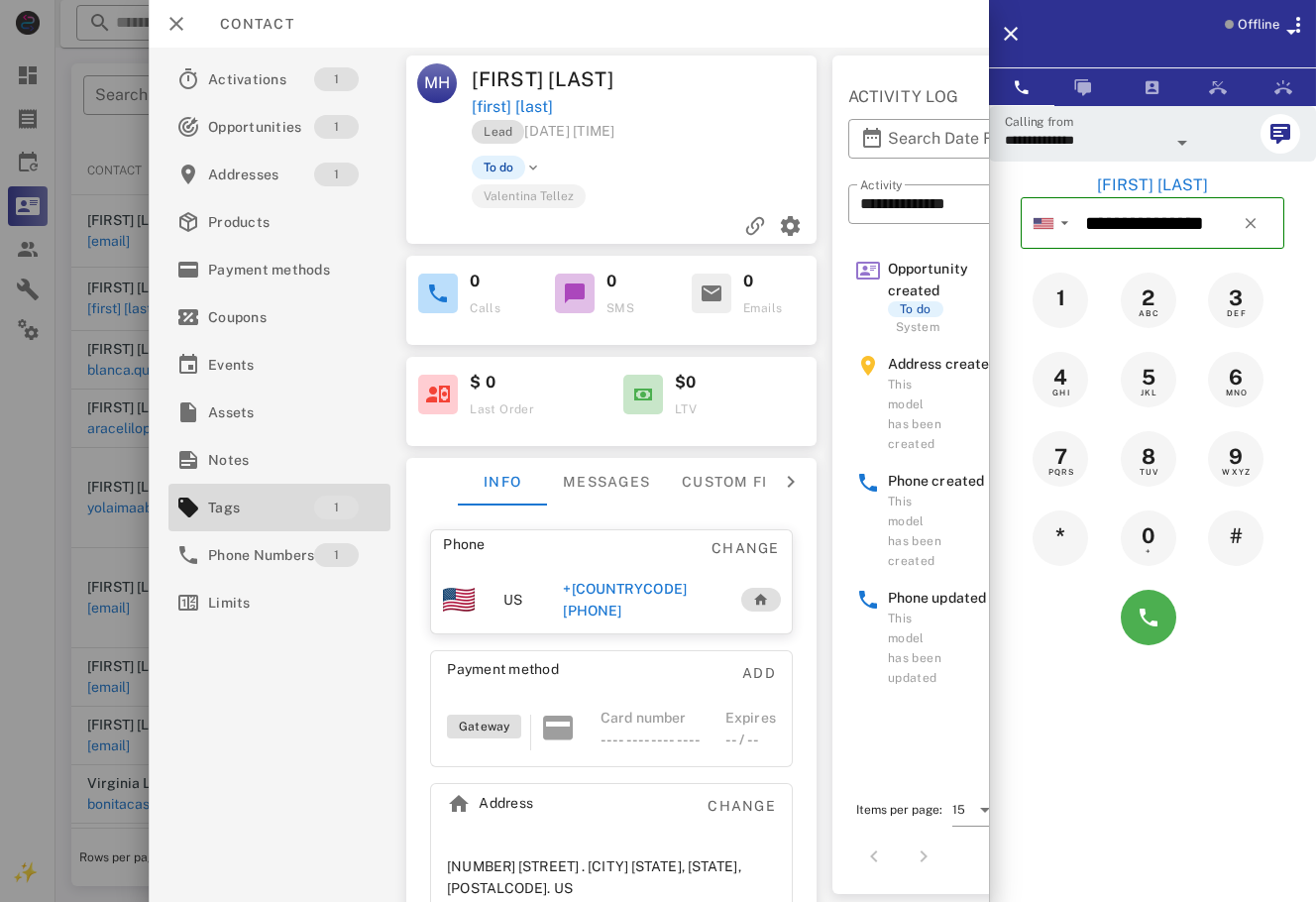 click at bounding box center (1289, 28) 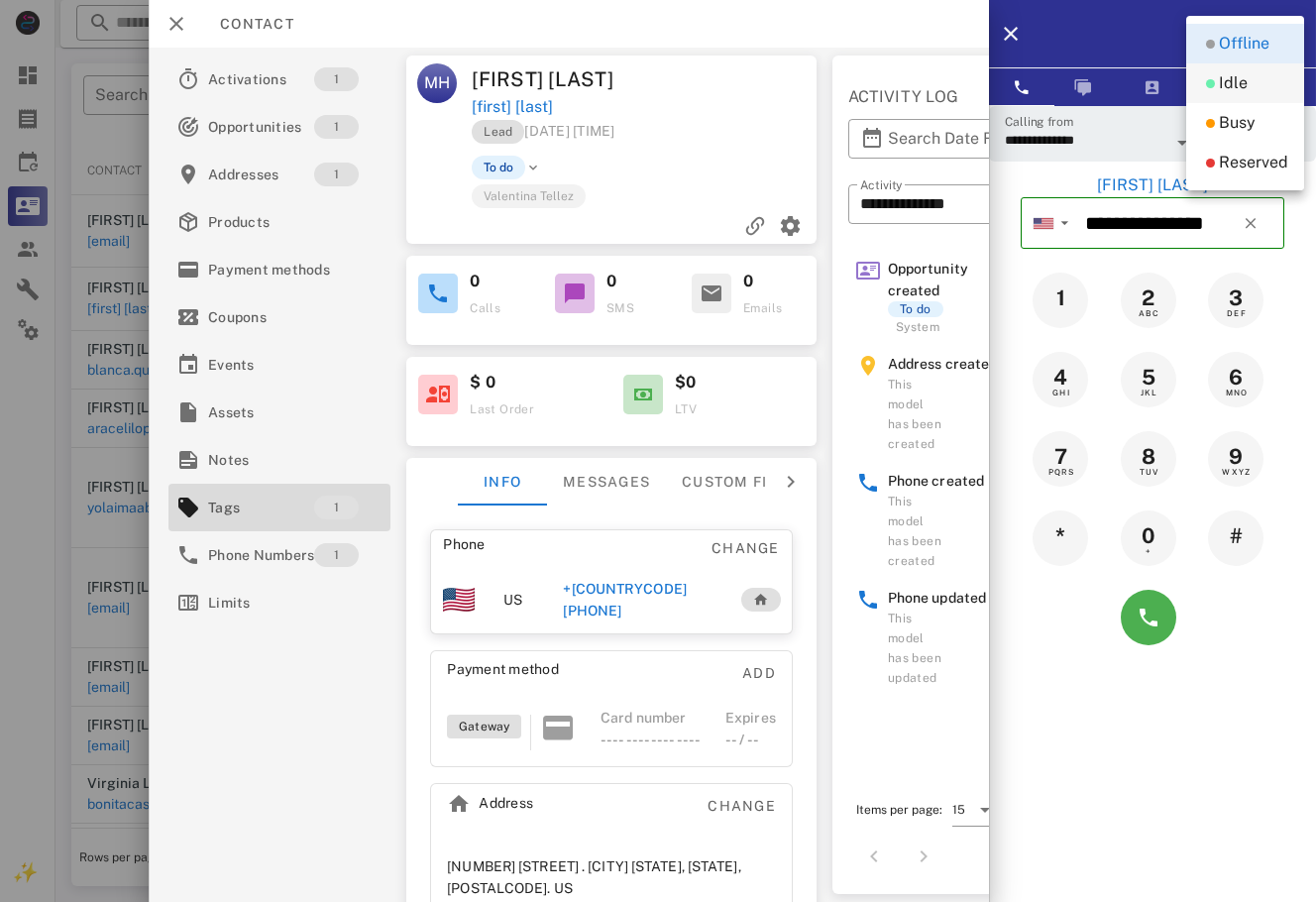click on "Idle" at bounding box center (1245, 83) 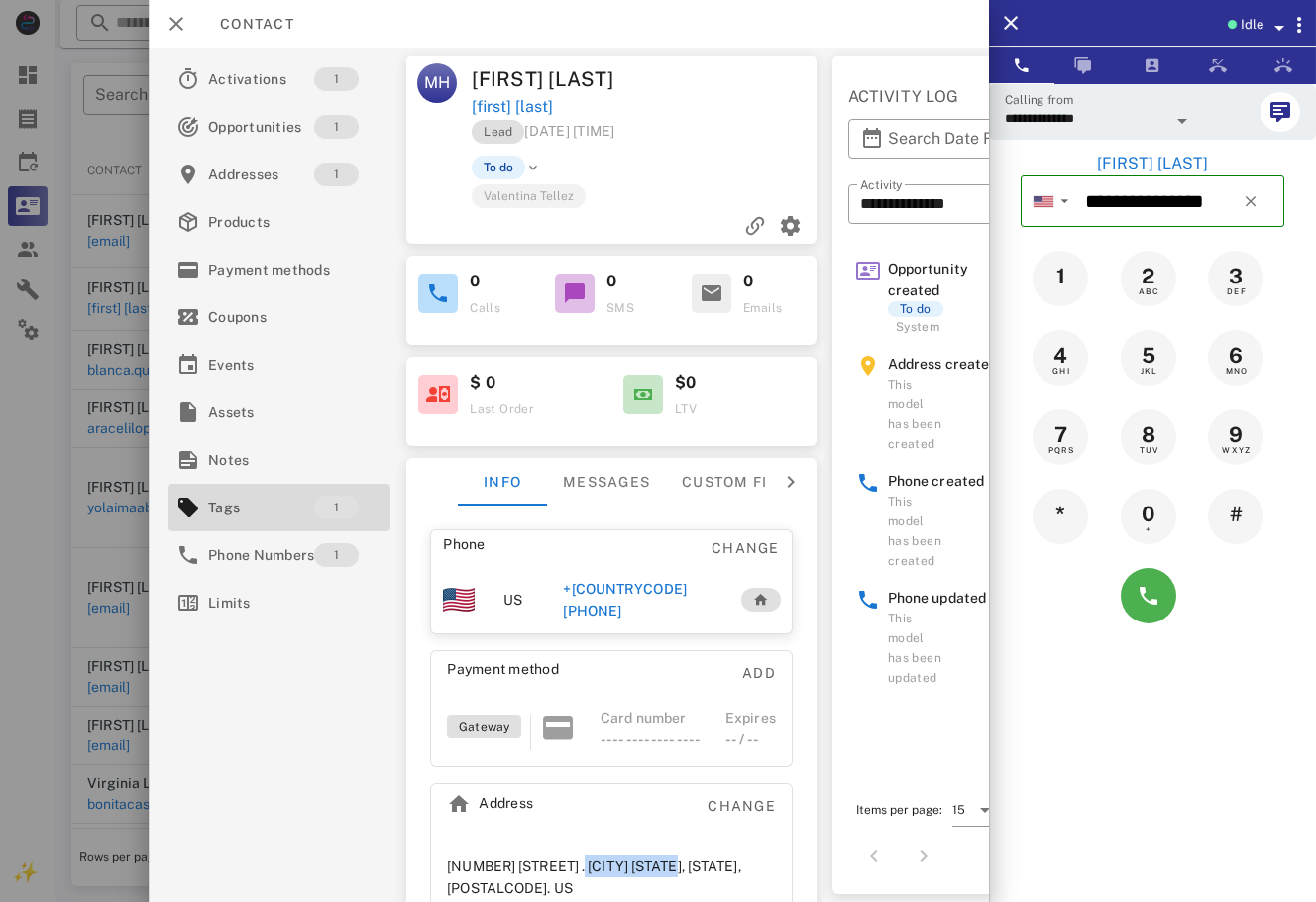 drag, startPoint x: 557, startPoint y: 847, endPoint x: 635, endPoint y: 844, distance: 78.057671 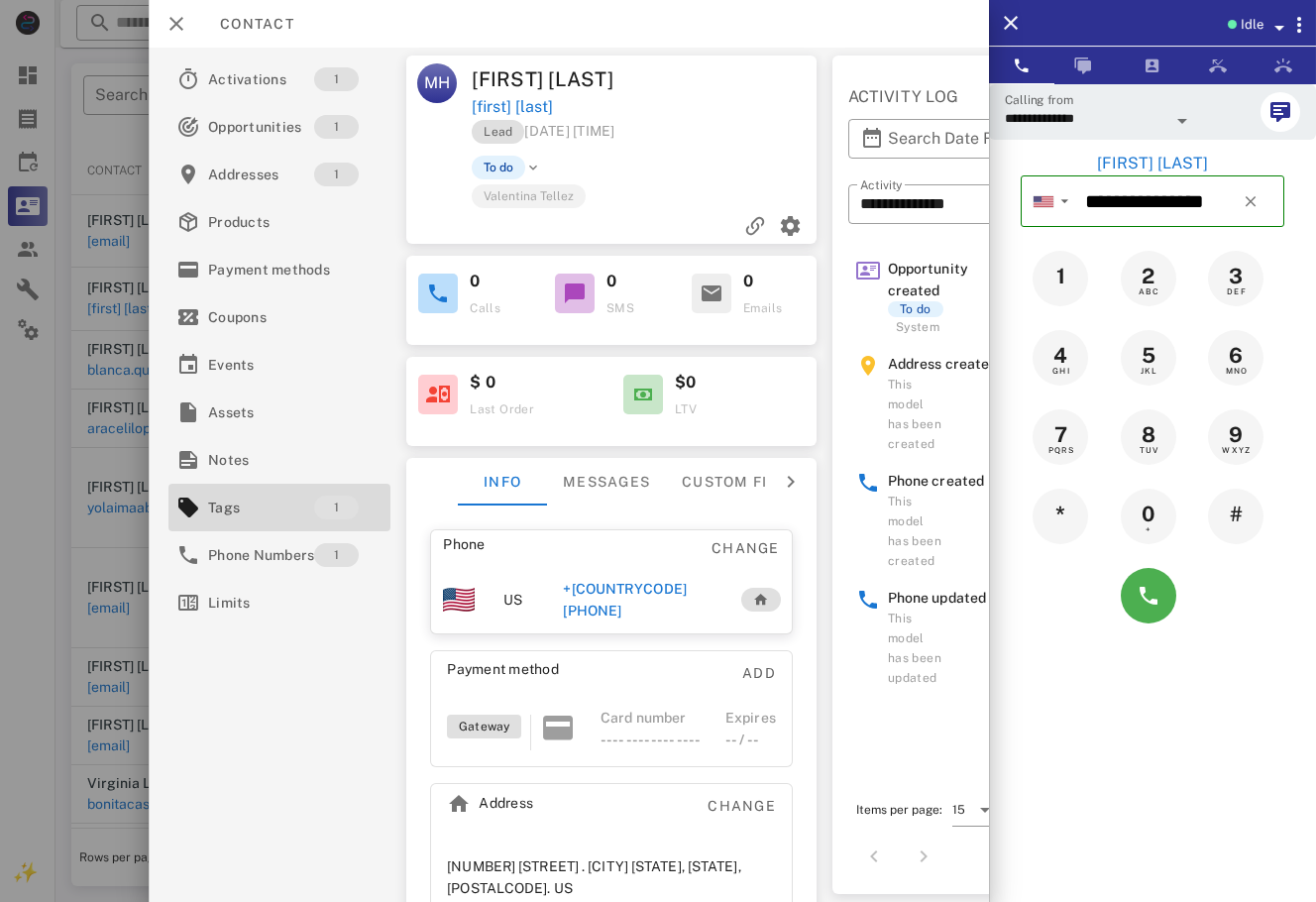 click on "+[COUNTRYCODE][PHONE]" at bounding box center [641, 600] 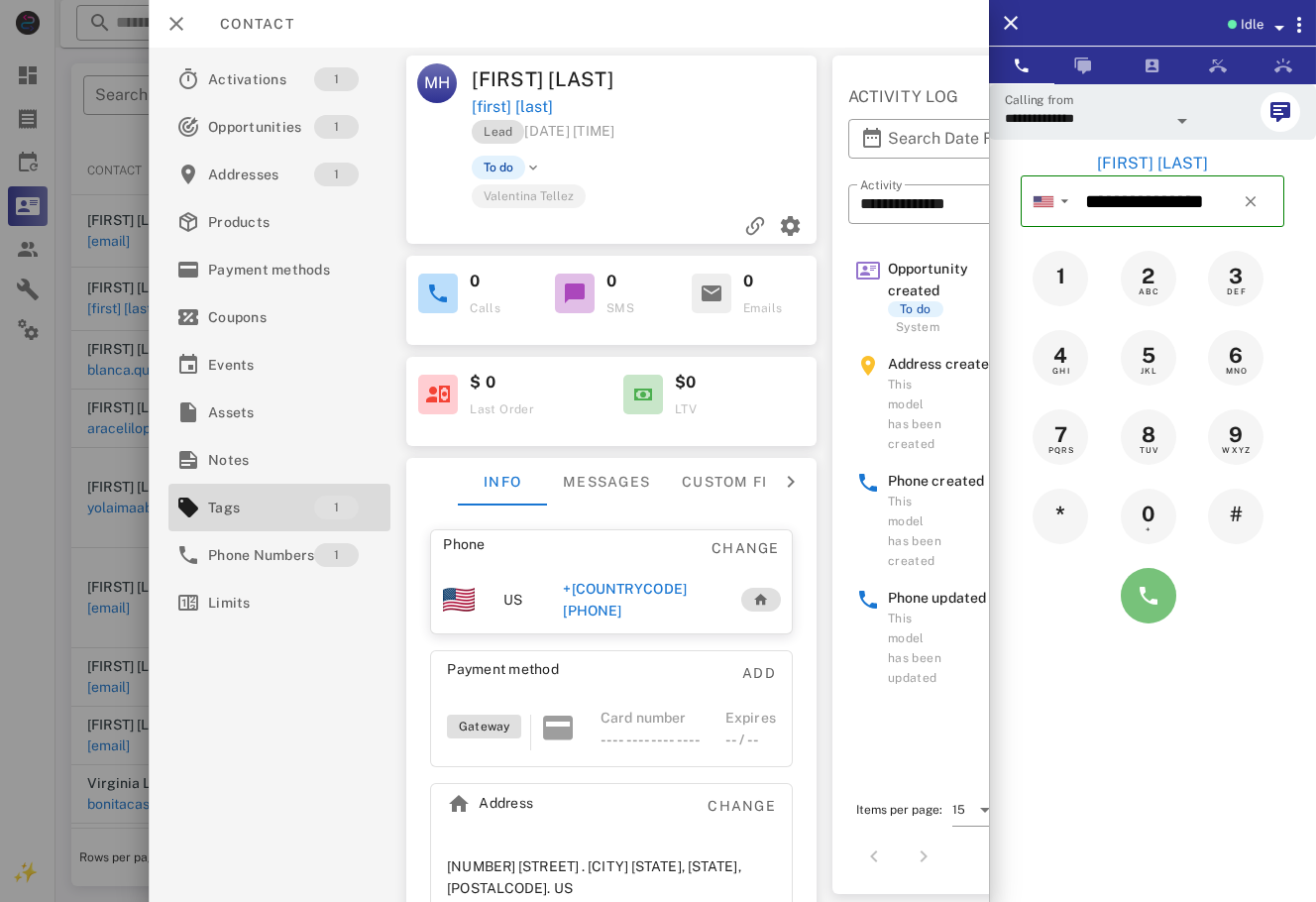 click at bounding box center [1149, 596] 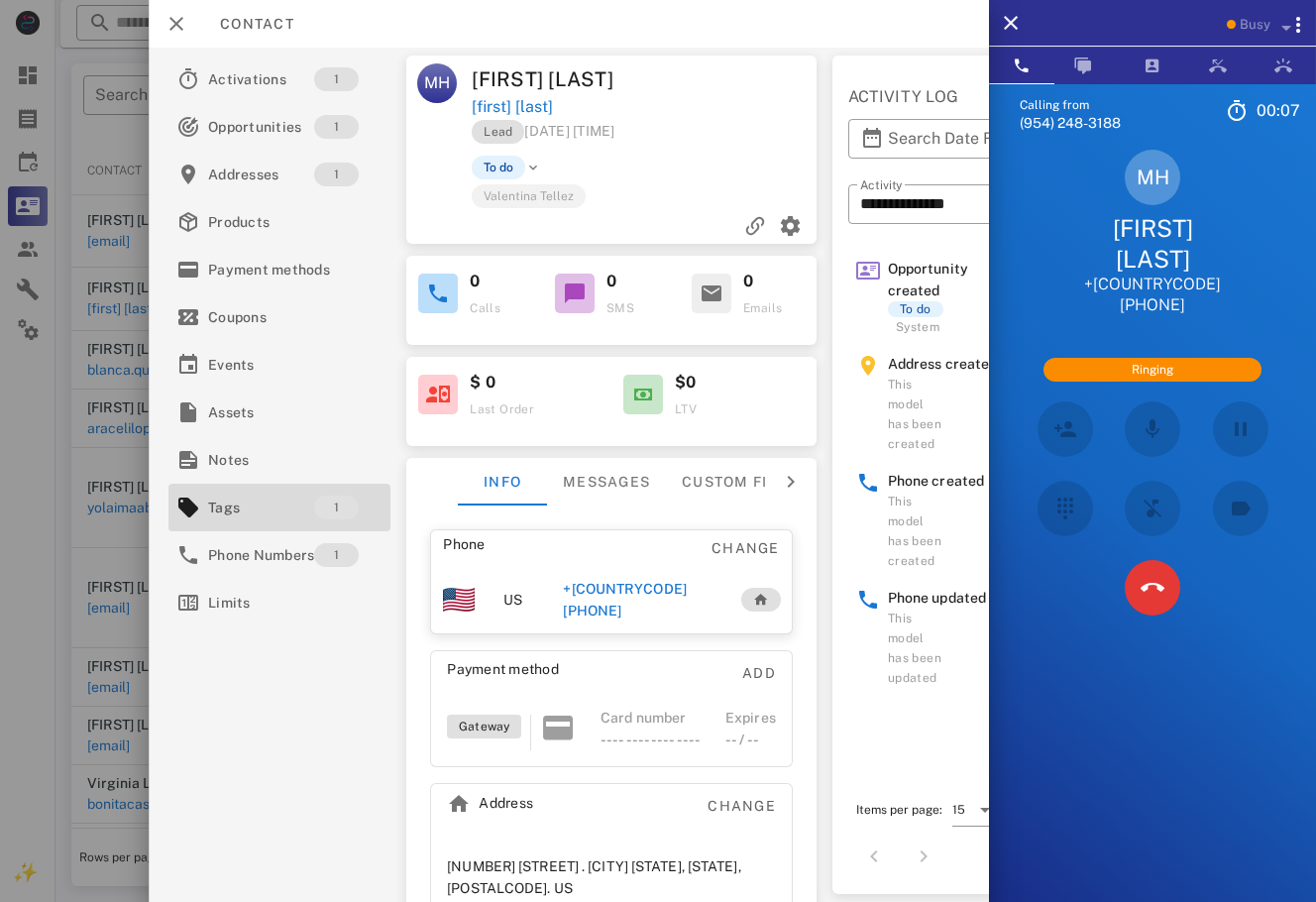 click on "MH   [FIRST] [LAST]  +1555517607" at bounding box center [1152, 233] 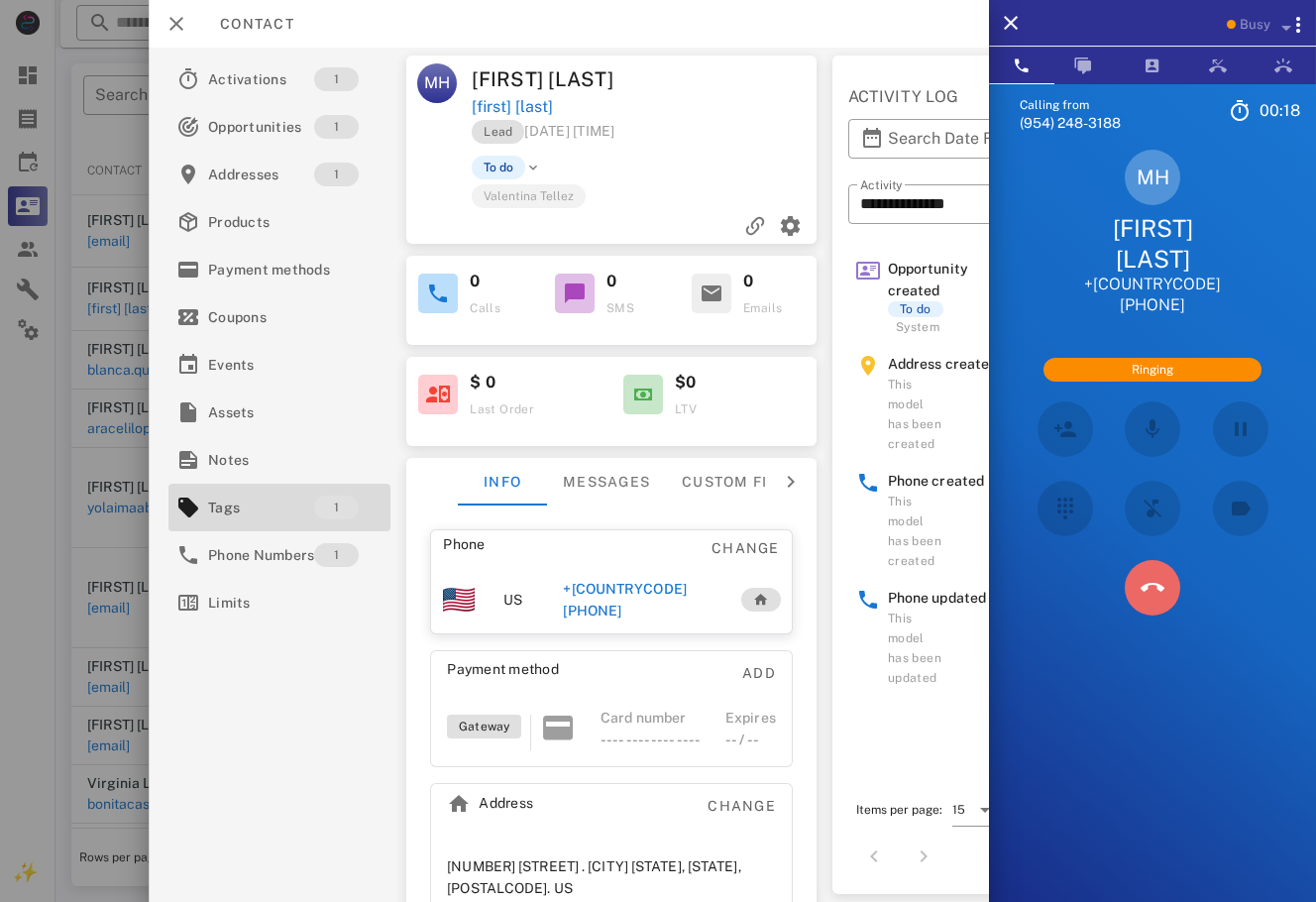 click at bounding box center [1152, 588] 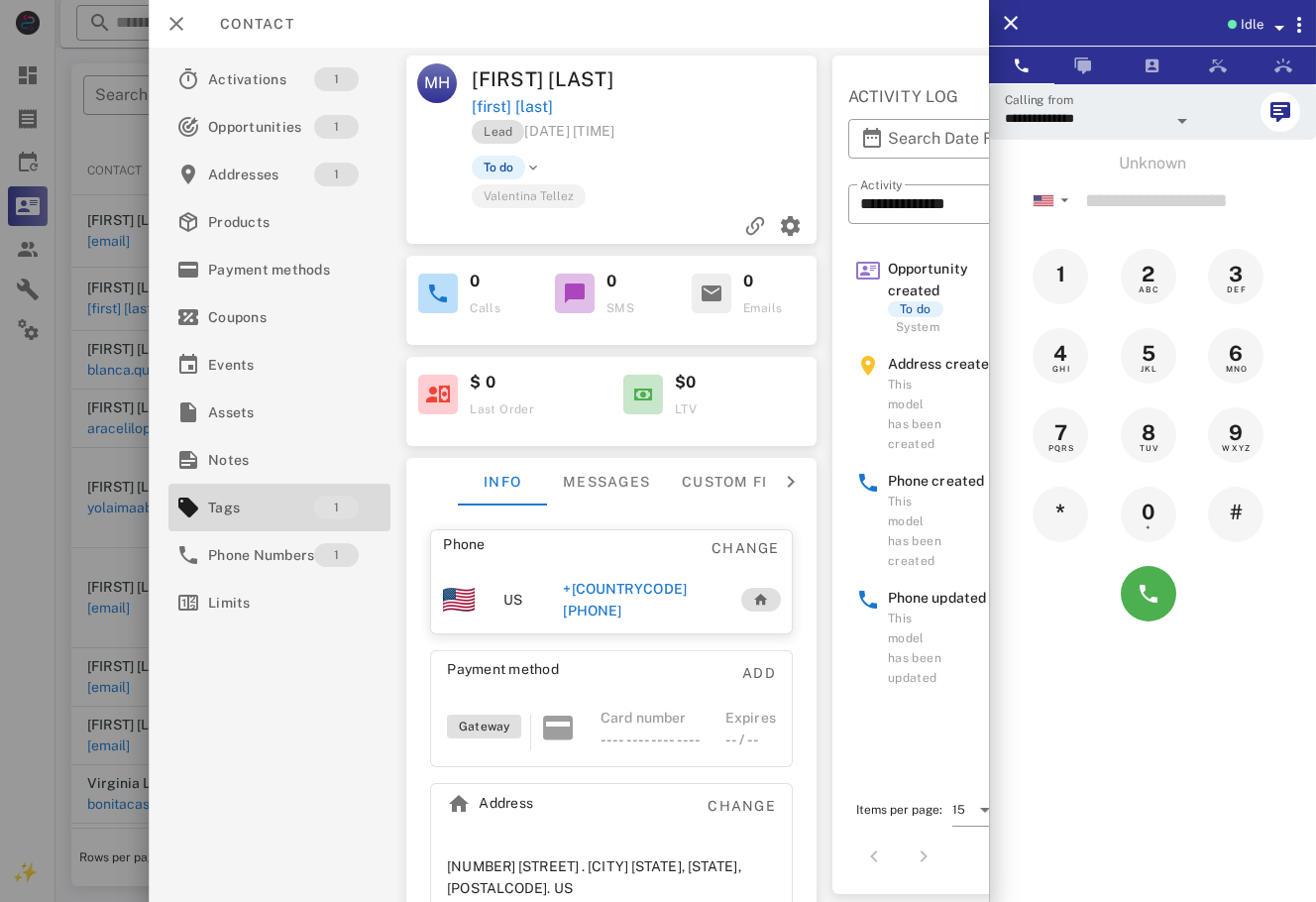 click on "+[COUNTRYCODE][PHONE]" at bounding box center (641, 600) 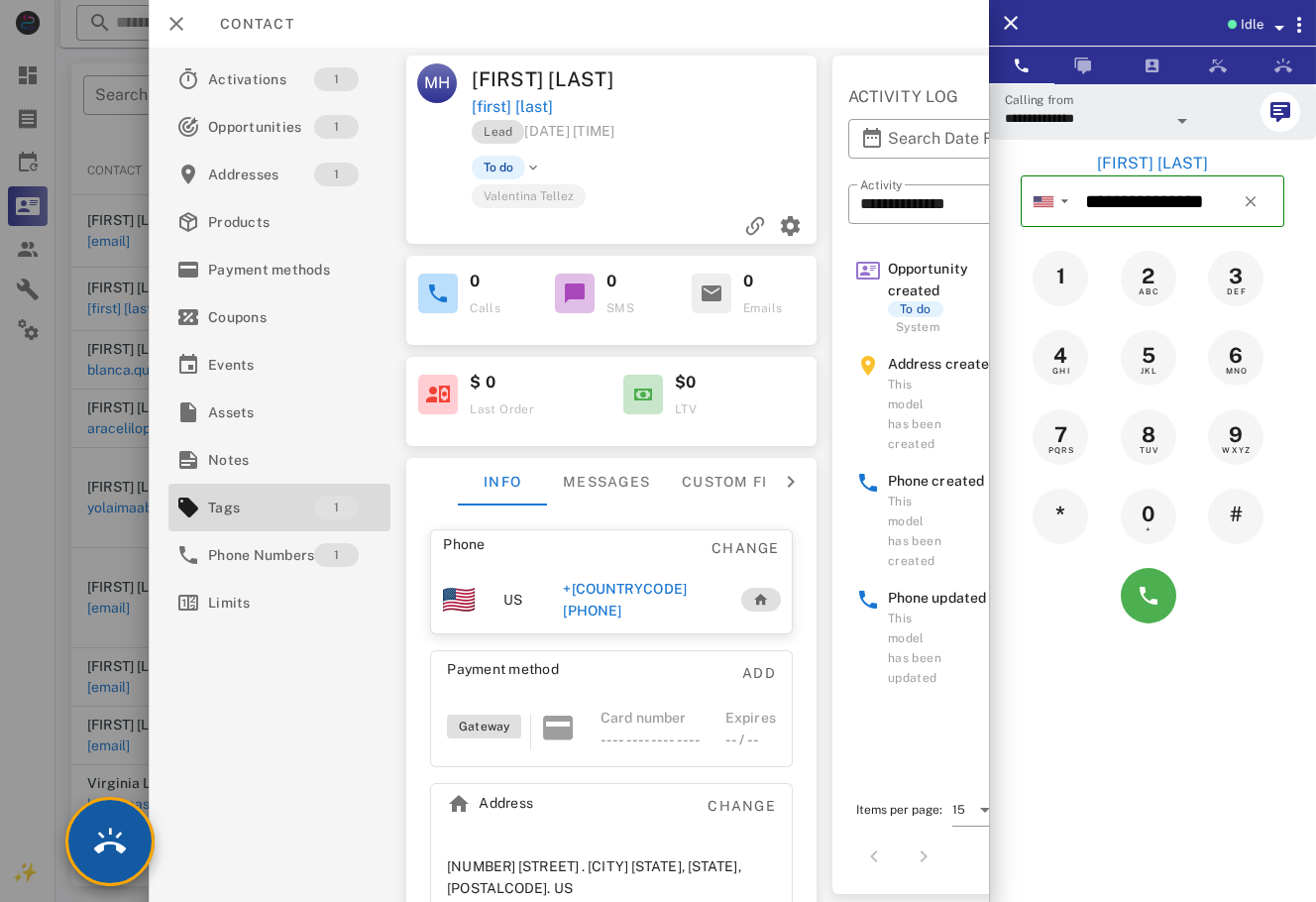 click at bounding box center (110, 842) 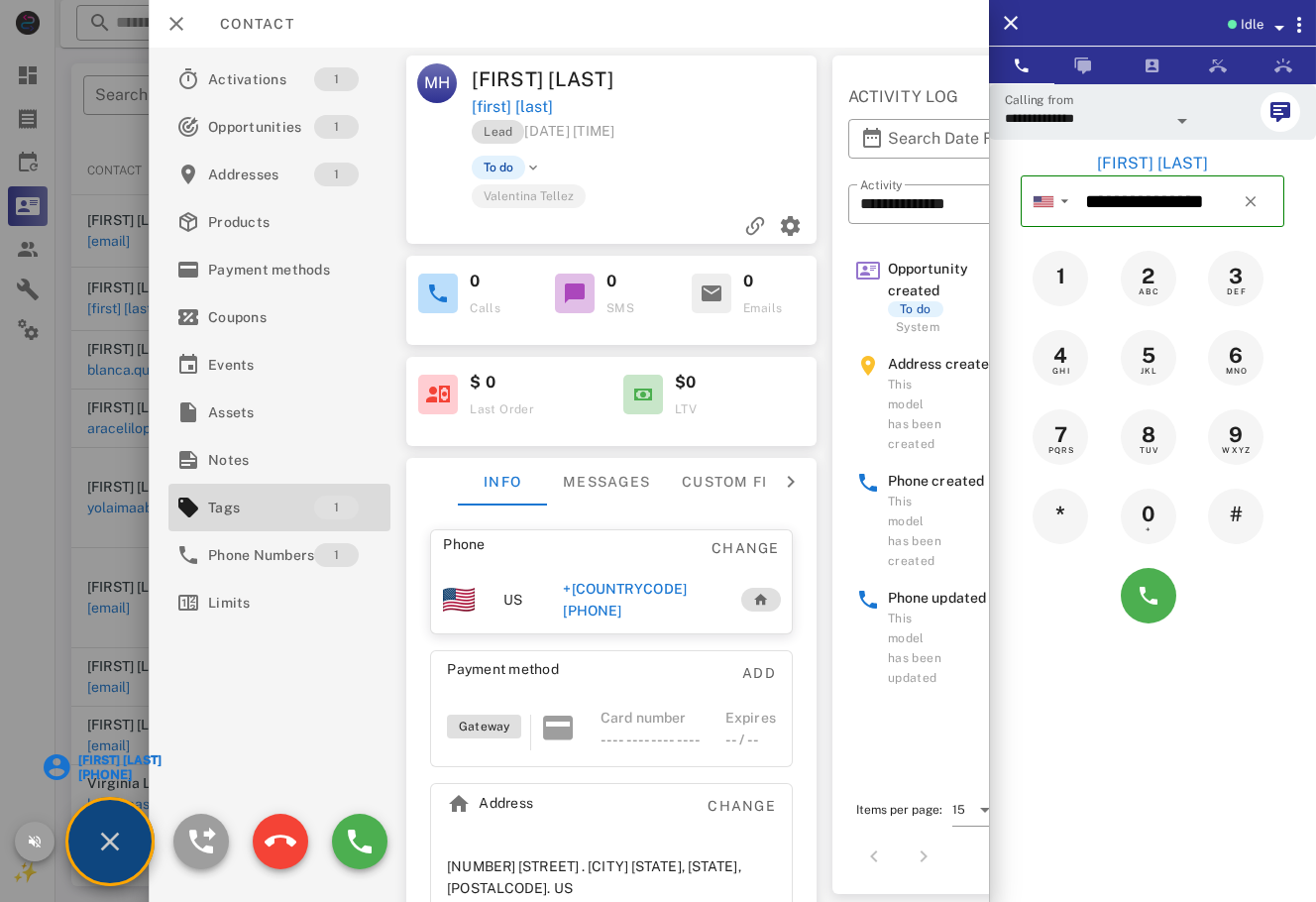 click on "[FIRST] [LAST]" at bounding box center (118, 760) 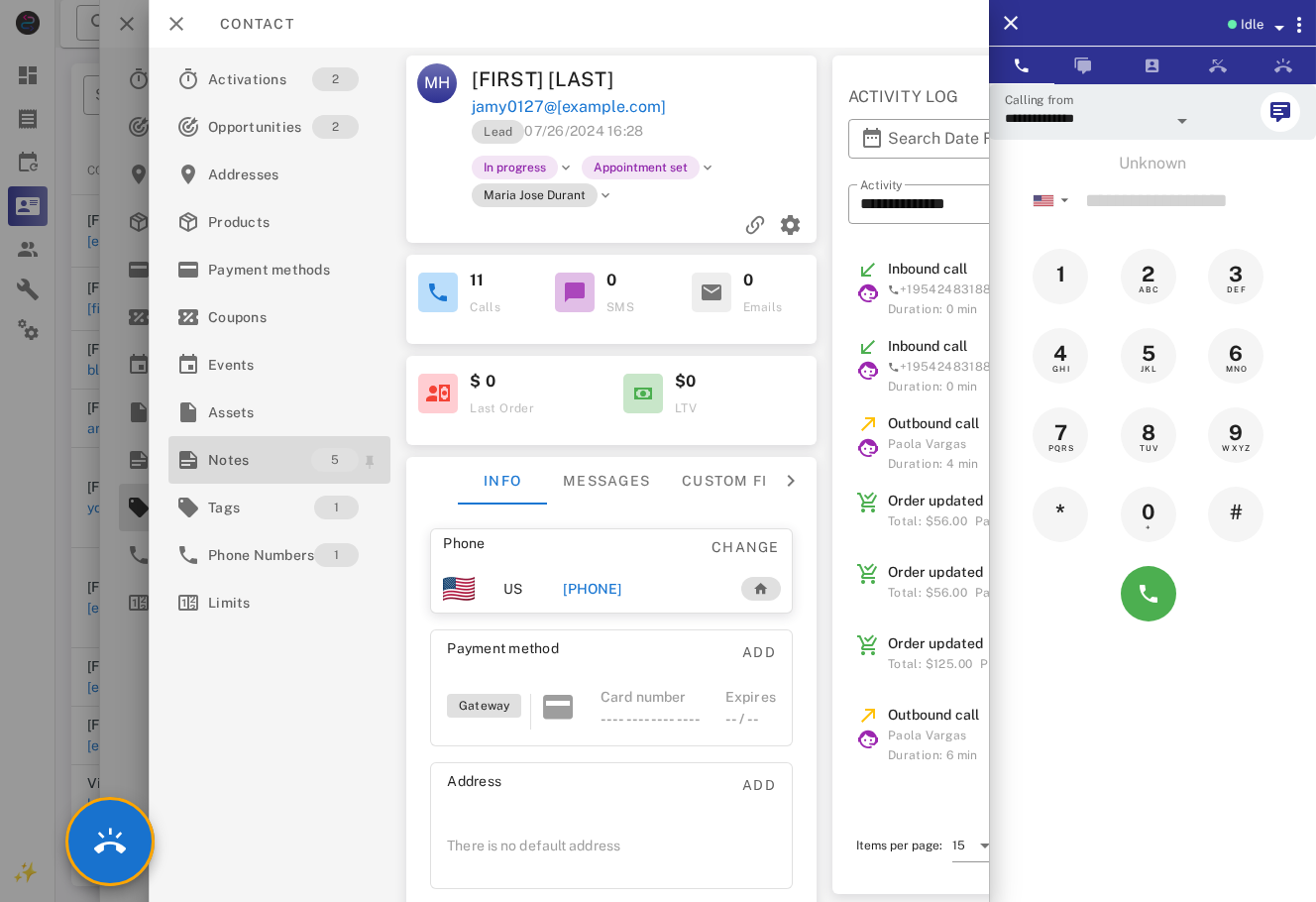 click on "Notes" at bounding box center [260, 460] 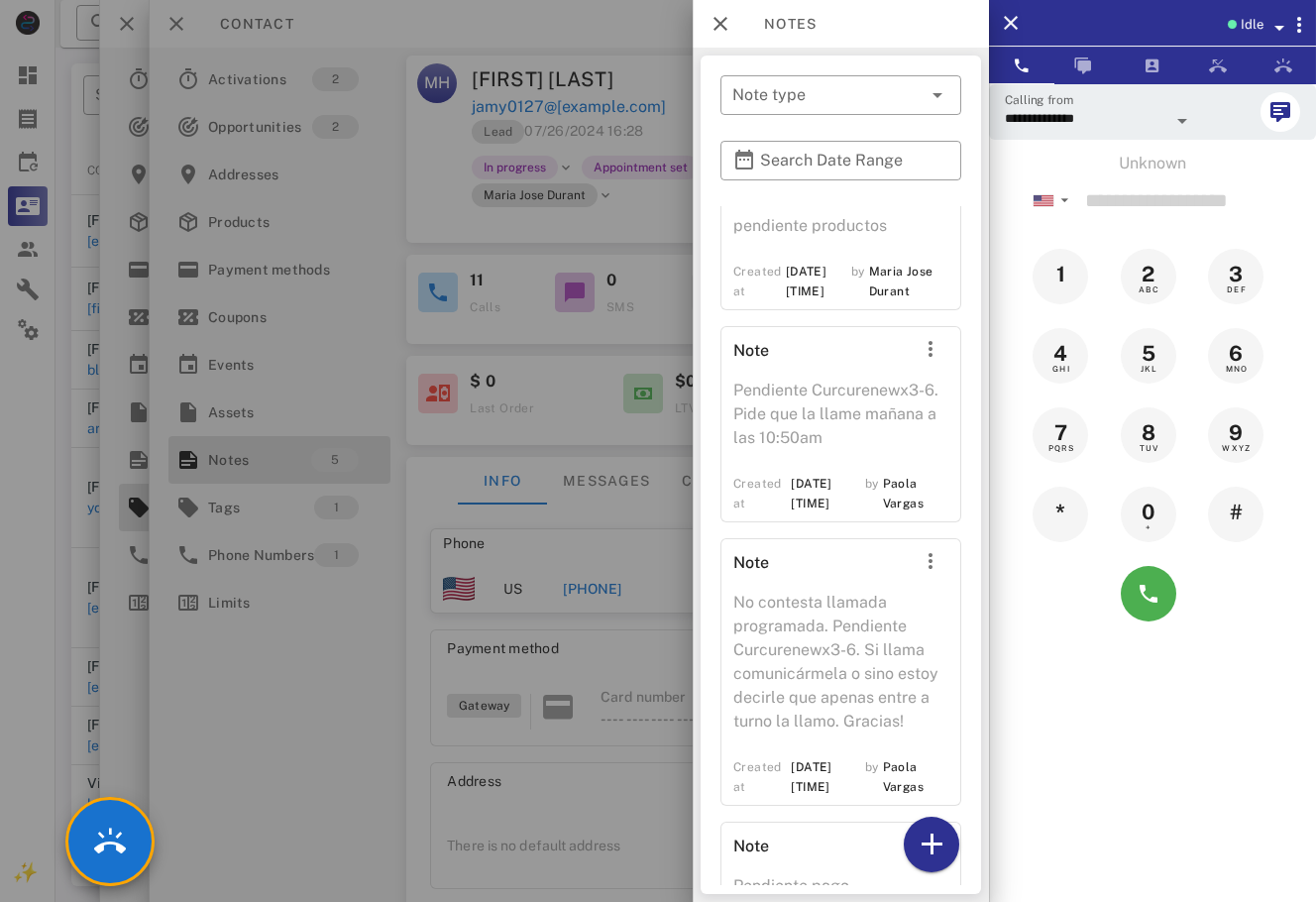 scroll, scrollTop: 532, scrollLeft: 0, axis: vertical 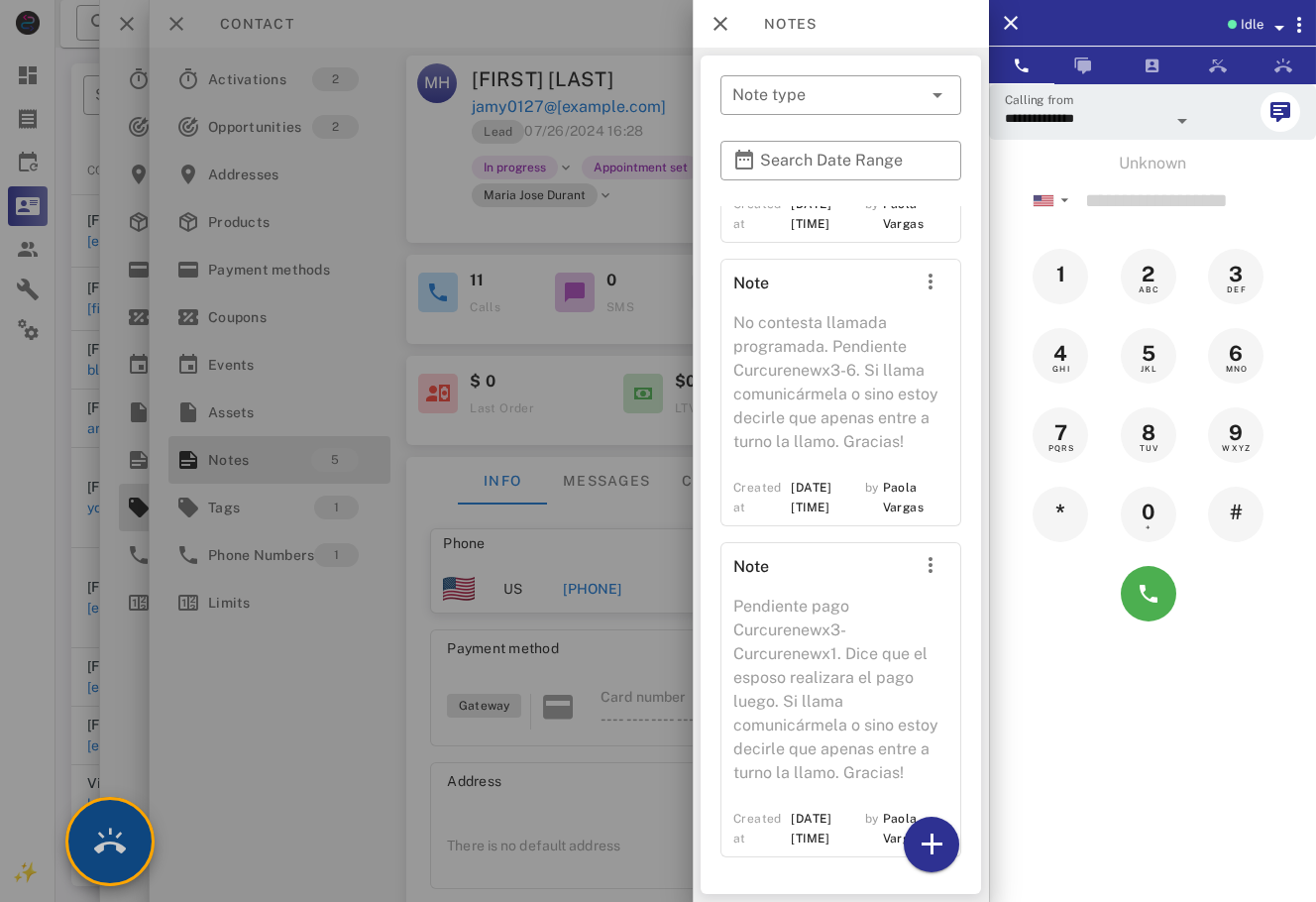 click at bounding box center [110, 842] 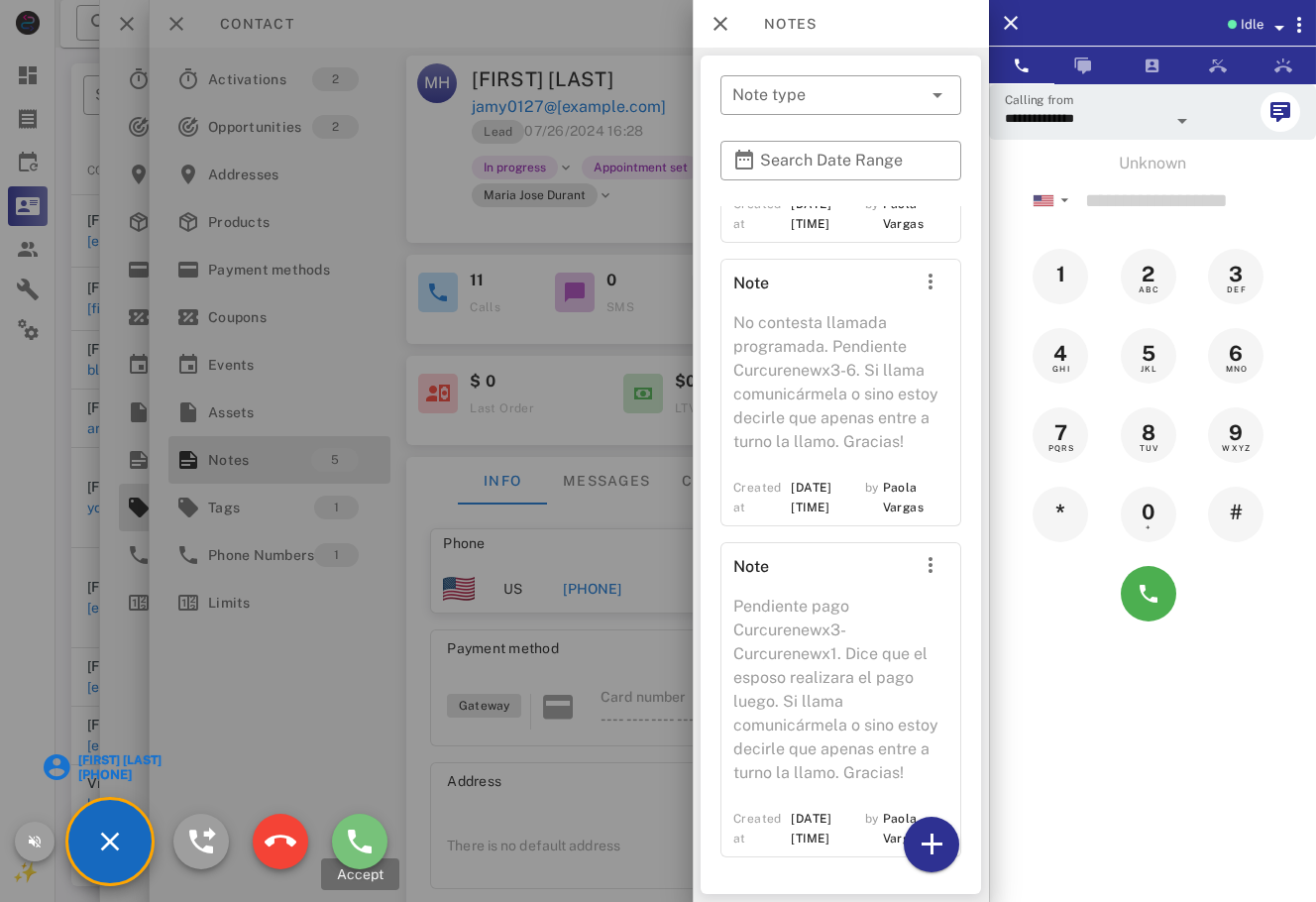 click at bounding box center [360, 842] 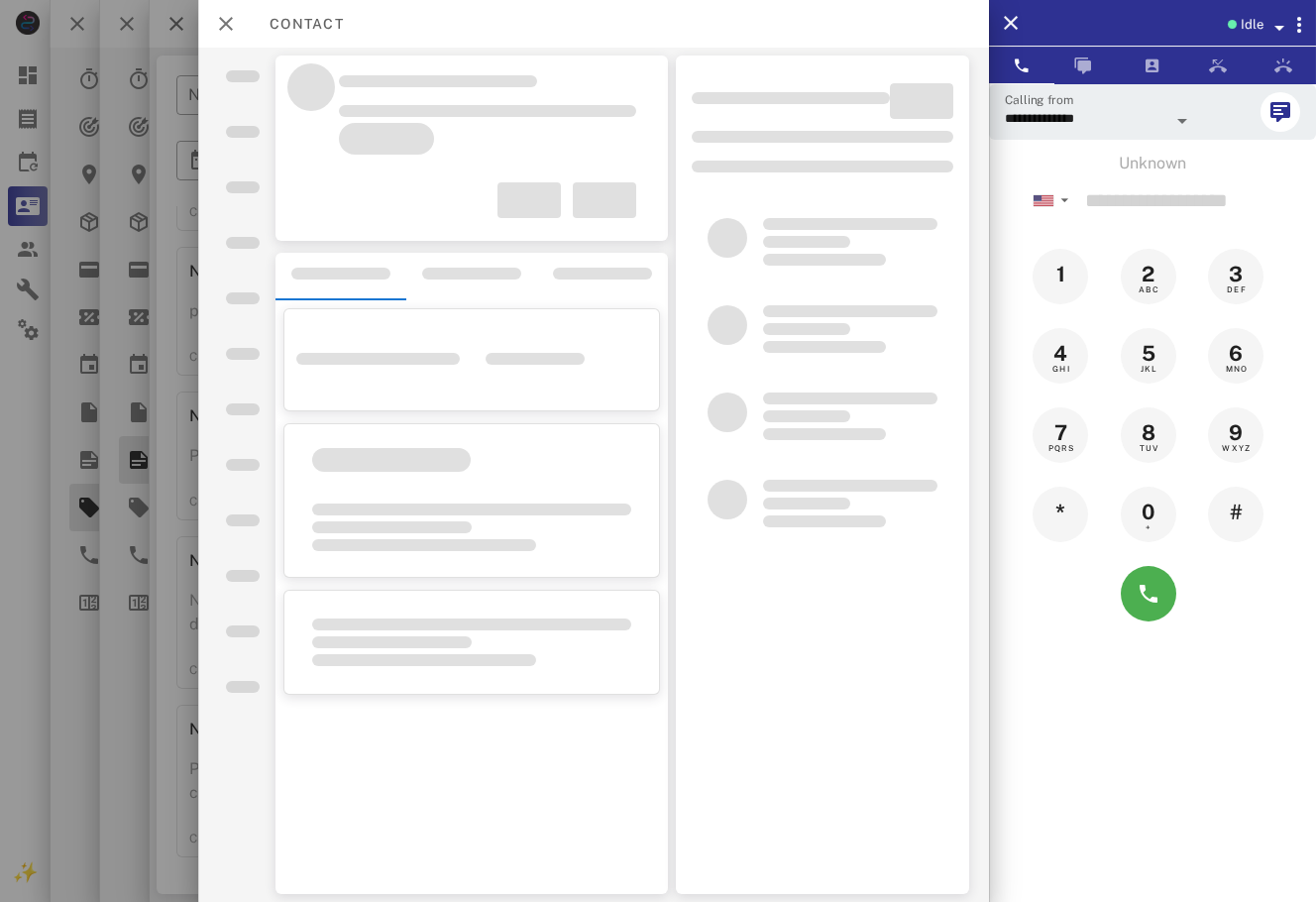 scroll, scrollTop: 104, scrollLeft: 0, axis: vertical 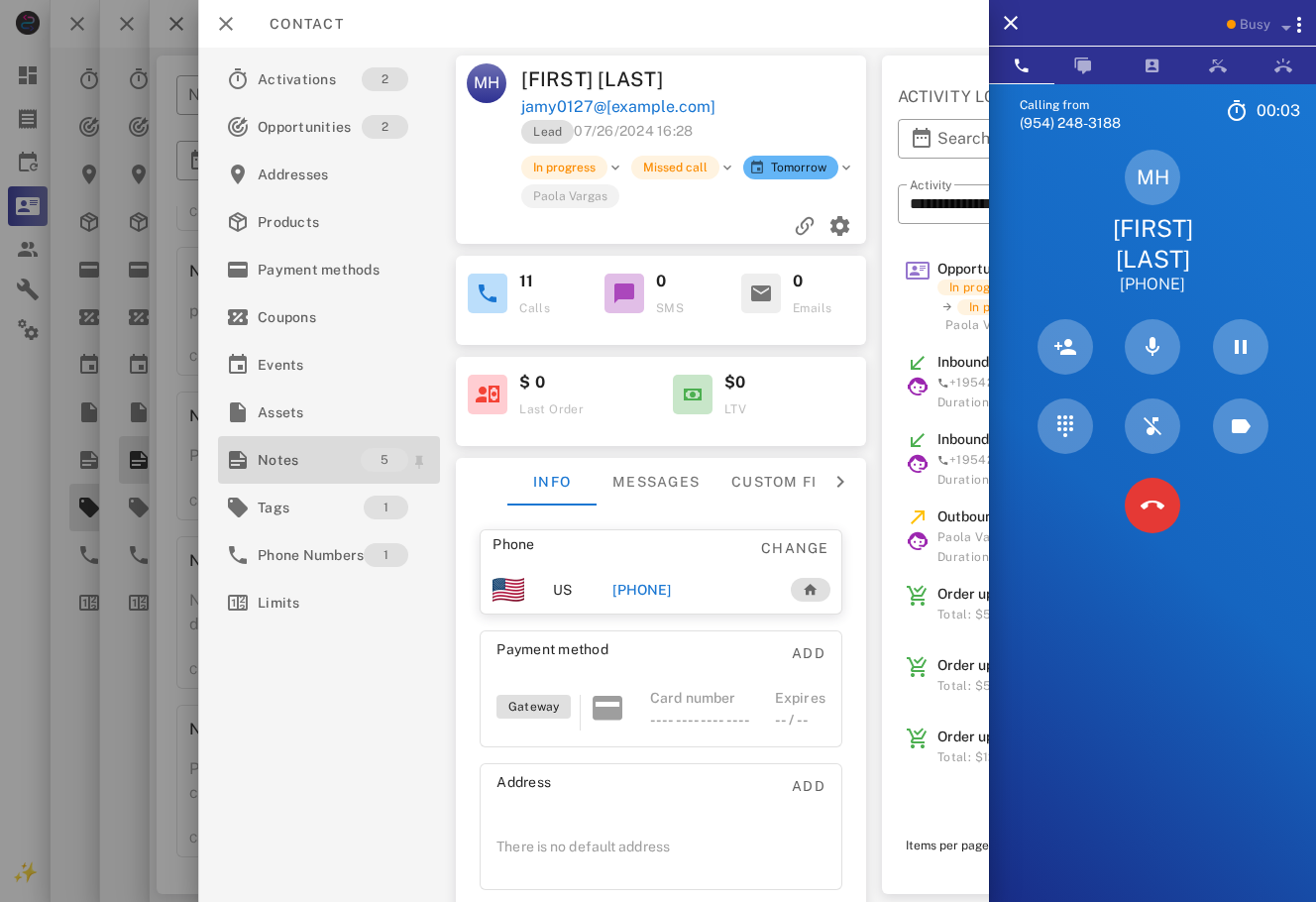 click on "Notes" at bounding box center (309, 460) 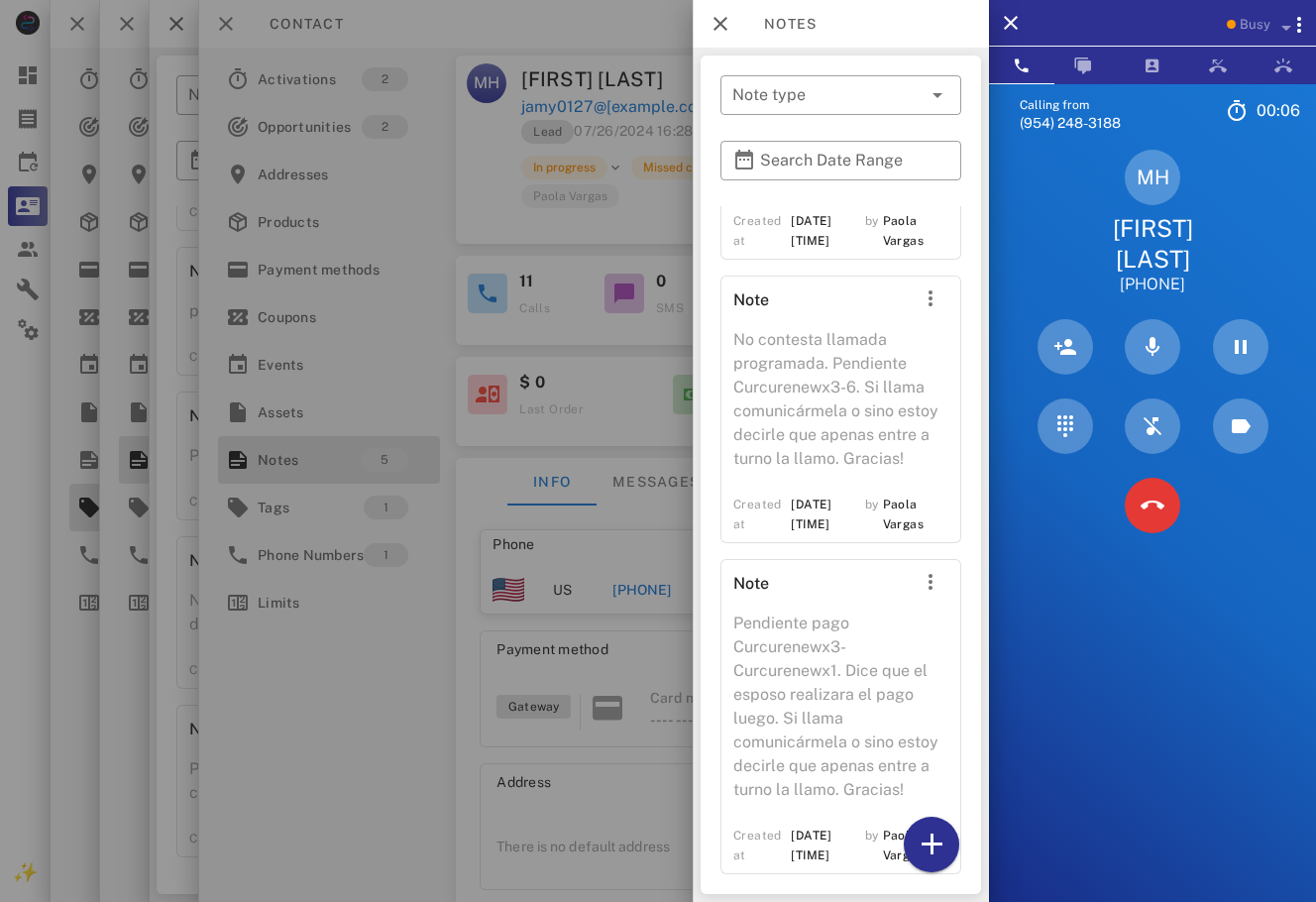 scroll, scrollTop: 532, scrollLeft: 0, axis: vertical 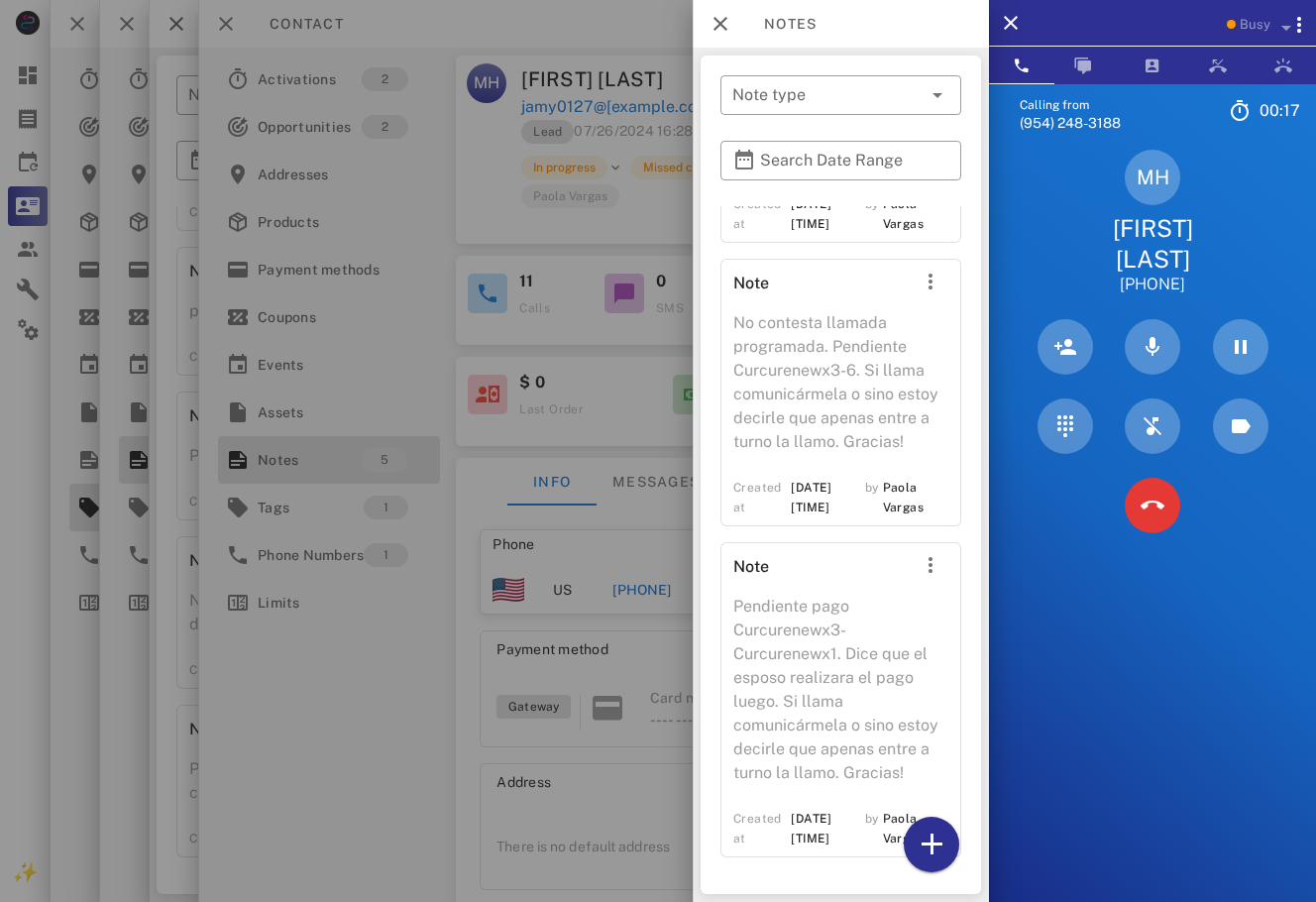 click at bounding box center [658, 451] 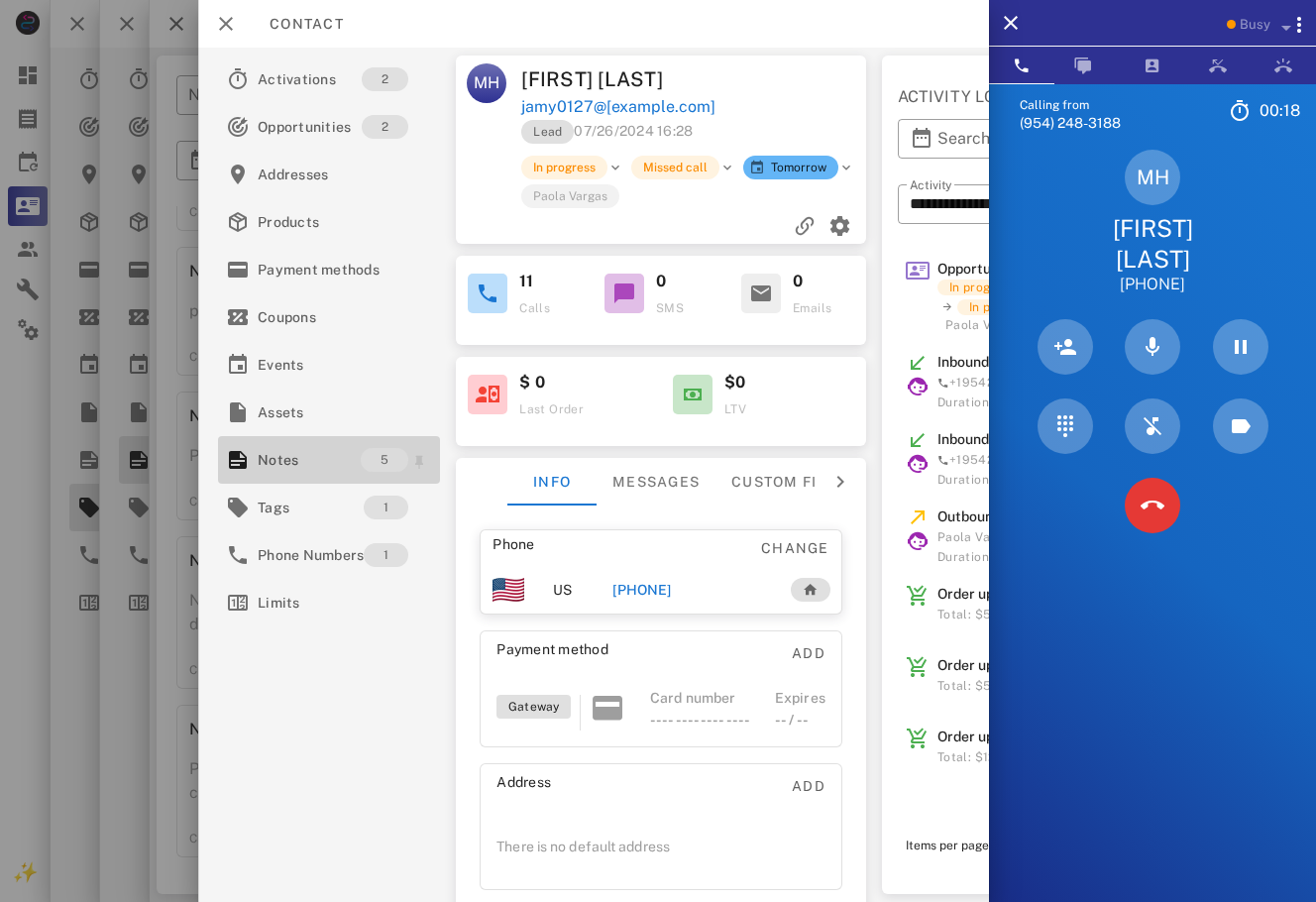 click on "5" at bounding box center (384, 460) 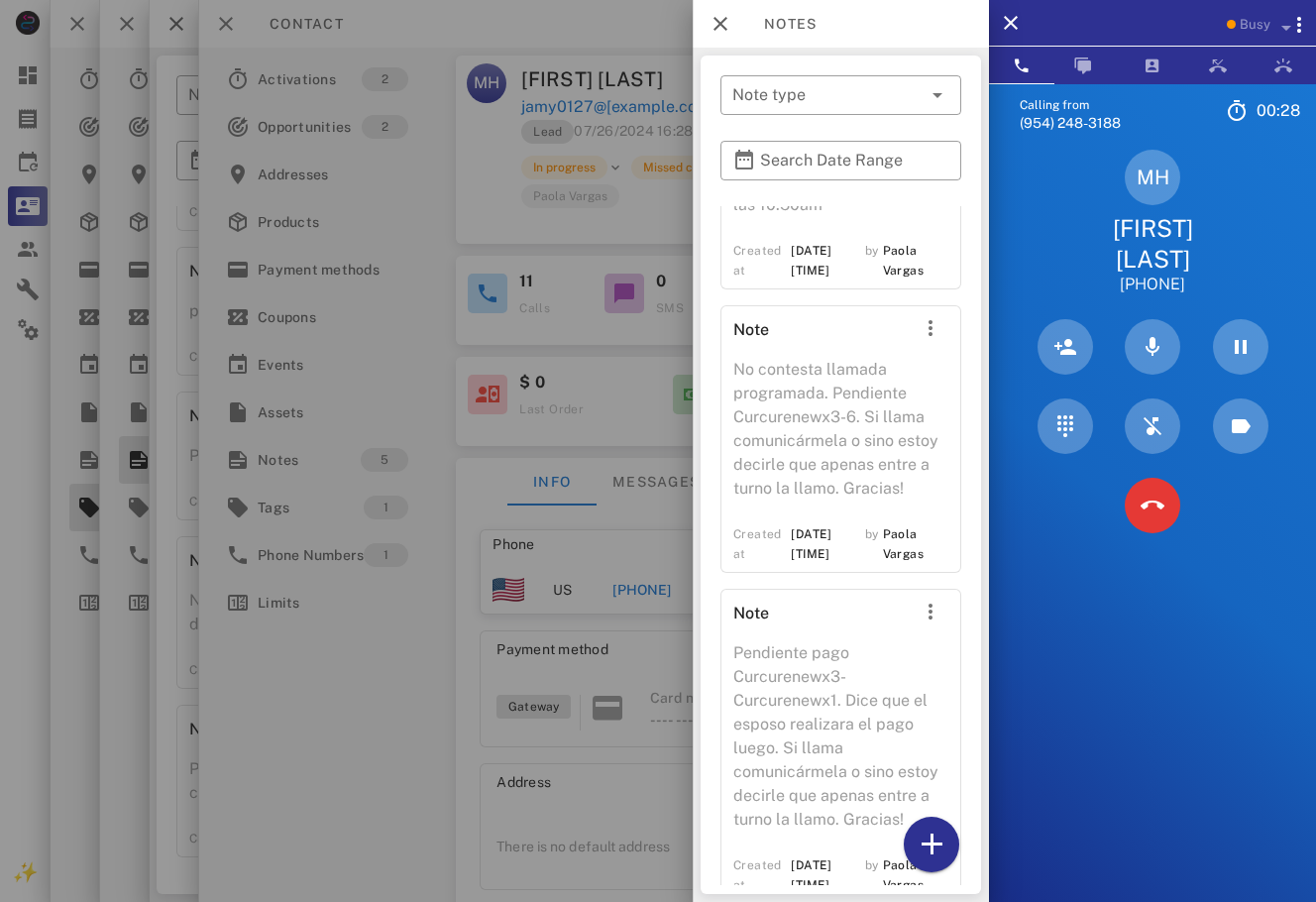scroll, scrollTop: 532, scrollLeft: 0, axis: vertical 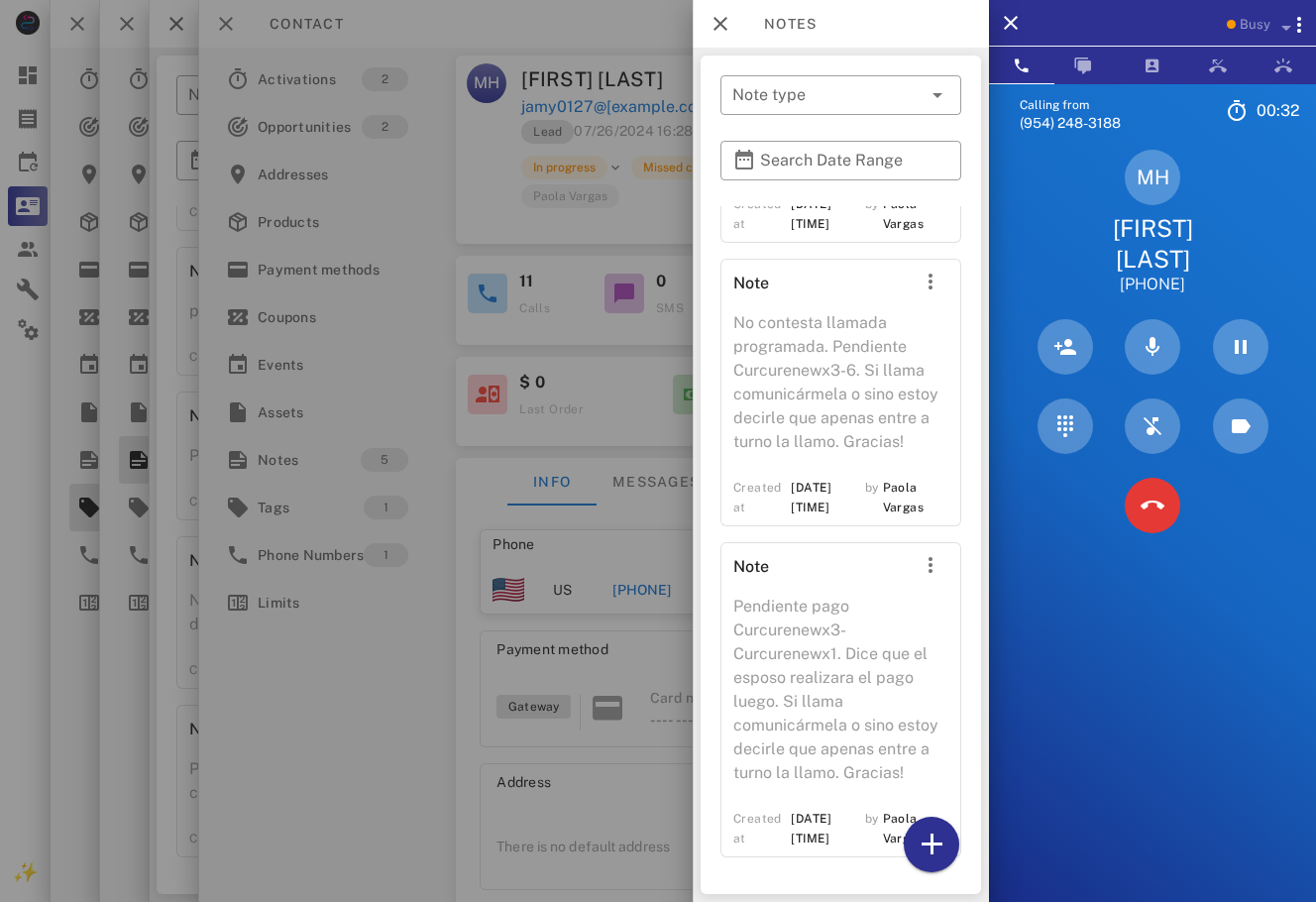click at bounding box center (658, 451) 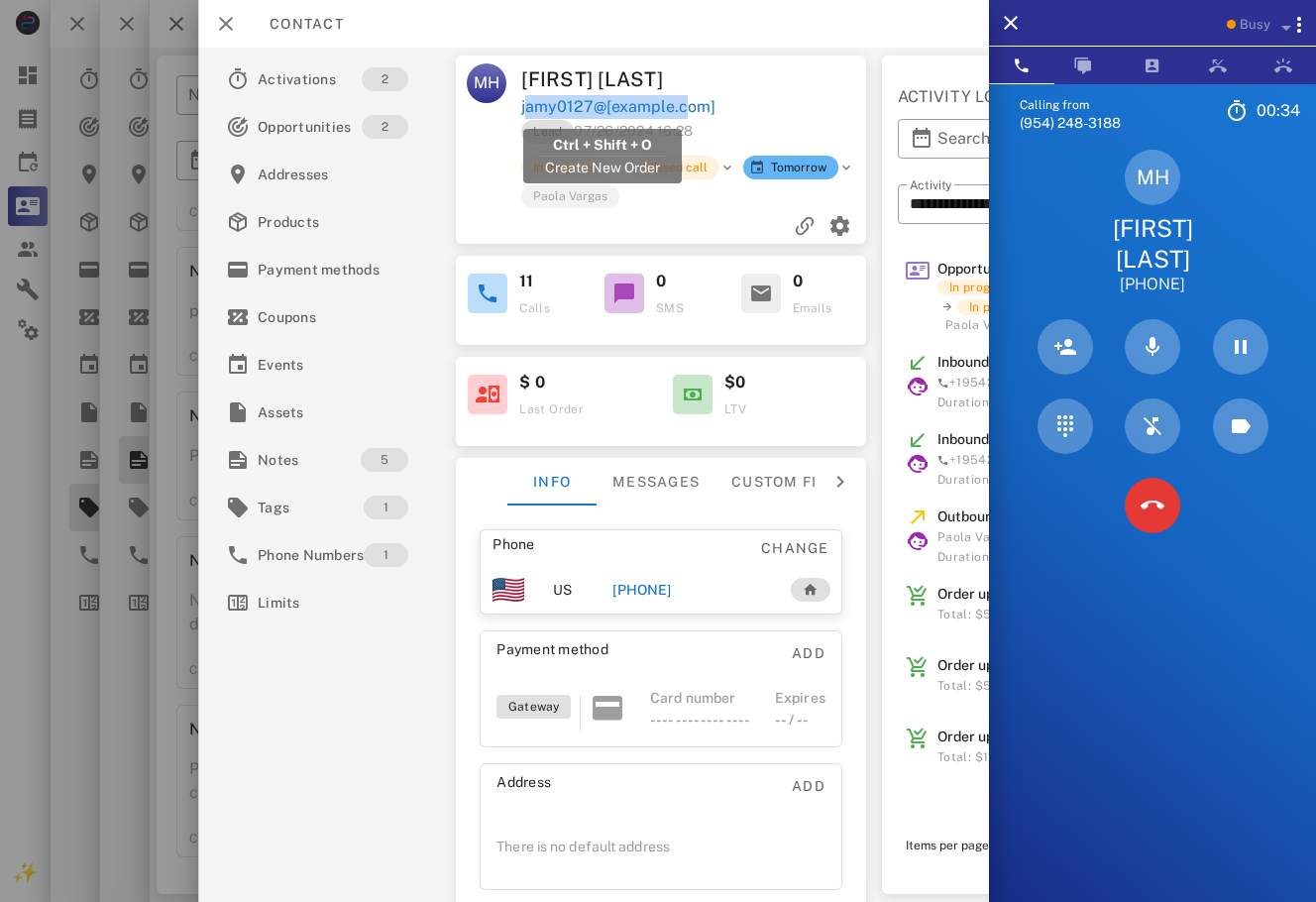 drag, startPoint x: 629, startPoint y: 112, endPoint x: 524, endPoint y: 112, distance: 105 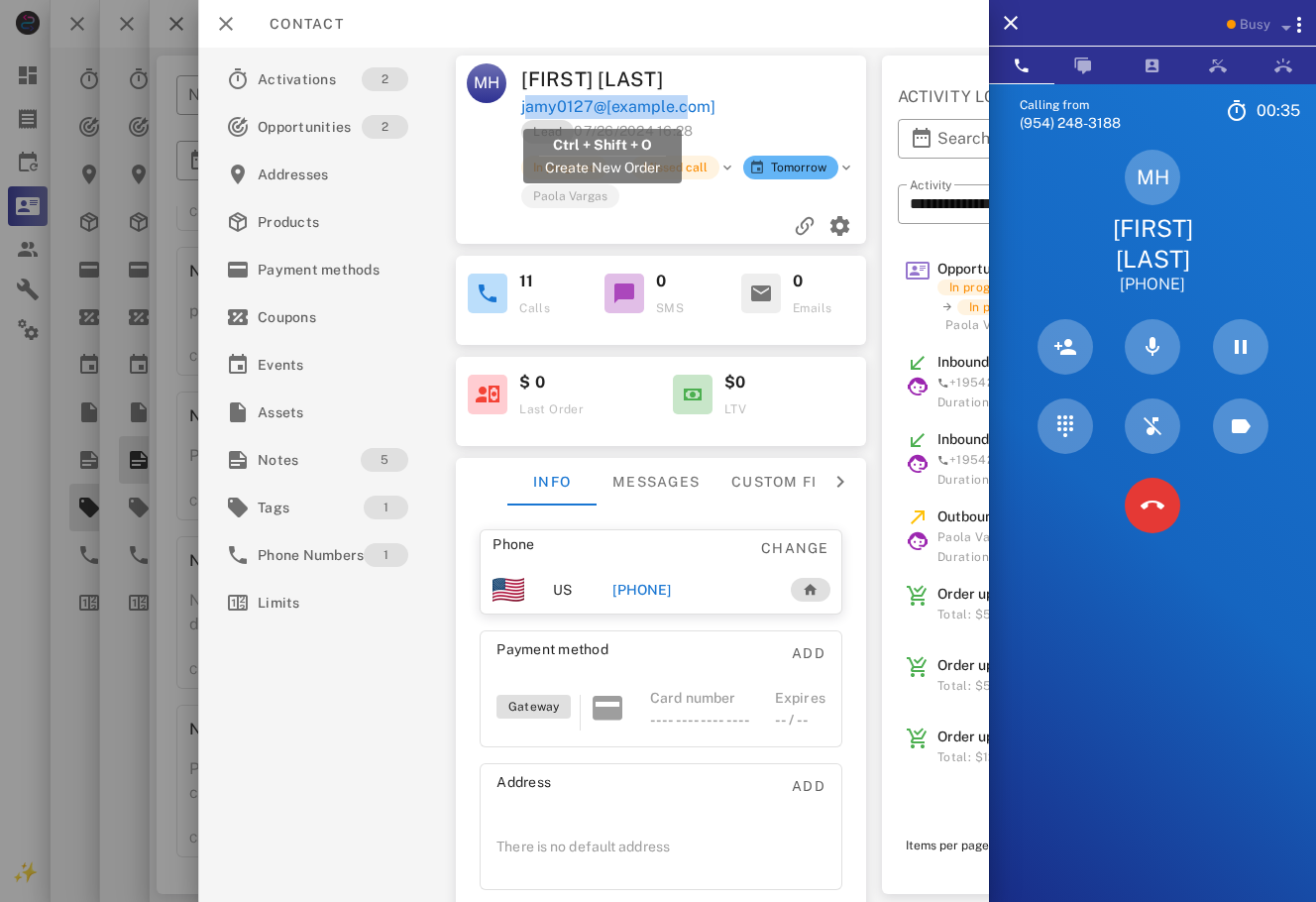 copy on "jamy0127@[EXAMPLE.COM]" 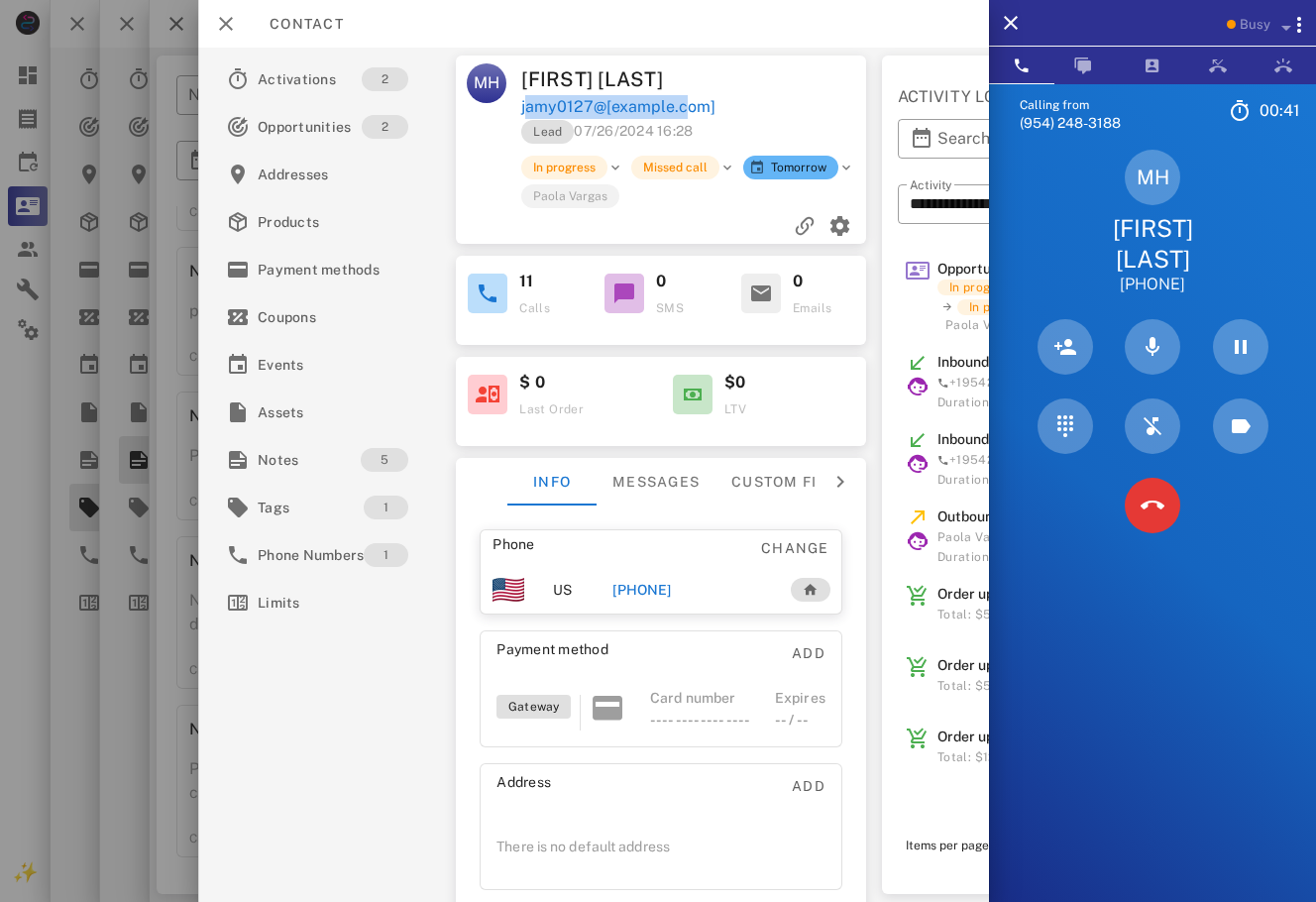 click on "Calling from [PHONE] 00: 41  Unknown      ▼     [COUNTRY]
+376
[COUNTRY]
+54
[COUNTRY]
+297
[COUNTRY]
+61
[COUNTRY] (België)
+32
[COUNTRY]
+591
[COUNTRY] (Brasil)
+55
[COUNTRY]
+1
[COUNTRY]
+56
[COUNTRY]
+57
[COUNTRY]
+506
[COUNTRY] (República Dominicana)
+1
[COUNTRY]
+593
[COUNTRY]
+503
[COUNTRY]
+33
[COUNTRY] (Deutschland)
+49
[COUNTRY]
+590
[COUNTRY]
+502
[COUNTRY]
+504
[COUNTRY] (Ísland)
+354
[COUNTRY] (भारत)
+91
[COUNTRY] (‫ישראל‬‎)
+972
[COUNTRY] (Italia)
+39" at bounding box center (1152, 534) 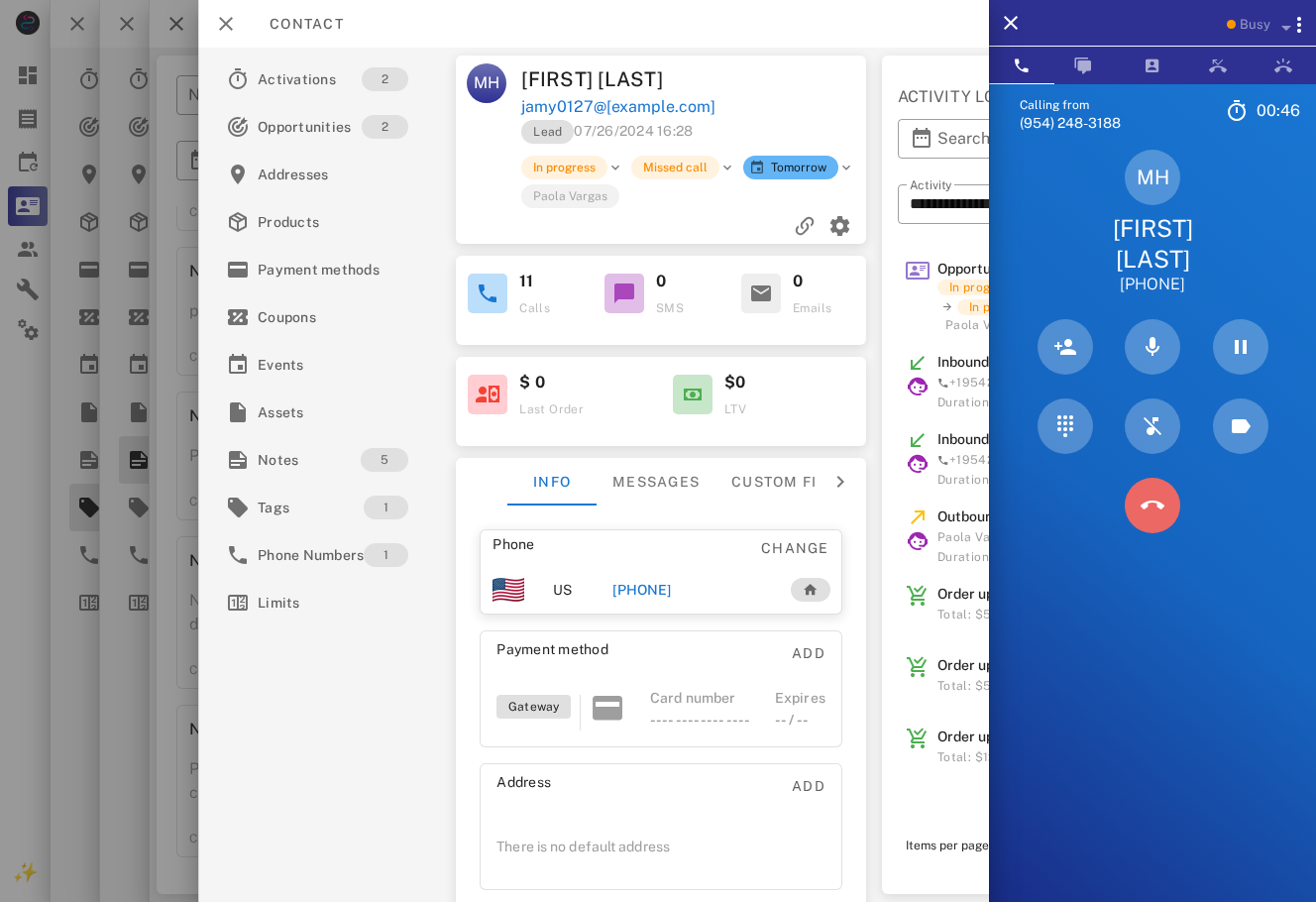 click at bounding box center (1152, 506) 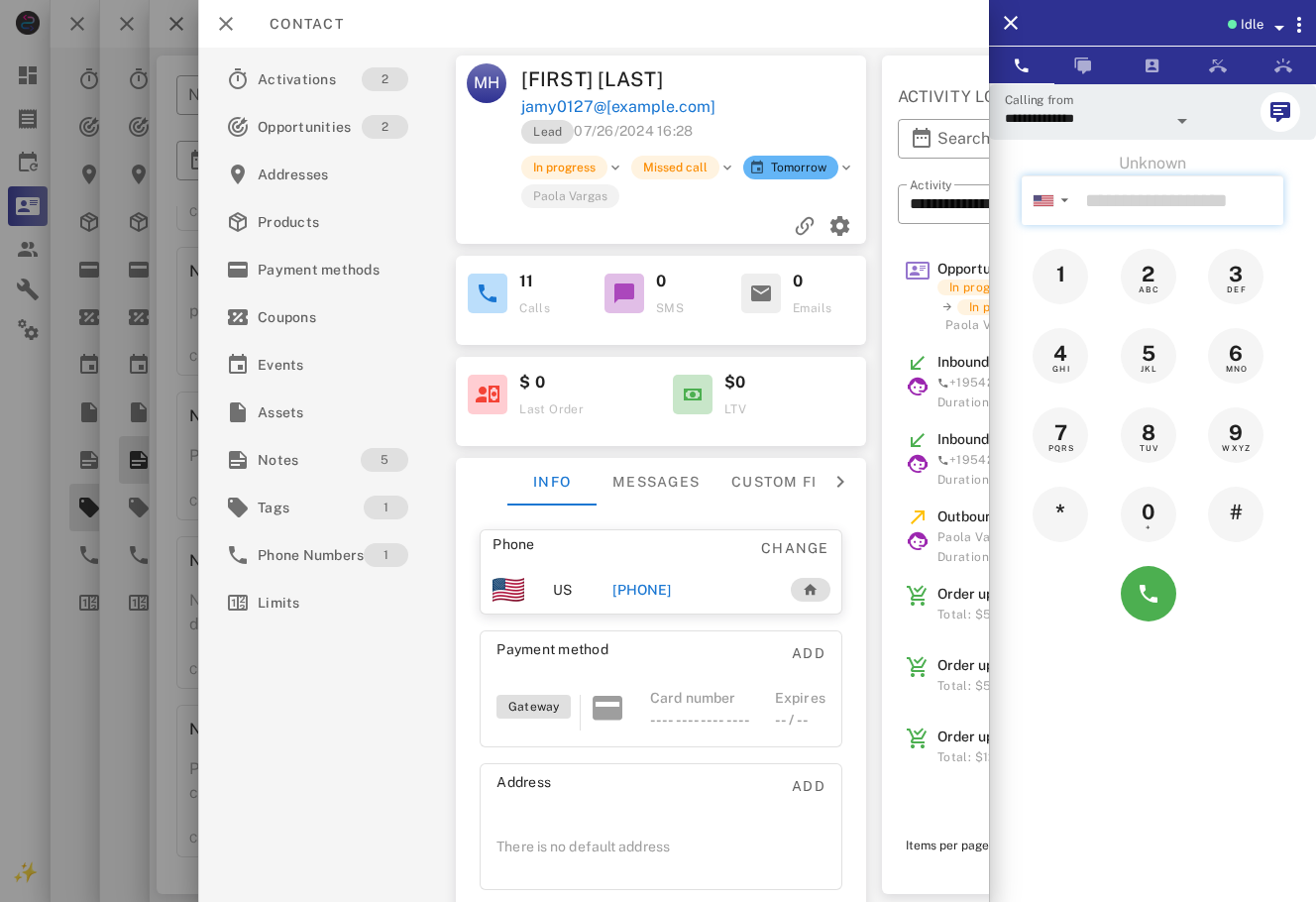 click at bounding box center [1180, 200] 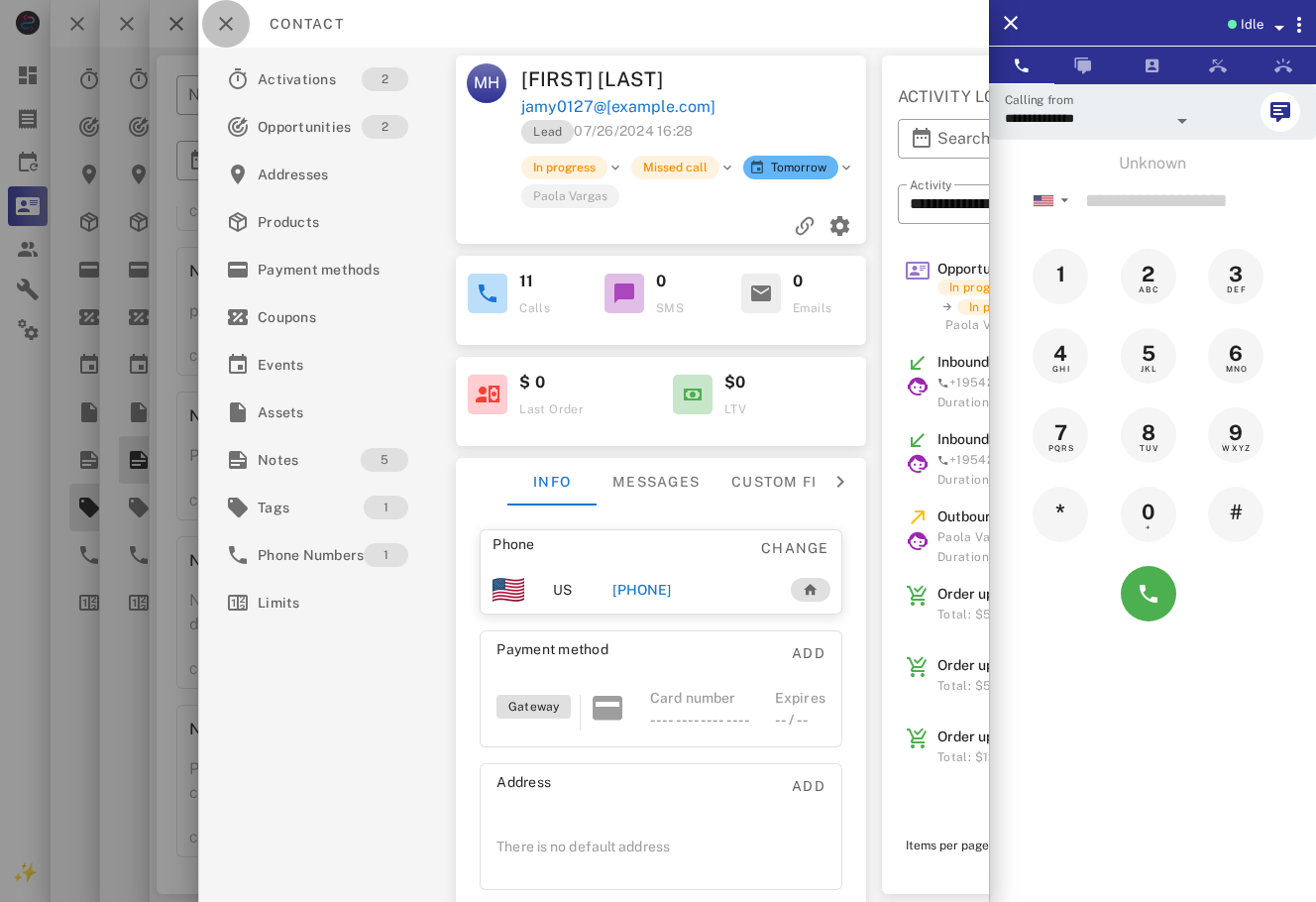 click at bounding box center [226, 24] 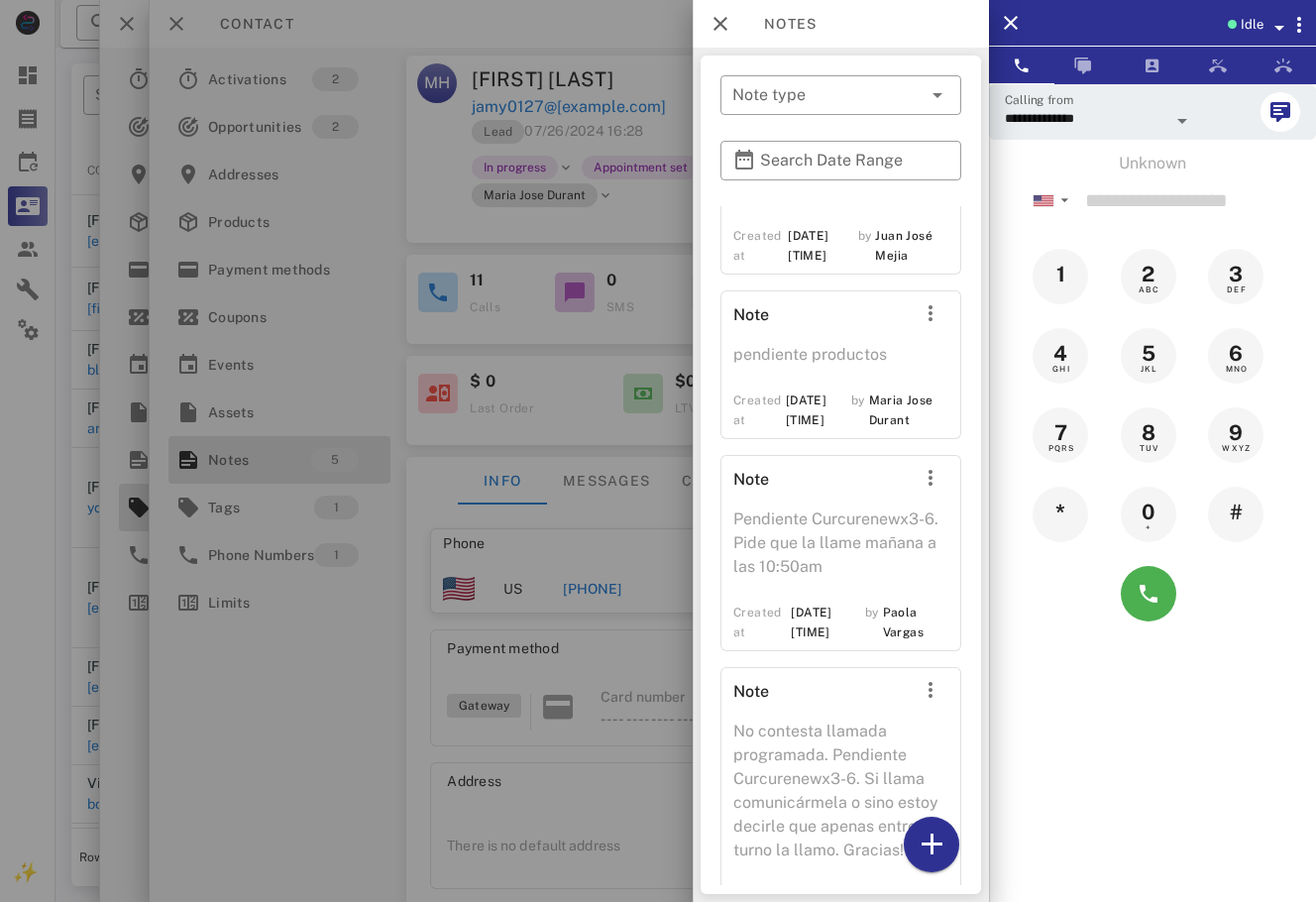click at bounding box center (658, 451) 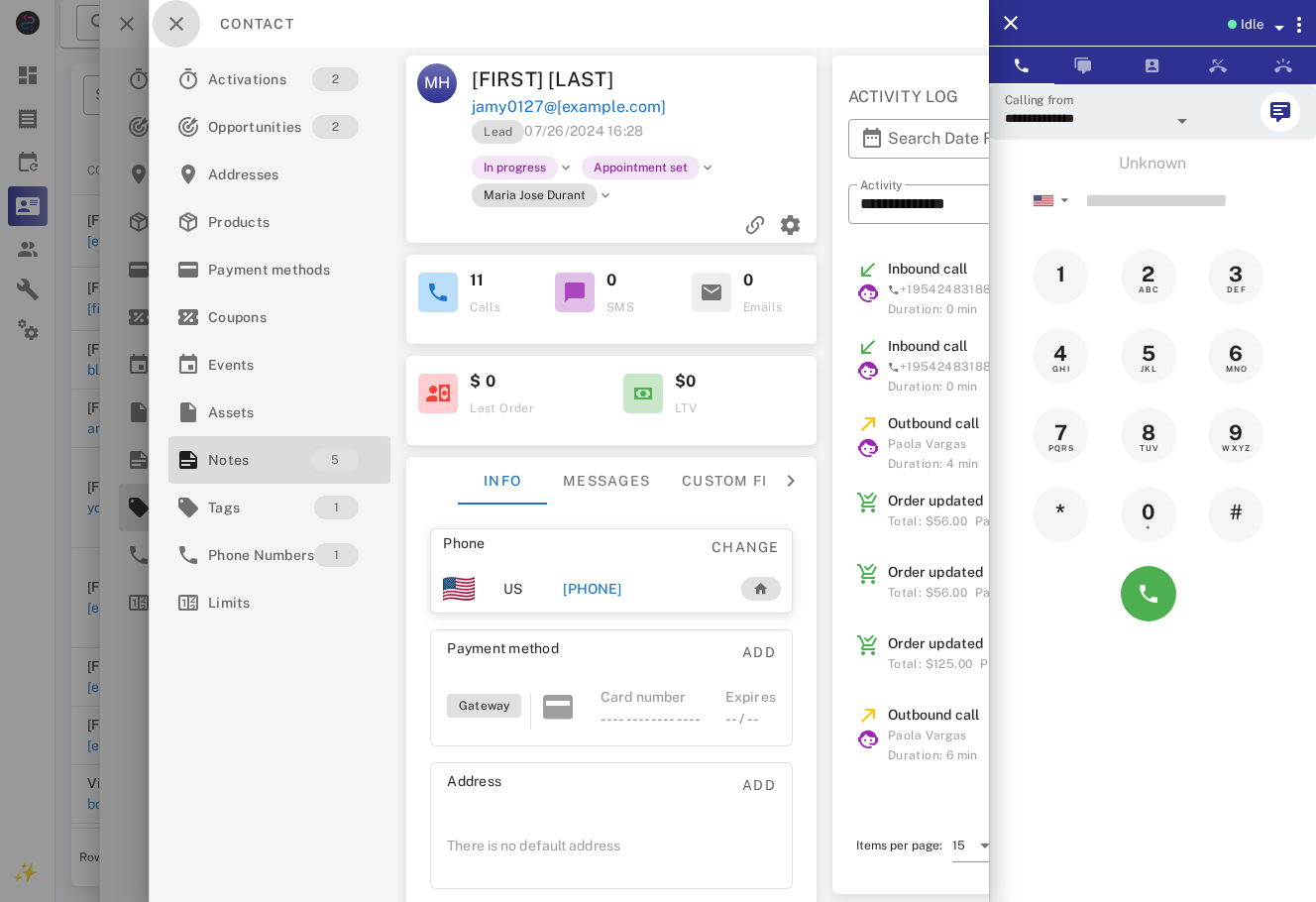 click at bounding box center (176, 24) 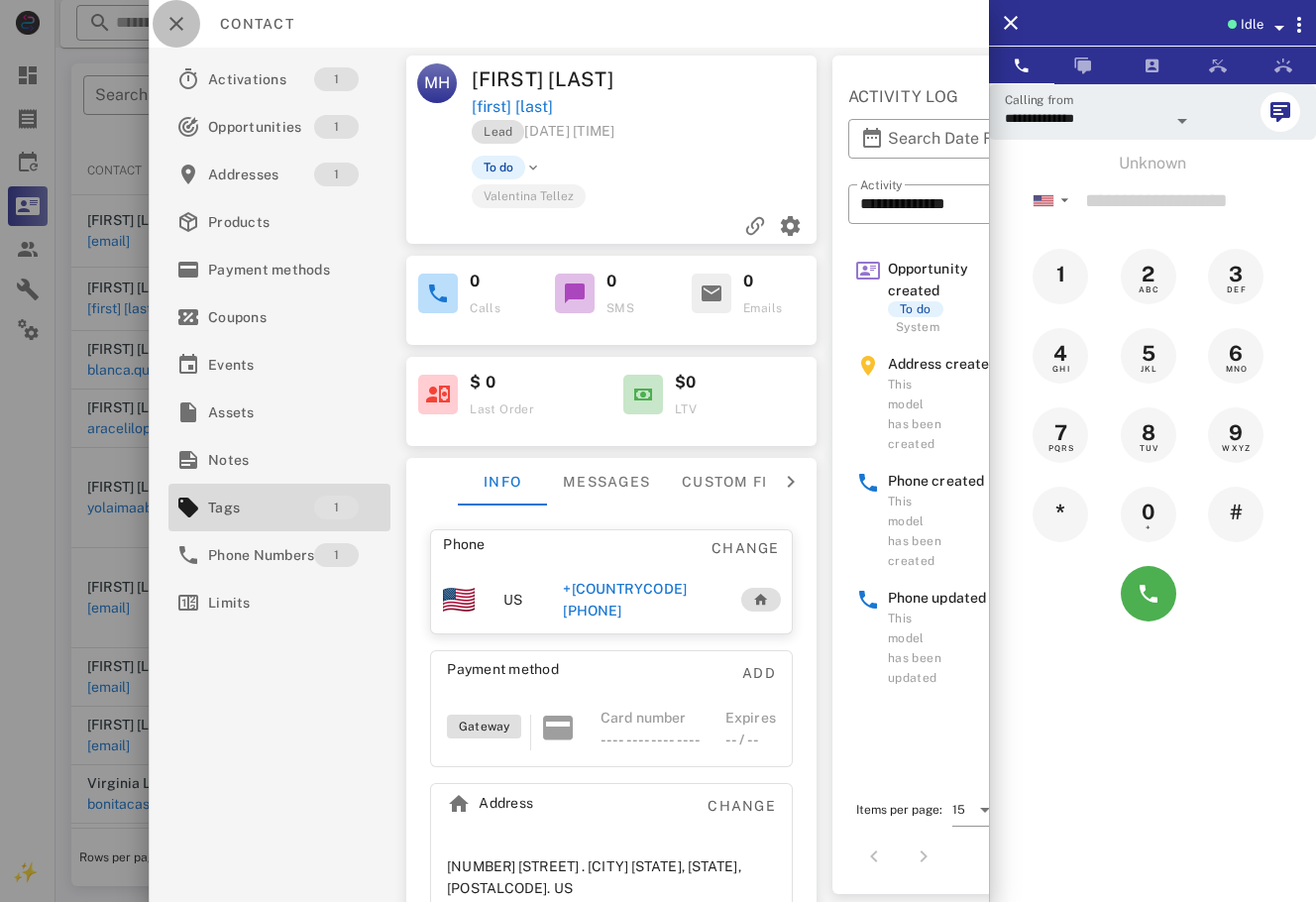 click at bounding box center (176, 24) 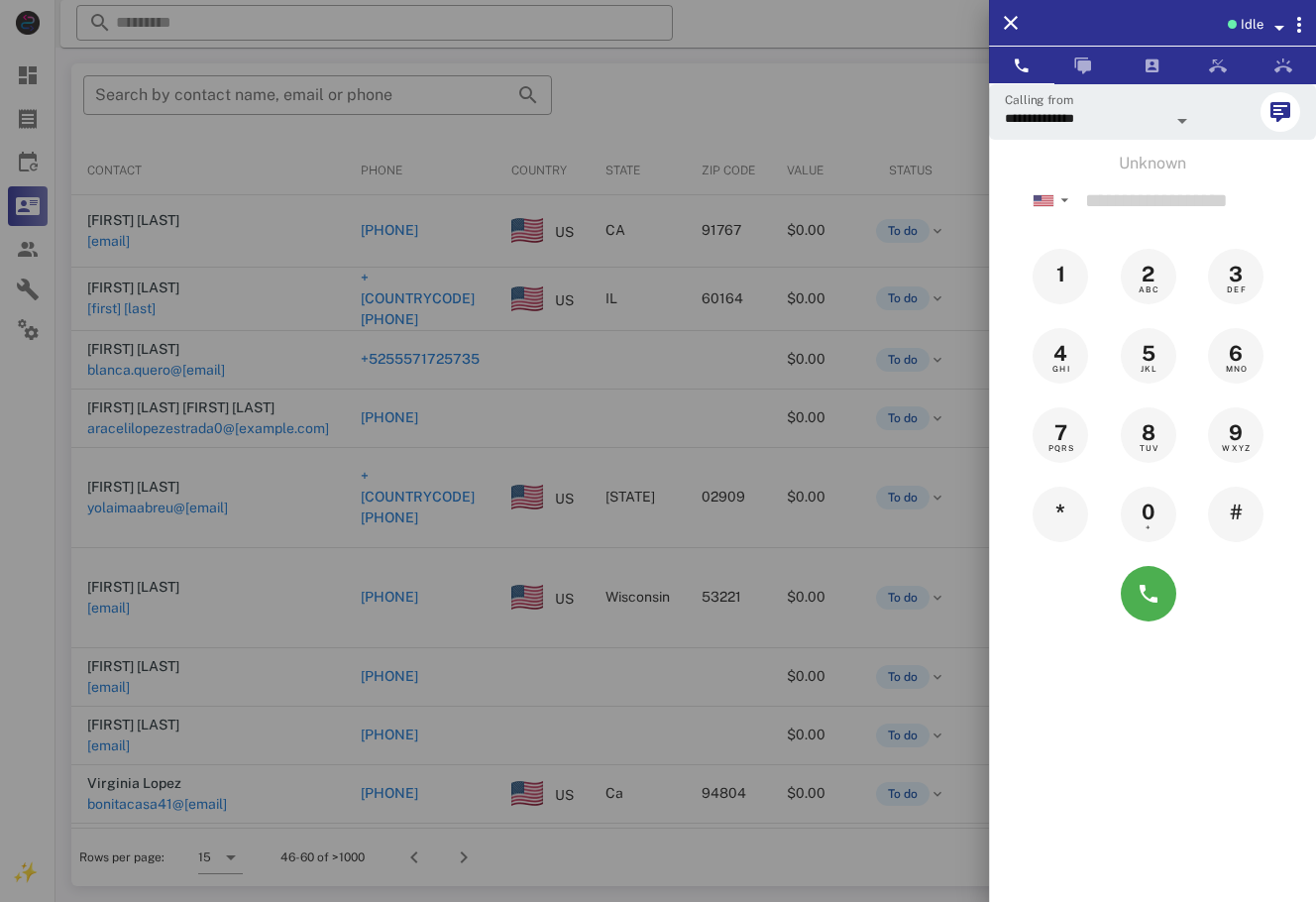 click at bounding box center [658, 451] 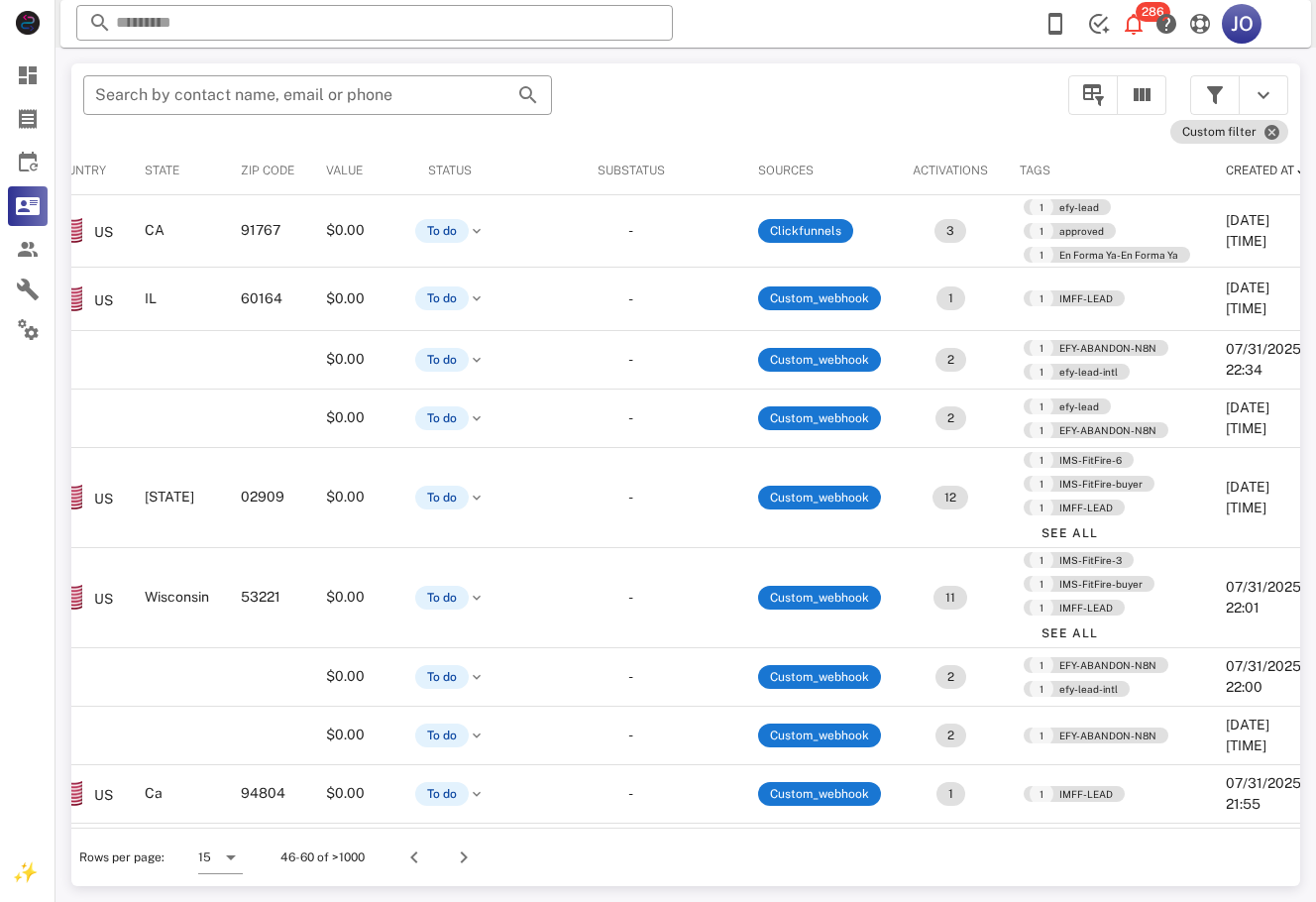 scroll, scrollTop: 0, scrollLeft: 0, axis: both 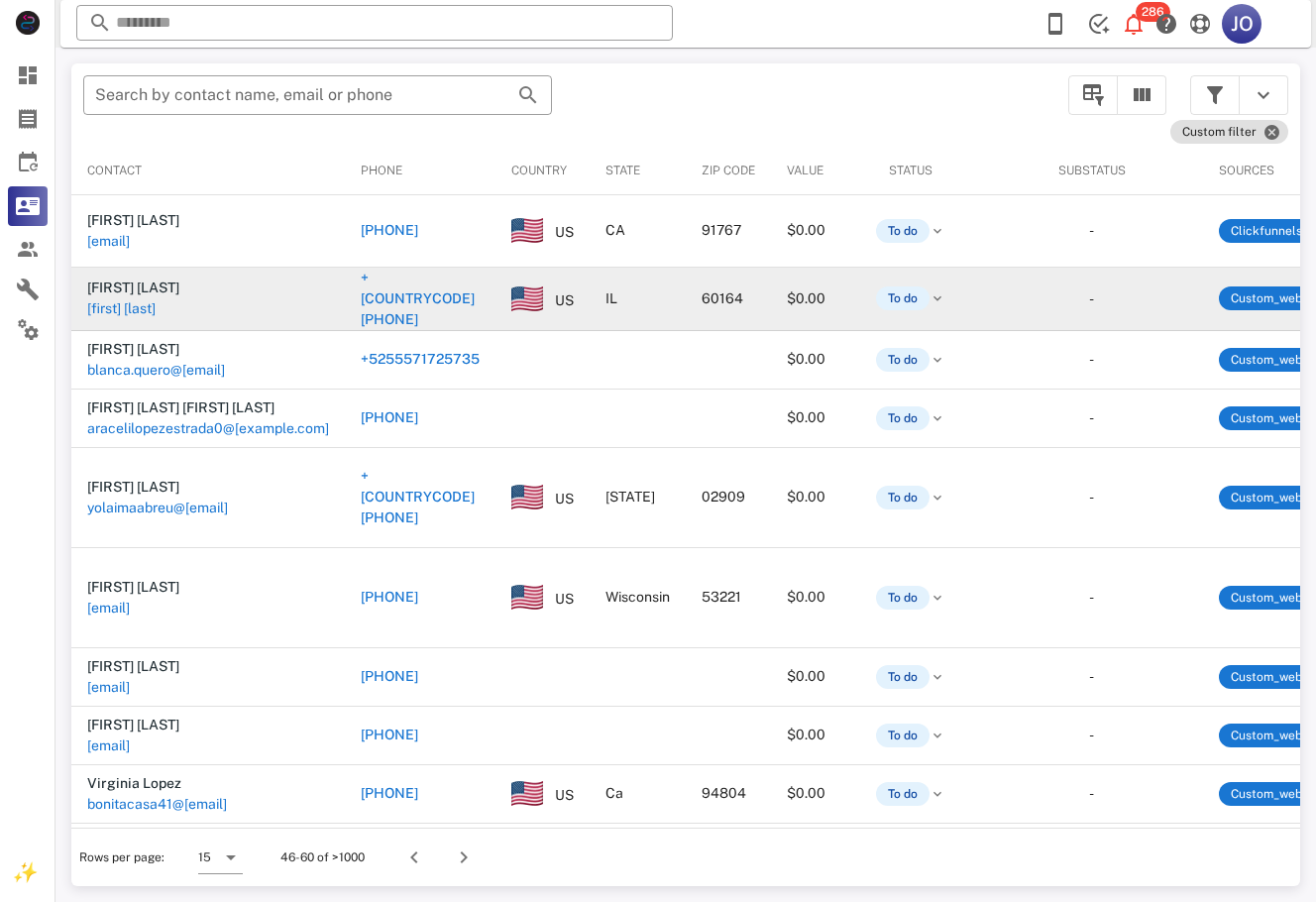 click on "[FIRST] [LAST]" at bounding box center (121, 308) 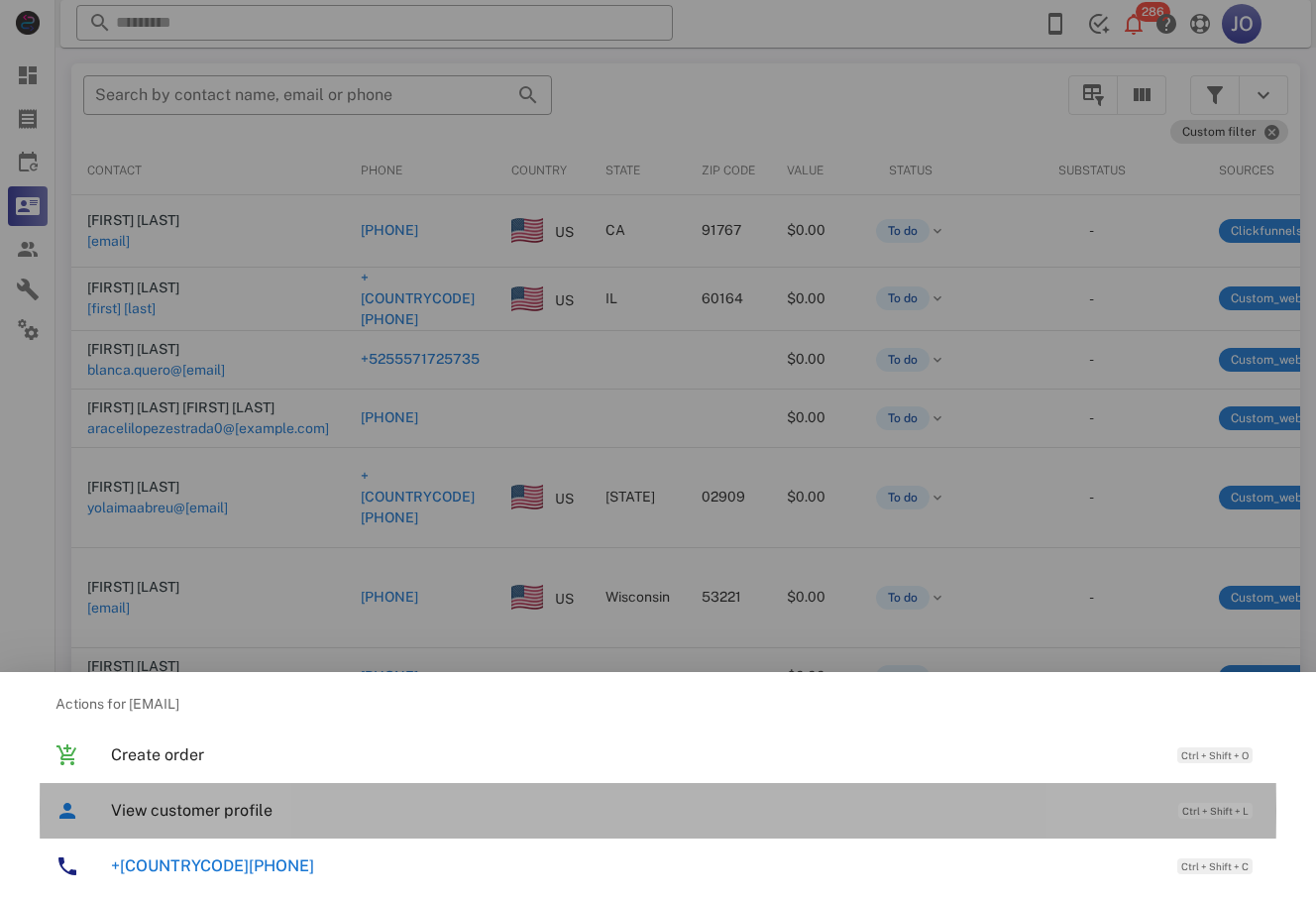 click on "View customer profile" at bounding box center (634, 810) 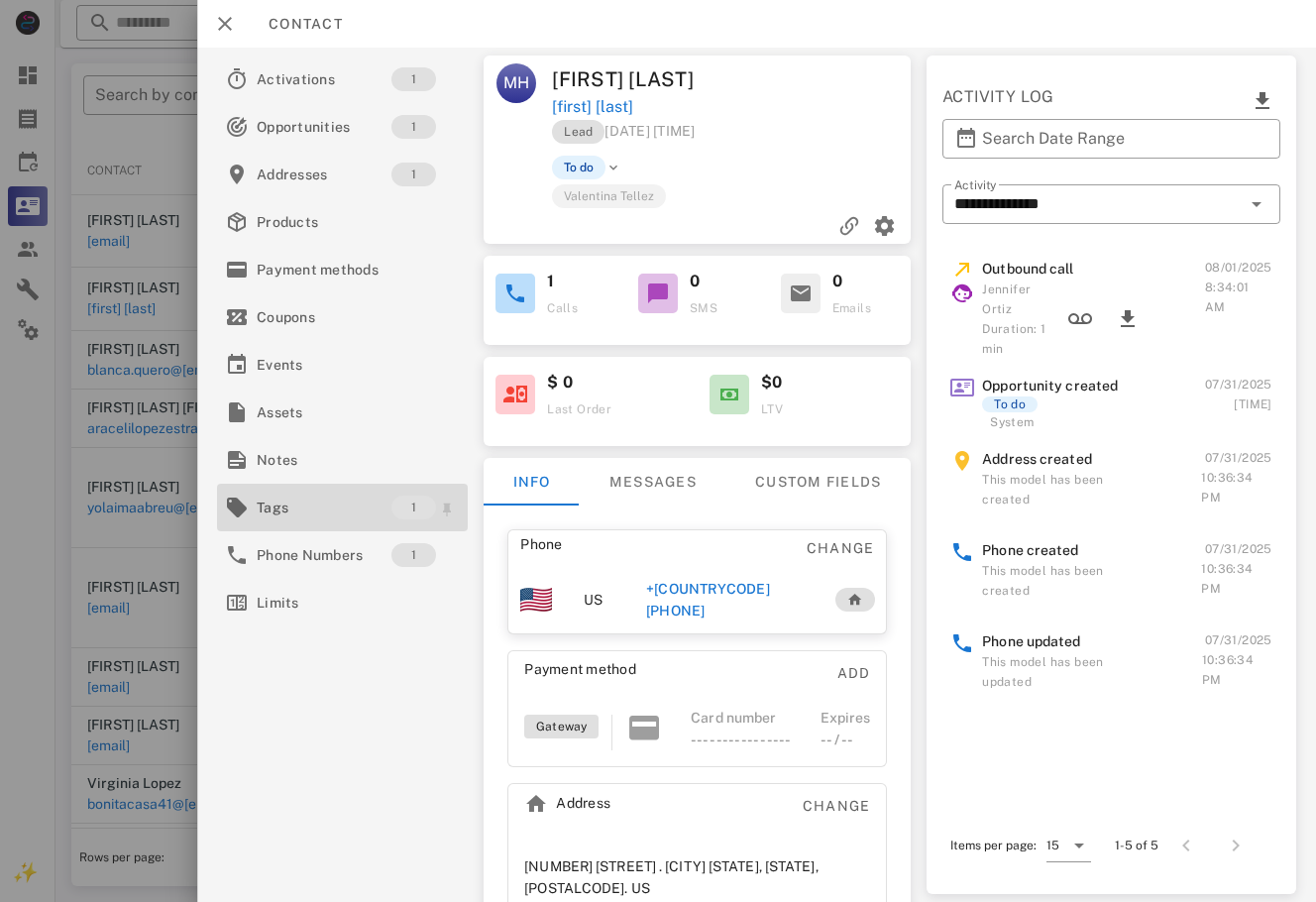 click on "Tags" at bounding box center [324, 507] 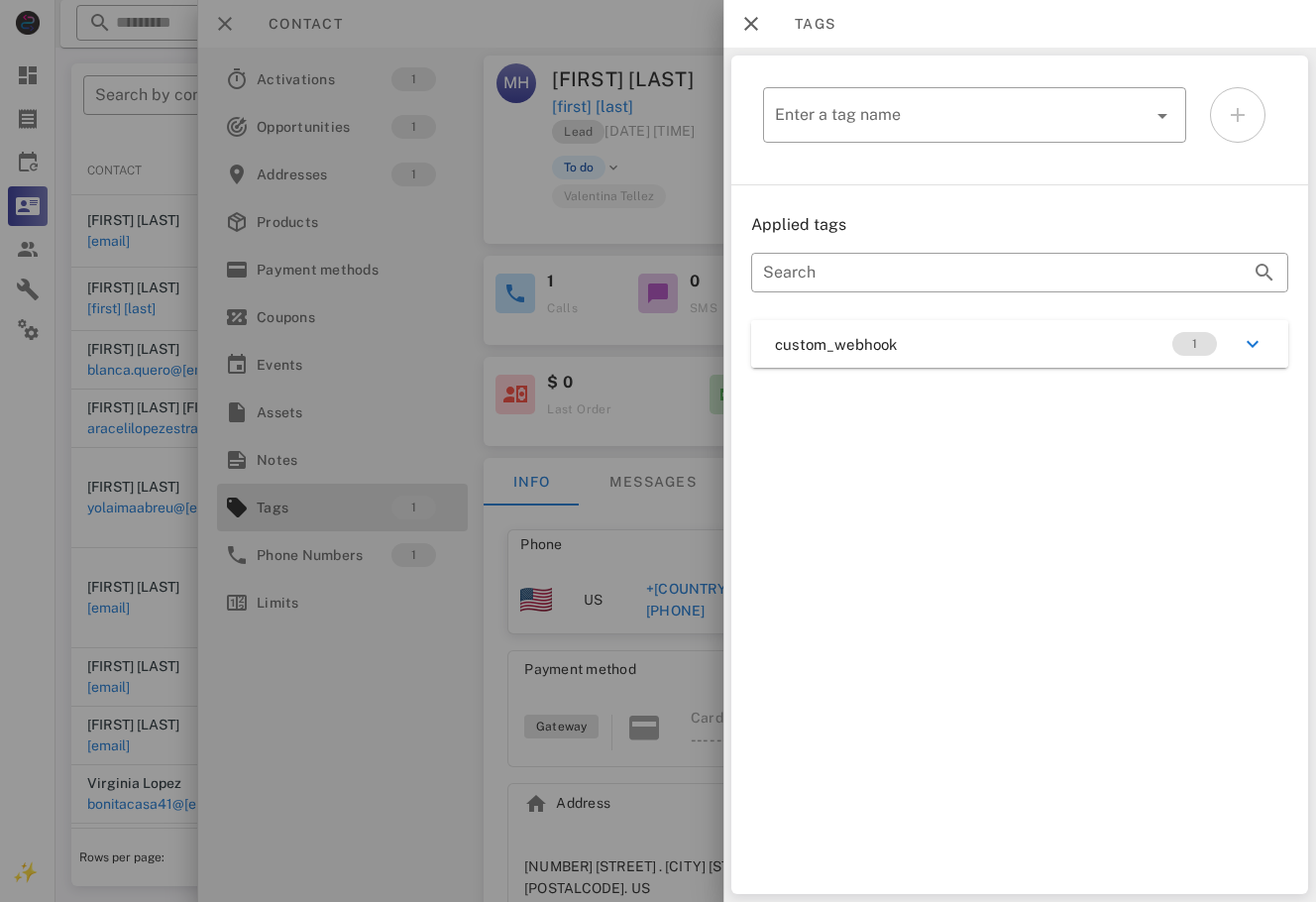 click on "custom_webhook  1" at bounding box center (1020, 344) 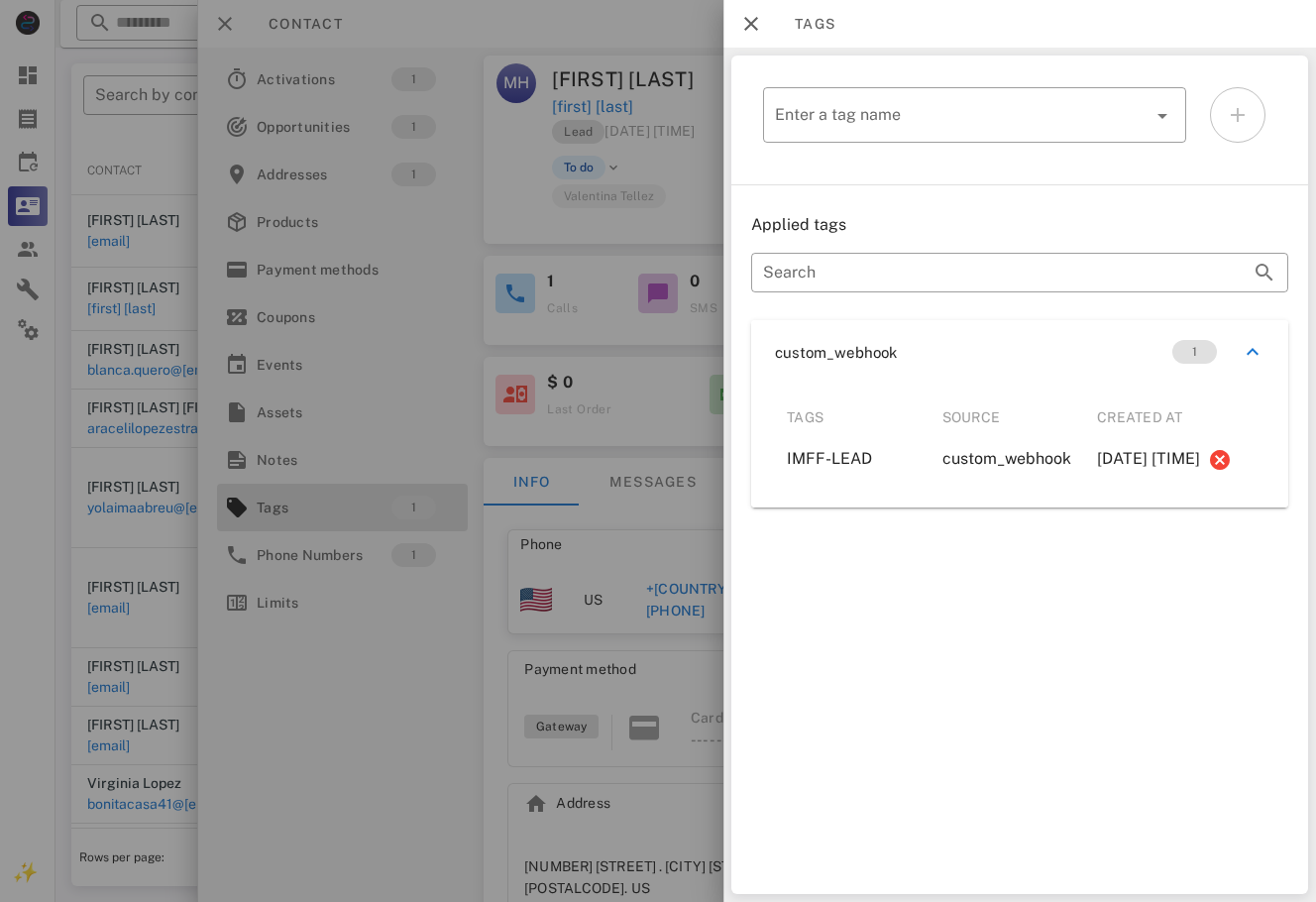 click at bounding box center [658, 451] 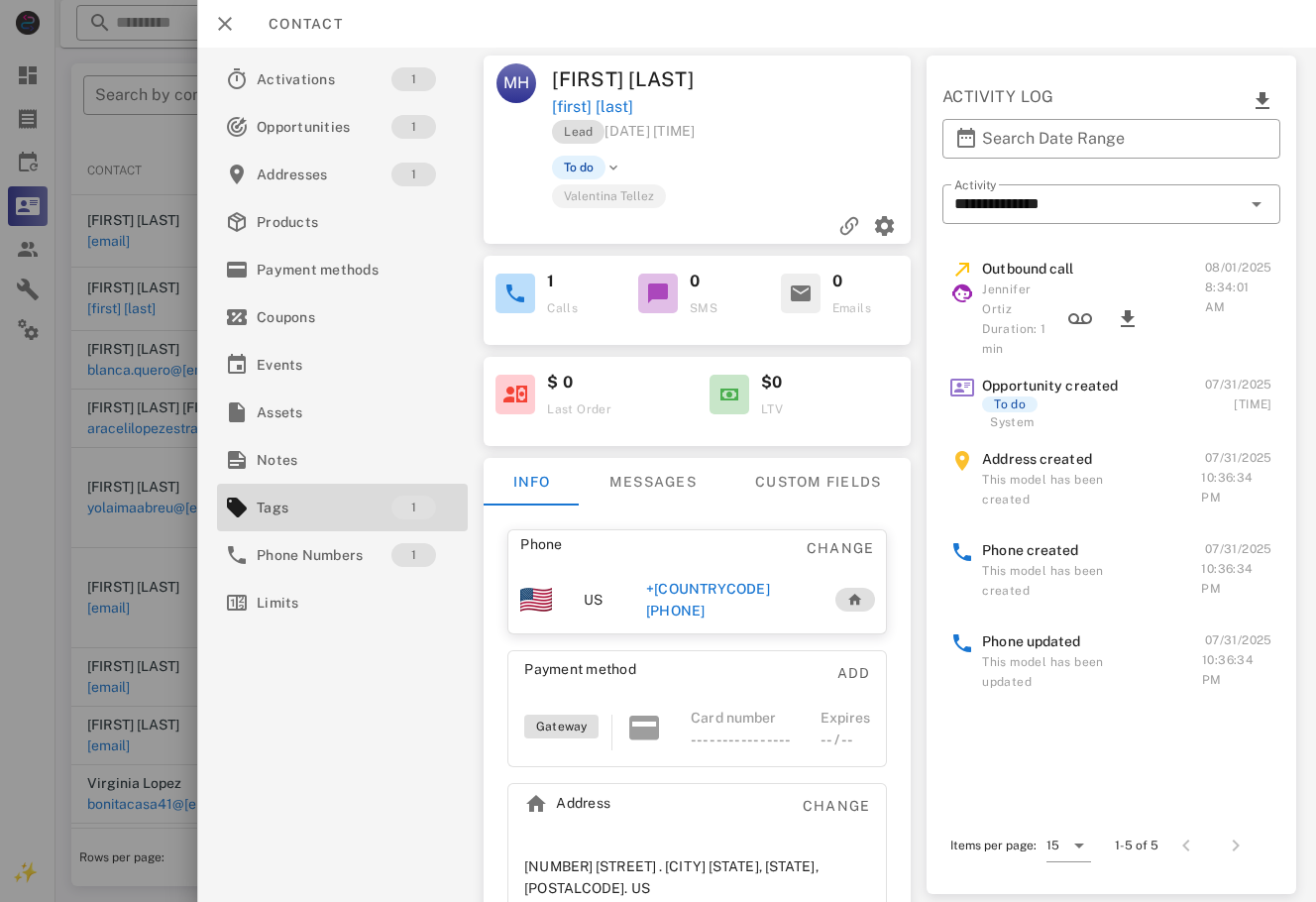 click on "+[COUNTRYCODE][PHONE]" at bounding box center (729, 600) 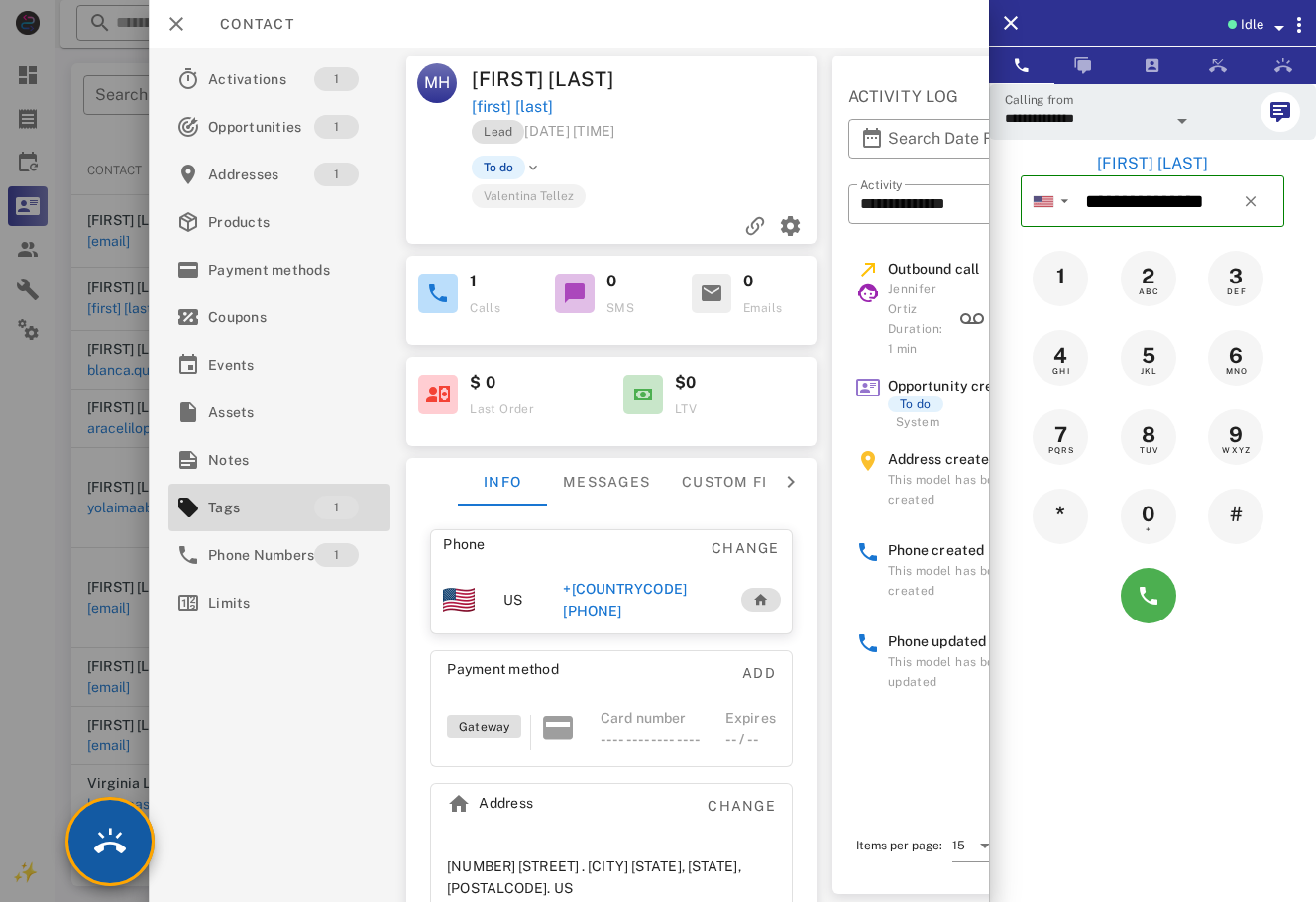 click at bounding box center [110, 842] 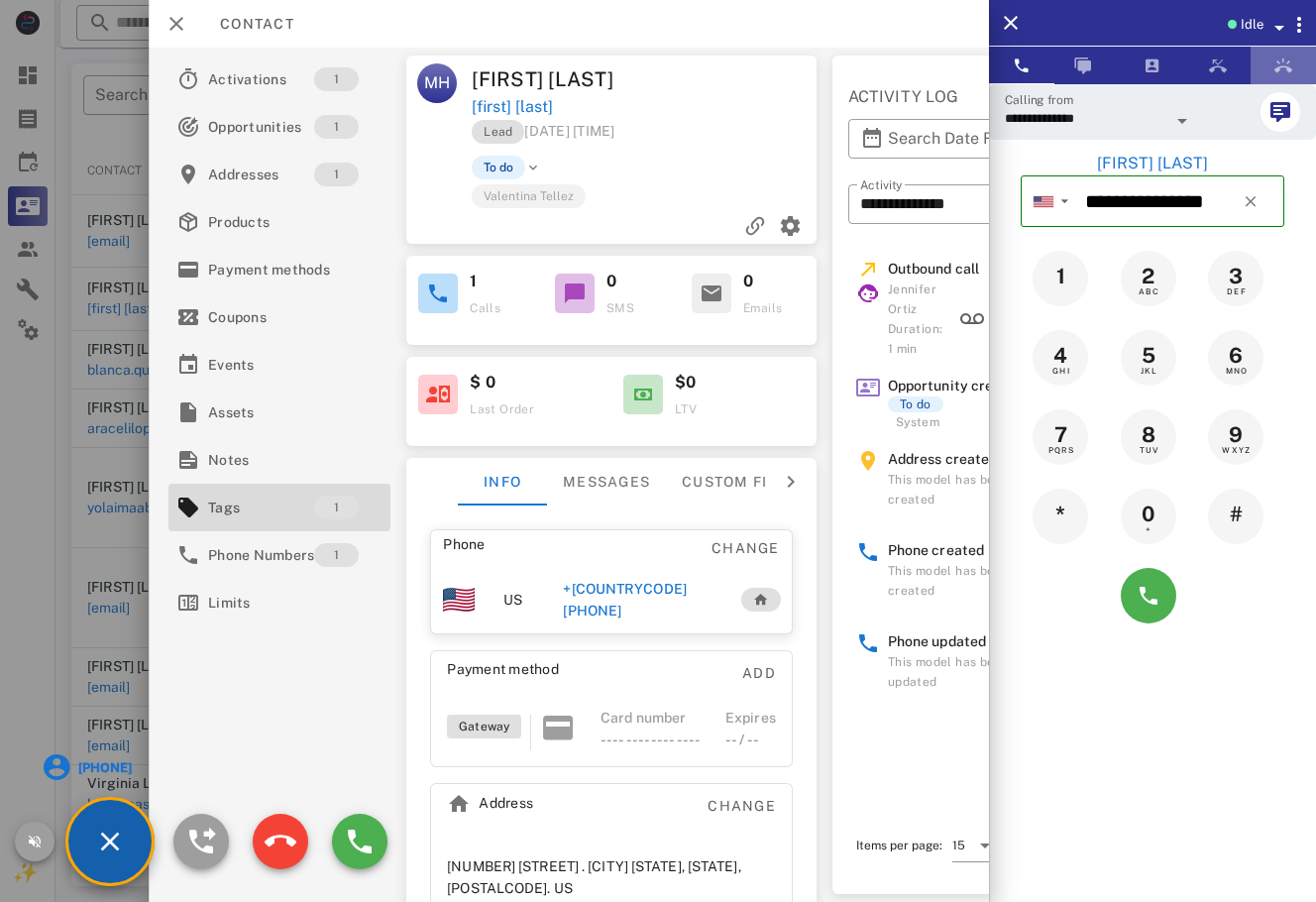 click at bounding box center (1283, 65) 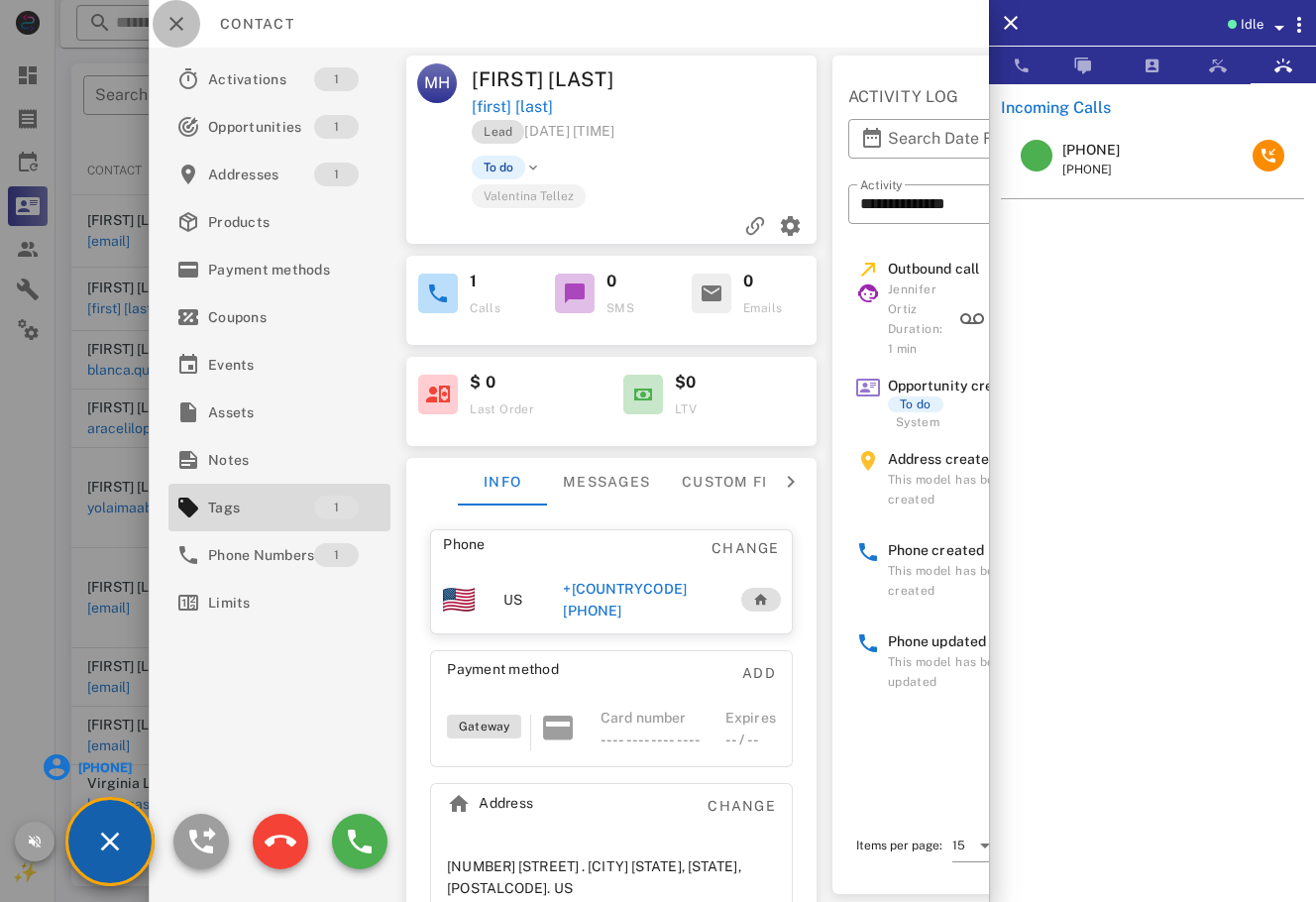 click at bounding box center [176, 24] 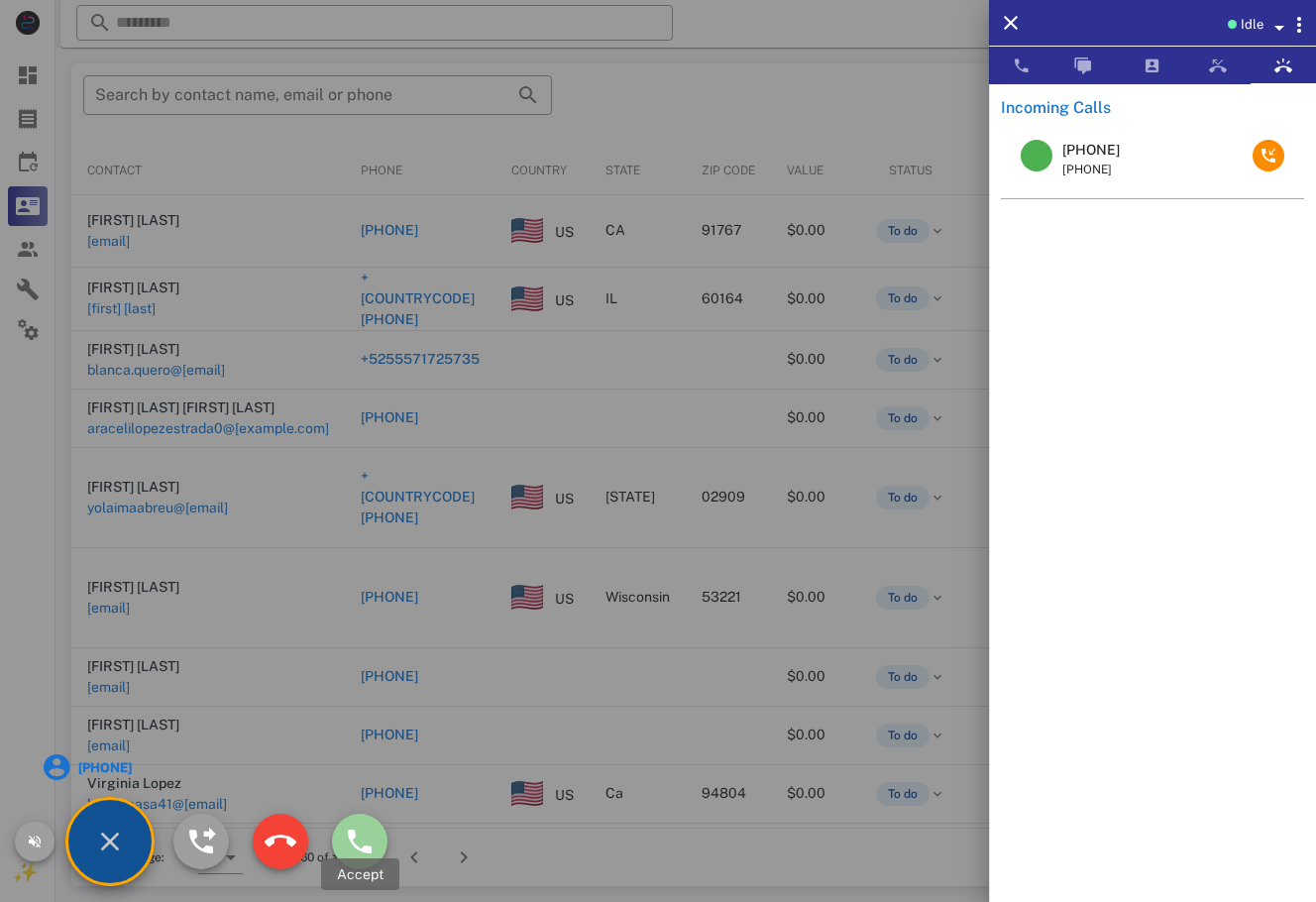 click at bounding box center (360, 842) 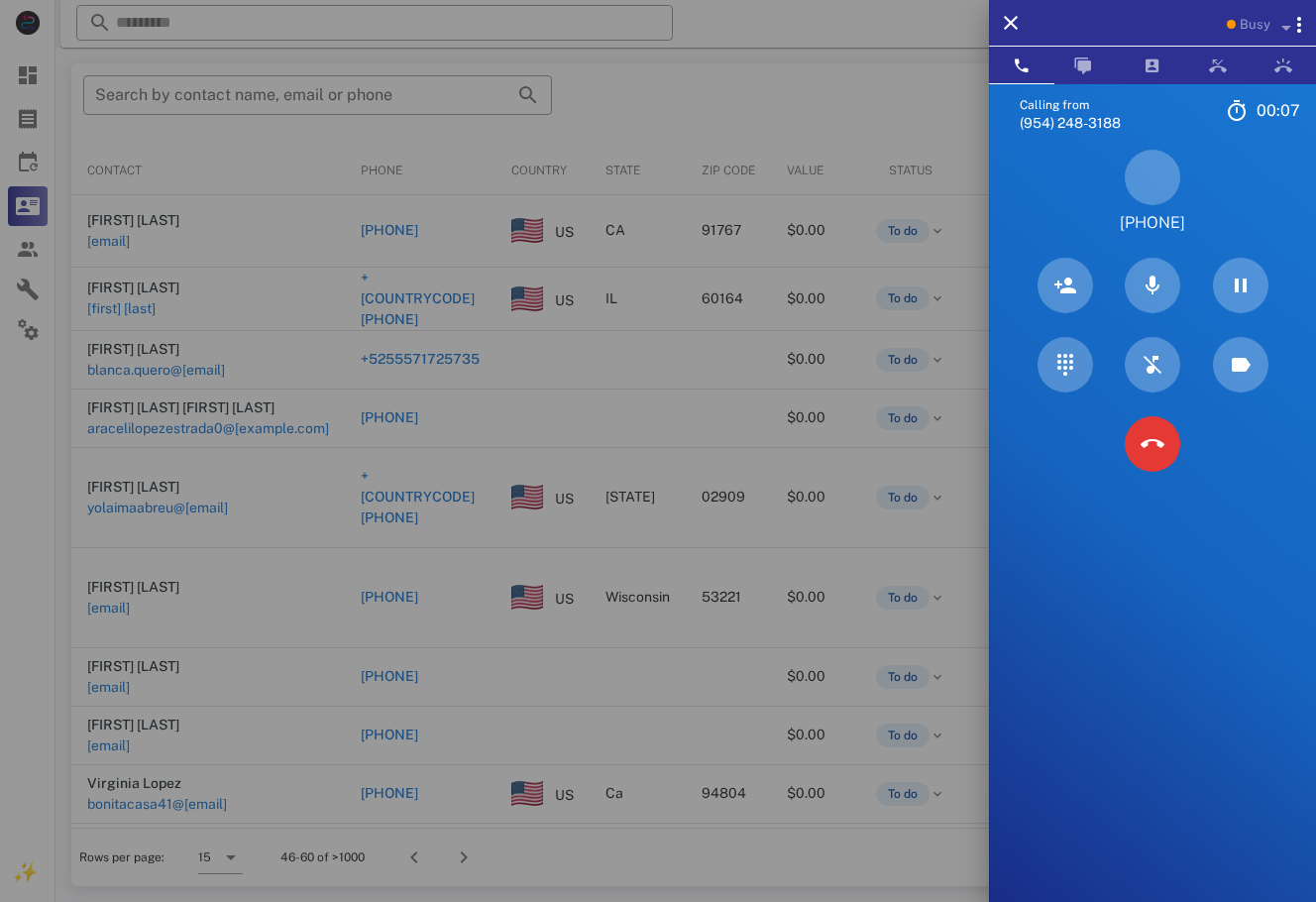 drag, startPoint x: 1230, startPoint y: 208, endPoint x: 1133, endPoint y: 226, distance: 98.65597 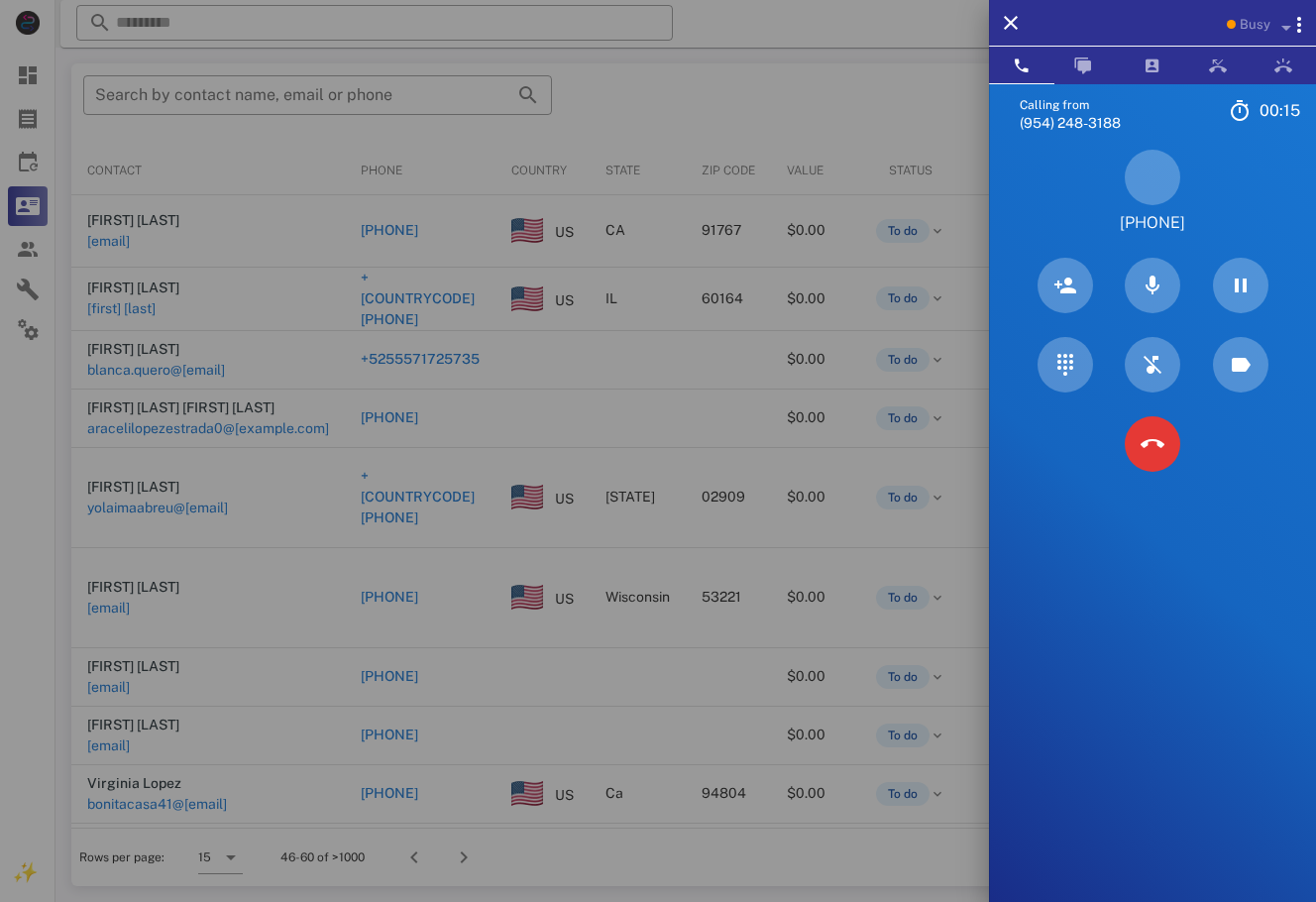 copy on "[PHONE]" 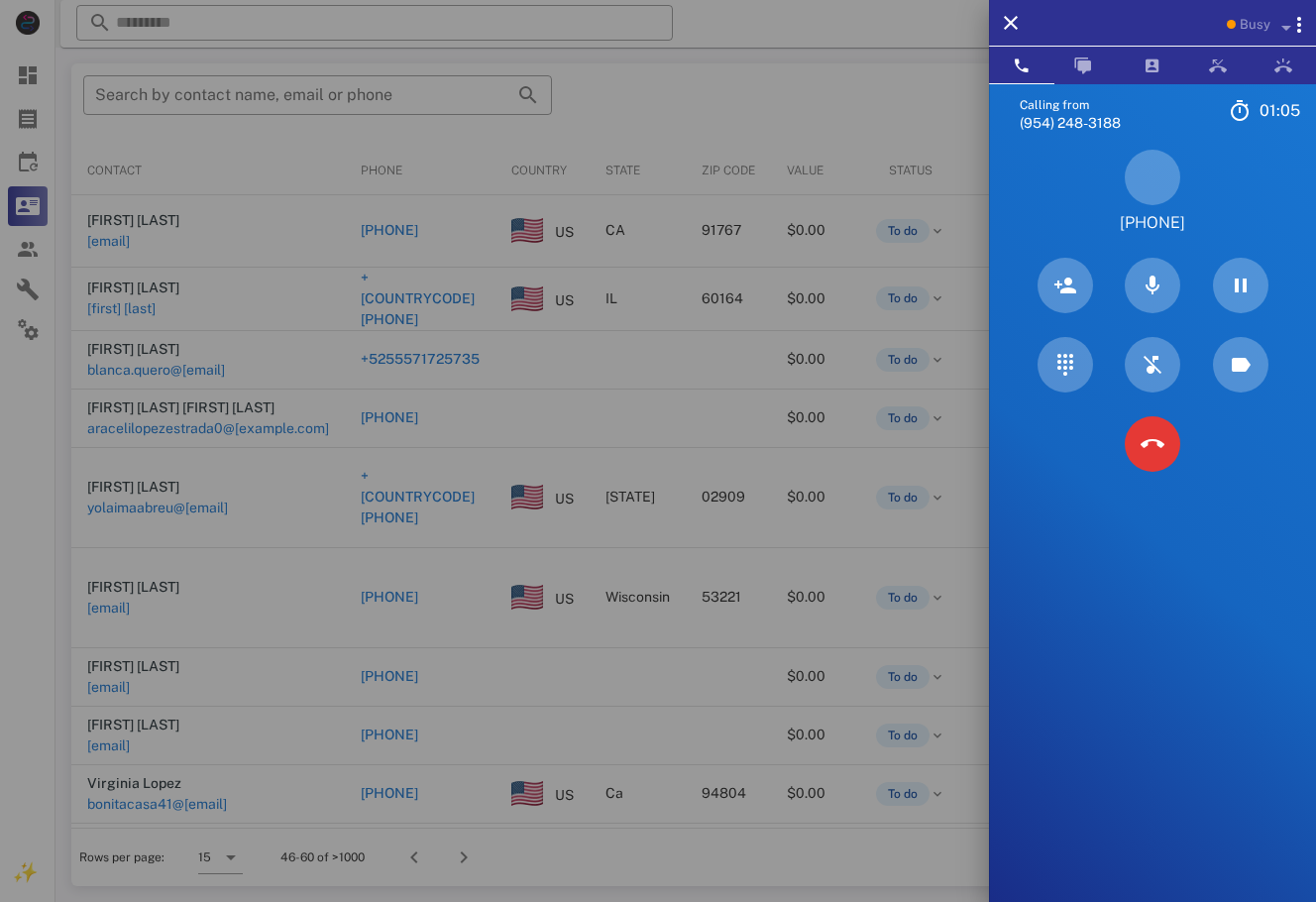 click at bounding box center (989, 451) 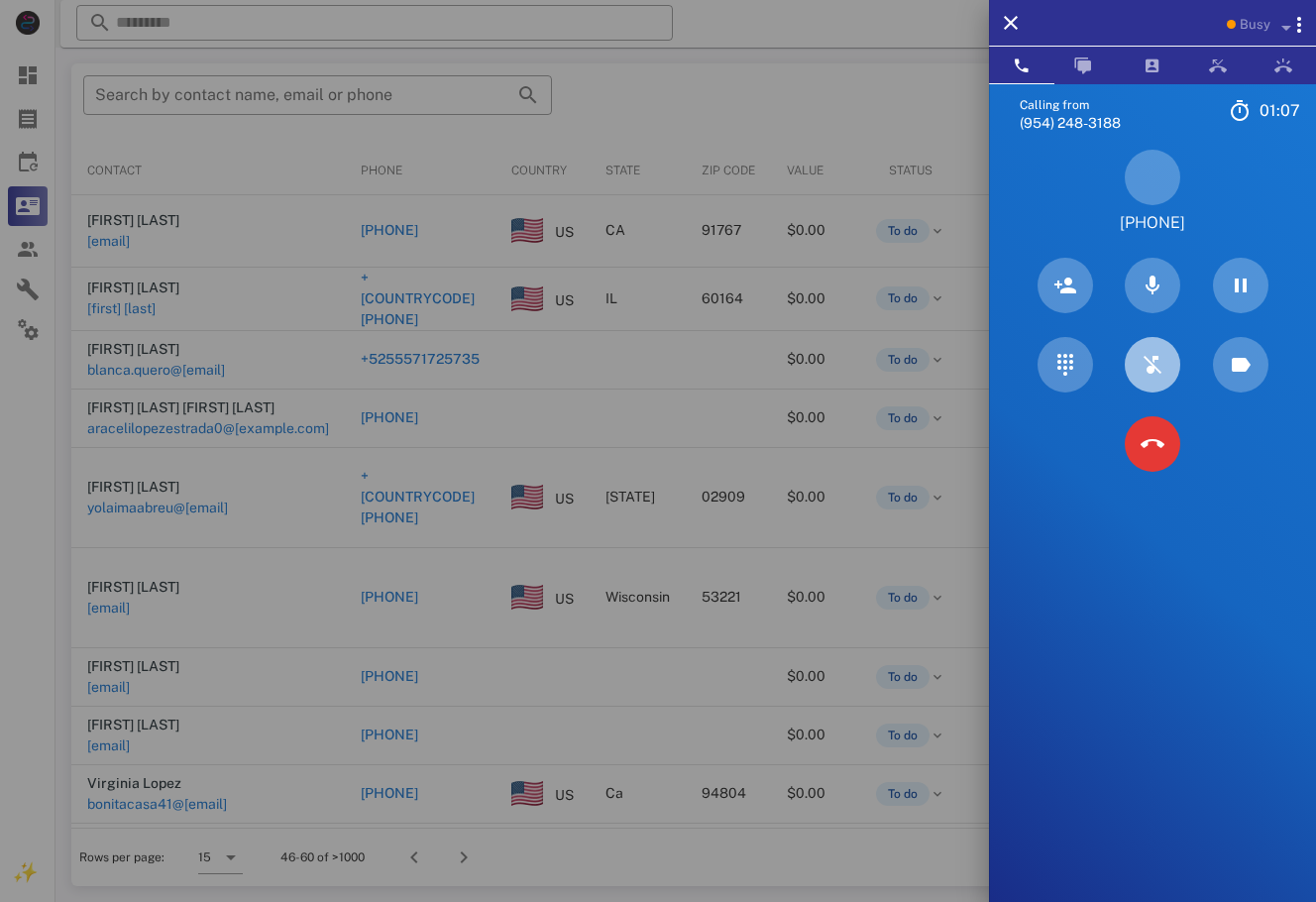 click at bounding box center (1152, 365) 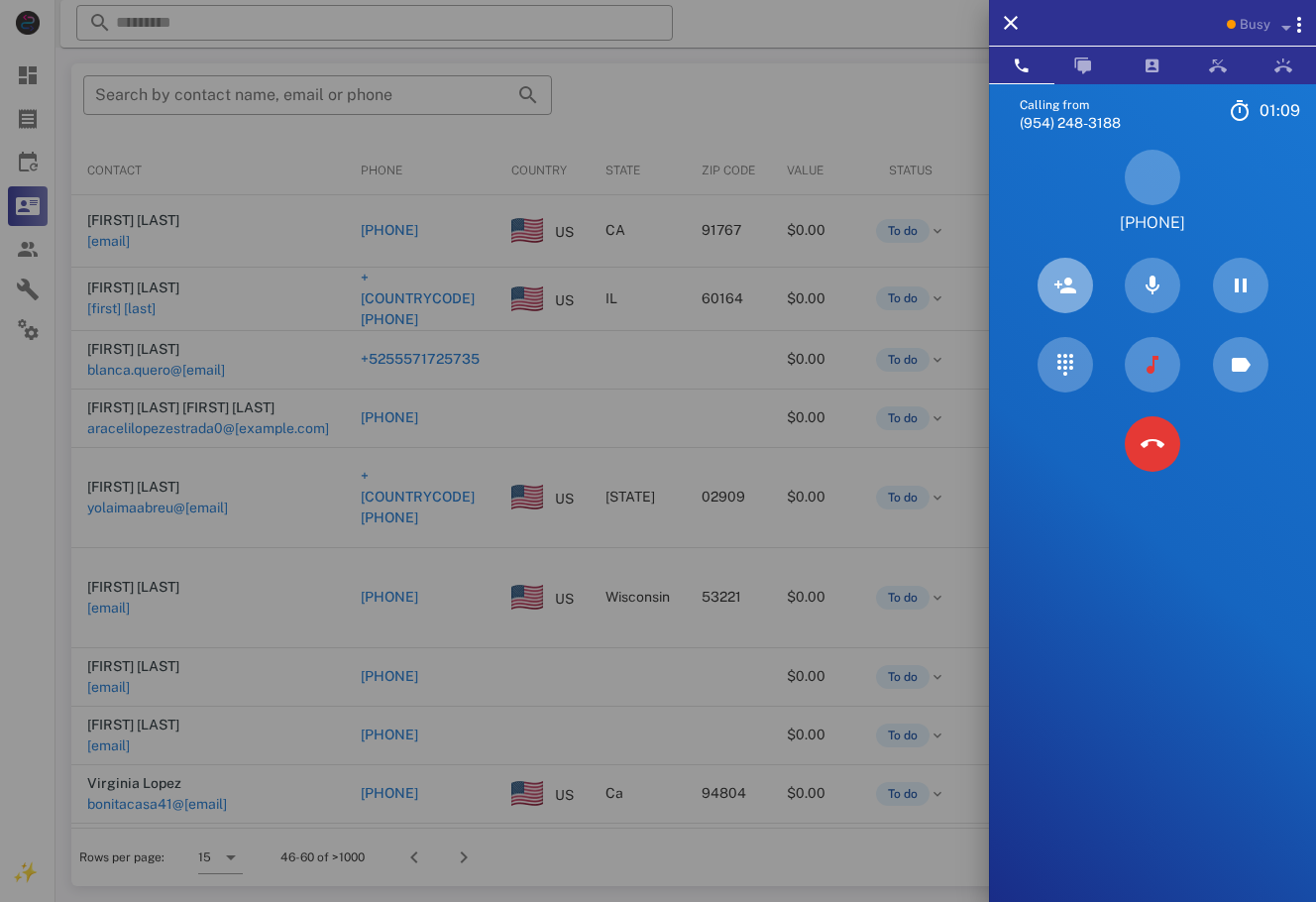 click at bounding box center [1065, 285] 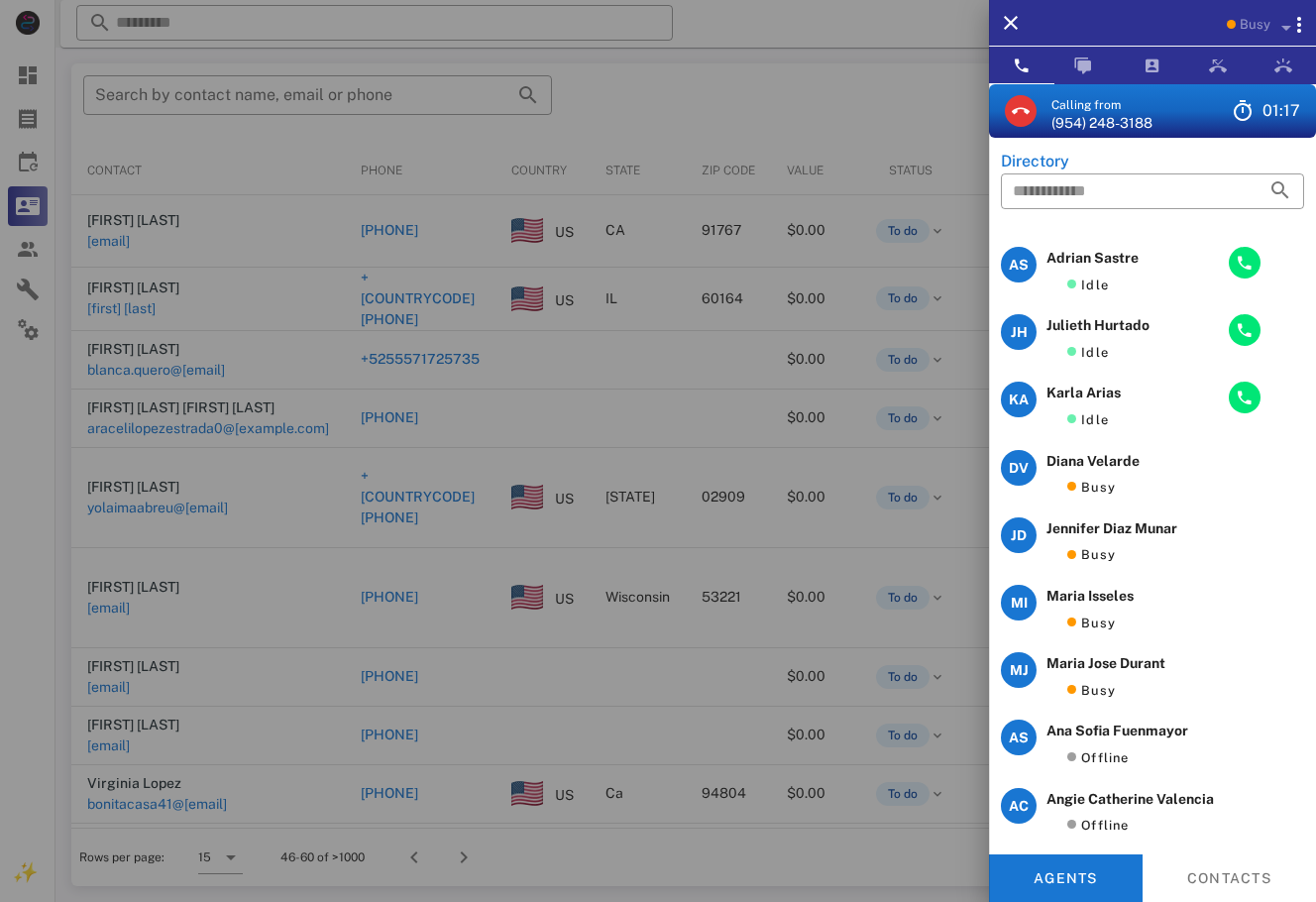 click at bounding box center (1152, 224) 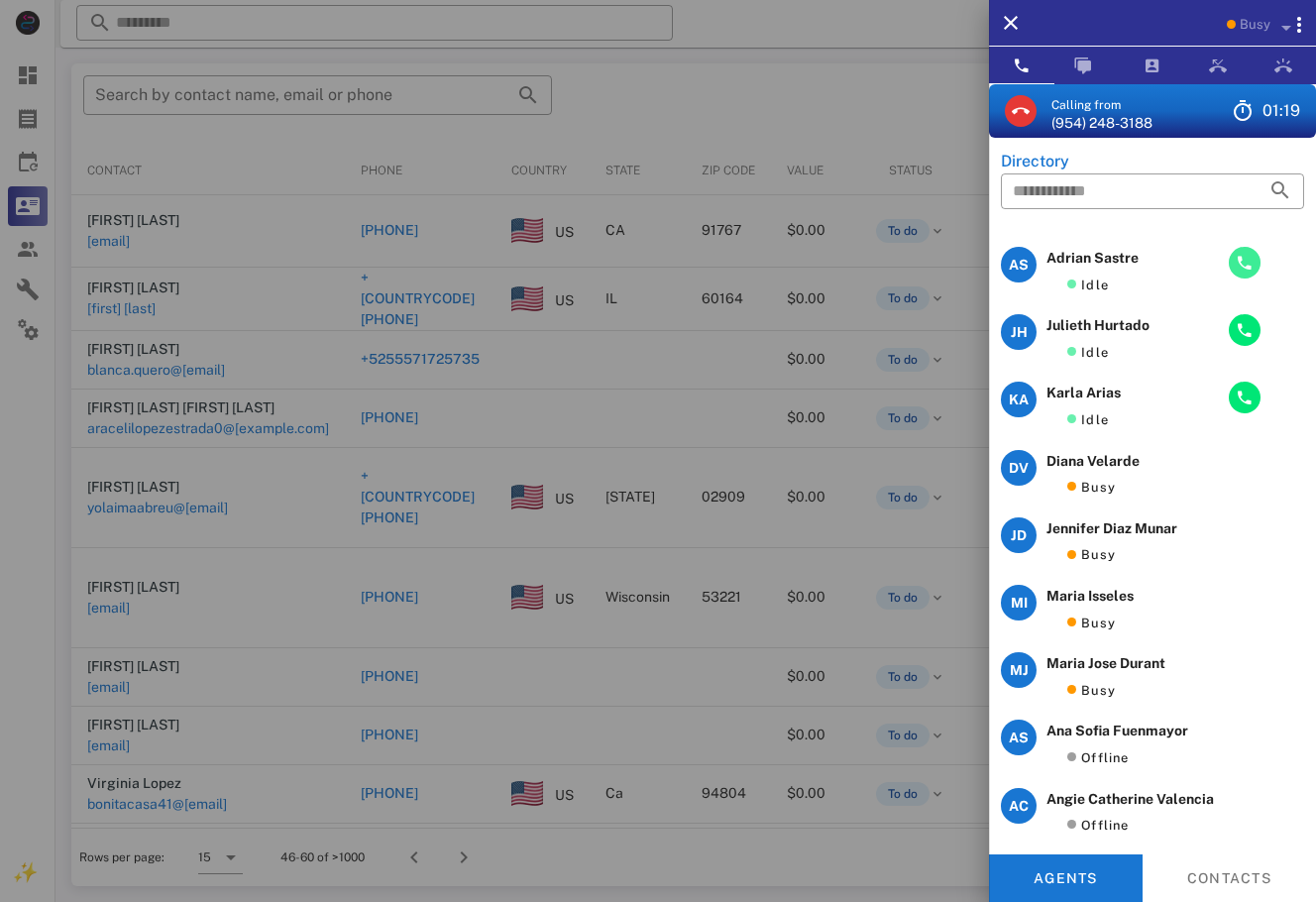 click at bounding box center [1245, 263] 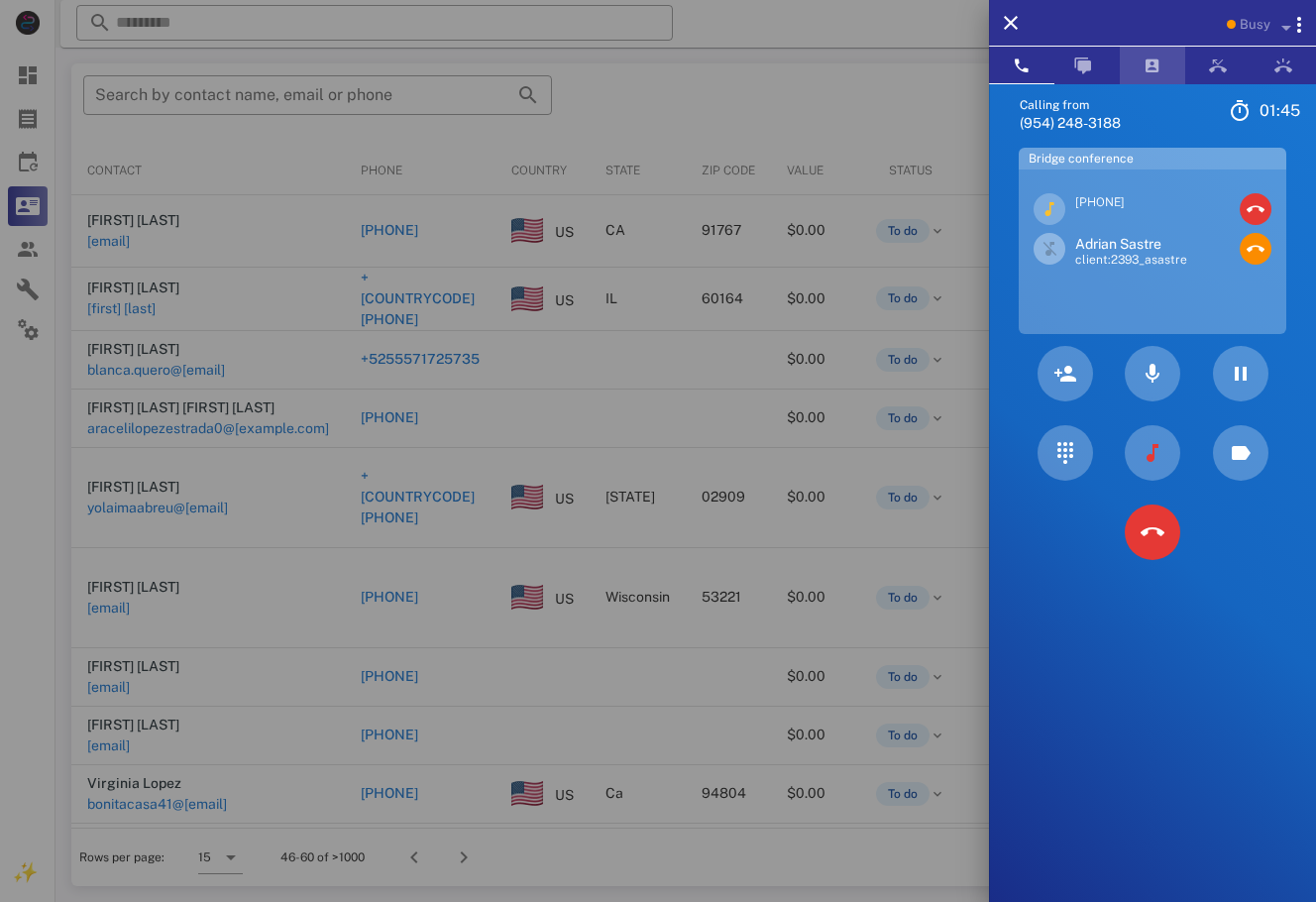 click at bounding box center [1152, 65] 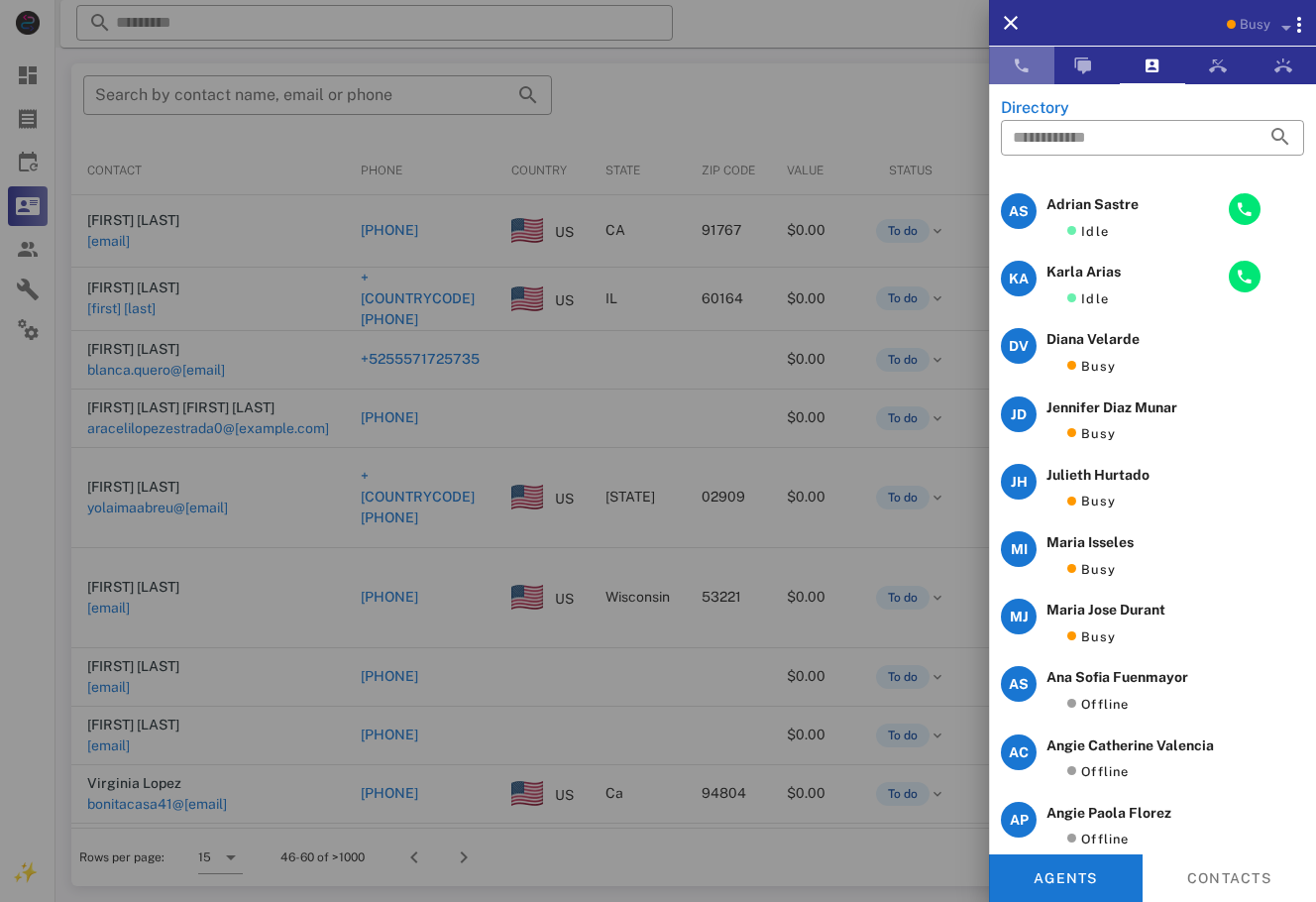 click at bounding box center [1022, 65] 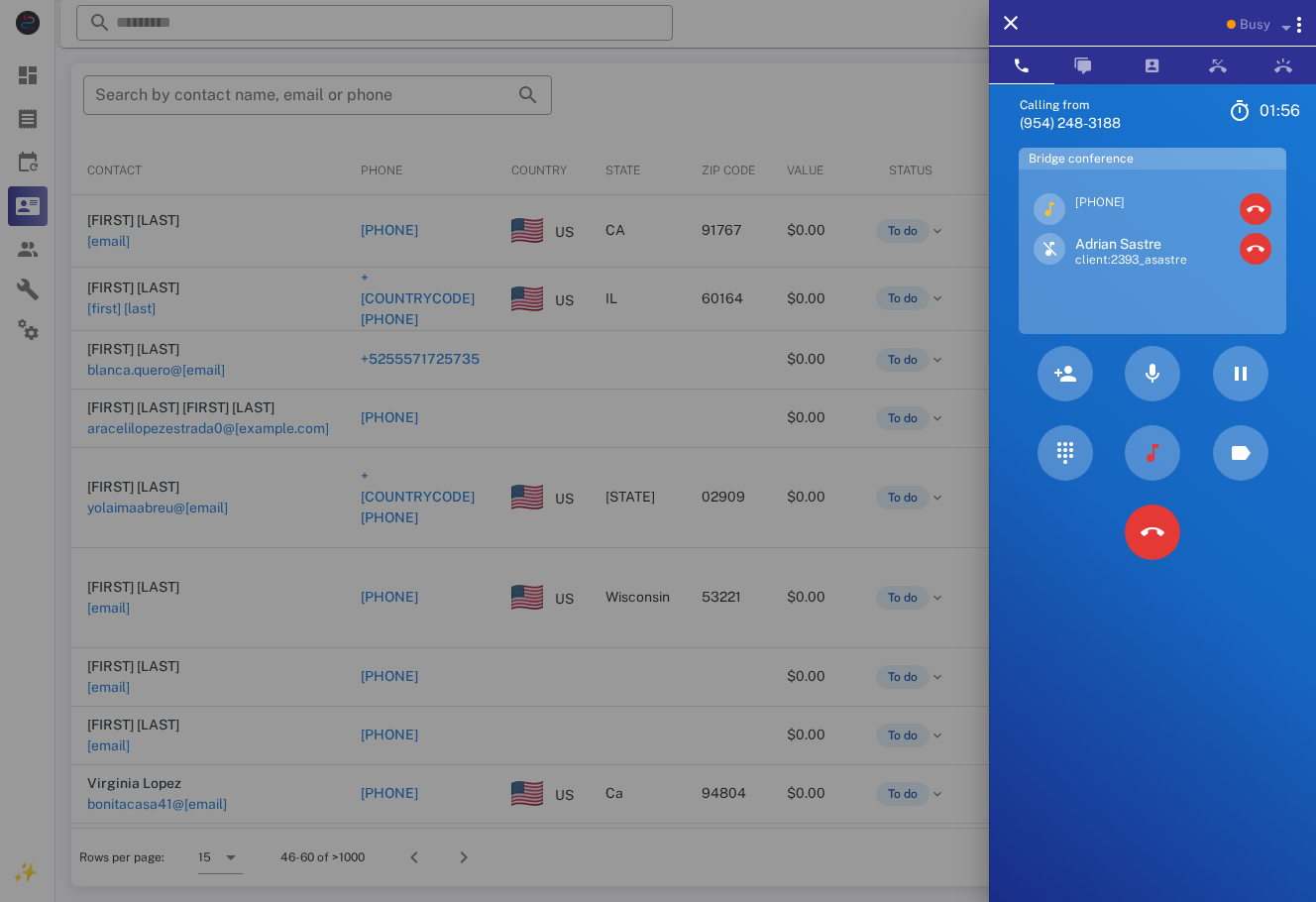 drag, startPoint x: 1167, startPoint y: 199, endPoint x: 1076, endPoint y: 194, distance: 91.13726 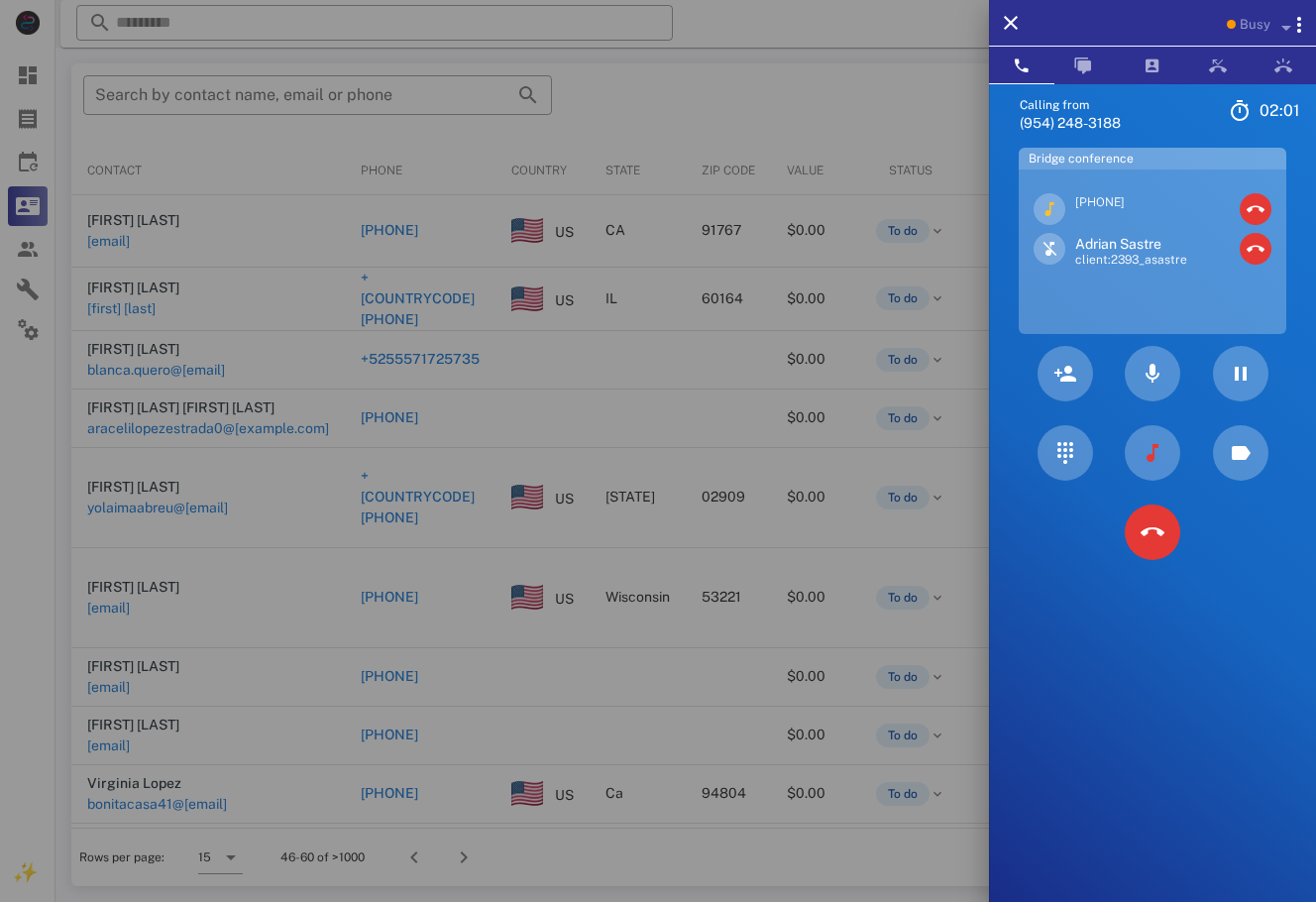 click on "Calling from (555) 248-3188 02: 01  Unknown      ▼     Andorra
+376
Argentina
+54
Aruba
+297
Australia
+61
Belgium (België)
+32
Bolivia
+591
Brazil (Brasil)
+55
Canada
+1
Chile
+56
Colombia
+57
Costa Rica
+506
Dominican Republic (República Dominicana)
+1
Ecuador
+593
El Salvador
+503
France
+33
Germany (Deutschland)
+49
Guadeloupe
+590
Guatemala
+502
Honduras
+504
Iceland (Ísland)
+354
India (भारत)
+91
Israel (‫ישראל‬‎)
+972
Italy (Italia)
+39" at bounding box center (1152, 534) 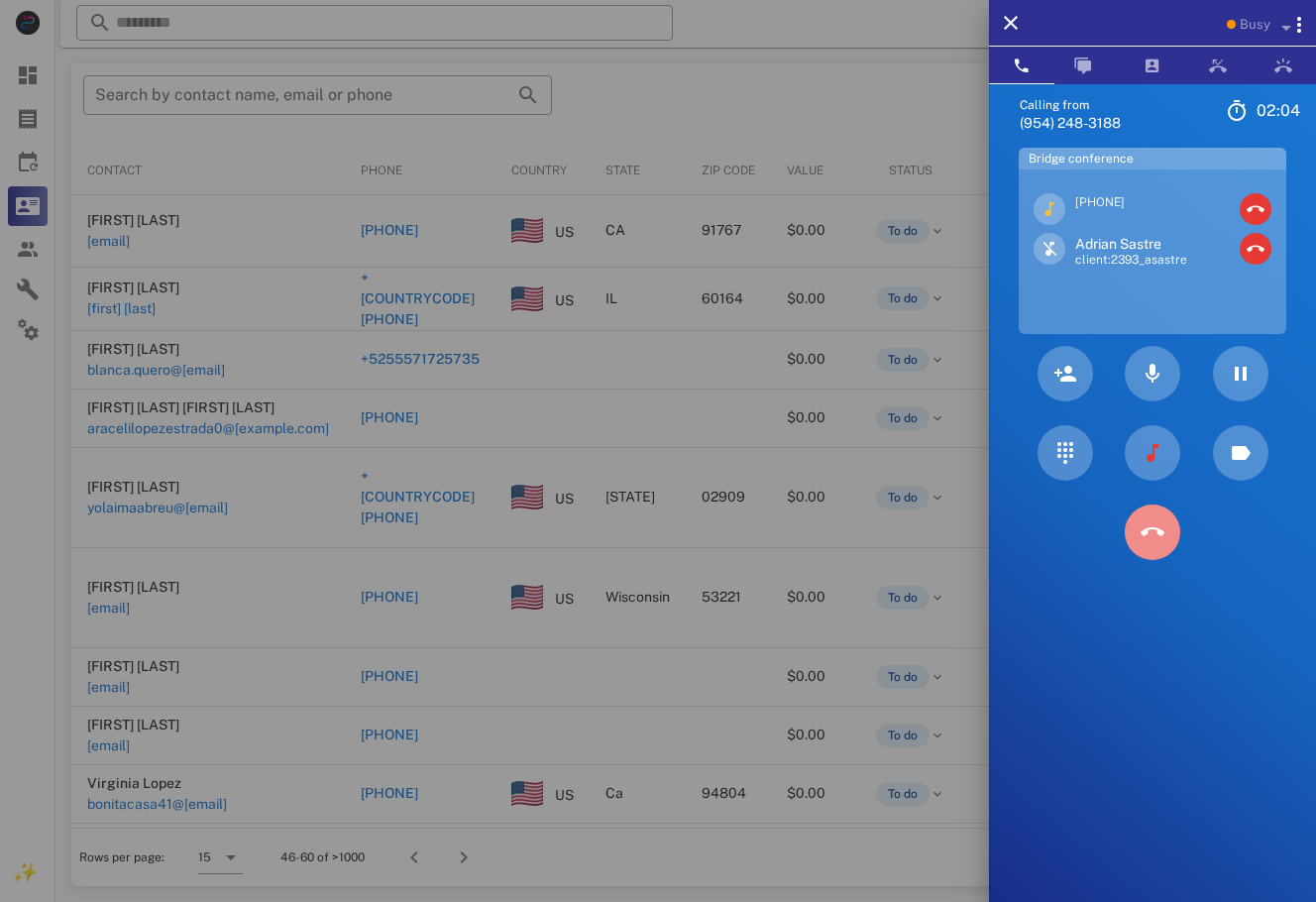 click at bounding box center [1152, 532] 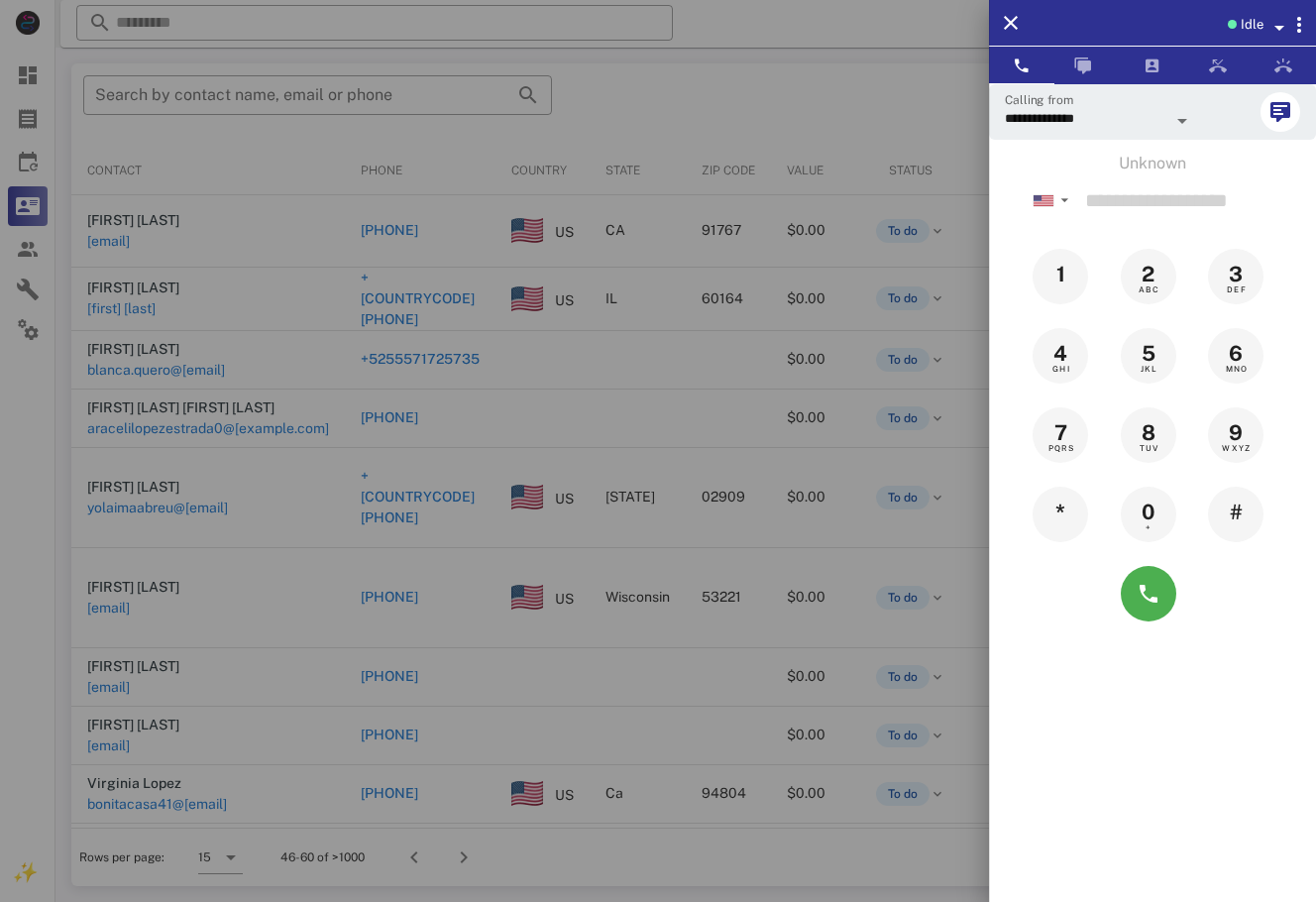 click at bounding box center (658, 451) 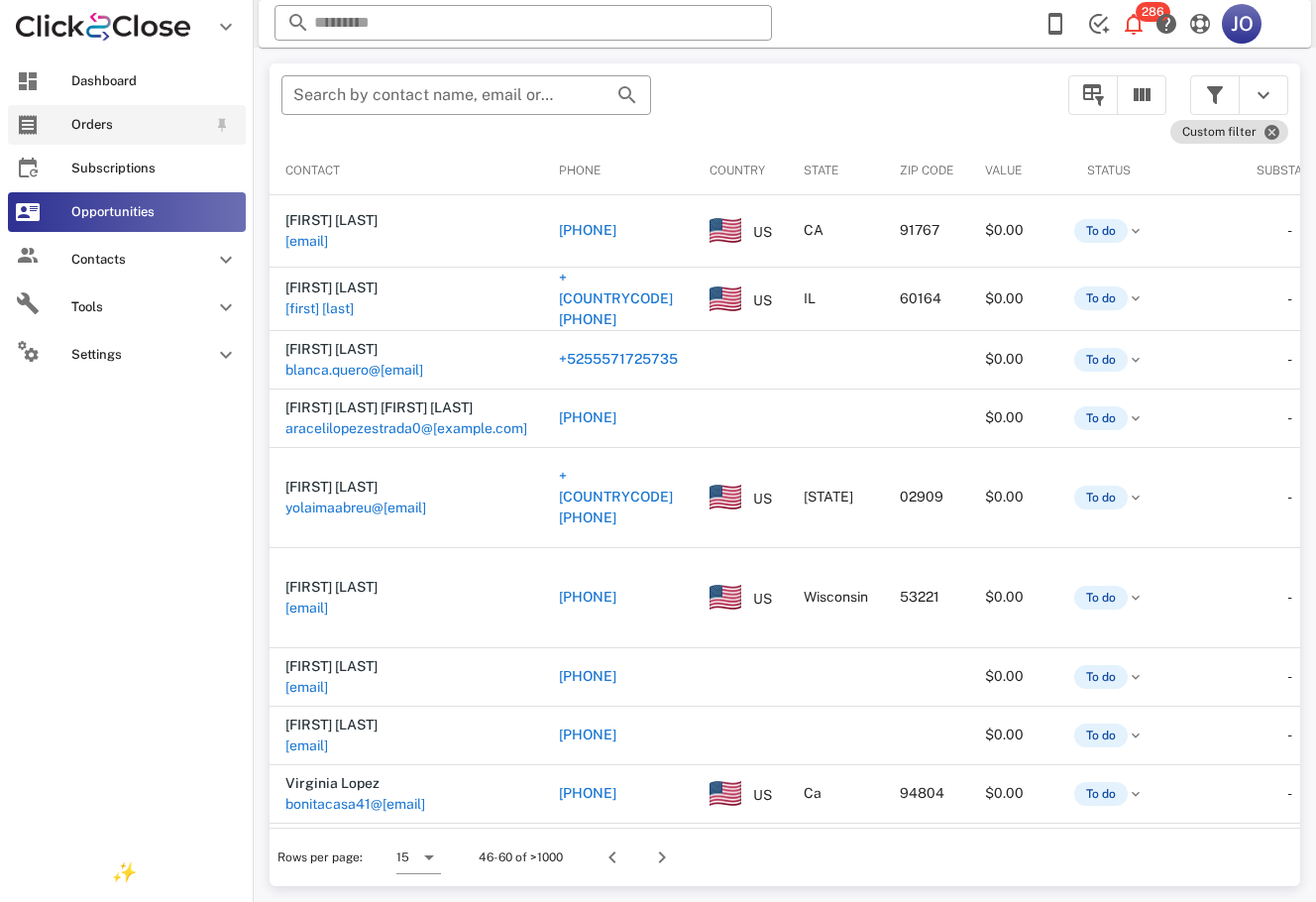 click at bounding box center [28, 125] 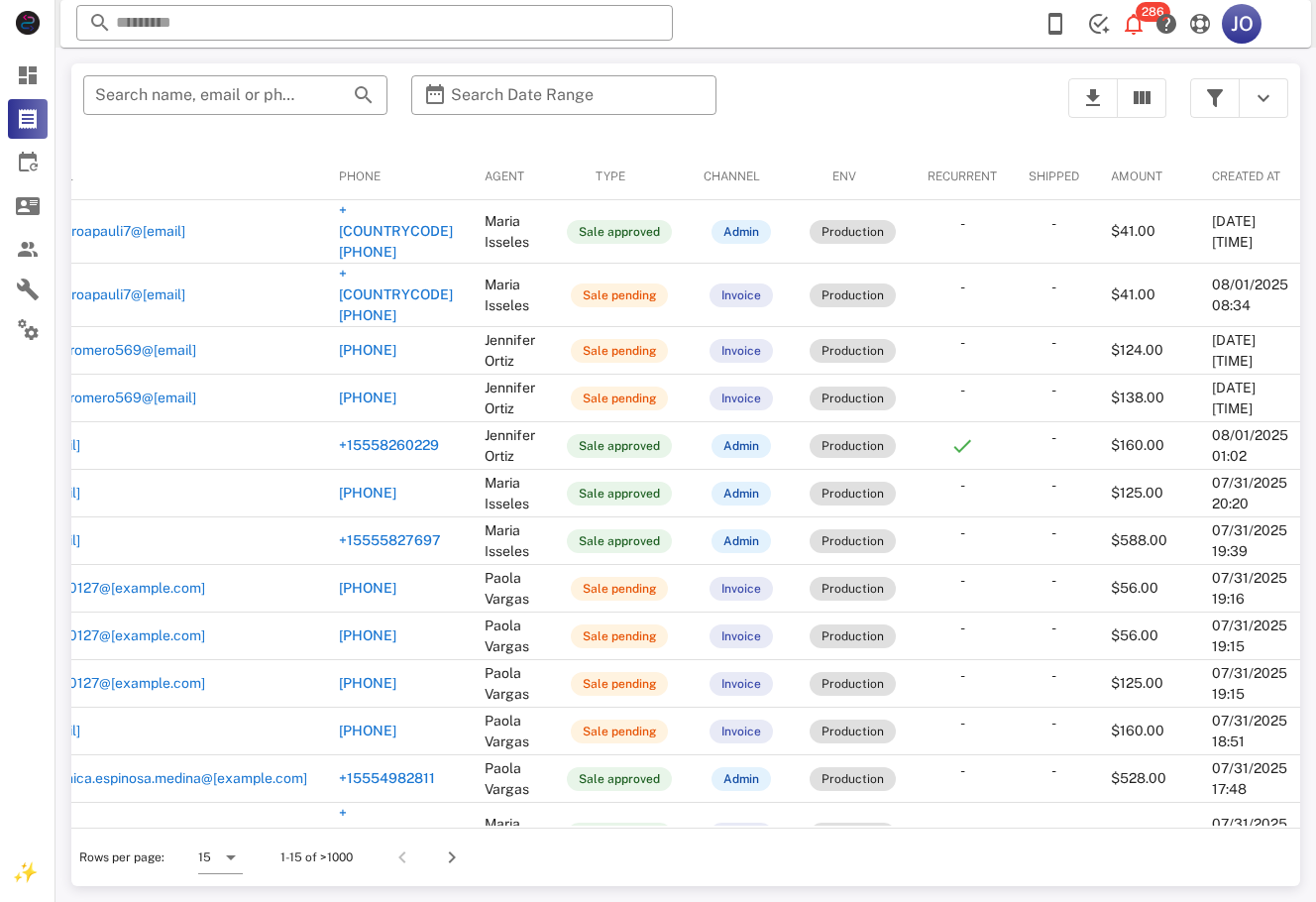 scroll, scrollTop: 0, scrollLeft: 0, axis: both 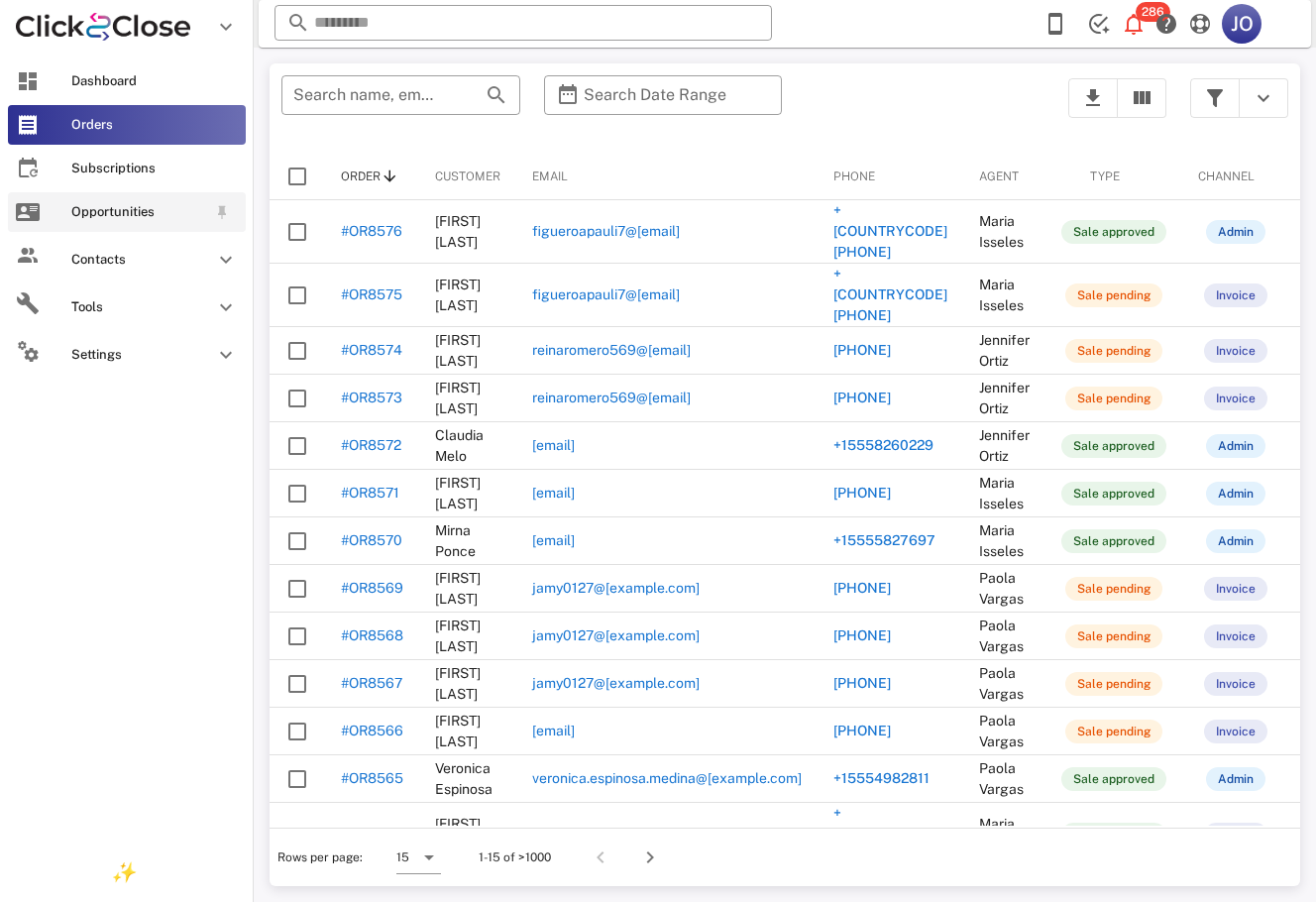 click on "Opportunities" at bounding box center [139, 212] 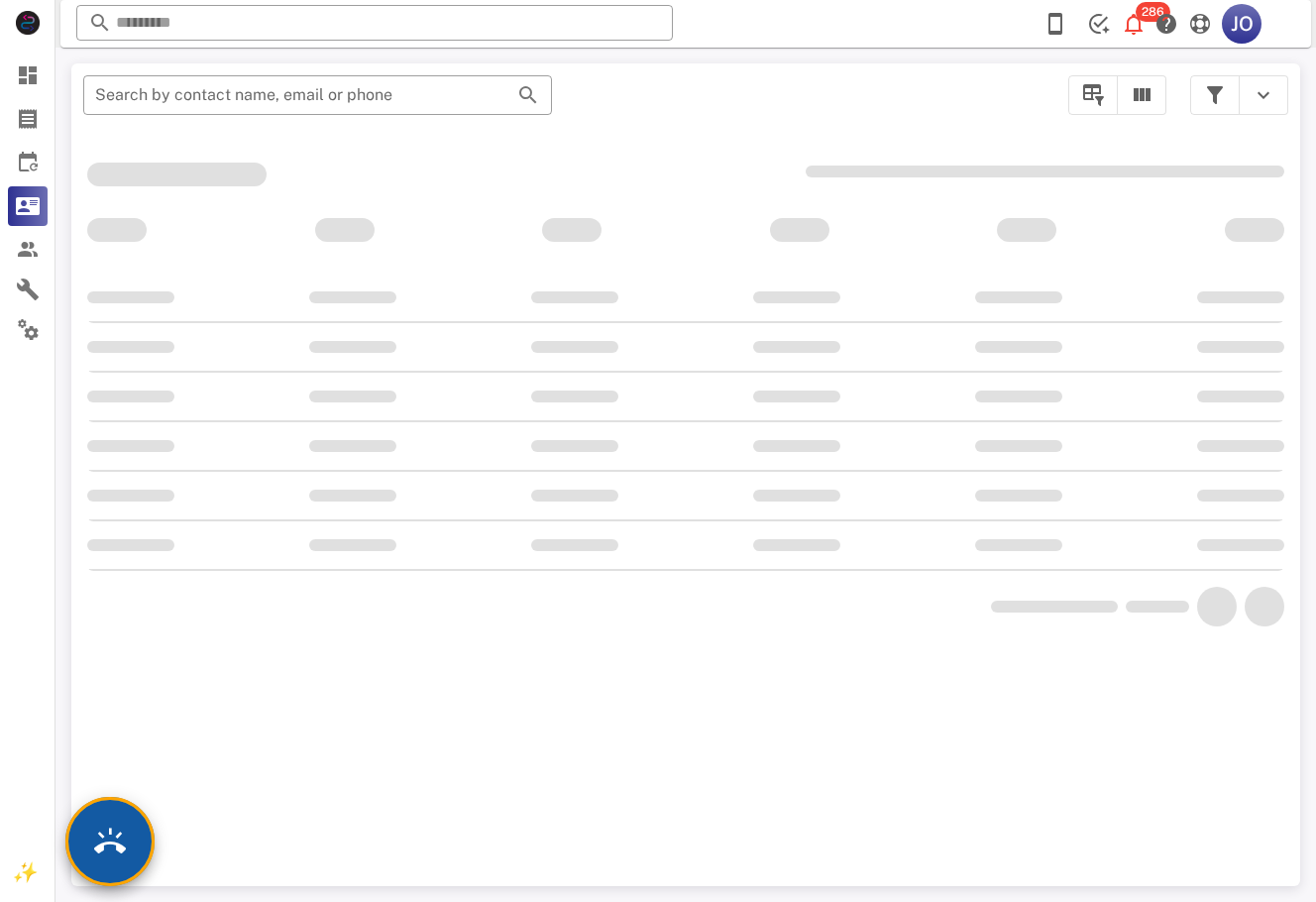 click at bounding box center [110, 842] 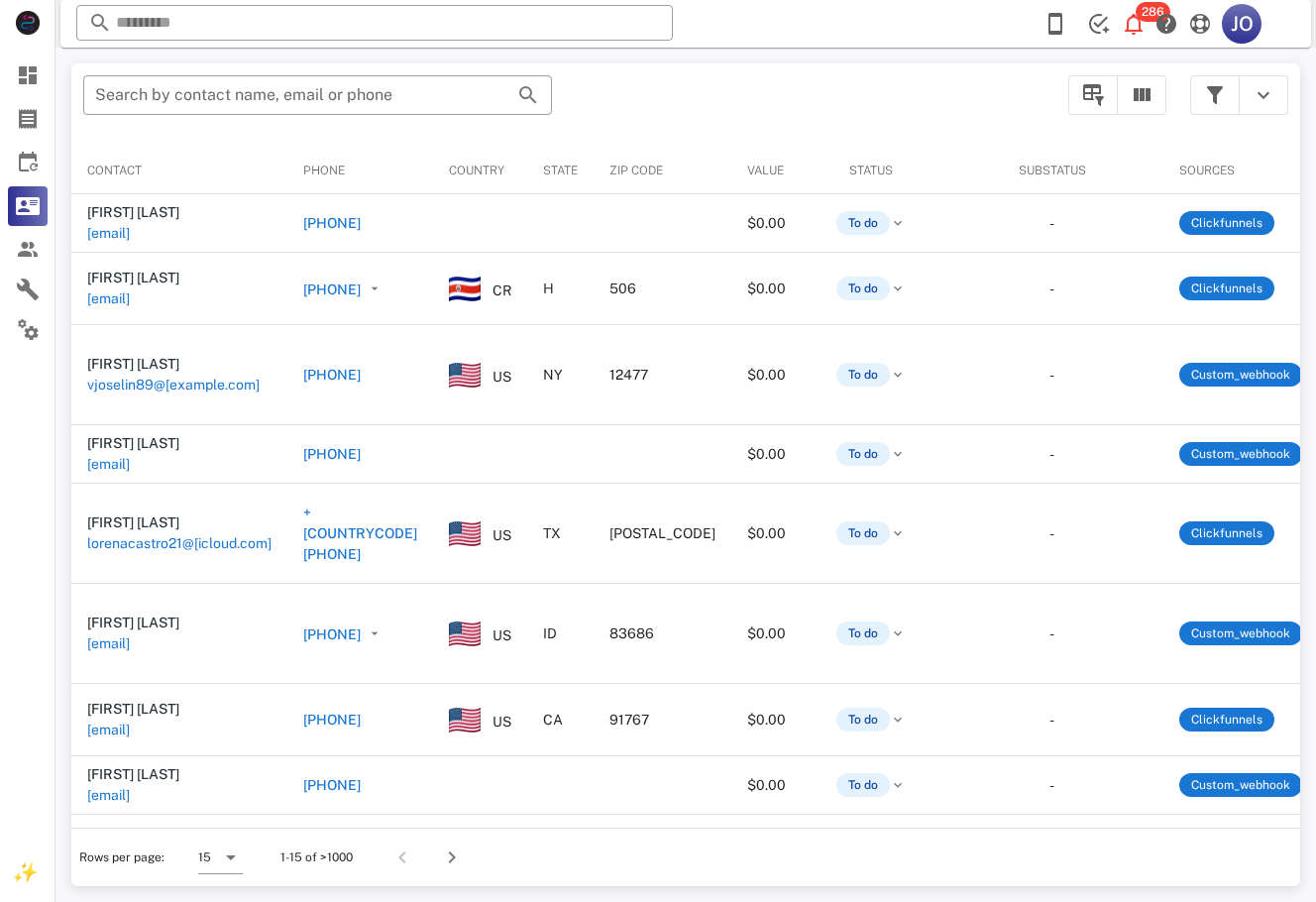scroll, scrollTop: 0, scrollLeft: 454, axis: horizontal 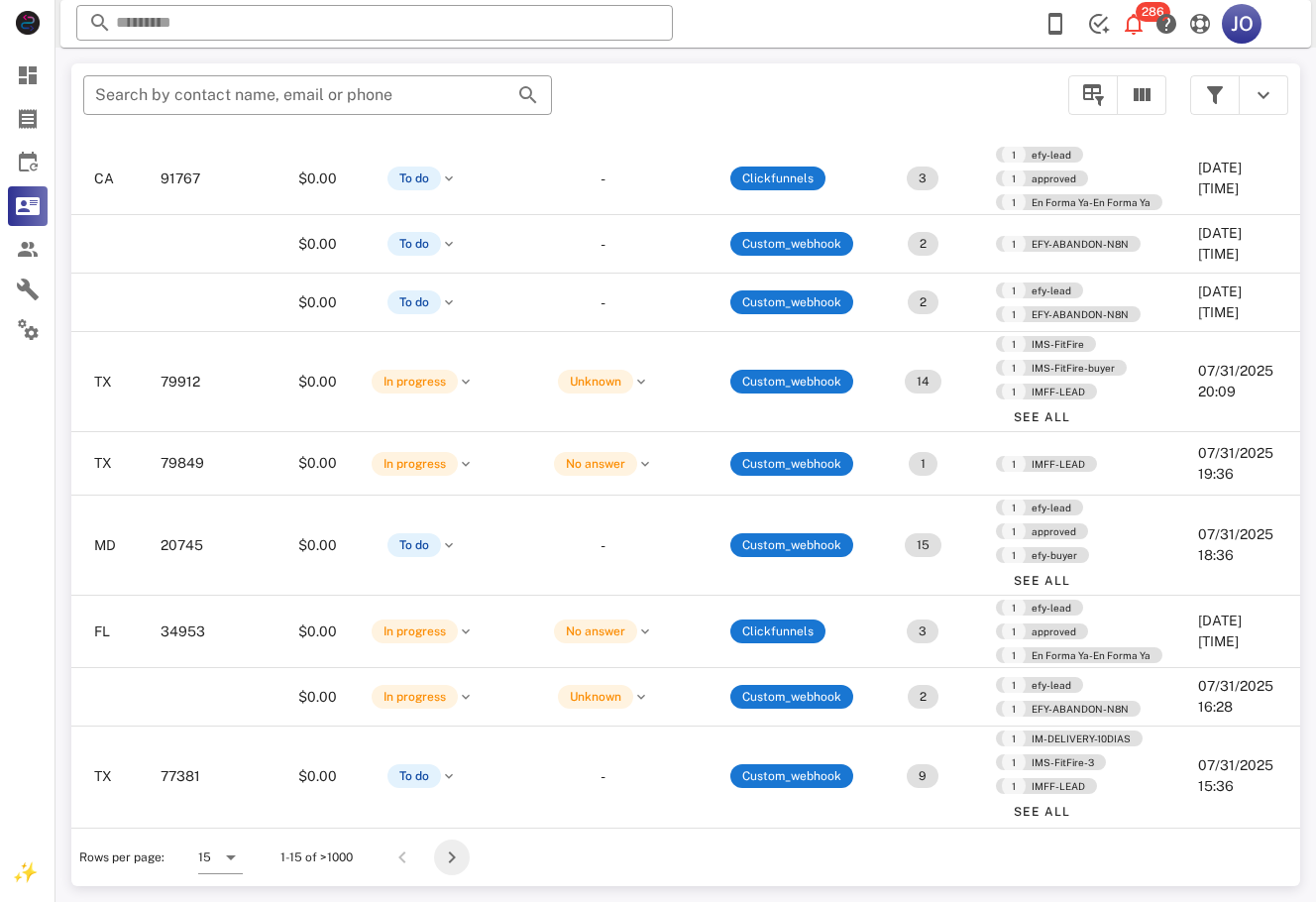 click at bounding box center (452, 857) 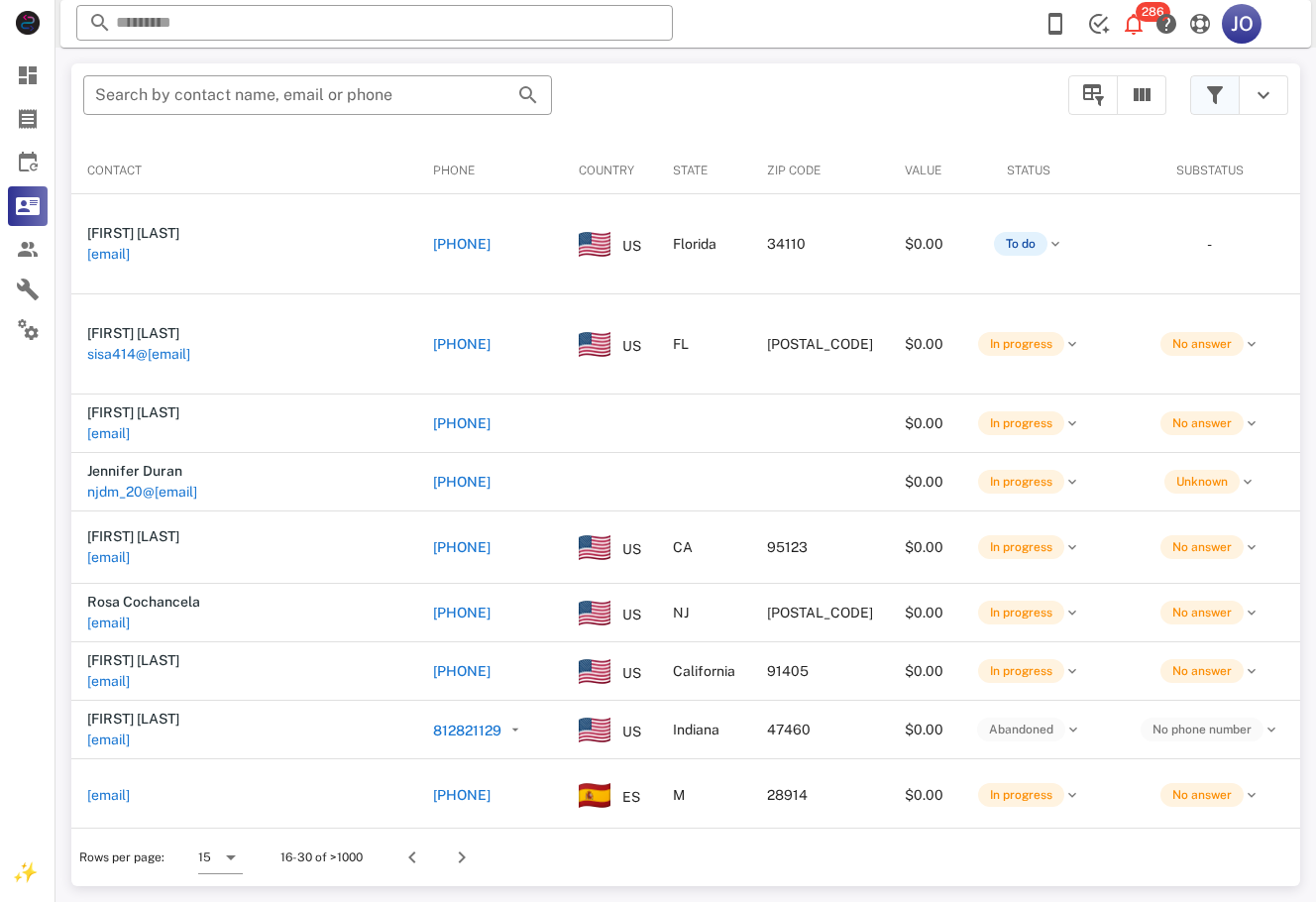 click at bounding box center [1215, 95] 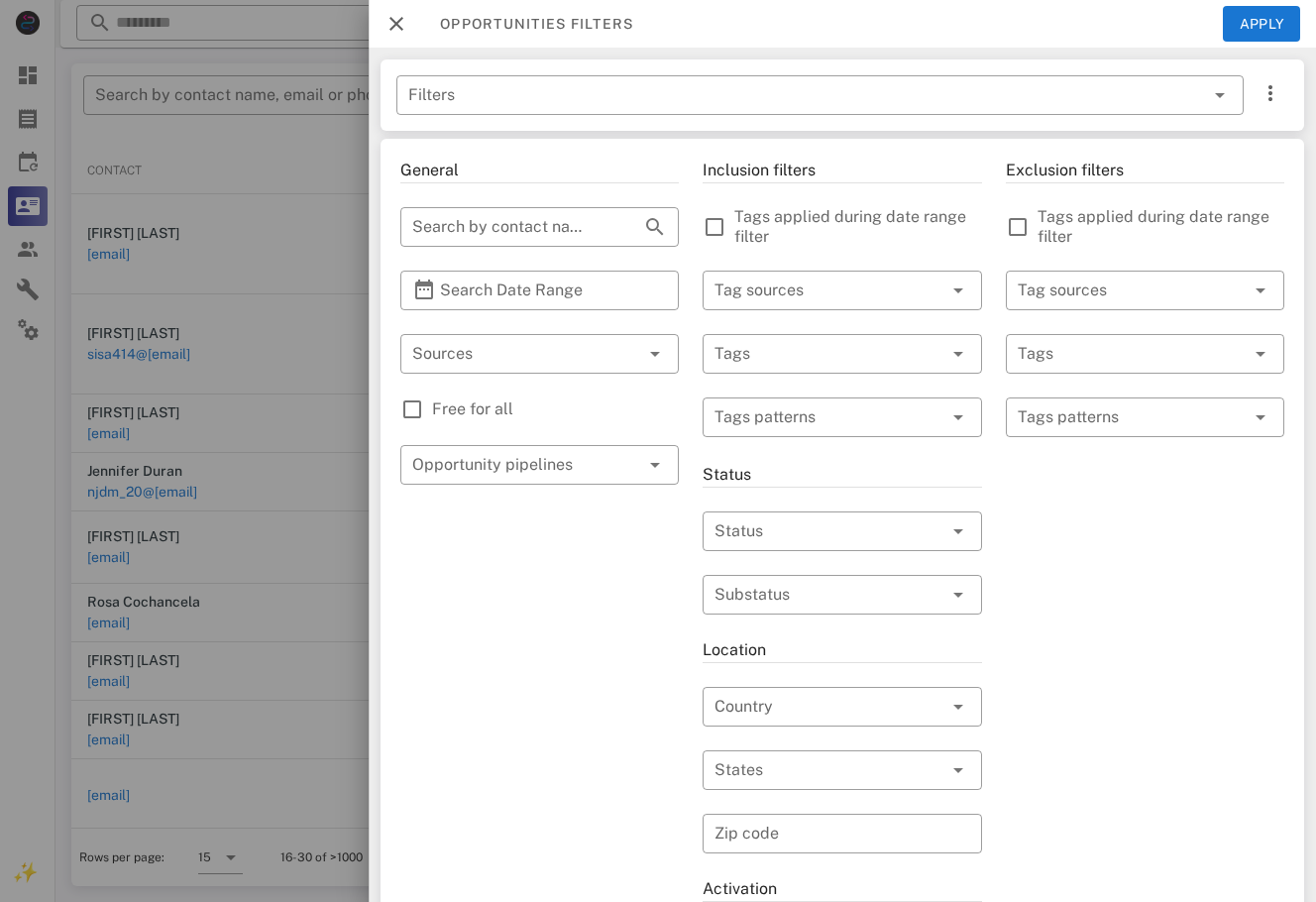 click on "Free for all" at bounding box center (555, 409) 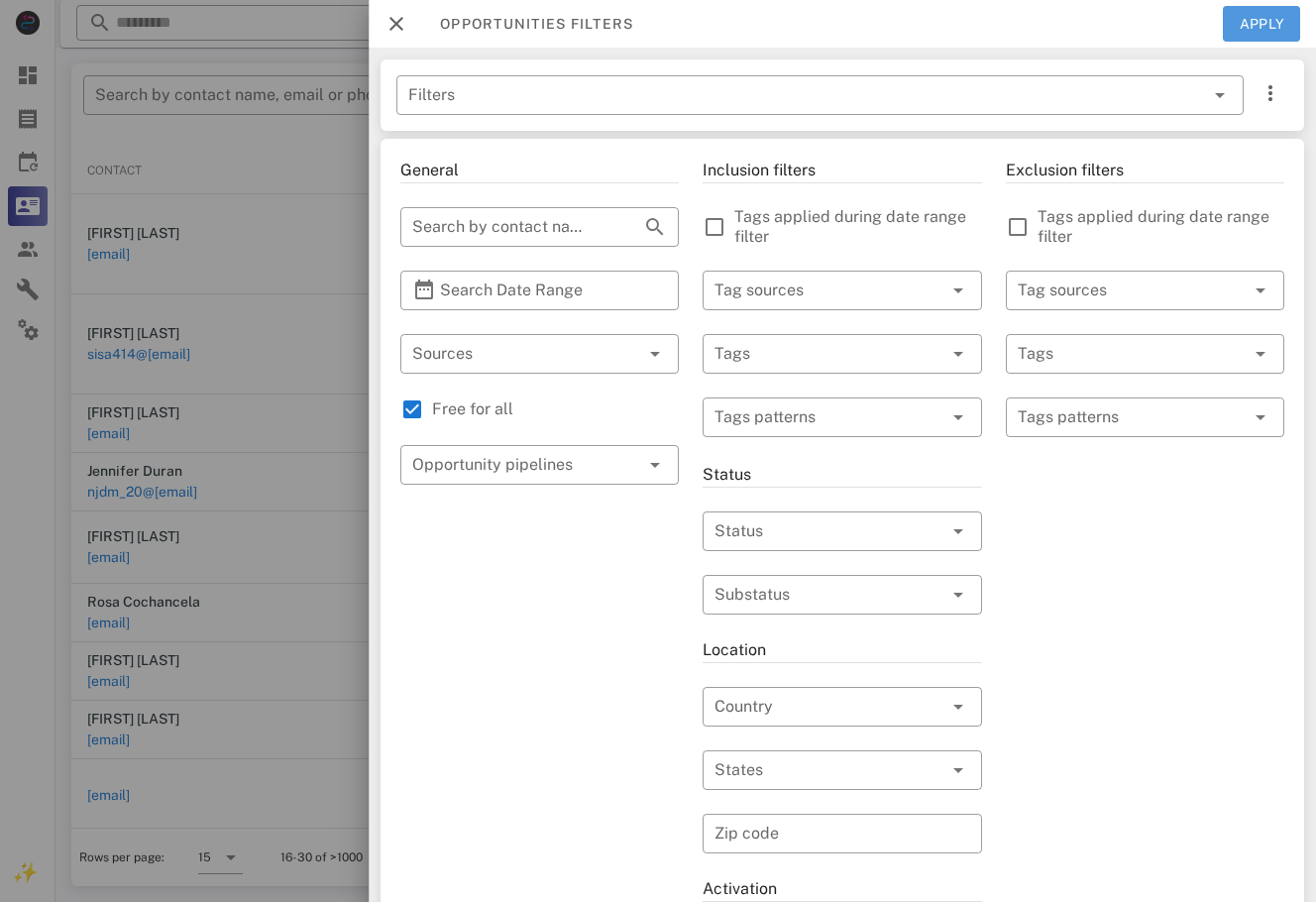 click on "Apply" at bounding box center (1261, 24) 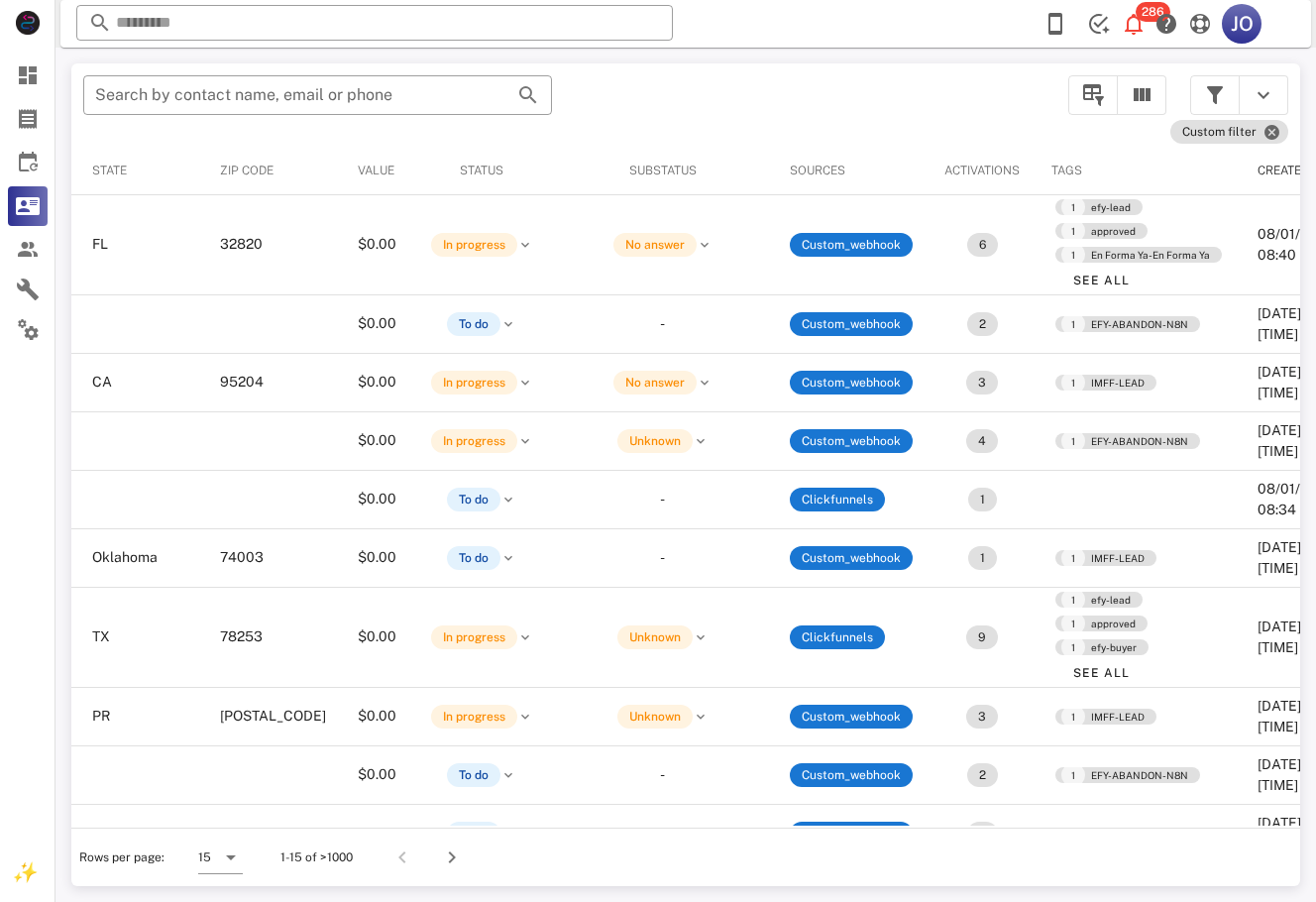 scroll, scrollTop: 0, scrollLeft: 0, axis: both 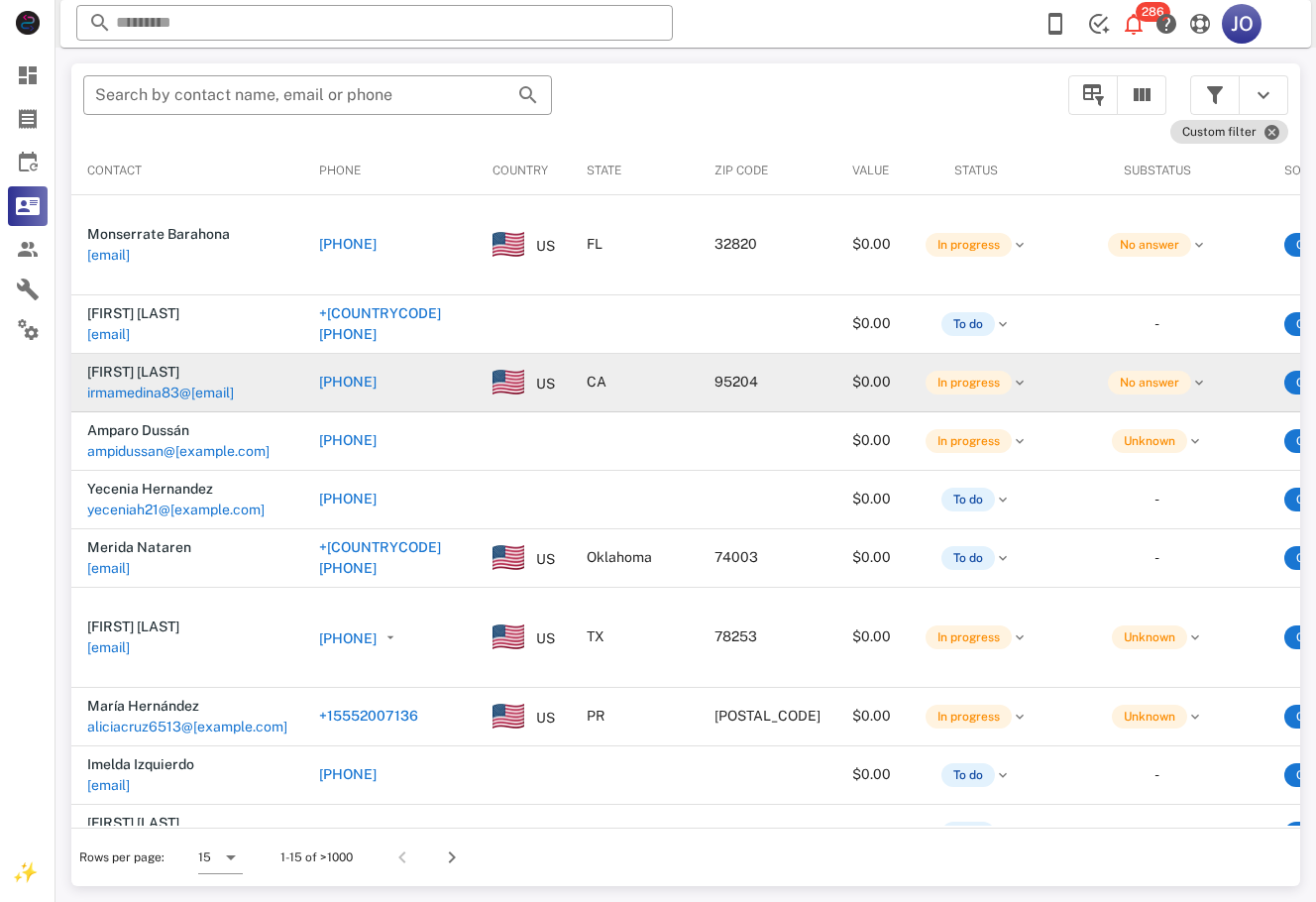 click on "irmamedina83@[EMAIL]" at bounding box center (161, 393) 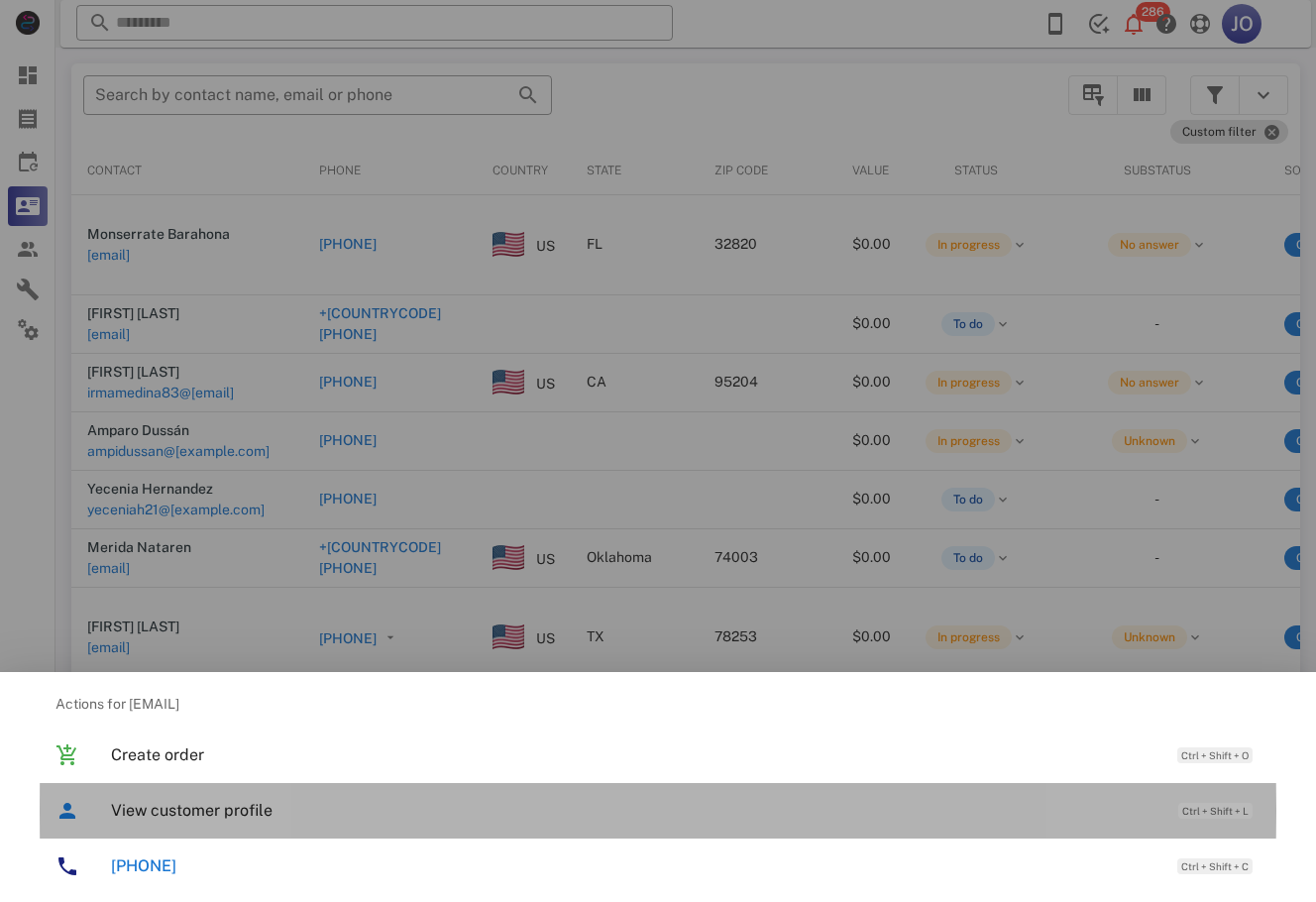 click on "View customer profile" at bounding box center [634, 810] 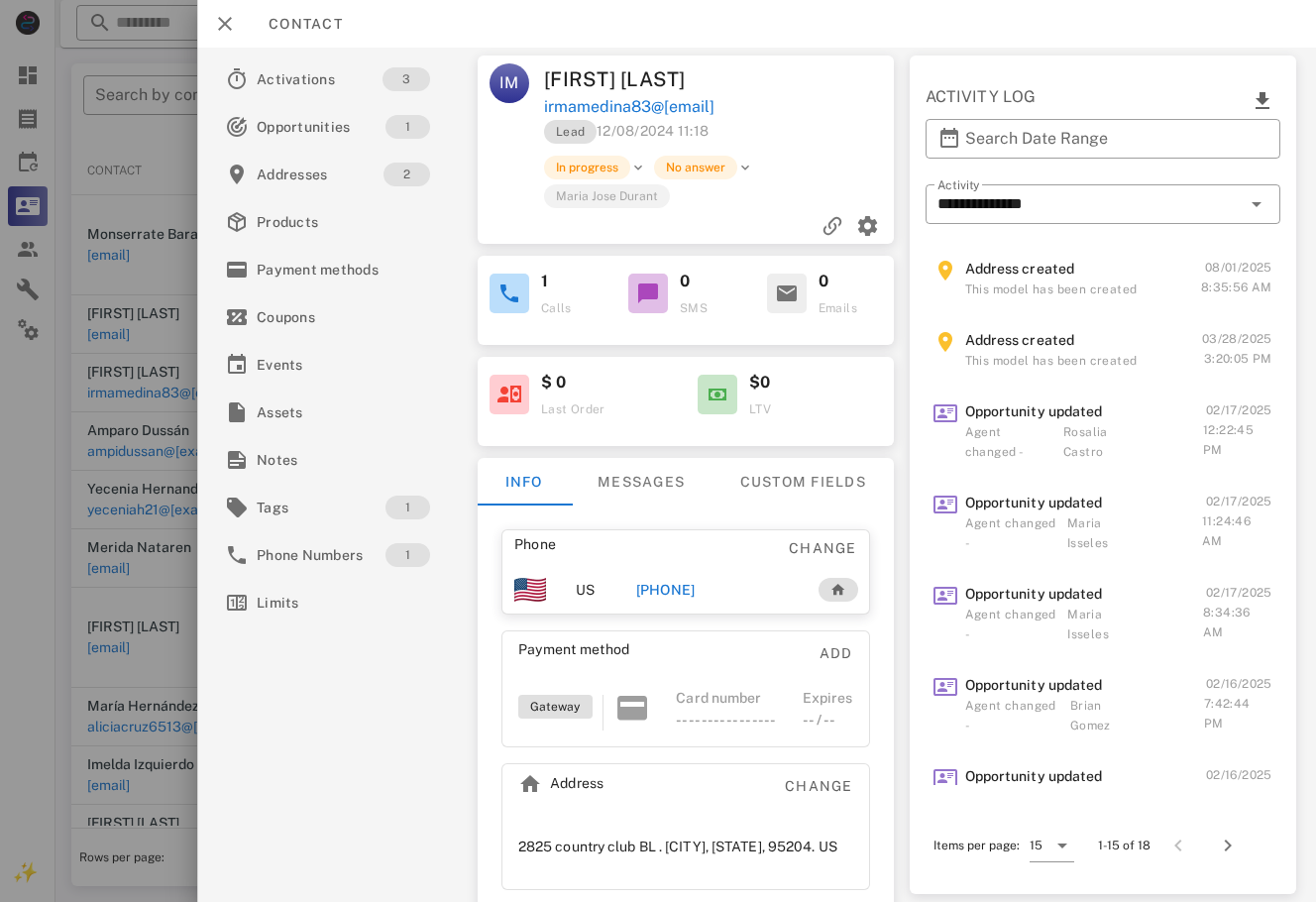 click on "irmamedina83@[EMAIL]" at bounding box center [720, 107] 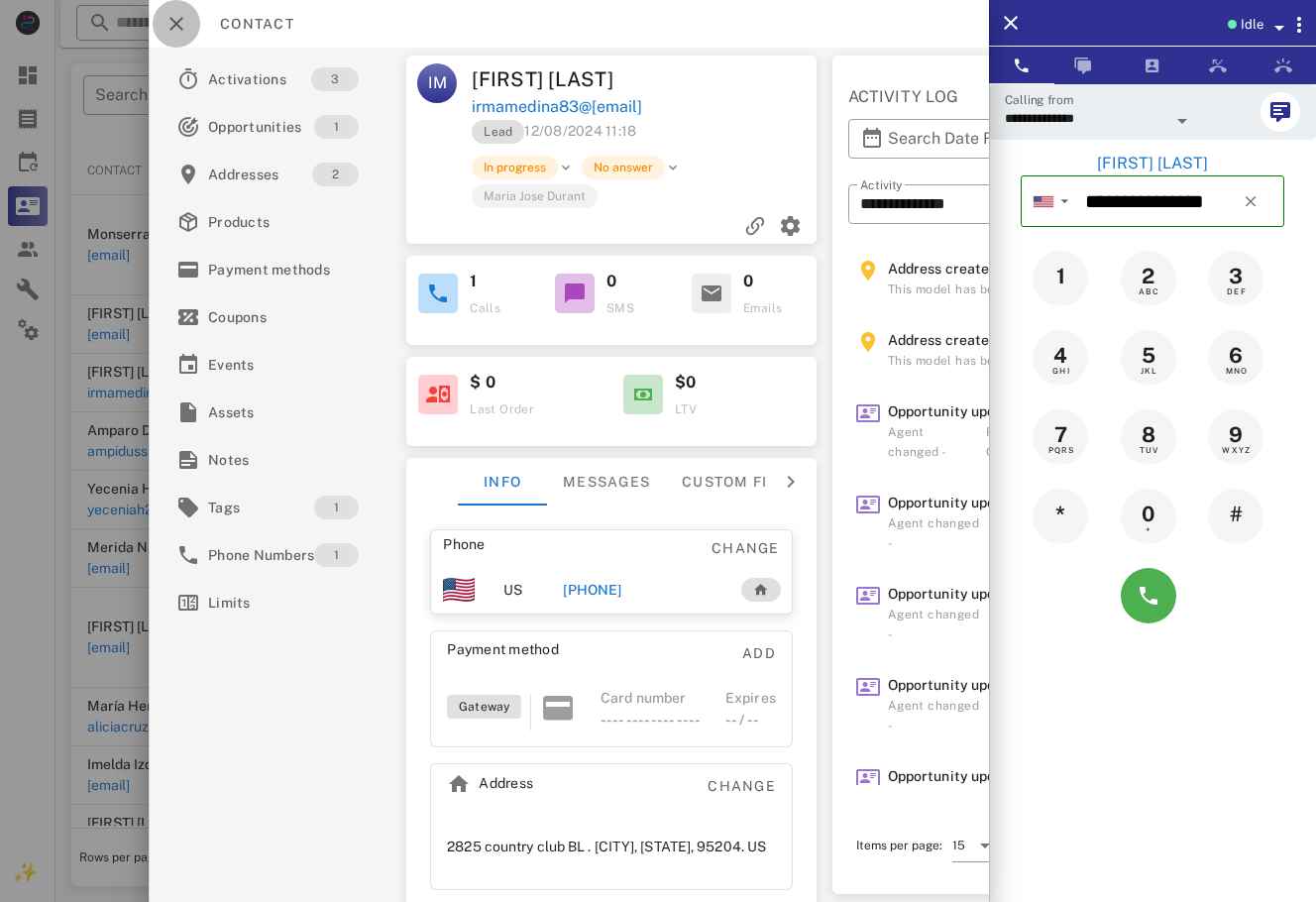 click at bounding box center (176, 24) 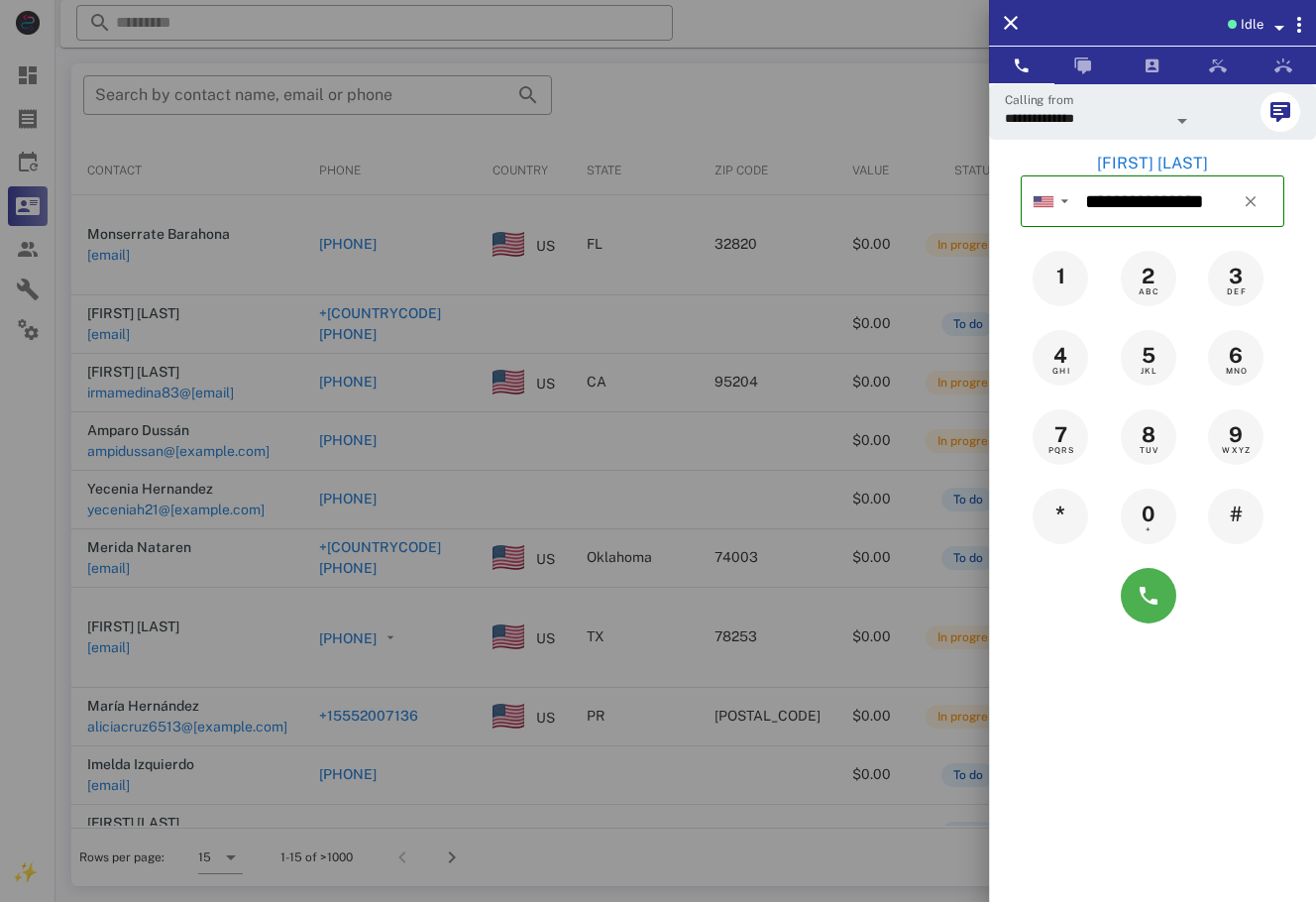click at bounding box center [658, 451] 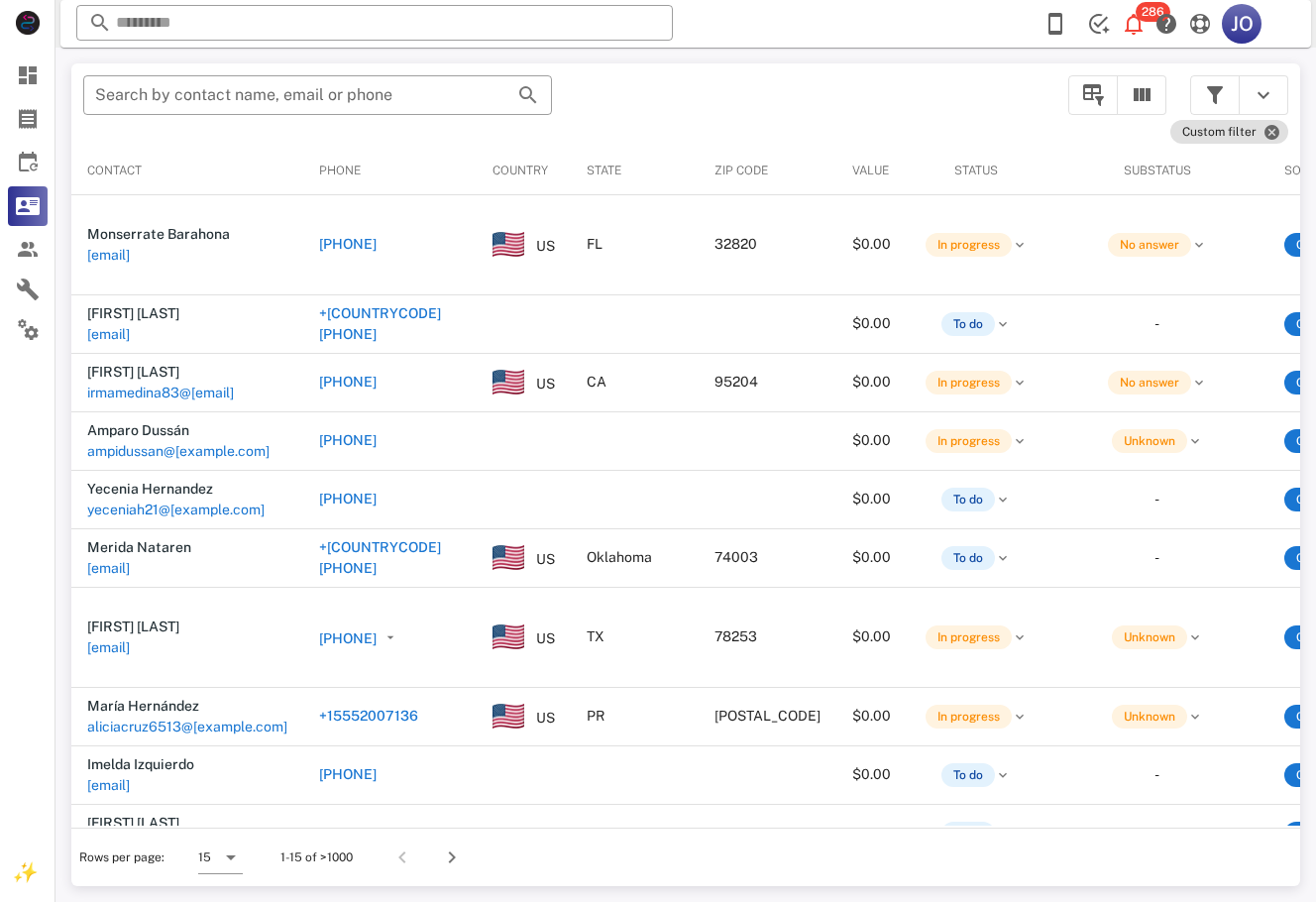 scroll, scrollTop: 0, scrollLeft: 494, axis: horizontal 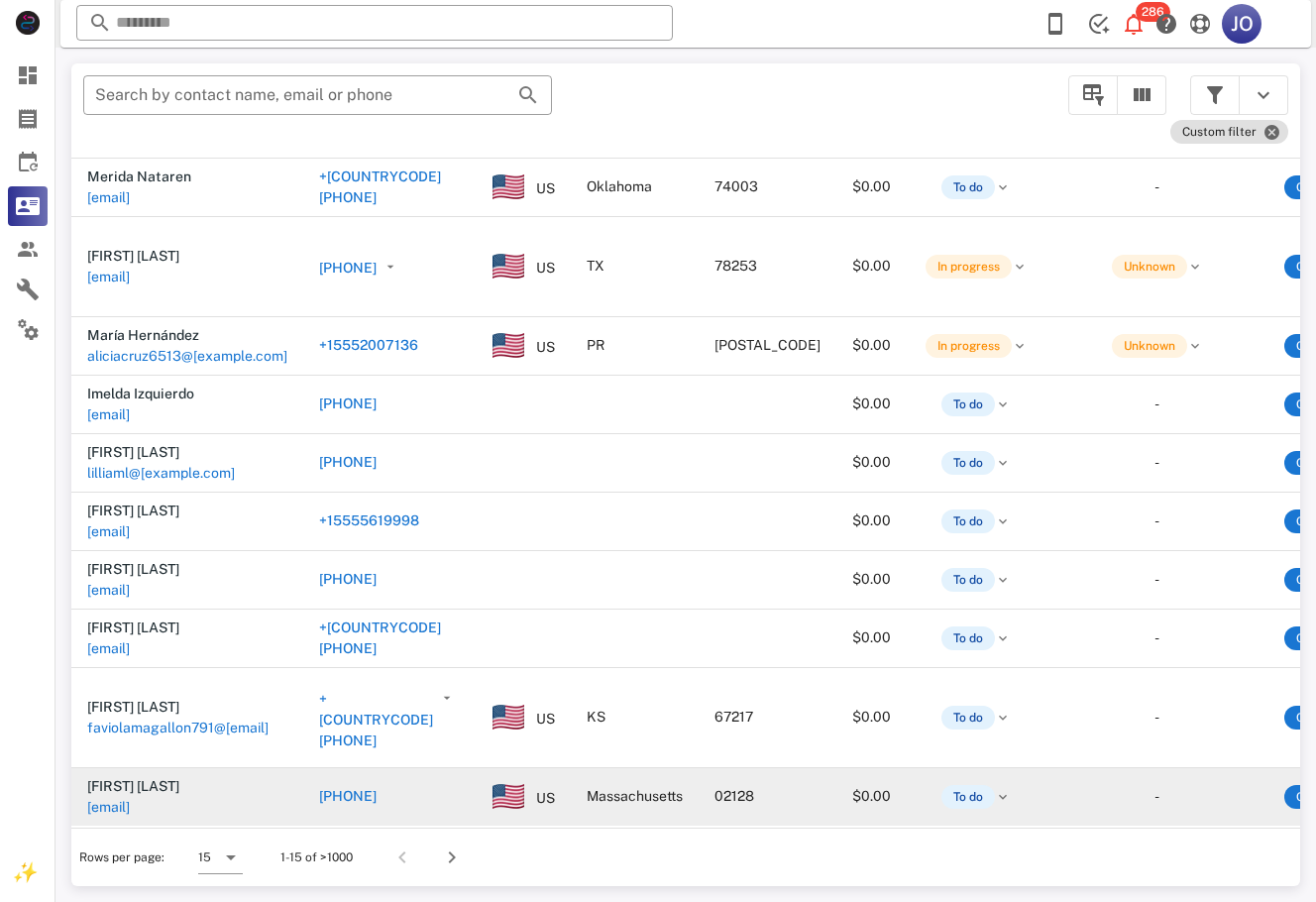 click on "[EMAIL]" at bounding box center [108, 807] 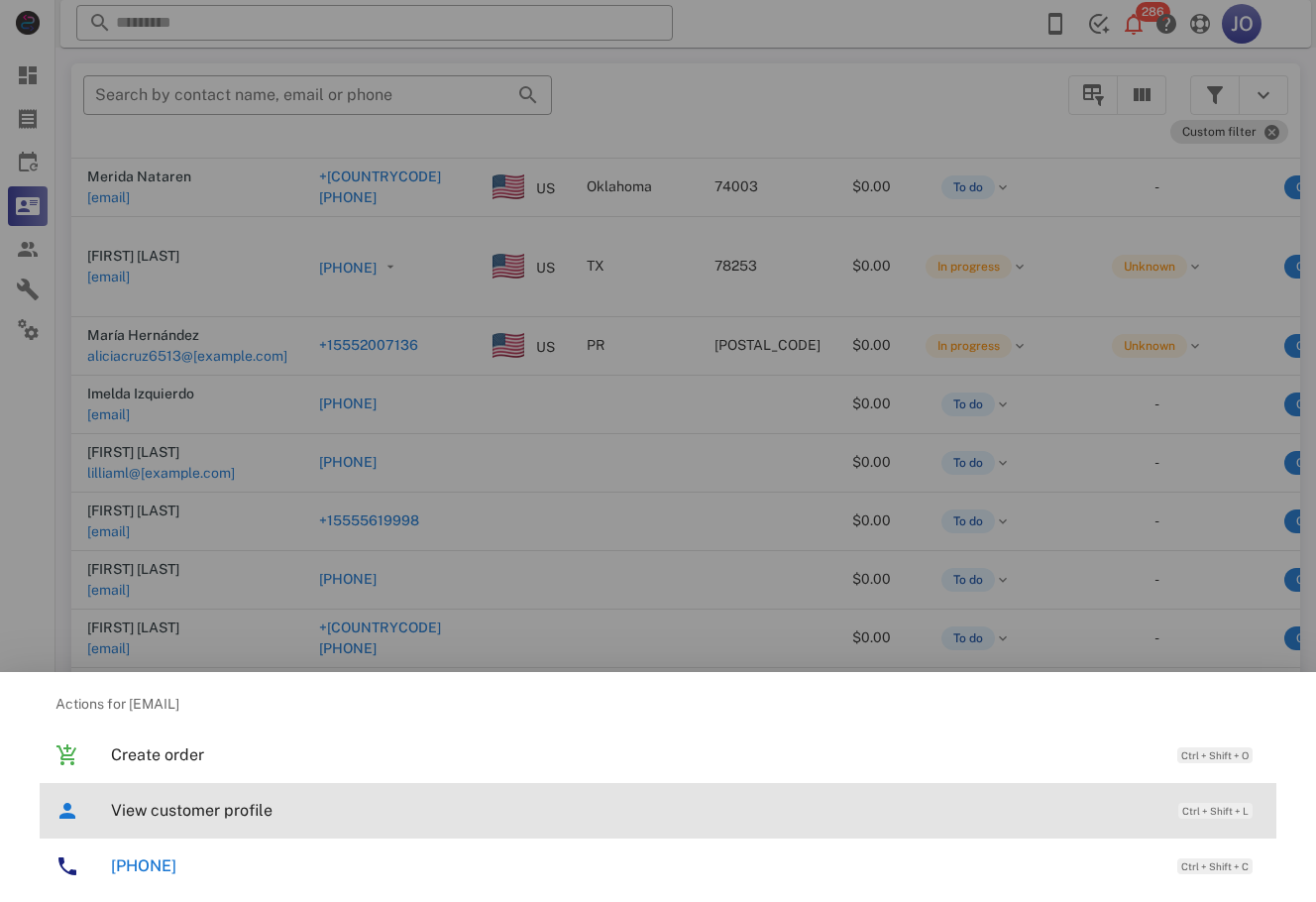 click on "View customer profile Ctrl + Shift + L" at bounding box center [686, 810] 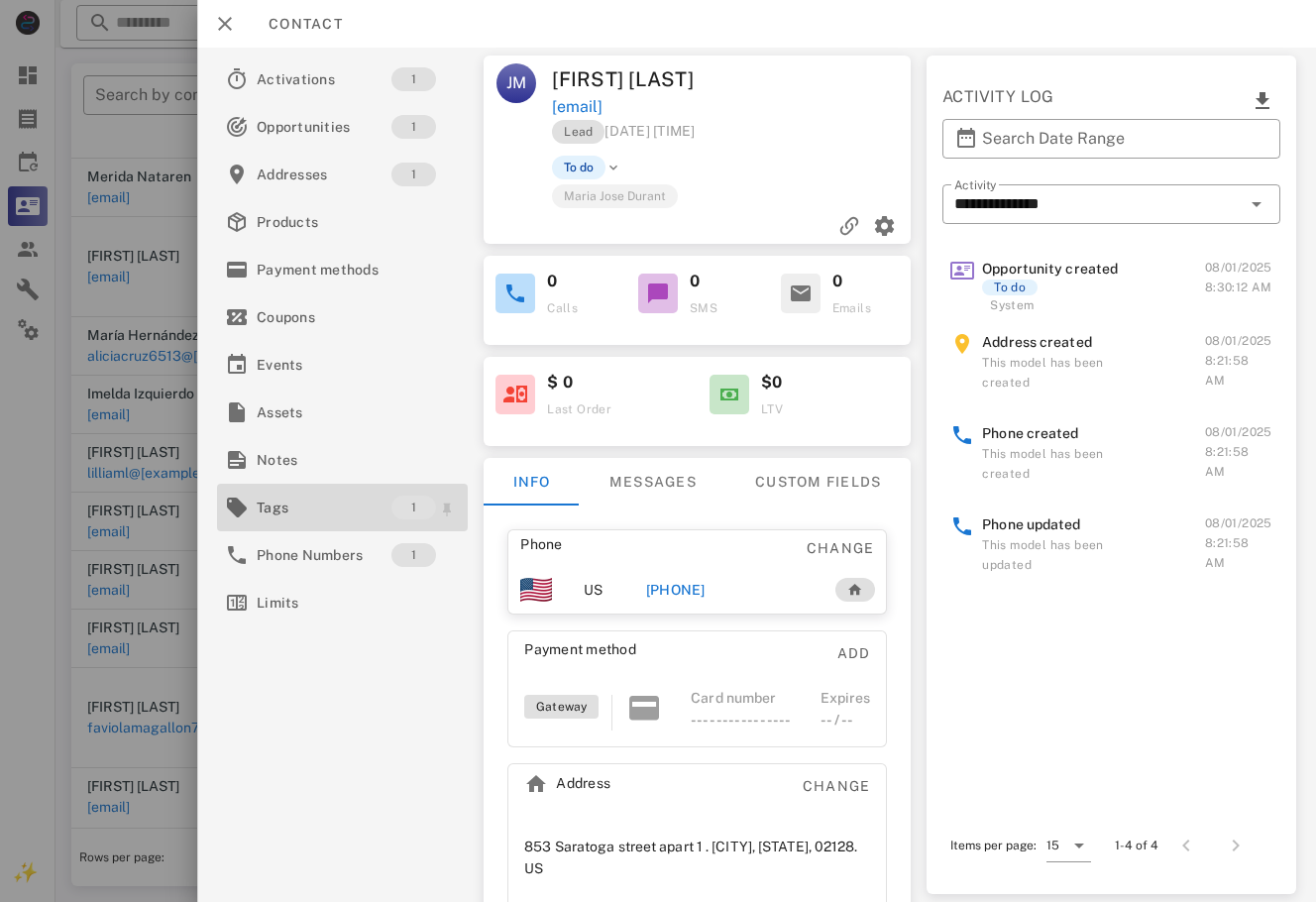 click on "Tags" at bounding box center [324, 507] 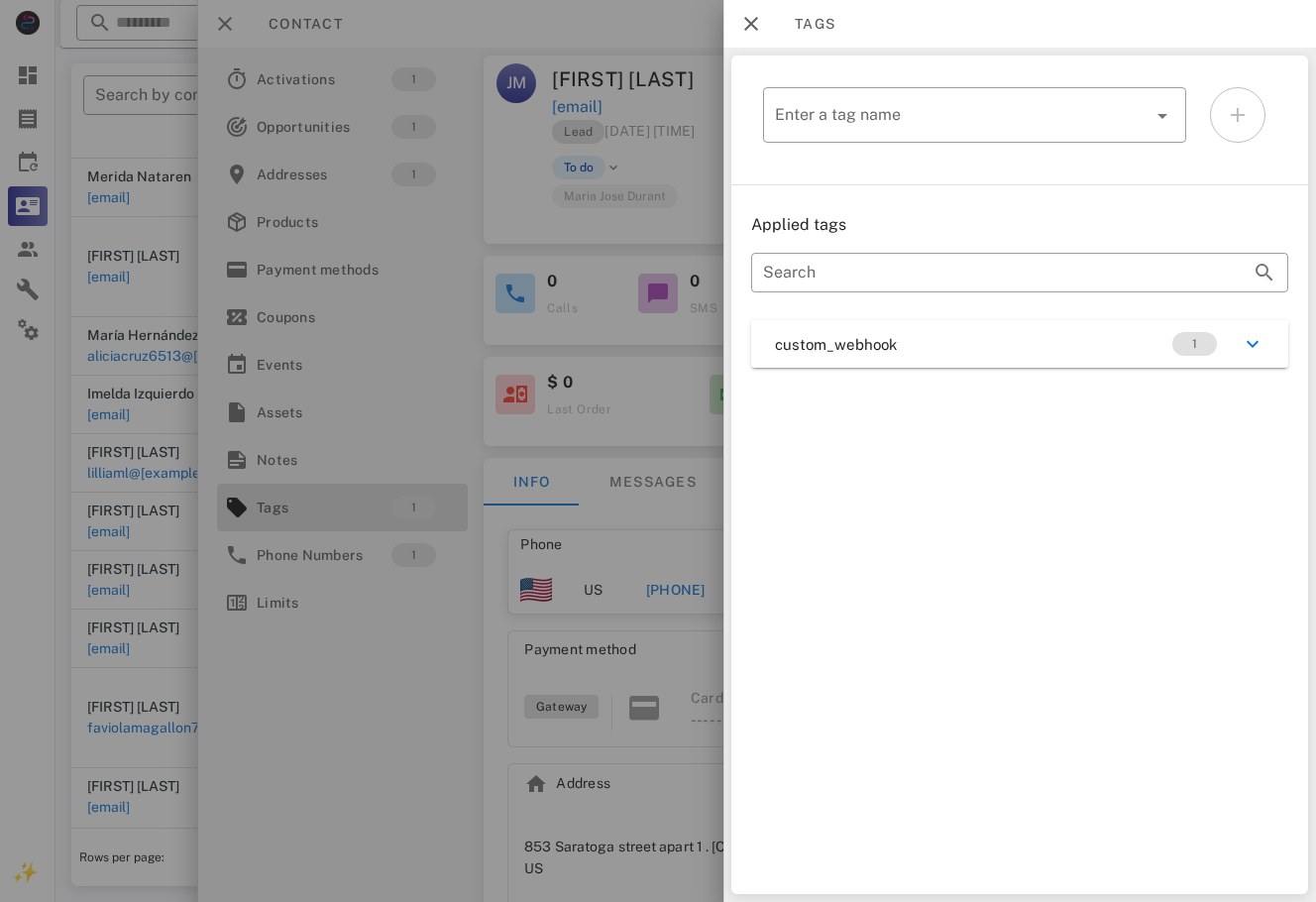 click on "Applied tags ​ Search  custom_webhook  1" at bounding box center (1020, 290) 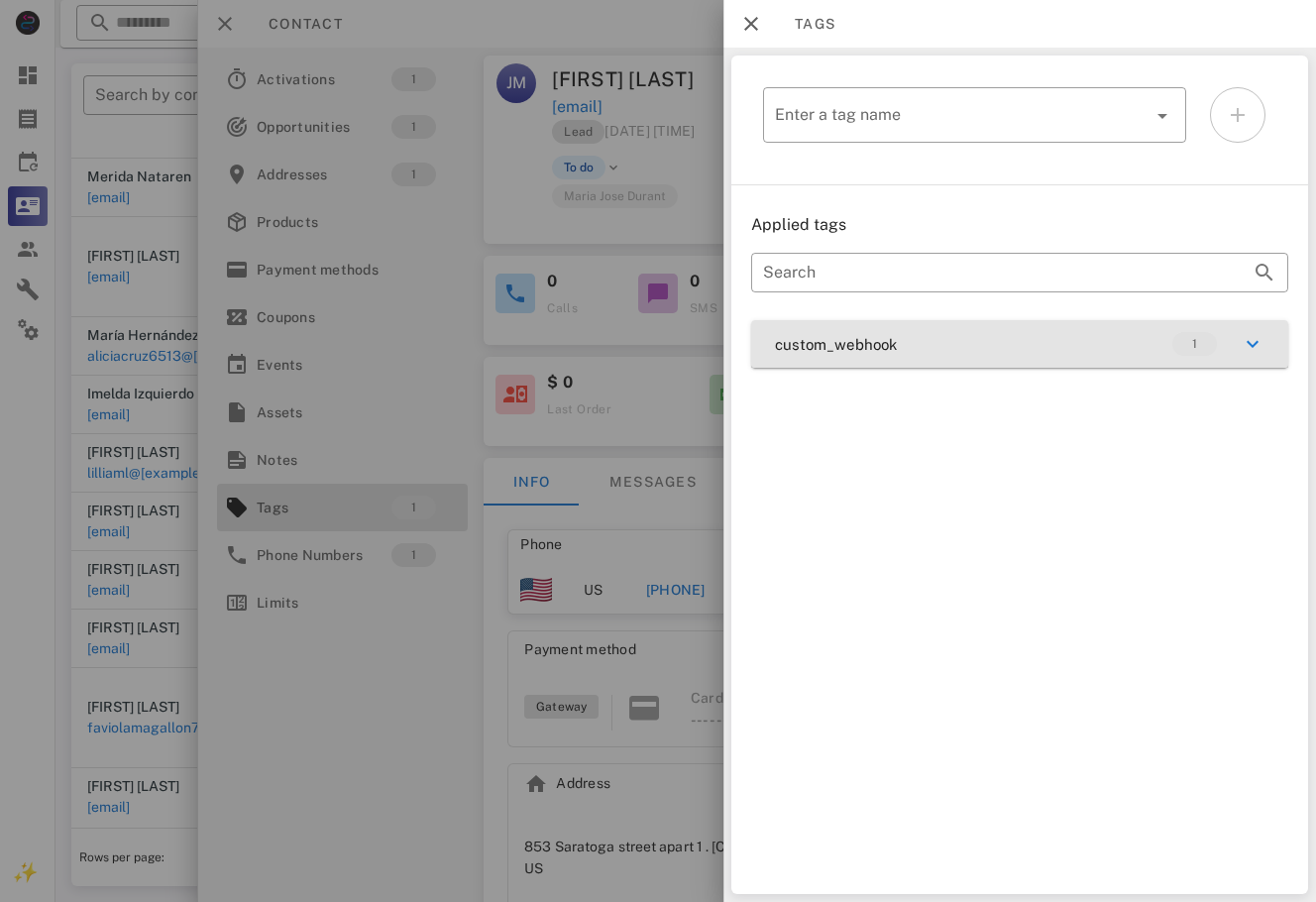 click on "custom_webhook  1" at bounding box center [1020, 344] 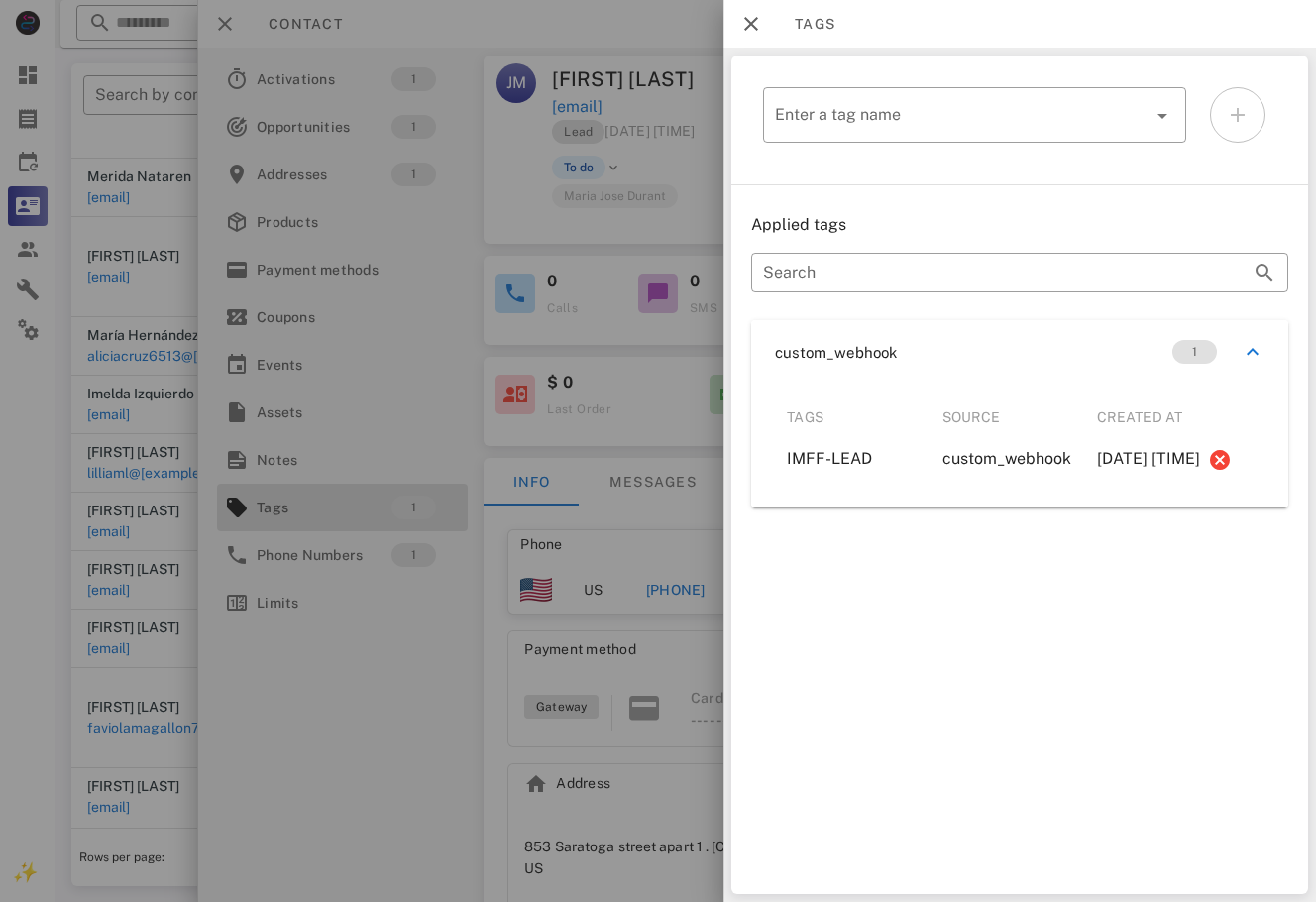 click at bounding box center [658, 451] 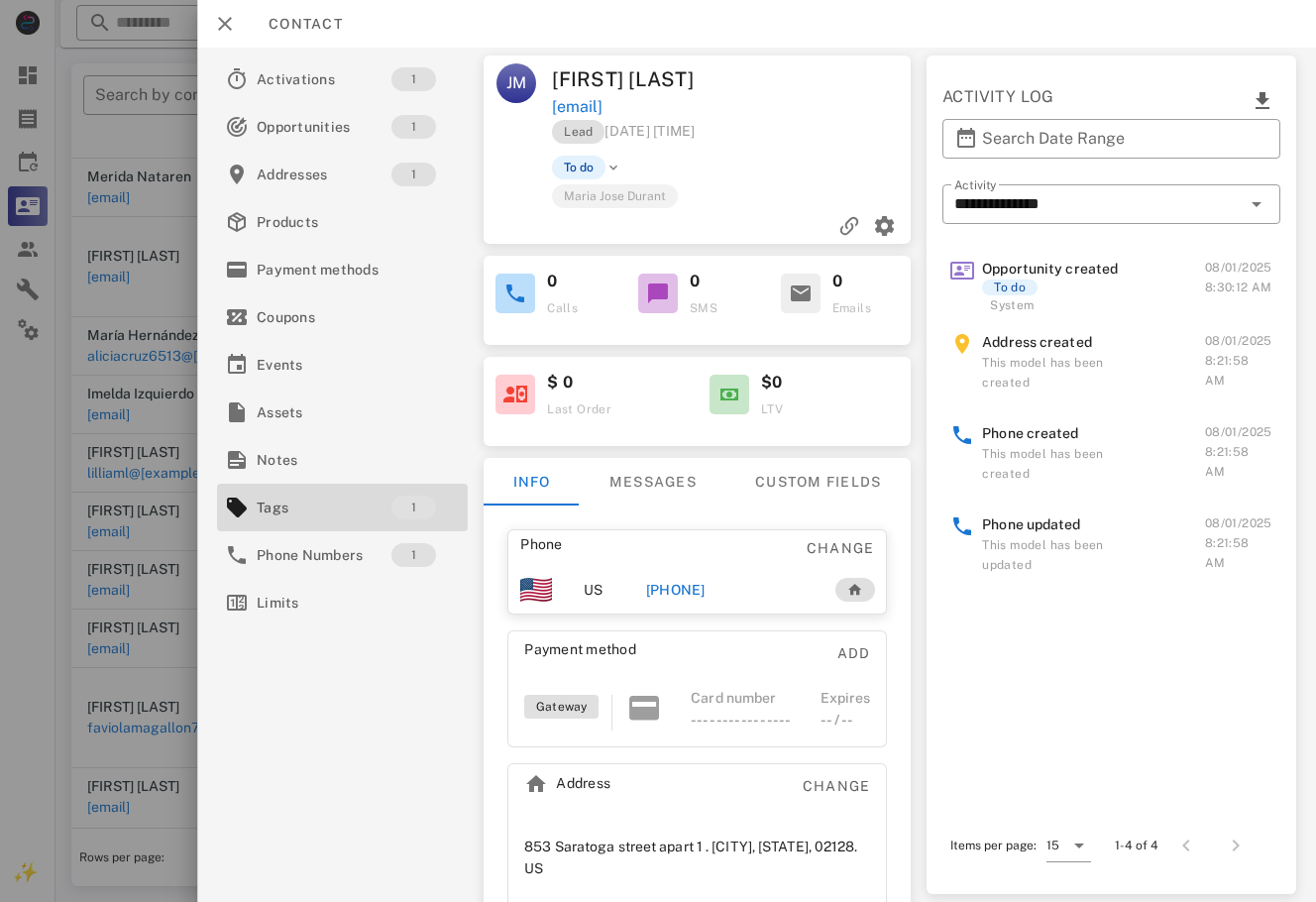 click on "[PHONE]" at bounding box center (676, 590) 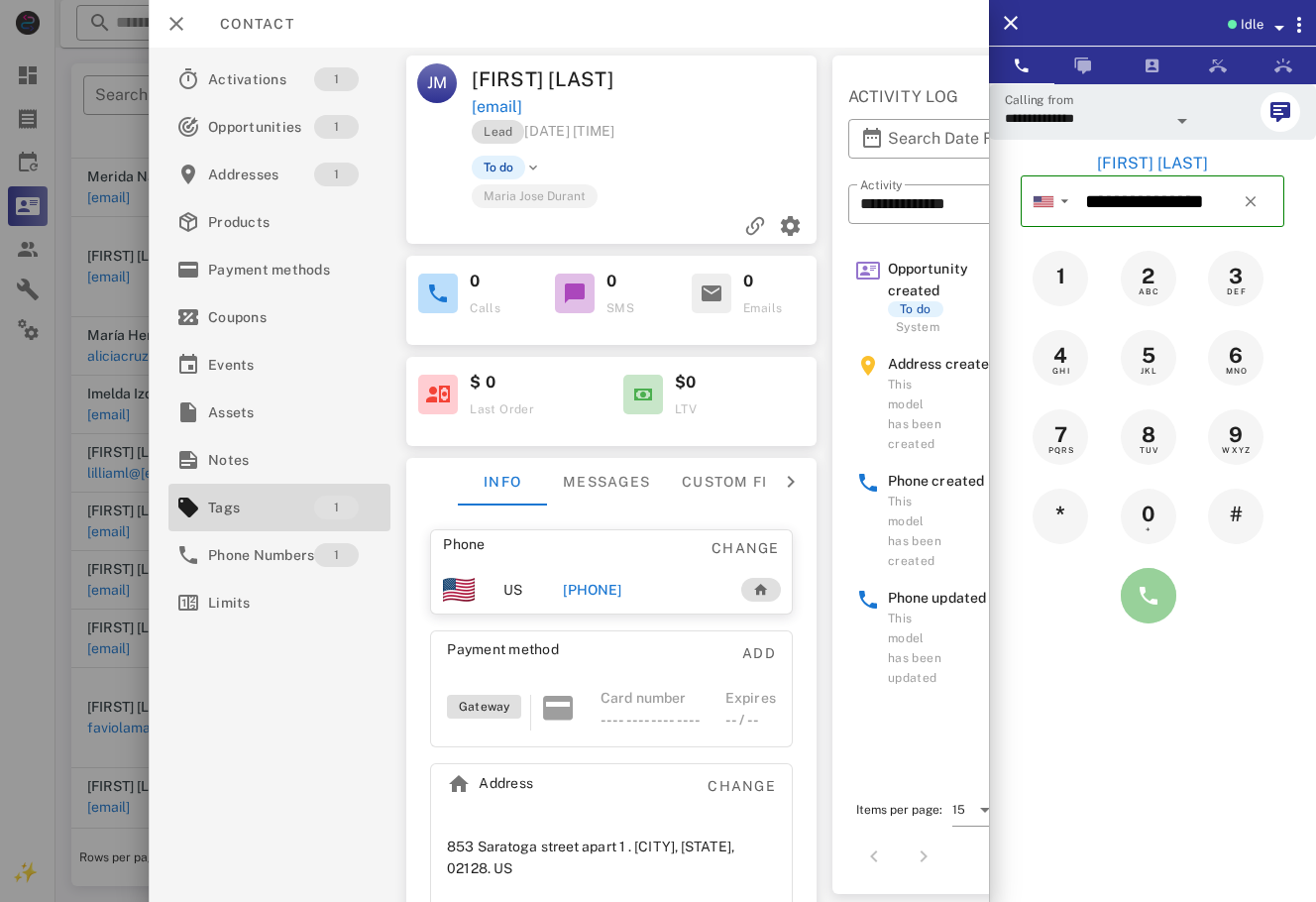 click at bounding box center (1149, 596) 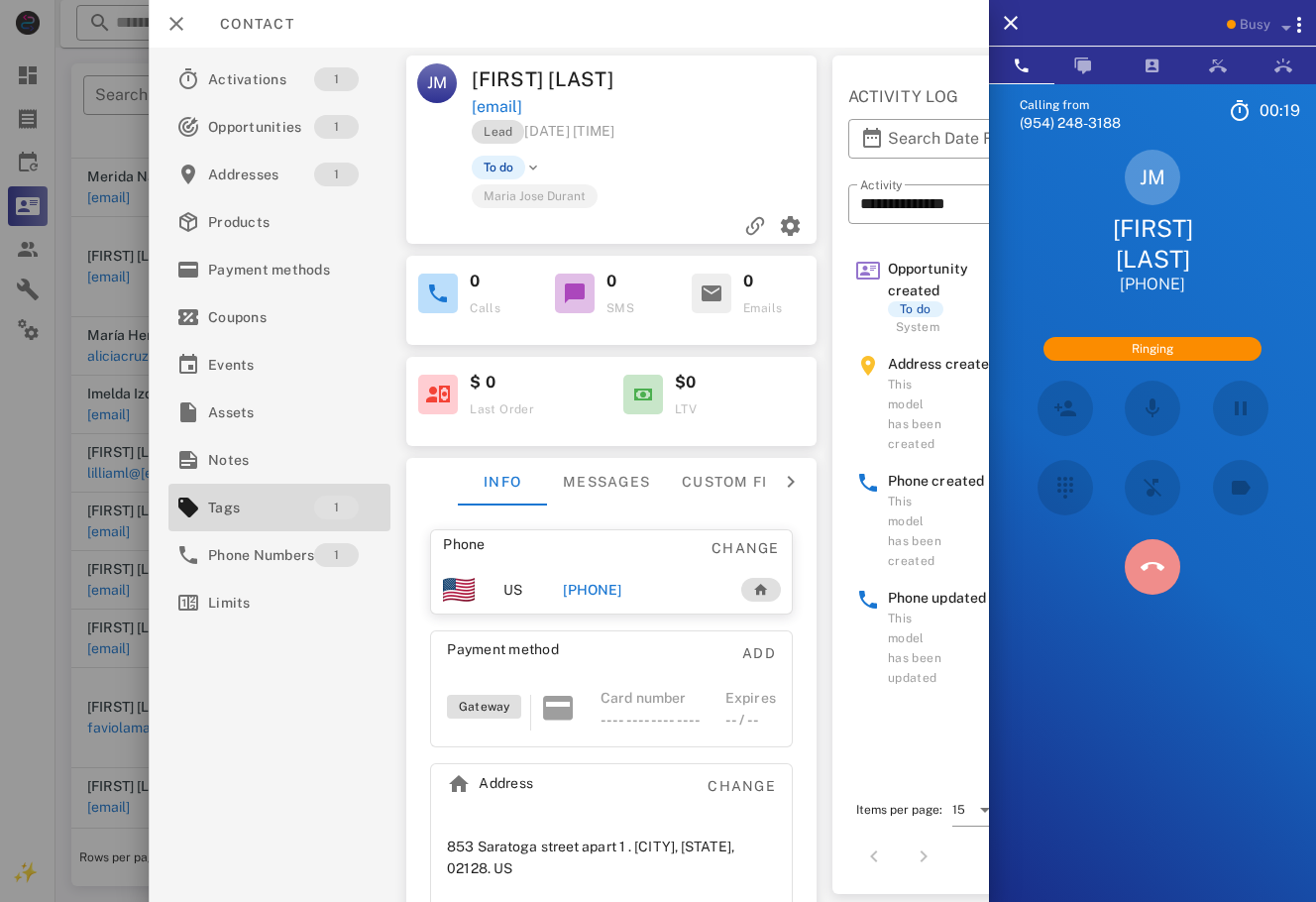 click at bounding box center [1152, 567] 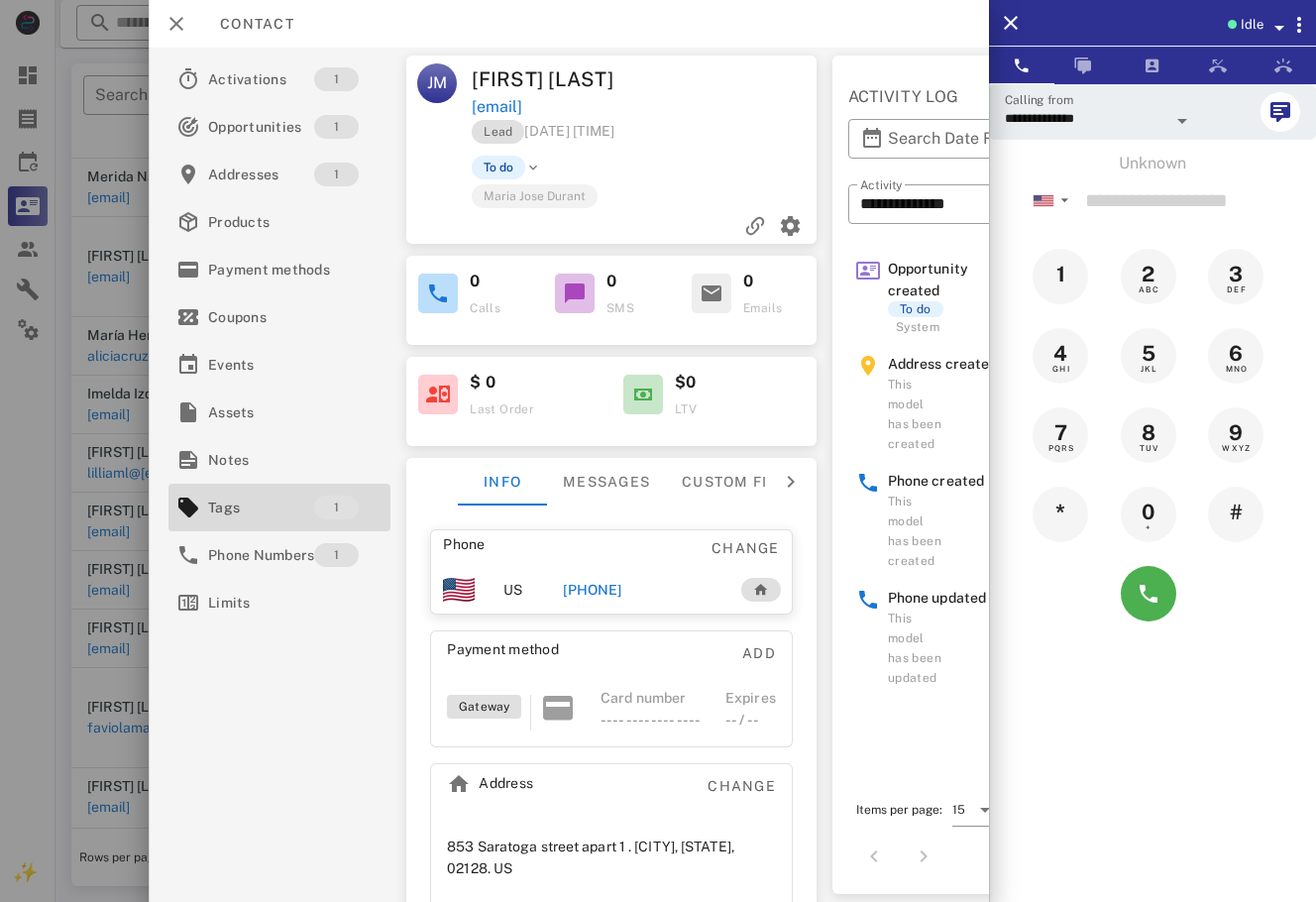 click on "[PHONE]" at bounding box center [592, 590] 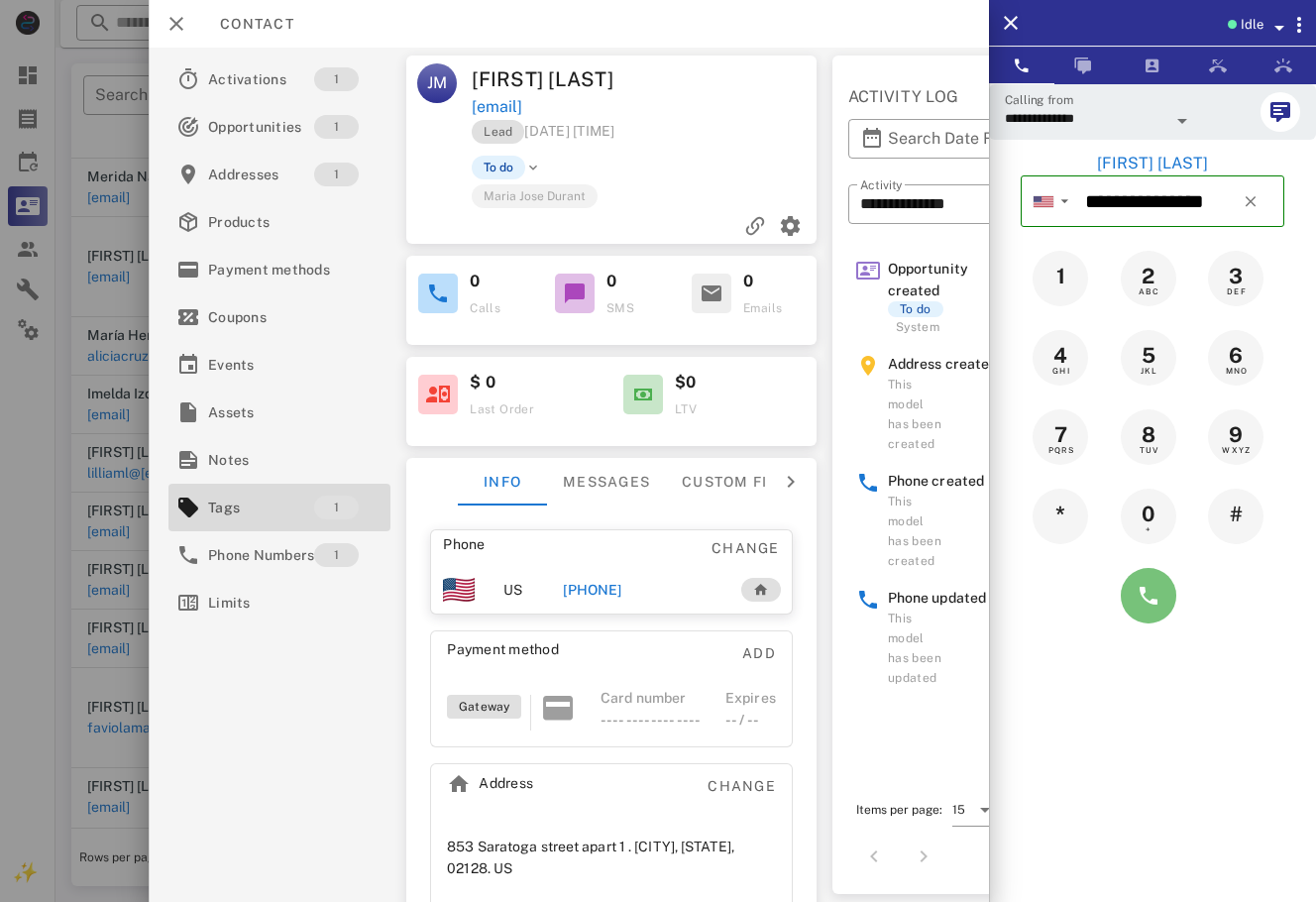 click at bounding box center (1149, 596) 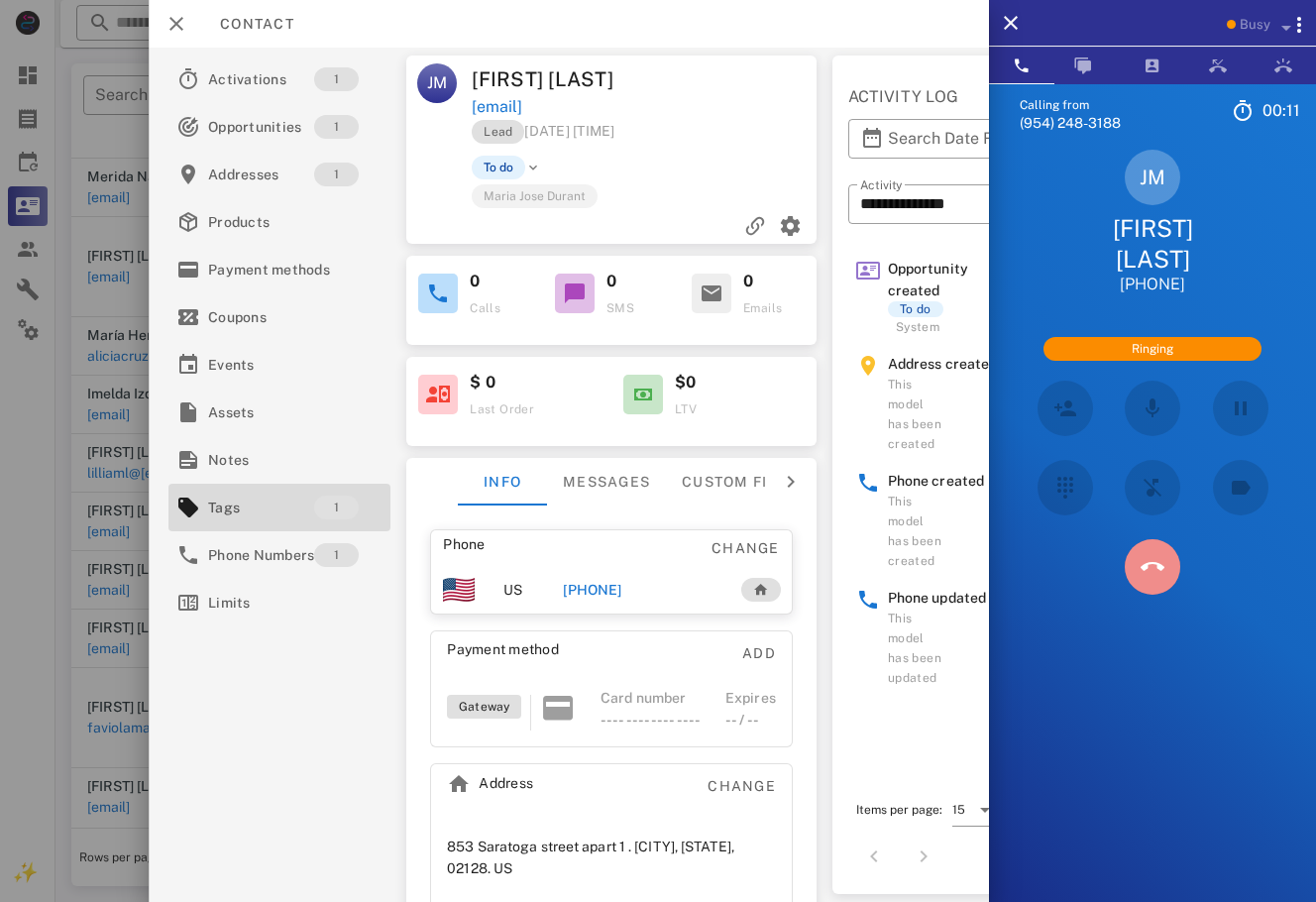click at bounding box center (1152, 567) 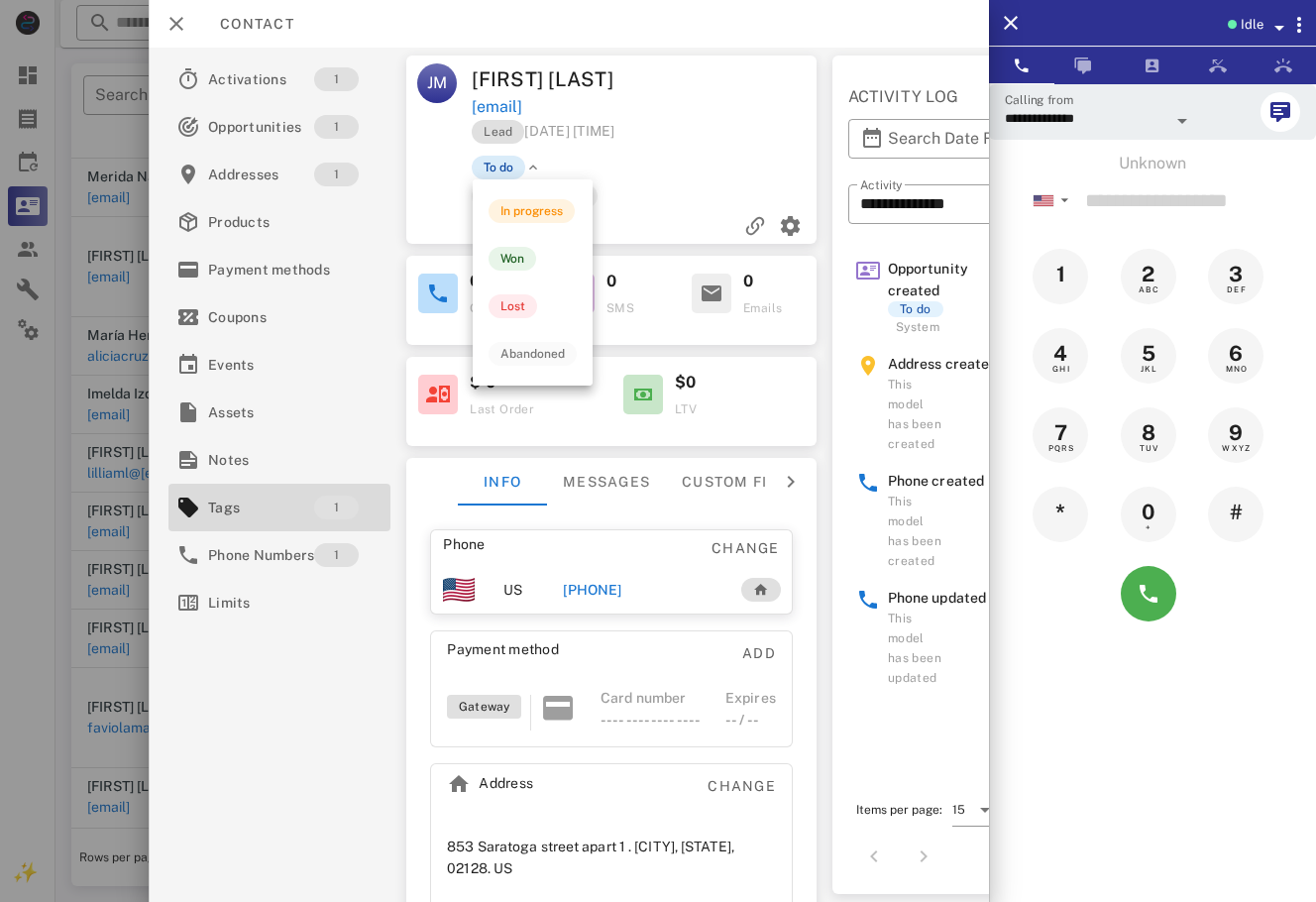 click on "To do" at bounding box center (498, 168) 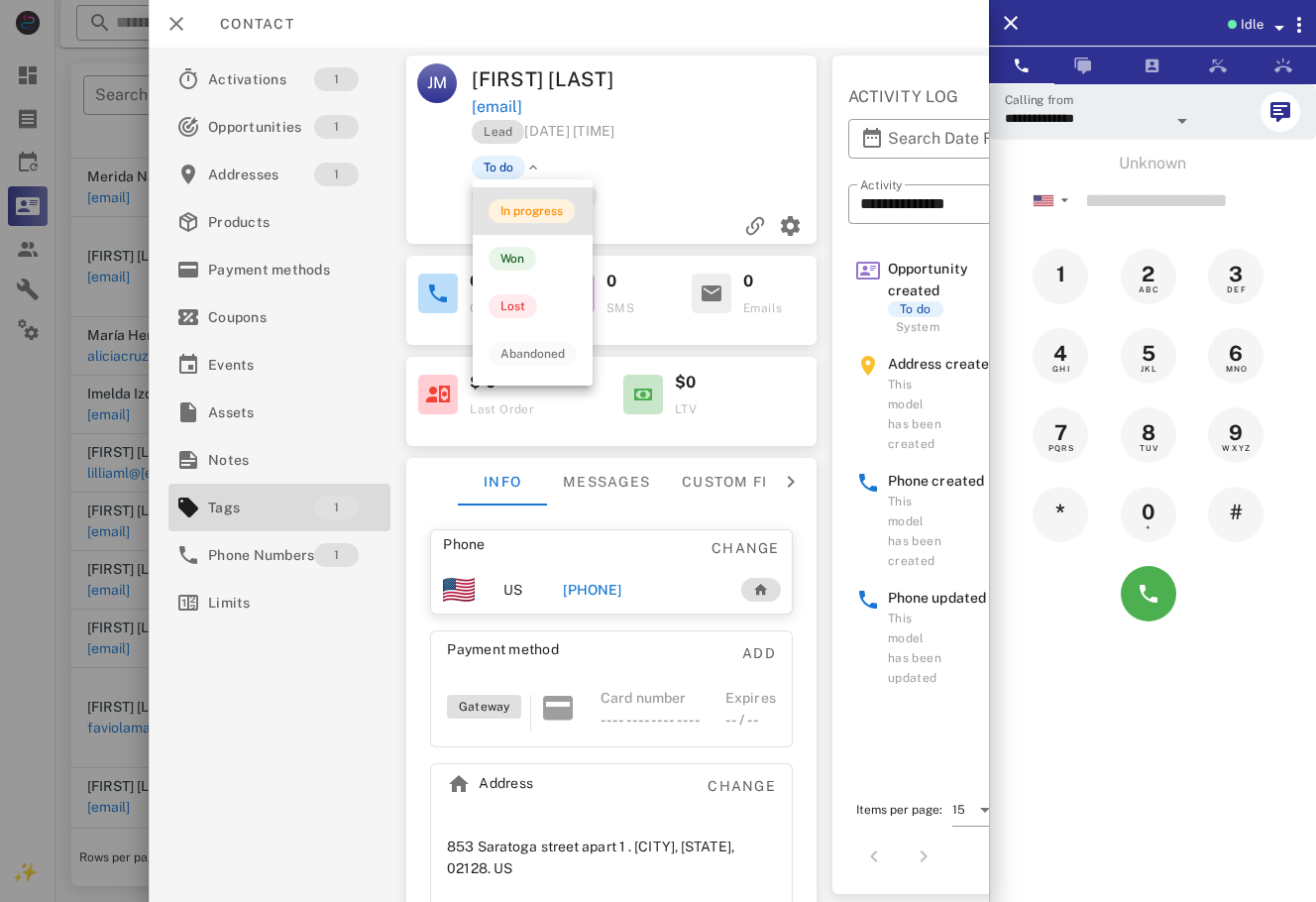 click on "In progress" at bounding box center [532, 211] 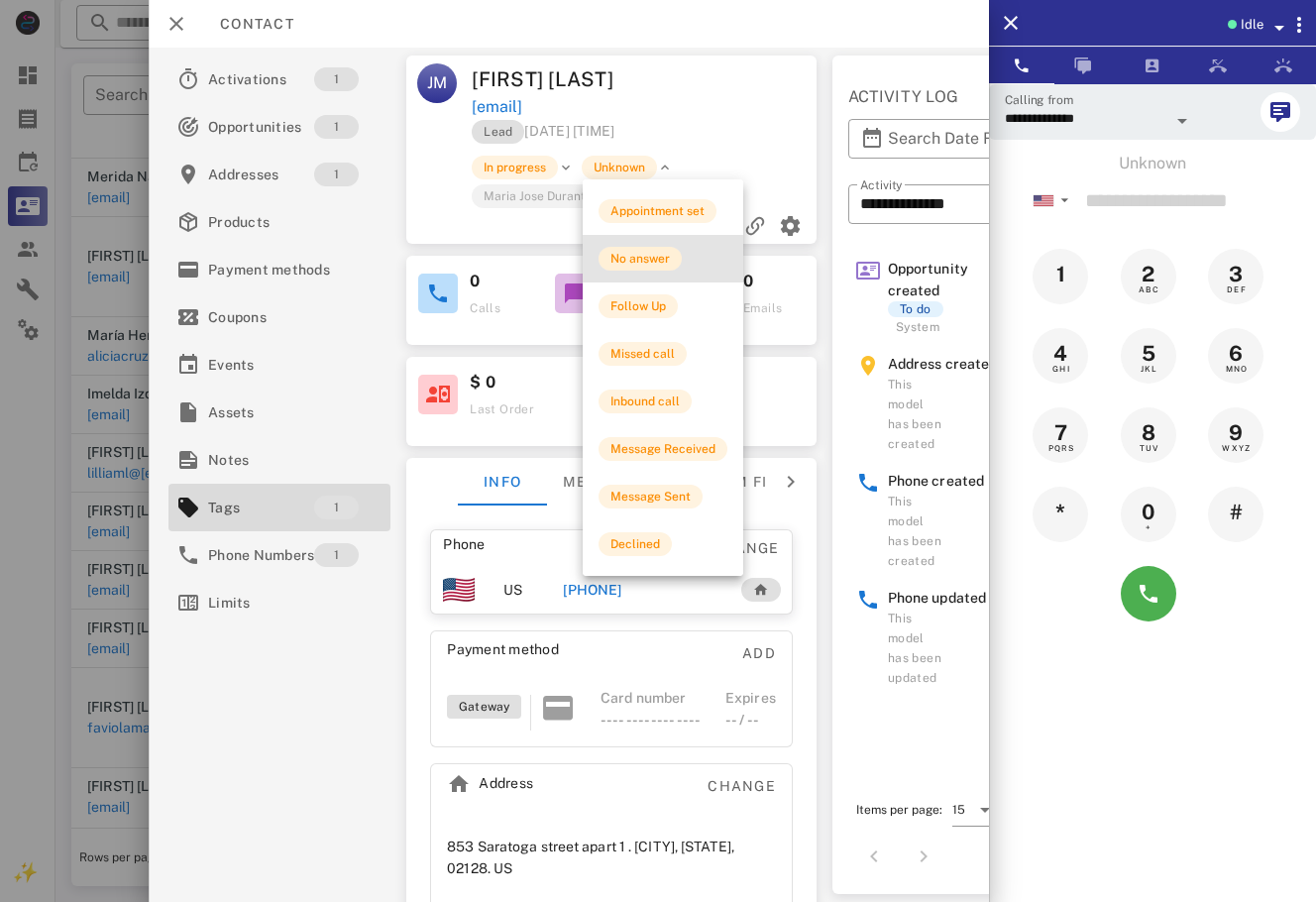 click on "No answer" at bounding box center (640, 259) 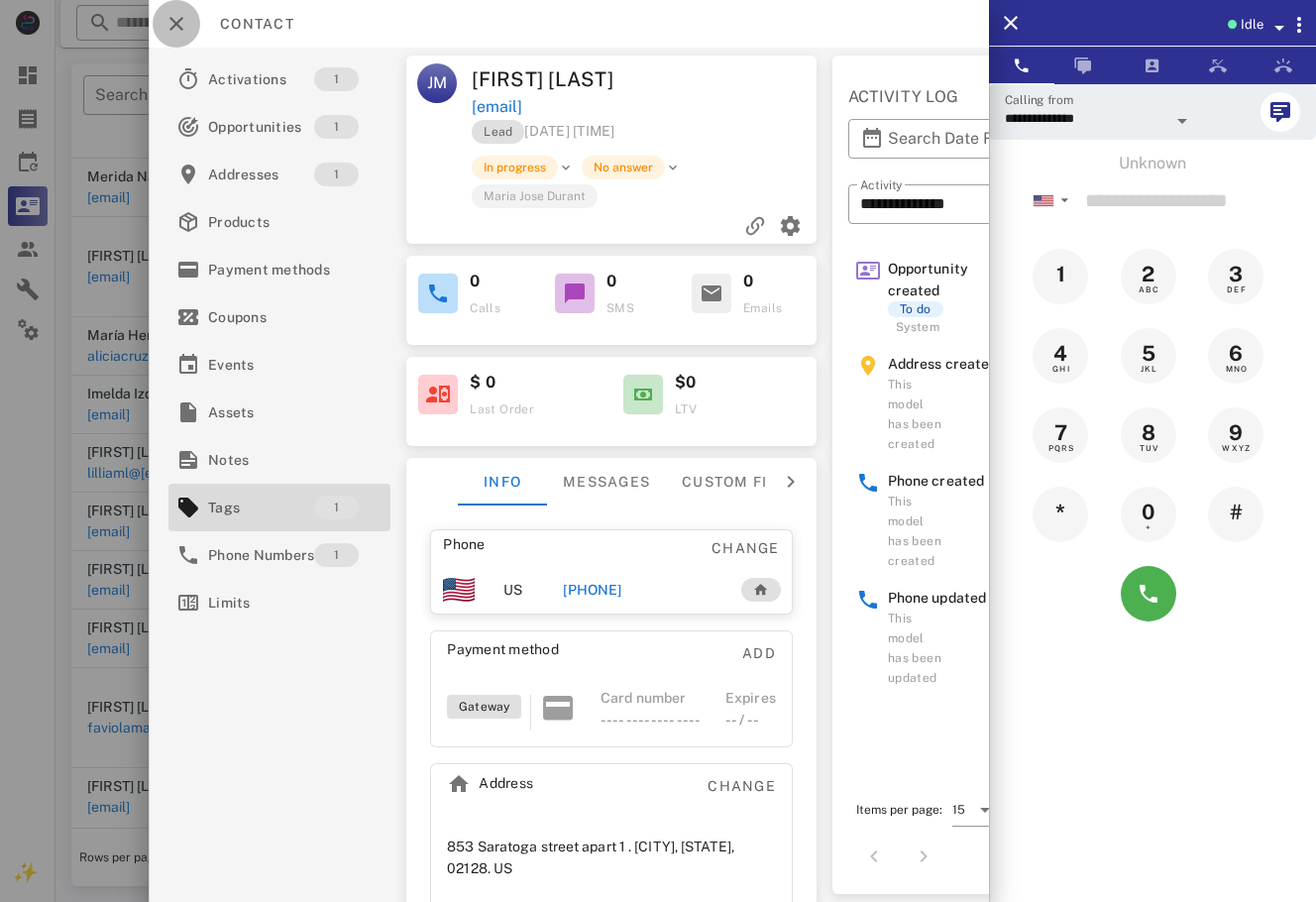 click at bounding box center (176, 24) 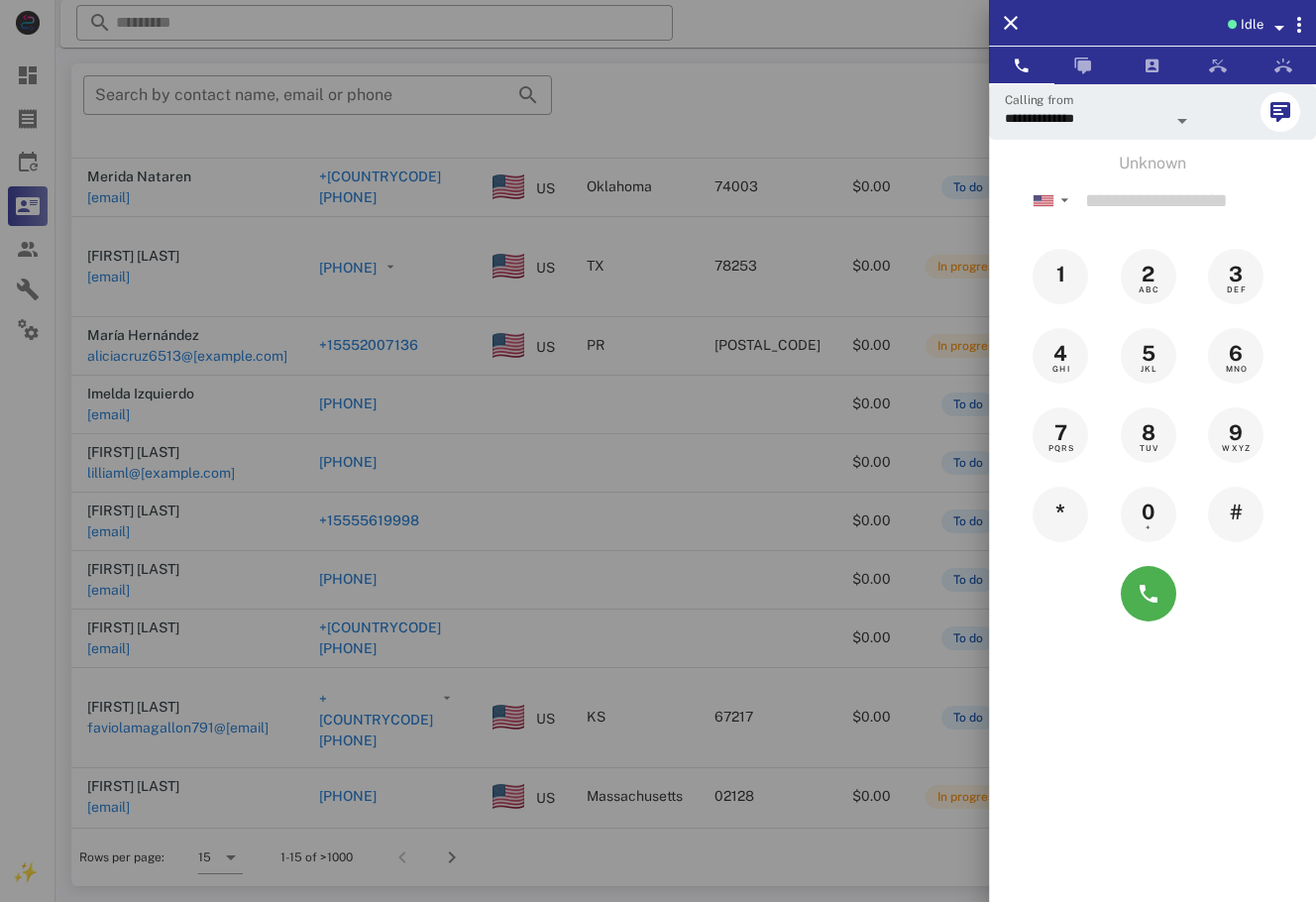 click at bounding box center [658, 451] 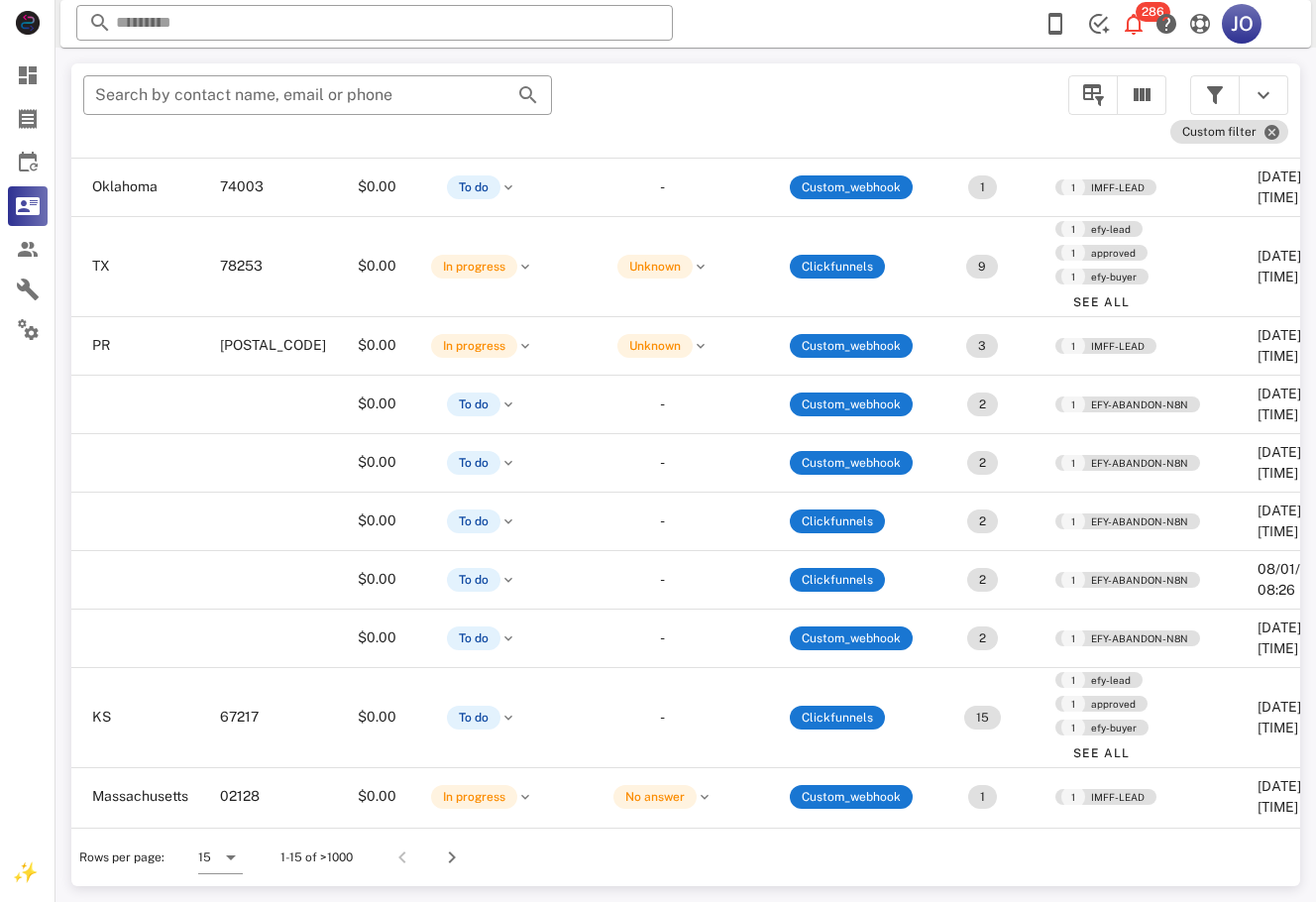 scroll, scrollTop: 381, scrollLeft: 0, axis: vertical 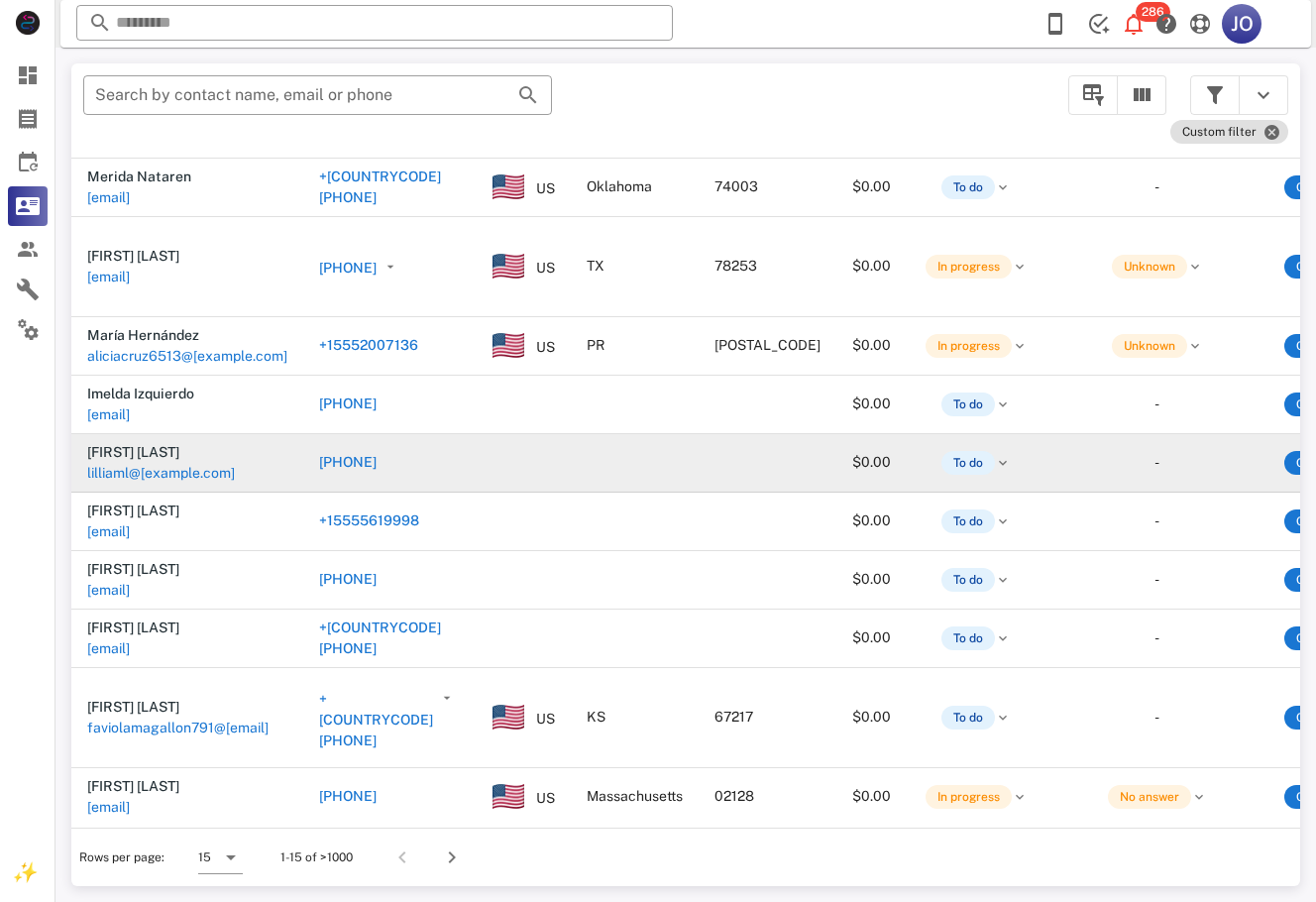 click on "lilliaml@[EXAMPLE.COM]" at bounding box center (161, 473) 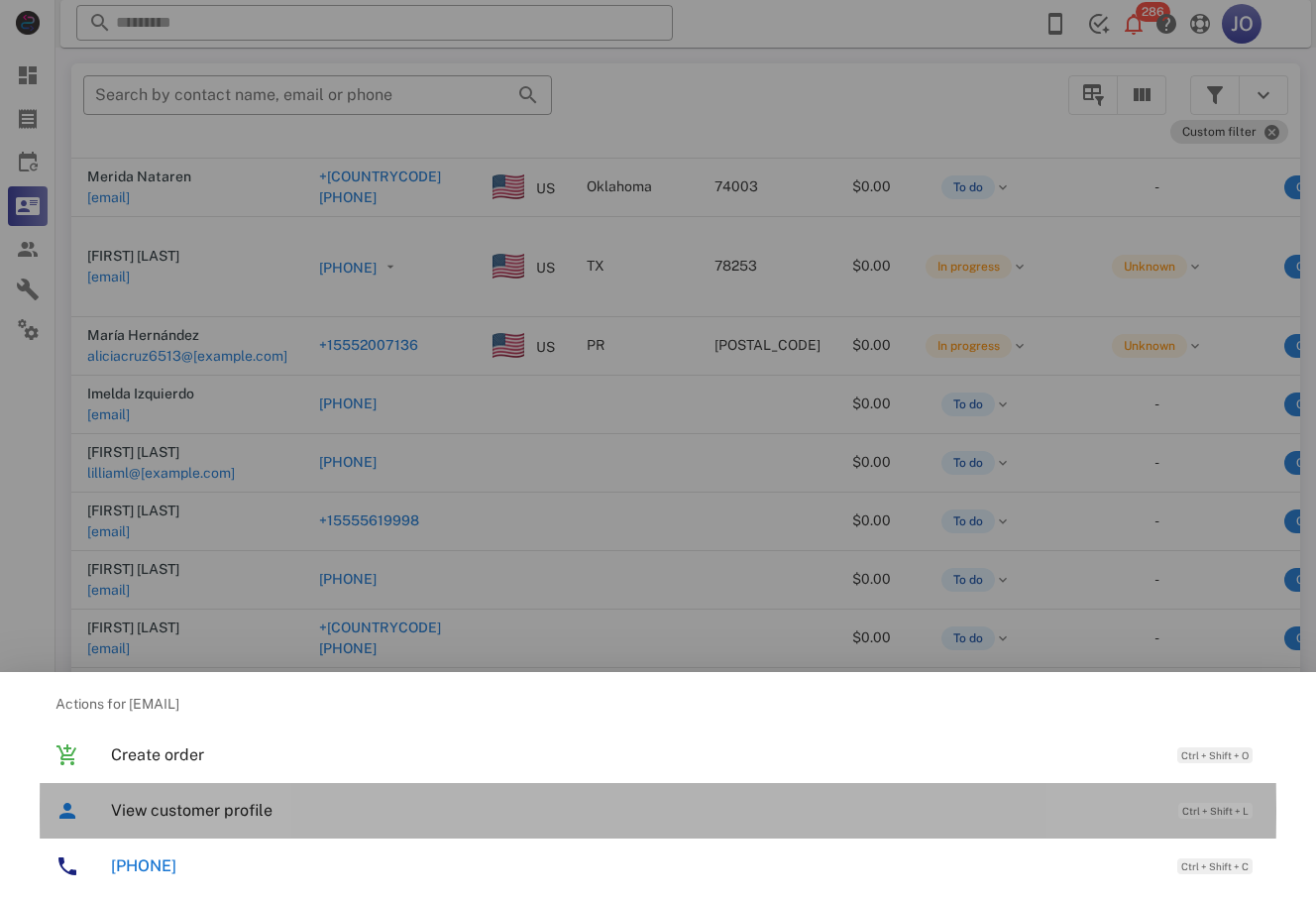 click on "View customer profile" at bounding box center [634, 810] 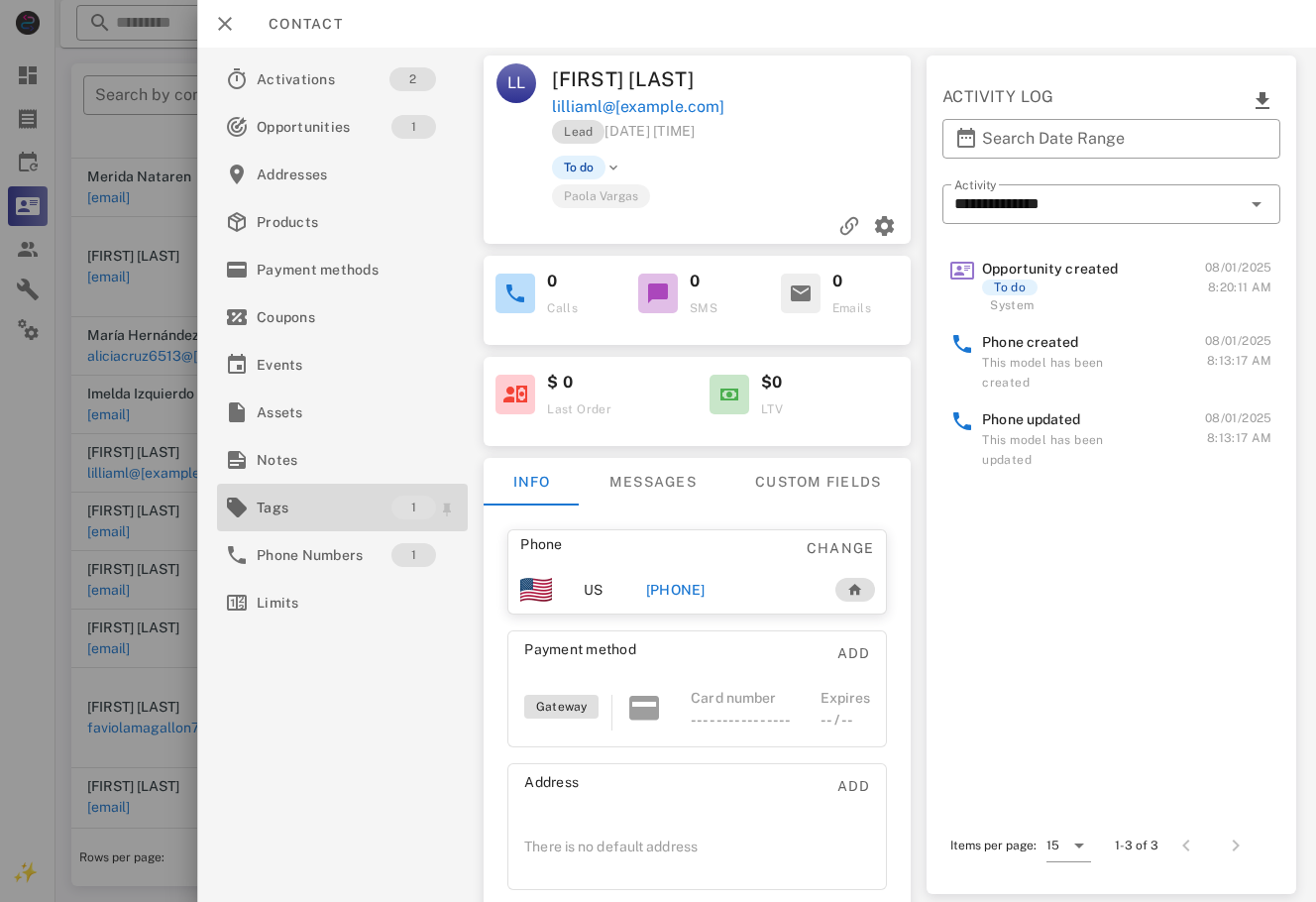click on "Tags" at bounding box center [324, 507] 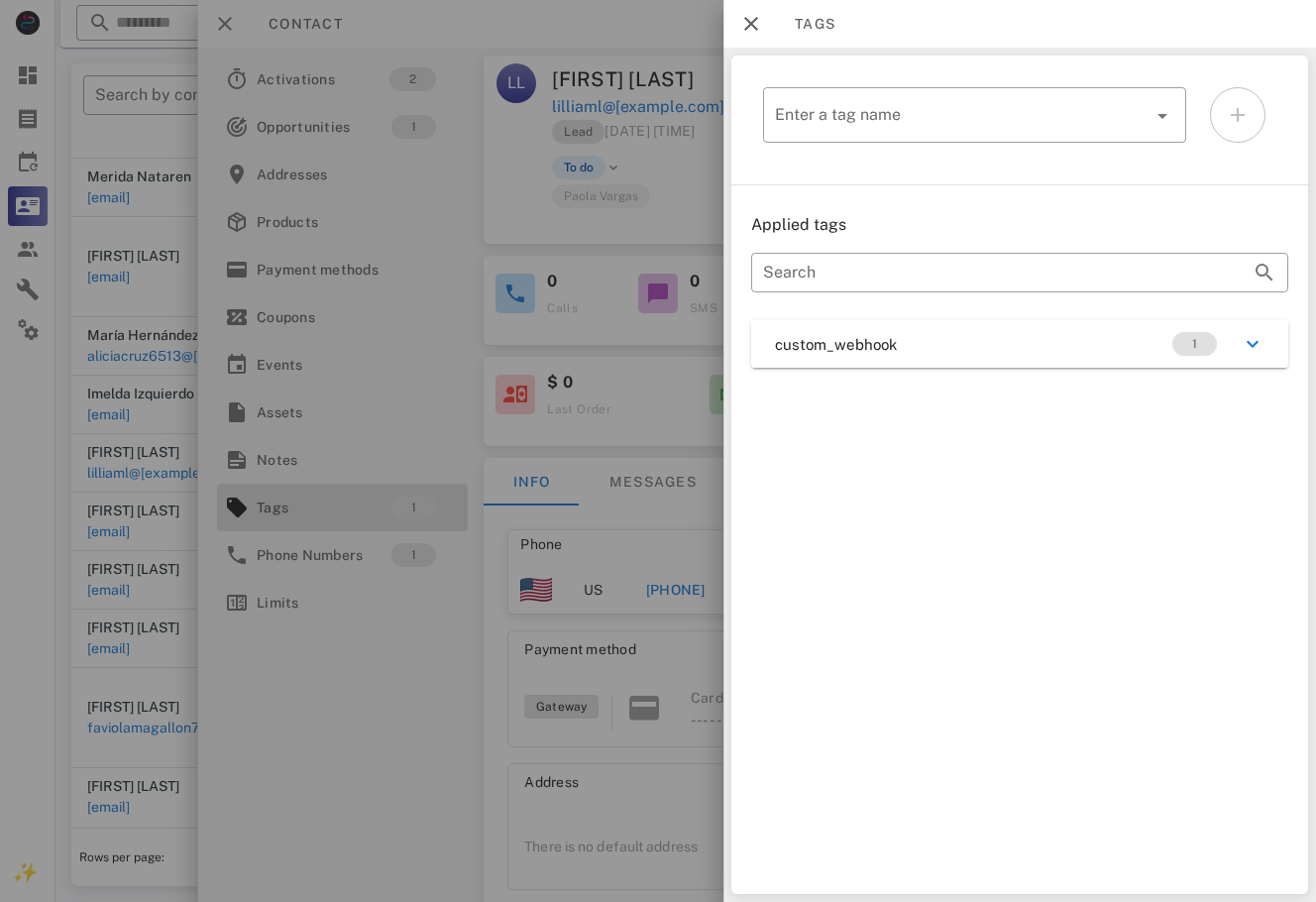 click on "custom_webhook  1" at bounding box center (1020, 344) 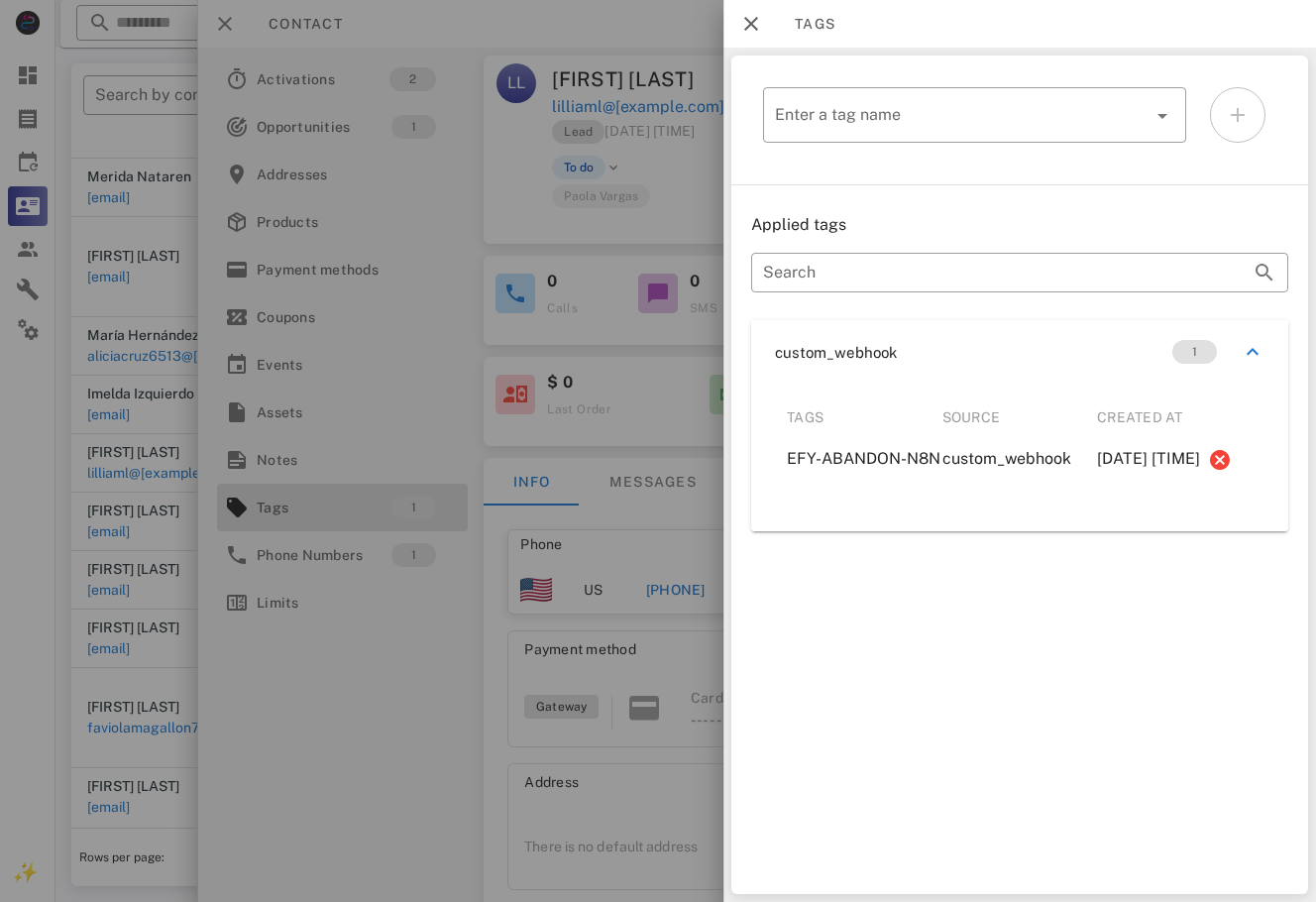 click at bounding box center [658, 451] 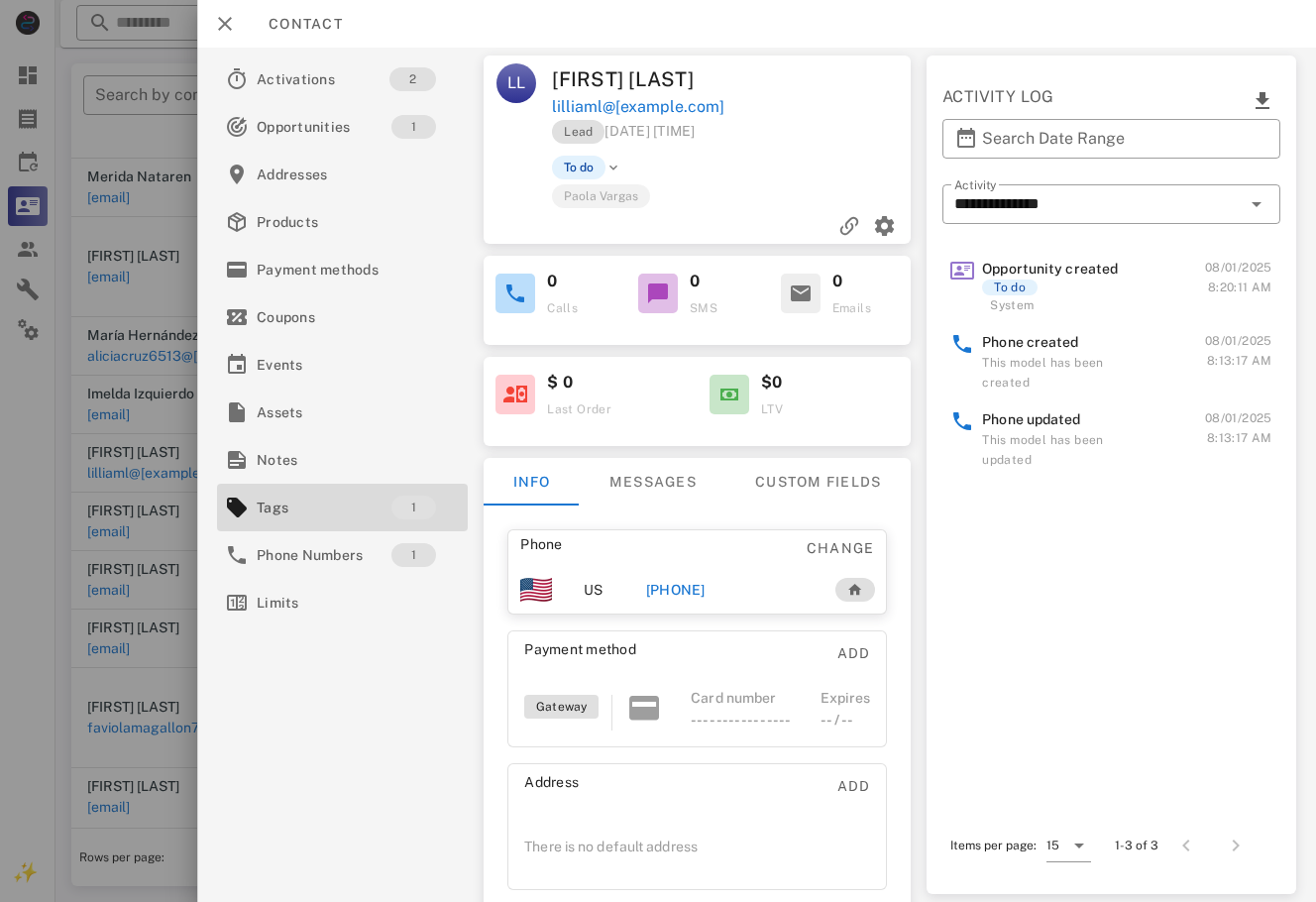 click on "[PHONE]" at bounding box center (729, 590) 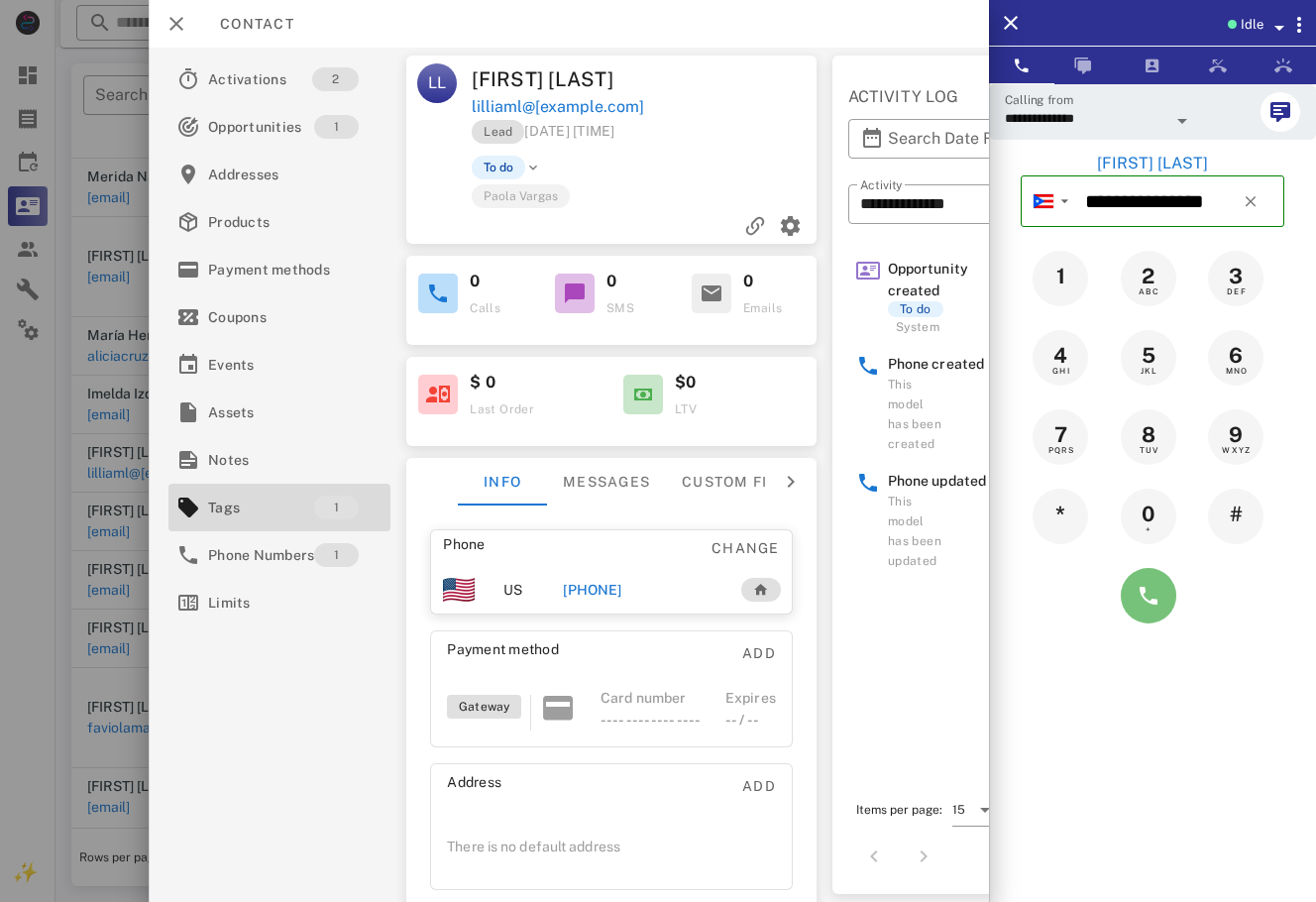 click at bounding box center [1149, 596] 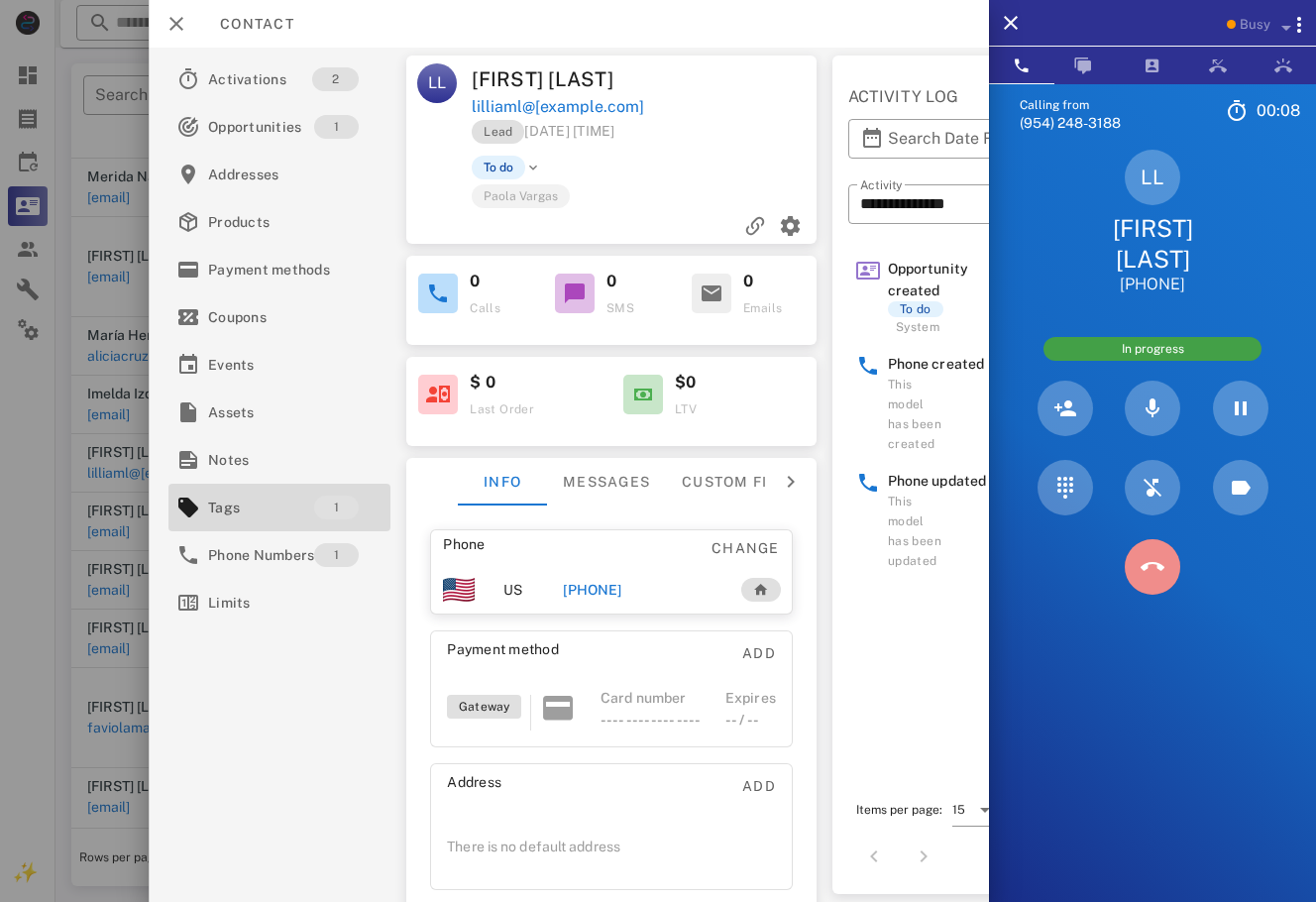 click at bounding box center [1152, 567] 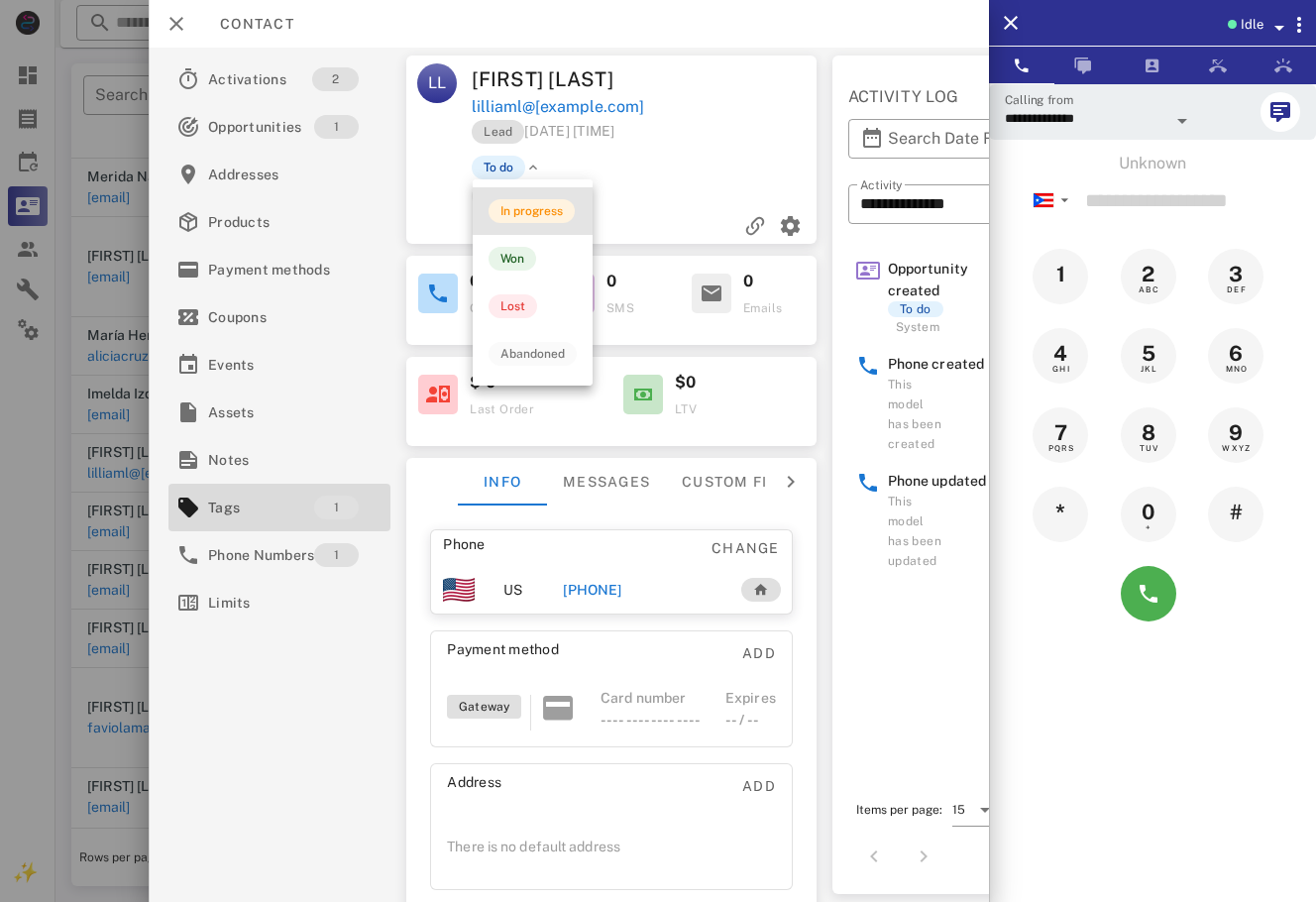 click on "In progress" at bounding box center [532, 211] 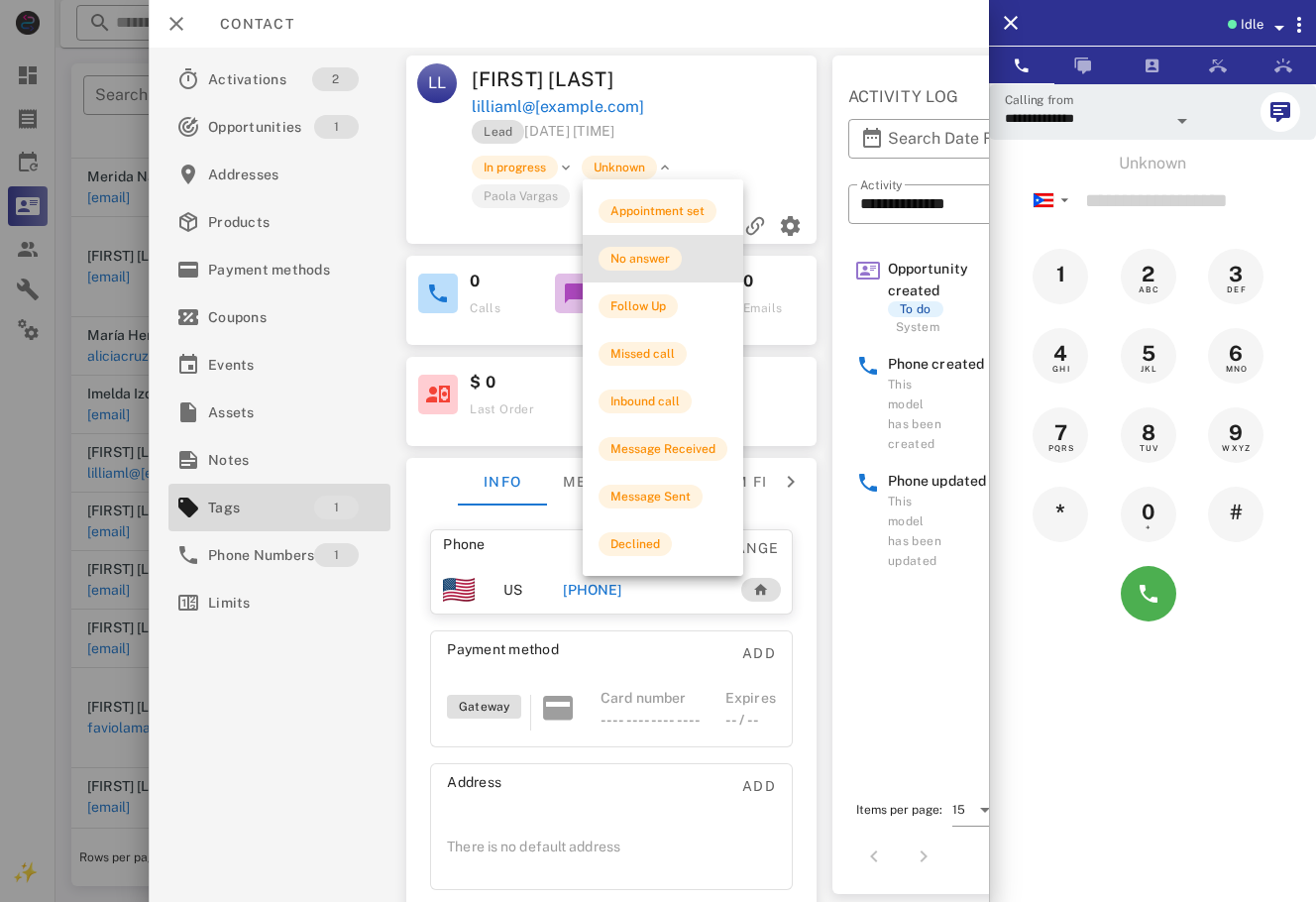 click on "No answer" at bounding box center (663, 259) 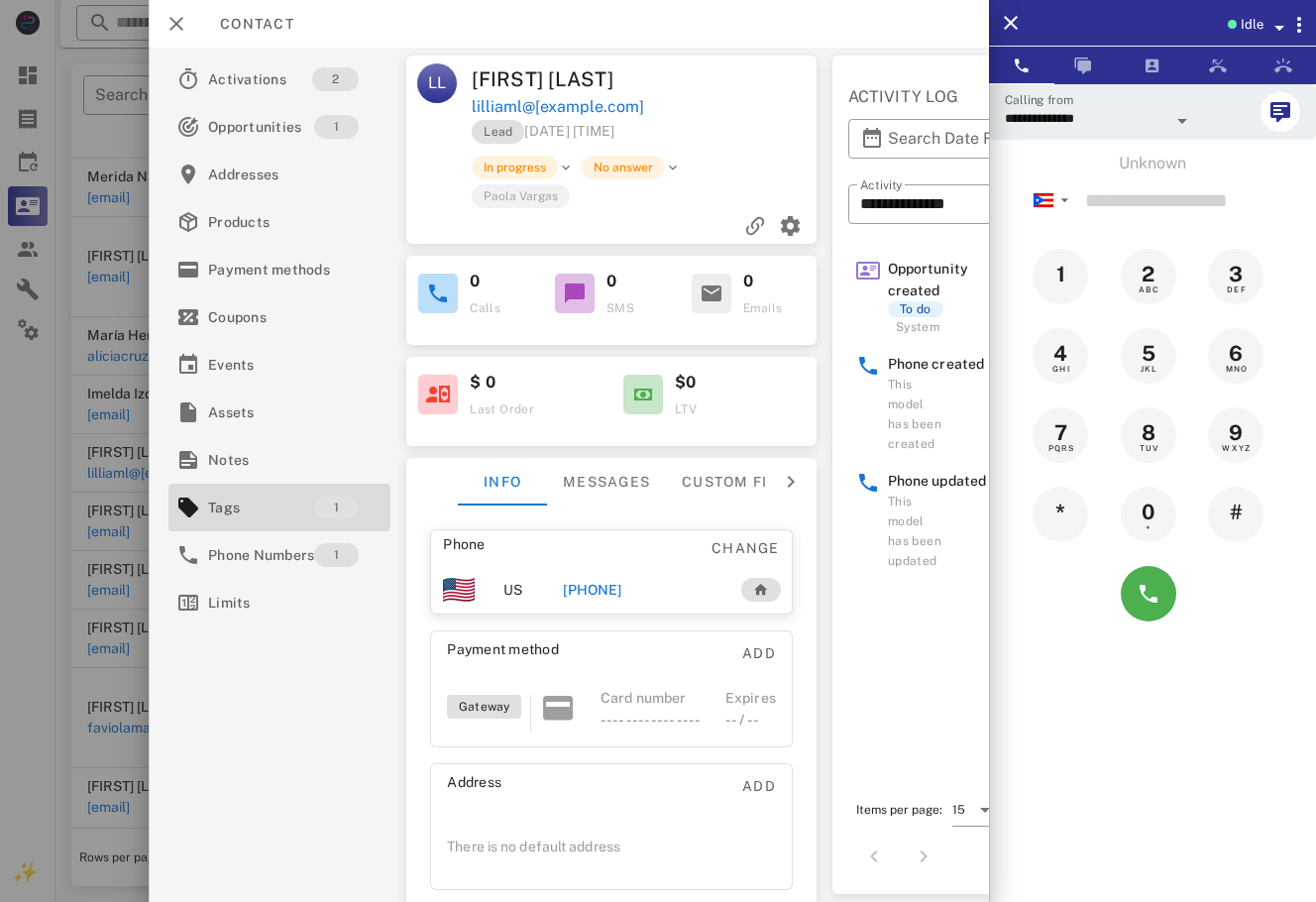 click at bounding box center (658, 451) 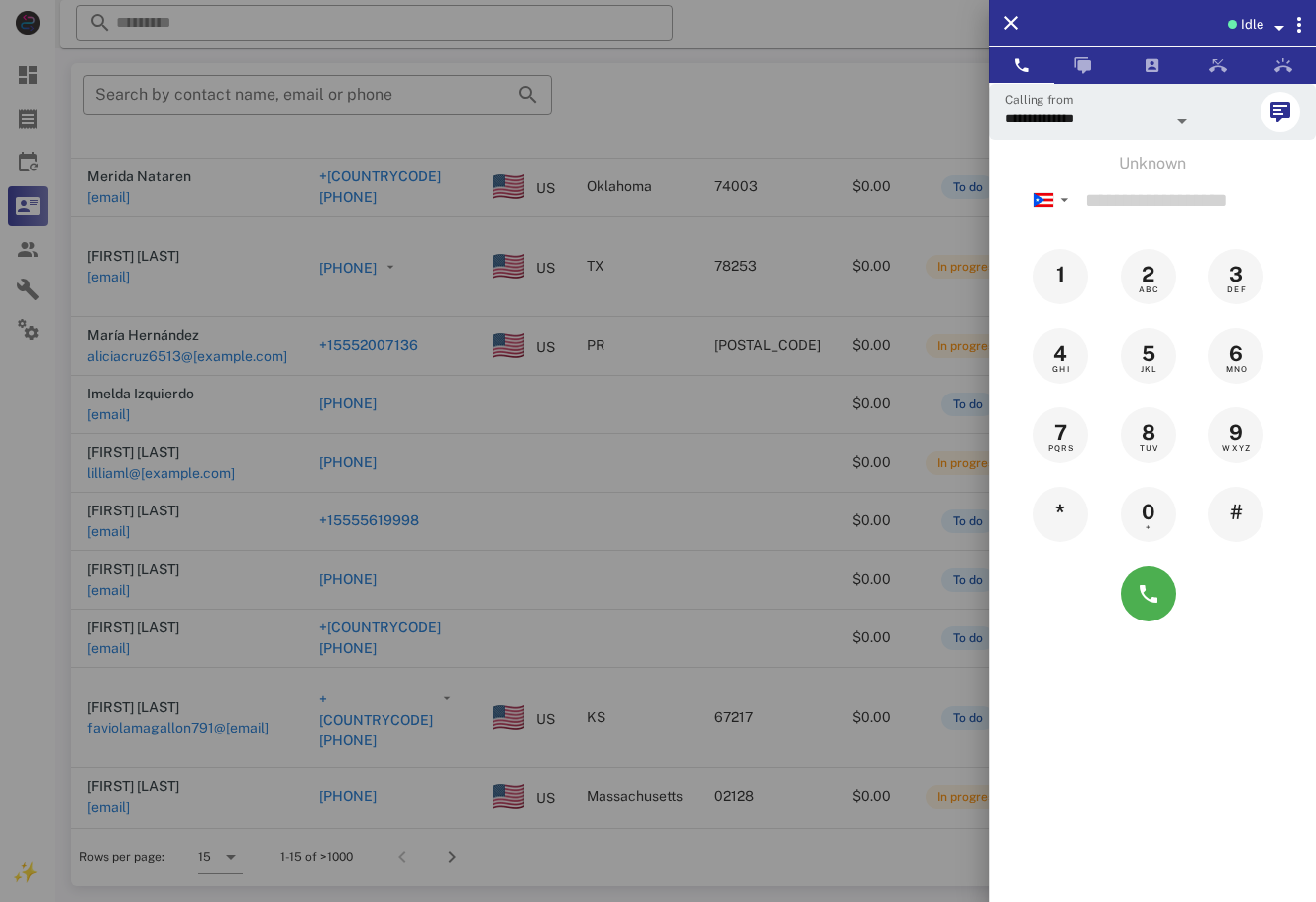 click at bounding box center (658, 451) 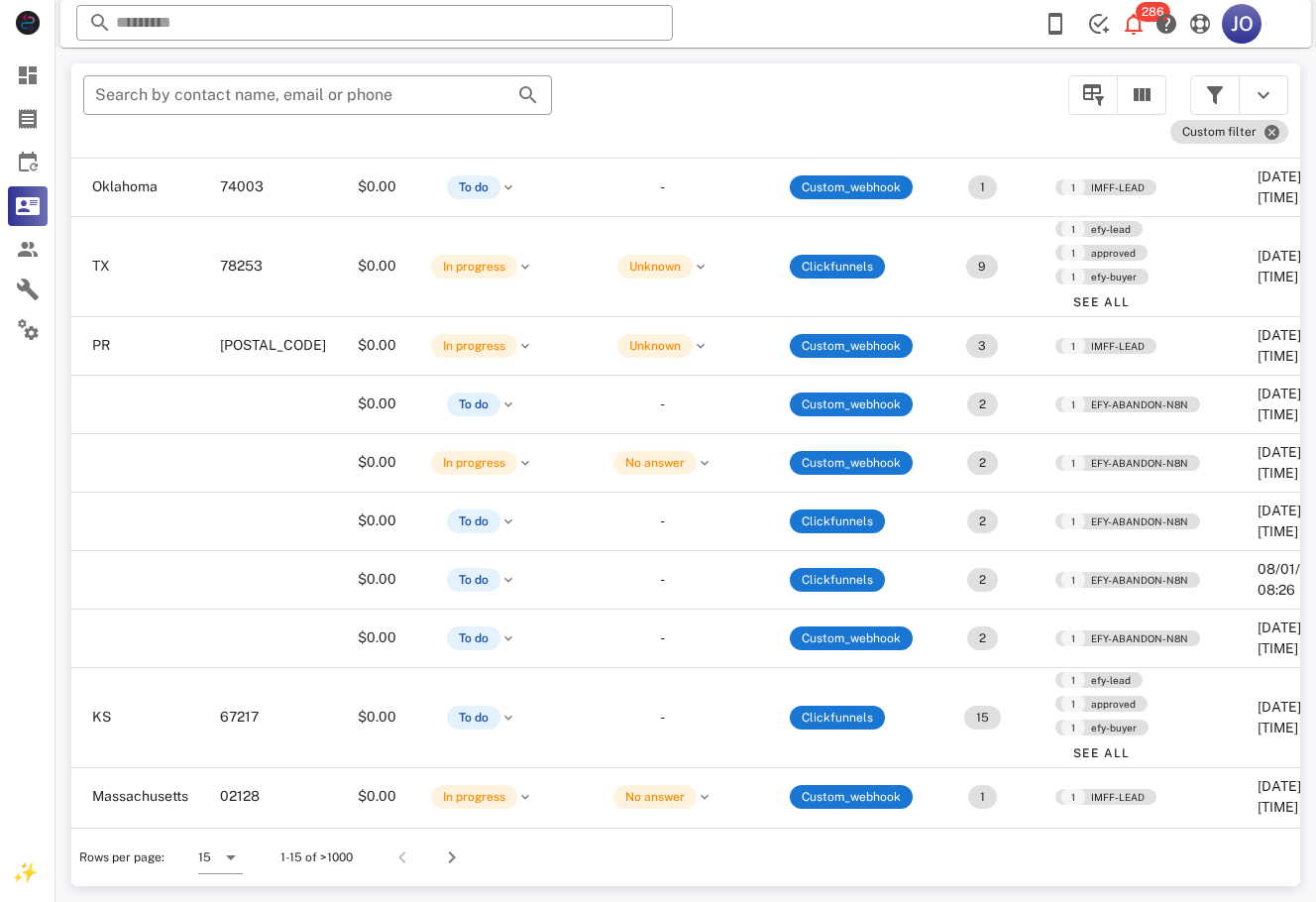 scroll, scrollTop: 381, scrollLeft: 0, axis: vertical 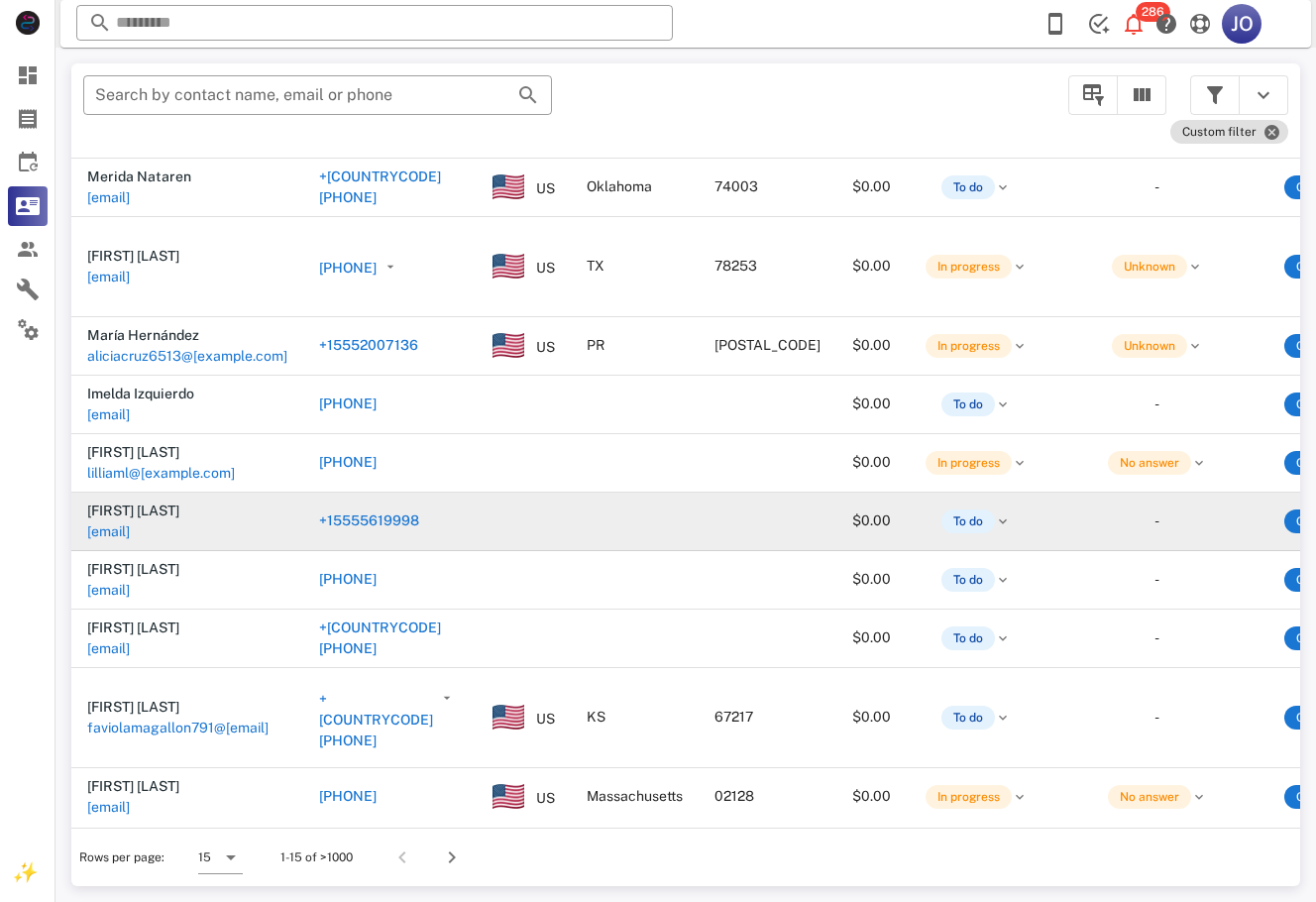 click on "[EMAIL]" at bounding box center [108, 531] 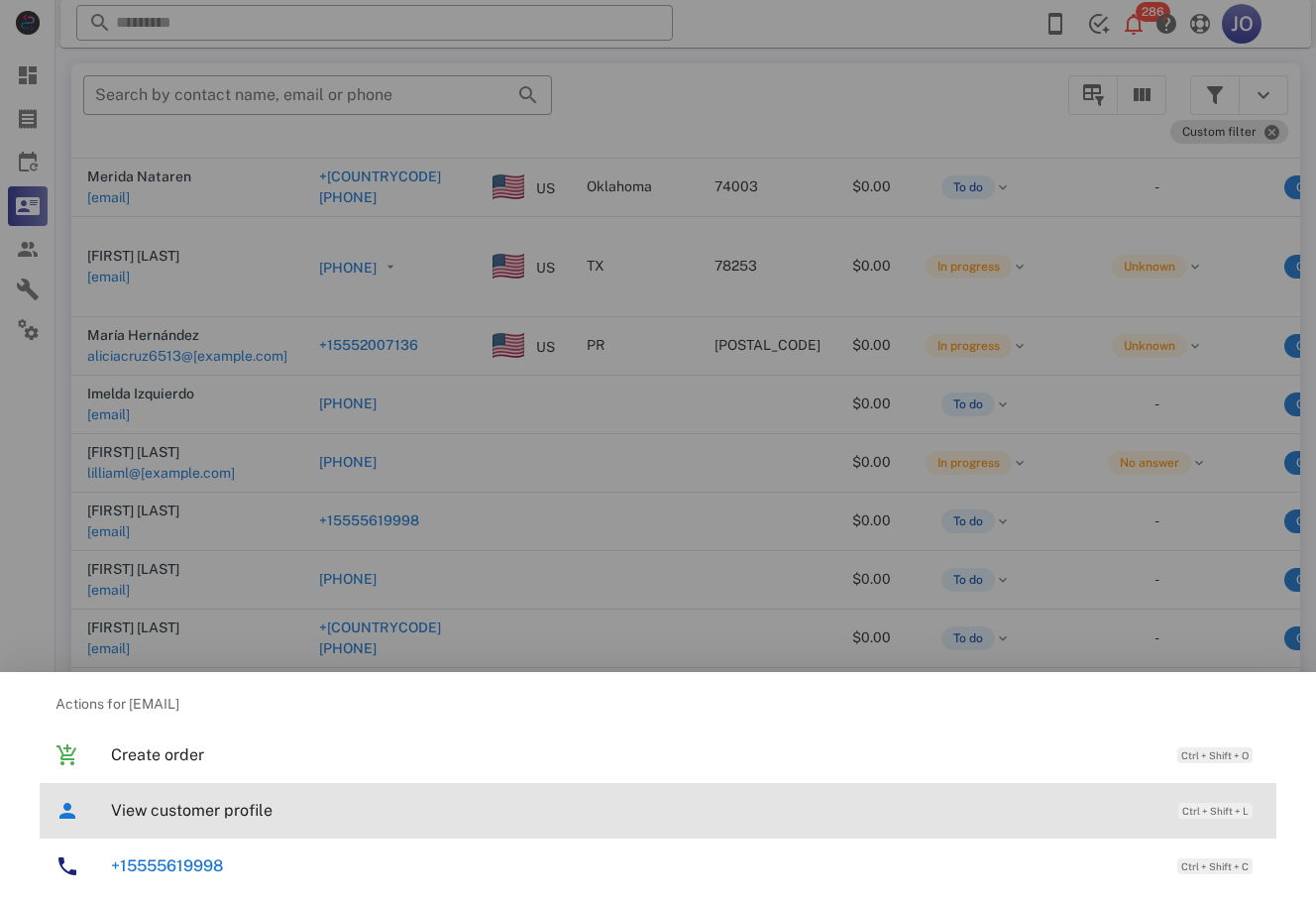click on "View customer profile" at bounding box center (634, 810) 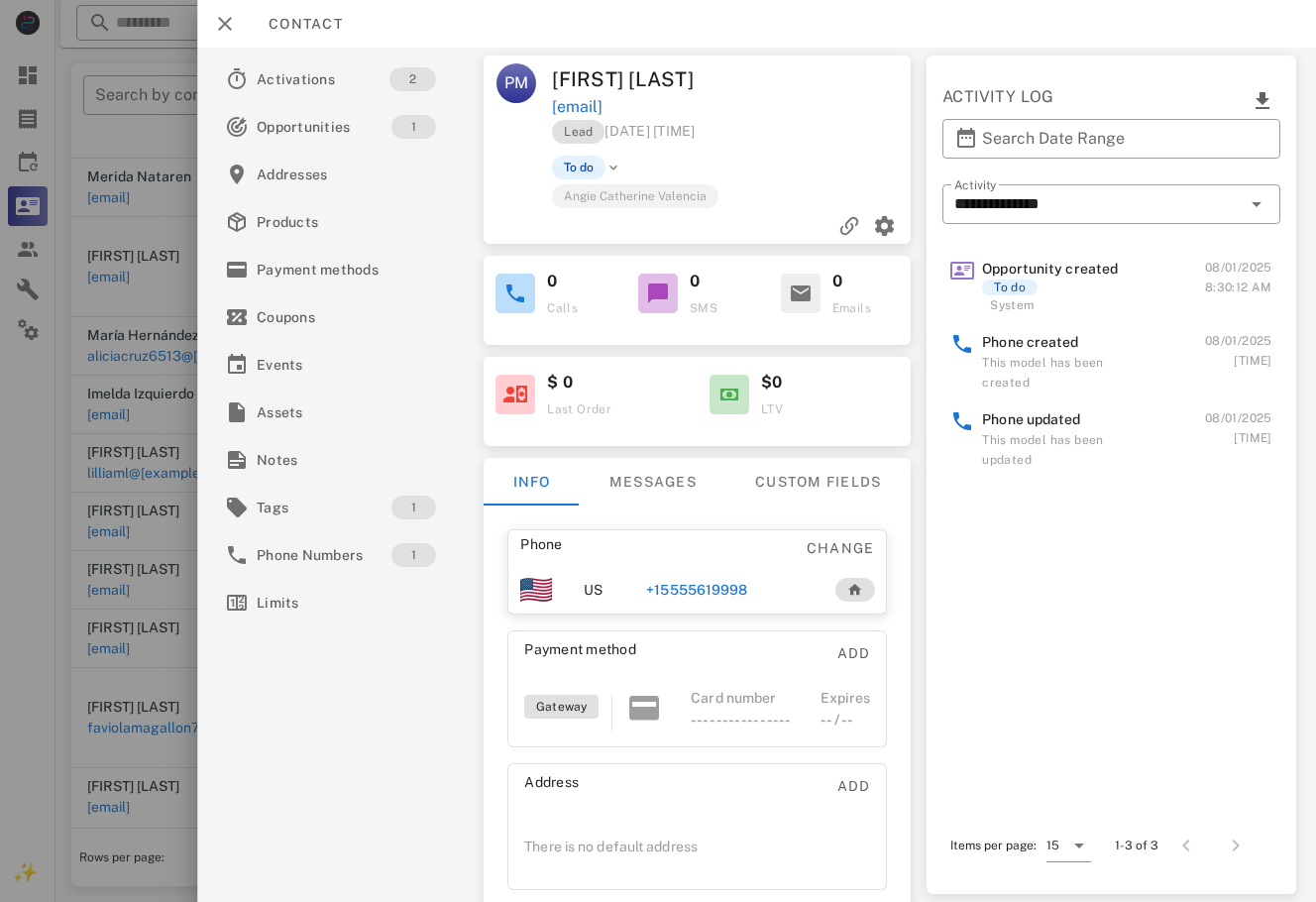 click on "+15555619998" at bounding box center (698, 590) 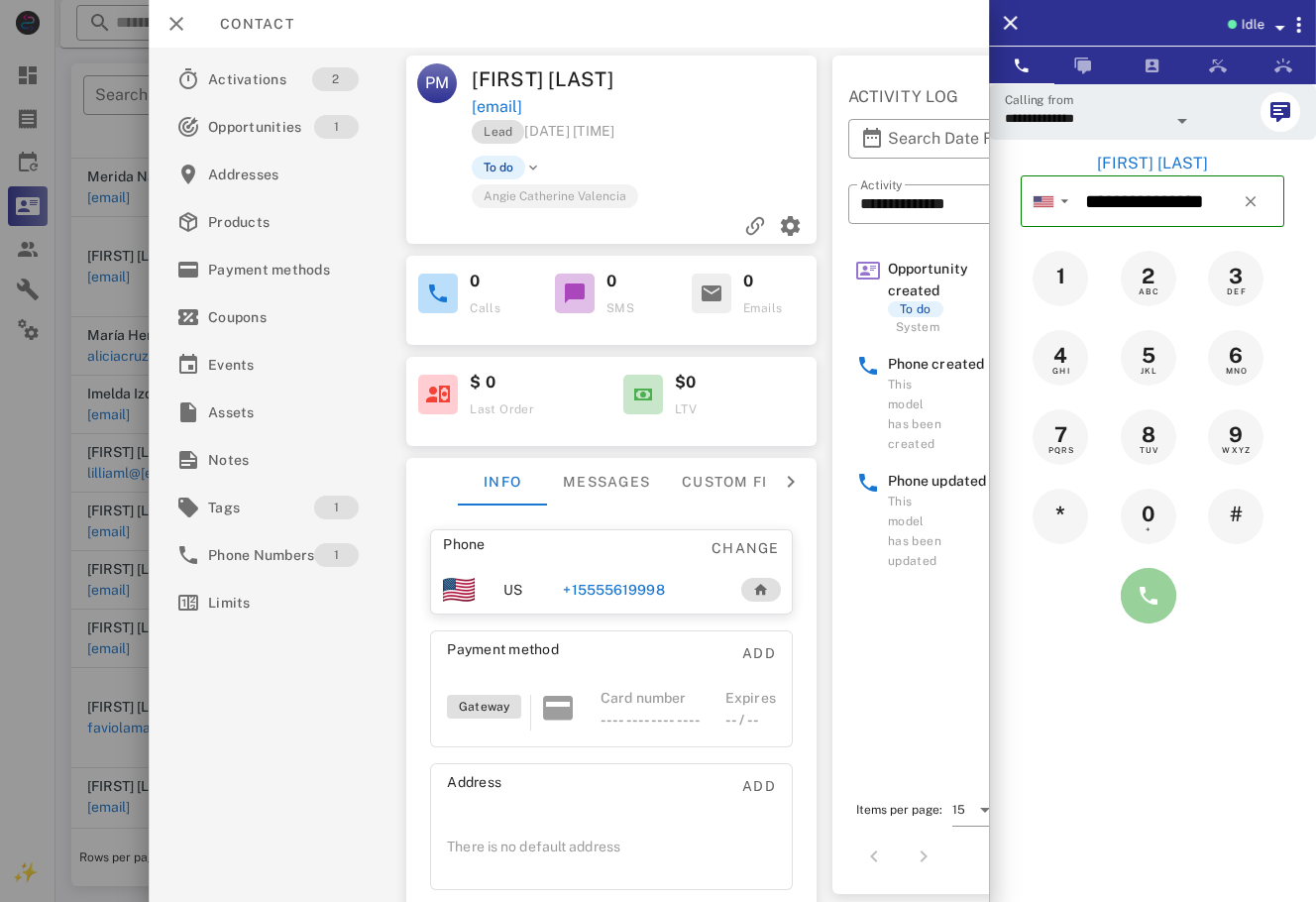 click at bounding box center (1149, 596) 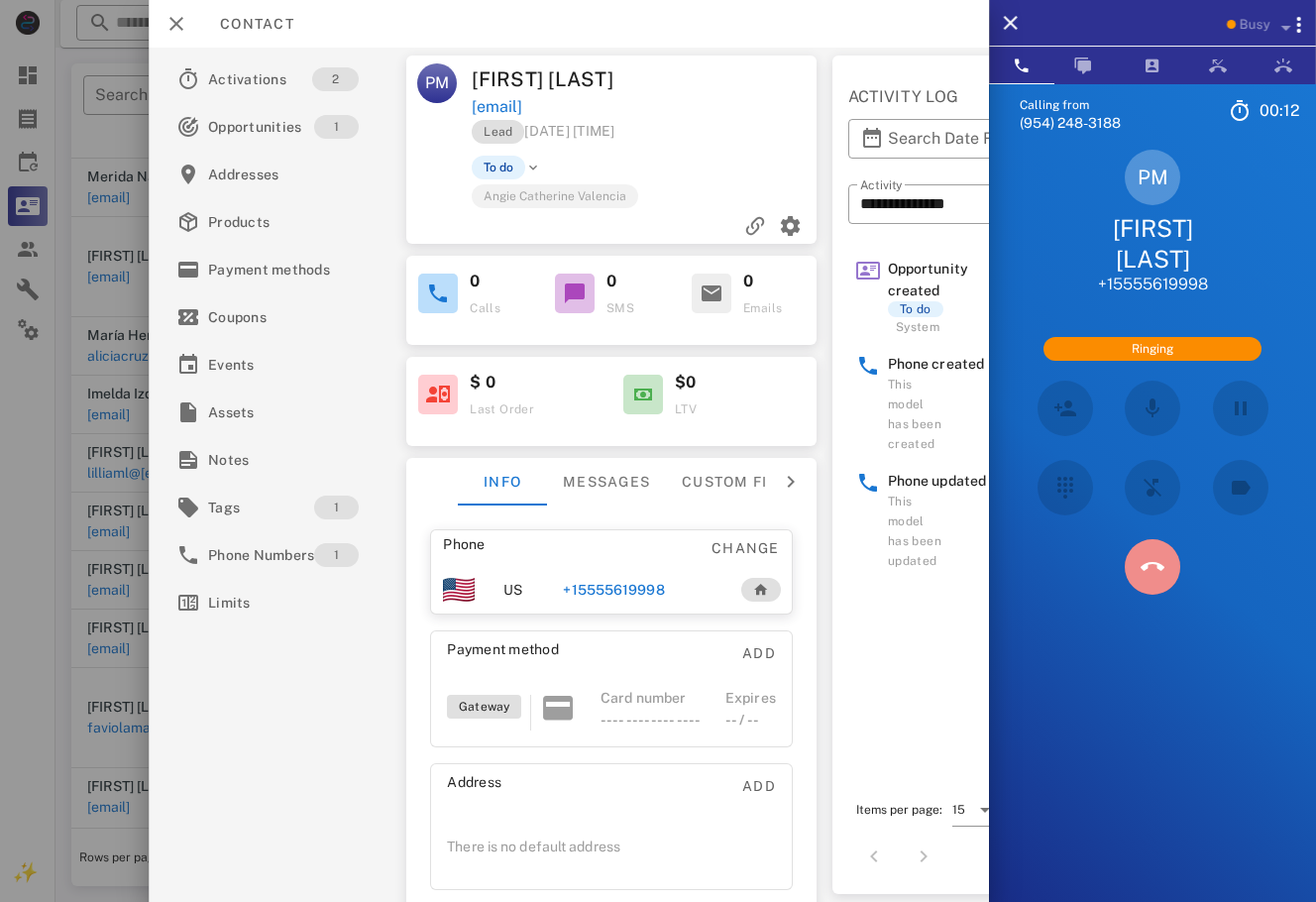 click at bounding box center (1152, 567) 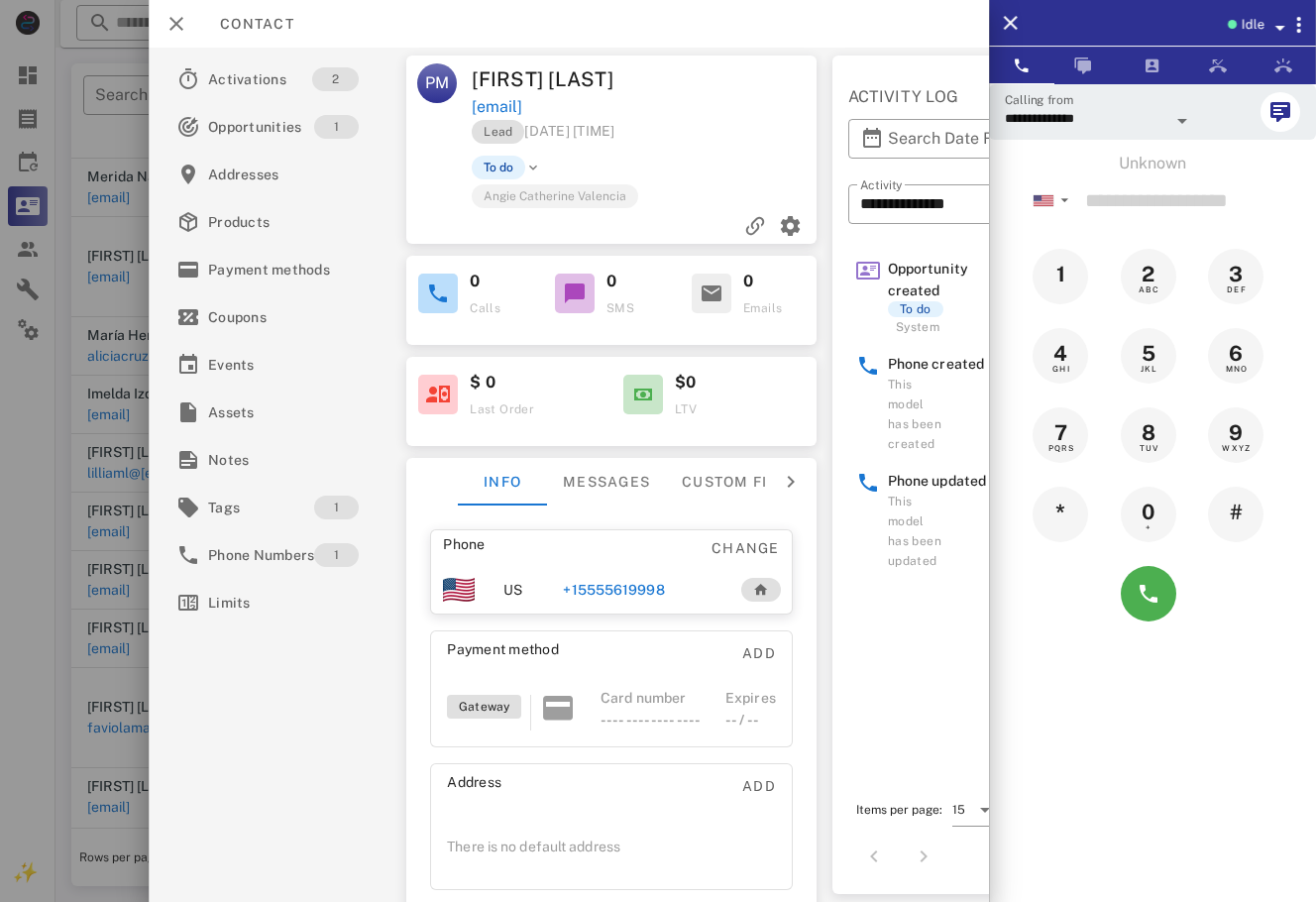 click on "+15555619998" at bounding box center (613, 590) 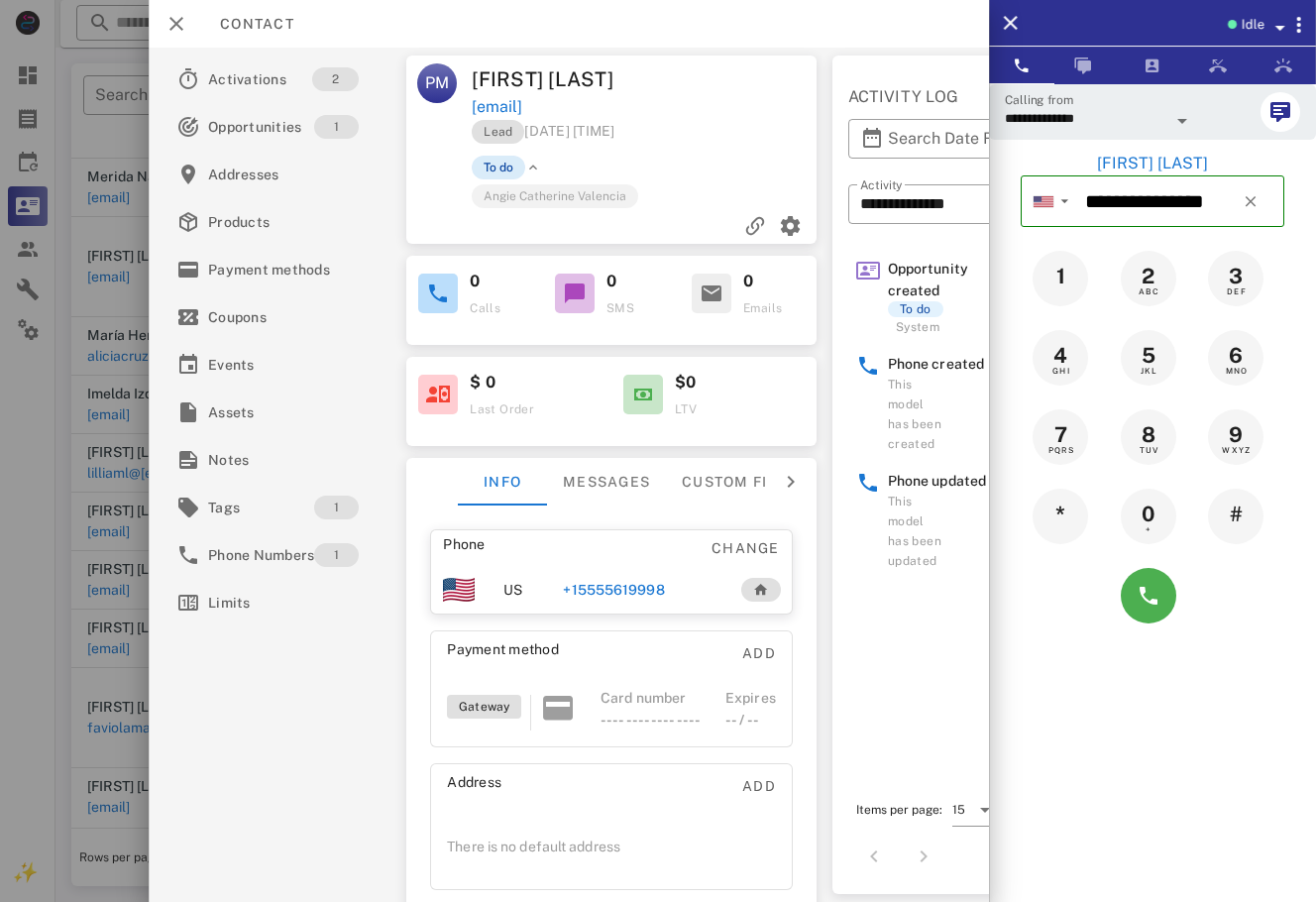 click on "To do" at bounding box center (498, 168) 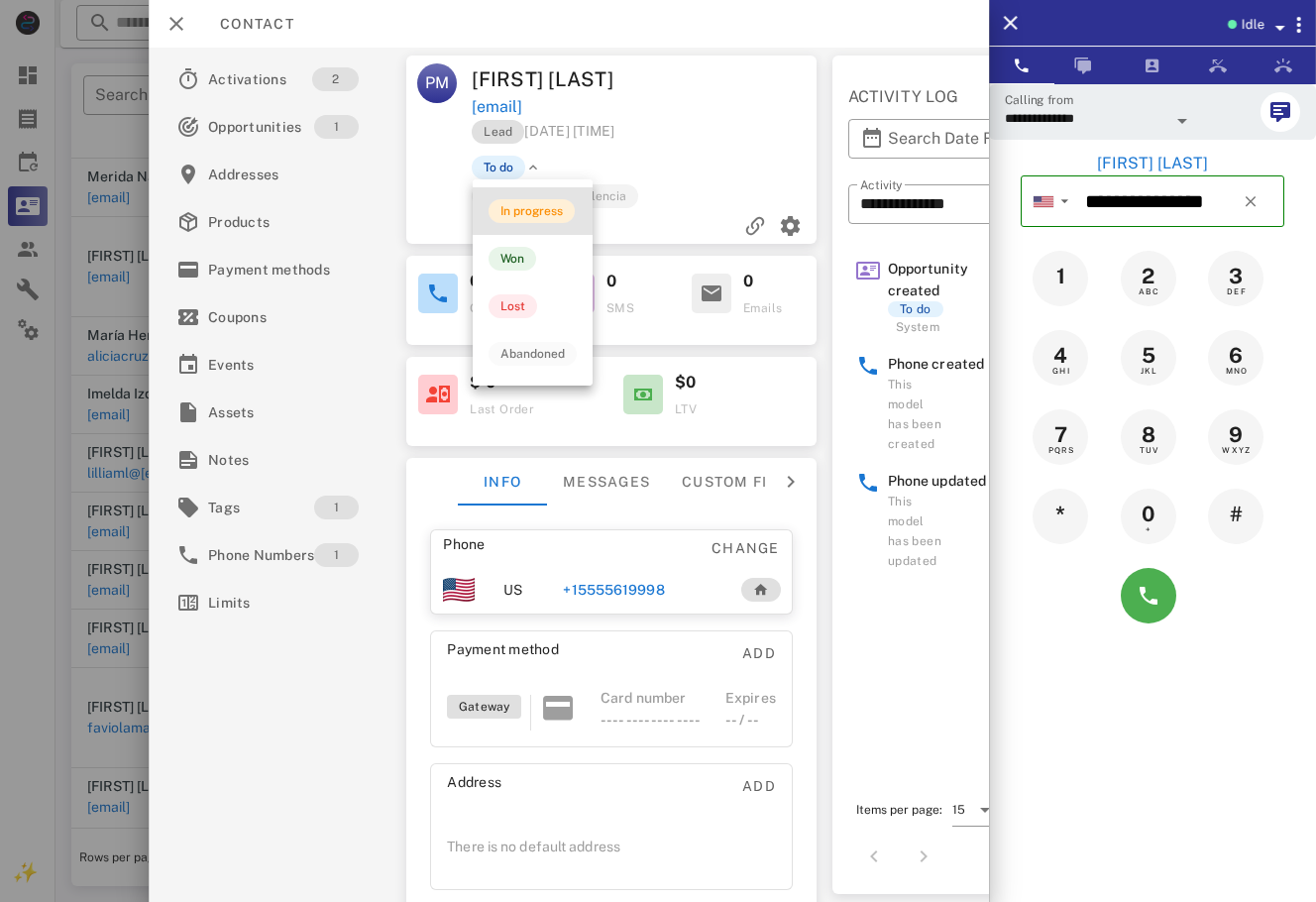 click on "In progress" at bounding box center [531, 211] 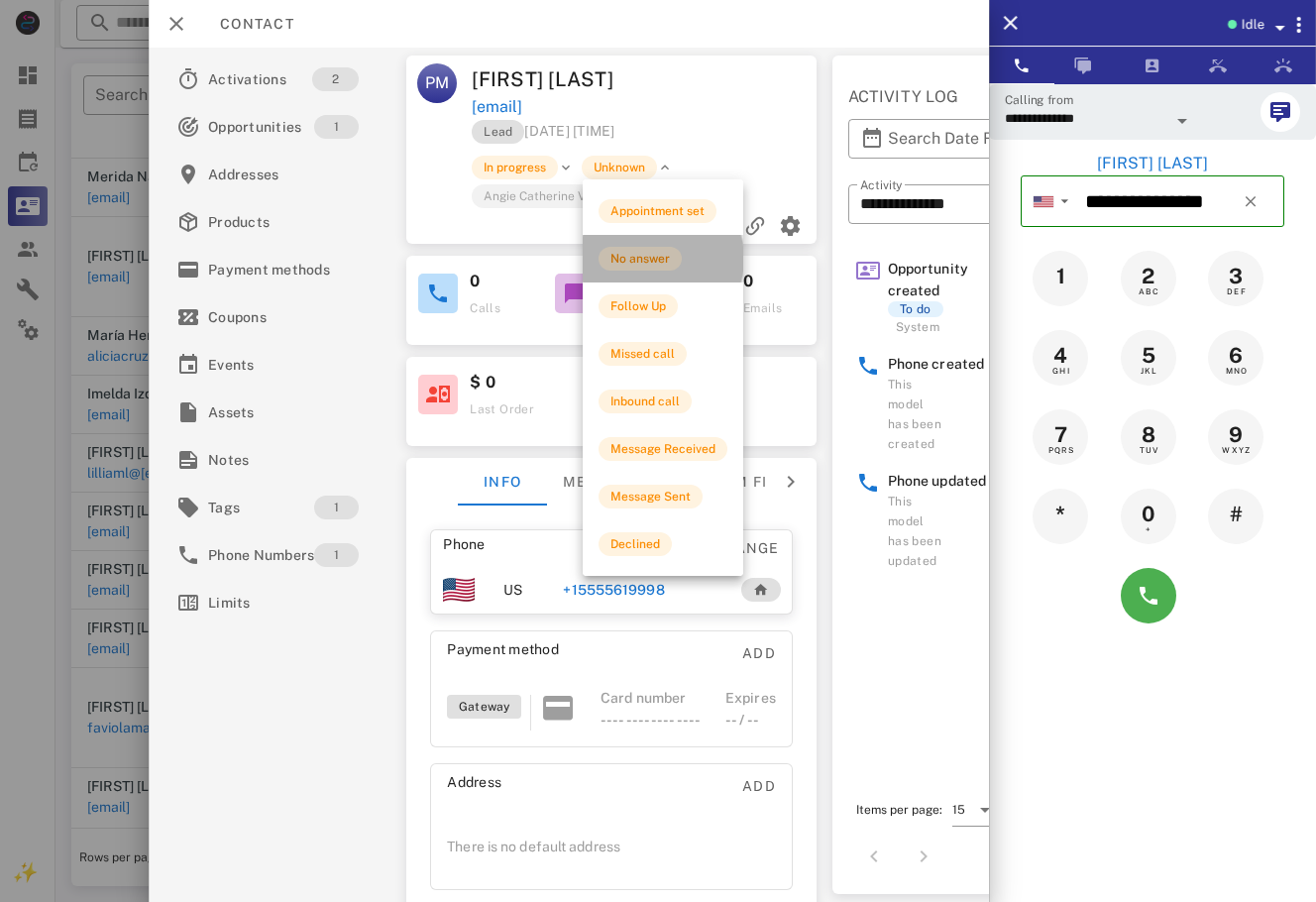 click on "No answer" at bounding box center [663, 259] 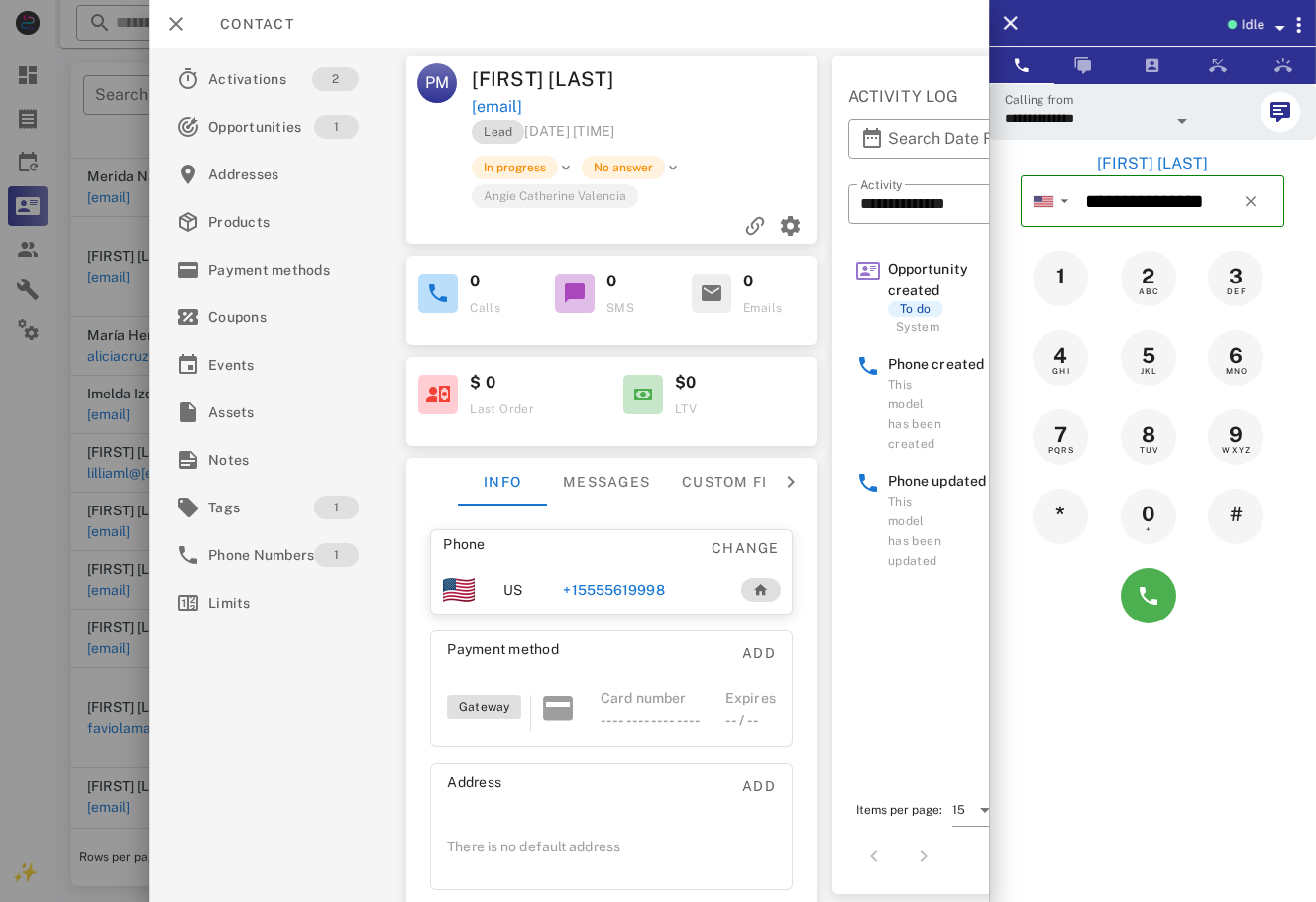 click on "Activations  2  Opportunities  1  Addresses Products Payment methods Coupons Events Assets Notes Tags  1  Phone Numbers  1  Limits" at bounding box center [279, 475] 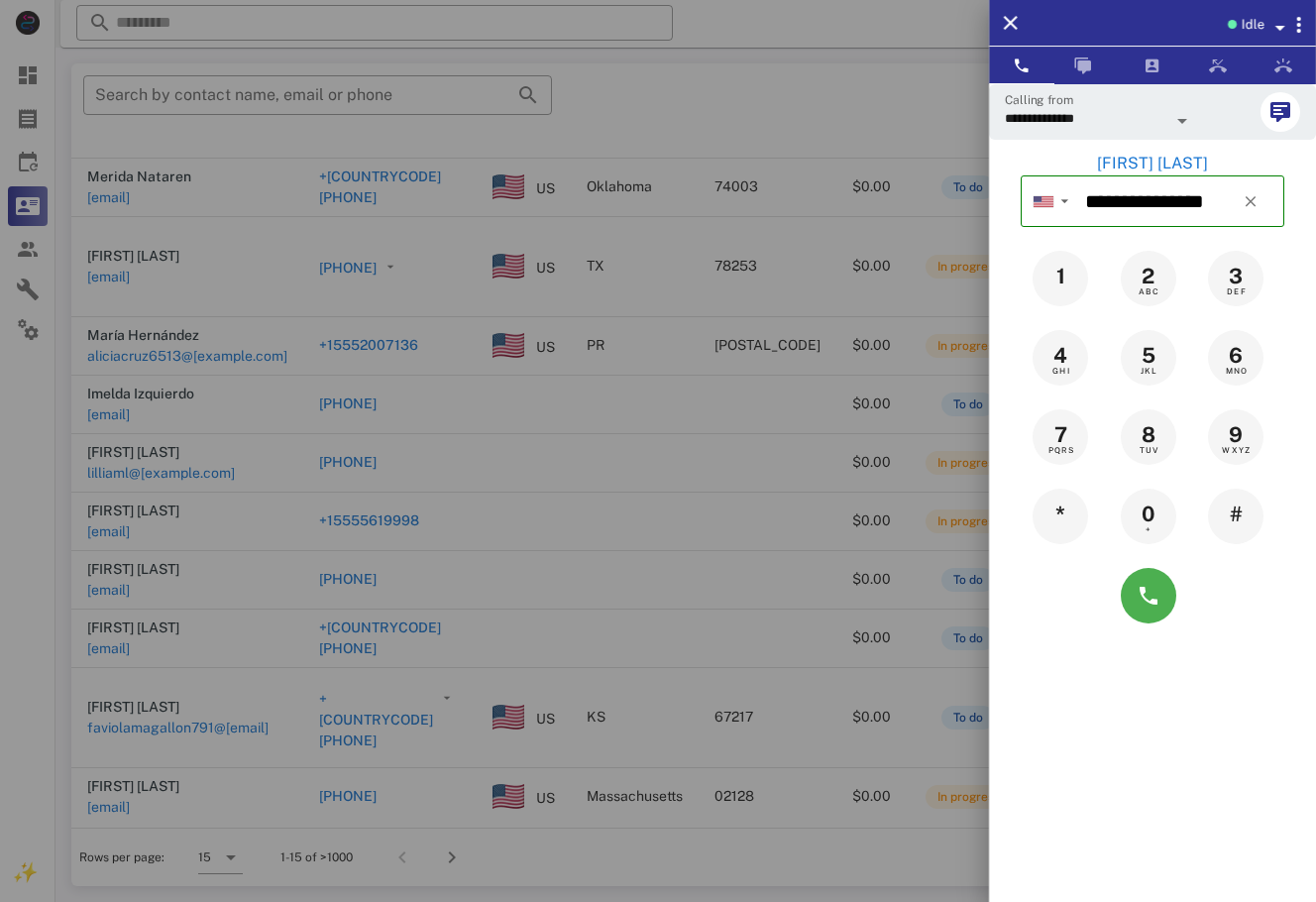 click at bounding box center (658, 451) 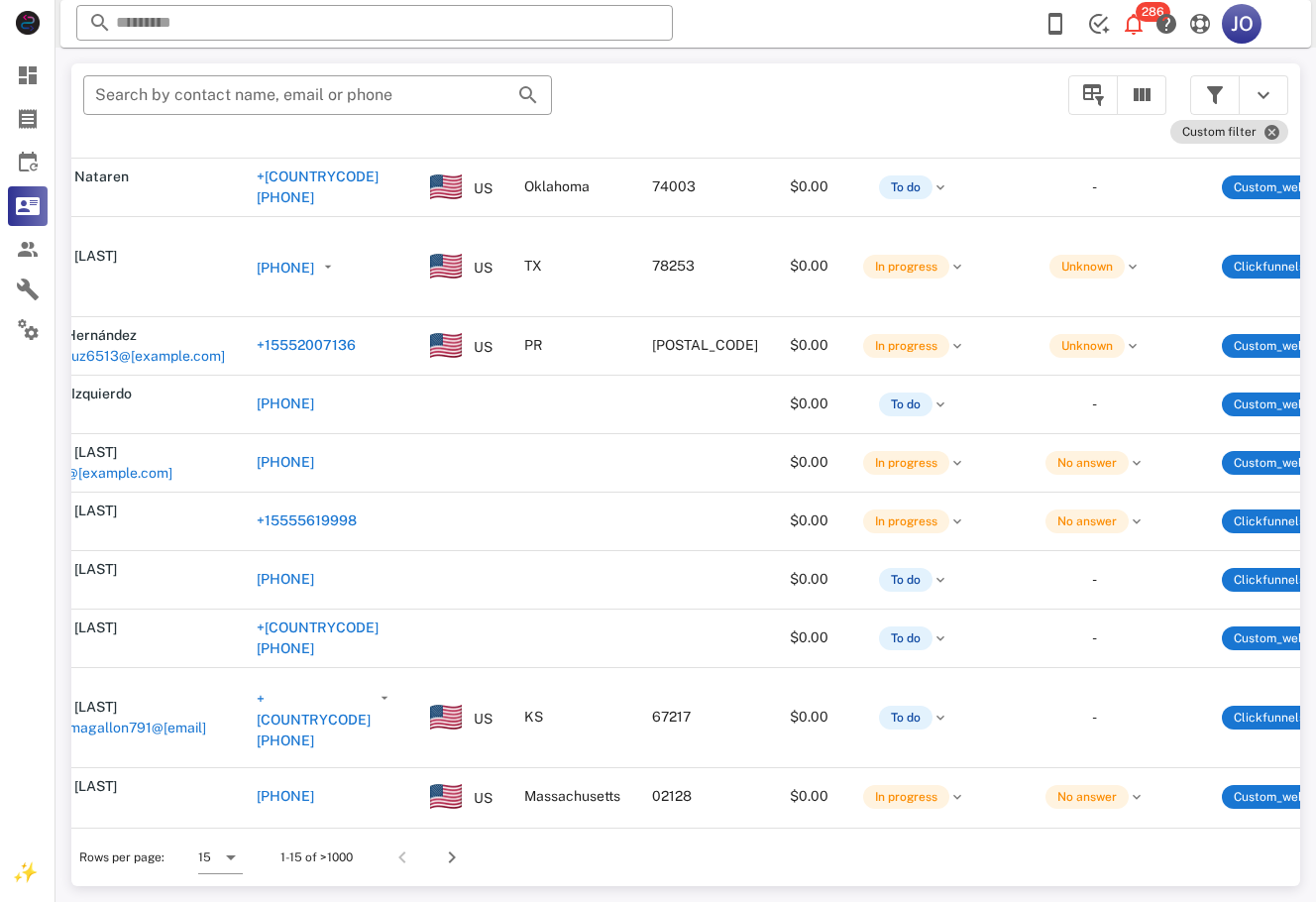 scroll, scrollTop: 381, scrollLeft: 0, axis: vertical 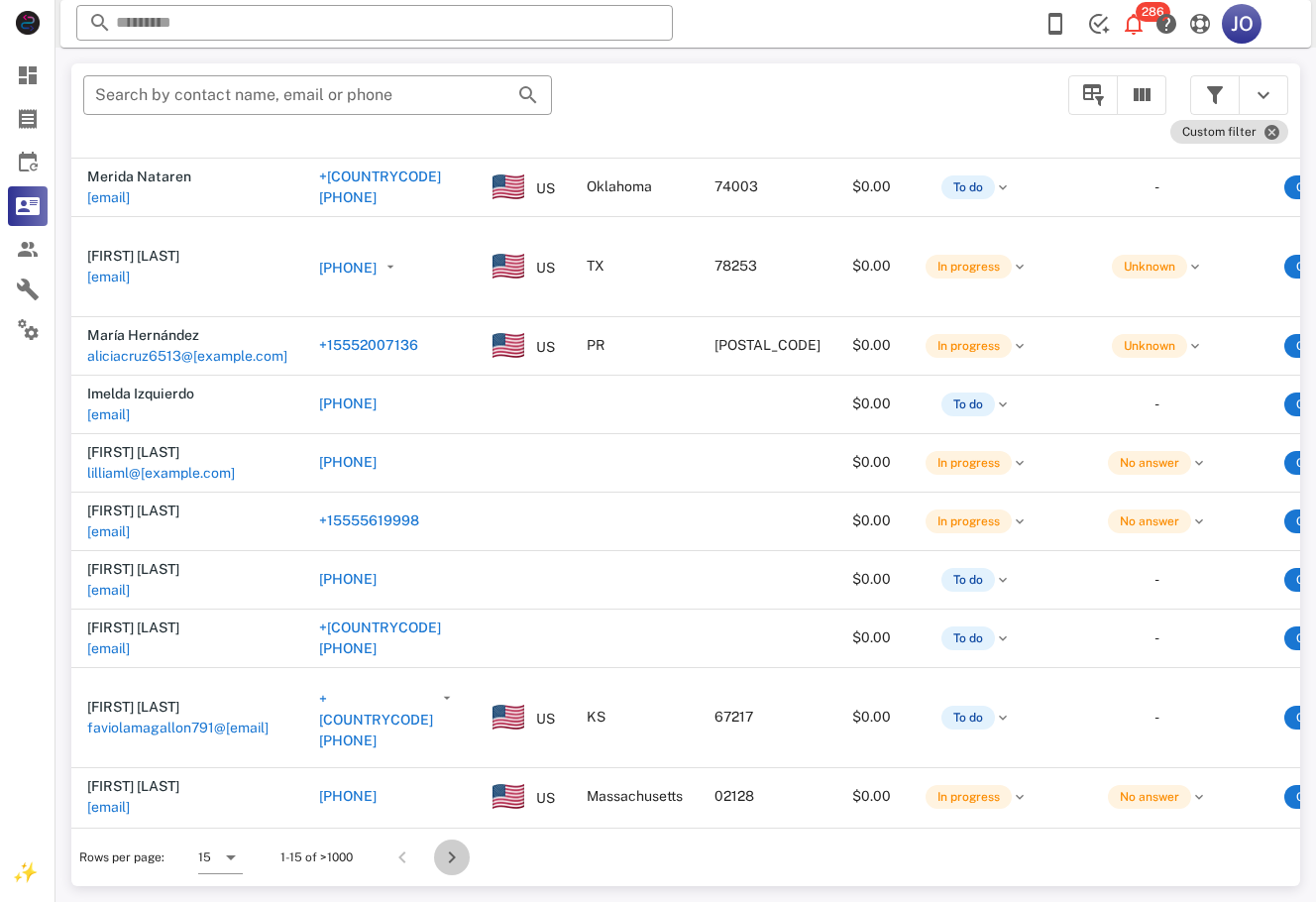 click at bounding box center [452, 857] 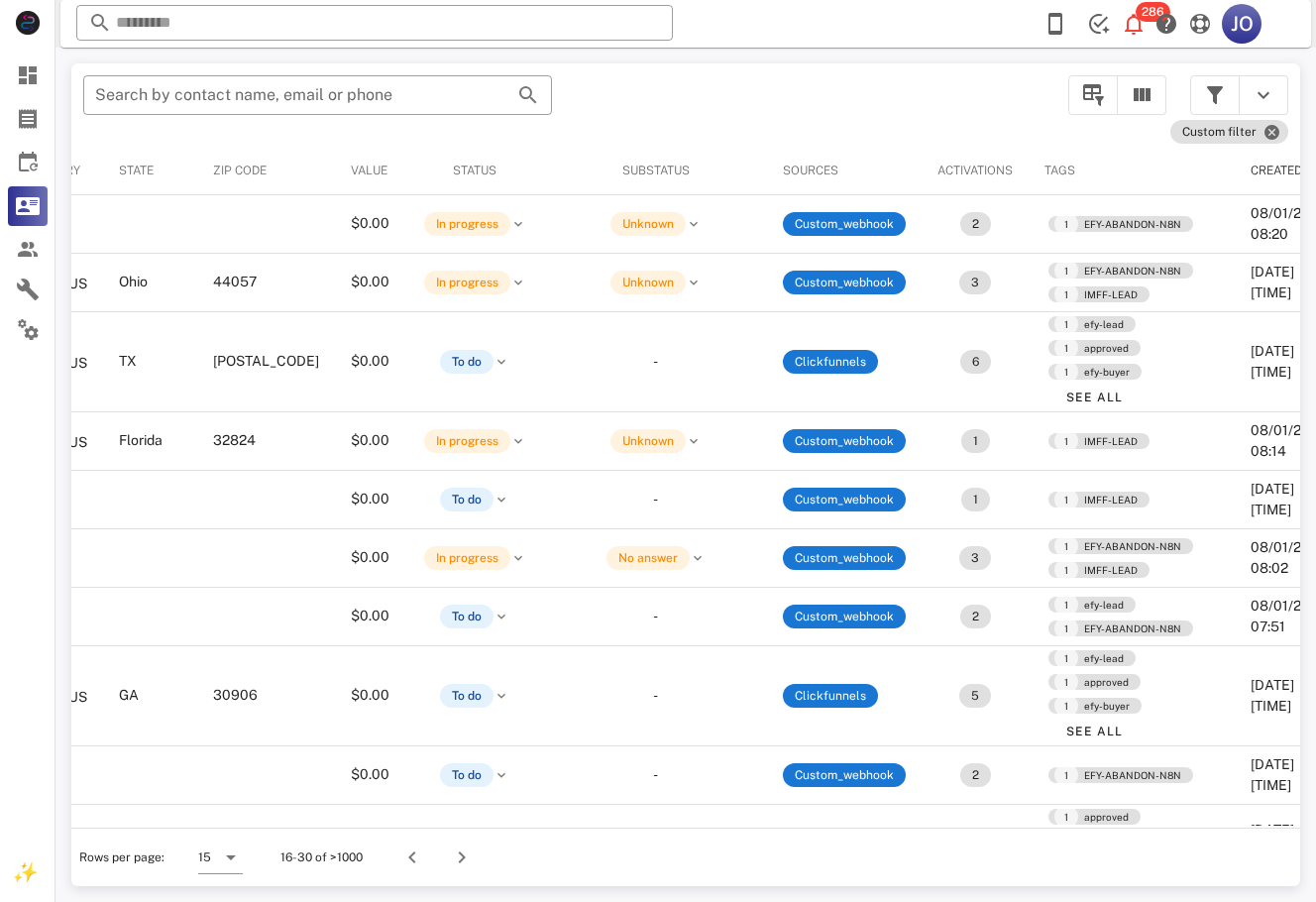 scroll, scrollTop: 0, scrollLeft: 0, axis: both 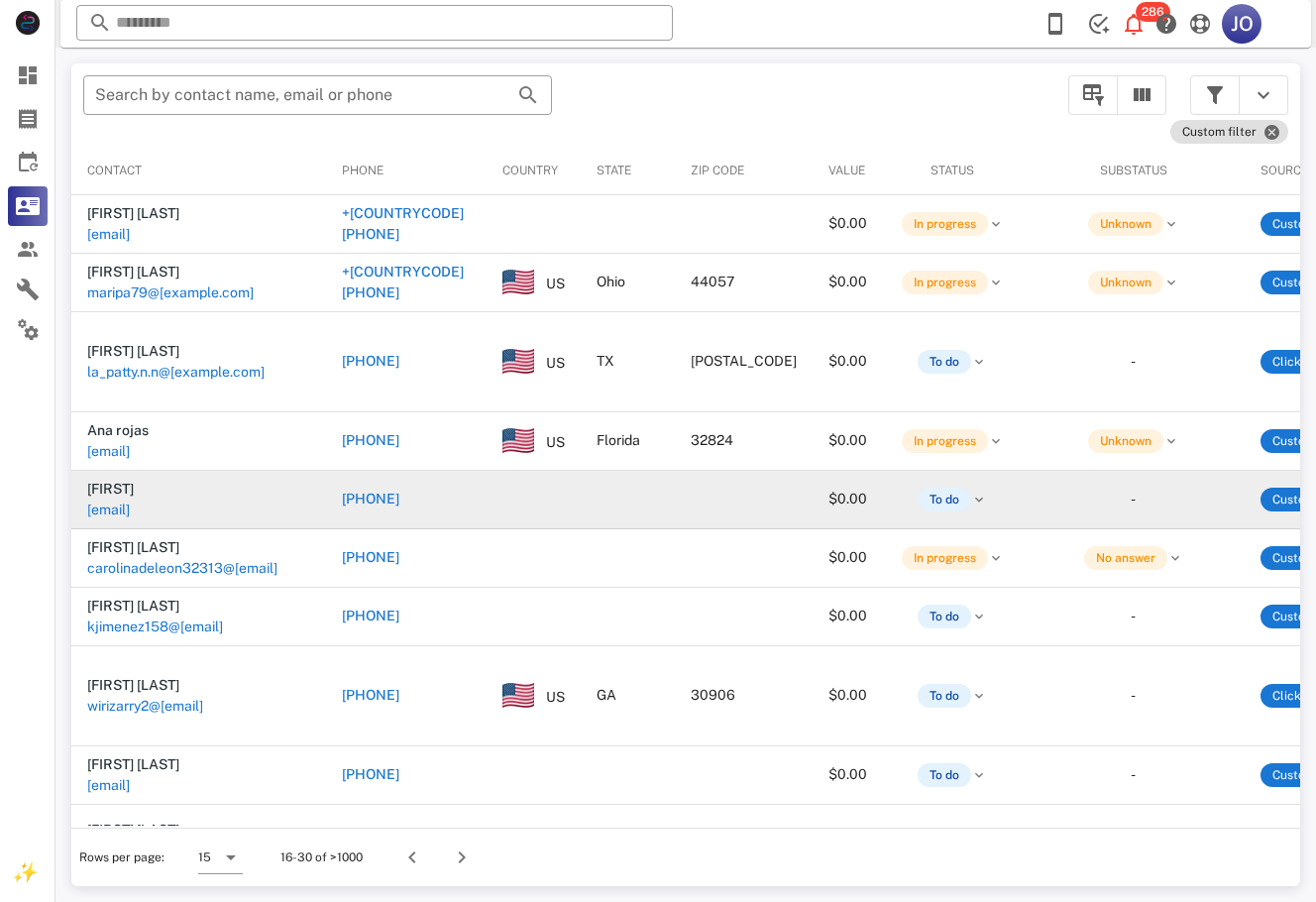 click on "[EMAIL]" at bounding box center [108, 509] 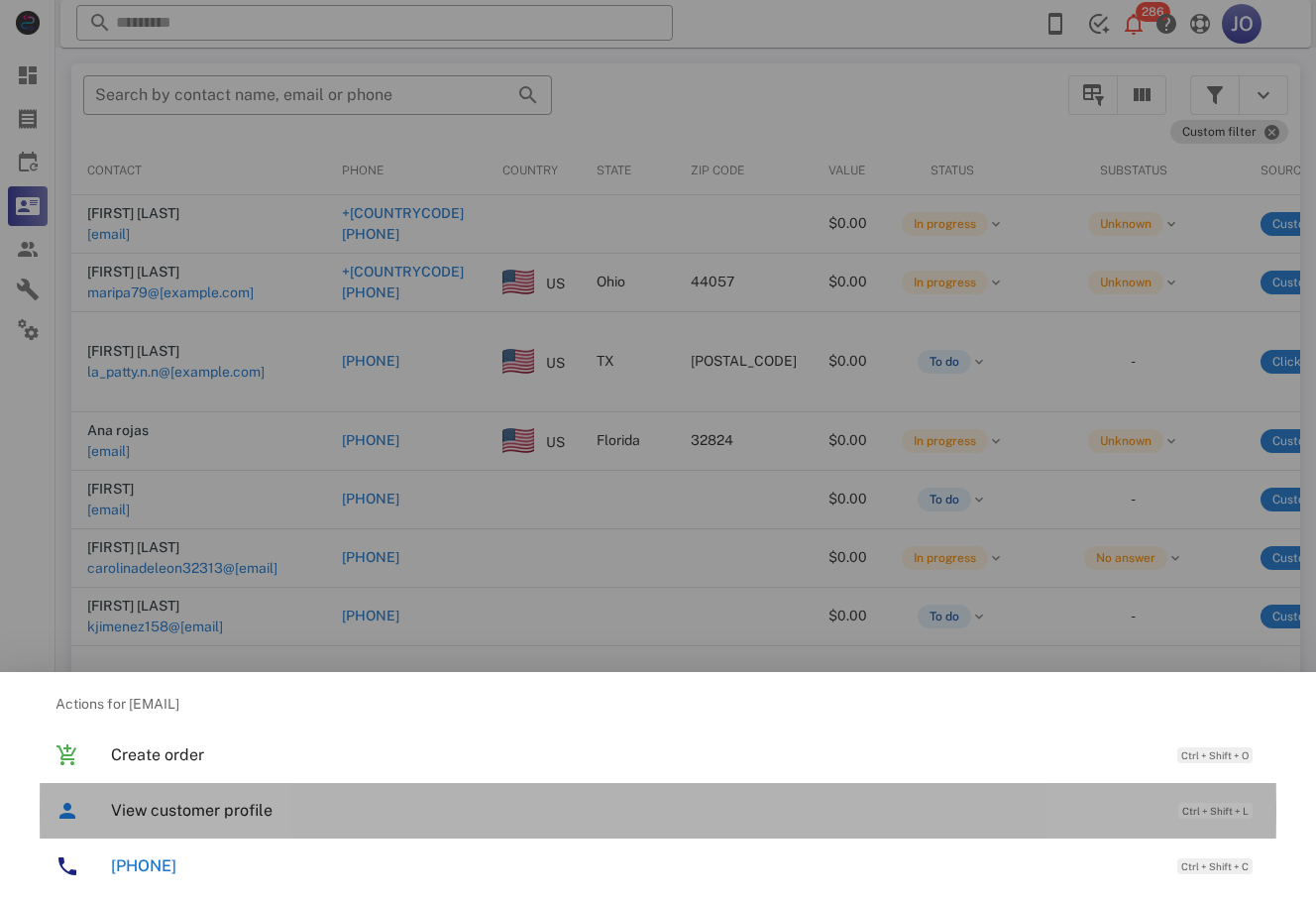 click on "View customer profile" at bounding box center [634, 810] 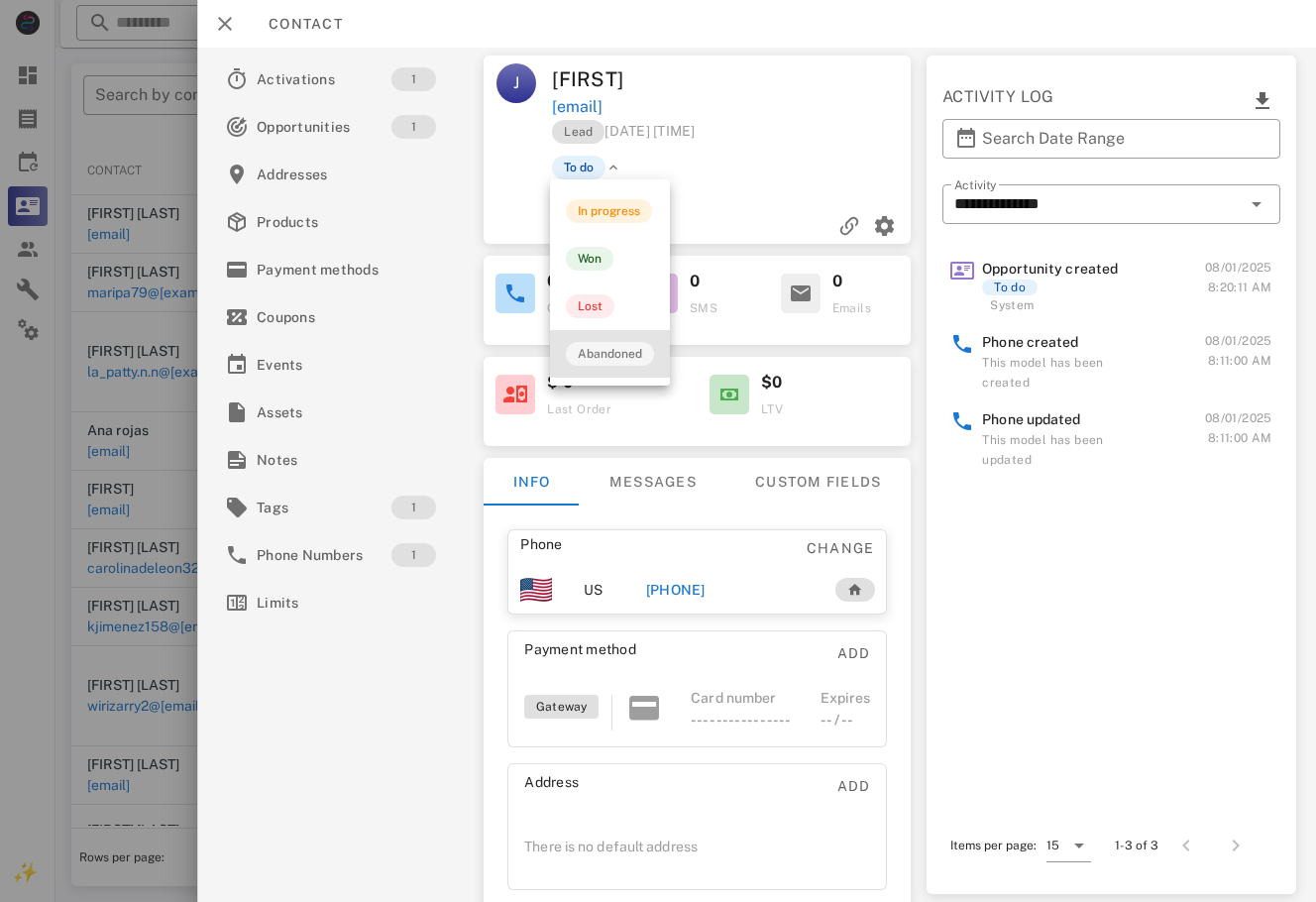 click on "Abandoned" at bounding box center (609, 354) 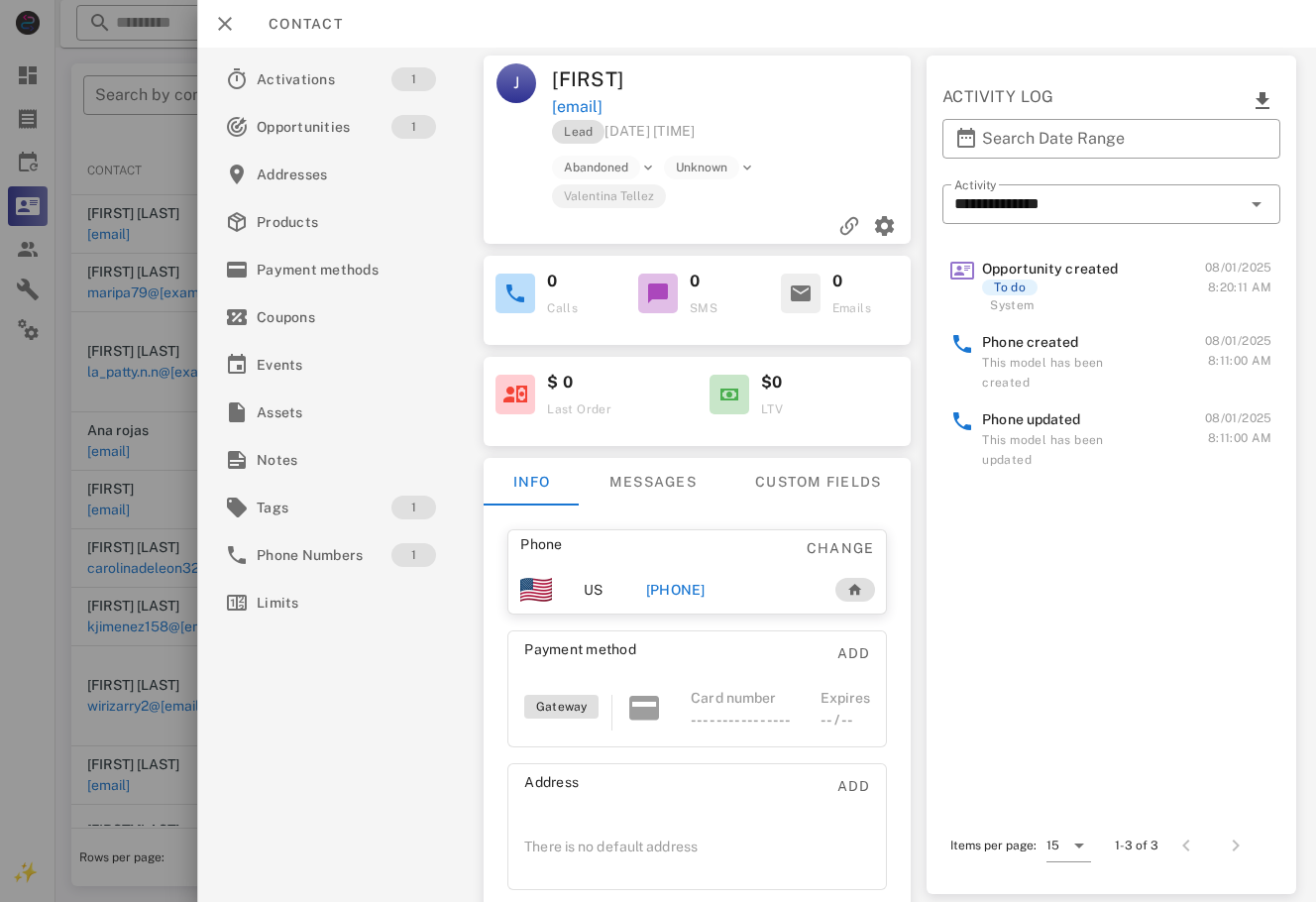 click at bounding box center (658, 451) 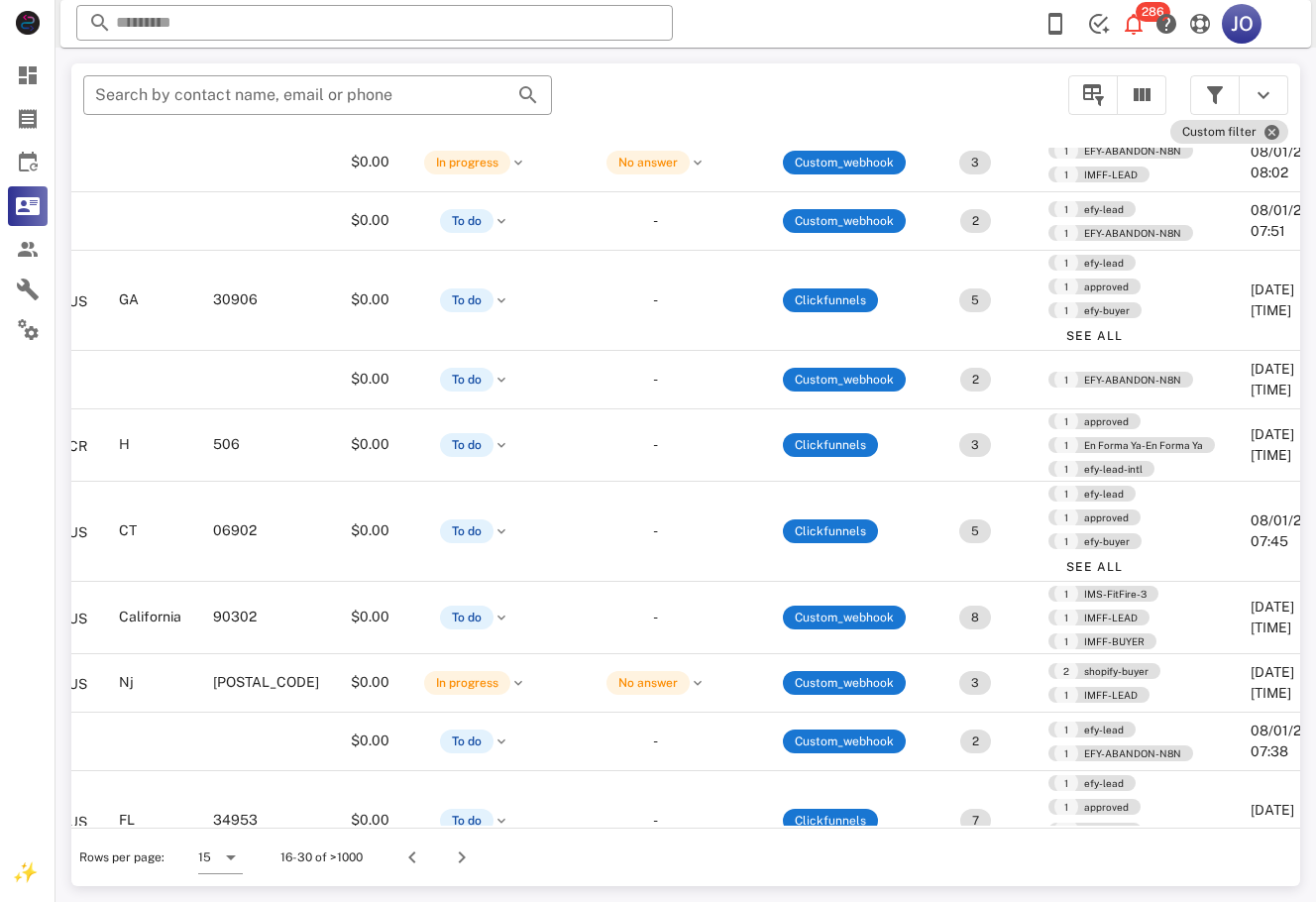 scroll, scrollTop: 450, scrollLeft: 478, axis: both 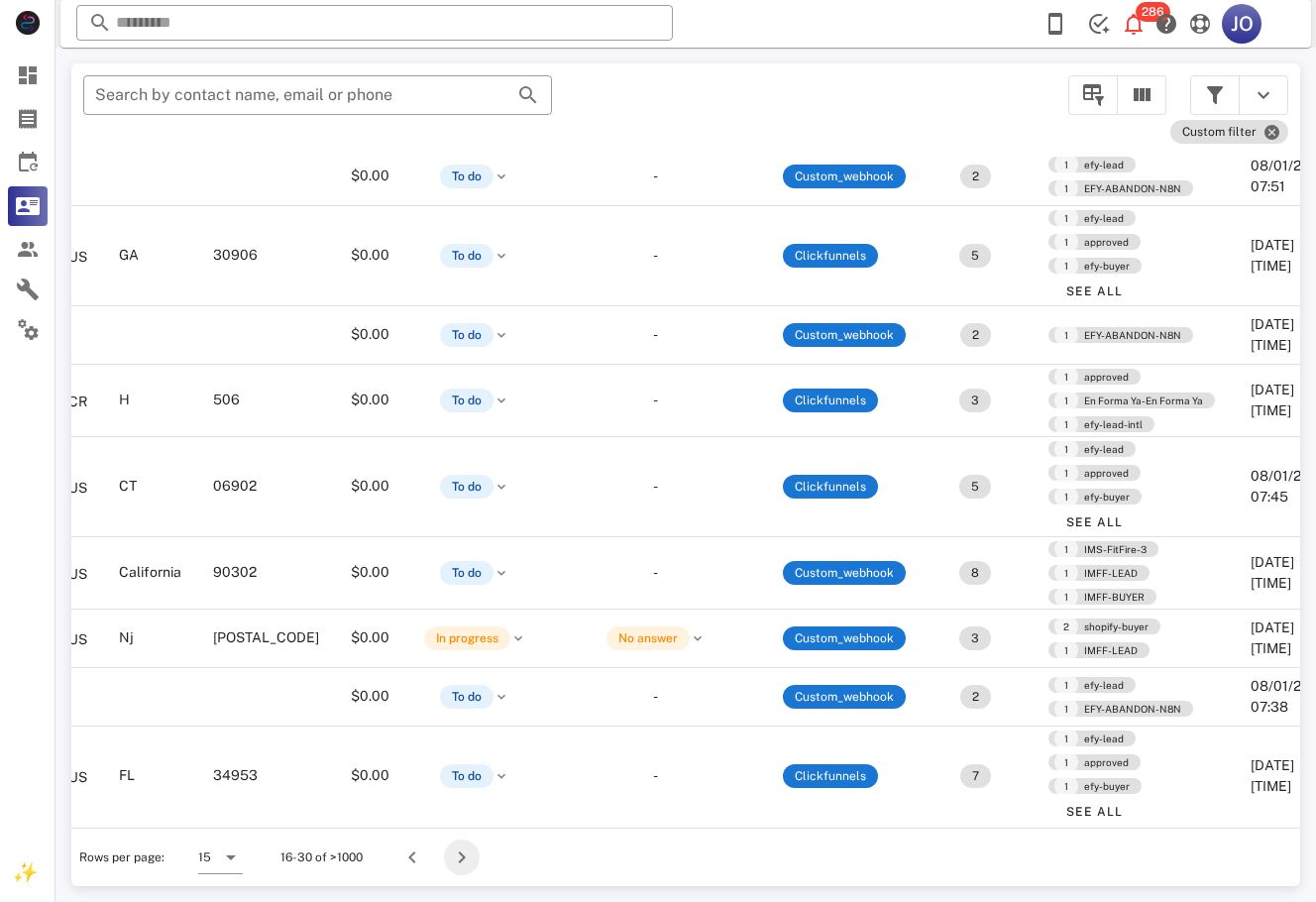 click at bounding box center [462, 857] 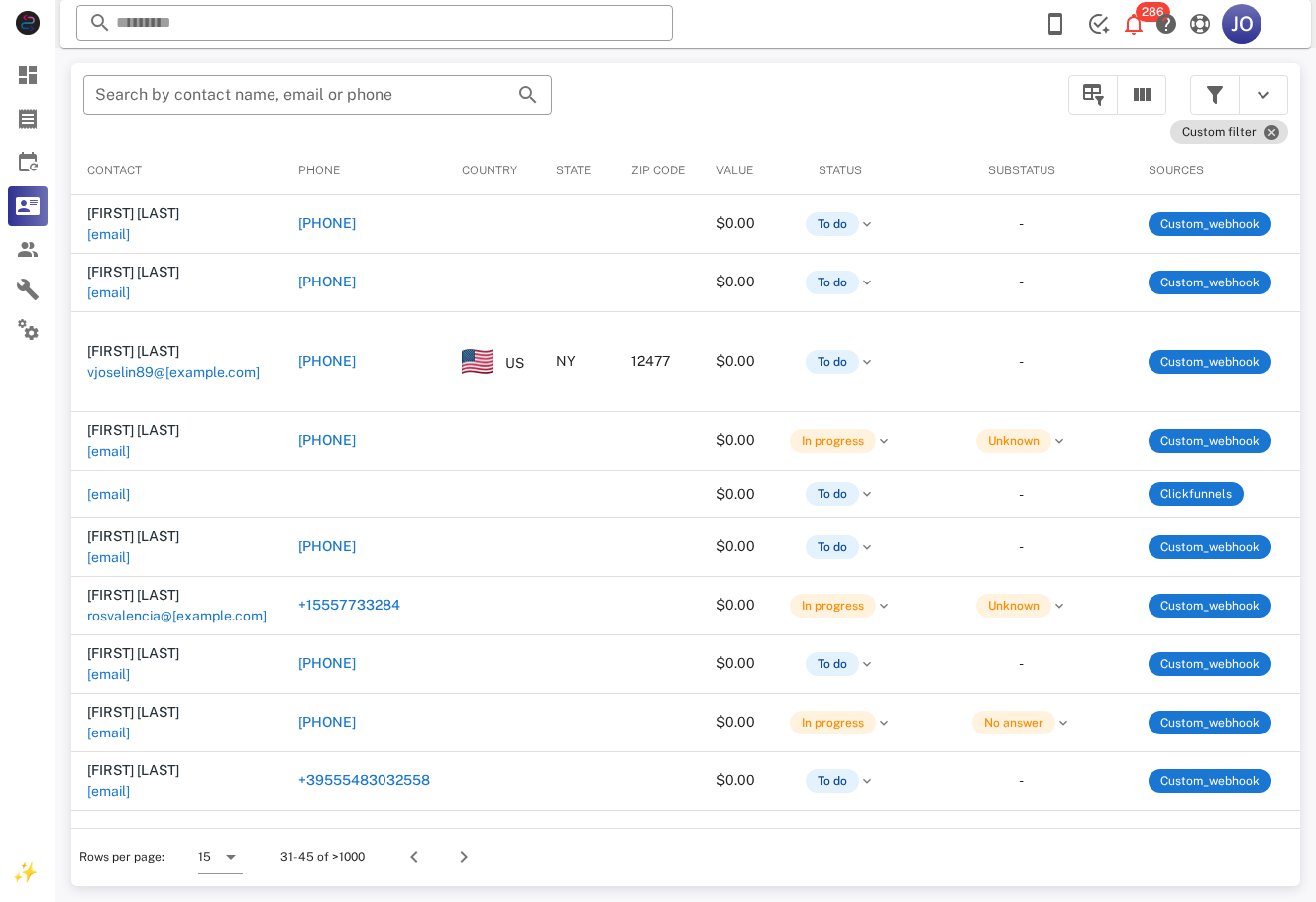 drag, startPoint x: 469, startPoint y: 828, endPoint x: 1082, endPoint y: 882, distance: 615.37387 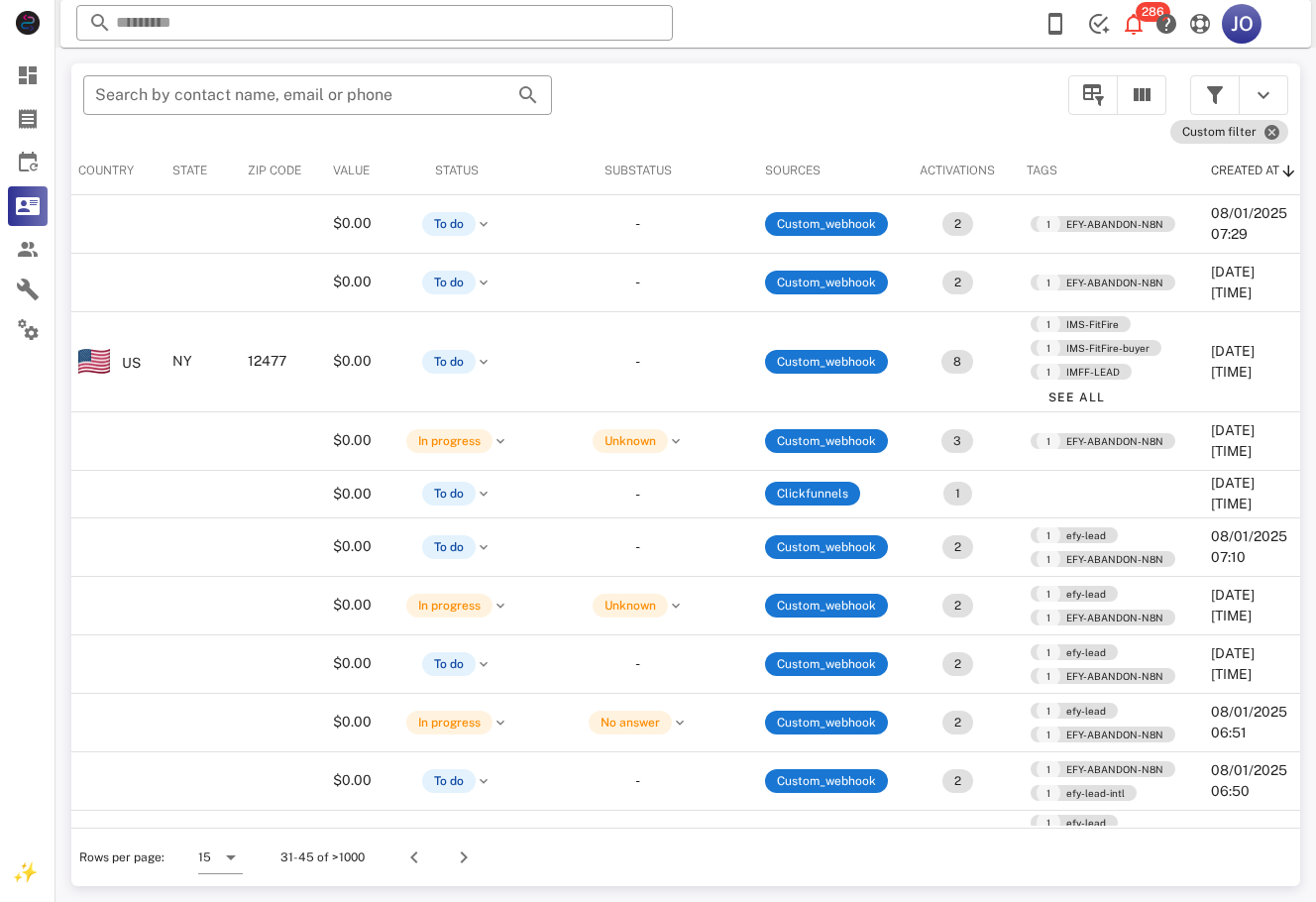 scroll, scrollTop: 370, scrollLeft: 384, axis: both 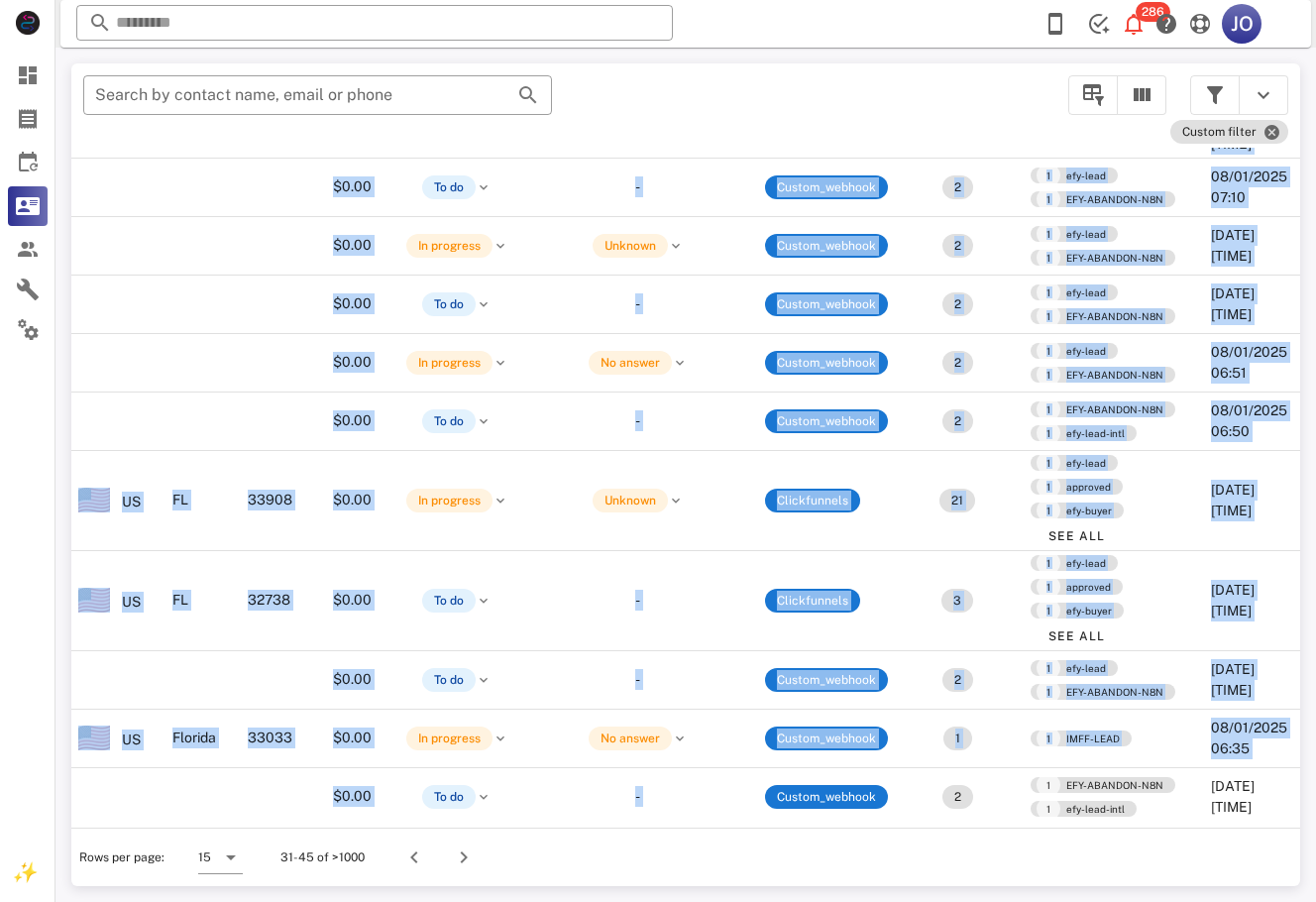 drag, startPoint x: 774, startPoint y: 814, endPoint x: 618, endPoint y: 867, distance: 164.7574 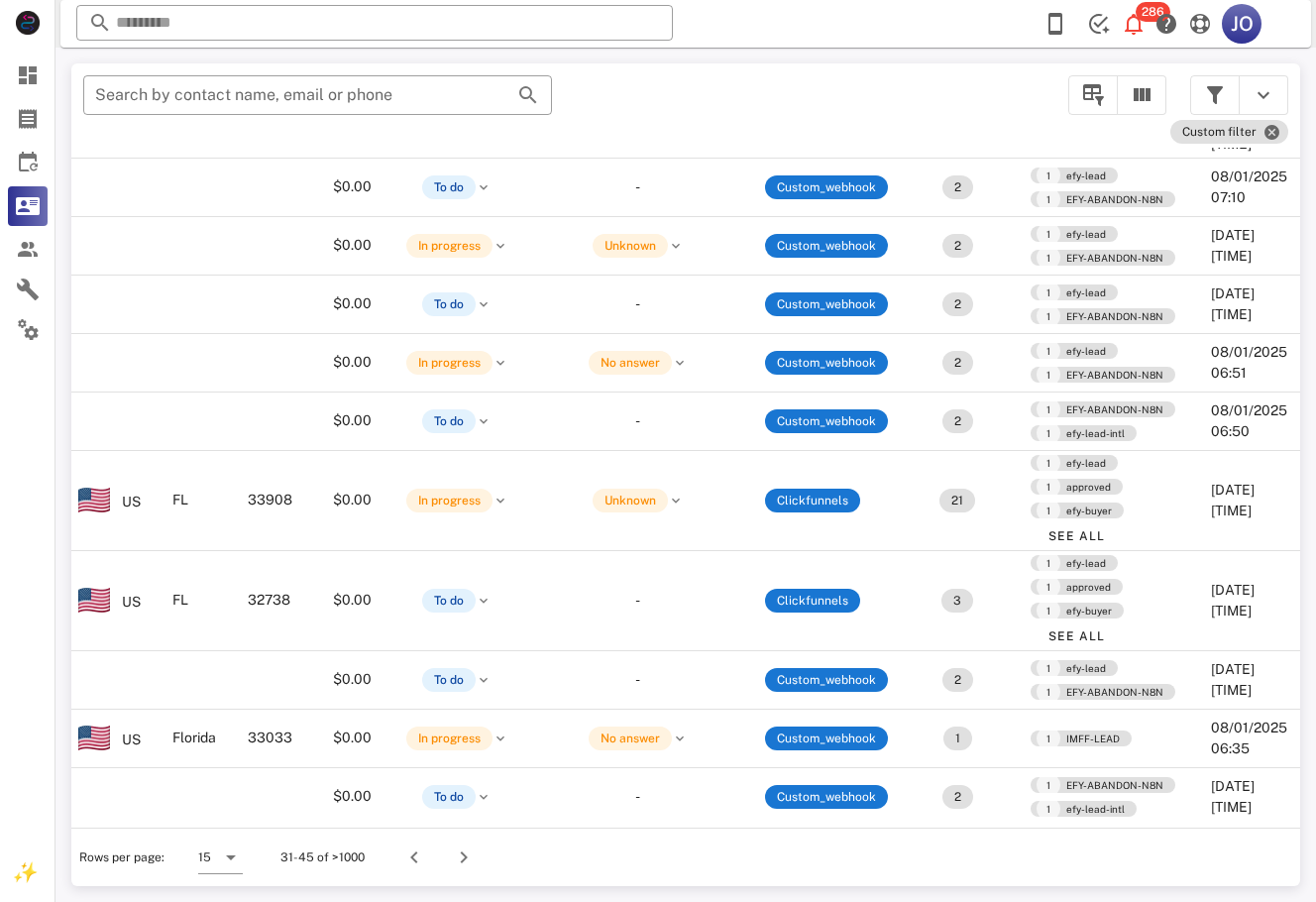 click on "Rows per page: 15  31-45 of >1000" at bounding box center (686, 856) 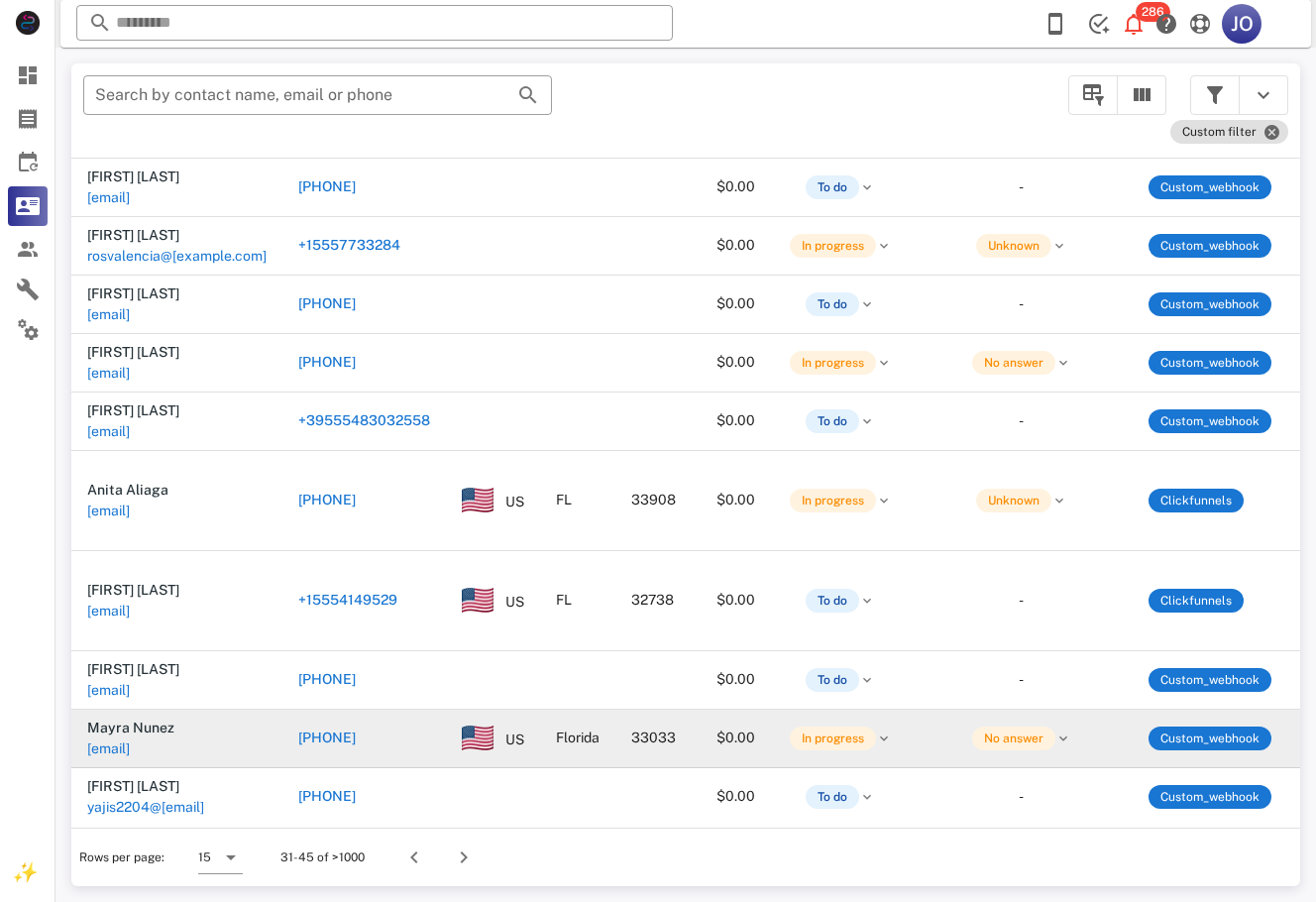 click on "[EMAIL]" at bounding box center [108, 748] 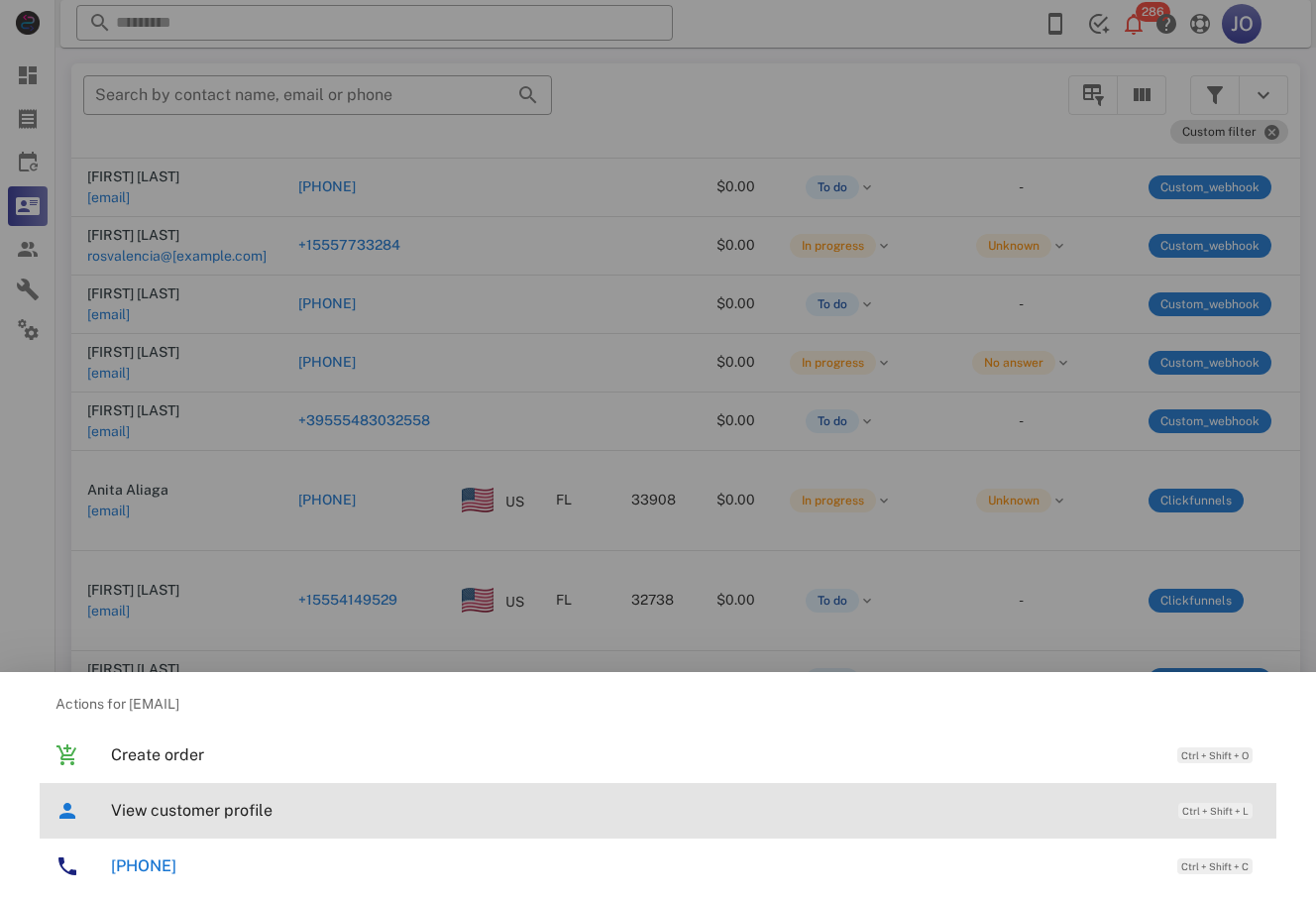 click on "View customer profile" at bounding box center (634, 810) 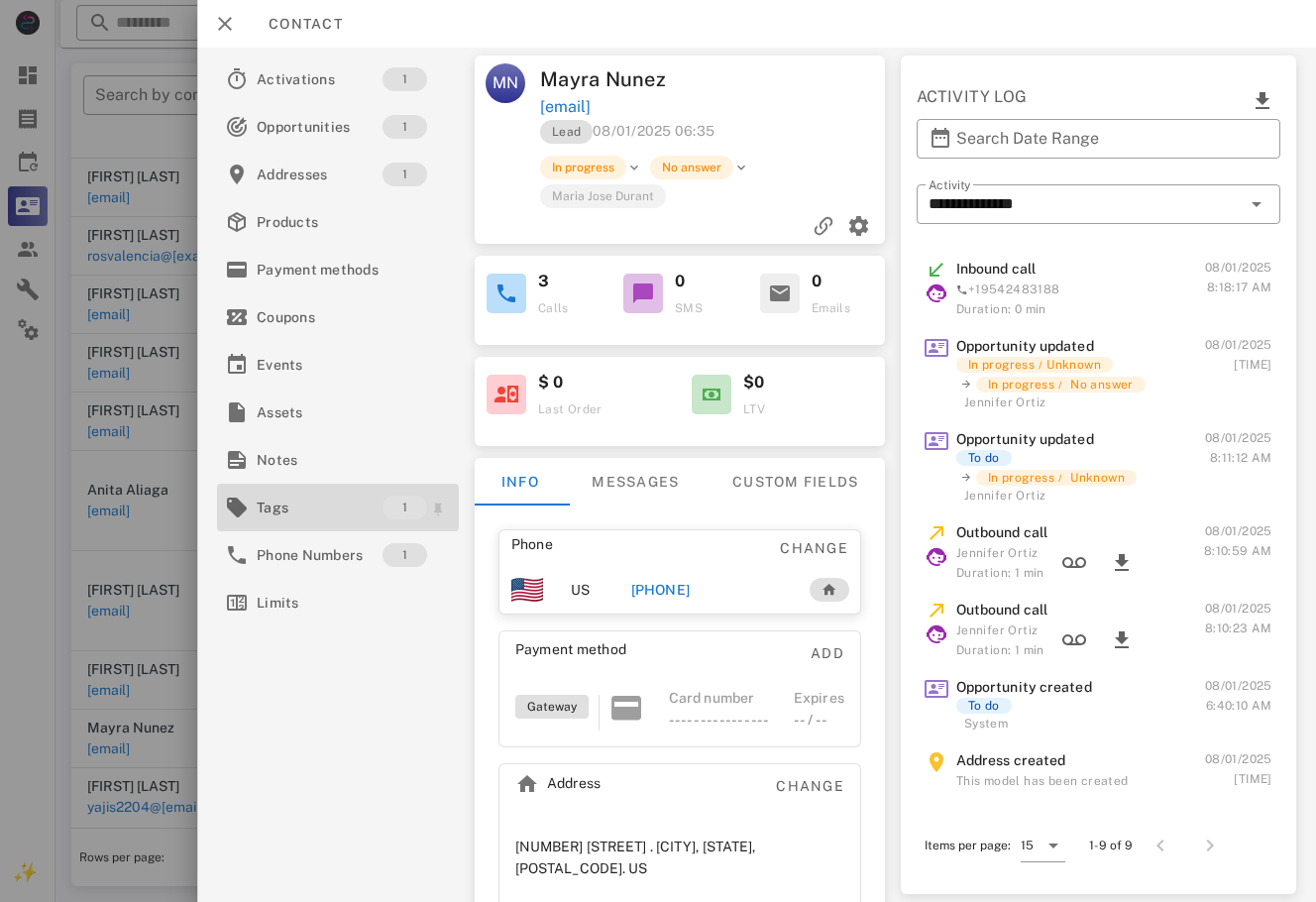 click on "Tags" at bounding box center (319, 507) 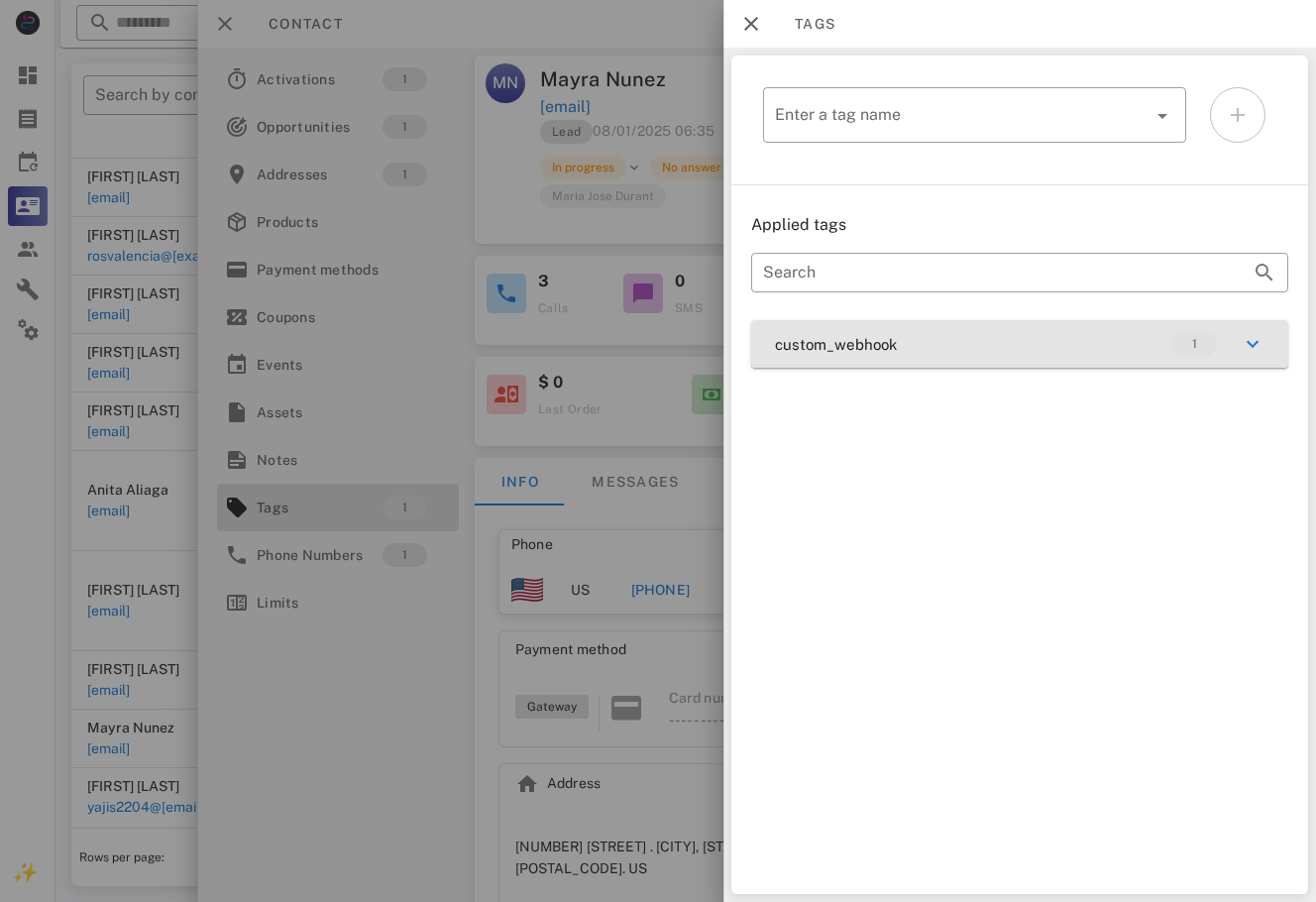 click on "custom_webhook  1" at bounding box center [1020, 344] 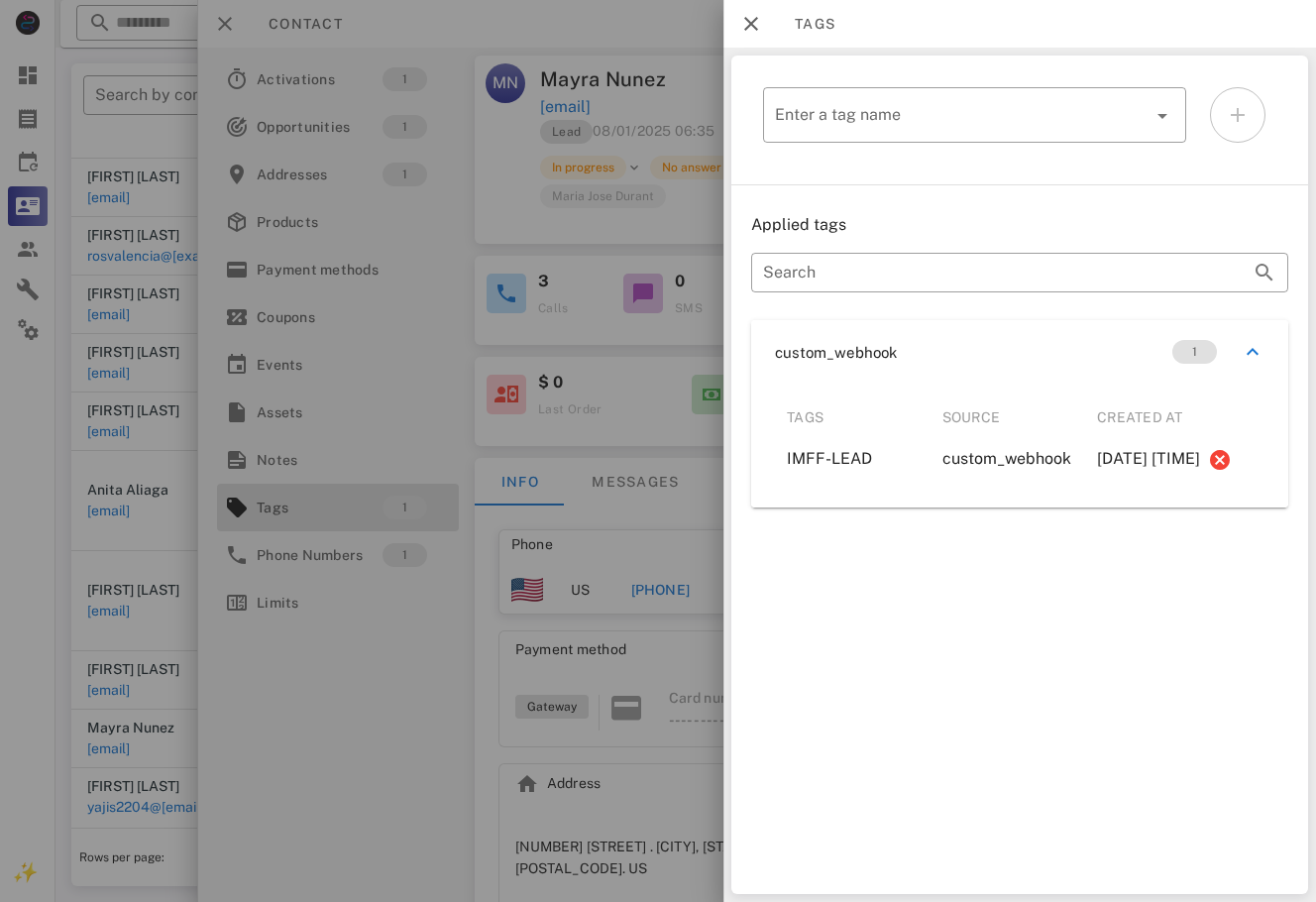 click at bounding box center (658, 451) 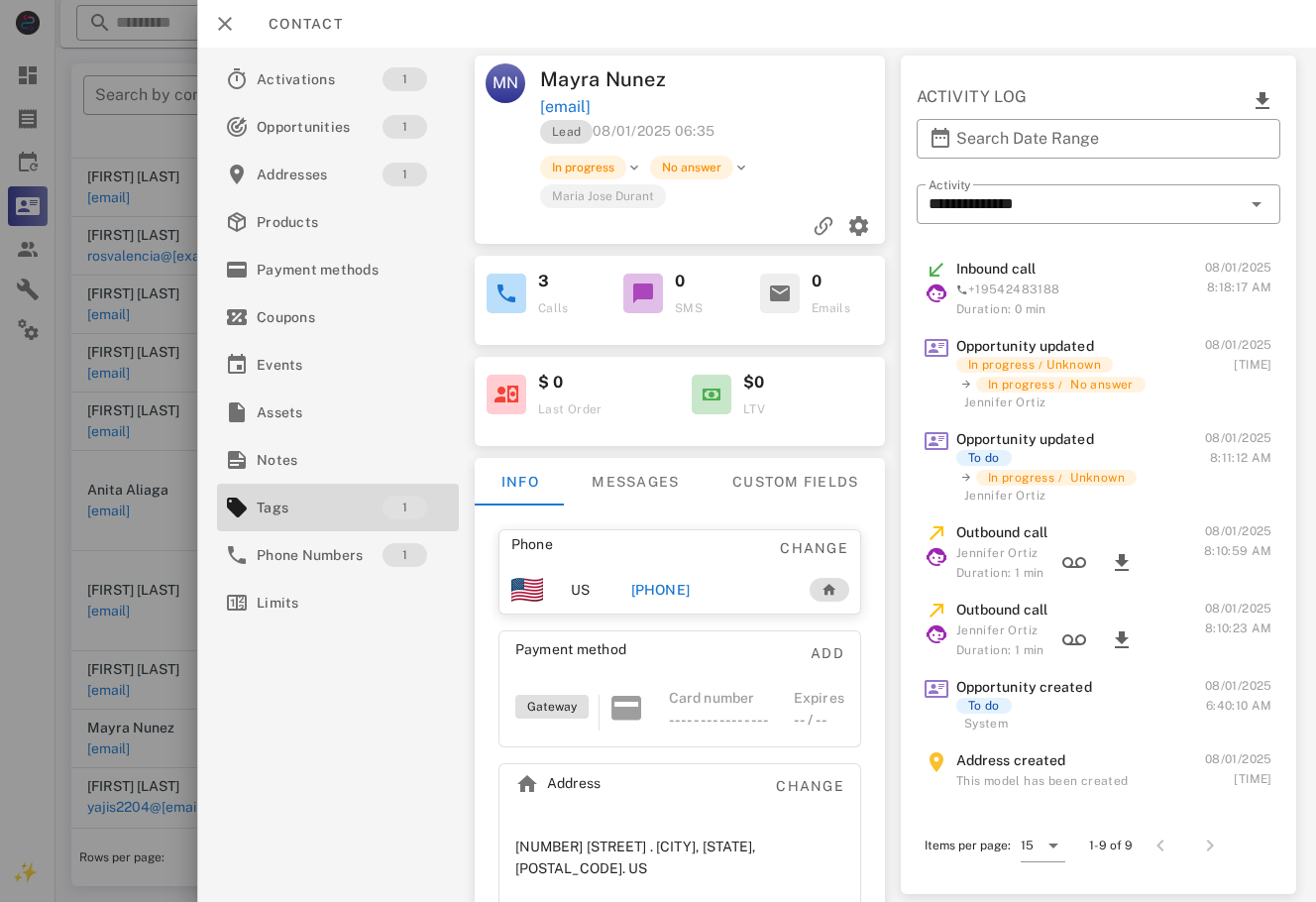 click on "[PHONE]" at bounding box center (660, 590) 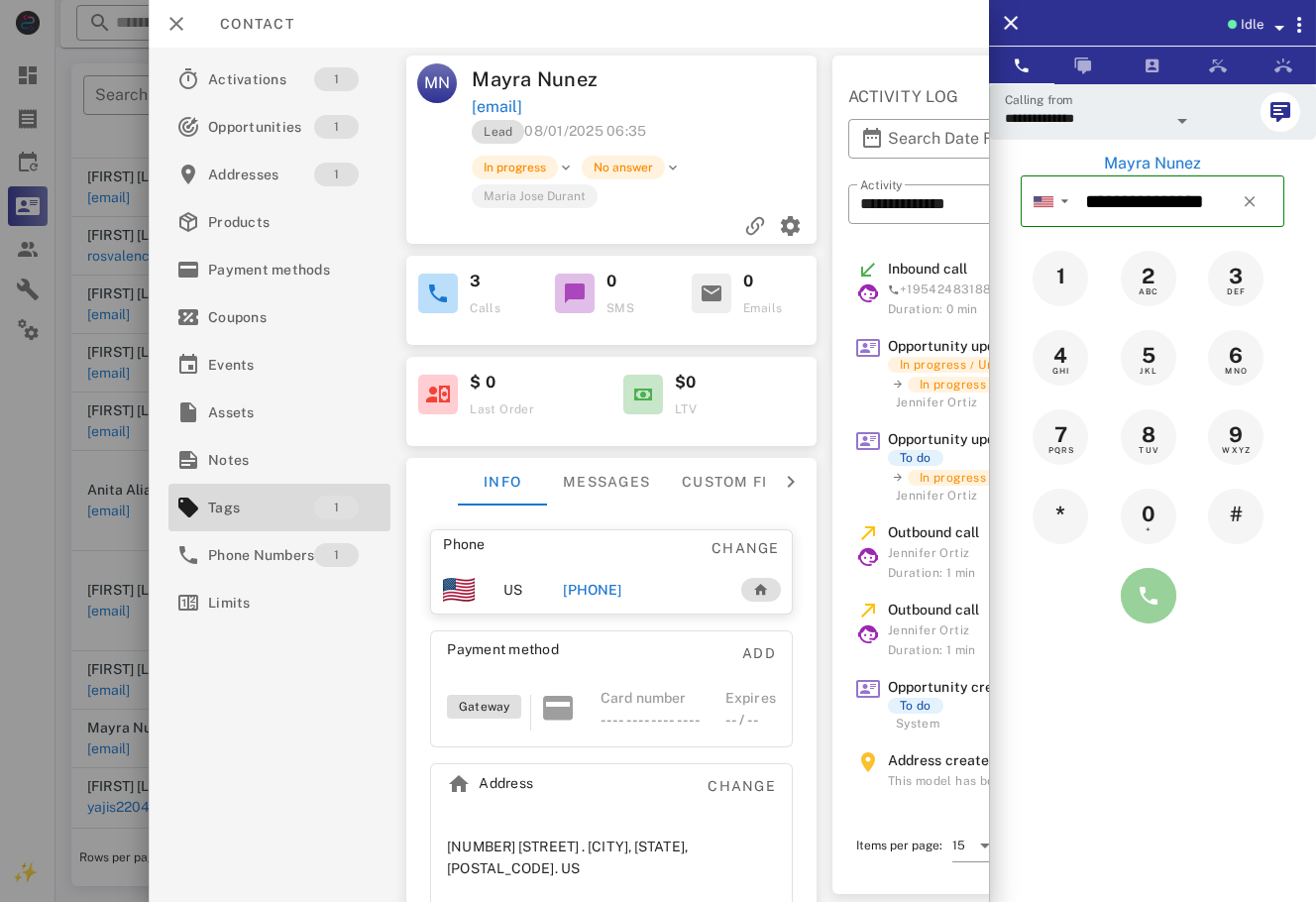click at bounding box center [1149, 596] 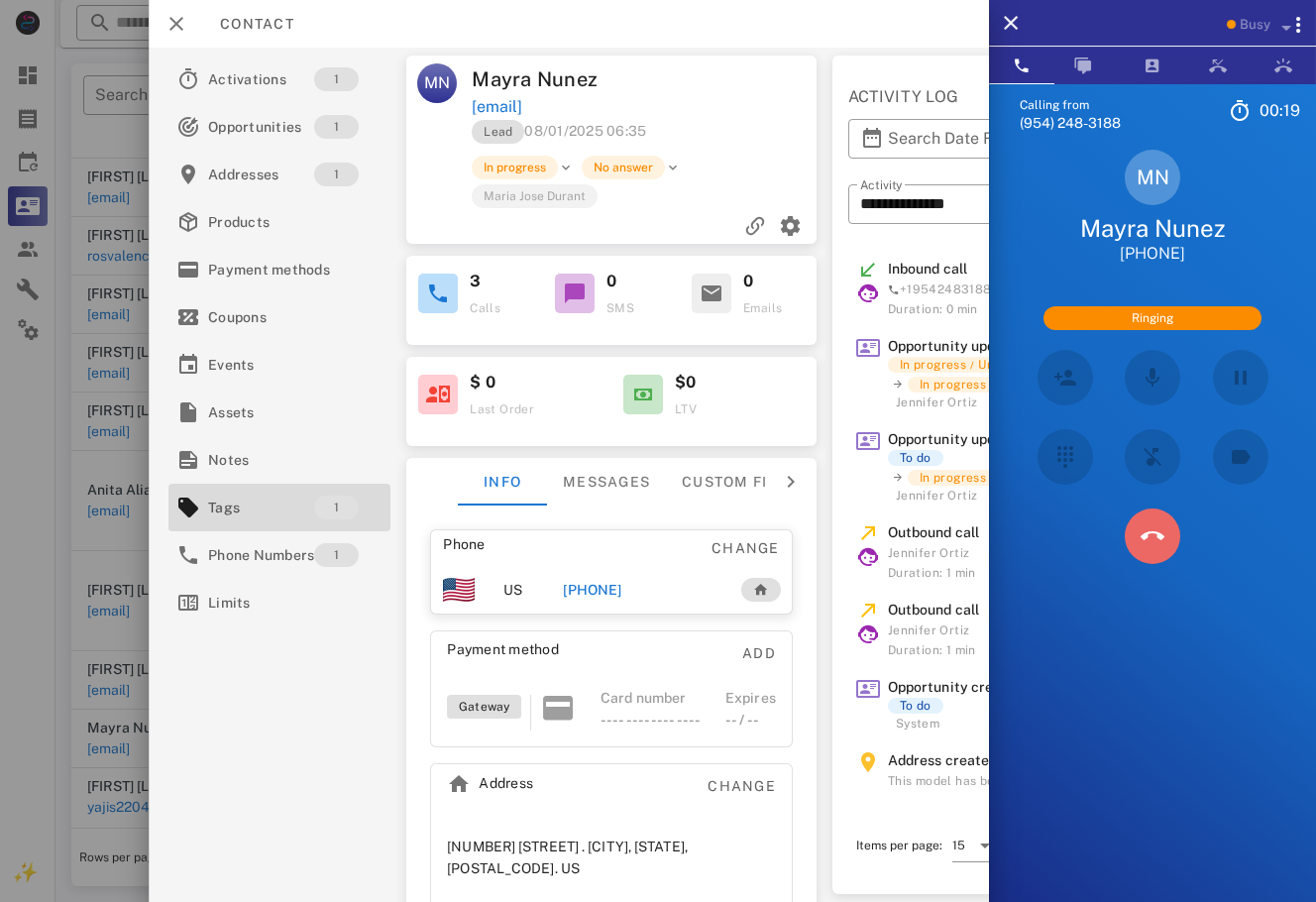 click at bounding box center (1152, 536) 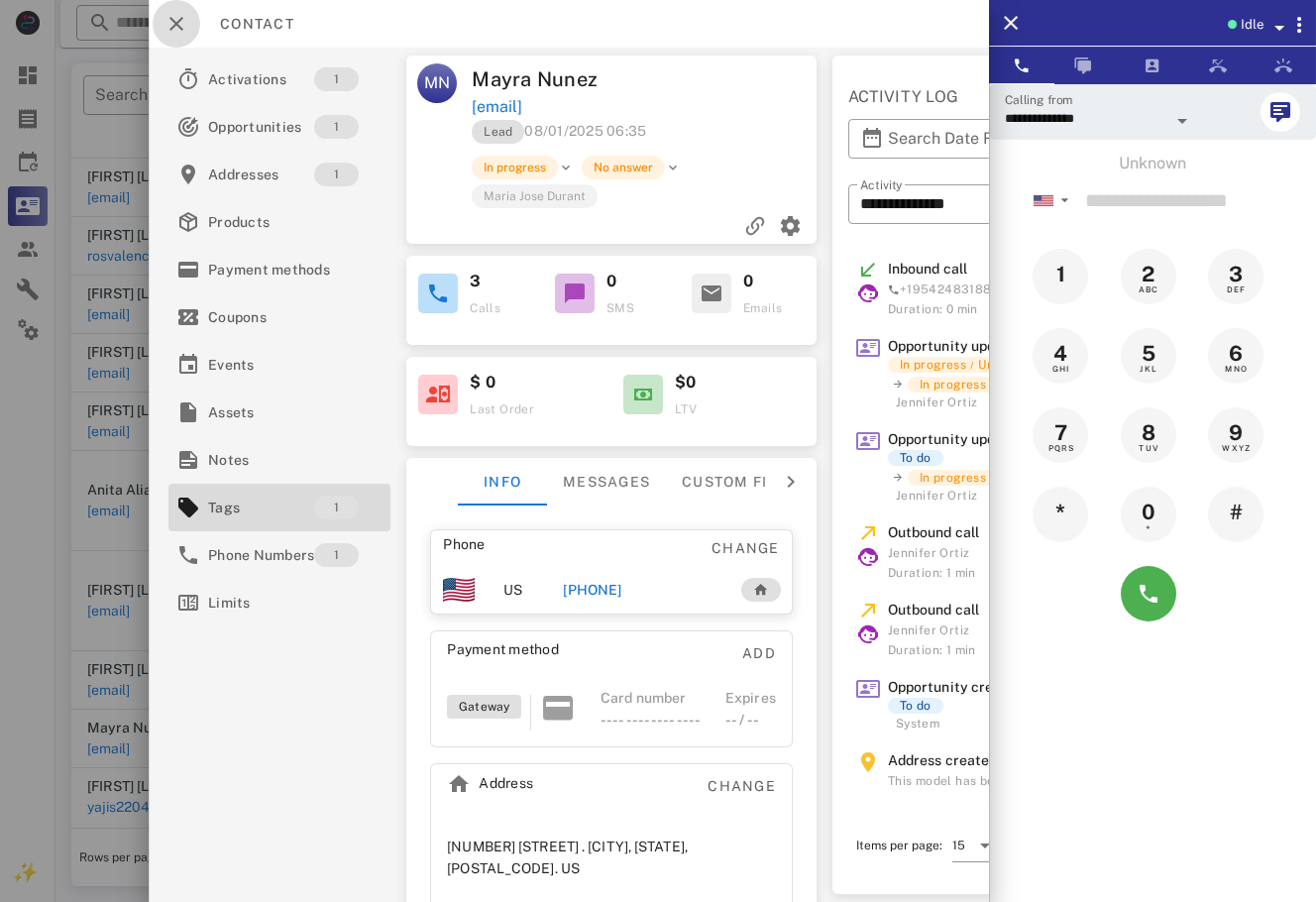 click at bounding box center (176, 24) 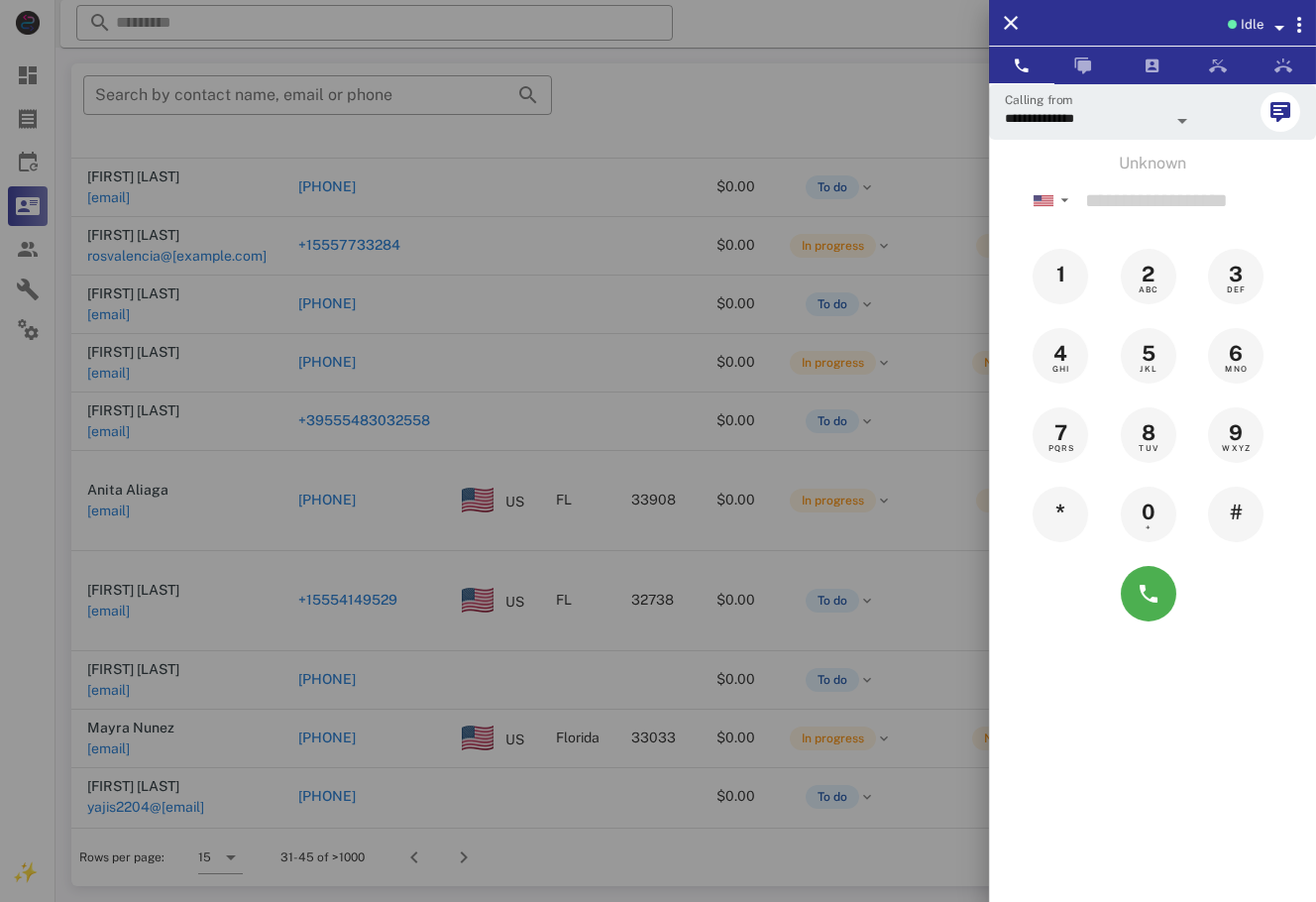 click at bounding box center [658, 451] 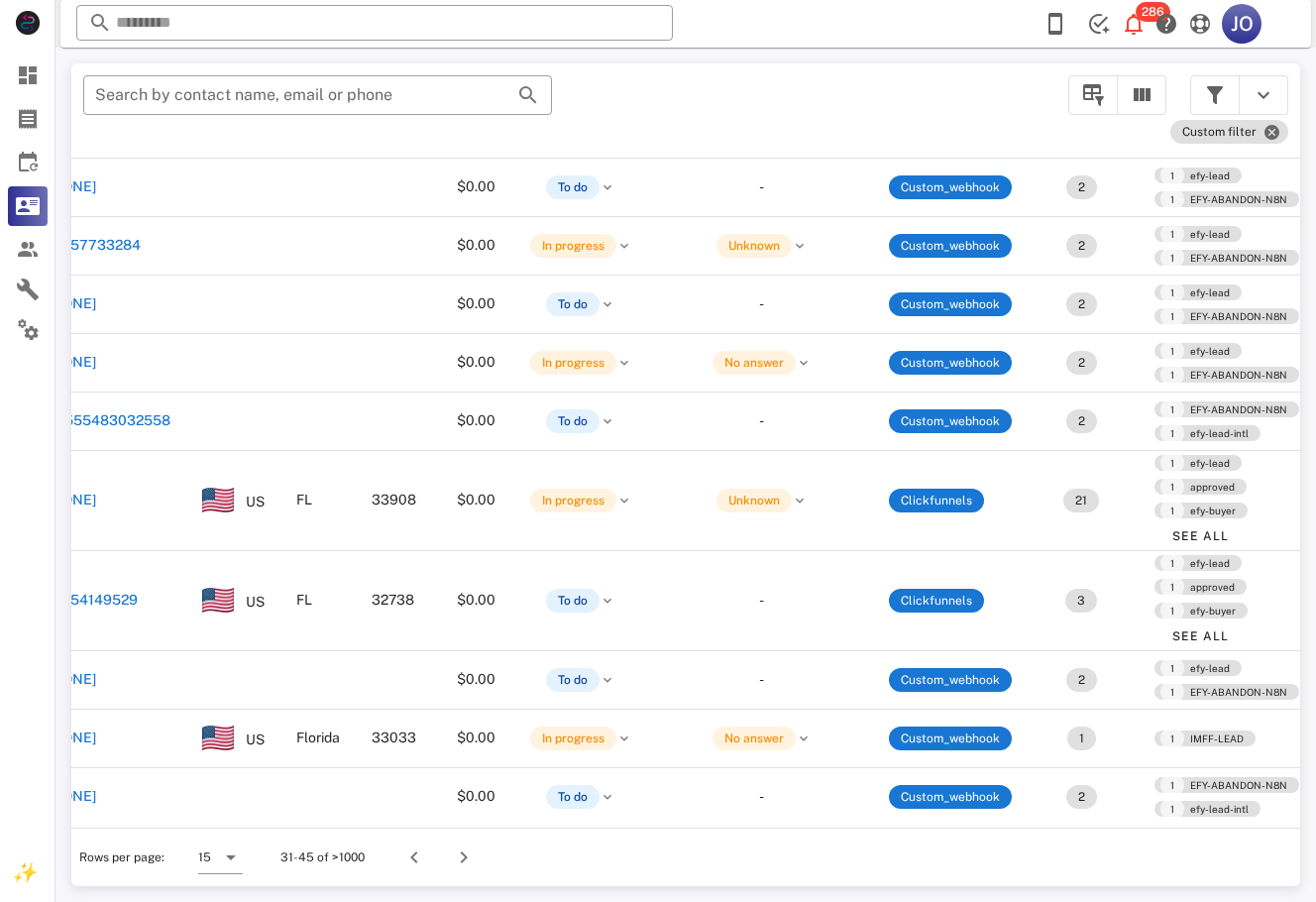 scroll, scrollTop: 370, scrollLeft: 0, axis: vertical 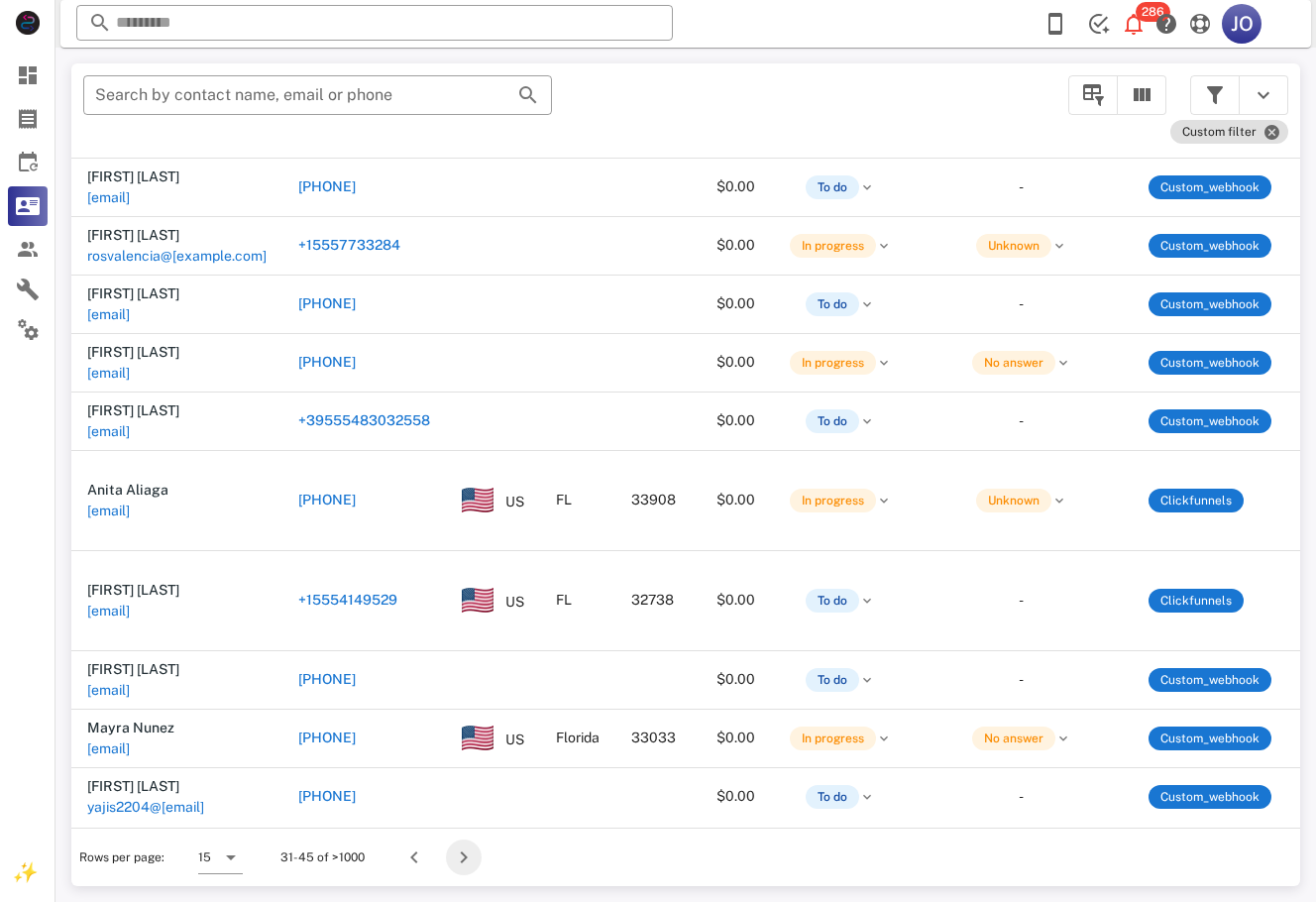 click at bounding box center [464, 857] 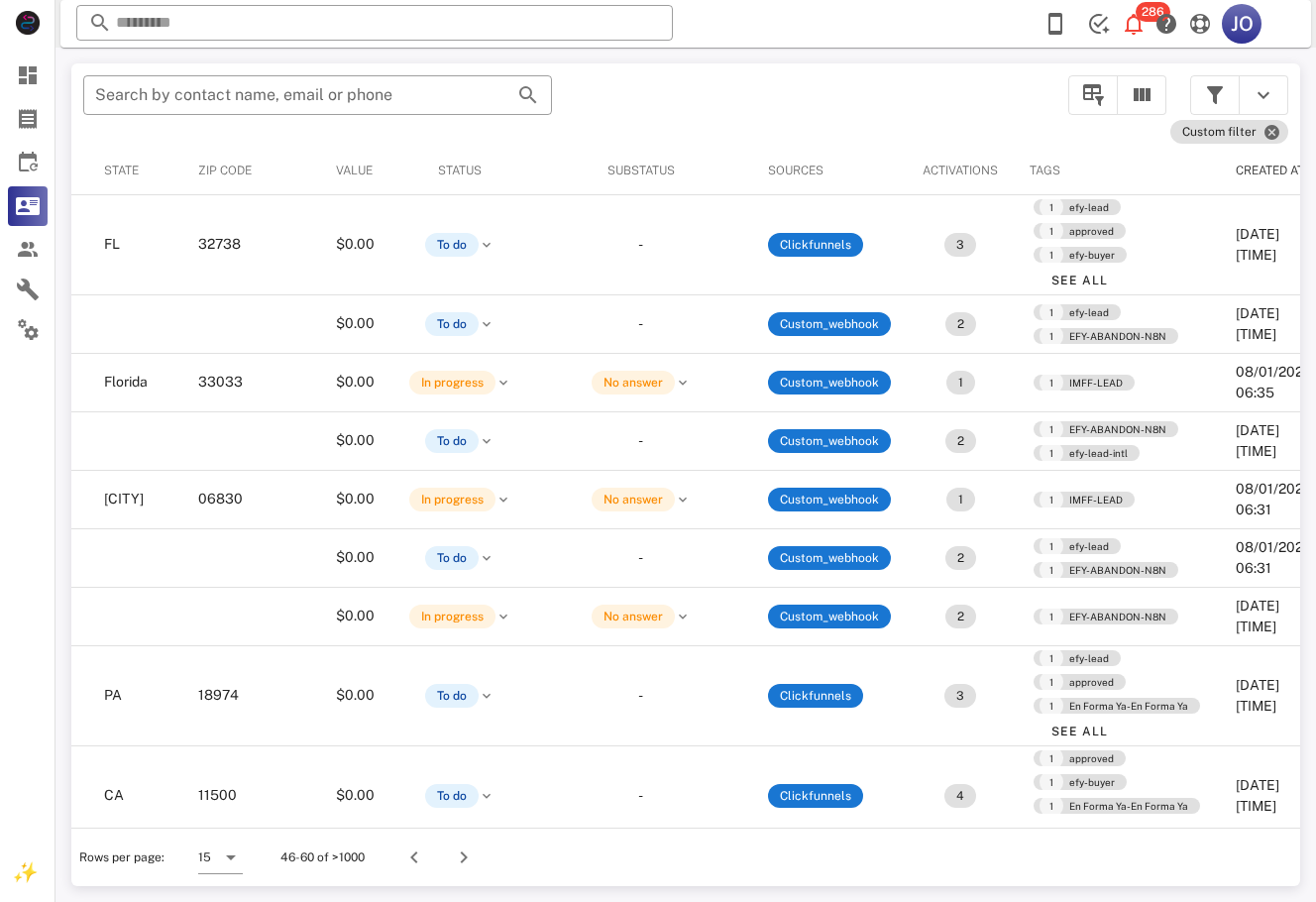 scroll, scrollTop: 0, scrollLeft: 0, axis: both 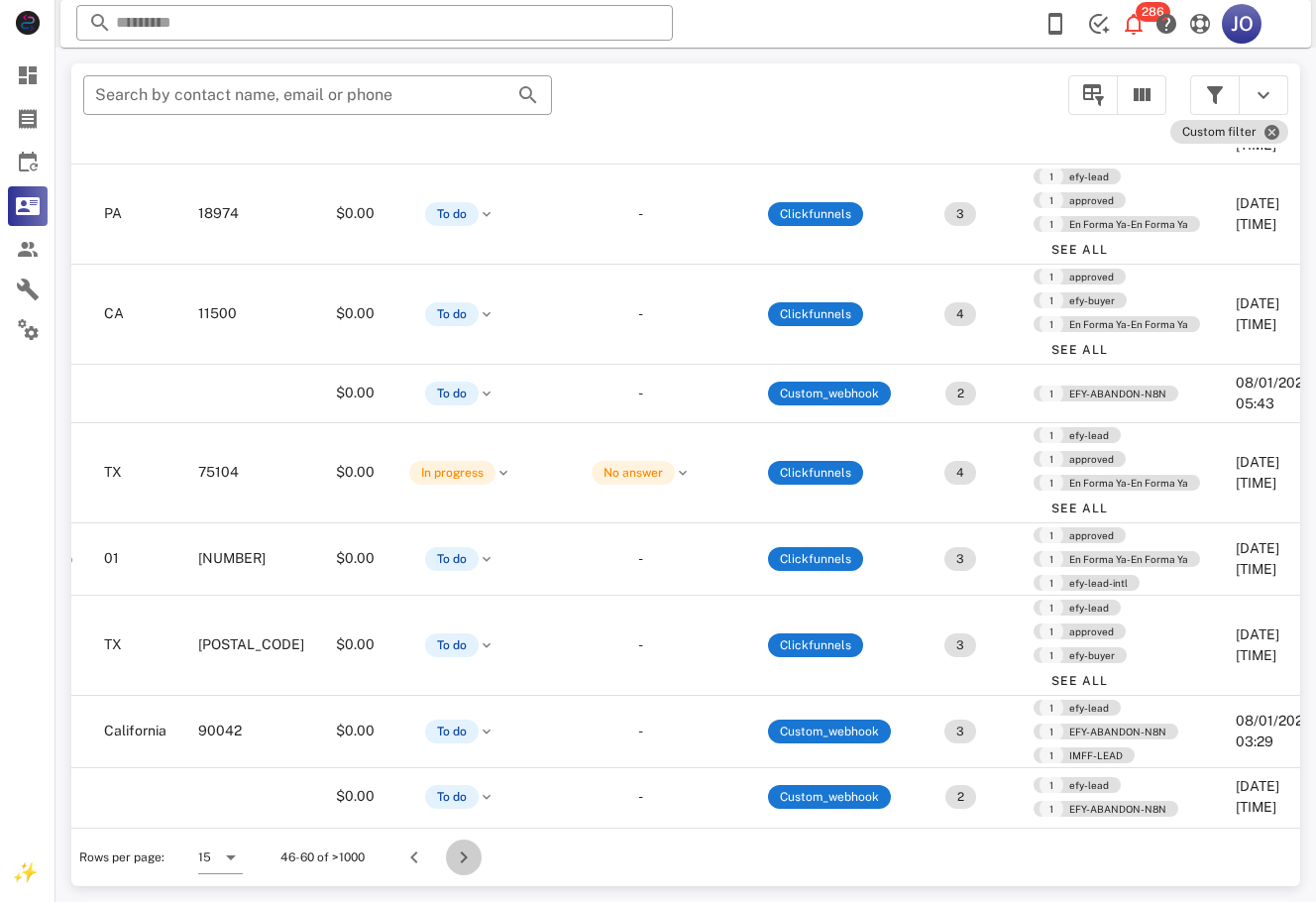 click at bounding box center (464, 857) 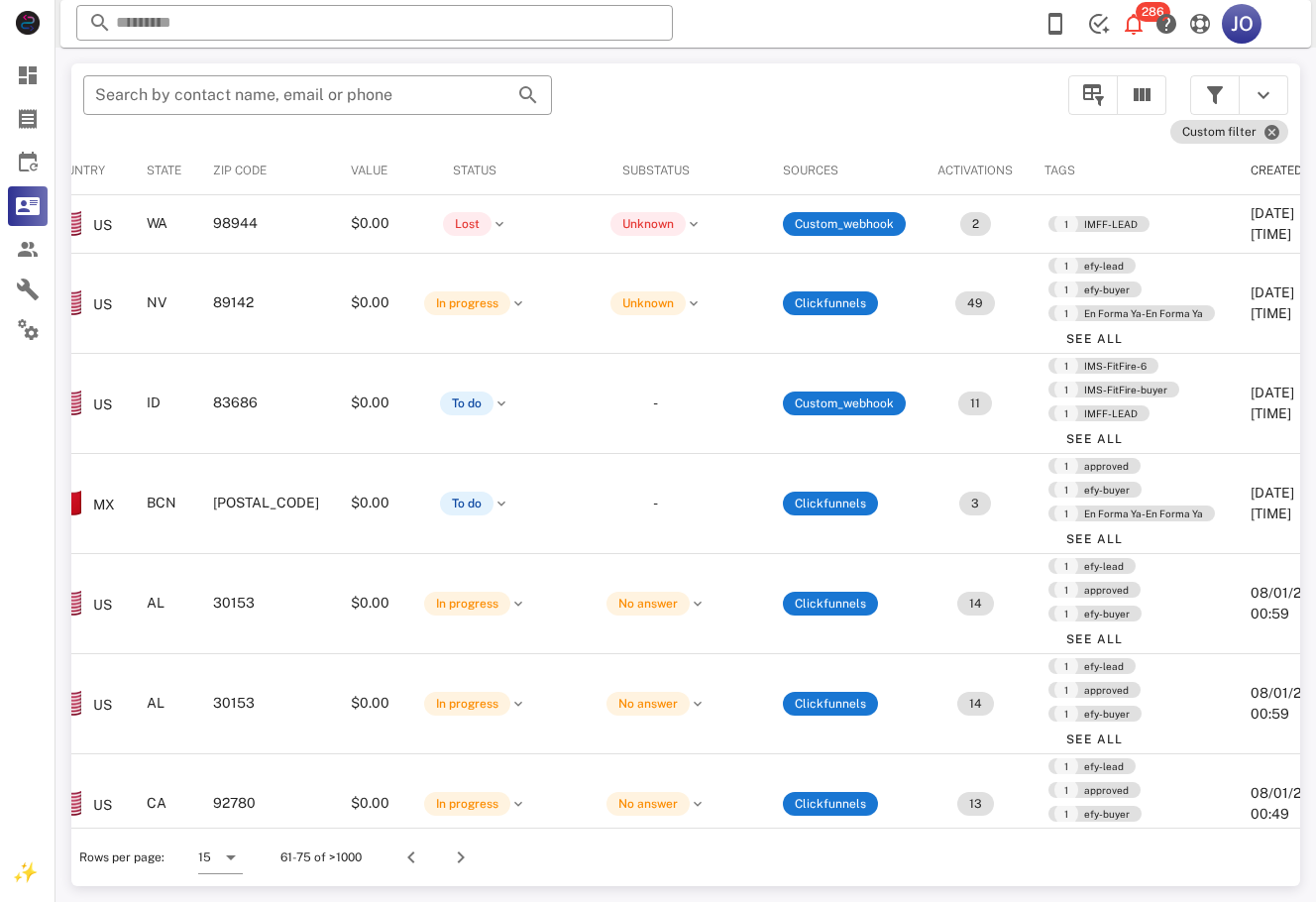 scroll, scrollTop: 0, scrollLeft: 447, axis: horizontal 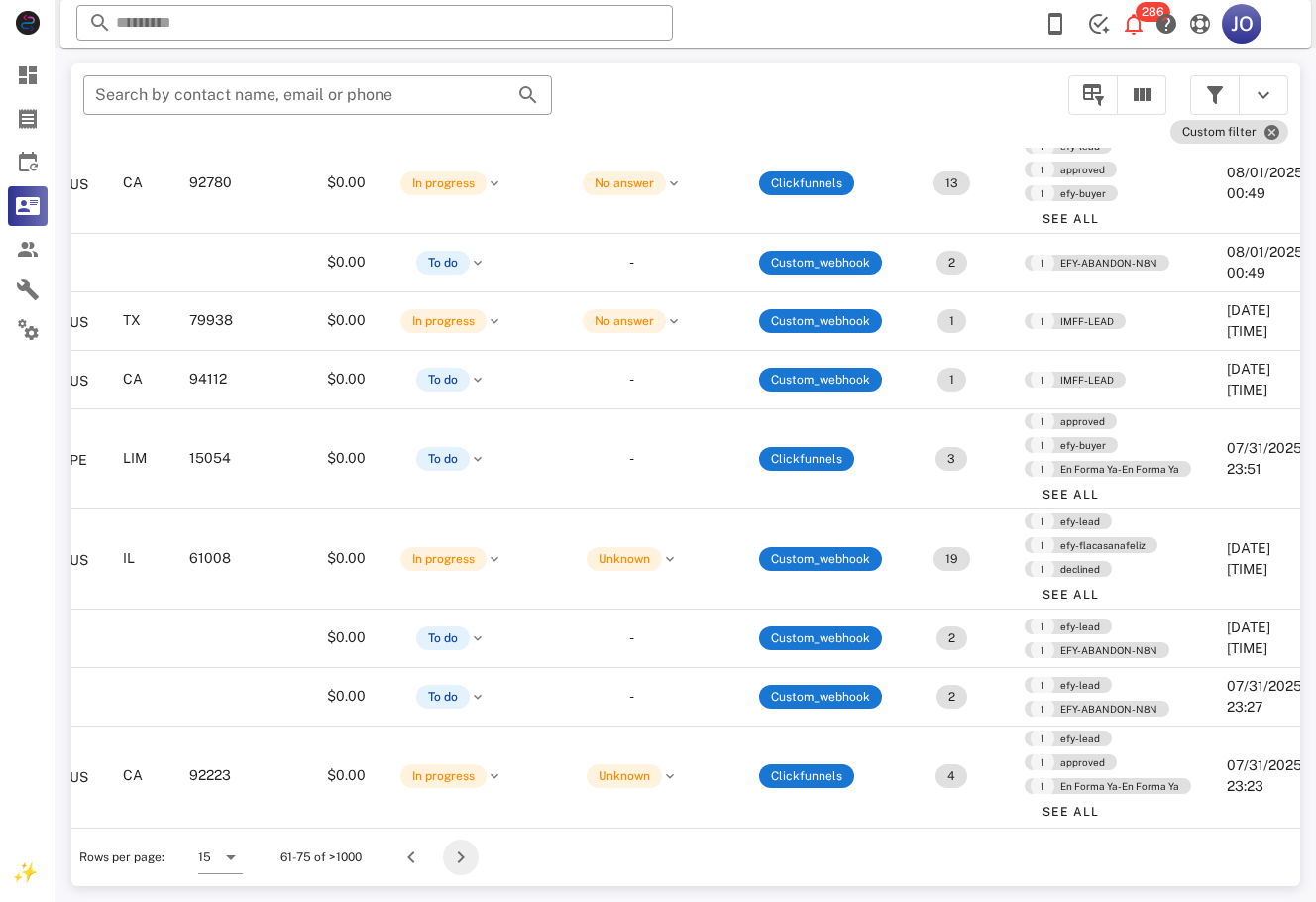 click at bounding box center [461, 857] 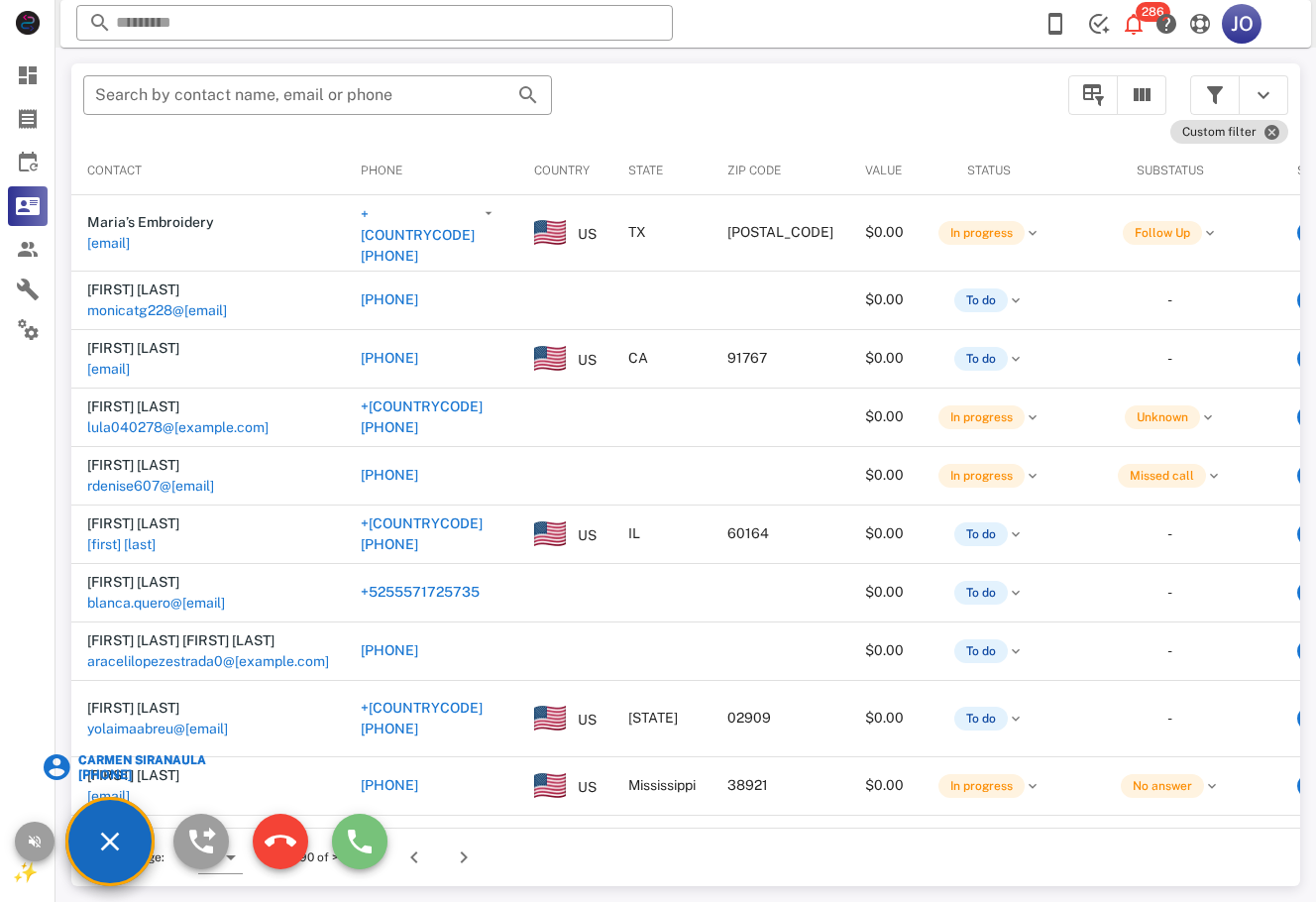 click at bounding box center [360, 842] 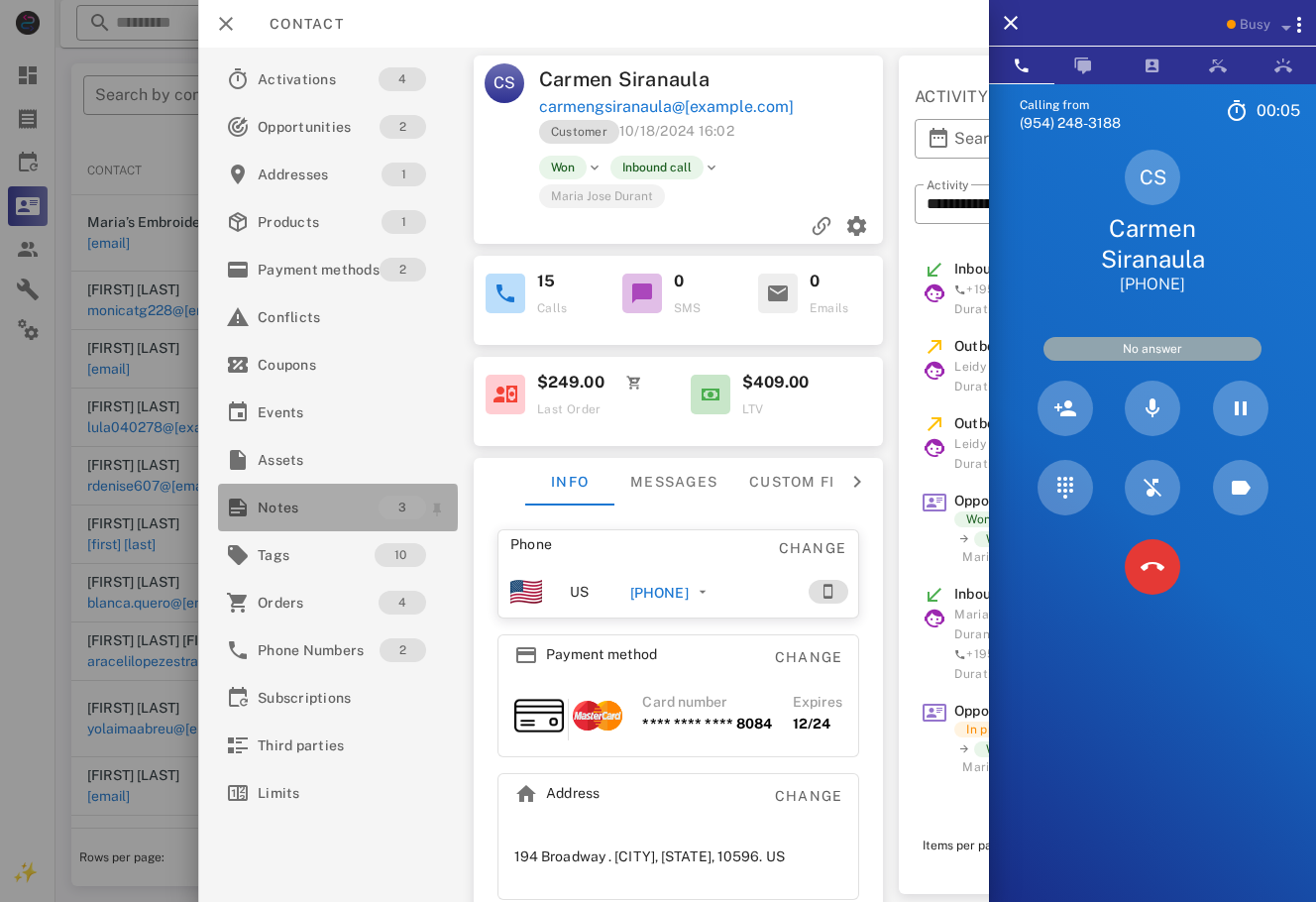 click on "Notes" at bounding box center (318, 507) 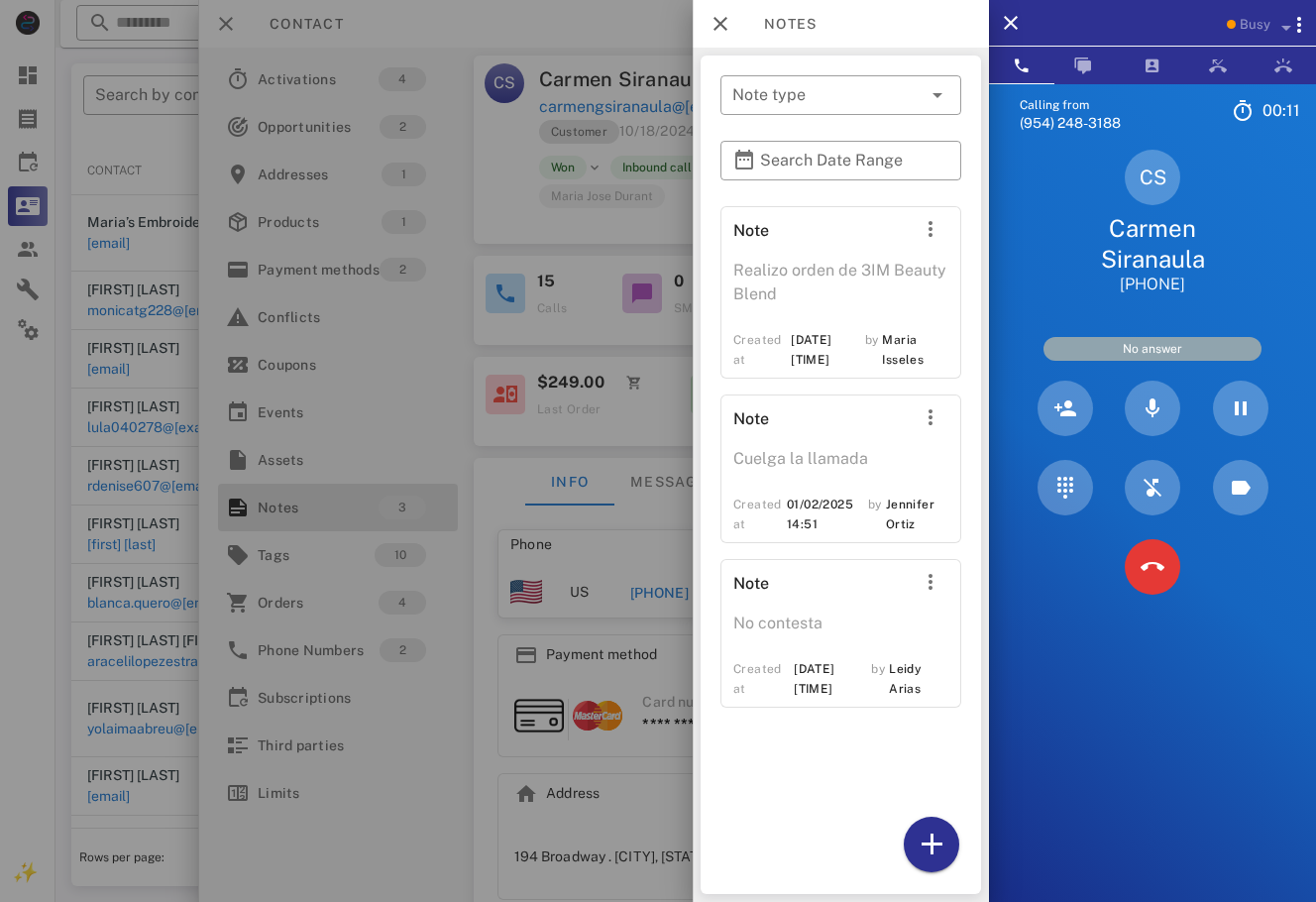 click at bounding box center (658, 451) 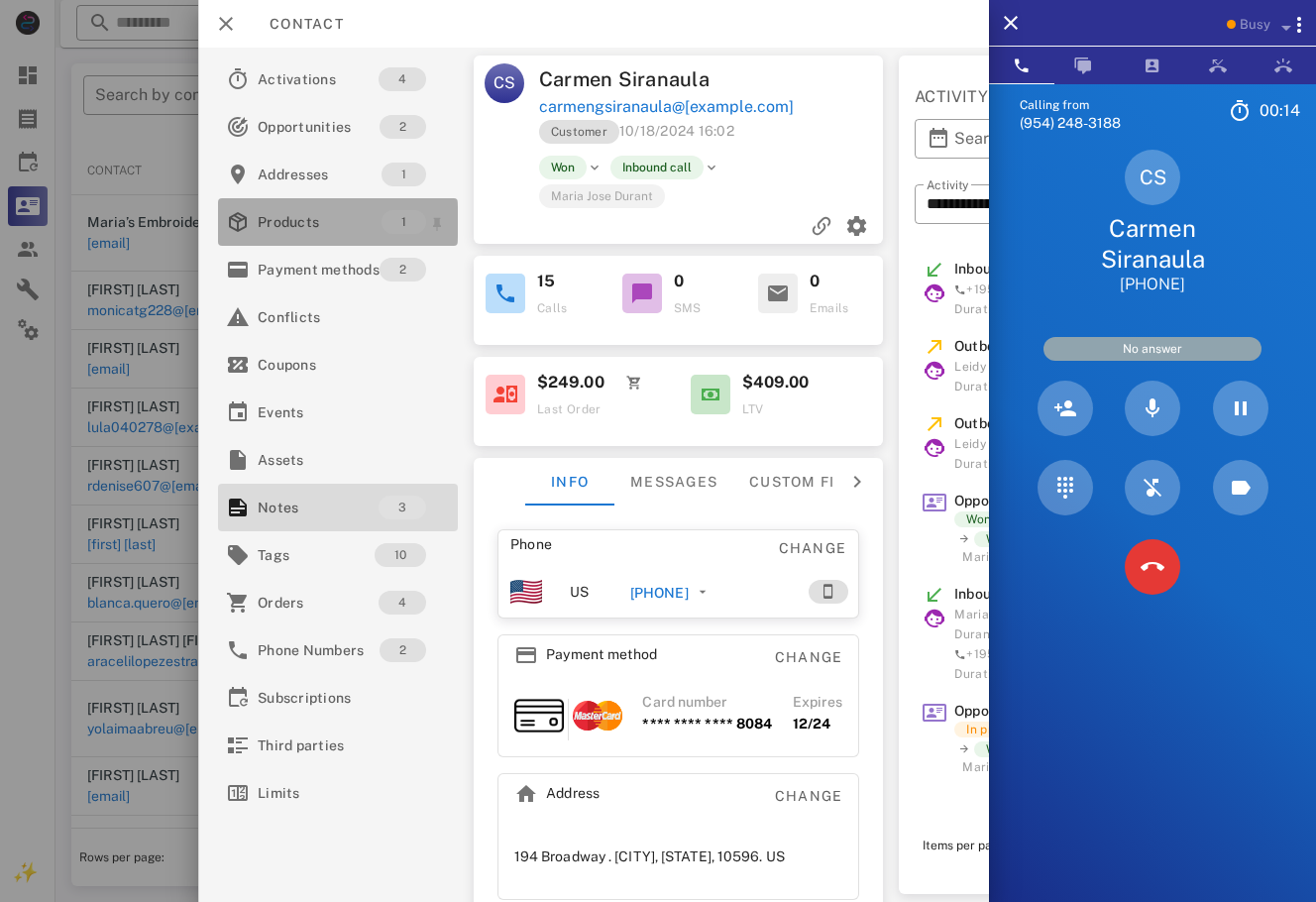click on "Products" at bounding box center (319, 222) 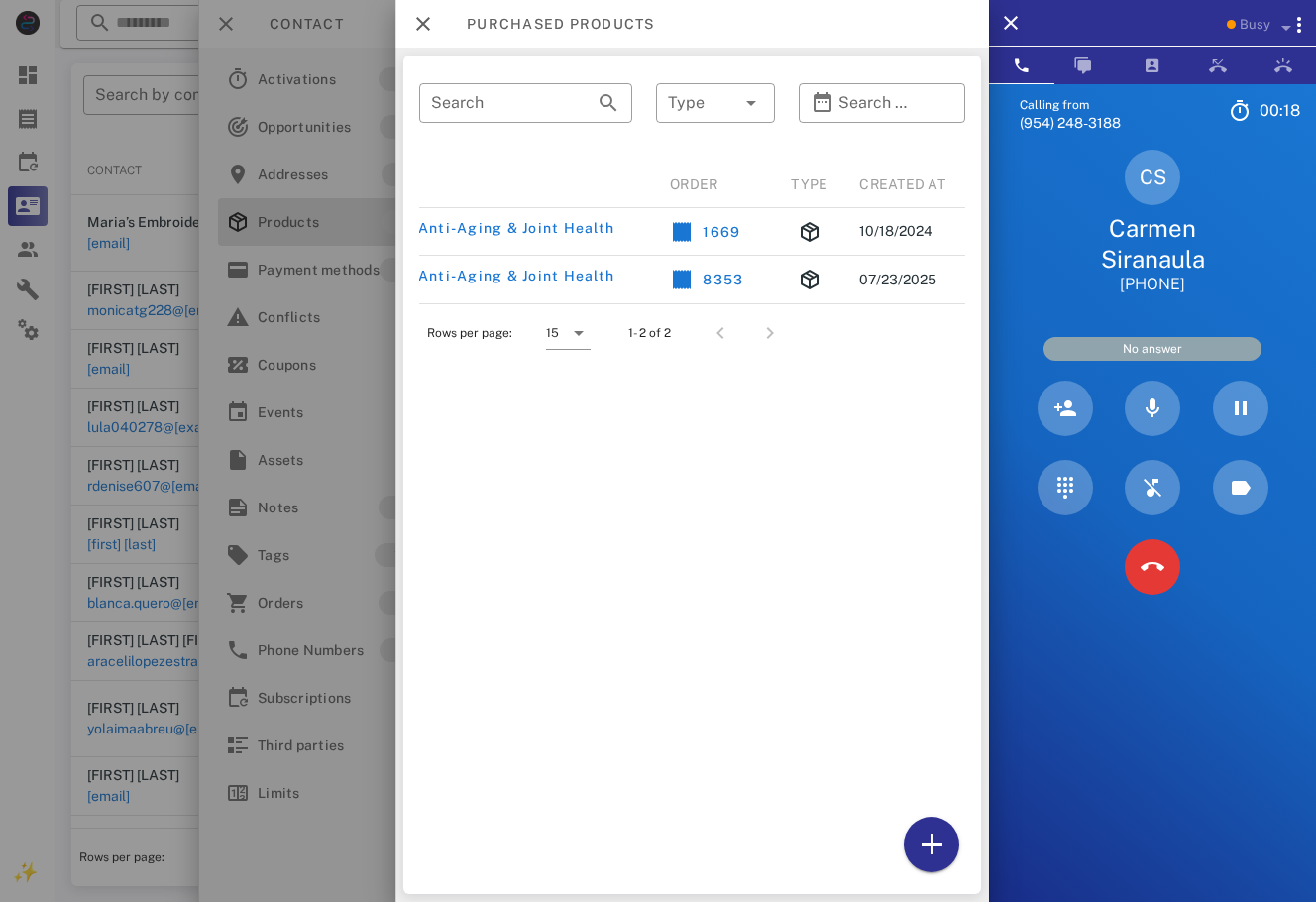 scroll, scrollTop: 0, scrollLeft: 0, axis: both 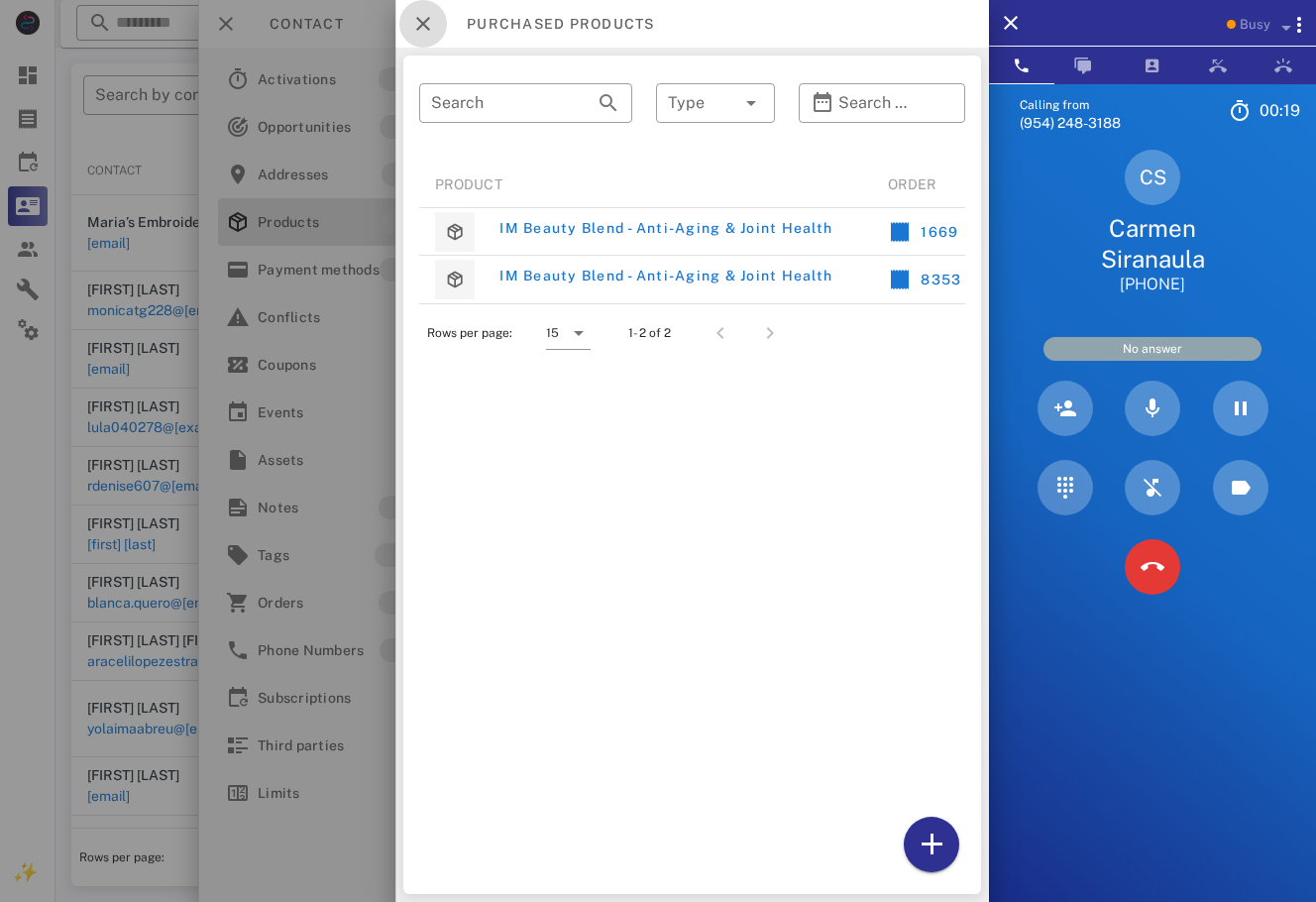 click at bounding box center (423, 24) 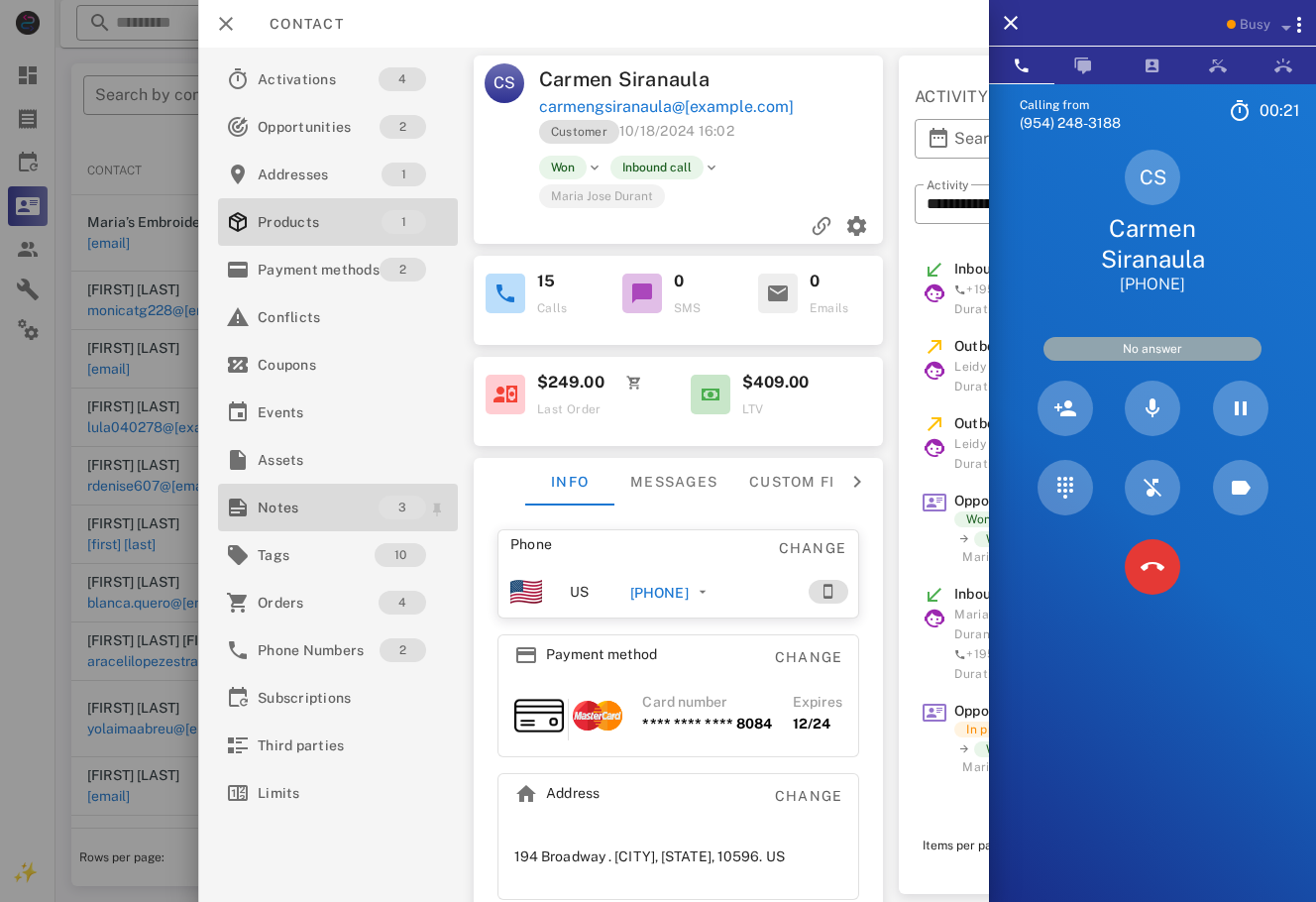 click on "Notes" at bounding box center [318, 507] 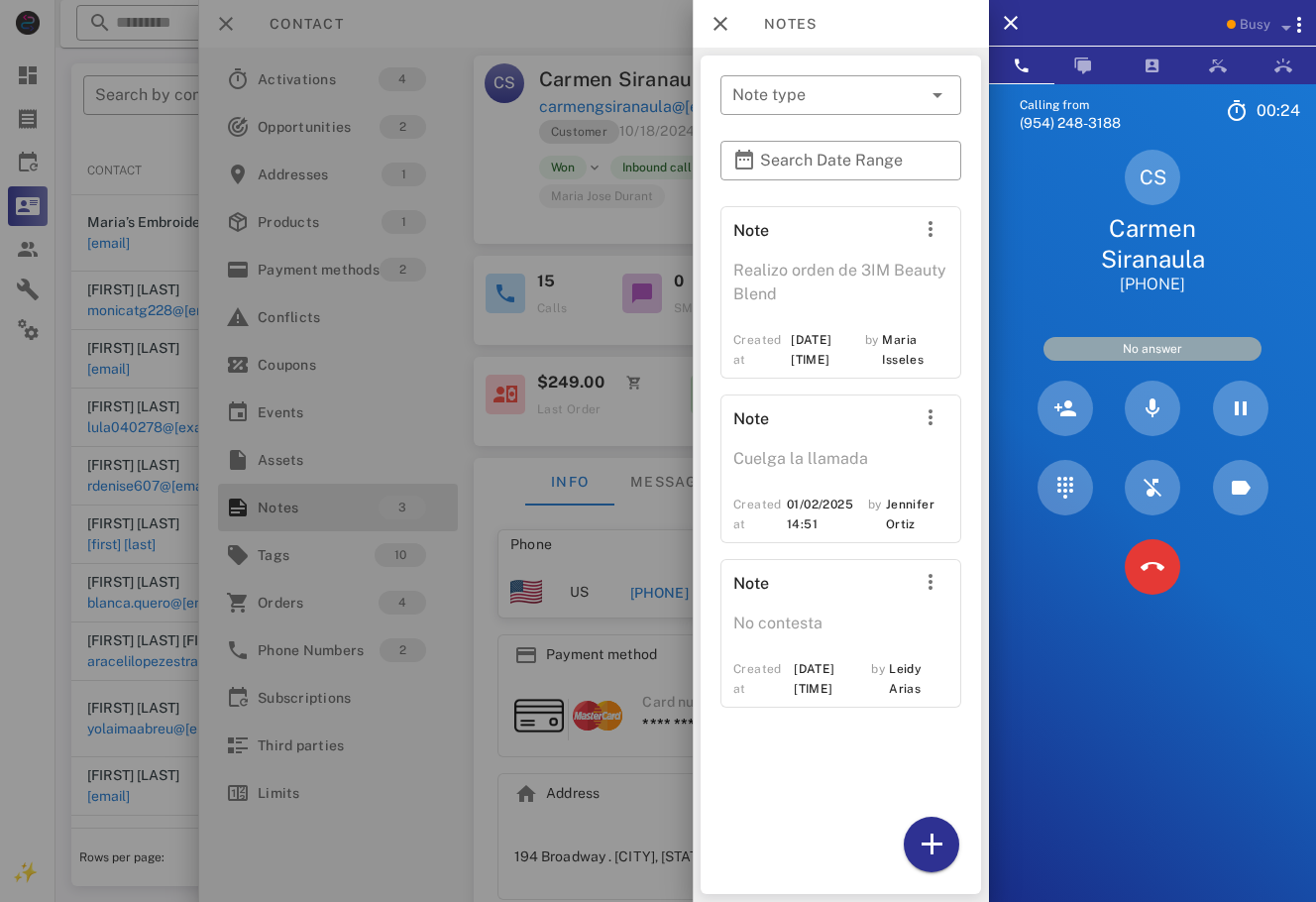 click at bounding box center (658, 451) 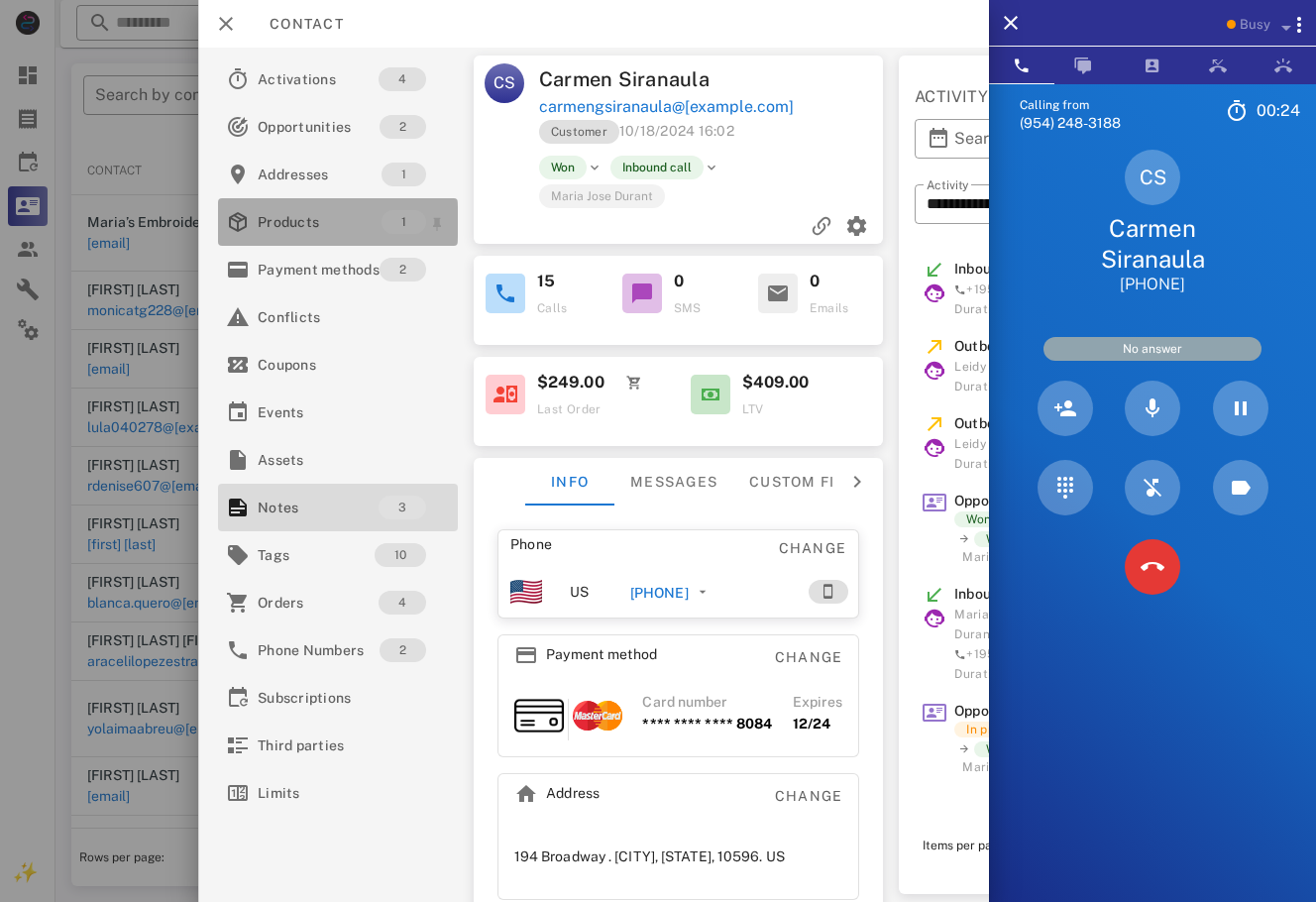 click on "Products" at bounding box center [319, 222] 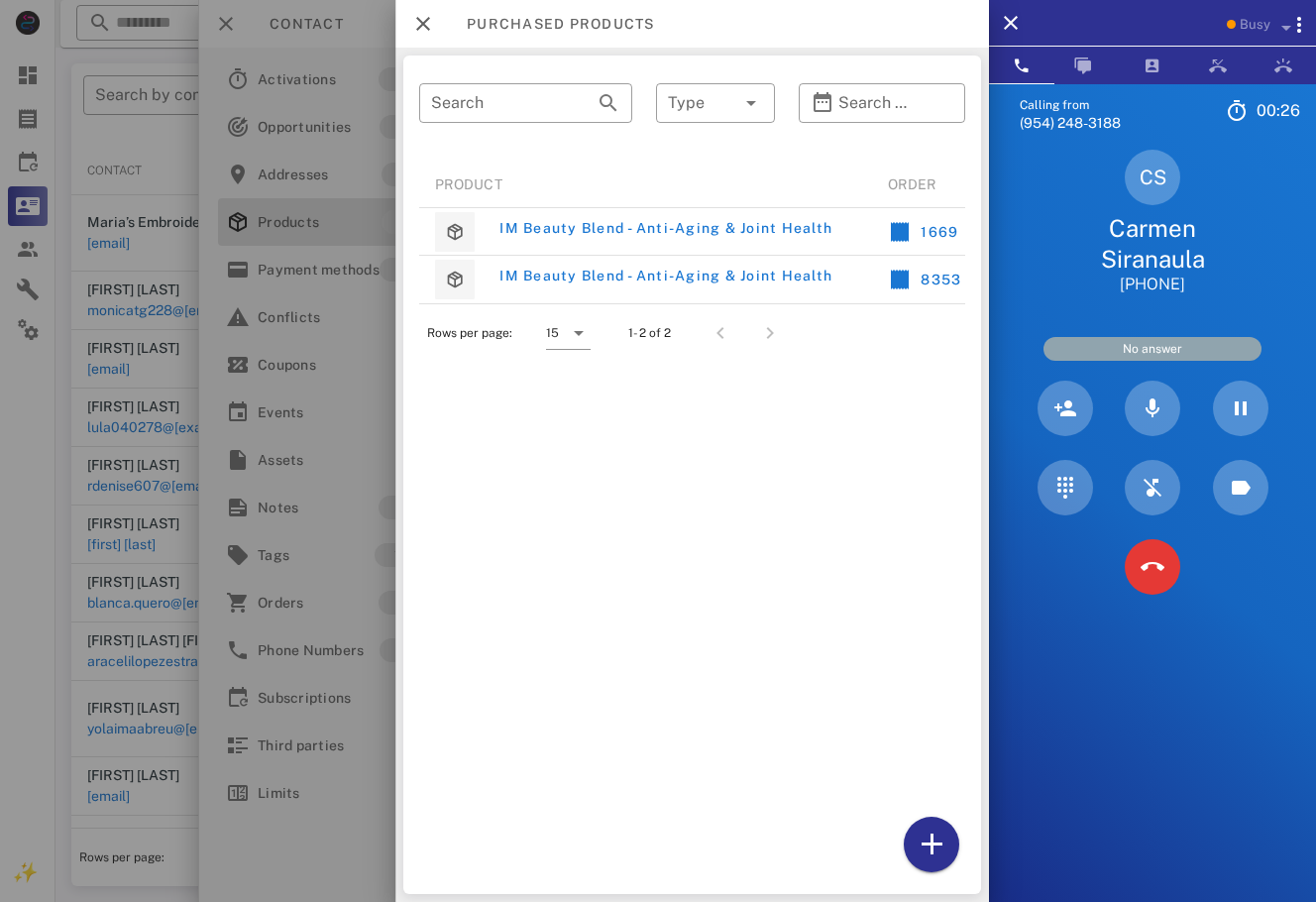 scroll, scrollTop: 0, scrollLeft: 244, axis: horizontal 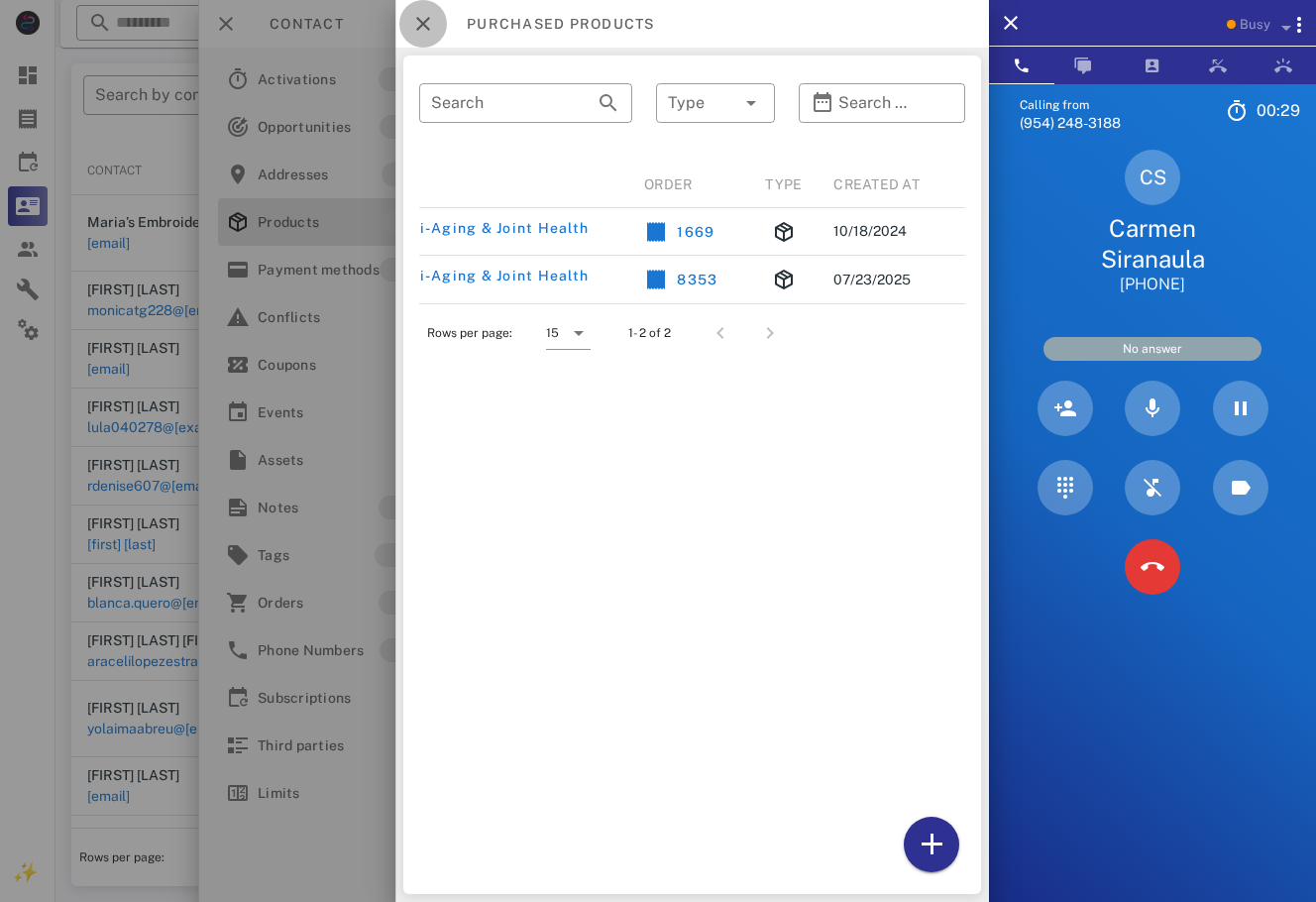click at bounding box center (423, 24) 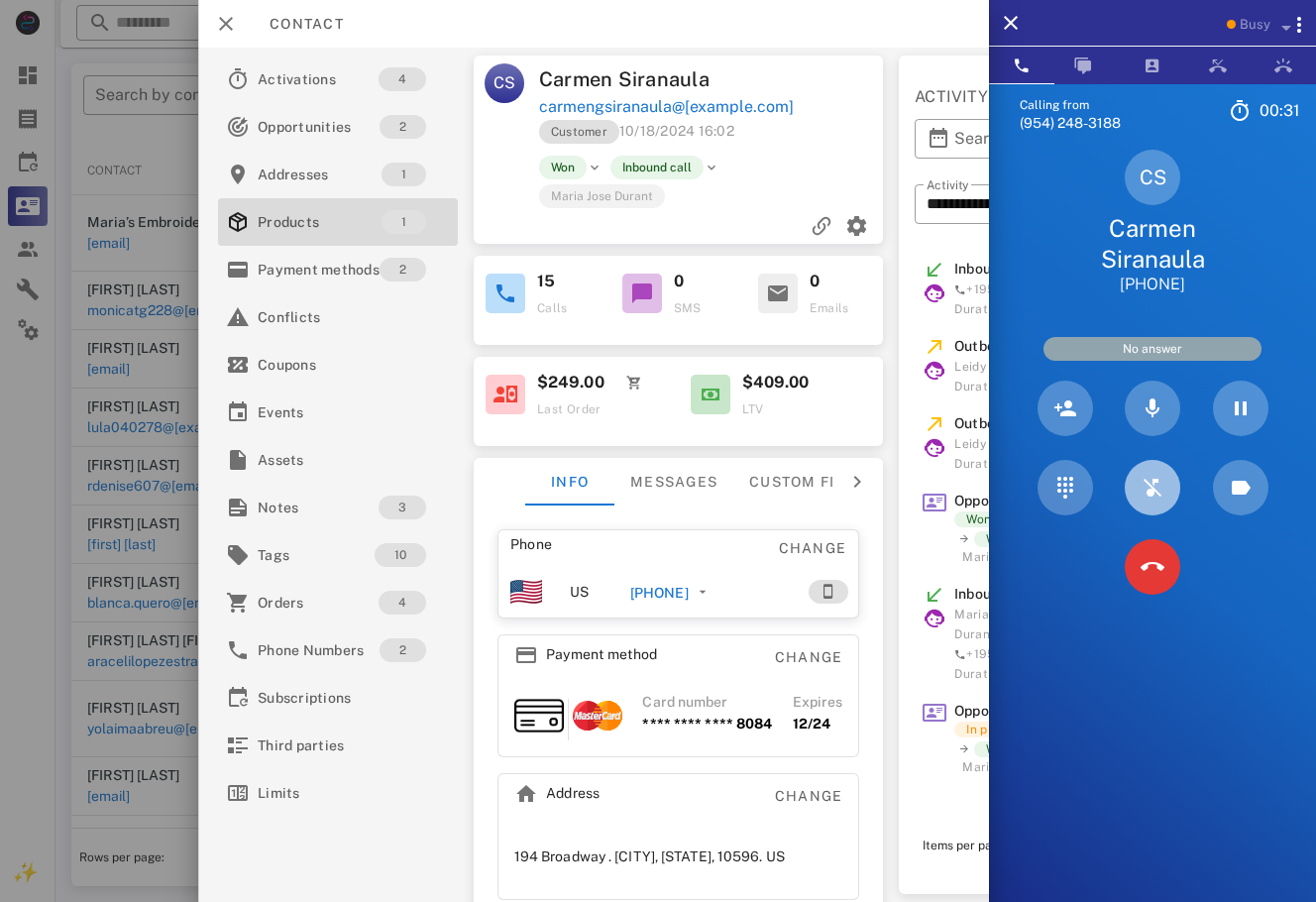 click at bounding box center (1152, 488) 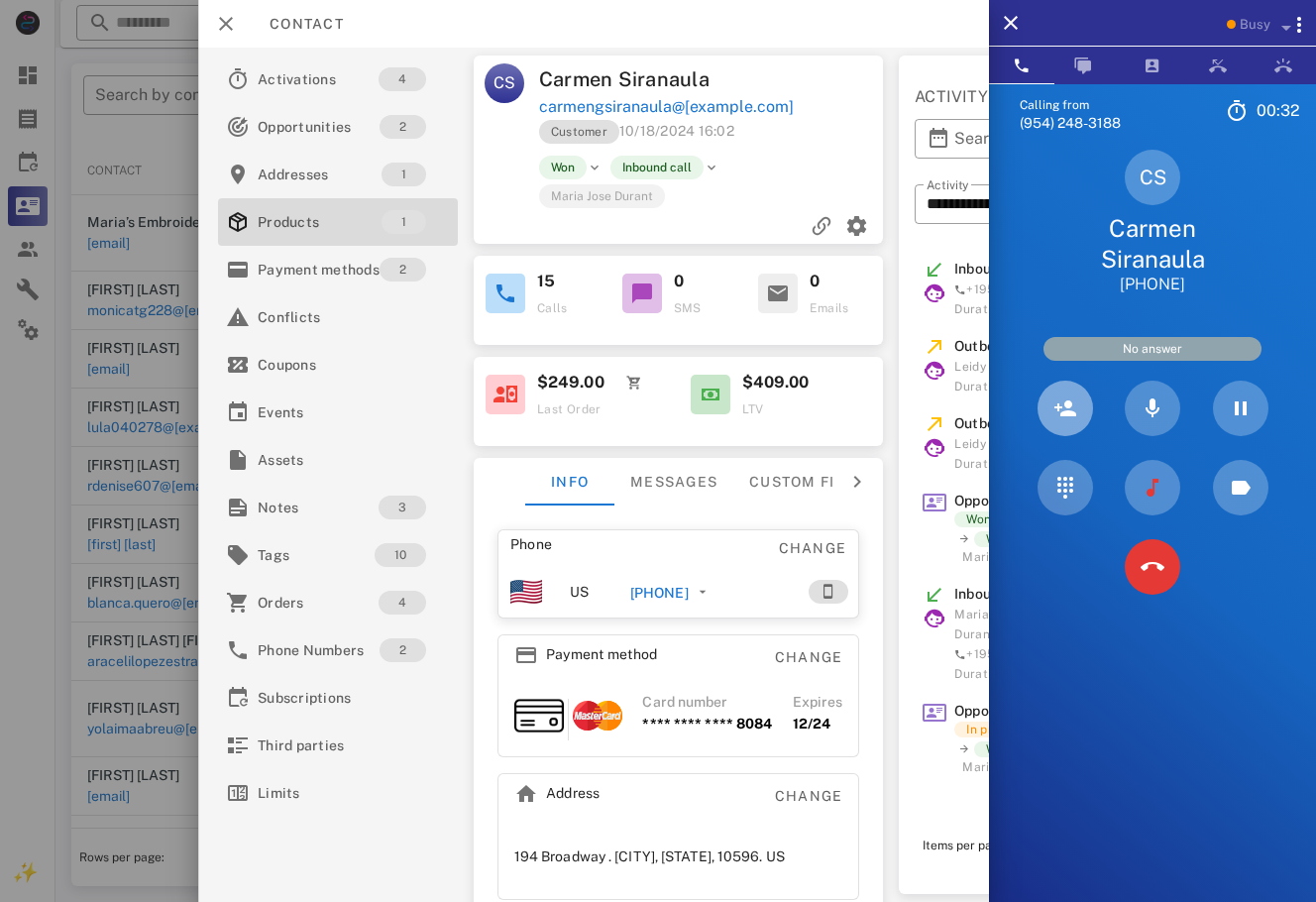 click at bounding box center (1065, 408) 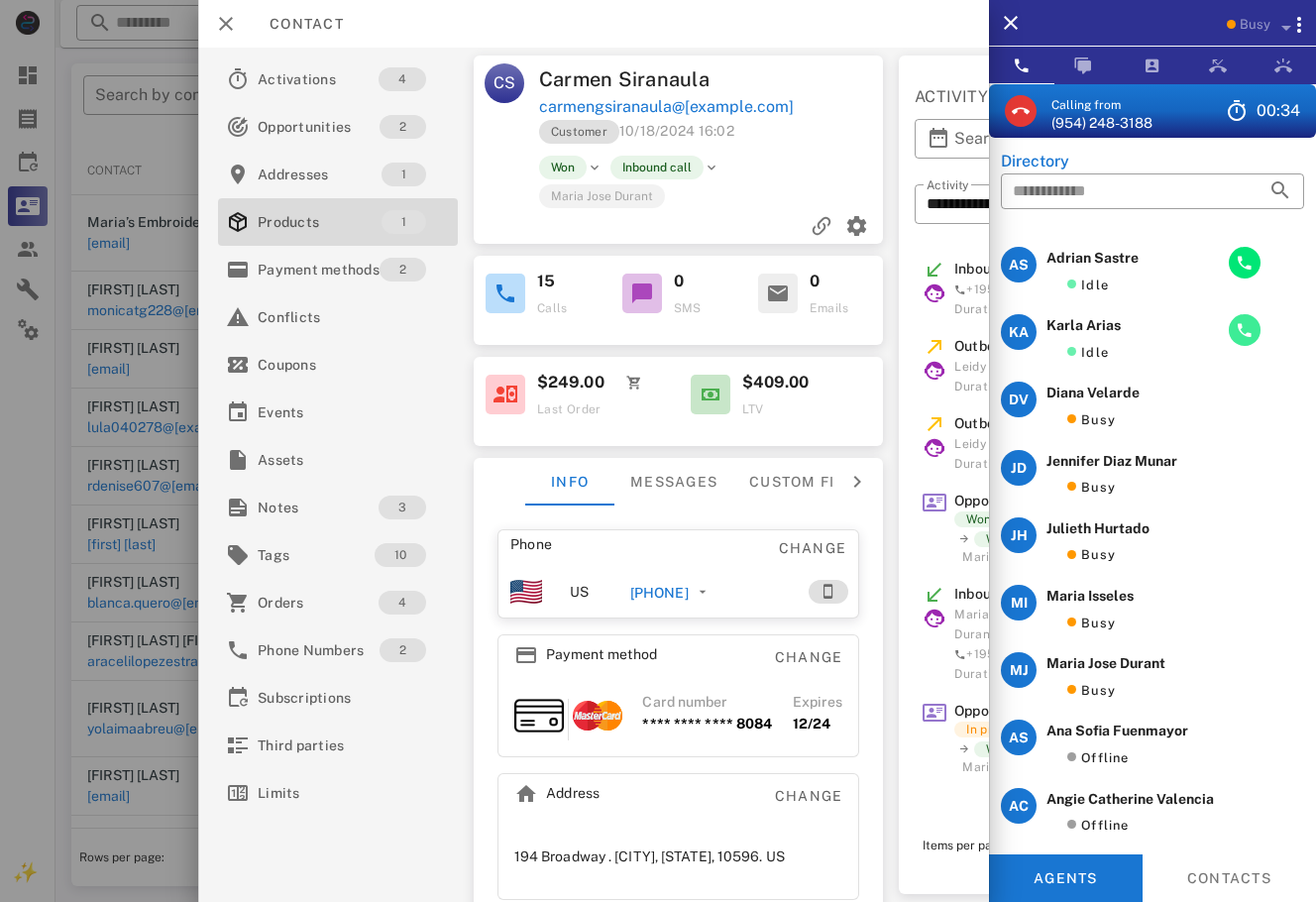 click at bounding box center [1245, 330] 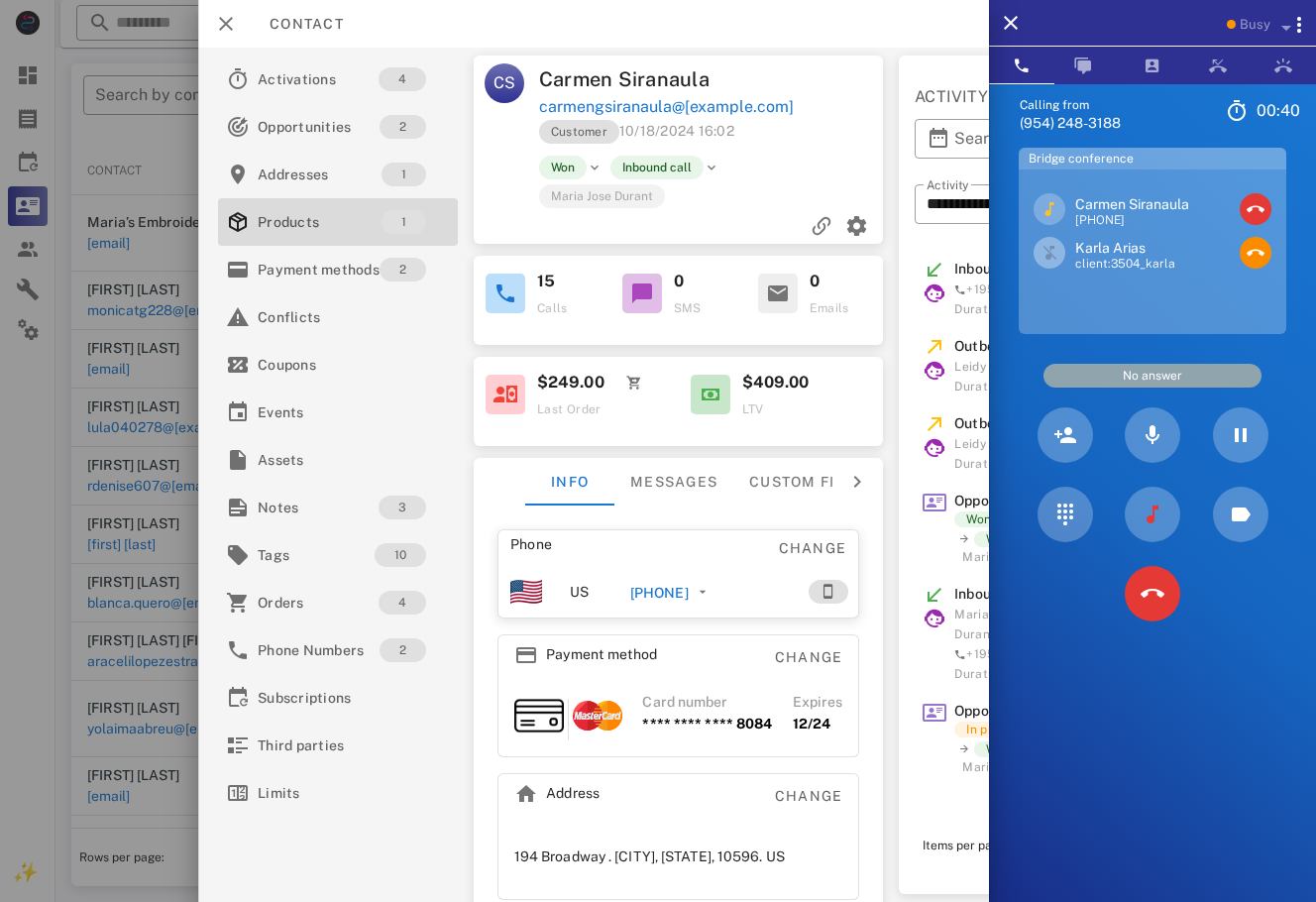 click on "Calling from [PHONE]" at bounding box center (1152, 534) 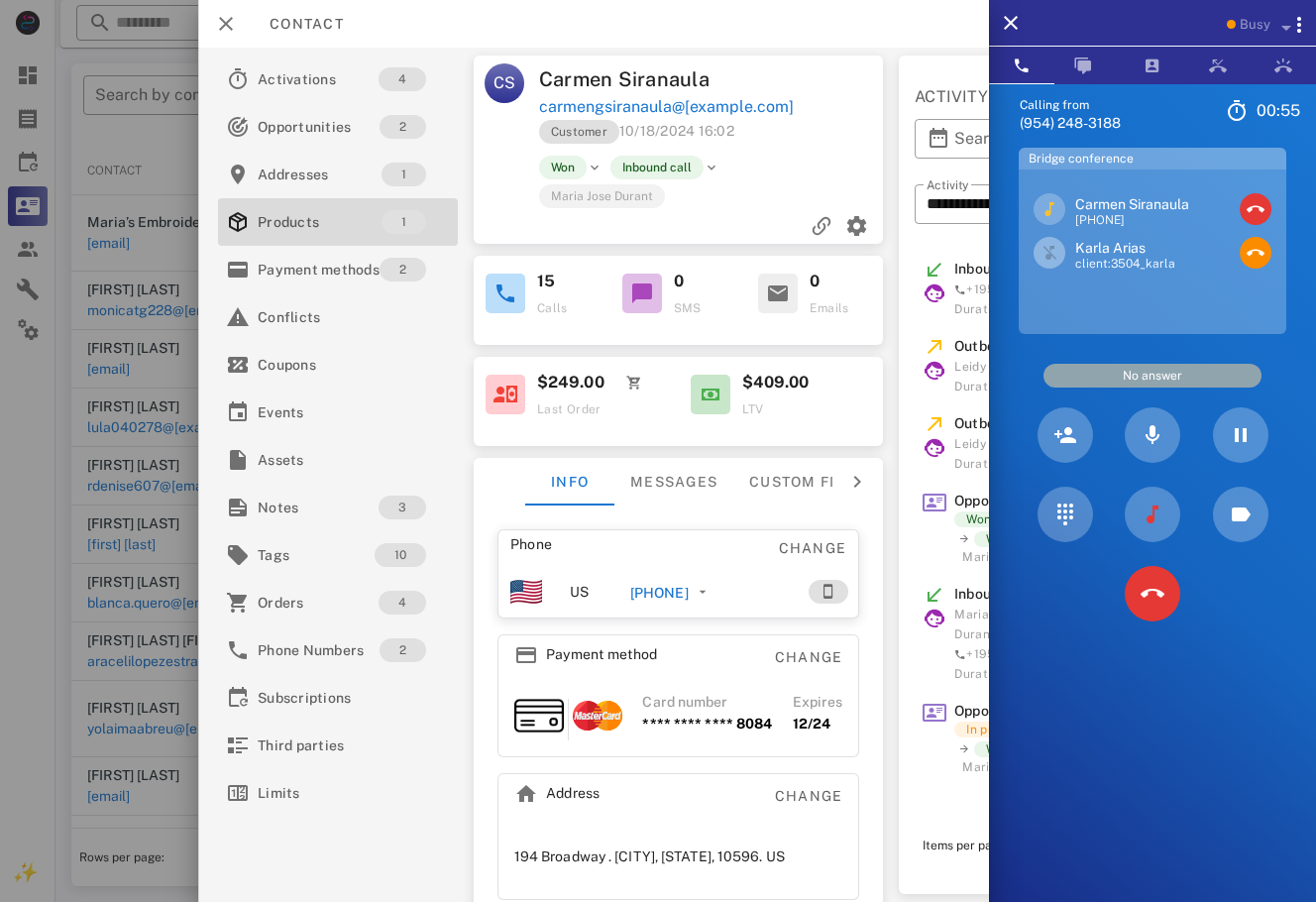 click on "Calling from [PHONE]" at bounding box center [1152, 534] 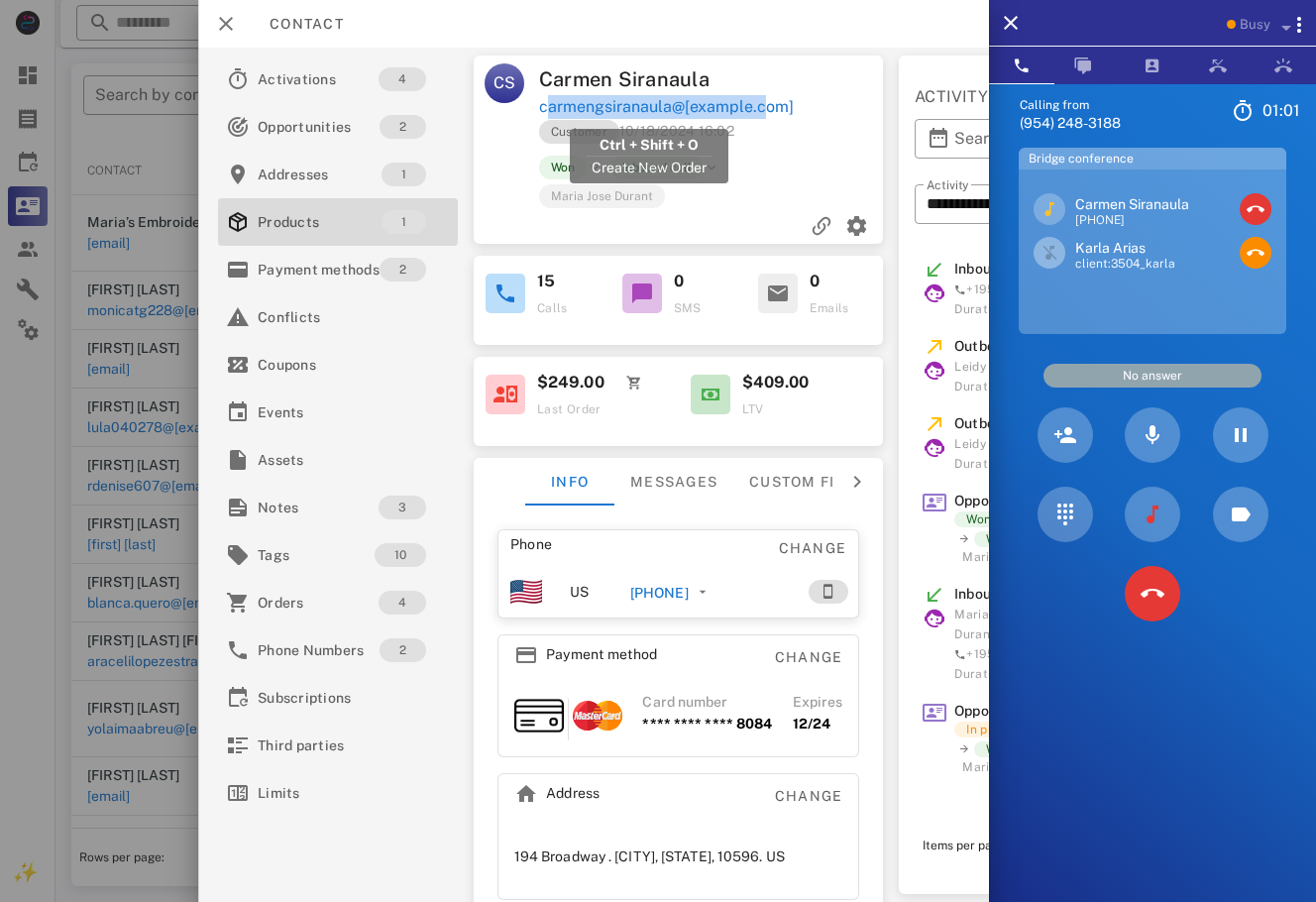 drag, startPoint x: 758, startPoint y: 111, endPoint x: 542, endPoint y: 111, distance: 216 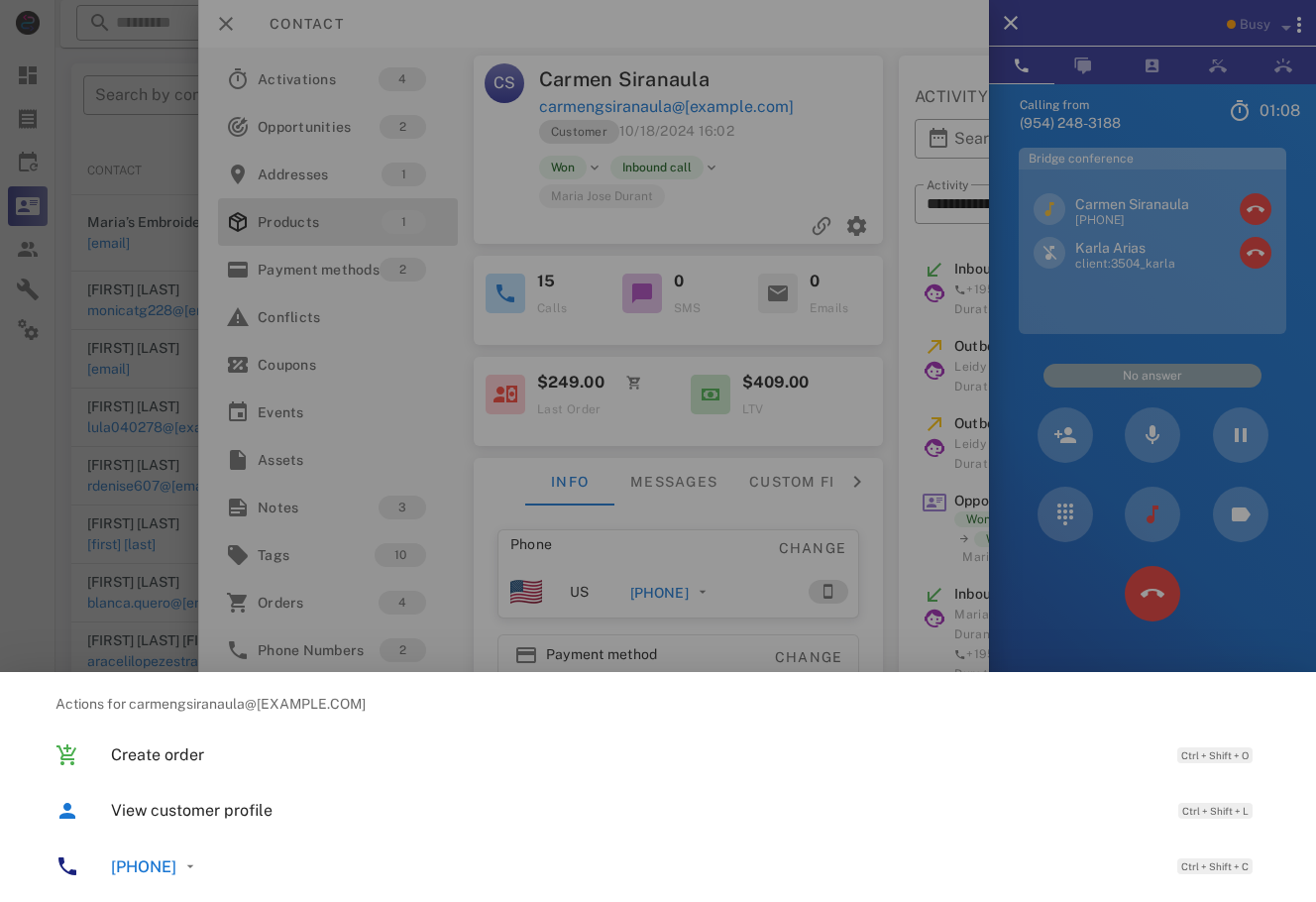 click at bounding box center (658, 451) 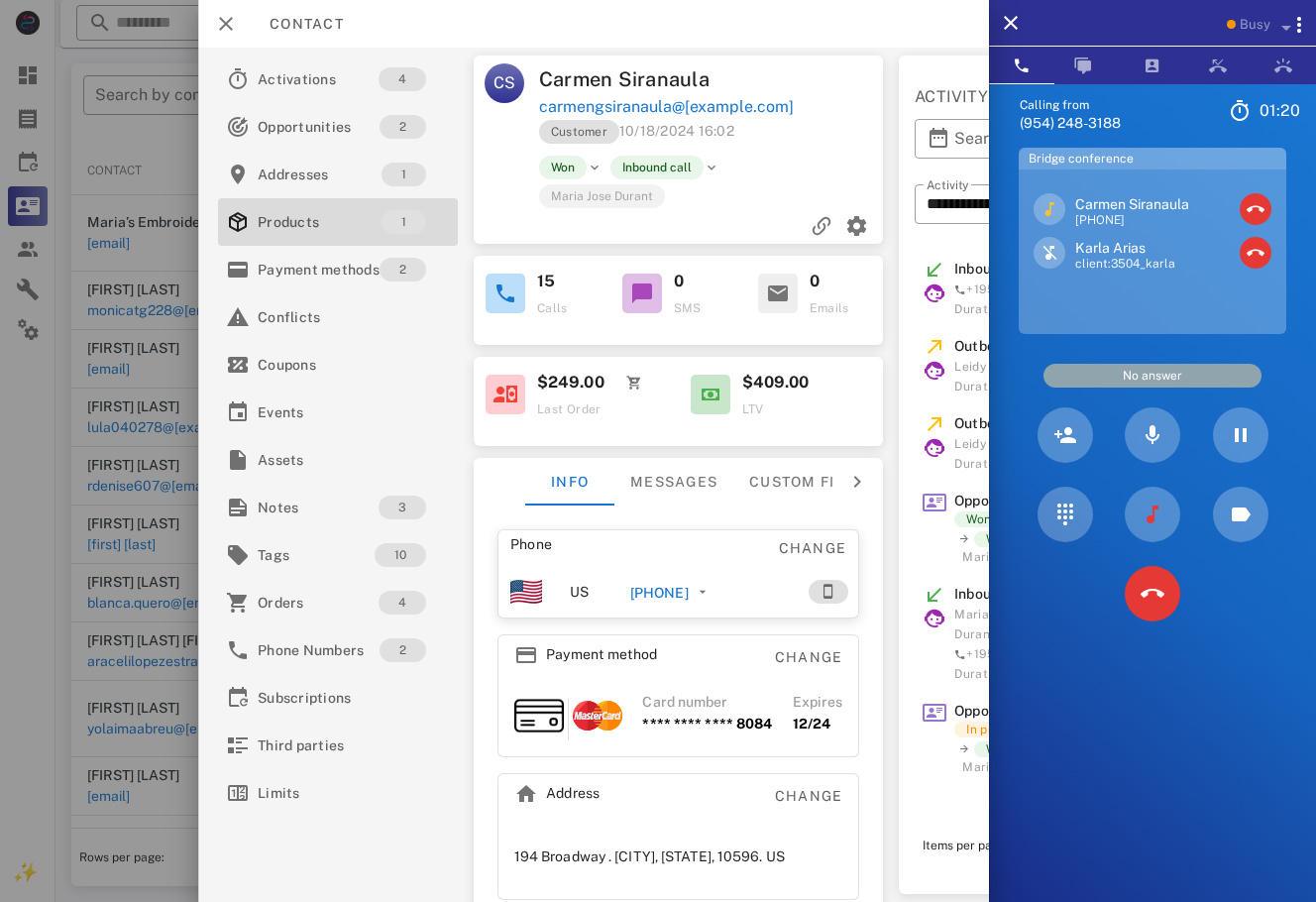click on "[FIRST] [LAST]   +15554372520  [FIRST] [LAST]  client:3504_[FIRST]" at bounding box center [1152, 252] 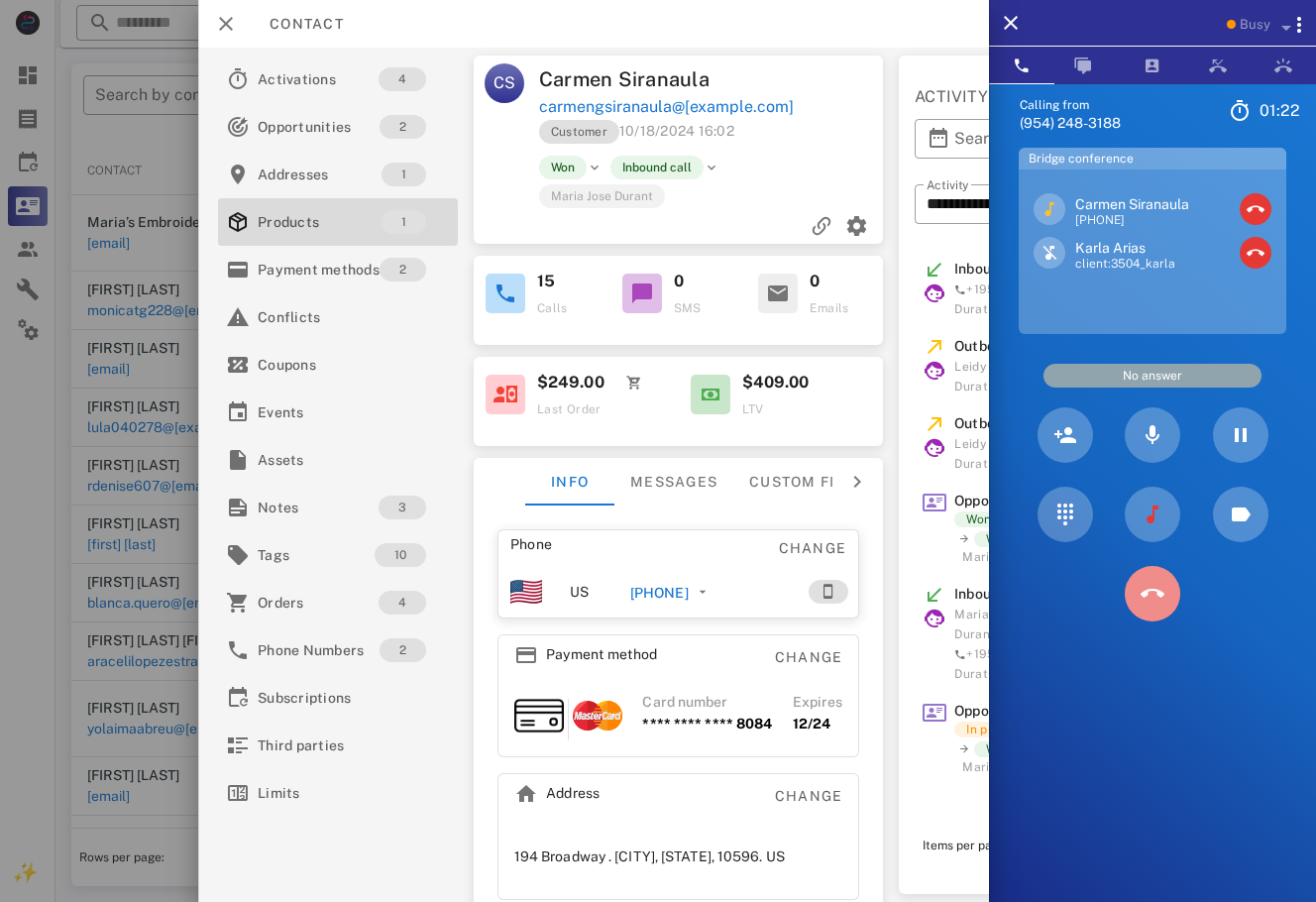 click at bounding box center [1152, 594] 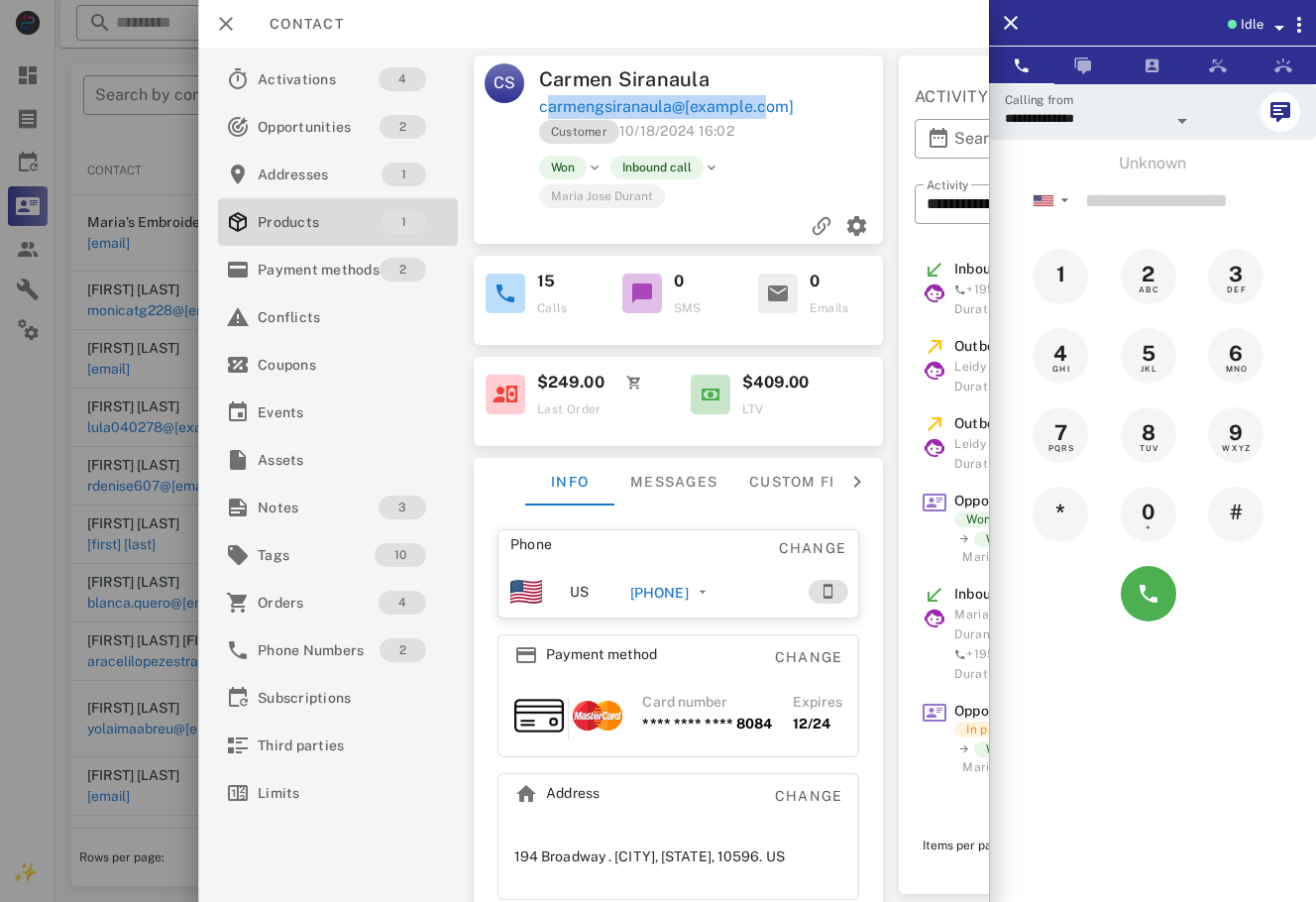 drag, startPoint x: 541, startPoint y: 106, endPoint x: 772, endPoint y: 103, distance: 231.01948 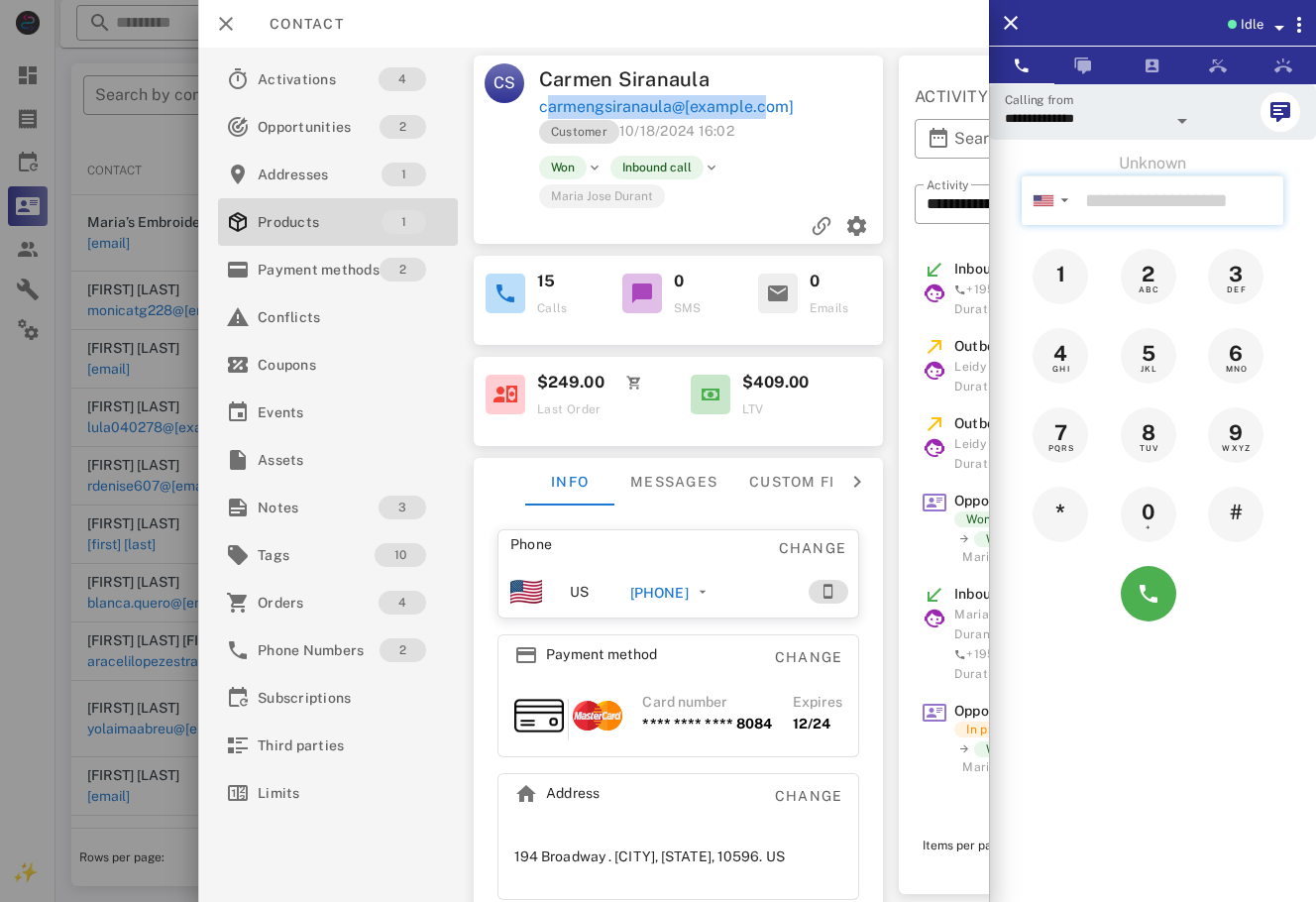click at bounding box center [1180, 200] 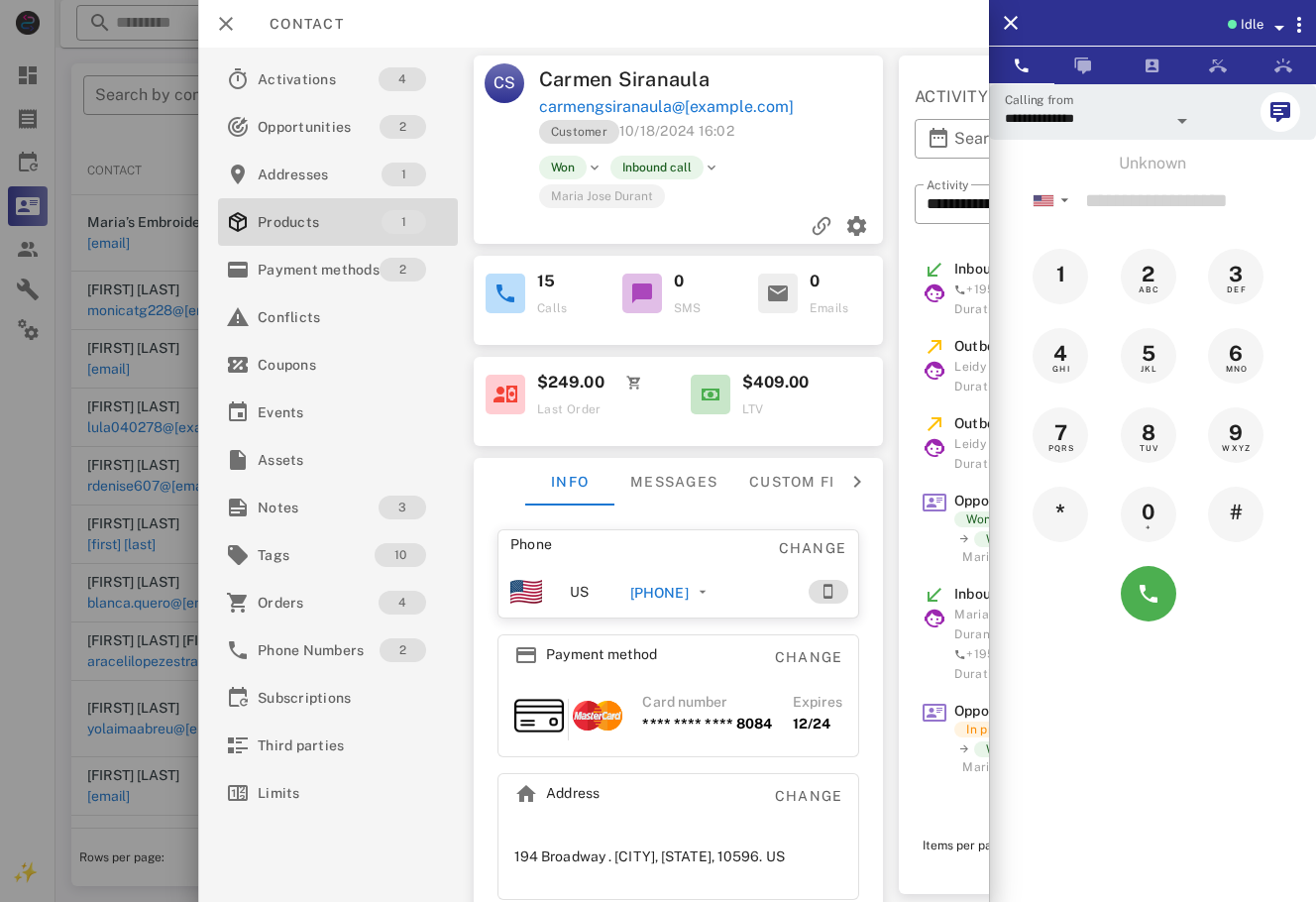 drag, startPoint x: 130, startPoint y: 406, endPoint x: 51, endPoint y: 237, distance: 186.55294 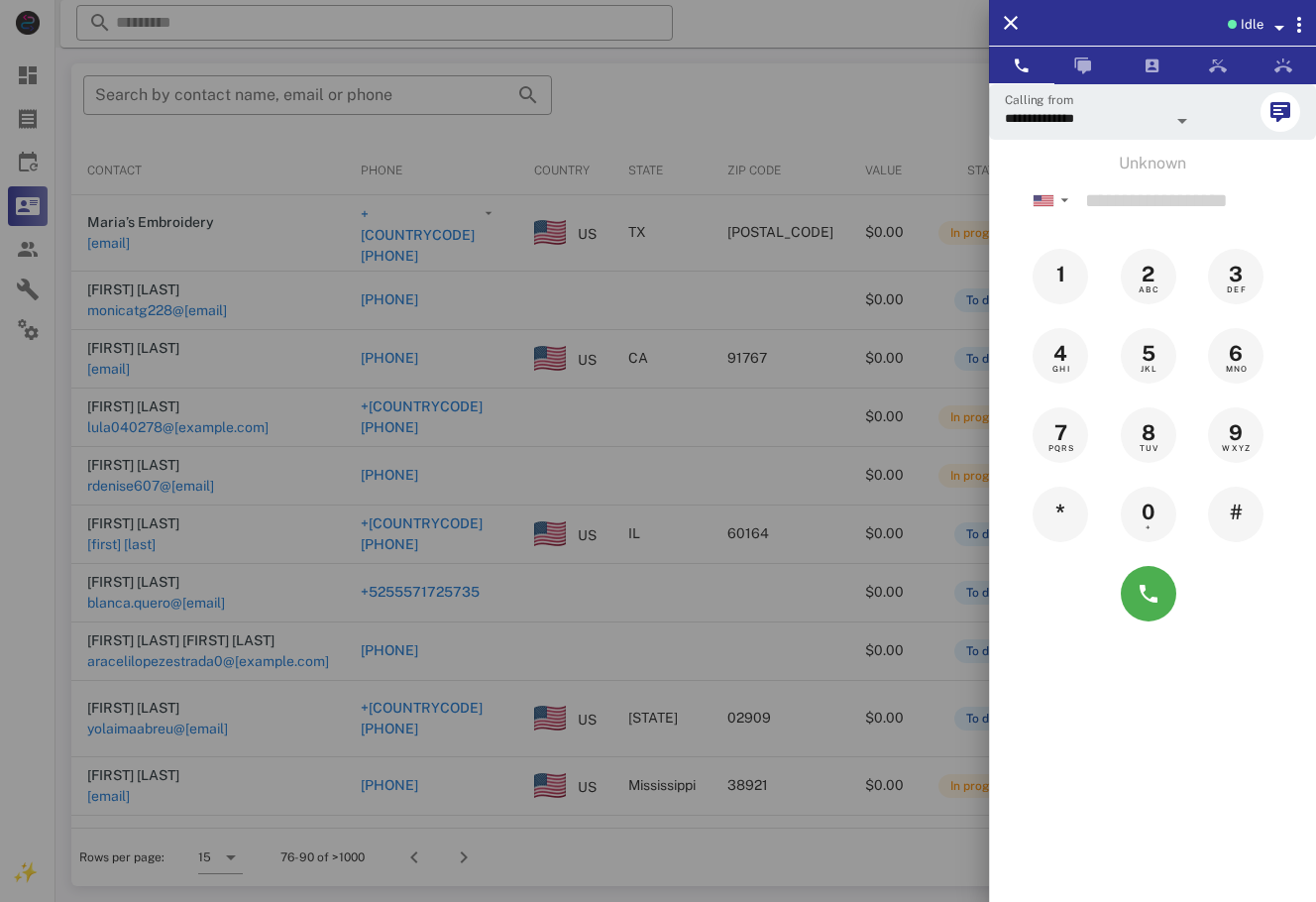 click at bounding box center (658, 451) 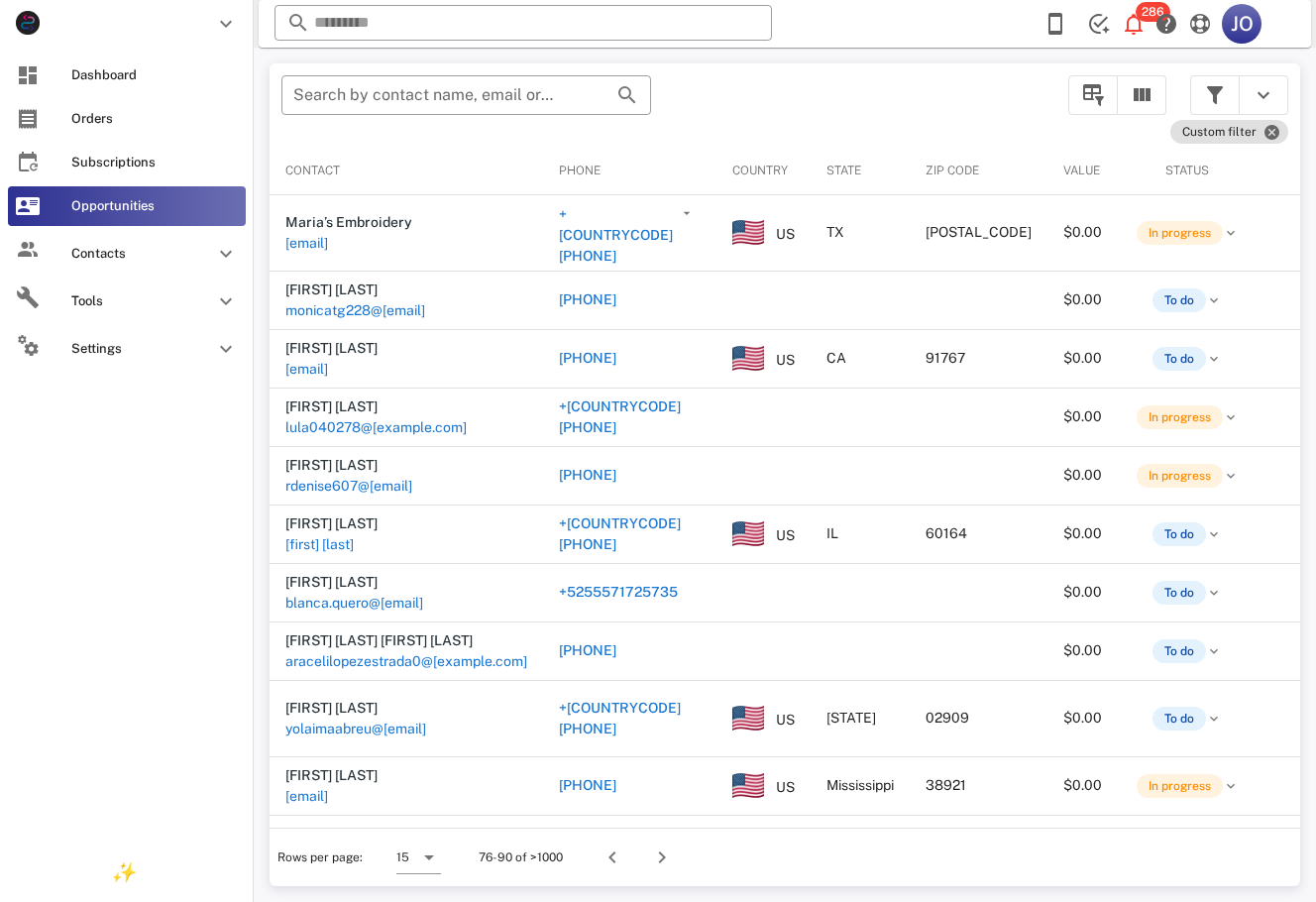 click at bounding box center [28, 119] 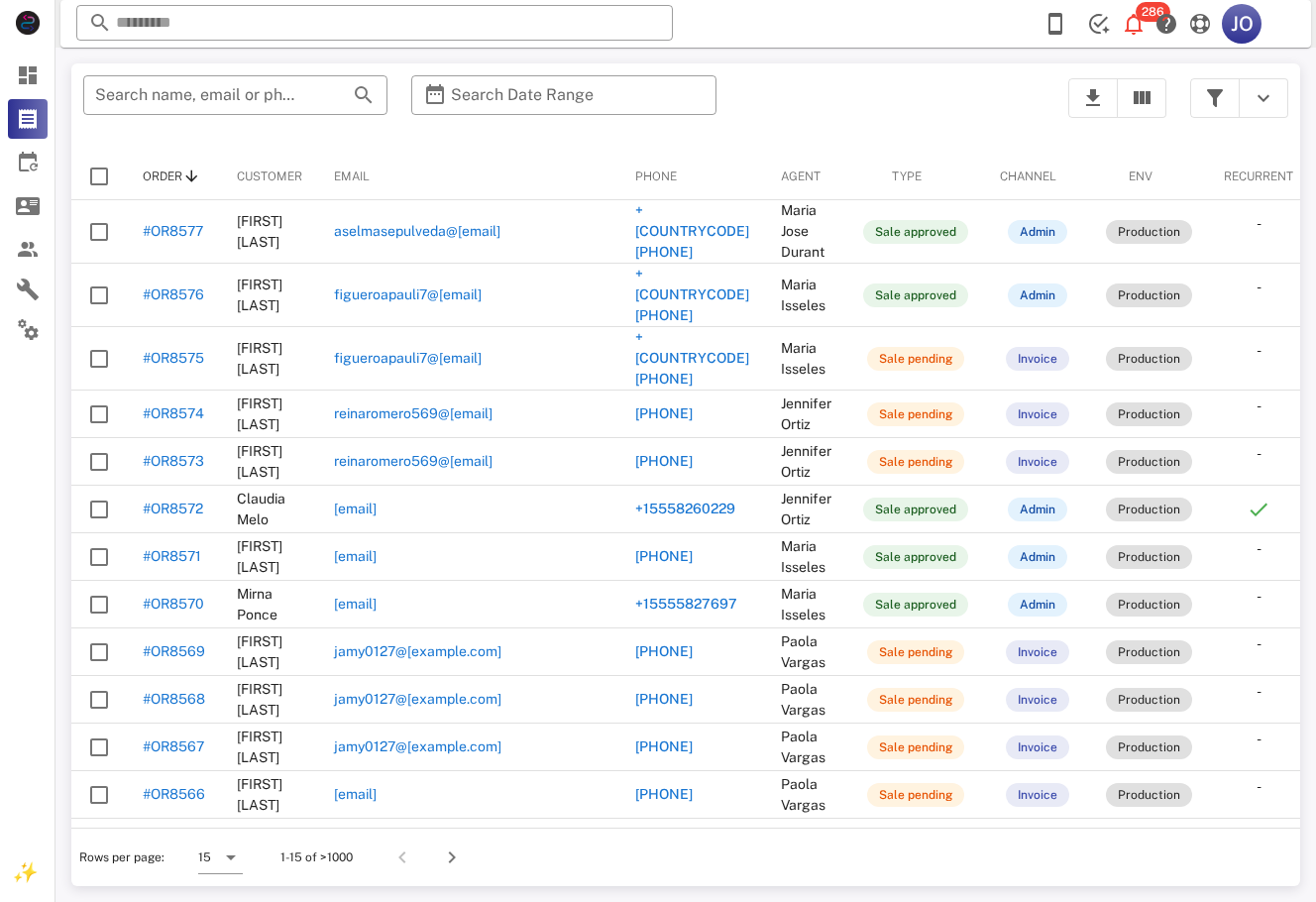 click on "​ Search name, email or phone ​ Search Date Range Order Customer Email Phone Agent Type Channel Env Recurrent Shipped Amount Created at  #OR8577  [FIRST] [LAST]  [EMAIL]   [PHONE]  [FIRST] [LAST]  Sale approved   Admin   Production  - -  $90.46  [DATE] [TIME]  #OR8576  [FIRST] [LAST]  [EMAIL]   [PHONE]  [FIRST] [LAST]  Sale approved   Admin   Production  - -  $41.00  [DATE] [TIME]  #OR8575  [FIRST] [LAST]  [EMAIL]   [PHONE]  [FIRST] [LAST]  Sale pending   Invoice   Production  - -  $41.00  [DATE] [TIME]  #OR8574  [FIRST] [LAST]  [EMAIL]   [PHONE]  [FIRST] [LAST]  Sale pending   Invoice   Production  - -  $124.00  [DATE] [TIME]  #OR8573  [FIRST] [LAST]  [EMAIL]   [PHONE]  [FIRST] [LAST]  Sale pending   Invoice   Production  - -  $138.00  [DATE] [TIME]  #OR8572  [FIRST] [LAST]  [EMAIL]   [PHONE]  [FIRST] [LAST]  Sale approved   Admin   Production  -  $160.00  - -" at bounding box center [686, 475] 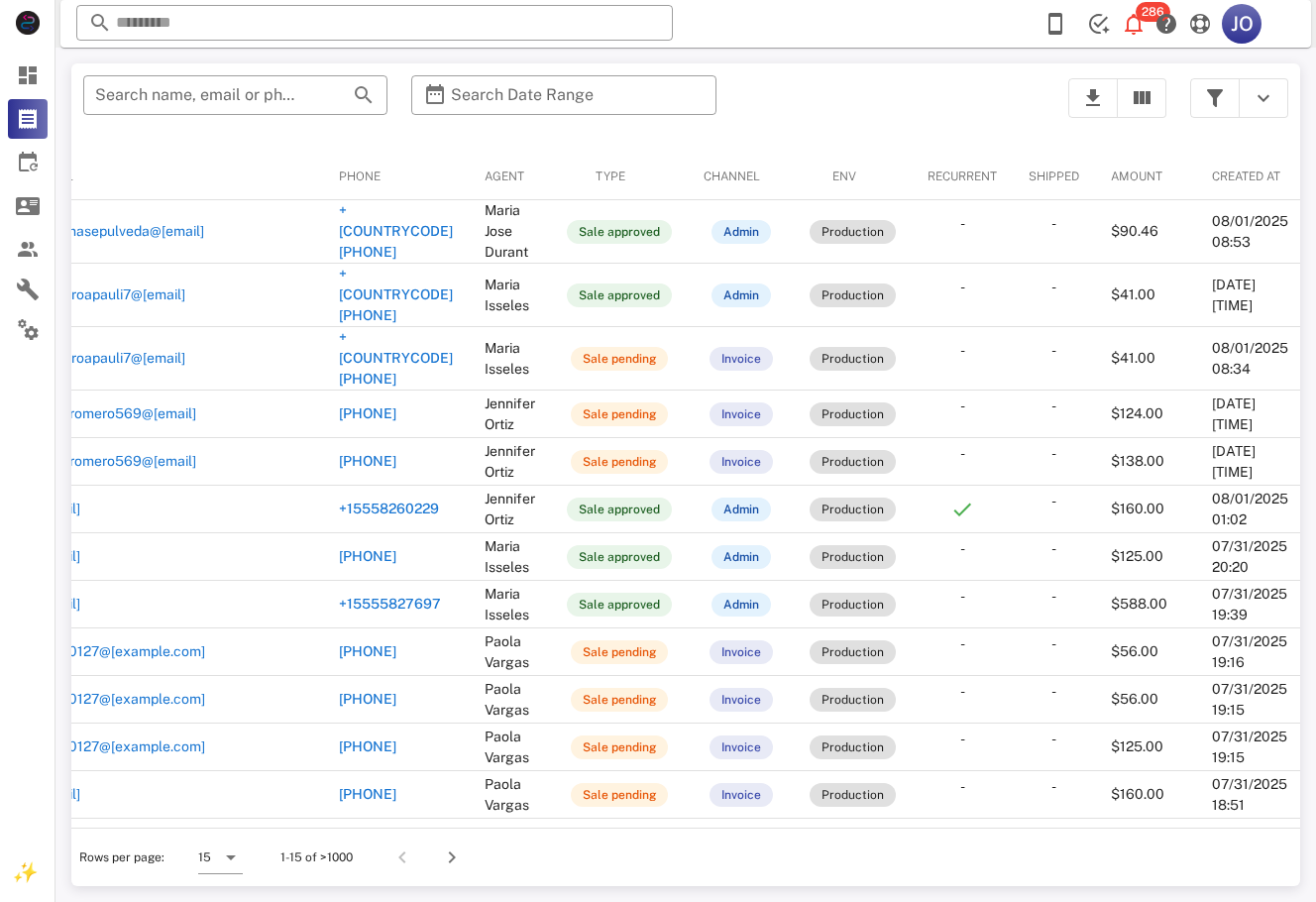 scroll, scrollTop: 0, scrollLeft: 0, axis: both 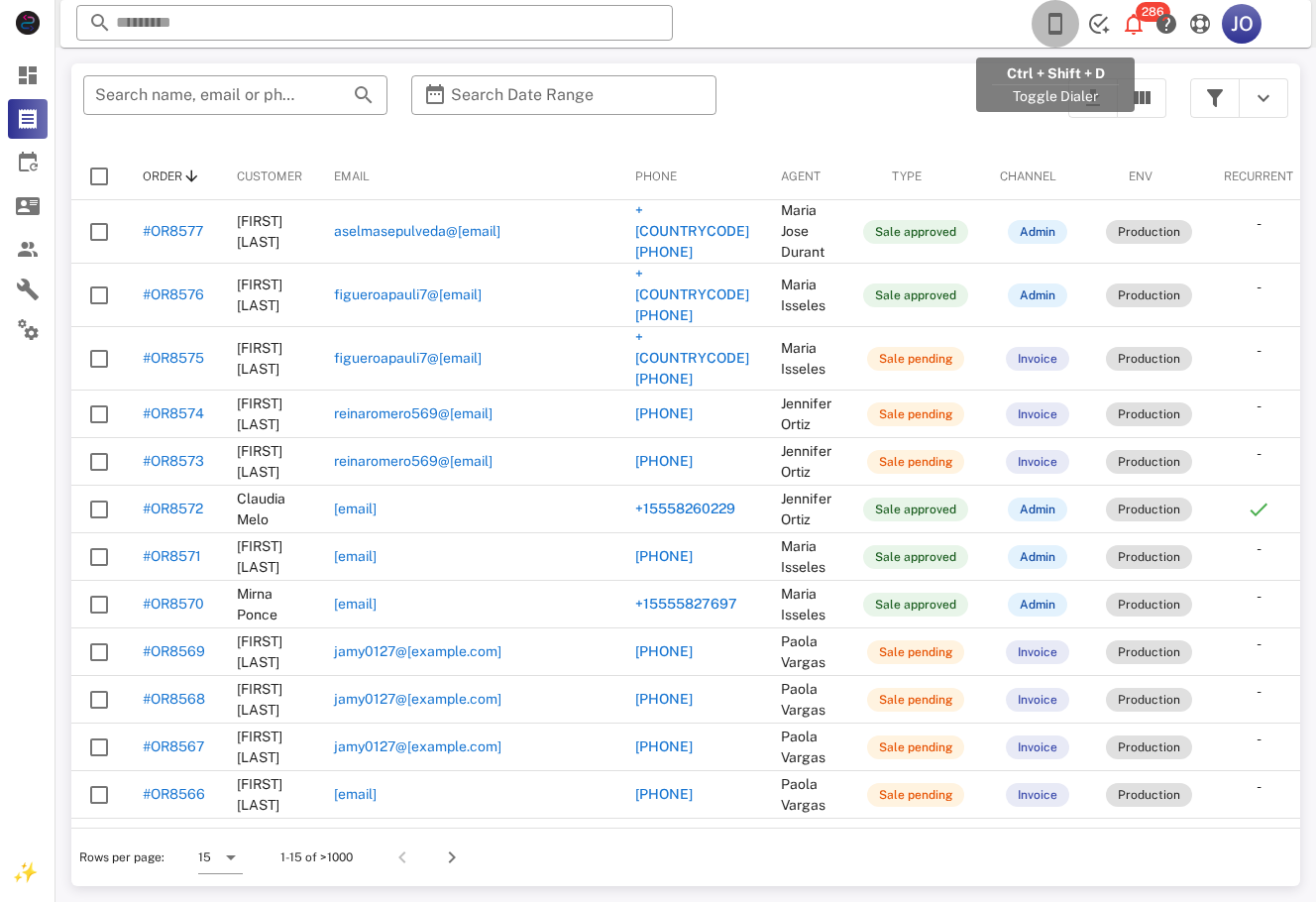 click at bounding box center [1055, 24] 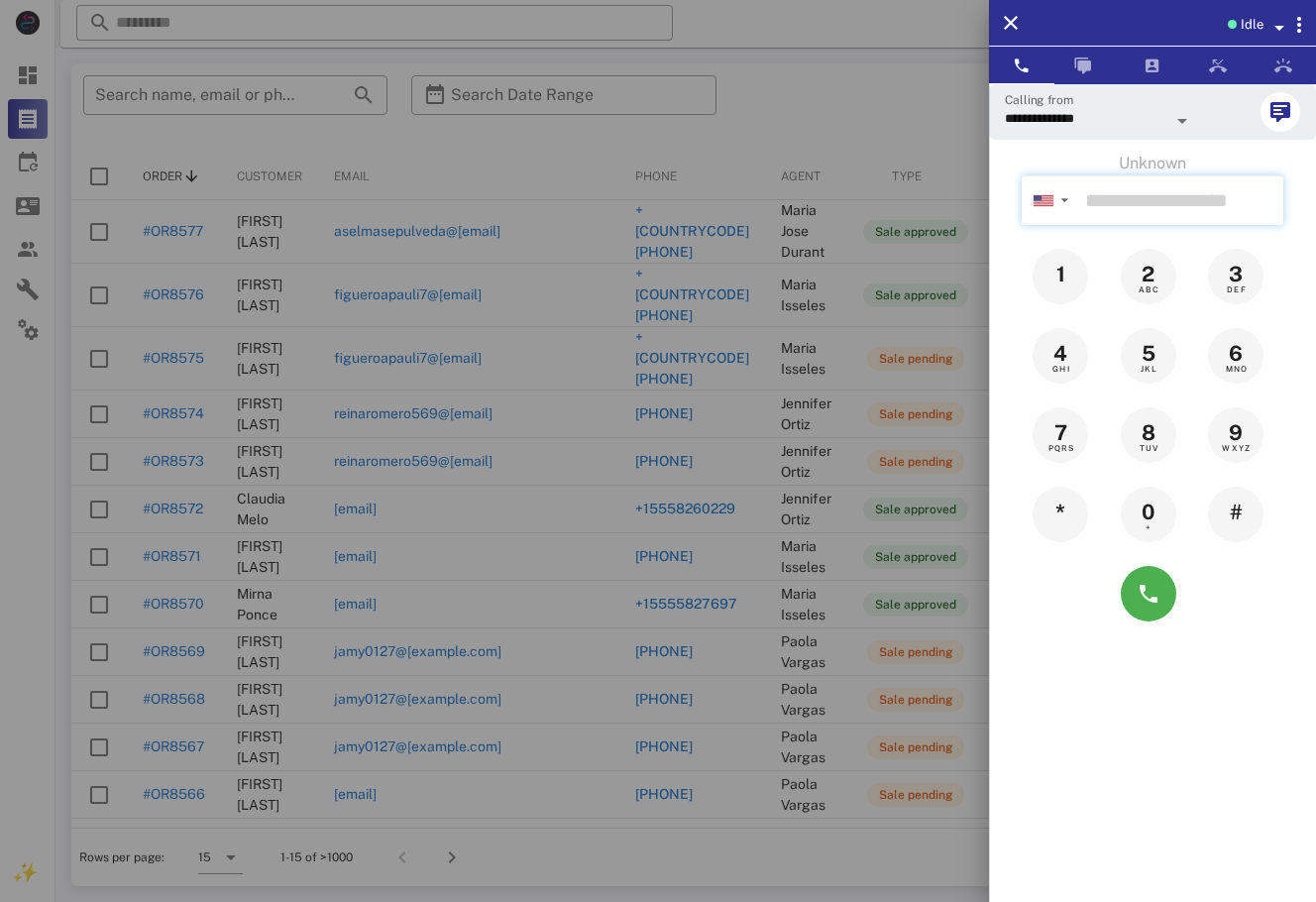 click at bounding box center [1180, 200] 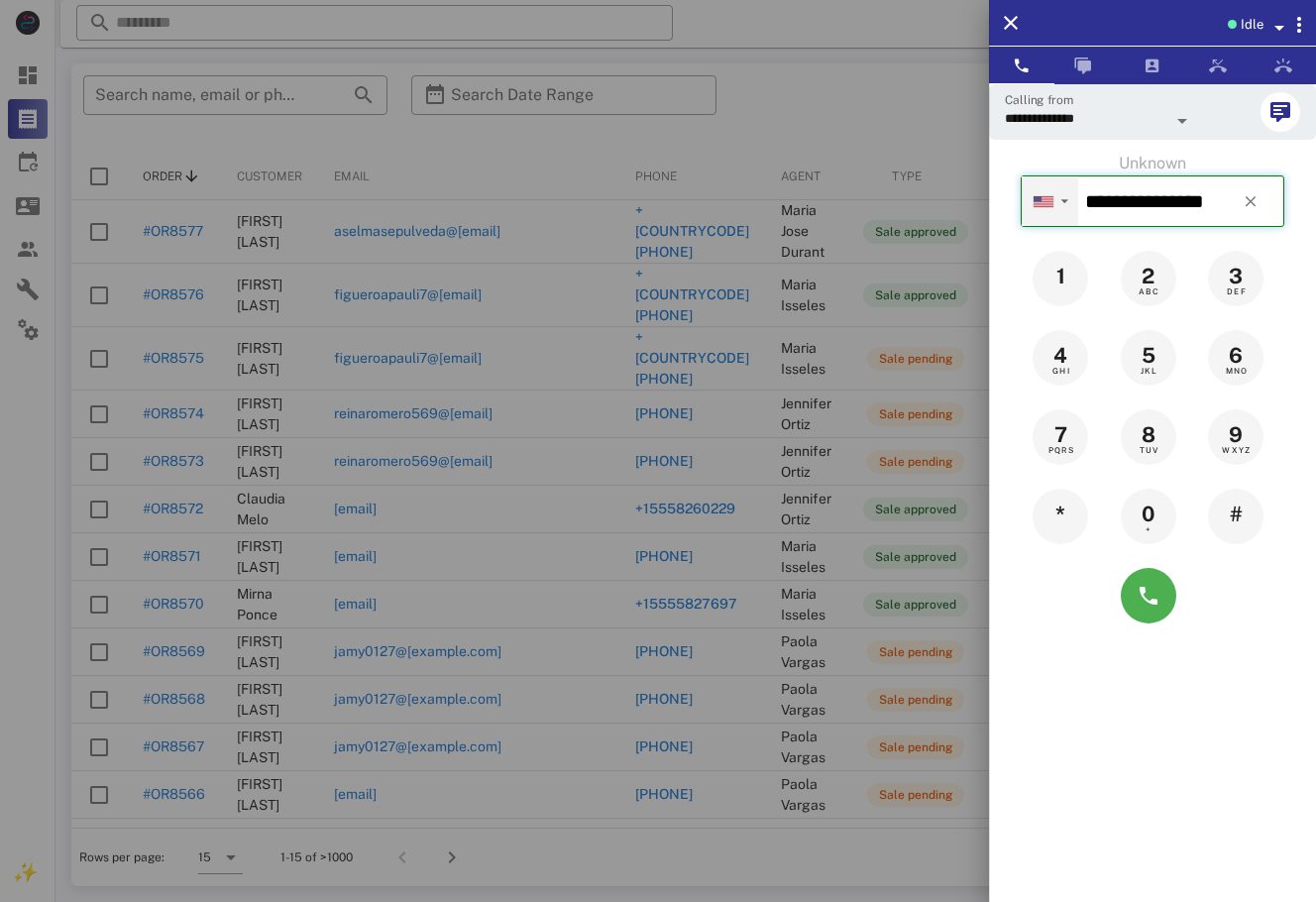 drag, startPoint x: 1232, startPoint y: 208, endPoint x: 1056, endPoint y: 208, distance: 176 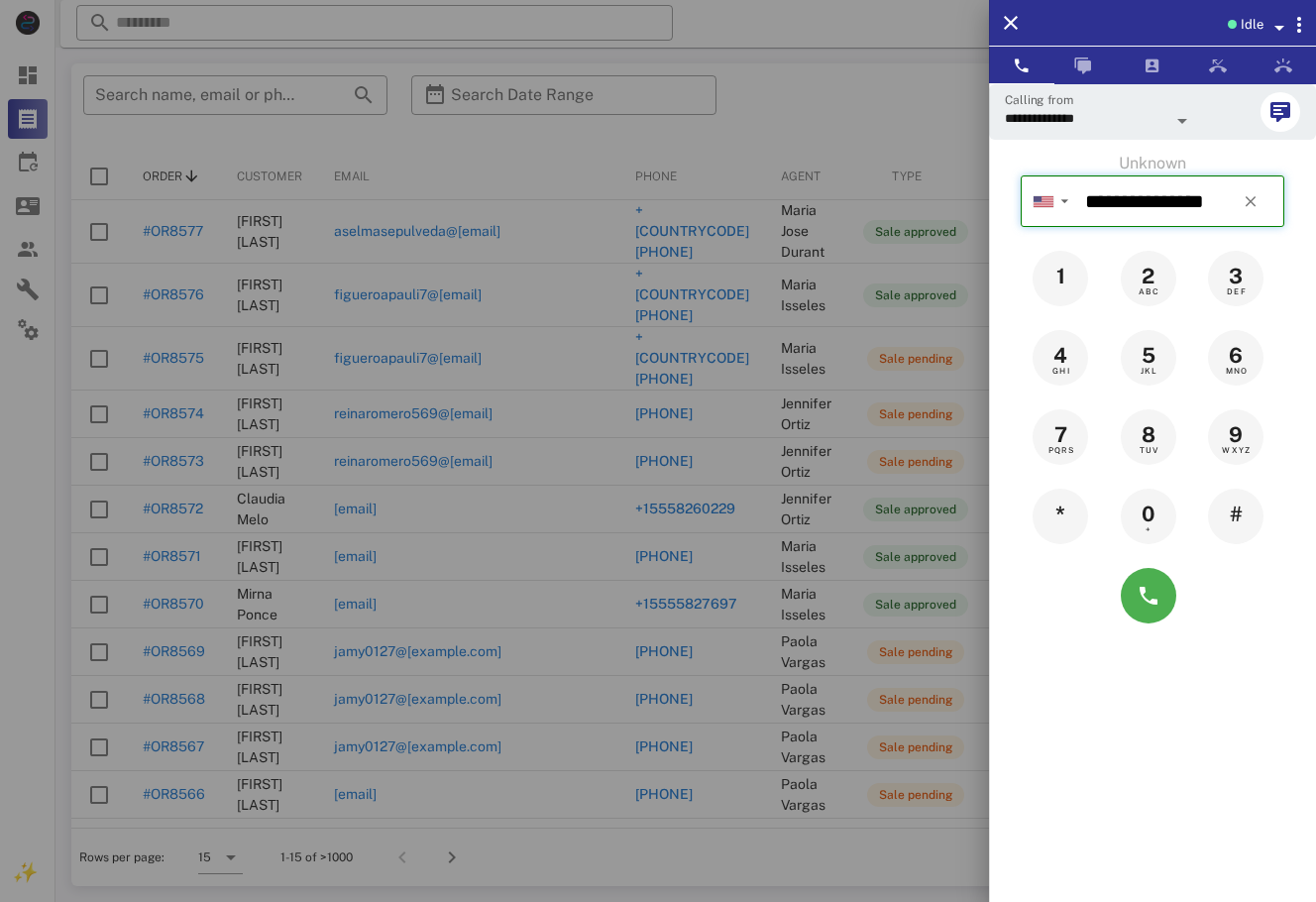 type on "**********" 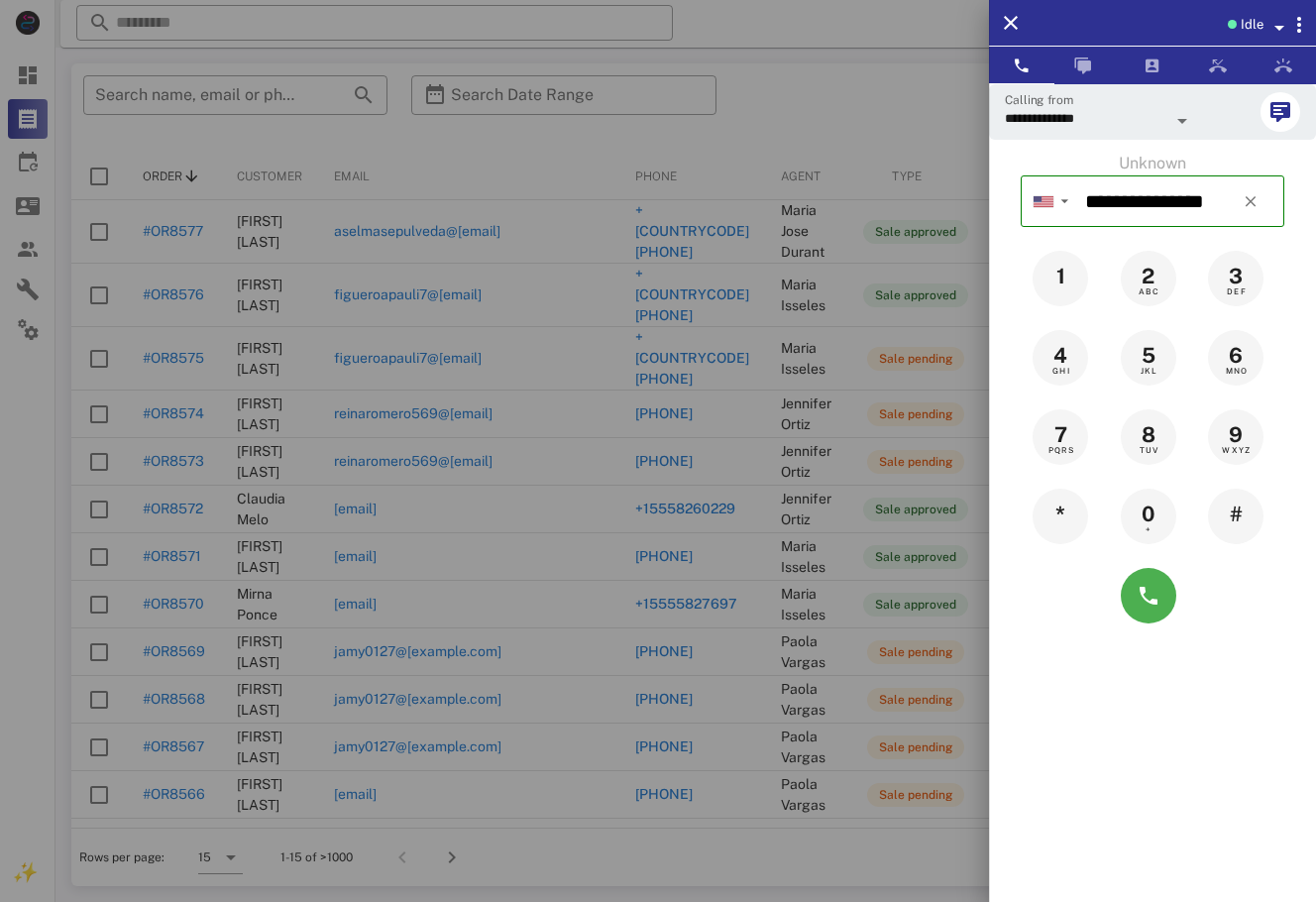 click at bounding box center [658, 451] 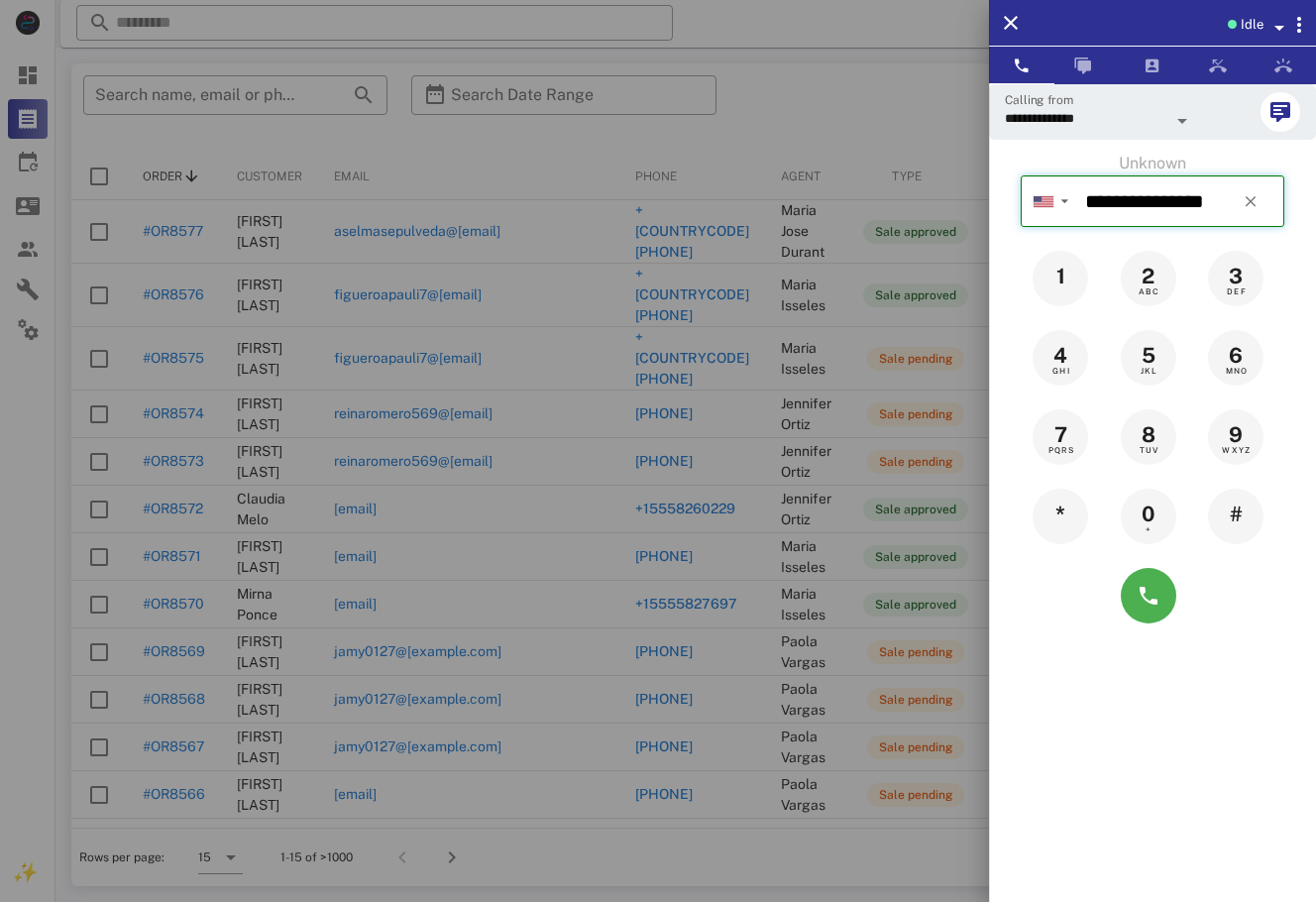 type 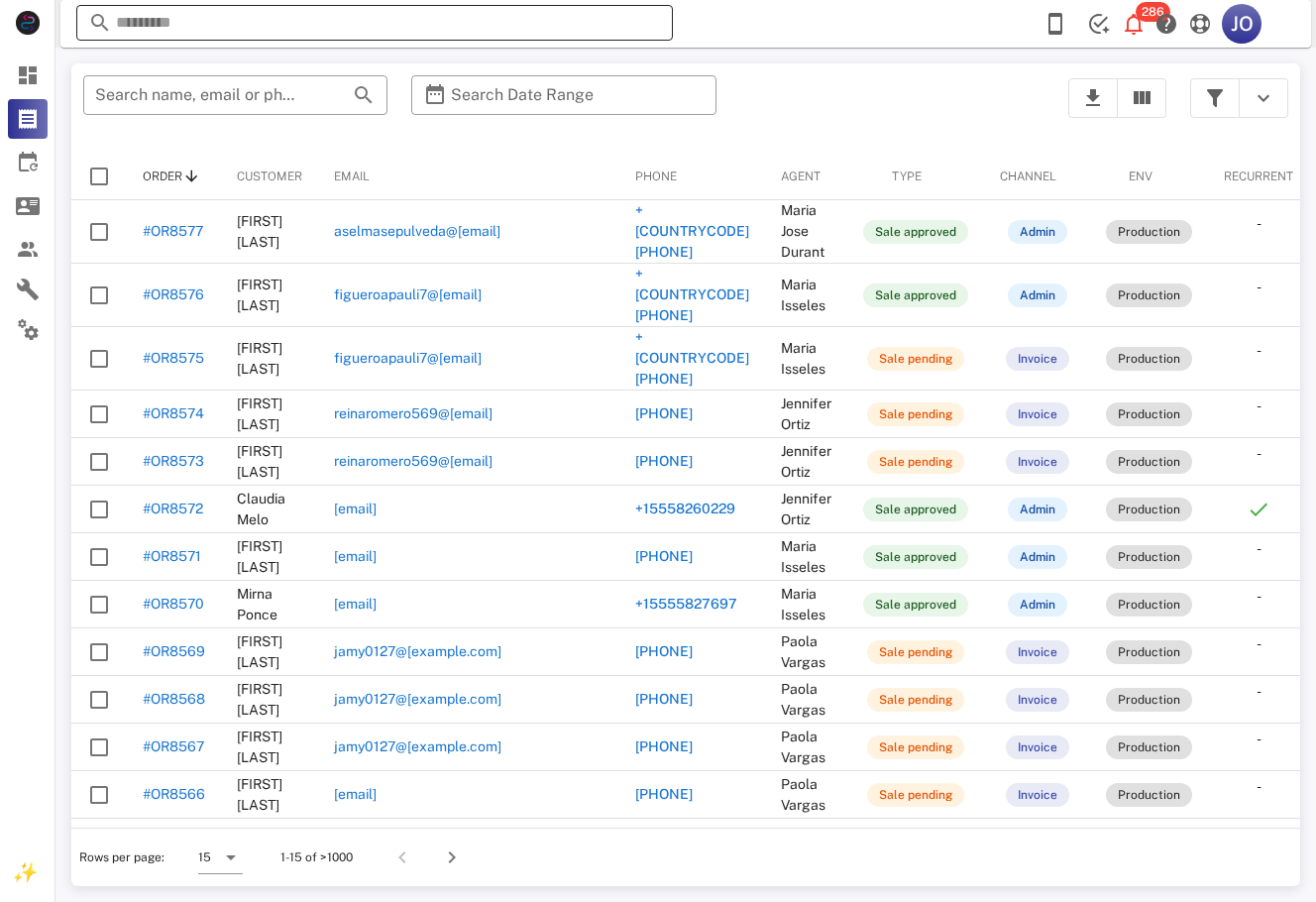 click at bounding box center [375, 23] 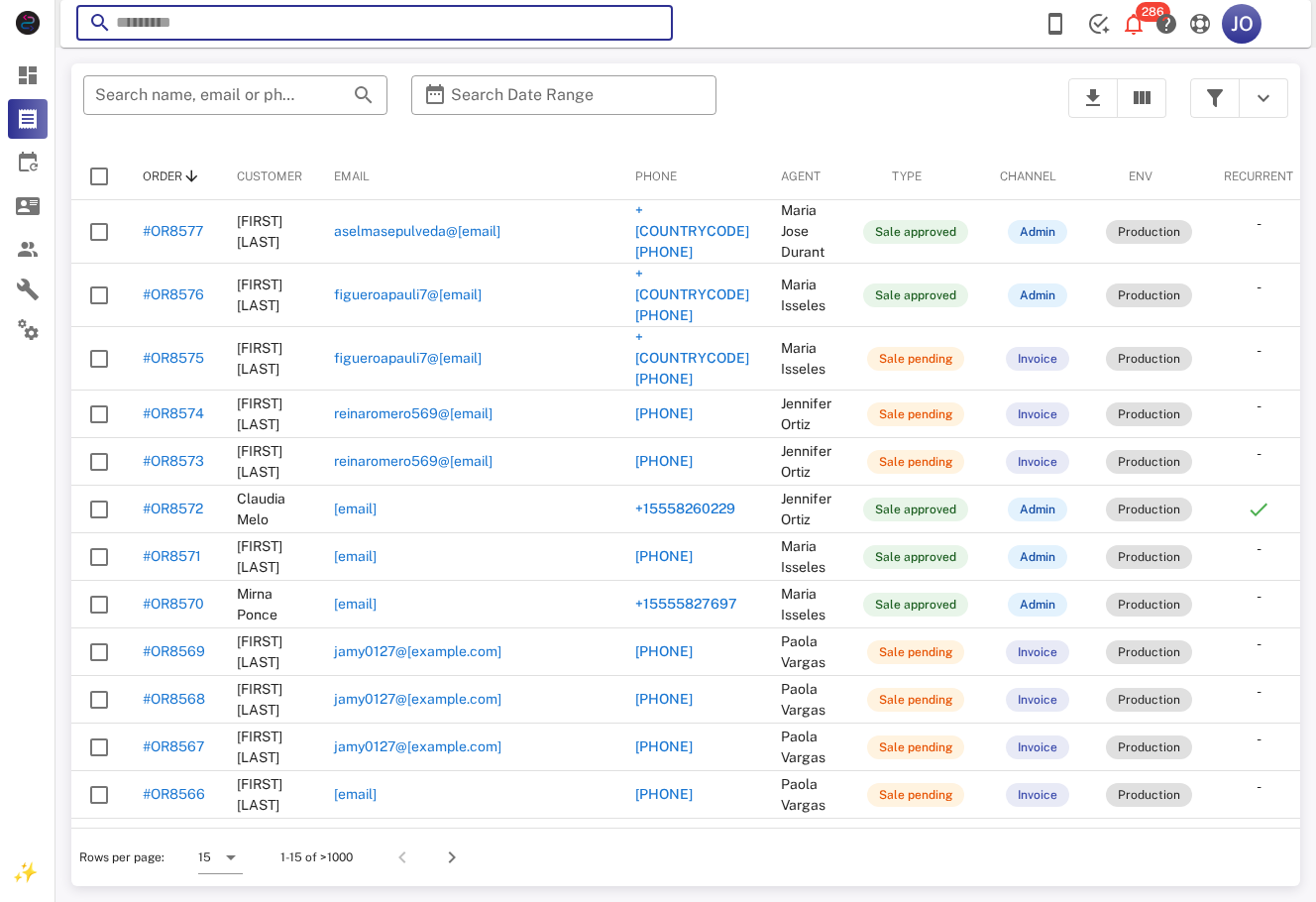 paste on "**********" 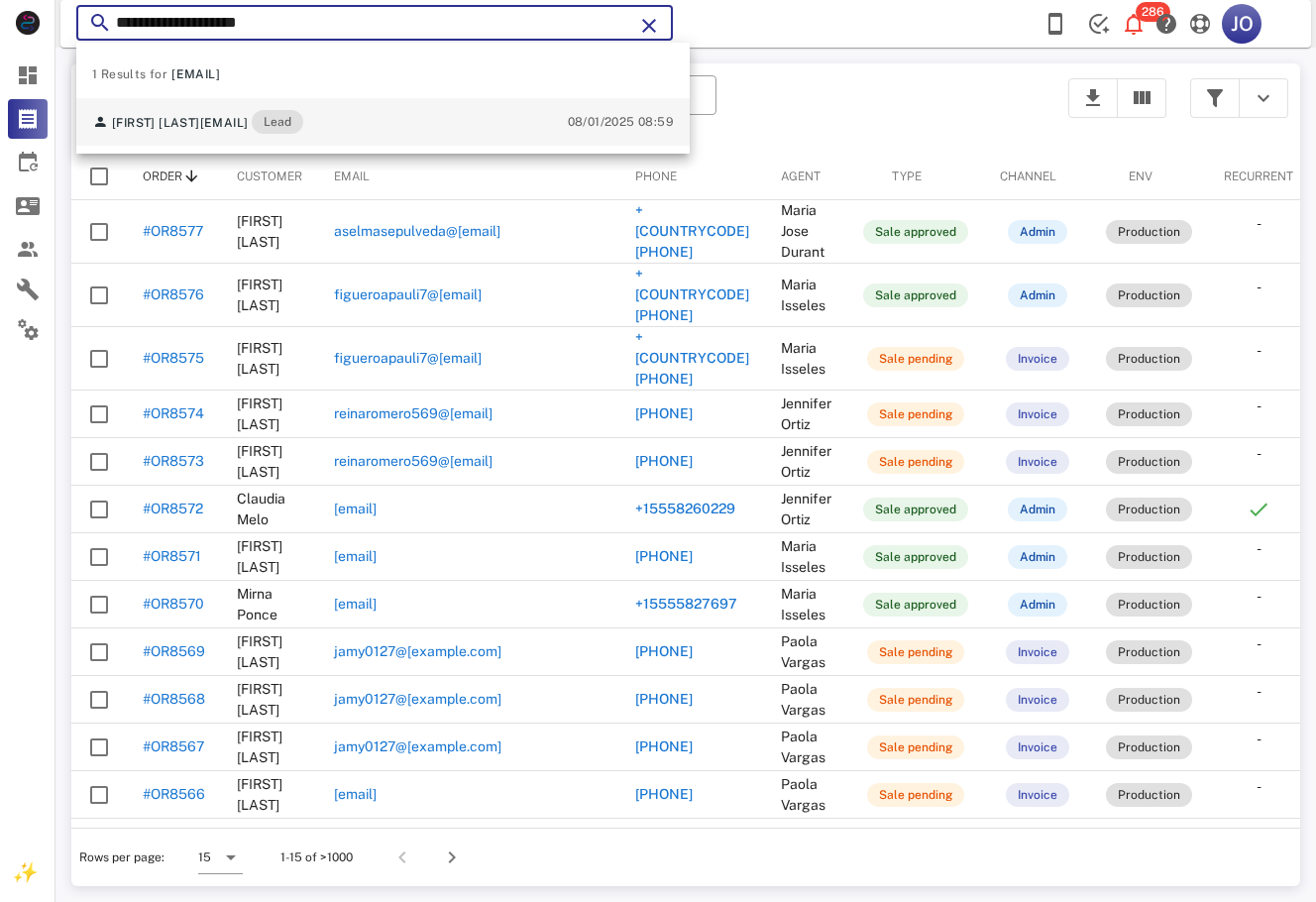 type on "**********" 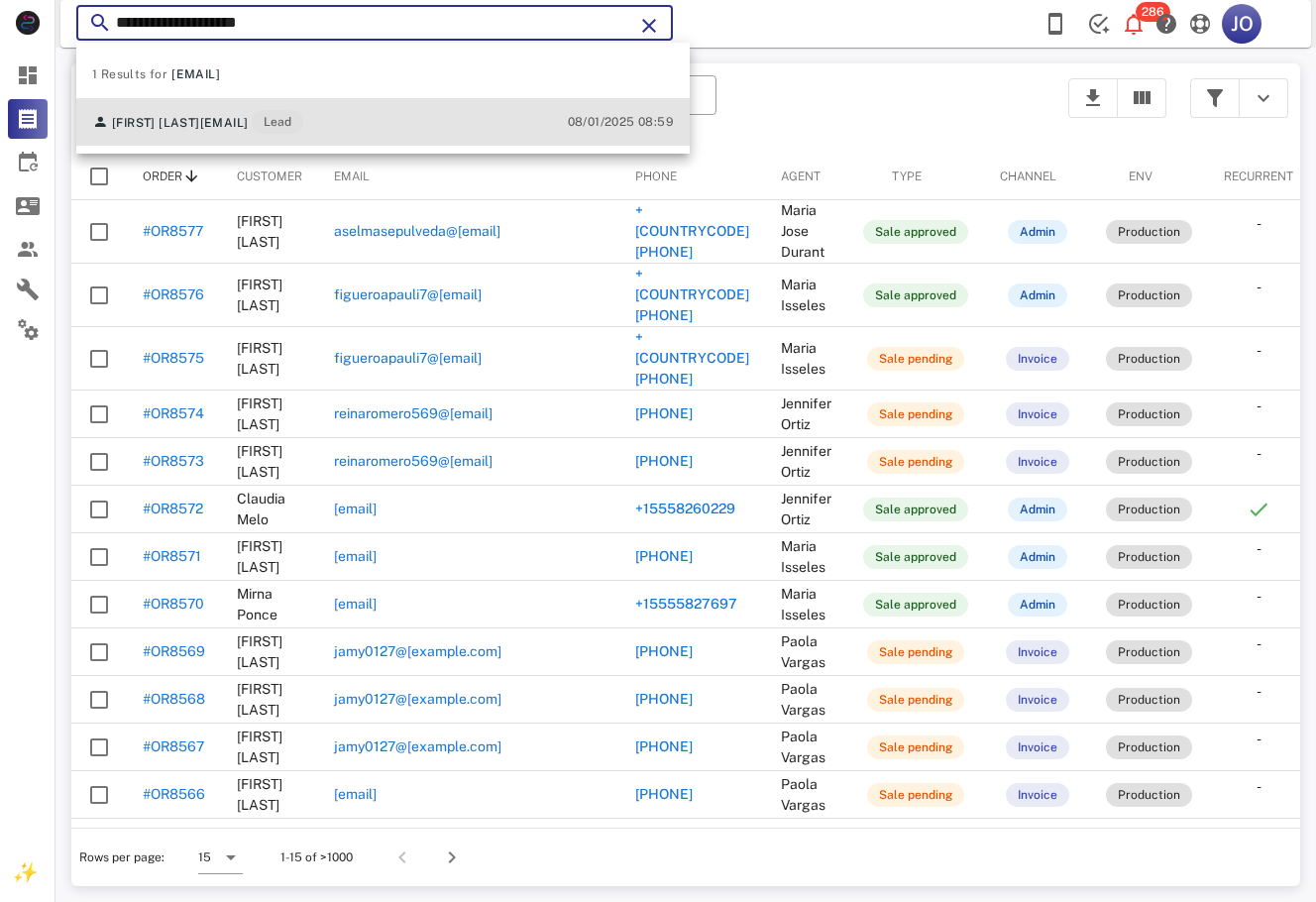 click on "[EMAIL]" at bounding box center [224, 123] 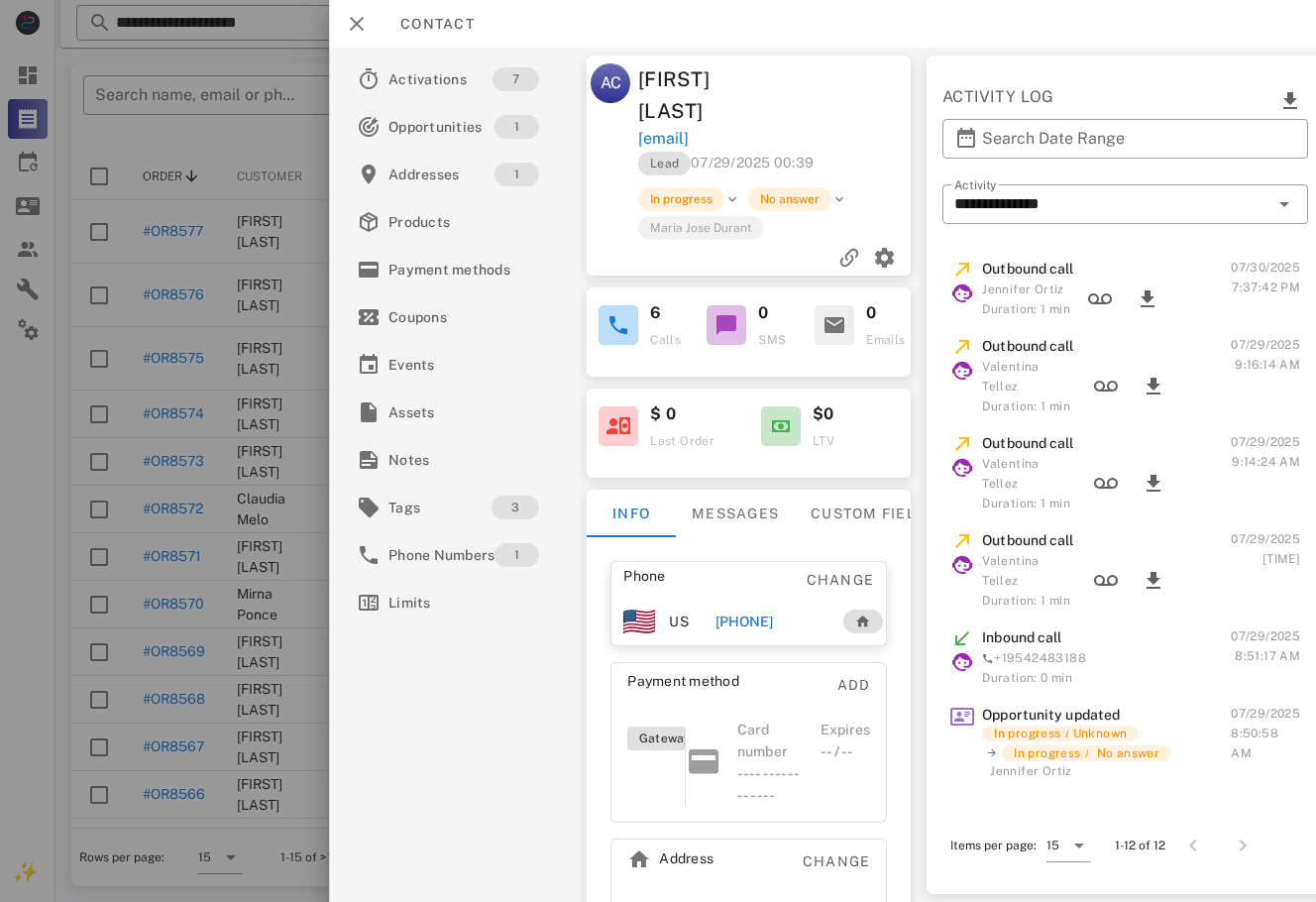 click on "Contact" at bounding box center [427, 24] 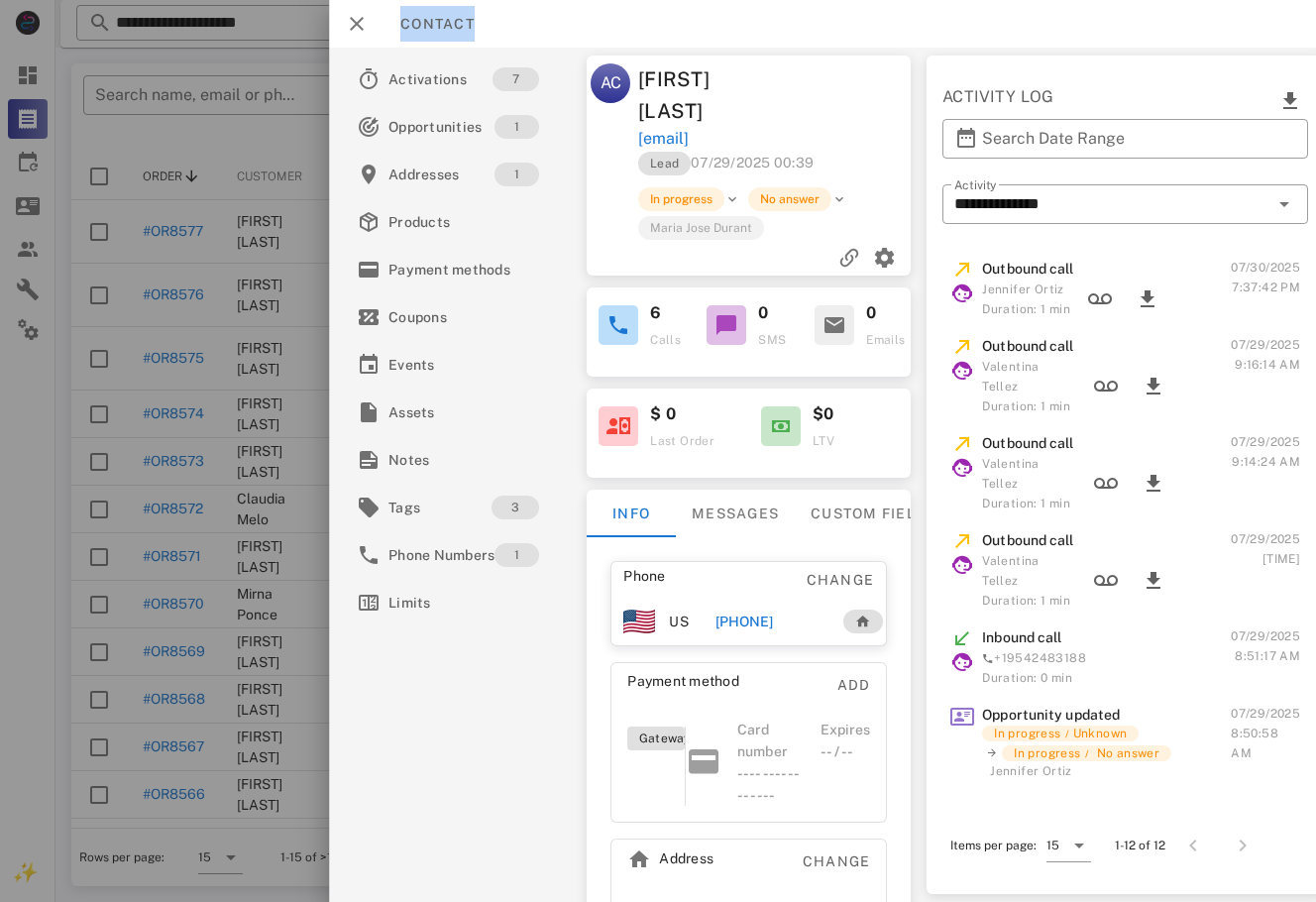 click on "Contact" at bounding box center (427, 24) 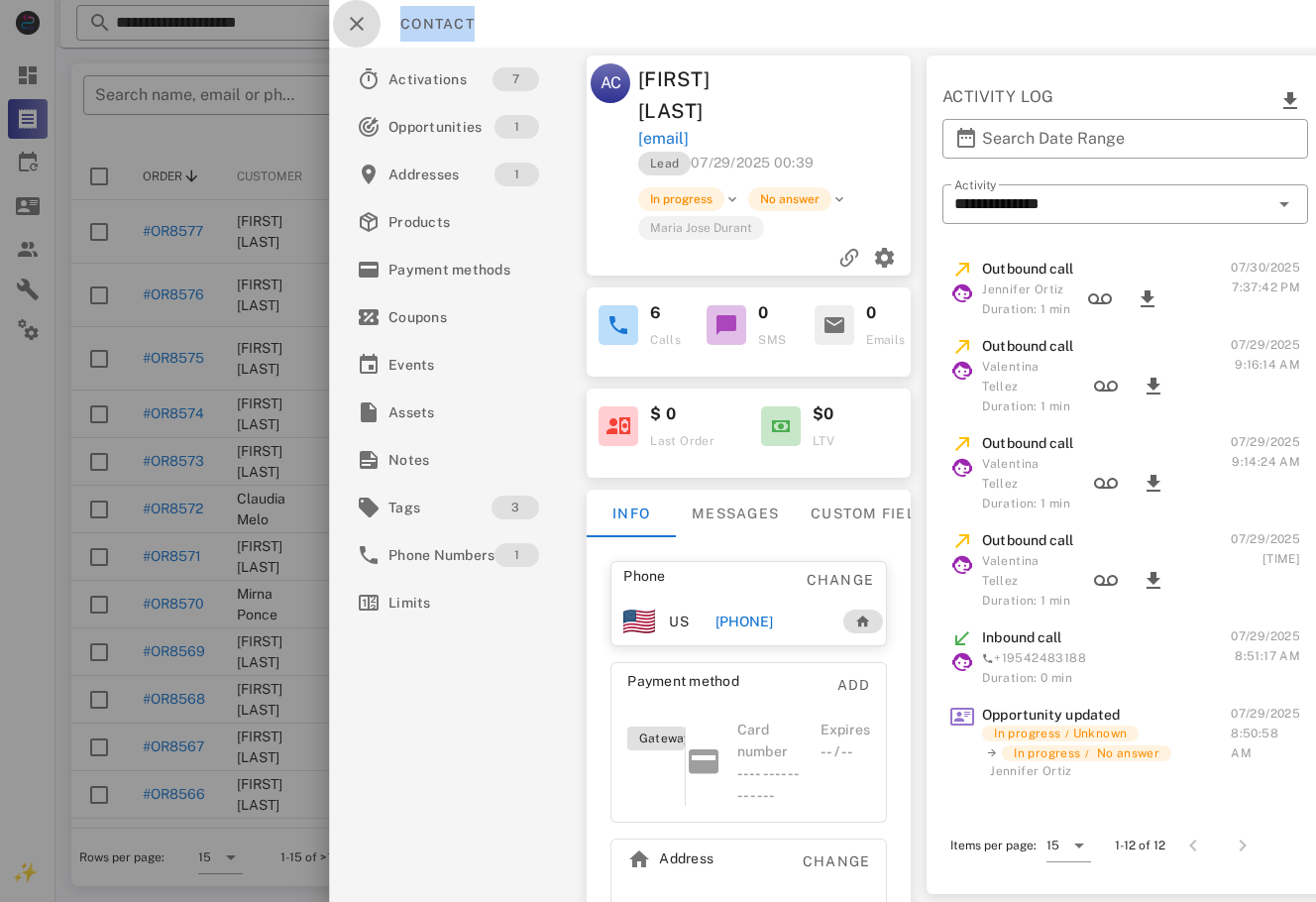 click at bounding box center [357, 24] 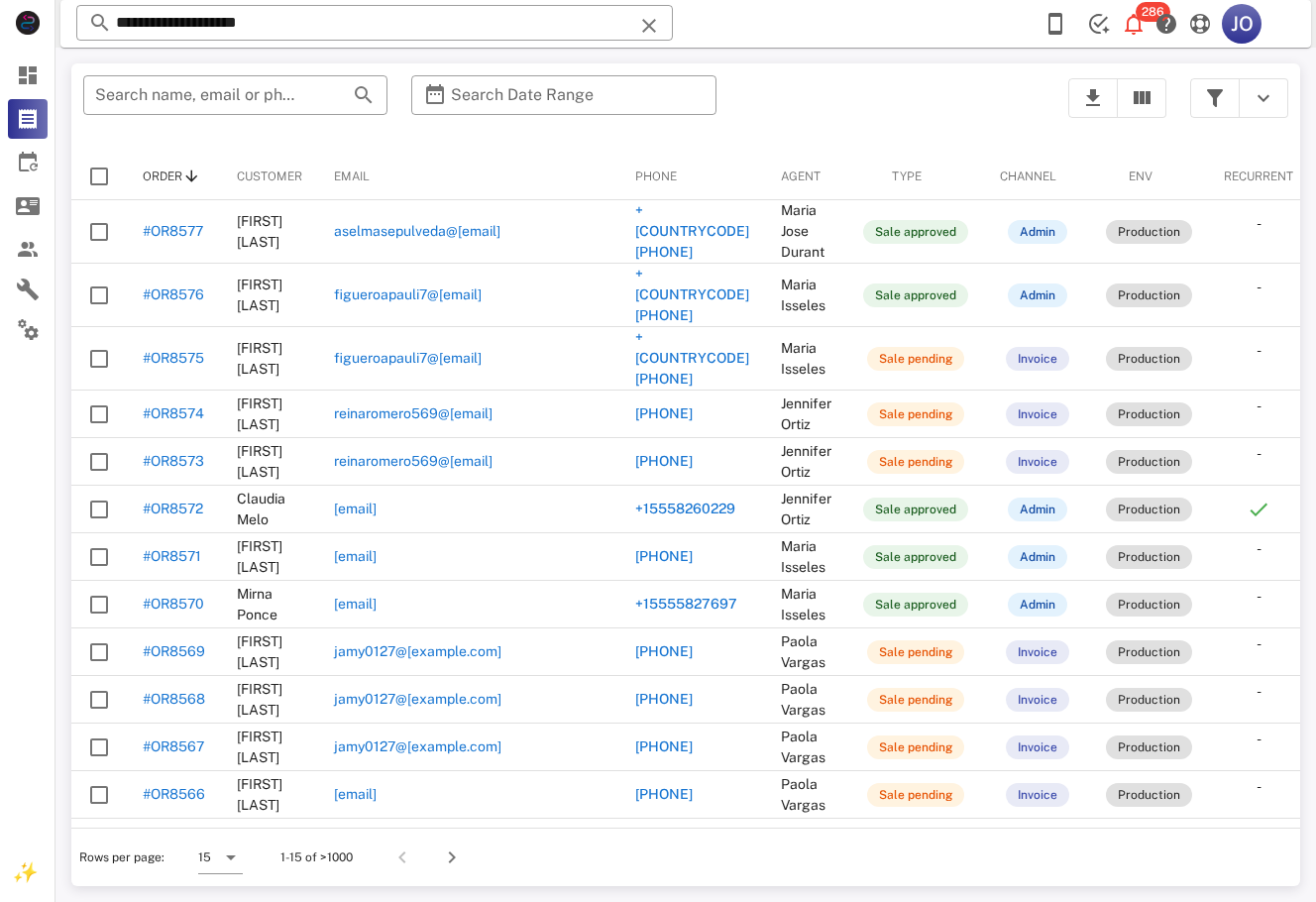click on "**********" at bounding box center [686, 24] 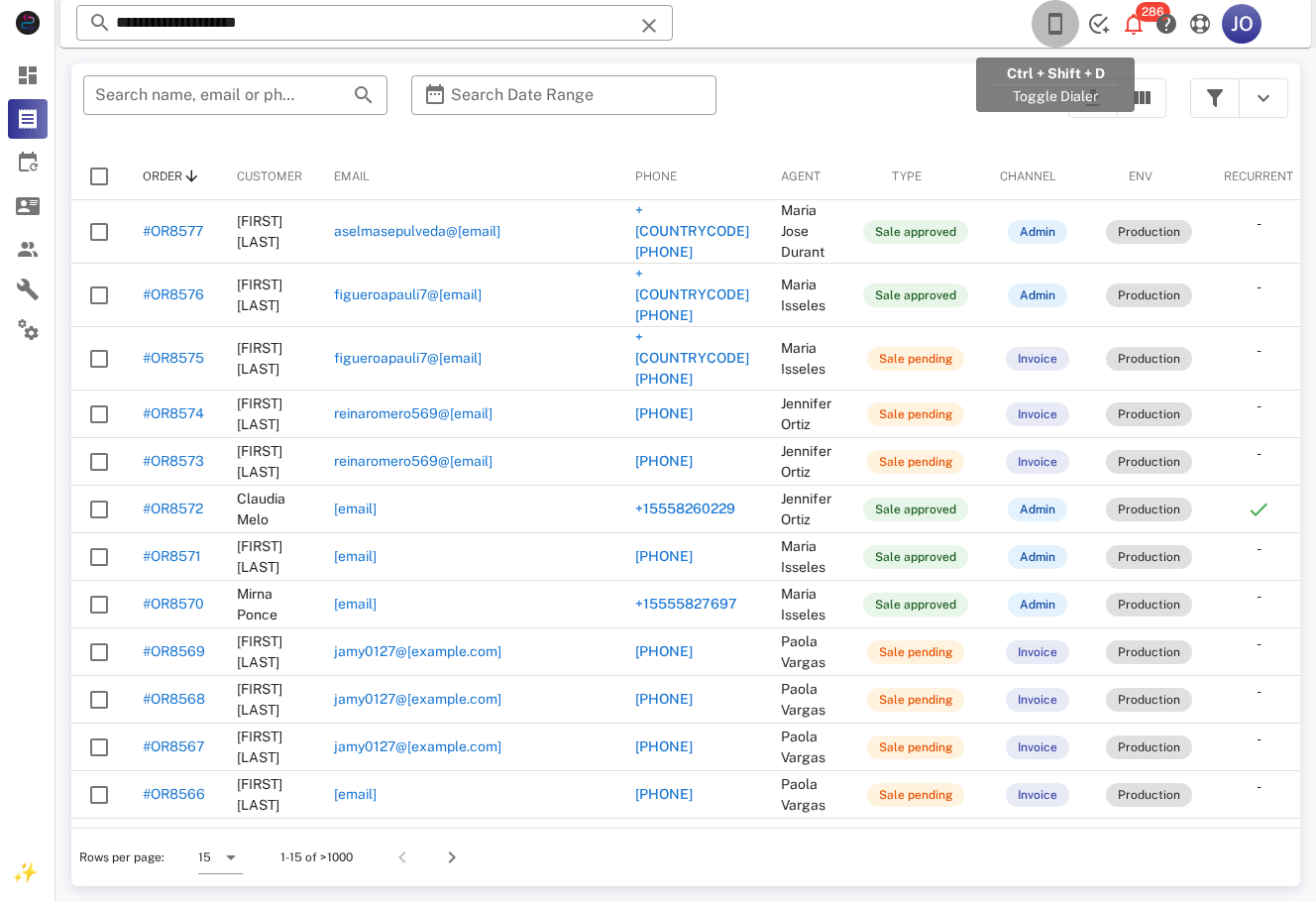 click at bounding box center [1055, 24] 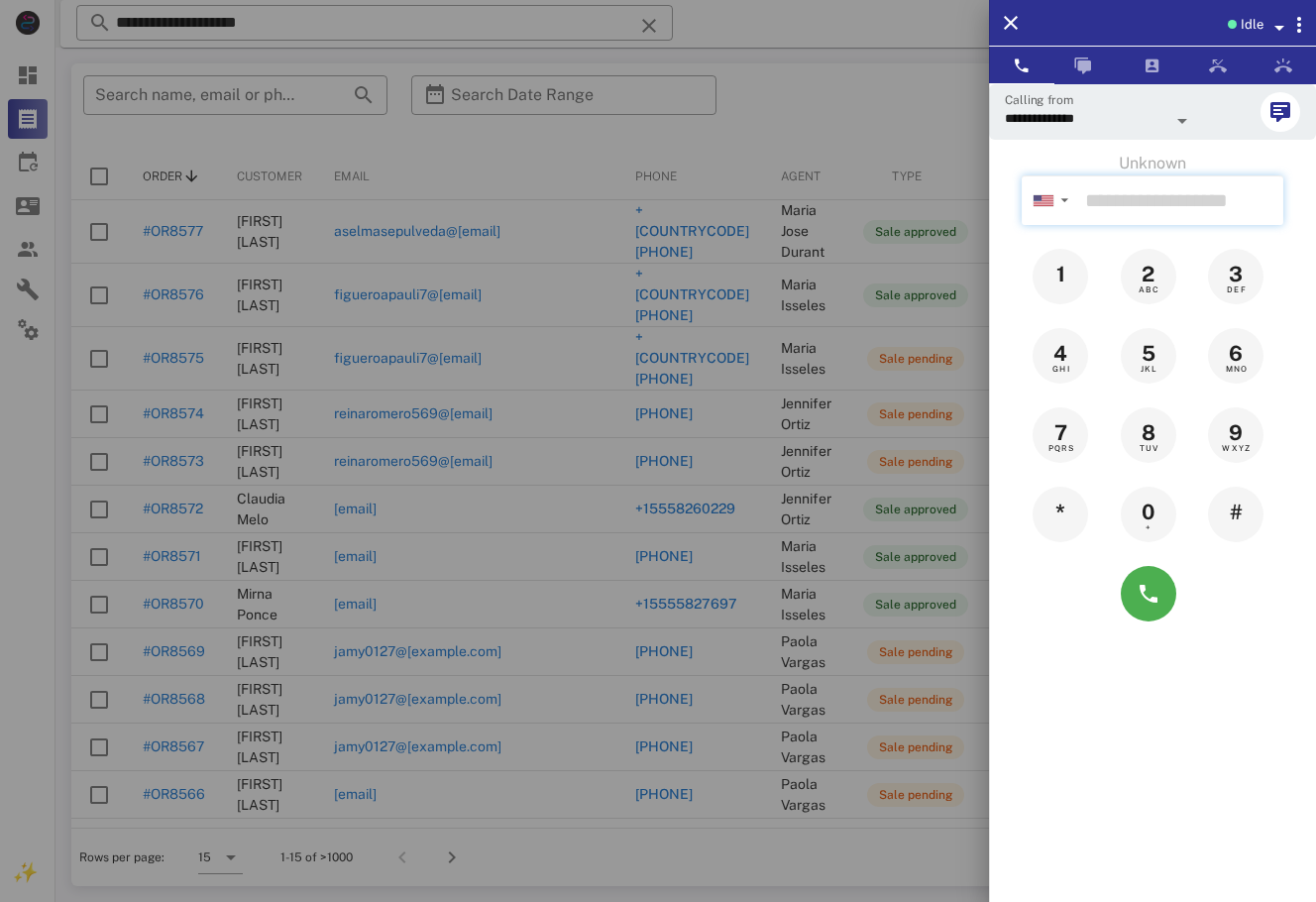 click at bounding box center [1180, 200] 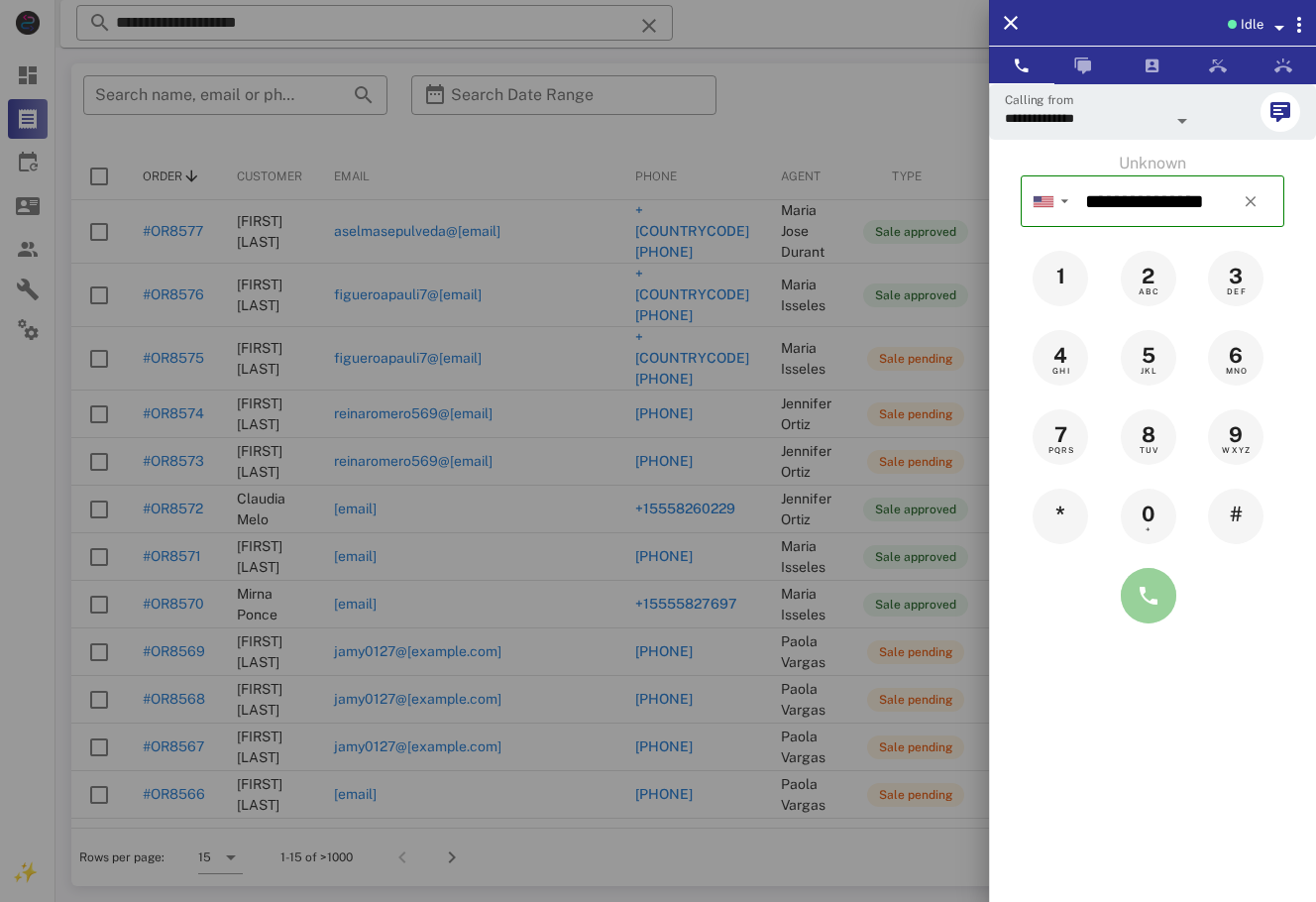 click at bounding box center (1149, 596) 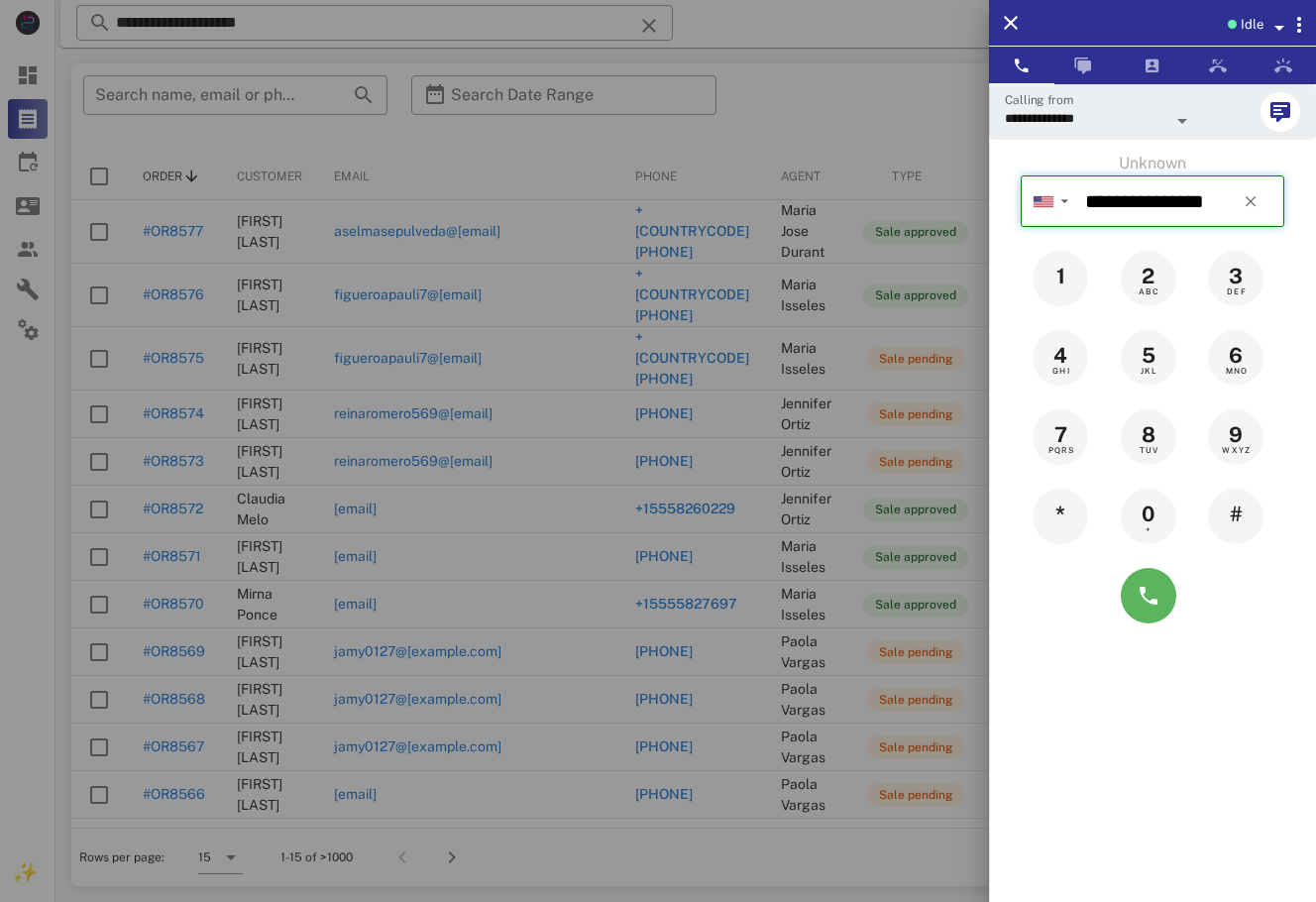 type on "**********" 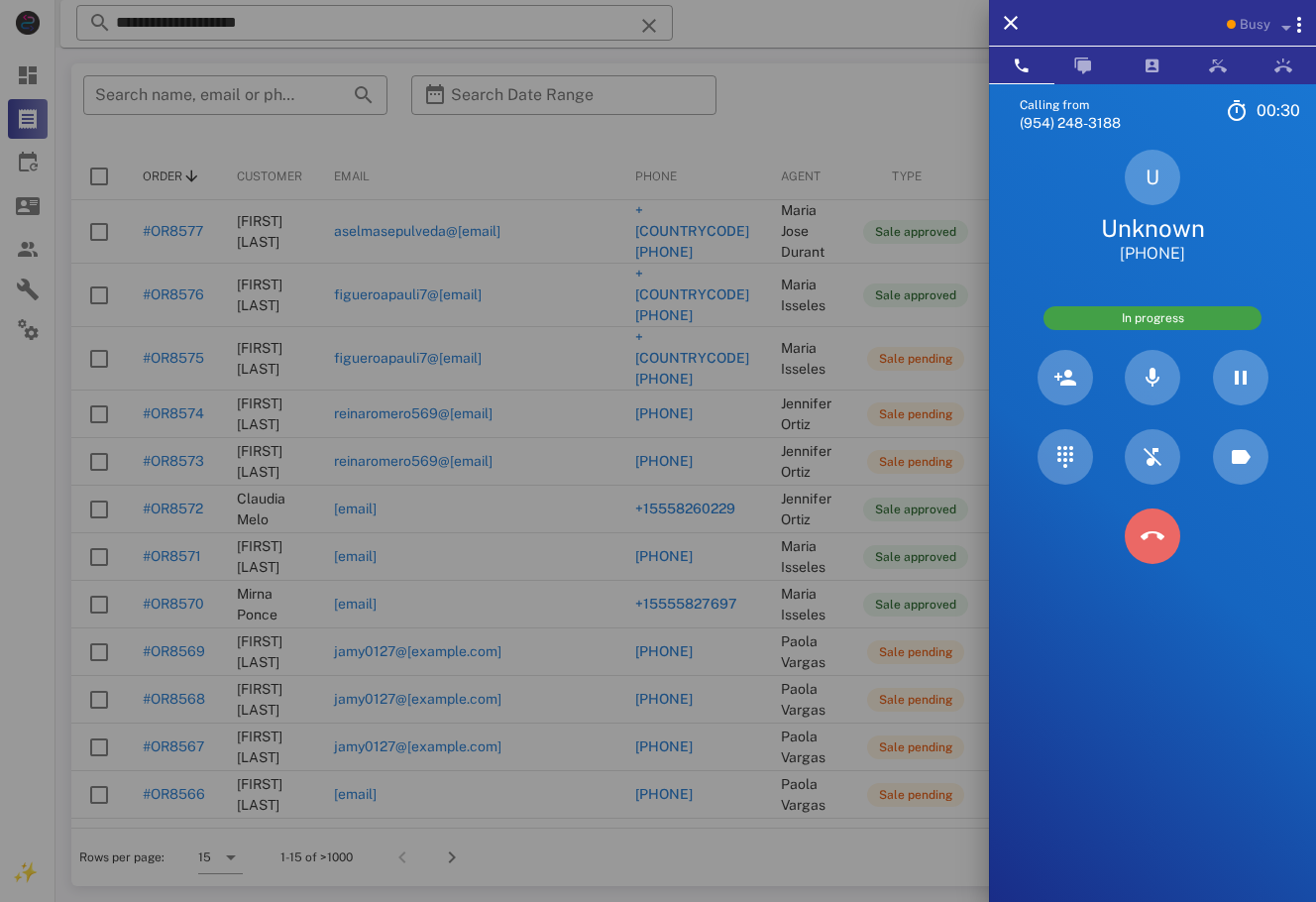 click at bounding box center (1152, 536) 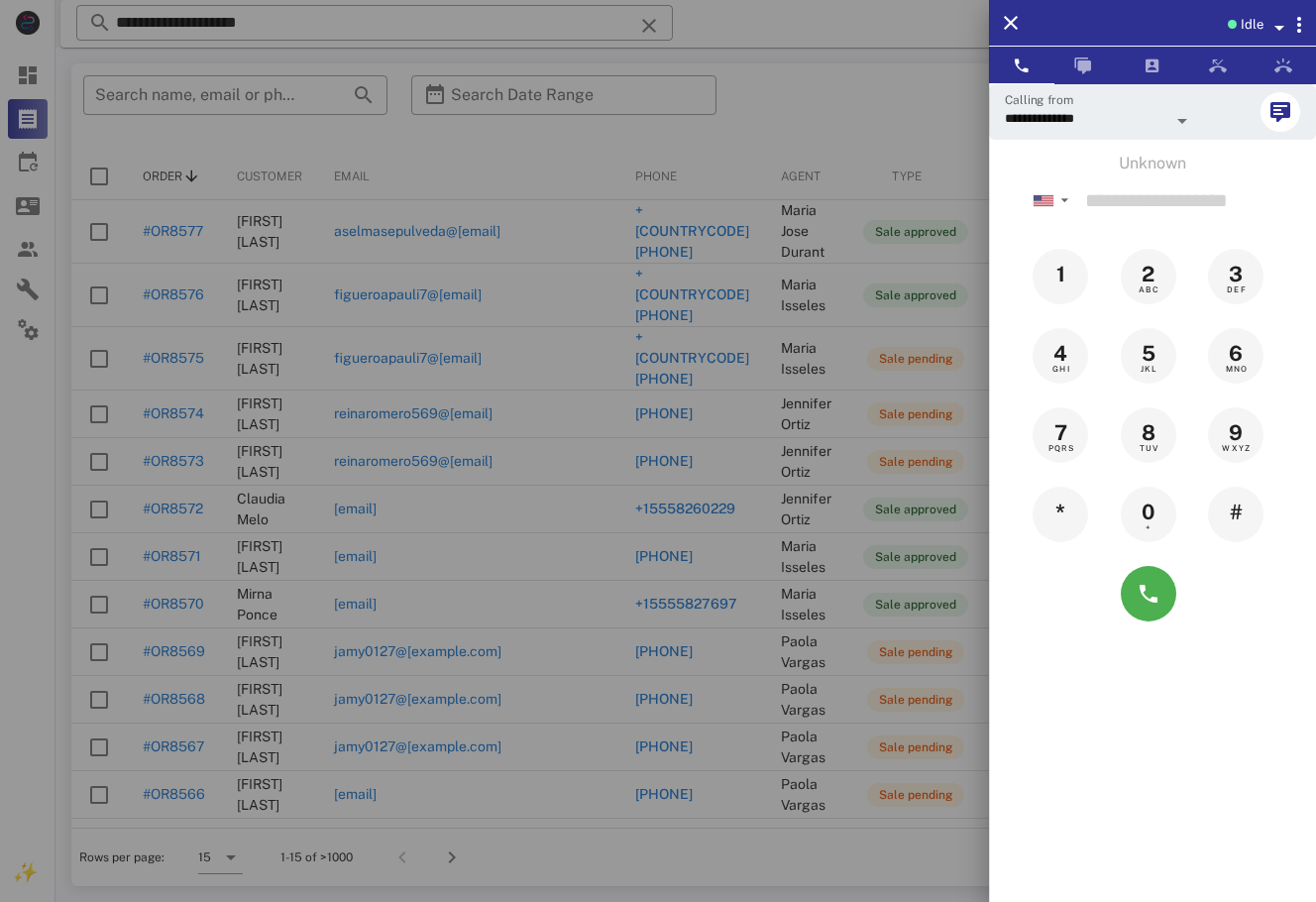 click at bounding box center [658, 451] 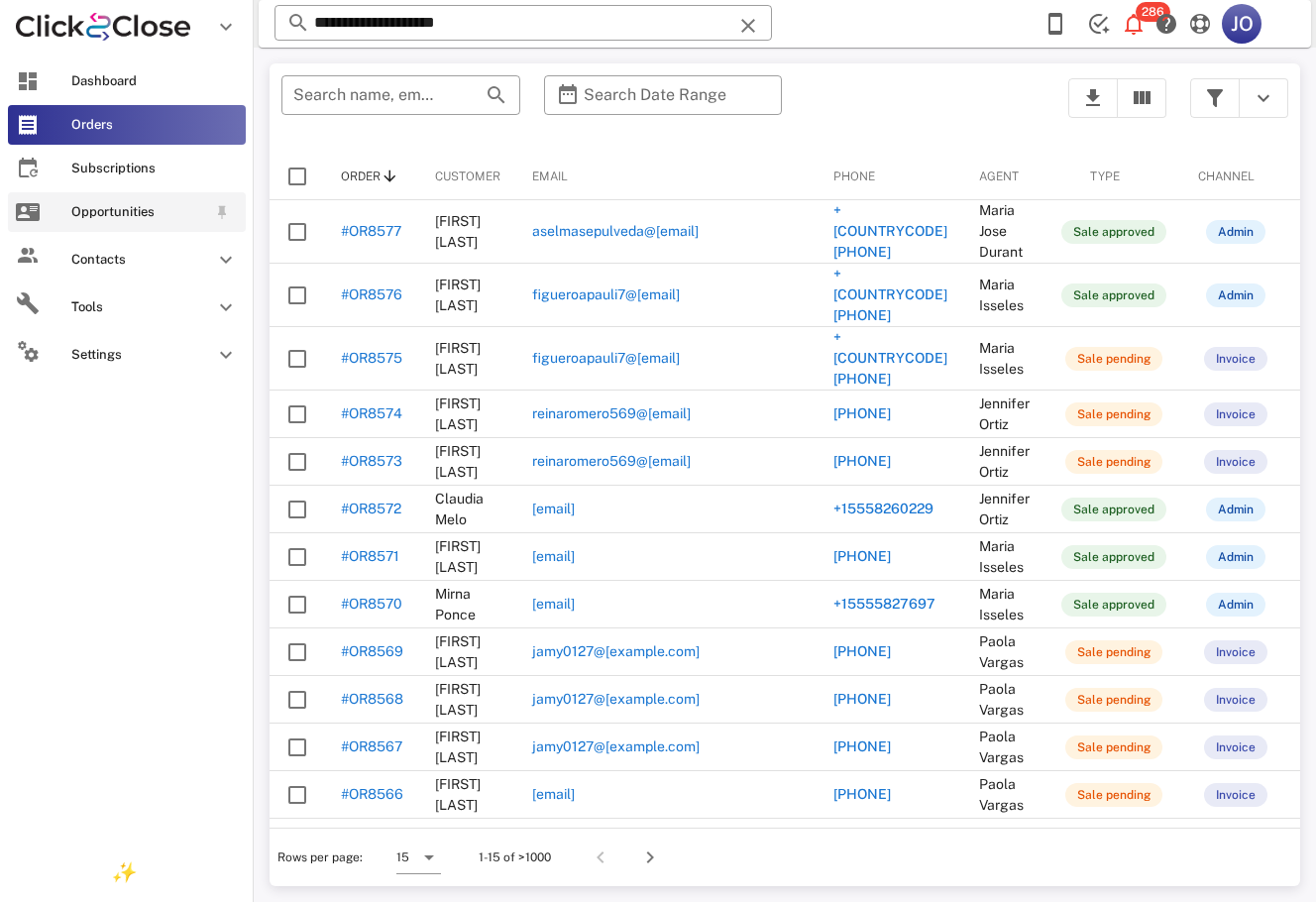 click at bounding box center (28, 212) 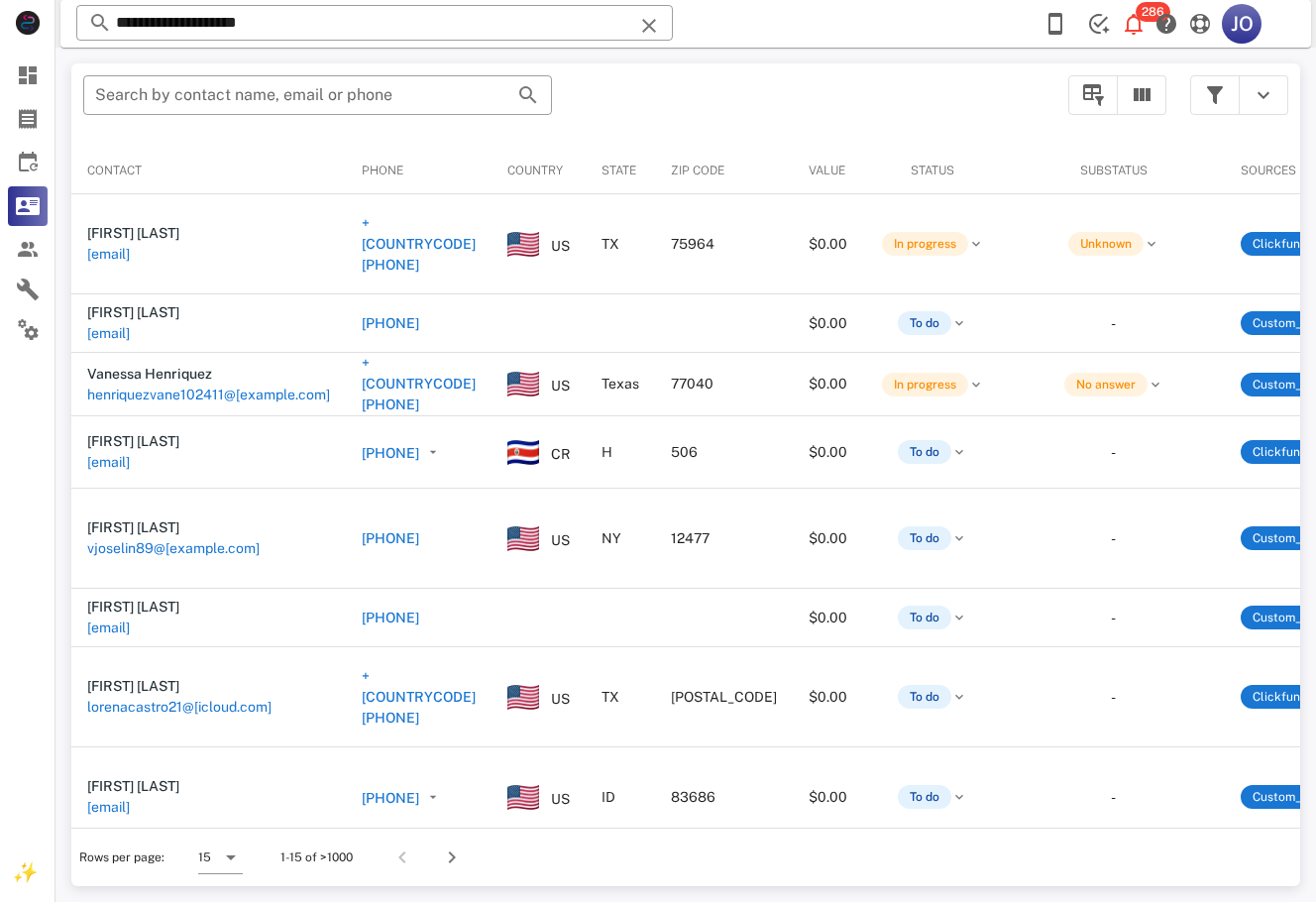 scroll, scrollTop: 0, scrollLeft: 456, axis: horizontal 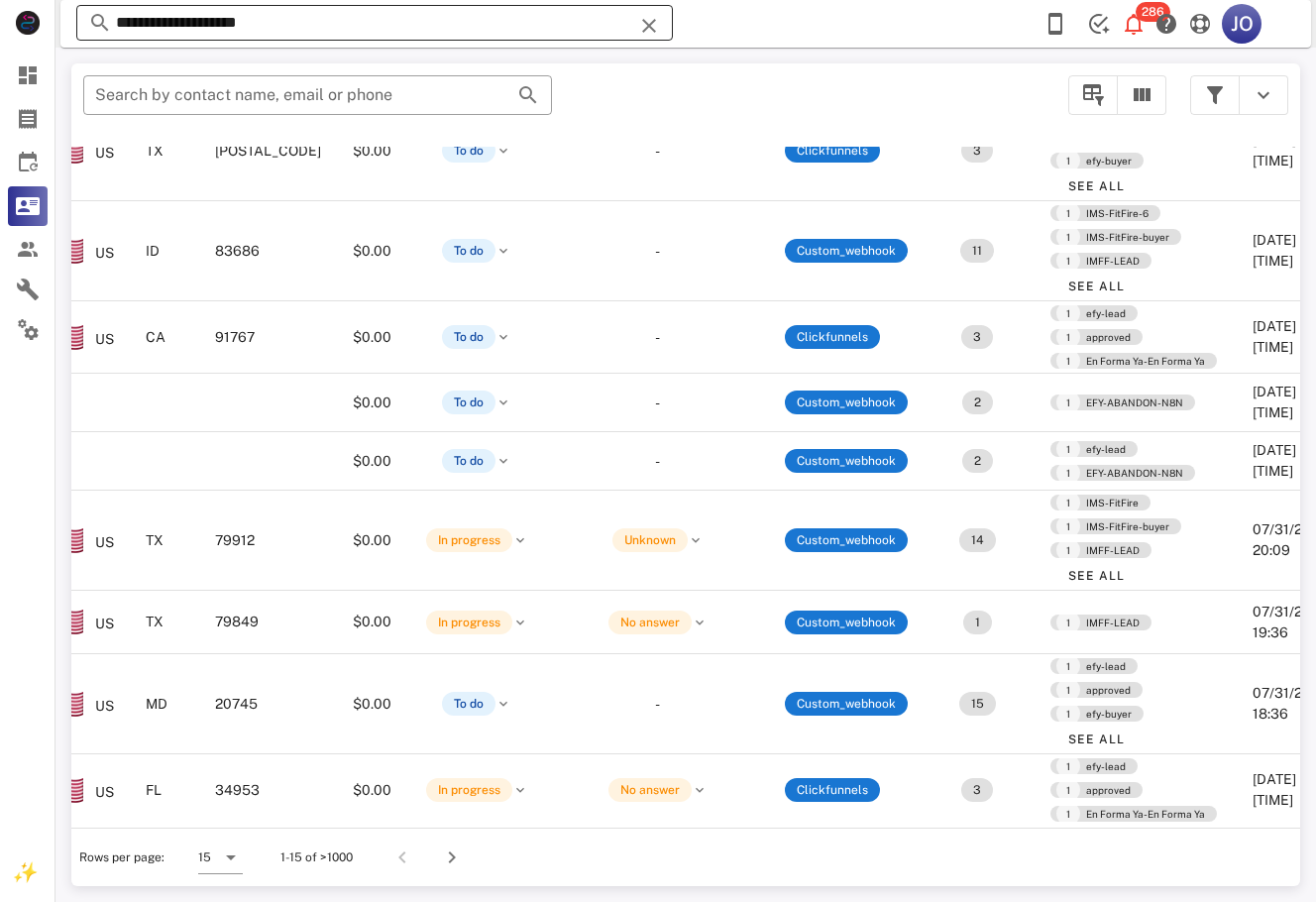 click on "**********" at bounding box center (375, 23) 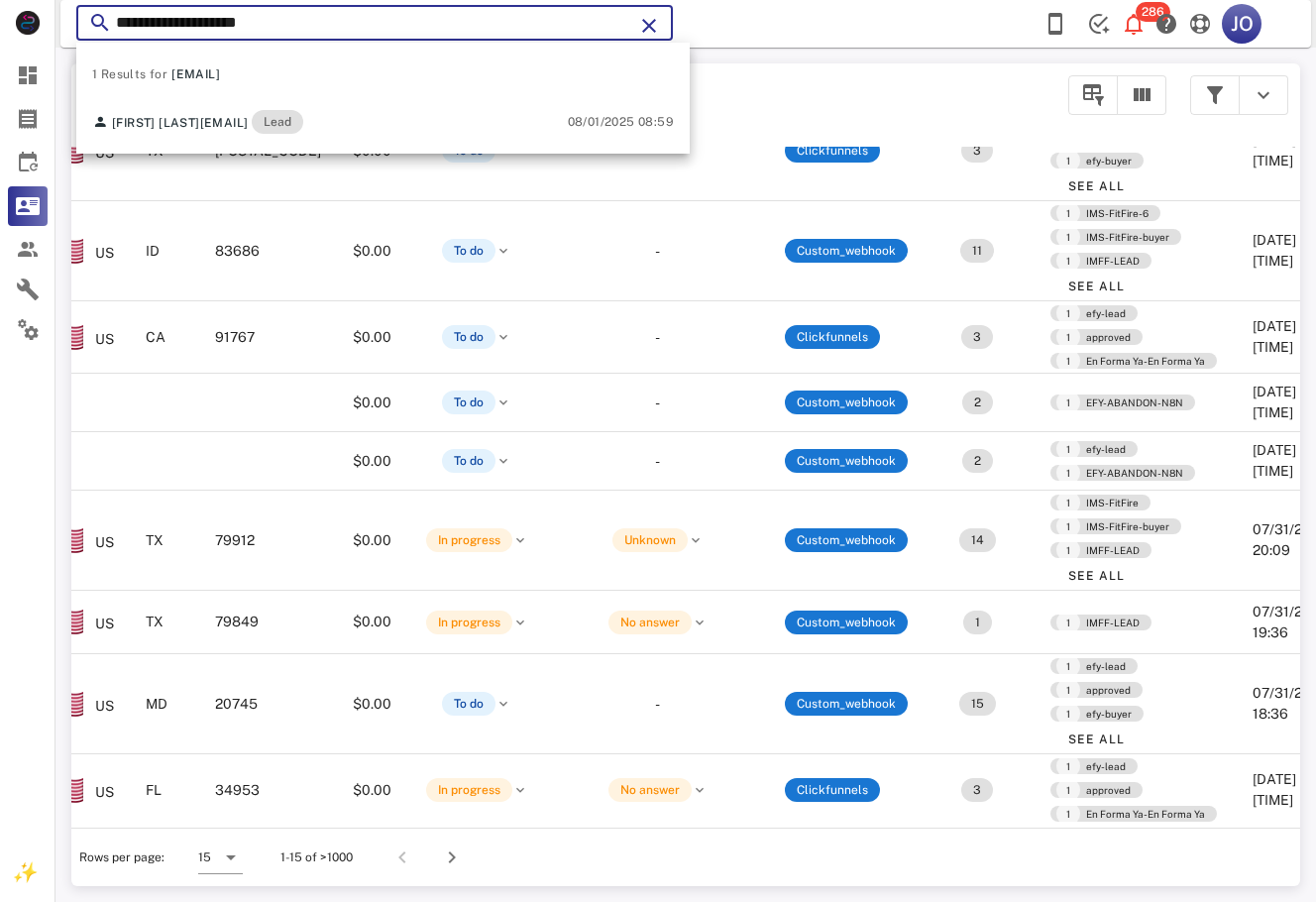 drag, startPoint x: 329, startPoint y: 8, endPoint x: 73, endPoint y: 9, distance: 256.00195 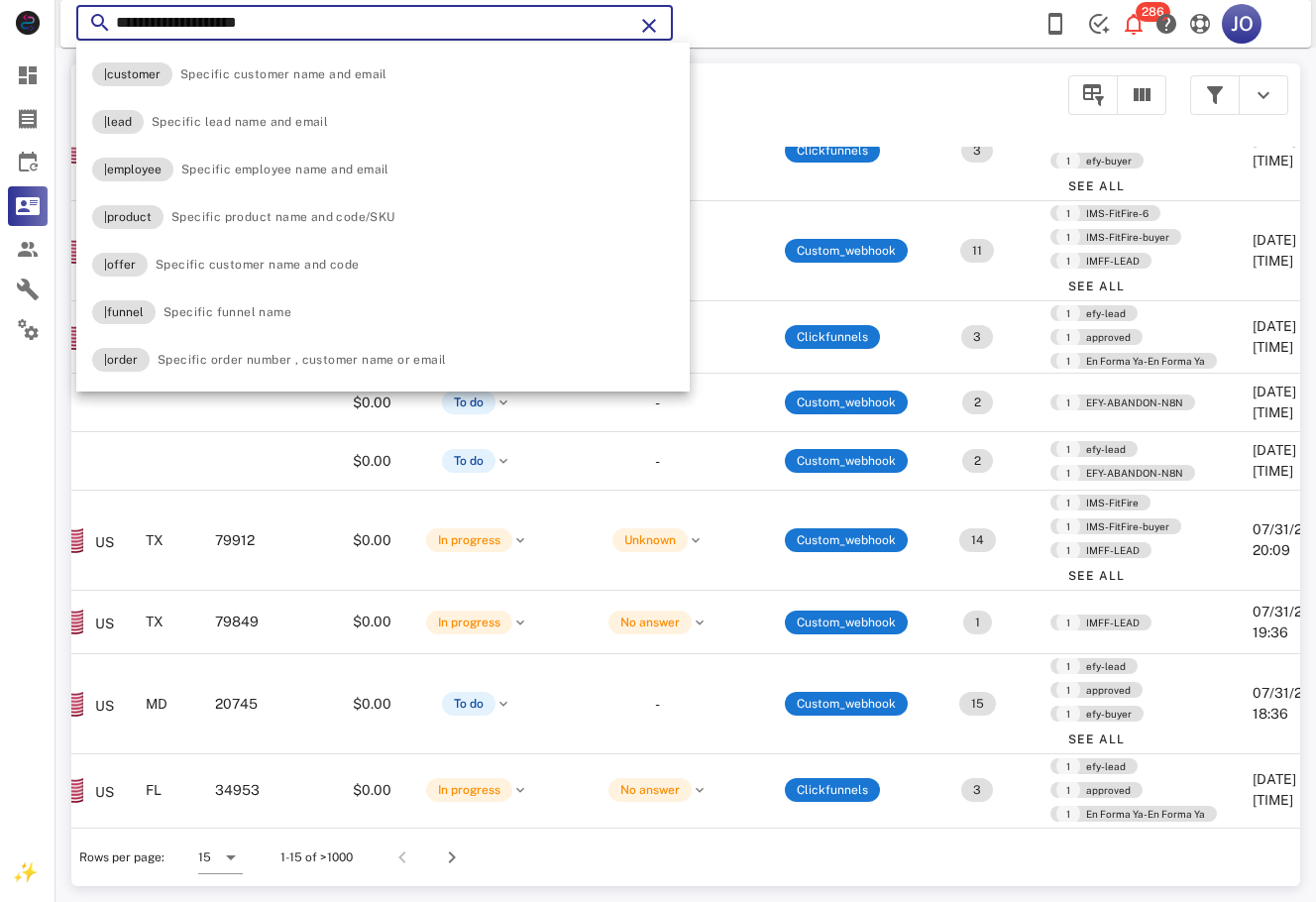 paste 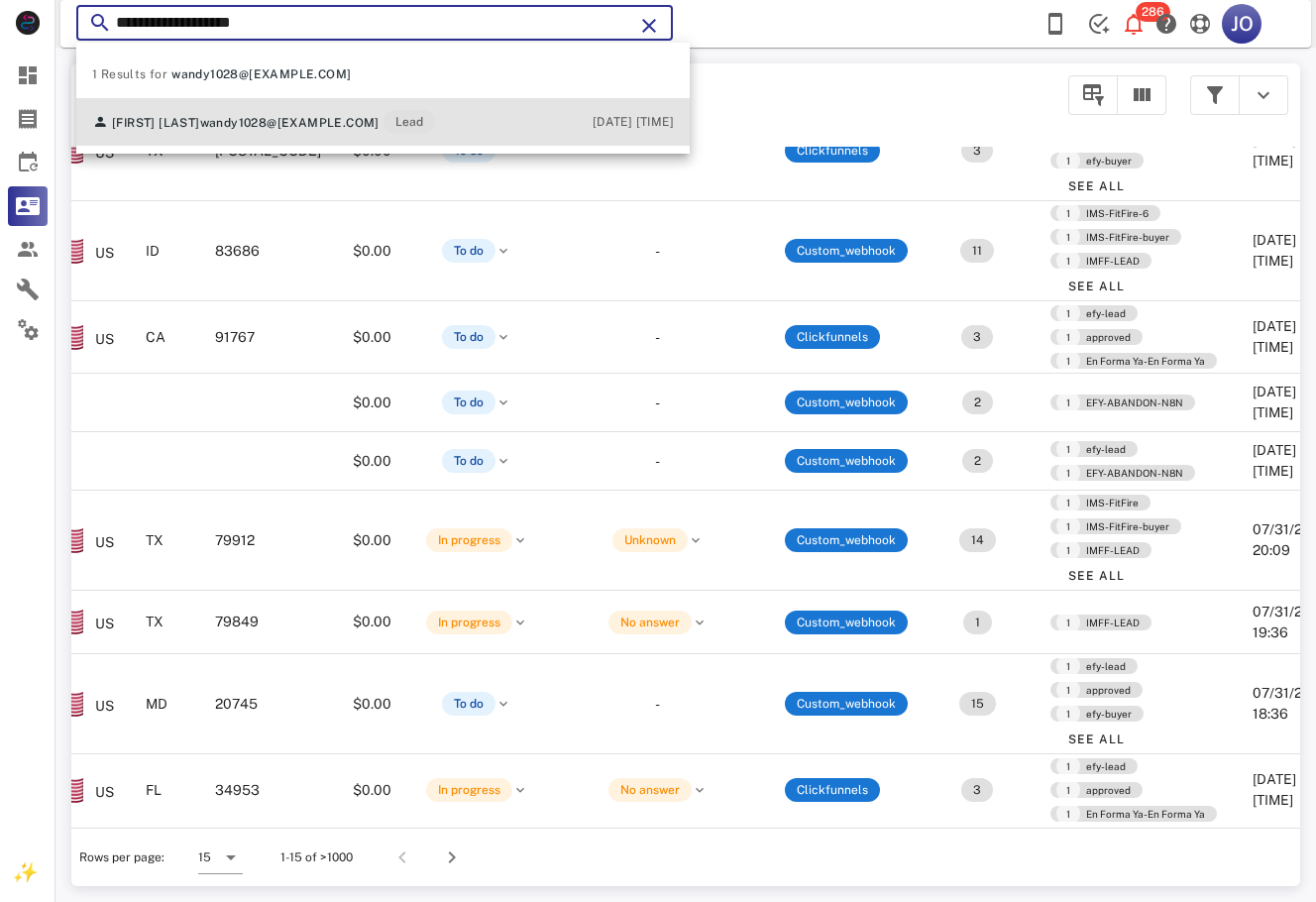 click on "wandy1028@[EXAMPLE.COM]" at bounding box center [289, 123] 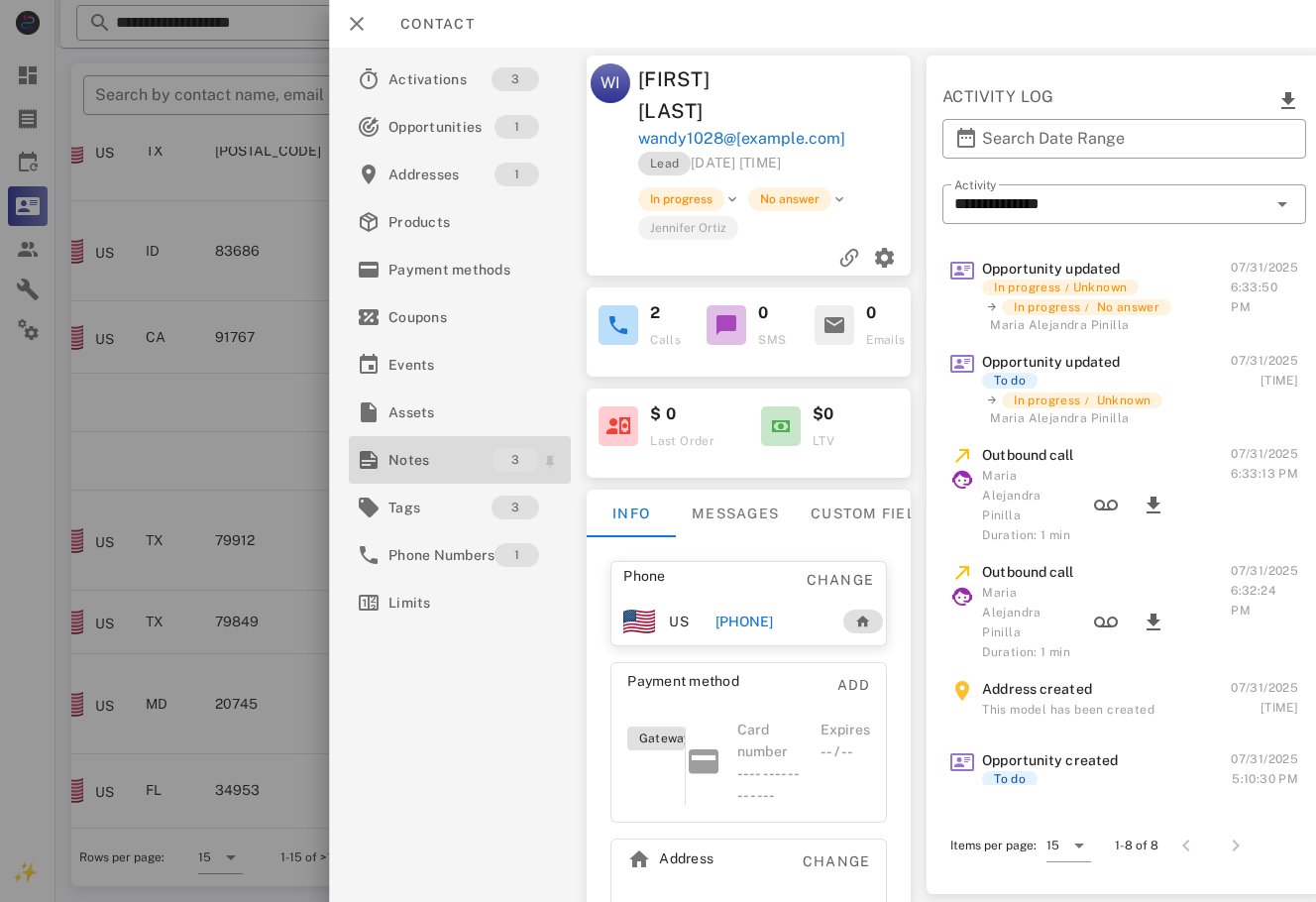 click on "Notes" at bounding box center [440, 460] 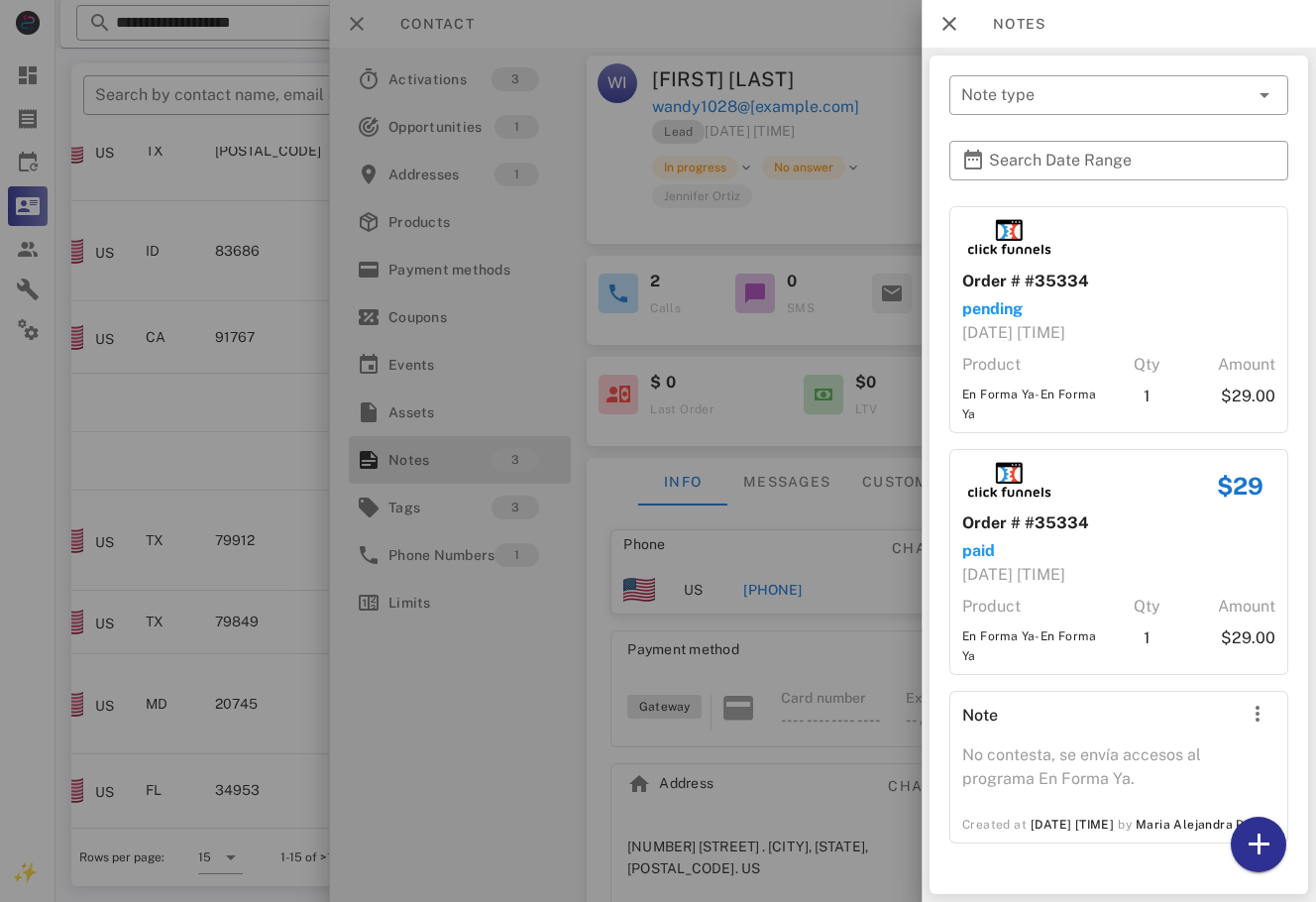 scroll, scrollTop: 4, scrollLeft: 0, axis: vertical 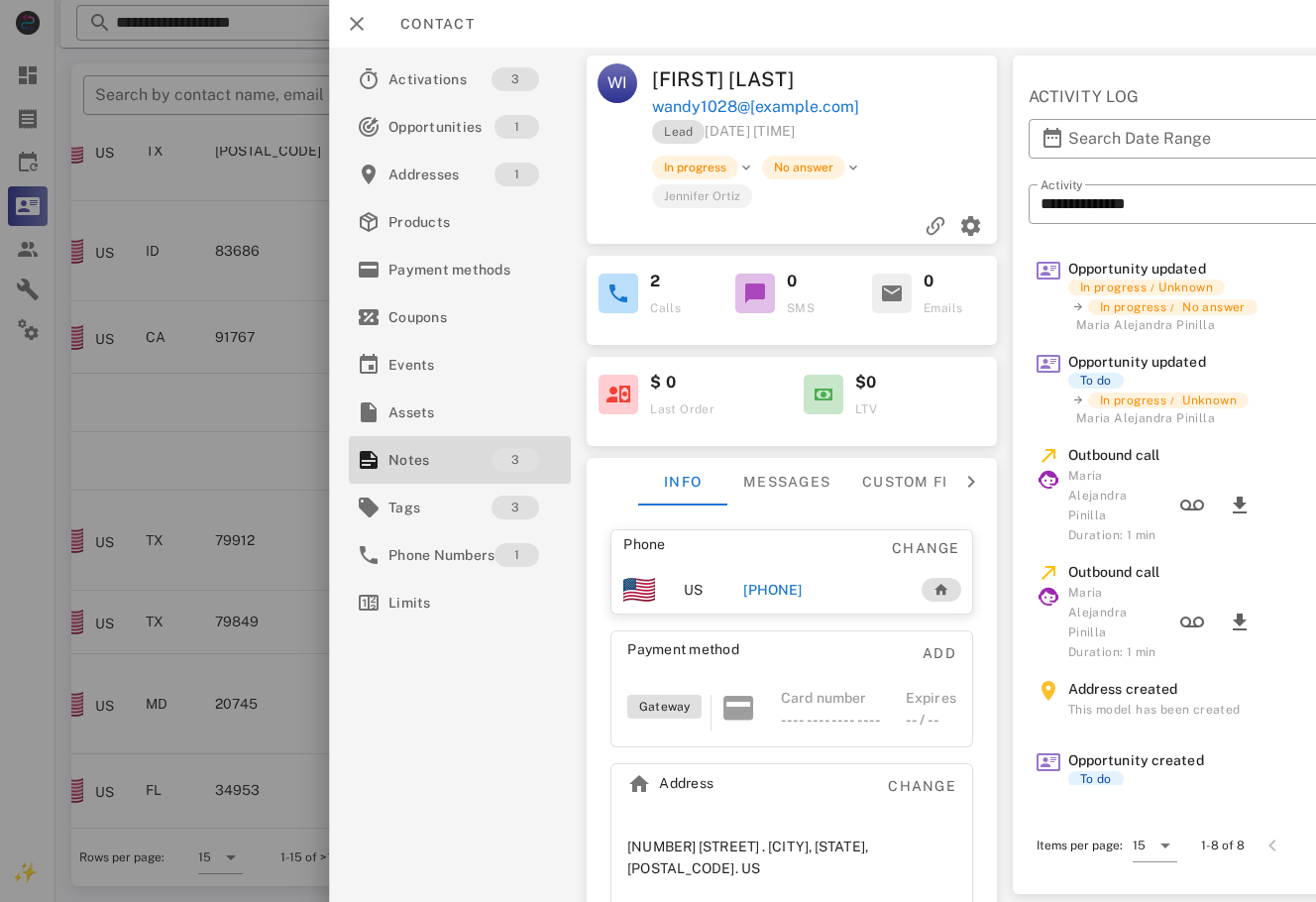 click on "Contact" at bounding box center [427, 24] 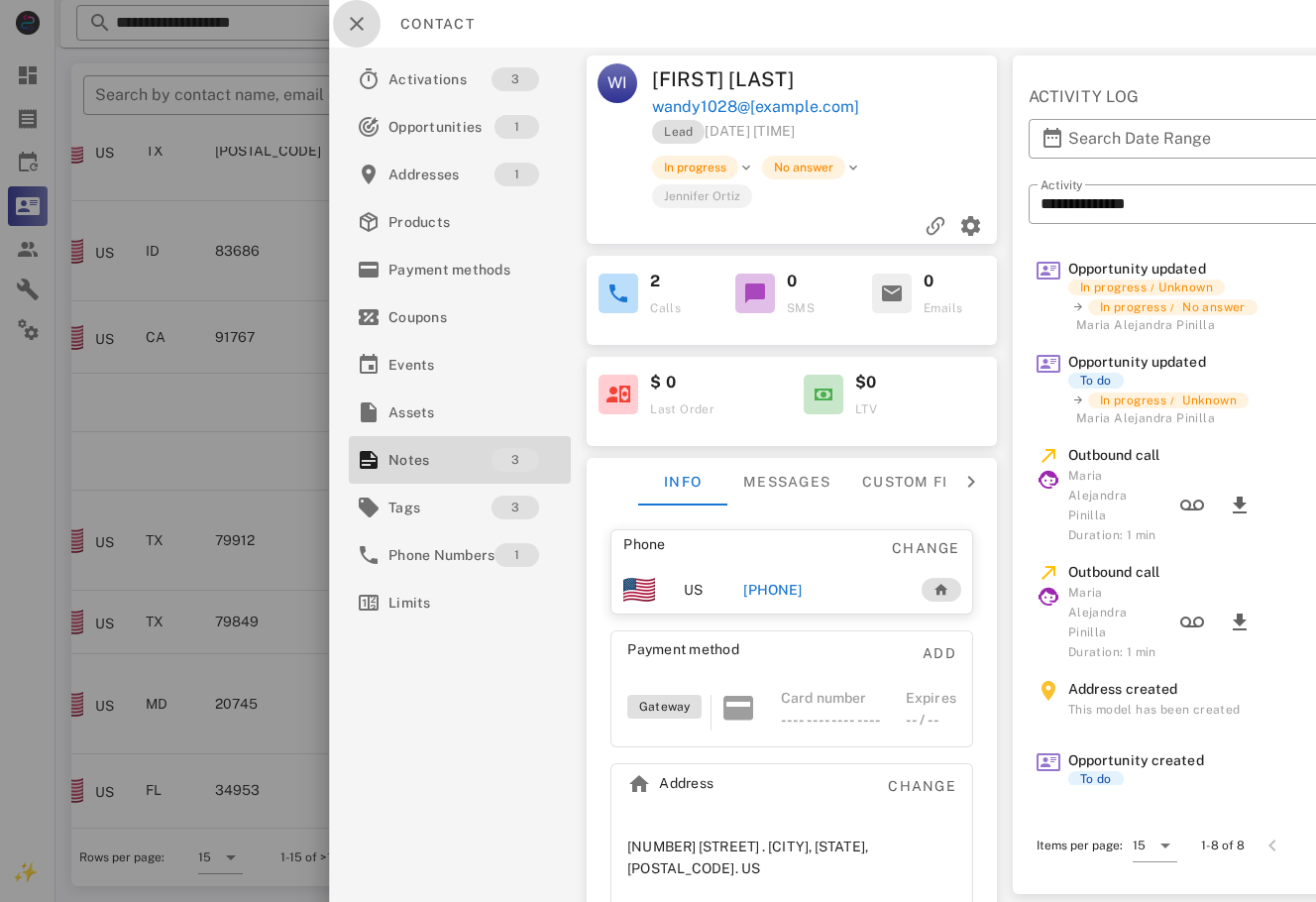 click at bounding box center [357, 24] 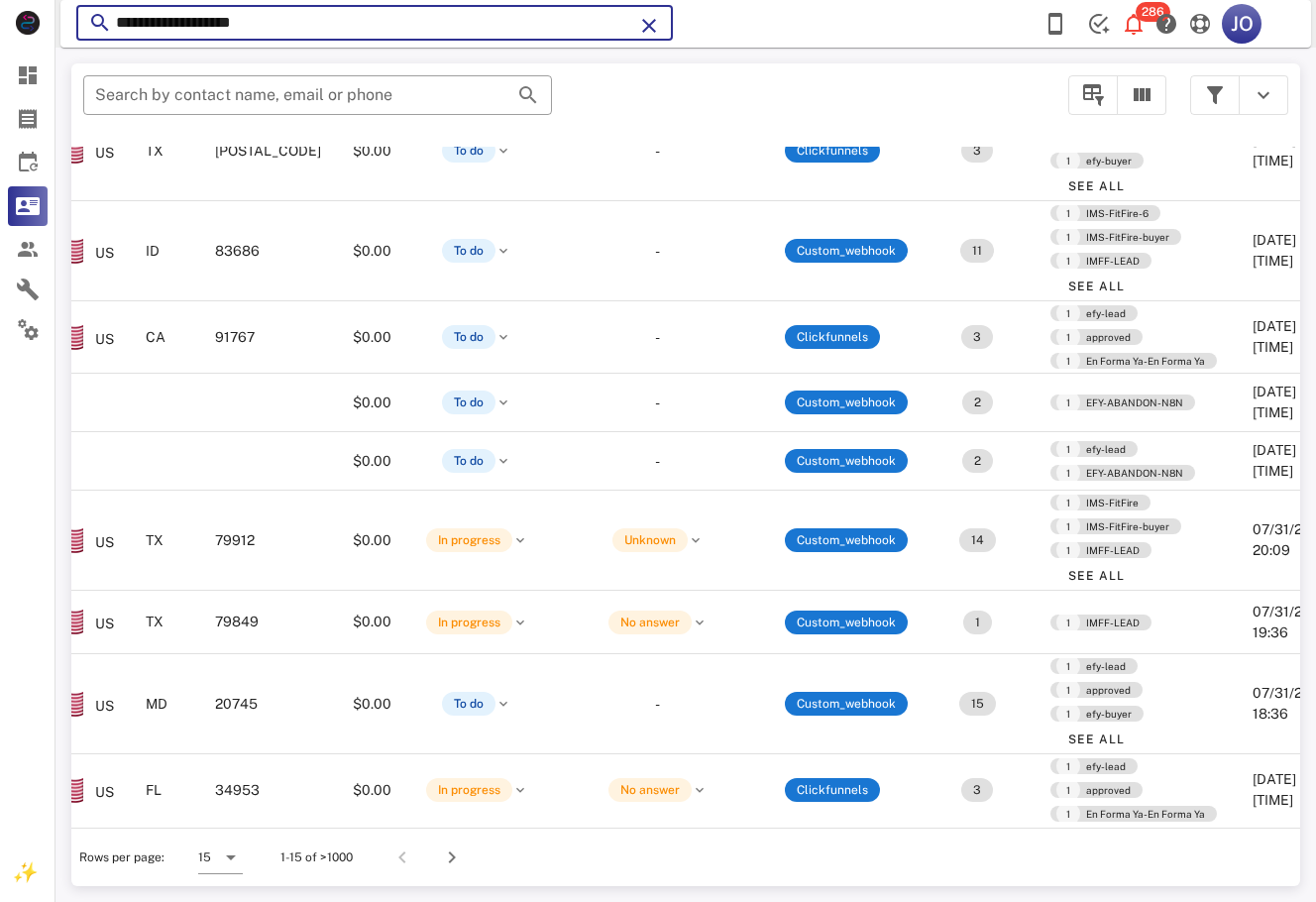 drag, startPoint x: 346, startPoint y: 27, endPoint x: -8, endPoint y: 44, distance: 354.40796 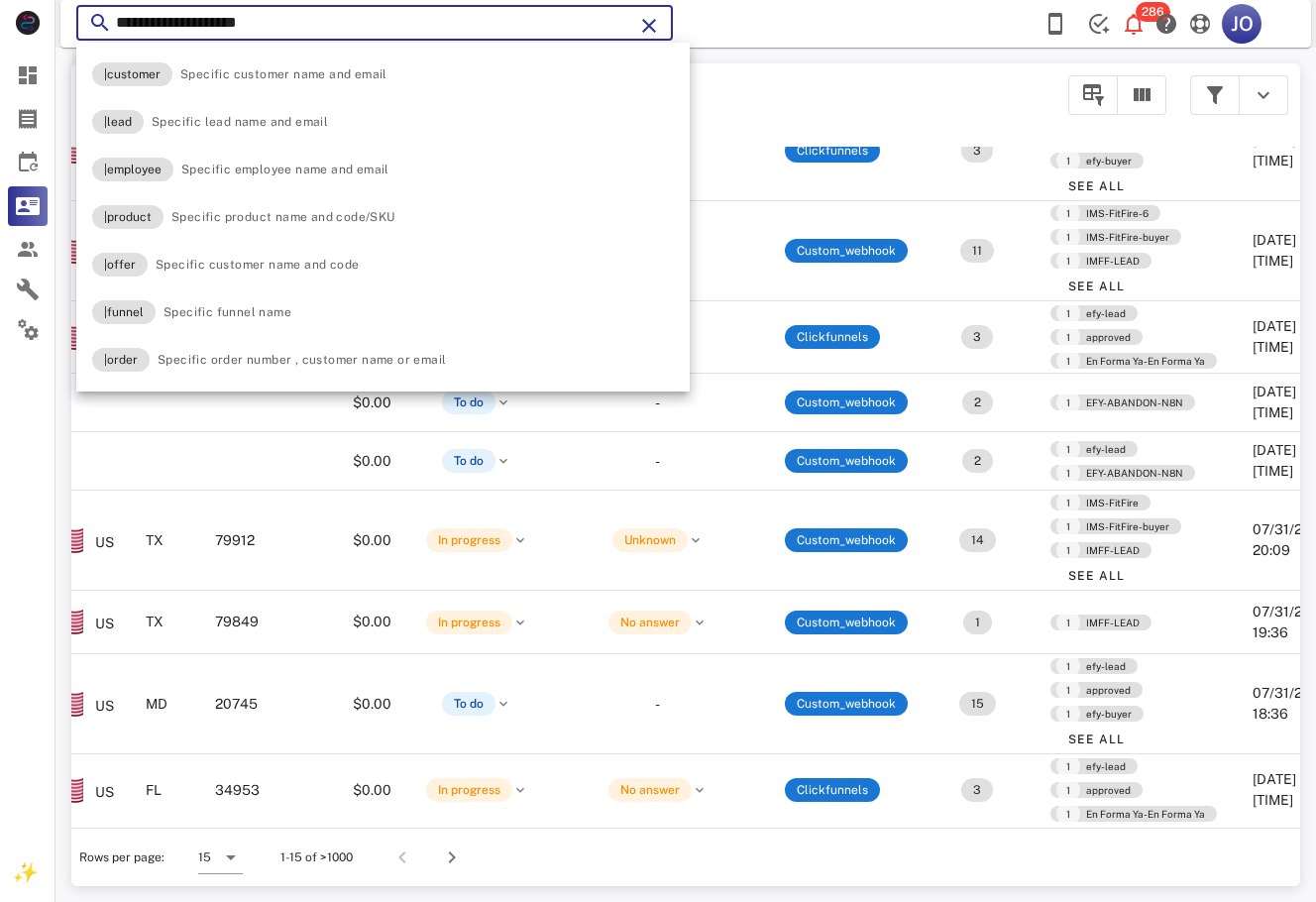 click on "**********" at bounding box center (375, 23) 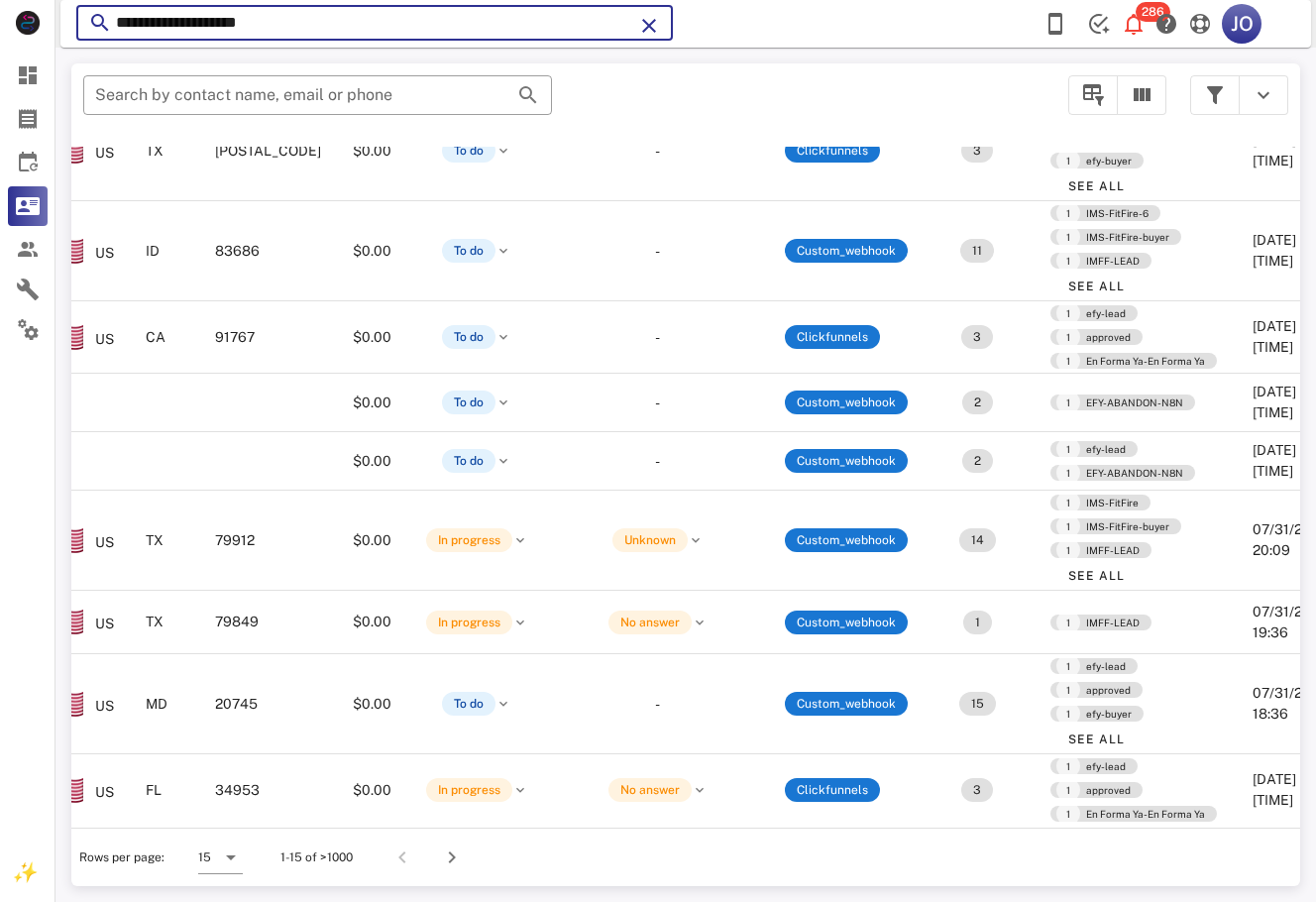 type on "**********" 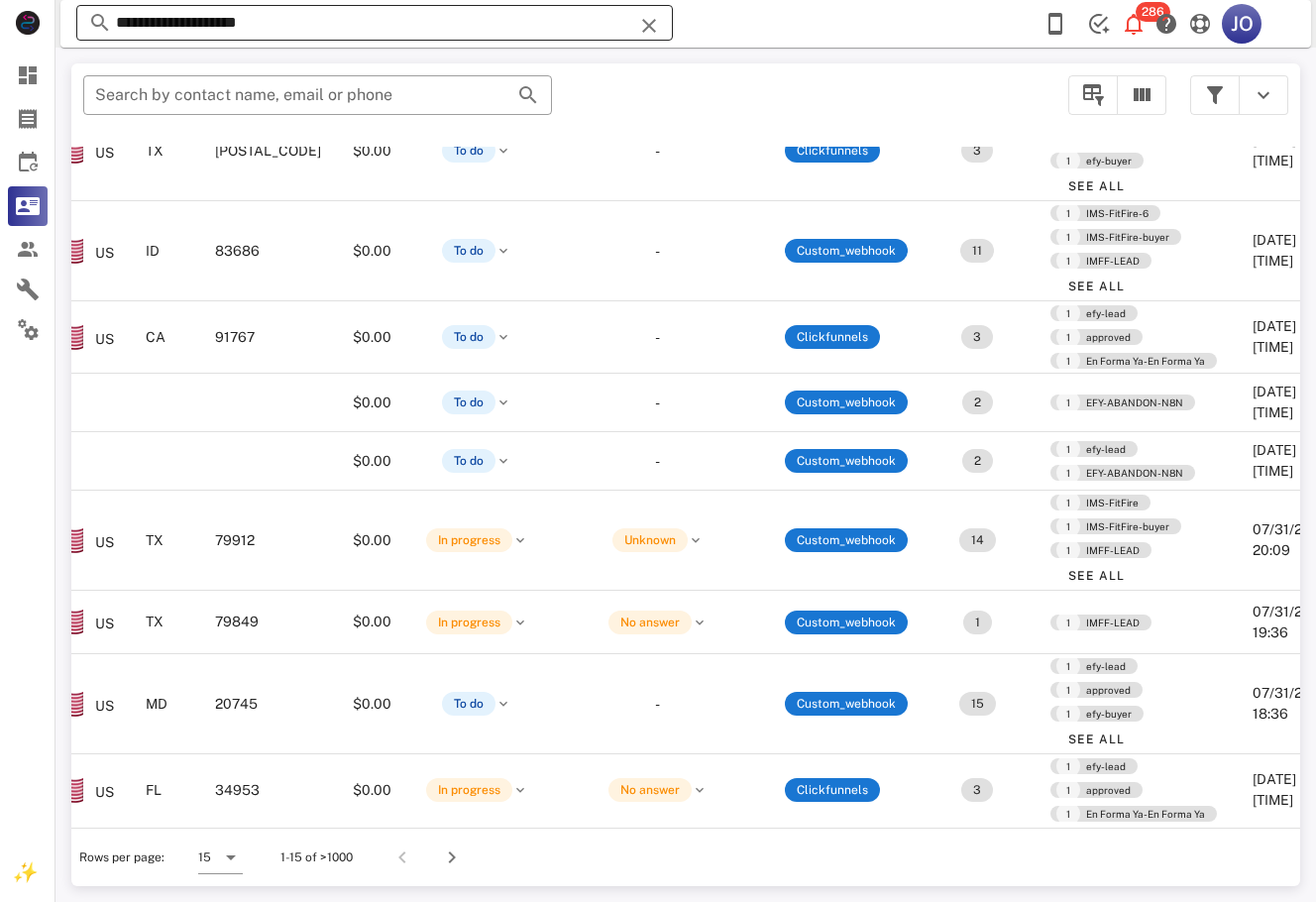 click on "**********" at bounding box center [375, 23] 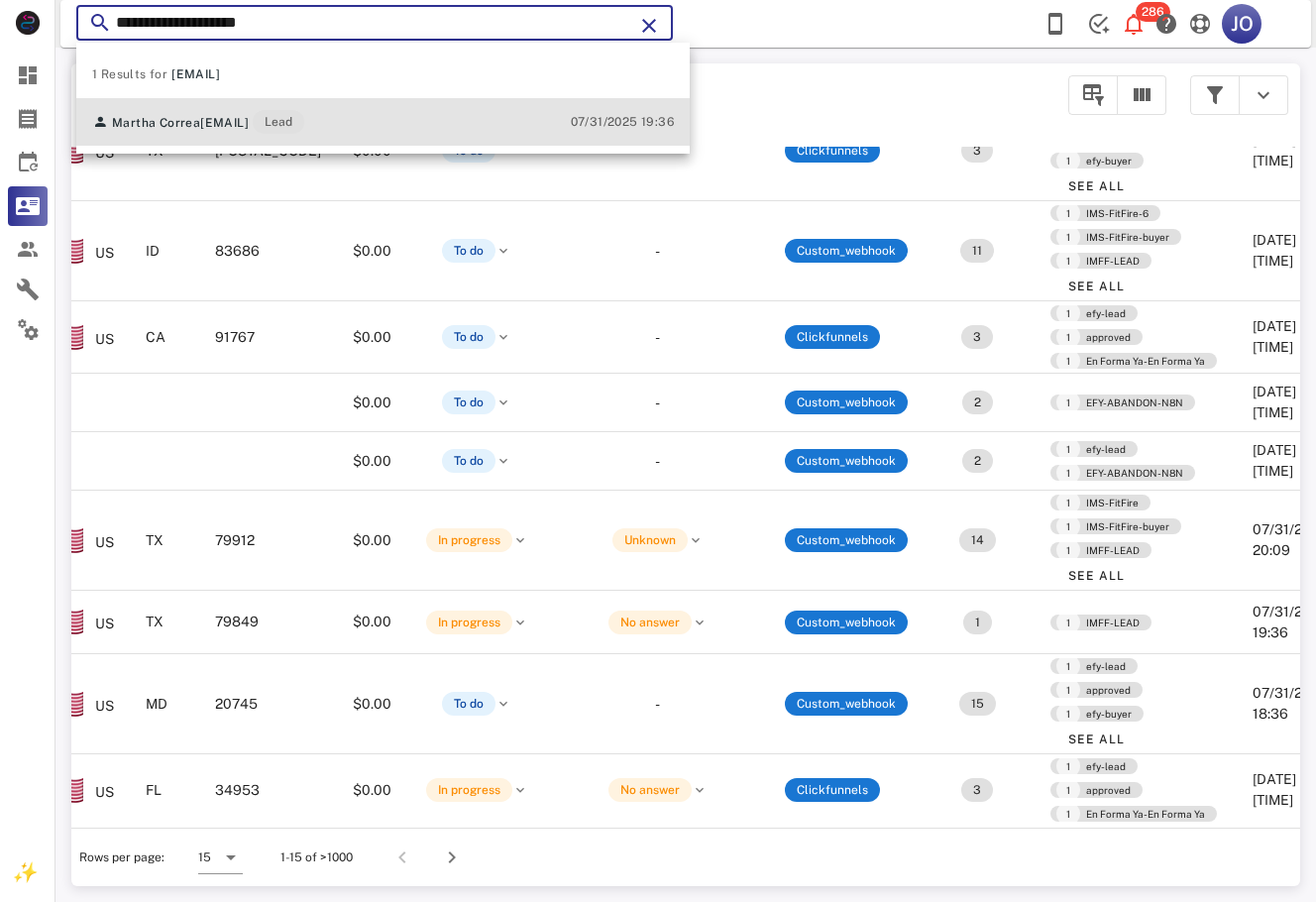 click on "Martha Correa tatacorrea@[EXAMPLE.COM] Lead [DATE] [TIME]" at bounding box center [383, 122] 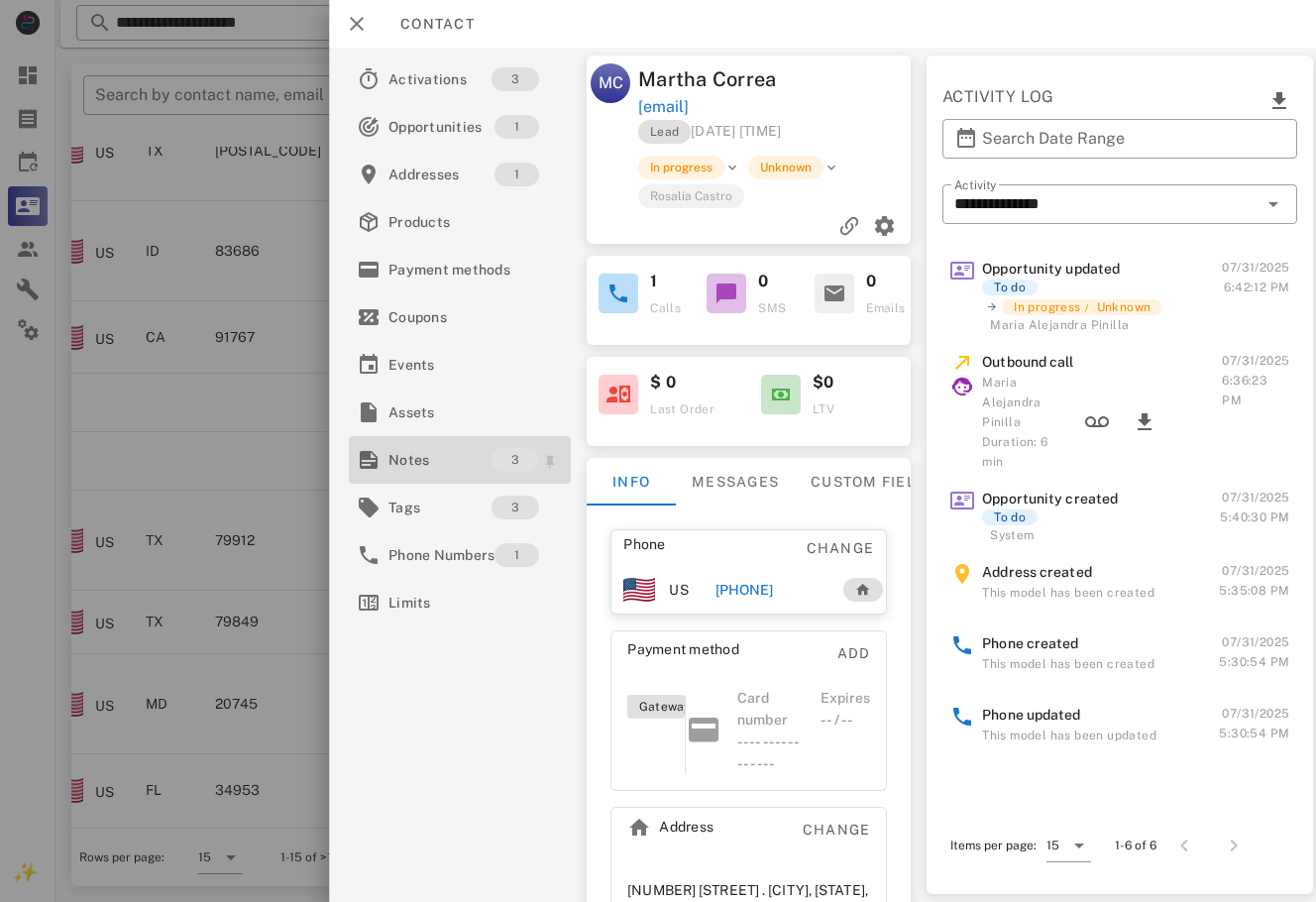 click on "Notes" at bounding box center [440, 460] 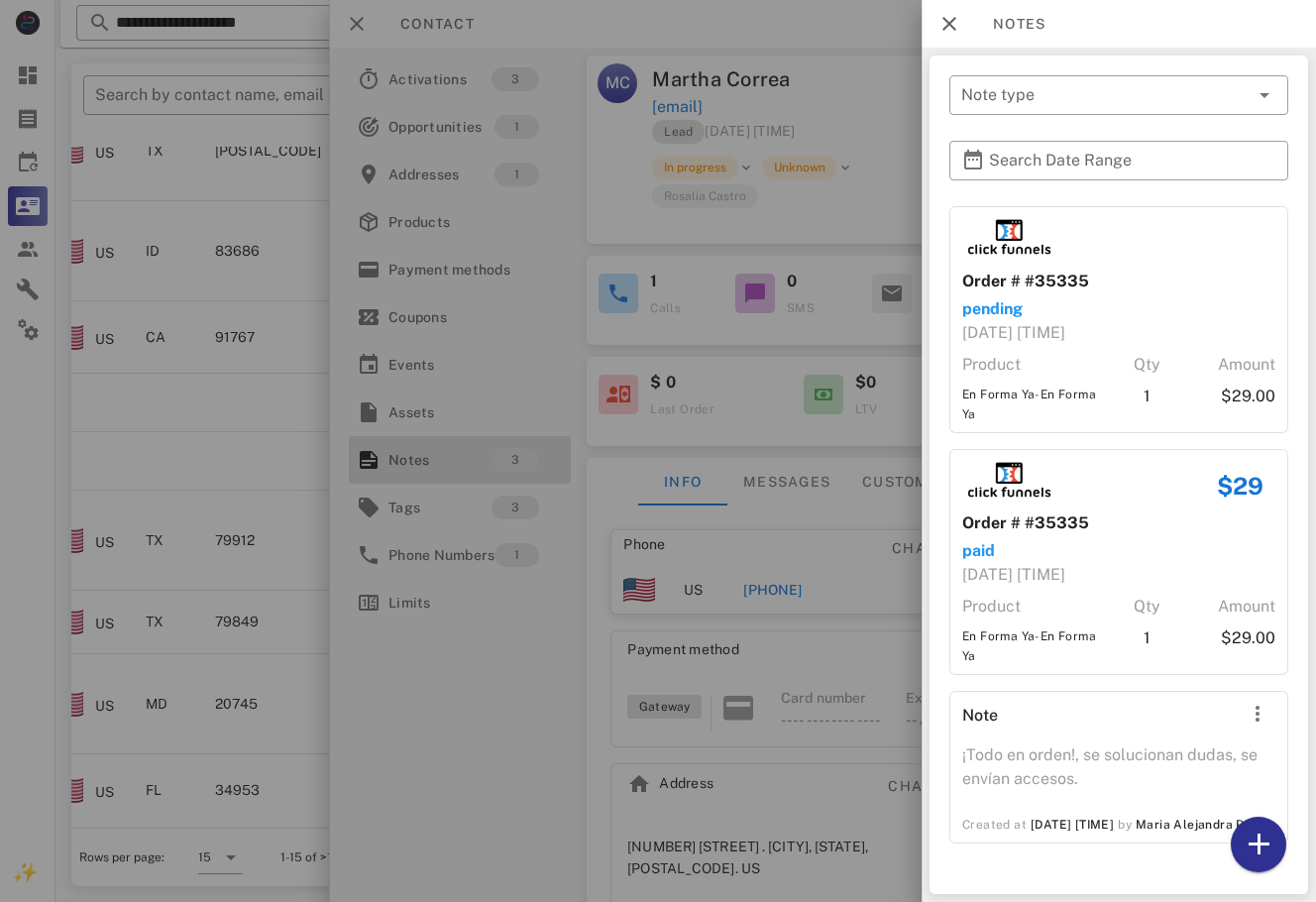 scroll, scrollTop: 4, scrollLeft: 0, axis: vertical 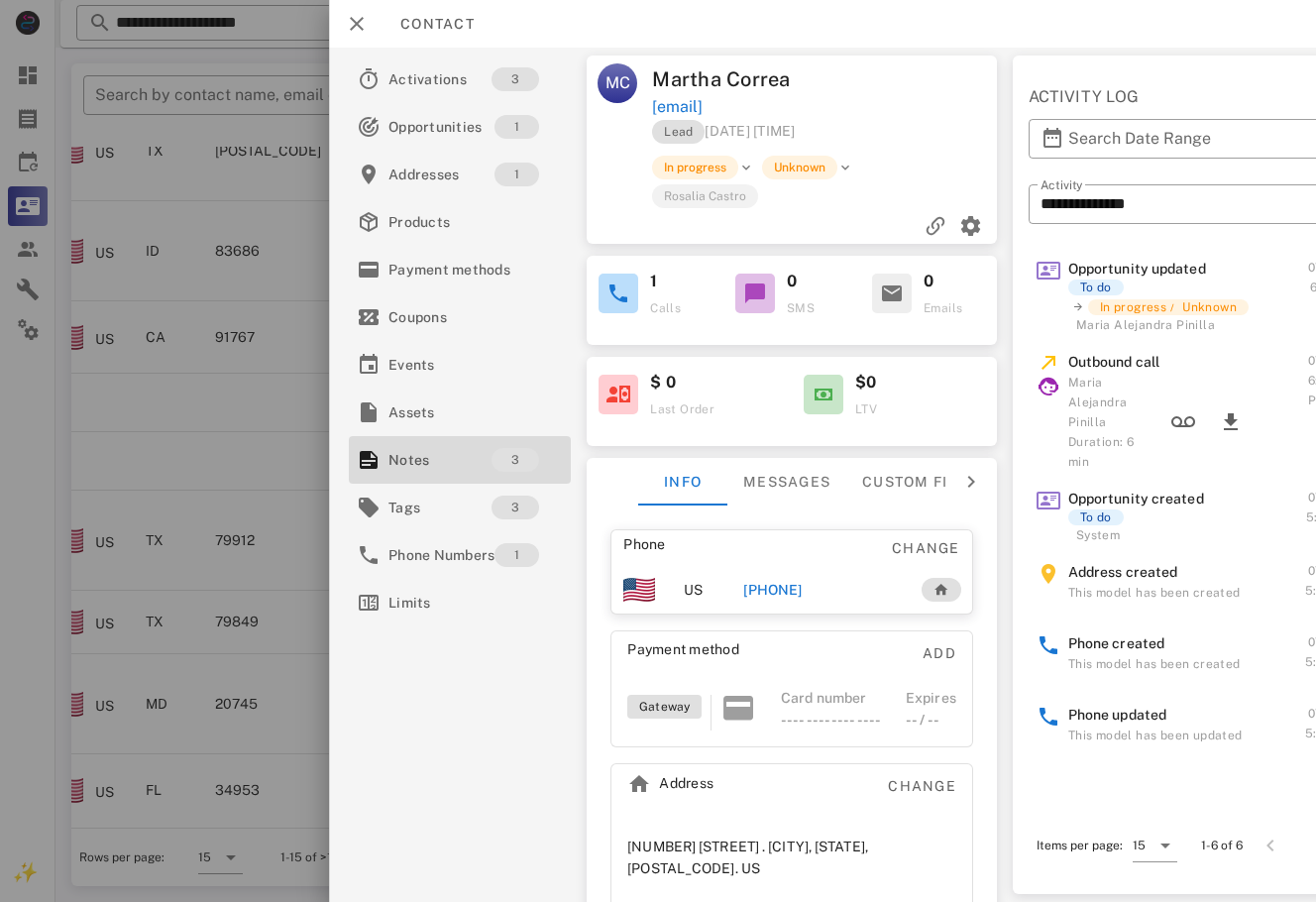 click on "[PHONE]" at bounding box center (772, 590) 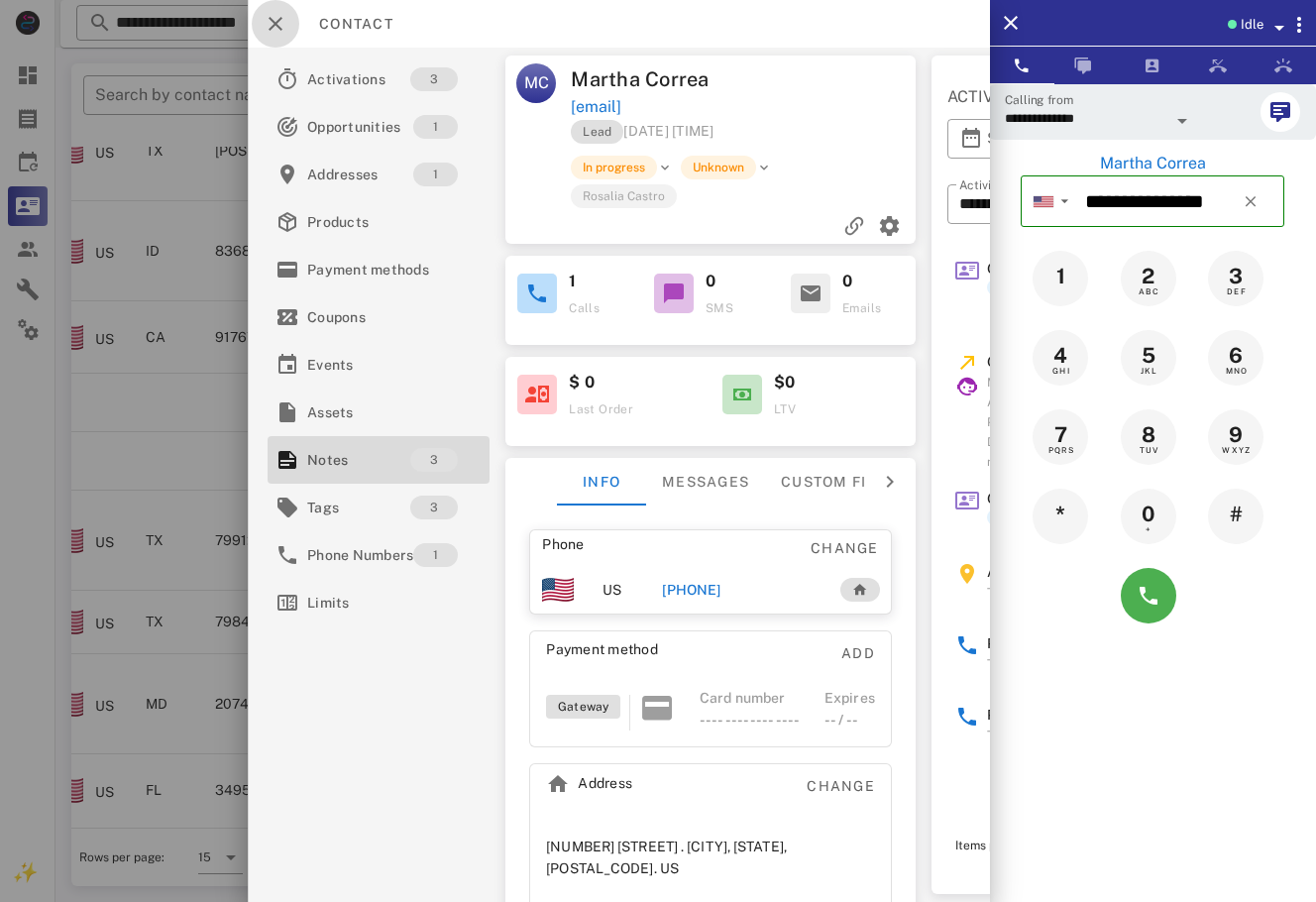 click at bounding box center (275, 24) 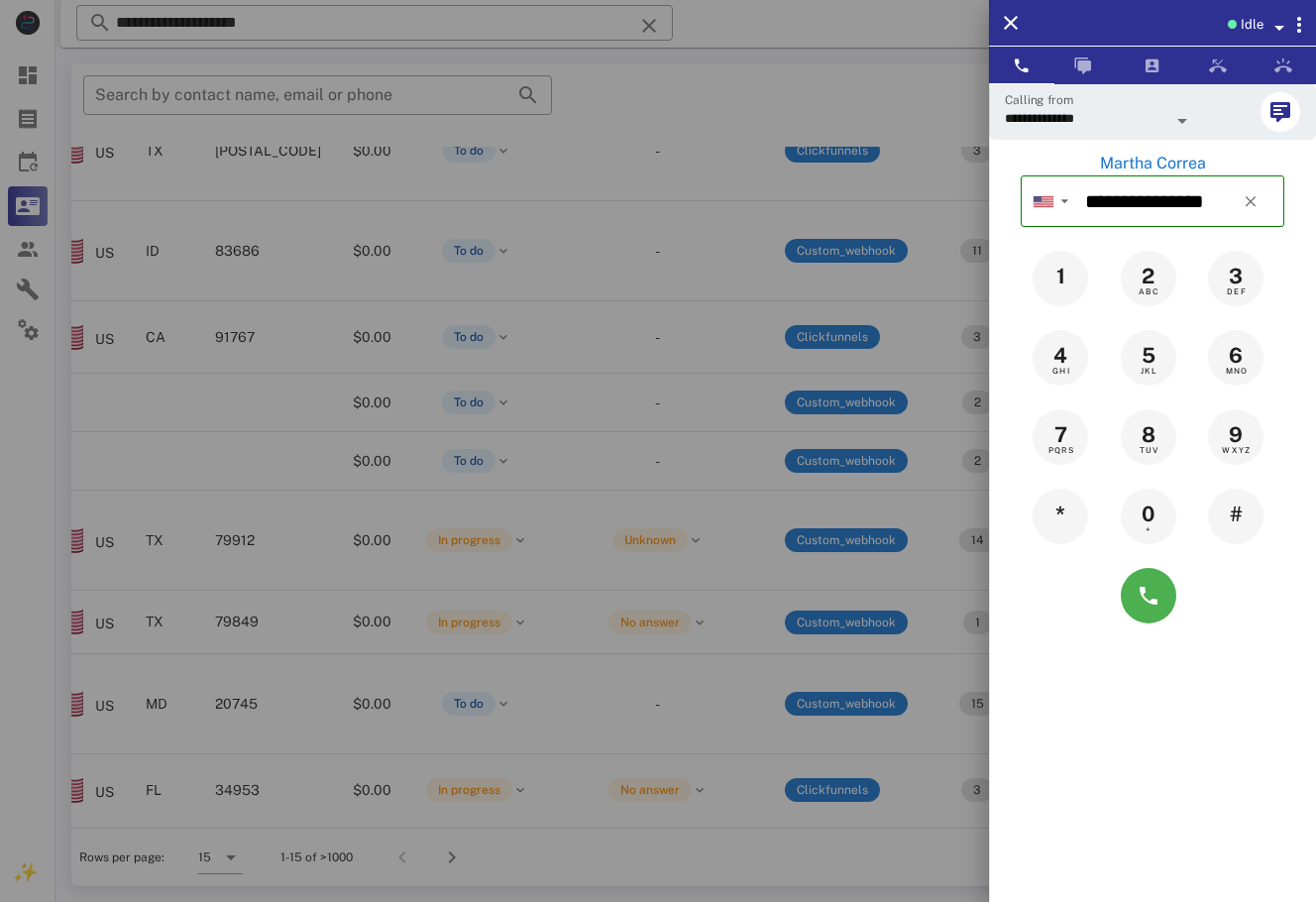 click at bounding box center [658, 451] 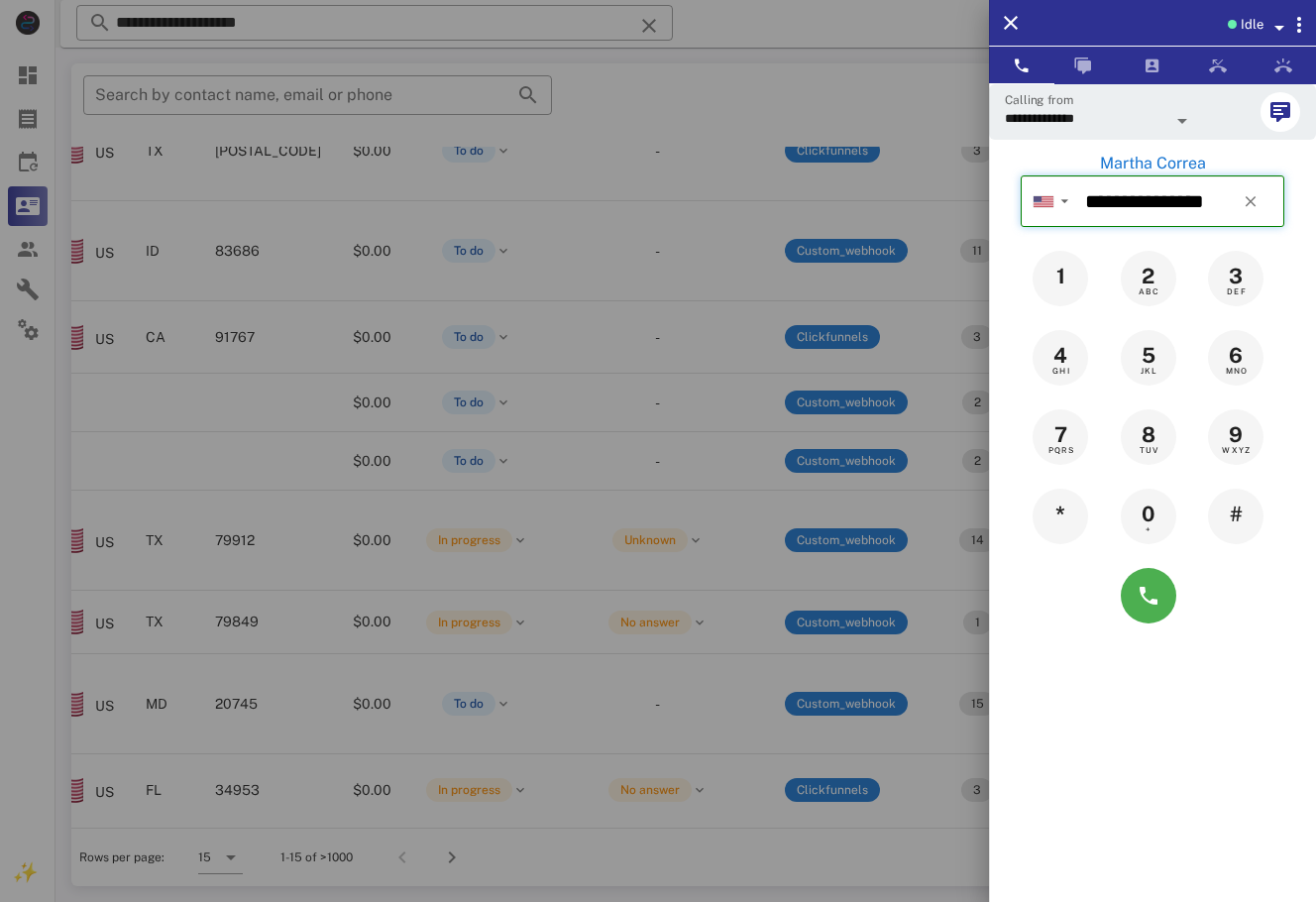 type 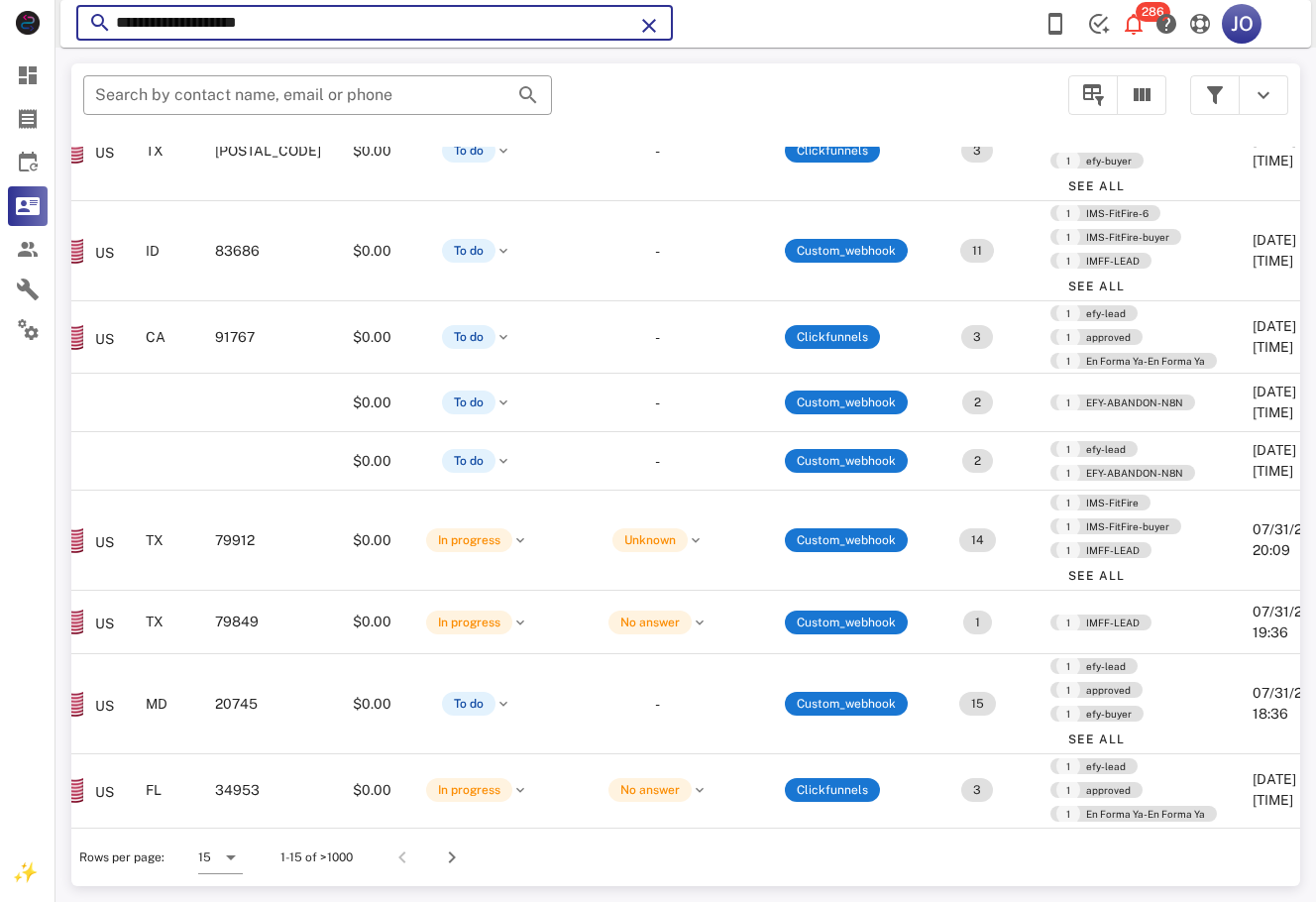 drag, startPoint x: 332, startPoint y: 33, endPoint x: -1, endPoint y: 32, distance: 333.0015 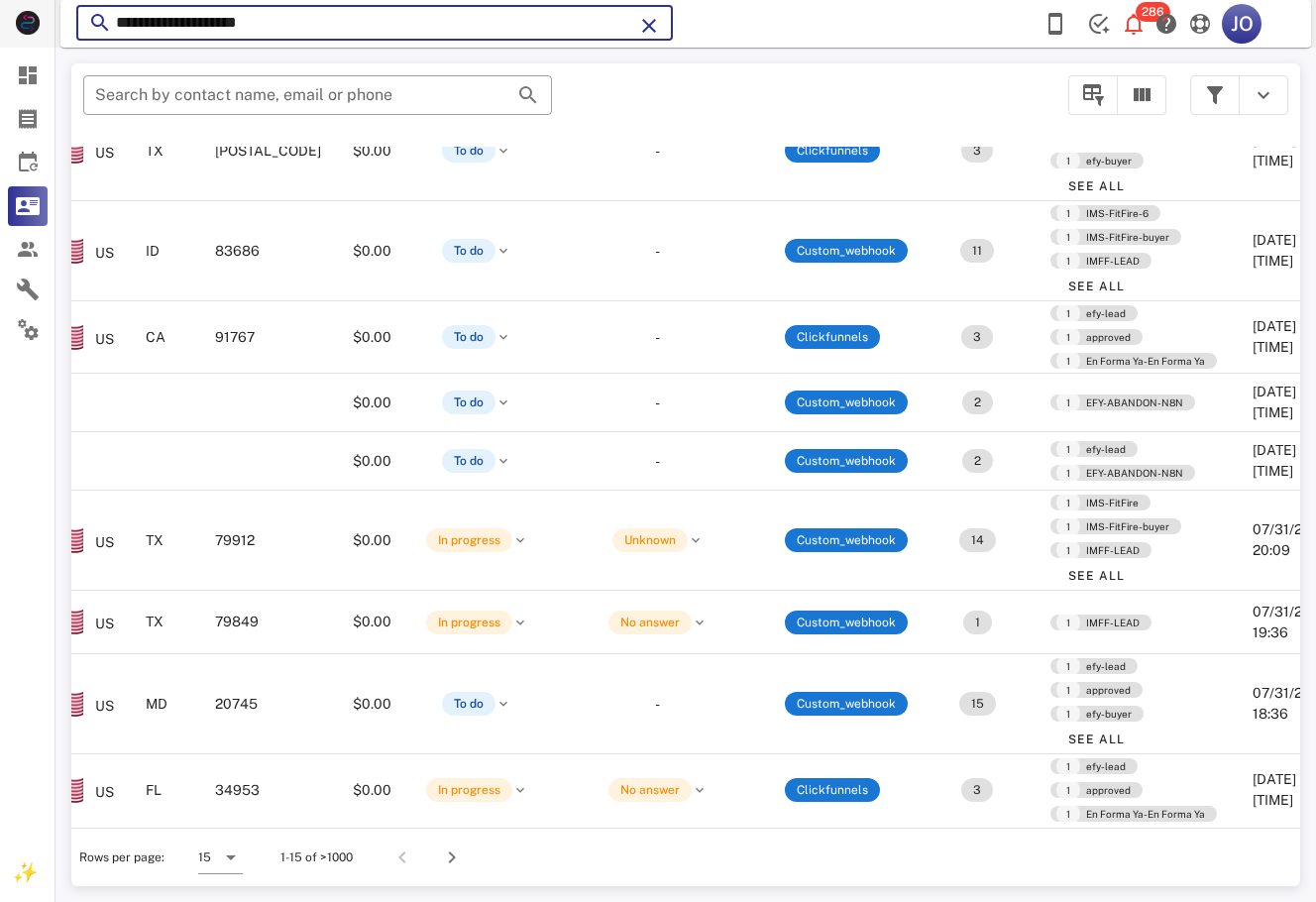 paste on "****" 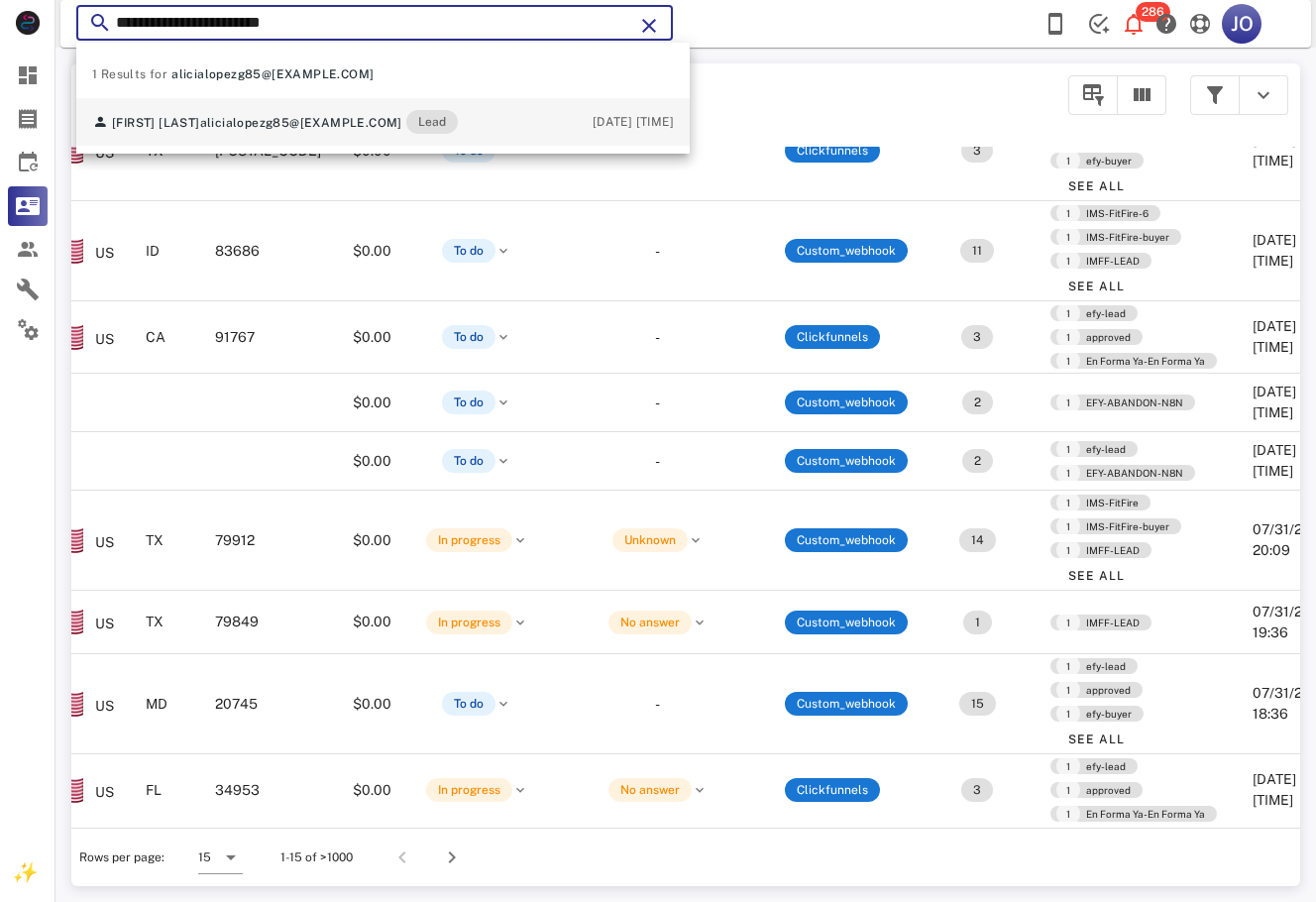 type on "**********" 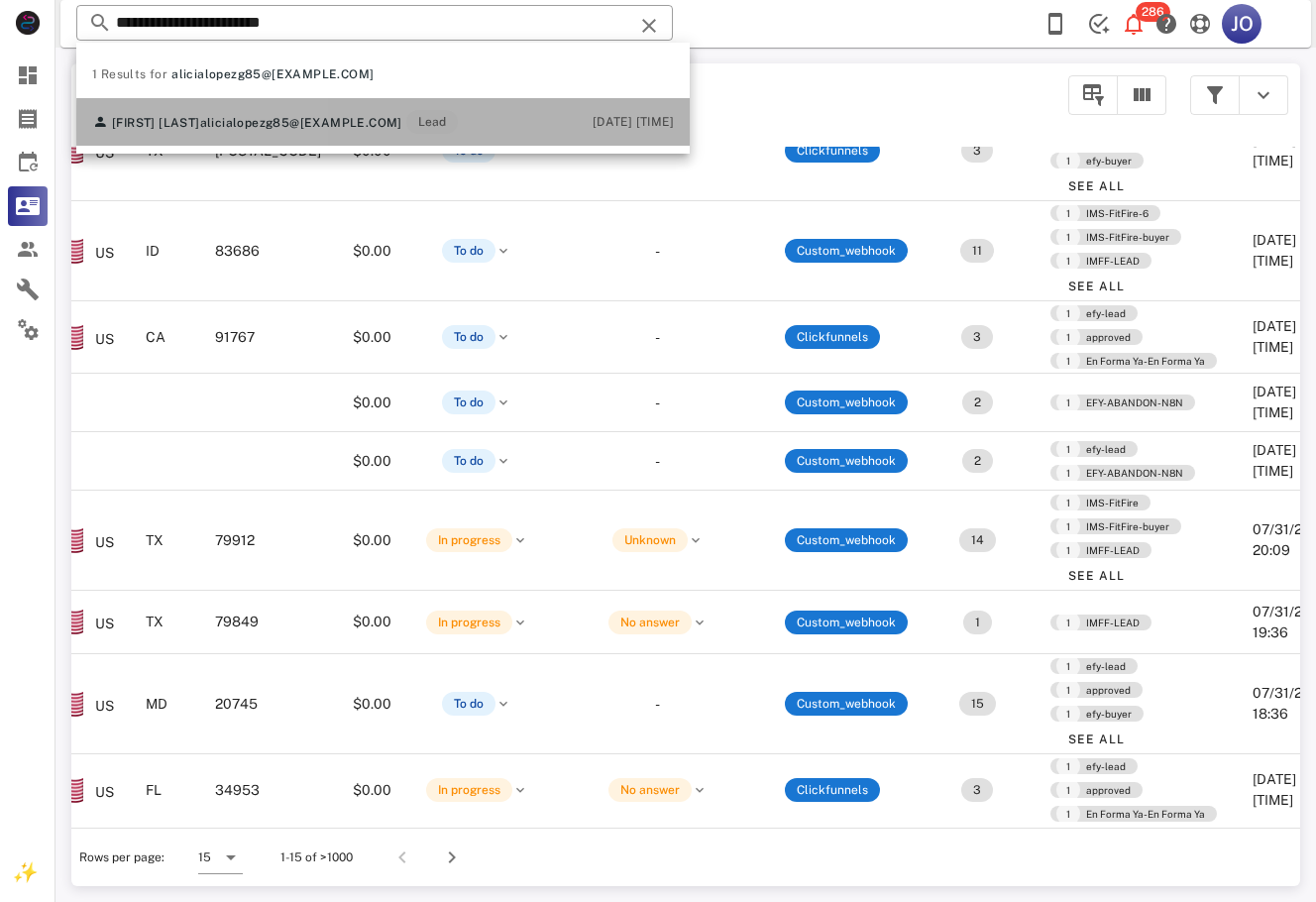 click on "alicialopezg85@[EXAMPLE.COM]" at bounding box center (301, 123) 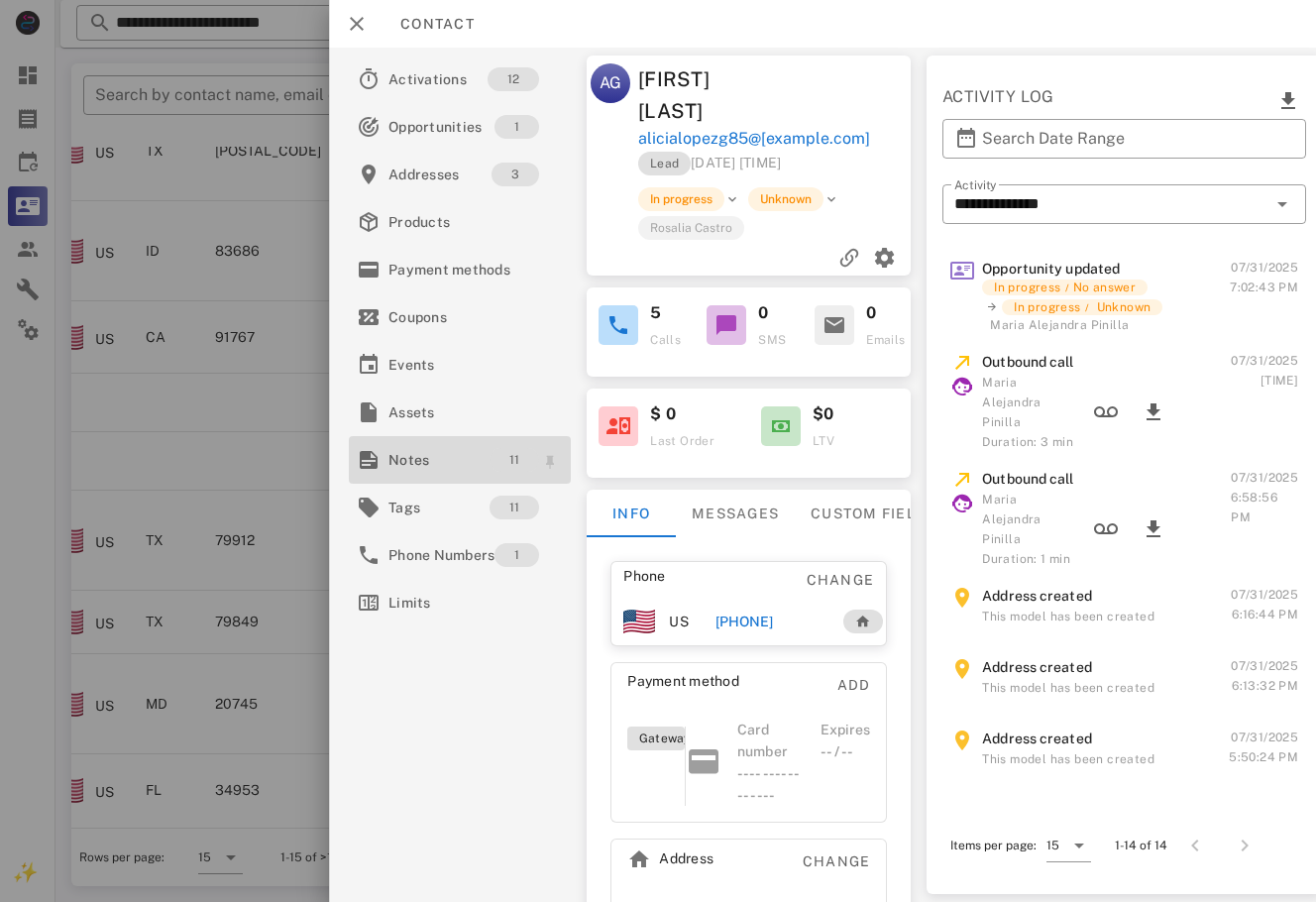click on "11" at bounding box center (514, 460) 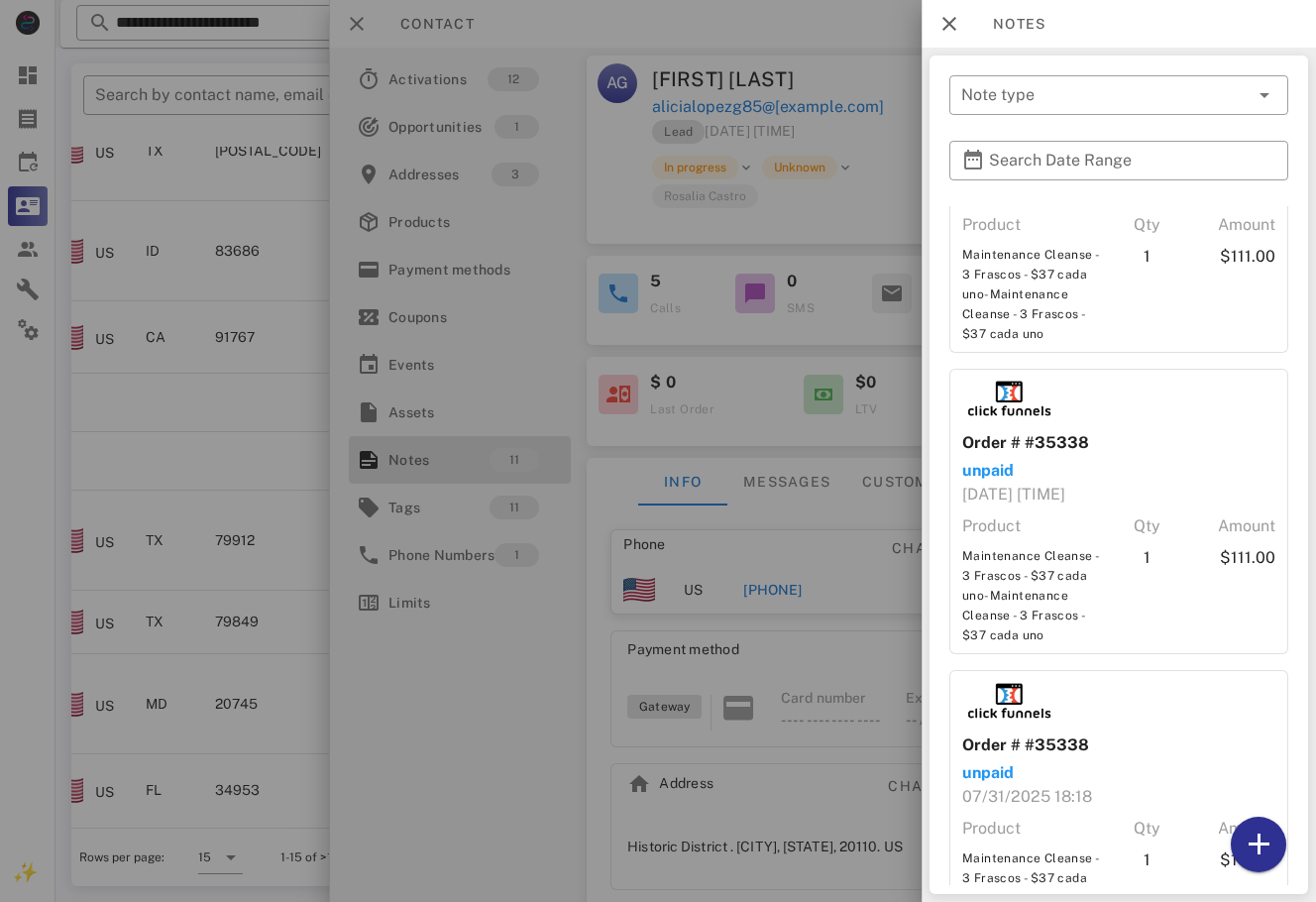 scroll, scrollTop: 2078, scrollLeft: 0, axis: vertical 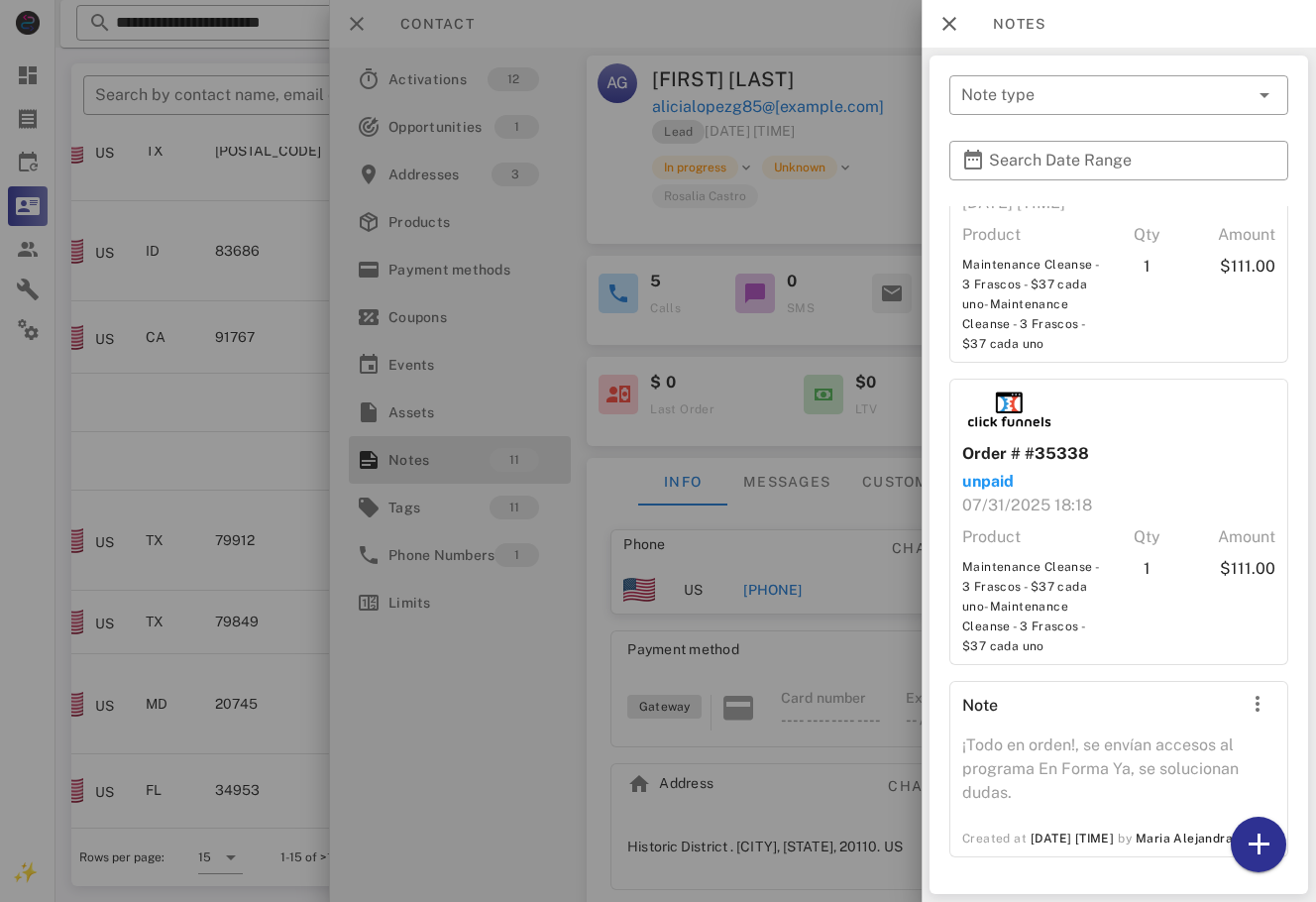 click at bounding box center (658, 451) 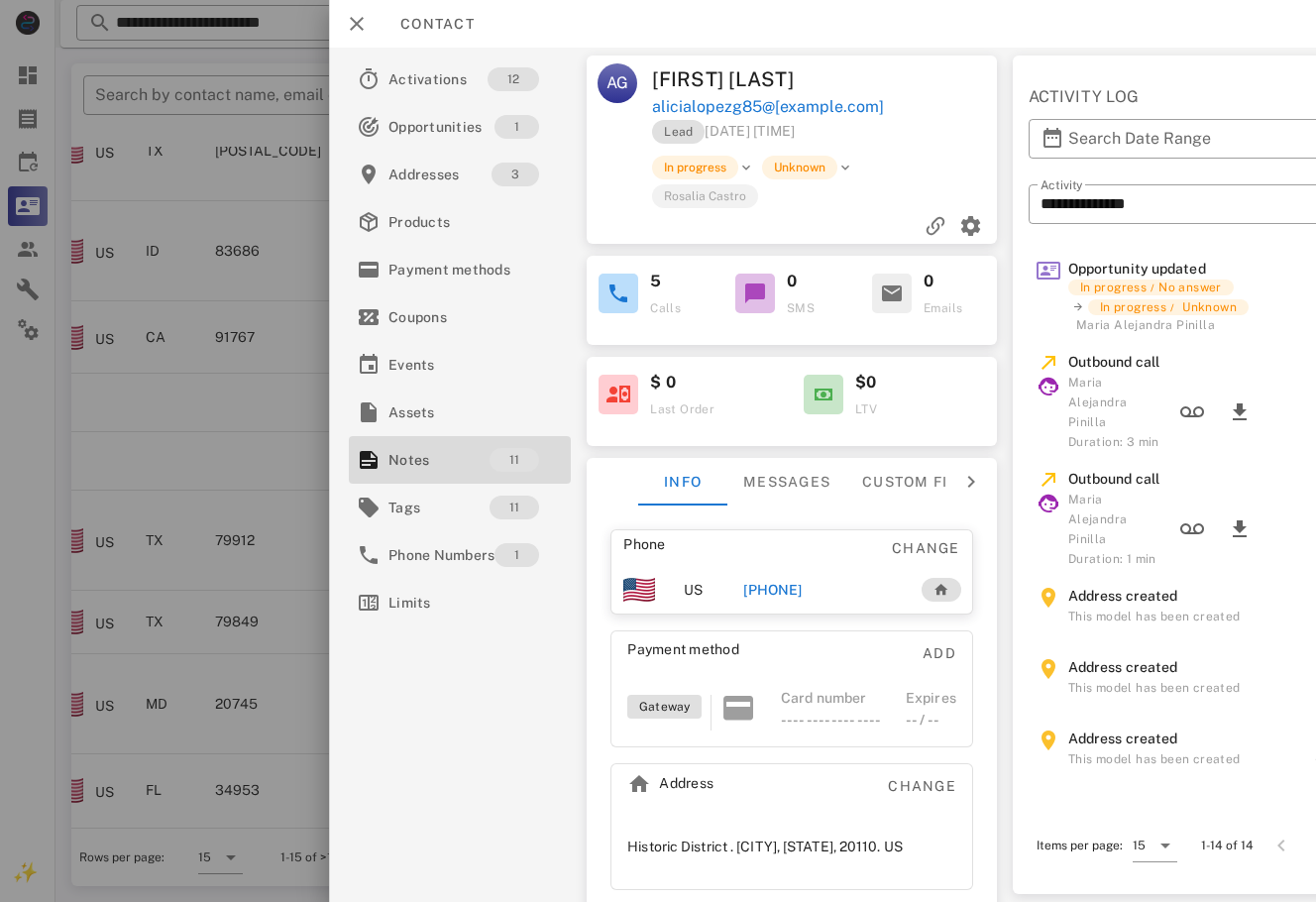 click on "[PHONE]" at bounding box center [772, 590] 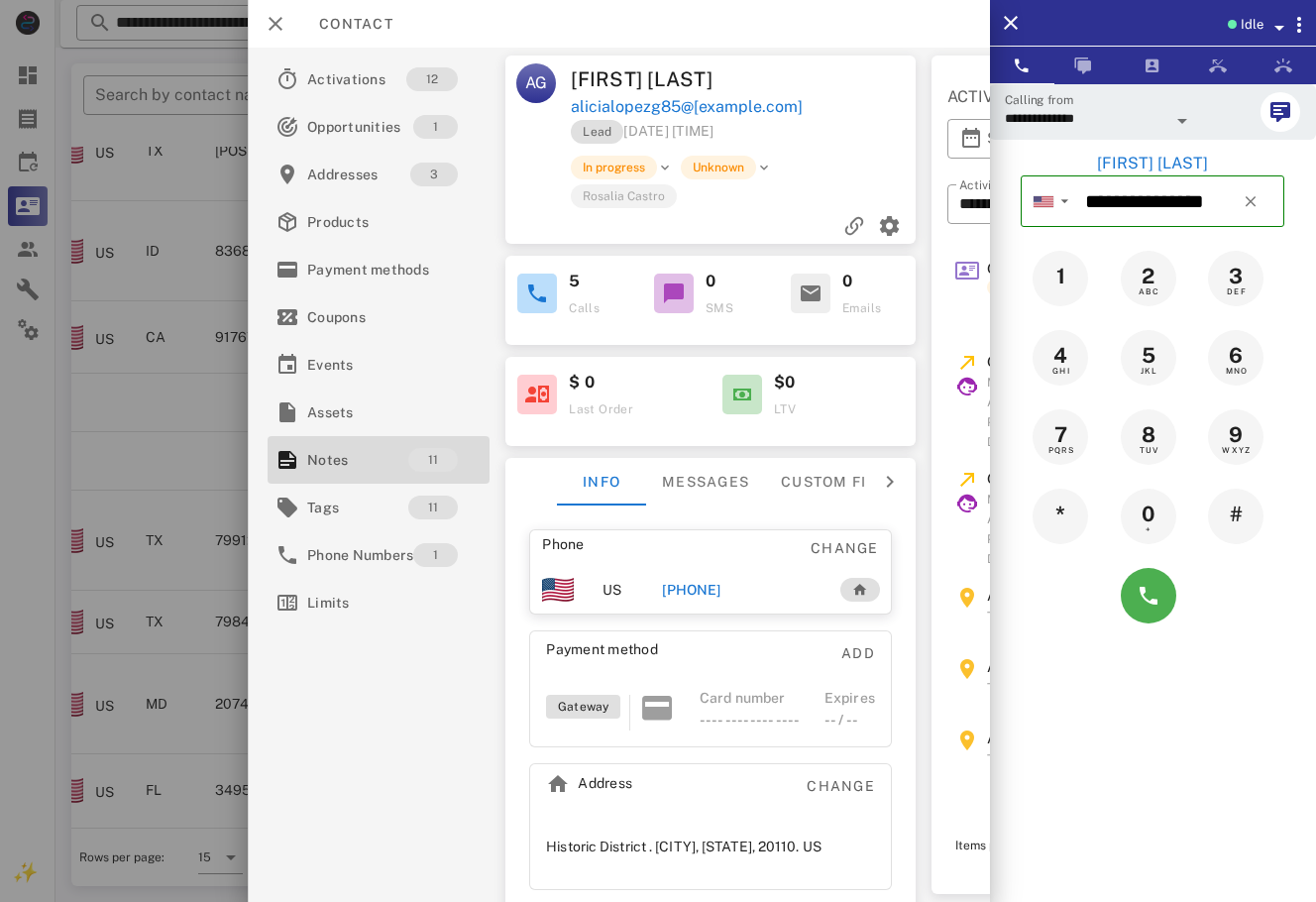 click at bounding box center (1152, 596) 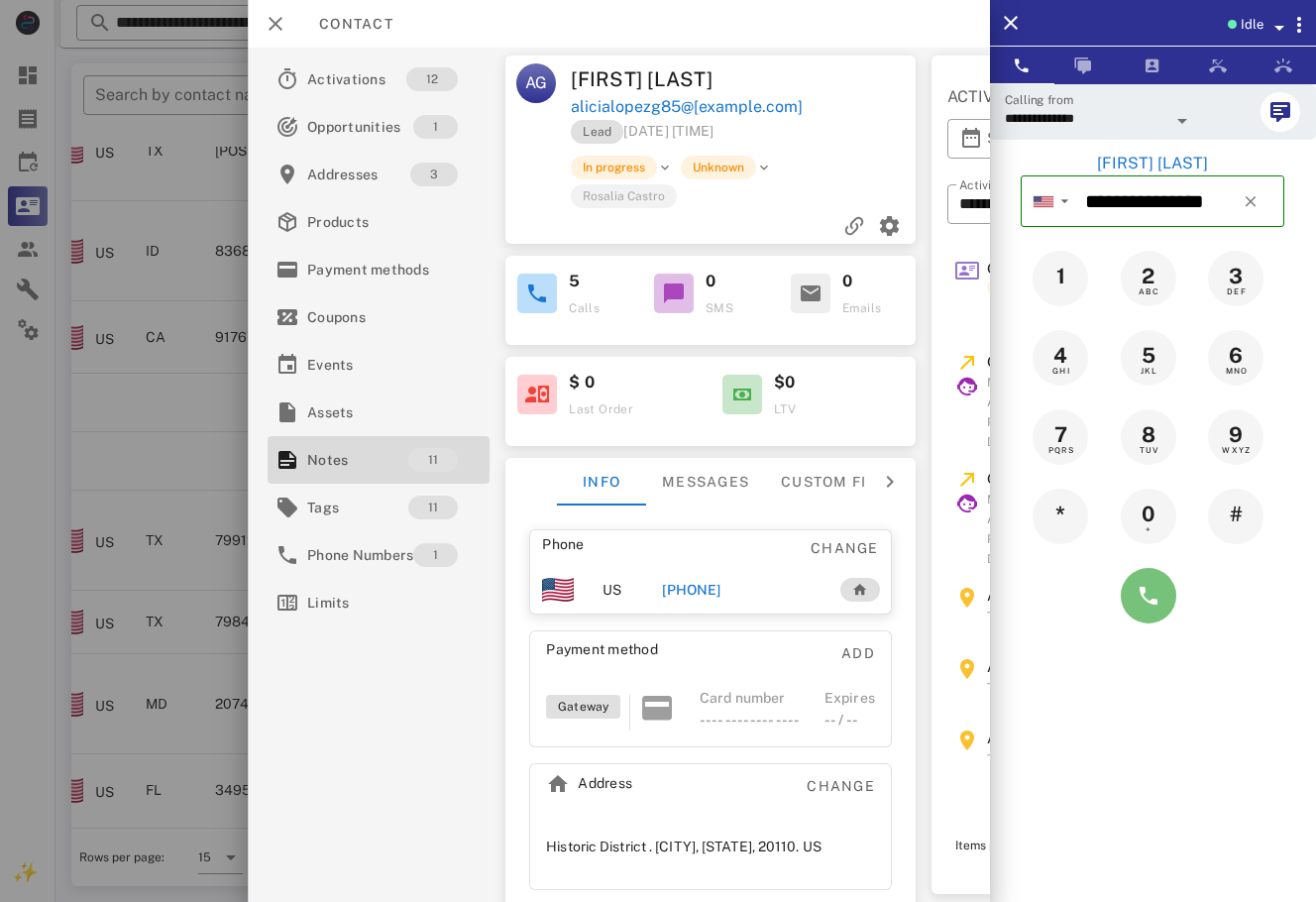 click at bounding box center (1149, 596) 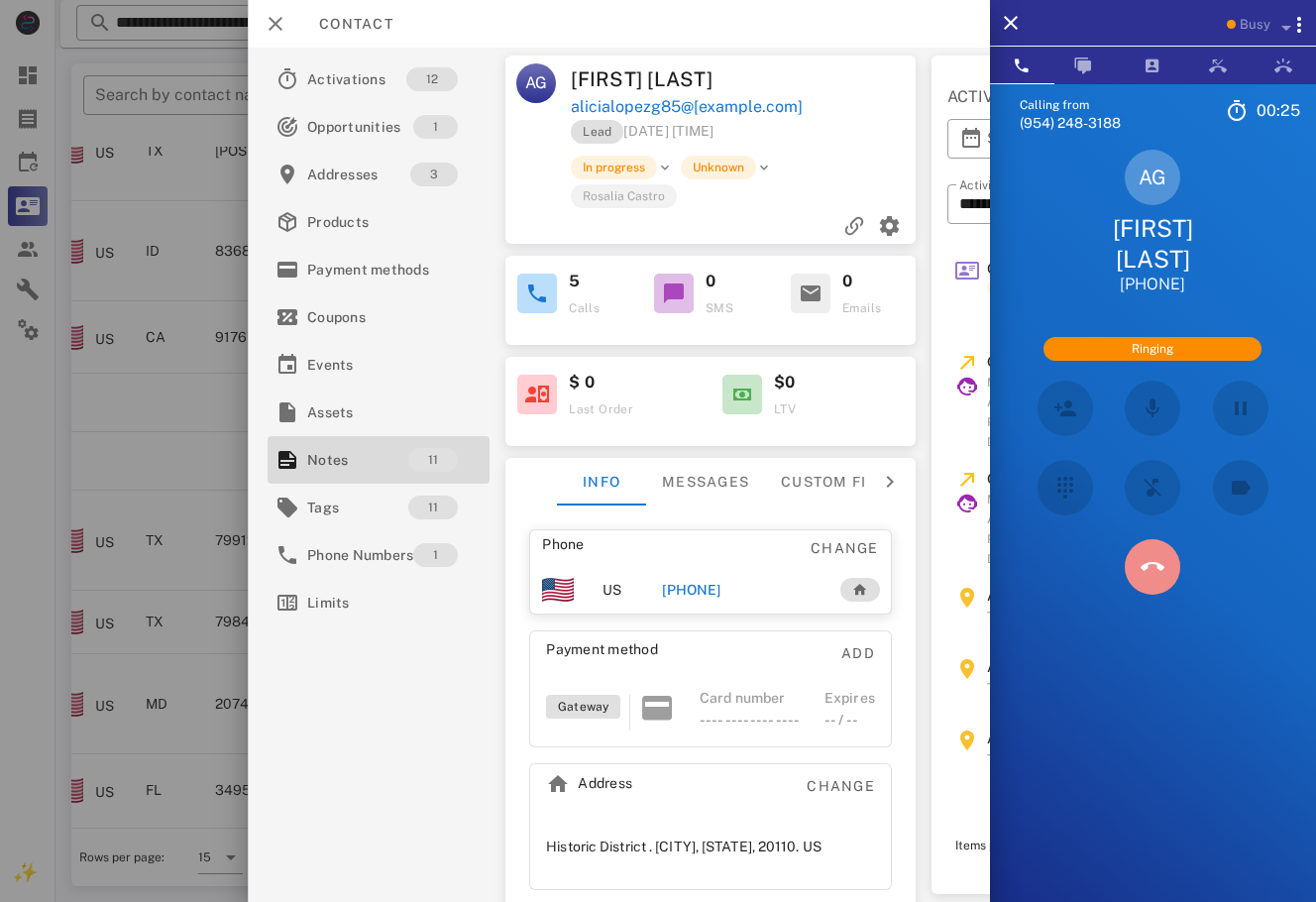 click at bounding box center (1152, 567) 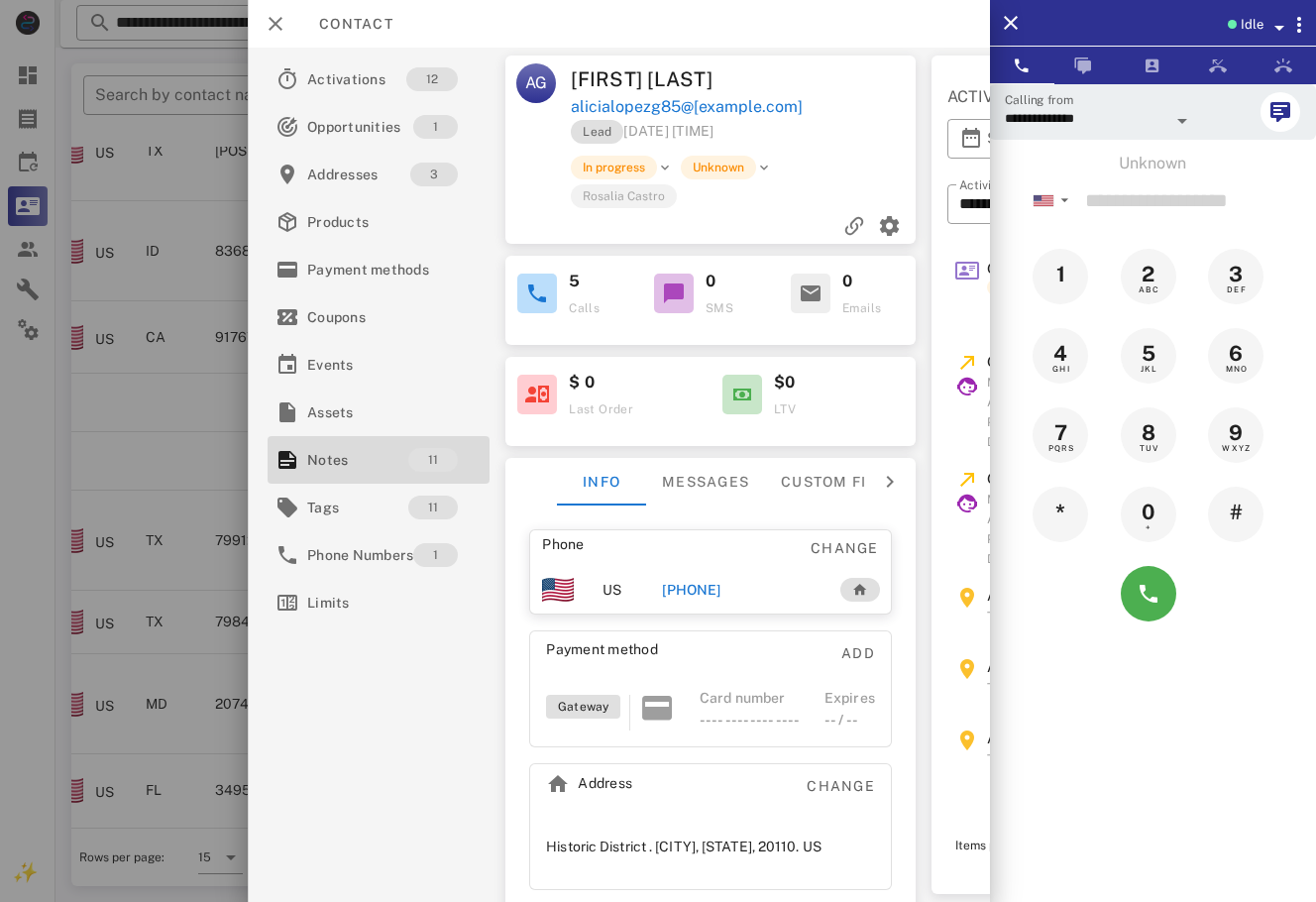 click on "[PHONE]" at bounding box center (740, 590) 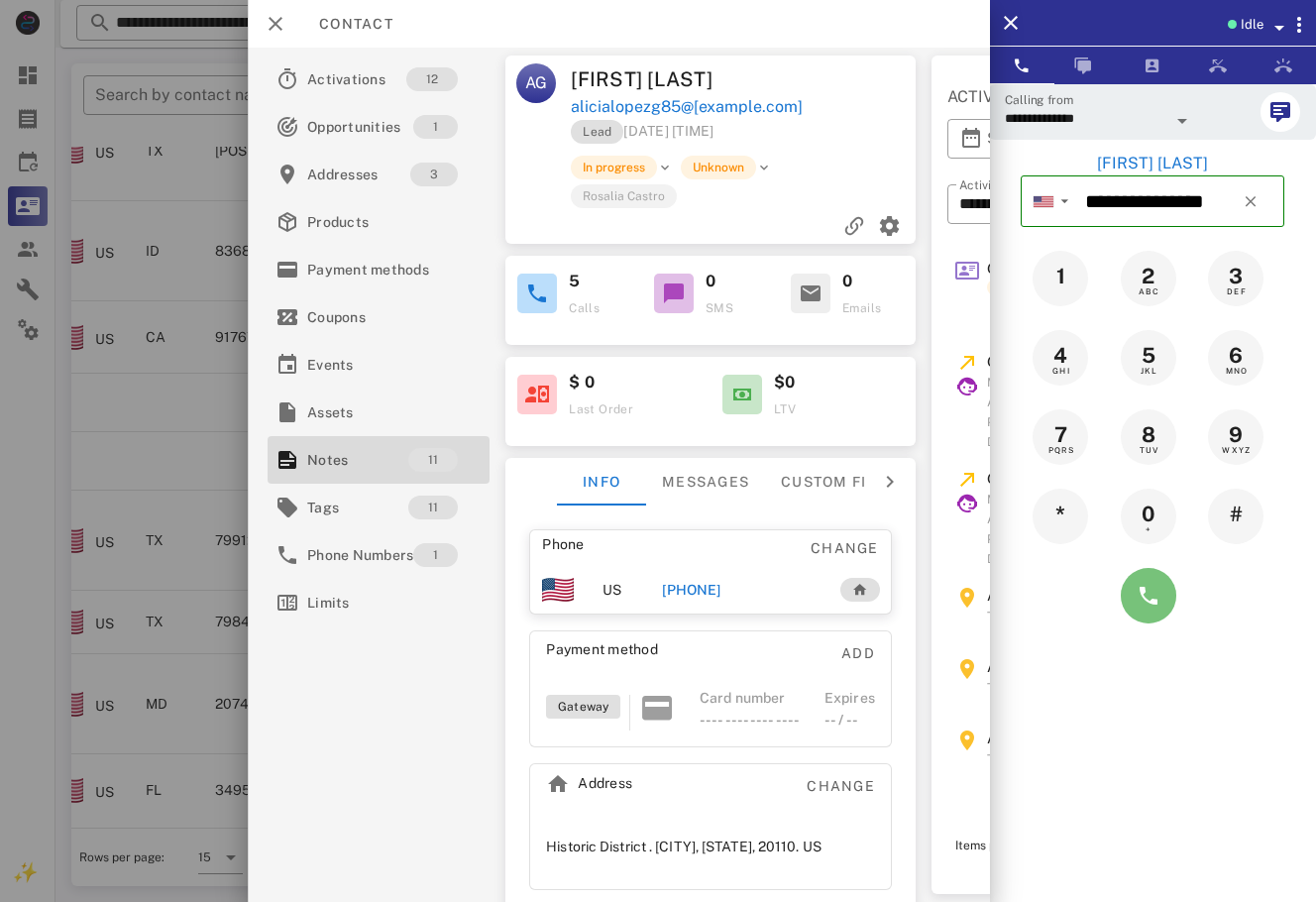 click at bounding box center (1149, 596) 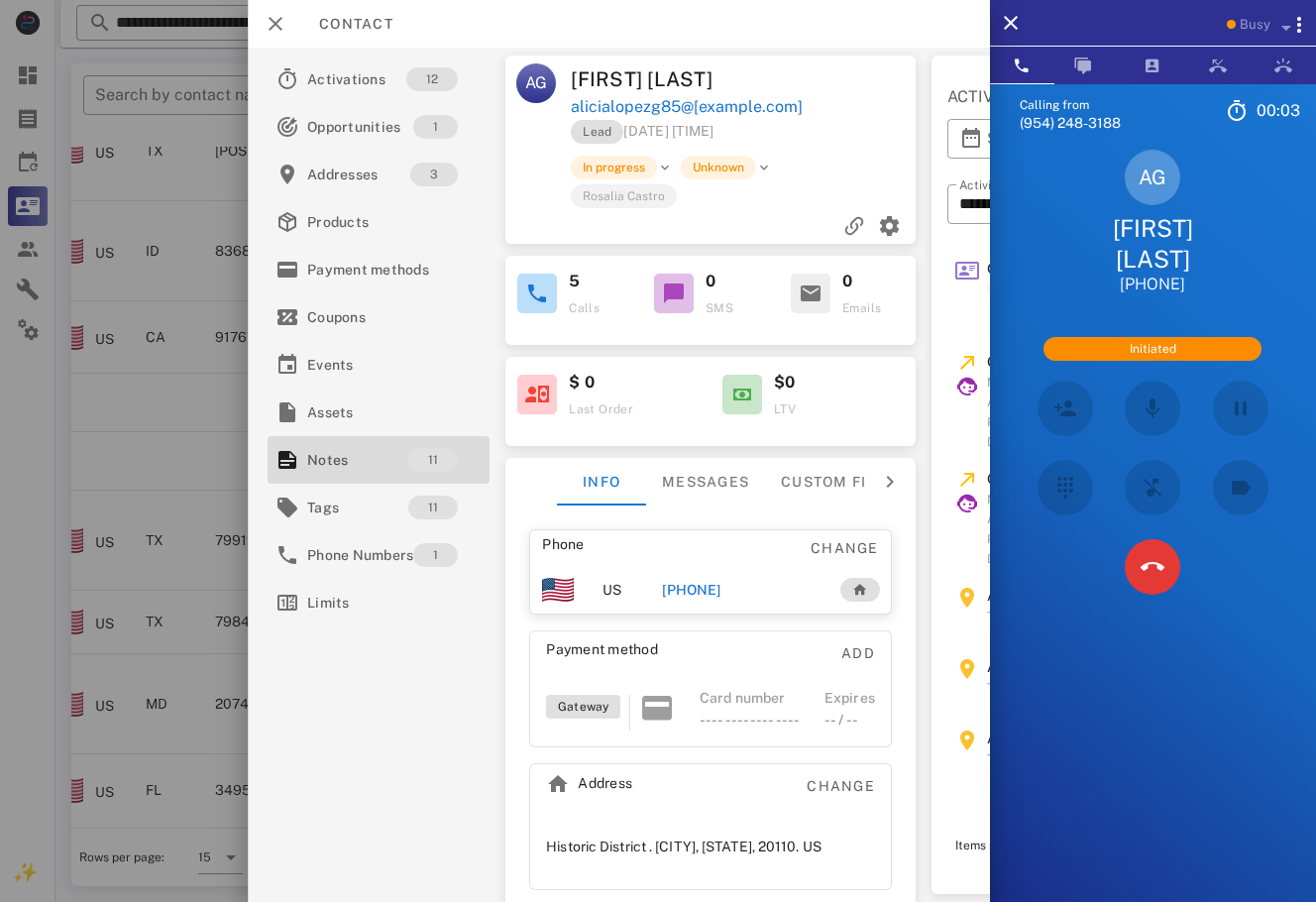 click on "Calling from [PHONE] 00: 03  Unknown      ▼     Andorra
+376
Argentina
+54
Aruba
+297
Australia
+61
Belgium (België)
+32
Bolivia
+591
Brazil (Brasil)
+55
Canada
+1
Chile
+56
Colombia
+57
Costa Rica
+506
Dominican Republic (República Dominicana)
+1
Ecuador
+593
El Salvador
+503
France
+33
Germany (Deutschland)
+49
Guadeloupe
+590
Guatemala
+502
Honduras
+504
Iceland (Ísland)
+354
India (भारत)
+91
Israel (‫ישראל‬‎)
+972
Italy (Italia)
+39" at bounding box center (1152, 534) 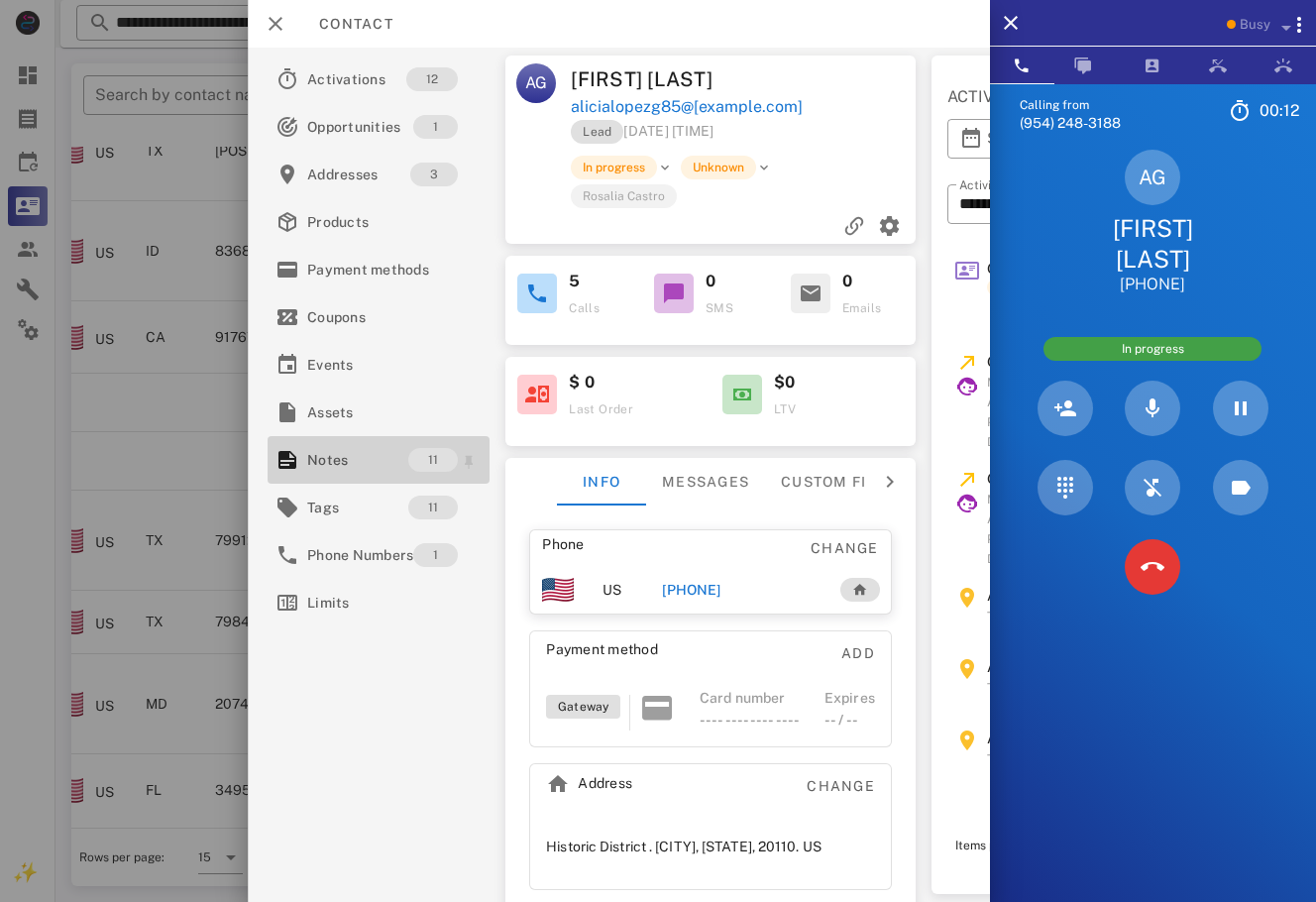 click on "Notes  11" at bounding box center (379, 460) 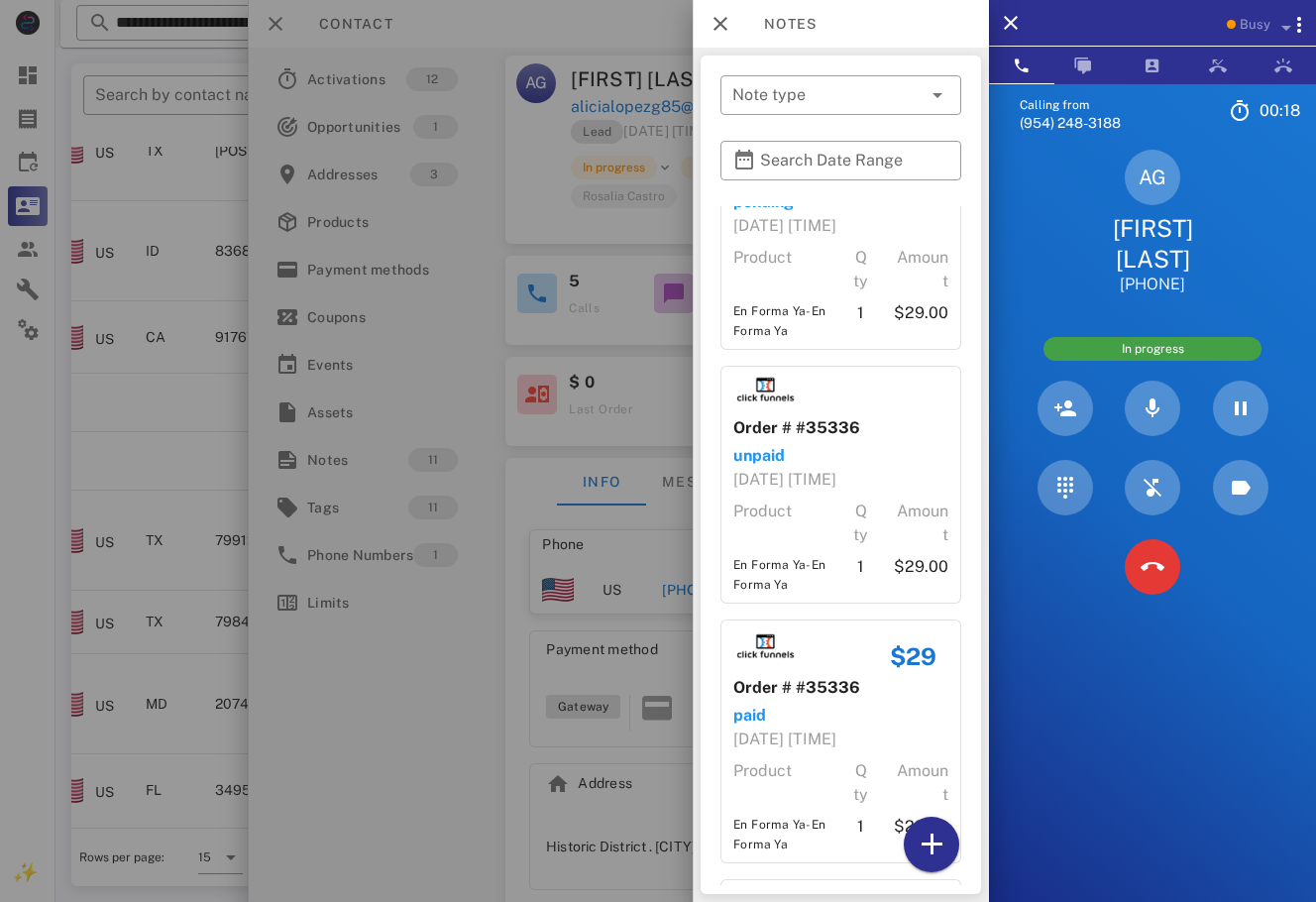scroll, scrollTop: 14, scrollLeft: 0, axis: vertical 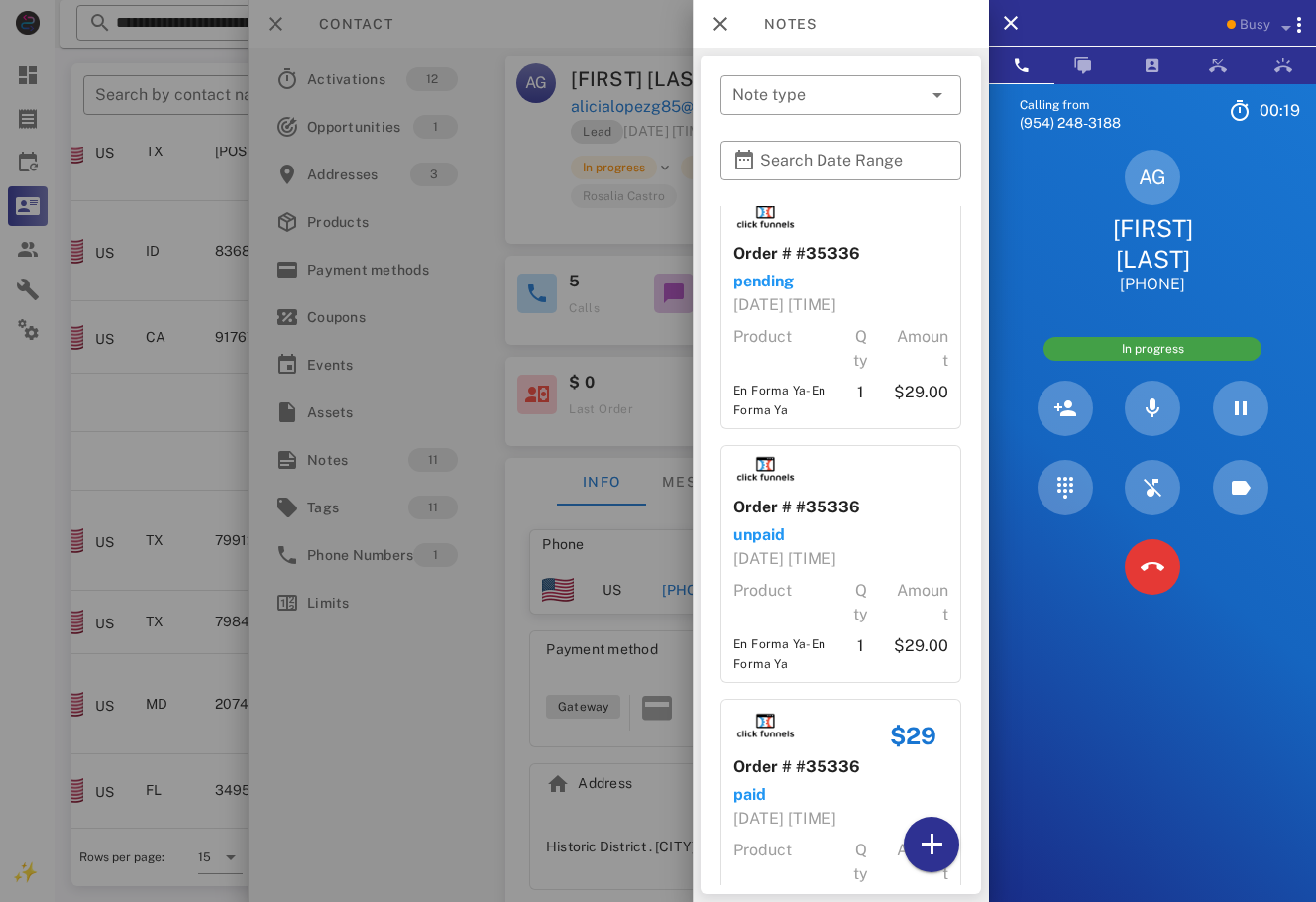 click at bounding box center (658, 451) 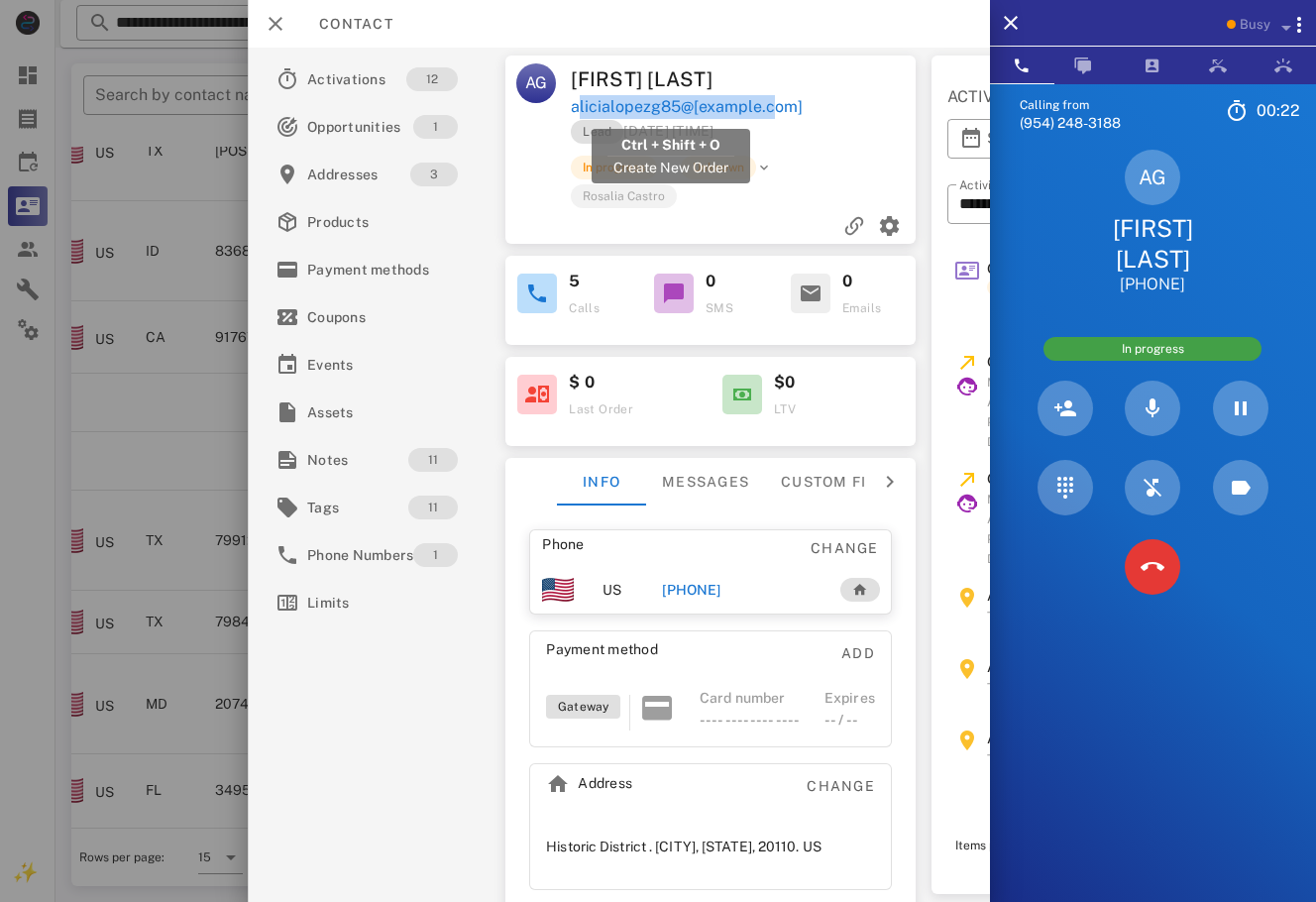drag, startPoint x: 833, startPoint y: 100, endPoint x: 576, endPoint y: 112, distance: 257.28 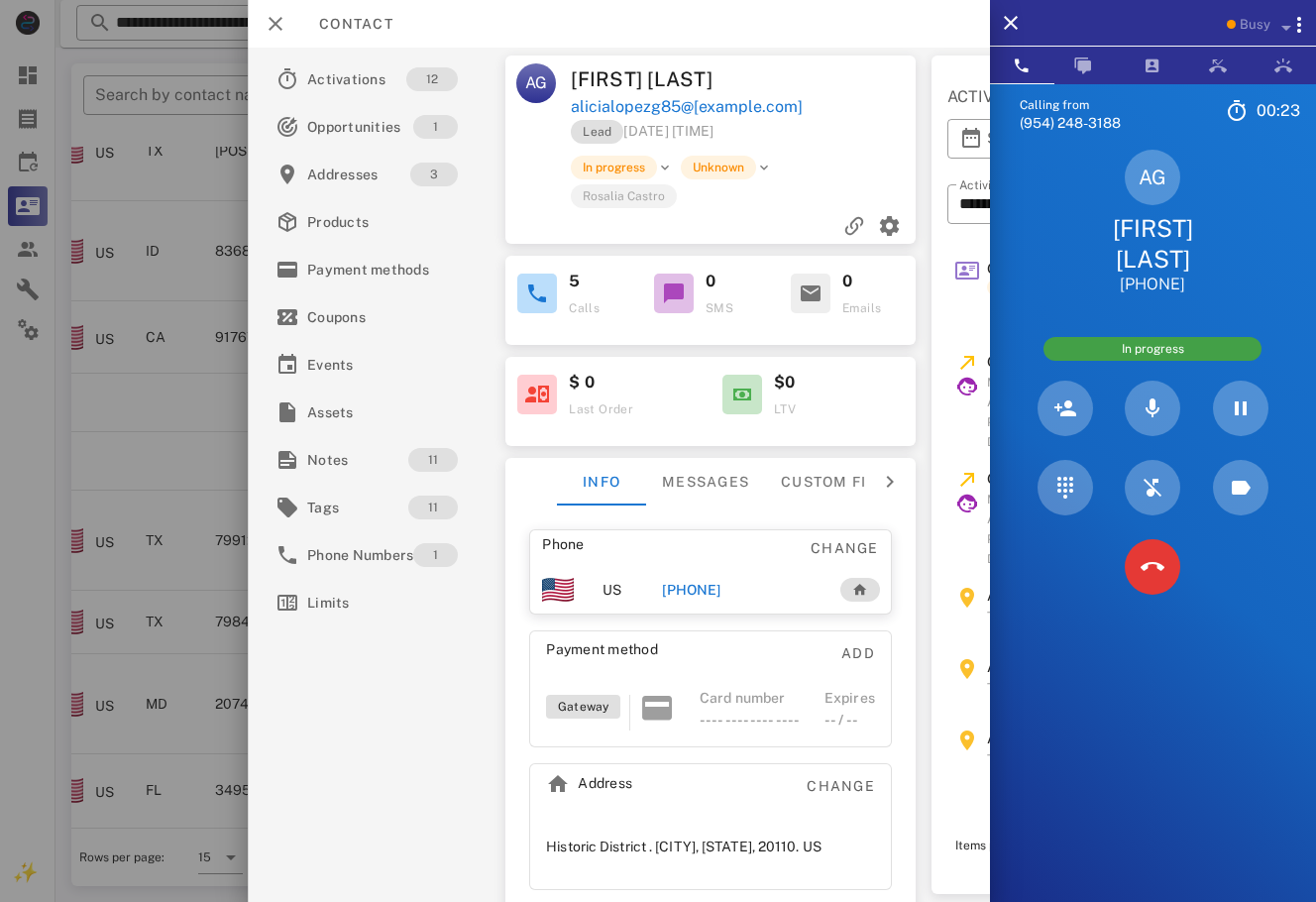 click on "Lead   [DATE] [TIME]" at bounding box center [744, 137] 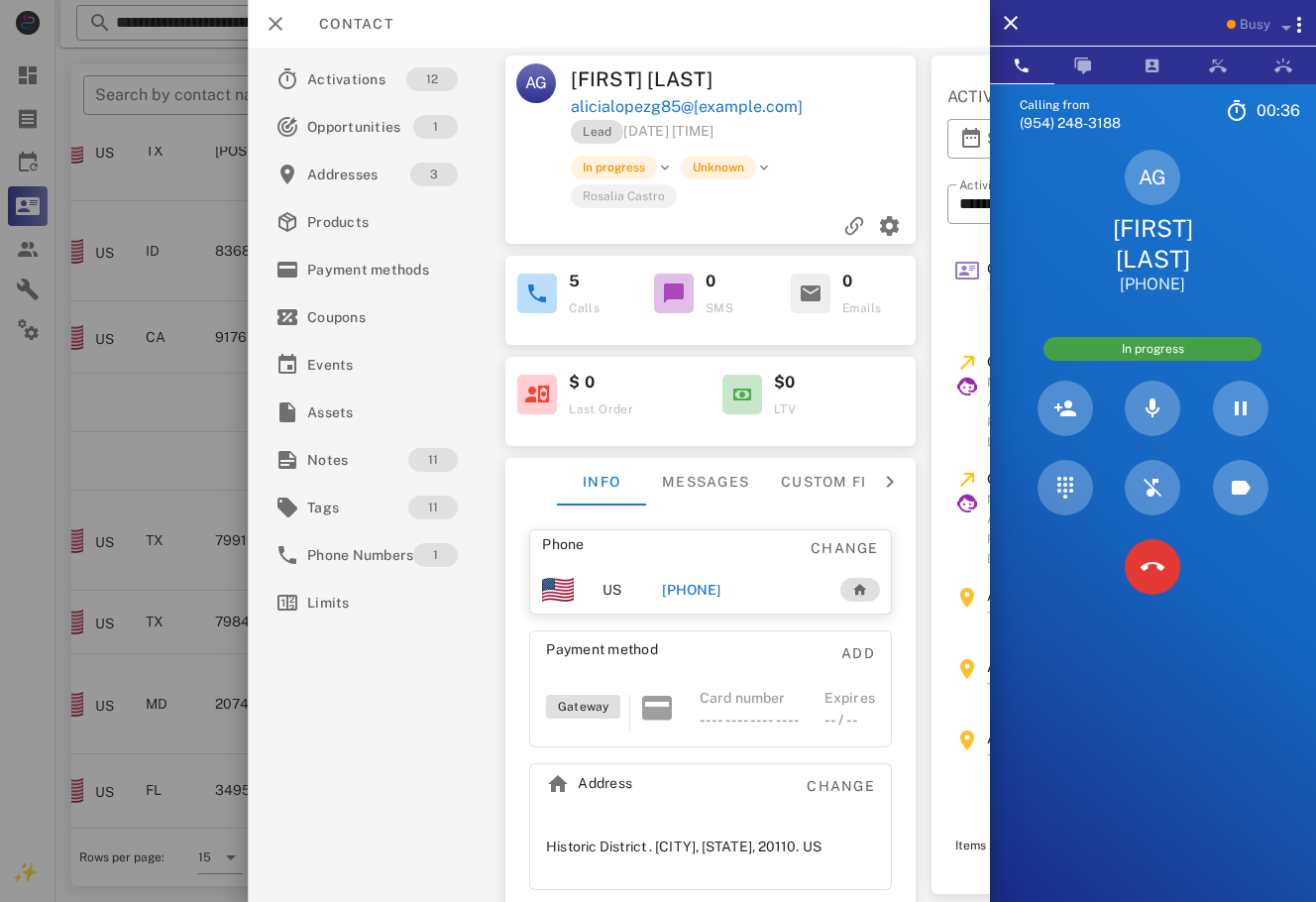 scroll, scrollTop: 22, scrollLeft: 0, axis: vertical 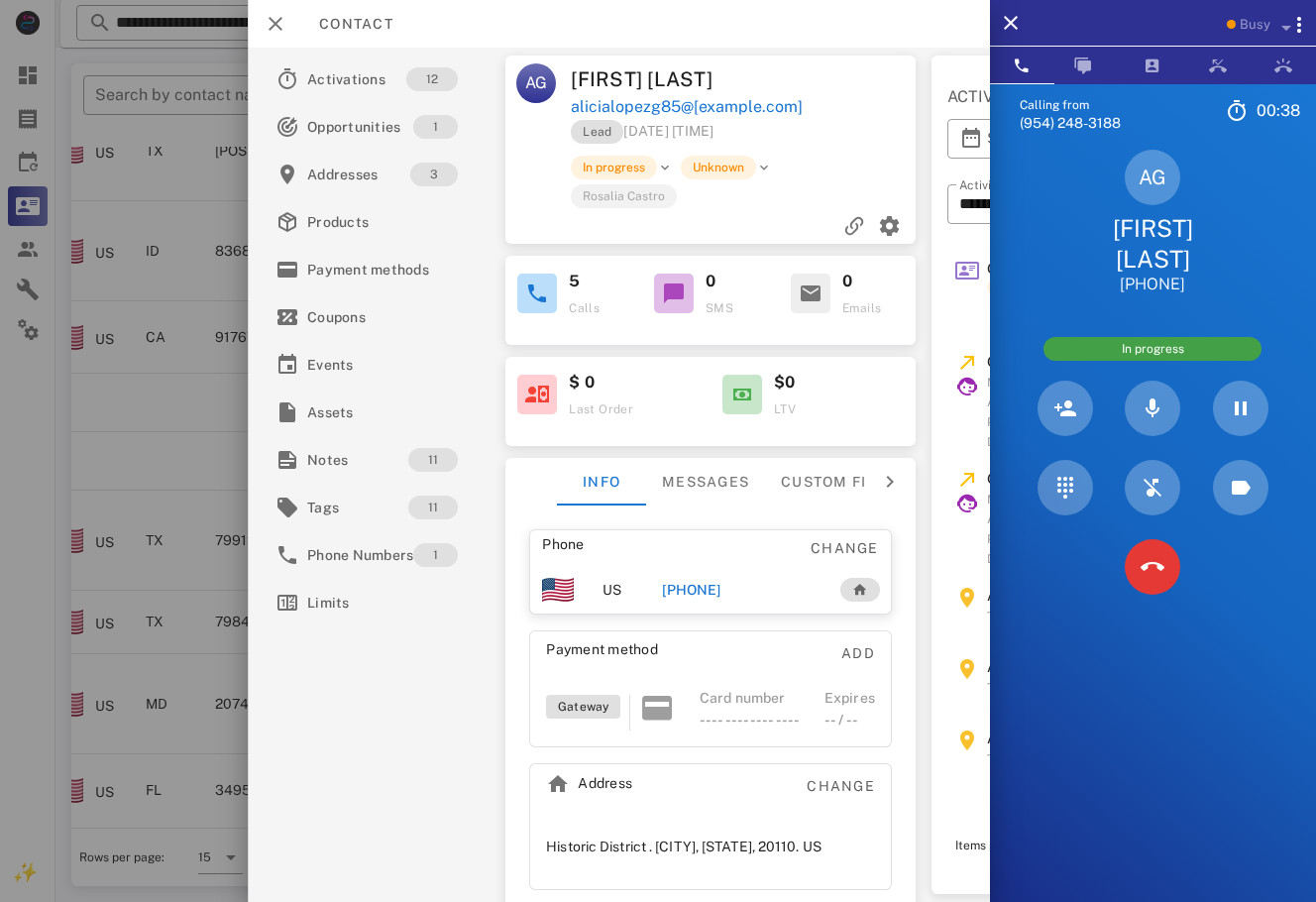 click at bounding box center [832, 79] 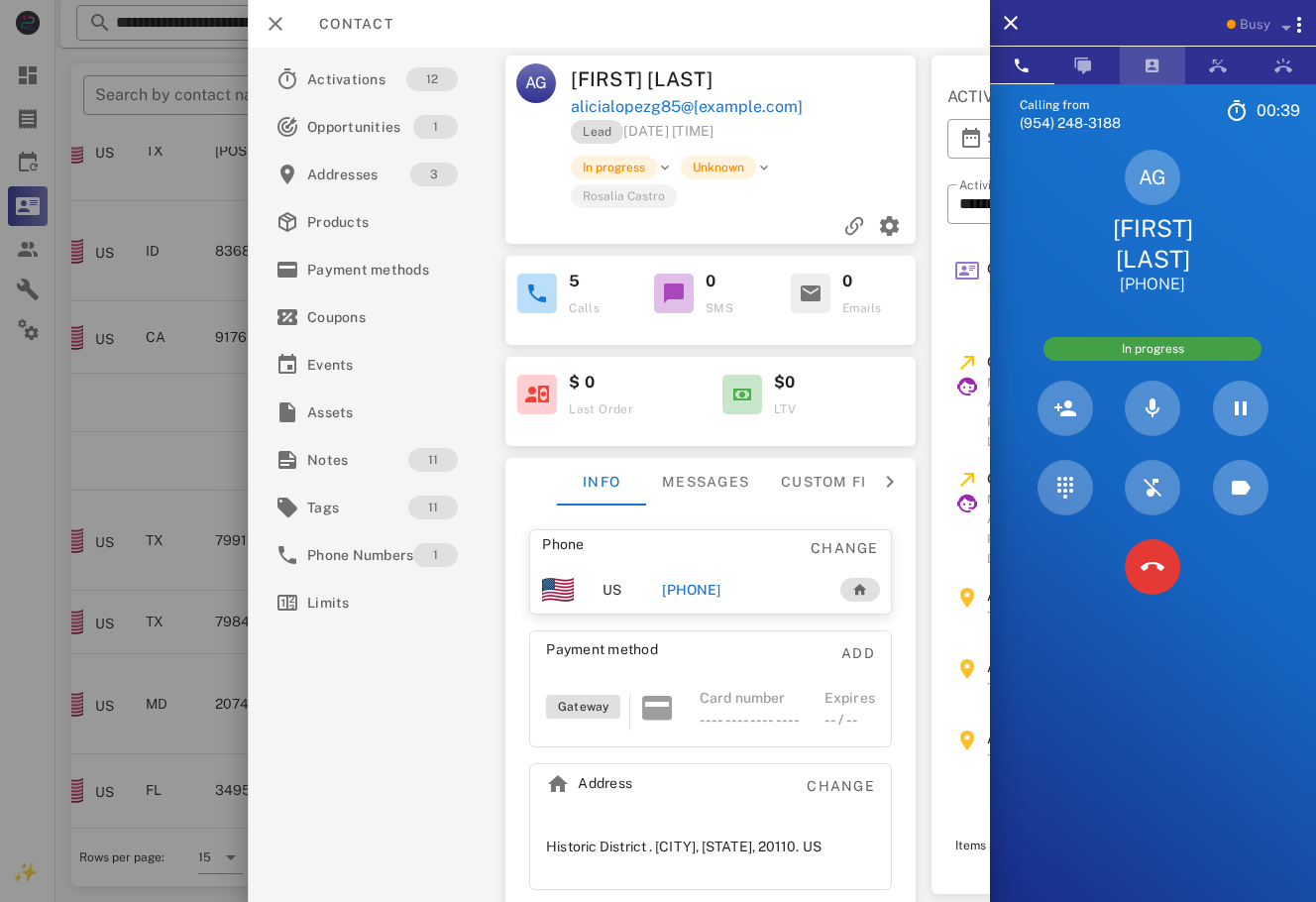 click at bounding box center (1152, 65) 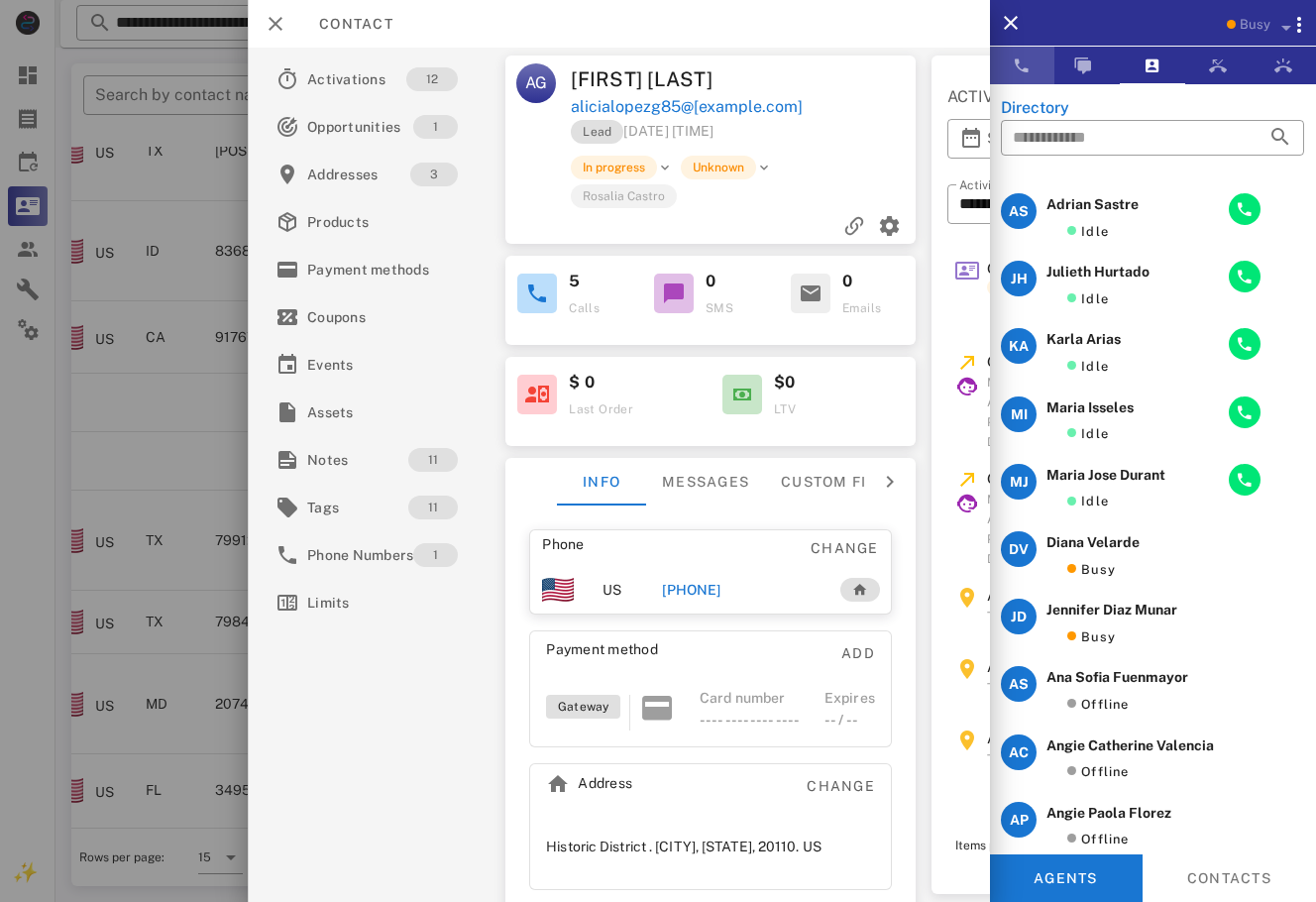 click at bounding box center (1022, 65) 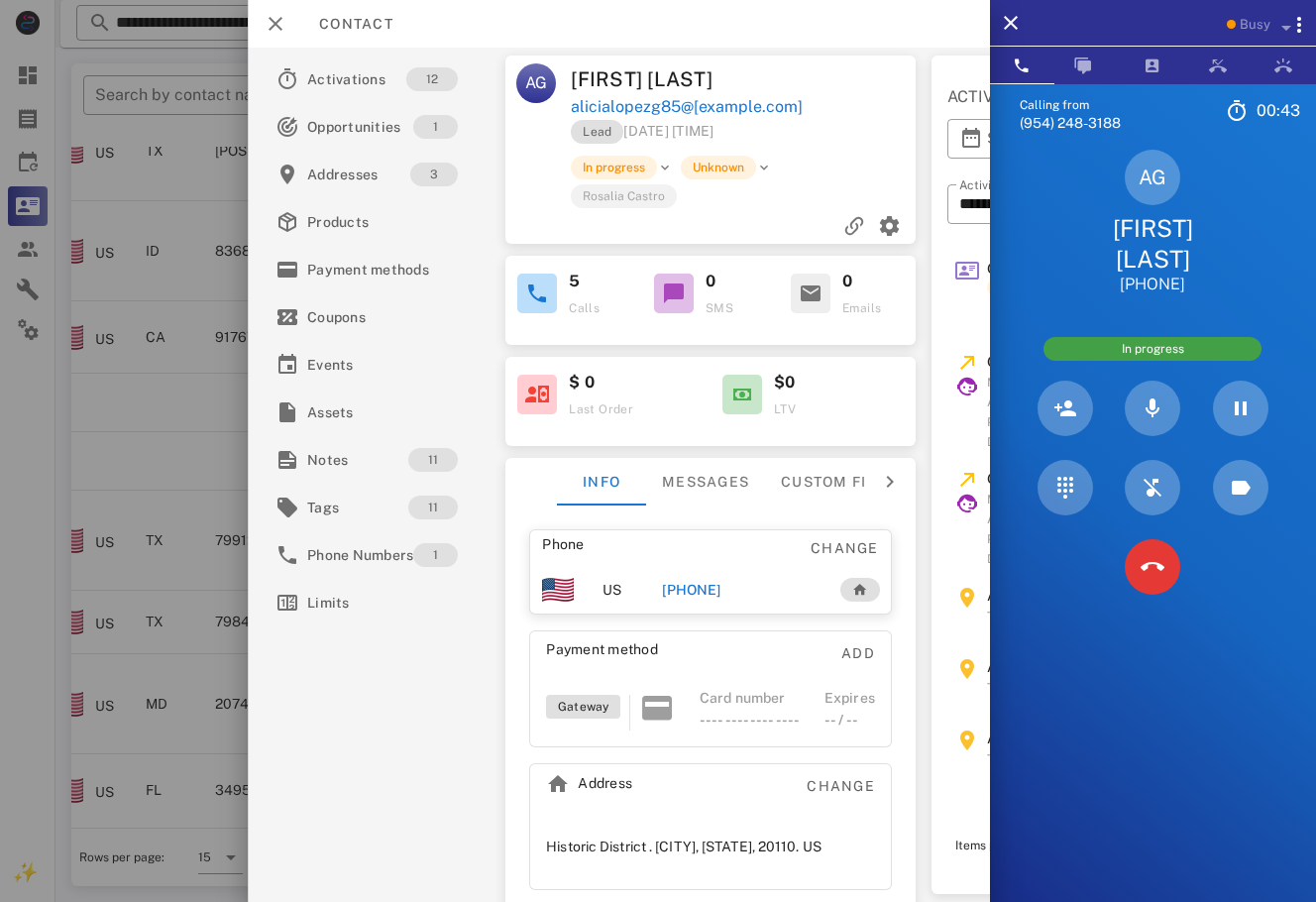 click at bounding box center (832, 79) 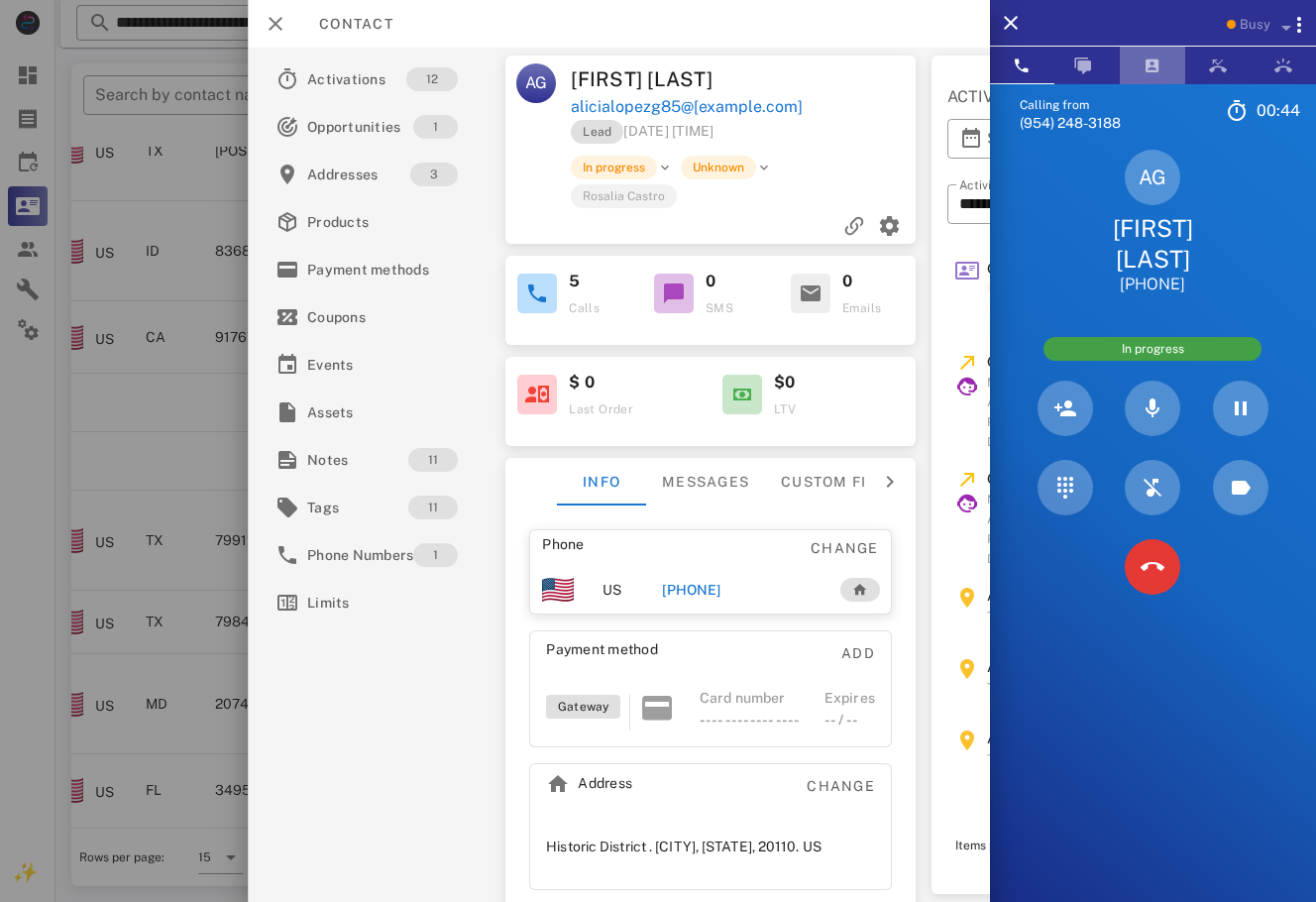 click at bounding box center [1152, 65] 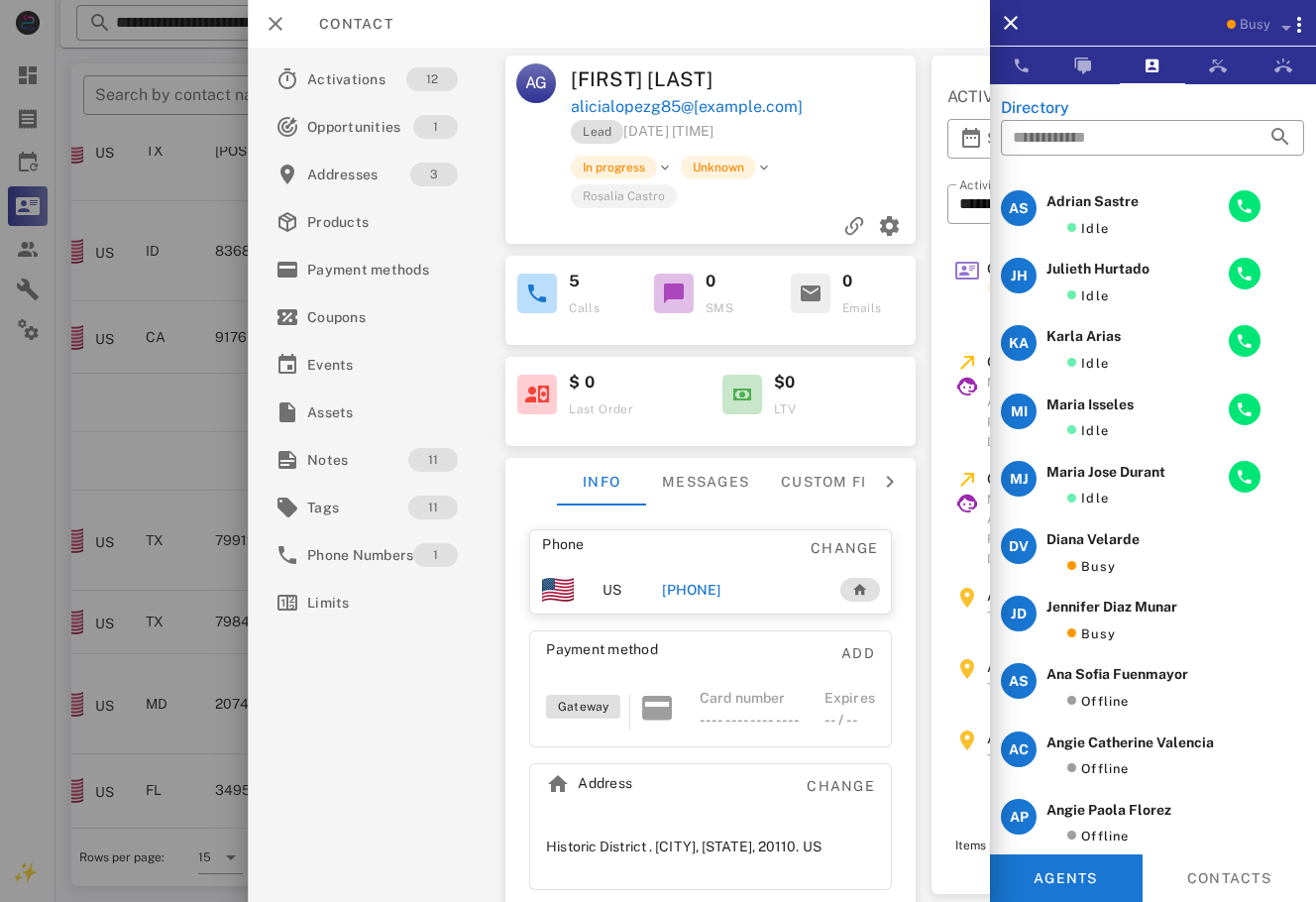 scroll, scrollTop: 0, scrollLeft: 0, axis: both 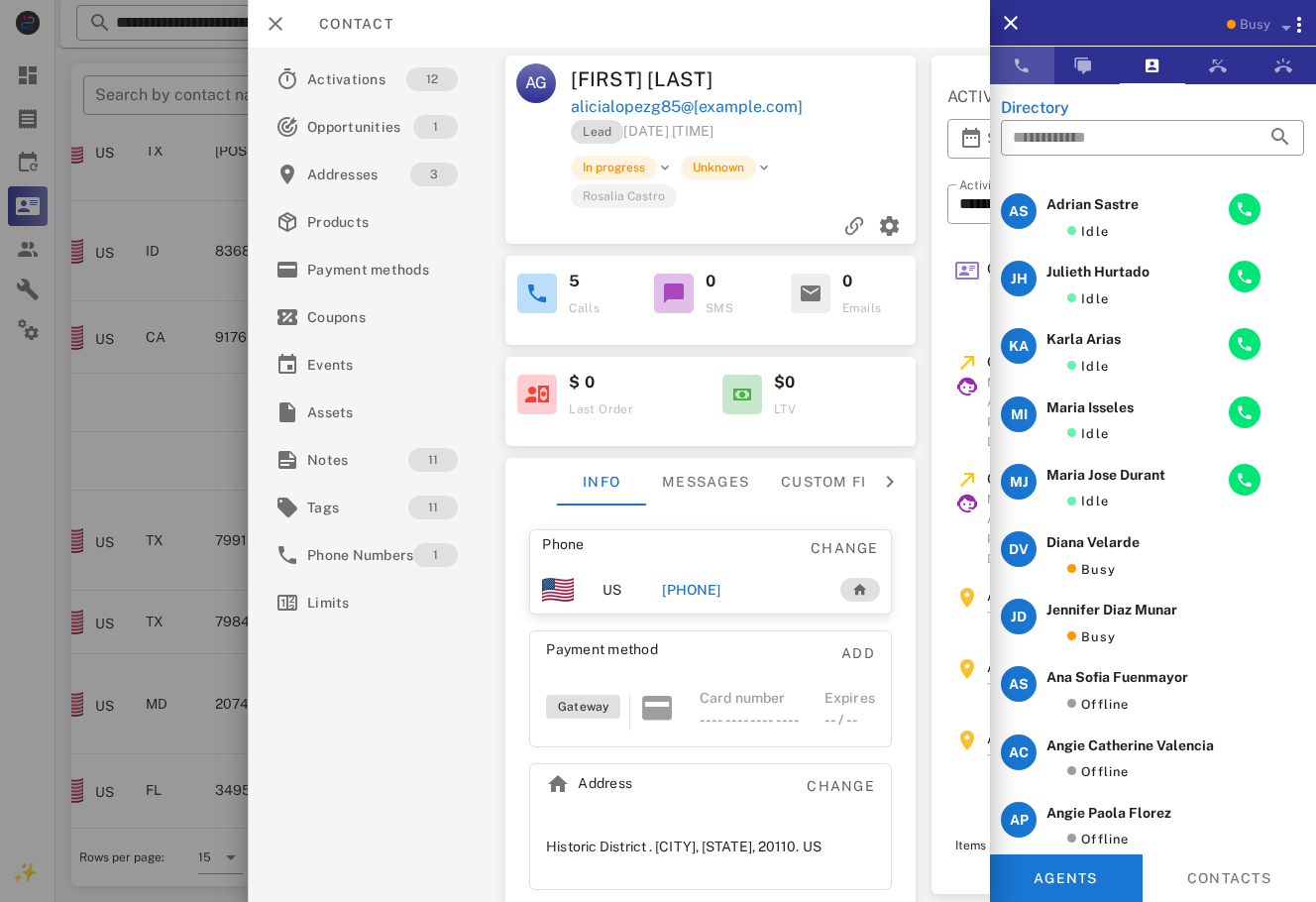click at bounding box center (1022, 65) 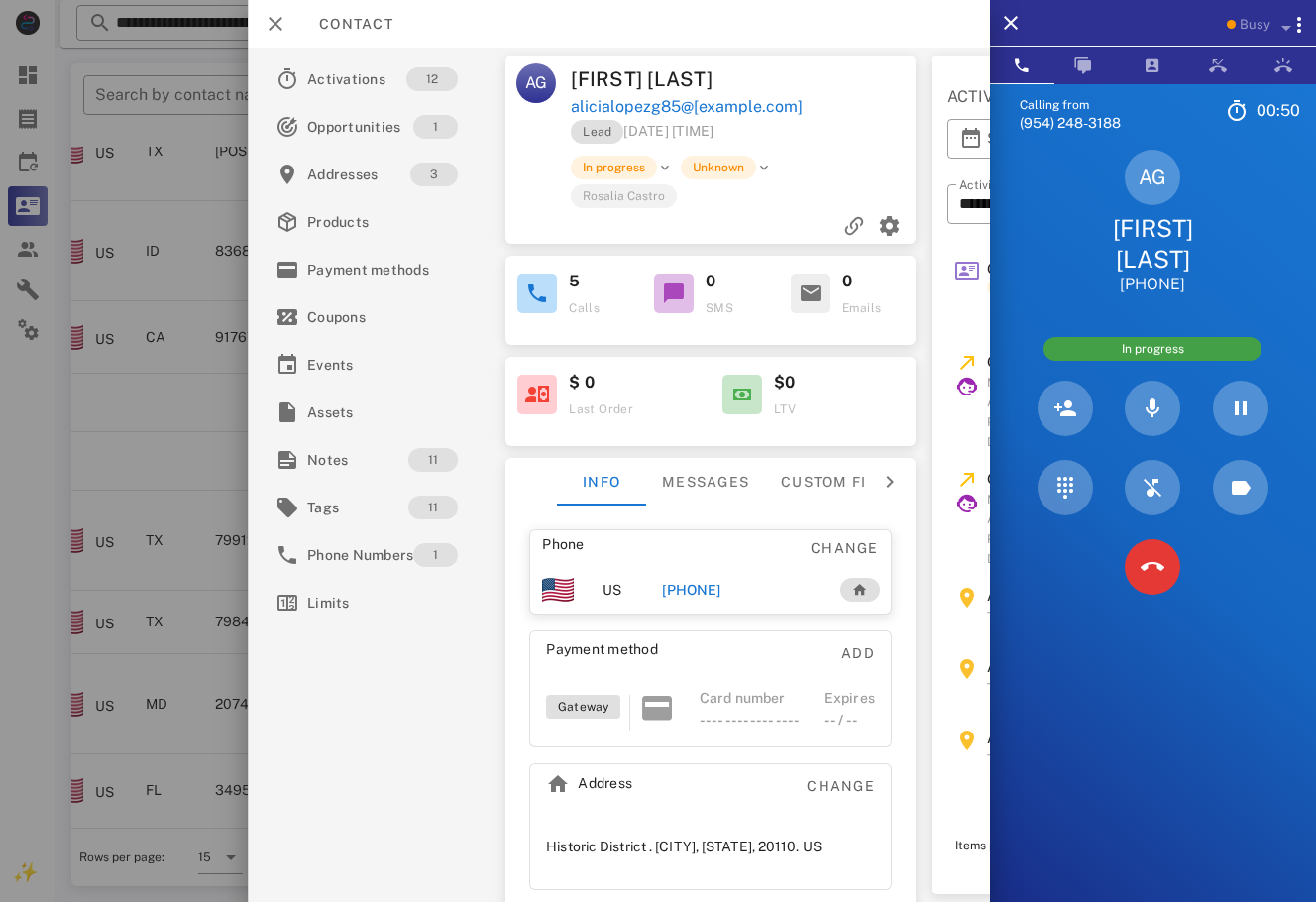 click on "alicialopezg85@[EXAMPLE.COM]" at bounding box center [744, 107] 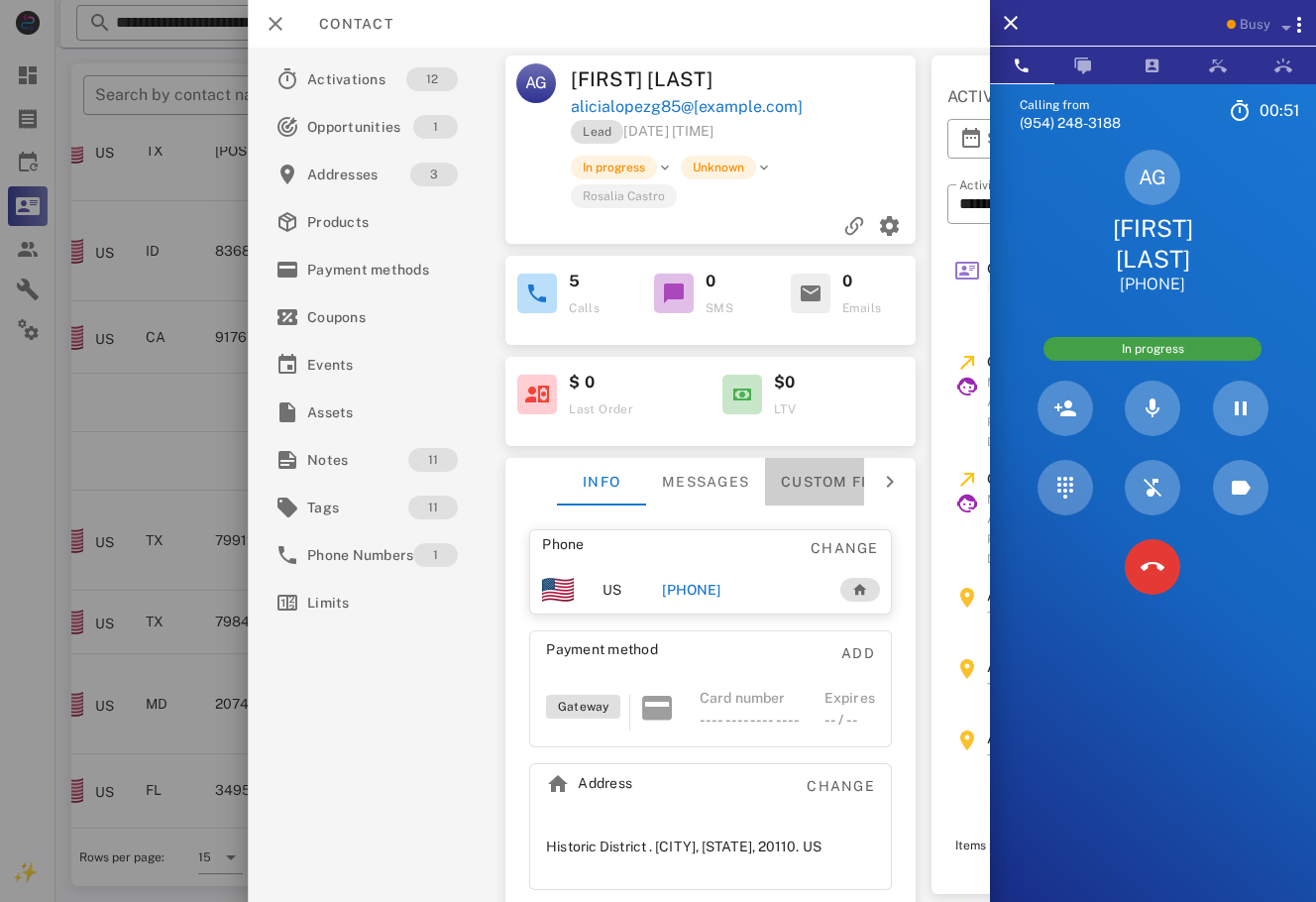 click on "Custom fields" at bounding box center [843, 482] 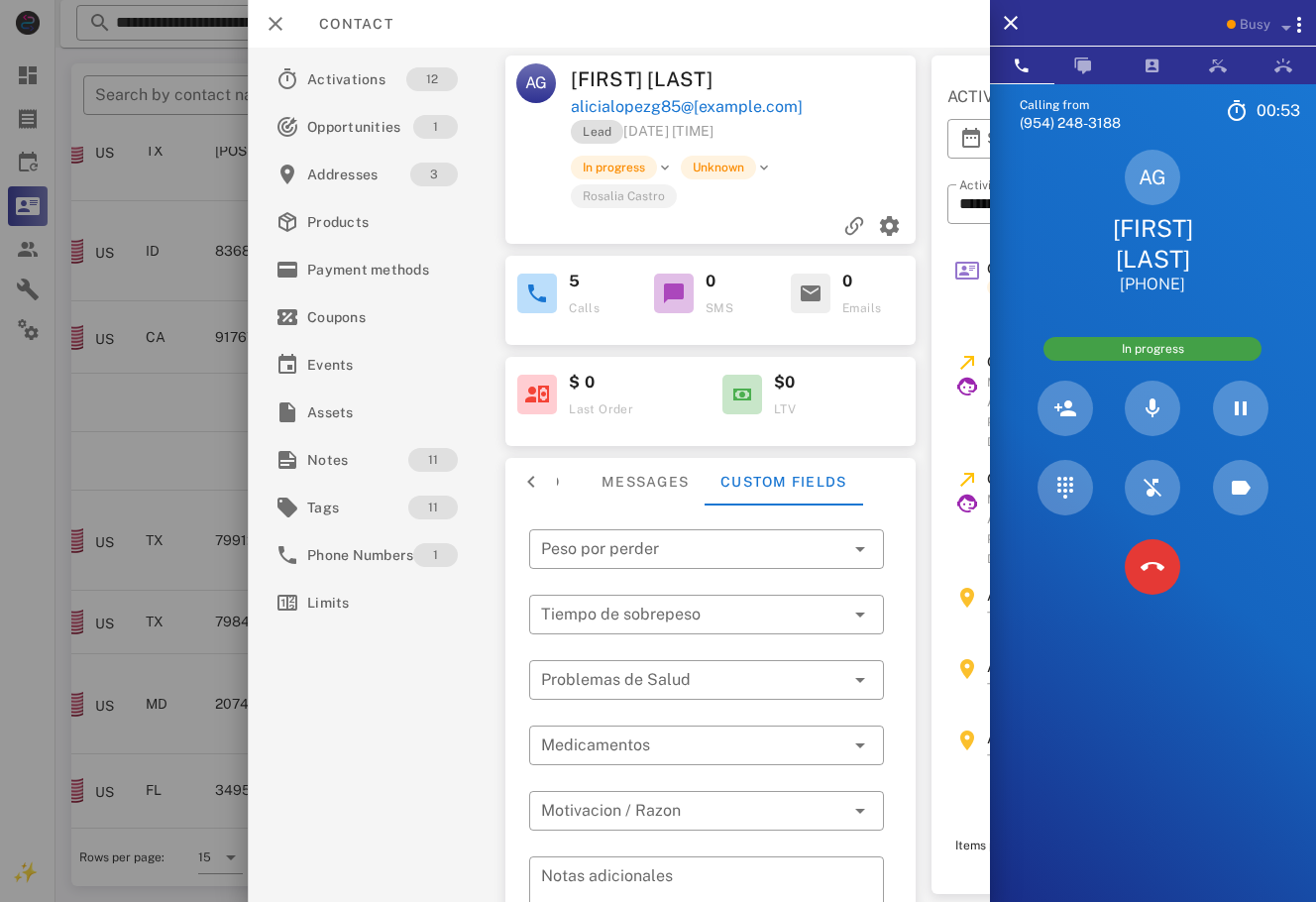 scroll, scrollTop: 182, scrollLeft: 0, axis: vertical 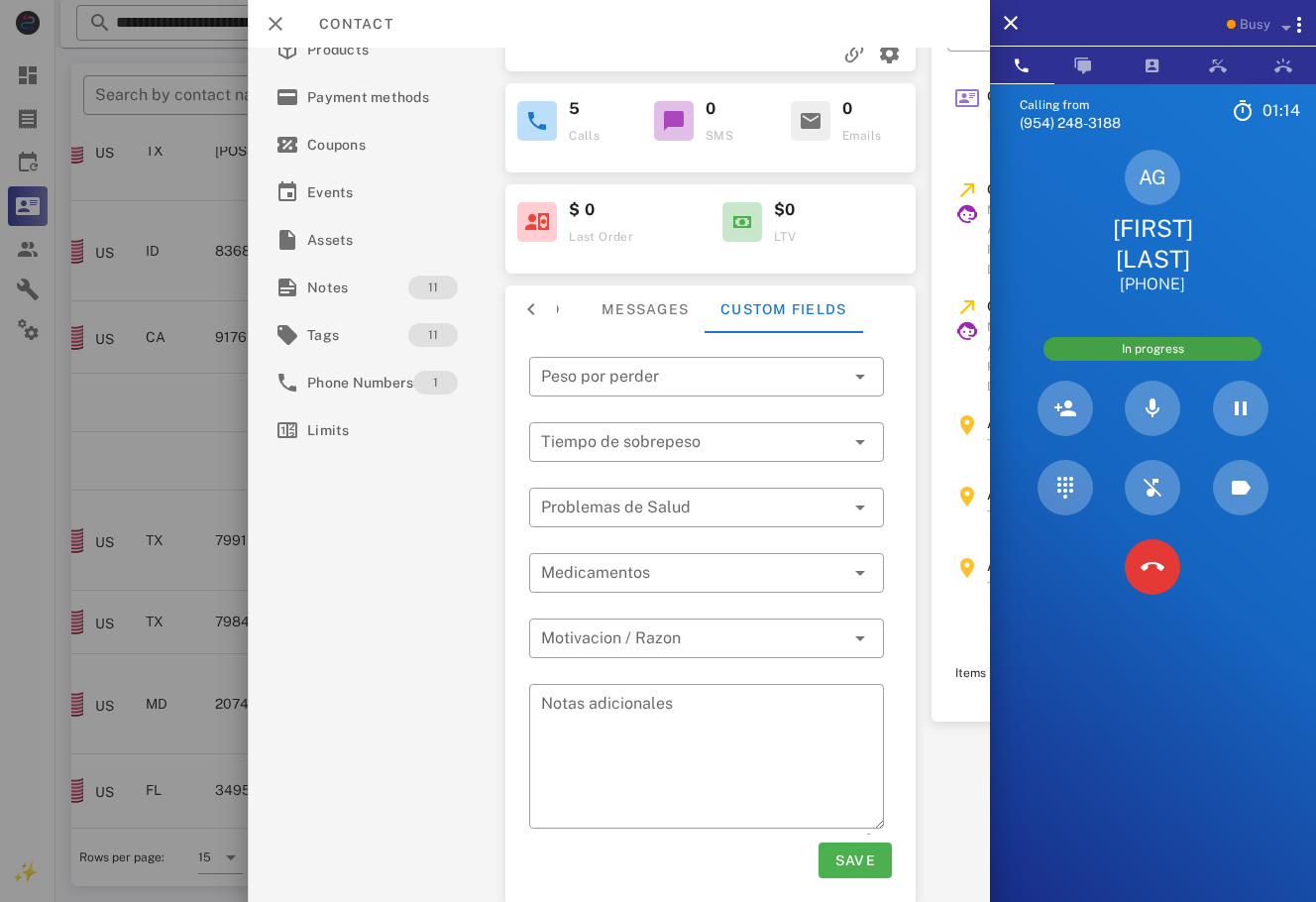 click at bounding box center (693, 377) 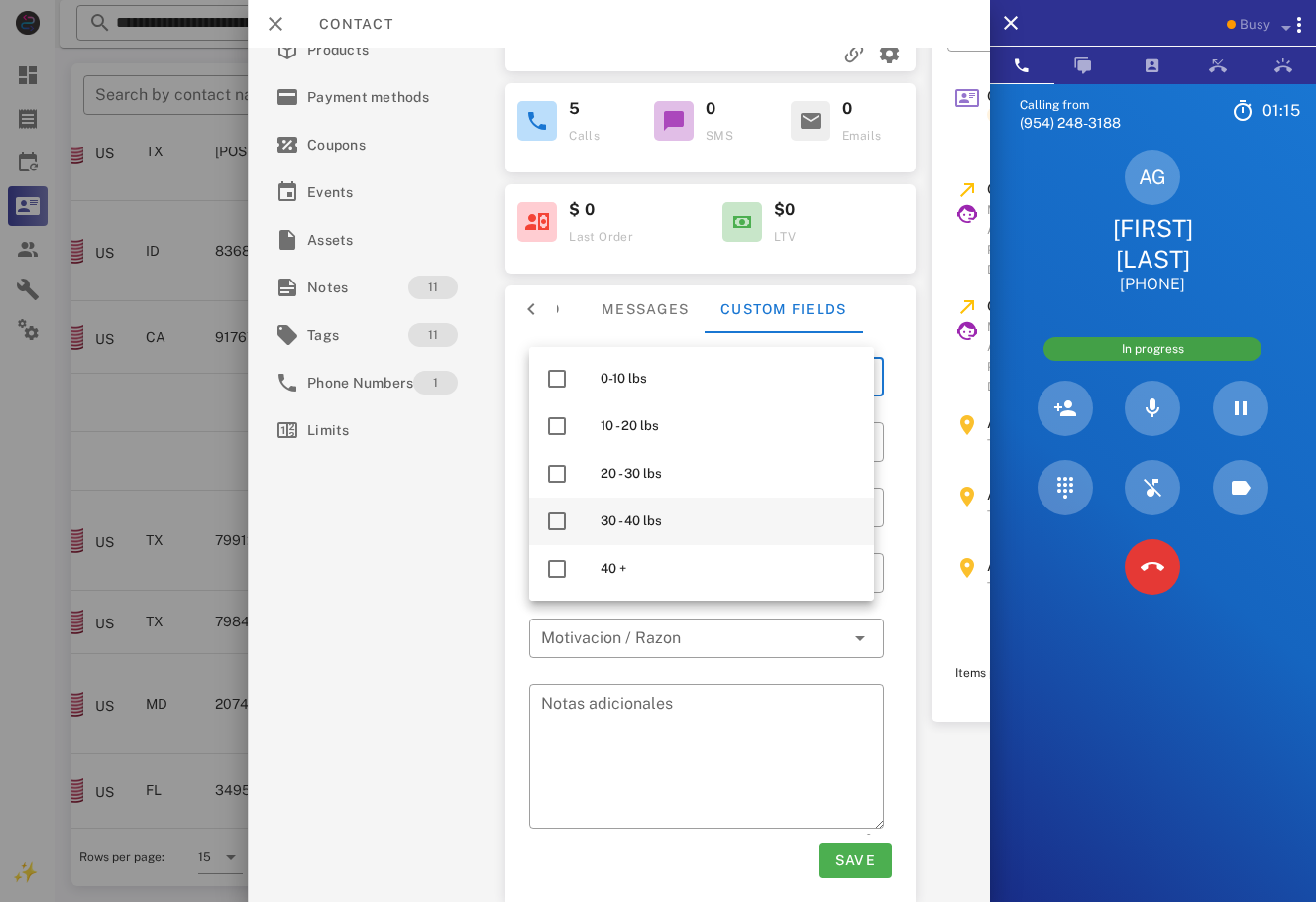 click on "30 - 40 lbs" at bounding box center [729, 521] 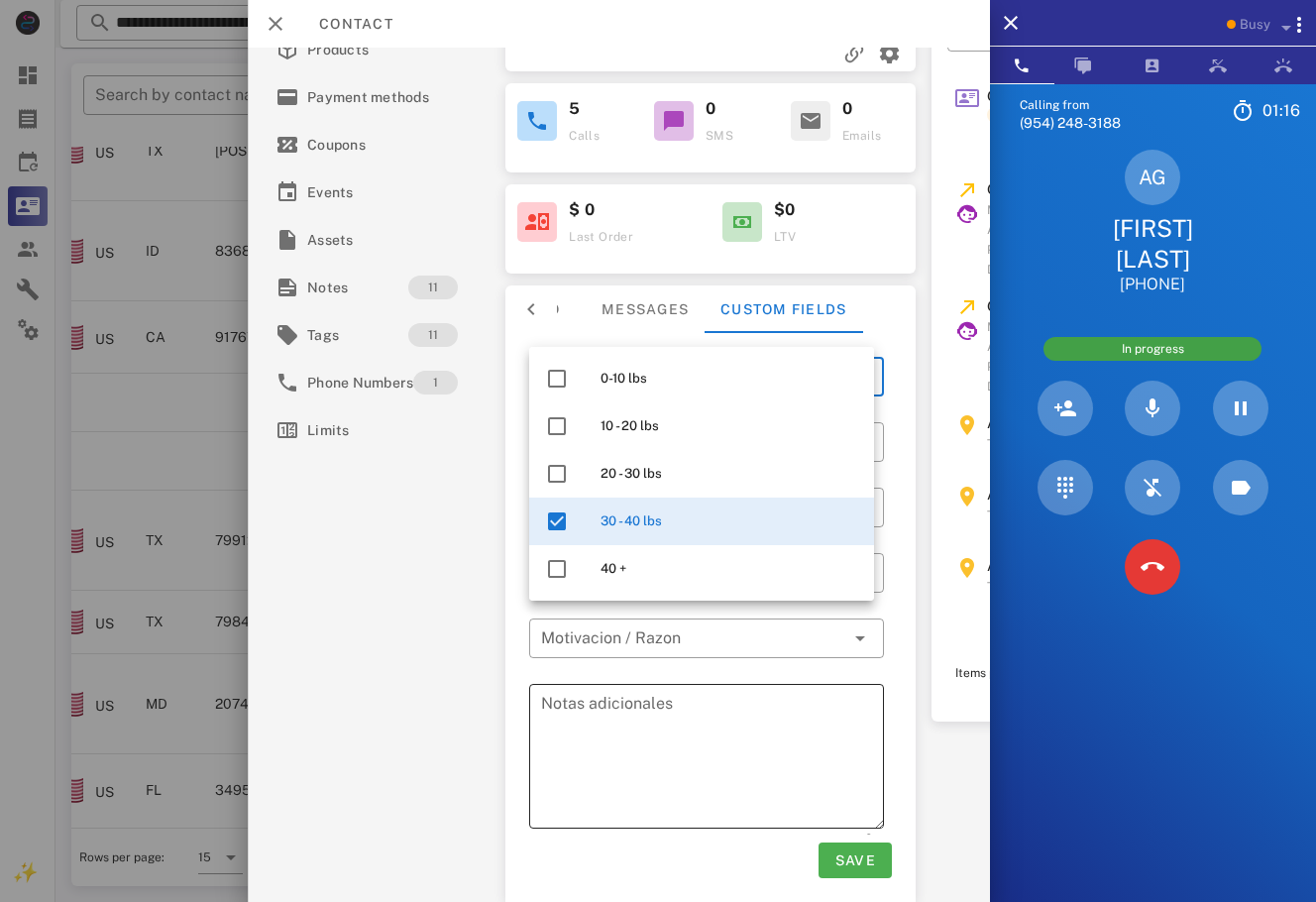 click on "Notas adicionales" at bounding box center (713, 759) 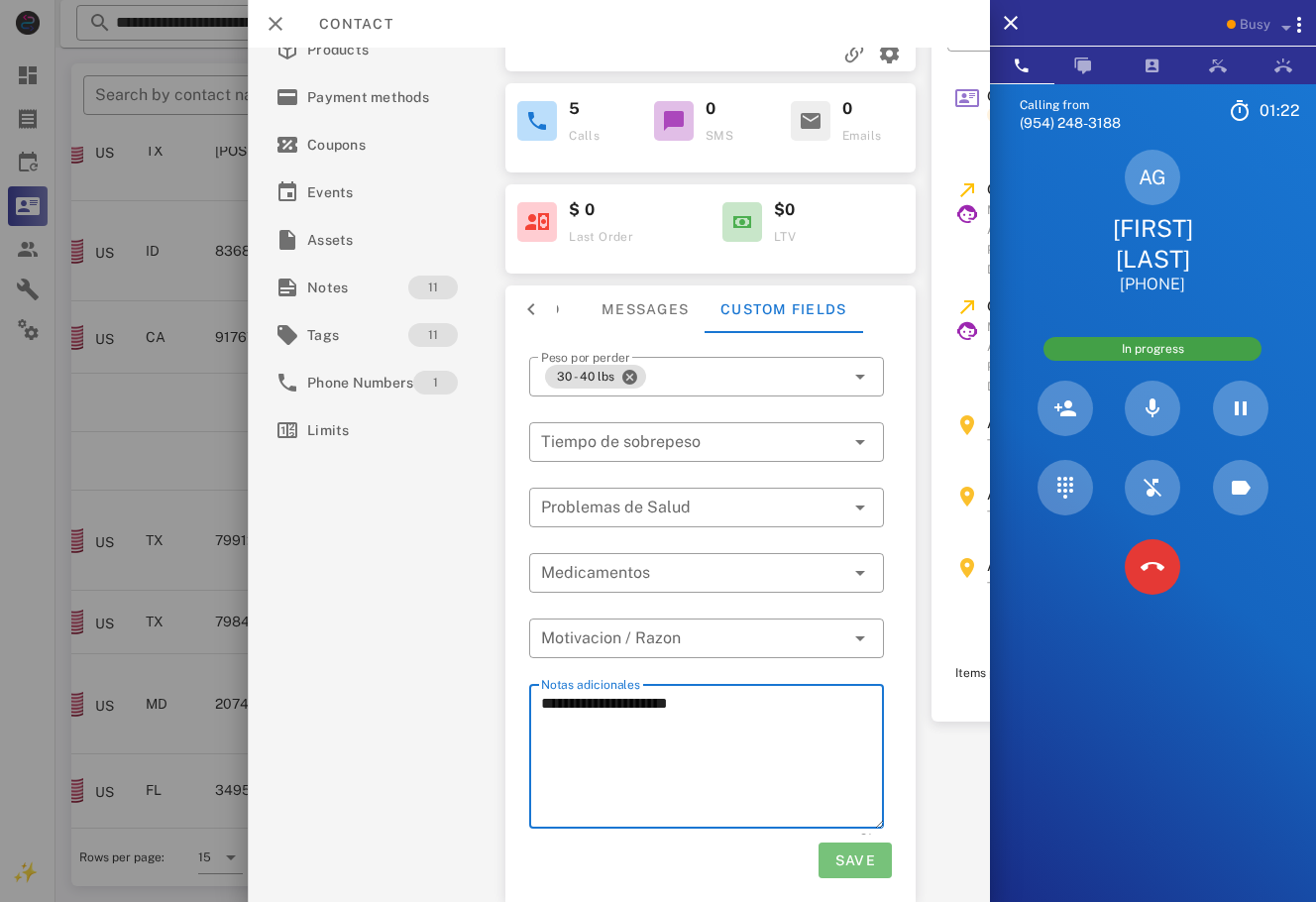 click on "Save" at bounding box center (854, 860) 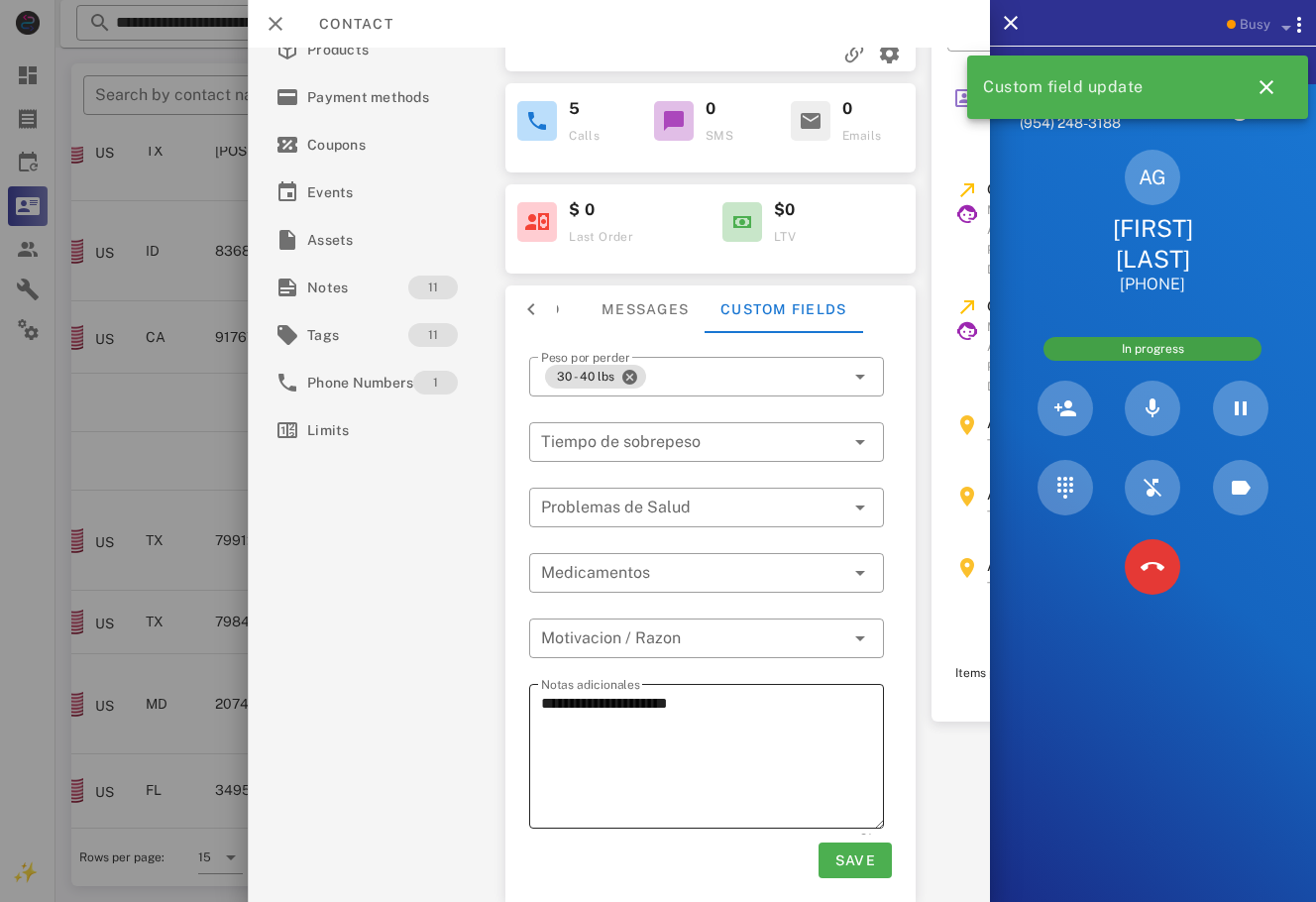 click on "**********" at bounding box center (713, 759) 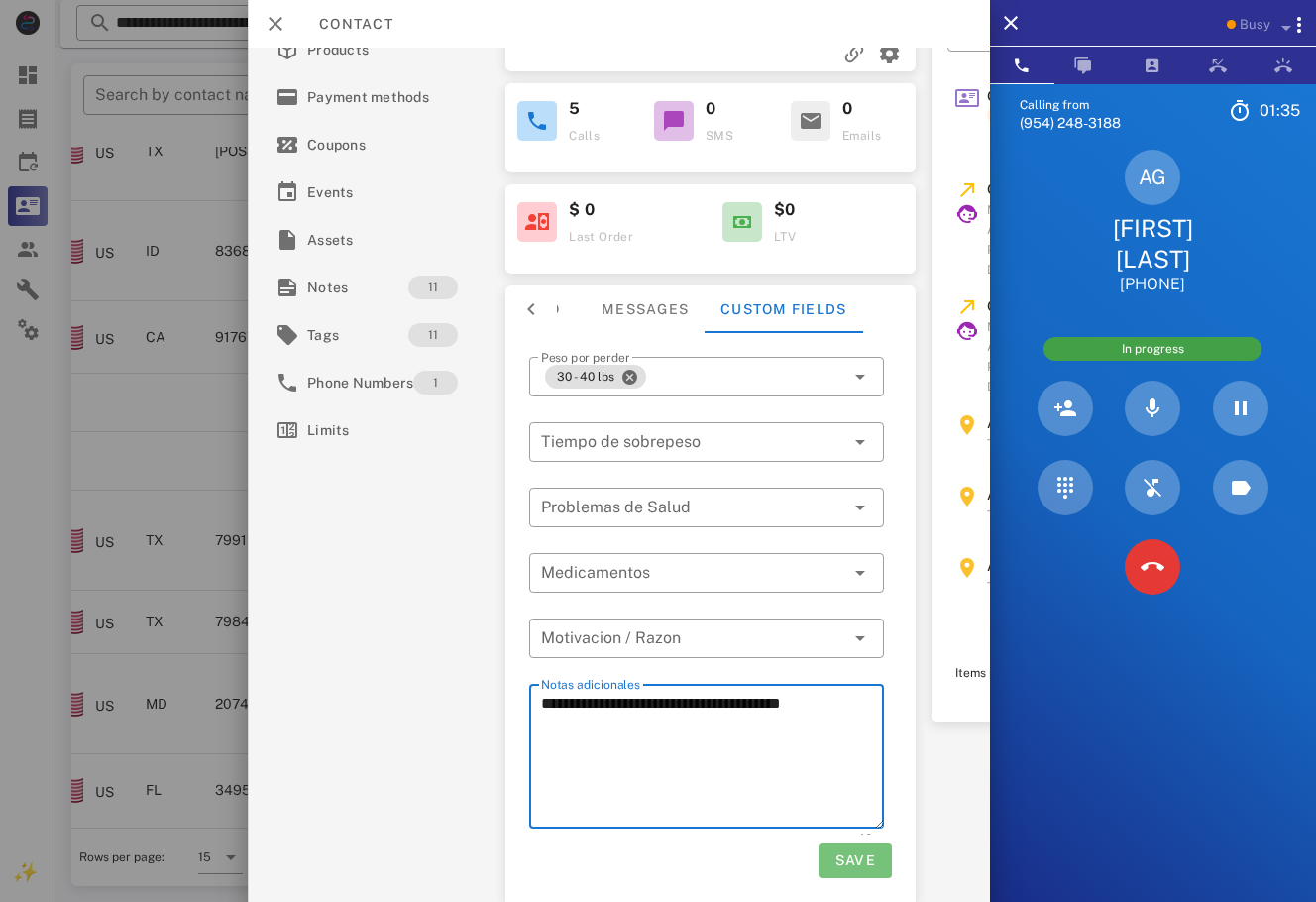 click on "Save" at bounding box center (854, 860) 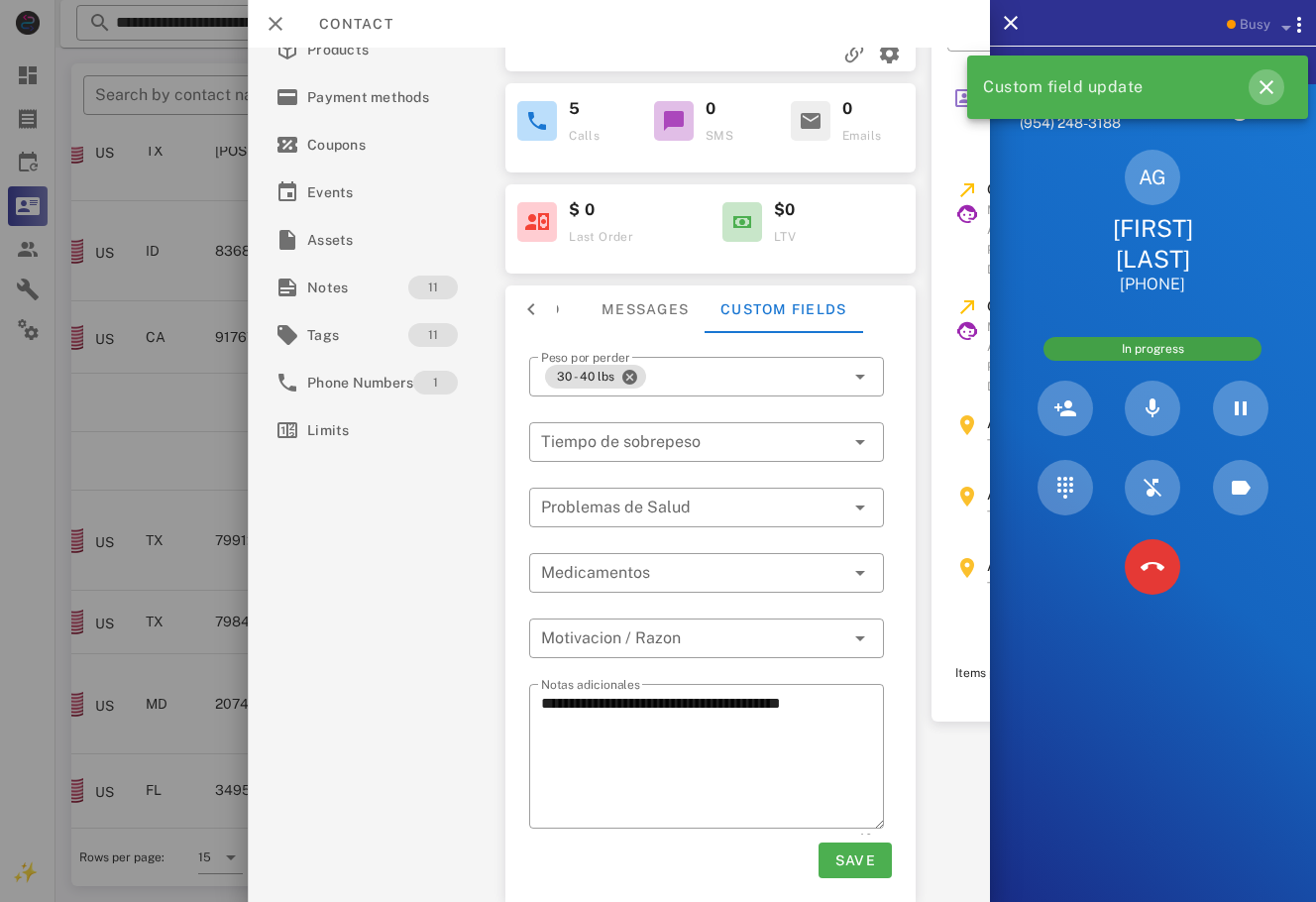 click at bounding box center [1266, 87] 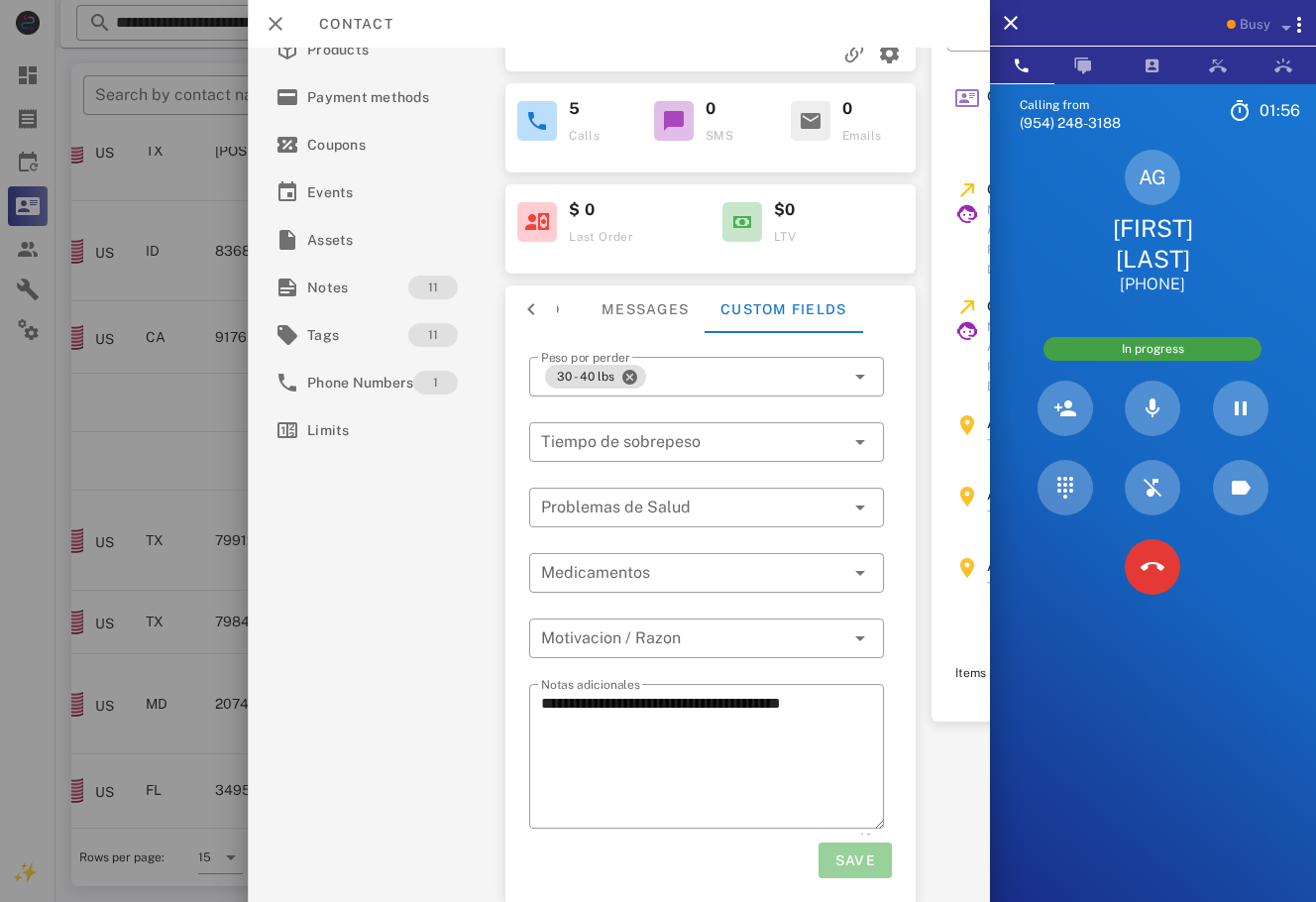 click on "Save" at bounding box center (854, 860) 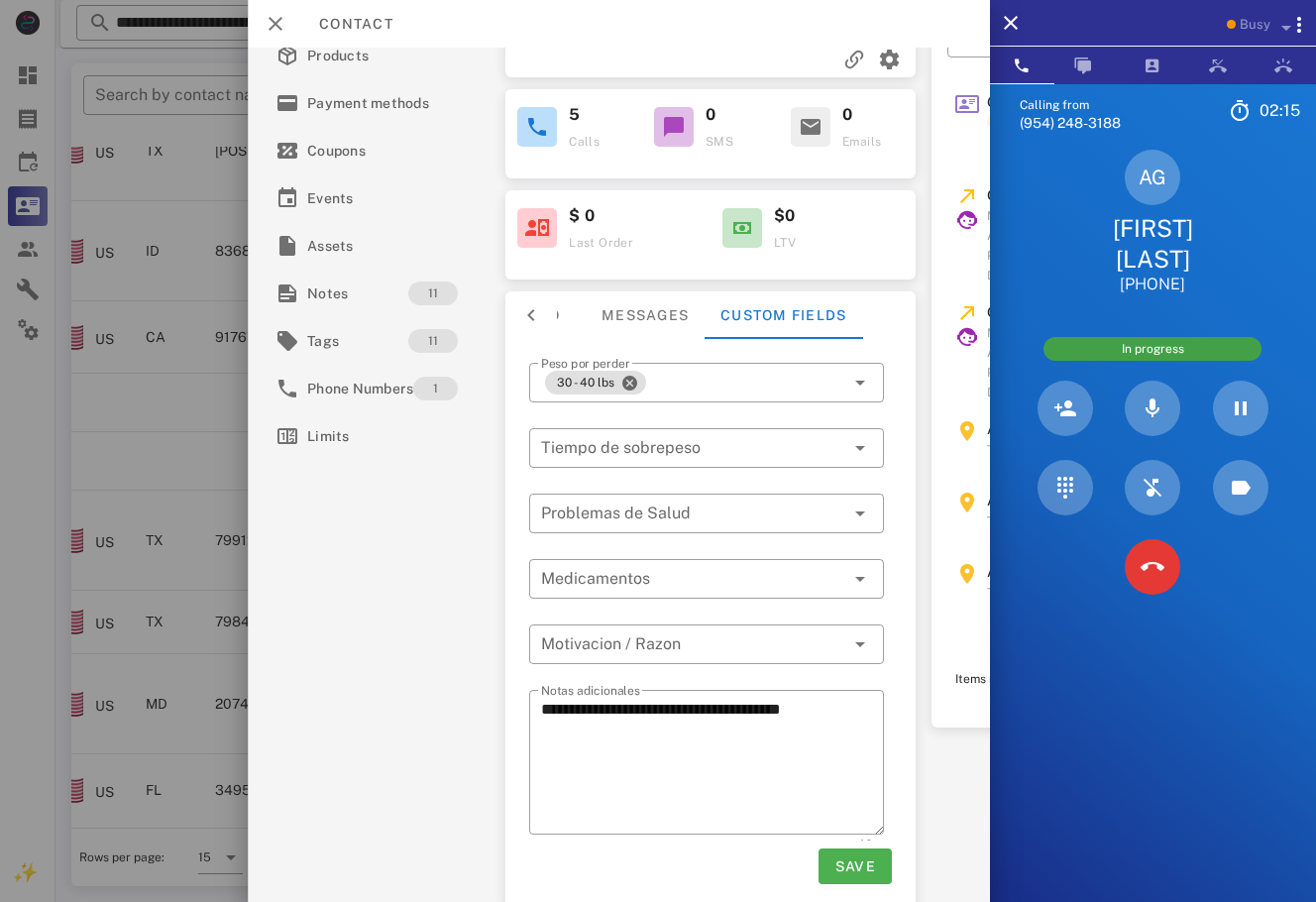 scroll, scrollTop: 182, scrollLeft: 0, axis: vertical 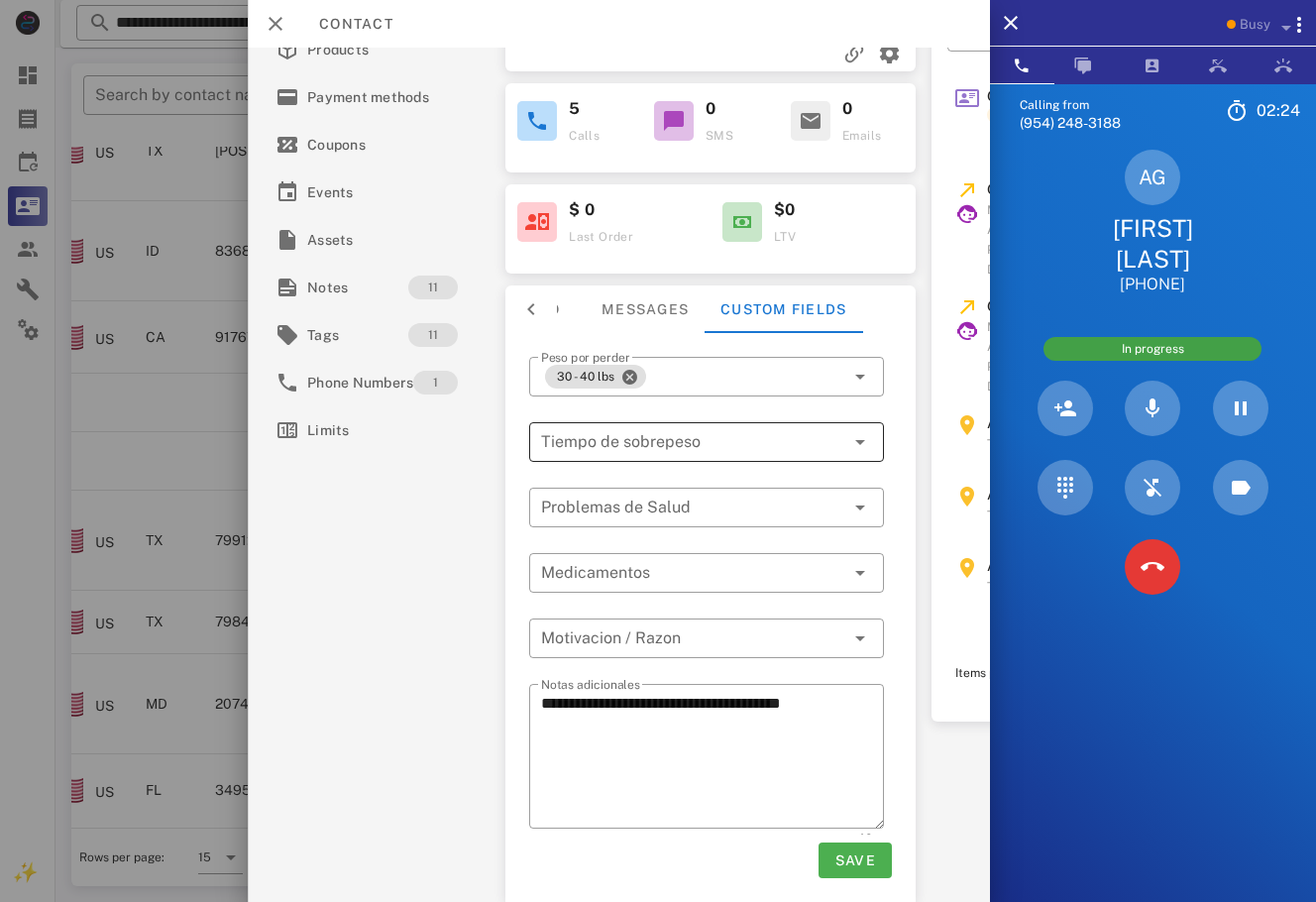 click at bounding box center [679, 442] 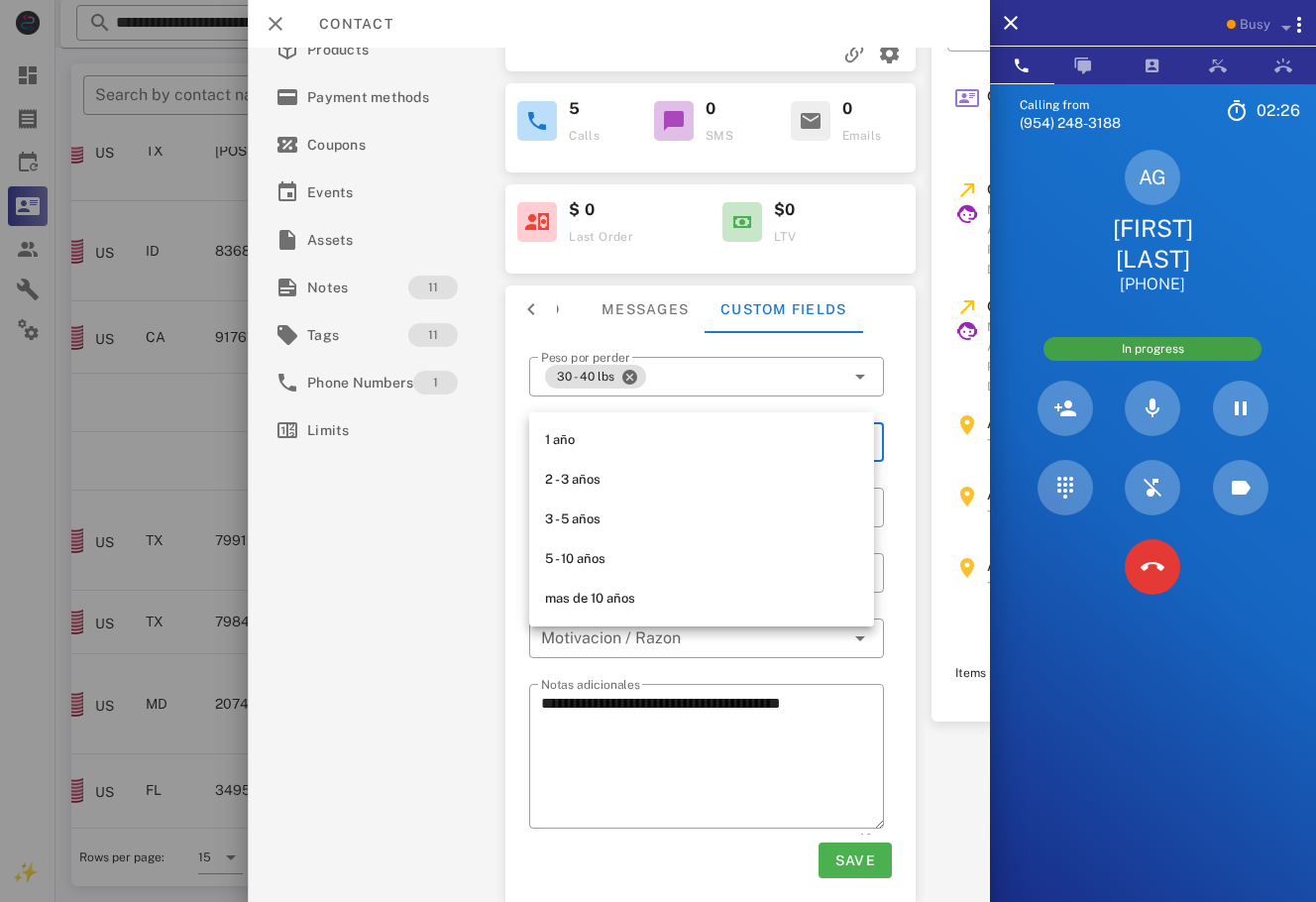 click on "1 año" at bounding box center [702, 440] 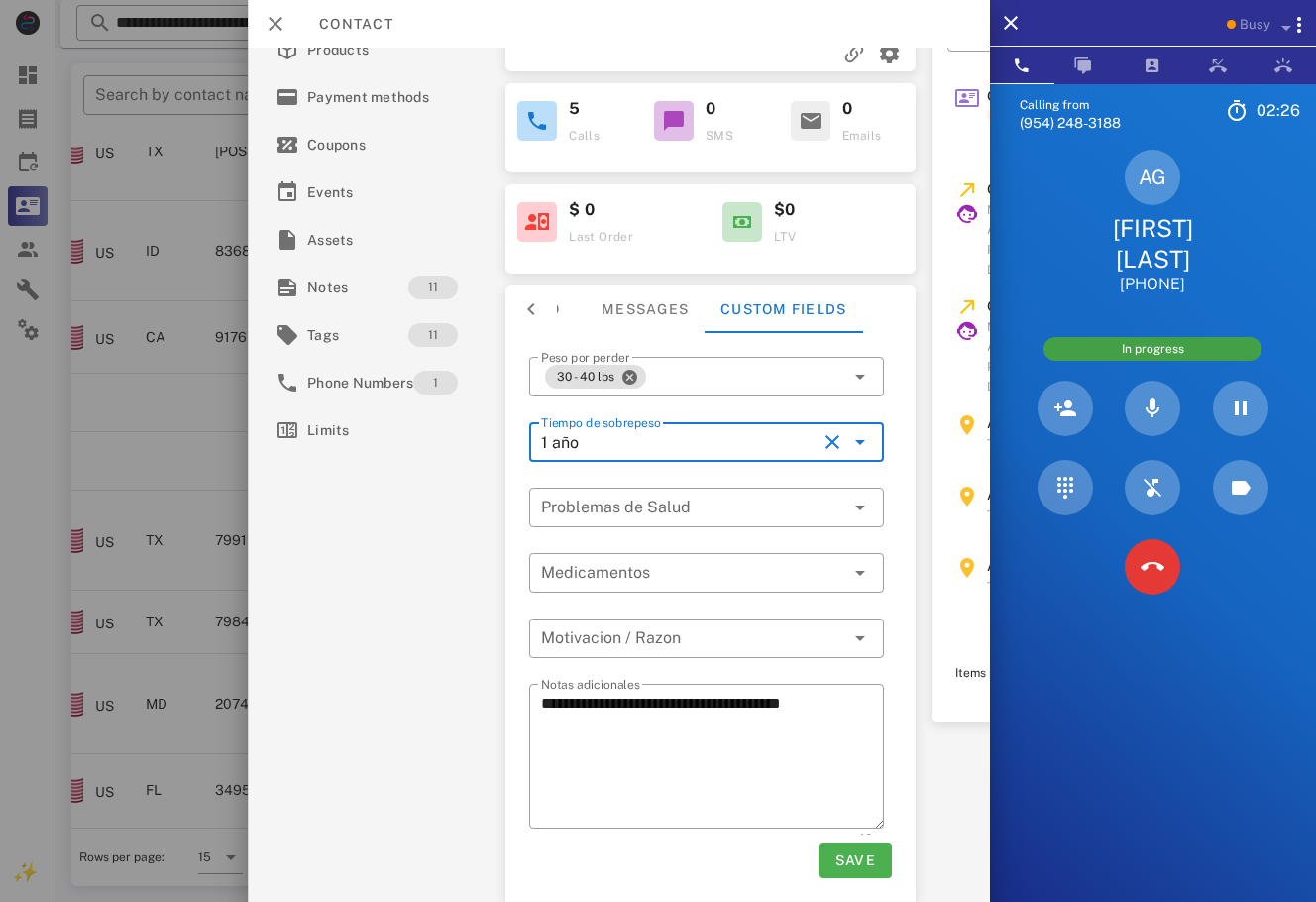 click on "Activations  12  Opportunities  1  Addresses  3  Products Payment methods Coupons Events Assets Notes  11  Tags  11  Phone Numbers  1  Limits" at bounding box center [379, 302] 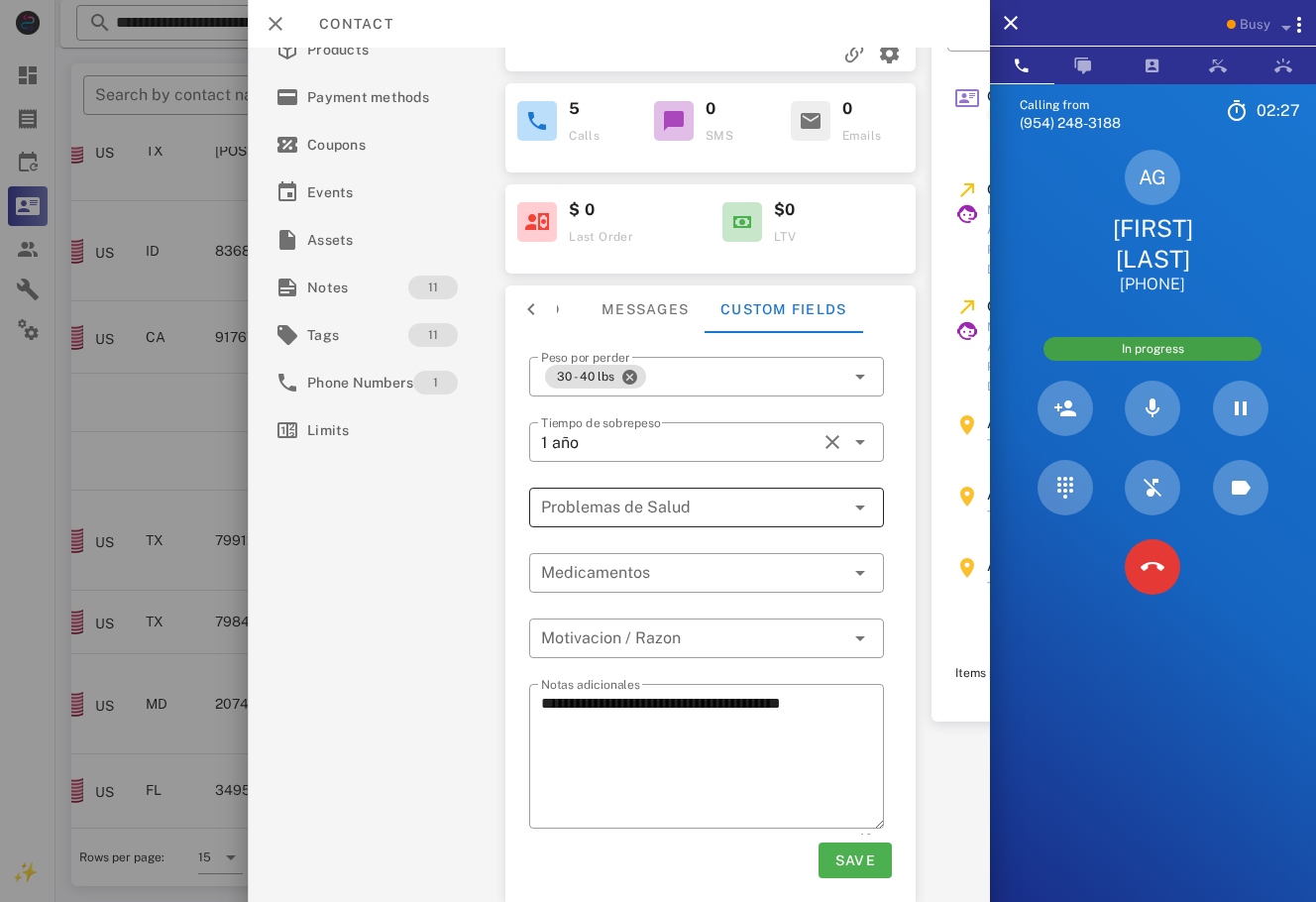 click at bounding box center [693, 507] 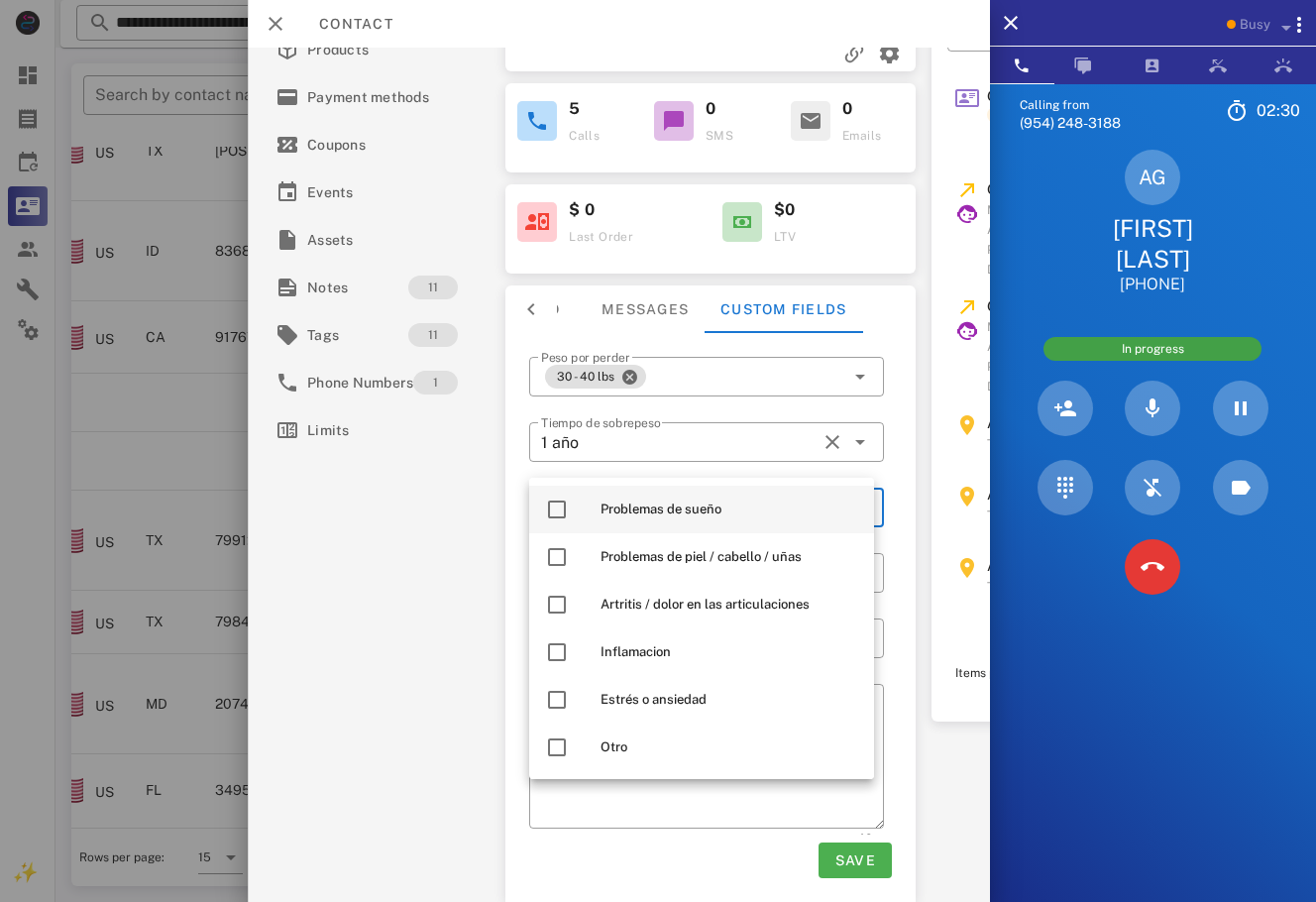 scroll, scrollTop: 233, scrollLeft: 0, axis: vertical 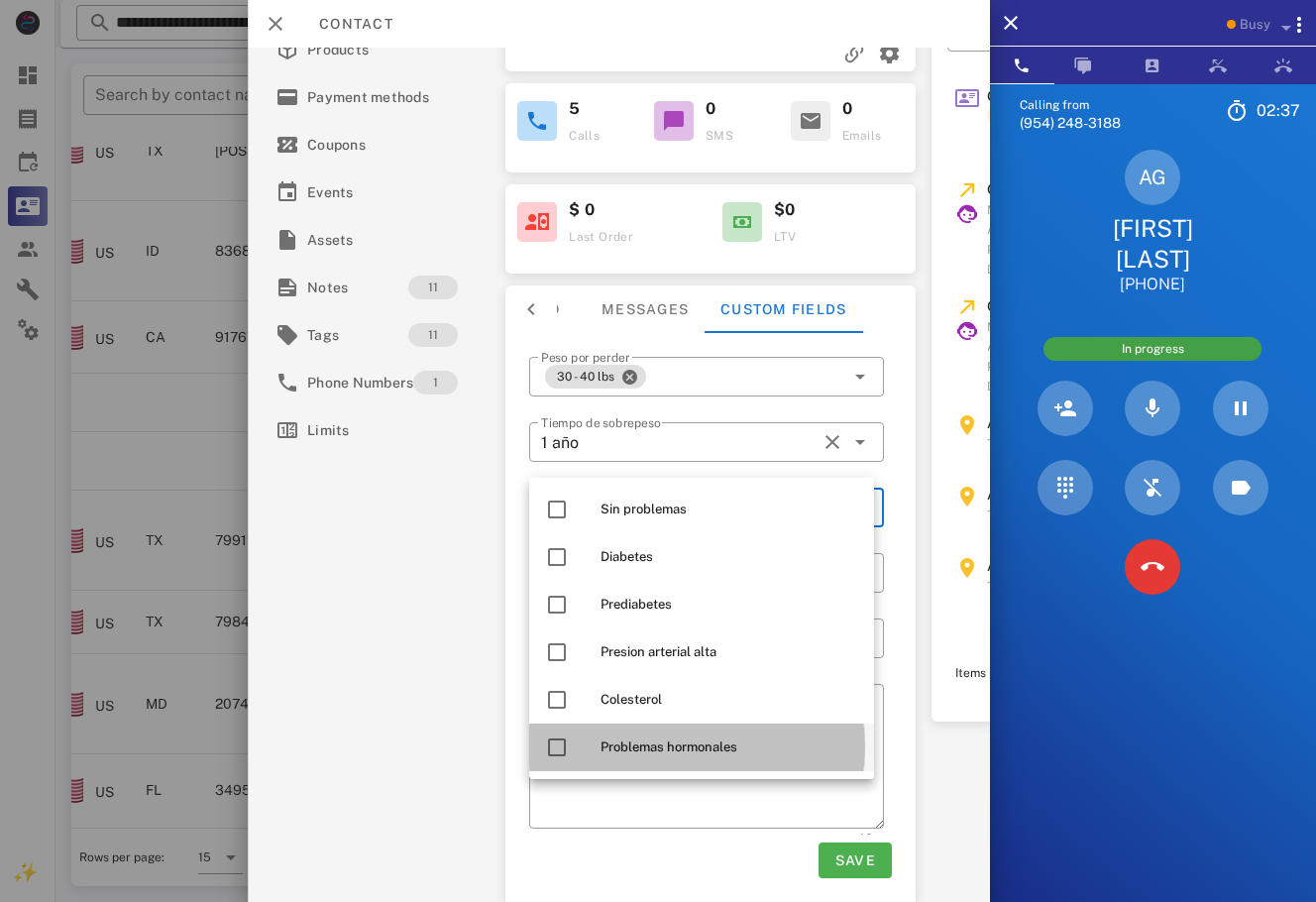 click on "Problemas hormonales" at bounding box center (729, 747) 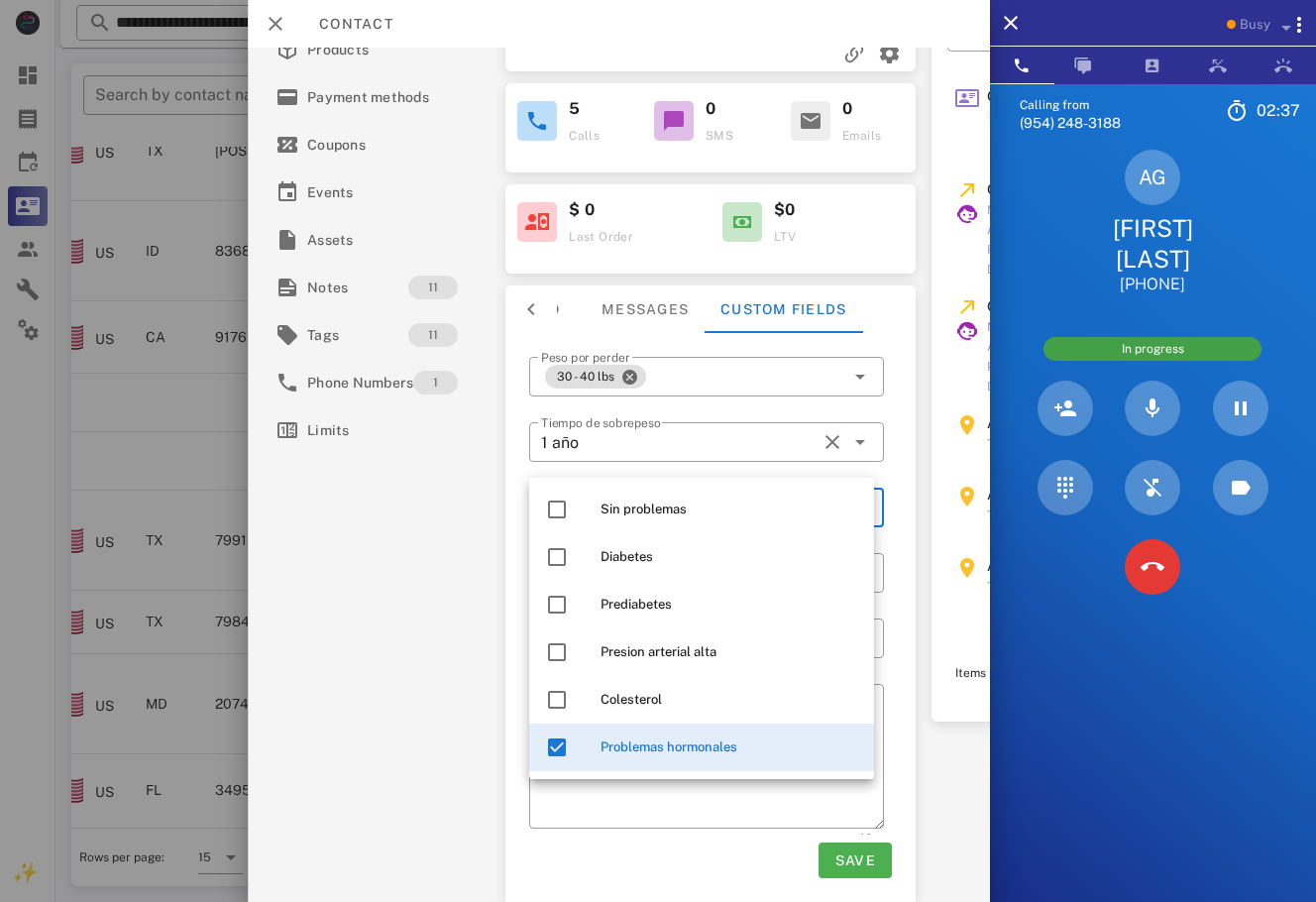click on "**********" at bounding box center [618, 475] 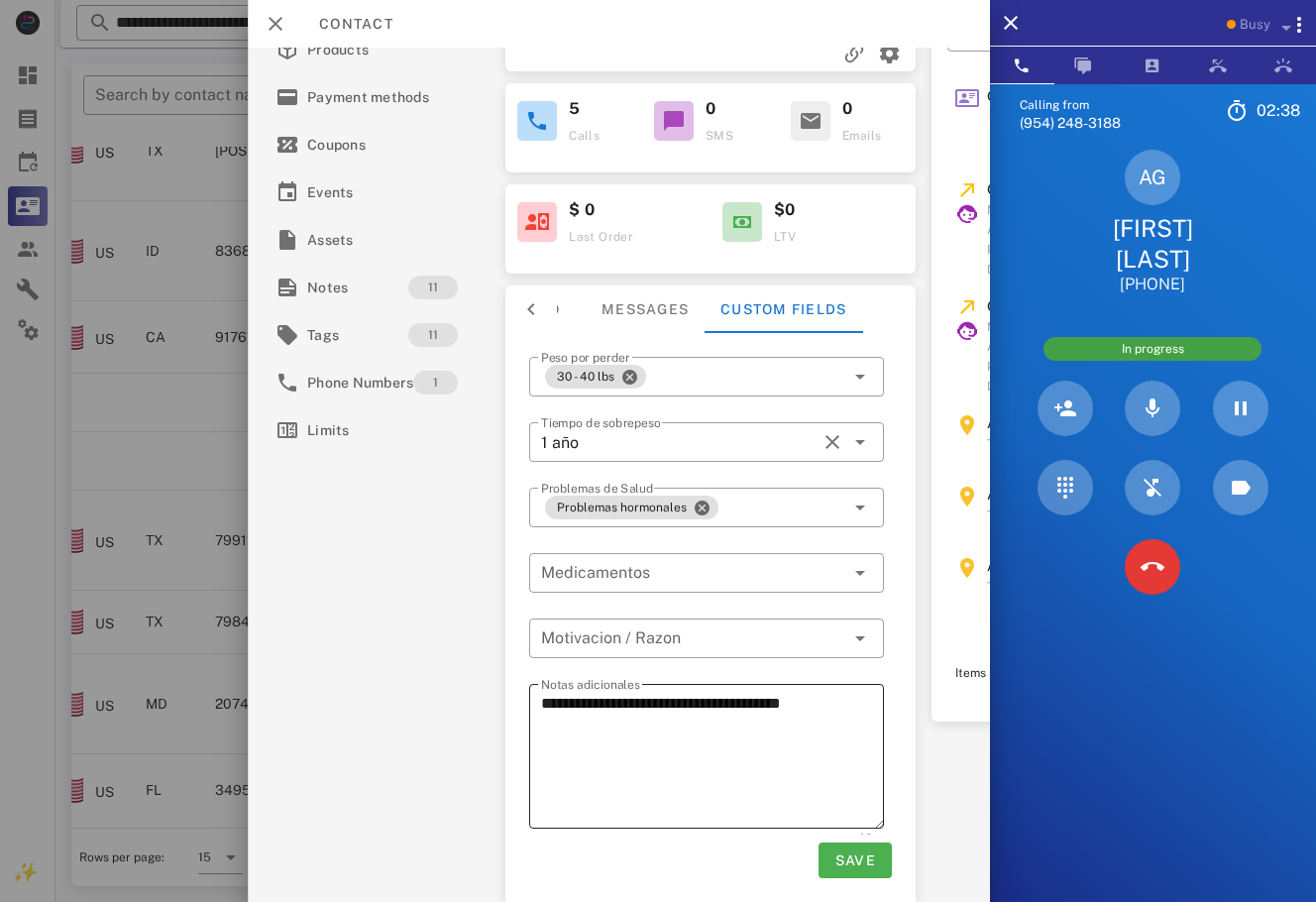 click on "**********" at bounding box center [713, 759] 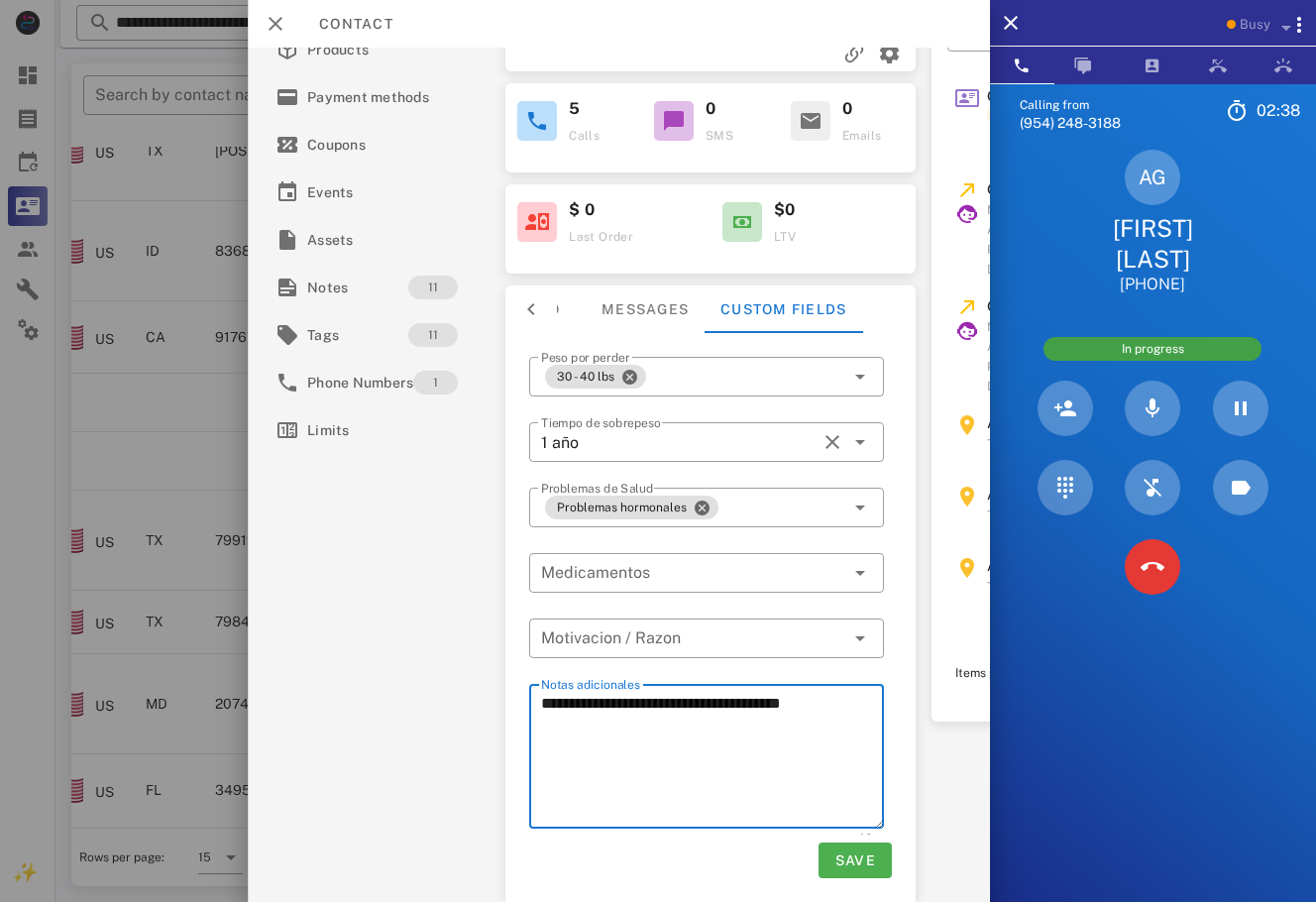 click on "**********" at bounding box center (713, 759) 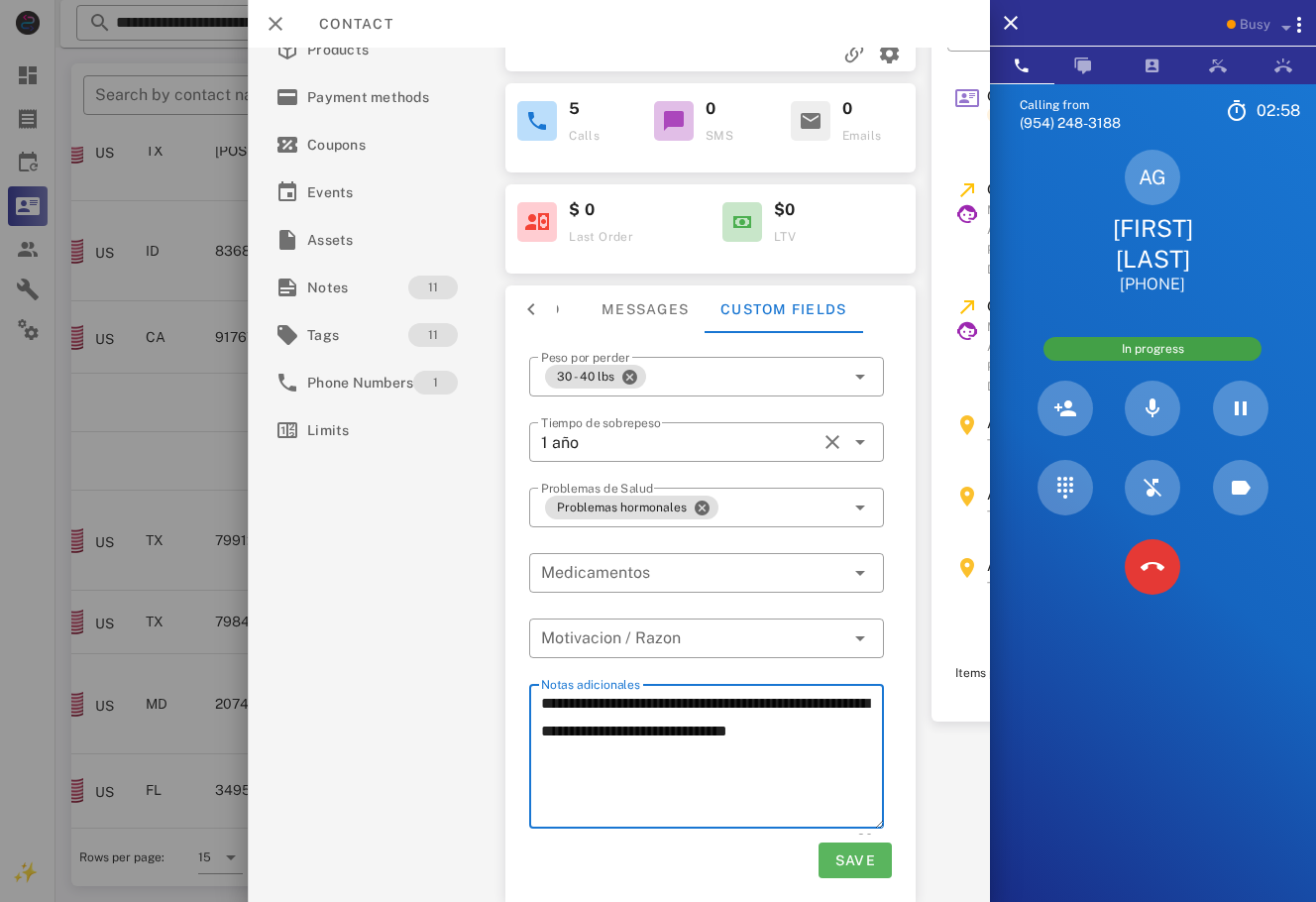 type on "**********" 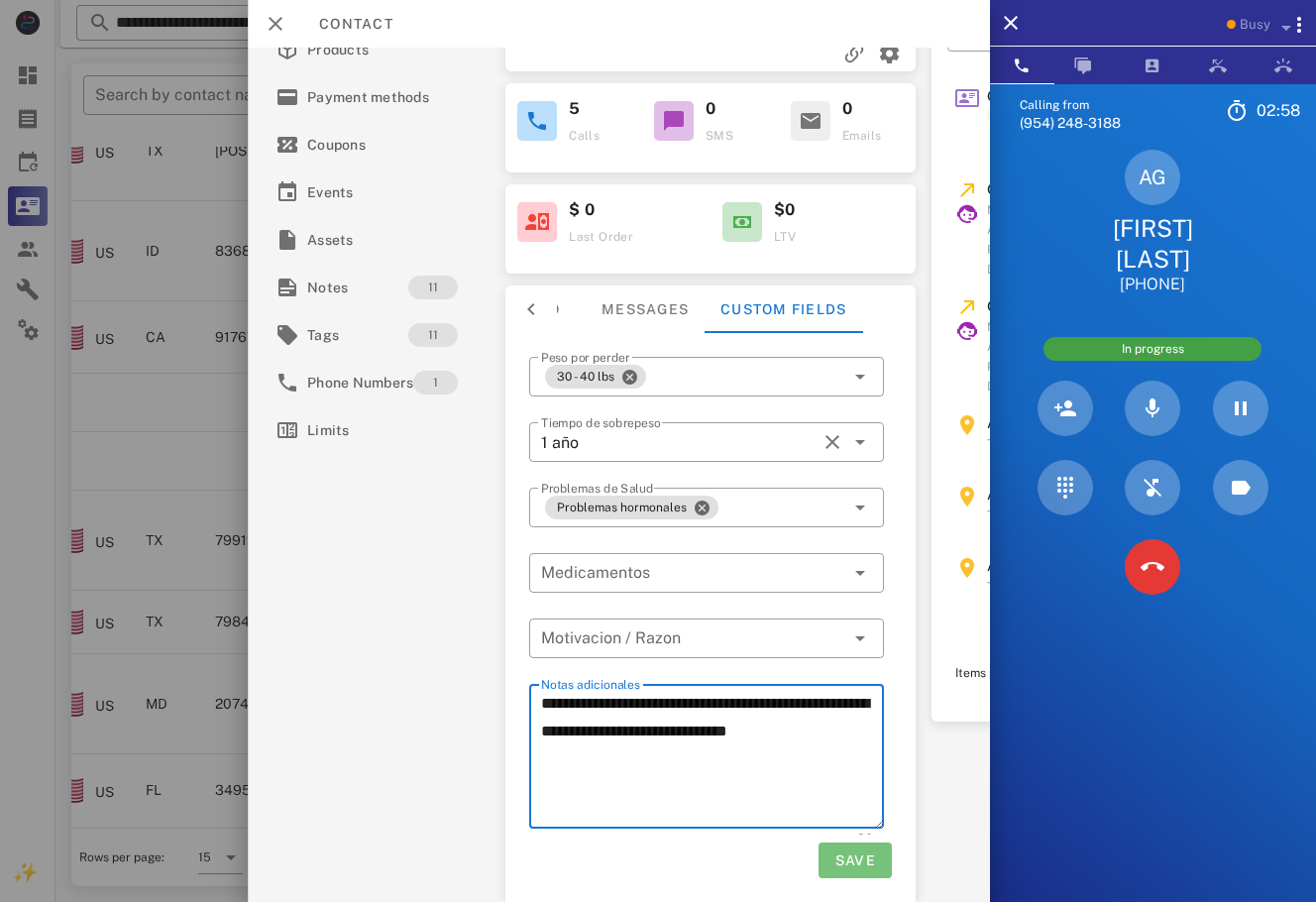 click on "Save" at bounding box center (854, 860) 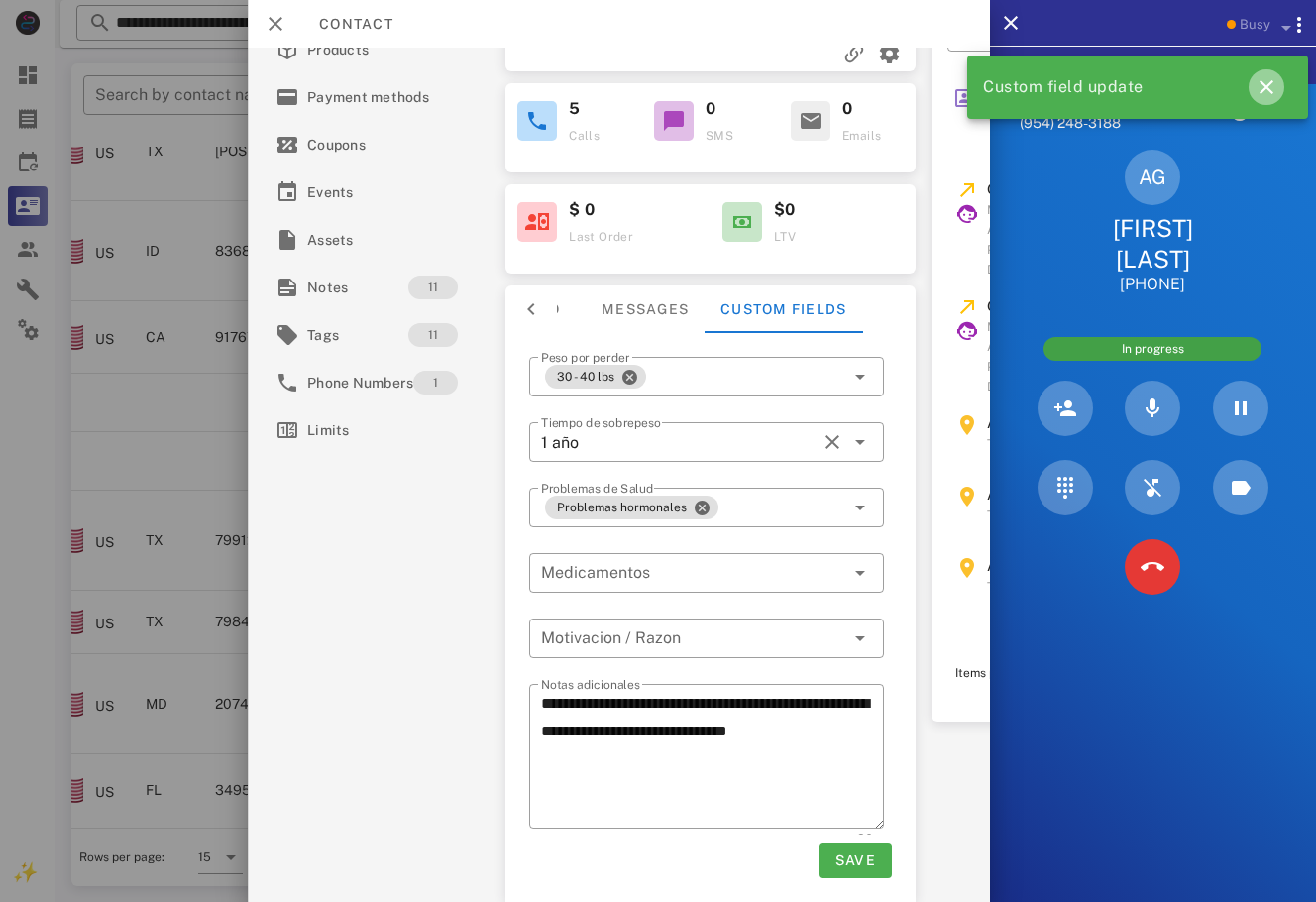 click at bounding box center (1266, 87) 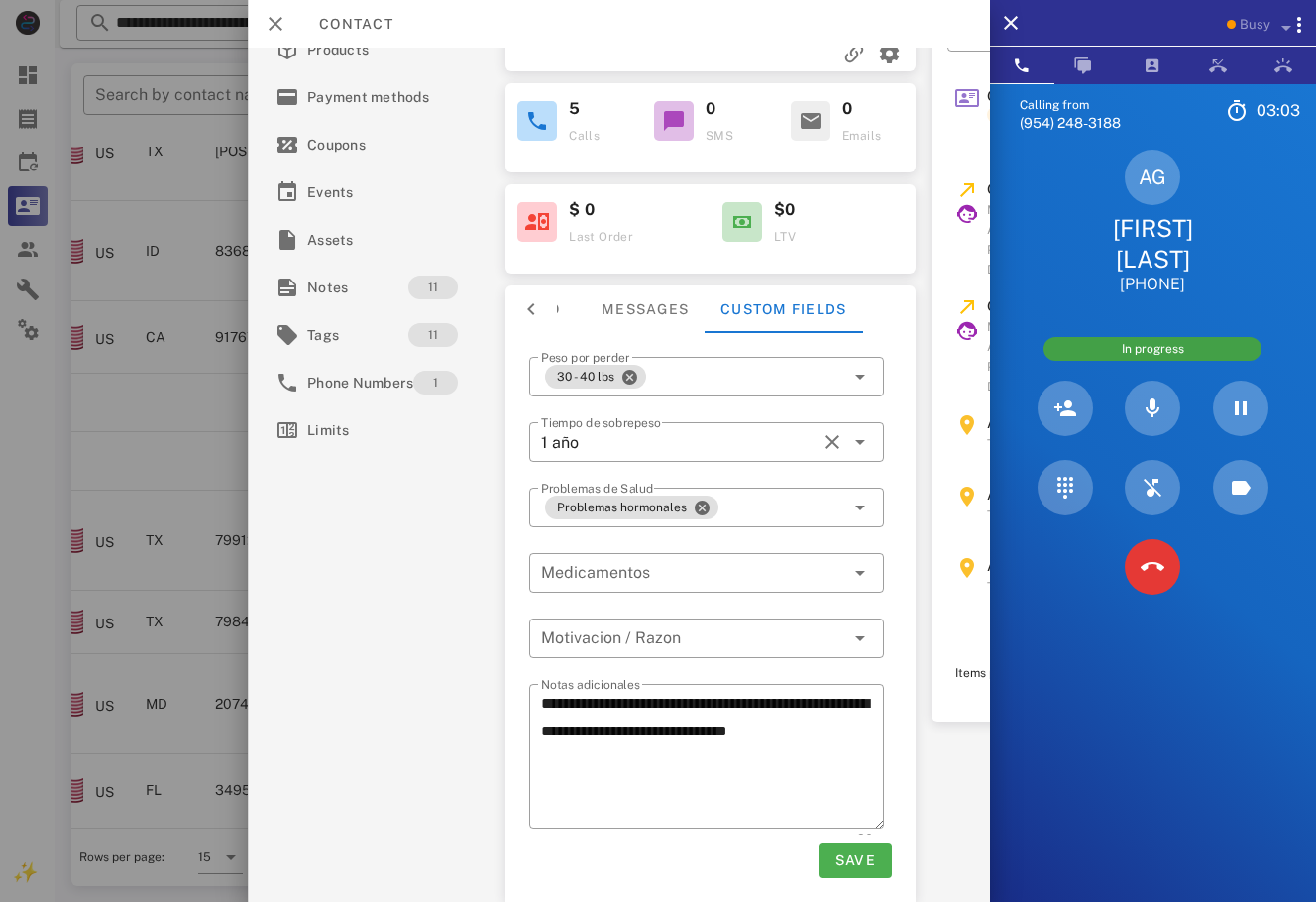 drag, startPoint x: 1217, startPoint y: 289, endPoint x: 1090, endPoint y: 210, distance: 149.566 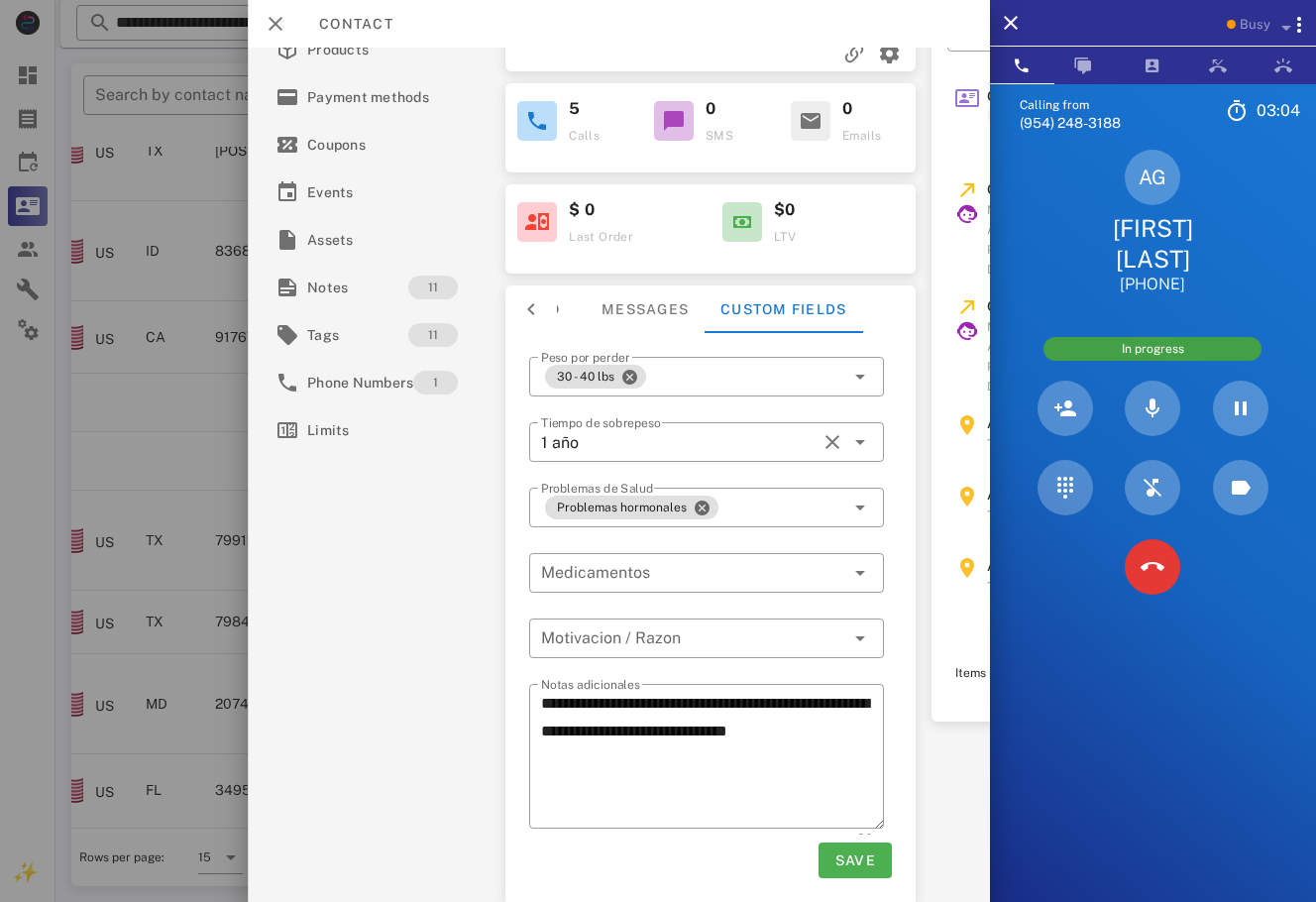 click on "AG [FIRST] [LAST] [PHONE]" at bounding box center [1152, 222] 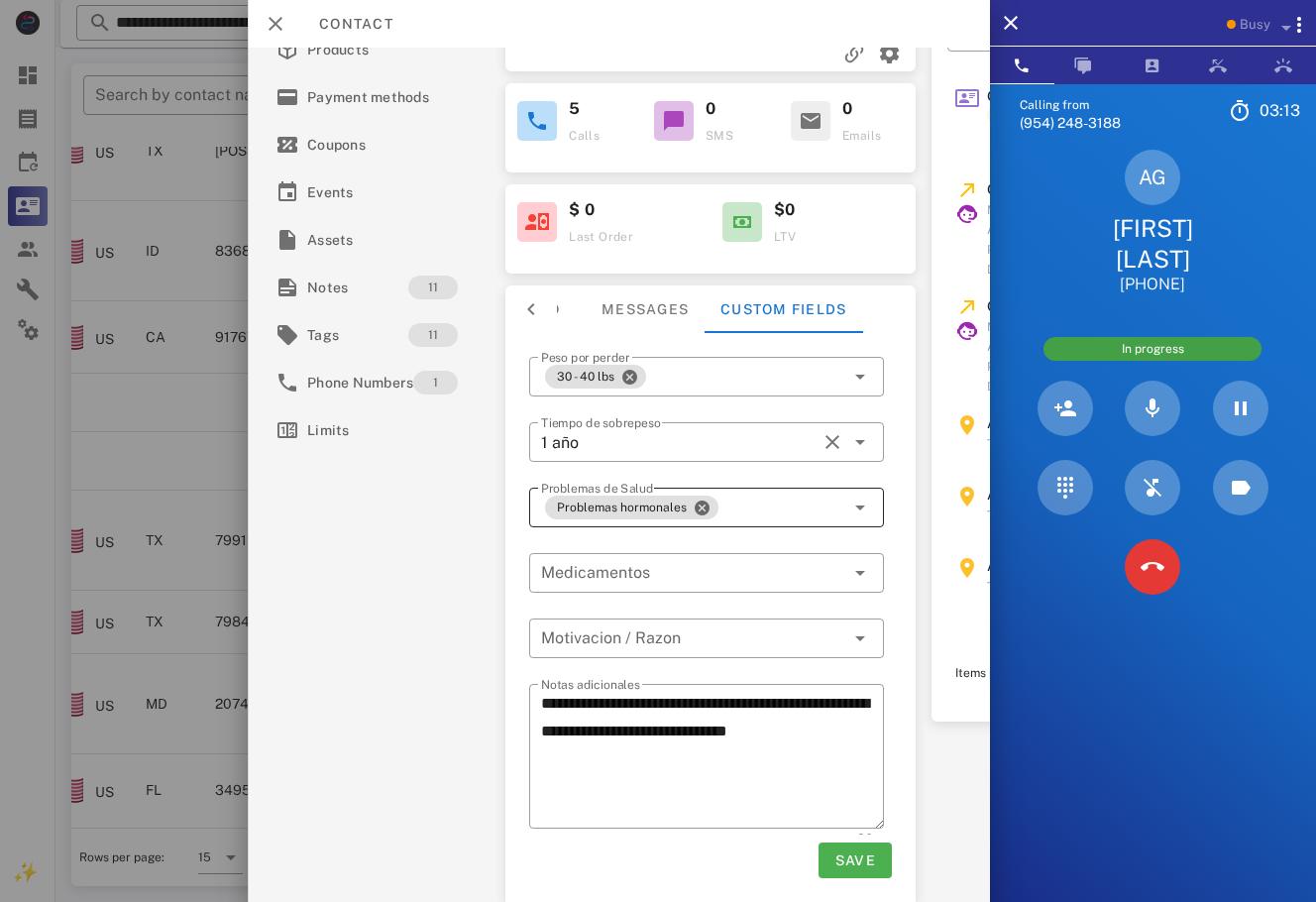 click at bounding box center [859, 507] 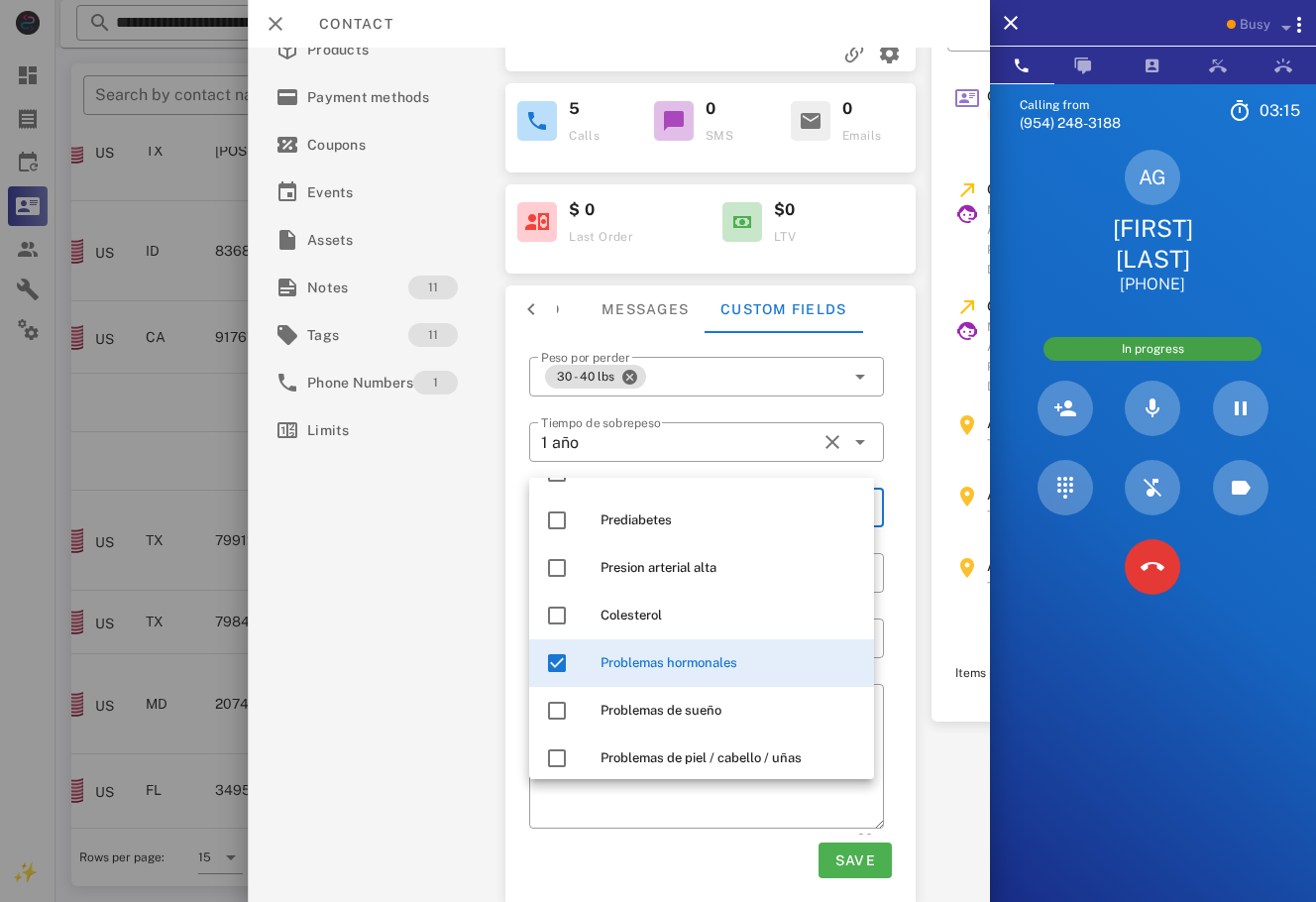 scroll, scrollTop: 124, scrollLeft: 0, axis: vertical 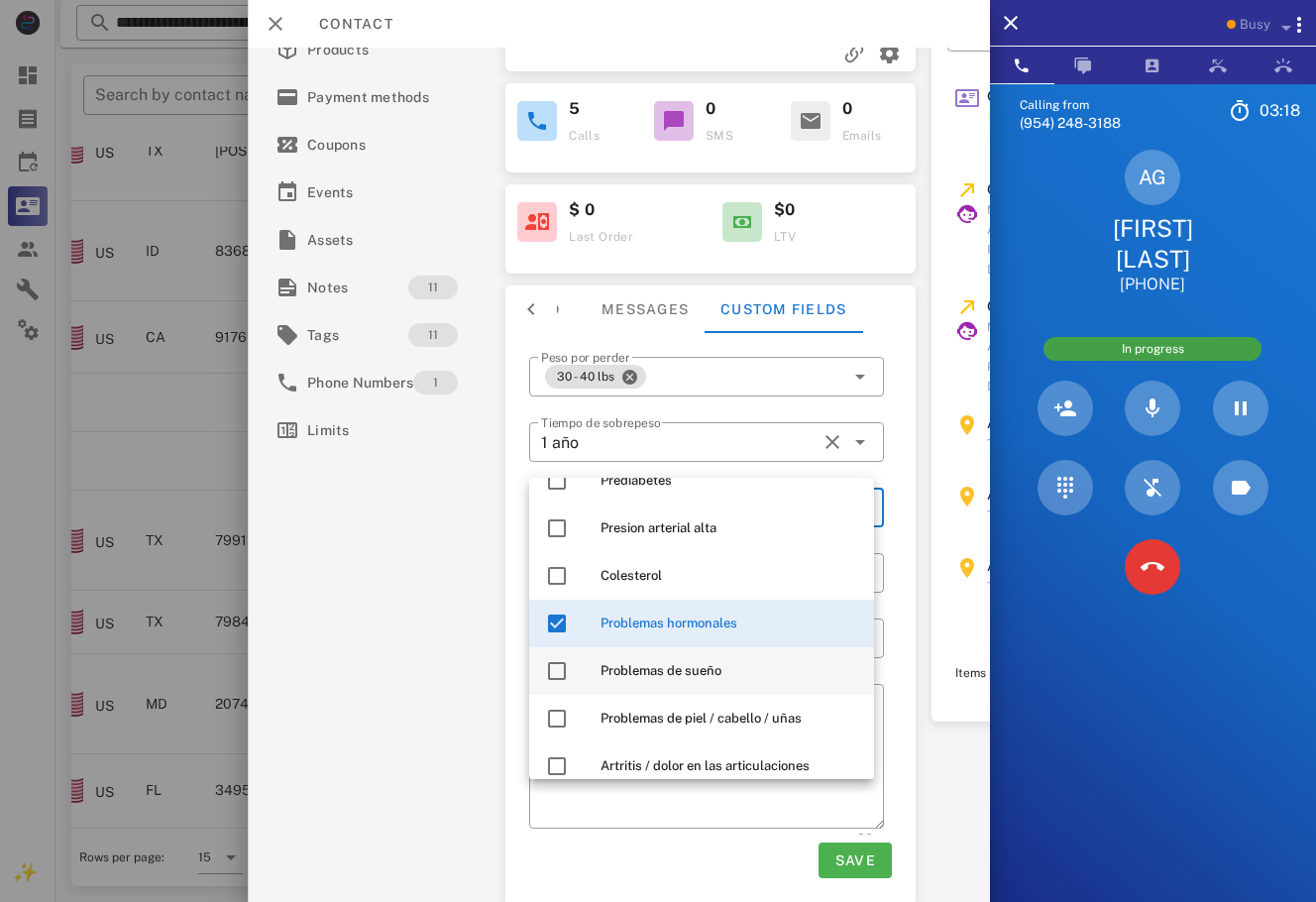 click on "Problemas de sueño" at bounding box center [729, 671] 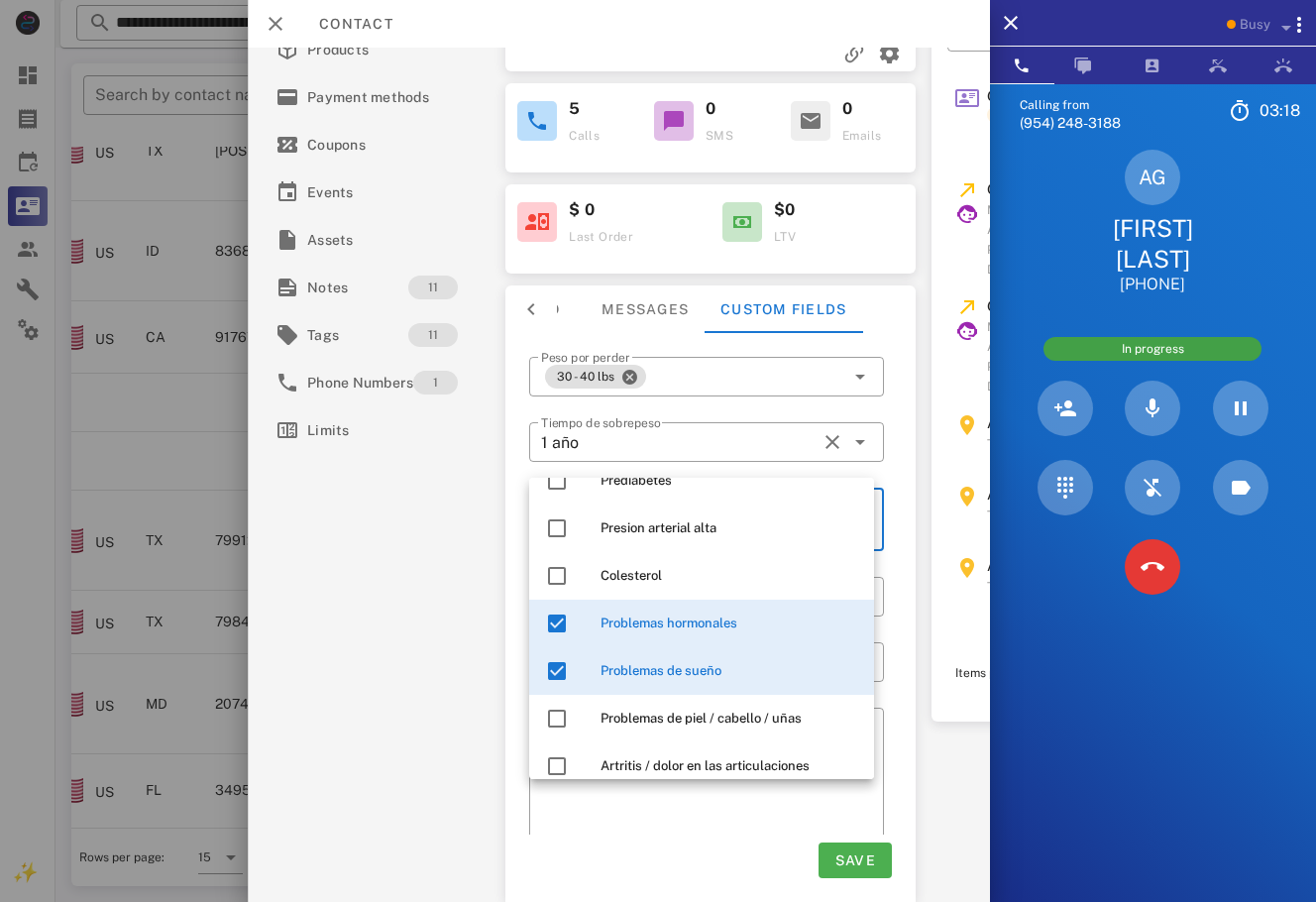 click on "**********" at bounding box center [618, 302] 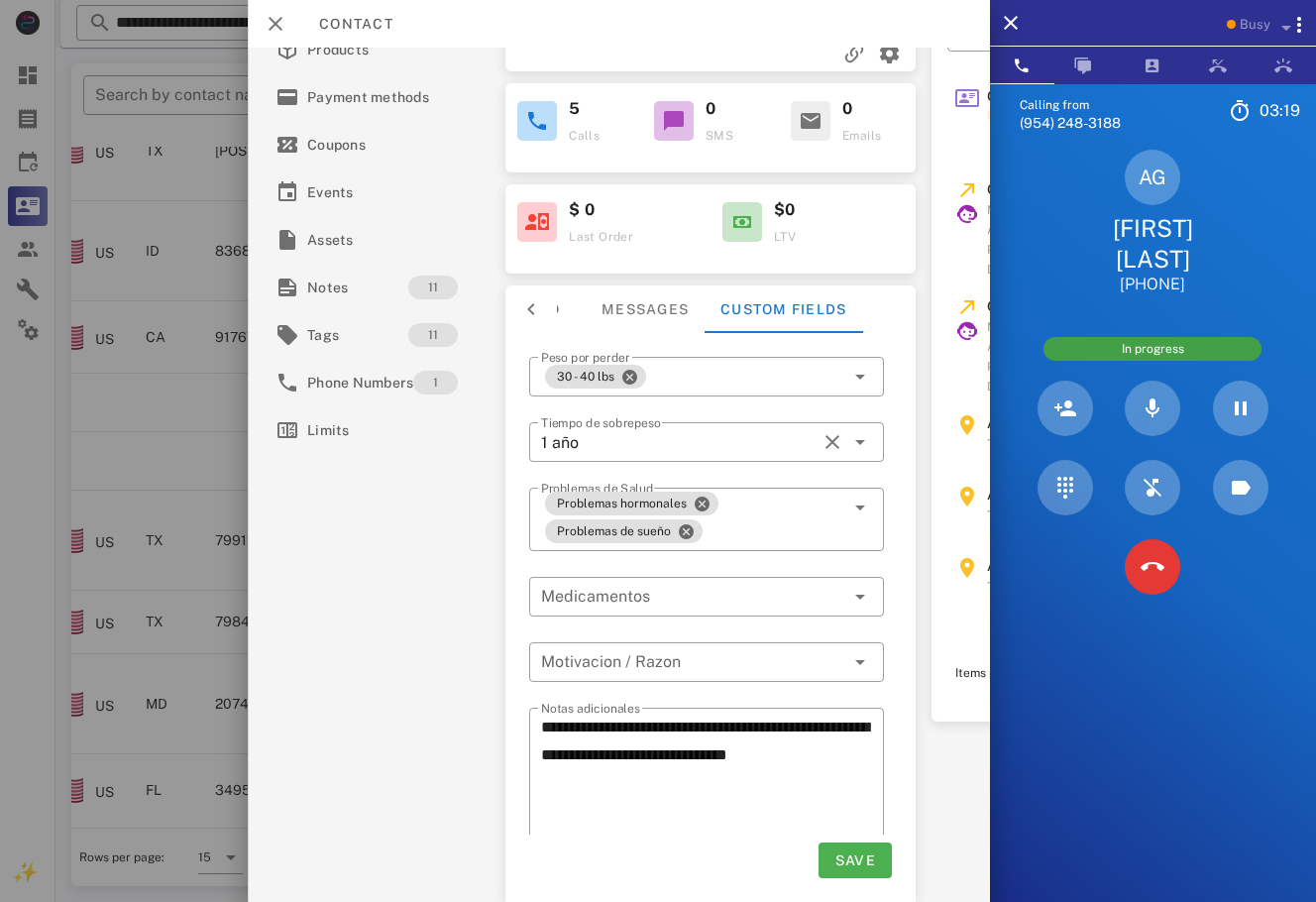 click on "Save" at bounding box center (711, 860) 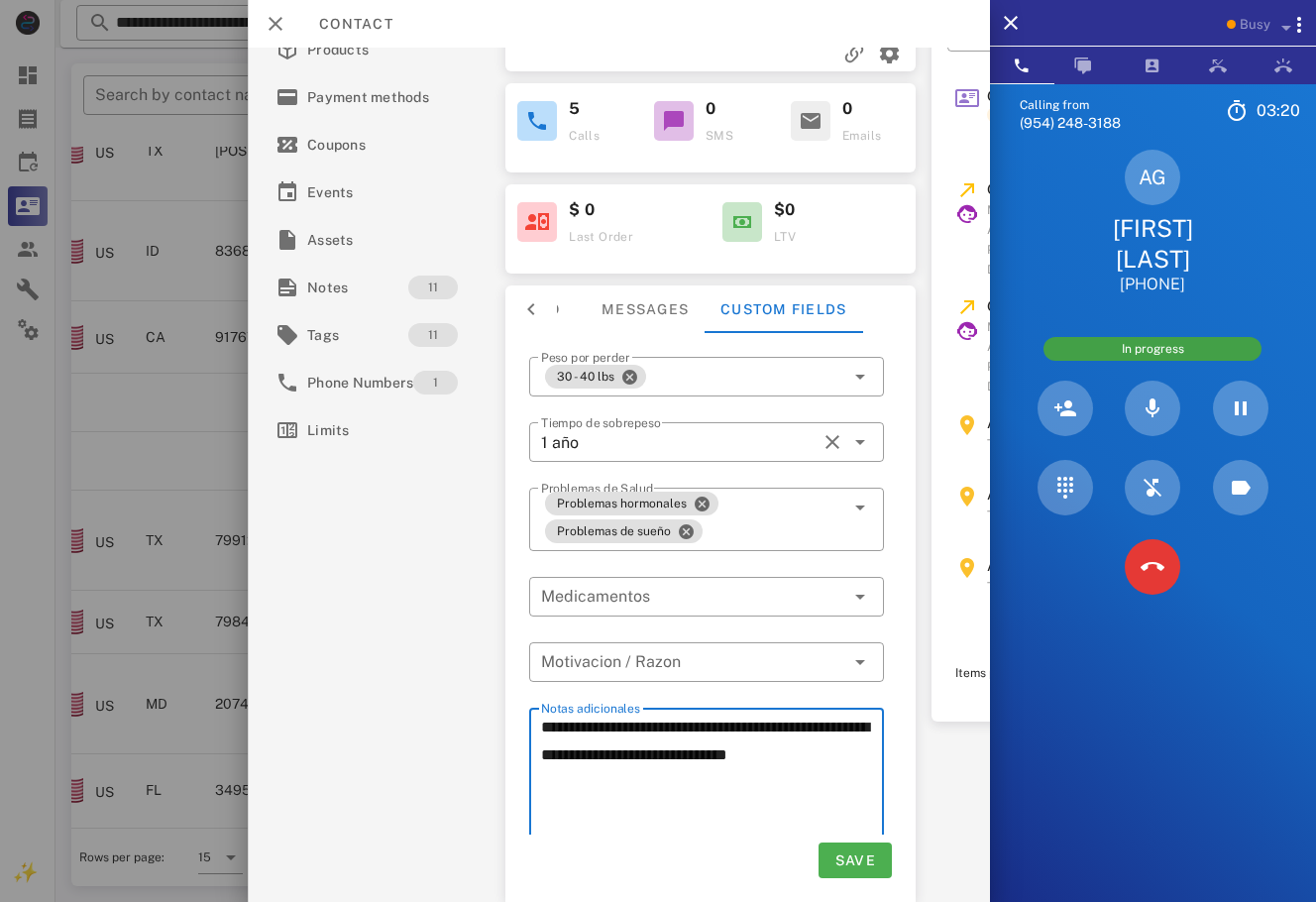 click on "**********" at bounding box center (713, 783) 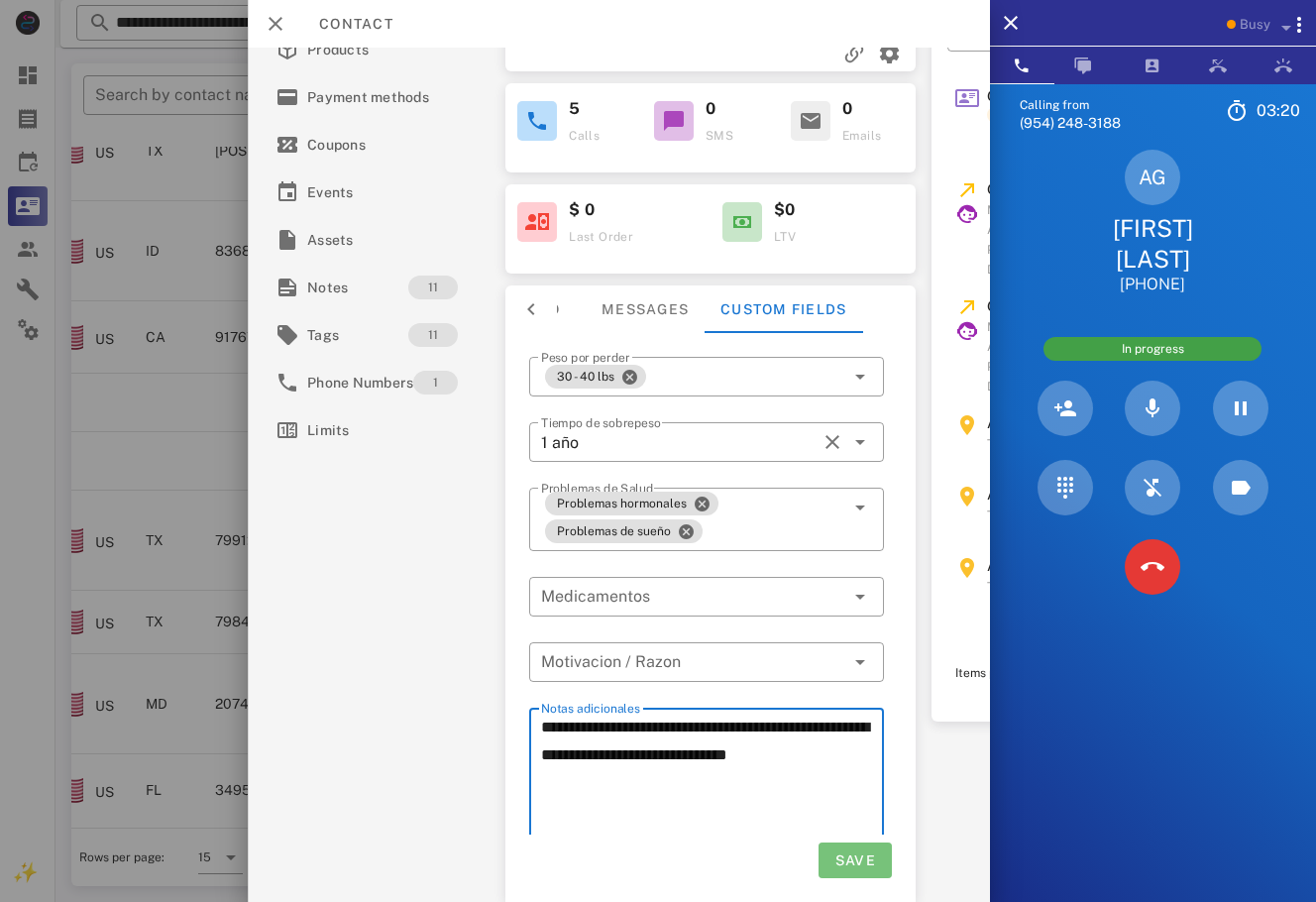 click on "Save" at bounding box center (854, 860) 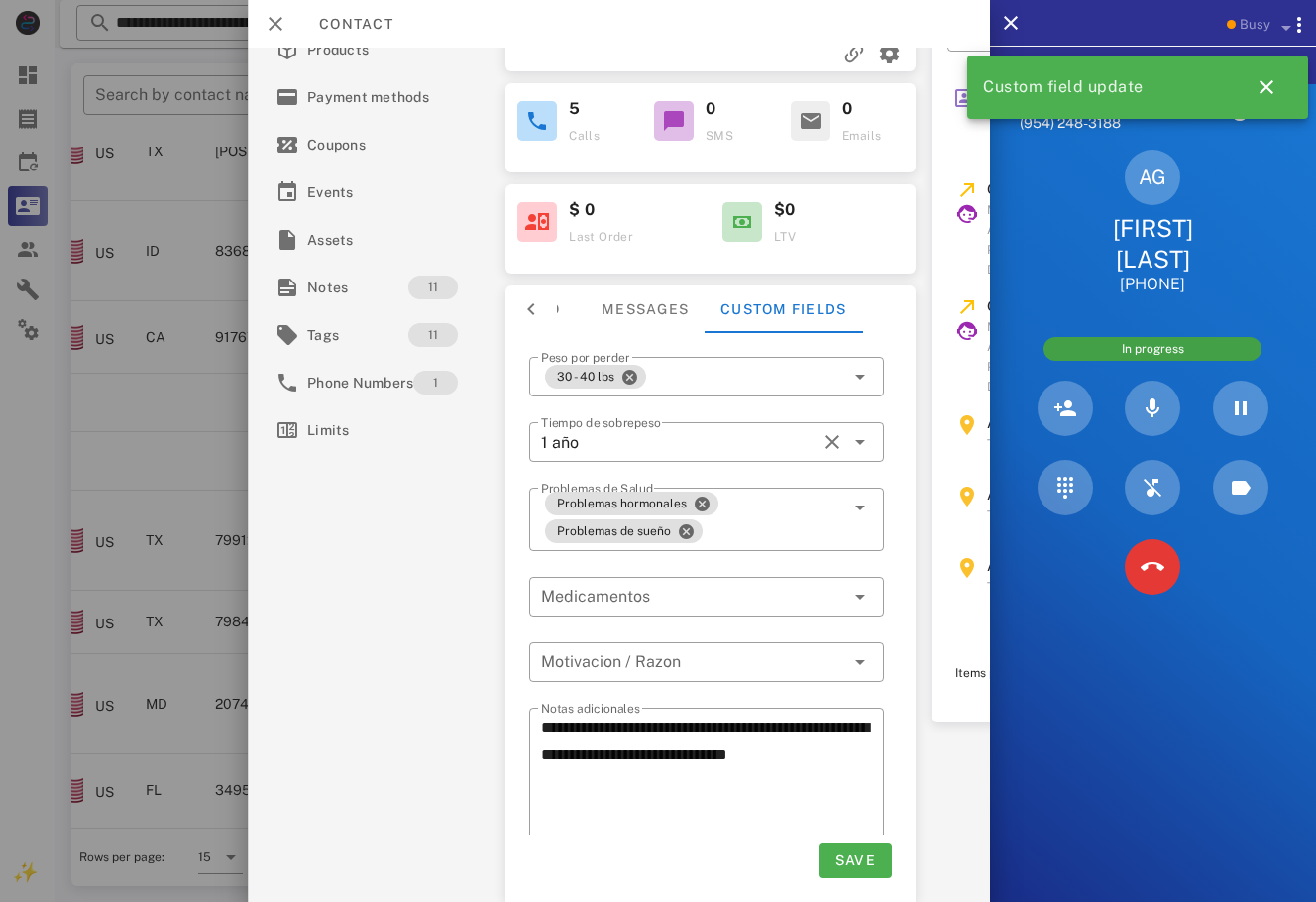 scroll, scrollTop: 182, scrollLeft: 0, axis: vertical 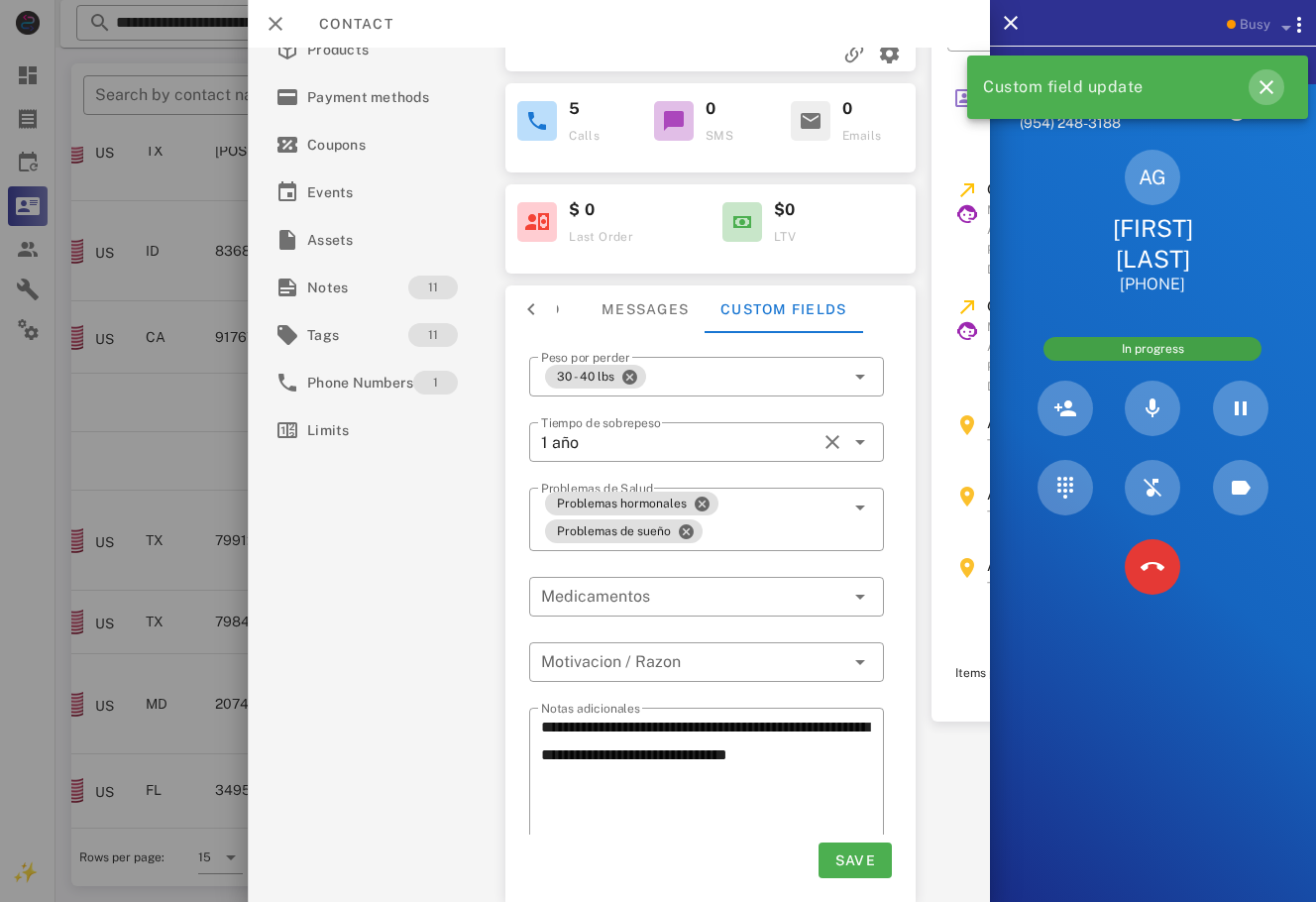click at bounding box center (1266, 87) 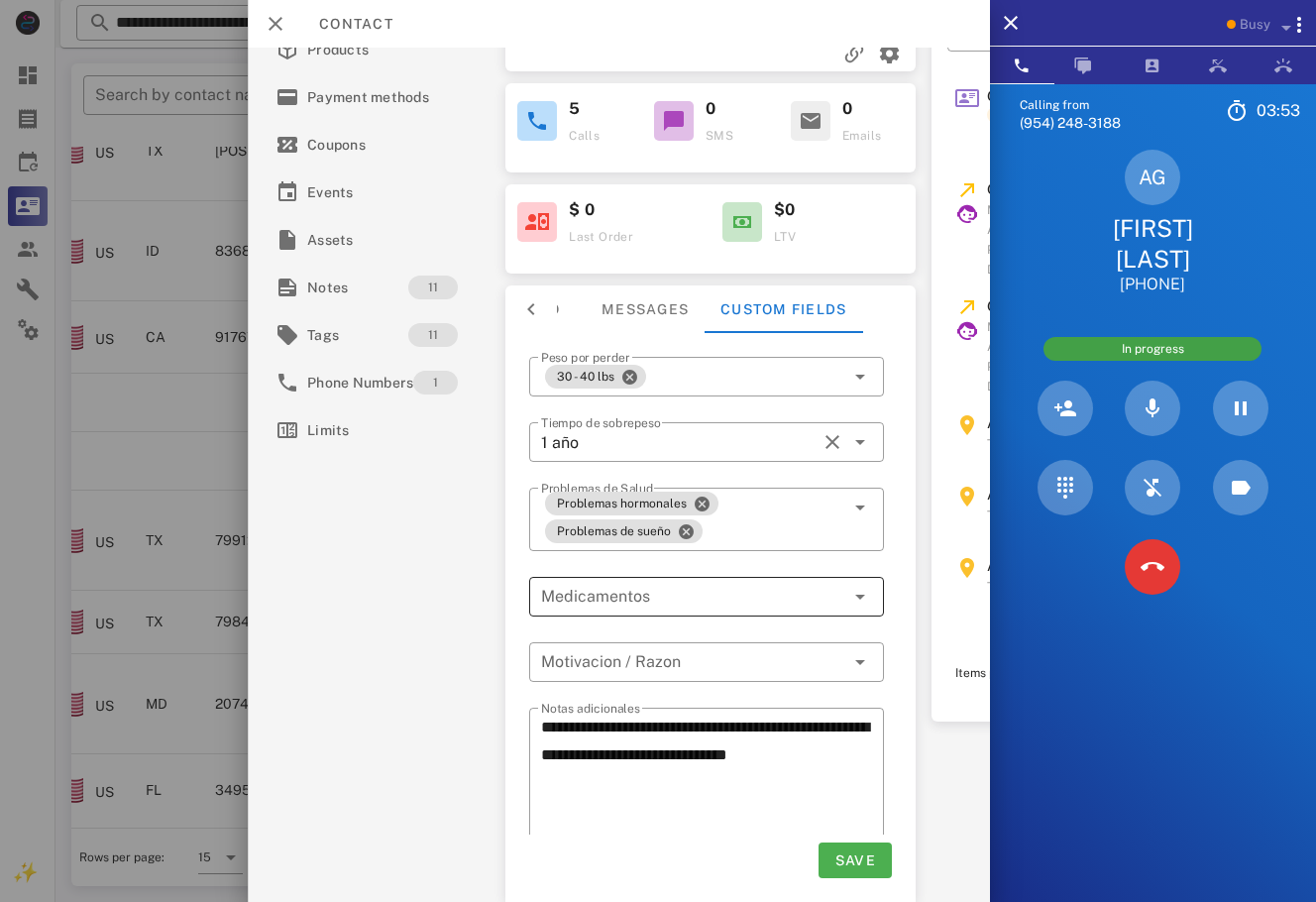 click at bounding box center (693, 597) 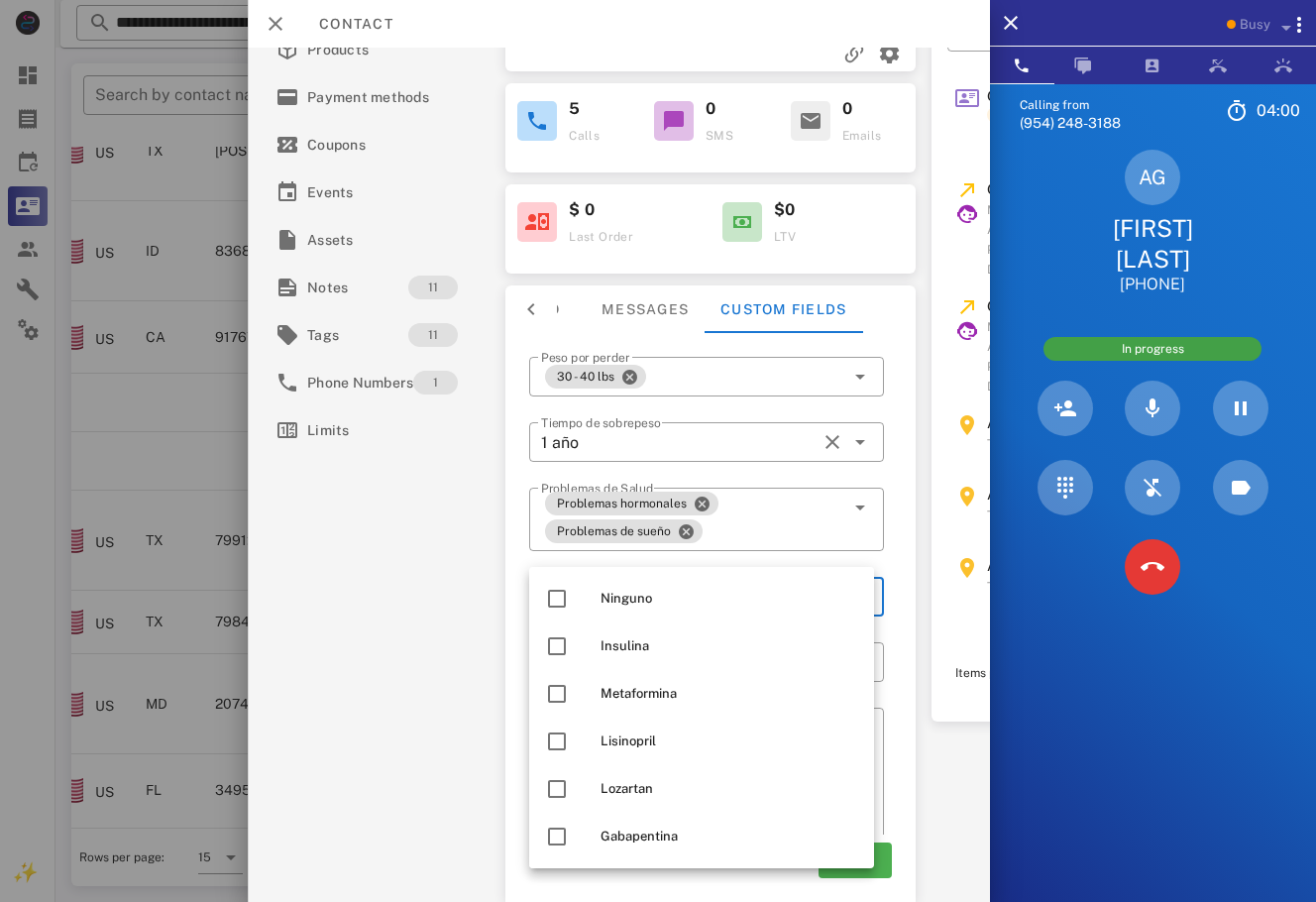 scroll, scrollTop: 48, scrollLeft: 0, axis: vertical 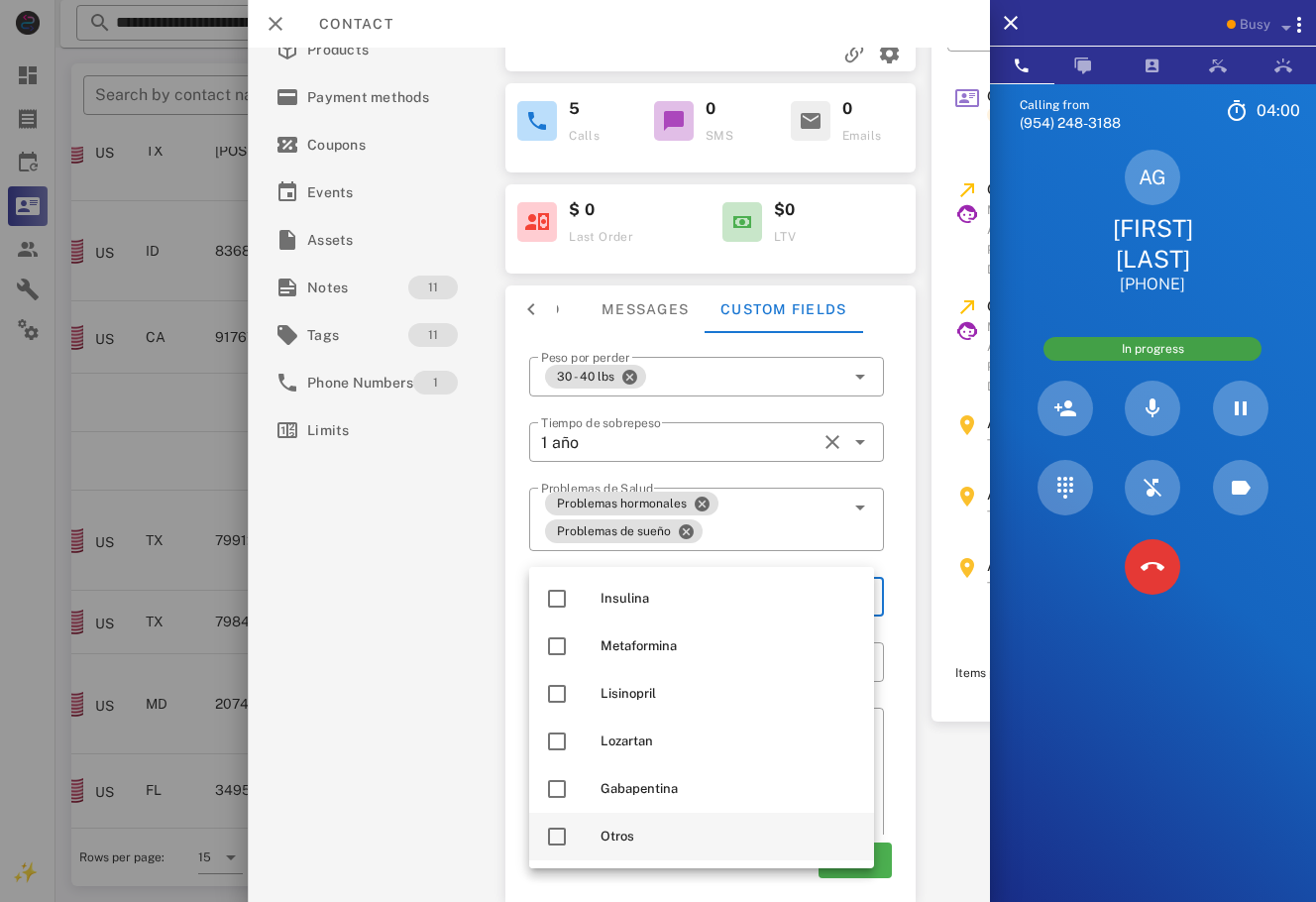 click on "Otros" at bounding box center [729, 837] 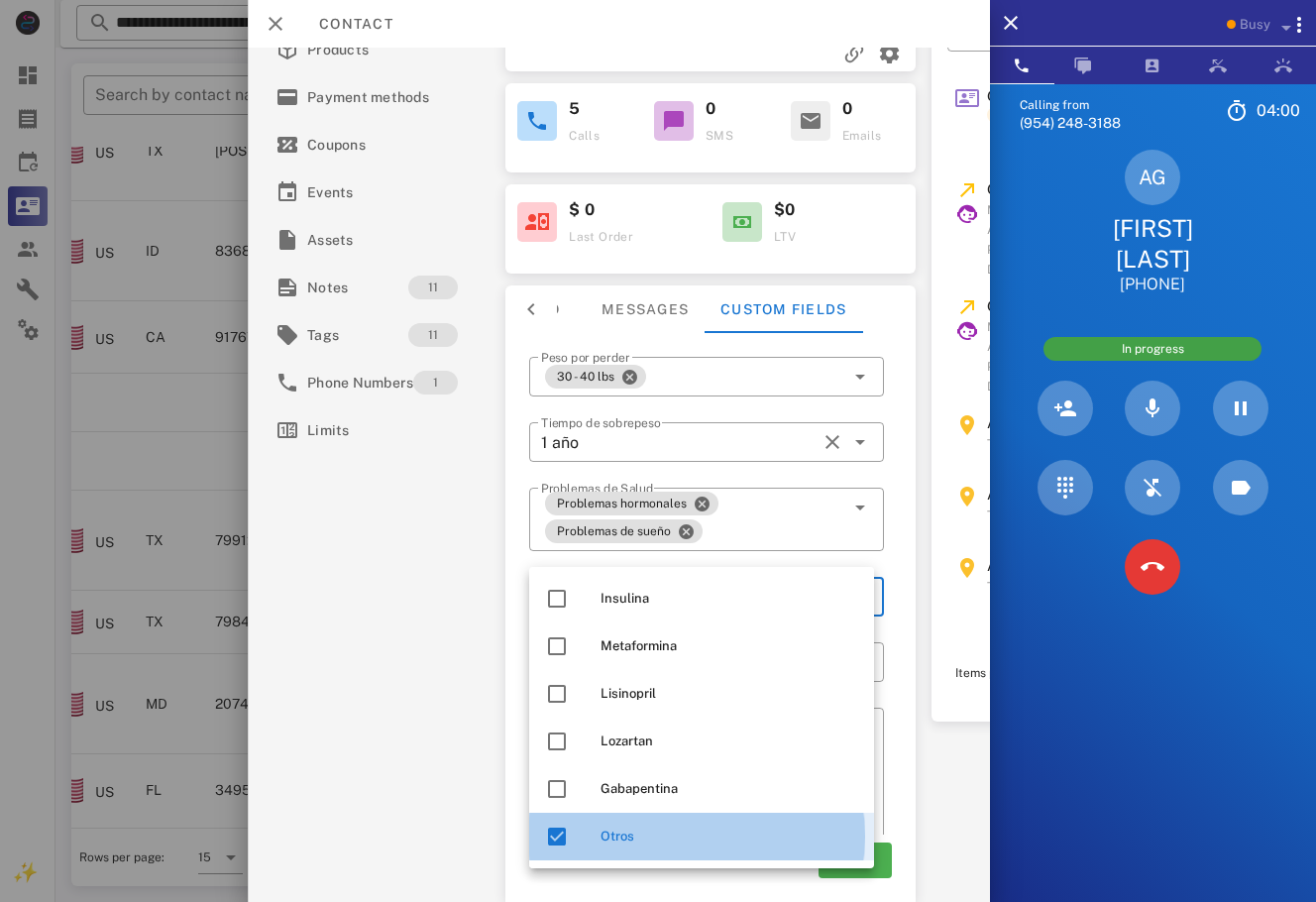 click on "**********" at bounding box center (618, 475) 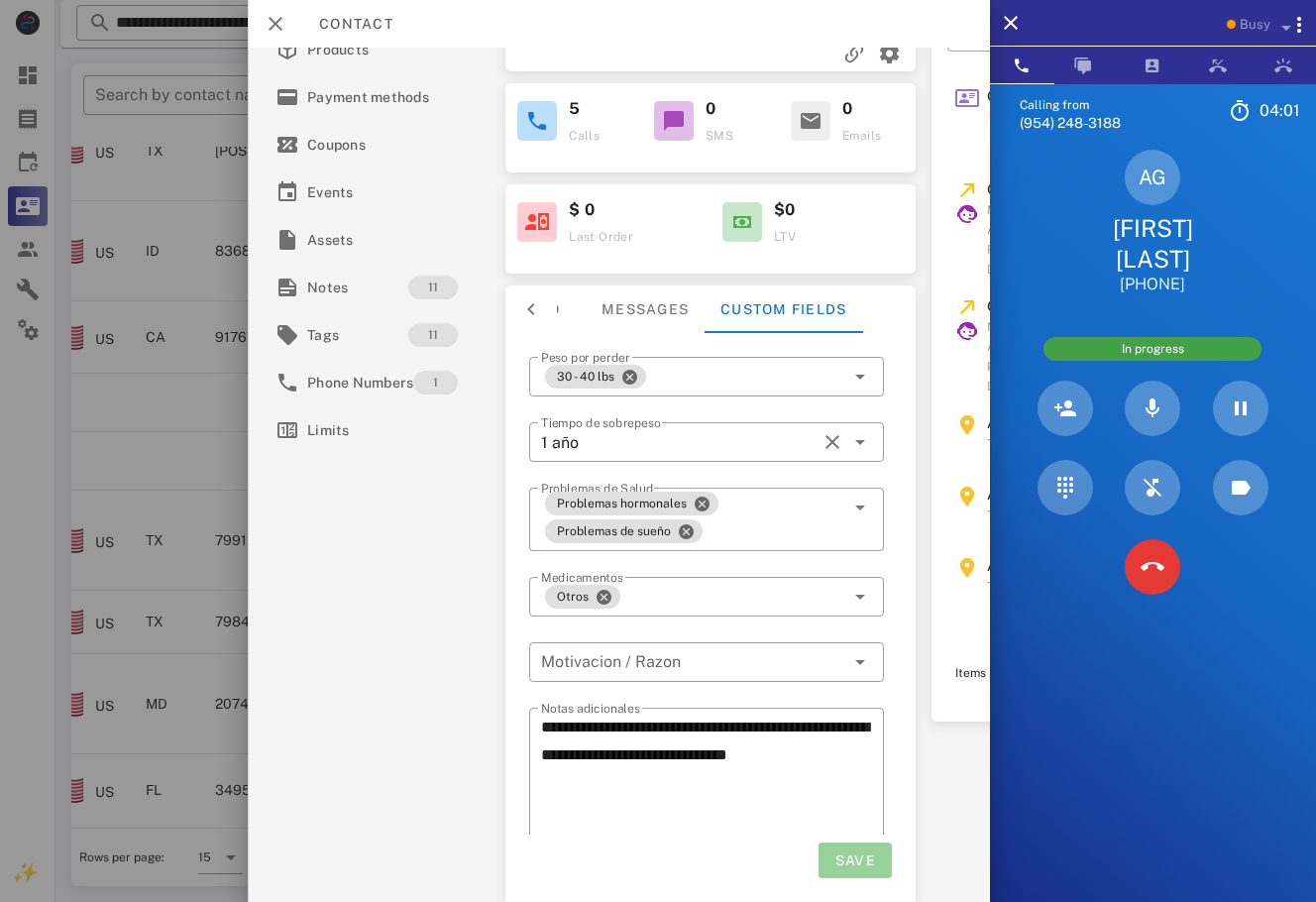 click on "Save" at bounding box center (854, 860) 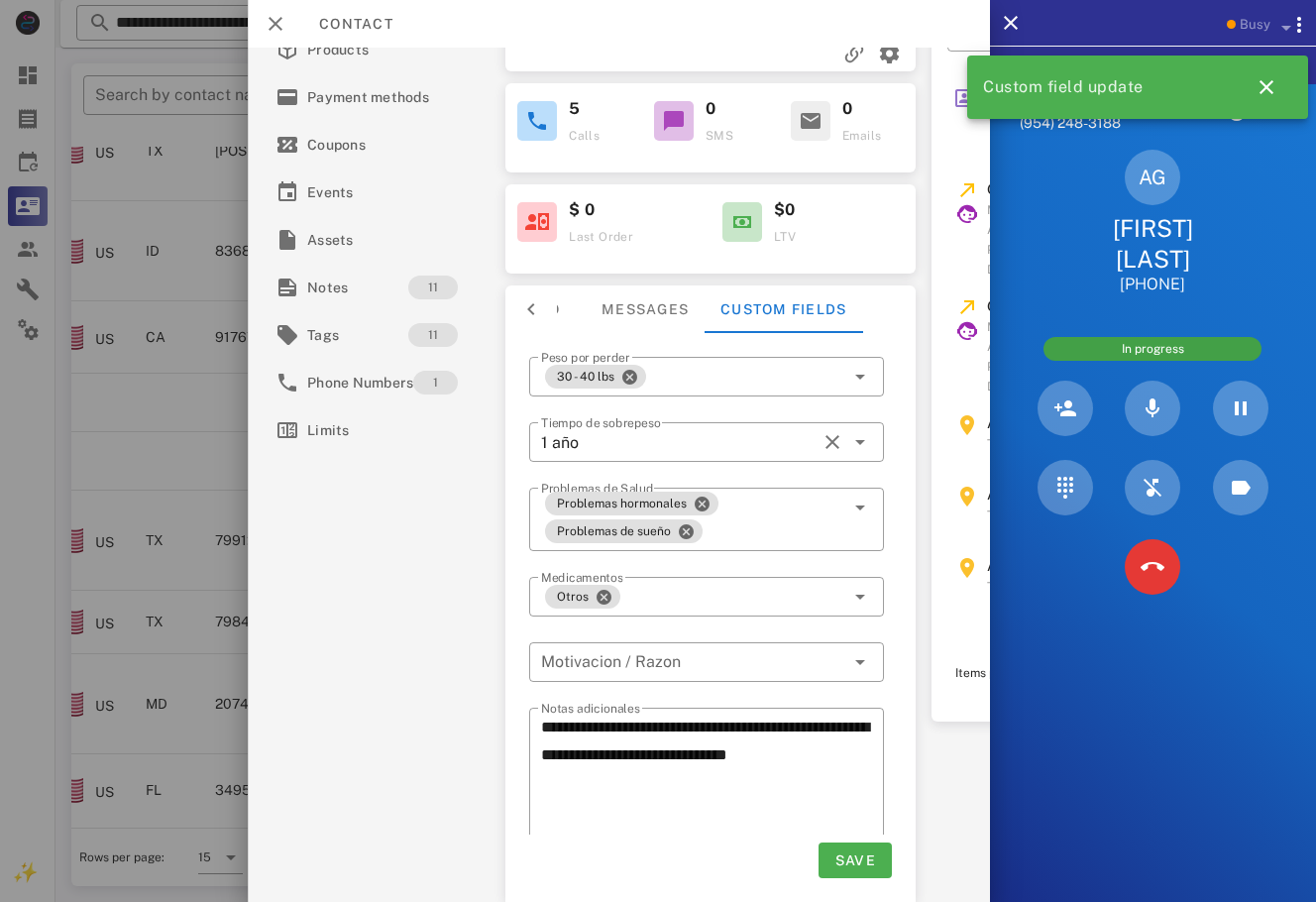 click on "Custom field update" at bounding box center [1134, 87] 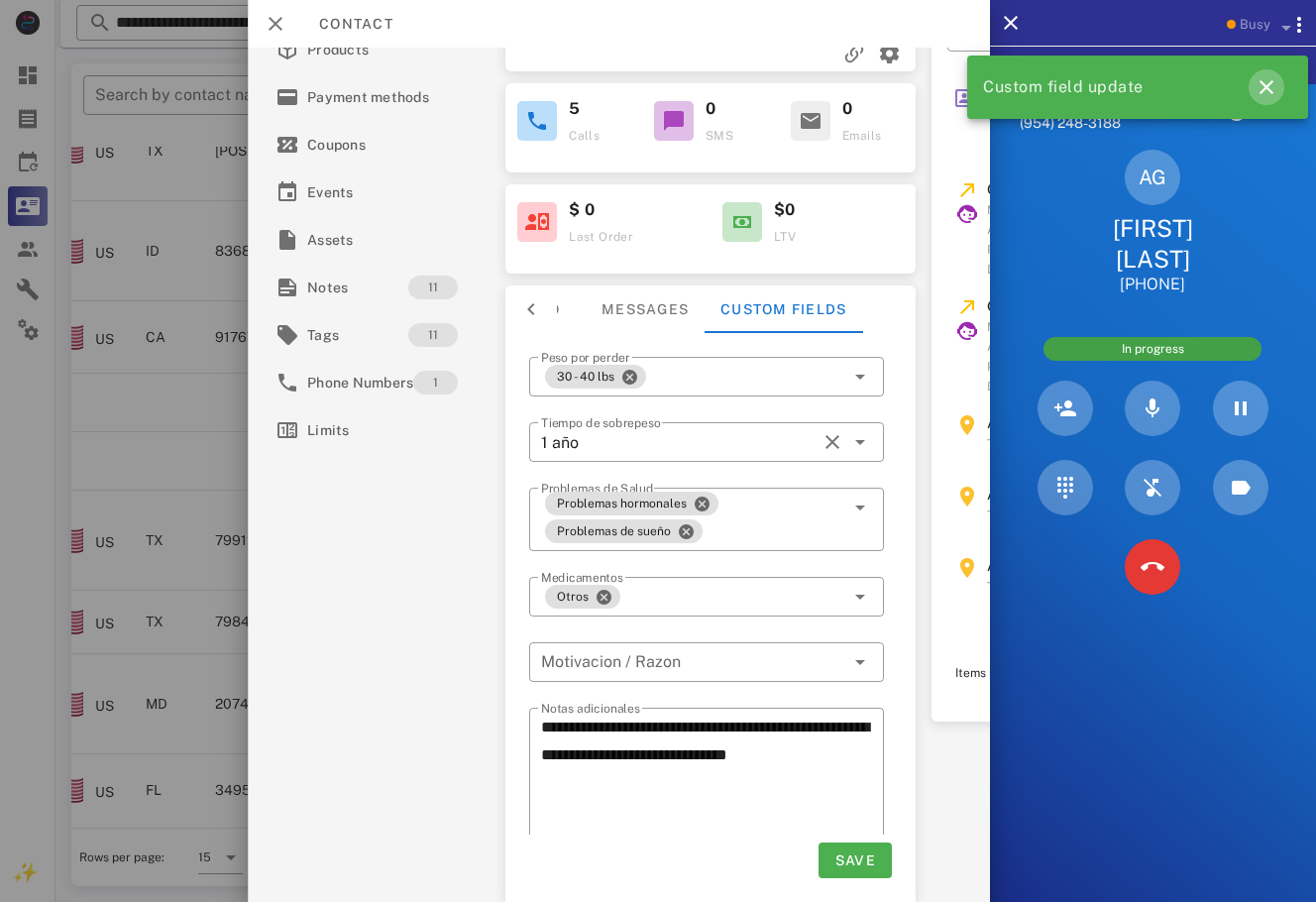 click at bounding box center [1266, 87] 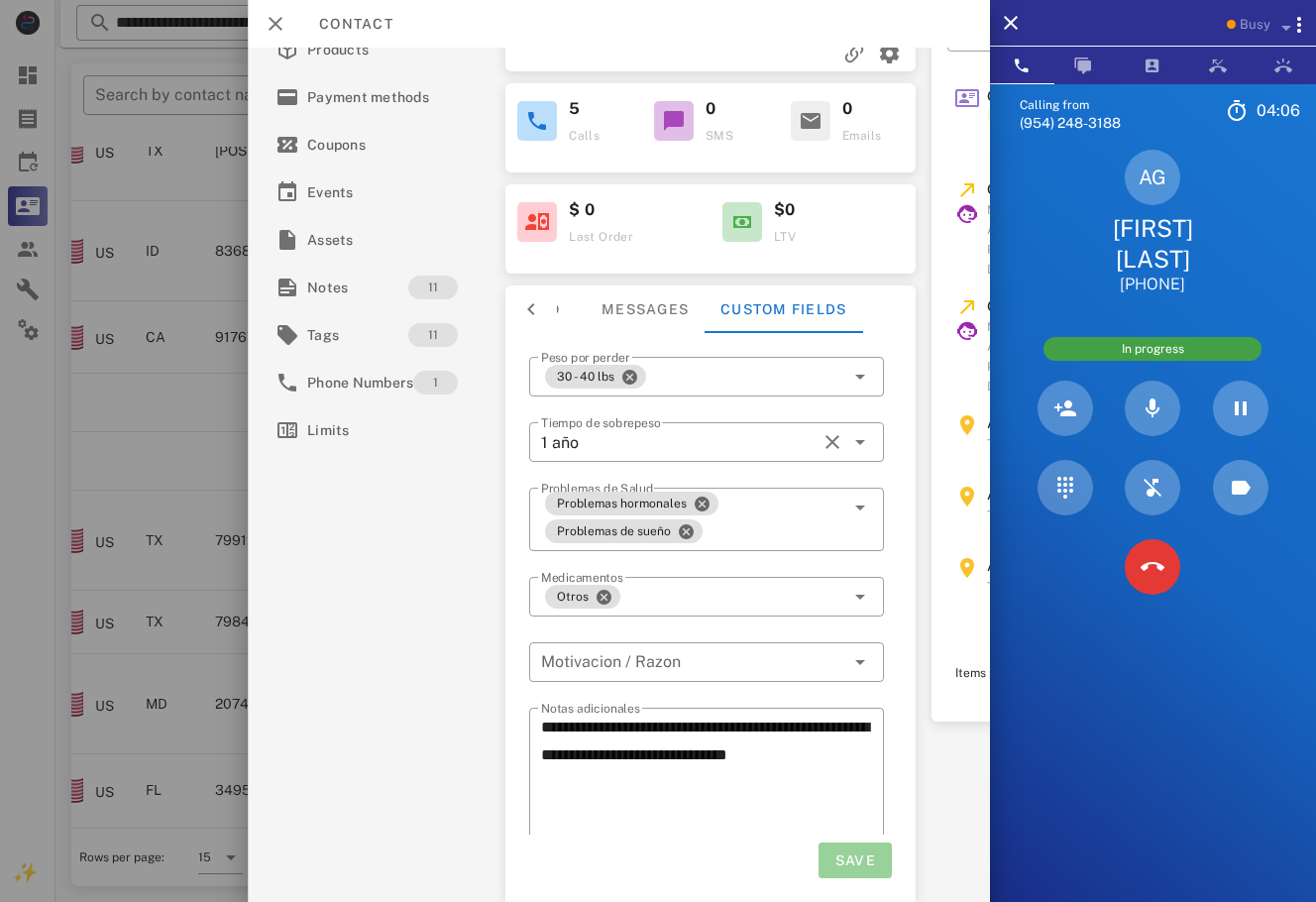 click on "Save" at bounding box center [854, 860] 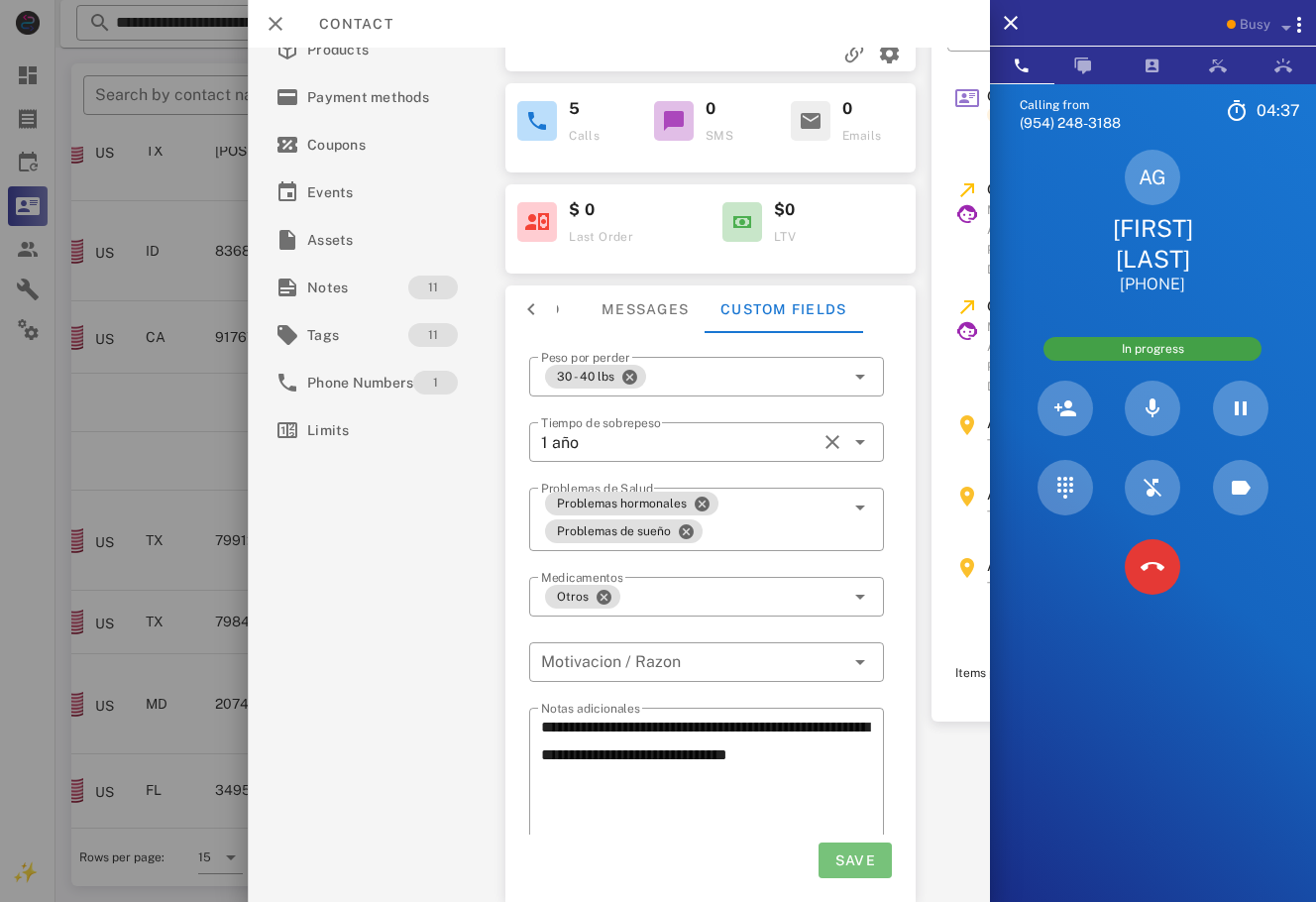 click on "Save" at bounding box center [854, 860] 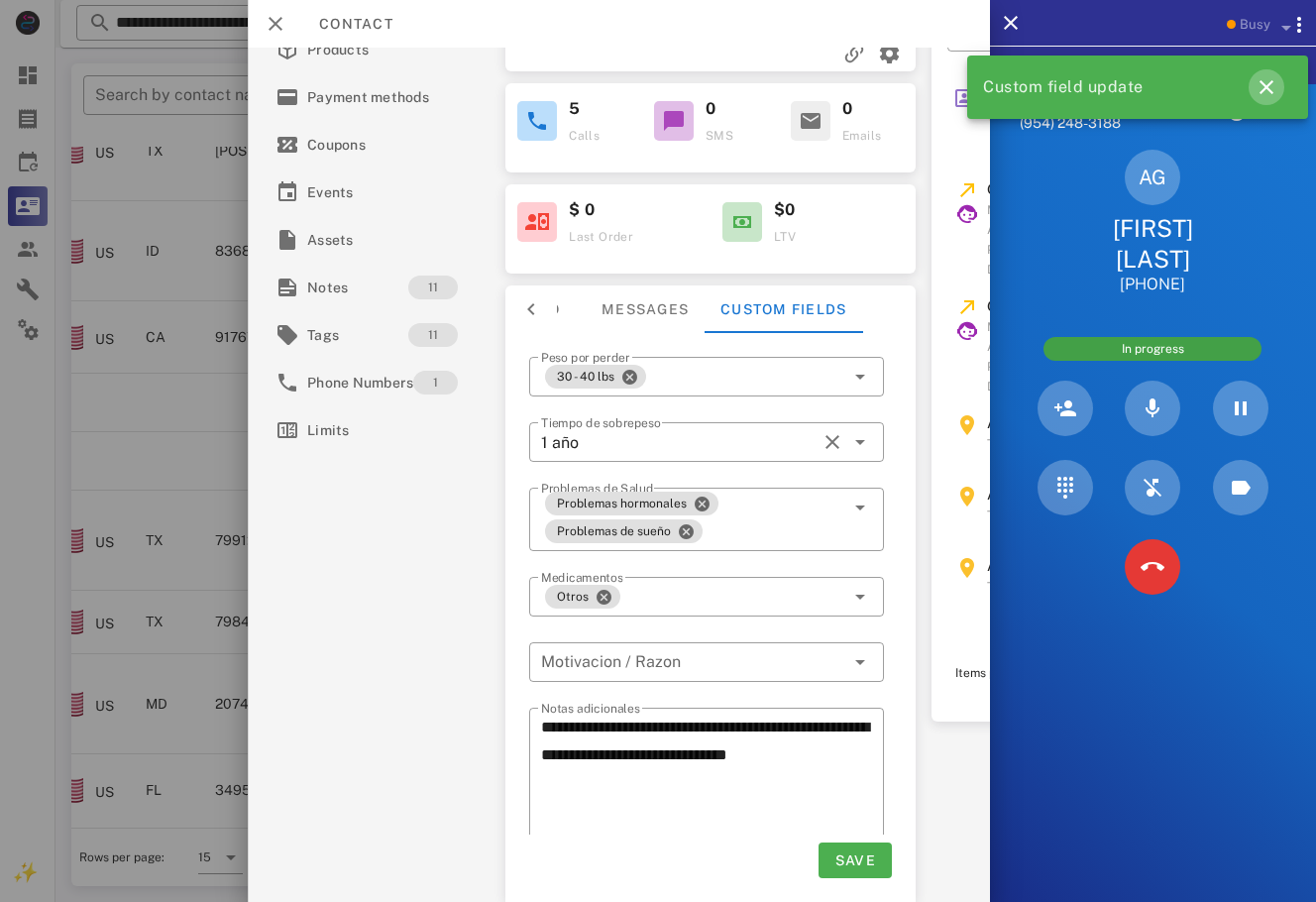 click at bounding box center [1266, 87] 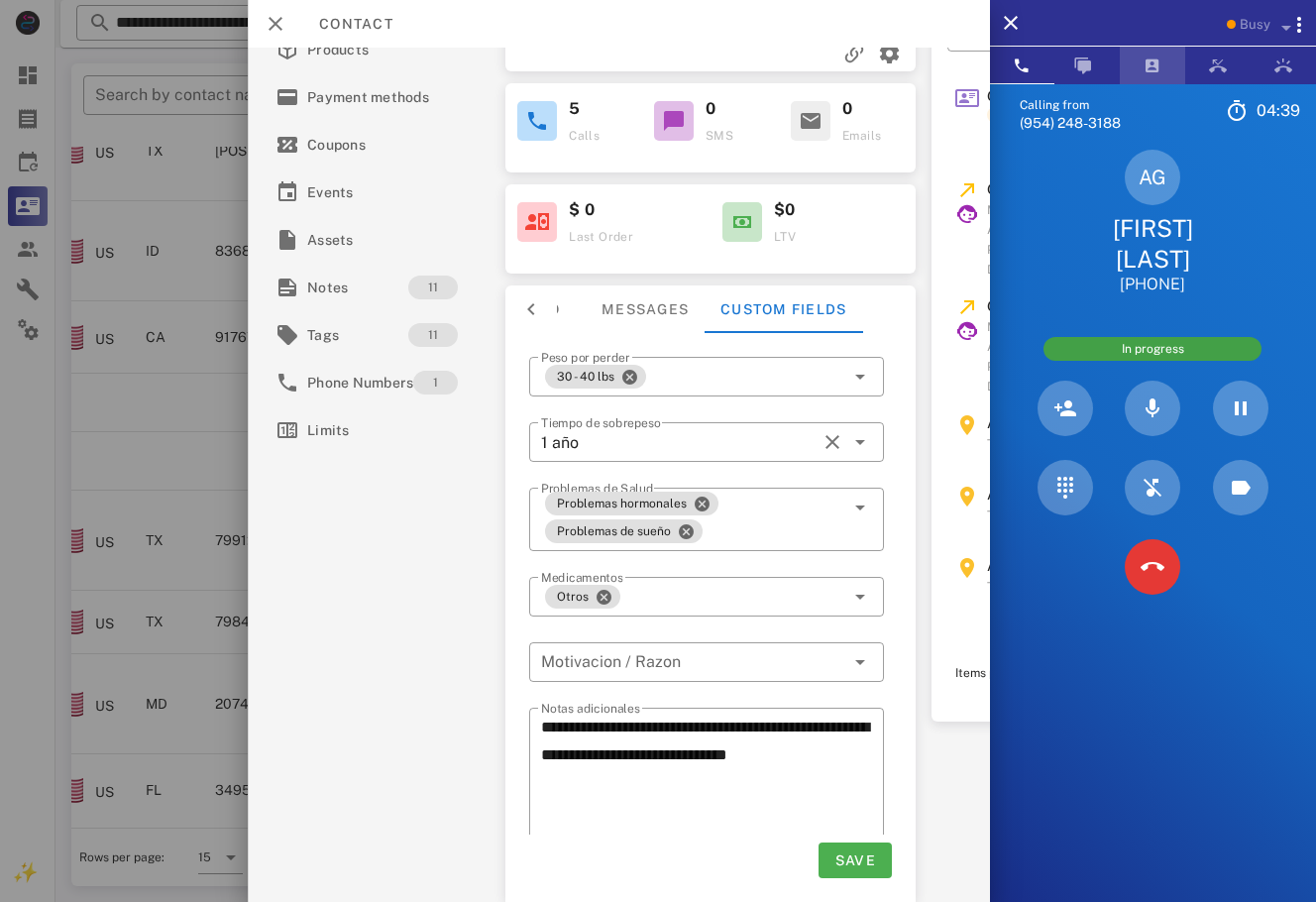 click at bounding box center [1152, 65] 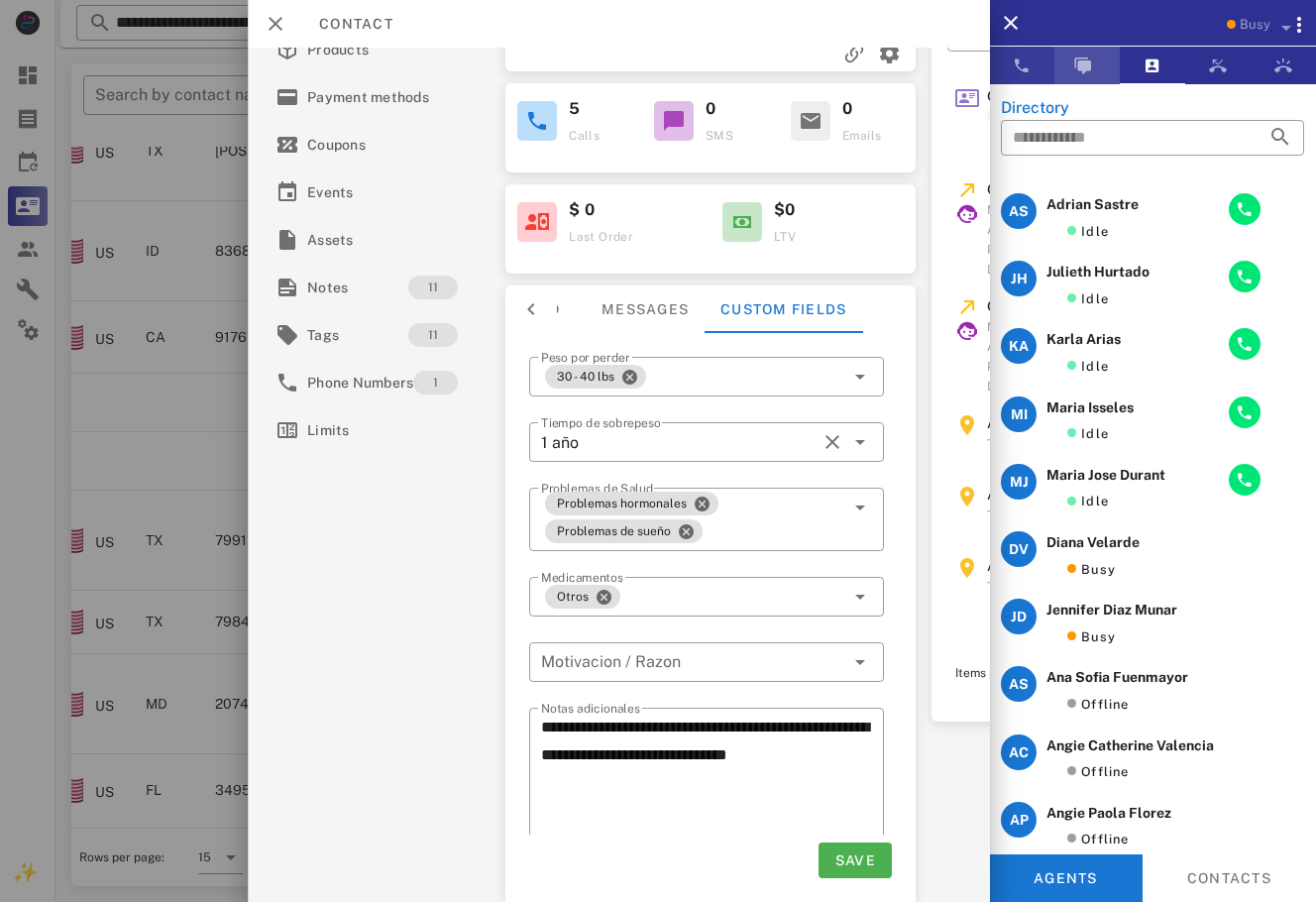 drag, startPoint x: 1055, startPoint y: 71, endPoint x: 1037, endPoint y: 70, distance: 18.027756 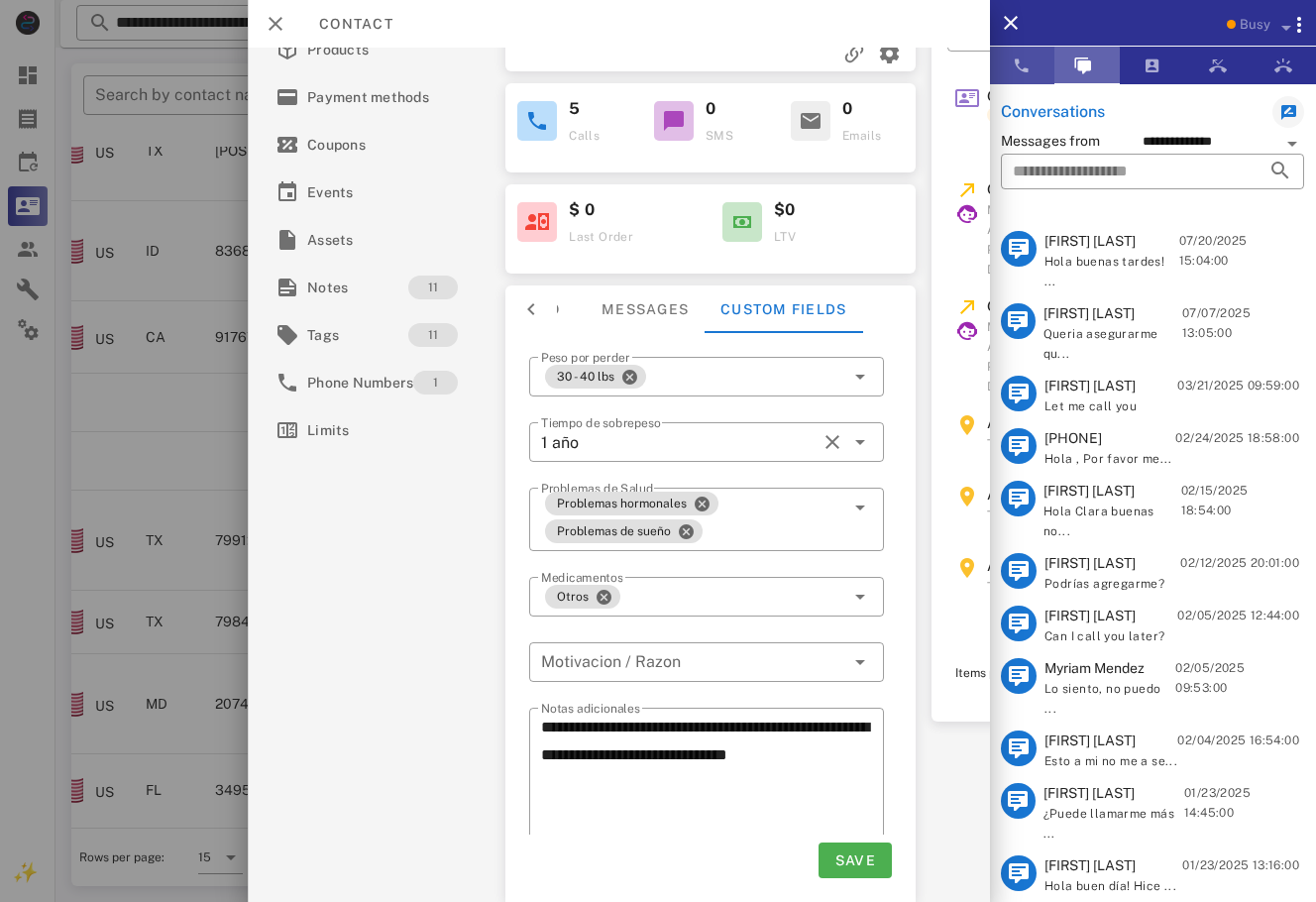 click at bounding box center (1022, 65) 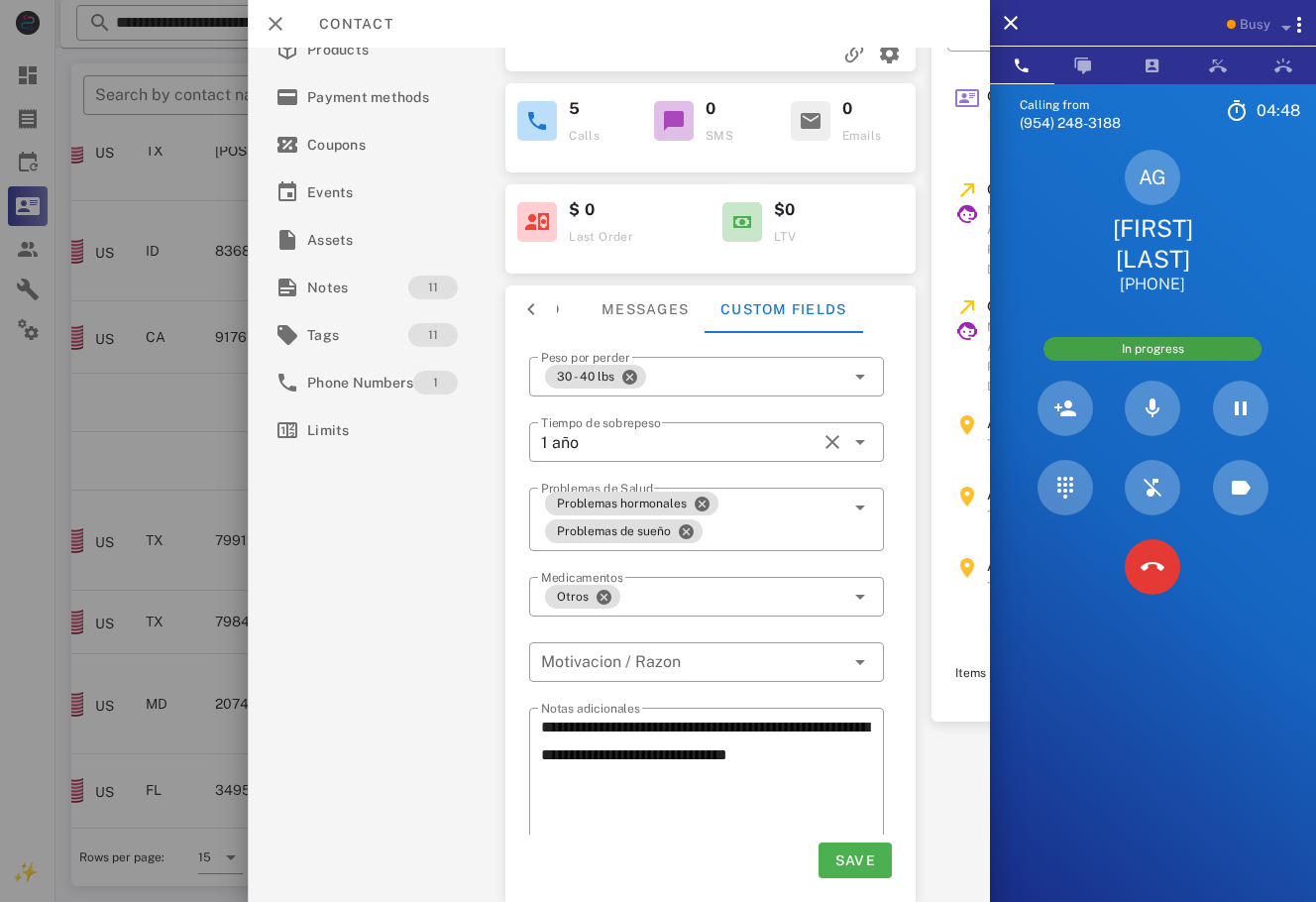 scroll, scrollTop: 182, scrollLeft: 0, axis: vertical 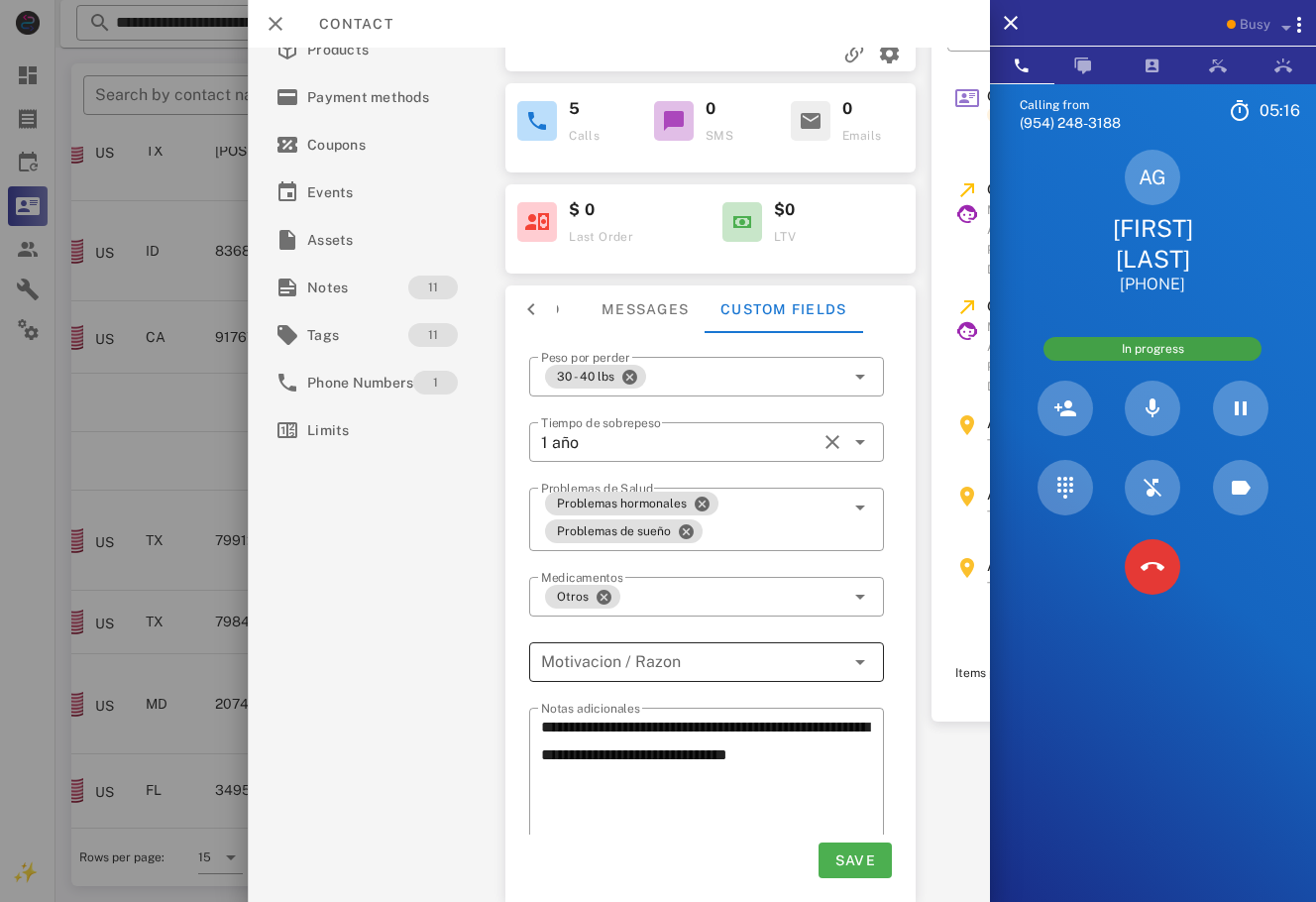 click at bounding box center [693, 662] 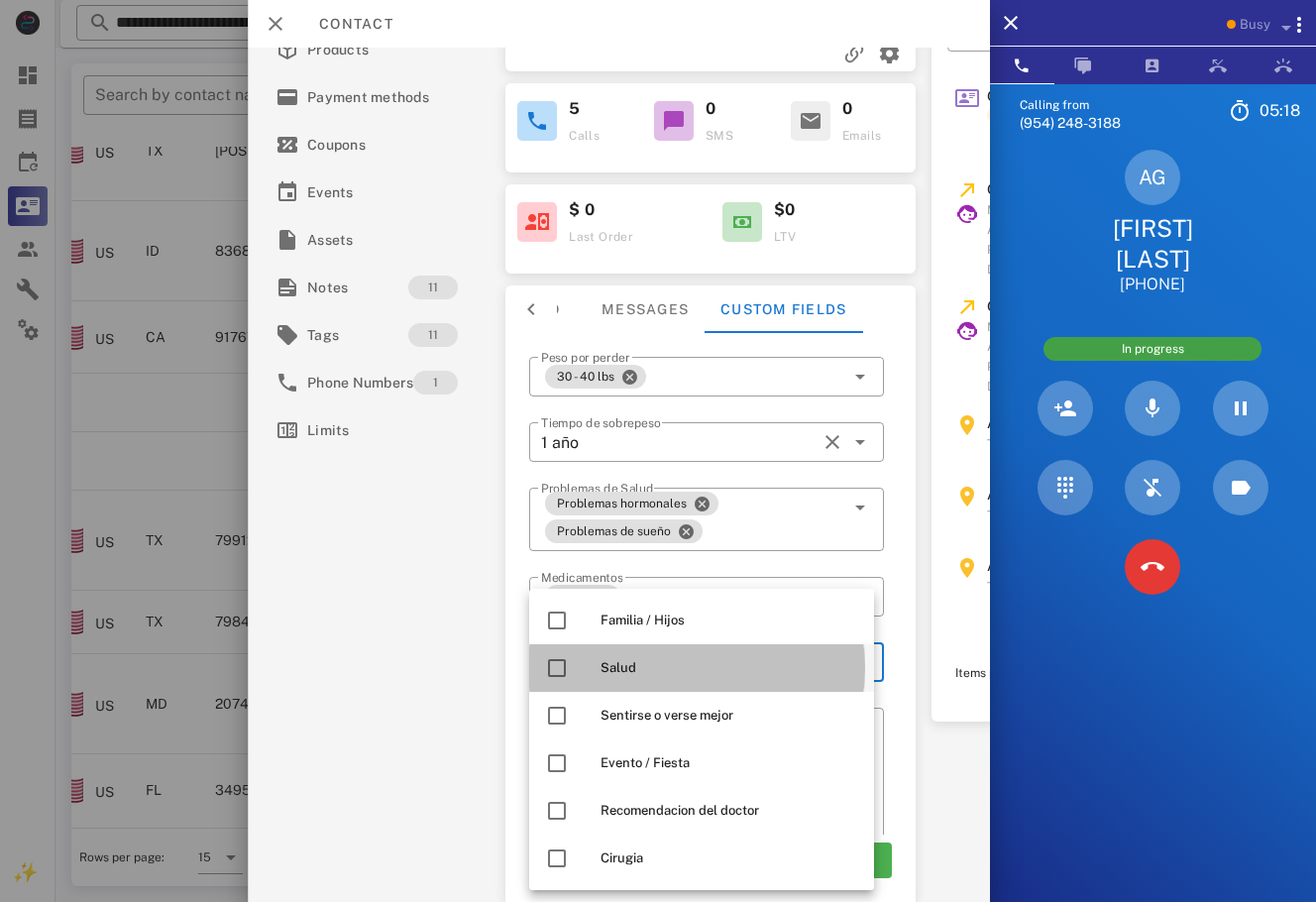 click on "Salud" at bounding box center (702, 668) 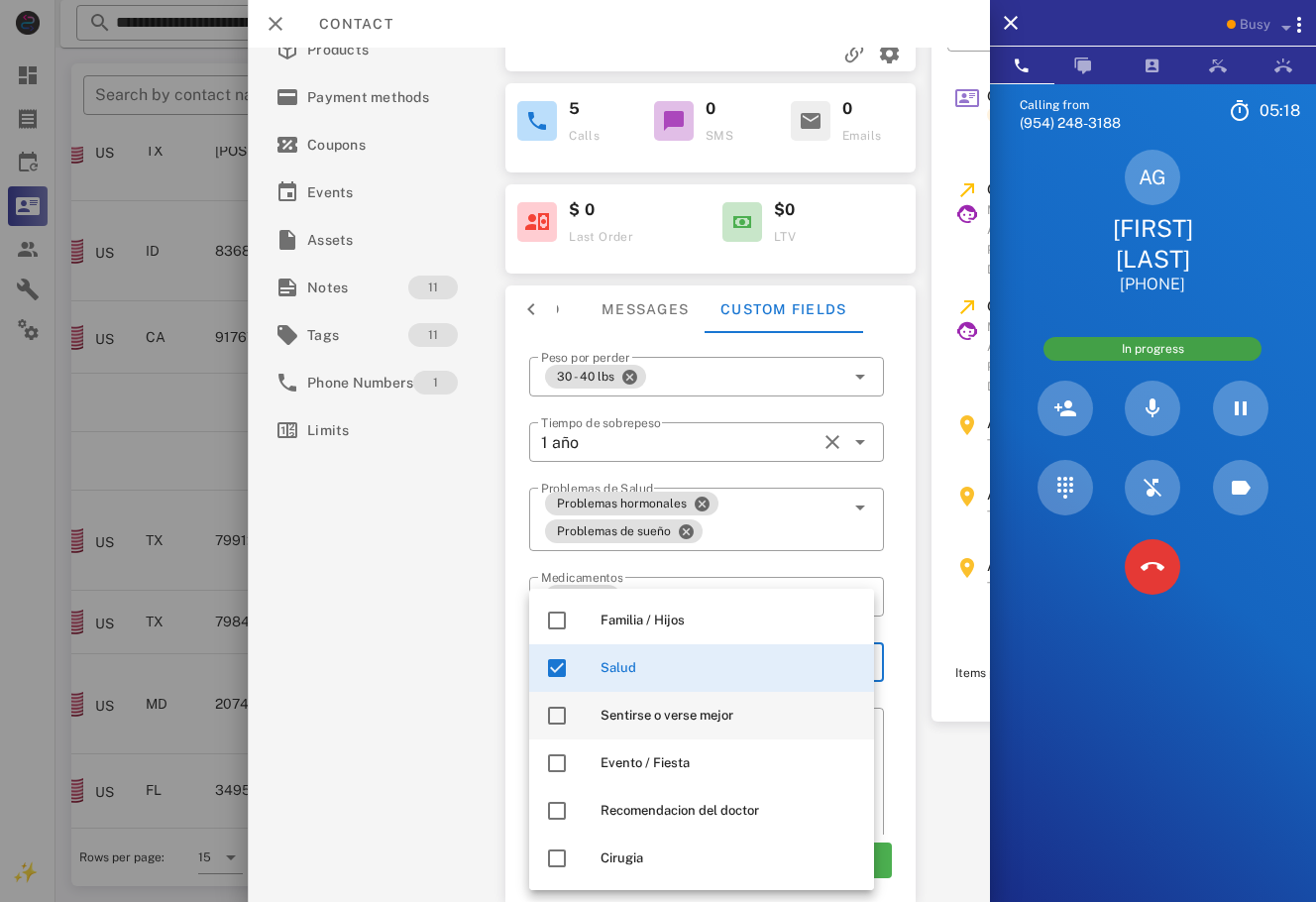 click on "Sentirse o verse mejor" at bounding box center [729, 716] 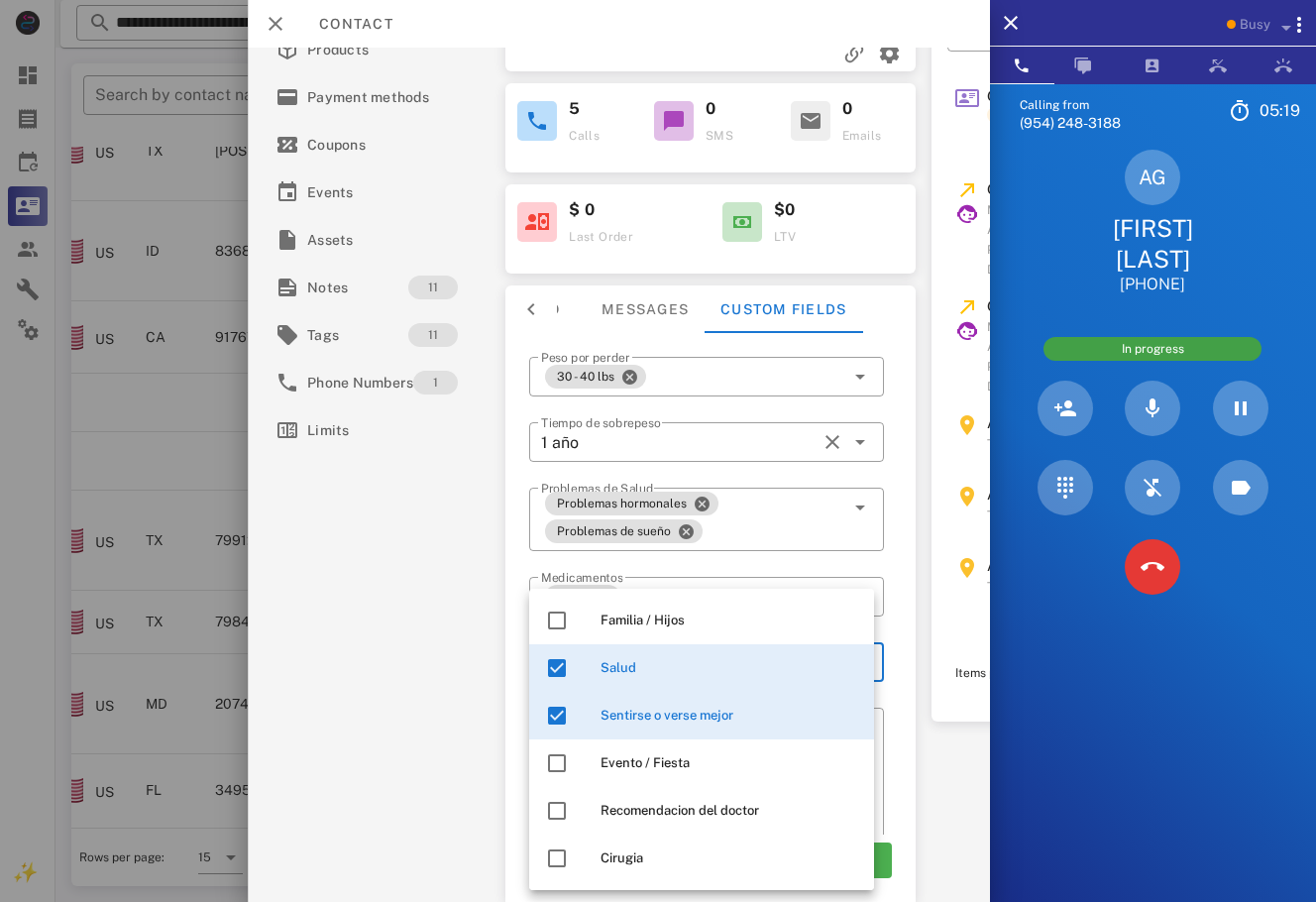 click on "**********" at bounding box center [618, 475] 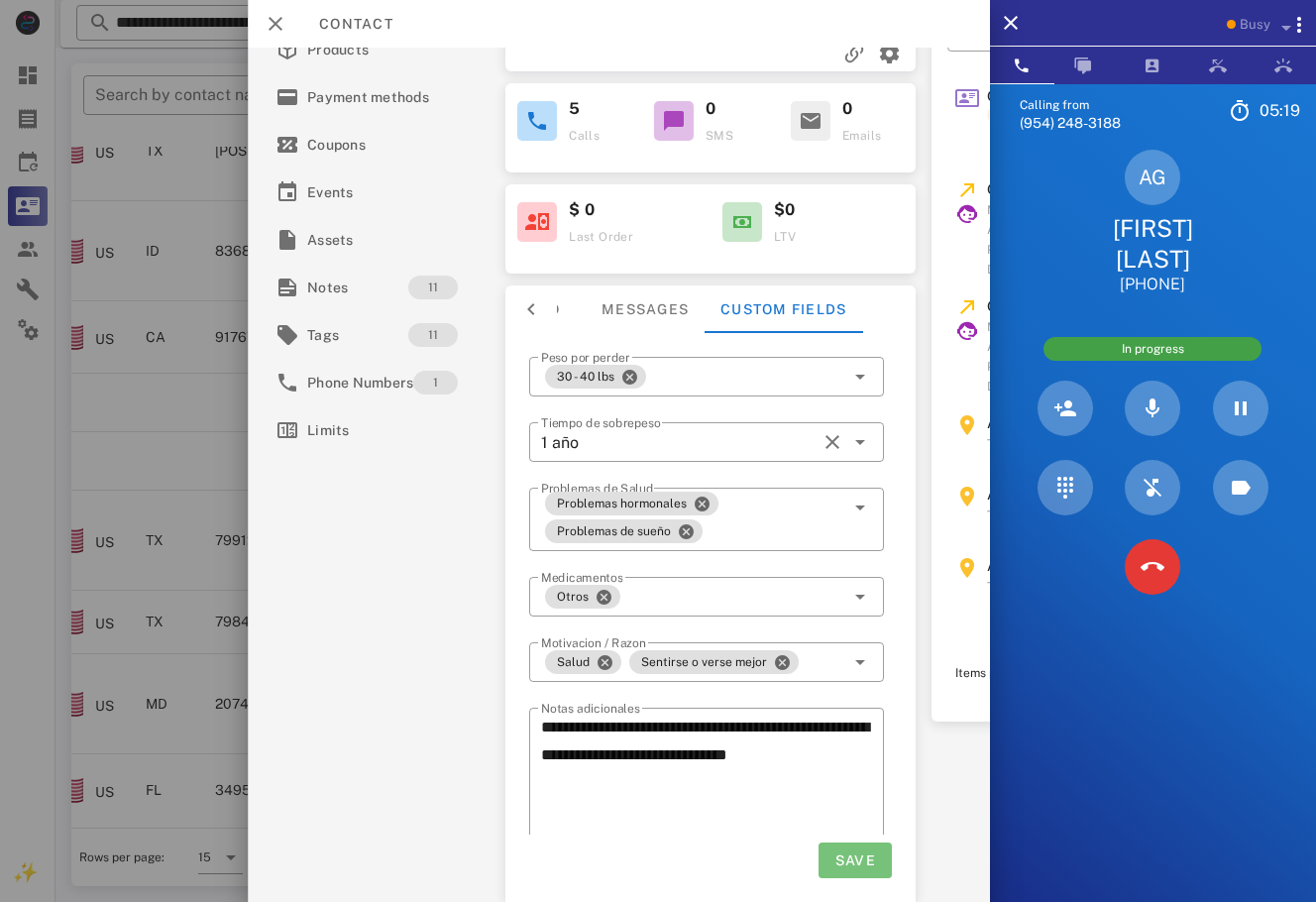 click on "Save" at bounding box center [854, 860] 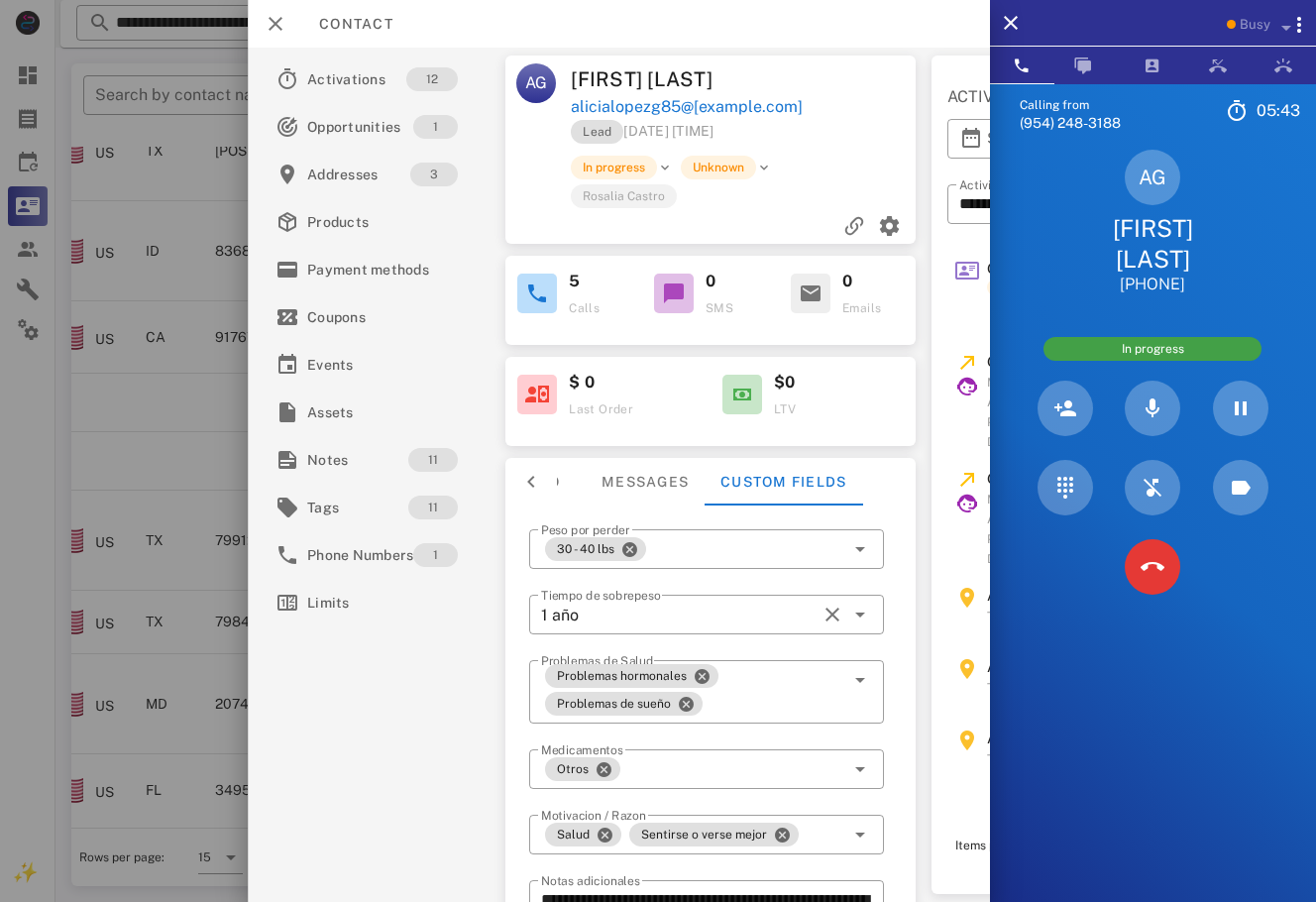scroll, scrollTop: 182, scrollLeft: 0, axis: vertical 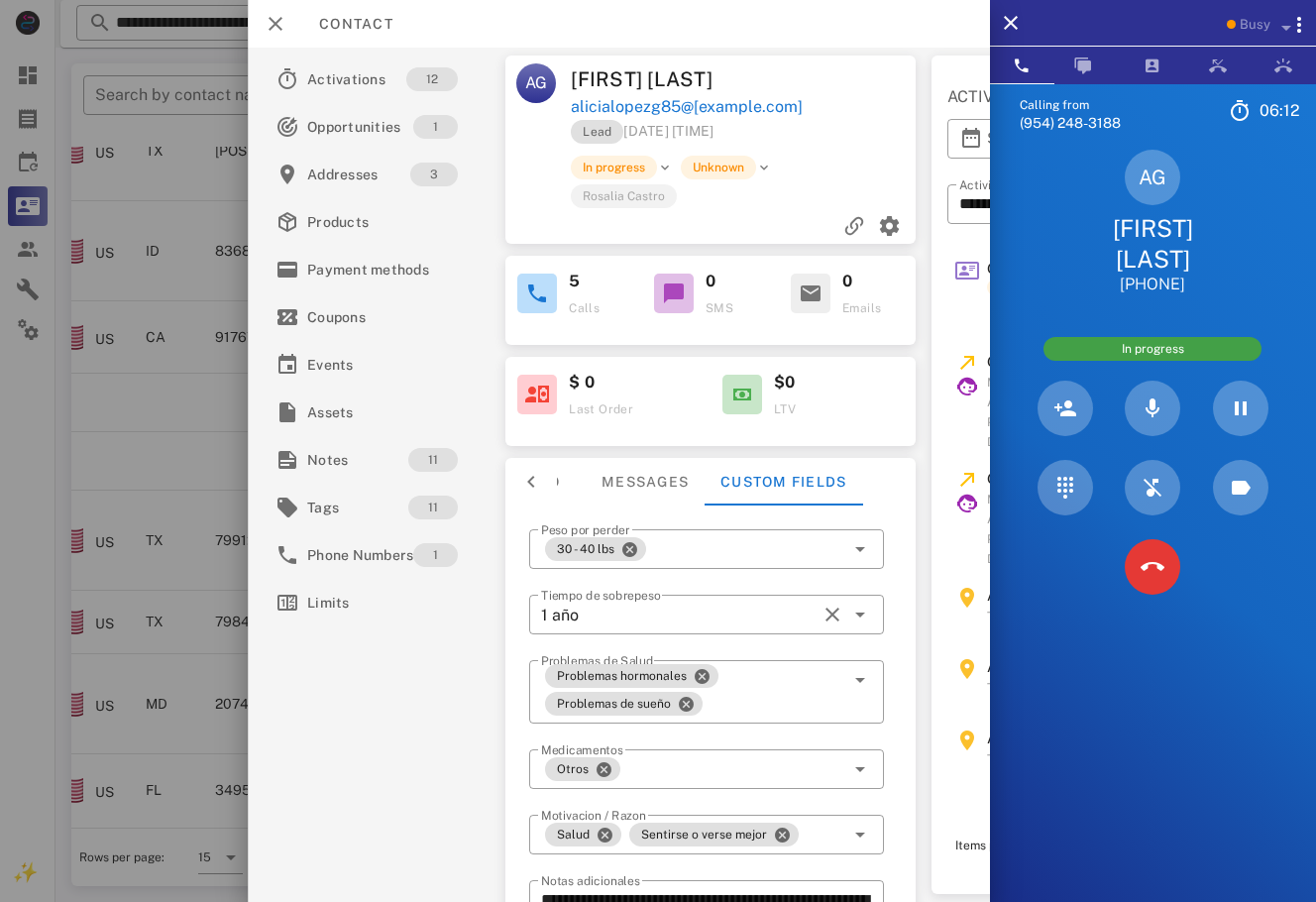 click at bounding box center (531, 482) 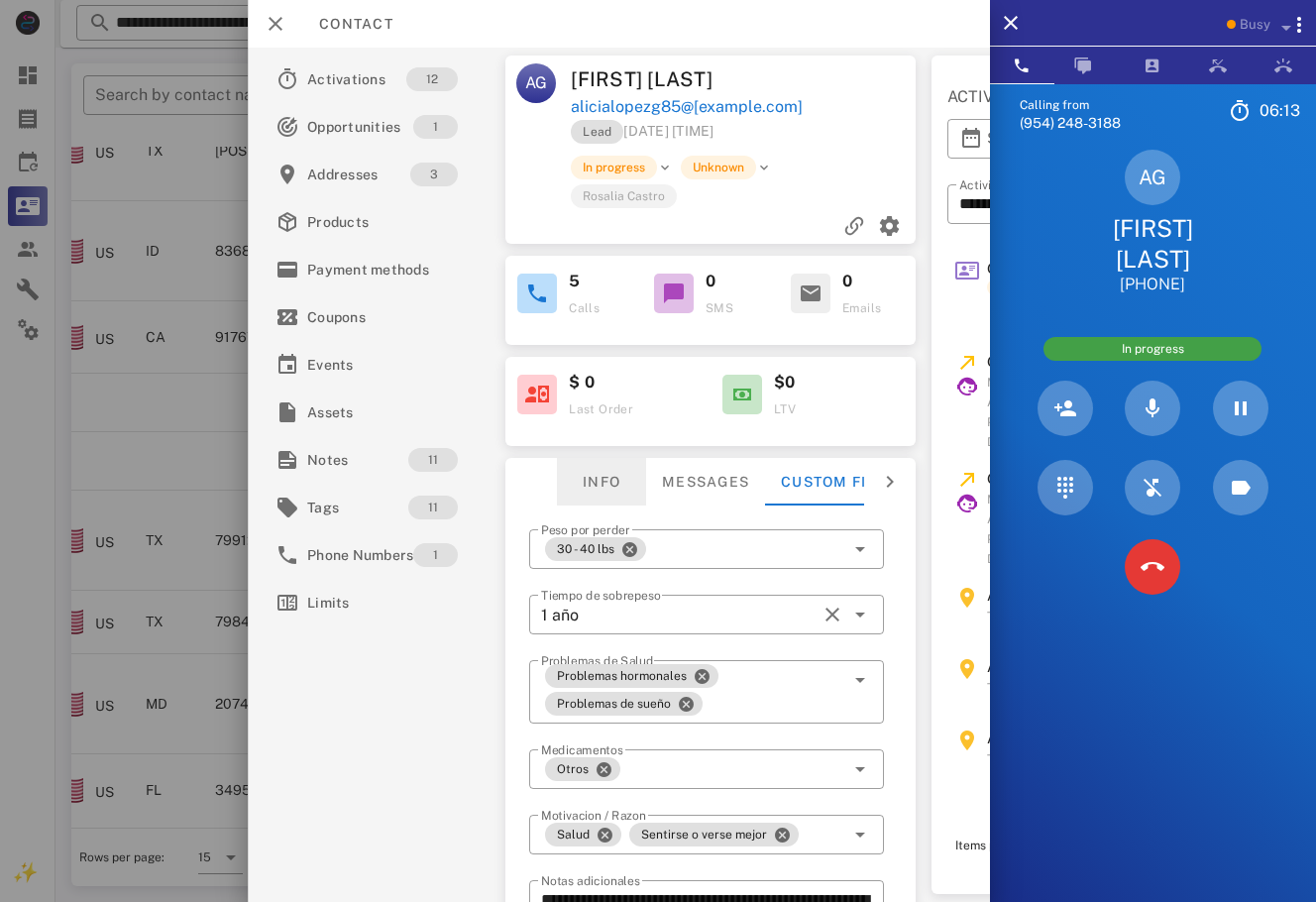 click on "Info" at bounding box center (602, 482) 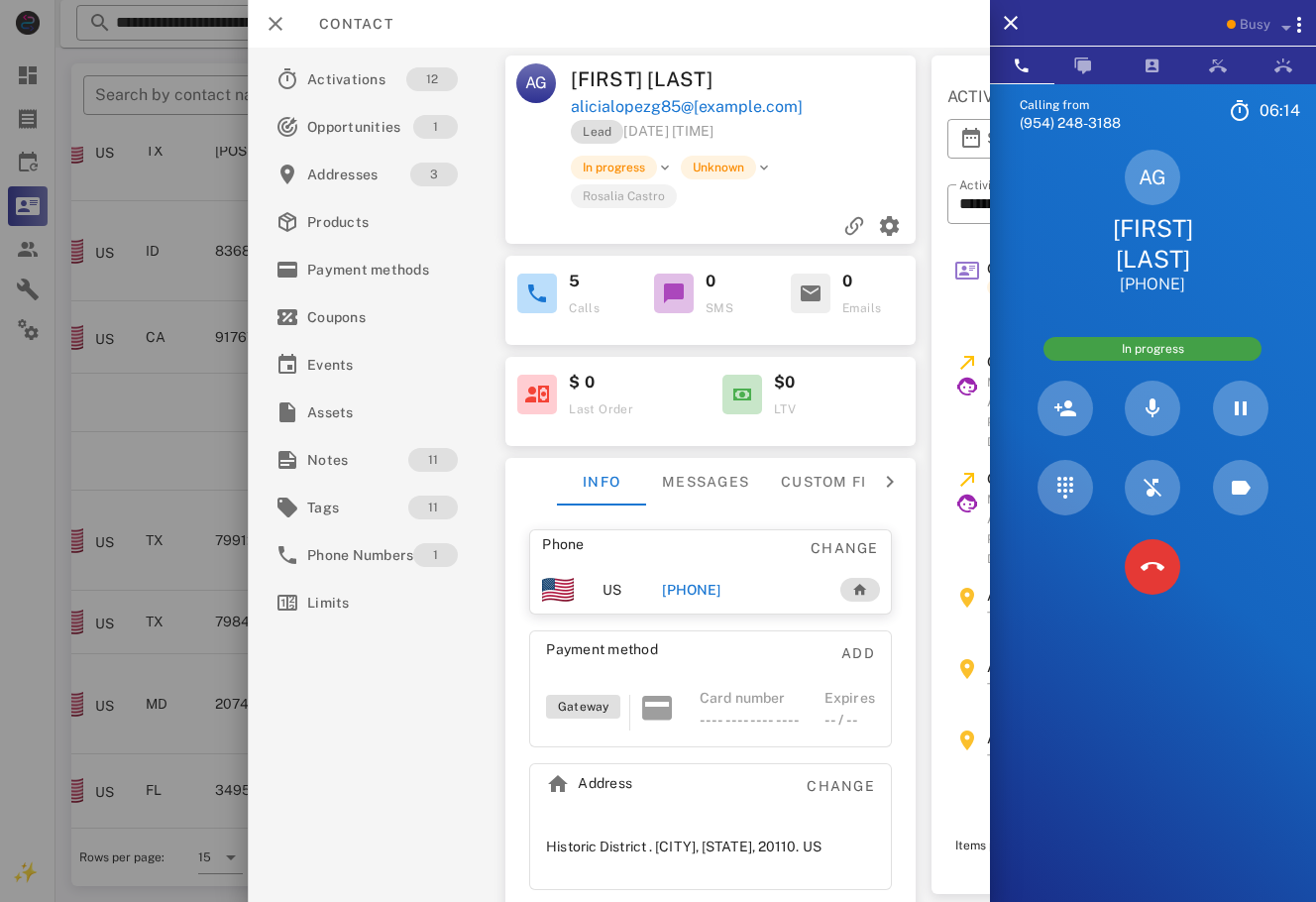 drag, startPoint x: 817, startPoint y: 858, endPoint x: 822, endPoint y: 848, distance: 11.18034 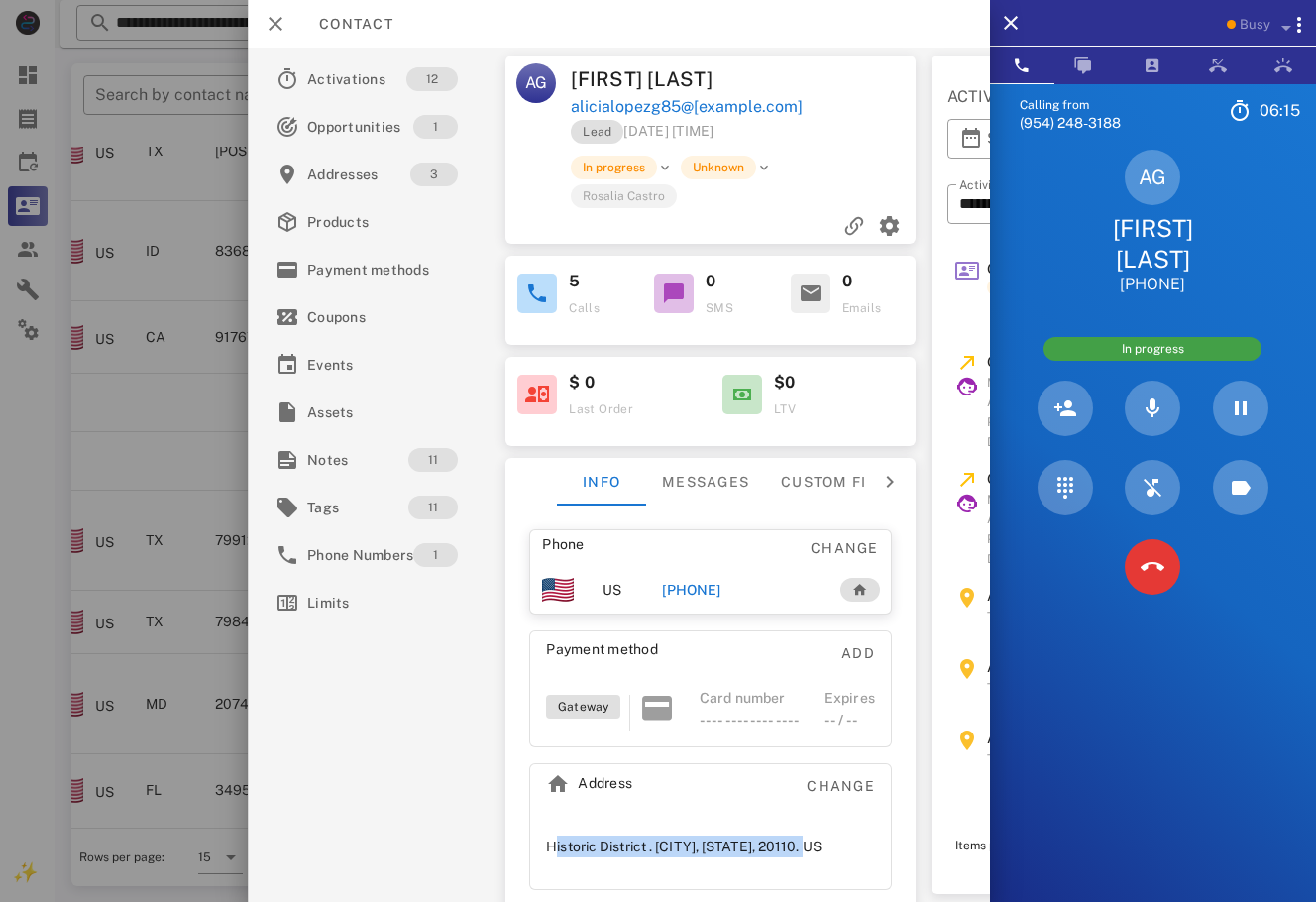 drag, startPoint x: 822, startPoint y: 848, endPoint x: 602, endPoint y: 851, distance: 220.02045 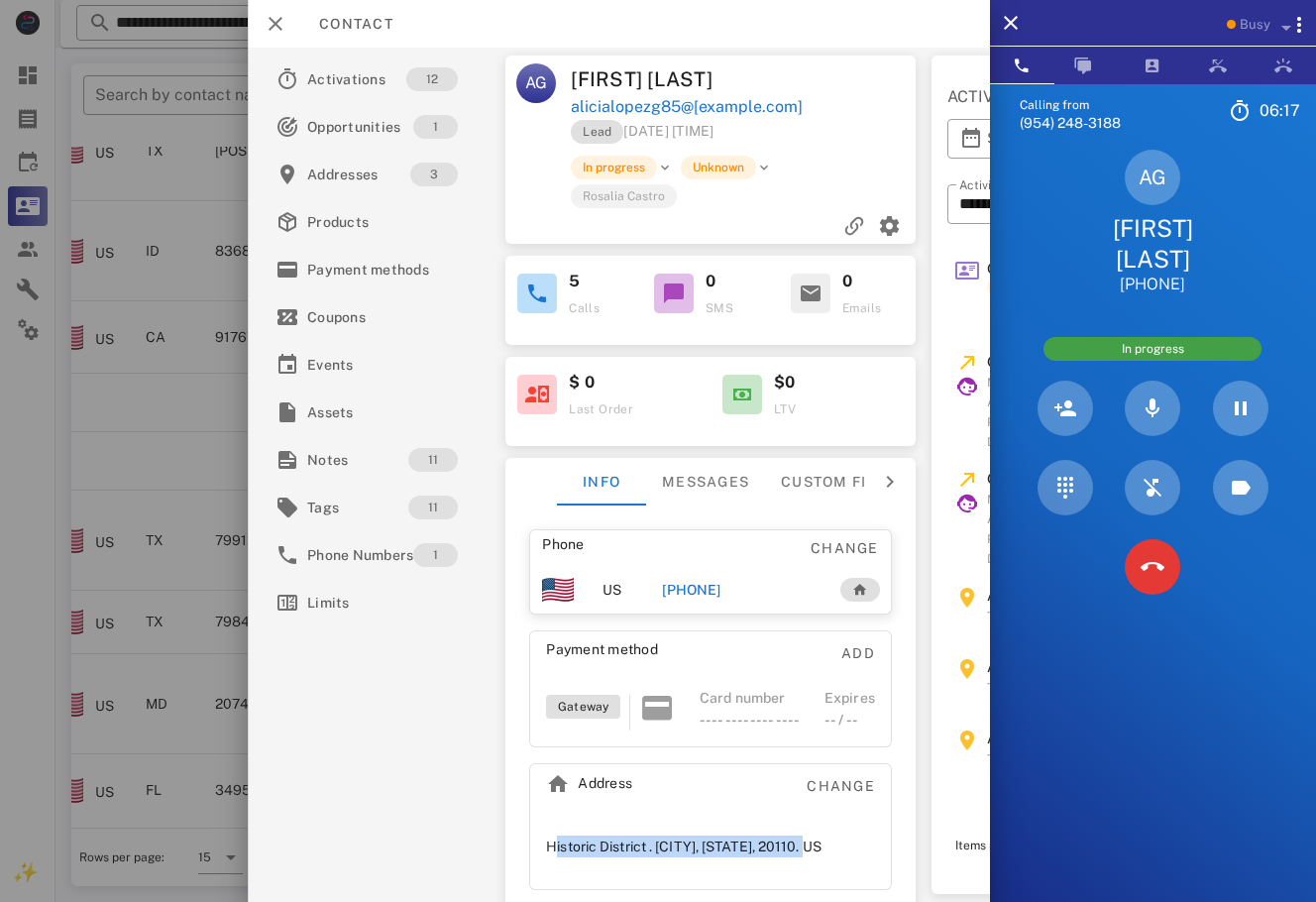 copy on "Historic District .
[CITY], [STATE], 20110.
US" 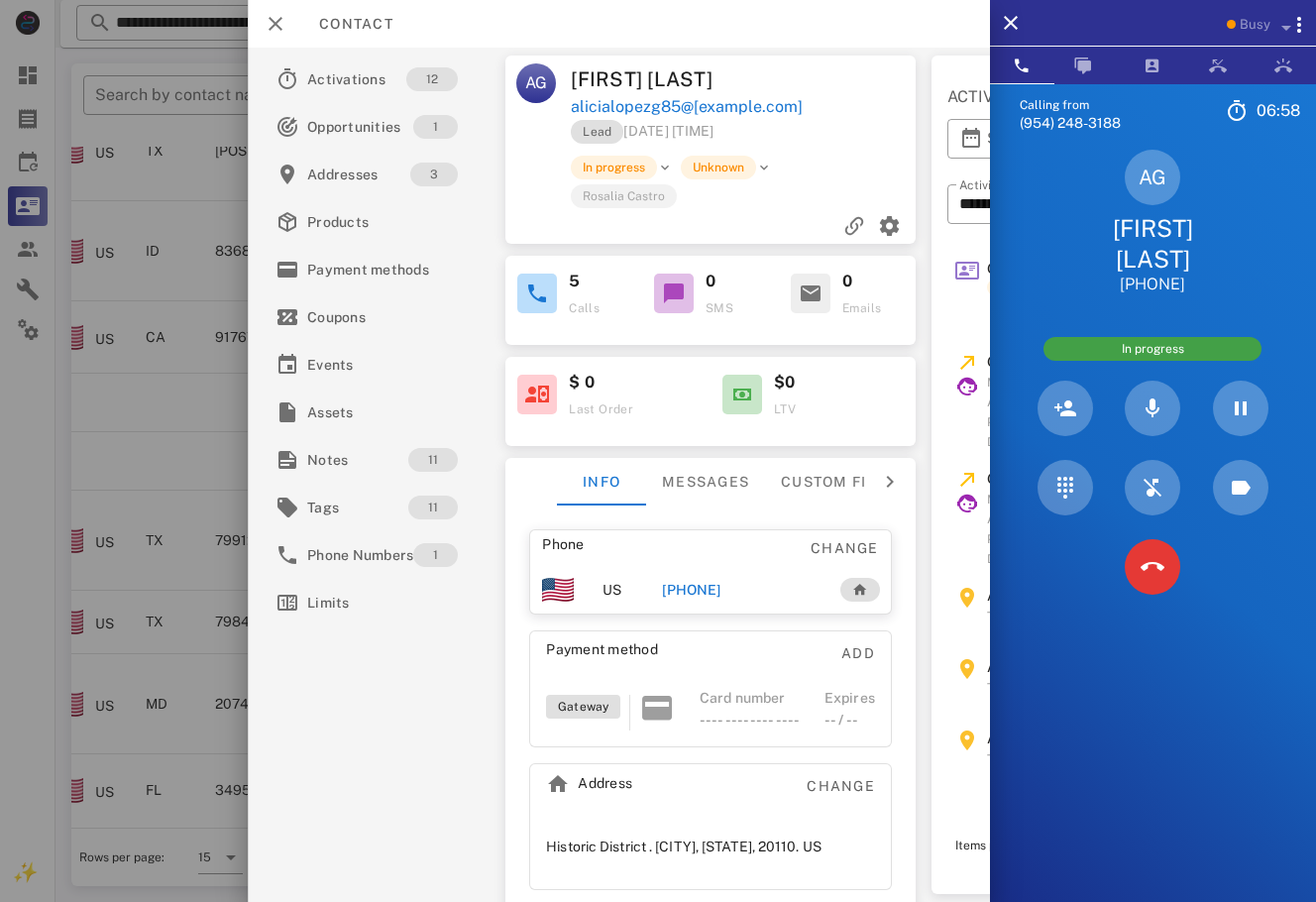 click on "Lead   [DATE] [TIME]" at bounding box center [744, 137] 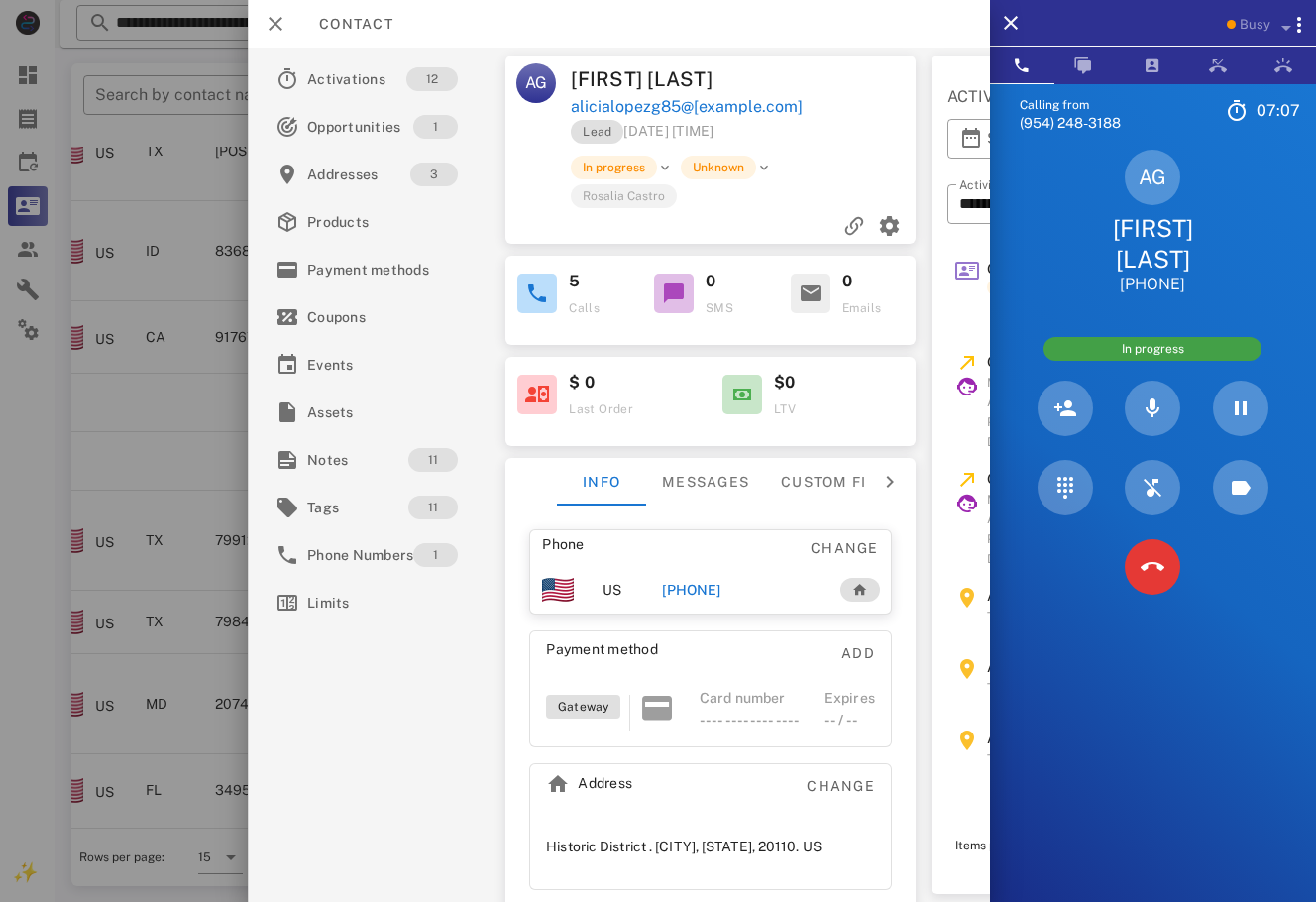 scroll, scrollTop: 0, scrollLeft: 356, axis: horizontal 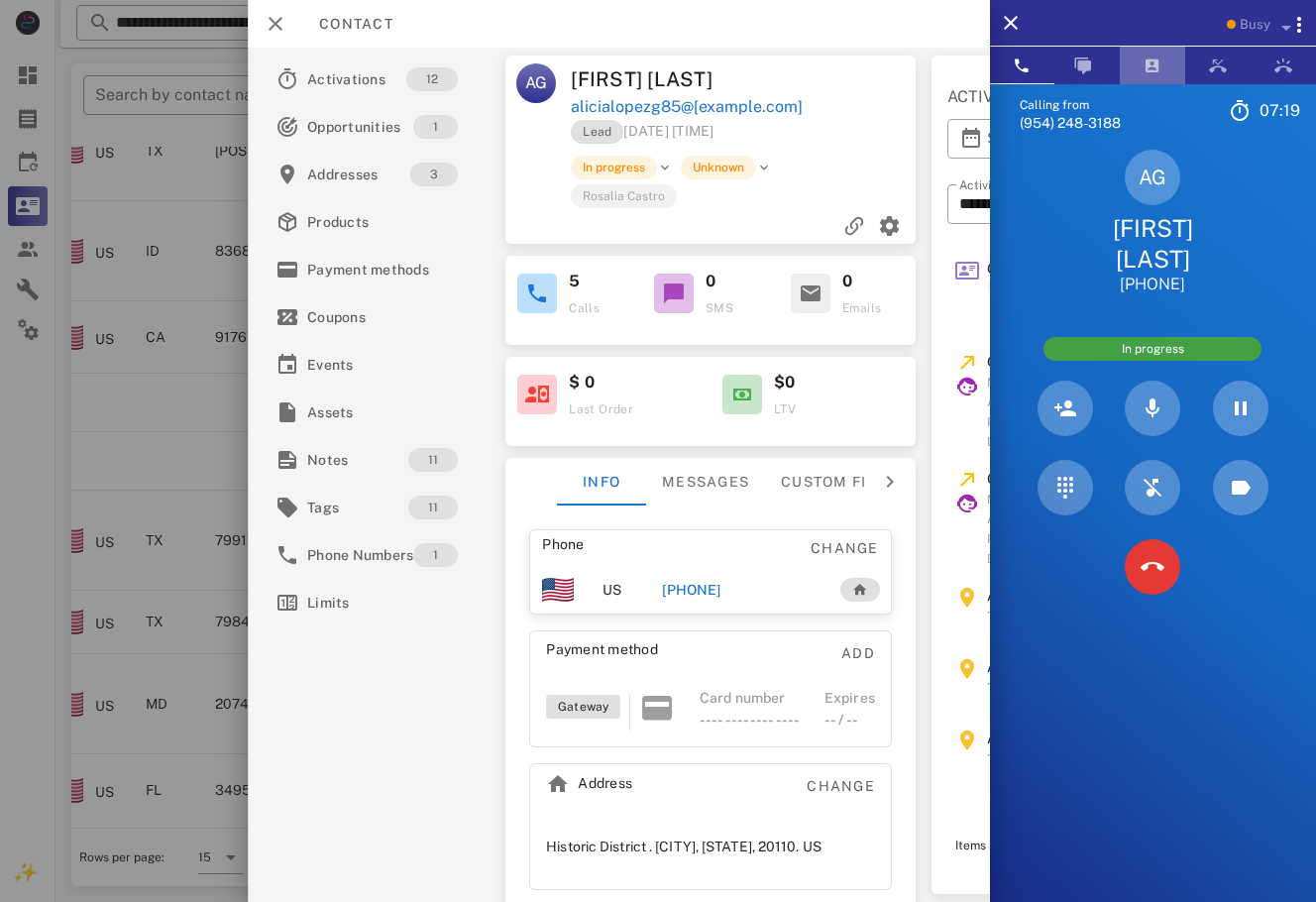 click at bounding box center [1152, 65] 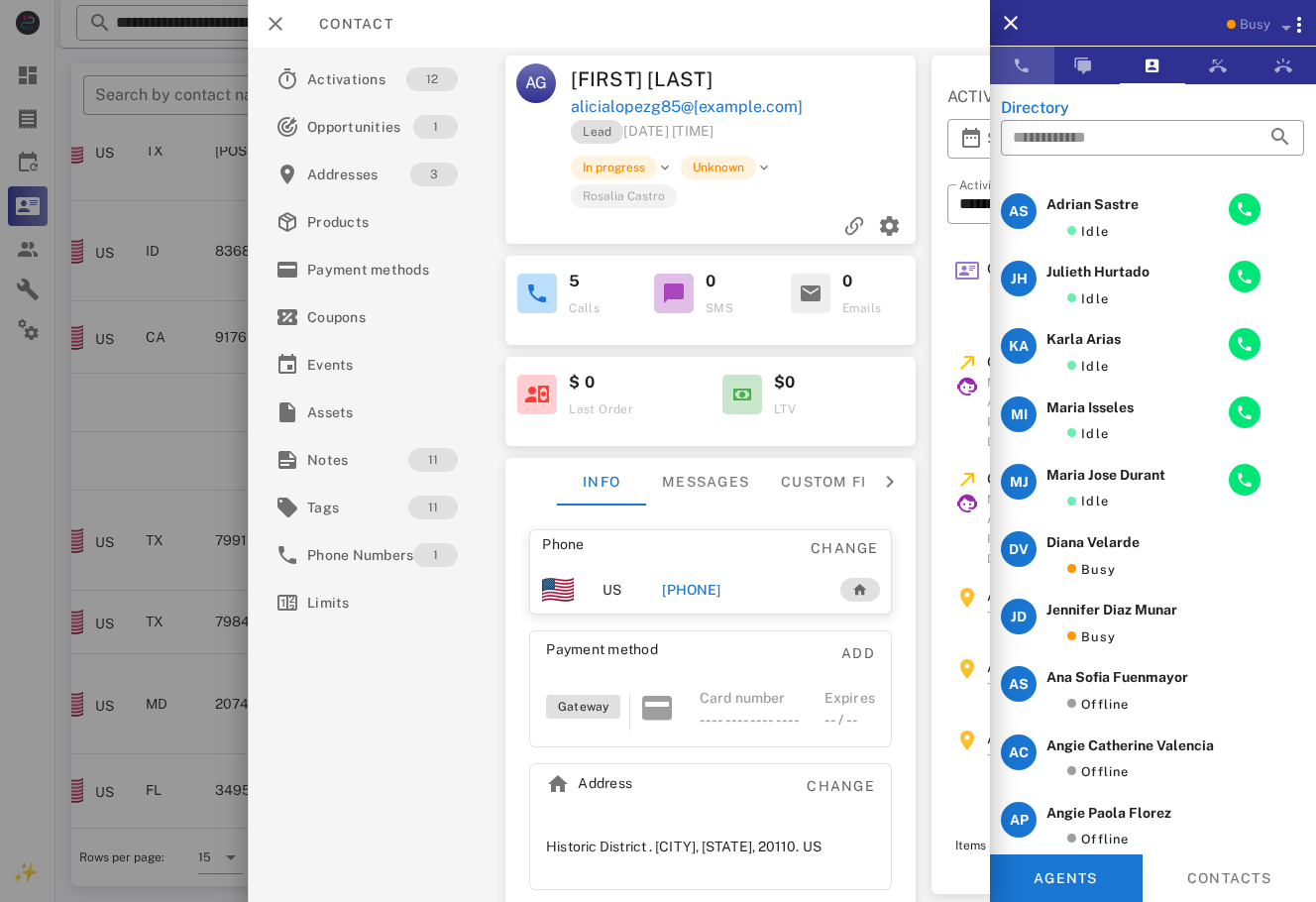 click at bounding box center [1022, 65] 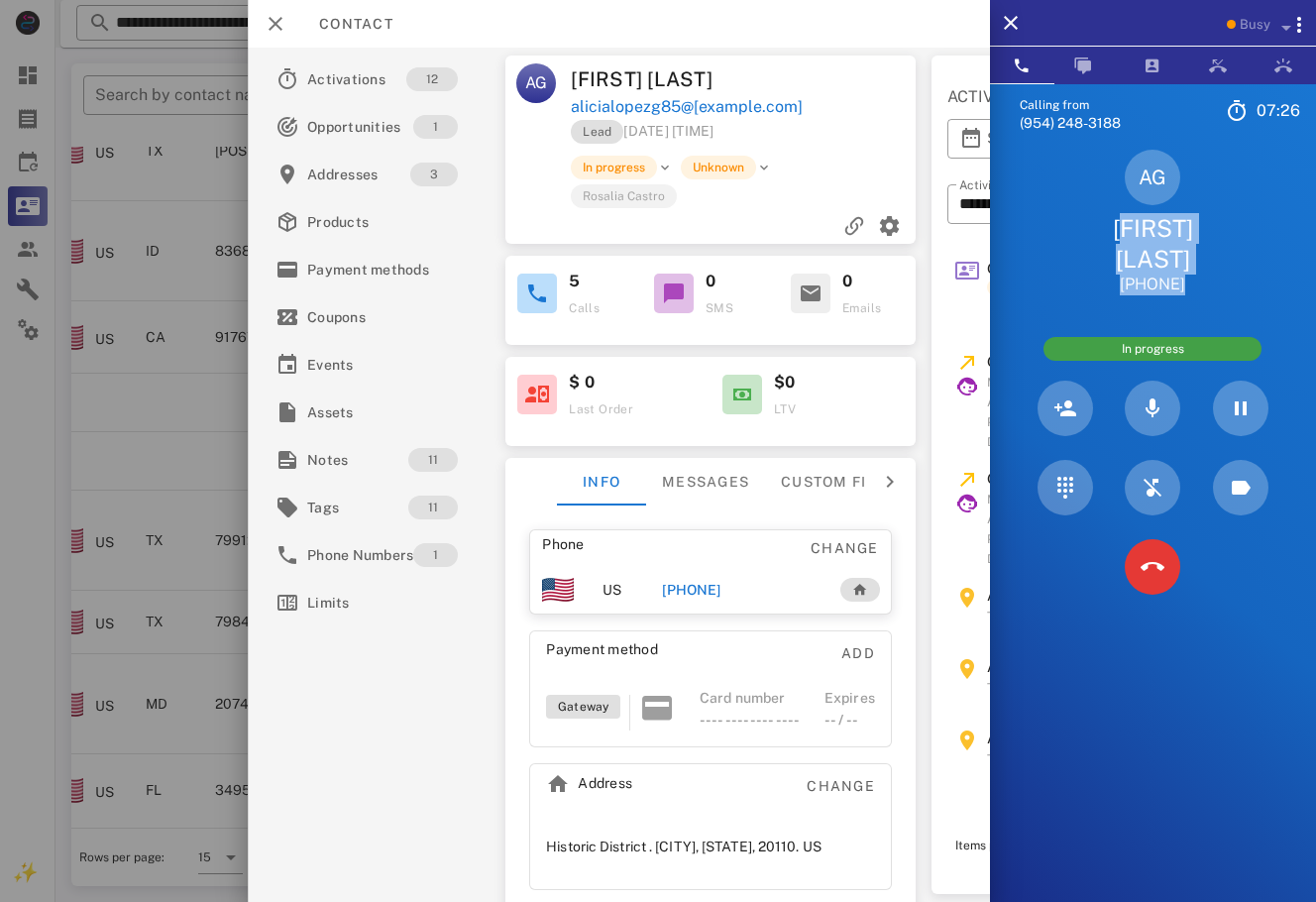 drag, startPoint x: 1252, startPoint y: 312, endPoint x: 1092, endPoint y: 233, distance: 178.44047 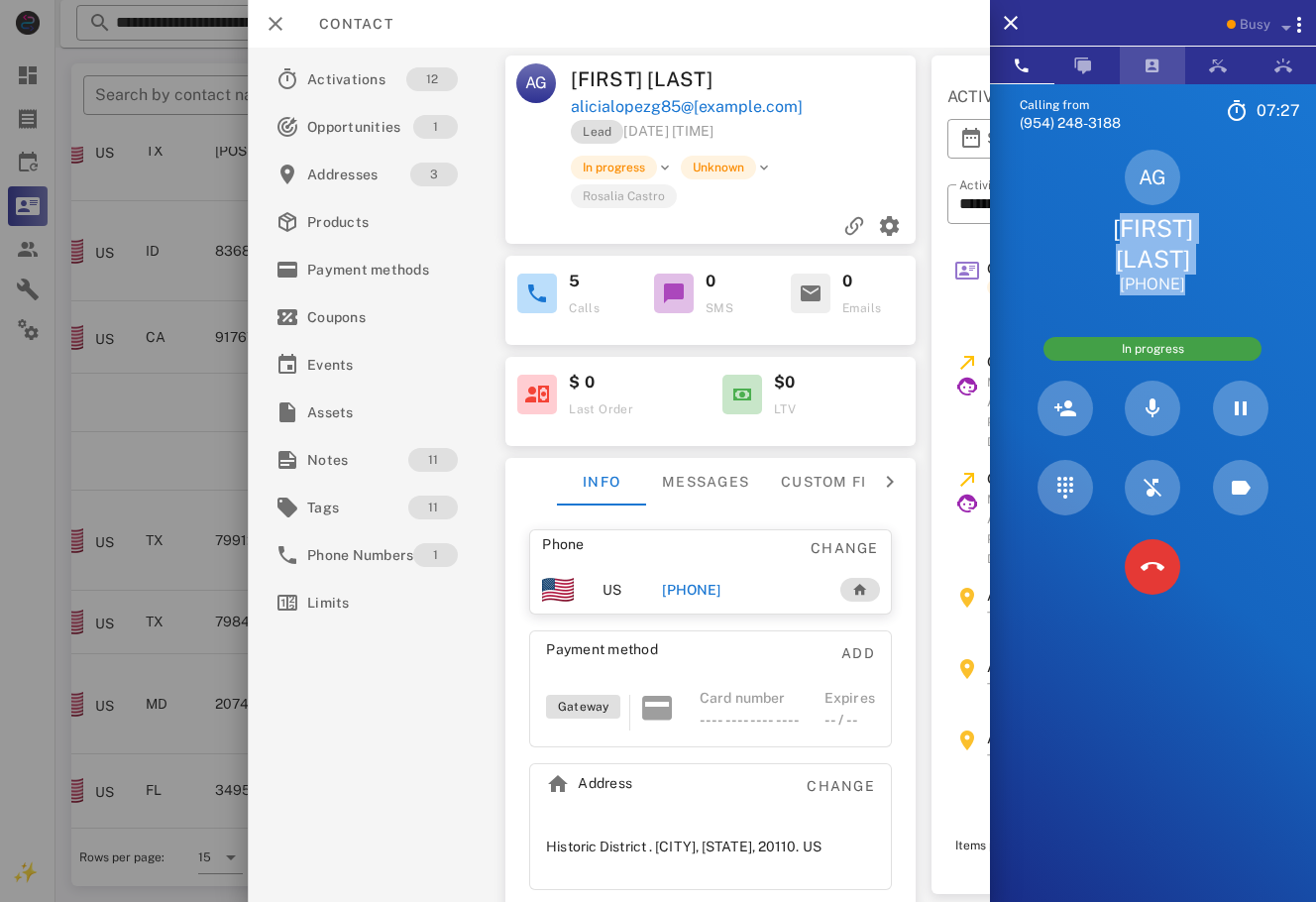 click at bounding box center (1152, 65) 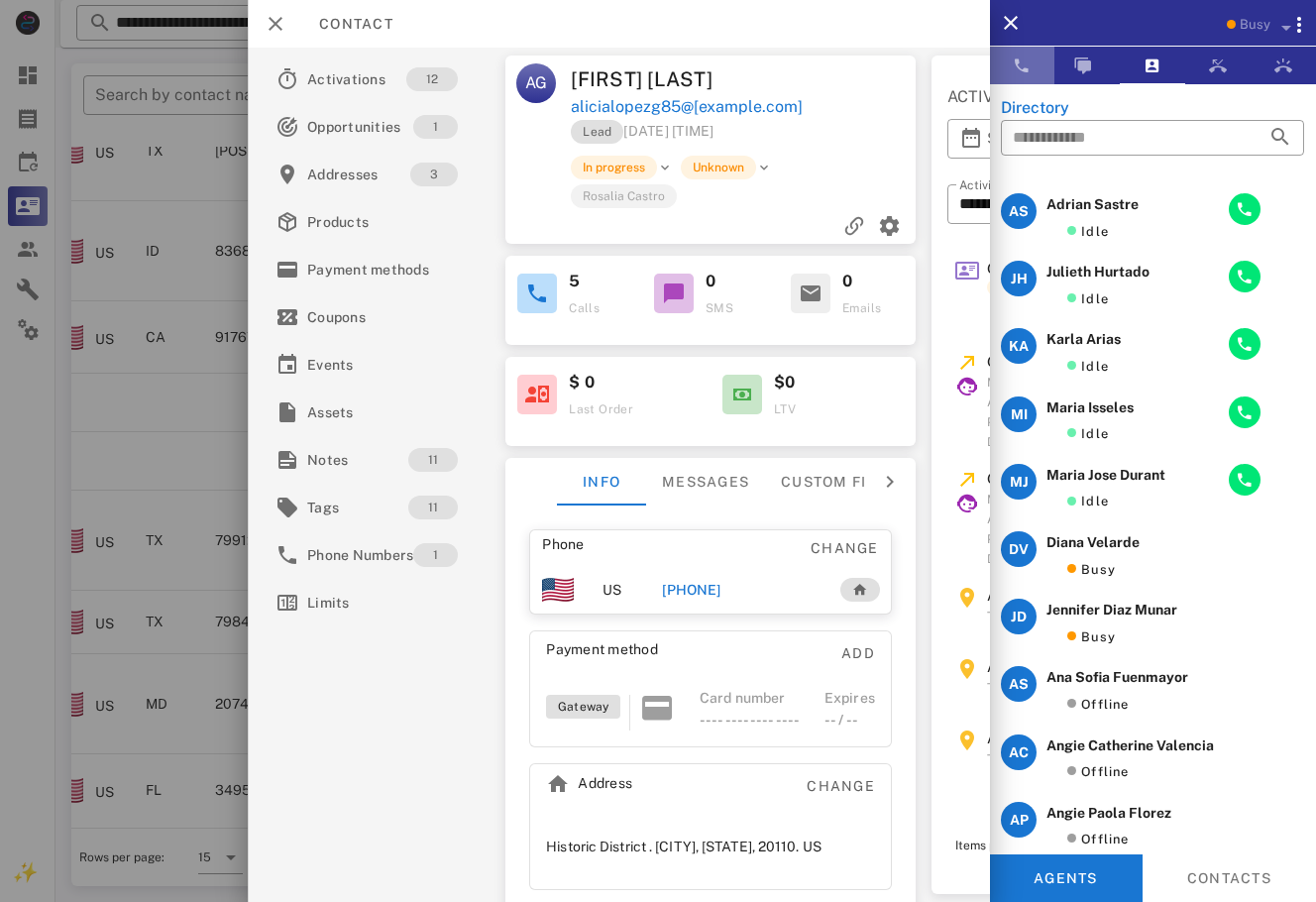 click at bounding box center (1022, 65) 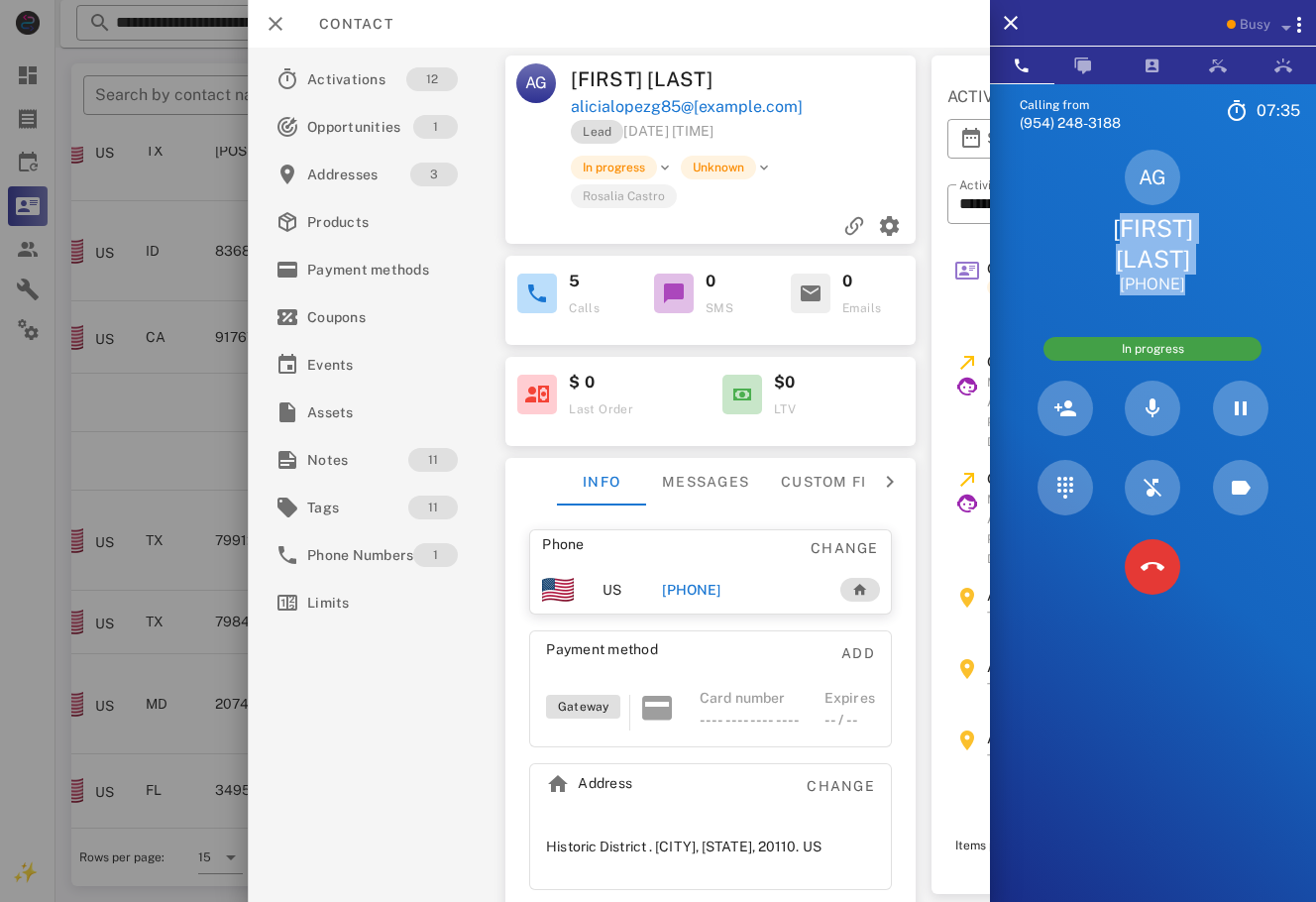 click on "[FIRST] [LAST]" at bounding box center (1152, 244) 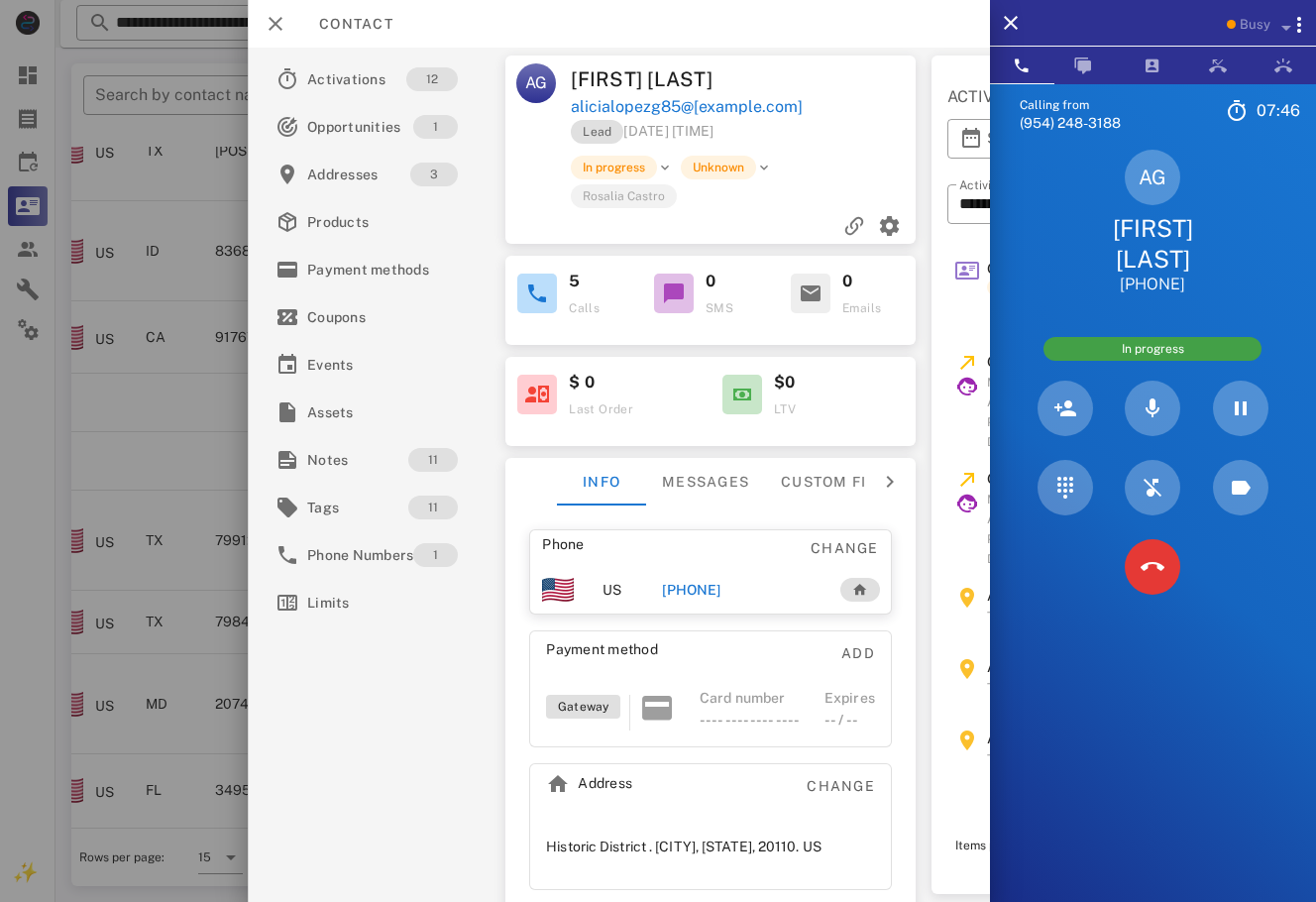 drag, startPoint x: 1243, startPoint y: 287, endPoint x: 1124, endPoint y: 218, distance: 137.55726 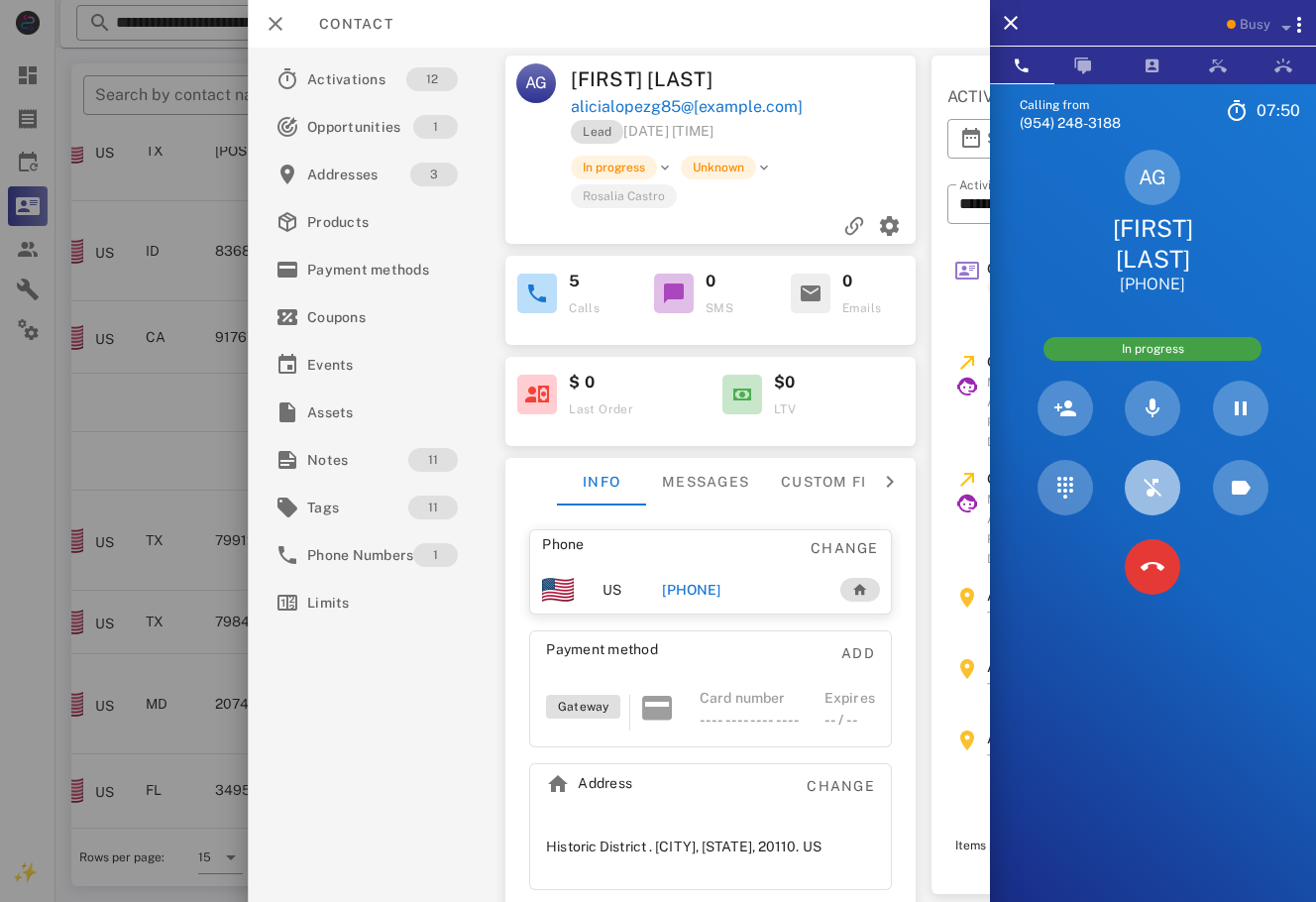 click at bounding box center (1152, 488) 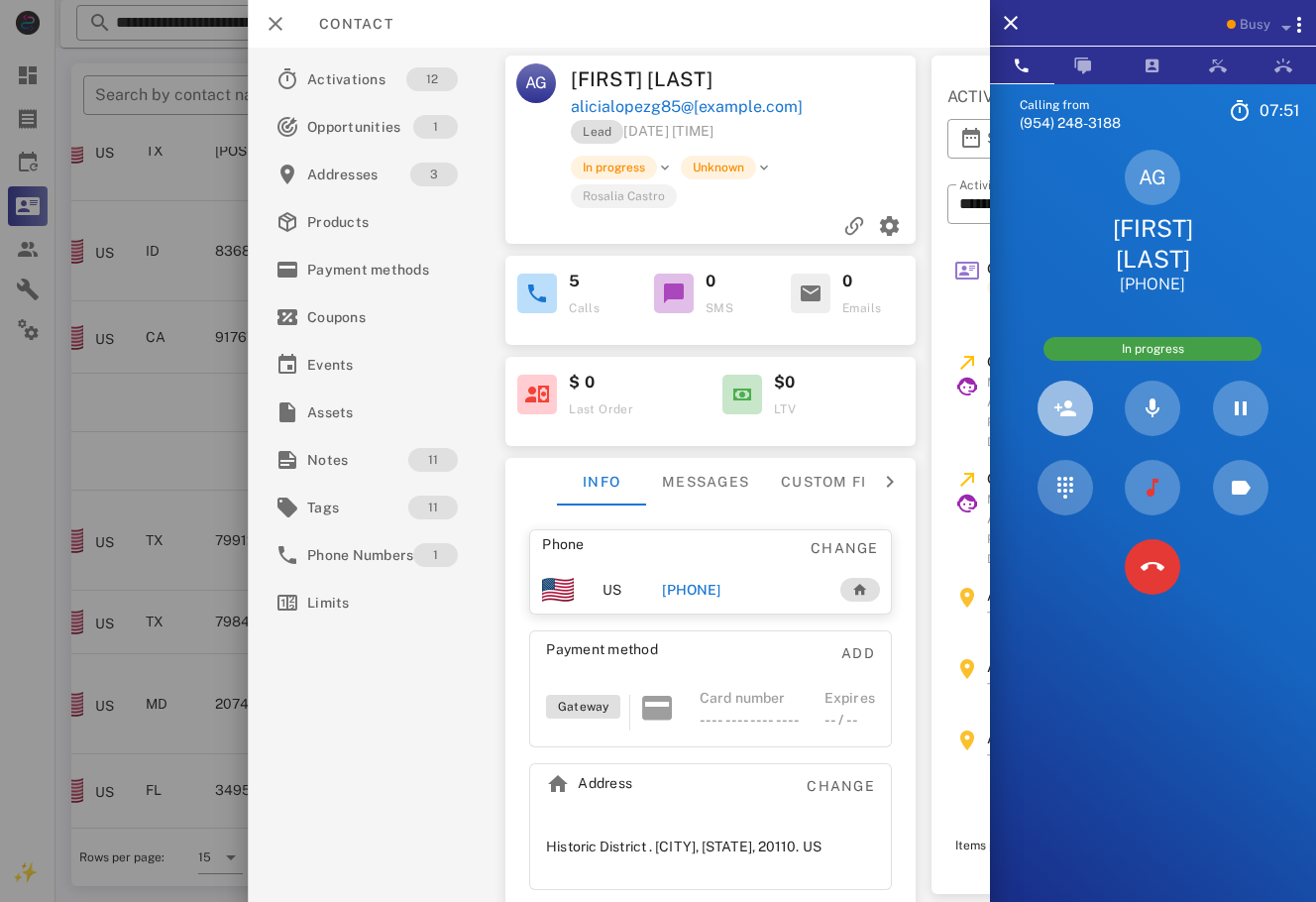 click at bounding box center [1065, 408] 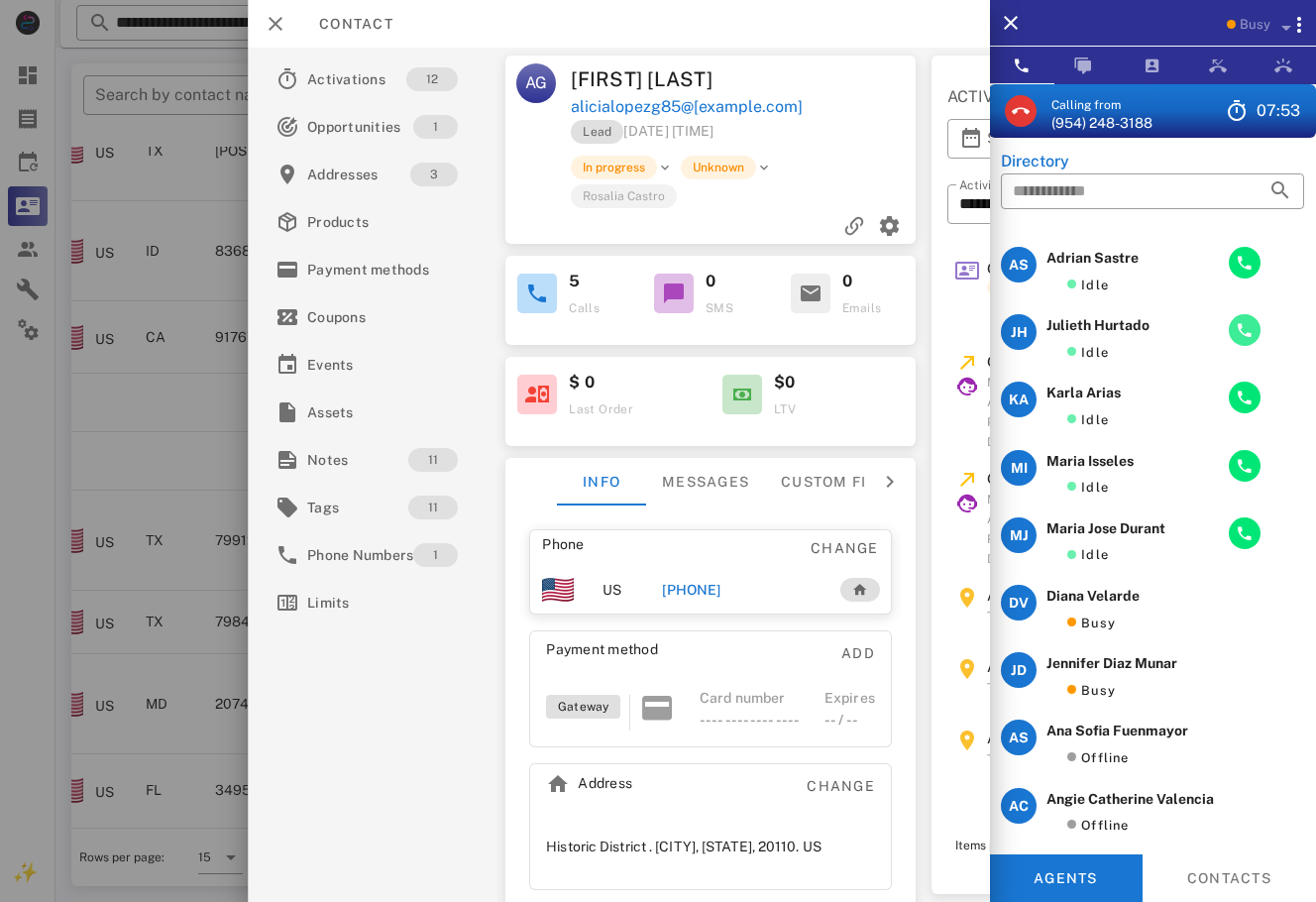 click at bounding box center (1245, 330) 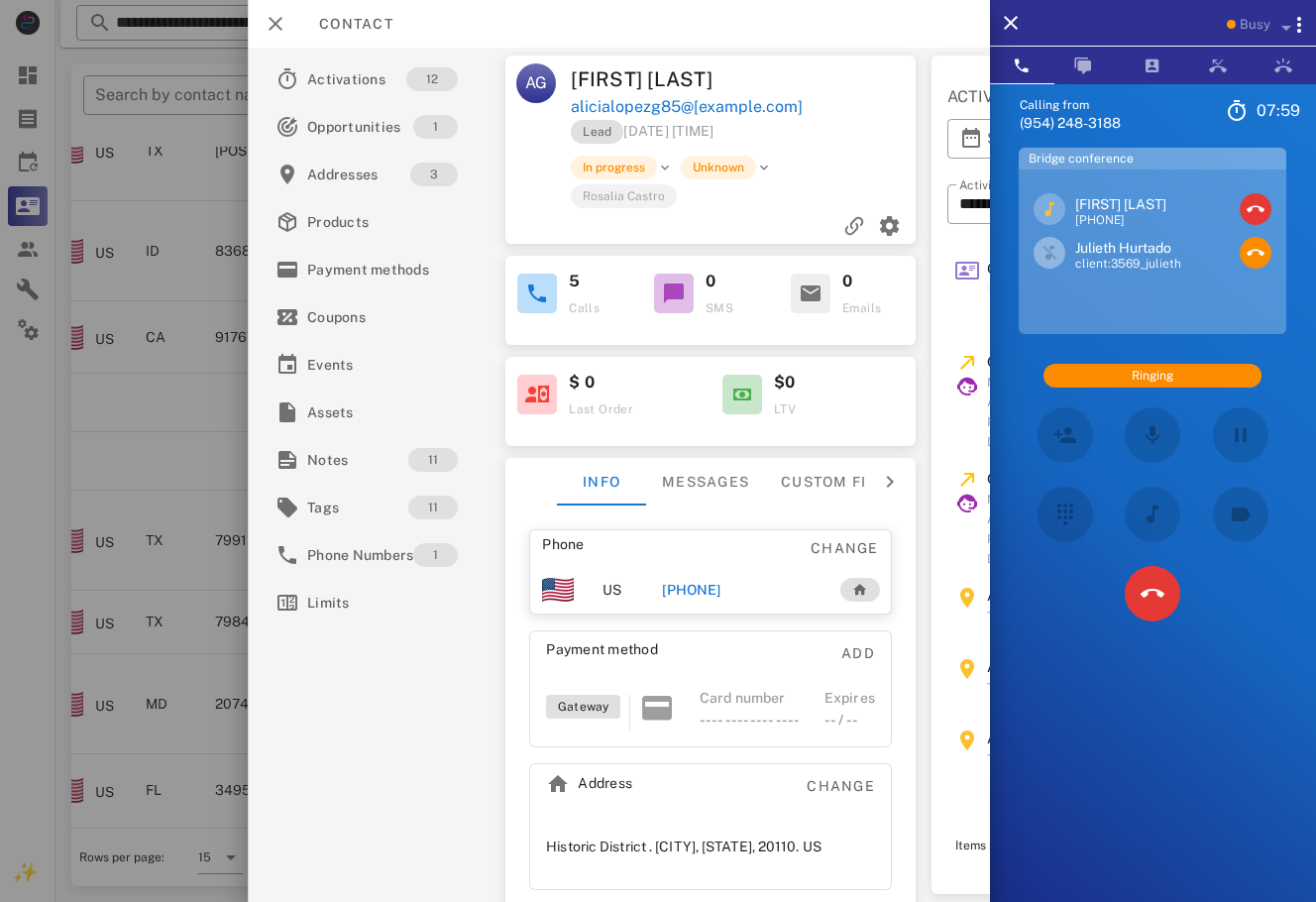 click on "Calling from (555) 248-3188 07: 59  Unknown      ▼     Andorra
+376
Argentina
+54
Aruba
+297
Australia
+61
Belgium (België)
+32
Bolivia
+591
Brazil (Brasil)
+55
Canada
+1
Chile
+56
Colombia
+57
Costa Rica
+506
Dominican Republic (República Dominicana)
+1
Ecuador
+593
El Salvador
+503
France
+33
Germany (Deutschland)
+49
Guadeloupe
+590
Guatemala
+502
Honduras
+504
Iceland (Ísland)
+354
India (भारत)
+91
Israel (‫ישראל‬‎)
+972
Italy (Italia)
+39" at bounding box center [1152, 534] 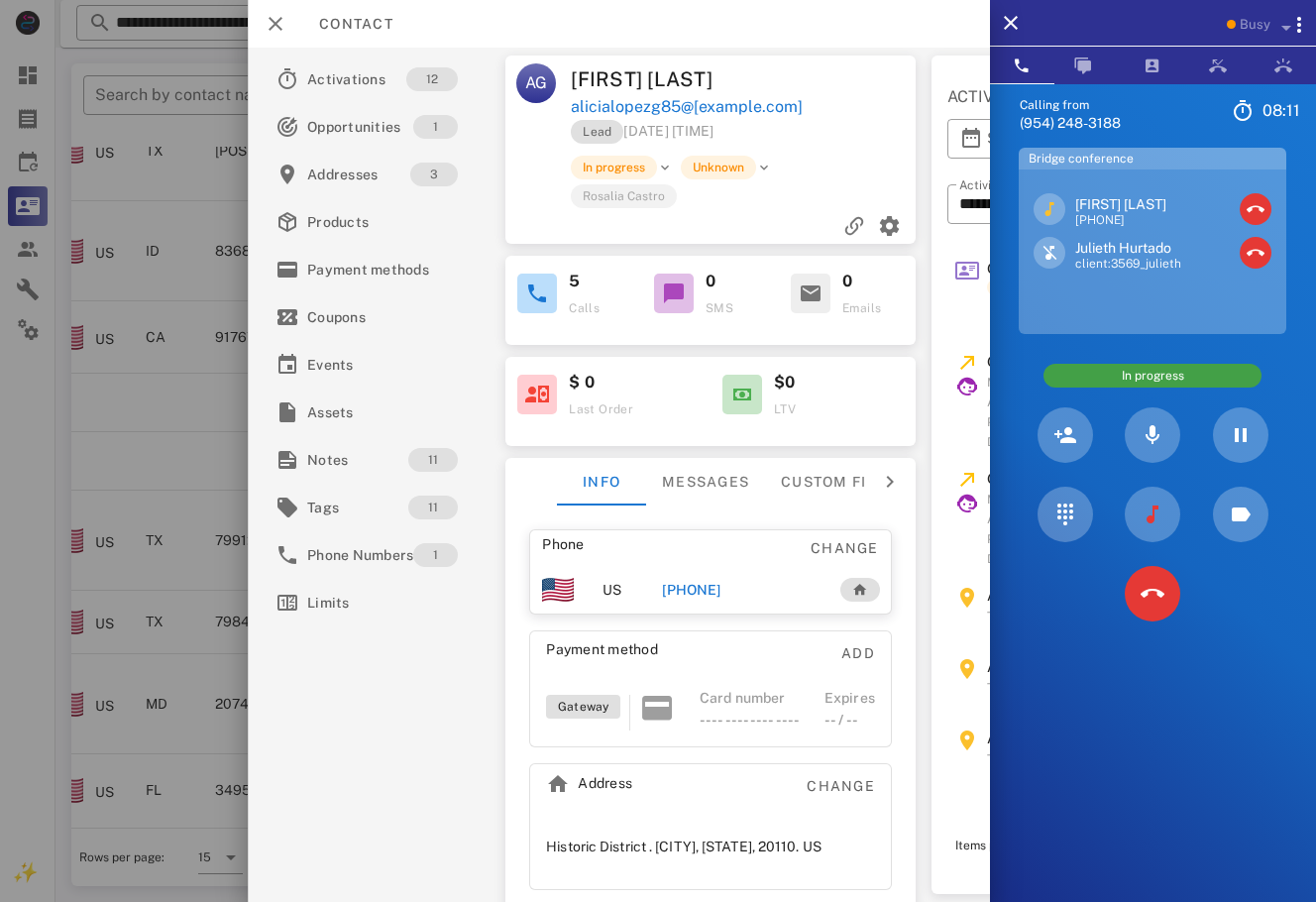 drag, startPoint x: 1191, startPoint y: 198, endPoint x: 1067, endPoint y: 203, distance: 124.10077 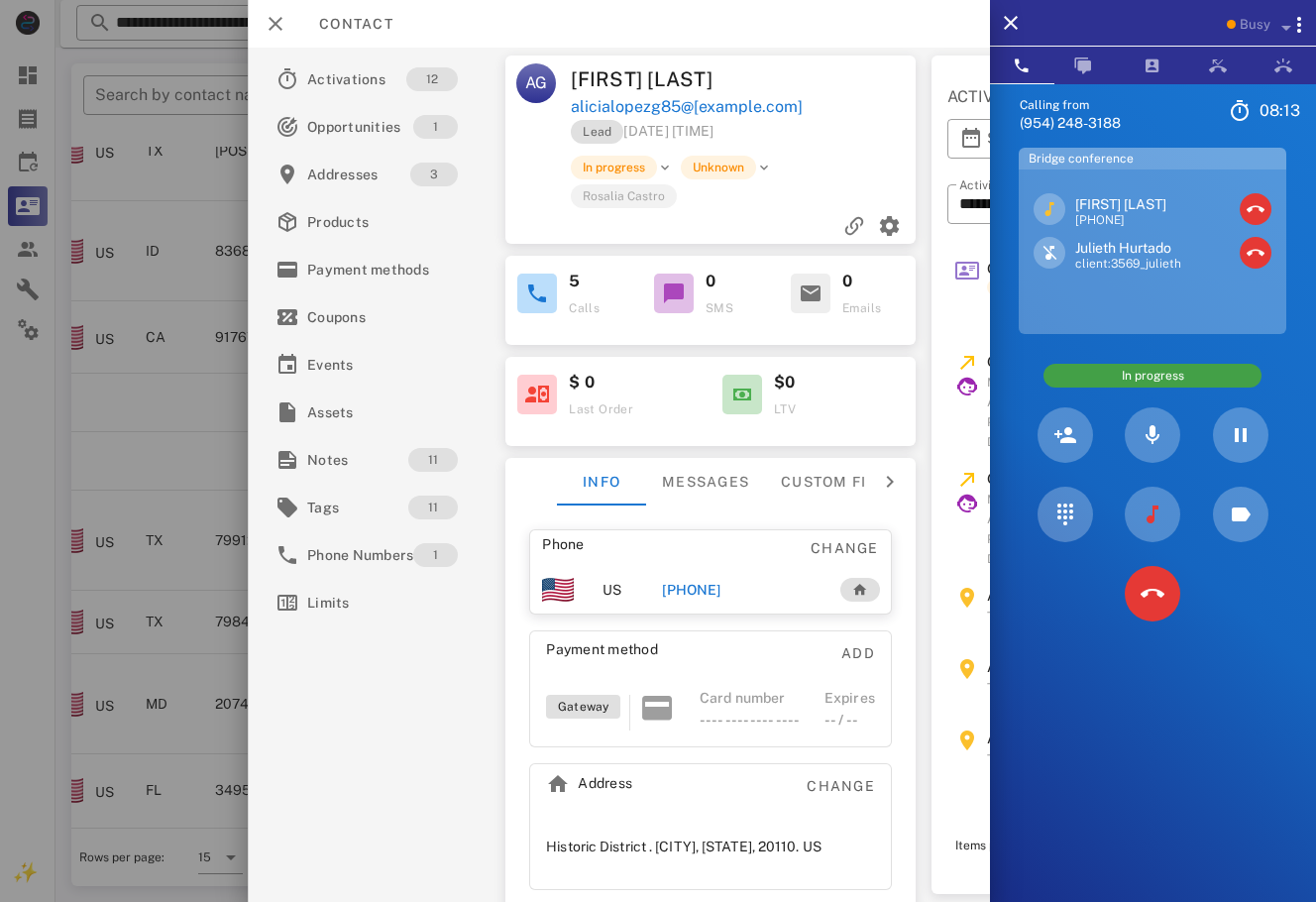 click on "[FIRST] [LAST] [PHONE]" at bounding box center [1152, 211] 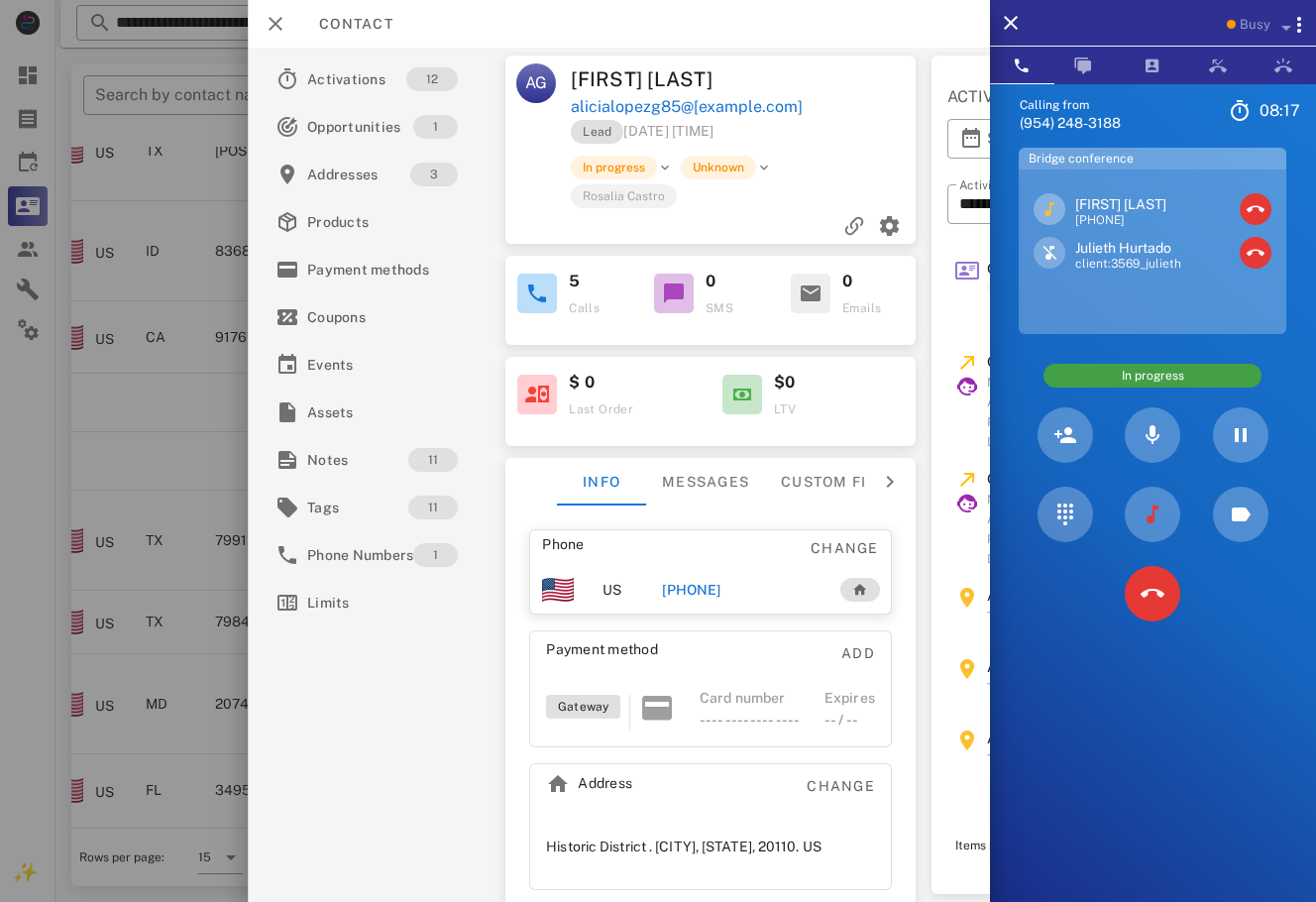 drag, startPoint x: 1190, startPoint y: 202, endPoint x: 1063, endPoint y: 204, distance: 127.01575 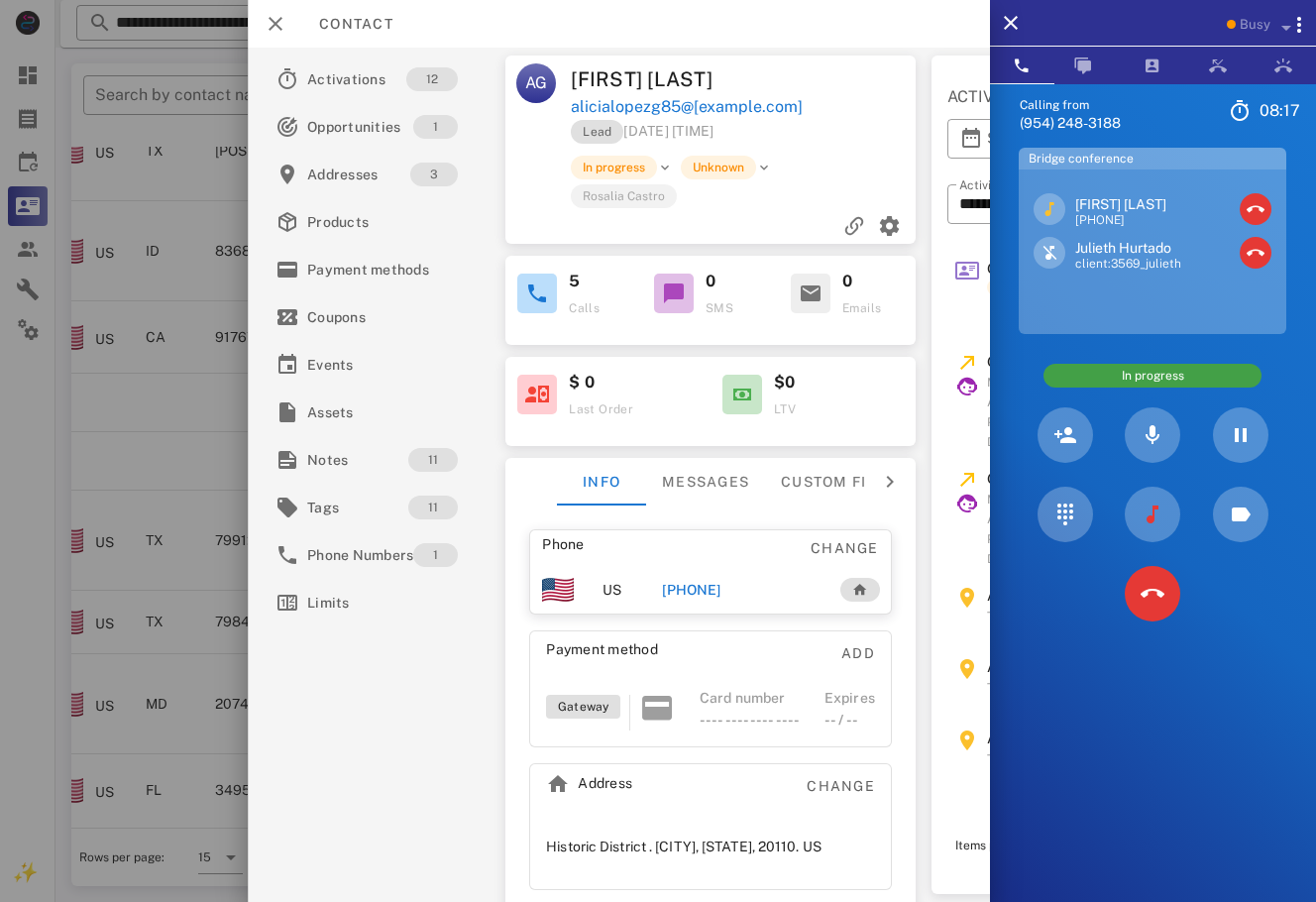 click on "[FIRST] [LAST]   +15559919263  [FIRST] [LAST]  client:3569_[FIRST]" at bounding box center (1152, 252) 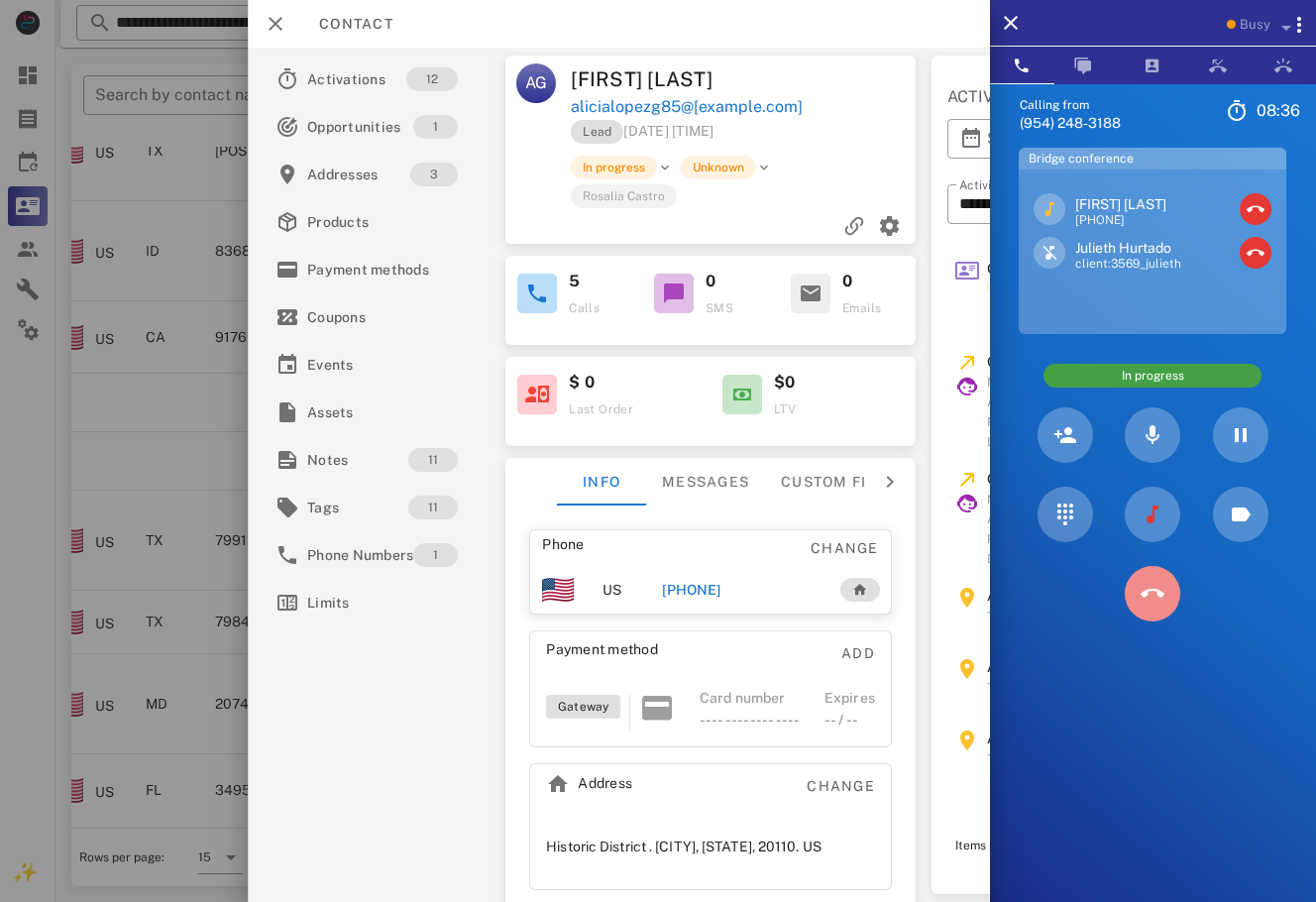 click at bounding box center [1152, 594] 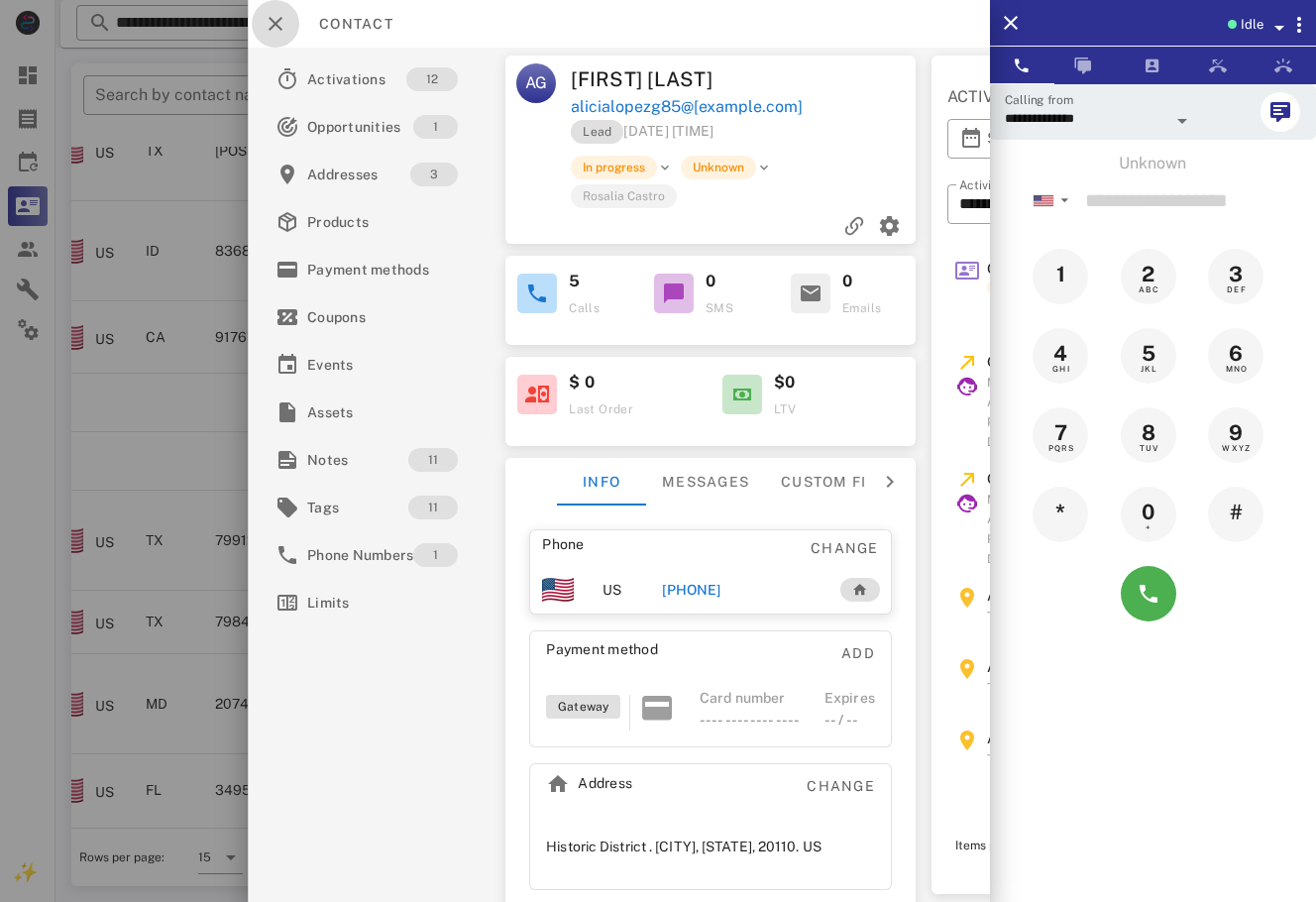 click at bounding box center [275, 24] 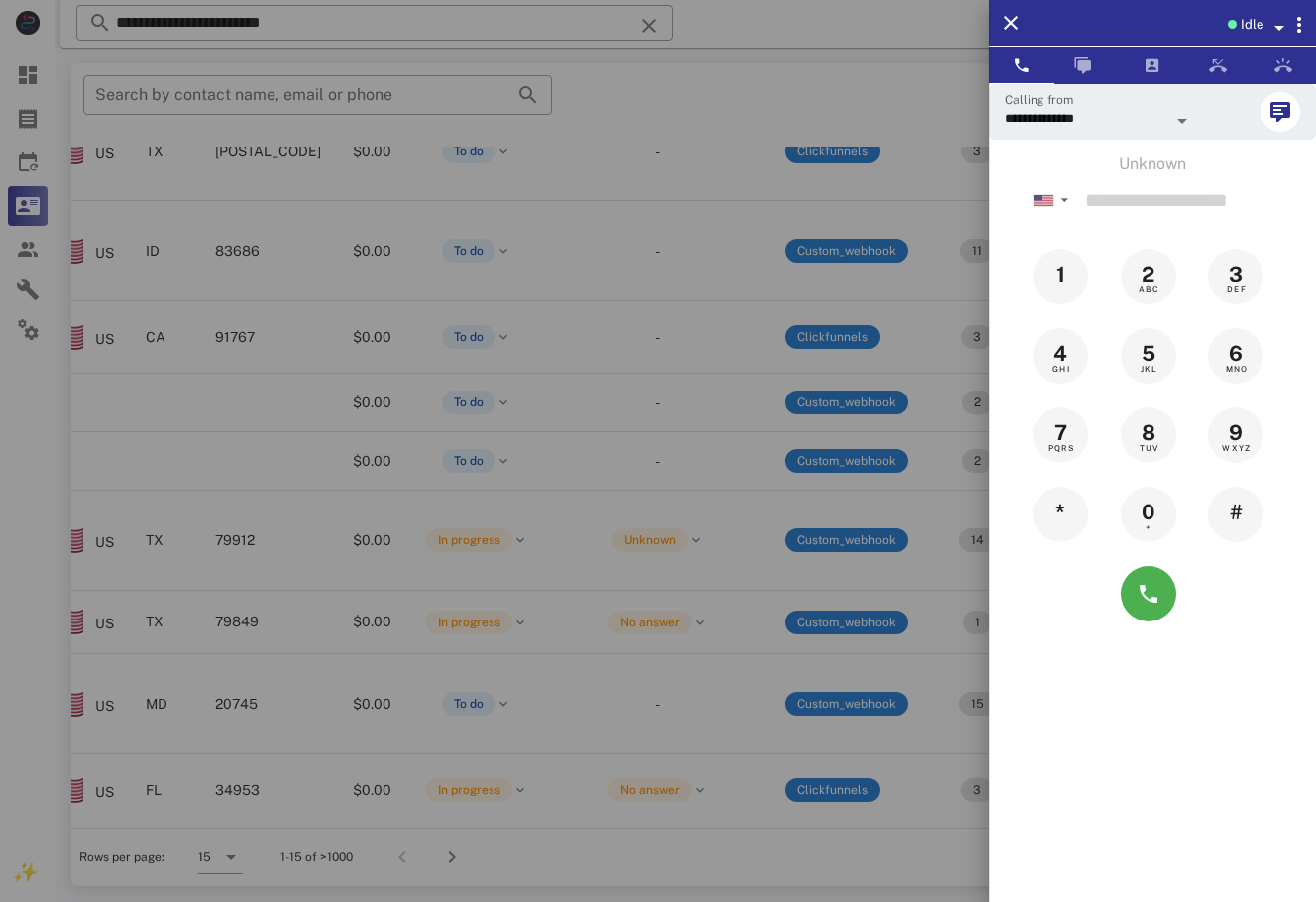click at bounding box center [658, 451] 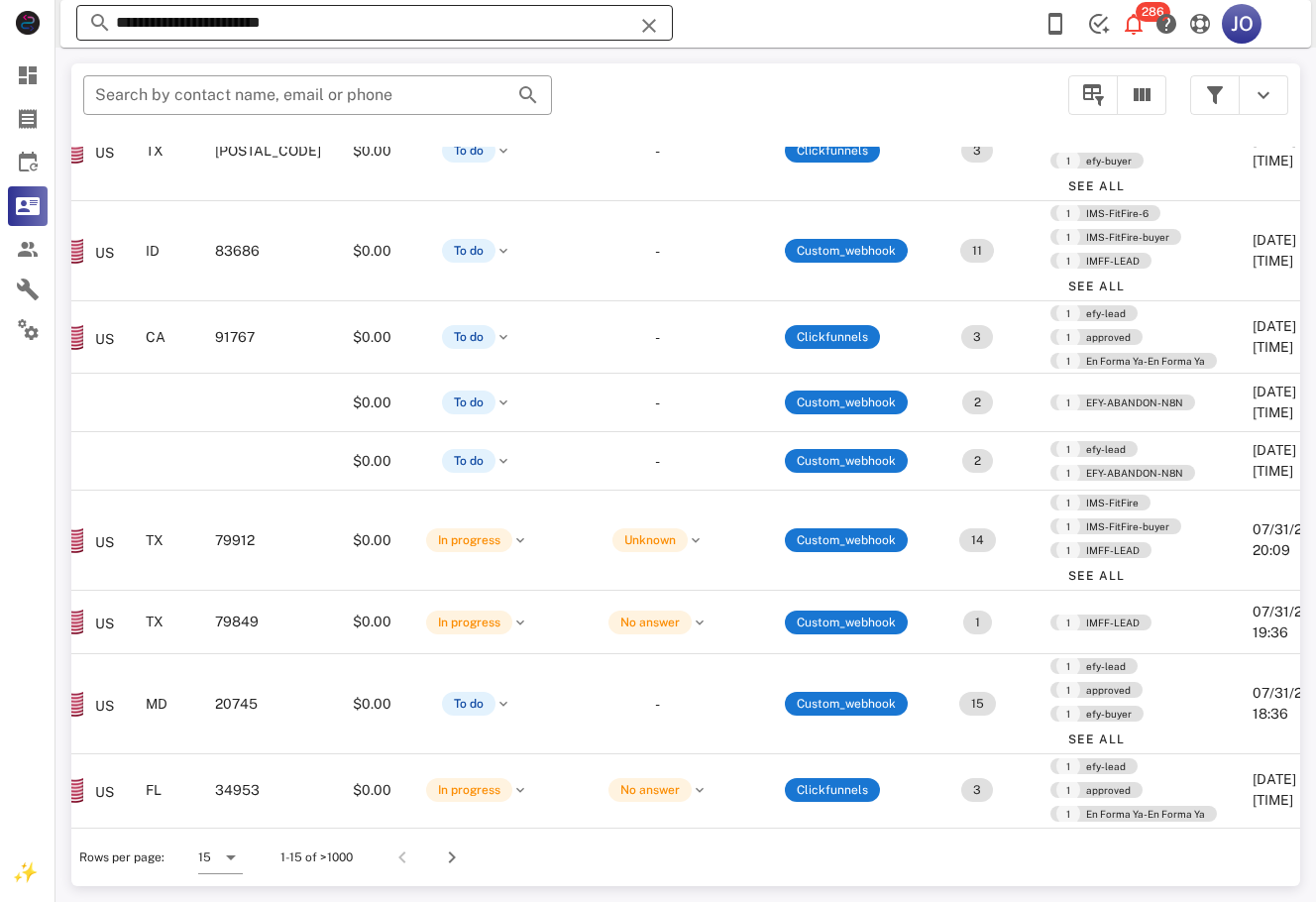 click on "**********" at bounding box center [375, 23] 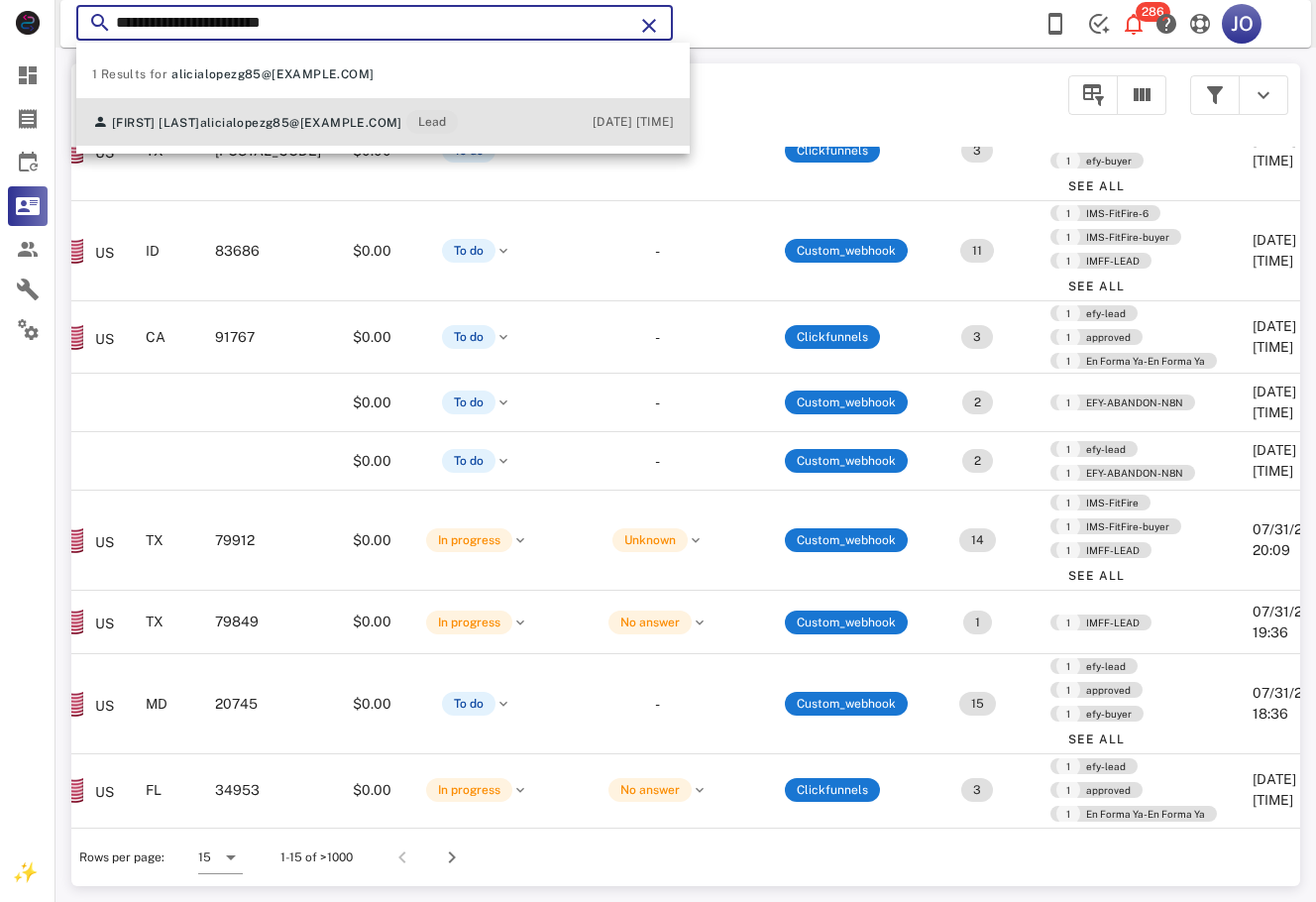 click on "[FIRST] [LAST]   [EMAIL]   Lead" at bounding box center [274, 122] 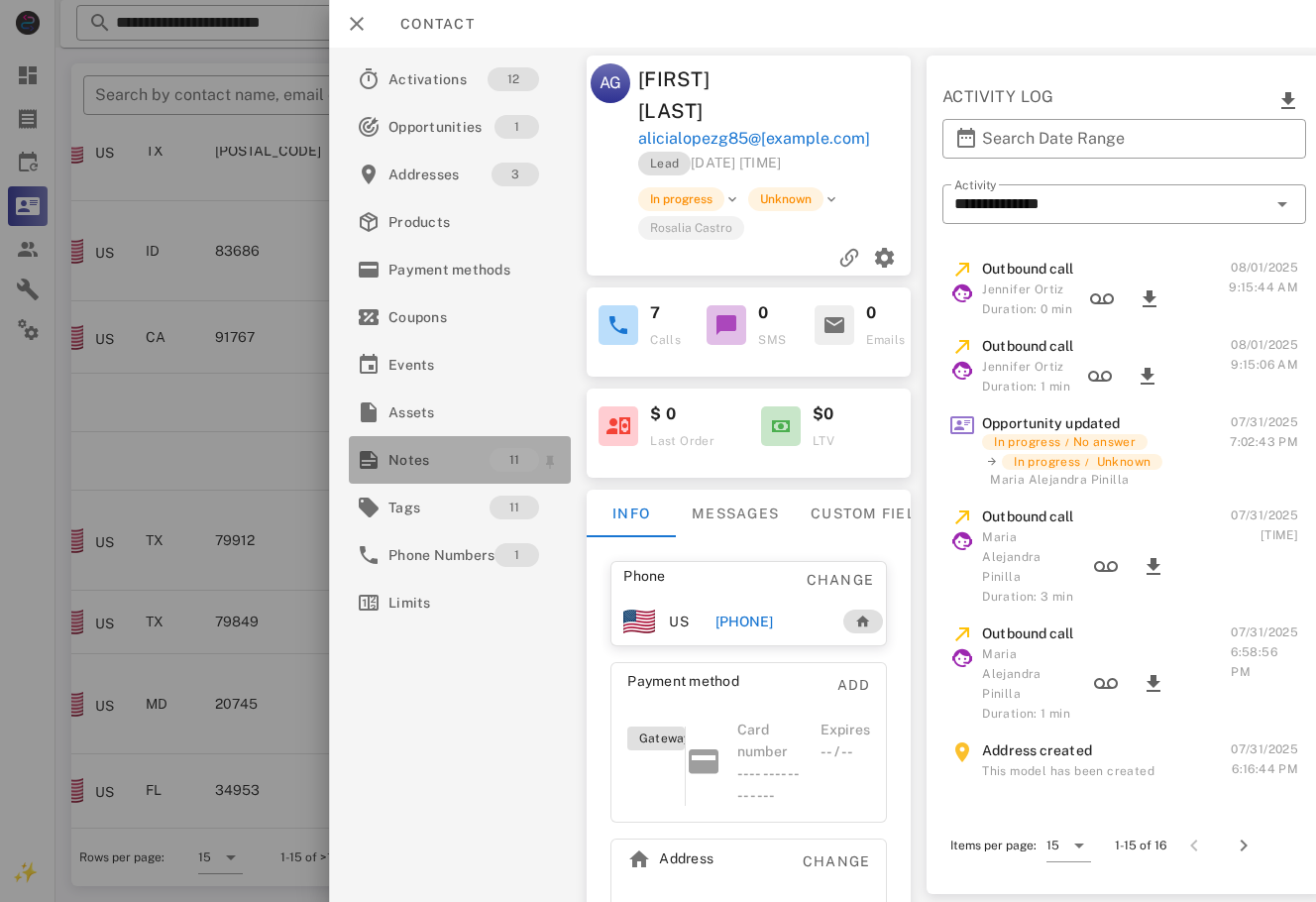 click on "Notes  11" at bounding box center (460, 460) 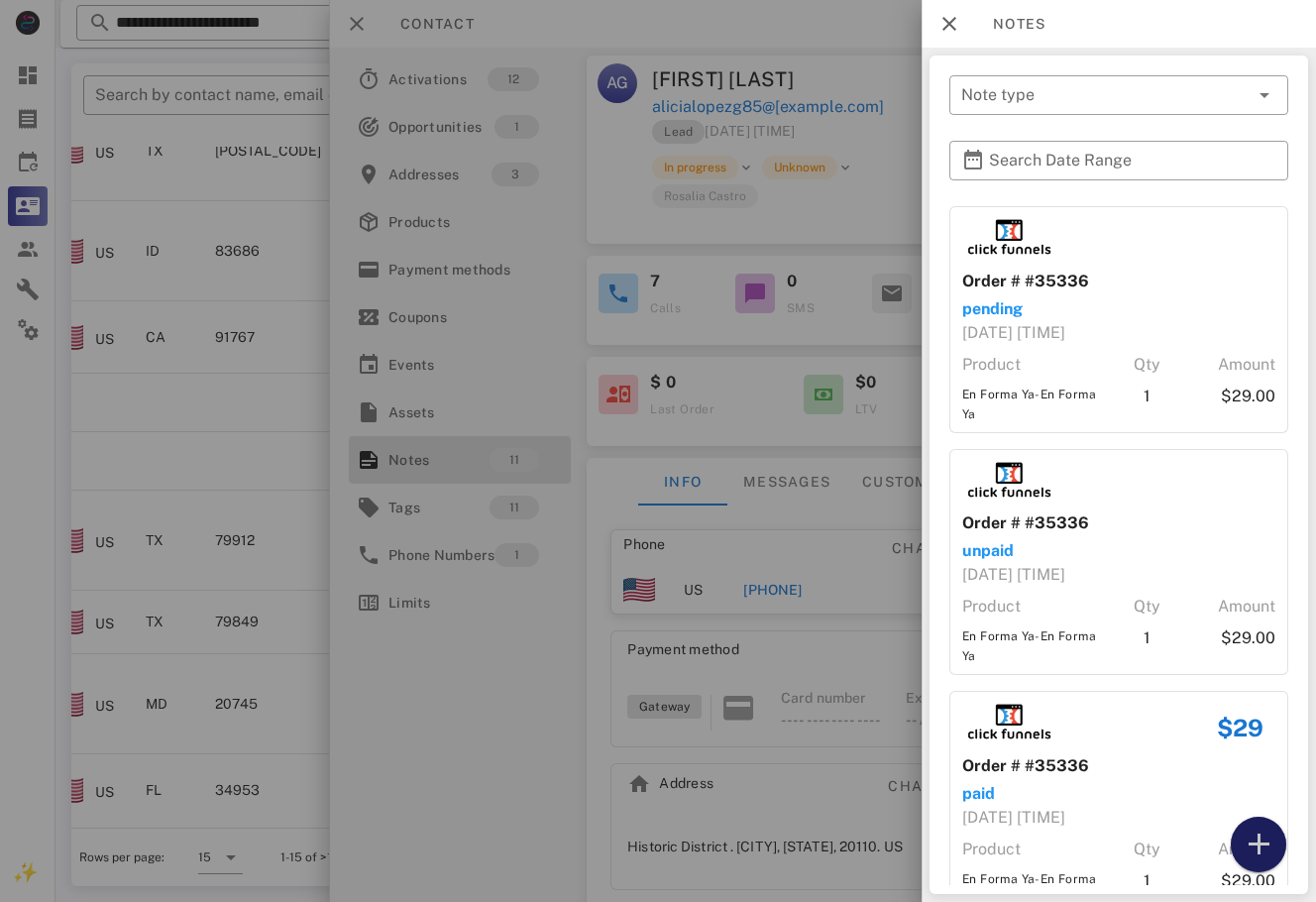 click at bounding box center [1259, 845] 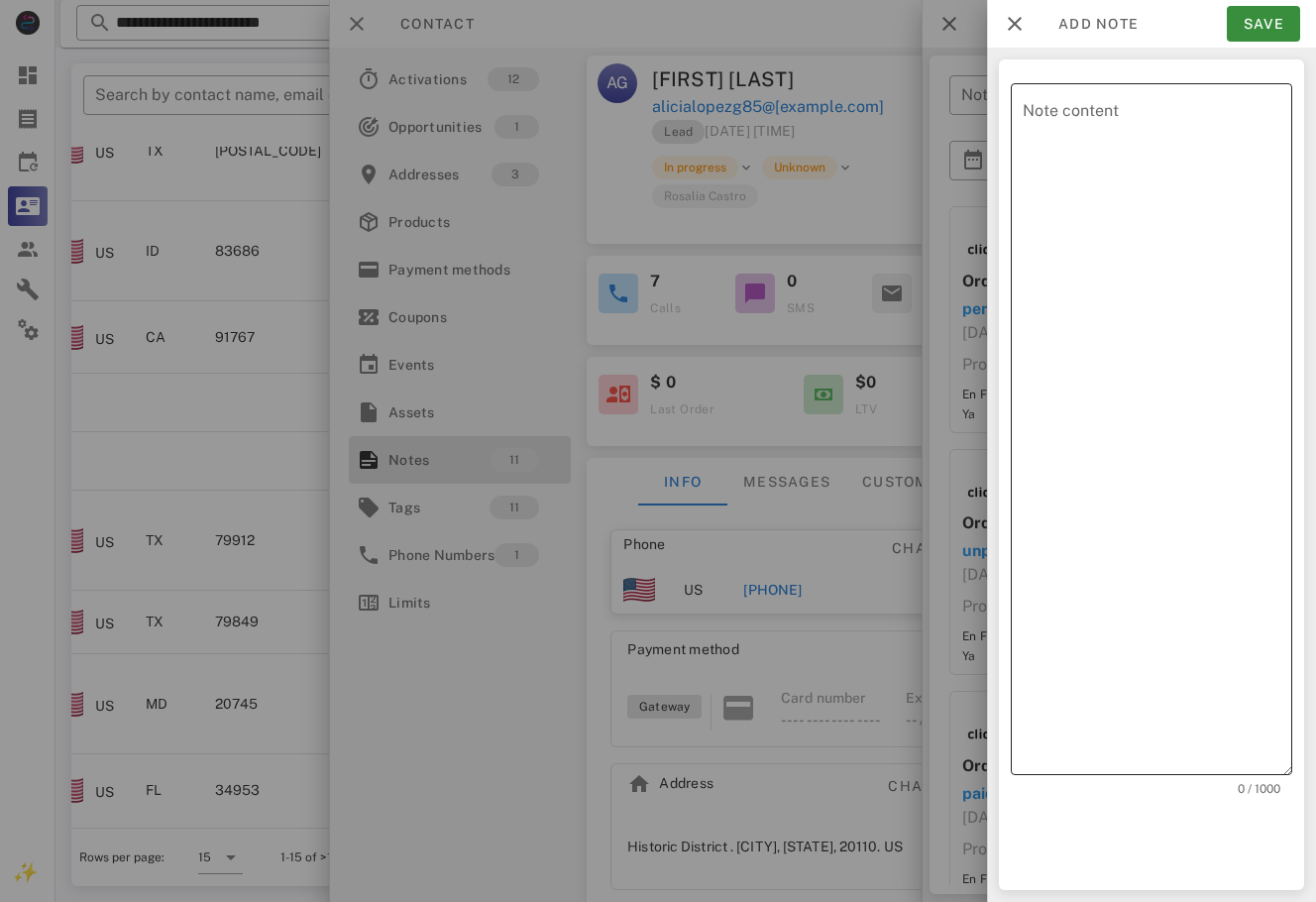 click on "Note content" at bounding box center [1157, 434] 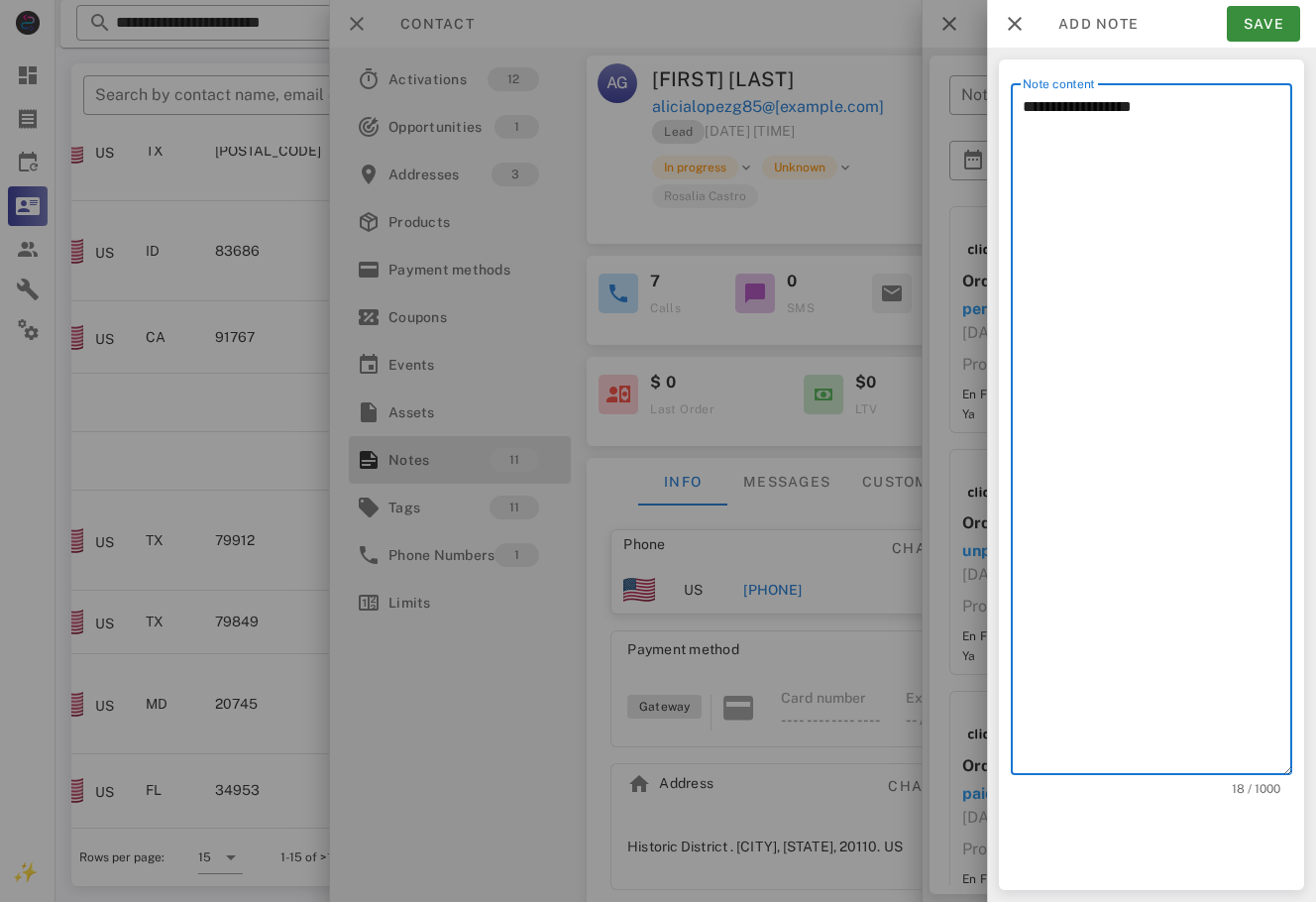 click on "**********" at bounding box center (1157, 434) 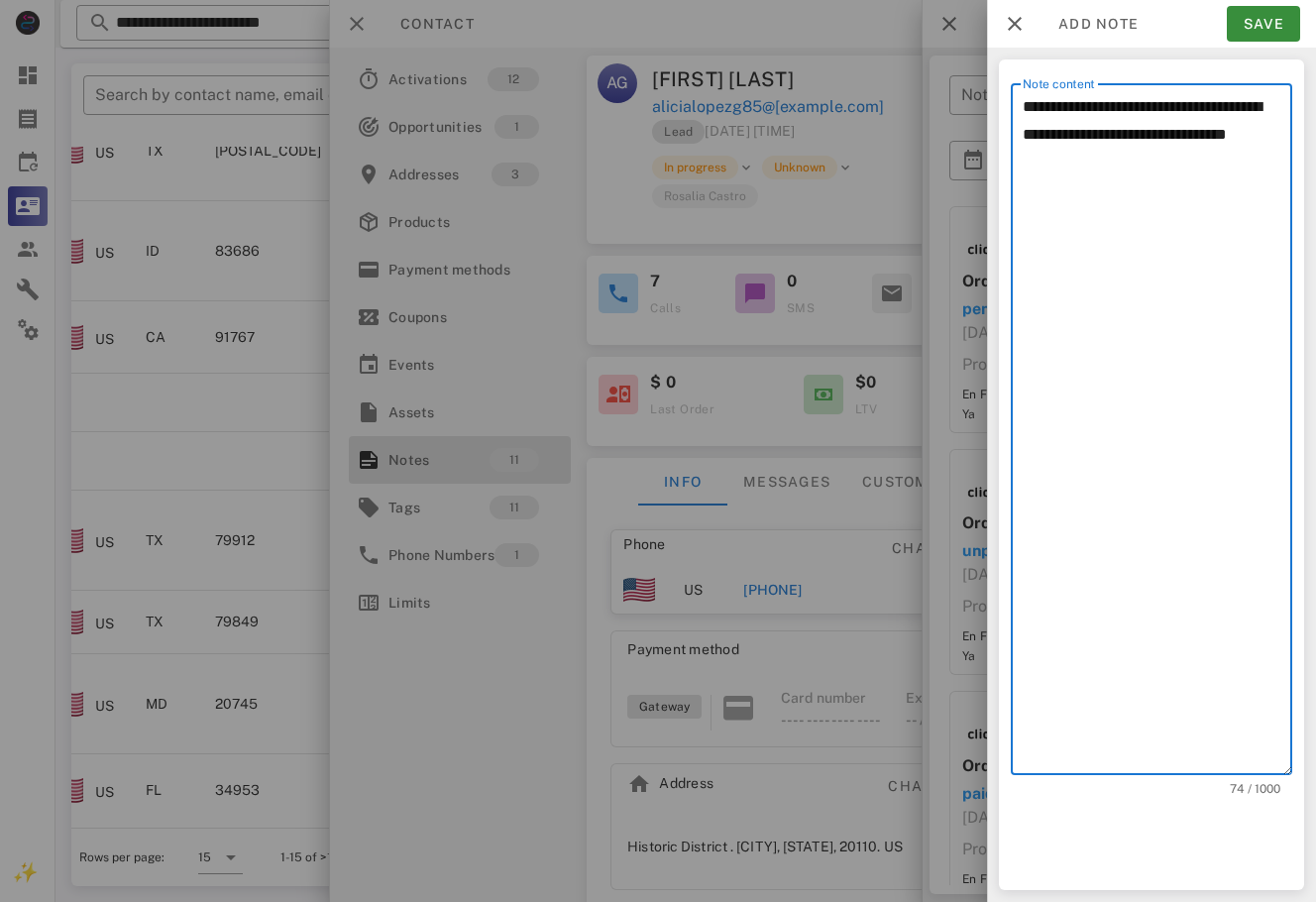 type on "**********" 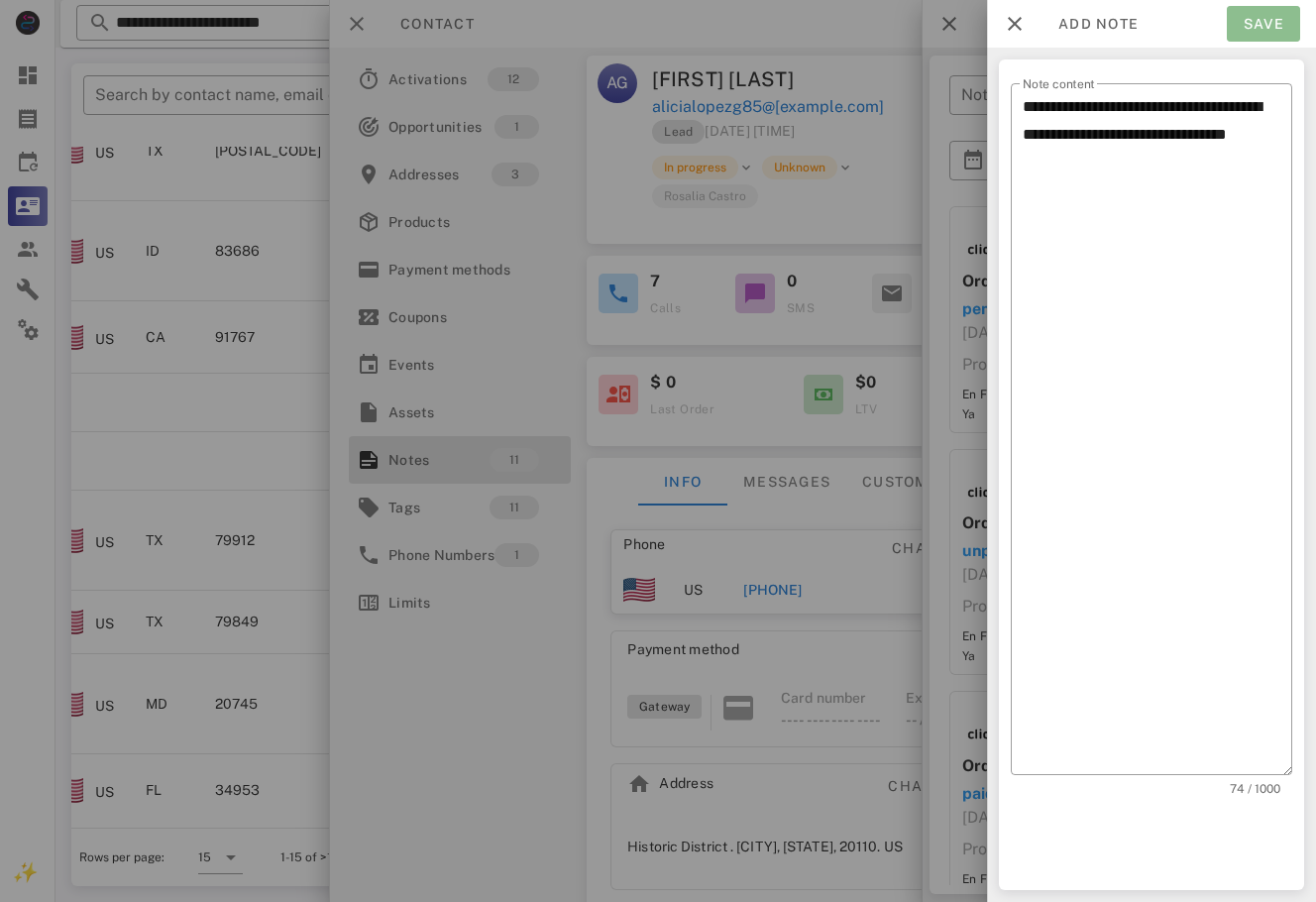click on "Save" at bounding box center [1263, 24] 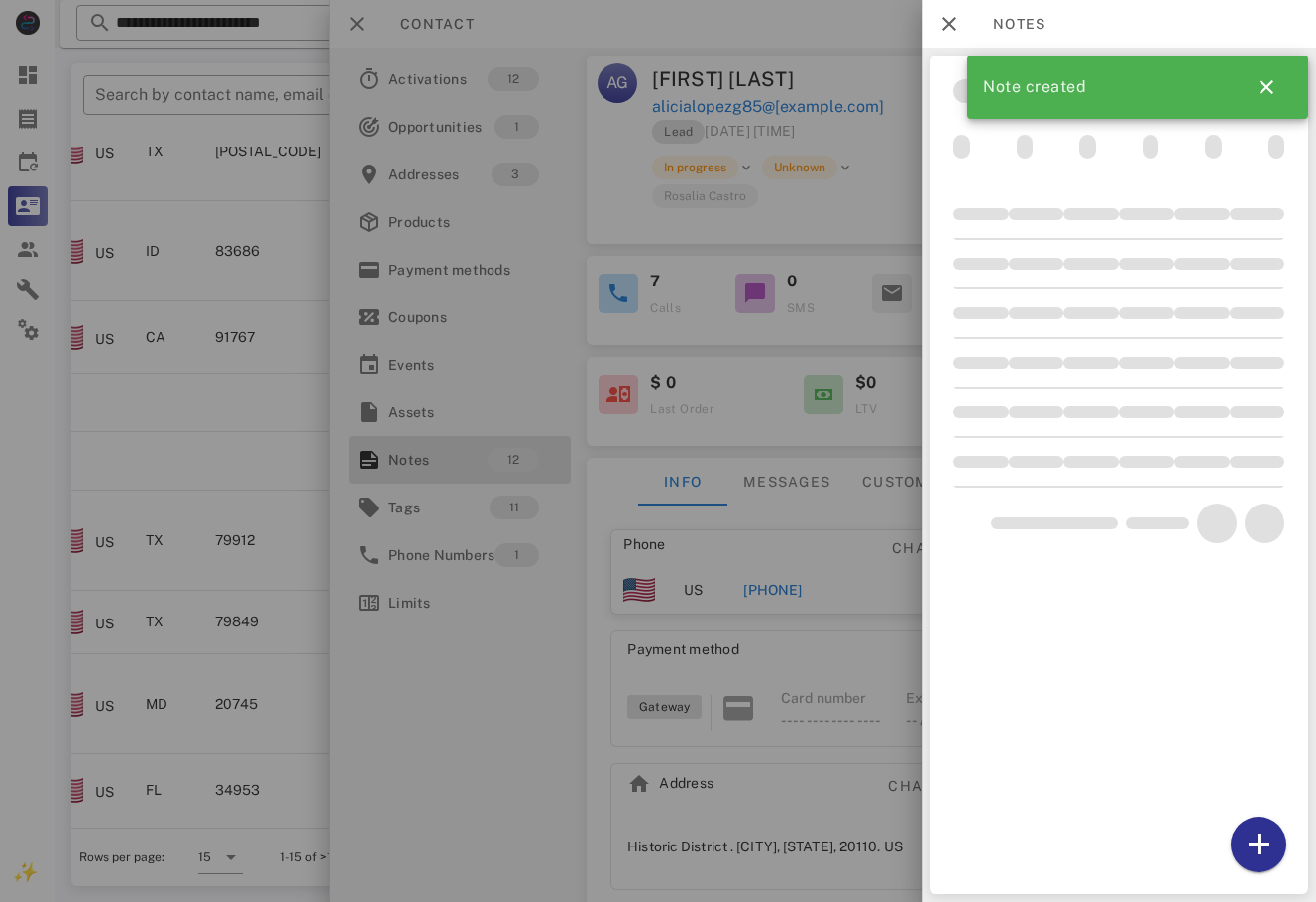 click at bounding box center (658, 451) 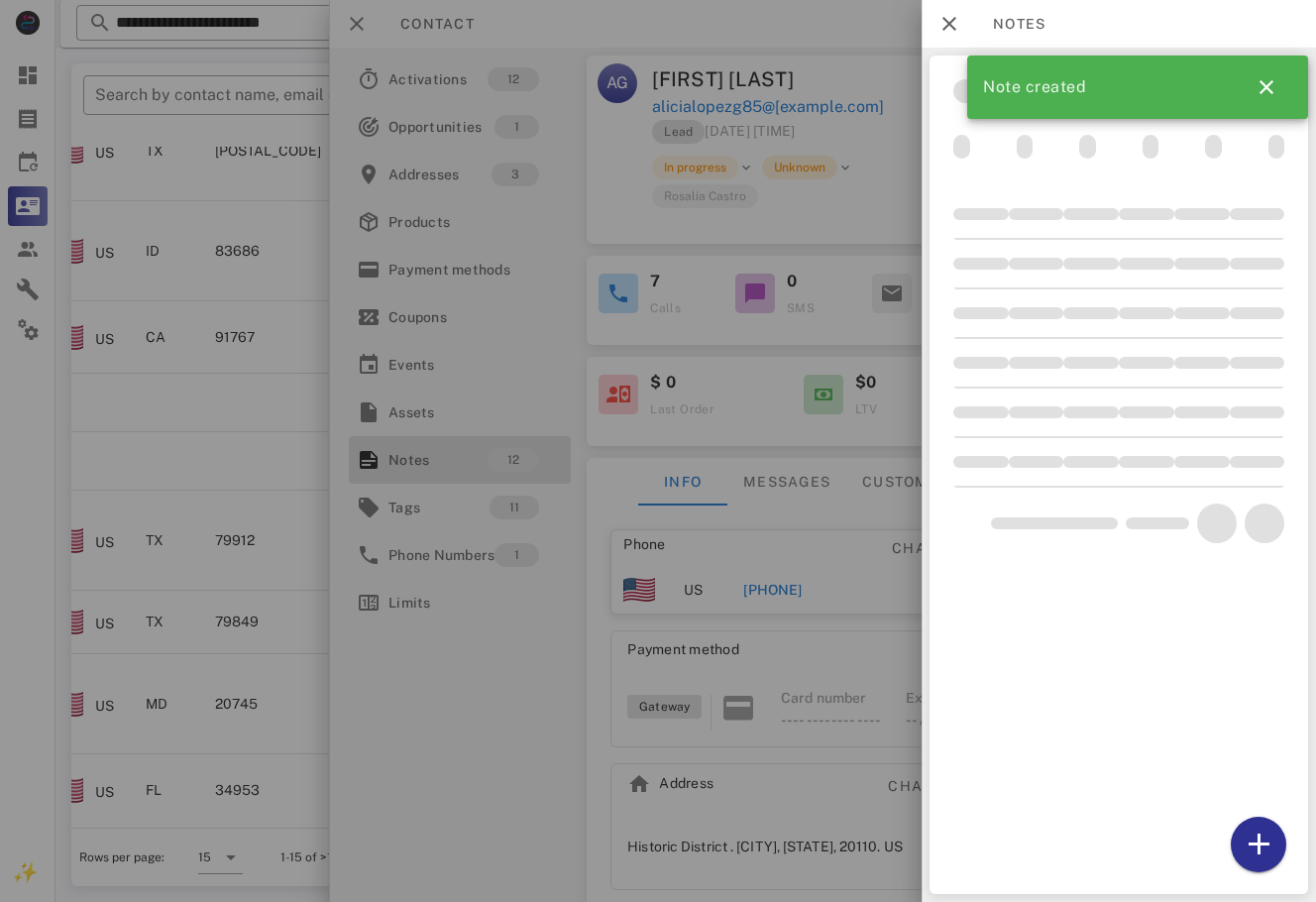 click on "Unknown" at bounding box center [800, 168] 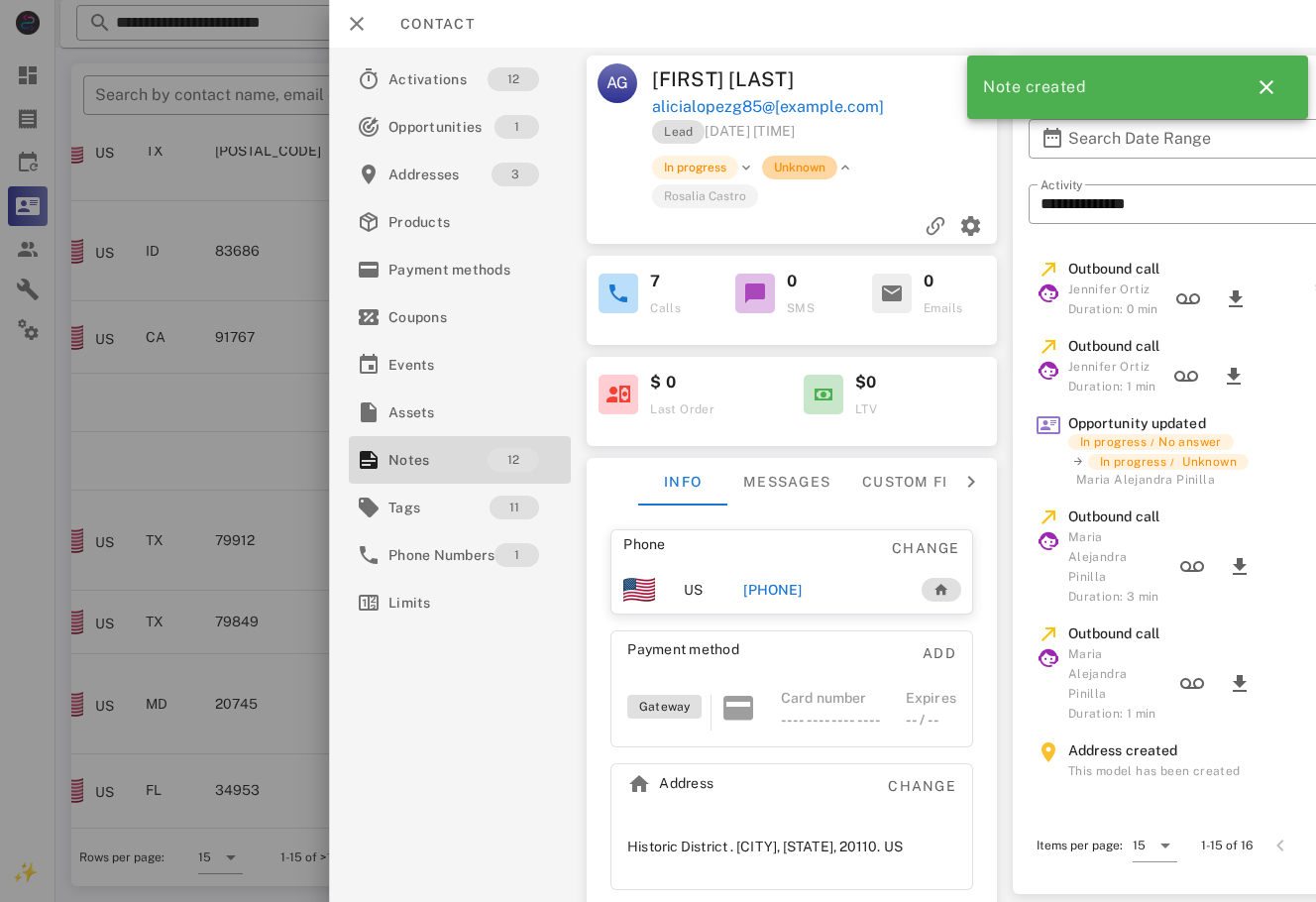 click on "Unknown" at bounding box center (800, 168) 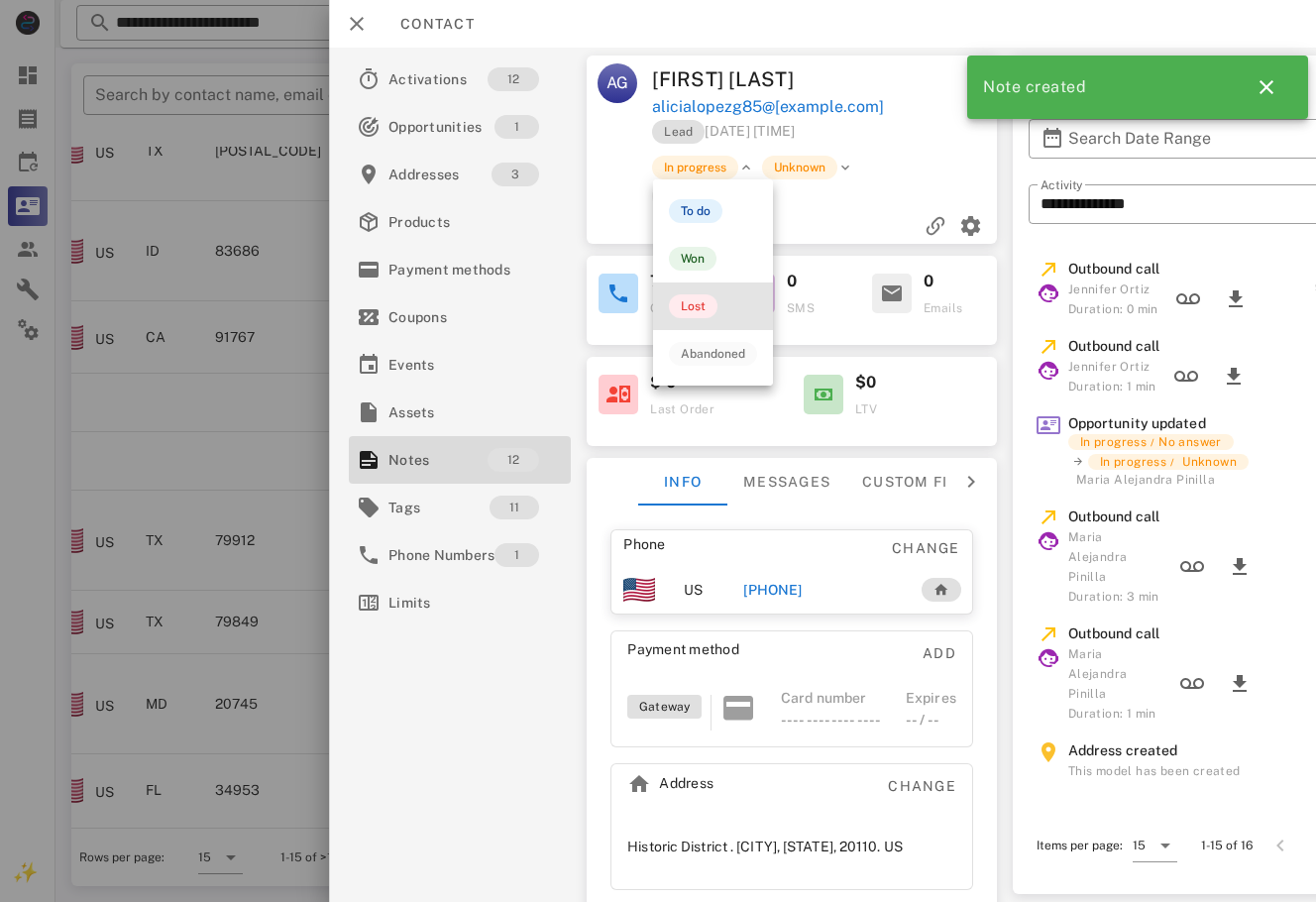 click on "Lost" at bounding box center [713, 306] 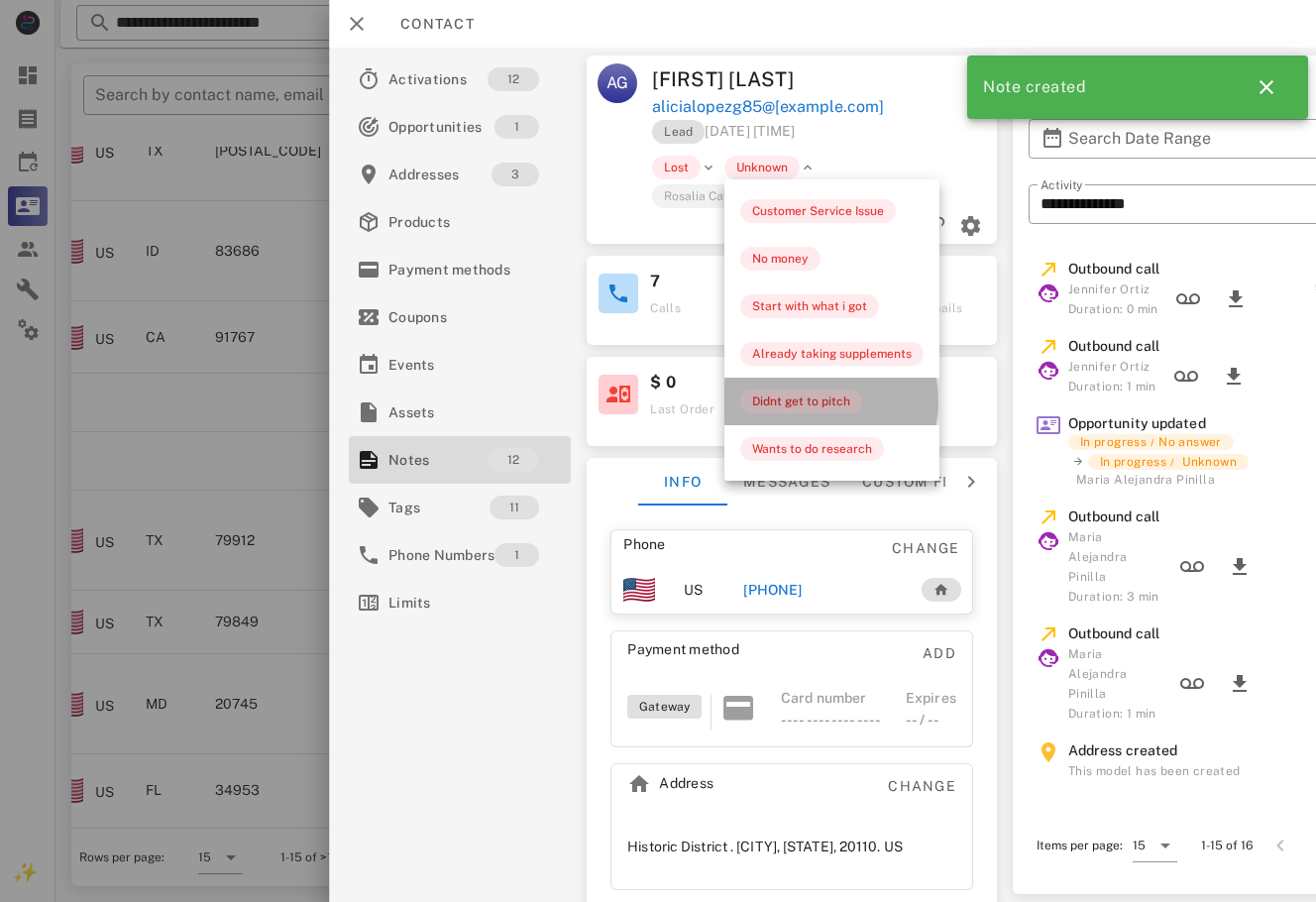 click on "Didnt get to pitch" at bounding box center (801, 401) 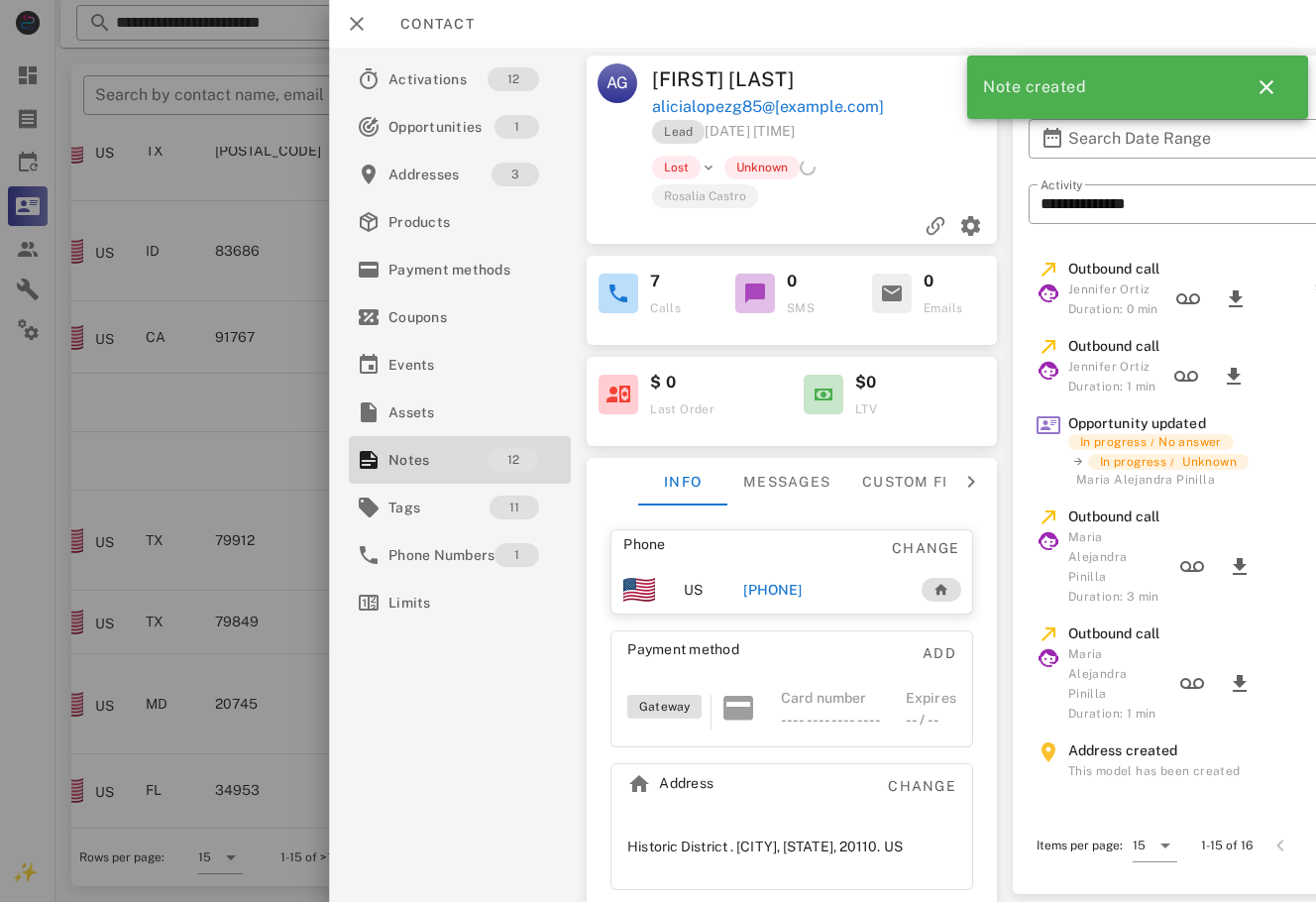 click on "**********" at bounding box center (822, 475) 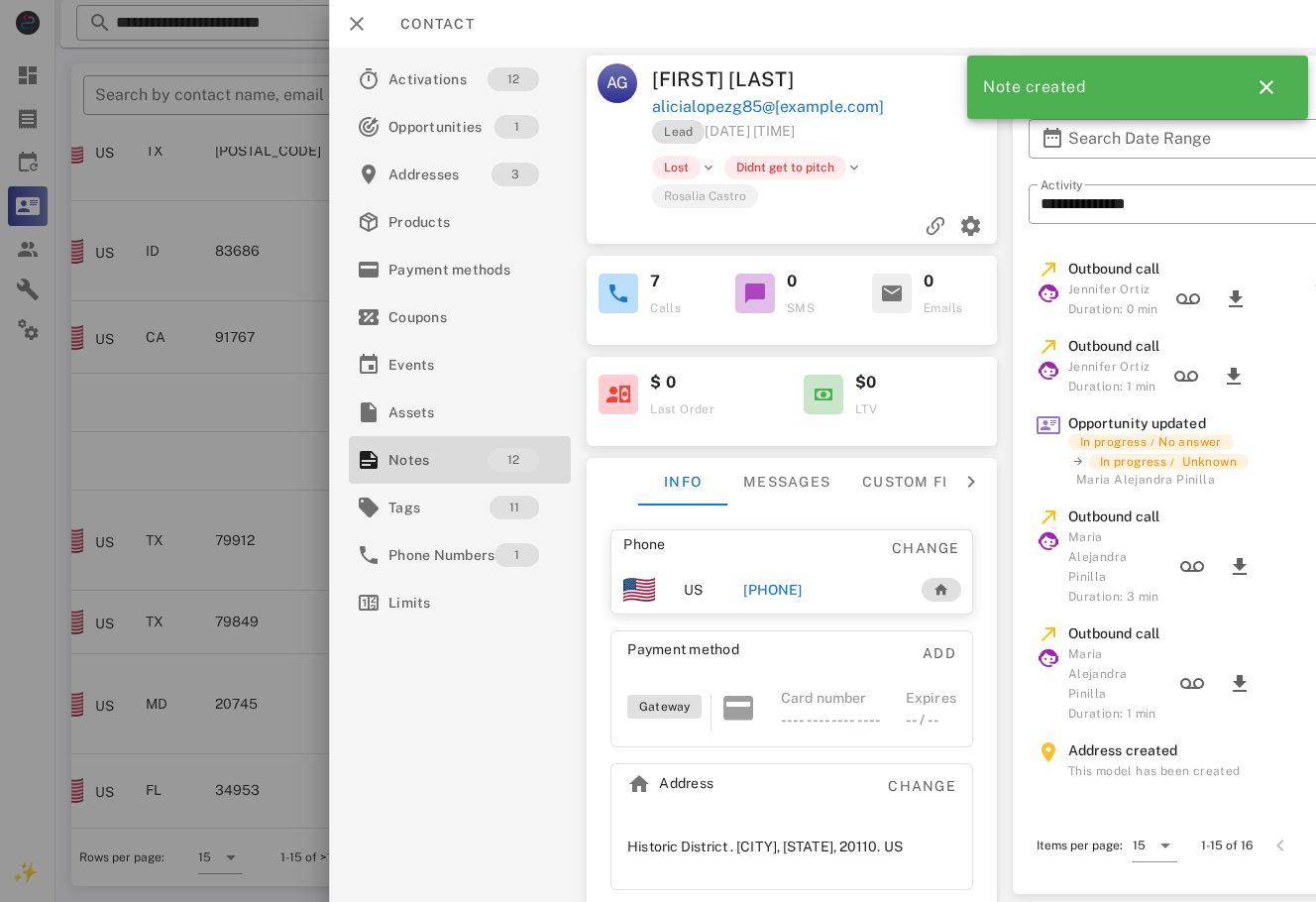 click on "Contact" at bounding box center [822, 24] 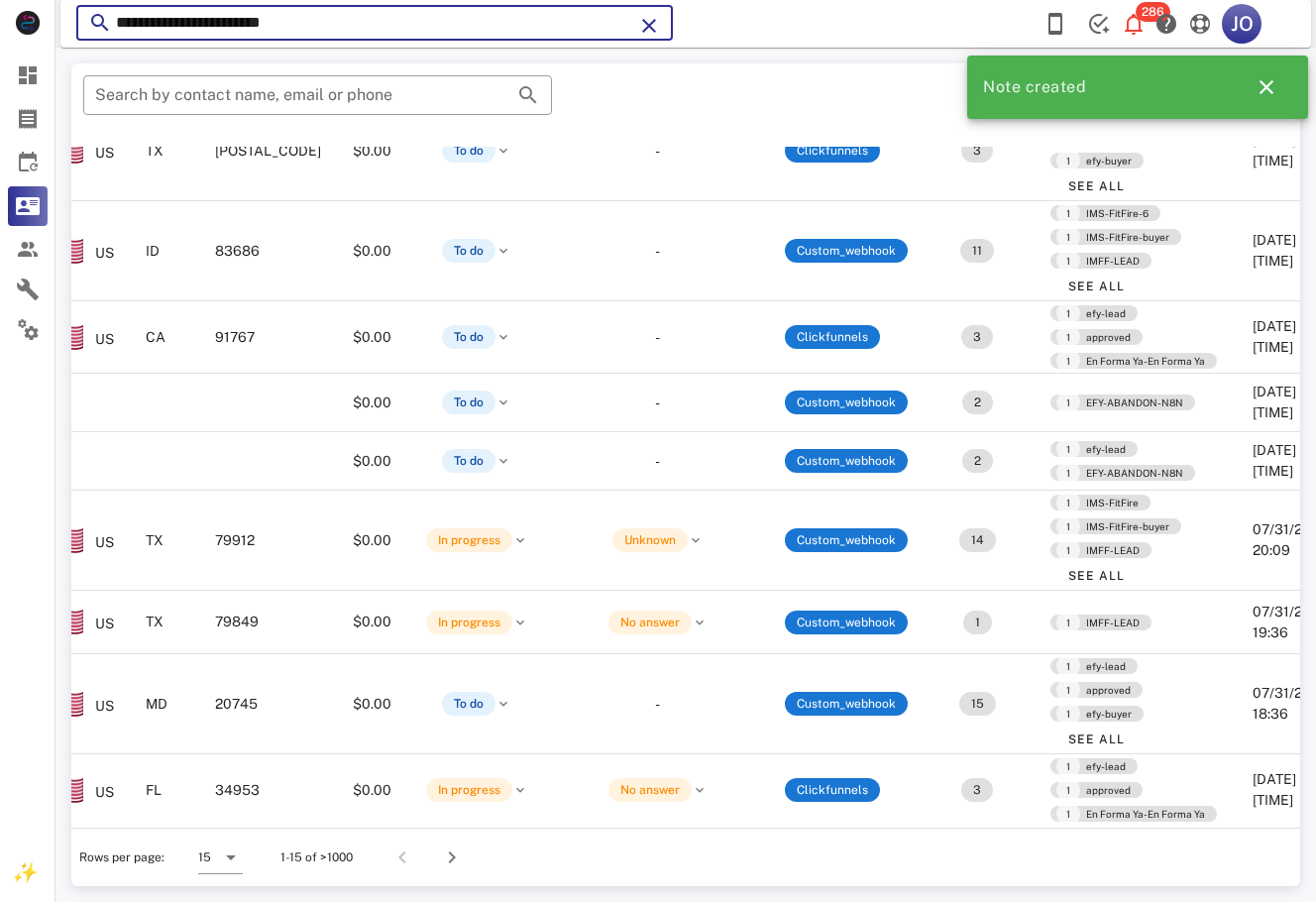drag, startPoint x: 322, startPoint y: 22, endPoint x: 83, endPoint y: 44, distance: 240.01042 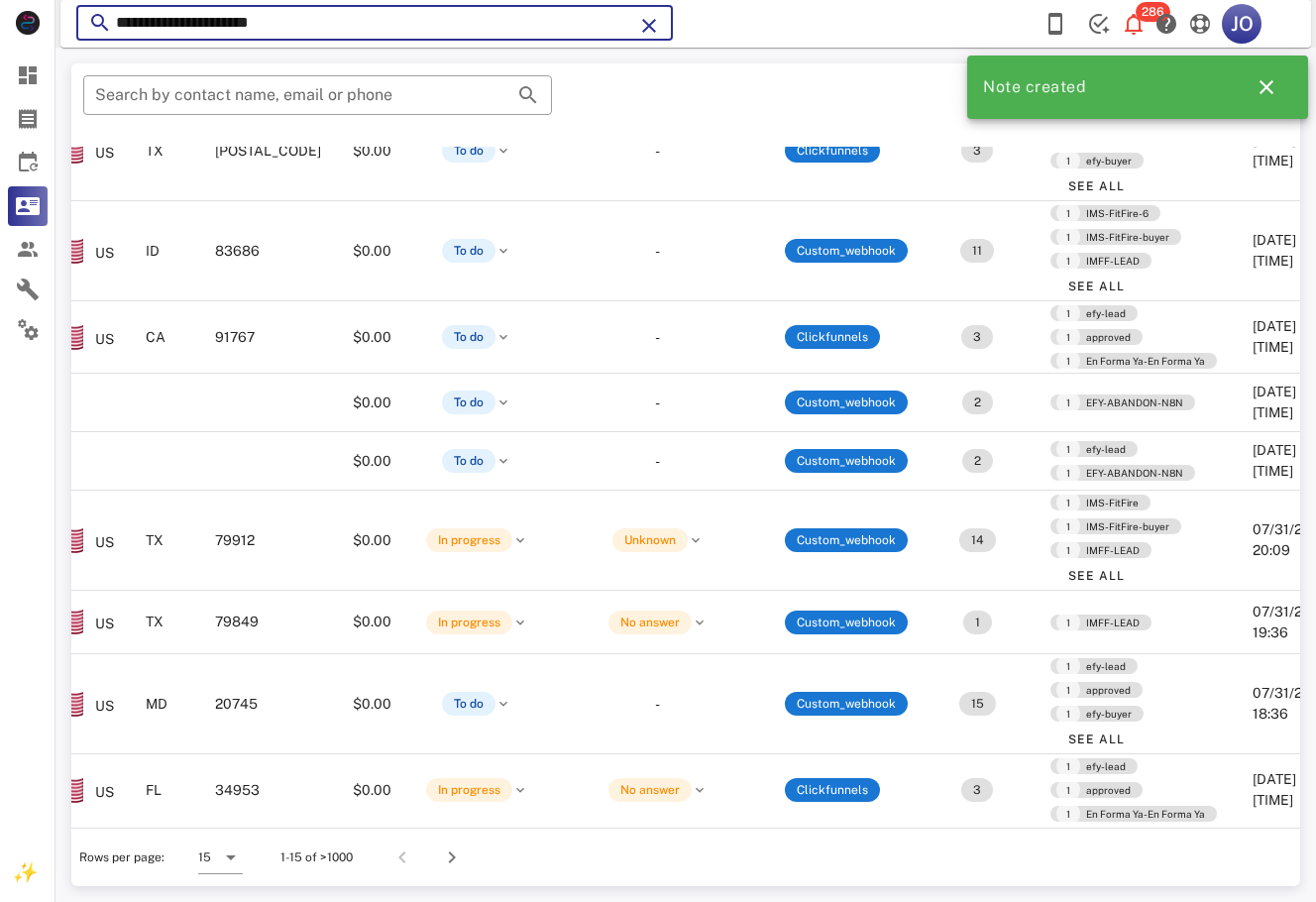 click on "**********" at bounding box center (375, 23) 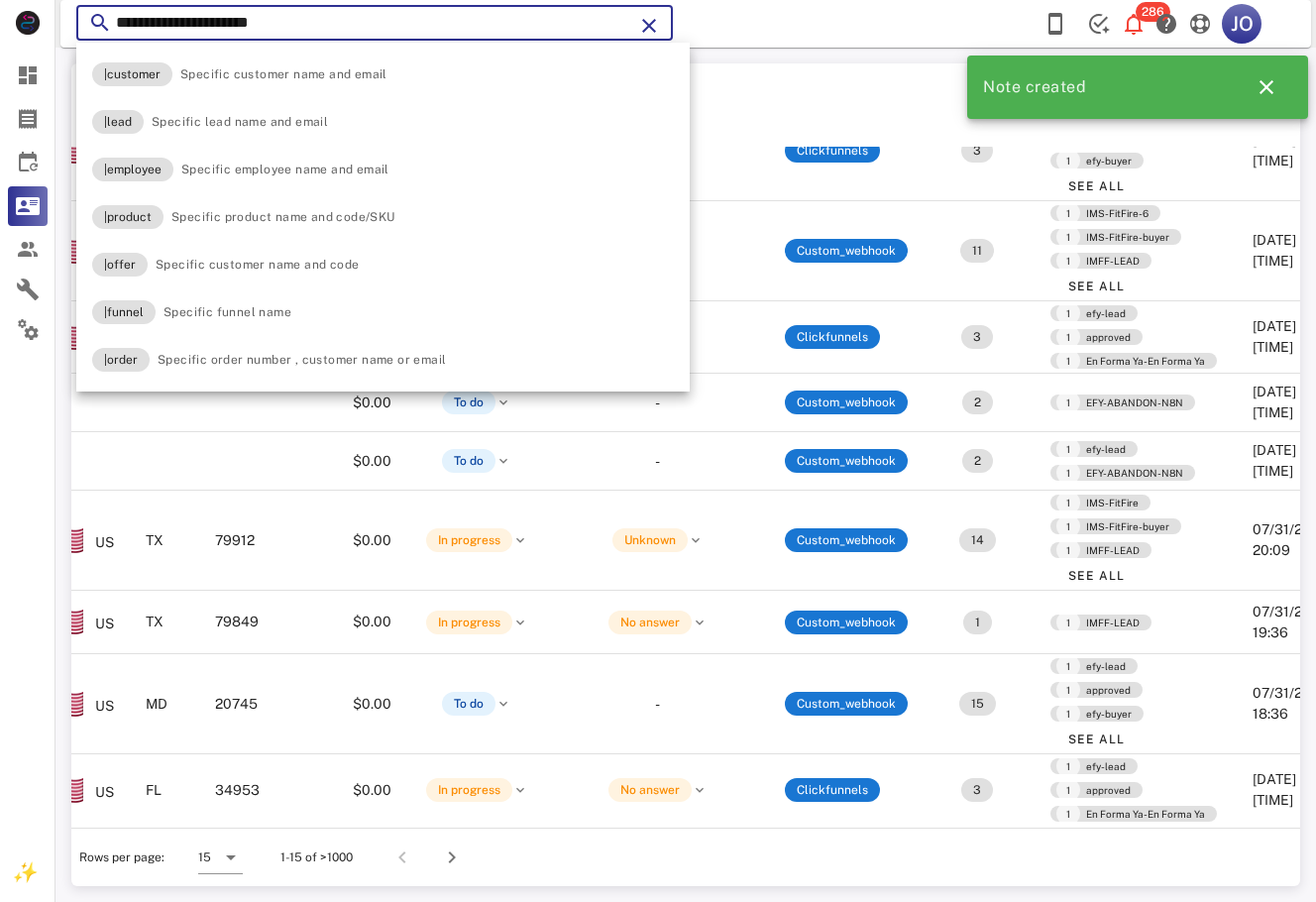 click on "**********" at bounding box center [375, 23] 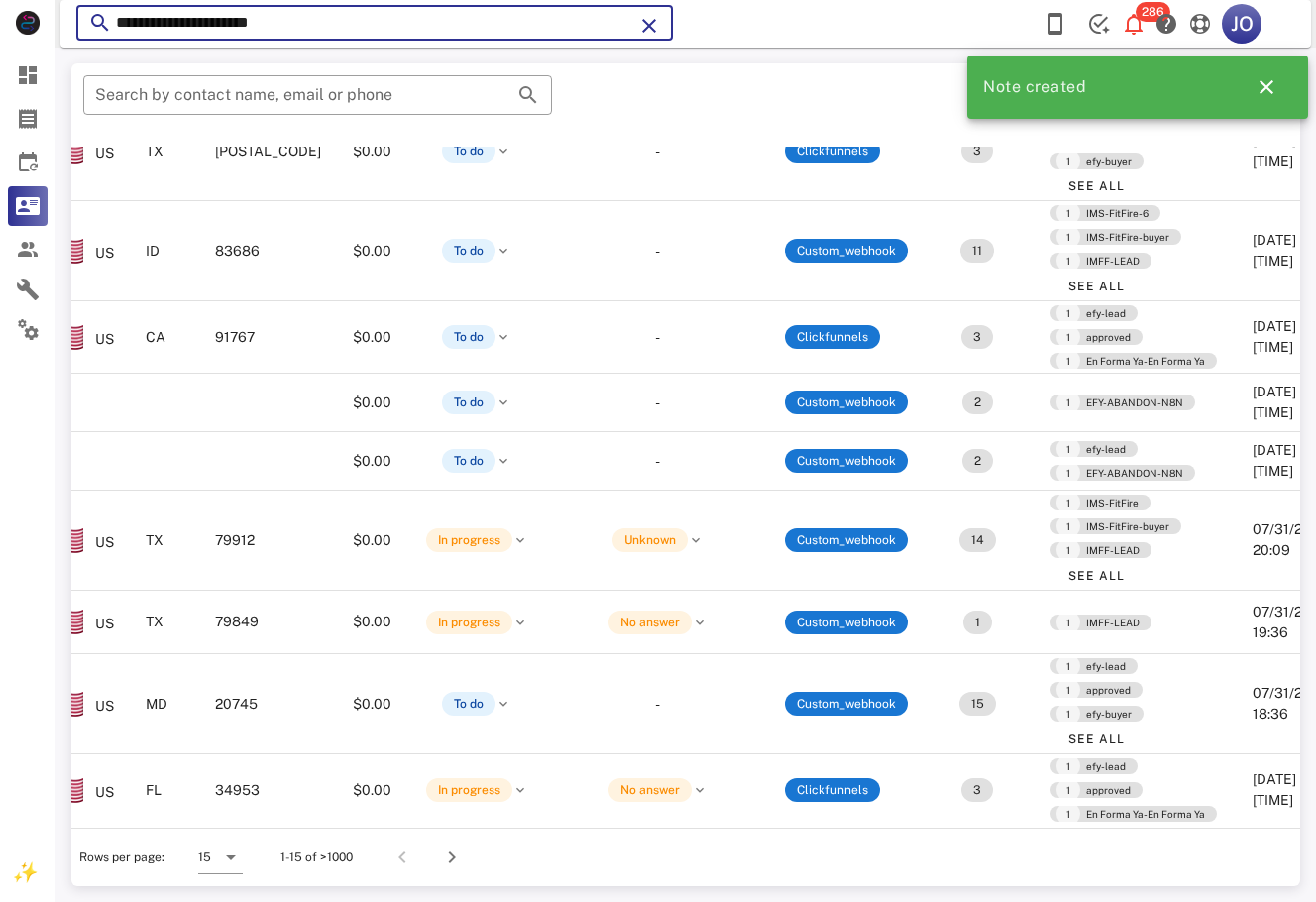 click on "**********" at bounding box center (375, 23) 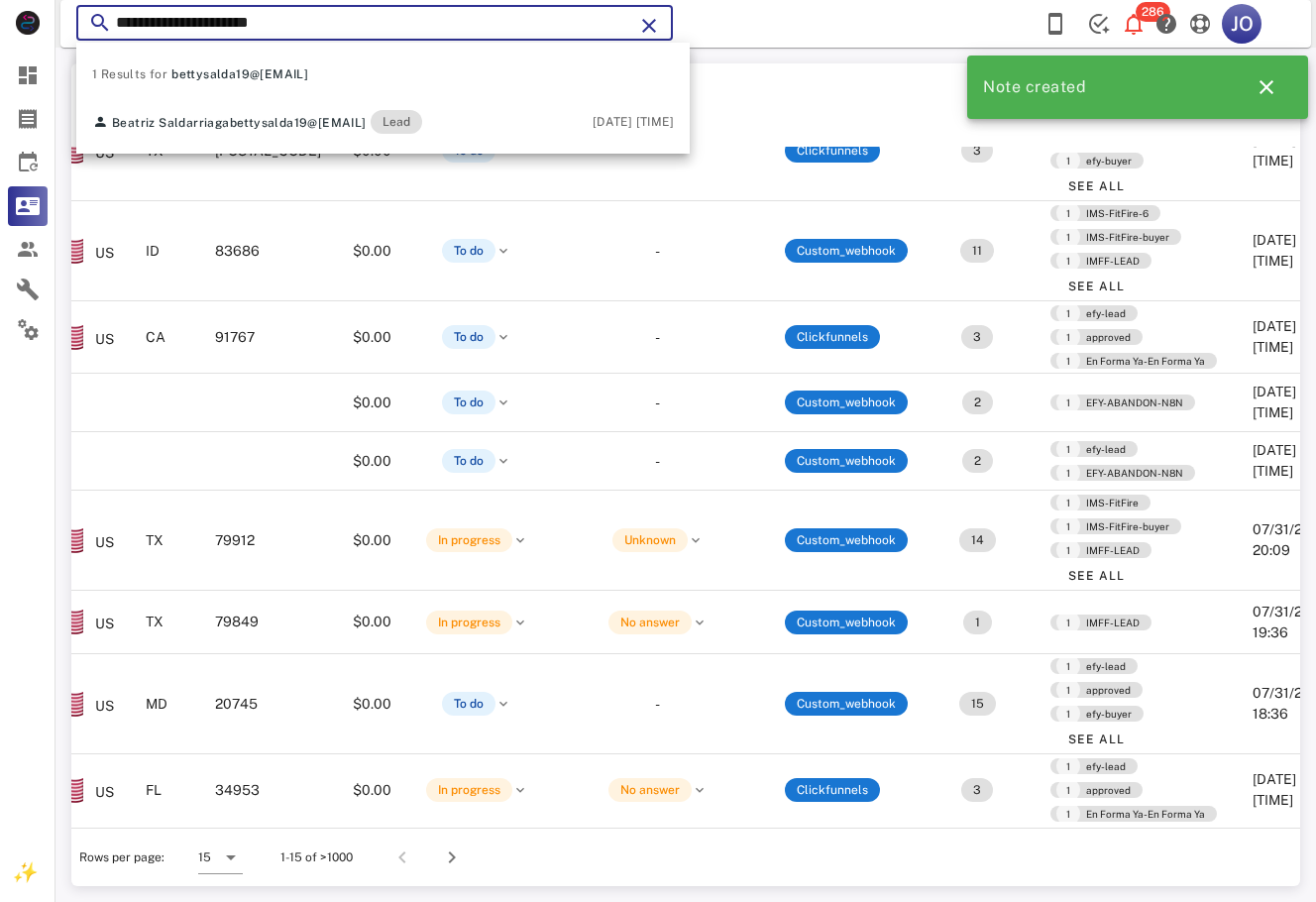 type on "**********" 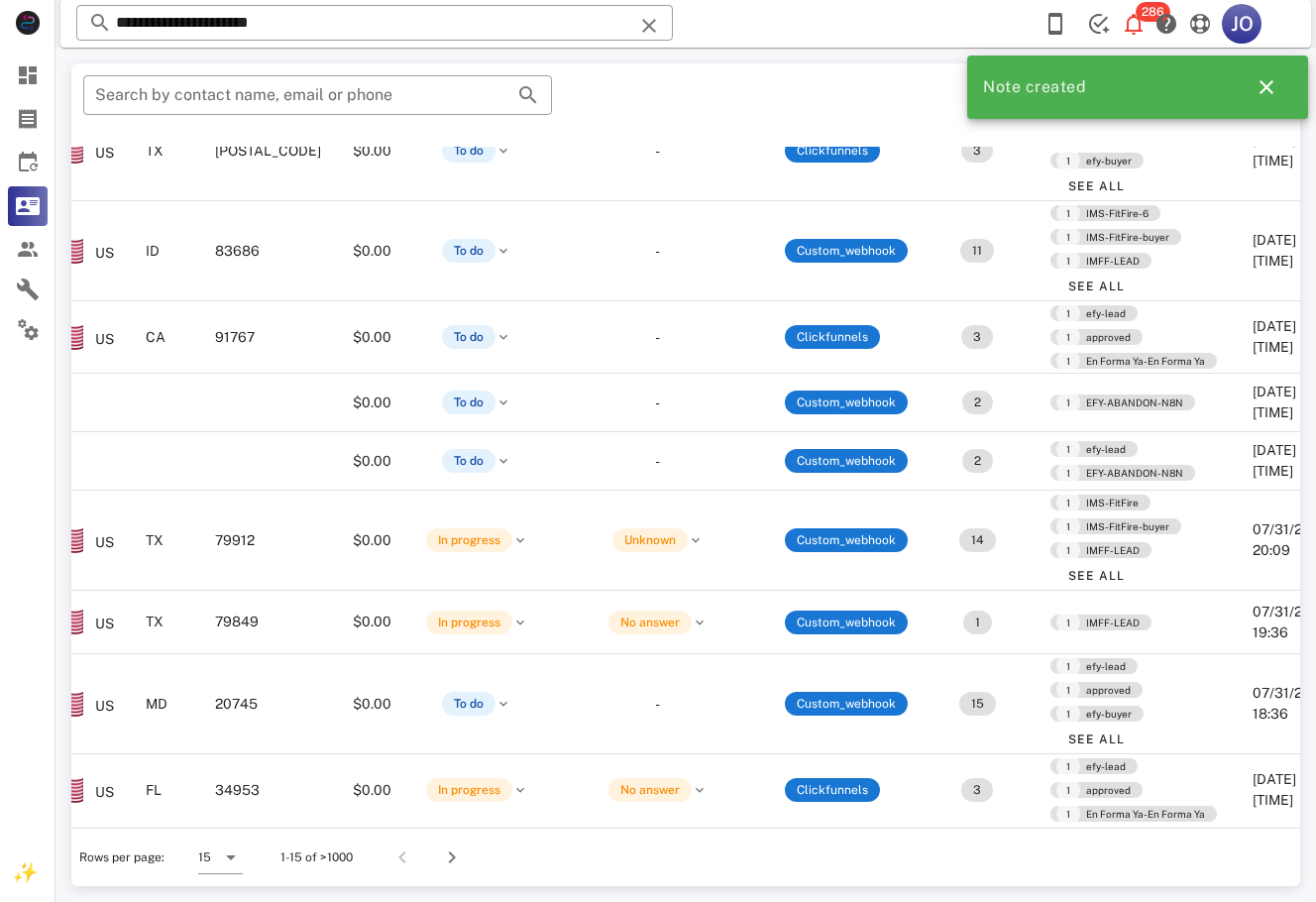 click on "​ Search by contact name, email or phone" at bounding box center (317, 105) 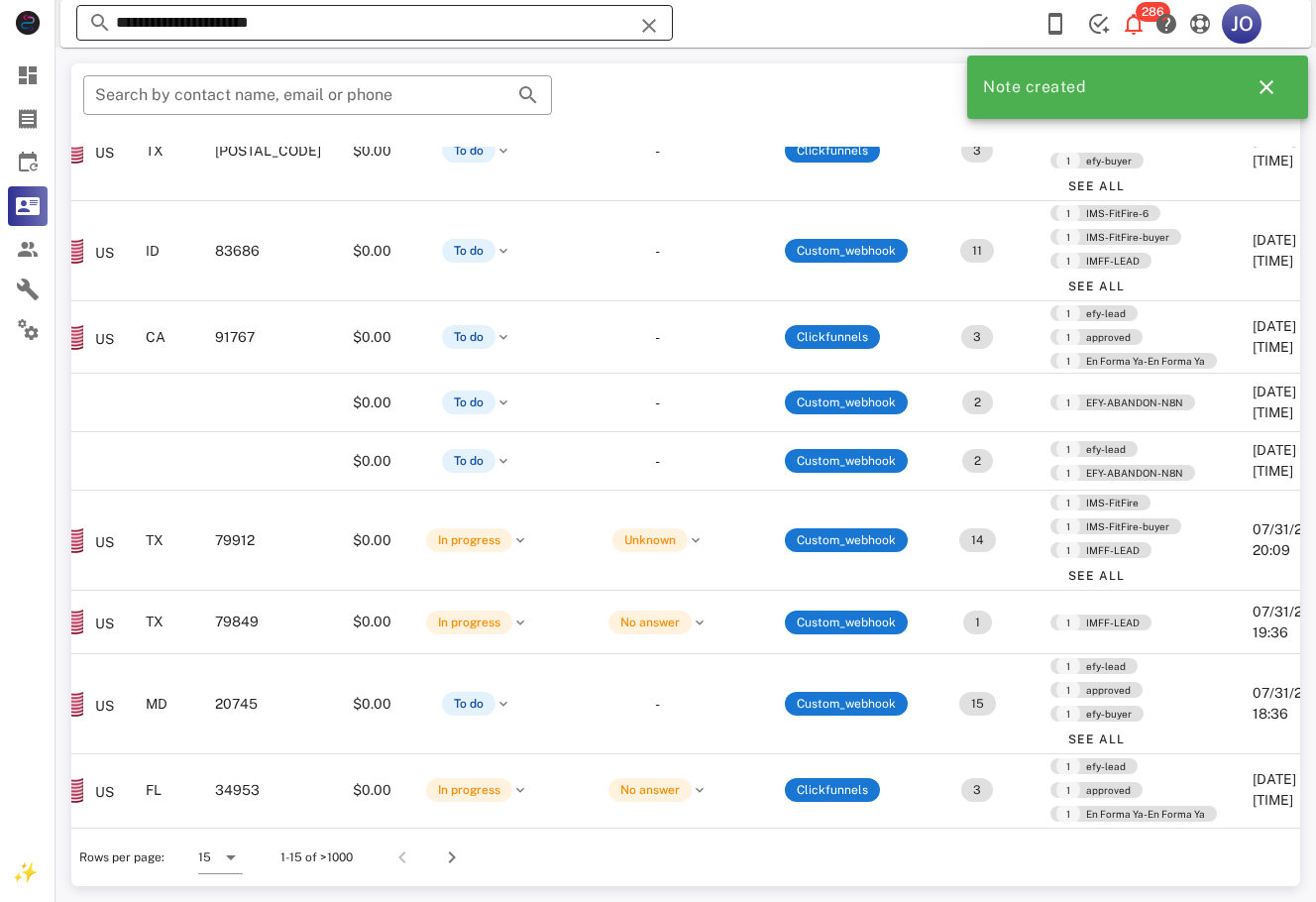 click on "**********" at bounding box center [375, 23] 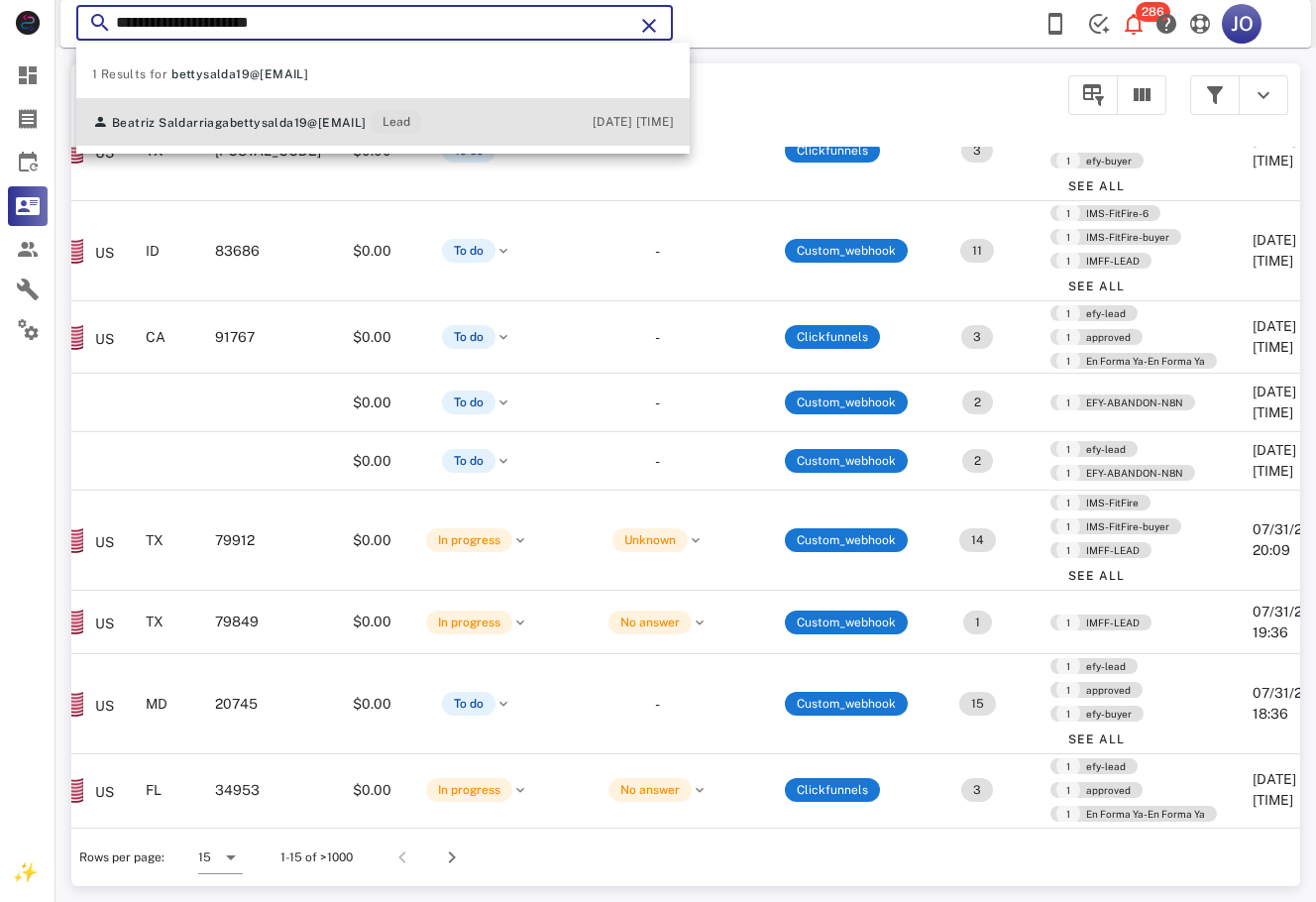 click on "Beatriz Saldarriaga" at bounding box center [170, 123] 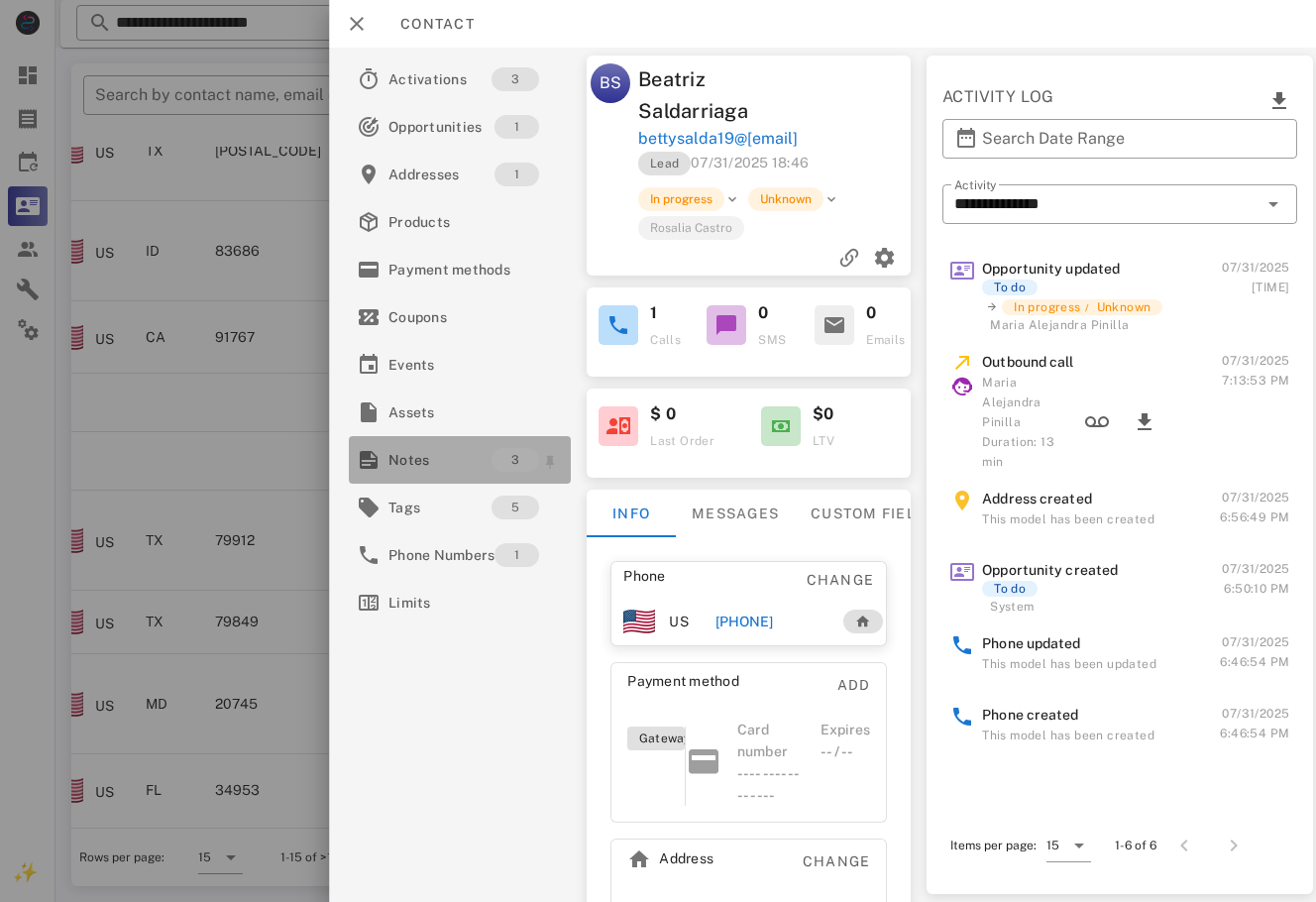 click on "Notes" at bounding box center (440, 460) 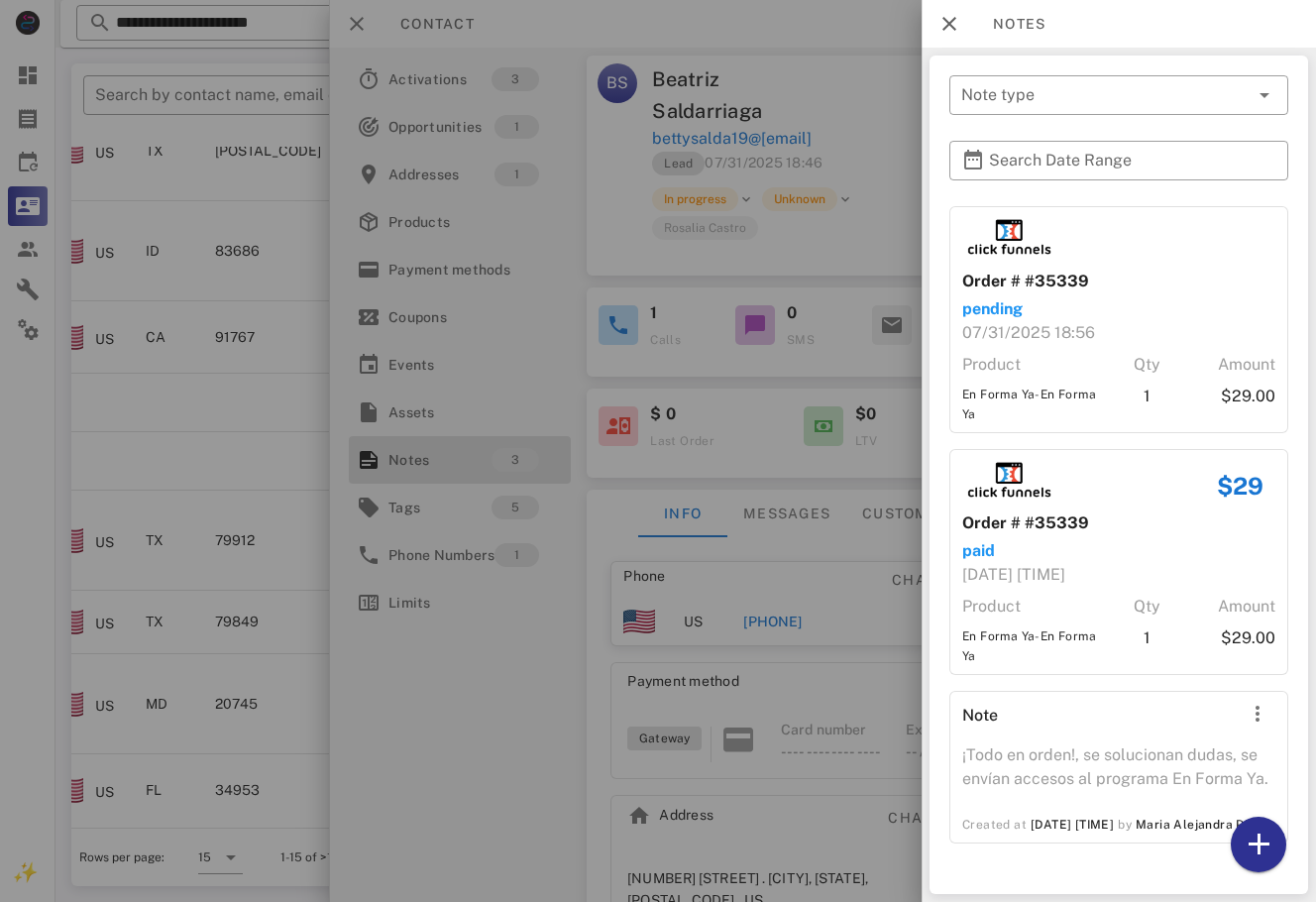 scroll, scrollTop: 4, scrollLeft: 0, axis: vertical 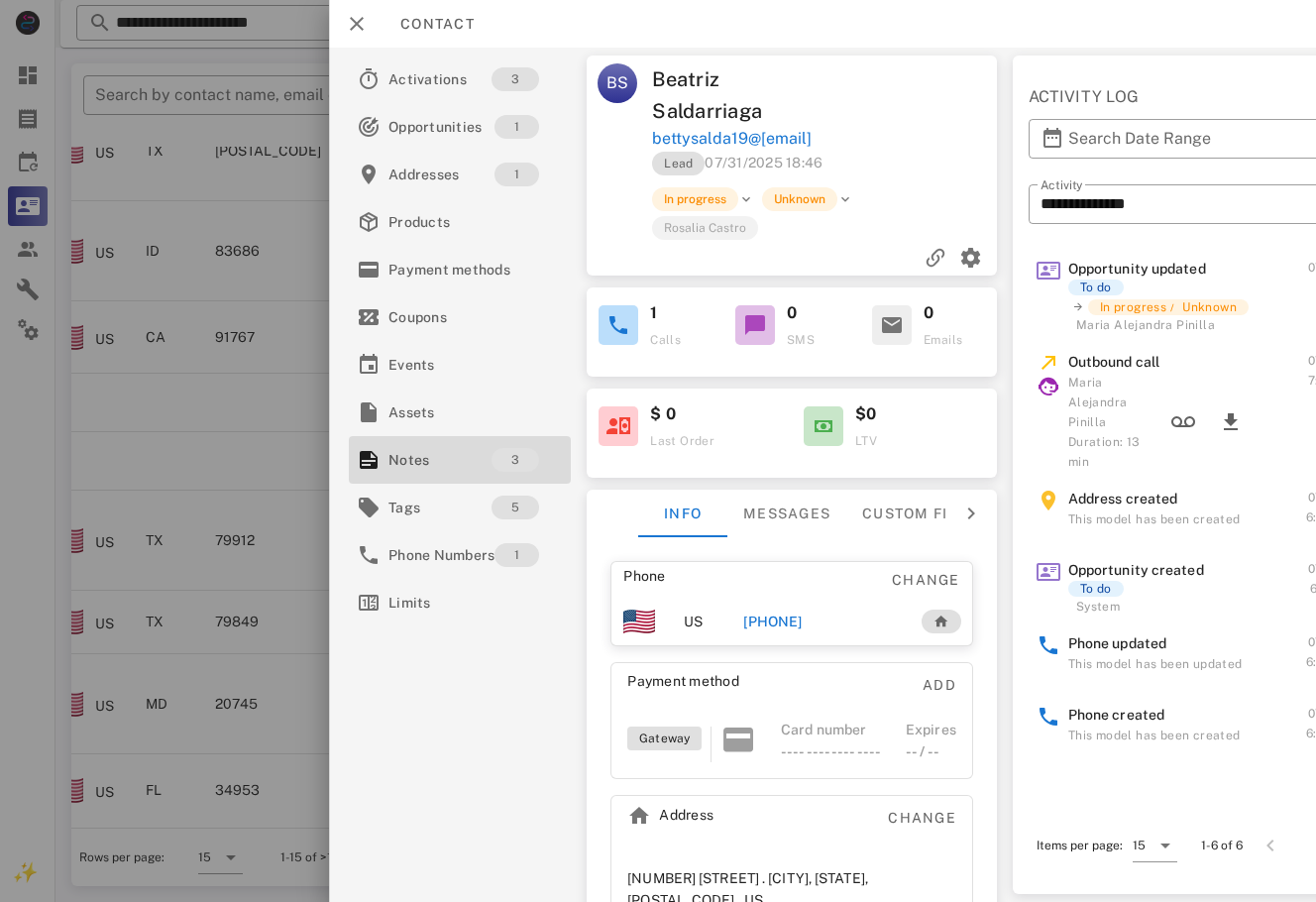 click on "[PHONE]" at bounding box center [772, 621] 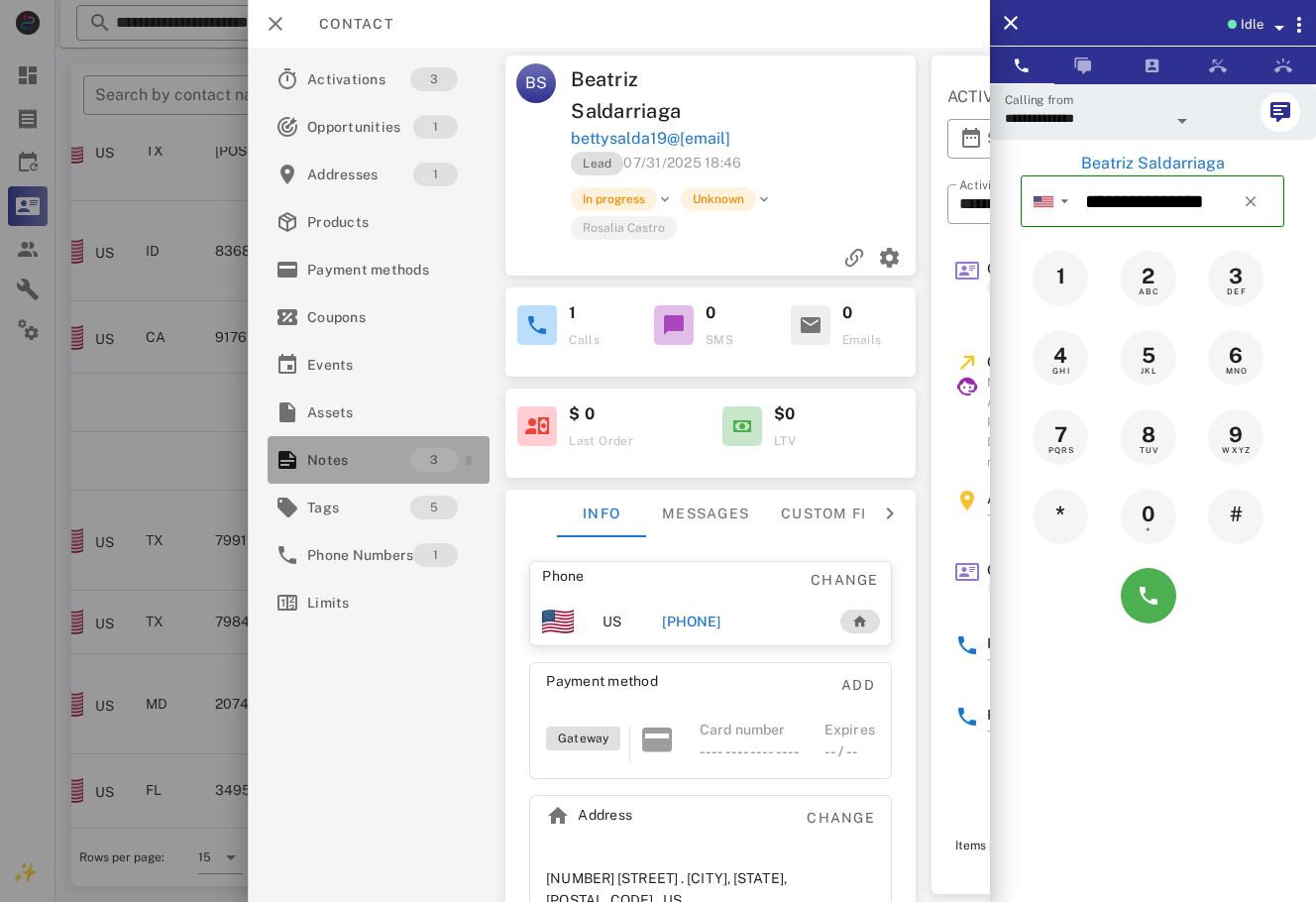 click at bounding box center (287, 460) 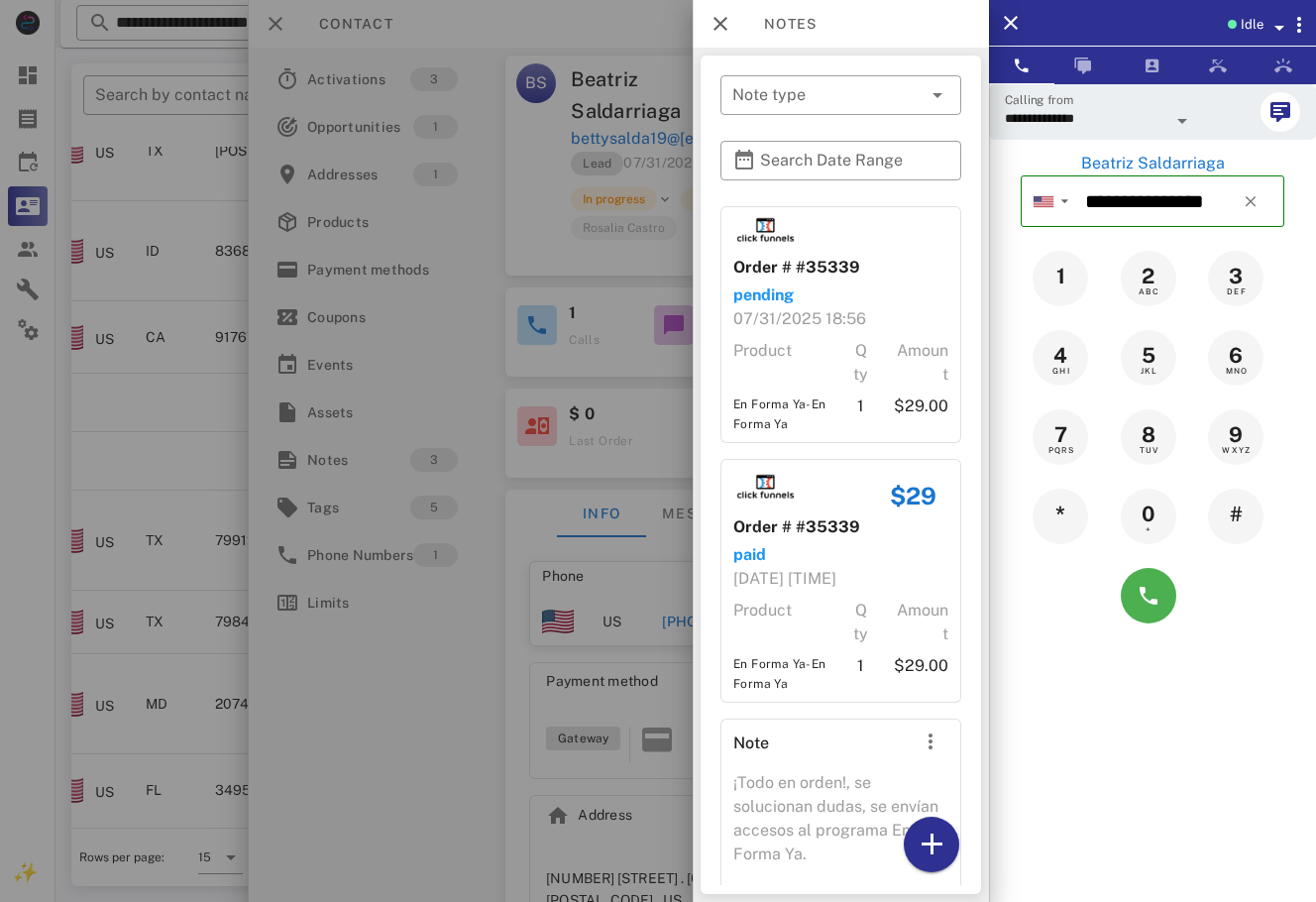 scroll, scrollTop: 164, scrollLeft: 0, axis: vertical 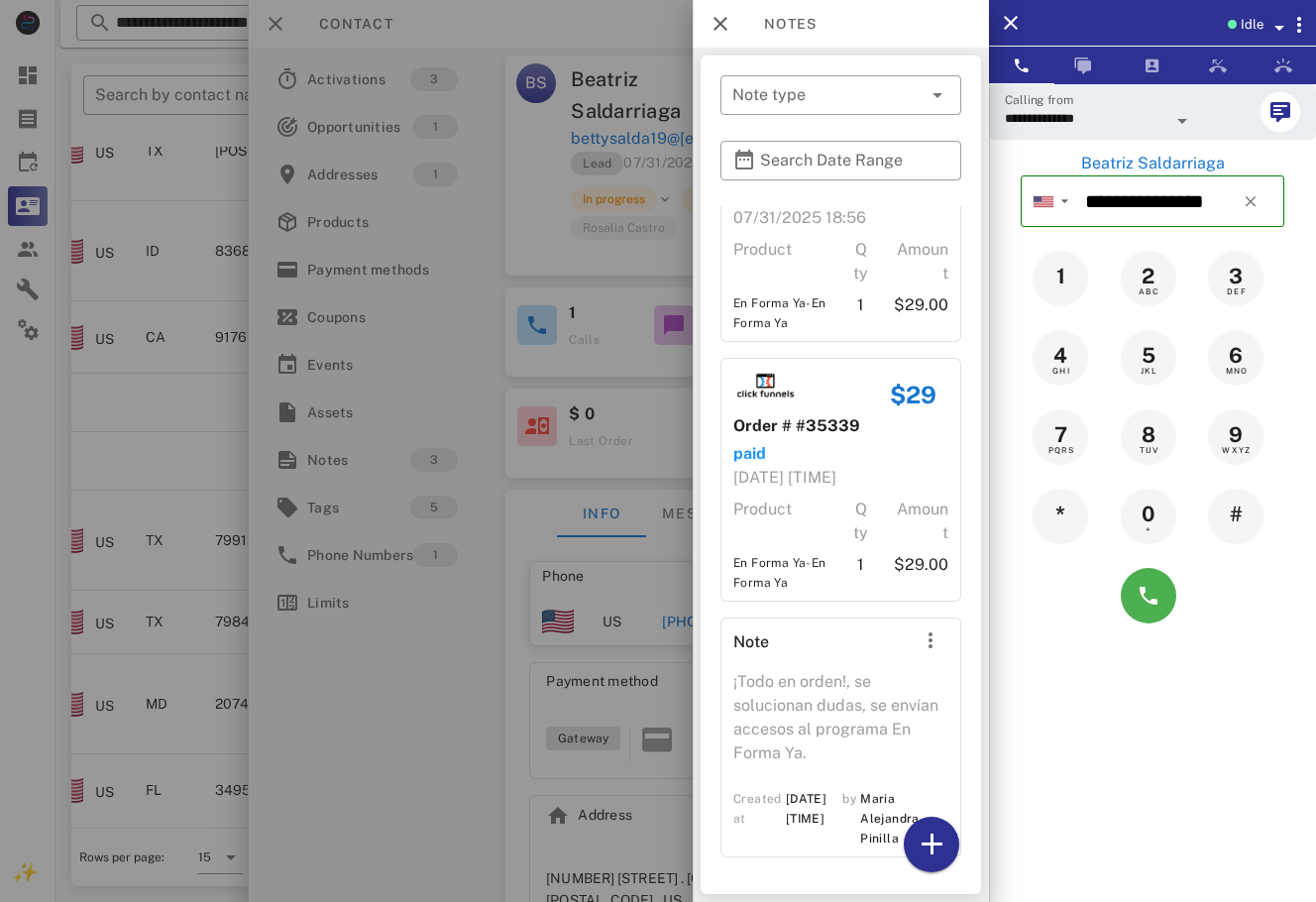 click at bounding box center [658, 451] 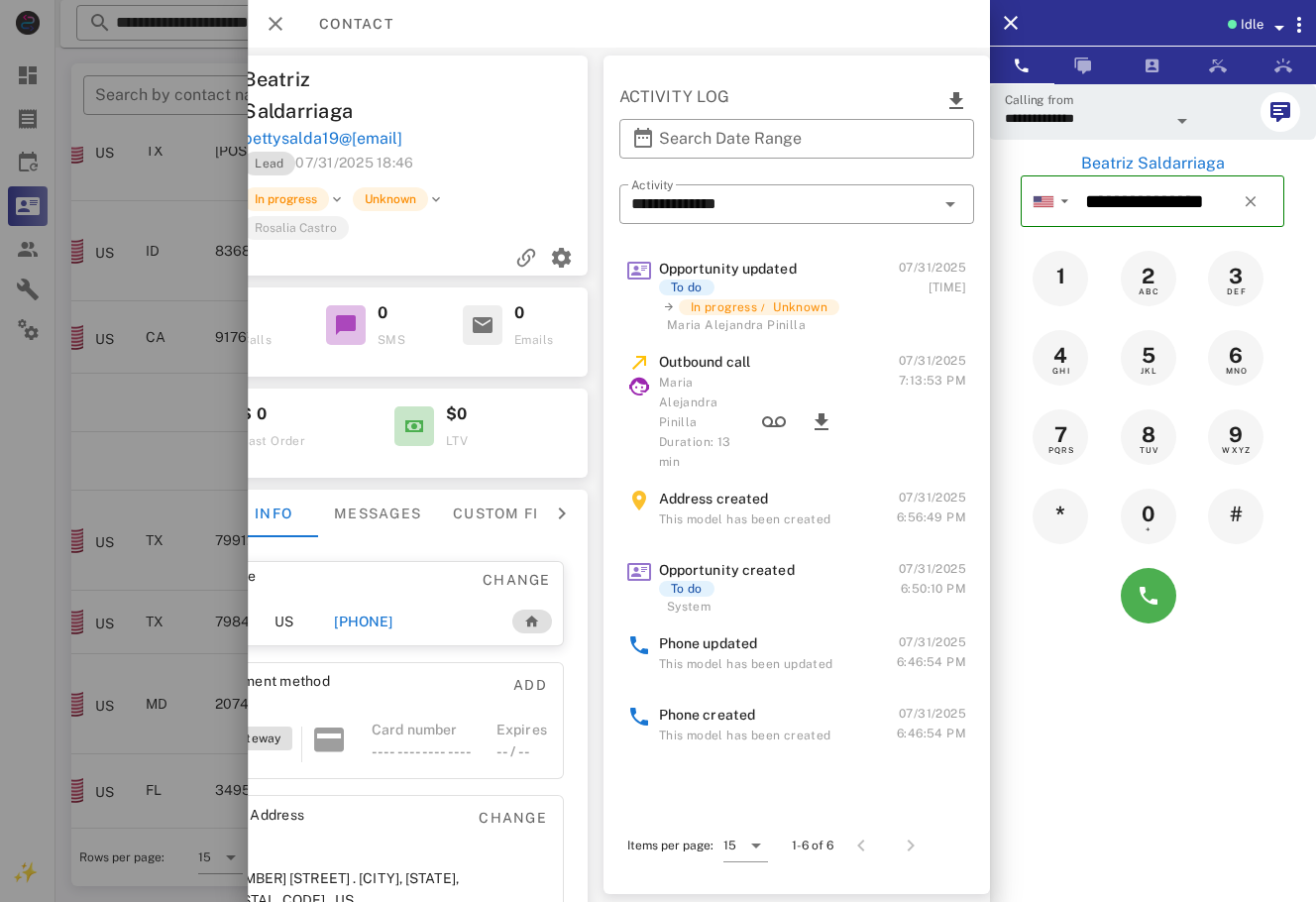 scroll, scrollTop: 0, scrollLeft: 0, axis: both 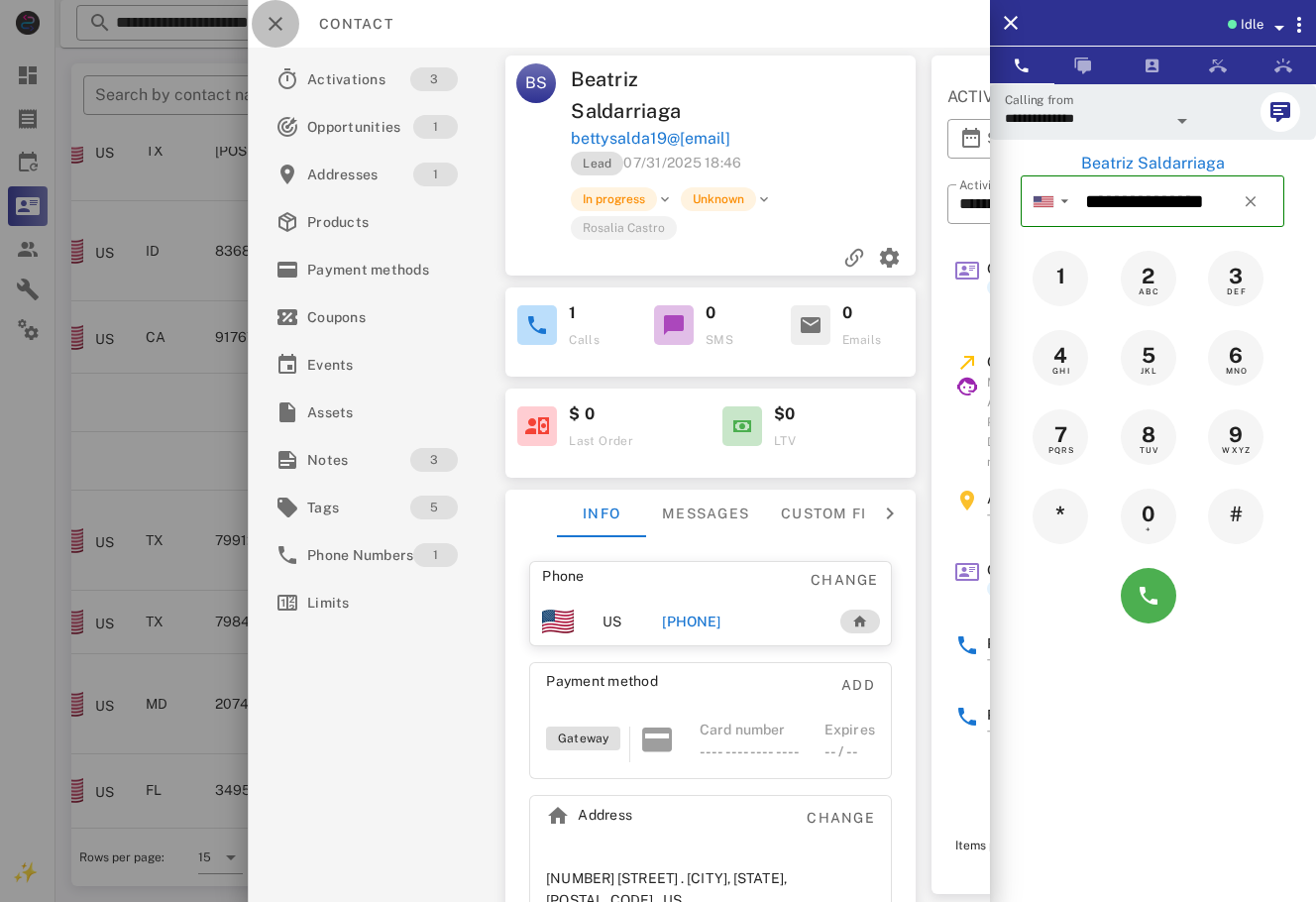 click at bounding box center (275, 24) 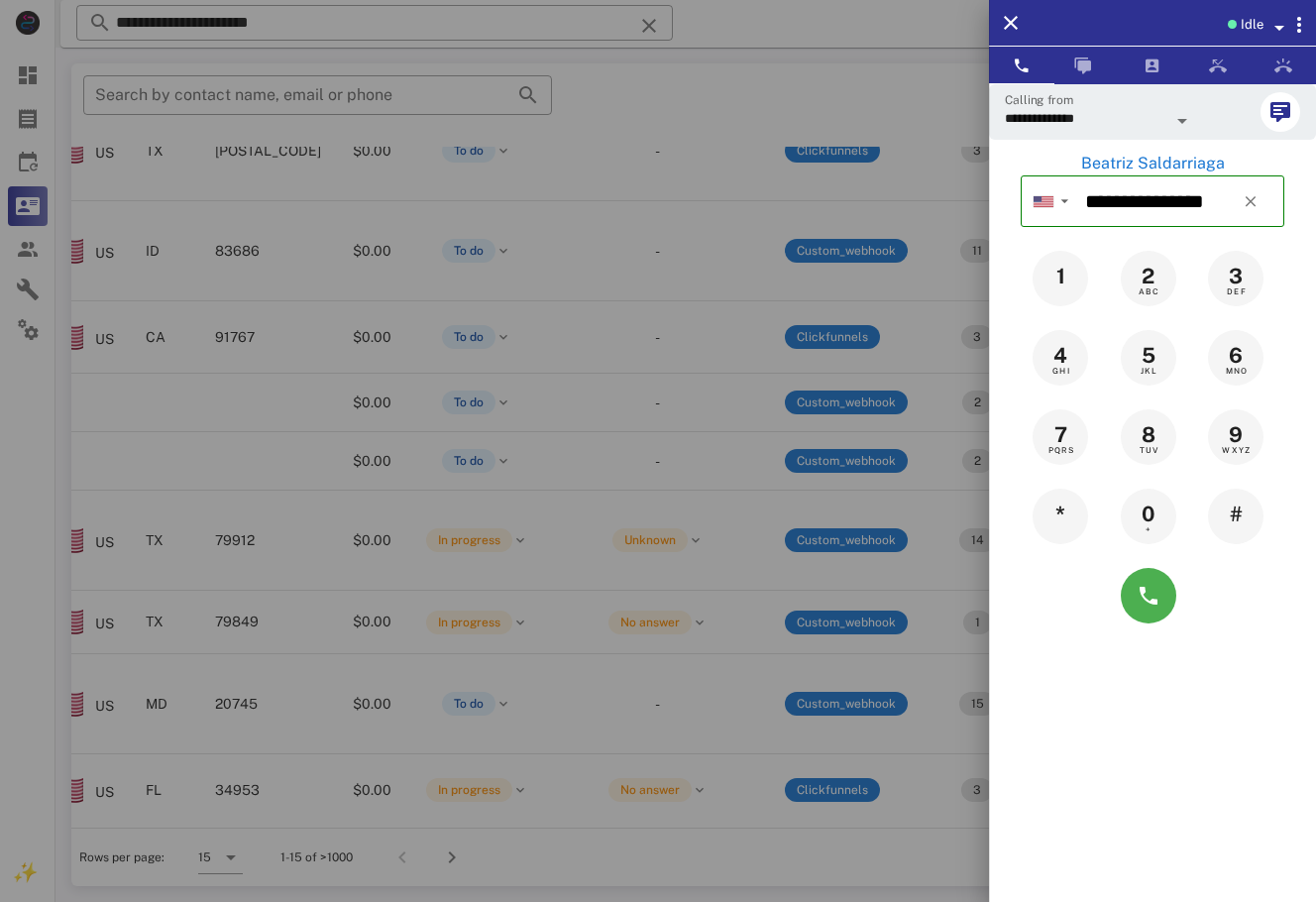 click at bounding box center [658, 451] 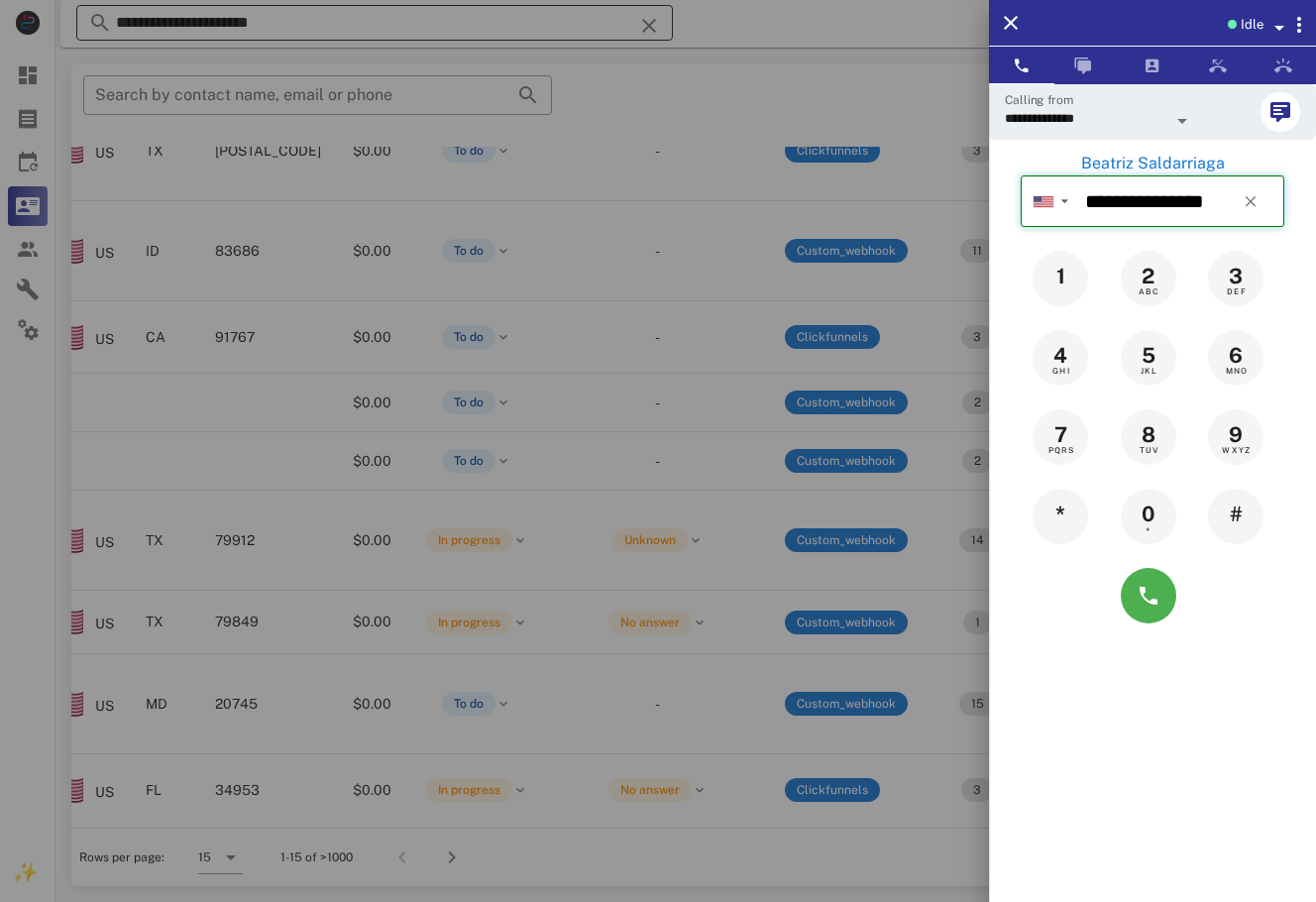 type 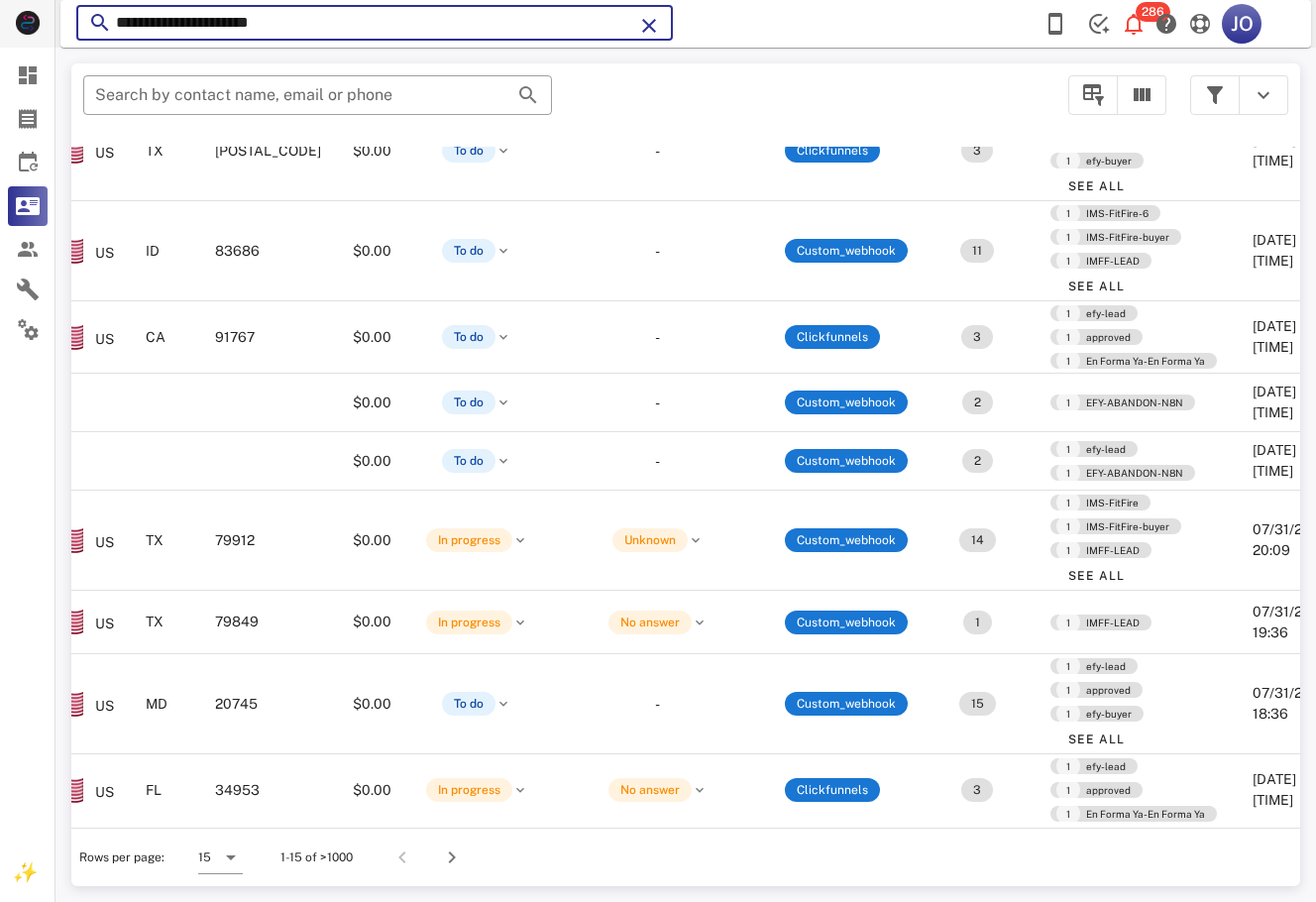drag, startPoint x: 335, startPoint y: 26, endPoint x: 58, endPoint y: 32, distance: 277.065 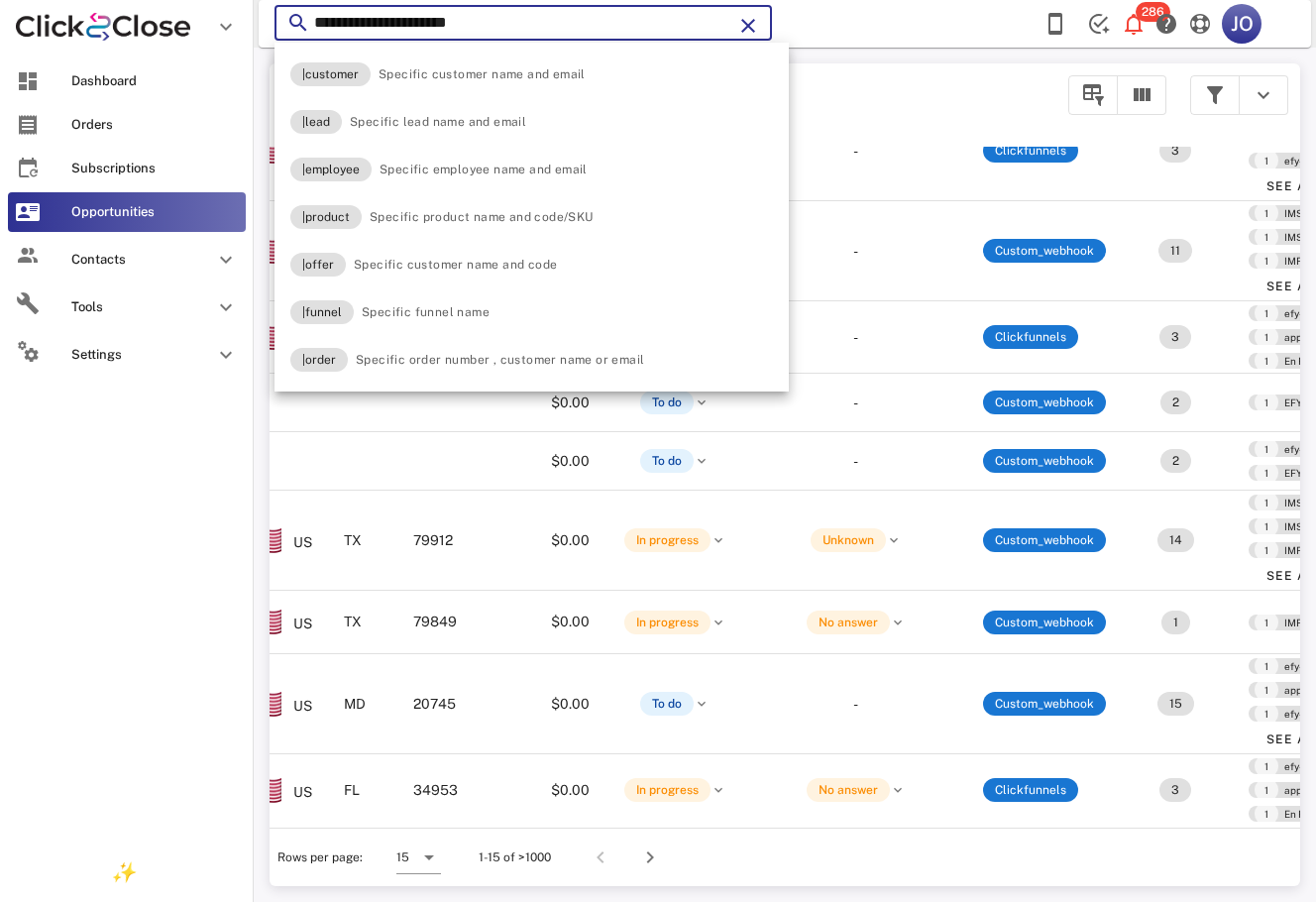 paste on "*" 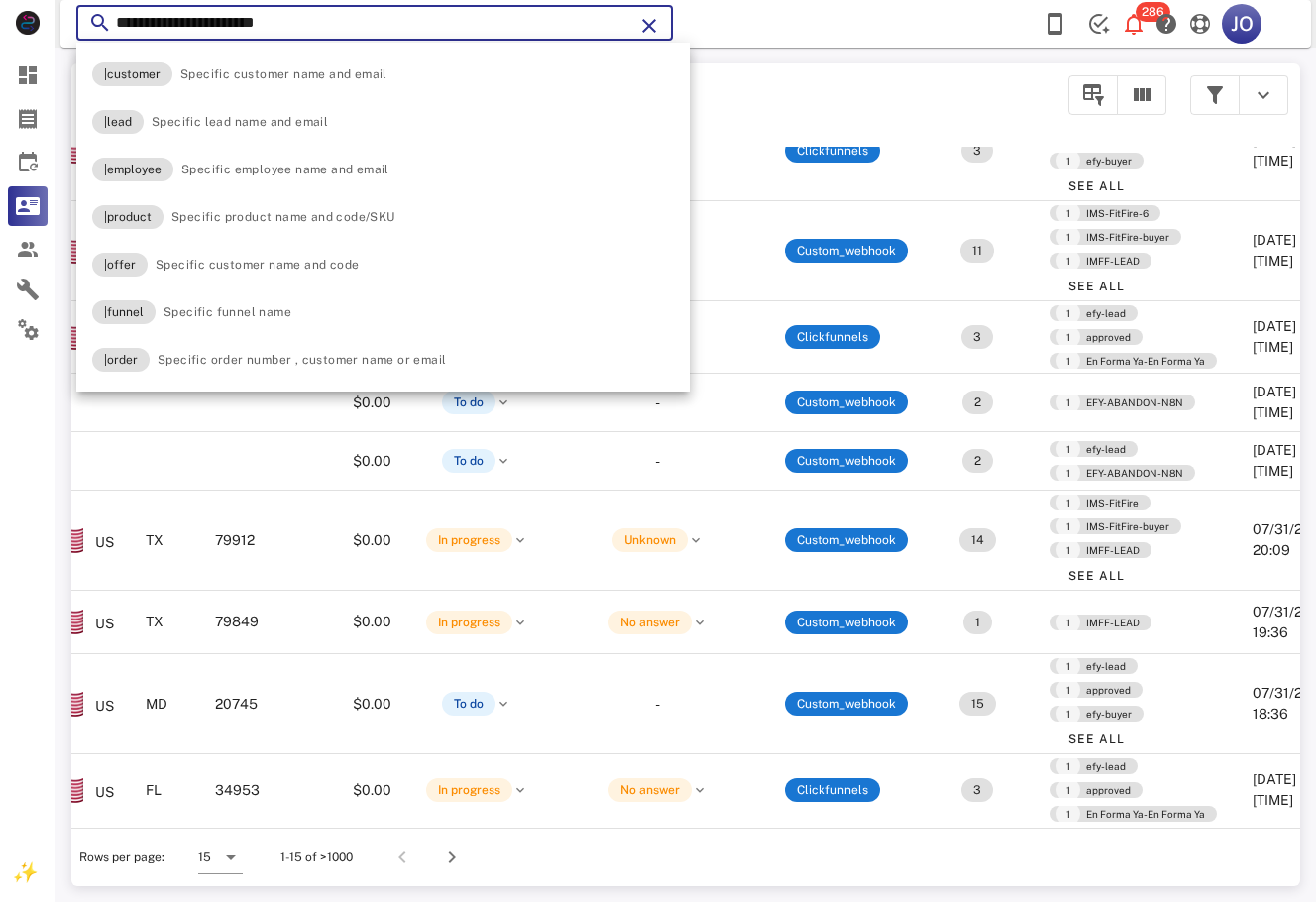click on "**********" at bounding box center [375, 23] 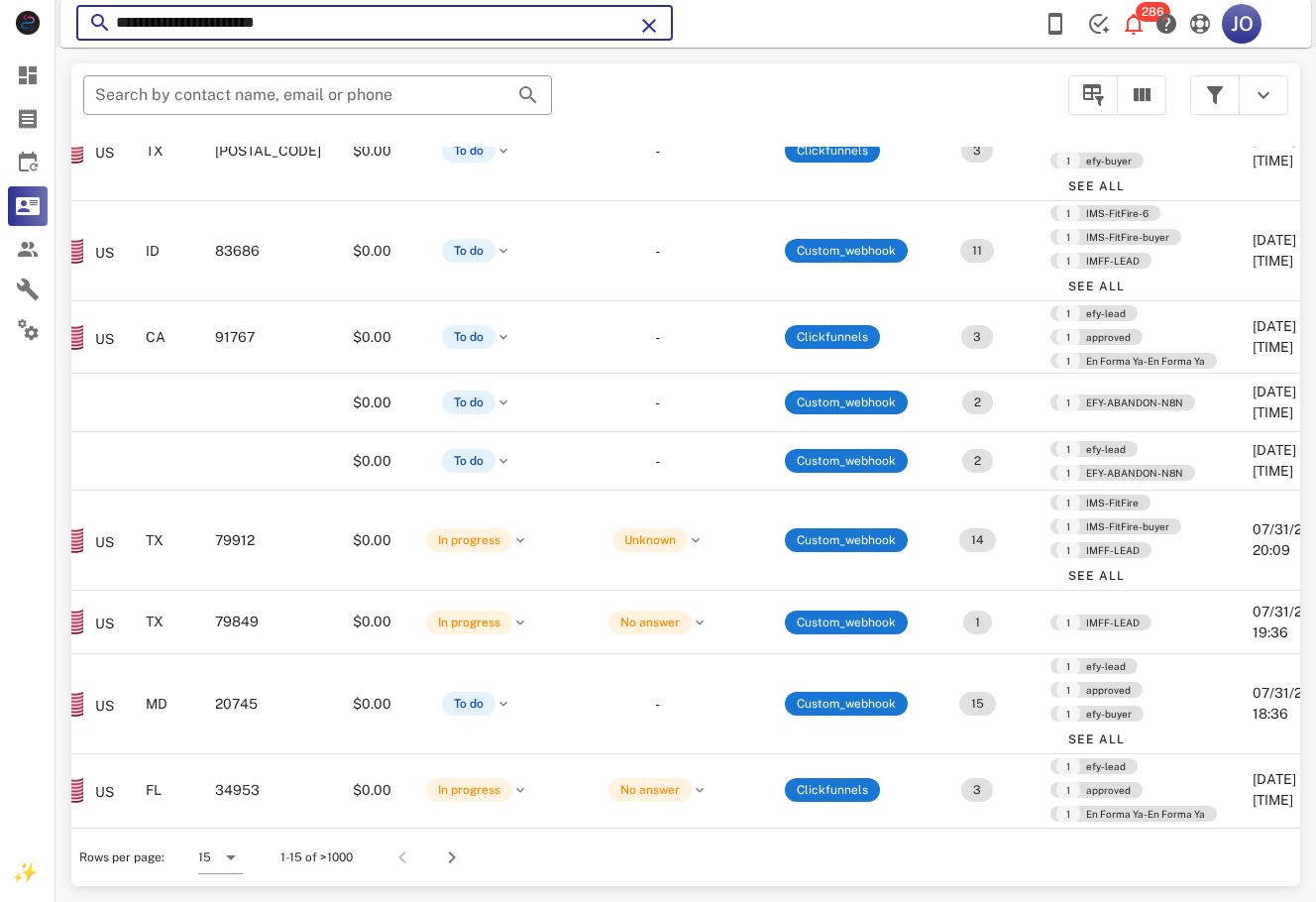 click on "**********" at bounding box center (375, 23) 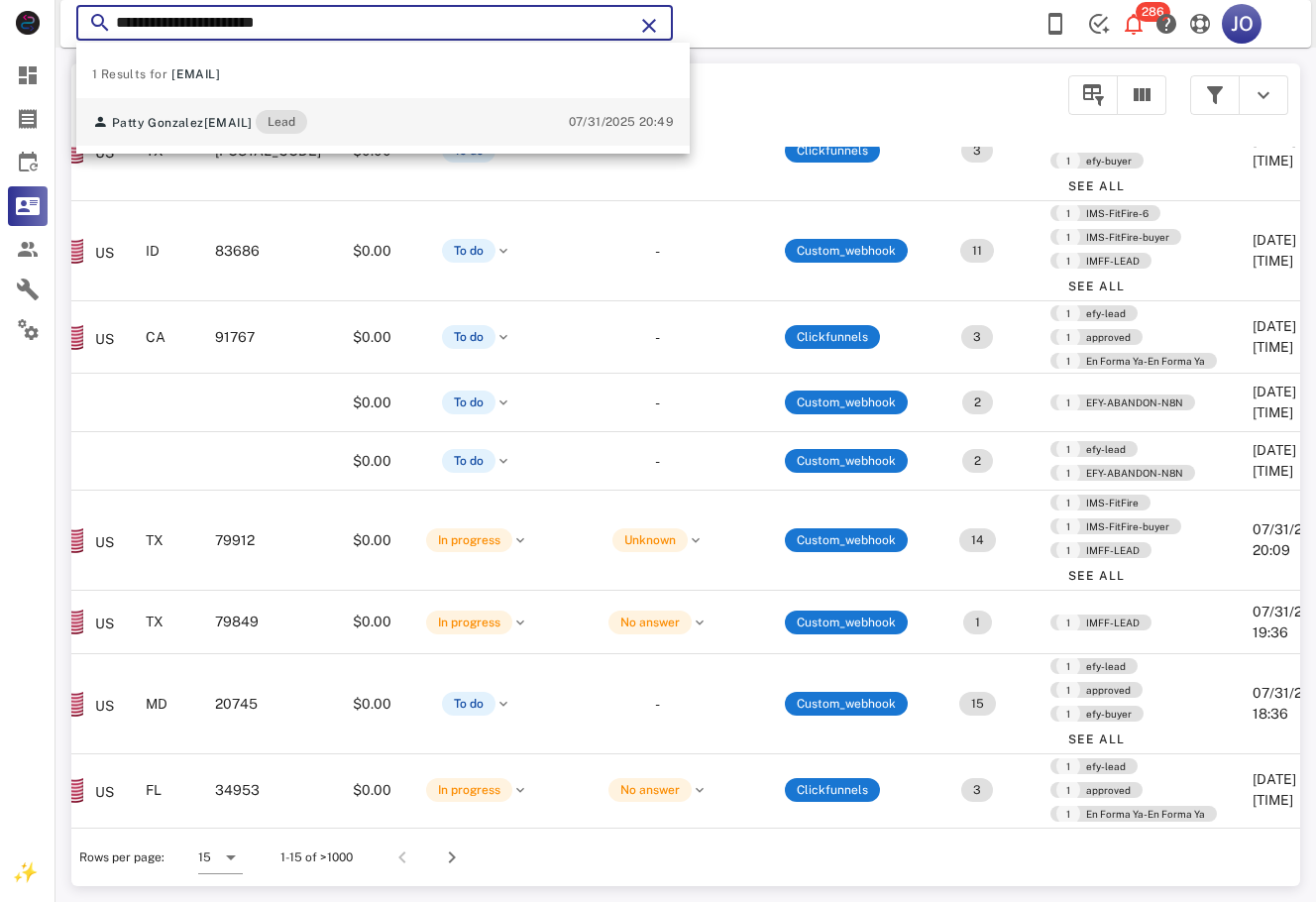 type on "**********" 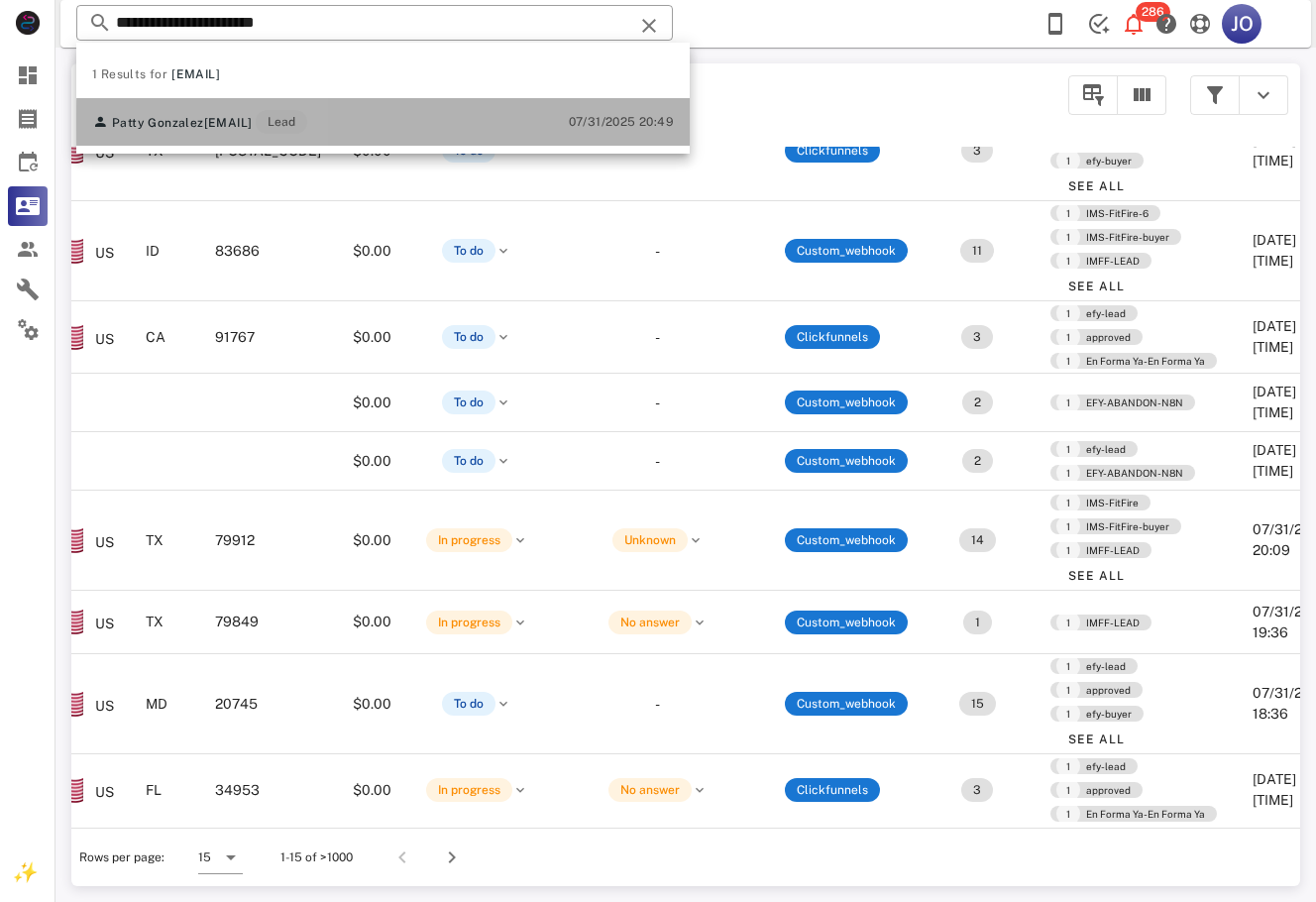 click on "[EMAIL]" at bounding box center [228, 123] 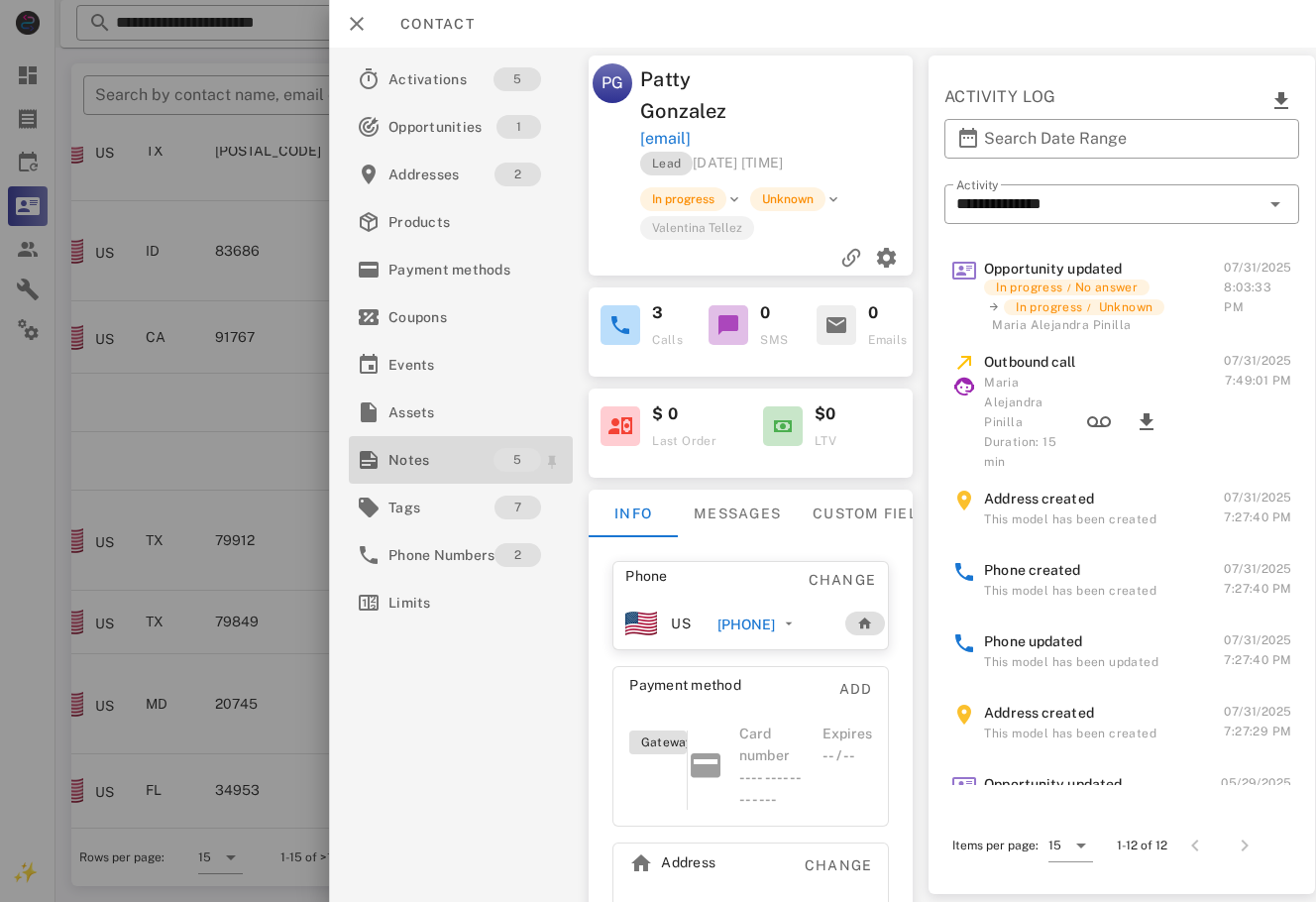 click on "Notes" at bounding box center [441, 460] 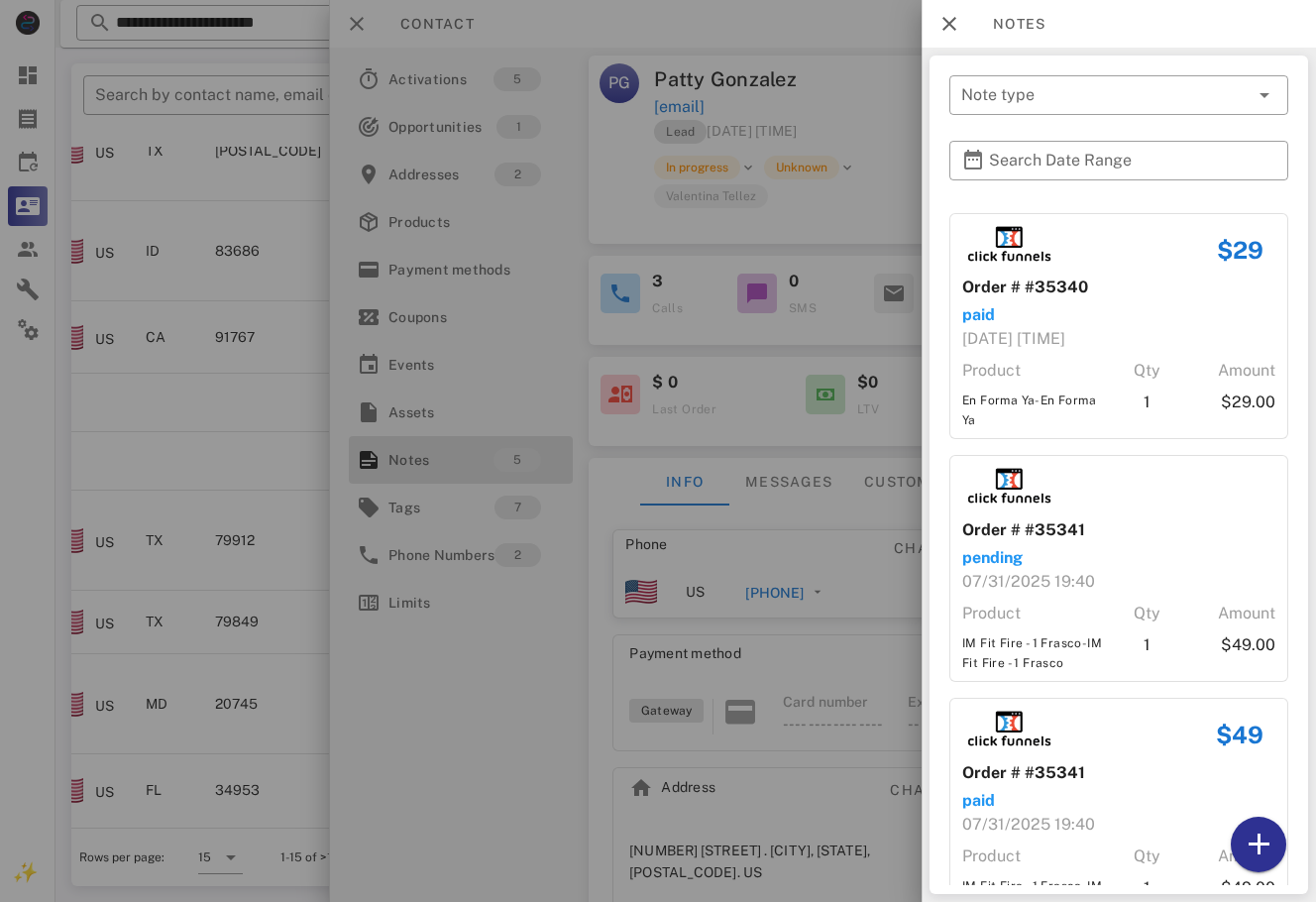 scroll, scrollTop: 486, scrollLeft: 0, axis: vertical 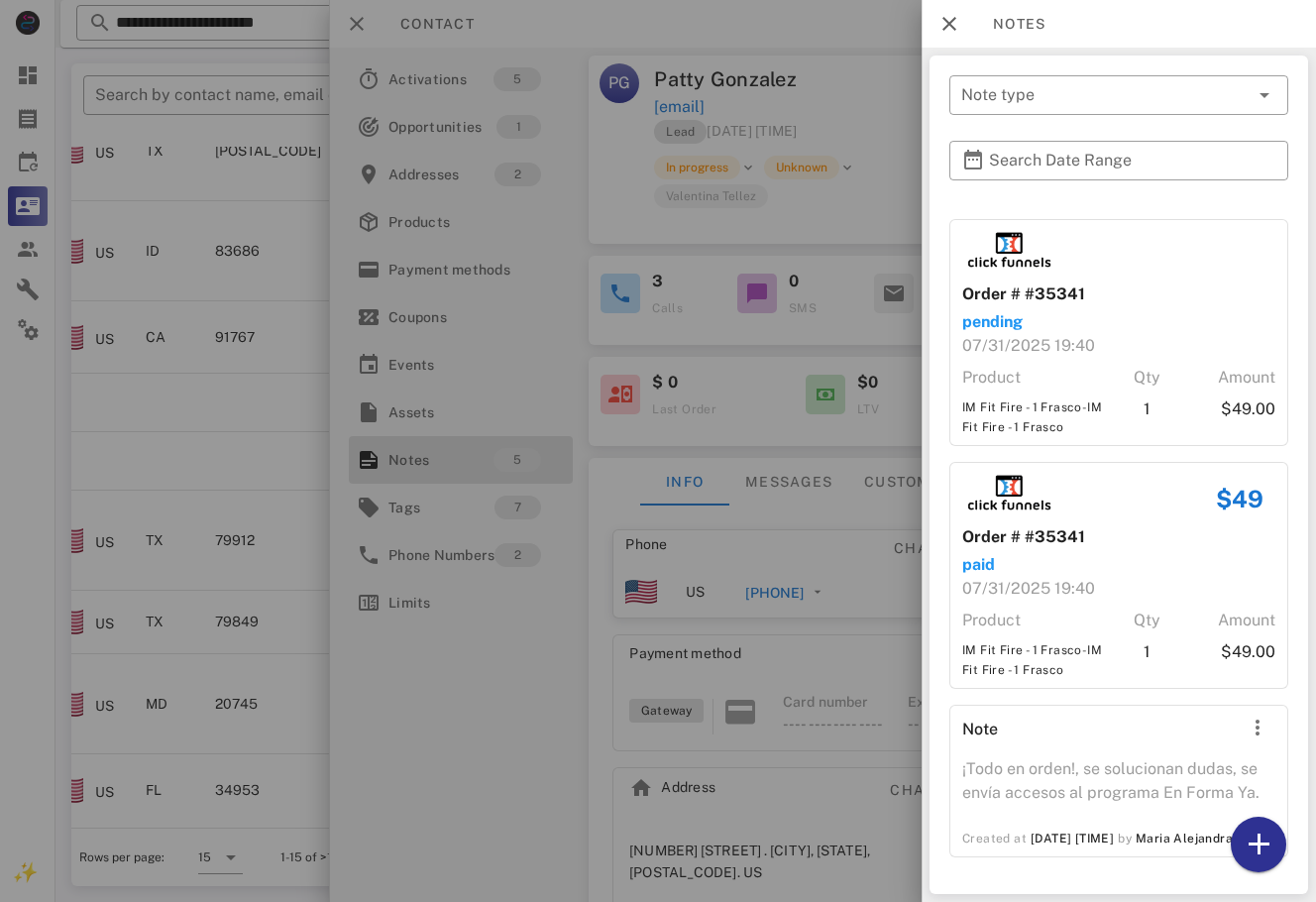 click at bounding box center [658, 451] 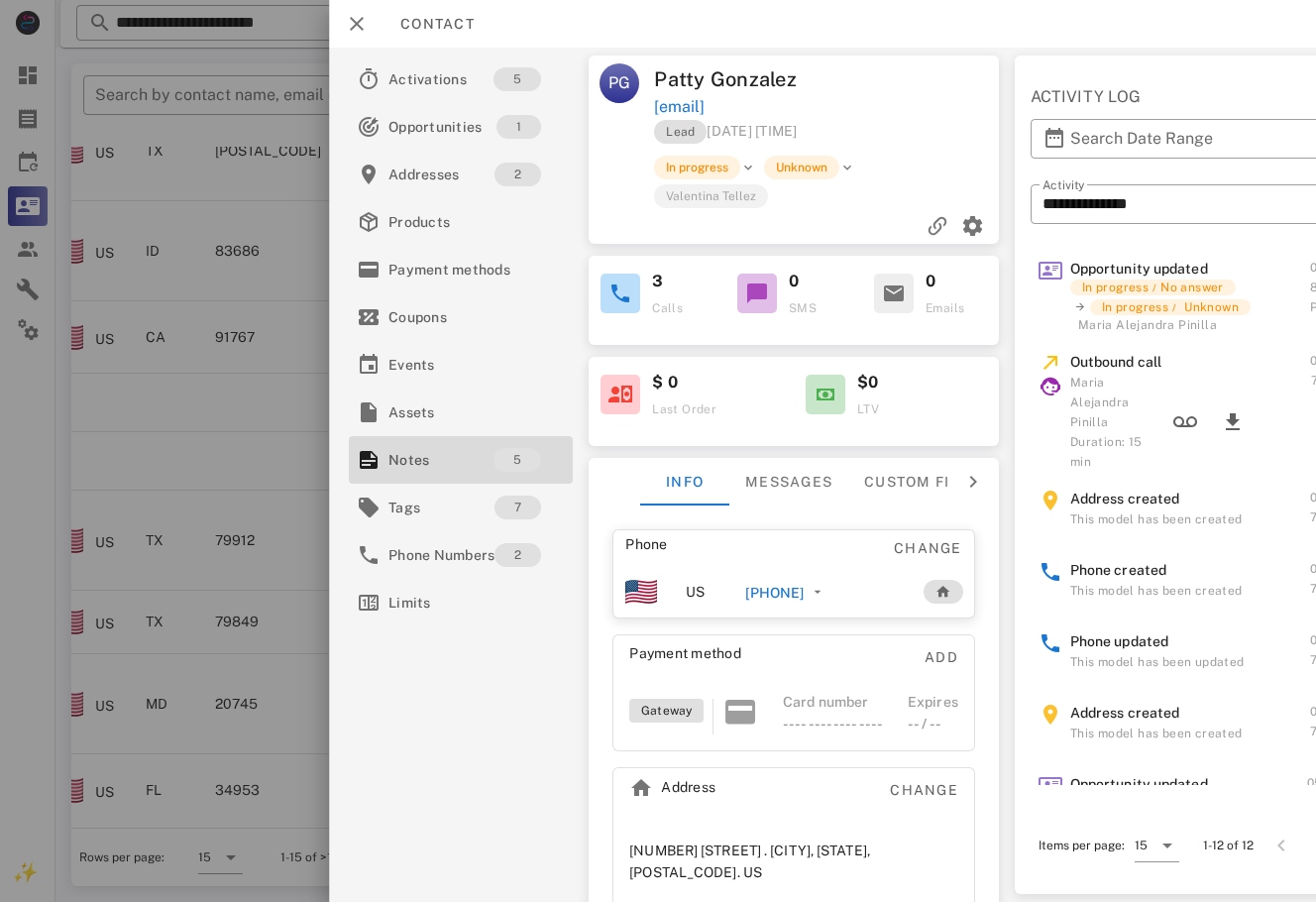 click on "[PHONE]" at bounding box center [774, 593] 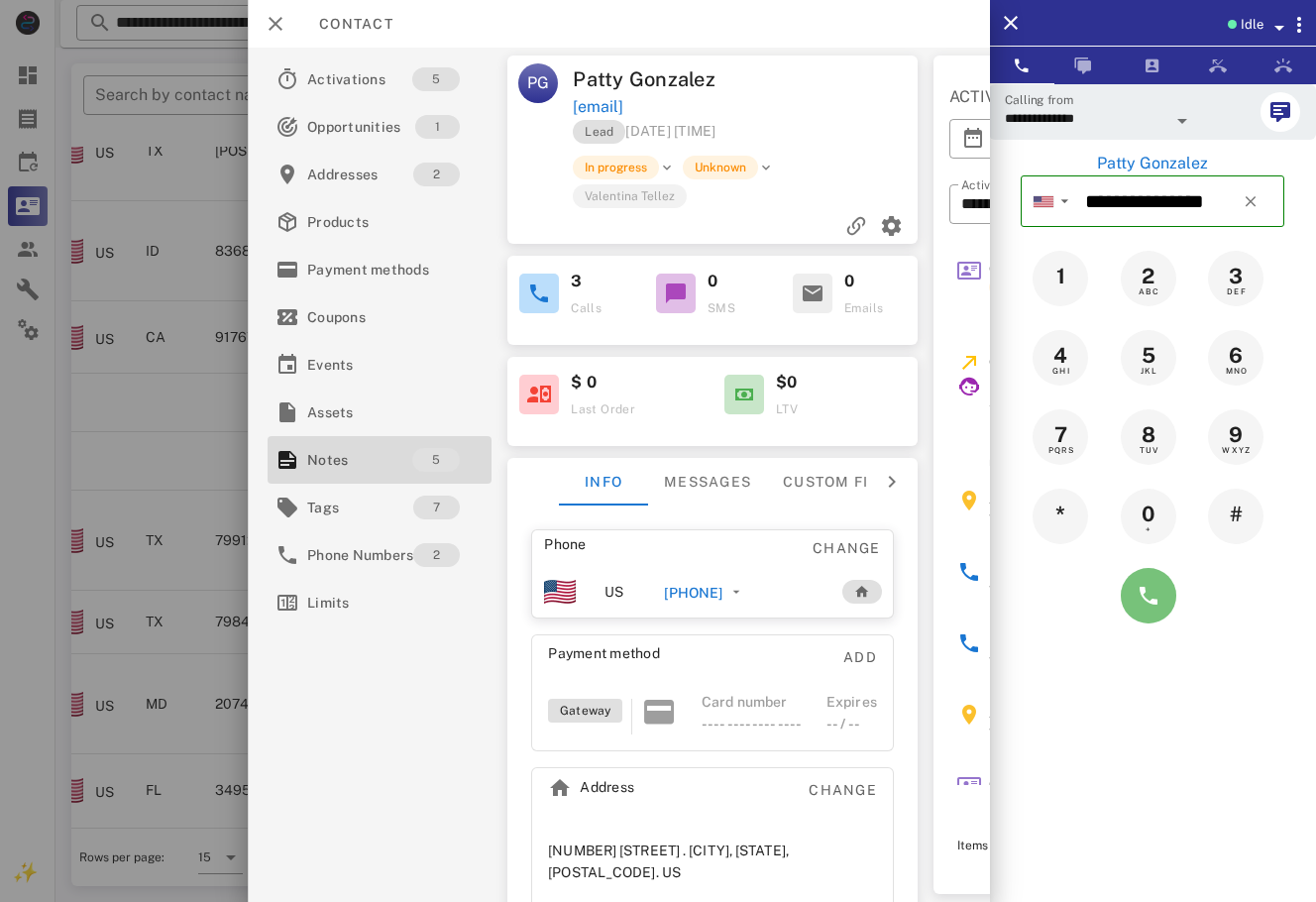 click at bounding box center [1149, 596] 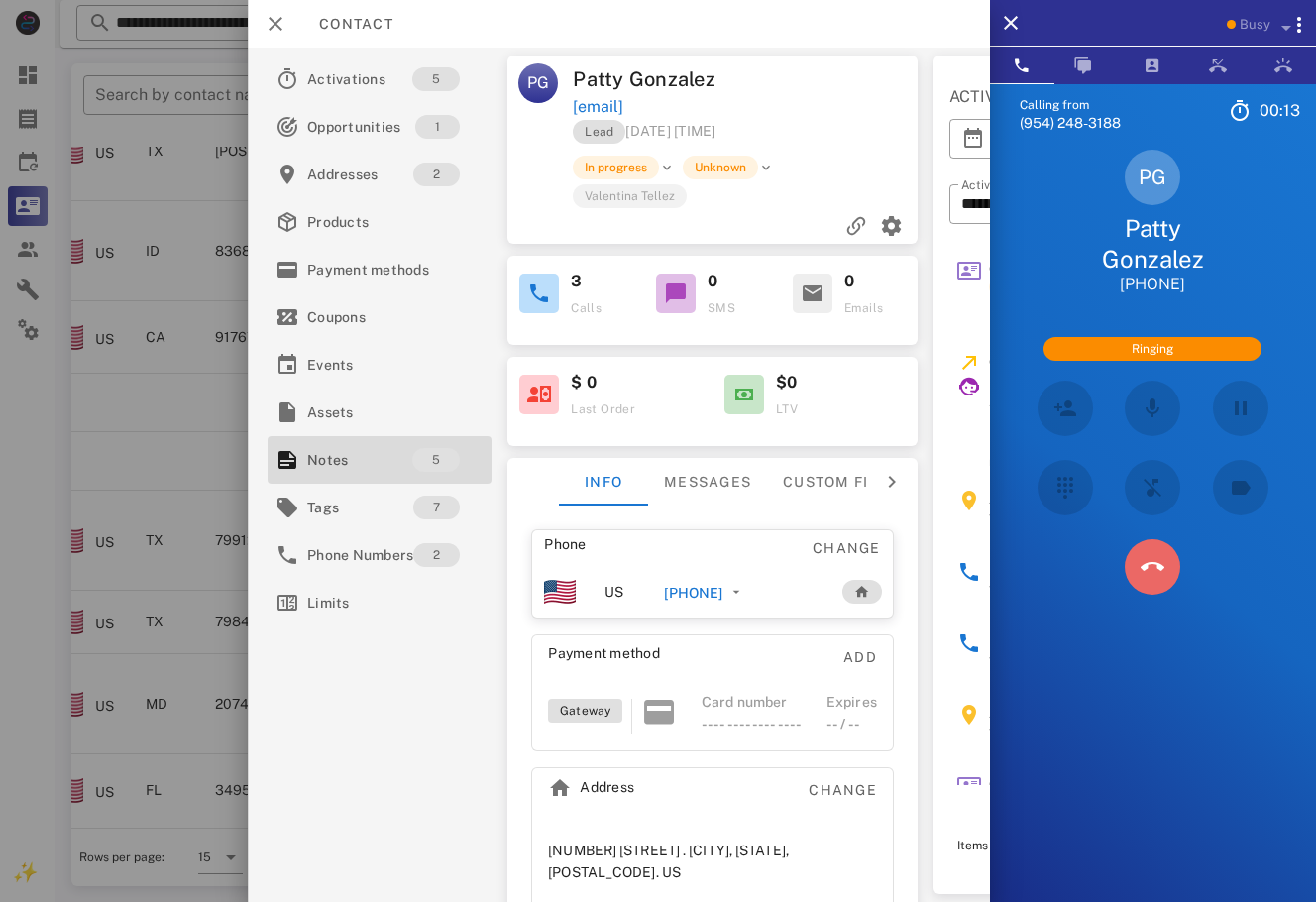 click at bounding box center (1152, 567) 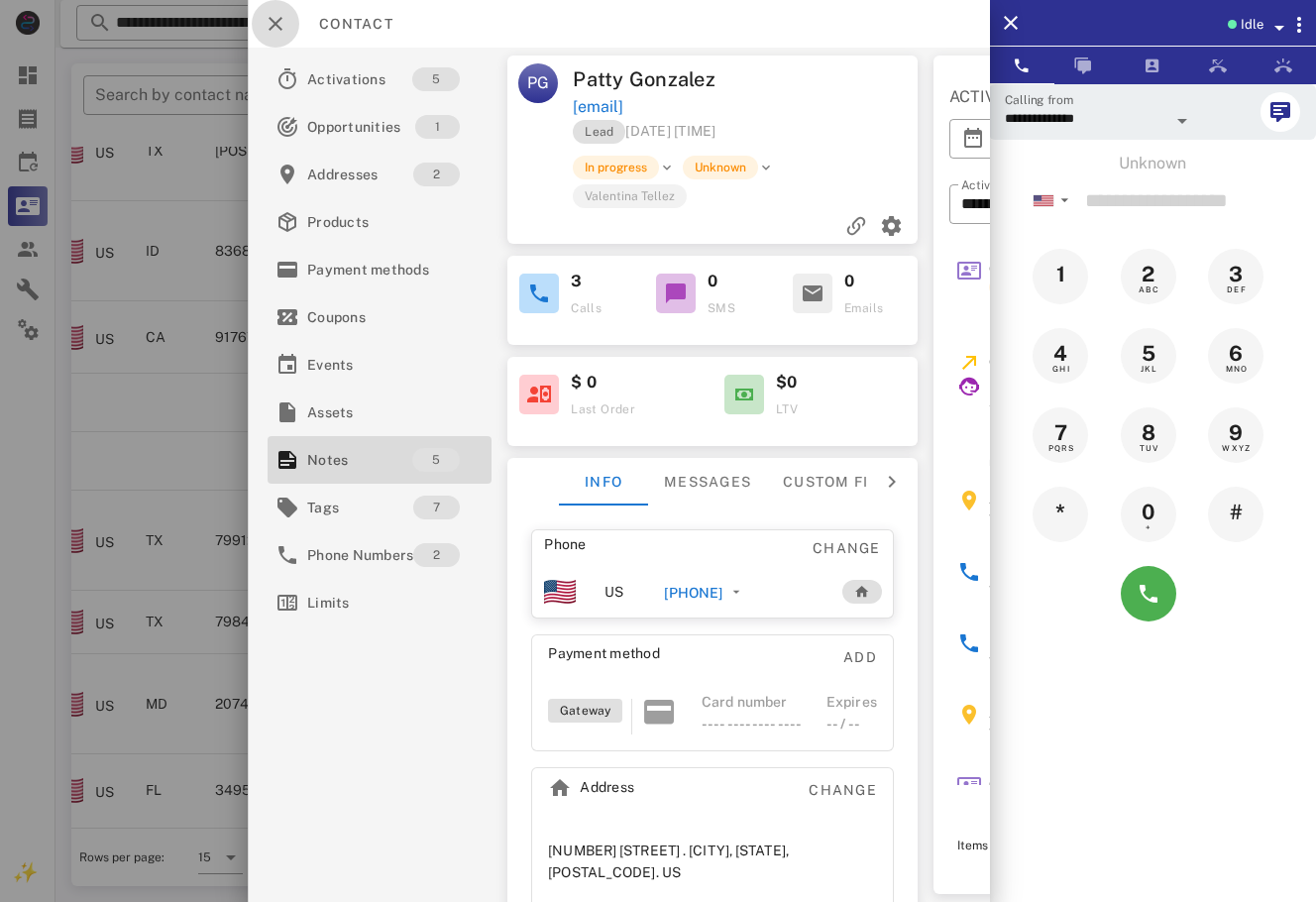 click at bounding box center (275, 24) 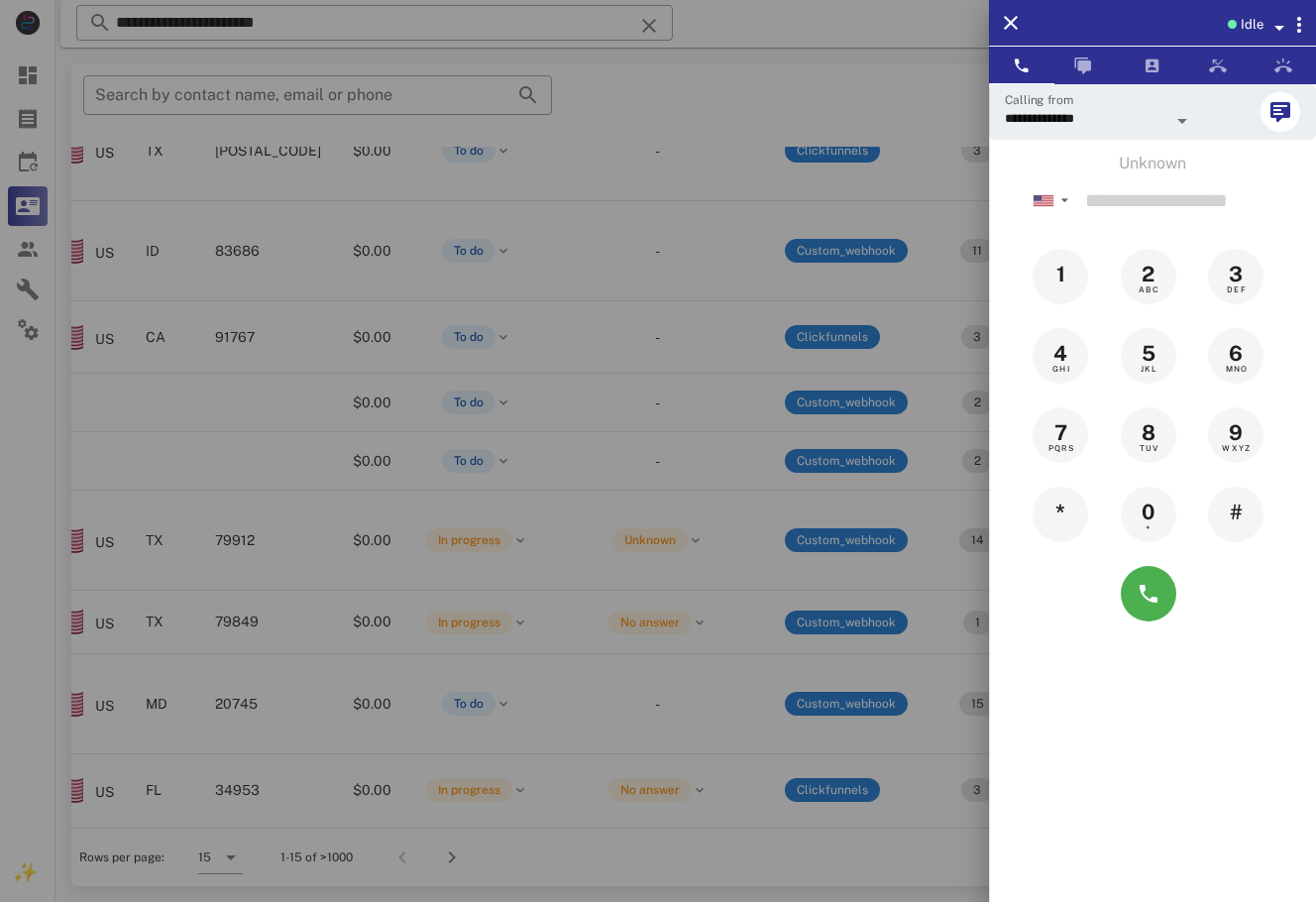 click at bounding box center (658, 451) 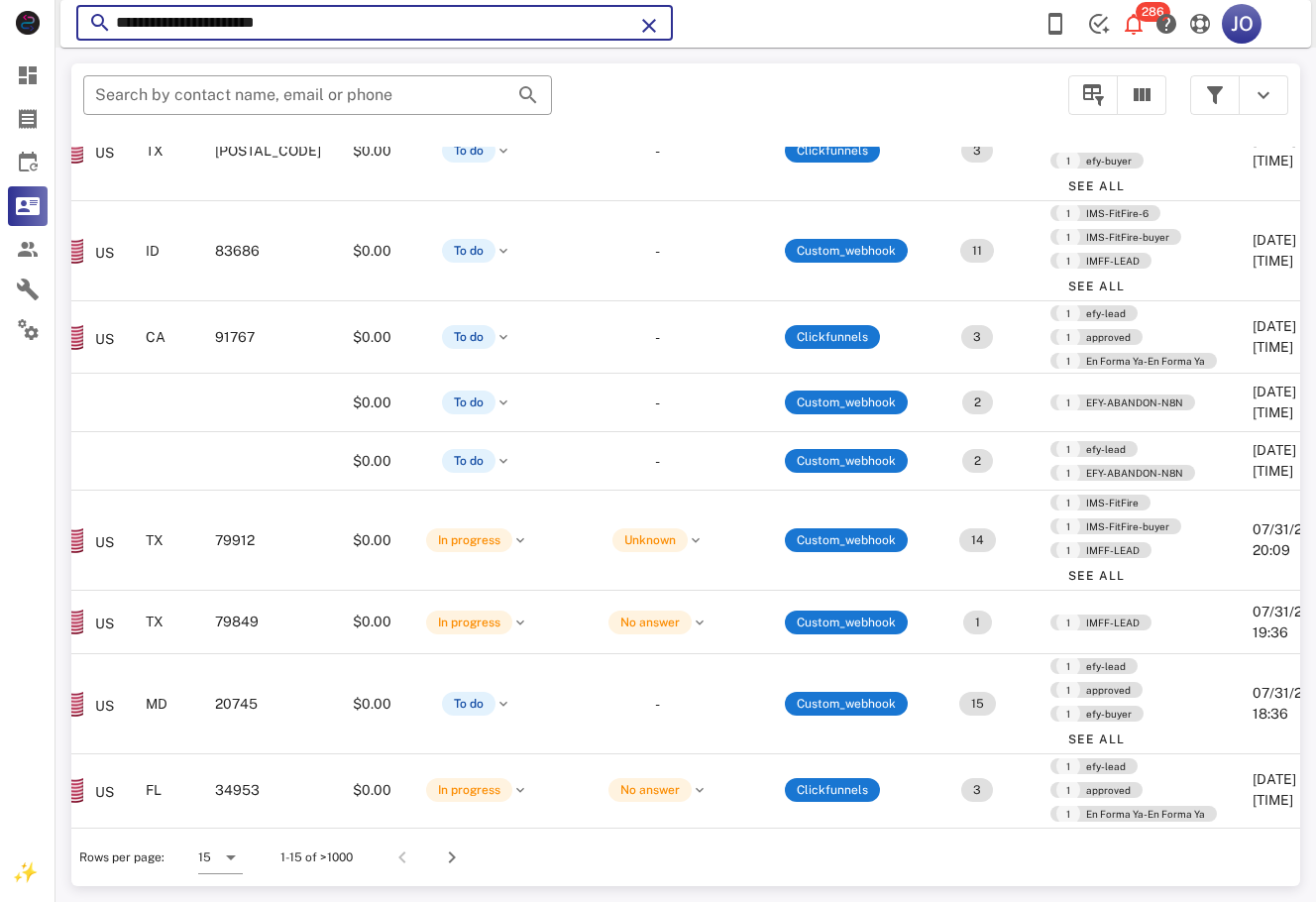 drag, startPoint x: 326, startPoint y: 29, endPoint x: 100, endPoint y: 43, distance: 226.43321 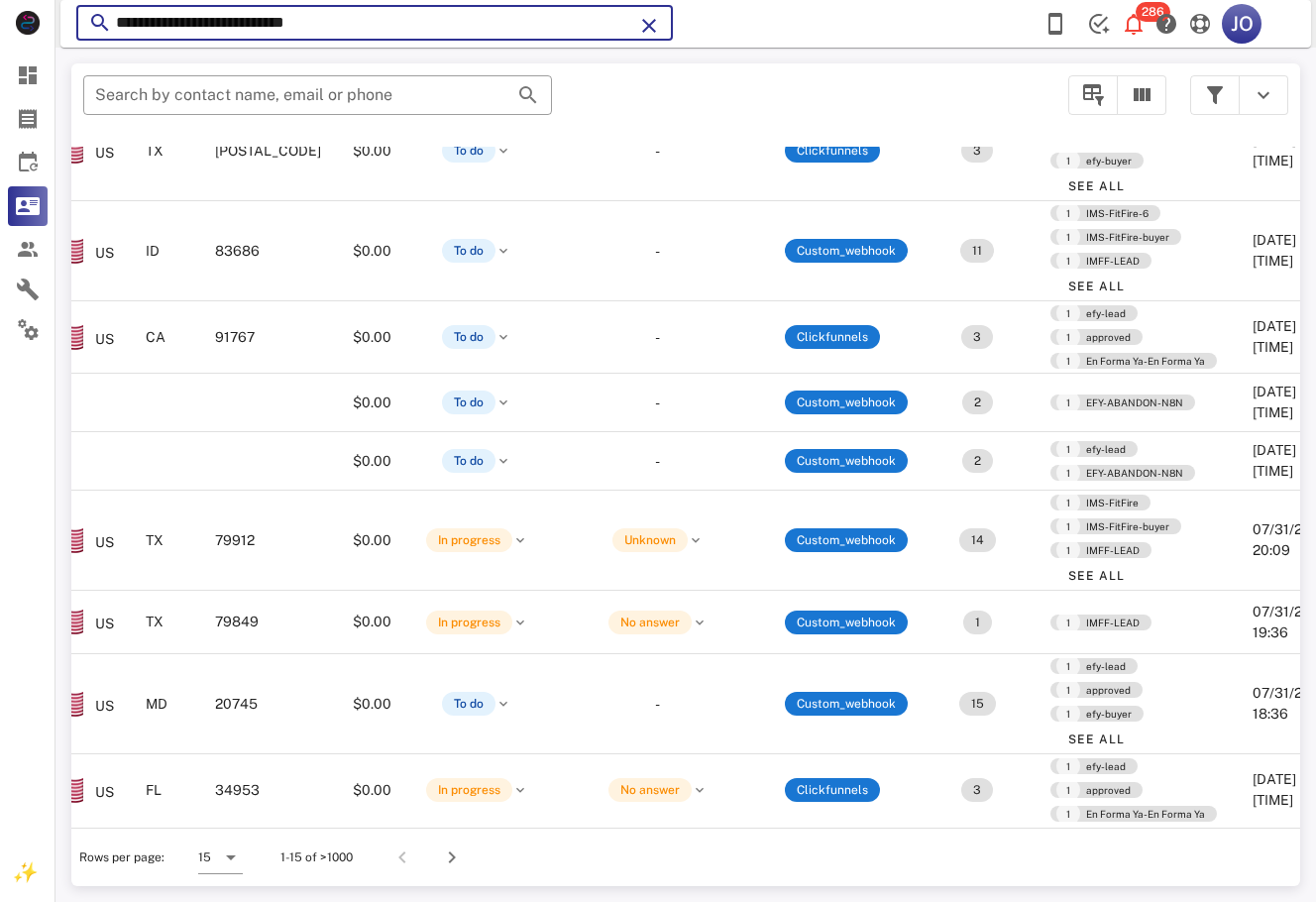 click on "**********" at bounding box center (375, 23) 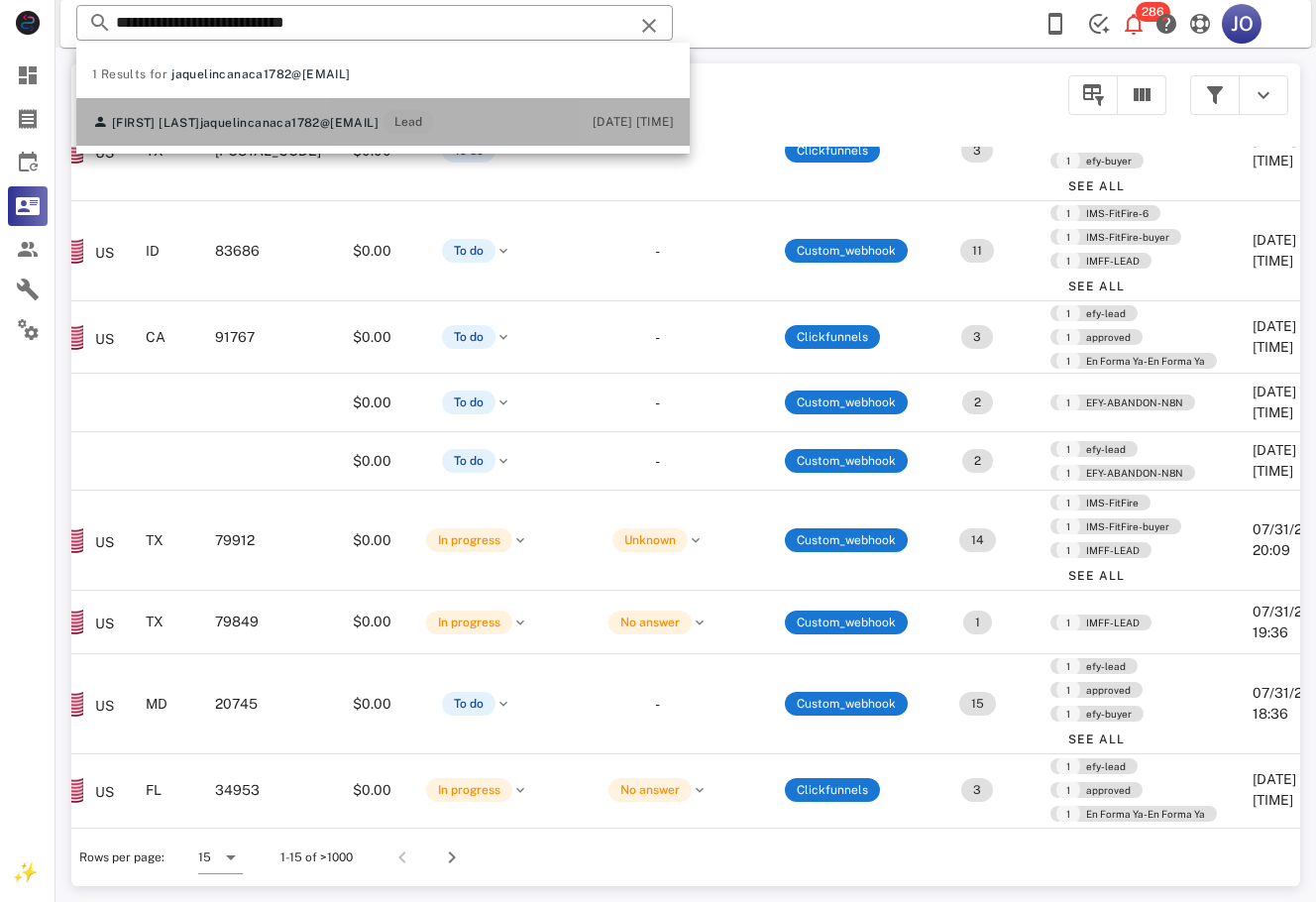 click on "[FIRST] [LAST]   [EMAIL]   Lead" at bounding box center [263, 122] 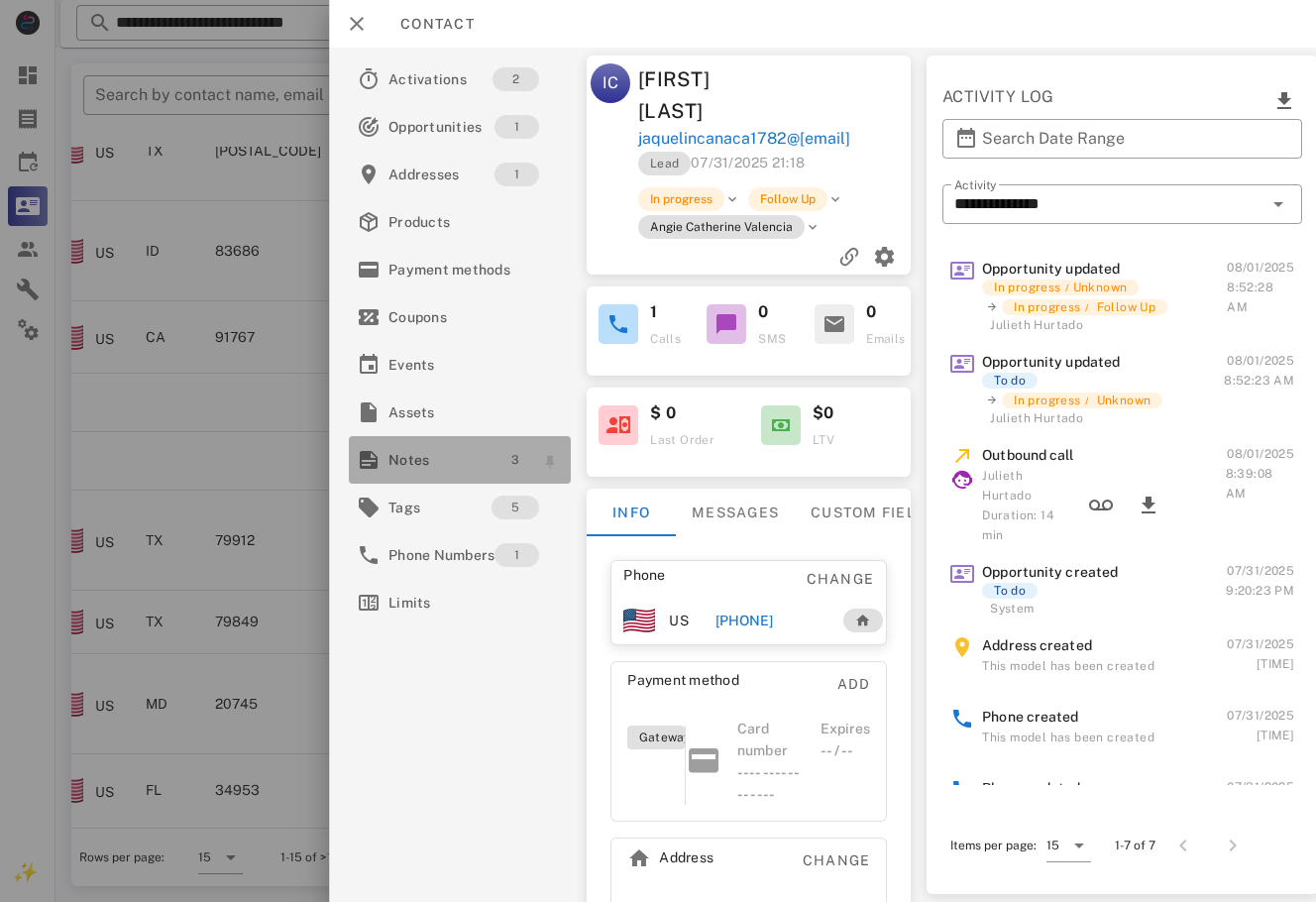 click on "3" at bounding box center [515, 460] 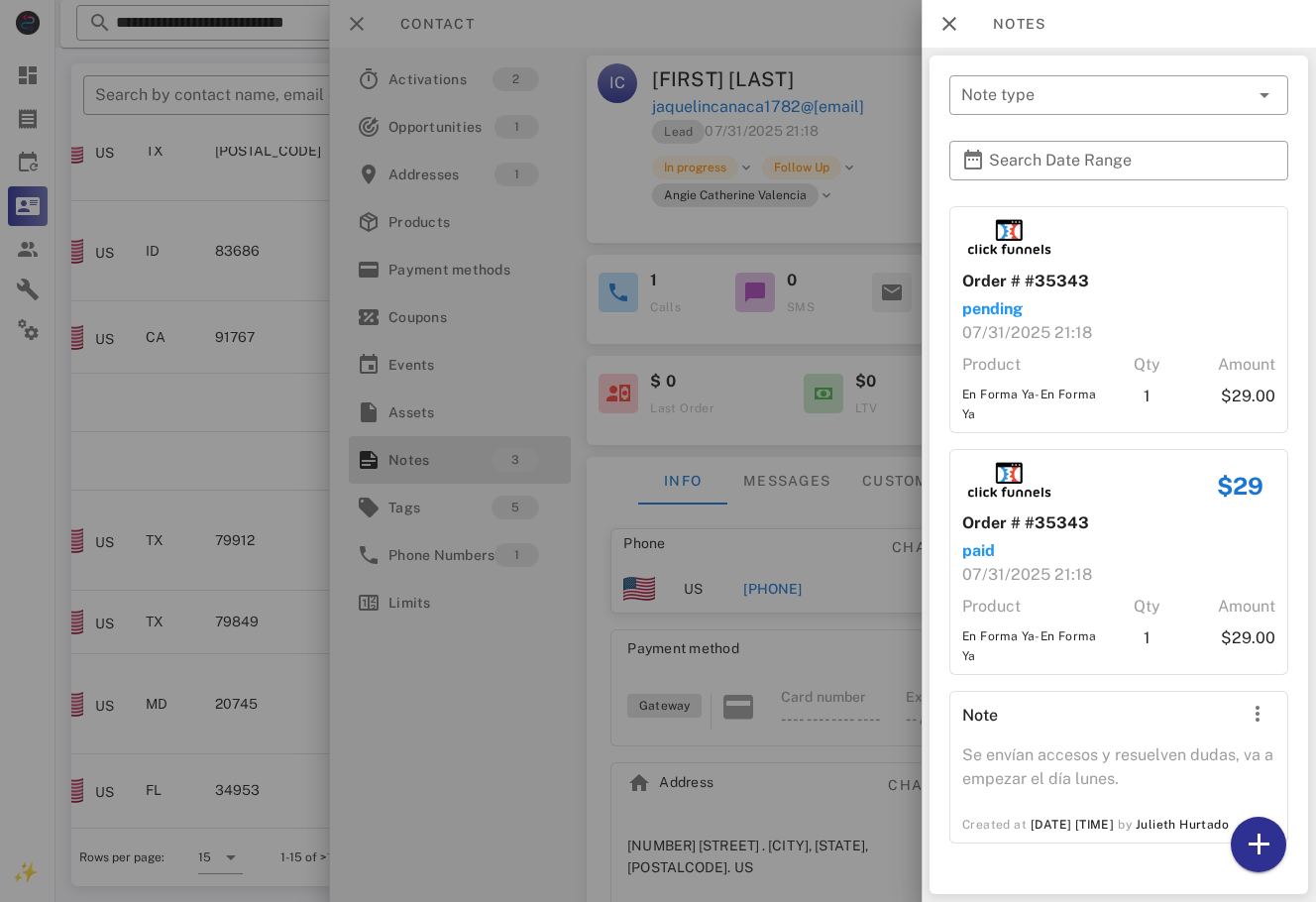 click on "Note type Search Date Range Order # #35343 pending [DATE] [TIME] Product Qty Amount En Forma Ya-En Forma Ya 1 $29.00 $29 Order # #35343 paid [DATE] [TIME] Product Qty Amount En Forma Ya-En Forma Ya 1 $29.00 Note Se envían accesos y resuelven dudas, va a empezar el día lunes. Created at [DATE] [TIME] by [FIRST] [LAST]" at bounding box center (1119, 475) 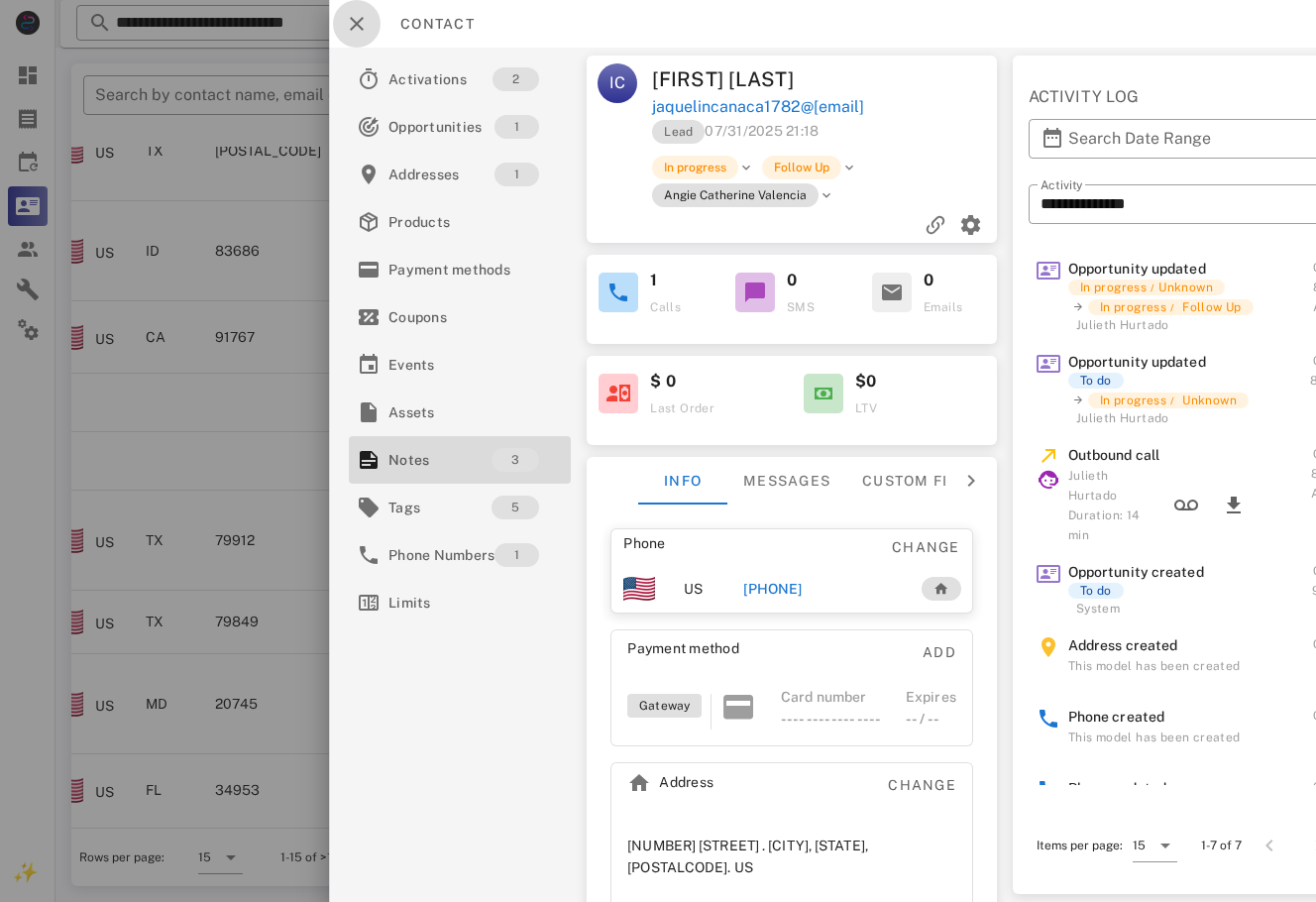 click at bounding box center (357, 24) 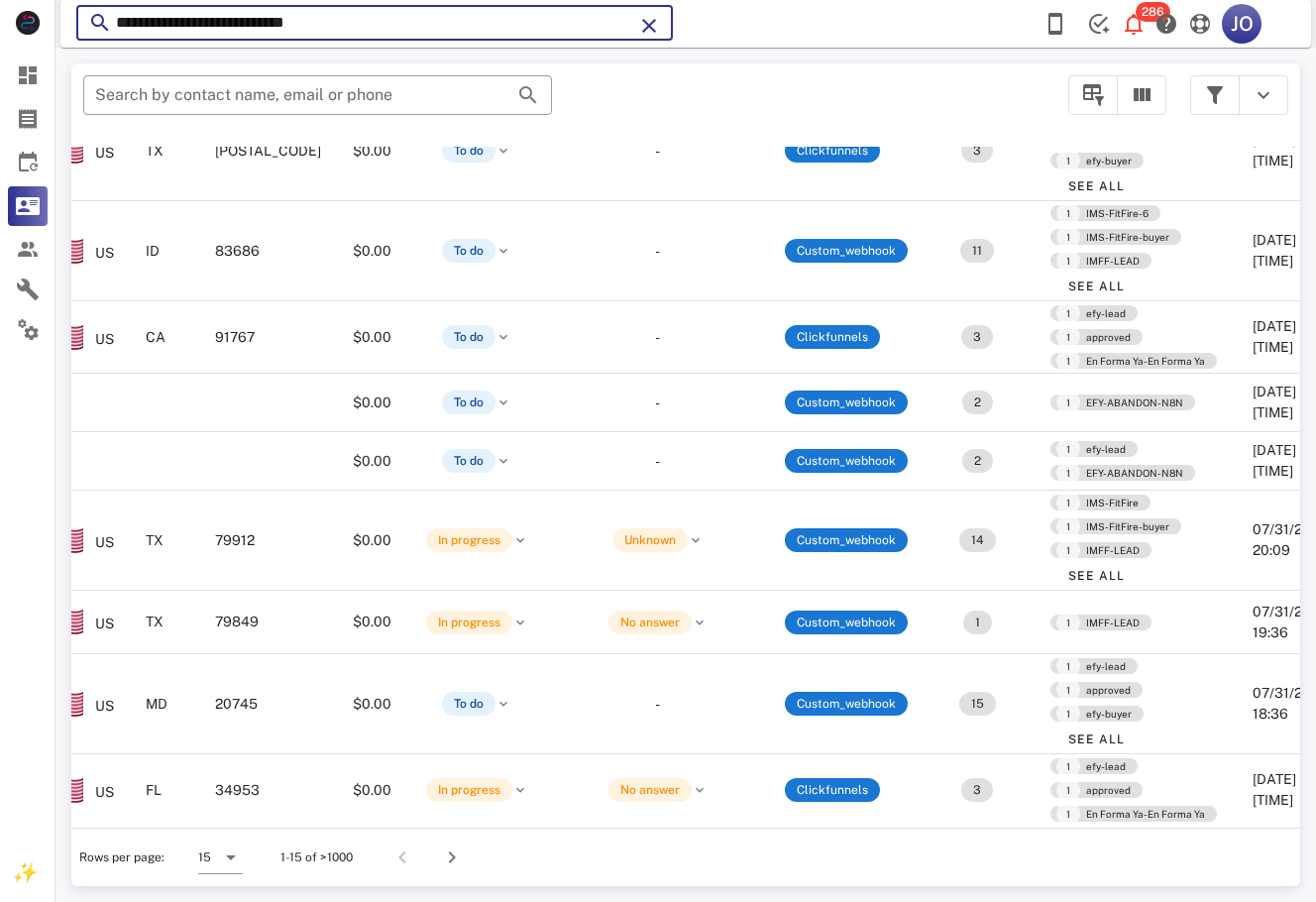 click on "**********" at bounding box center (375, 23) 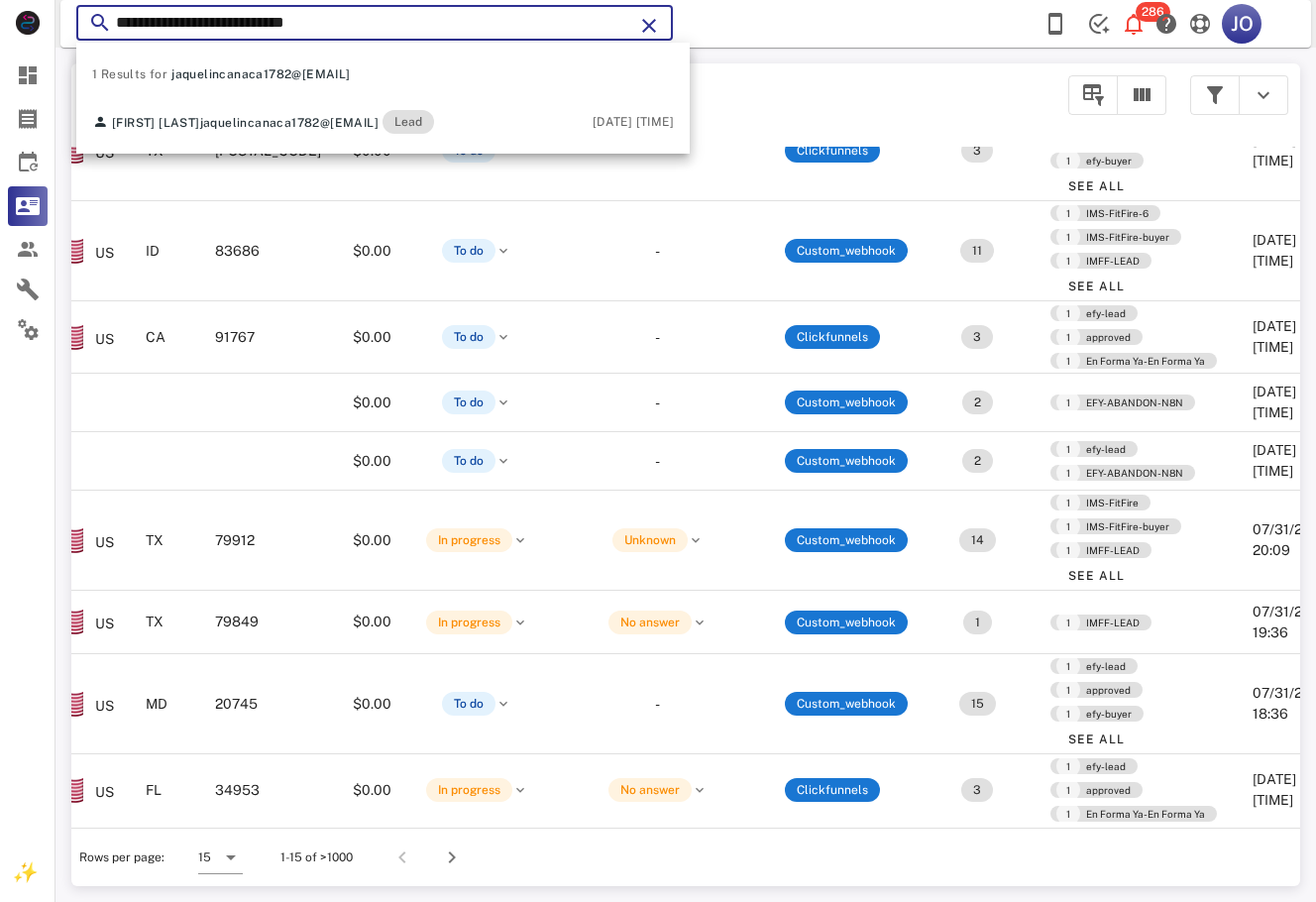 click on "**********" at bounding box center [375, 23] 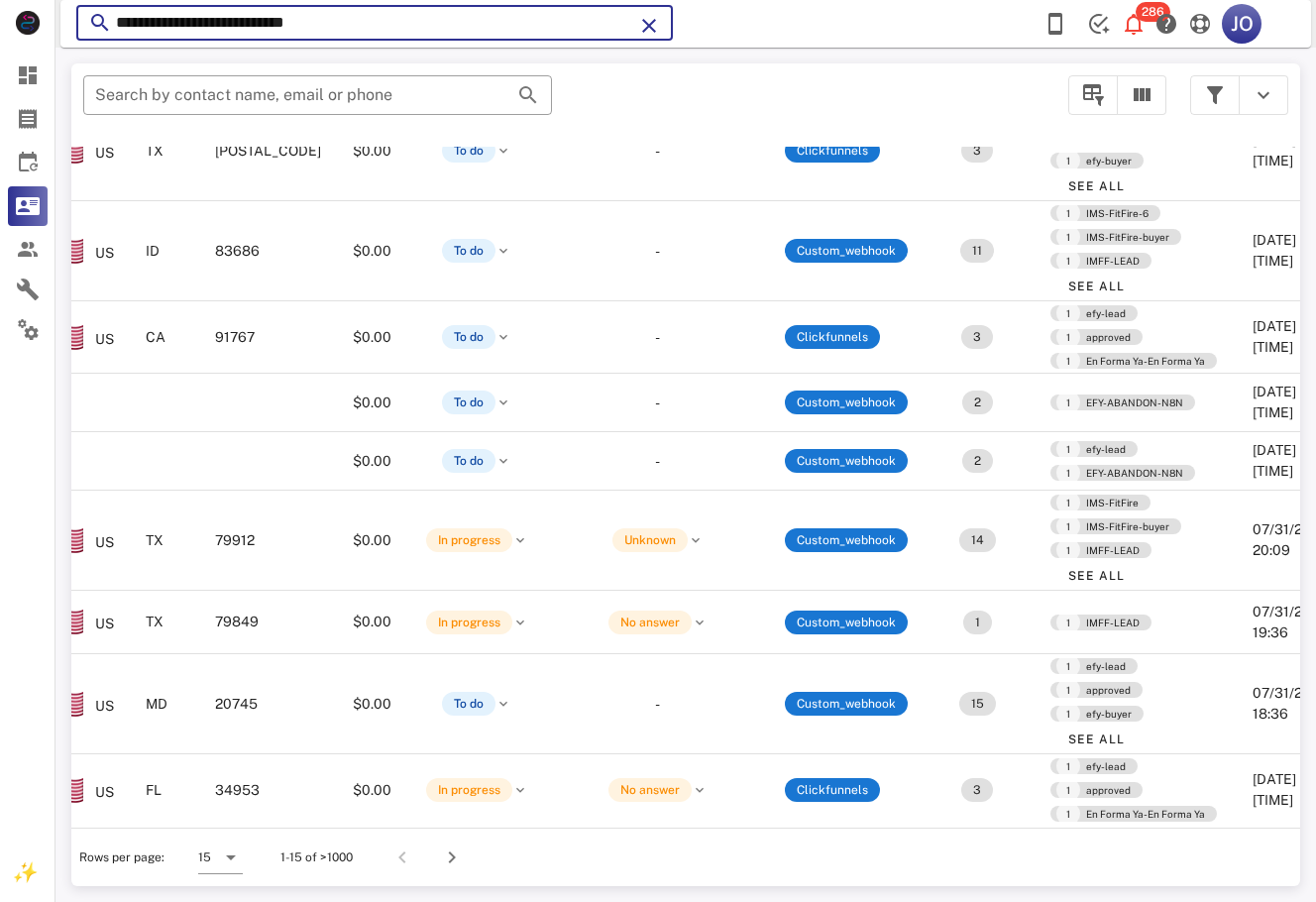 click on "**********" at bounding box center (375, 23) 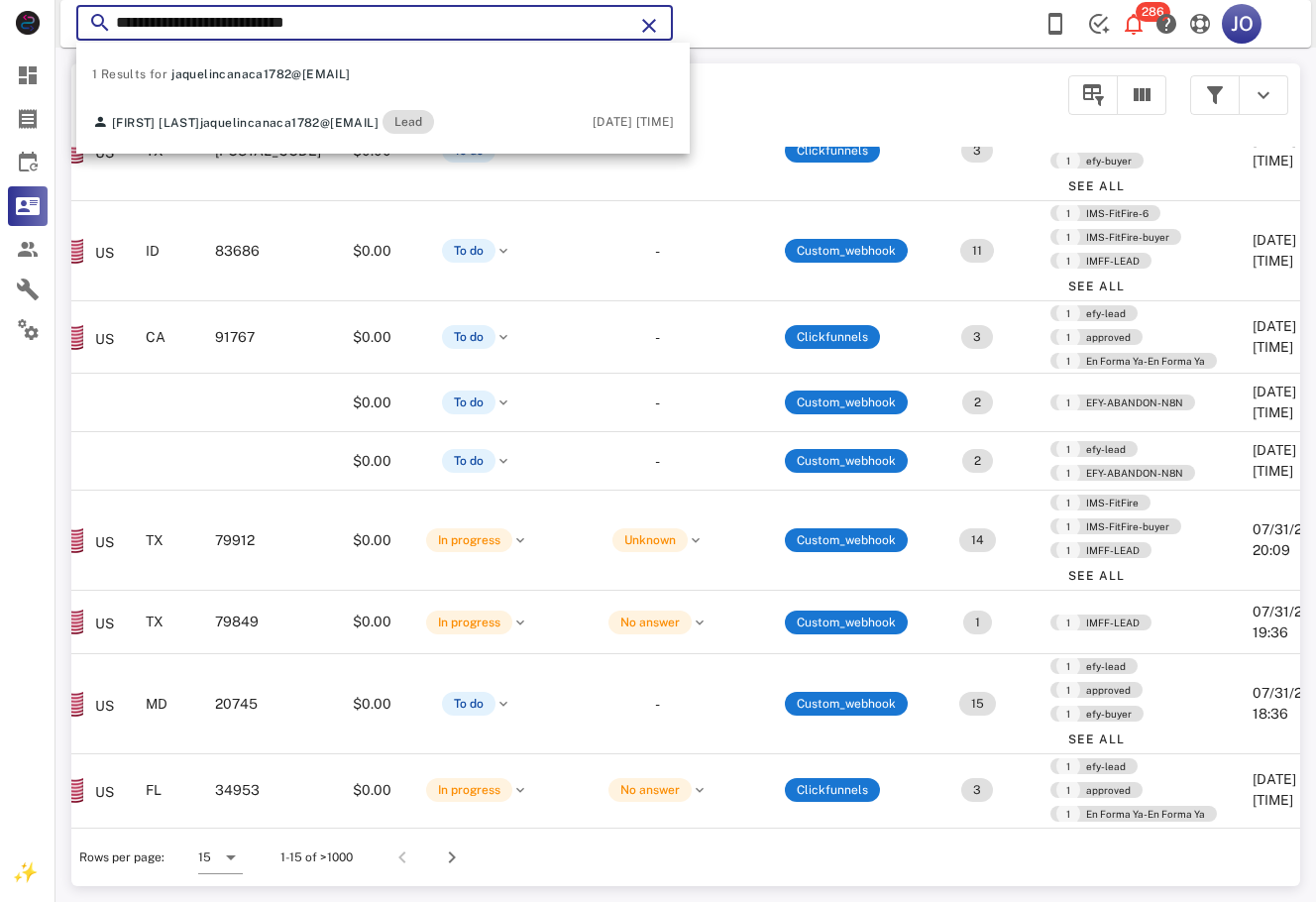drag, startPoint x: 368, startPoint y: 21, endPoint x: 86, endPoint y: 21, distance: 282 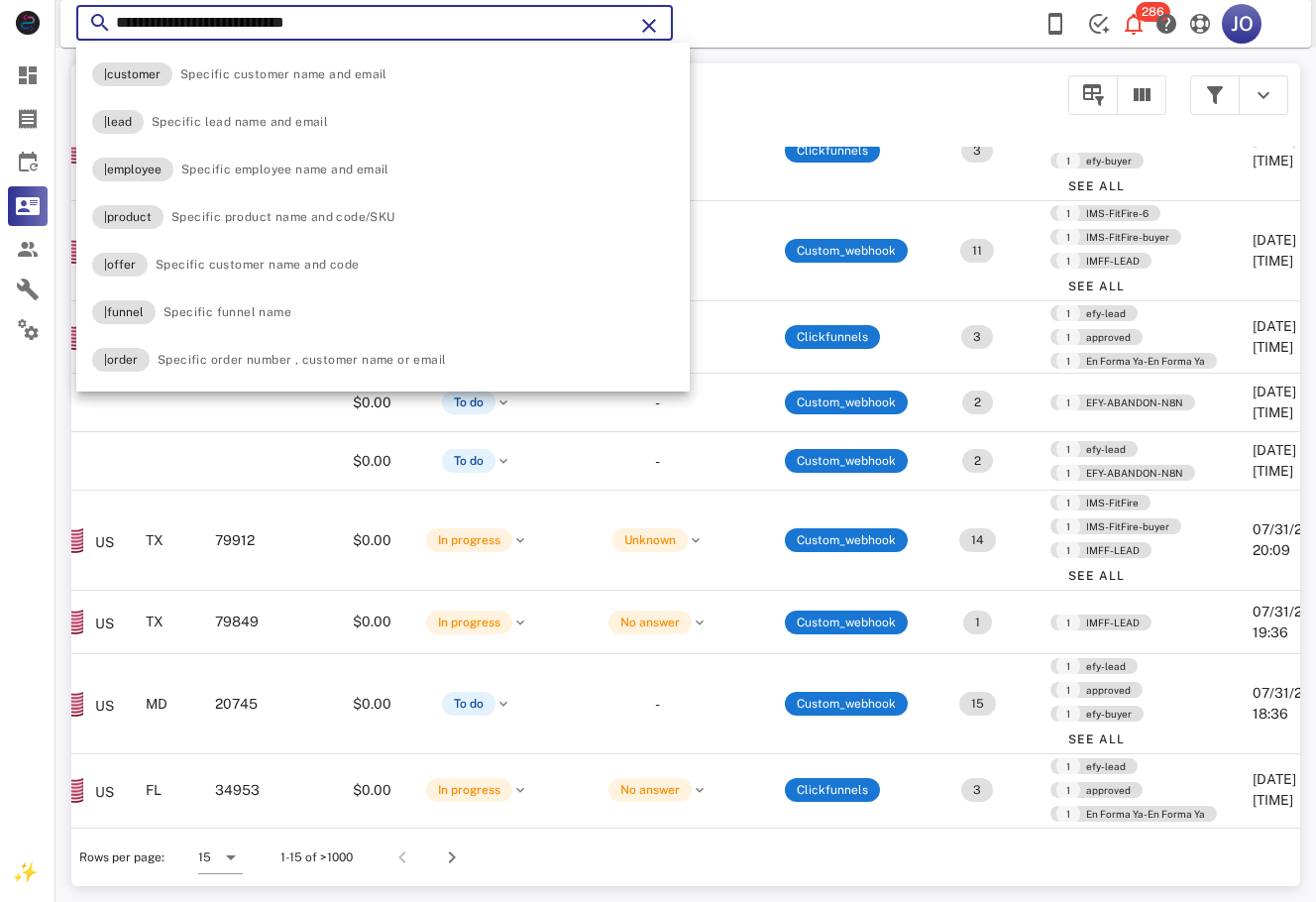 paste on "**" 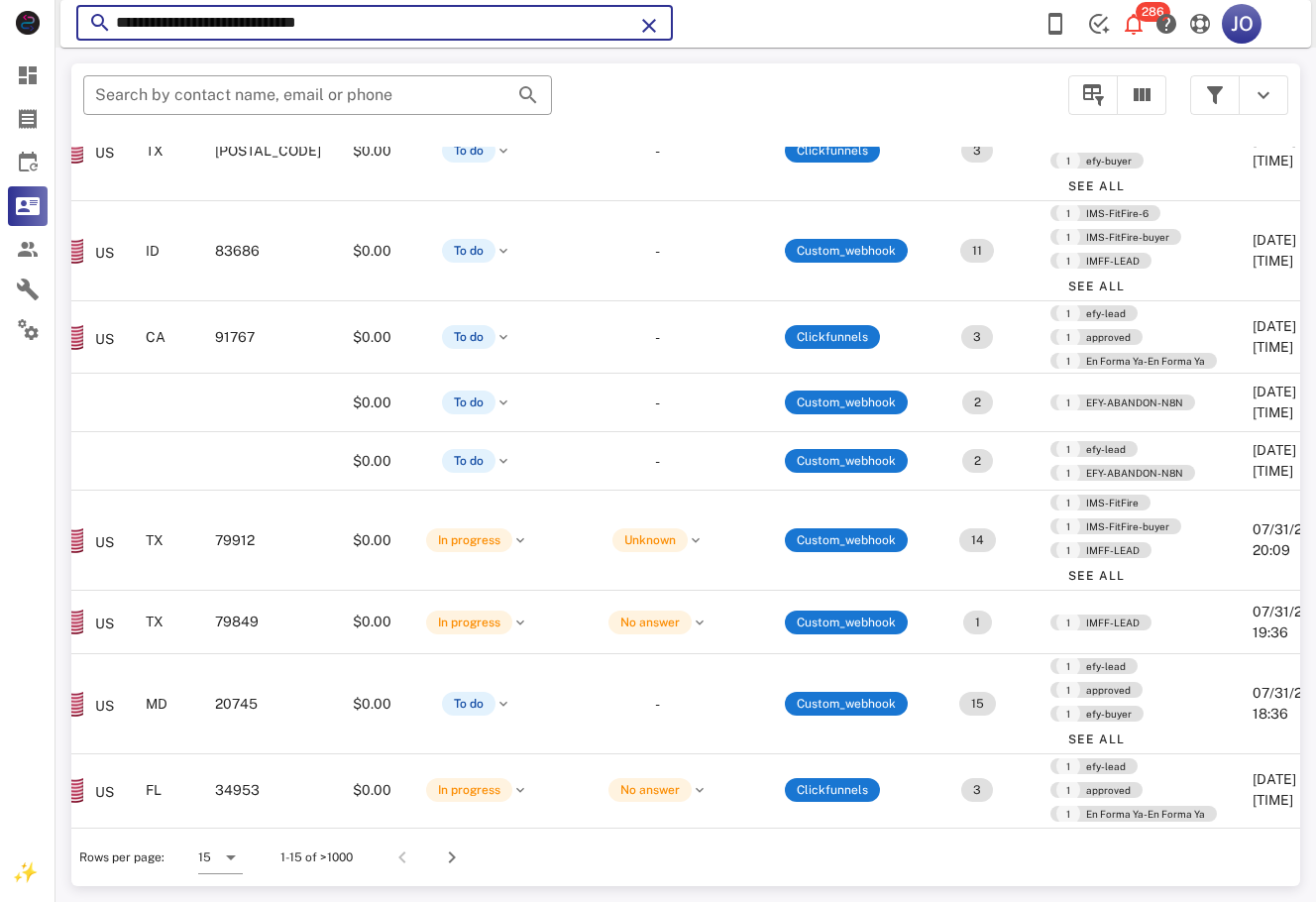 click on "**********" at bounding box center (375, 23) 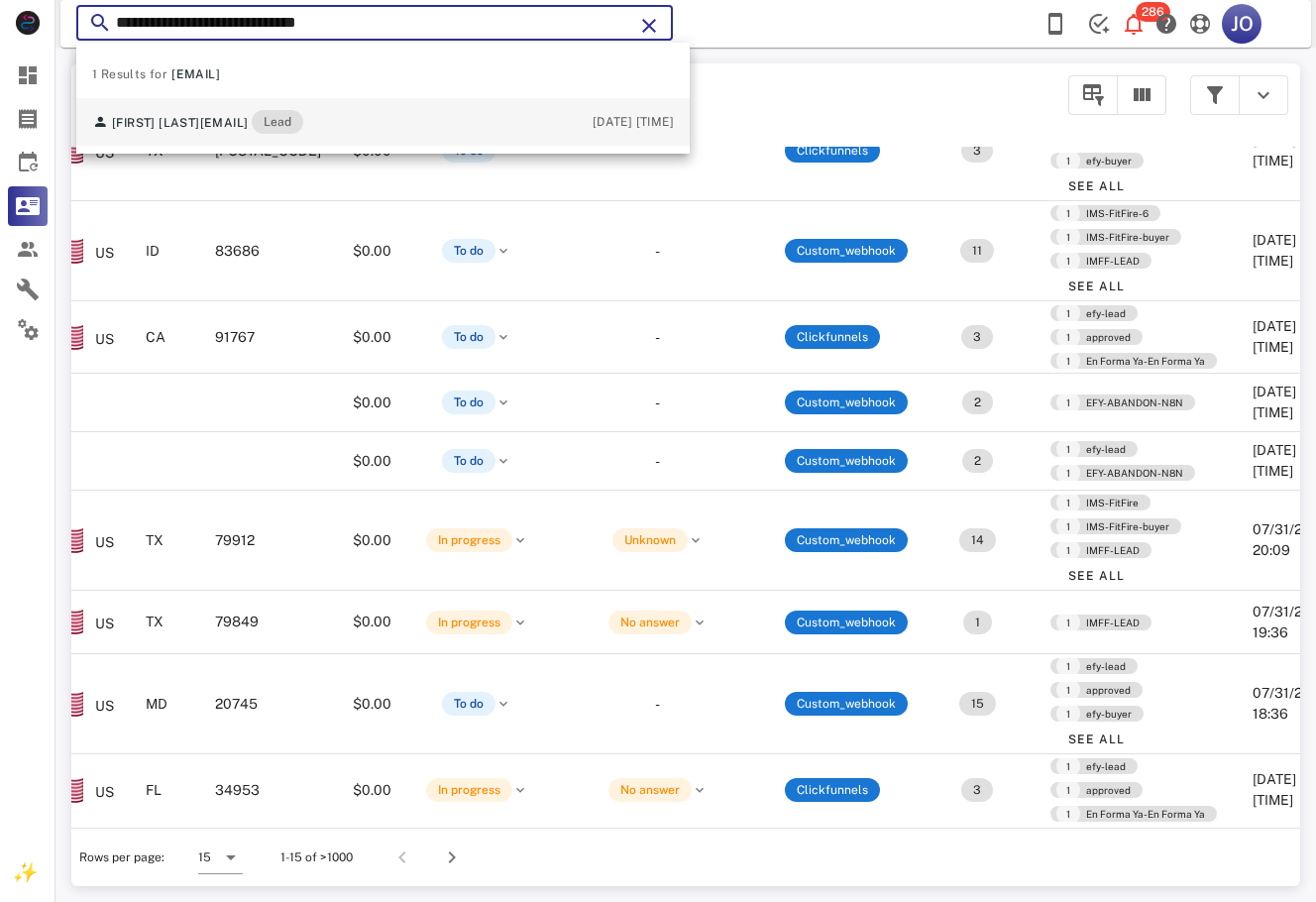 type on "**********" 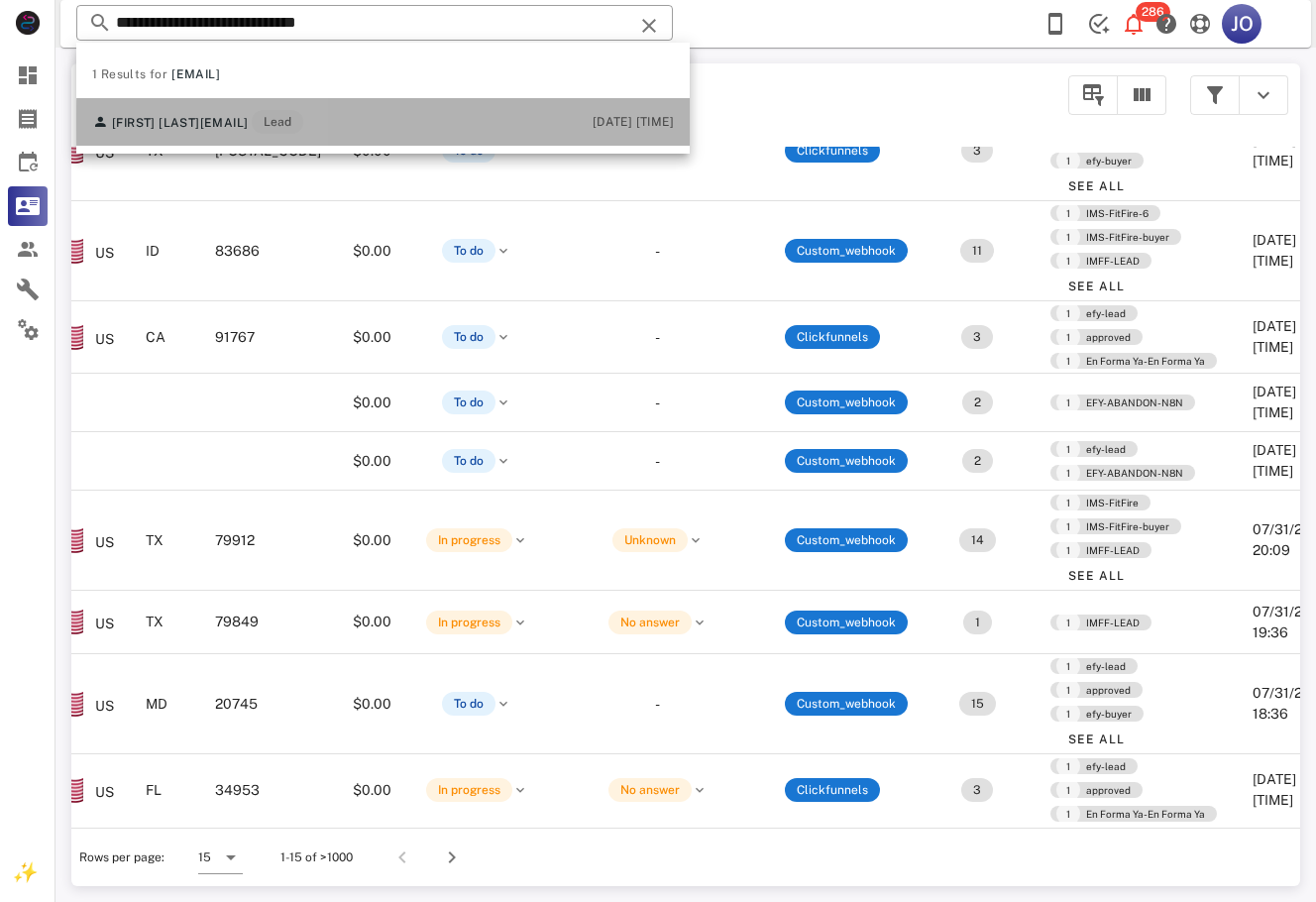 click on "[EMAIL]" at bounding box center (224, 123) 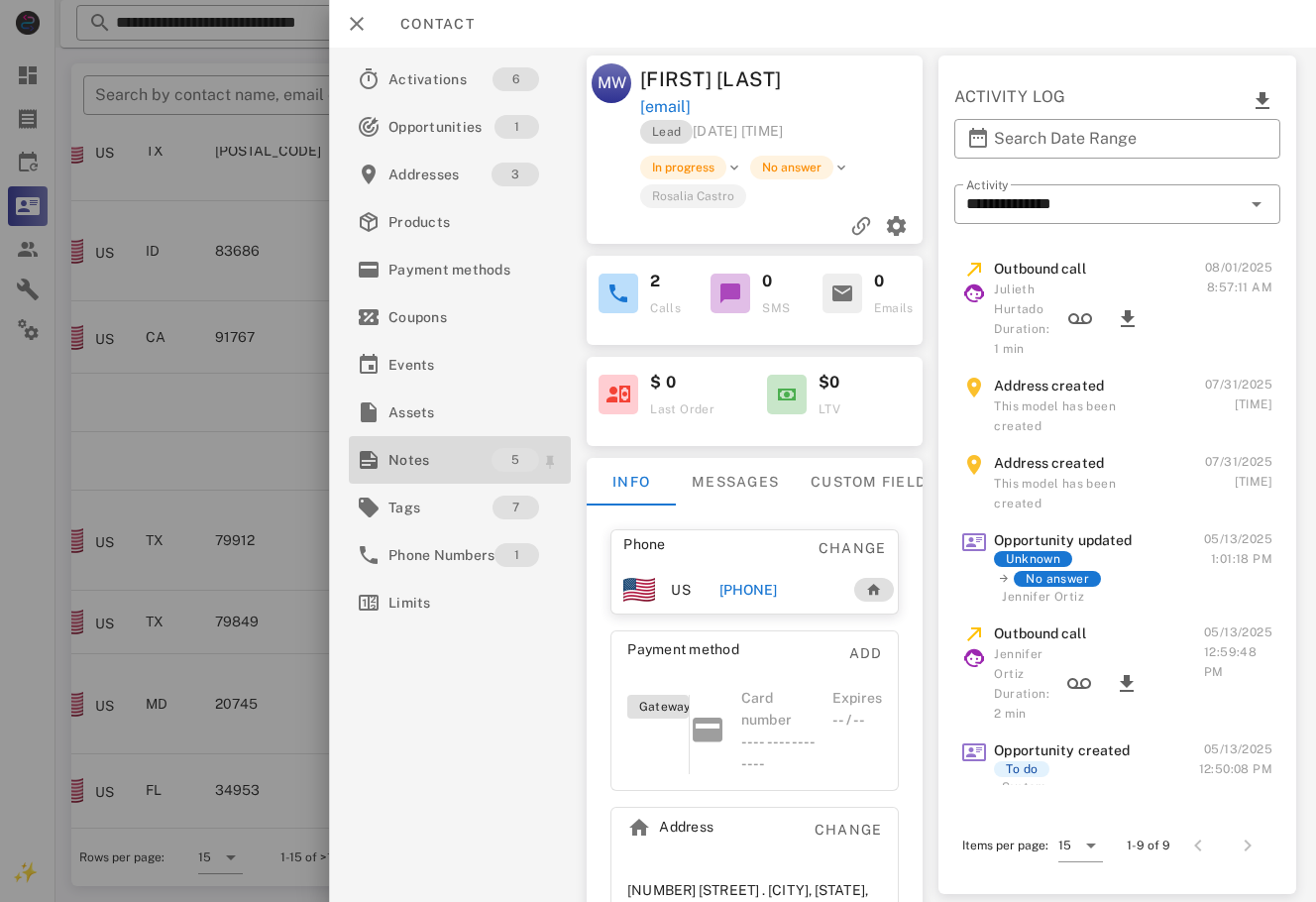 click on "Notes" at bounding box center (440, 460) 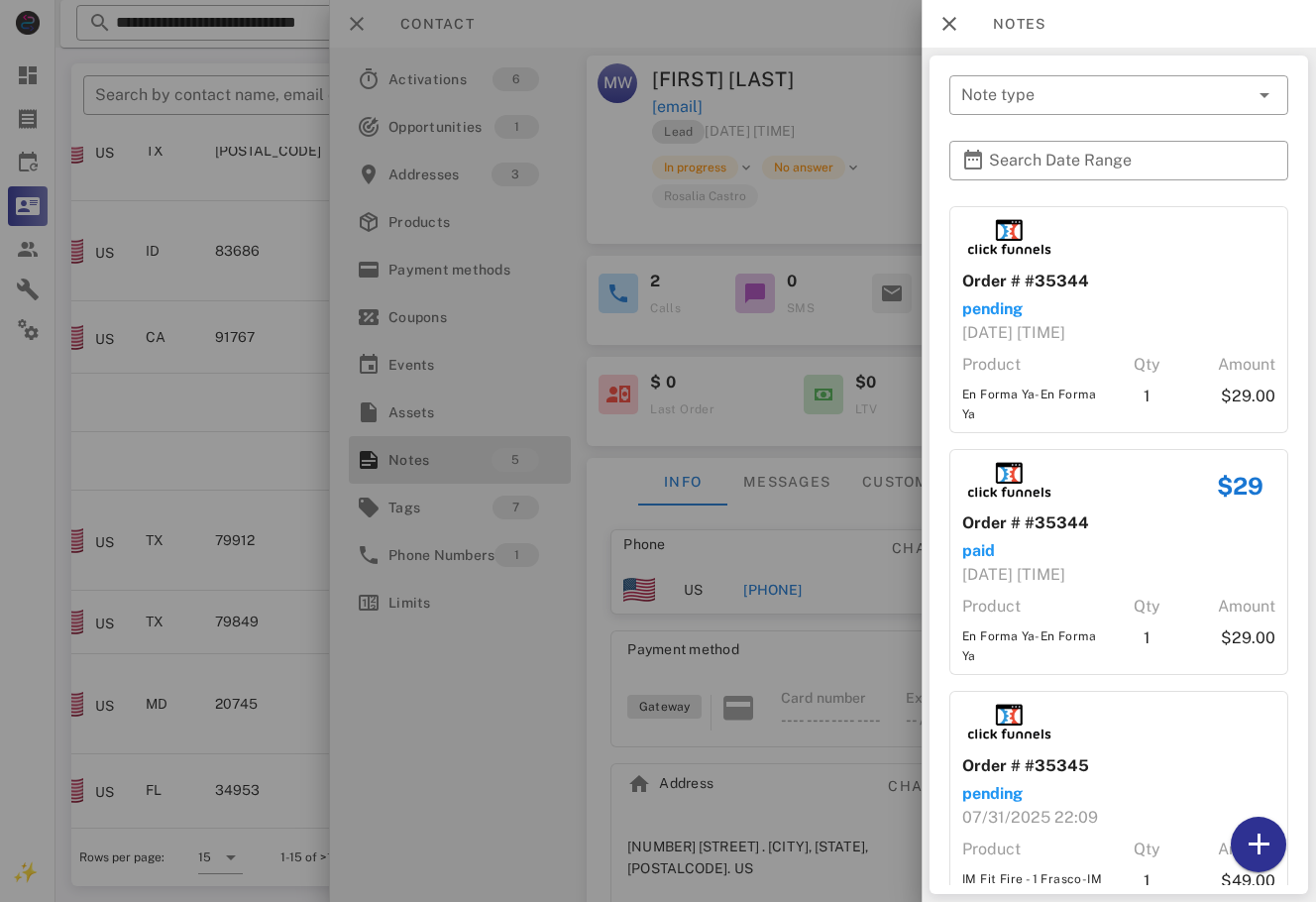 scroll, scrollTop: 442, scrollLeft: 0, axis: vertical 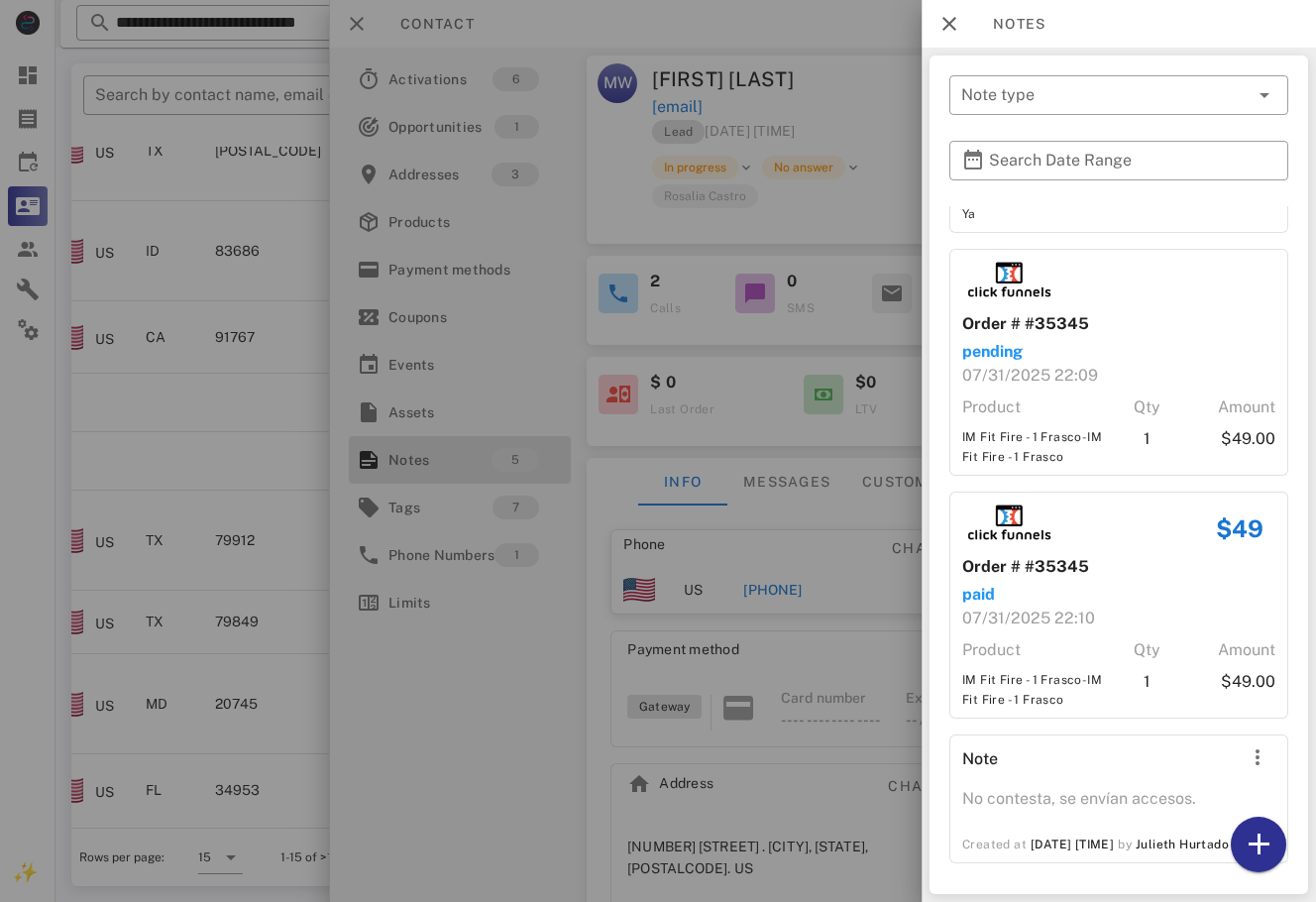 click at bounding box center [658, 451] 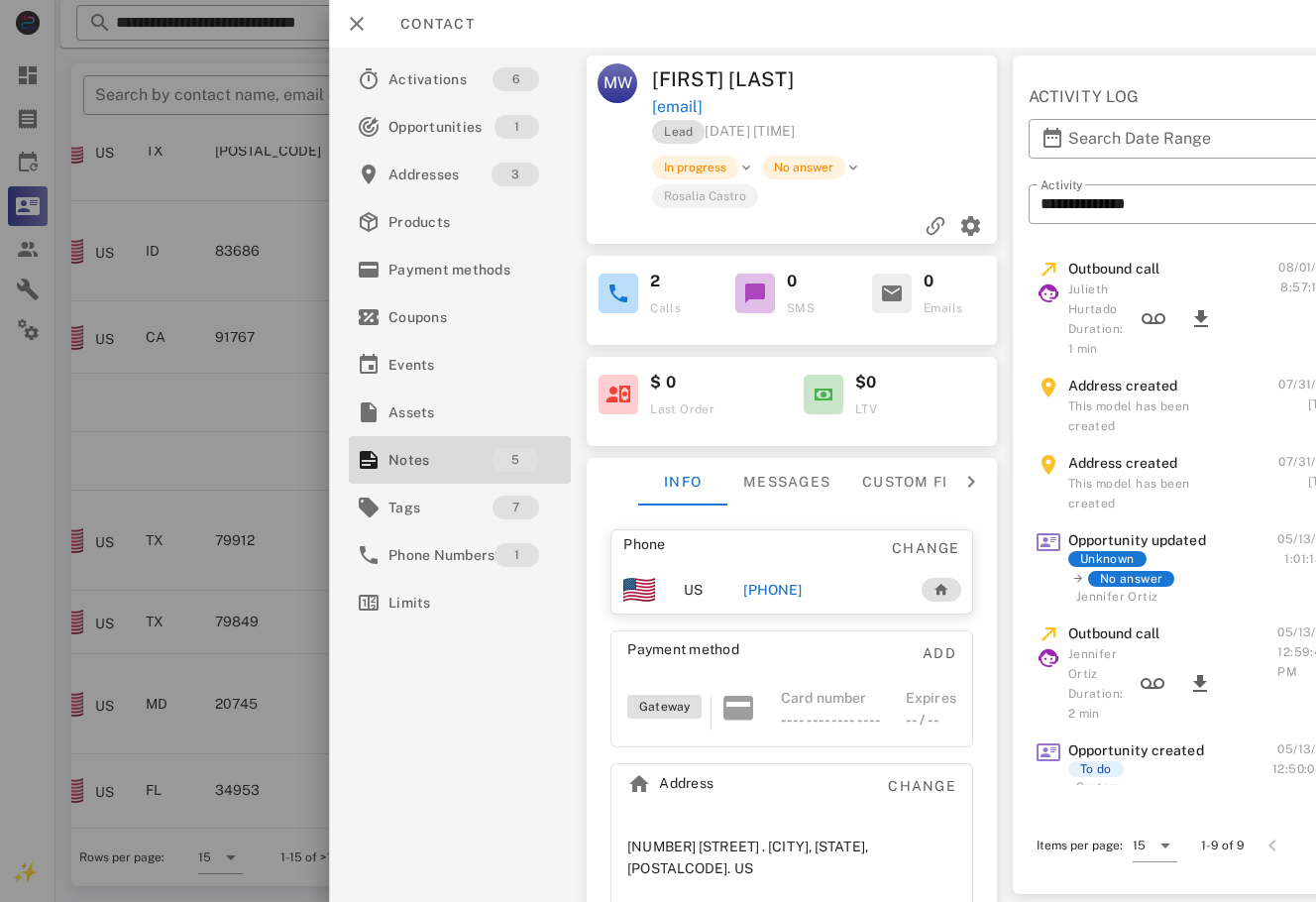 click on "[PHONE]" at bounding box center [772, 590] 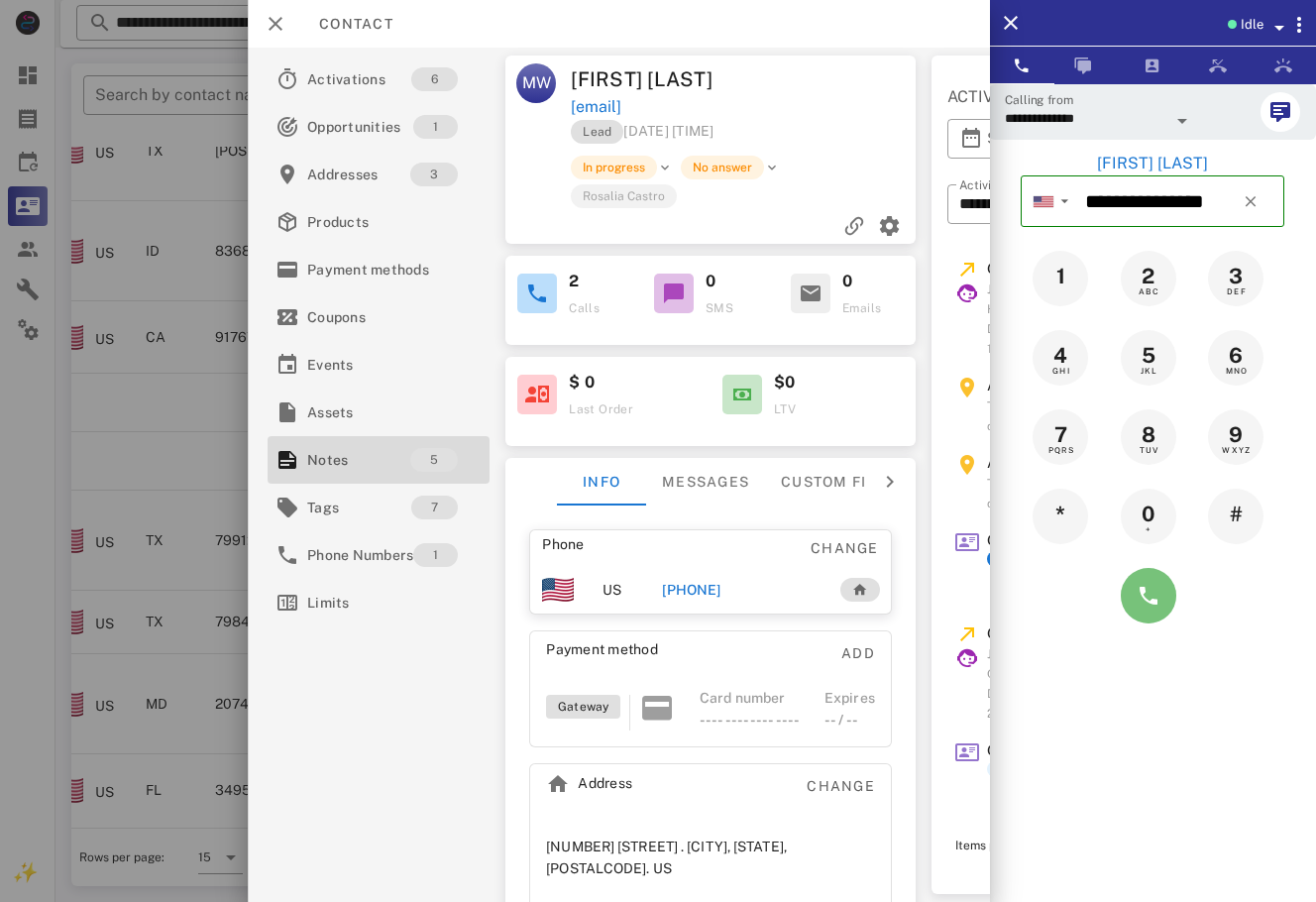 click at bounding box center (1149, 596) 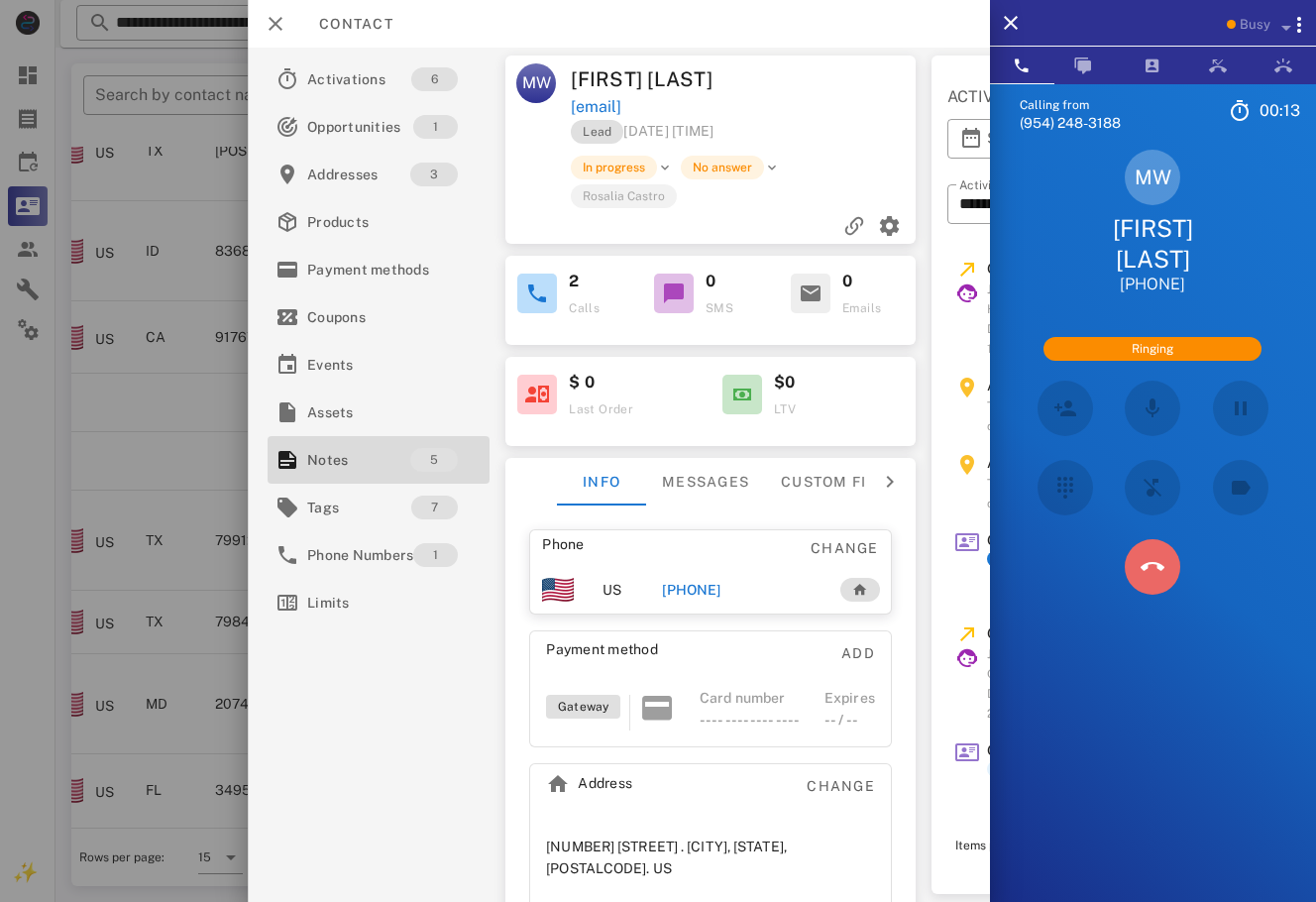 click at bounding box center (1152, 567) 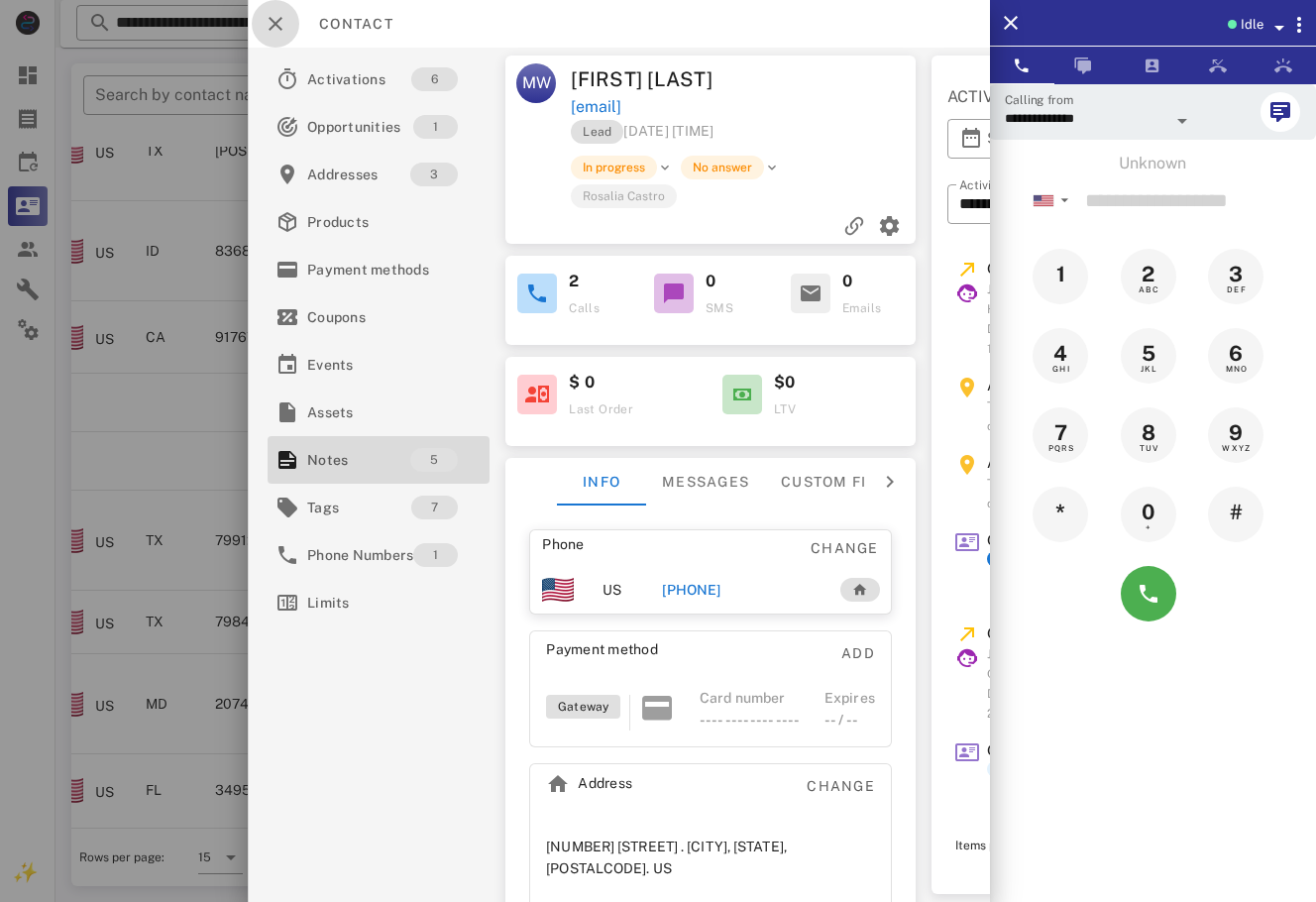 click at bounding box center (275, 24) 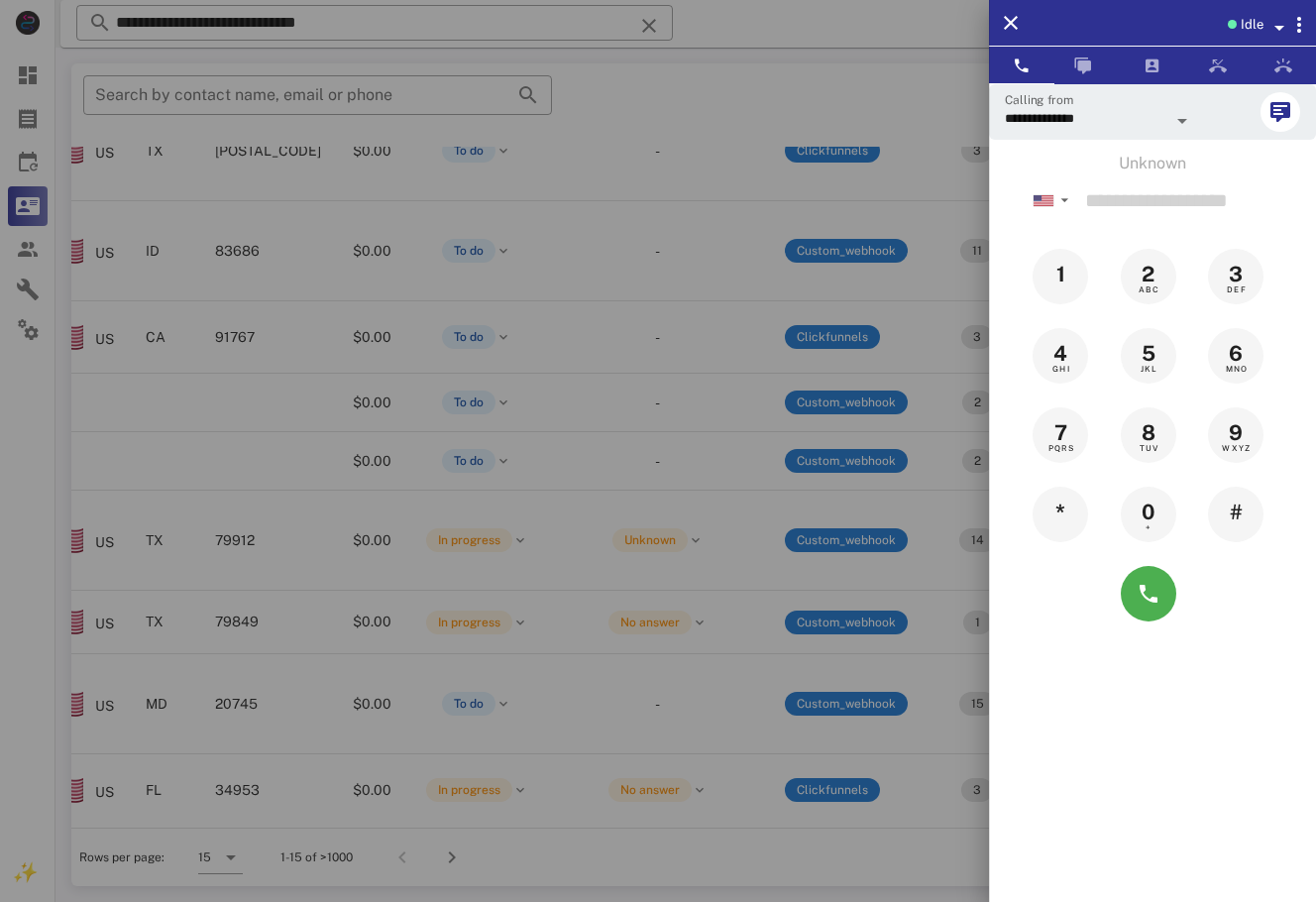 click at bounding box center [658, 451] 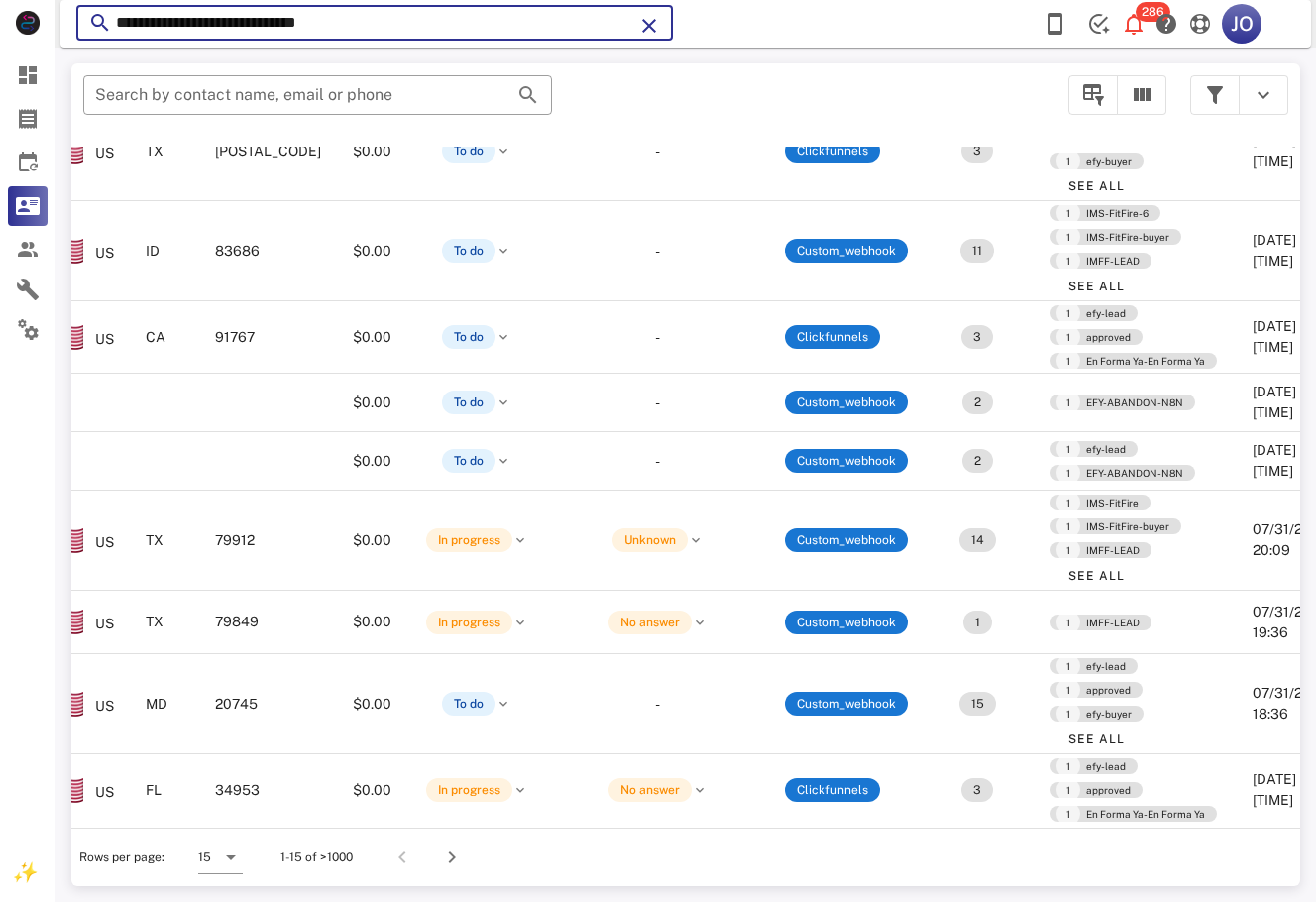 drag, startPoint x: 407, startPoint y: 24, endPoint x: 69, endPoint y: 36, distance: 338.213 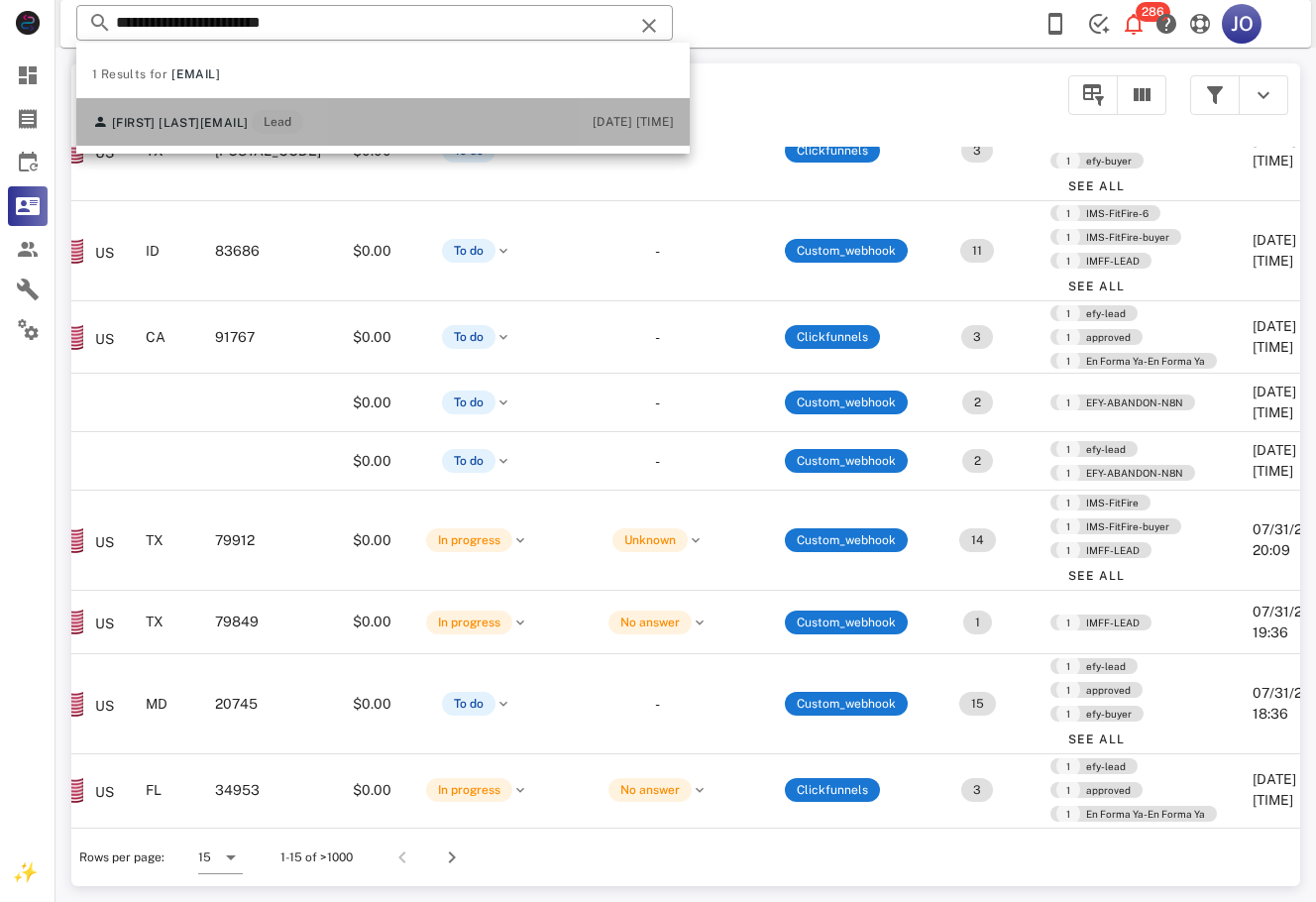 click on "Olivia Fregoso olivia.fregoso@[EXAMPLE.COM] Lead" at bounding box center [197, 122] 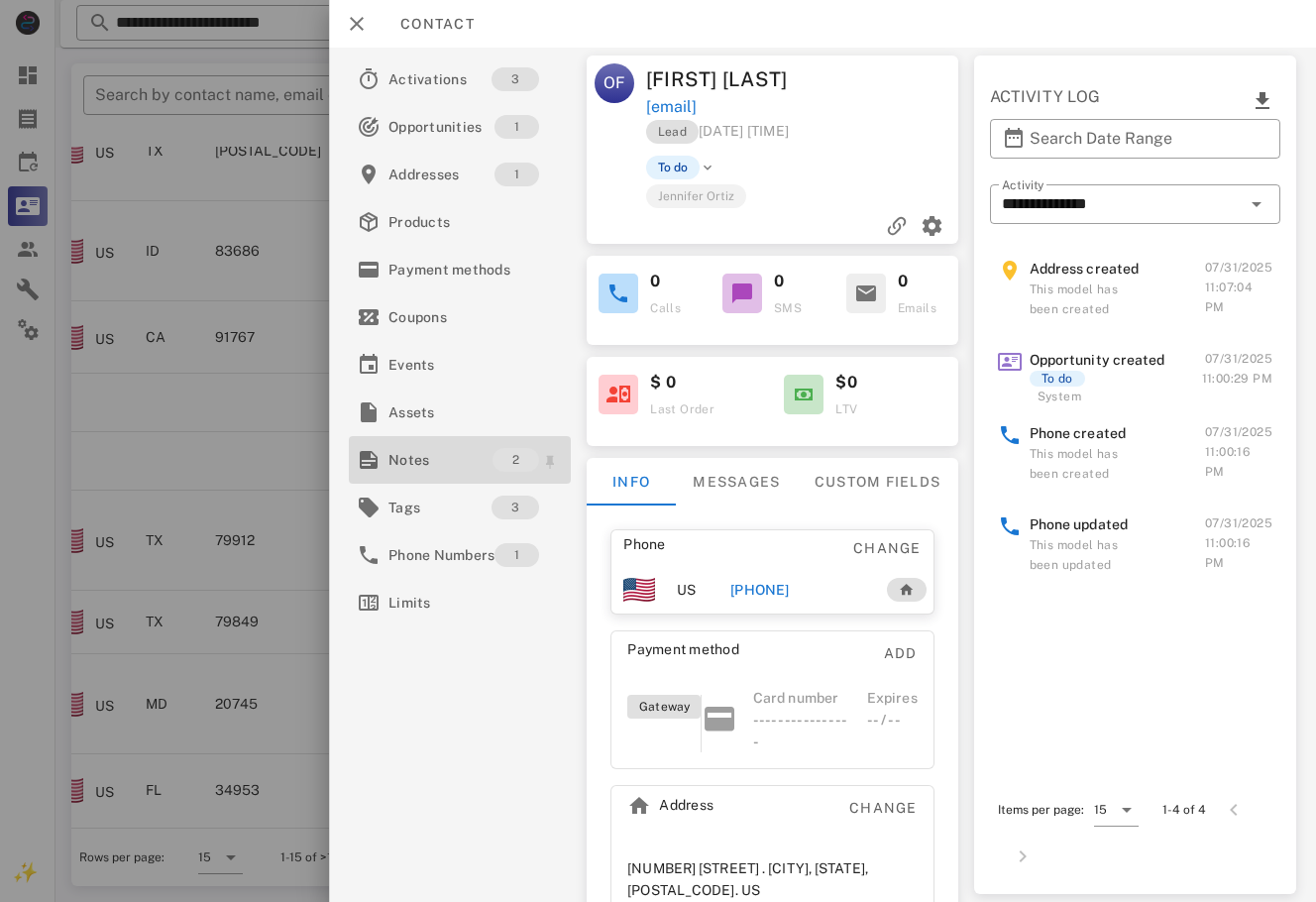 click on "Notes" at bounding box center [440, 460] 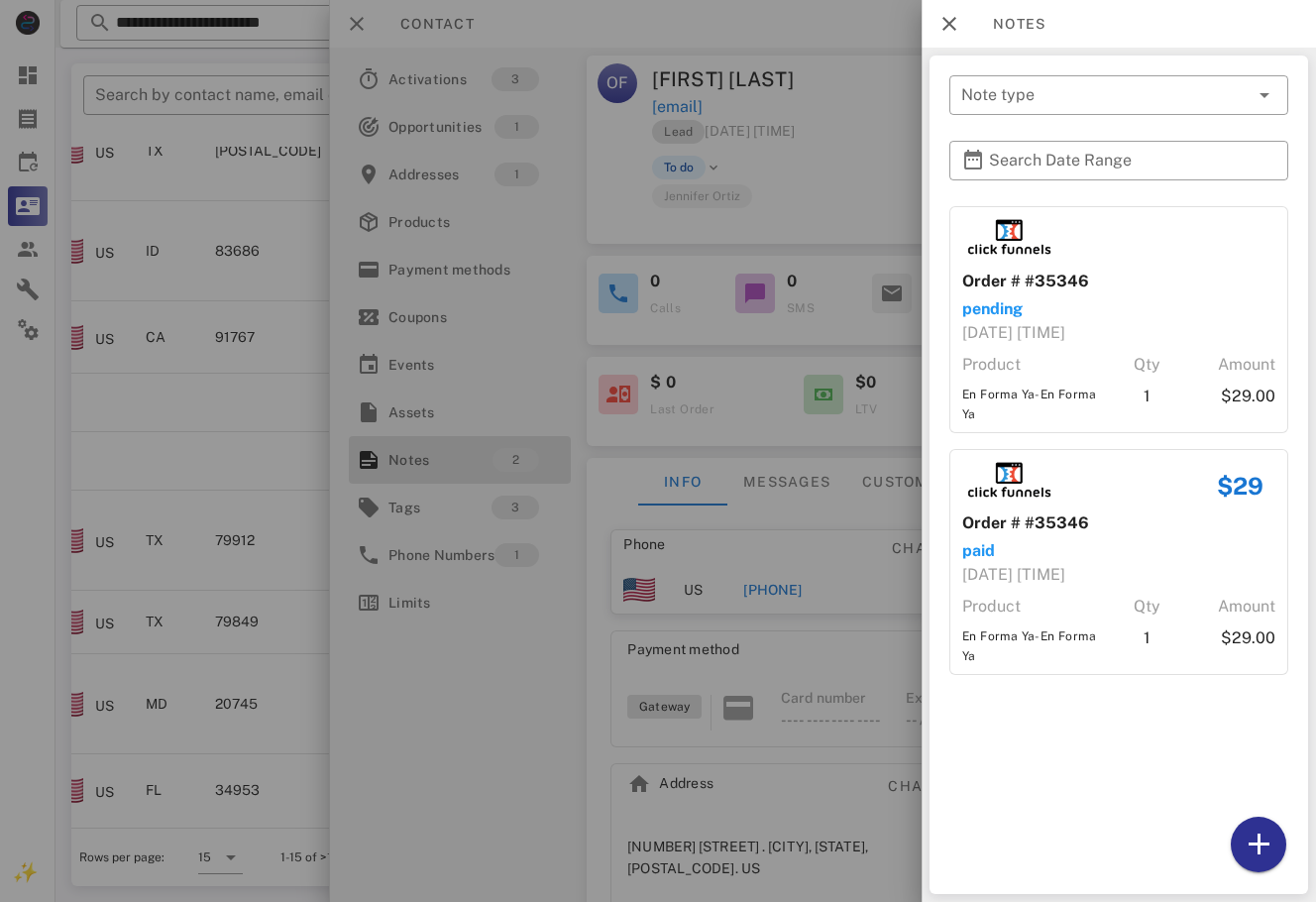 click at bounding box center (658, 451) 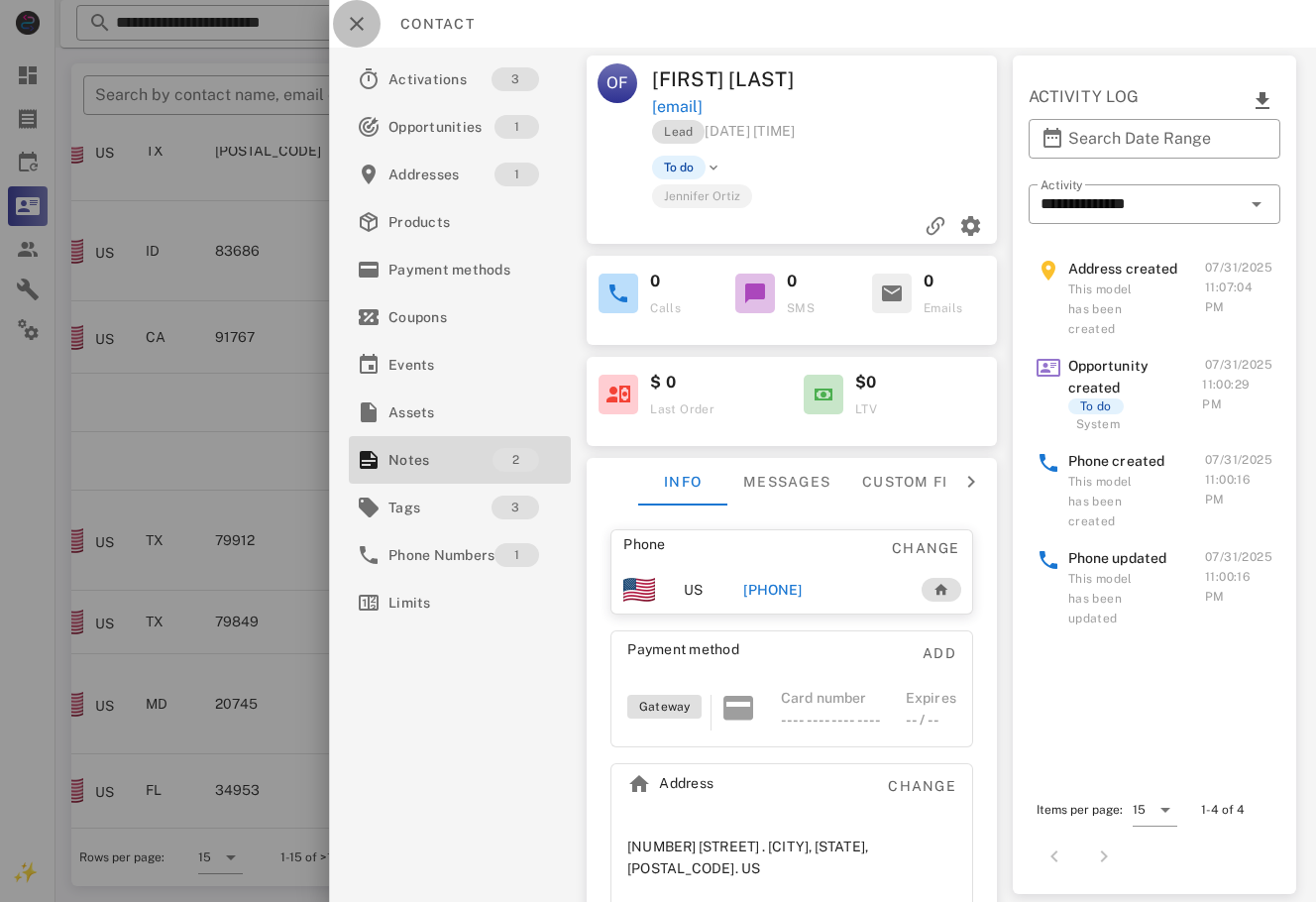 click at bounding box center (357, 24) 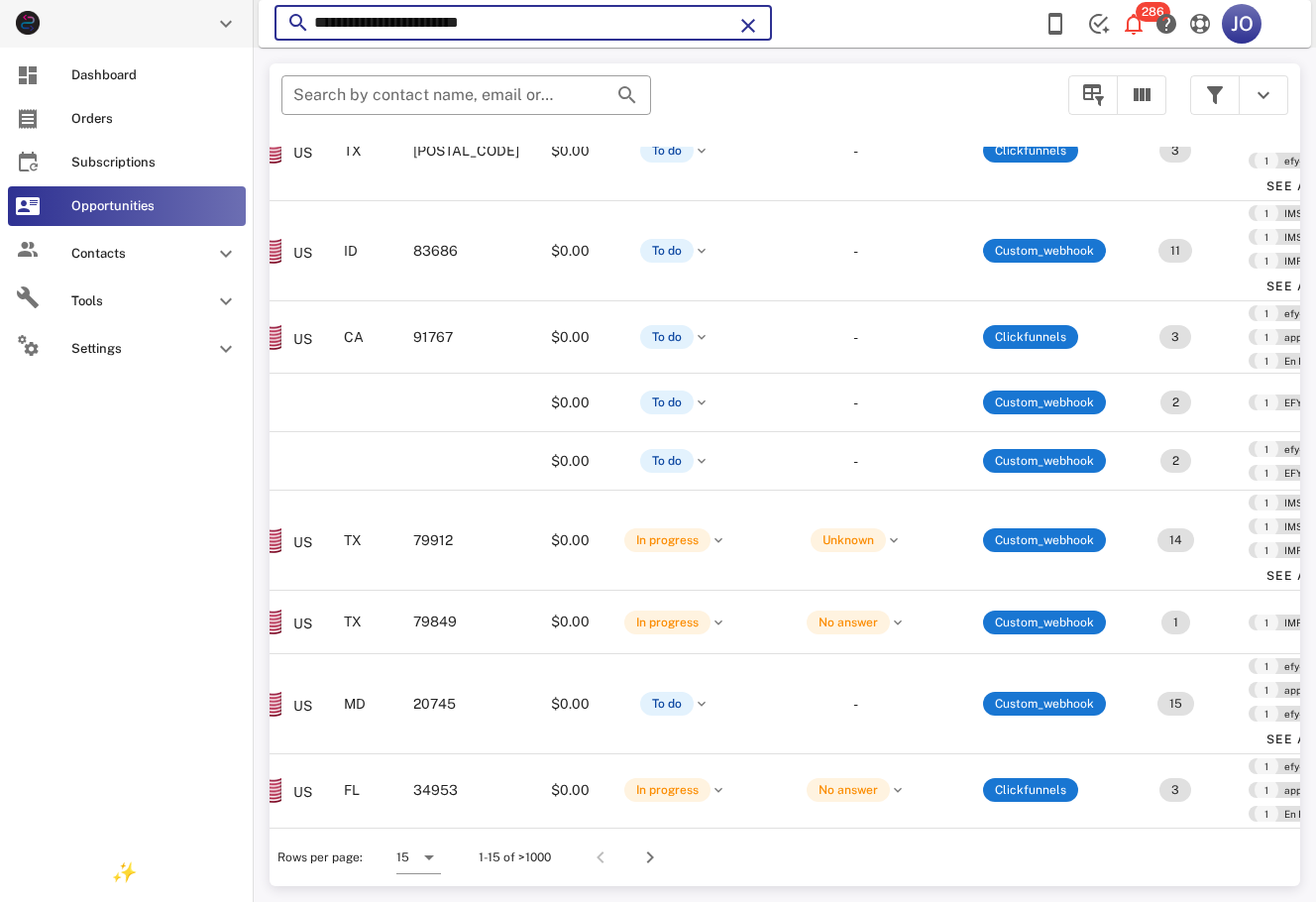 drag, startPoint x: 368, startPoint y: 29, endPoint x: 53, endPoint y: 29, distance: 315 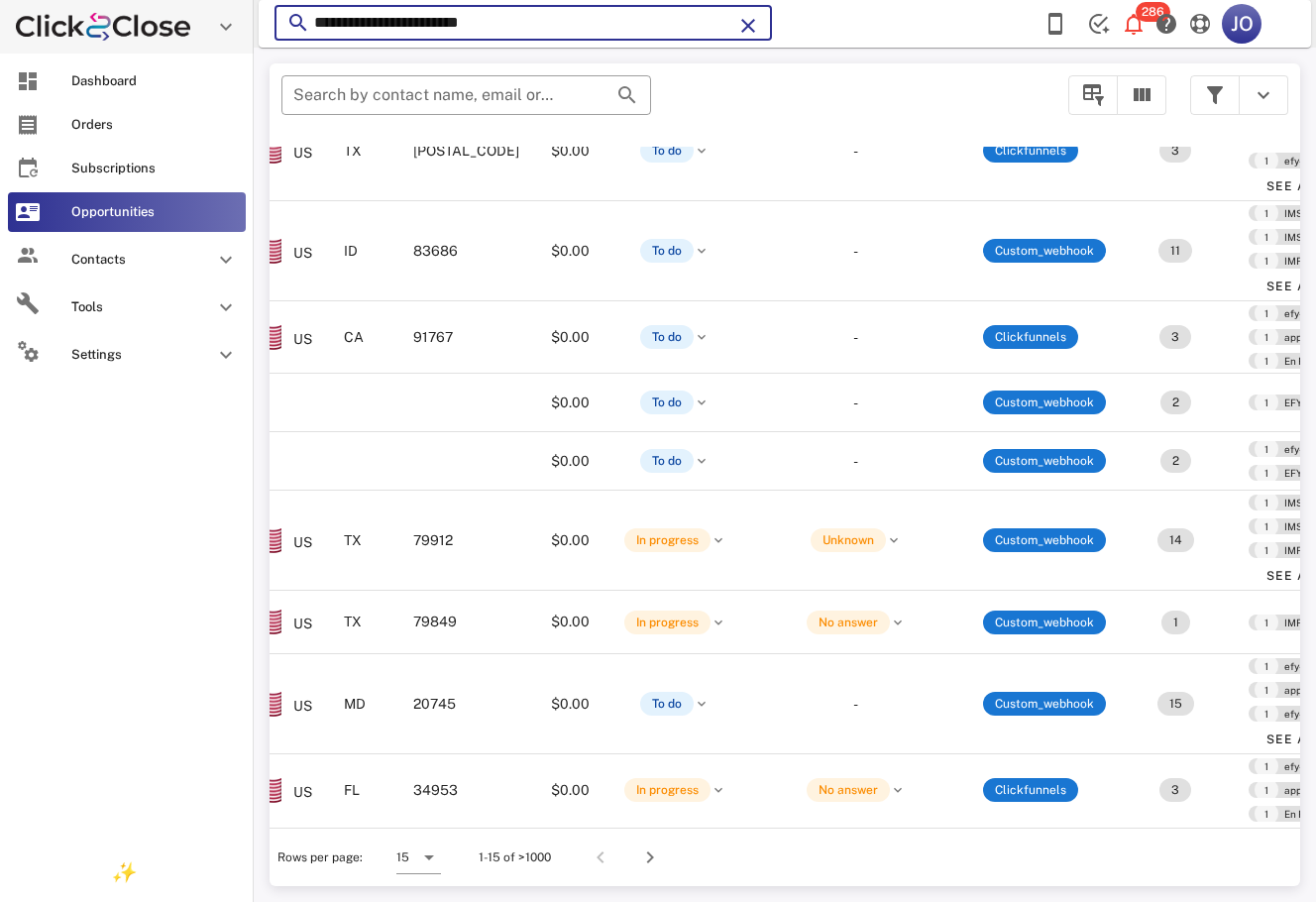 paste 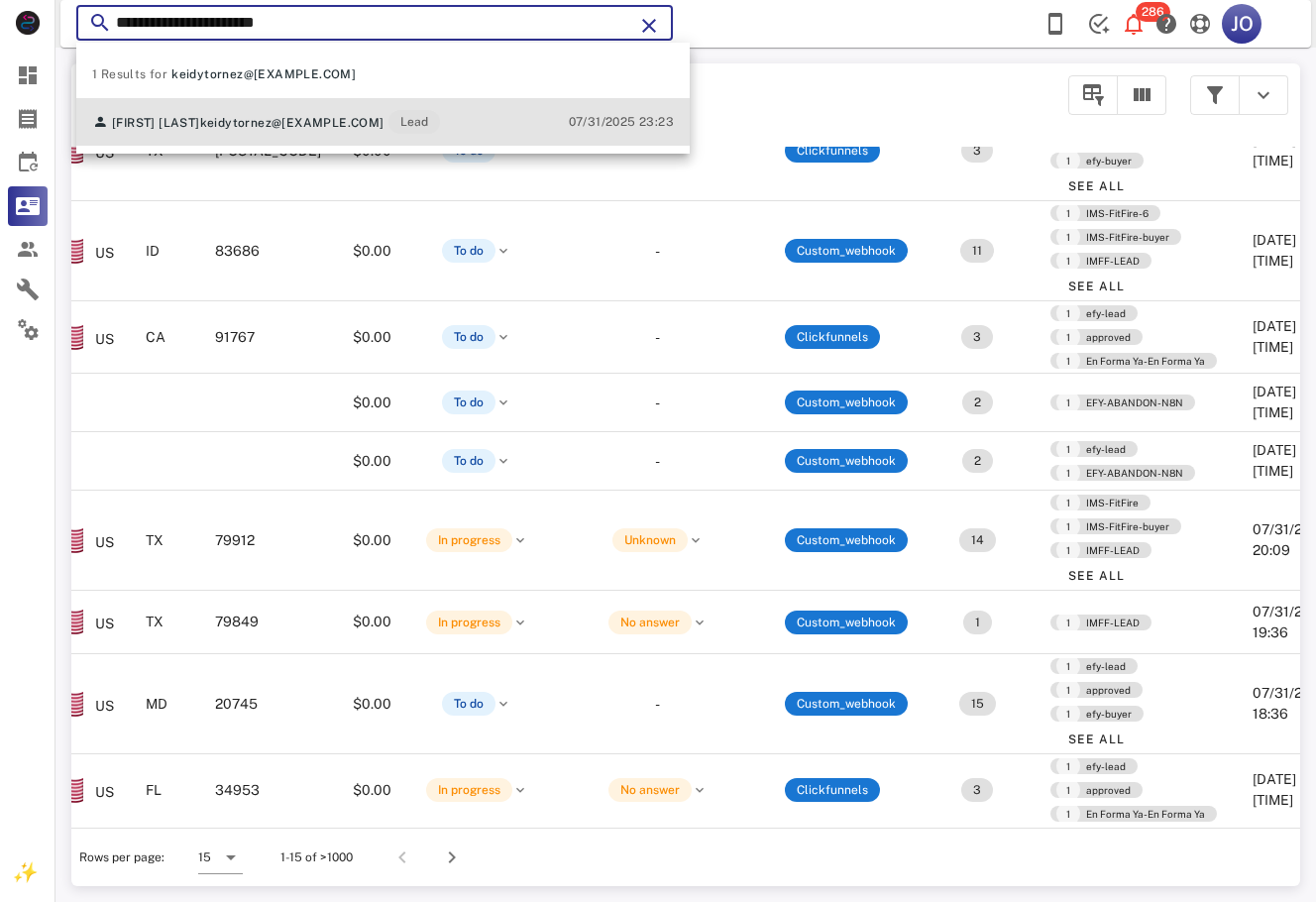 click on "[FIRST] [LAST]   [EMAIL]   Lead   [DATE] [TIME]" at bounding box center [383, 122] 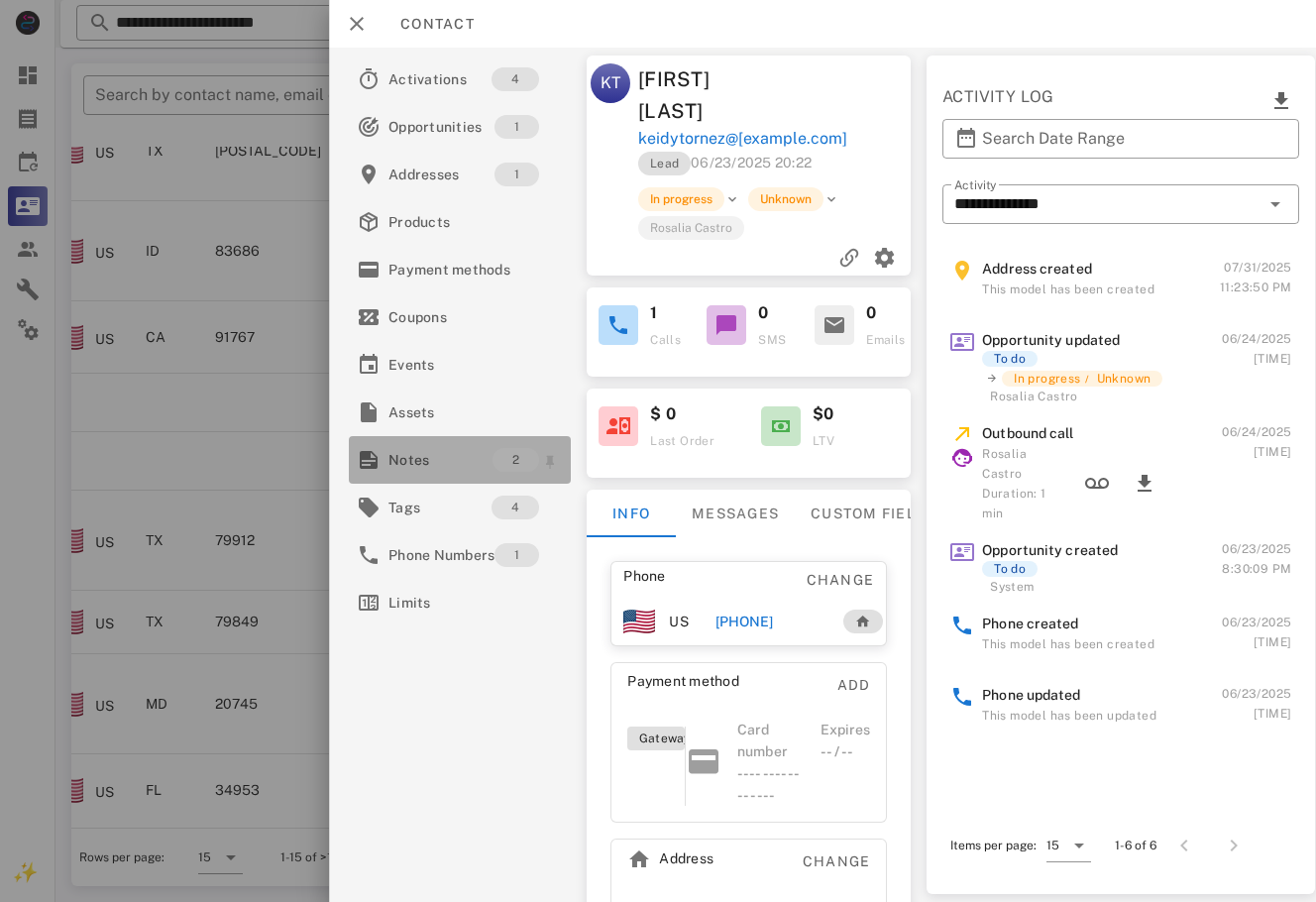 click on "Notes" at bounding box center [440, 460] 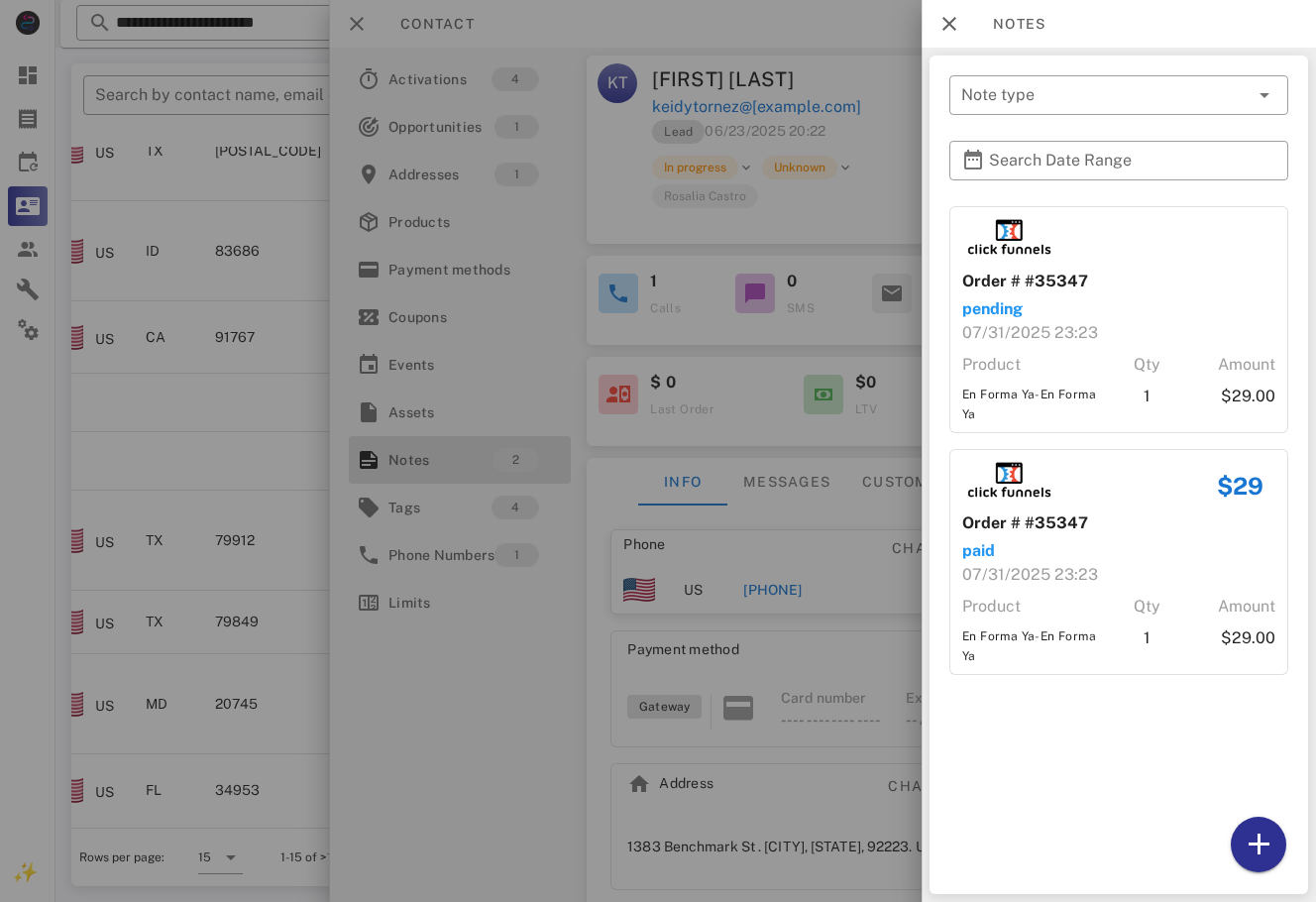 click at bounding box center [658, 451] 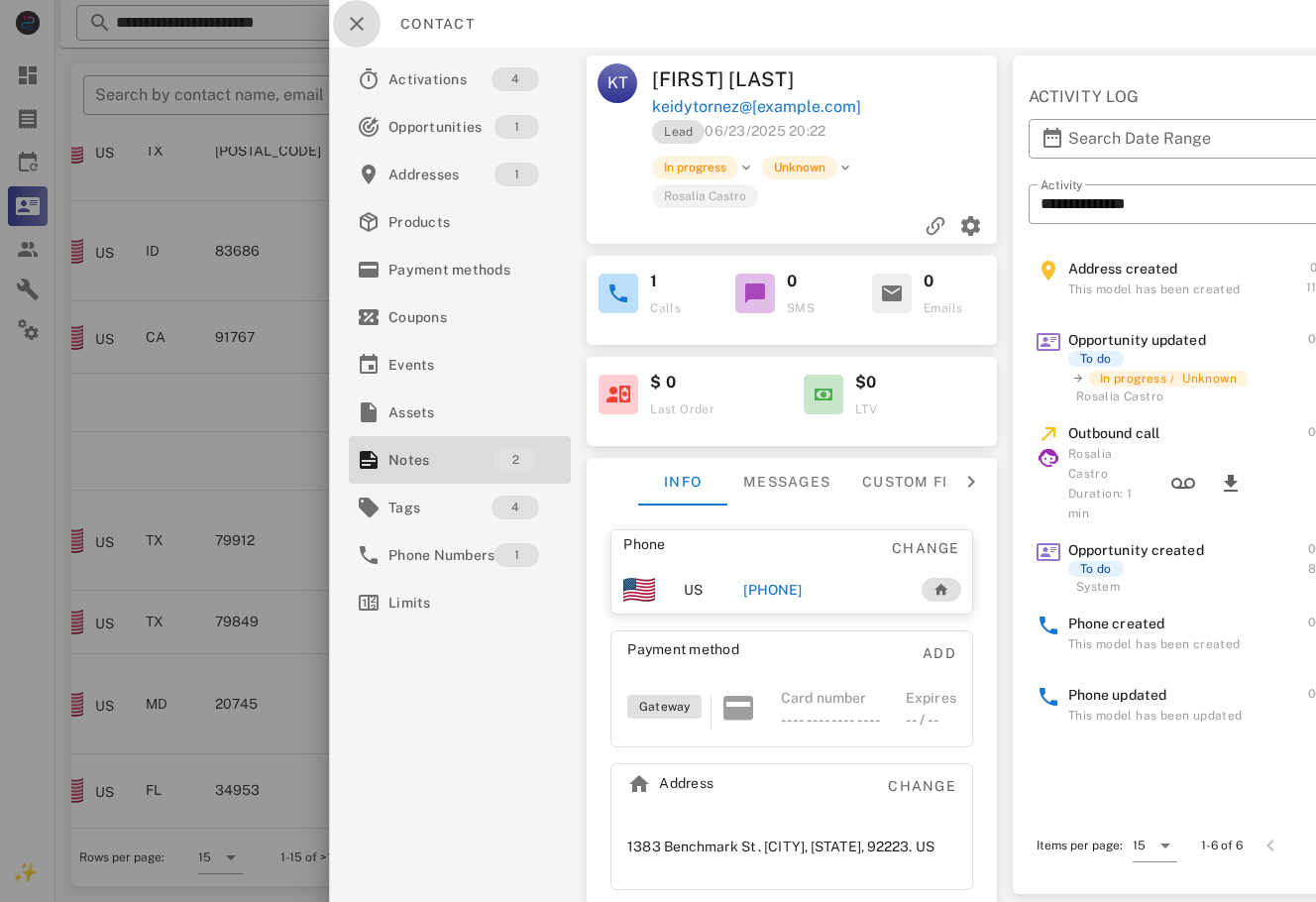 click at bounding box center (357, 24) 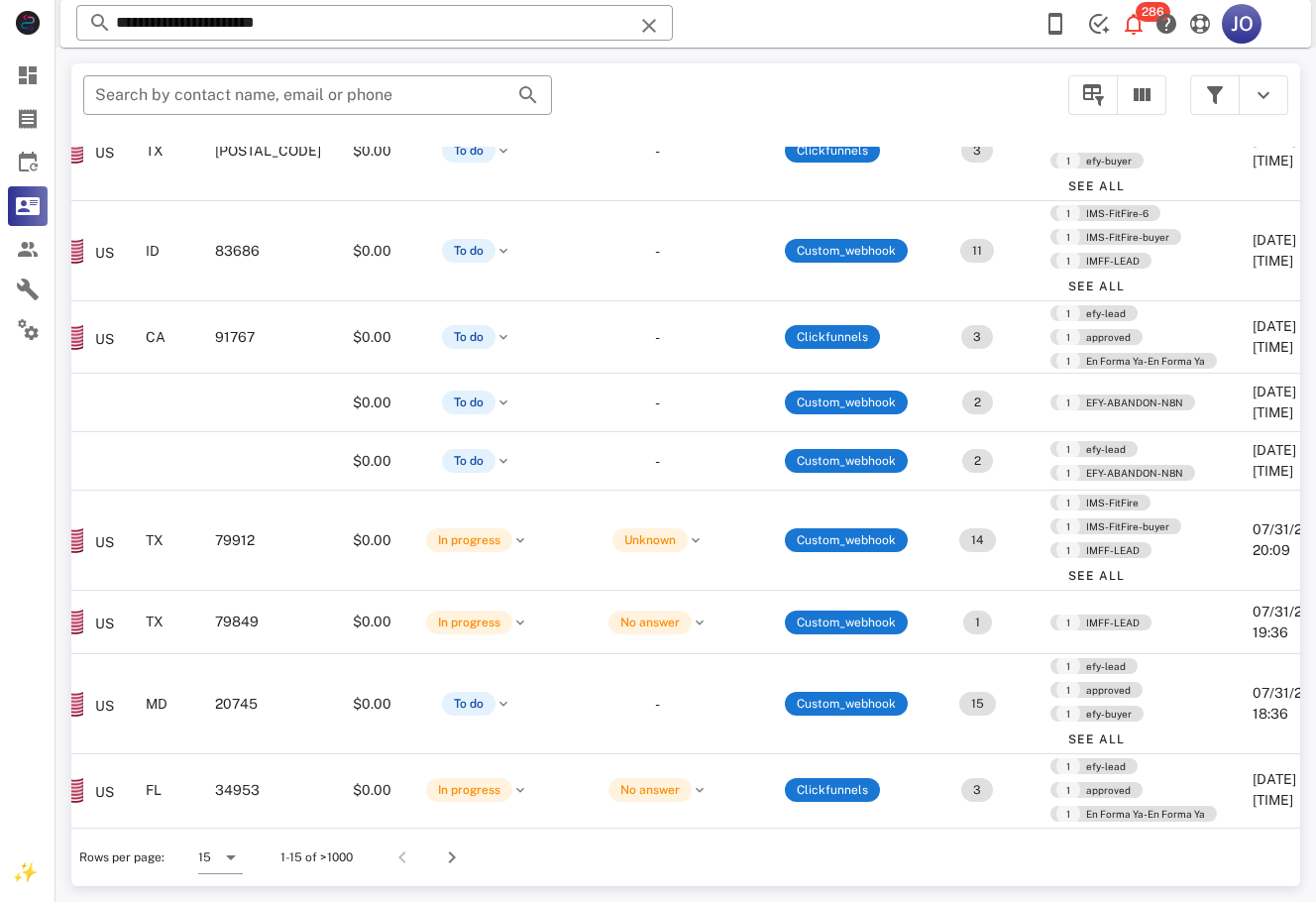 click on "**********" at bounding box center [375, 23] 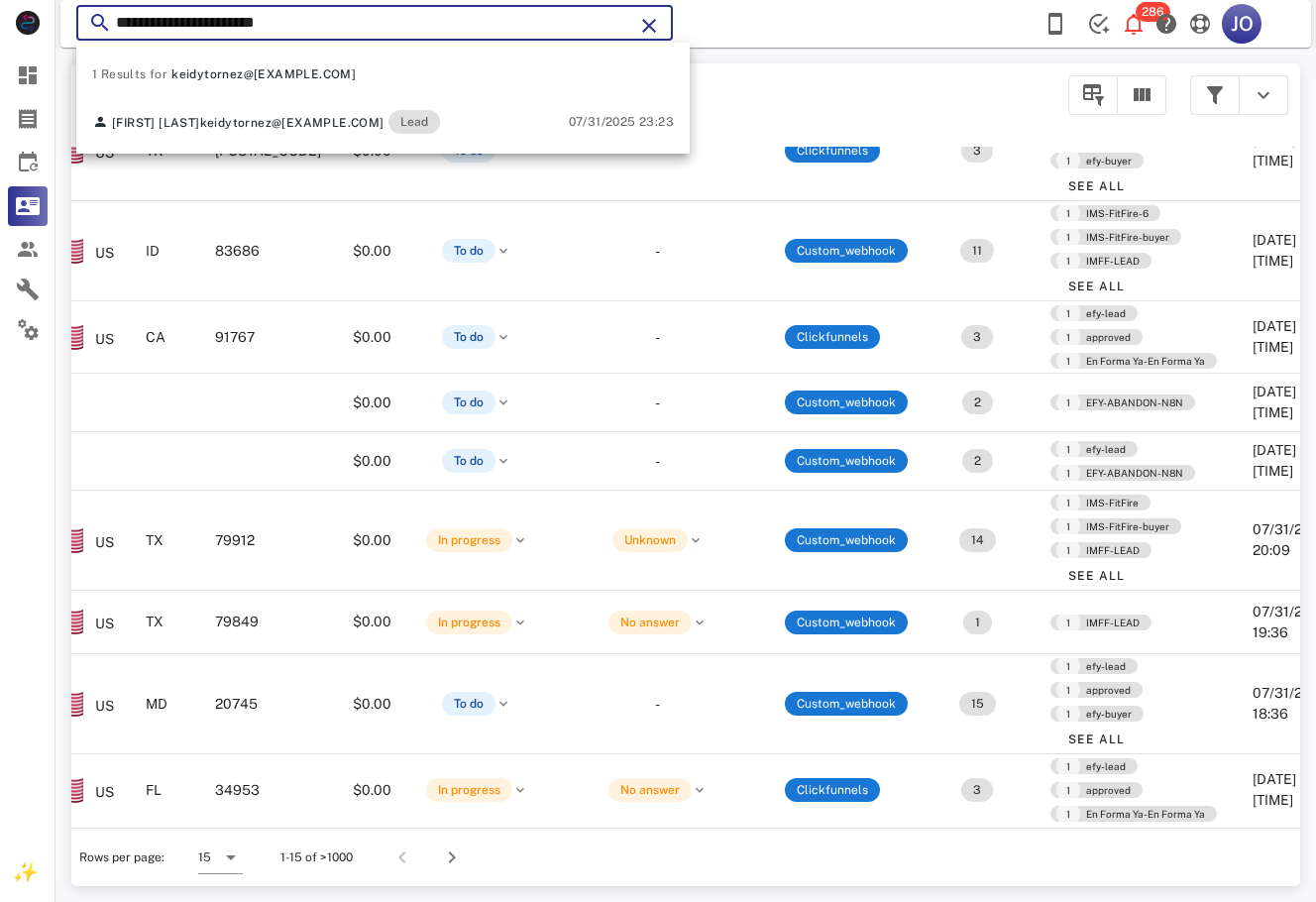 drag, startPoint x: 340, startPoint y: 24, endPoint x: 83, endPoint y: 49, distance: 258.21309 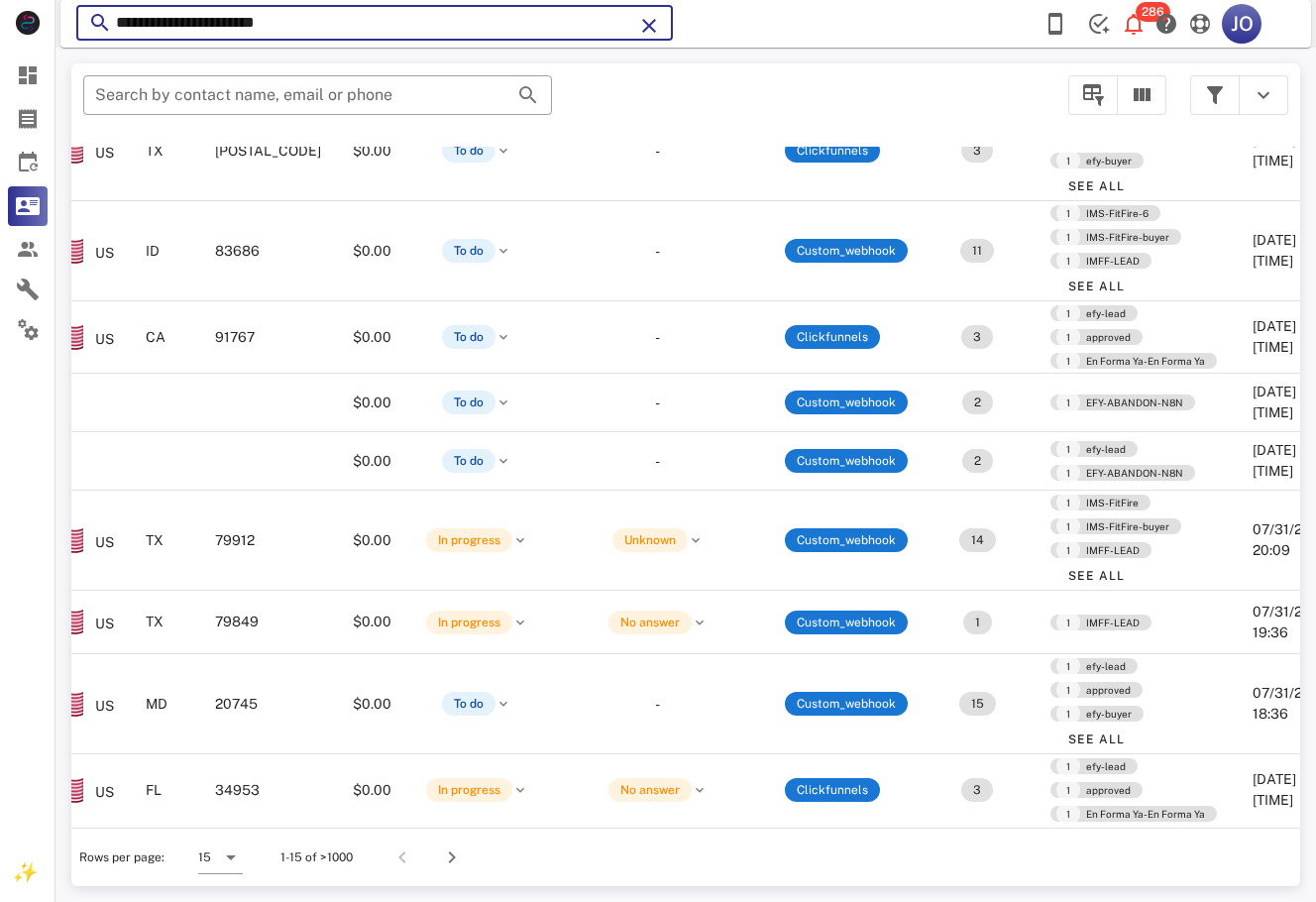 paste on "**" 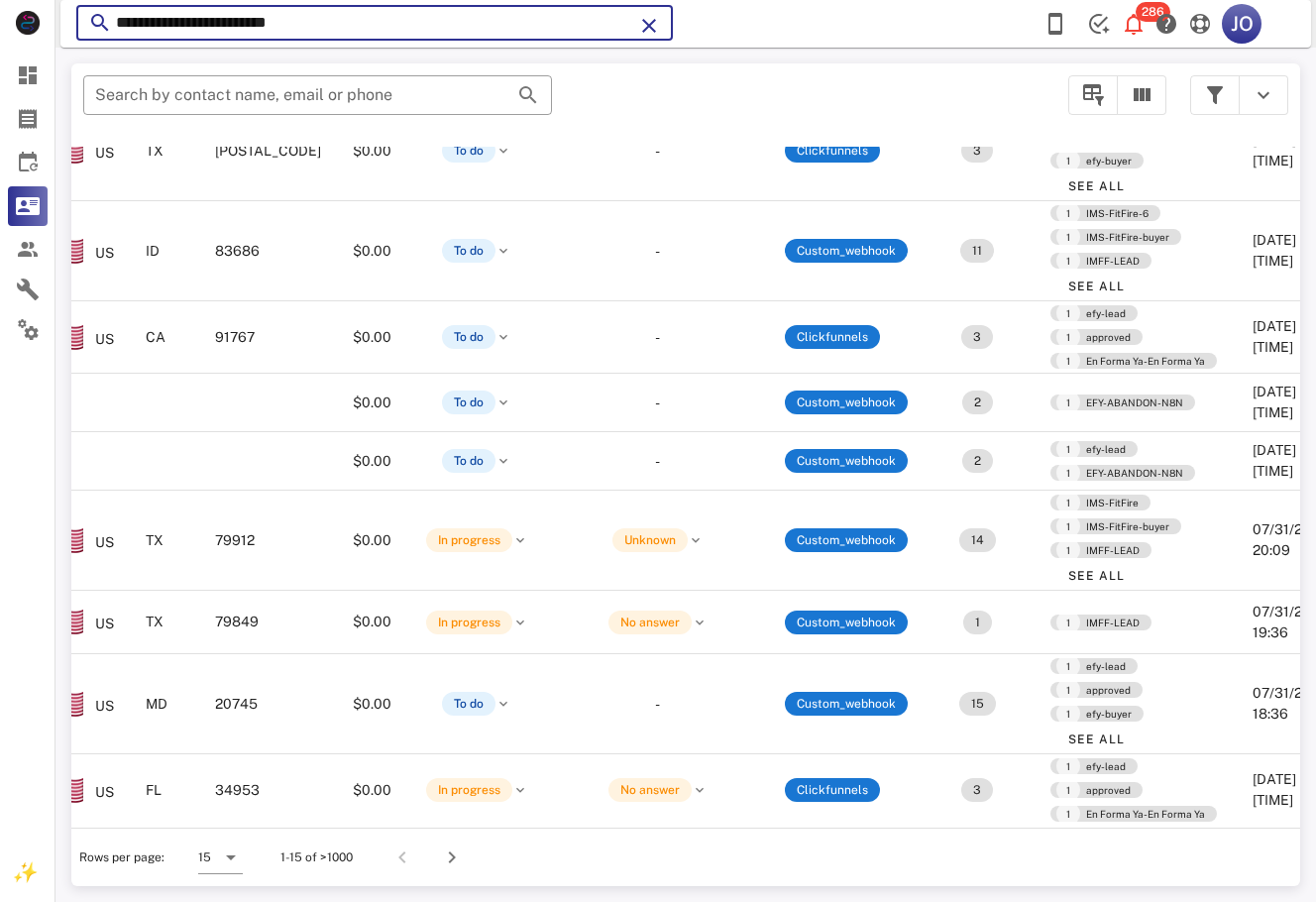 click on "**********" at bounding box center [375, 23] 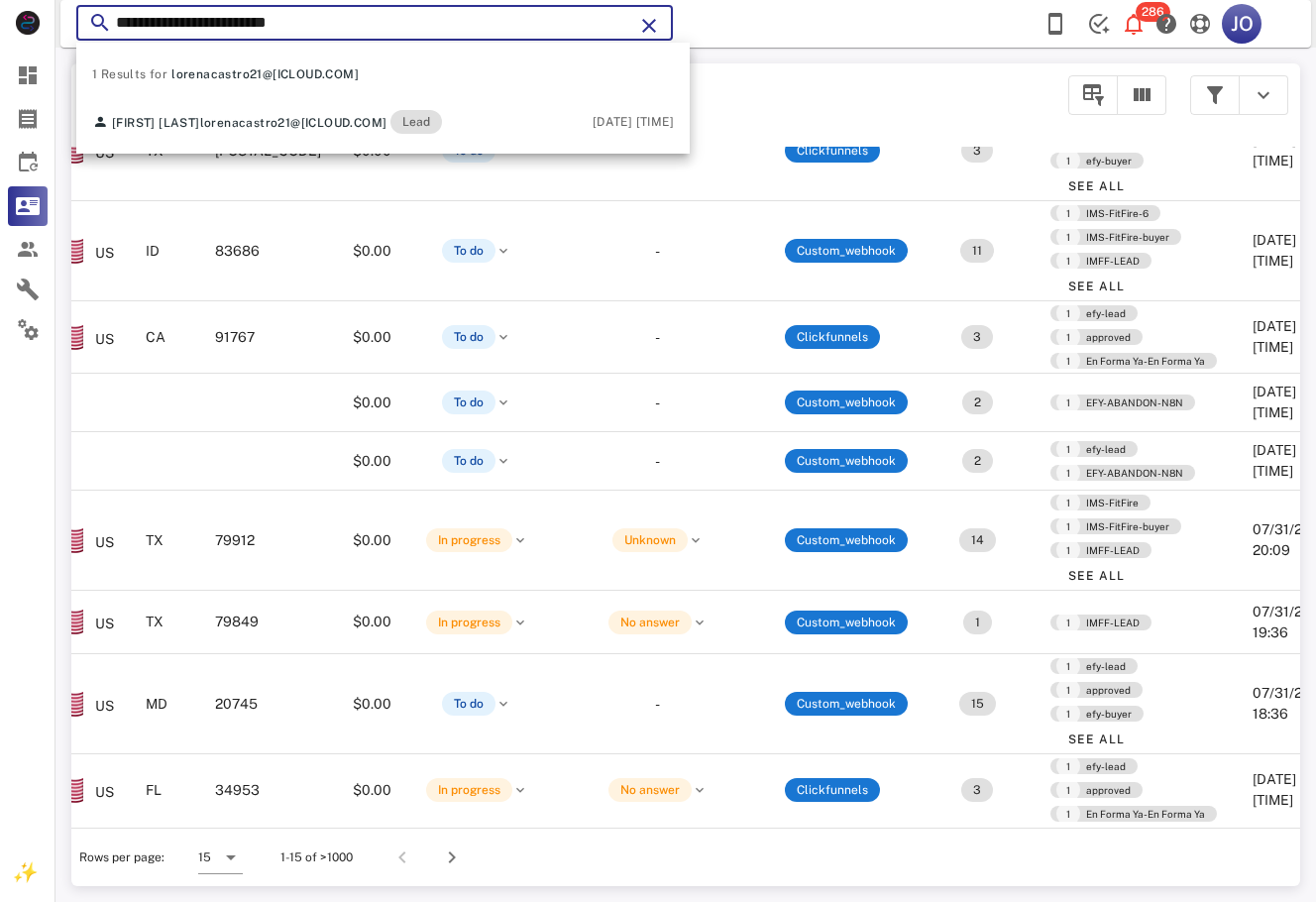 type on "**********" 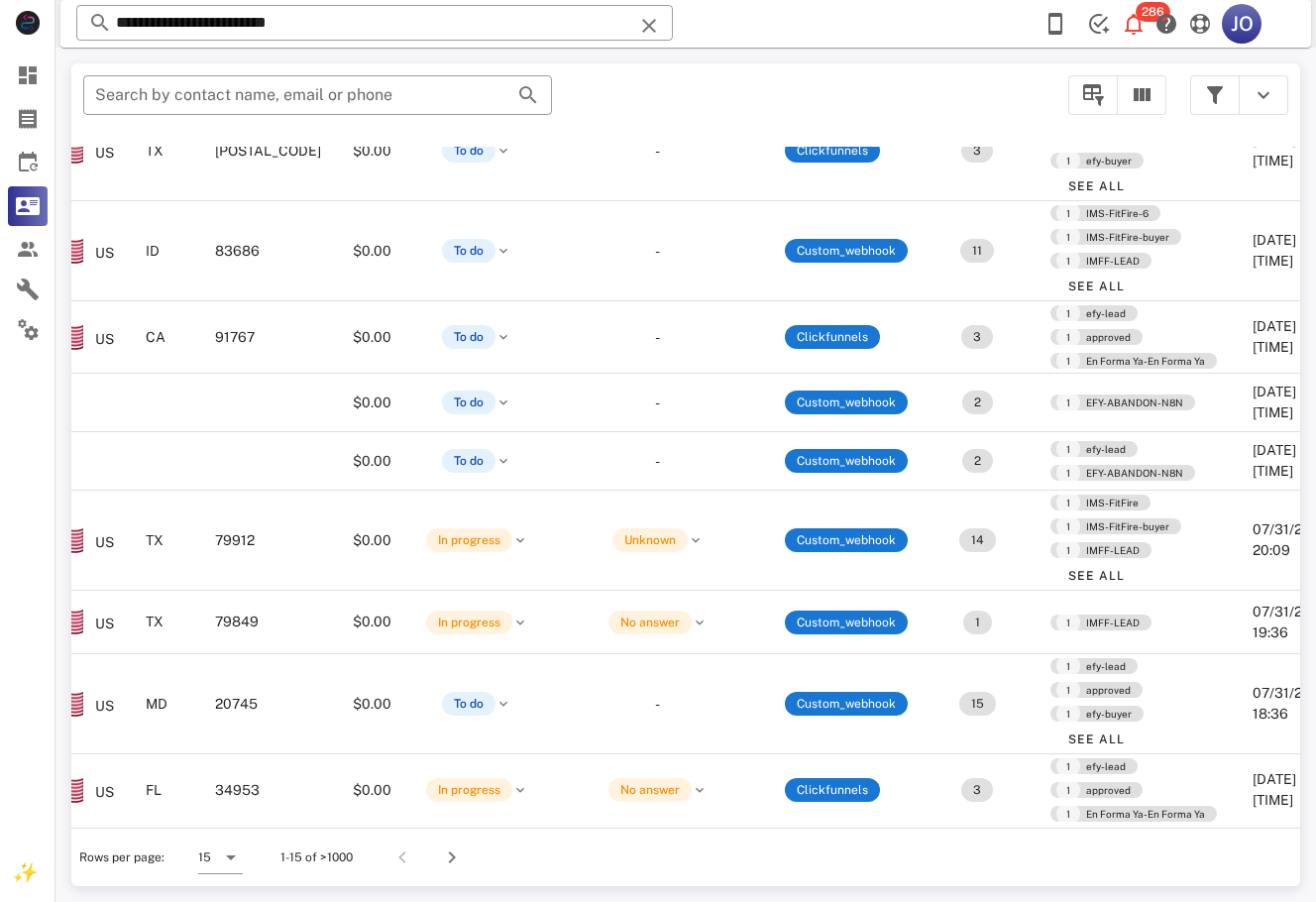 click on "**********" at bounding box center [686, 24] 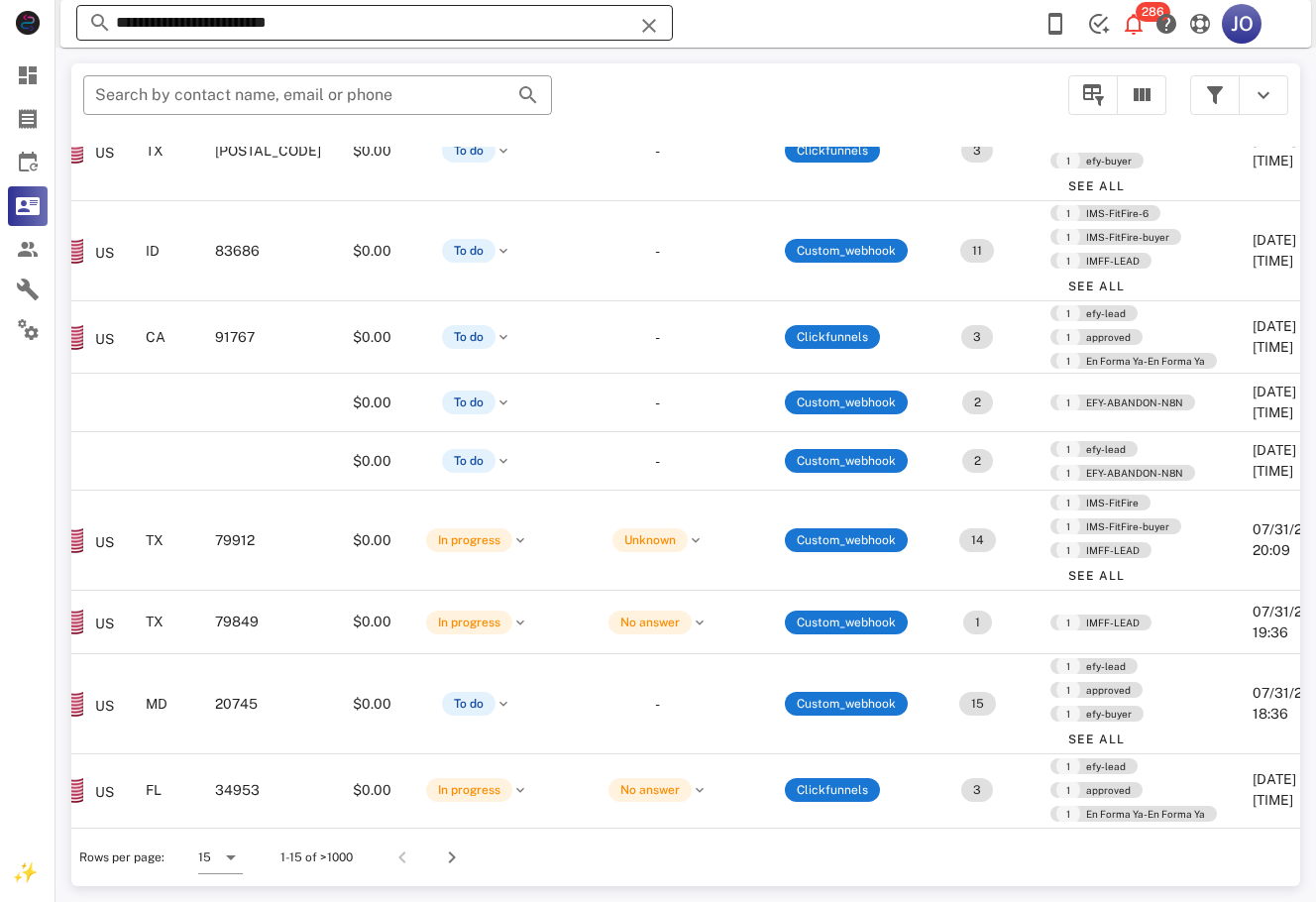 click on "**********" at bounding box center [375, 23] 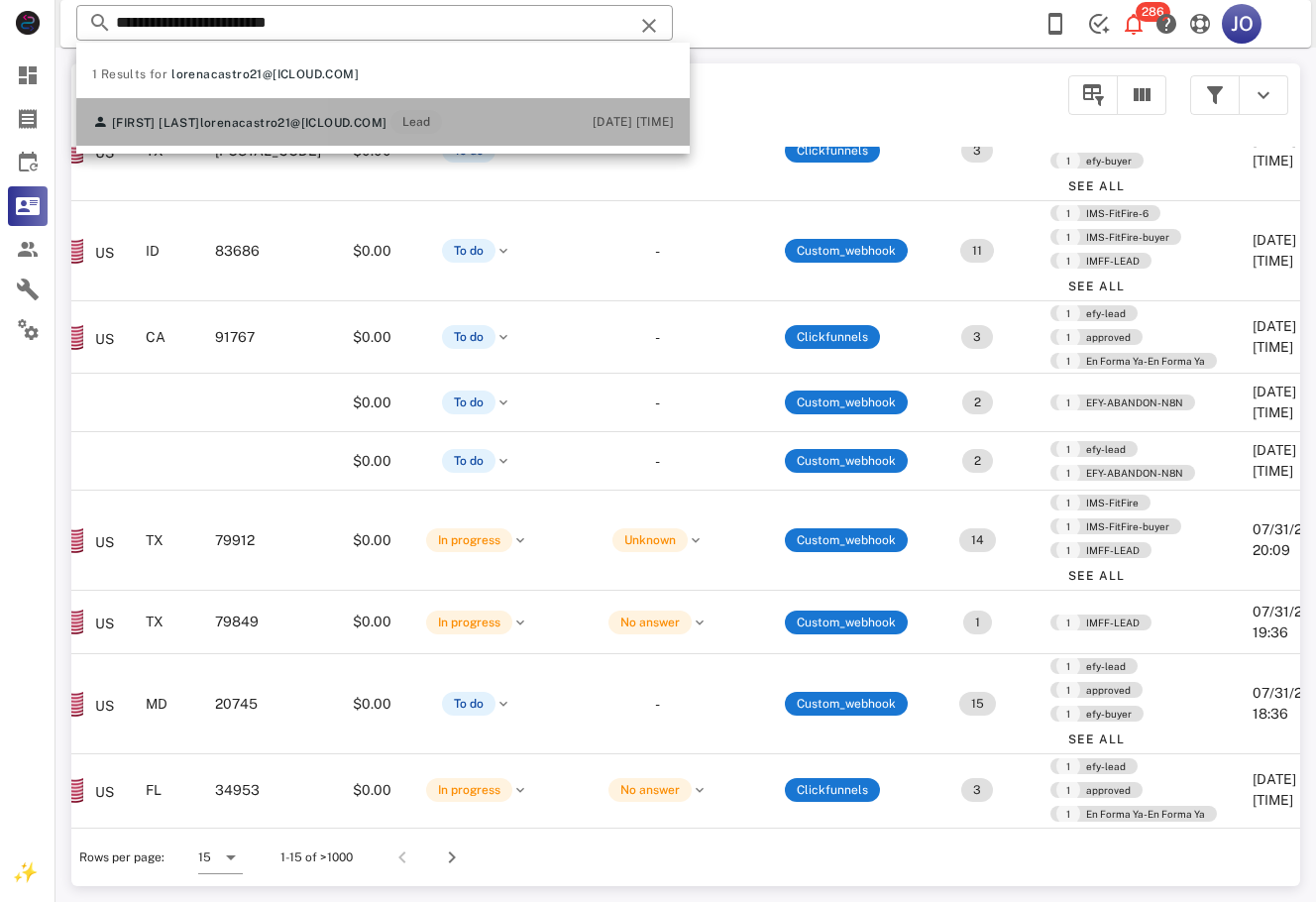 click on "[FIRST] [LAST]   [EMAIL]   Lead   [DATE] [TIME]" at bounding box center [383, 122] 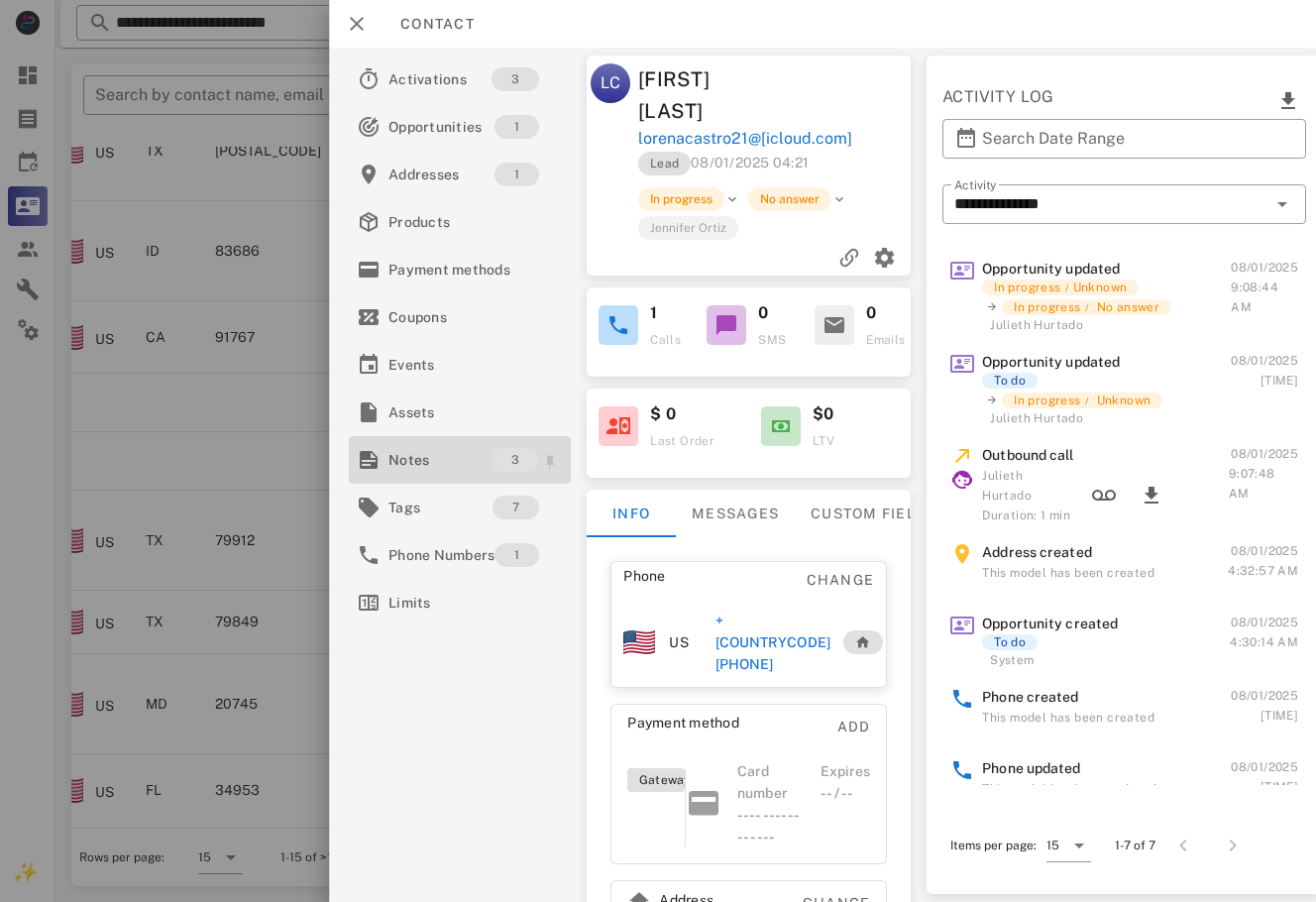 click on "Notes" at bounding box center (440, 460) 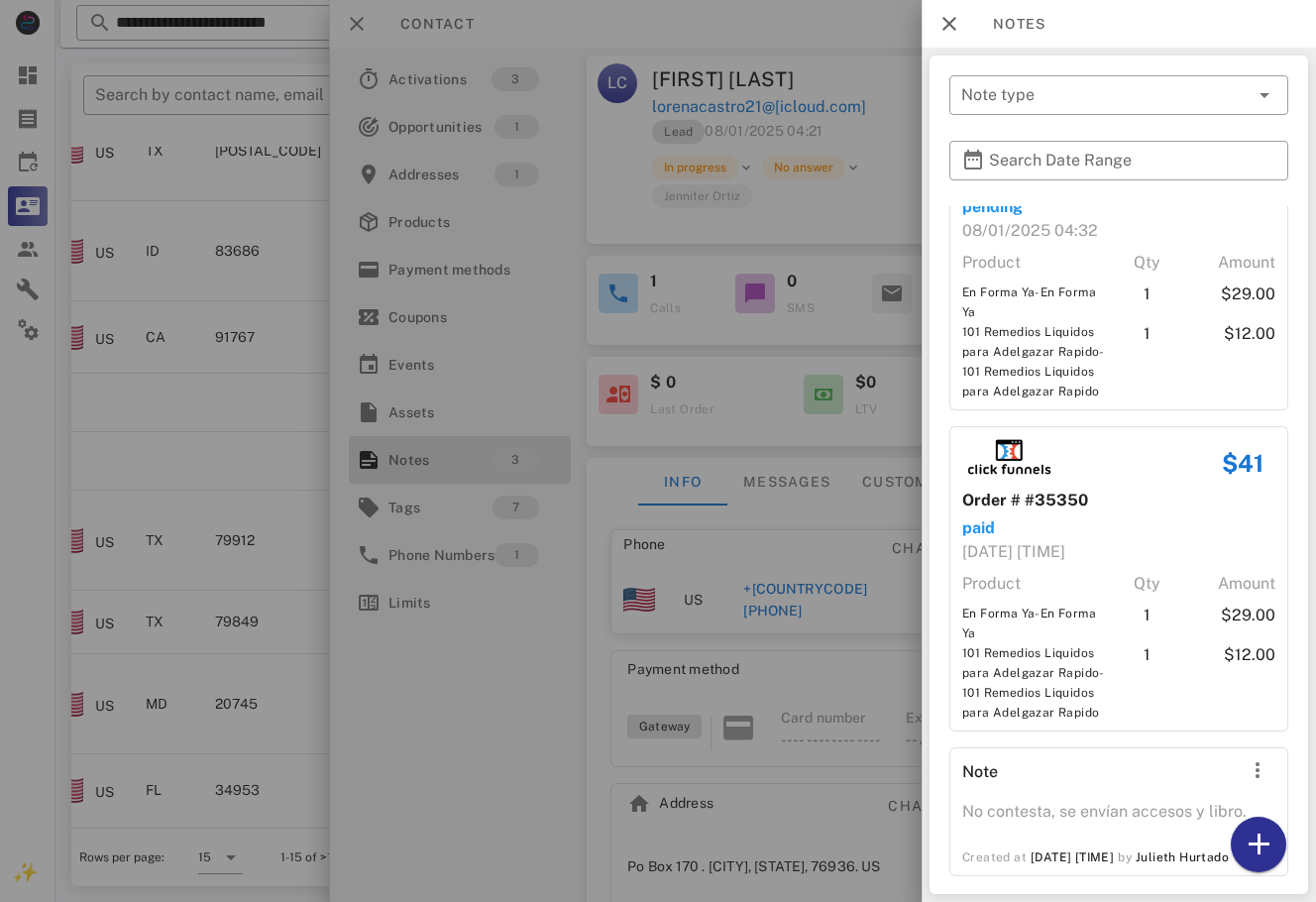 scroll, scrollTop: 119, scrollLeft: 0, axis: vertical 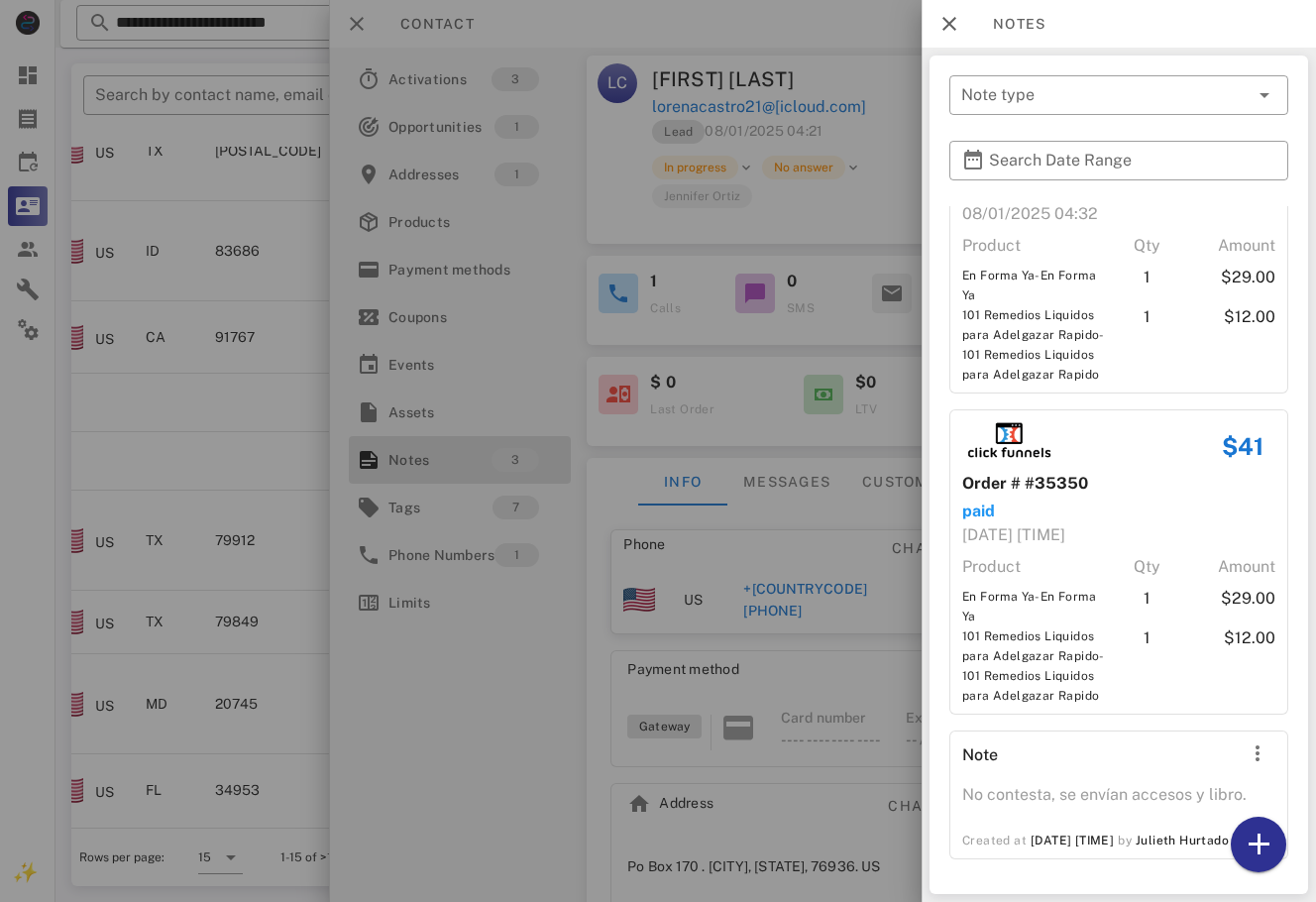 click at bounding box center [658, 451] 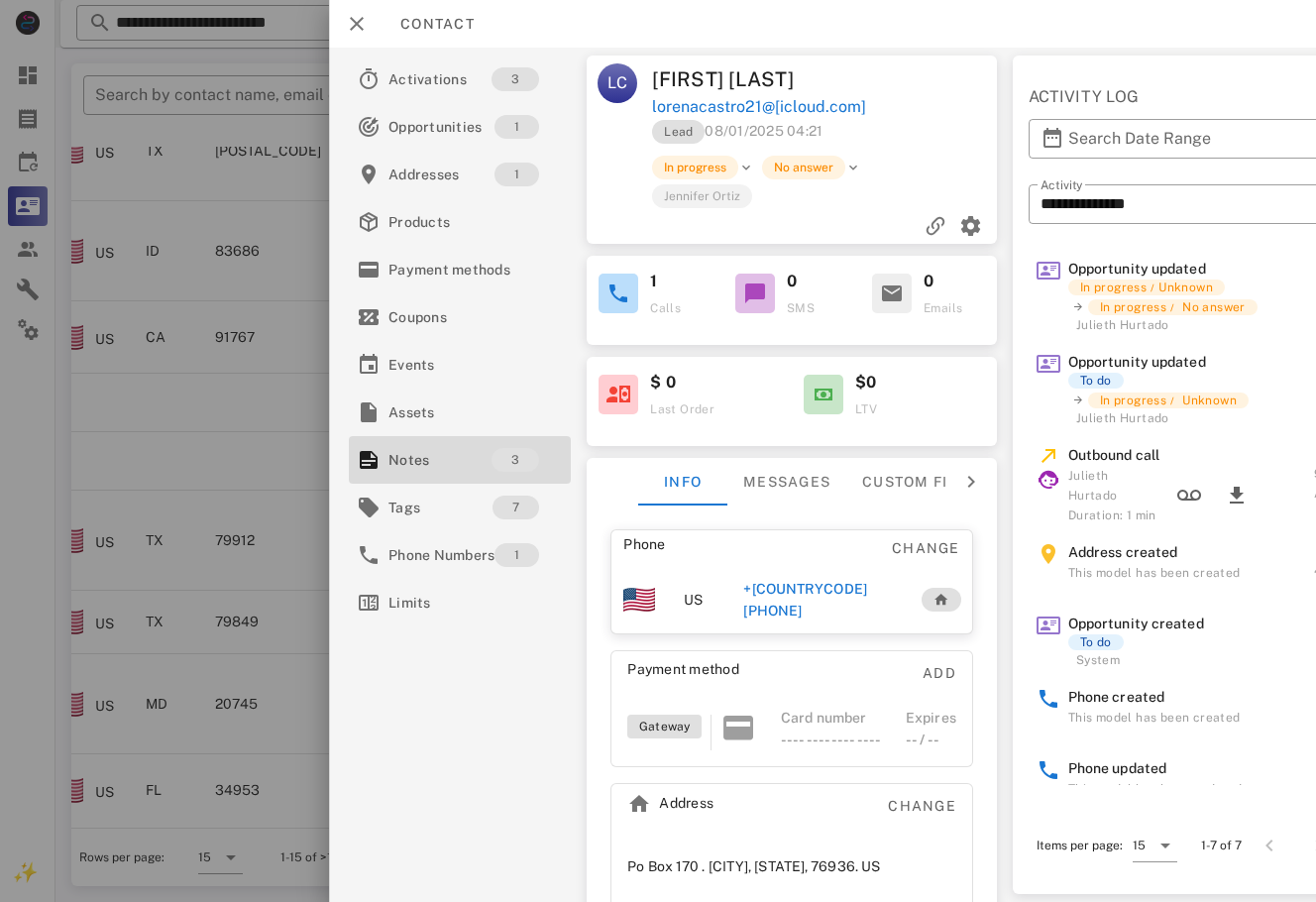 click on "+[COUNTRYCODE][PHONE]" at bounding box center [822, 600] 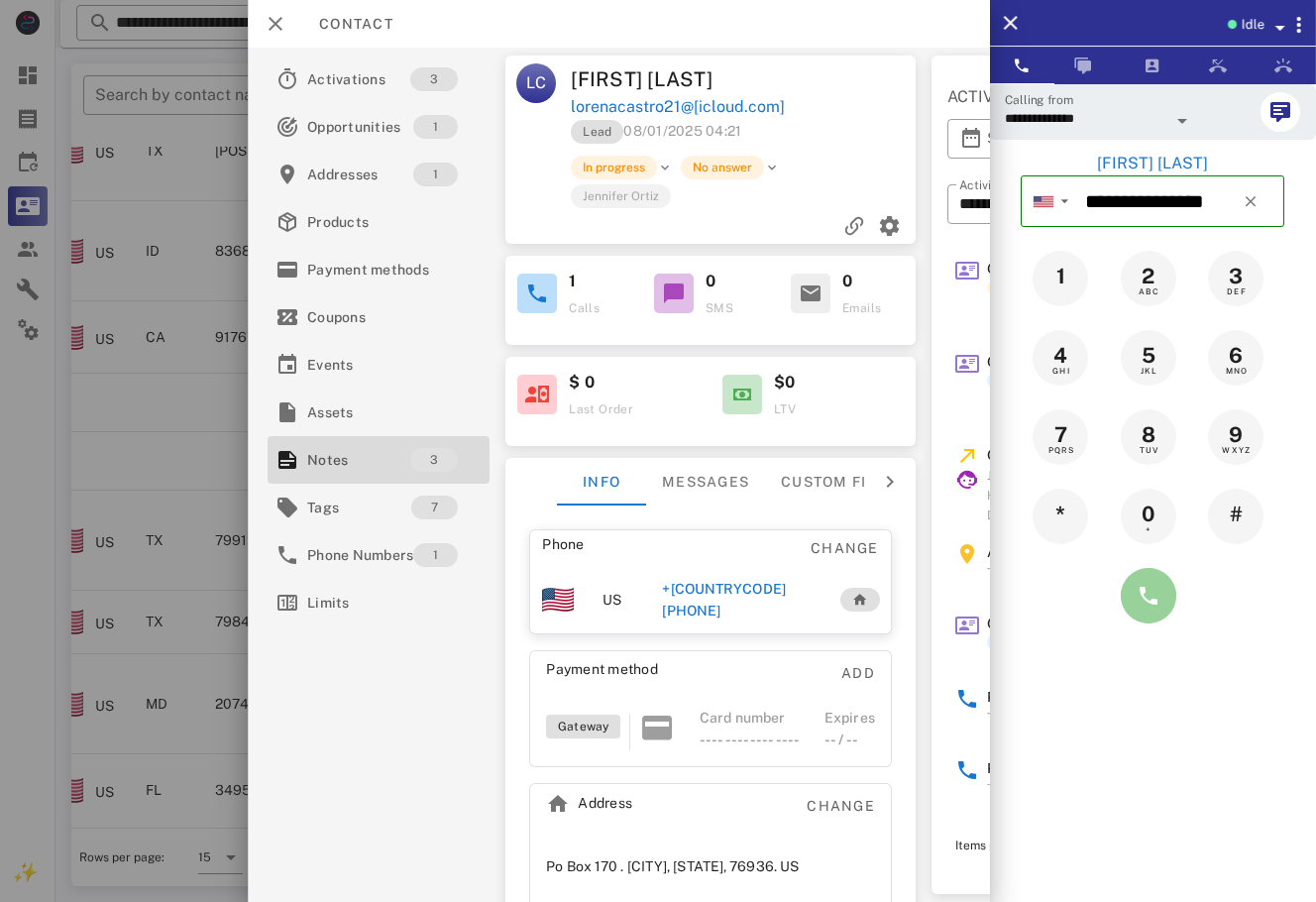 click at bounding box center [1149, 596] 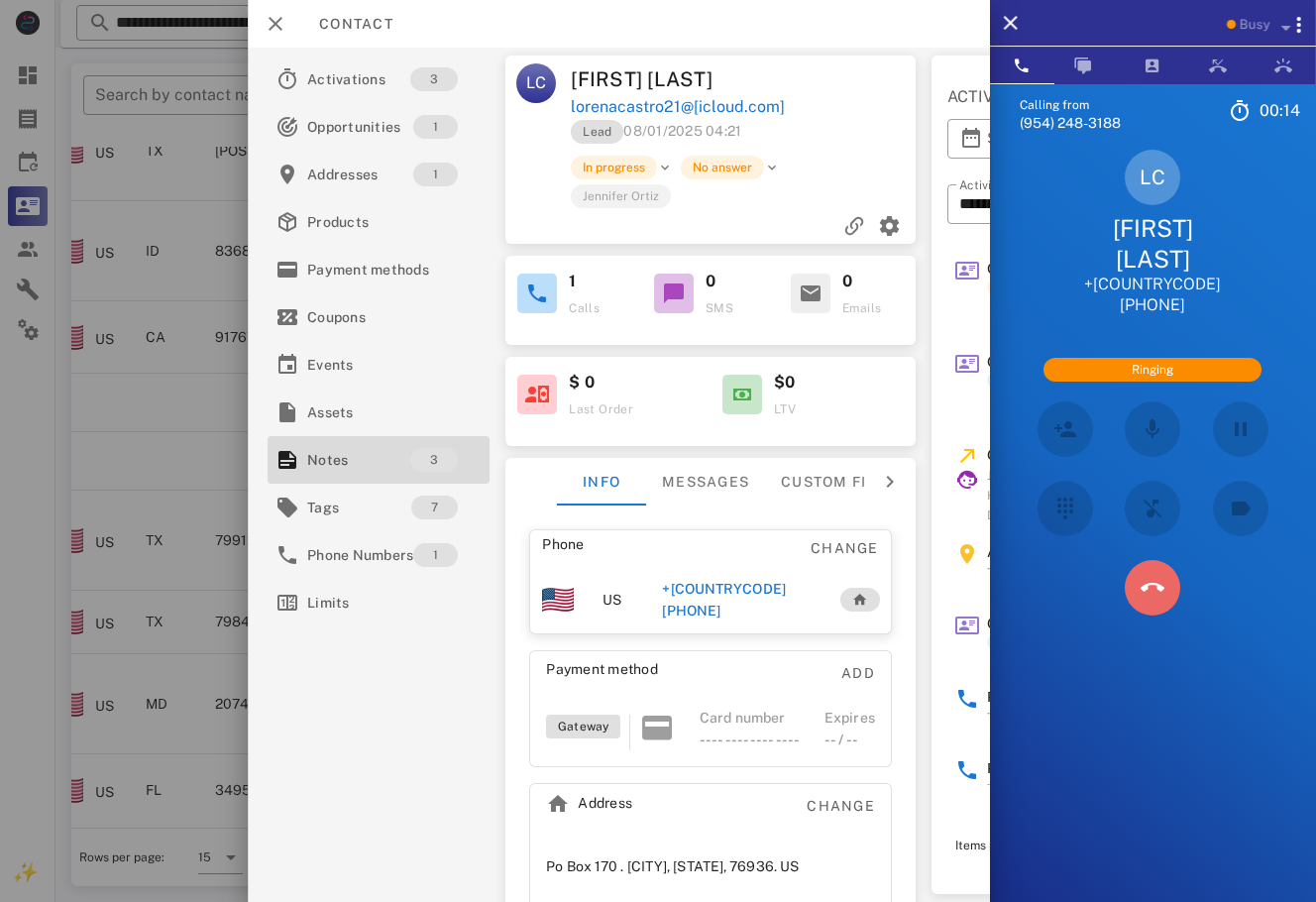 click at bounding box center (1152, 588) 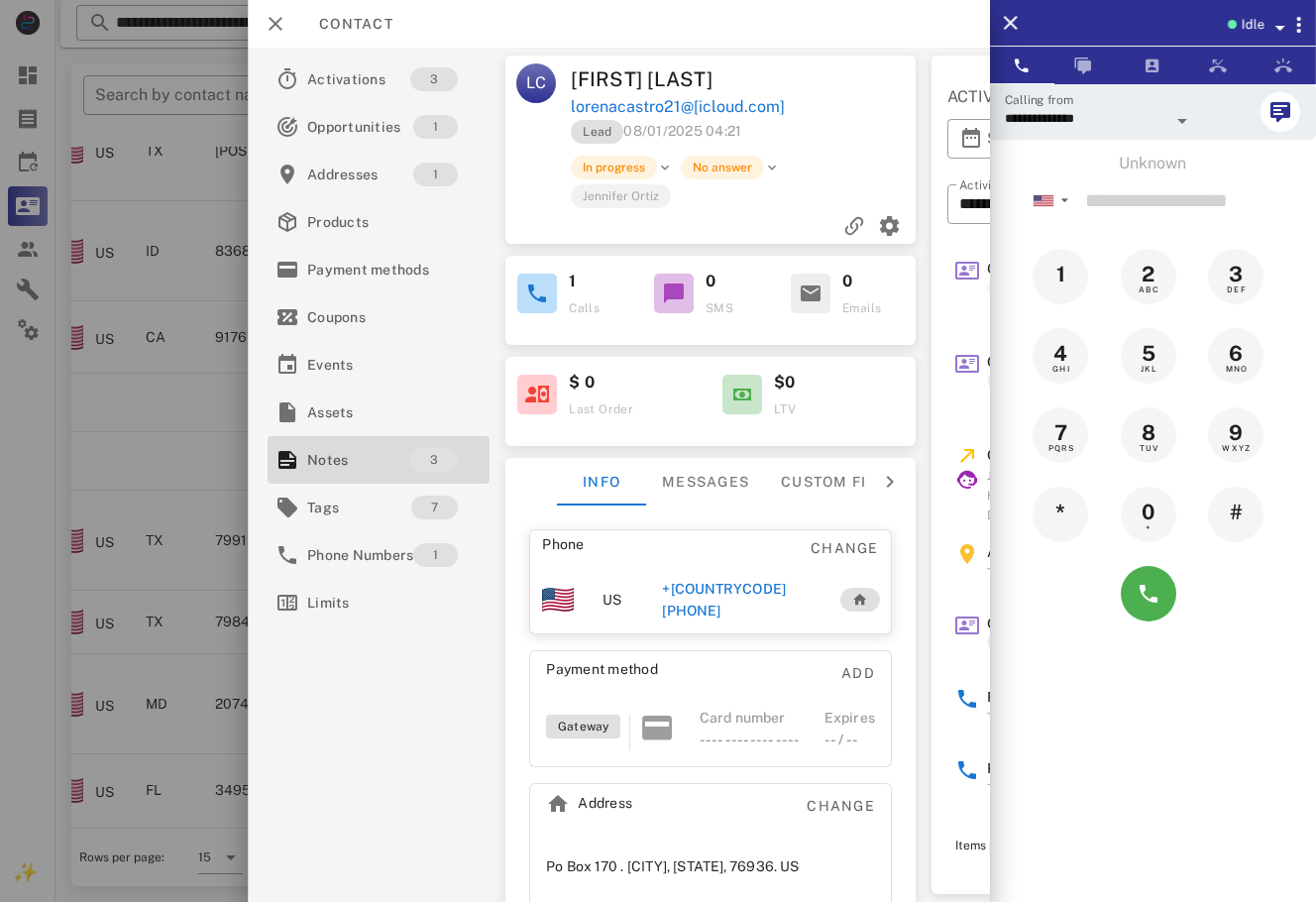 click on "+[COUNTRYCODE][PHONE]" at bounding box center [740, 600] 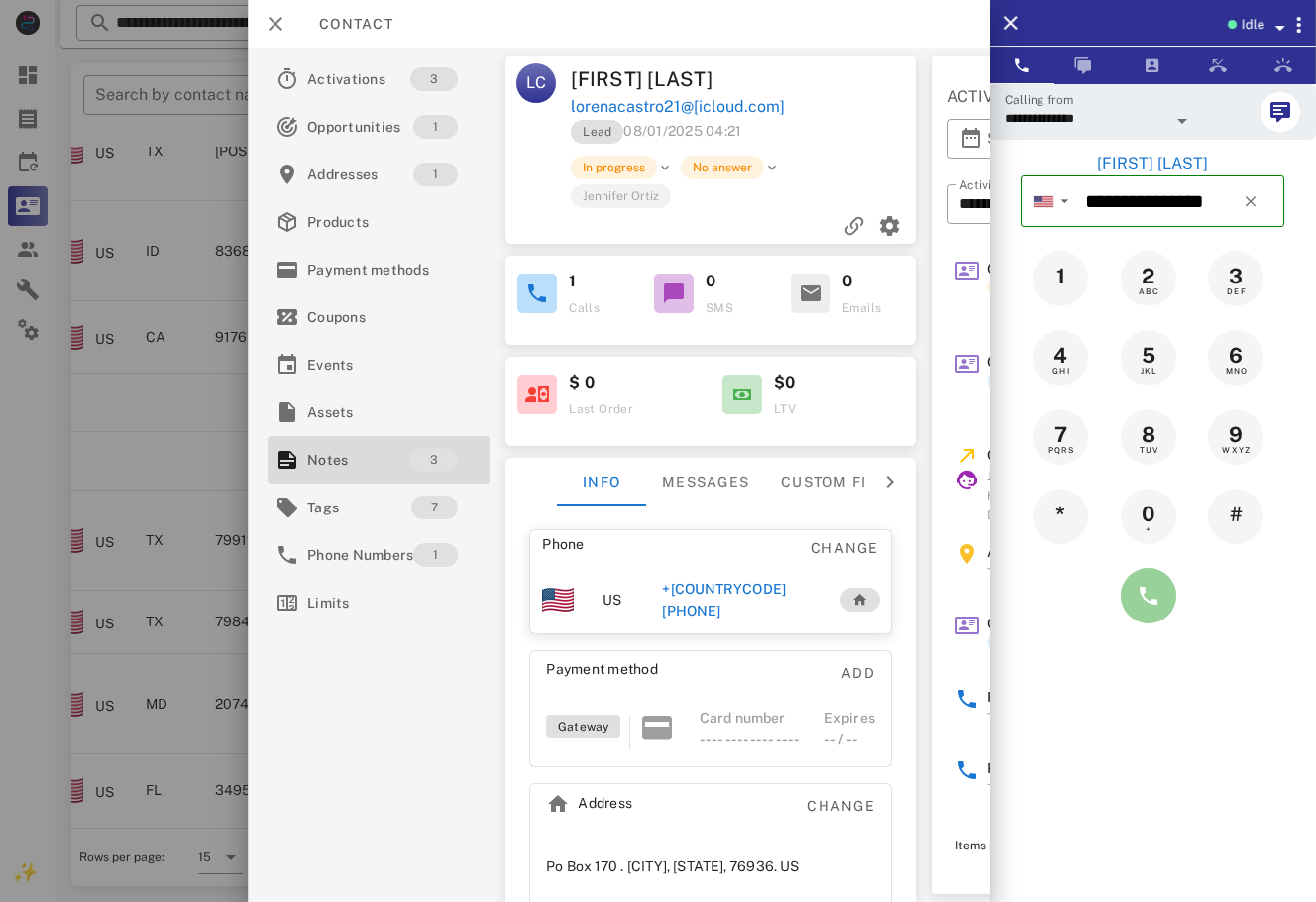 click at bounding box center (1149, 596) 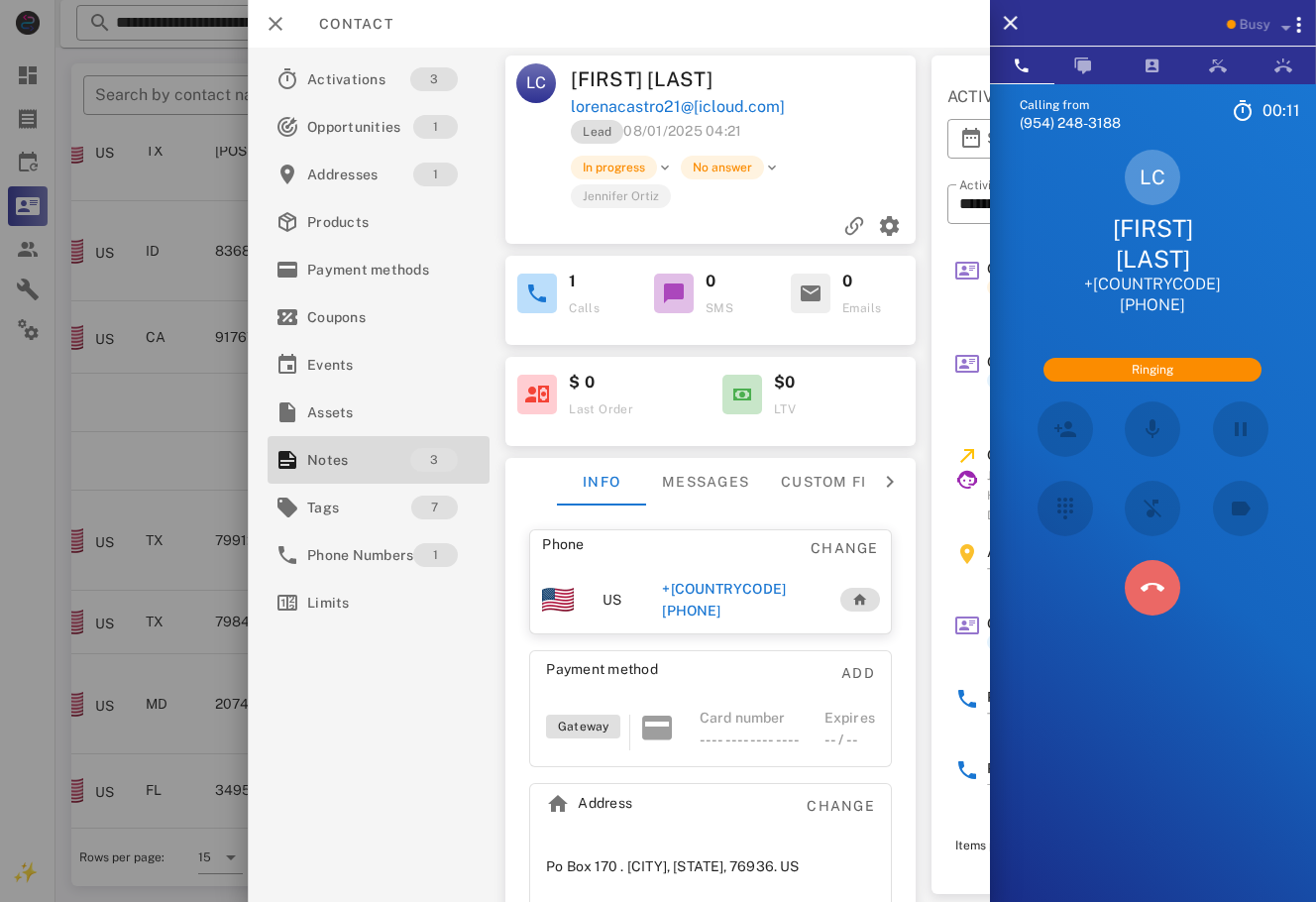 click at bounding box center [1152, 588] 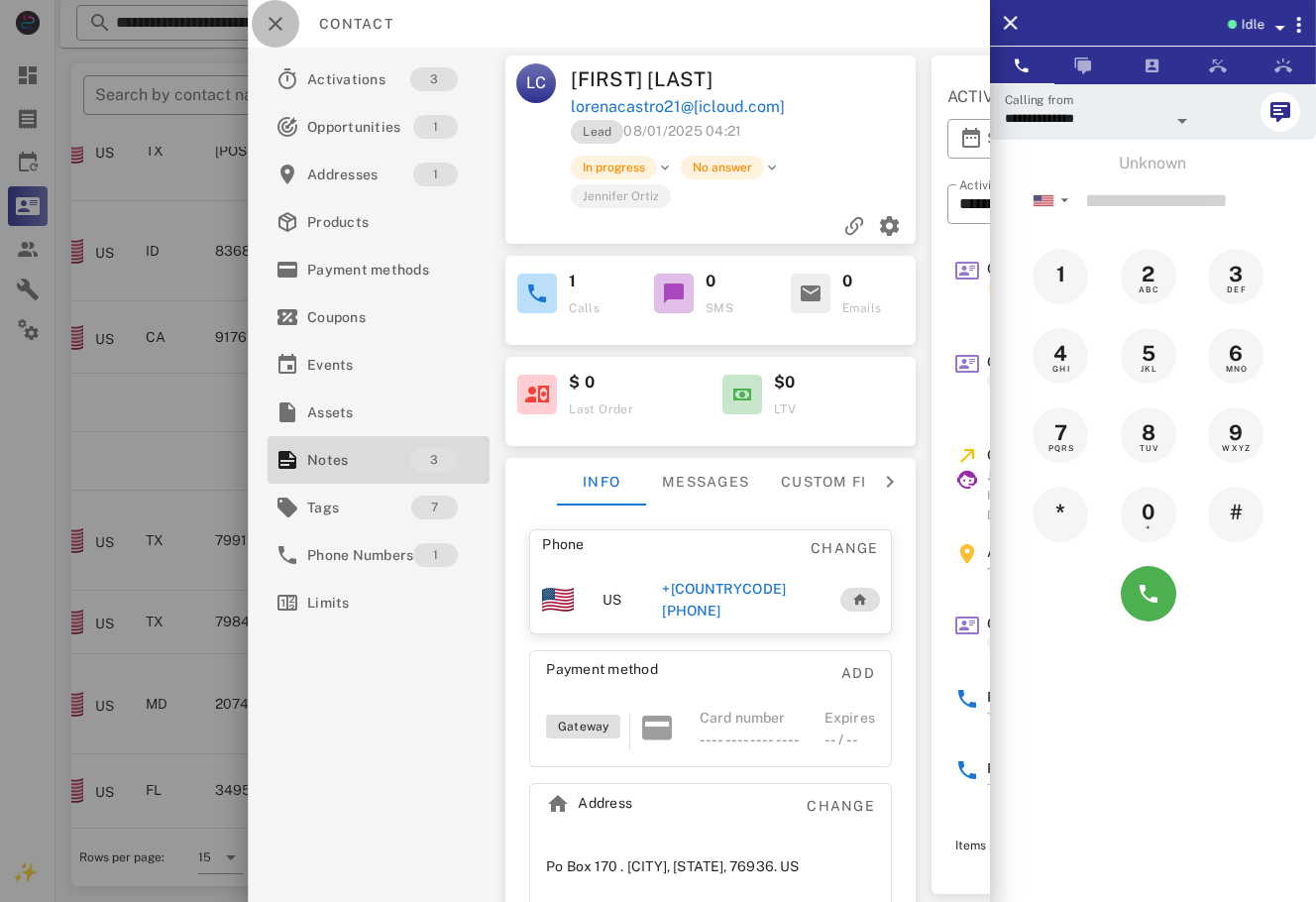 click at bounding box center (275, 24) 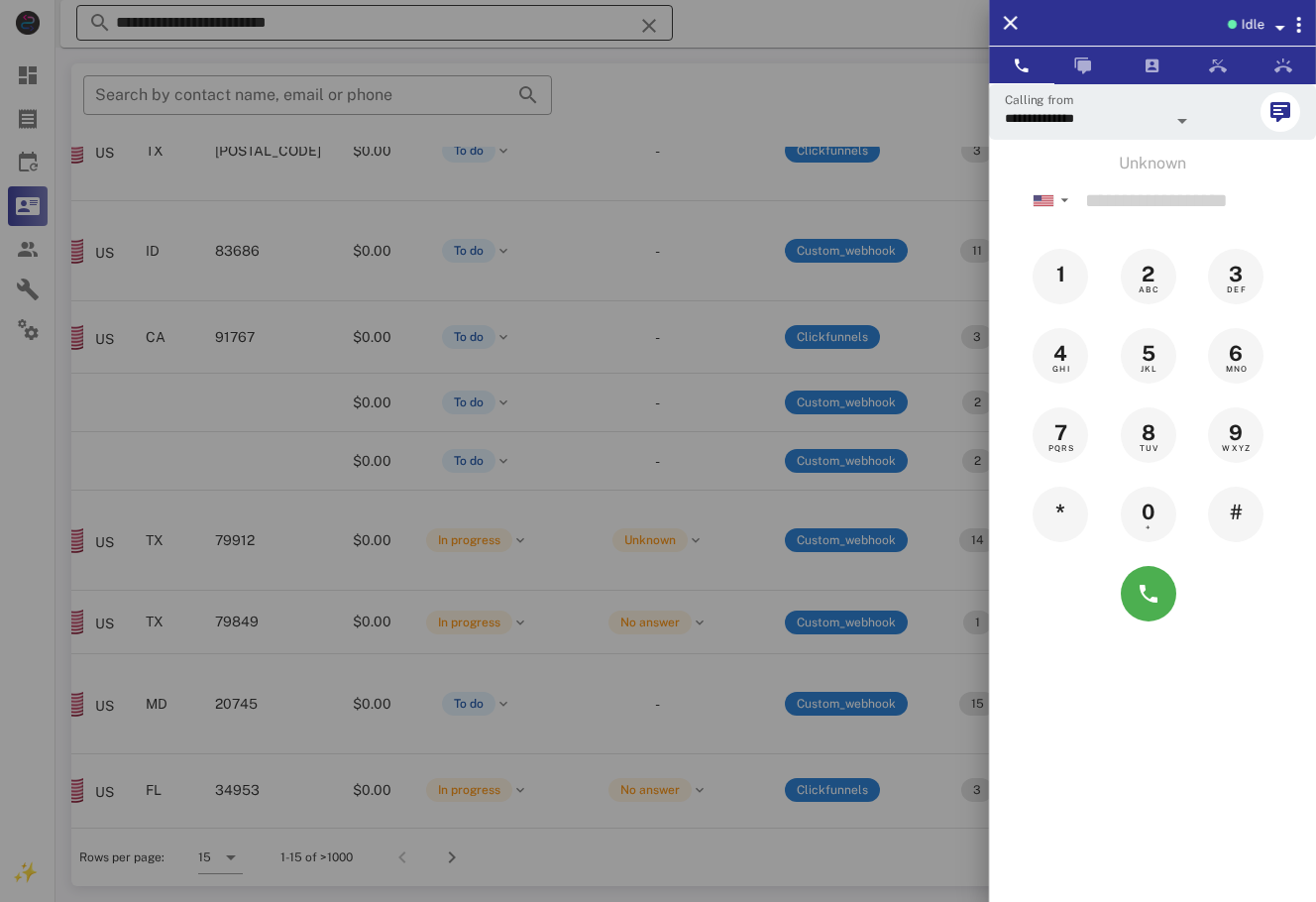 click at bounding box center (658, 451) 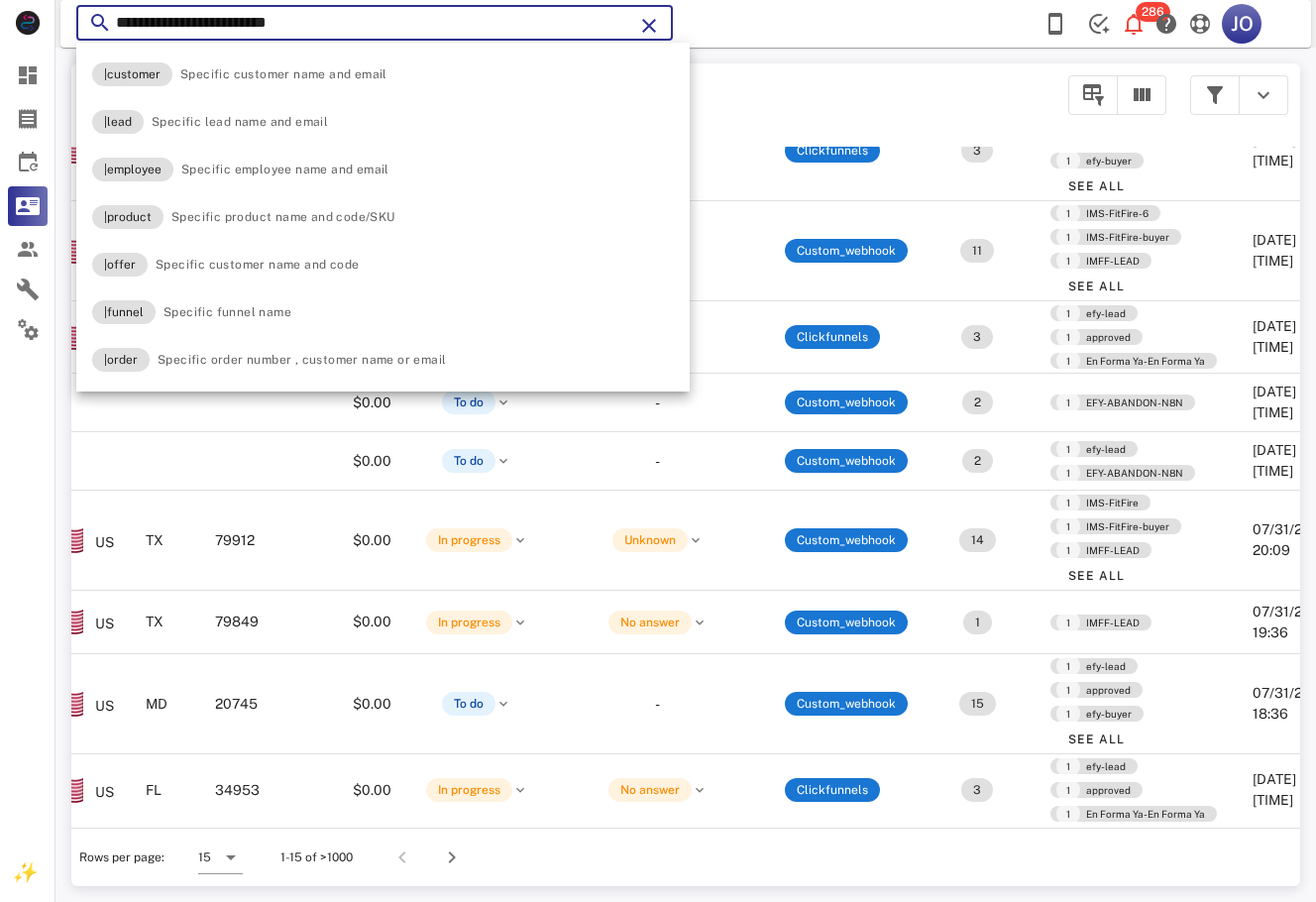 paste 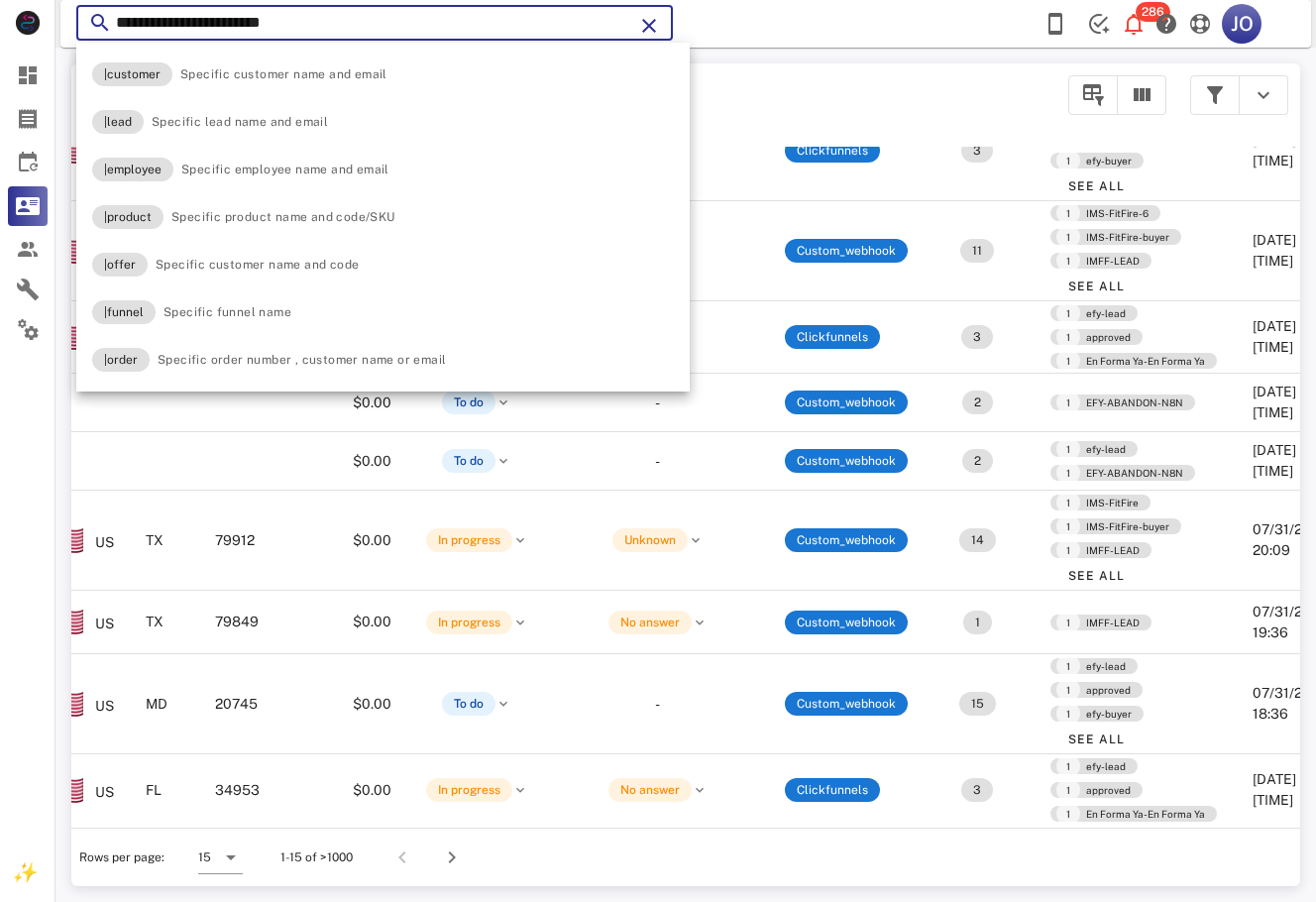 drag, startPoint x: 328, startPoint y: 15, endPoint x: 95, endPoint y: 40, distance: 234.33736 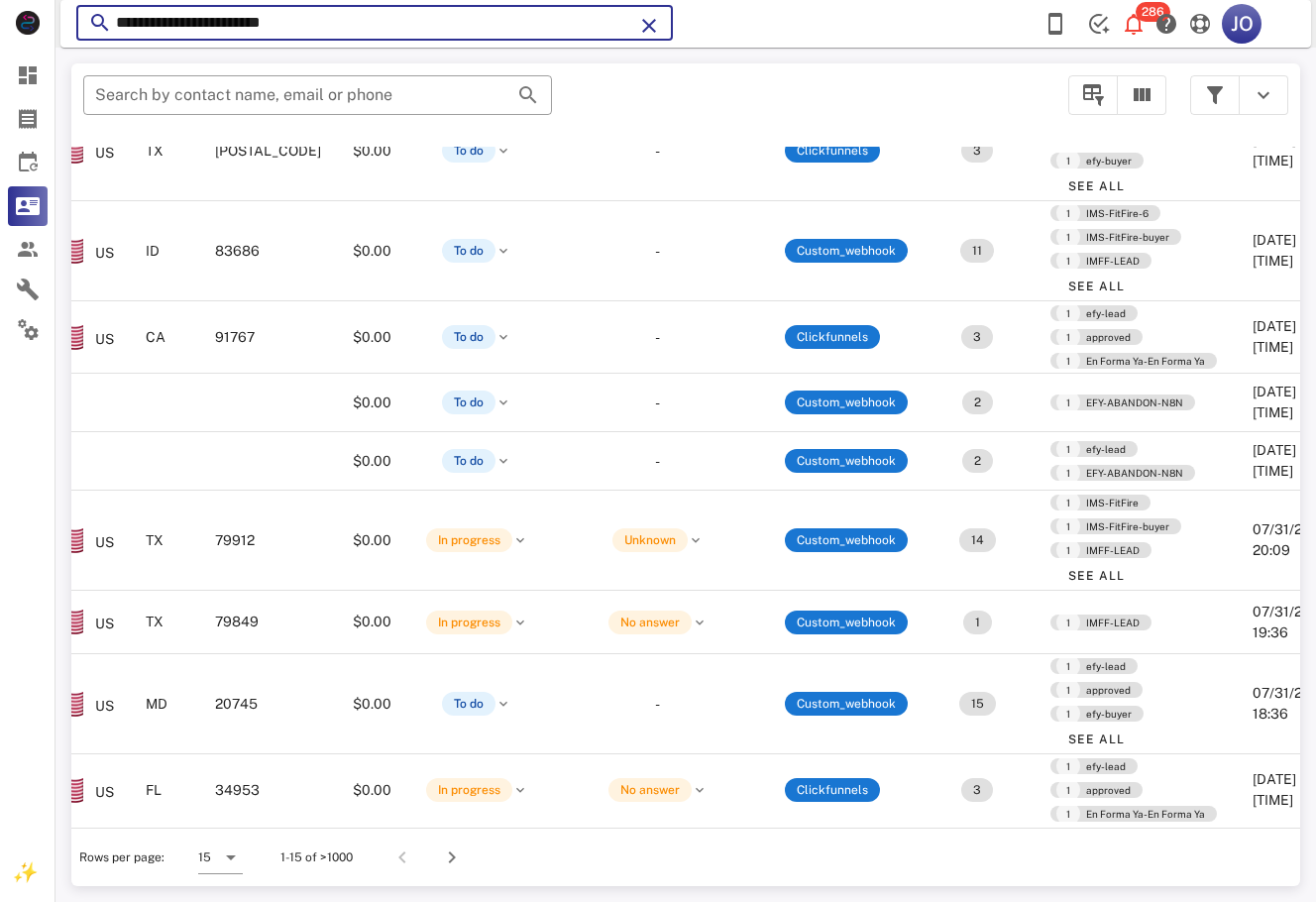 click on "**********" at bounding box center (375, 23) 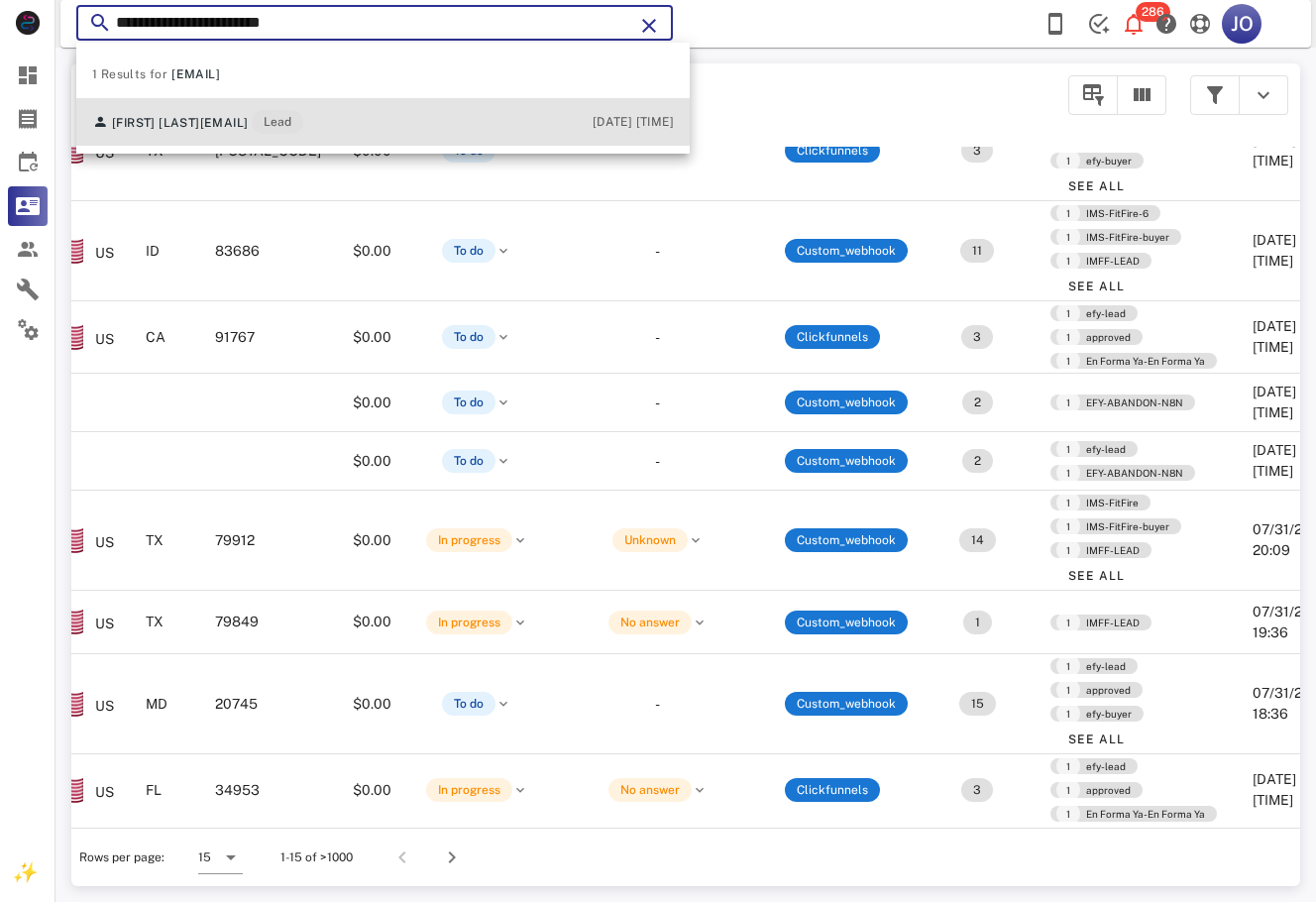 click on "[FIRST] [LAST]   [EMAIL]   Lead" at bounding box center [197, 122] 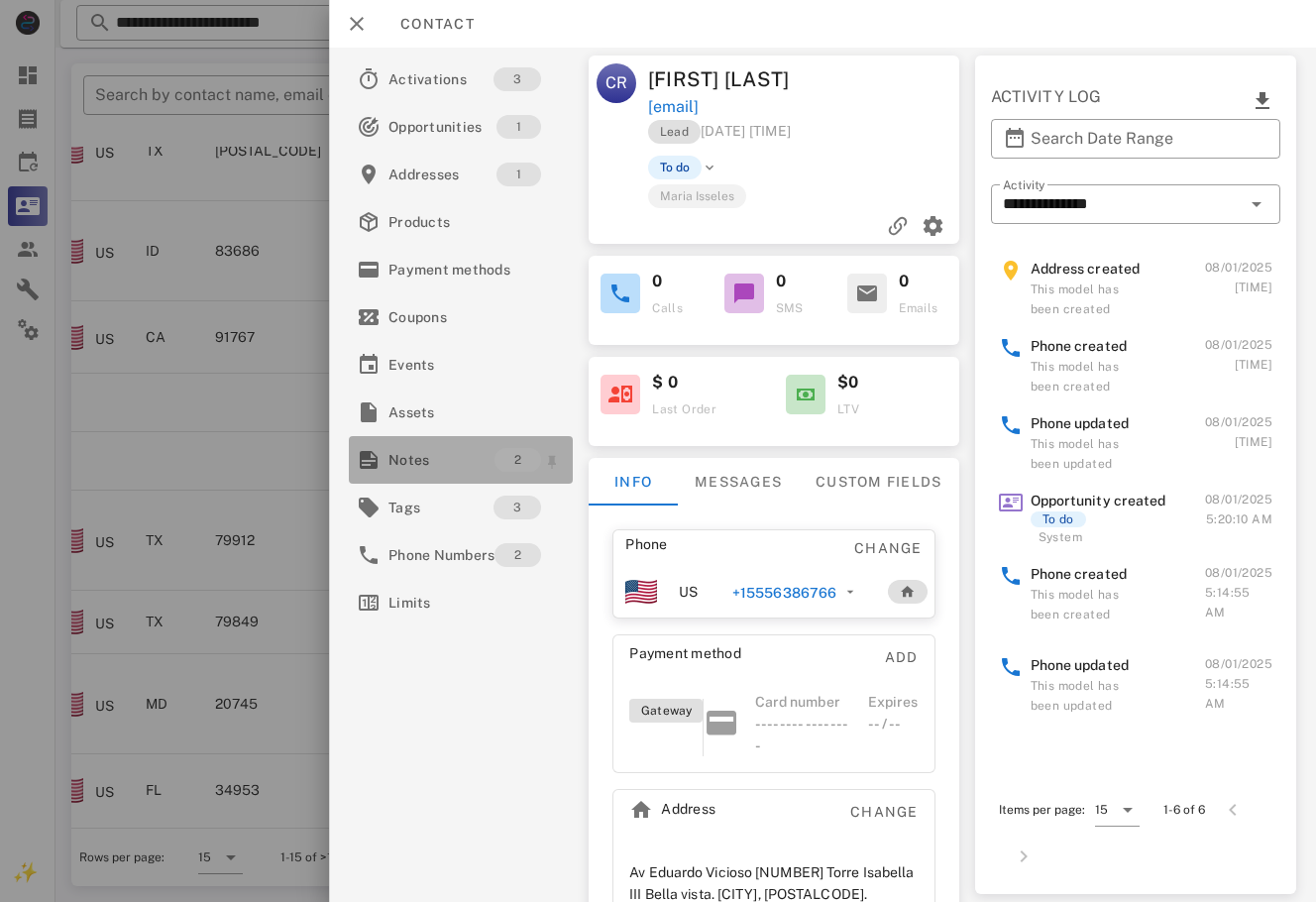 click on "Notes" at bounding box center [441, 460] 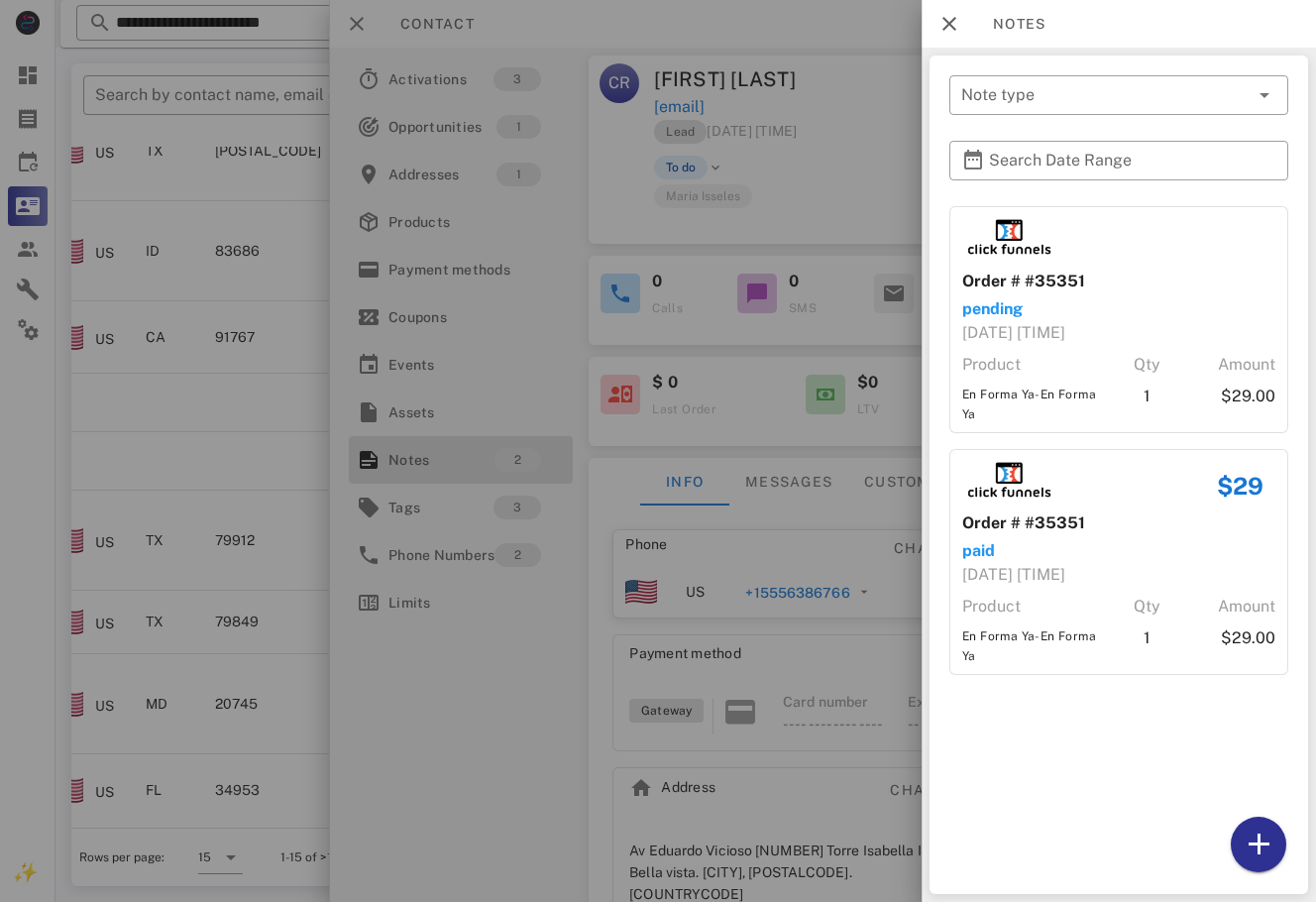 click at bounding box center (658, 451) 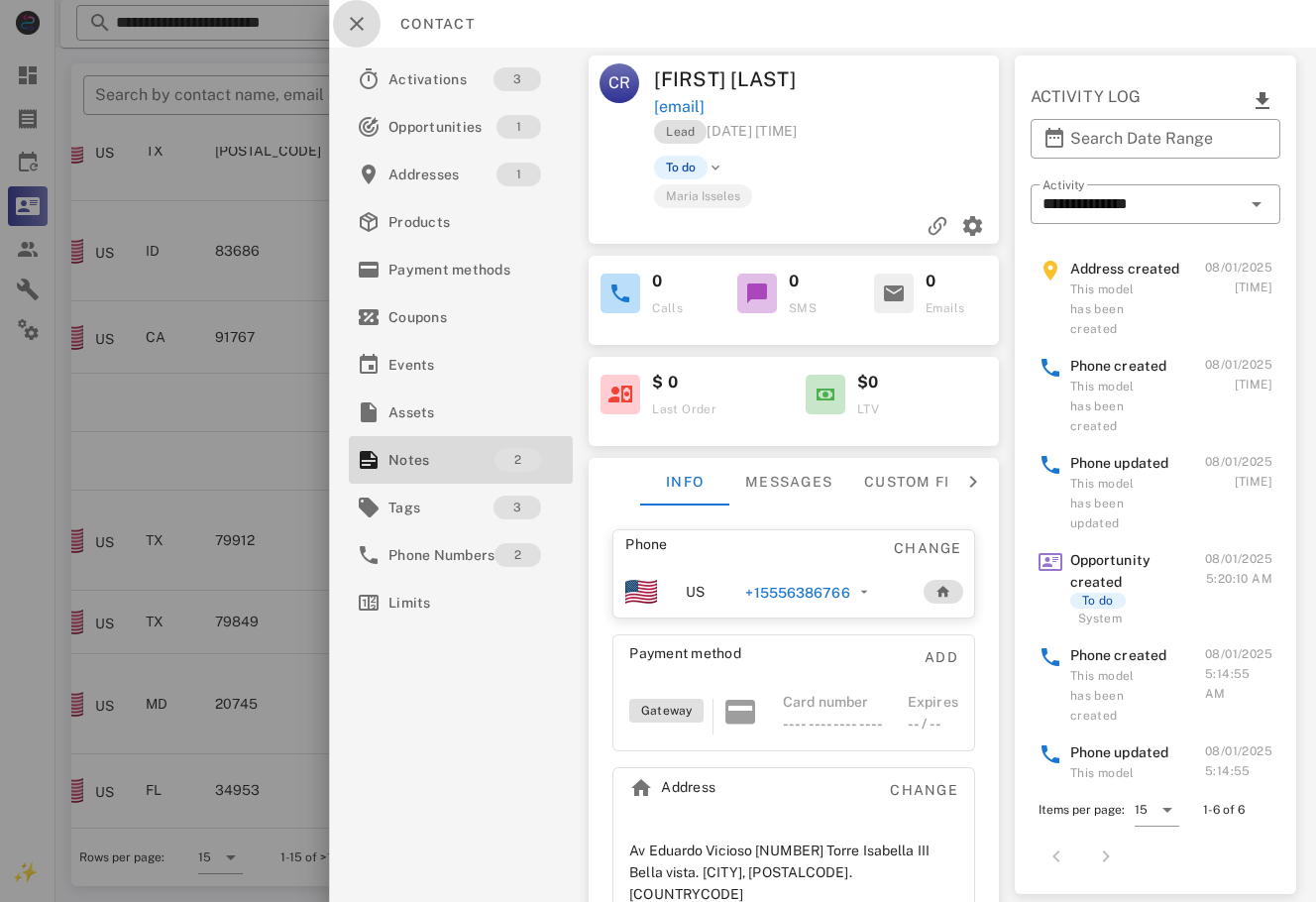 click at bounding box center (357, 24) 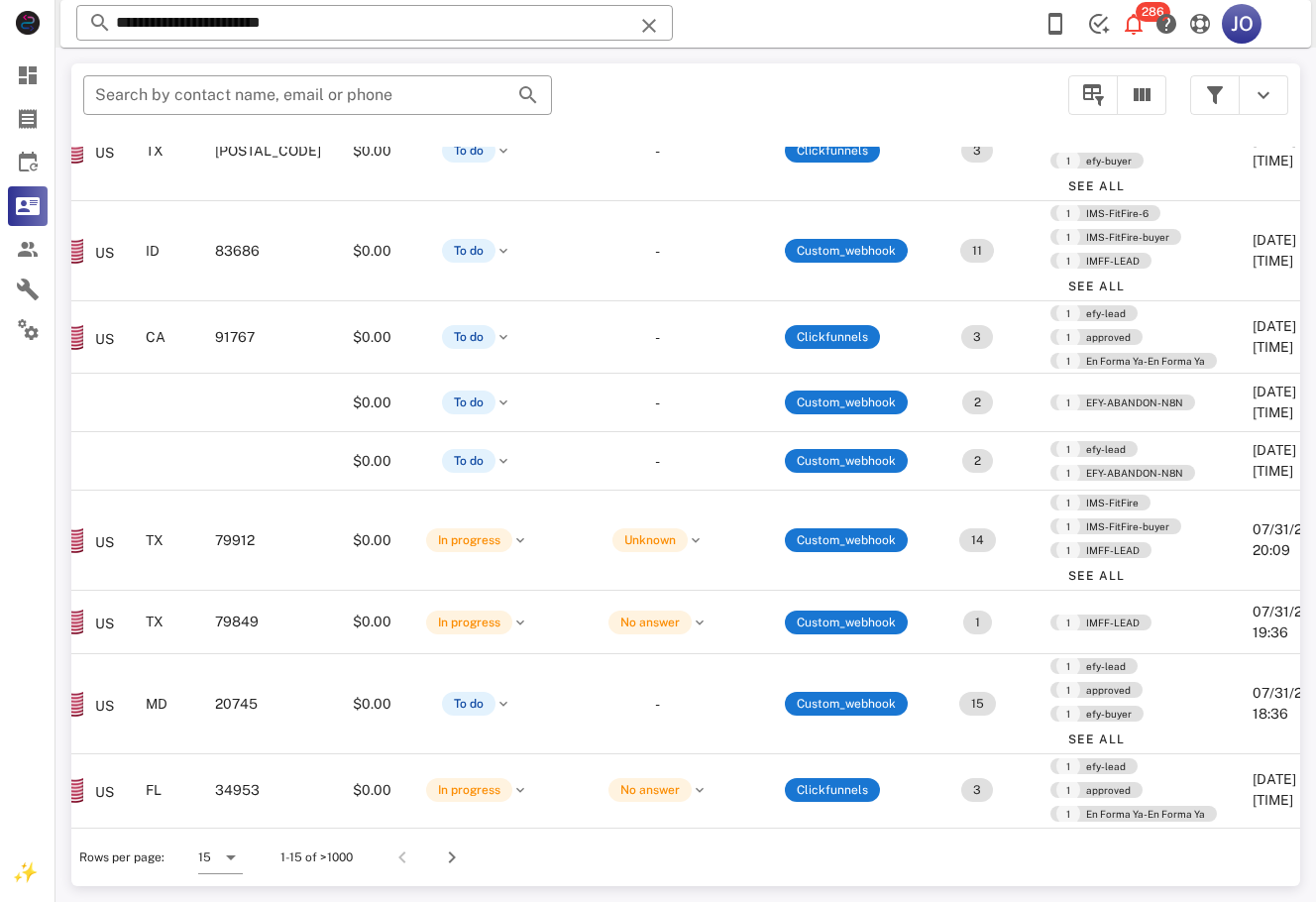 click on "**********" at bounding box center (375, 24) 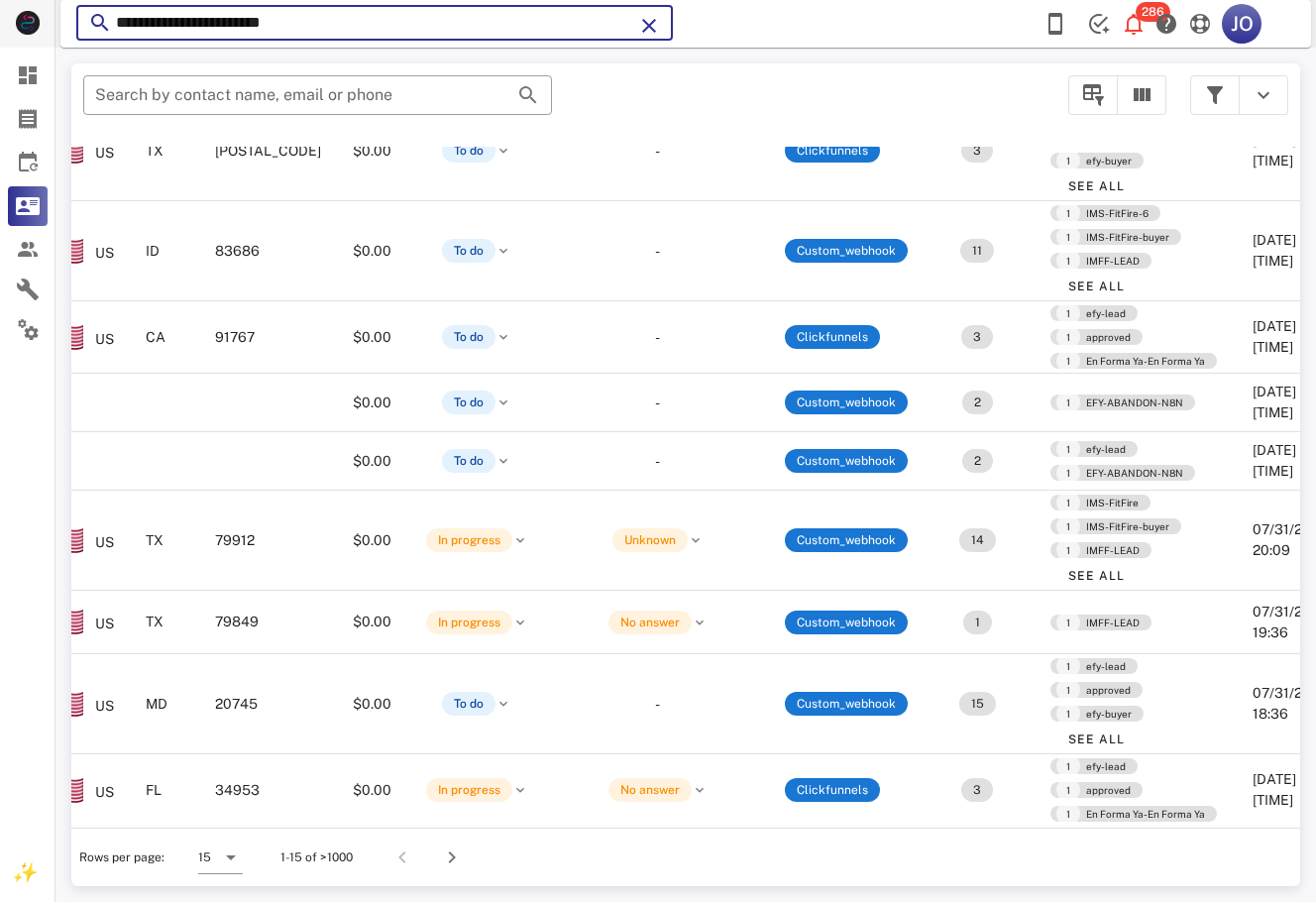 drag, startPoint x: 330, startPoint y: 22, endPoint x: 11, endPoint y: 25, distance: 319.01411 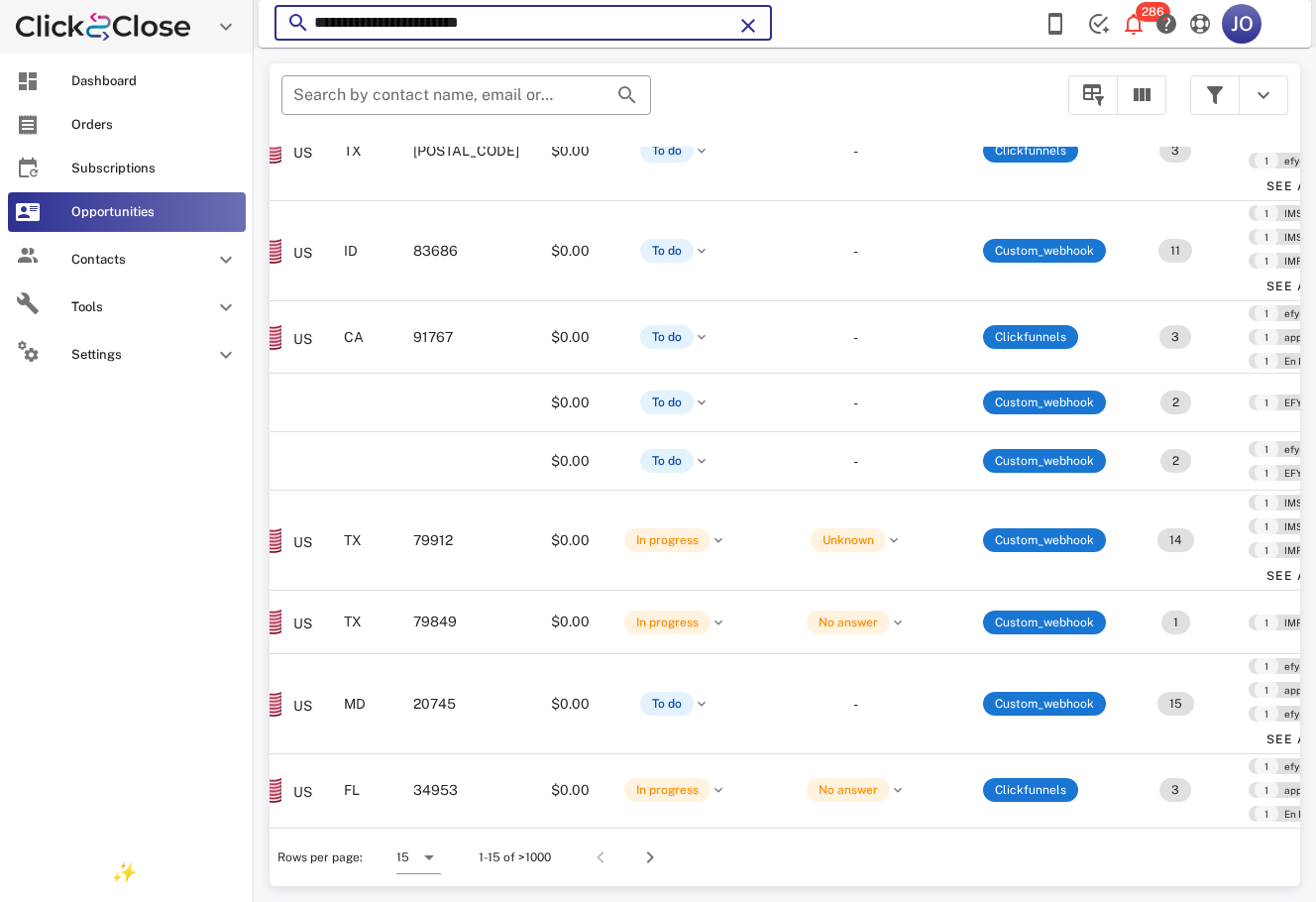 paste 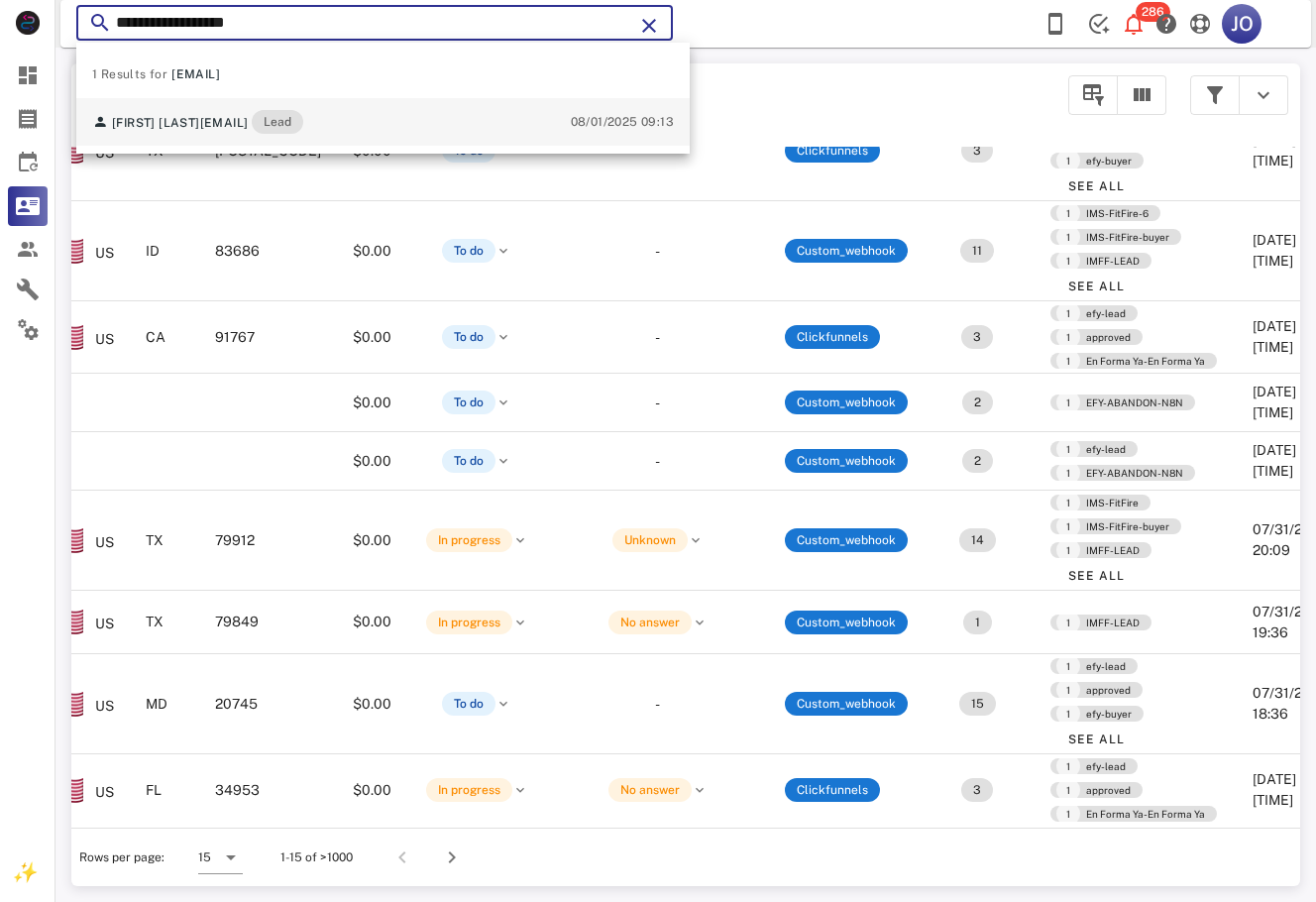 type on "**********" 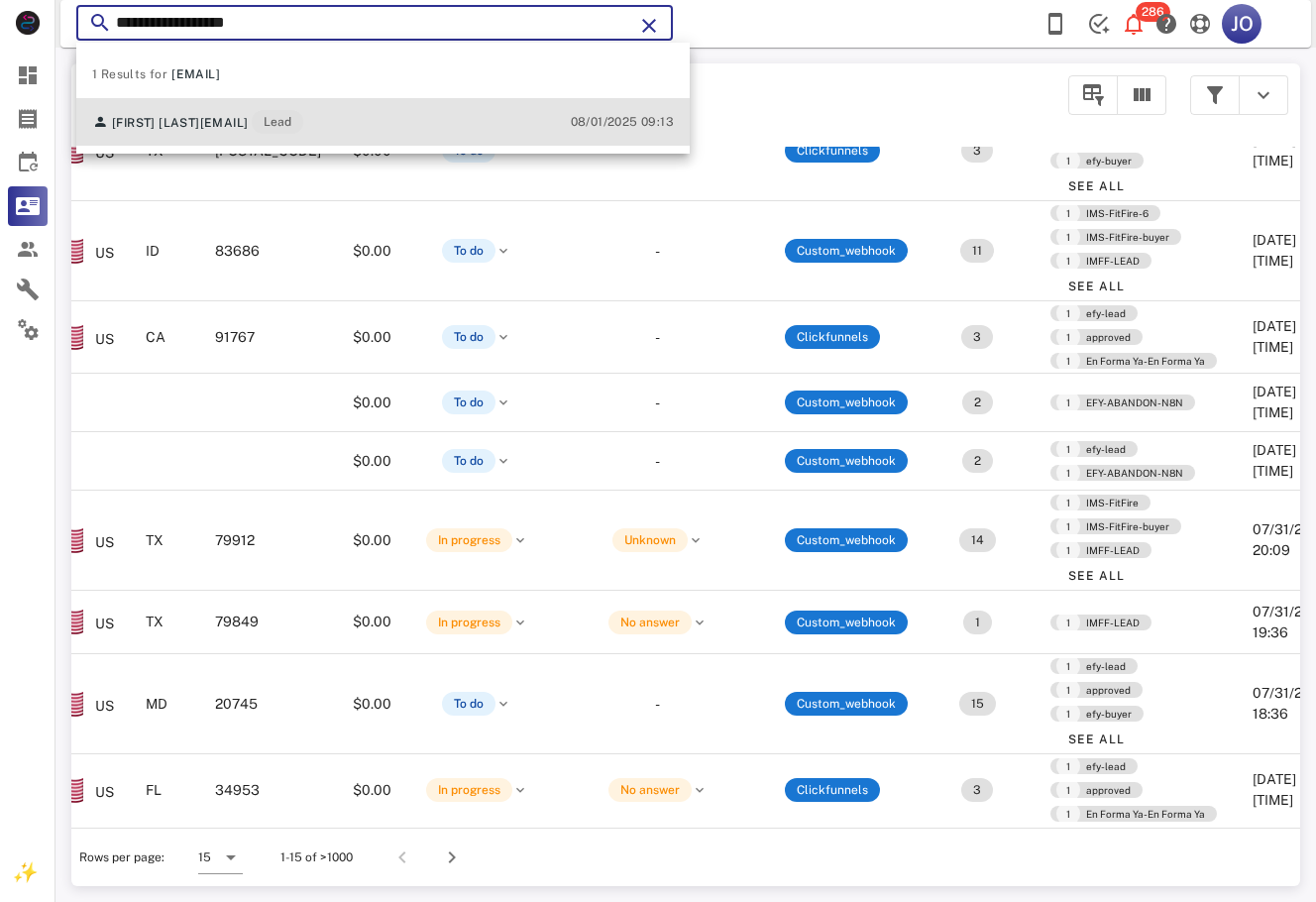 click on "[FIRST] [LAST]   gaby8504@[EMAIL]   Lead" at bounding box center (197, 122) 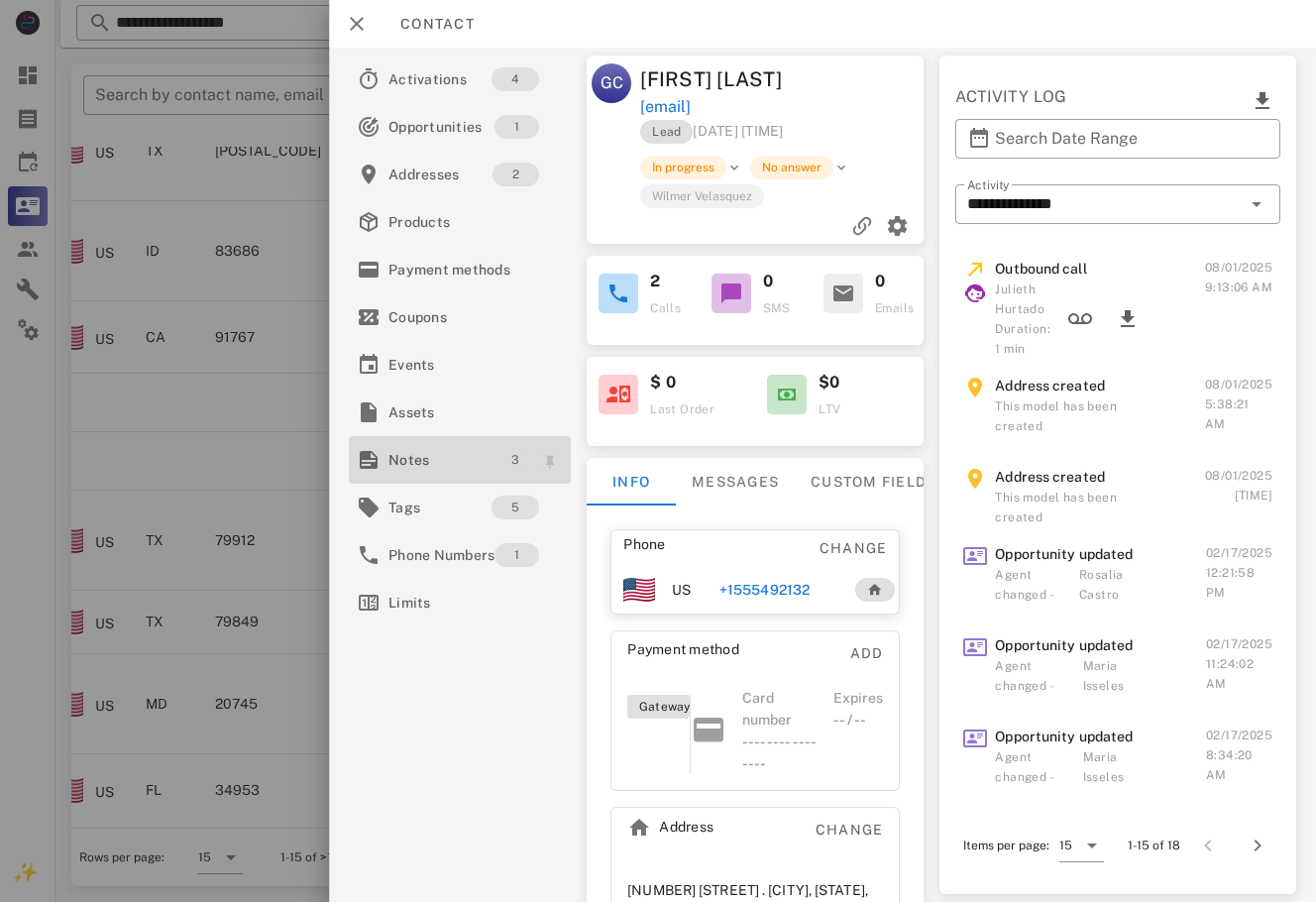 click on "3" at bounding box center [515, 460] 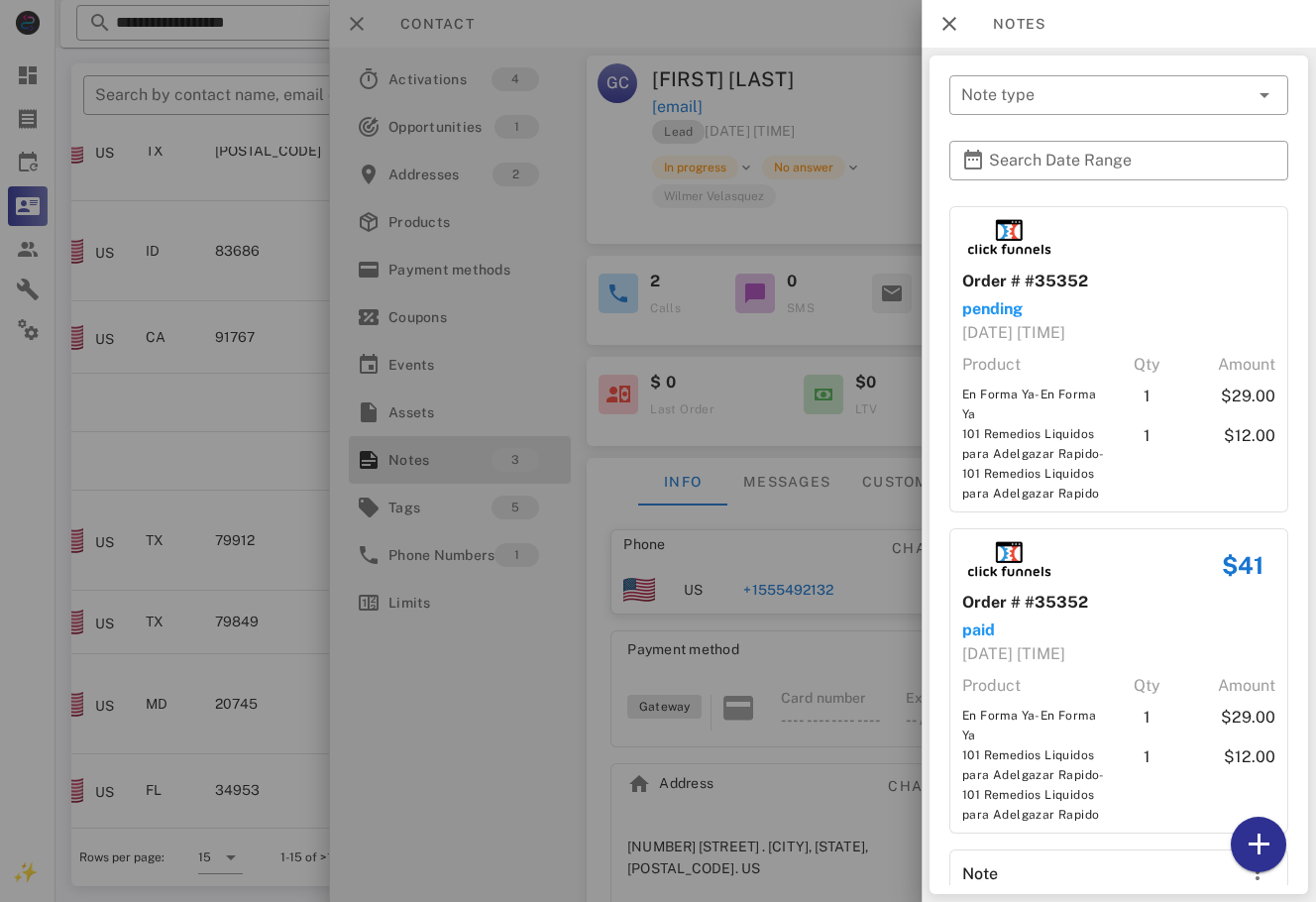 click at bounding box center (658, 451) 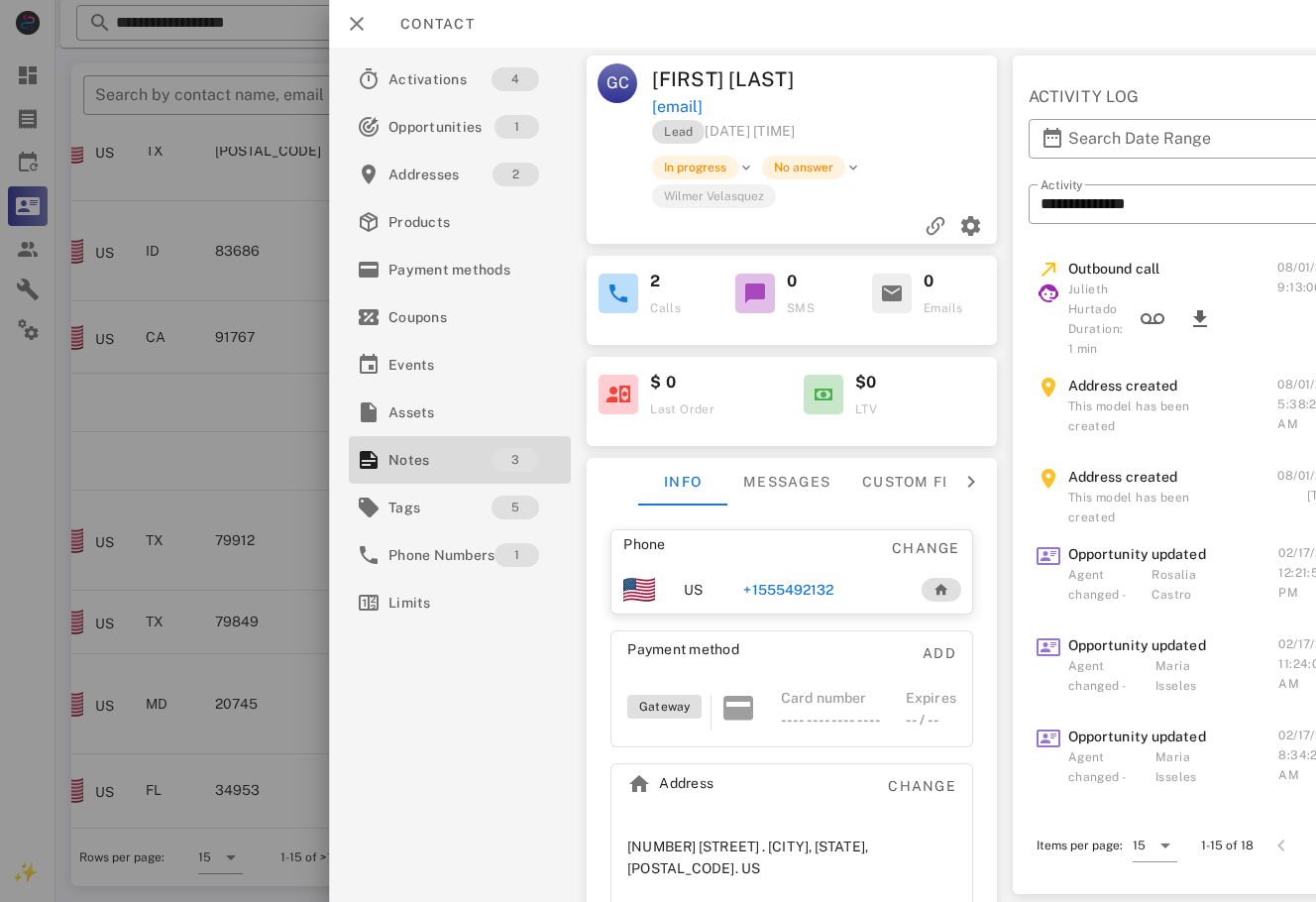 scroll, scrollTop: 0, scrollLeft: 73, axis: horizontal 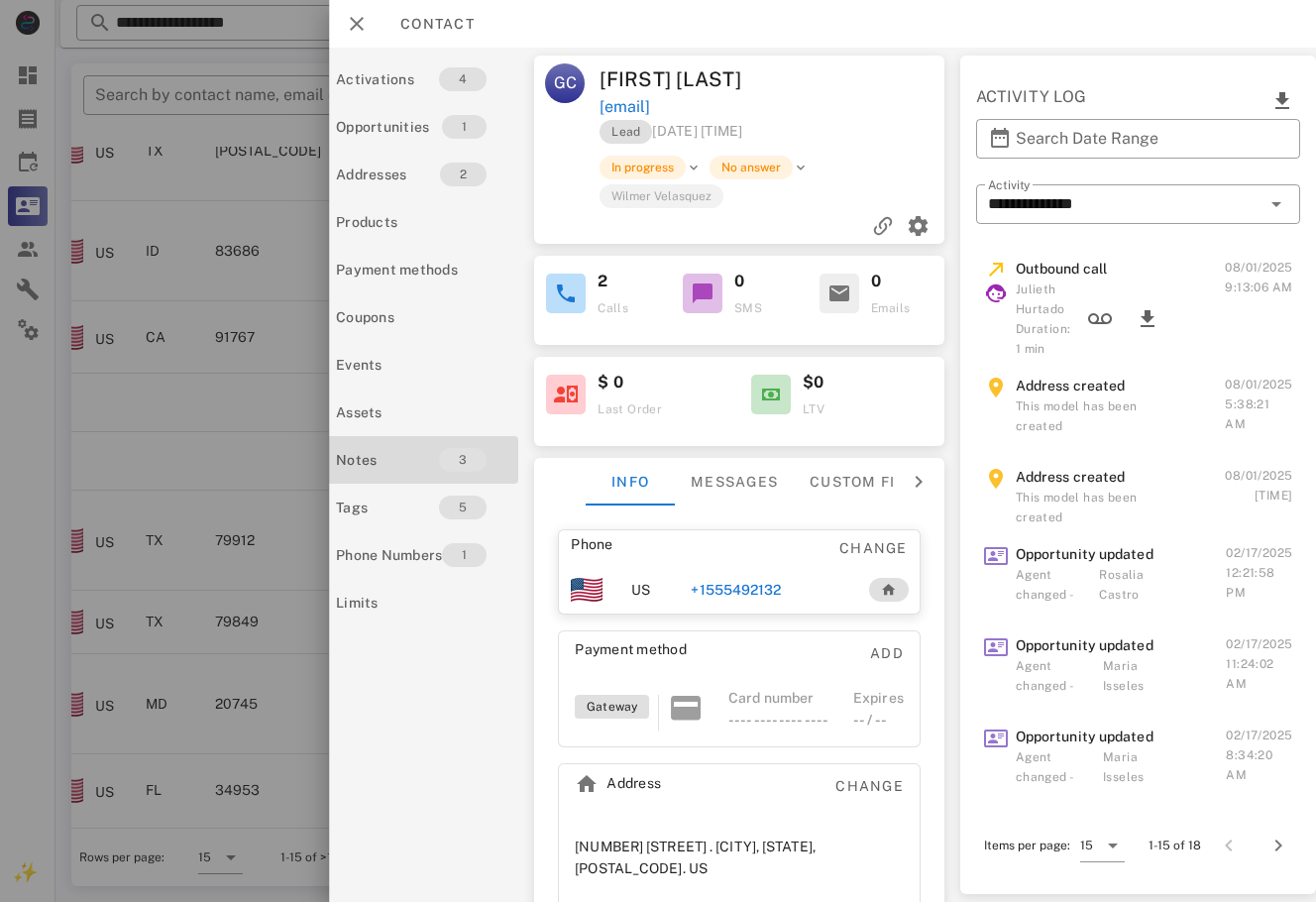 drag, startPoint x: 1303, startPoint y: 392, endPoint x: 1310, endPoint y: 447, distance: 55.443665 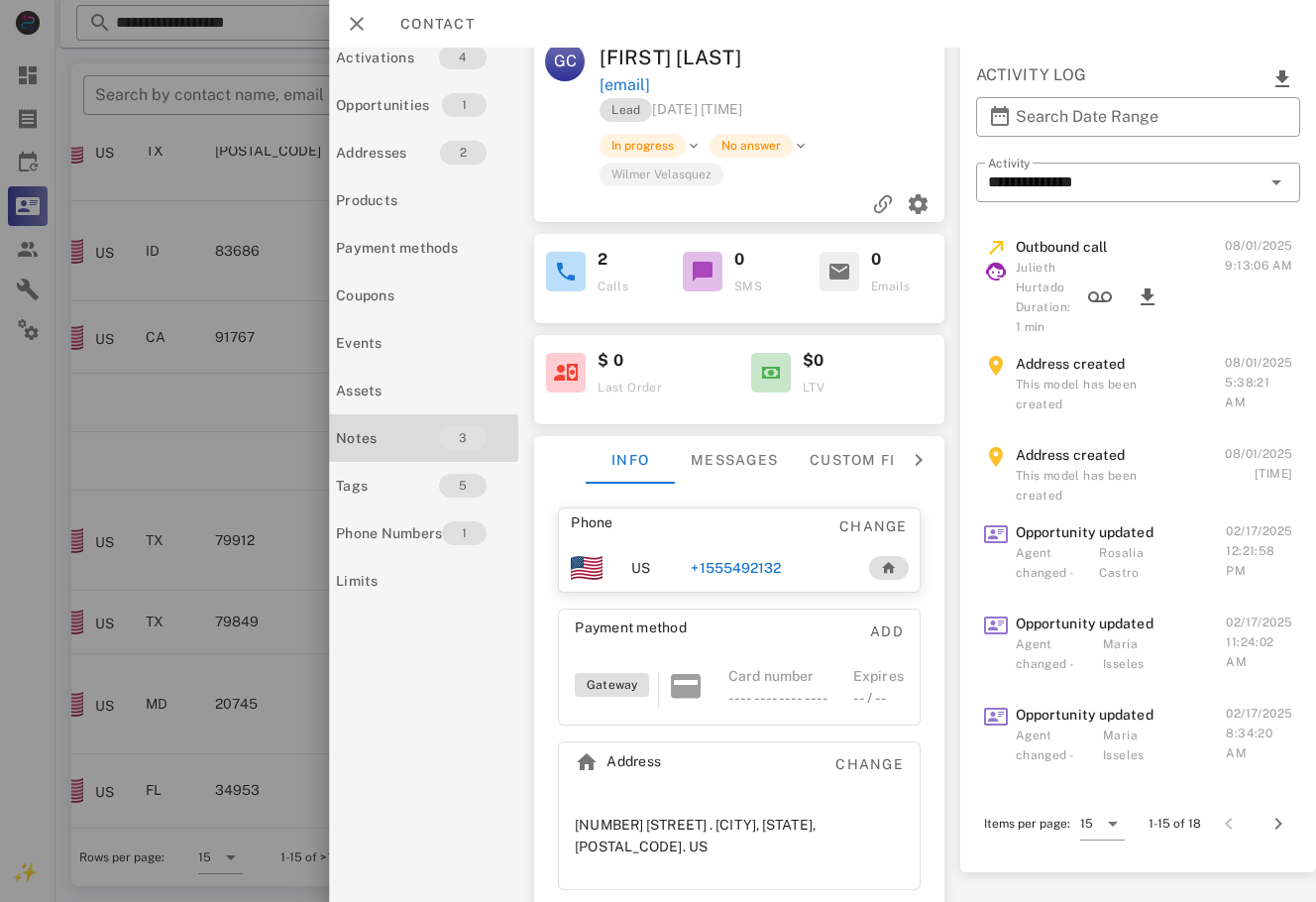 click on "+1555492132" at bounding box center [735, 568] 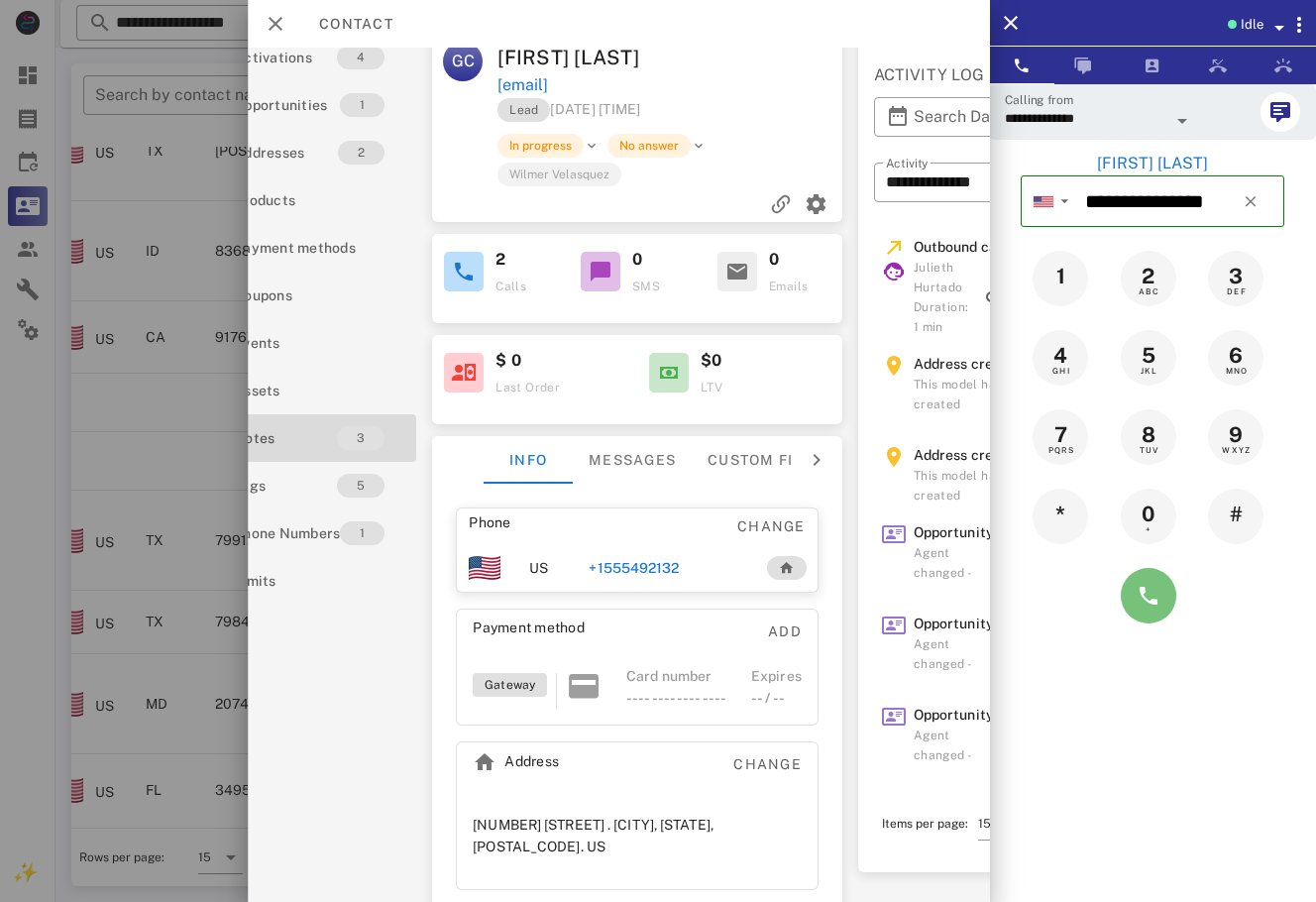 click at bounding box center (1149, 596) 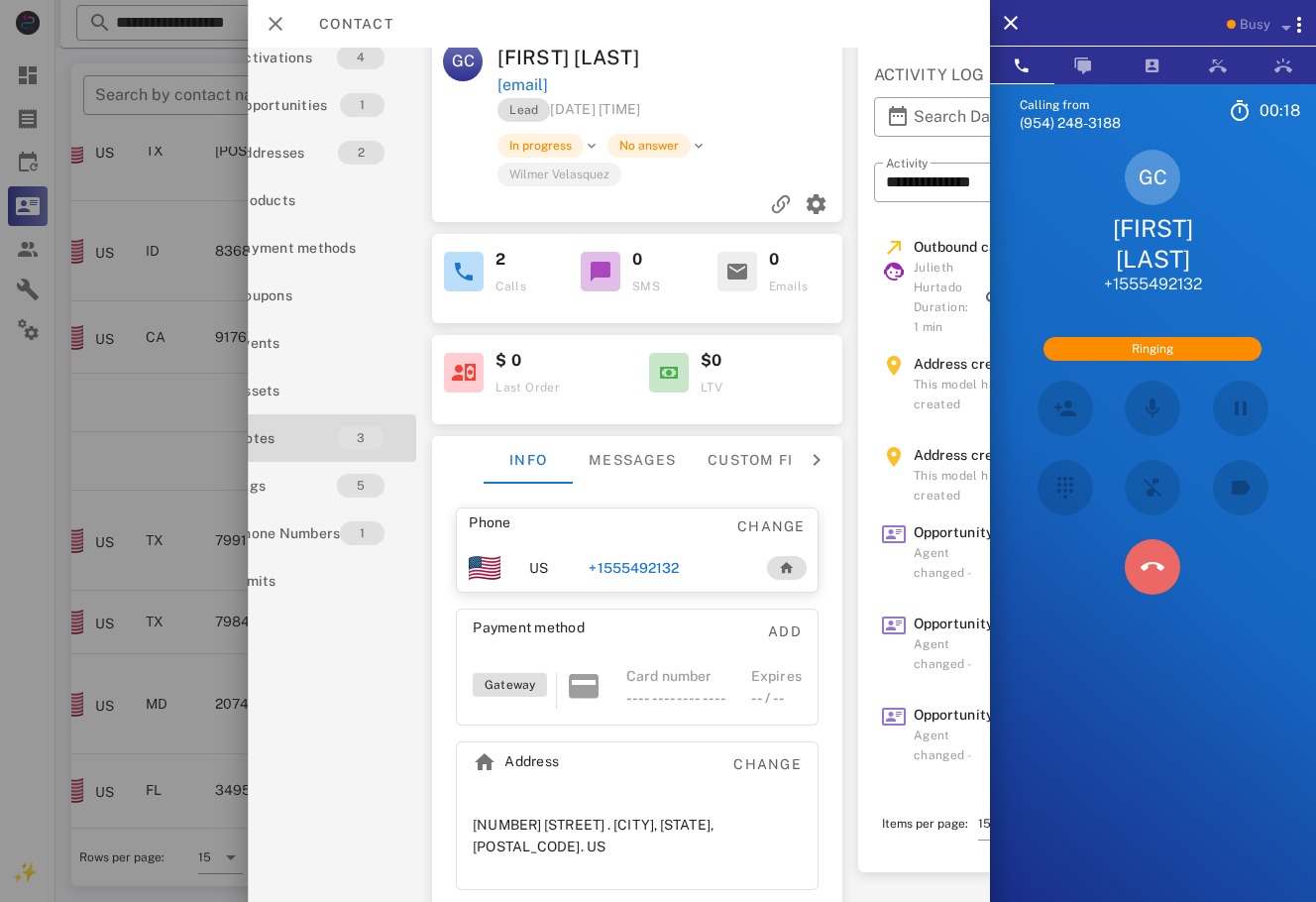 click at bounding box center (1152, 567) 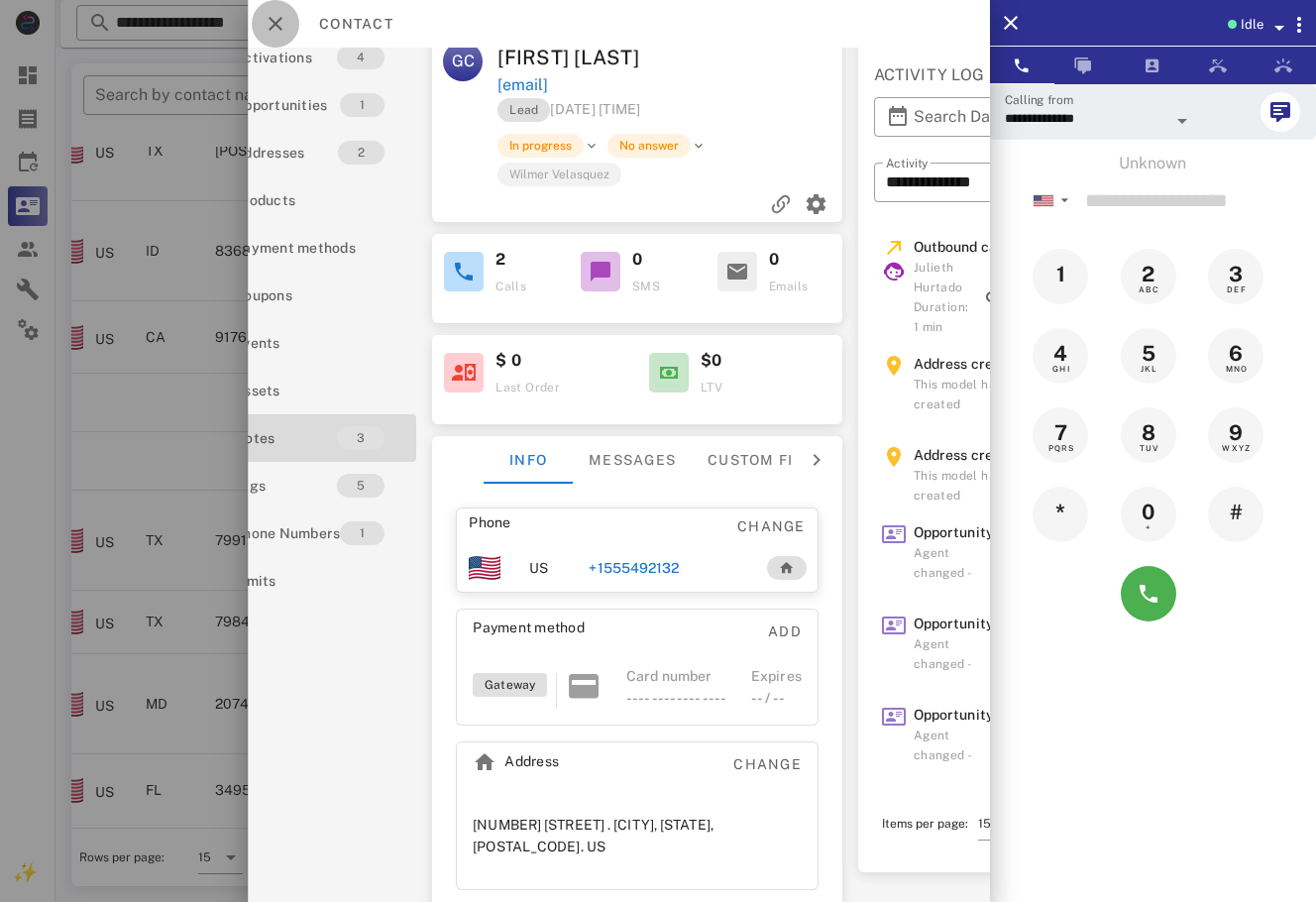 click at bounding box center (275, 24) 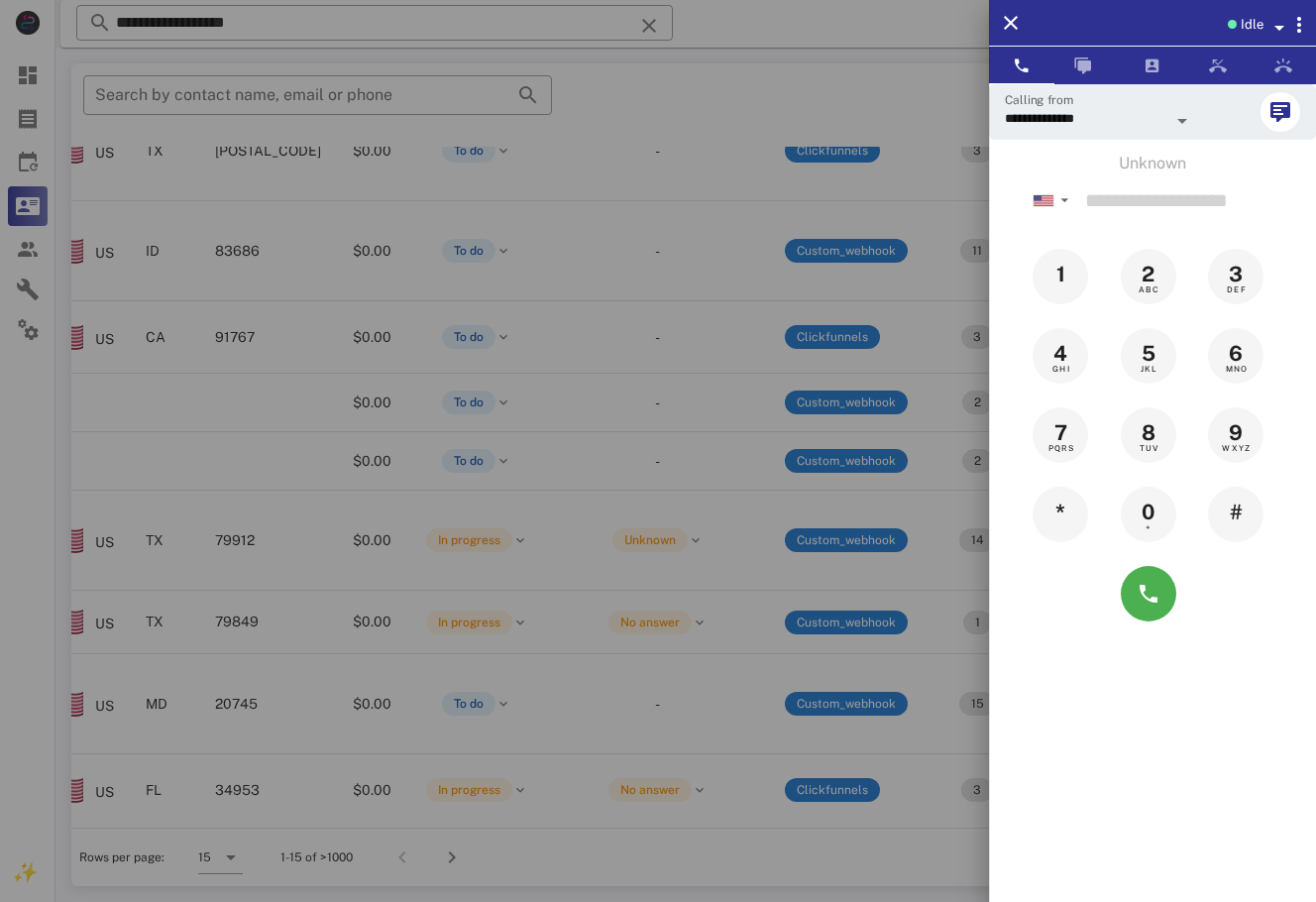 click at bounding box center (658, 451) 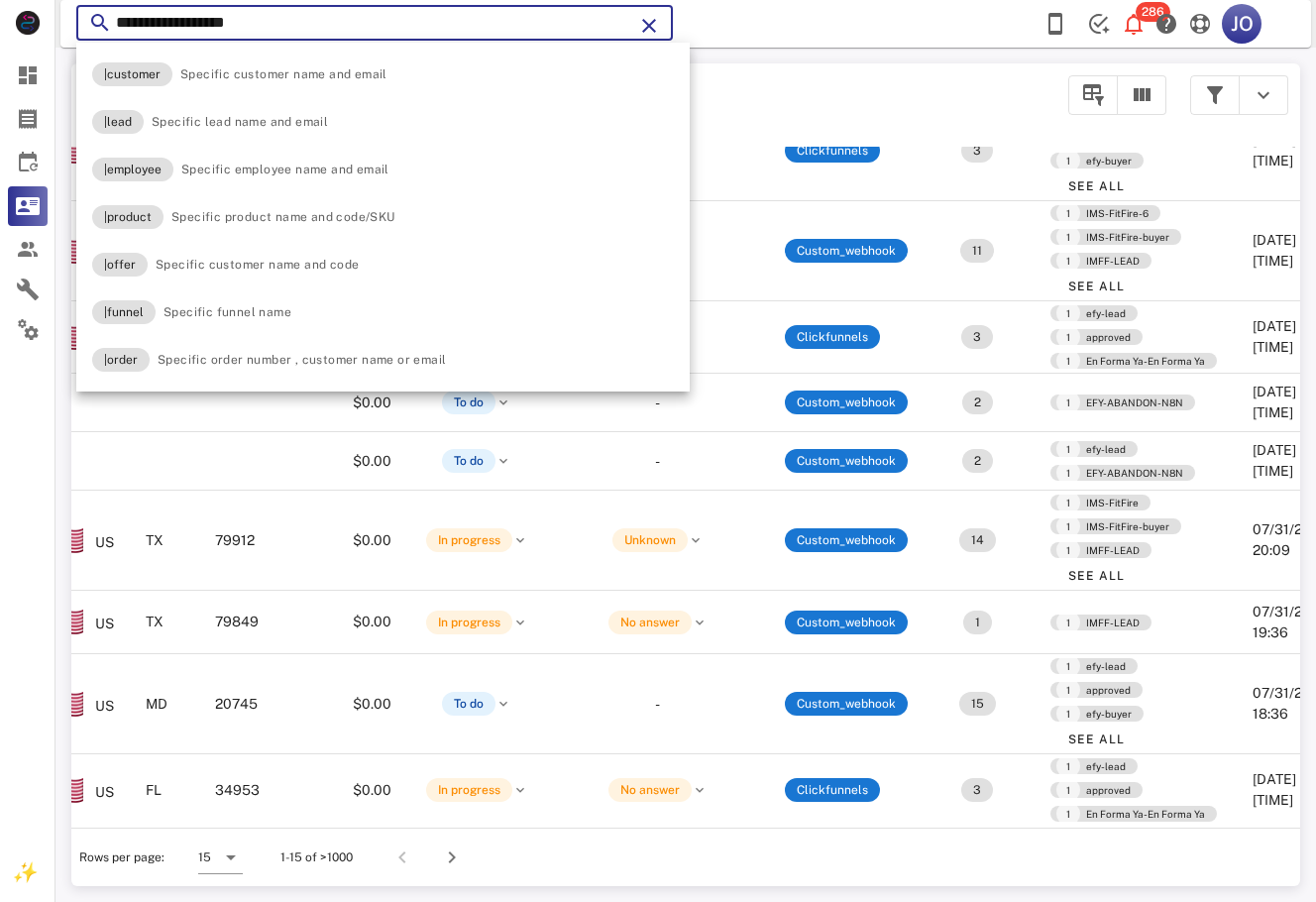 drag, startPoint x: 294, startPoint y: 19, endPoint x: 113, endPoint y: 22, distance: 181.02486 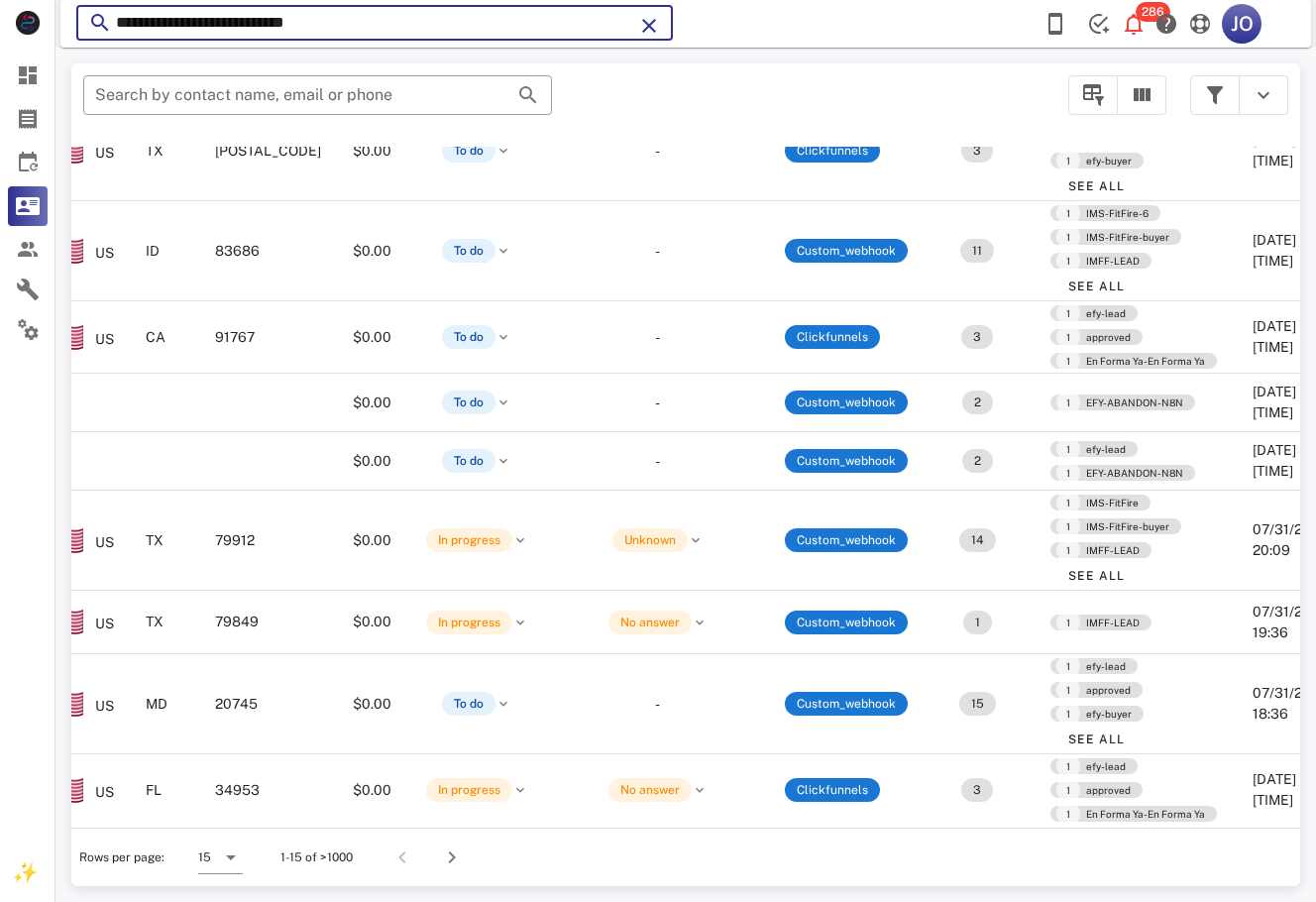 click on "**********" at bounding box center [375, 23] 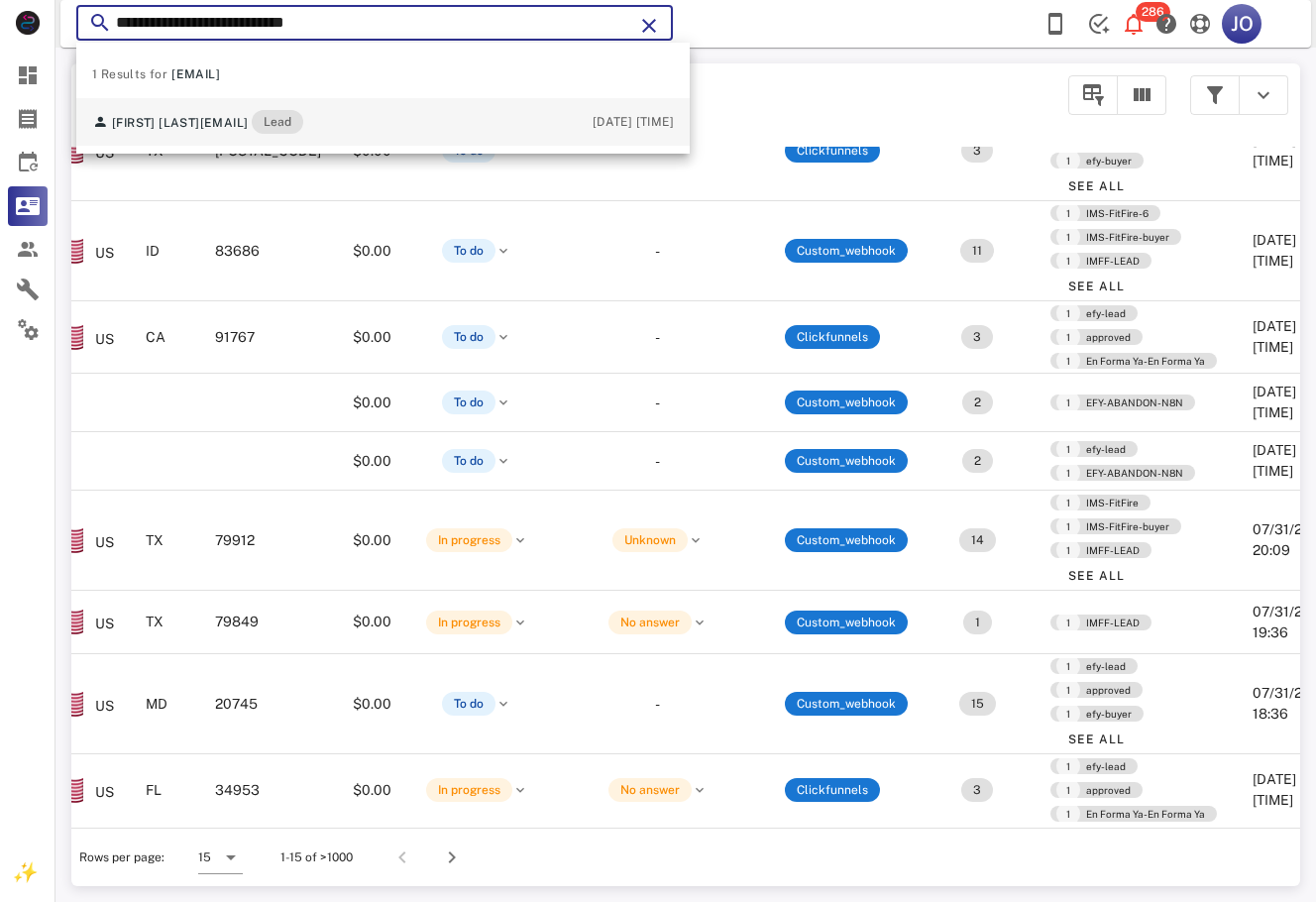 type on "**********" 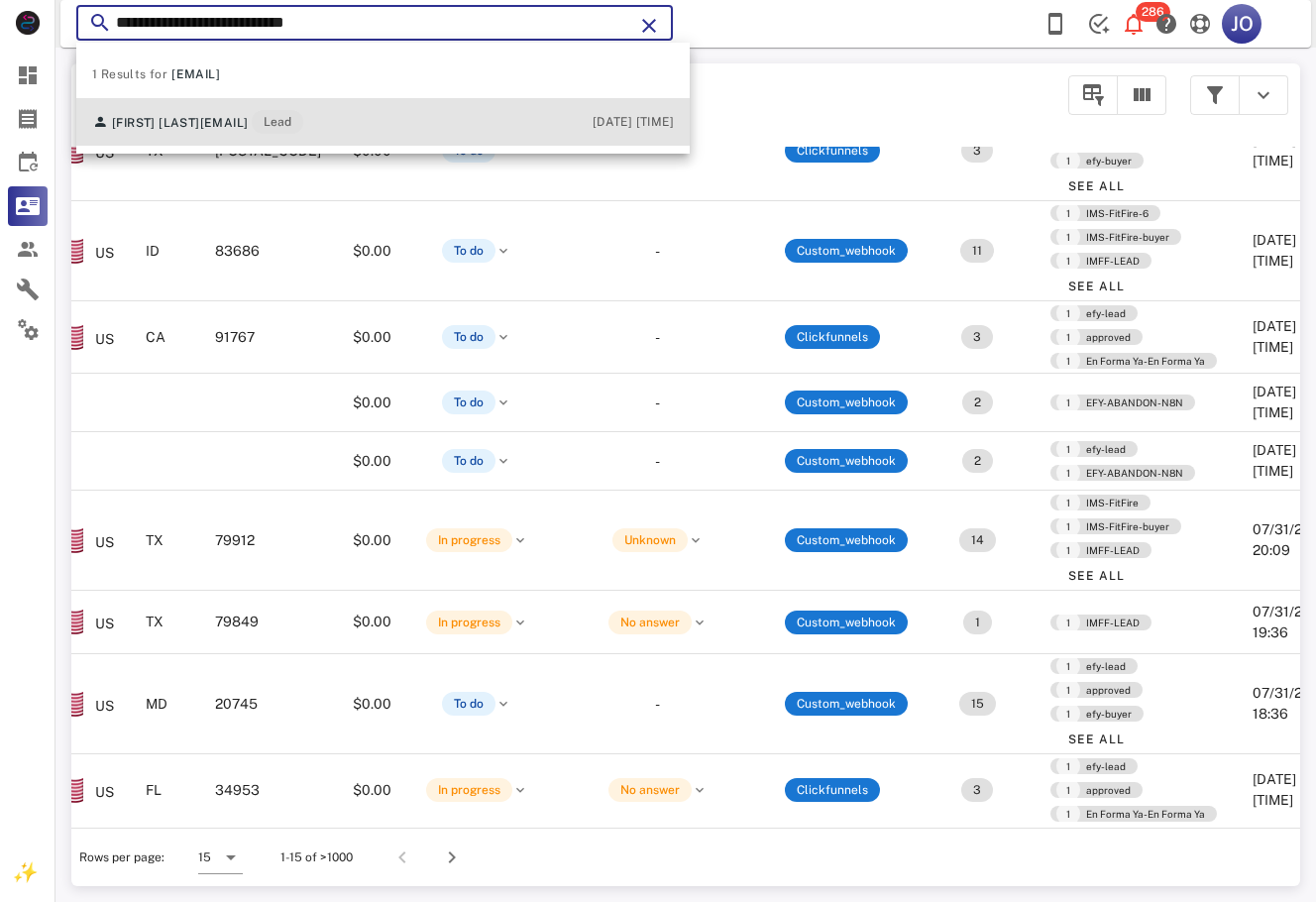 click on "[EMAIL]" at bounding box center (224, 123) 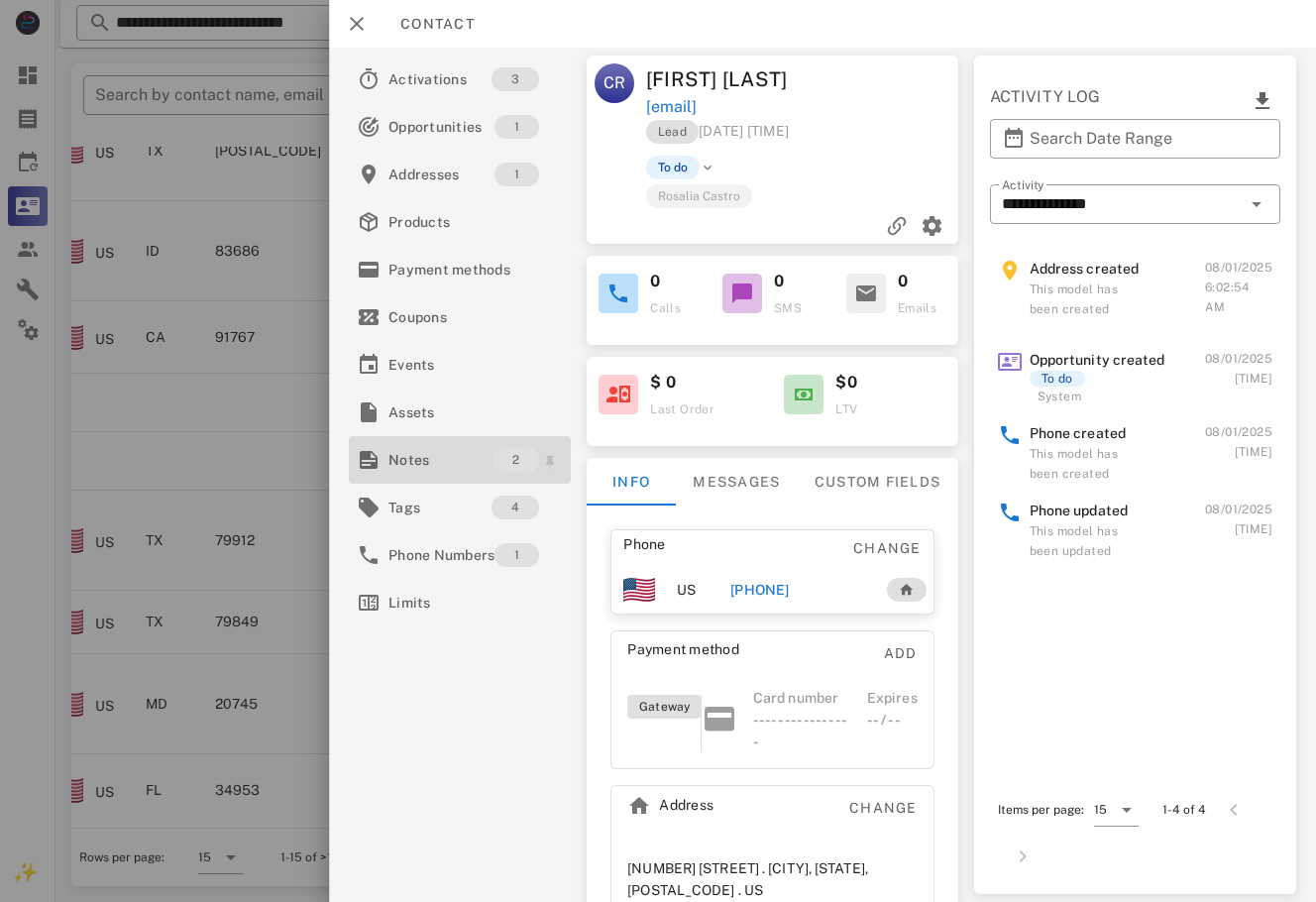 click on "Notes" at bounding box center (440, 460) 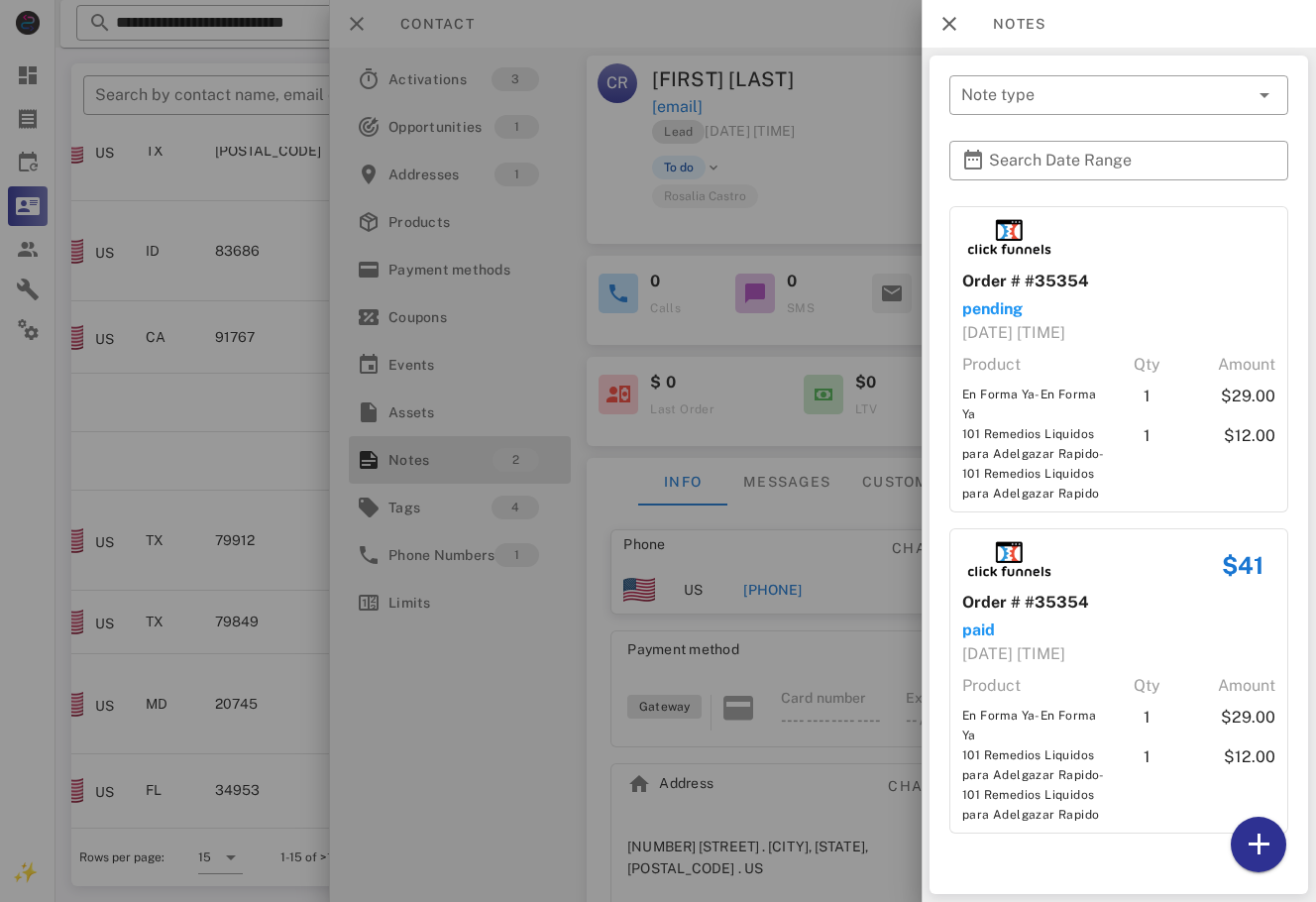 click at bounding box center (658, 451) 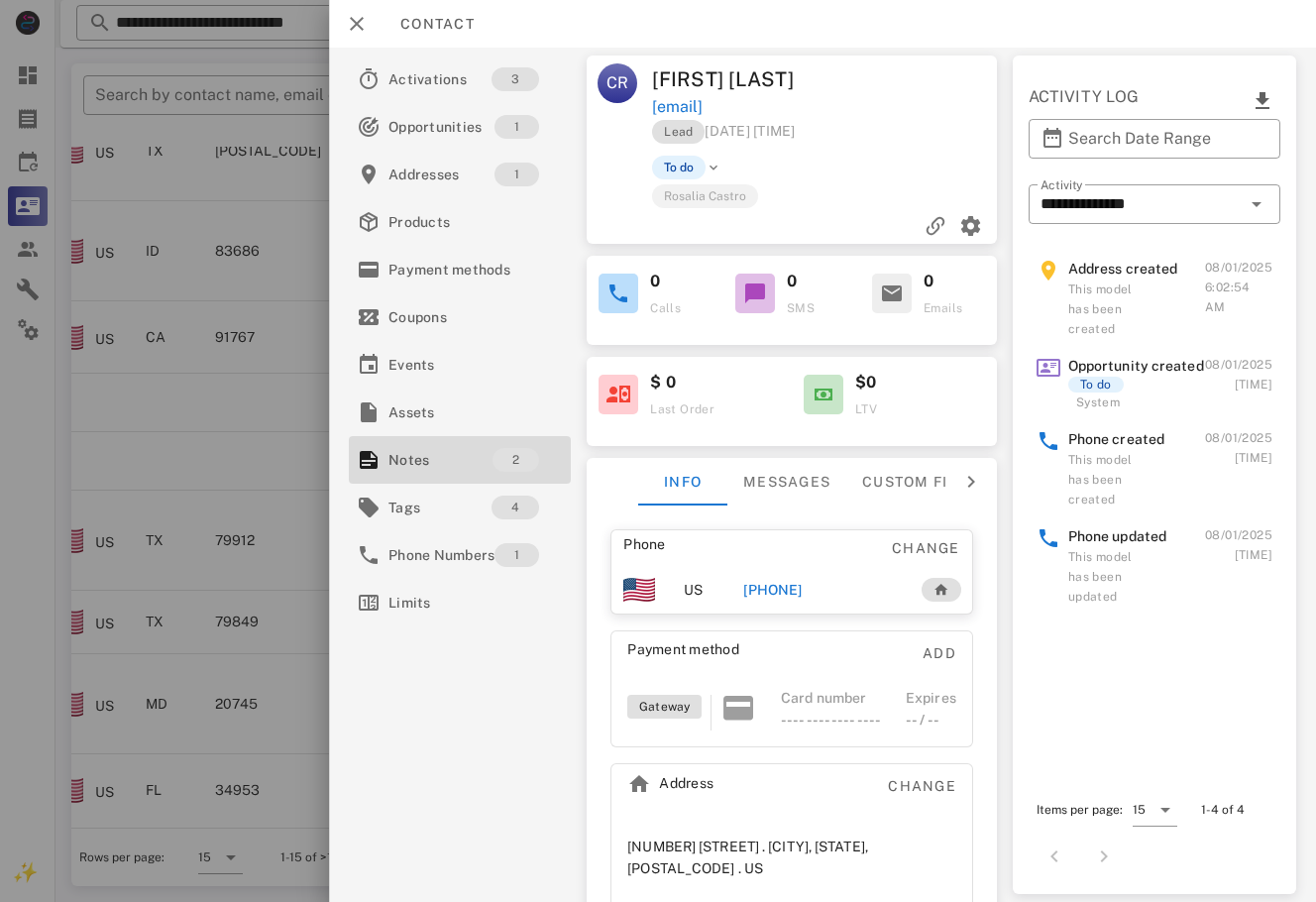 click on "[PHONE]" at bounding box center (772, 590) 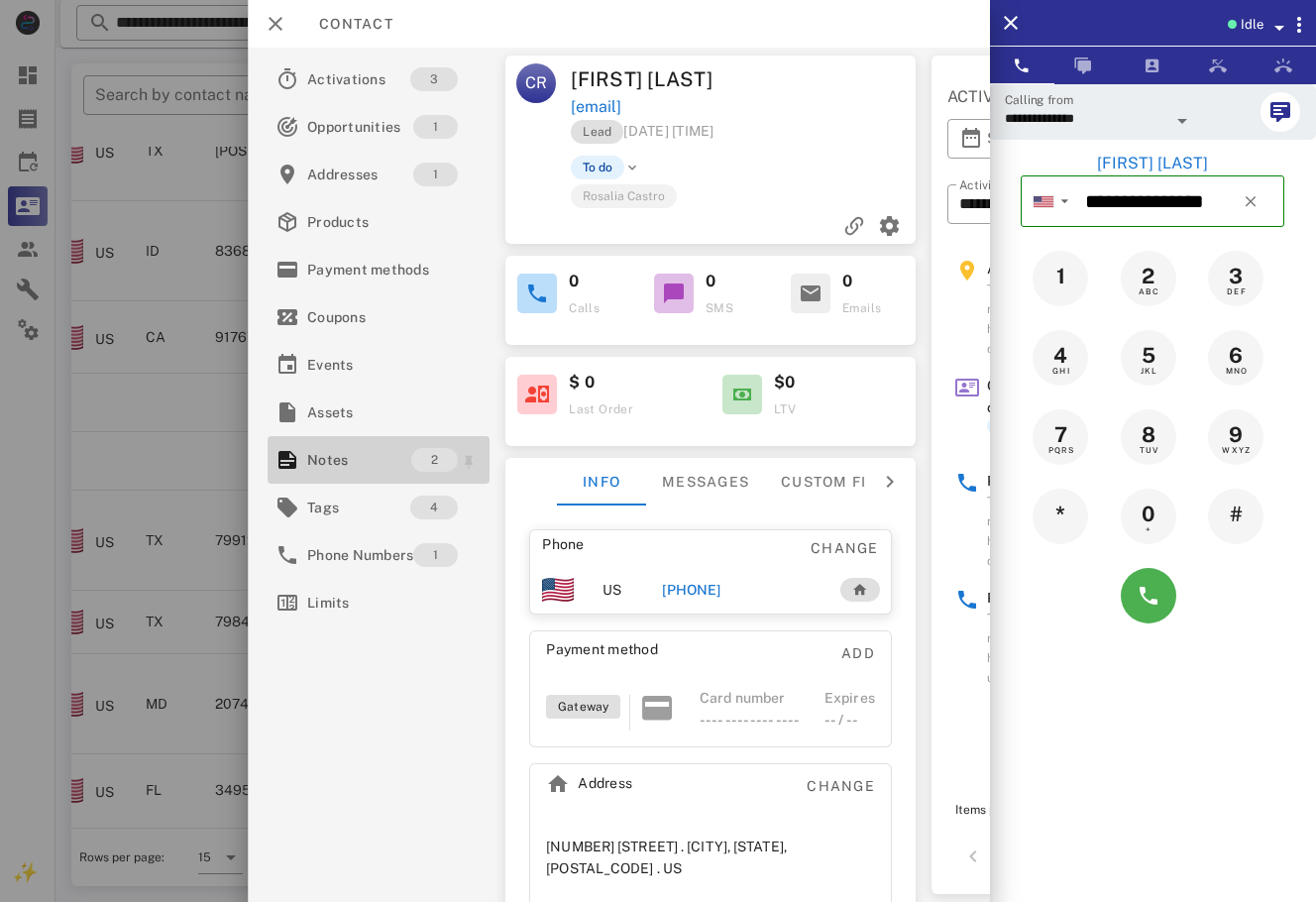 click on "Notes" at bounding box center (359, 460) 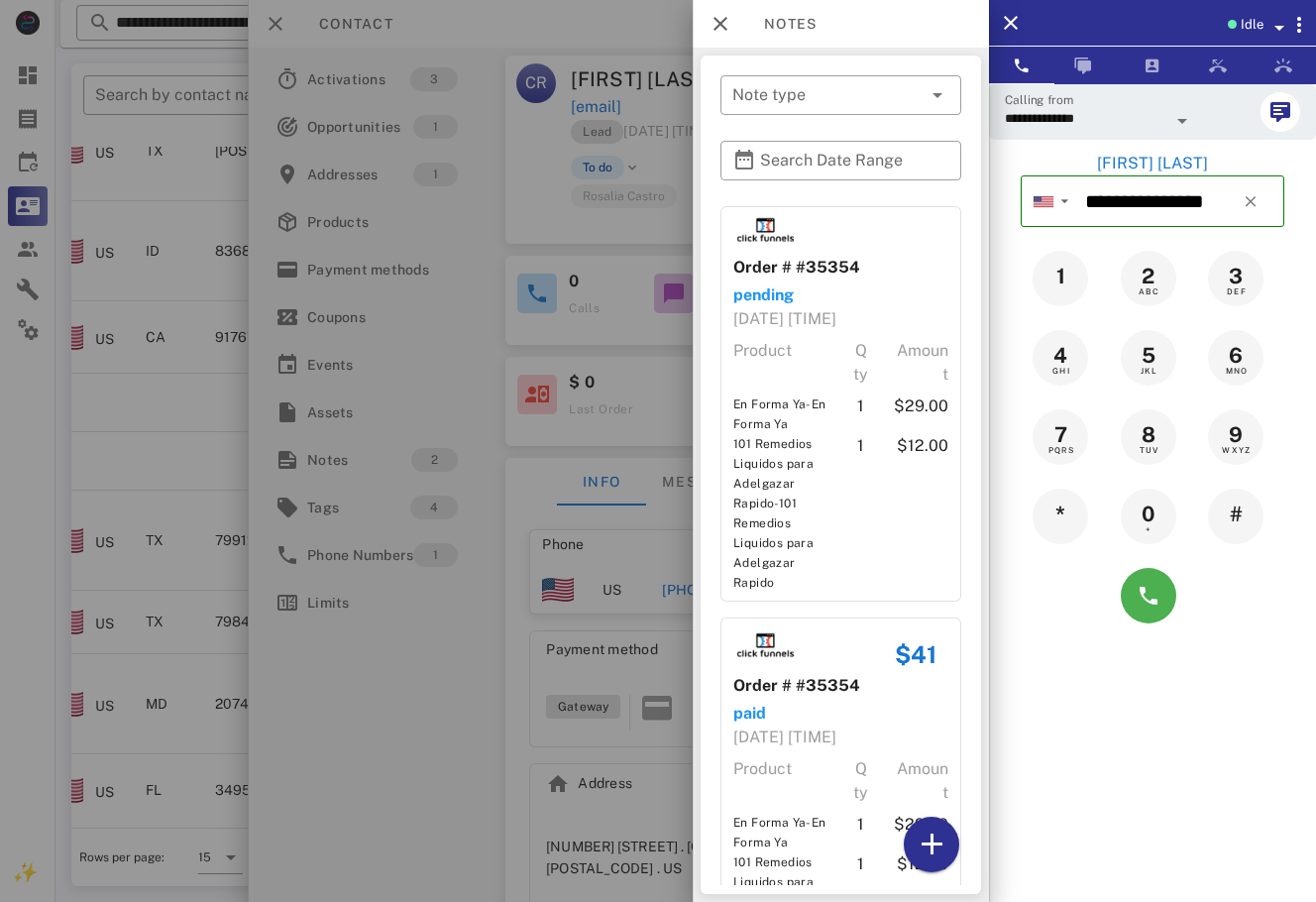 scroll, scrollTop: 225, scrollLeft: 0, axis: vertical 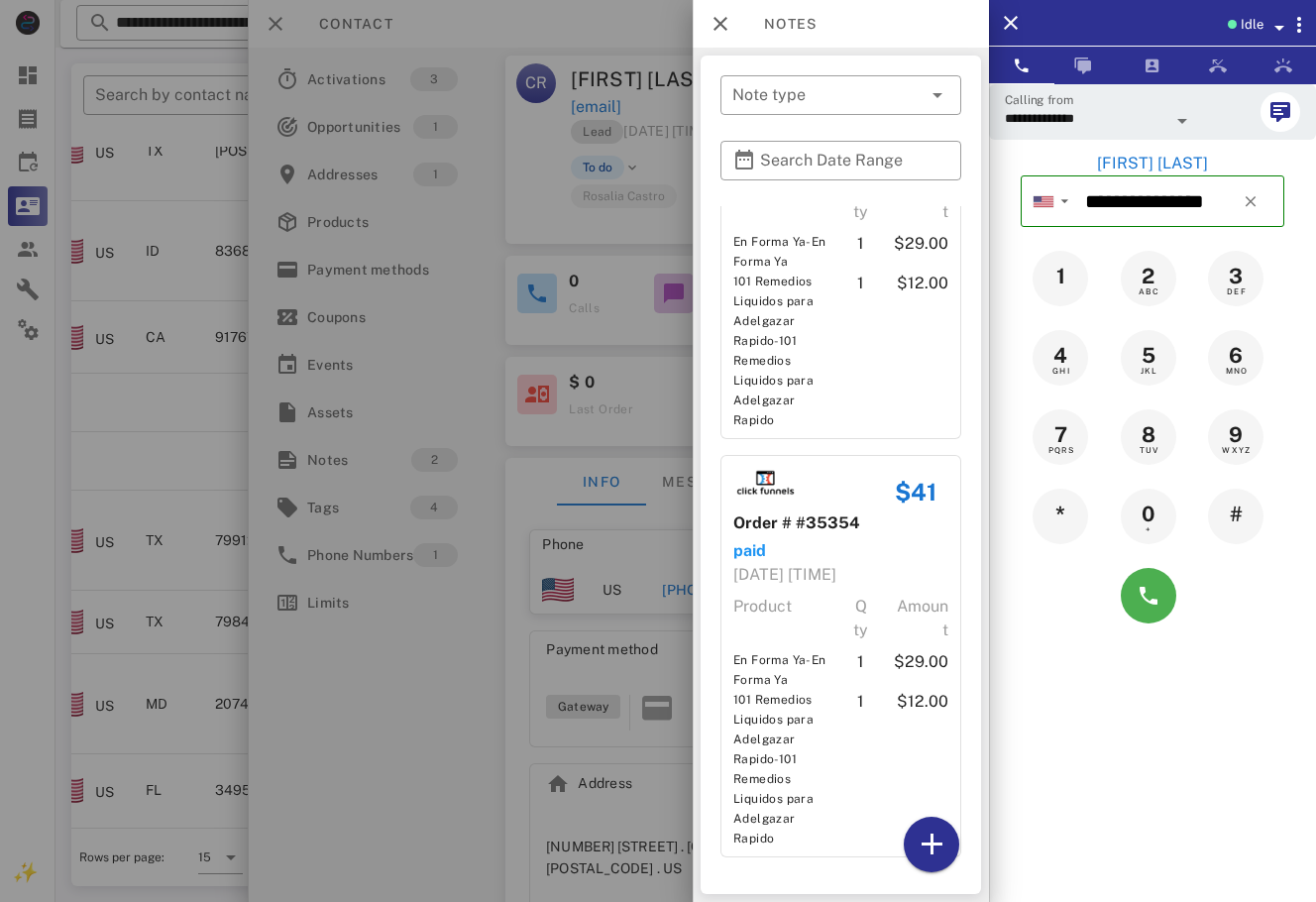click at bounding box center [658, 451] 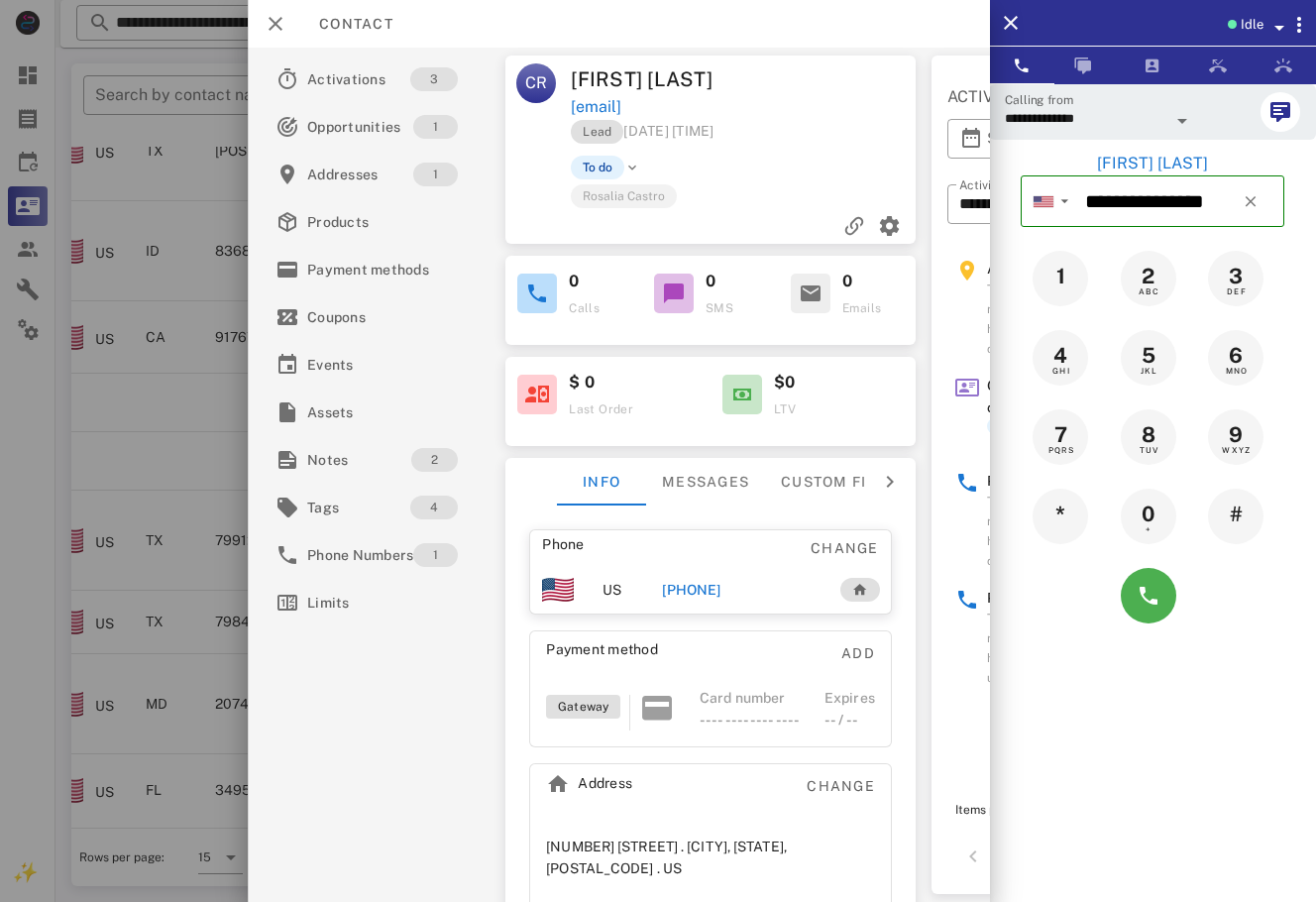 click on "[PHONE]" at bounding box center [691, 590] 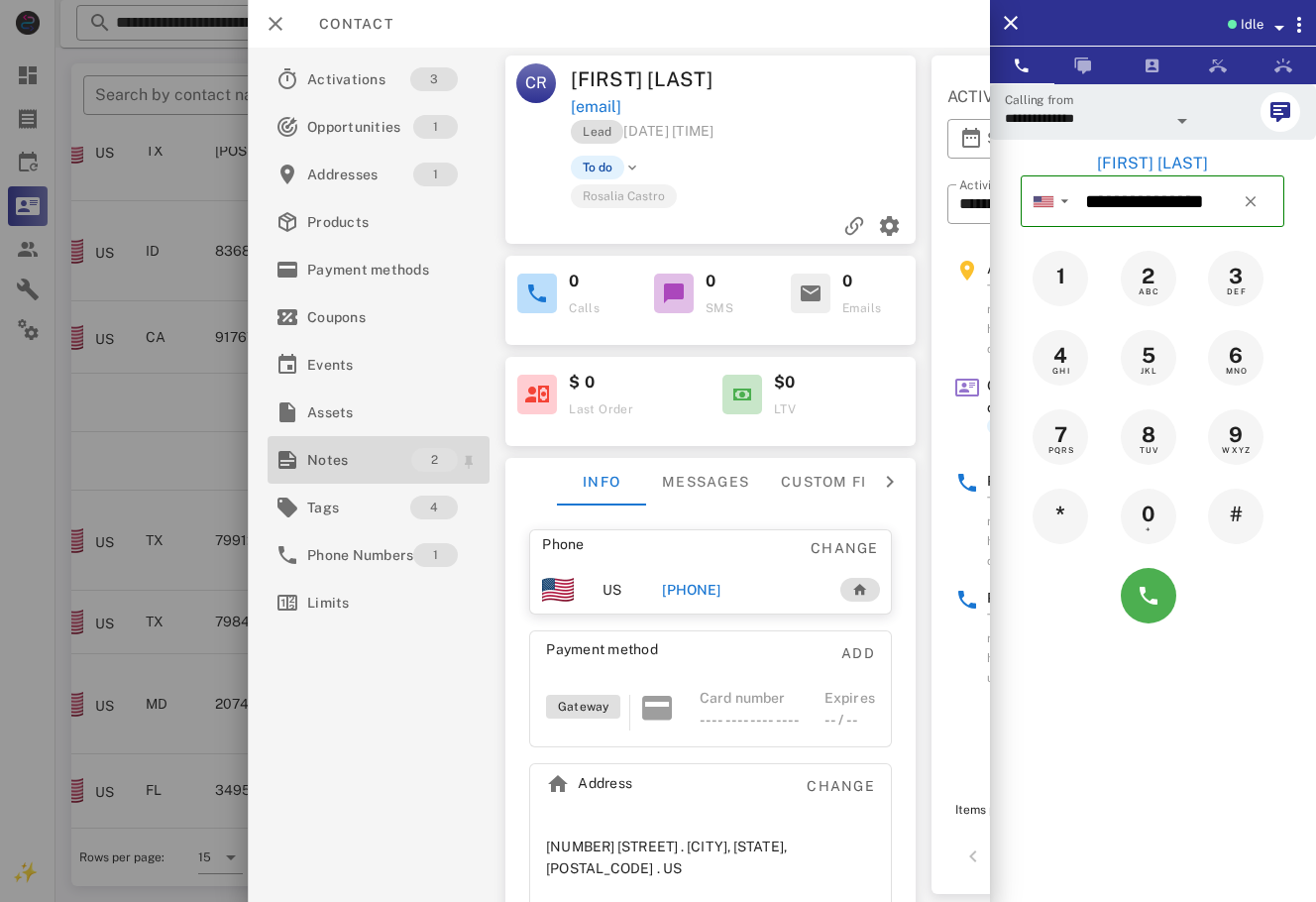 click on "Notes  2" at bounding box center [379, 460] 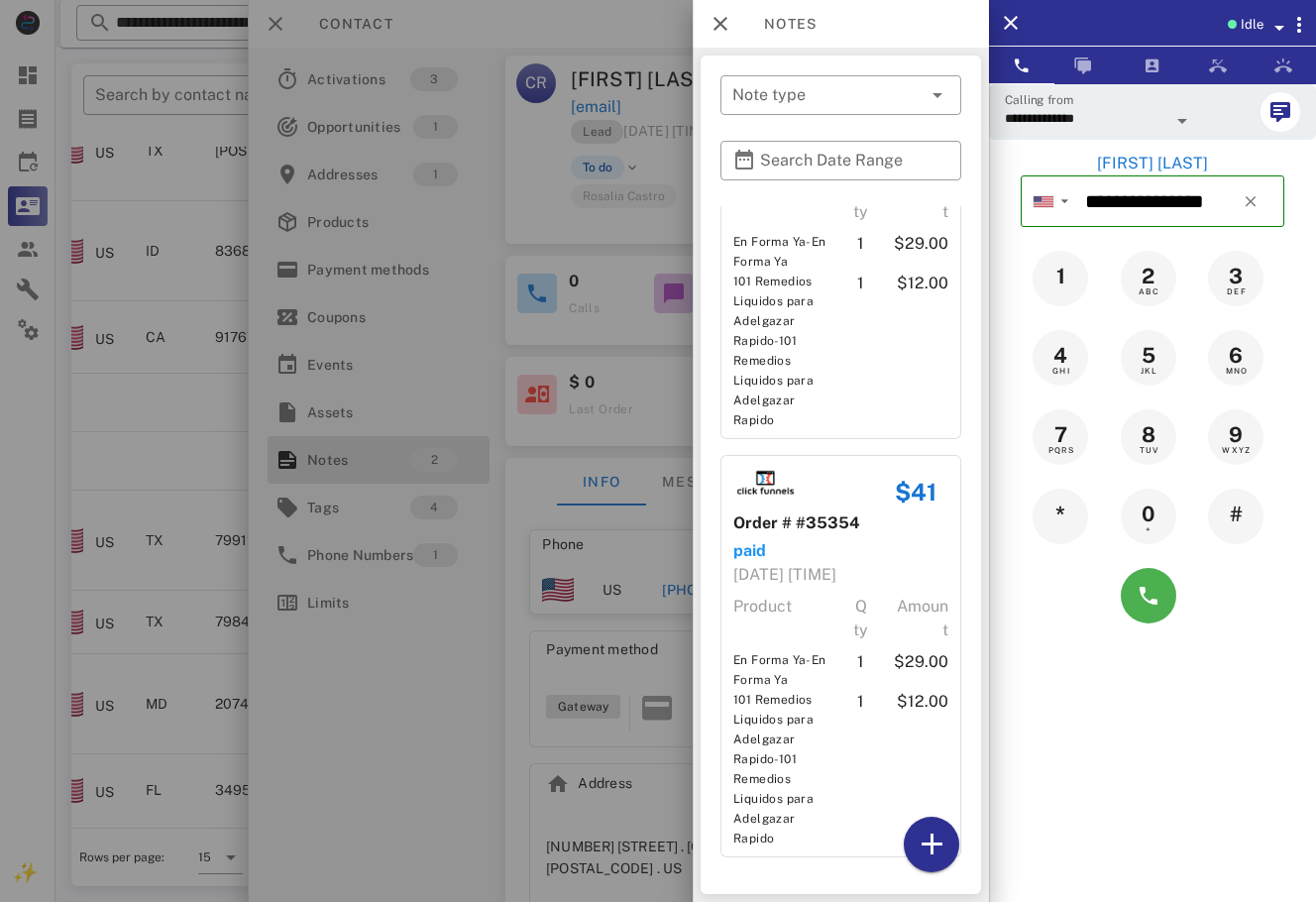 scroll, scrollTop: 225, scrollLeft: 0, axis: vertical 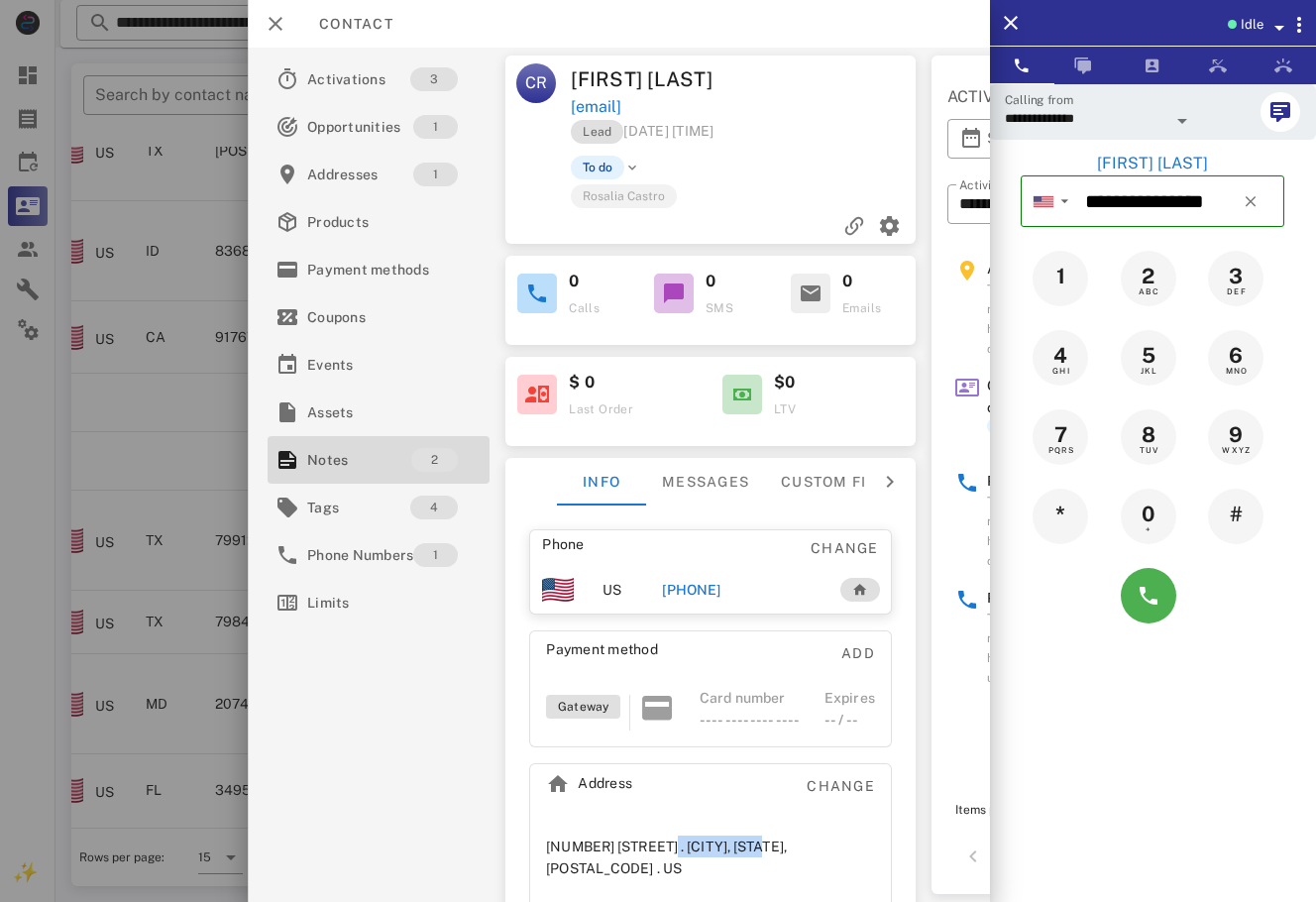 drag, startPoint x: 759, startPoint y: 849, endPoint x: 657, endPoint y: 848, distance: 102.0049 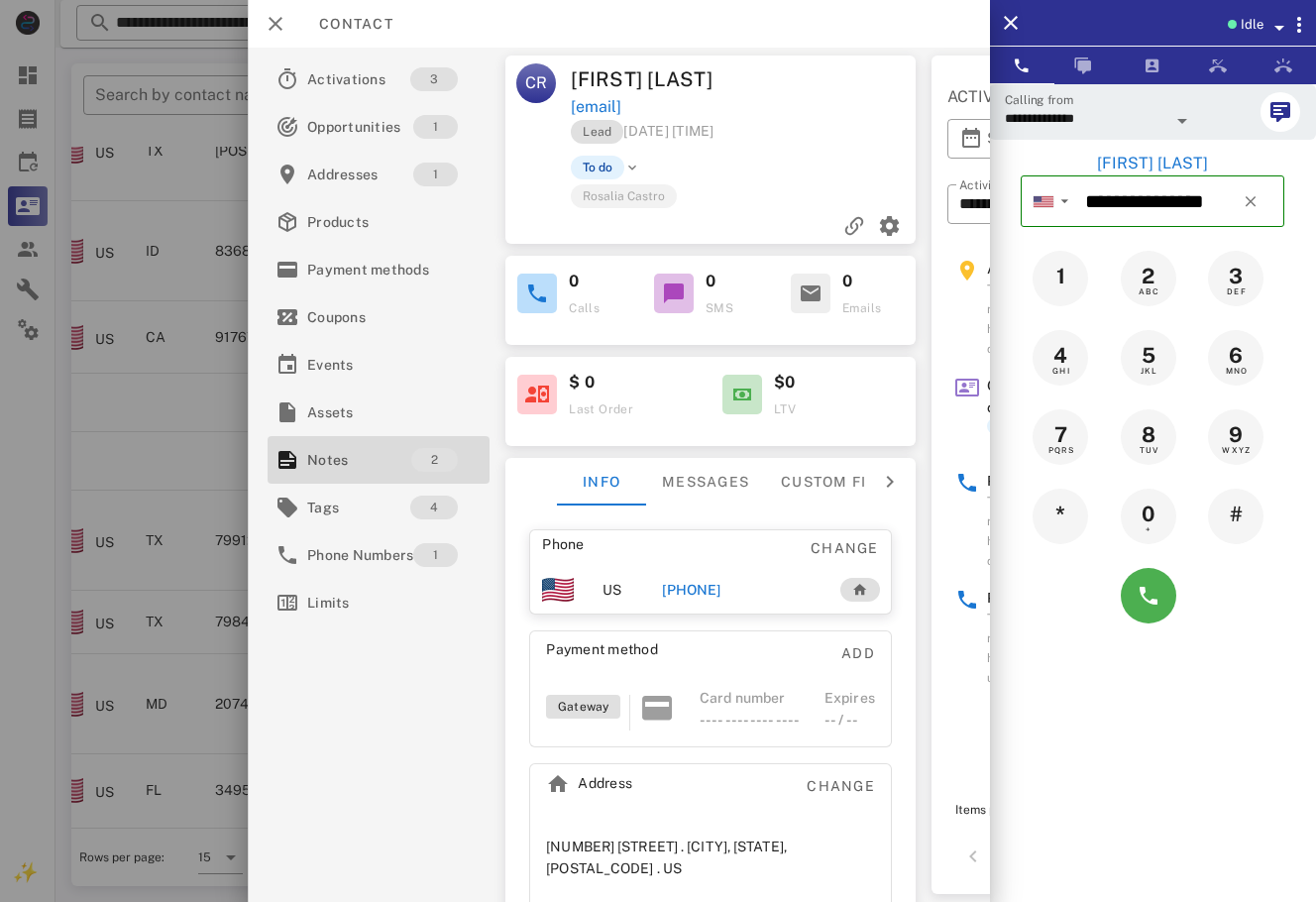 click on "[PHONE]" at bounding box center [691, 590] 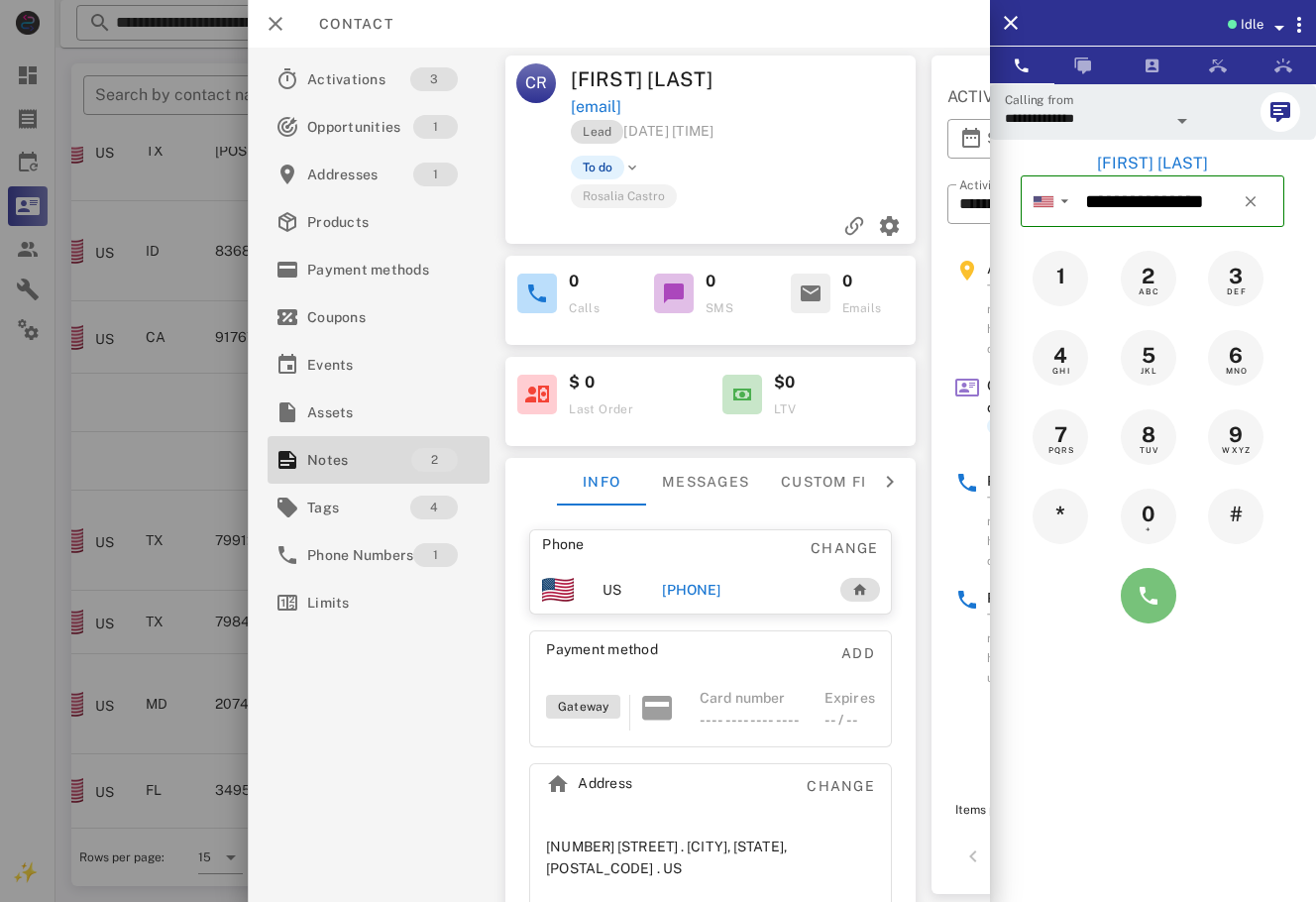 click at bounding box center (1149, 596) 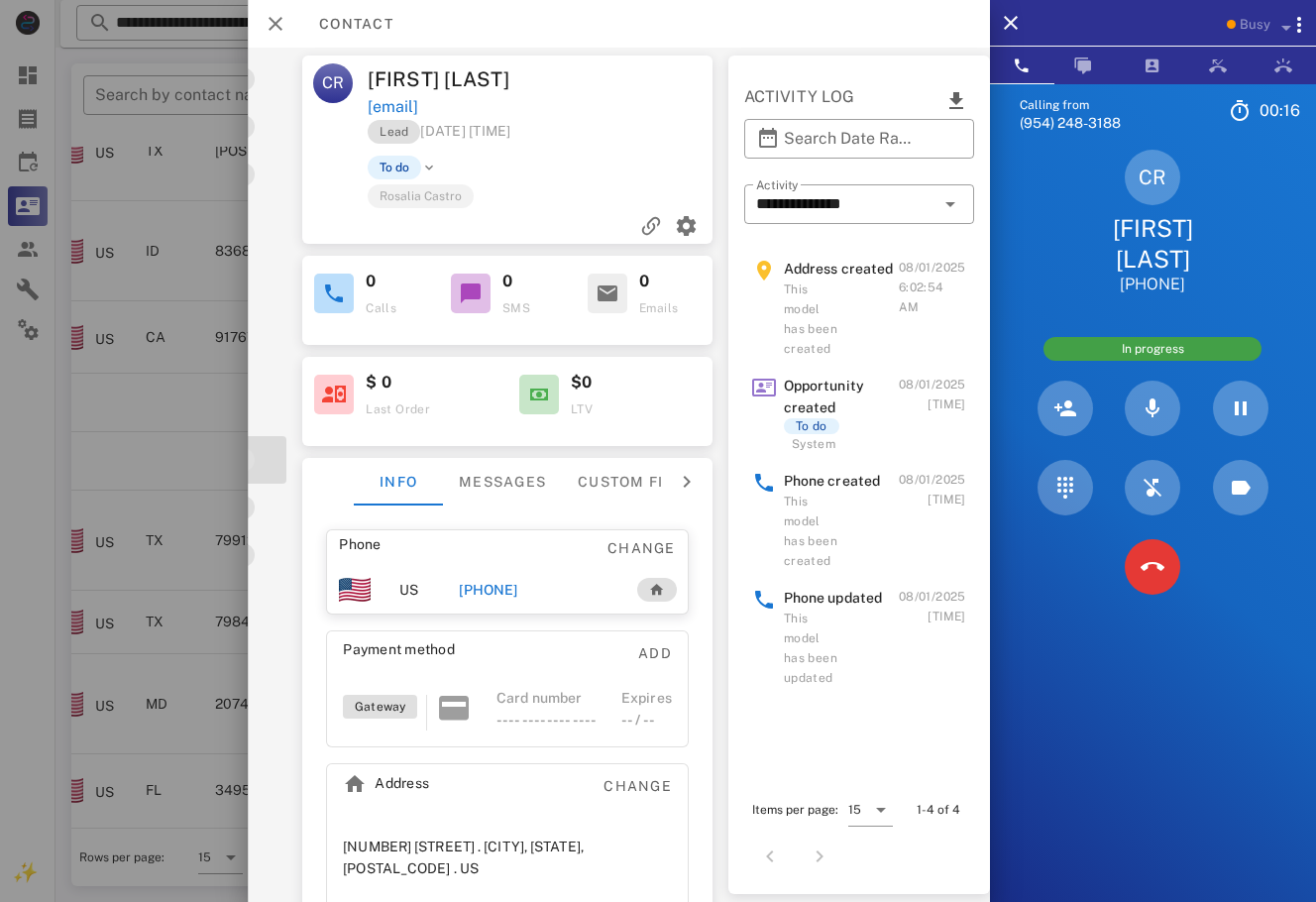 scroll, scrollTop: 0, scrollLeft: 0, axis: both 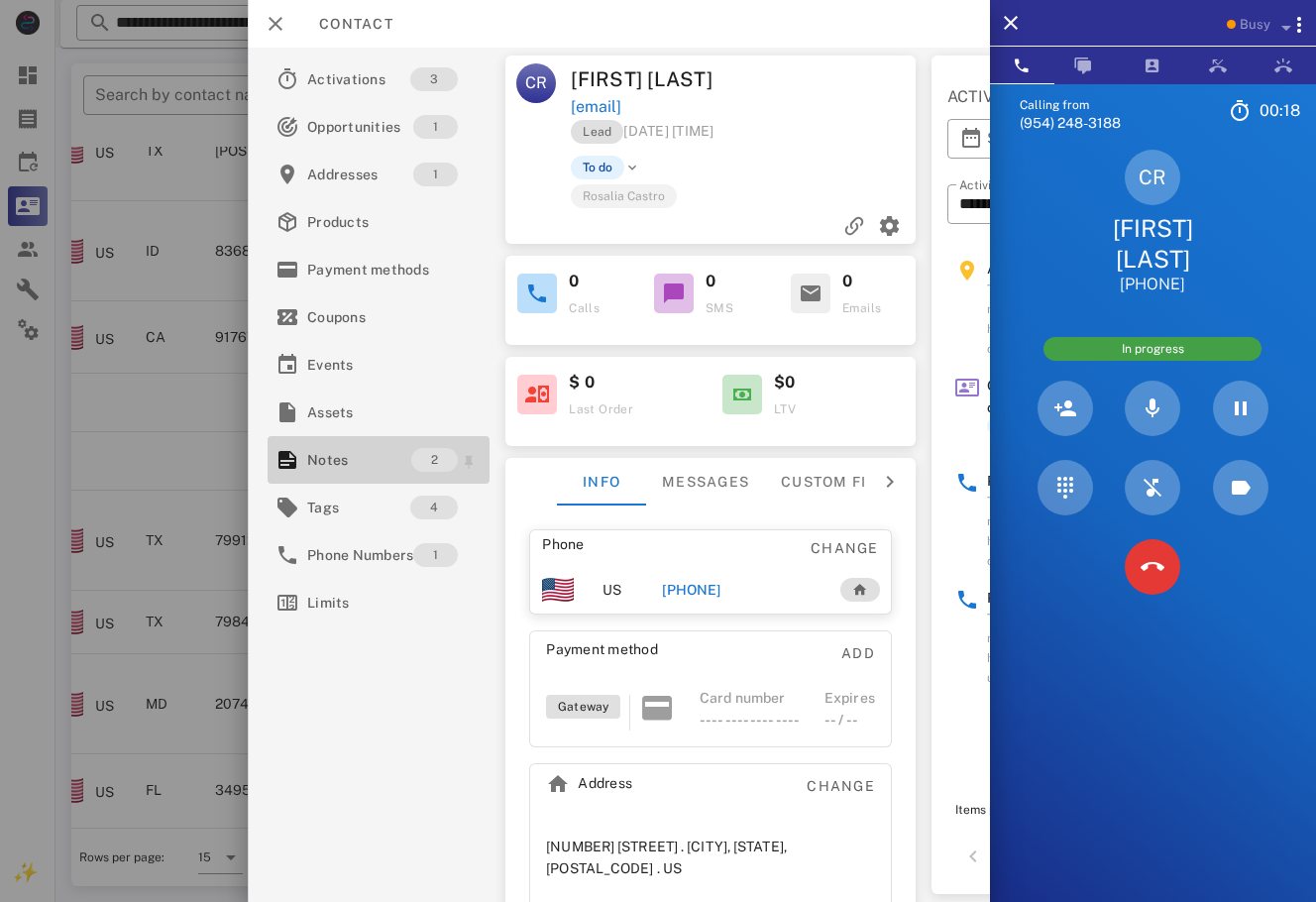 click on "Notes" at bounding box center [359, 460] 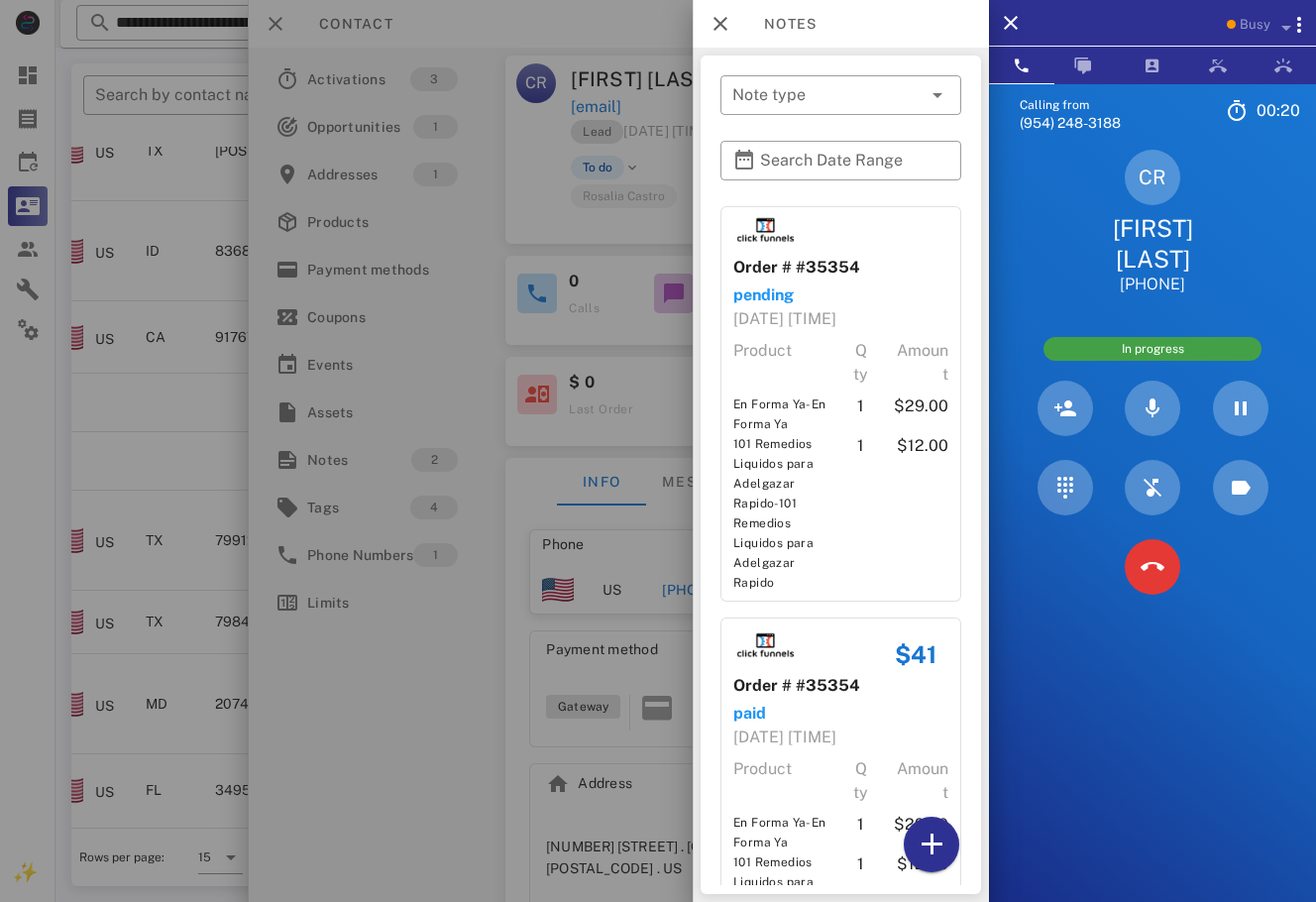 scroll, scrollTop: 225, scrollLeft: 0, axis: vertical 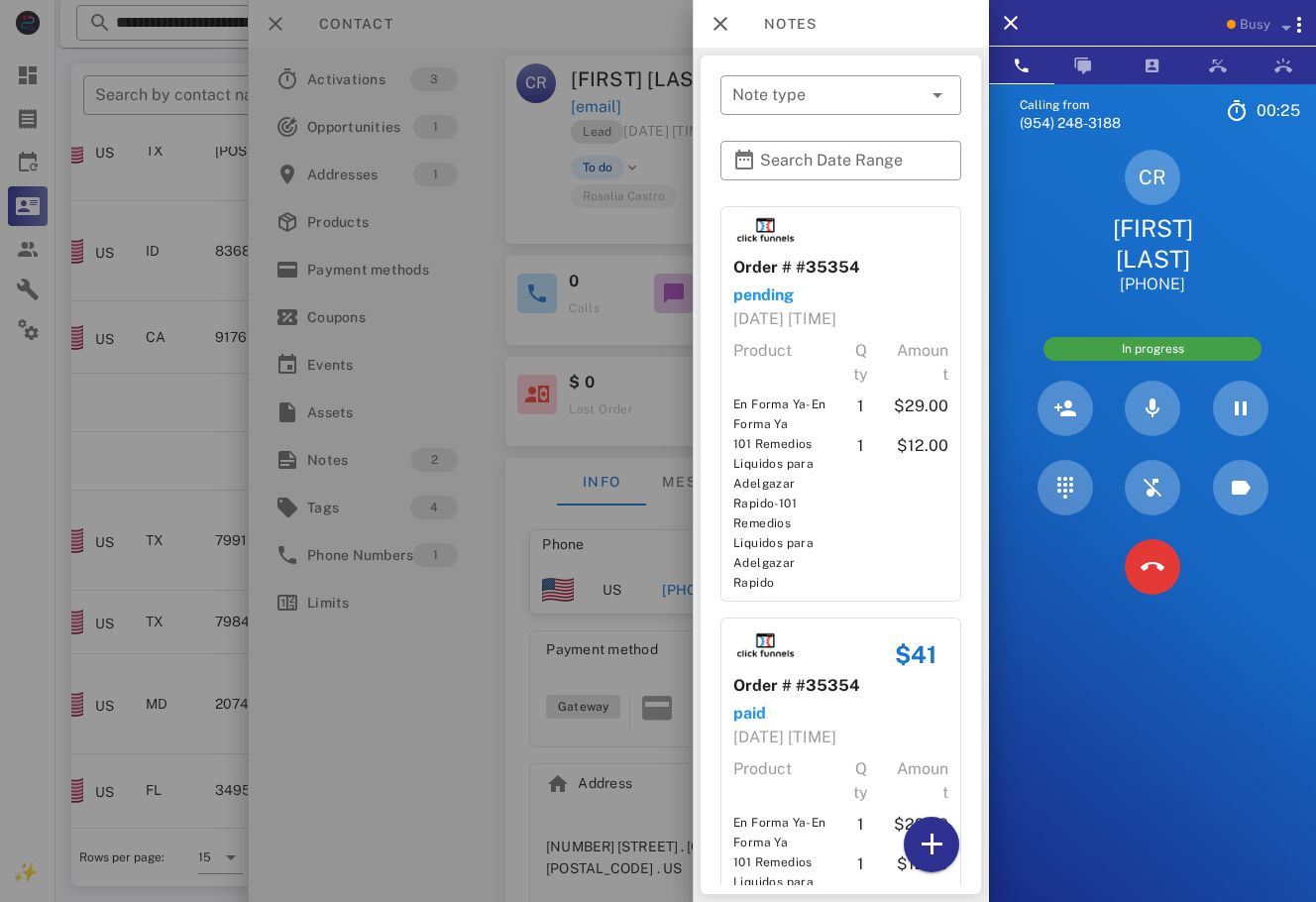 click at bounding box center [658, 451] 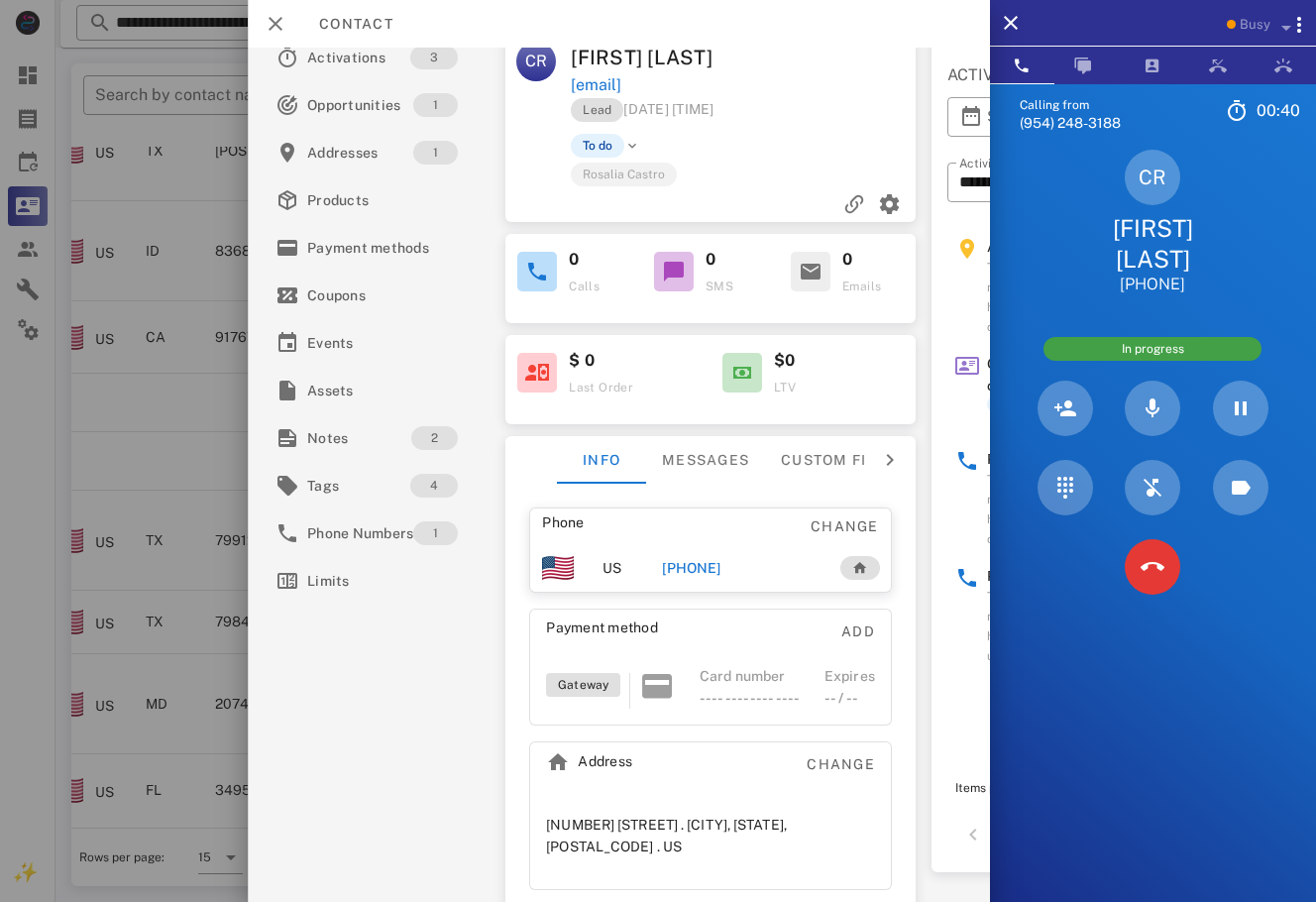 scroll, scrollTop: 0, scrollLeft: 0, axis: both 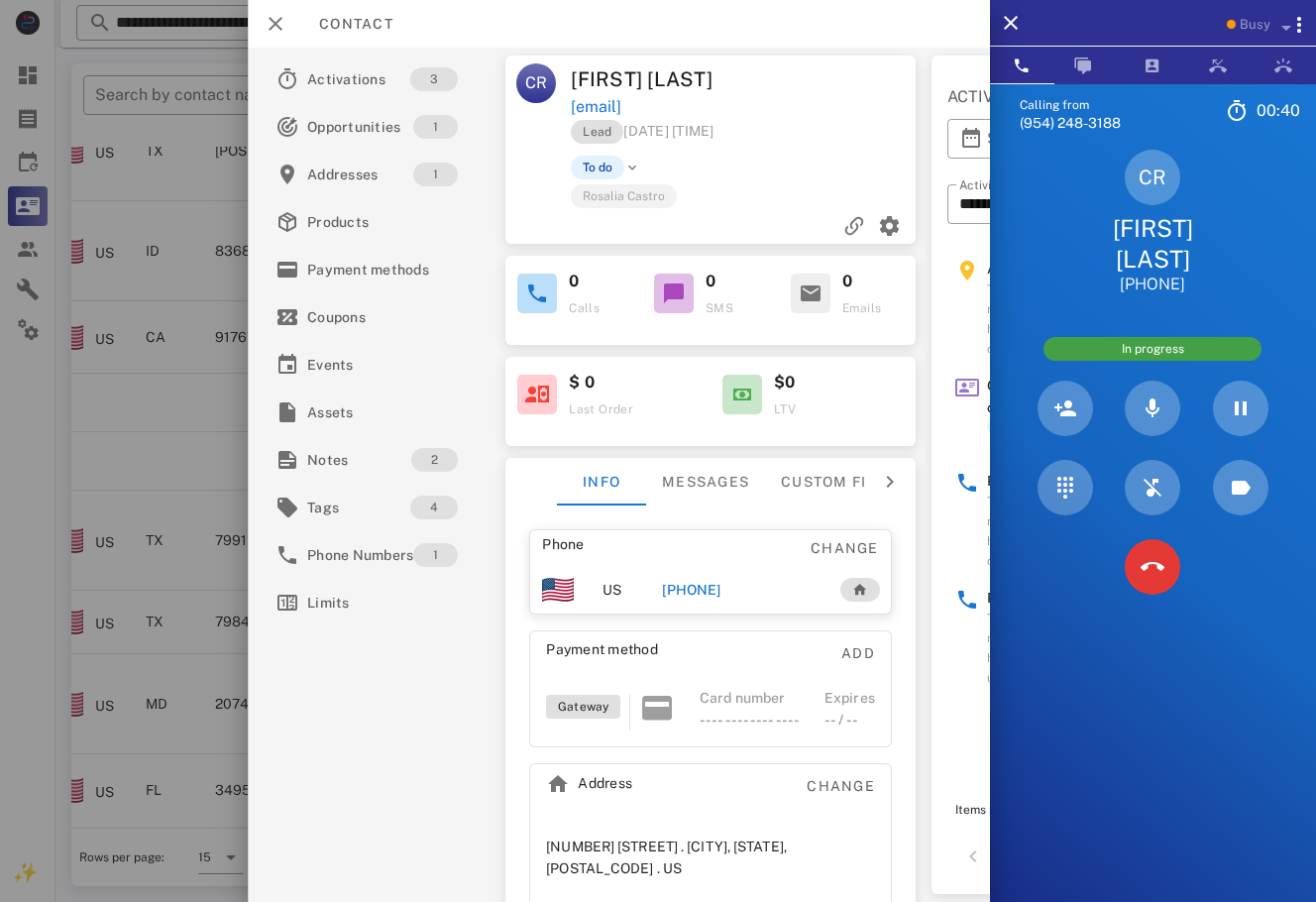 click on "[EMAIL]" at bounding box center [744, 107] 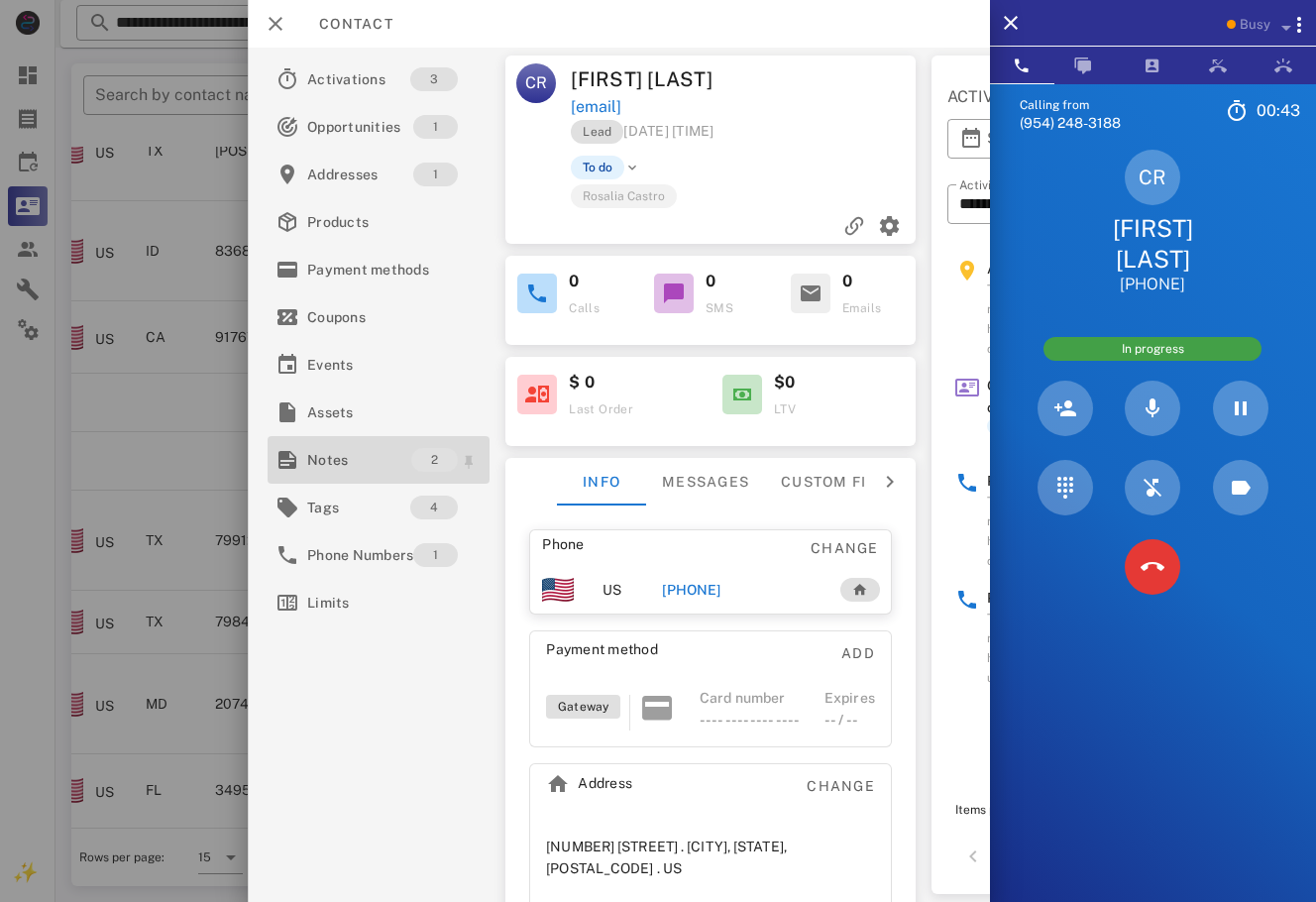 click on "Notes" at bounding box center (359, 460) 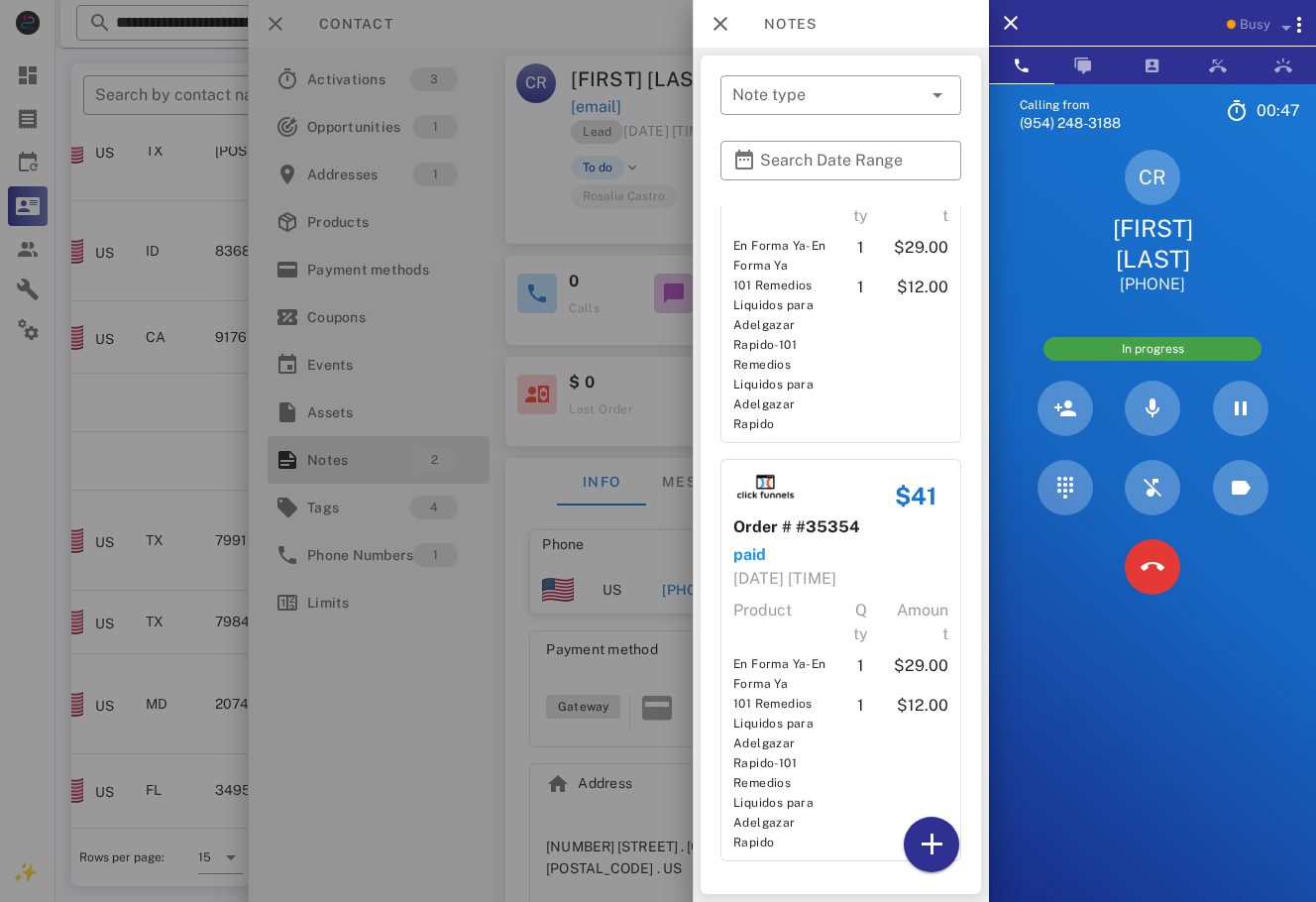 scroll, scrollTop: 225, scrollLeft: 0, axis: vertical 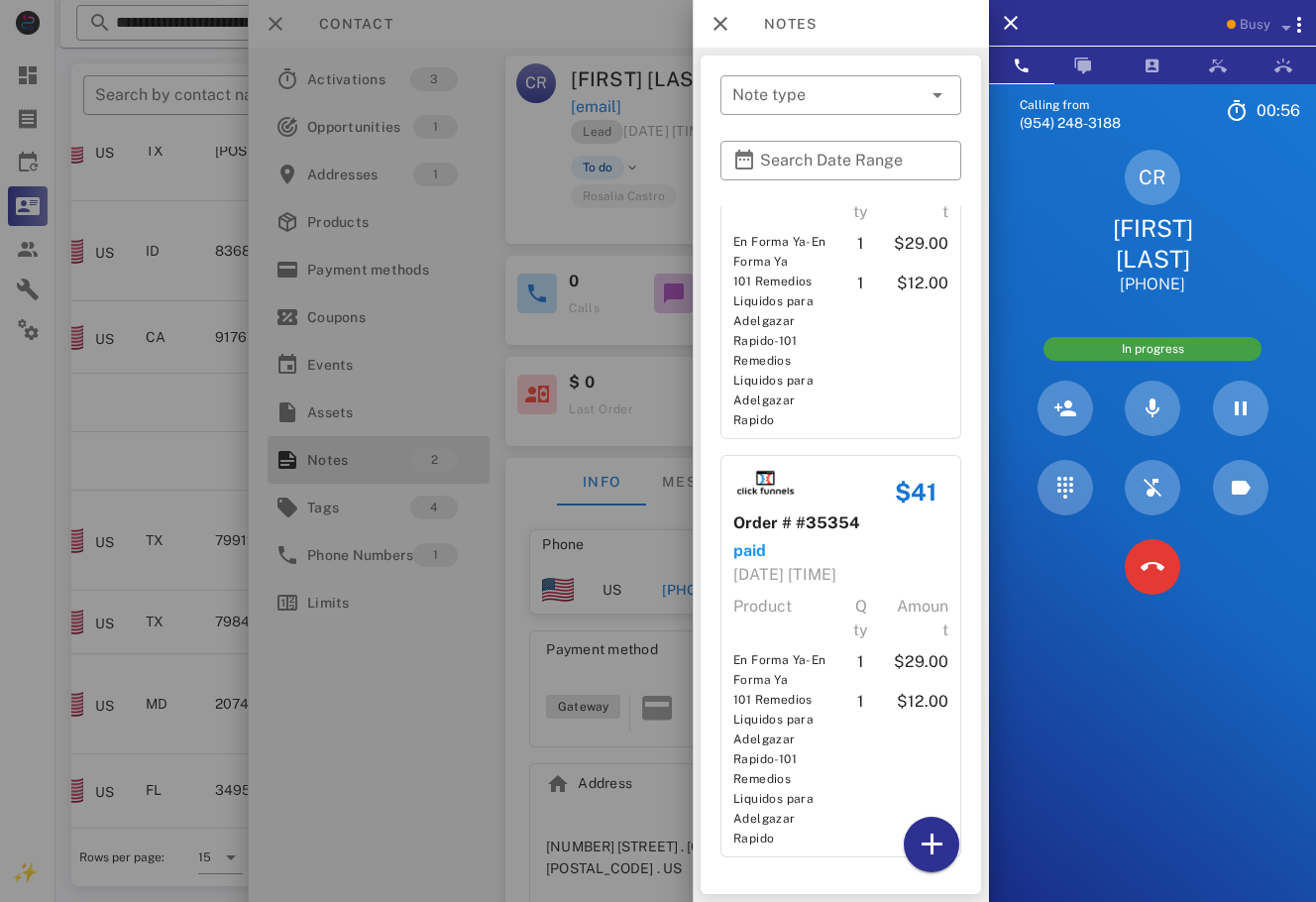 click at bounding box center [658, 451] 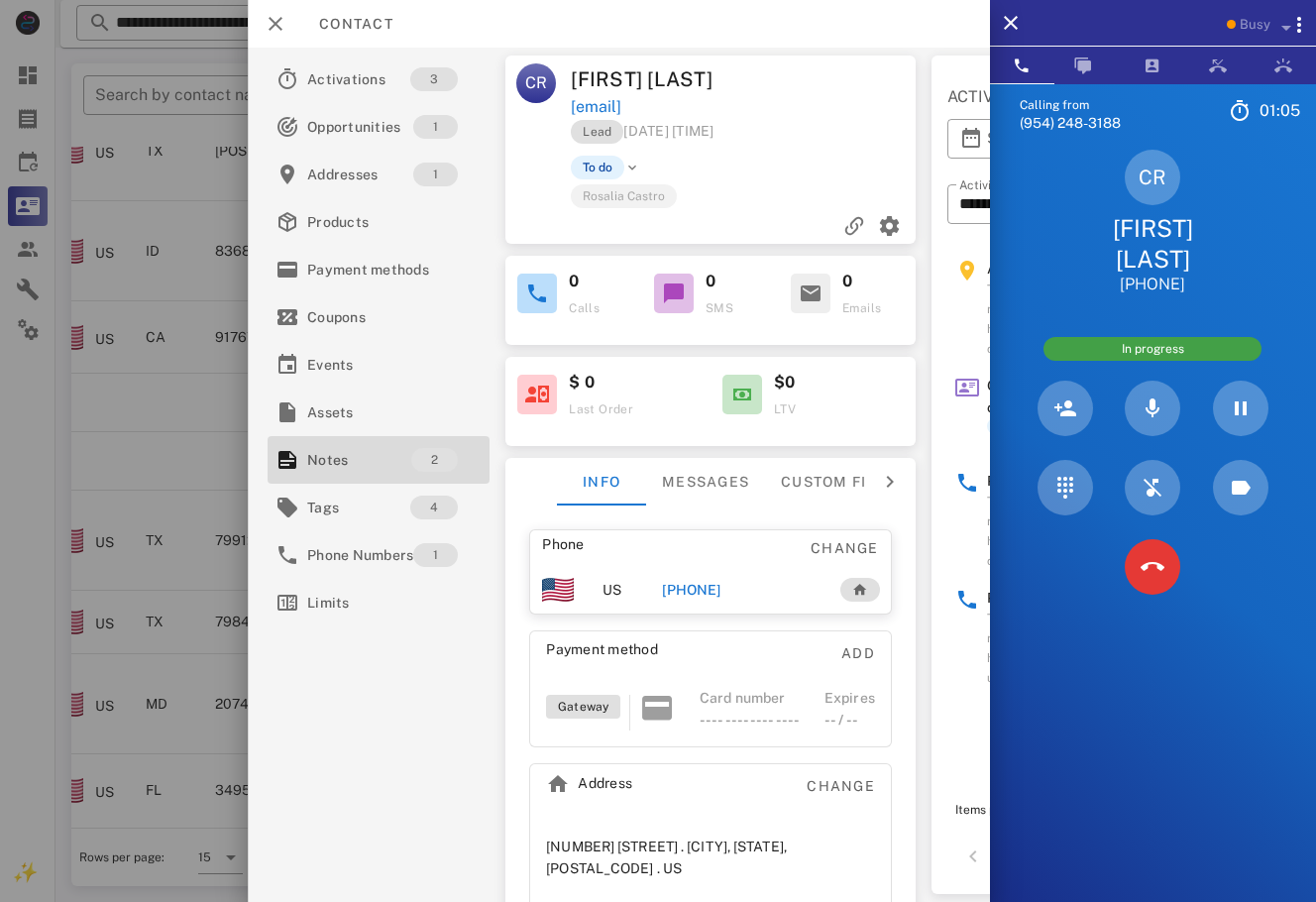 scroll, scrollTop: 22, scrollLeft: 0, axis: vertical 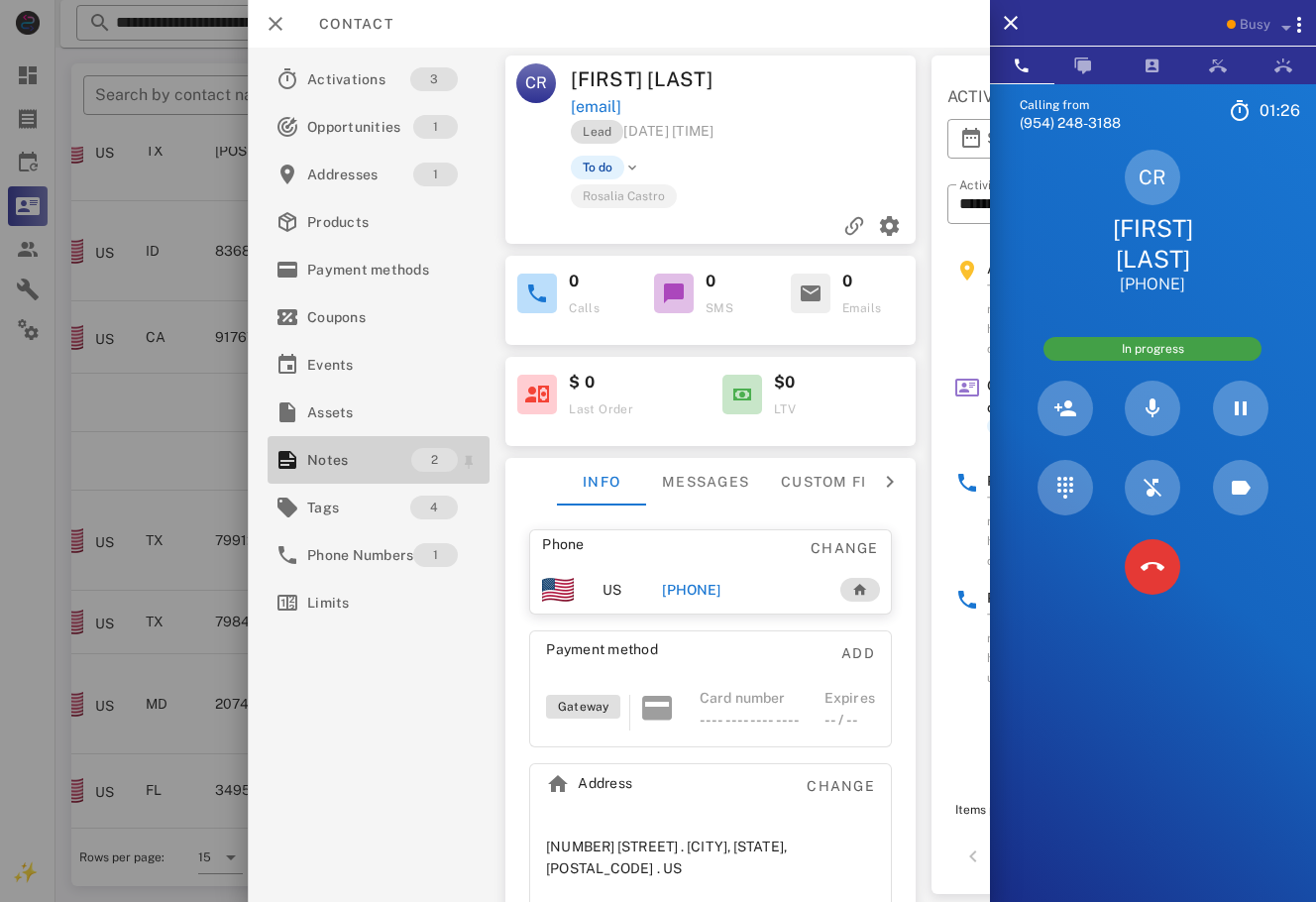 click on "Notes" at bounding box center [359, 460] 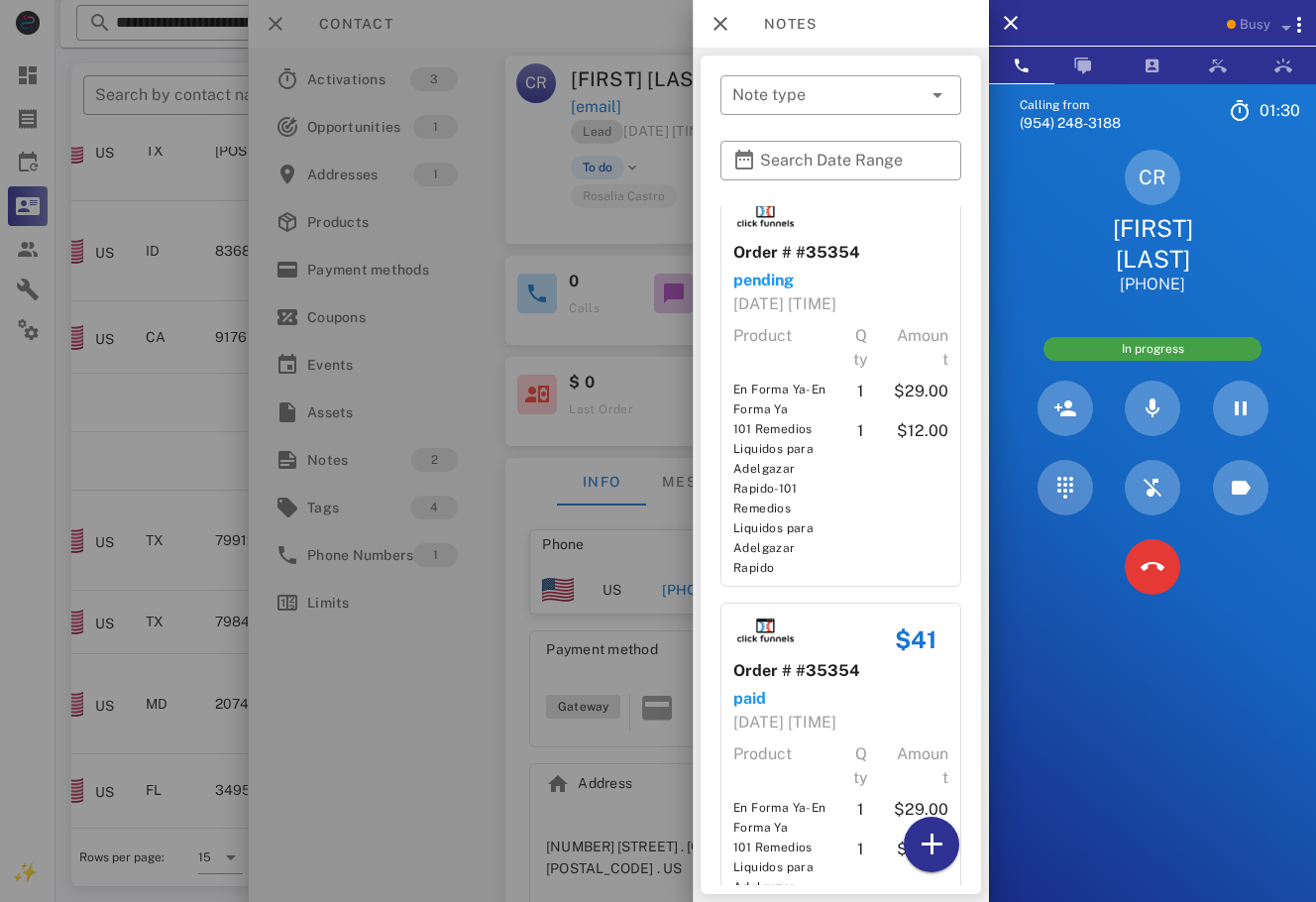 scroll, scrollTop: 0, scrollLeft: 0, axis: both 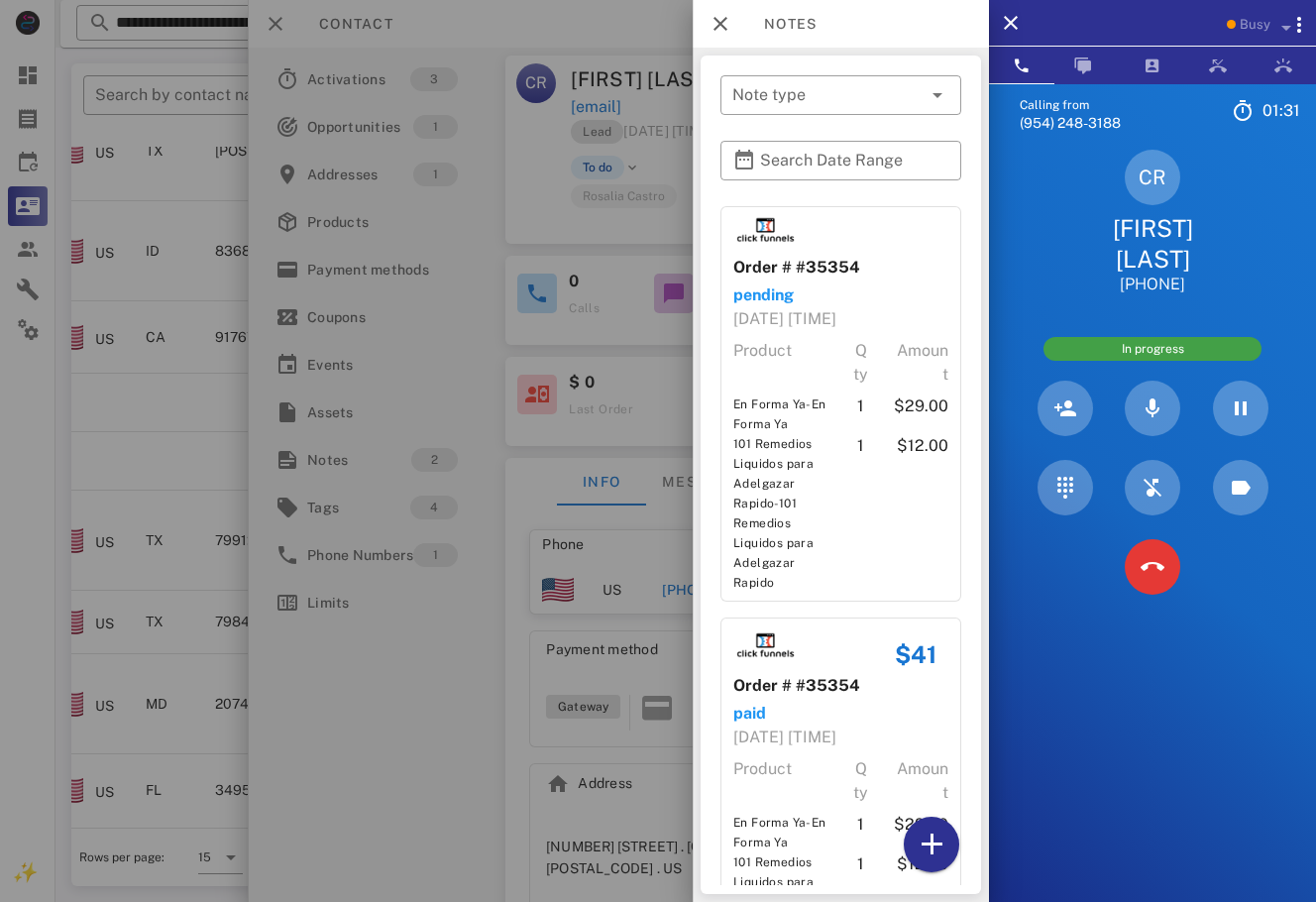 click at bounding box center (658, 451) 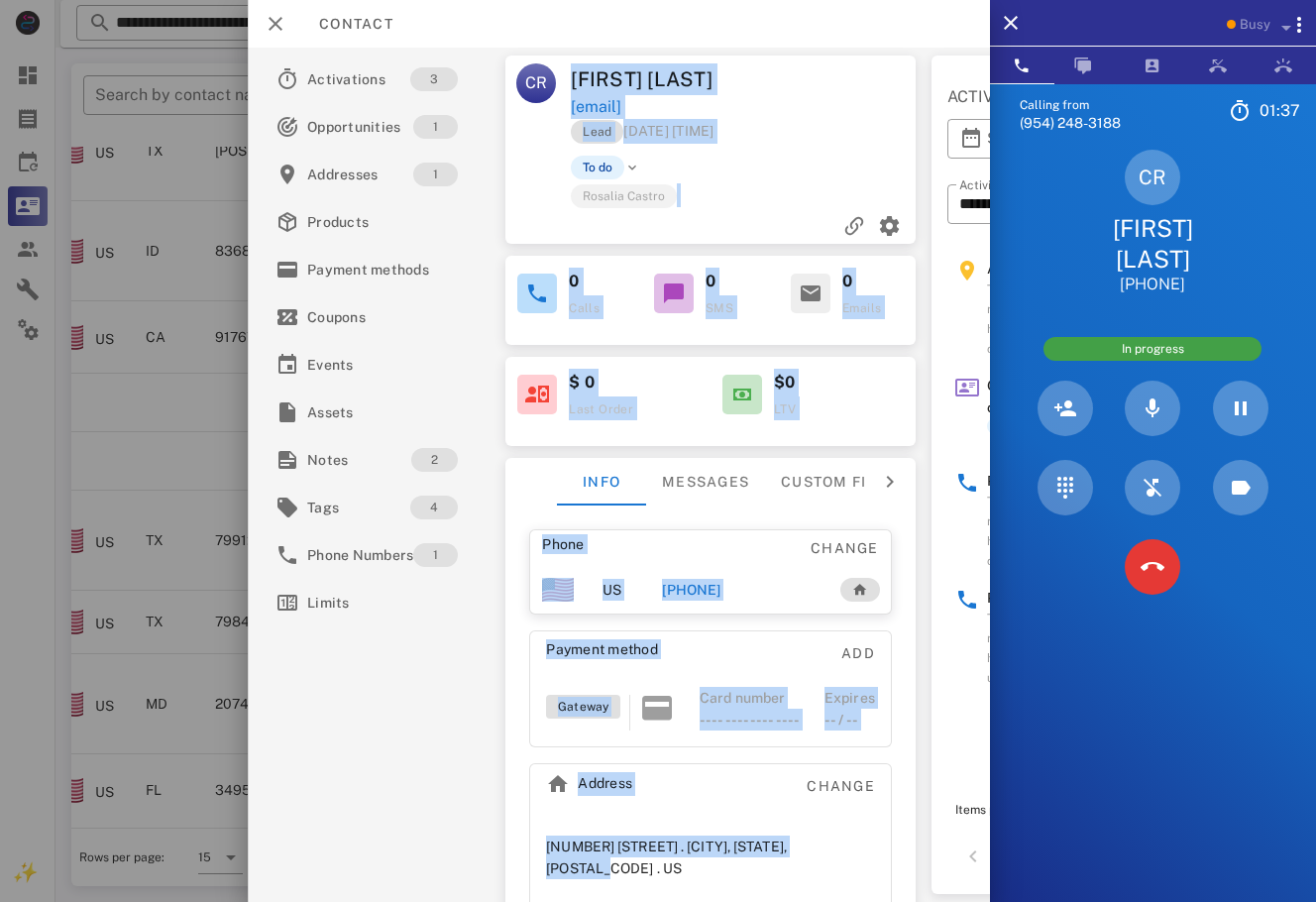 drag, startPoint x: 833, startPoint y: 849, endPoint x: 575, endPoint y: 77, distance: 813.9705 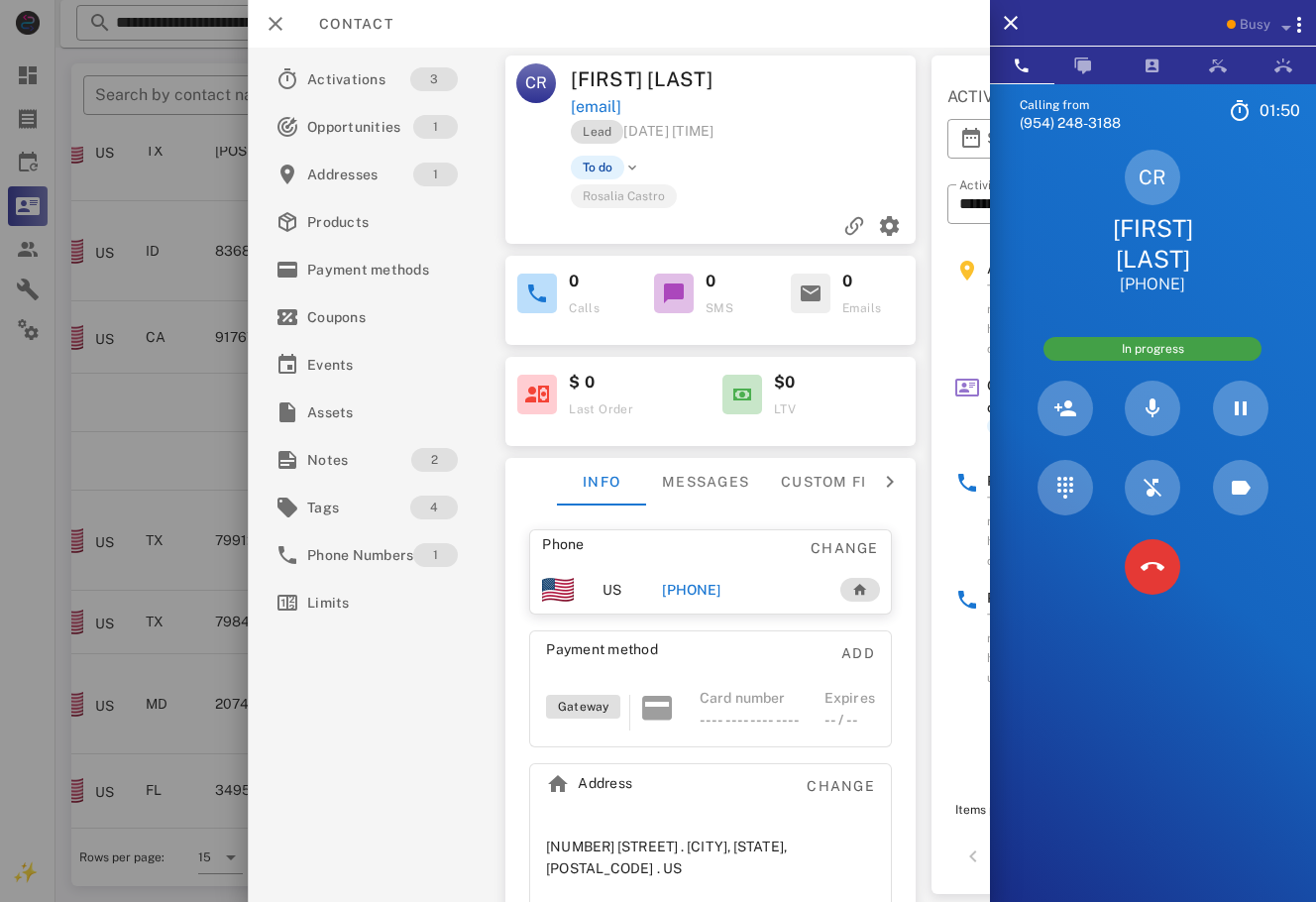 click on "To do" at bounding box center (780, 168) 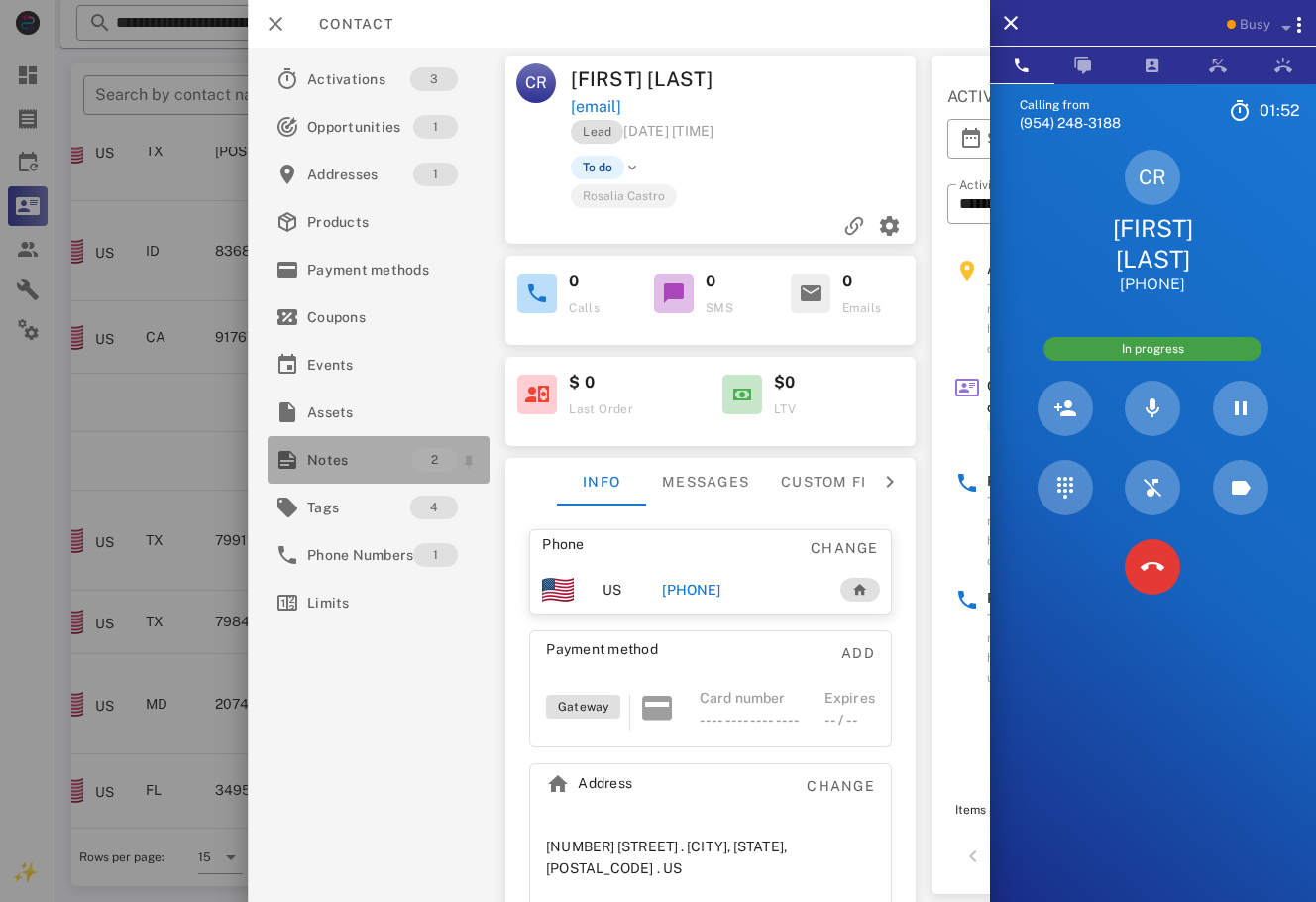 click on "Notes" at bounding box center (359, 460) 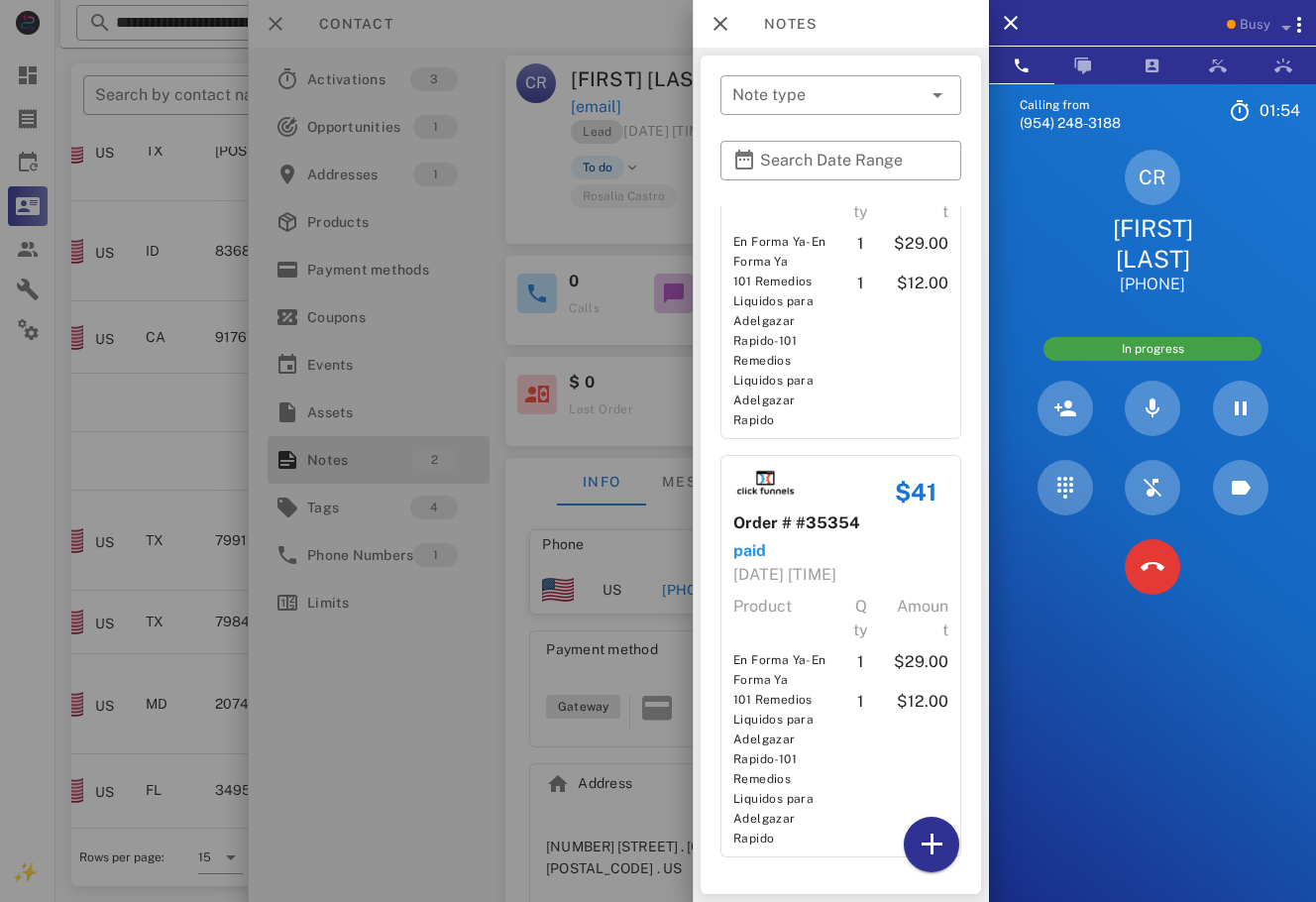 scroll, scrollTop: 225, scrollLeft: 0, axis: vertical 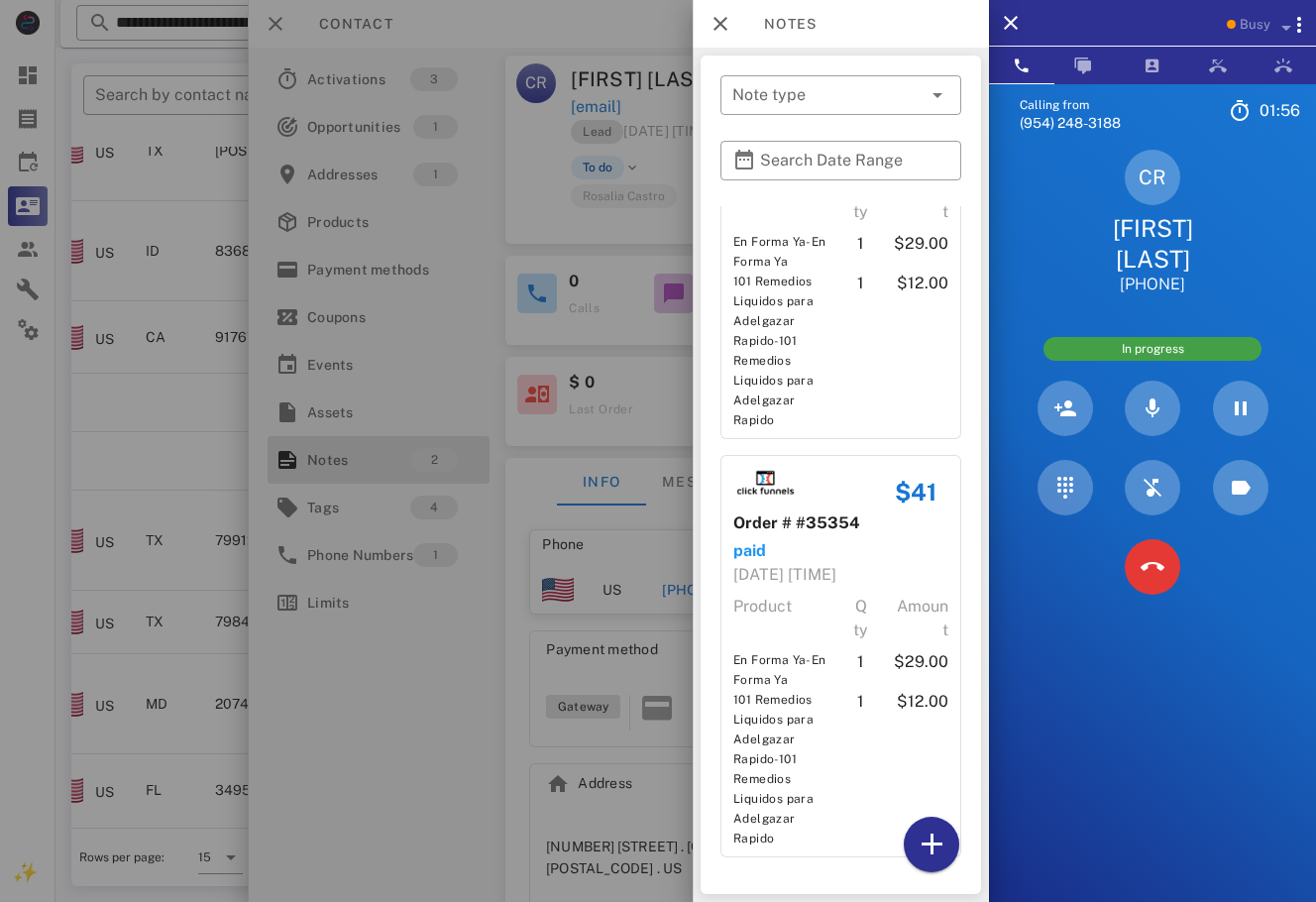 click at bounding box center [658, 451] 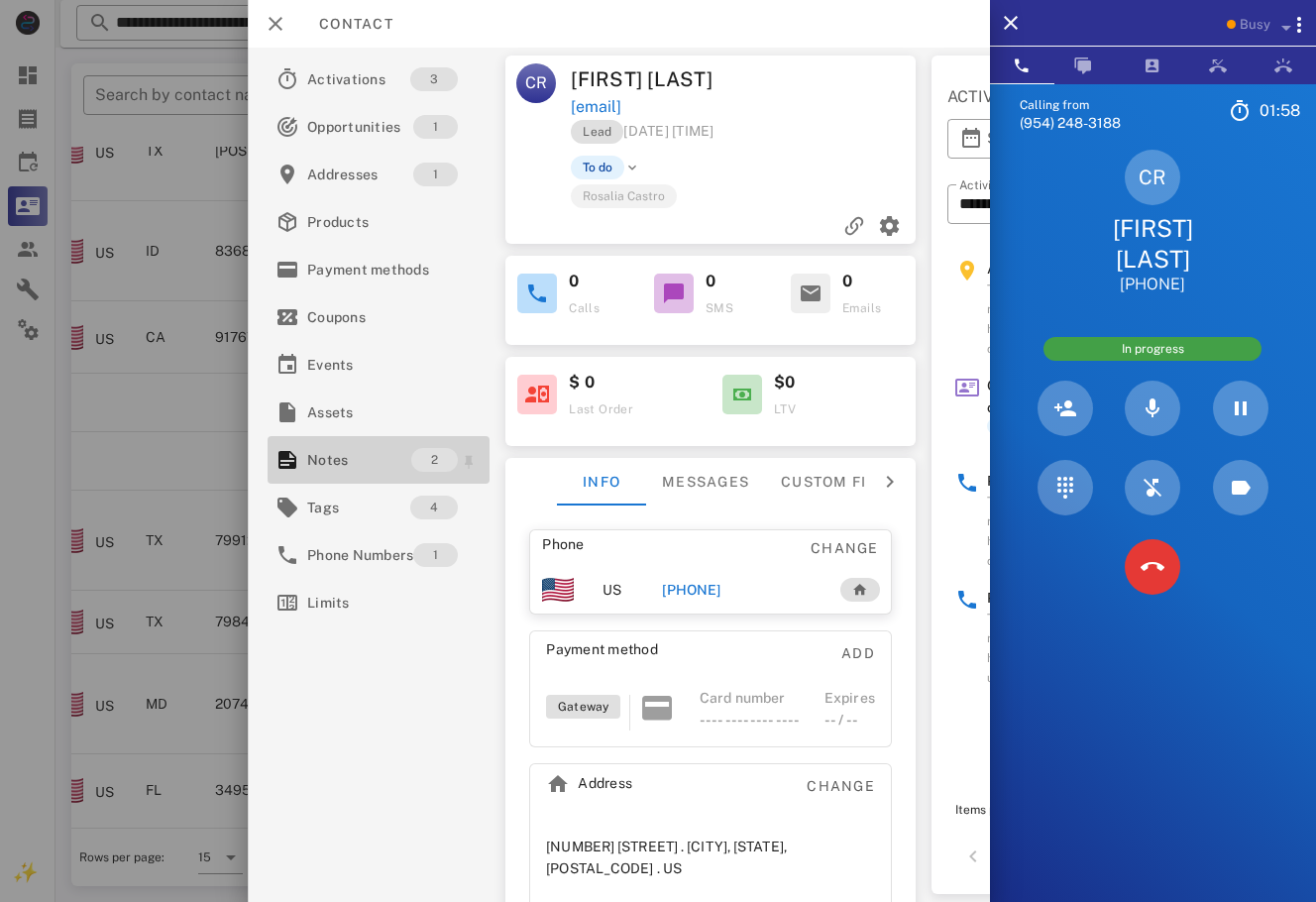 click on "Notes  2" at bounding box center [379, 460] 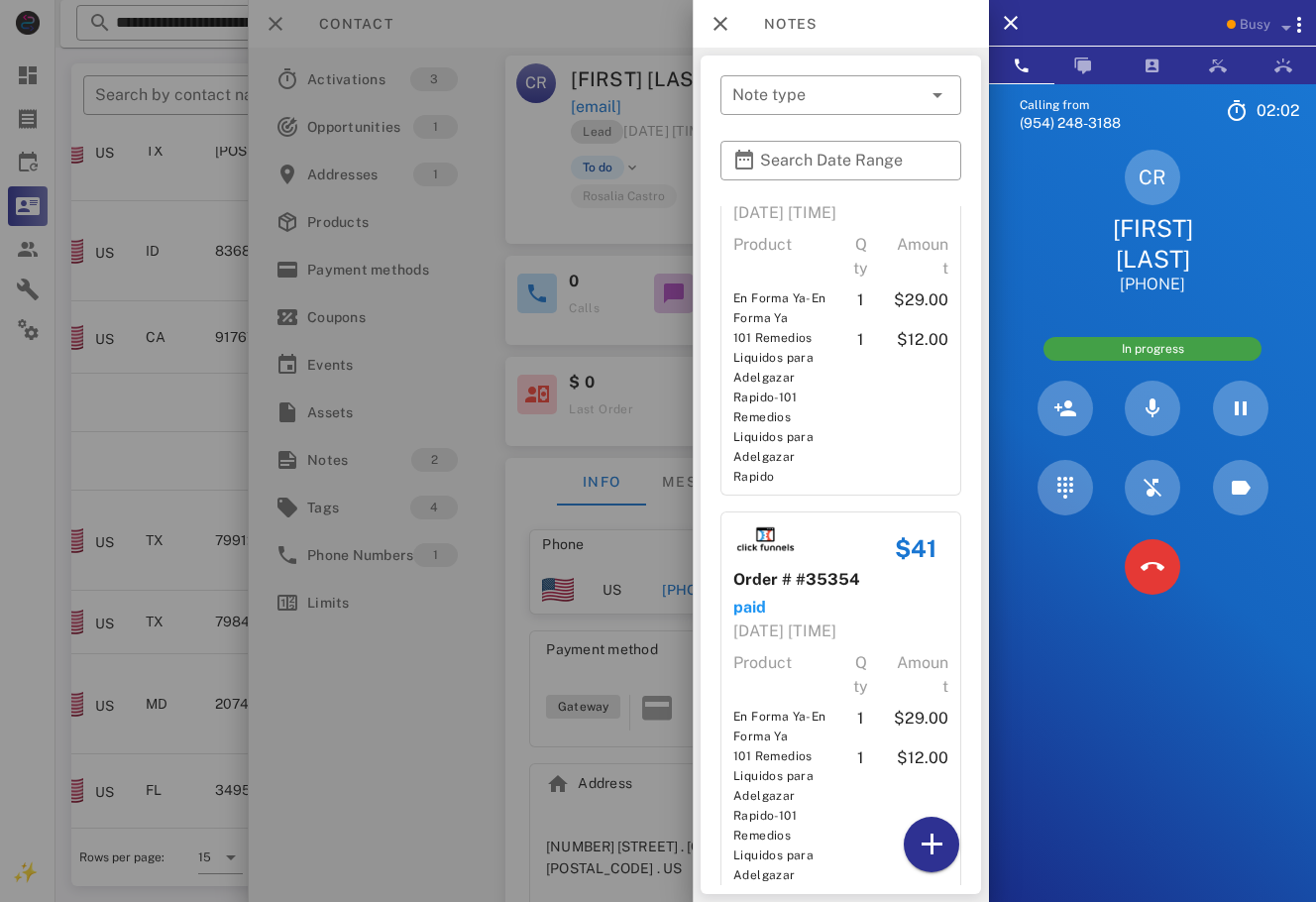 scroll, scrollTop: 225, scrollLeft: 0, axis: vertical 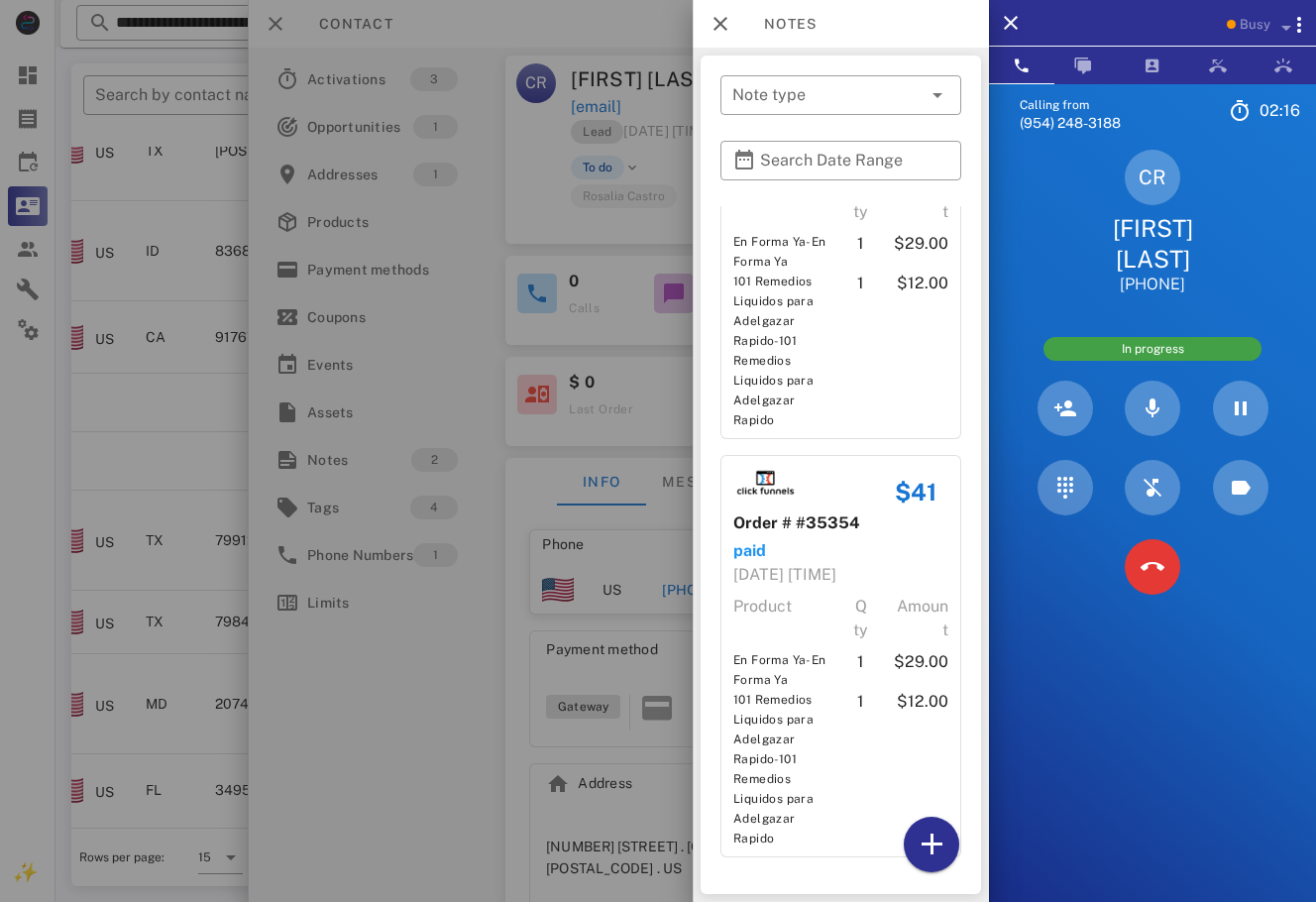click at bounding box center (658, 451) 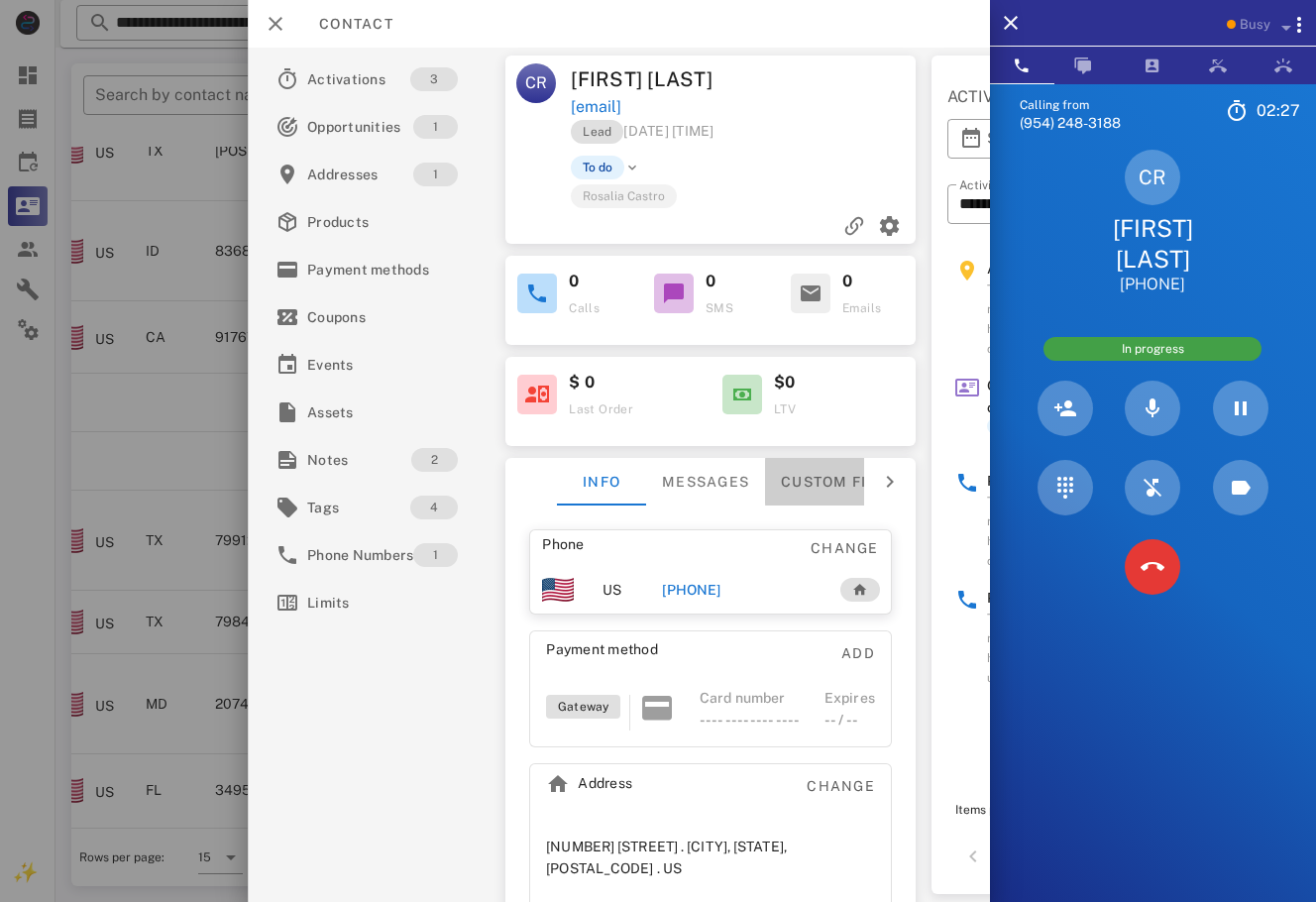 click on "Custom fields" at bounding box center (843, 482) 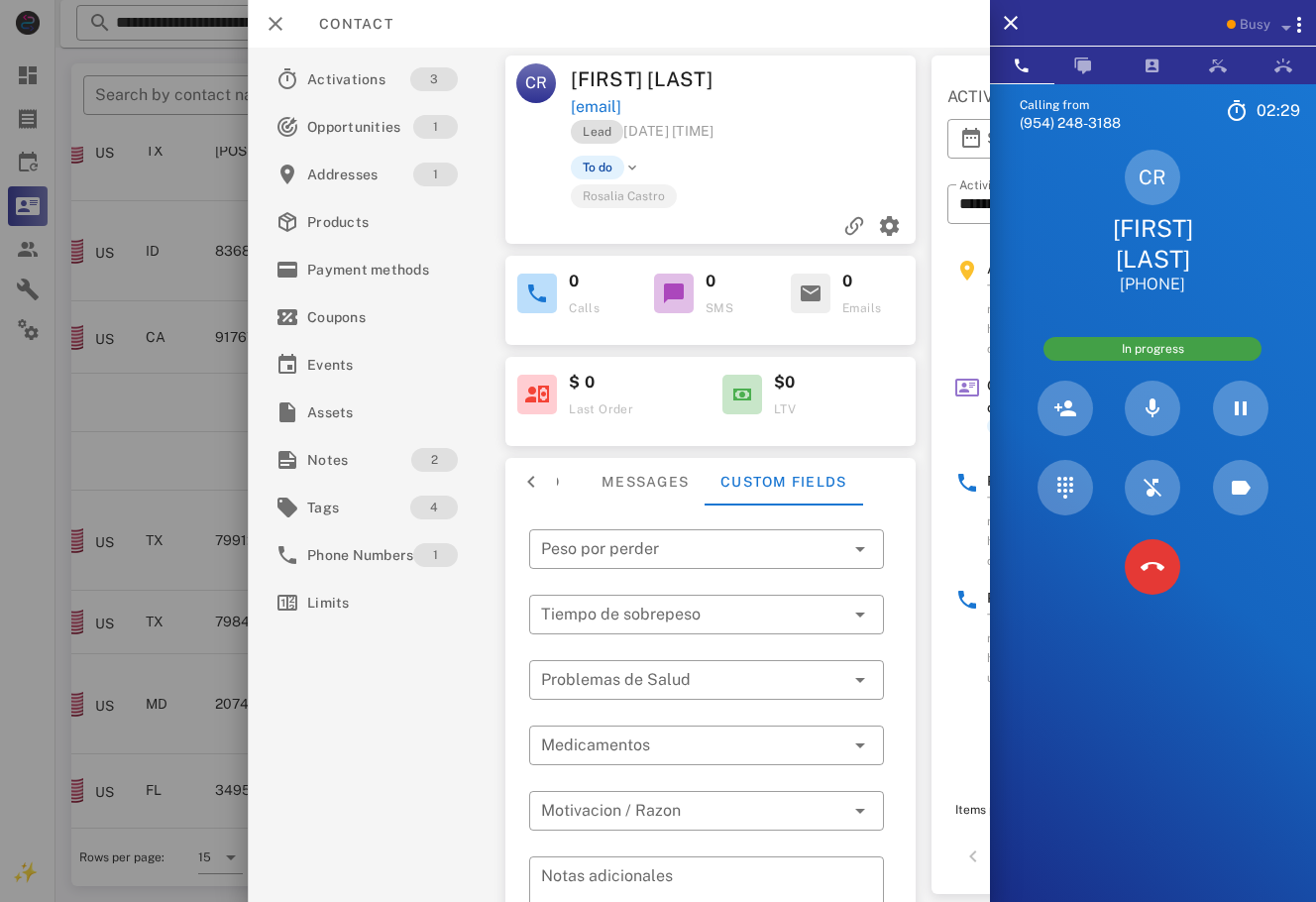 scroll, scrollTop: 182, scrollLeft: 0, axis: vertical 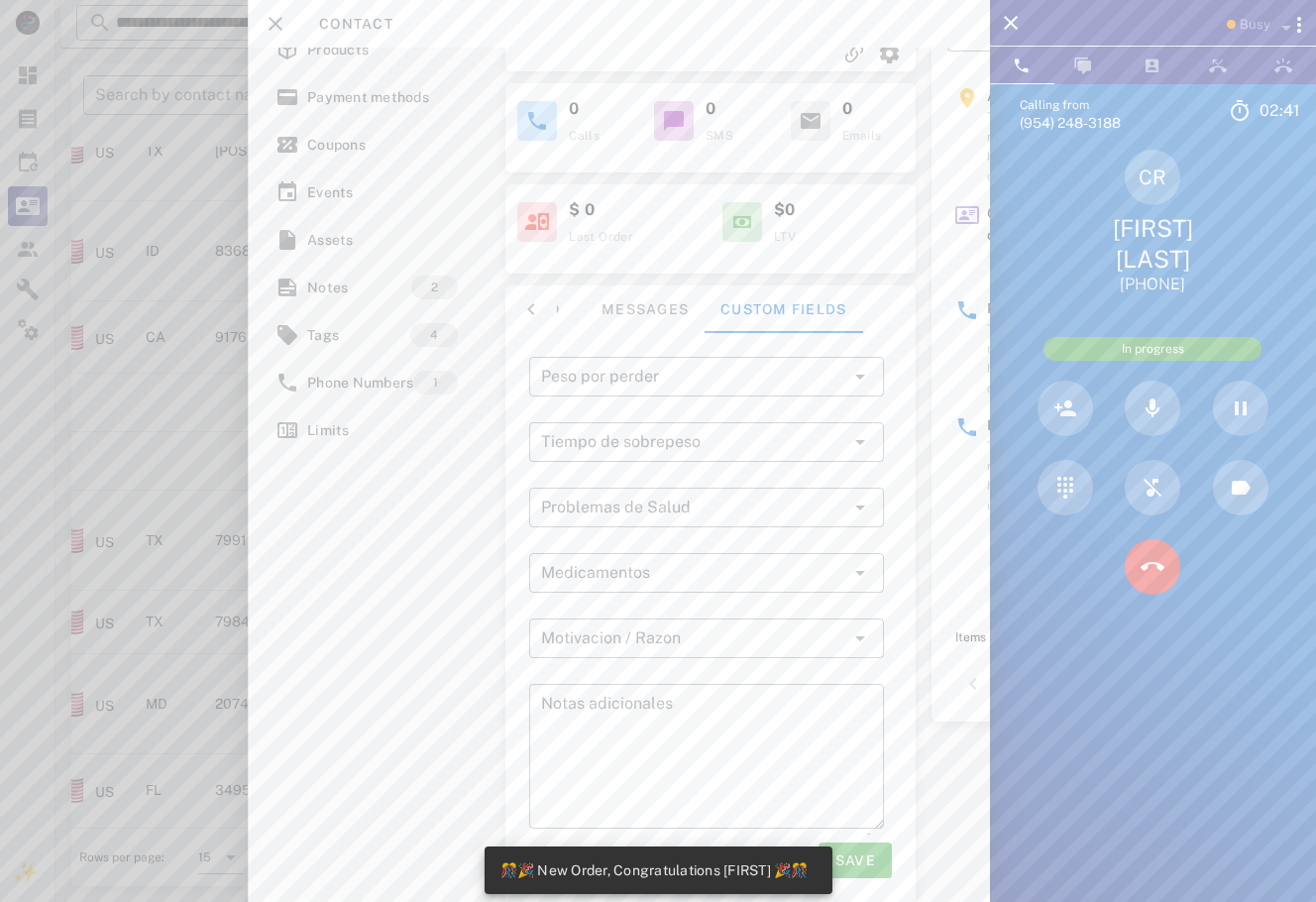 click at bounding box center (658, 451) 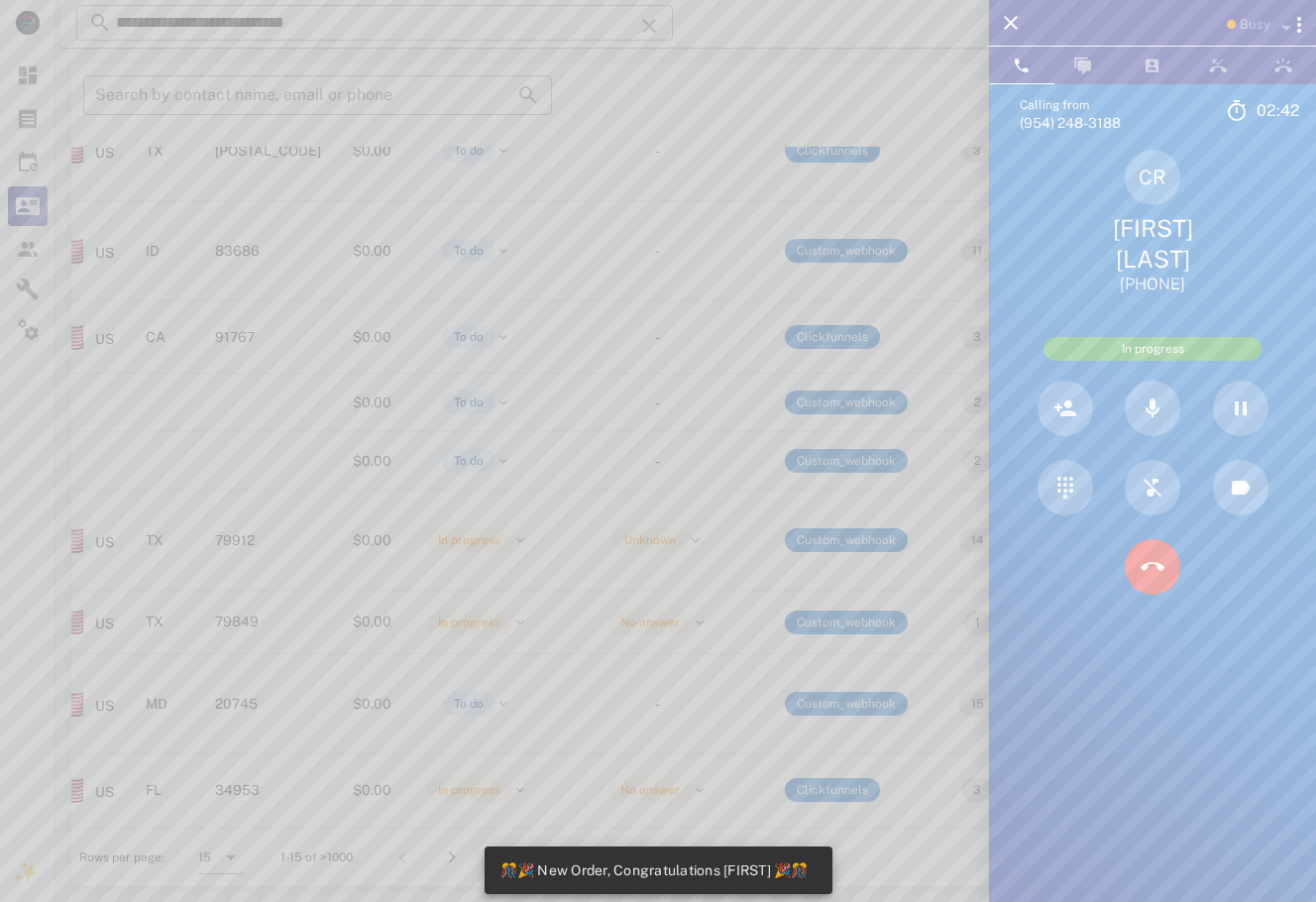 click at bounding box center [658, 451] 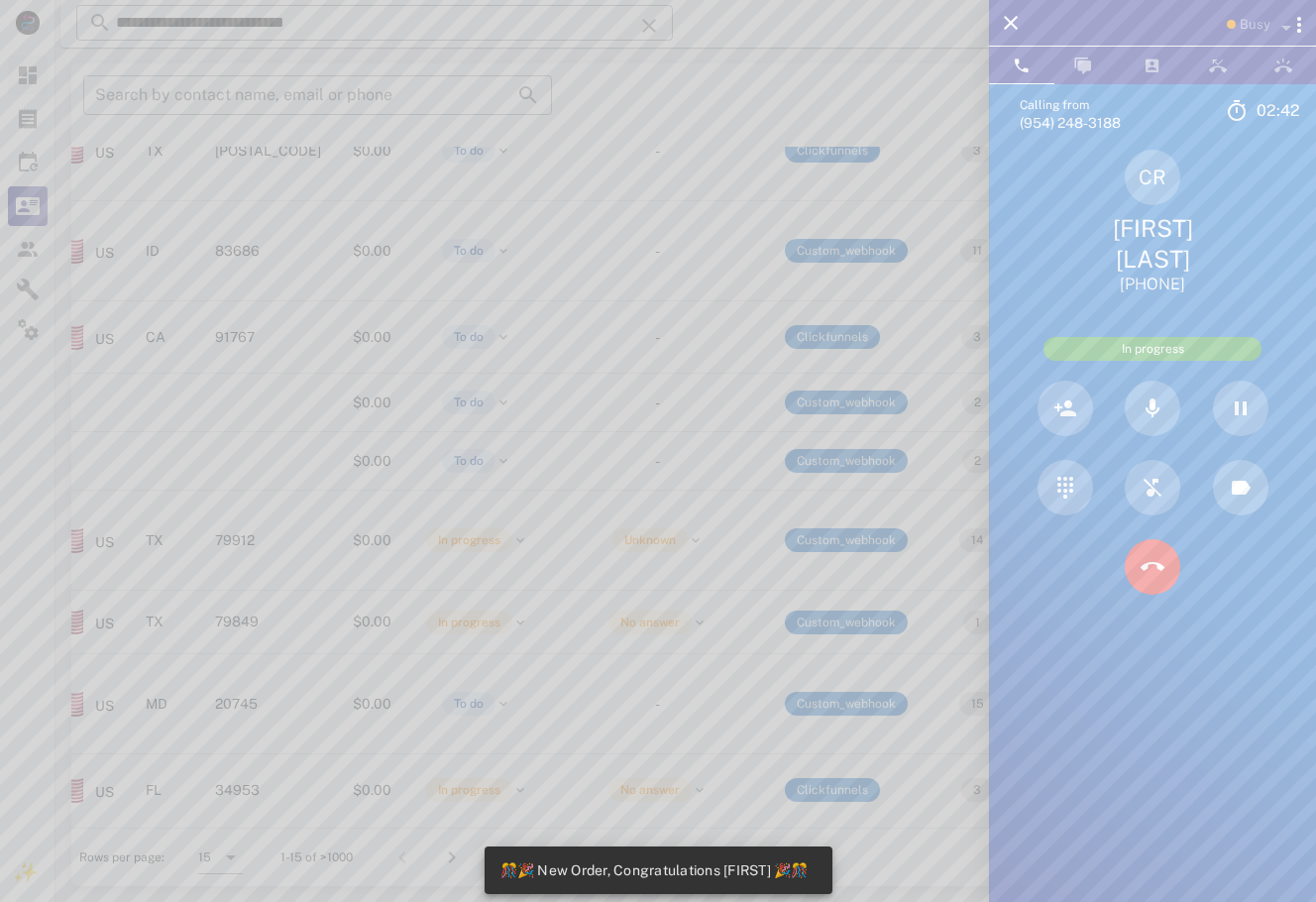 click at bounding box center (28, 75) 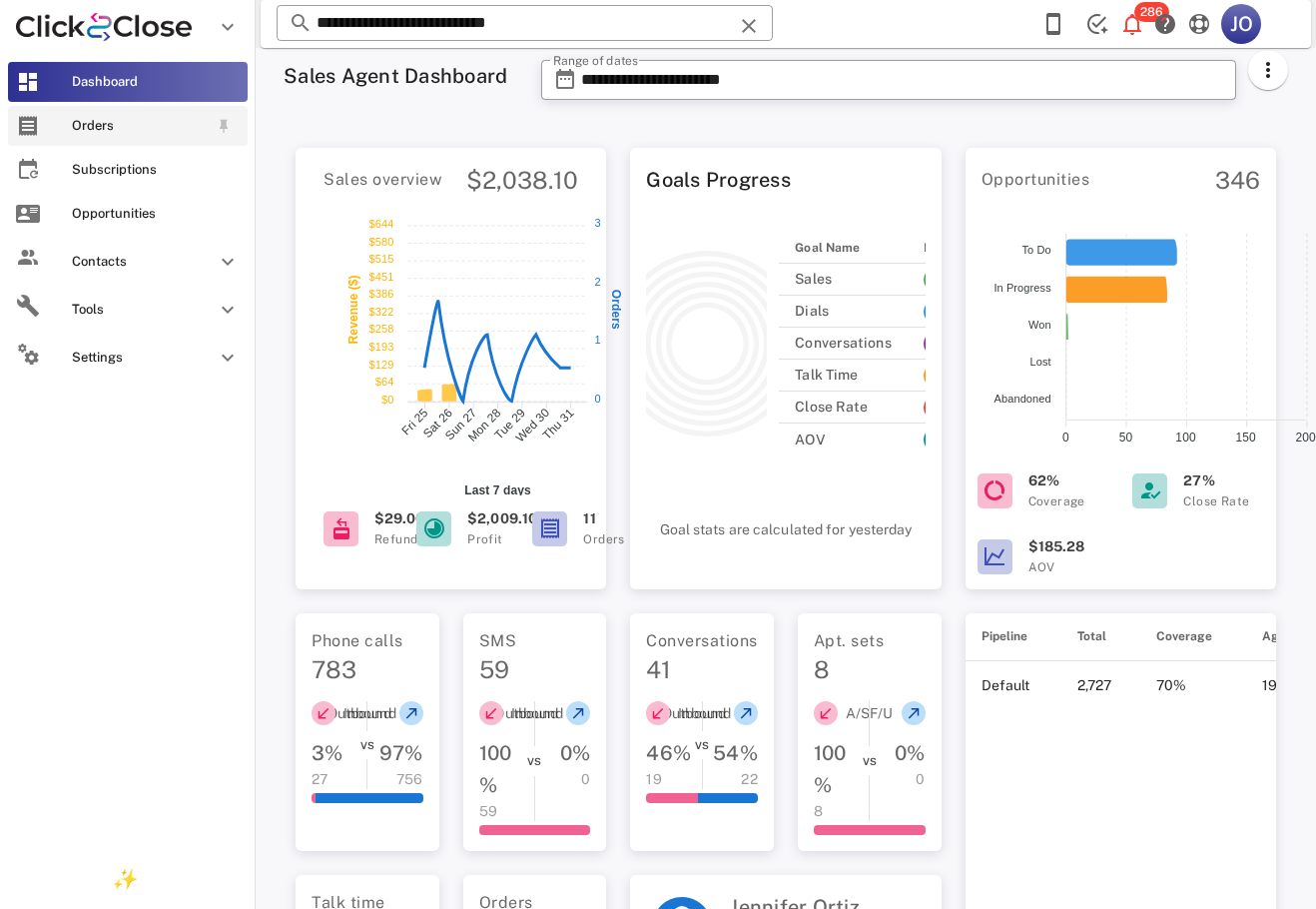 click on "Orders" at bounding box center (128, 126) 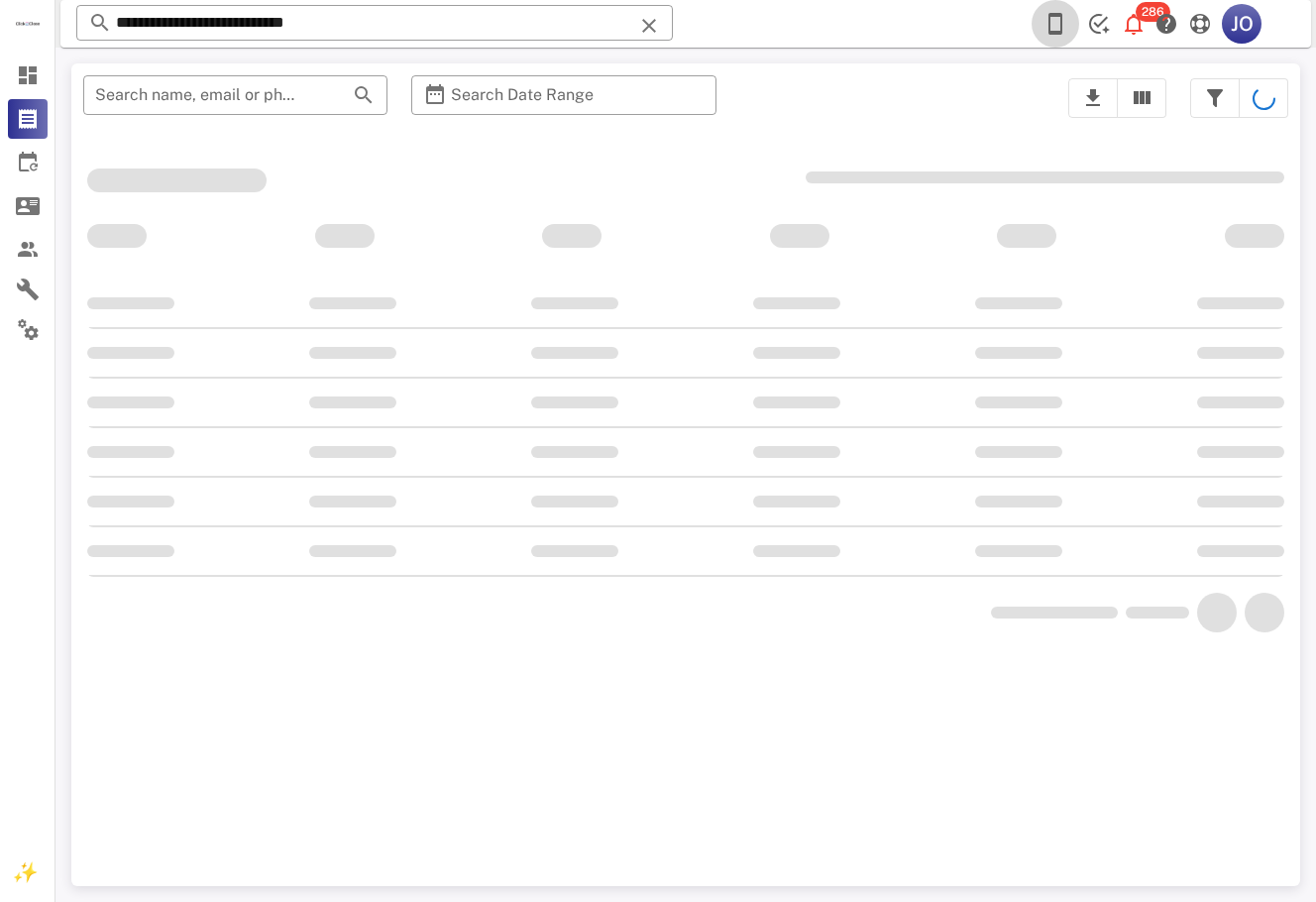 click at bounding box center [1055, 24] 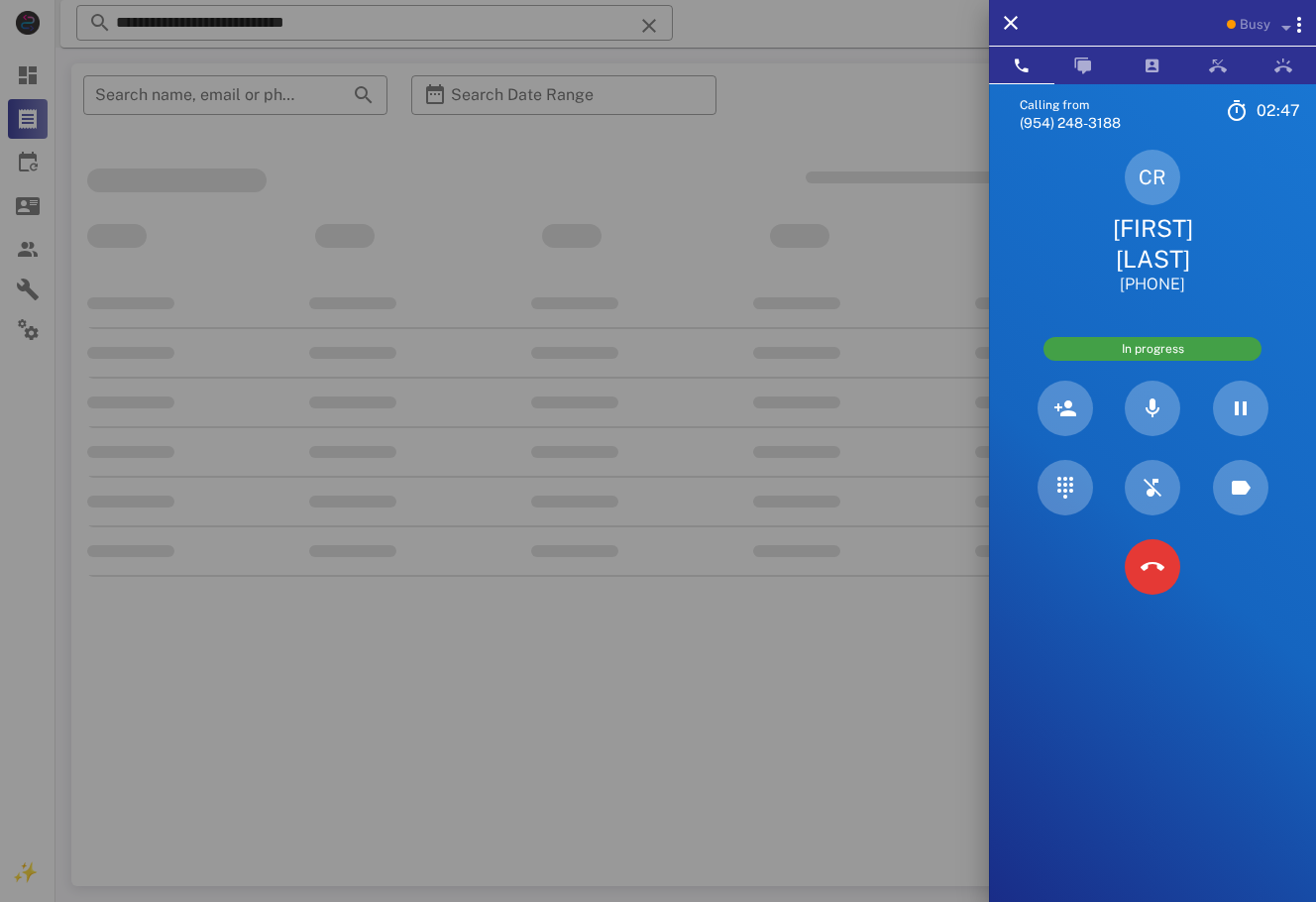 click on "[FIRST] [LAST]" at bounding box center (1152, 244) 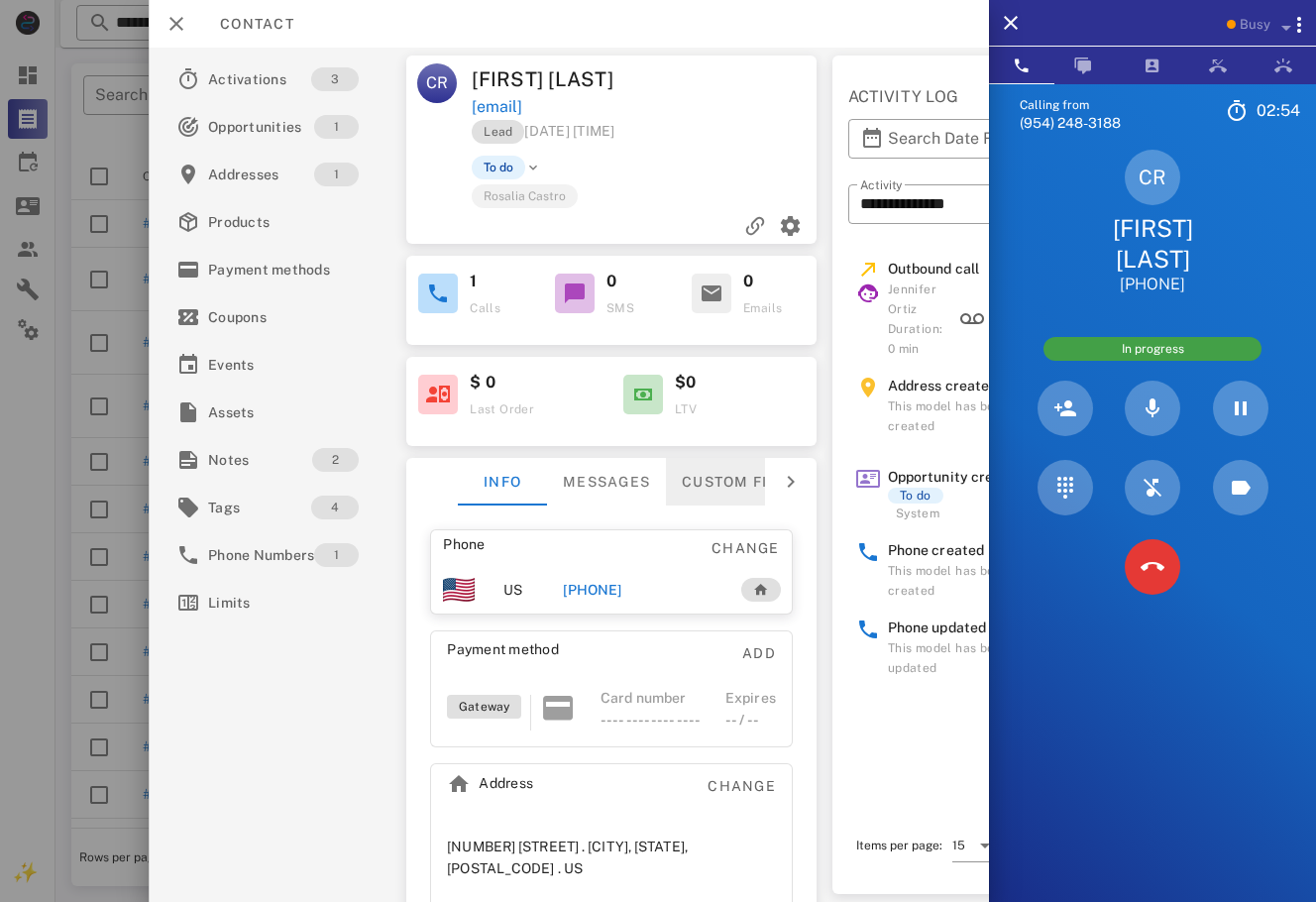 click on "Custom fields" at bounding box center (744, 482) 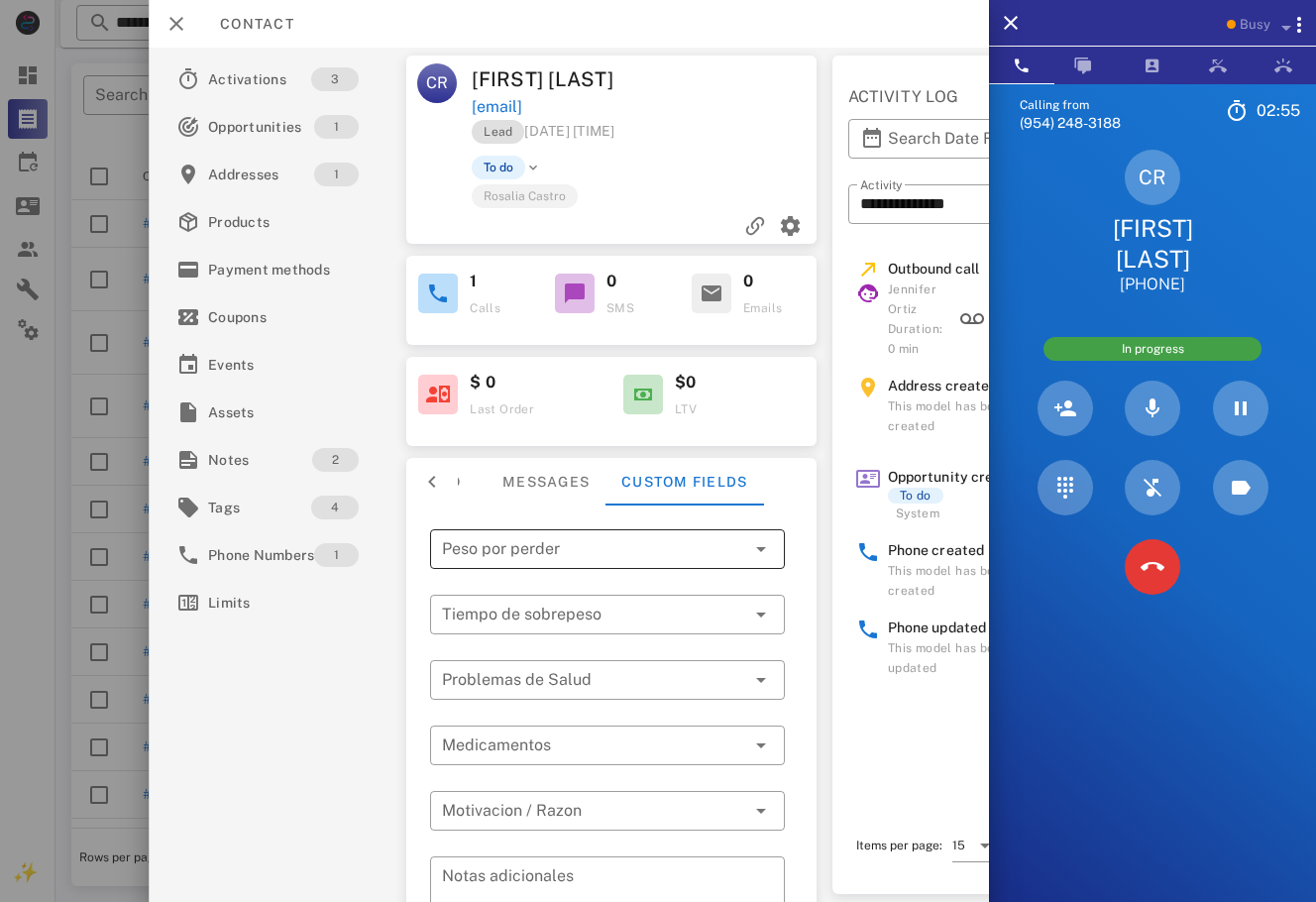 click at bounding box center (594, 549) 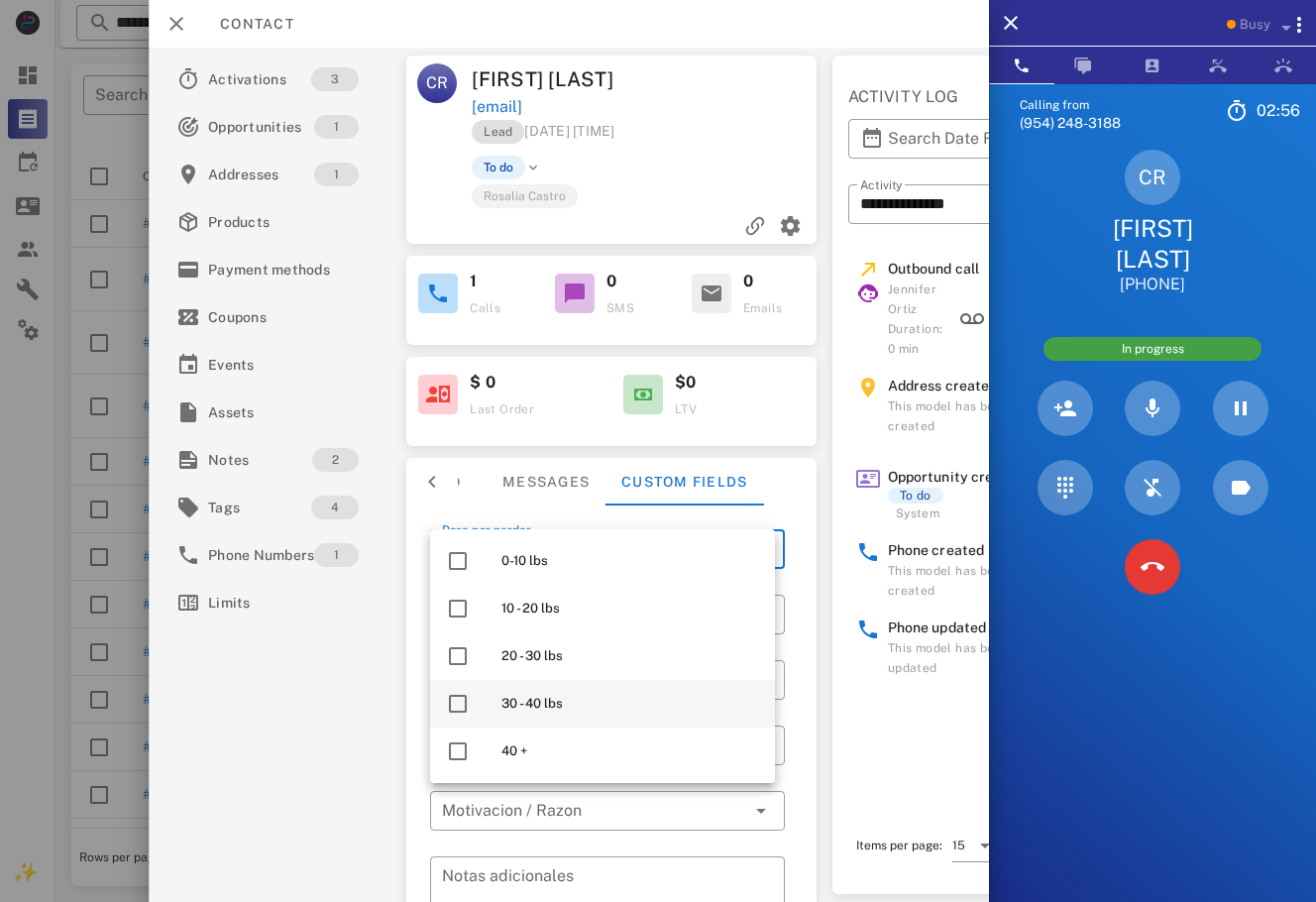 click on "30 - 40 lbs" at bounding box center (630, 704) 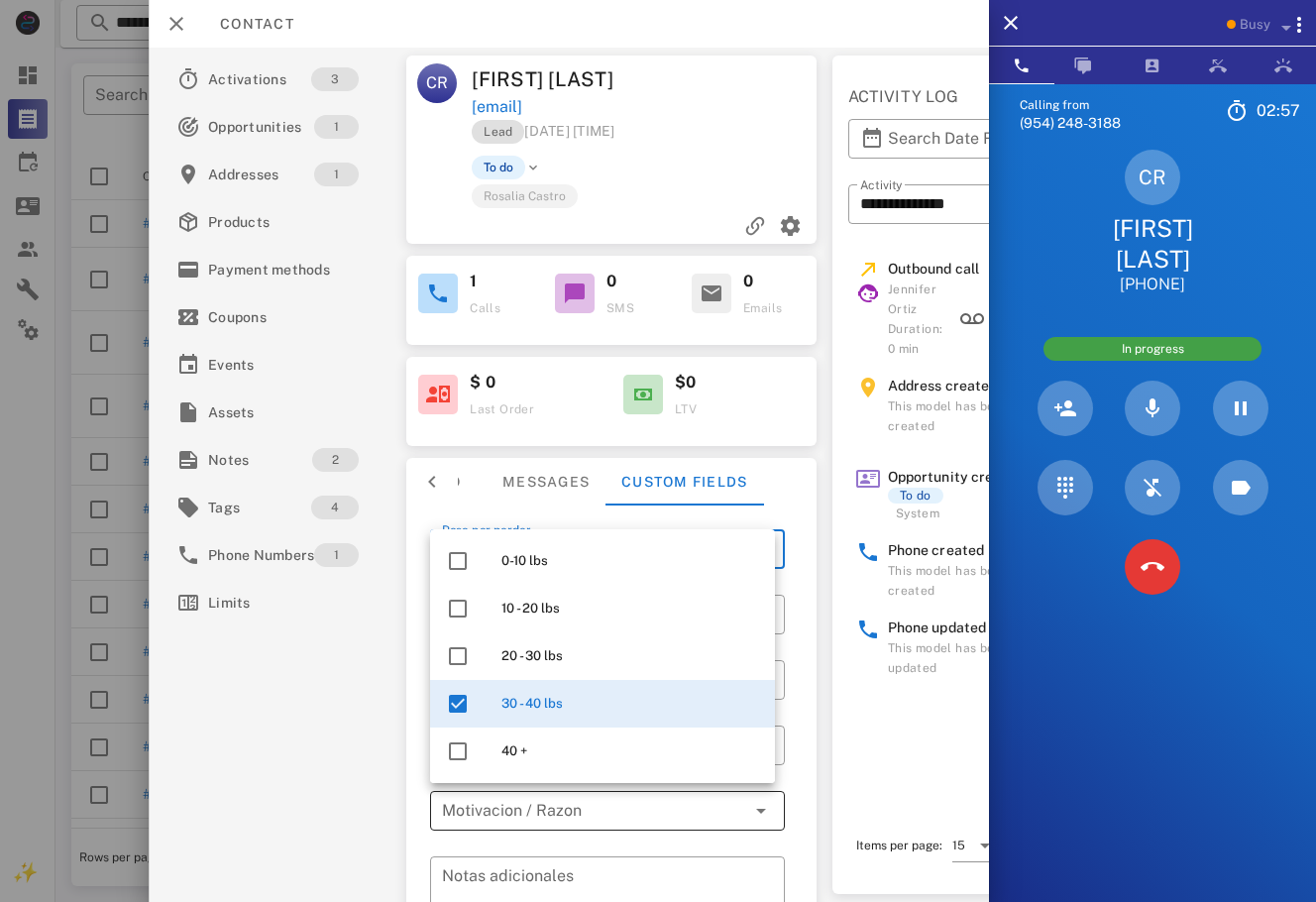 click at bounding box center [760, 811] 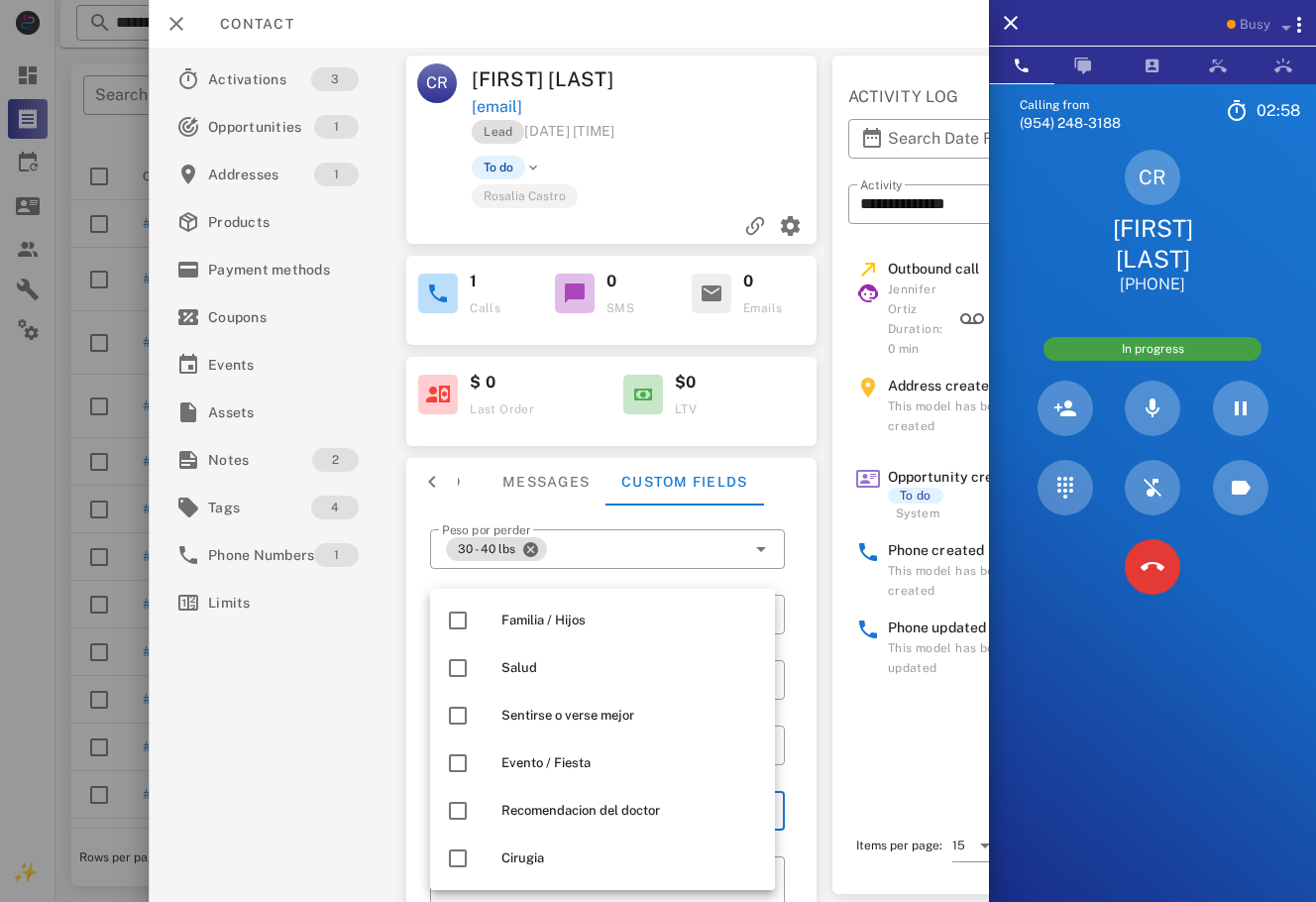 click on "**********" at bounding box center [569, 475] 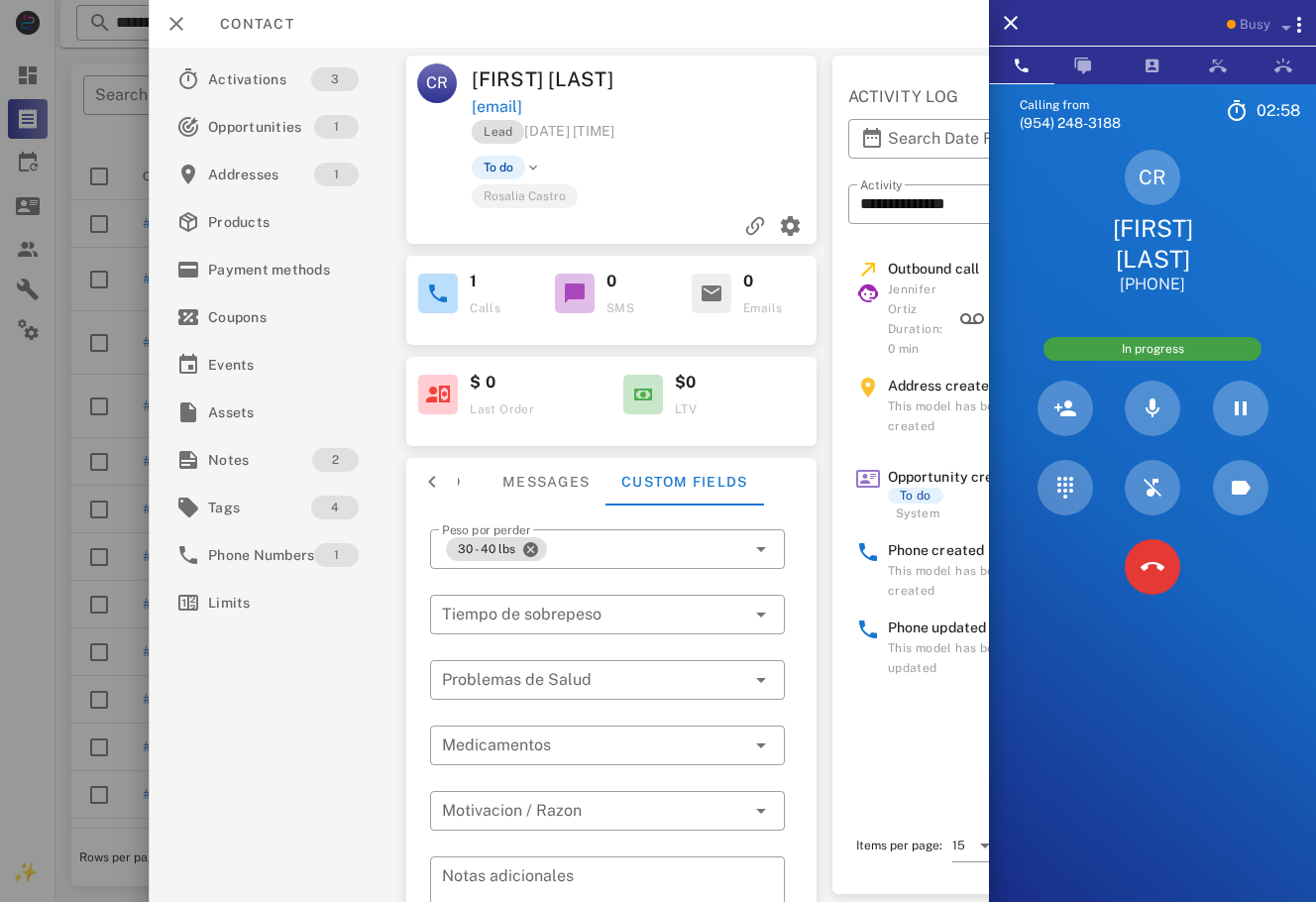 scroll, scrollTop: 182, scrollLeft: 0, axis: vertical 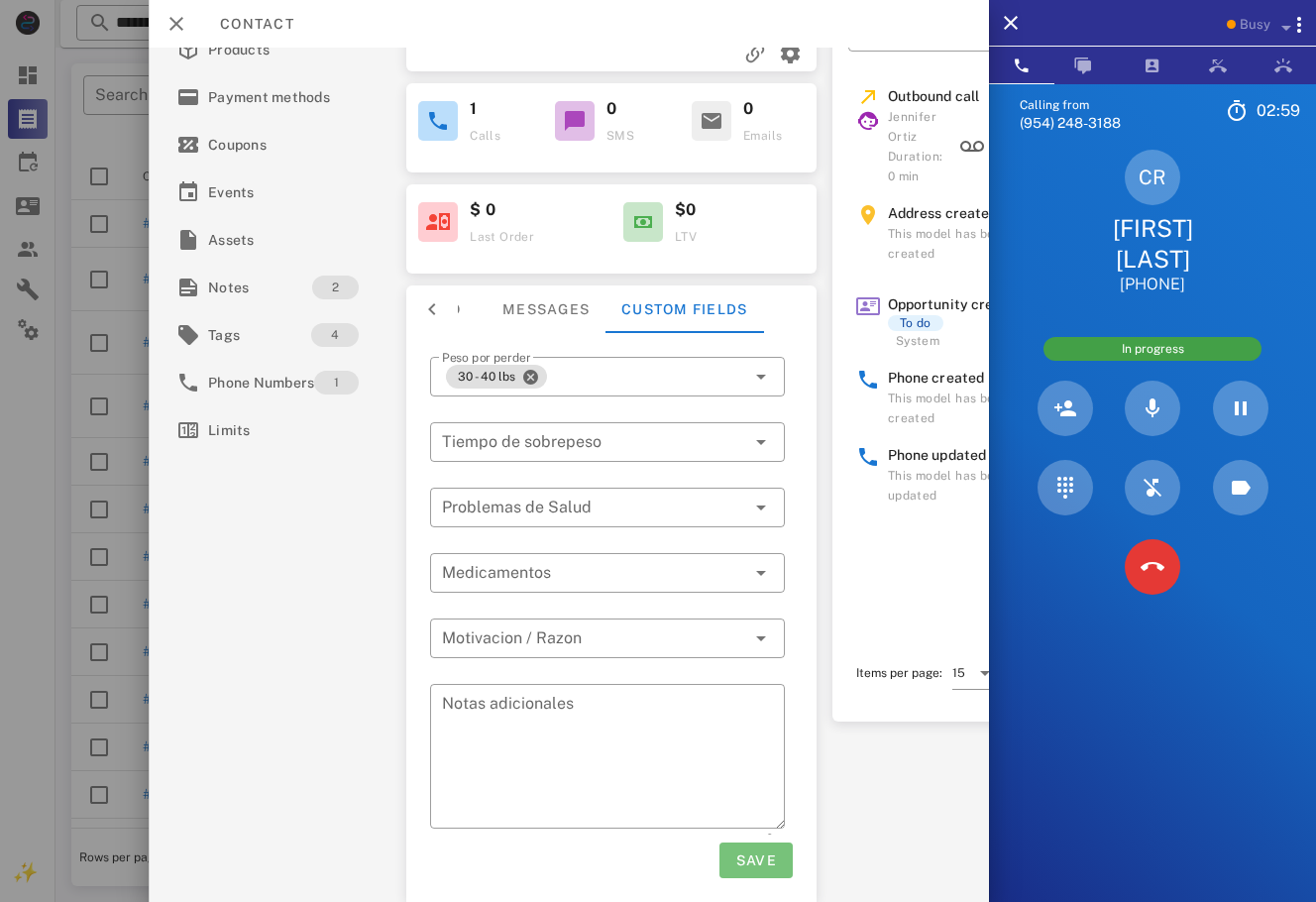 click on "Save" at bounding box center (755, 860) 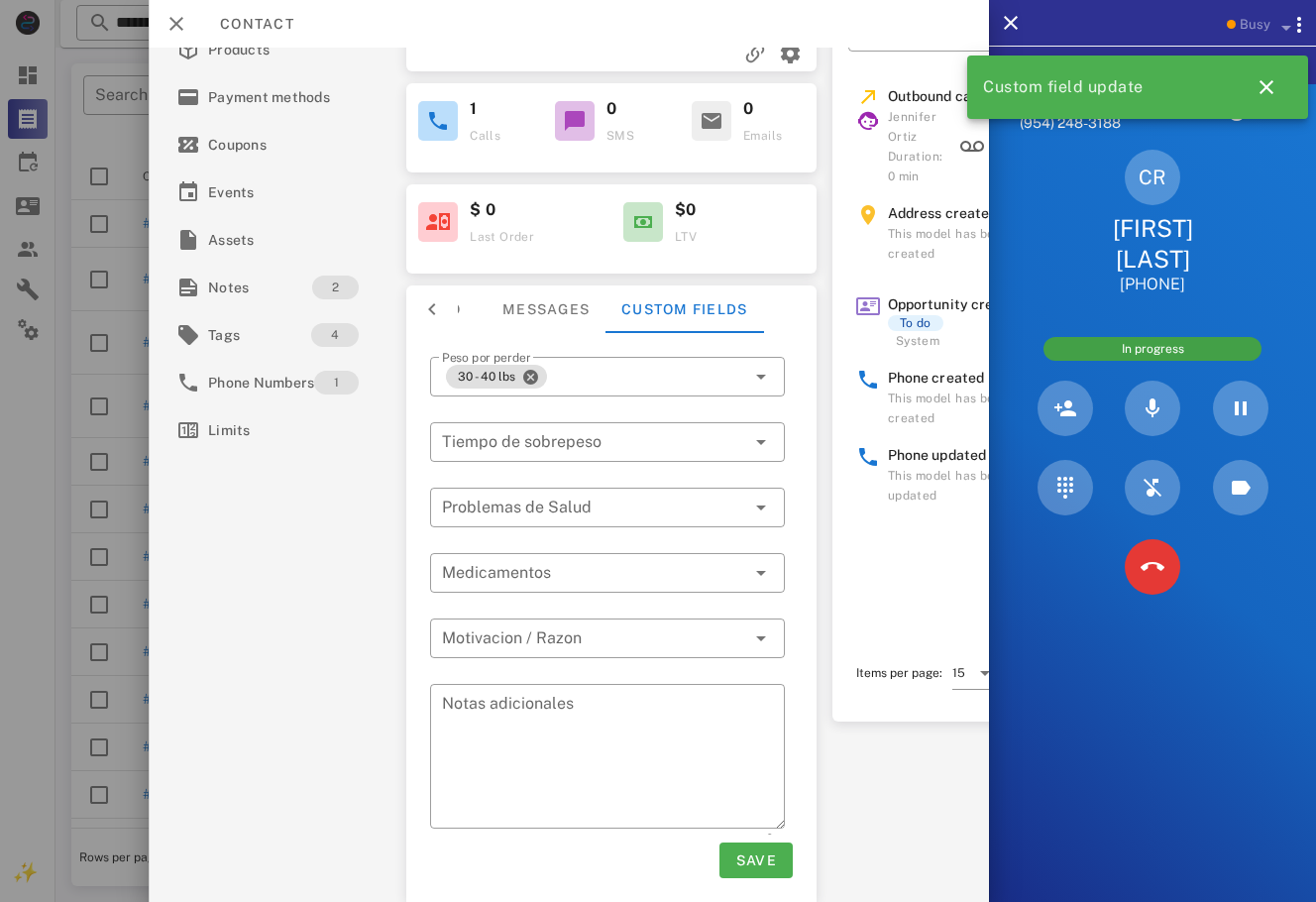 click on "Calling from ([COUNTRYCODE]) [PHONE]  Unknown      ▼     Andorra
+[COUNTRYCODE]
Argentina
+[COUNTRYCODE]
Aruba
+[COUNTRYCODE]
Australia
+[COUNTRYCODE]
Belgium (België)
+[COUNTRYCODE]
Bolivia
+[COUNTRYCODE]
Brazil (Brasil)
+[COUNTRYCODE]
Canada
+[COUNTRYCODE]
Chile
+[COUNTRYCODE]
Colombia
+[COUNTRYCODE]
Costa Rica
+[COUNTRYCODE]
Dominican Republic (República Dominicana)
+[COUNTRYCODE]
Ecuador
+[COUNTRYCODE]
El Salvador
+[COUNTRYCODE]
France
+[COUNTRYCODE]
Germany (Deutschland)
+[COUNTRYCODE]
Guadeloupe
+[COUNTRYCODE]
Guatemala
+[COUNTRYCODE]
Honduras
+[COUNTRYCODE]
Iceland (Ísland)
+[COUNTRYCODE]
India (भारत)
+[COUNTRYCODE]
Israel (‫ישראל‬‎)
+[COUNTRYCODE]
Italy (Italia)
+[COUNTRYCODE]" at bounding box center (1152, 534) 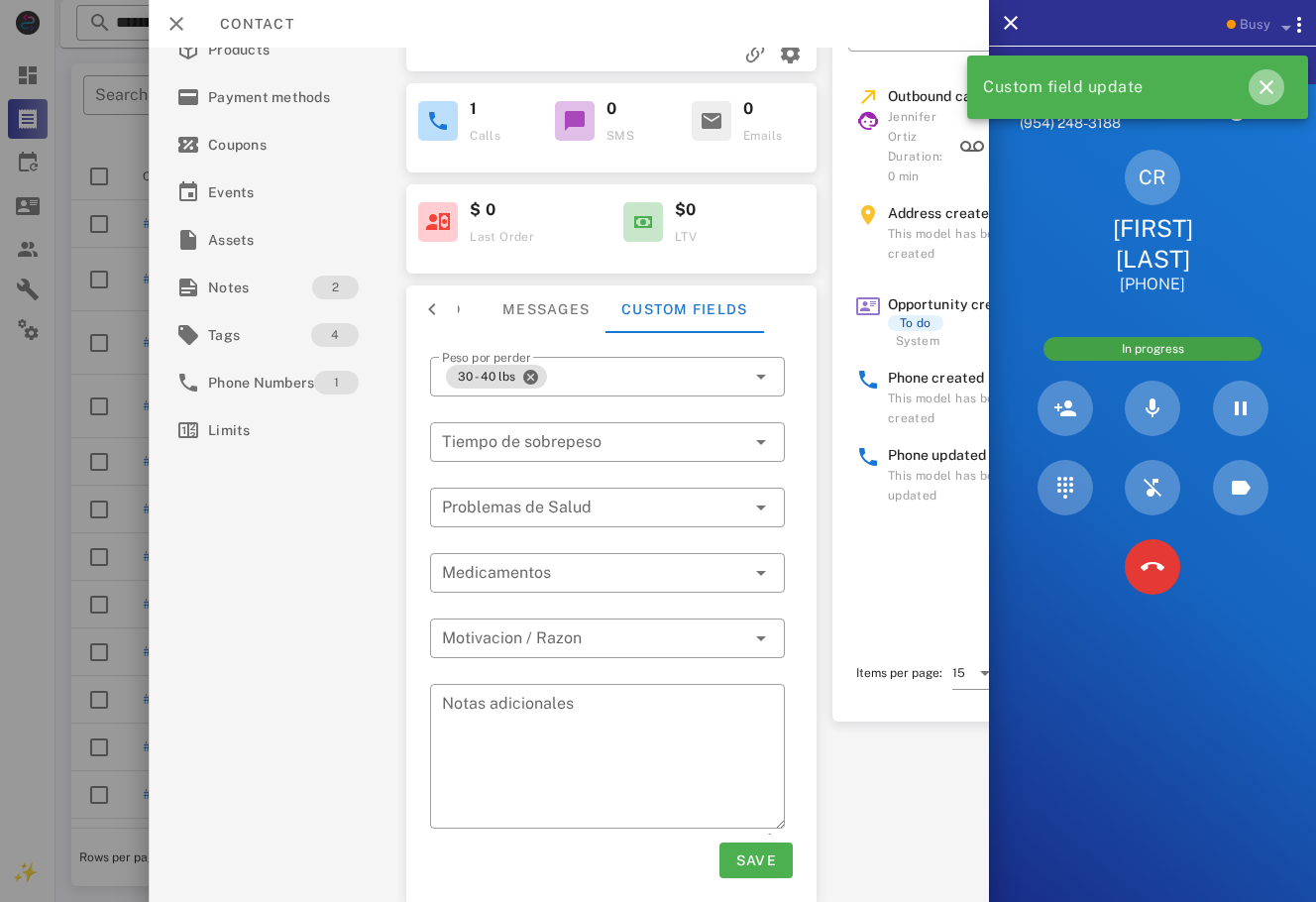 click at bounding box center [1266, 87] 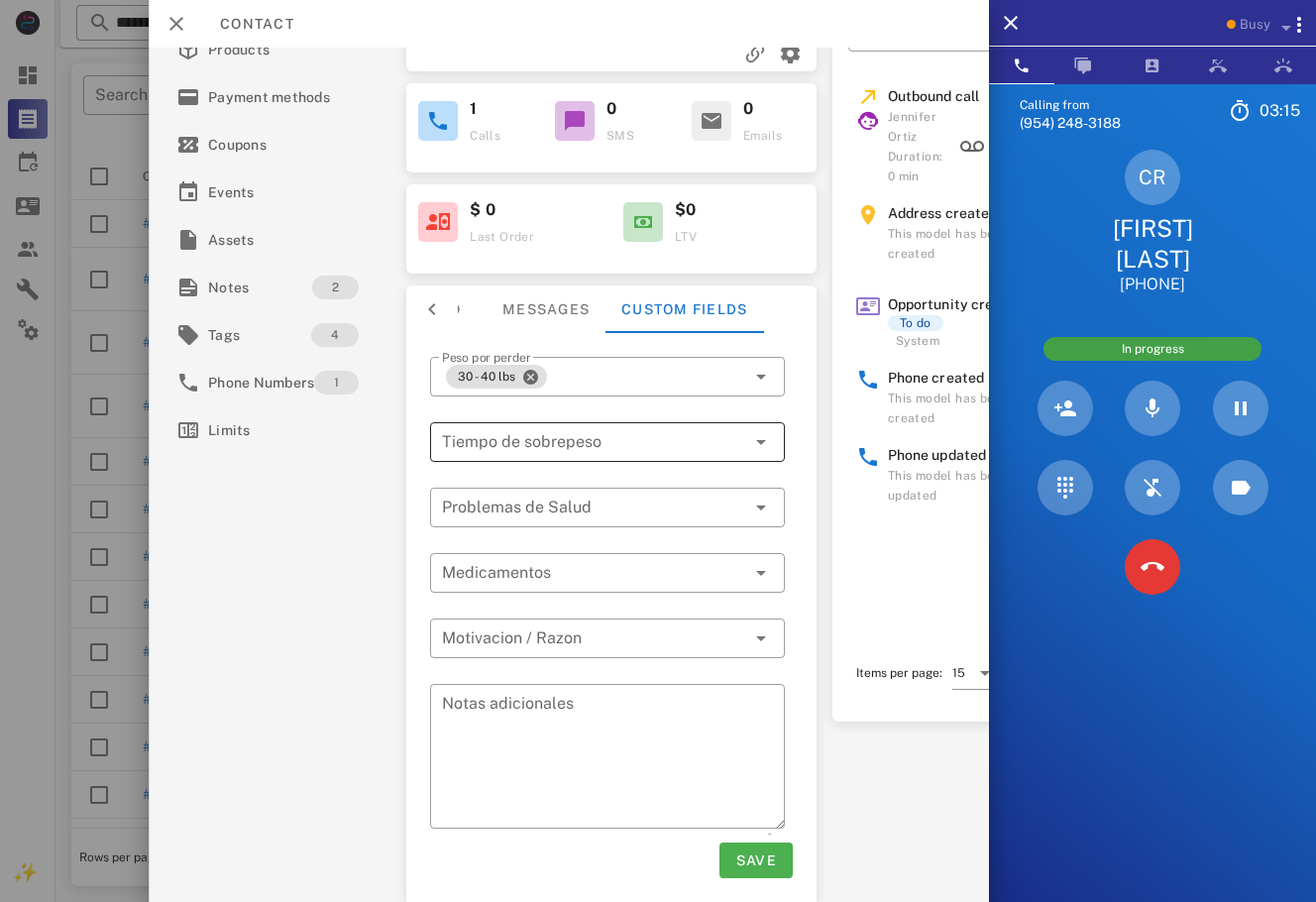 click at bounding box center [580, 442] 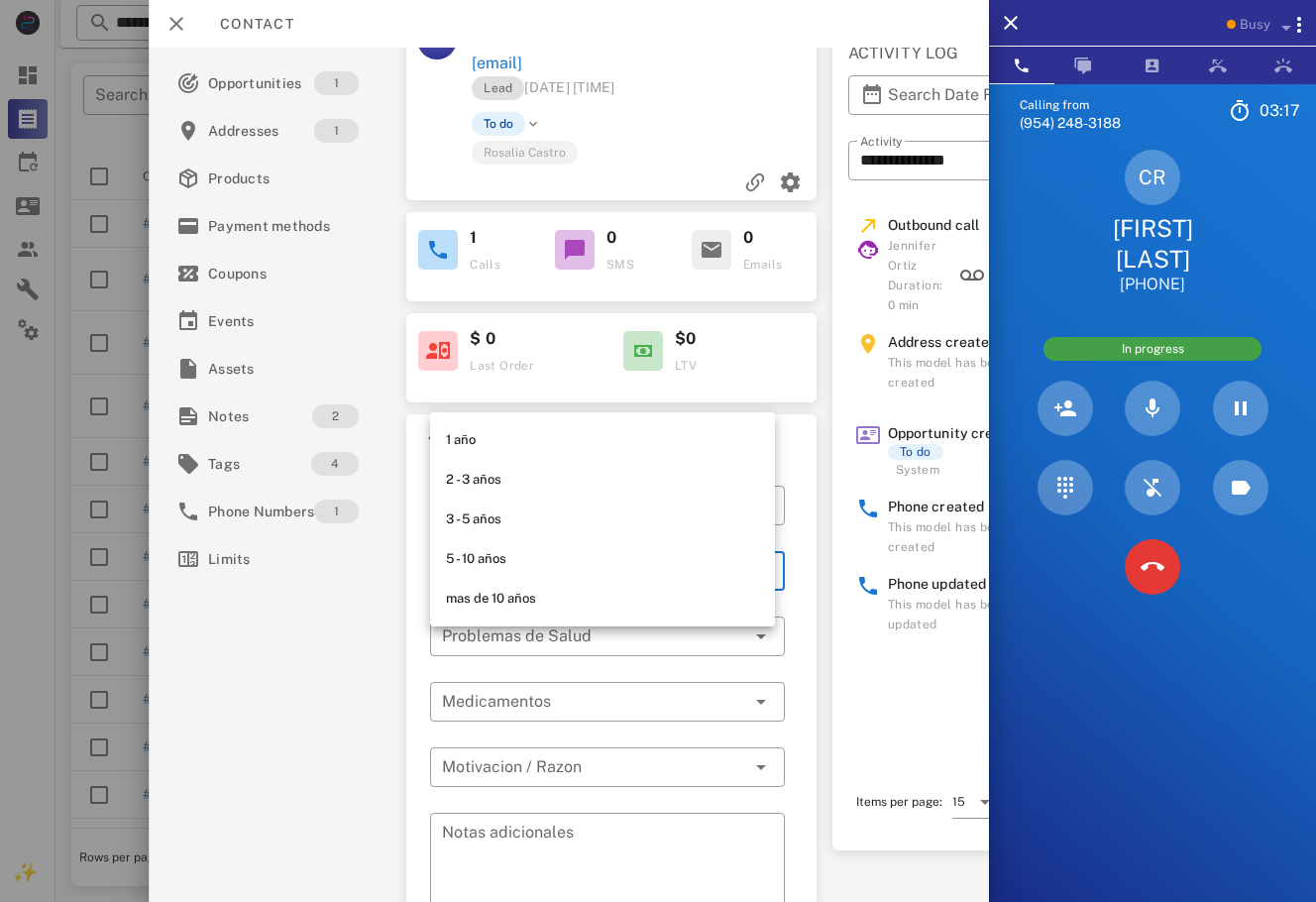 scroll, scrollTop: 0, scrollLeft: 0, axis: both 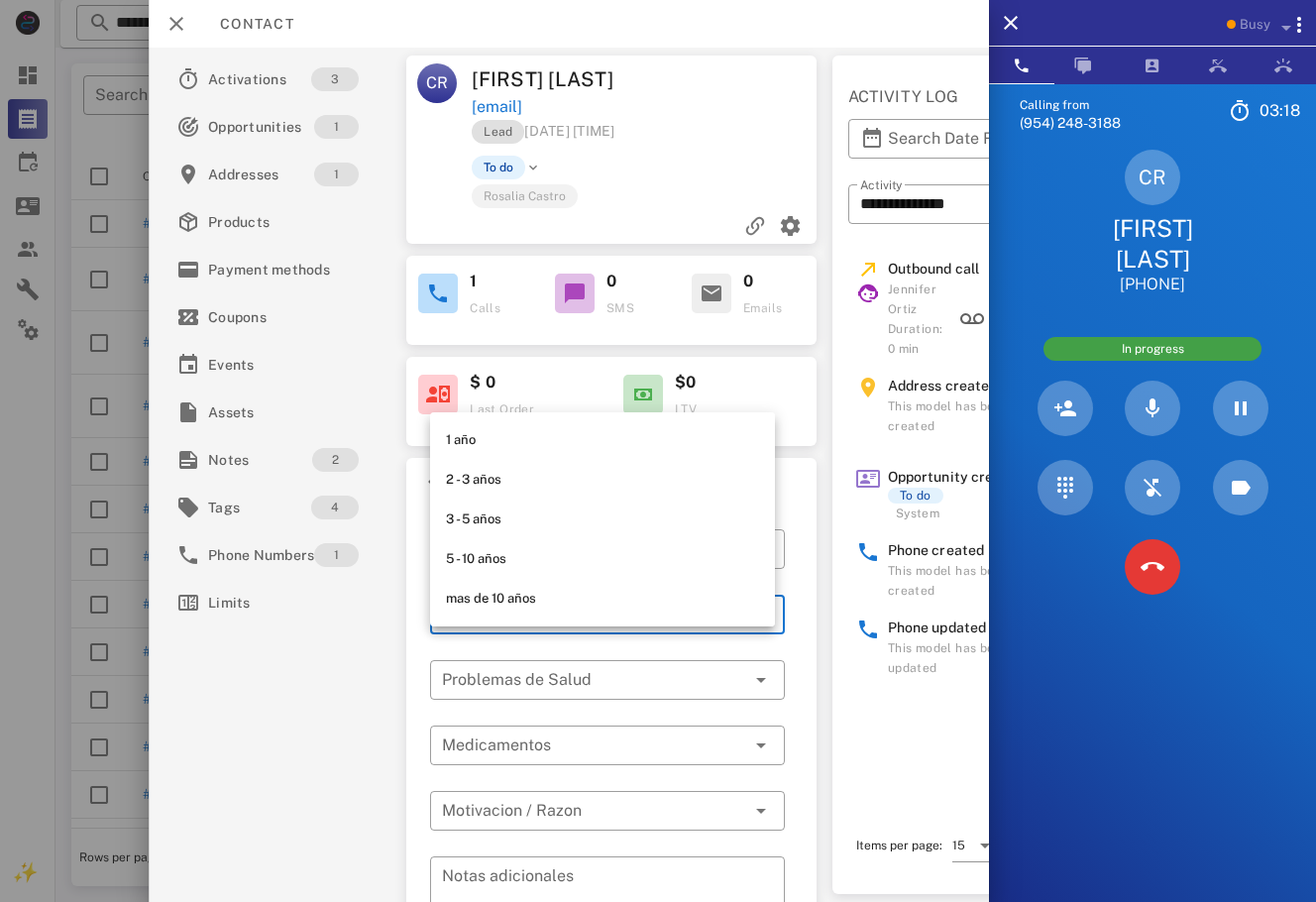 click at bounding box center (658, 451) 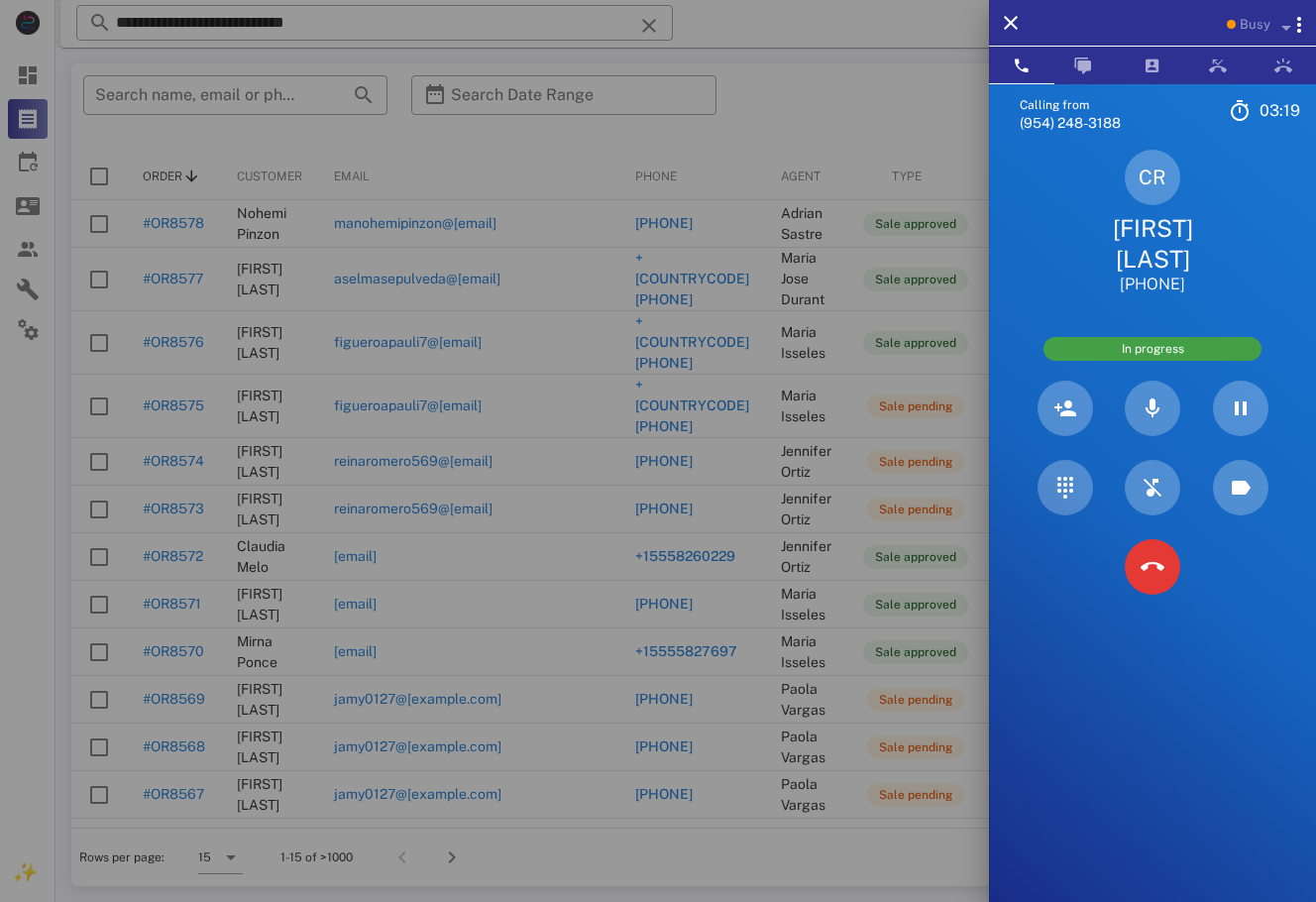 click at bounding box center (658, 451) 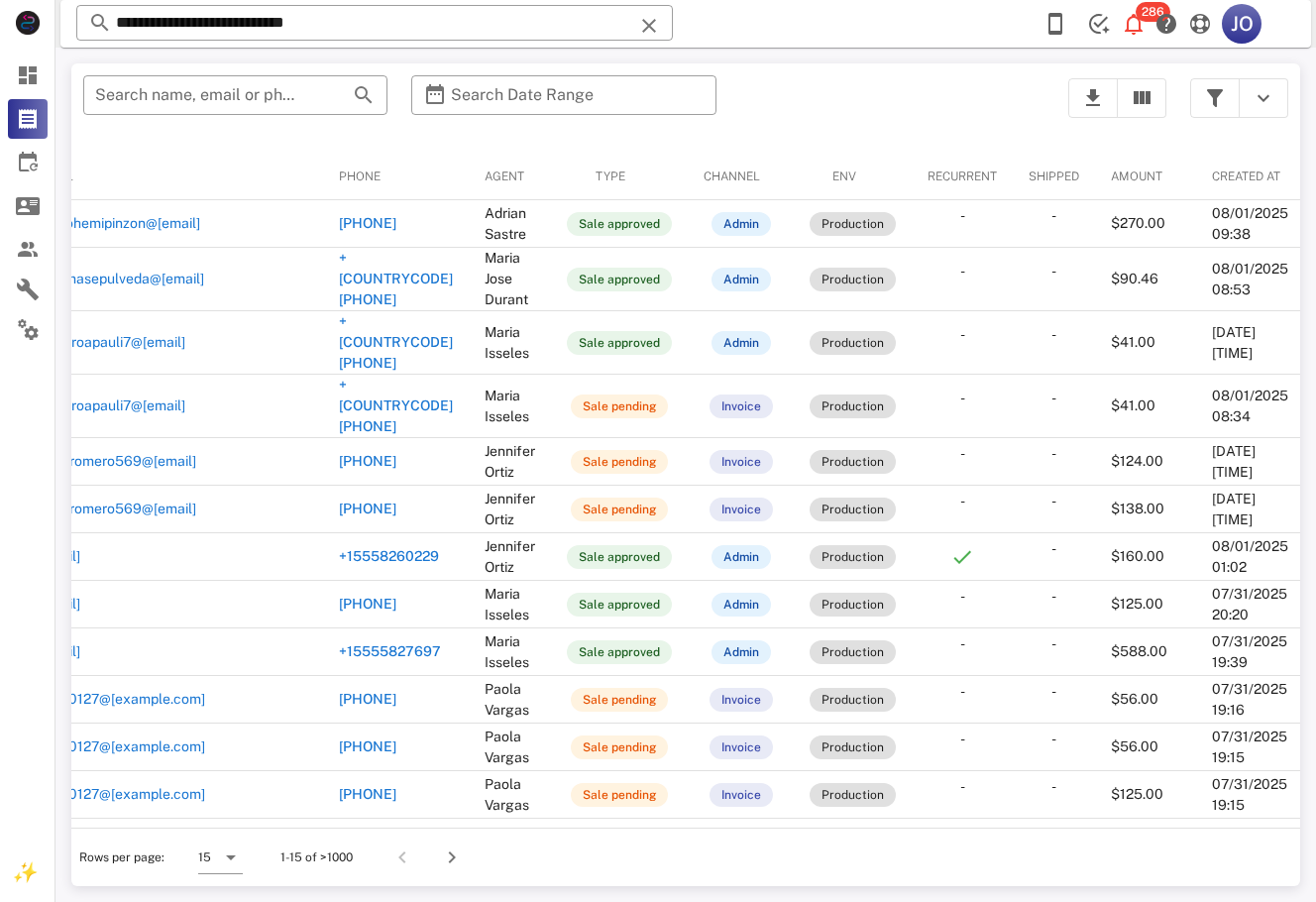 scroll, scrollTop: 0, scrollLeft: 0, axis: both 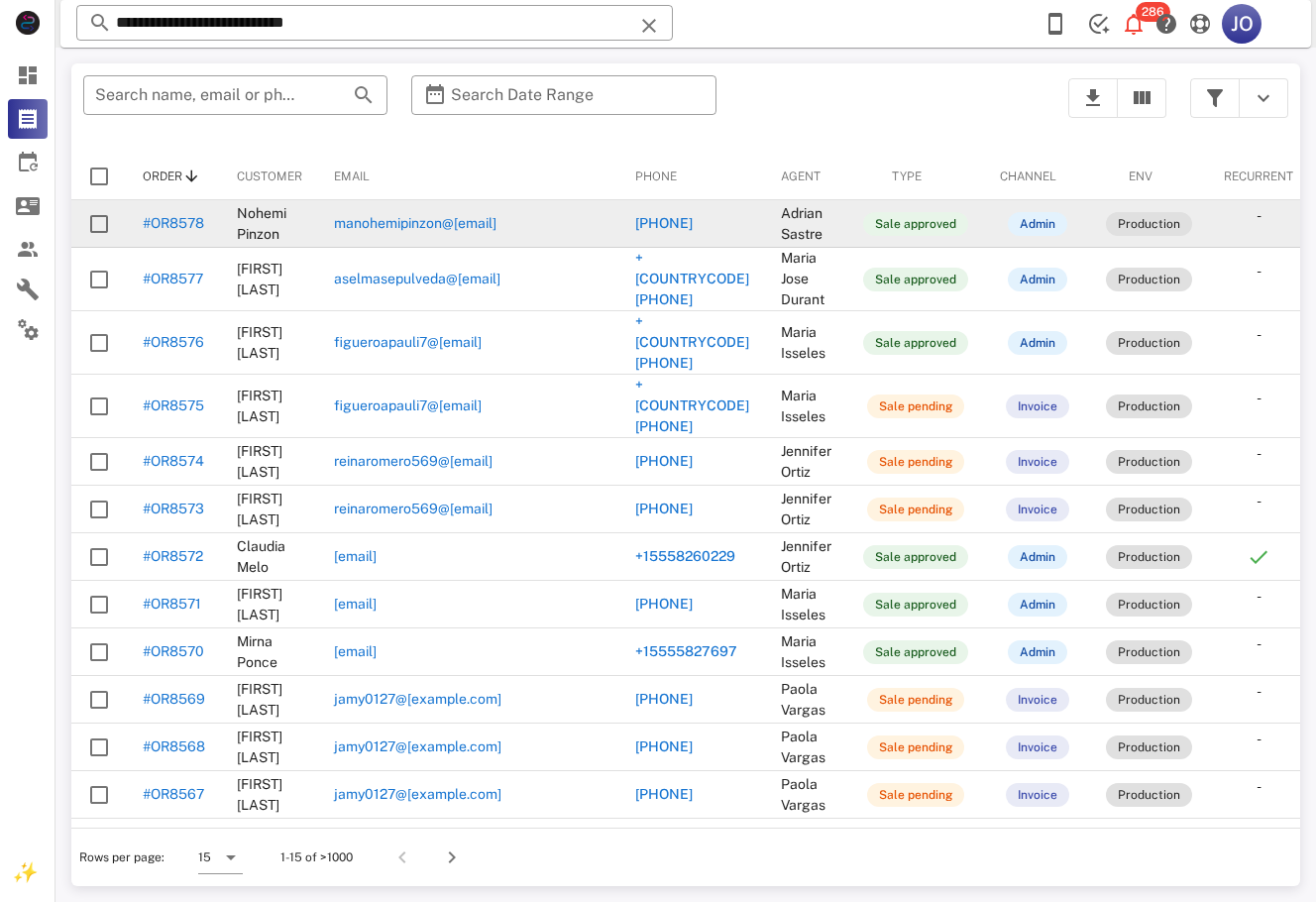 click on "manohemipinzon@[EMAIL]" at bounding box center (415, 223) 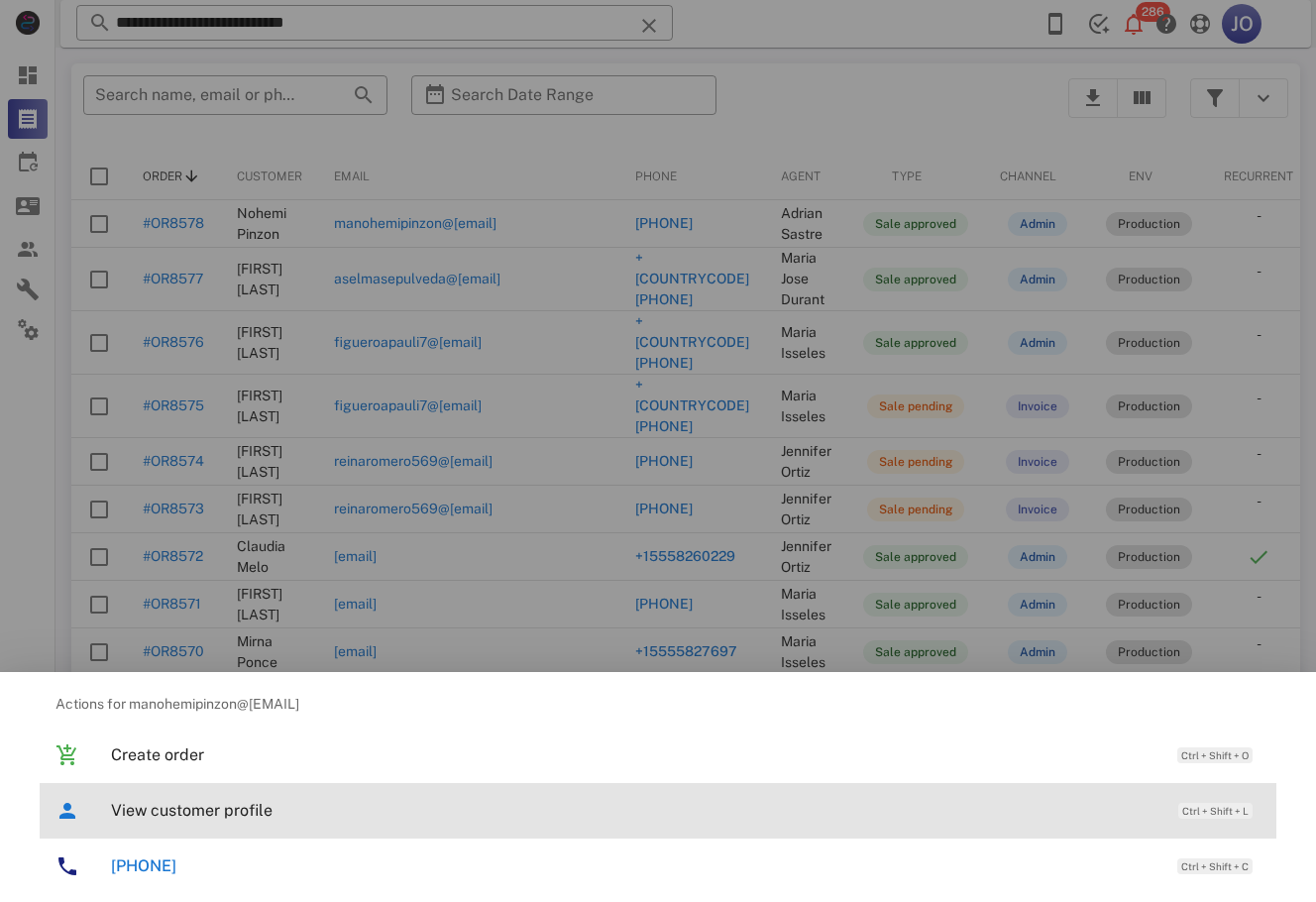 click on "View customer profile Ctrl + Shift + L" at bounding box center [686, 810] 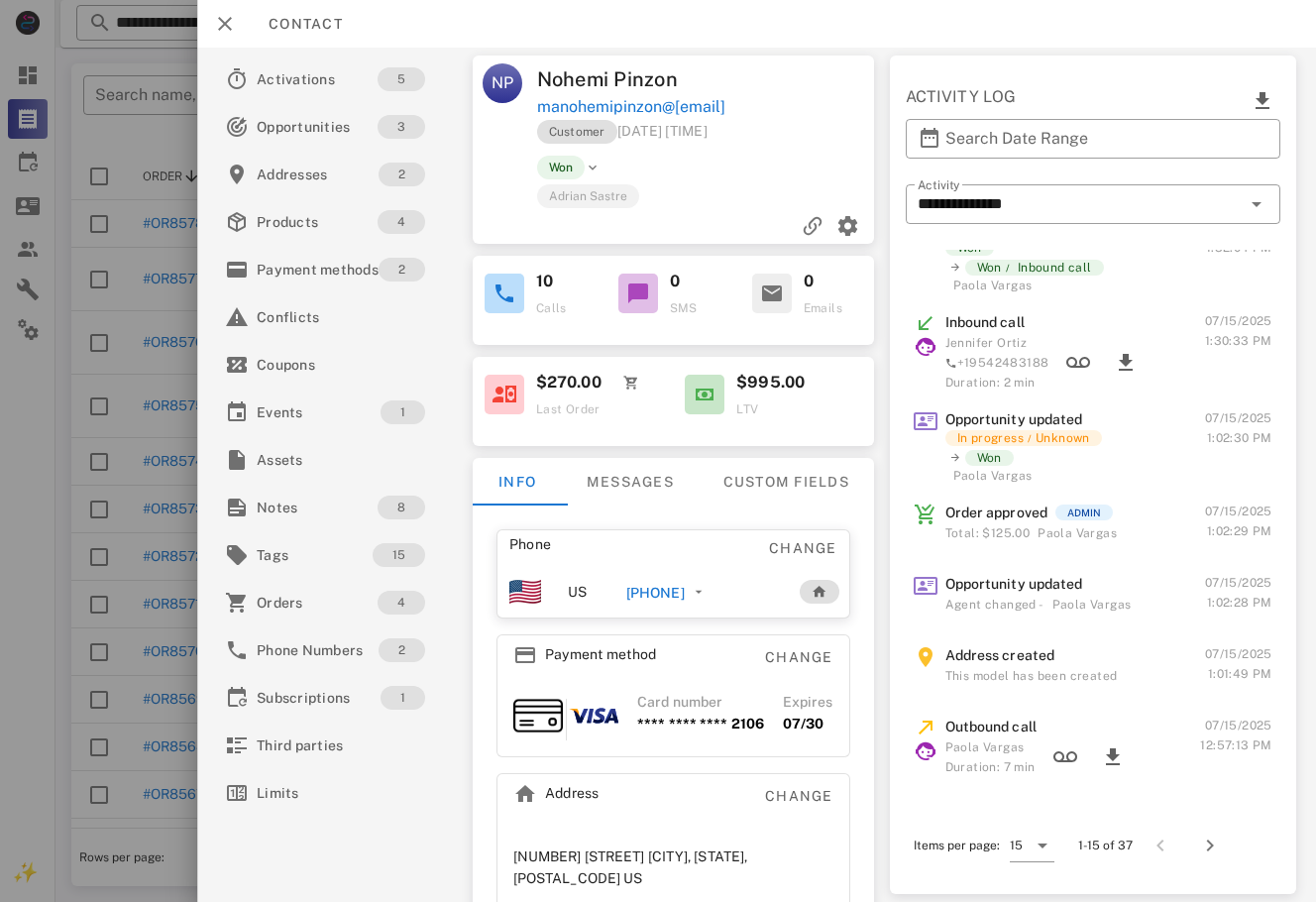 scroll, scrollTop: 718, scrollLeft: 0, axis: vertical 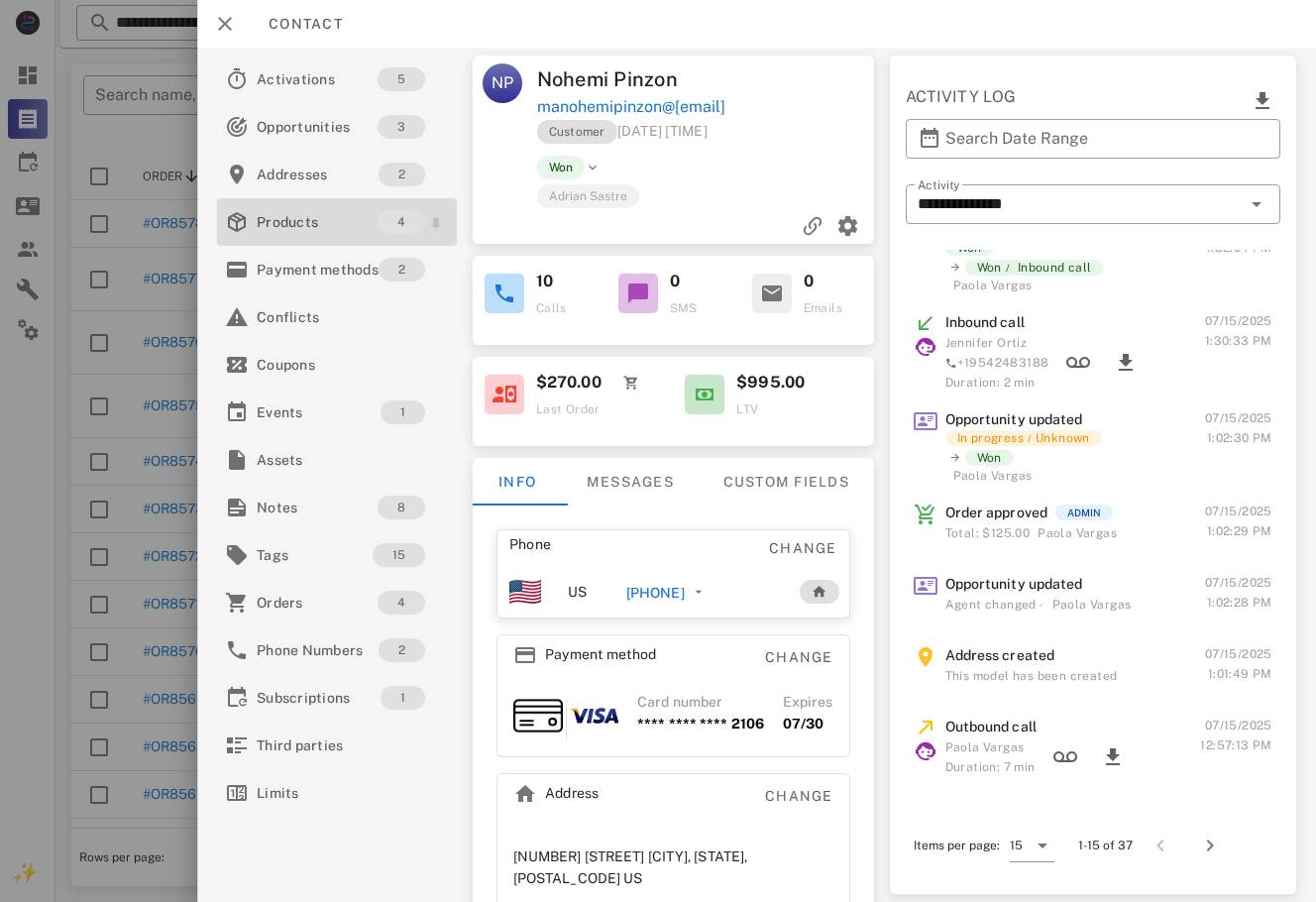 click on "Products" at bounding box center (317, 222) 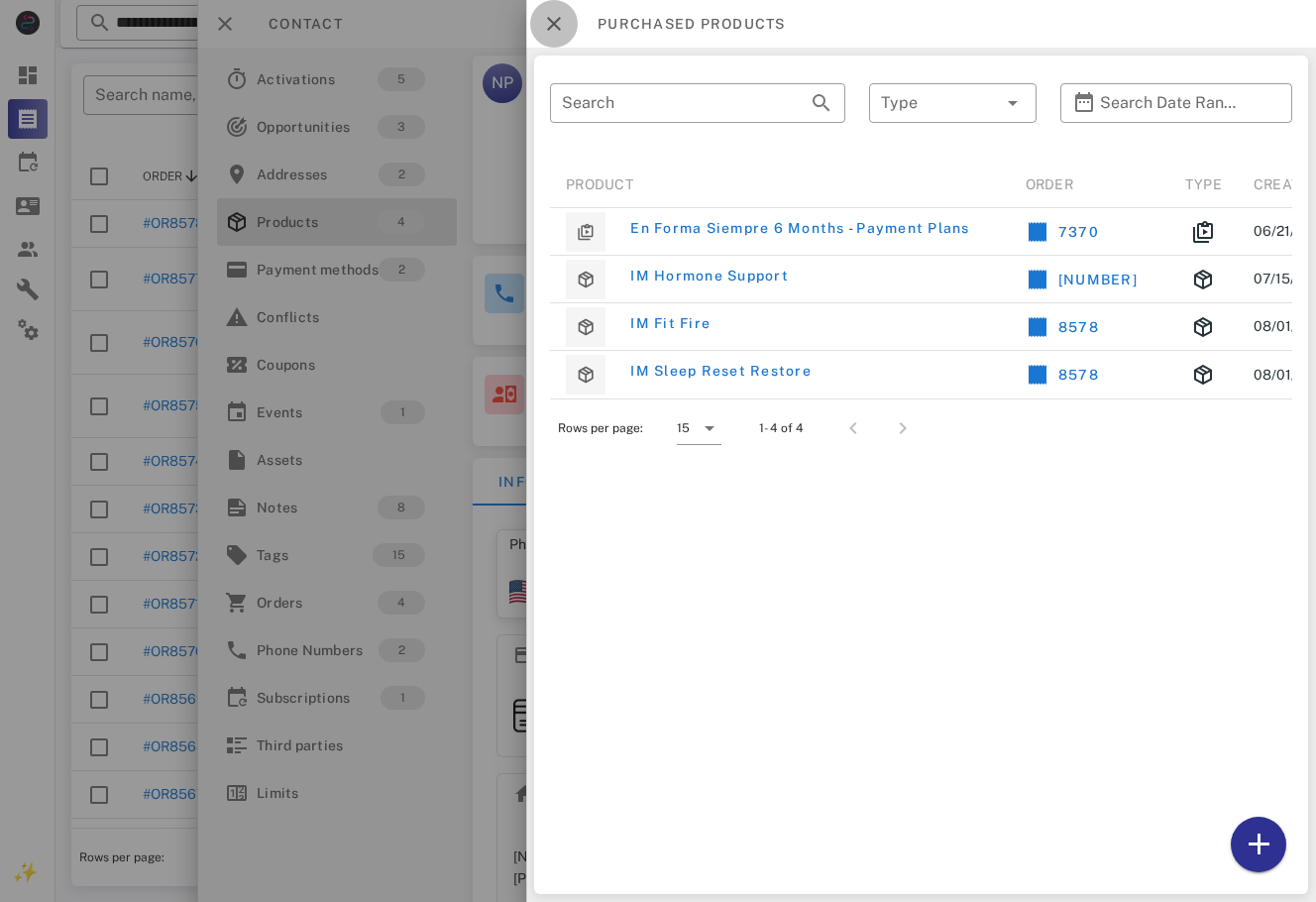 click at bounding box center (554, 24) 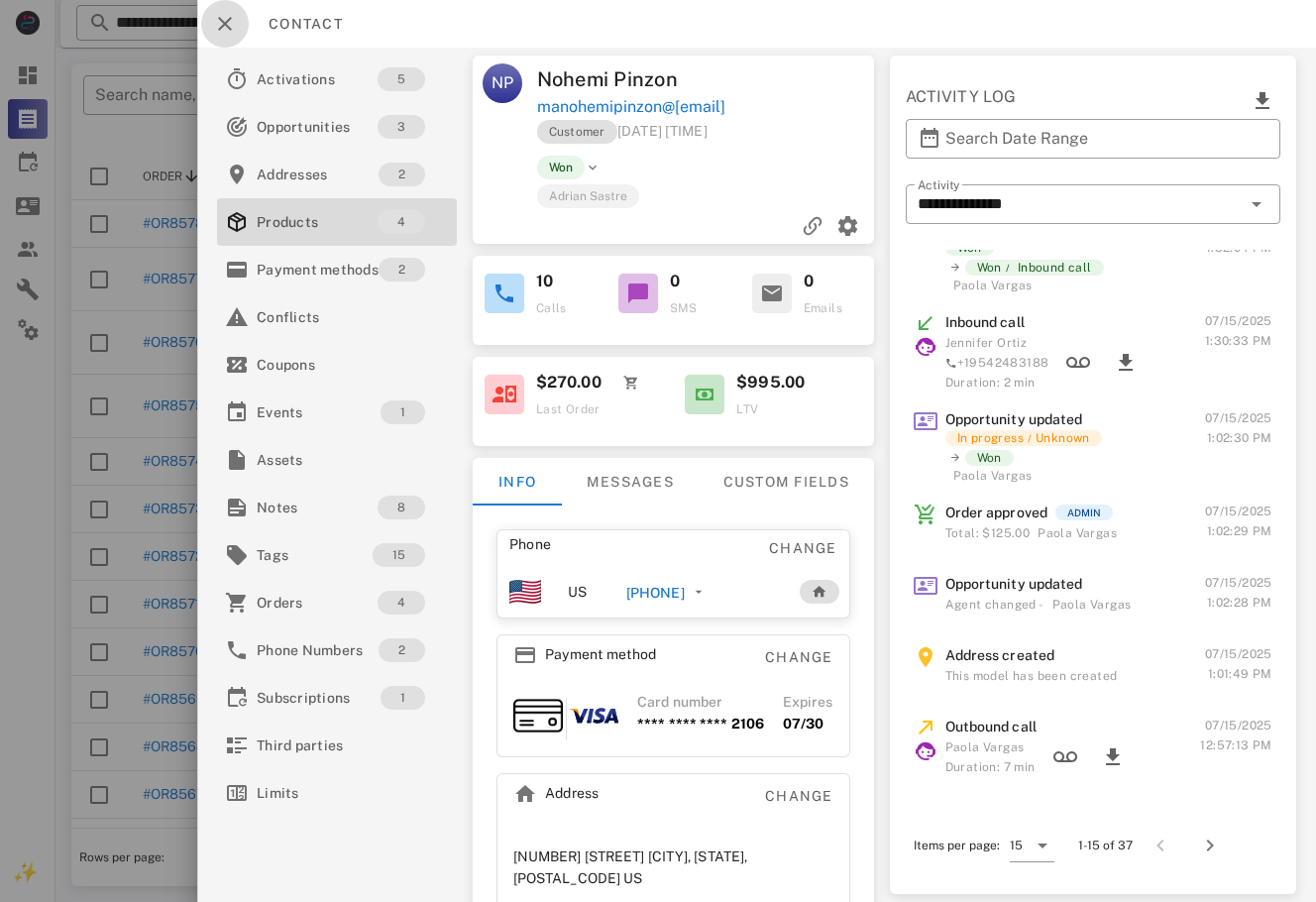 click at bounding box center [225, 24] 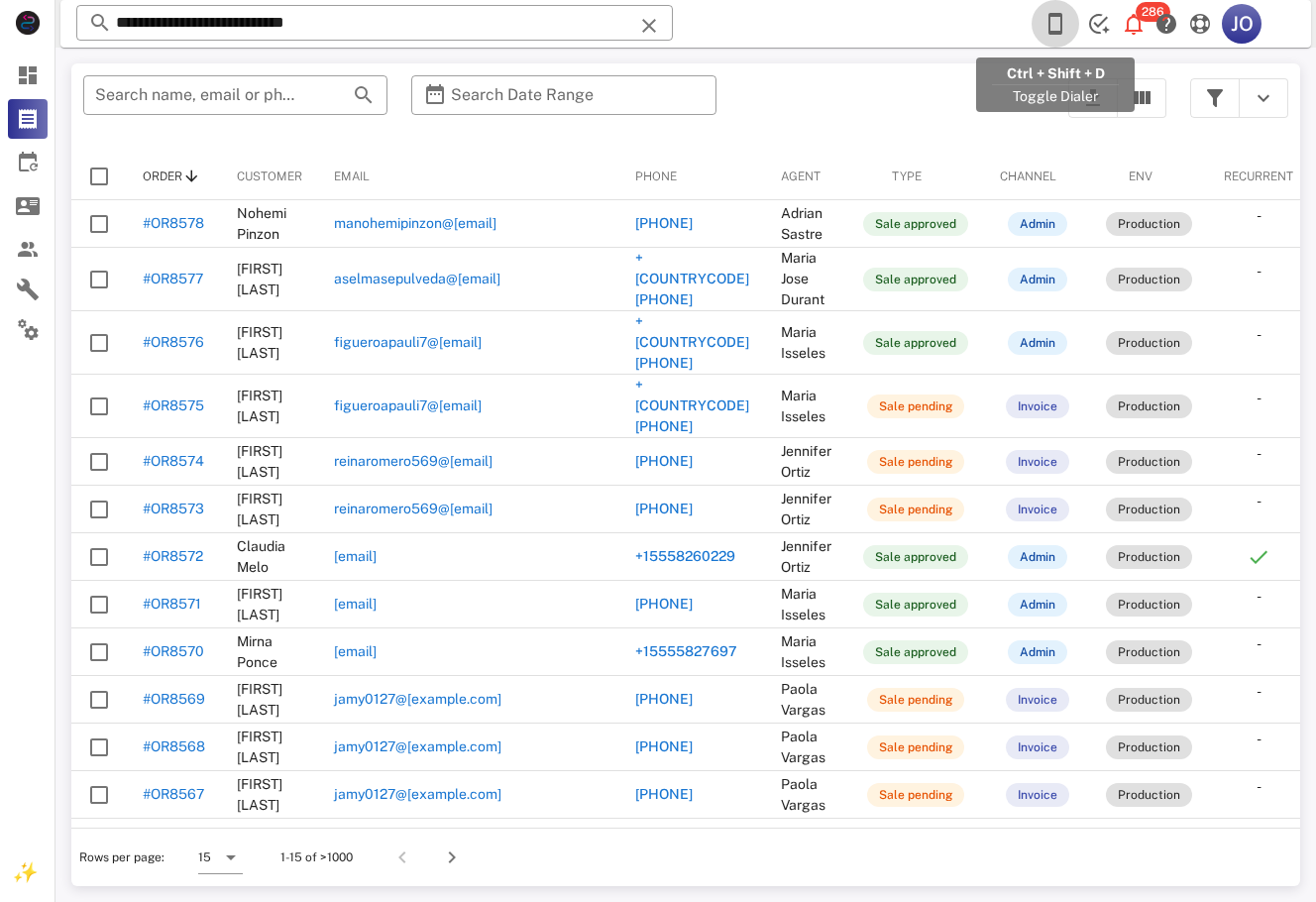 click at bounding box center [1055, 24] 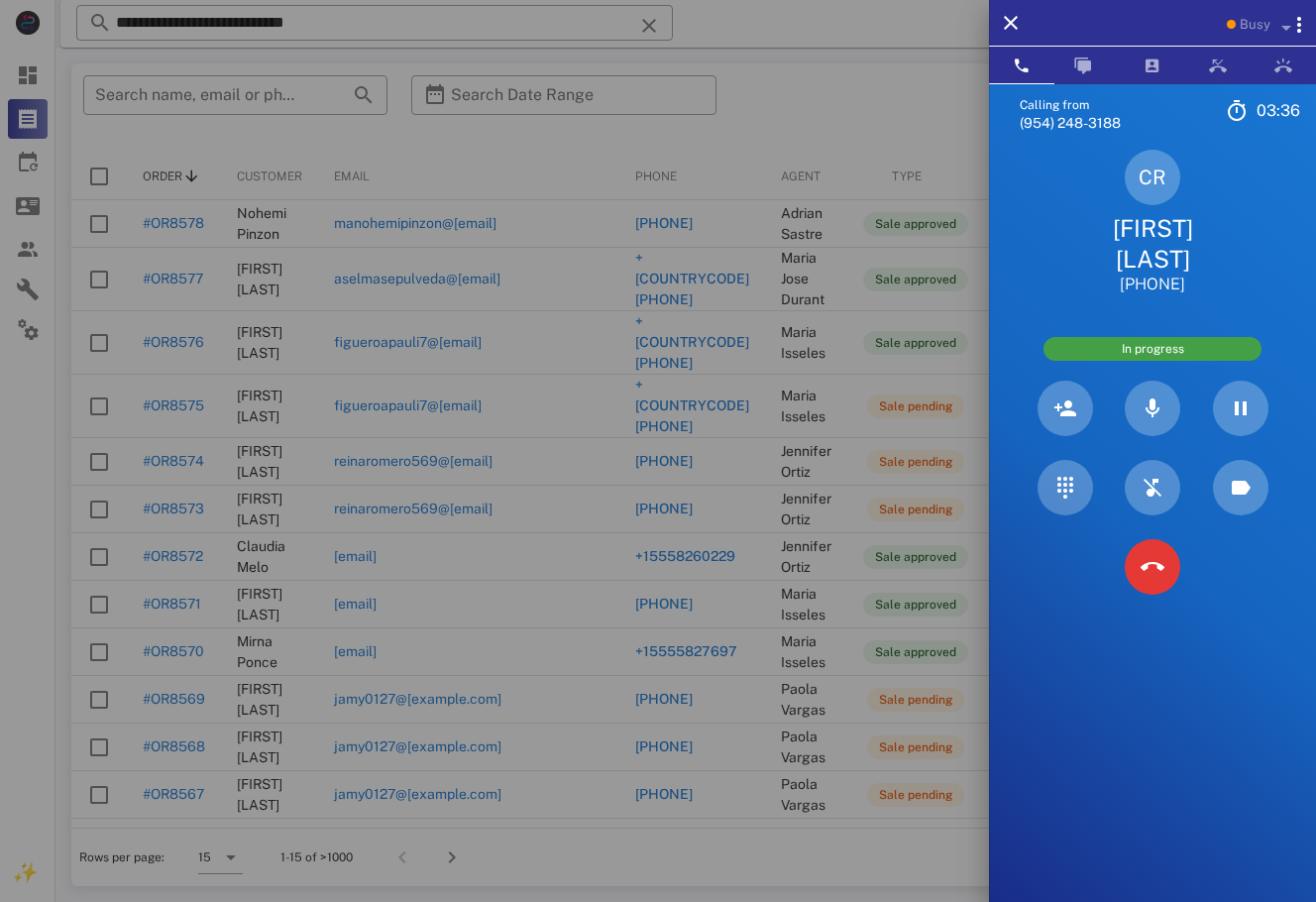 click on "[FIRST] [LAST]" at bounding box center (1152, 244) 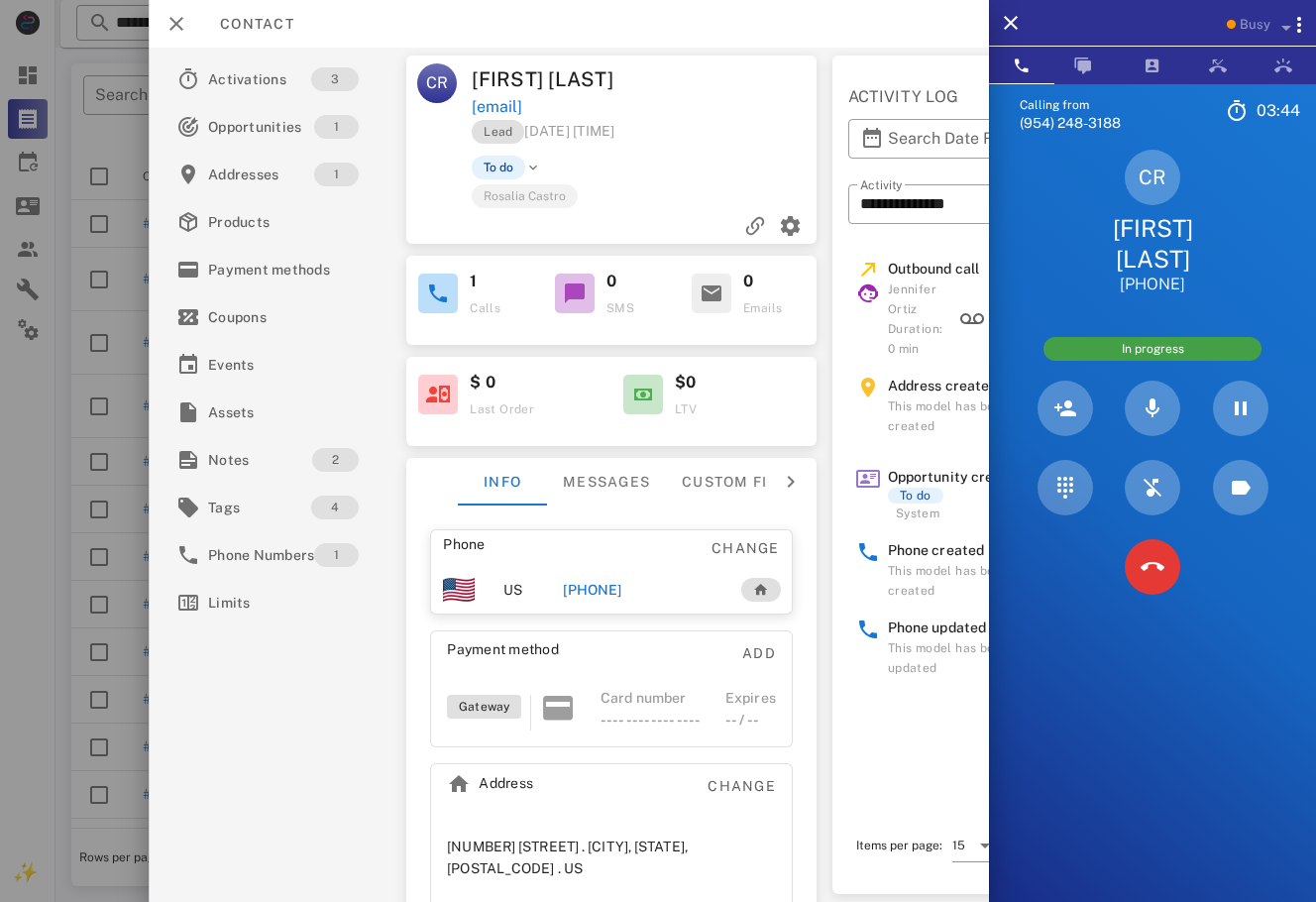 drag, startPoint x: 1227, startPoint y: 292, endPoint x: 1108, endPoint y: 239, distance: 130.26895 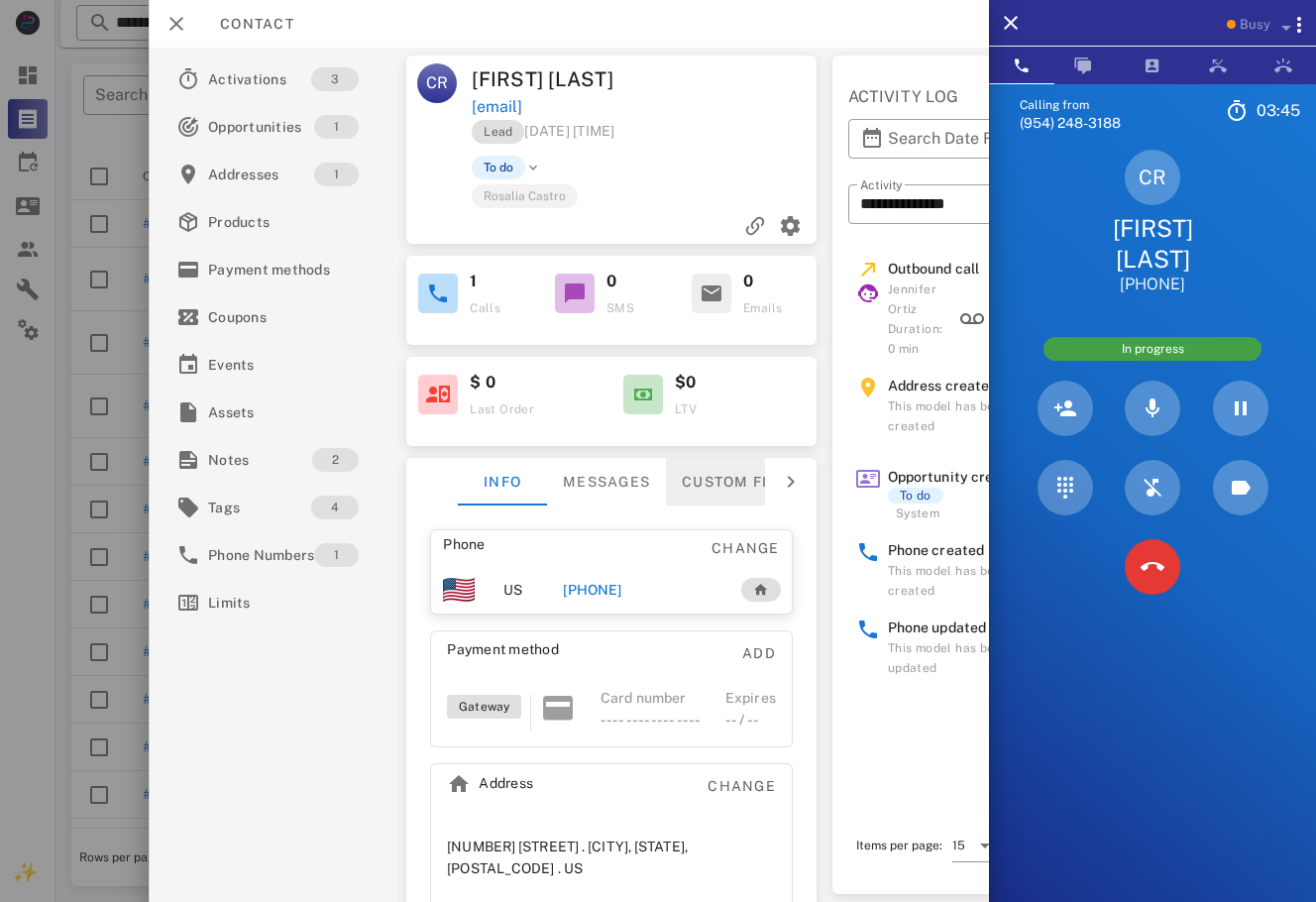click on "Custom fields" at bounding box center (744, 482) 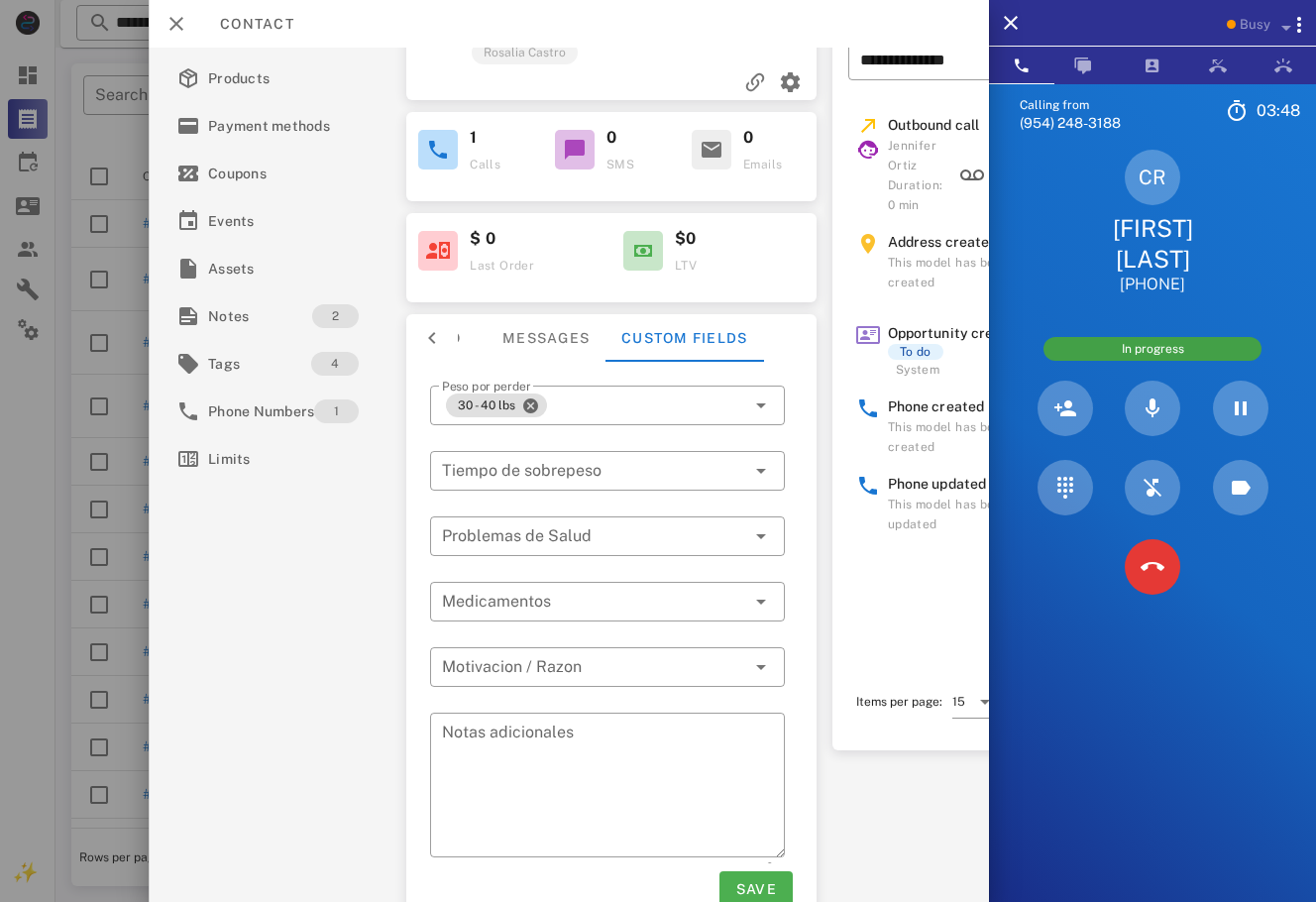 scroll, scrollTop: 182, scrollLeft: 0, axis: vertical 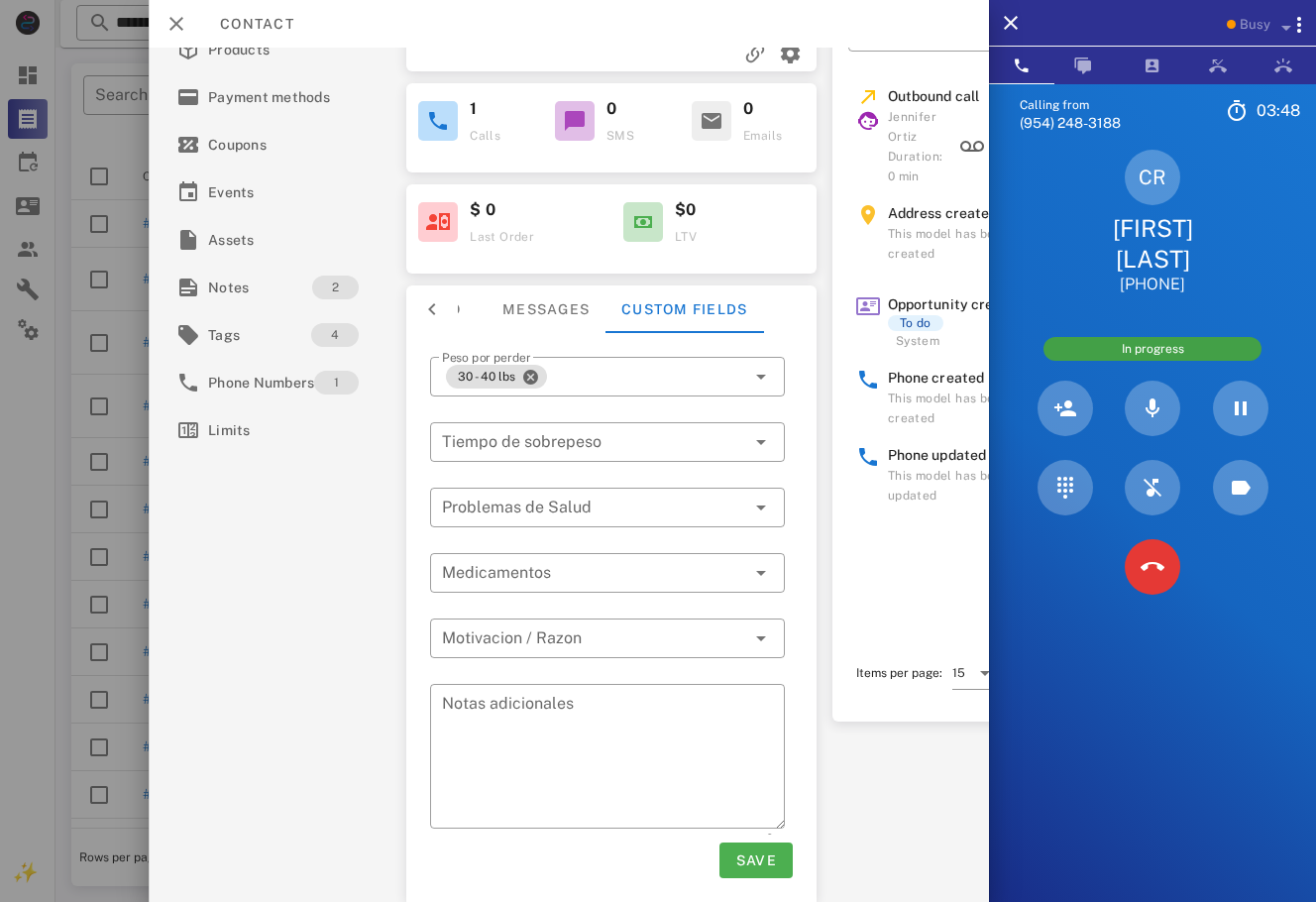 click on "Outbound call  Jennifer Ortiz   Duration: 0 min   [DATE]   [TIME]  Address created  This model has been created   [DATE]   [TIME]  Opportunity created To do System  [DATE]   [TIME]  Phone created  This model has been created   [DATE]   [TIME]  Phone updated  This model has been updated   [DATE]   [TIME]" at bounding box center [1010, 345] 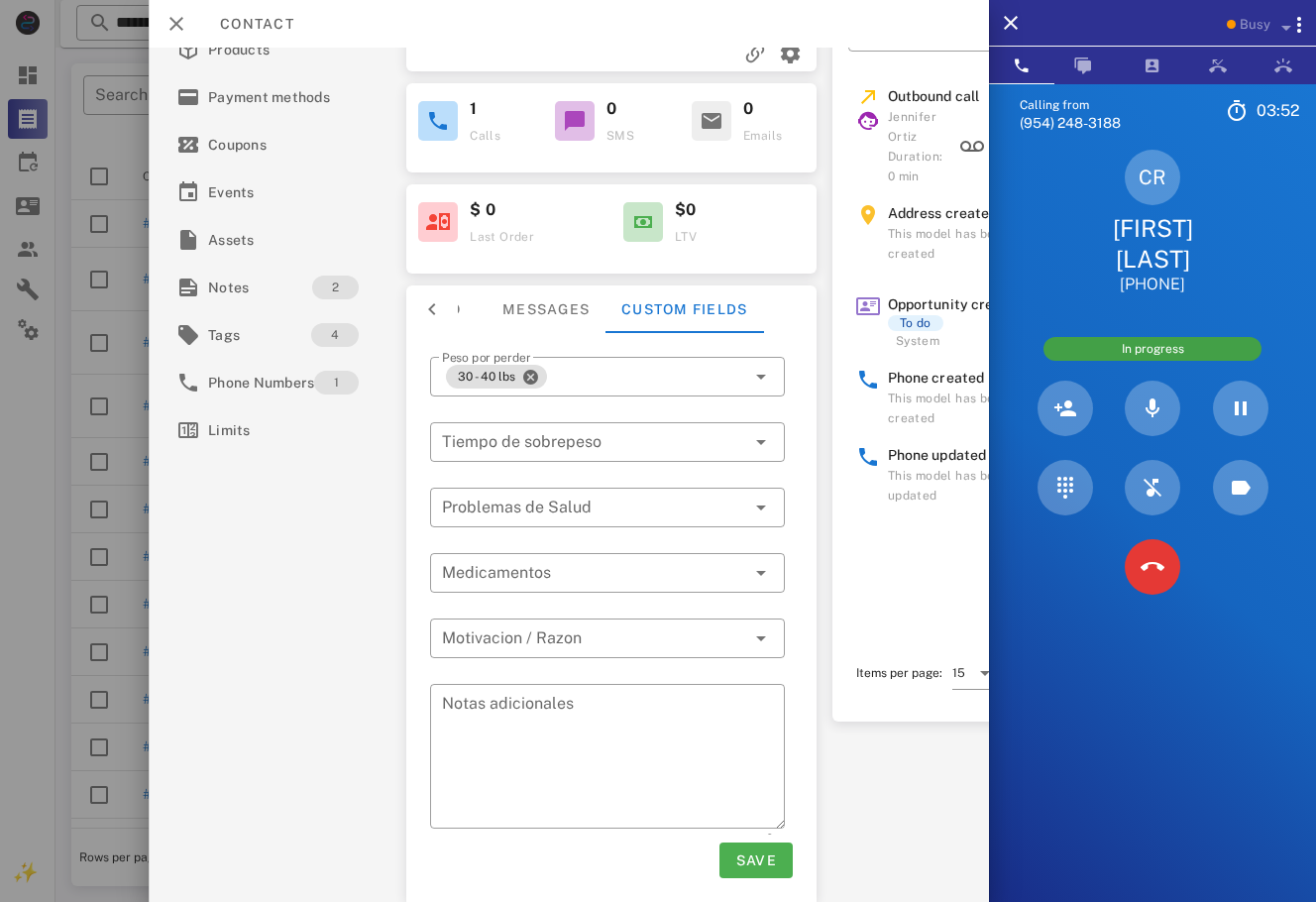 click on "**********" at bounding box center [569, 475] 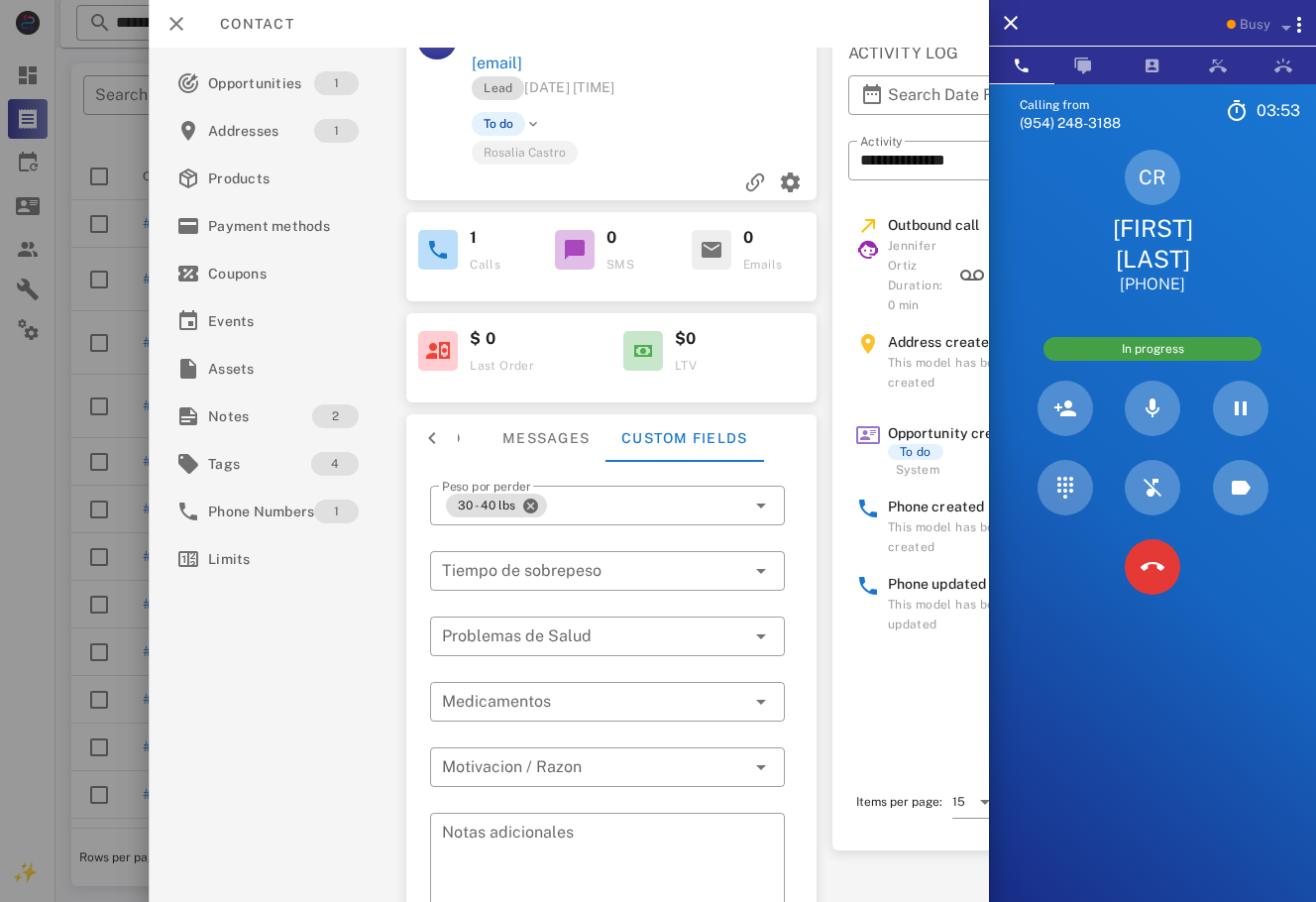 scroll, scrollTop: 0, scrollLeft: 0, axis: both 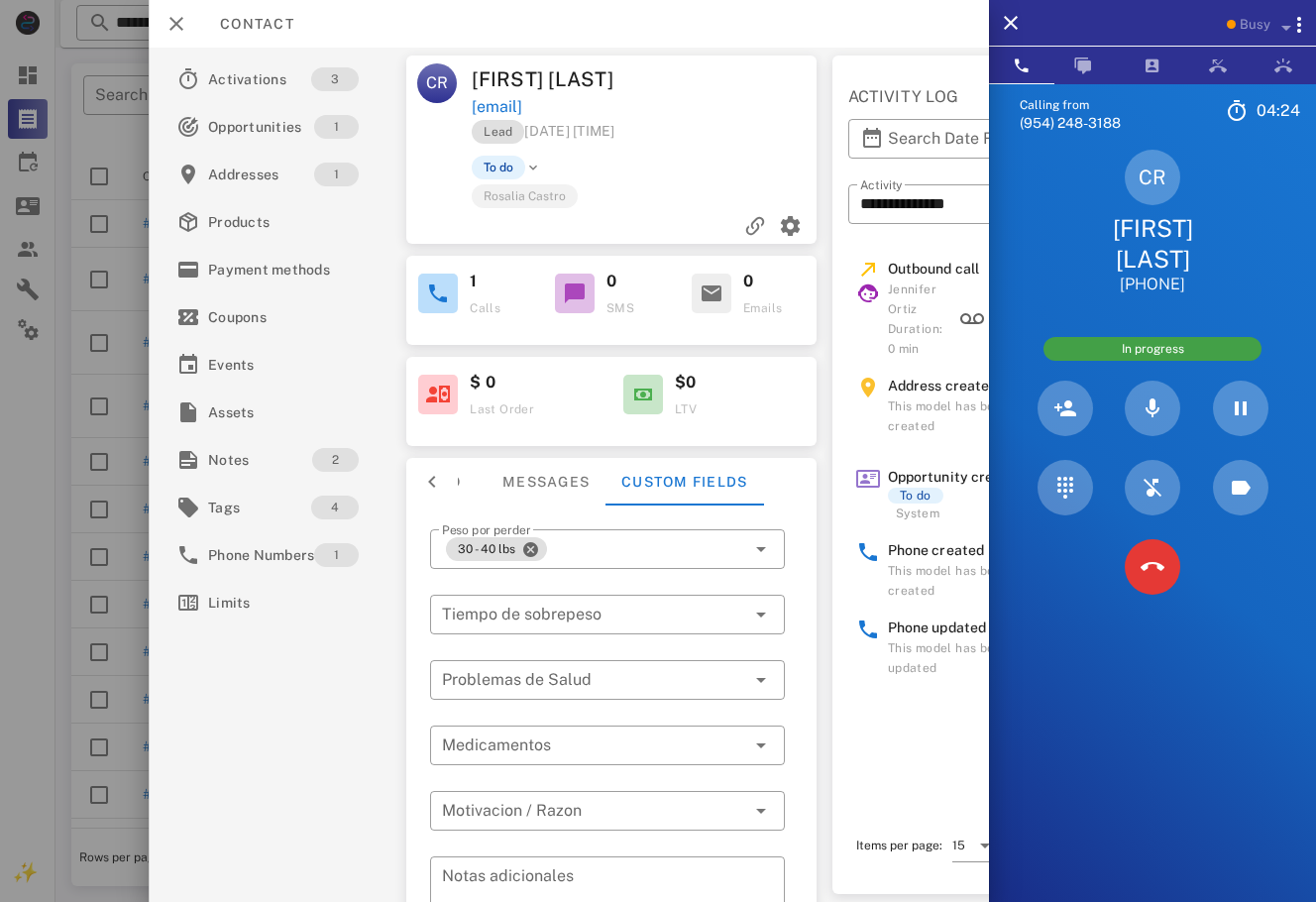 click on "Lead   [DATE] [TIME]" at bounding box center (645, 137) 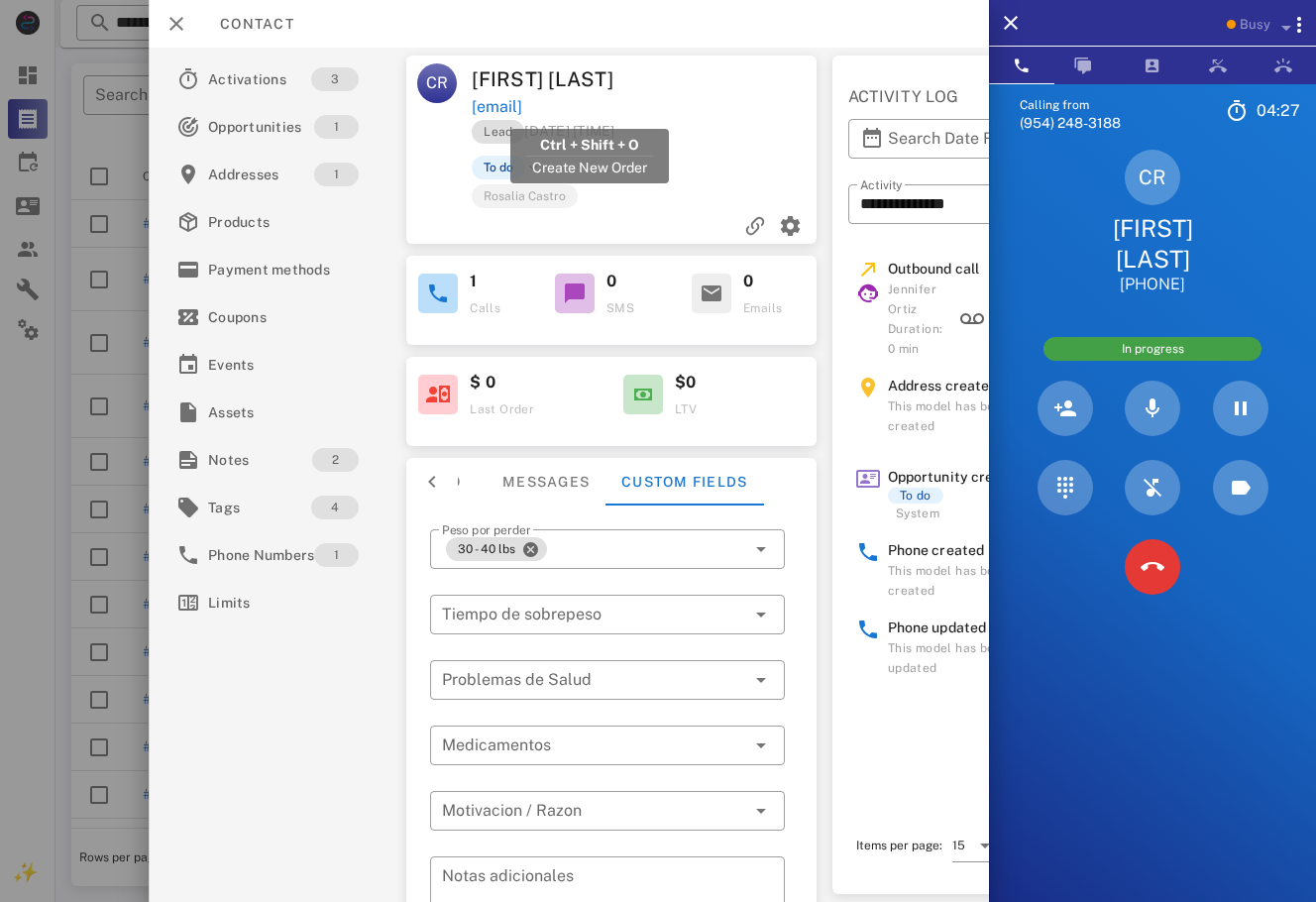 click on "[EMAIL]" at bounding box center (496, 107) 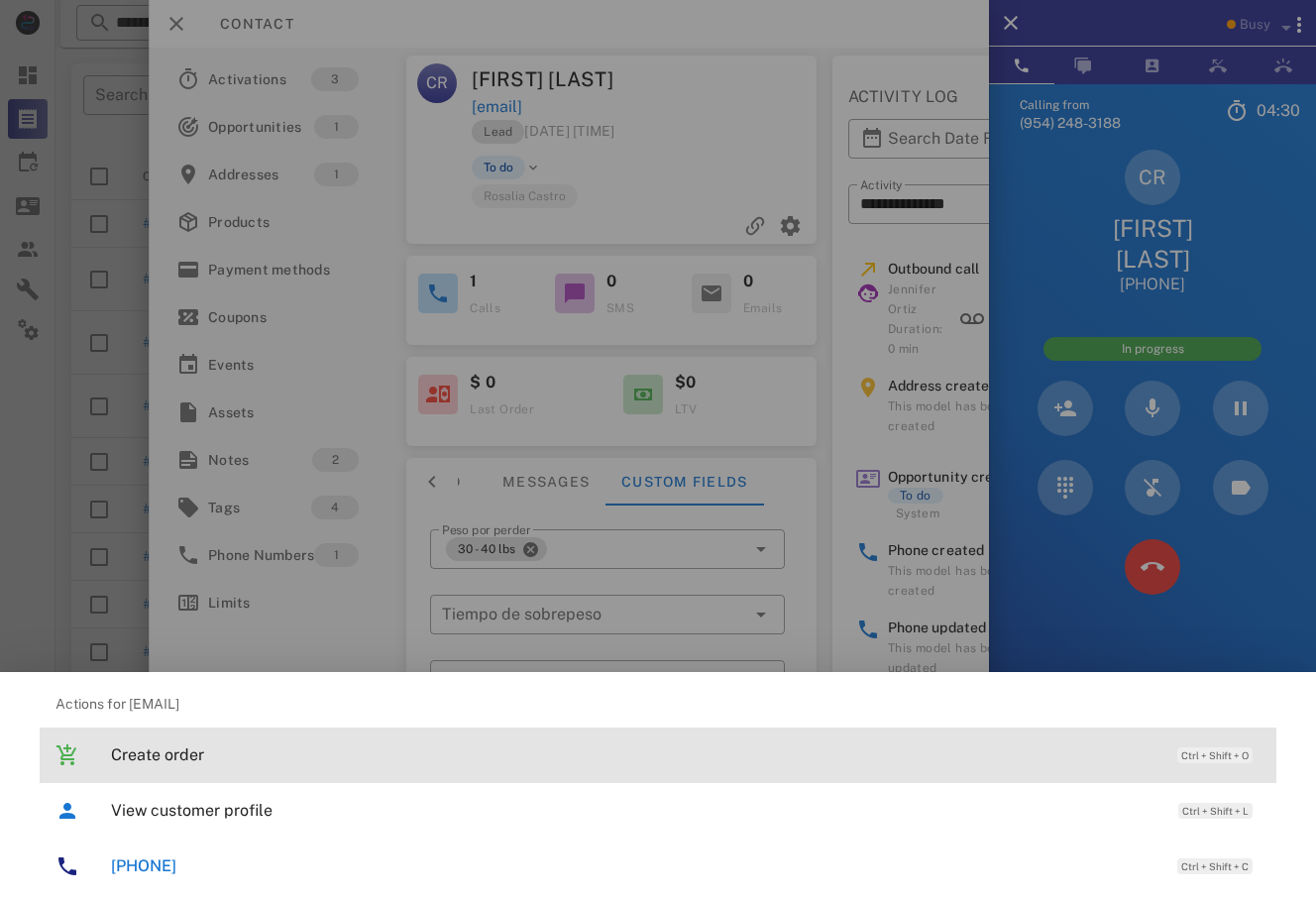 click on "Create order Ctrl + Shift + O" at bounding box center (686, 754) 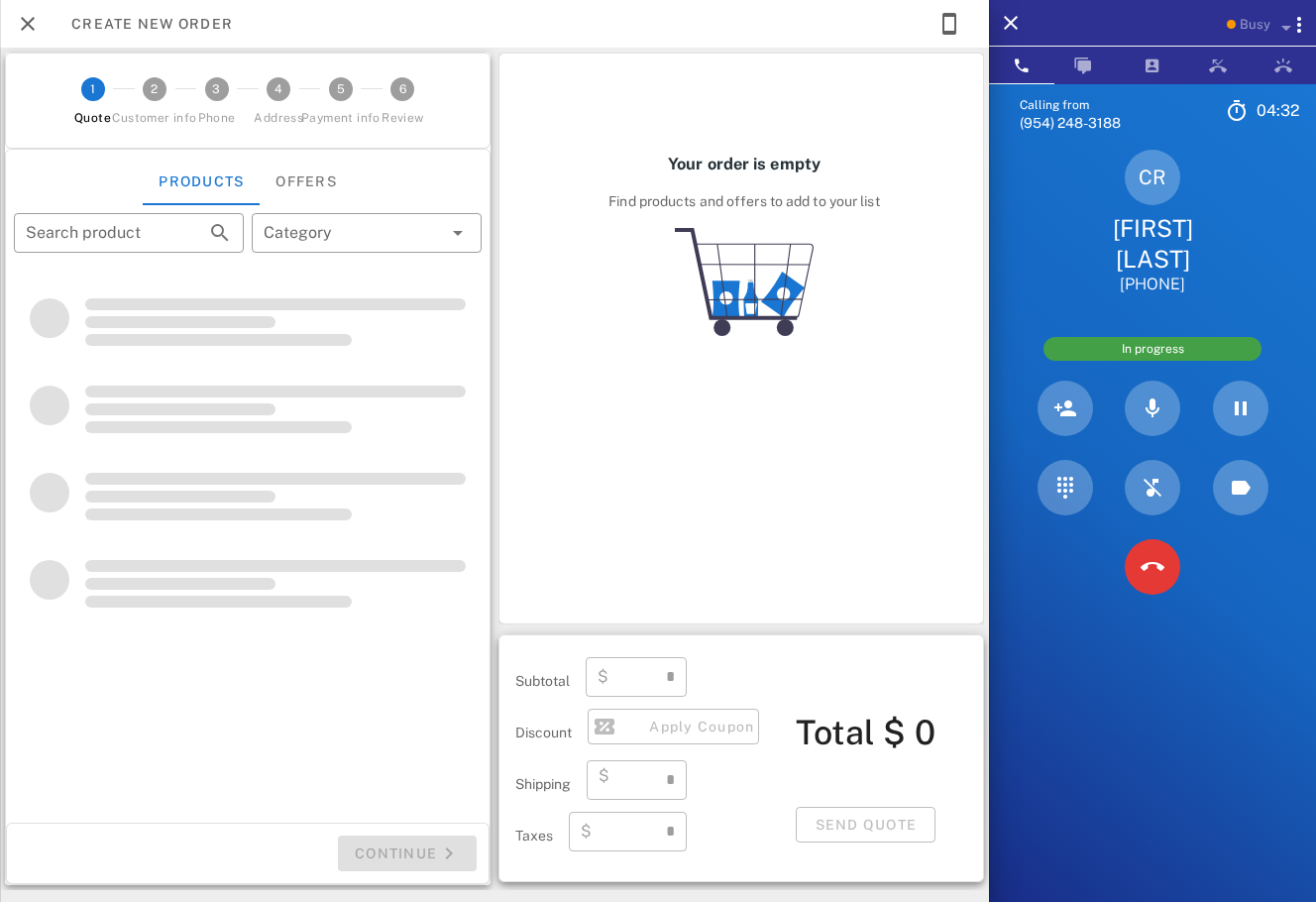 type on "**********" 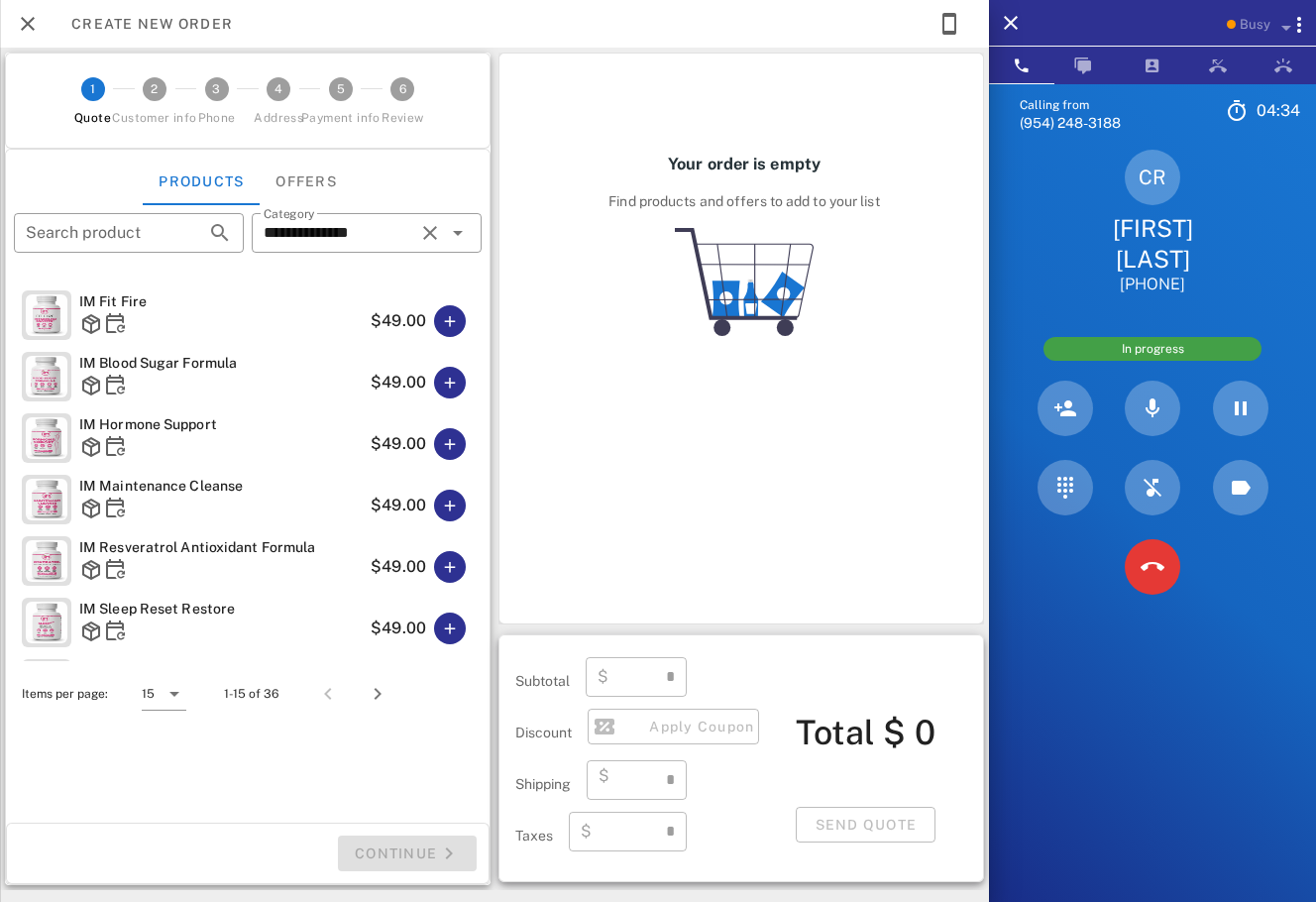 type on "****" 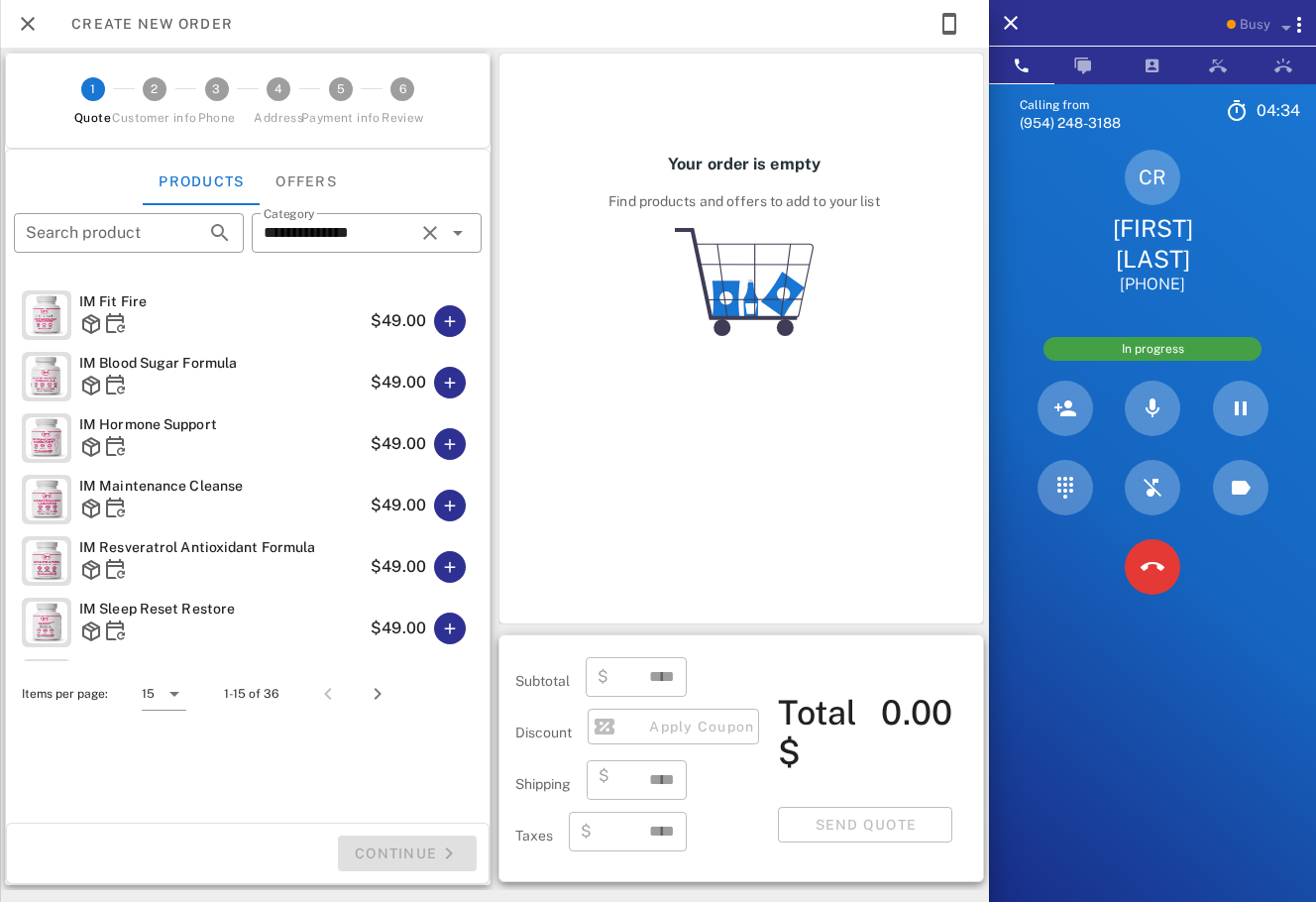 click on "$49.00" at bounding box center [422, 321] 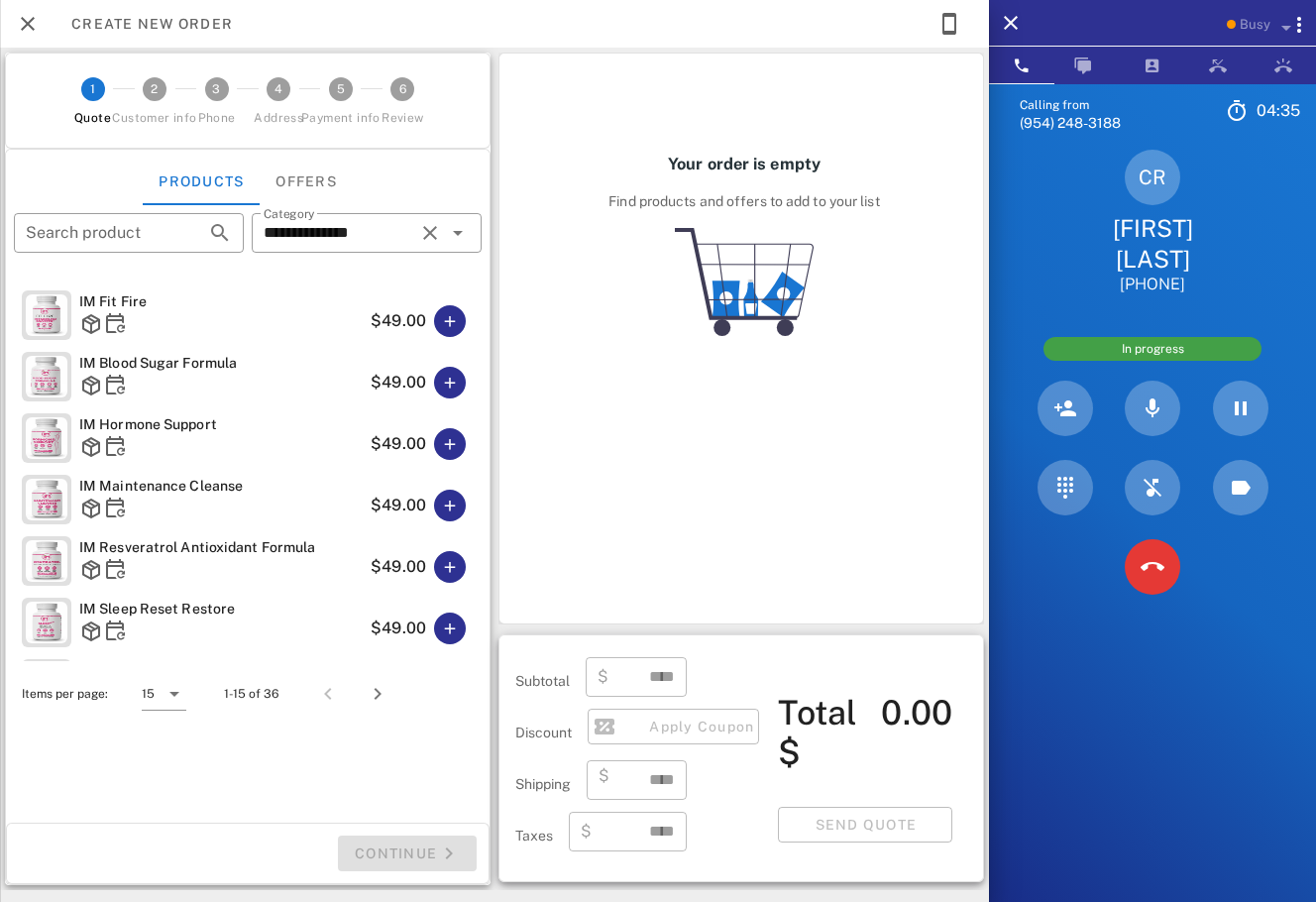 click on "$49.00" at bounding box center [422, 321] 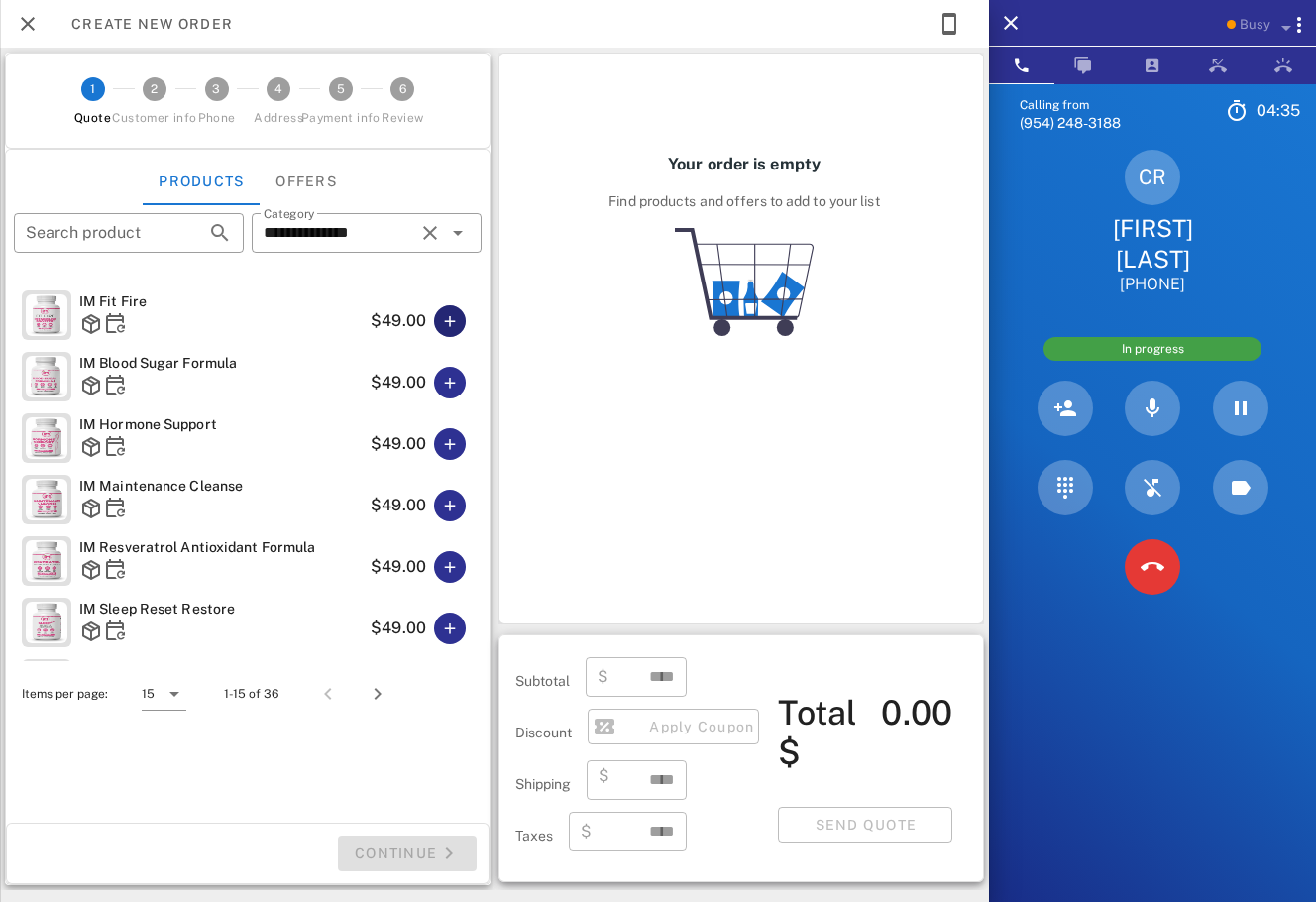 click at bounding box center (450, 321) 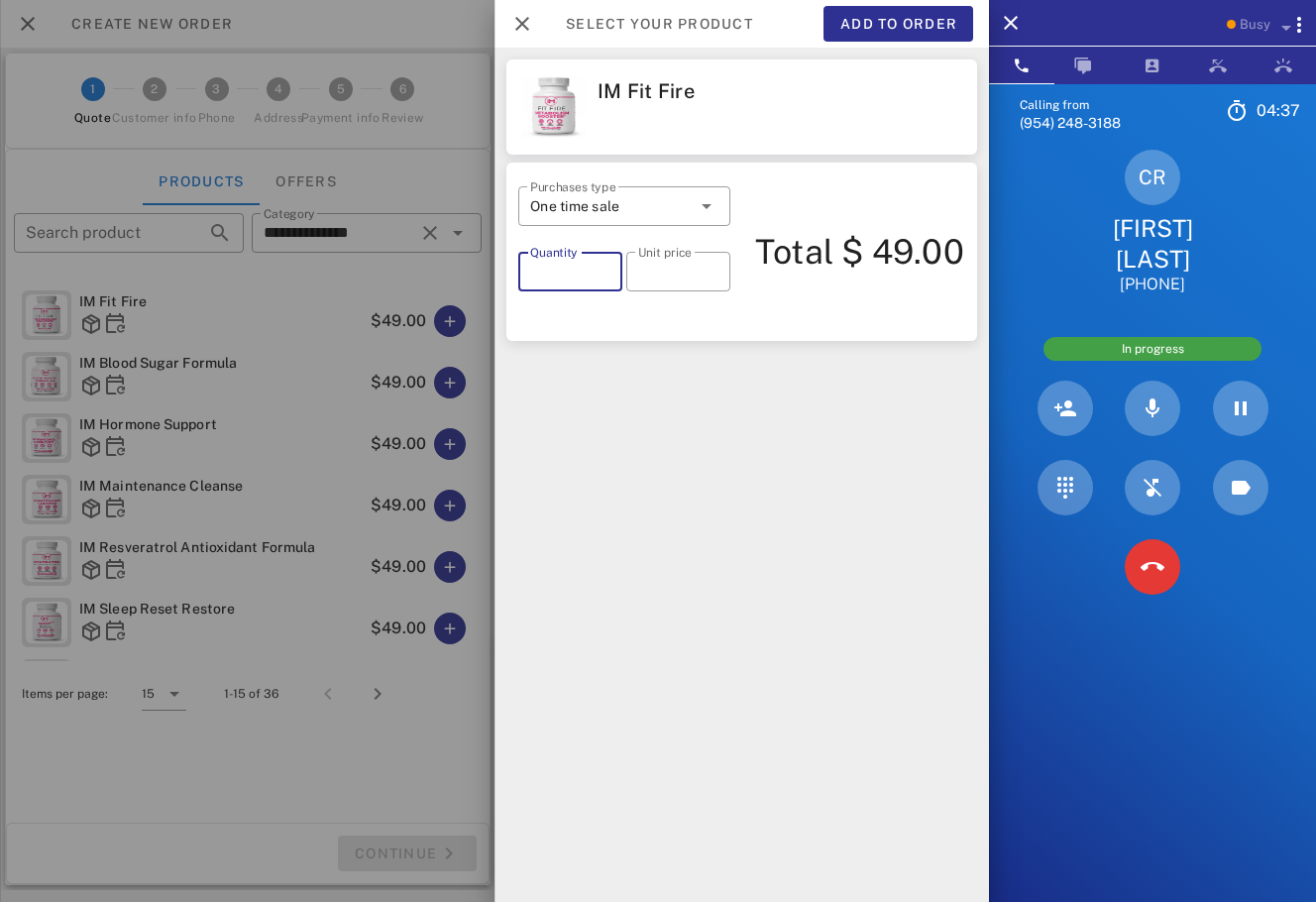click on "*" at bounding box center (570, 272) 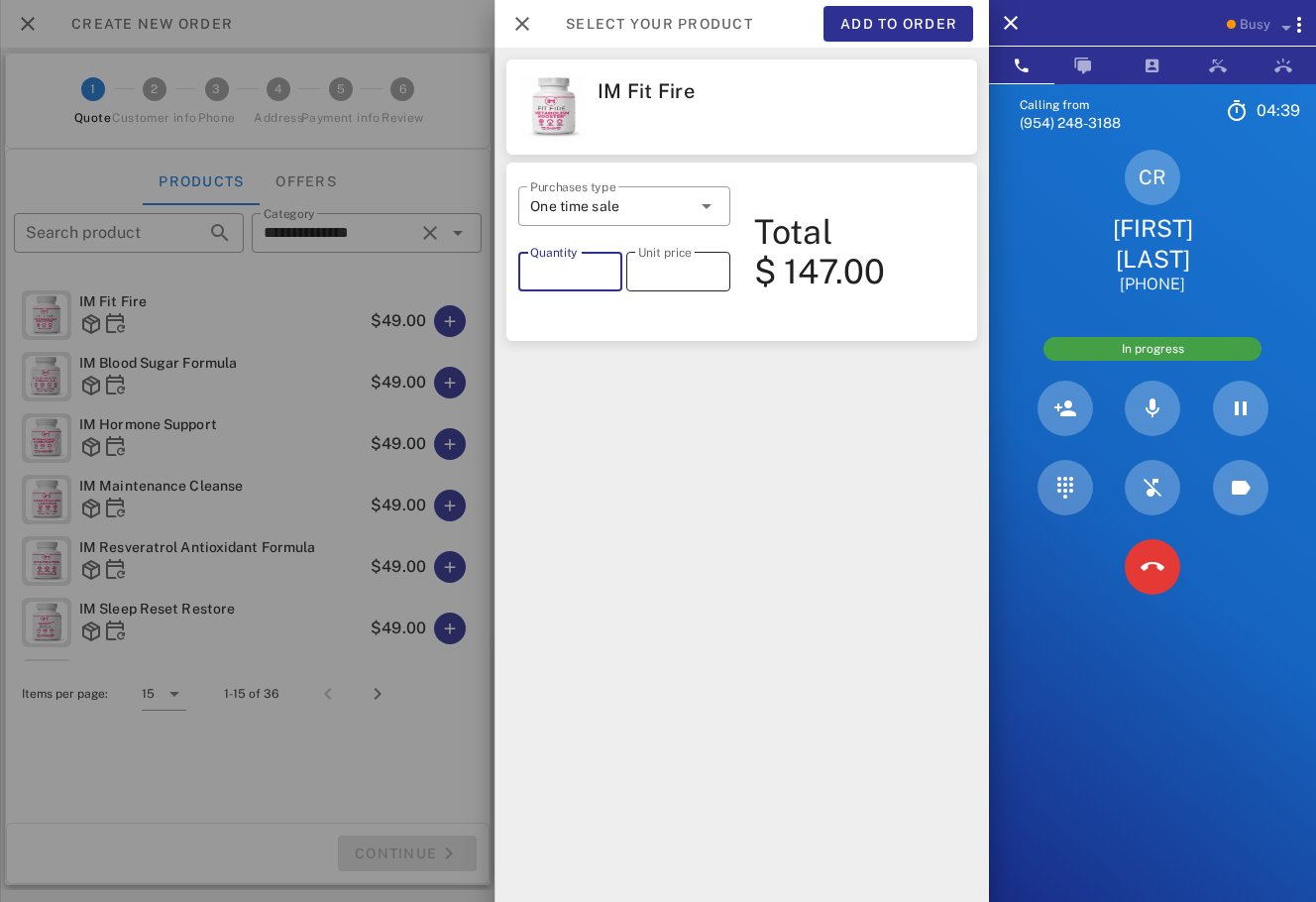 type on "*" 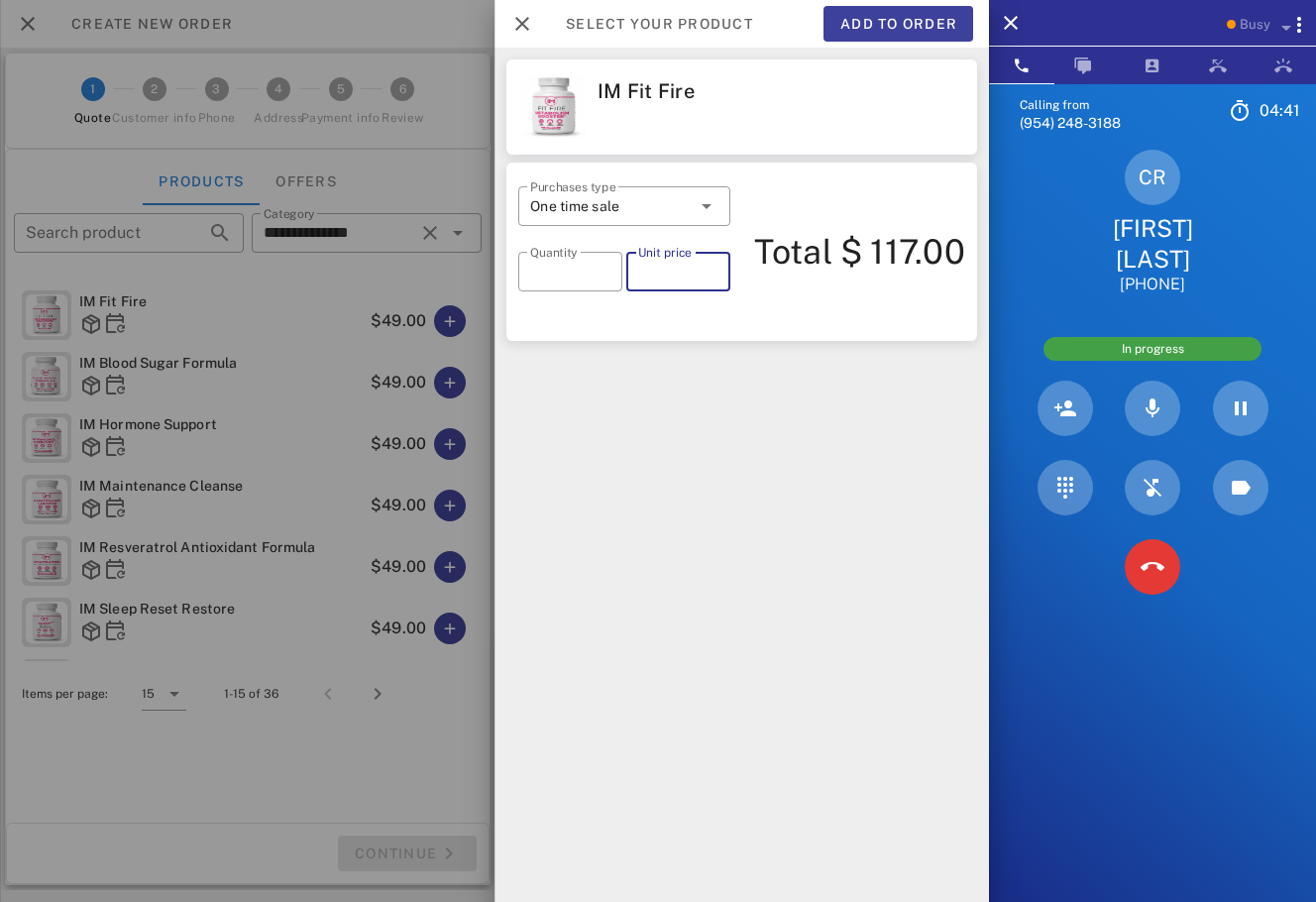 type on "*****" 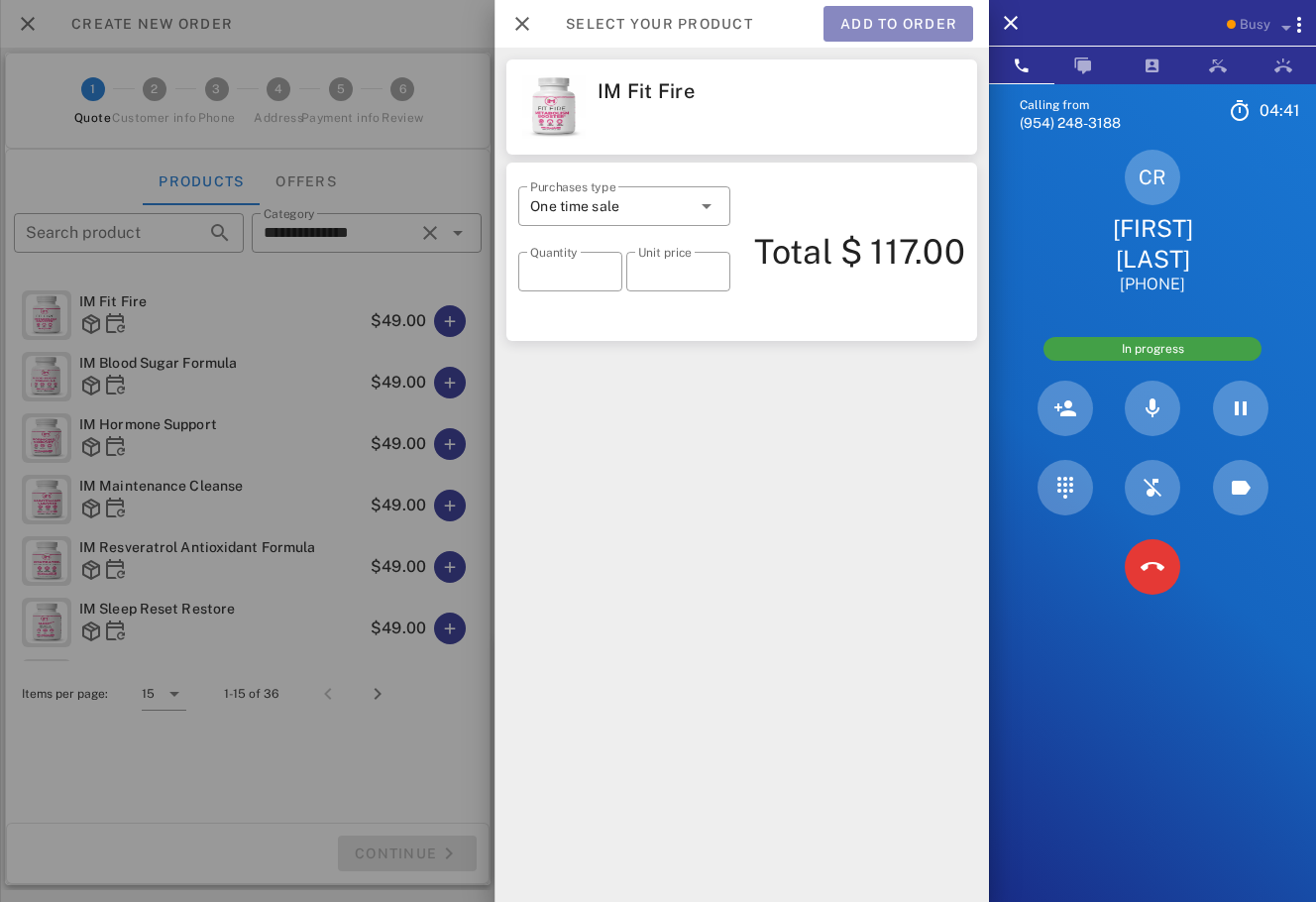 click on "Add to order" at bounding box center (898, 24) 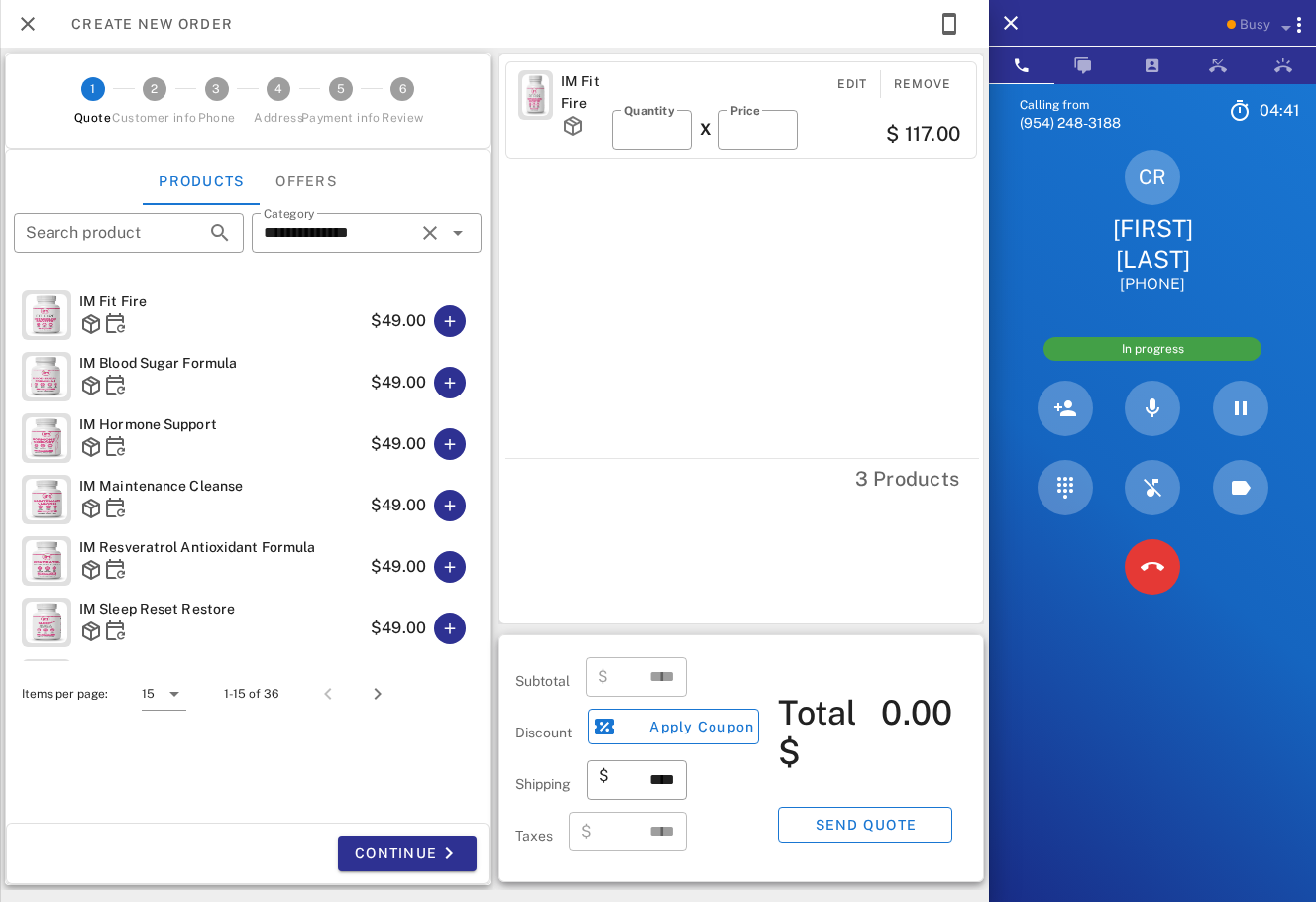 click on "3 Products" at bounding box center [742, 478] 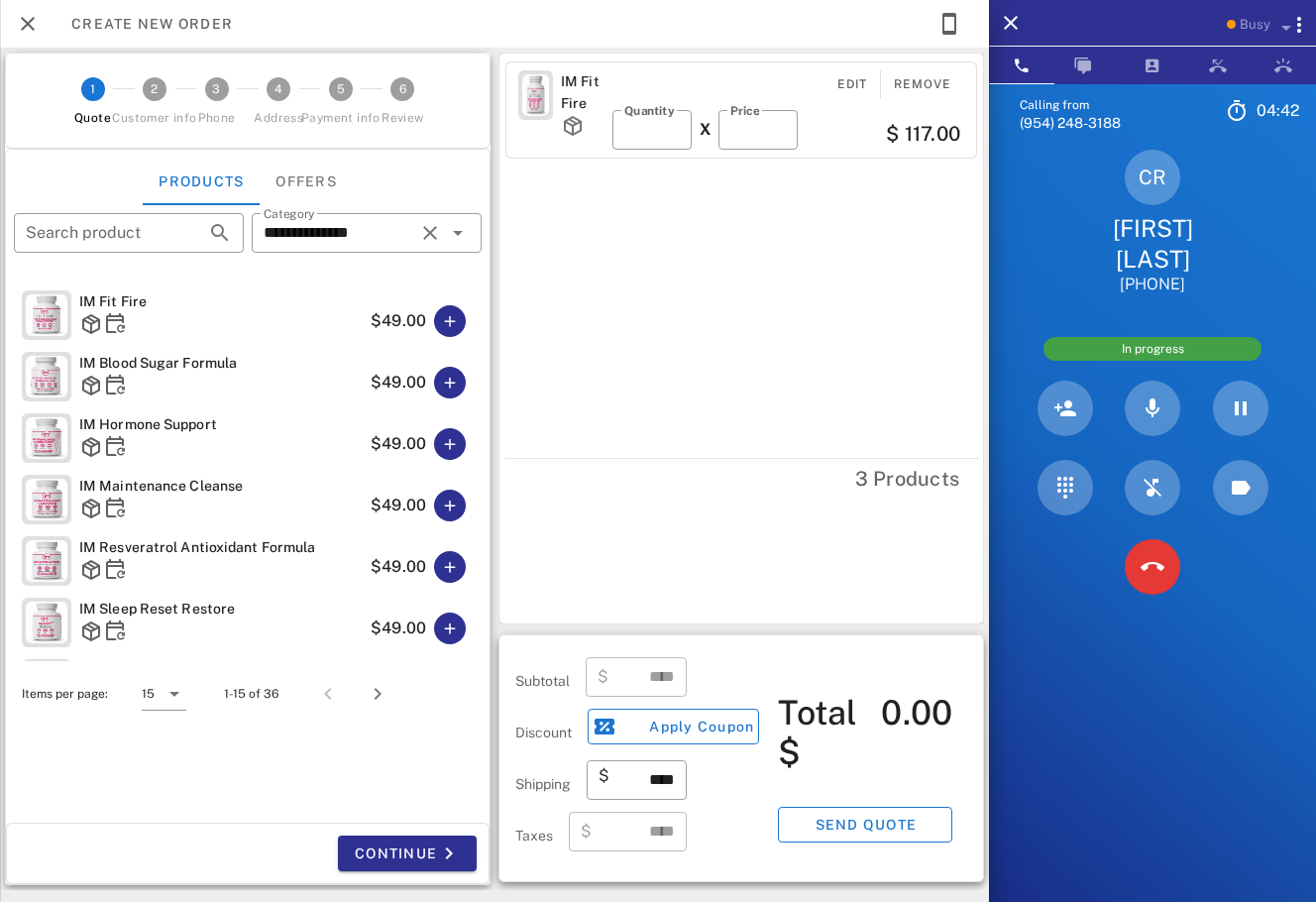 type on "******" 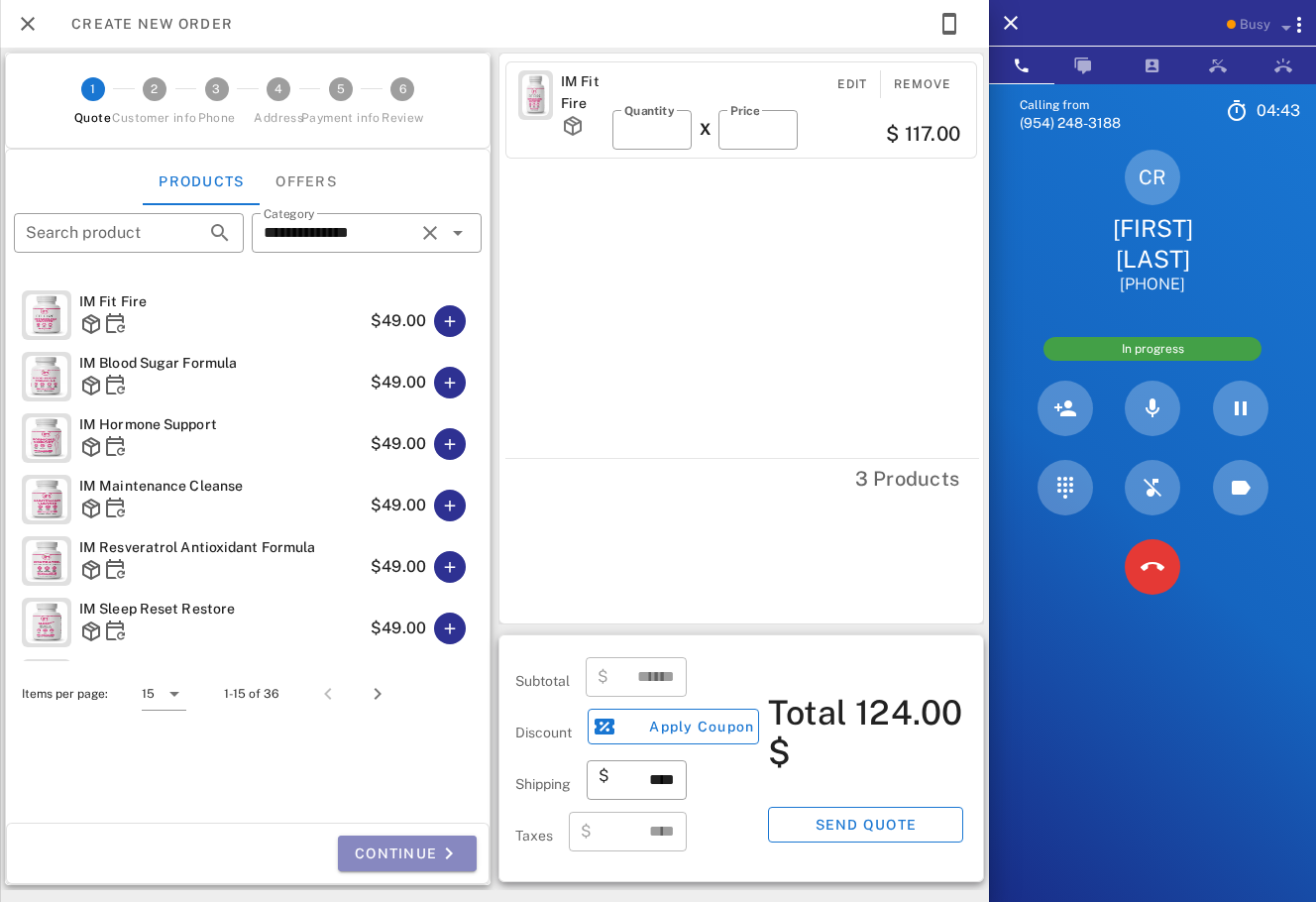 click at bounding box center [449, 853] 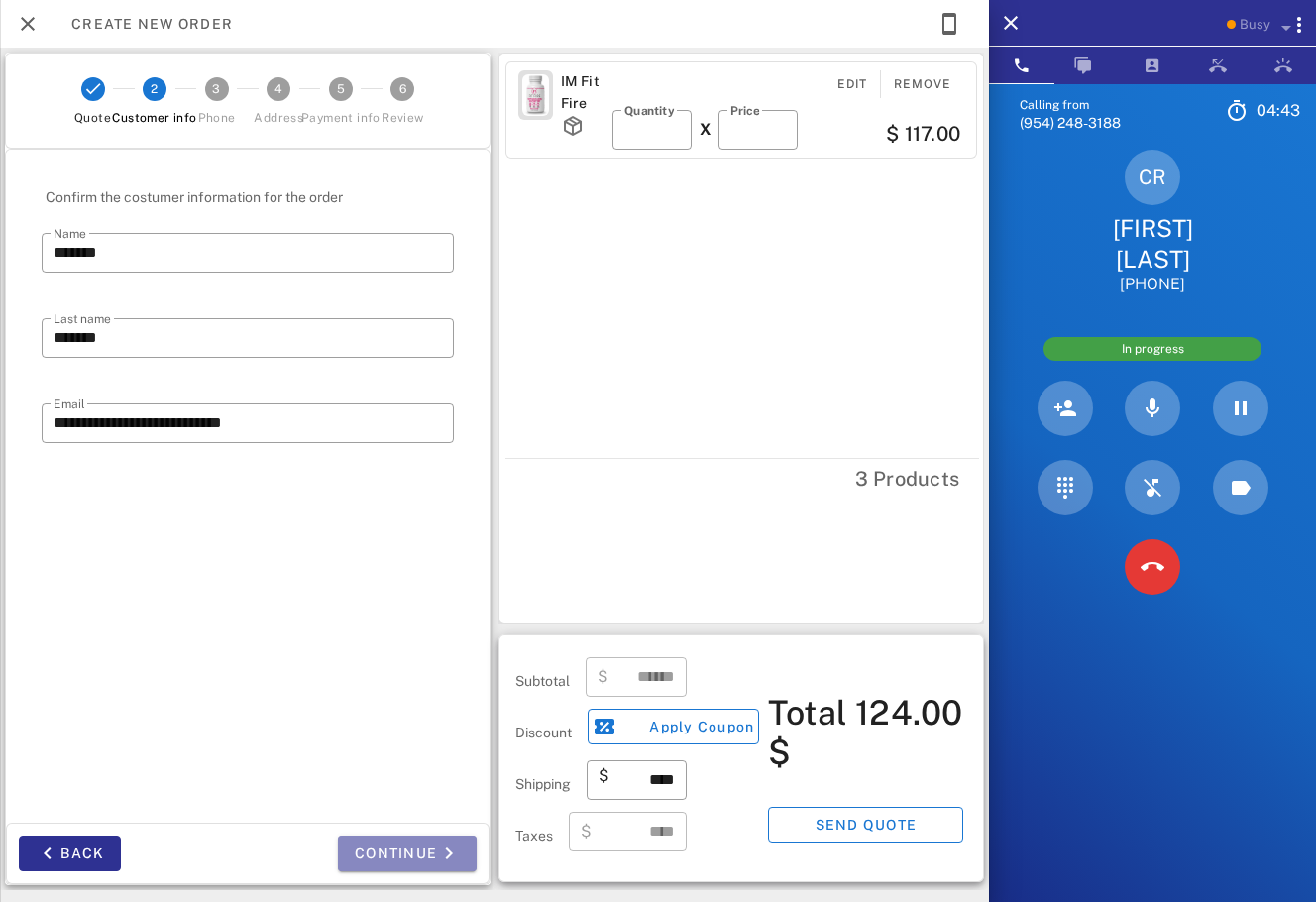 click at bounding box center (449, 853) 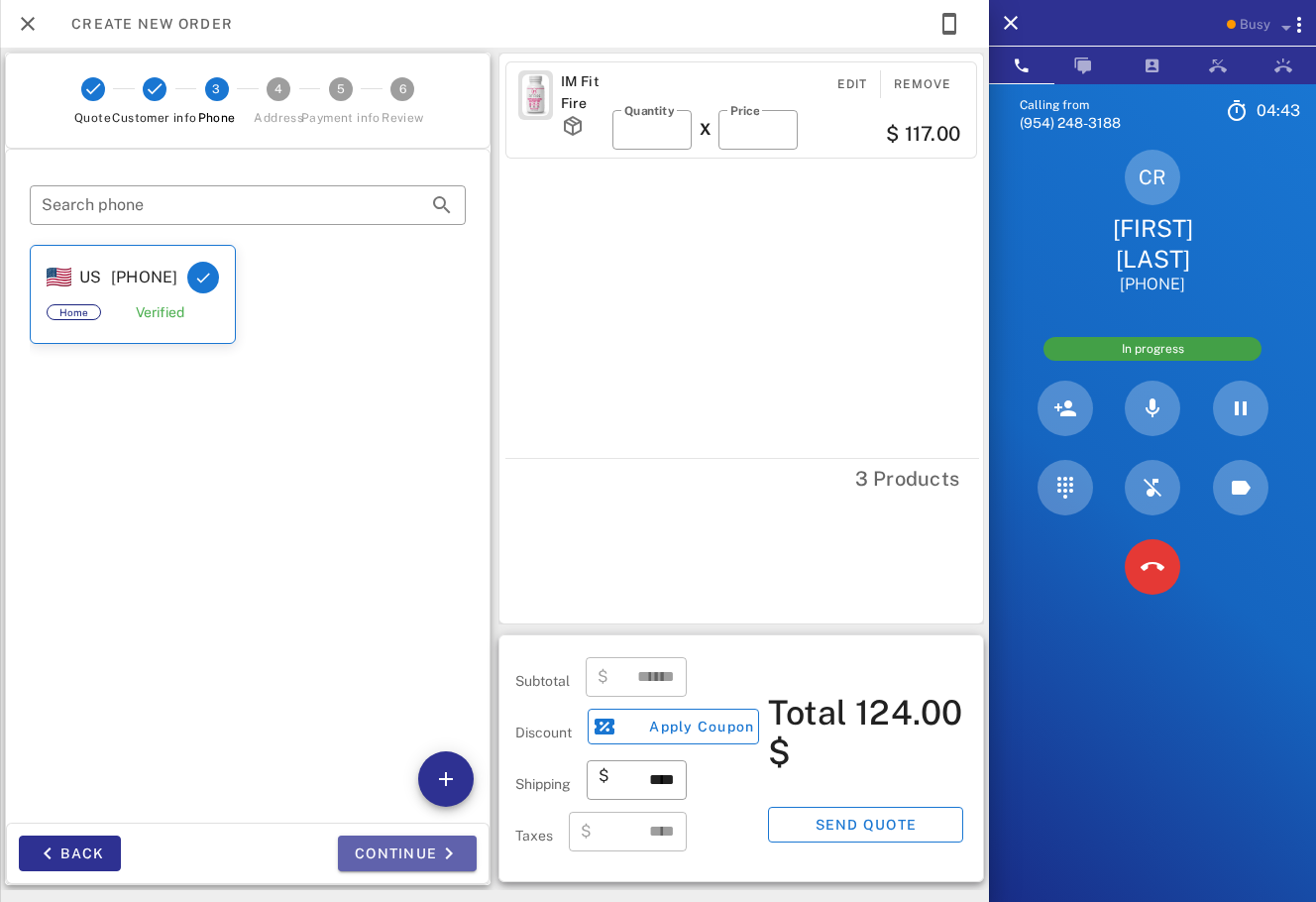 click at bounding box center (449, 853) 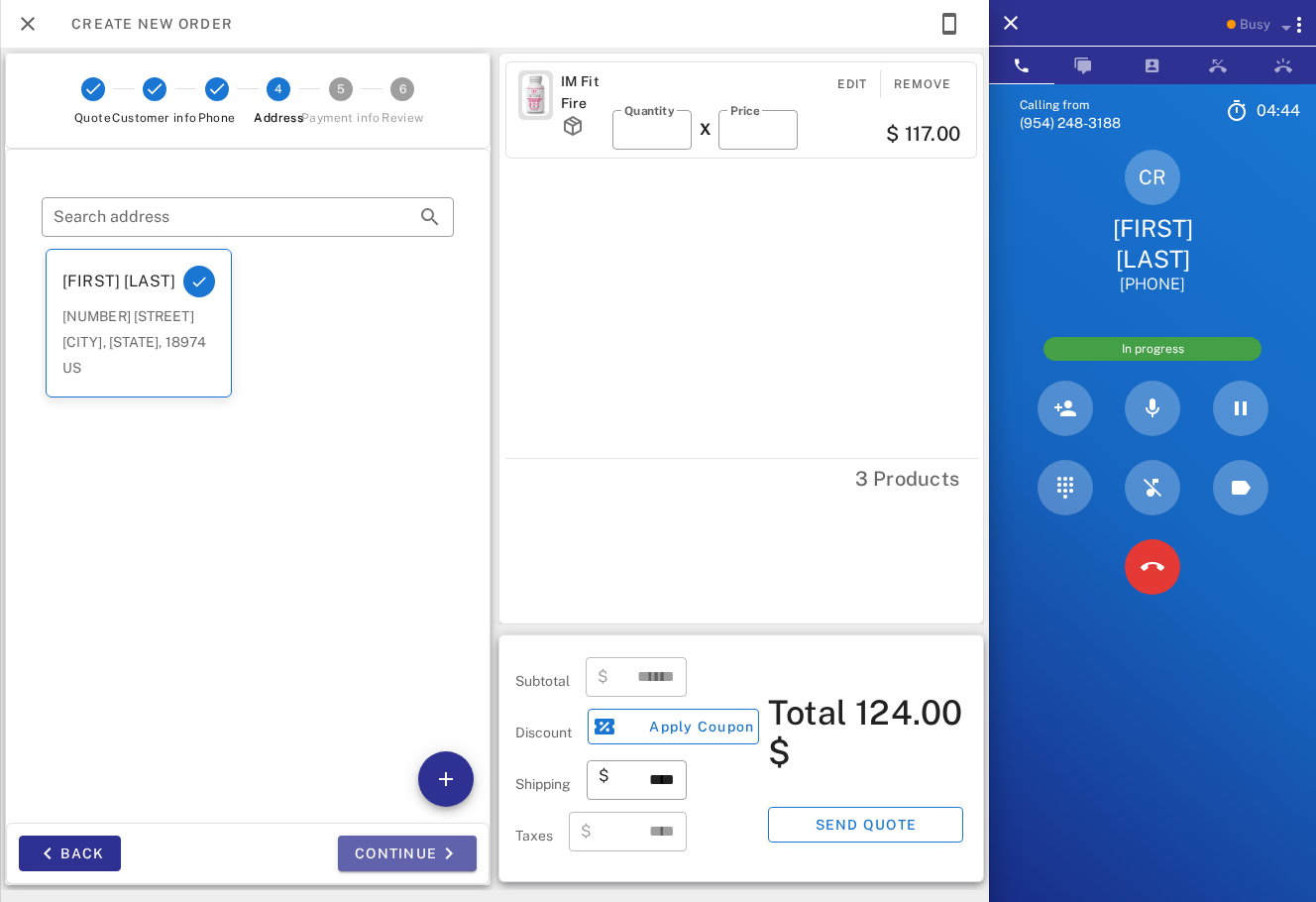 click at bounding box center [449, 853] 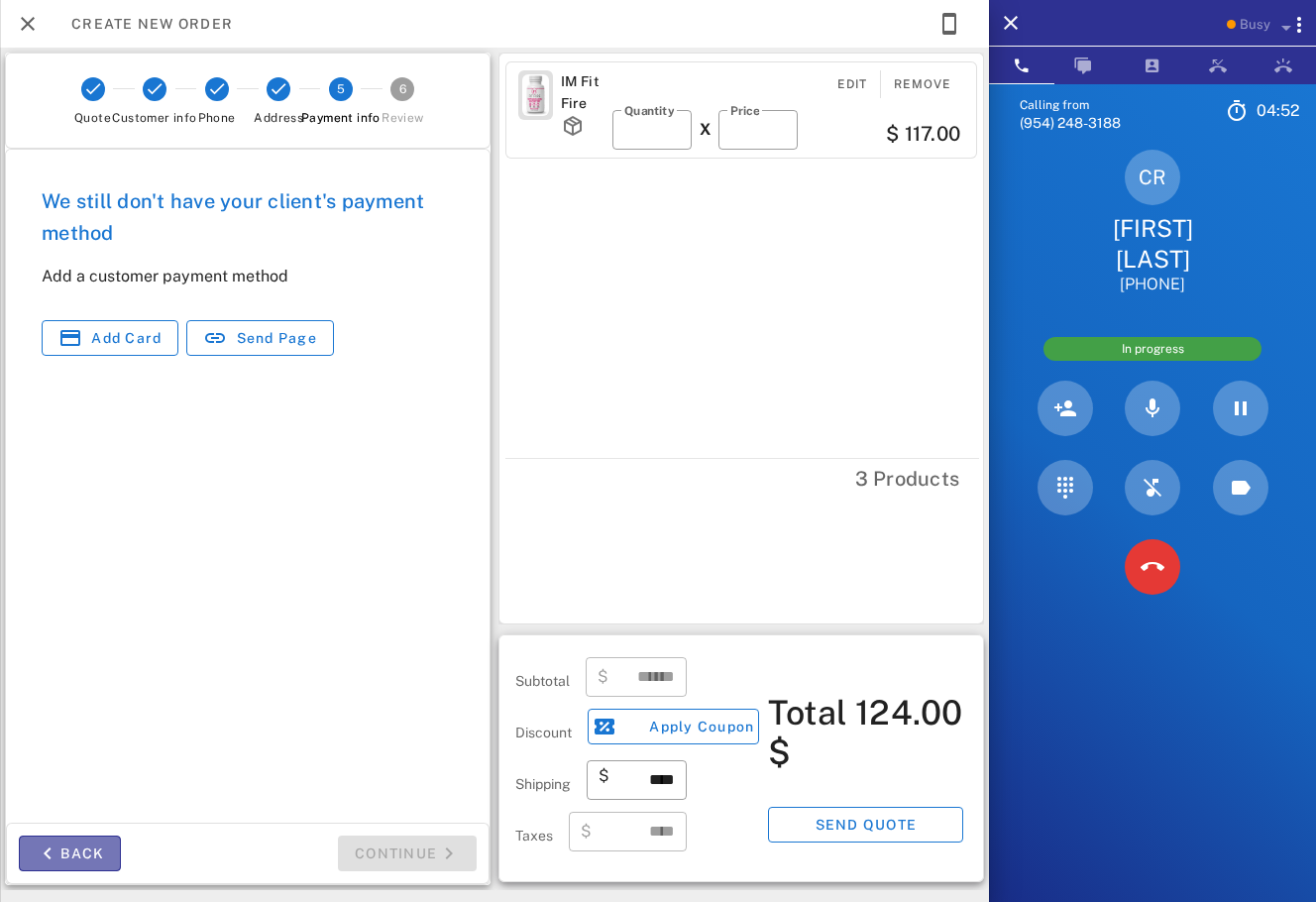 click on "Back" at bounding box center [69, 853] 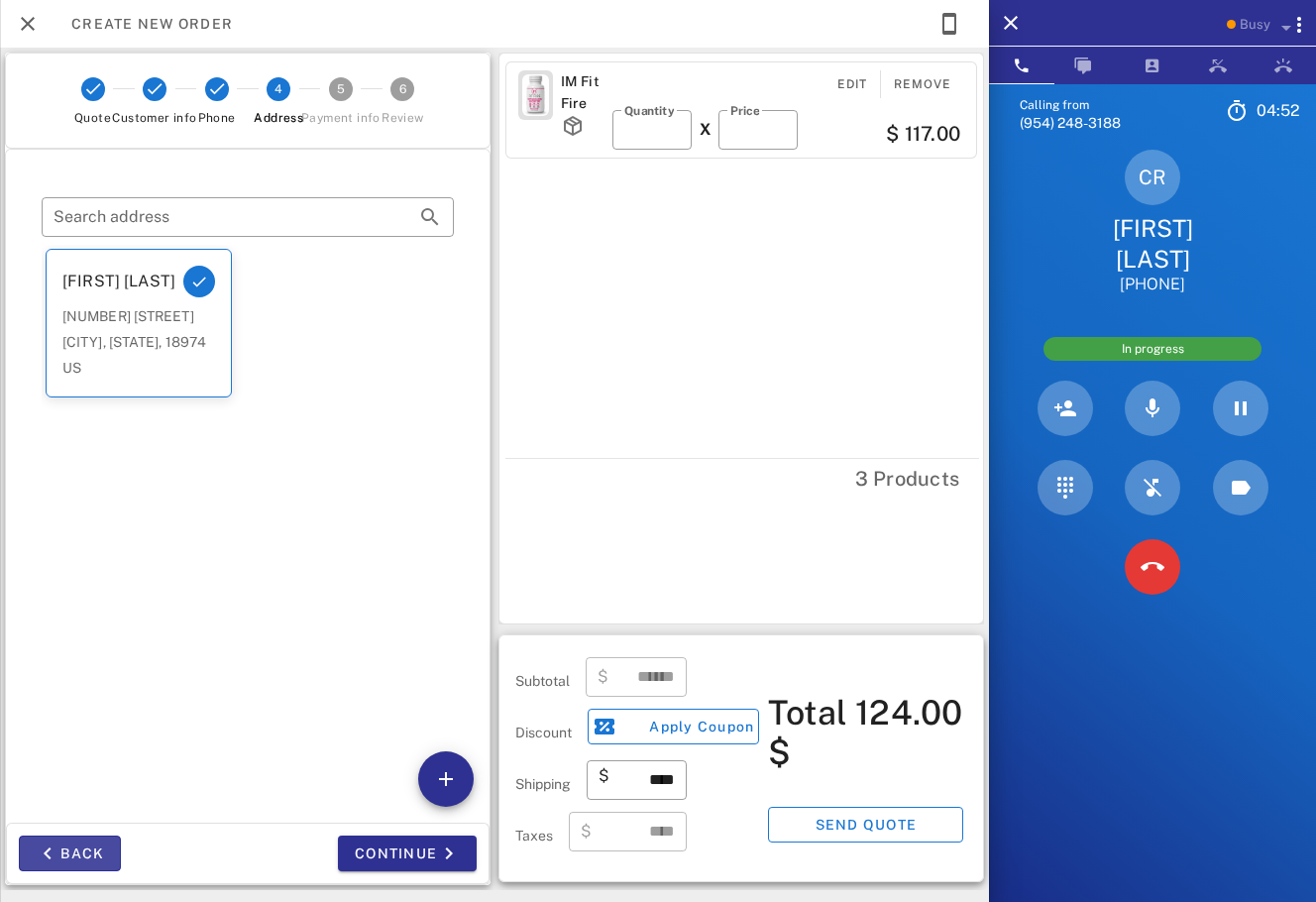 click on "Back" at bounding box center [69, 853] 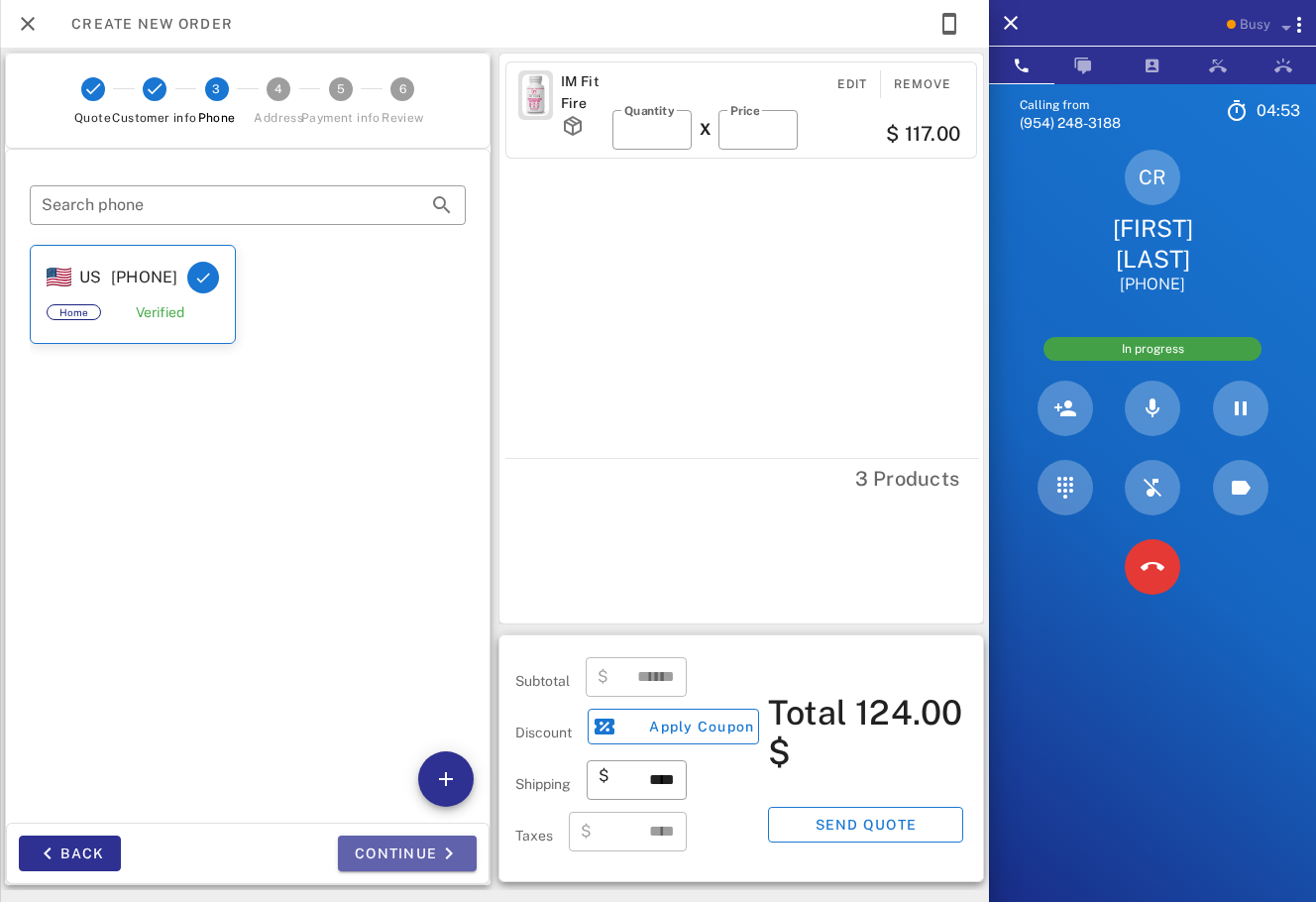 click at bounding box center (449, 853) 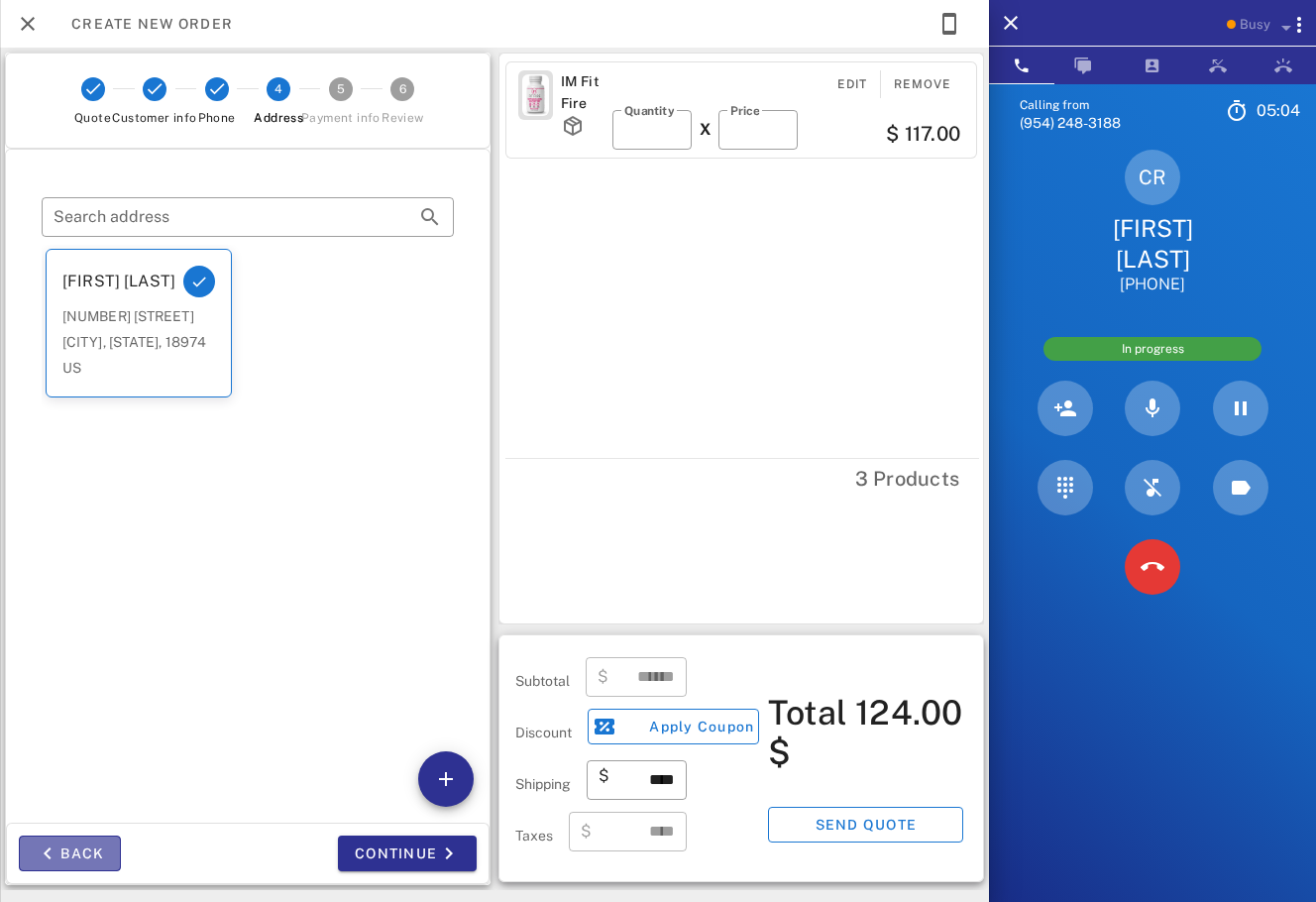 click on "Back" at bounding box center (69, 853) 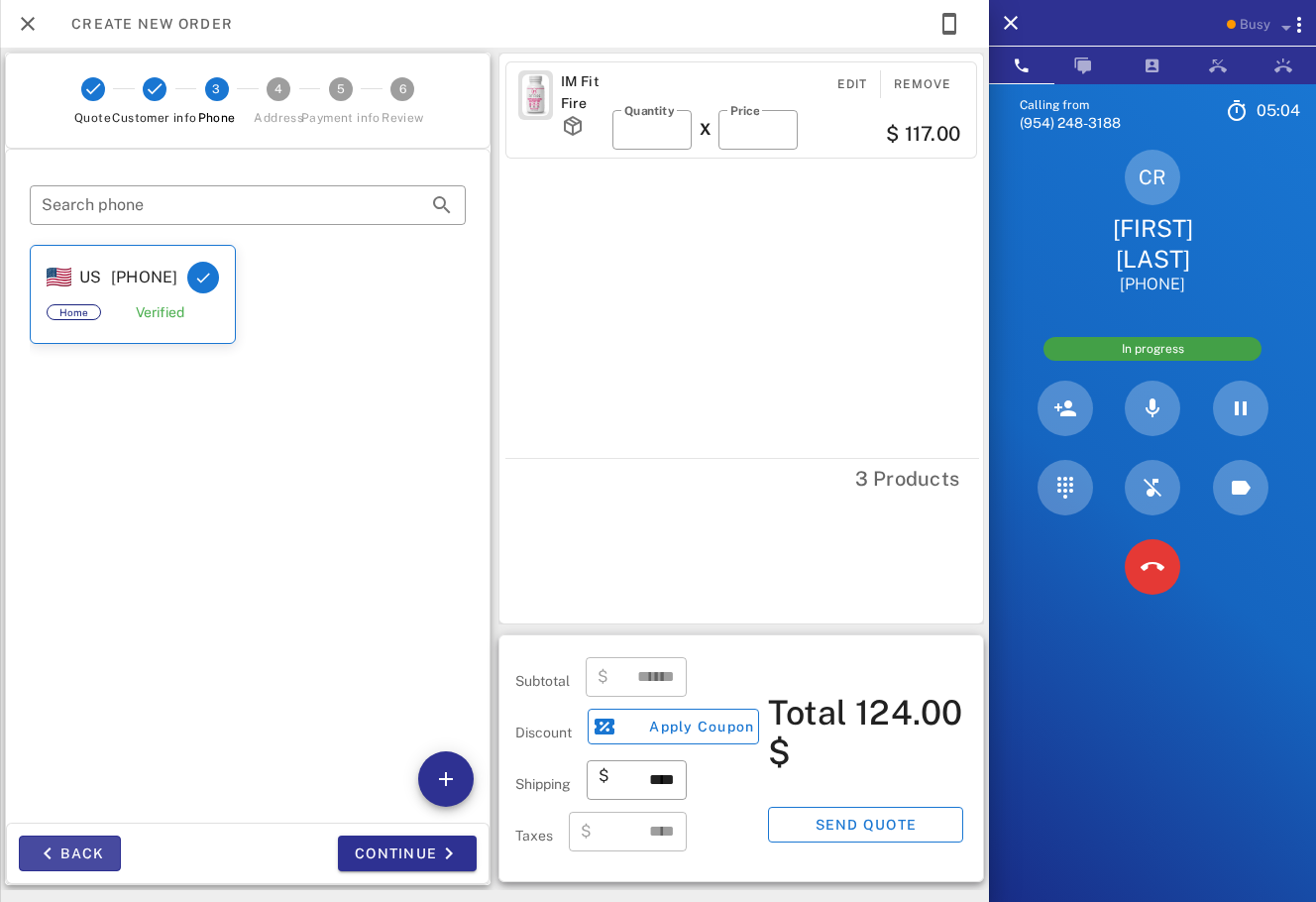 click on "Back" at bounding box center (69, 853) 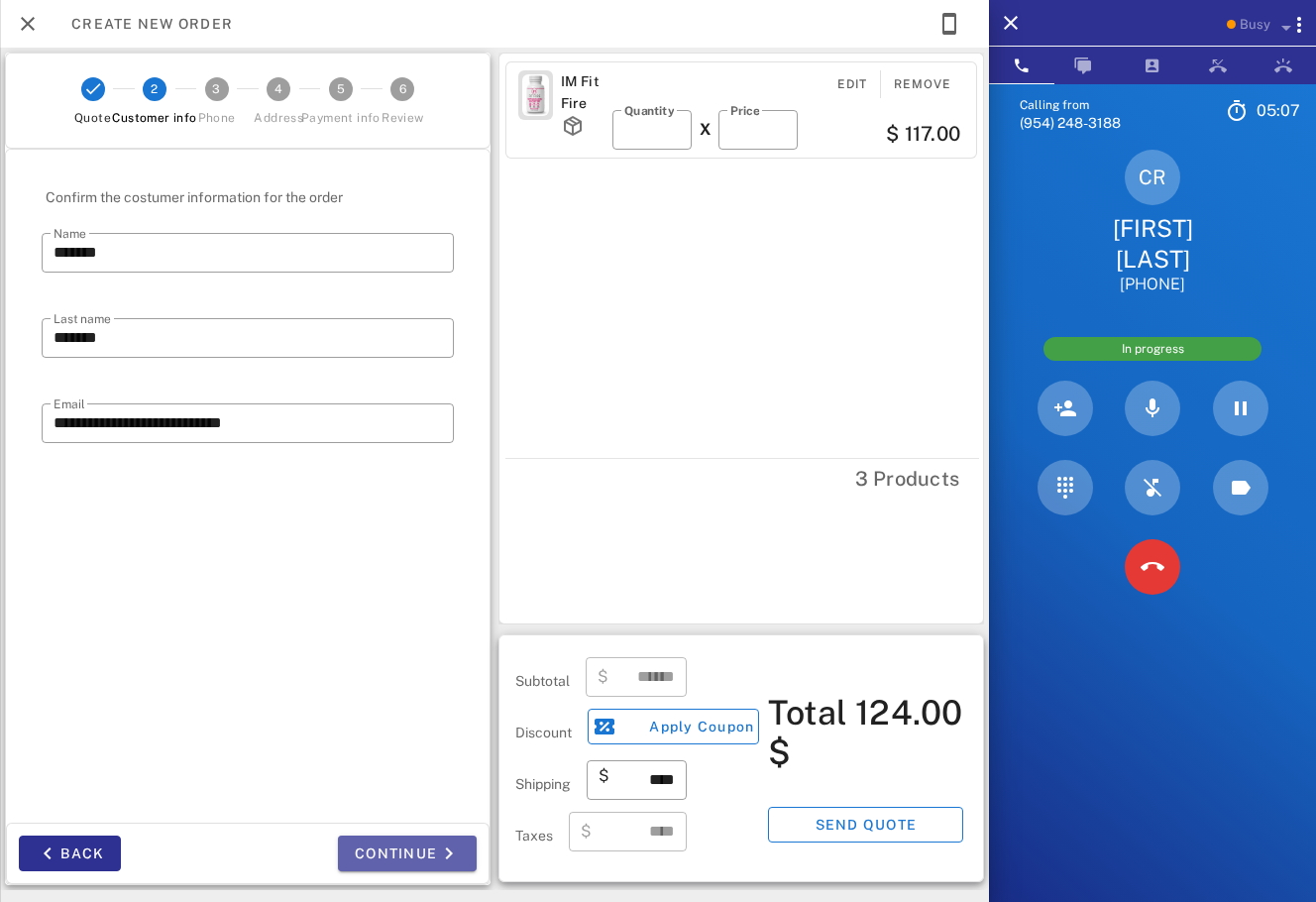 click on "Continue" at bounding box center [407, 853] 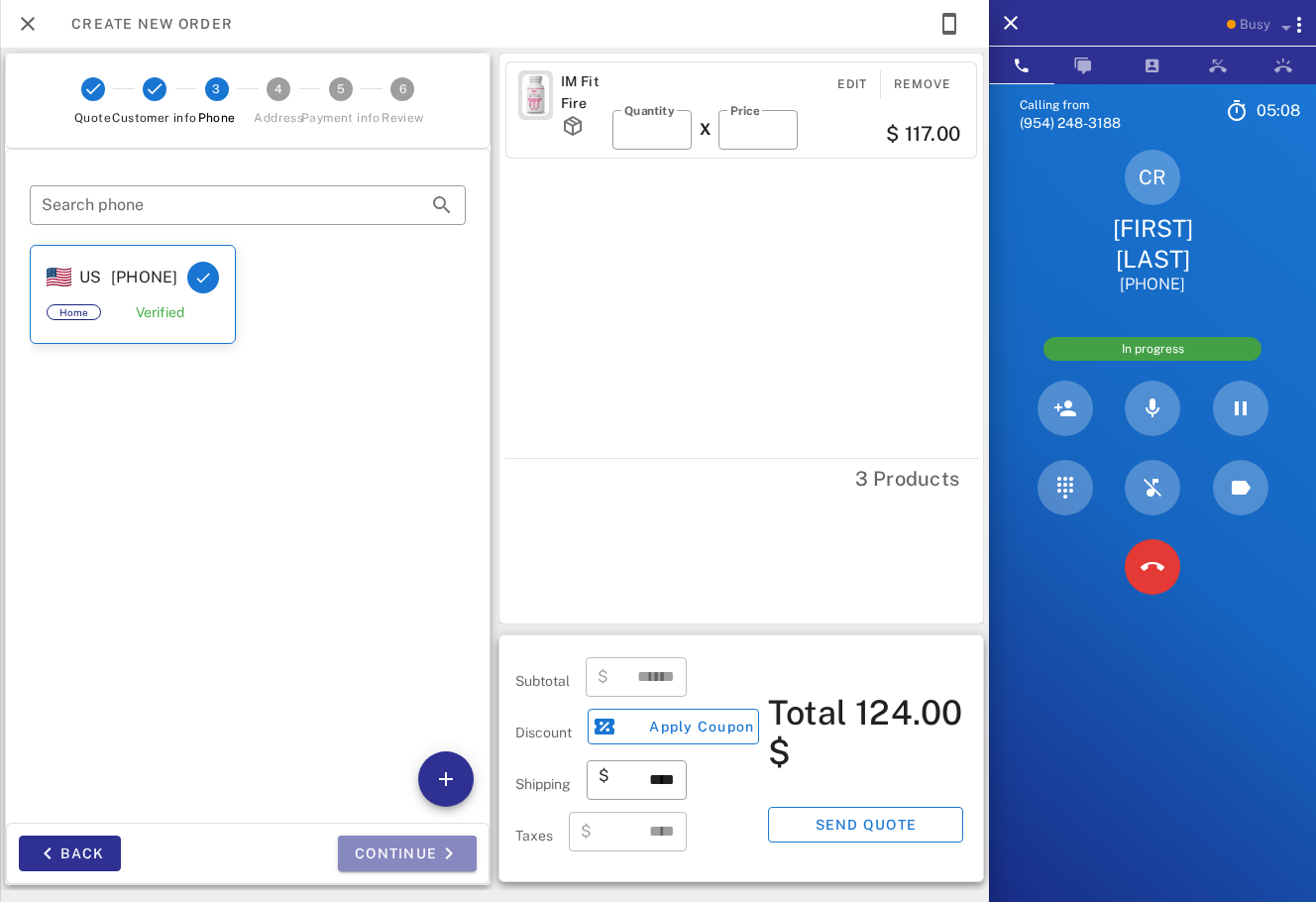 click on "Continue" at bounding box center (407, 853) 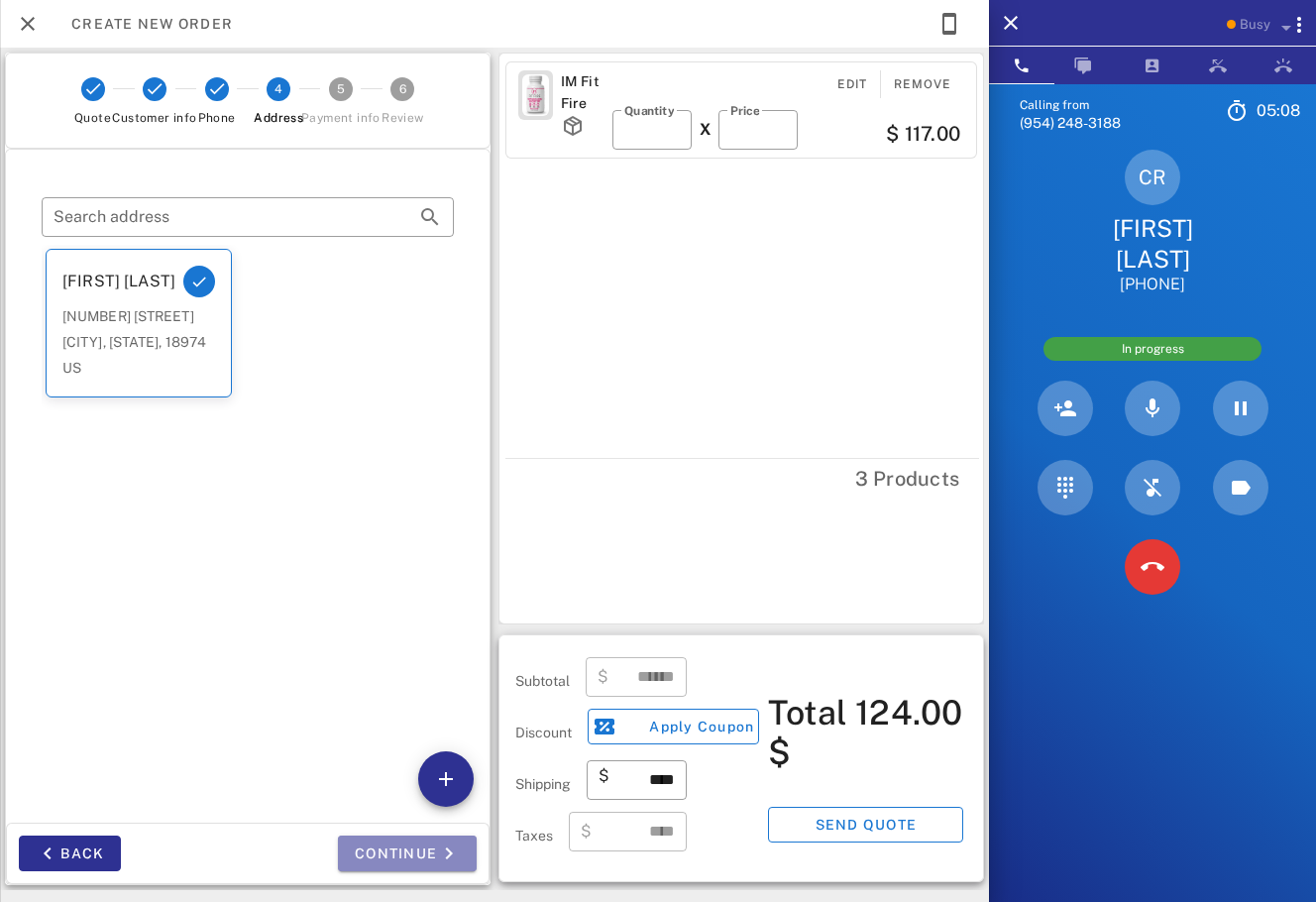 click on "Continue" at bounding box center (407, 853) 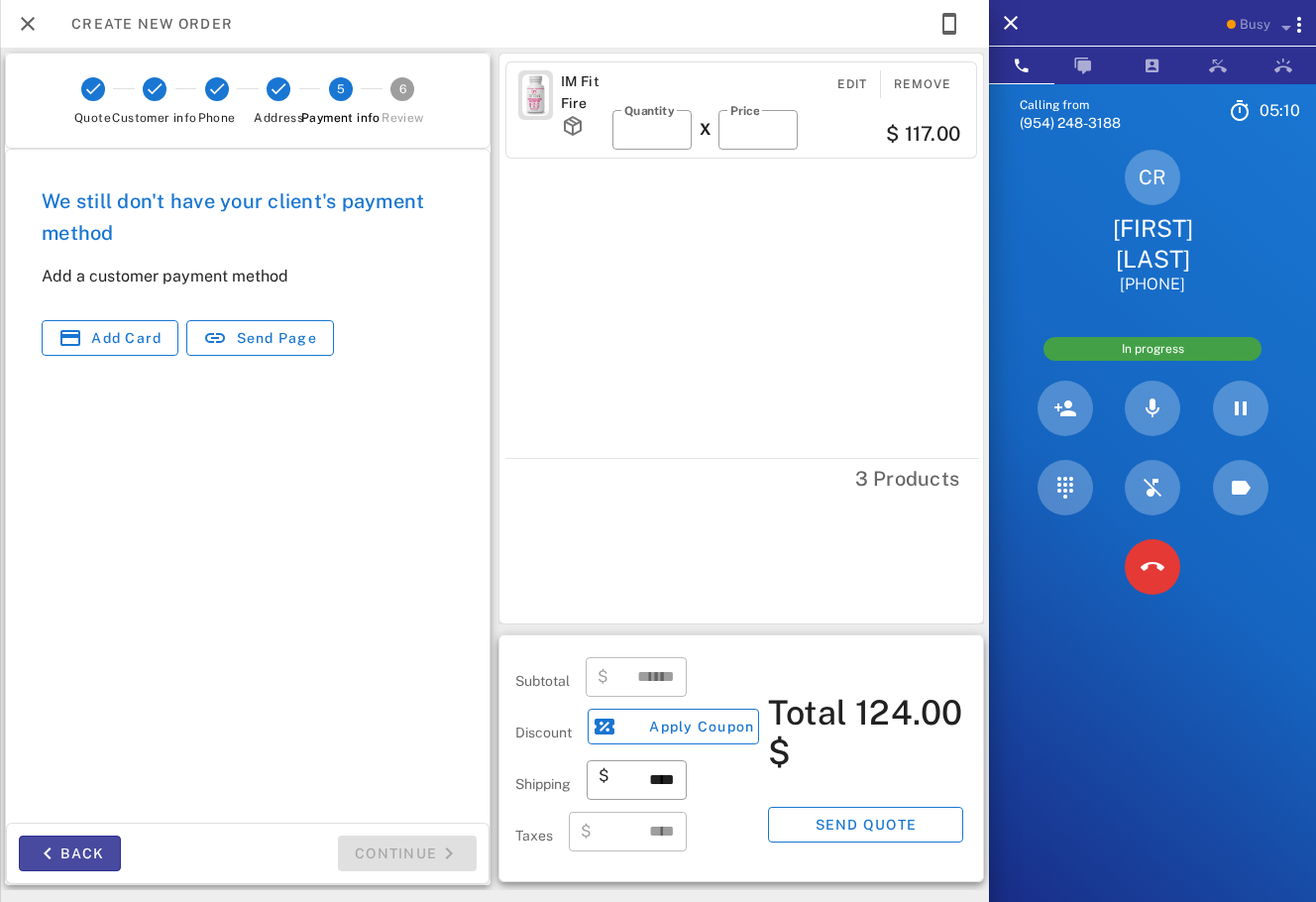 click on "Back" at bounding box center (69, 853) 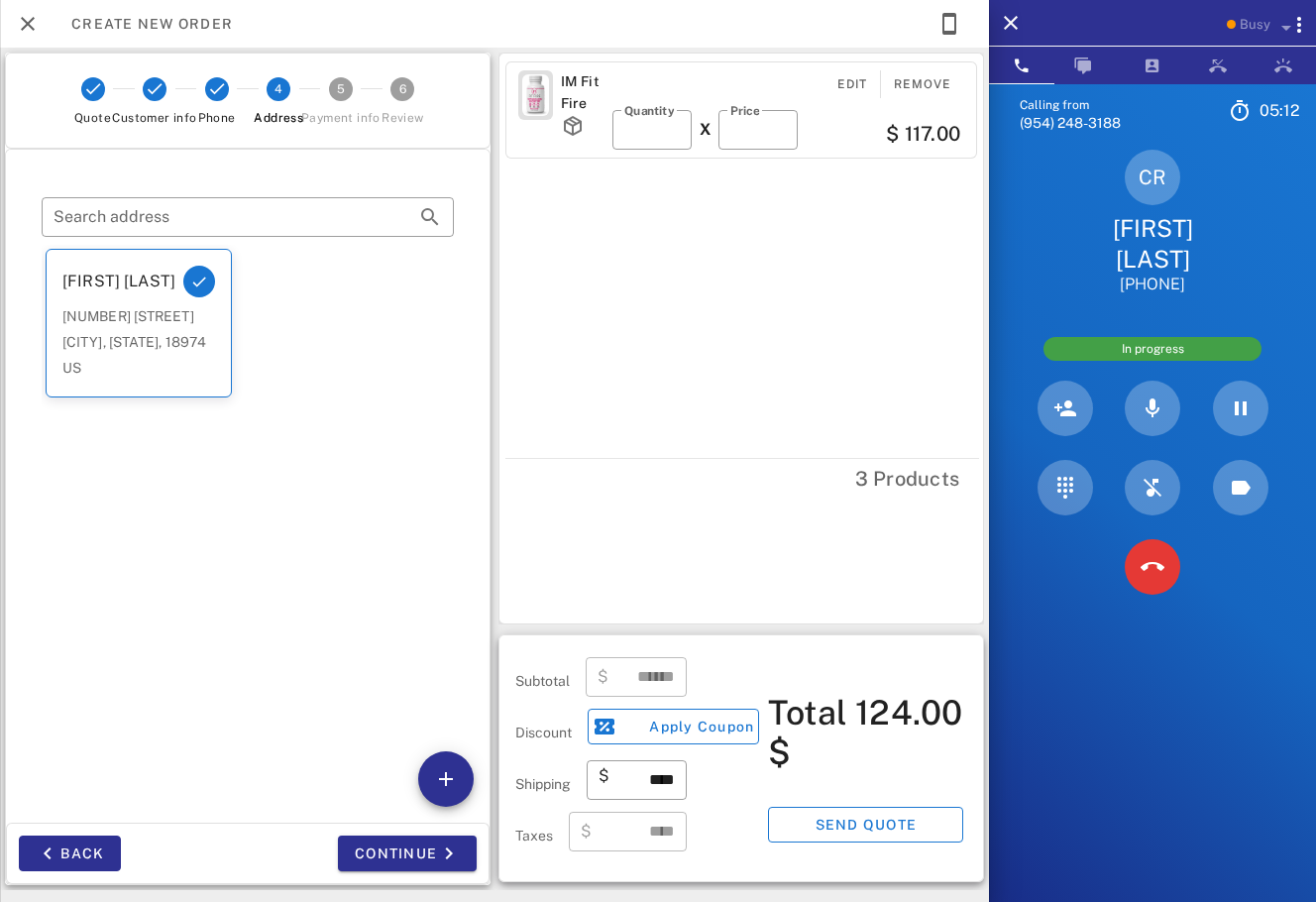 click on "​ Search address [FIRST] [LAST] [NUMBER] [STREET] [CITY], [STATE], [POSTALCODE] US" at bounding box center [248, 486] 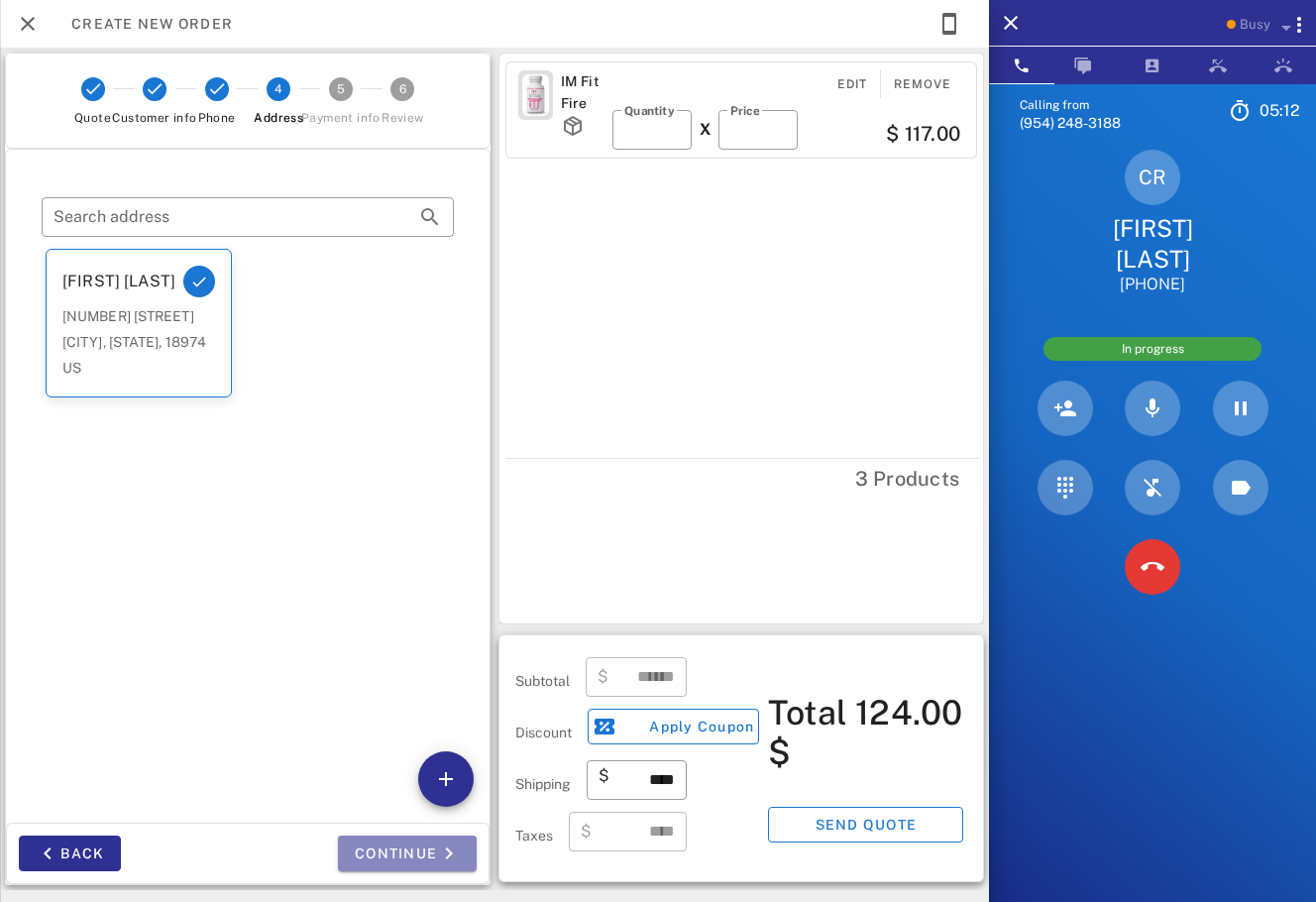 click on "Continue" at bounding box center (407, 853) 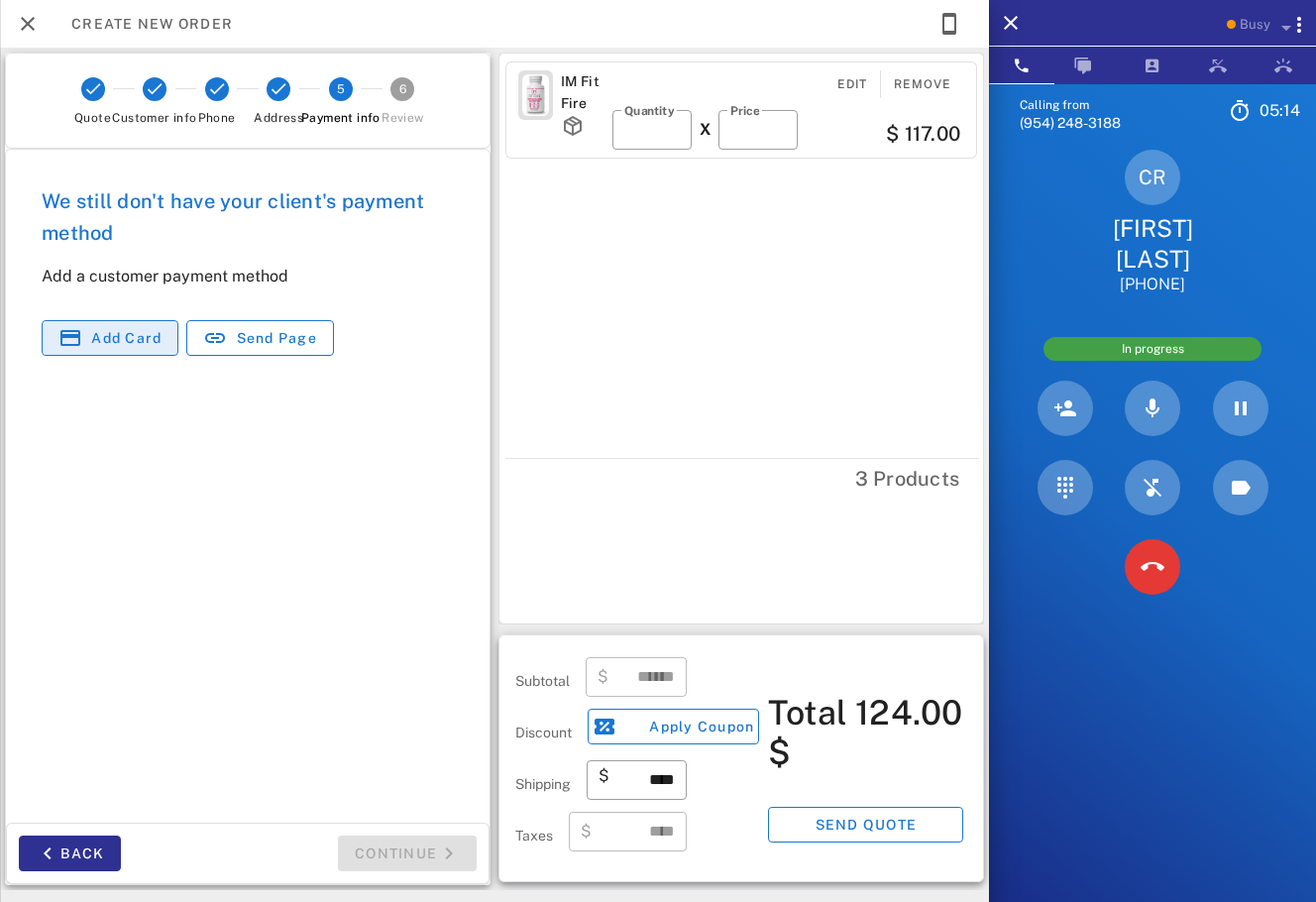click on "Add card" at bounding box center [110, 338] 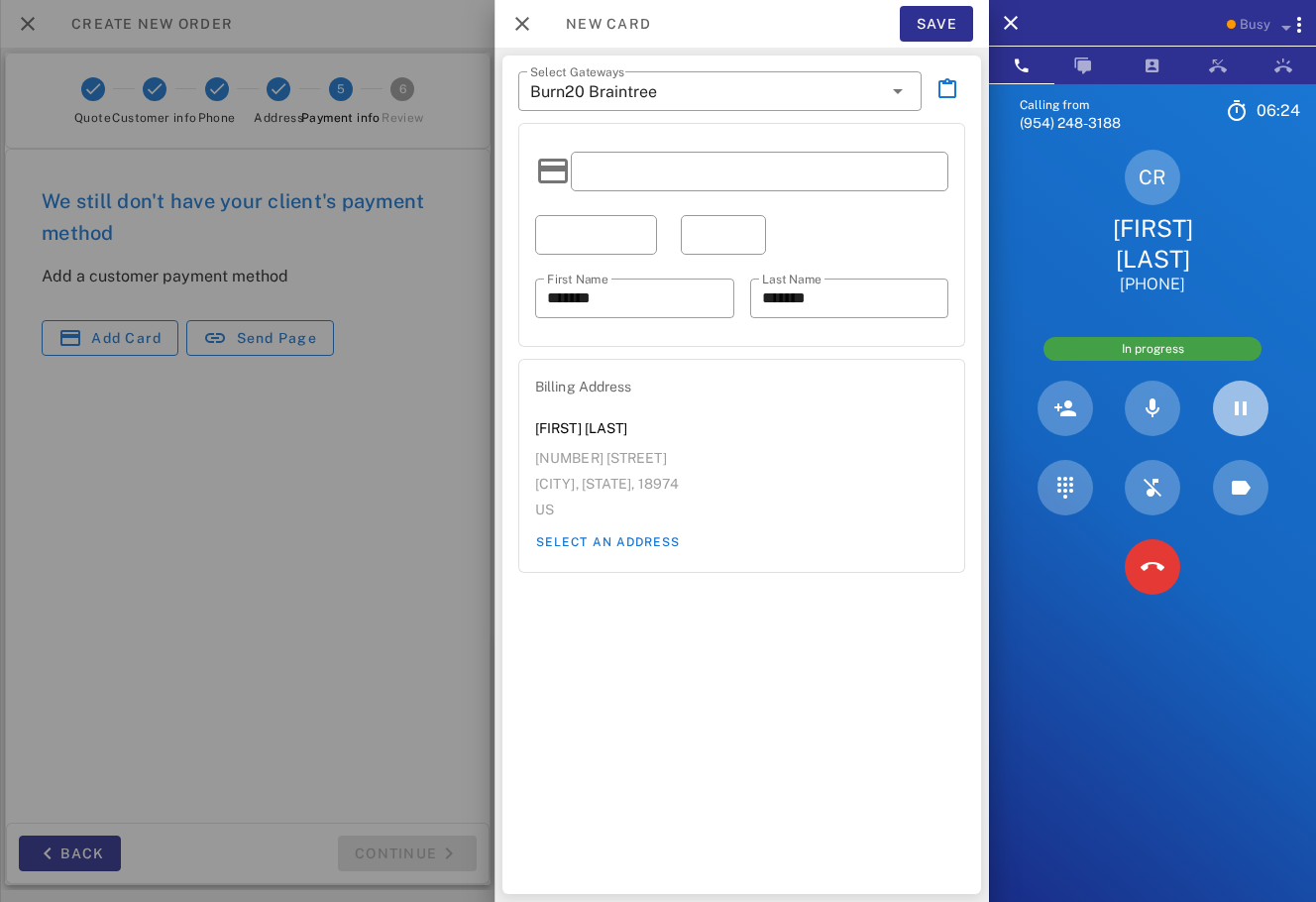 drag, startPoint x: 1244, startPoint y: 417, endPoint x: 1026, endPoint y: 271, distance: 262.37378 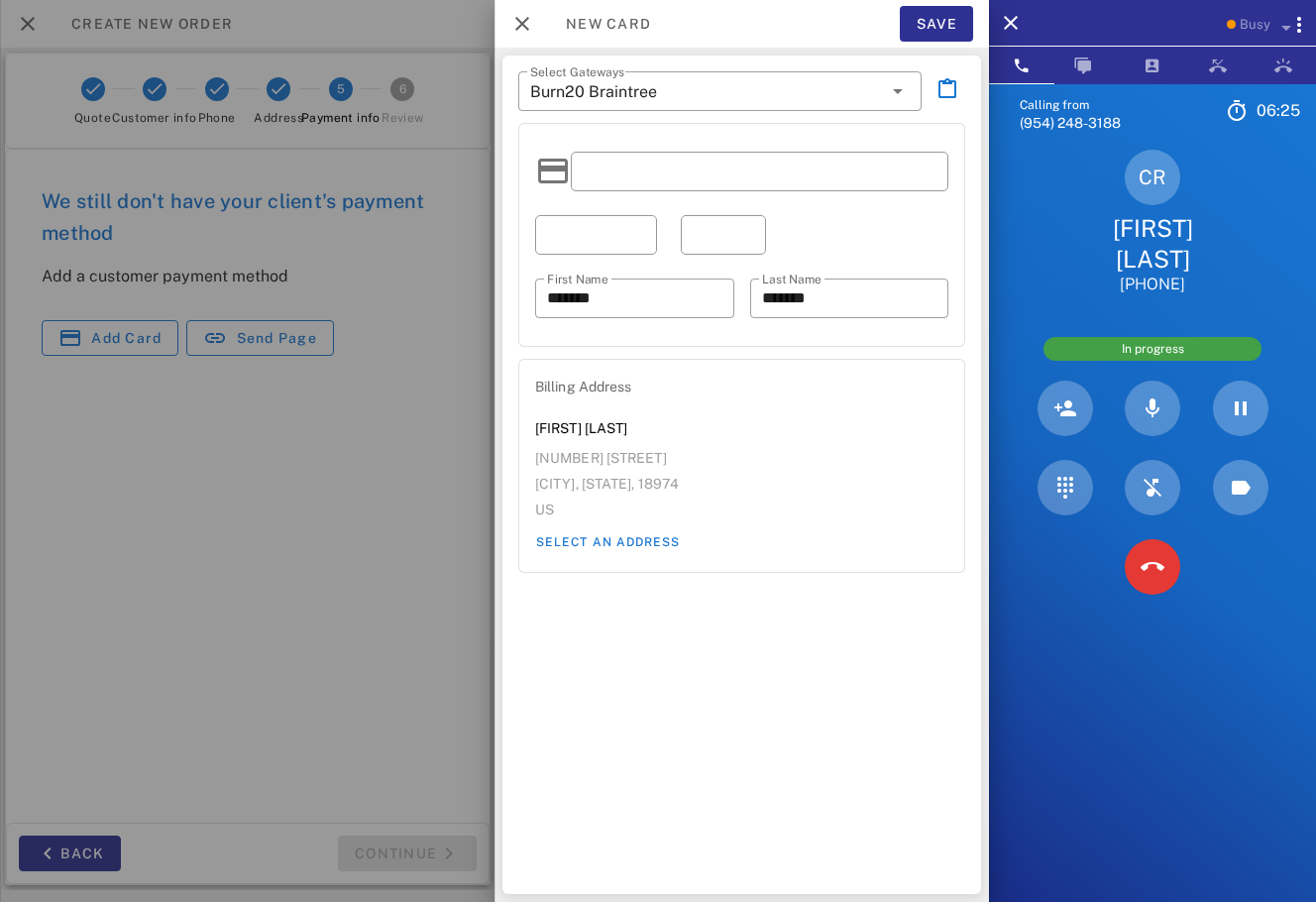click at bounding box center [759, 171] 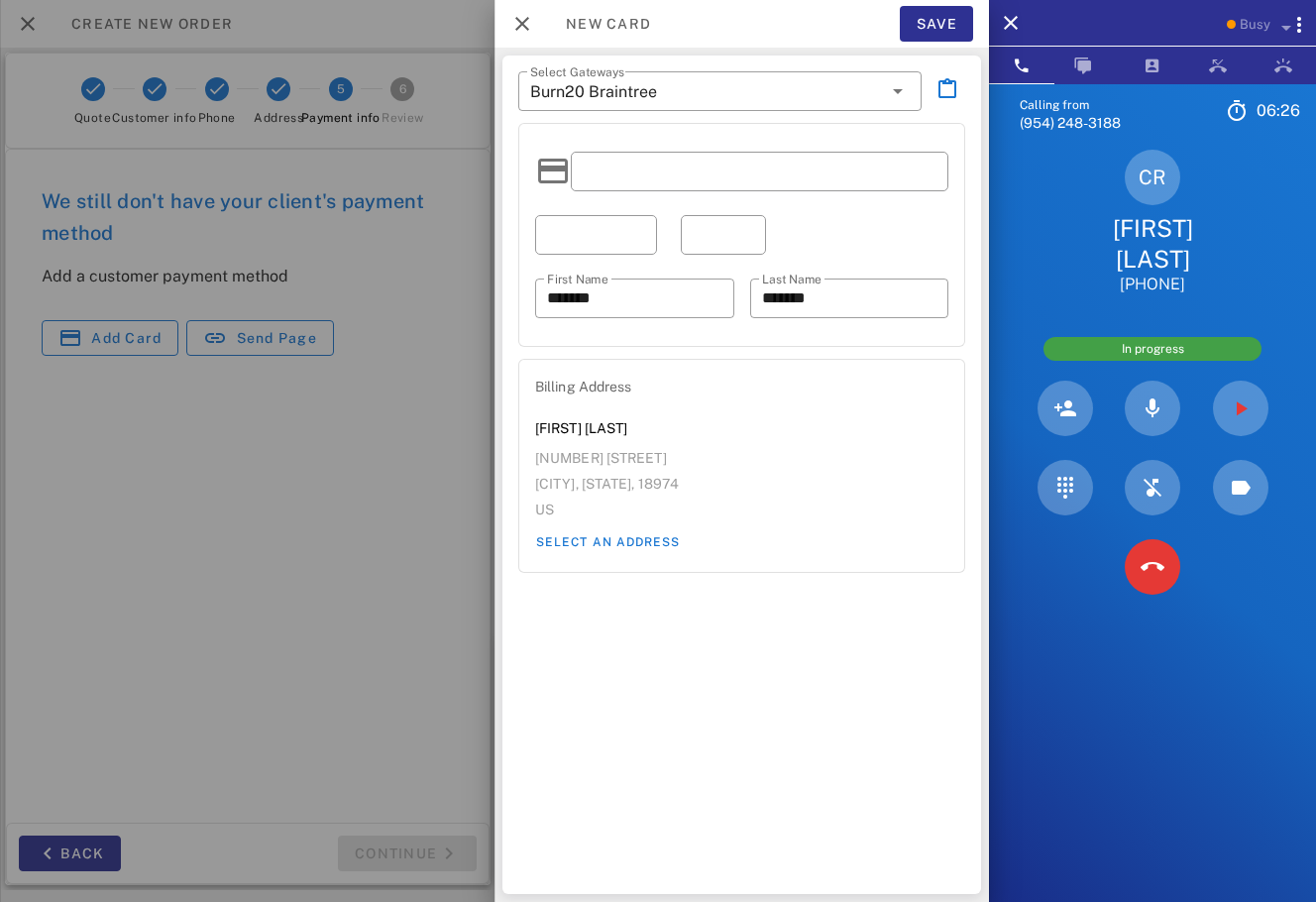 click at bounding box center (759, 171) 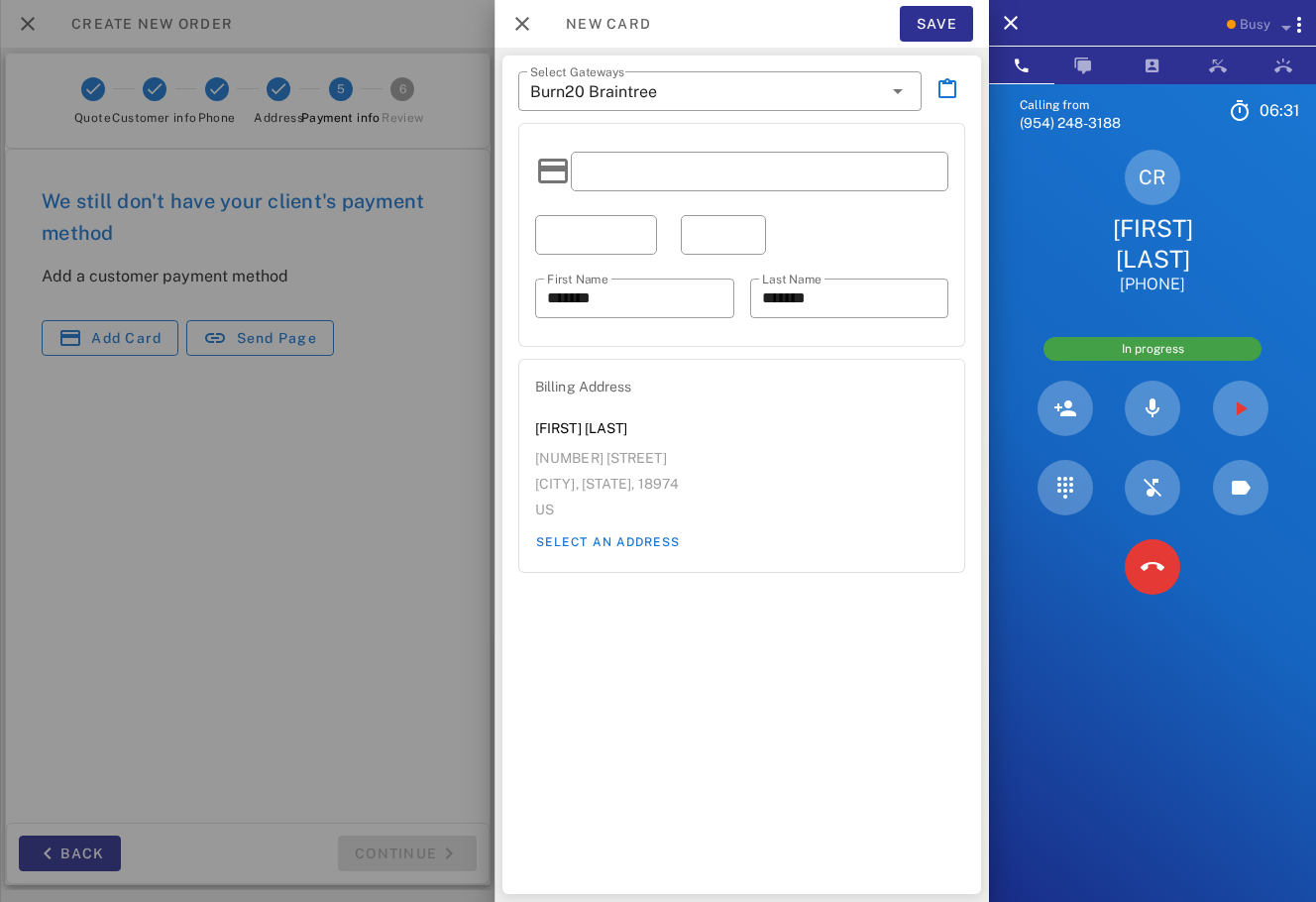 click at bounding box center [596, 235] 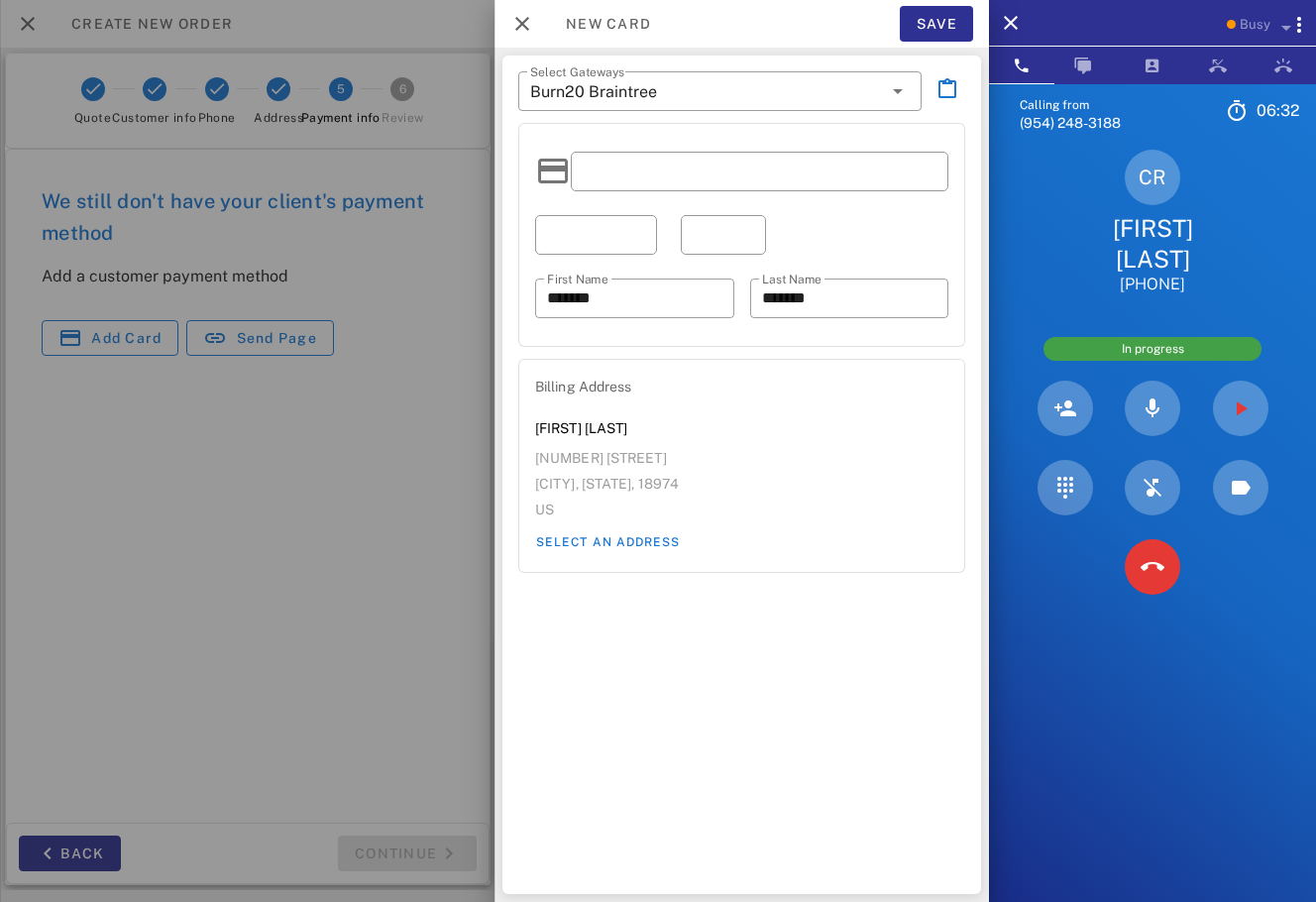 click at bounding box center [596, 235] 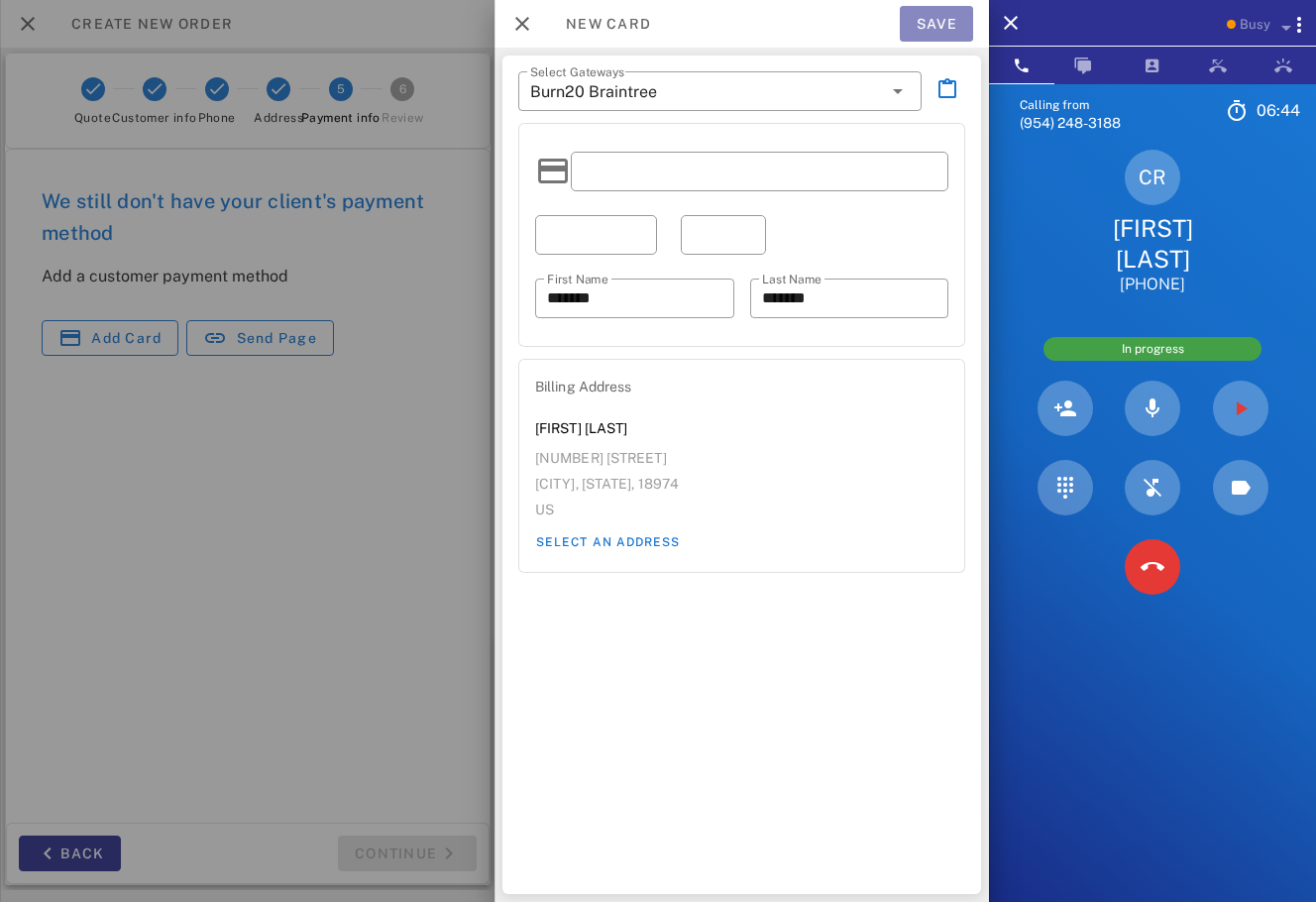 click on "Save" at bounding box center [936, 24] 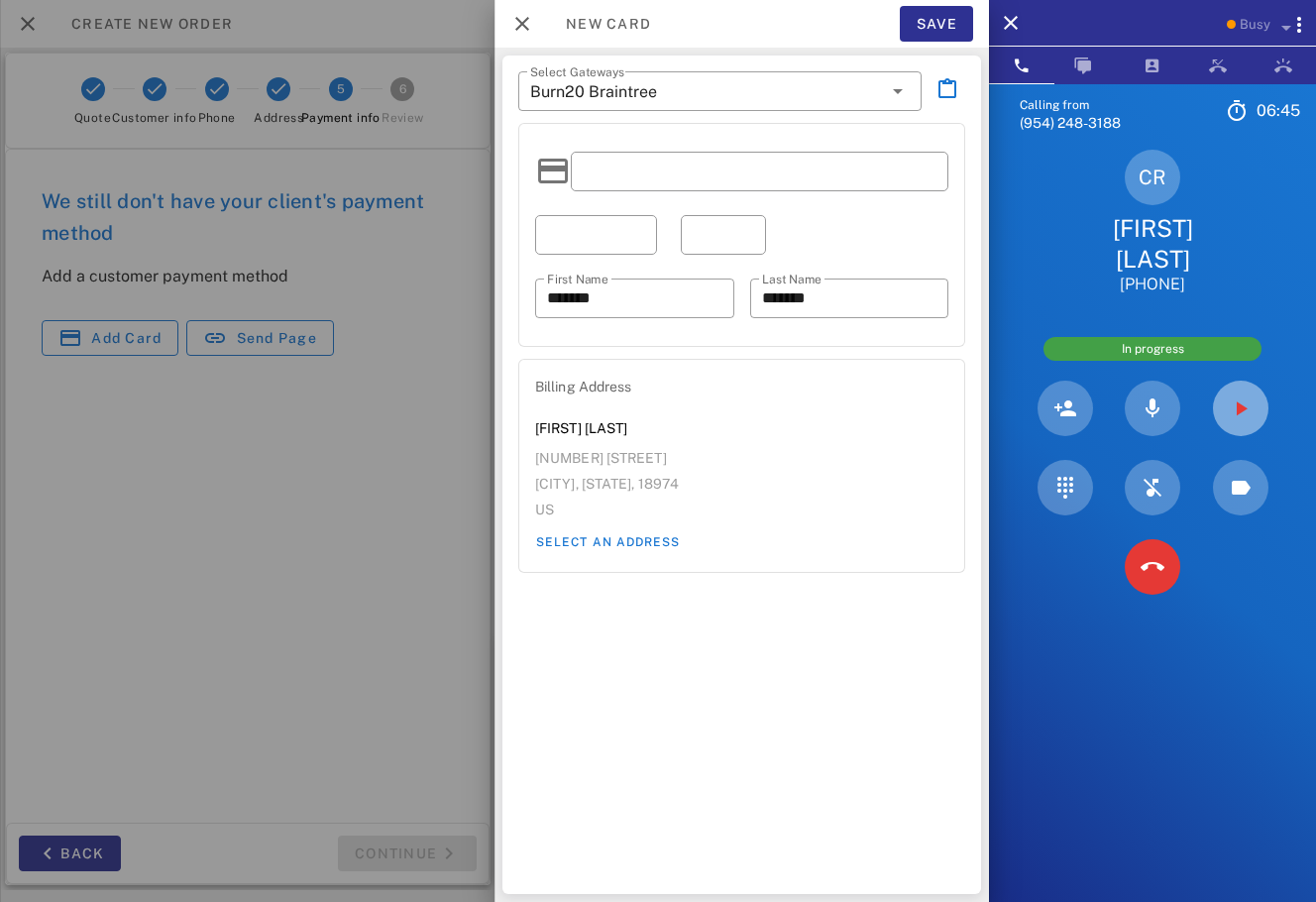 click at bounding box center (1241, 408) 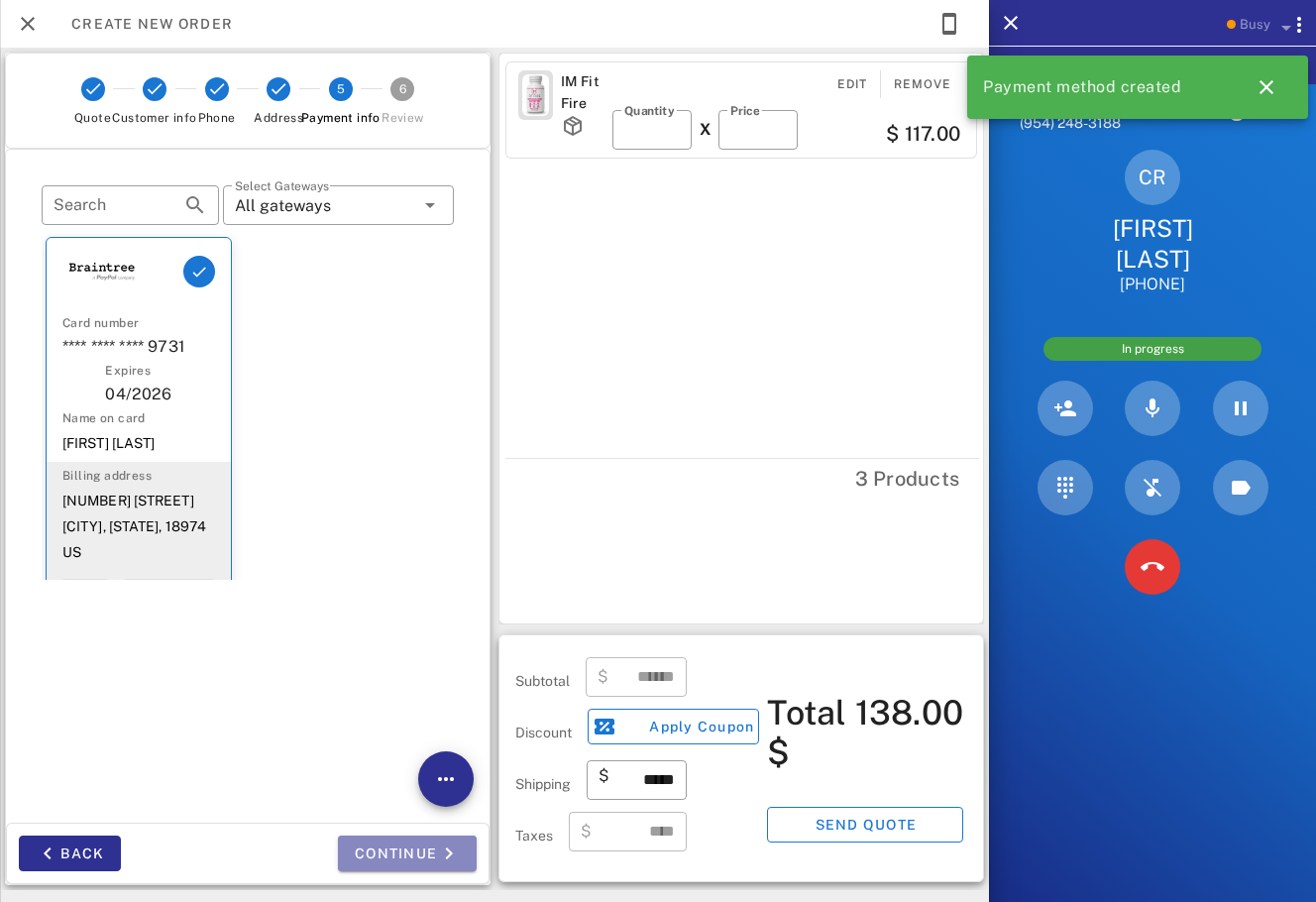 click on "Continue" at bounding box center [407, 853] 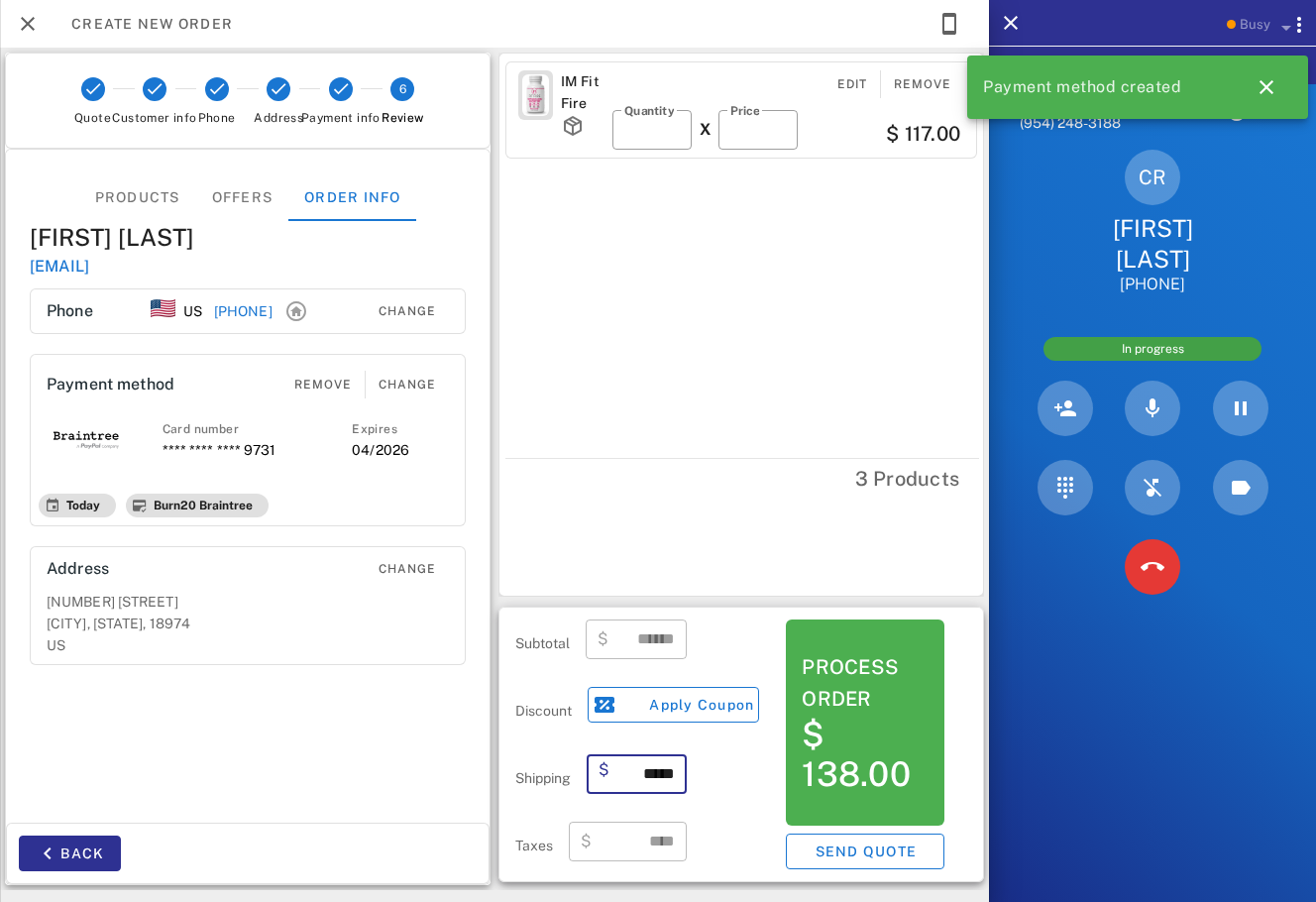 drag, startPoint x: 654, startPoint y: 770, endPoint x: 624, endPoint y: 770, distance: 30 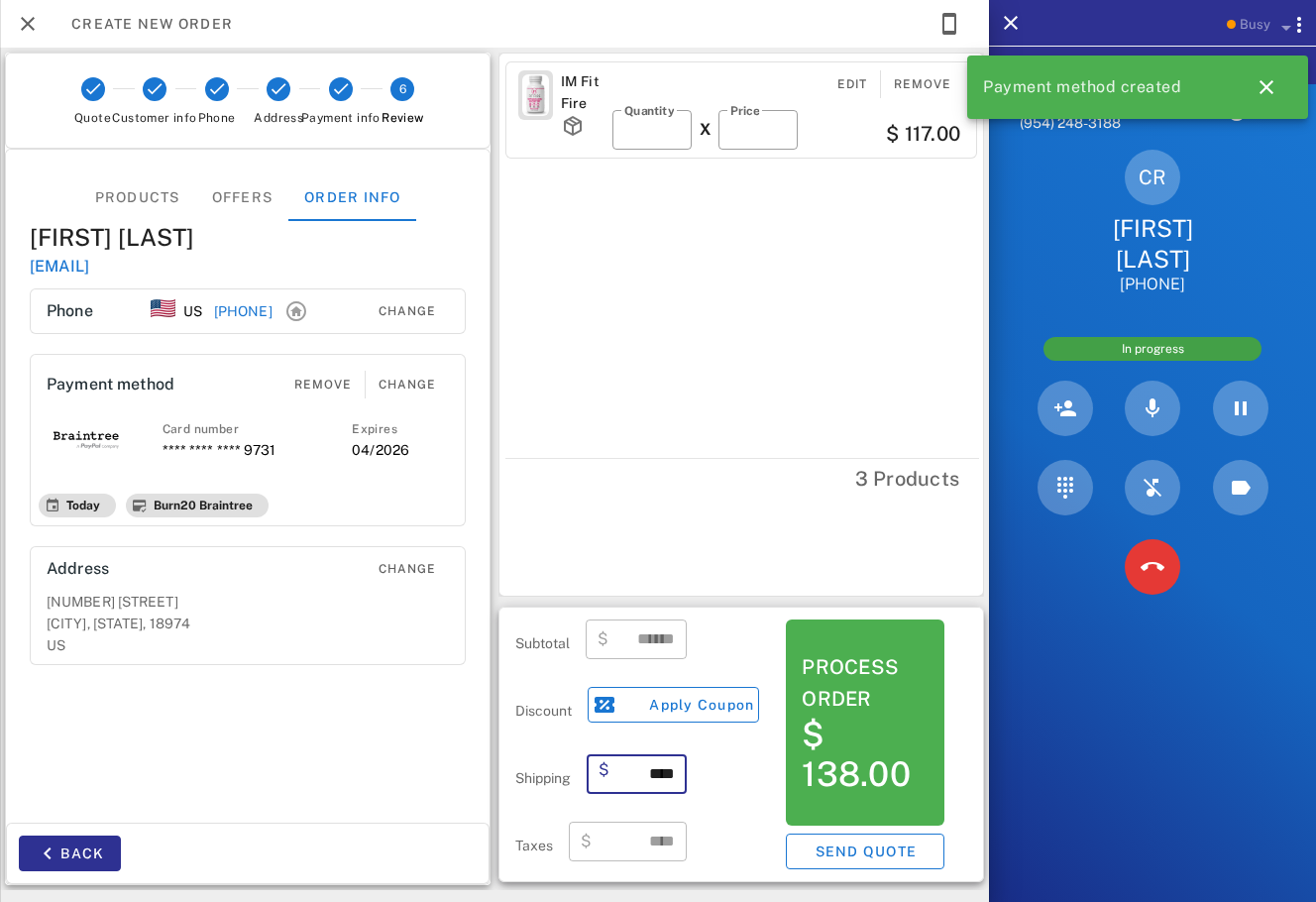 type on "****" 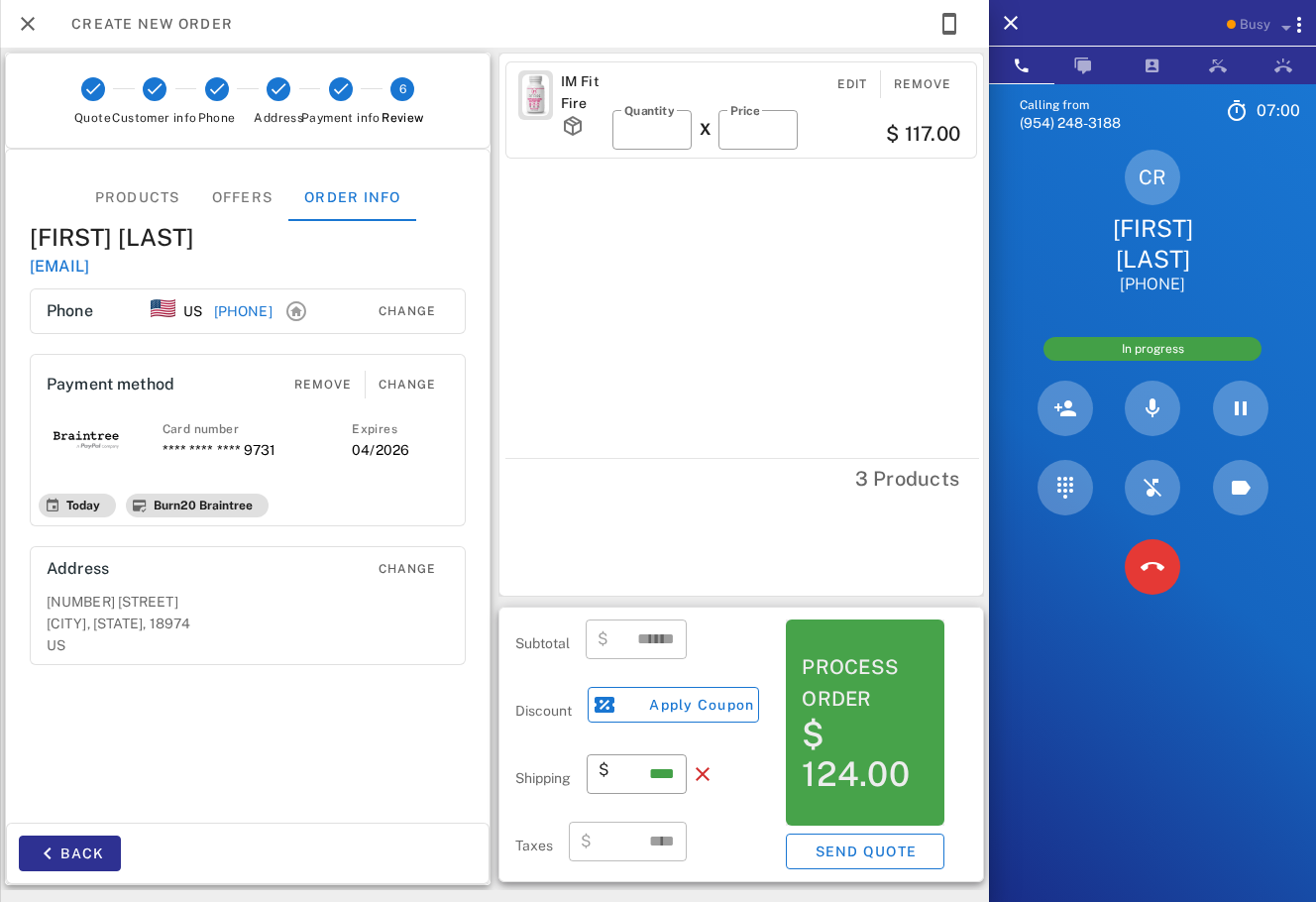 click on "$ 124.00" at bounding box center (865, 754) 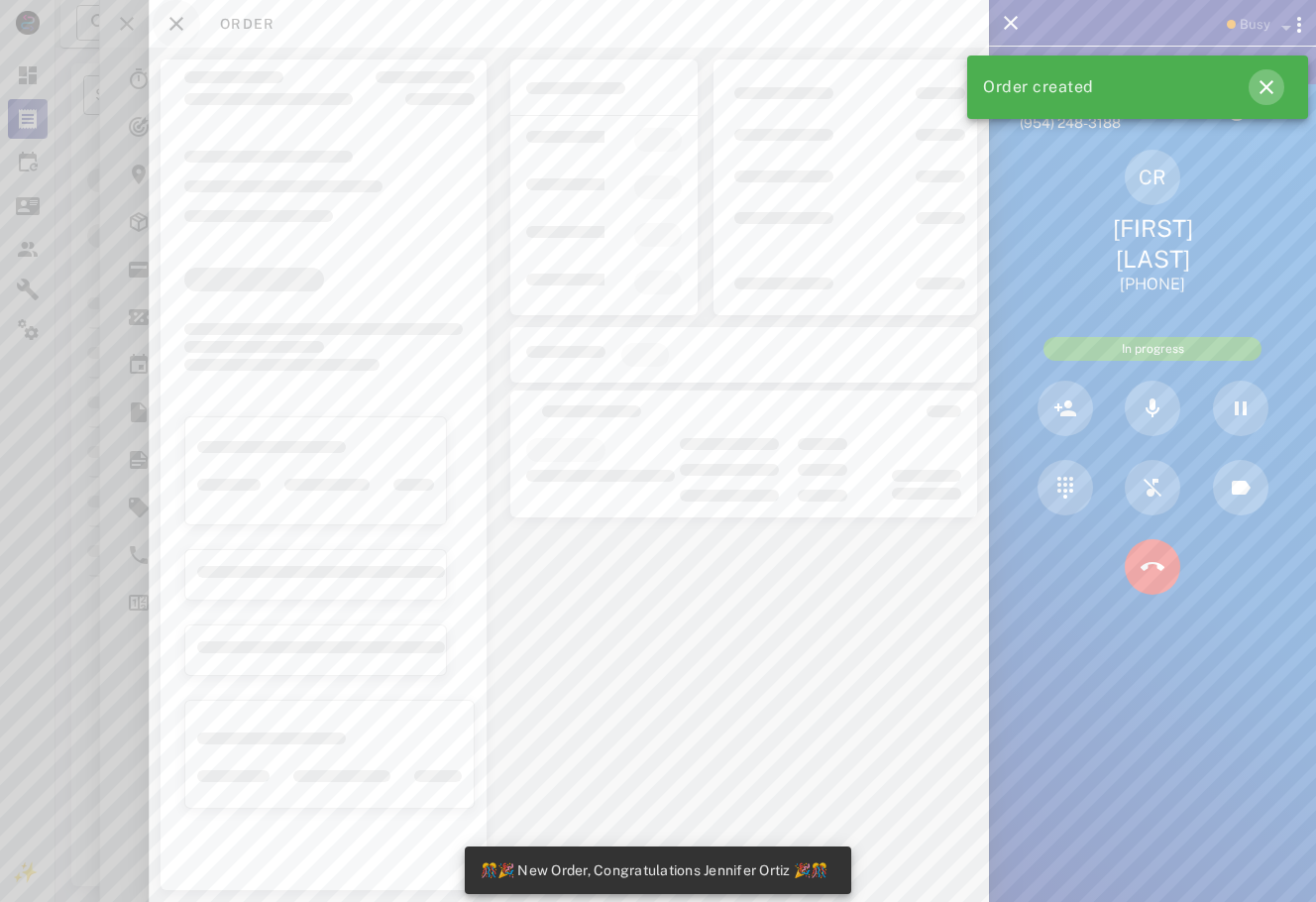 click at bounding box center [1266, 87] 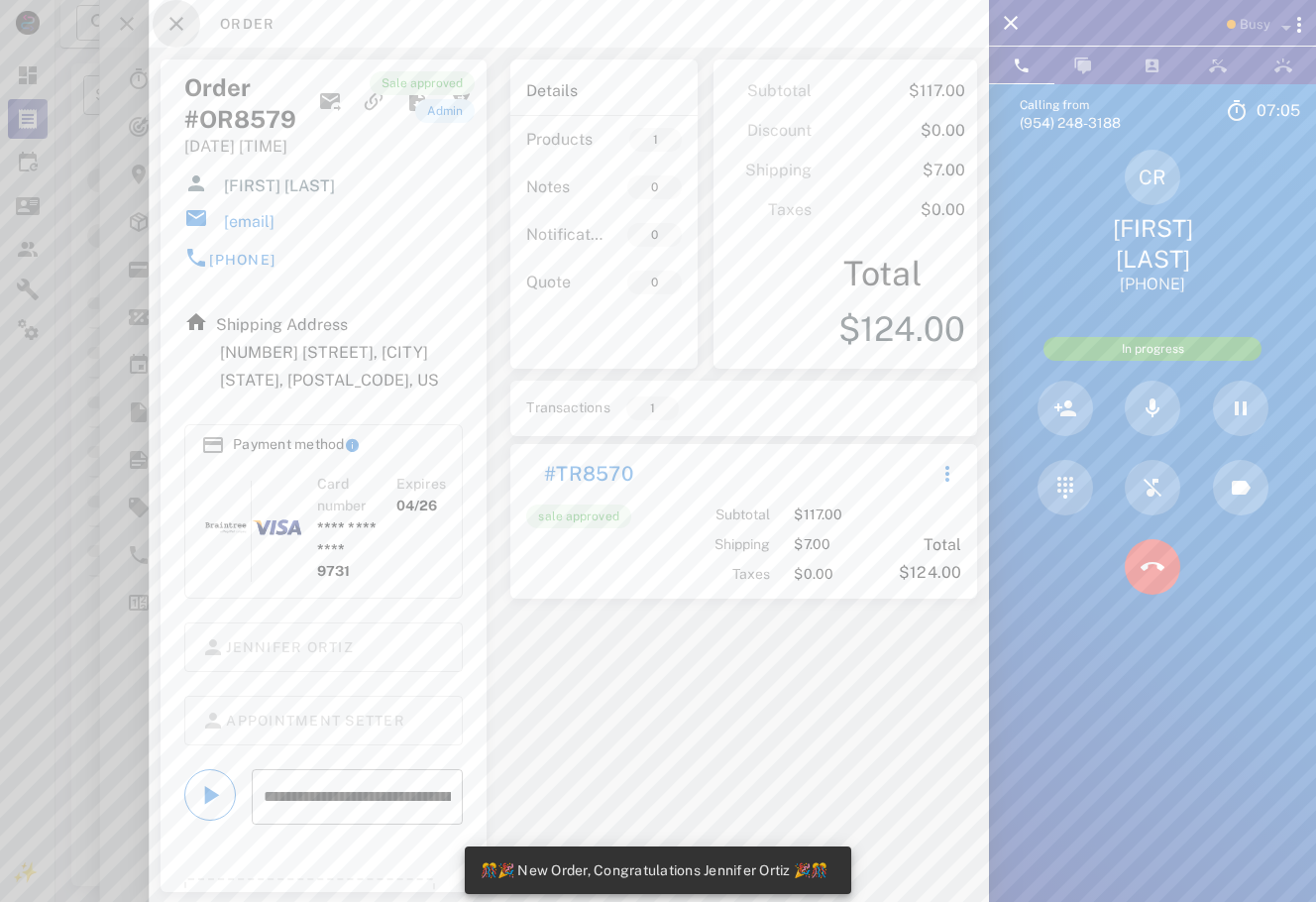 click at bounding box center (176, 24) 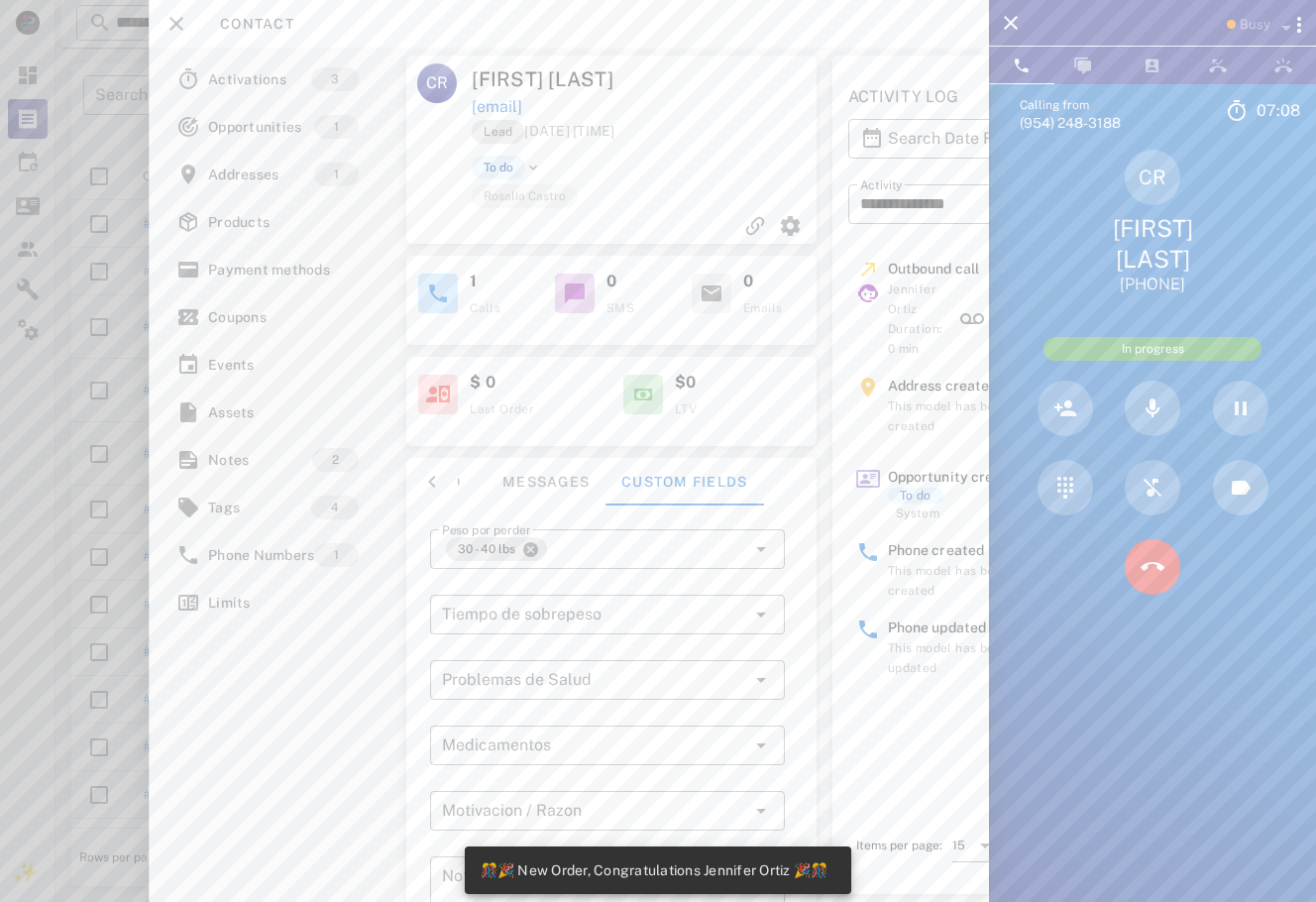 click on "CR [FIRST] [LAST]  claudiaramirez0421@[EMAIL]   Lead   08/01/2025 05:57   To do   [FIRST] [LAST]  1 Calls 0 SMS 0 Emails $ 0 Last Order $0 LTV  Info   Messages   Custom fields   Phone   Change   US   +15559812656   Payment method   Add  Gateway  Card number  ---- ---- ---- ----  Expires  -- / --  Address   Change   387 Nemoral St .
[CITY], [STATE], 18974.
US   ​ Peso por perder 30 - 40 lbs ​ Tiempo de sobrepeso ​ Problemas de Salud ​ Medicamentos ​ Motivacion / Razon ​ Notas adicionales 0  Save" at bounding box center (611, 475) 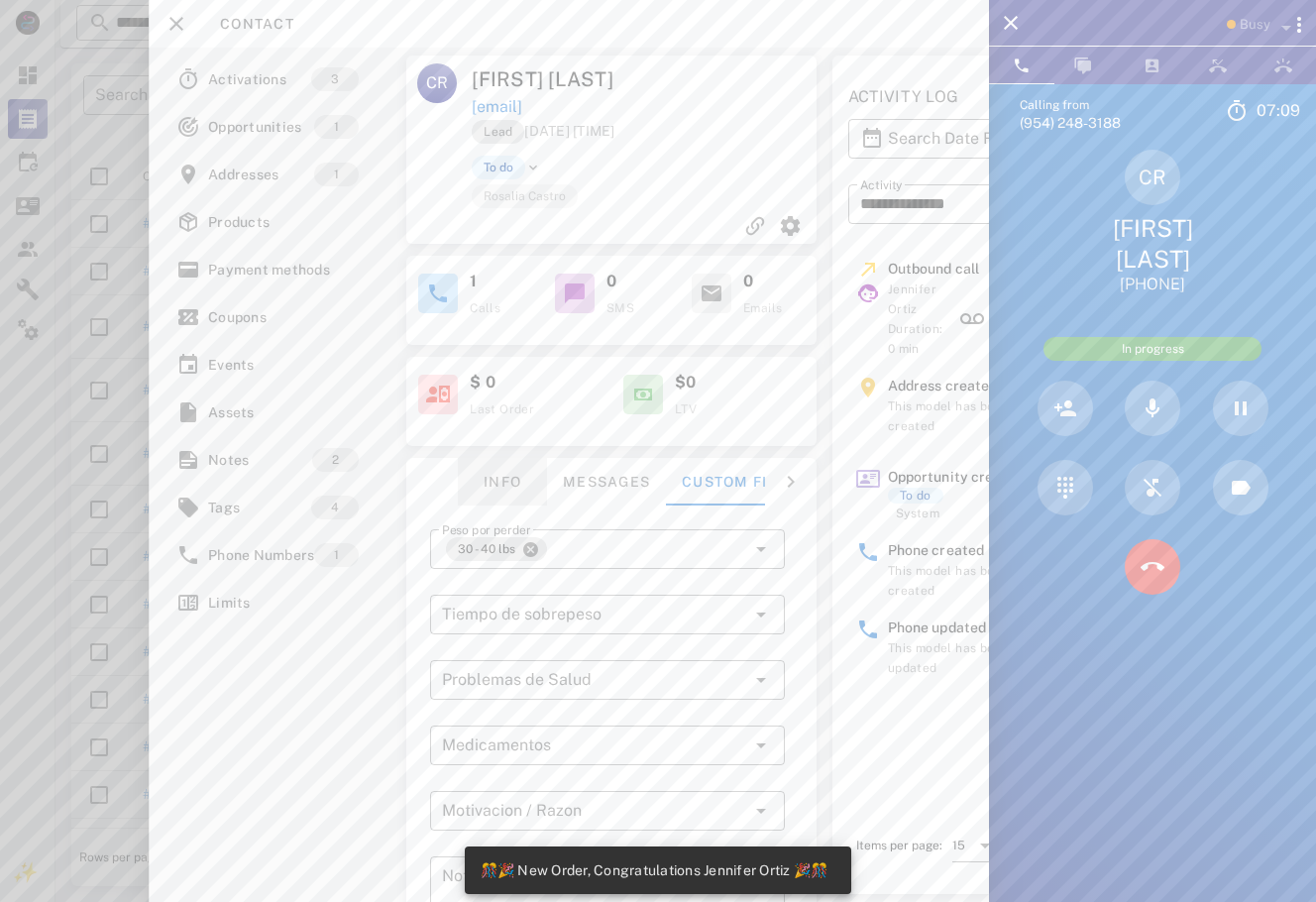 click on "Info" at bounding box center (502, 482) 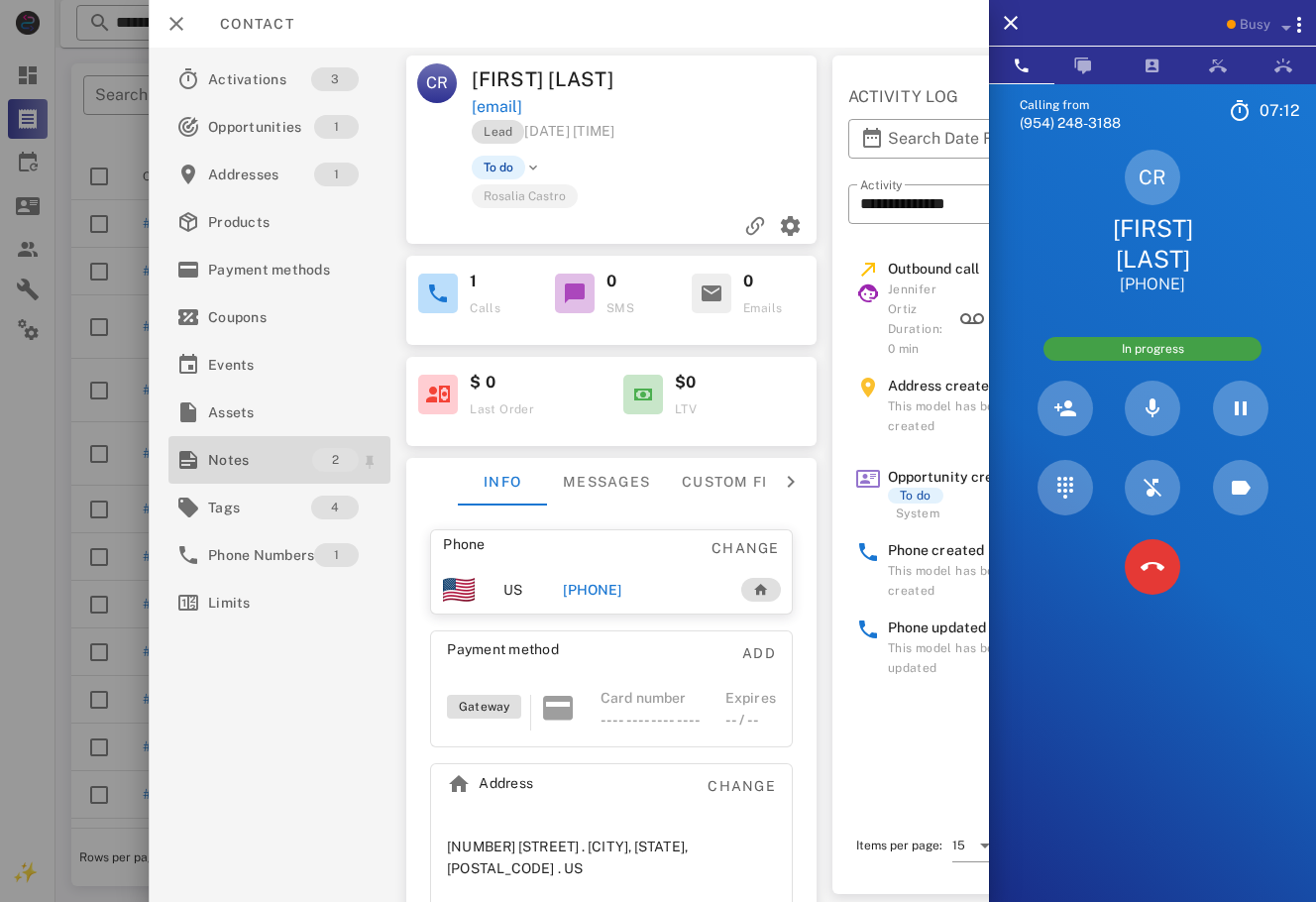 click on "Notes" at bounding box center (260, 460) 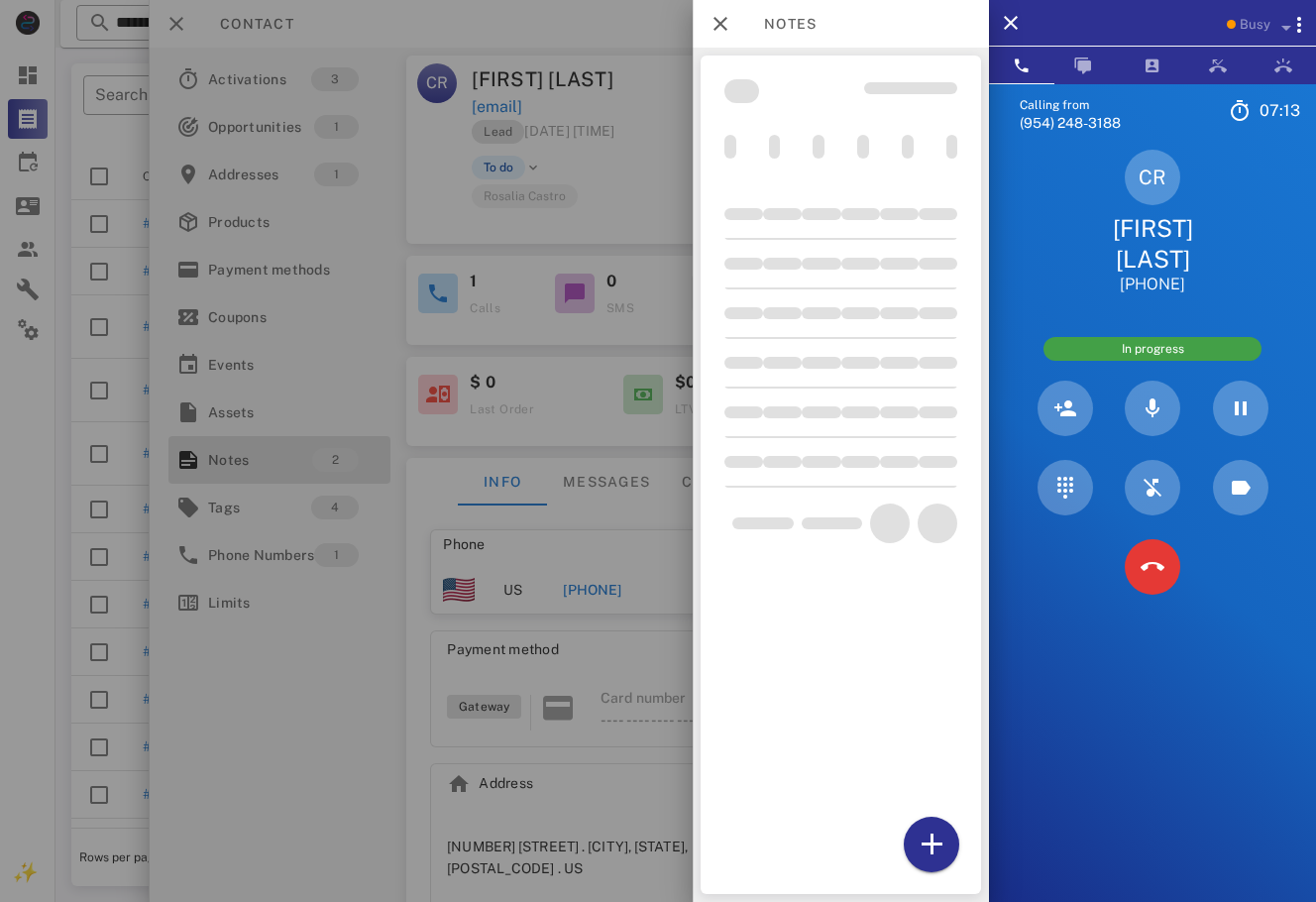 click at bounding box center (658, 451) 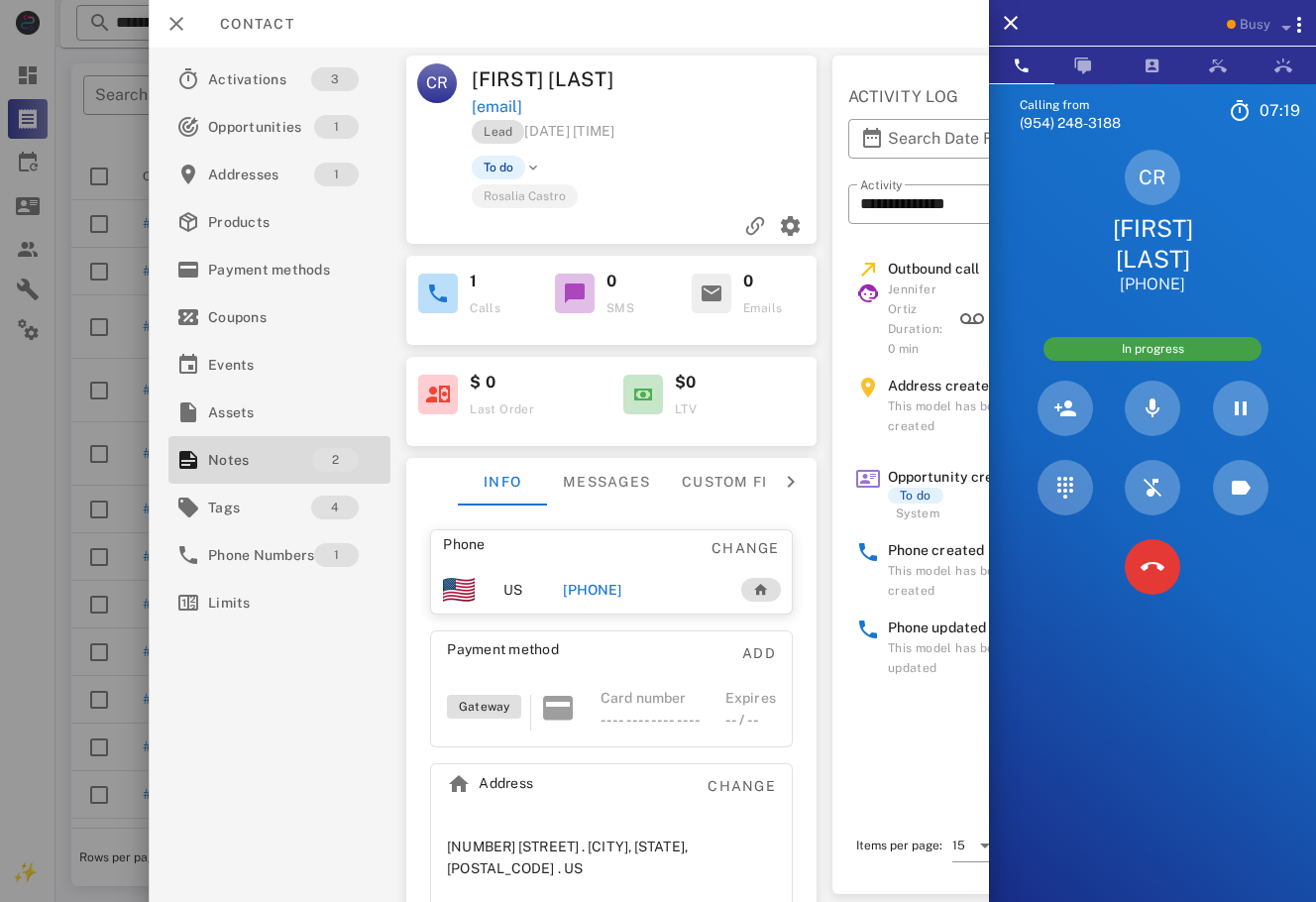 click on "Calling from [PHONE]" at bounding box center (1152, 534) 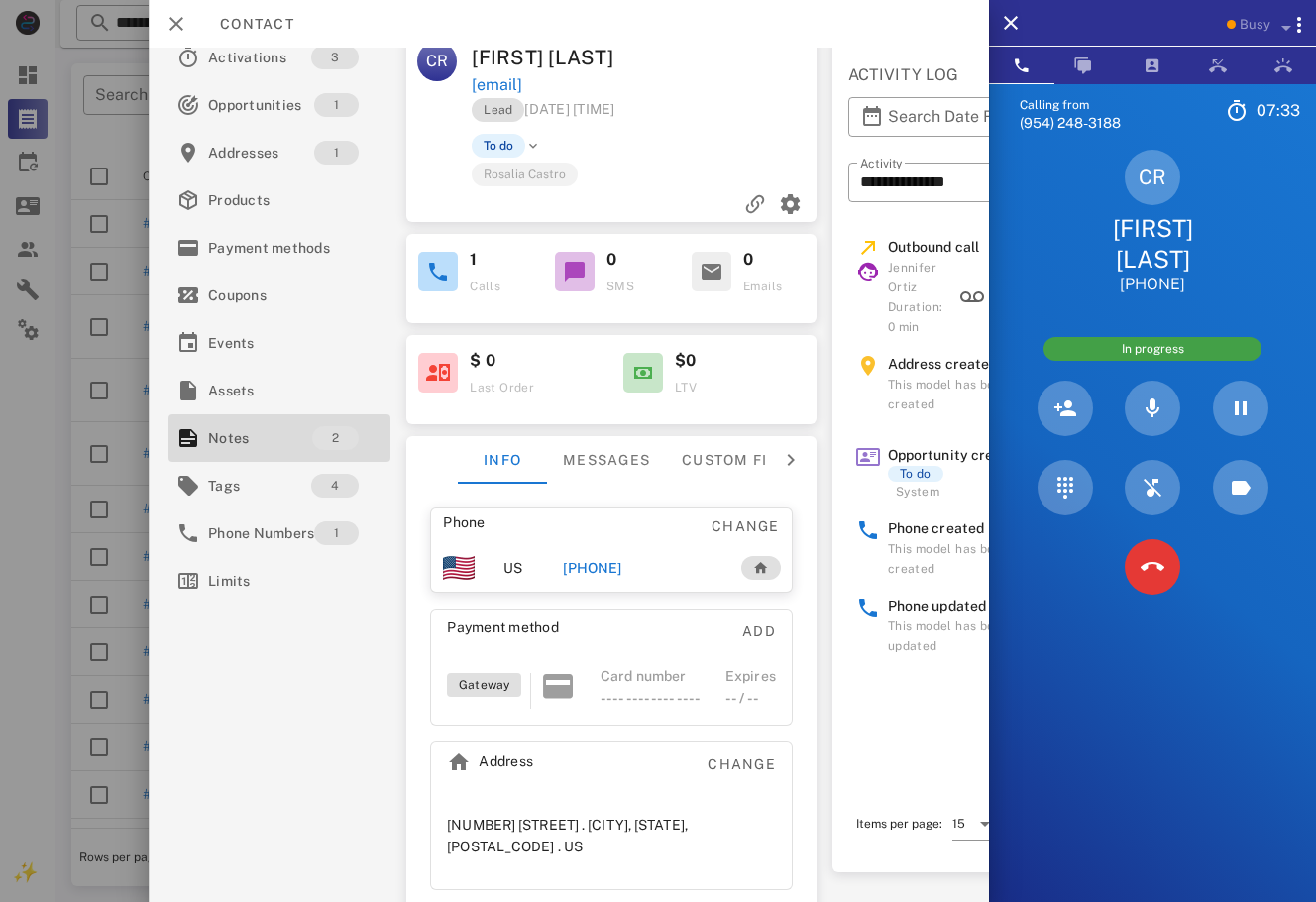 scroll, scrollTop: 0, scrollLeft: 0, axis: both 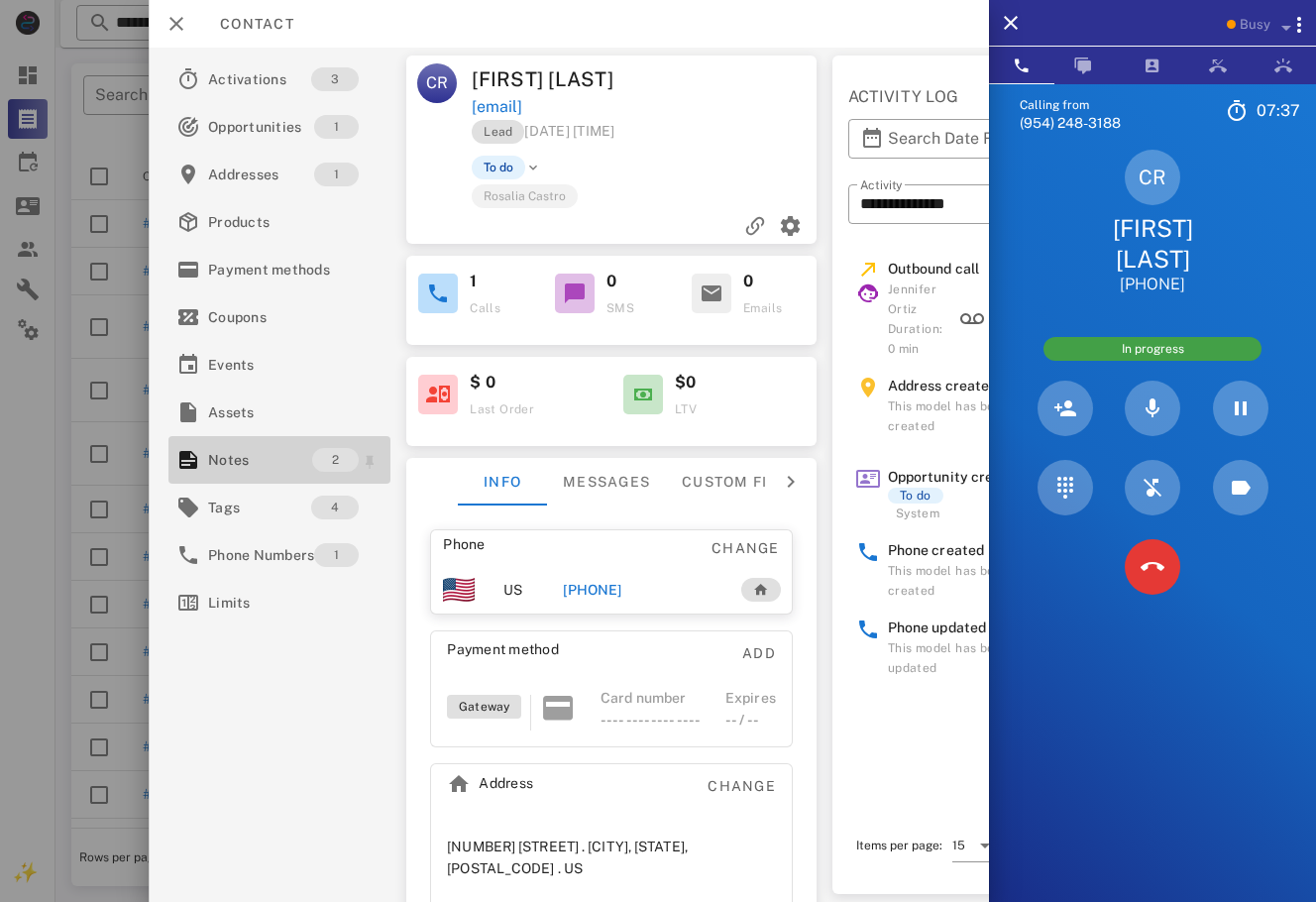 click on "Notes" at bounding box center [260, 460] 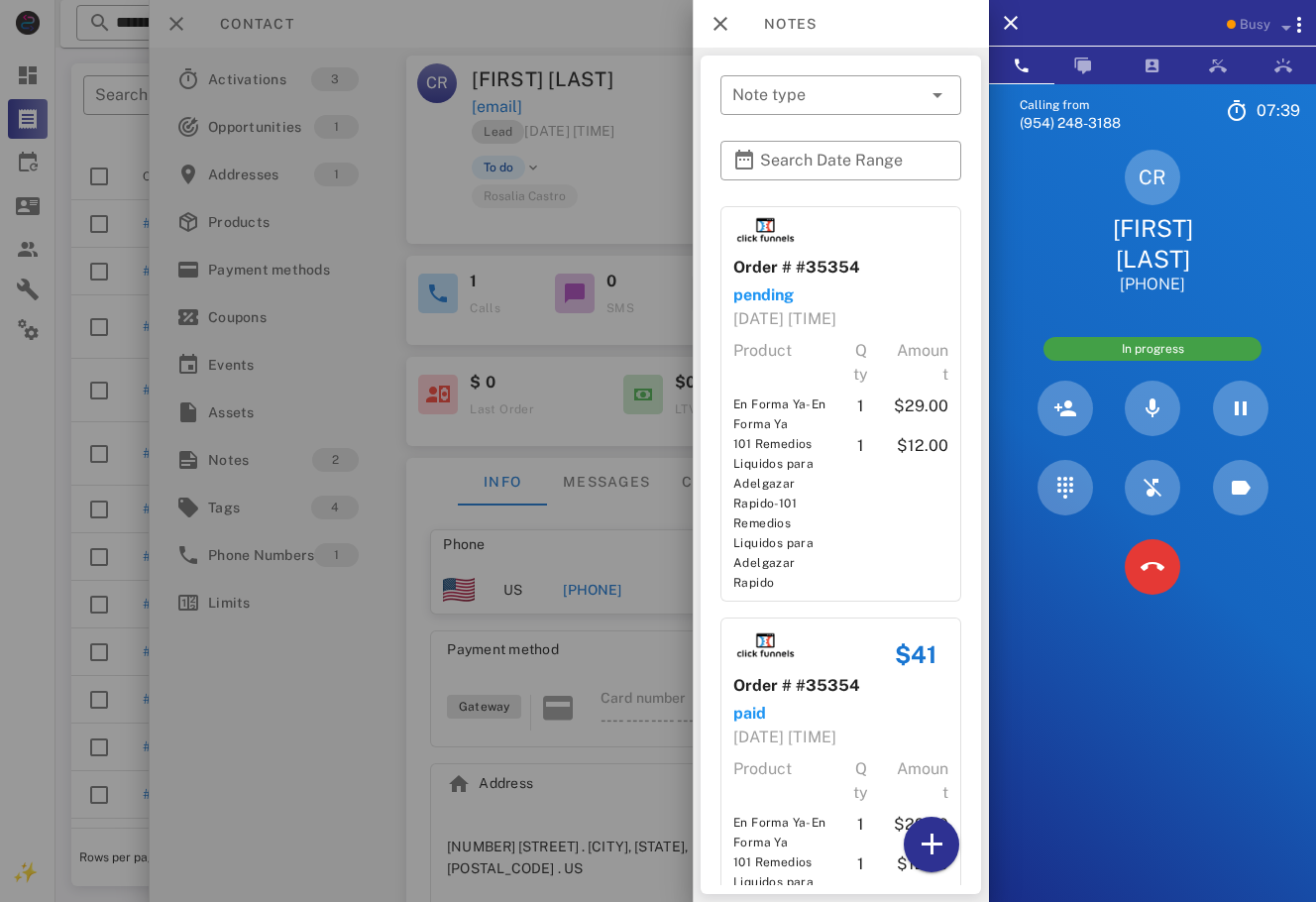 scroll, scrollTop: 225, scrollLeft: 0, axis: vertical 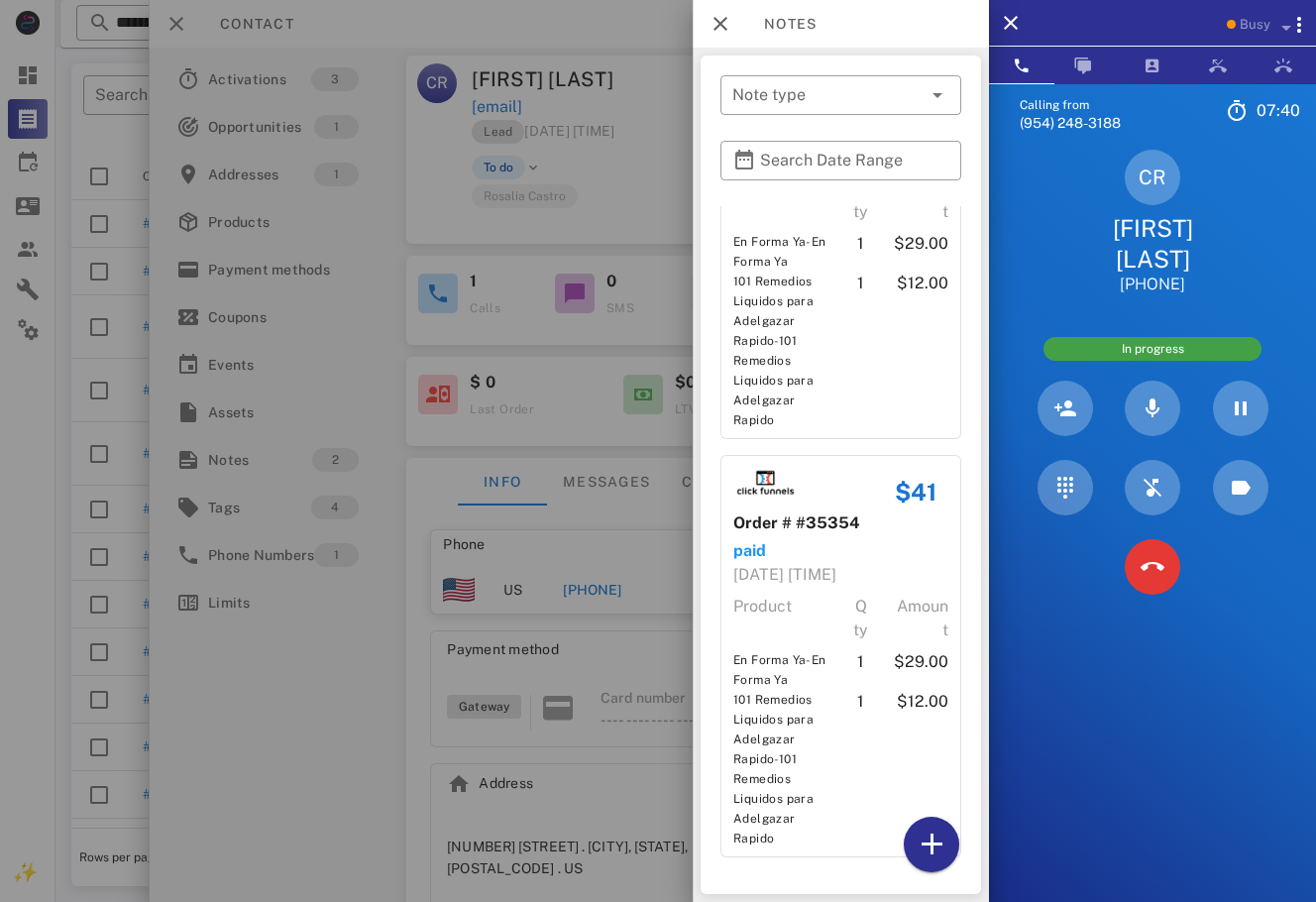 click at bounding box center [658, 451] 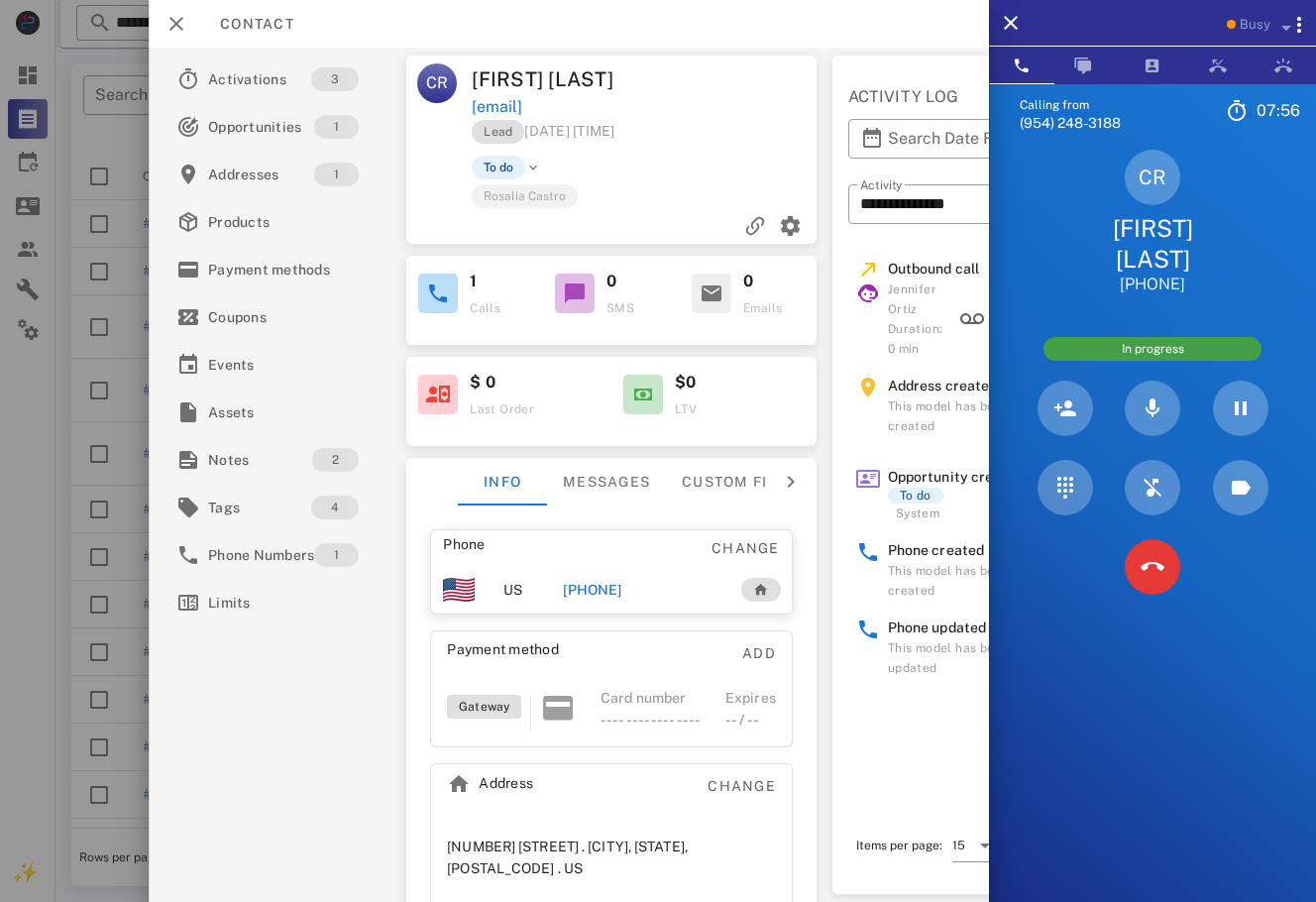 drag, startPoint x: 1236, startPoint y: 280, endPoint x: 1070, endPoint y: 227, distance: 174.25556 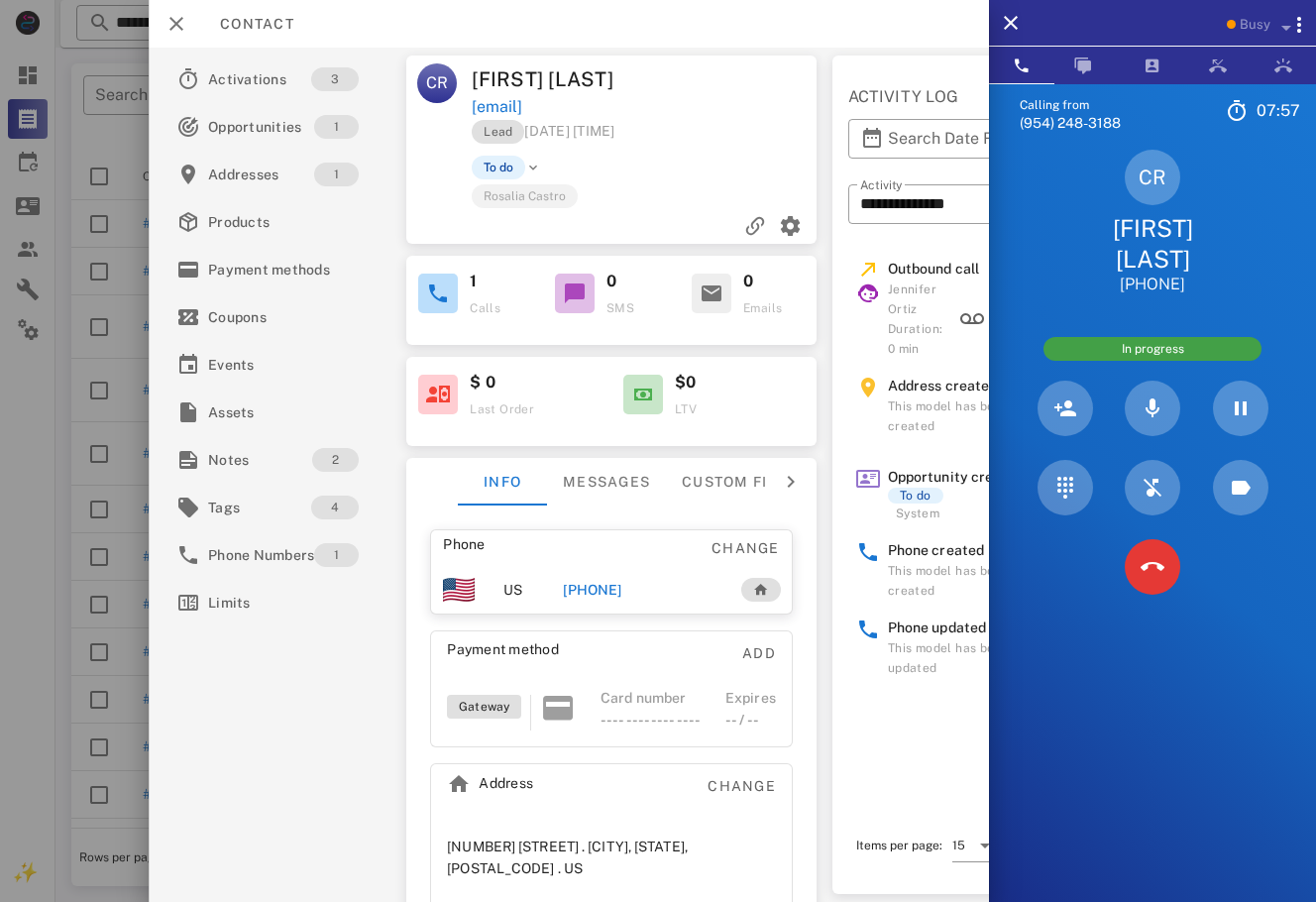 click on "CR   [FIRST] [LAST]  [PHONE]" at bounding box center (1152, 222) 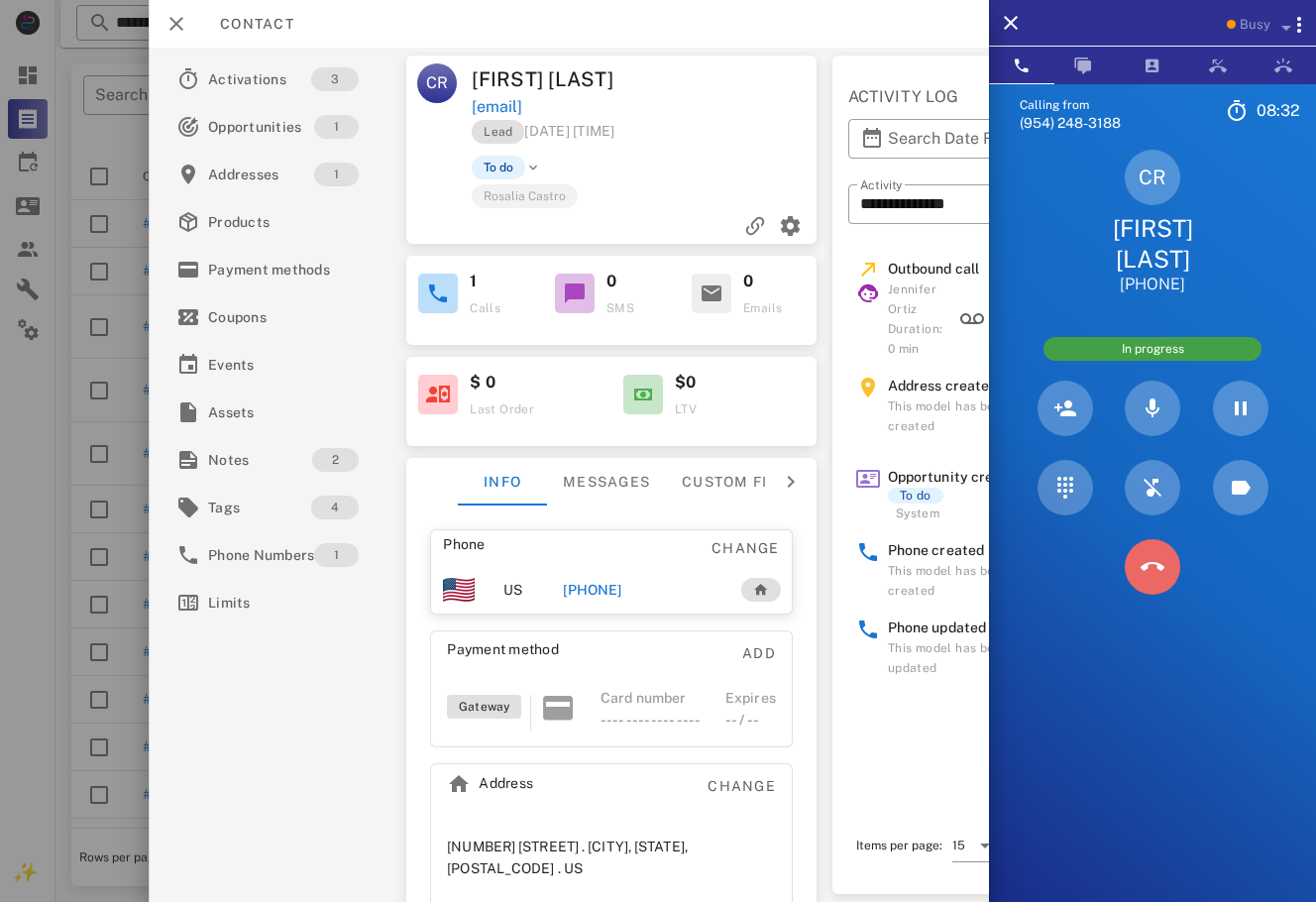 click at bounding box center (1152, 567) 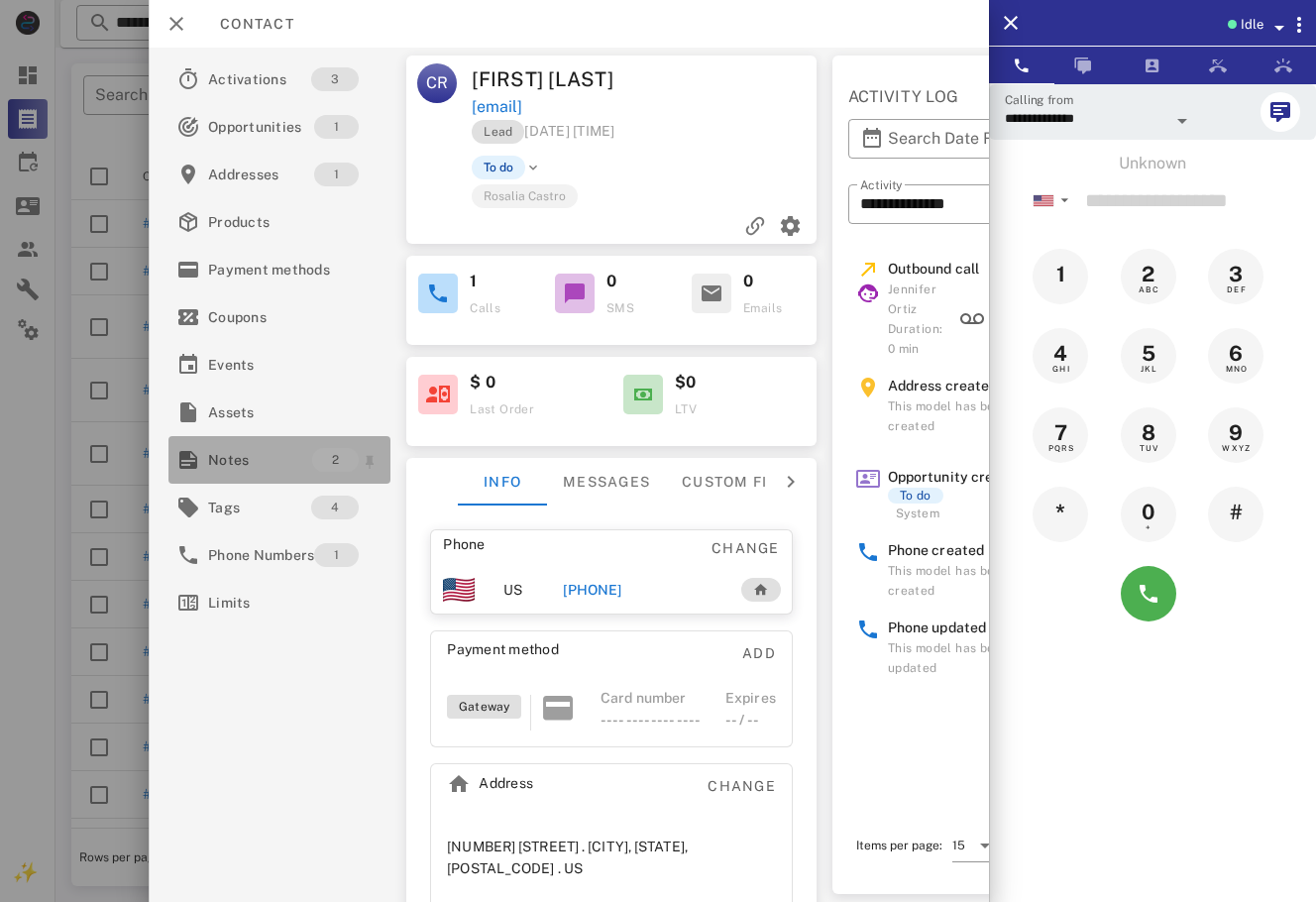 click on "Notes" at bounding box center [260, 460] 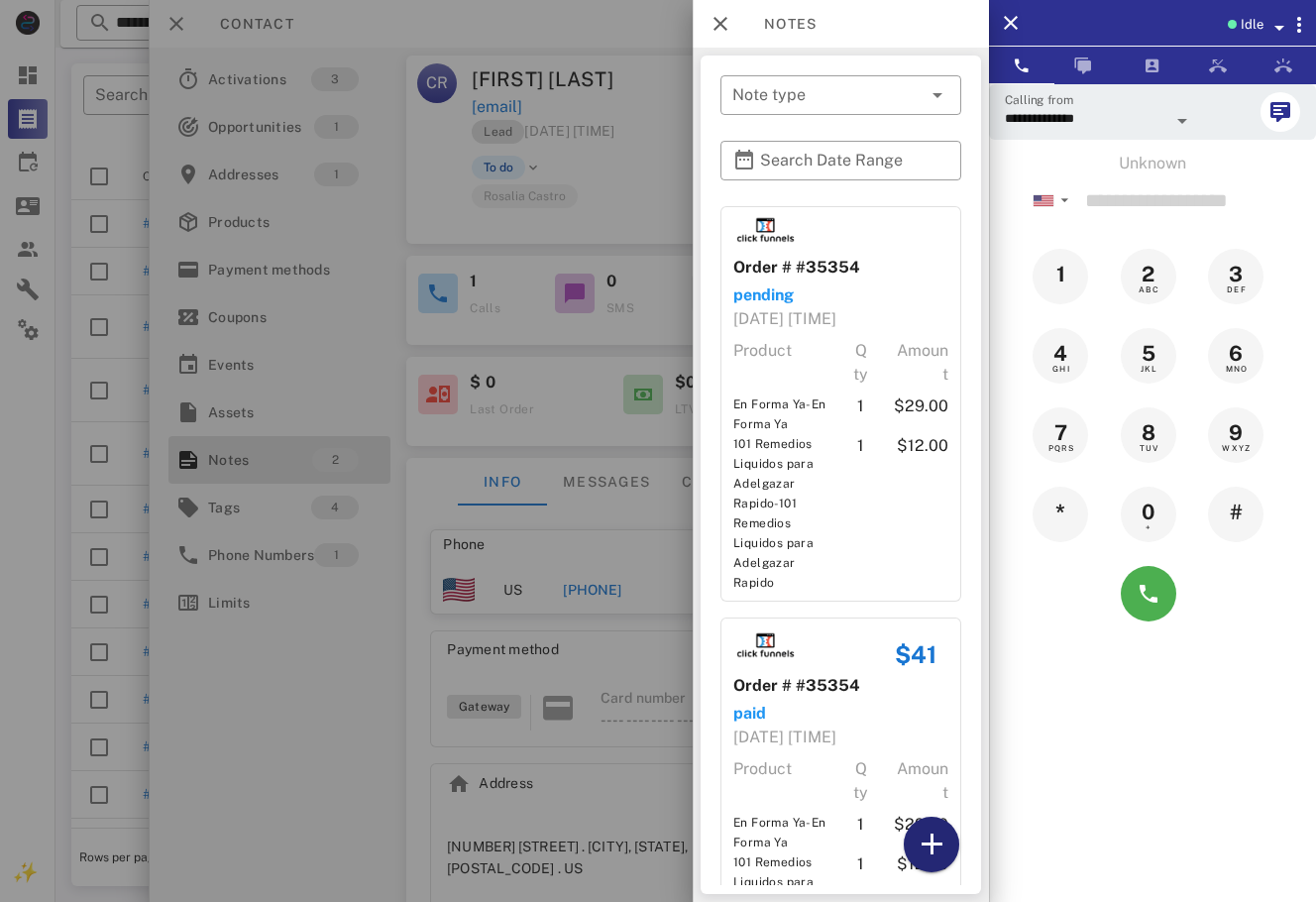 click at bounding box center [932, 845] 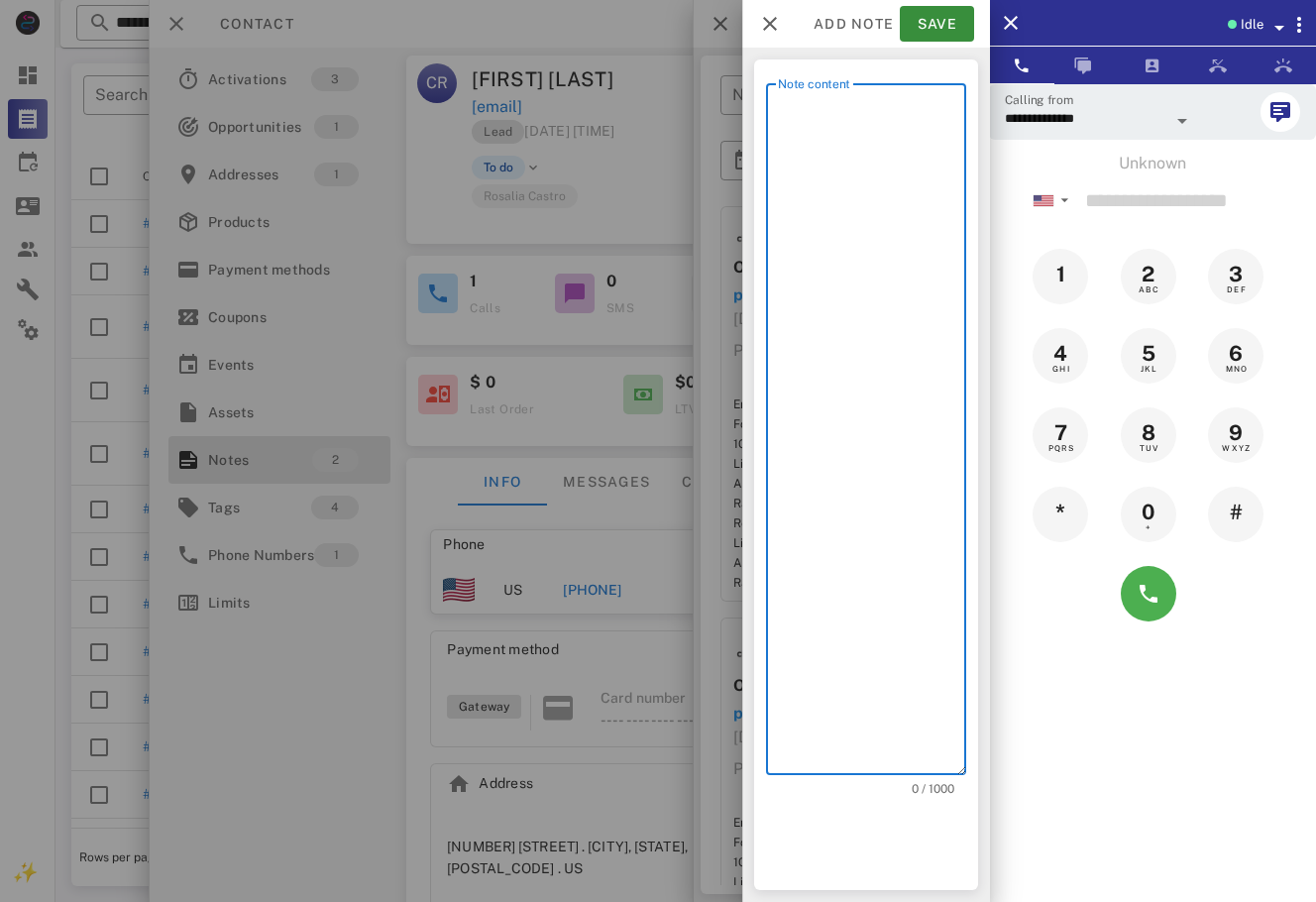 click on "Note content" at bounding box center (872, 434) 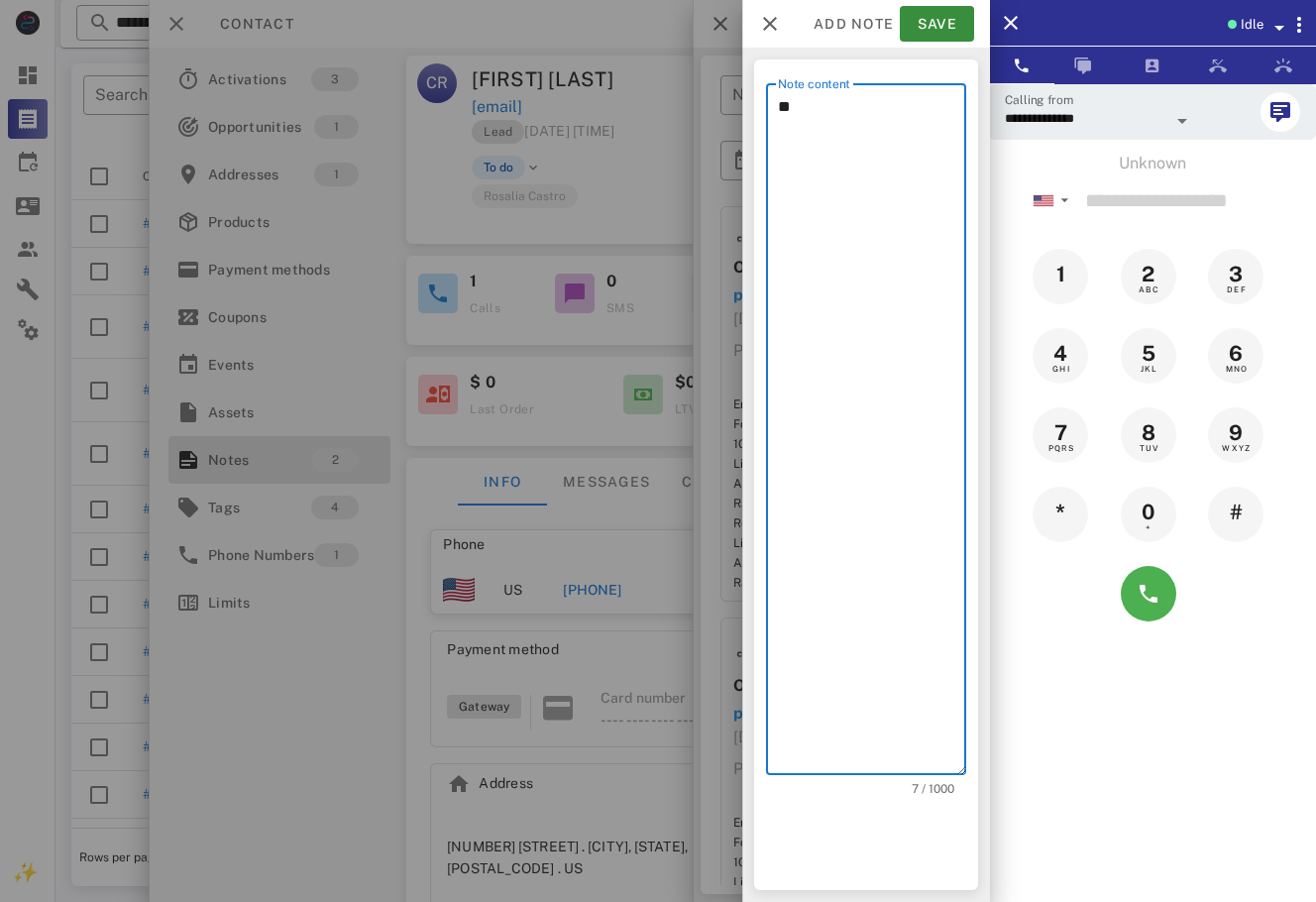 type on "*" 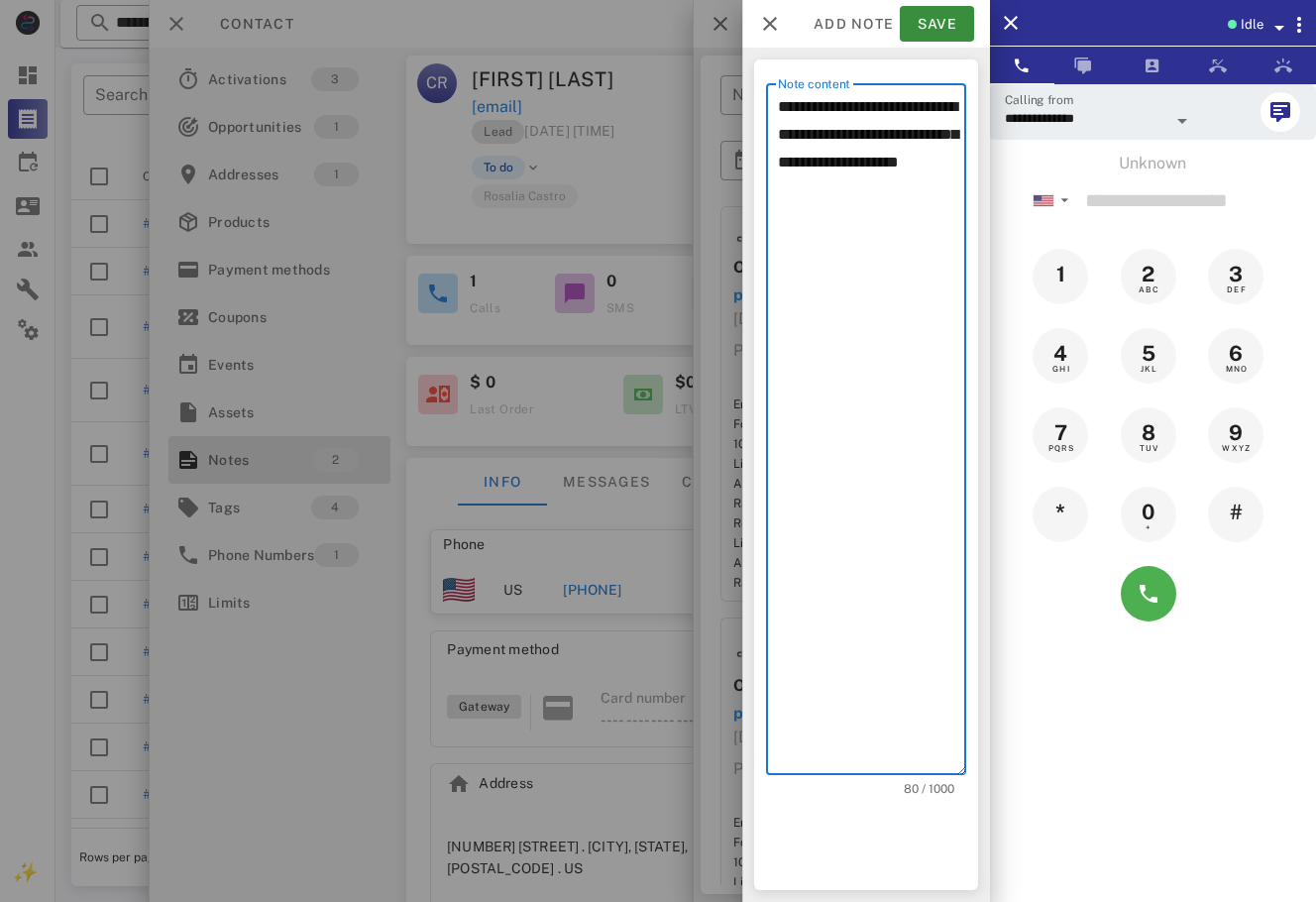 click on "**********" at bounding box center (872, 434) 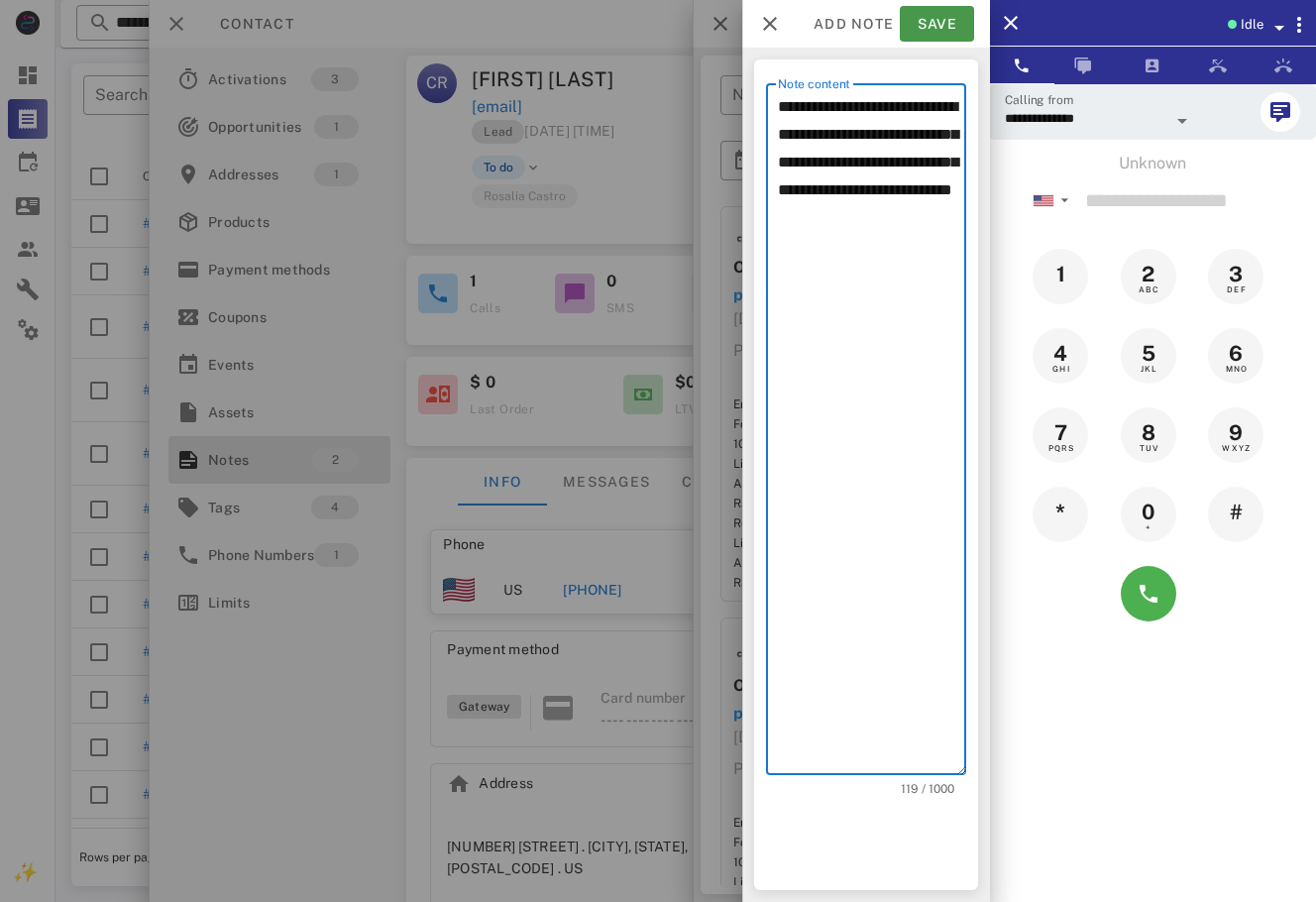 type on "**********" 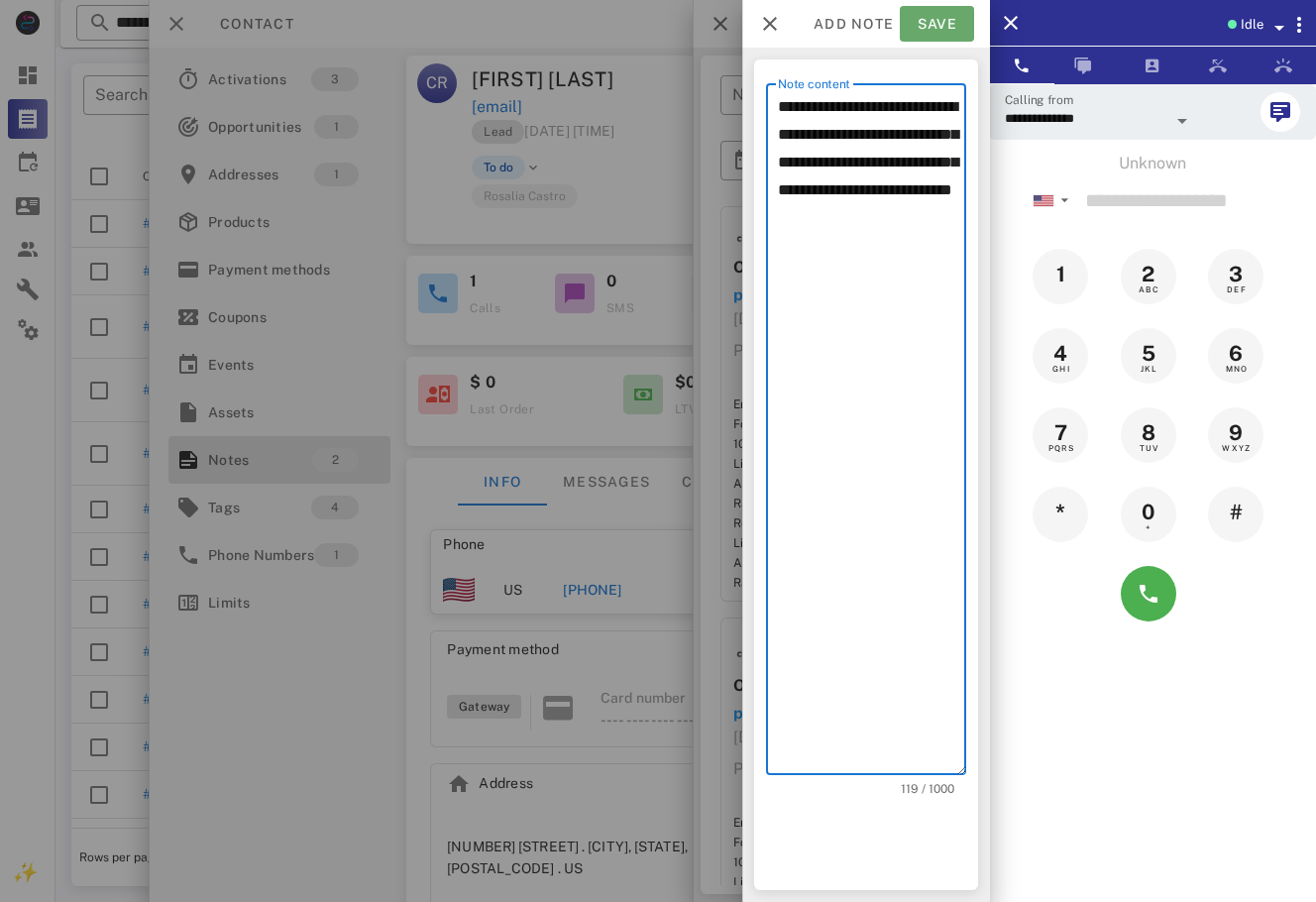 click on "Save" at bounding box center [936, 24] 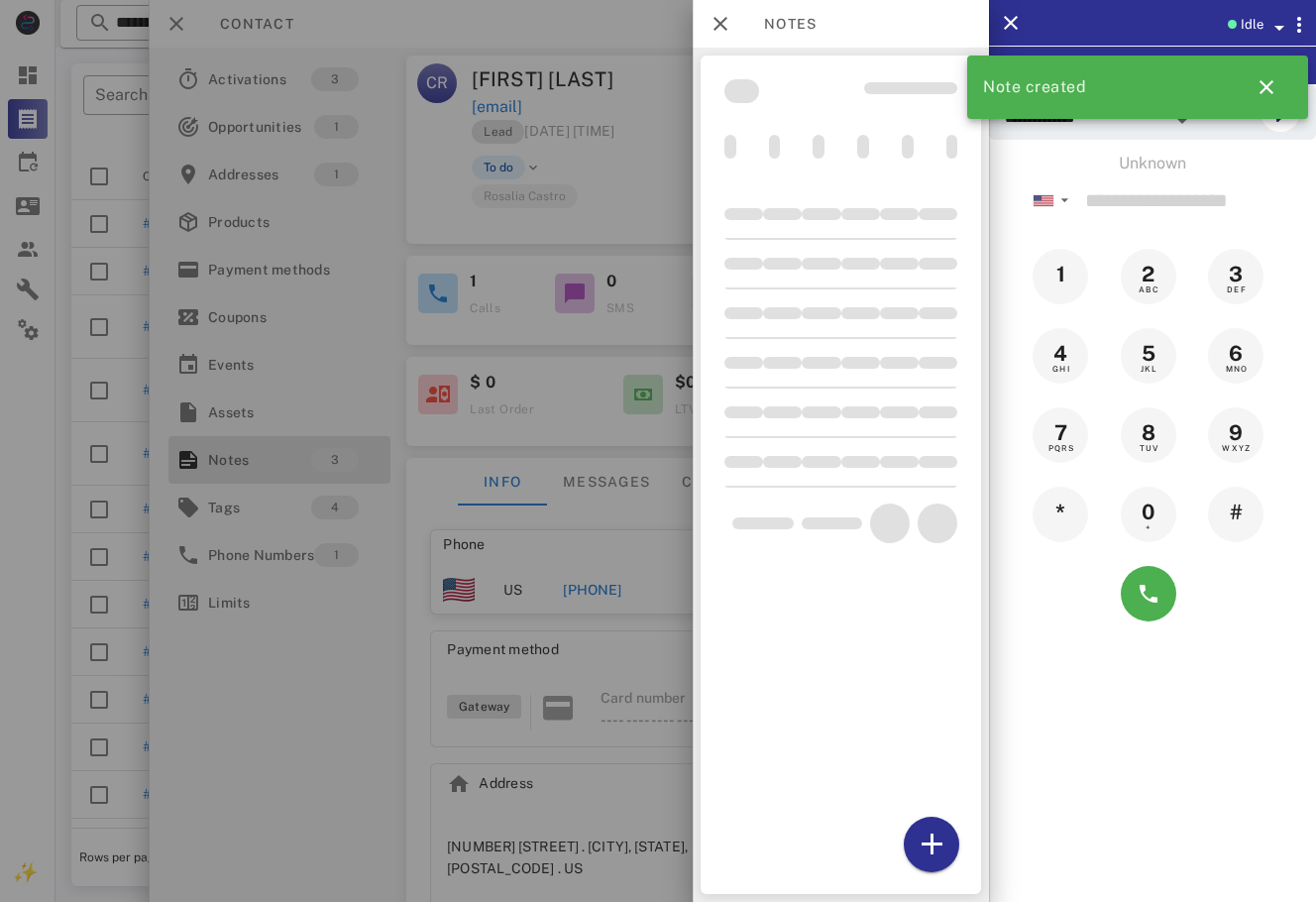 click at bounding box center (658, 451) 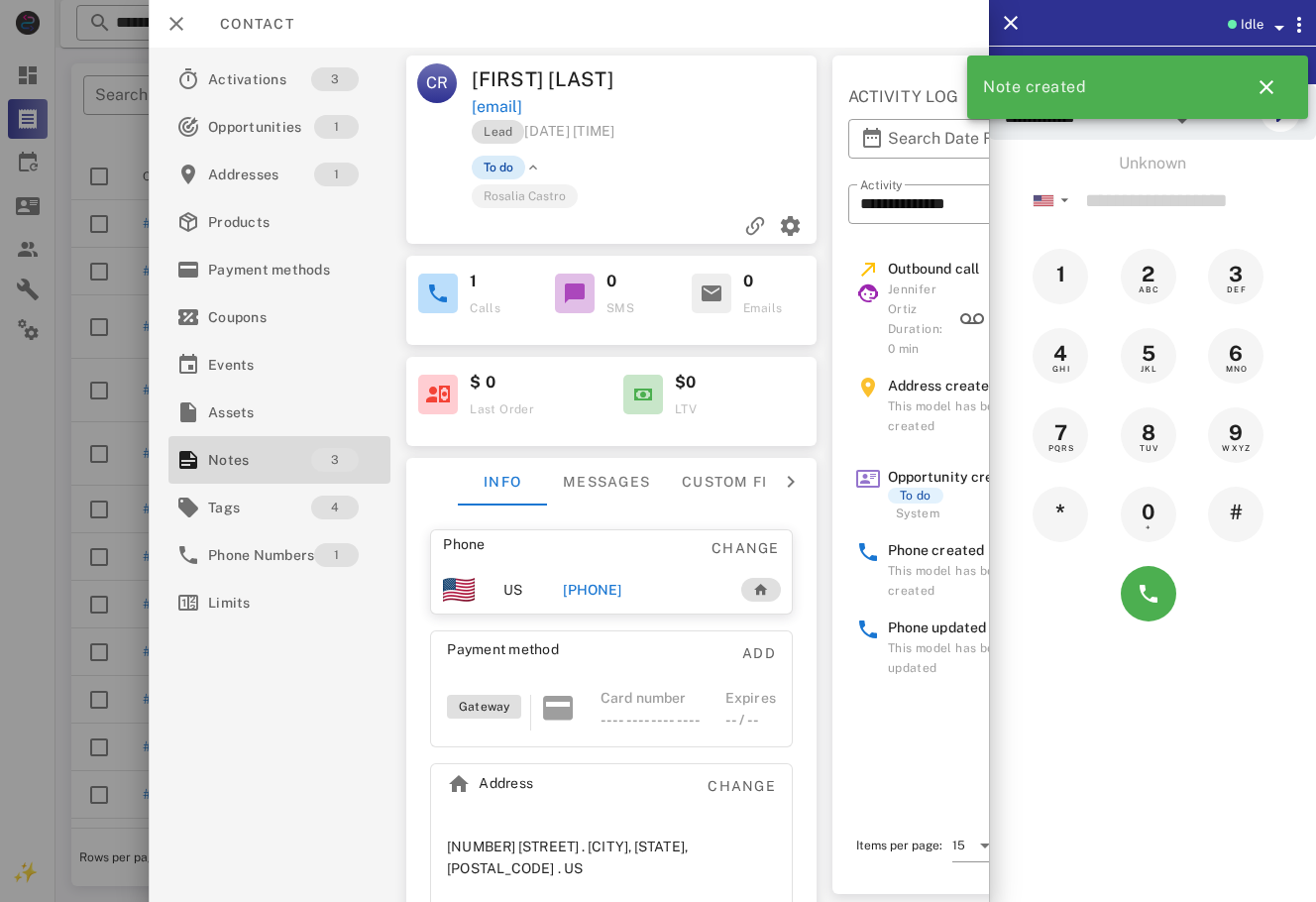 click on "To do" at bounding box center (498, 168) 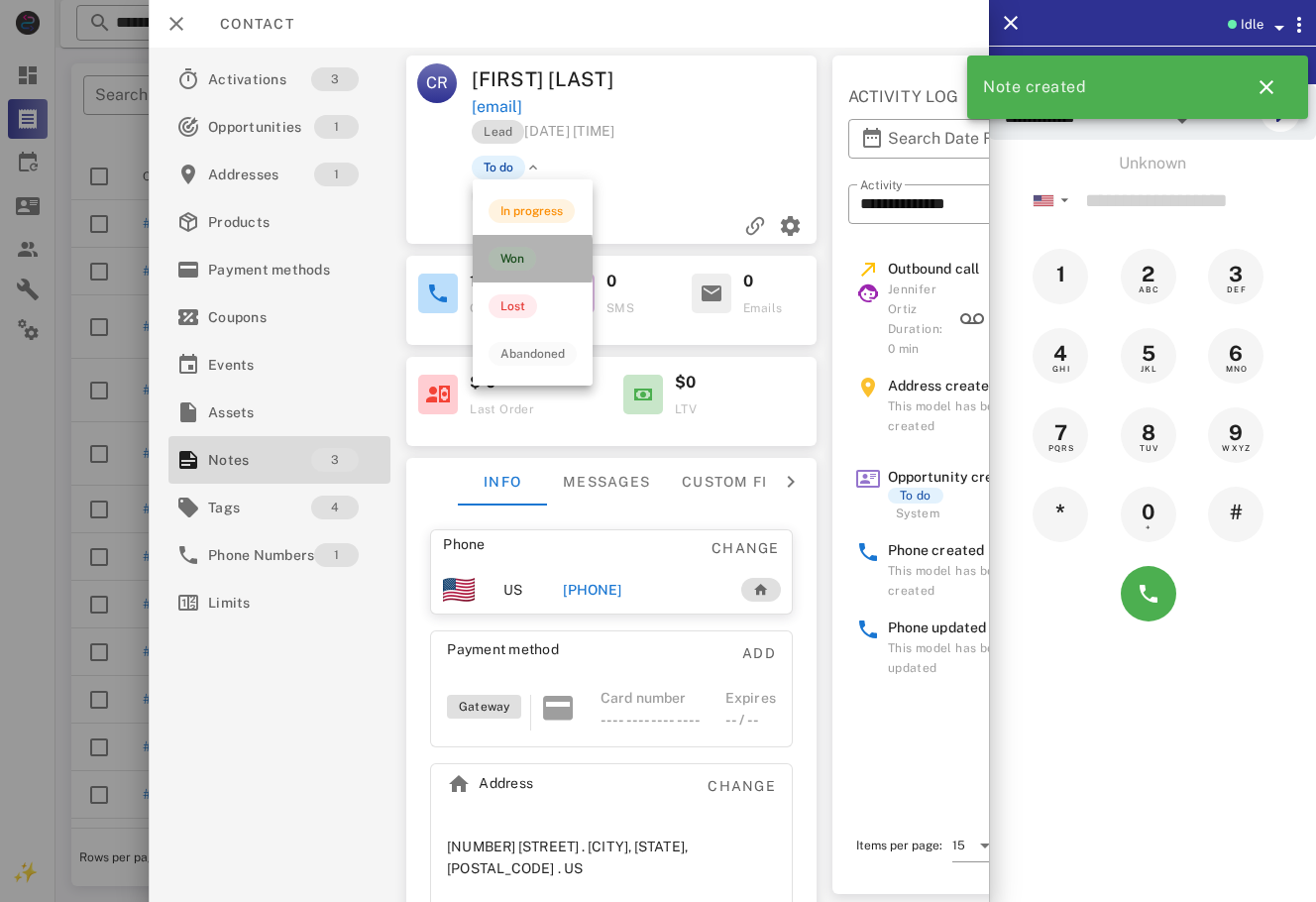 click on "Won" at bounding box center (512, 259) 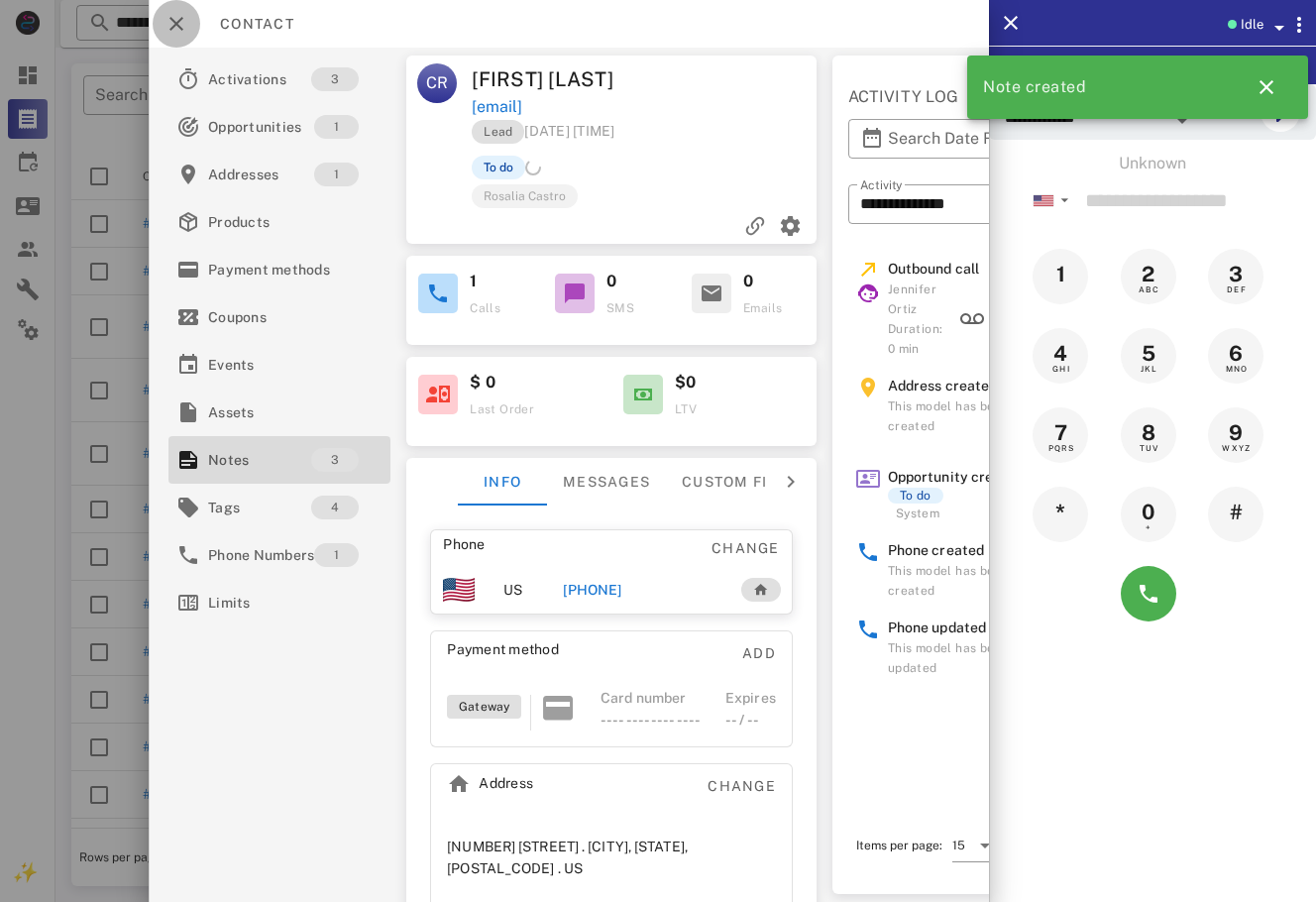 click at bounding box center [176, 24] 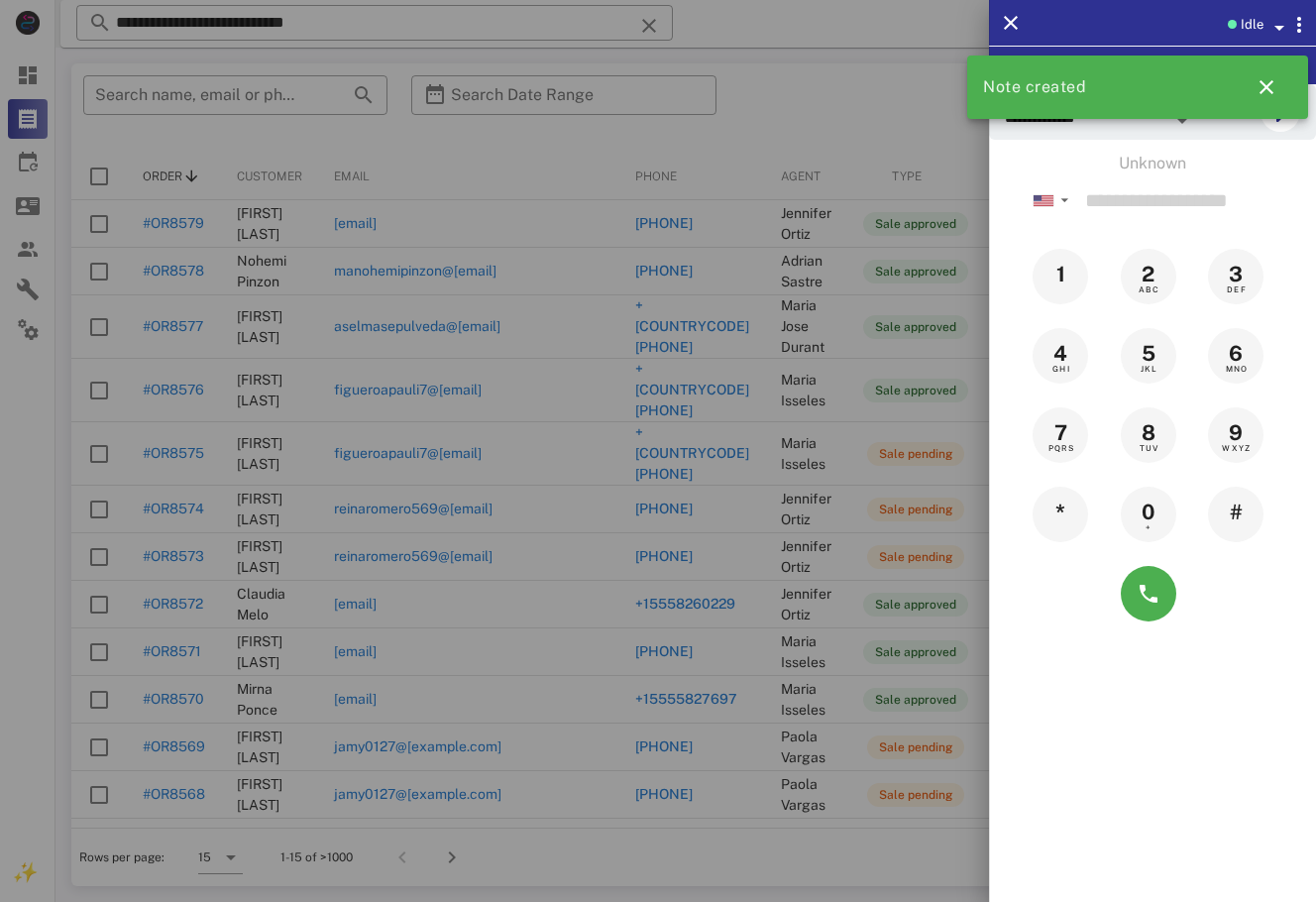 click at bounding box center (658, 451) 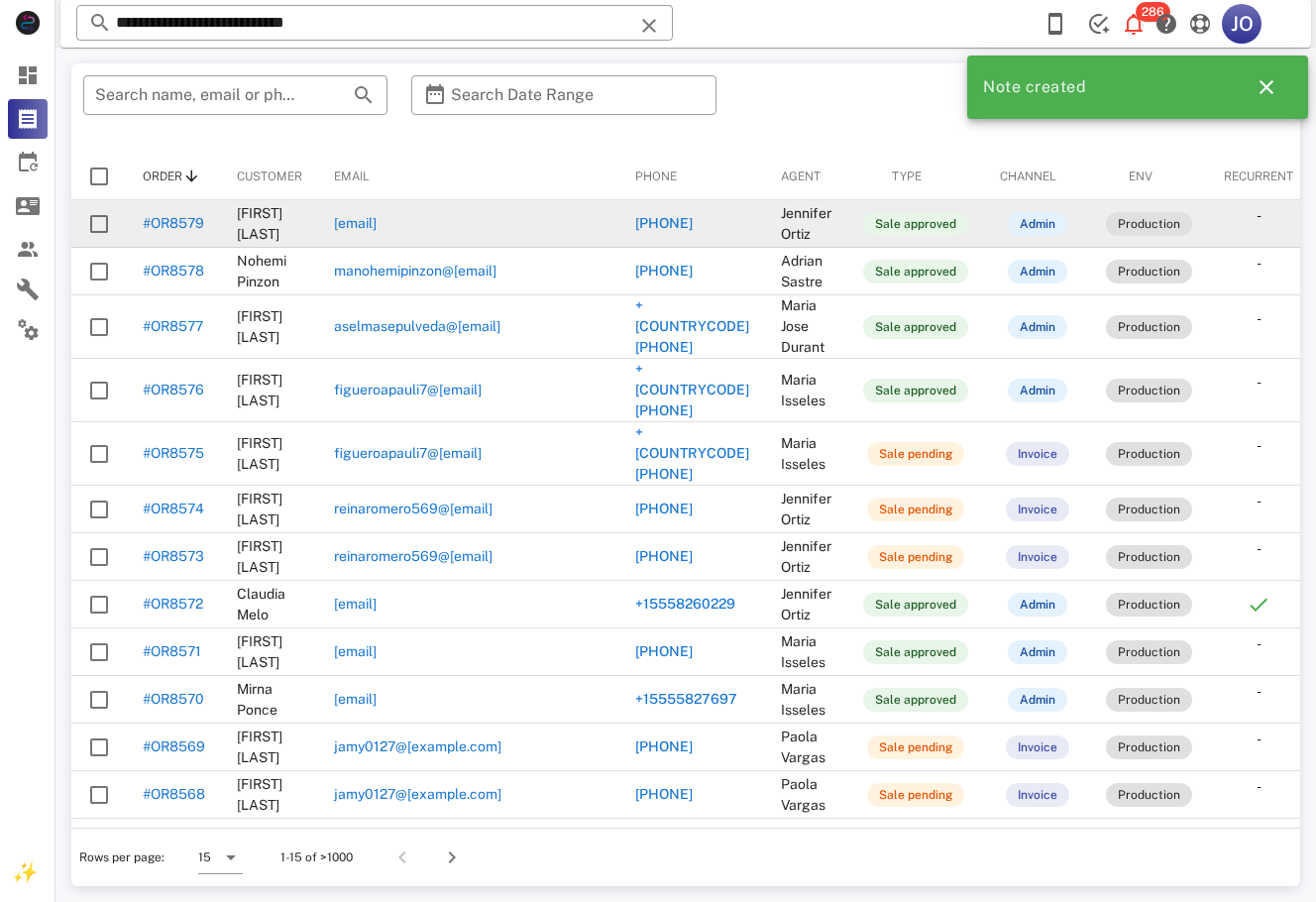 drag, startPoint x: 510, startPoint y: 222, endPoint x: 330, endPoint y: 221, distance: 180.00278 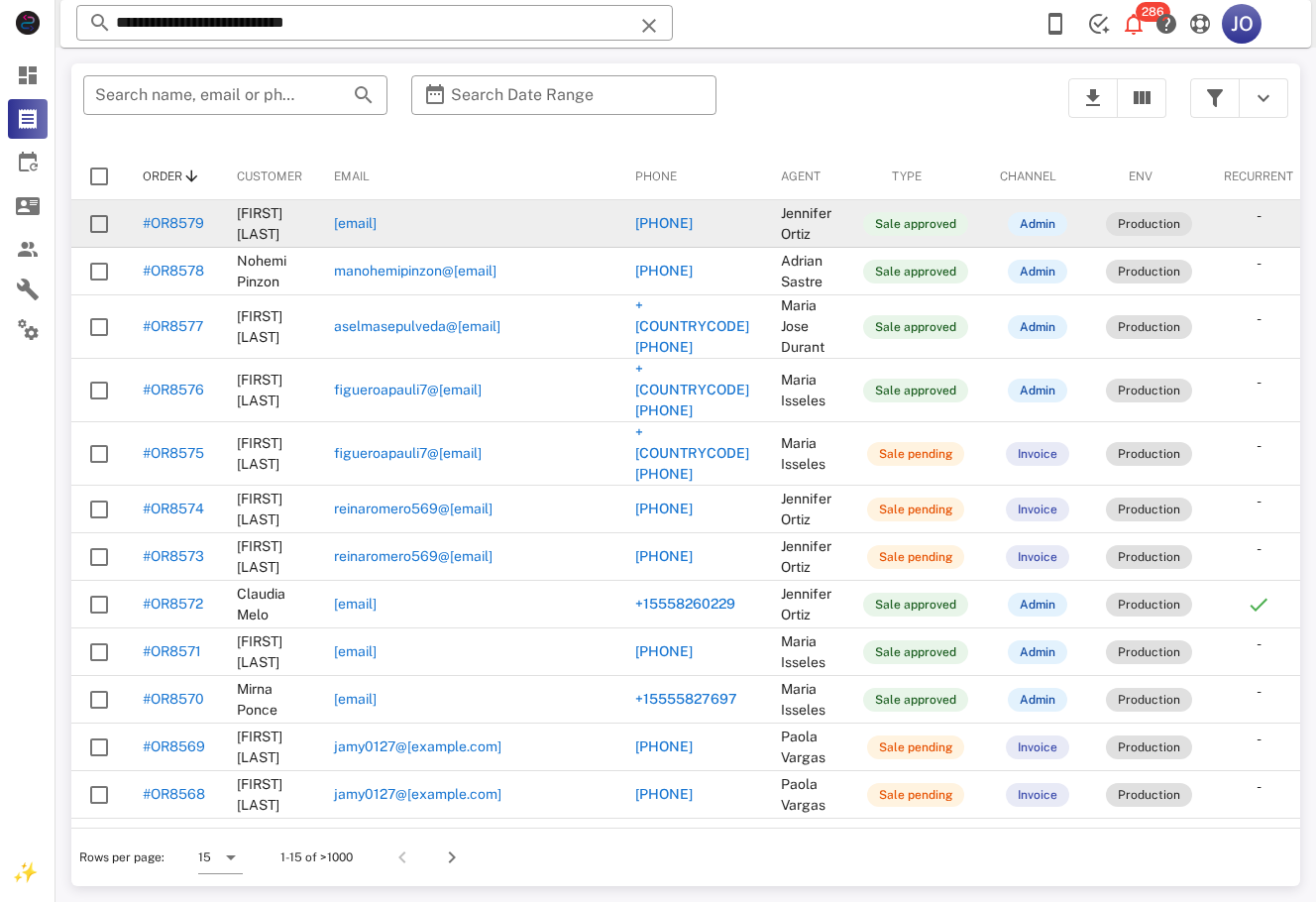 drag, startPoint x: 213, startPoint y: 227, endPoint x: 103, endPoint y: 231, distance: 110.0727 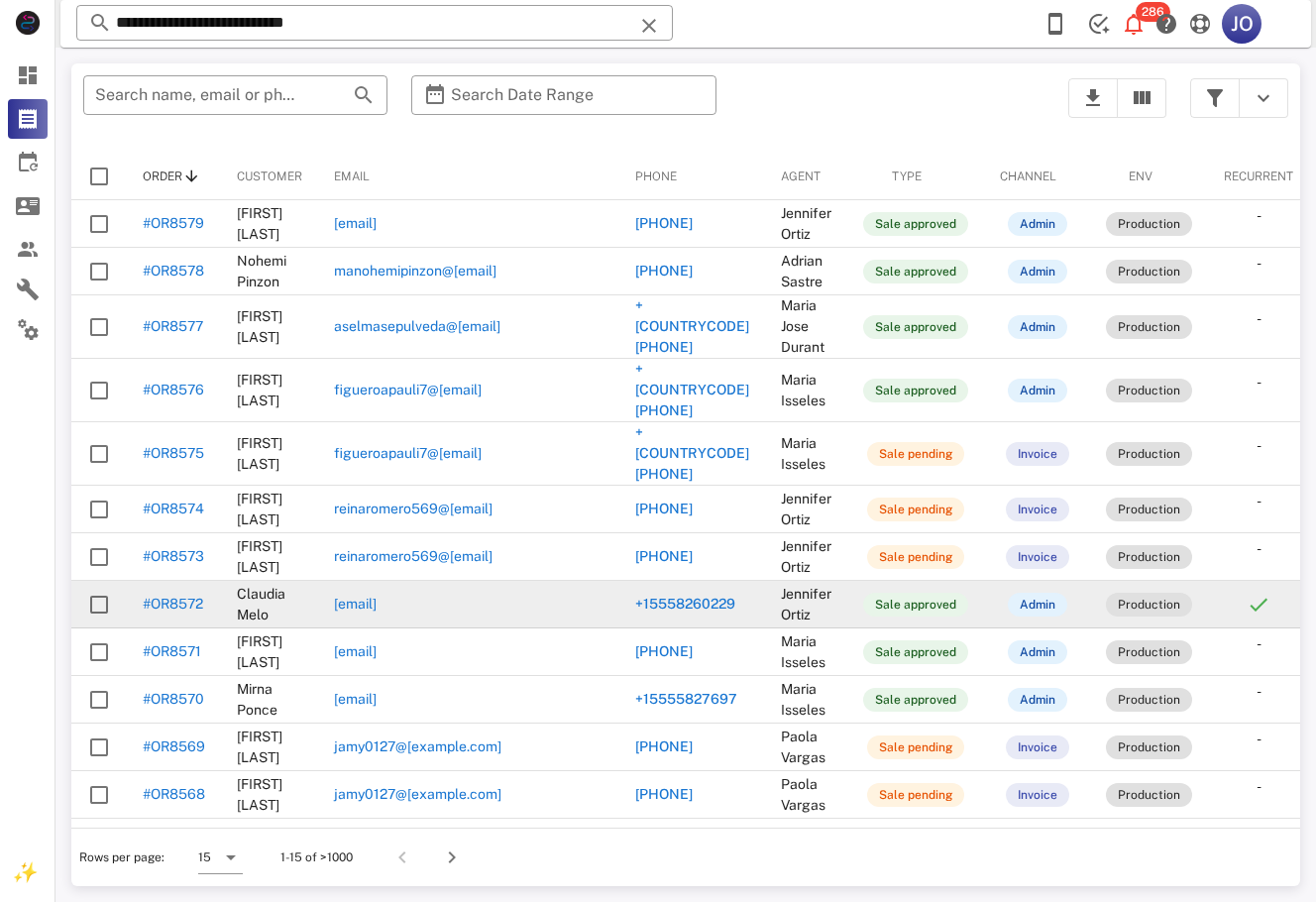 drag, startPoint x: 505, startPoint y: 569, endPoint x: 337, endPoint y: 577, distance: 168.19037 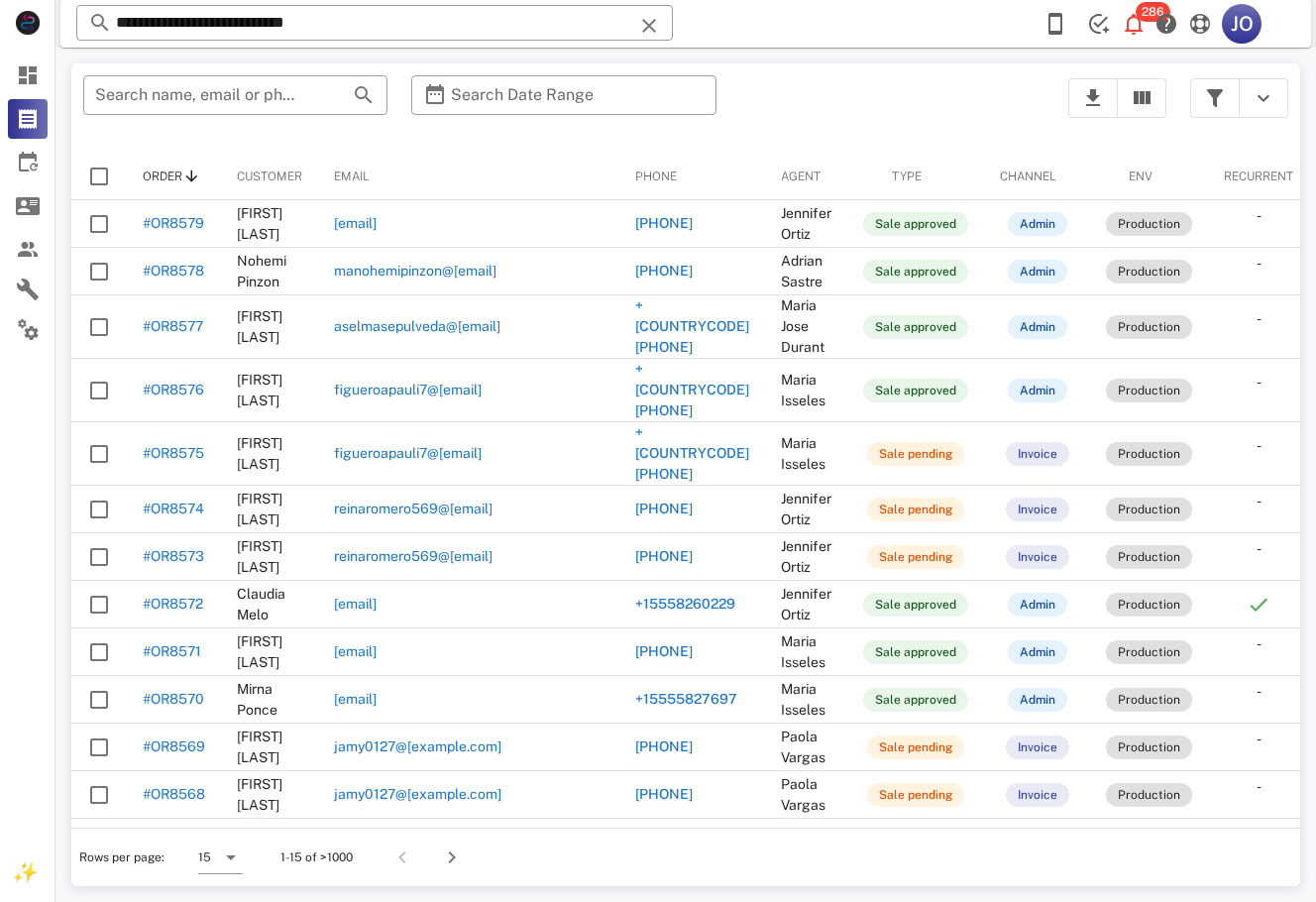 click on "​ Search name, email or phone ​ Search Date Range" at bounding box center (564, 108) 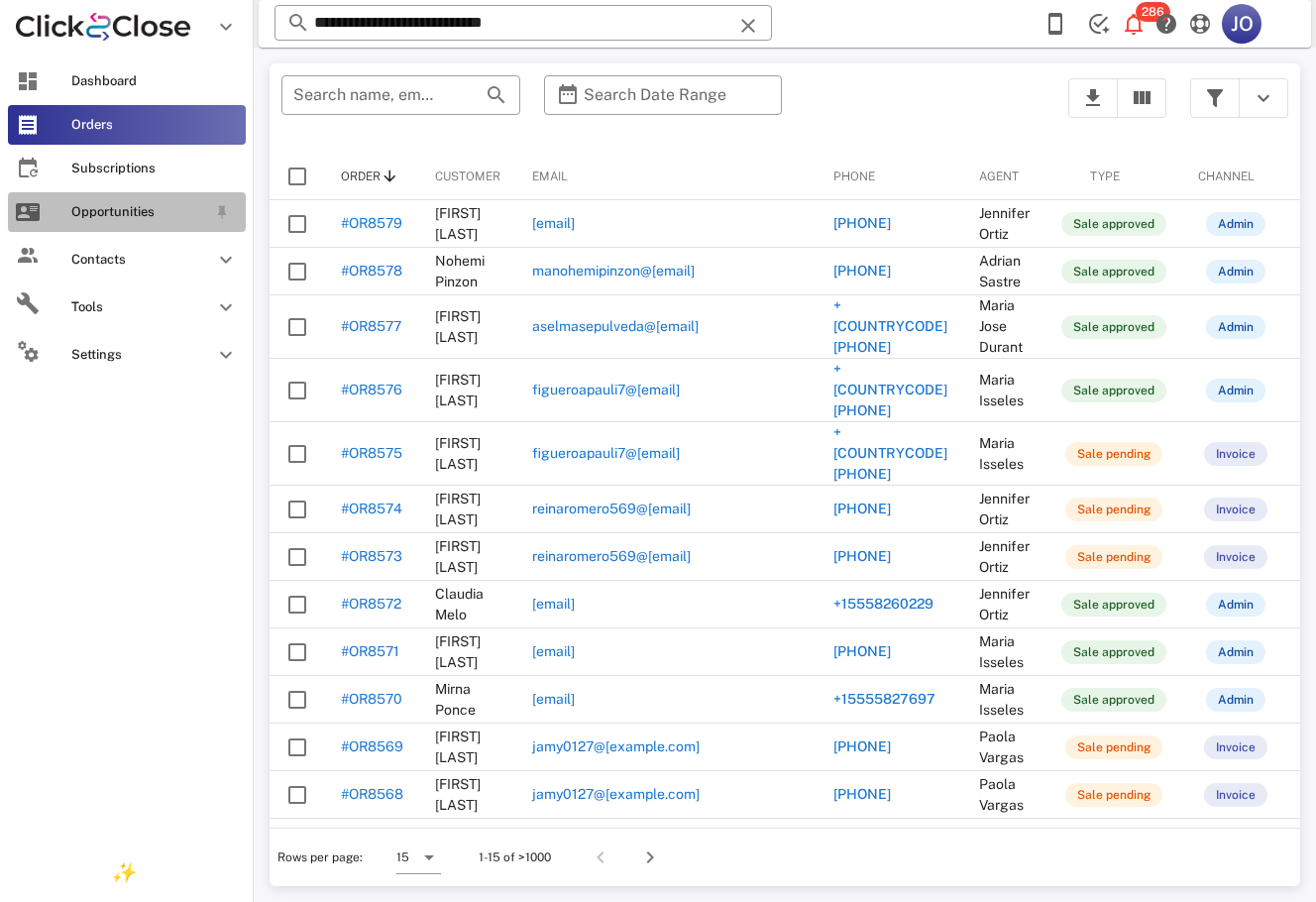click on "Opportunities" at bounding box center [127, 212] 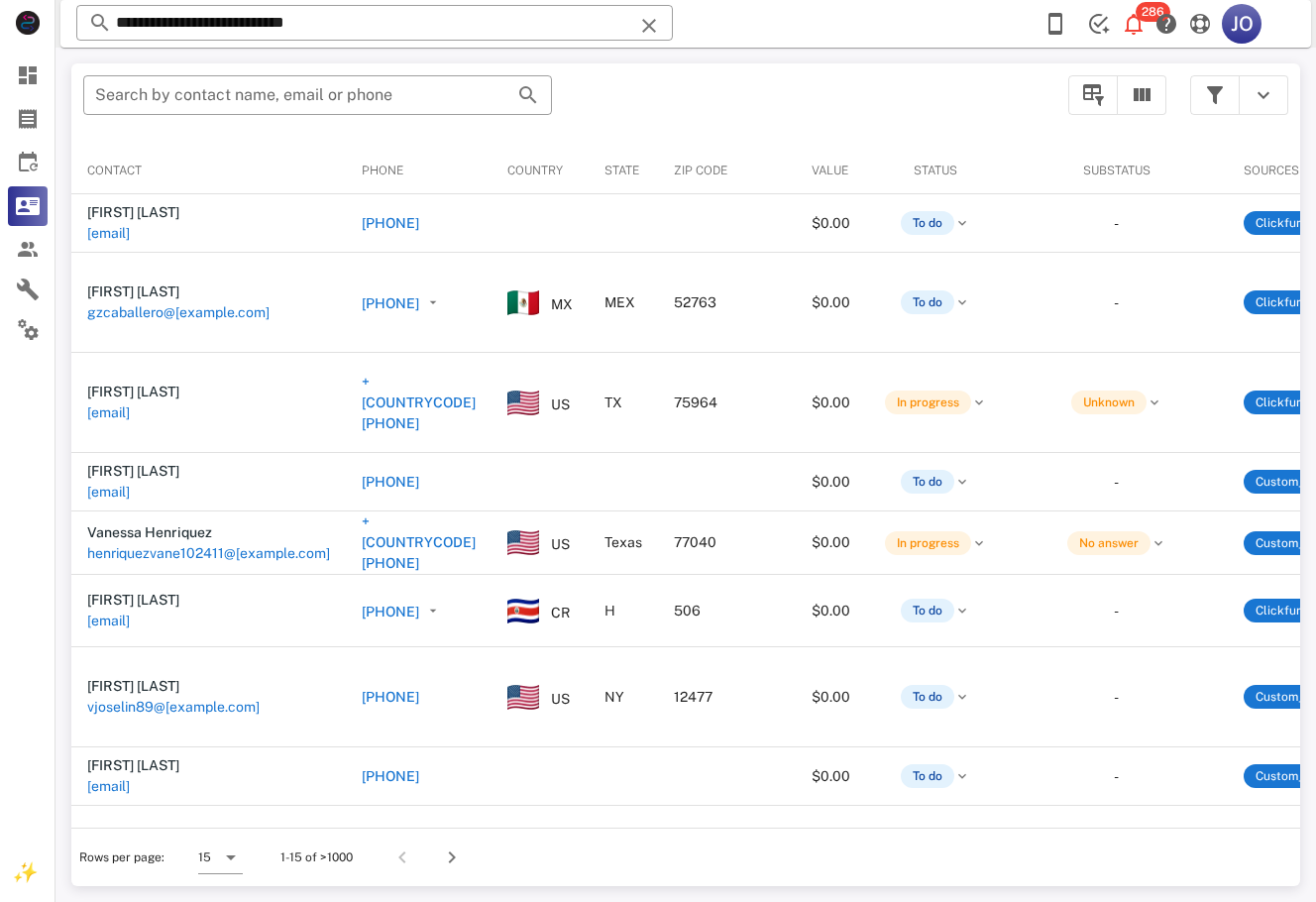 scroll, scrollTop: 0, scrollLeft: 459, axis: horizontal 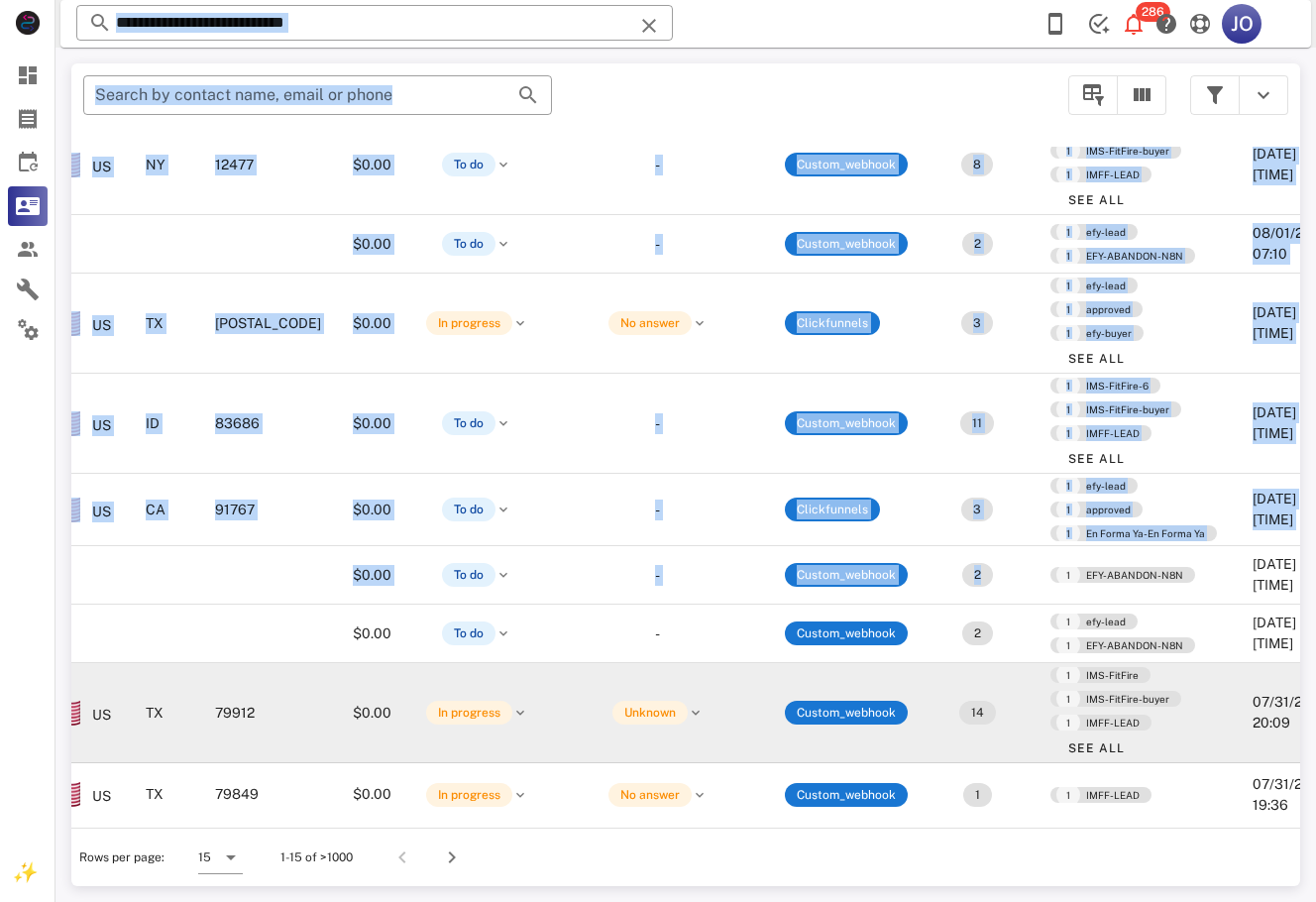 click on "**********" at bounding box center [658, 451] 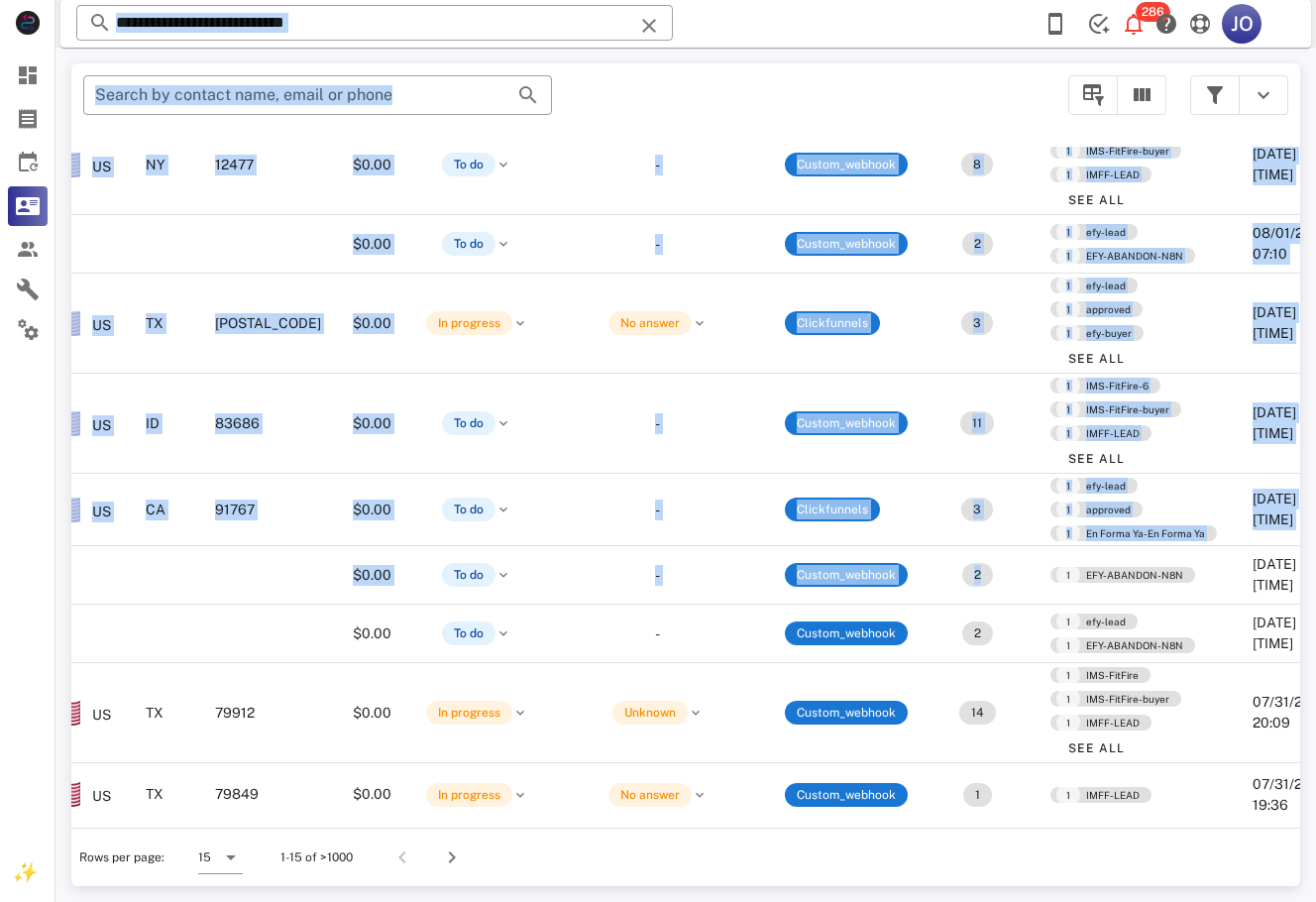 click on "Rows per page: 15  1-15 of >1000" at bounding box center (686, 856) 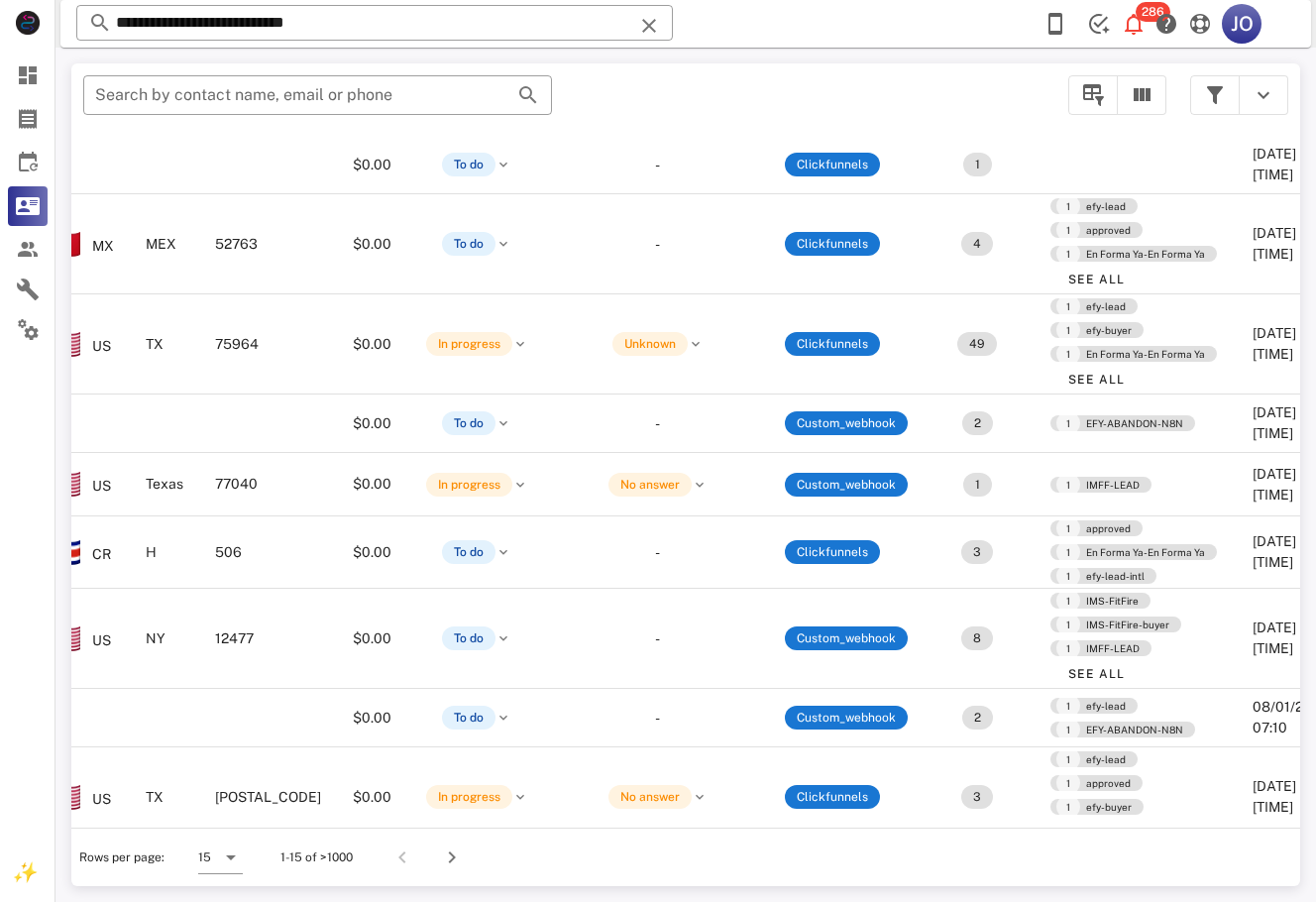 scroll, scrollTop: 59, scrollLeft: 459, axis: both 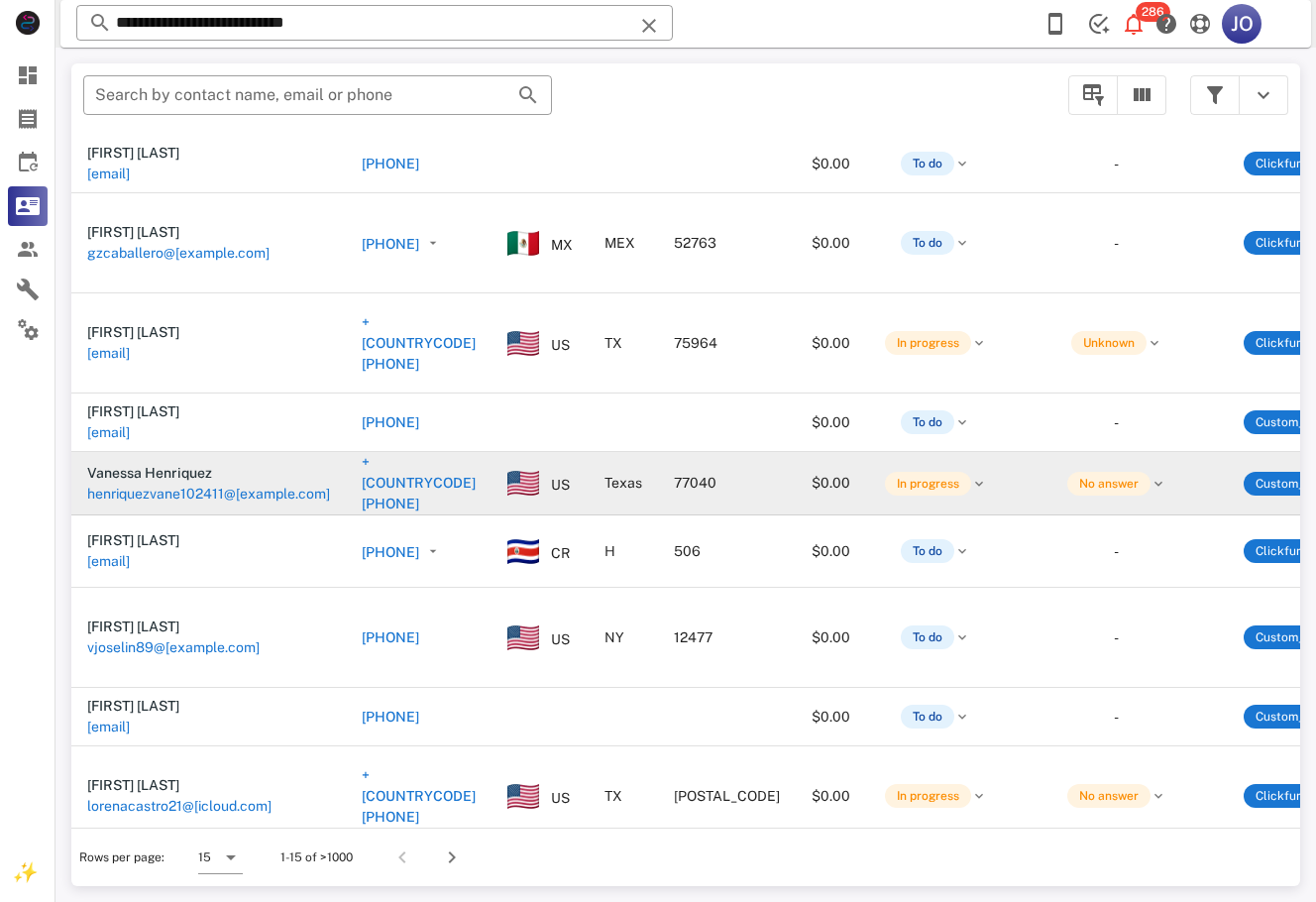 click on "henriquezvane102411@[EXAMPLE.COM]" at bounding box center [208, 494] 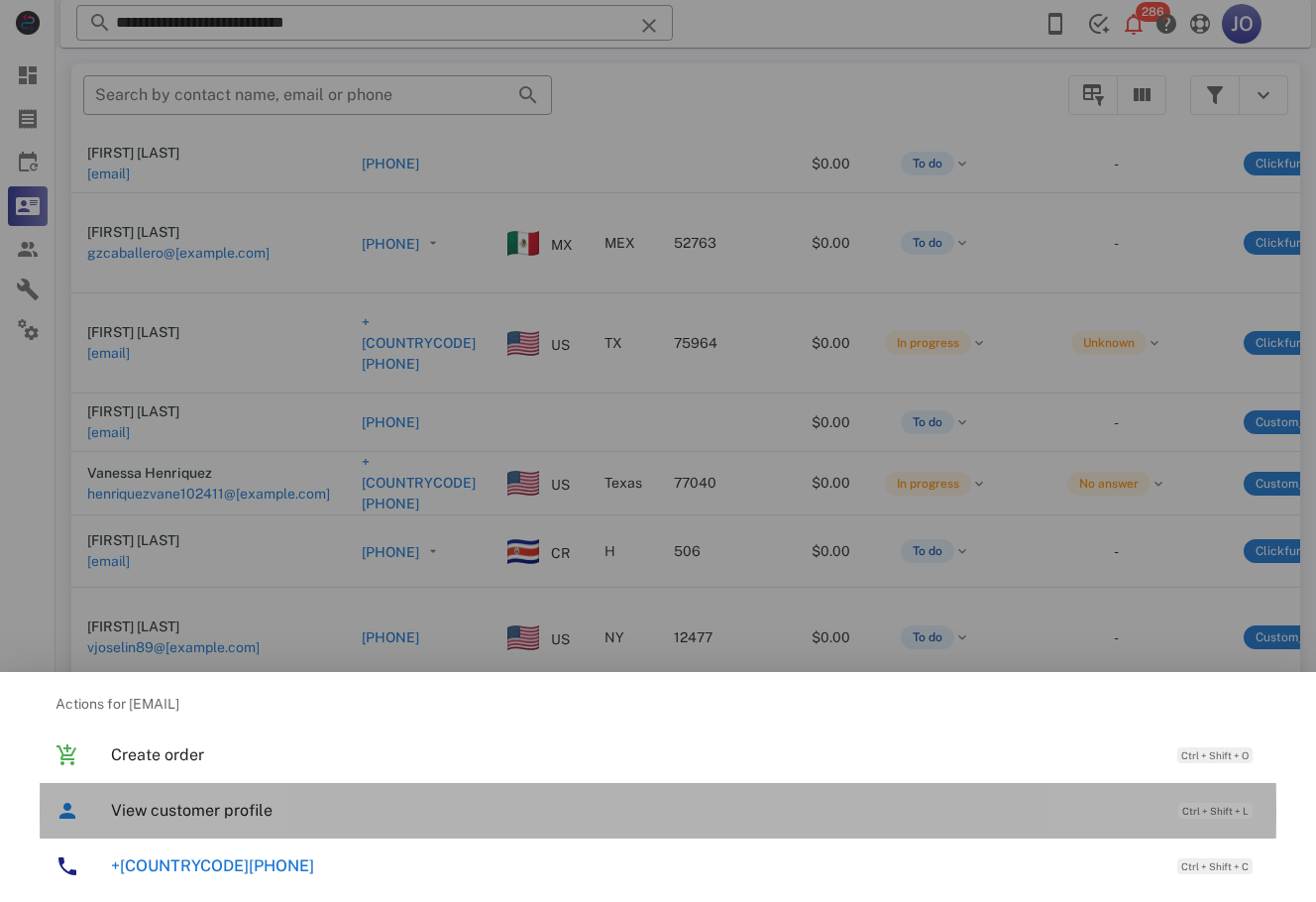 click on "View customer profile Ctrl + Shift + L" at bounding box center [686, 810] 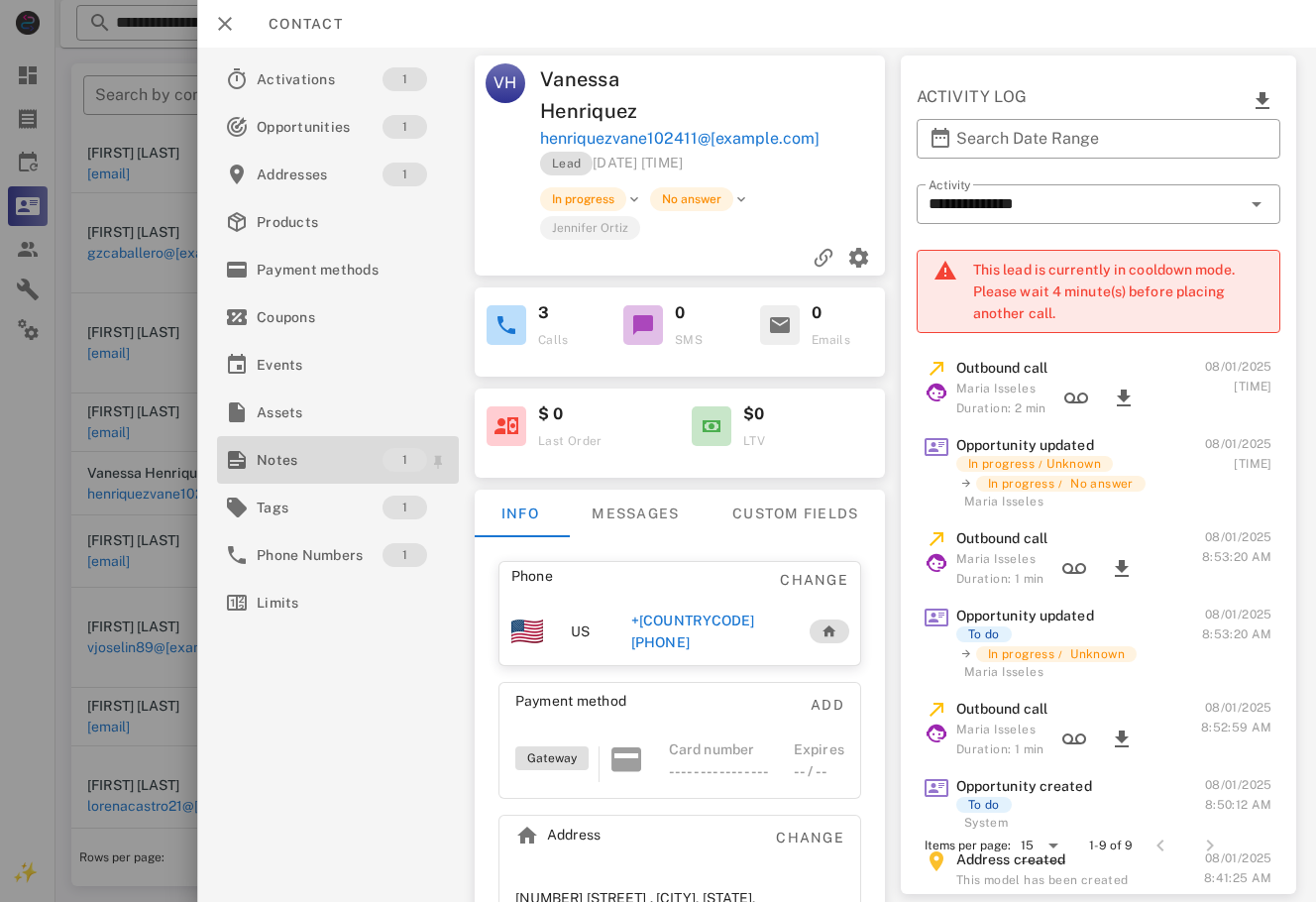 click at bounding box center (237, 460) 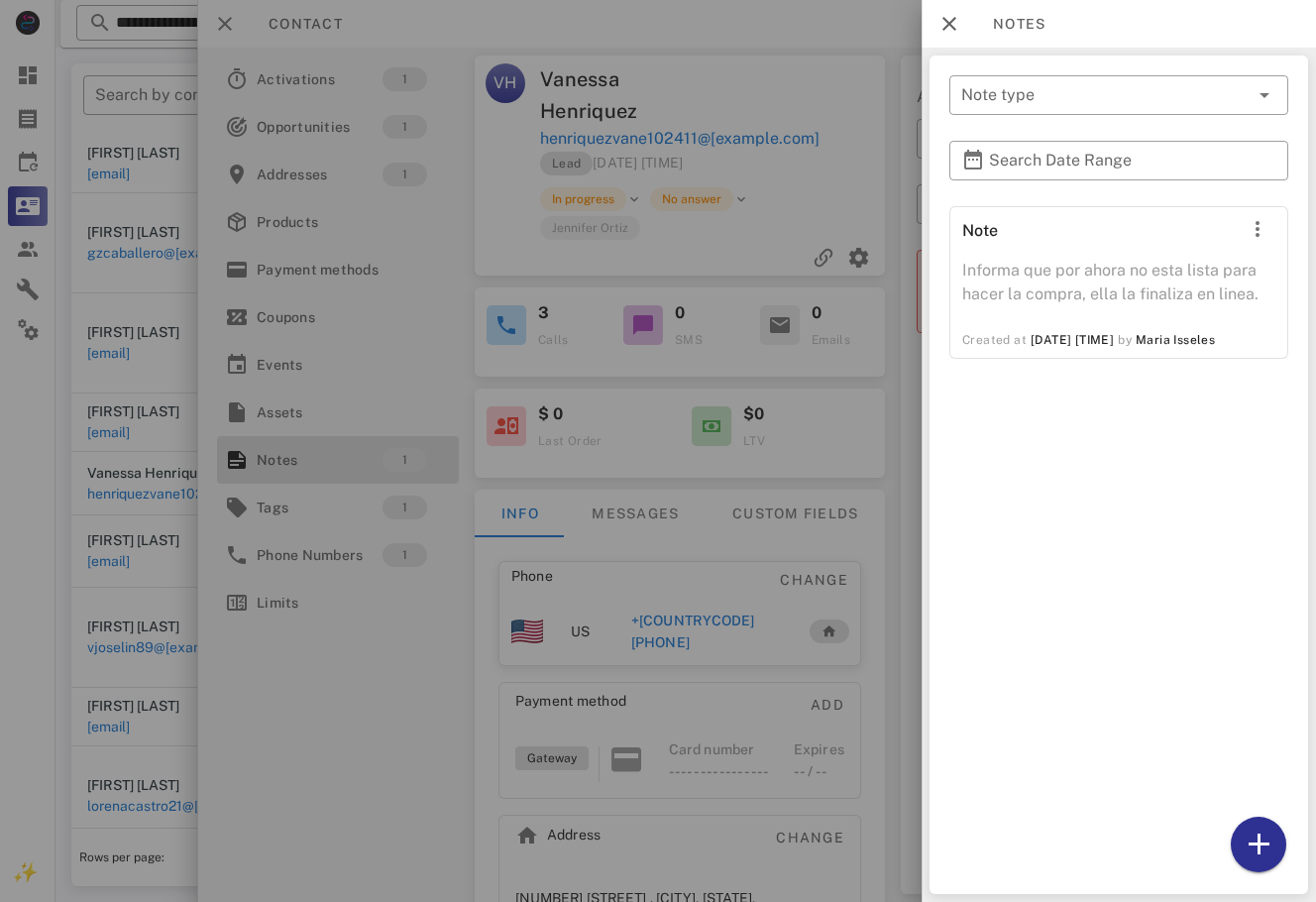 click at bounding box center (658, 451) 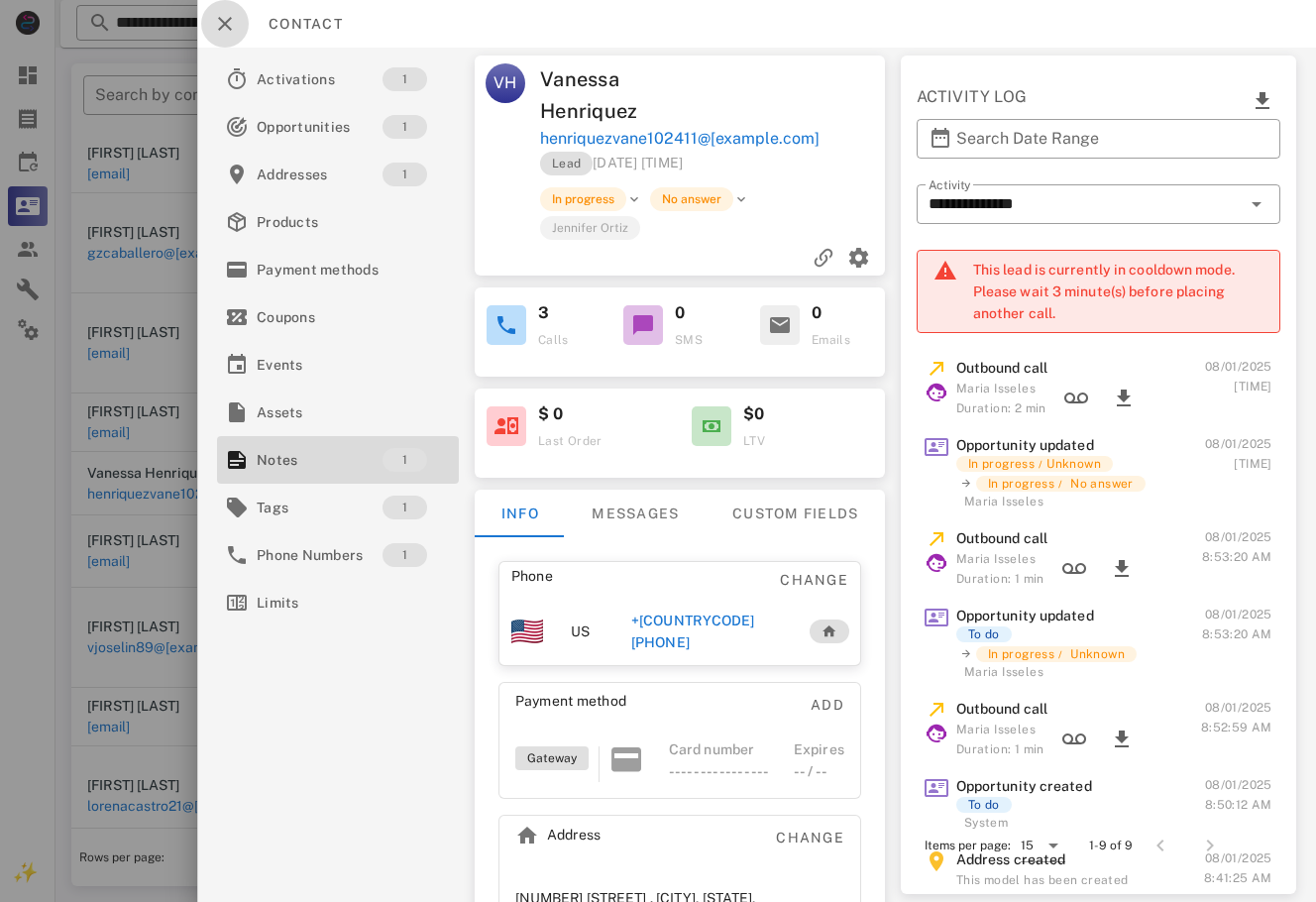 click at bounding box center (225, 24) 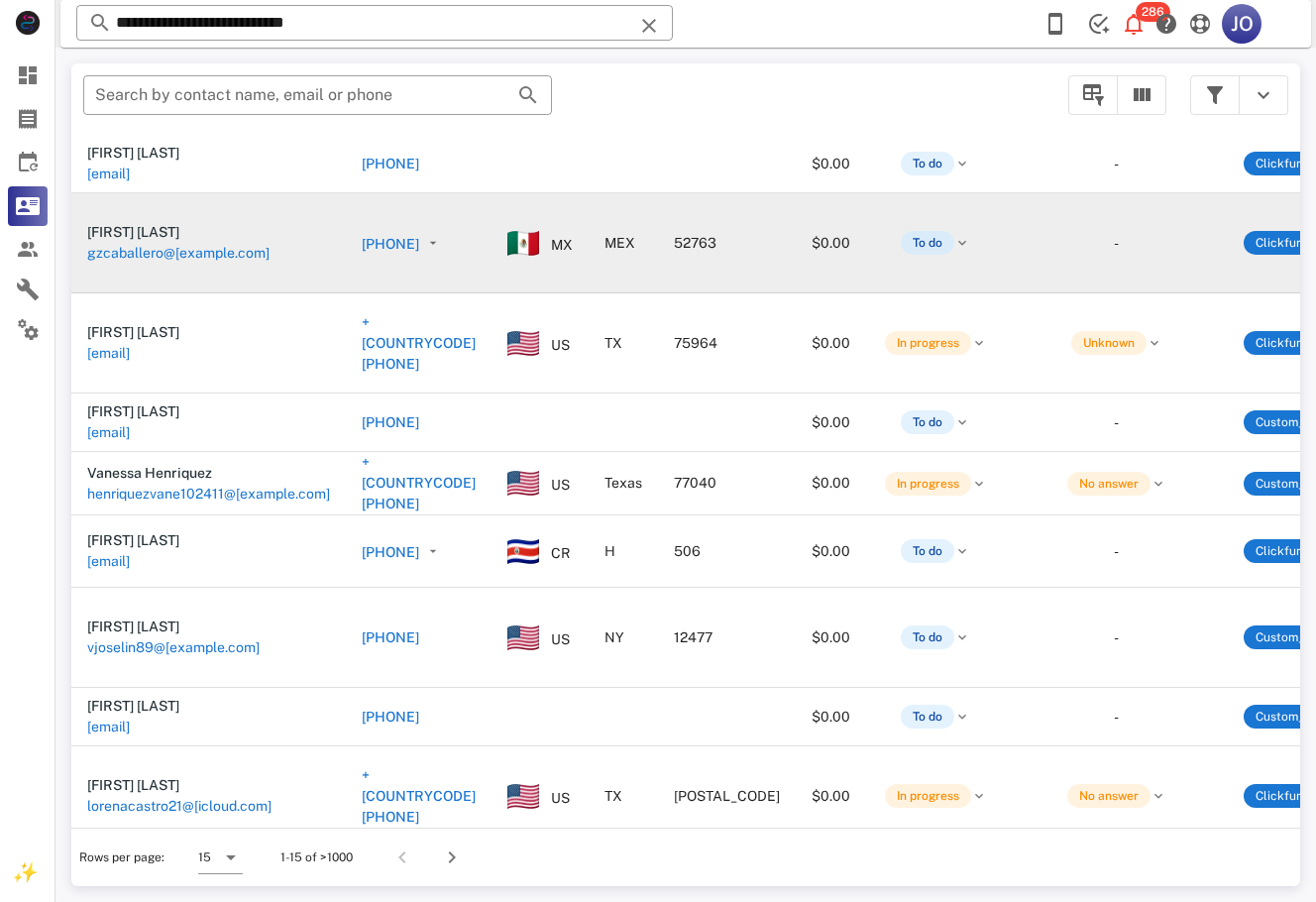 click on "To do" at bounding box center [928, 243] 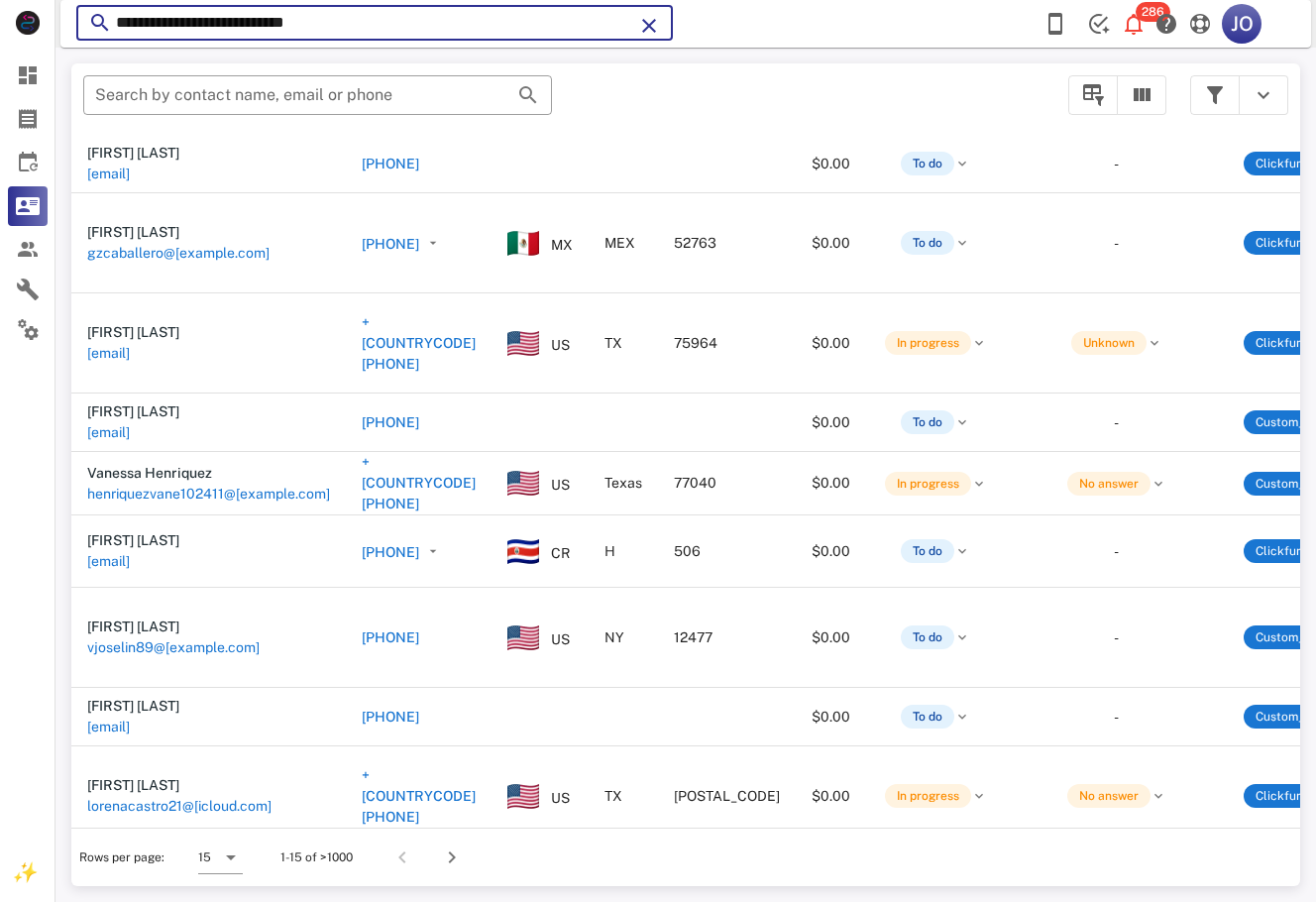 drag, startPoint x: 354, startPoint y: 19, endPoint x: 127, endPoint y: 15, distance: 227.03524 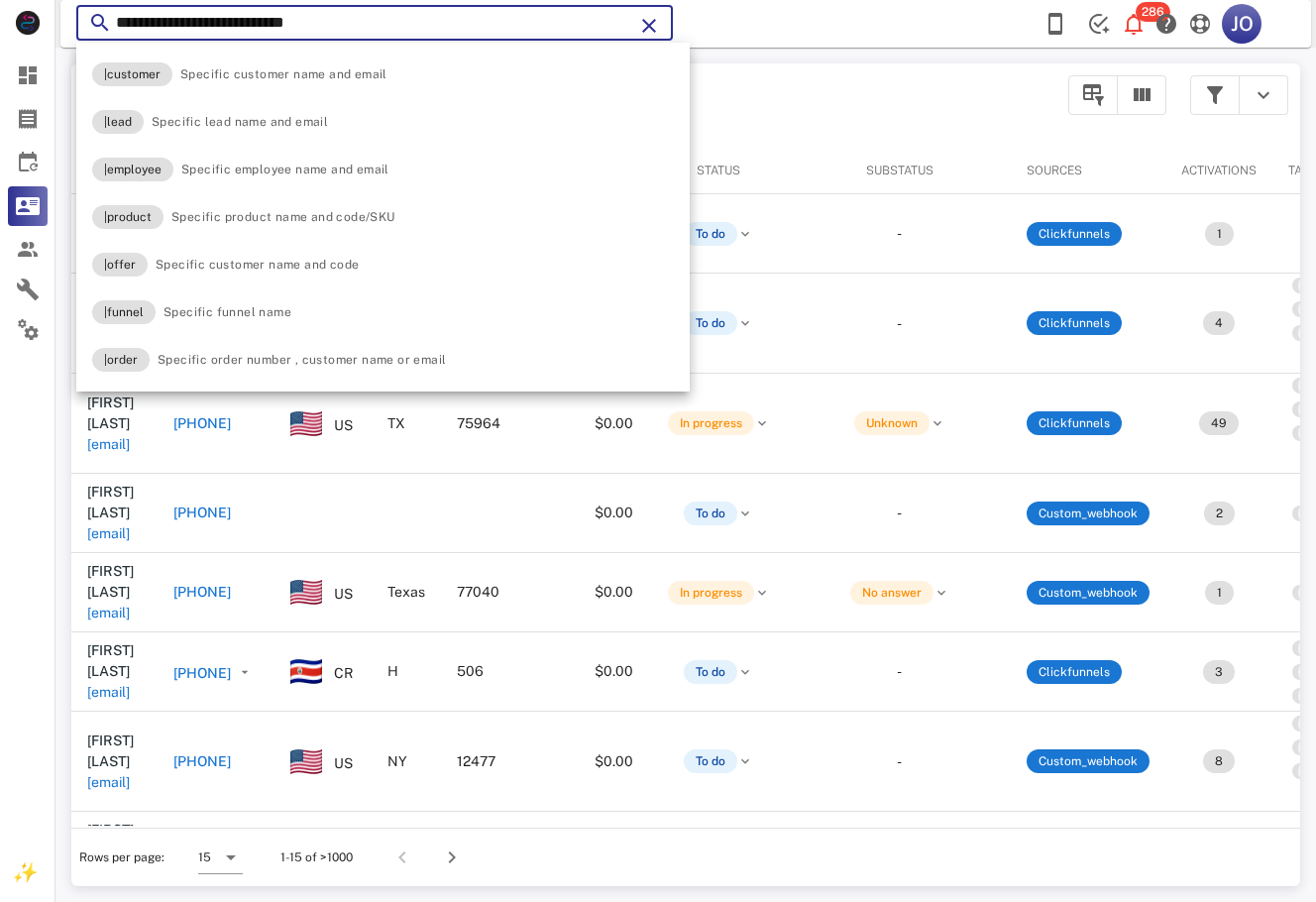 scroll, scrollTop: 0, scrollLeft: 0, axis: both 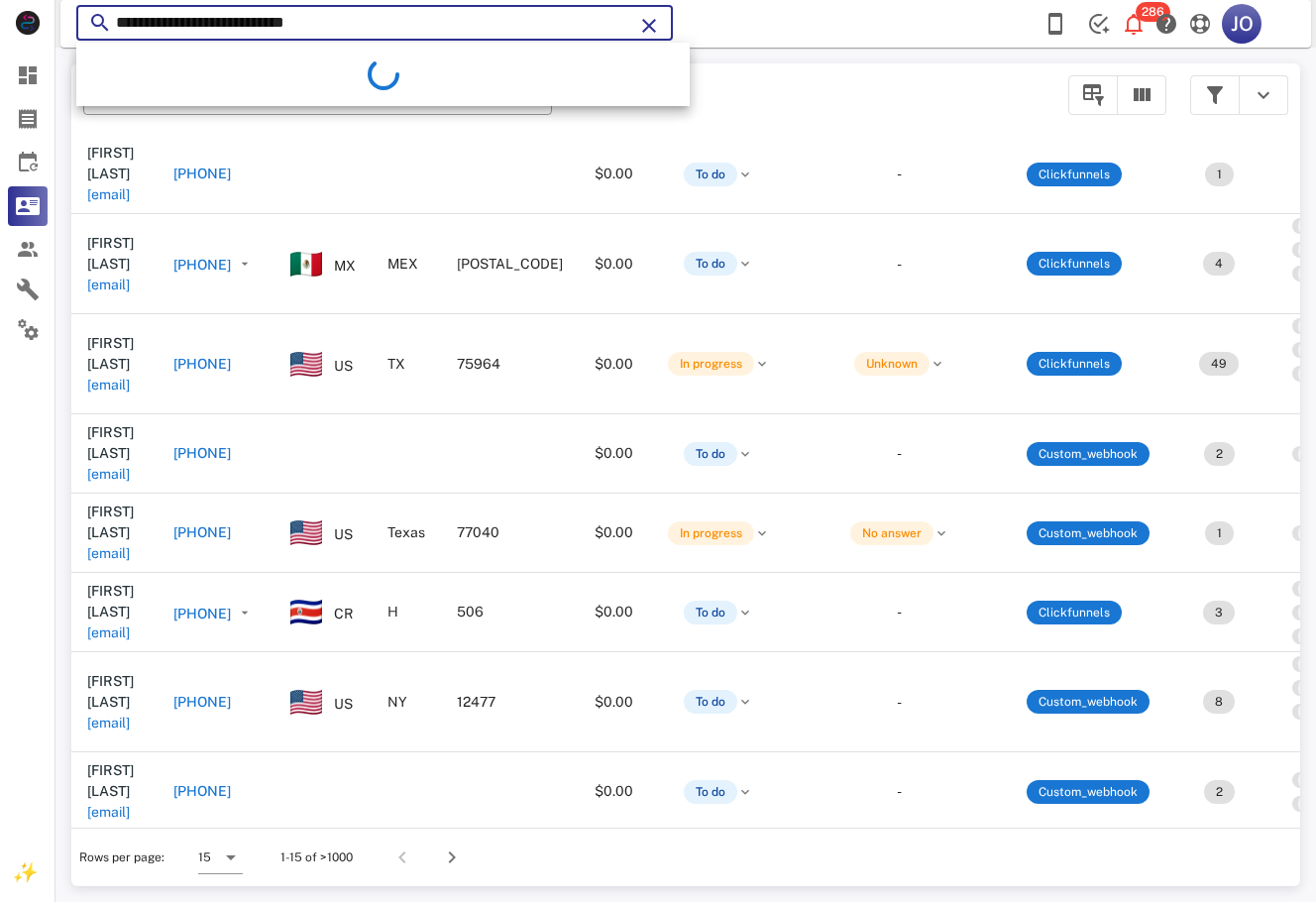 drag, startPoint x: 352, startPoint y: 21, endPoint x: 56, endPoint y: 32, distance: 296.20432 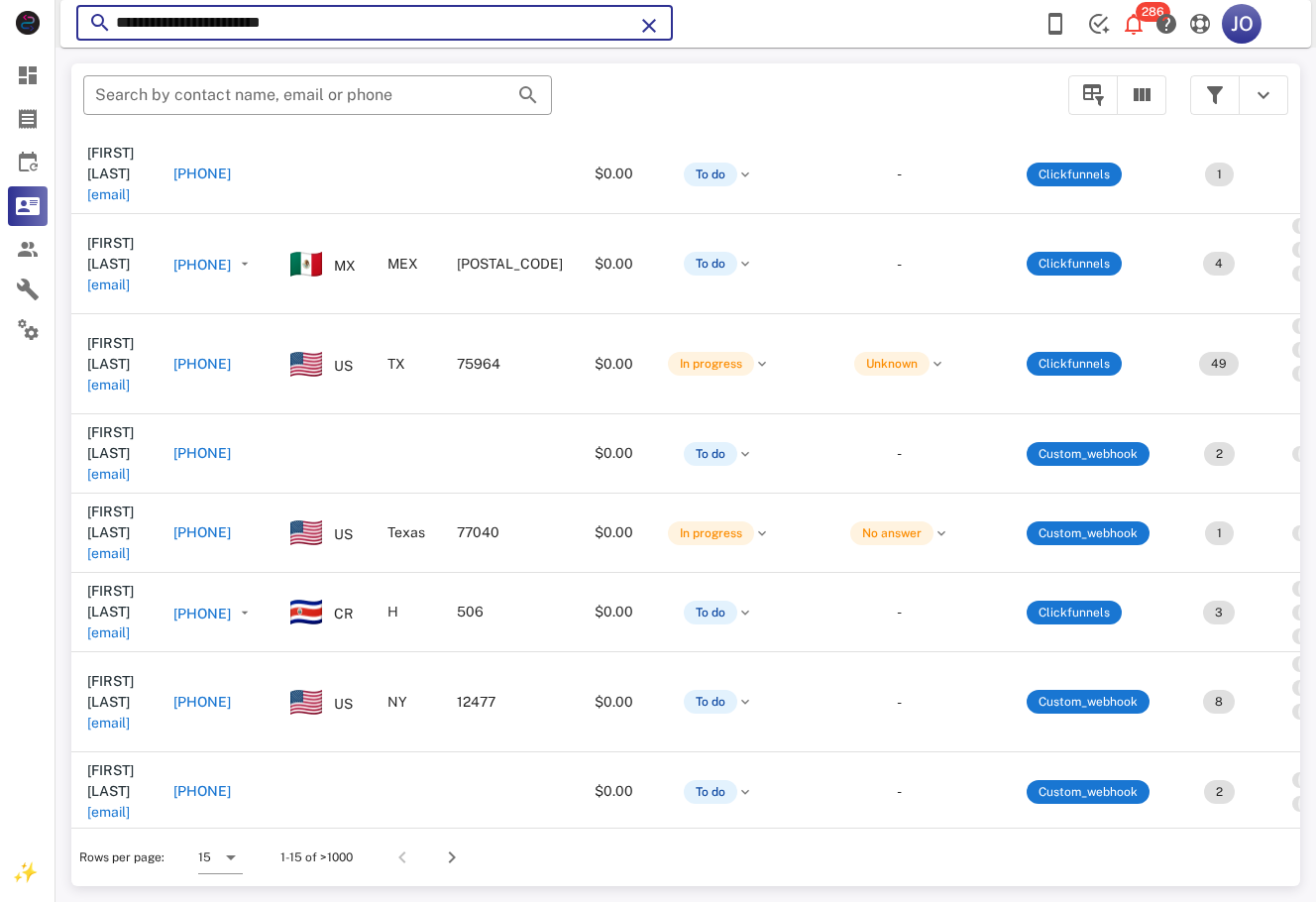click on "**********" at bounding box center (375, 23) 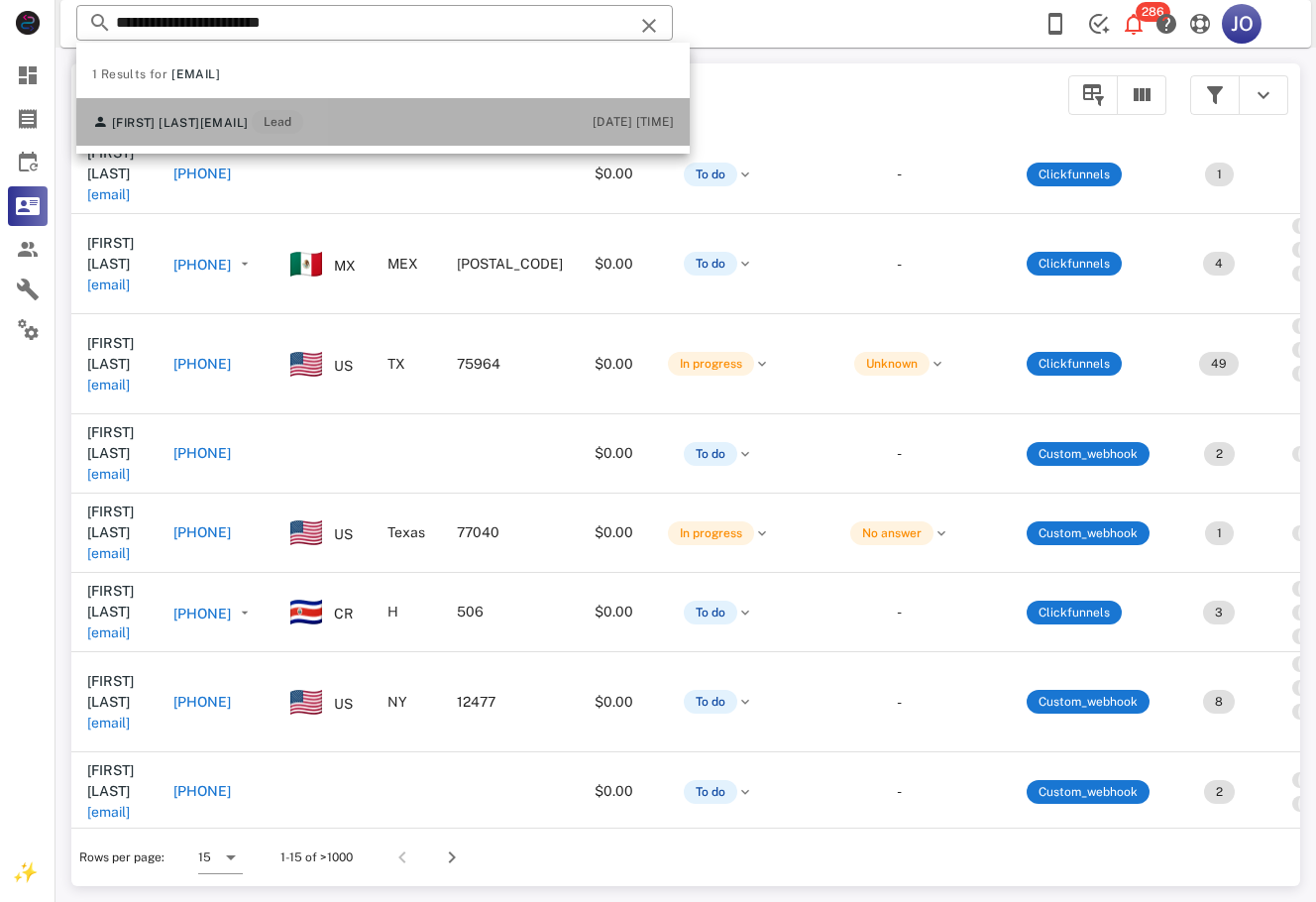 click on "[FIRST] [LAST]   [EMAIL]   Lead" at bounding box center (197, 122) 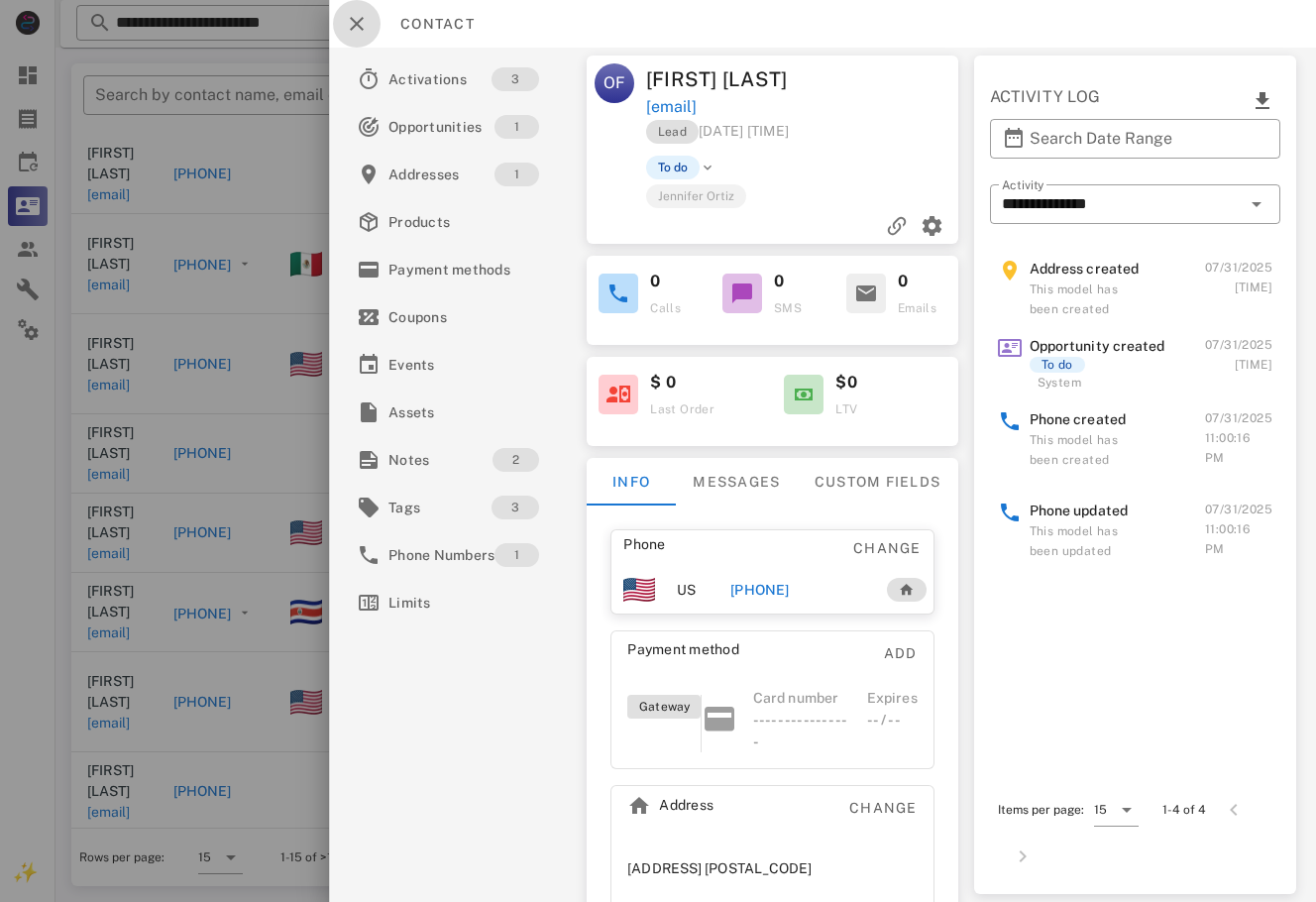 drag, startPoint x: 377, startPoint y: 17, endPoint x: 325, endPoint y: 28, distance: 53.15073 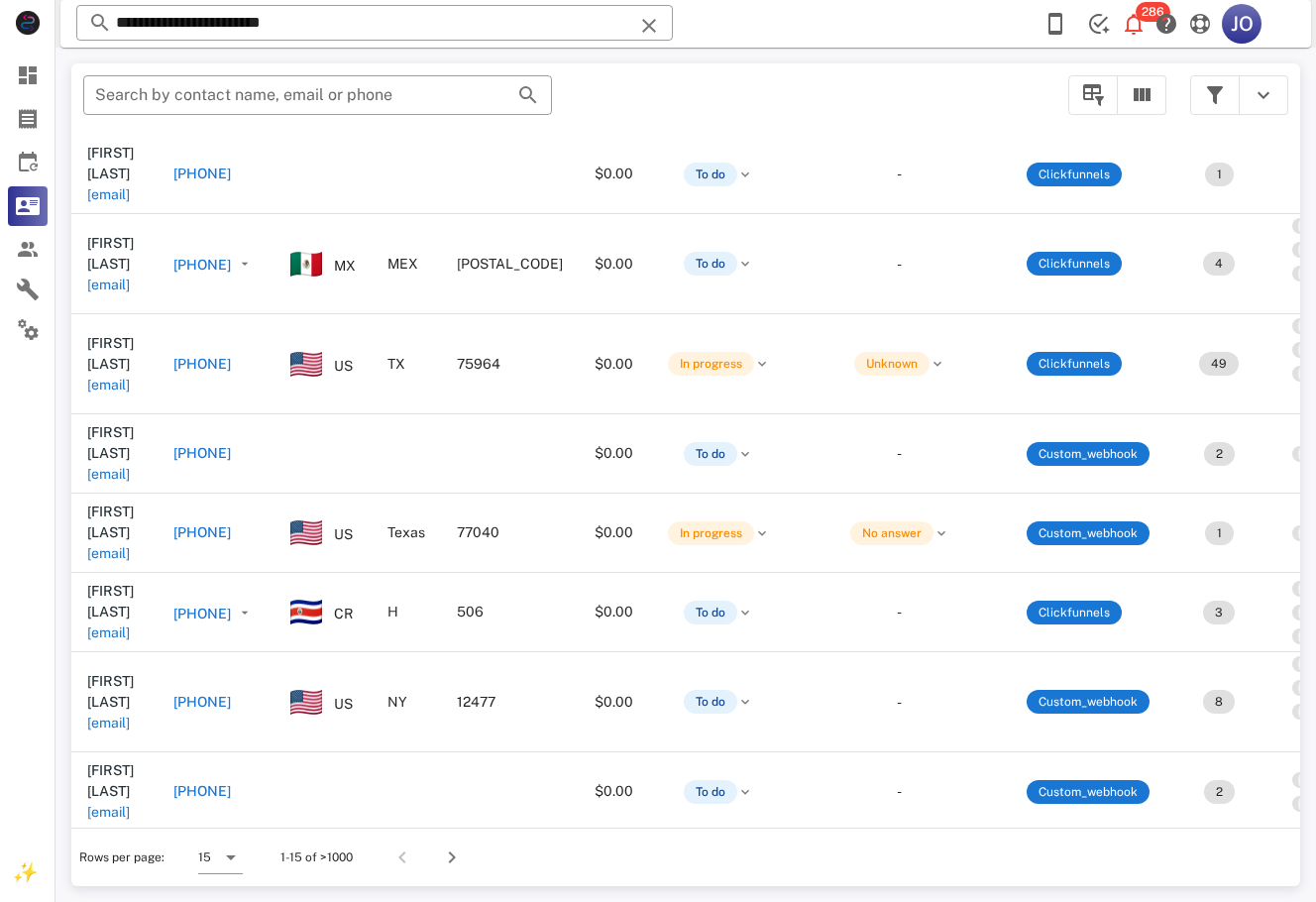 click on "**********" at bounding box center [375, 23] 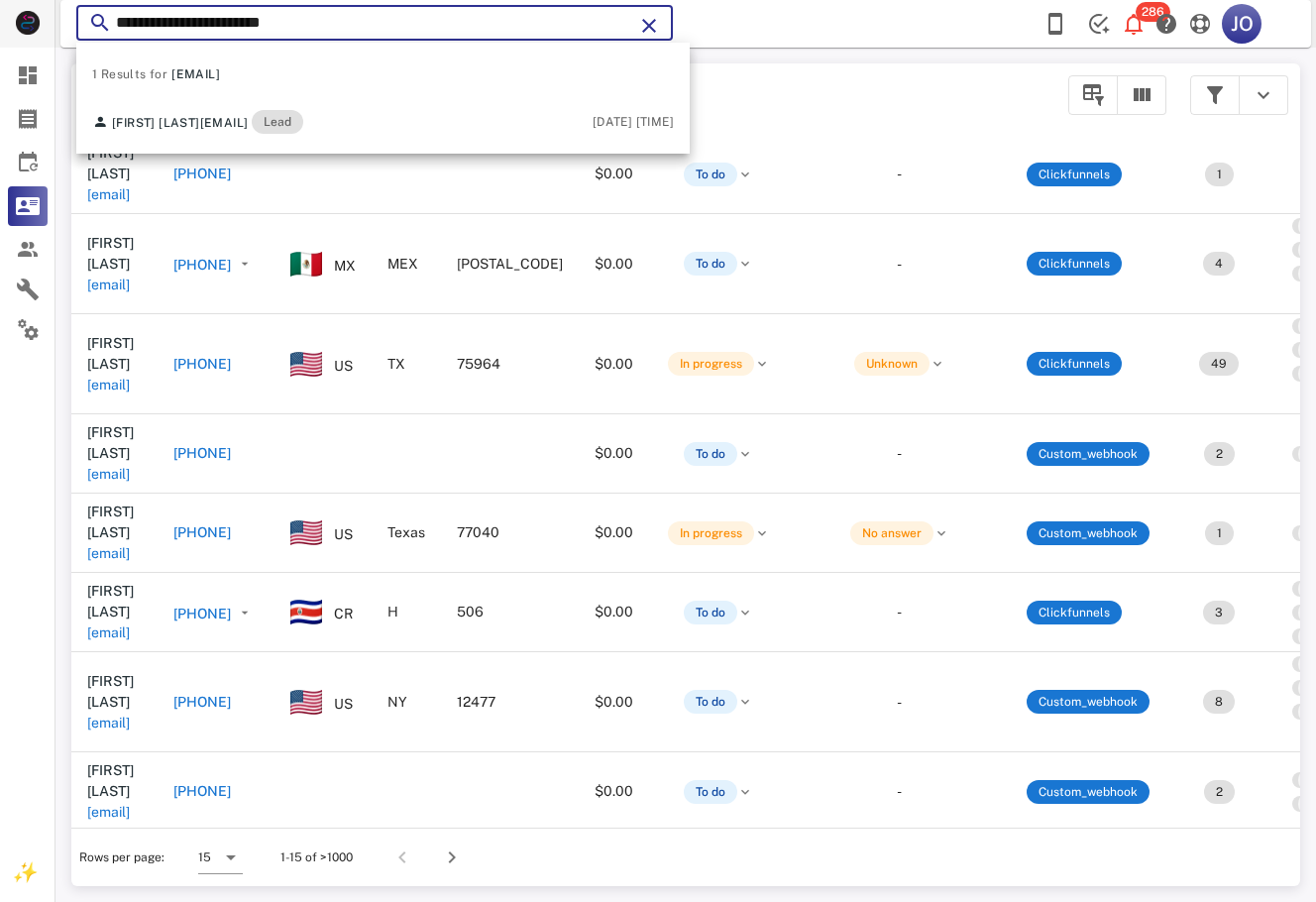 drag, startPoint x: 324, startPoint y: 29, endPoint x: 47, endPoint y: 29, distance: 277 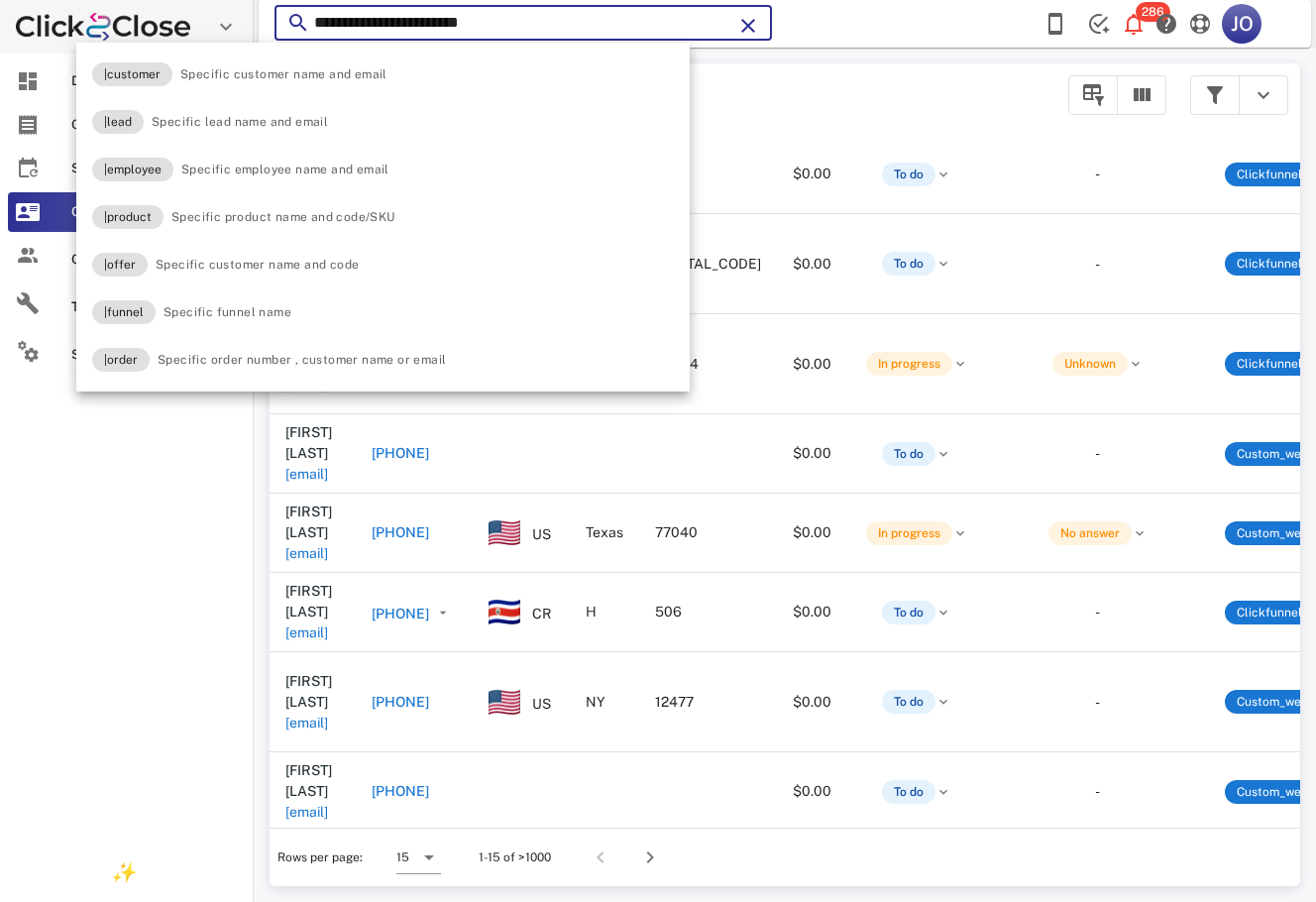 paste 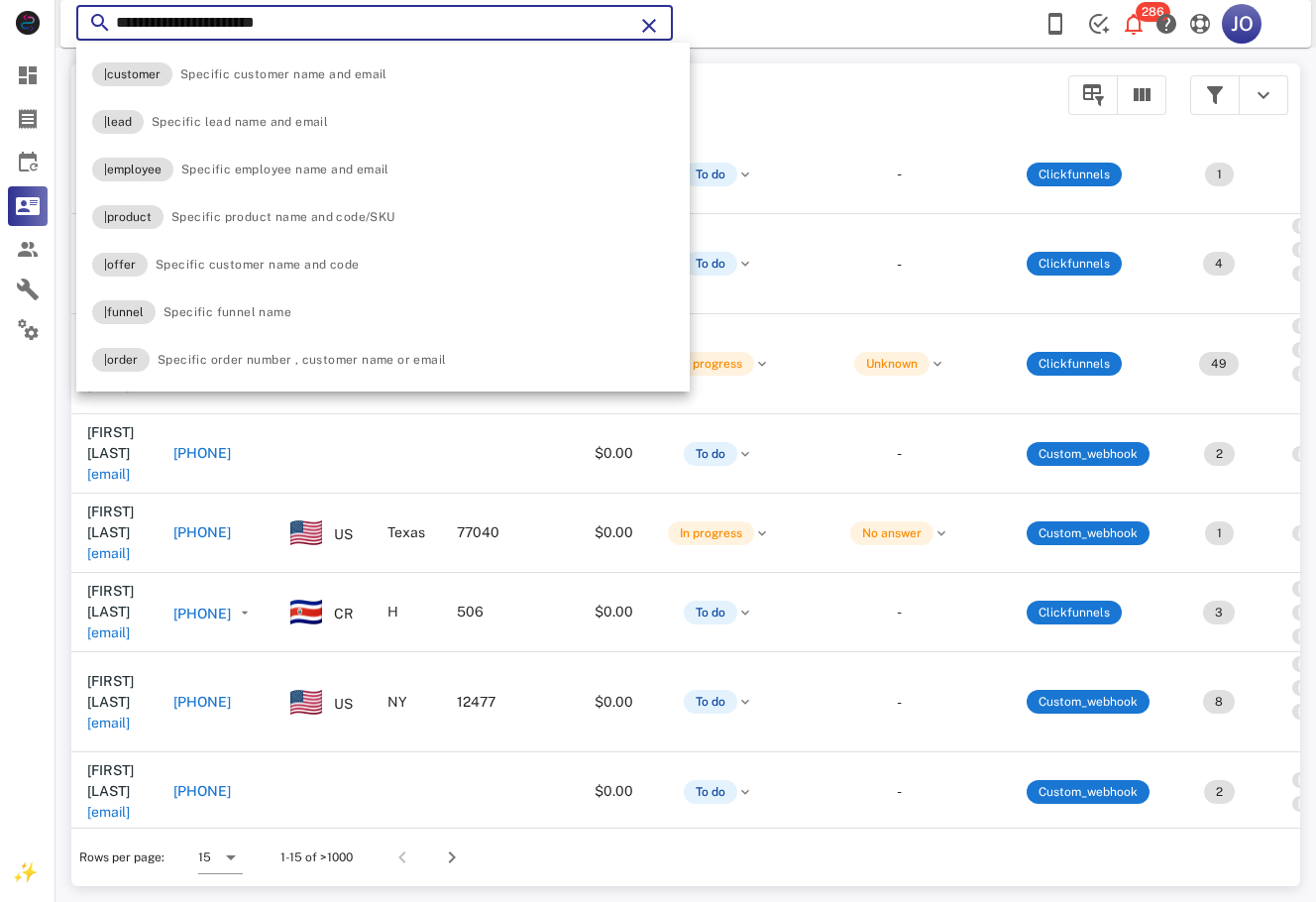 click on "**********" at bounding box center (375, 23) 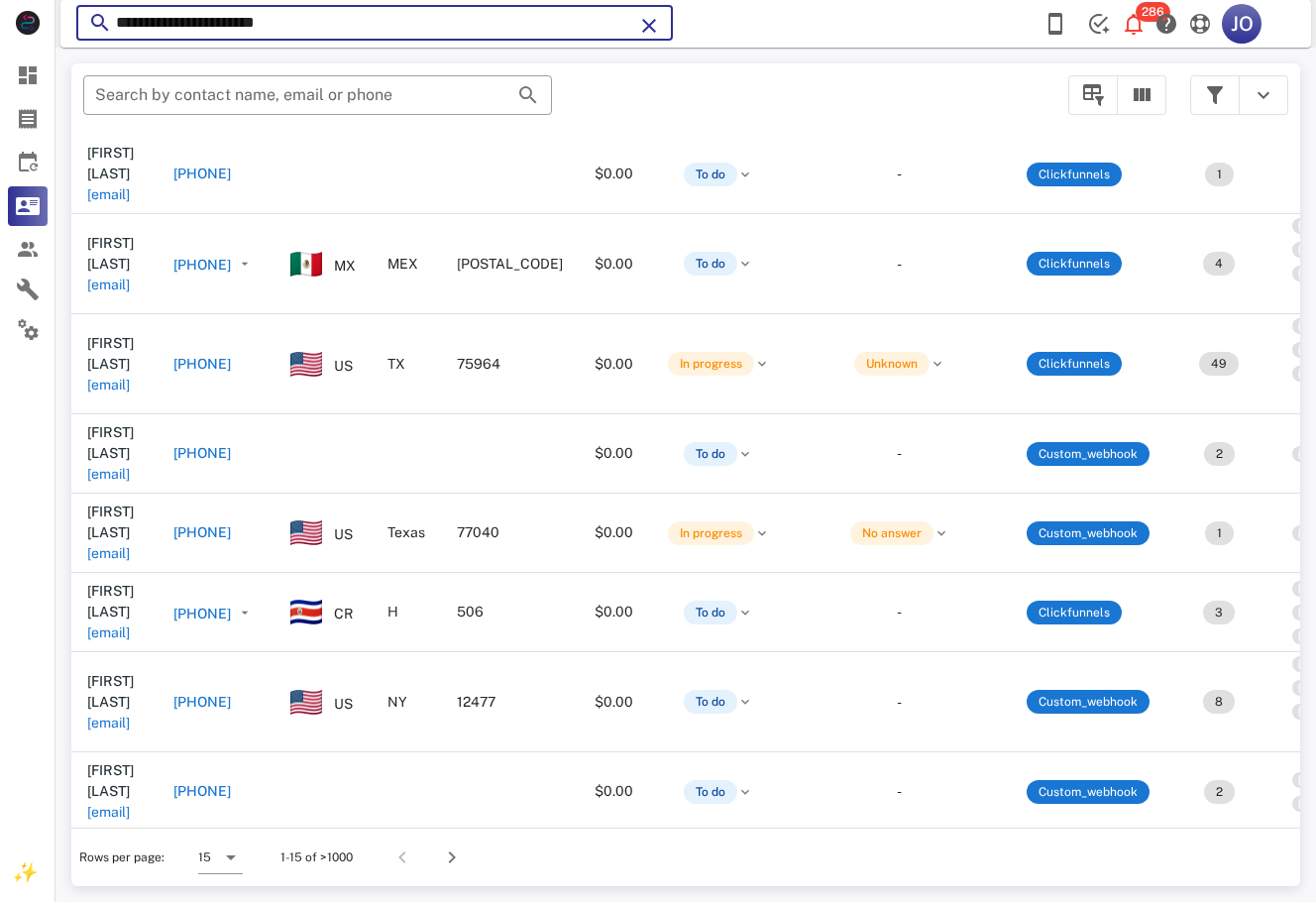 click on "**********" at bounding box center [375, 23] 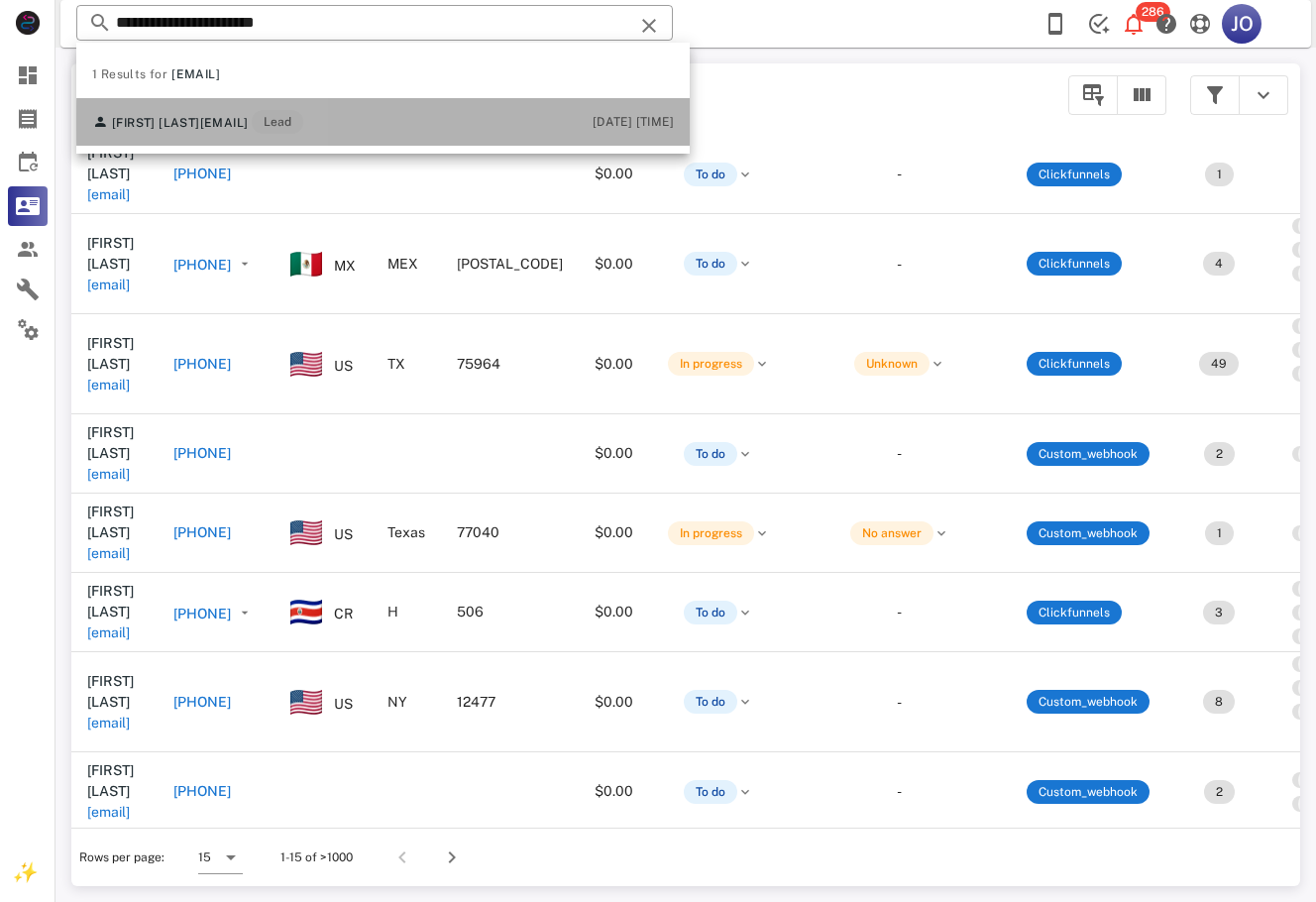 click on "Keidy Tornez   keidytornez@outlook.com   Lead   07/31/2025 23:23" at bounding box center [383, 122] 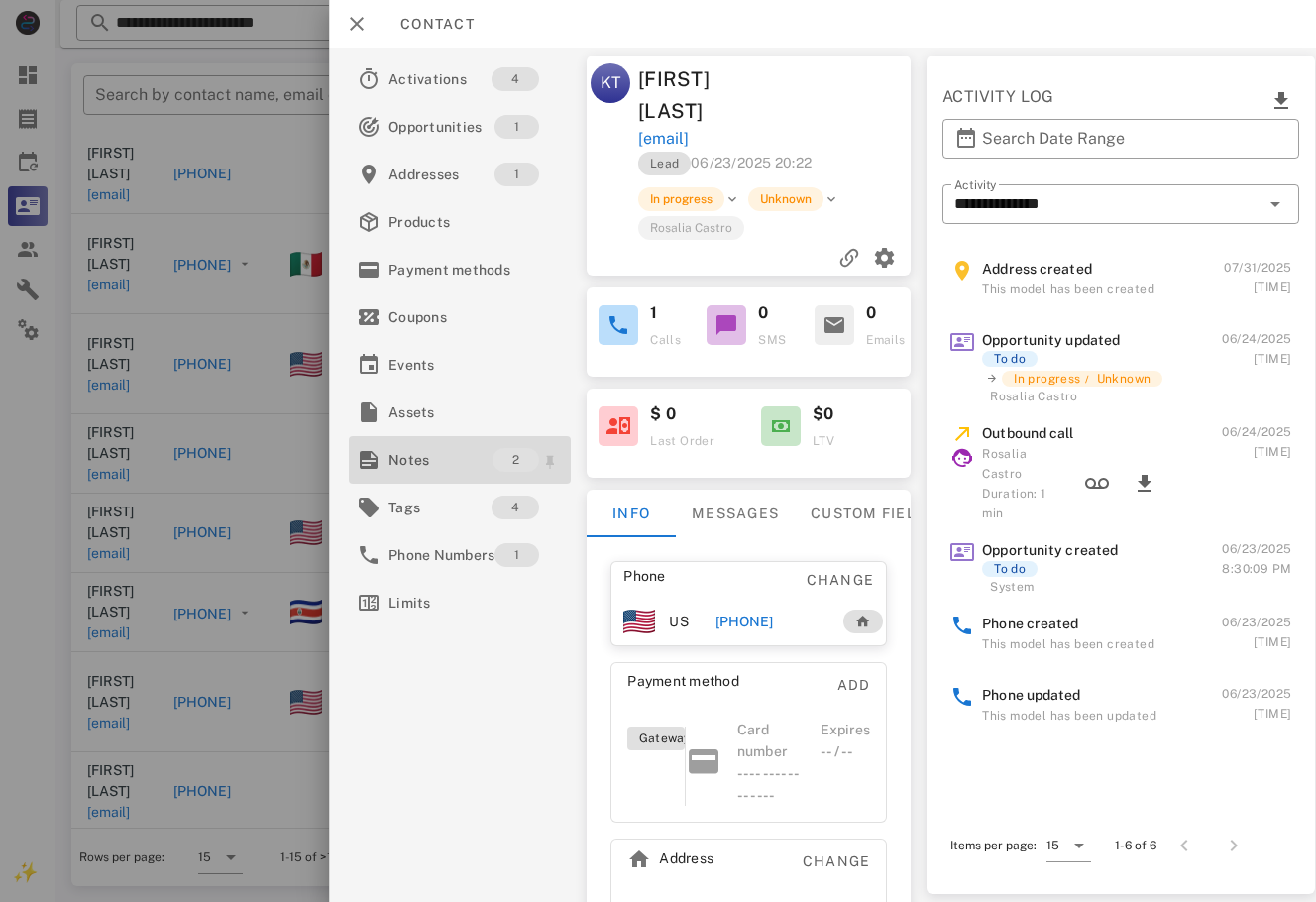 click on "Notes" at bounding box center [440, 460] 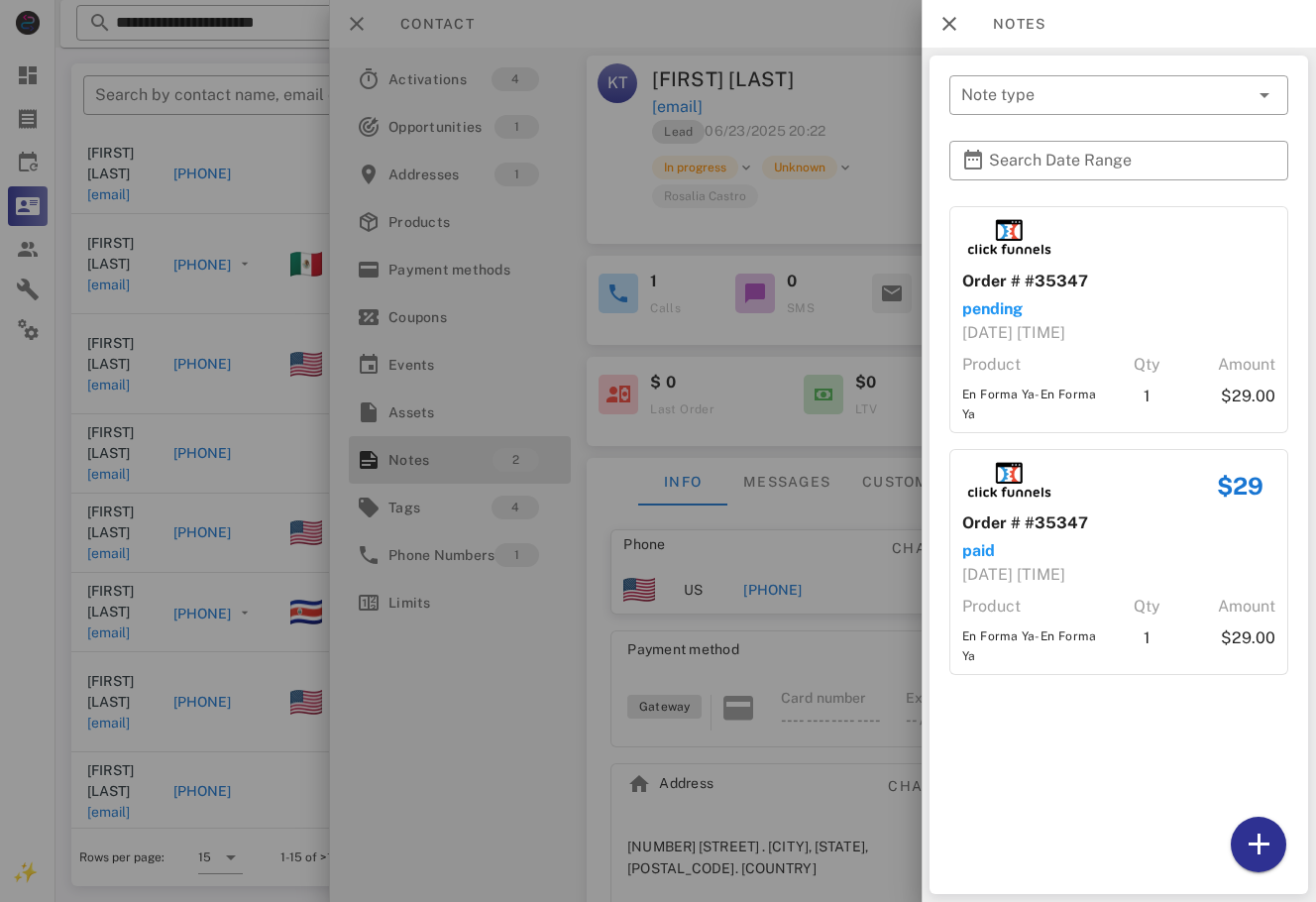 click at bounding box center (658, 451) 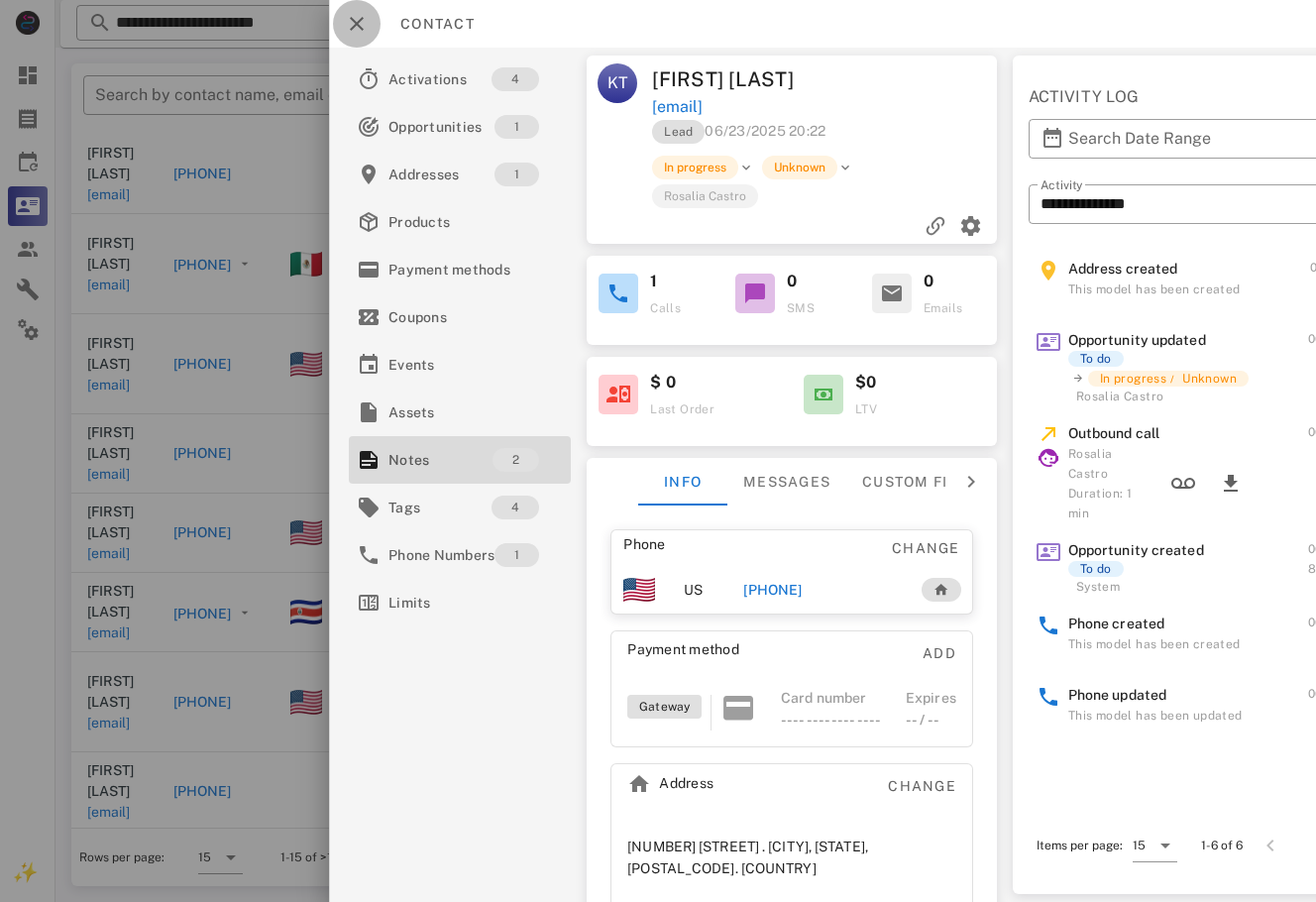 click at bounding box center [357, 24] 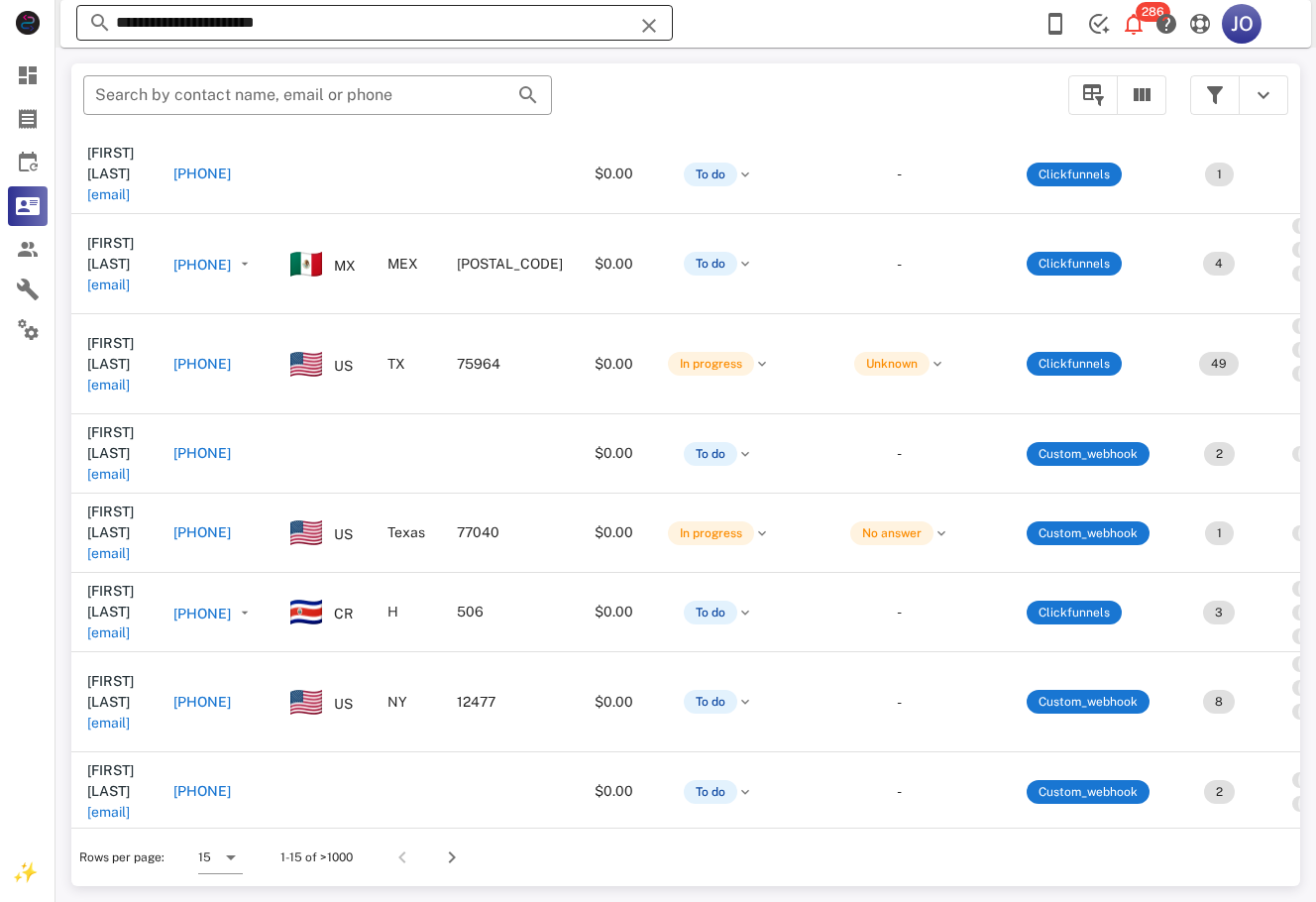click on "**********" at bounding box center [375, 23] 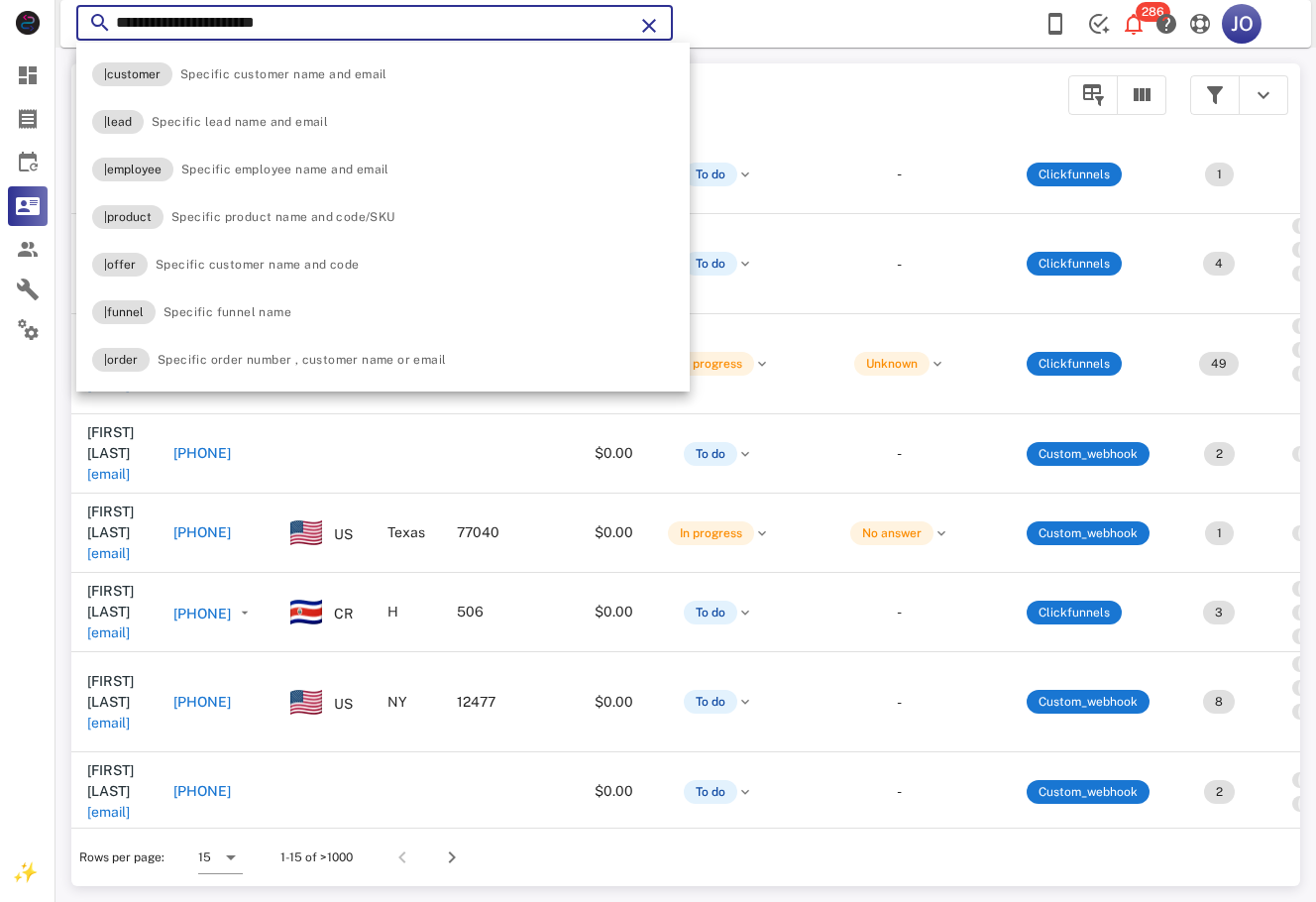 drag, startPoint x: 332, startPoint y: 19, endPoint x: 82, endPoint y: 19, distance: 250 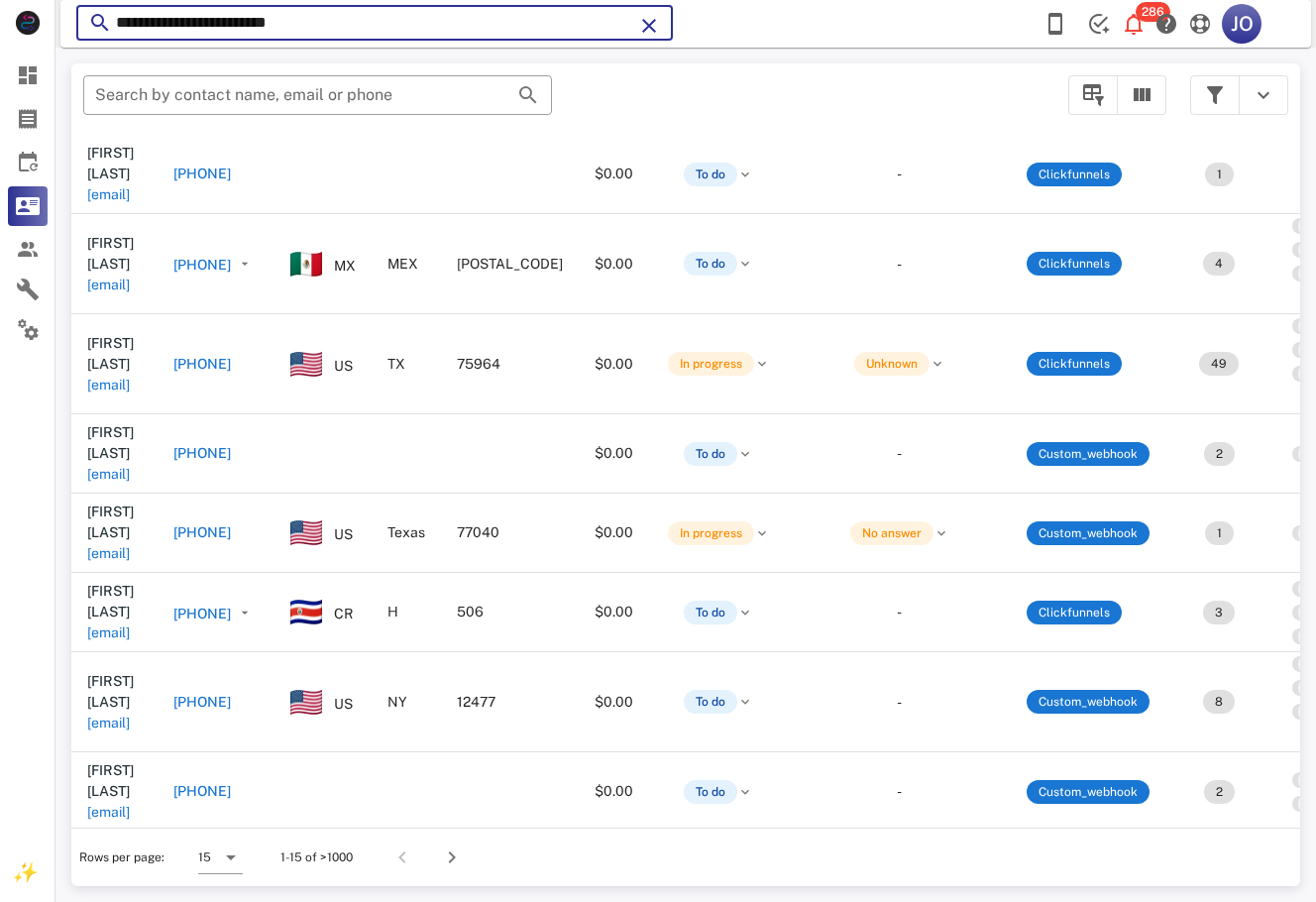 click on "**********" at bounding box center (375, 23) 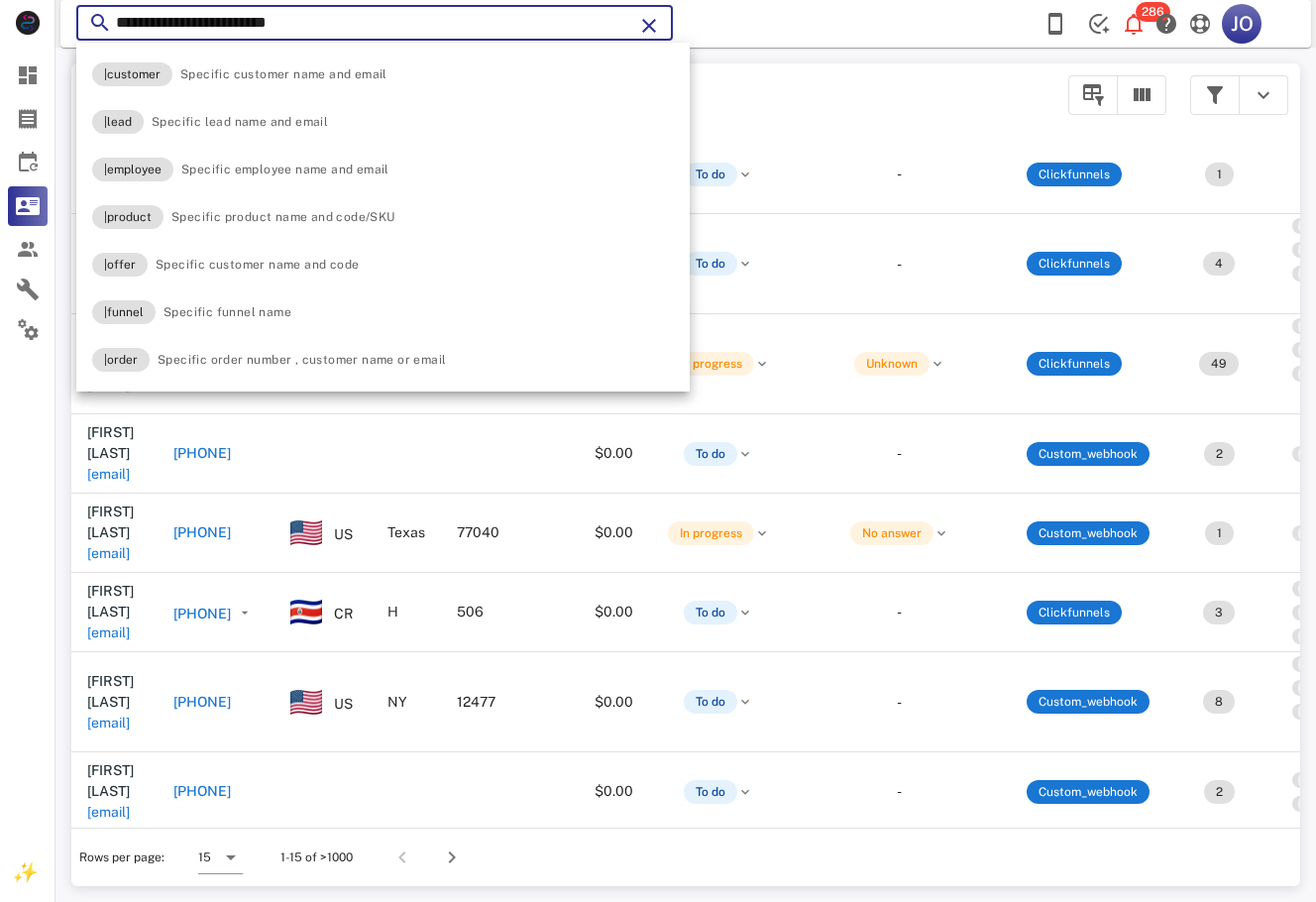 click on "**********" at bounding box center [375, 23] 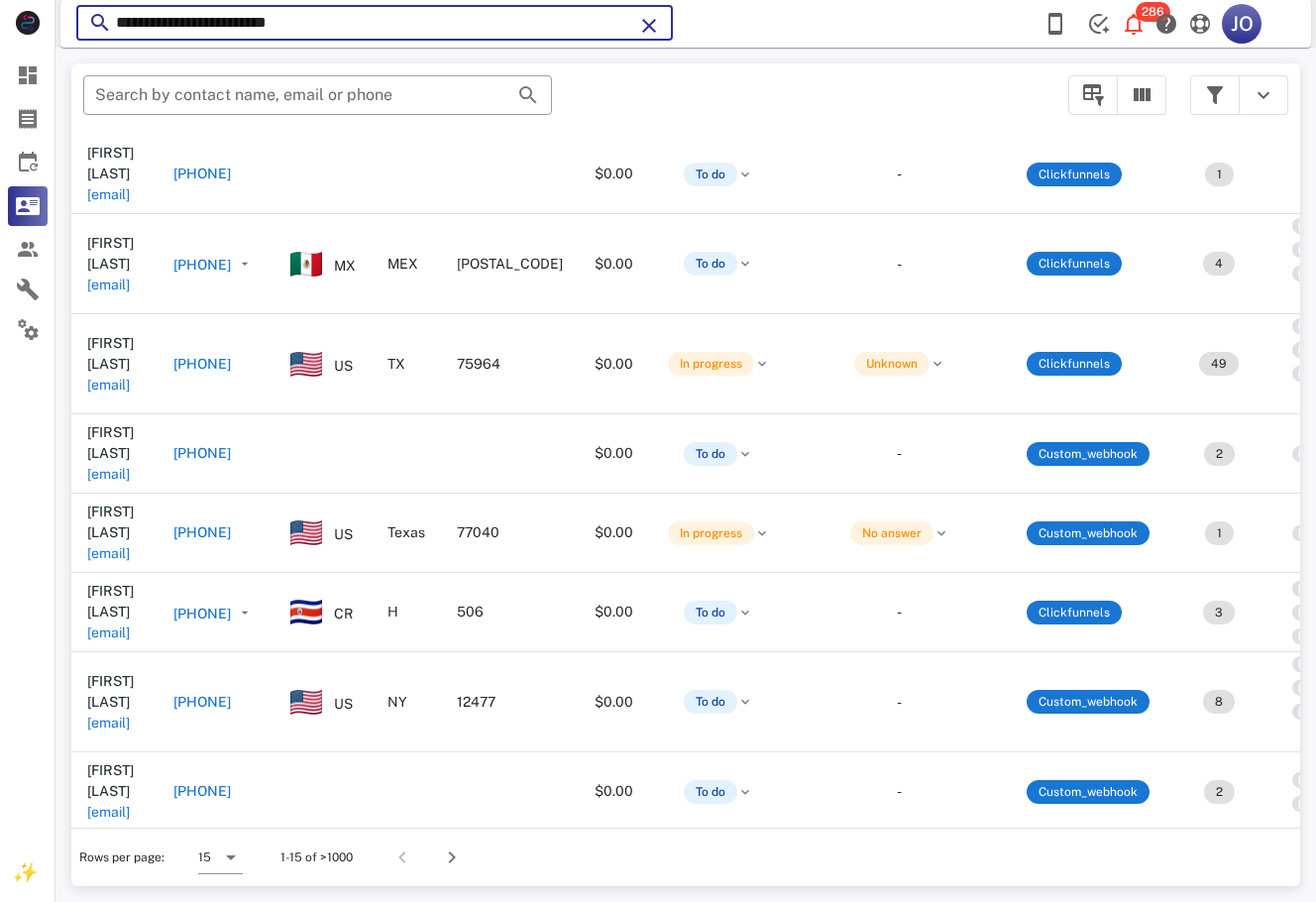 click on "**********" at bounding box center (375, 23) 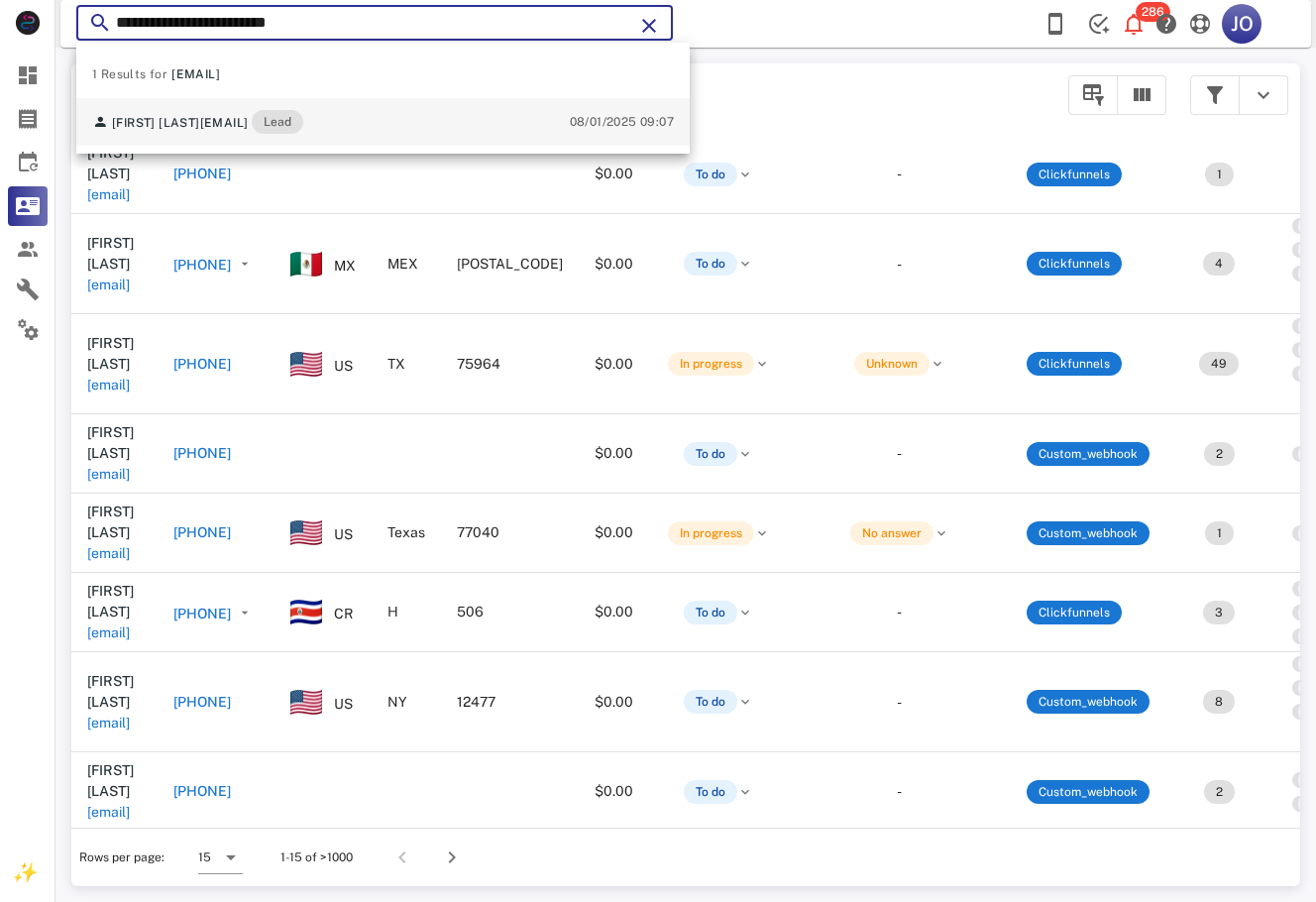 type on "**********" 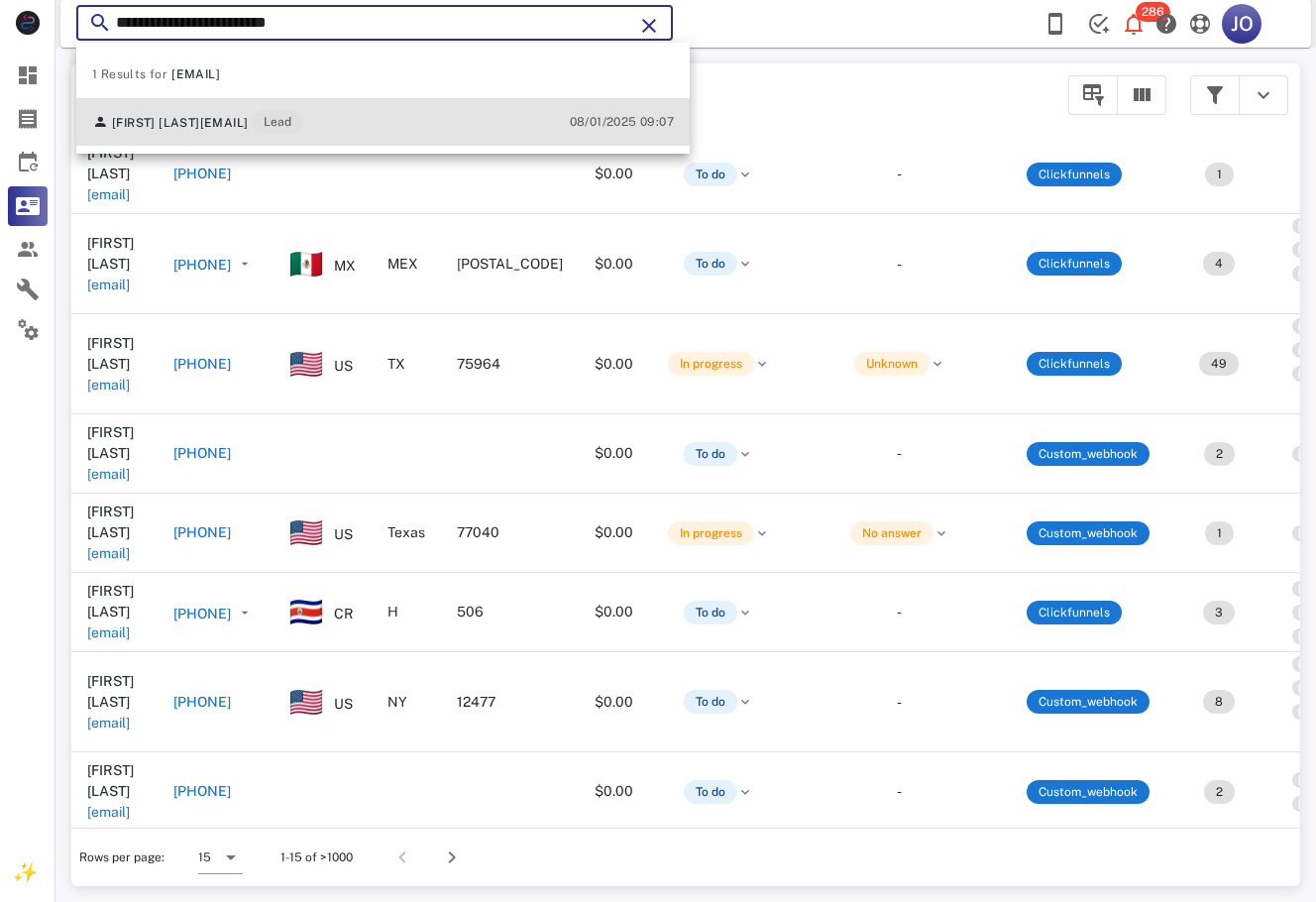 click on "Lorena Castro   lorenacastro21@icloud.com   Lead" at bounding box center [197, 122] 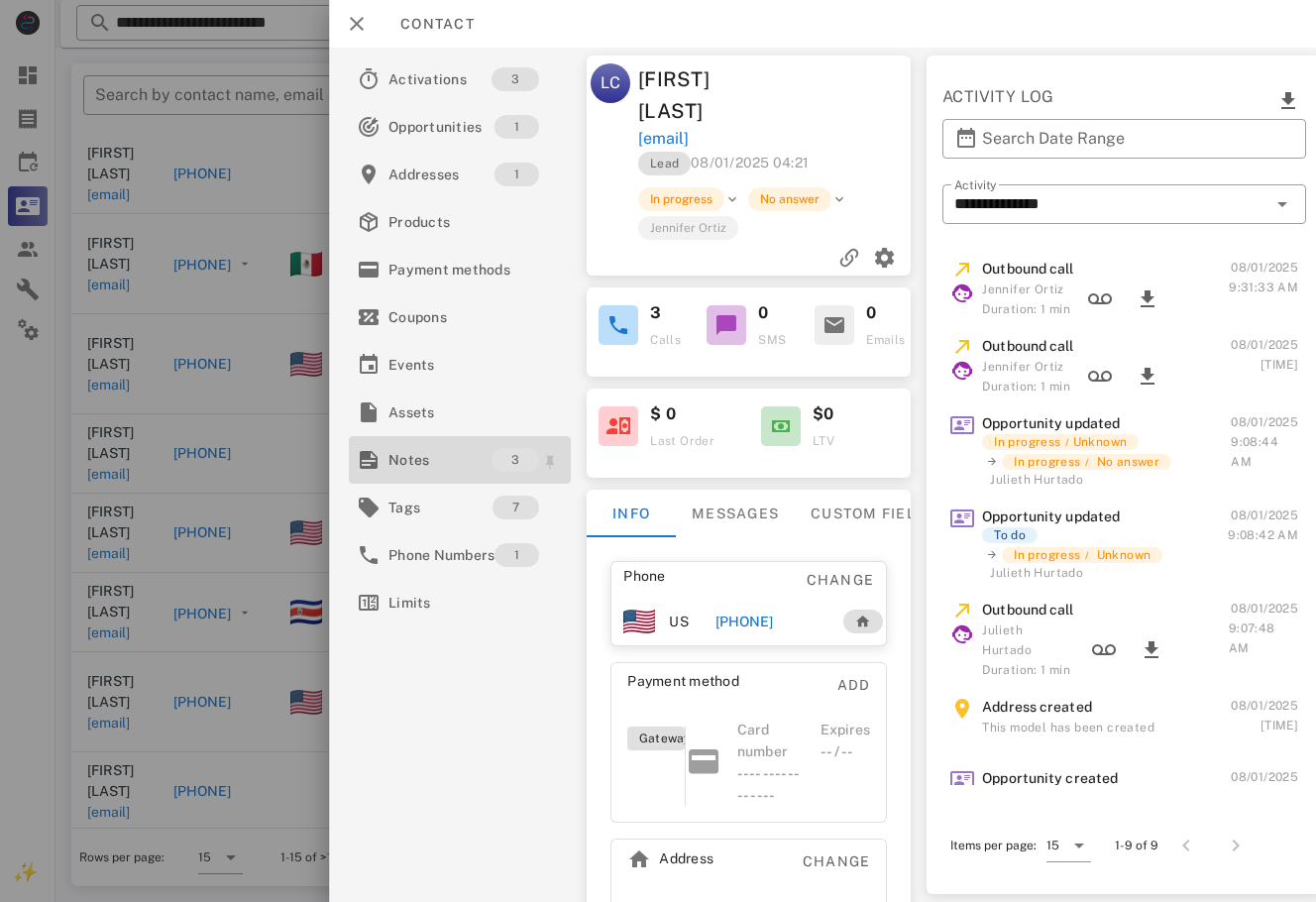 click on "Notes  3" at bounding box center [460, 460] 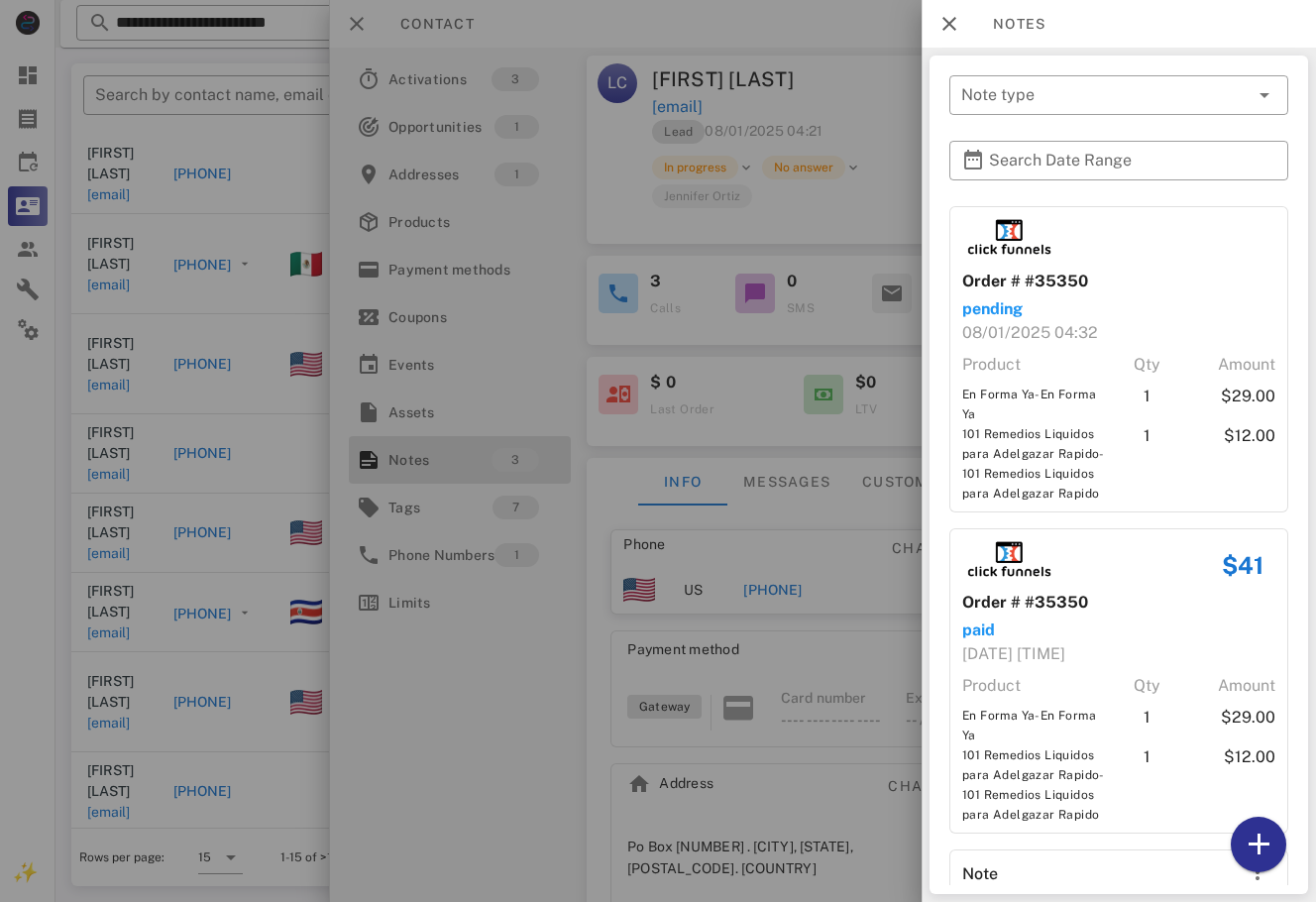 scroll, scrollTop: 119, scrollLeft: 0, axis: vertical 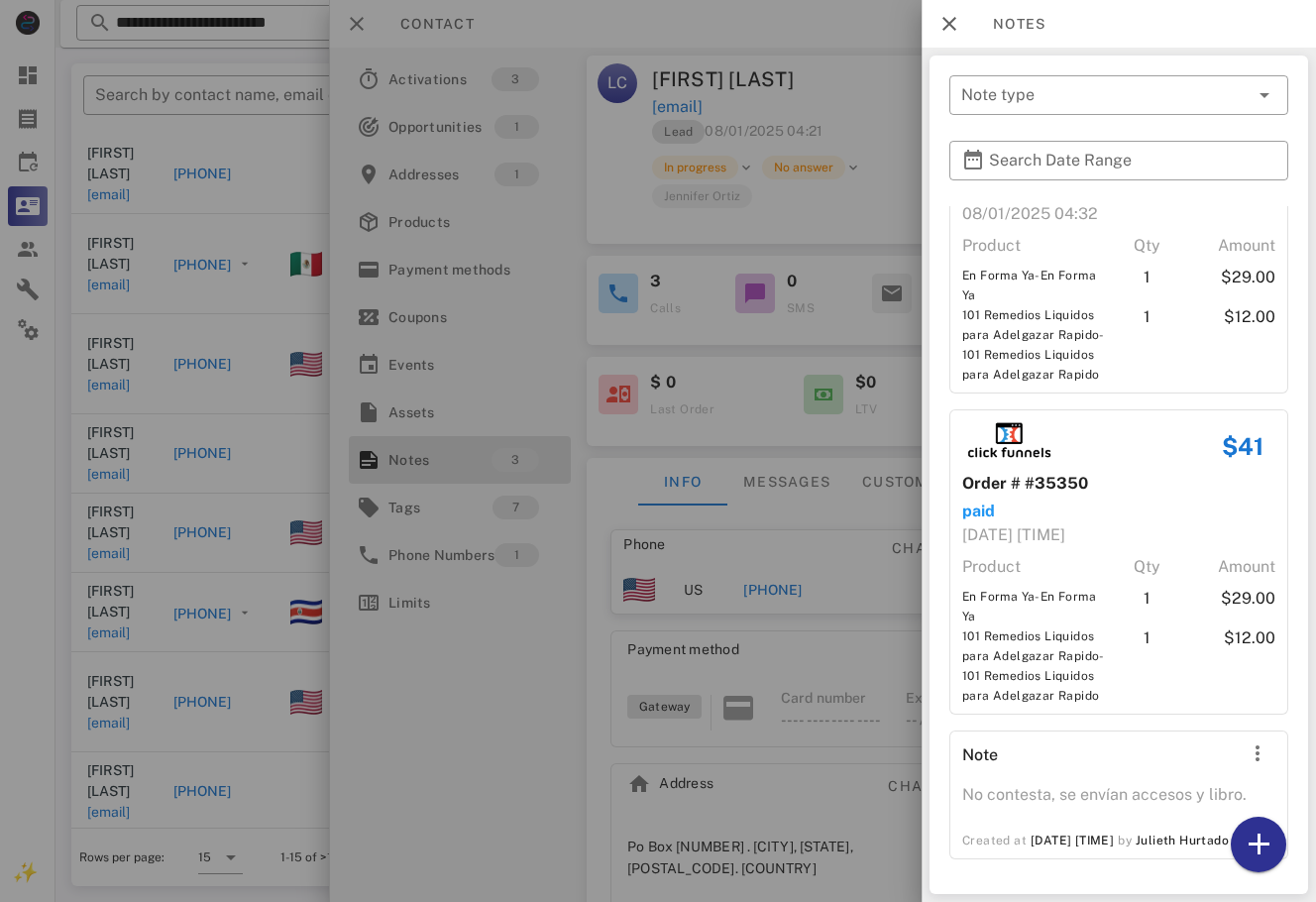 click at bounding box center (658, 451) 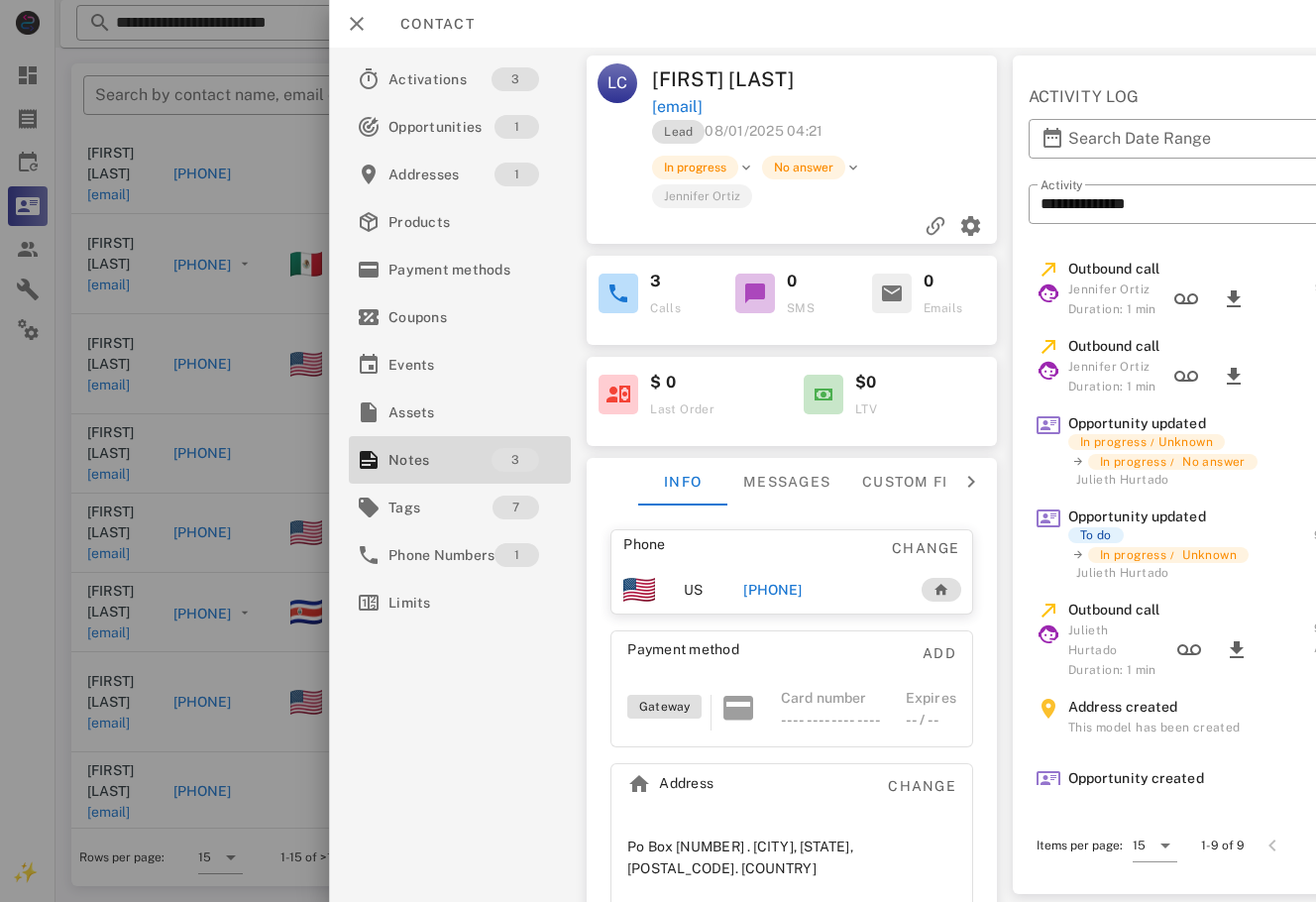 click on "+[COUNTRYCODE][PHONE]" at bounding box center [772, 590] 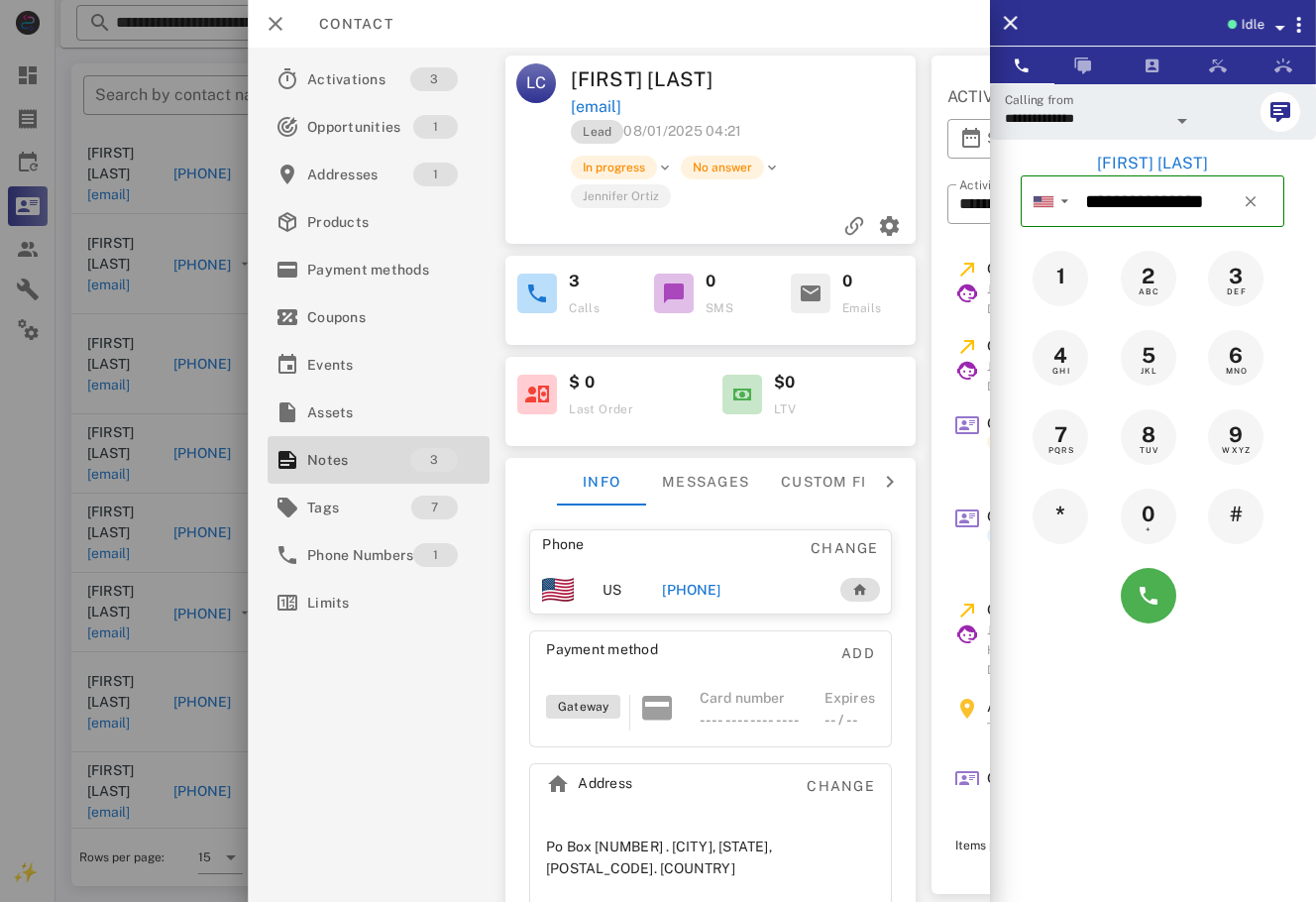 scroll, scrollTop: 0, scrollLeft: 357, axis: horizontal 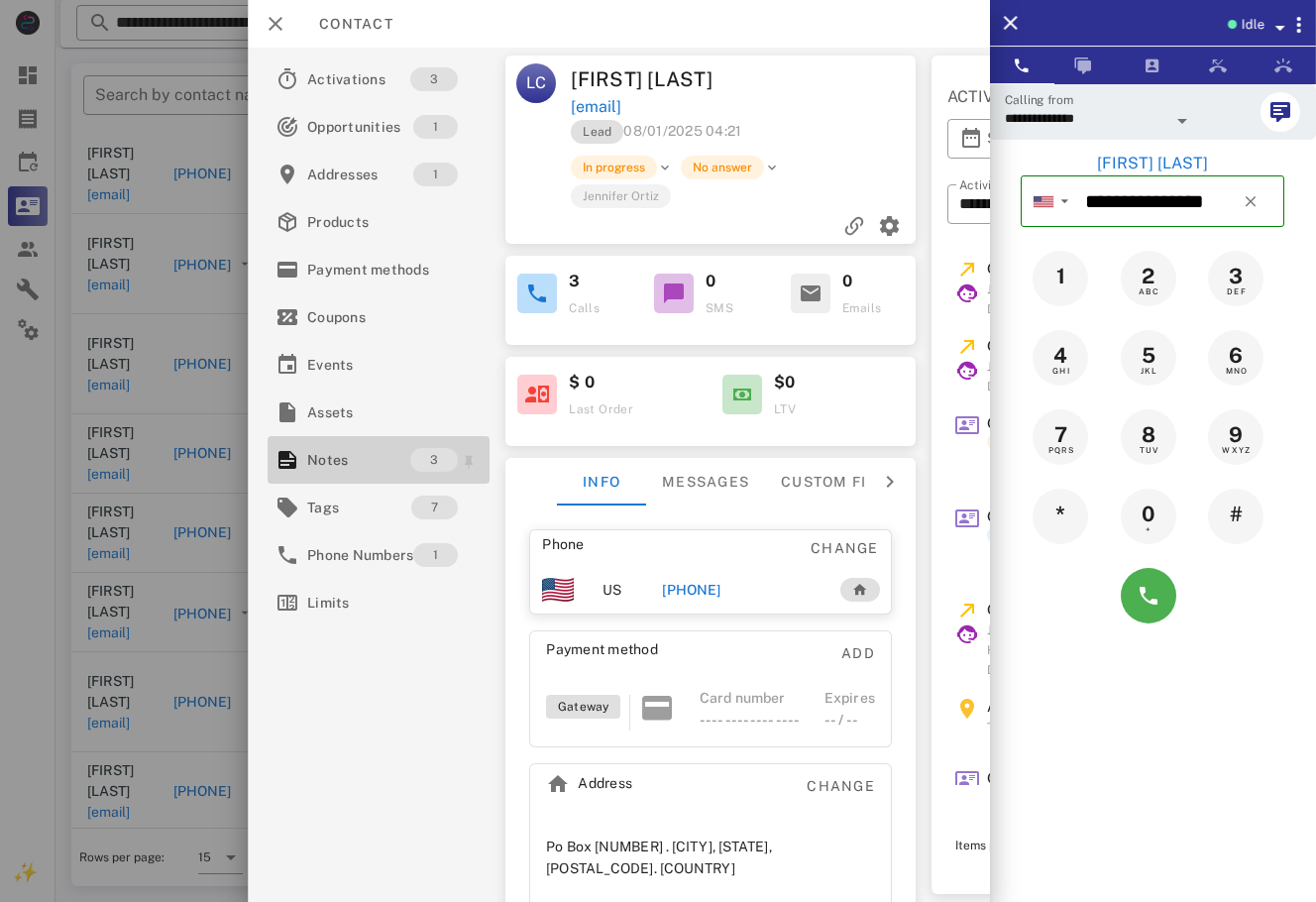 click on "Notes" at bounding box center [359, 460] 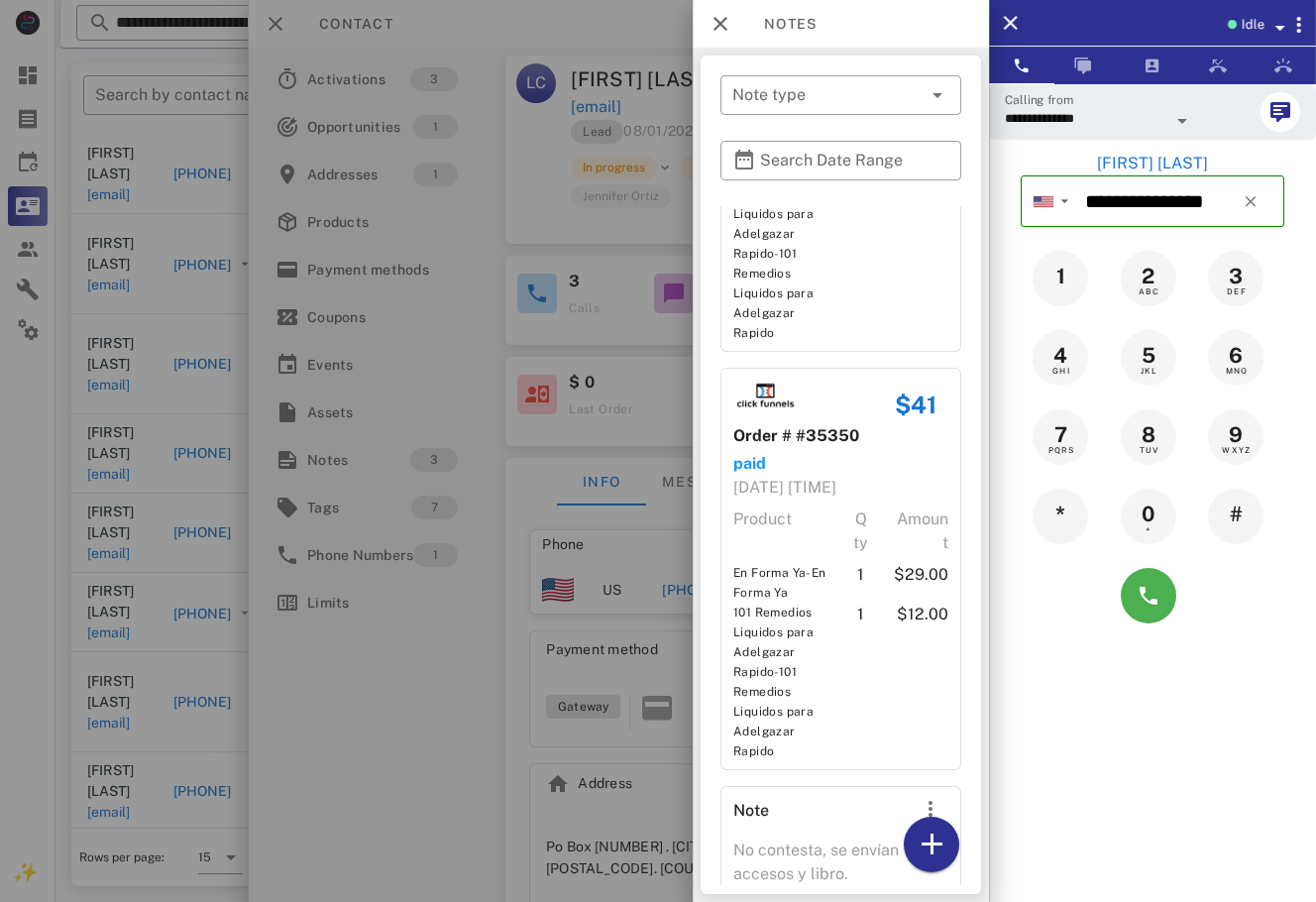 scroll, scrollTop: 413, scrollLeft: 0, axis: vertical 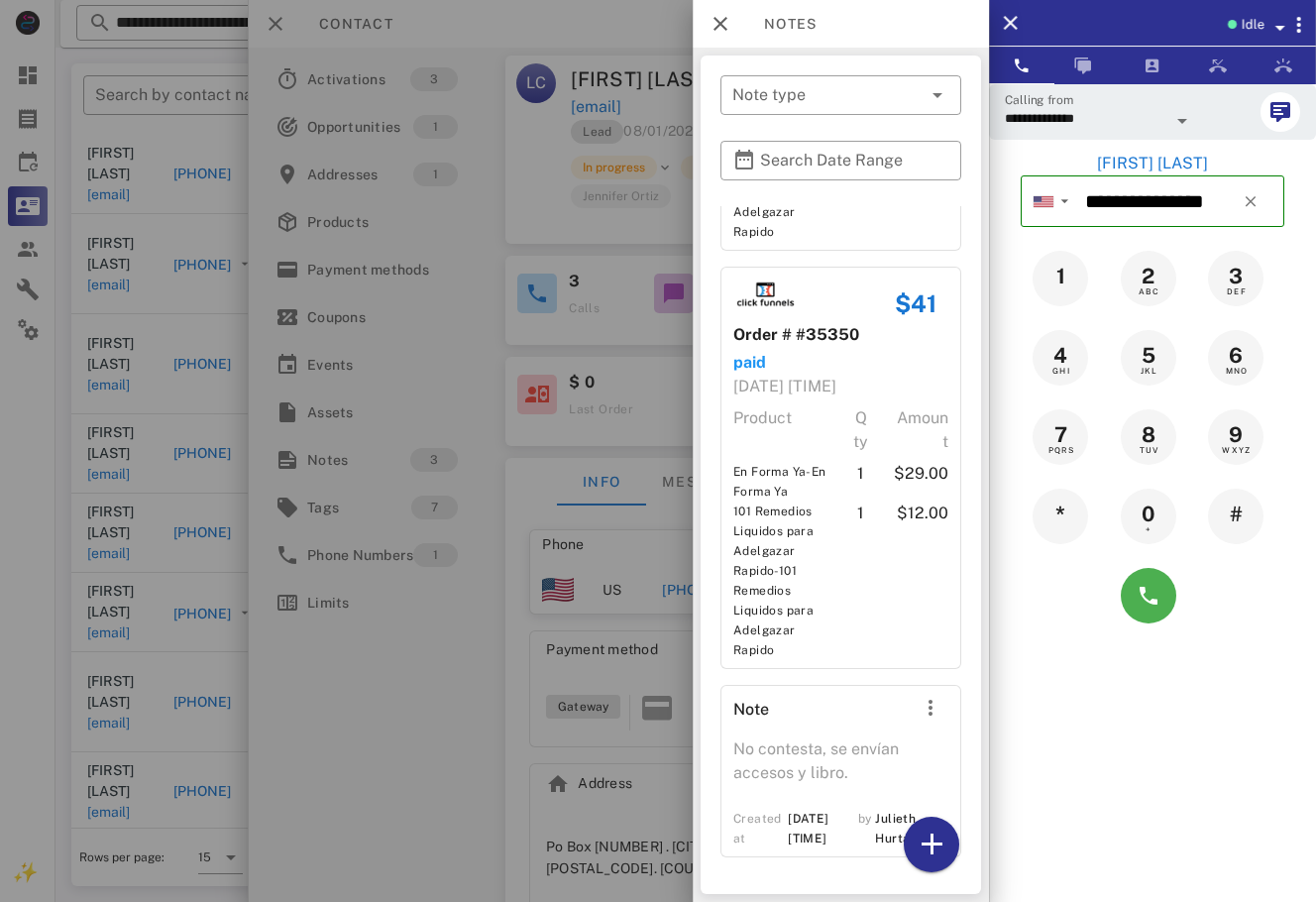 click at bounding box center [658, 451] 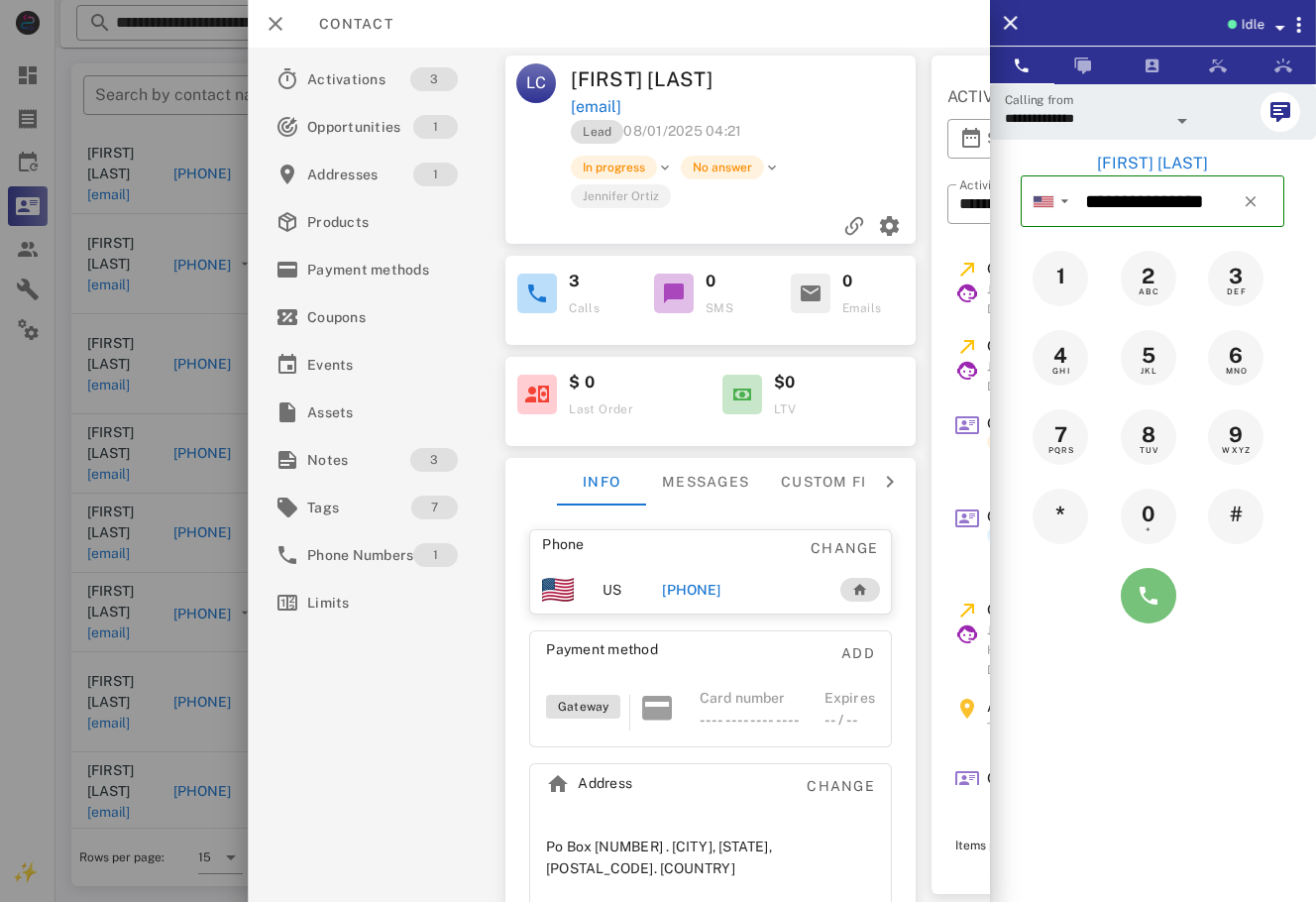 click at bounding box center (1149, 596) 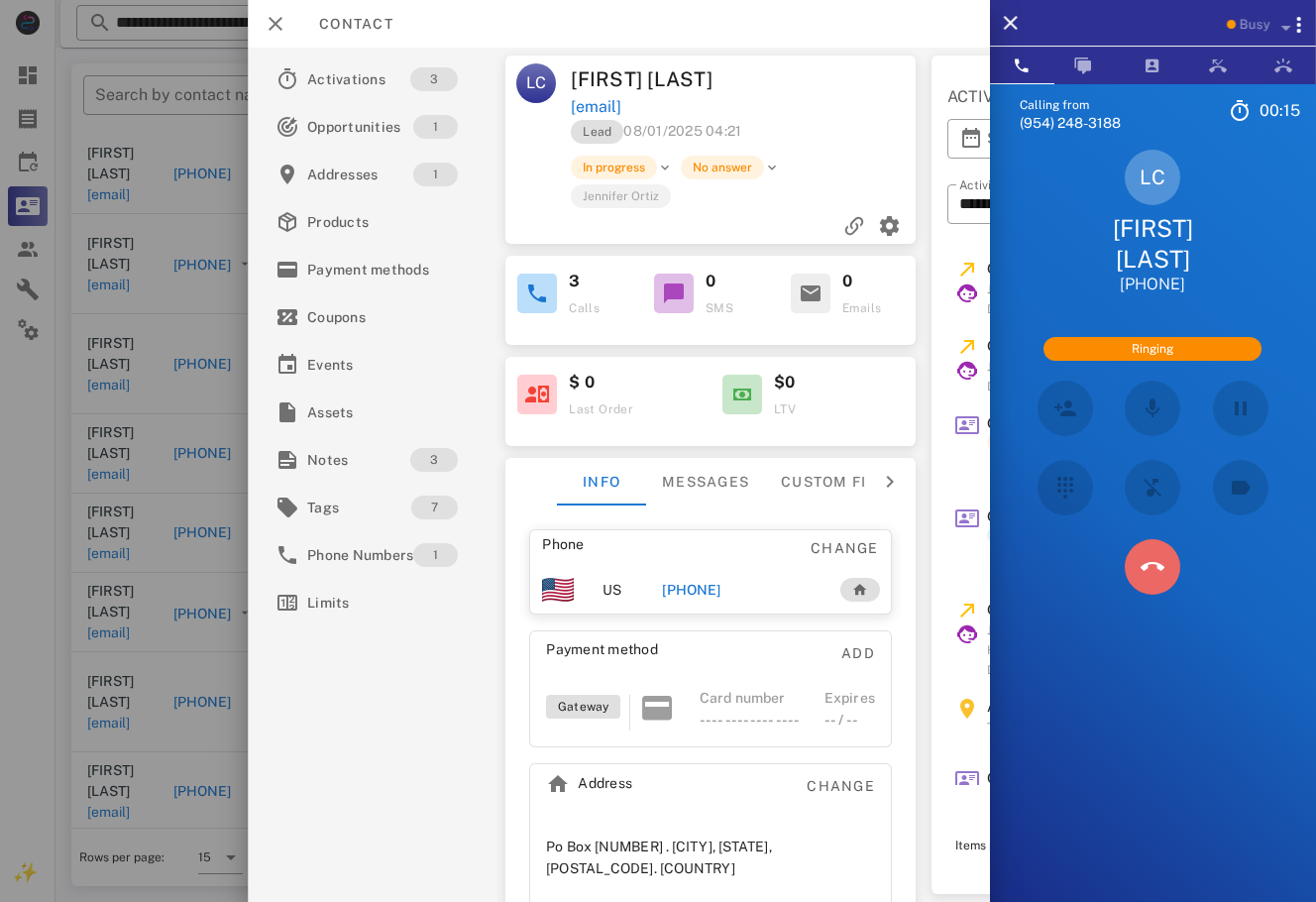 click at bounding box center (1152, 567) 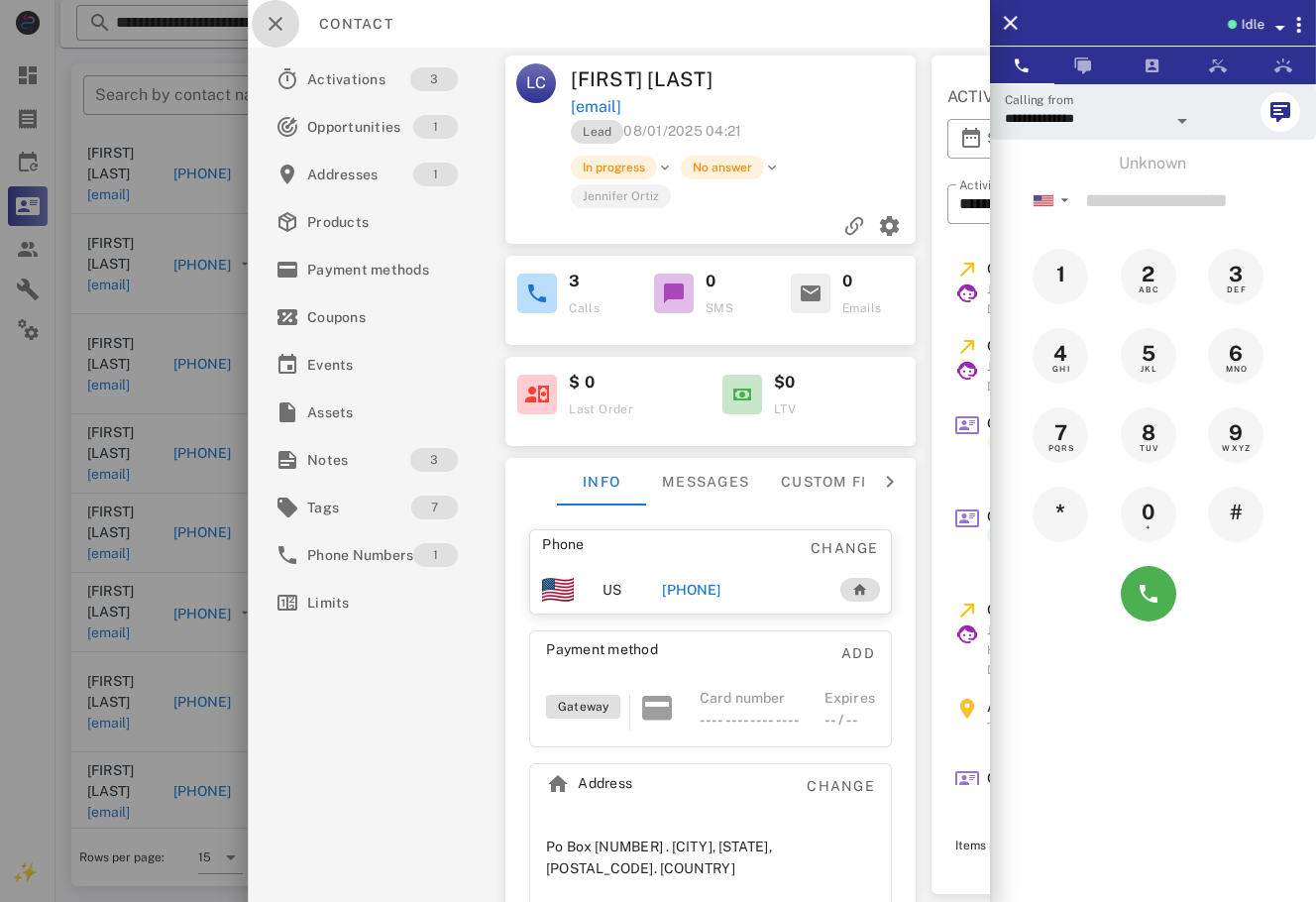click at bounding box center [275, 24] 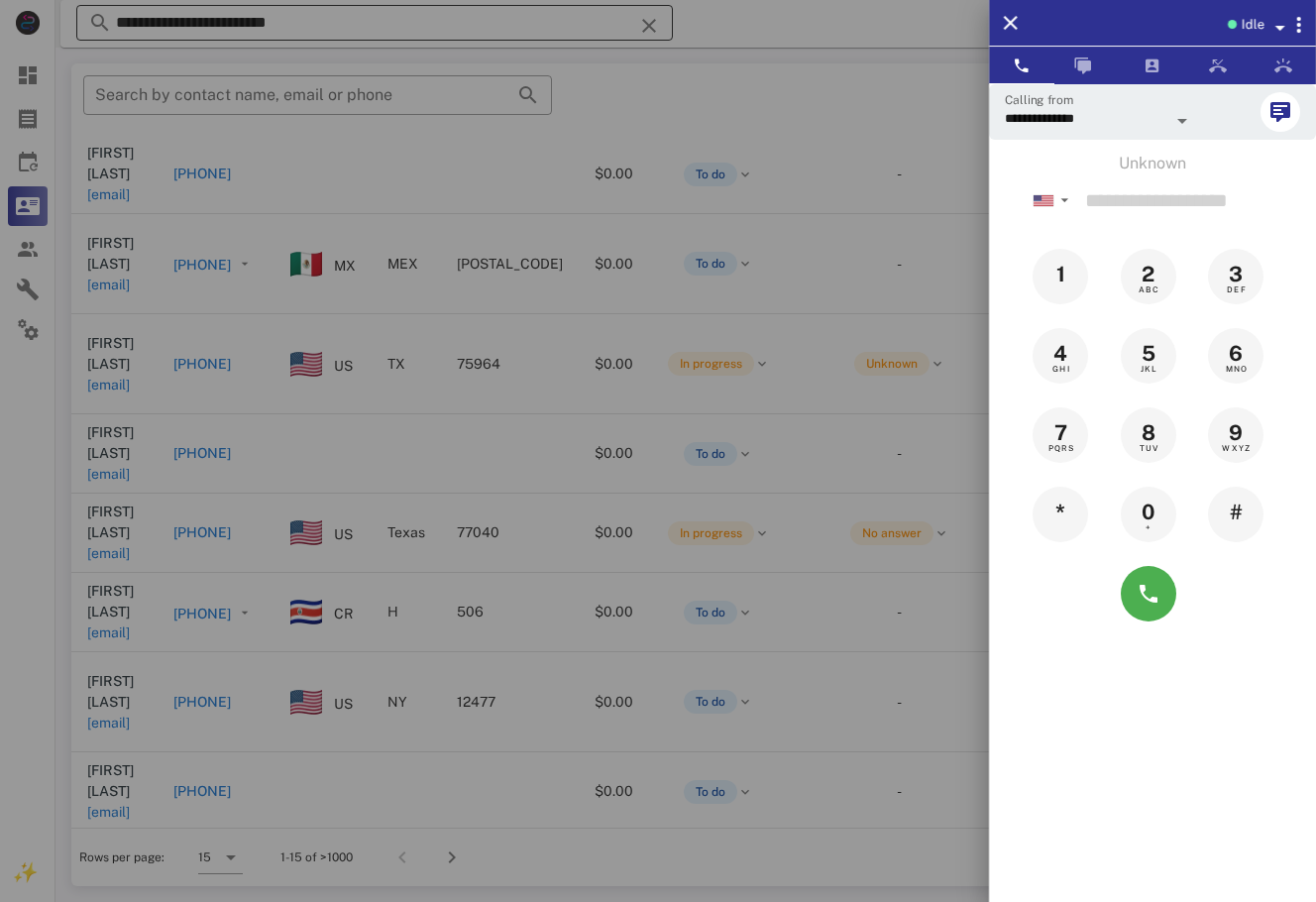 click at bounding box center [658, 451] 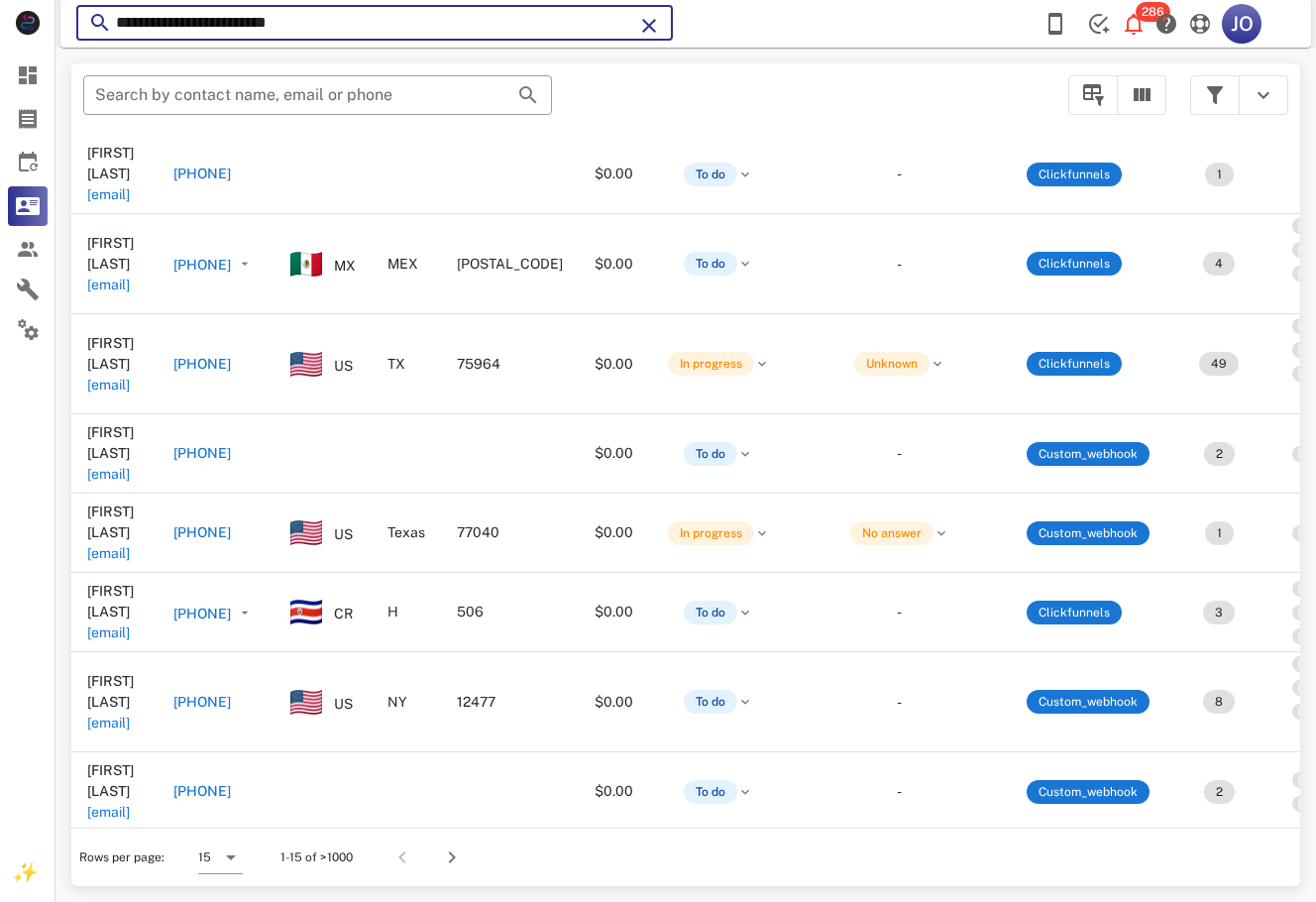 drag, startPoint x: 341, startPoint y: 22, endPoint x: 59, endPoint y: 30, distance: 282.11345 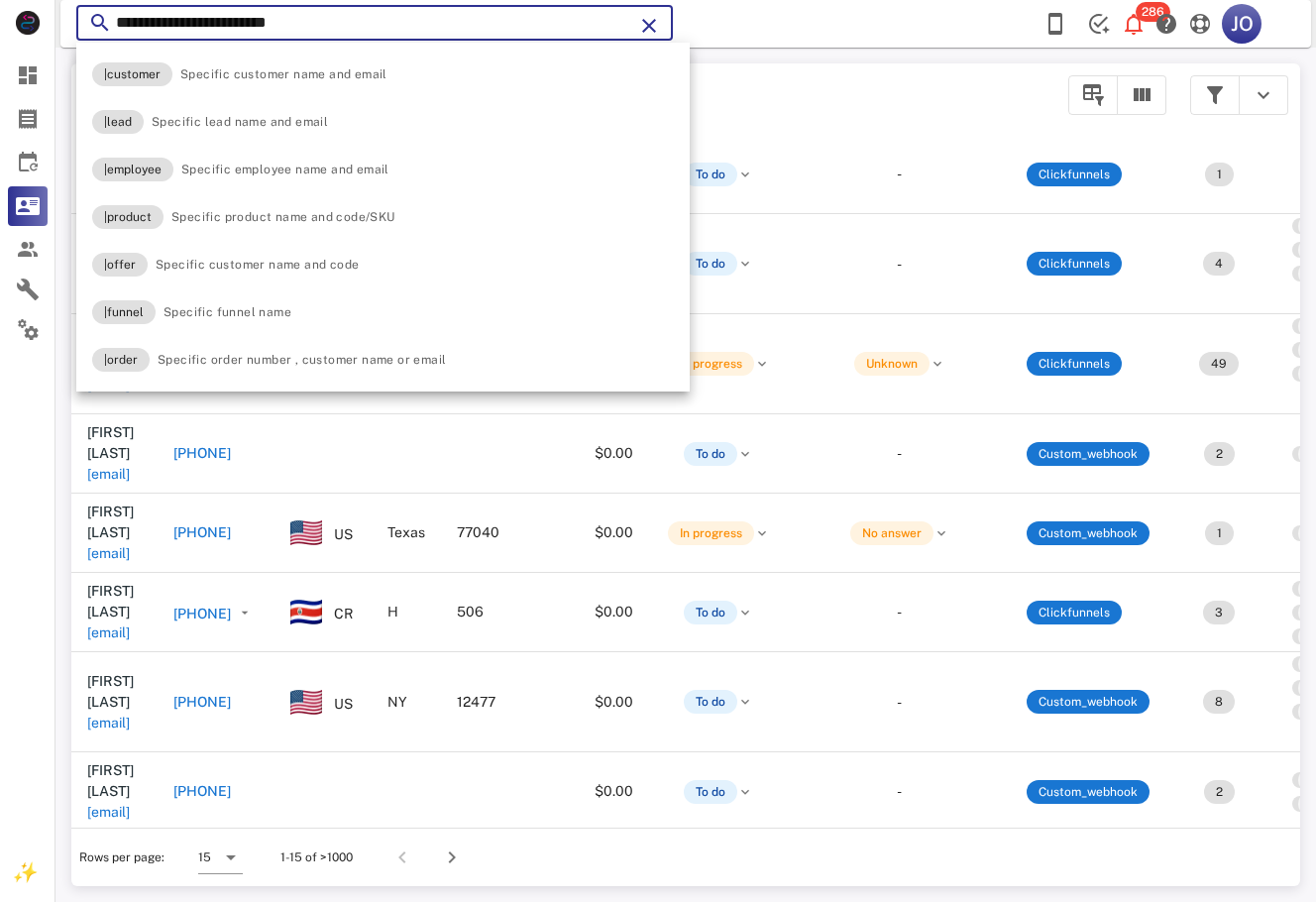 paste 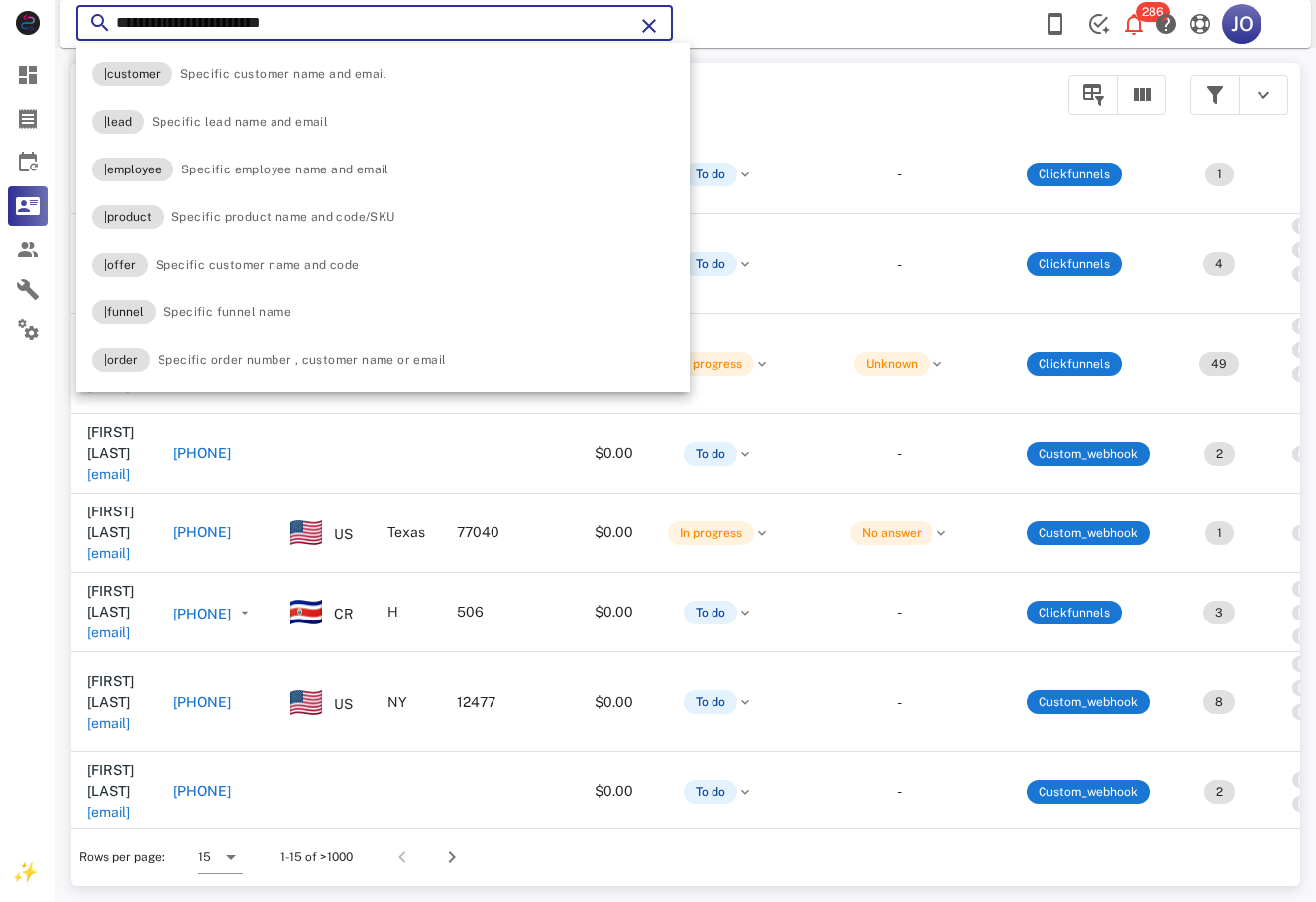click on "**********" at bounding box center [375, 23] 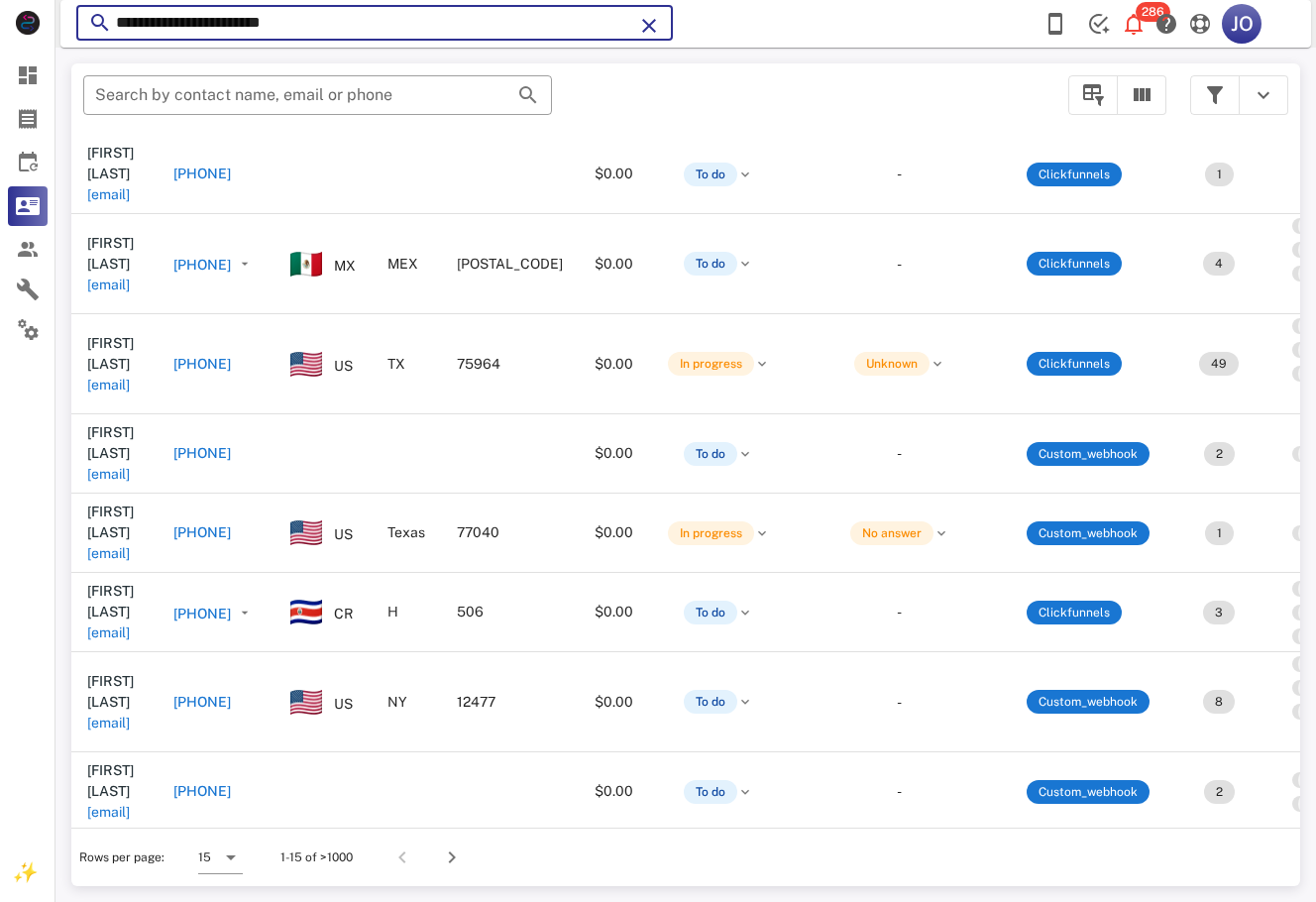 click on "**********" at bounding box center (375, 23) 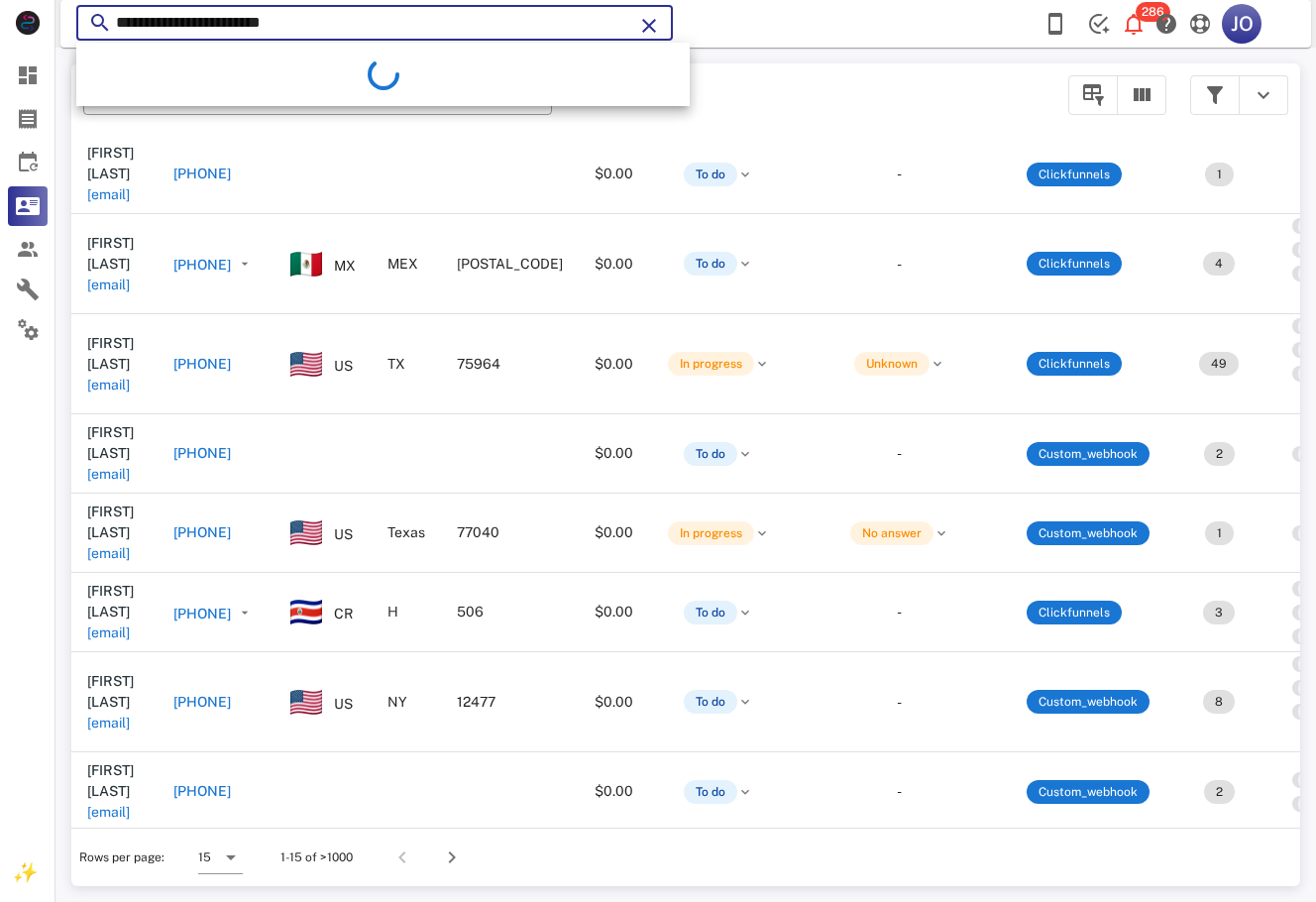 click on "**********" at bounding box center [375, 23] 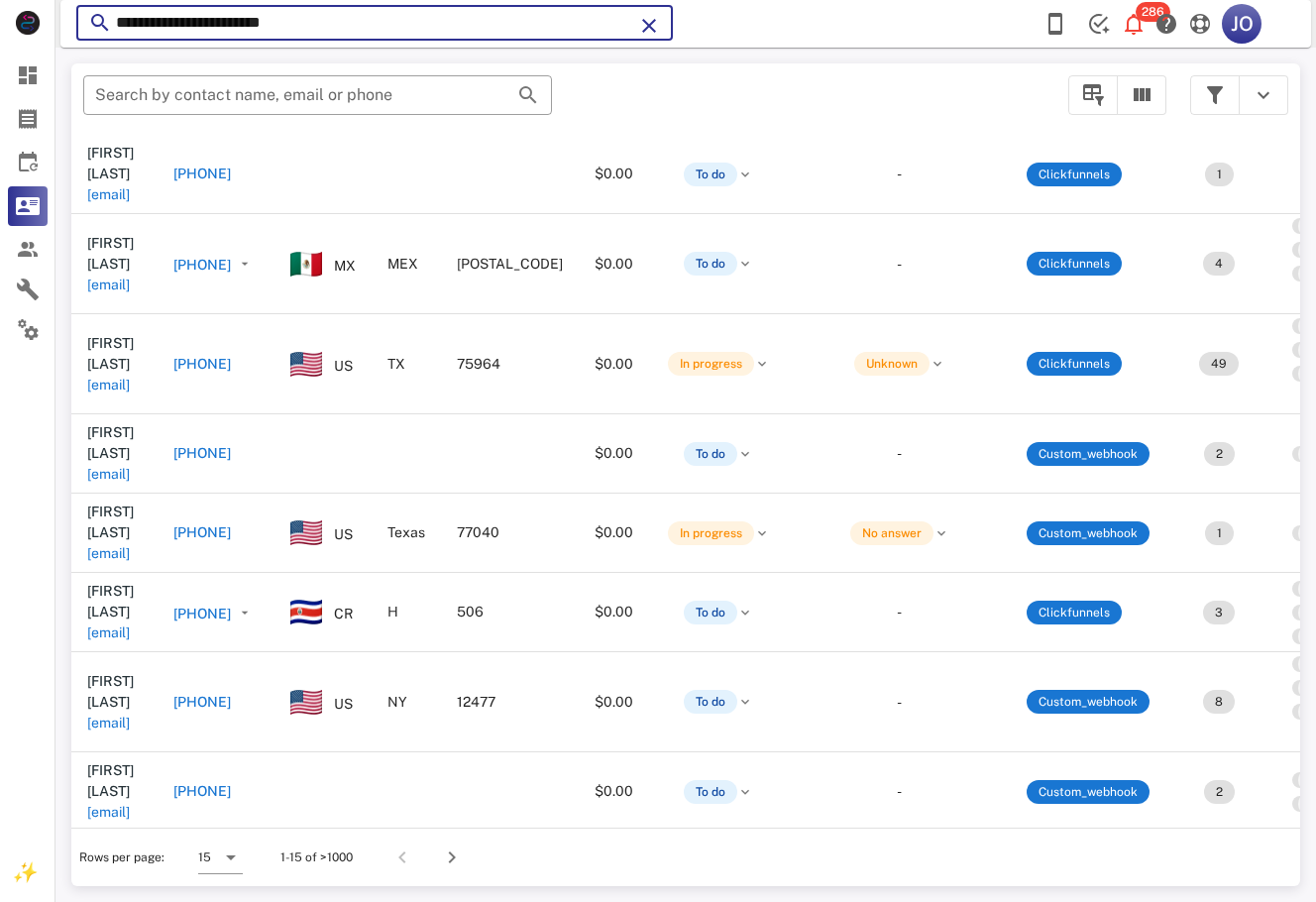 click on "**********" at bounding box center (375, 23) 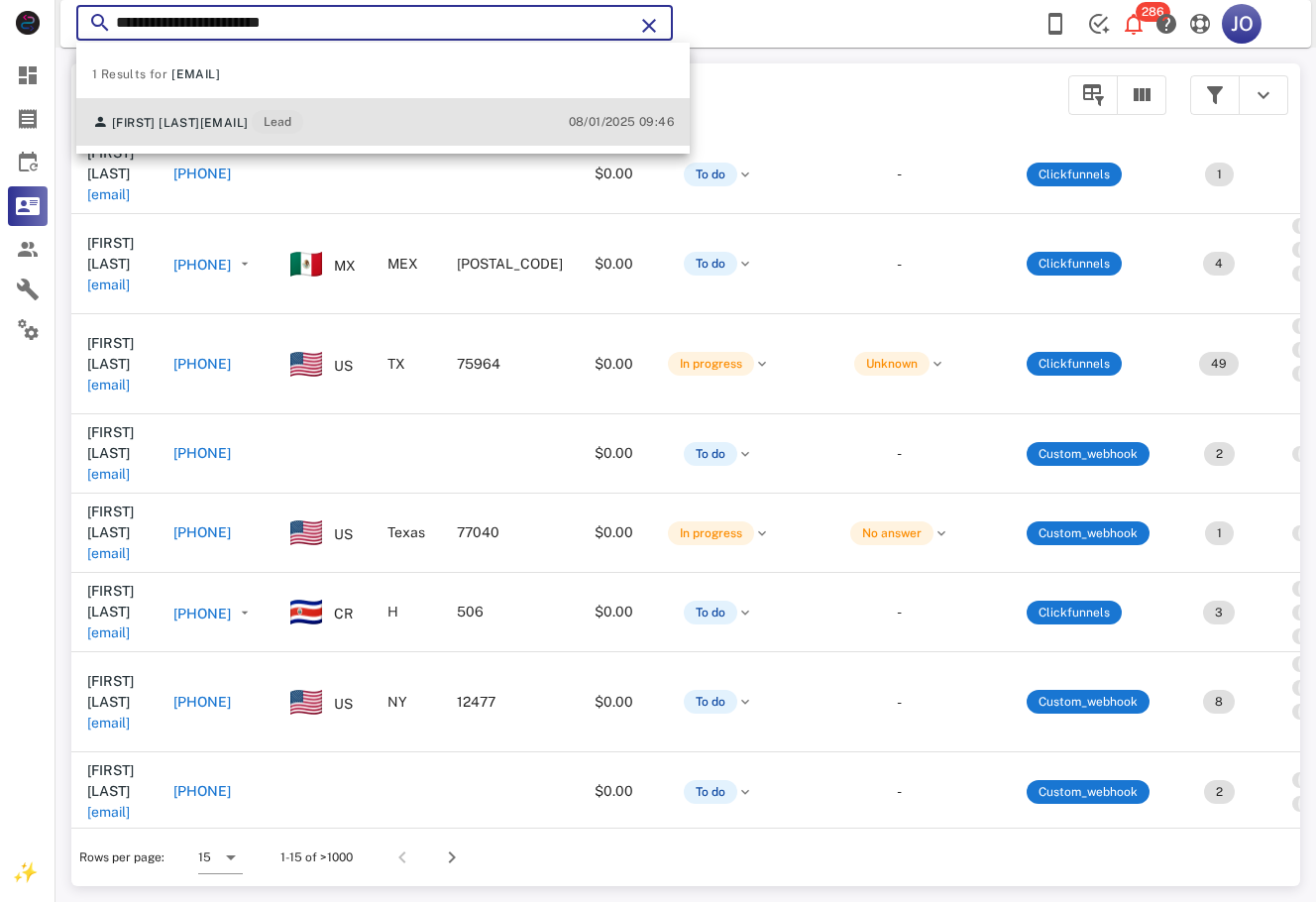 click on "[FIRST] [LAST]" at bounding box center [156, 123] 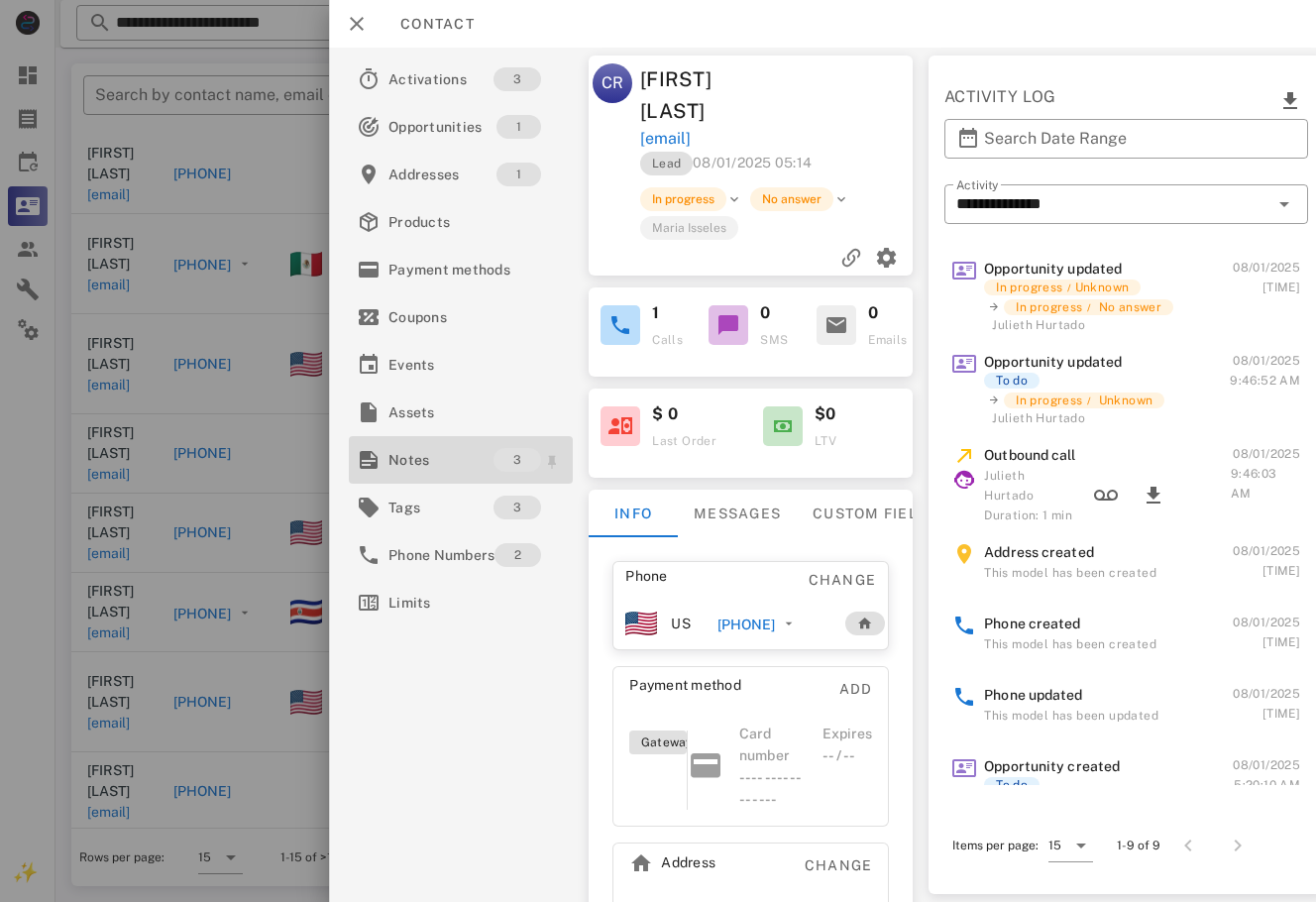 click on "Notes" at bounding box center (441, 460) 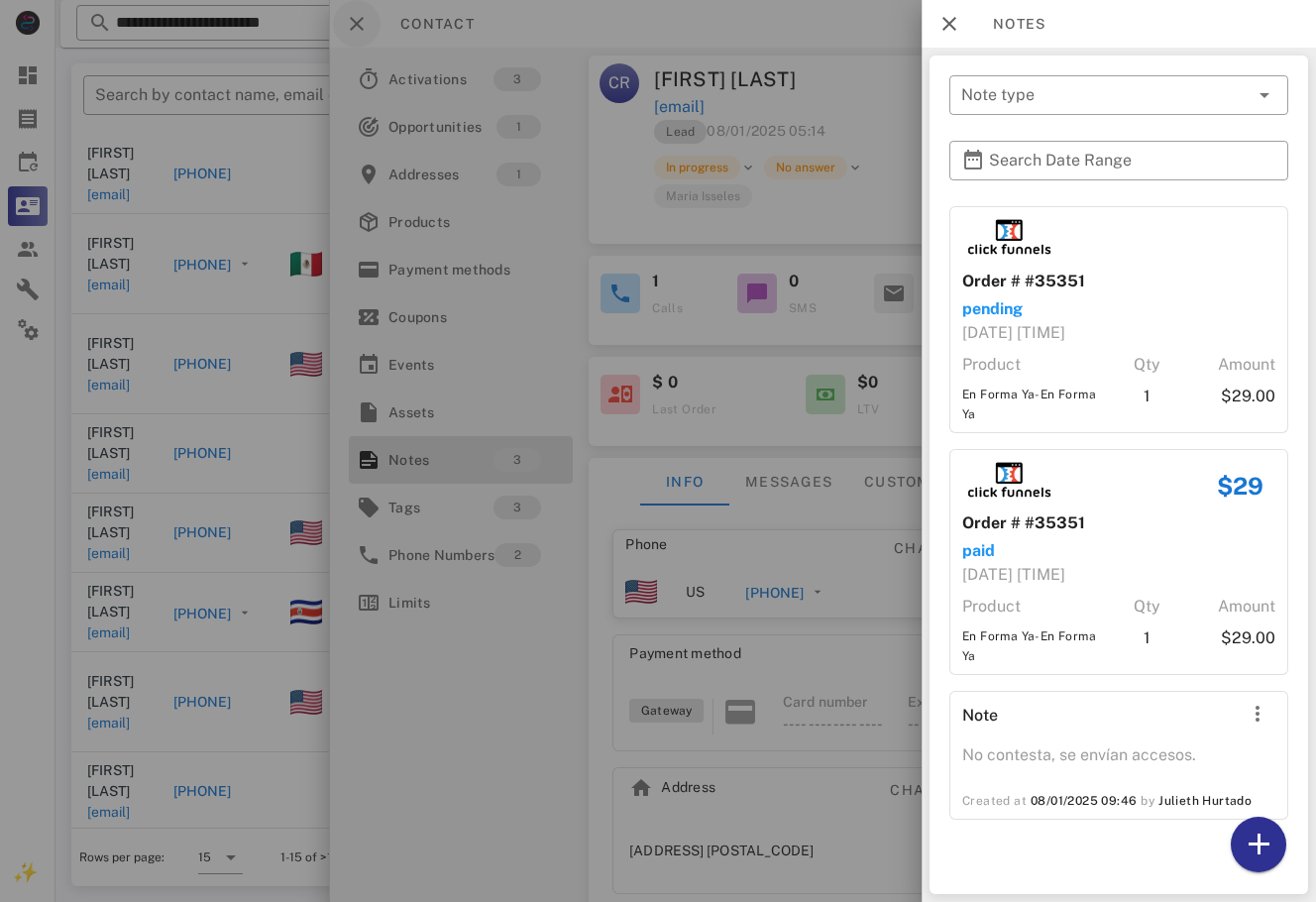 click at bounding box center [658, 451] 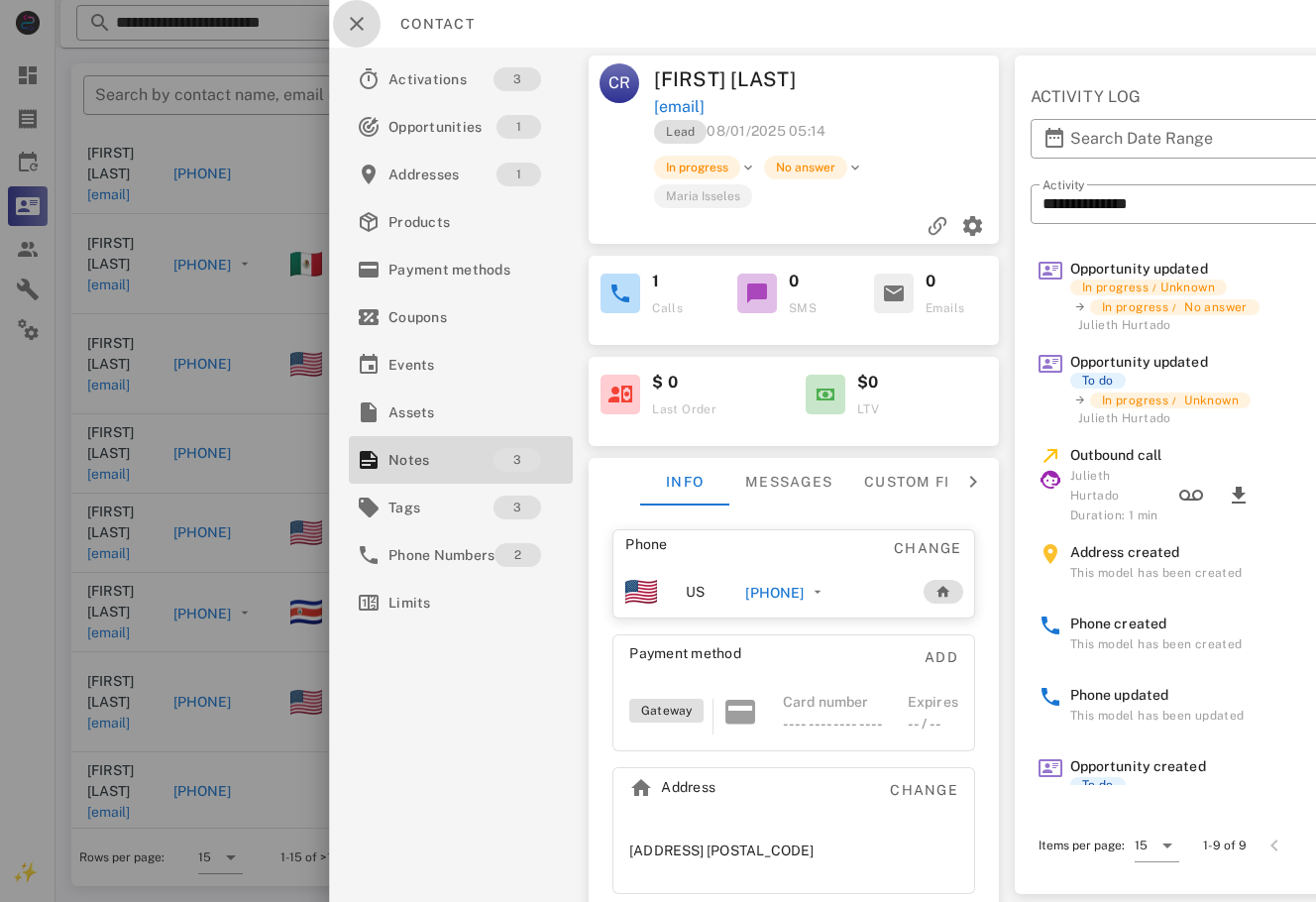 click at bounding box center (357, 24) 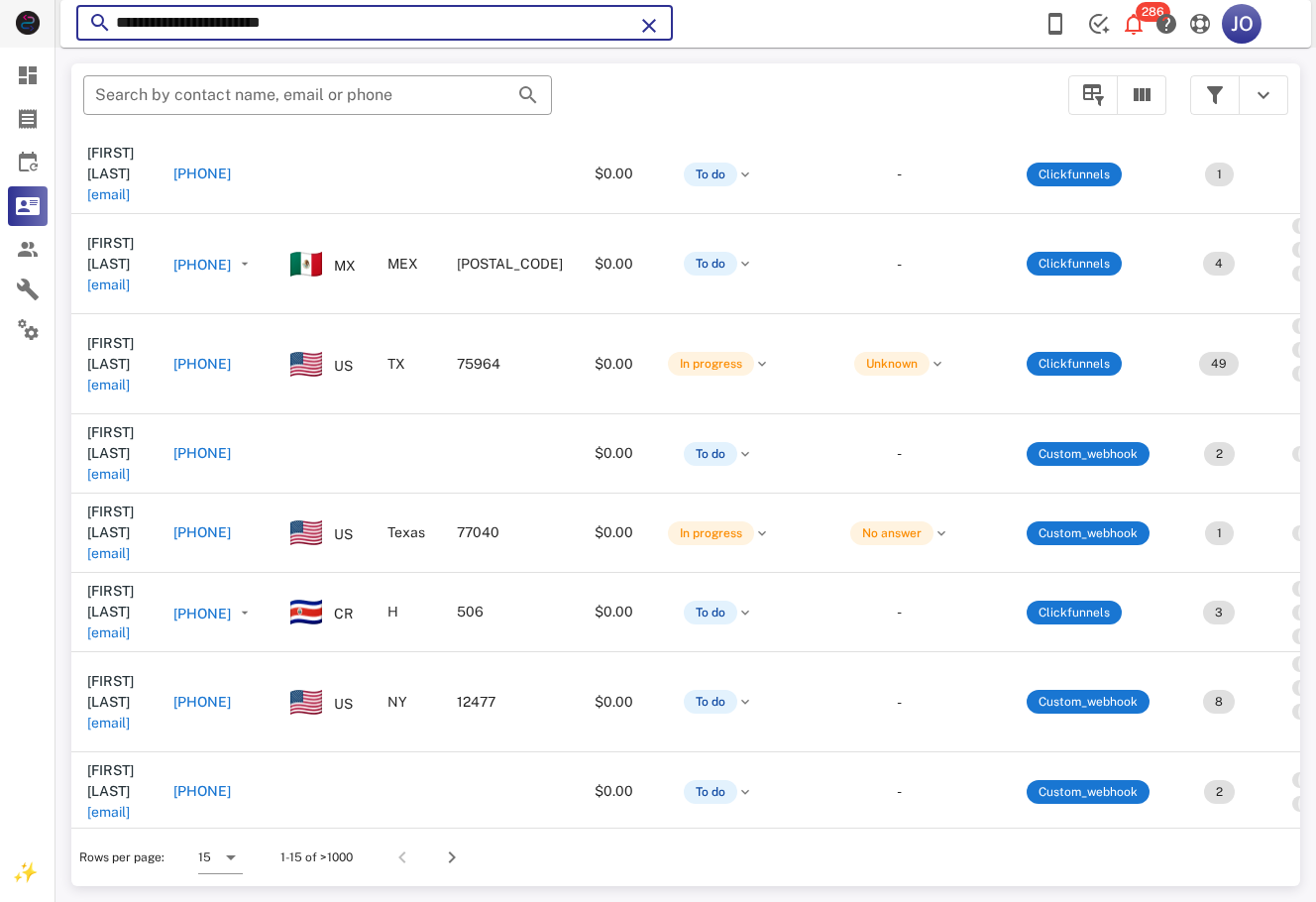 drag, startPoint x: 336, startPoint y: 25, endPoint x: 31, endPoint y: 26, distance: 305.00164 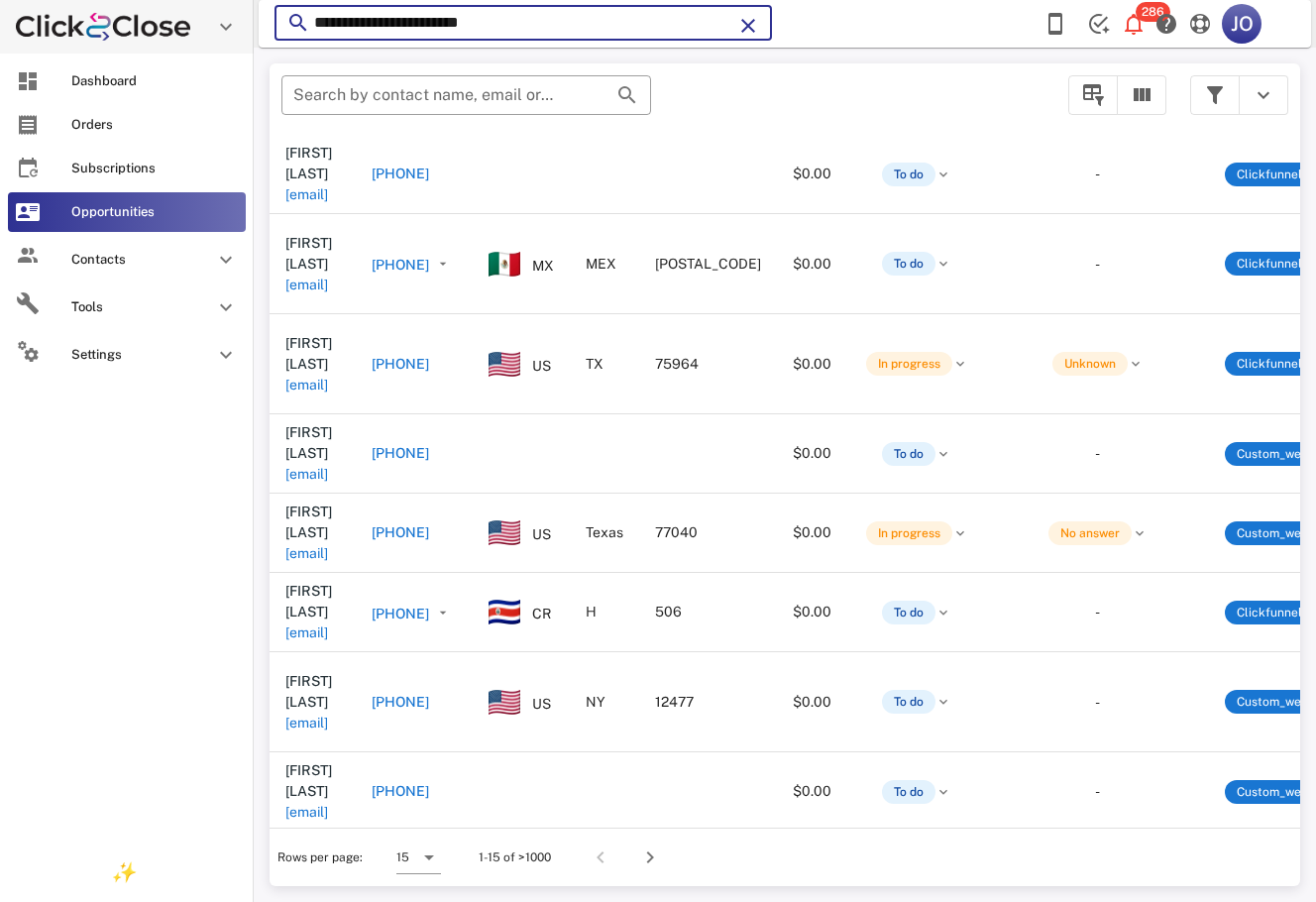 paste 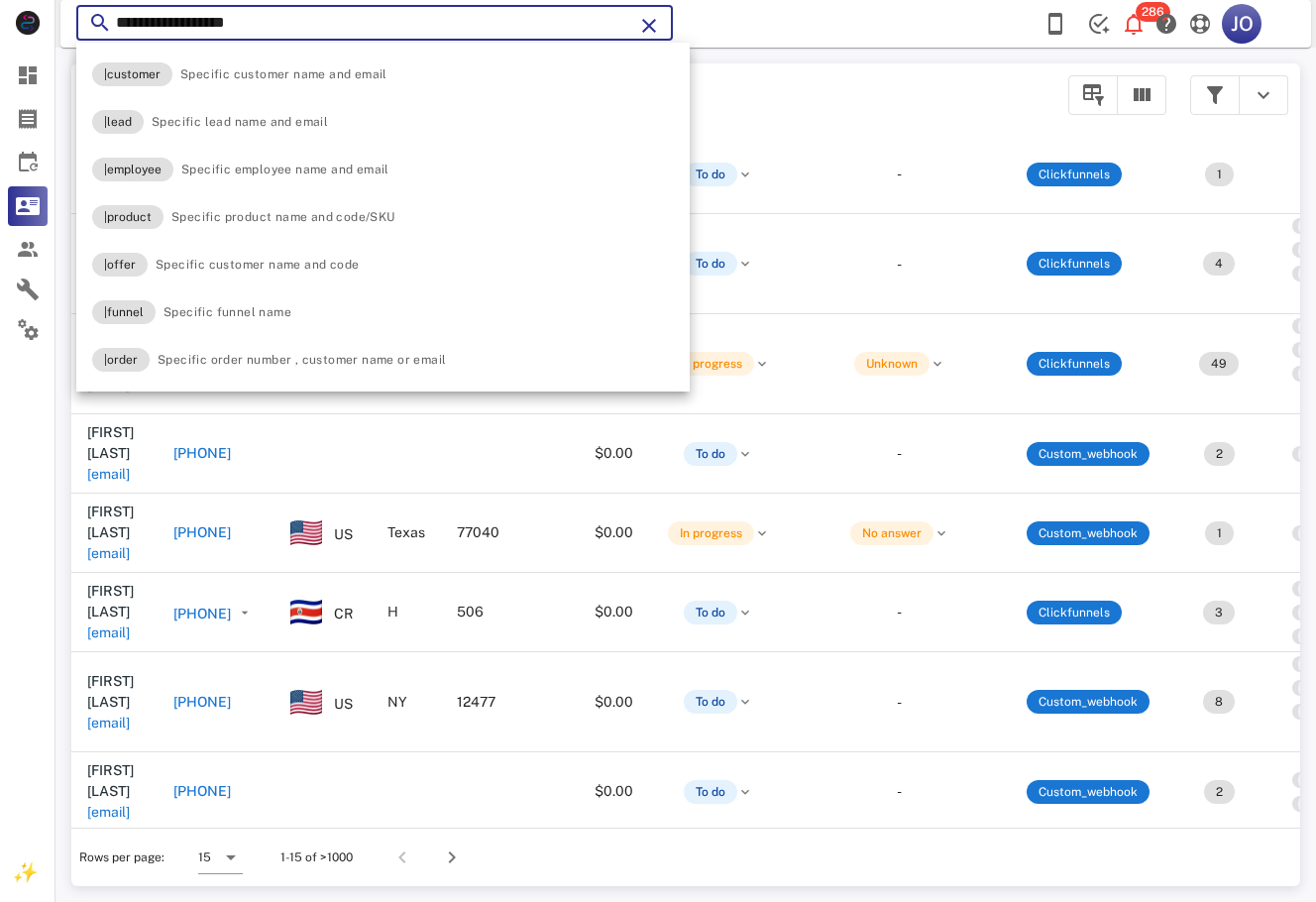 click on "**********" at bounding box center (375, 23) 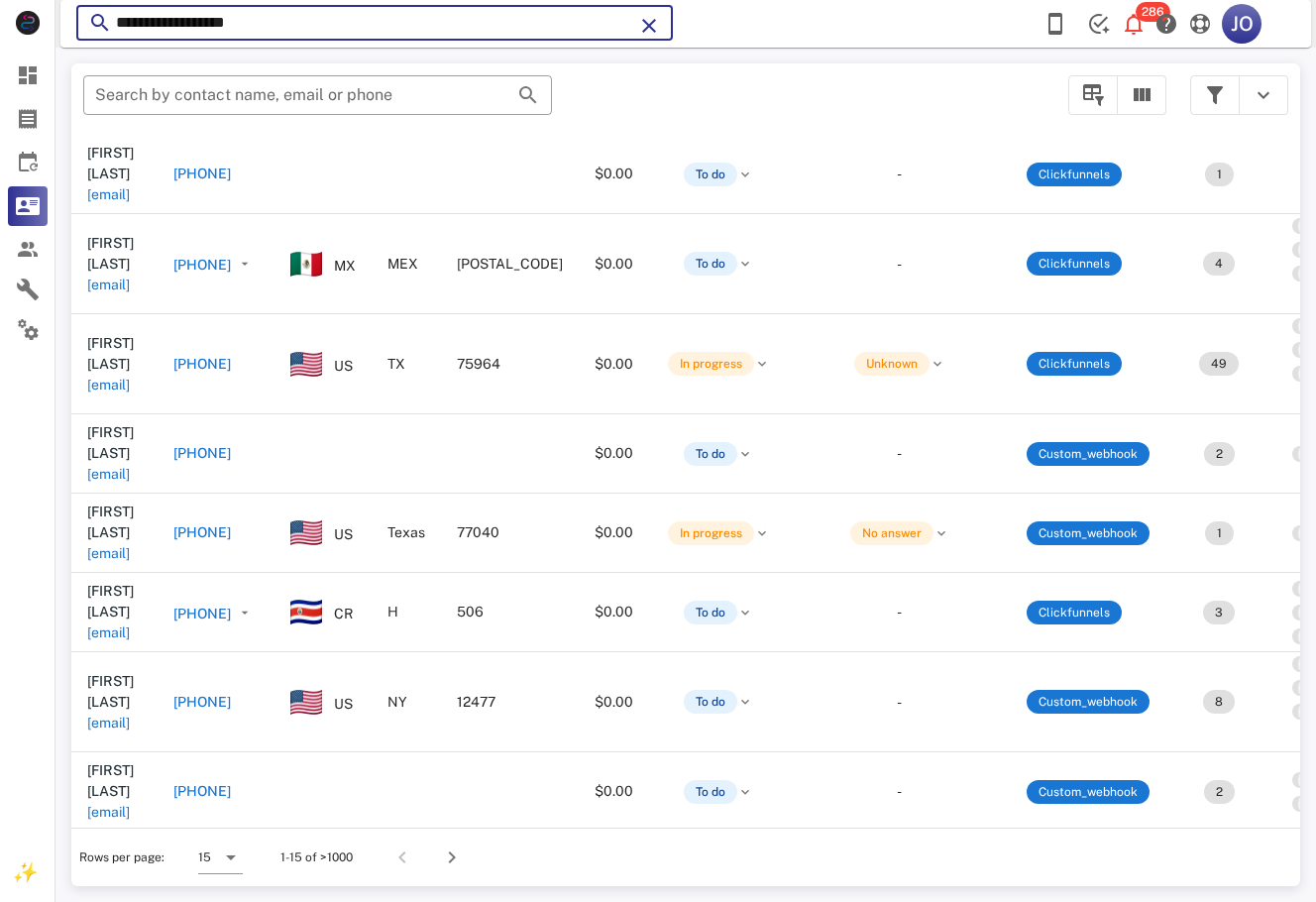 click on "**********" at bounding box center [375, 23] 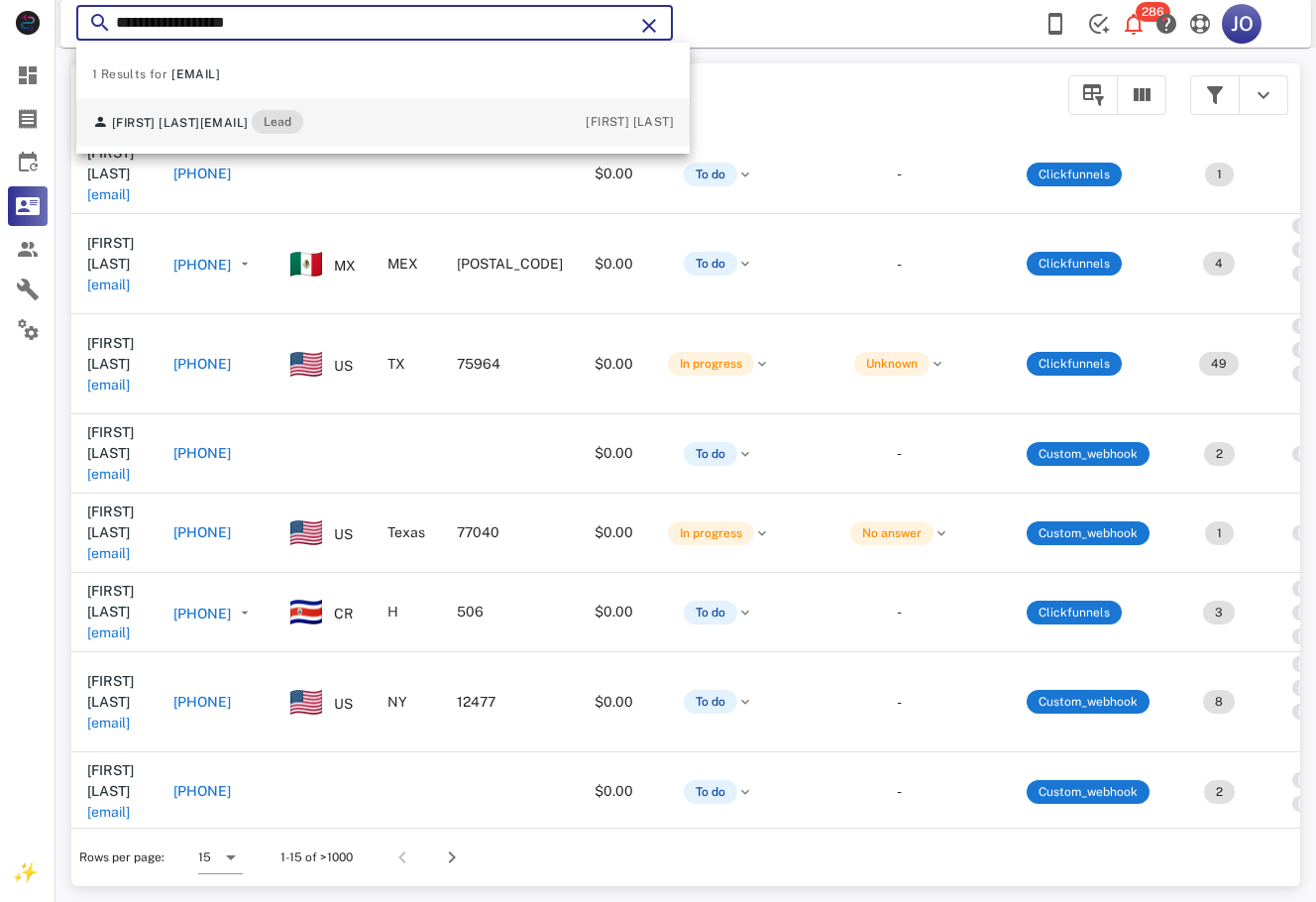 type on "**********" 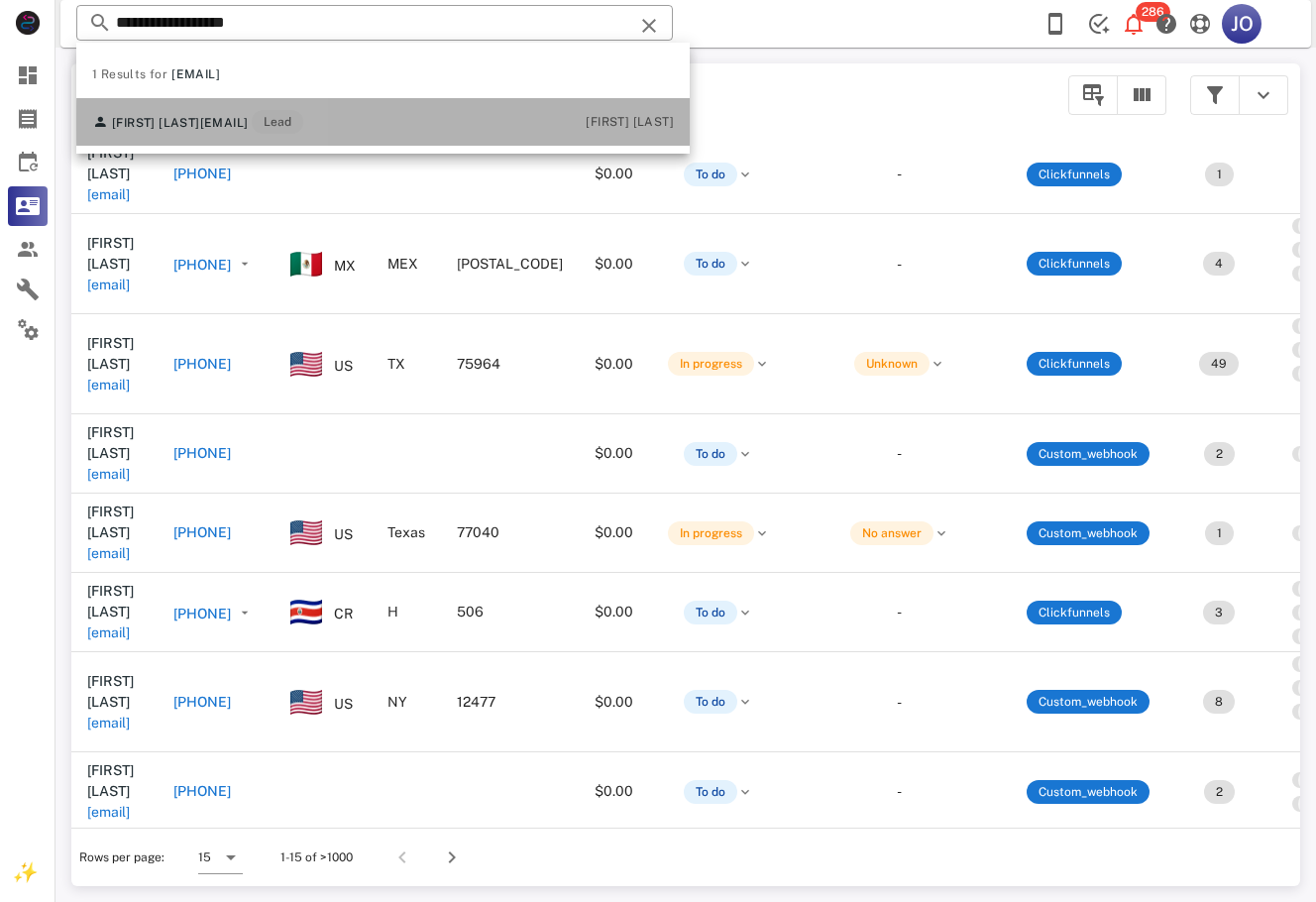 click on "[FIRST] [LAST]   gaby8504@[EMAIL]   Lead   08/01/2025 09:13" at bounding box center (383, 122) 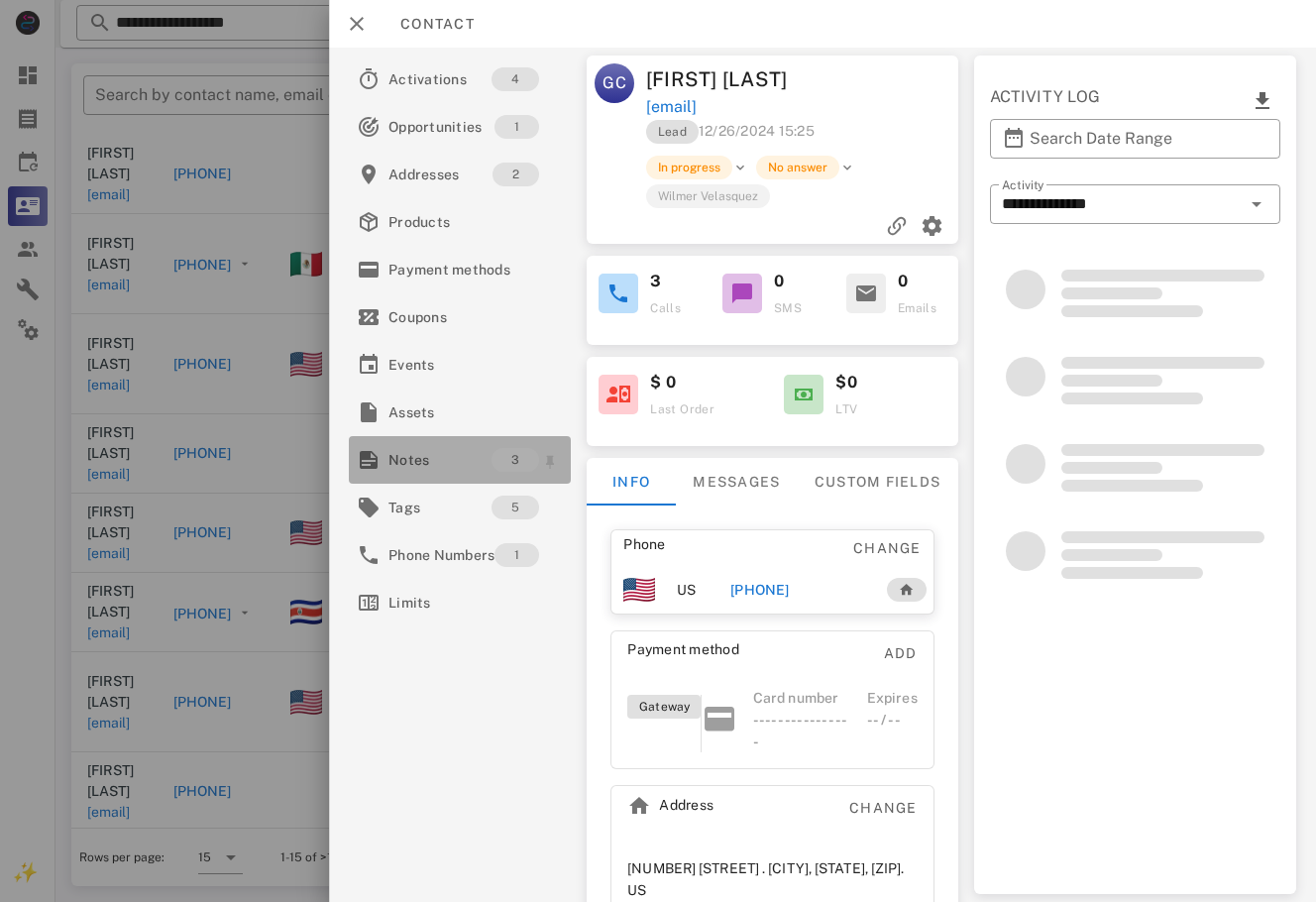 click on "Notes" at bounding box center (440, 460) 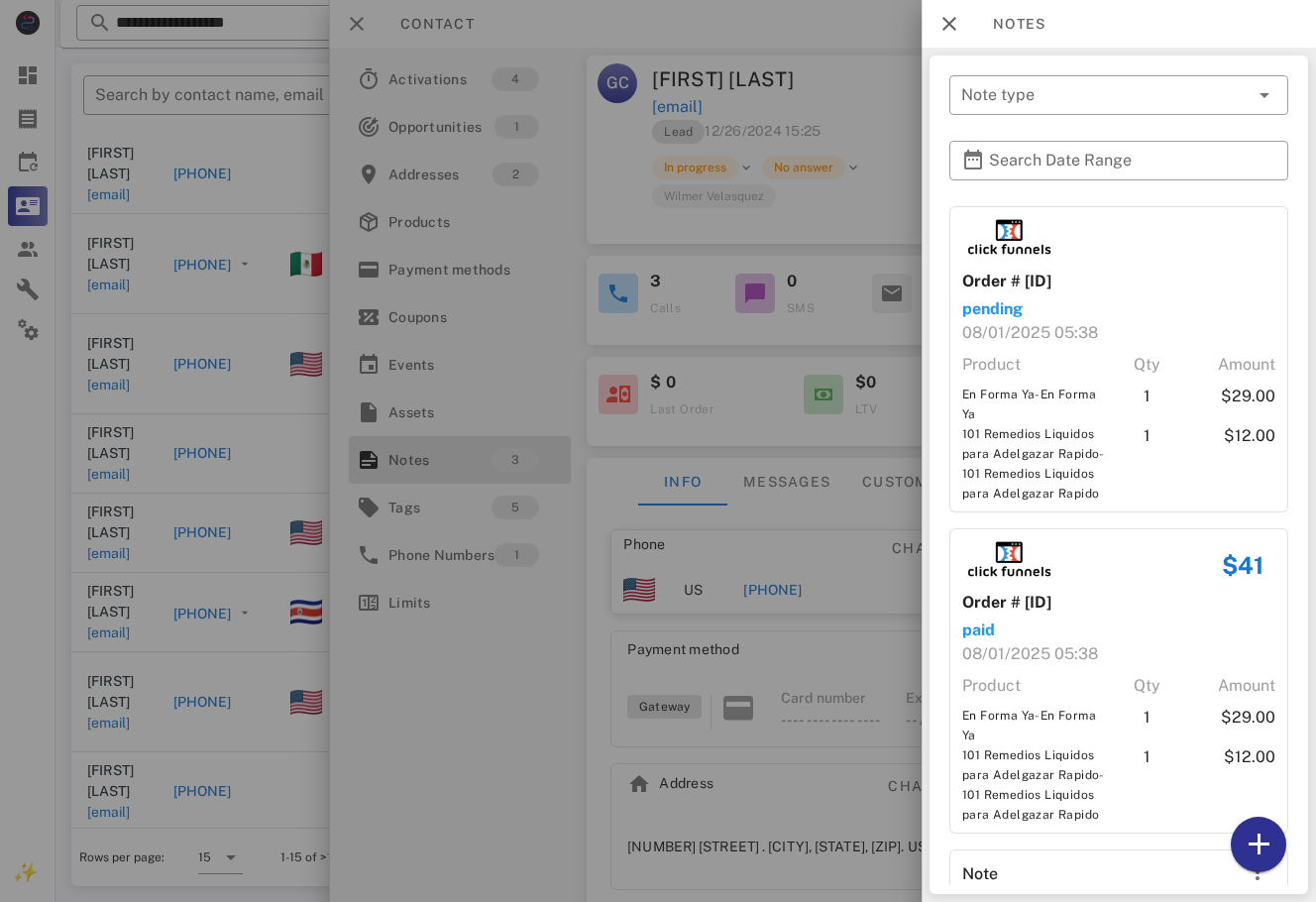 scroll, scrollTop: 119, scrollLeft: 0, axis: vertical 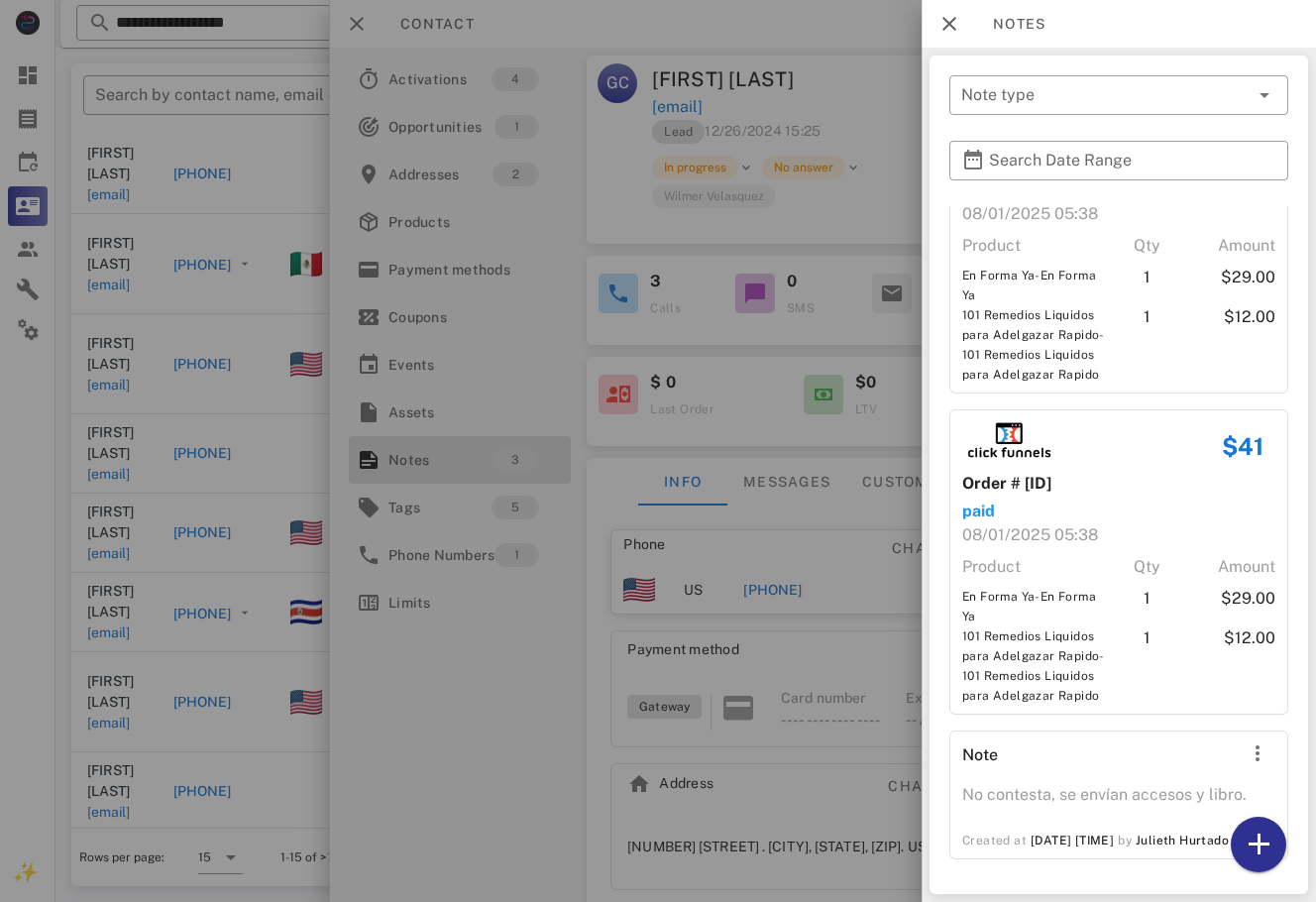 click at bounding box center [658, 451] 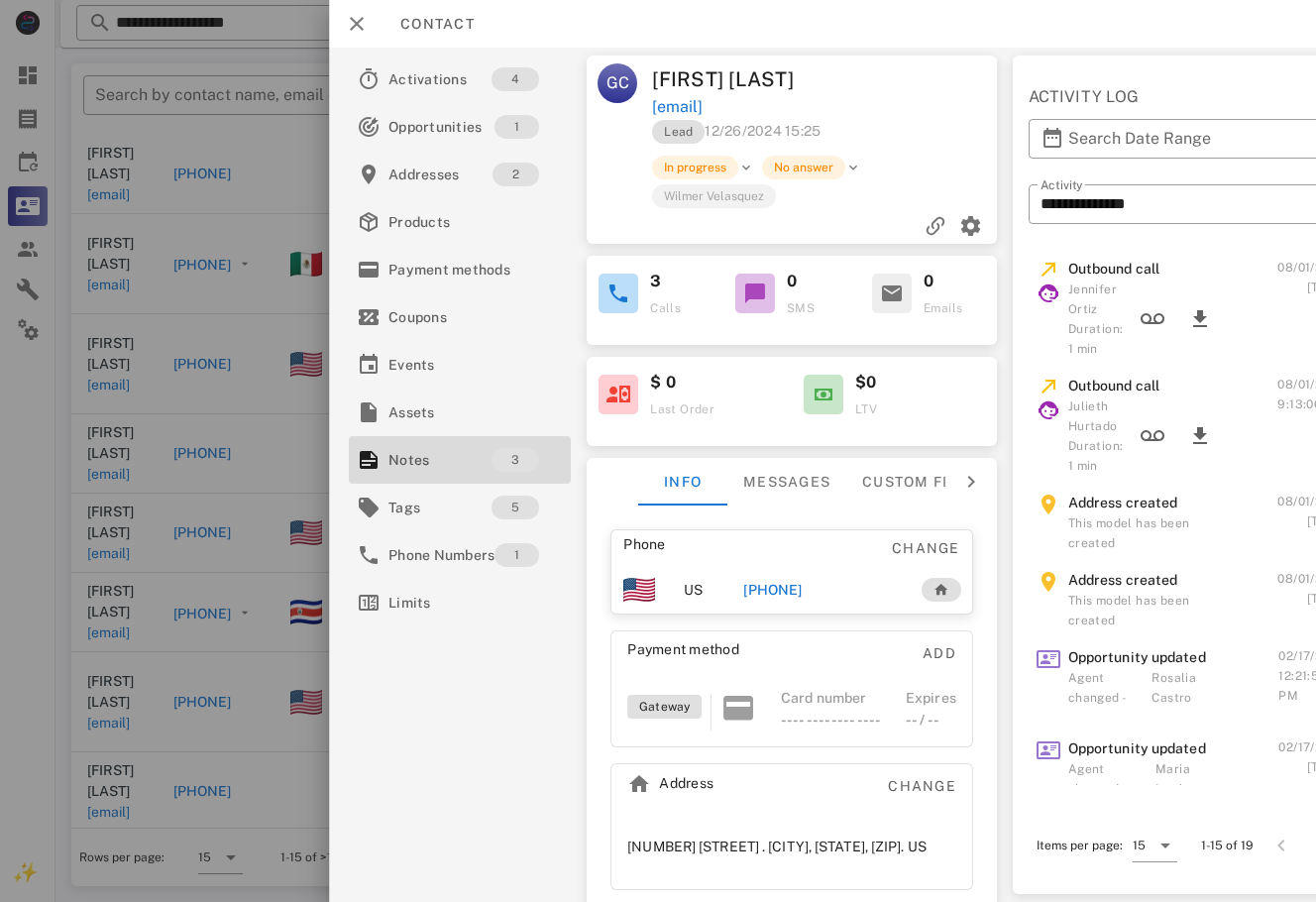 click on "+1555492132" at bounding box center (772, 590) 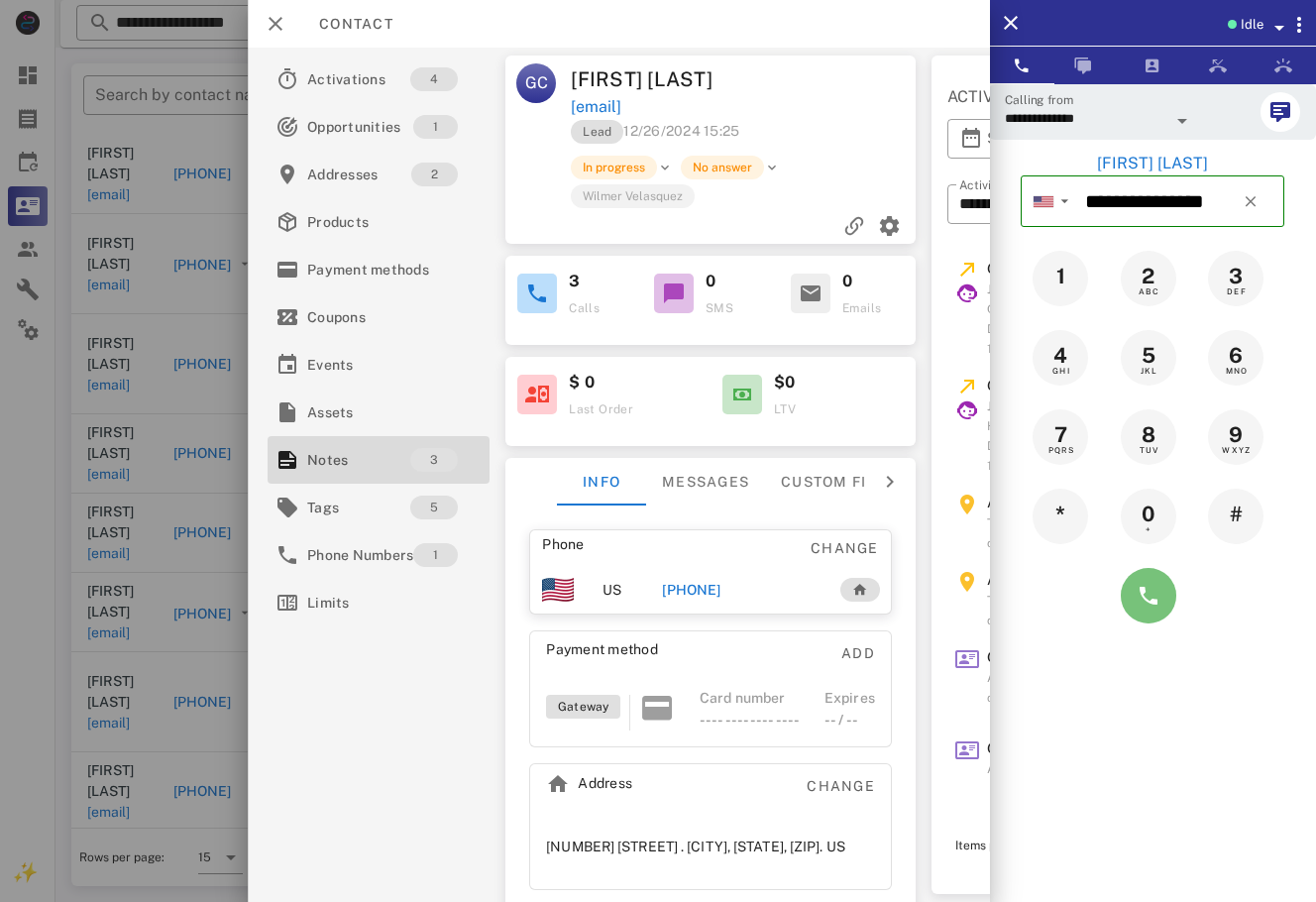 click at bounding box center (1149, 596) 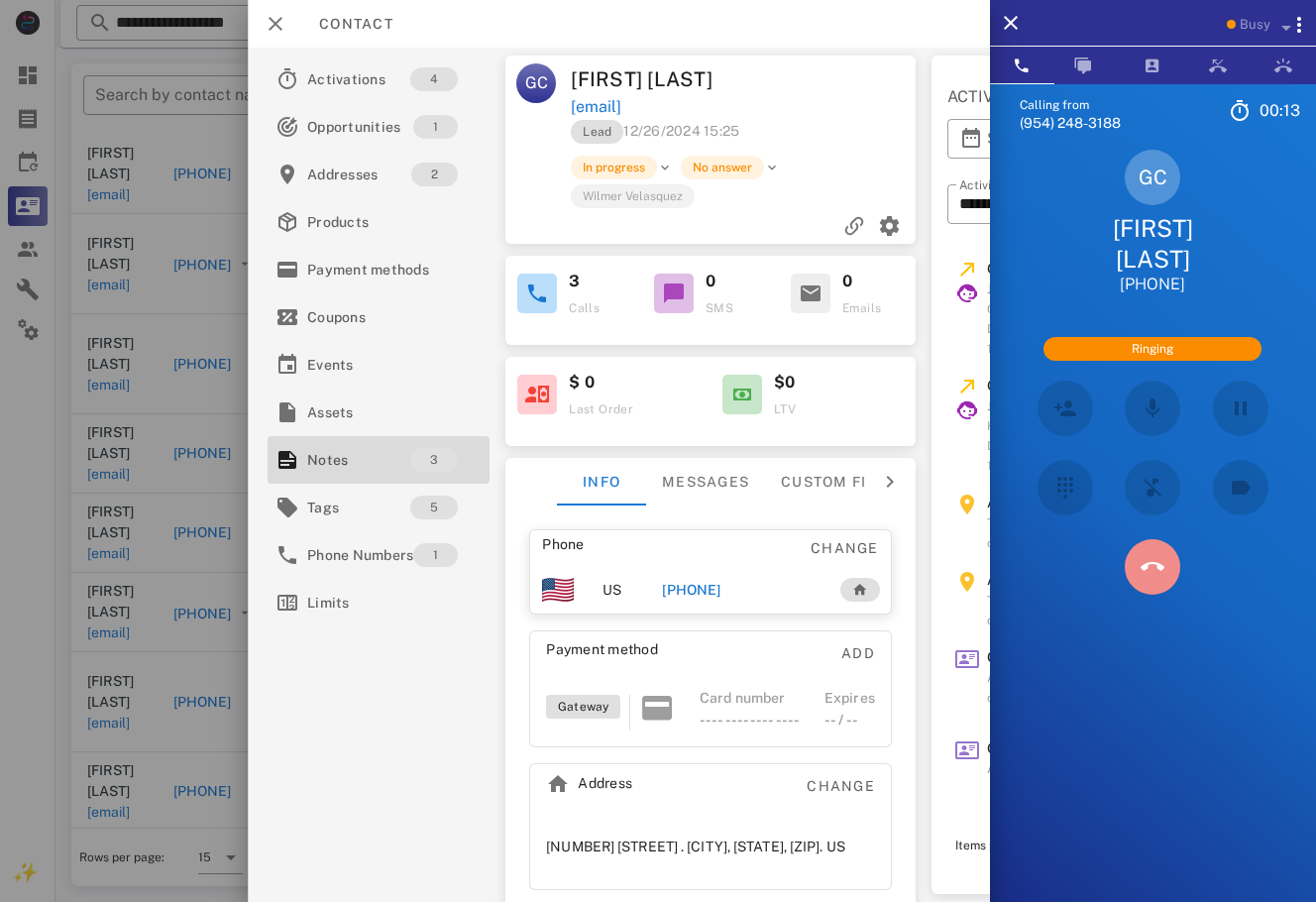 click at bounding box center [1152, 567] 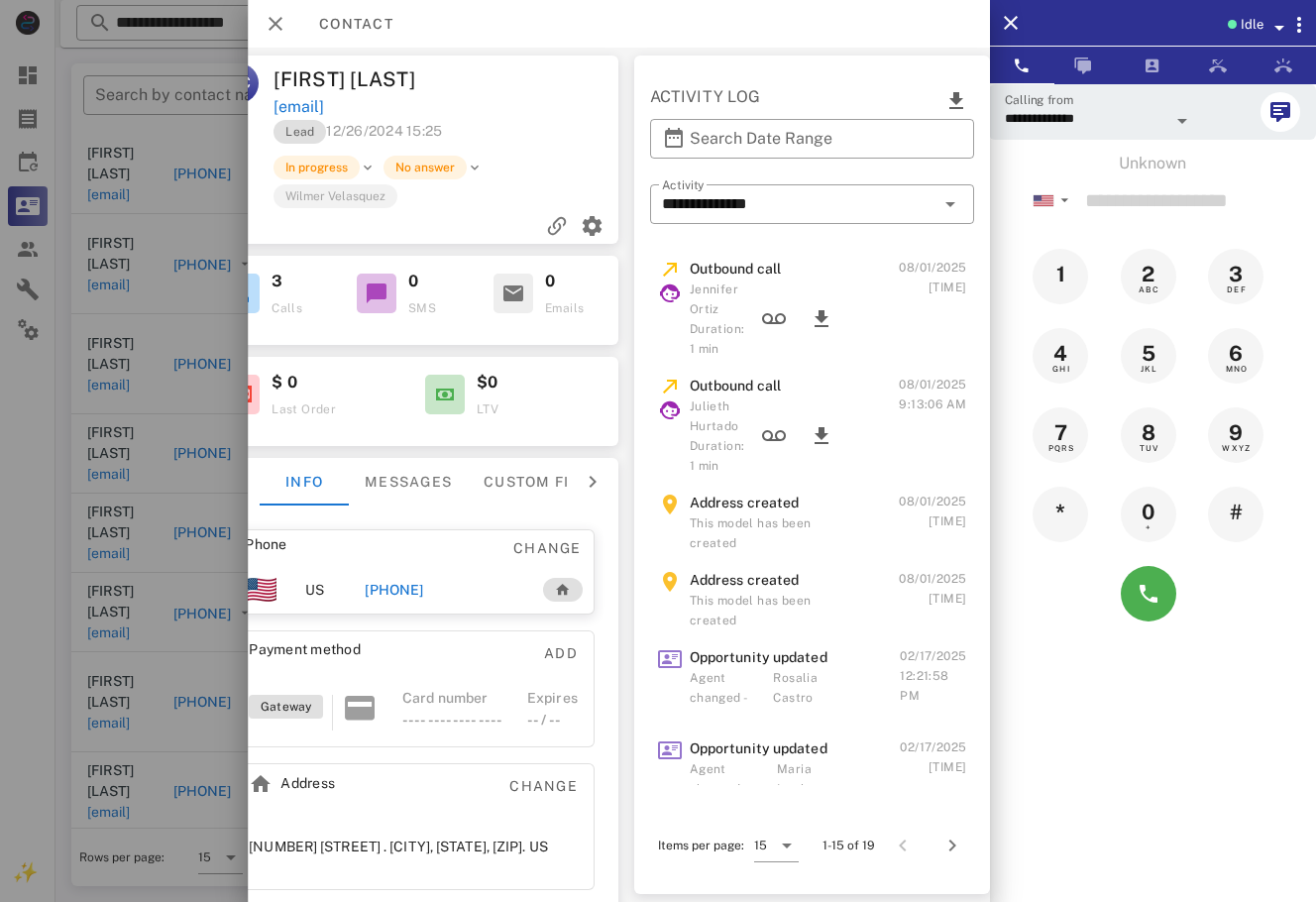 scroll, scrollTop: 0, scrollLeft: 0, axis: both 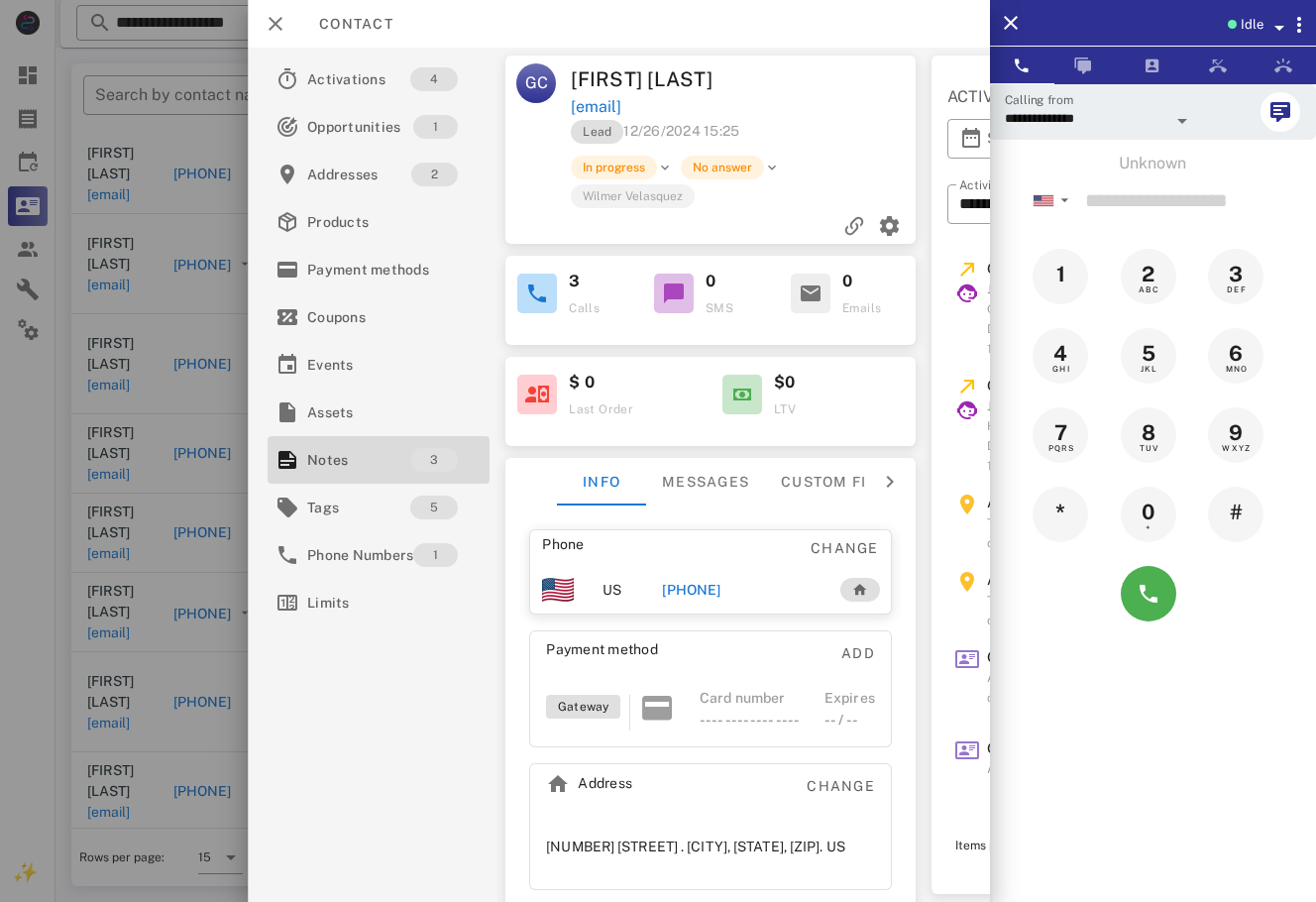 click on "+1555492132" at bounding box center [691, 590] 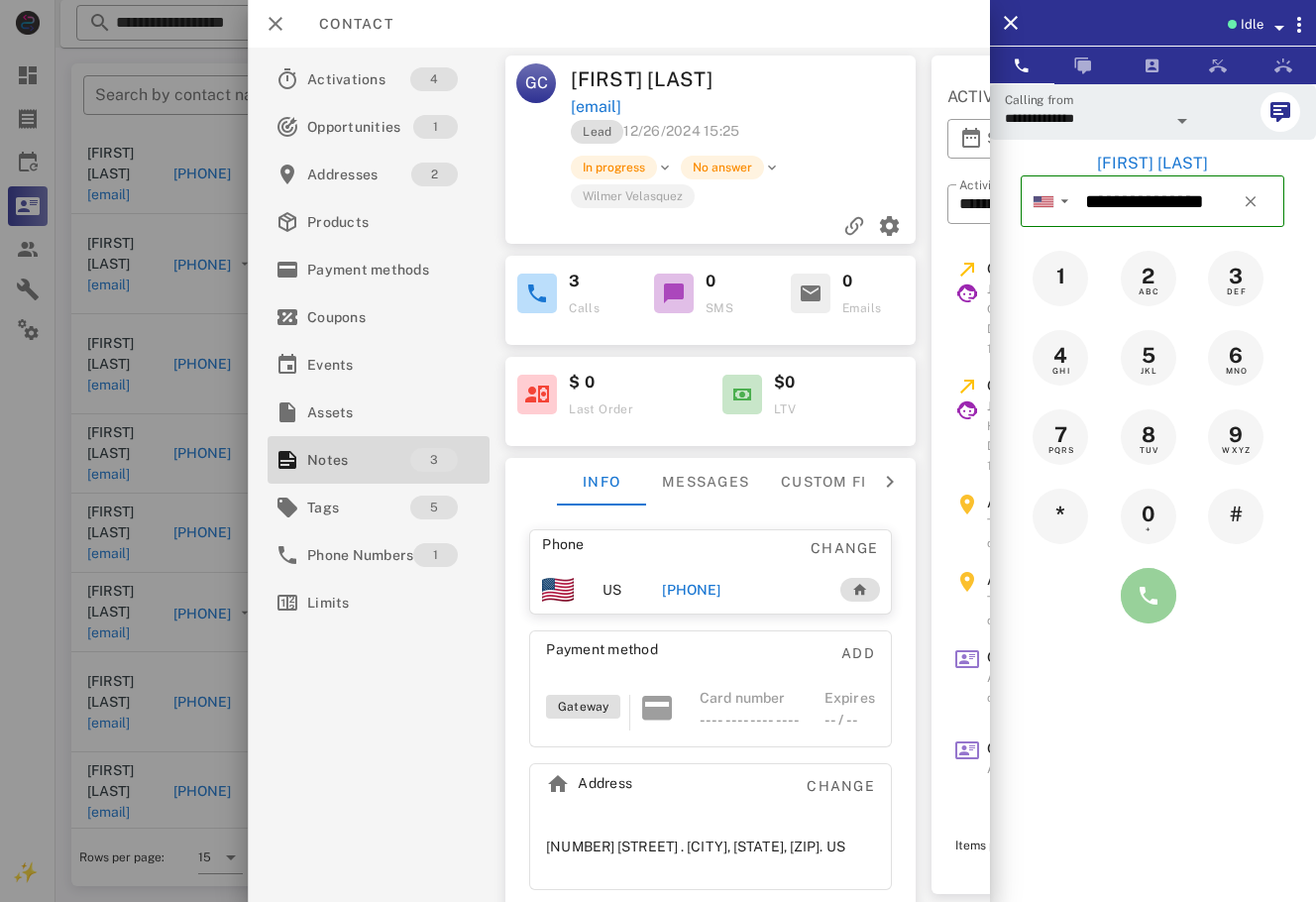 click at bounding box center (1149, 596) 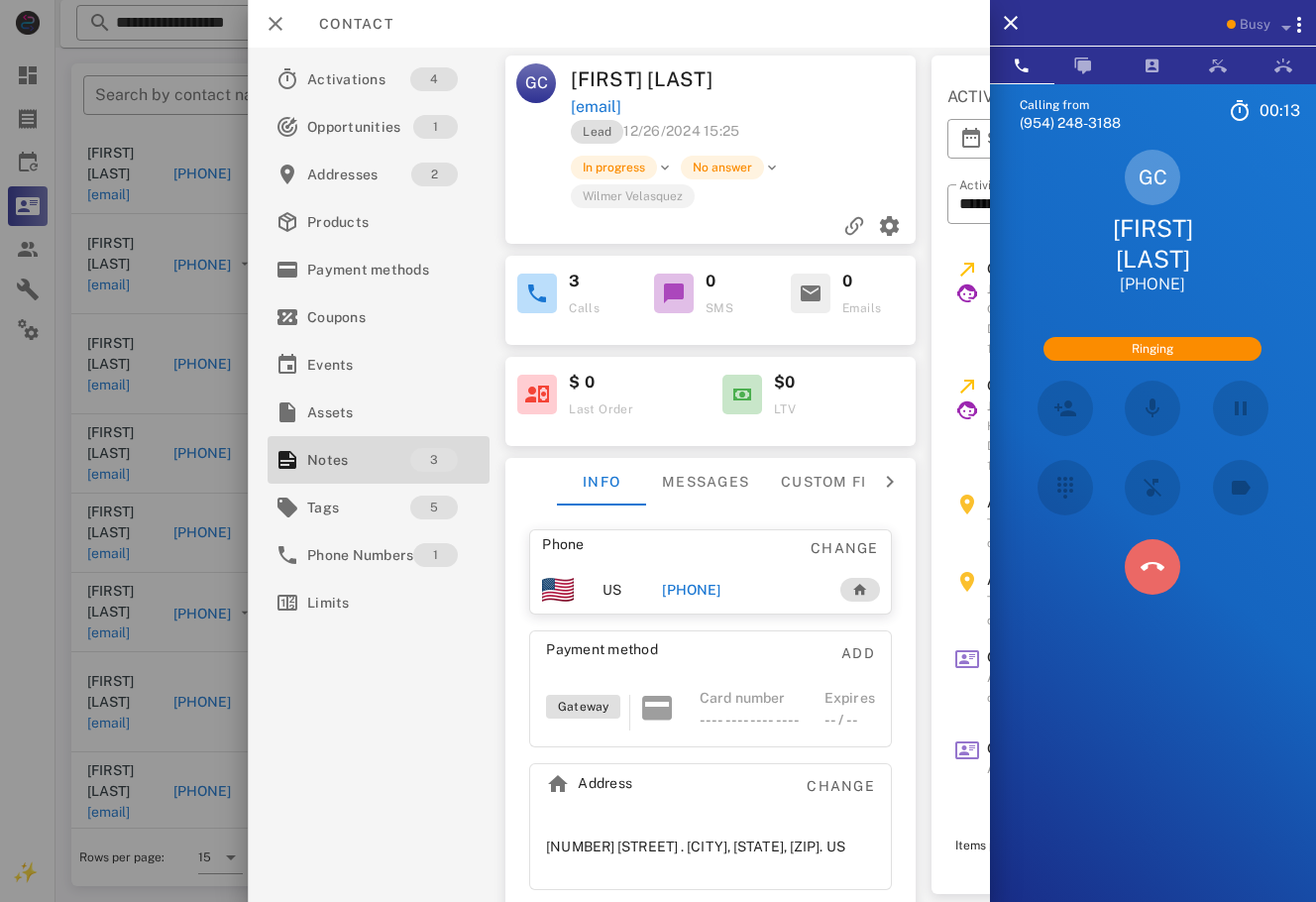 click at bounding box center [1152, 567] 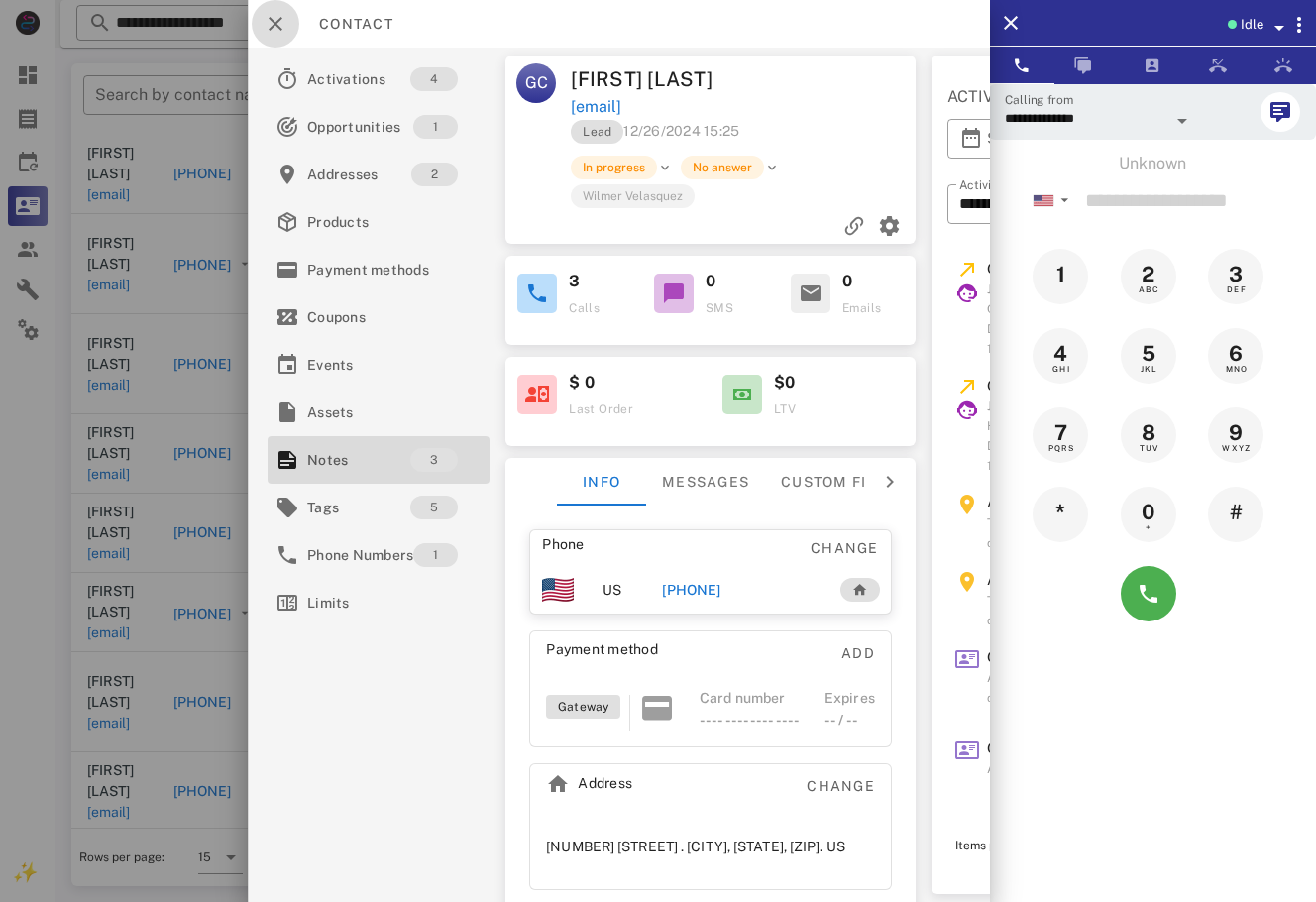 click at bounding box center [275, 24] 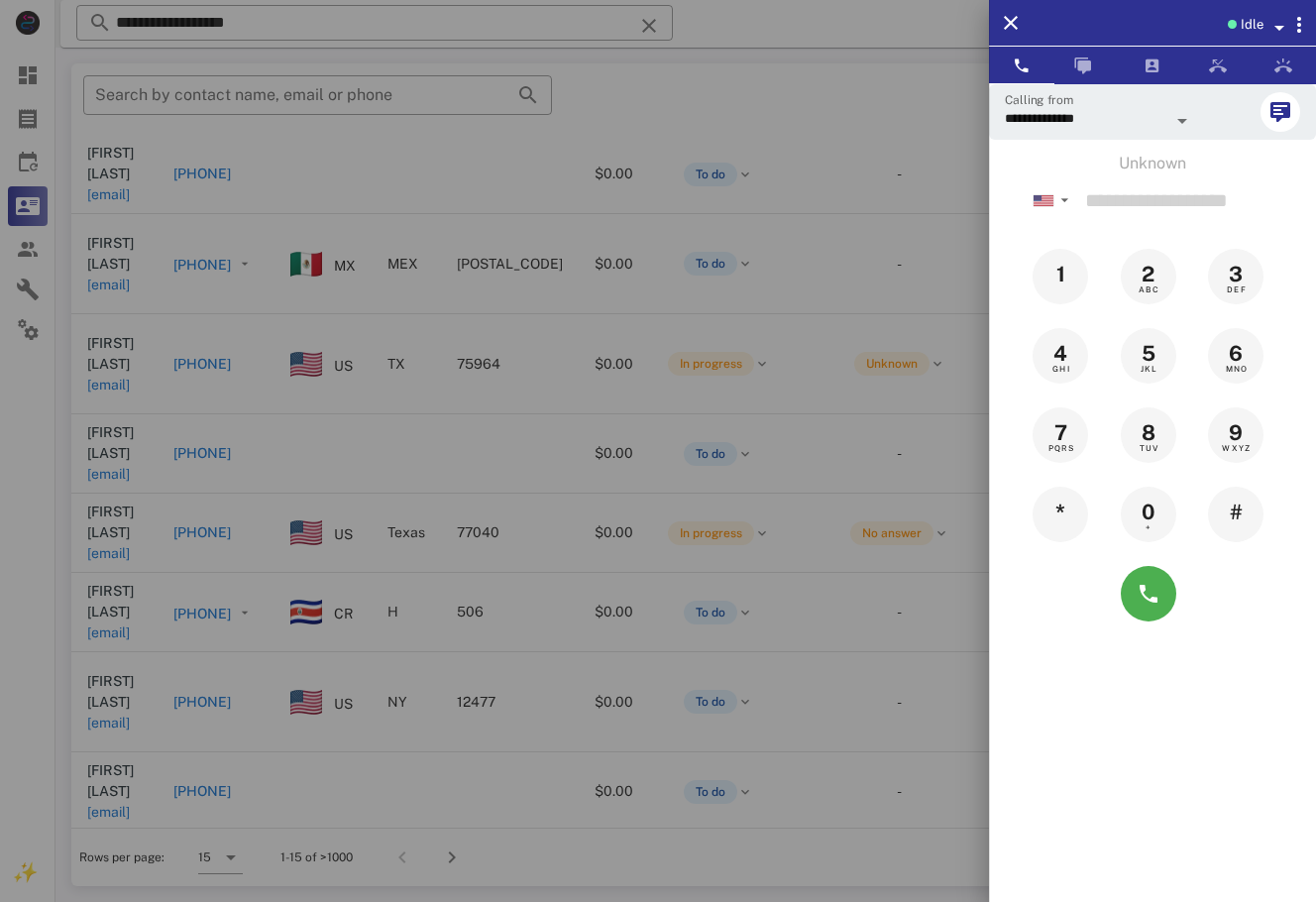 click at bounding box center (658, 451) 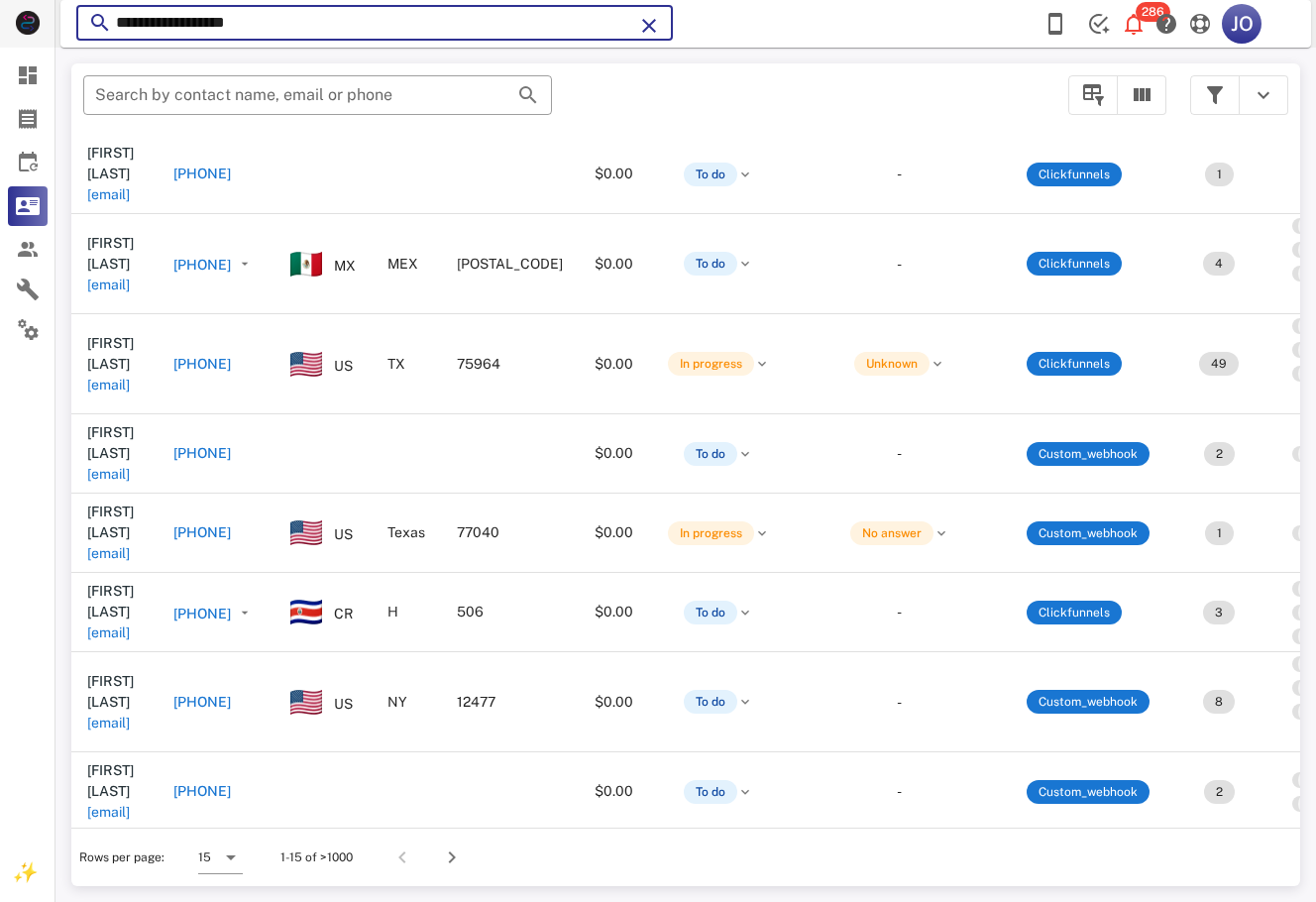 drag, startPoint x: 283, startPoint y: 20, endPoint x: 53, endPoint y: 25, distance: 230.05434 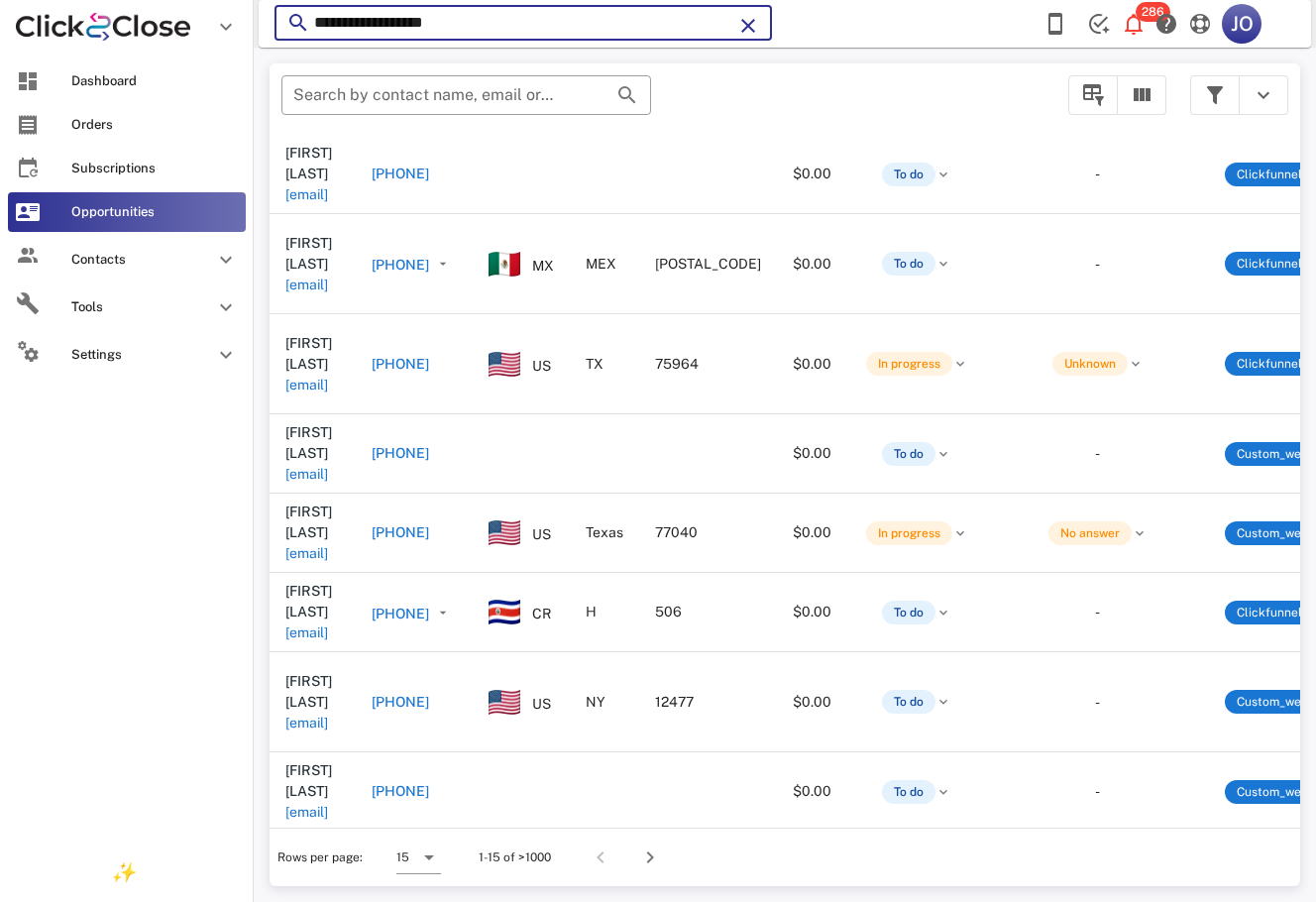 paste on "**********" 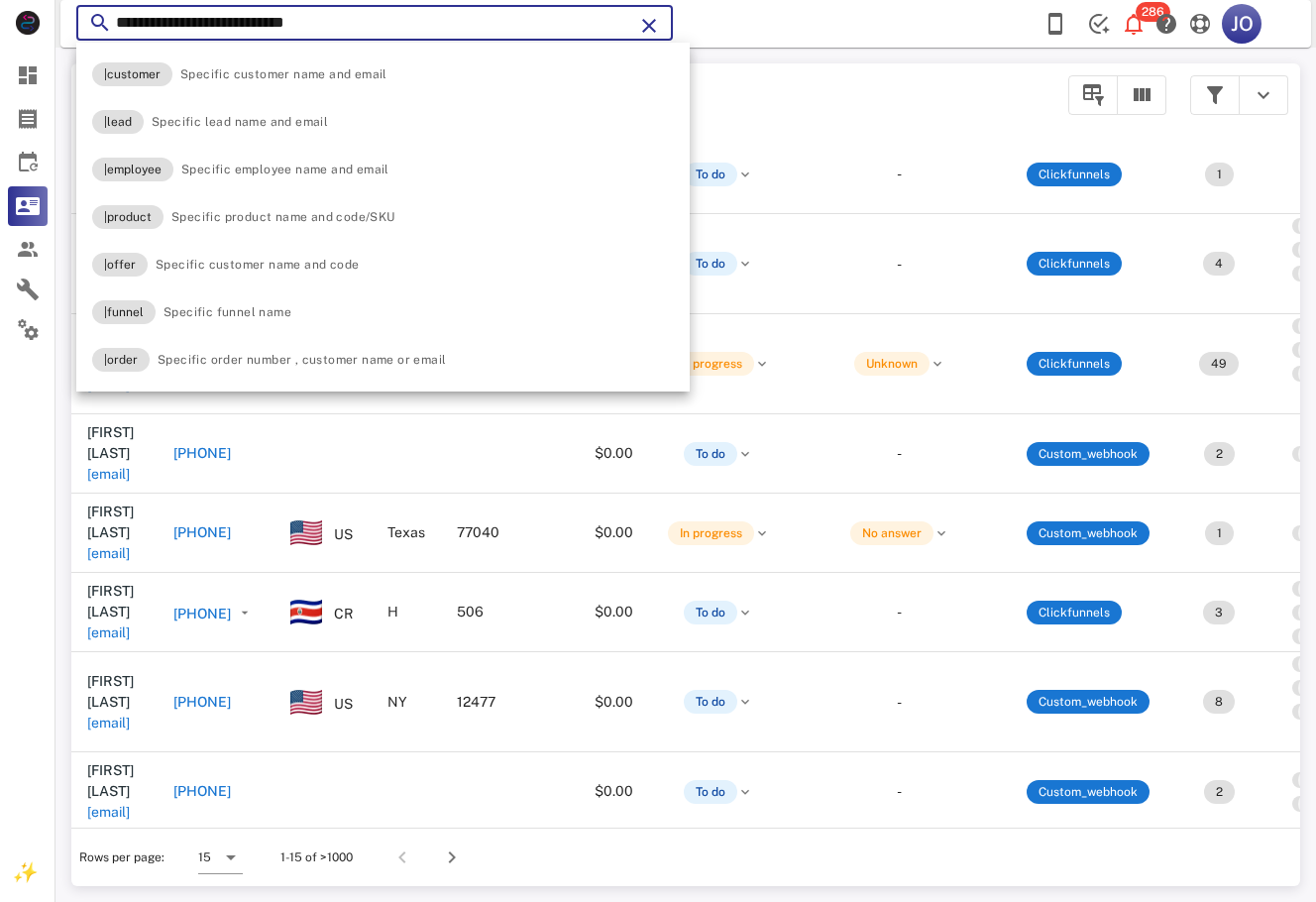 click on "**********" at bounding box center [375, 23] 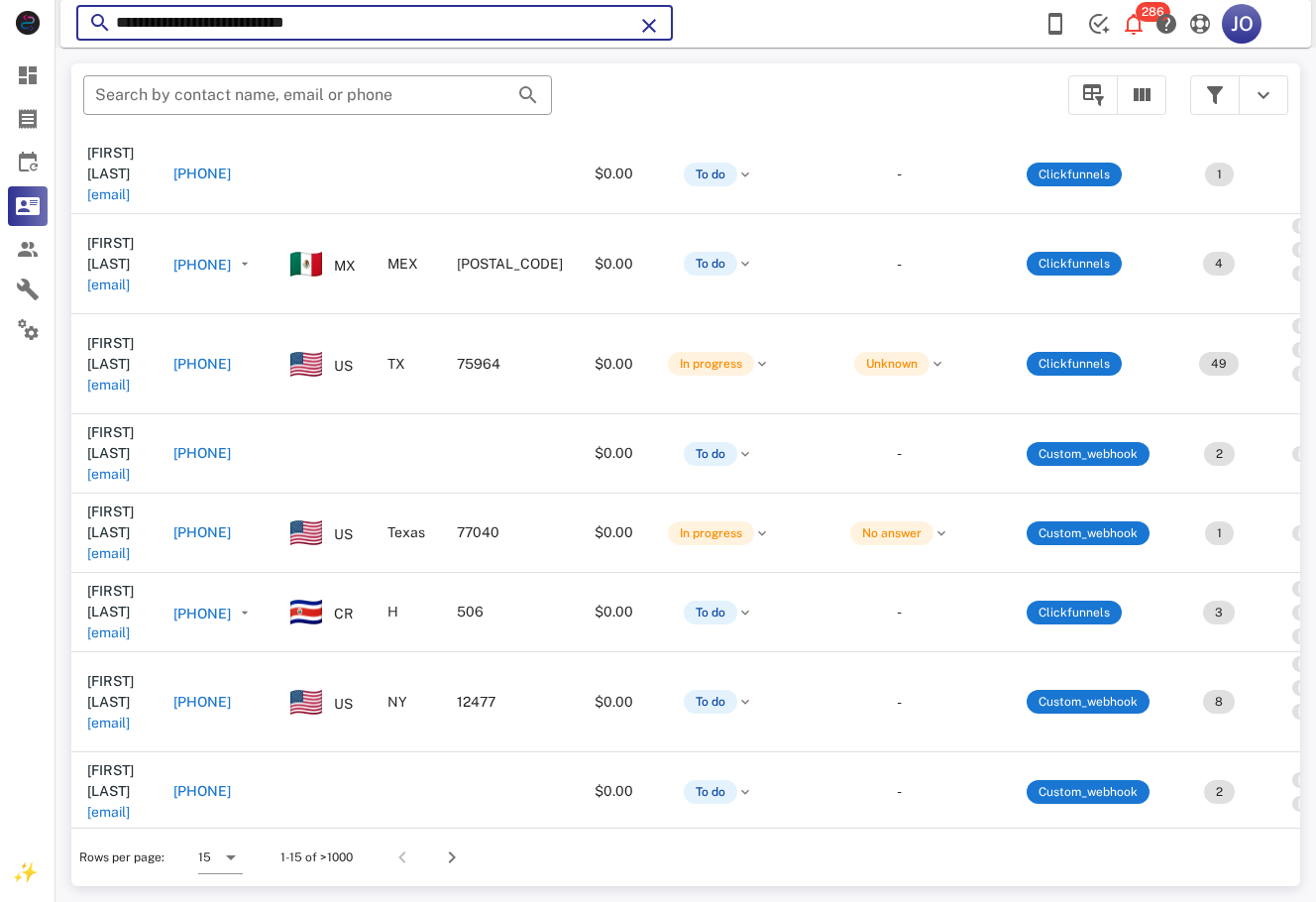 click on "**********" at bounding box center (375, 23) 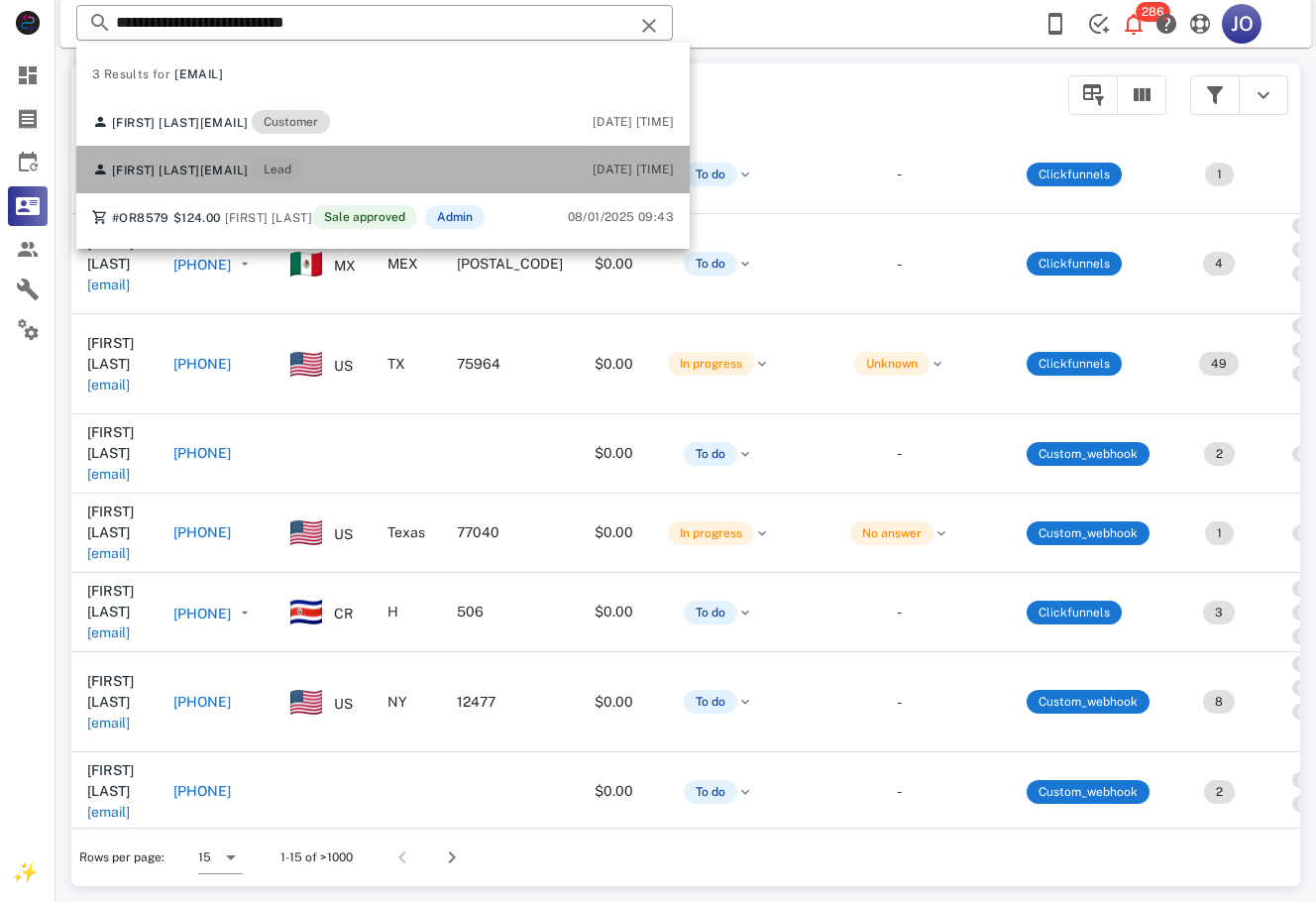 click on "Claudia Ramirez   claudiaramirez0421@gmail.com   Lead   08/01/2025 09:42" at bounding box center (383, 169) 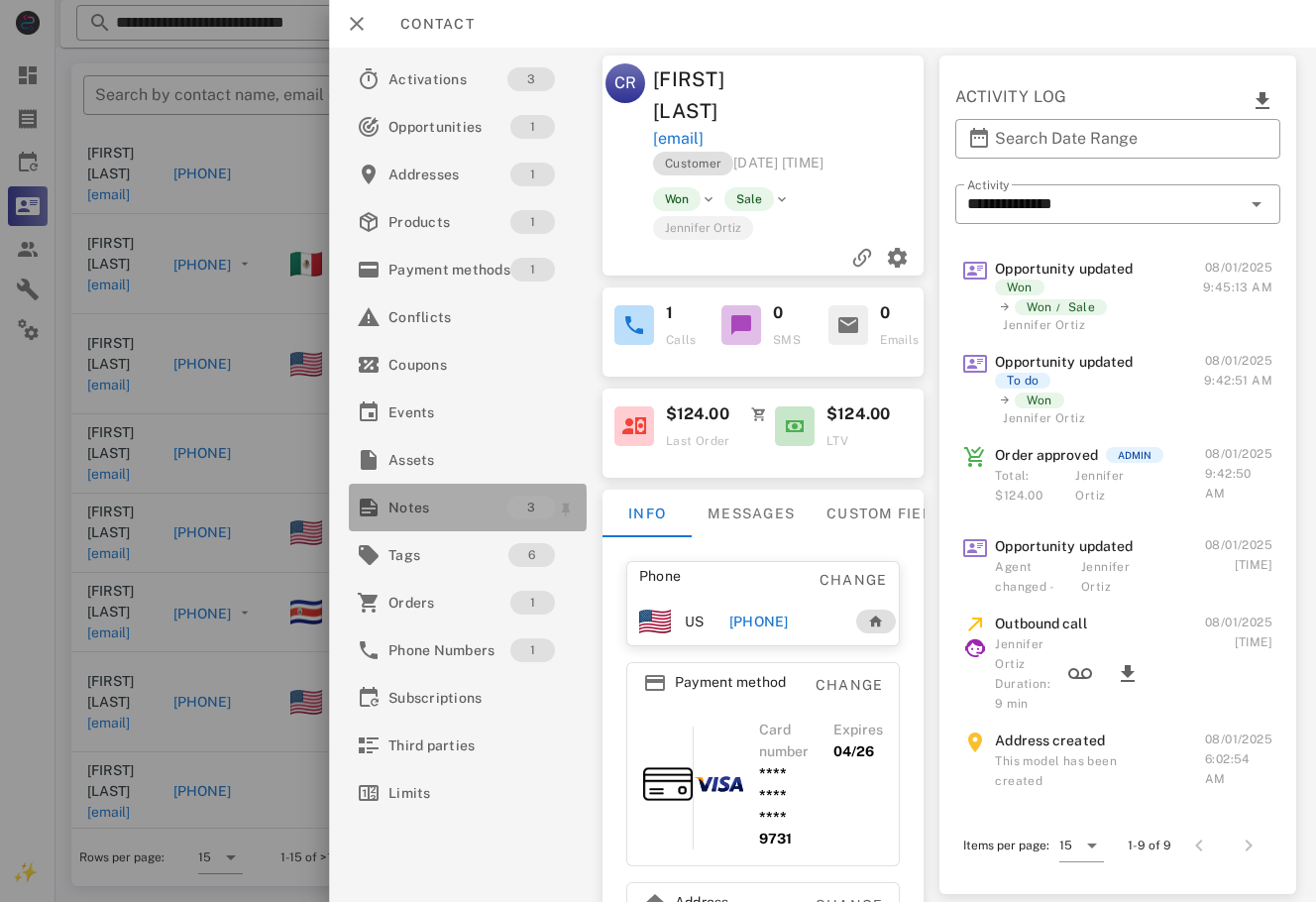 click on "Notes" at bounding box center (448, 507) 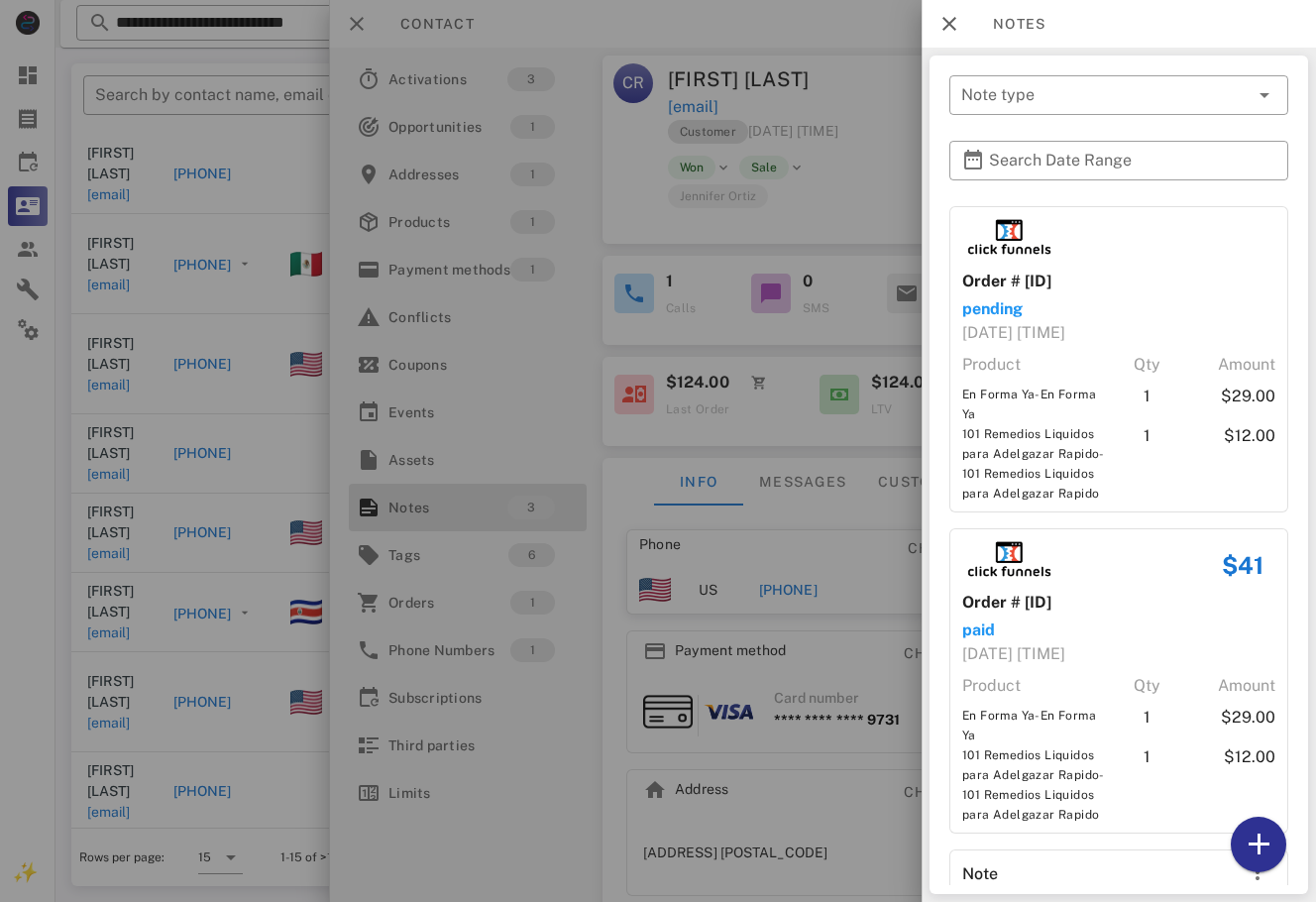 scroll, scrollTop: 167, scrollLeft: 0, axis: vertical 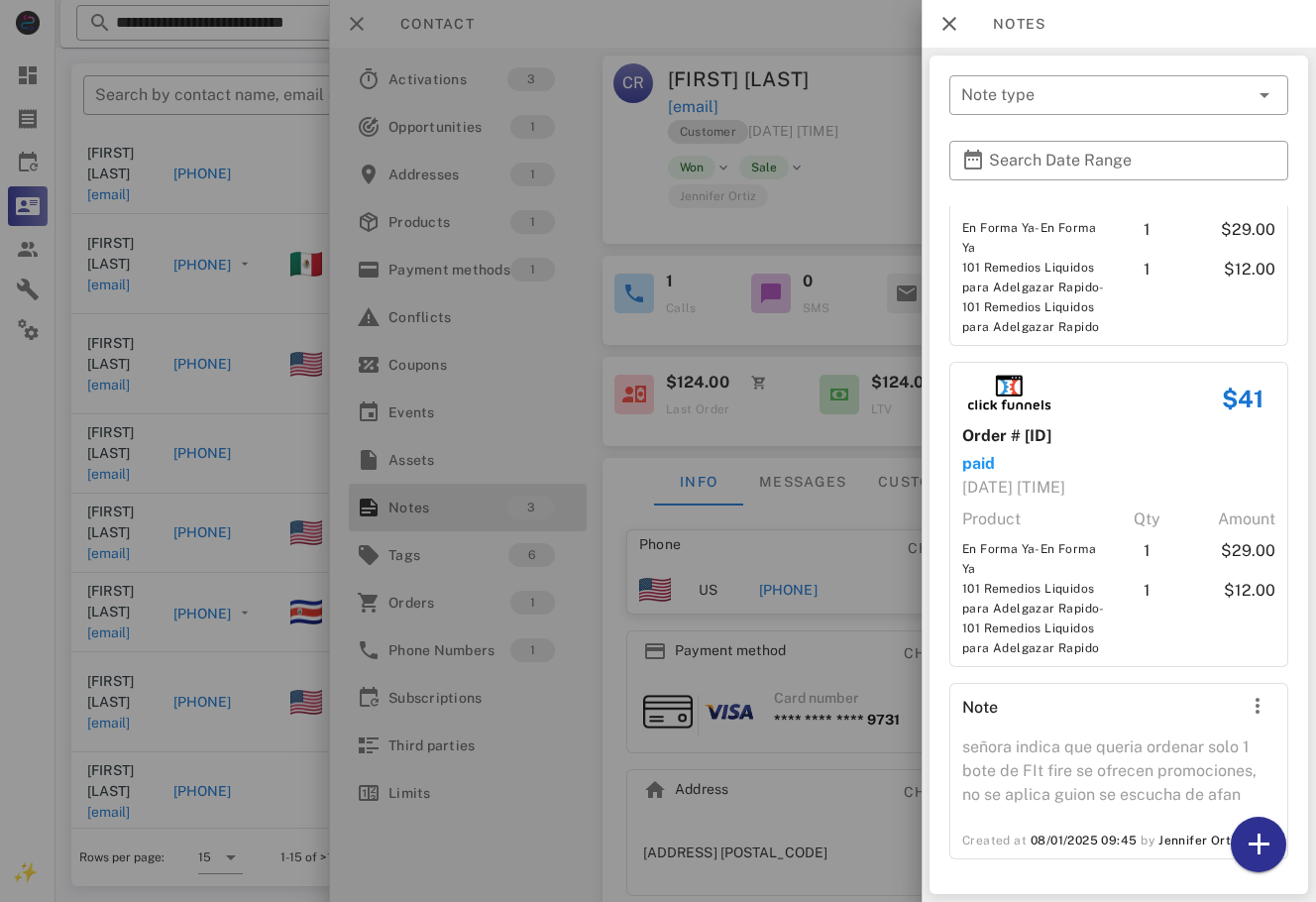 click at bounding box center (658, 451) 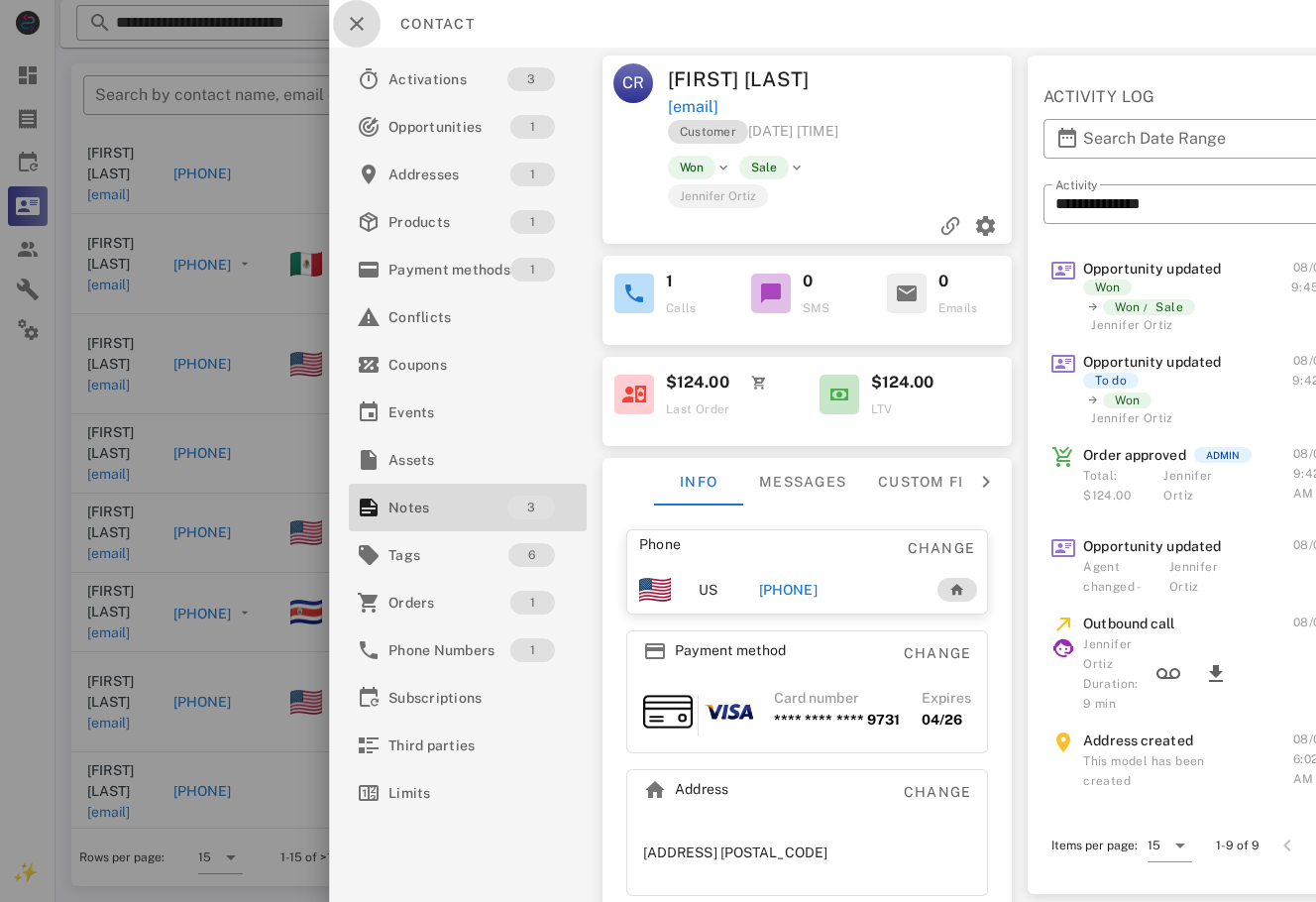 click at bounding box center [357, 24] 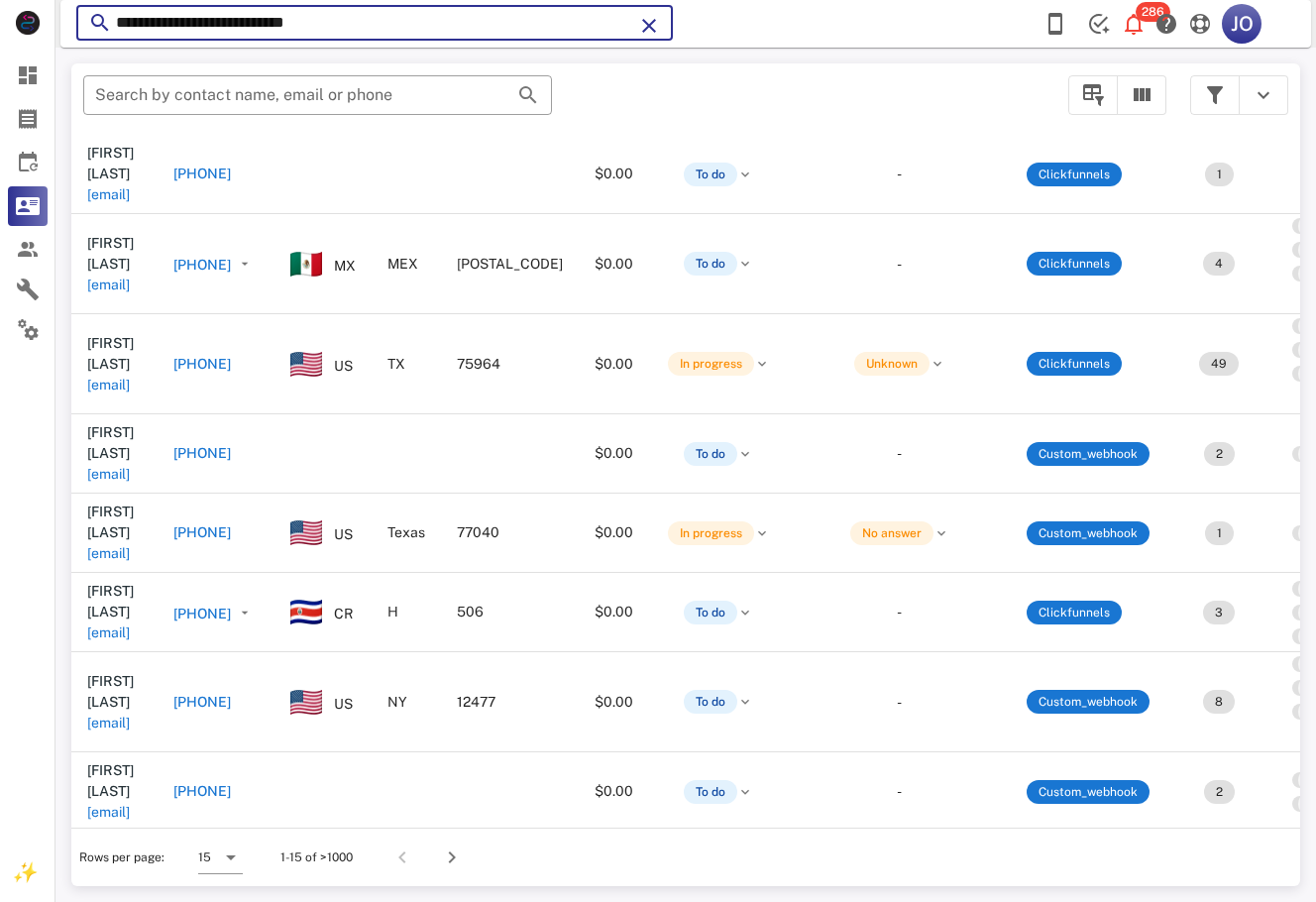 drag, startPoint x: 358, startPoint y: 24, endPoint x: 243, endPoint y: 61, distance: 120.80563 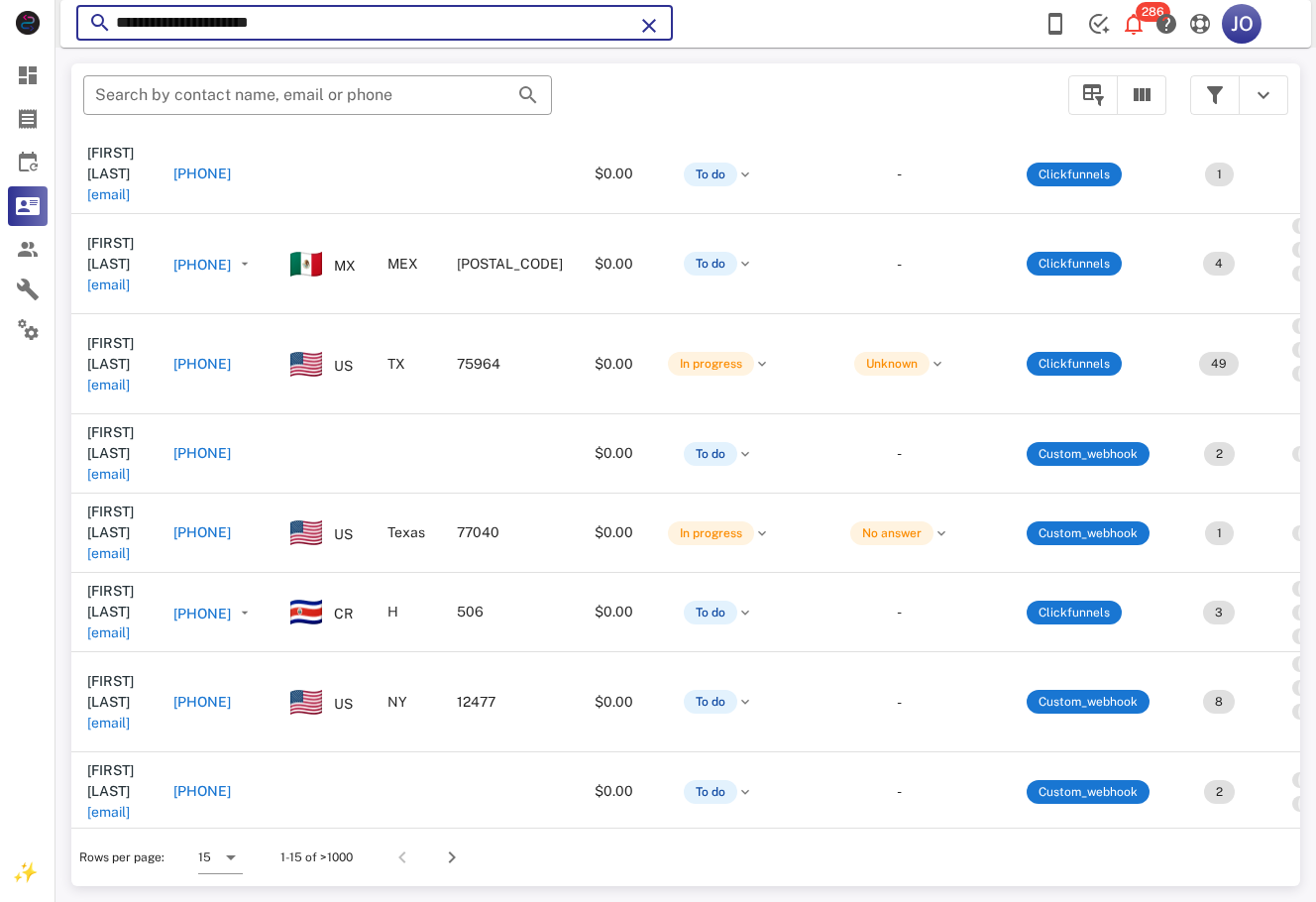 click on "**********" at bounding box center [375, 23] 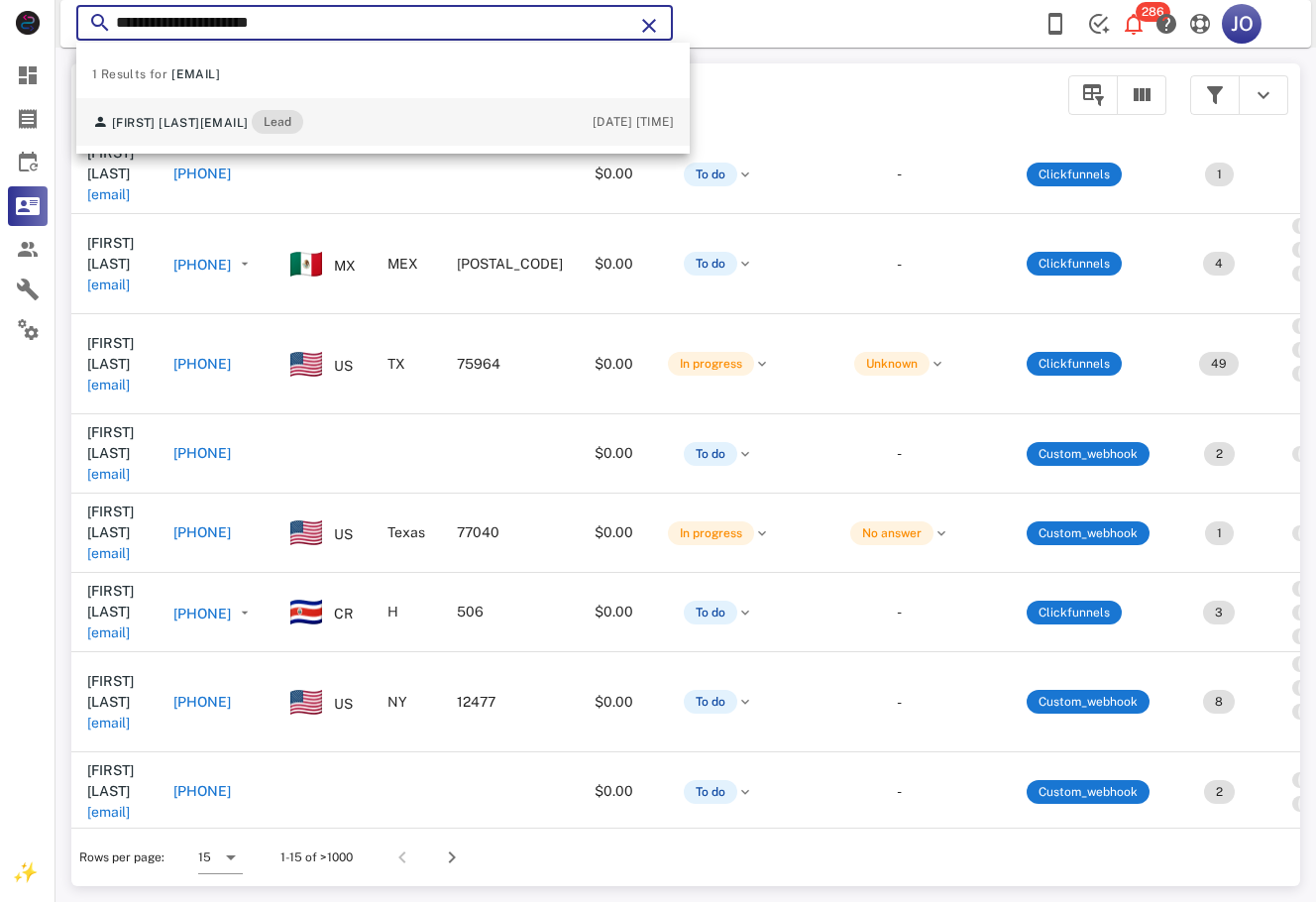 type on "**********" 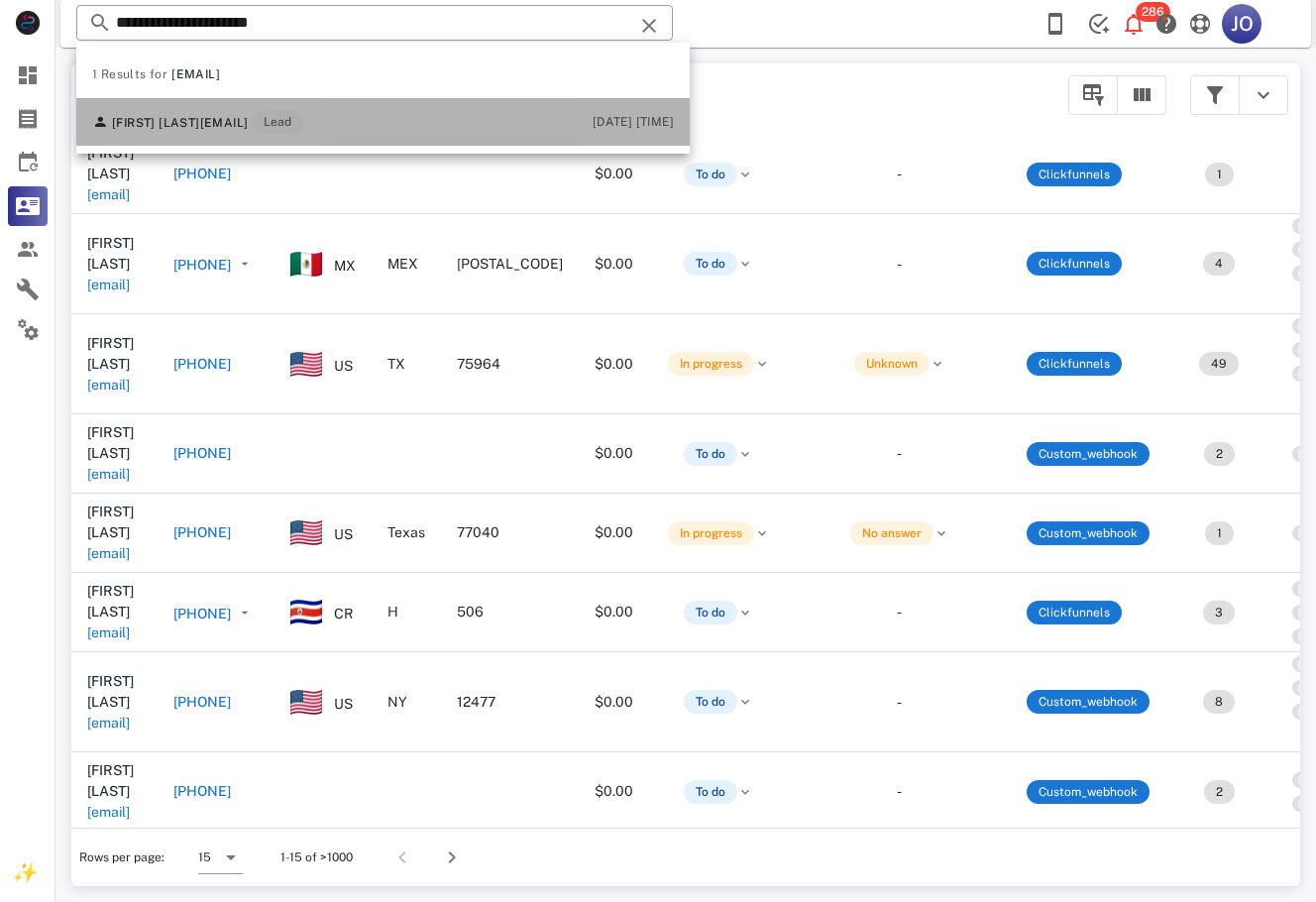 click on "[EMAIL]" at bounding box center (224, 123) 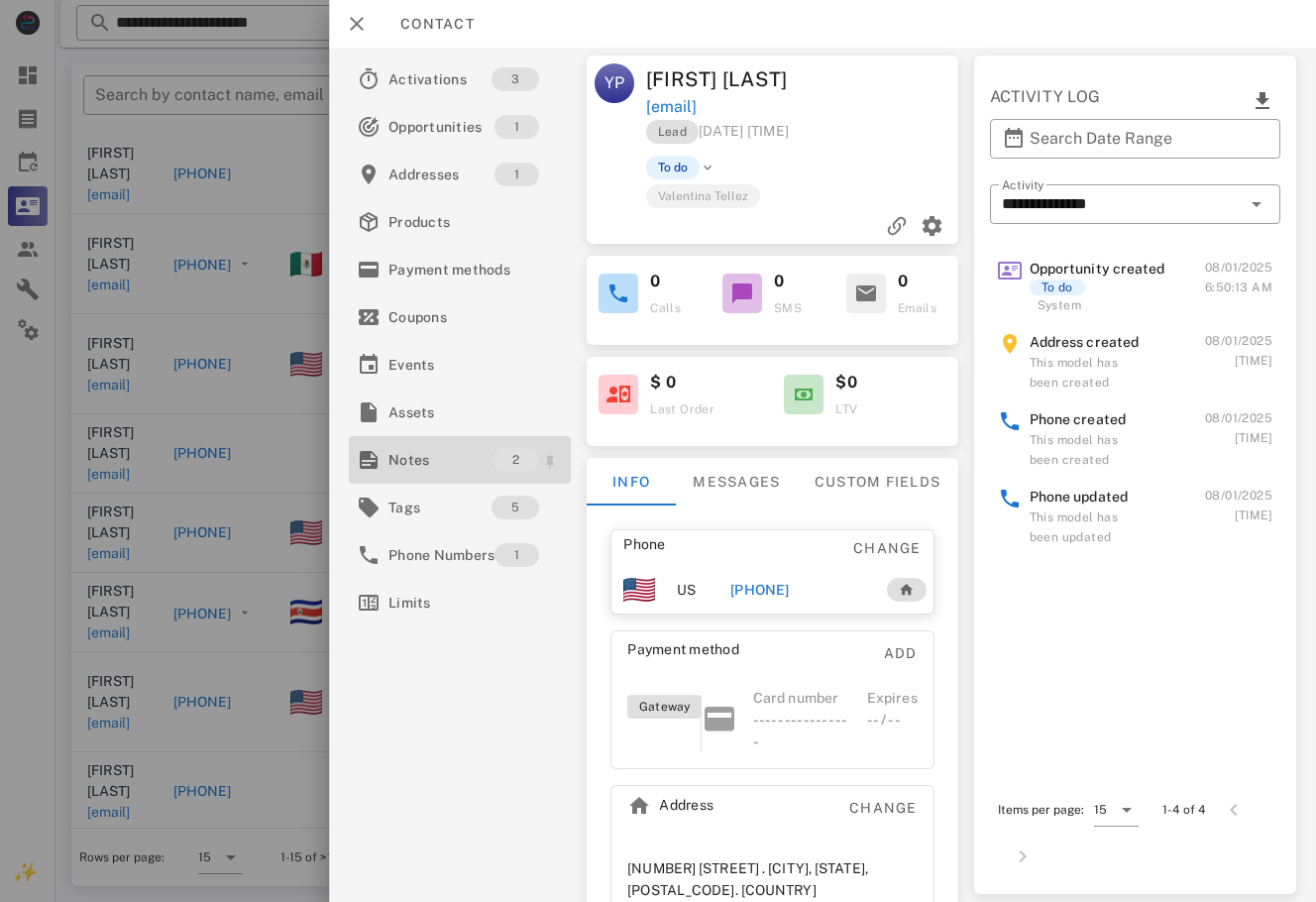 click on "Notes" at bounding box center (440, 460) 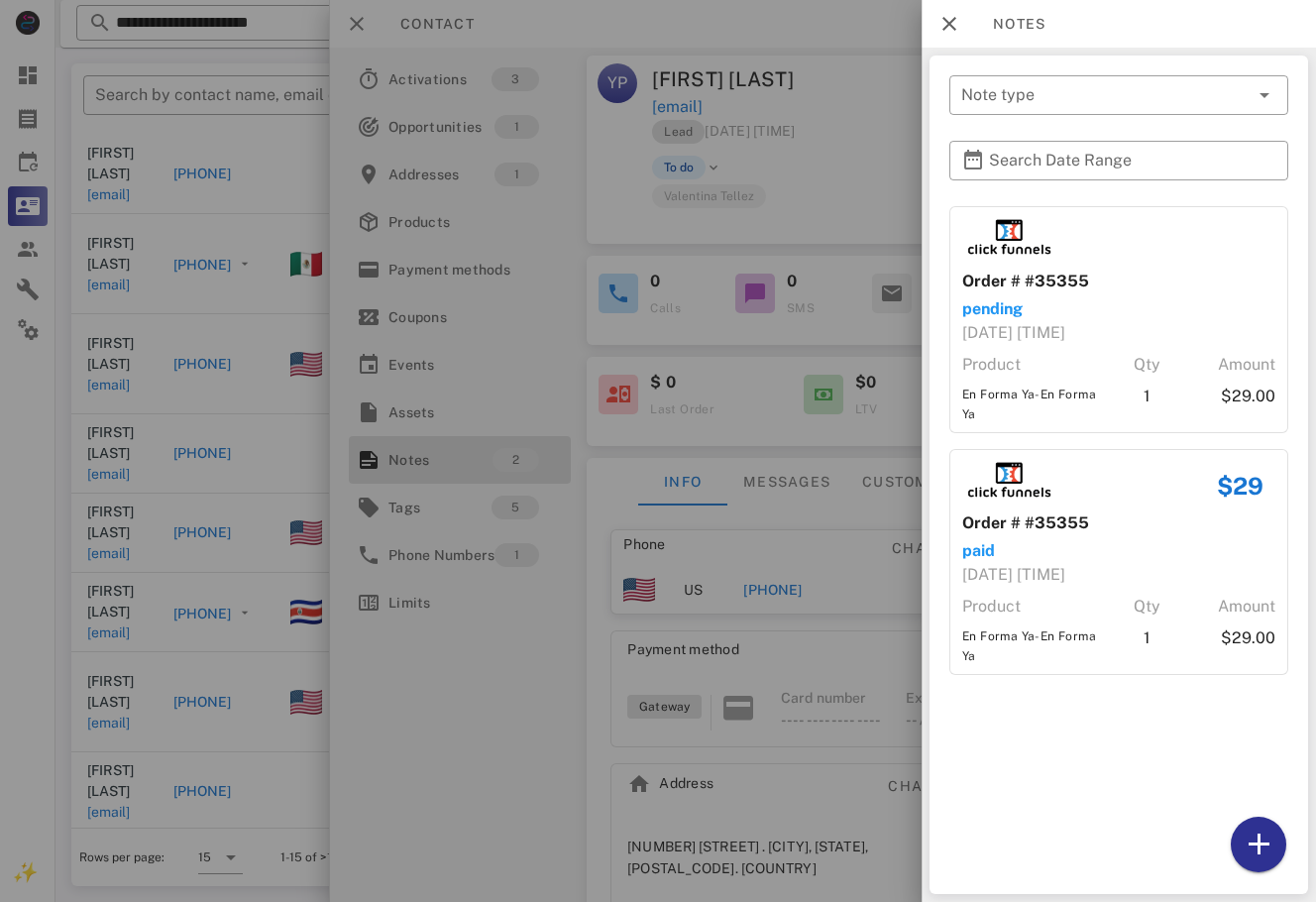click at bounding box center (658, 451) 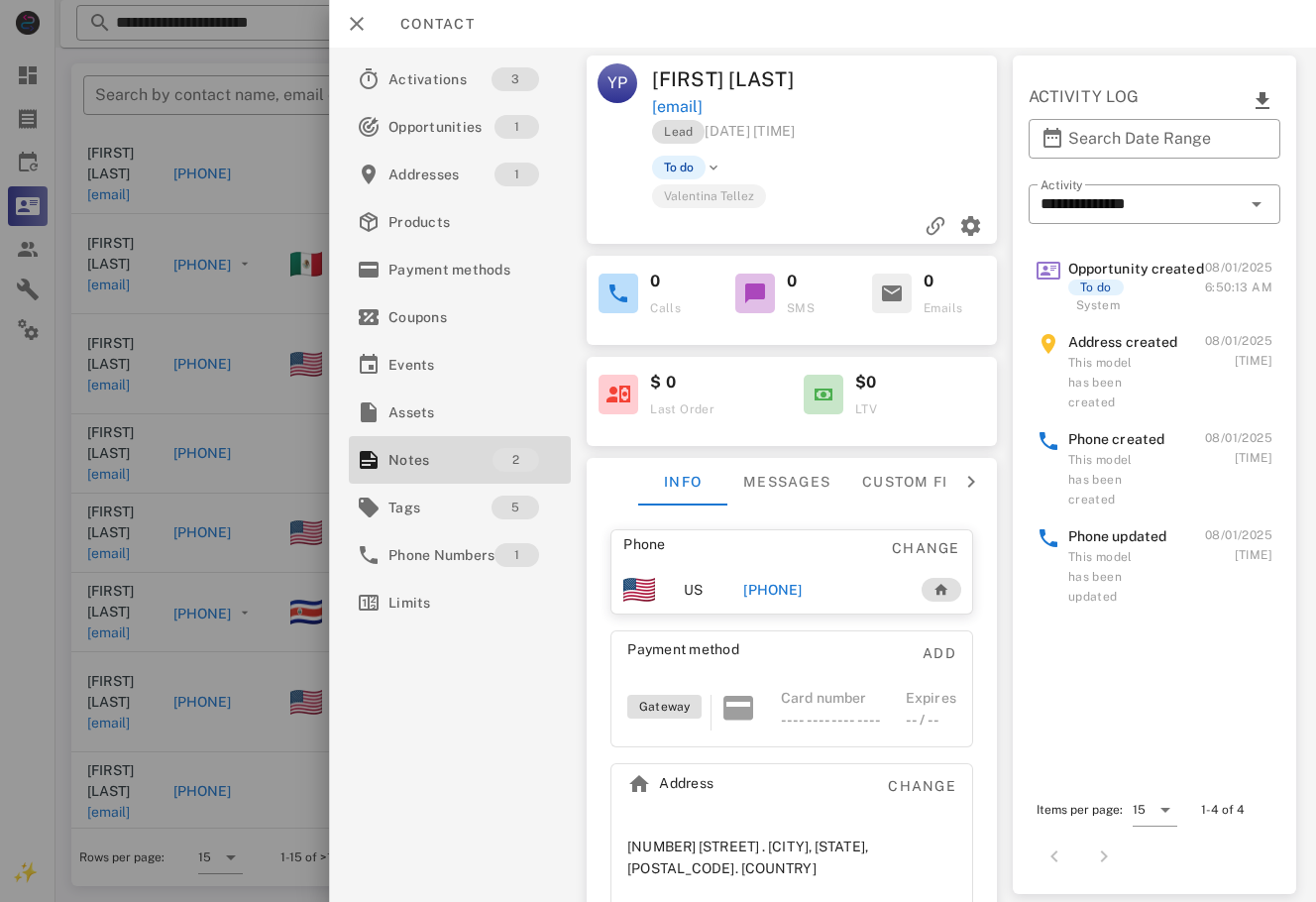 click on "+15554149529" at bounding box center (772, 590) 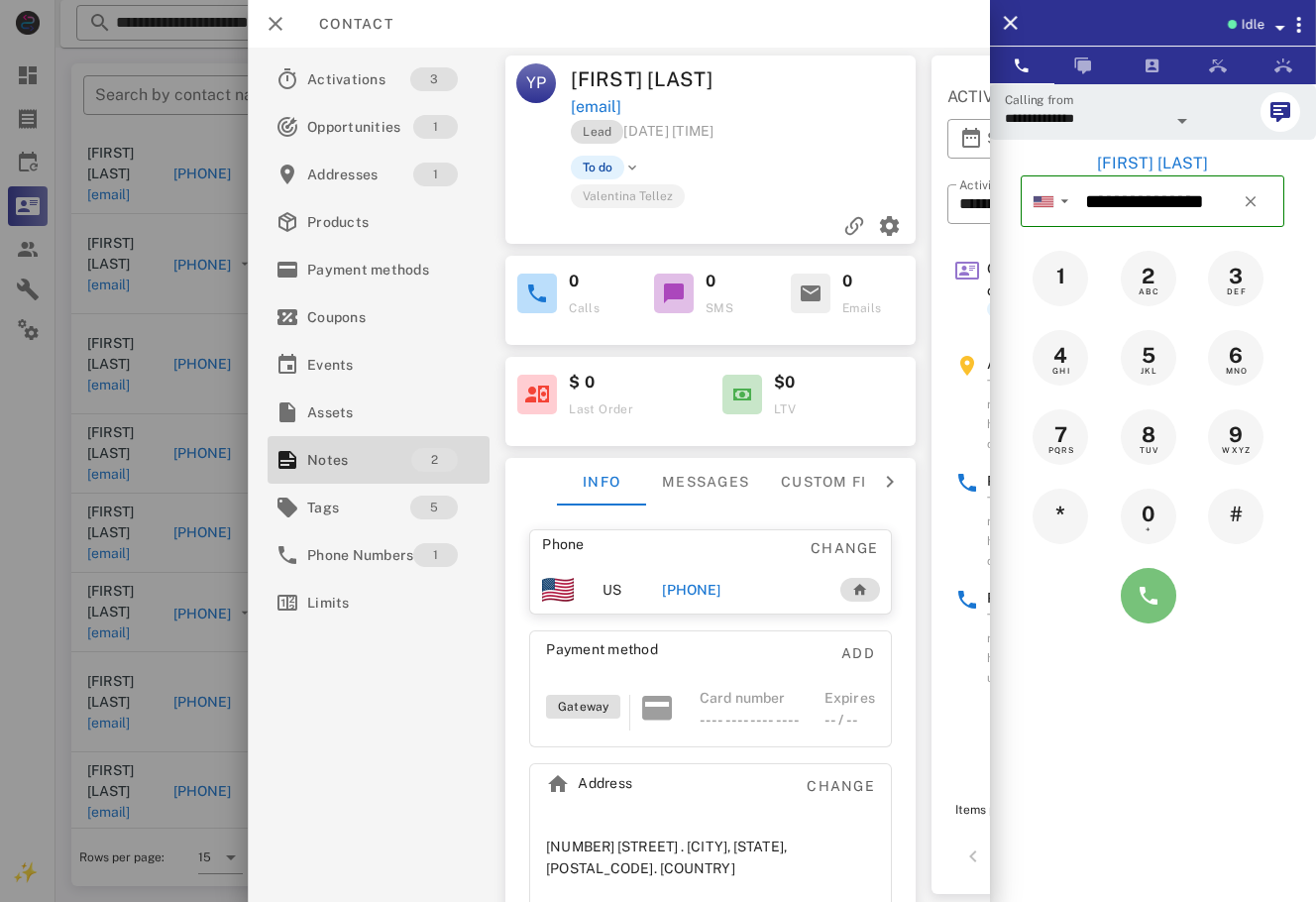 click at bounding box center (1149, 596) 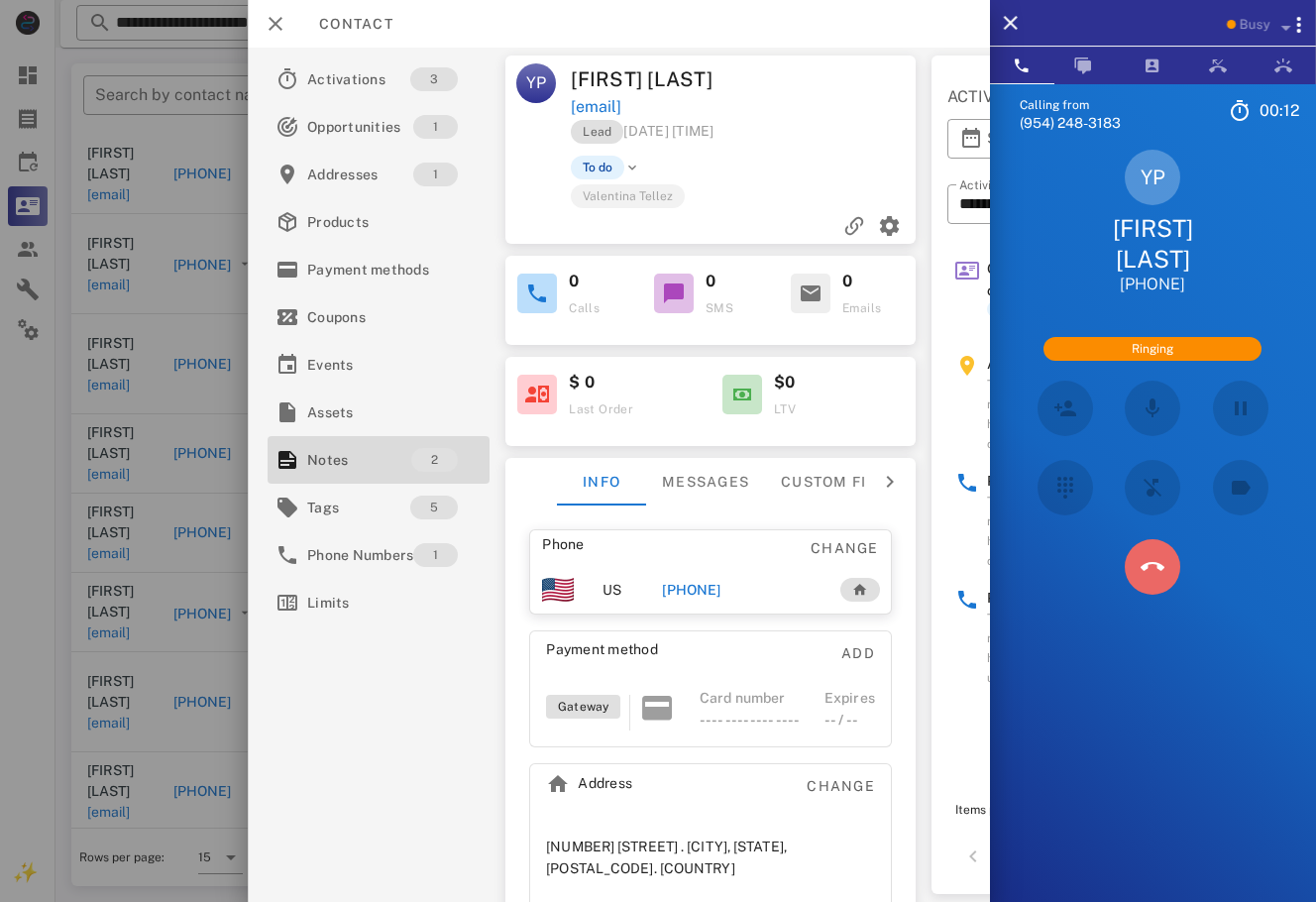 click at bounding box center (1152, 567) 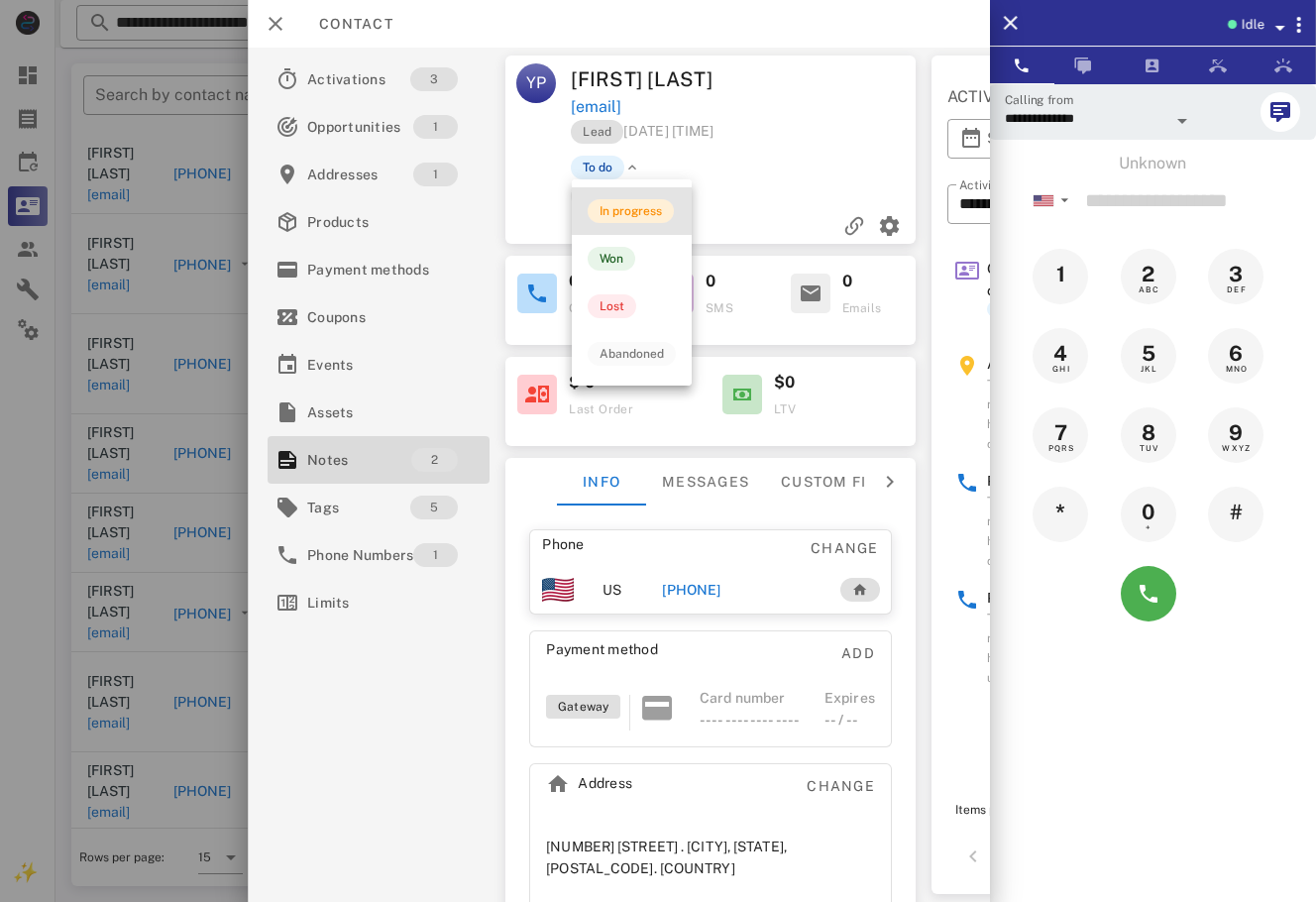 click on "In progress" at bounding box center (630, 211) 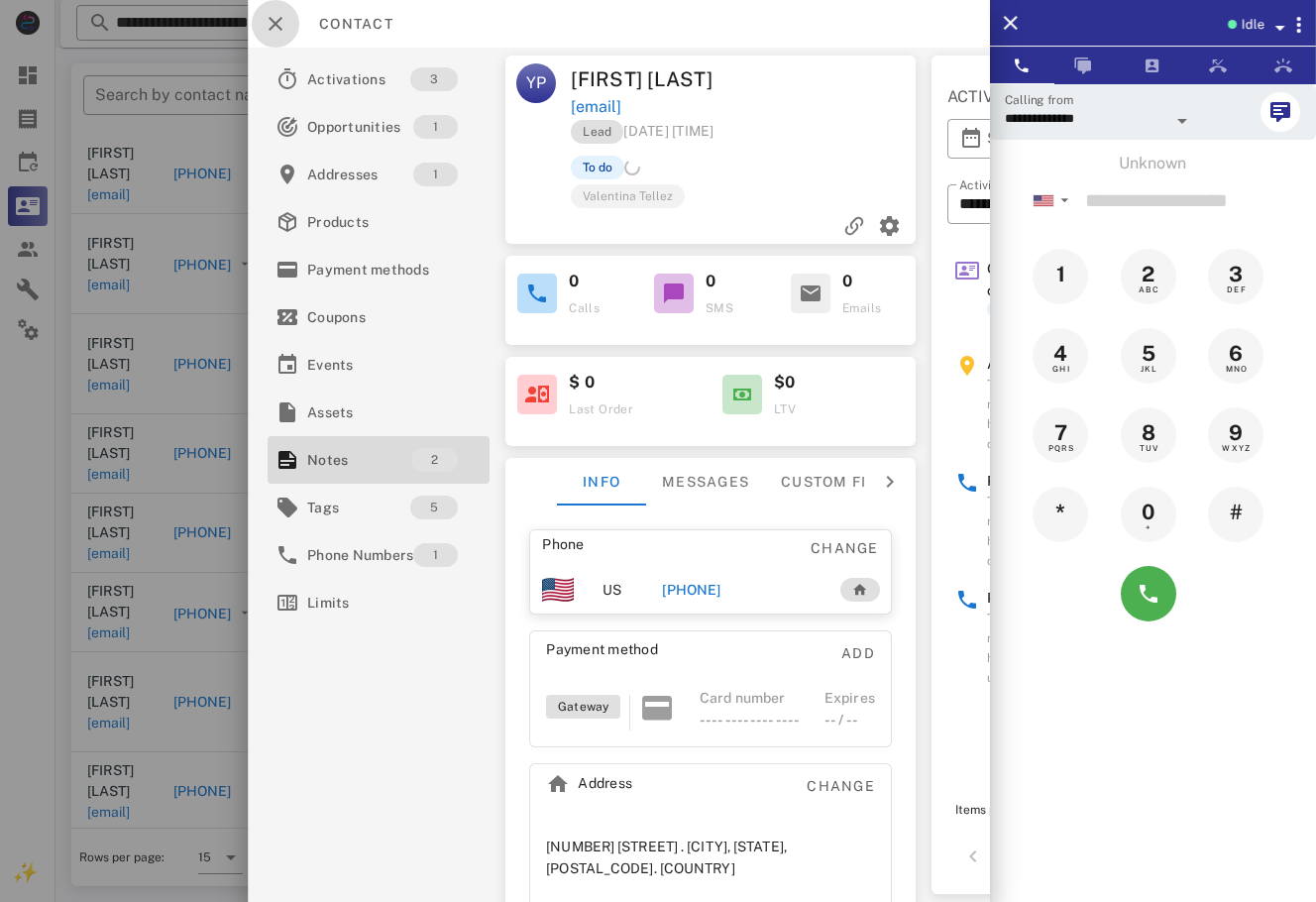 click at bounding box center (275, 24) 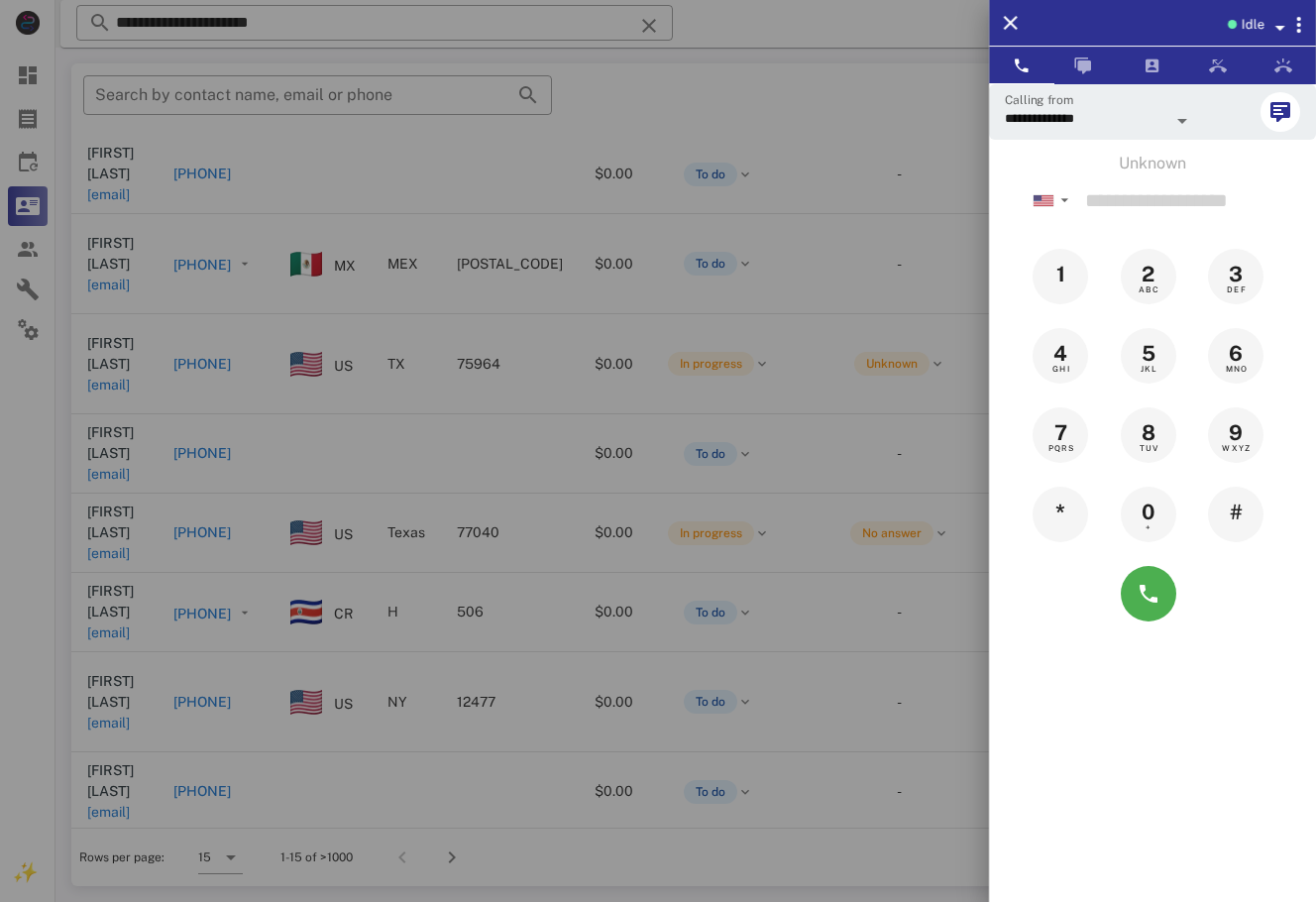click at bounding box center (658, 451) 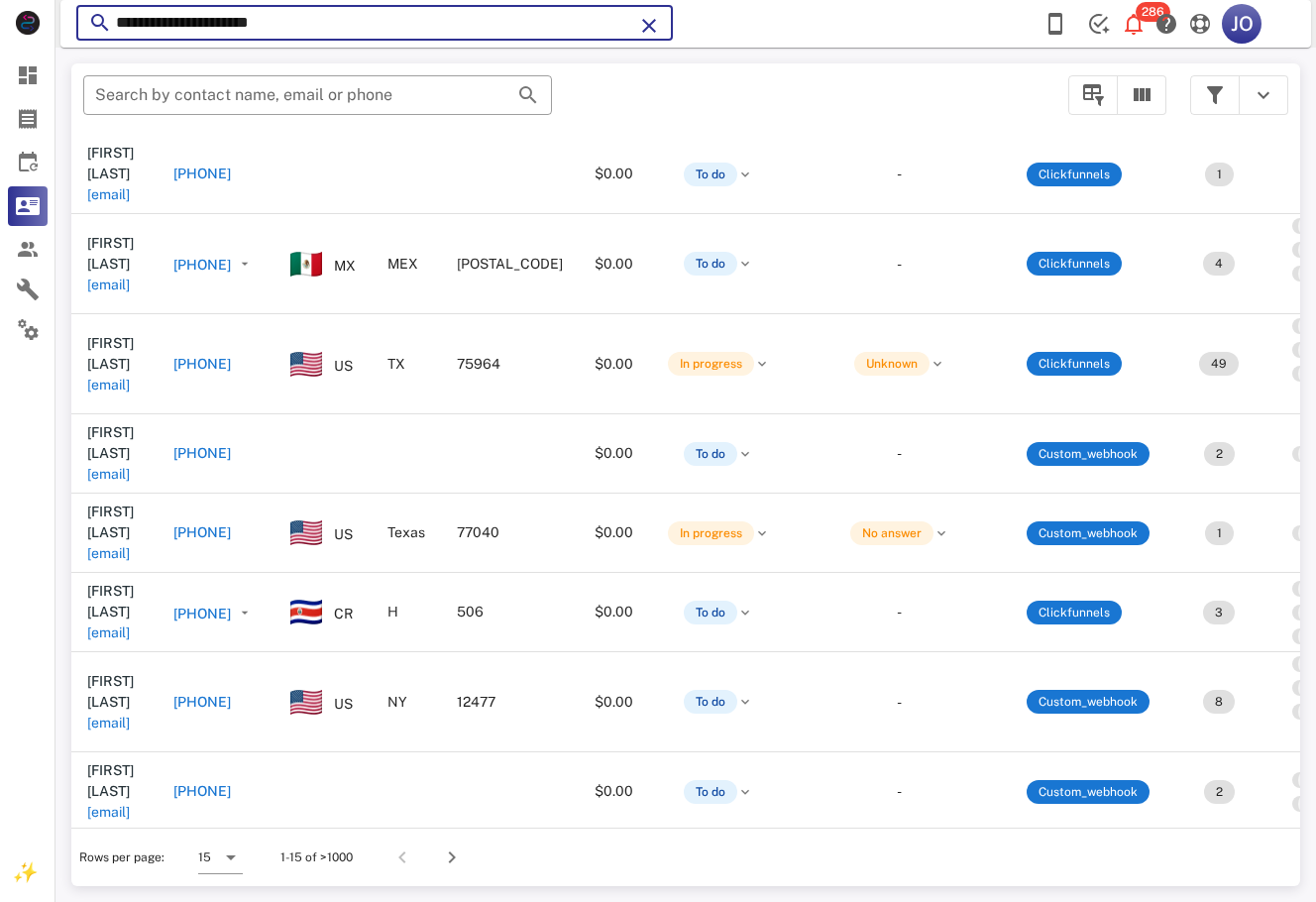 drag, startPoint x: 342, startPoint y: 27, endPoint x: 247, endPoint y: 58, distance: 99.92998 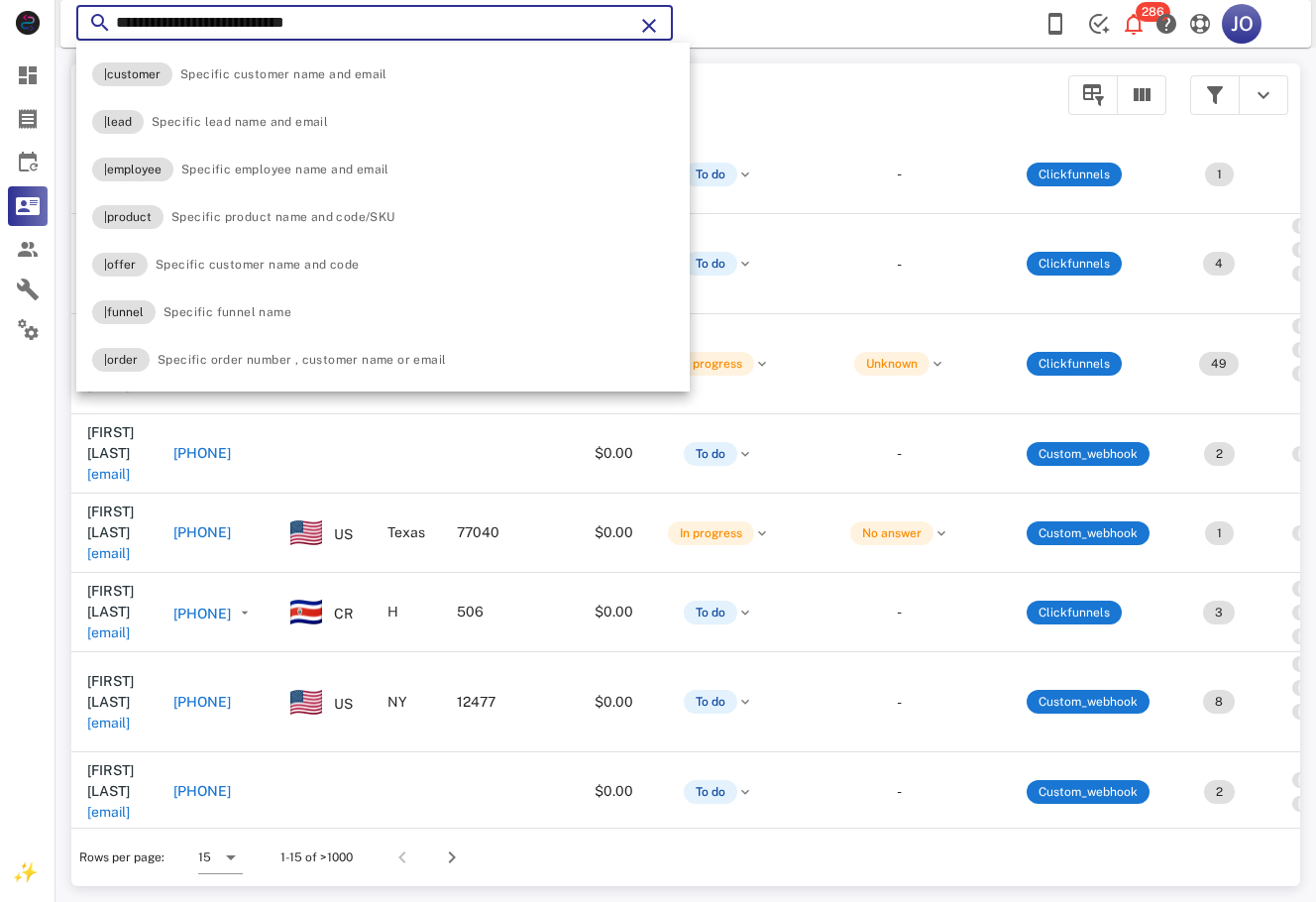 click on "**********" at bounding box center [375, 23] 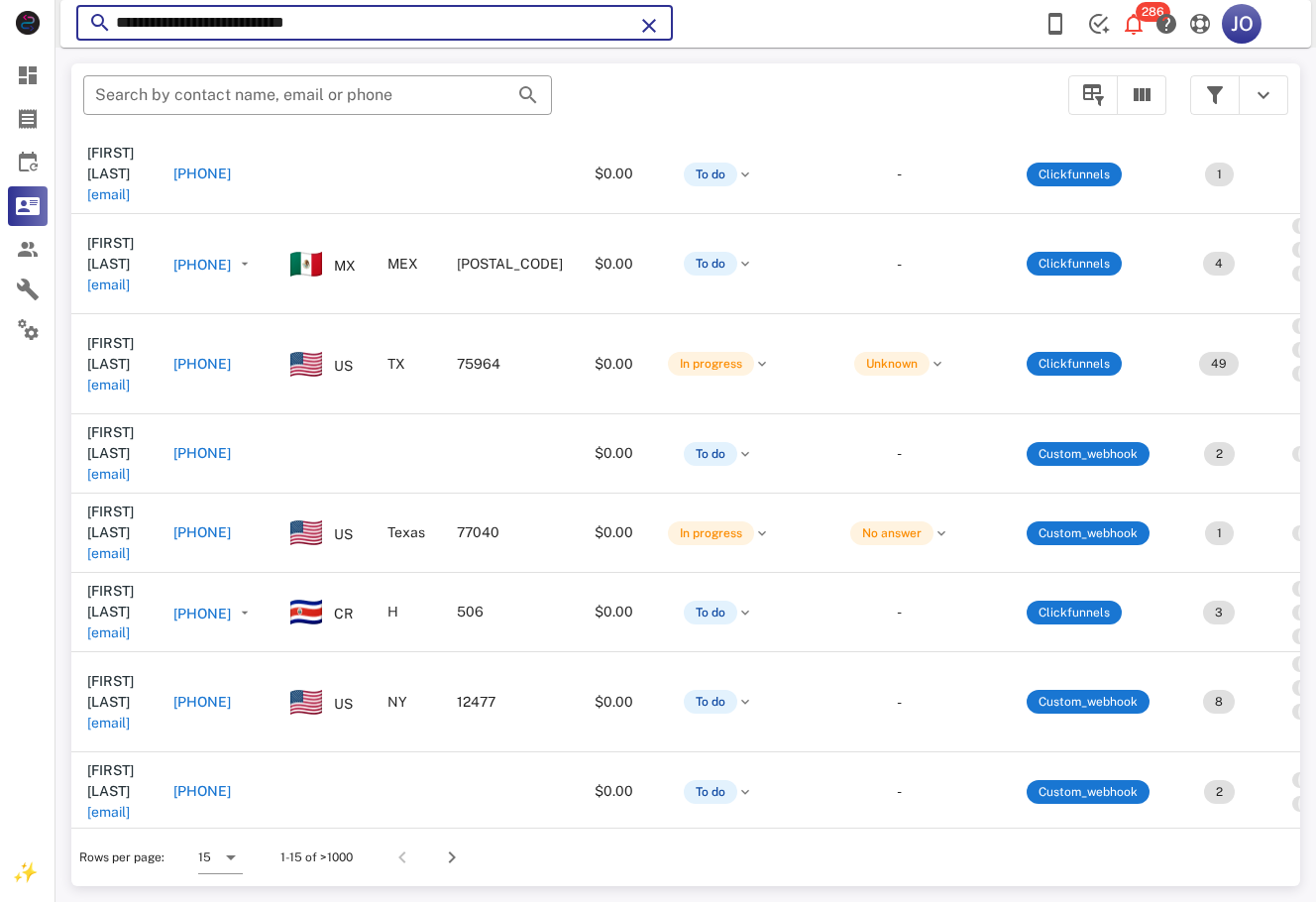 click on "**********" at bounding box center [375, 23] 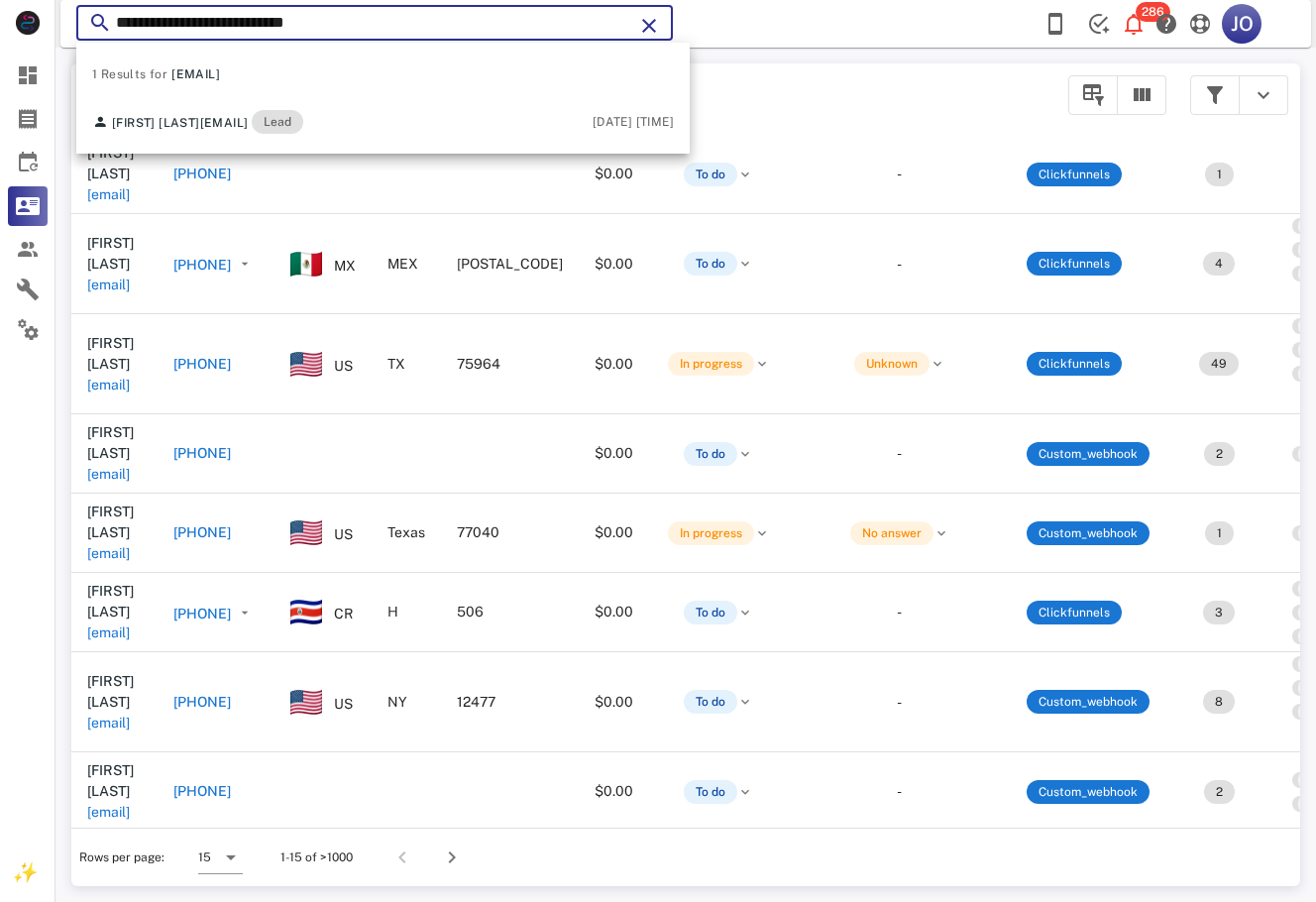 type on "**********" 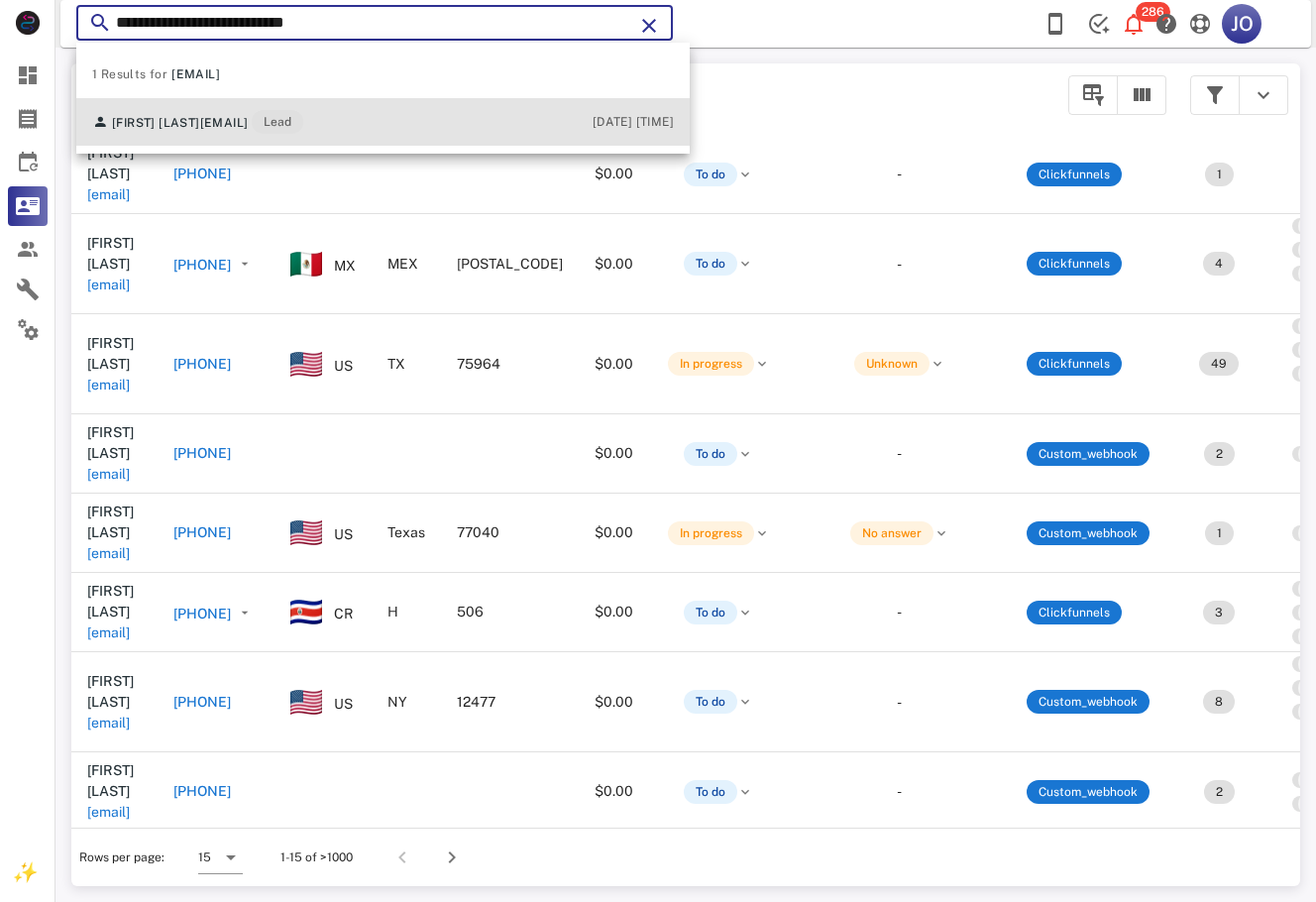 click on "[FIRST] [LAST]" at bounding box center [156, 123] 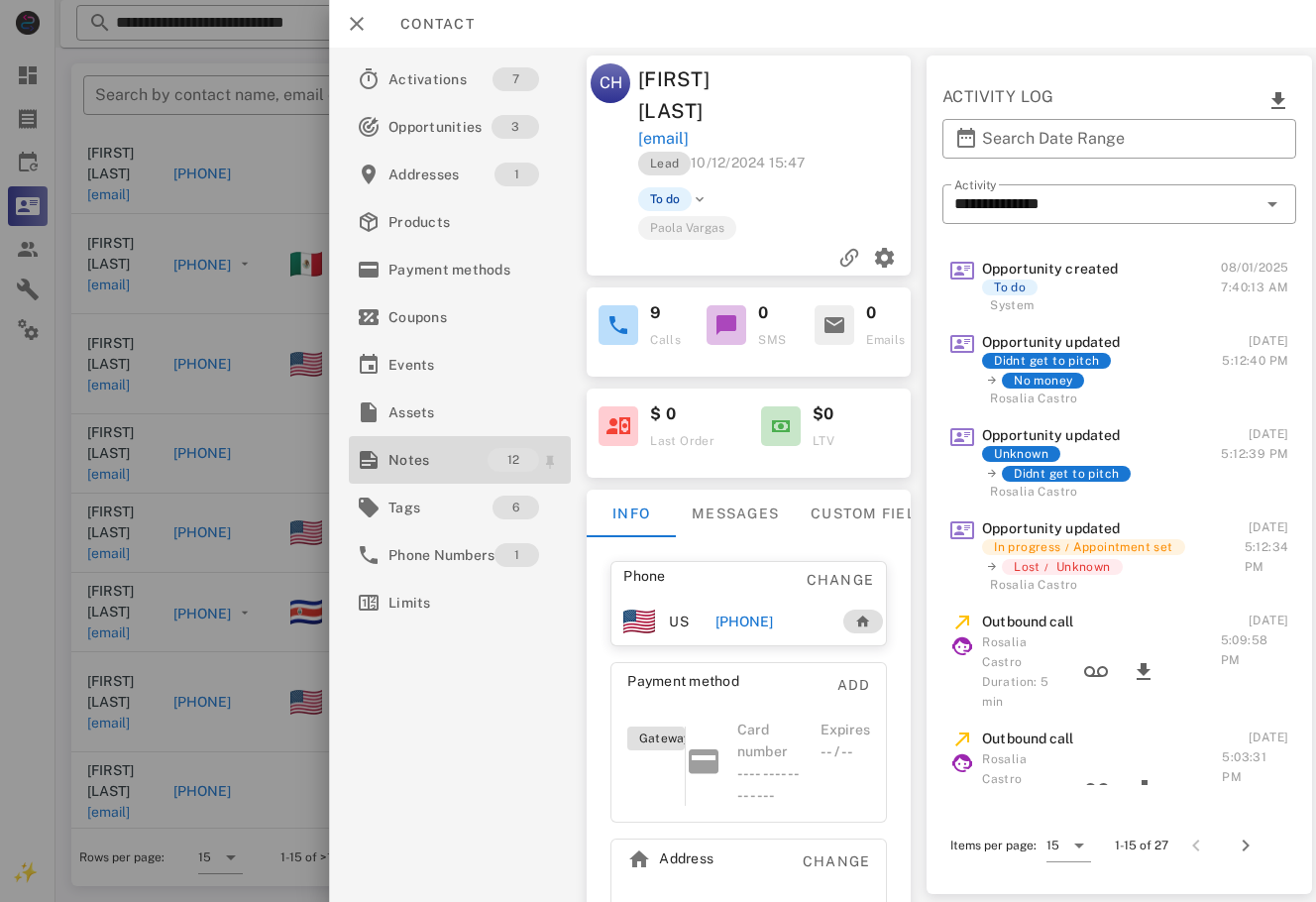 click on "Notes" at bounding box center [438, 460] 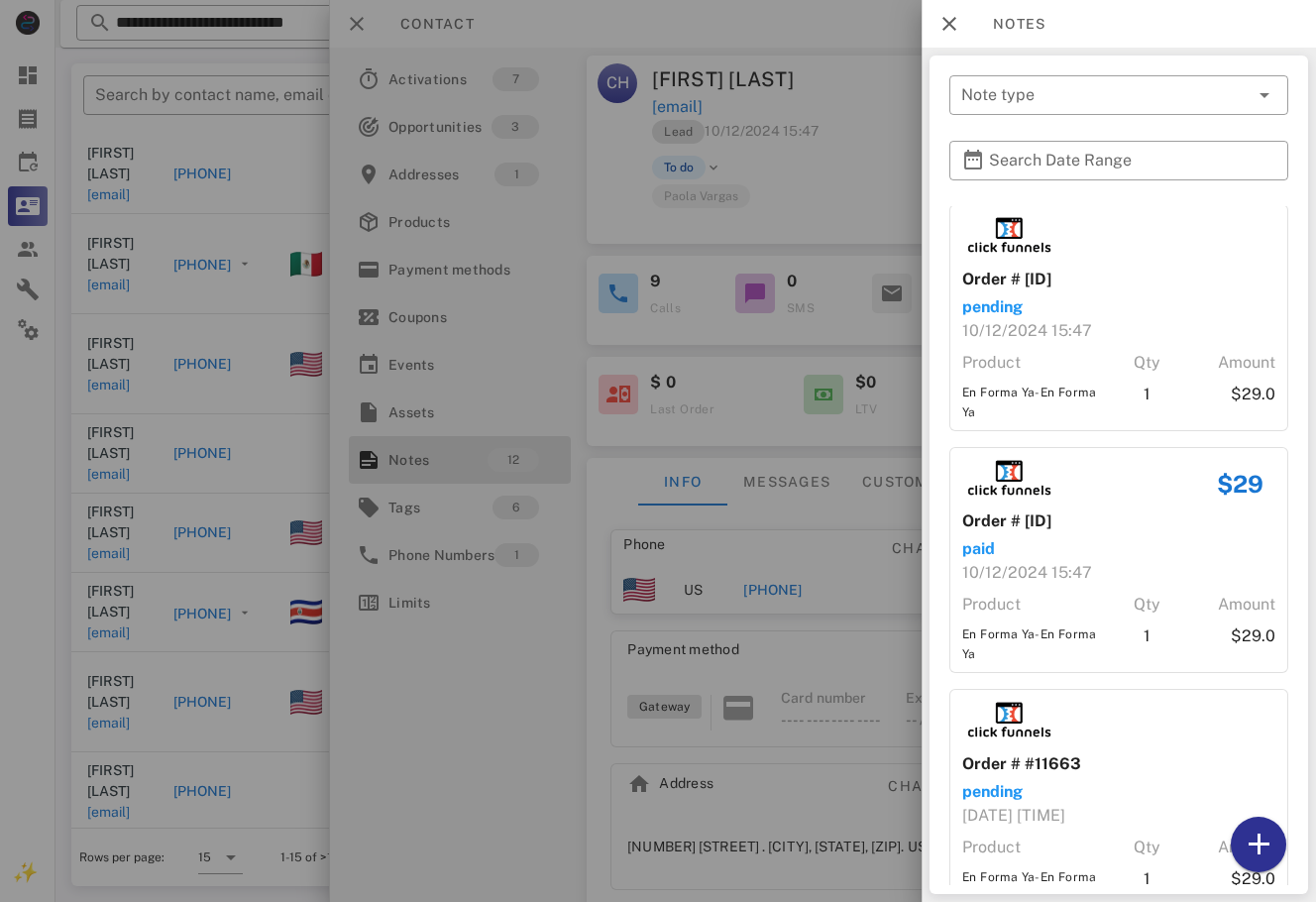 scroll, scrollTop: 0, scrollLeft: 0, axis: both 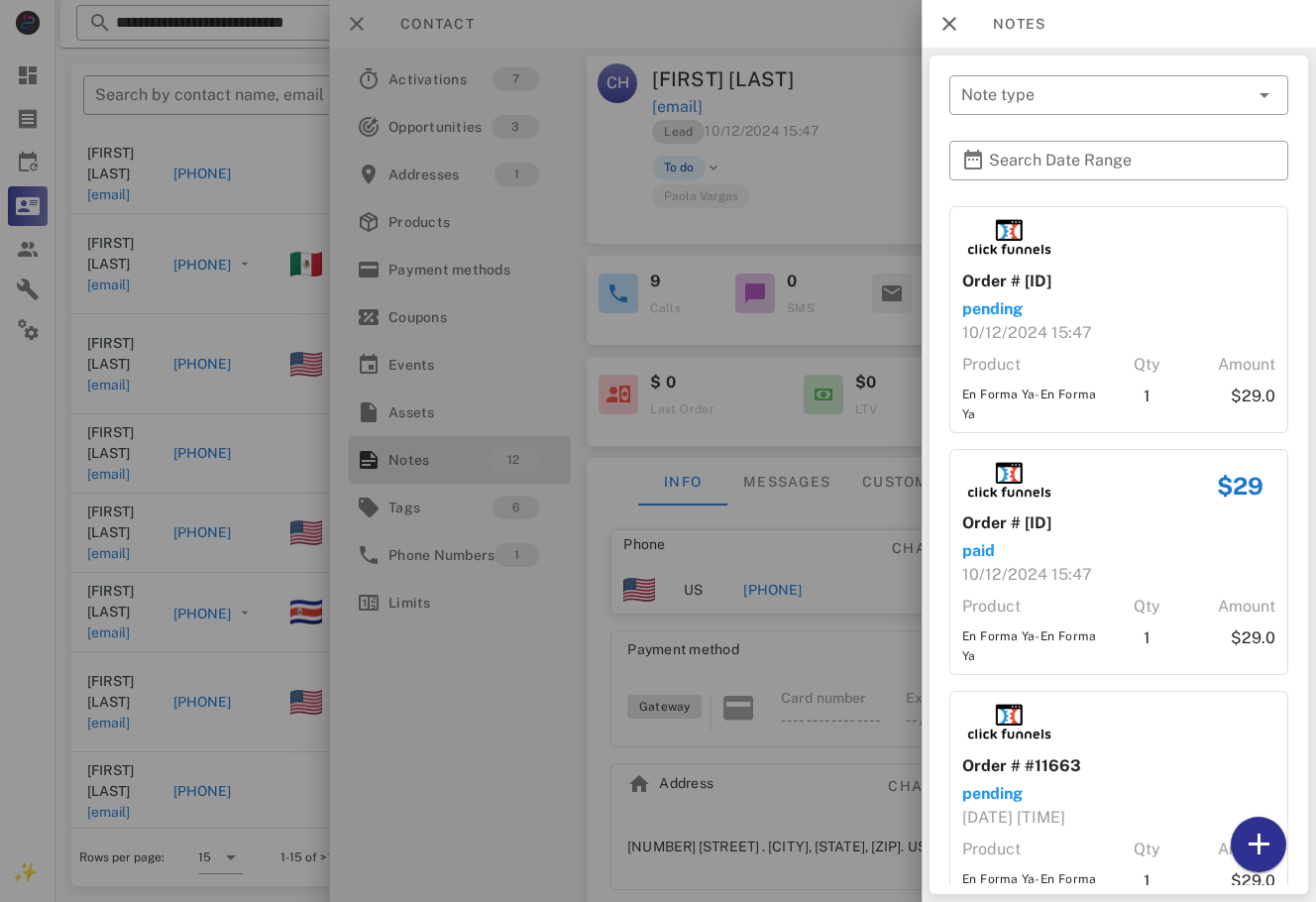 click at bounding box center (658, 451) 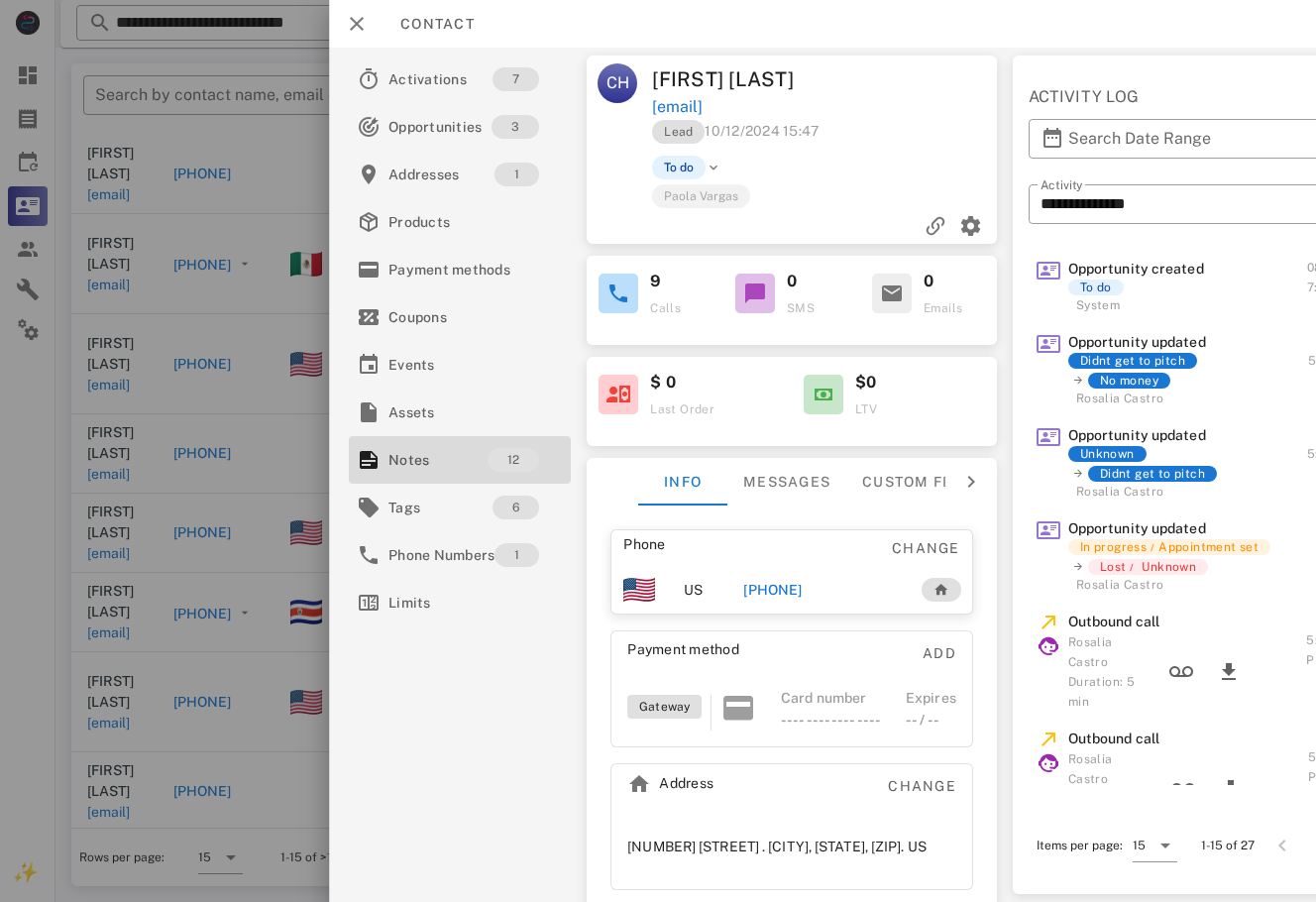 click on "[PHONE]" at bounding box center [772, 590] 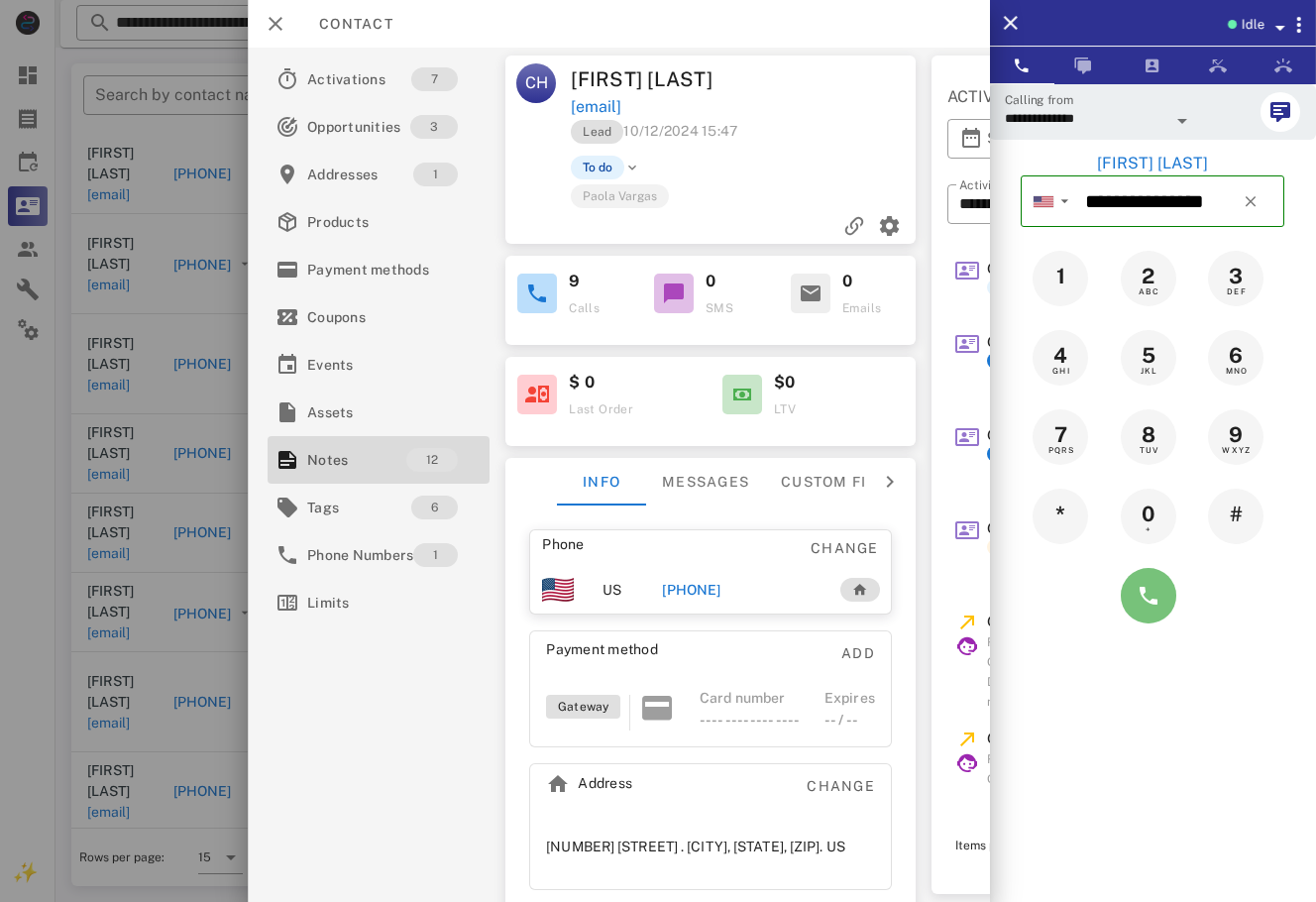 click at bounding box center [1149, 596] 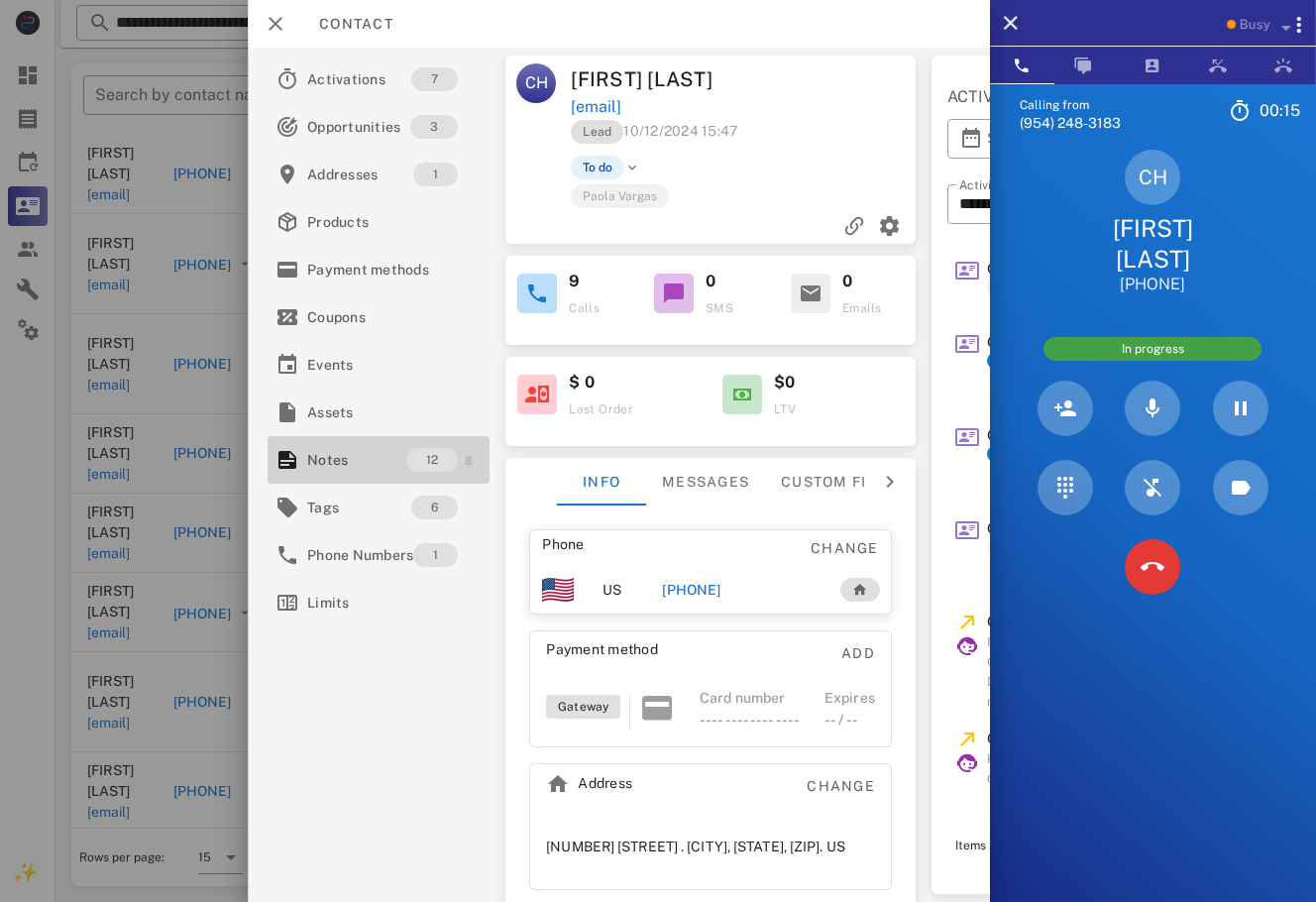 click on "Notes" at bounding box center [357, 460] 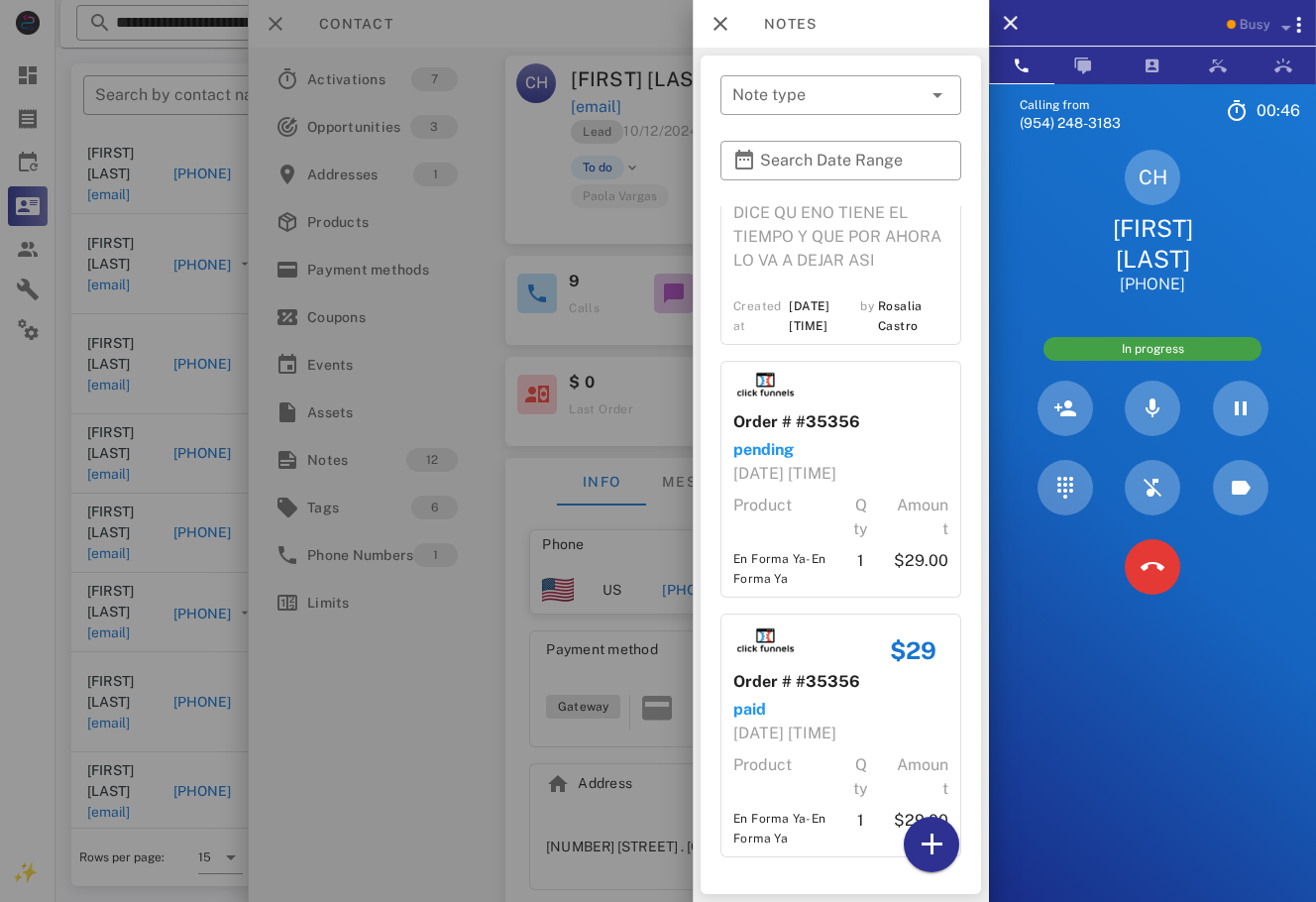 scroll, scrollTop: 2318, scrollLeft: 0, axis: vertical 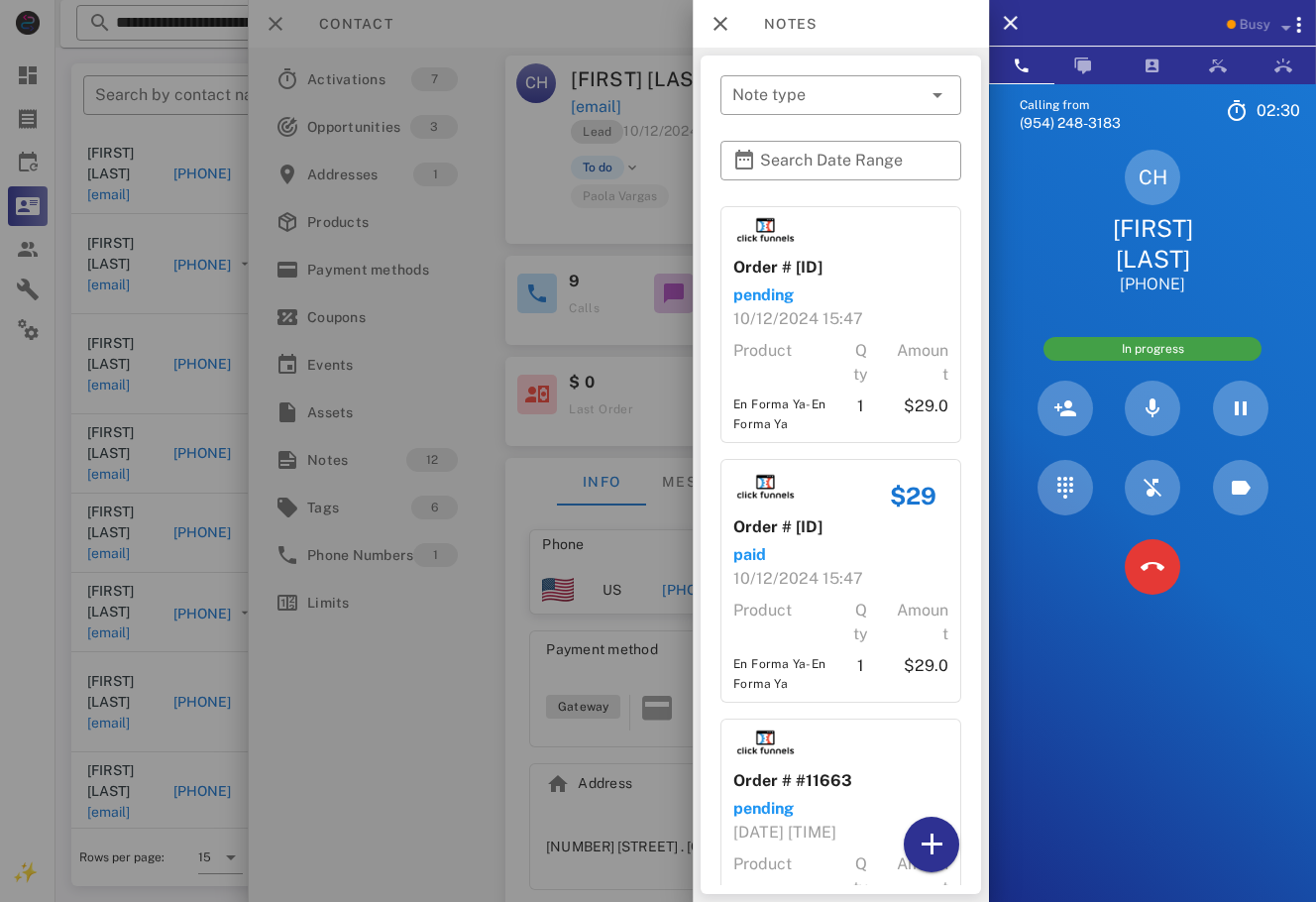 click on "Calling from (954) 248-3183 02: 30  Unknown      ▼     Andorra
+376
Argentina
+54
Aruba
+297
Australia
+61
Belgium (België)
+32
Bolivia
+591
Brazil (Brasil)
+55
Canada
+1
Chile
+56
Colombia
+57
Costa Rica
+506
Dominican Republic (República Dominicana)
+1
Ecuador
+593
El Salvador
+503
France
+33
Germany (Deutschland)
+49
Guadeloupe
+590
Guatemala
+502
Honduras
+504
Iceland (Ísland)
+354
India (भारत)
+91
Israel (‫ישראל‬‎)
+972
Italy (Italia)
+39" at bounding box center (1152, 534) 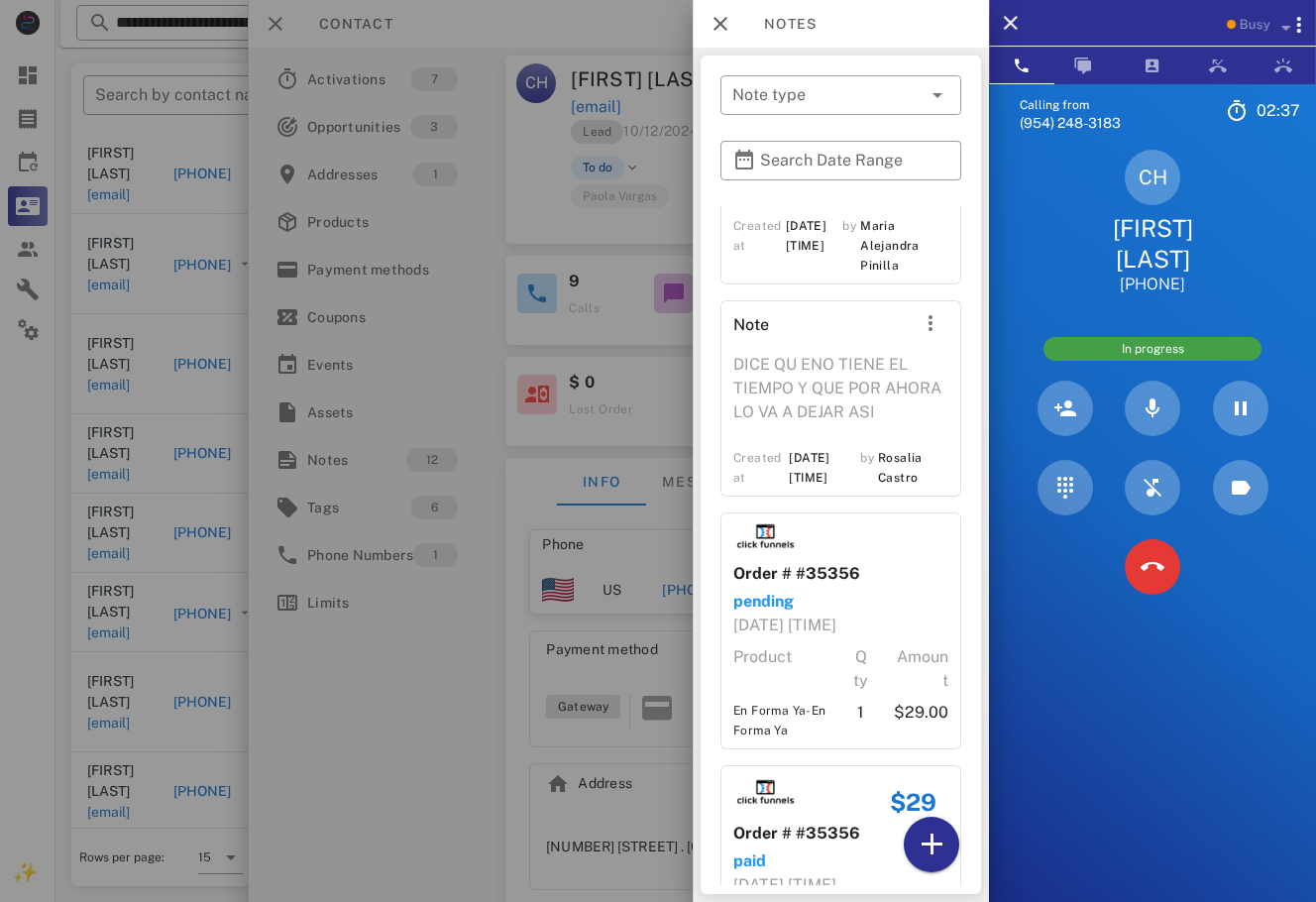 scroll, scrollTop: 2318, scrollLeft: 0, axis: vertical 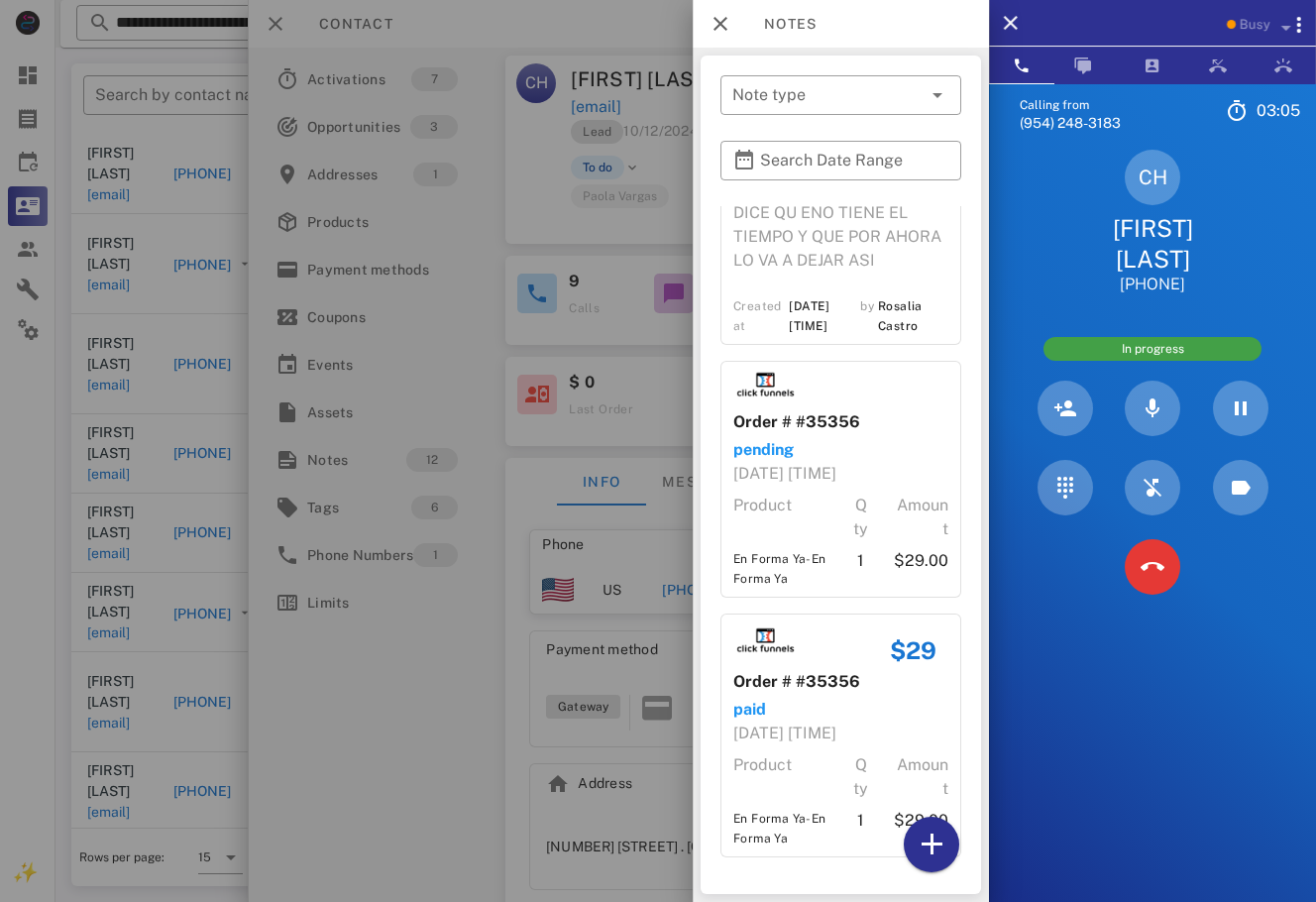 drag, startPoint x: 774, startPoint y: 668, endPoint x: 725, endPoint y: 379, distance: 293.12455 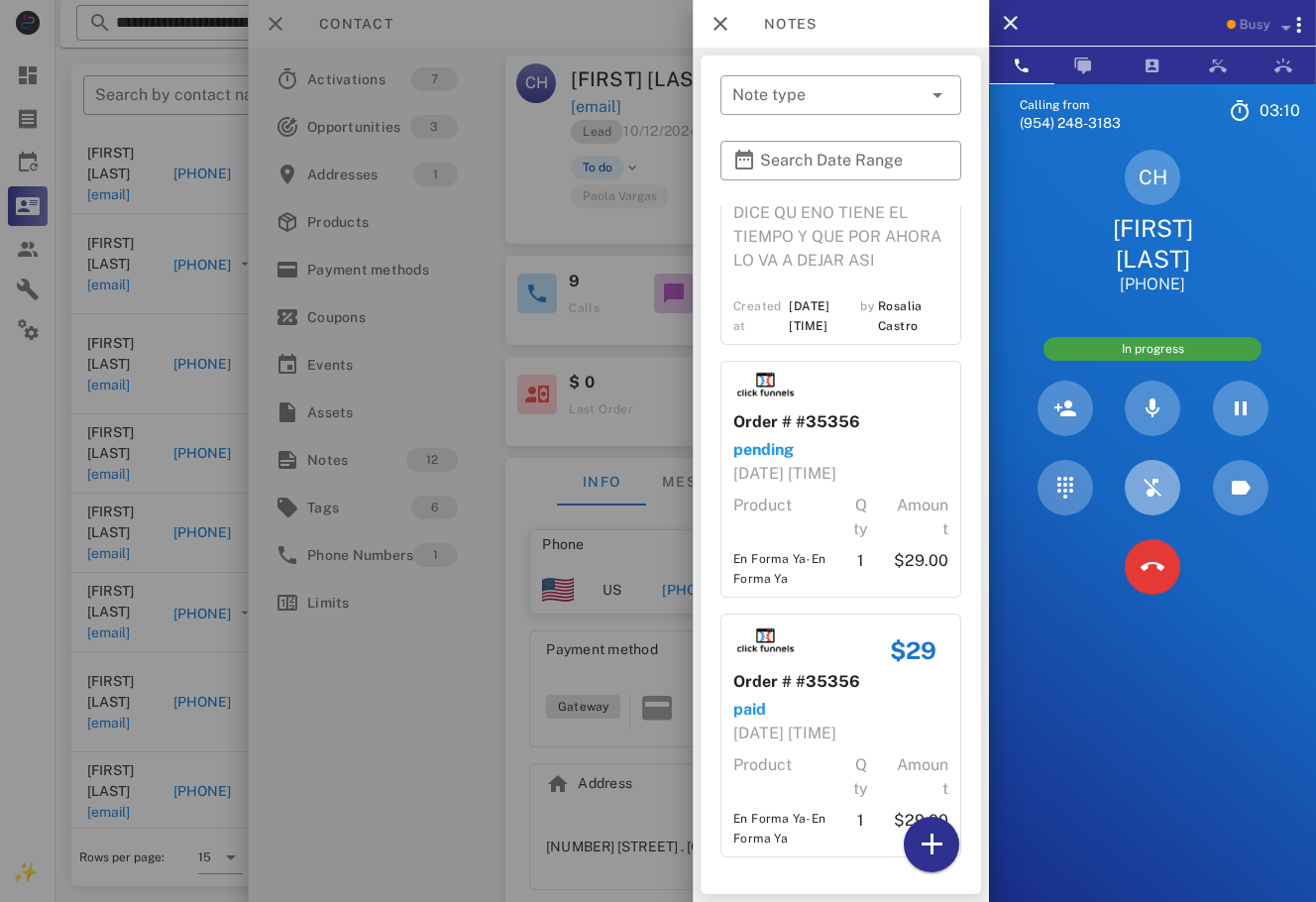 click at bounding box center (1152, 488) 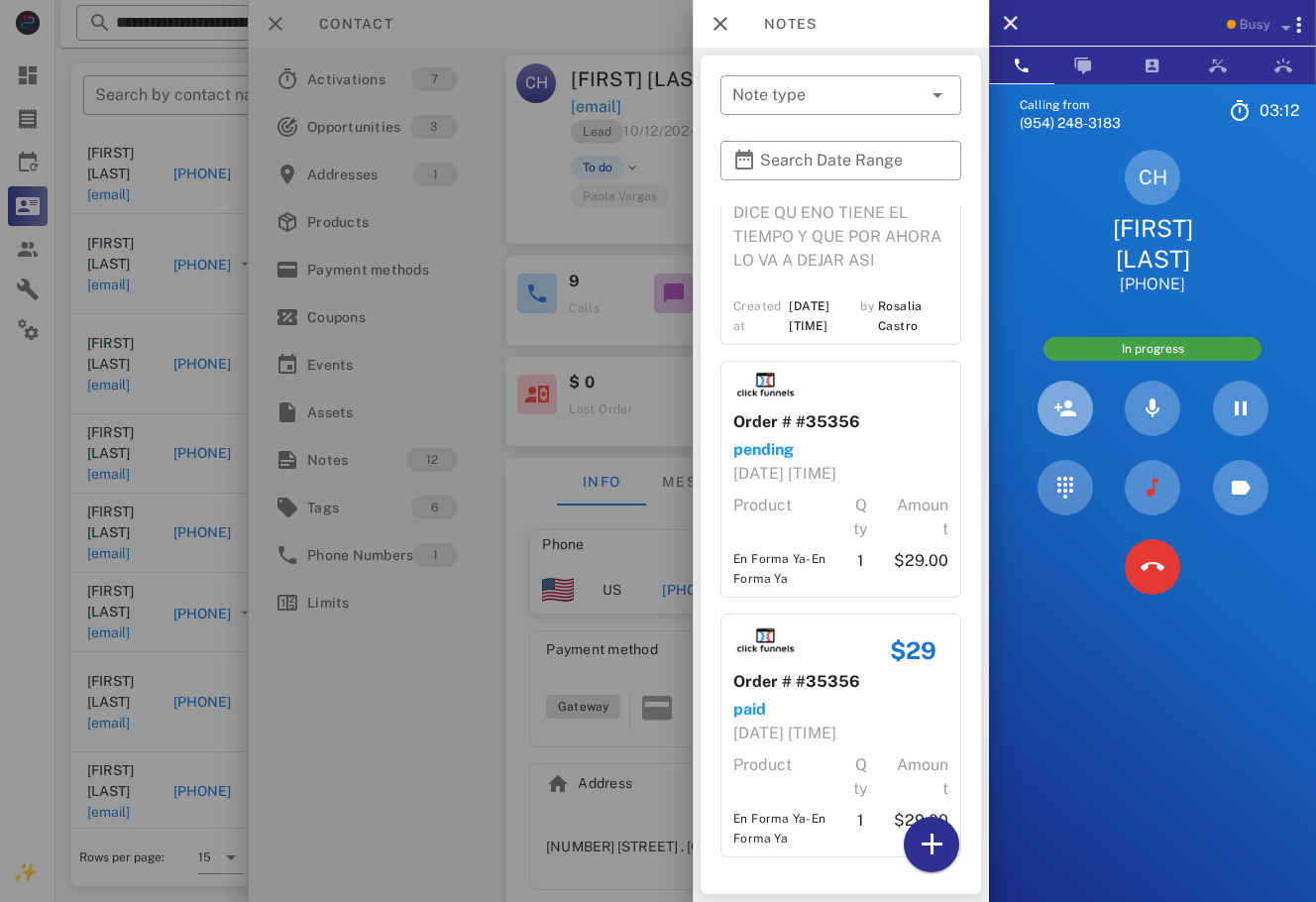 click at bounding box center [1065, 408] 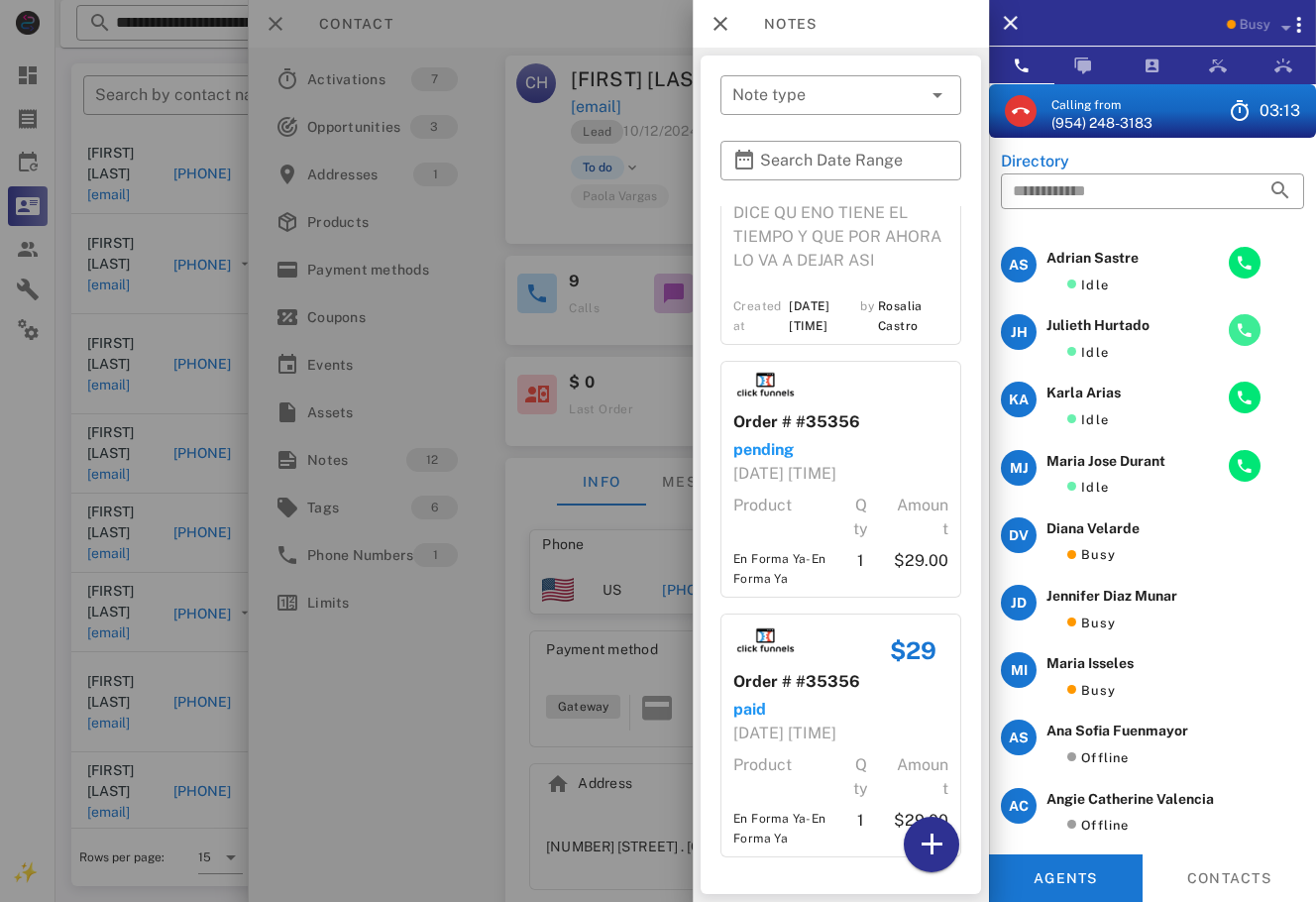 click at bounding box center [1245, 330] 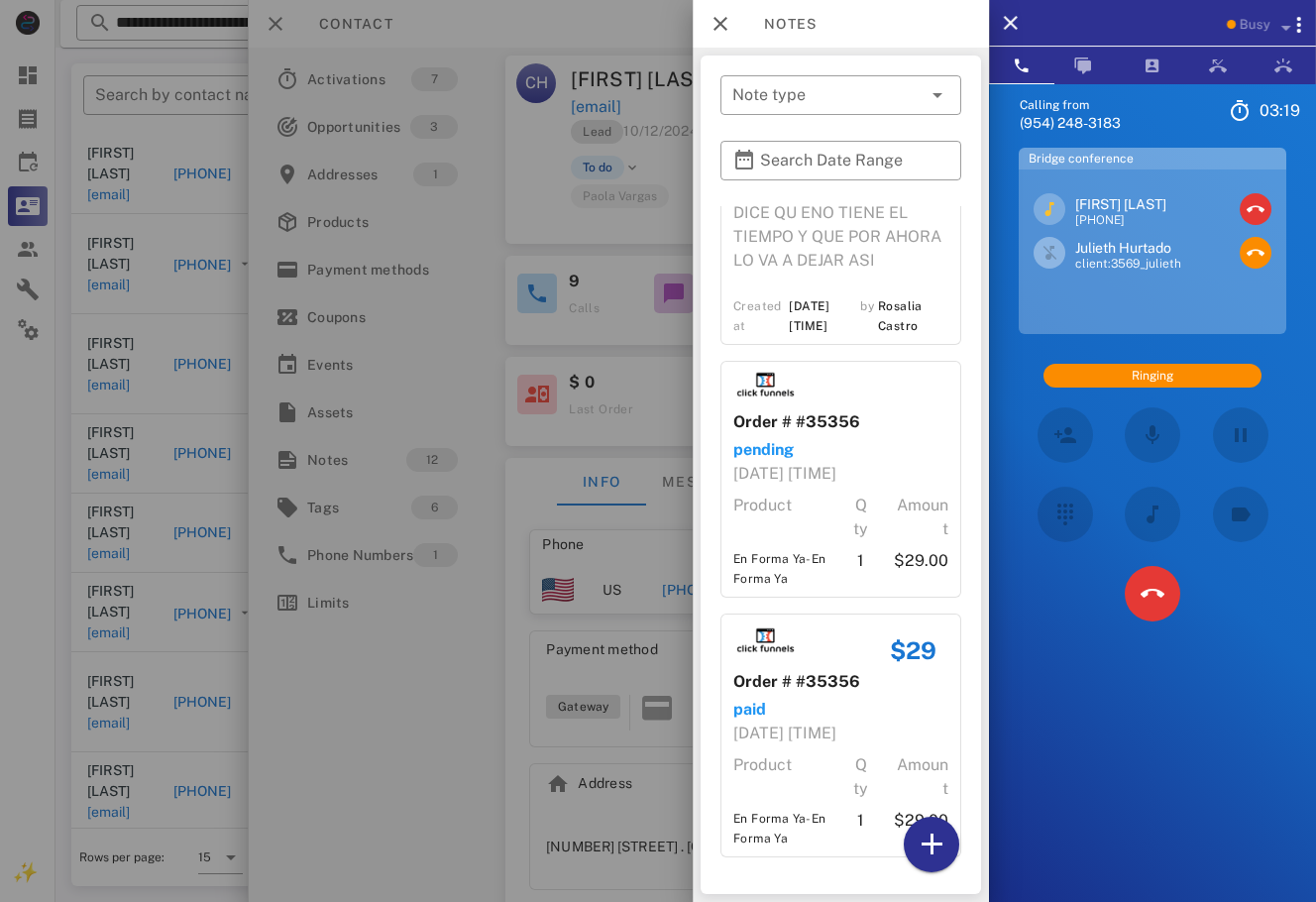 click on "Calling from (954) 248-3183 03: 19  Unknown      ▼     Andorra
+376
Argentina
+54
Aruba
+297
Australia
+61
Belgium (België)
+32
Bolivia
+591
Brazil (Brasil)
+55
Canada
+1
Chile
+56
Colombia
+57
Costa Rica
+506
Dominican Republic (República Dominicana)
+1
Ecuador
+593
El Salvador
+503
France
+33
Germany (Deutschland)
+49
Guadeloupe
+590
Guatemala
+502
Honduras
+504
Iceland (Ísland)
+354
India (भारत)
+91
Israel (‫ישראל‬‎)
+972
Italy (Italia)
+39" at bounding box center (1152, 534) 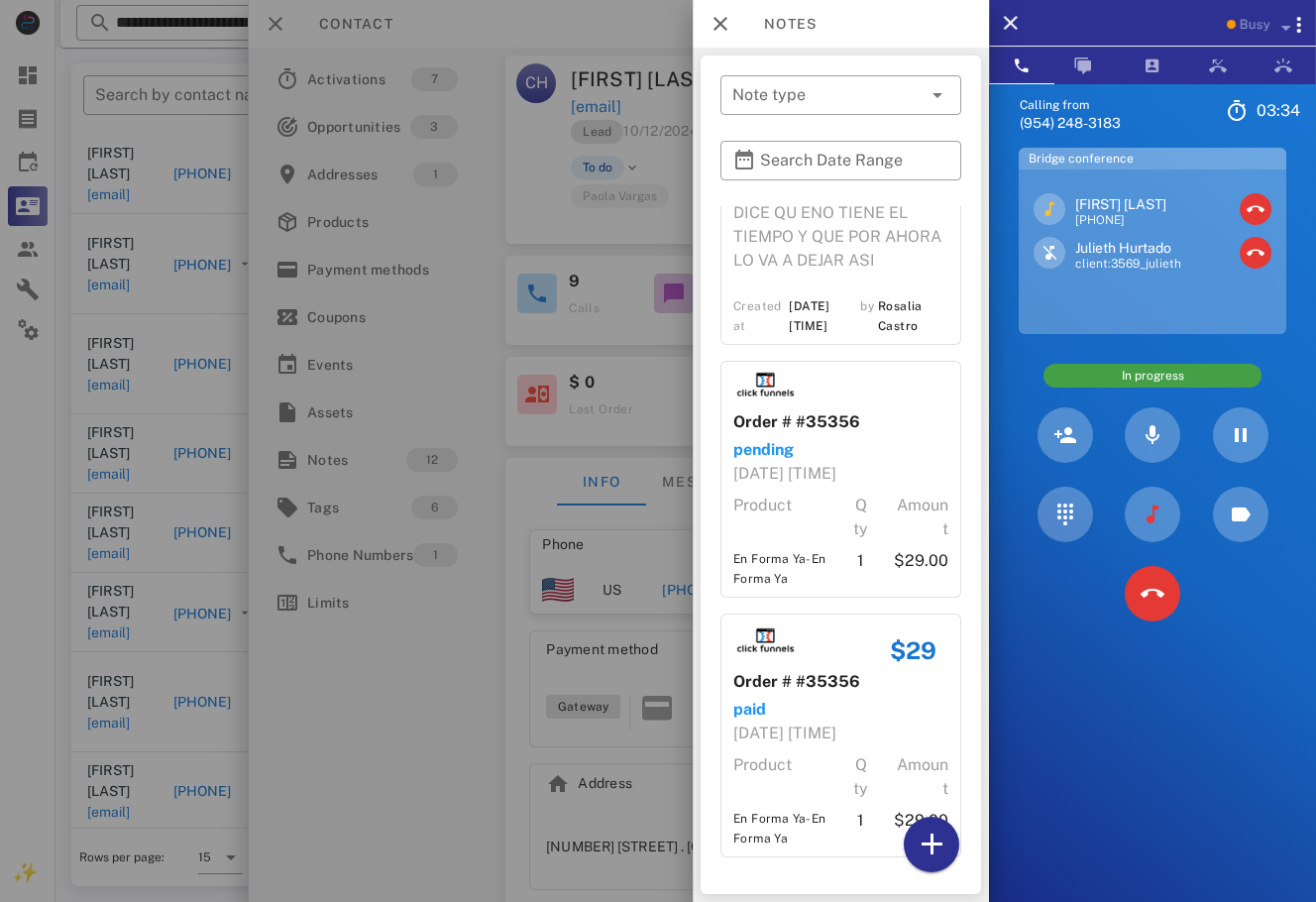 scroll, scrollTop: 2318, scrollLeft: 0, axis: vertical 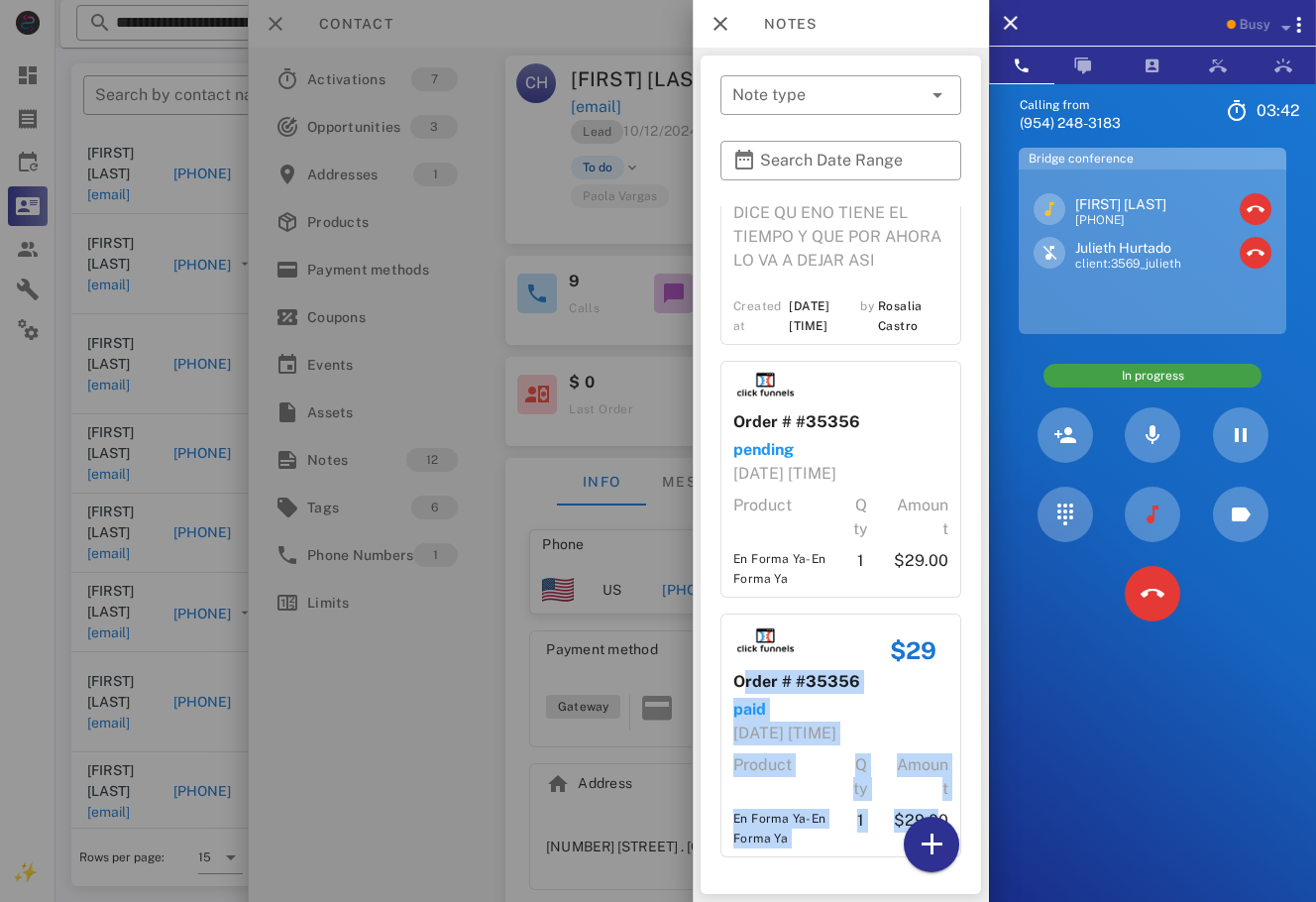 drag, startPoint x: 726, startPoint y: 649, endPoint x: 900, endPoint y: 843, distance: 260.59931 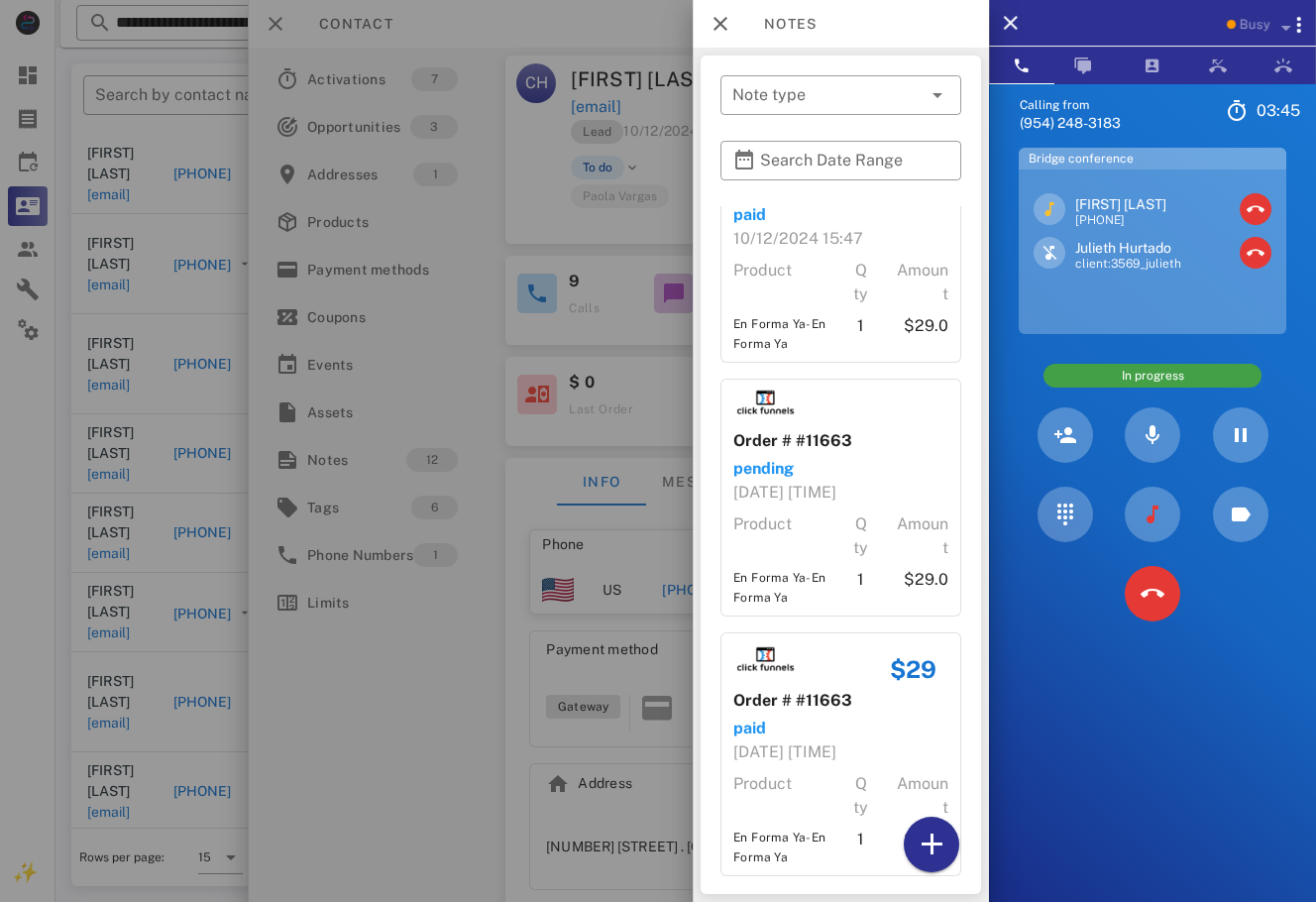 scroll, scrollTop: 0, scrollLeft: 0, axis: both 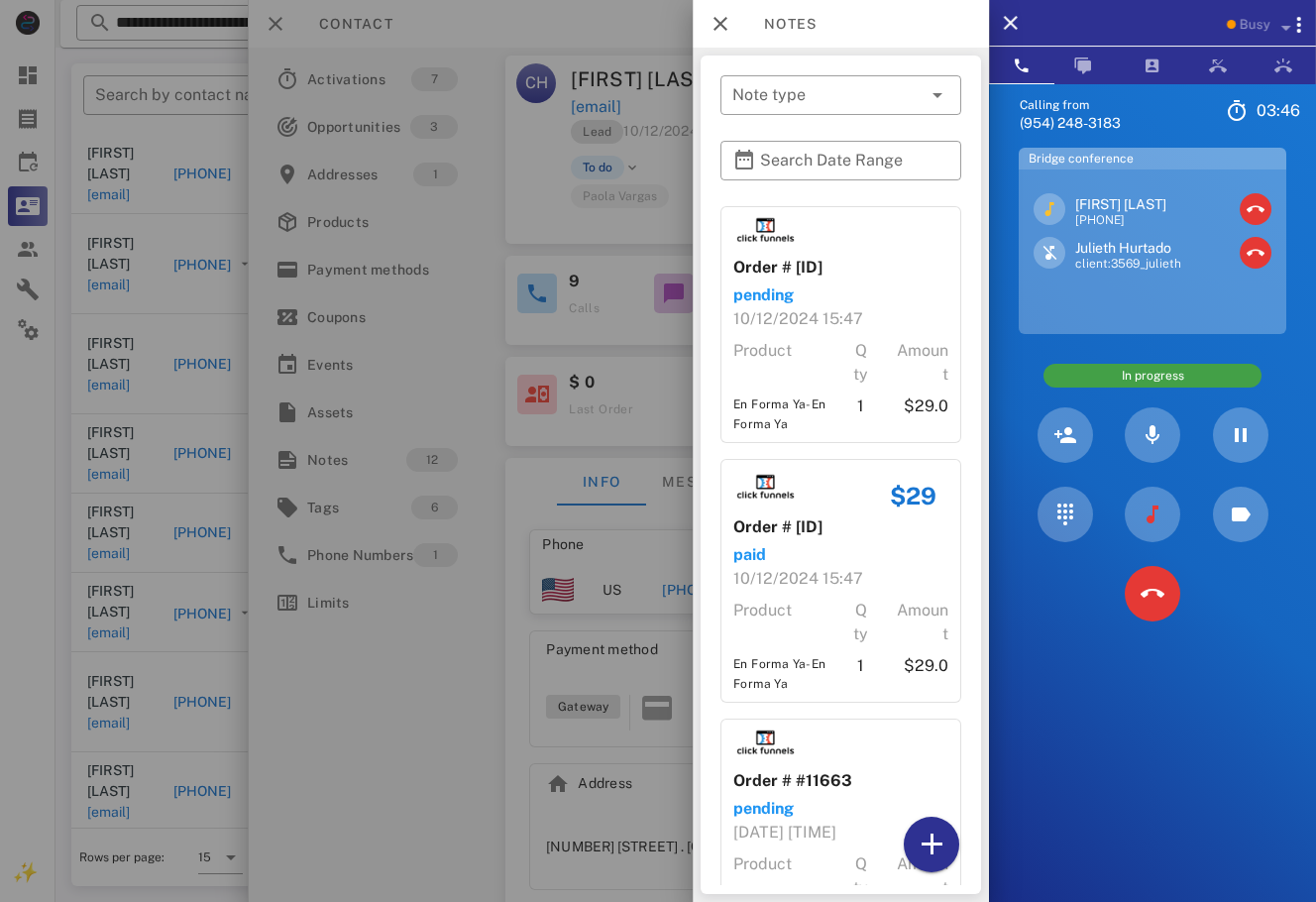 click at bounding box center (658, 451) 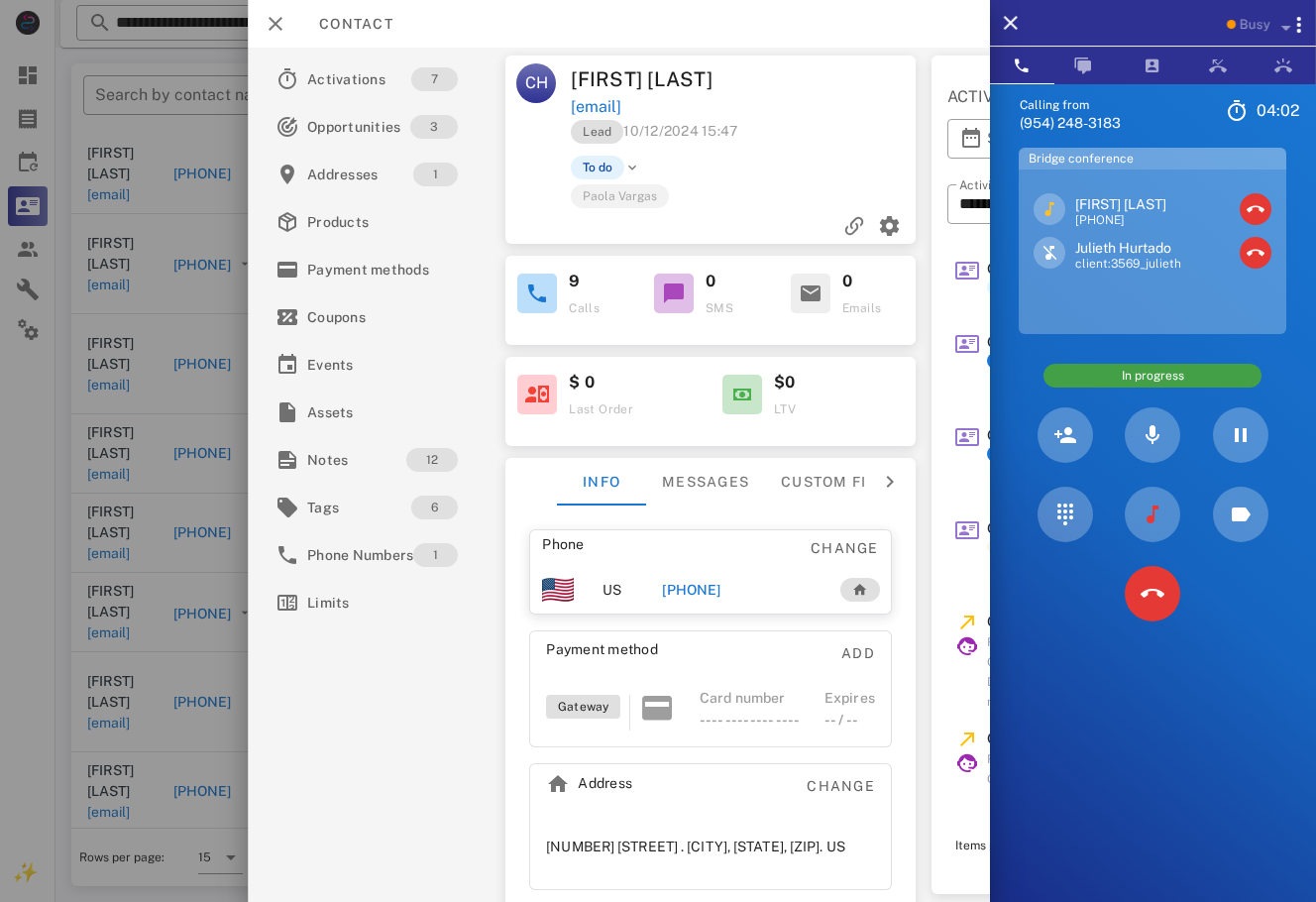 click on "Bridge conference  Claudia Hernández  +17726262442  Julieth Hurtado  client:3569_julieth  In progress" at bounding box center (1152, 391) 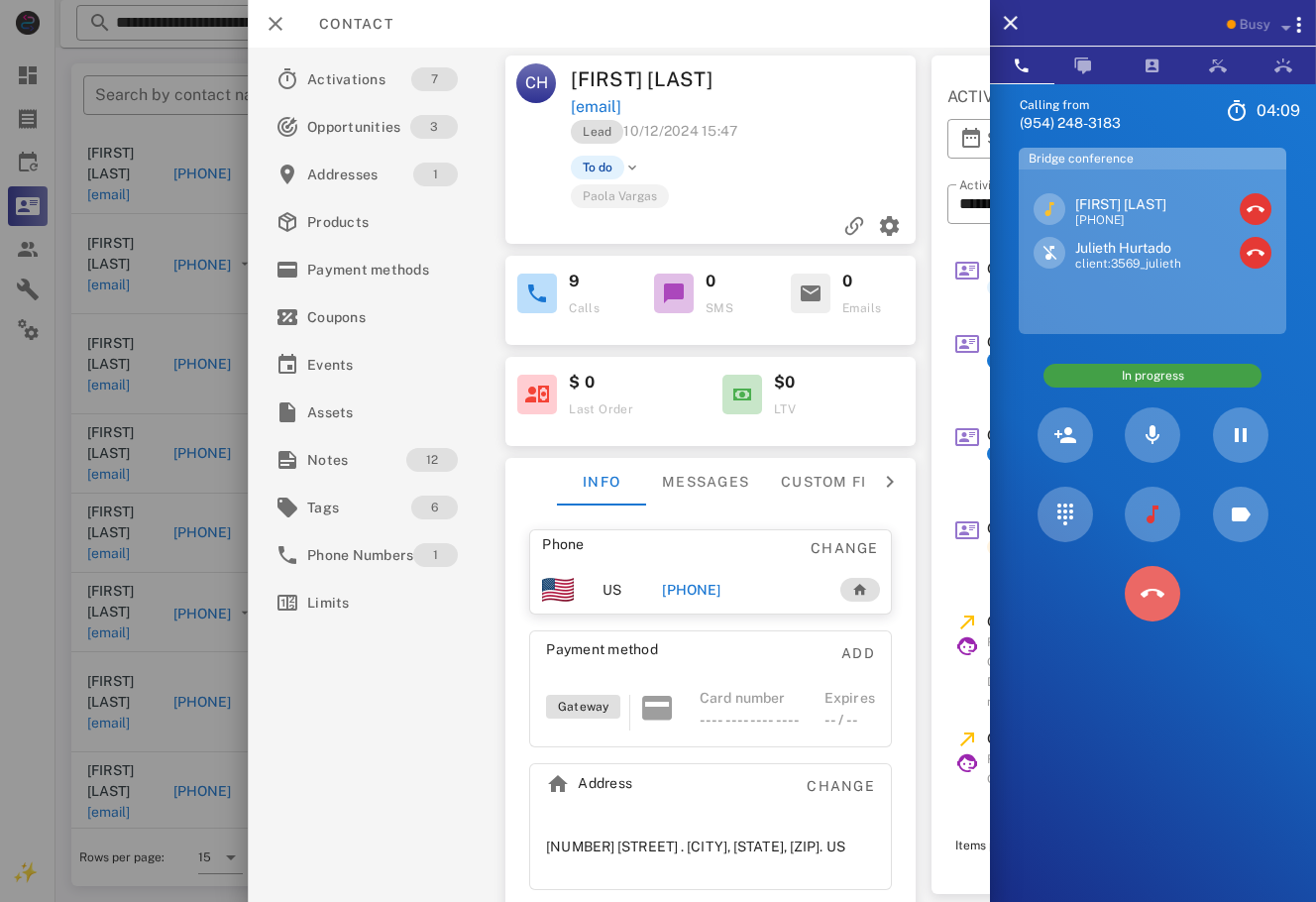 click at bounding box center [1152, 594] 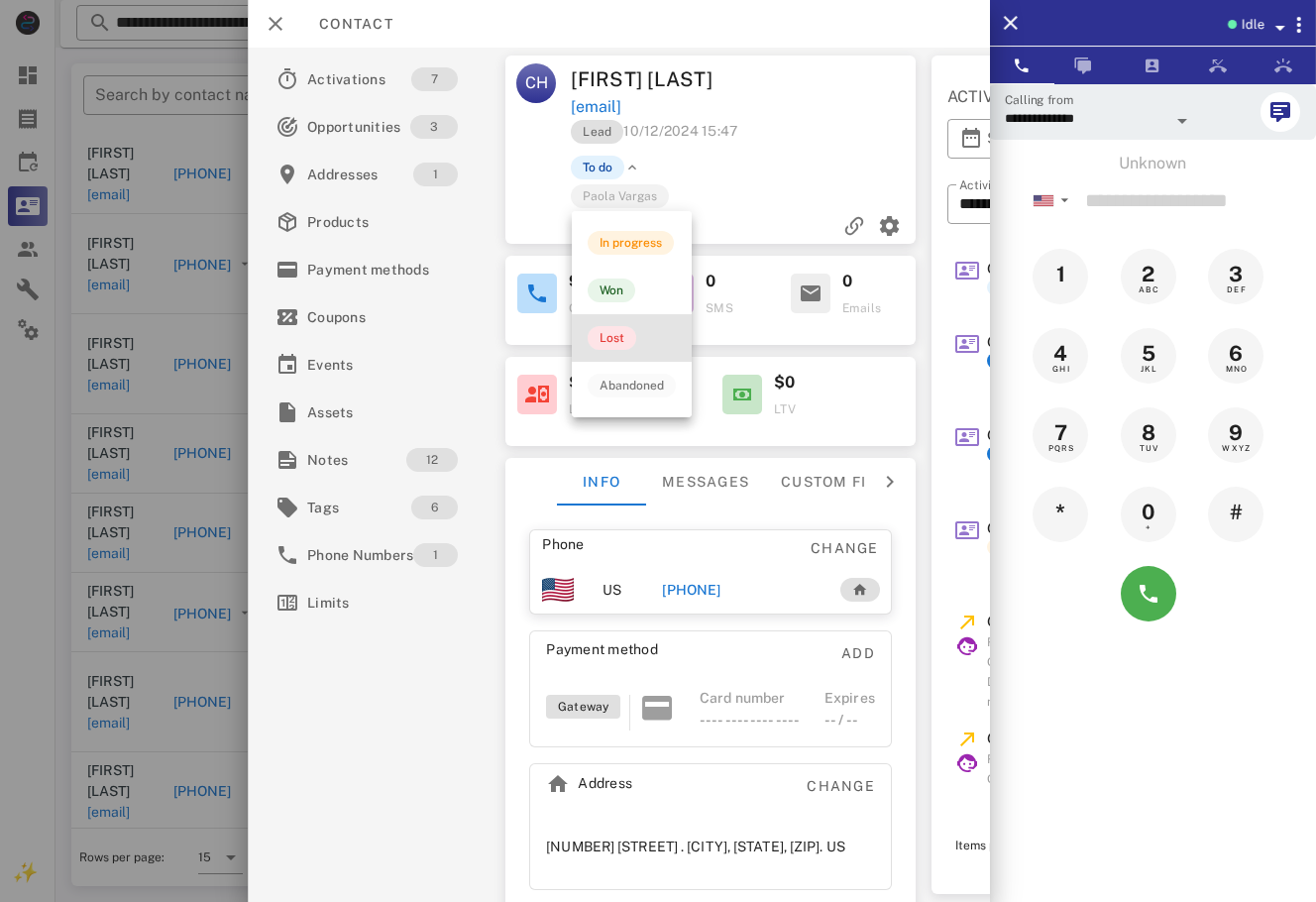 click on "Lost" at bounding box center [611, 338] 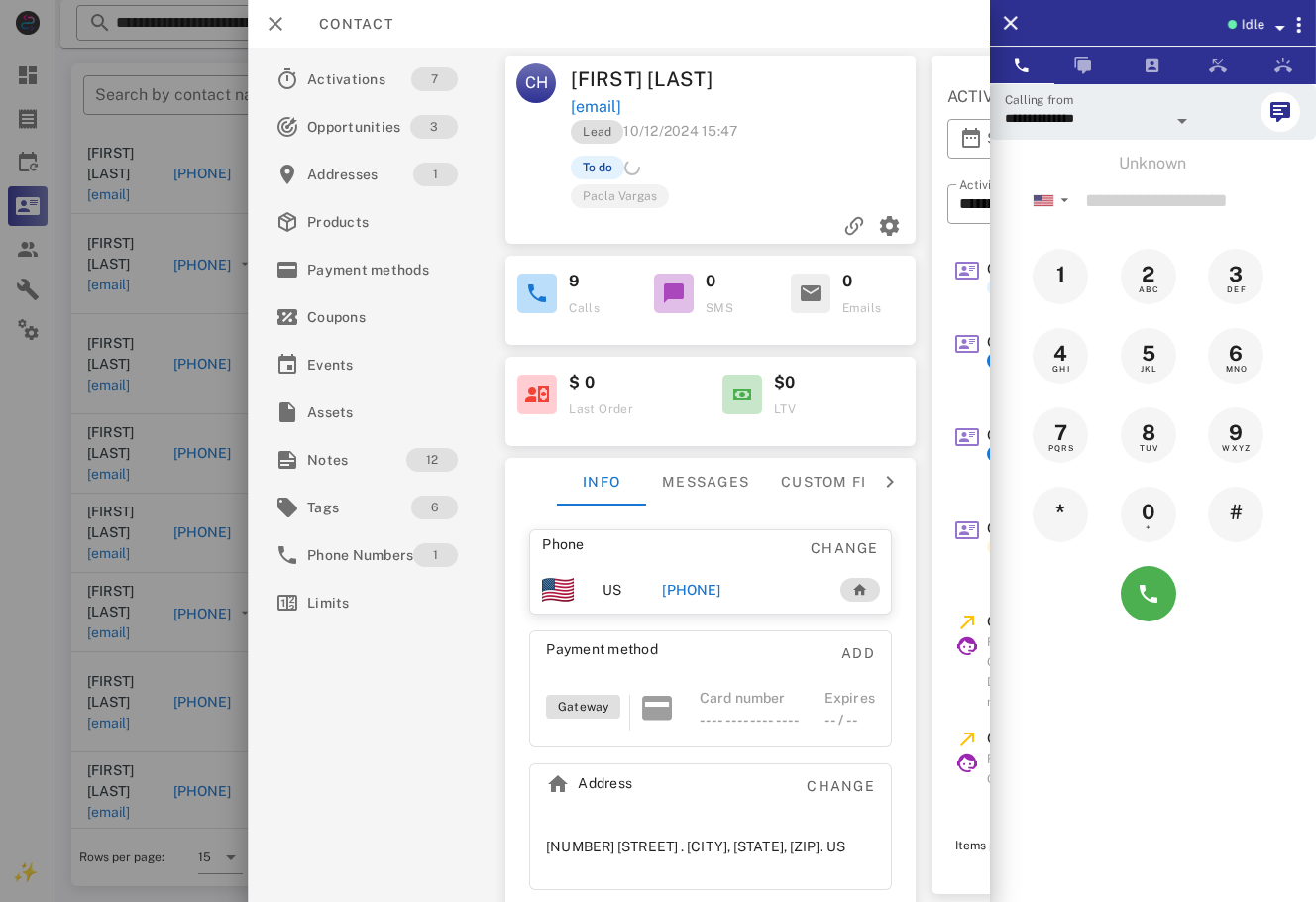 click at bounding box center (658, 451) 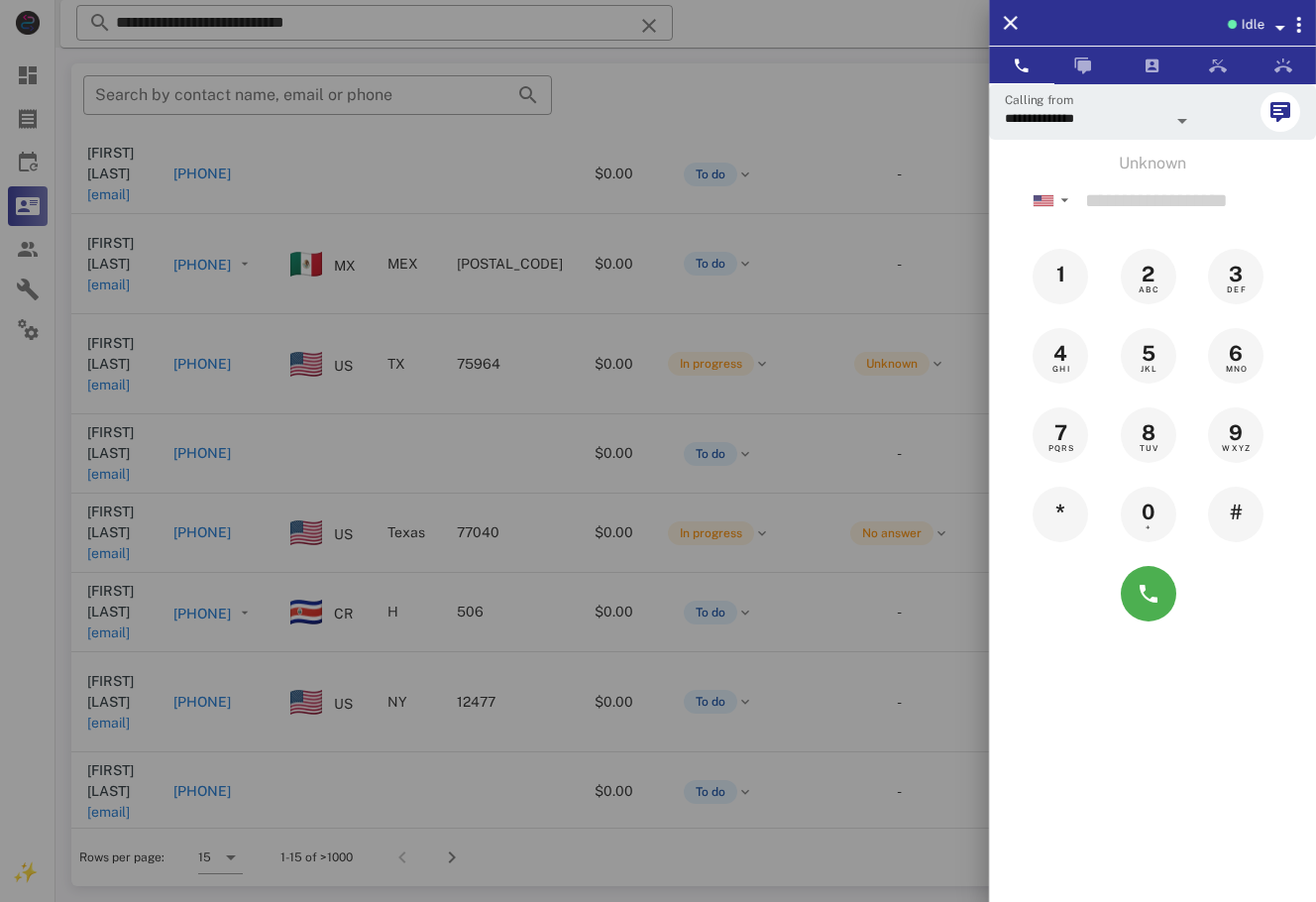 click at bounding box center (658, 451) 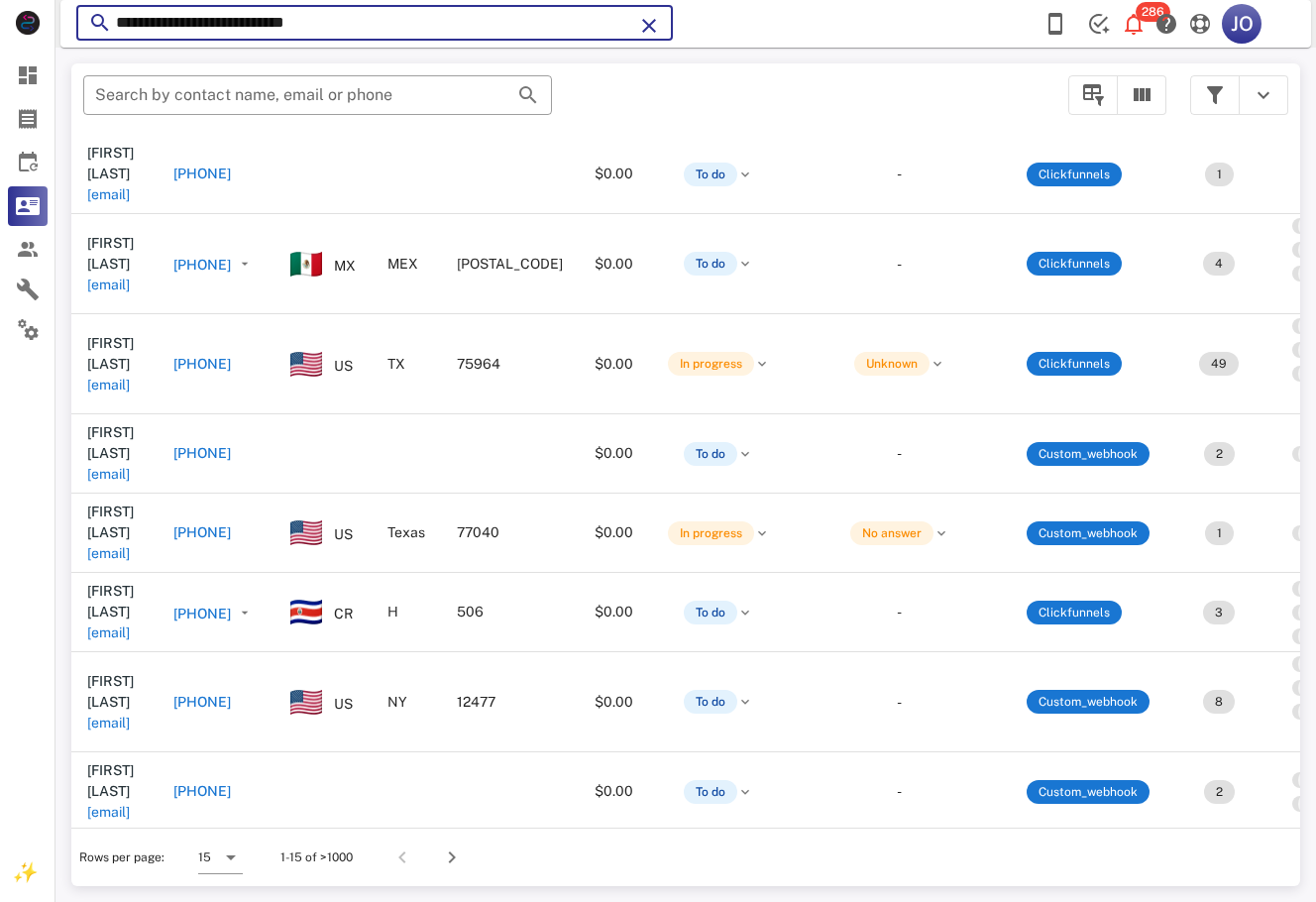 drag, startPoint x: 390, startPoint y: 13, endPoint x: -8, endPoint y: 12, distance: 398.00126 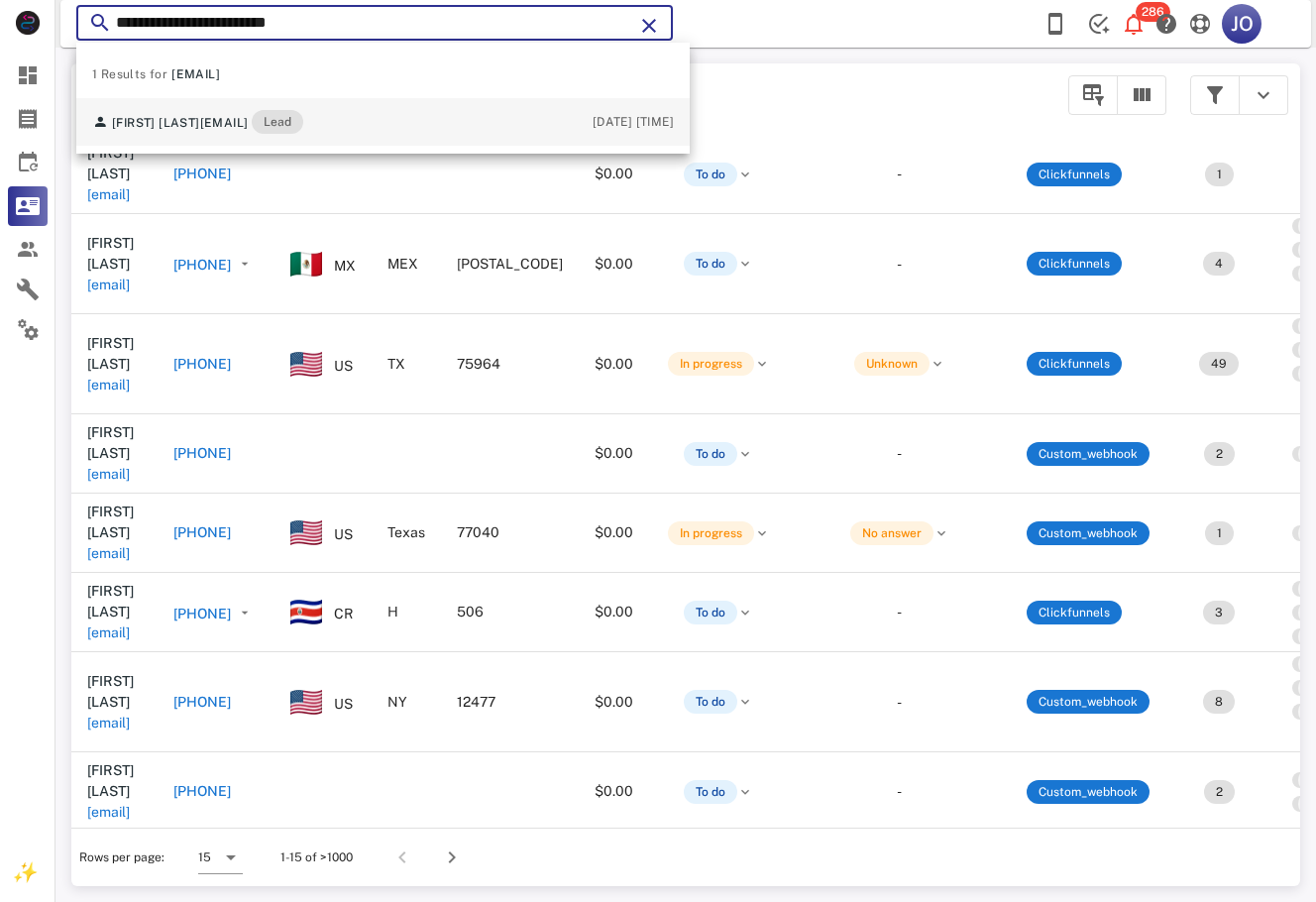 type on "**********" 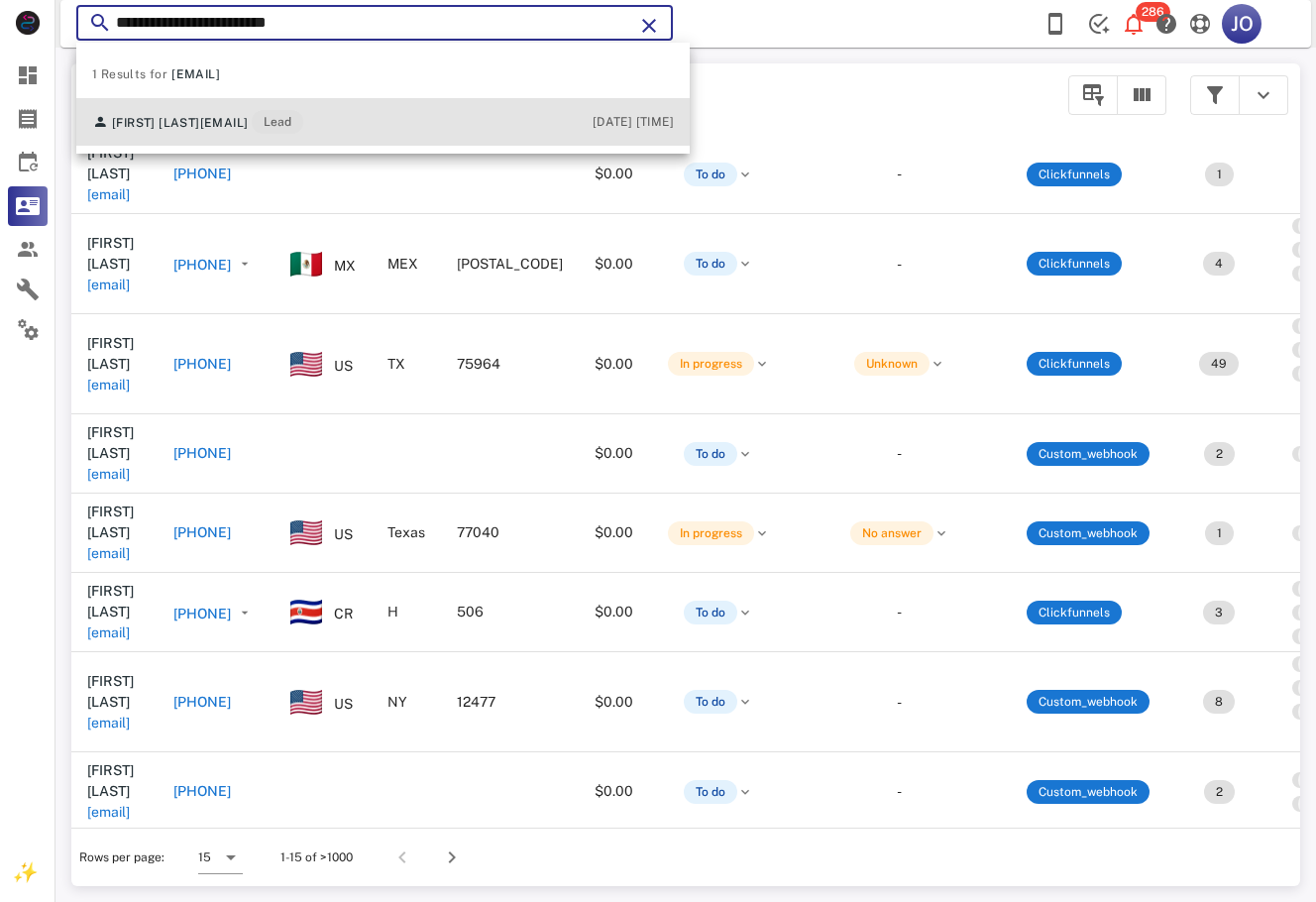 click on "Yaneth Evelin   evedemorales@hotmail.com   Lead   07/31/2025 17:31" at bounding box center [383, 122] 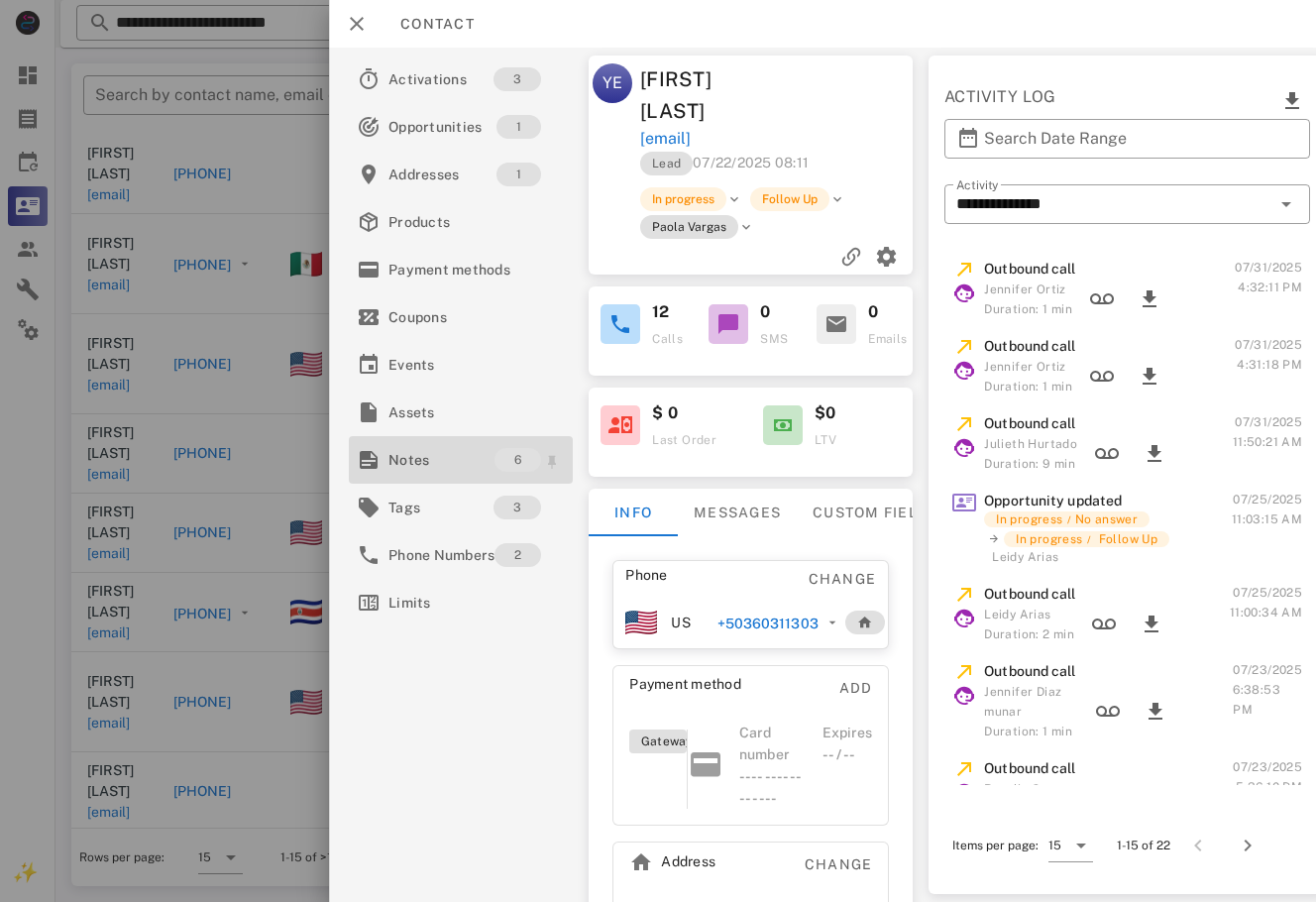 click on "Notes" at bounding box center (441, 460) 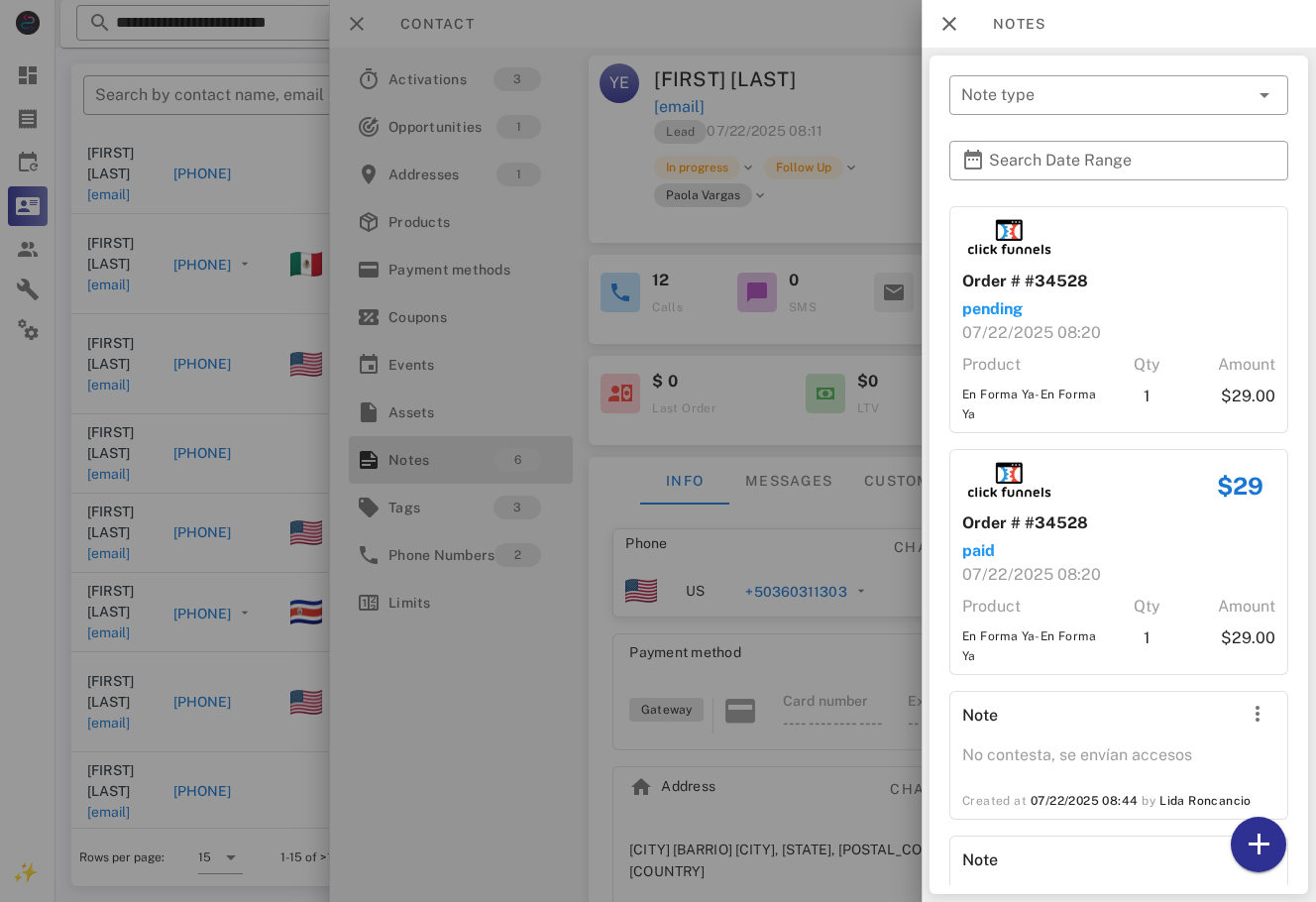 scroll, scrollTop: 0, scrollLeft: 0, axis: both 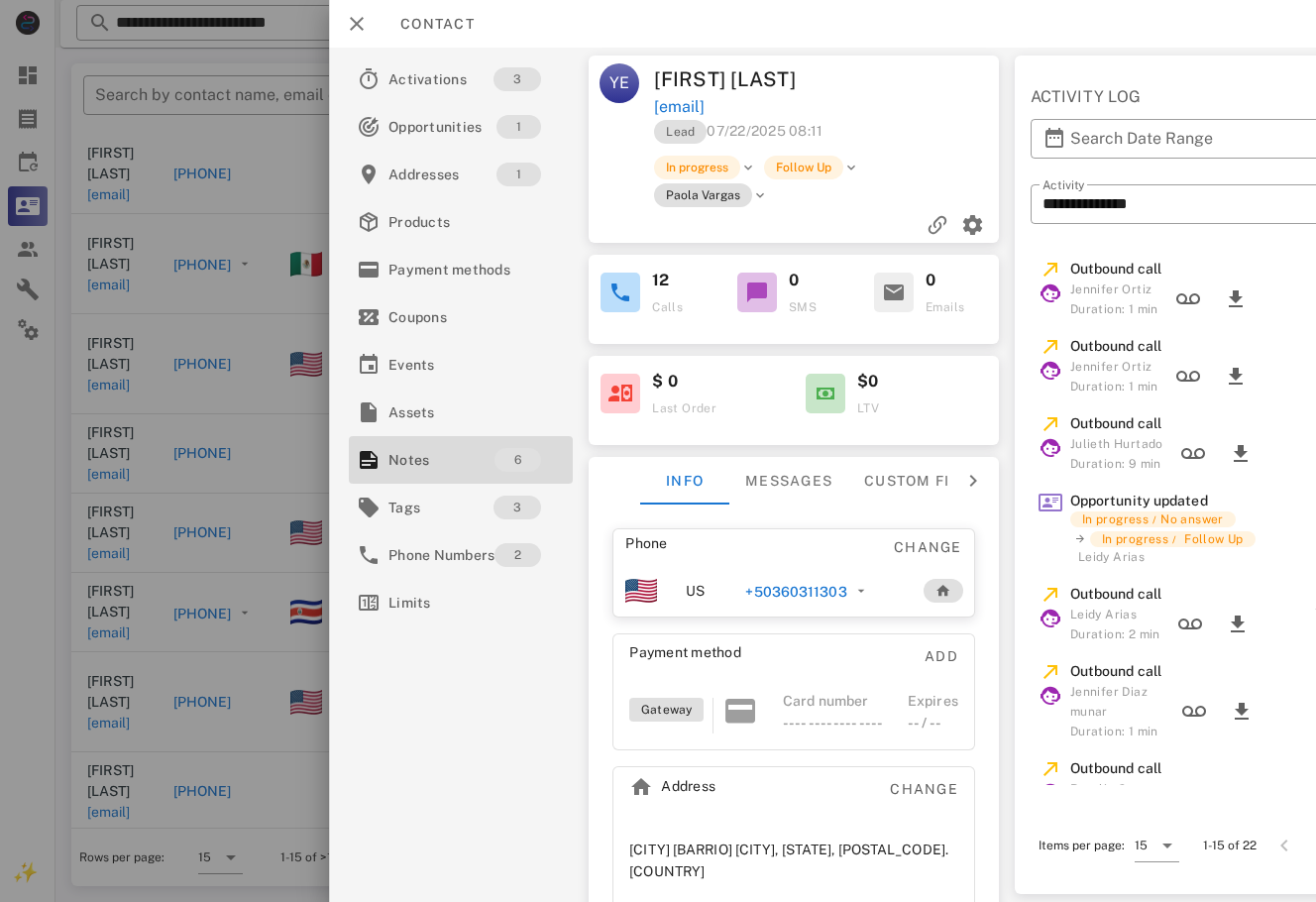 click on "+50360311303" at bounding box center (796, 592) 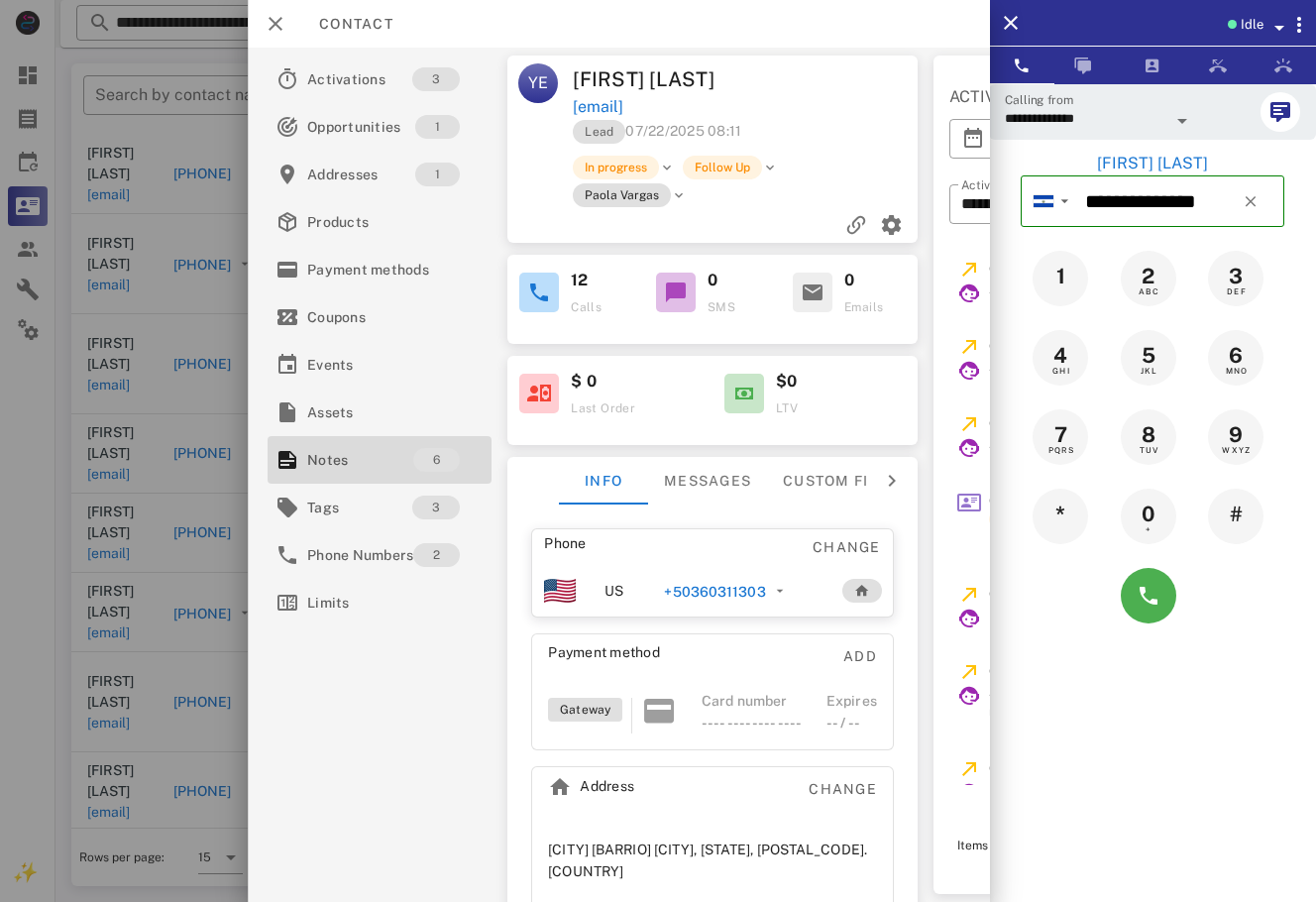 click on "+50360311303" at bounding box center (742, 591) 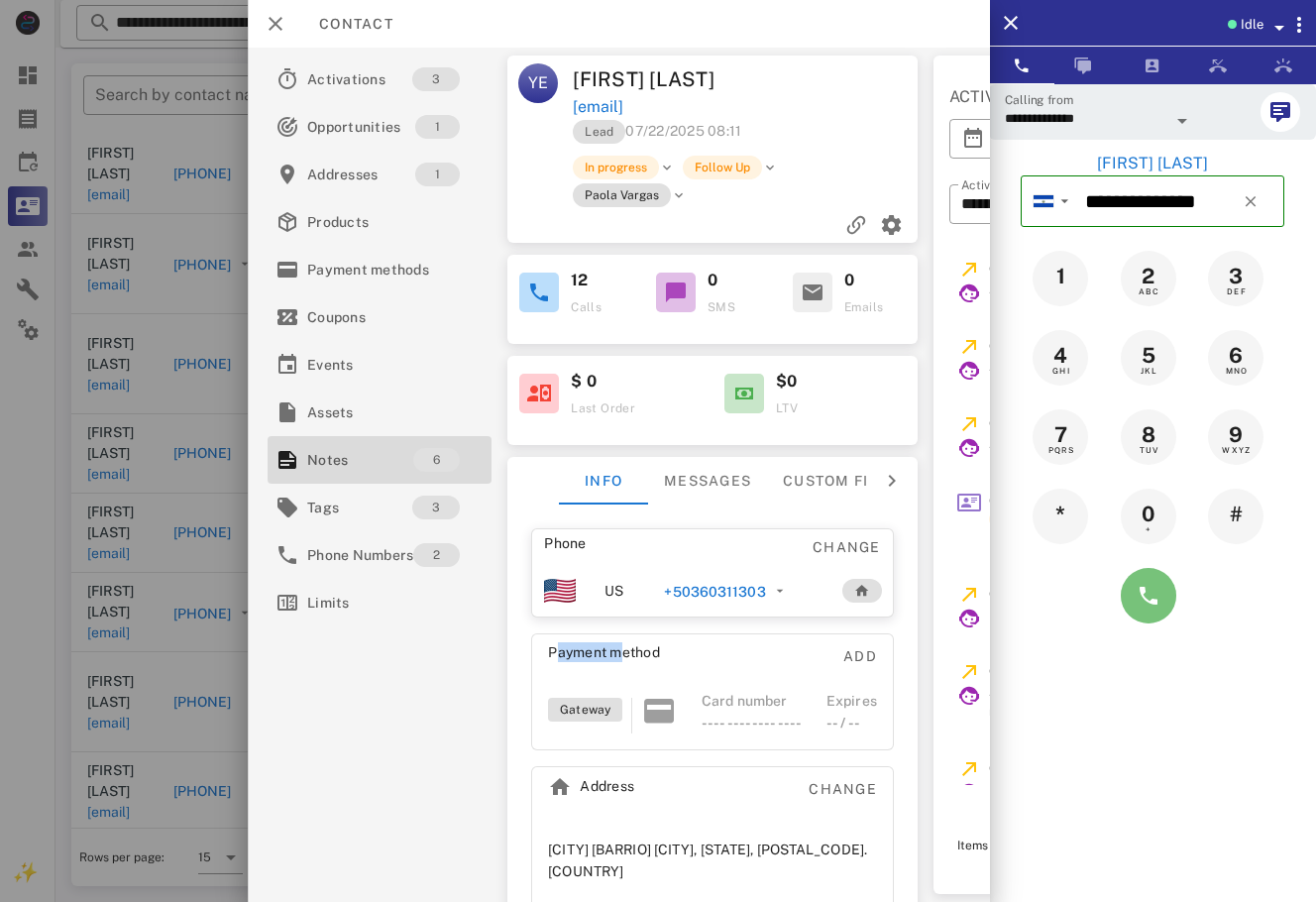 click at bounding box center (1149, 596) 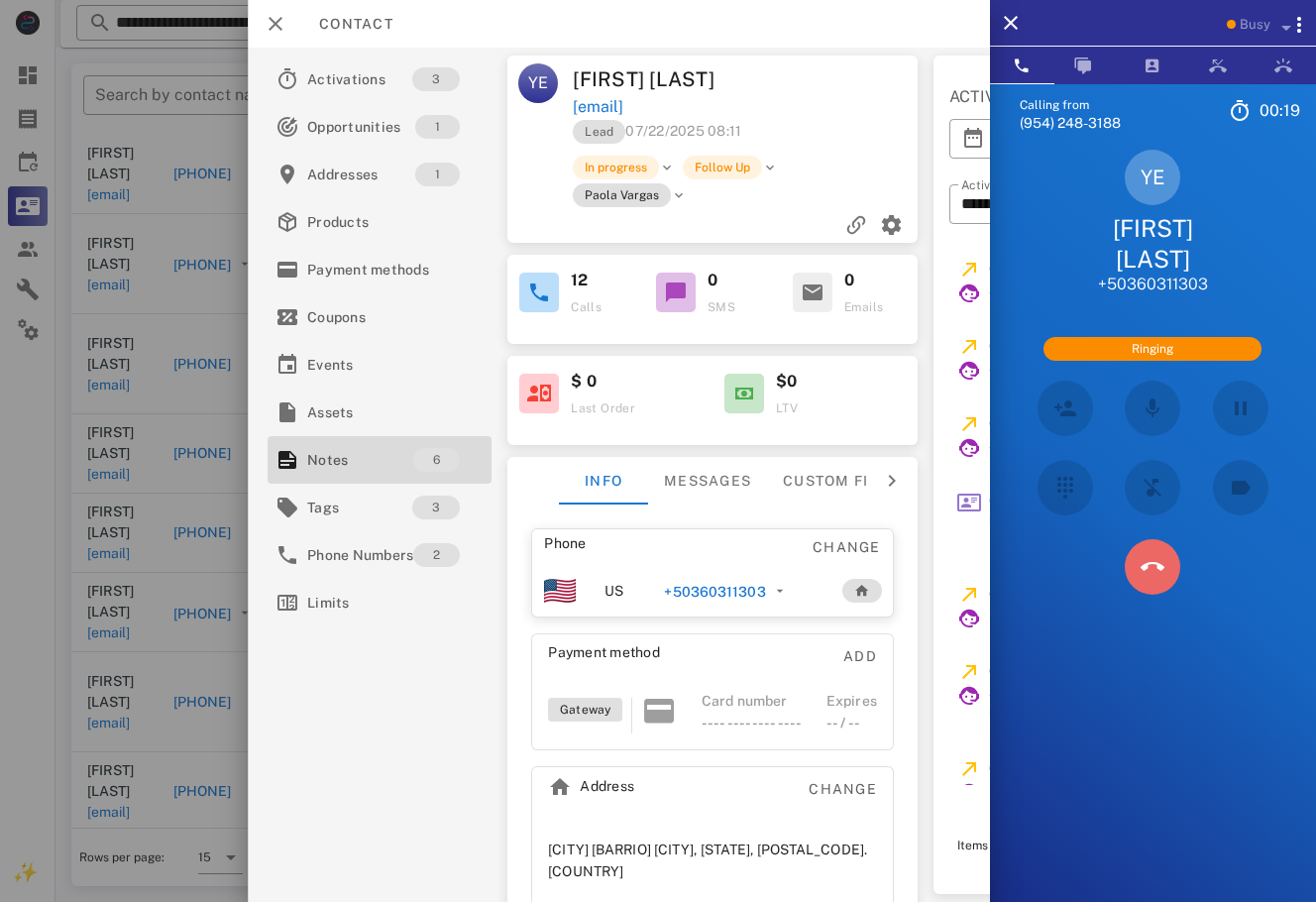 click at bounding box center [1152, 567] 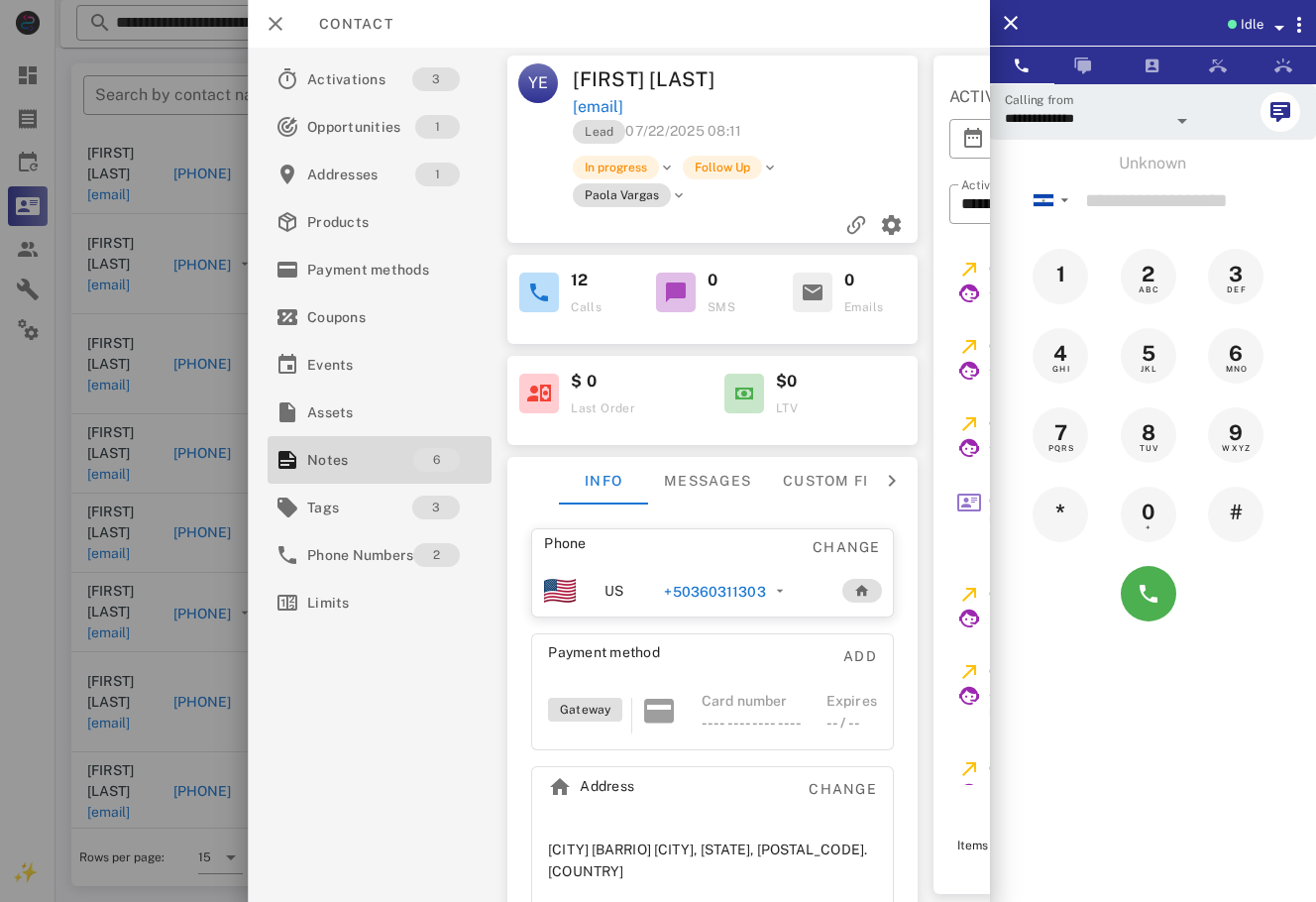 click on "Lead   07/22/2025 08:11" at bounding box center [746, 137] 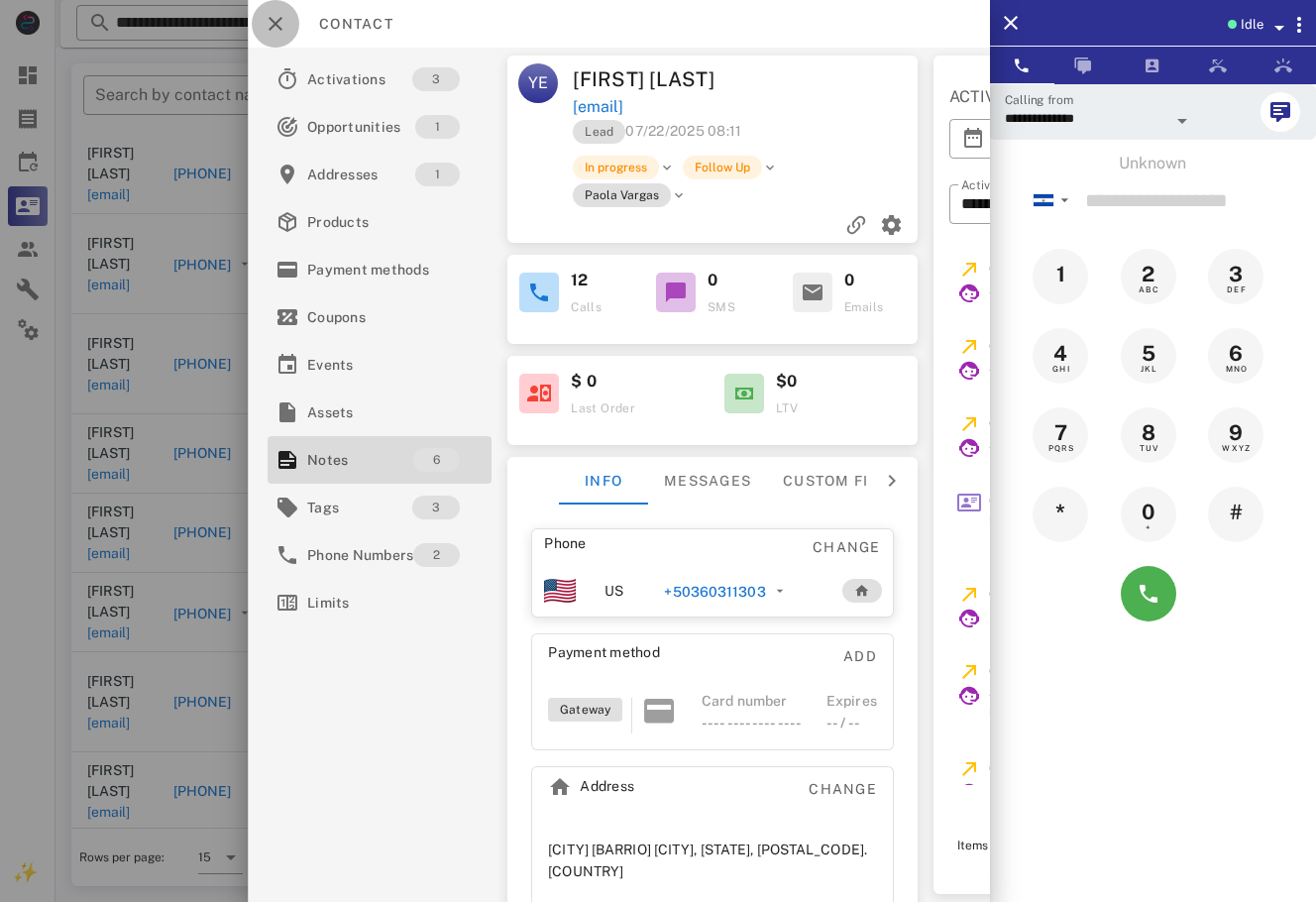 click at bounding box center [275, 24] 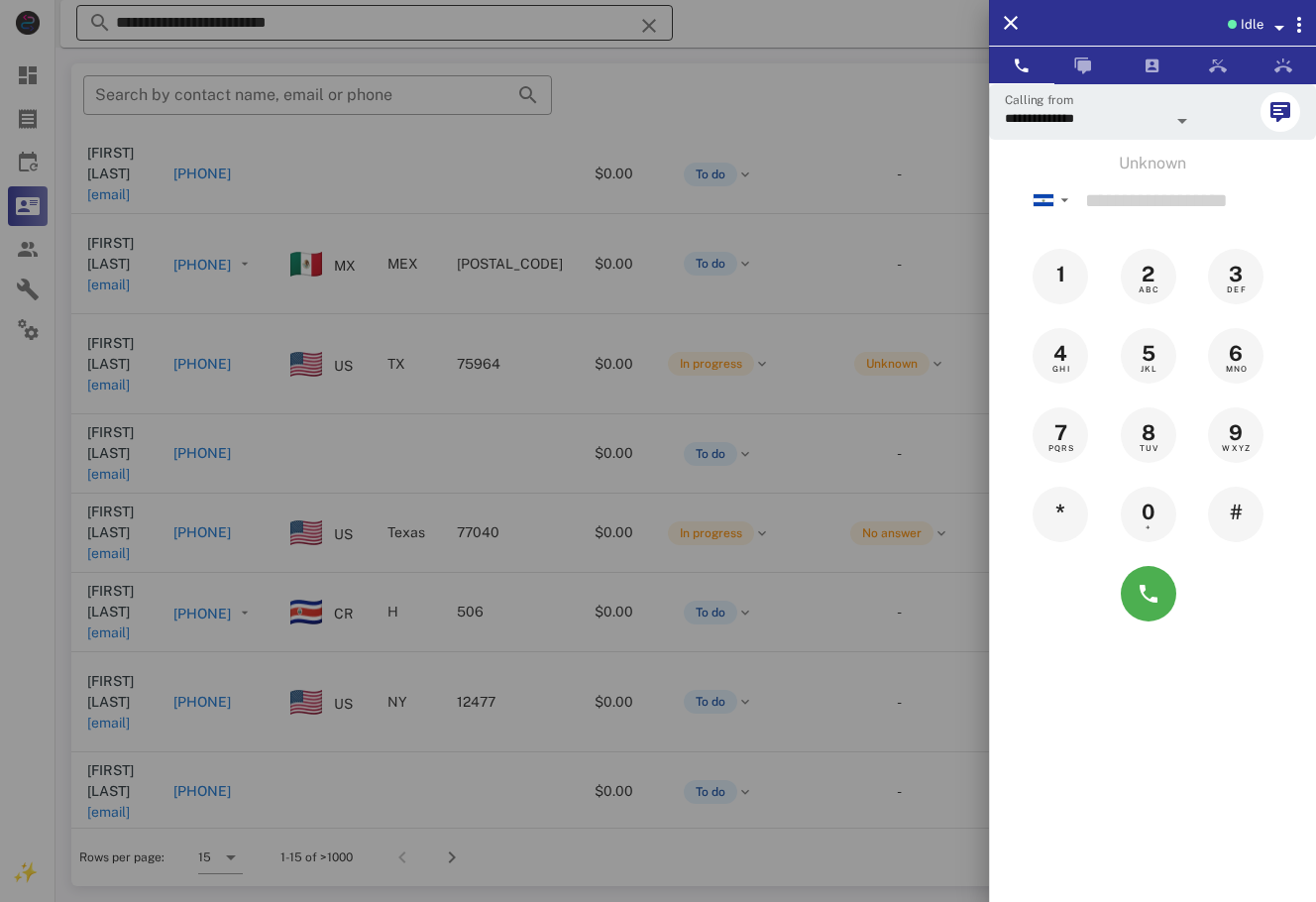 click at bounding box center [658, 451] 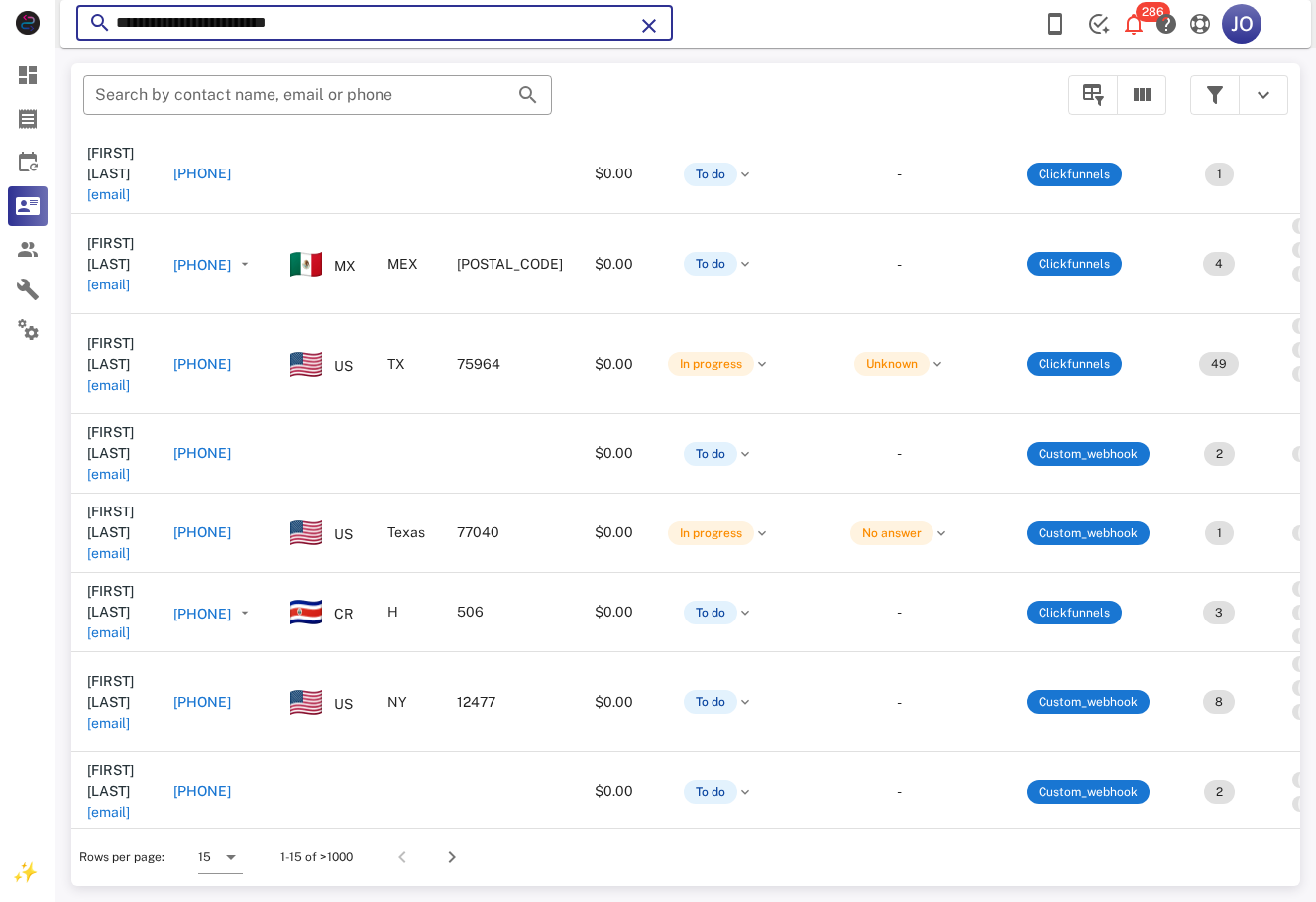 drag, startPoint x: 326, startPoint y: 14, endPoint x: 164, endPoint y: 34, distance: 163.2299 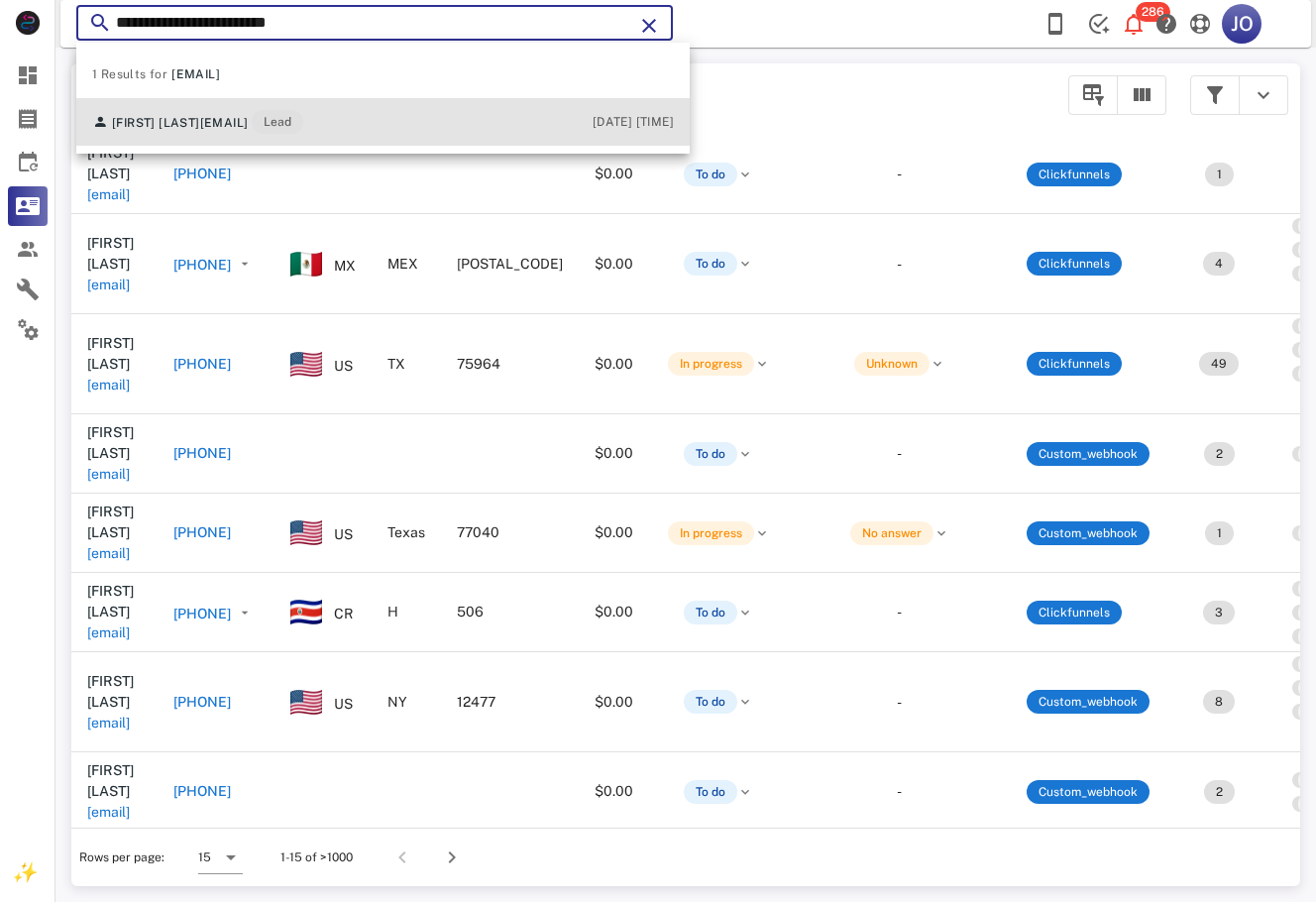 click on "Wendy Catalan   catalanwendy800@gmail.com   Lead   08/01/2025 07:45" at bounding box center (383, 122) 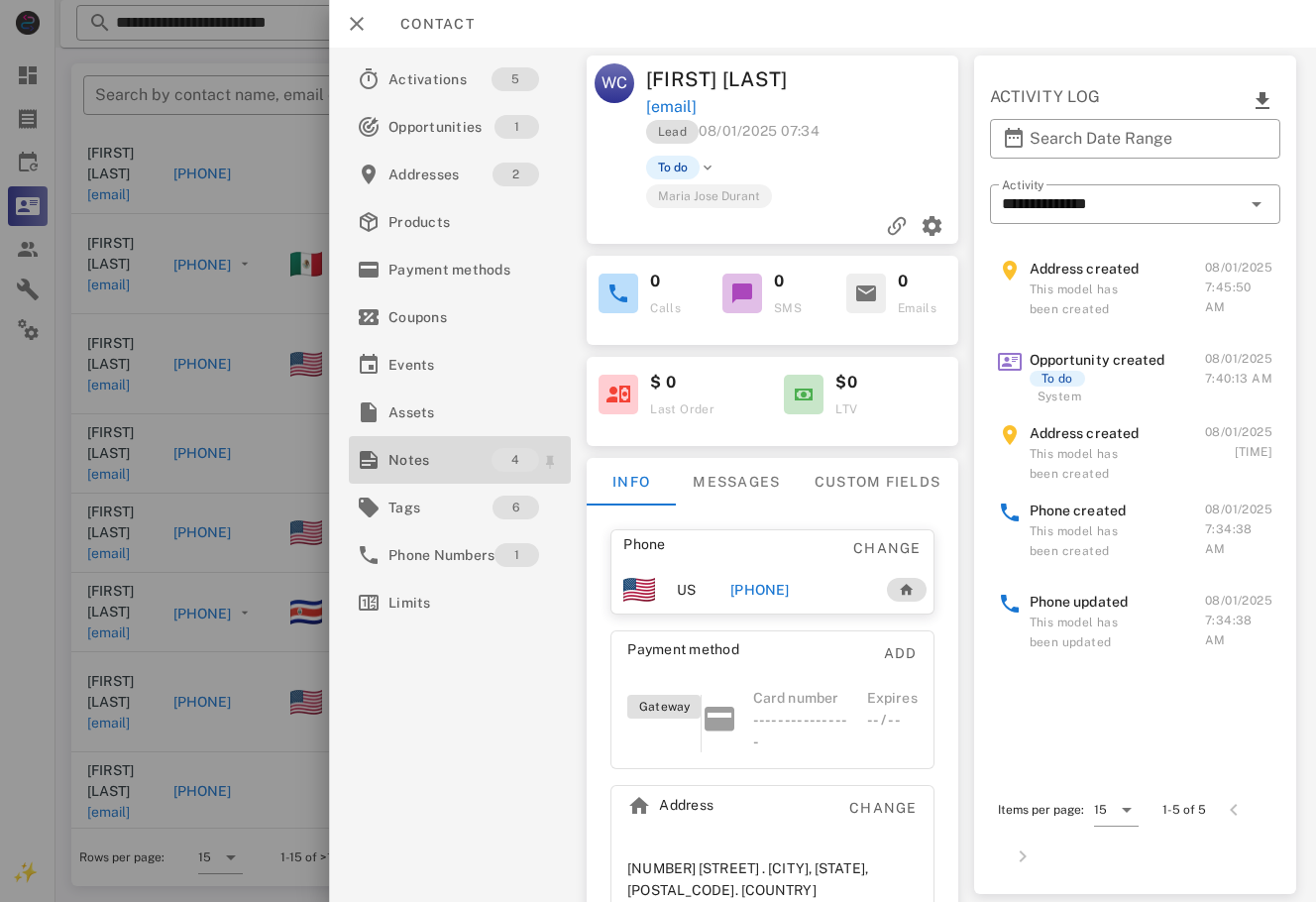 click on "Notes" at bounding box center (440, 460) 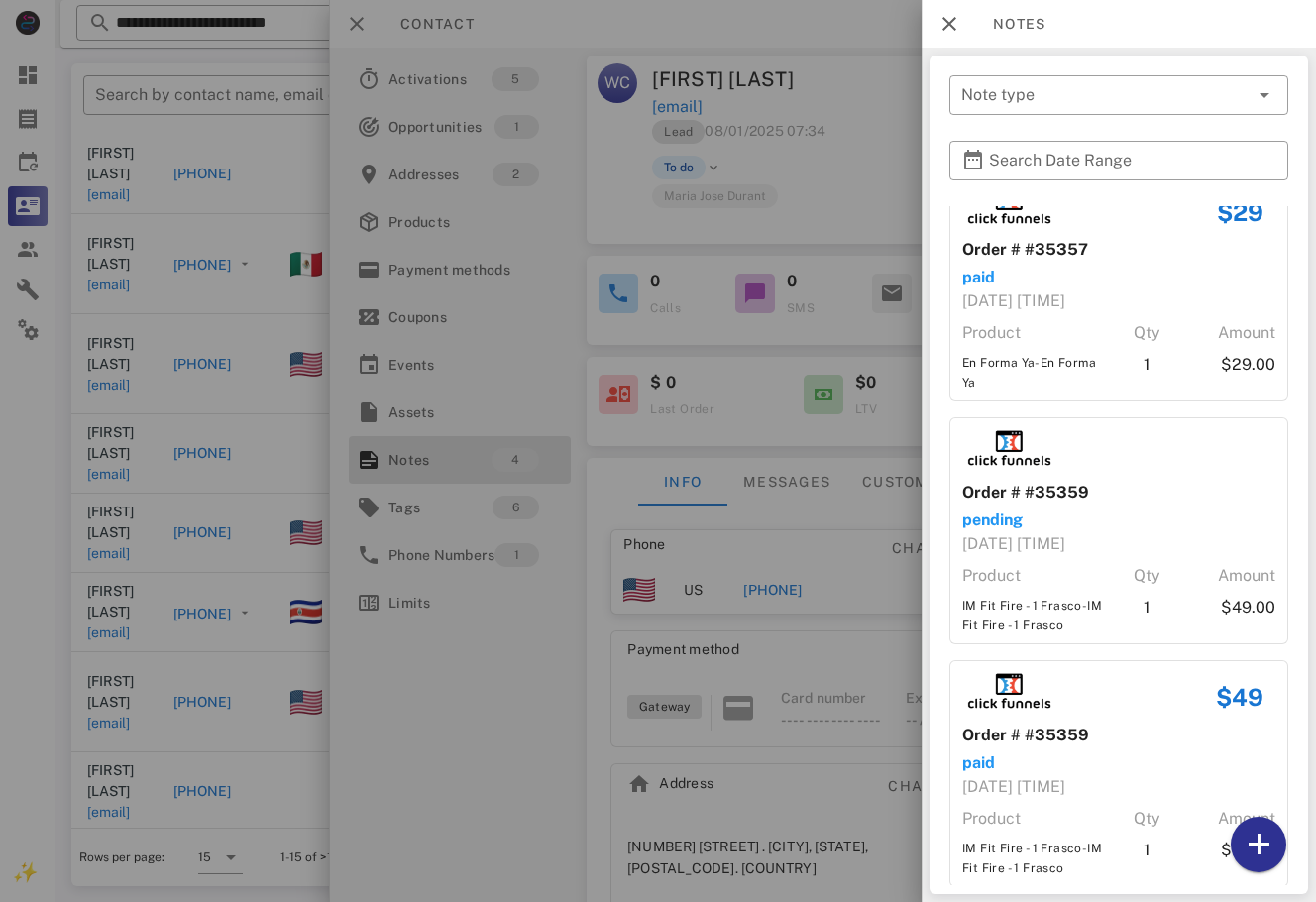 scroll, scrollTop: 297, scrollLeft: 0, axis: vertical 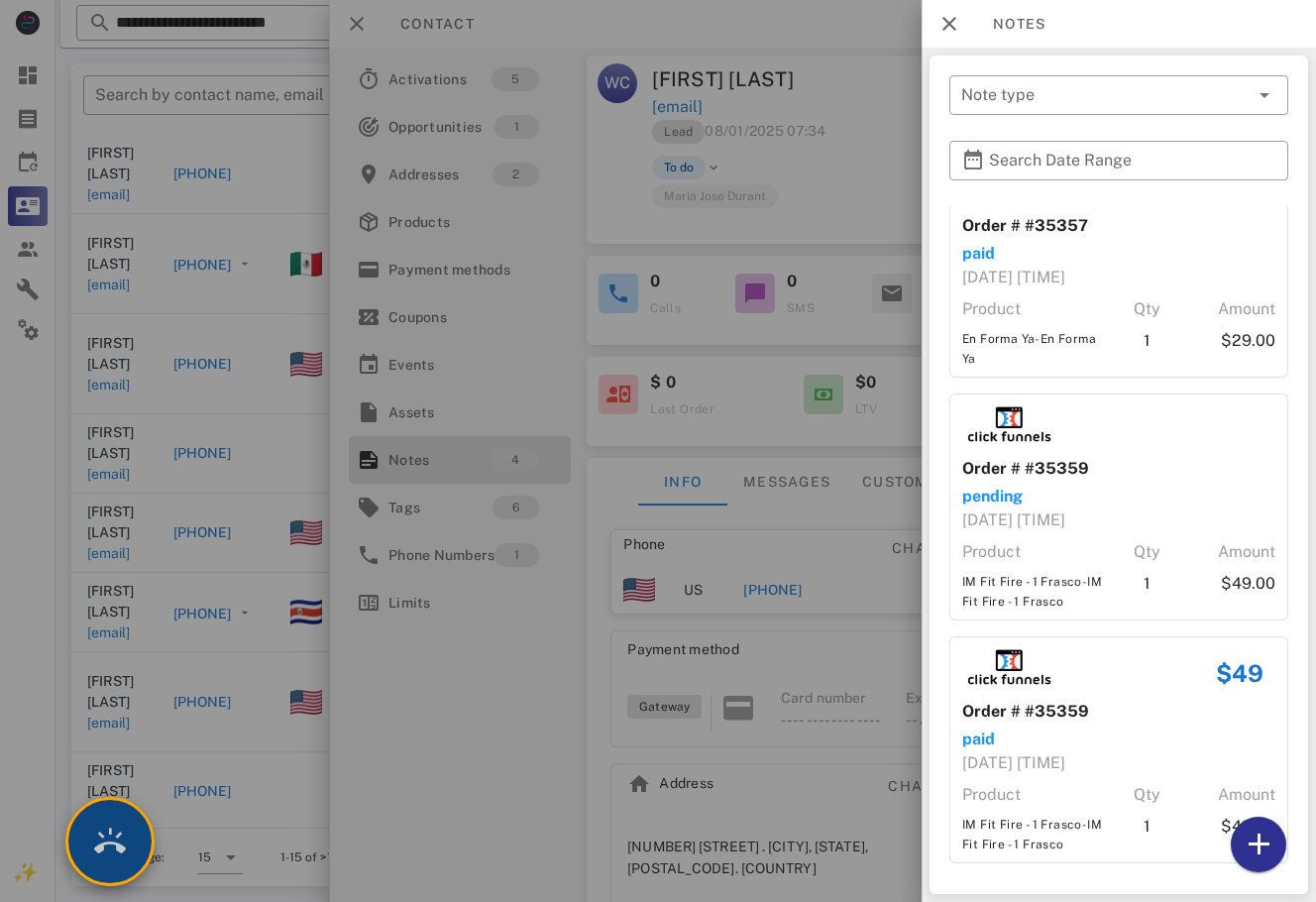 click at bounding box center (110, 842) 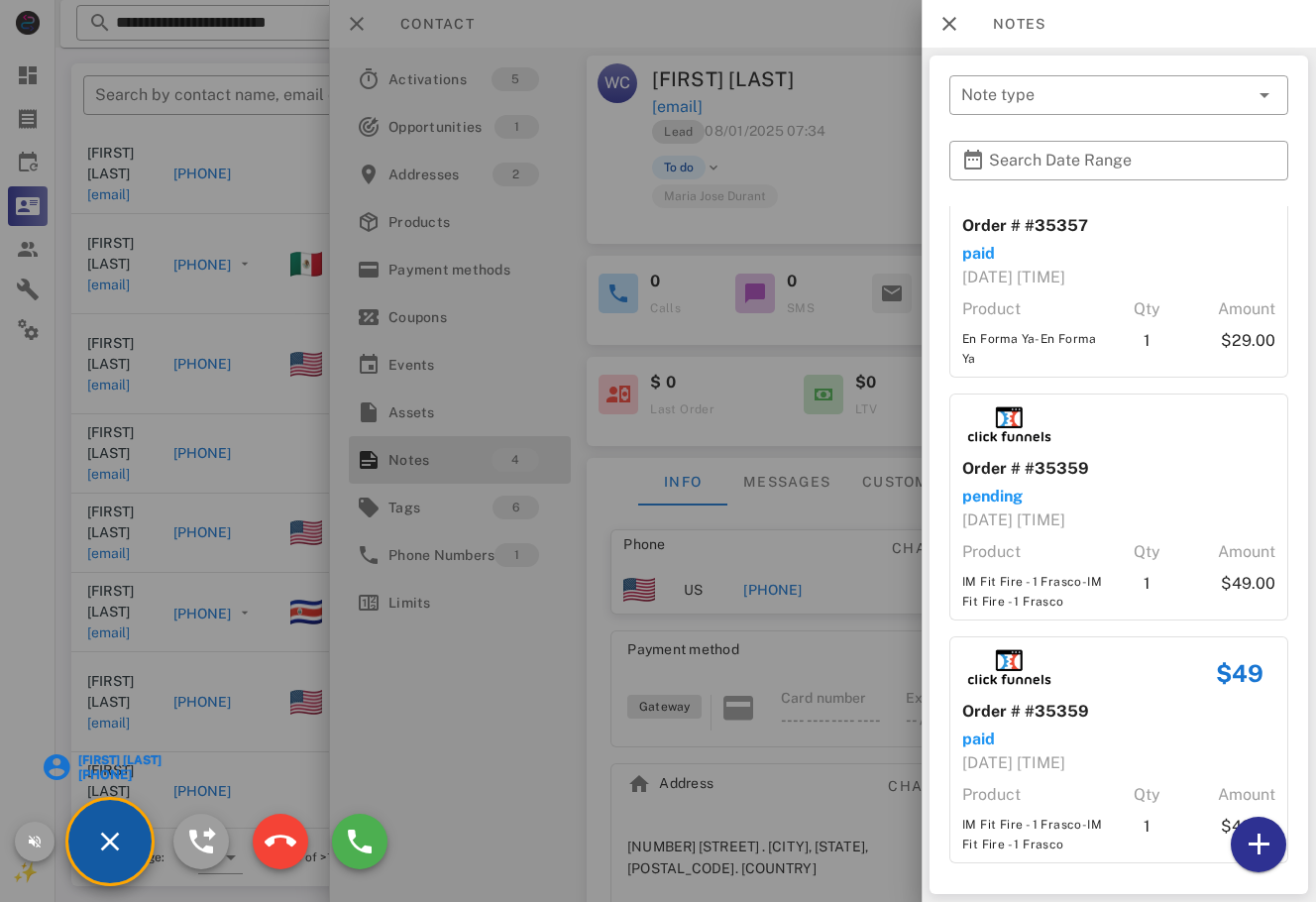 click on "[FIRST] [LAST]" at bounding box center (118, 760) 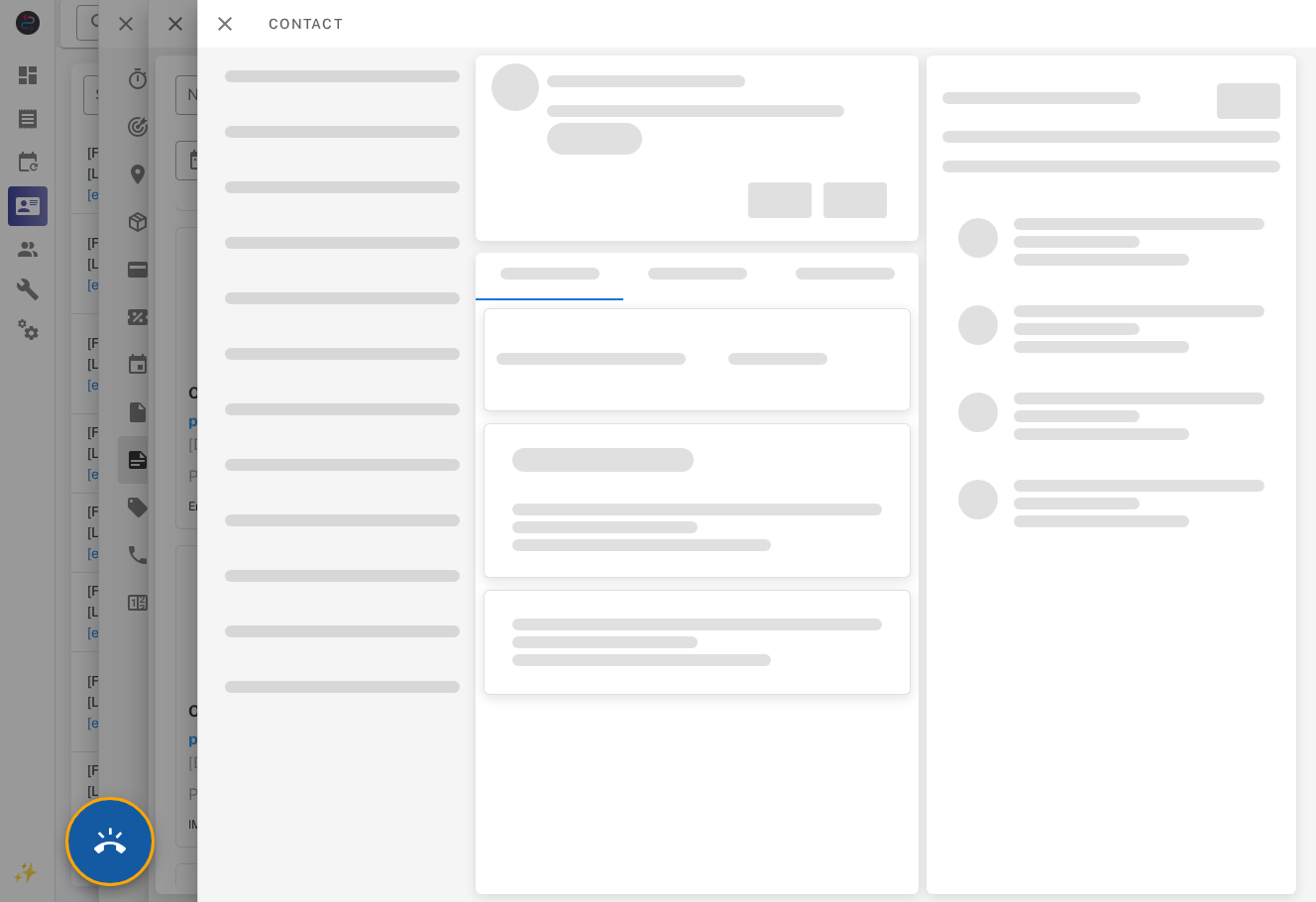 scroll, scrollTop: 375, scrollLeft: 0, axis: vertical 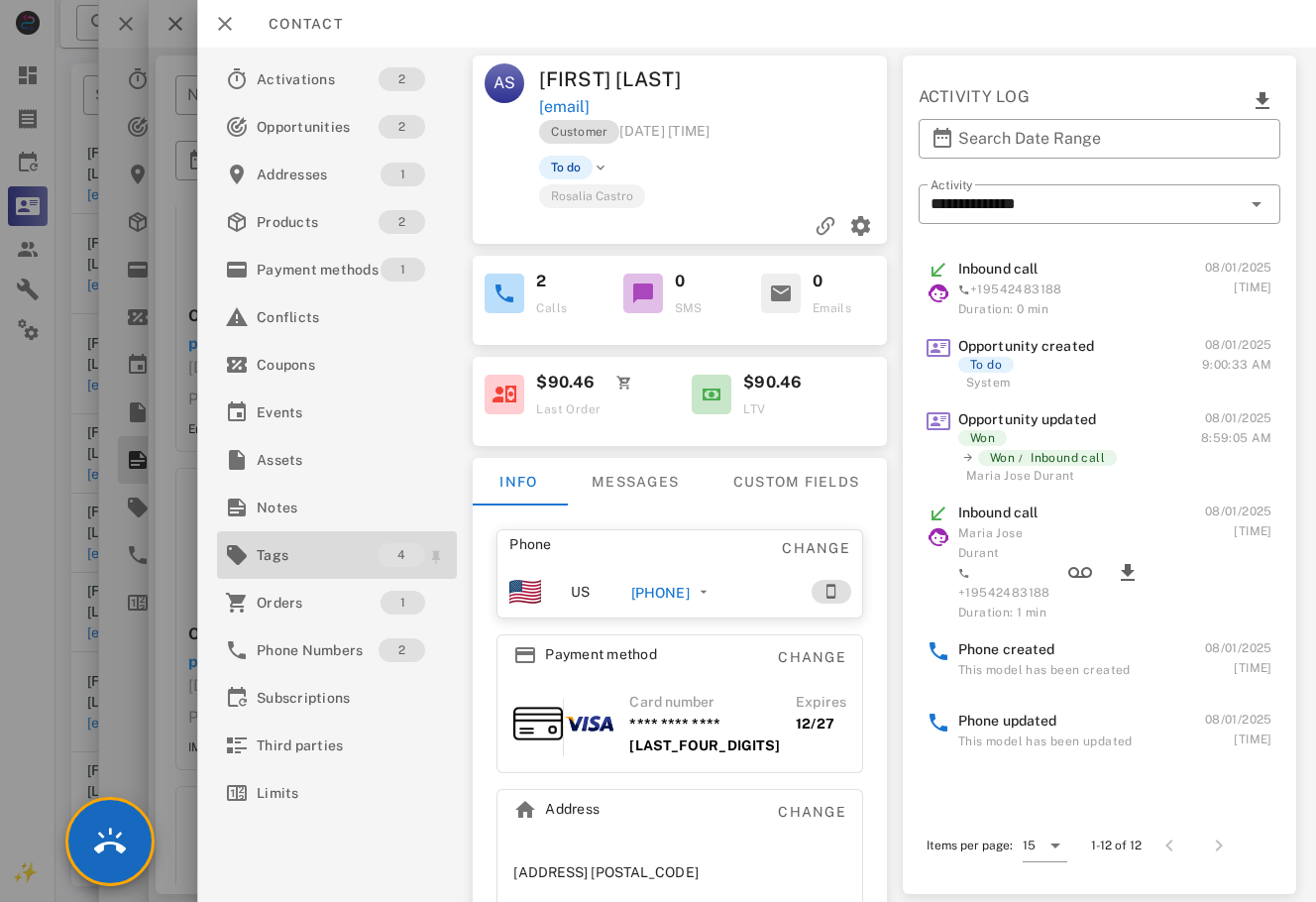 click on "Tags" at bounding box center (317, 555) 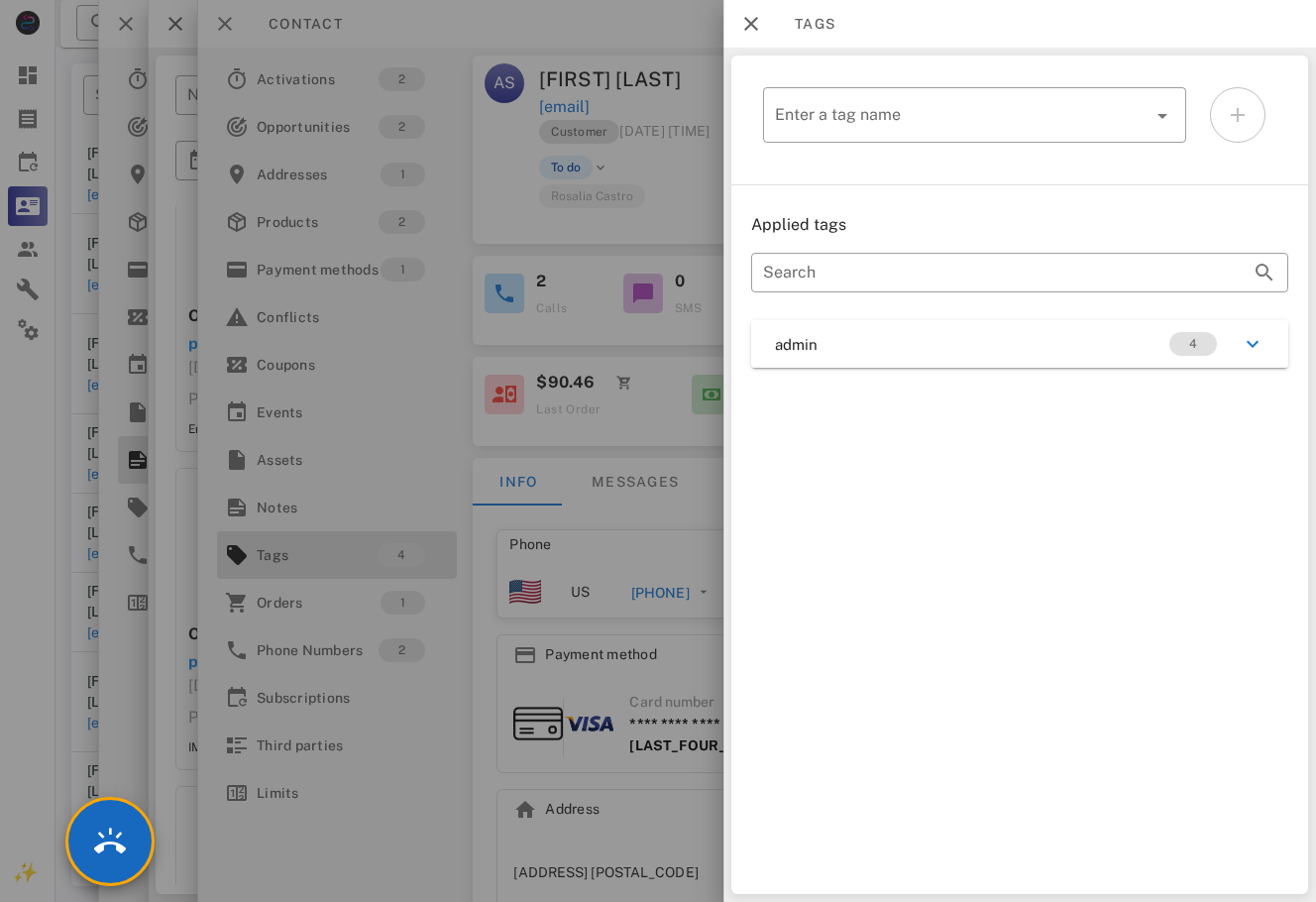 click at bounding box center [658, 451] 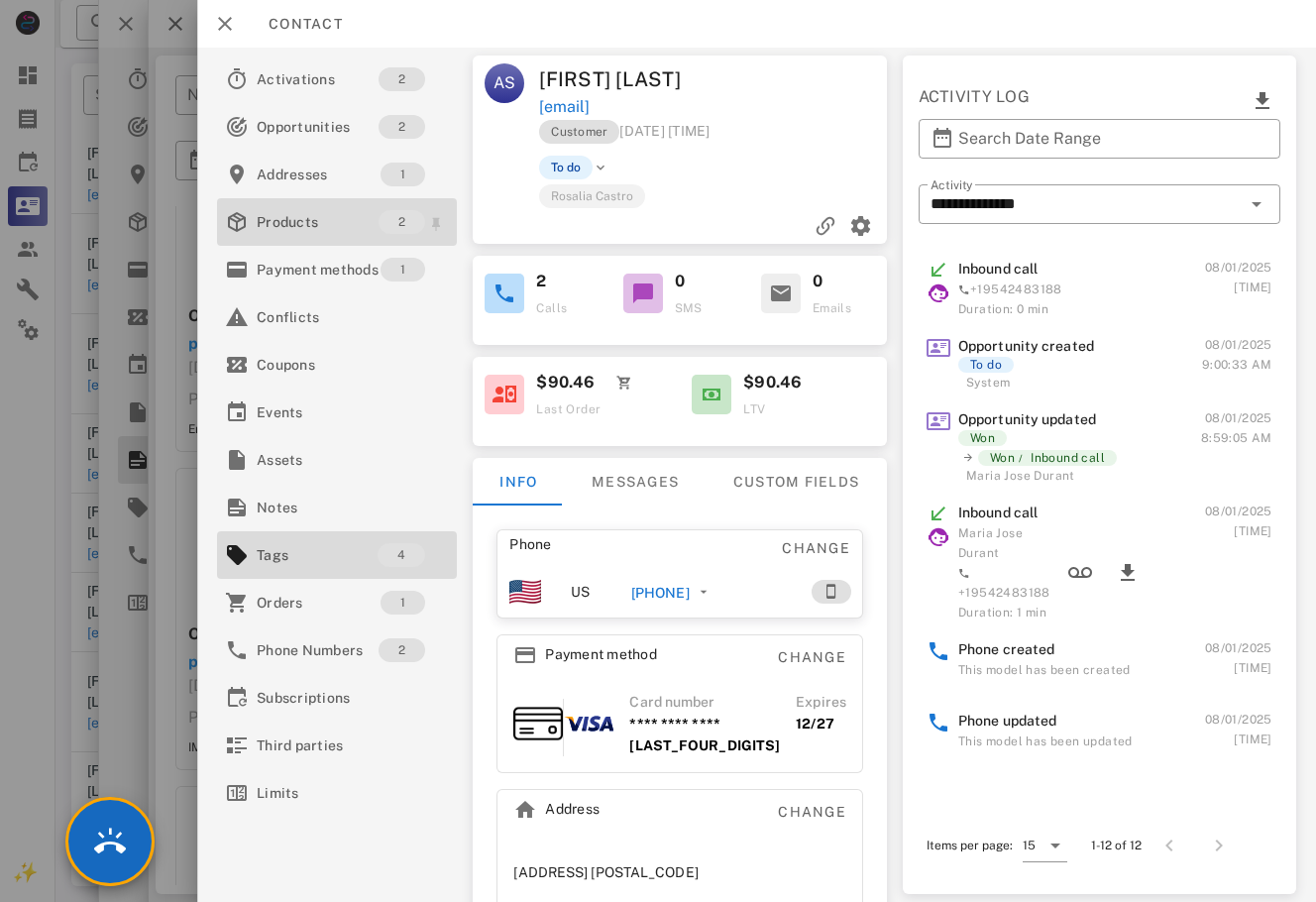 click on "Products" at bounding box center (317, 222) 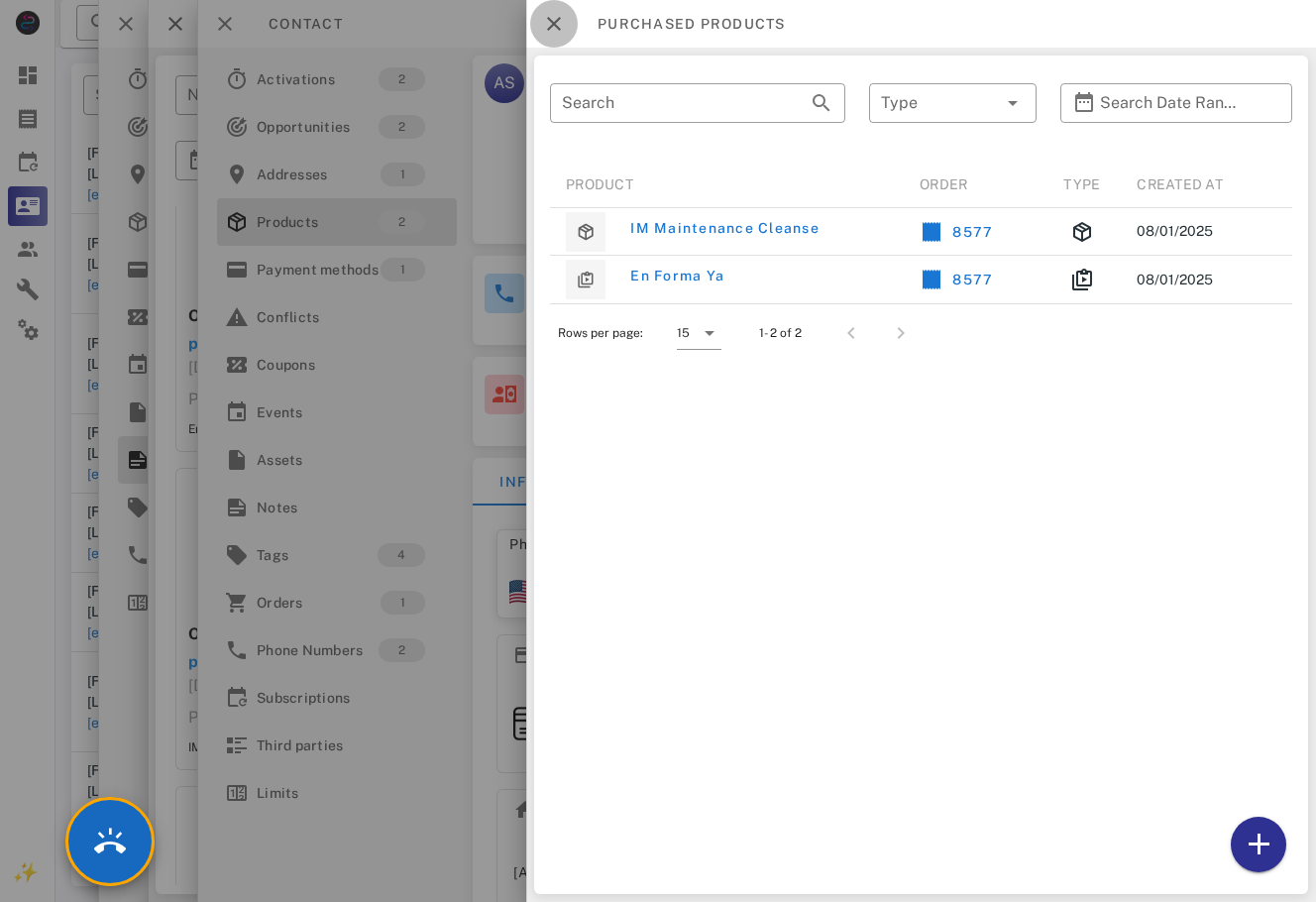 click at bounding box center [554, 24] 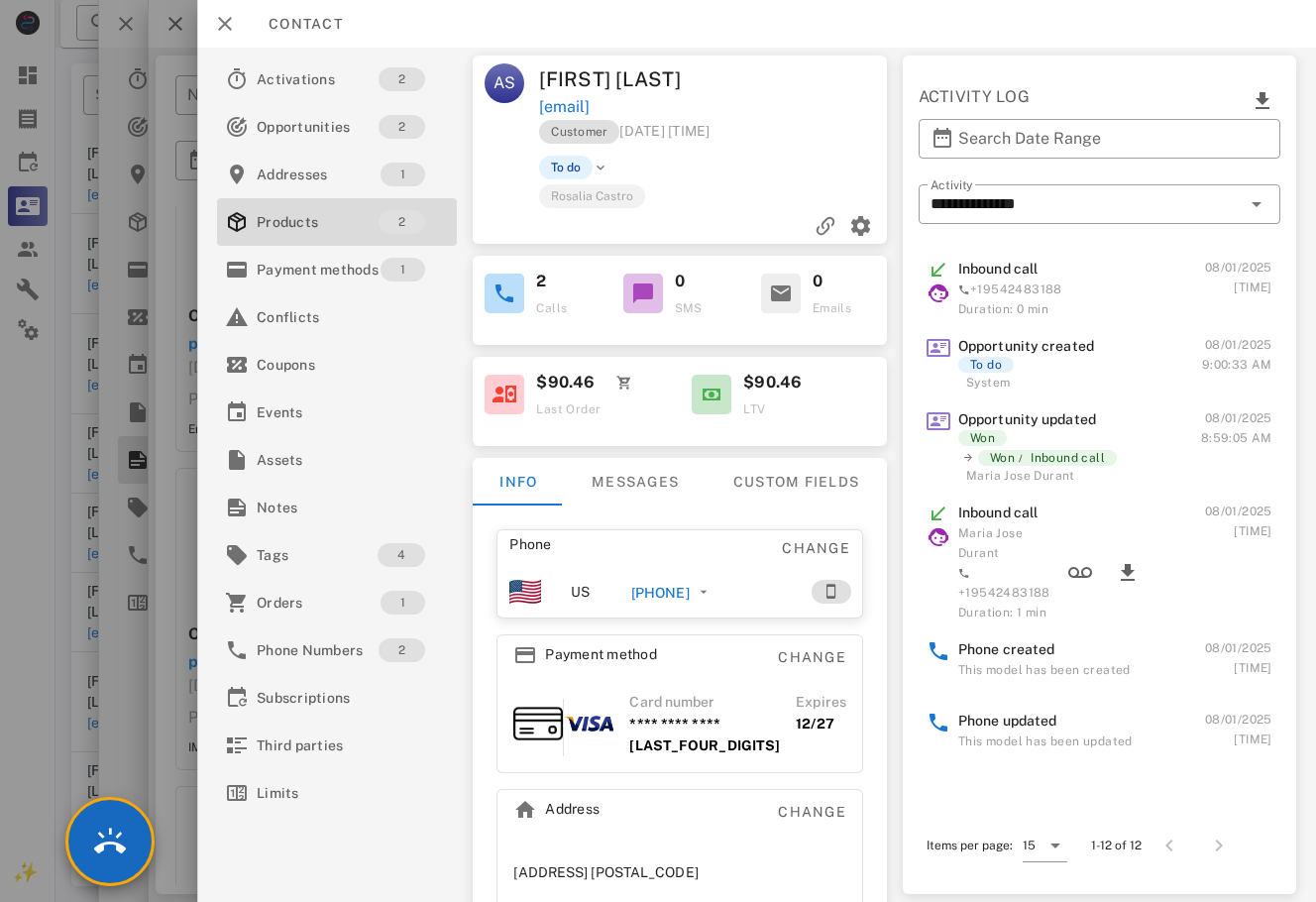 scroll, scrollTop: 470, scrollLeft: 0, axis: vertical 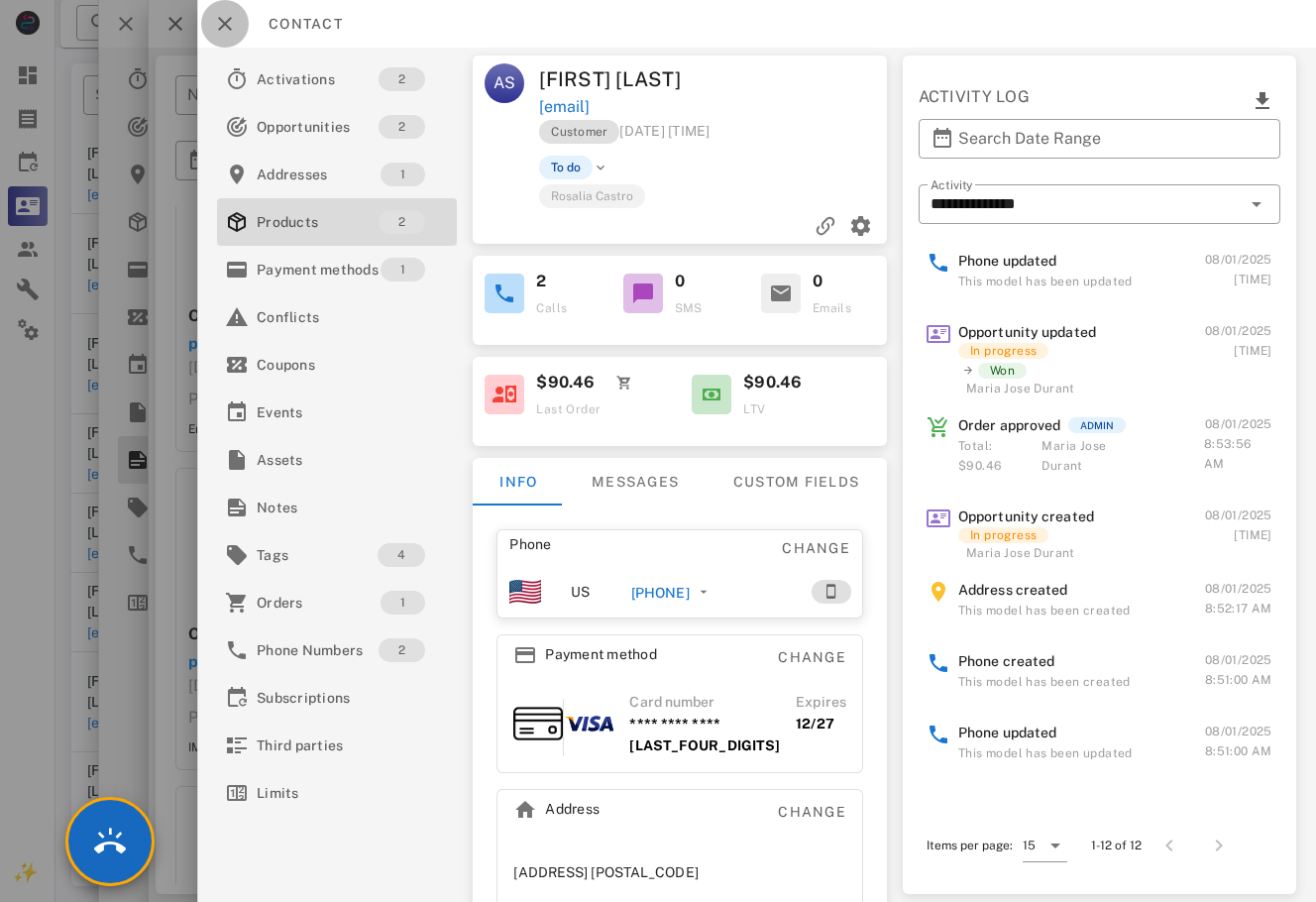 click at bounding box center [225, 24] 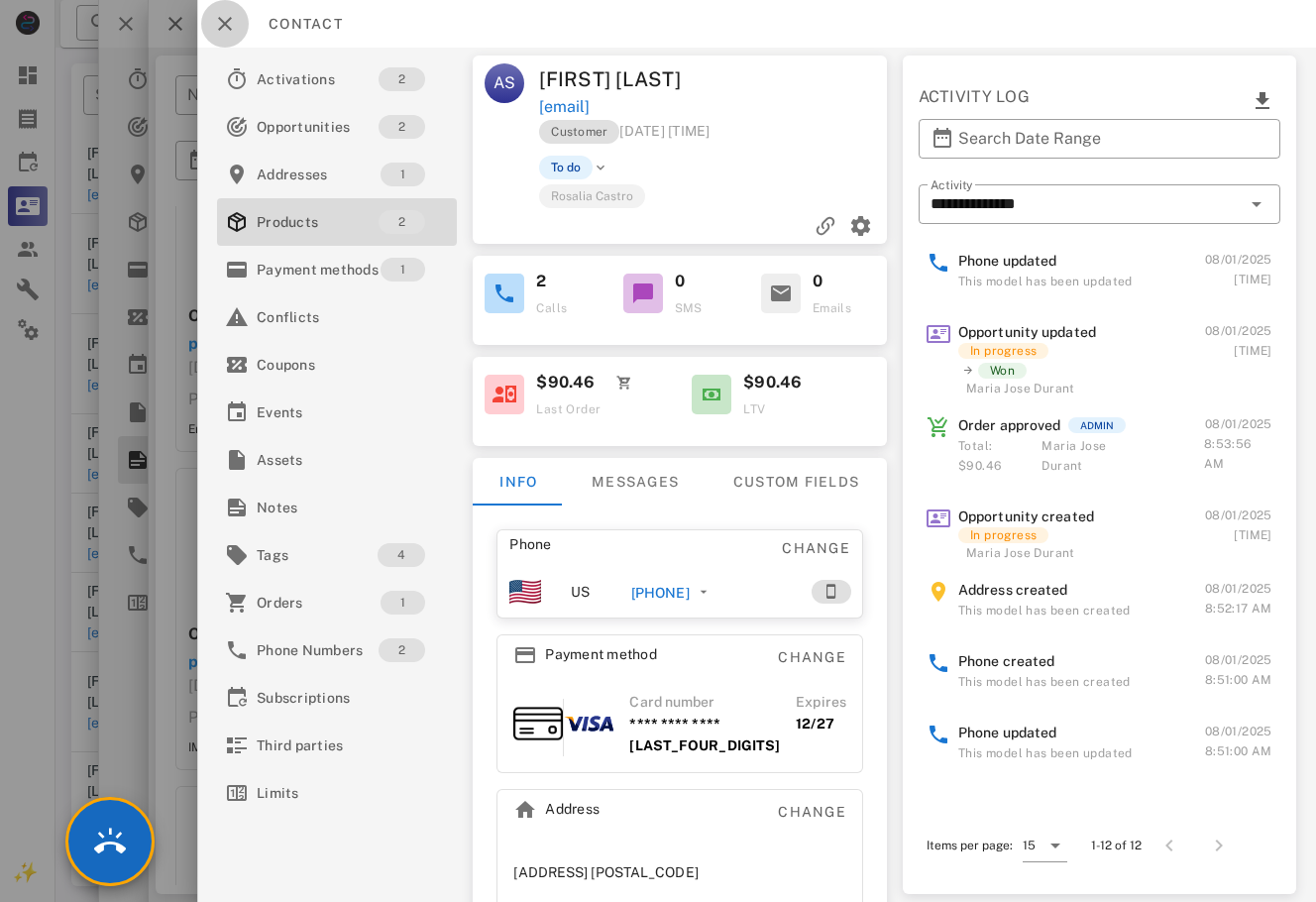 click at bounding box center (658, 451) 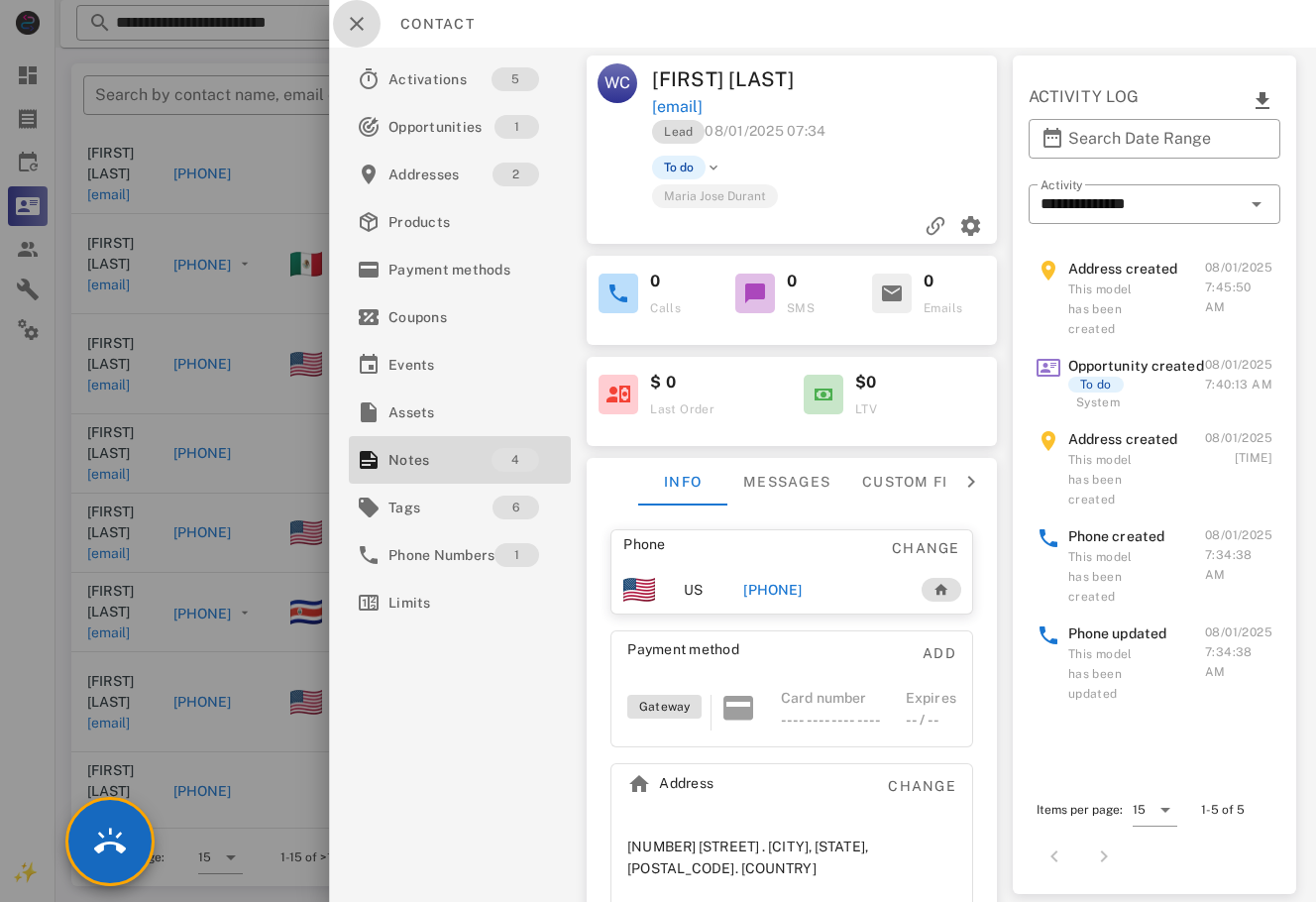 click at bounding box center [357, 24] 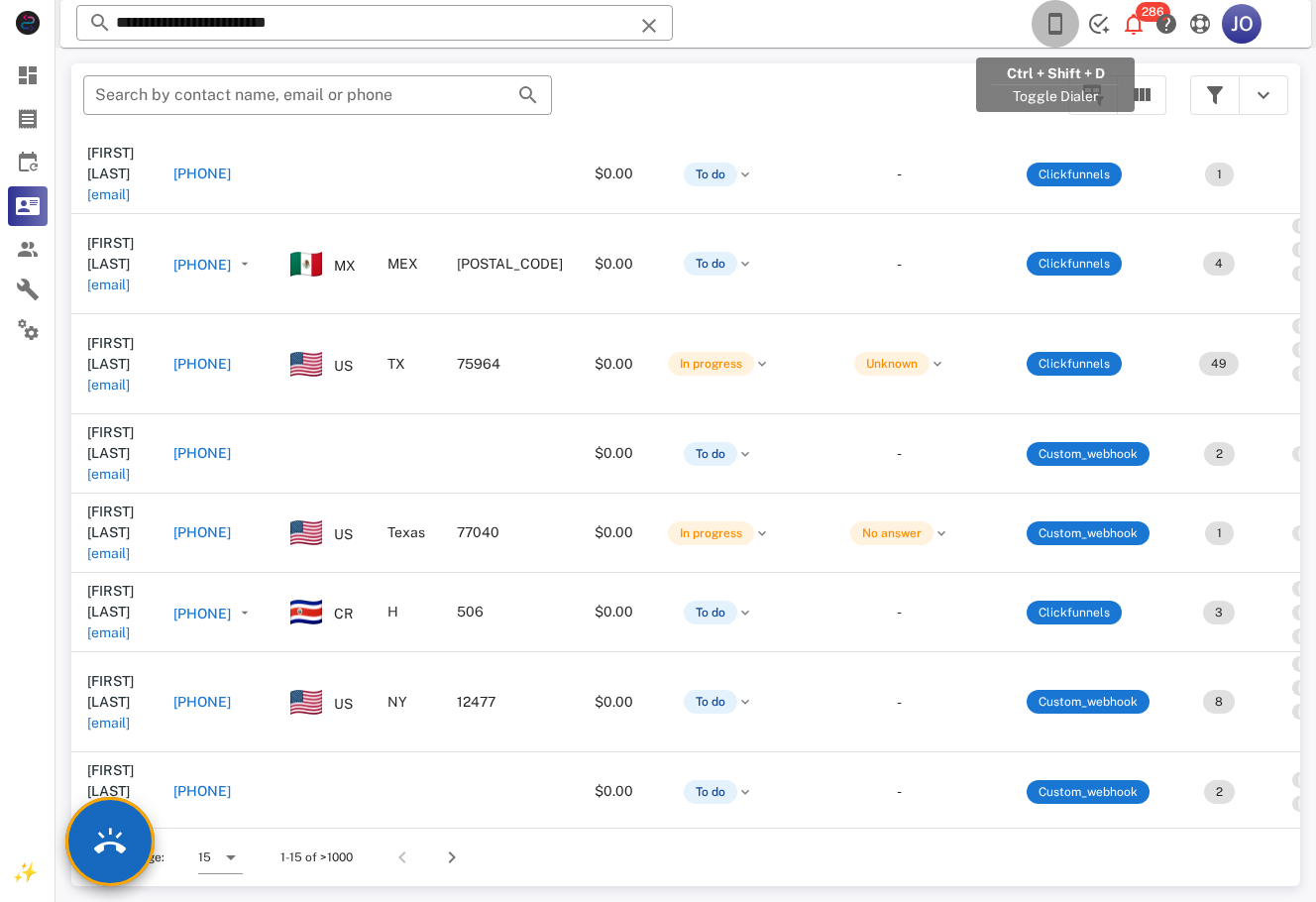 click at bounding box center [1055, 24] 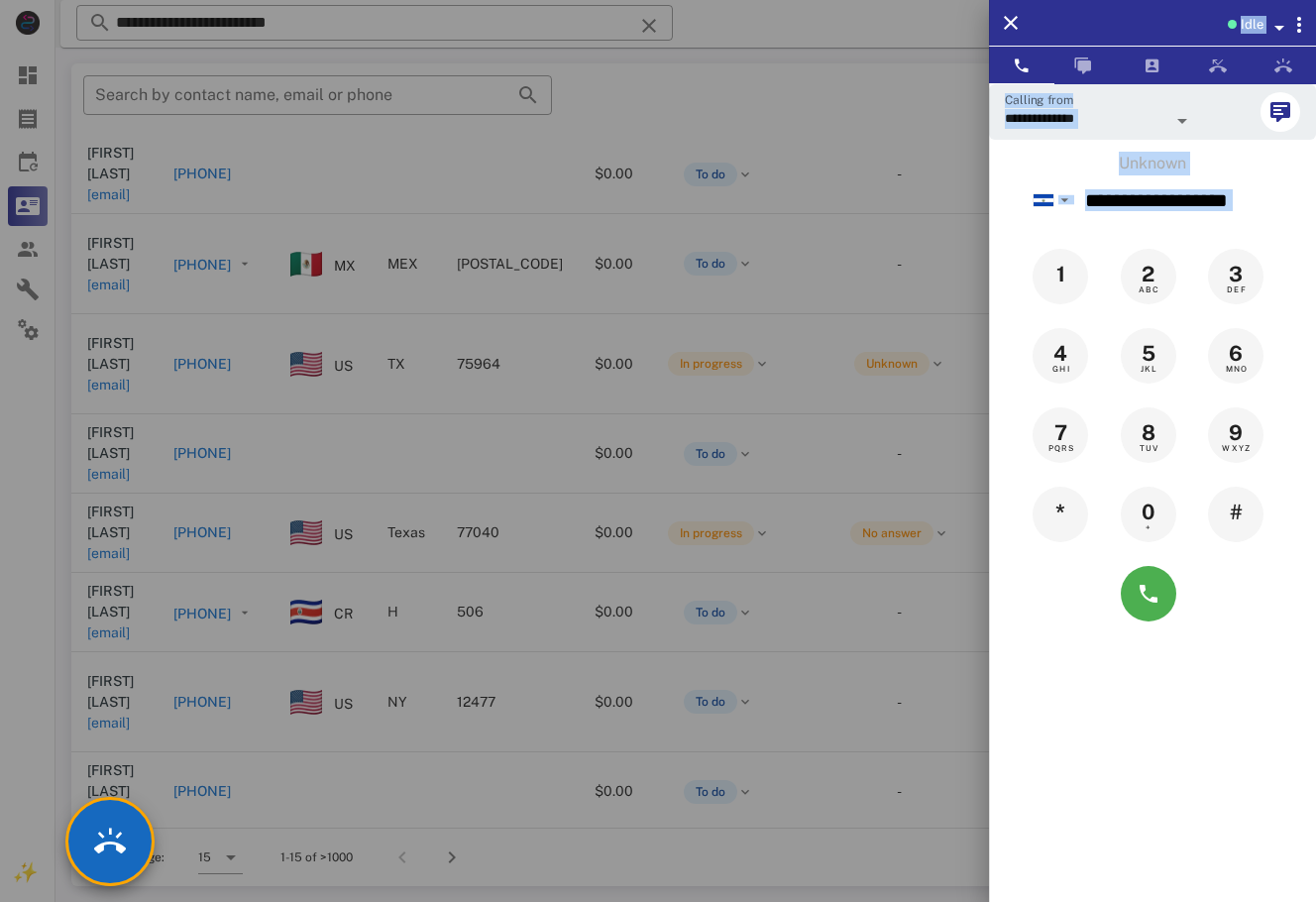 click on "Idle" at bounding box center [1252, 25] 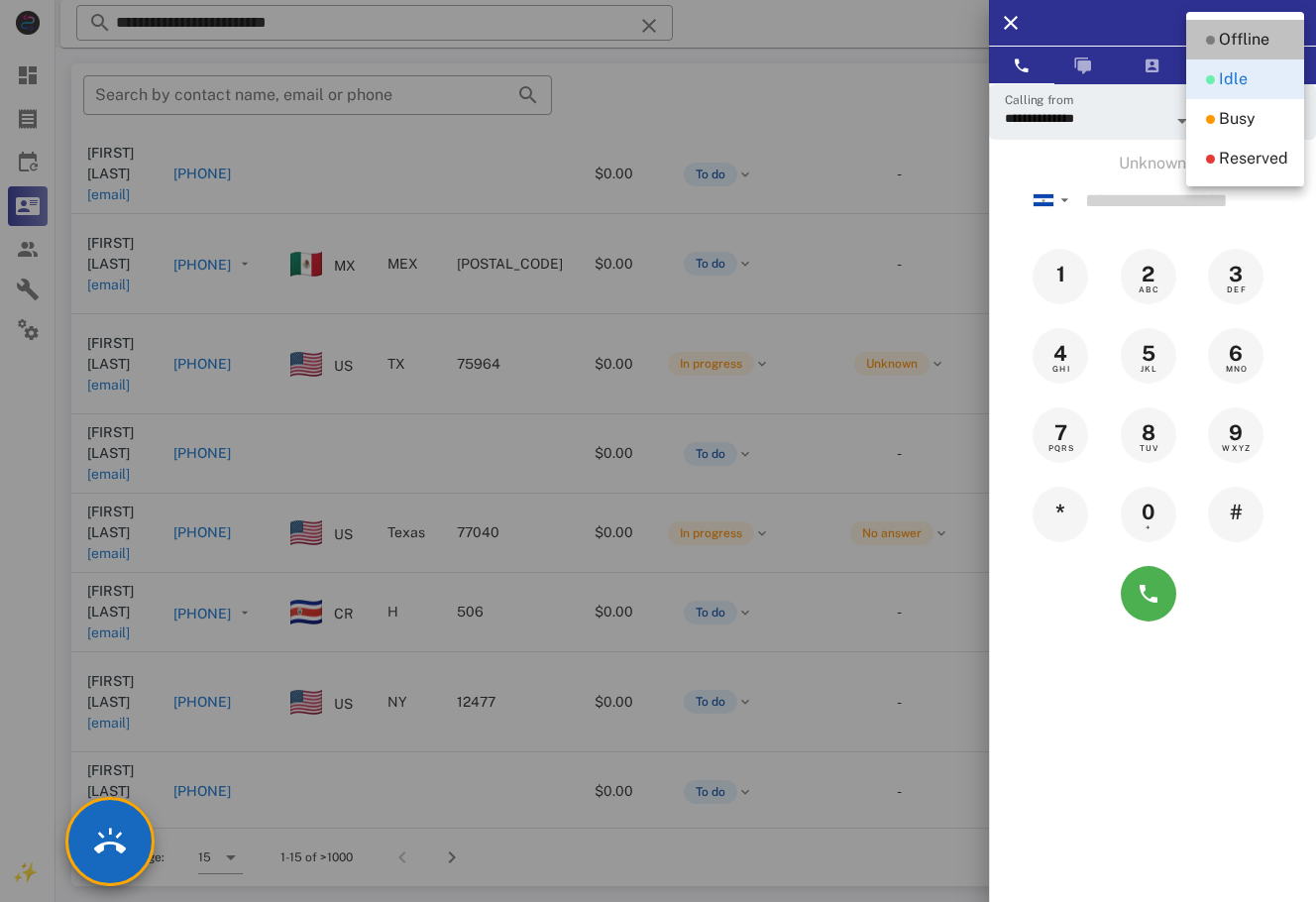 click on "Offline" at bounding box center [1244, 40] 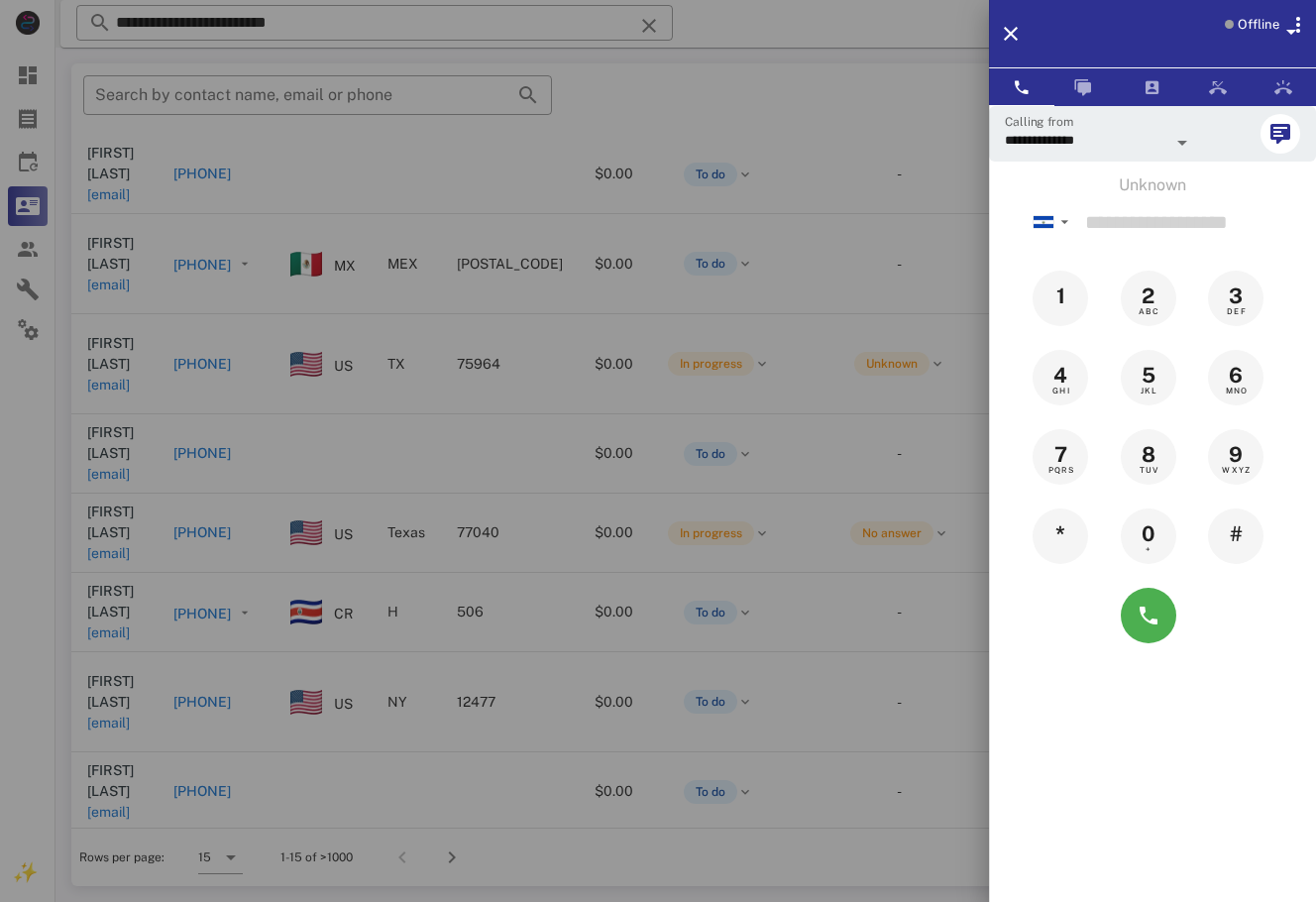 click at bounding box center (658, 451) 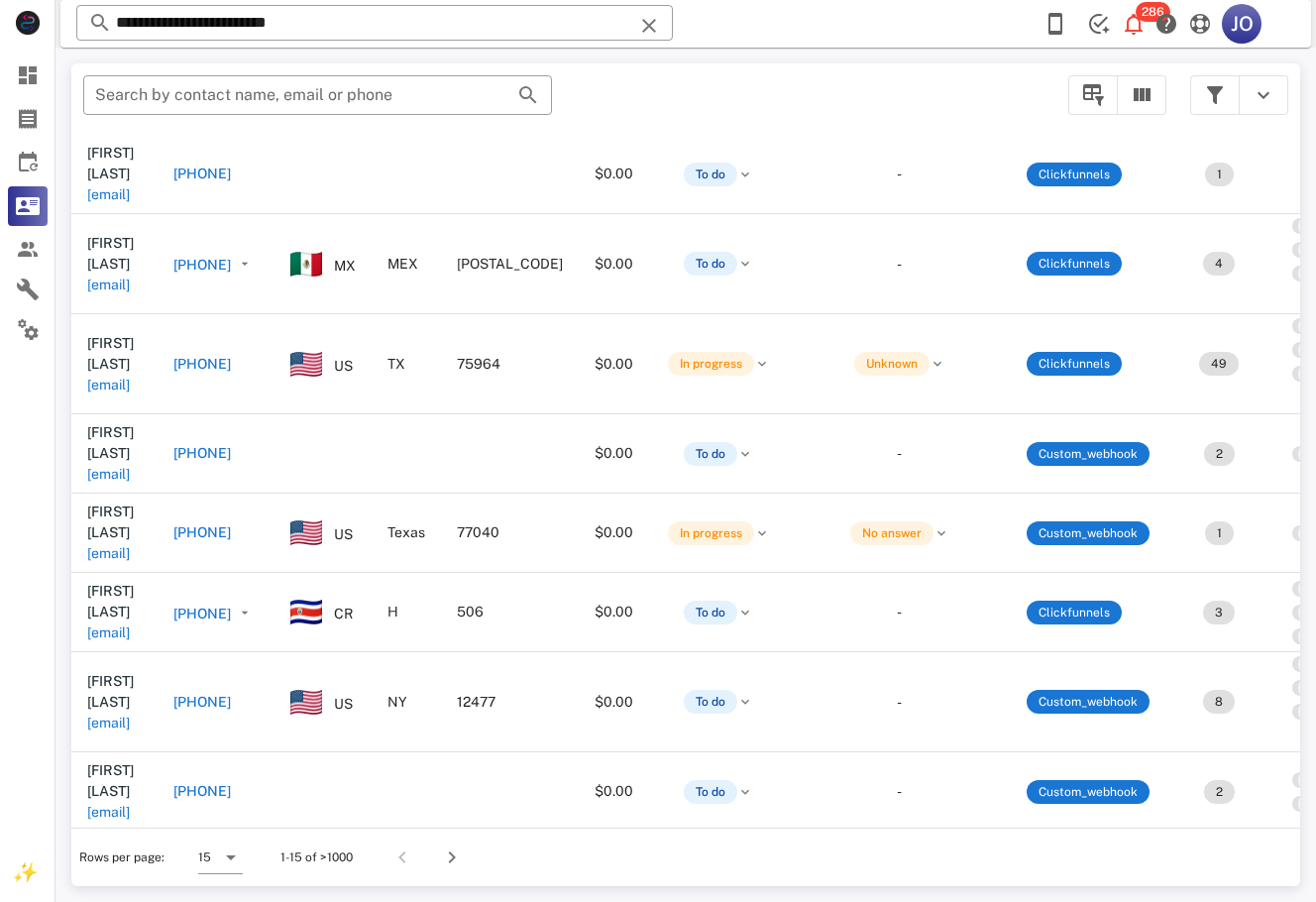 scroll, scrollTop: 59, scrollLeft: 459, axis: both 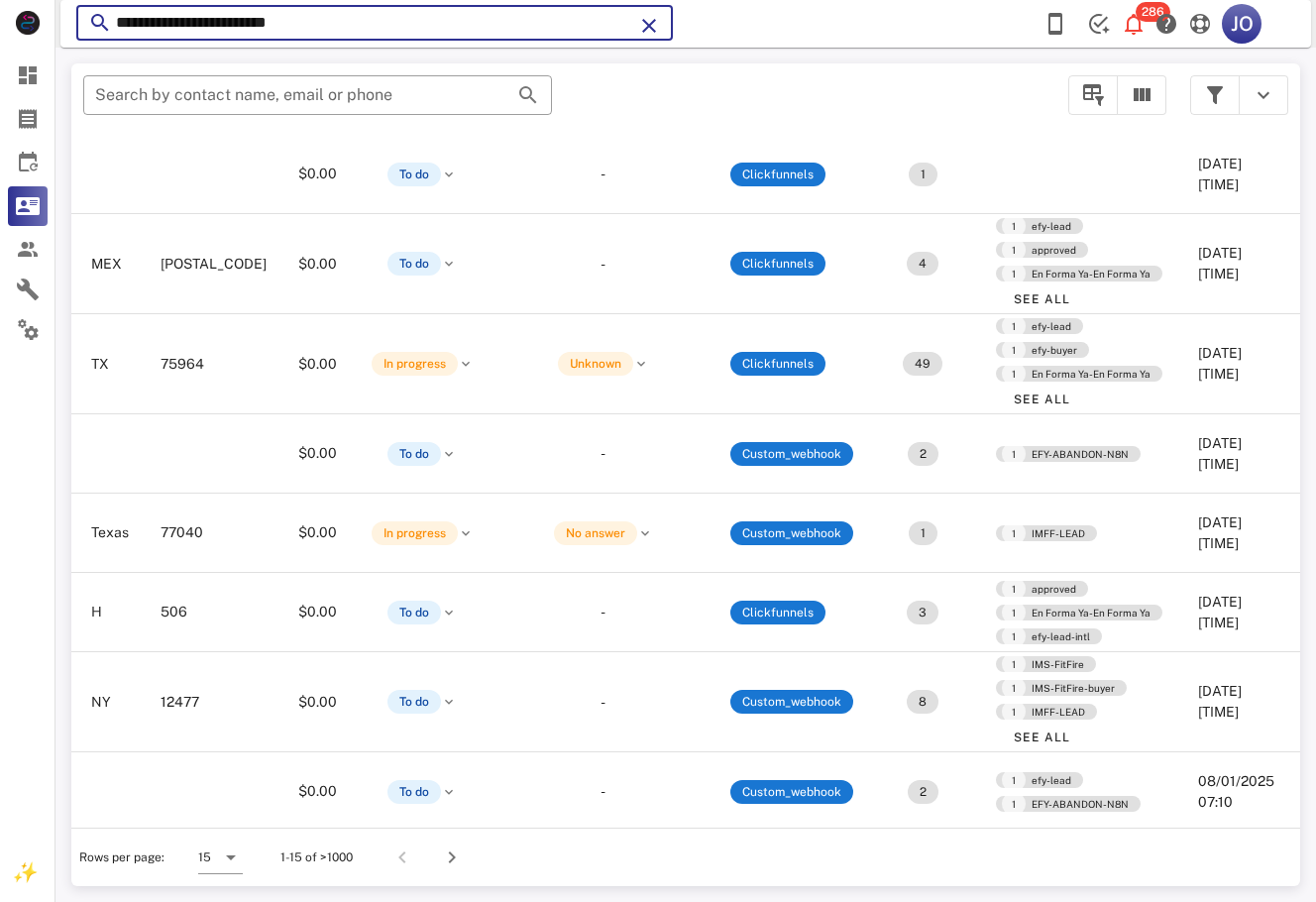 drag, startPoint x: 269, startPoint y: 16, endPoint x: 57, endPoint y: 16, distance: 212 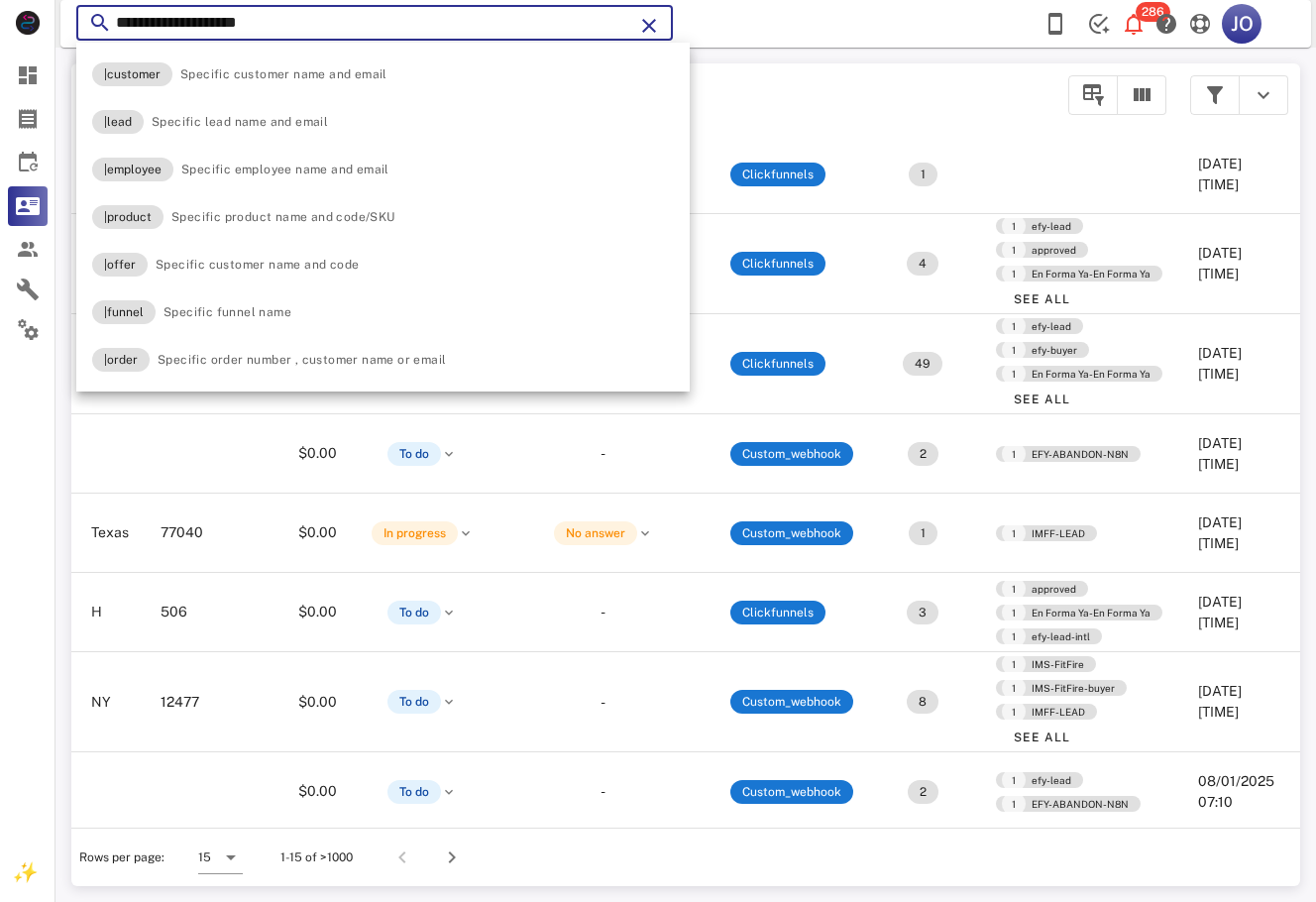 click on "**********" at bounding box center [375, 23] 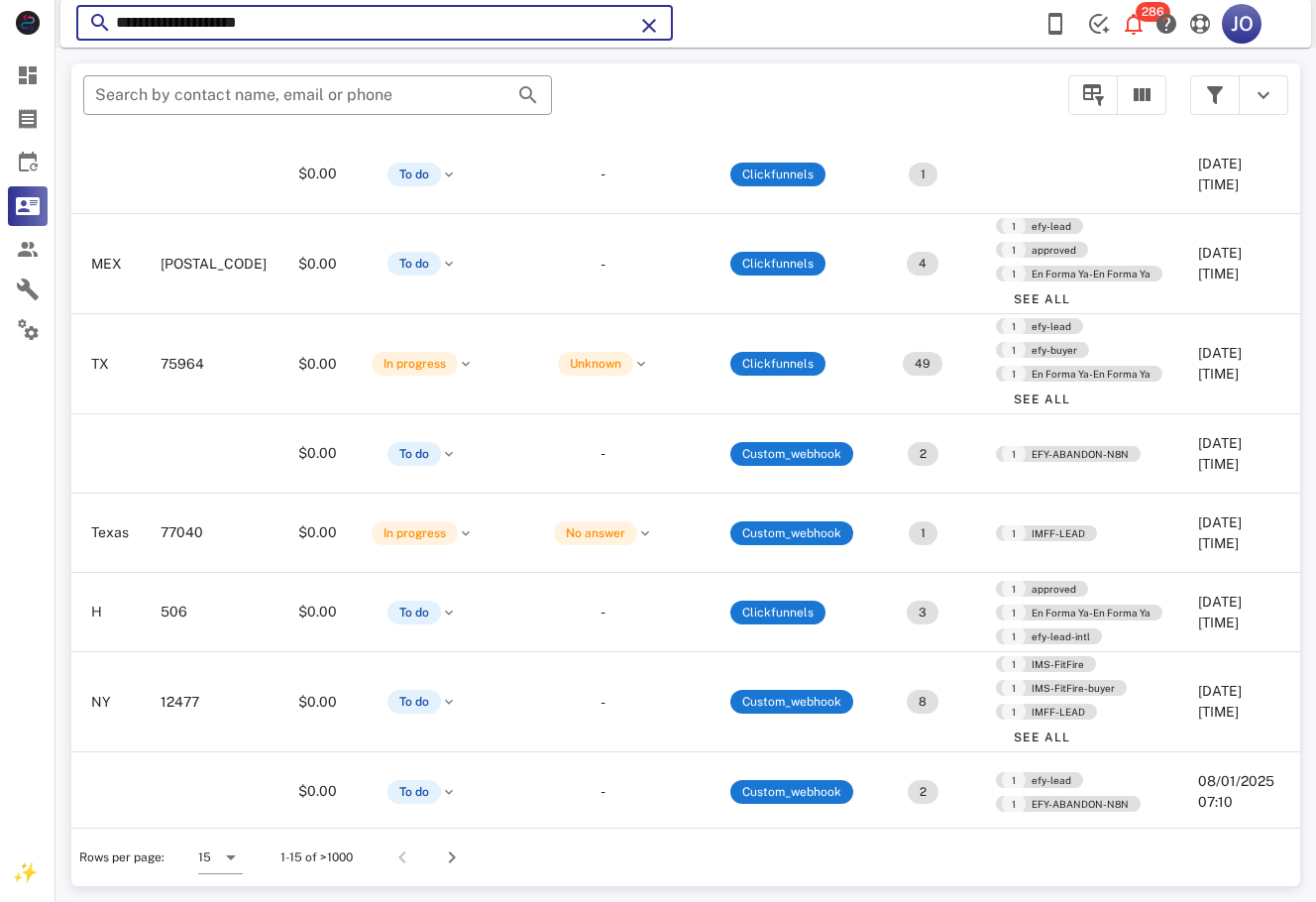 click on "**********" at bounding box center (375, 23) 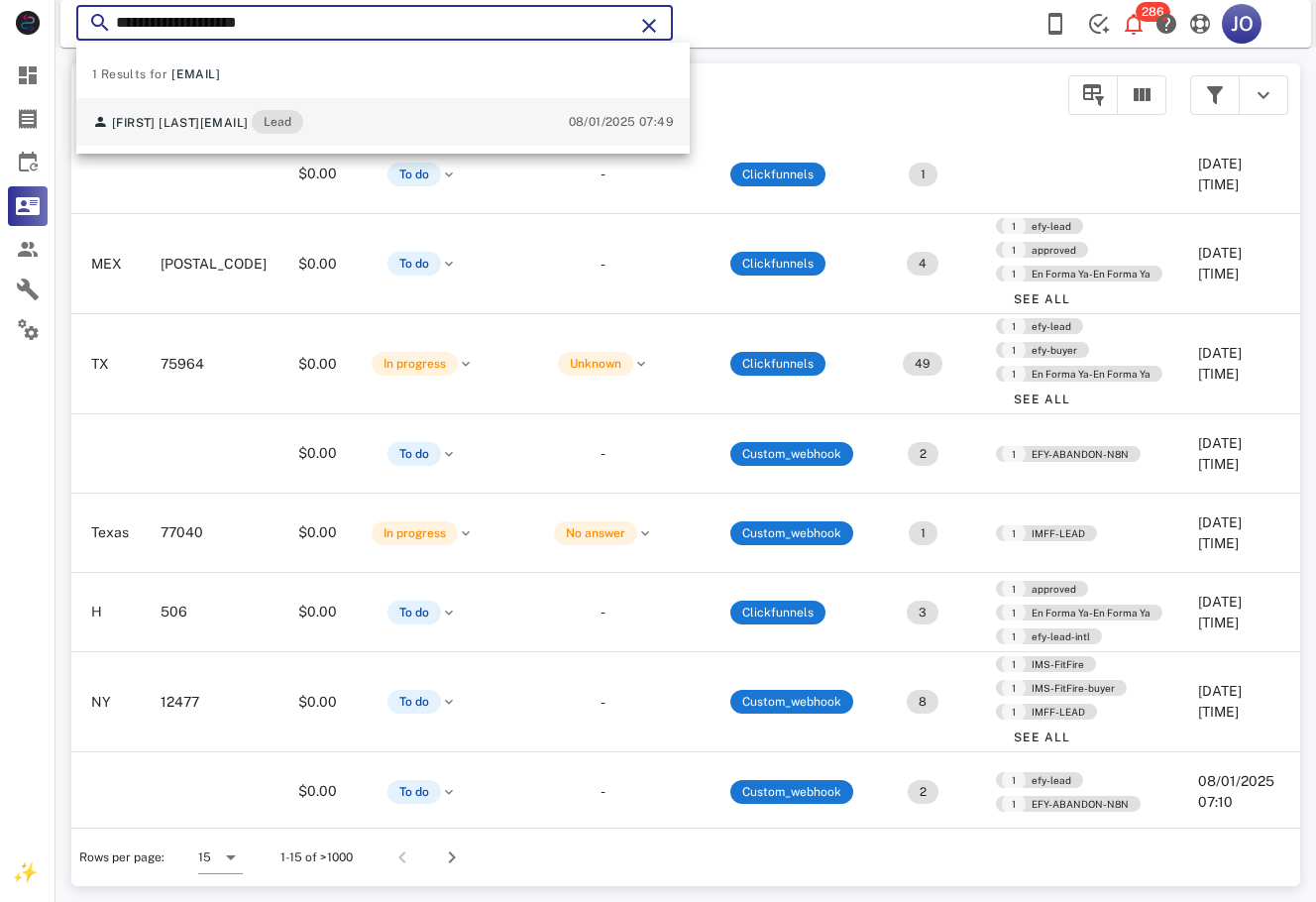 type on "**********" 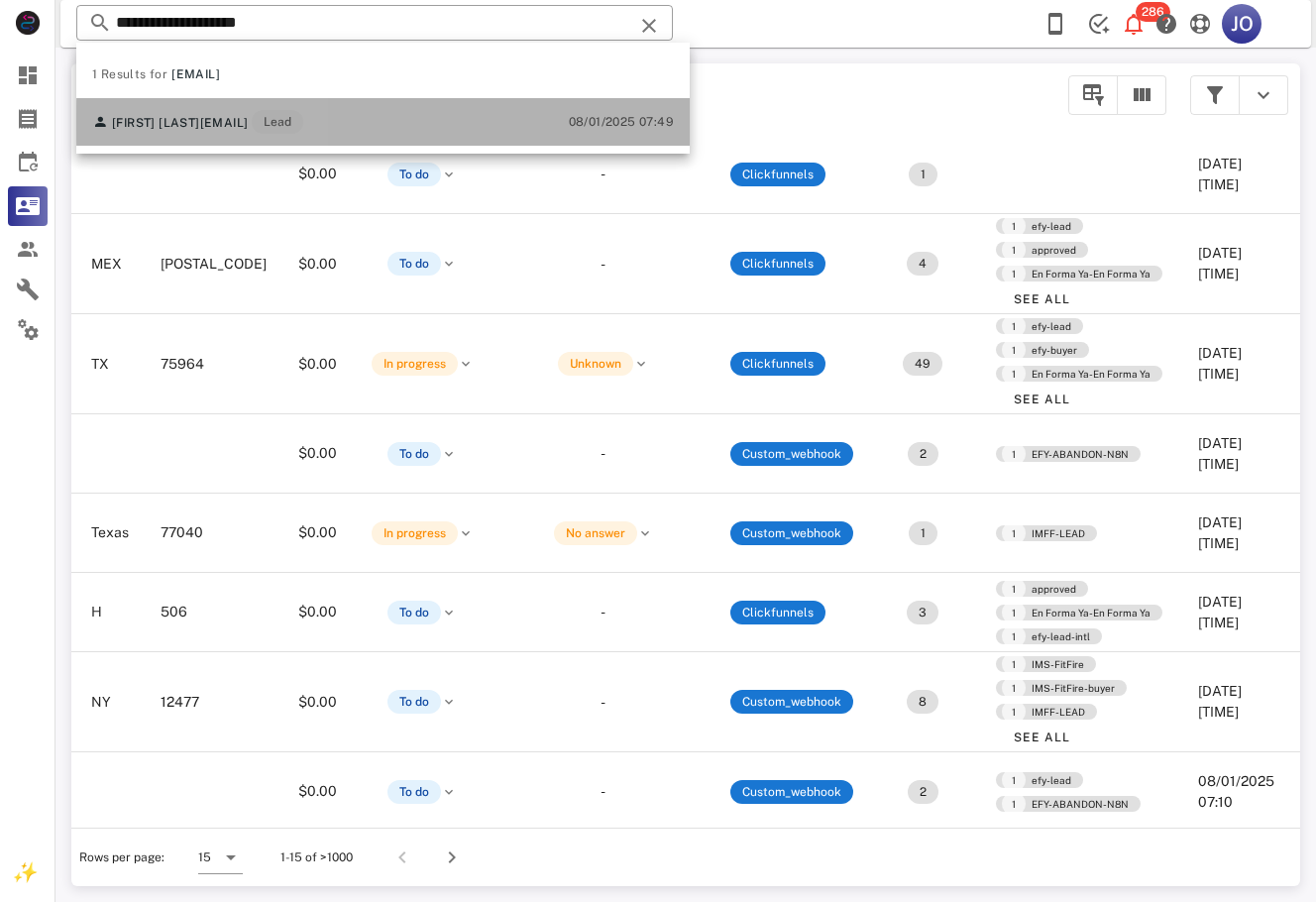 click on "Wilmarie Irizarry   wirizarry2@gmail.com   Lead   08/01/2025 07:49" at bounding box center (383, 122) 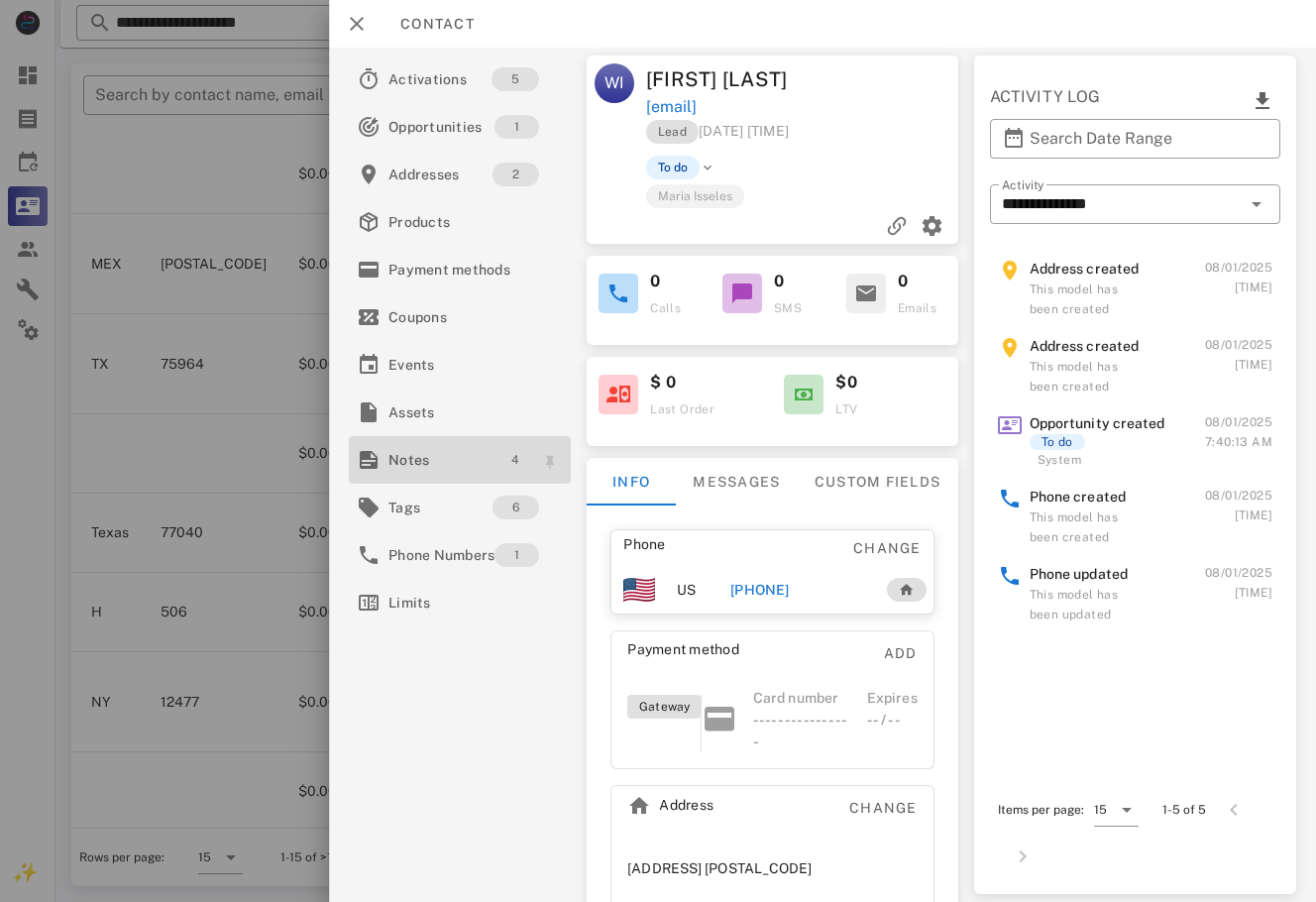 click on "4" at bounding box center (515, 460) 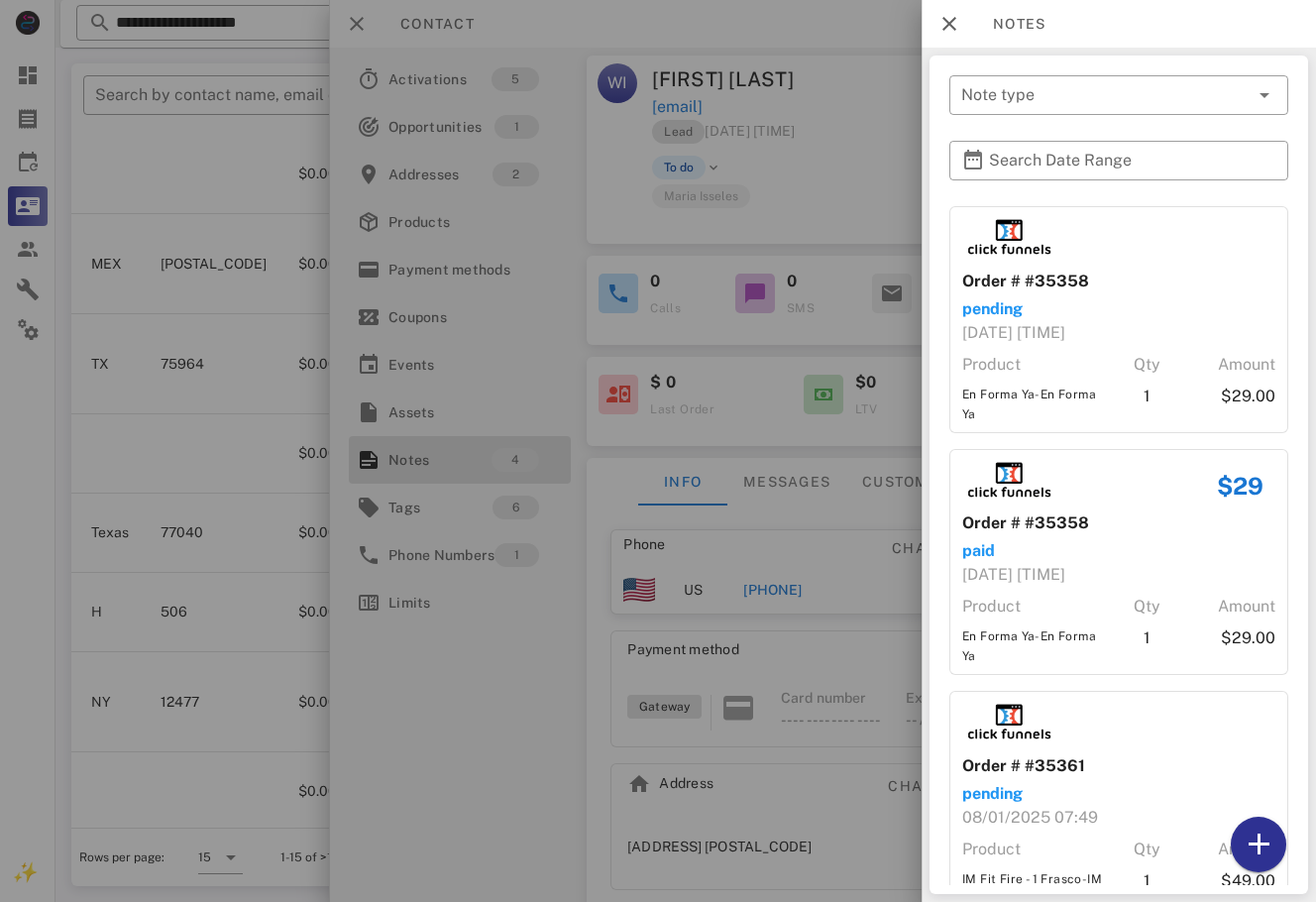scroll, scrollTop: 297, scrollLeft: 0, axis: vertical 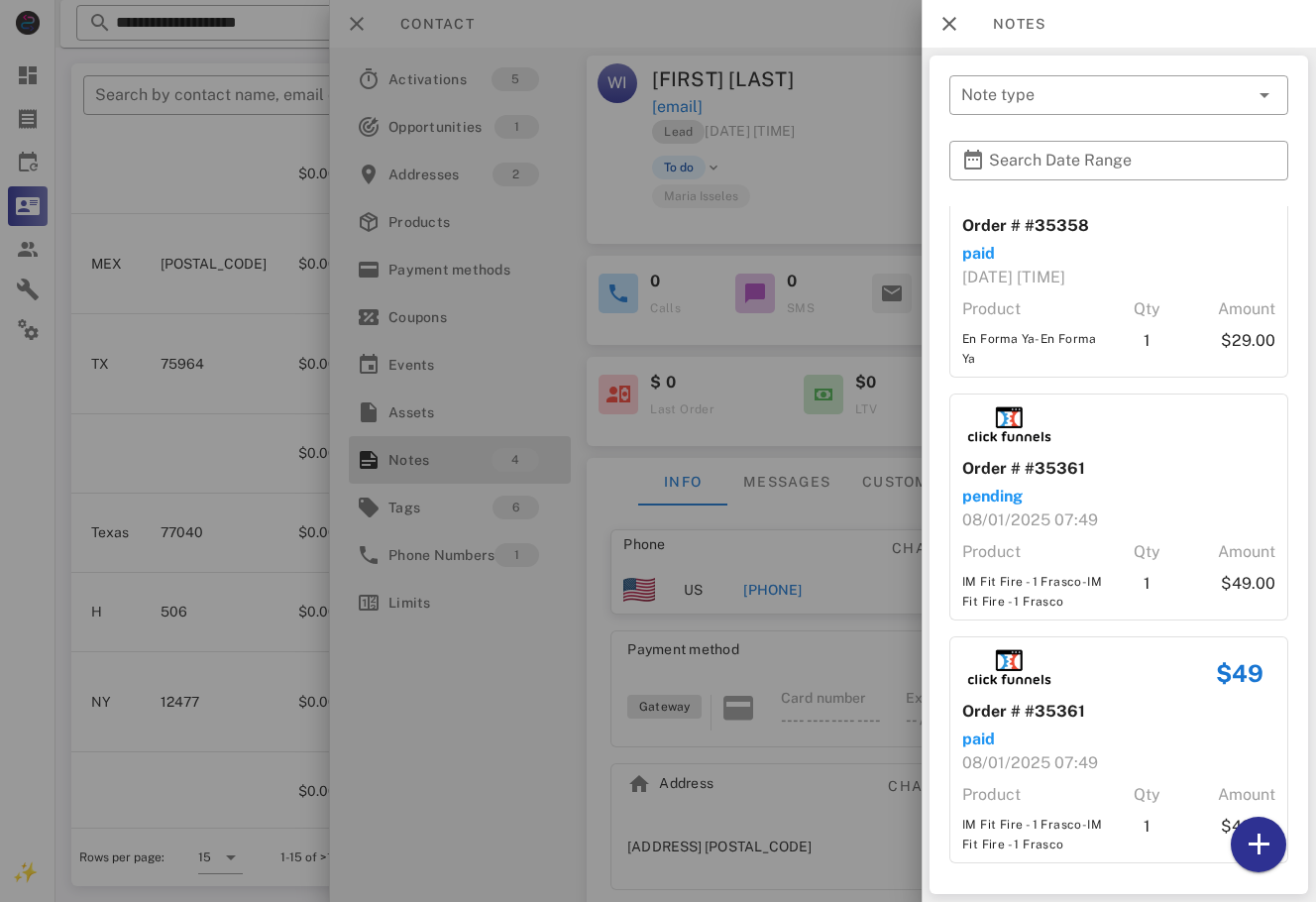 click at bounding box center [658, 451] 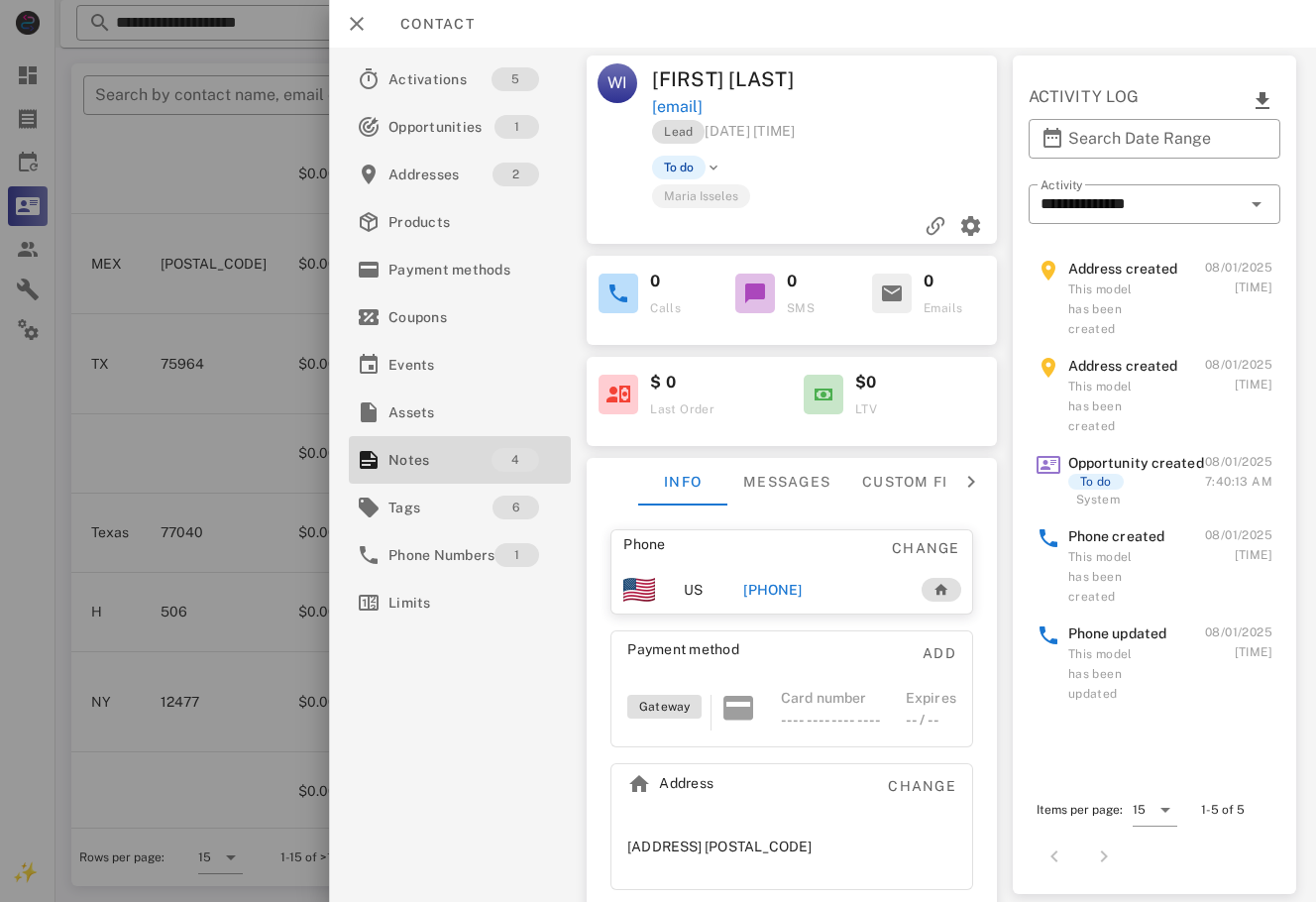 click on "[PHONE]" at bounding box center (772, 590) 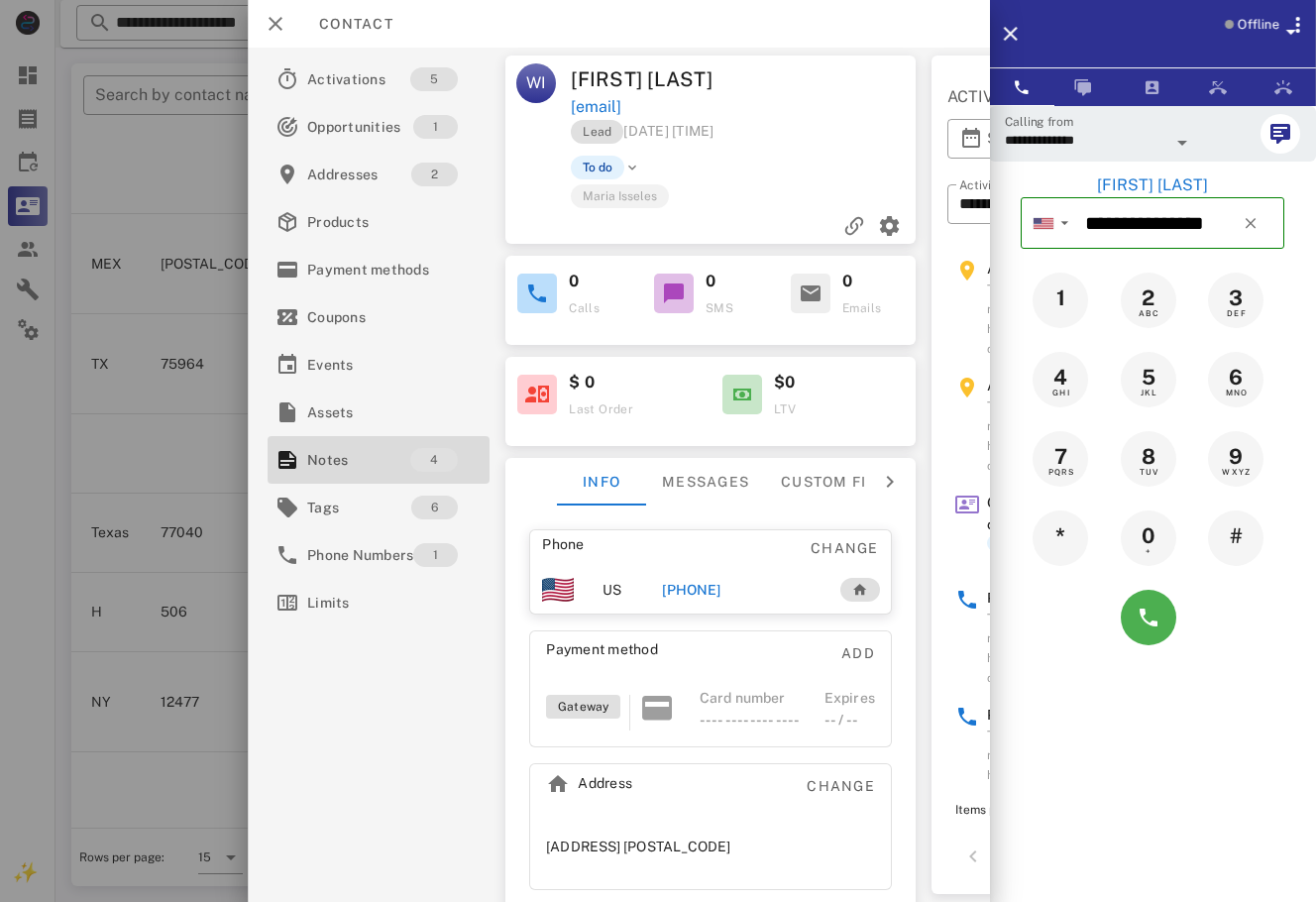 click at bounding box center (1229, 24) 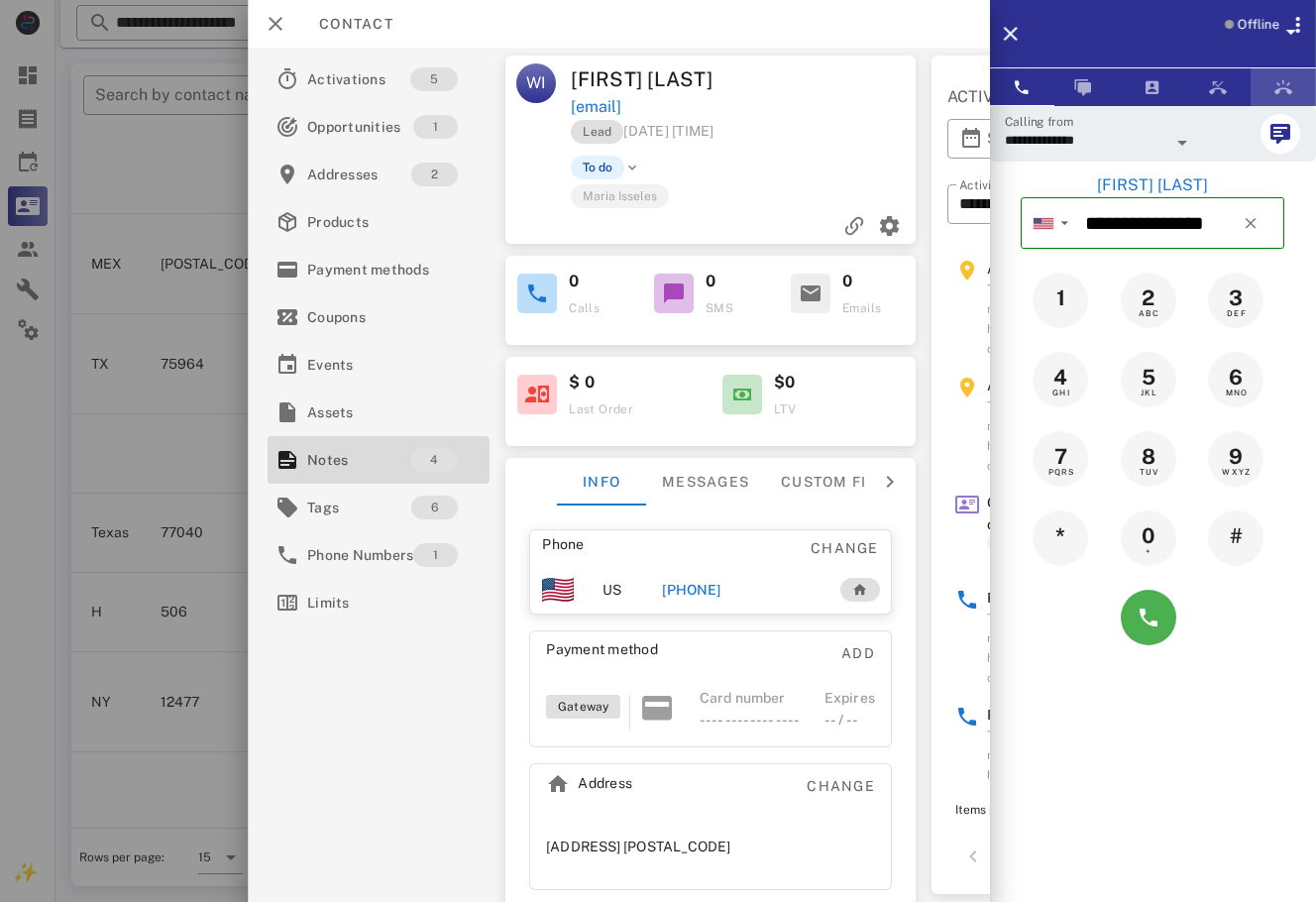 click at bounding box center [1283, 87] 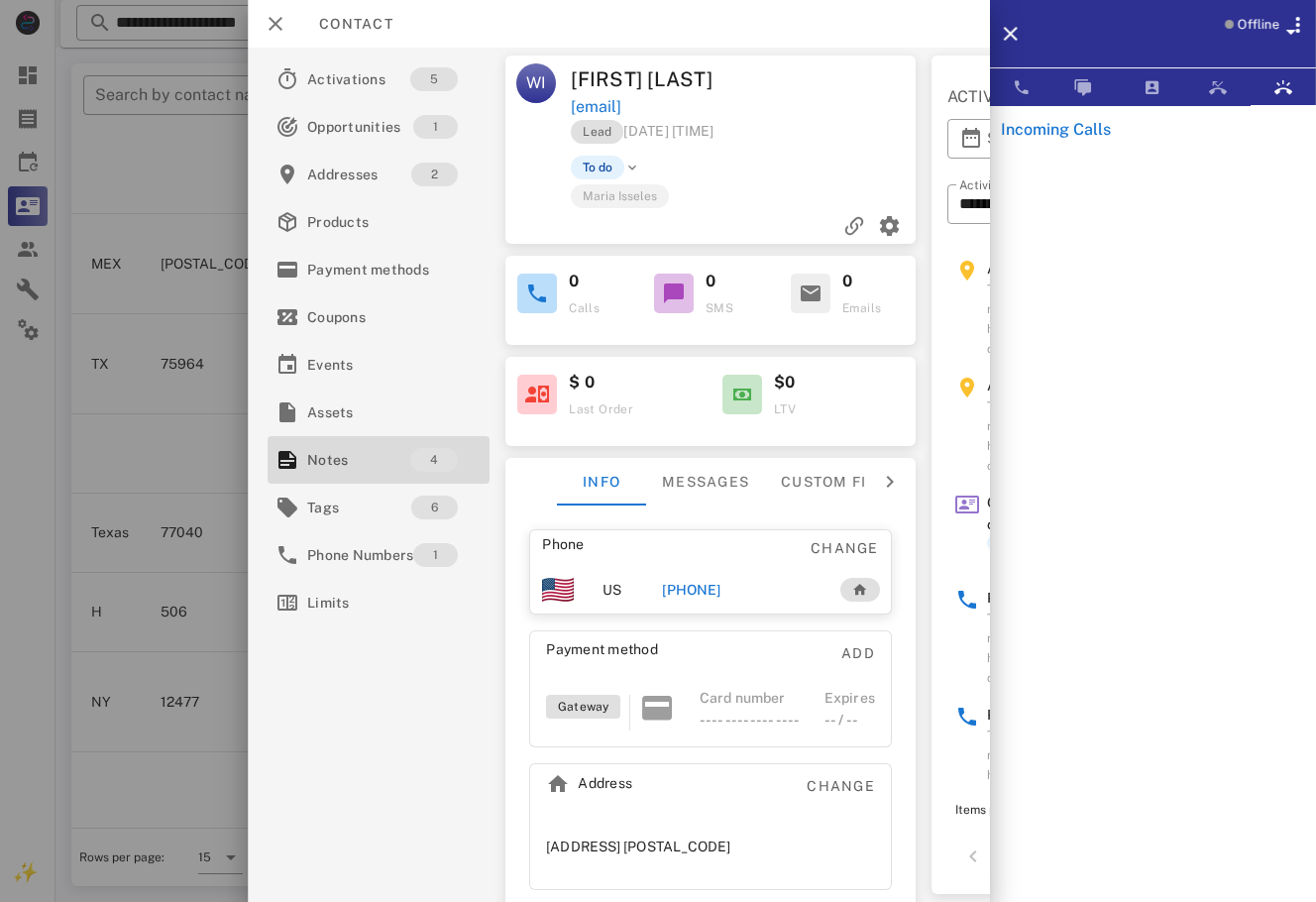 click on "Offline" at bounding box center (1257, 38) 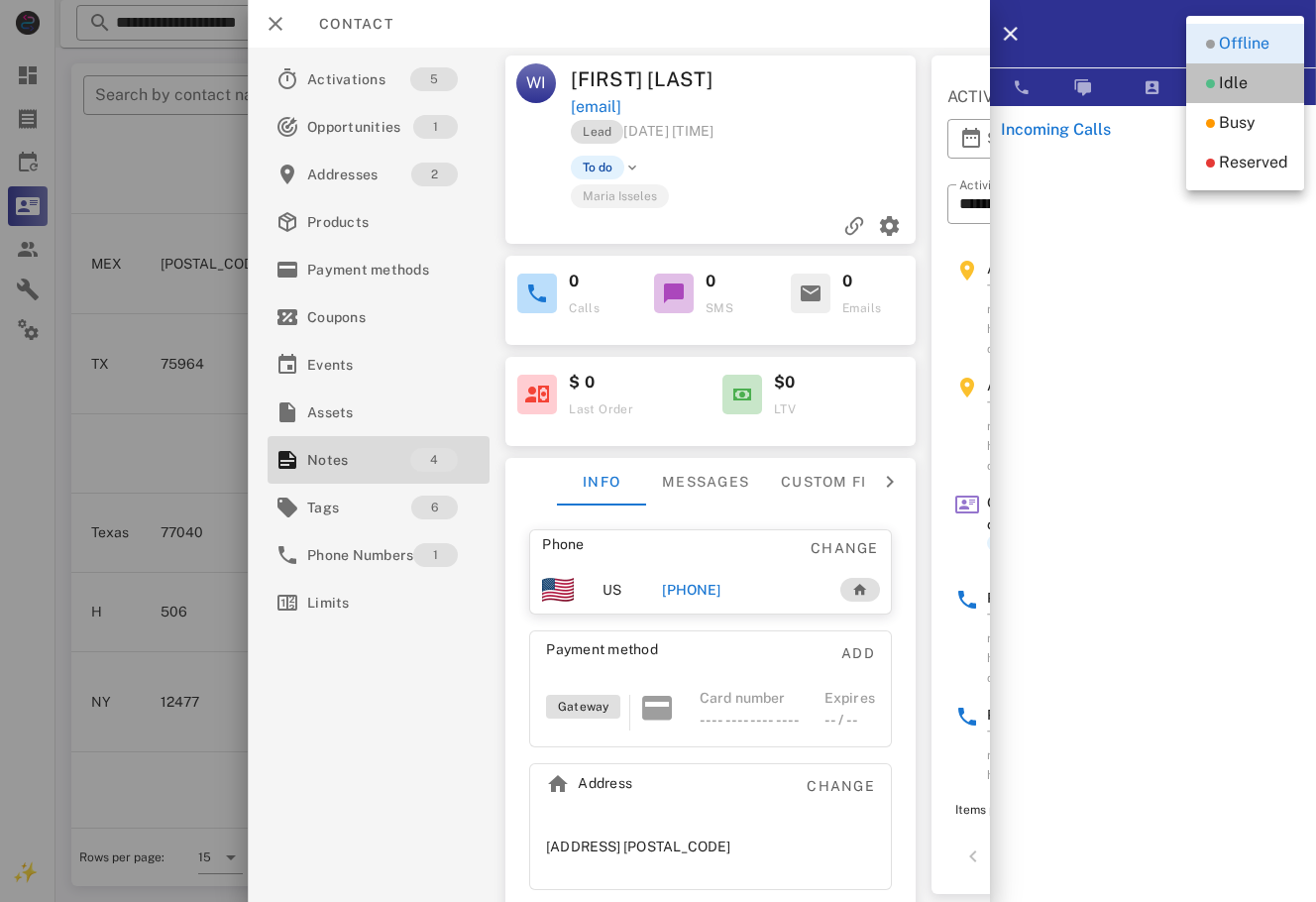 click on "Idle" at bounding box center [1233, 83] 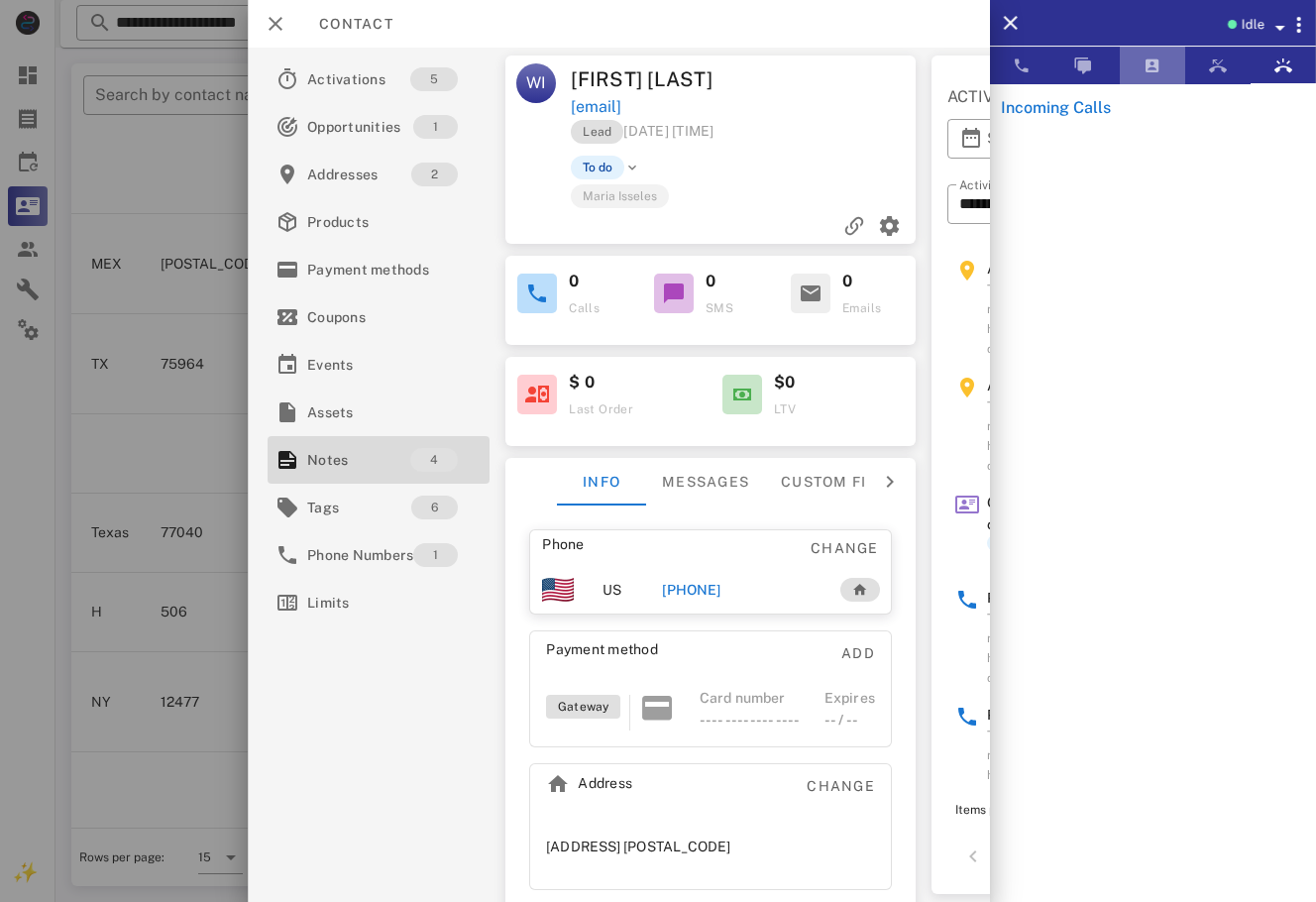 click at bounding box center (1152, 65) 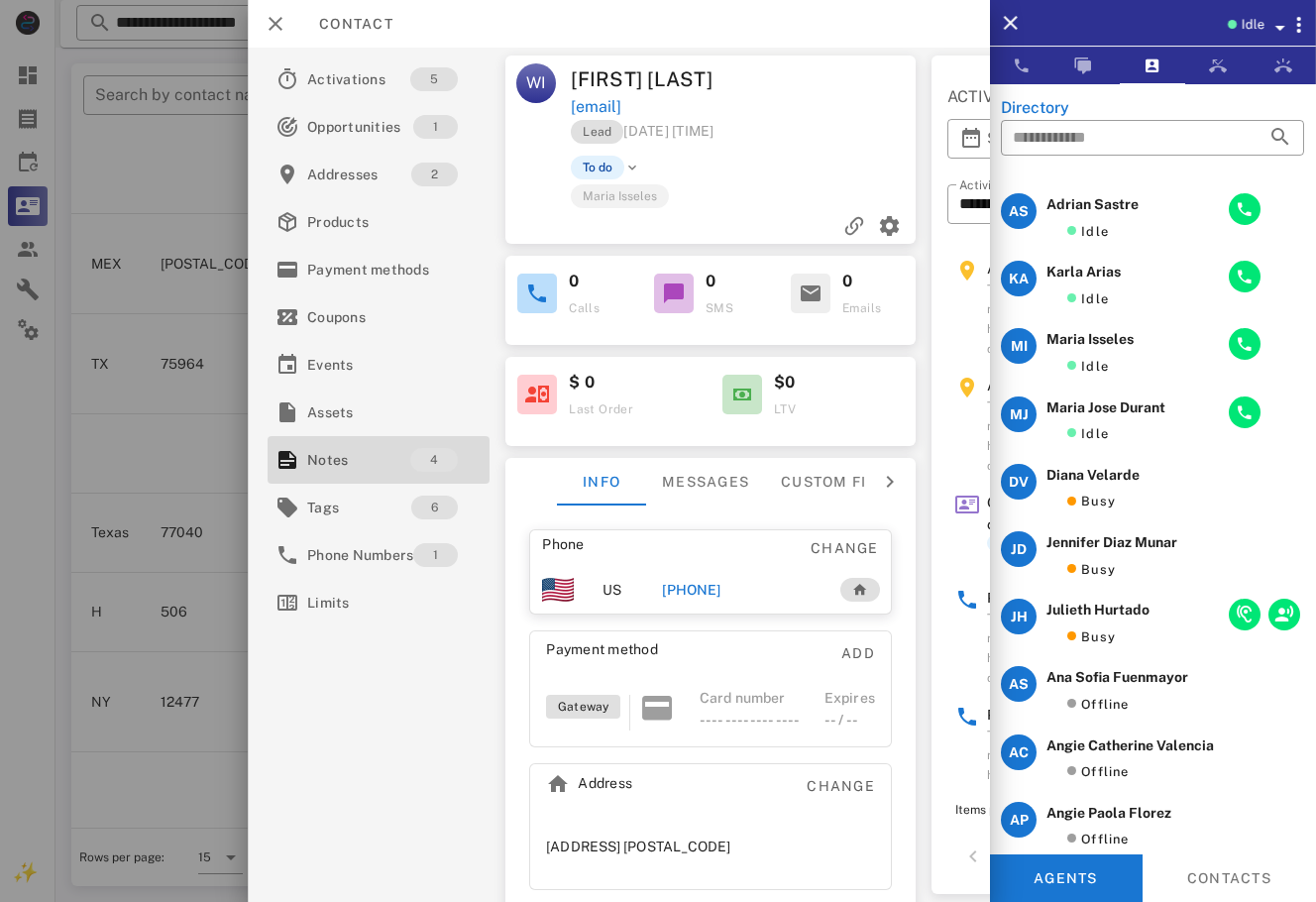 click on "Idle" at bounding box center (1182, 23) 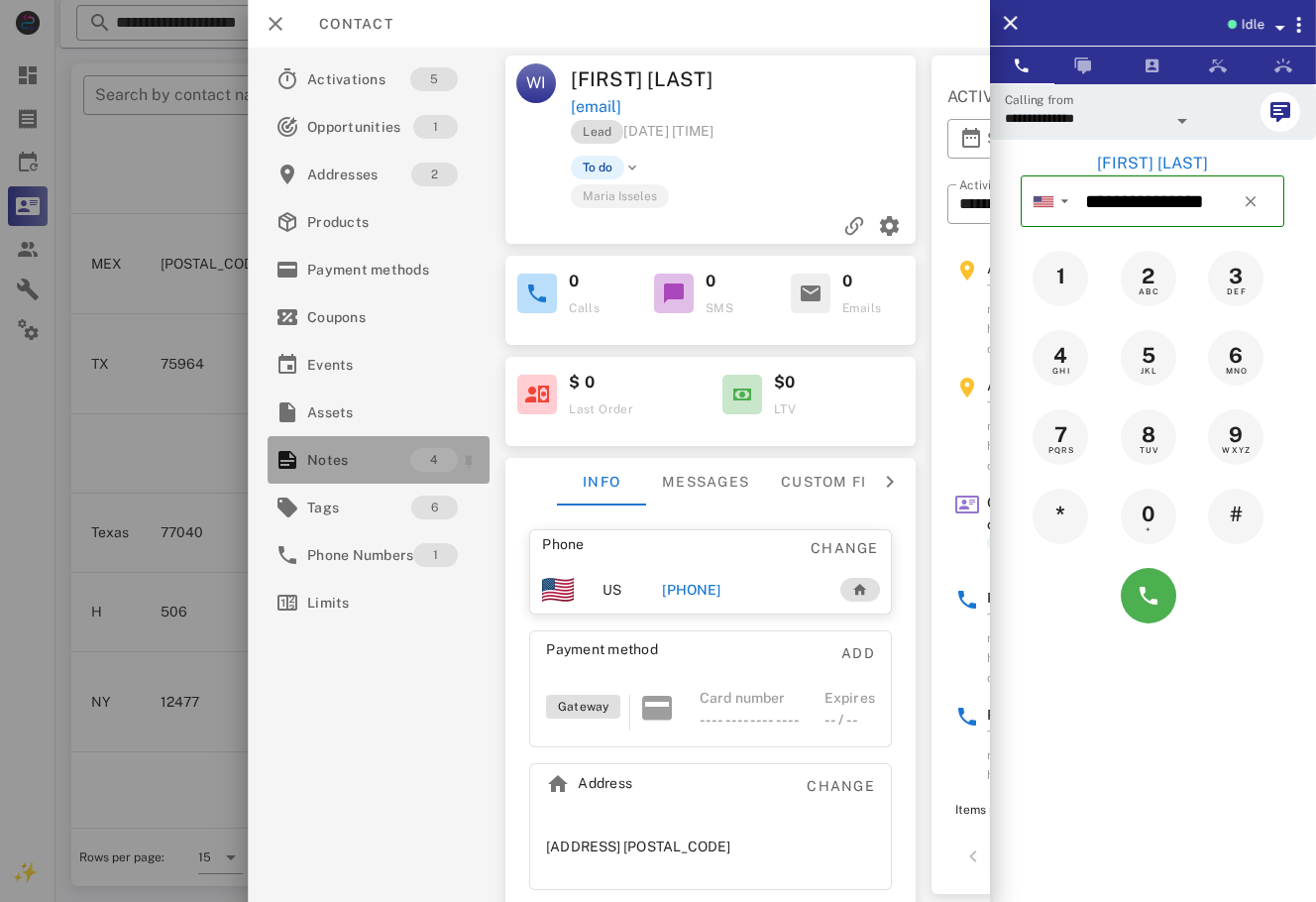 click on "Notes" at bounding box center (359, 460) 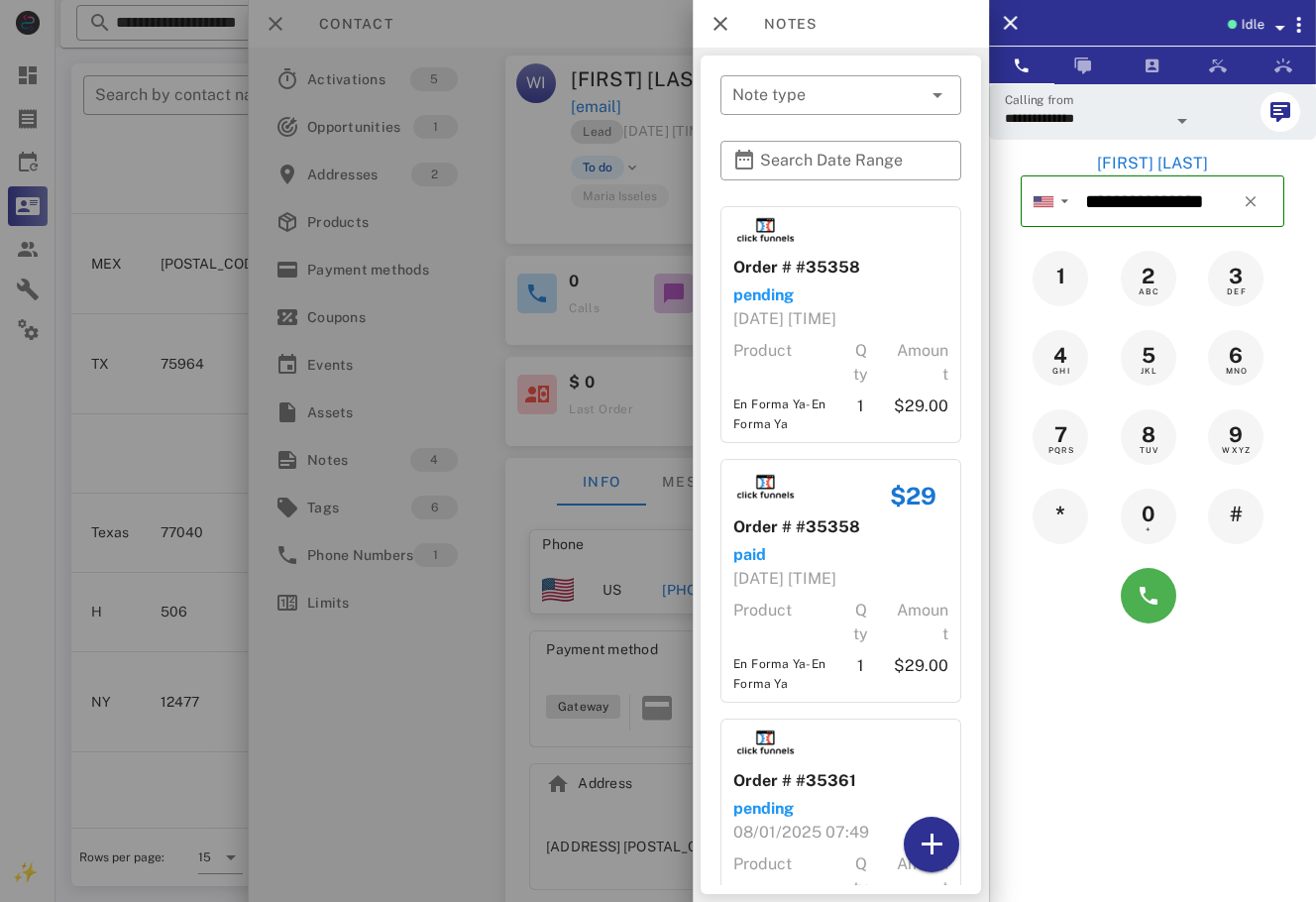 scroll, scrollTop: 507, scrollLeft: 0, axis: vertical 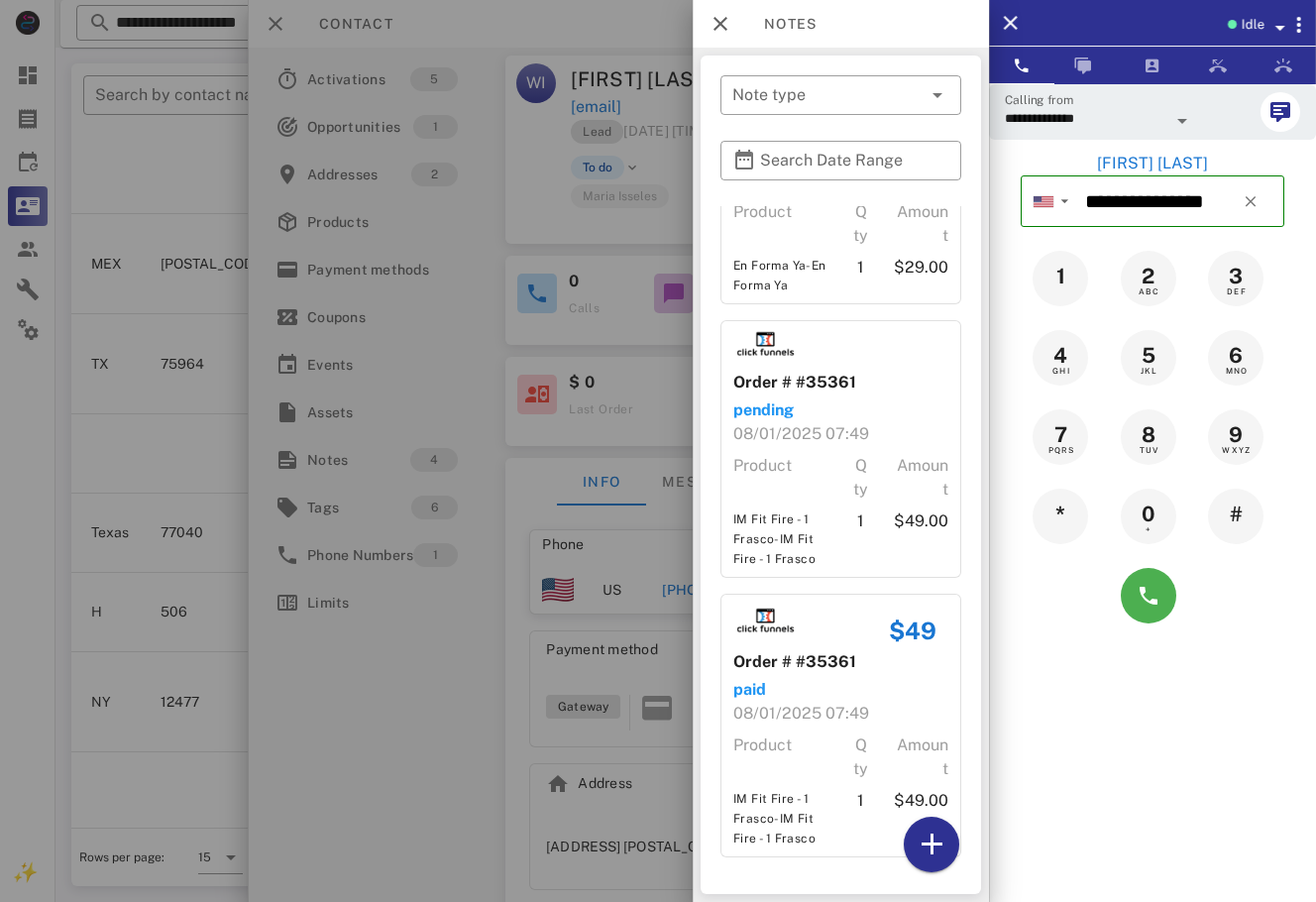 click at bounding box center [658, 451] 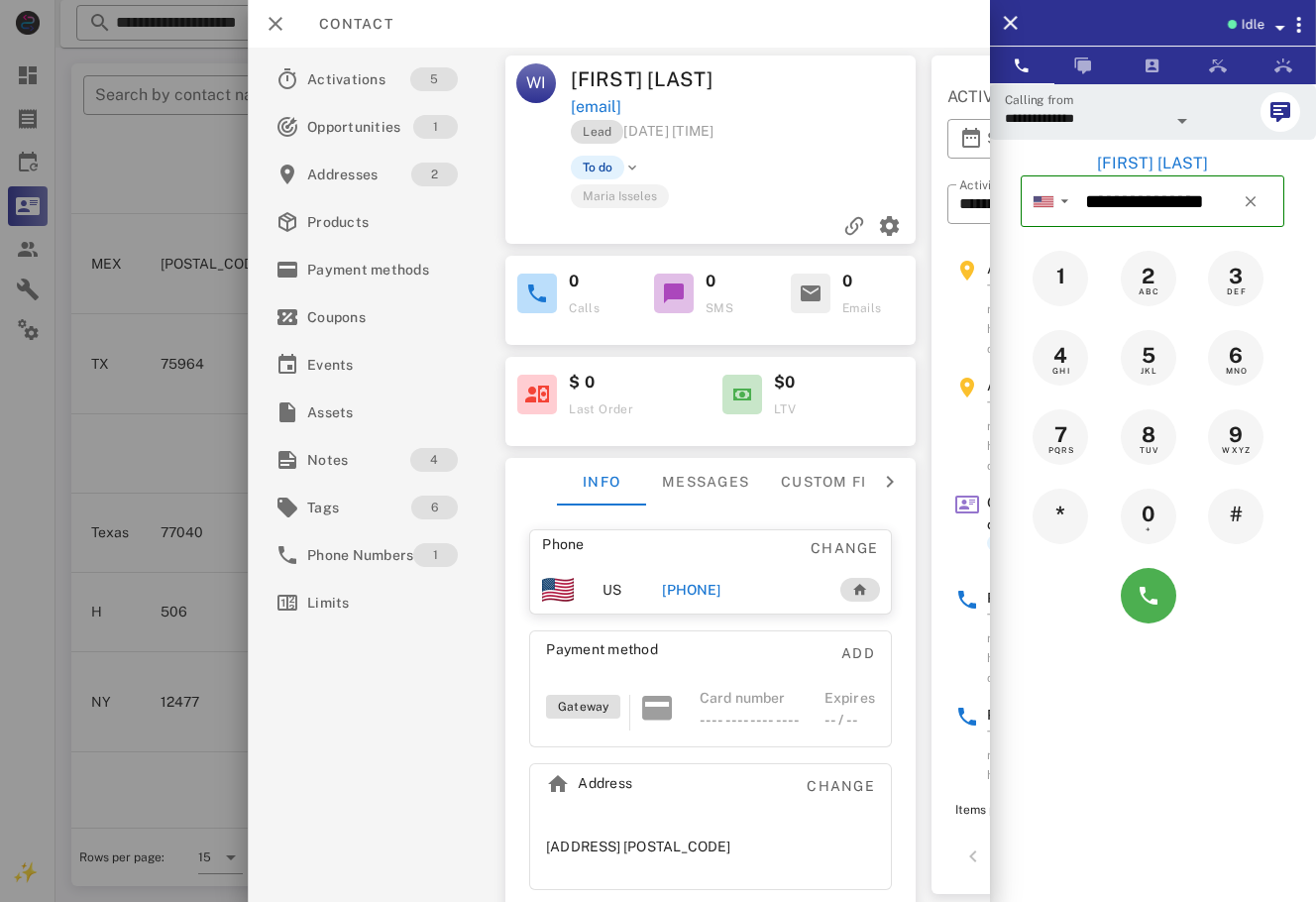 click on "[PHONE]" at bounding box center (691, 590) 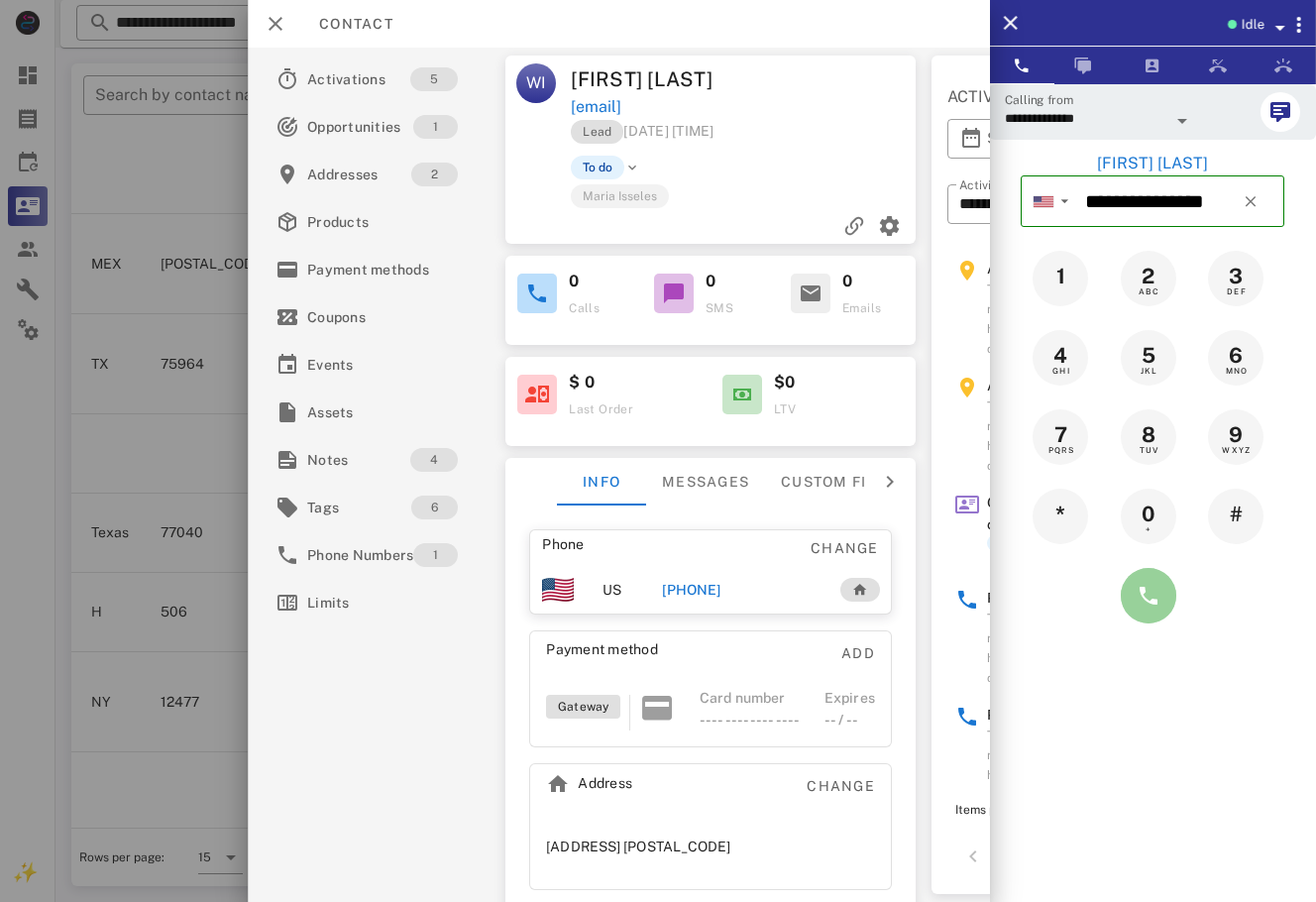 click at bounding box center (1149, 596) 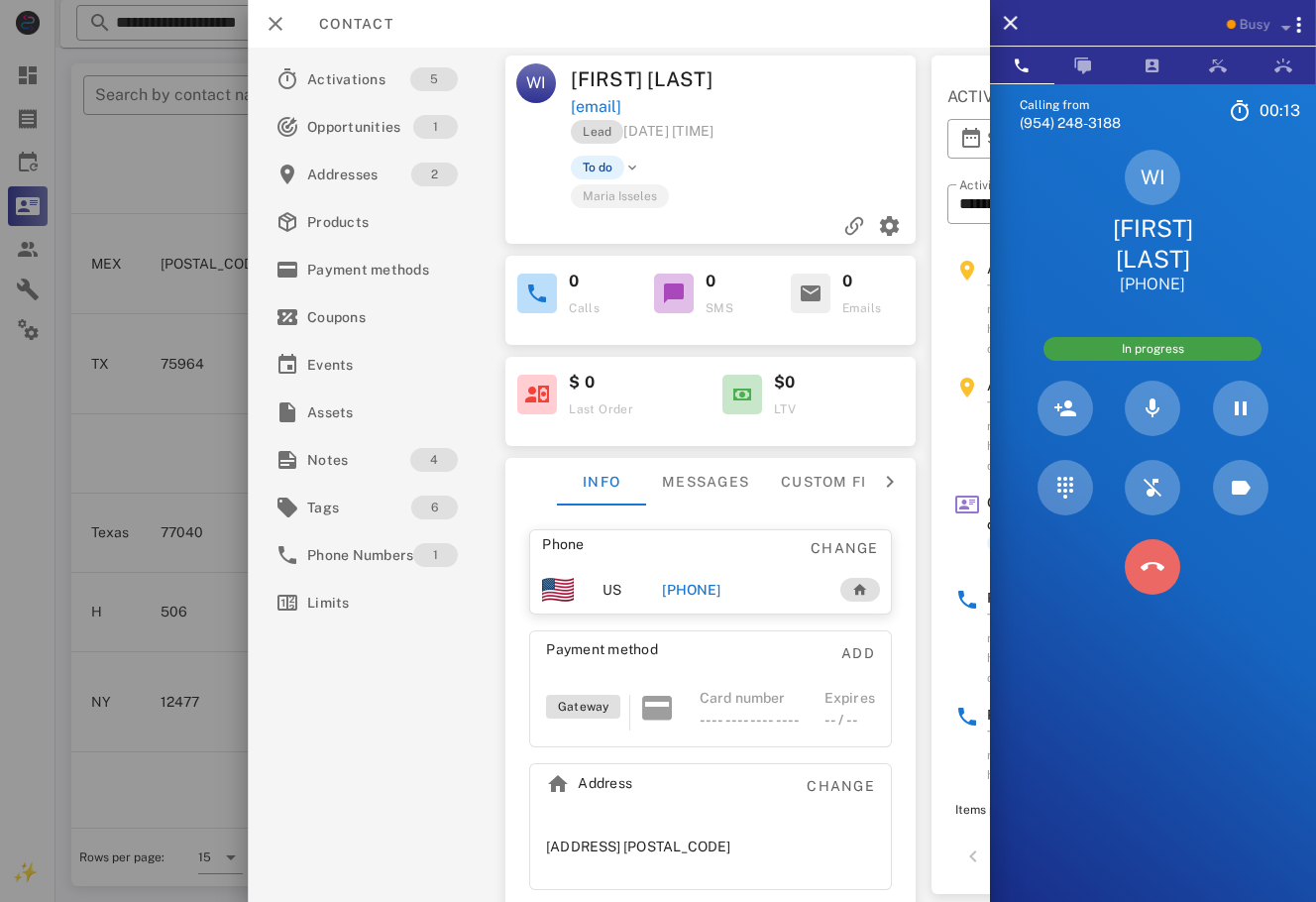 click at bounding box center [1152, 567] 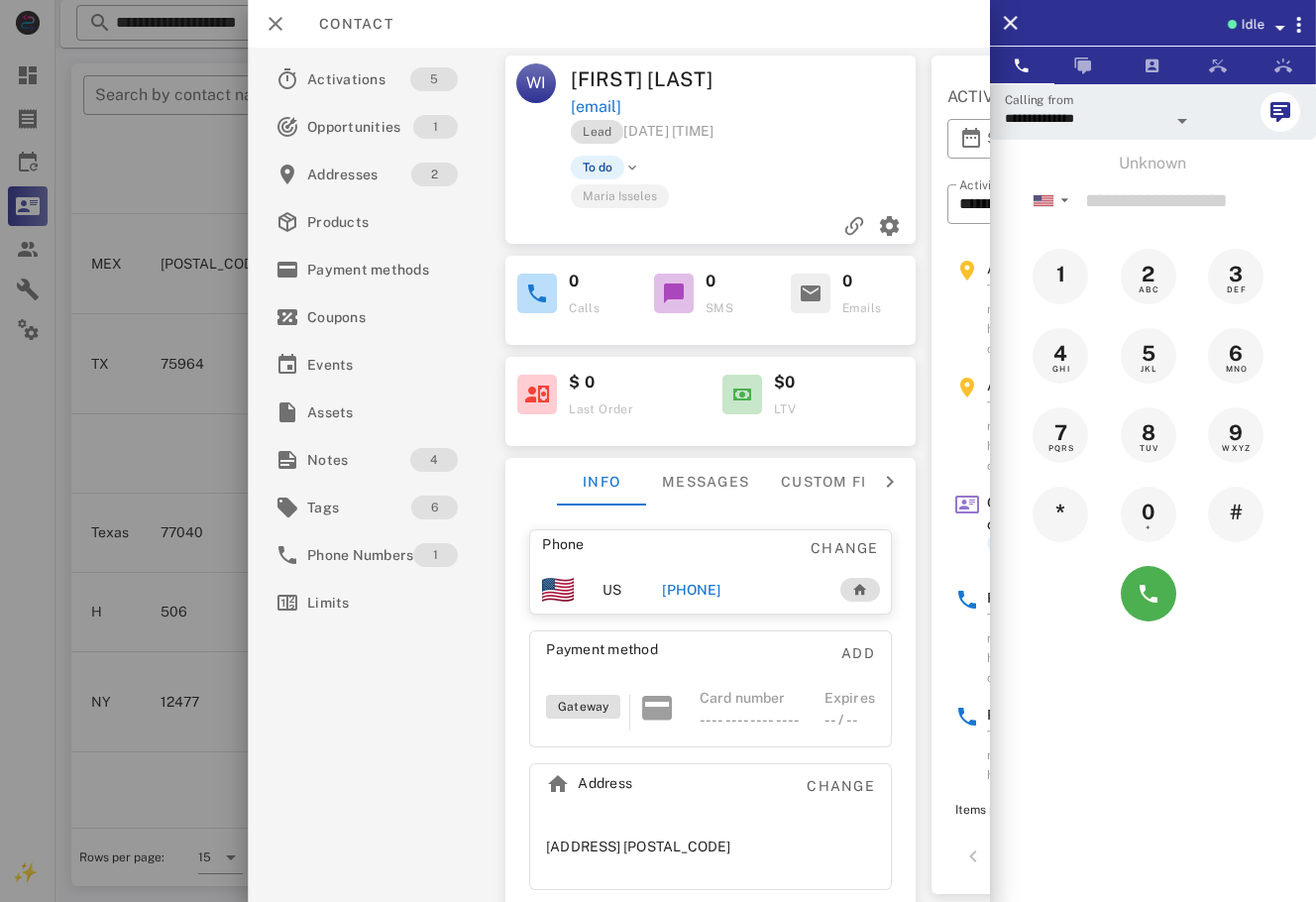click on "[PHONE]" at bounding box center (691, 590) 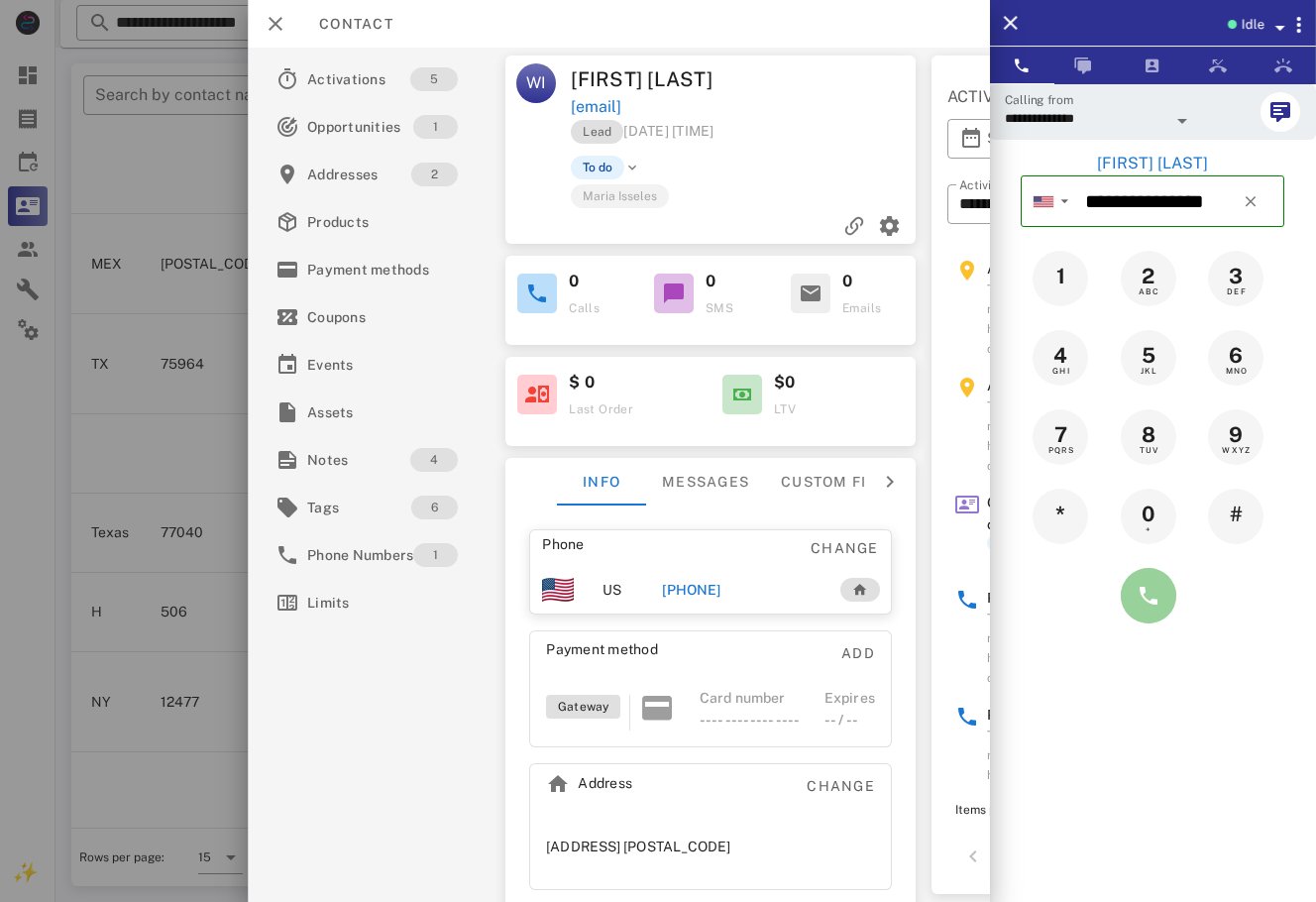 click at bounding box center [1149, 596] 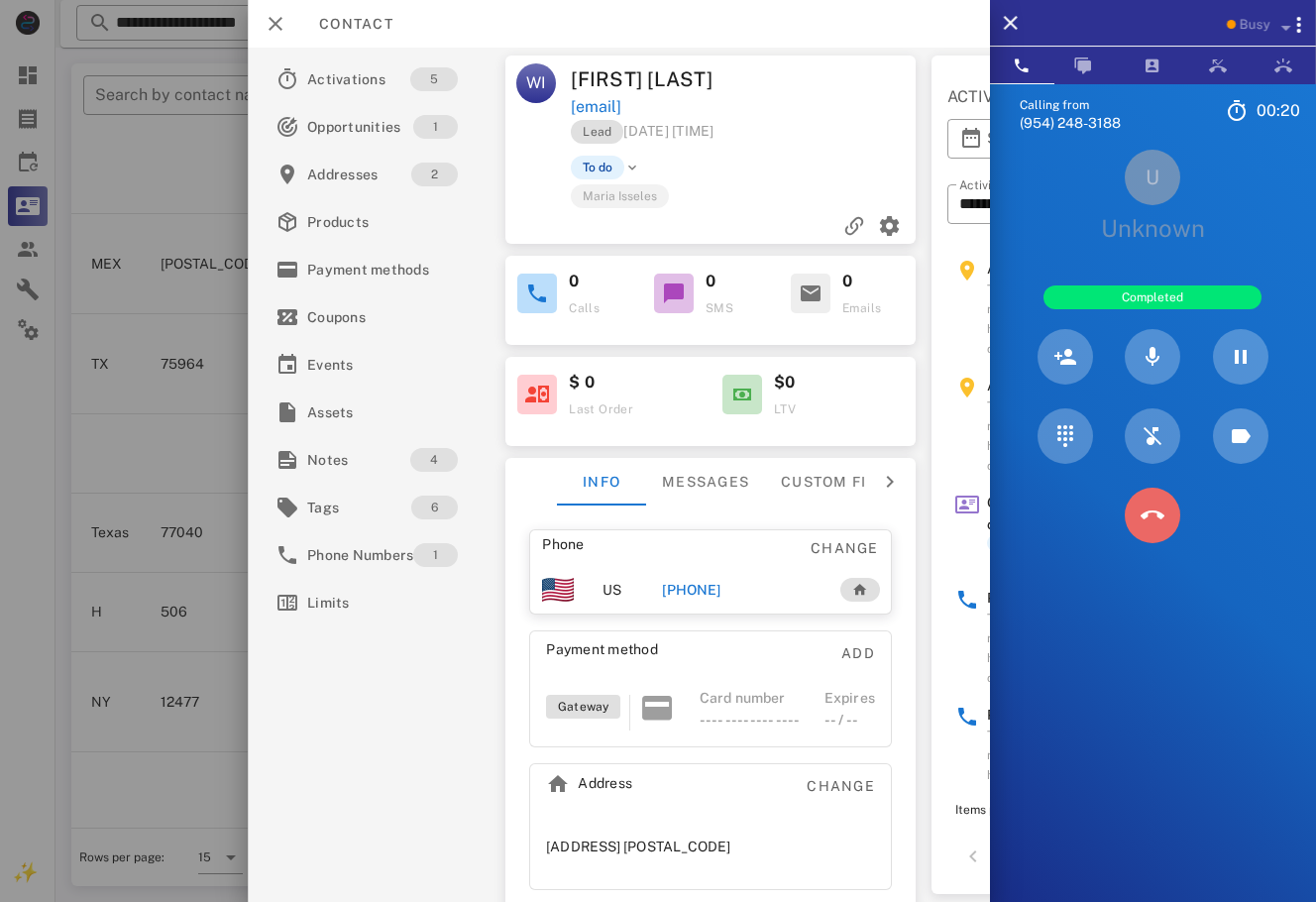 click at bounding box center (1152, 515) 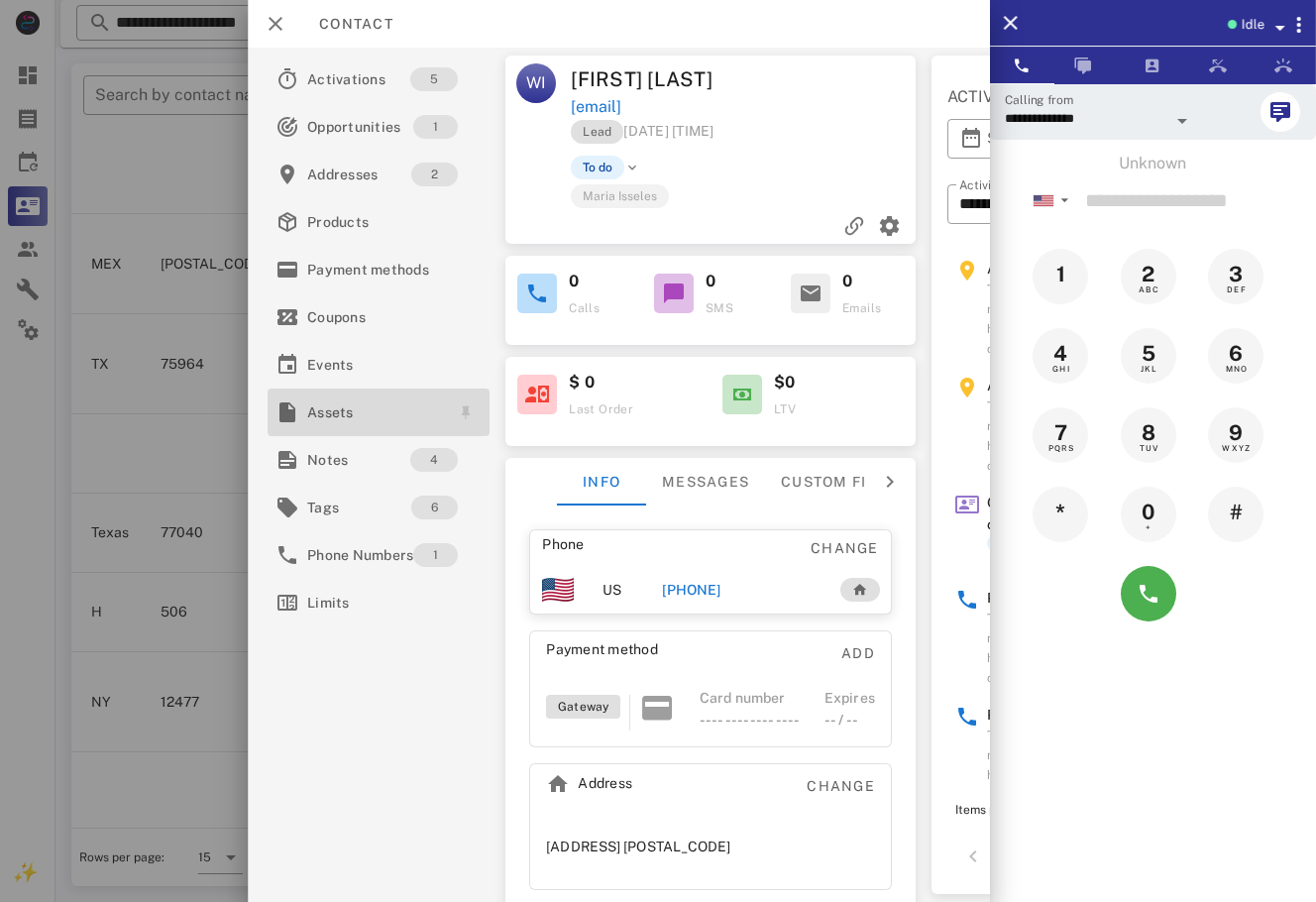 click on "Assets" at bounding box center (379, 412) 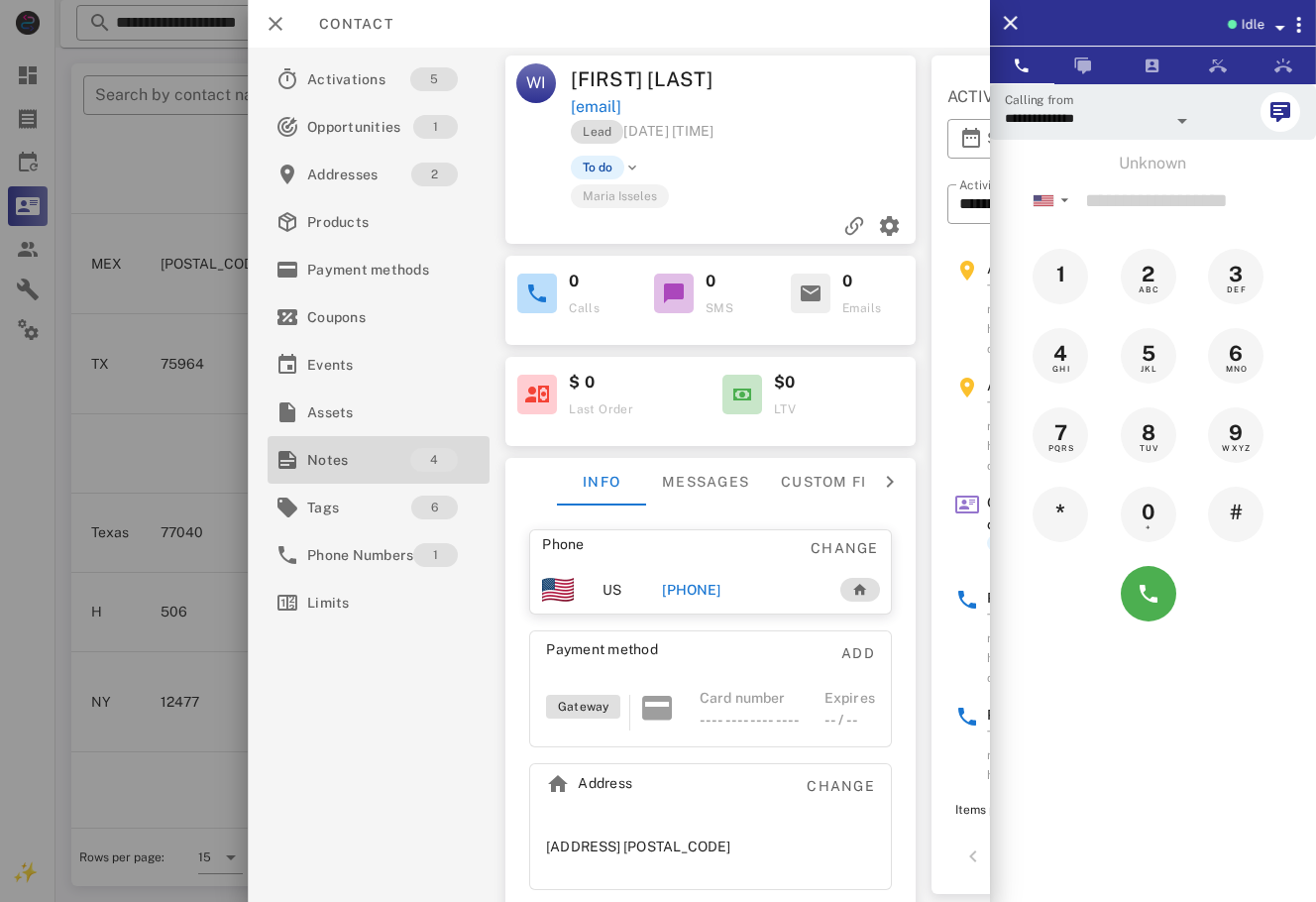 click on "Notes" at bounding box center (359, 460) 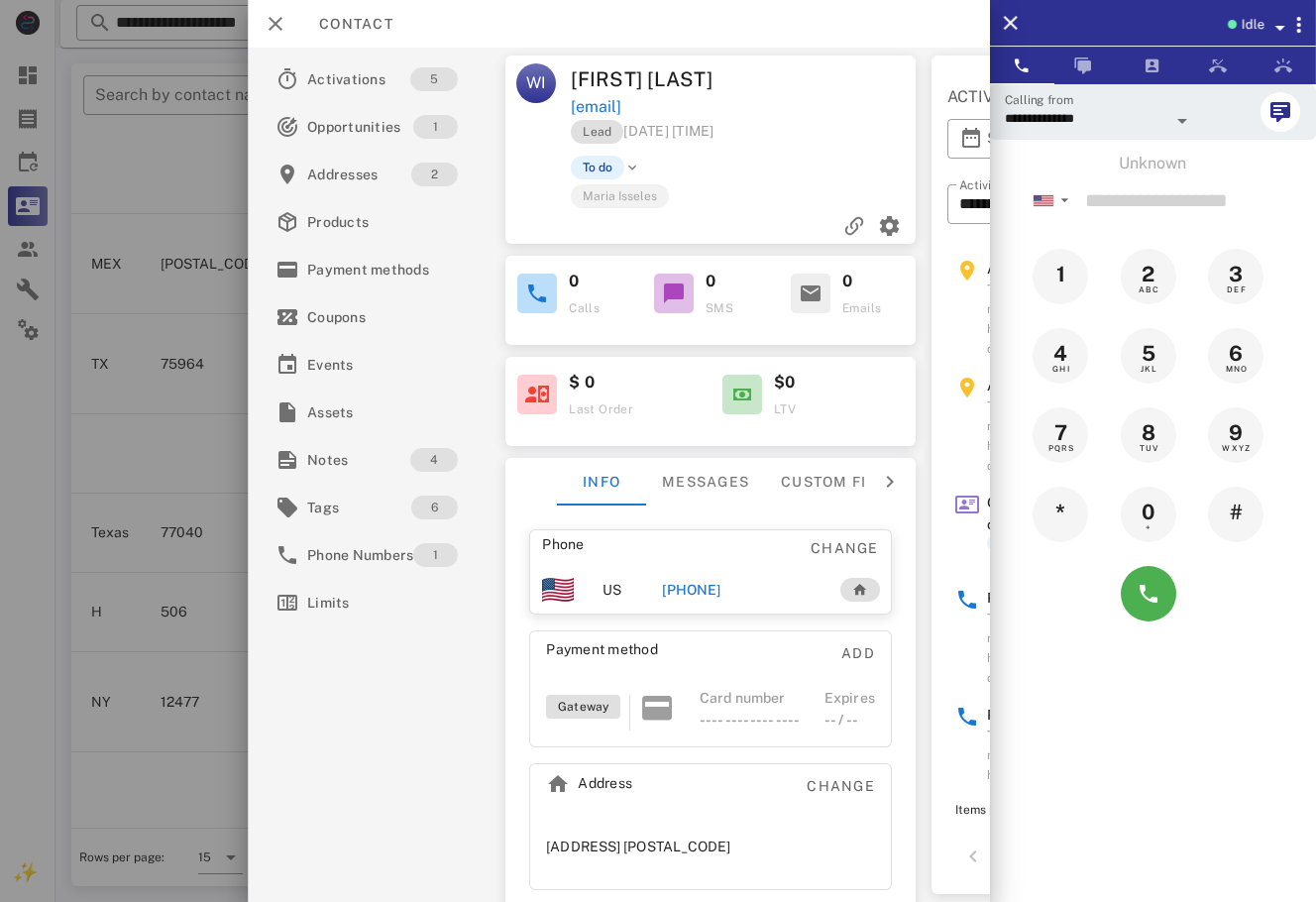 click at bounding box center (658, 451) 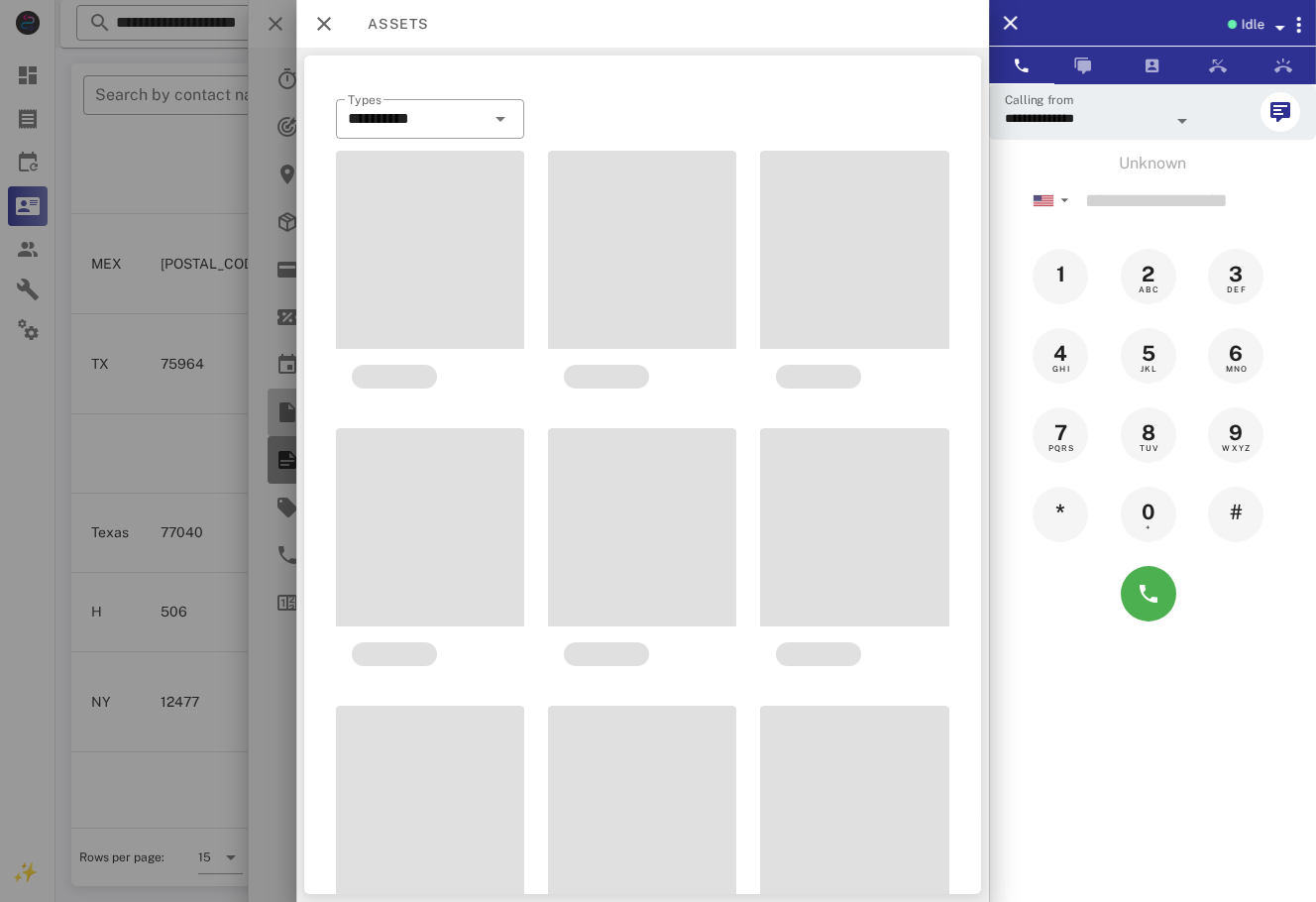 click on "**********" at bounding box center (686, 48) 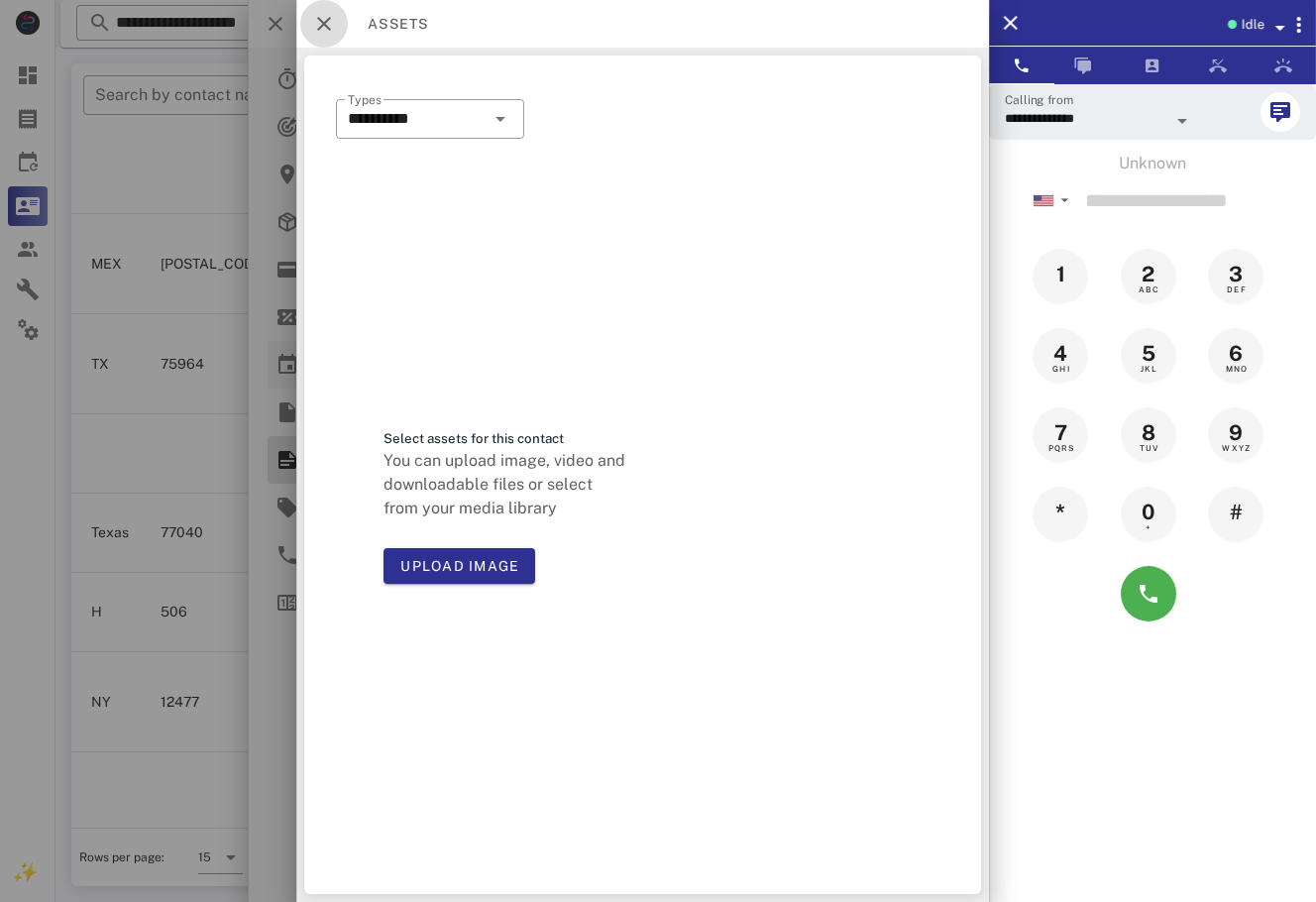 click at bounding box center (324, 24) 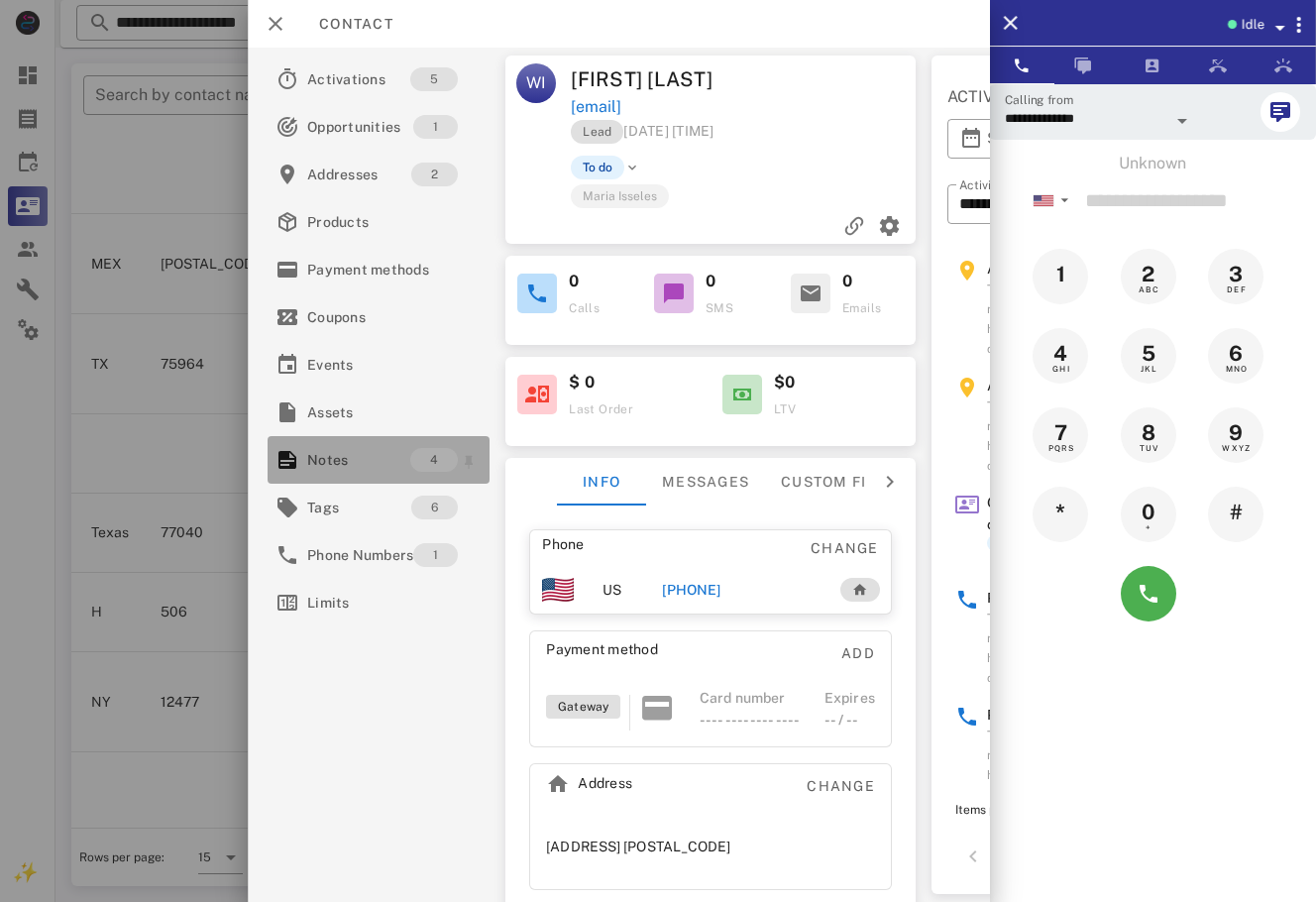 click on "Notes" at bounding box center [359, 460] 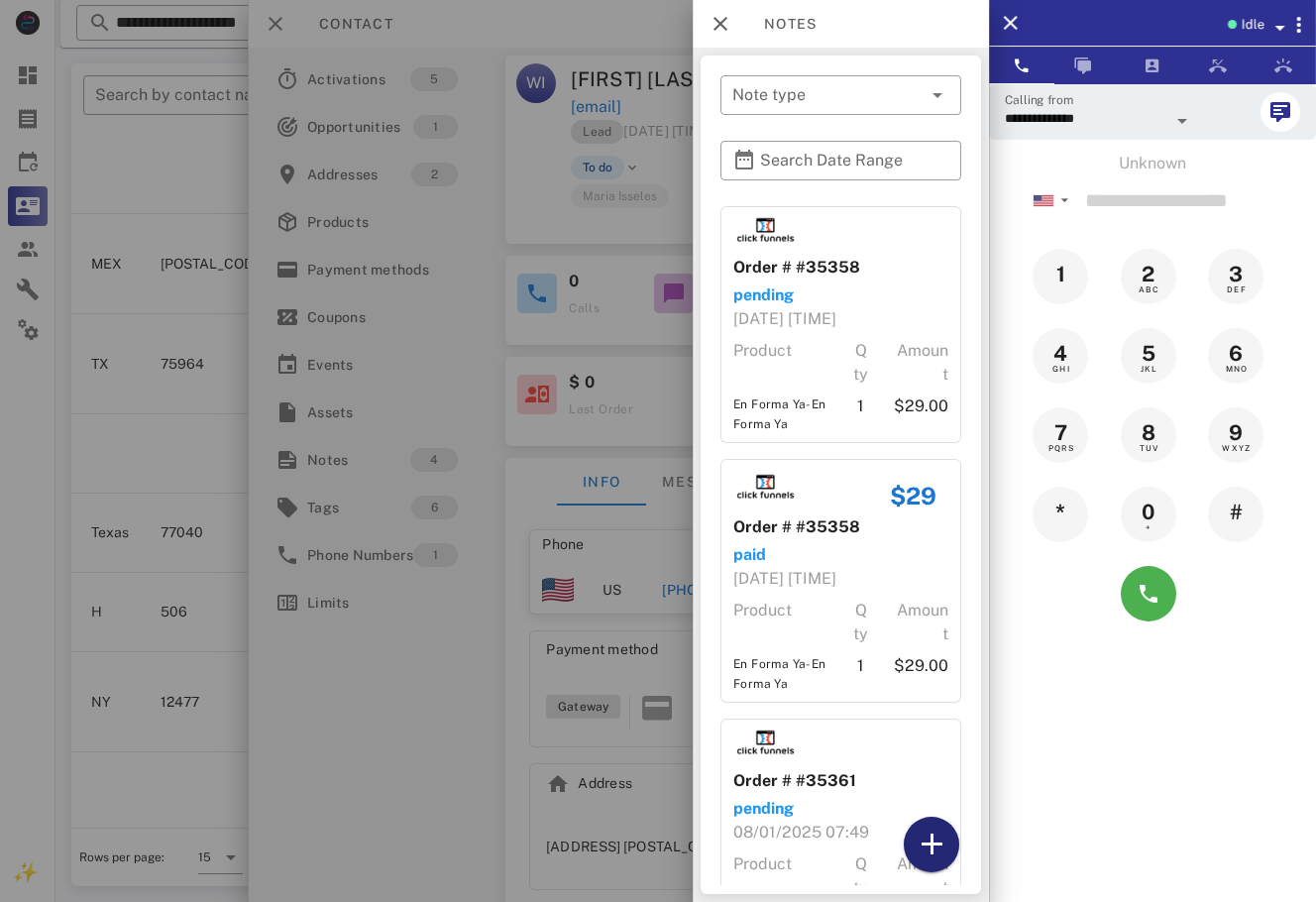 click at bounding box center (932, 845) 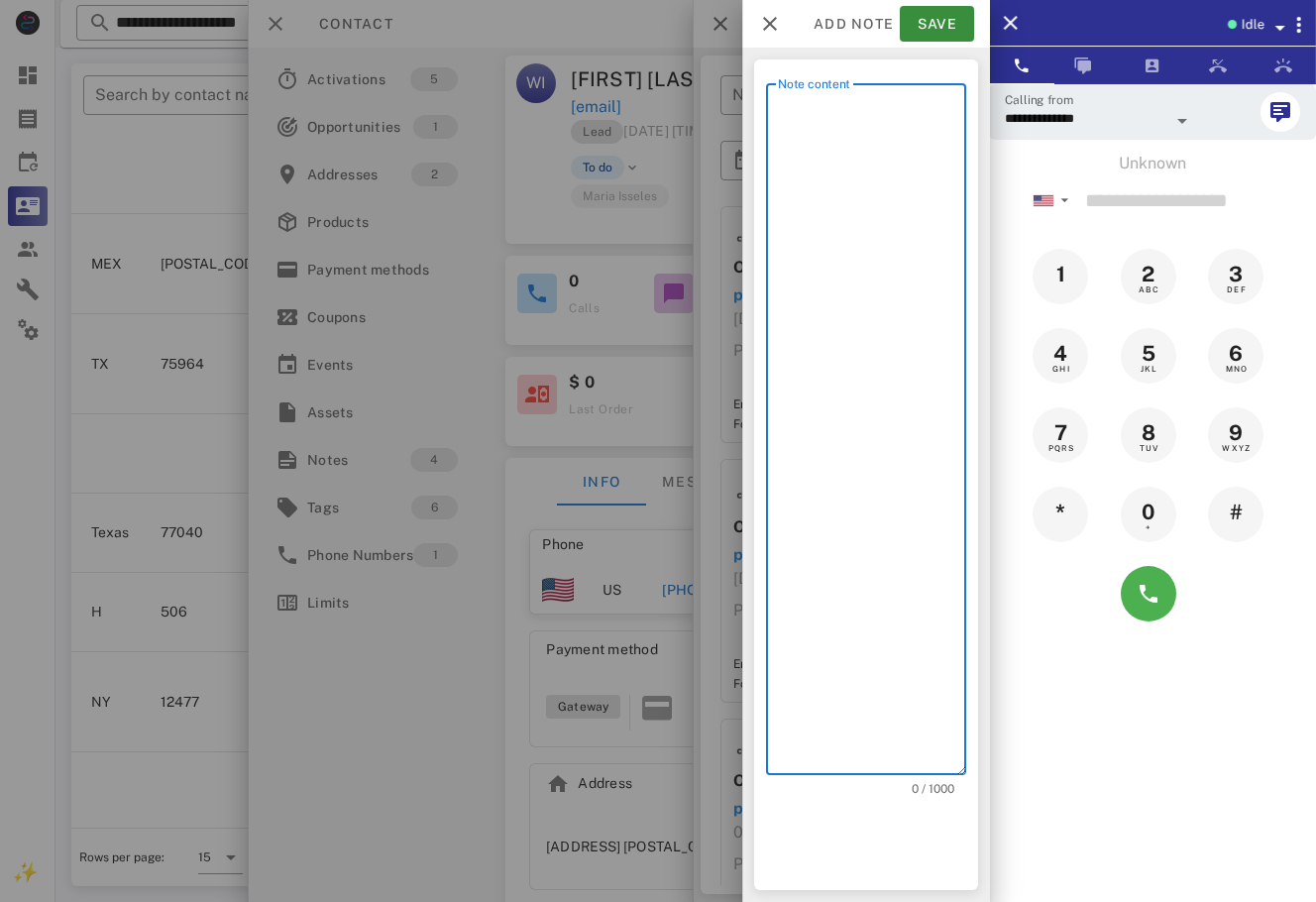 click on "Note content" at bounding box center [872, 434] 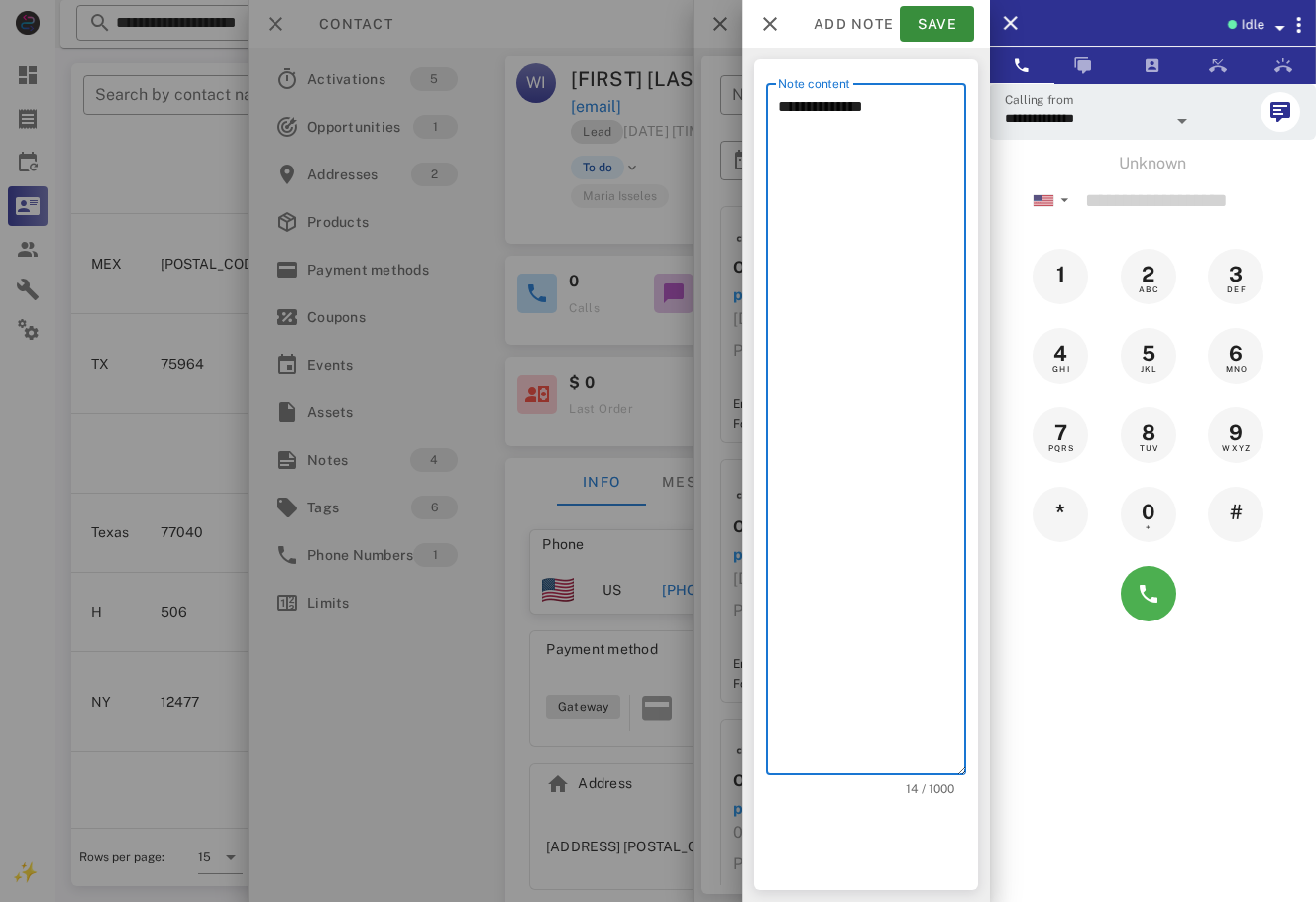 type on "**********" 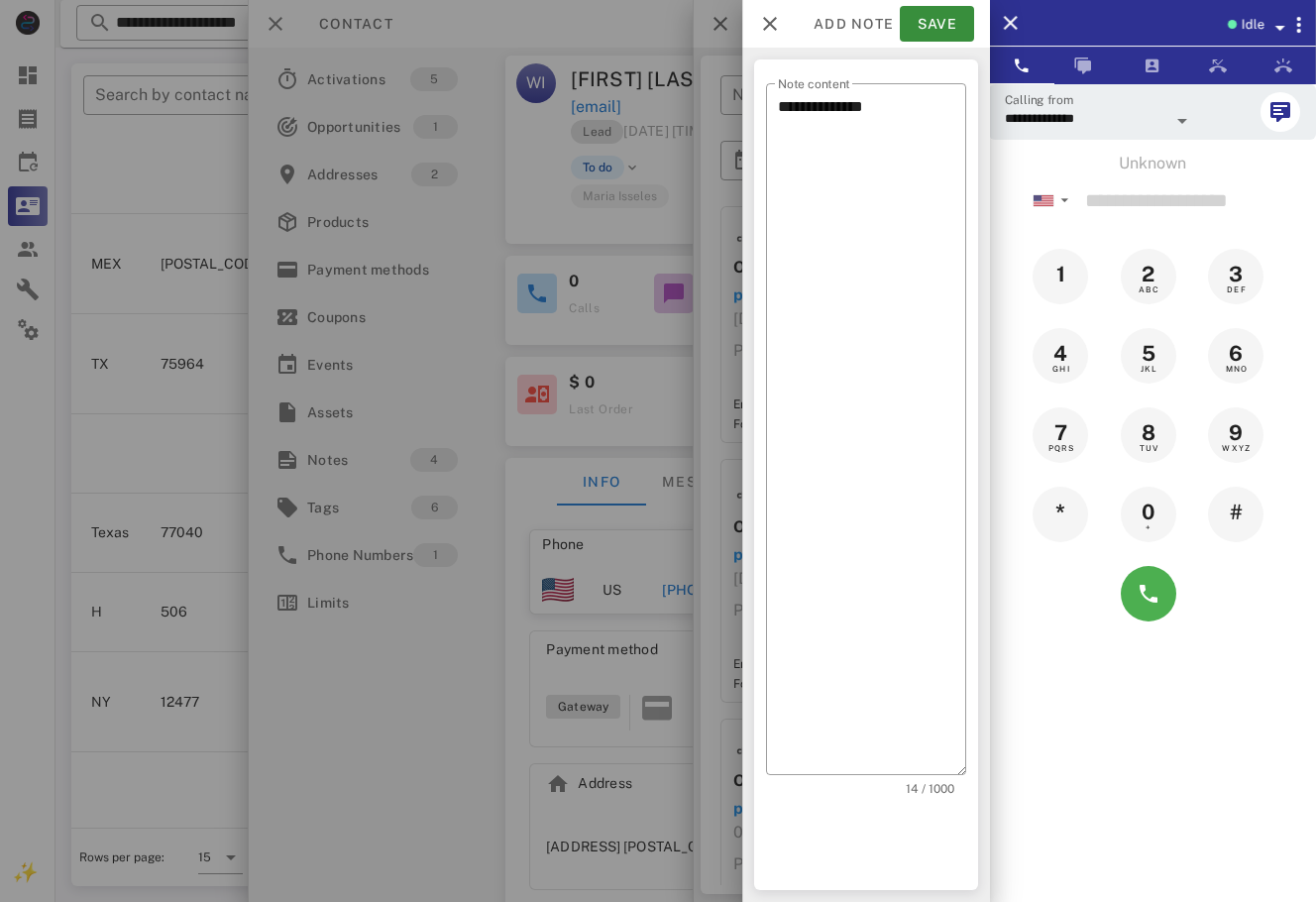 click on "Add note" at bounding box center [843, 24] 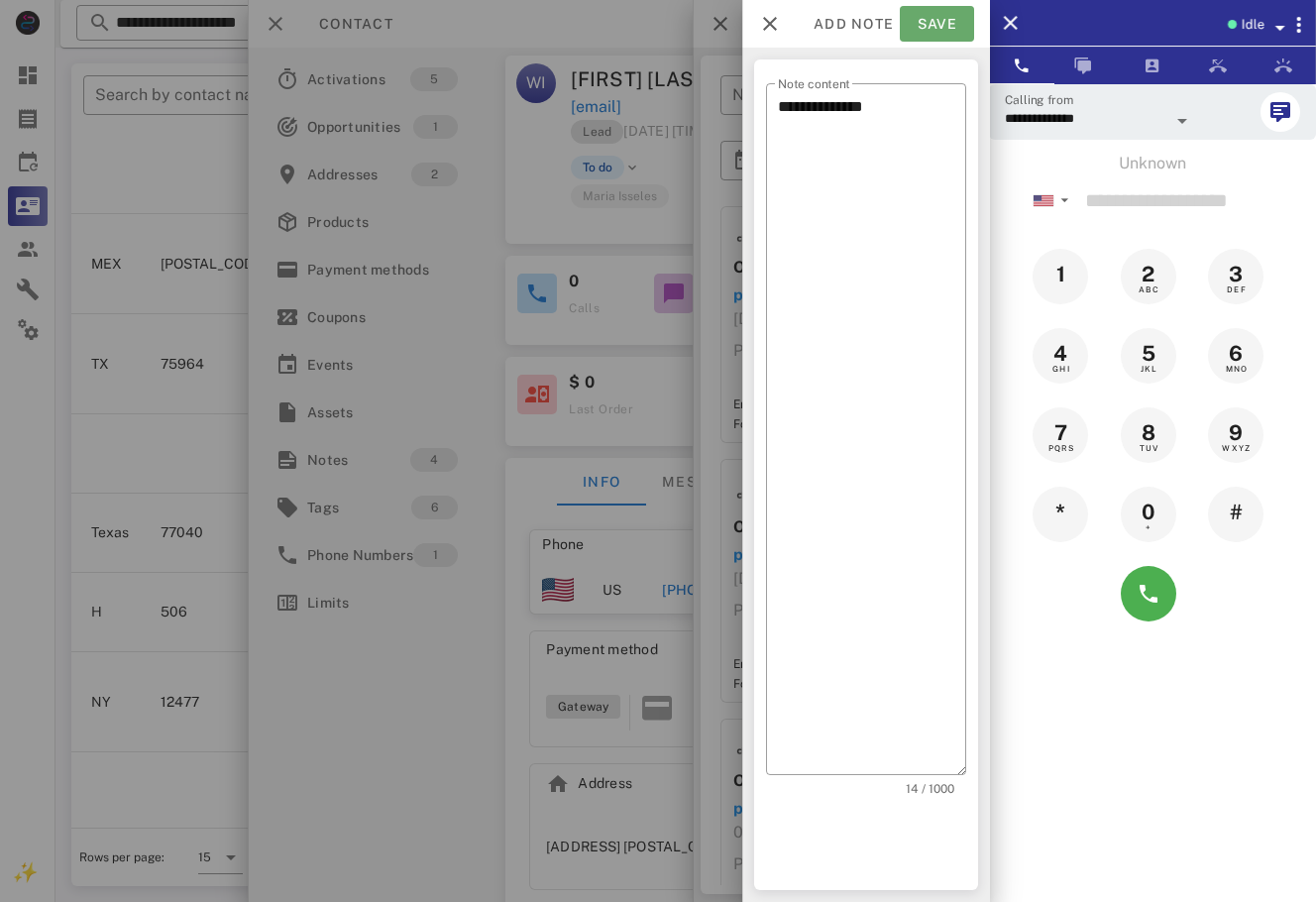 click on "Save" at bounding box center (936, 24) 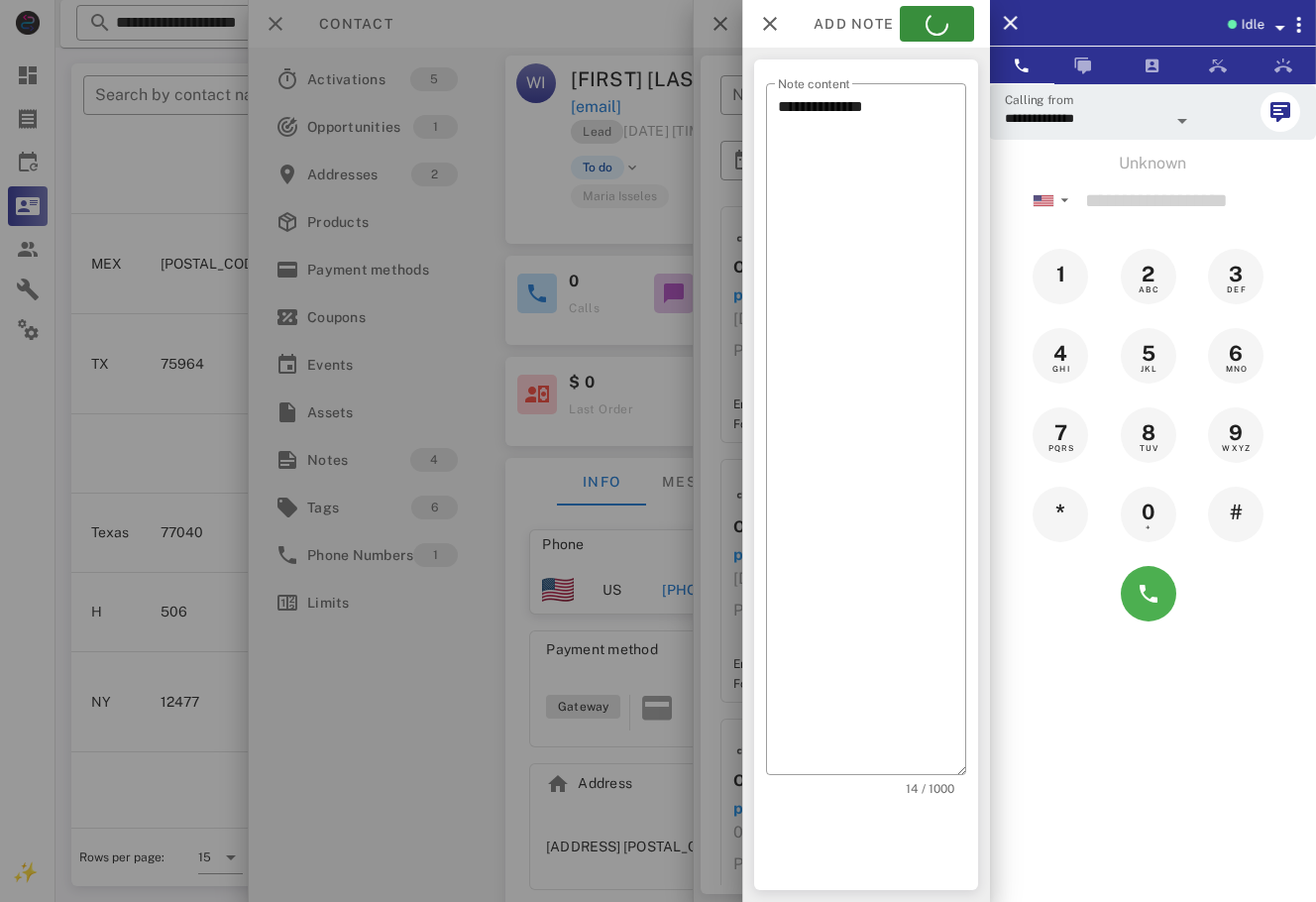 click at bounding box center (658, 451) 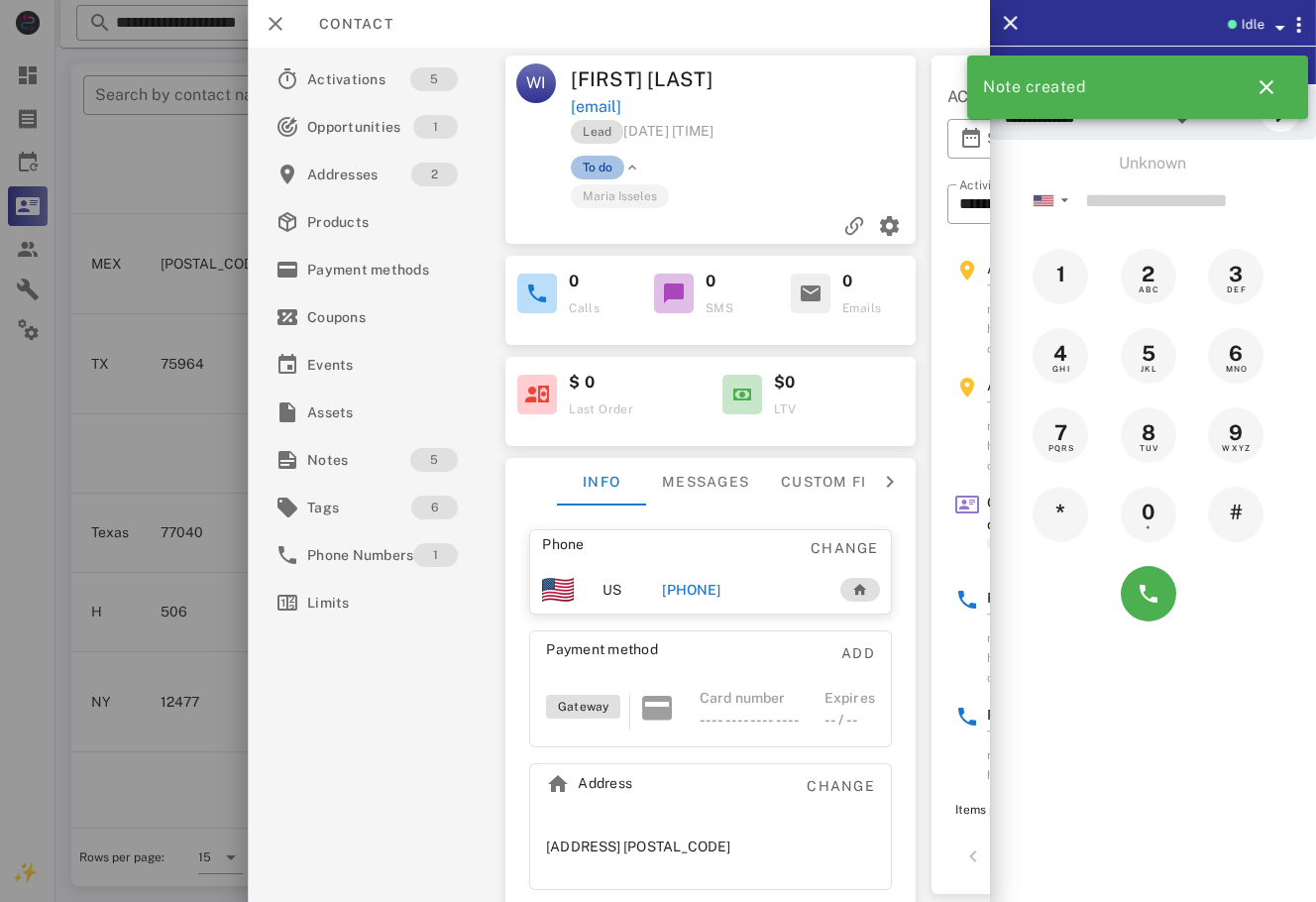 click on "To do" at bounding box center (598, 168) 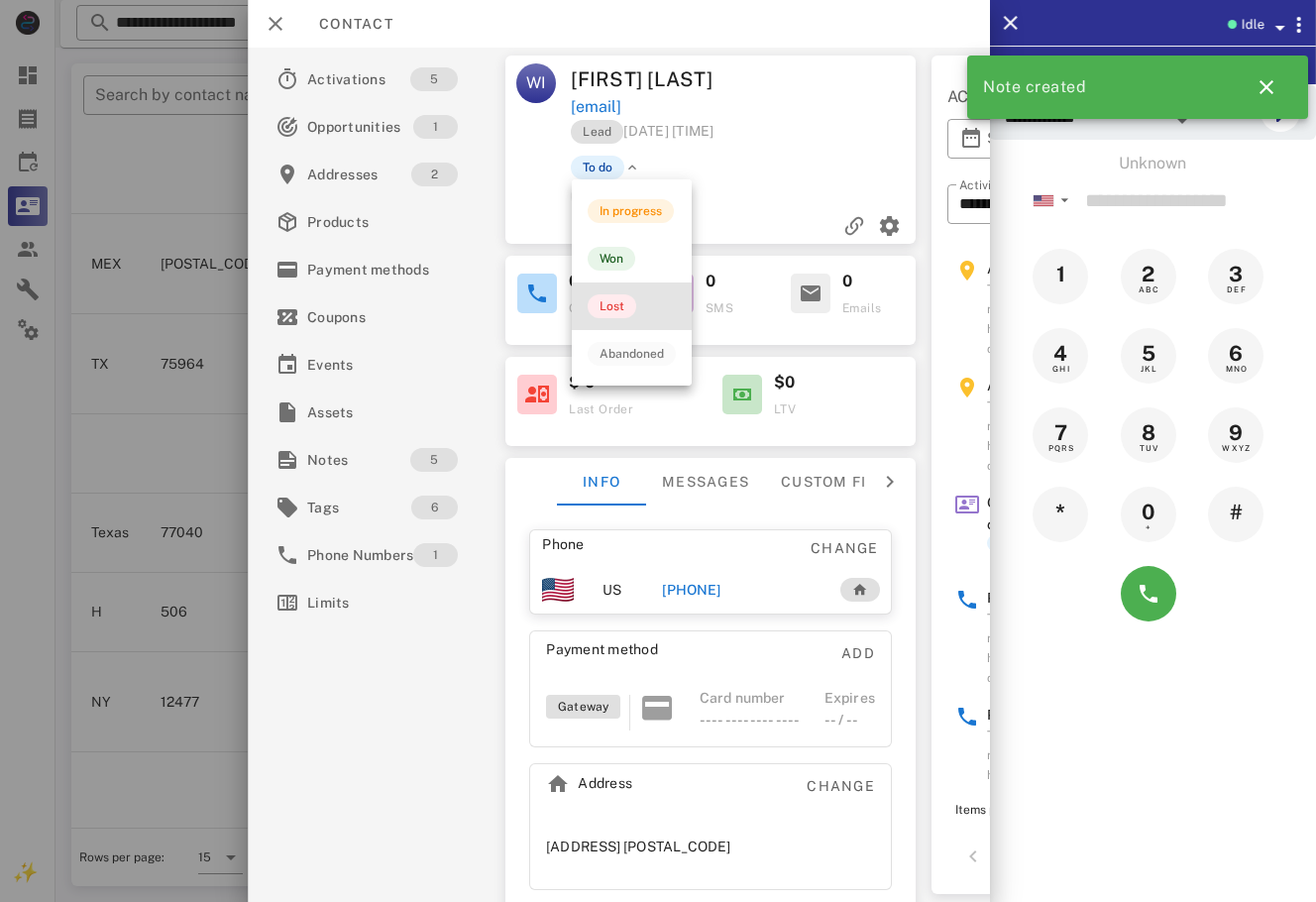 drag, startPoint x: 639, startPoint y: 305, endPoint x: 431, endPoint y: 7, distance: 363.41161 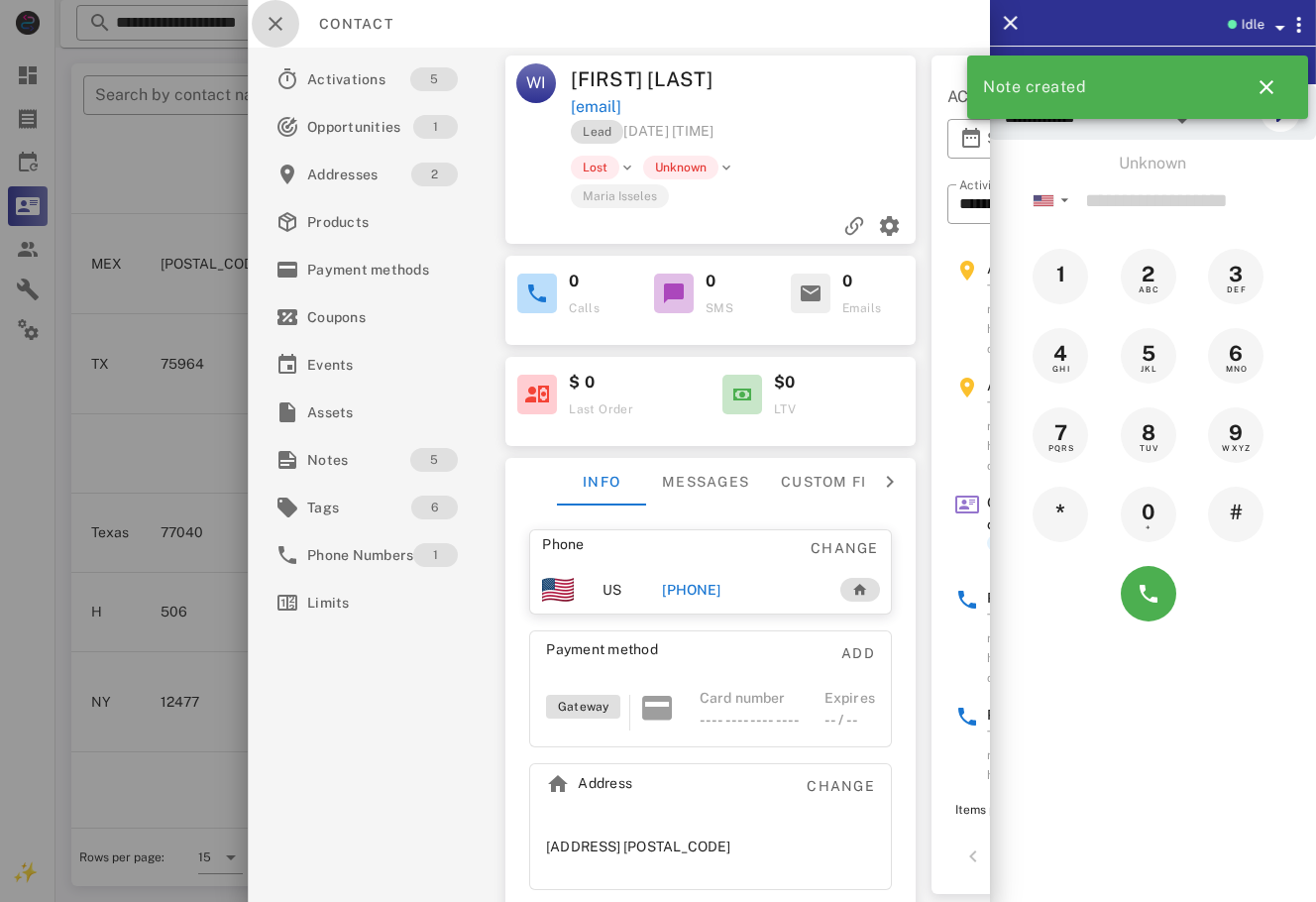 click at bounding box center [275, 24] 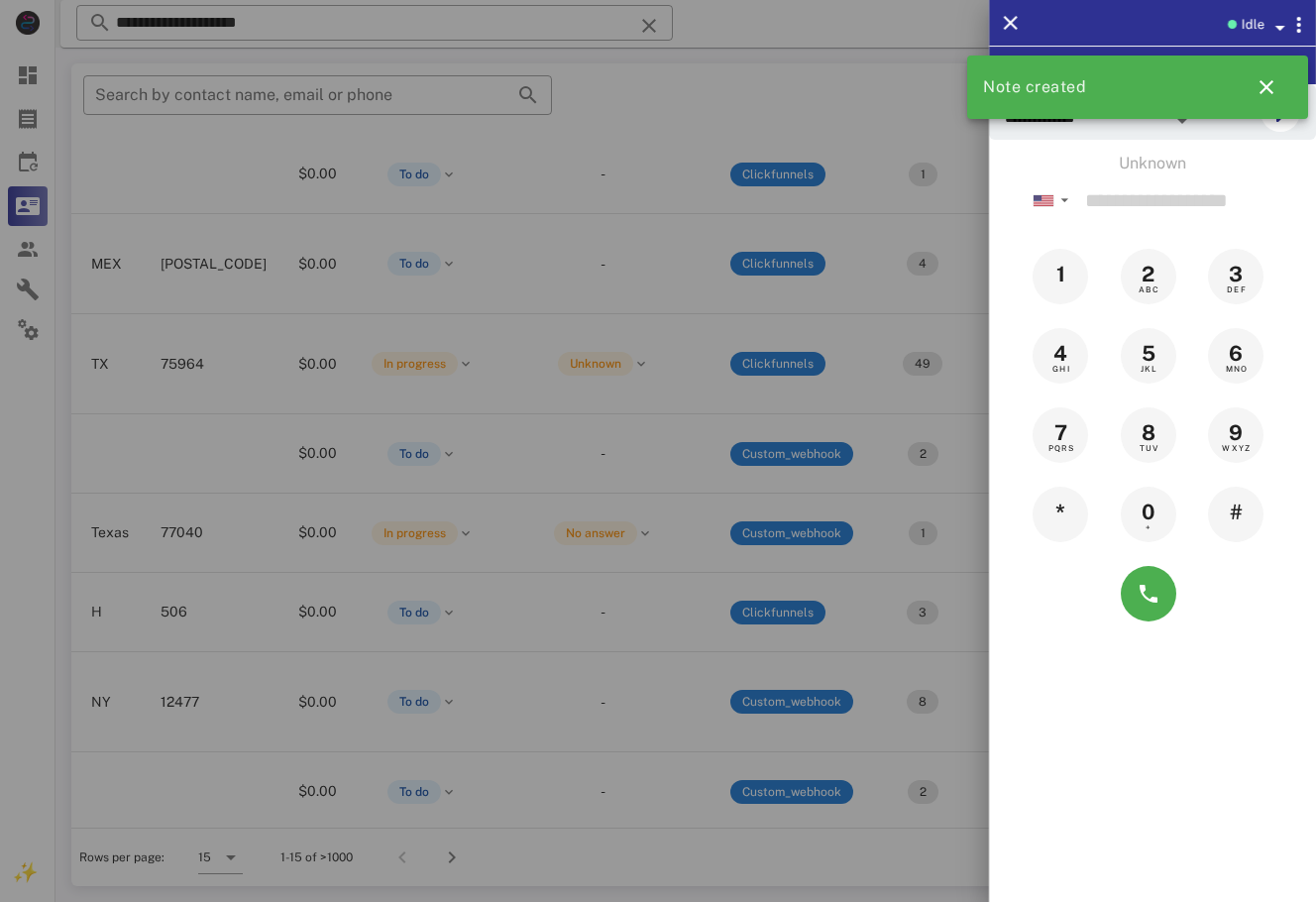 click at bounding box center (658, 451) 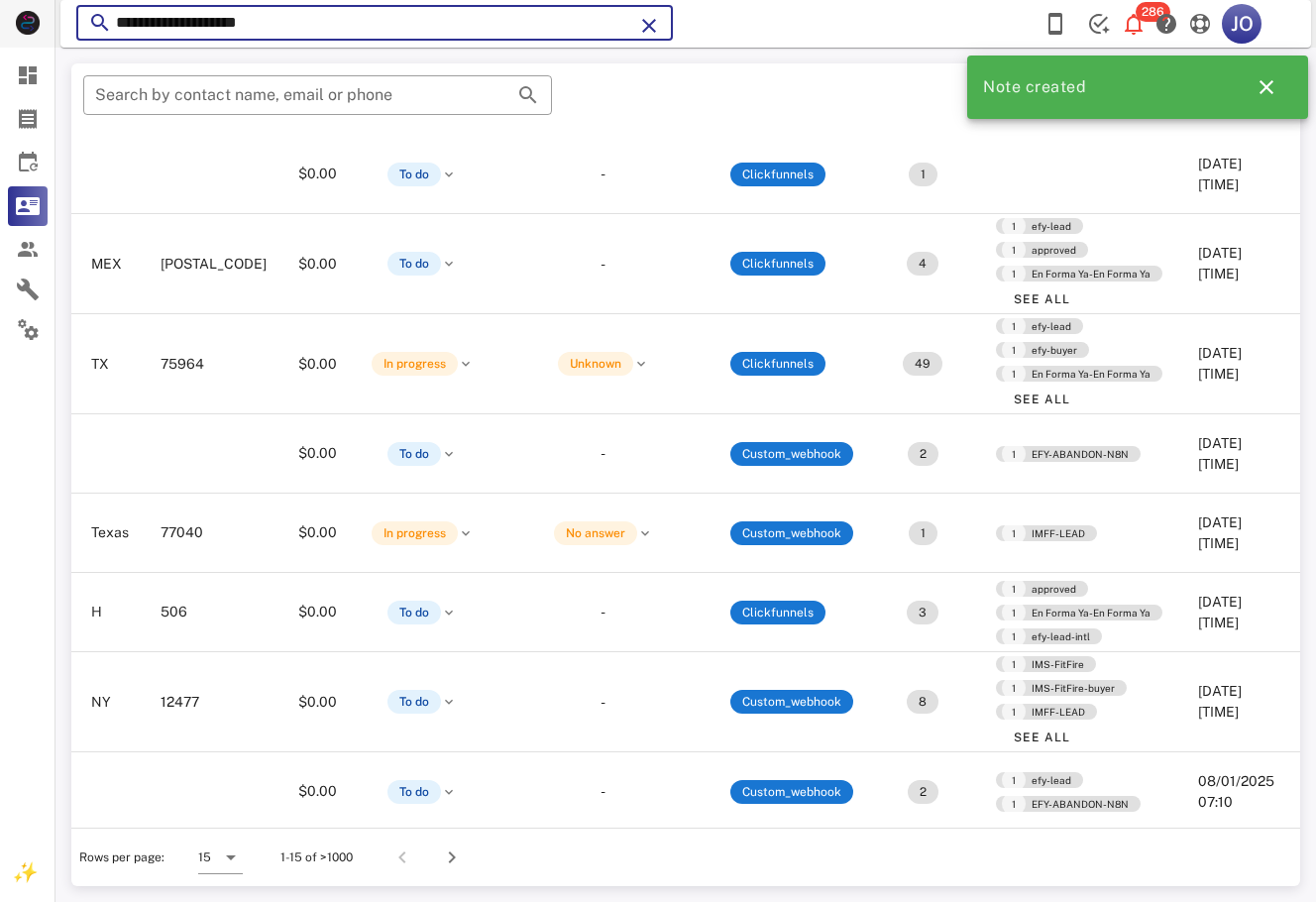 drag, startPoint x: 359, startPoint y: 17, endPoint x: 20, endPoint y: 34, distance: 339.42599 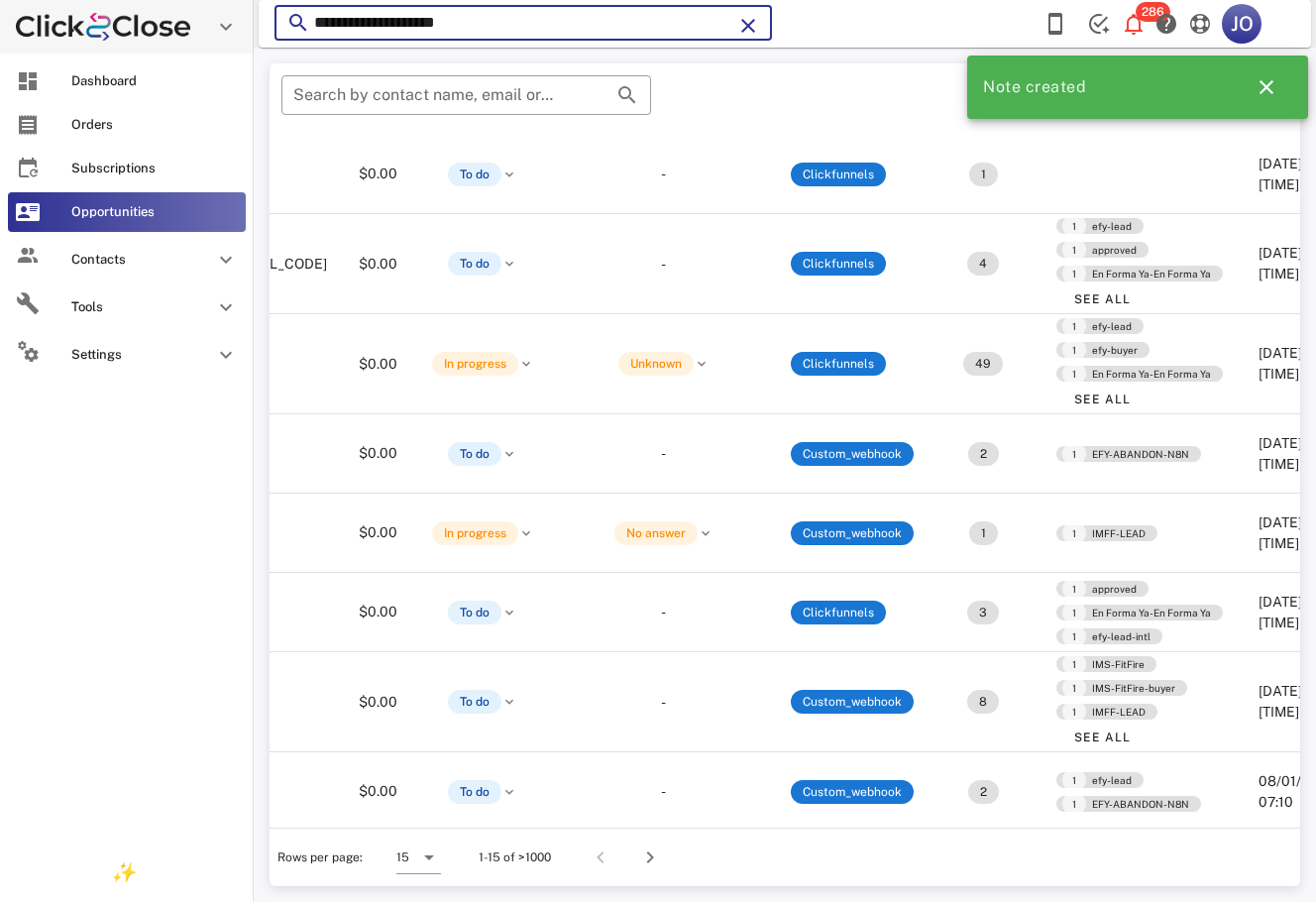 paste on "********" 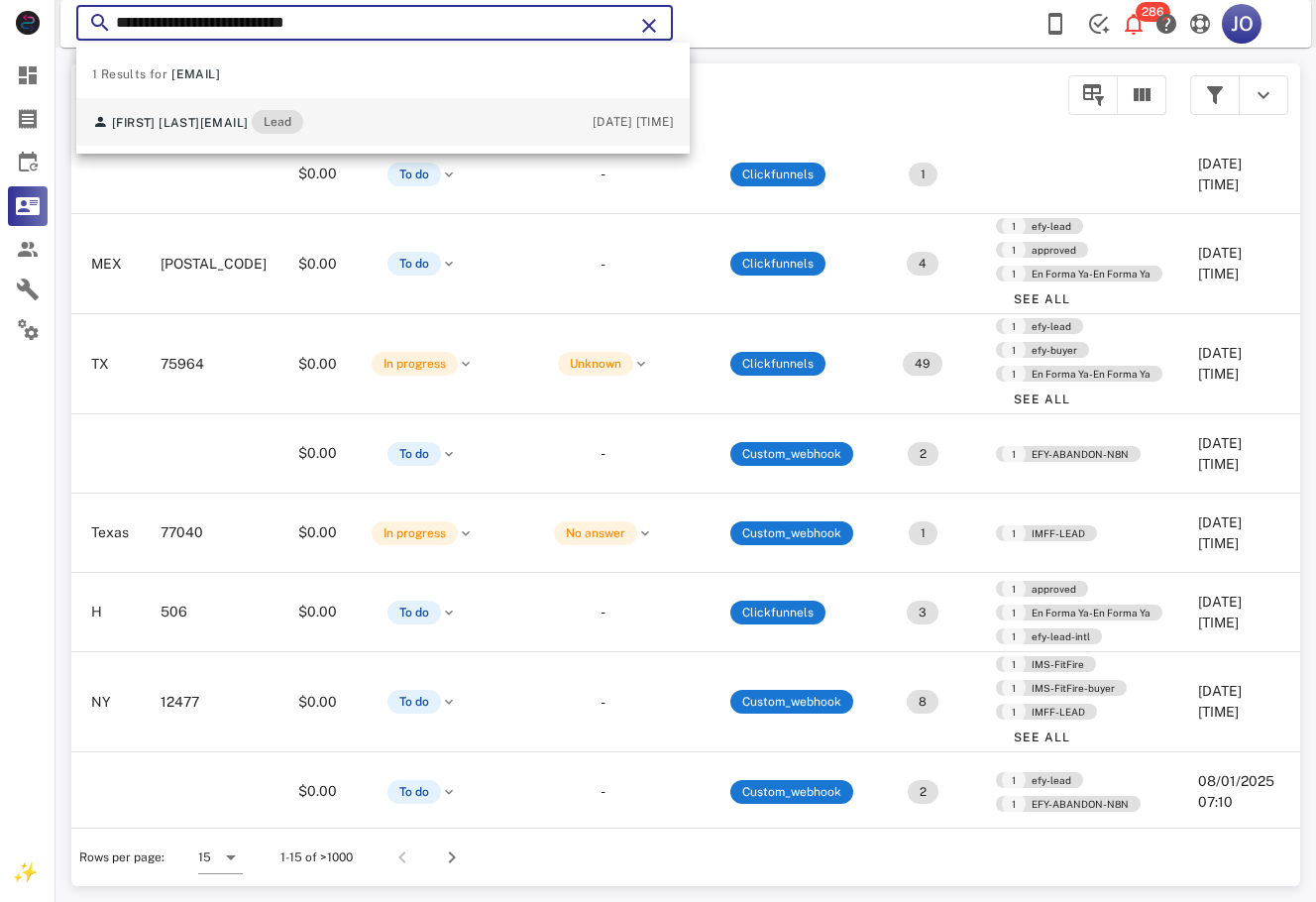 type on "**********" 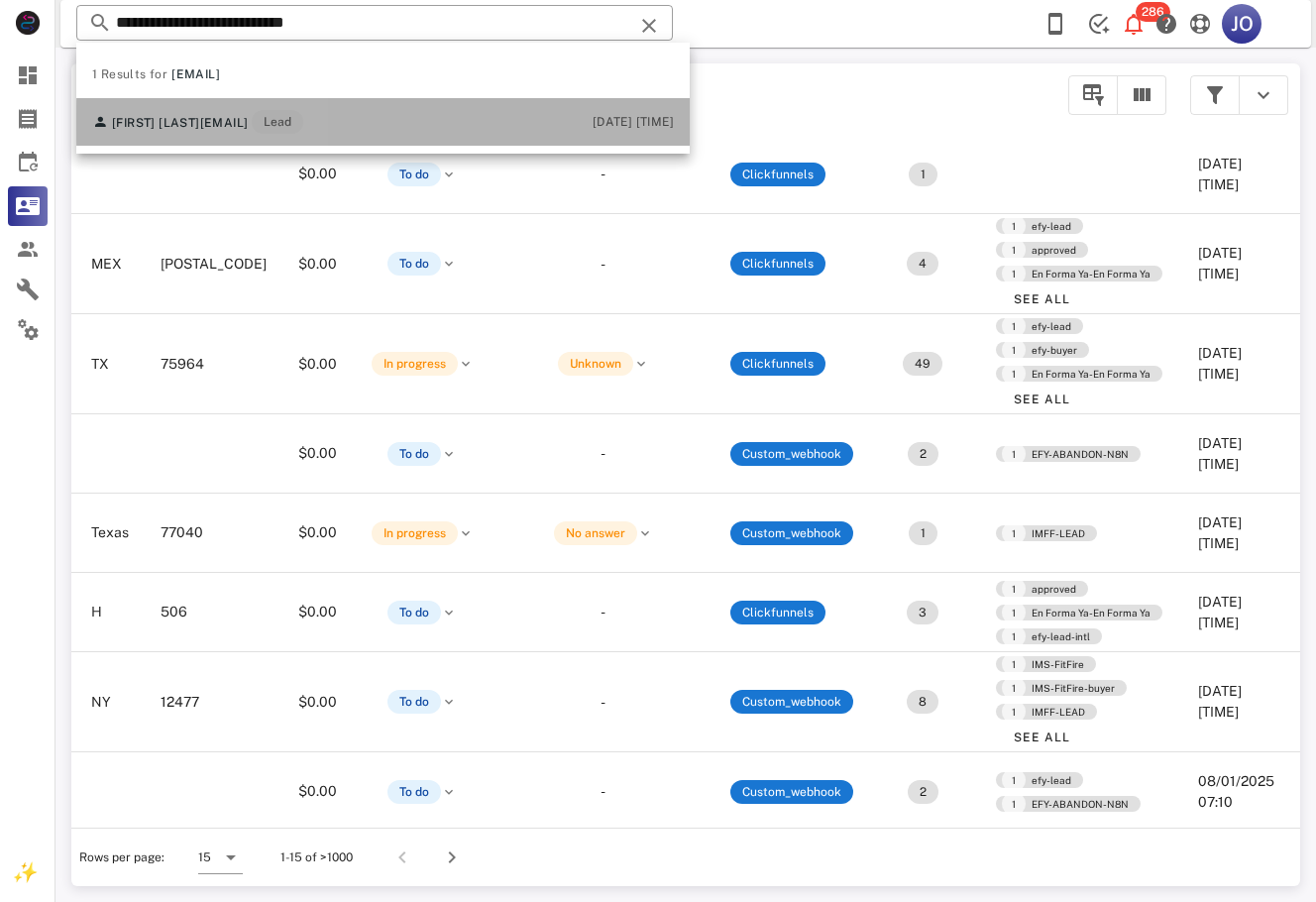 click on "Faviola Zarate   faviolamagallon791@gmail.com   Lead" at bounding box center [197, 122] 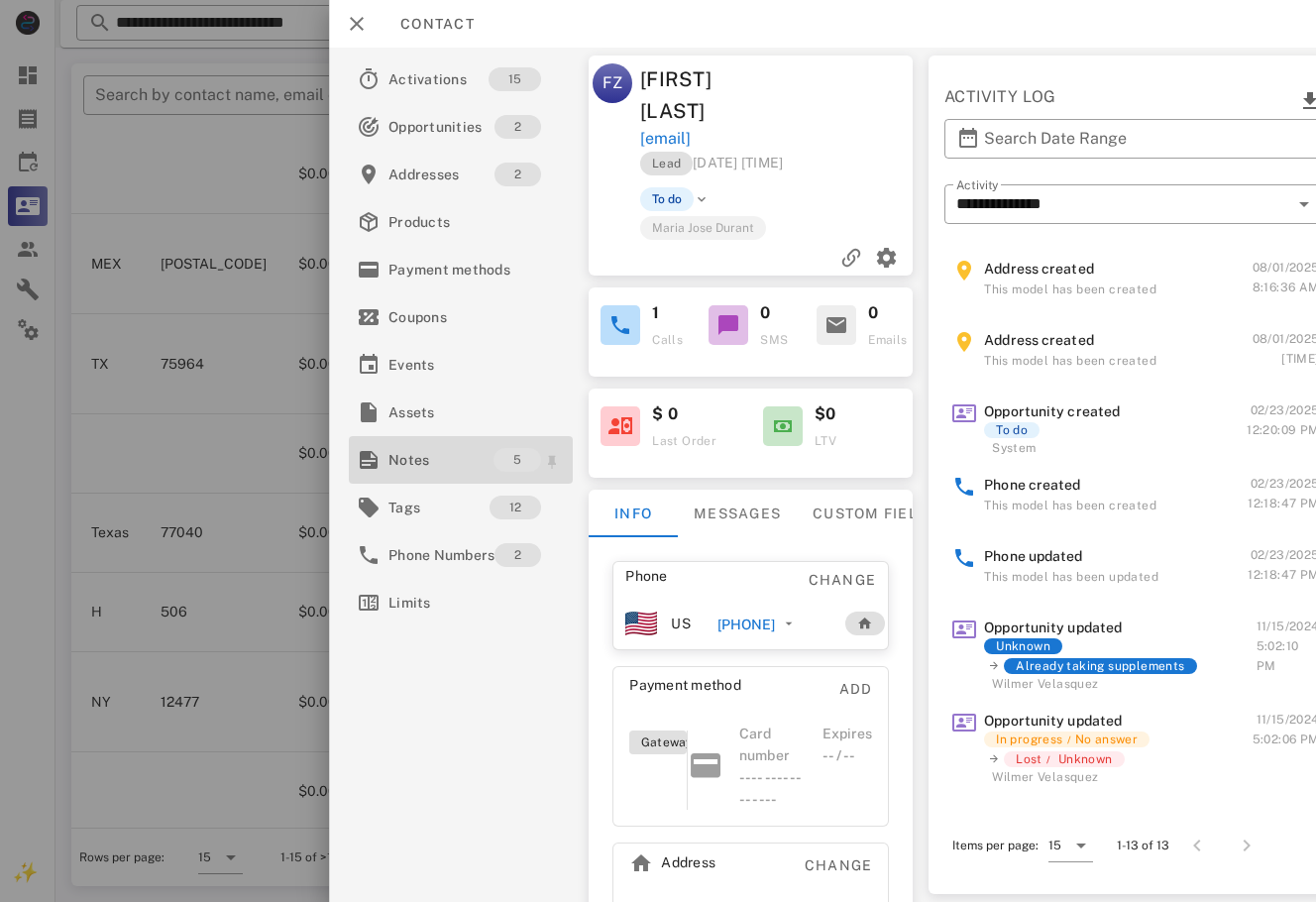 click on "Notes  5" at bounding box center [461, 460] 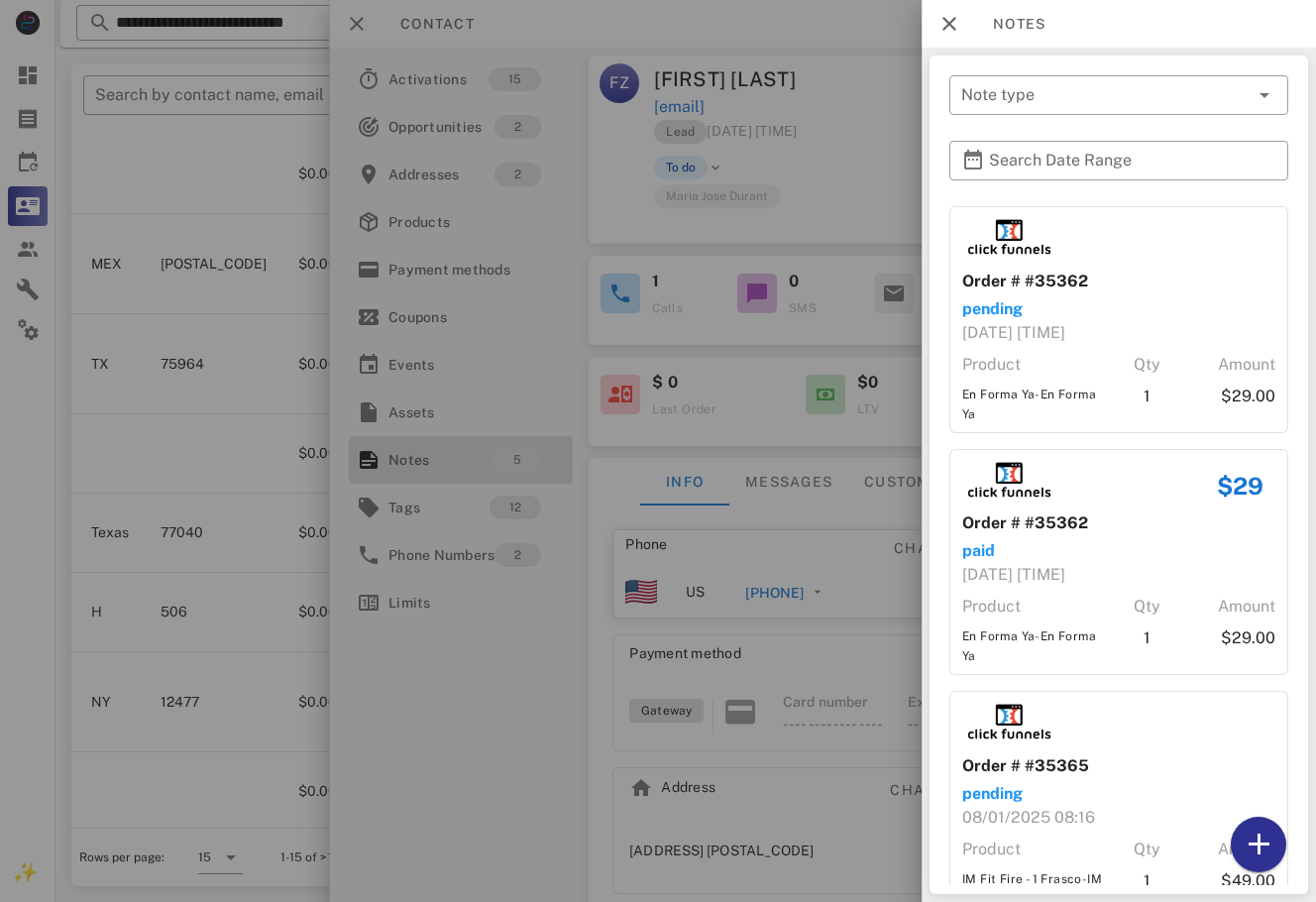 scroll, scrollTop: 539, scrollLeft: 0, axis: vertical 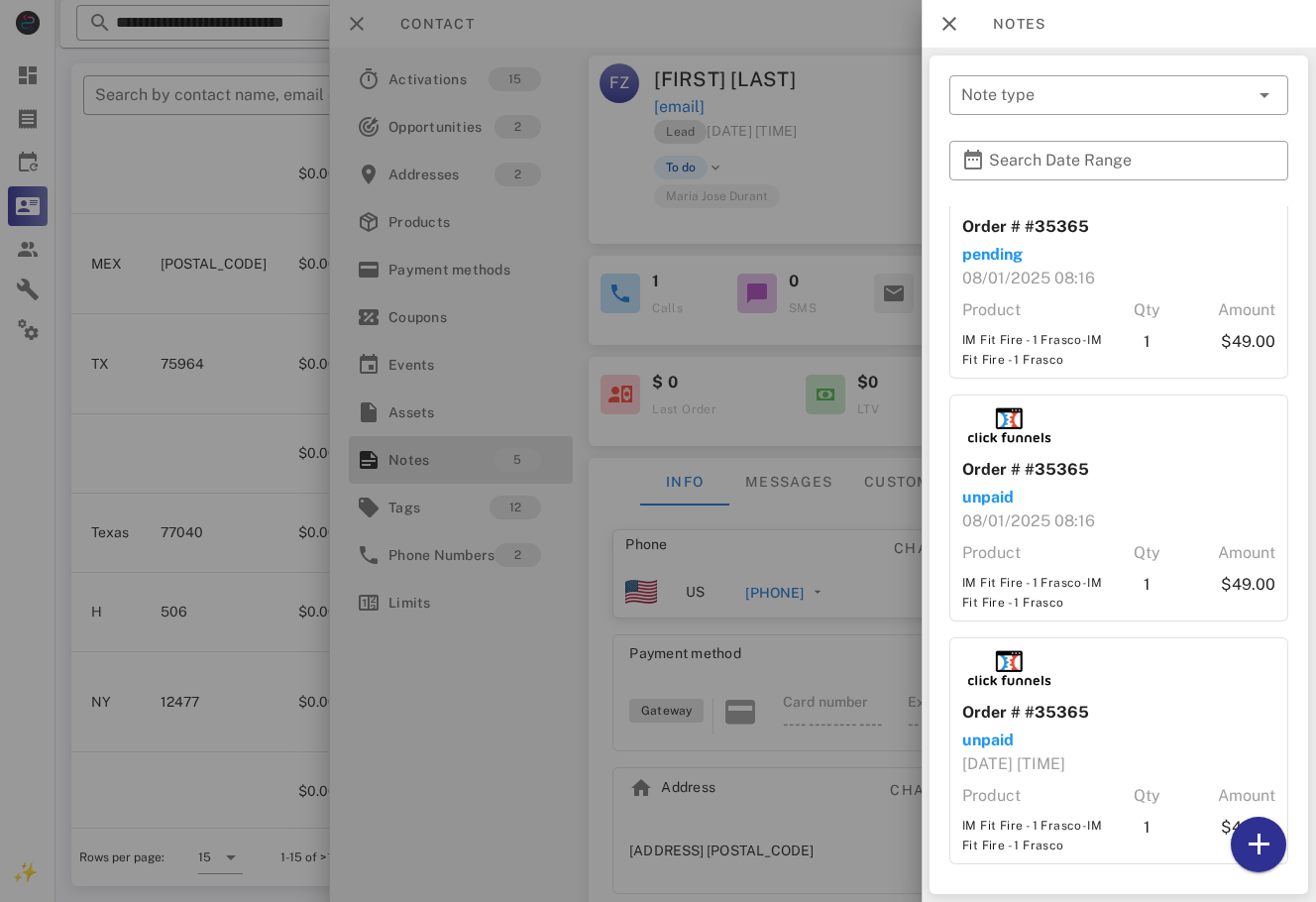 click on "[DATE] [TIME]" at bounding box center [1014, 764] 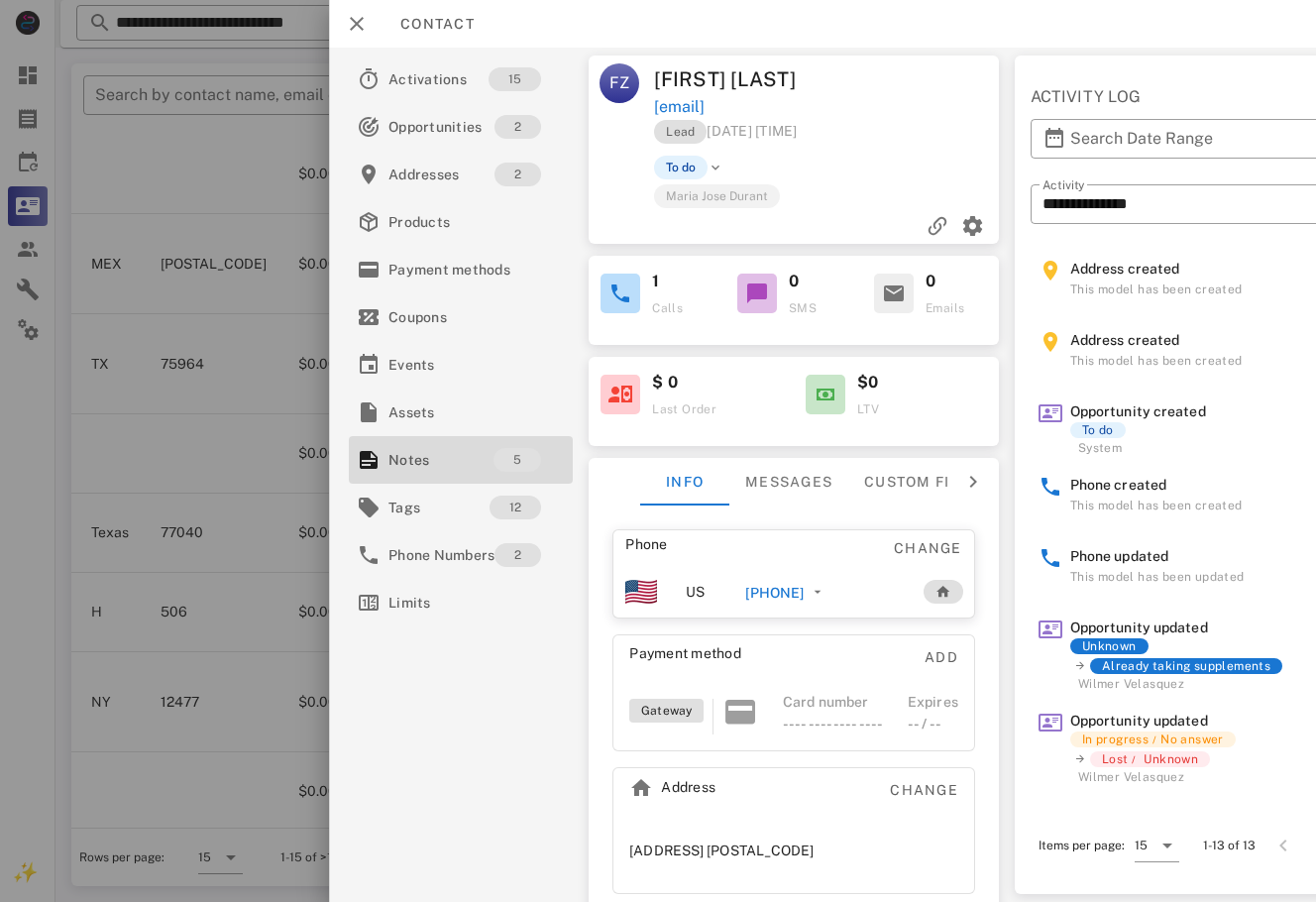 click on "+[COUNTRYCODE][PHONE]" at bounding box center [774, 593] 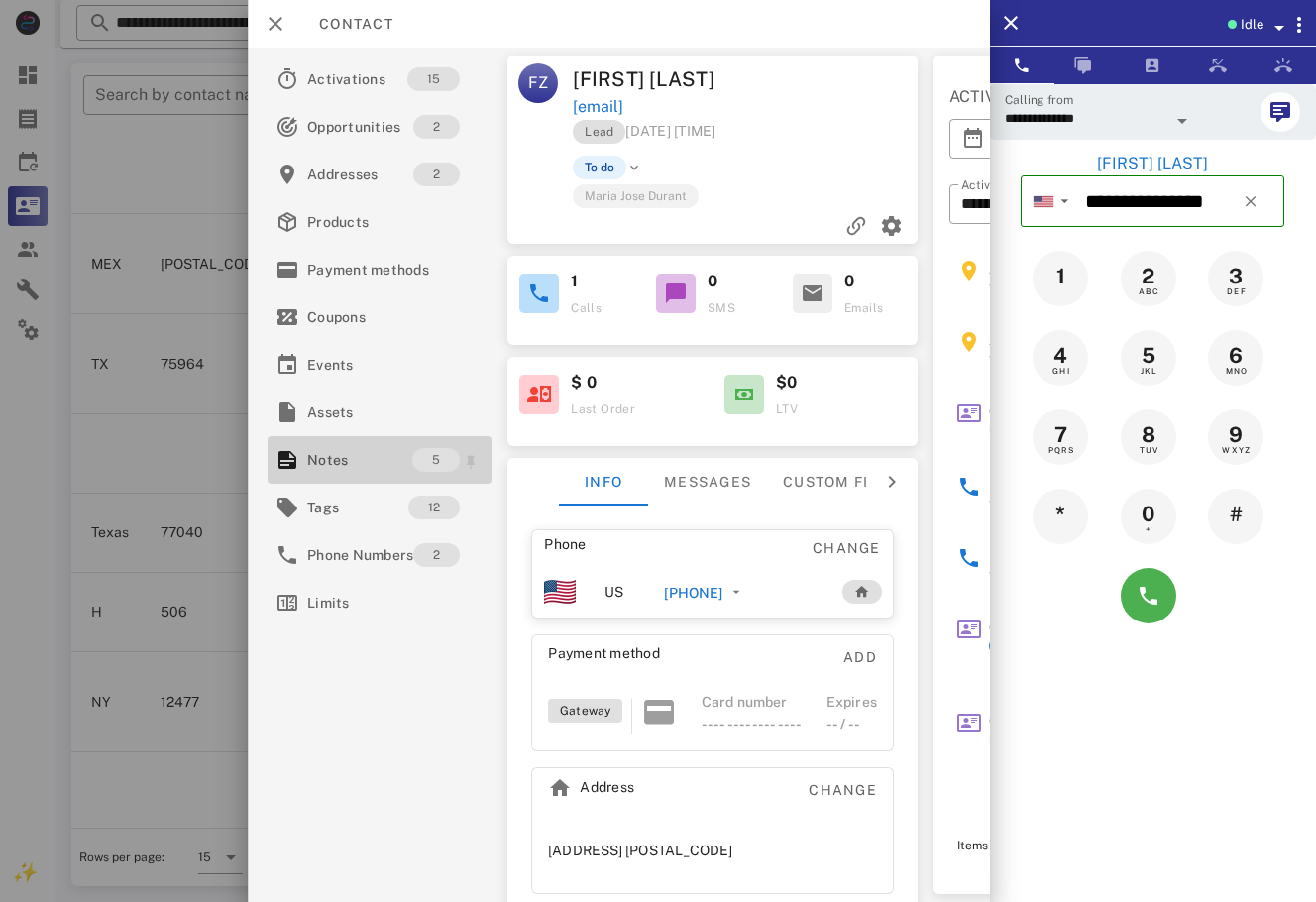 click on "Notes" at bounding box center [360, 460] 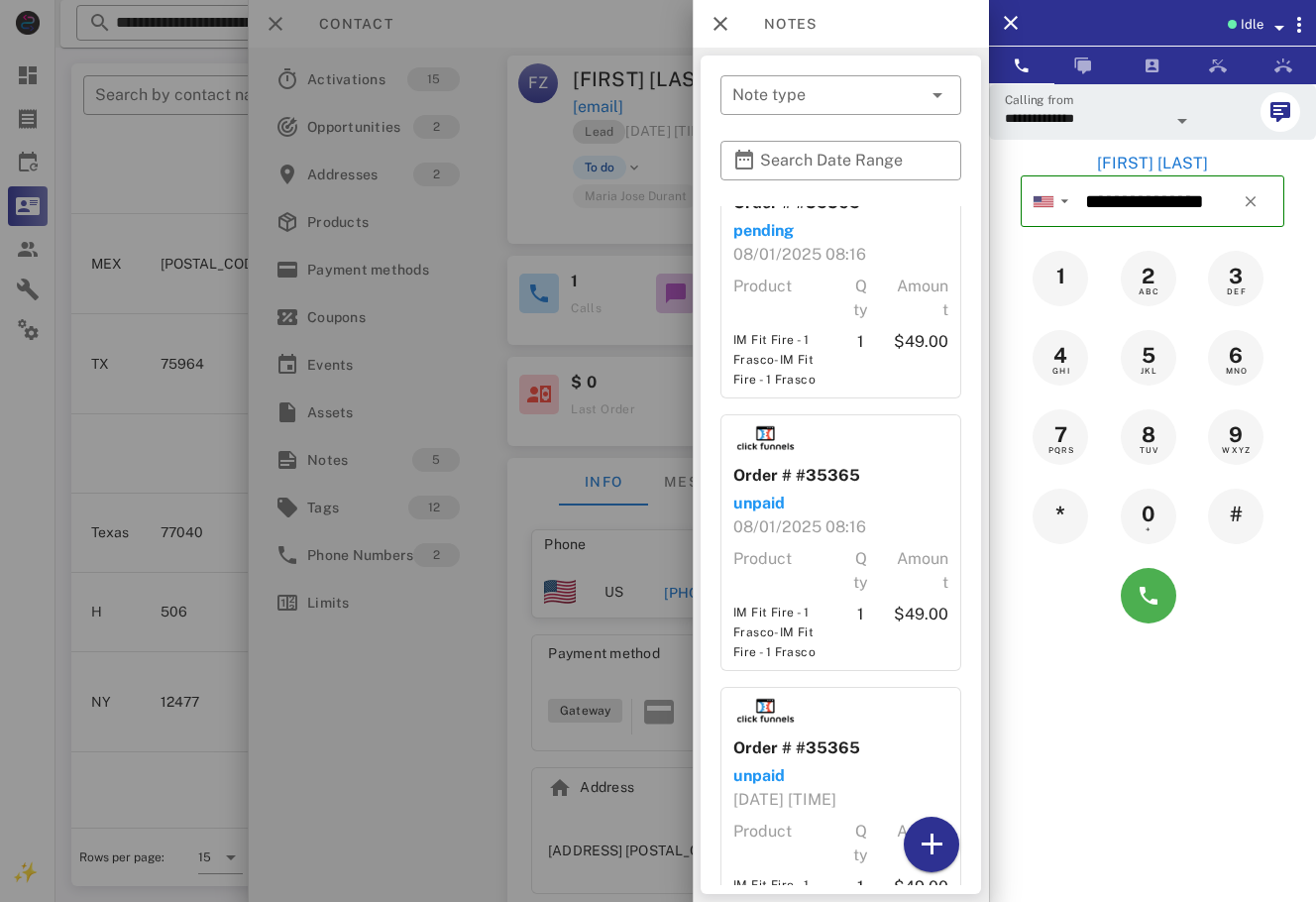 scroll, scrollTop: 747, scrollLeft: 0, axis: vertical 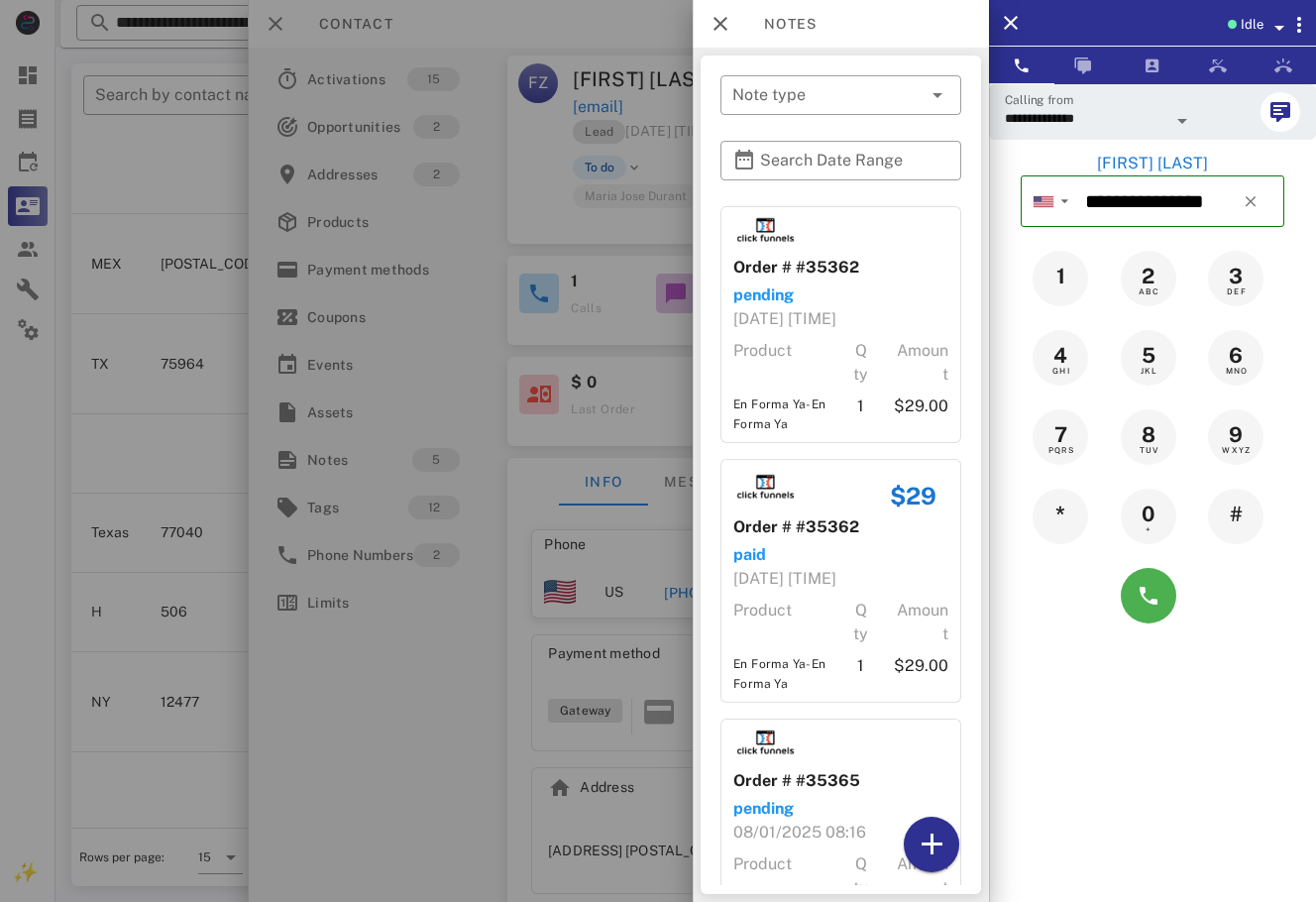 click at bounding box center (658, 451) 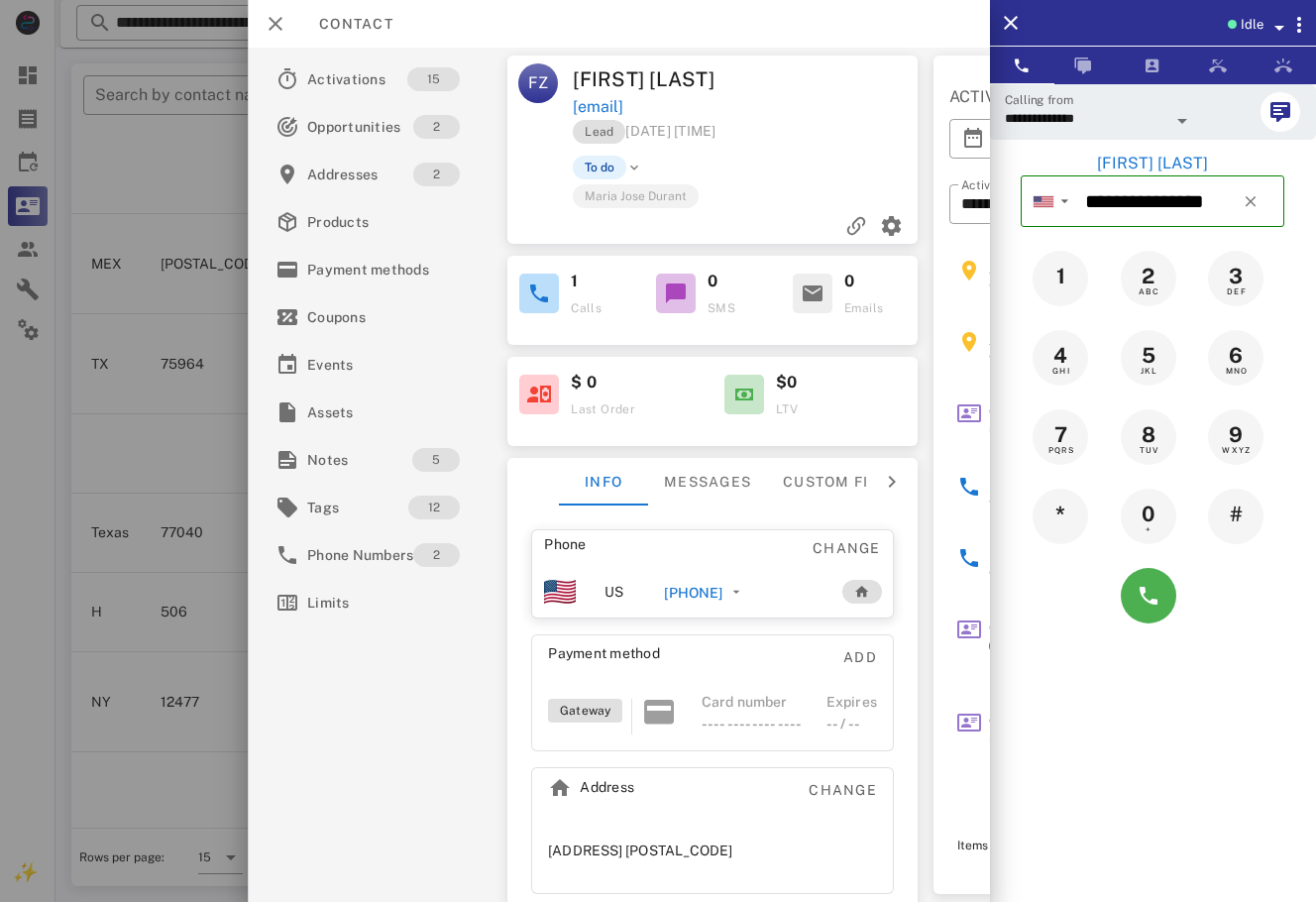 click on "**********" at bounding box center (1152, 534) 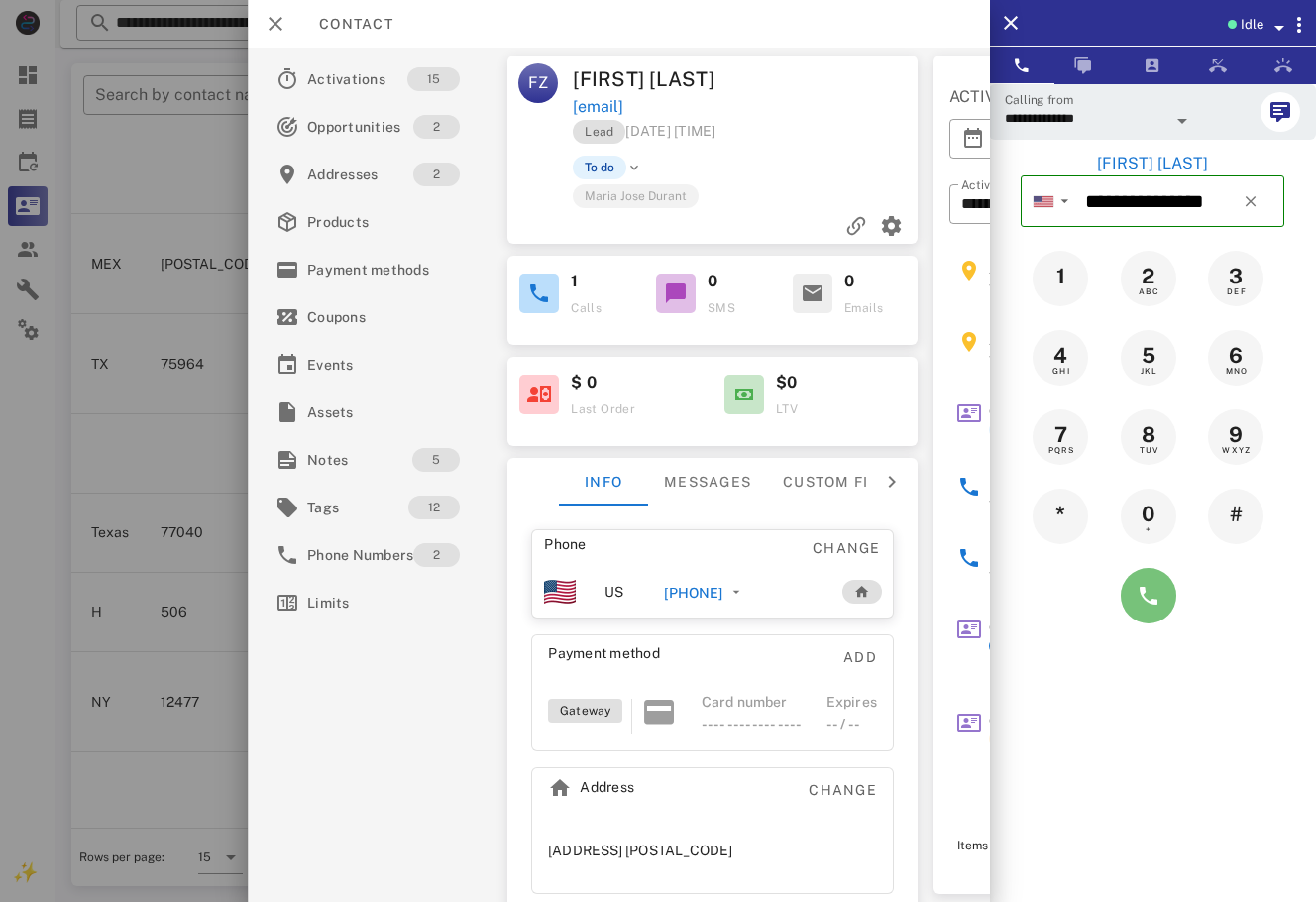 click at bounding box center [1149, 596] 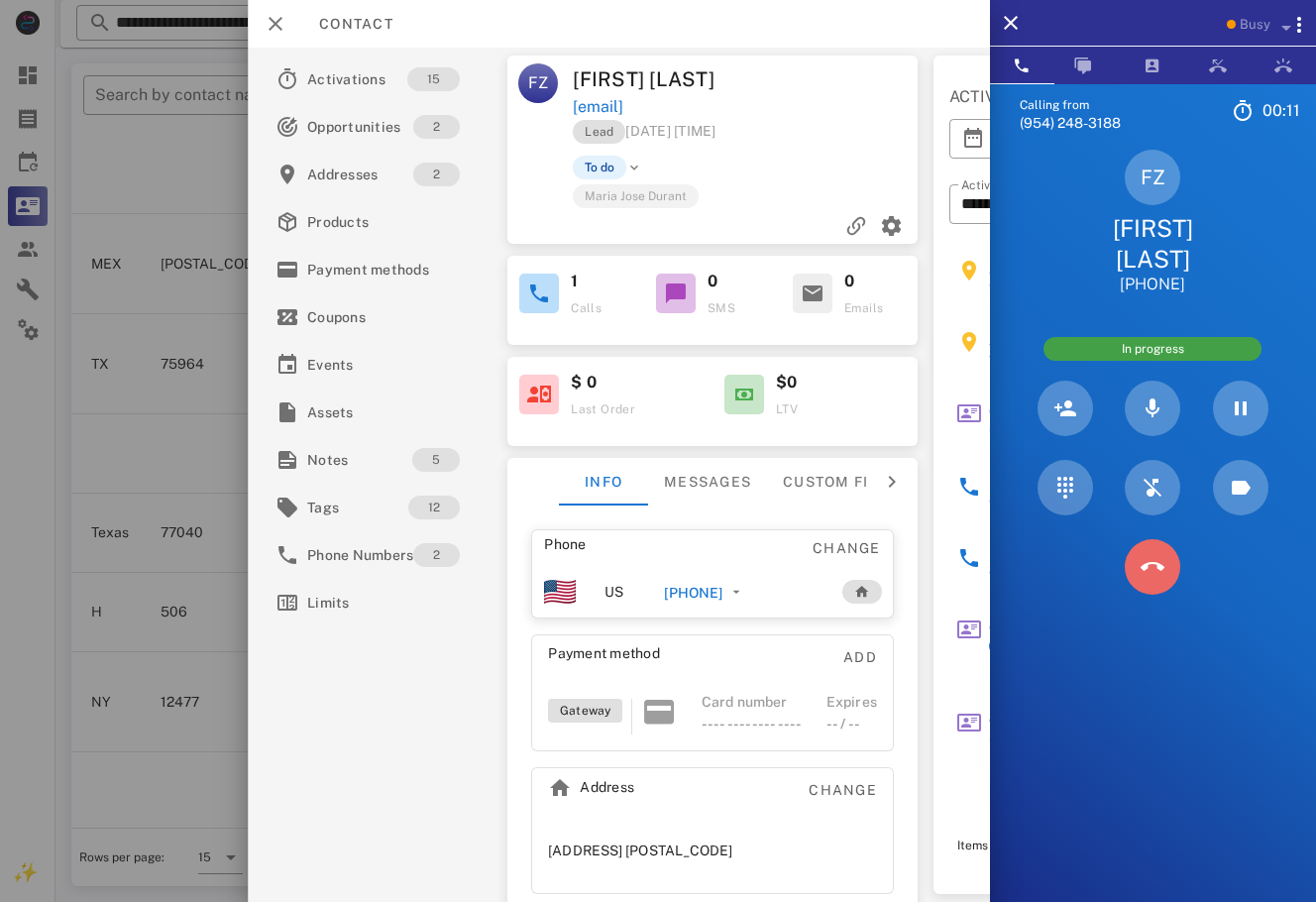 click at bounding box center (1152, 567) 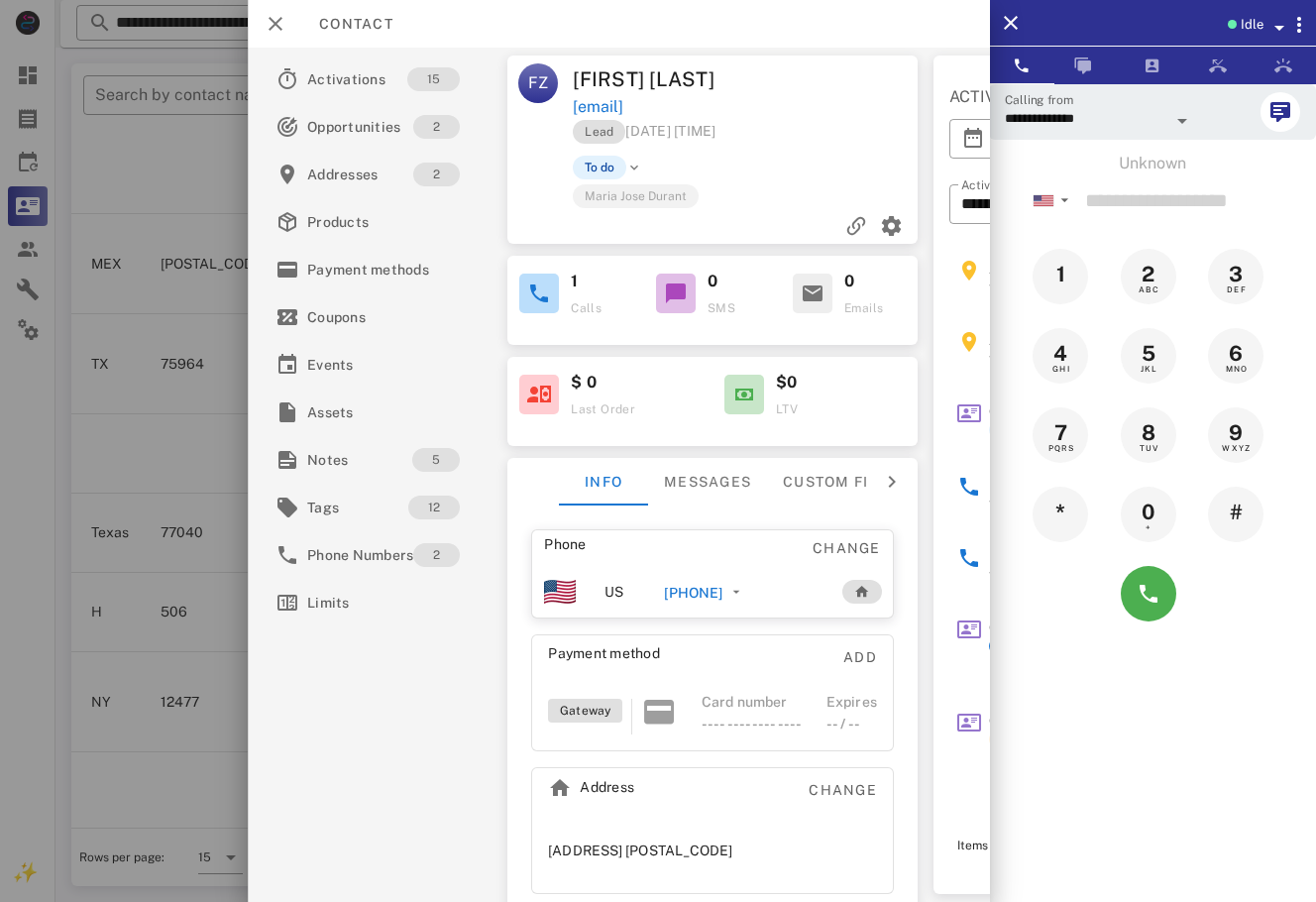 click on "+[COUNTRYCODE][PHONE]" at bounding box center (693, 593) 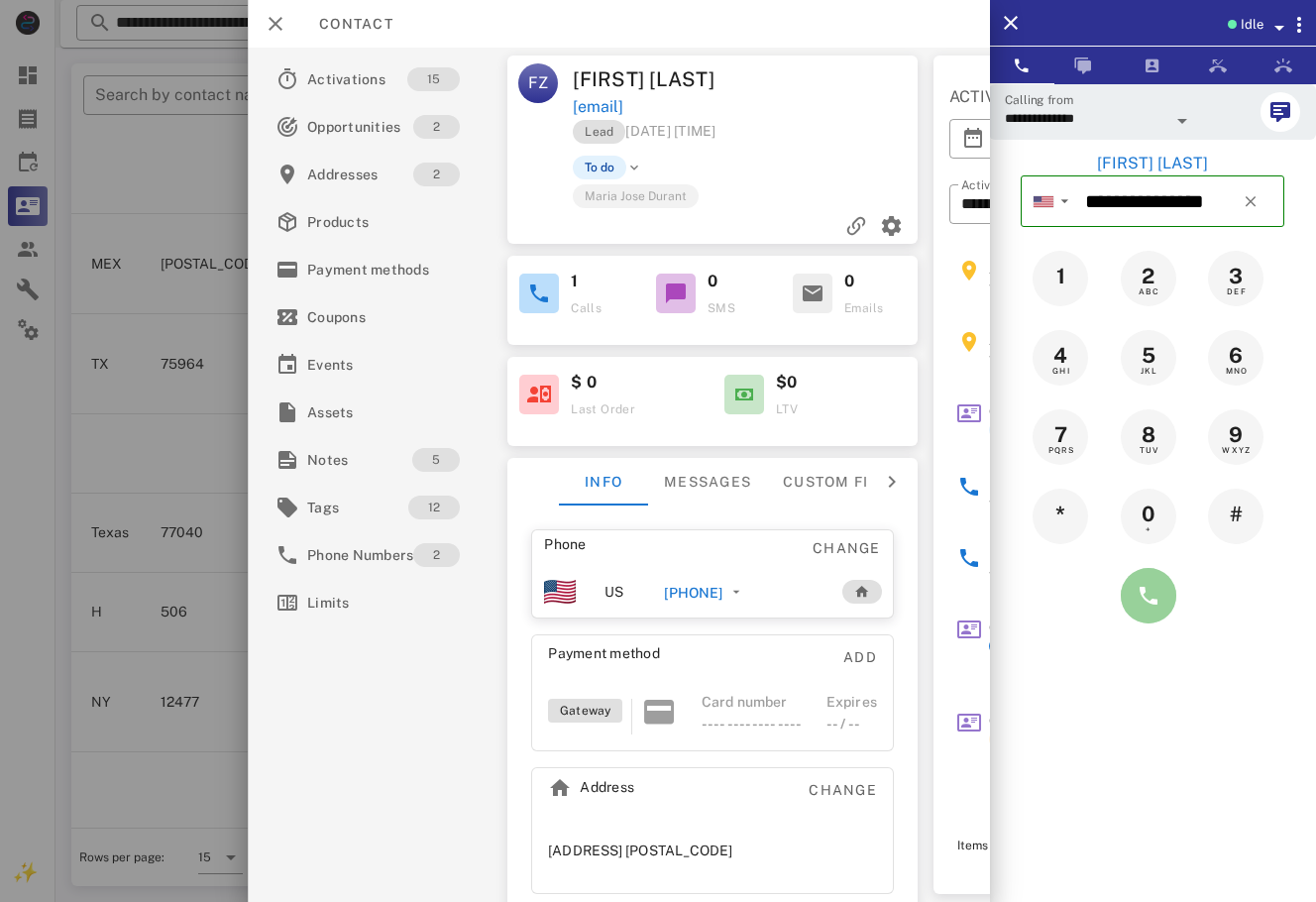 click at bounding box center [1149, 596] 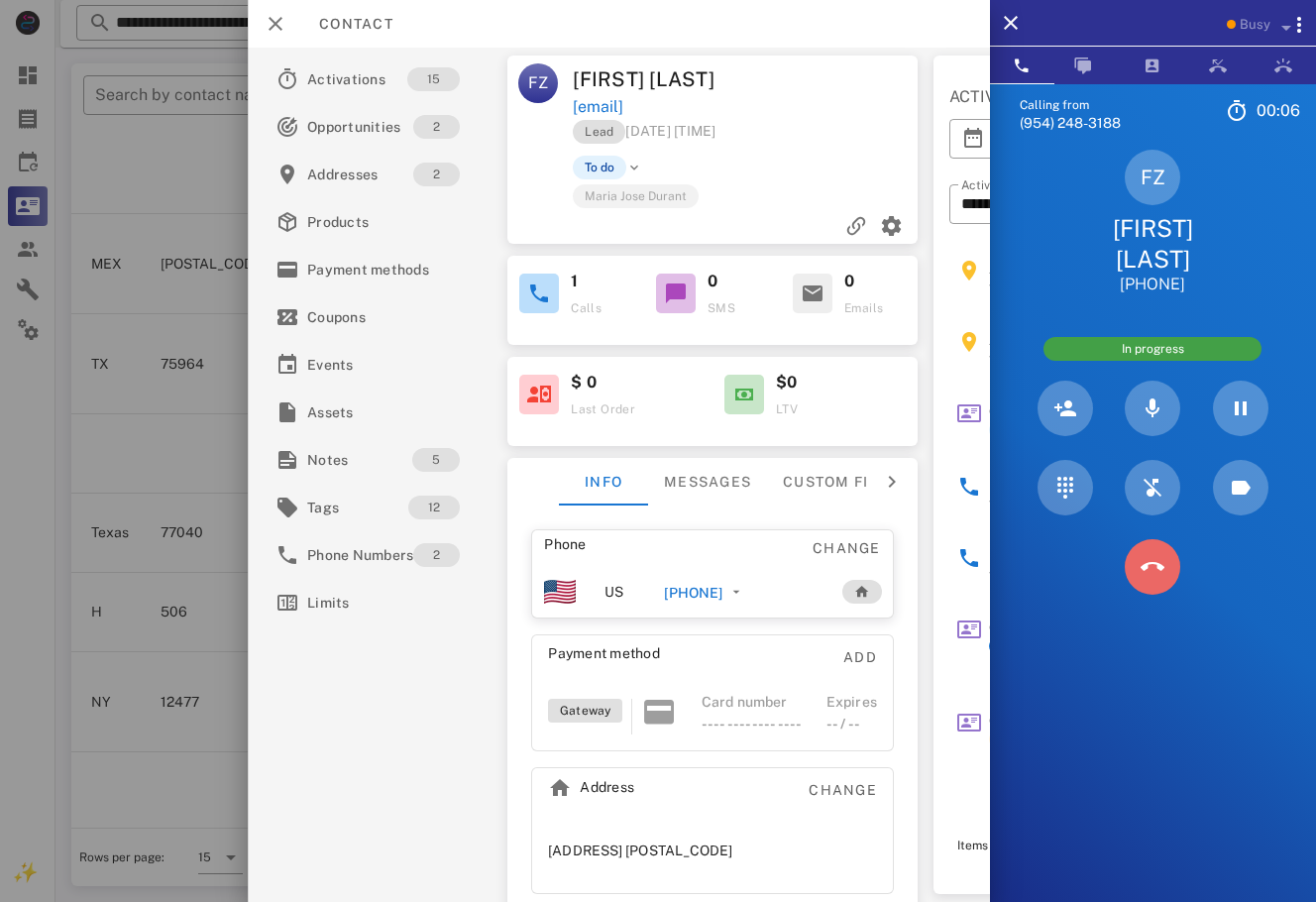 click at bounding box center (1152, 567) 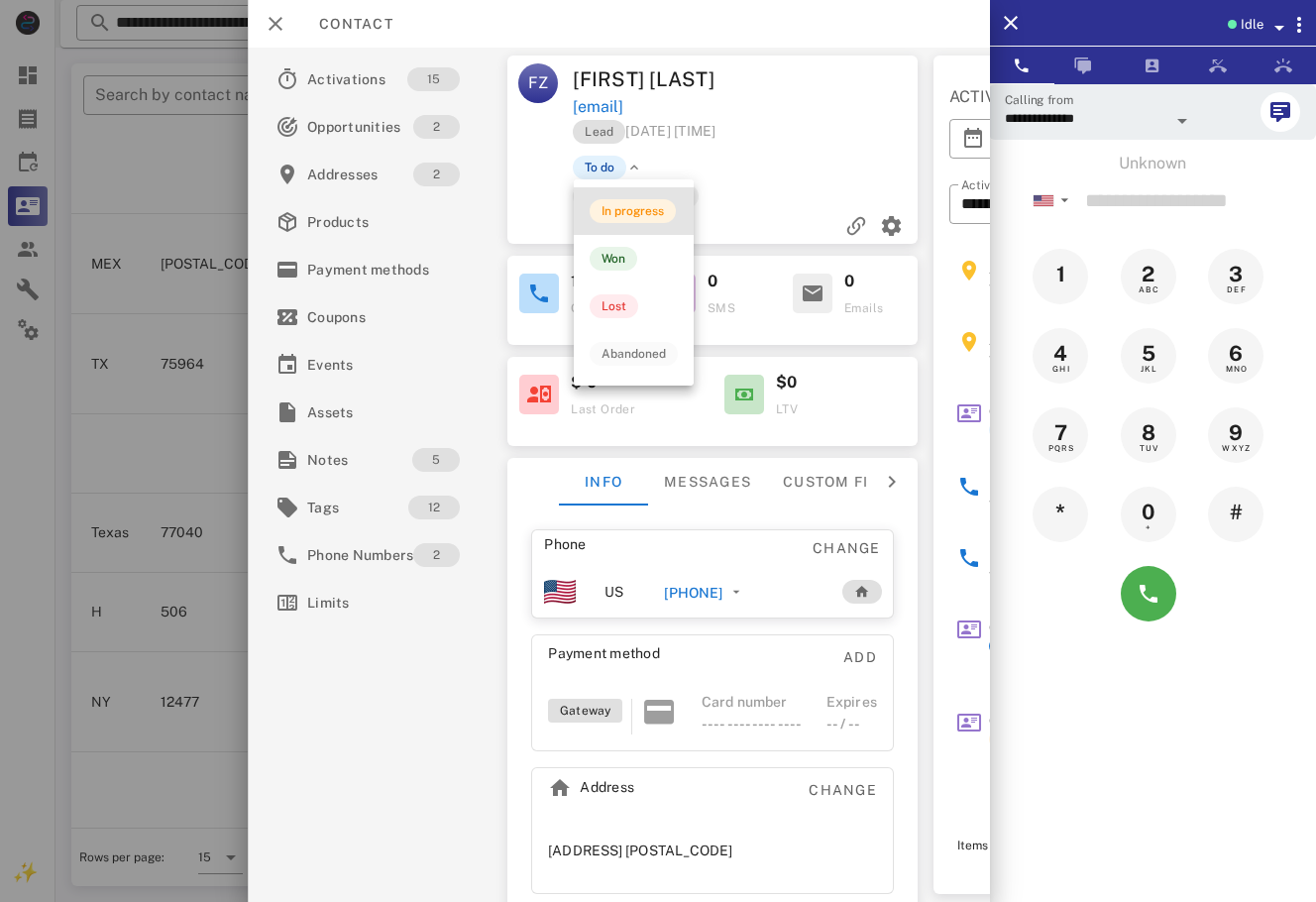 click on "In progress" at bounding box center (633, 211) 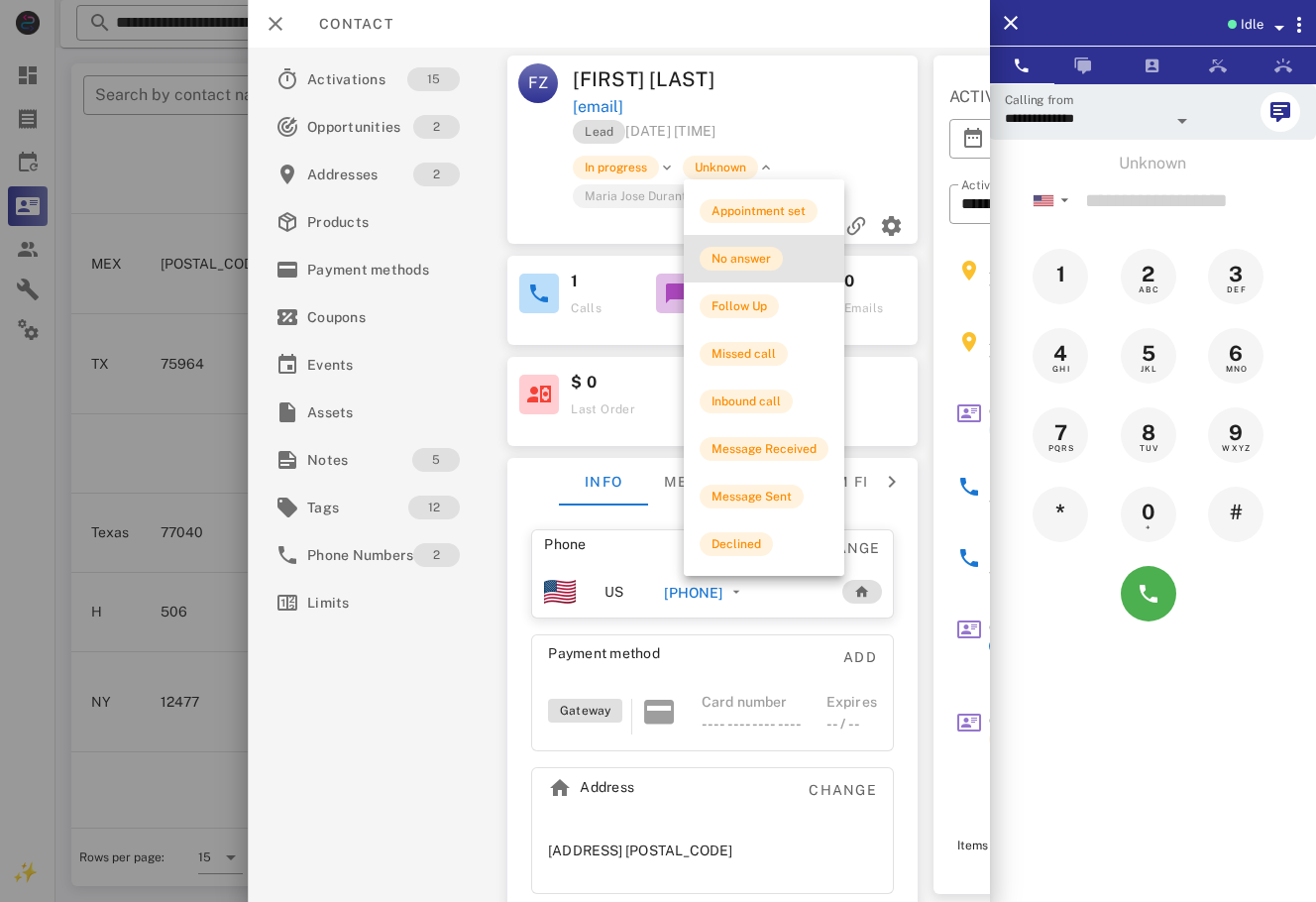 click on "No answer" at bounding box center [741, 259] 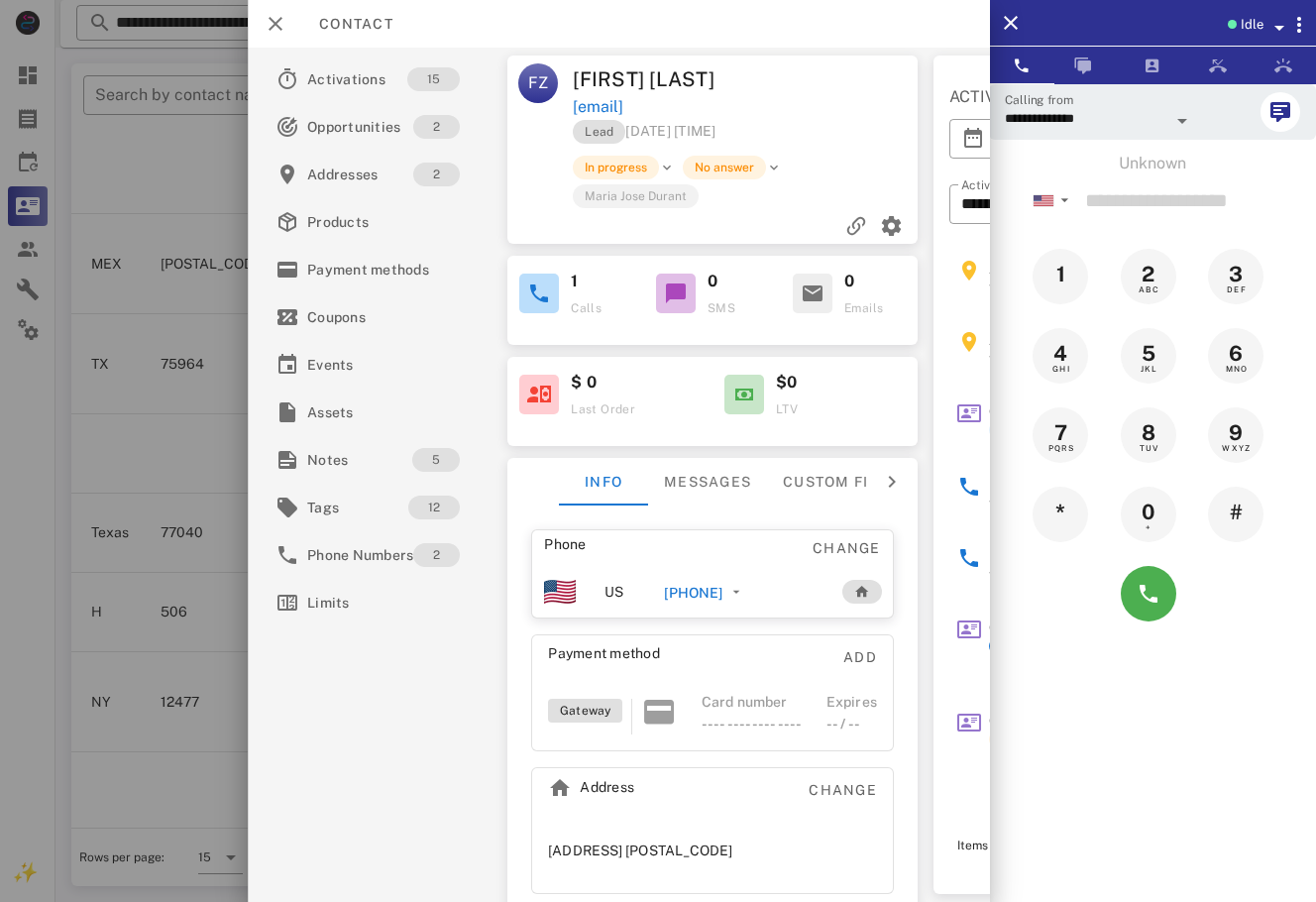 click on "Contact" at bounding box center [346, 24] 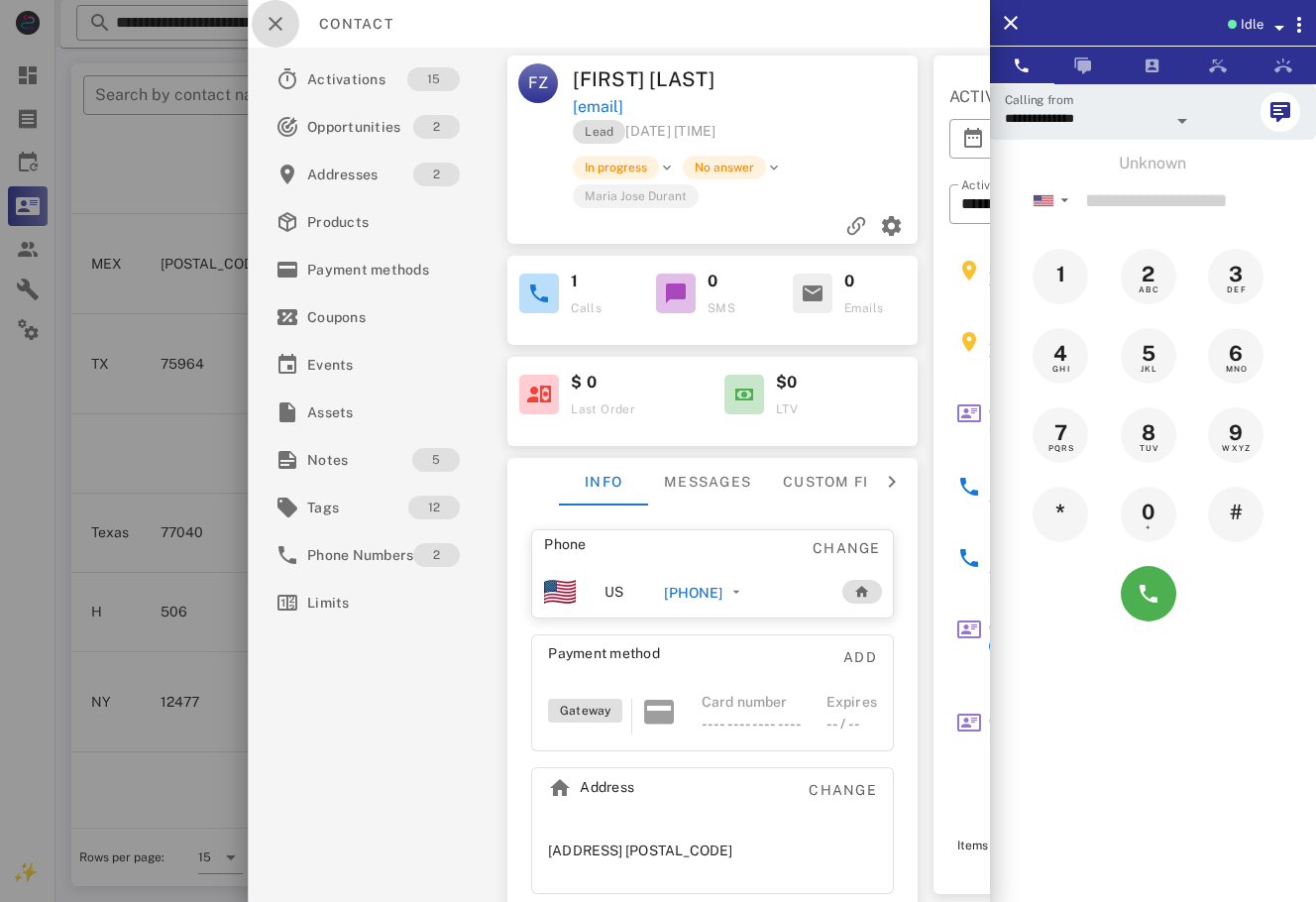 click at bounding box center [275, 24] 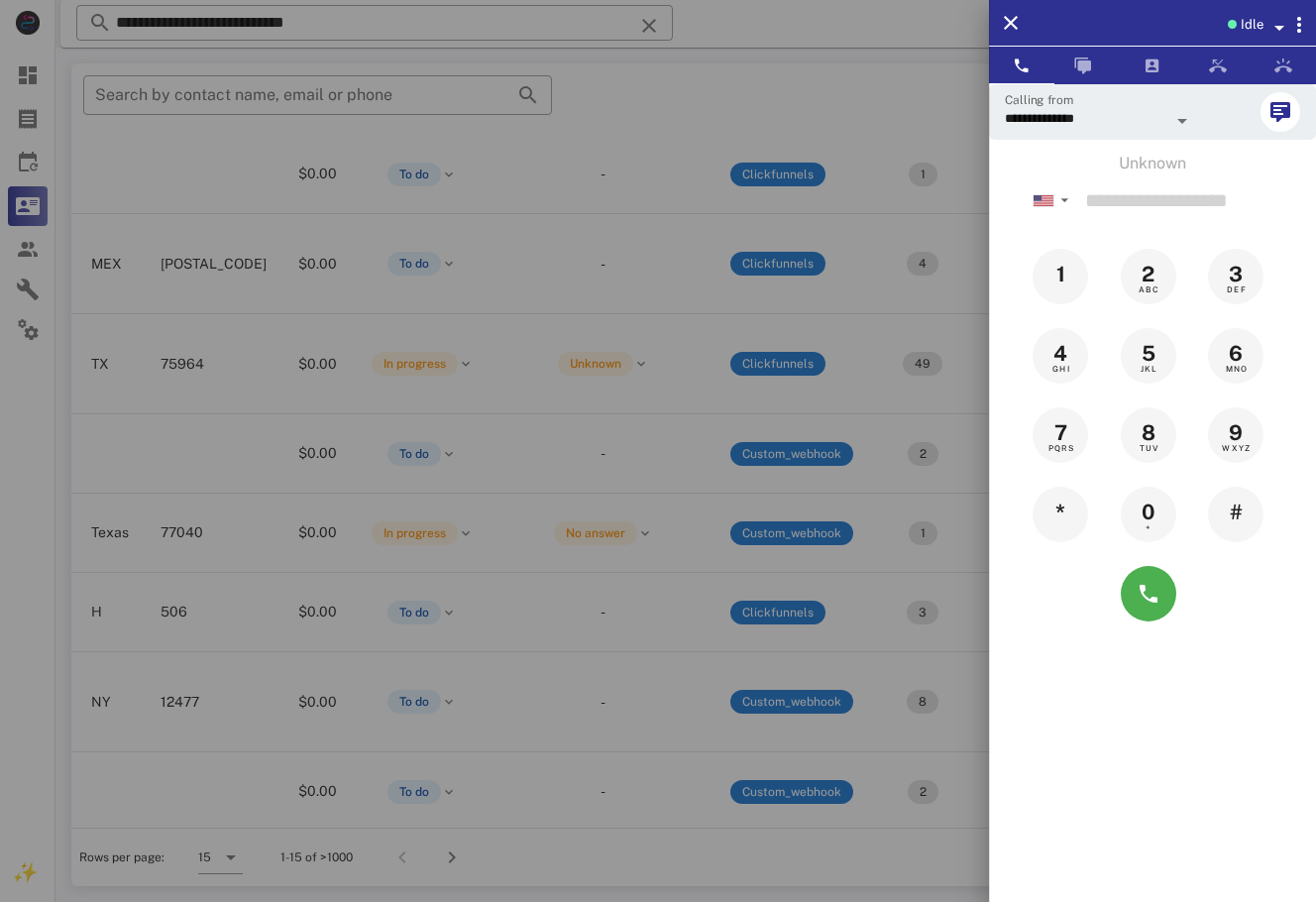 click at bounding box center (658, 451) 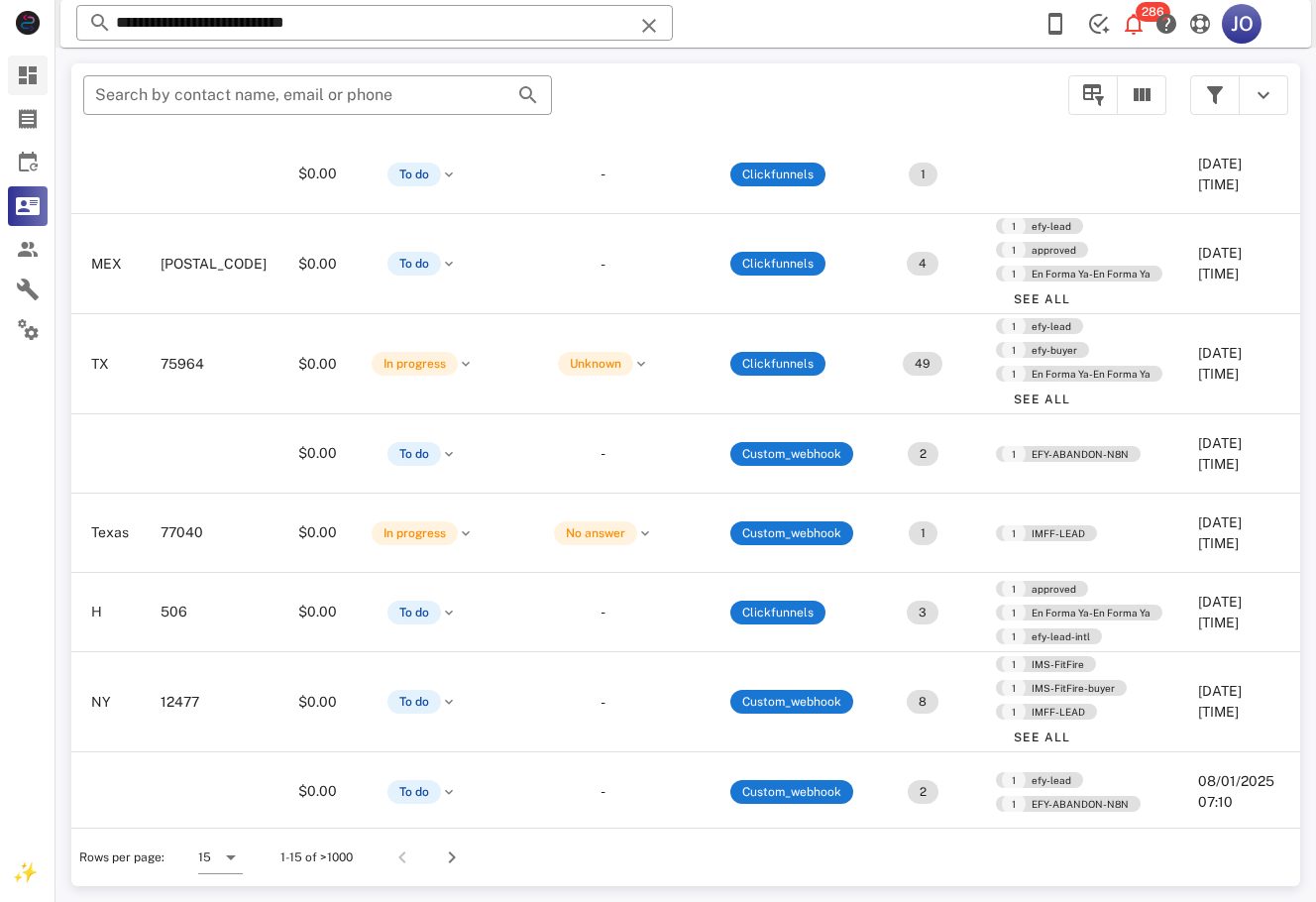 click on "Dashboard" at bounding box center (28, 75) 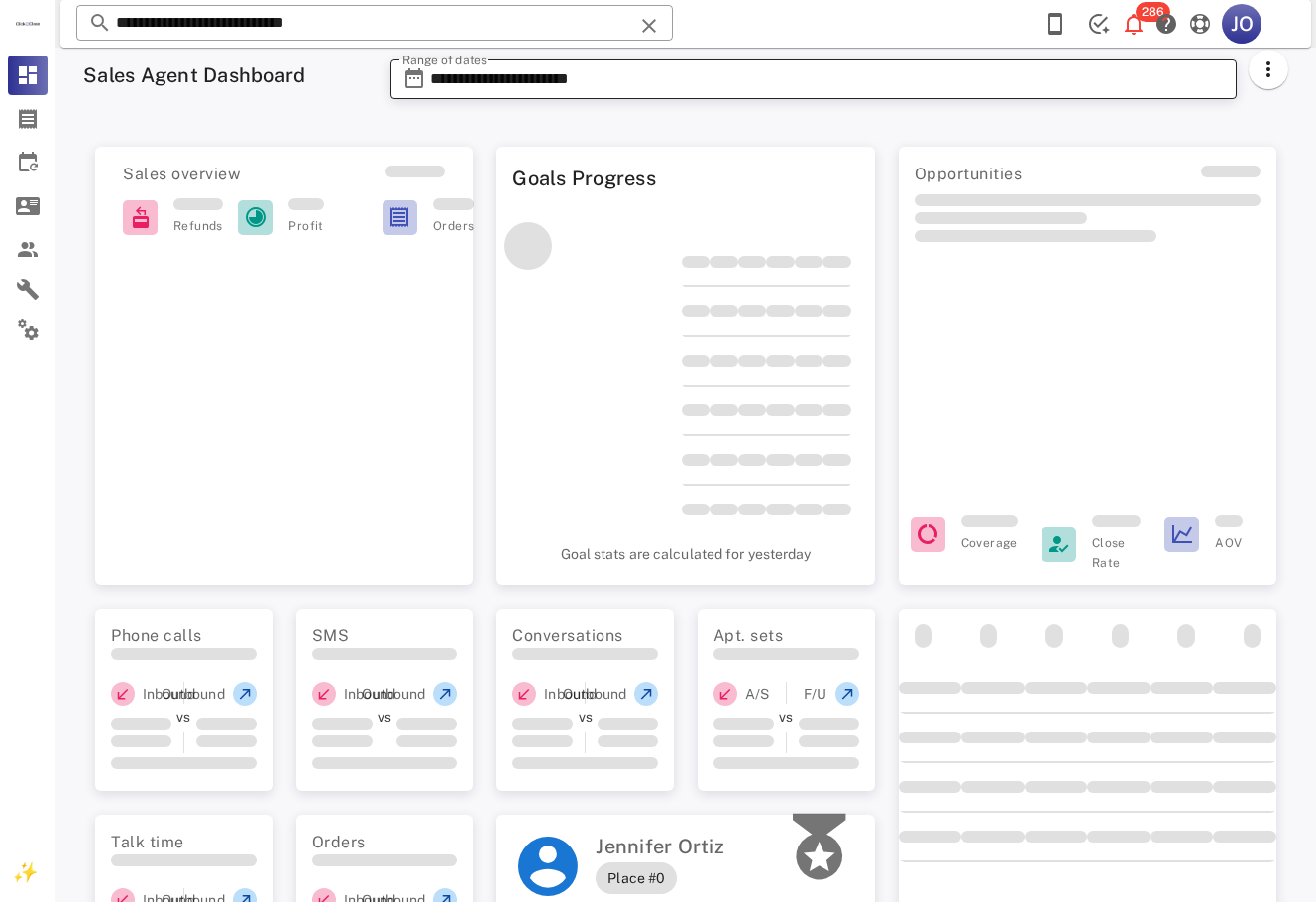 click at bounding box center (414, 79) 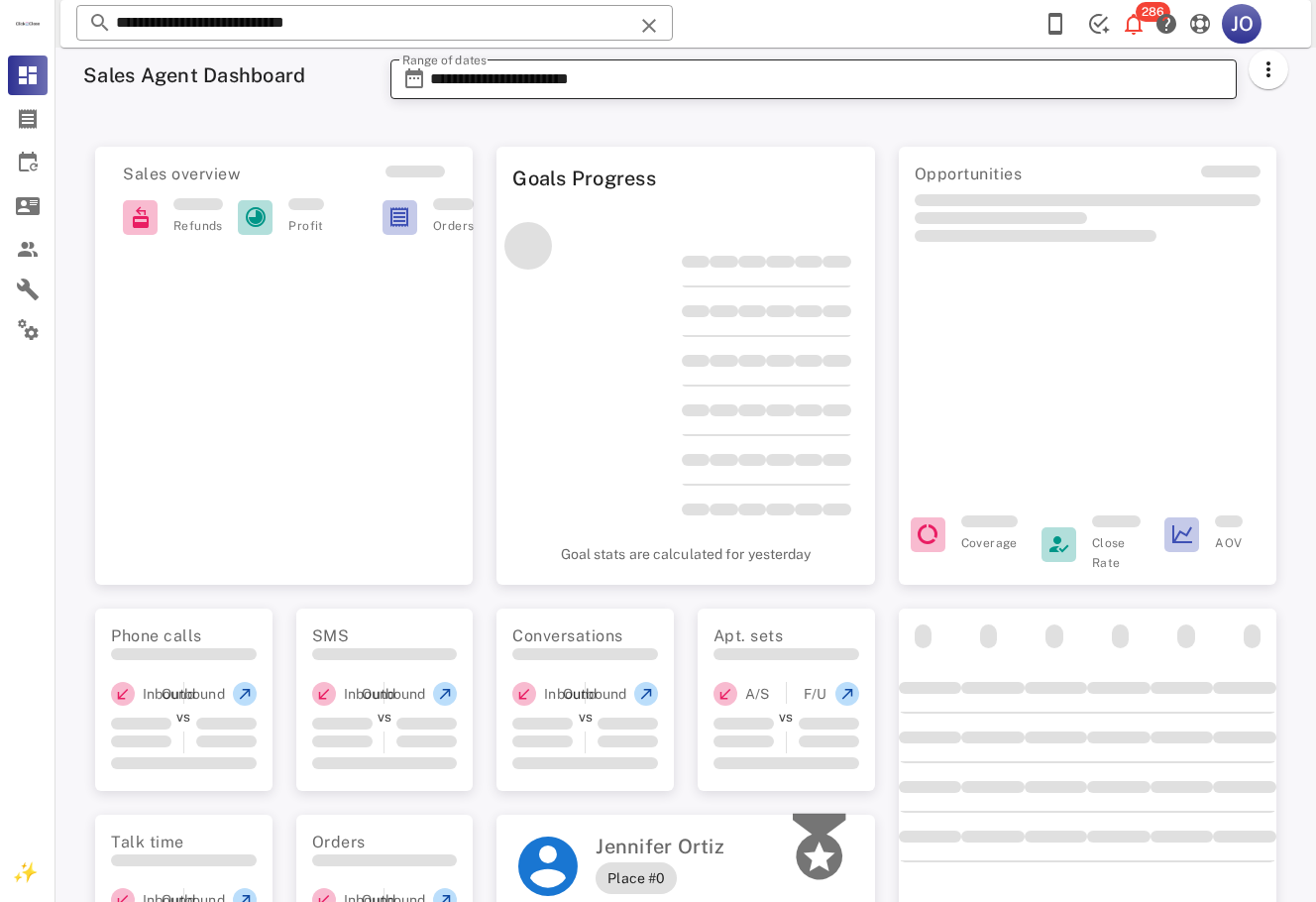 click on "**********" at bounding box center [827, 79] 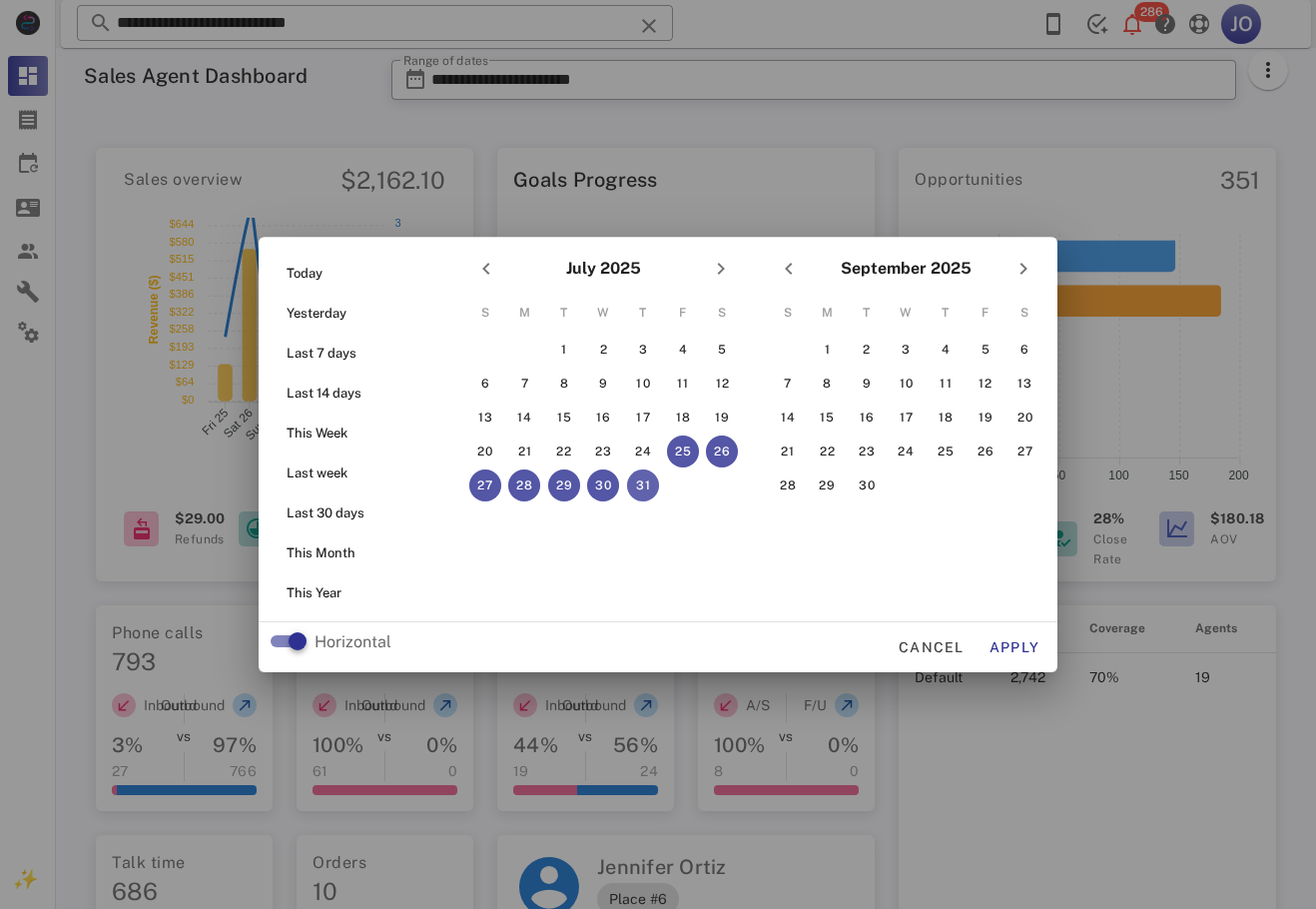 click on "31" at bounding box center (643, 485) 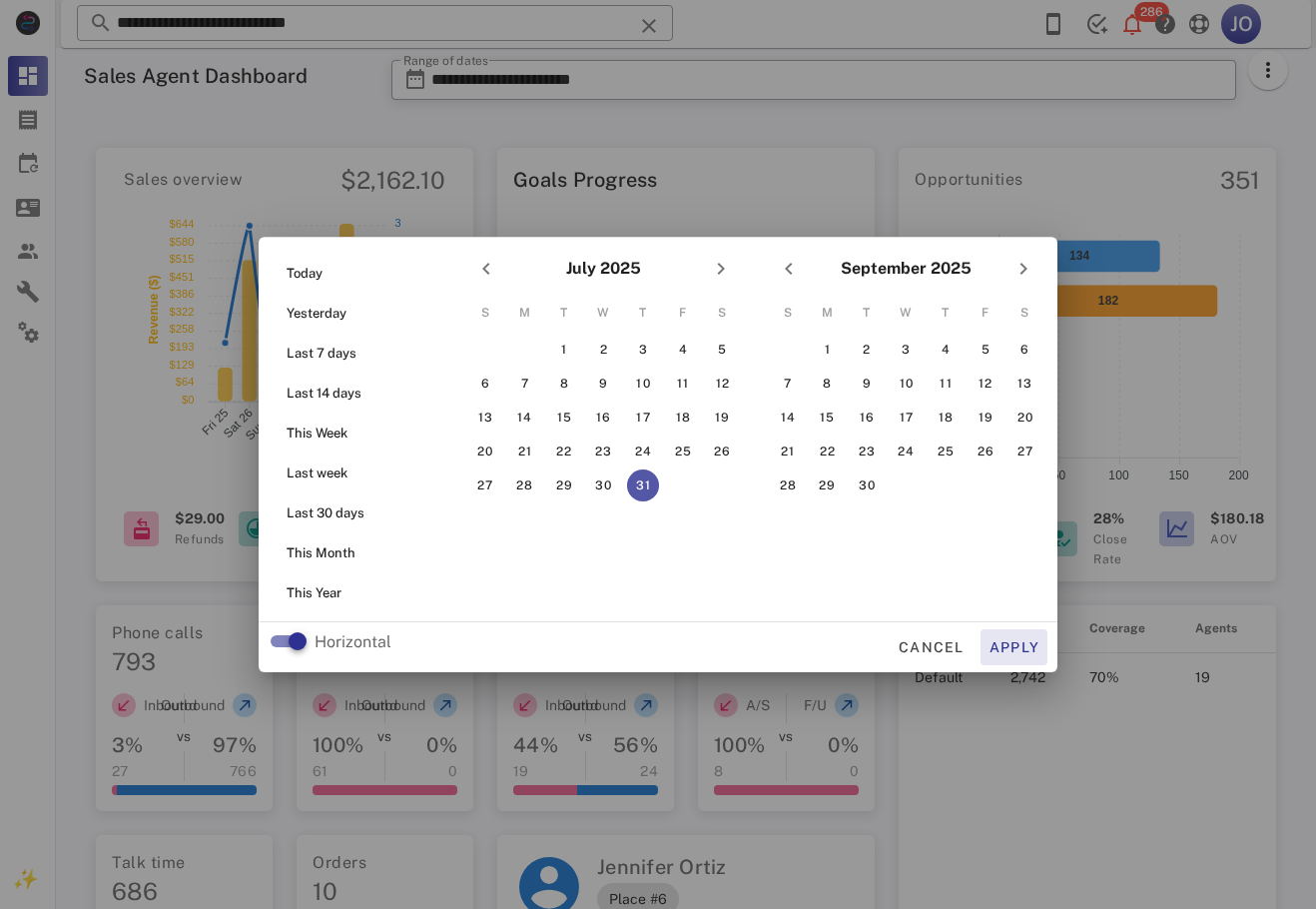 click on "Apply" at bounding box center (1014, 647) 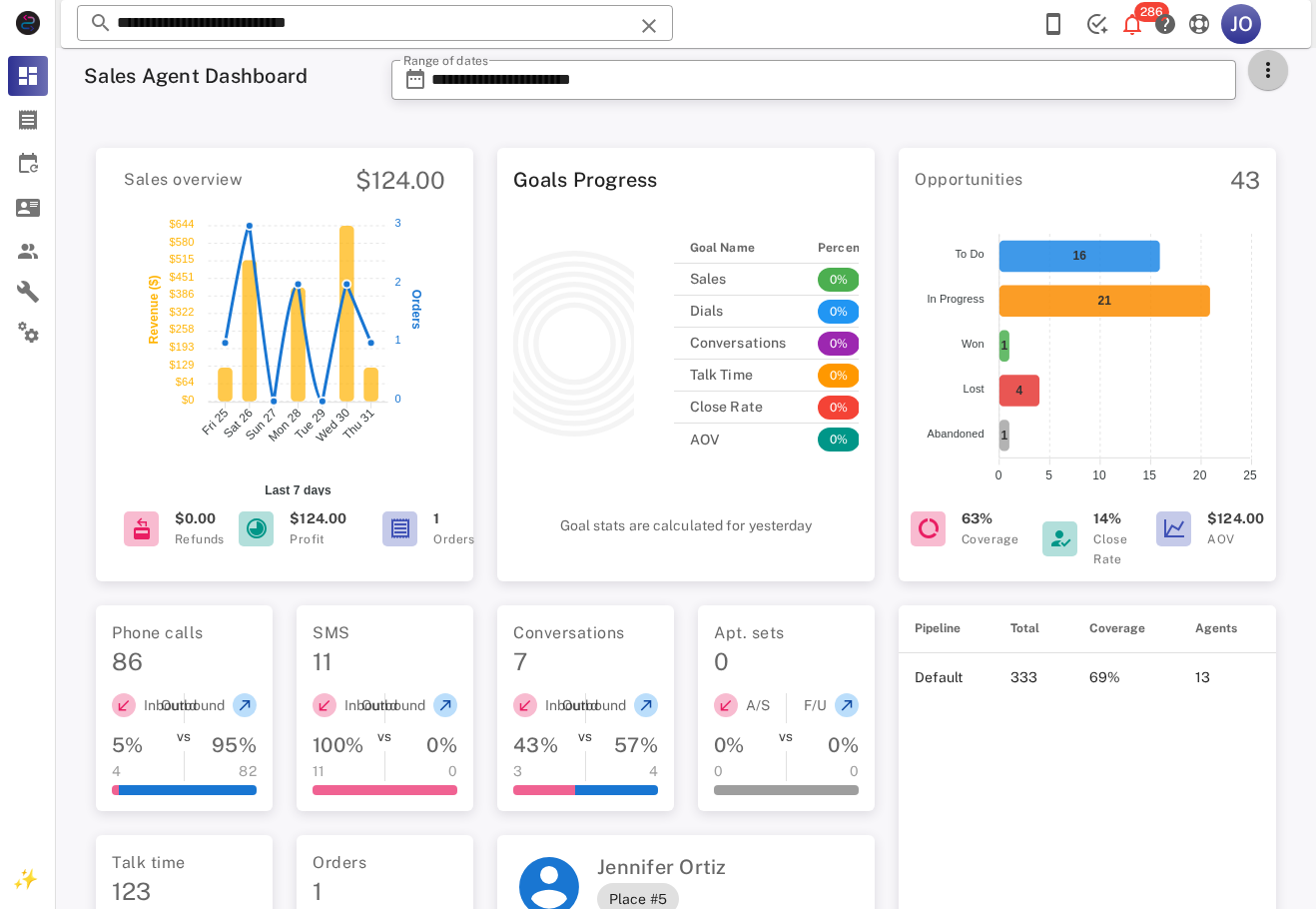 click at bounding box center (1268, 70) 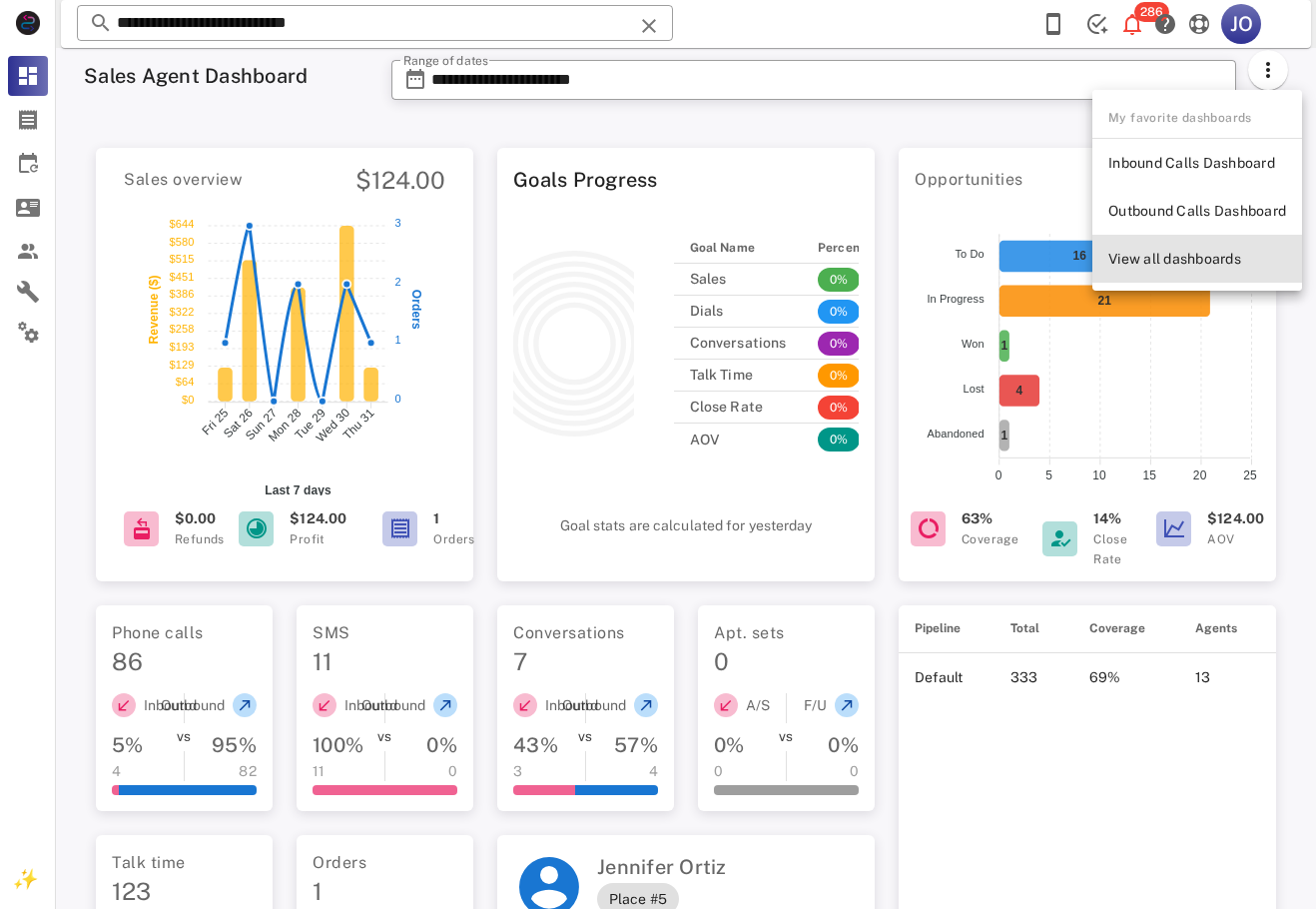 click on "View all dashboards" at bounding box center (1197, 259) 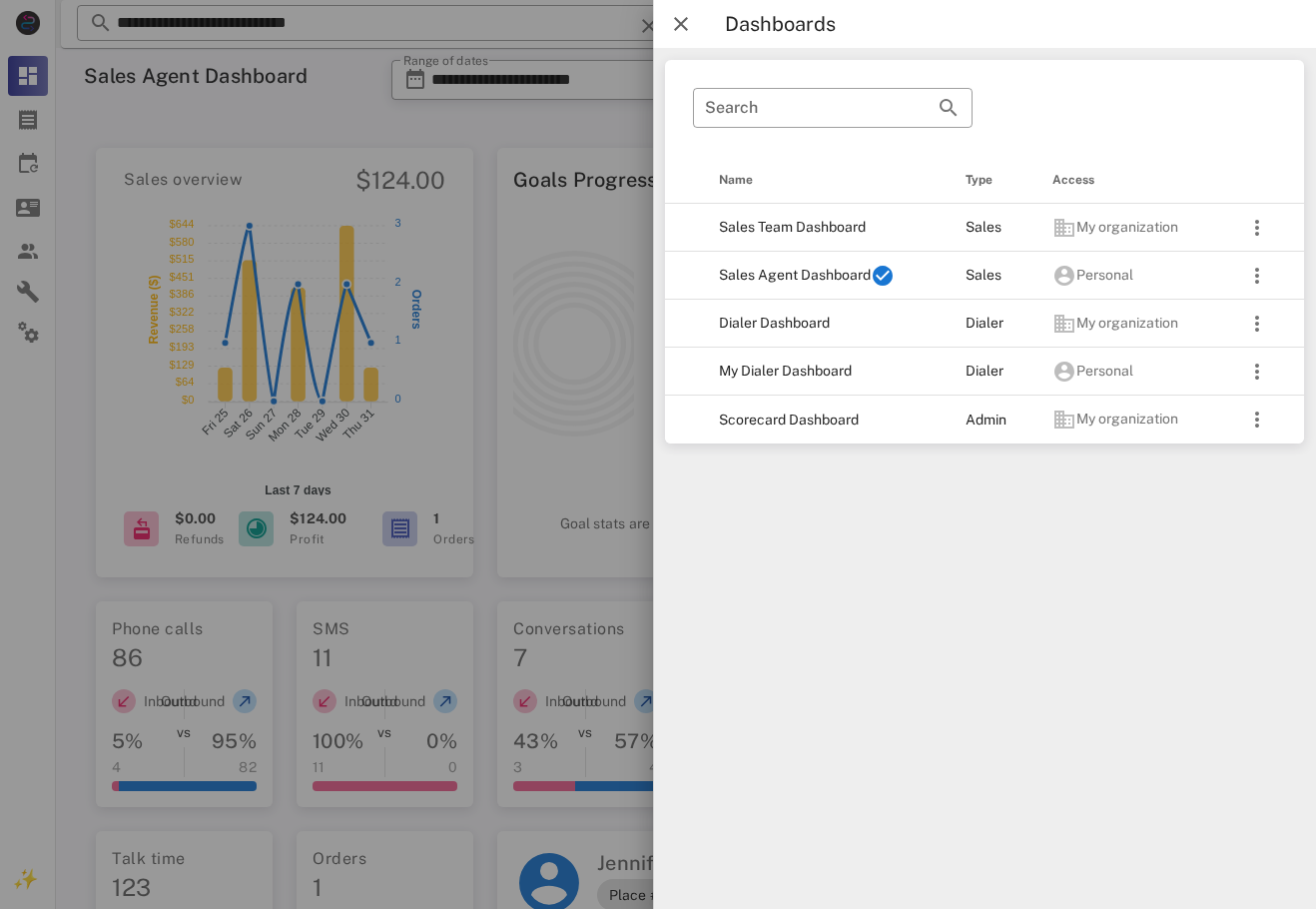 click on "Dialer Dashboard" at bounding box center [826, 324] 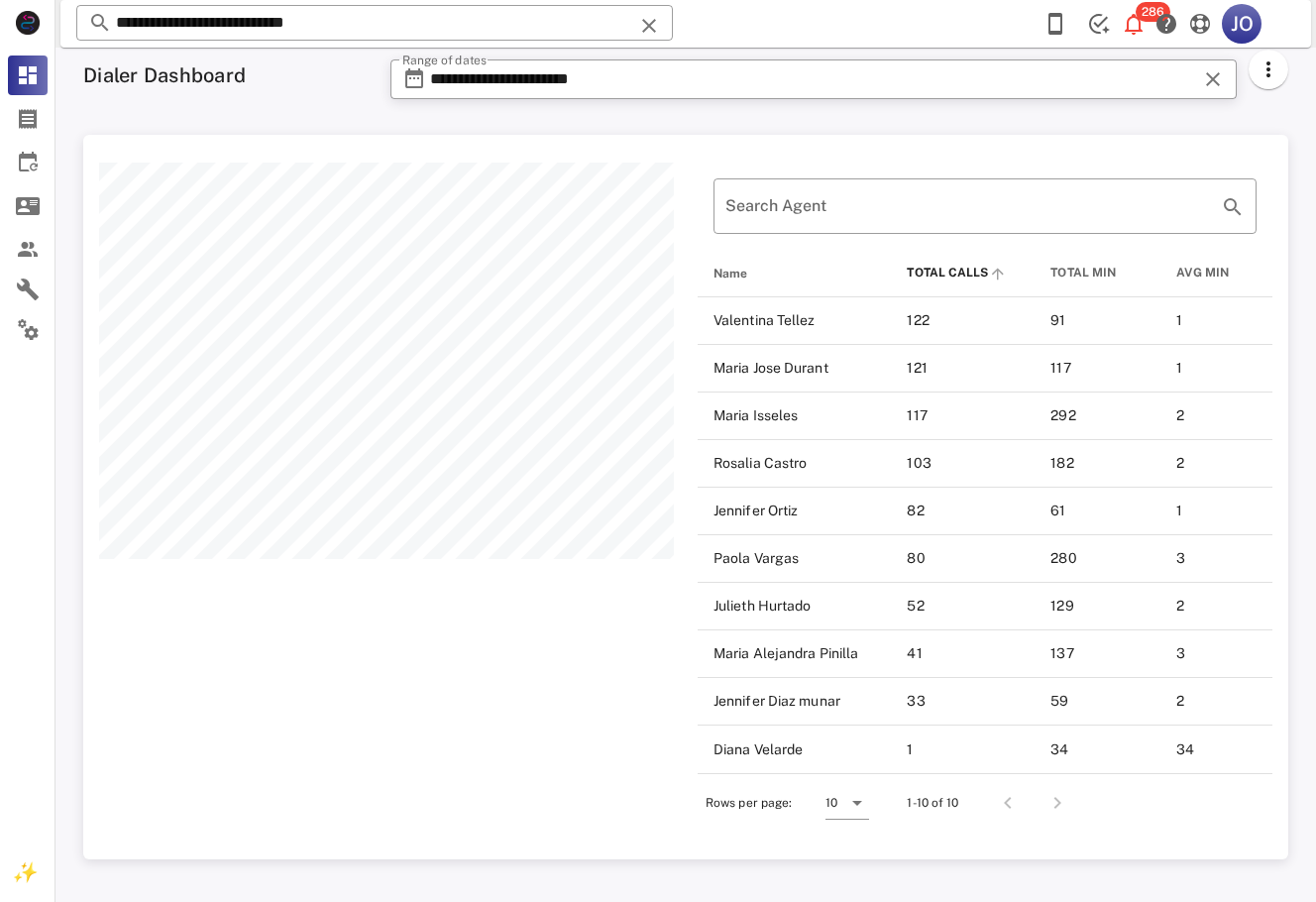 scroll, scrollTop: 990484, scrollLeft: 989759, axis: both 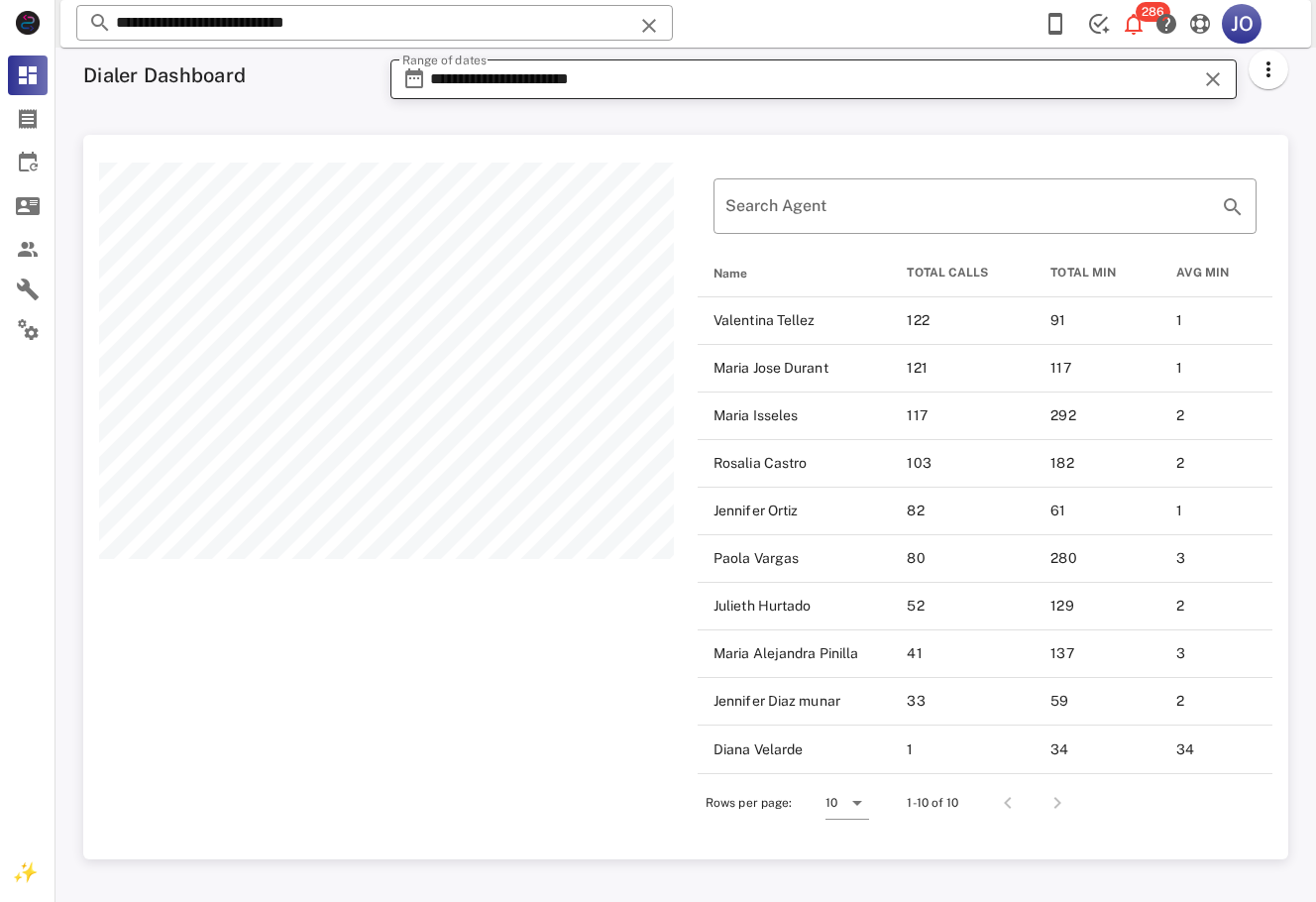 click on "**********" at bounding box center [814, 79] 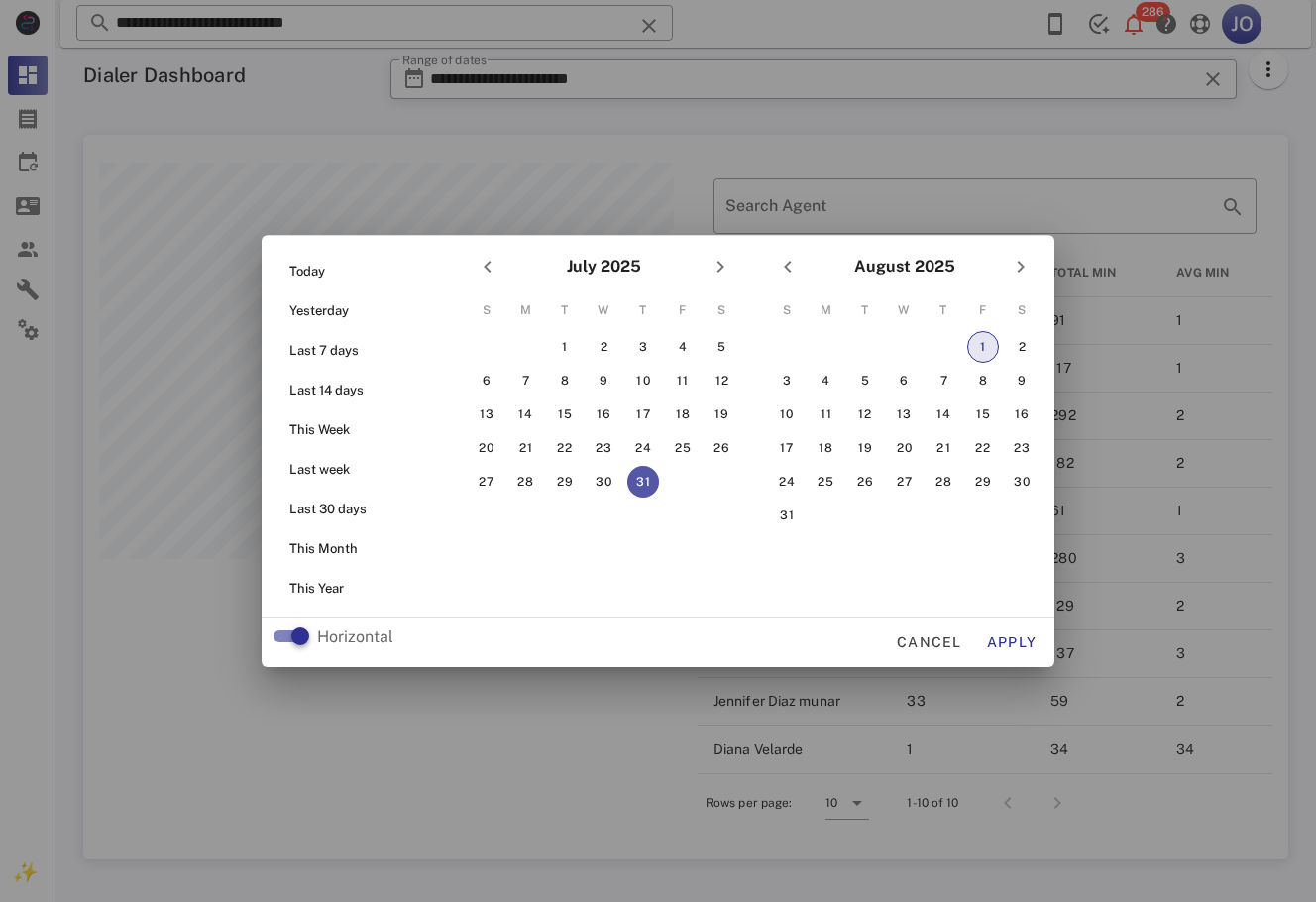 click on "1" at bounding box center (983, 347) 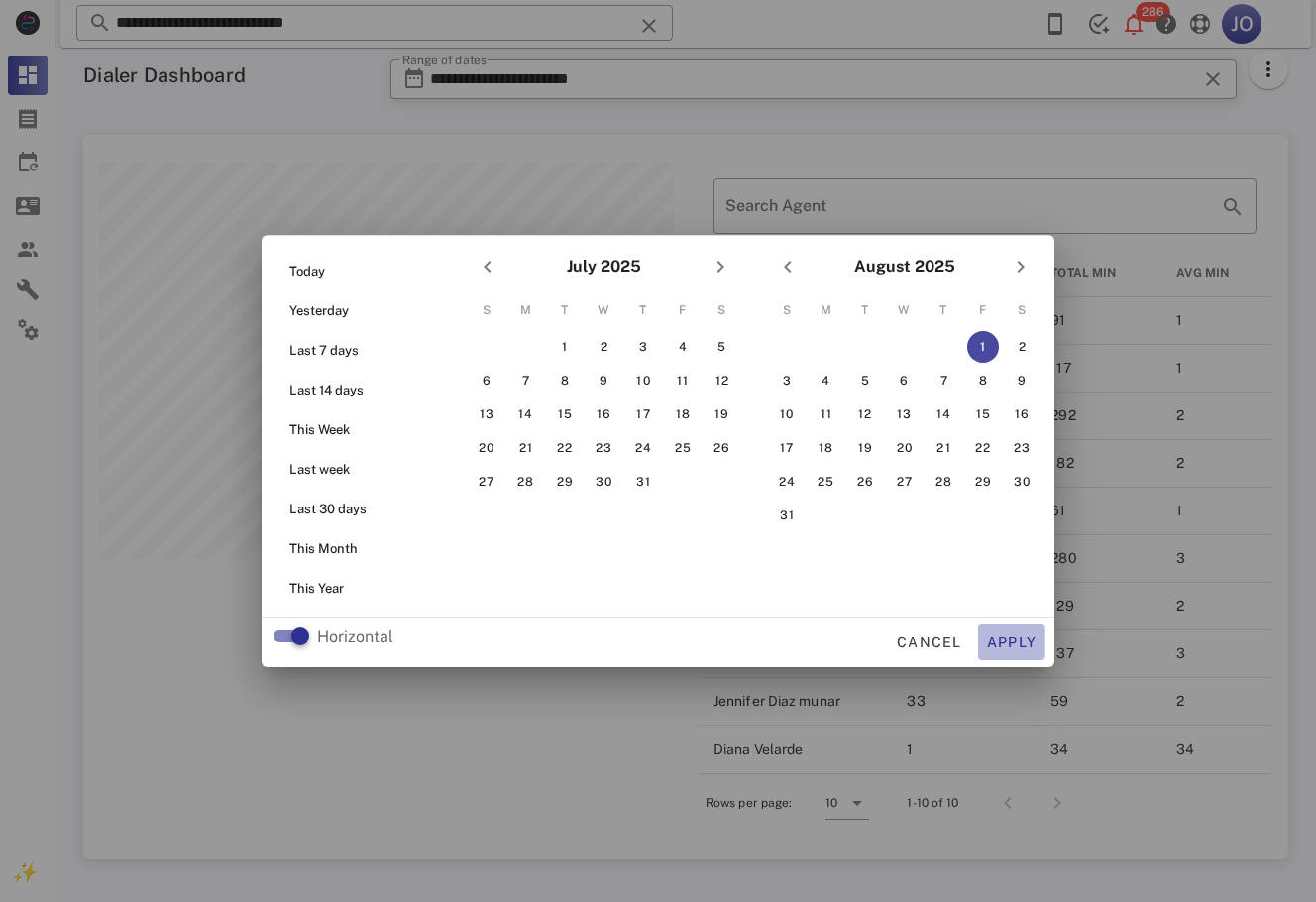 click on "Apply" at bounding box center (1012, 642) 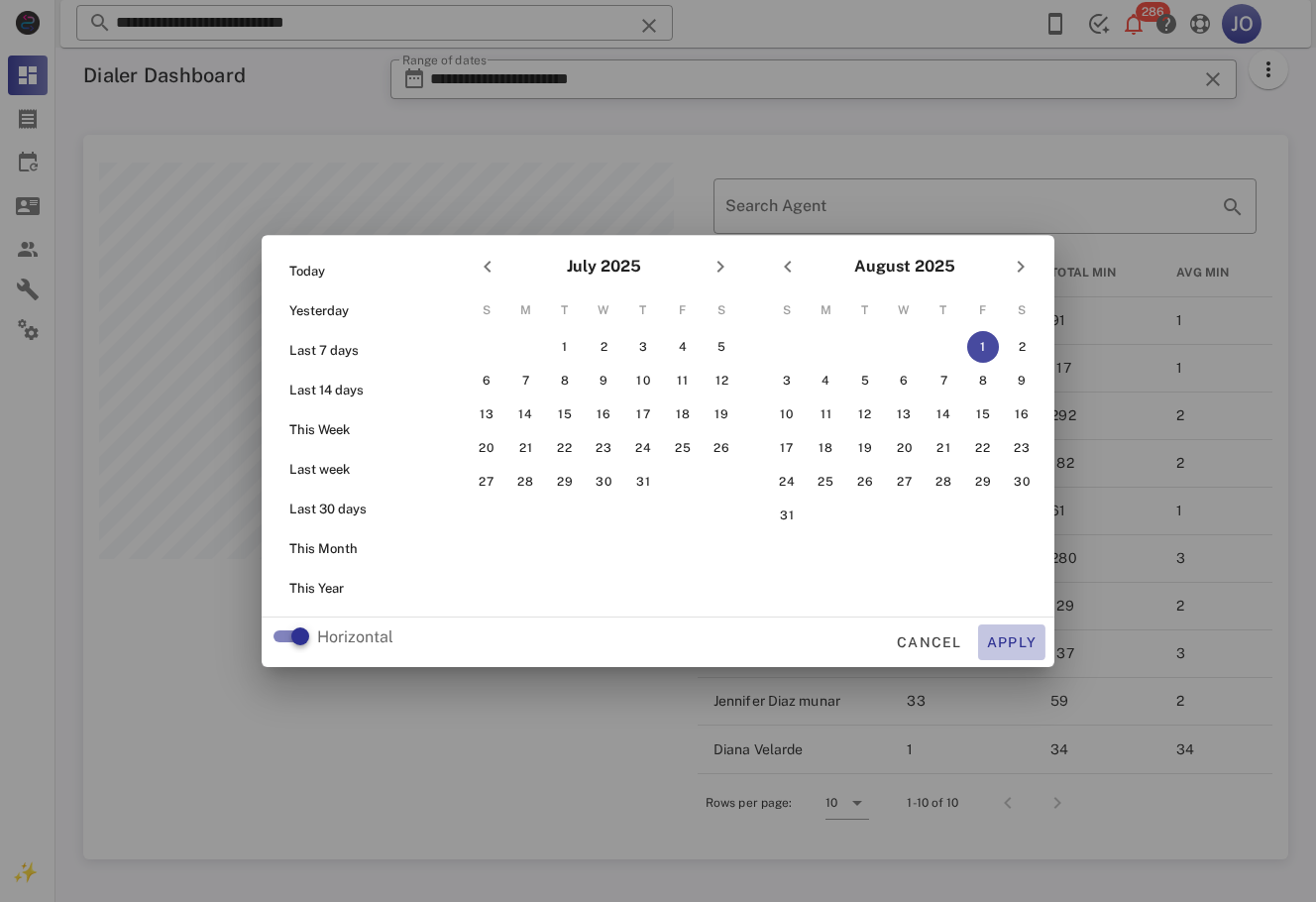 type on "**********" 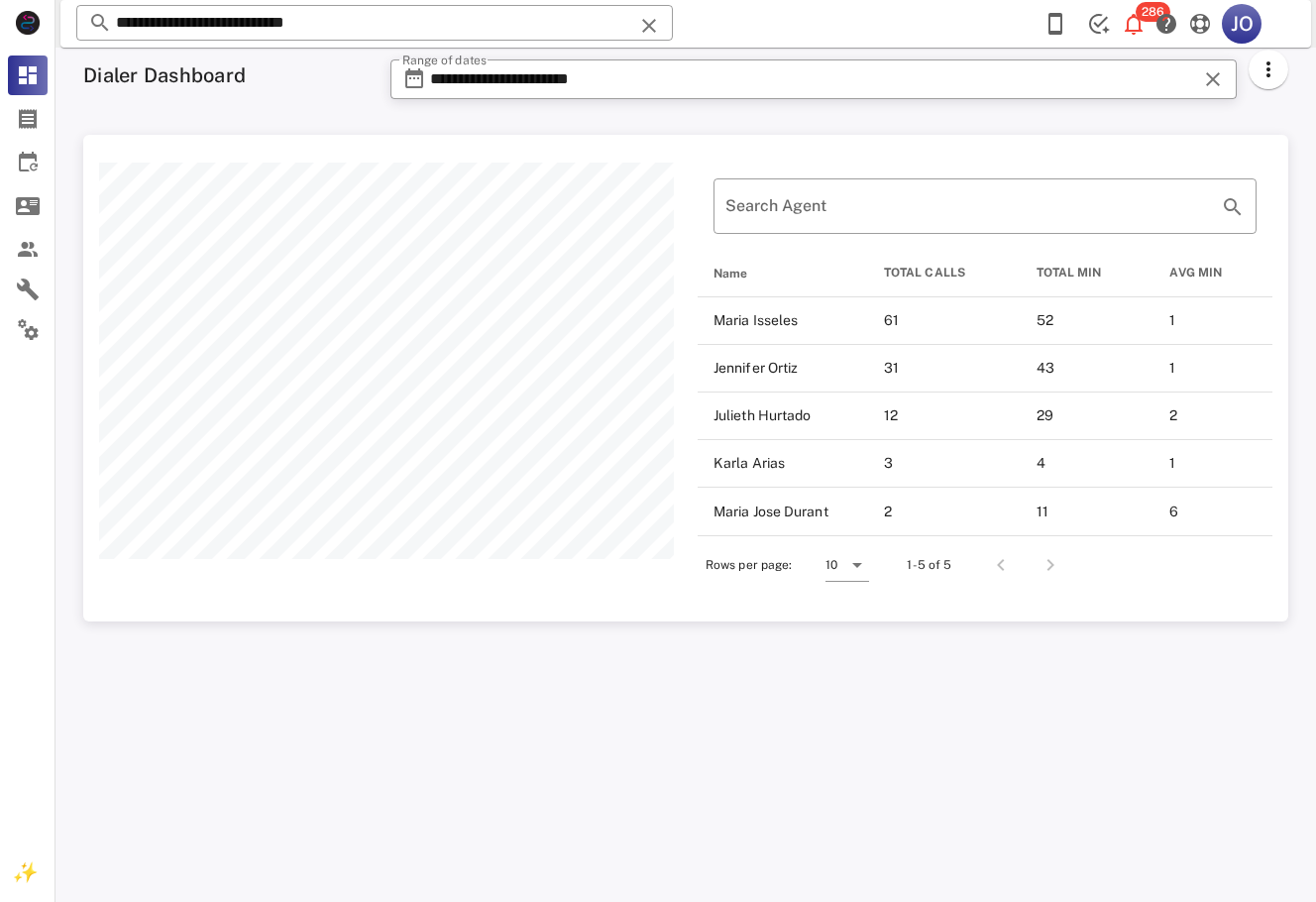 scroll, scrollTop: 990722, scrollLeft: 989759, axis: both 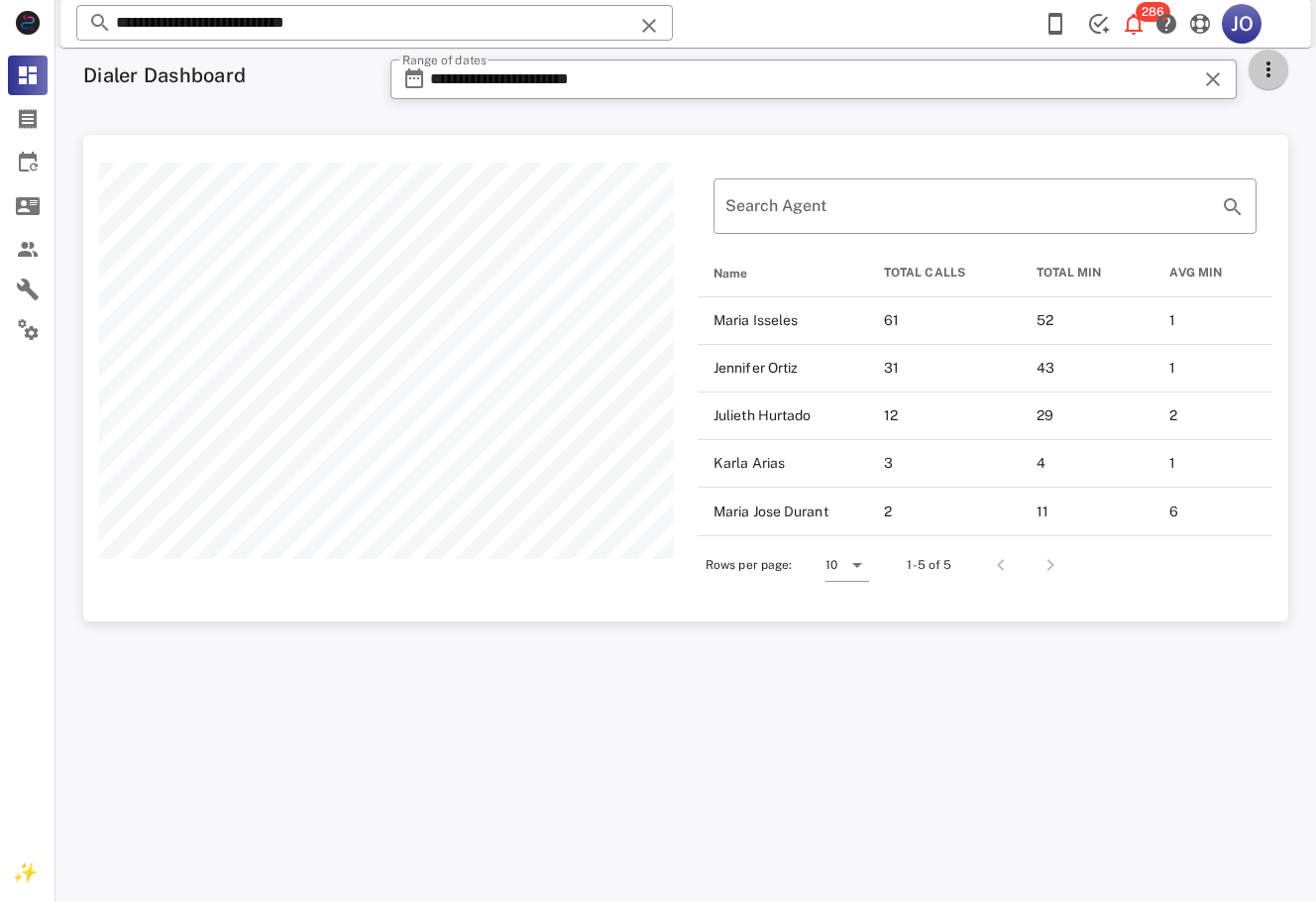 click at bounding box center (1268, 69) 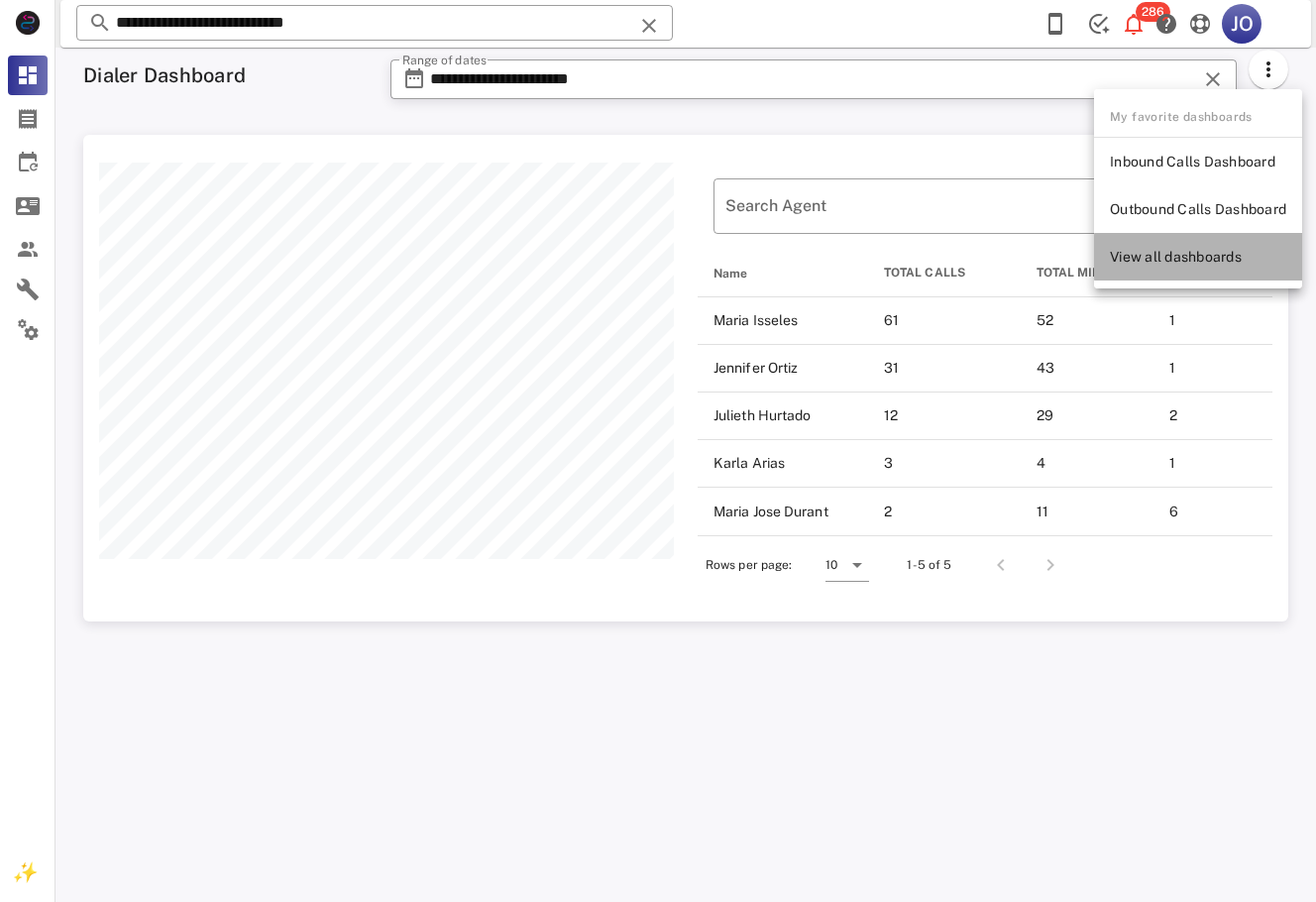 click on "View all dashboards" at bounding box center [1198, 257] 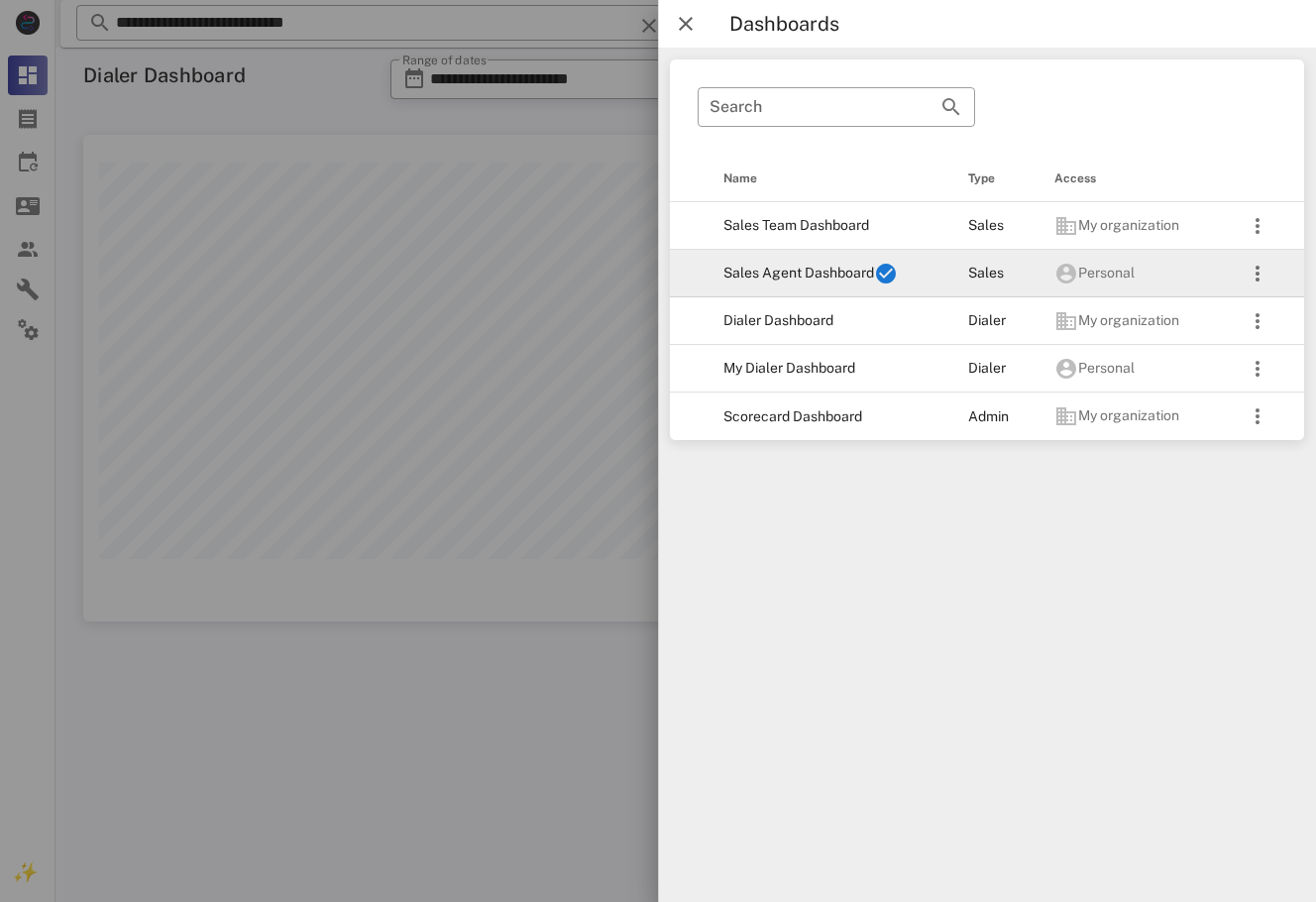 click on "Sales Agent Dashboard" at bounding box center (829, 274) 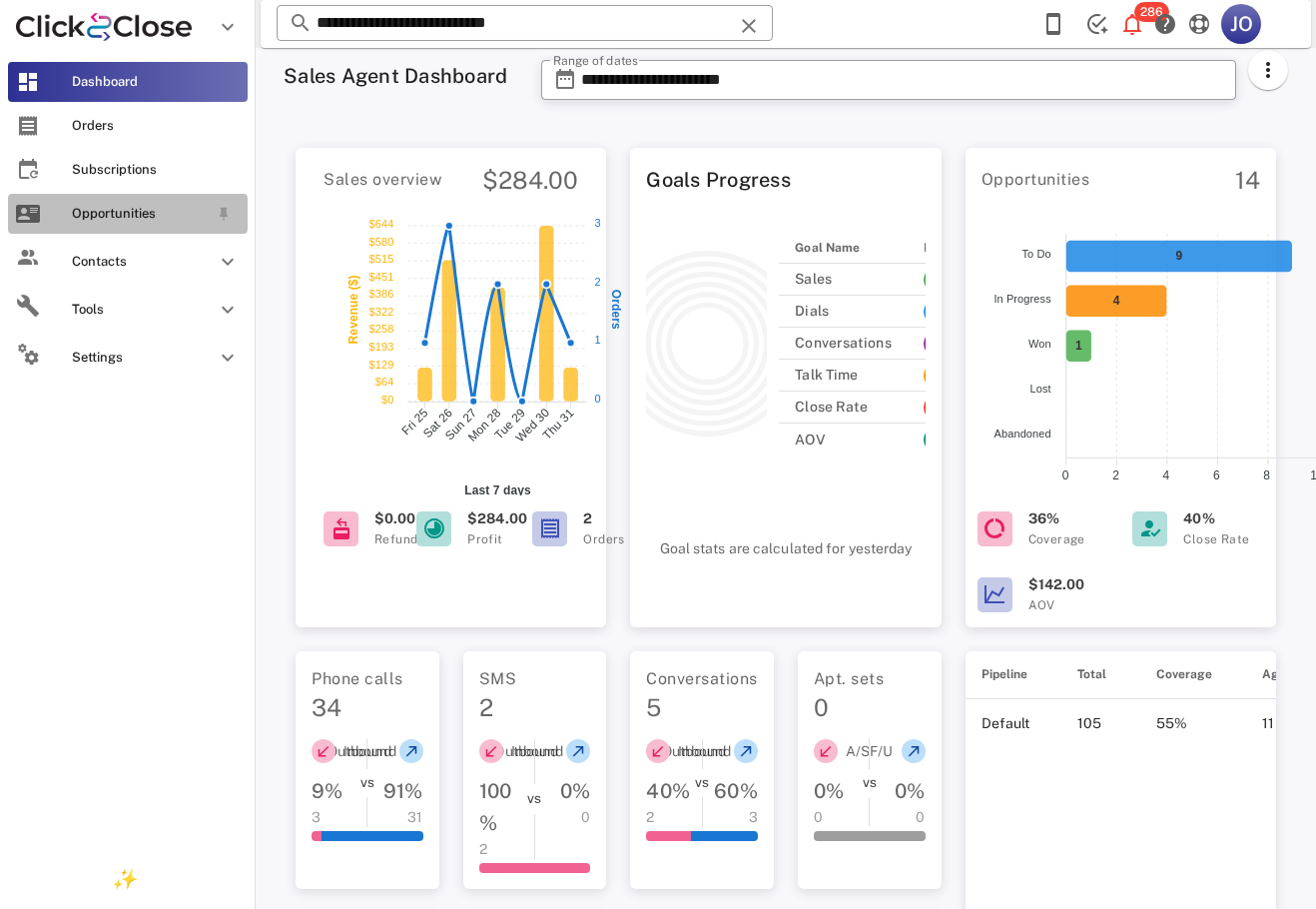 click on "Opportunities" at bounding box center (128, 214) 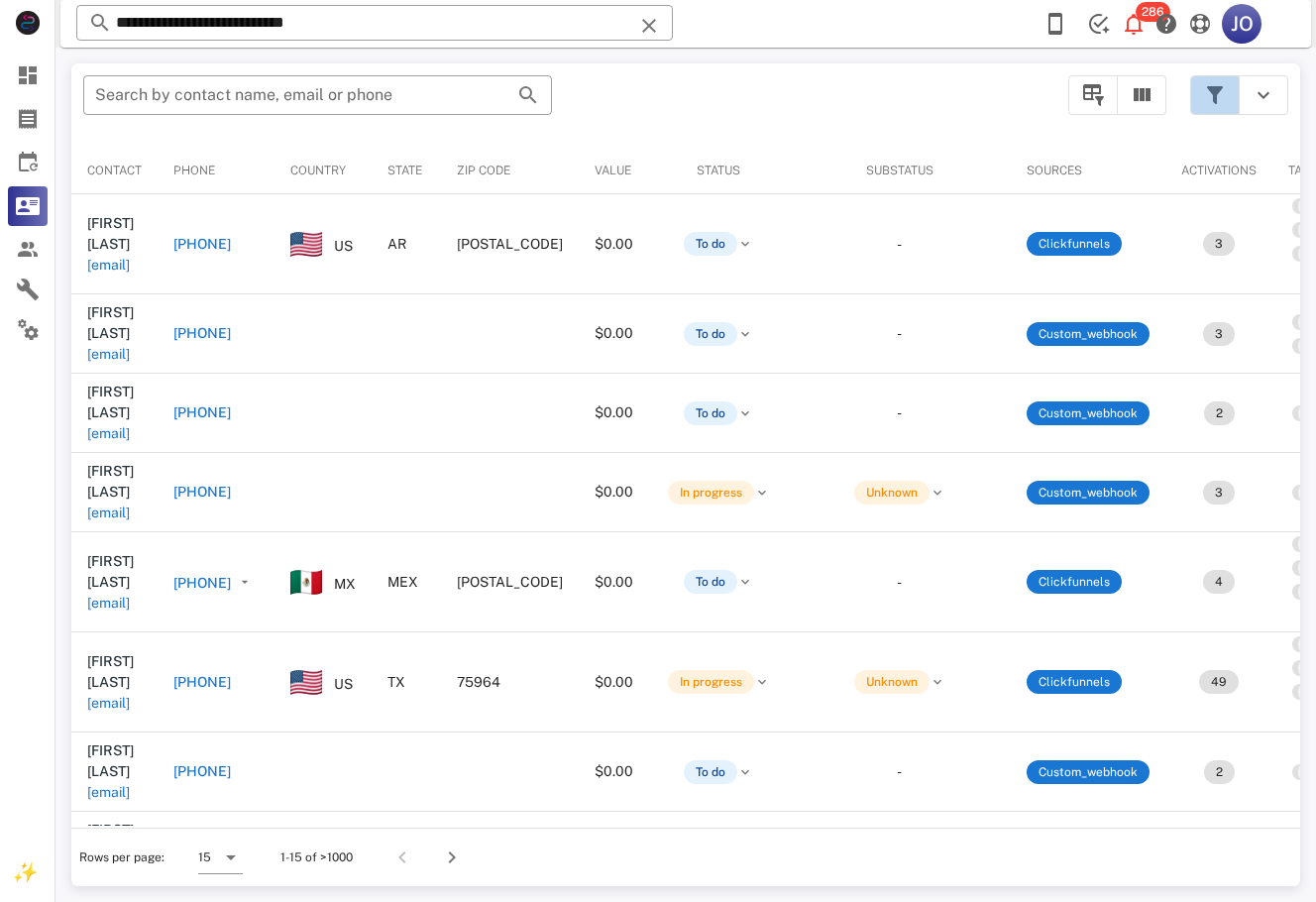 click at bounding box center [1215, 95] 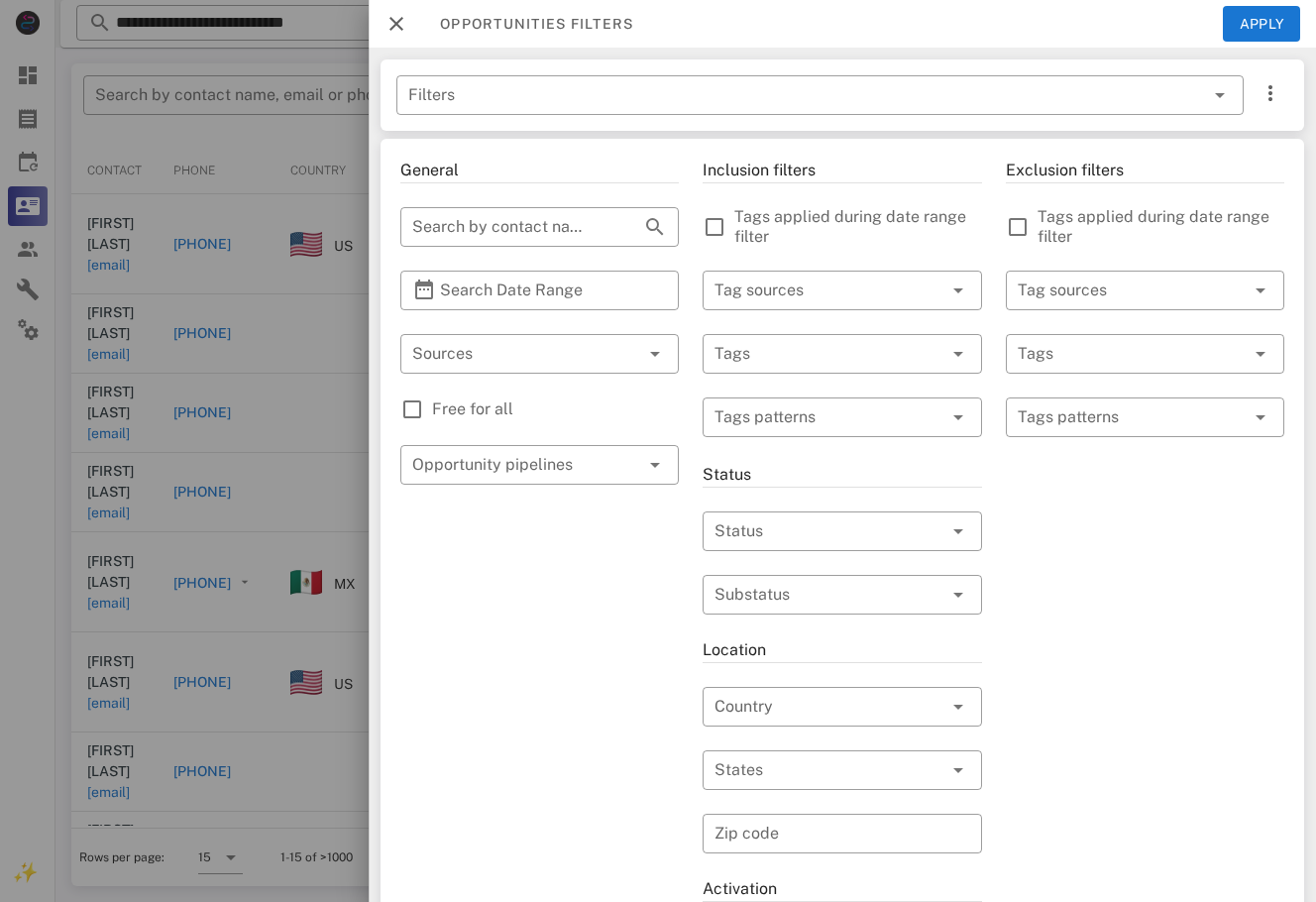 click on "Free for all" at bounding box center (539, 409) 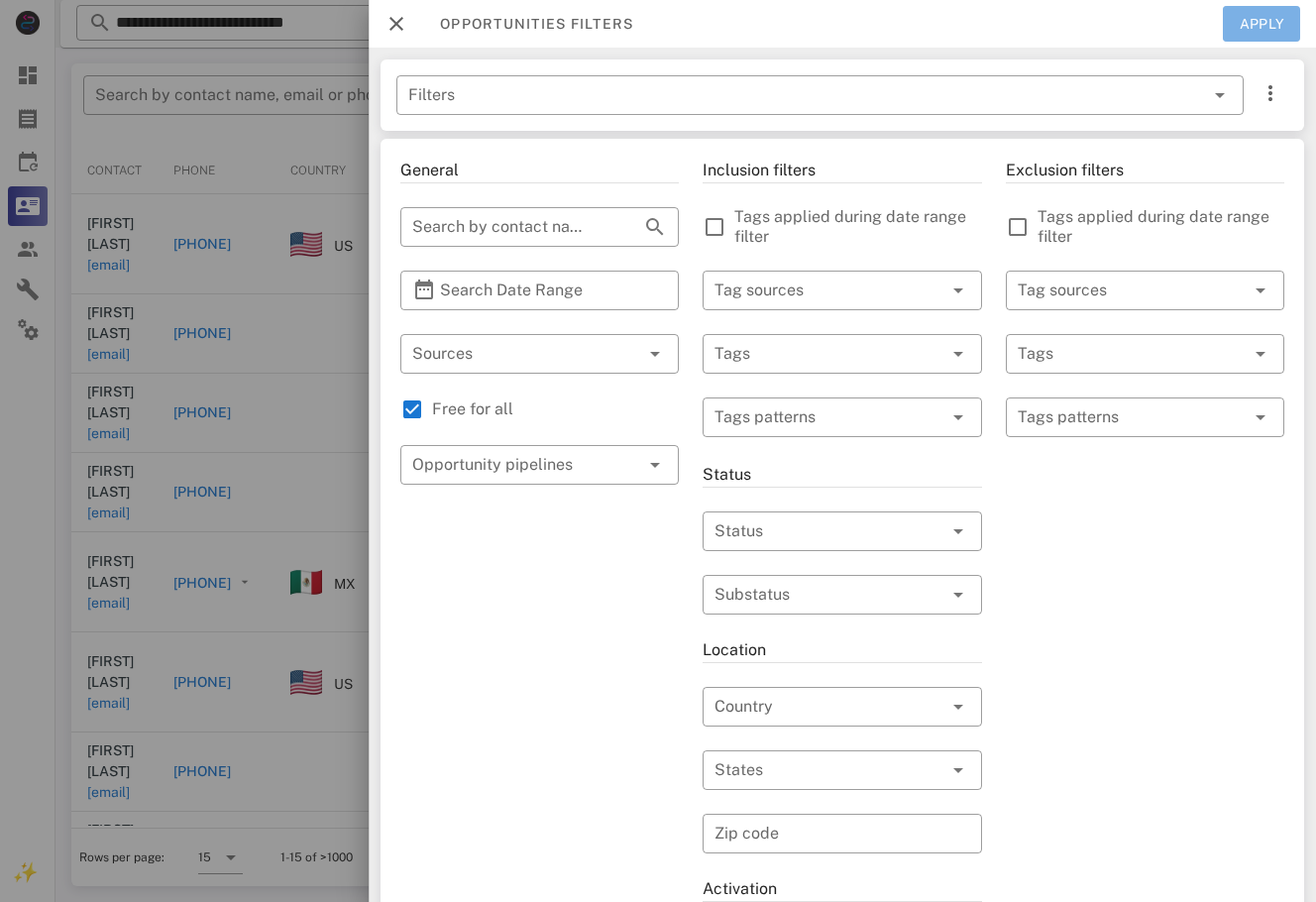 click on "Apply" at bounding box center (1261, 24) 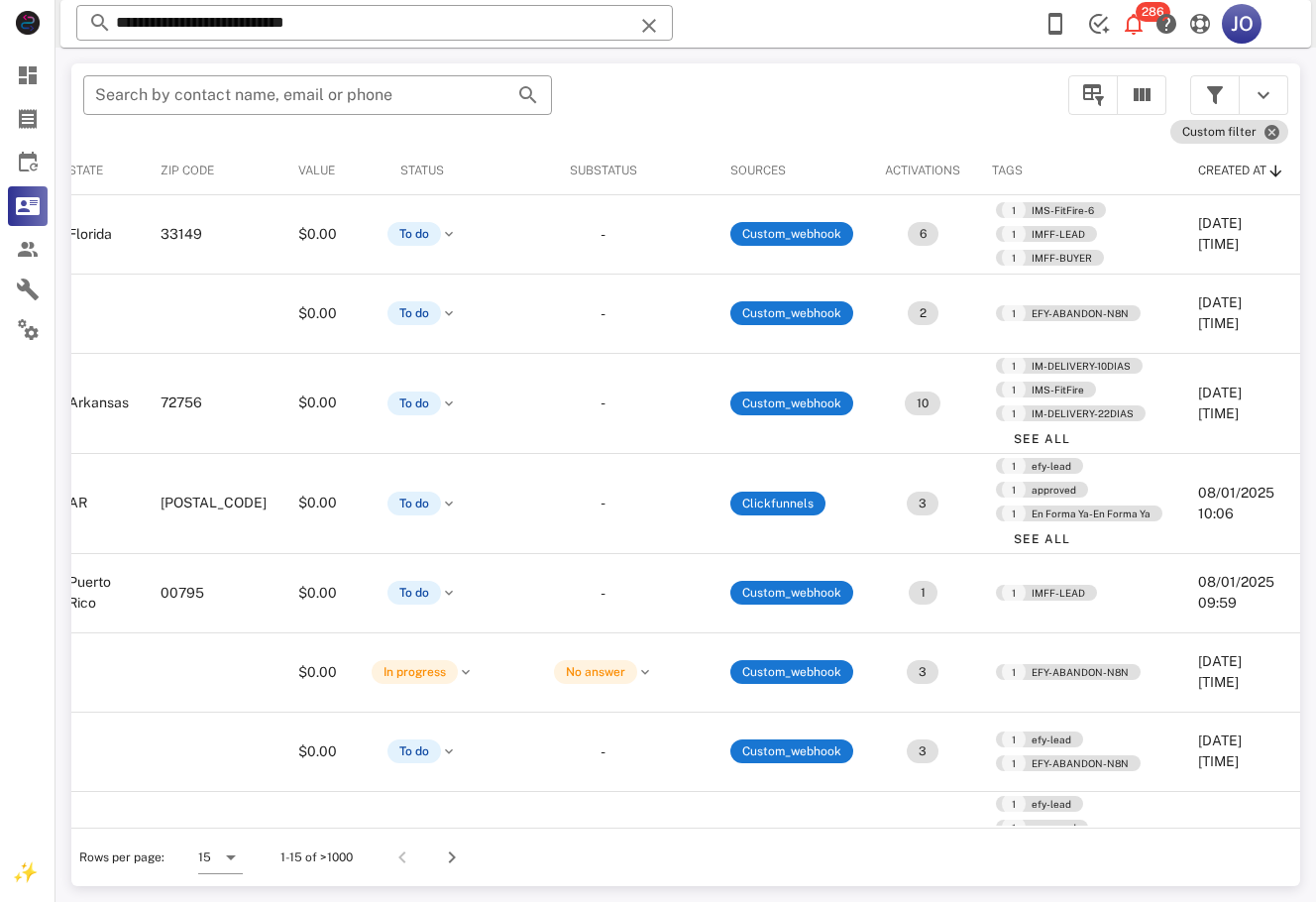 scroll, scrollTop: 0, scrollLeft: 0, axis: both 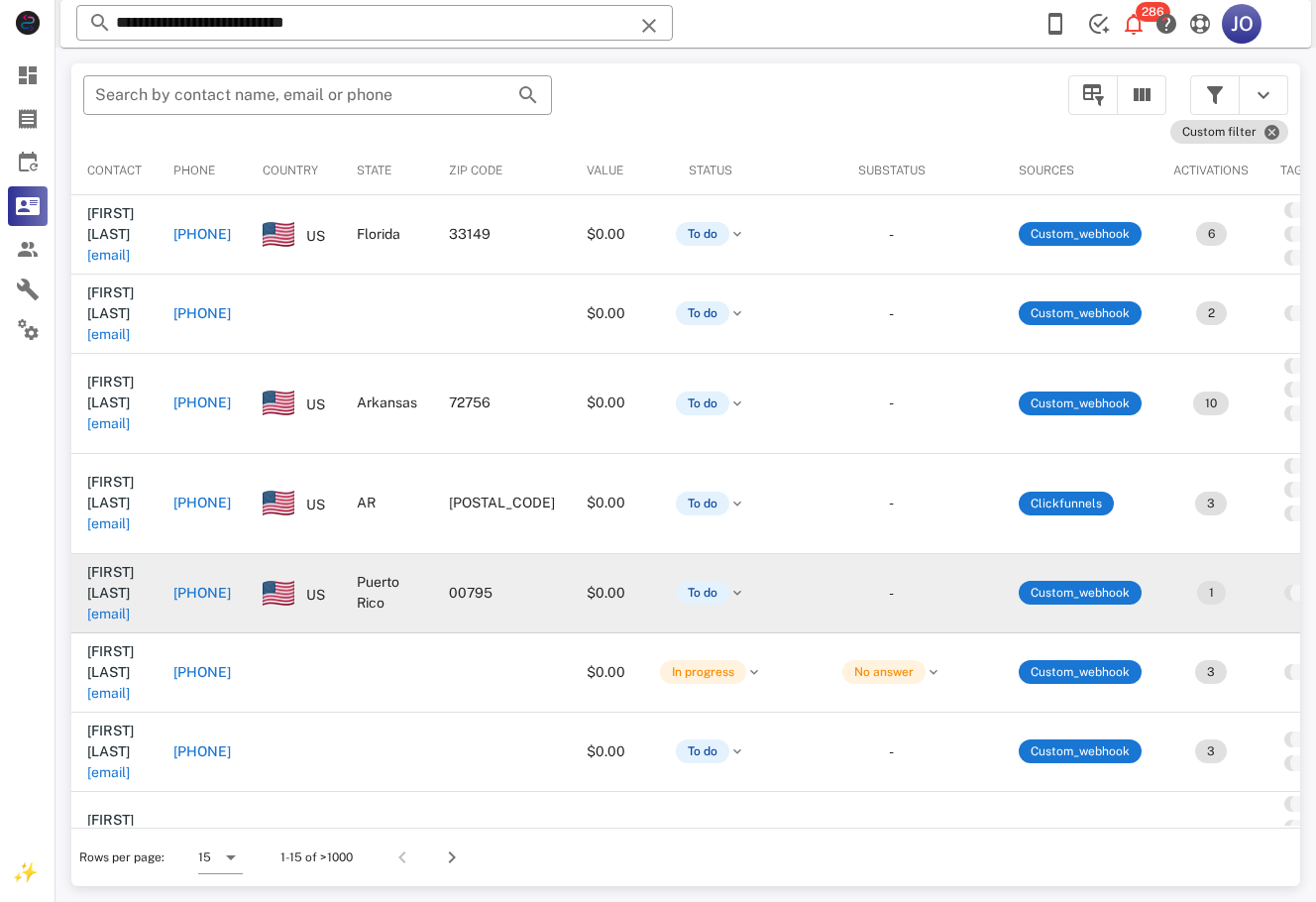 click on "santiagojessica77@icloud.com" at bounding box center (108, 614) 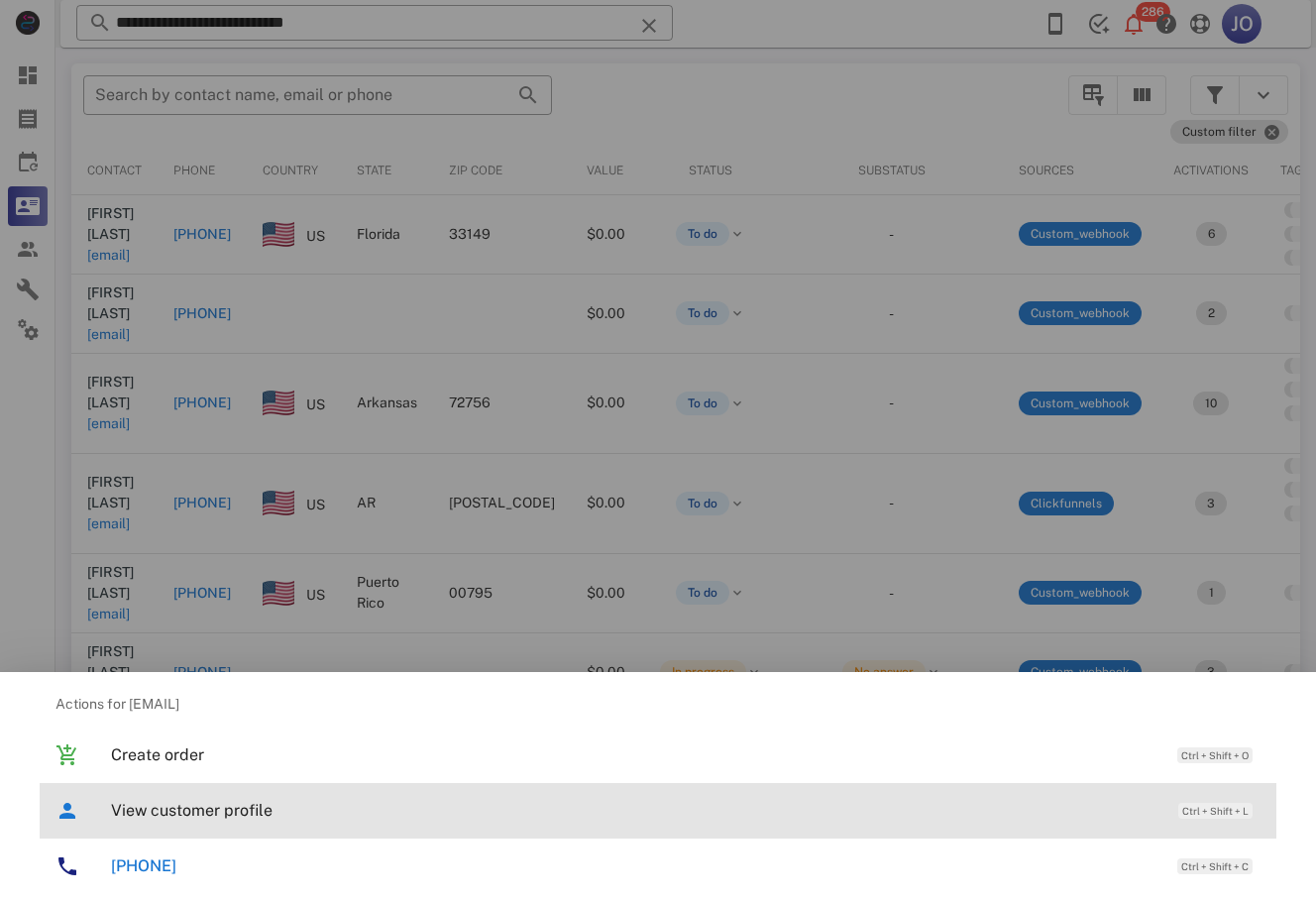 click on "View customer profile" at bounding box center (634, 810) 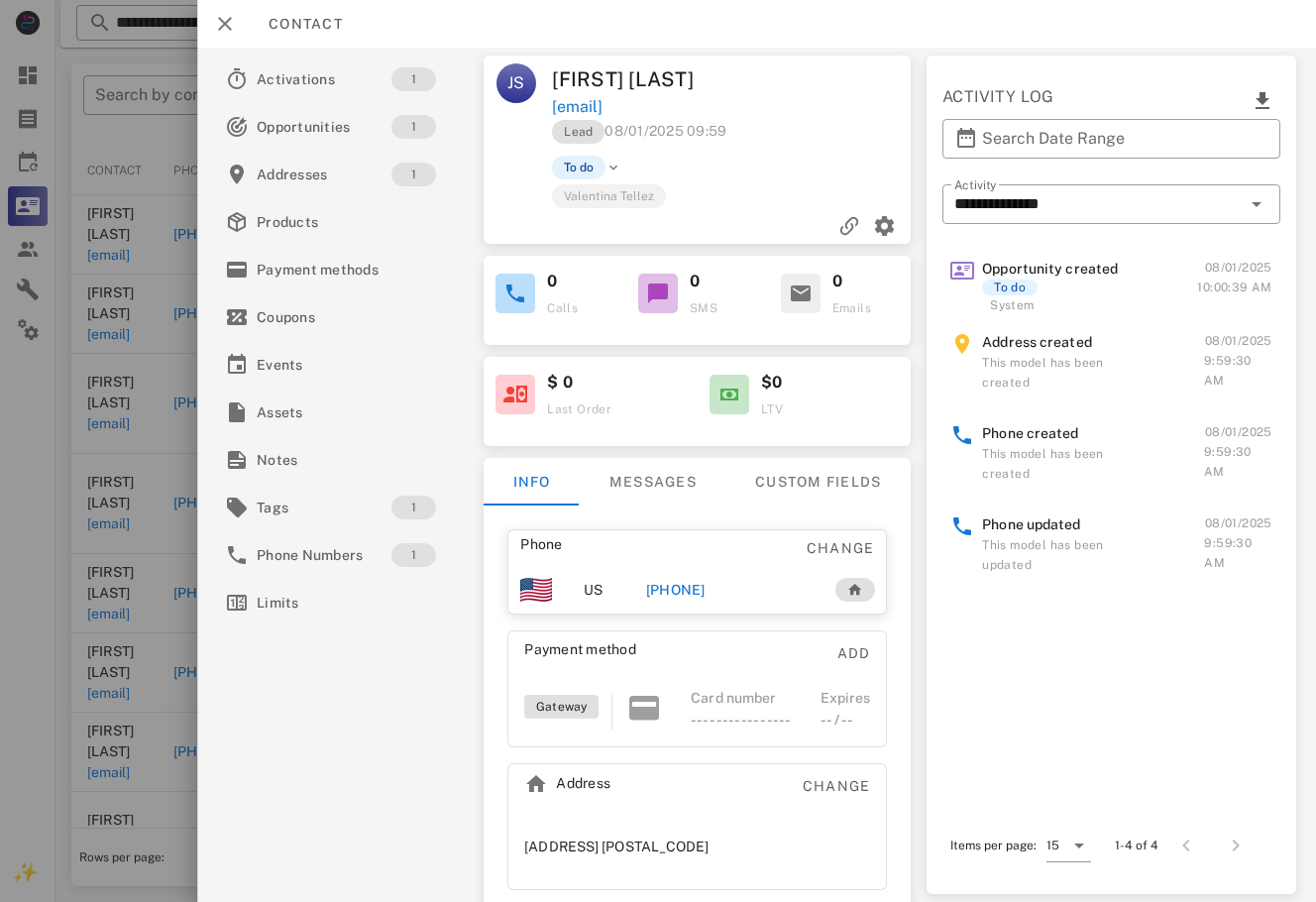 click on "+17873838710" at bounding box center (729, 590) 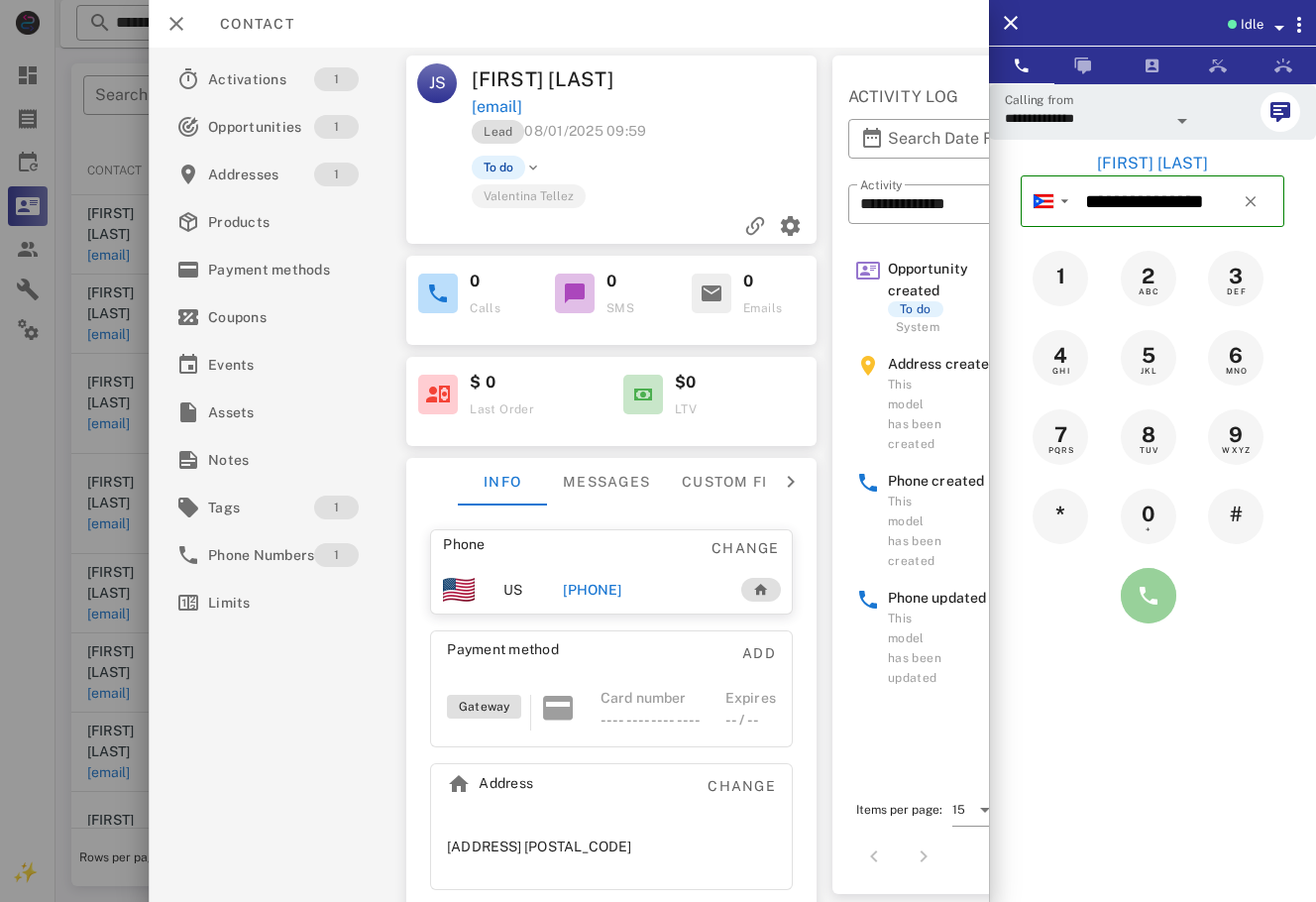 click at bounding box center (1149, 596) 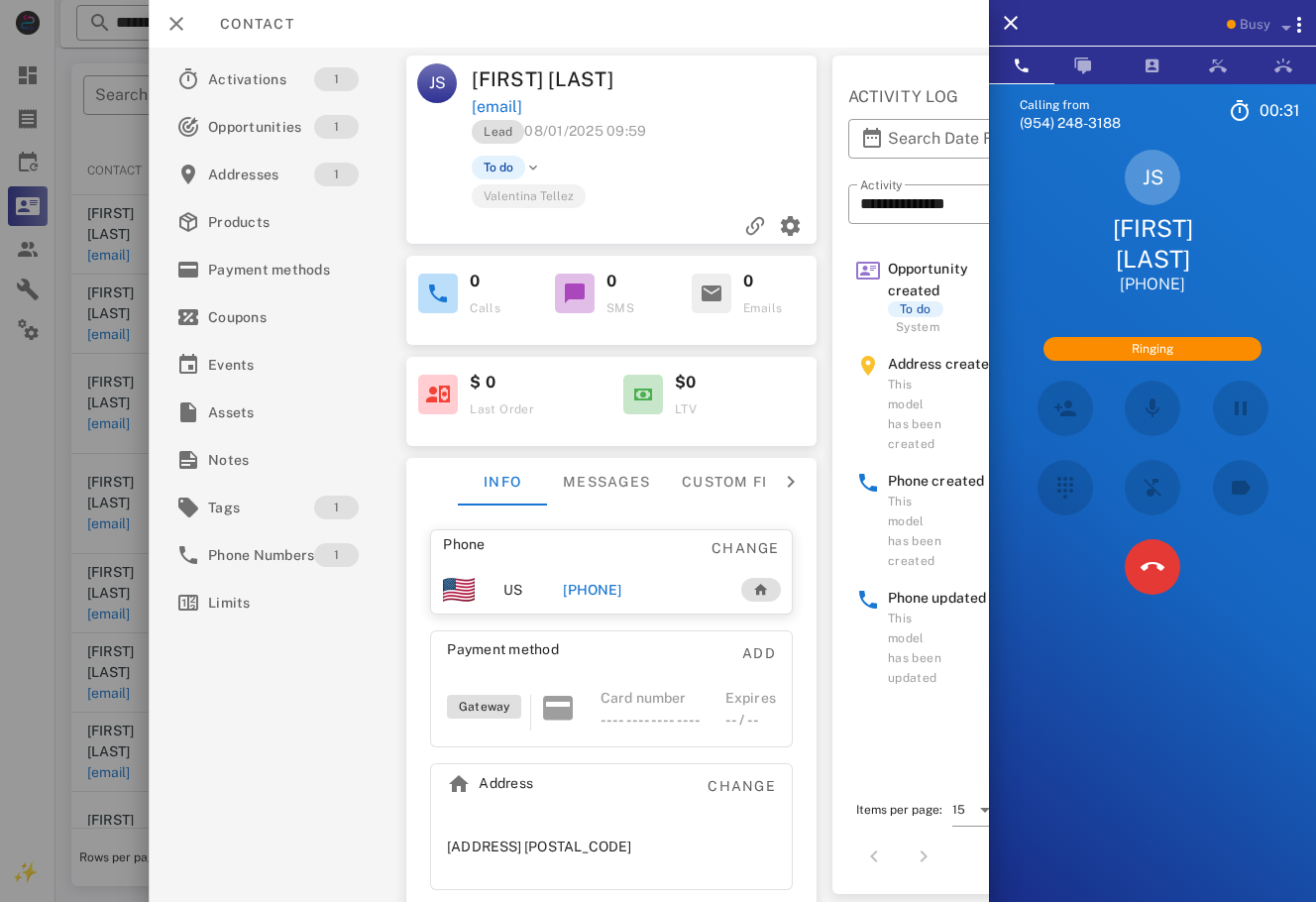 click at bounding box center (1152, 567) 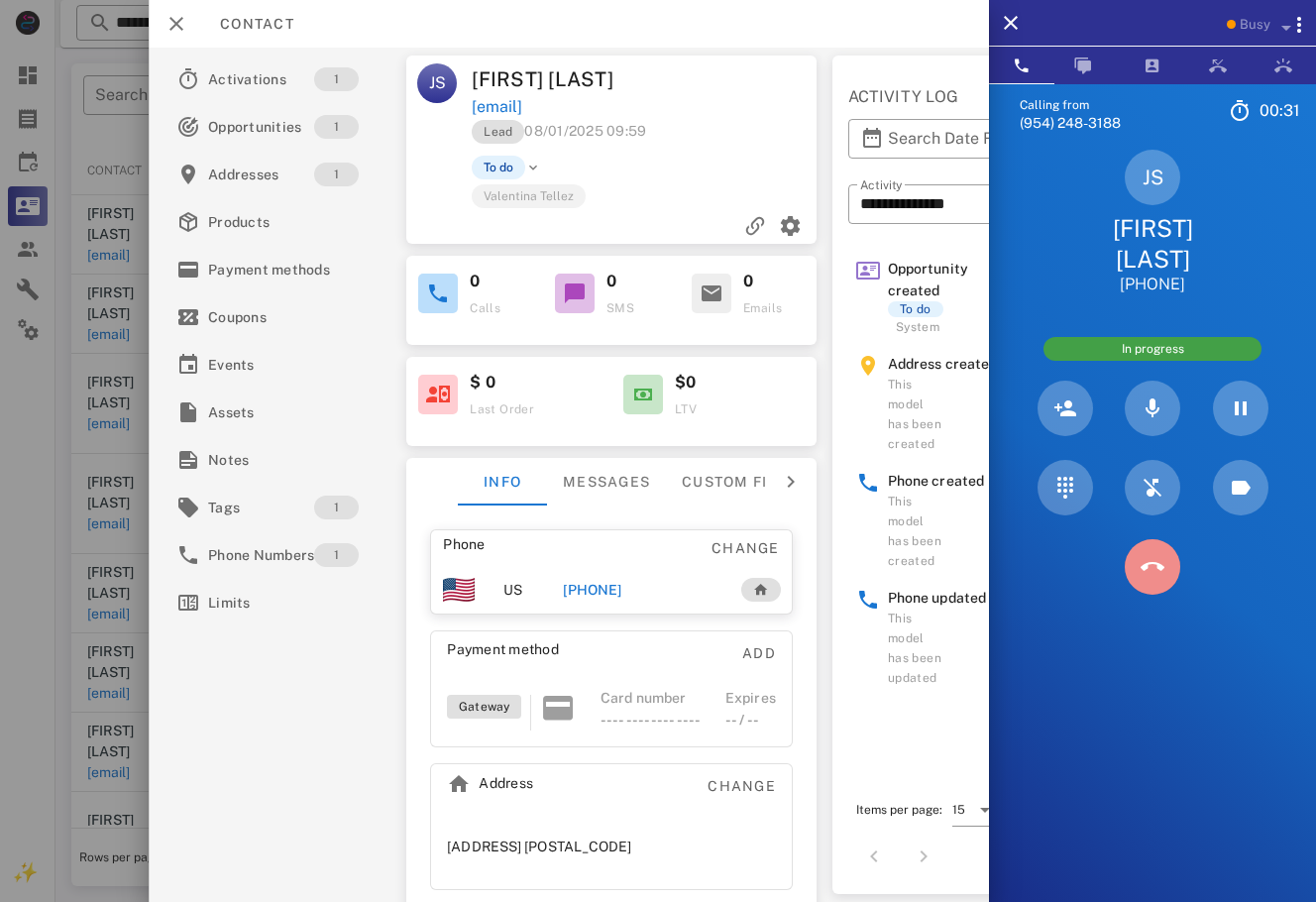 click at bounding box center [1152, 567] 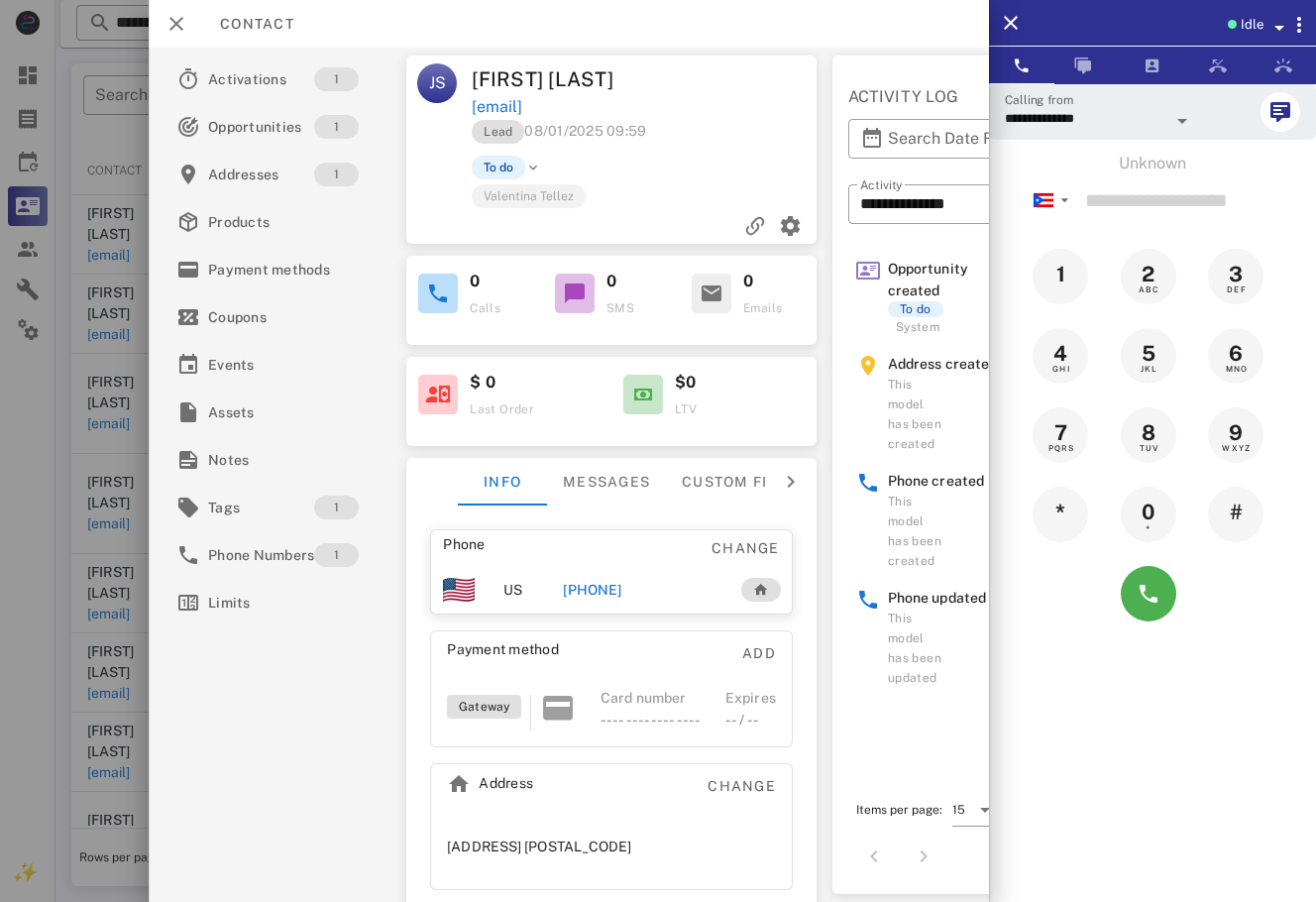 click on "+17873838710" at bounding box center [592, 590] 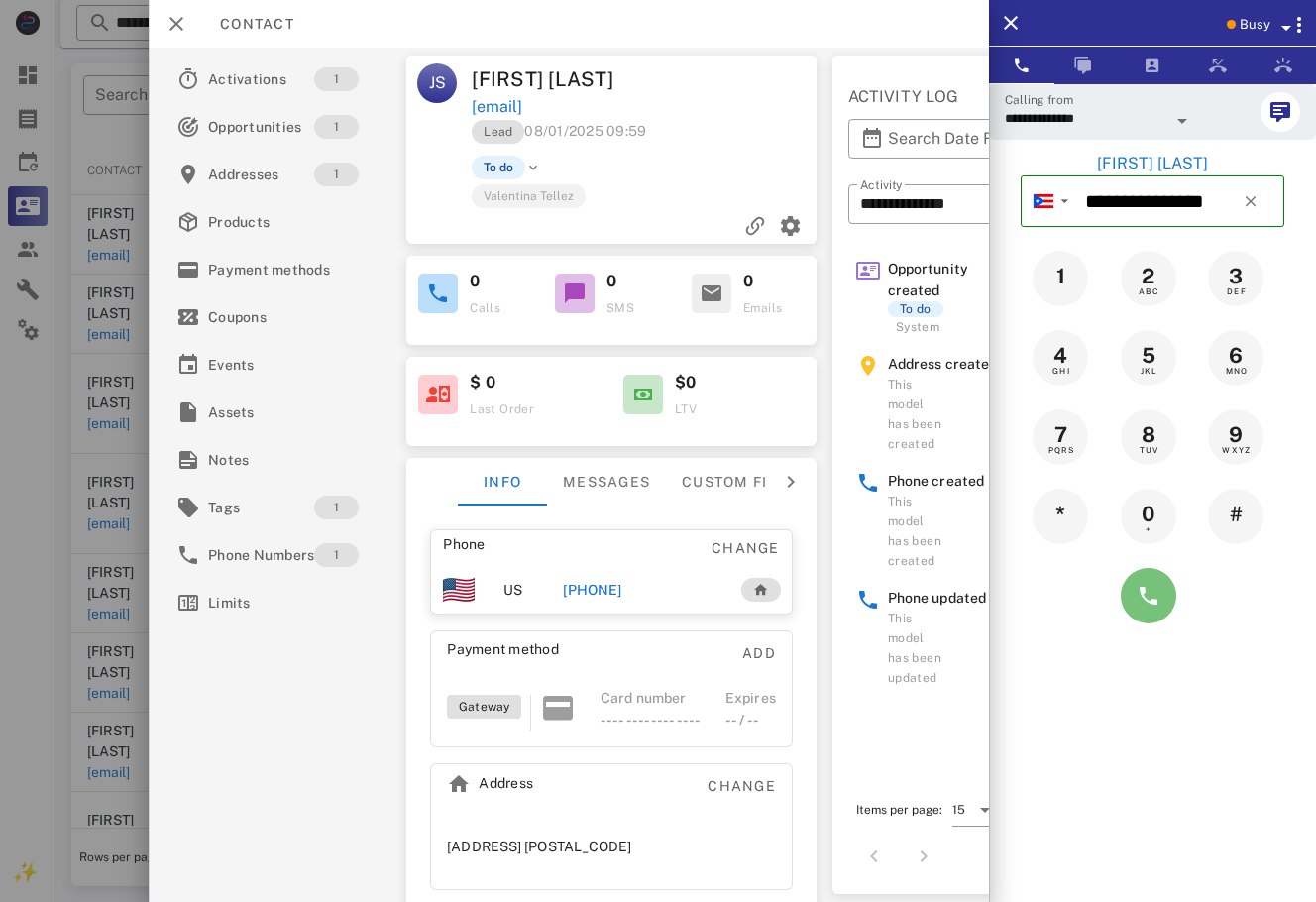 click at bounding box center [1149, 596] 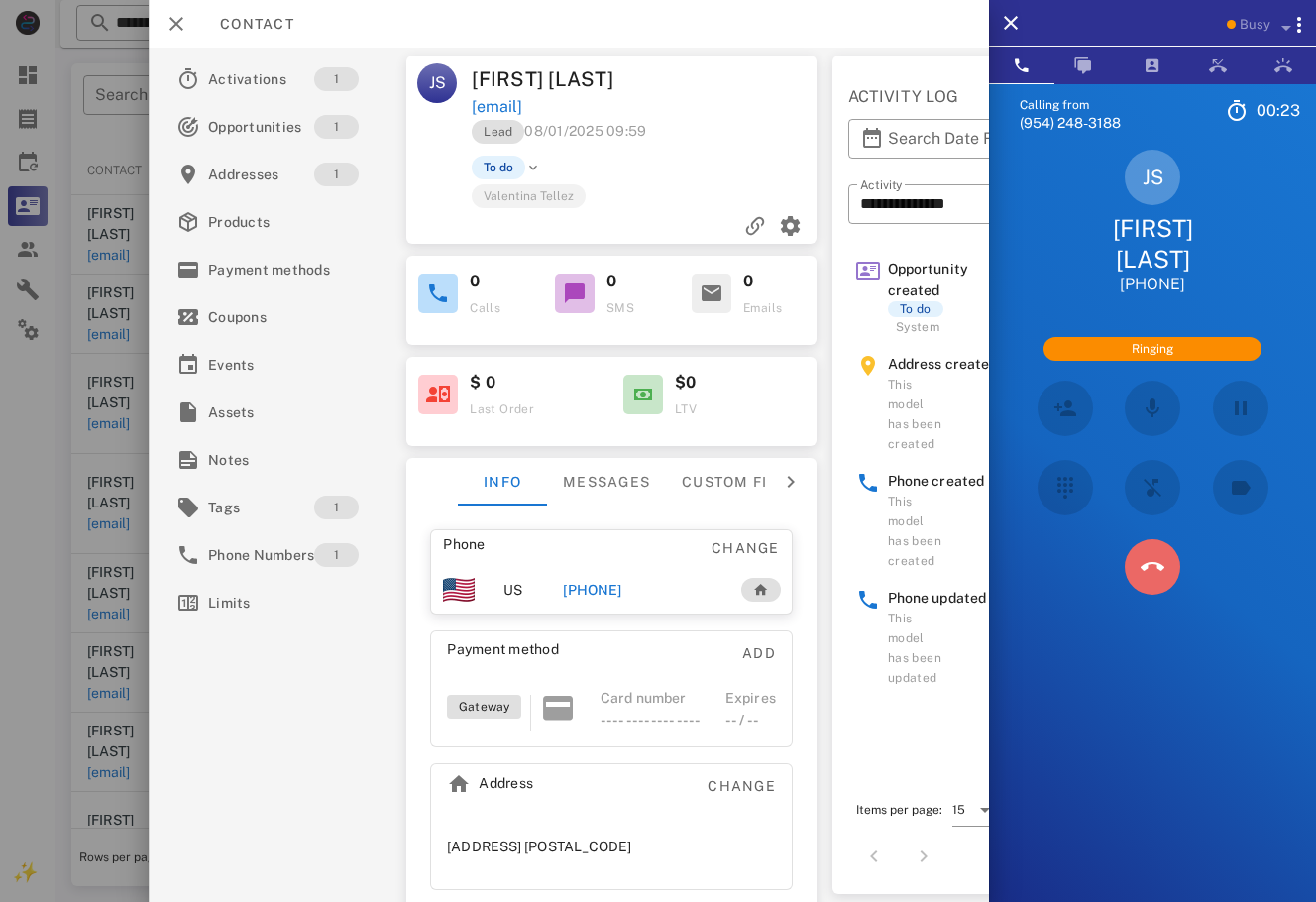 click at bounding box center (1152, 567) 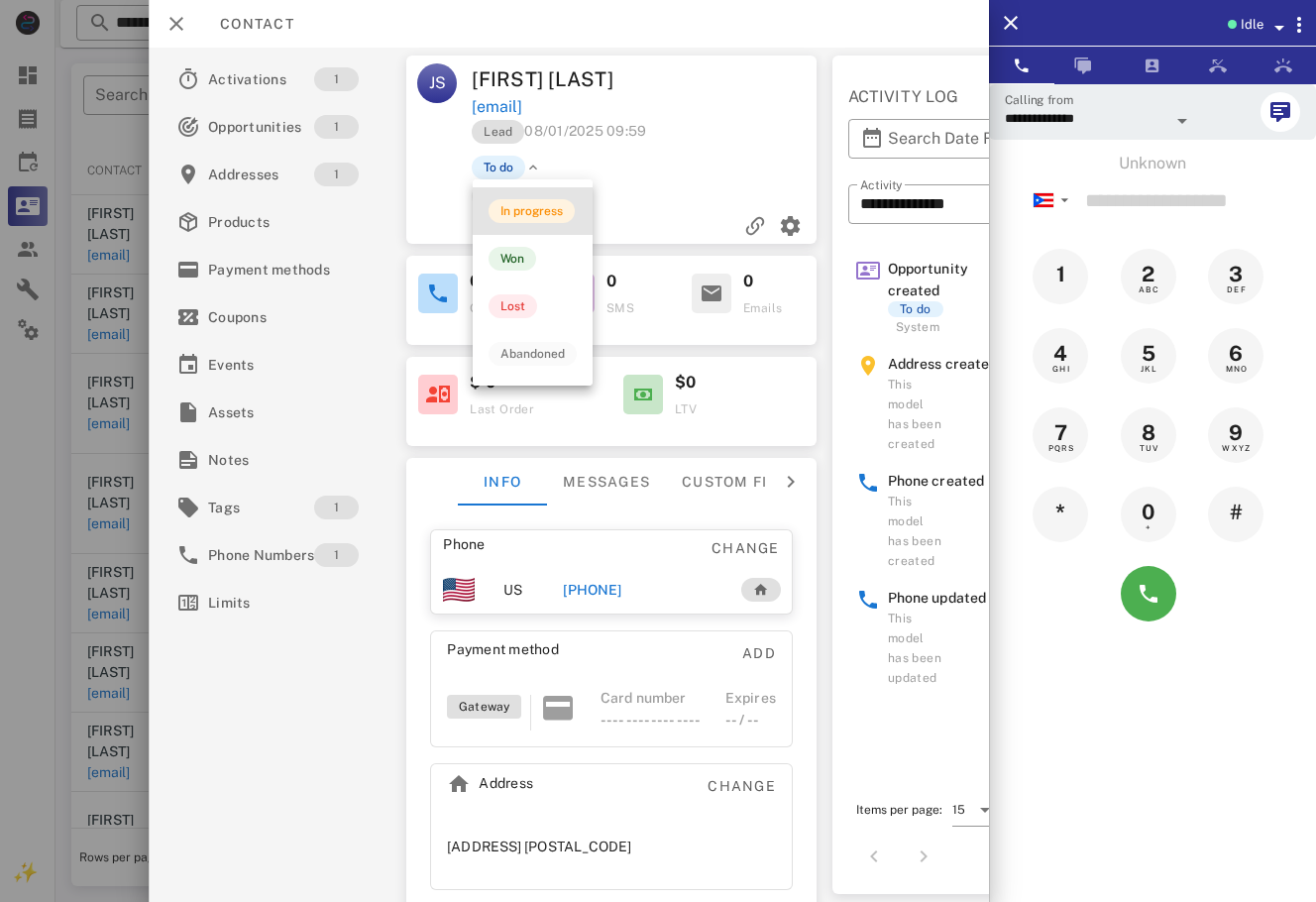 click on "In progress" at bounding box center (532, 211) 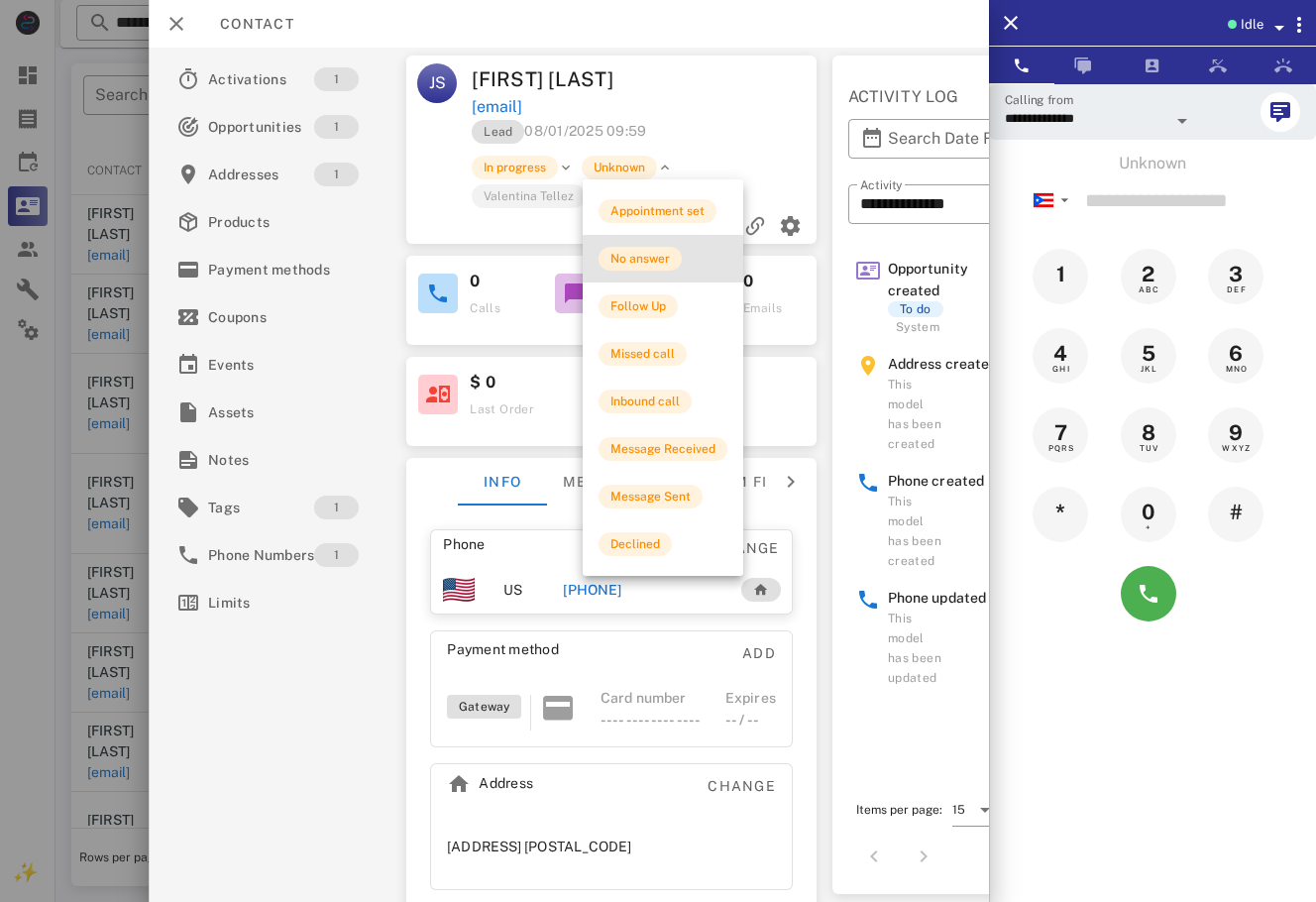 click on "No answer" at bounding box center [640, 259] 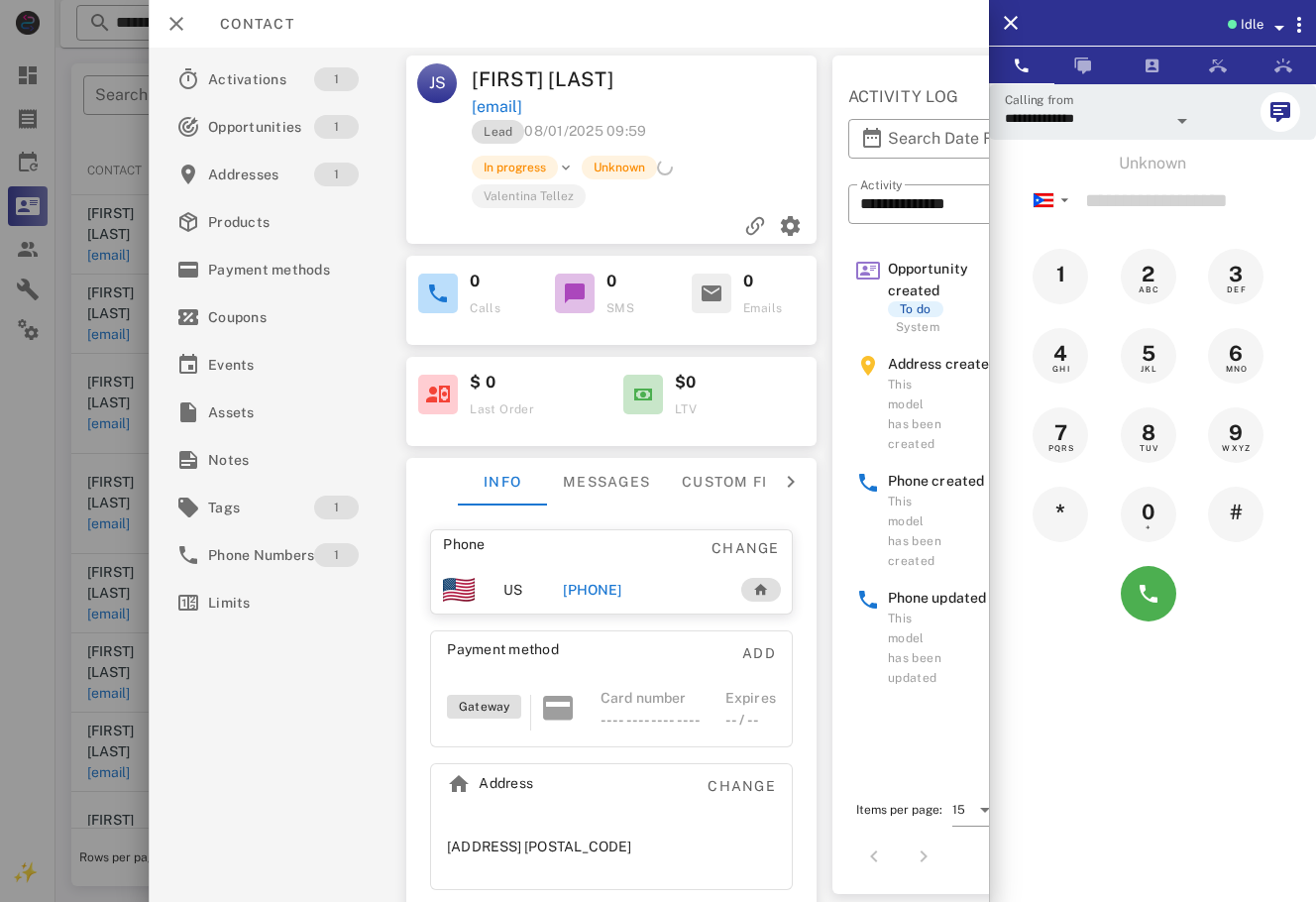 click at bounding box center [658, 451] 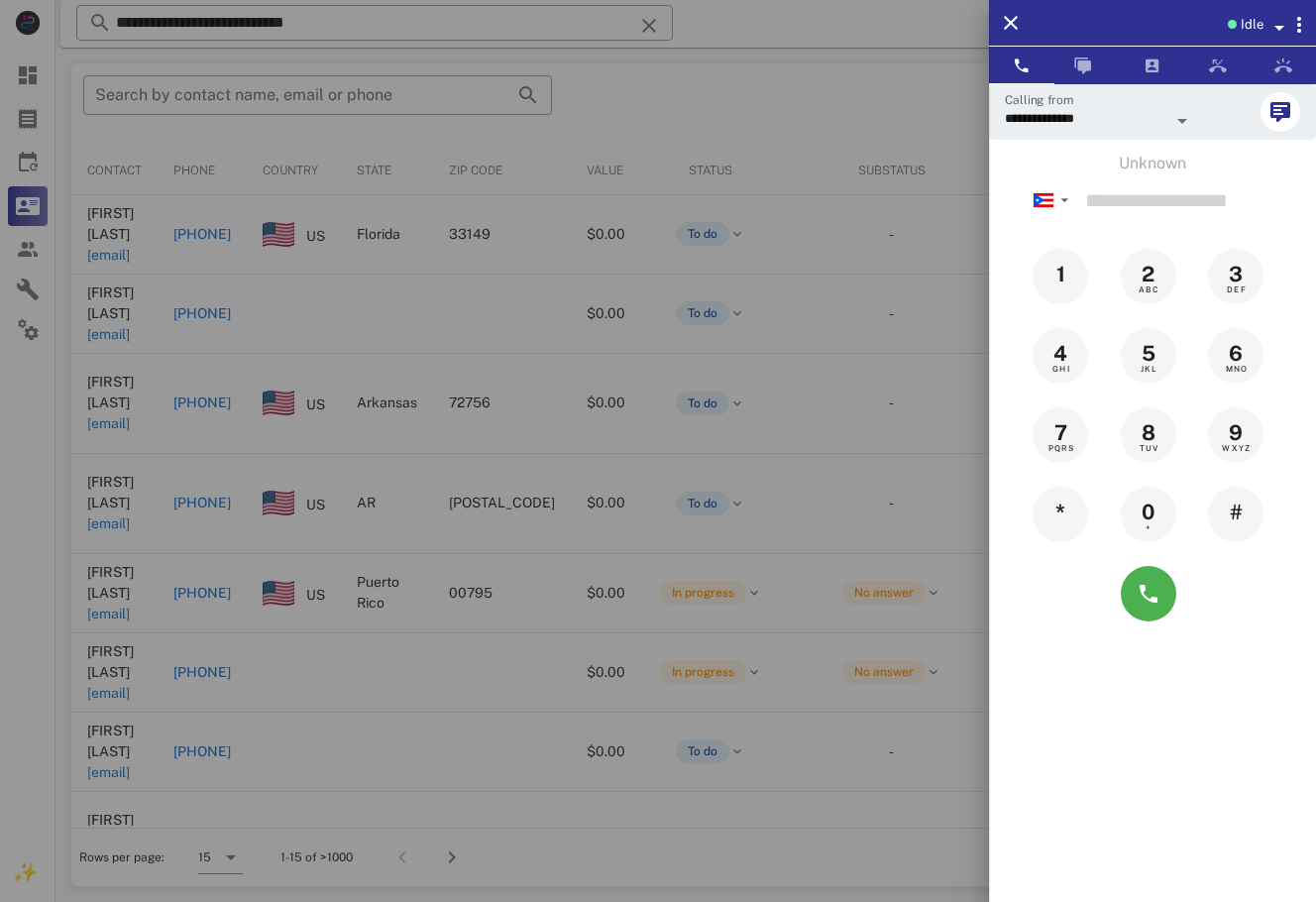 click at bounding box center (658, 451) 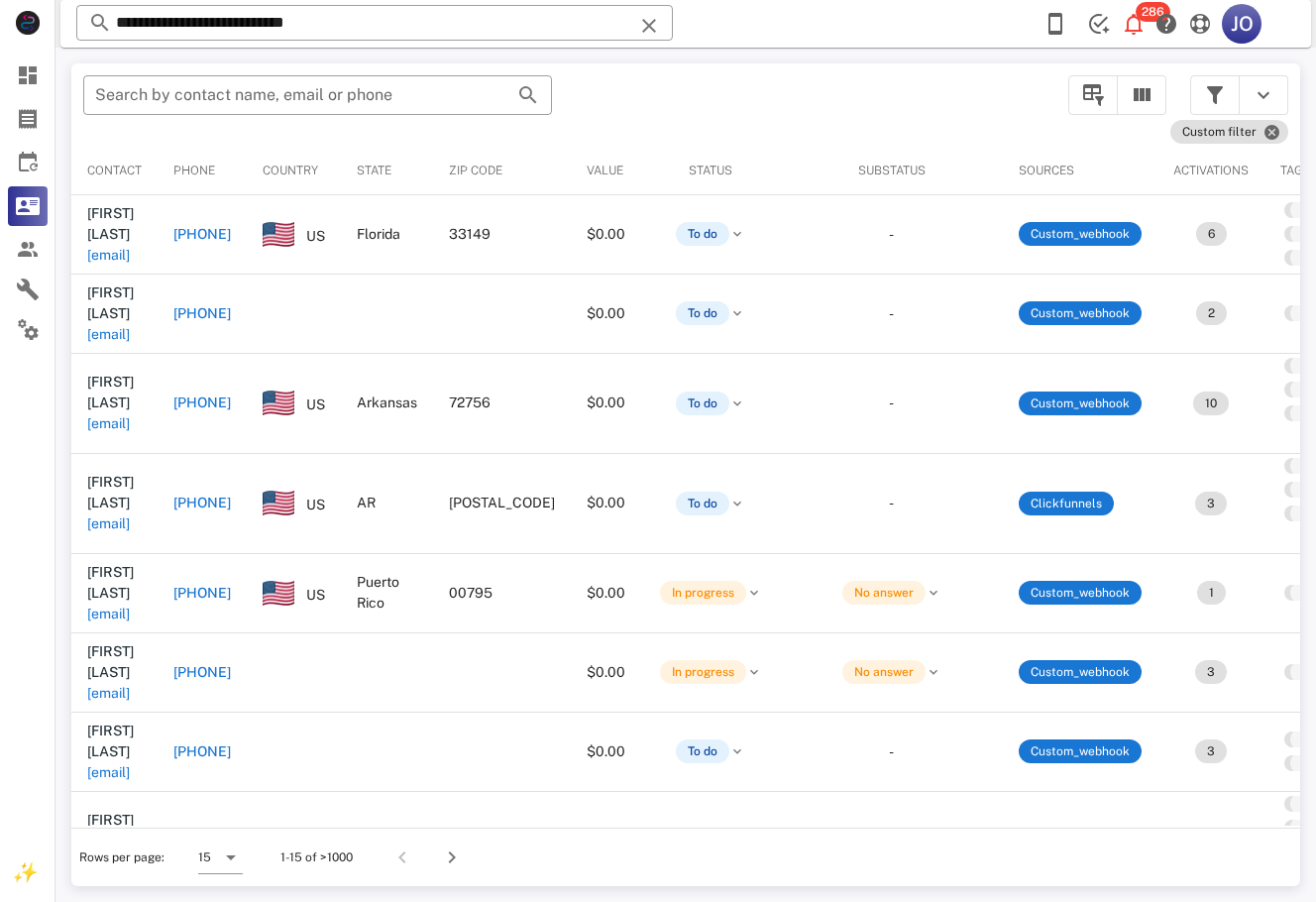 scroll, scrollTop: 0, scrollLeft: 456, axis: horizontal 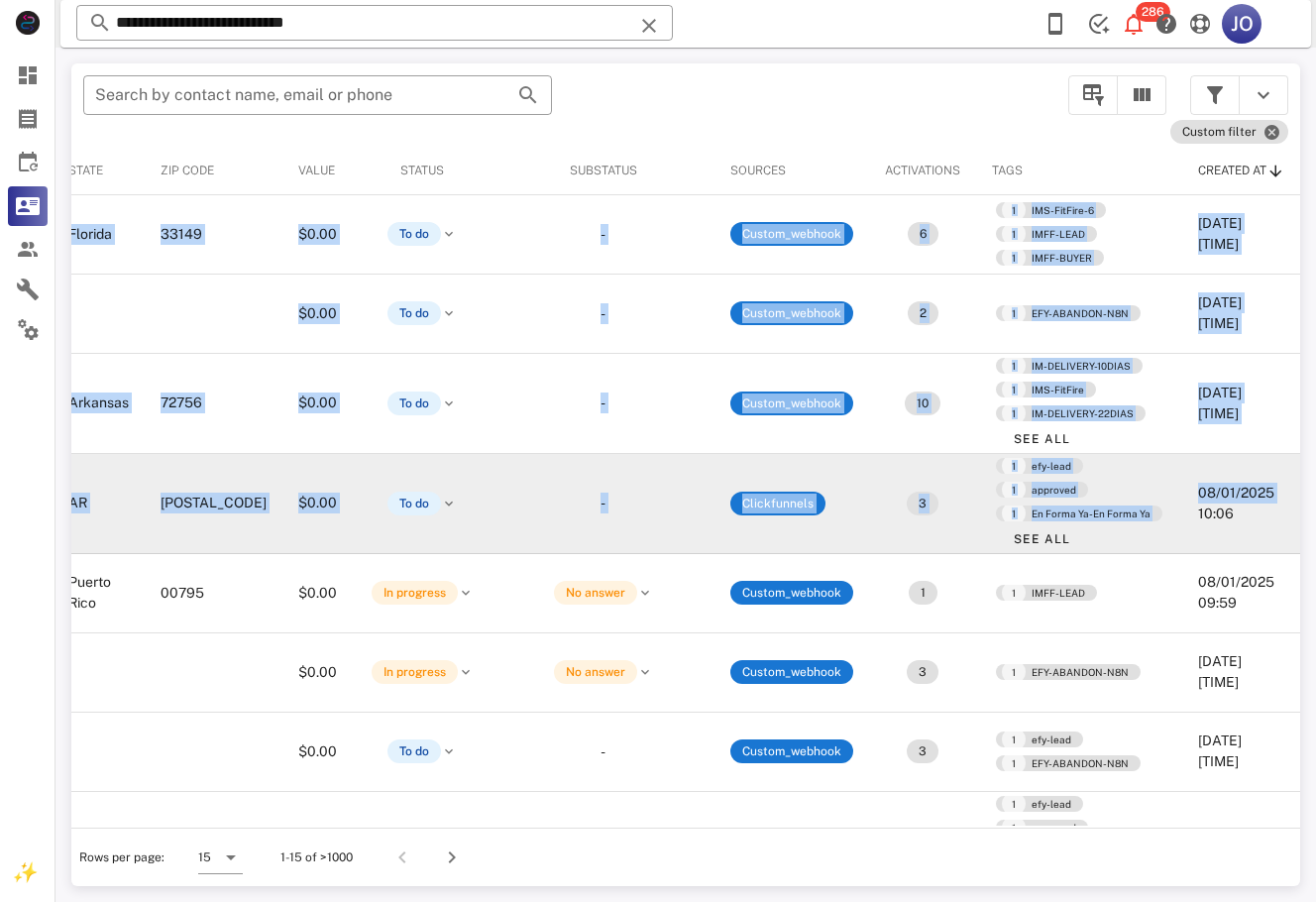 drag, startPoint x: 1300, startPoint y: 253, endPoint x: 1283, endPoint y: 471, distance: 218.66184 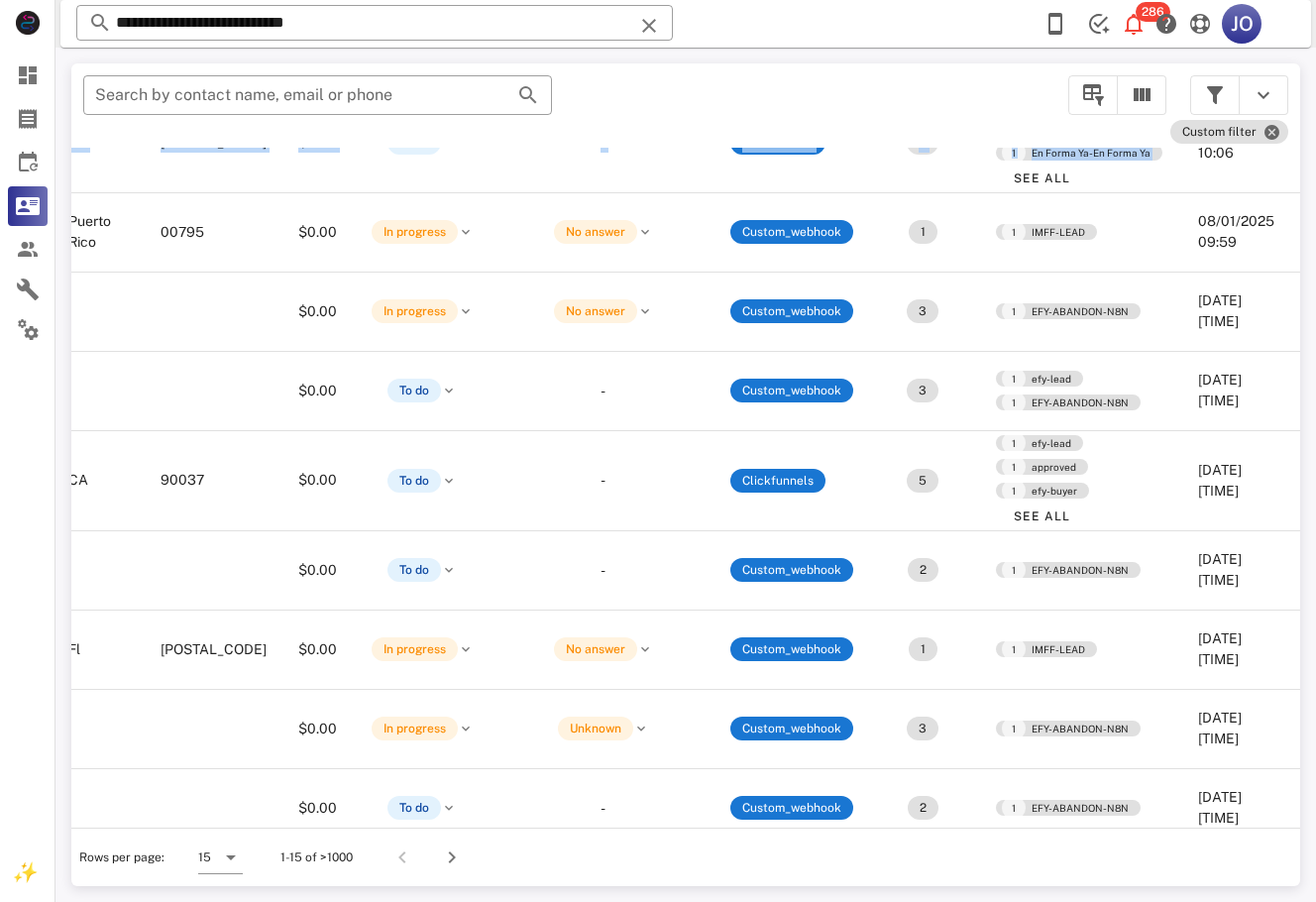 scroll, scrollTop: 395, scrollLeft: 456, axis: both 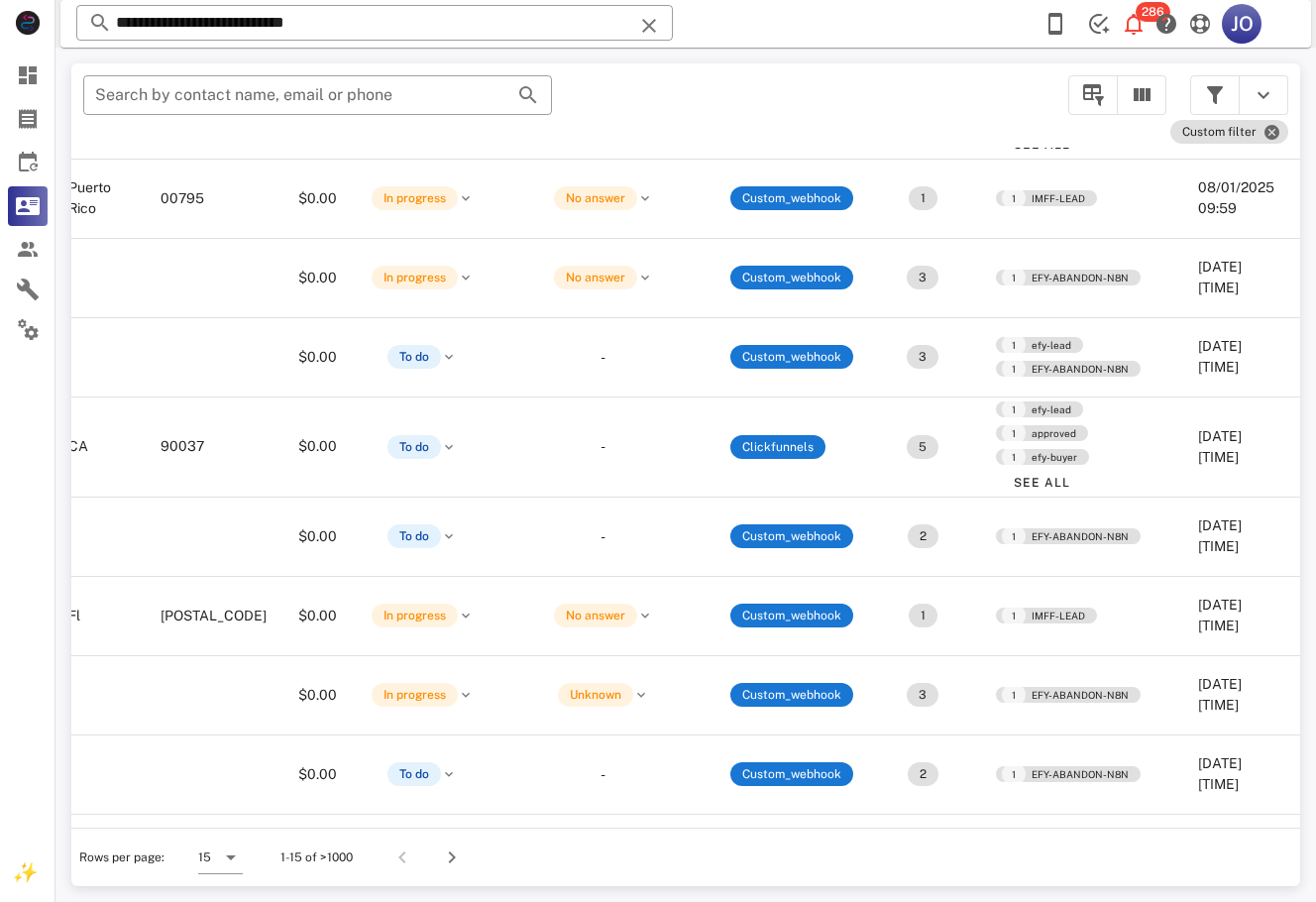 drag, startPoint x: 1100, startPoint y: 867, endPoint x: 1067, endPoint y: 848, distance: 38.078866 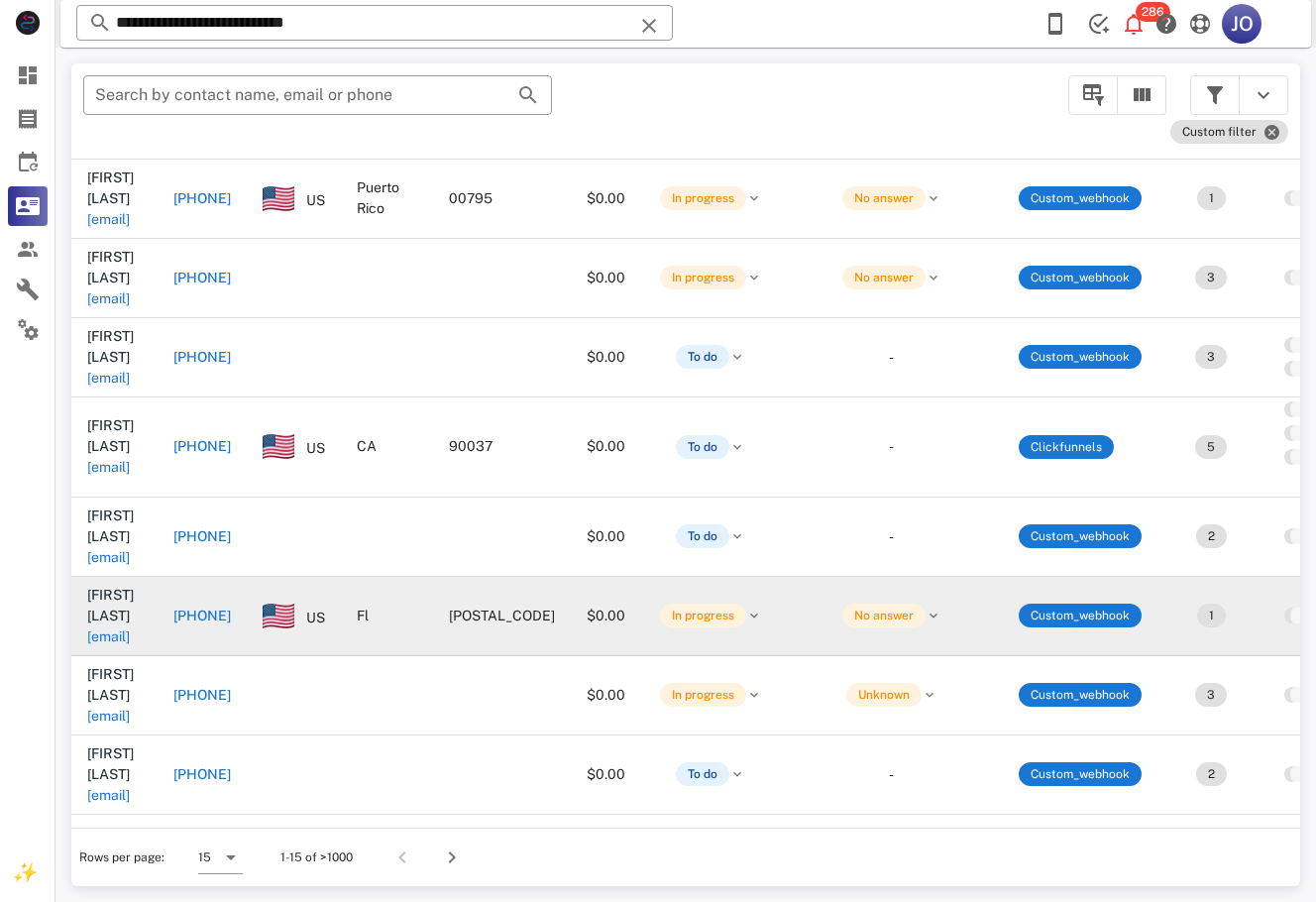 click on "gloriazetina@yahoo.com" at bounding box center [108, 636] 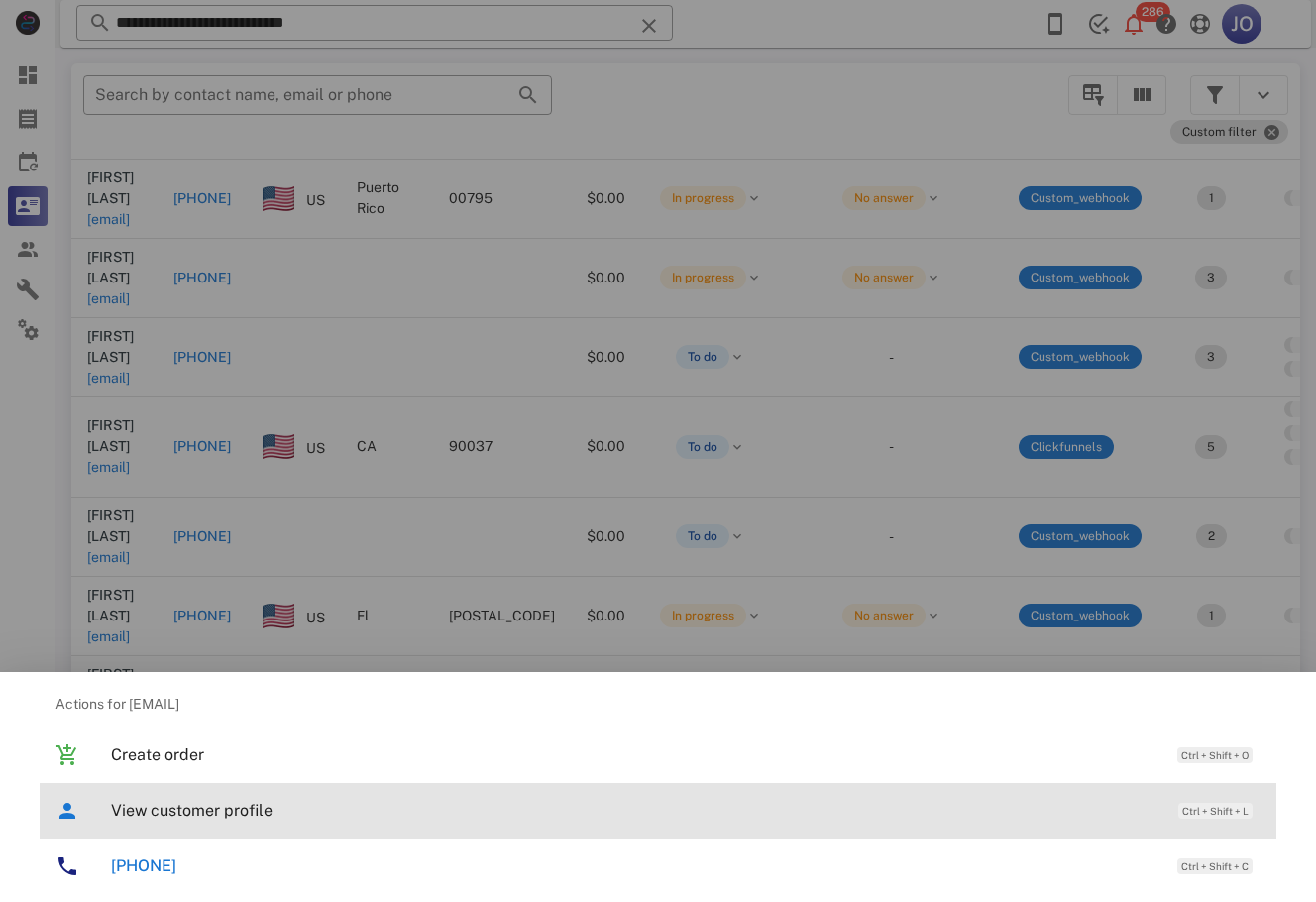 click on "View customer profile Ctrl + Shift + L" at bounding box center (686, 810) 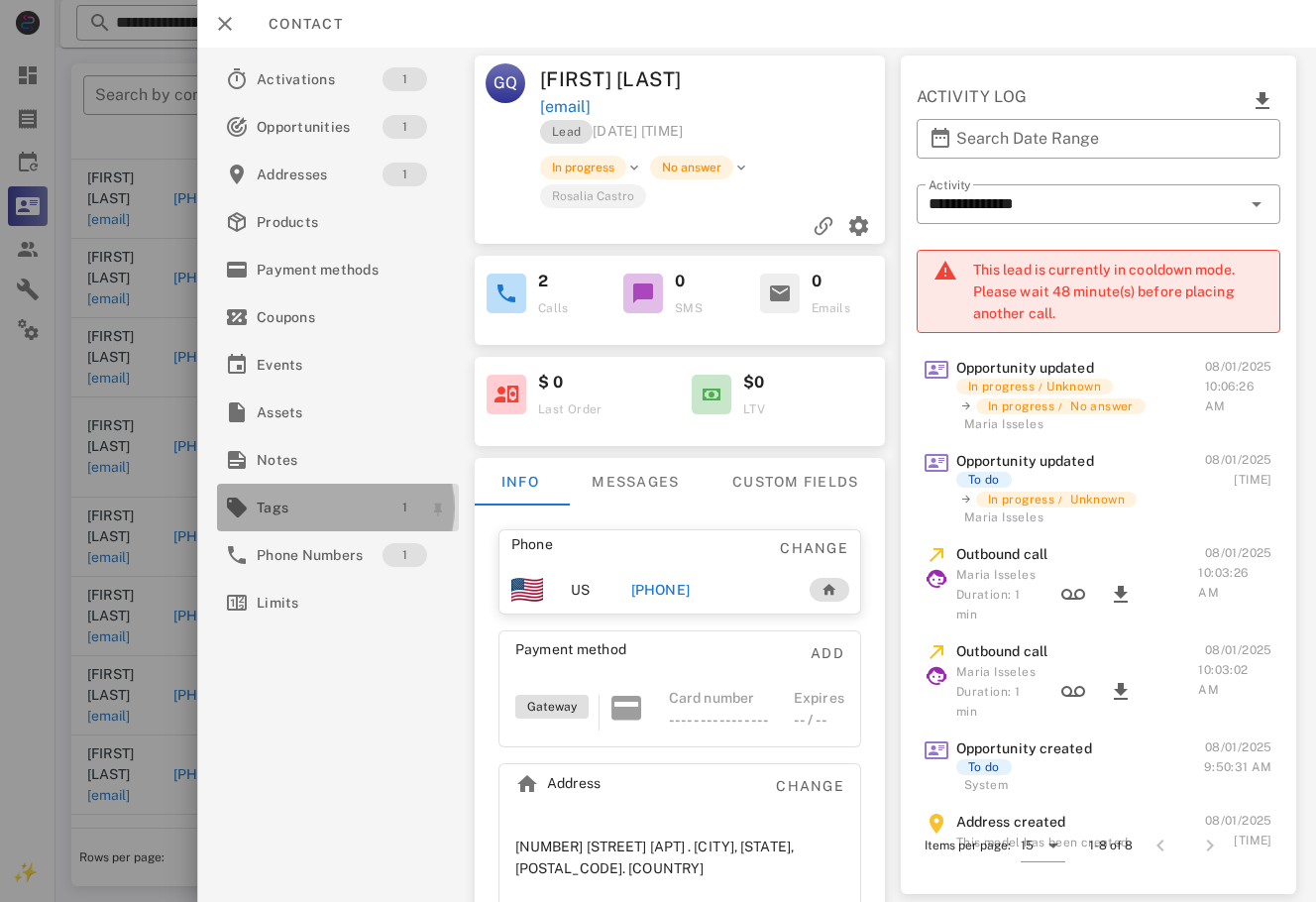 click on "1" at bounding box center [404, 507] 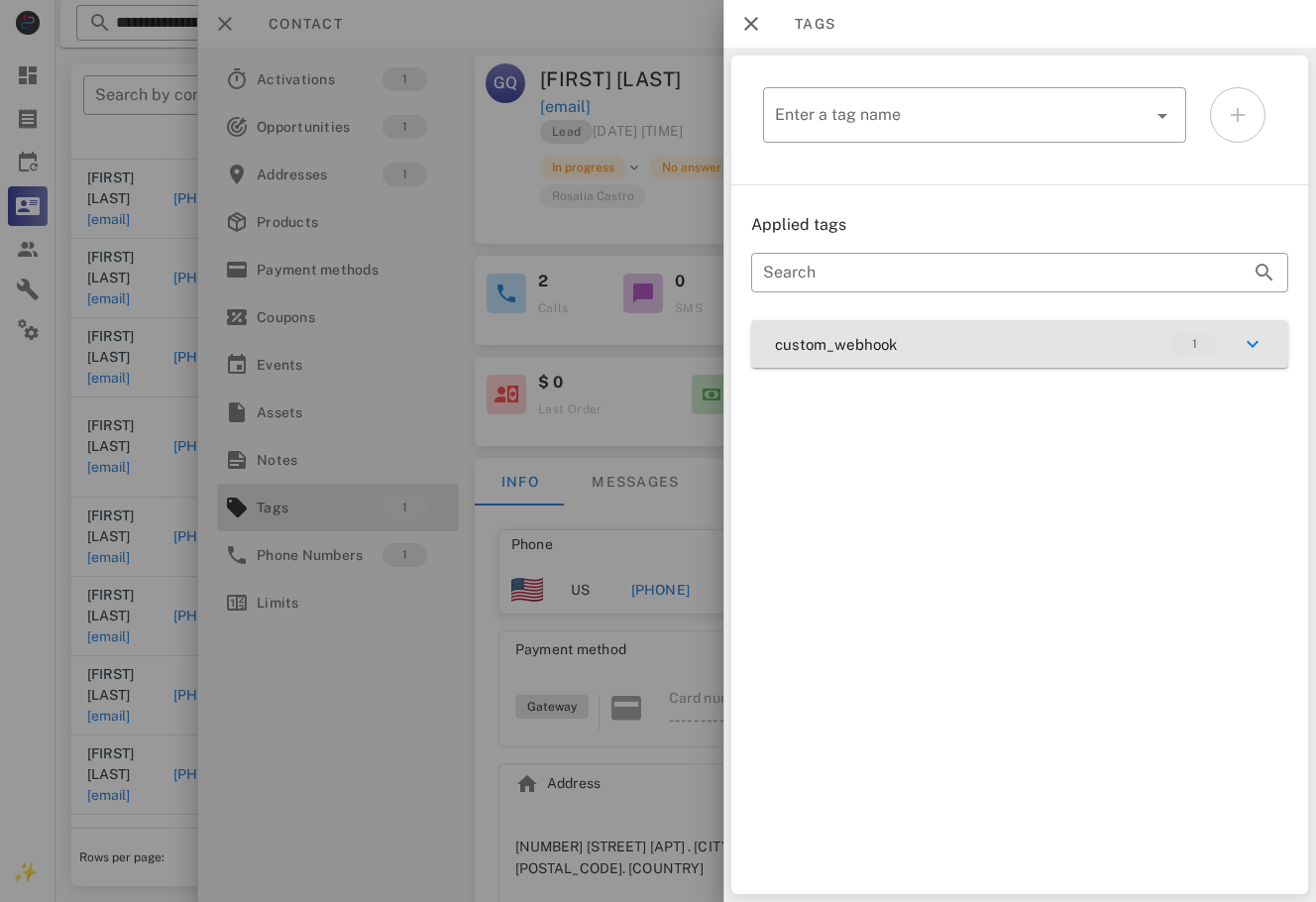 click on "custom_webhook  1" at bounding box center (1020, 344) 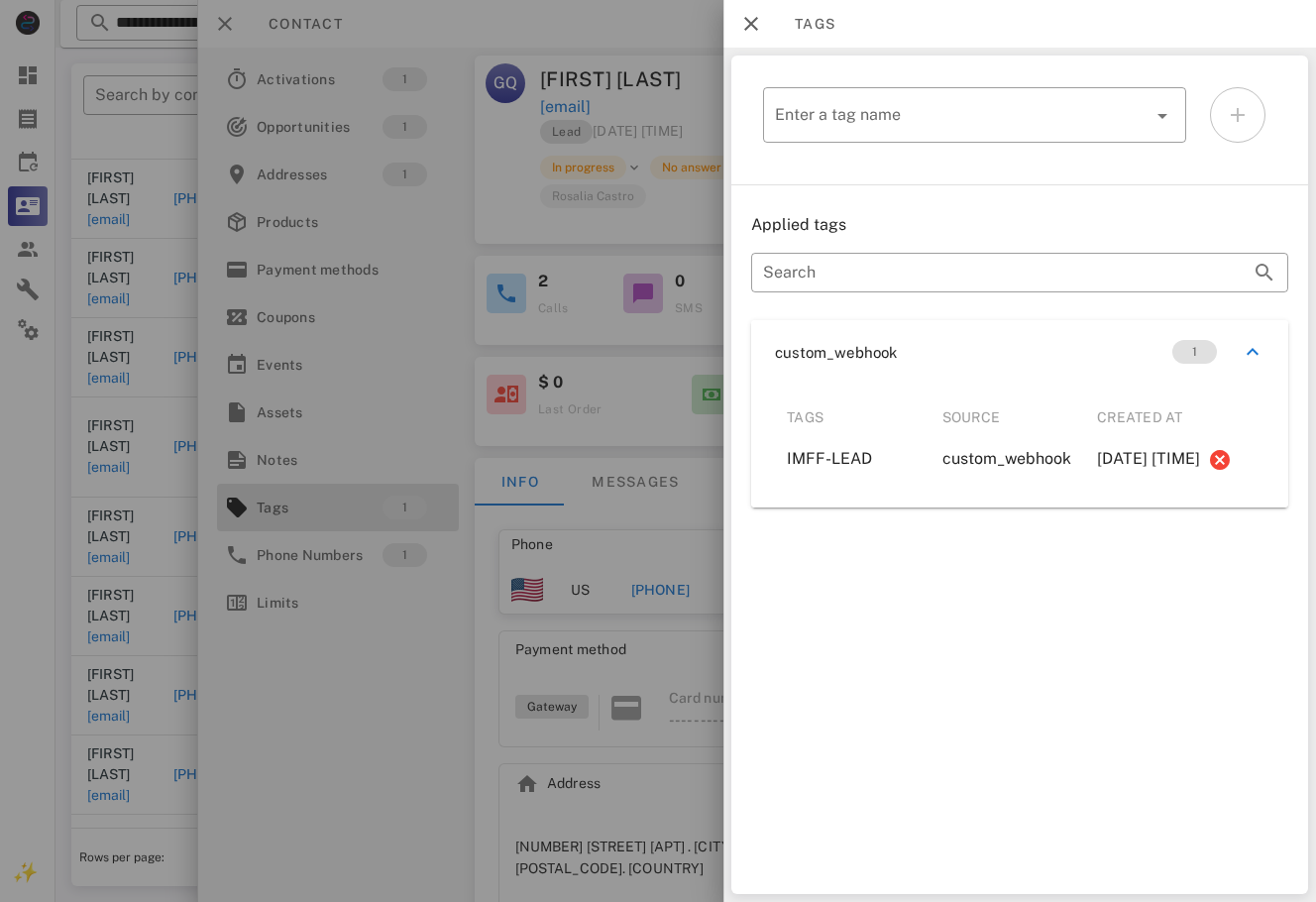 click at bounding box center (658, 451) 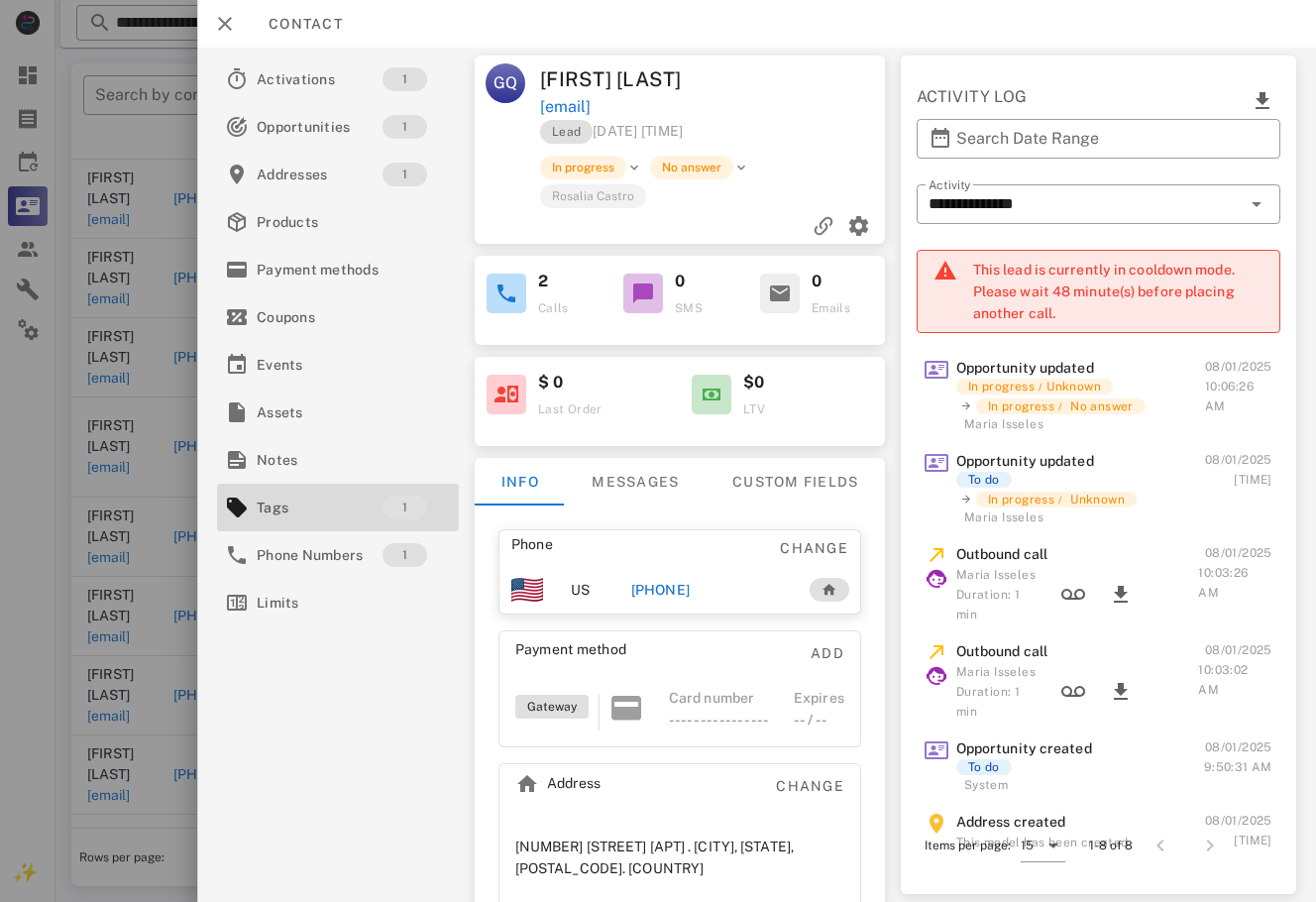 click on "+12393242032" at bounding box center [660, 590] 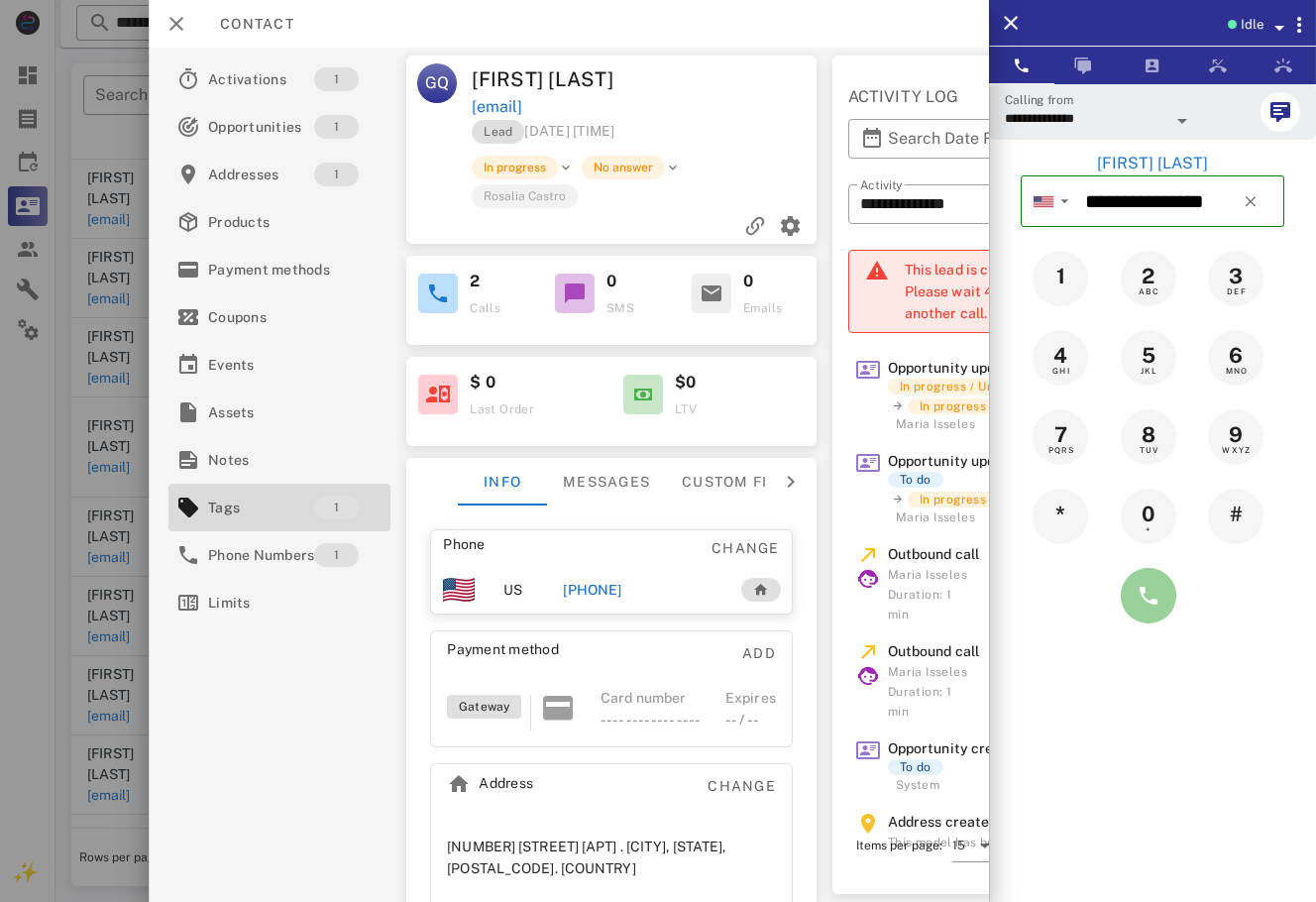 click at bounding box center (1149, 596) 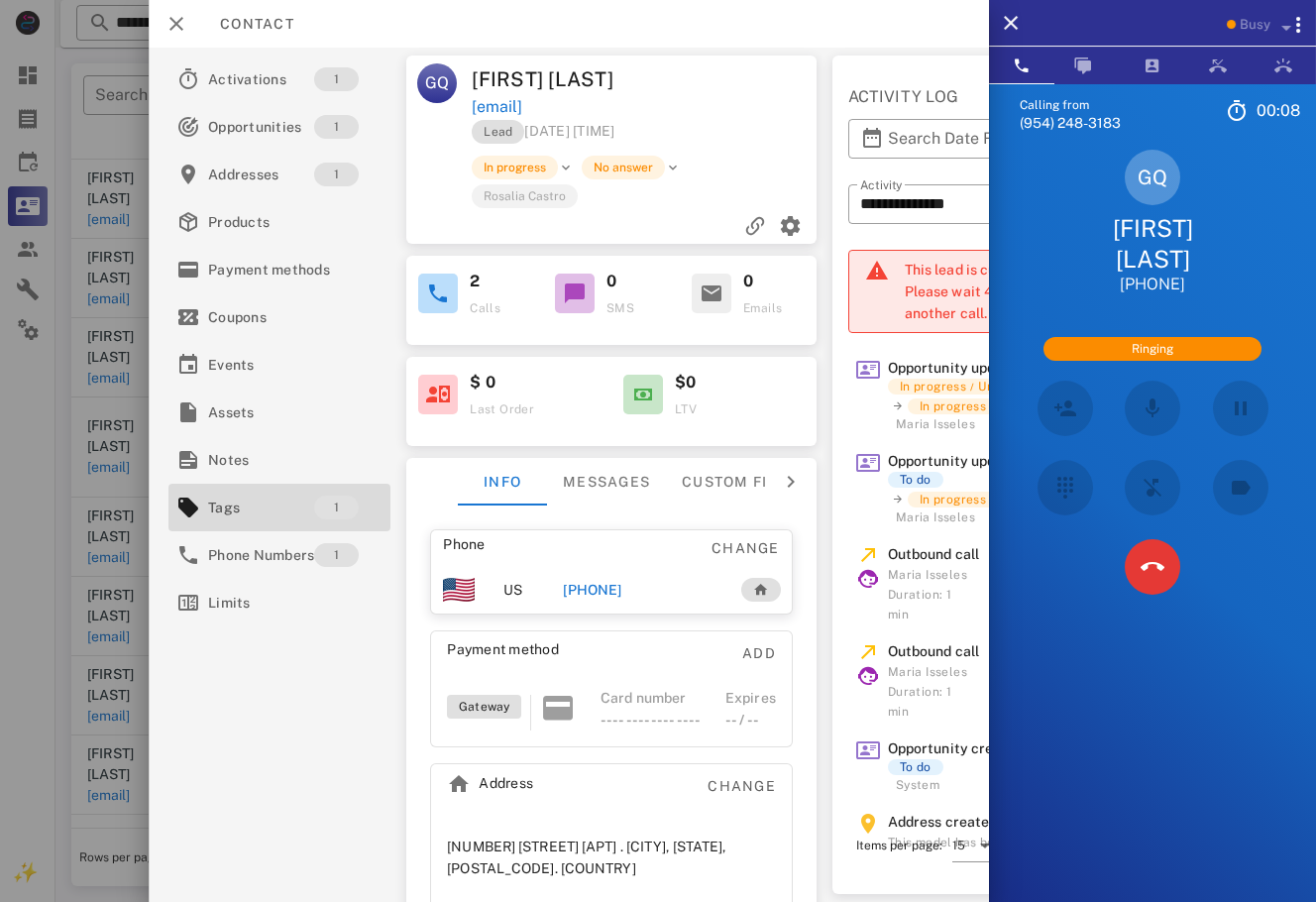 click on "Calling from (954) 248-3183 00: 08  Unknown      ▼     Andorra
+376
Argentina
+54
Aruba
+297
Australia
+61
Belgium (België)
+32
Bolivia
+591
Brazil (Brasil)
+55
Canada
+1
Chile
+56
Colombia
+57
Costa Rica
+506
Dominican Republic (República Dominicana)
+1
Ecuador
+593
El Salvador
+503
France
+33
Germany (Deutschland)
+49
Guadeloupe
+590
Guatemala
+502
Honduras
+504
Iceland (Ísland)
+354
India (भारत)
+91
Israel (‫ישראל‬‎)
+972
Italy (Italia)
+39" at bounding box center [1152, 534] 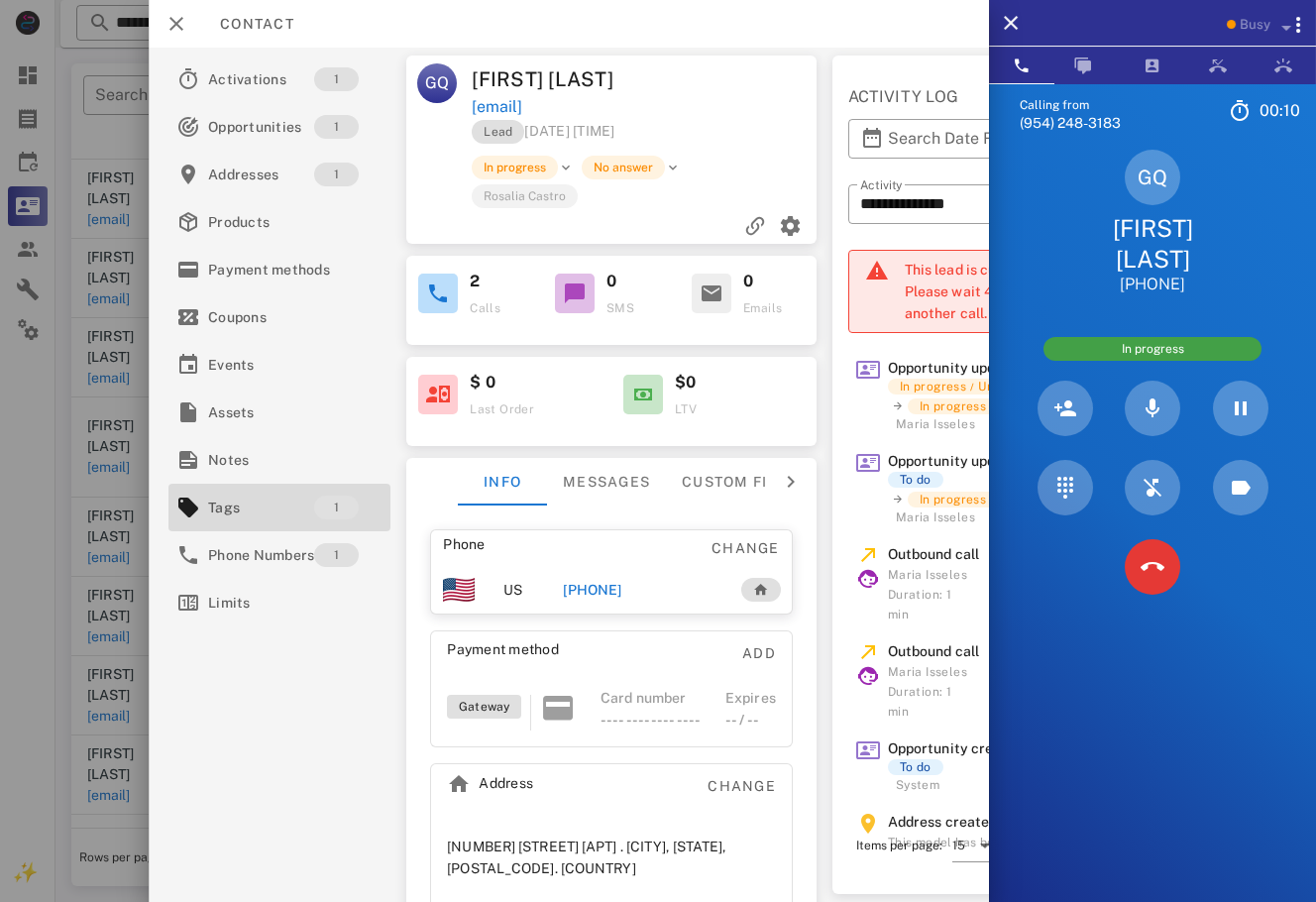 click at bounding box center (1152, 567) 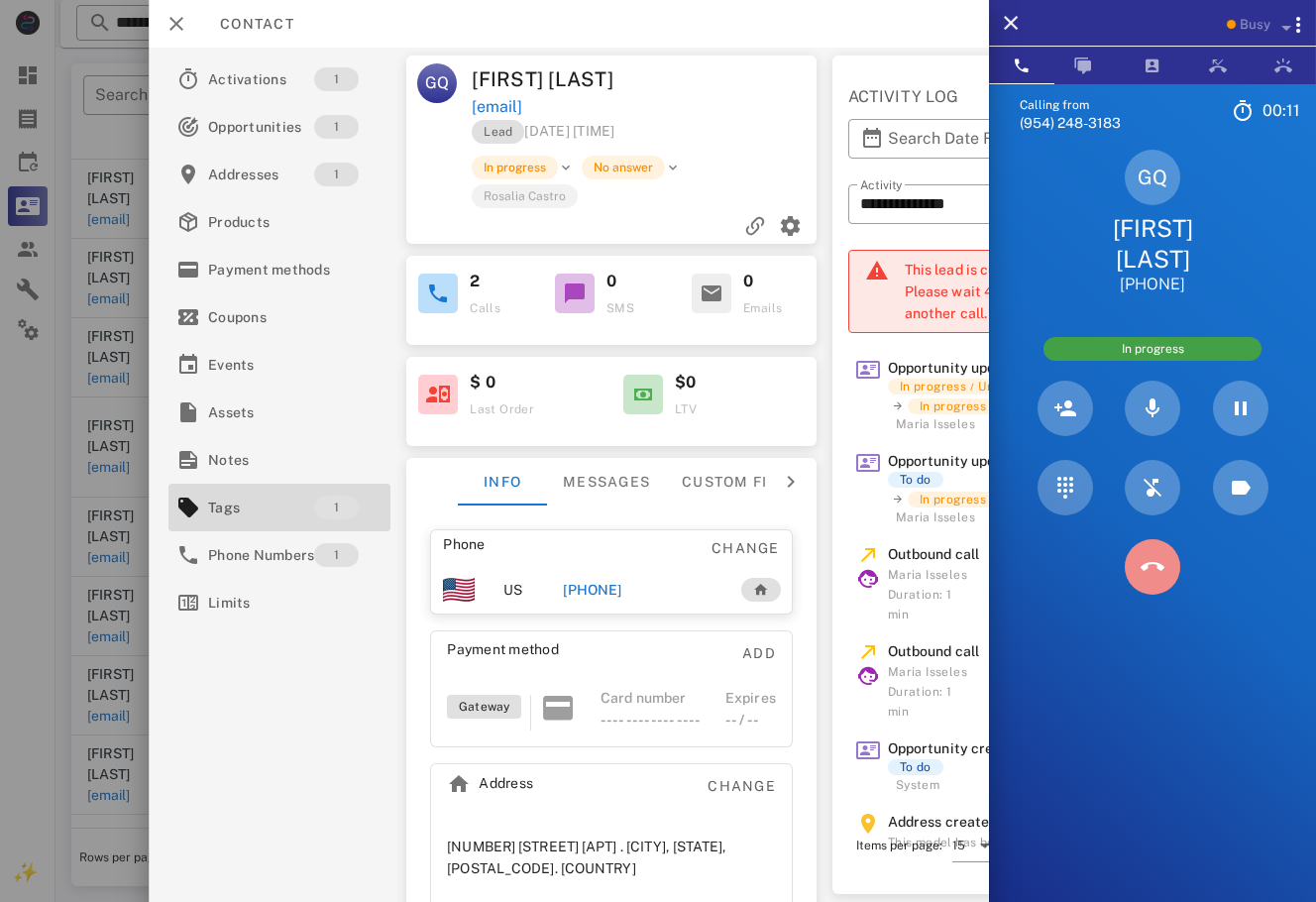 click at bounding box center [1152, 567] 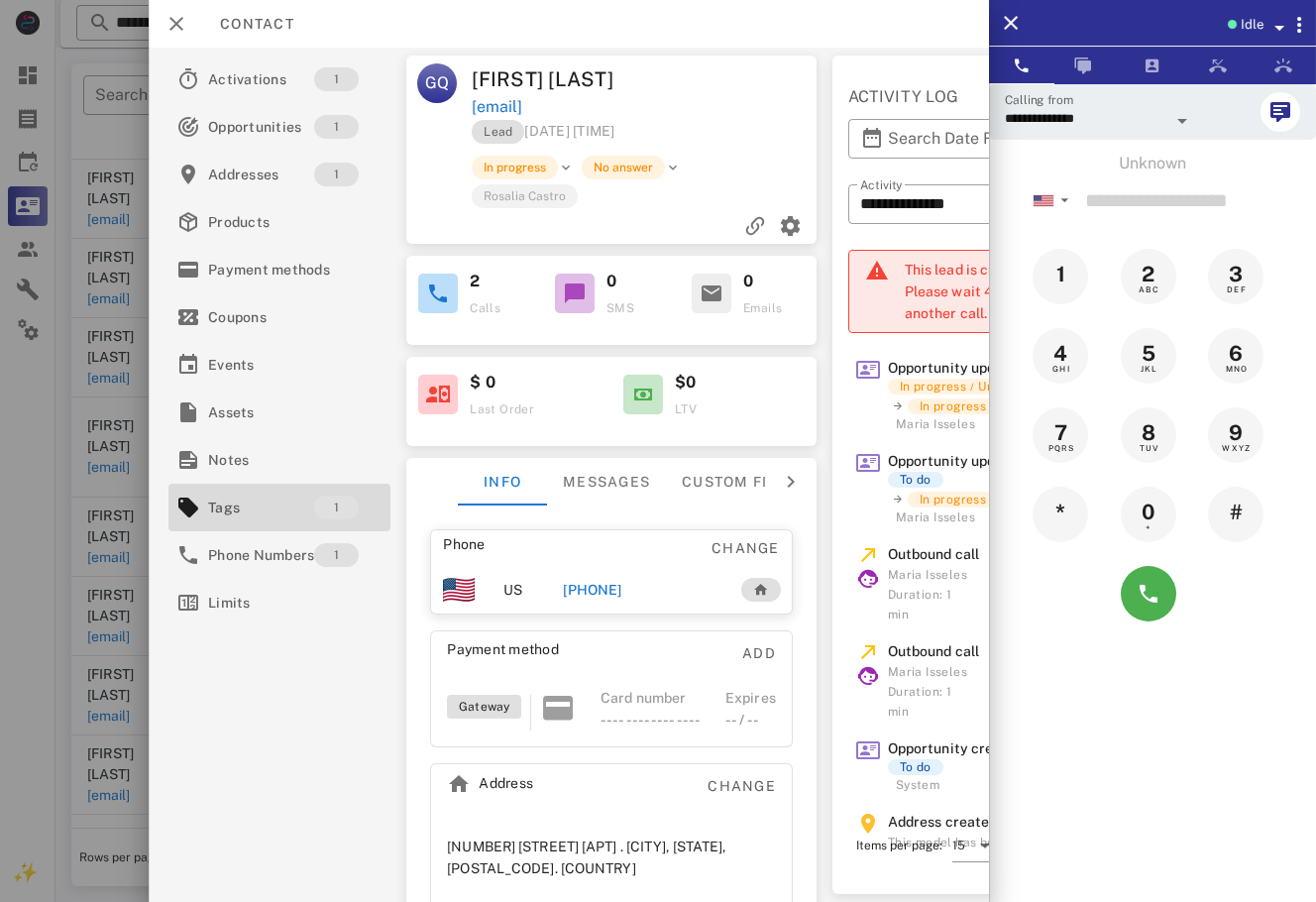 click on "+12393242032" at bounding box center (641, 590) 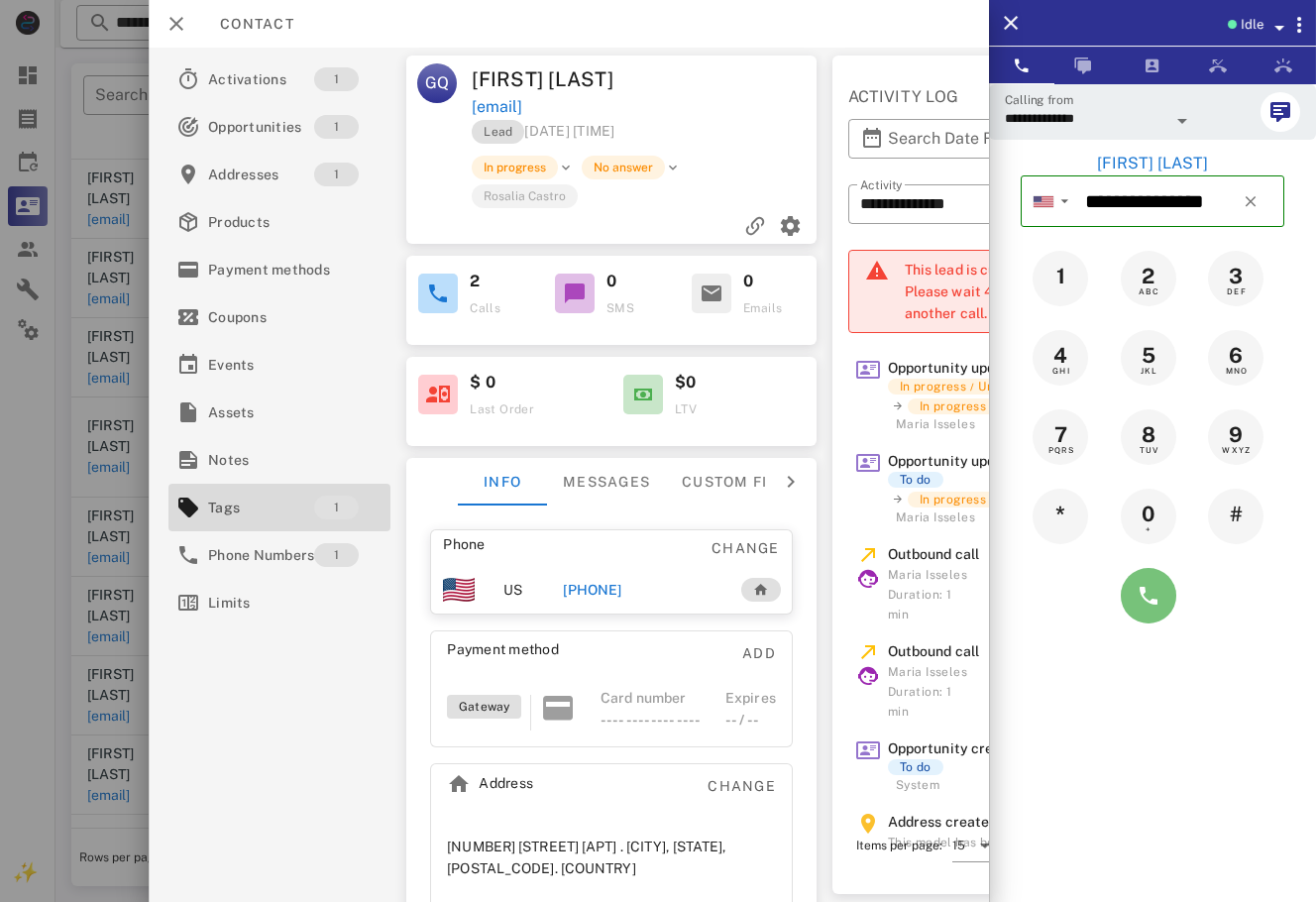 click at bounding box center (1149, 596) 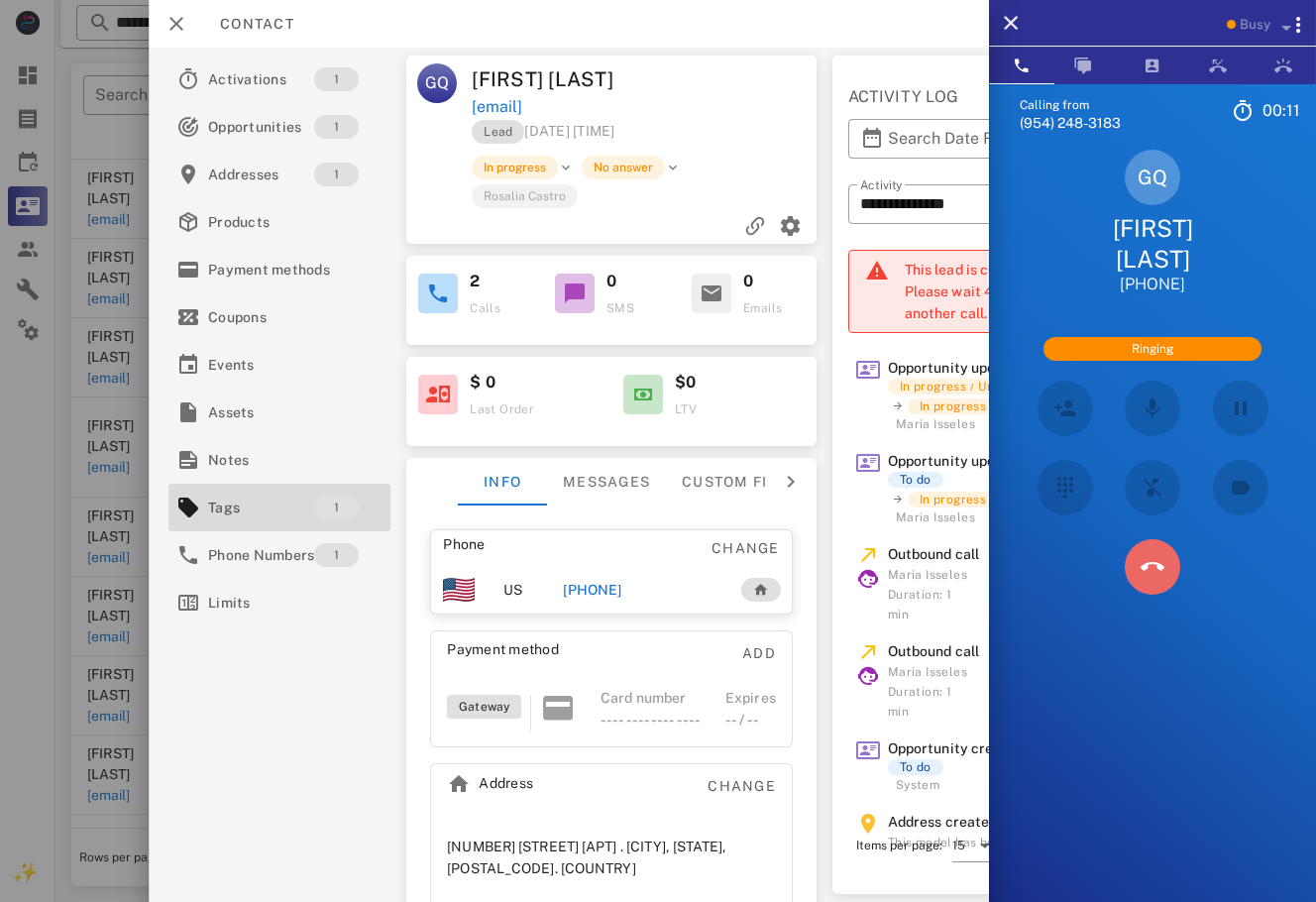 click at bounding box center [1152, 567] 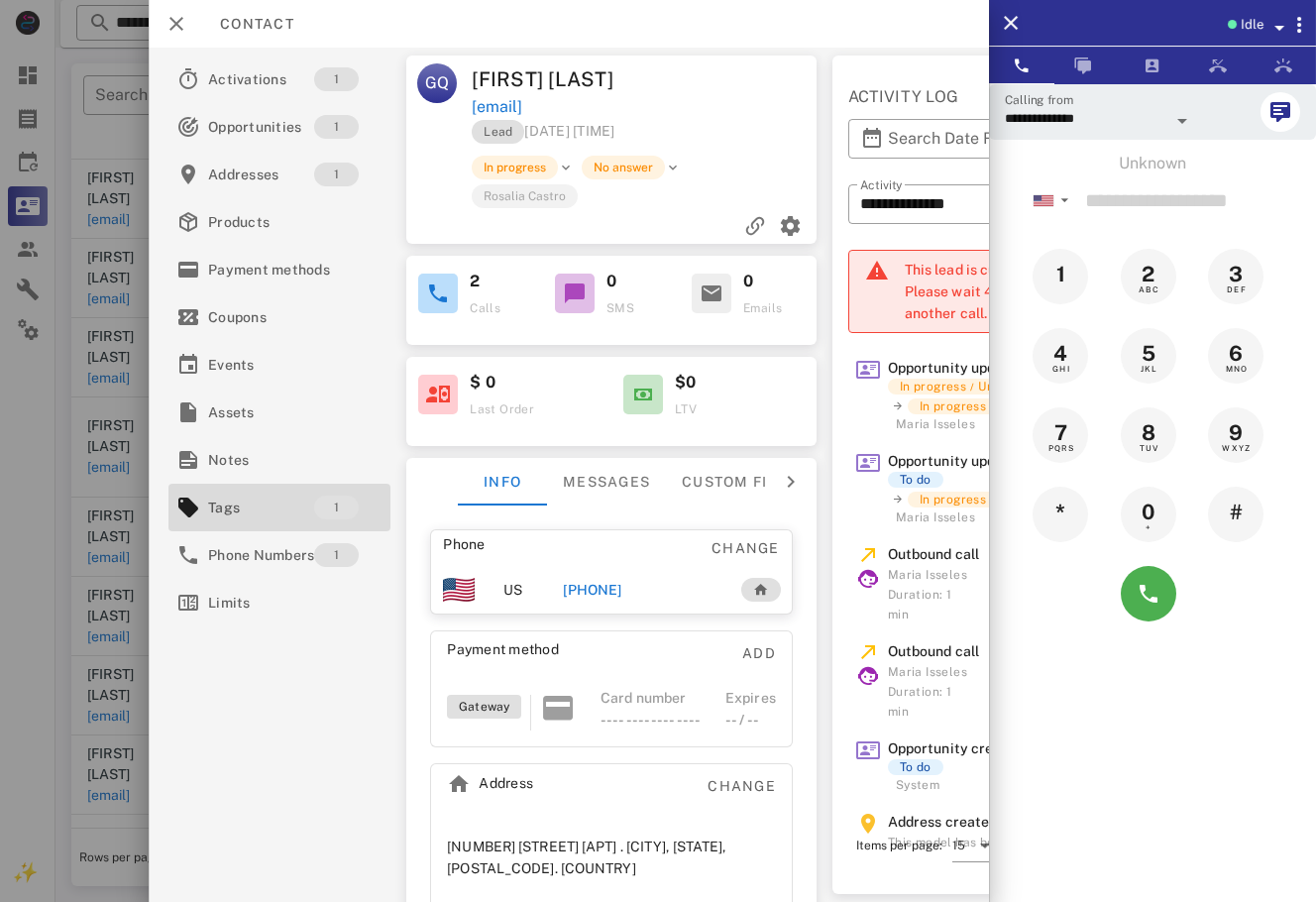 click at bounding box center [658, 451] 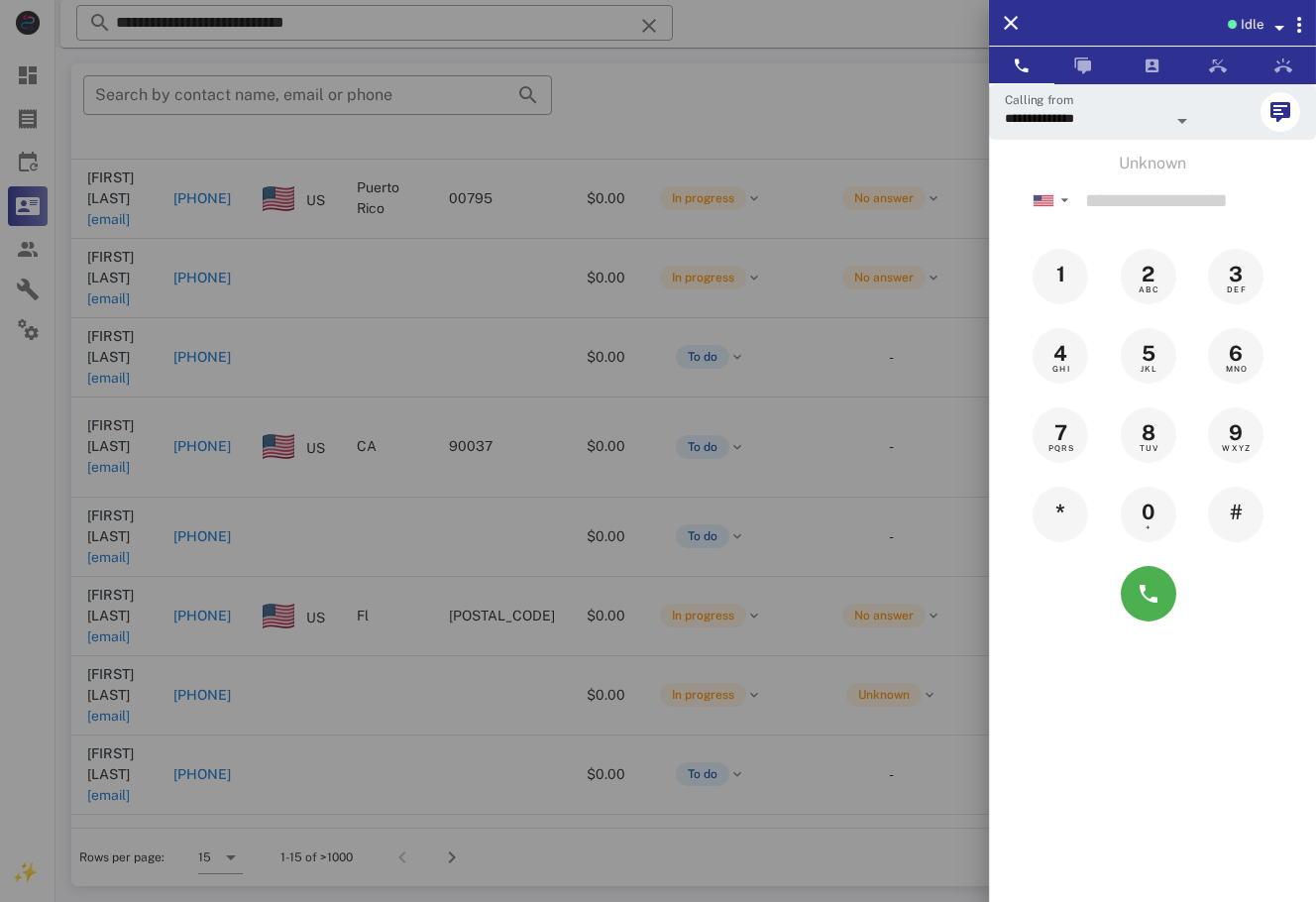 click at bounding box center [658, 451] 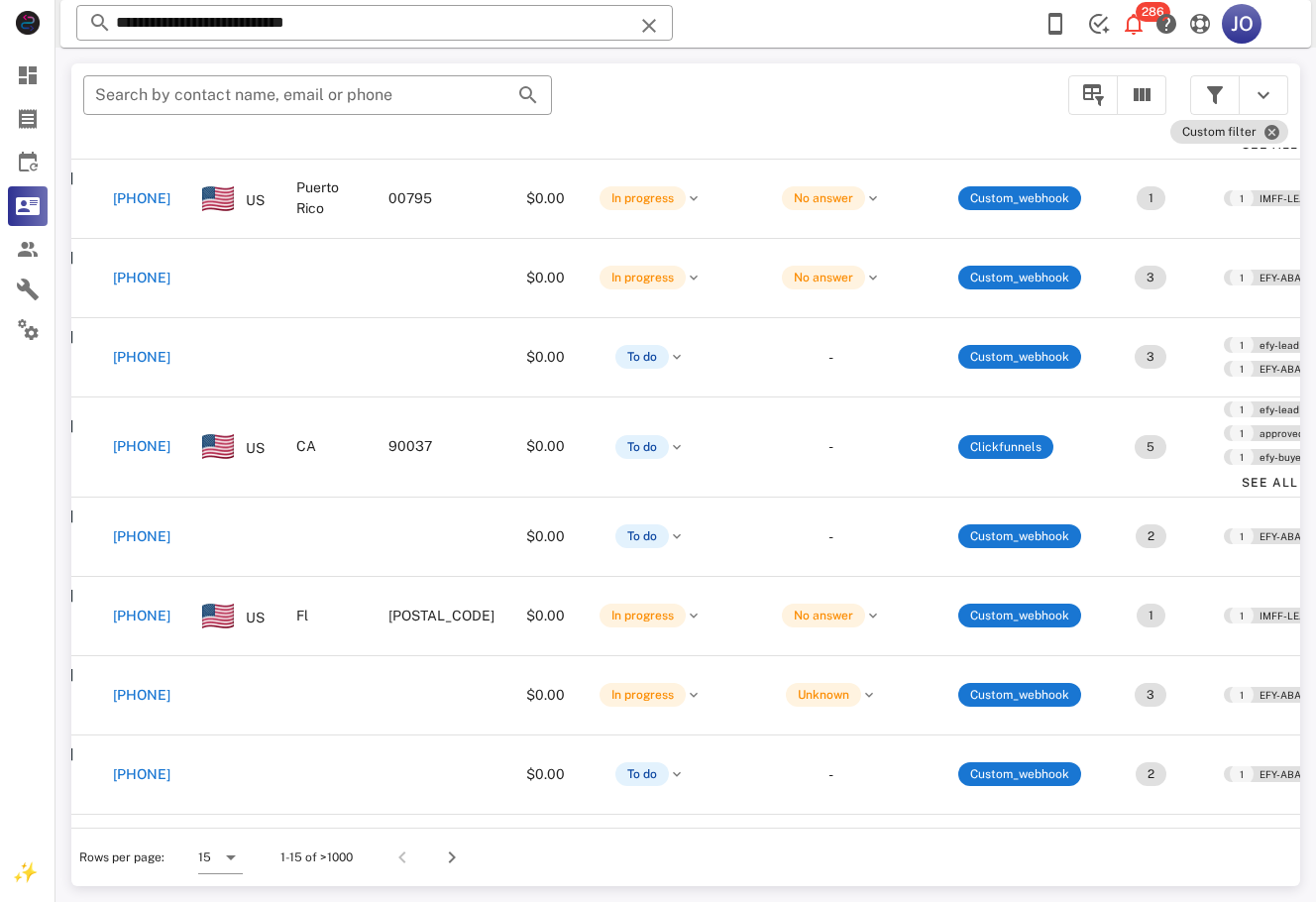 scroll, scrollTop: 395, scrollLeft: 0, axis: vertical 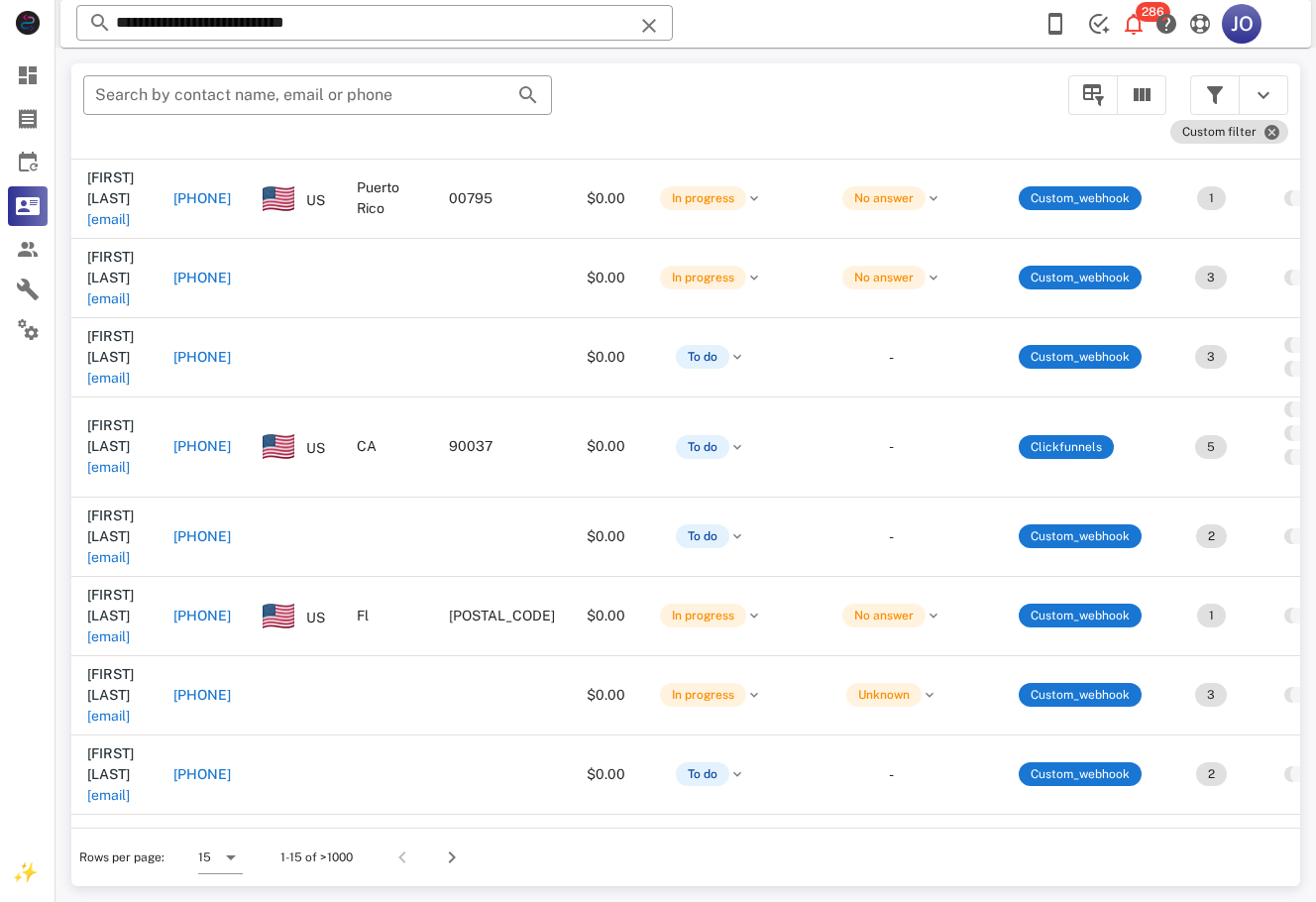 click on "orozcomaria480@yahoo.com" at bounding box center [108, 1012] 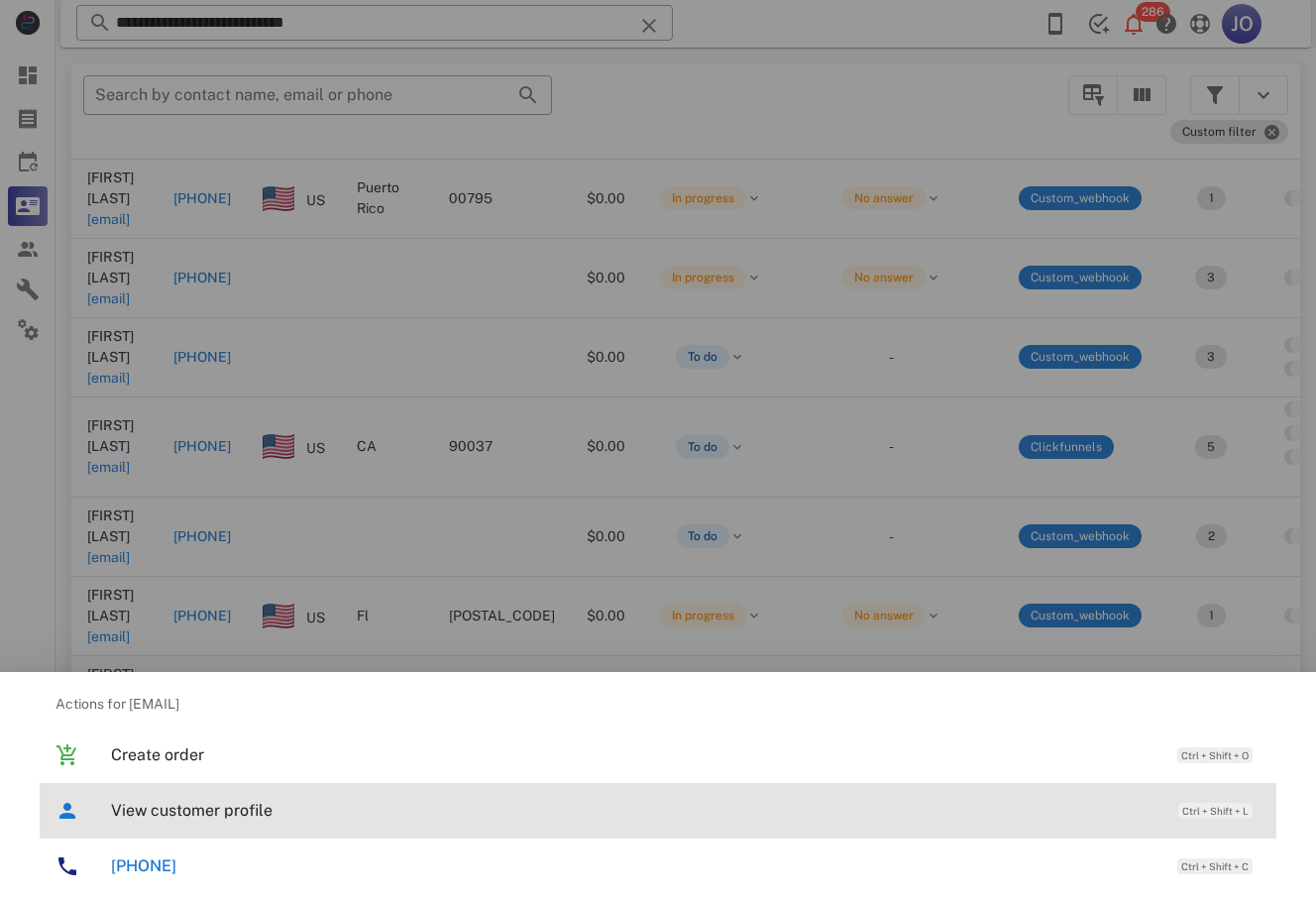 click on "View customer profile Ctrl + Shift + L" at bounding box center [686, 810] 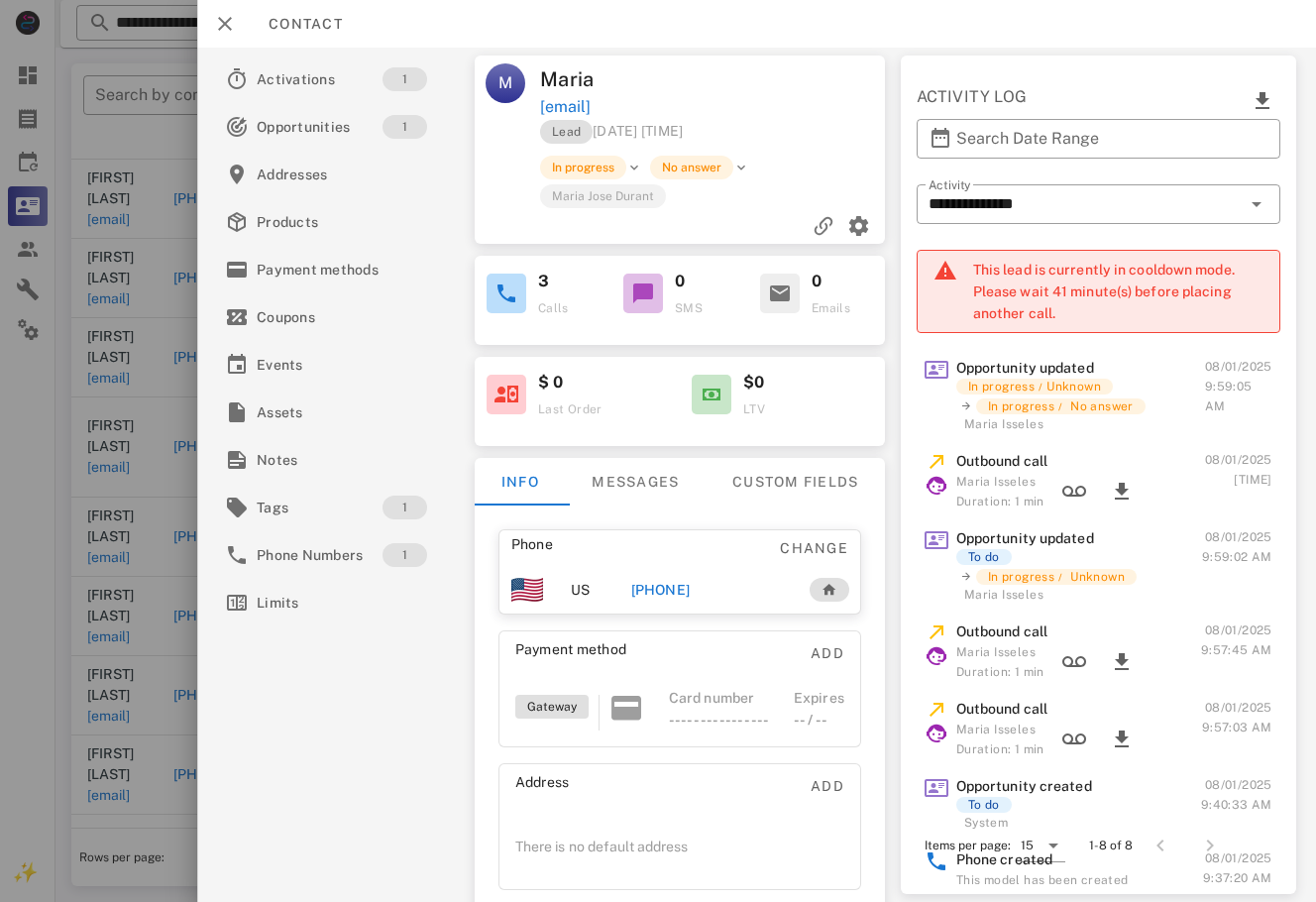 click on "+14802434200" at bounding box center [660, 590] 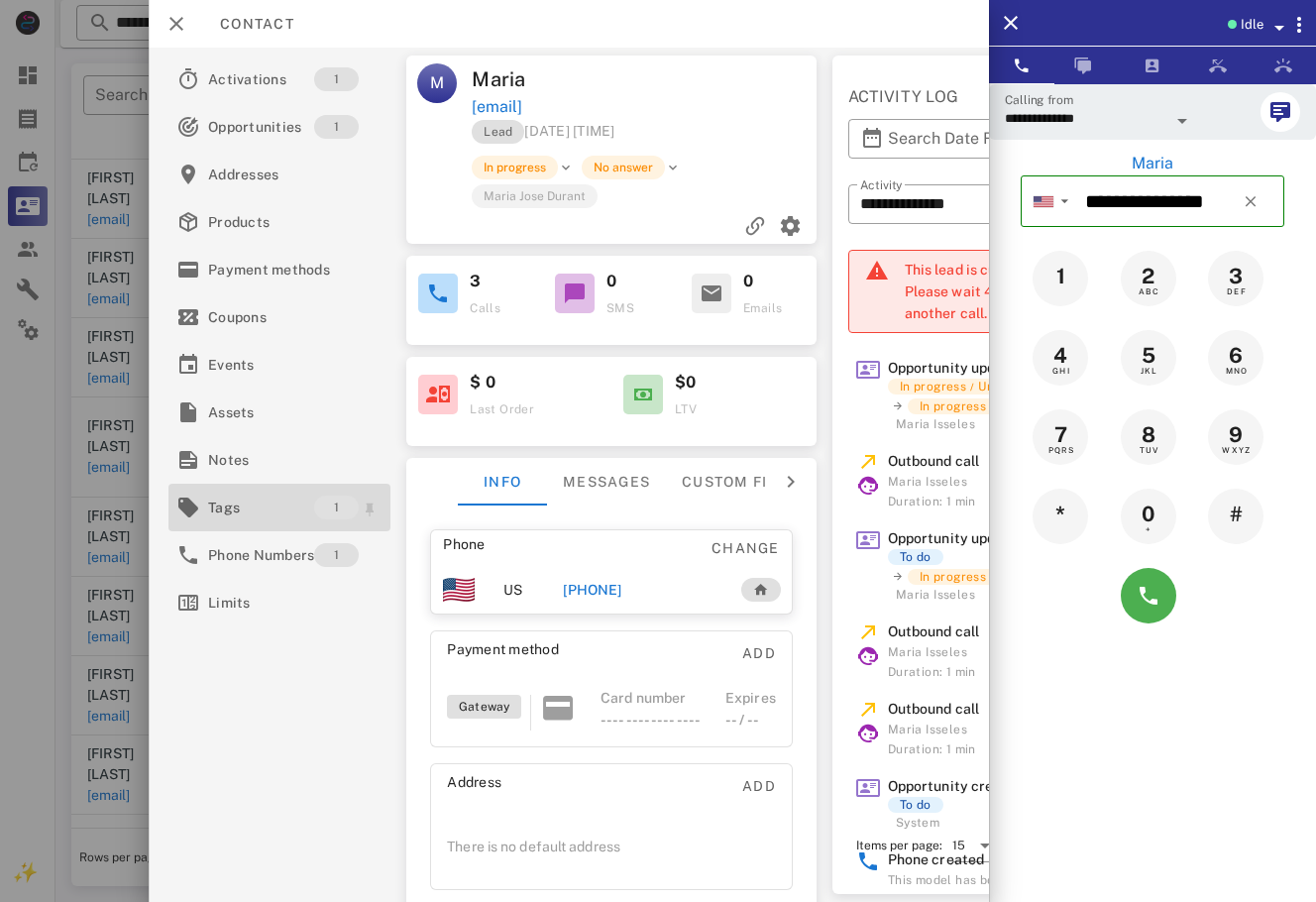 click on "Tags" at bounding box center (261, 507) 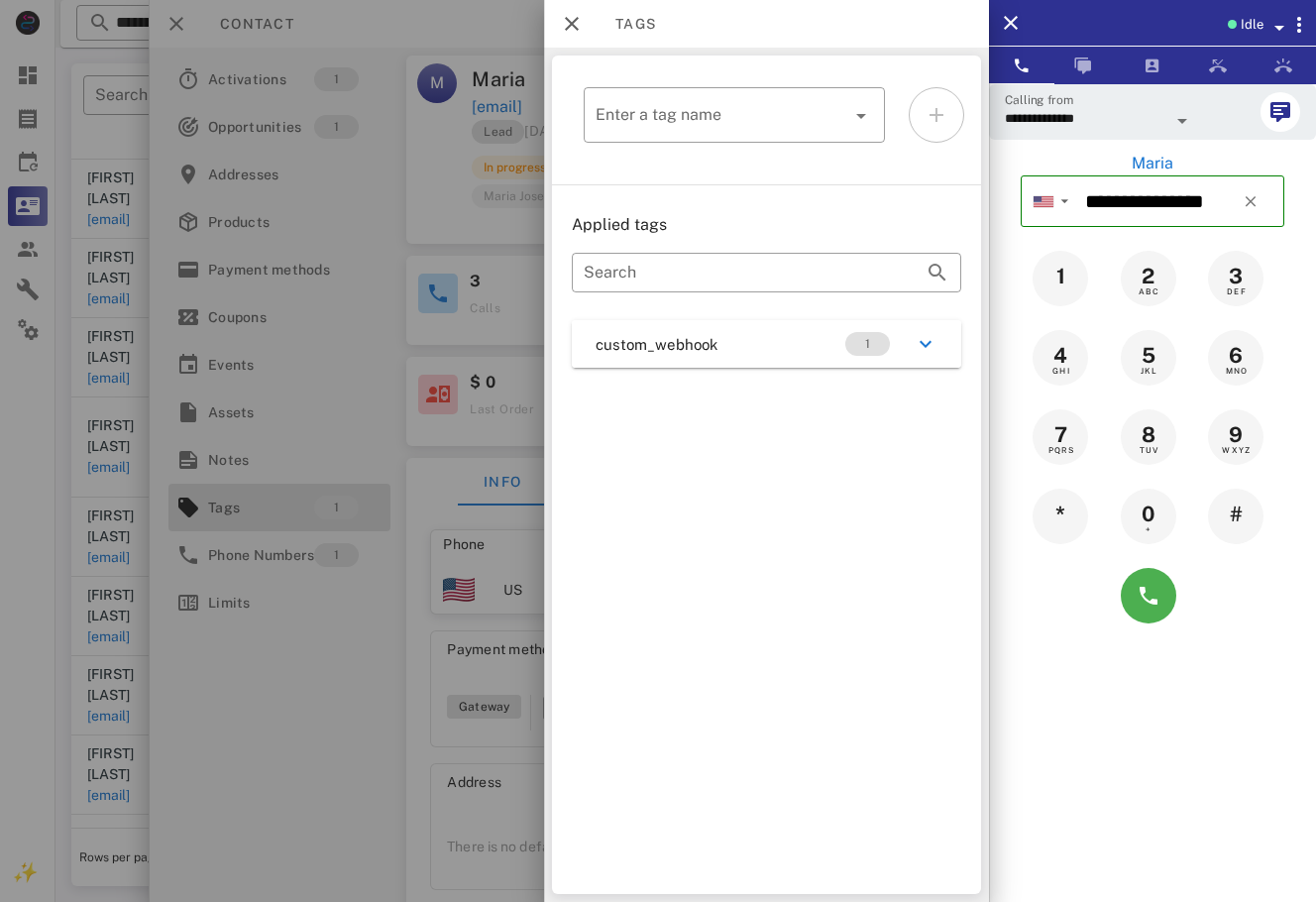 click on "custom_webhook  1" at bounding box center (766, 344) 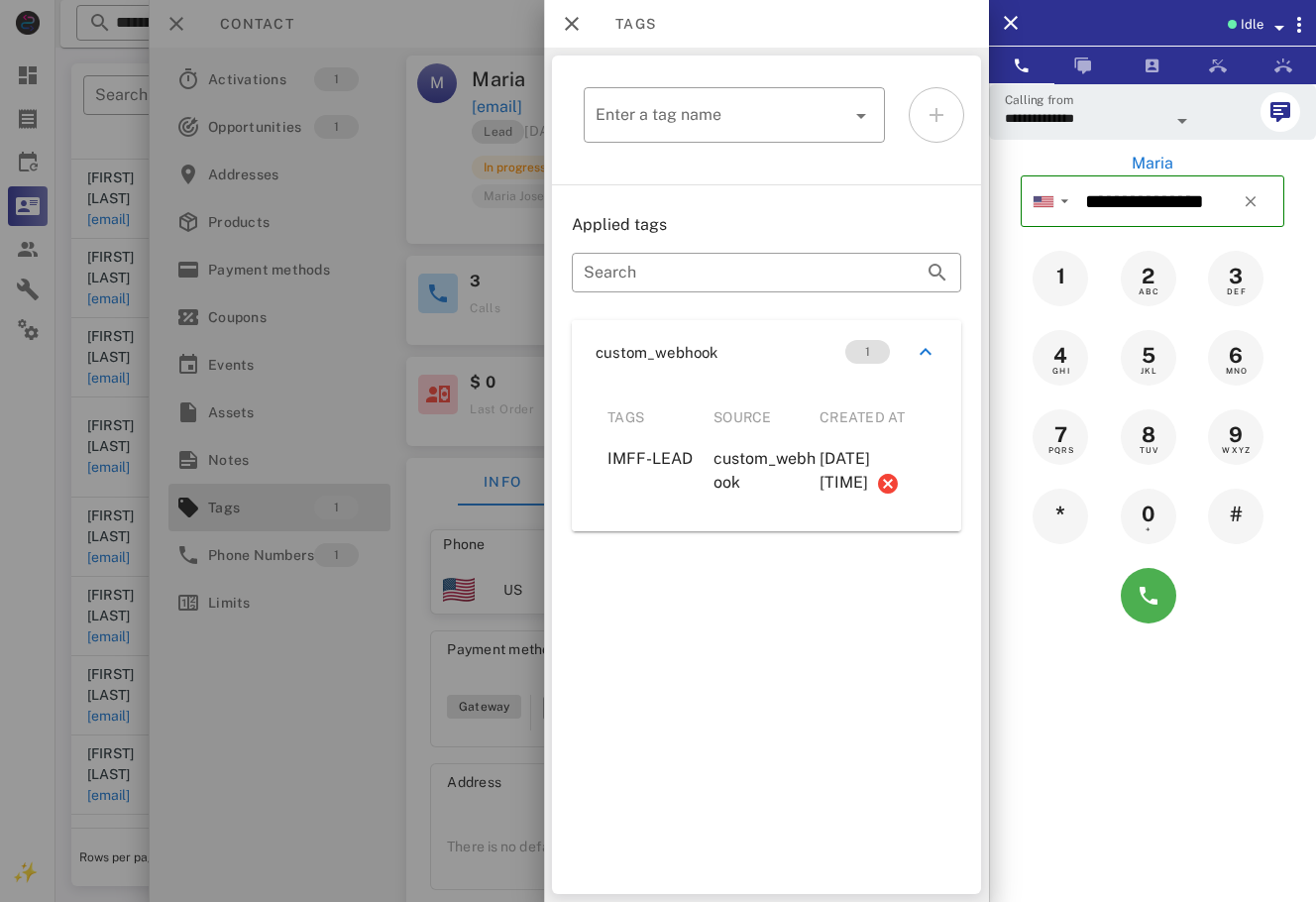 click at bounding box center (658, 451) 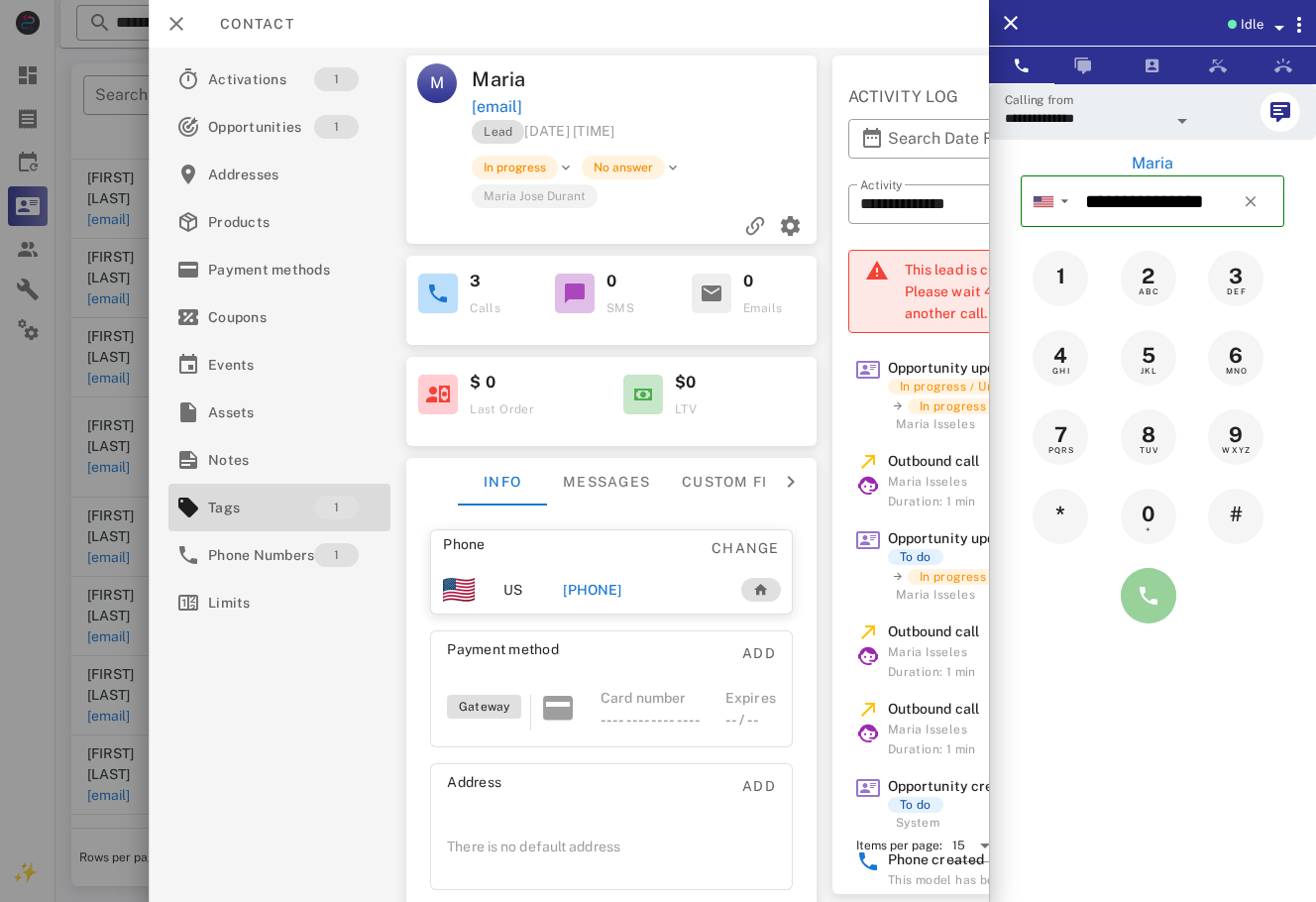 click at bounding box center (1149, 596) 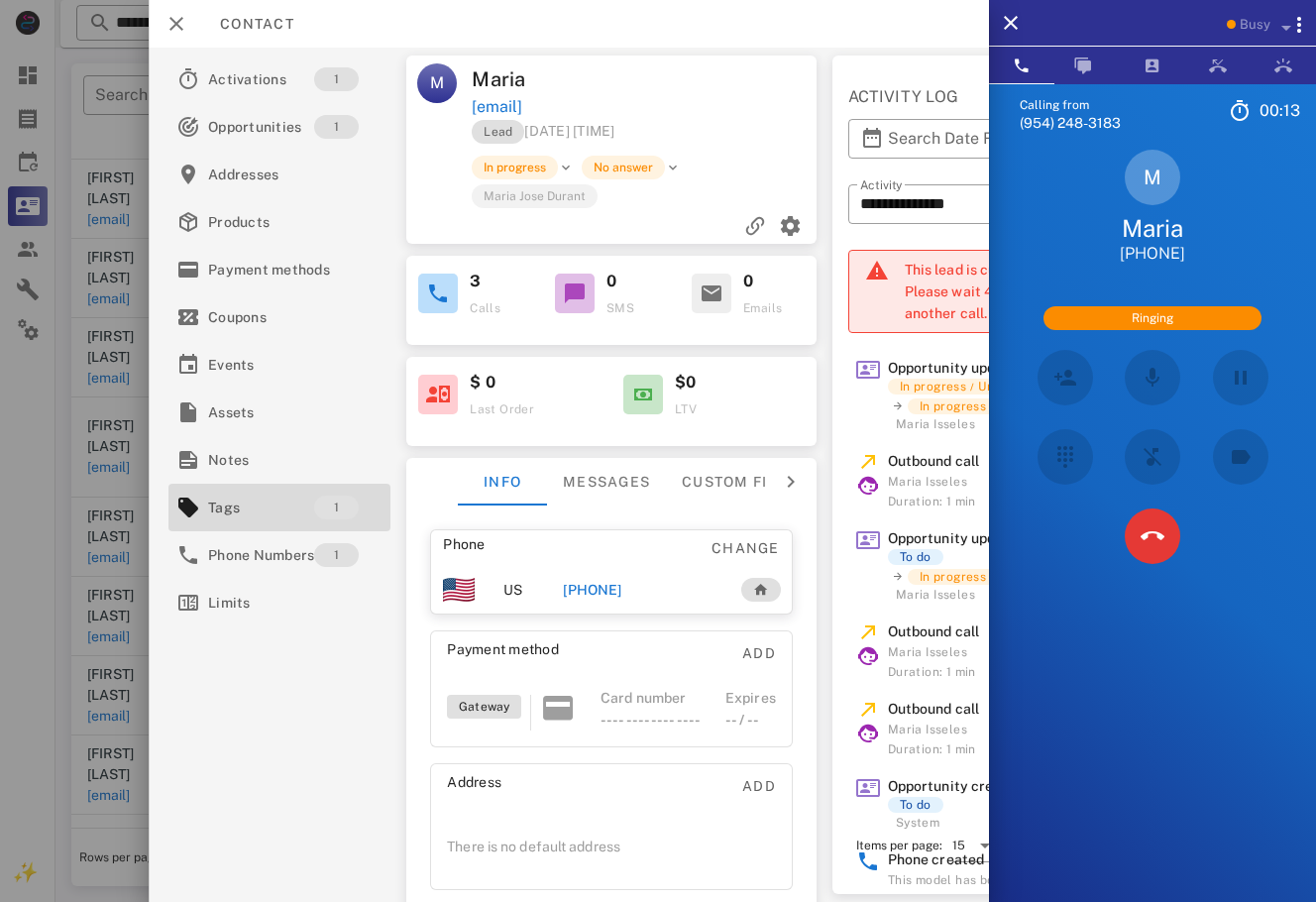 click at bounding box center [1152, 536] 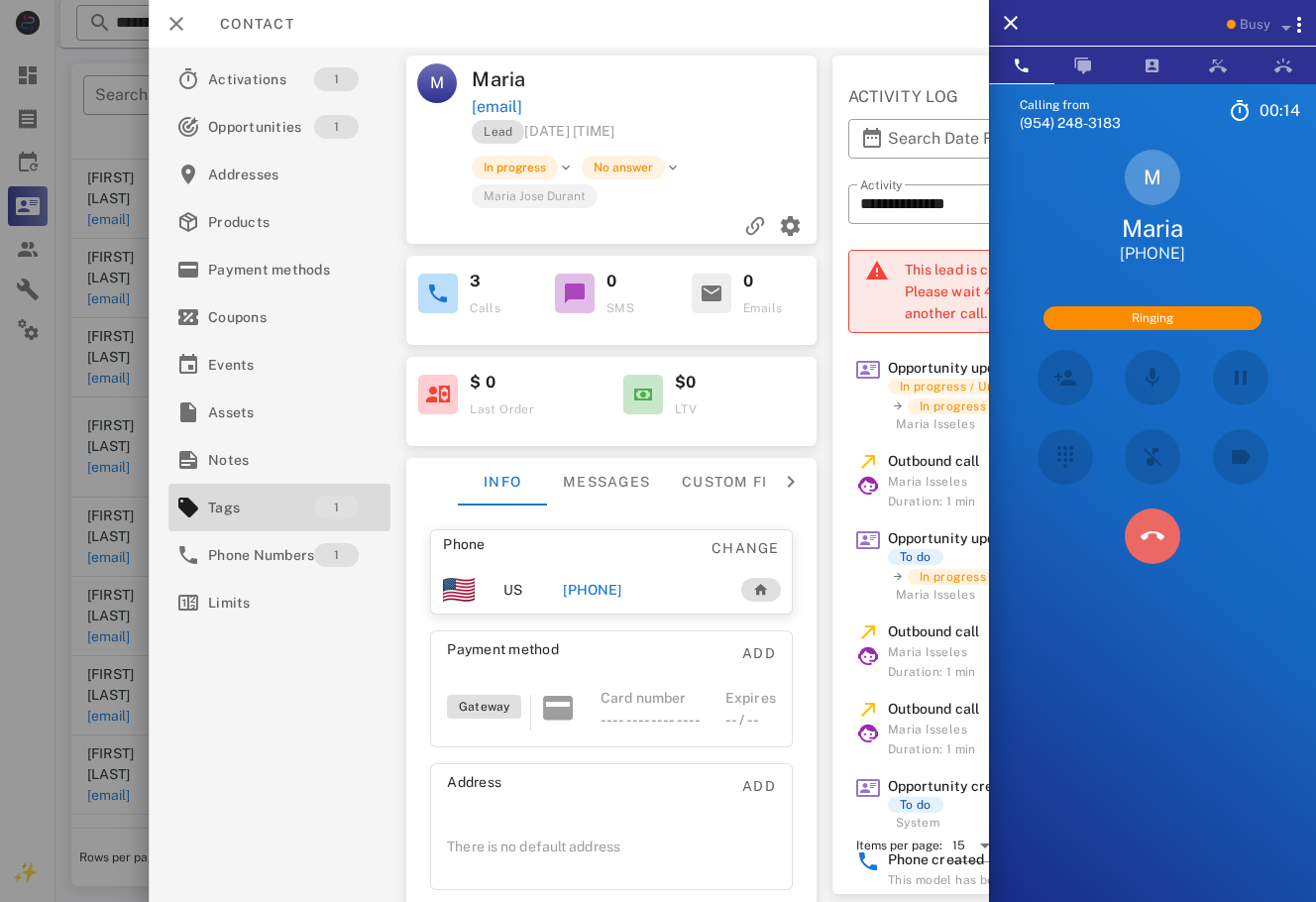 click at bounding box center [1152, 536] 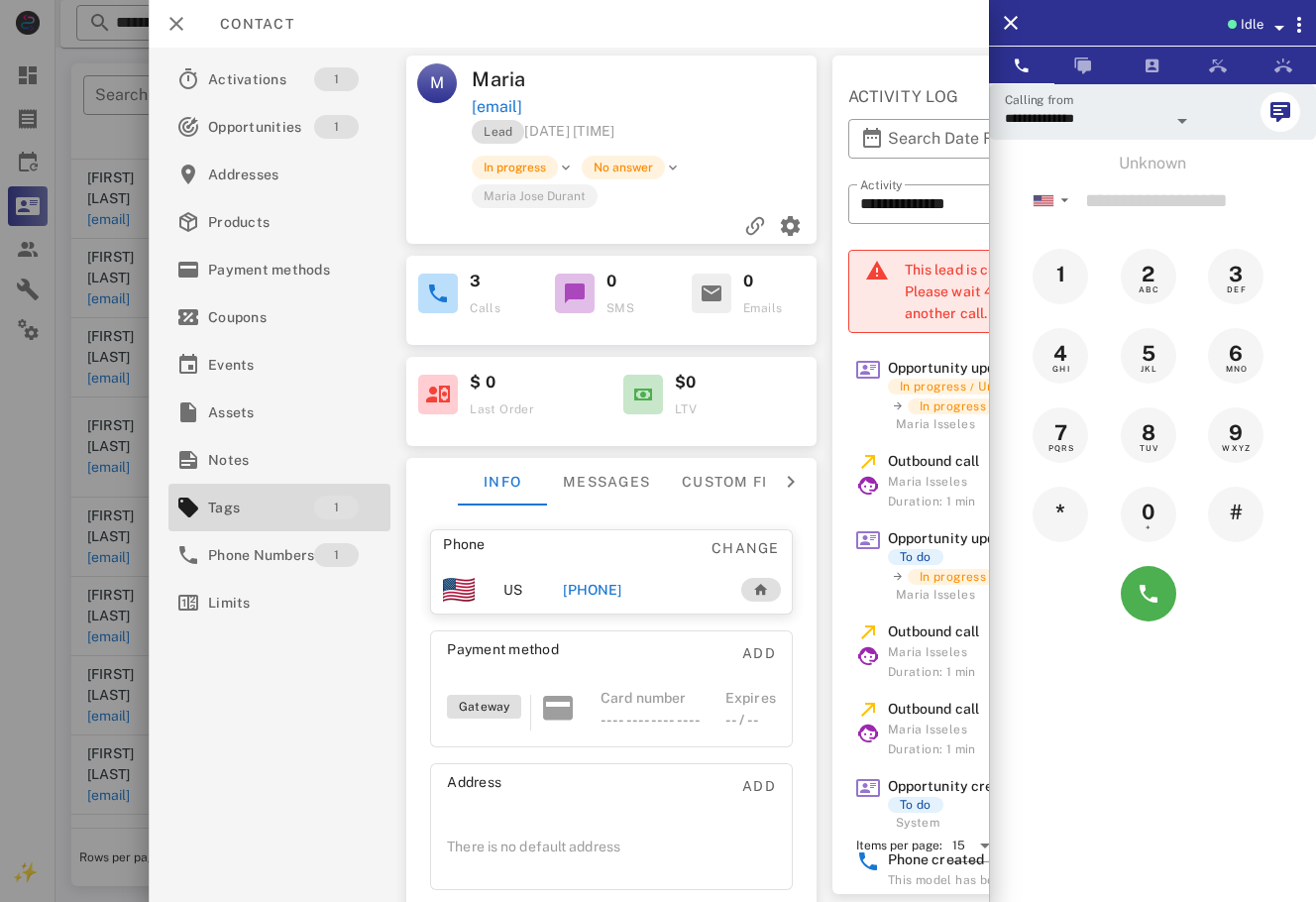 click on "+14802434200" at bounding box center [592, 590] 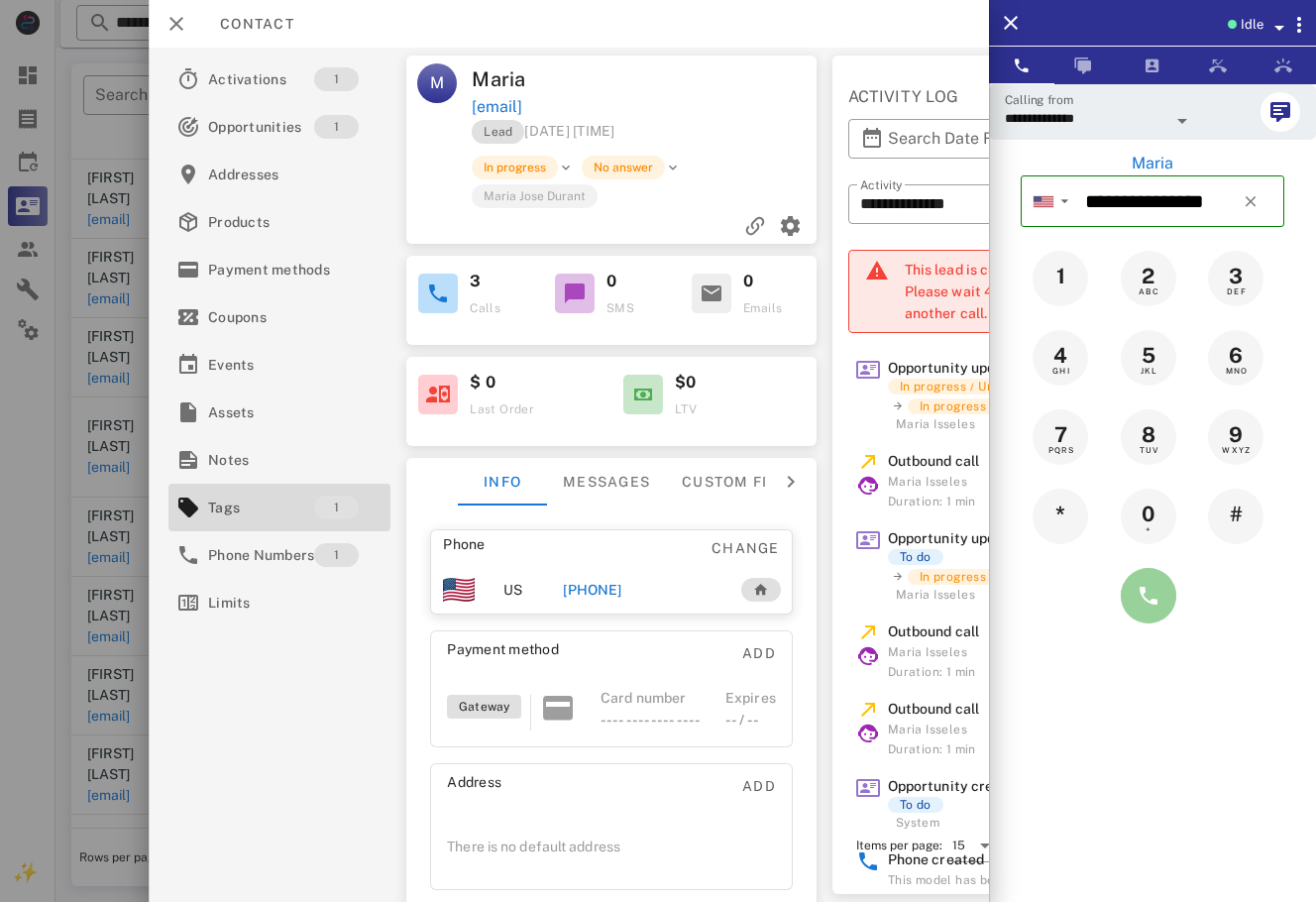 click at bounding box center (1149, 596) 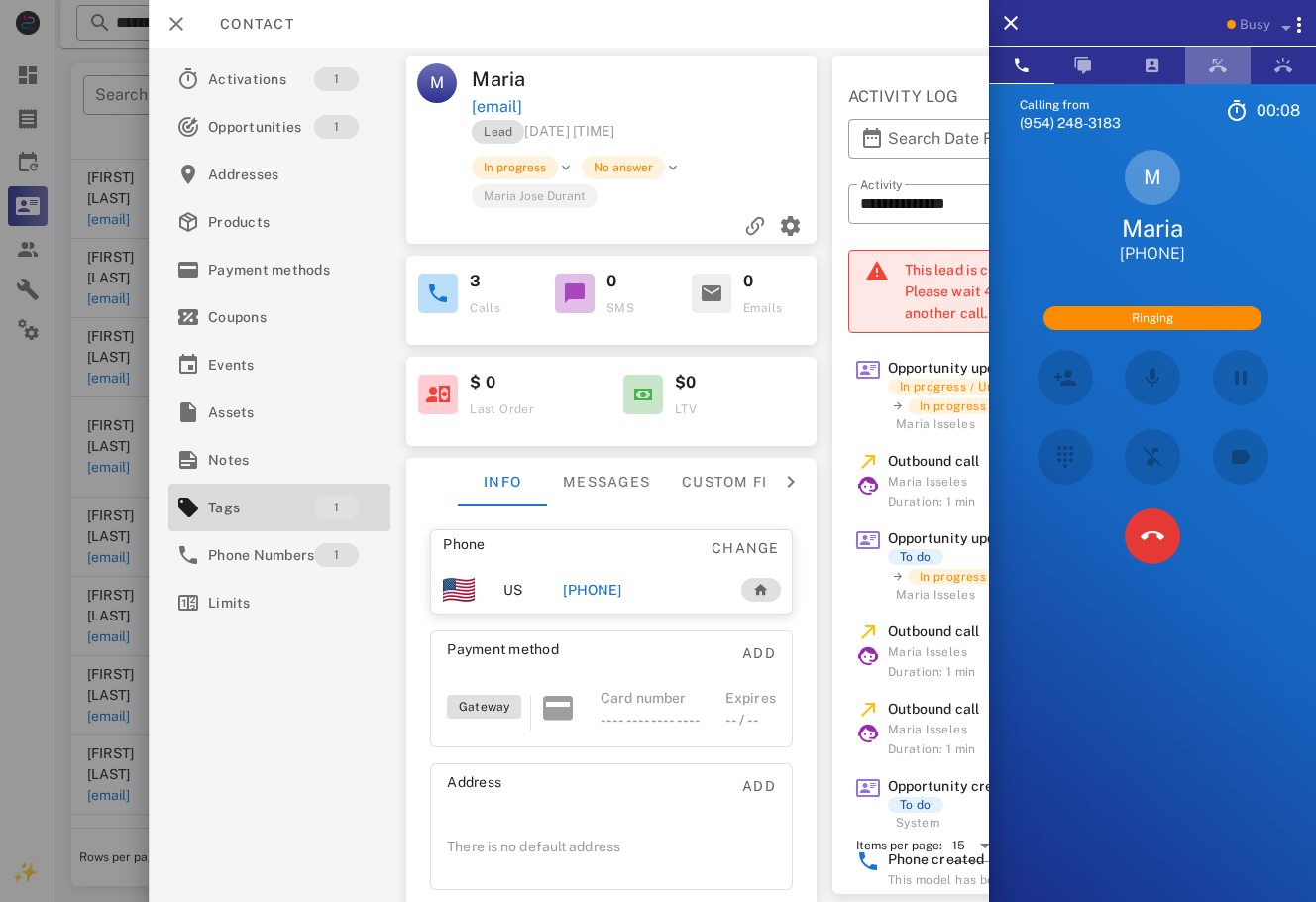 click at bounding box center (1218, 65) 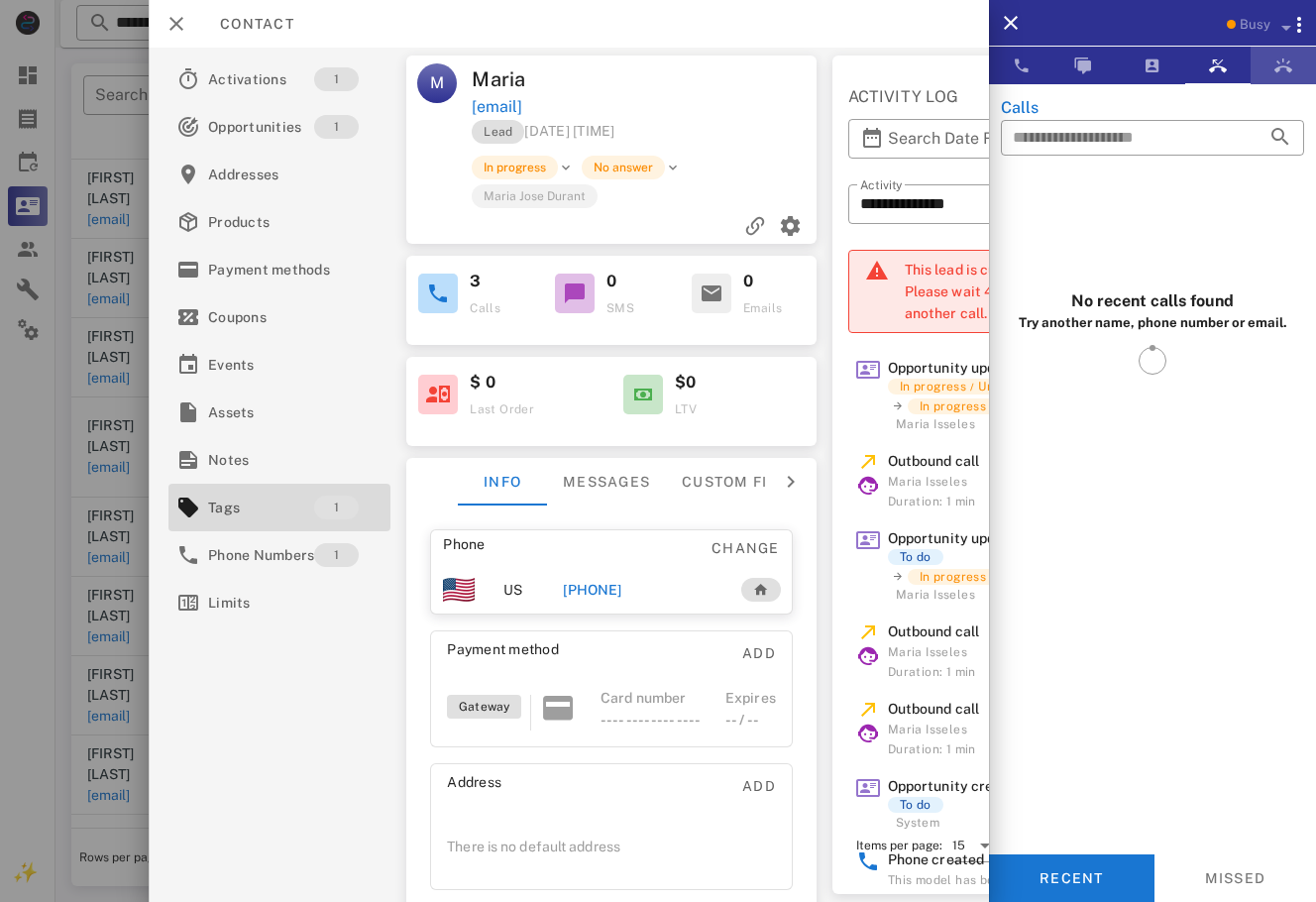 click at bounding box center (1283, 65) 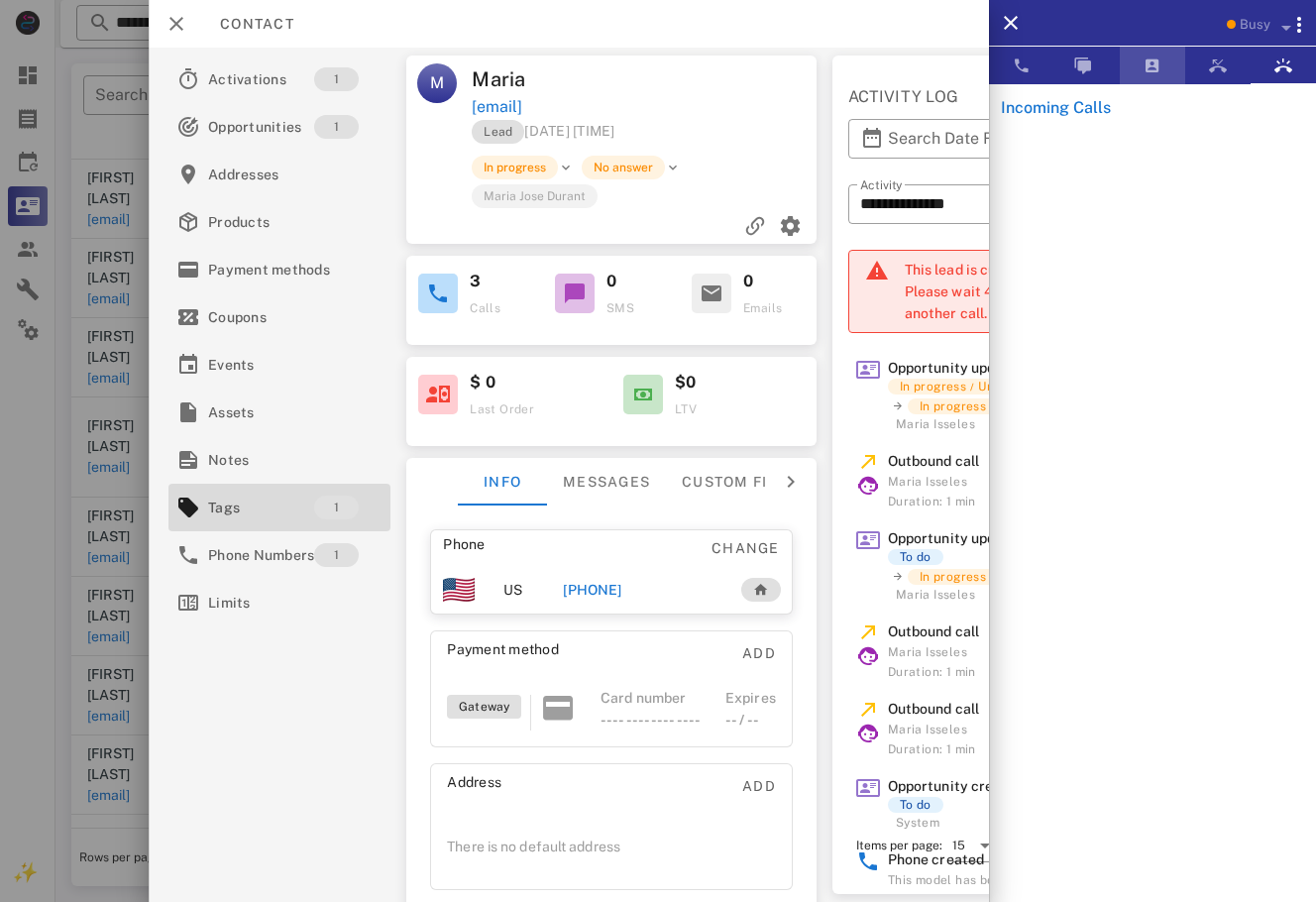 click at bounding box center [1152, 65] 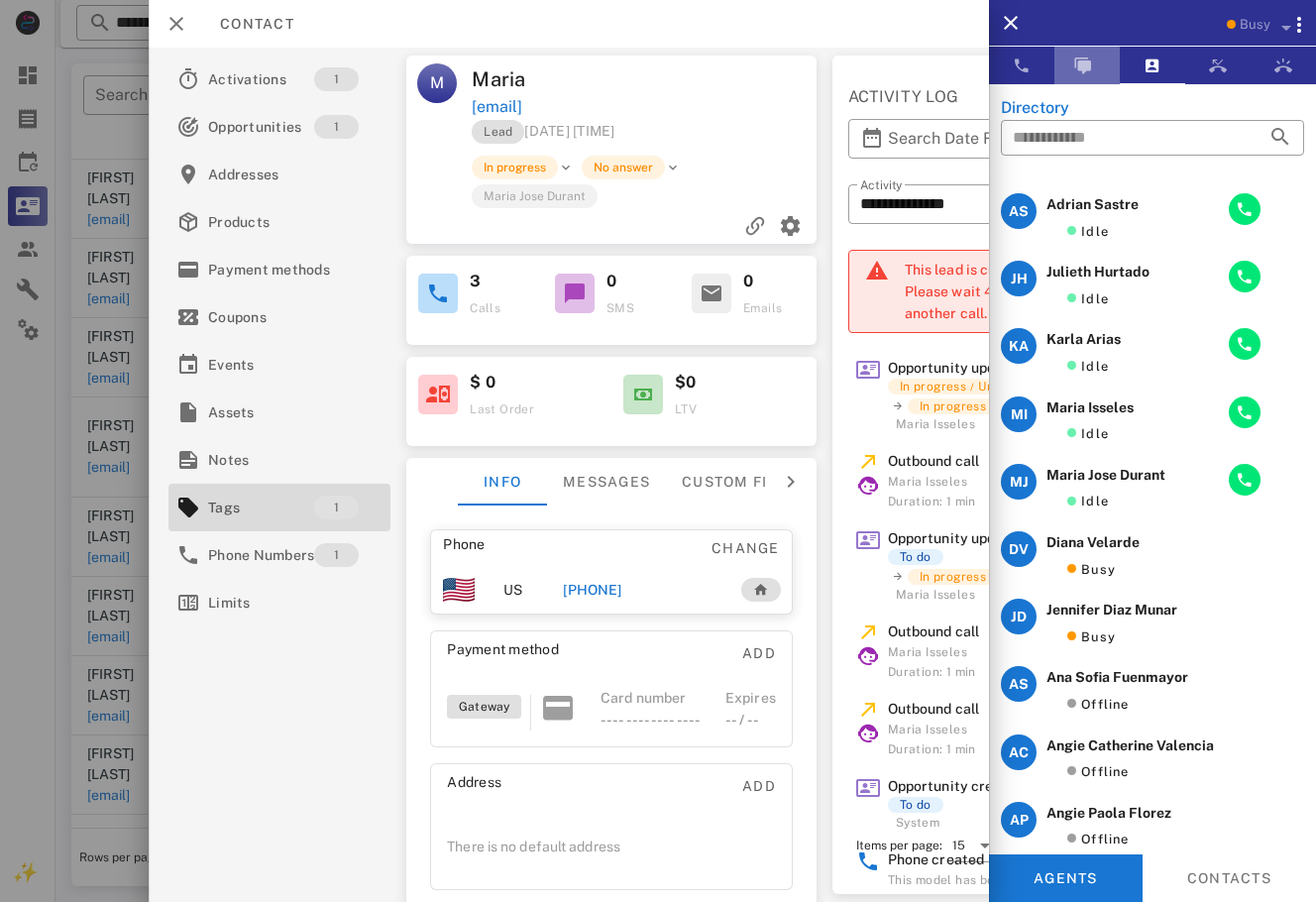 click at bounding box center (1083, 65) 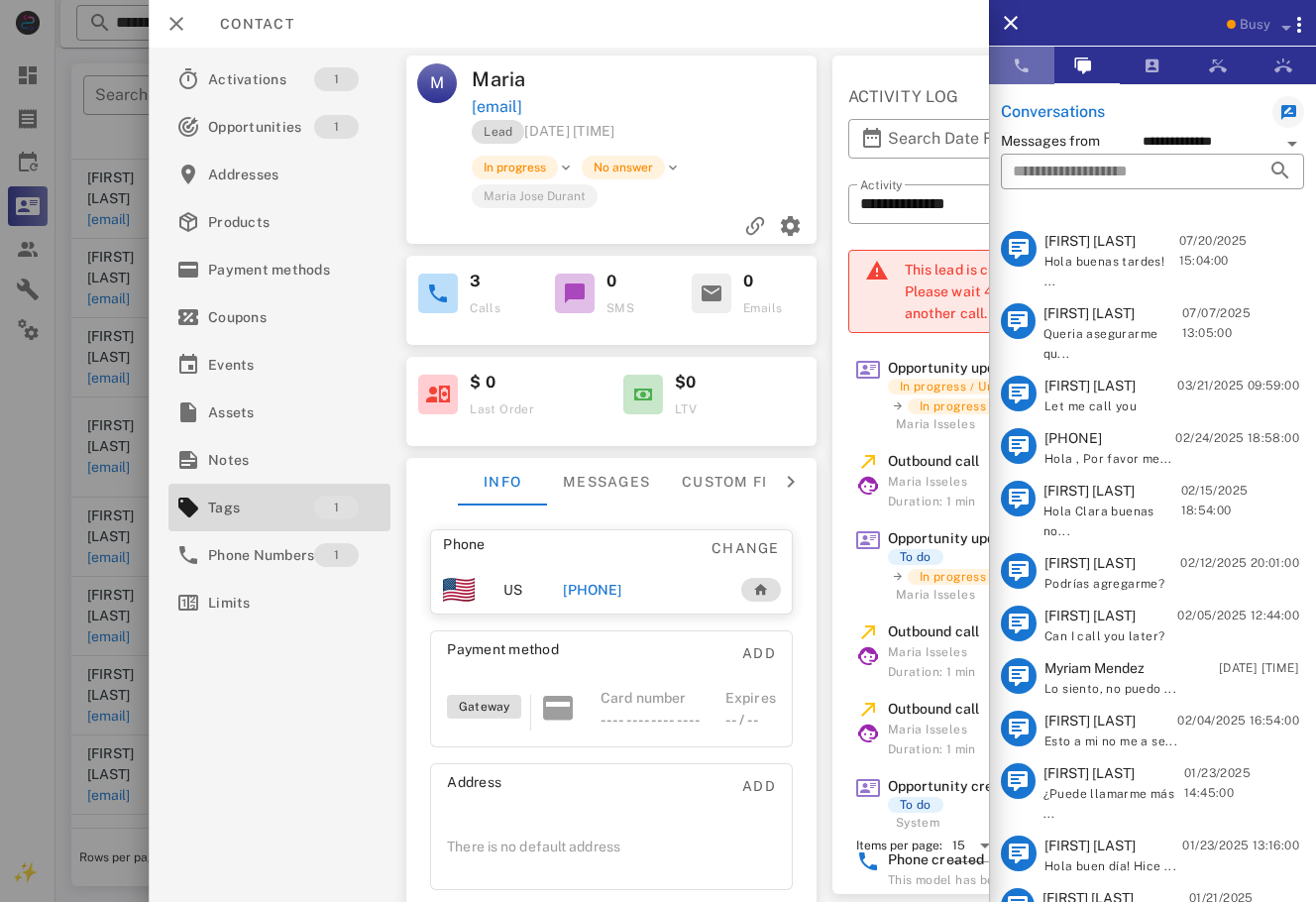click at bounding box center [1022, 65] 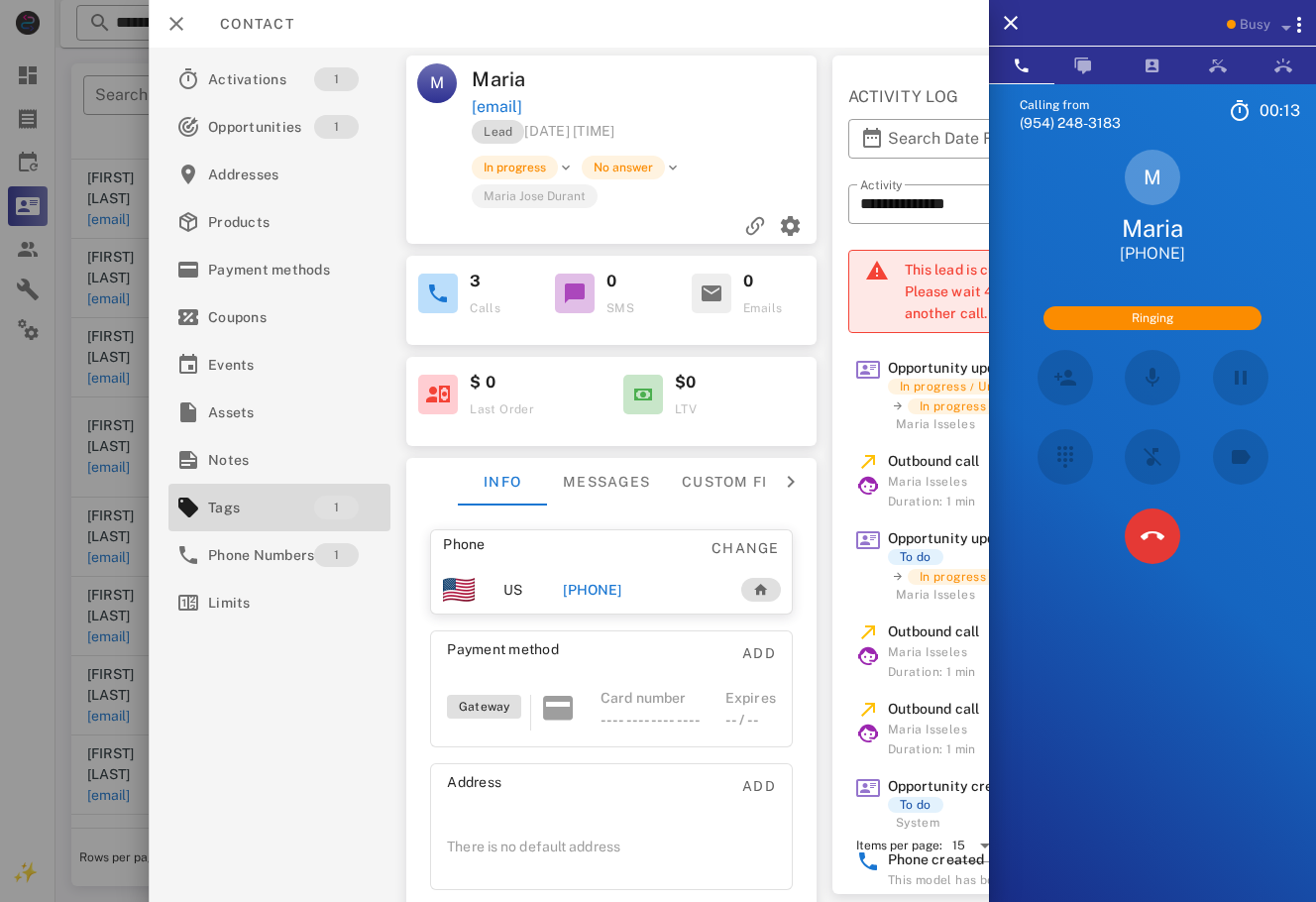 click on "Maria" at bounding box center [1152, 228] 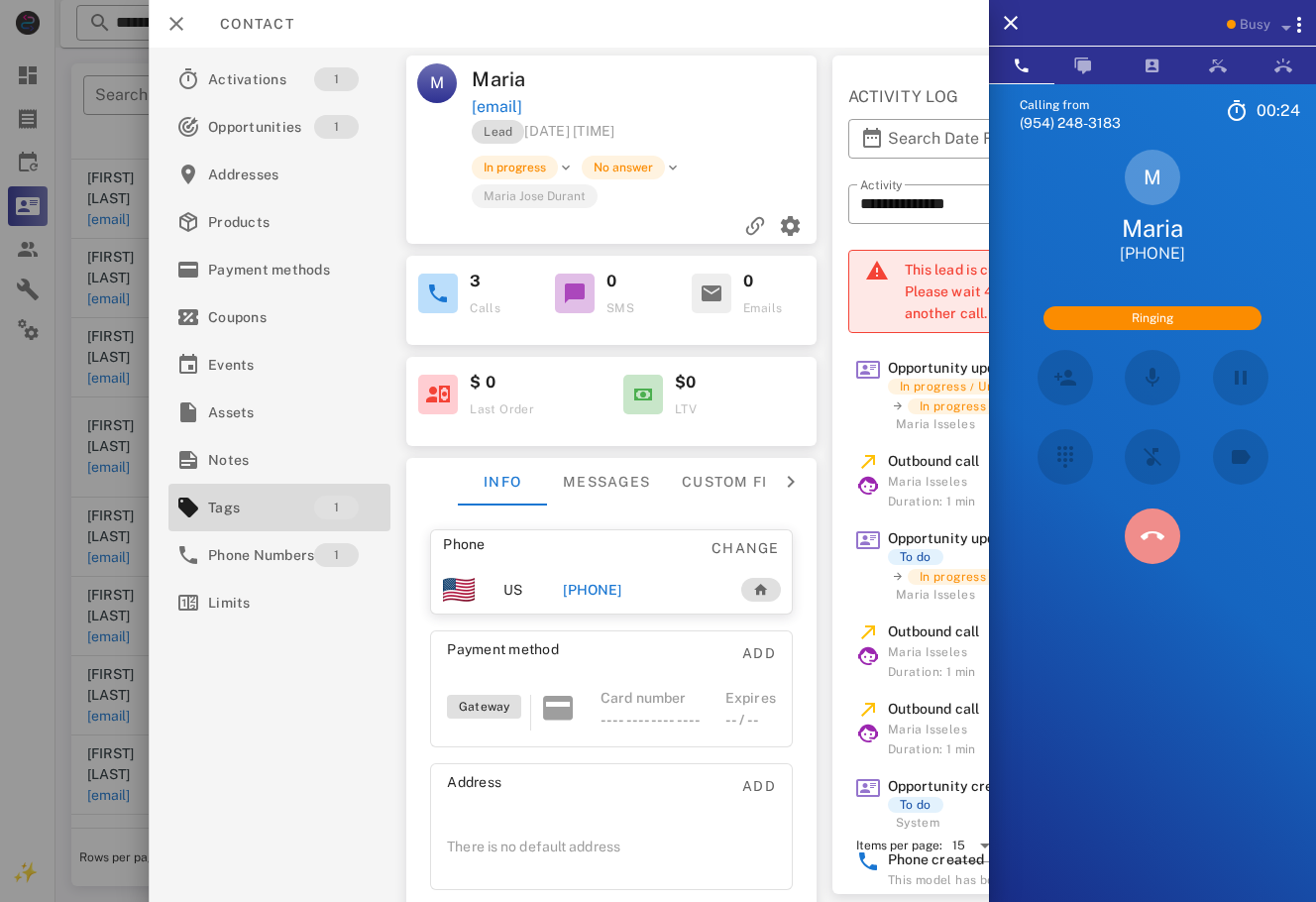 click at bounding box center (1152, 536) 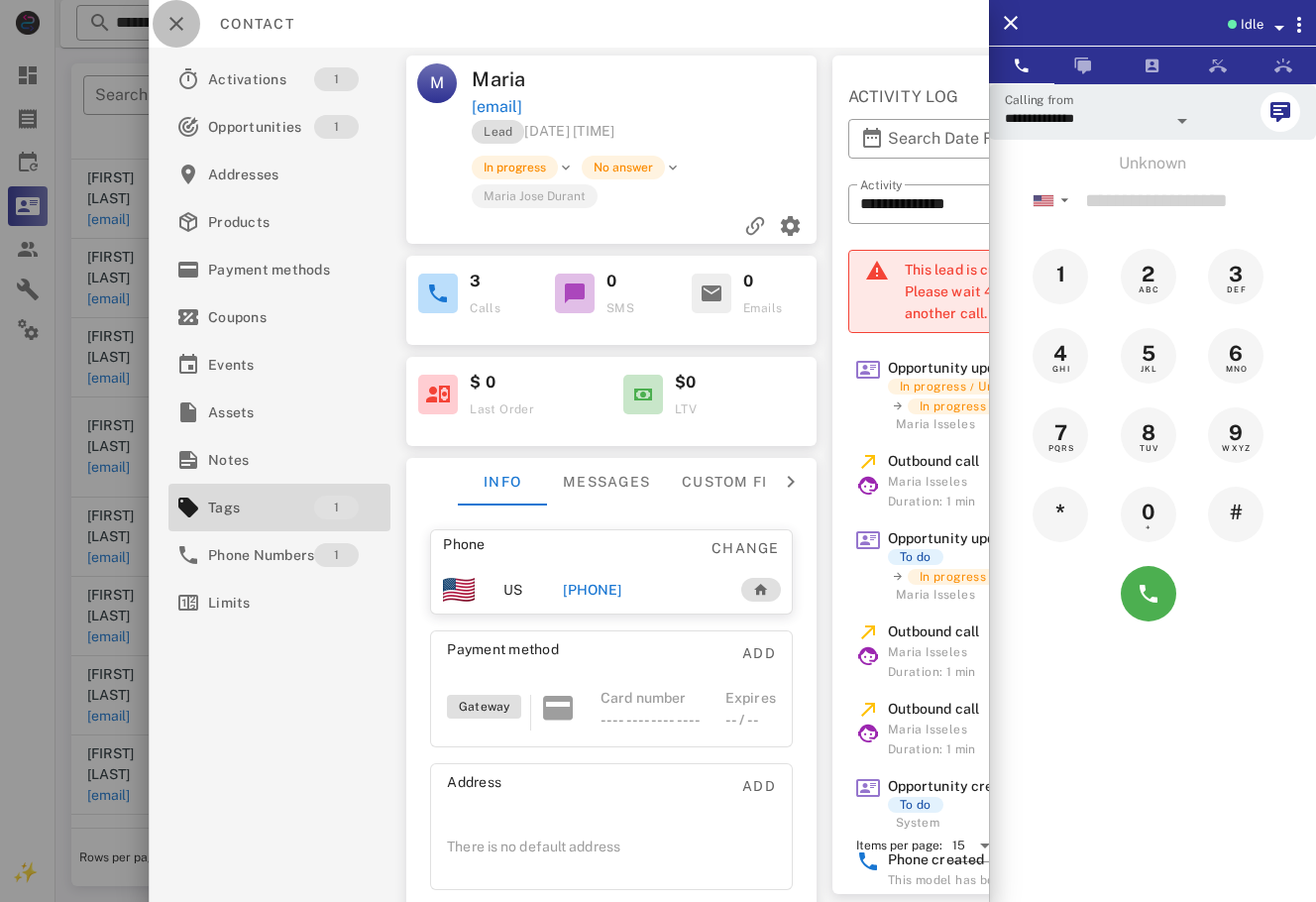 click at bounding box center [176, 24] 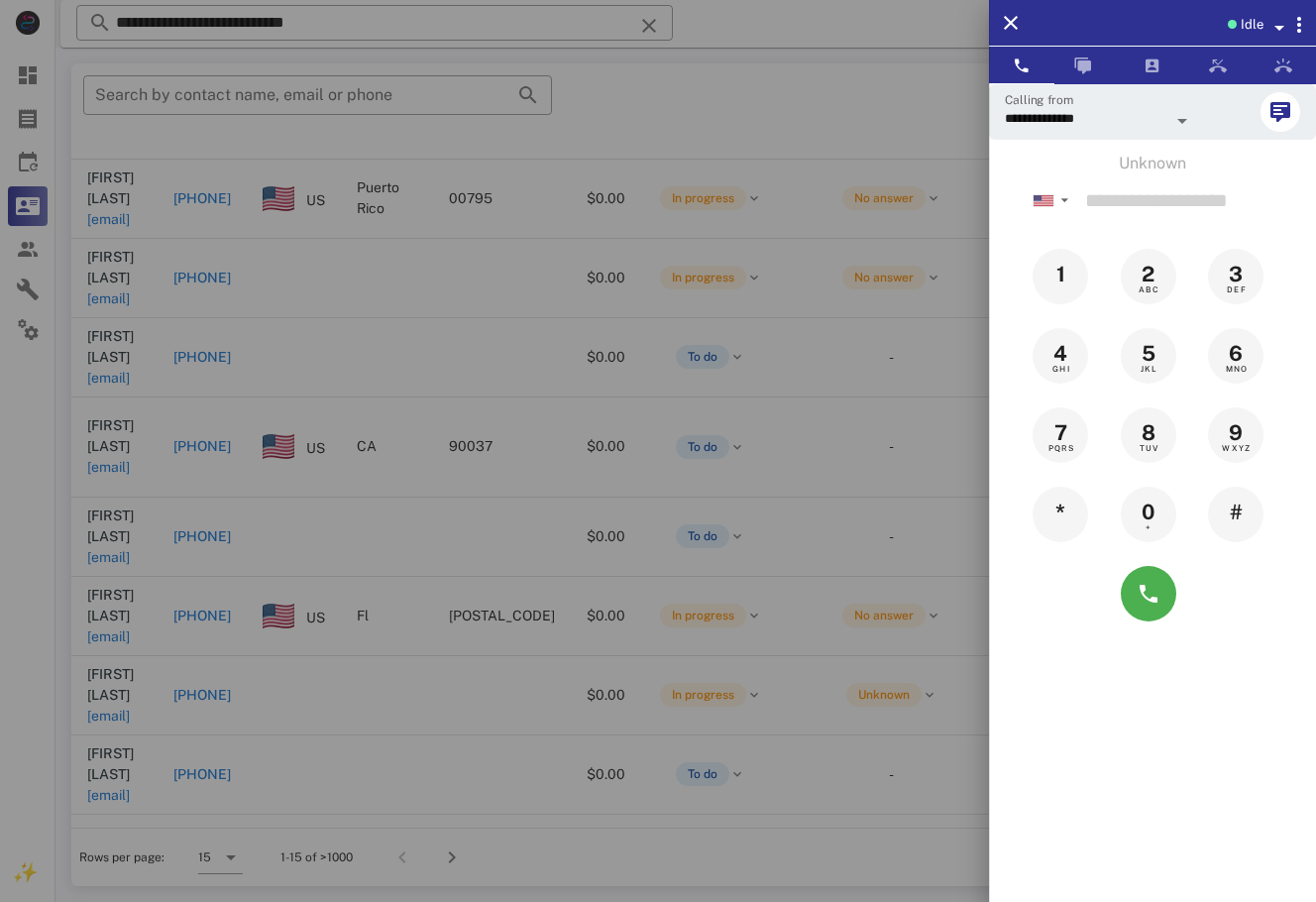click at bounding box center [658, 451] 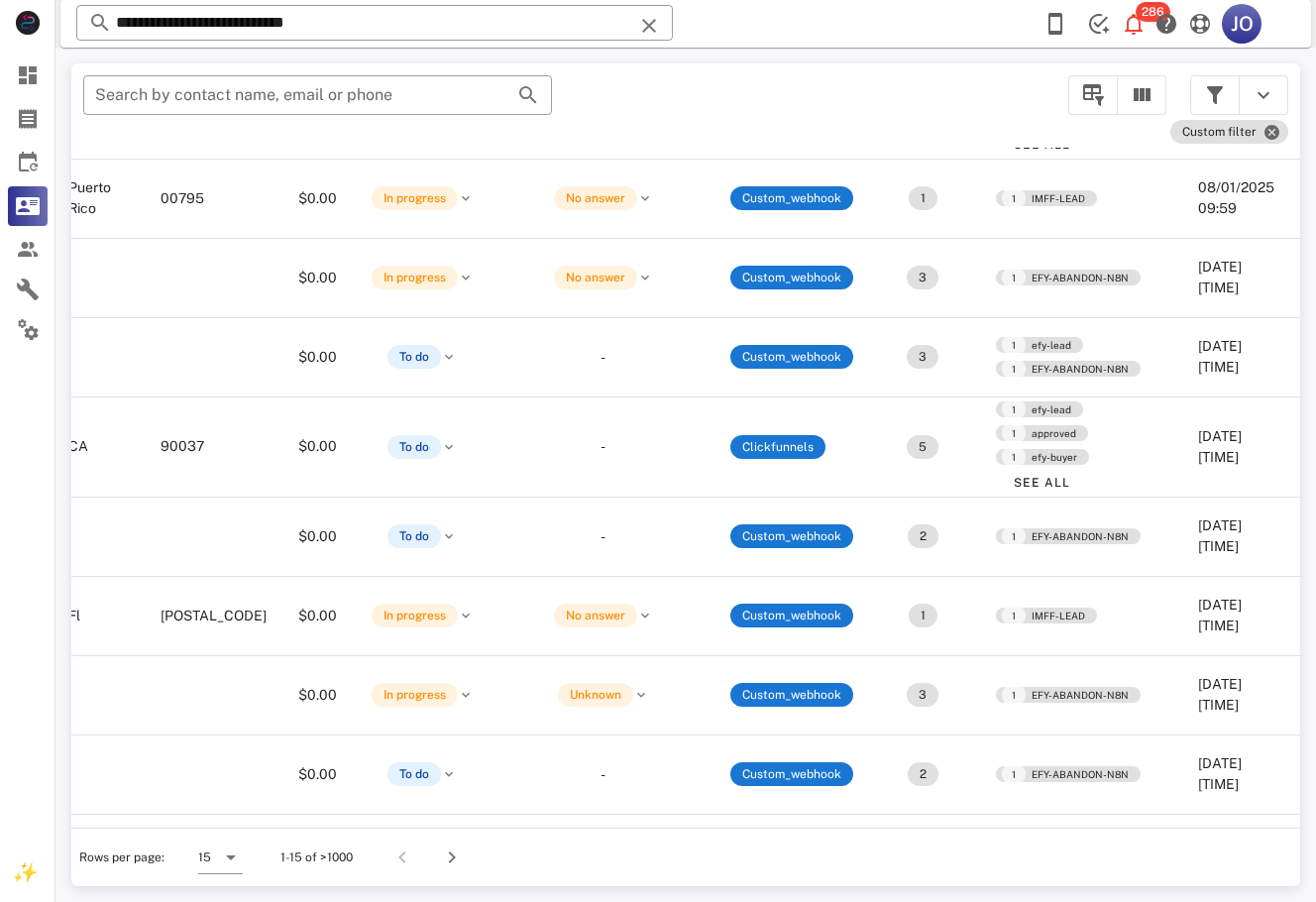 scroll, scrollTop: 395, scrollLeft: 0, axis: vertical 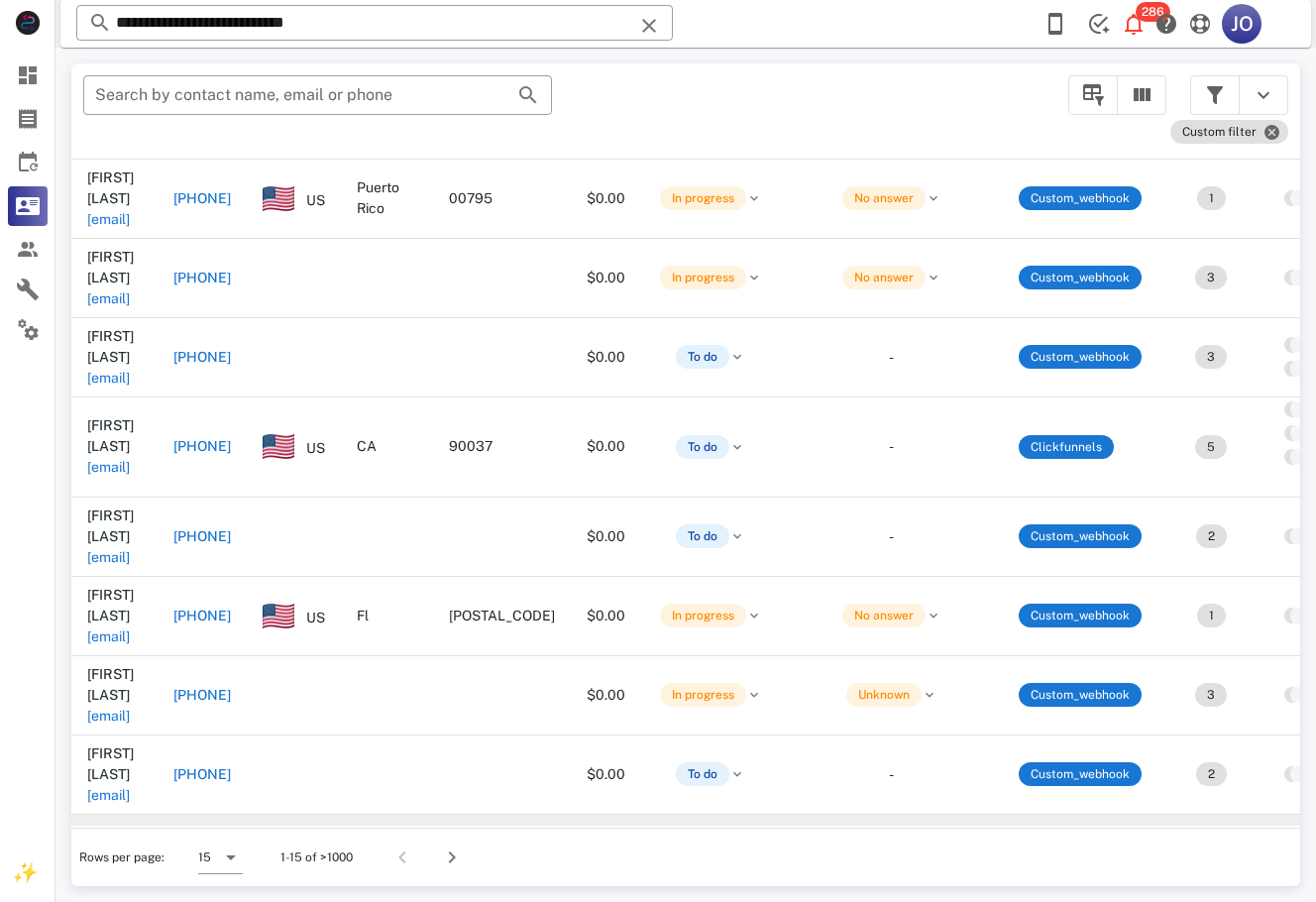 click on "gabbyrr90.gr@icloud.com" at bounding box center (108, 874) 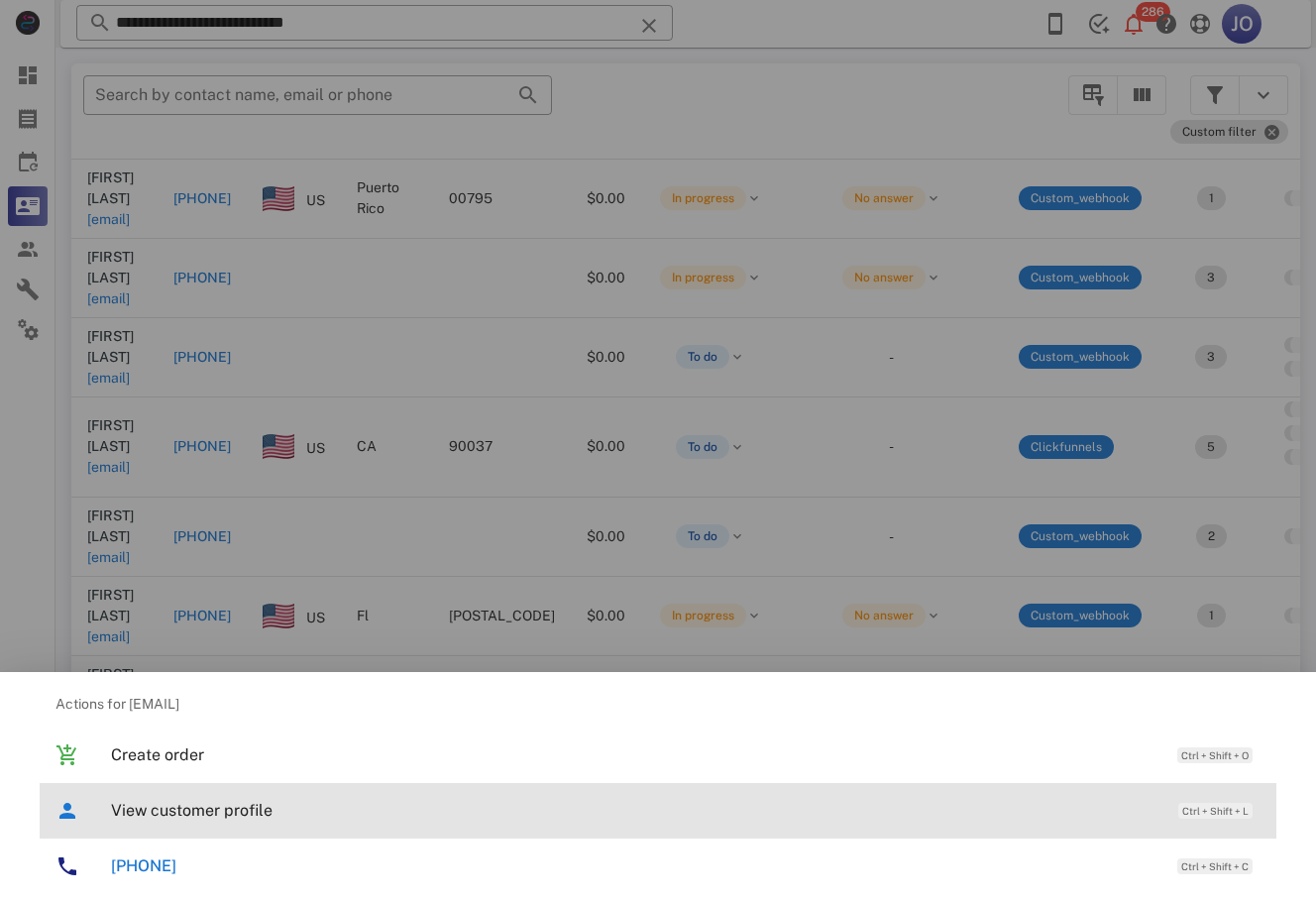 click on "View customer profile Ctrl + Shift + L" at bounding box center (686, 810) 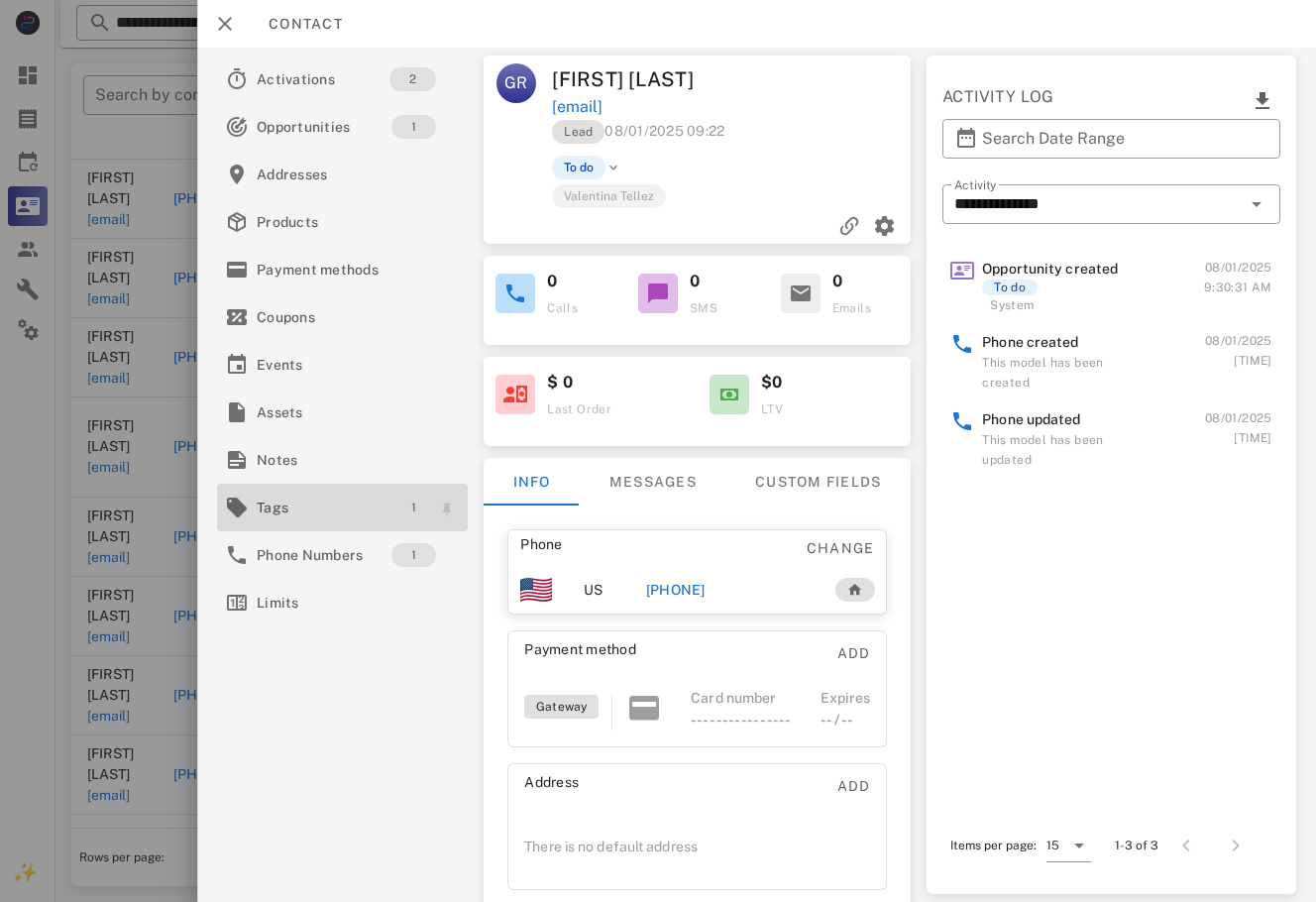 click on "1" at bounding box center (414, 507) 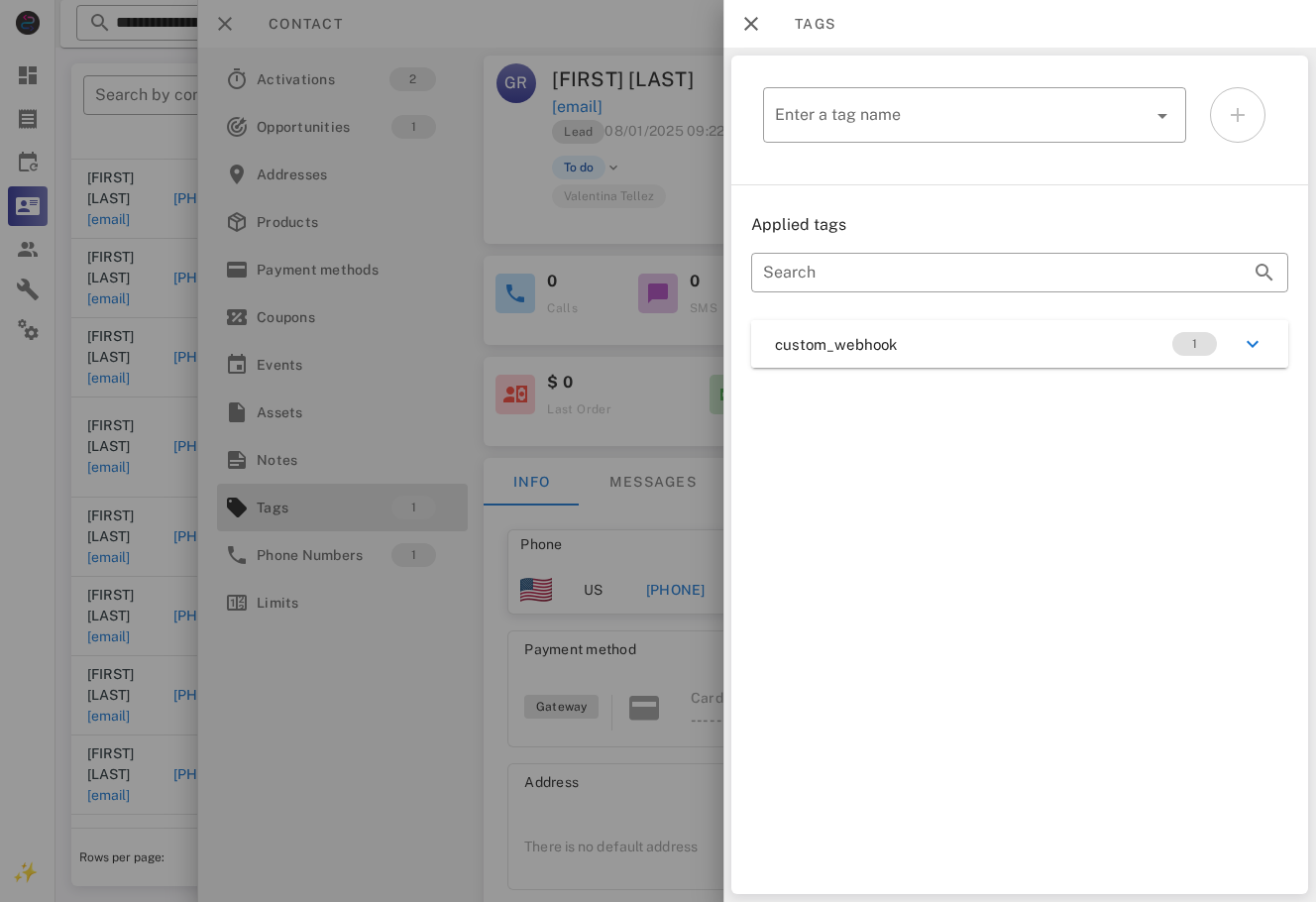 click on "custom_webhook  1" at bounding box center [1020, 344] 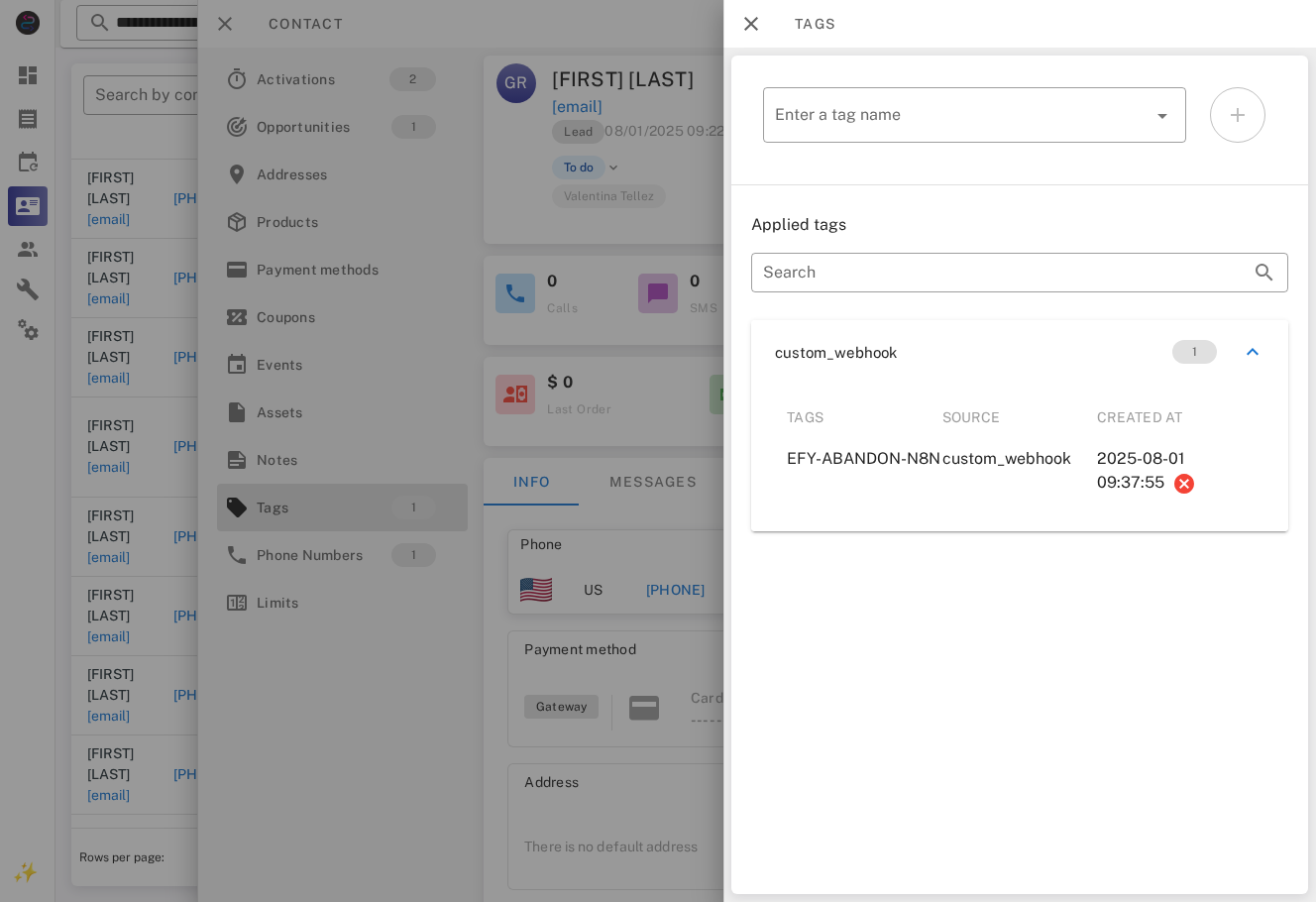click at bounding box center [658, 451] 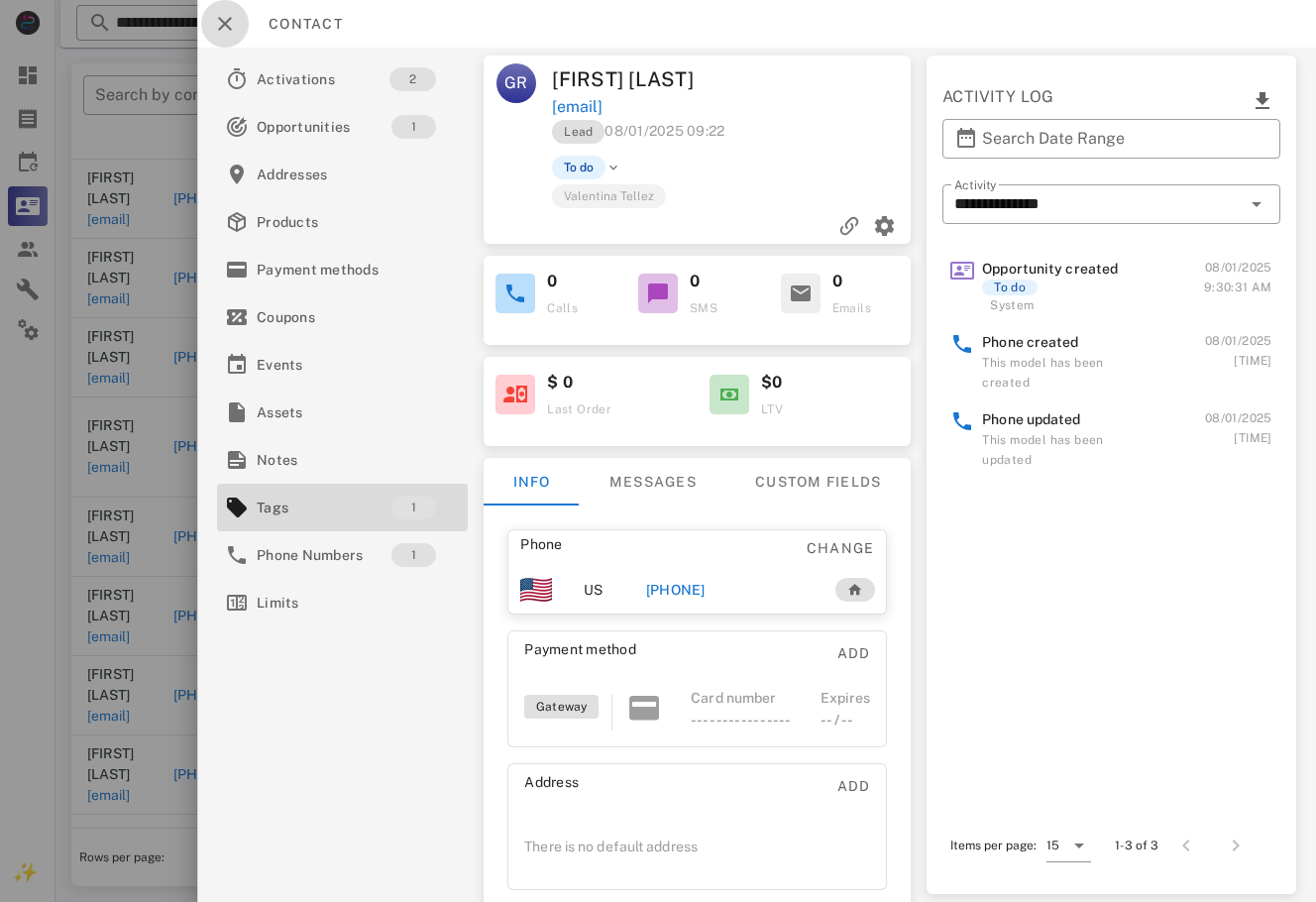 click at bounding box center (225, 24) 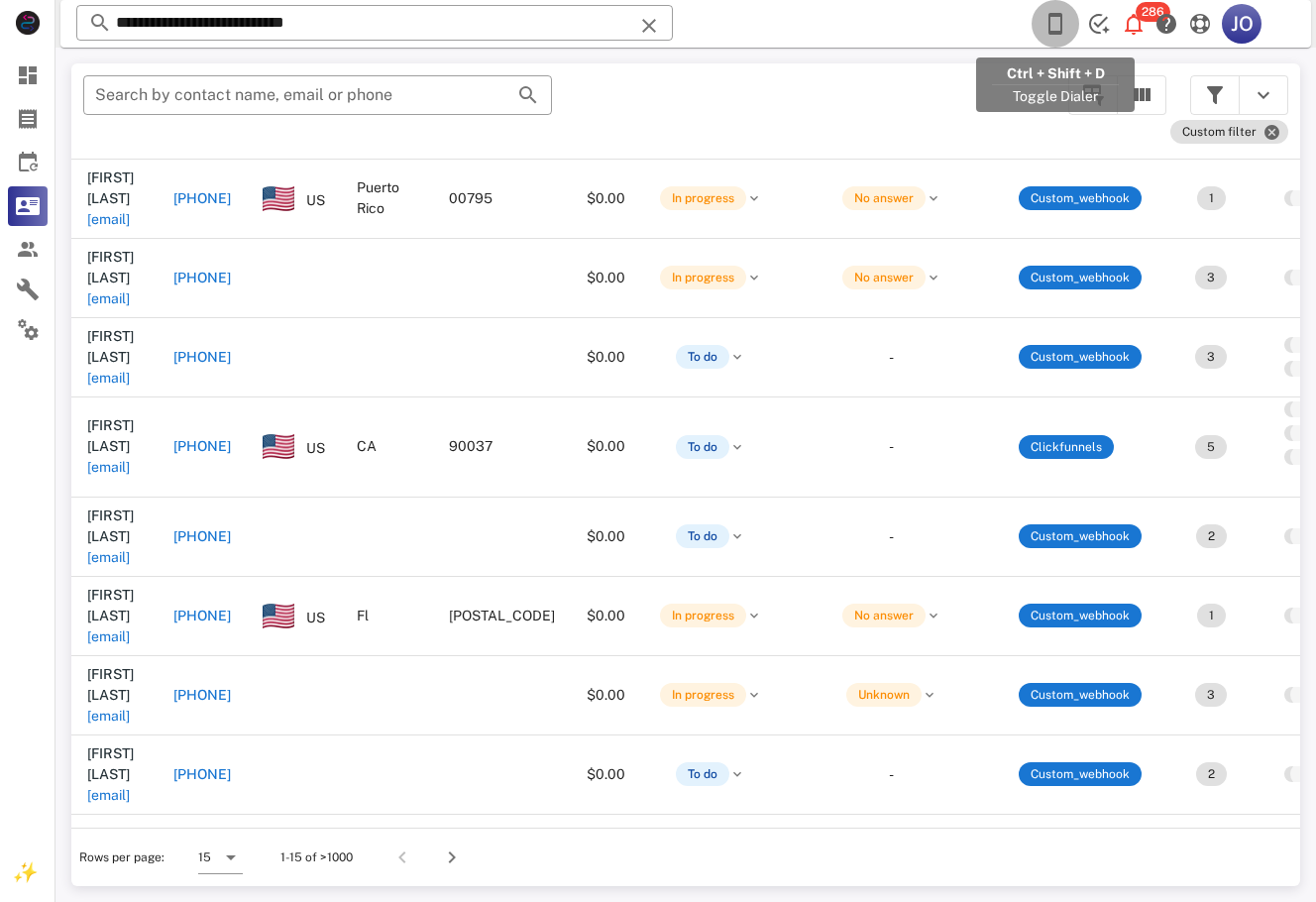 click at bounding box center [1055, 24] 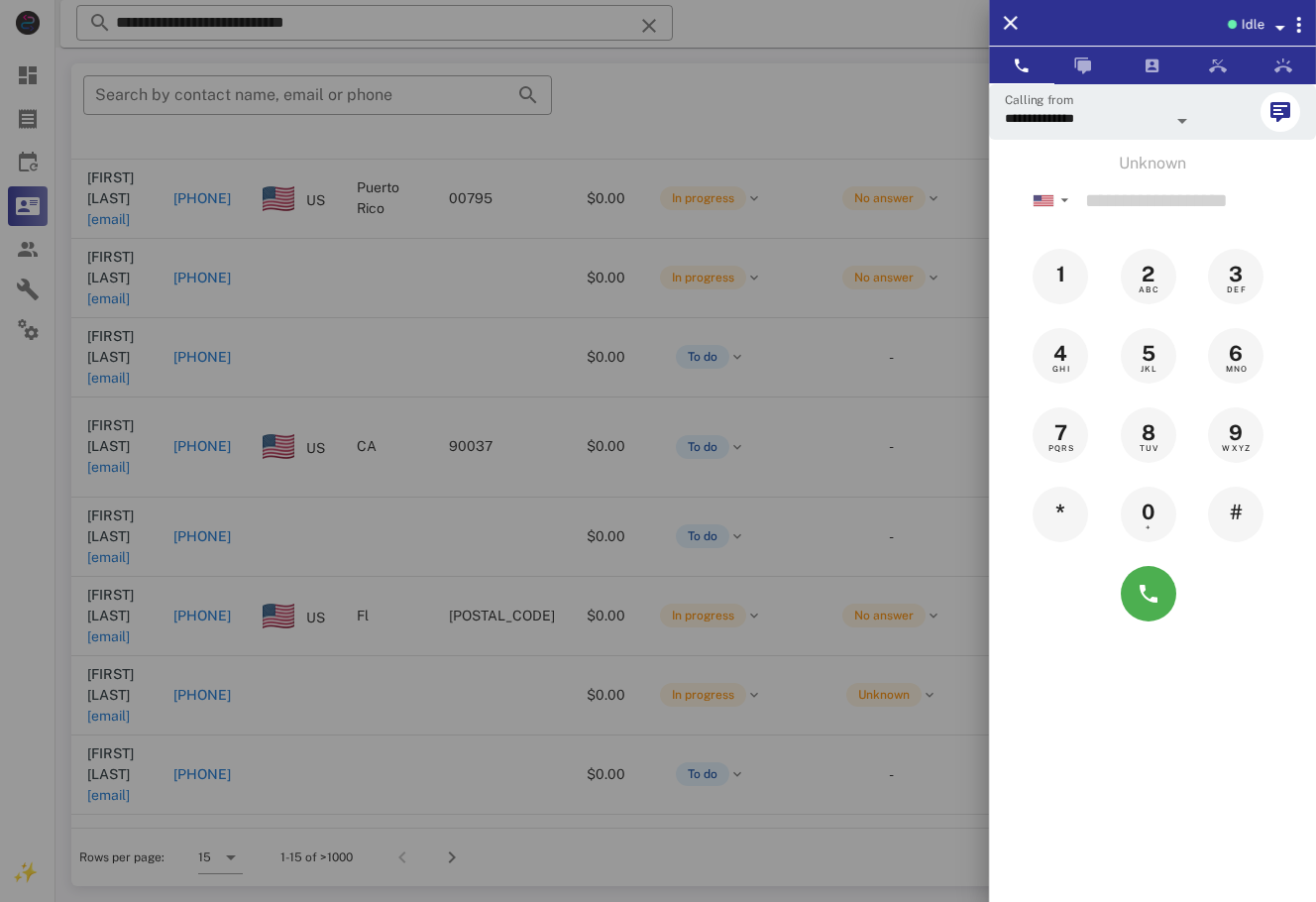 click at bounding box center (1232, 24) 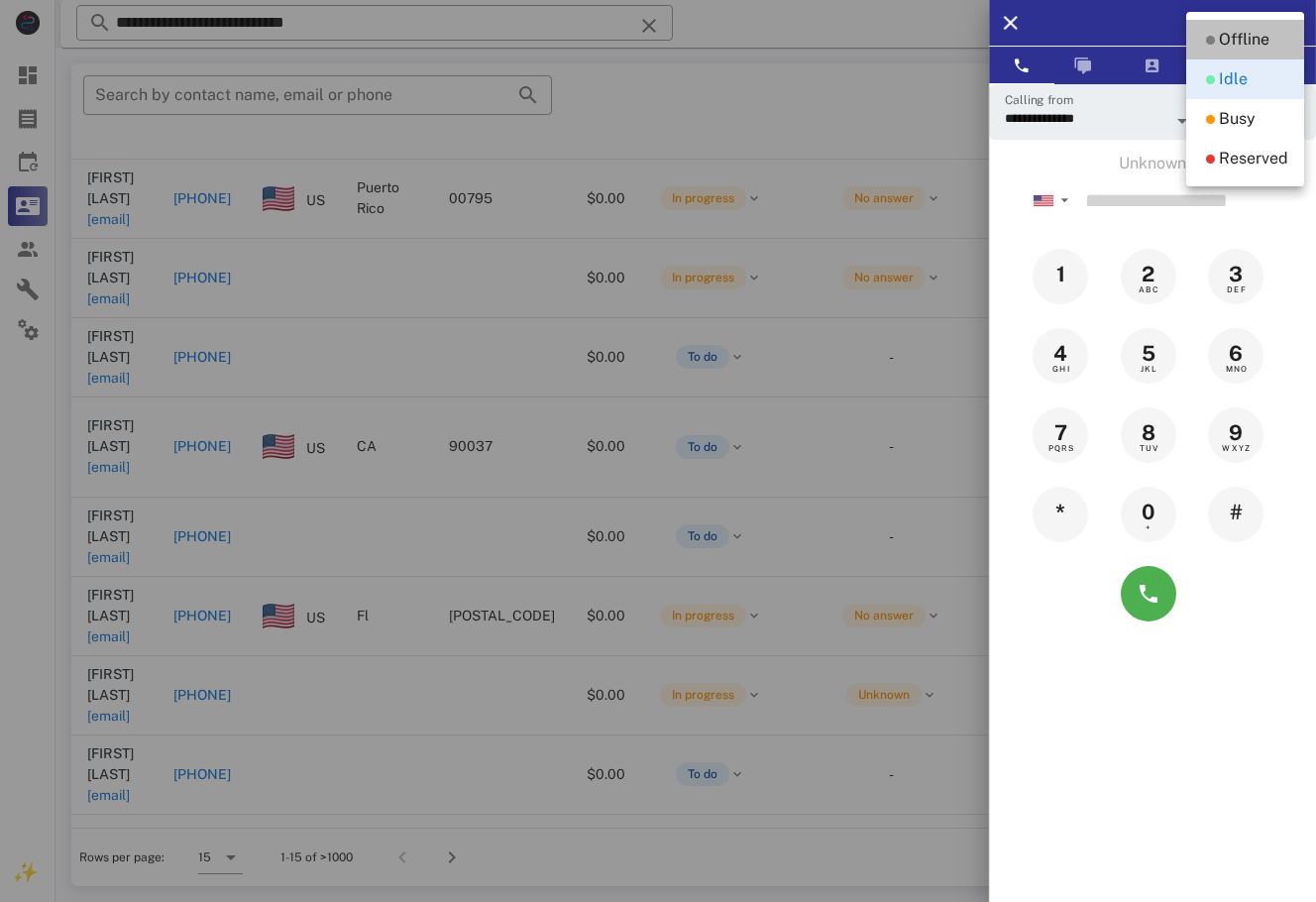 click on "Offline" at bounding box center [1244, 40] 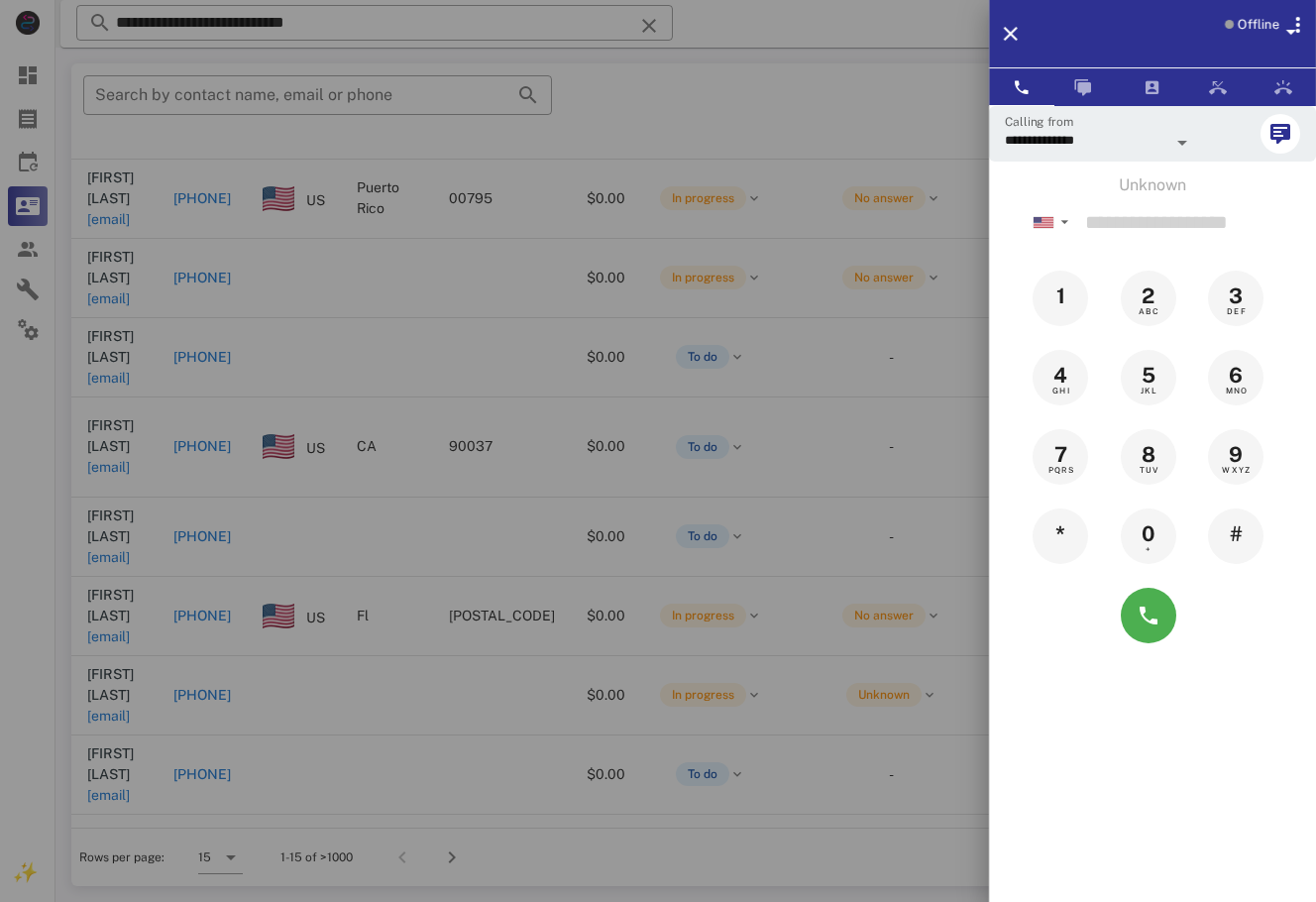 click on "**********" at bounding box center [1152, 556] 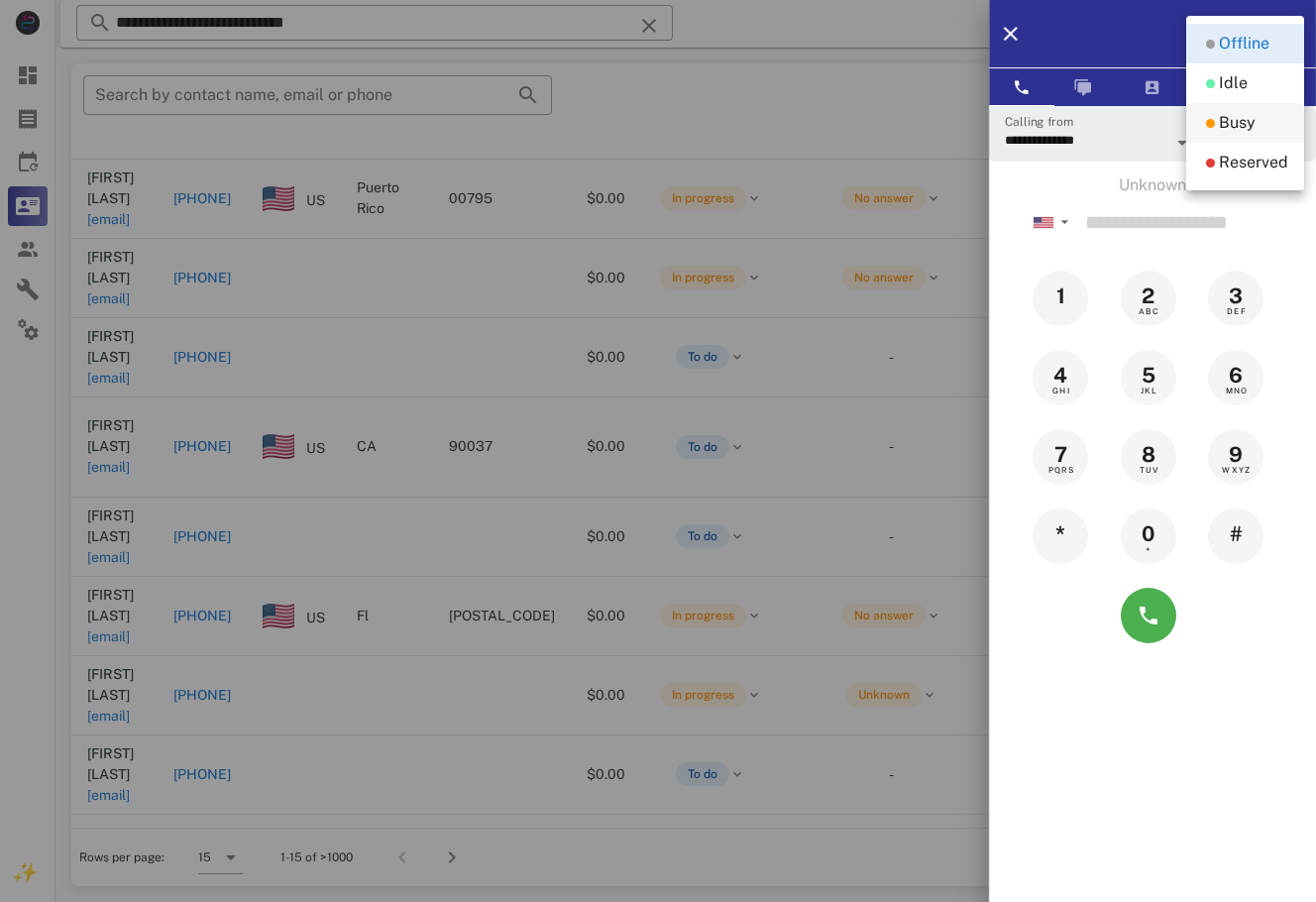 click on "Busy" at bounding box center (1245, 123) 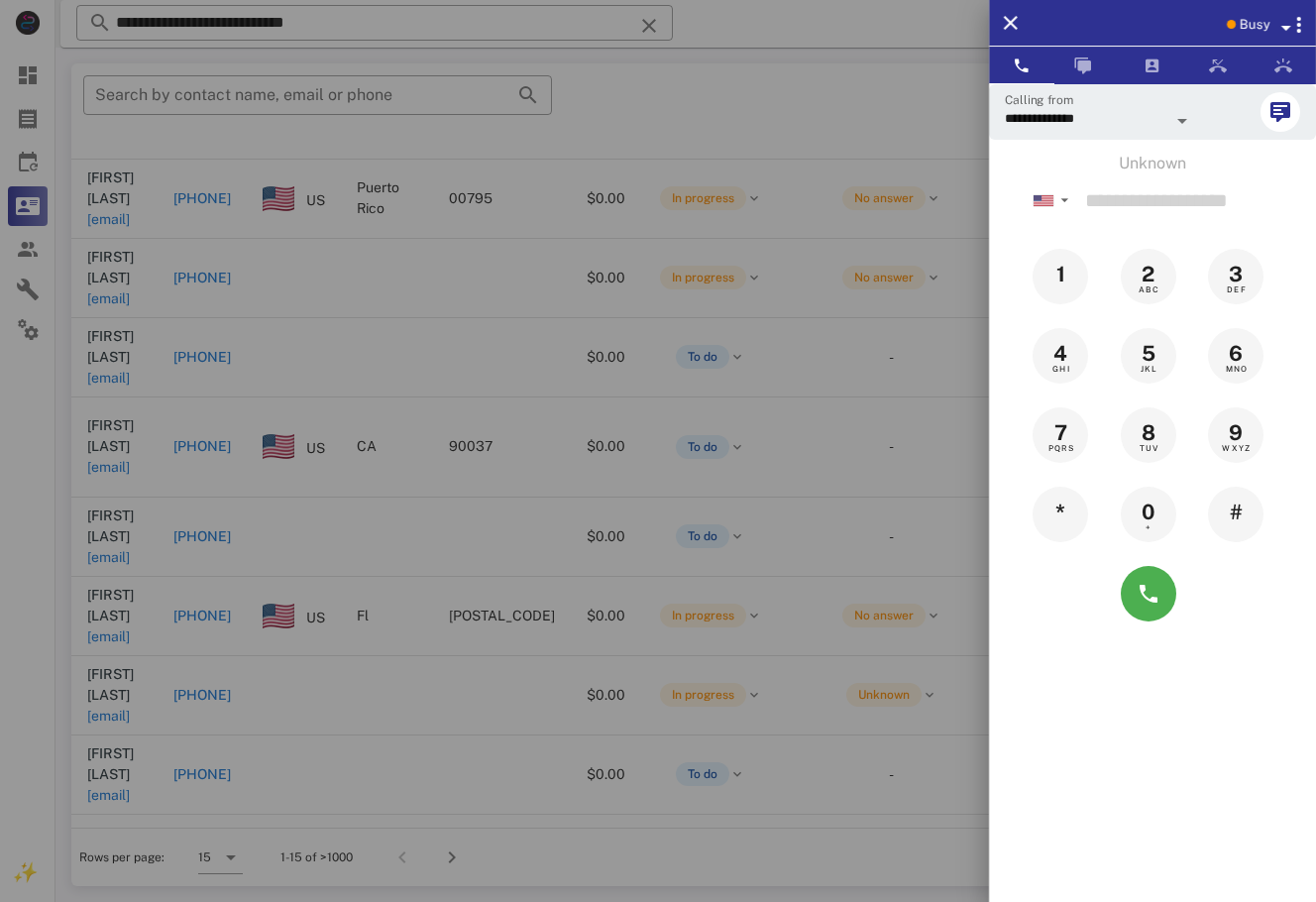 click on "Busy" at bounding box center [1255, 25] 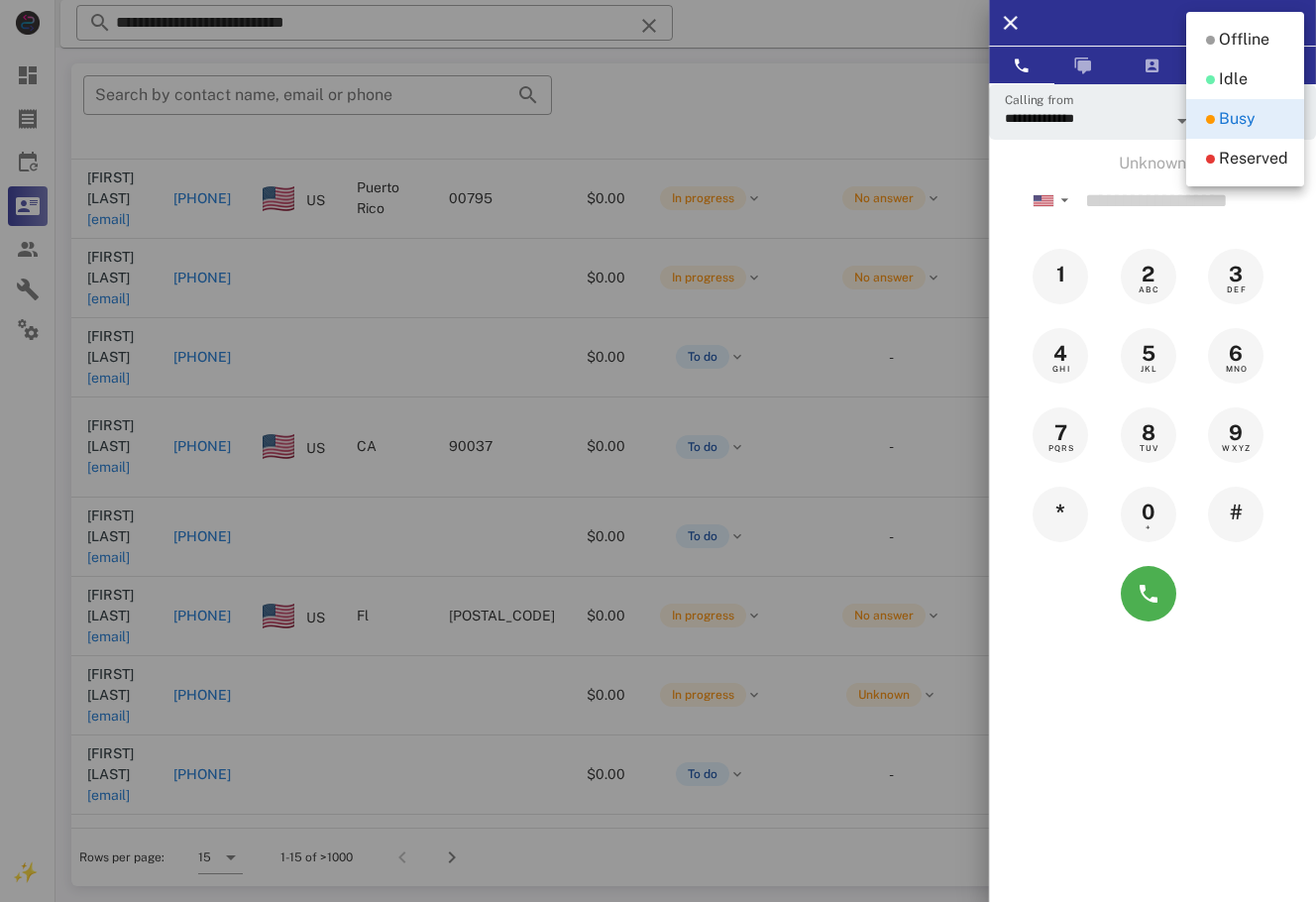click on "Idle" at bounding box center [1233, 79] 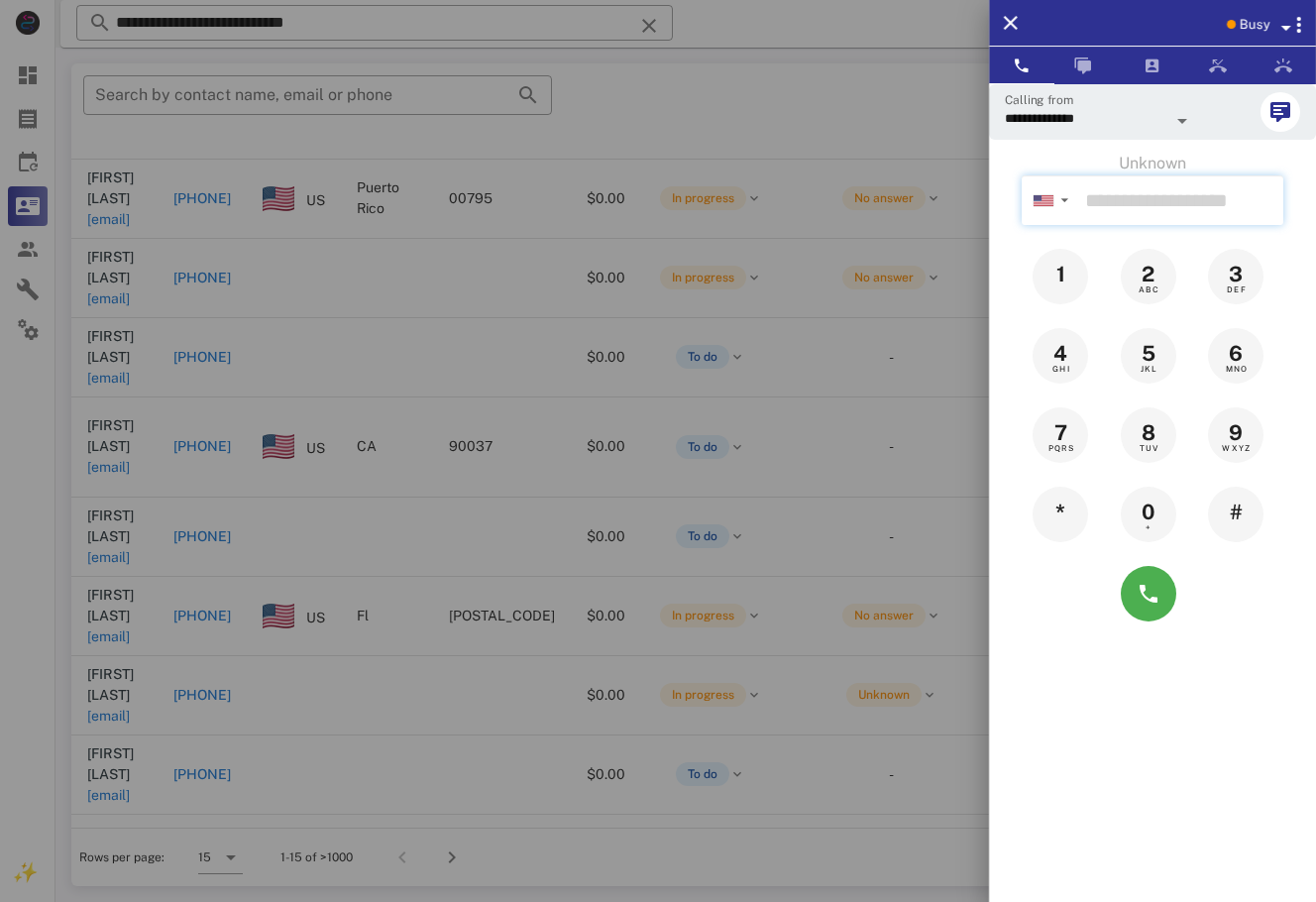 click at bounding box center (1180, 200) 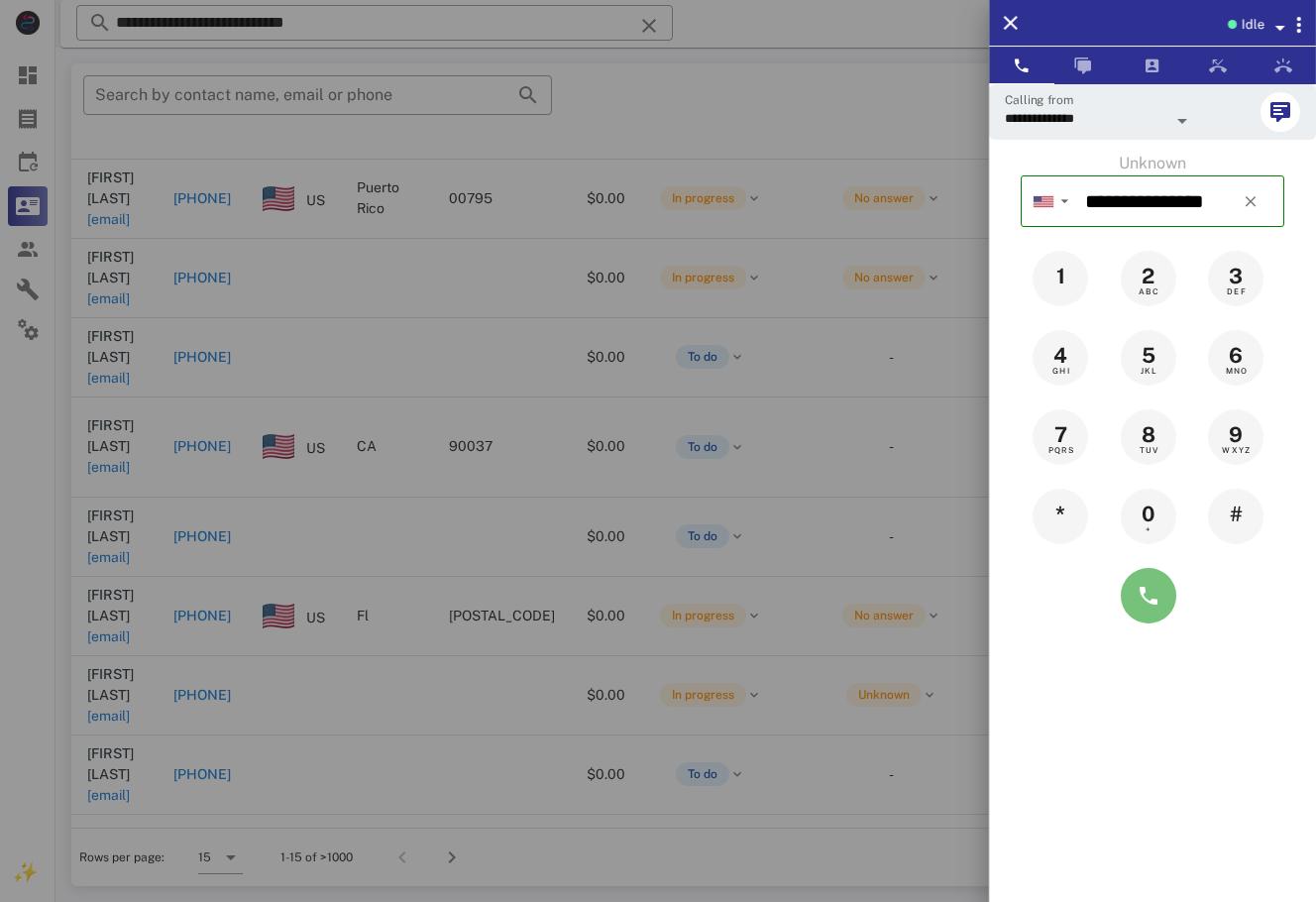 click at bounding box center [1149, 596] 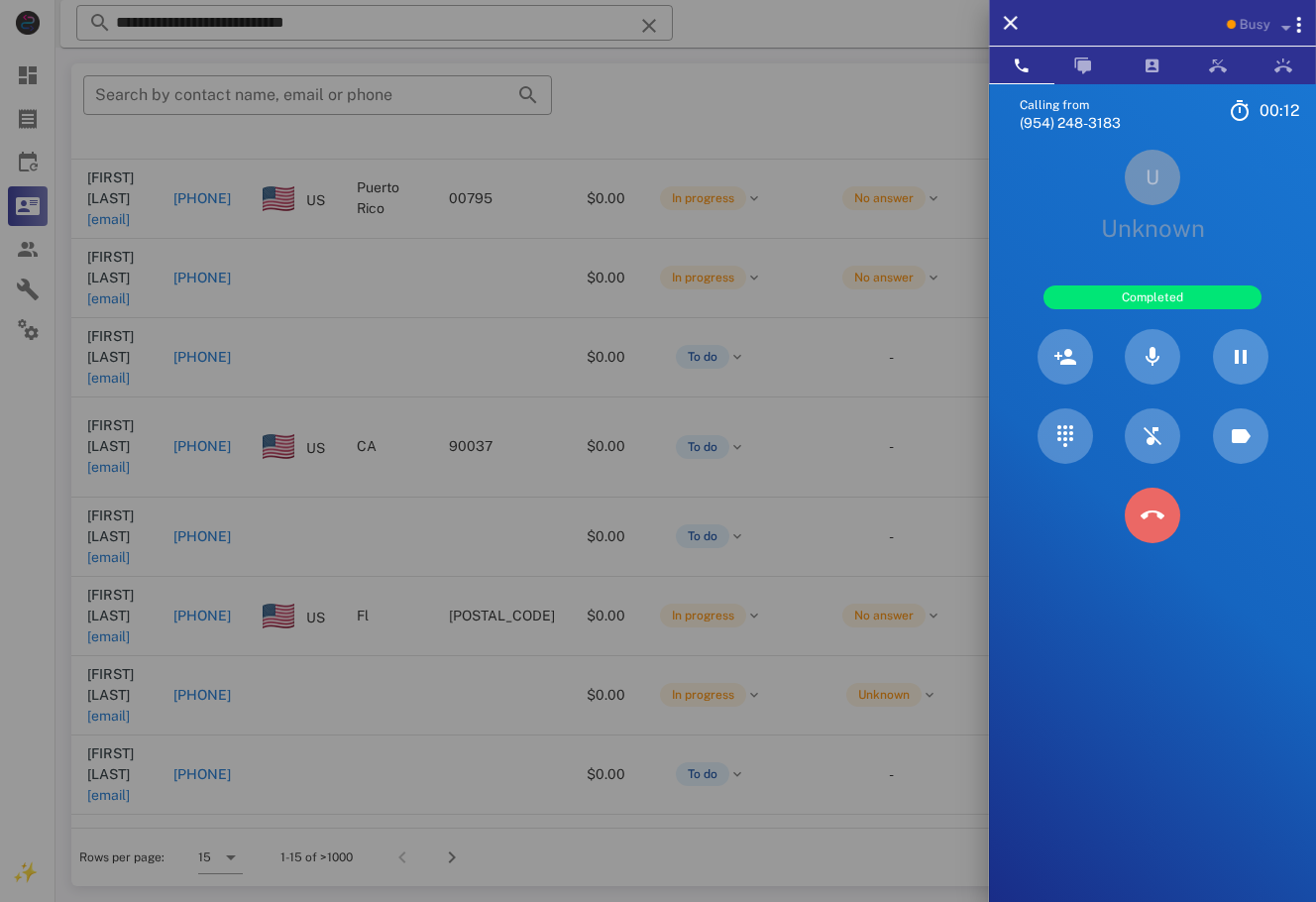 click at bounding box center [1152, 515] 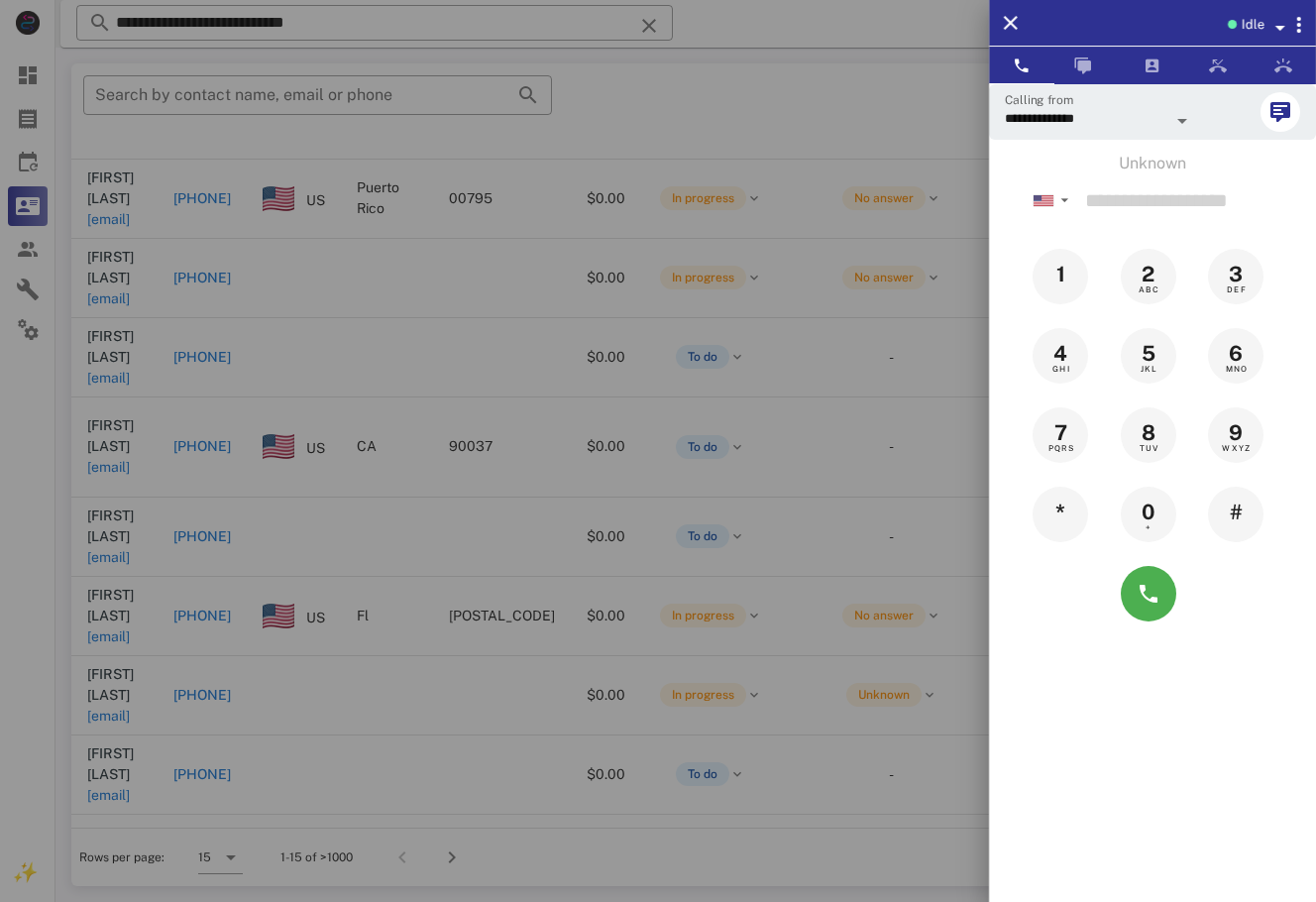 click at bounding box center [658, 451] 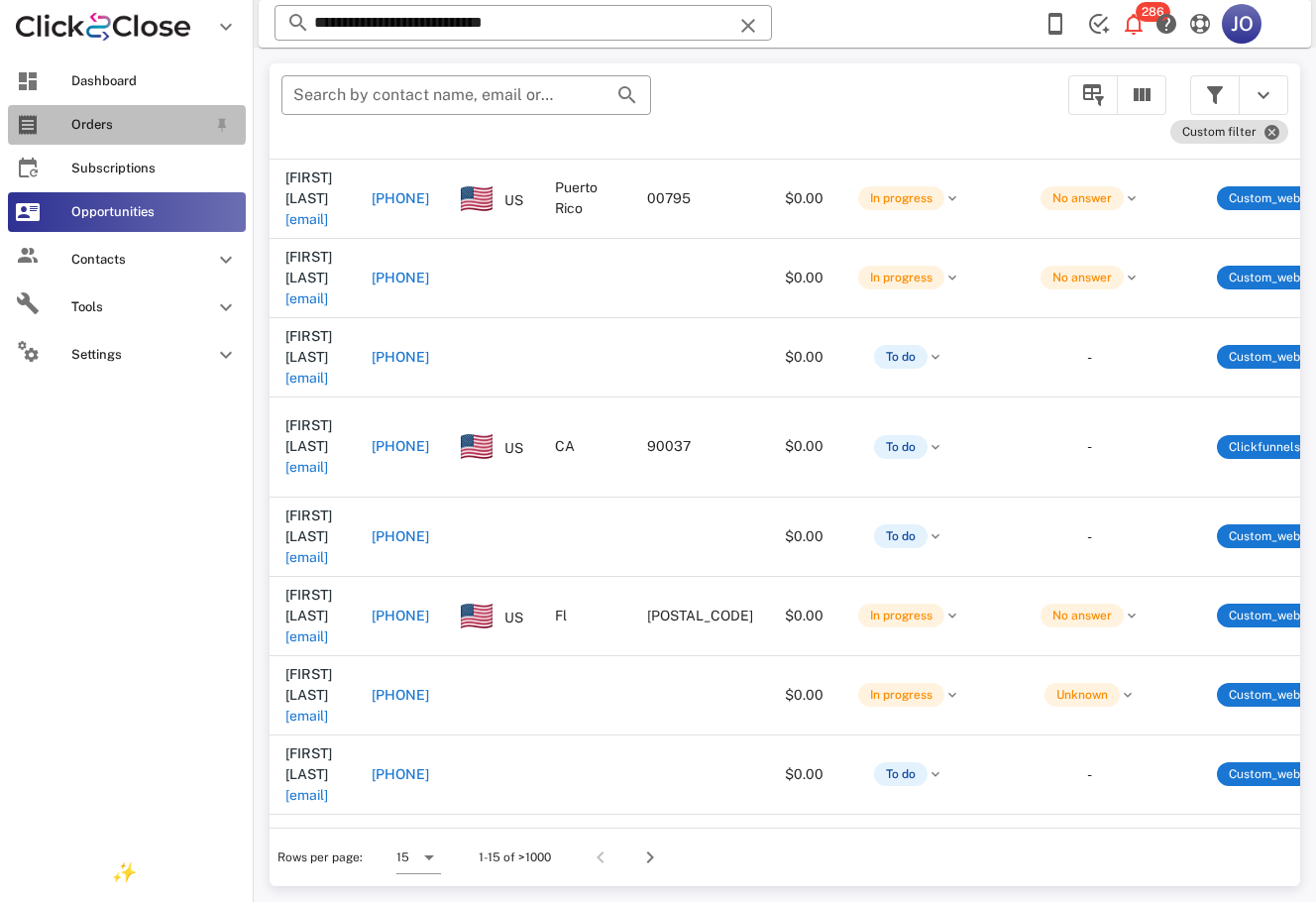 click on "Orders" at bounding box center [127, 125] 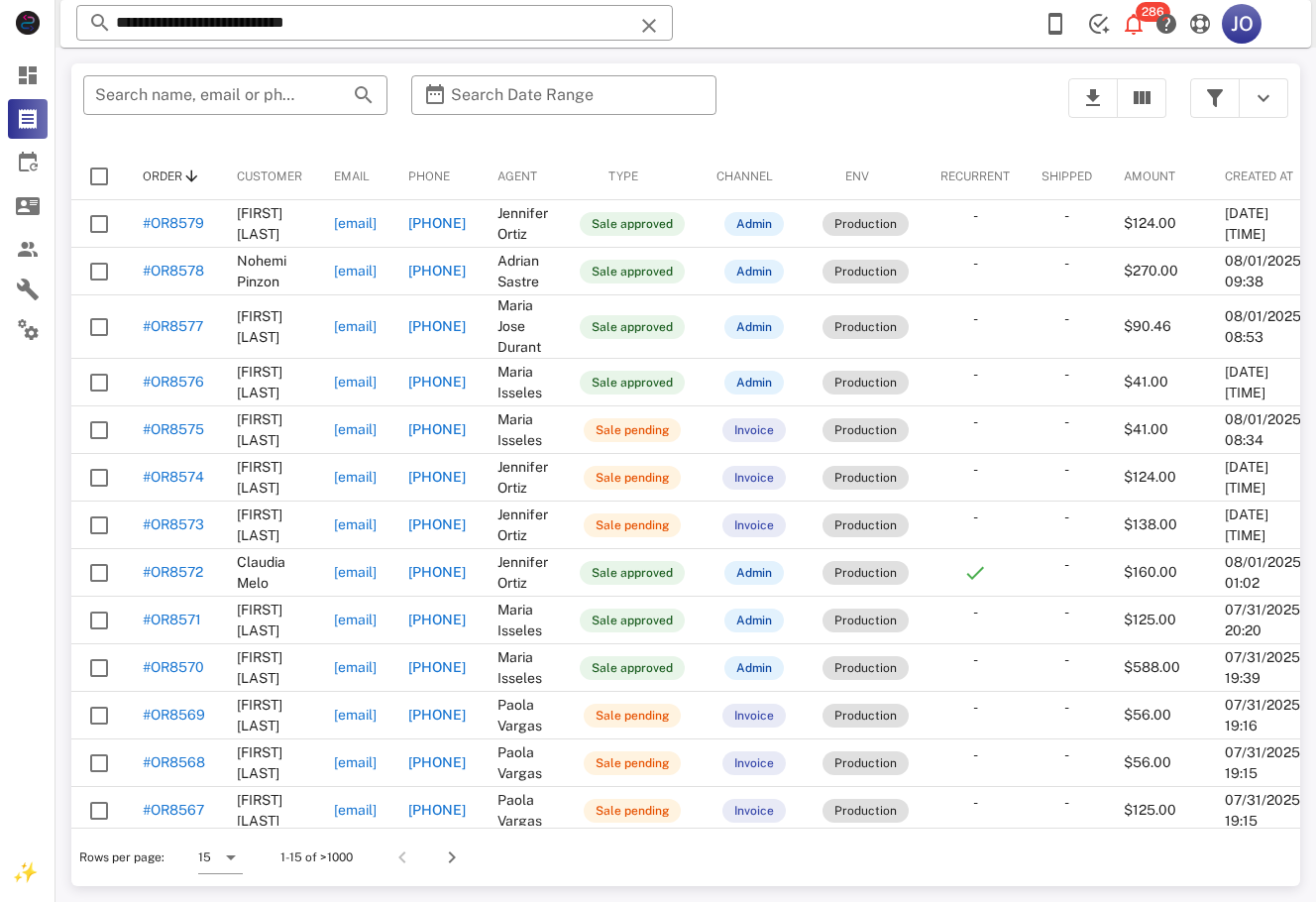 drag, startPoint x: 488, startPoint y: 813, endPoint x: 572, endPoint y: 832, distance: 86.12201 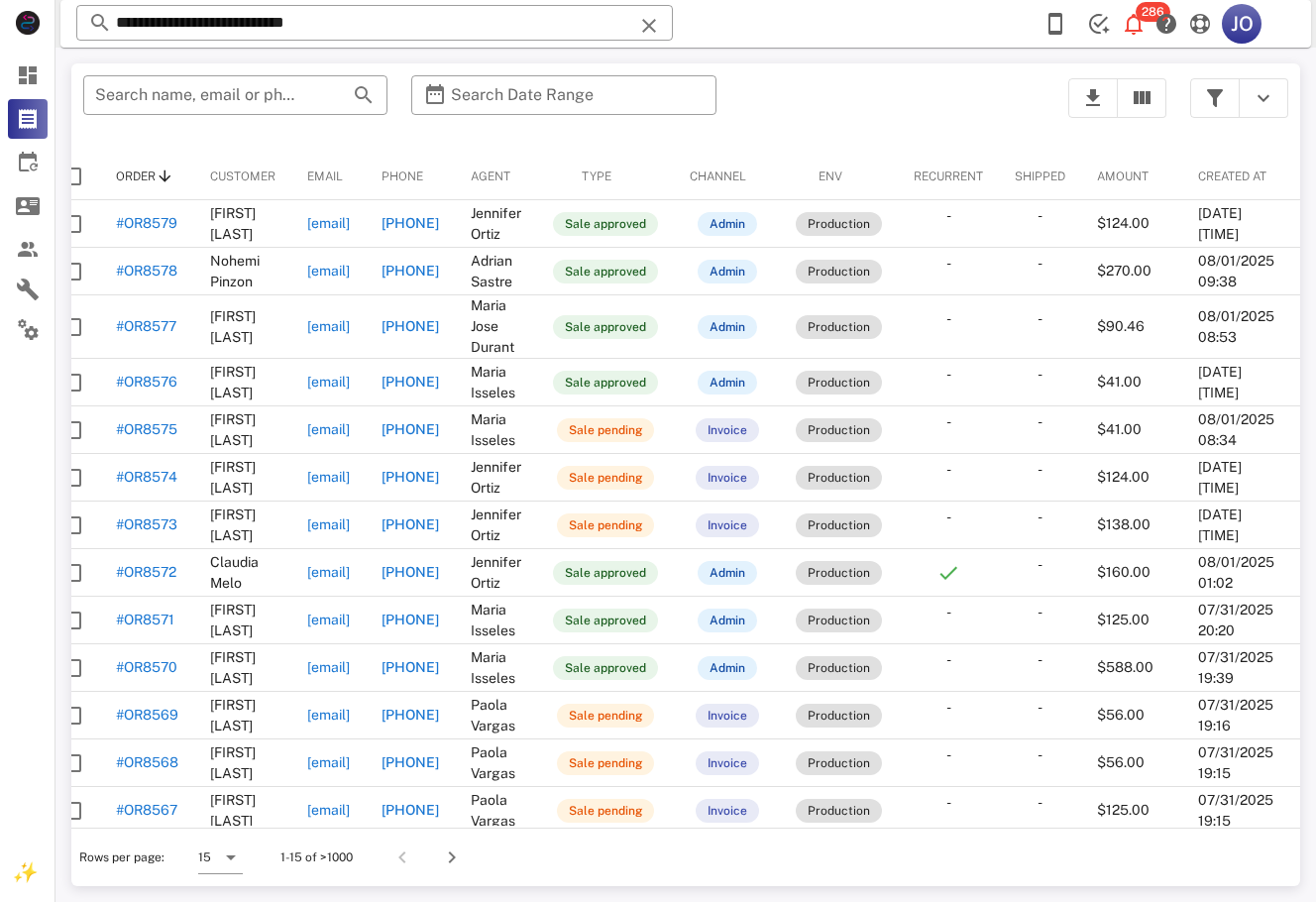 scroll, scrollTop: 0, scrollLeft: 0, axis: both 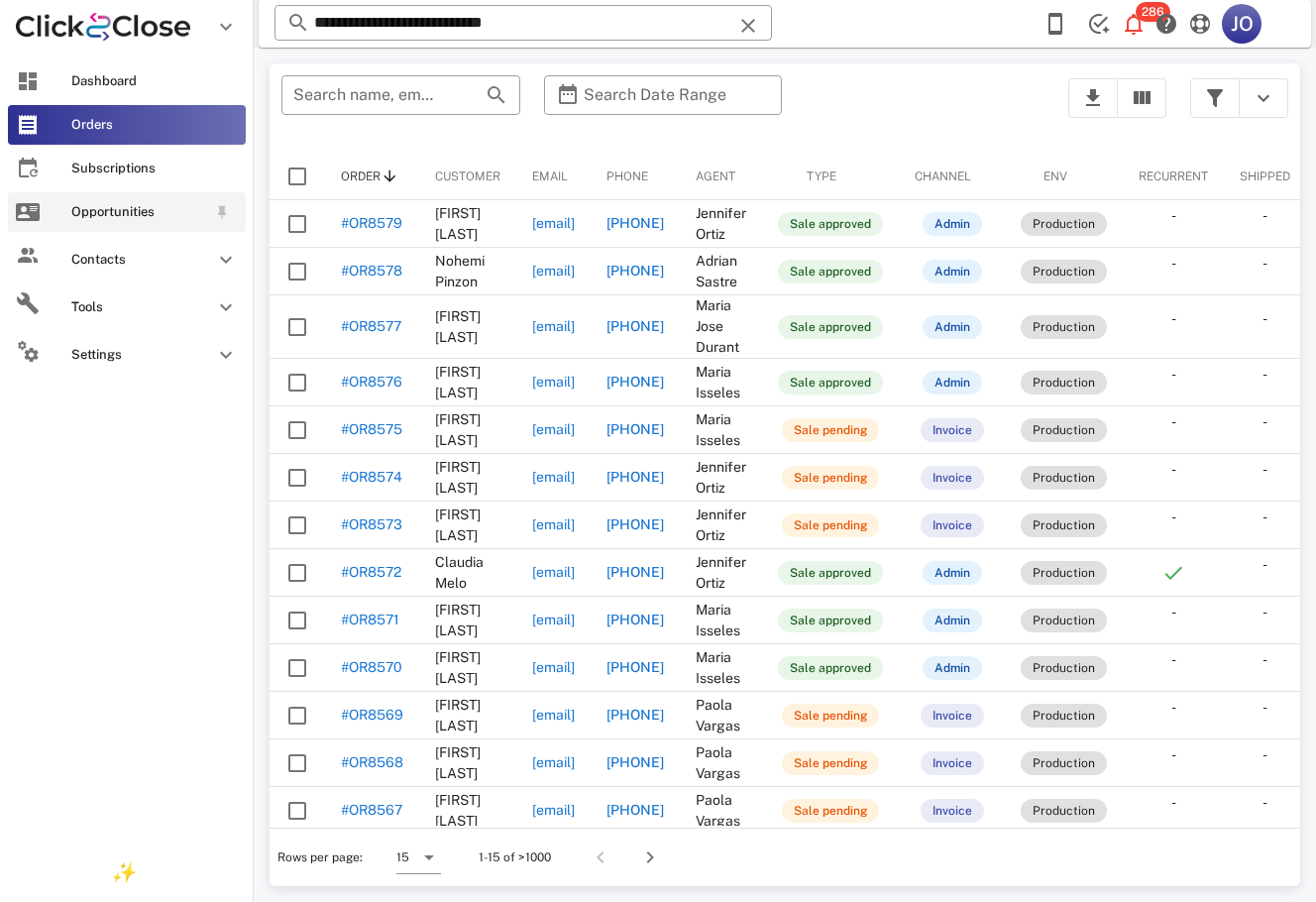 click at bounding box center [28, 212] 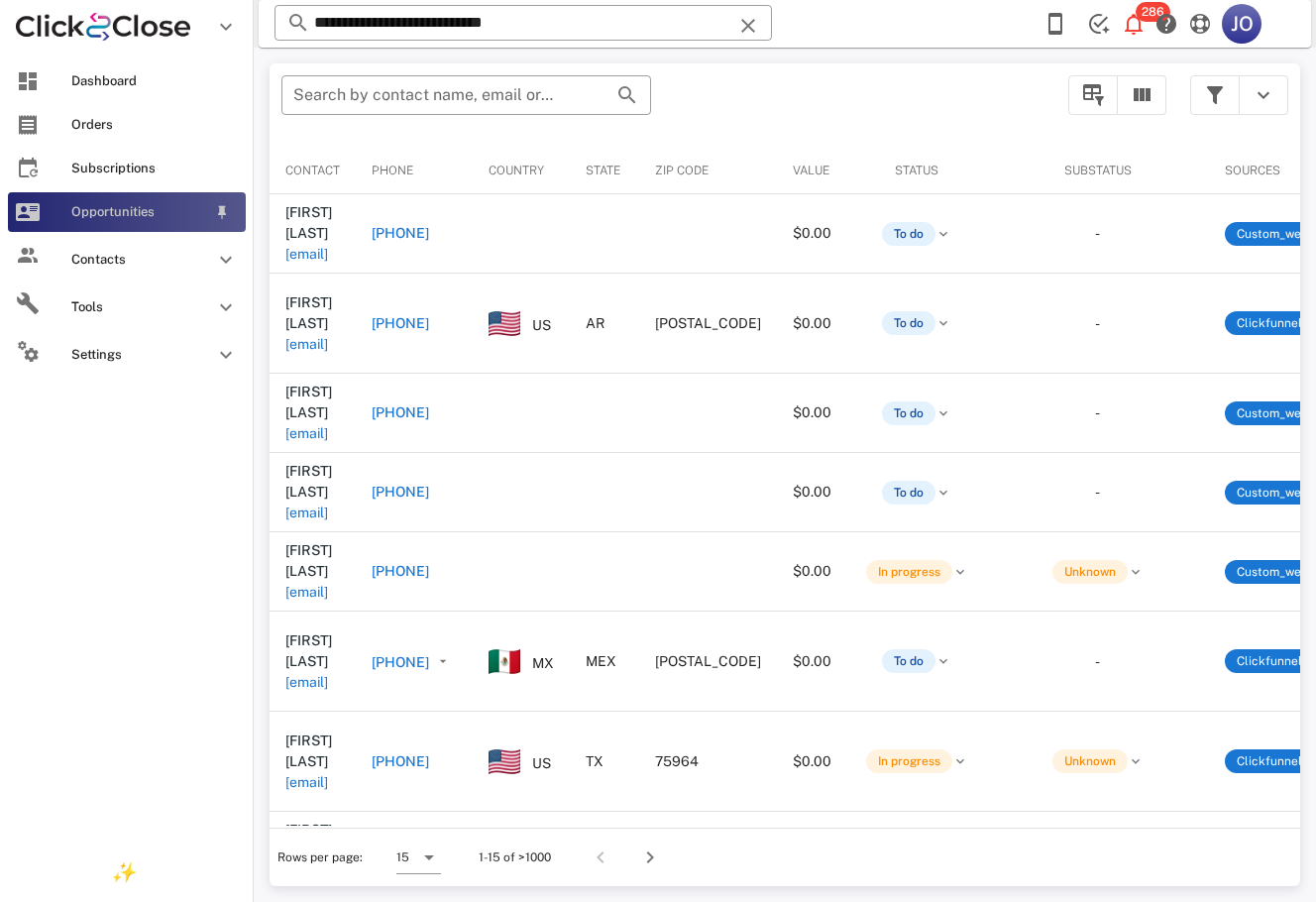 click on "Opportunities" at bounding box center [127, 212] 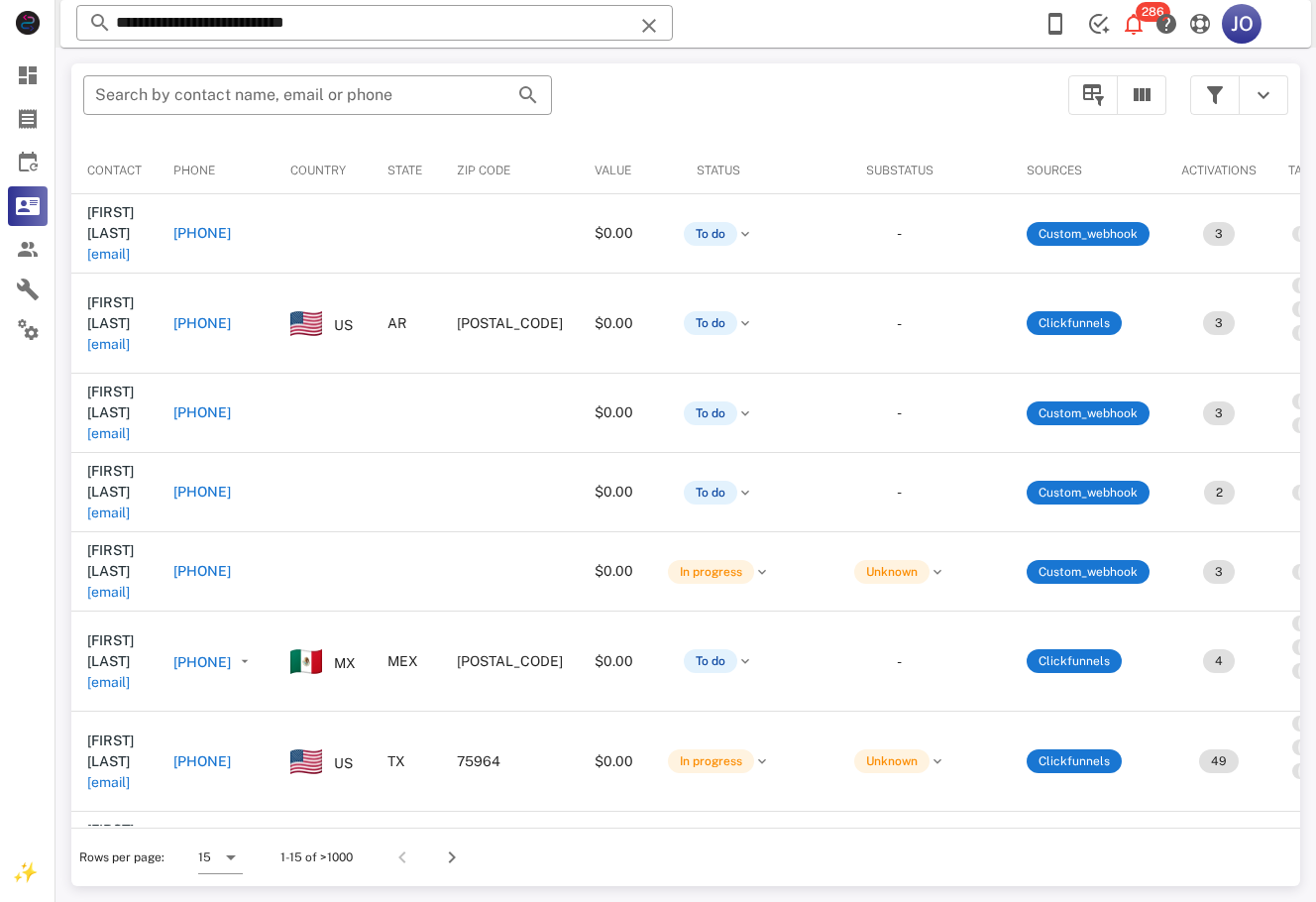 scroll, scrollTop: 0, scrollLeft: 441, axis: horizontal 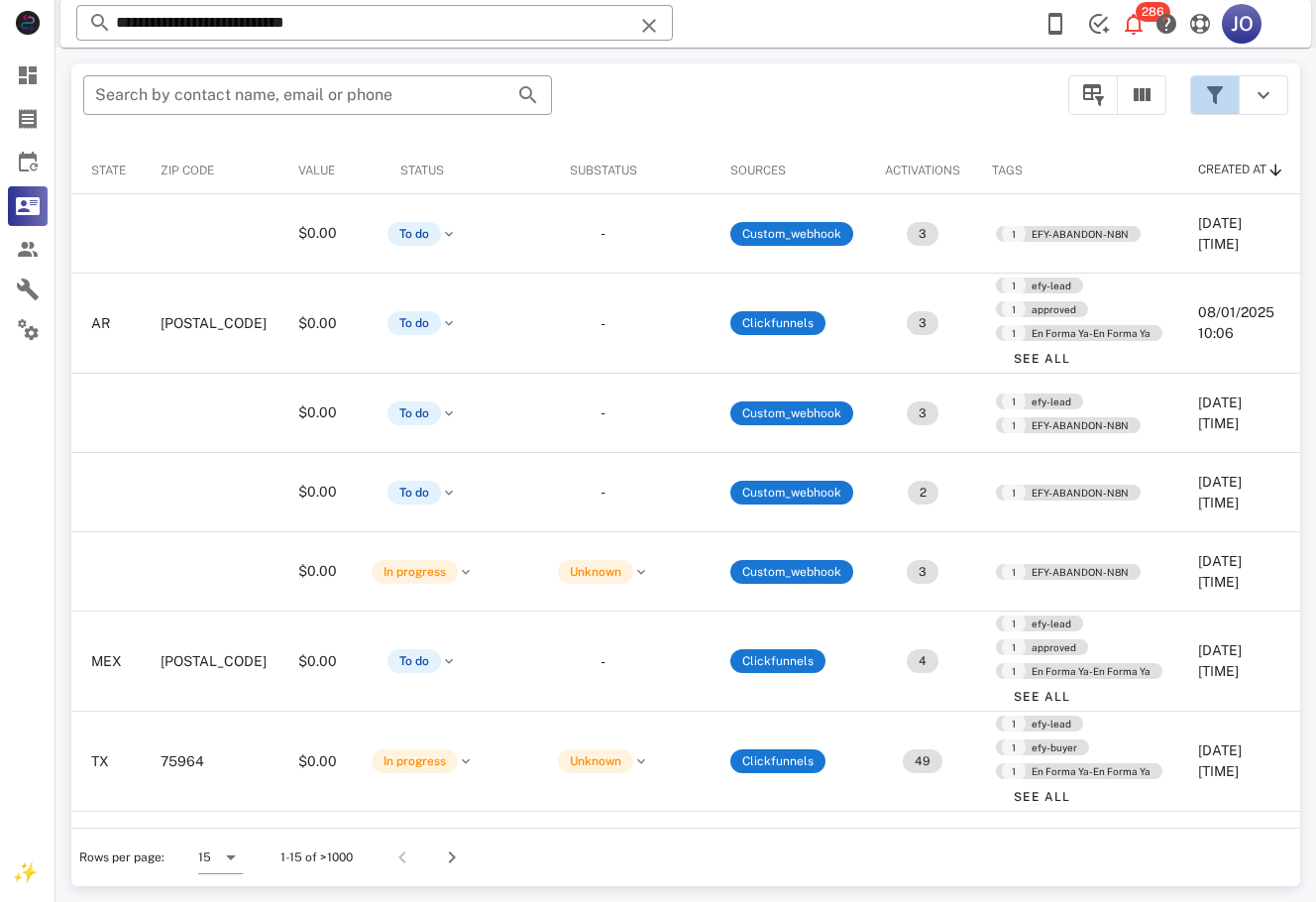 click at bounding box center [1215, 95] 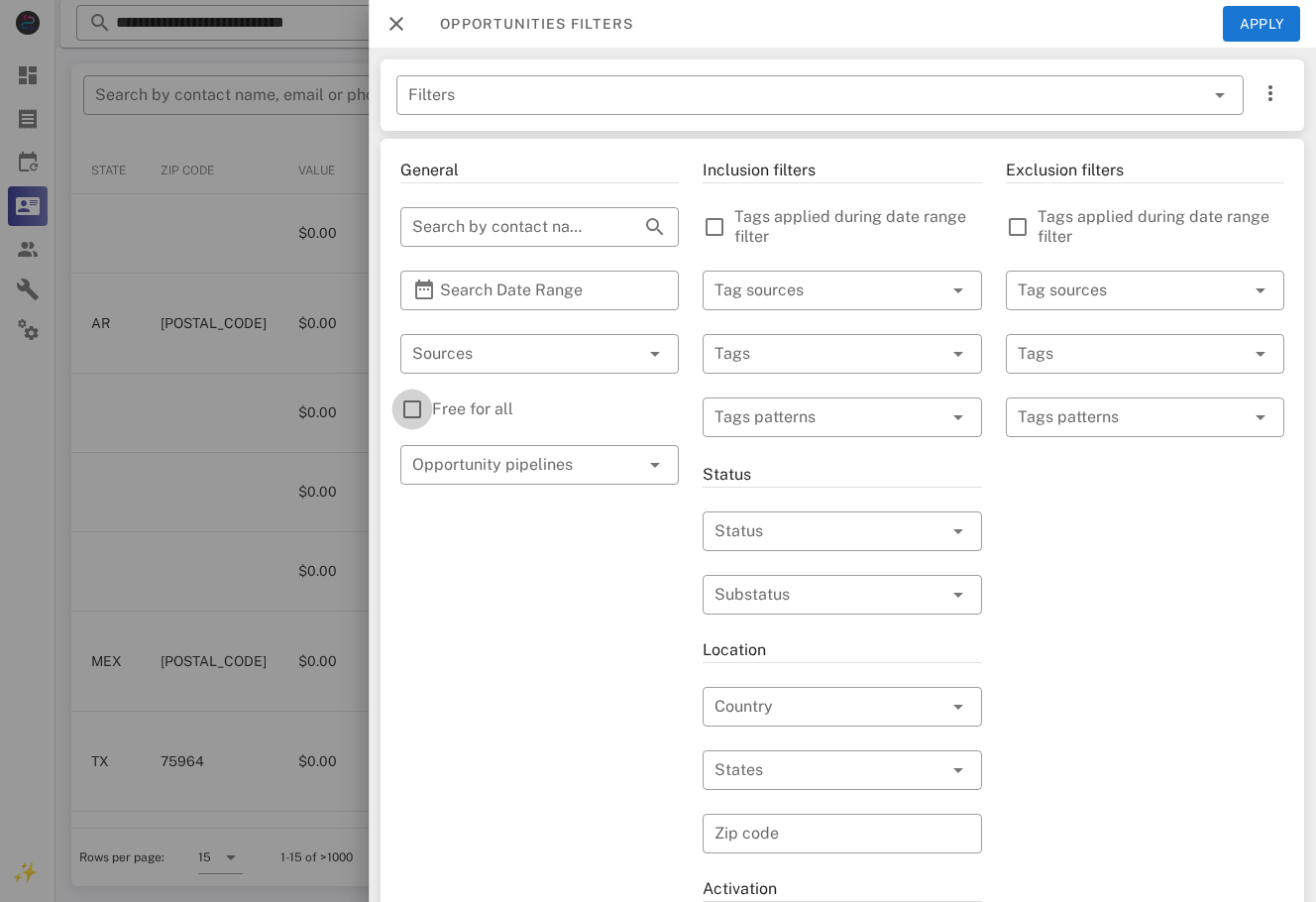 click at bounding box center (412, 409) 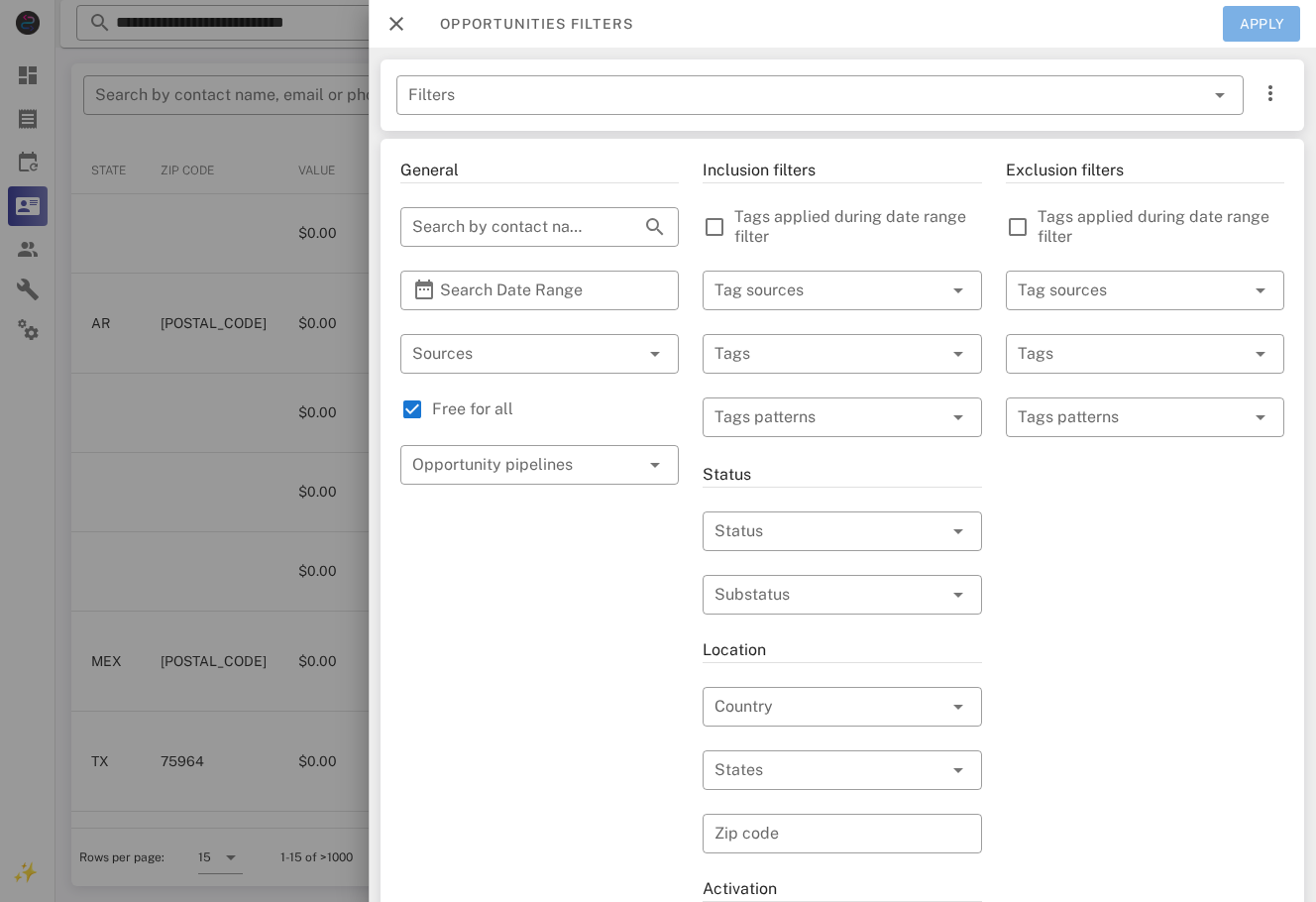 click on "Apply" at bounding box center (1261, 24) 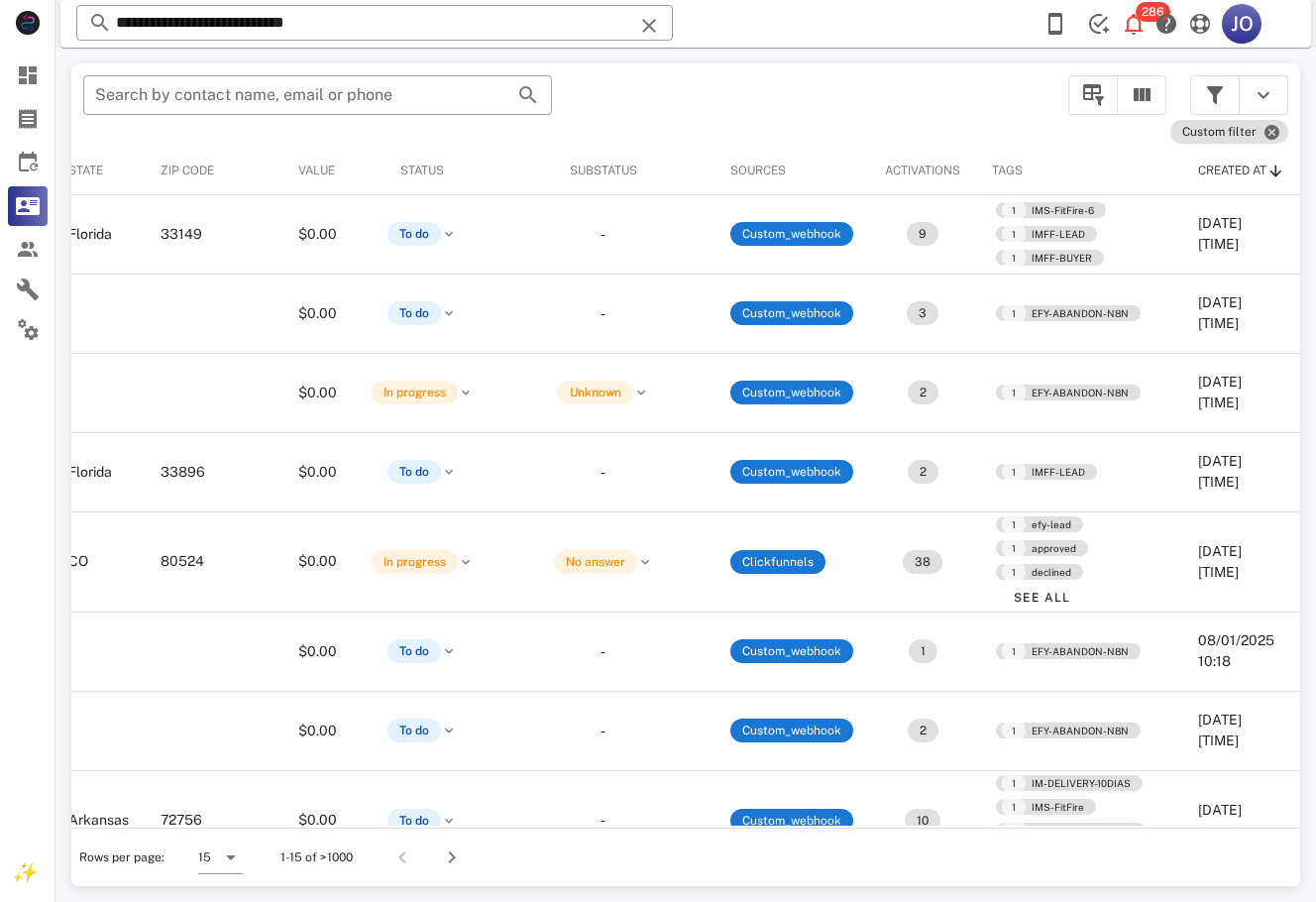 scroll, scrollTop: 0, scrollLeft: 0, axis: both 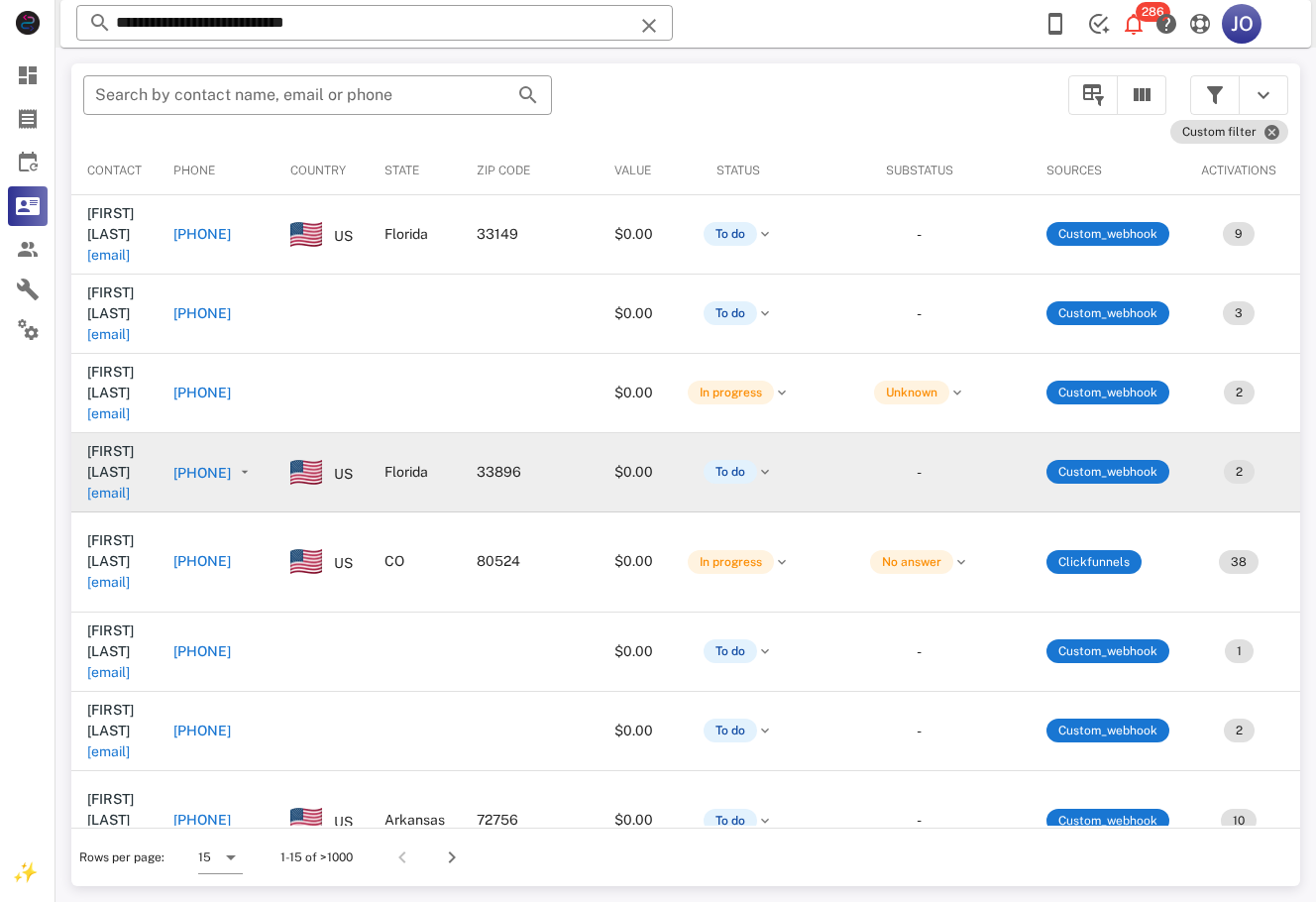 click on "ronanfis.hernandez@gmail.com" at bounding box center [108, 493] 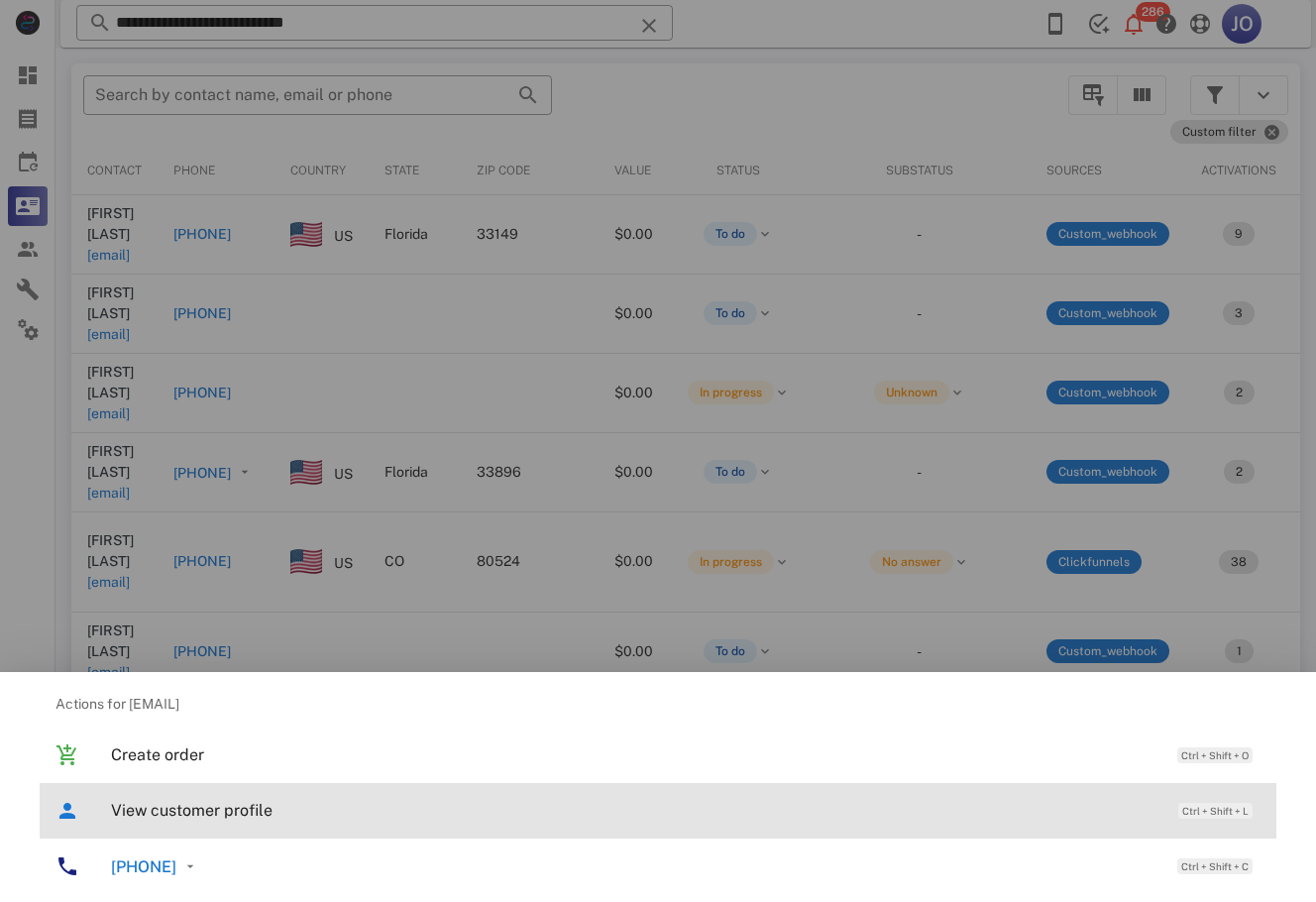 click on "View customer profile" at bounding box center [634, 810] 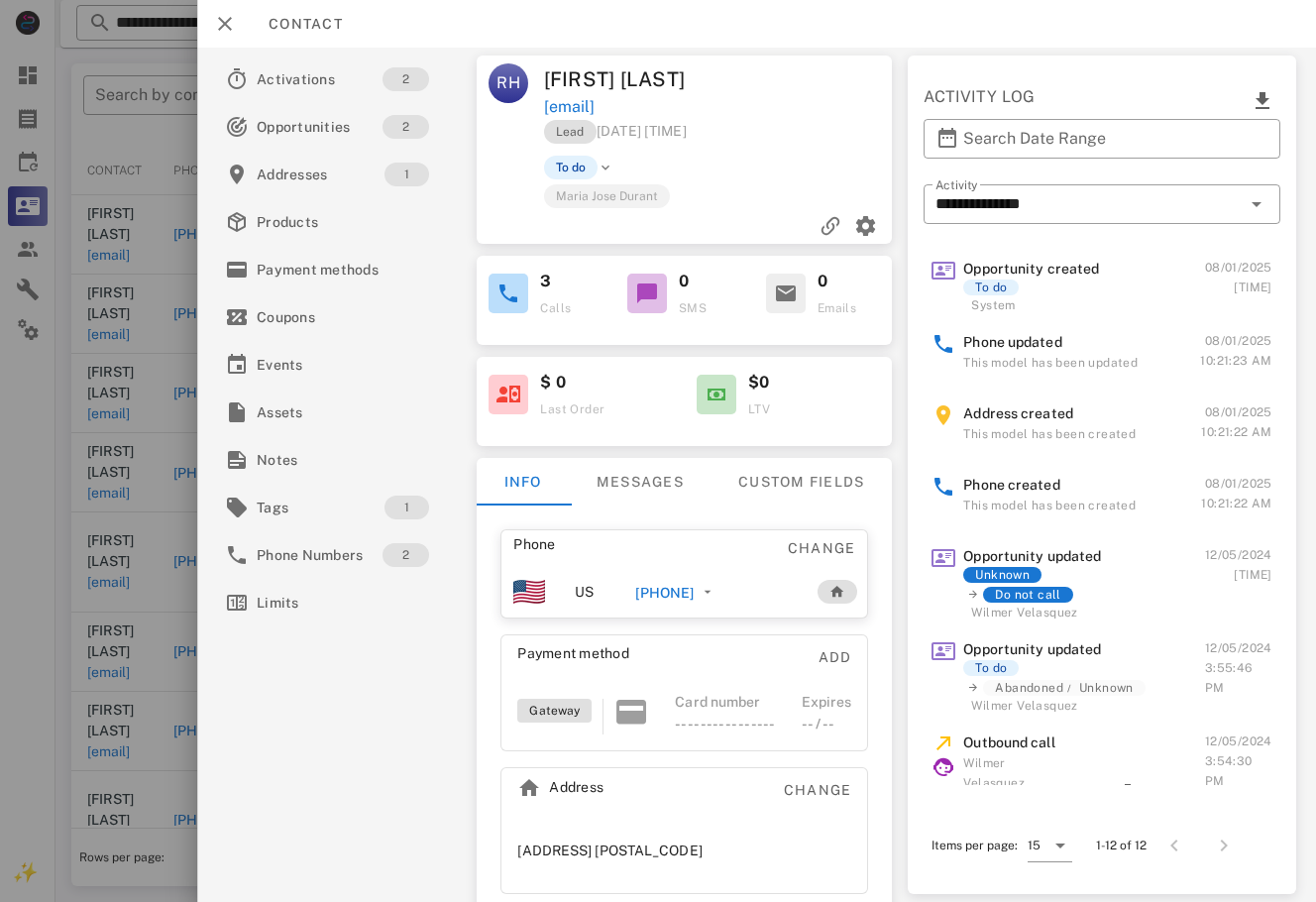 click on "+17862901231" at bounding box center (665, 593) 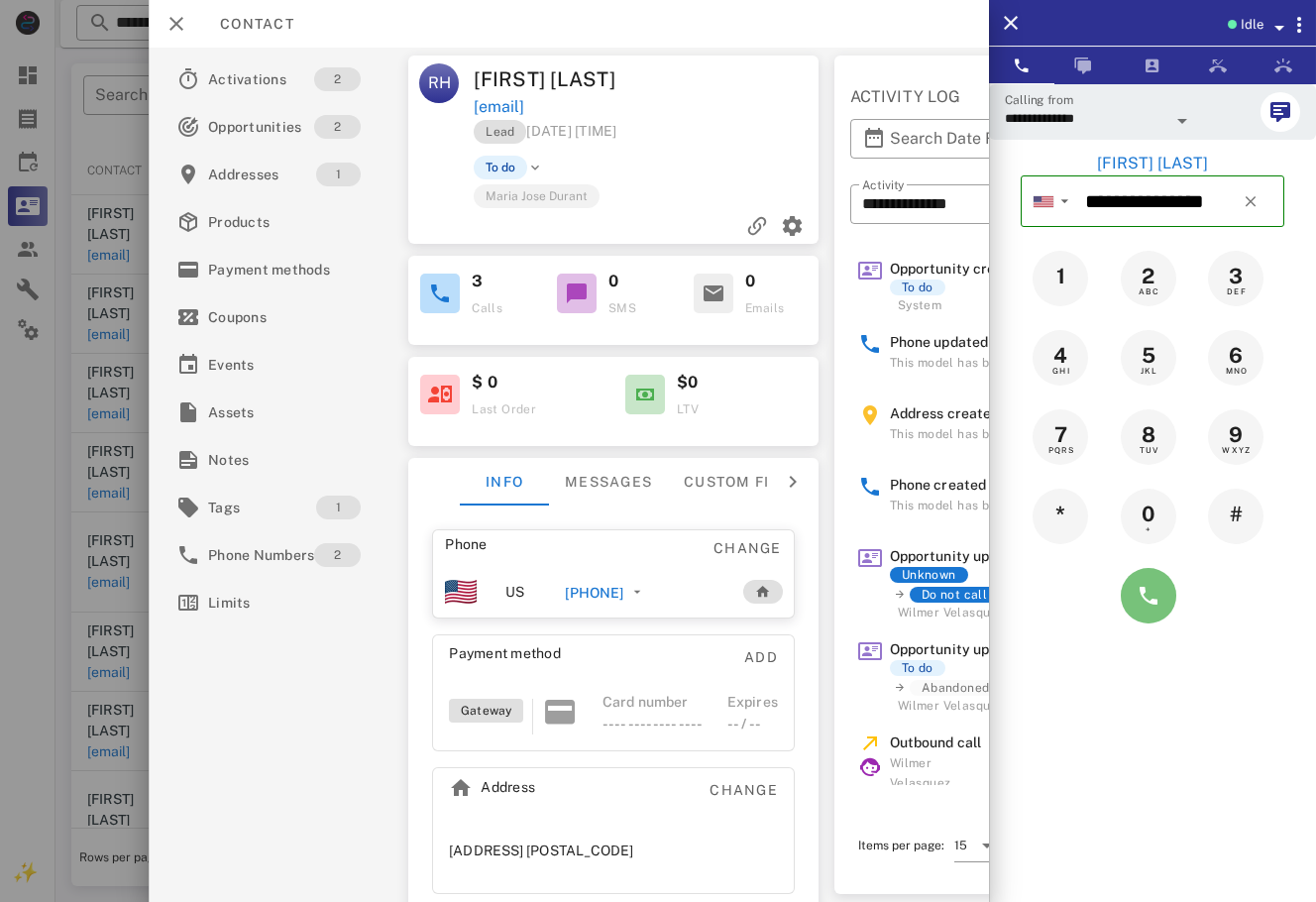 click at bounding box center [1149, 596] 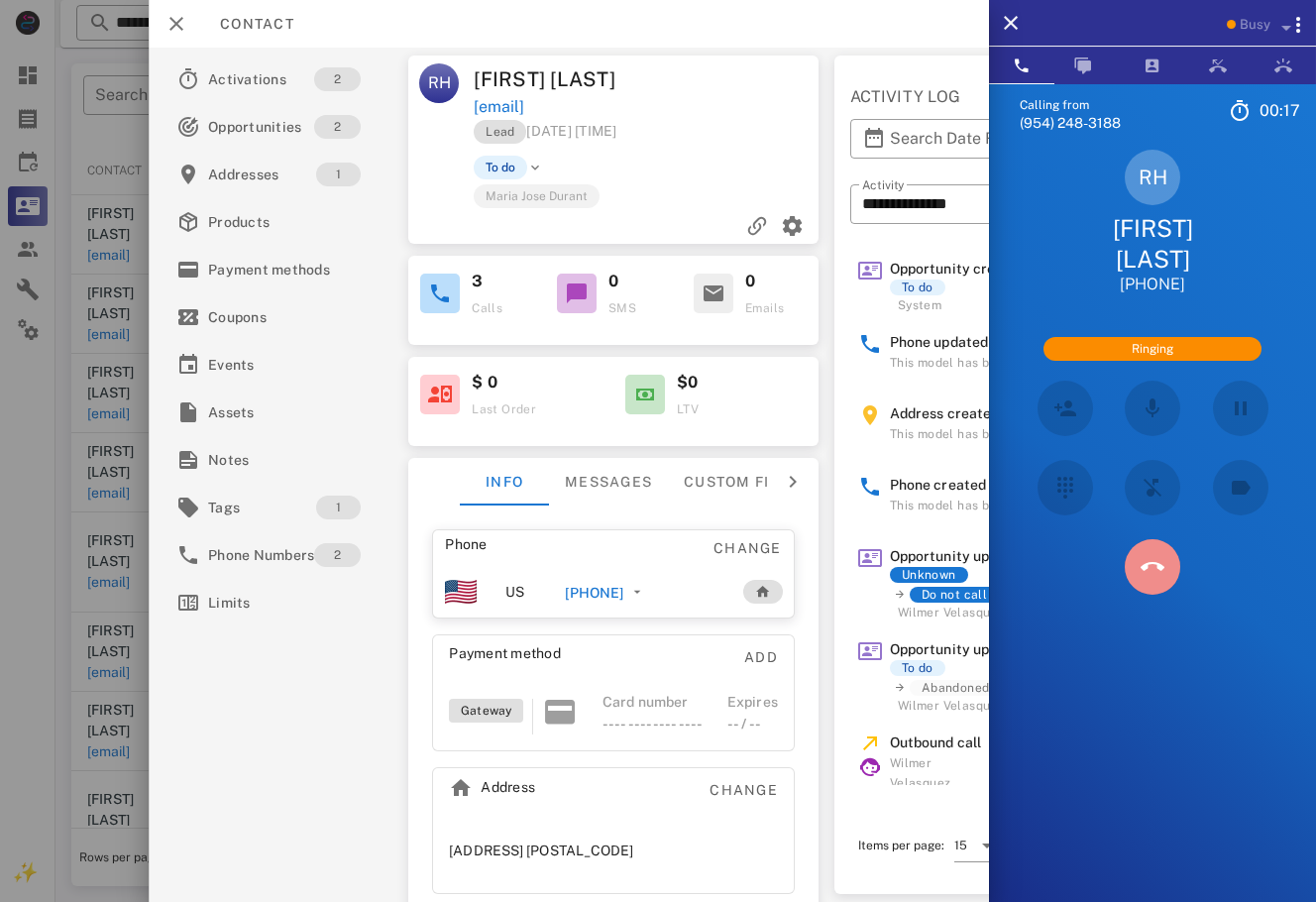 click at bounding box center (1152, 567) 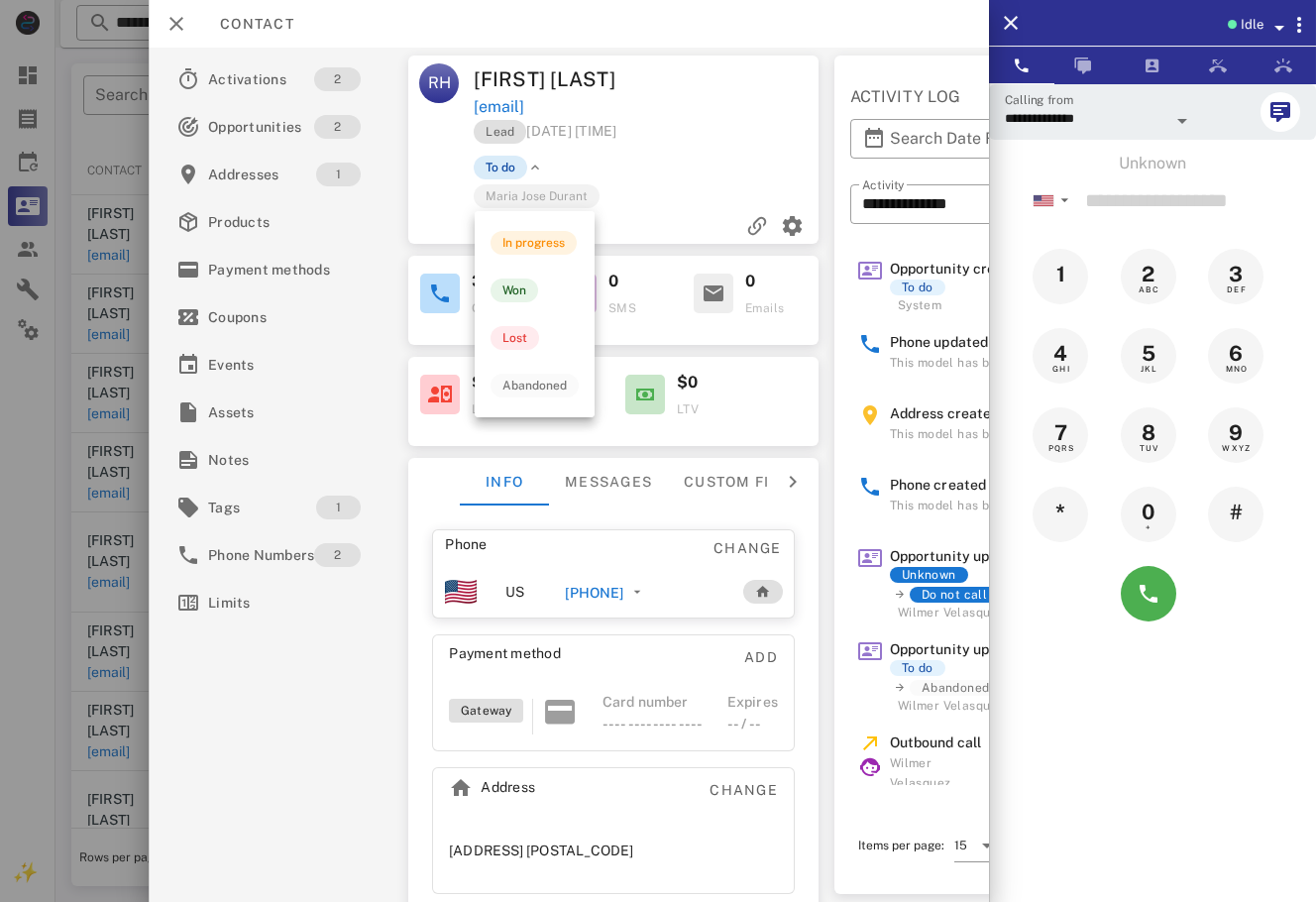 click on "To do" at bounding box center [500, 168] 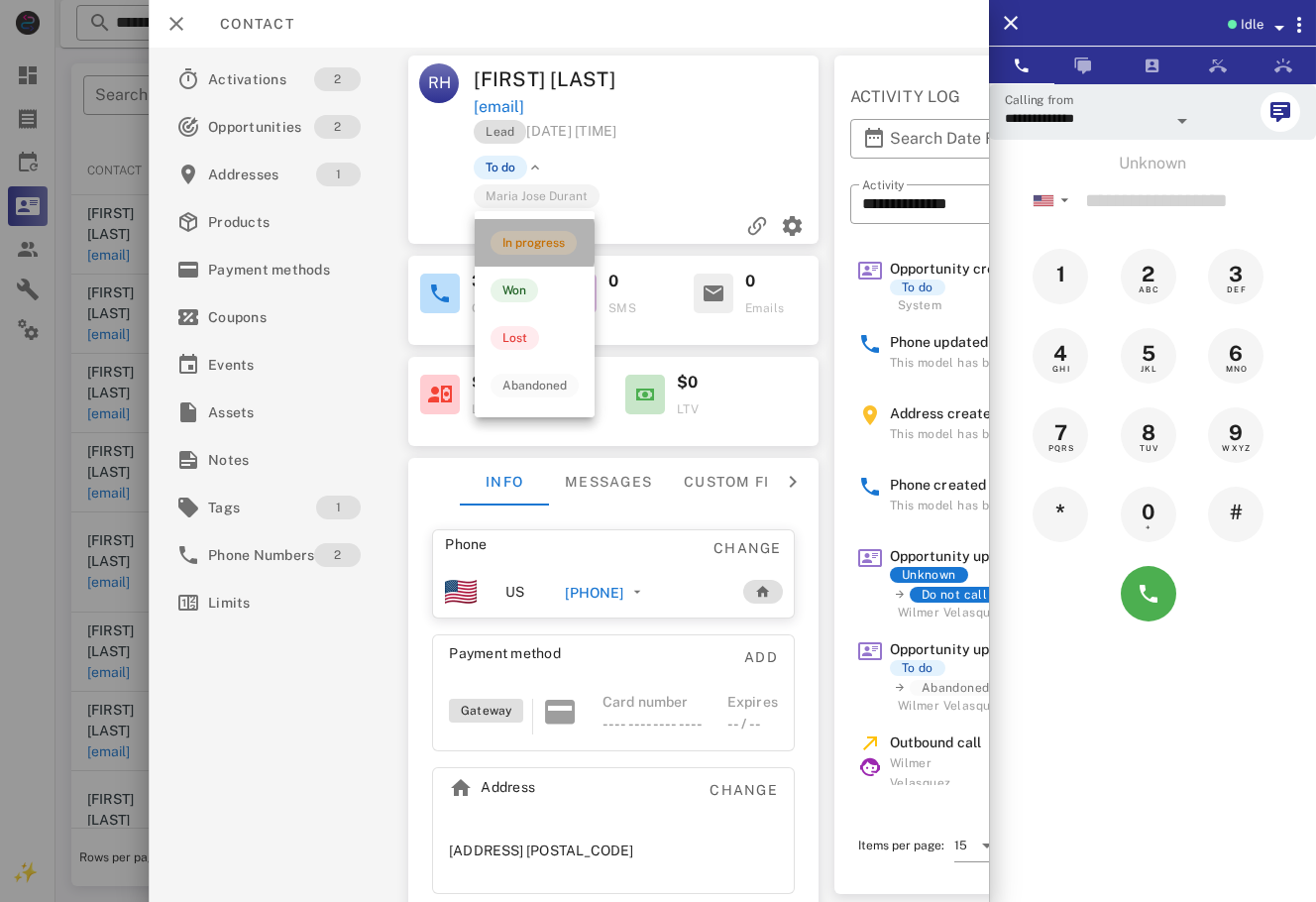 click on "In progress" at bounding box center [534, 243] 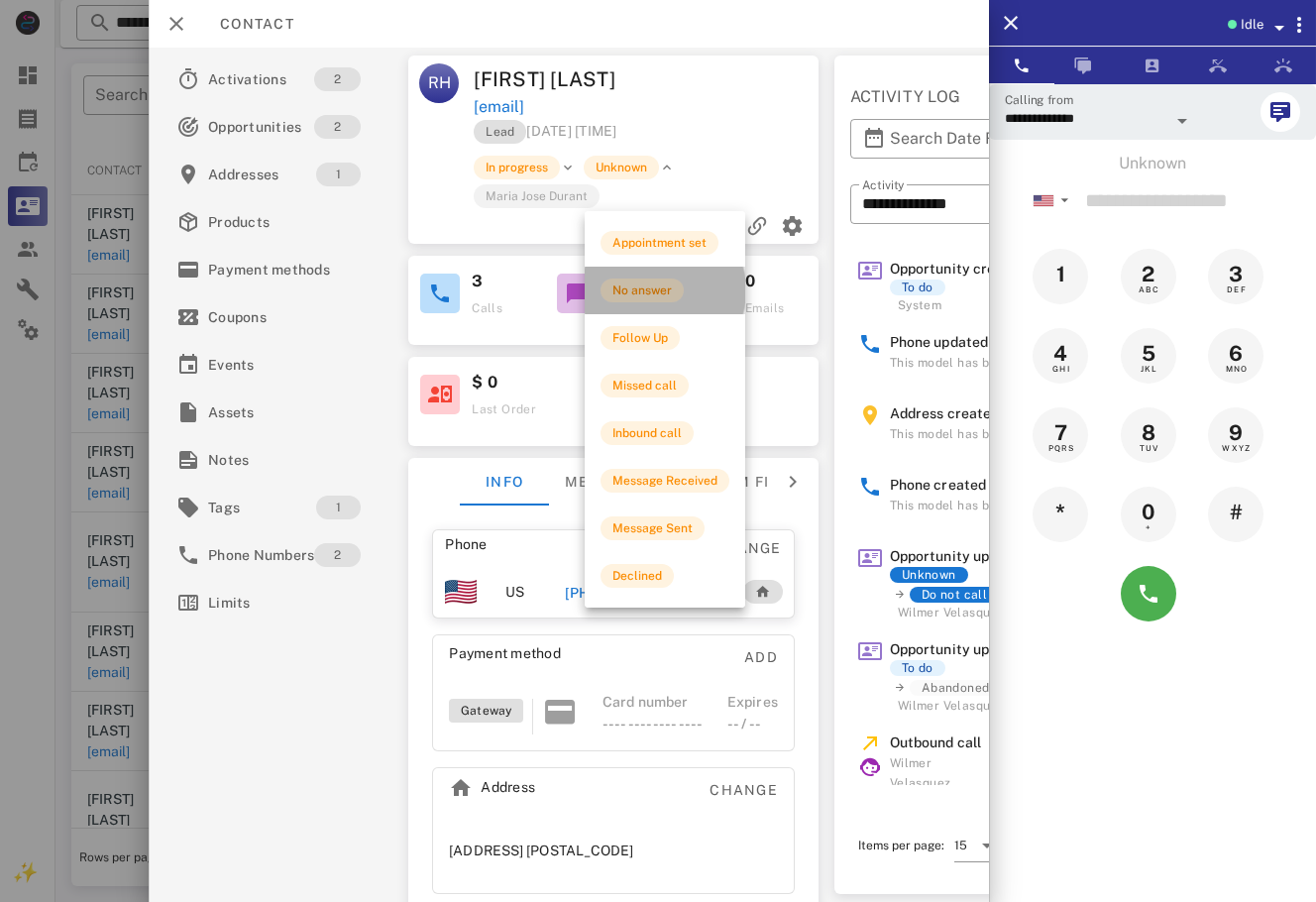 click on "No answer" at bounding box center (642, 290) 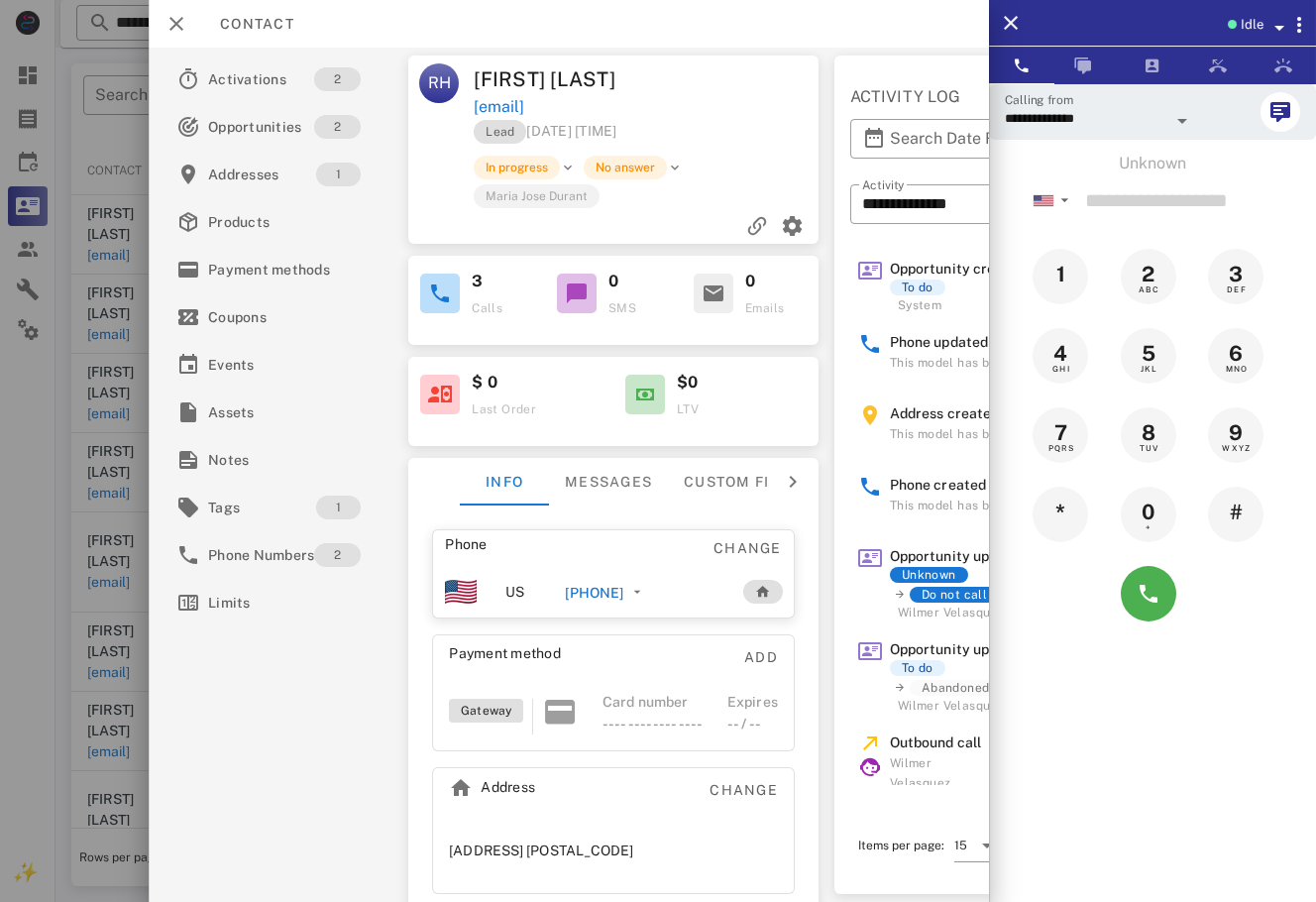 click at bounding box center [658, 451] 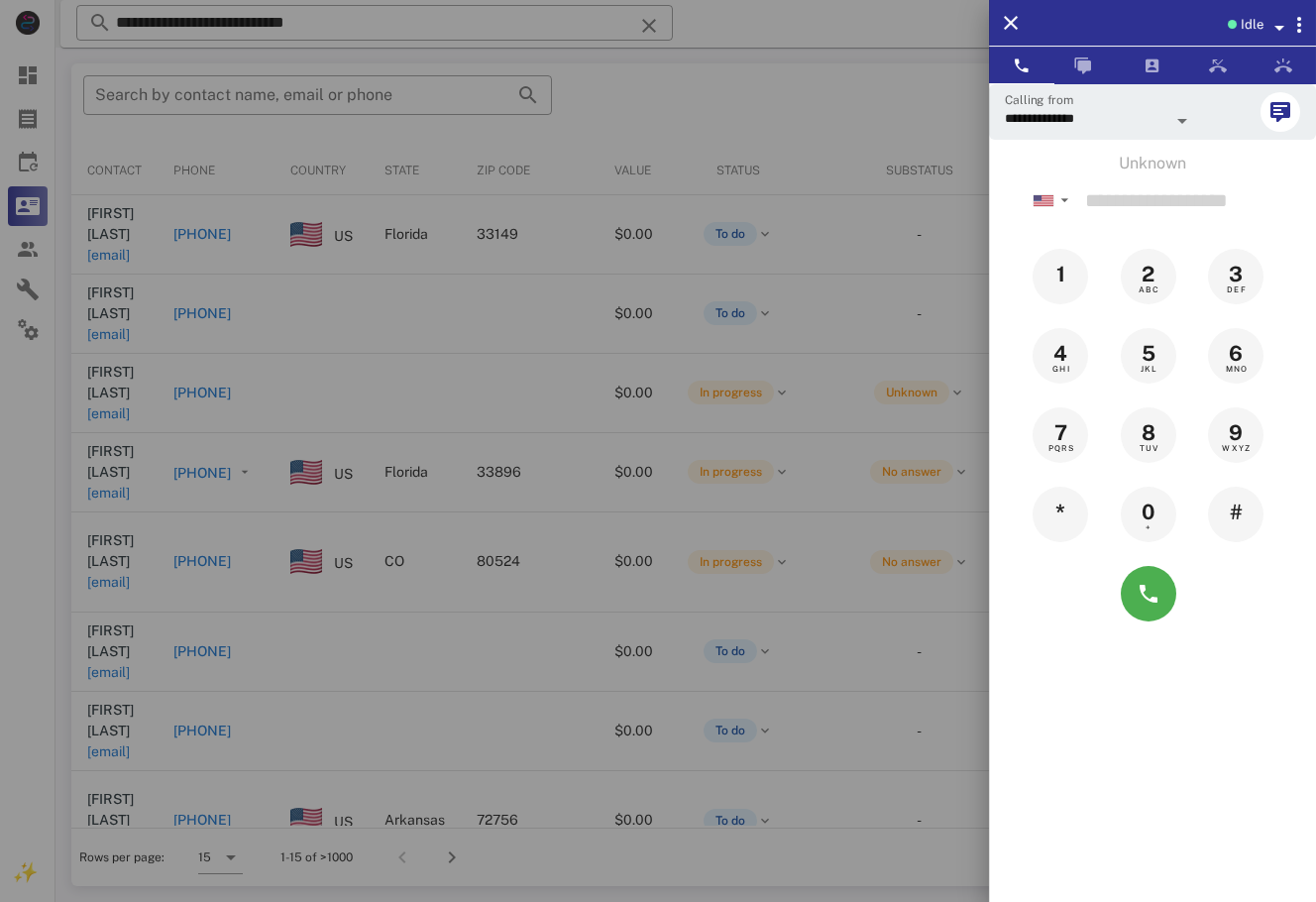 click at bounding box center [658, 451] 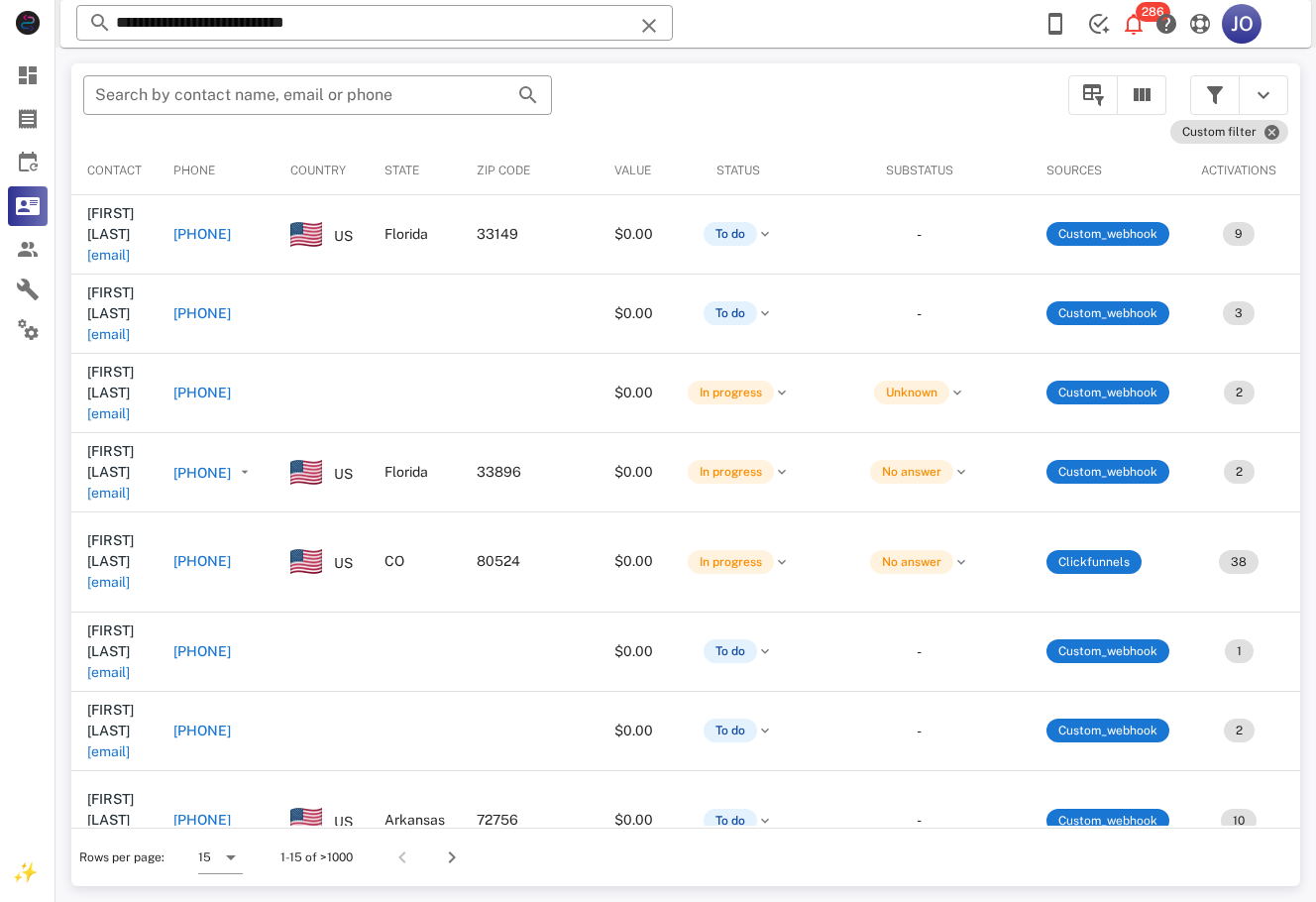 scroll, scrollTop: 0, scrollLeft: 466, axis: horizontal 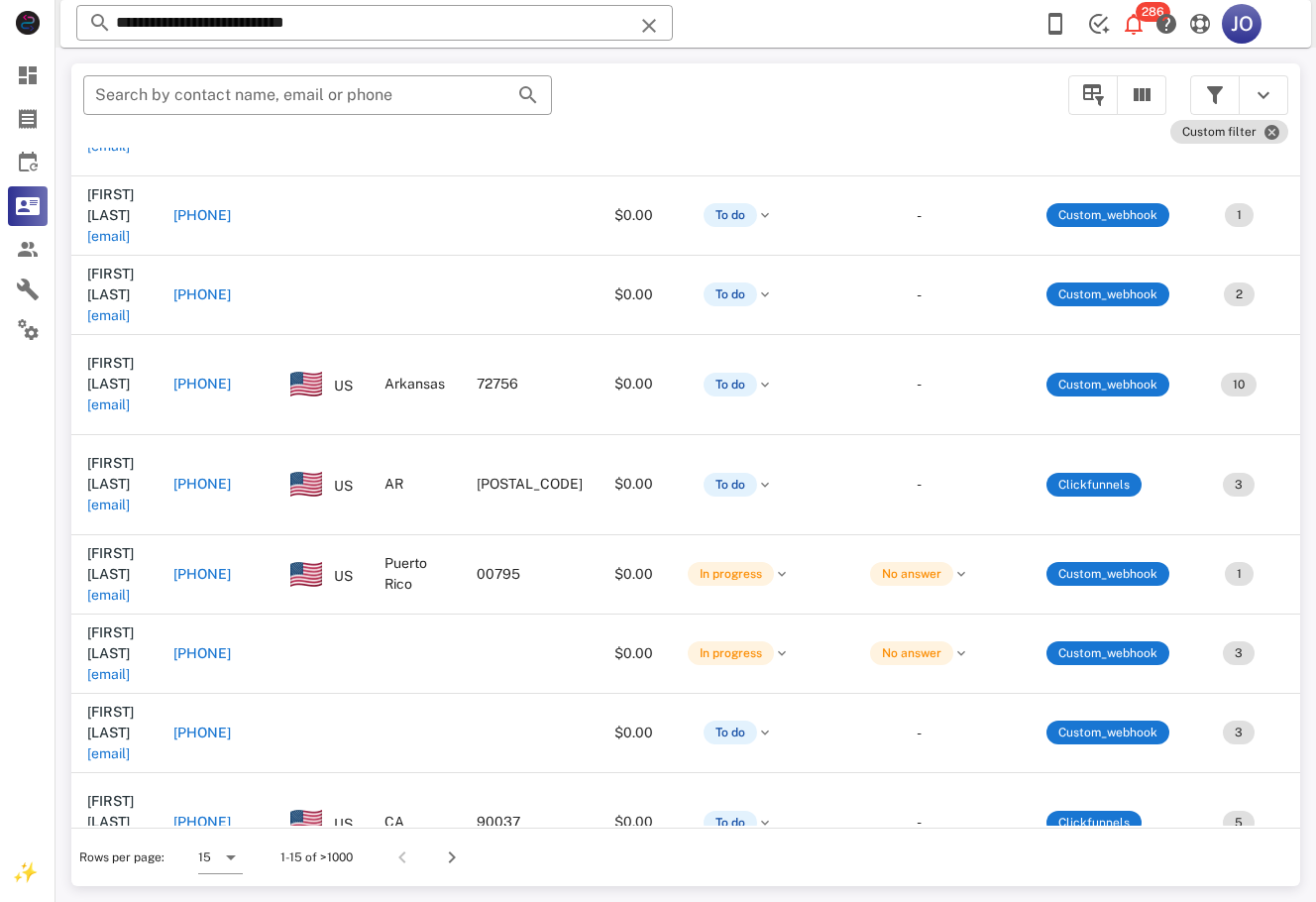 click on "gloriazetina@yahoo.com" at bounding box center [108, 1012] 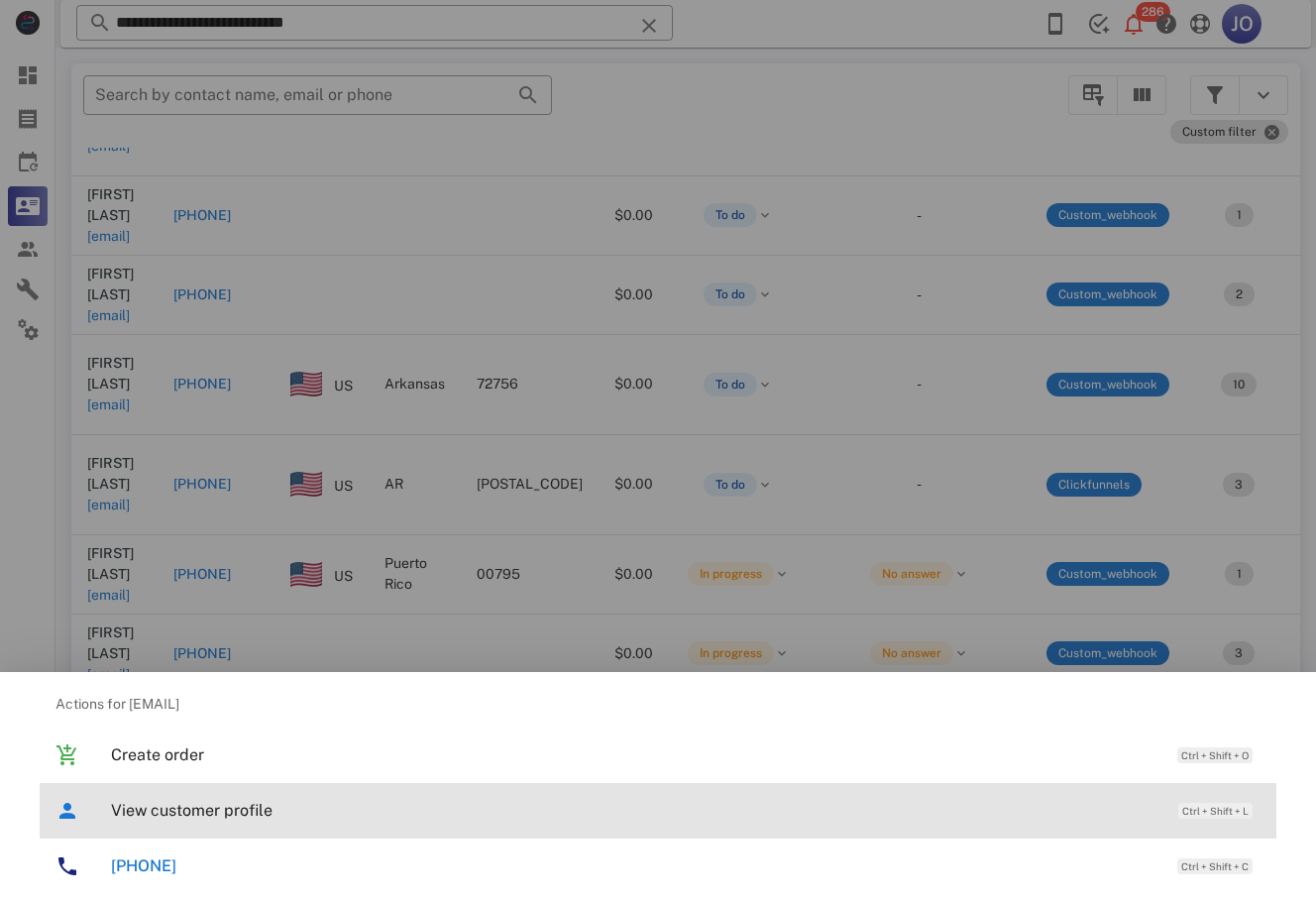 click on "View customer profile" at bounding box center [634, 810] 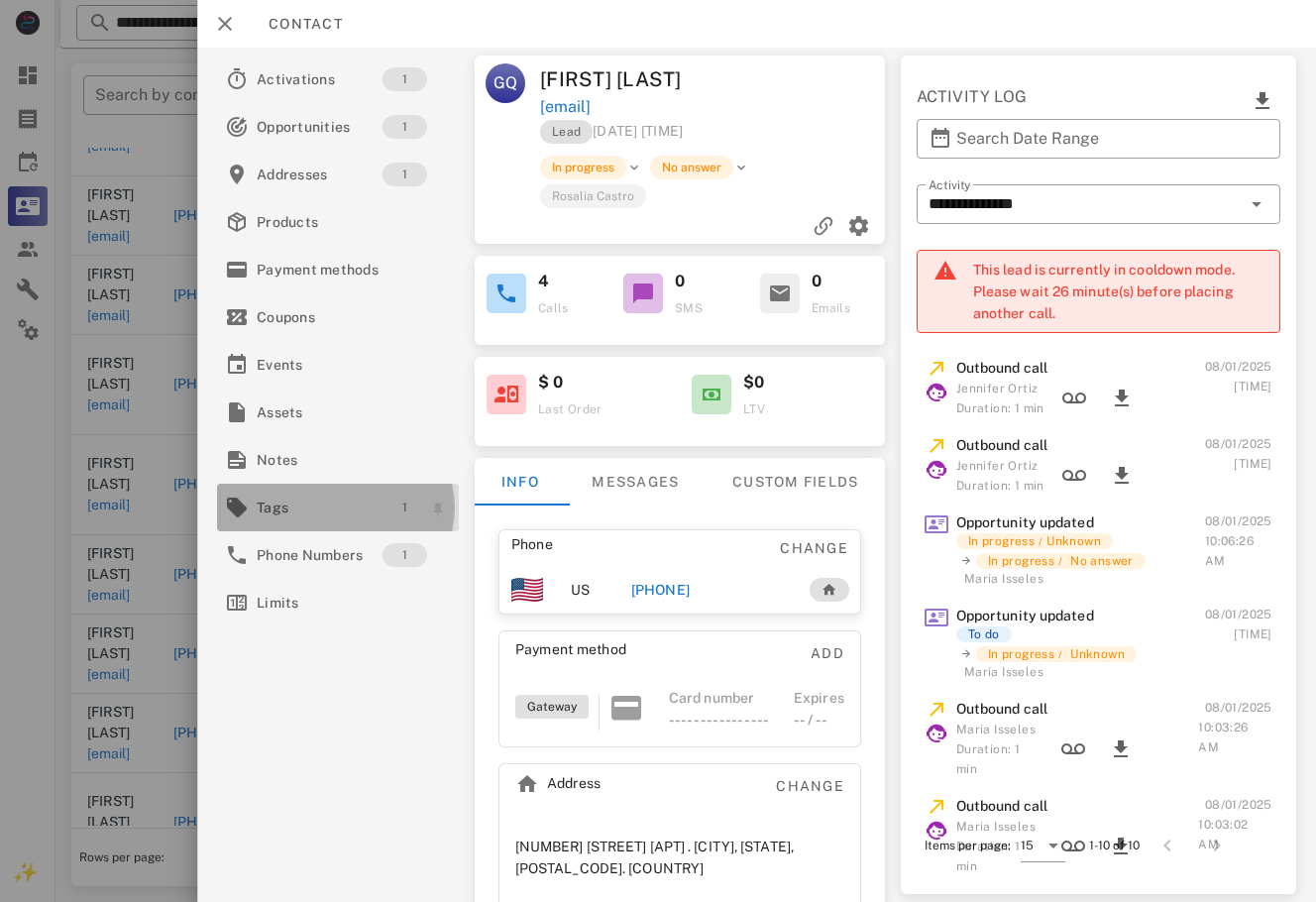 click on "1" at bounding box center [404, 507] 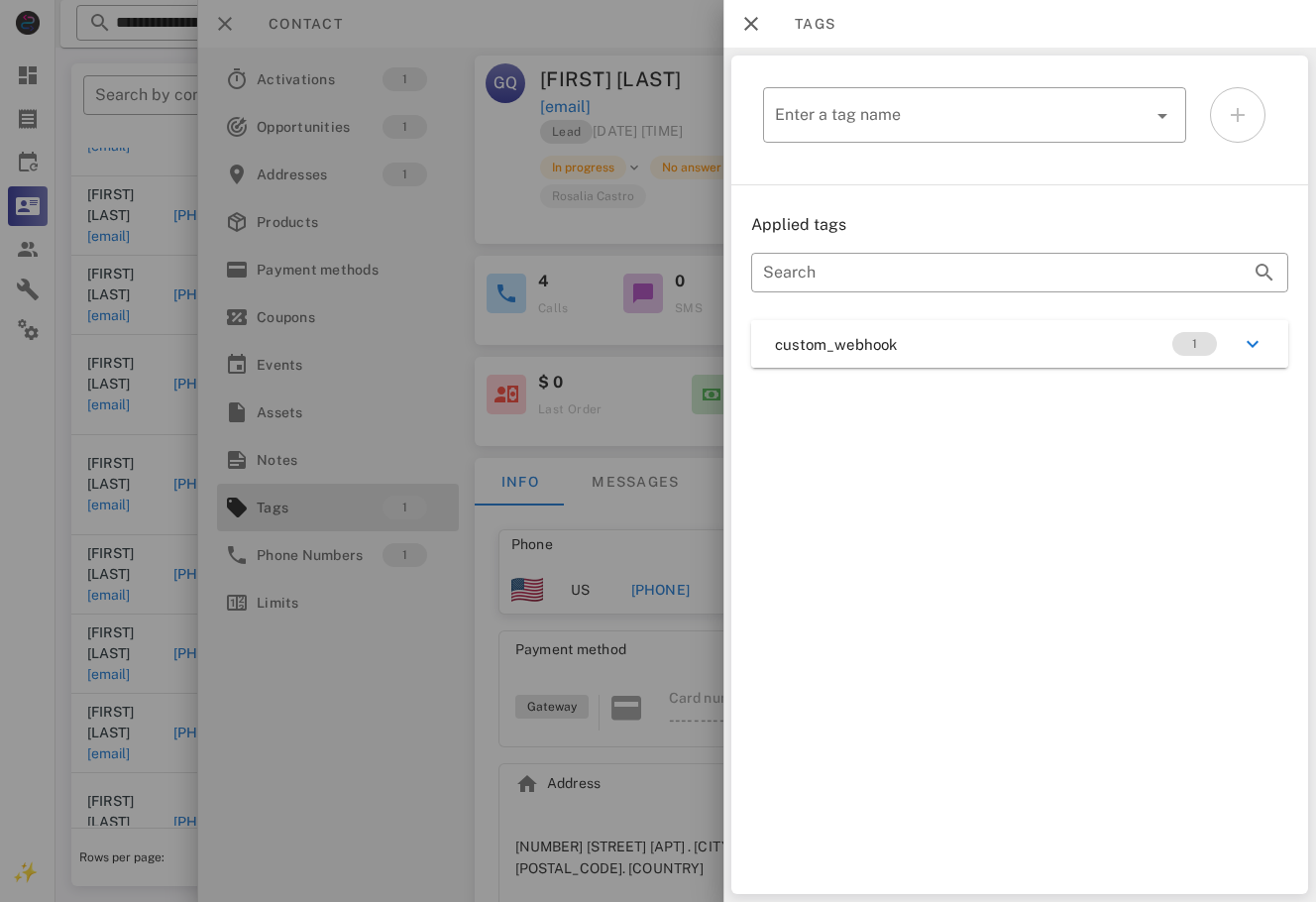 click on "​ Enter a tag name Applied tags ​ Search  custom_webhook  1" at bounding box center [1020, 475] 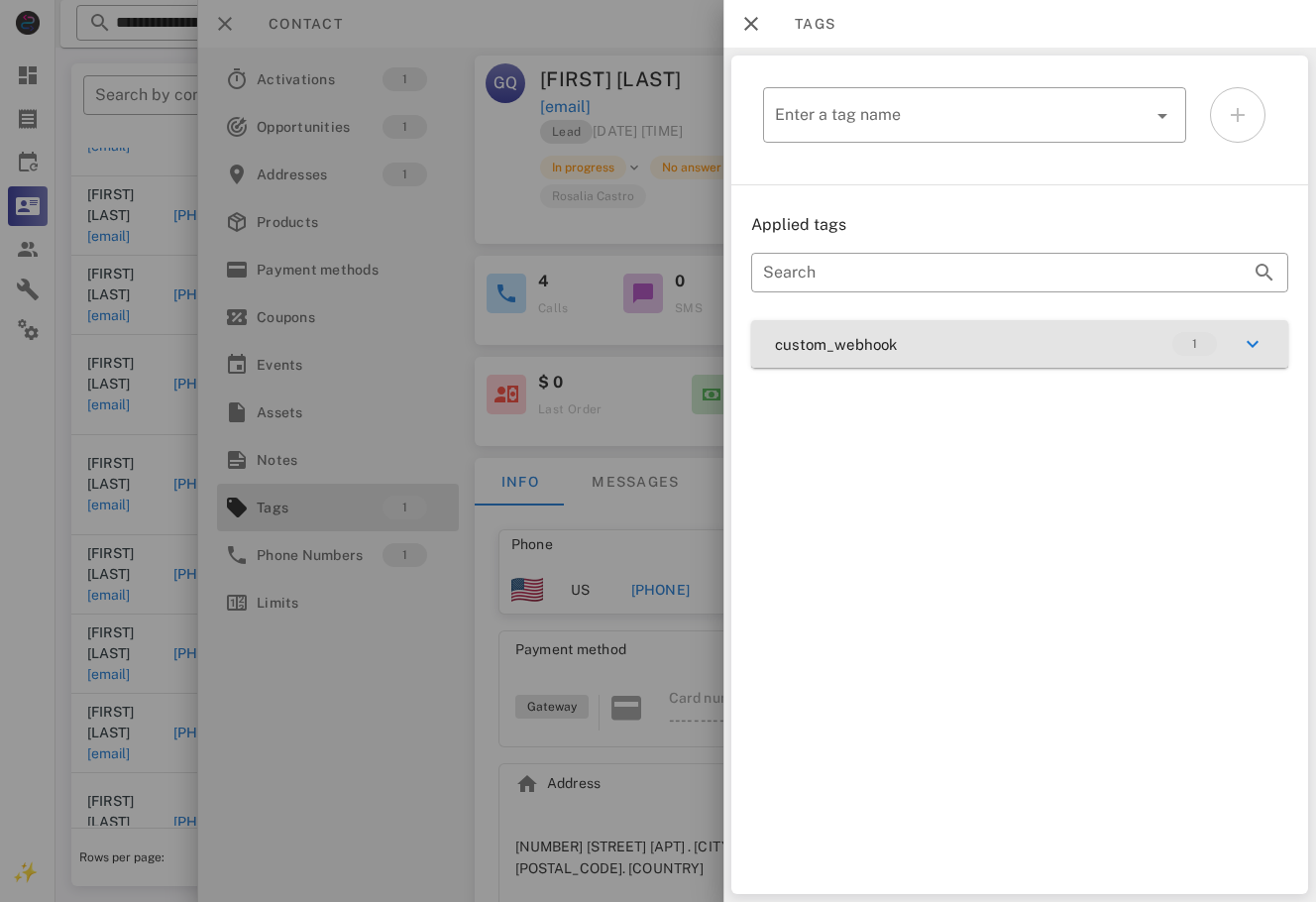 click on "custom_webhook  1" at bounding box center [1020, 344] 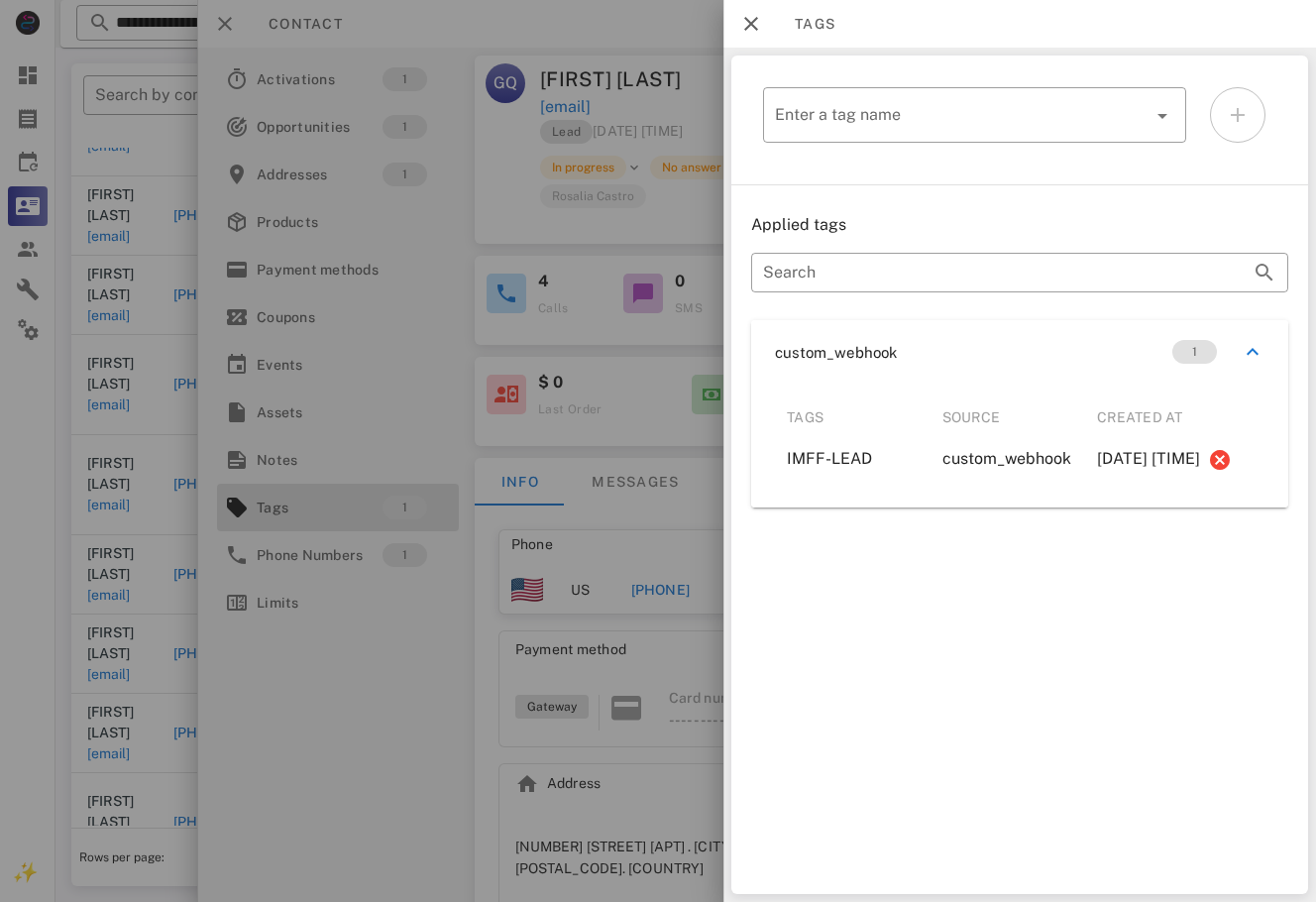 click at bounding box center [658, 451] 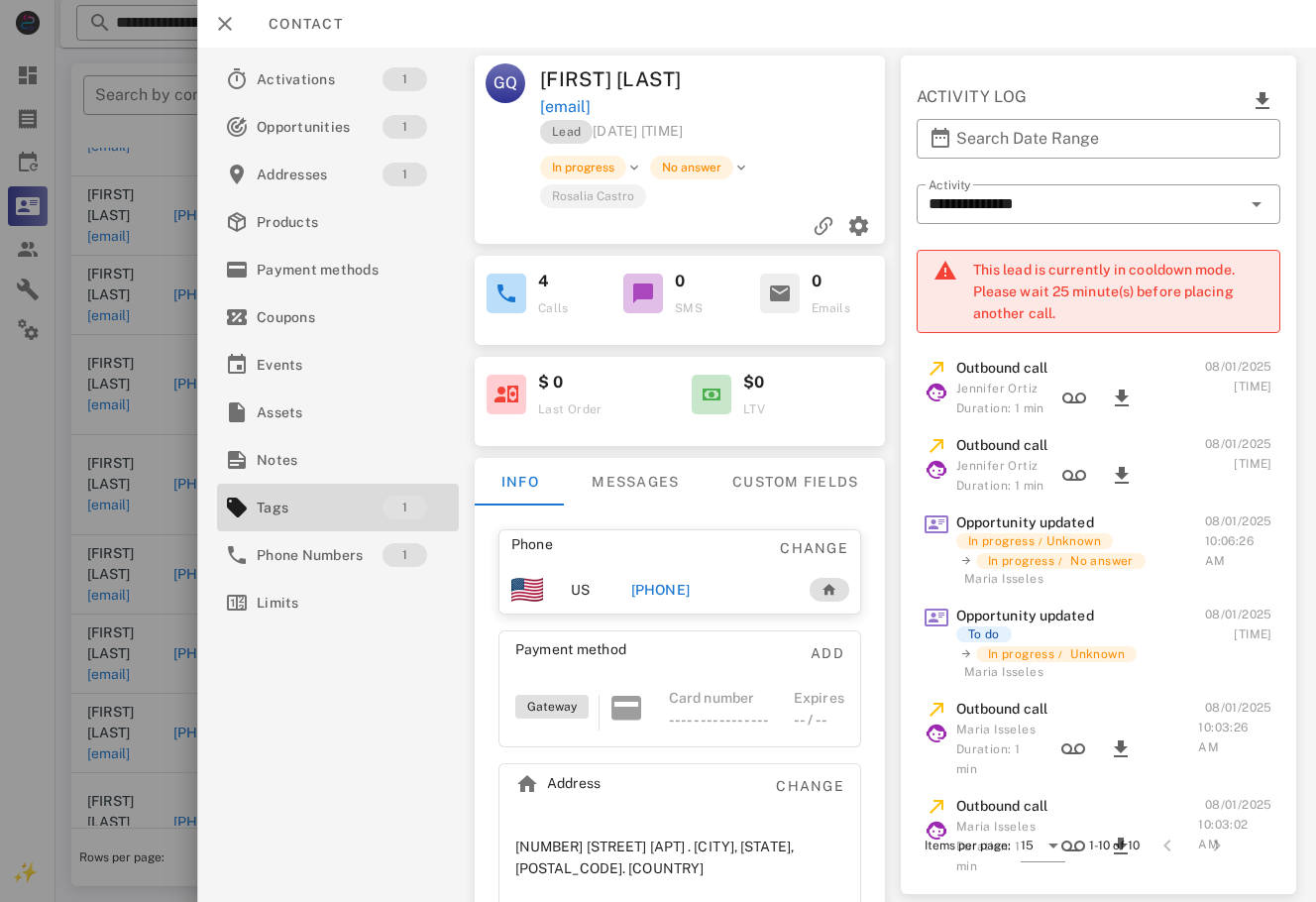 click on "+12393242032" at bounding box center [660, 590] 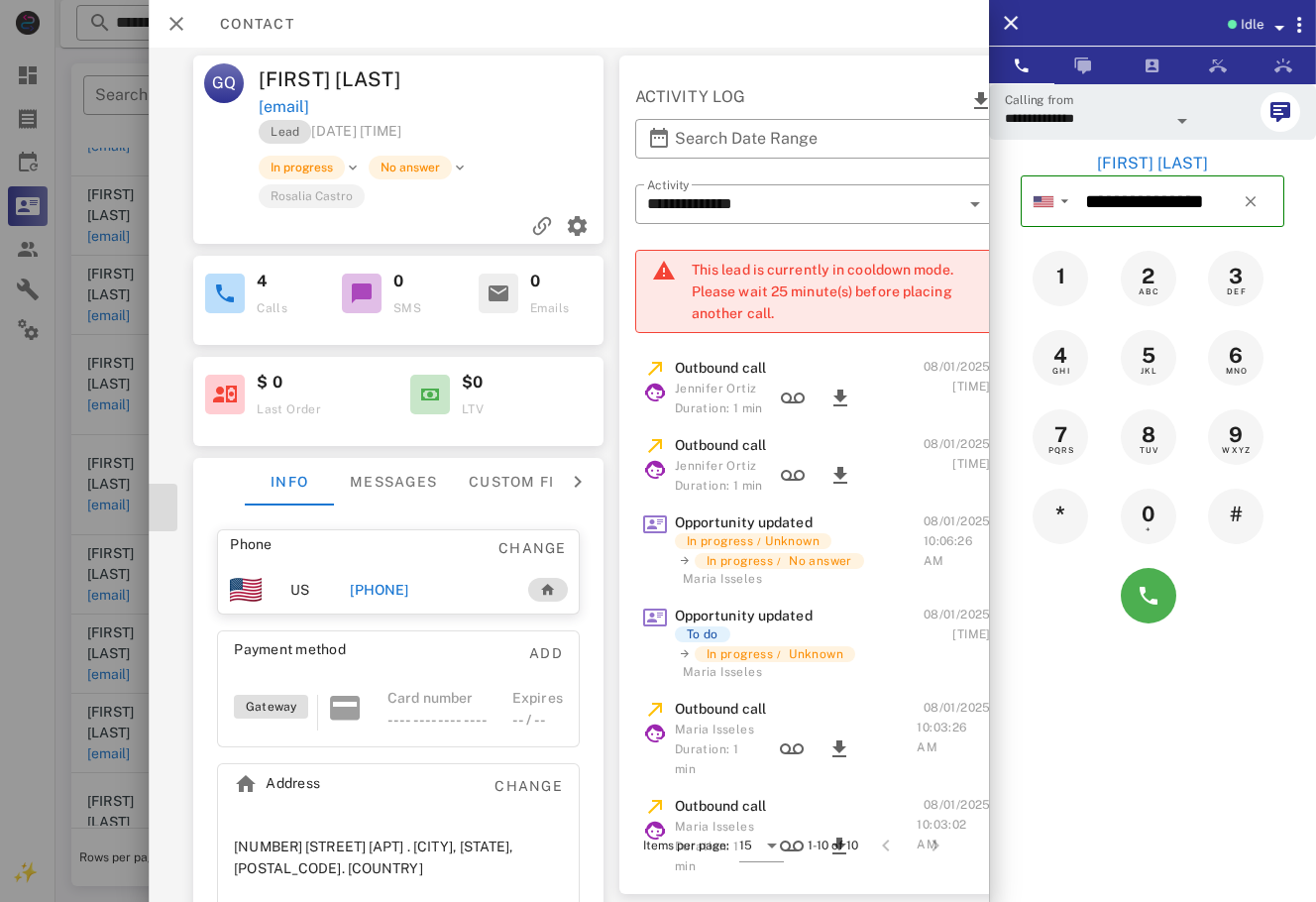 scroll, scrollTop: 0, scrollLeft: 224, axis: horizontal 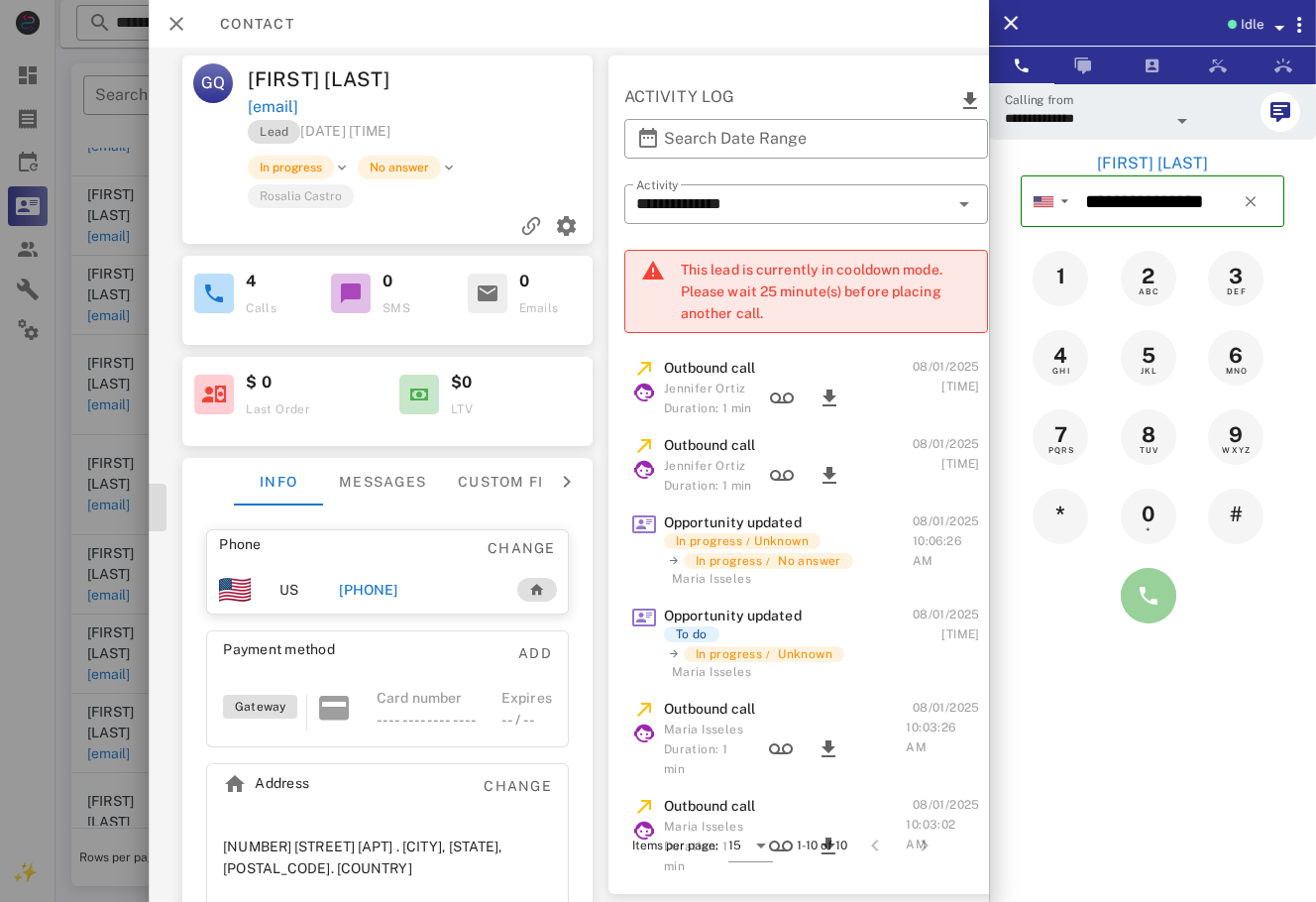 click at bounding box center (1149, 596) 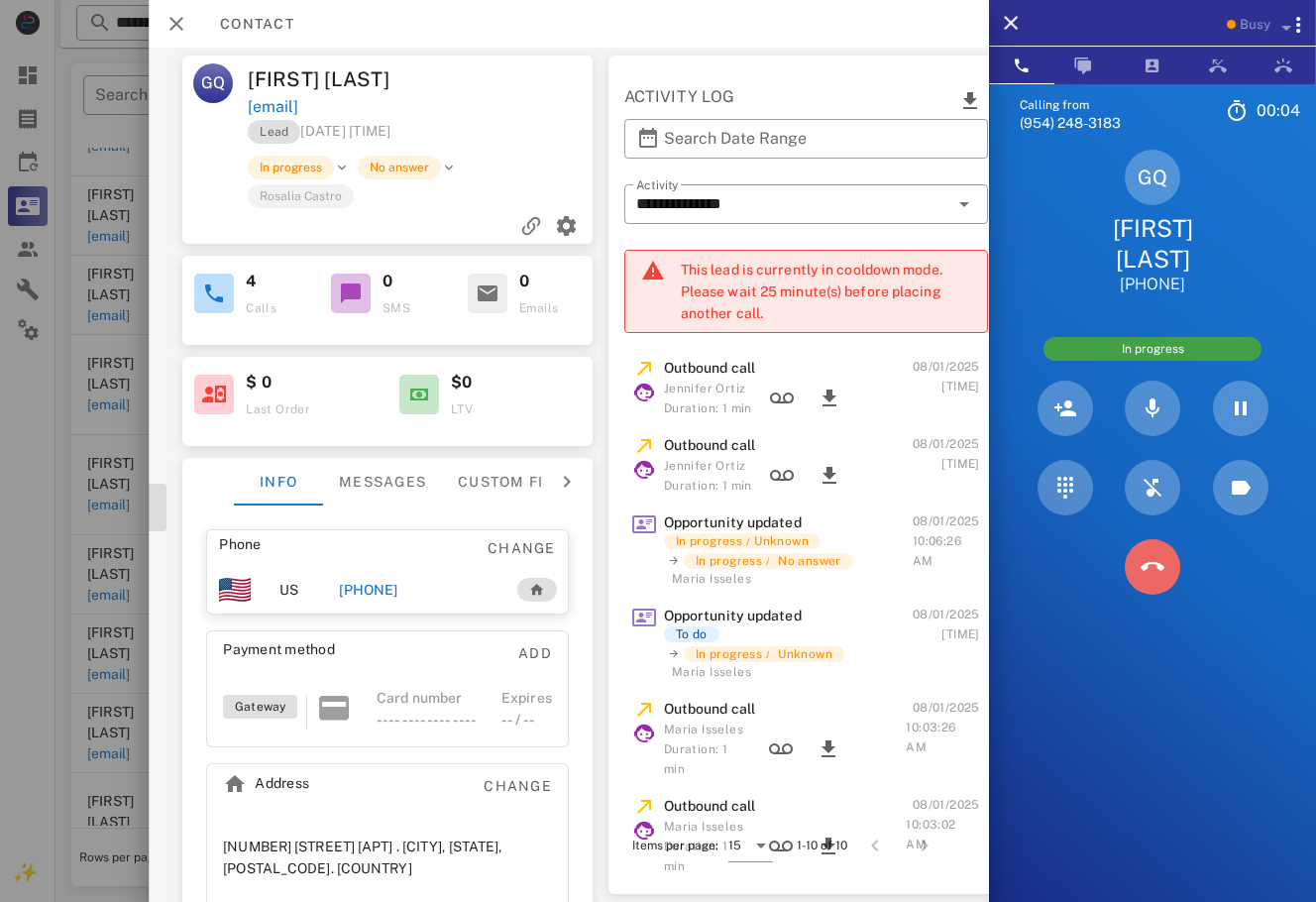 click at bounding box center [1152, 567] 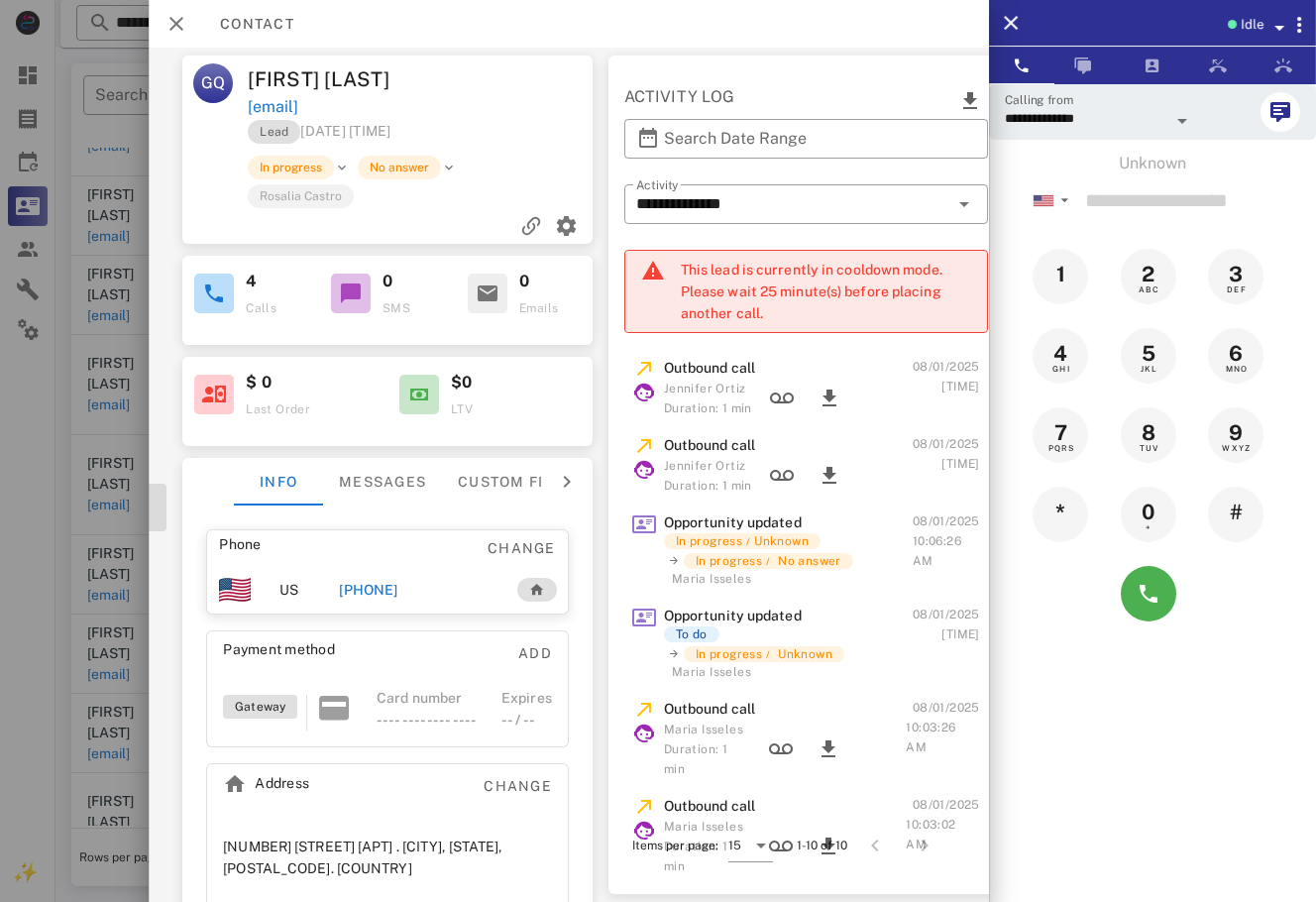 click on "+12393242032" at bounding box center [368, 590] 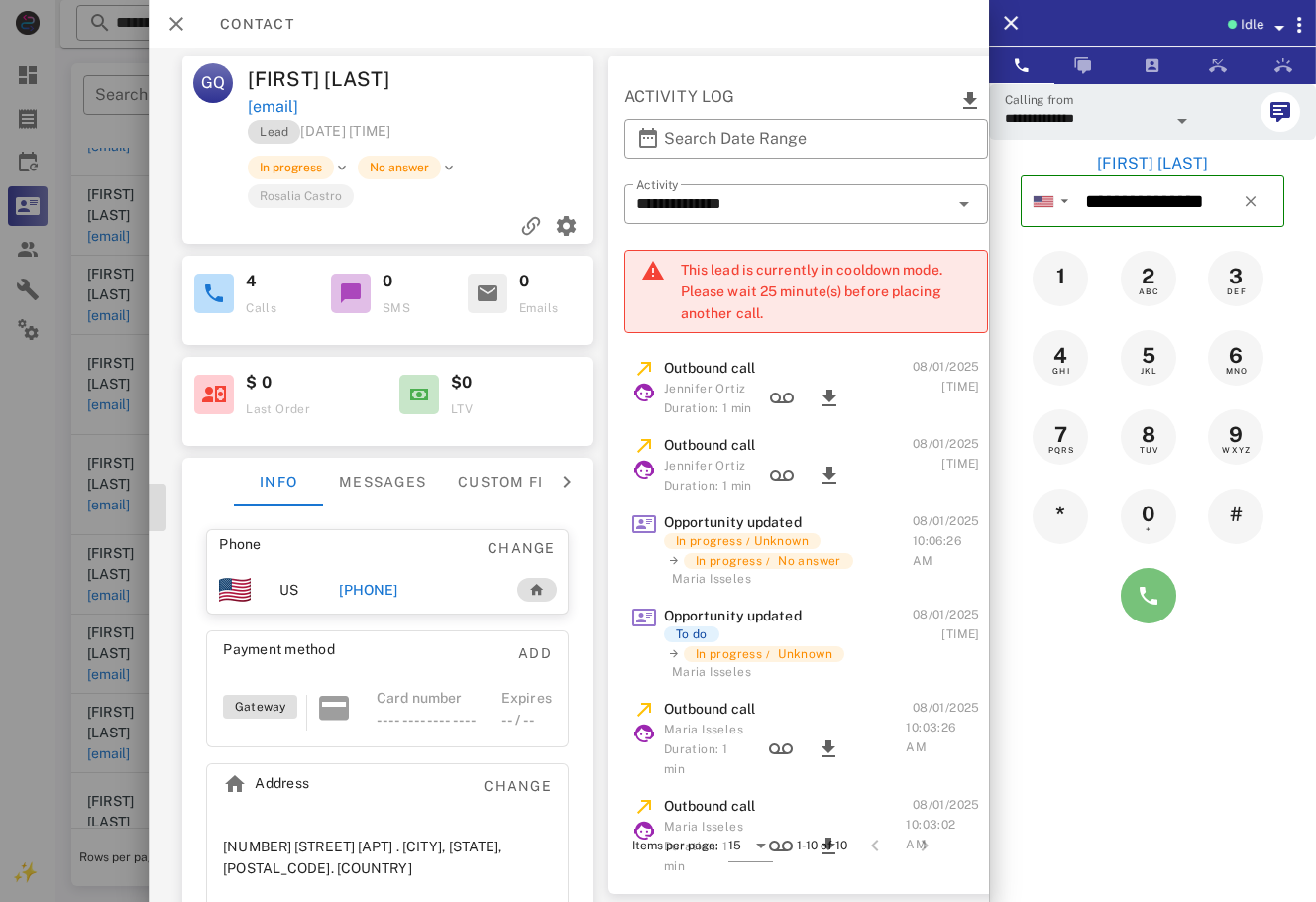 click at bounding box center (1149, 596) 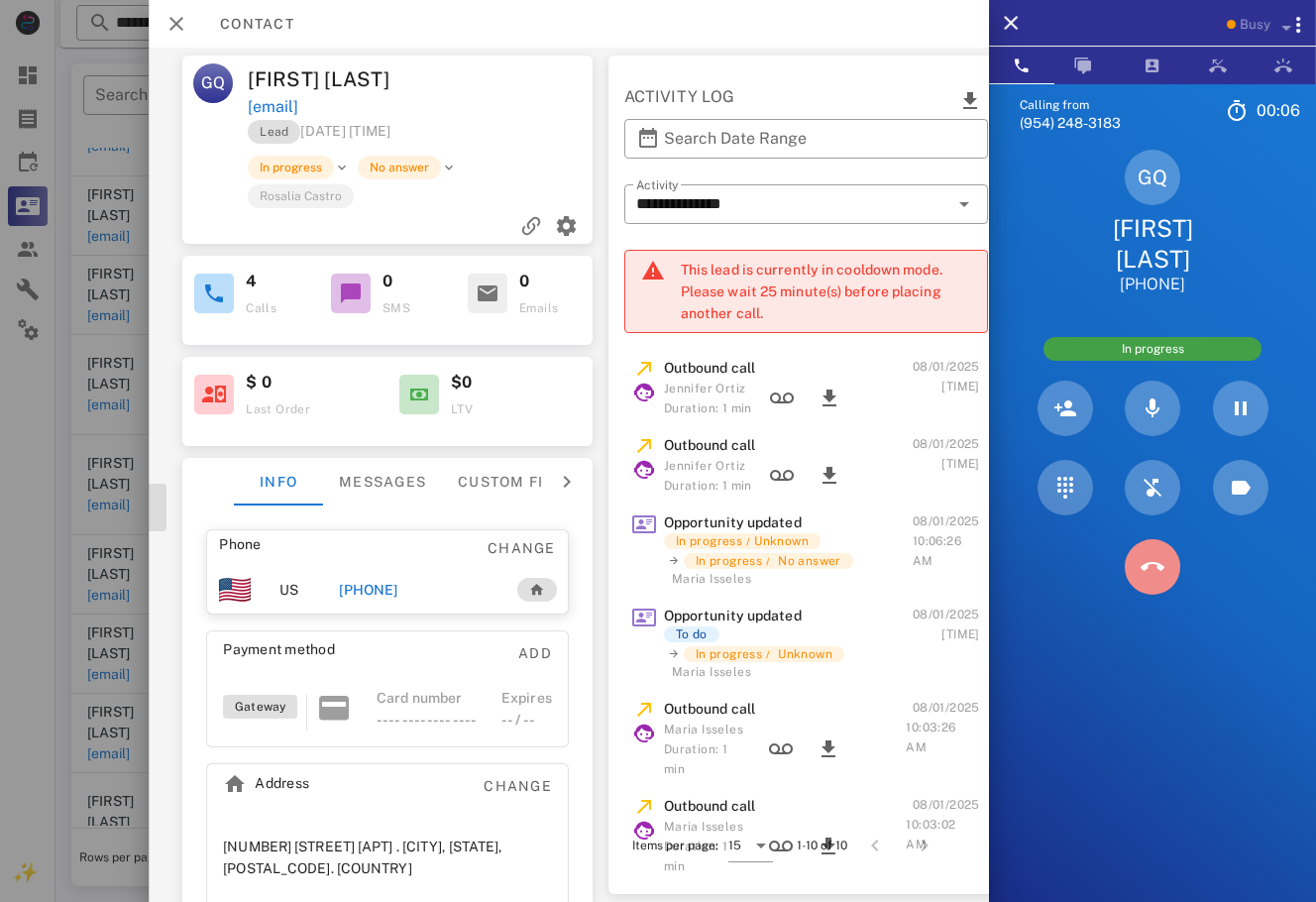 click at bounding box center [1152, 567] 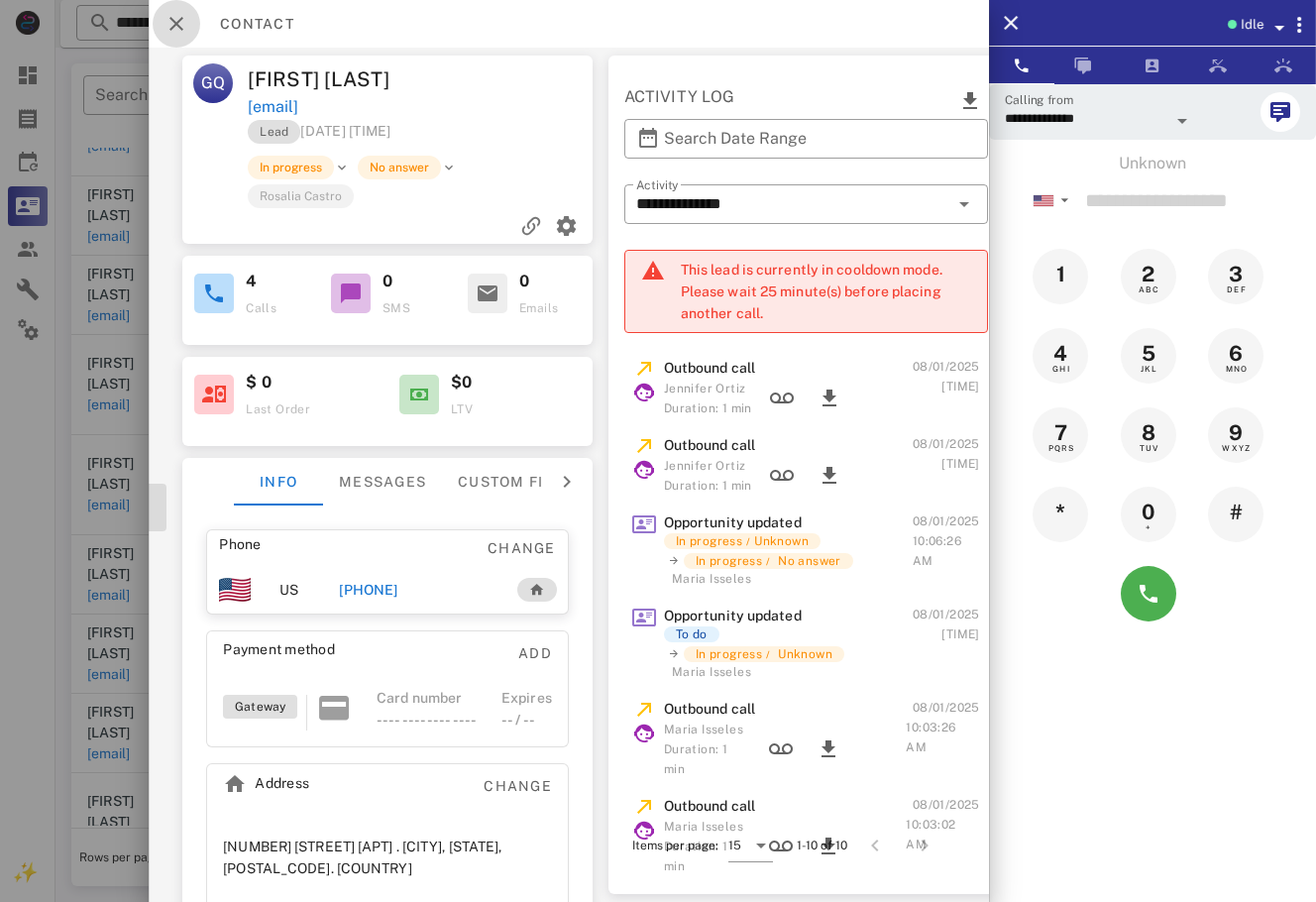 click at bounding box center (176, 24) 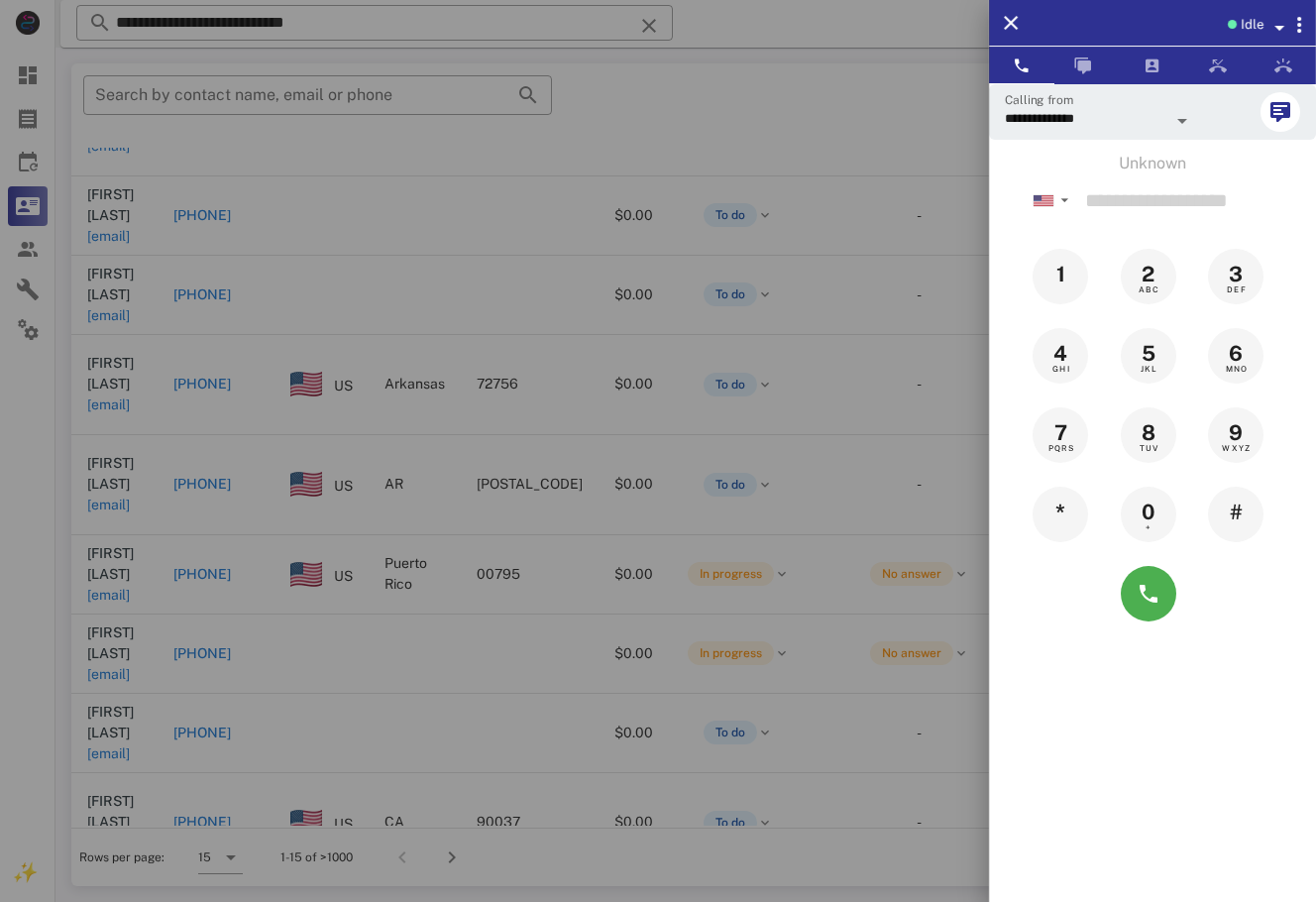 click at bounding box center (658, 451) 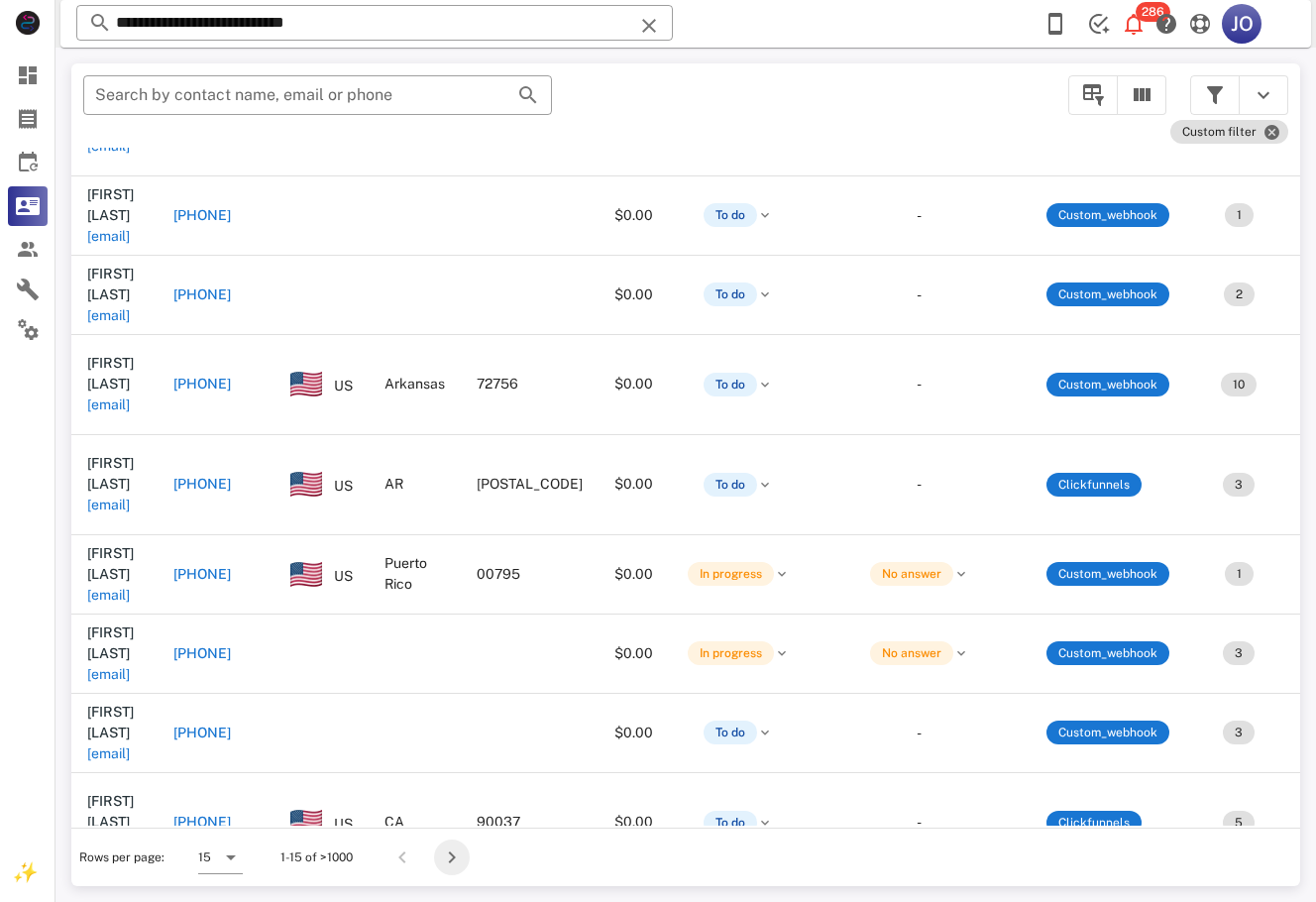 click at bounding box center [452, 857] 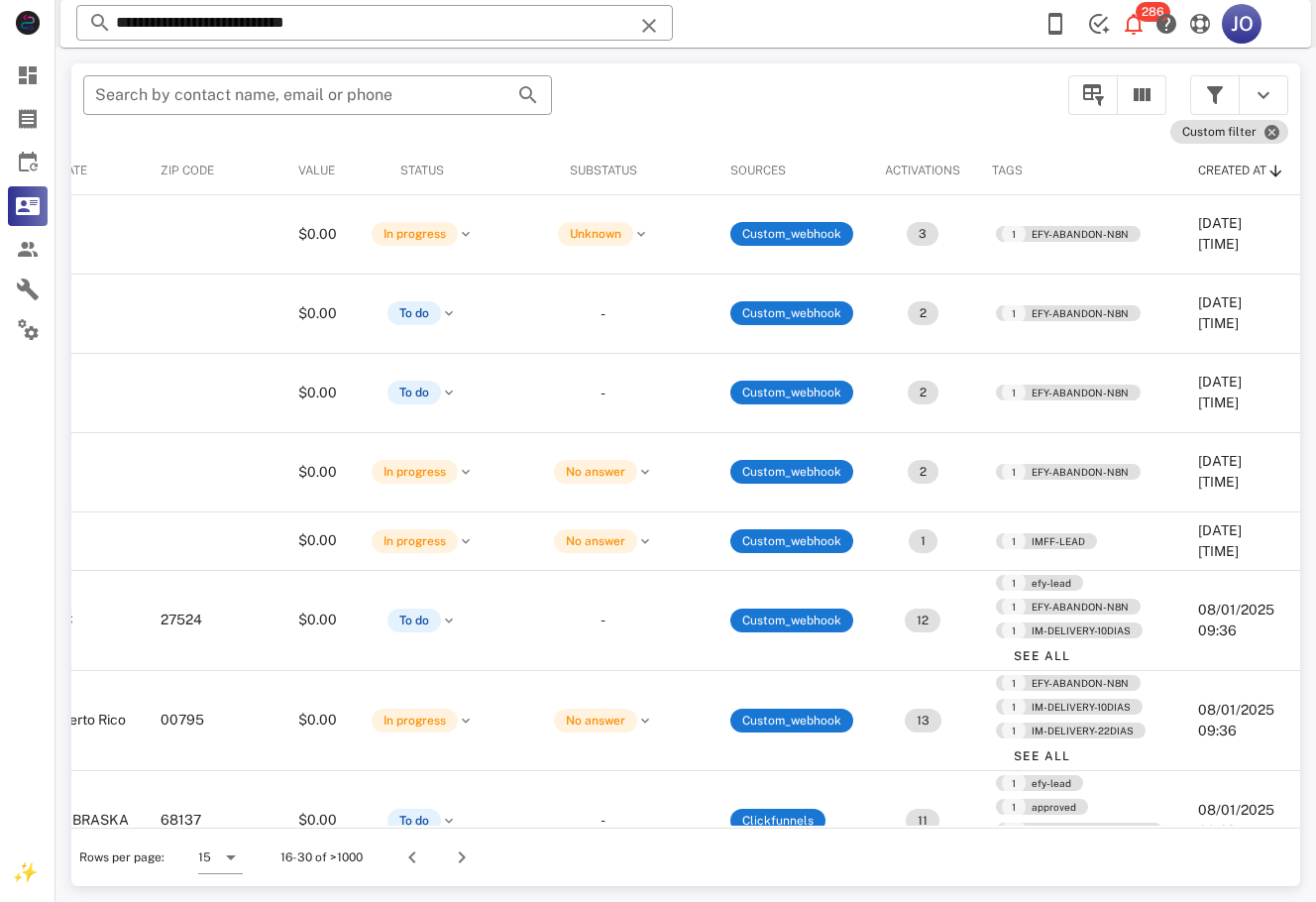 scroll, scrollTop: 0, scrollLeft: 472, axis: horizontal 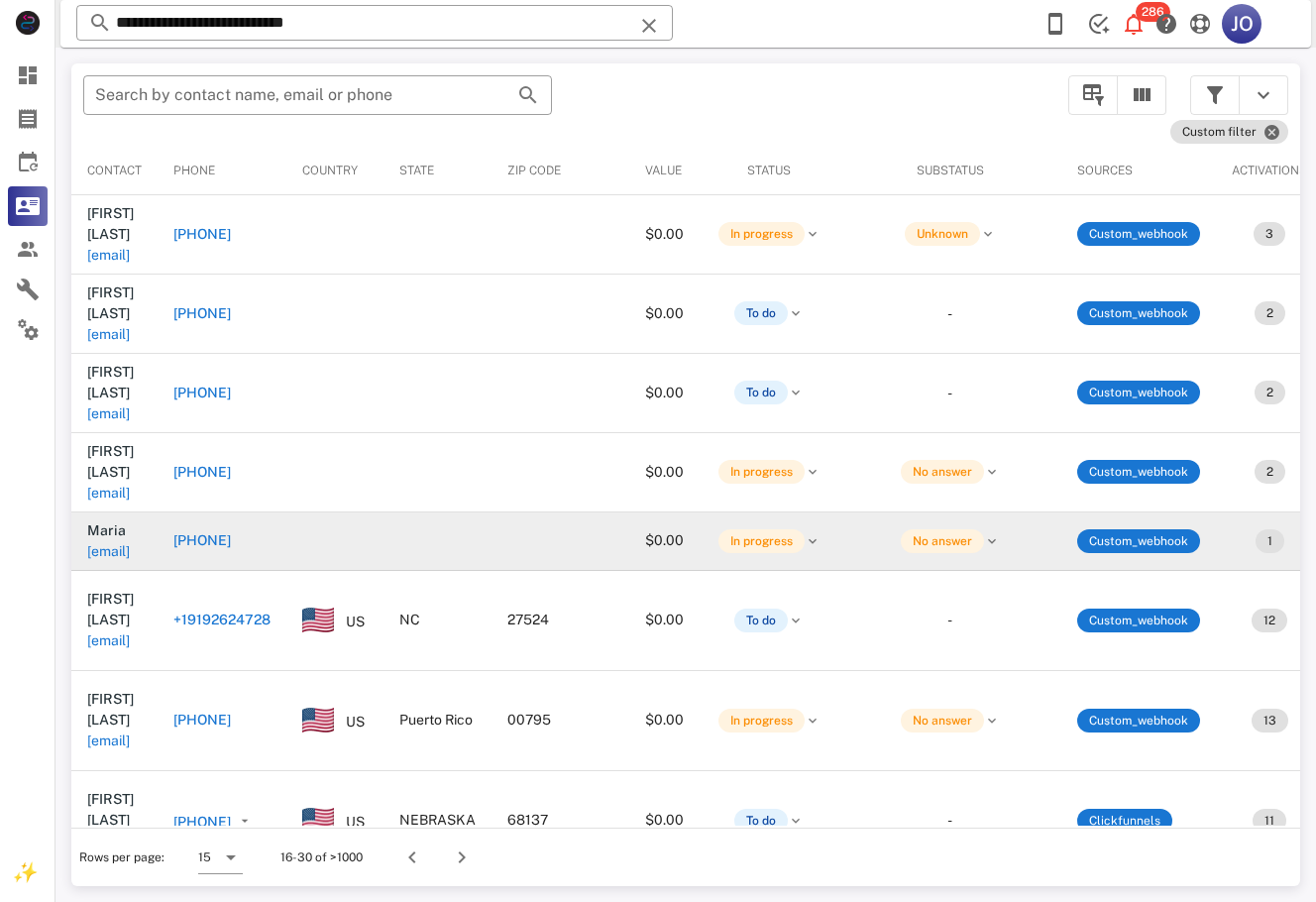 click on "orozcomaria480@yahoo.com" at bounding box center (108, 551) 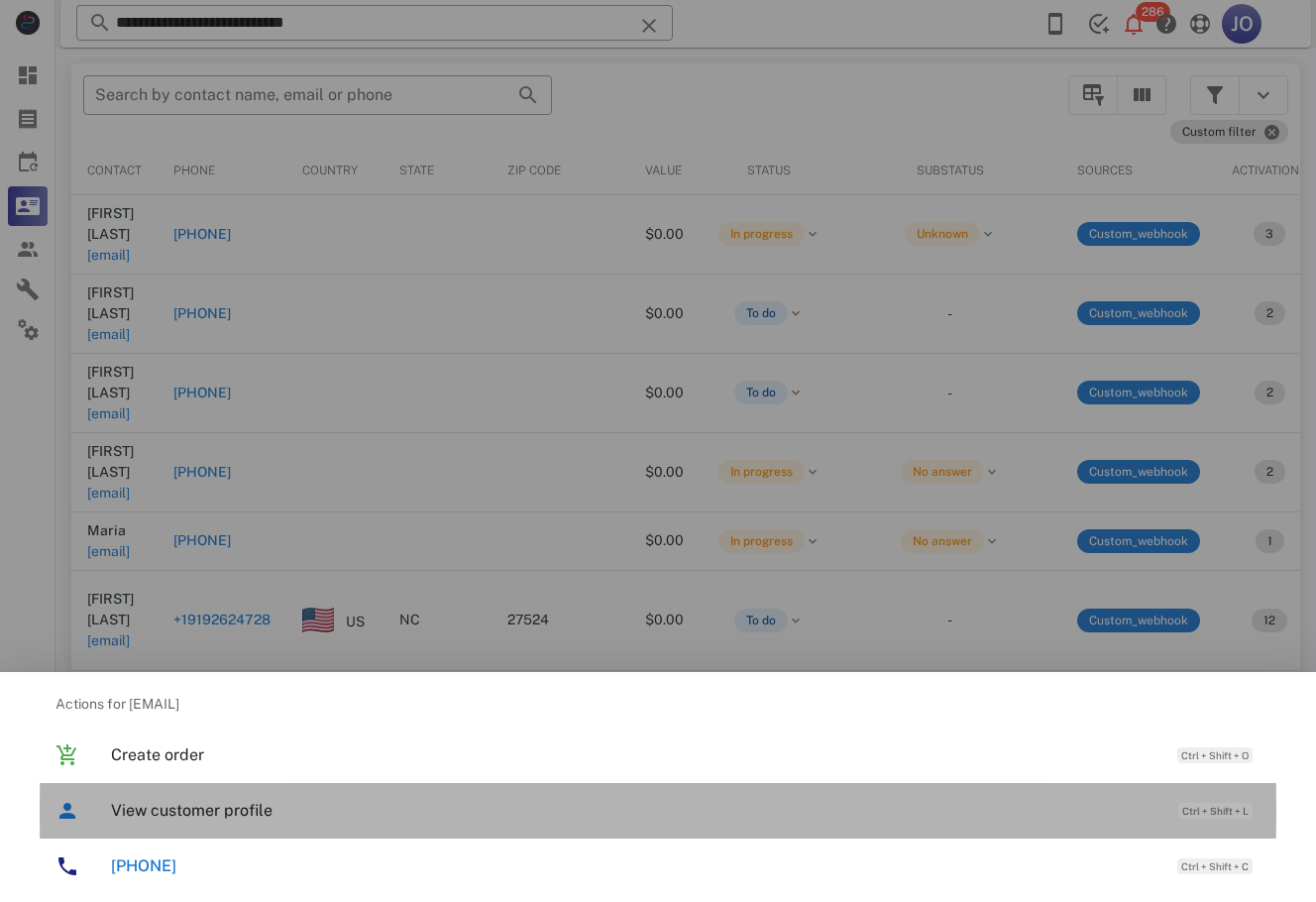 click on "View customer profile" at bounding box center [634, 810] 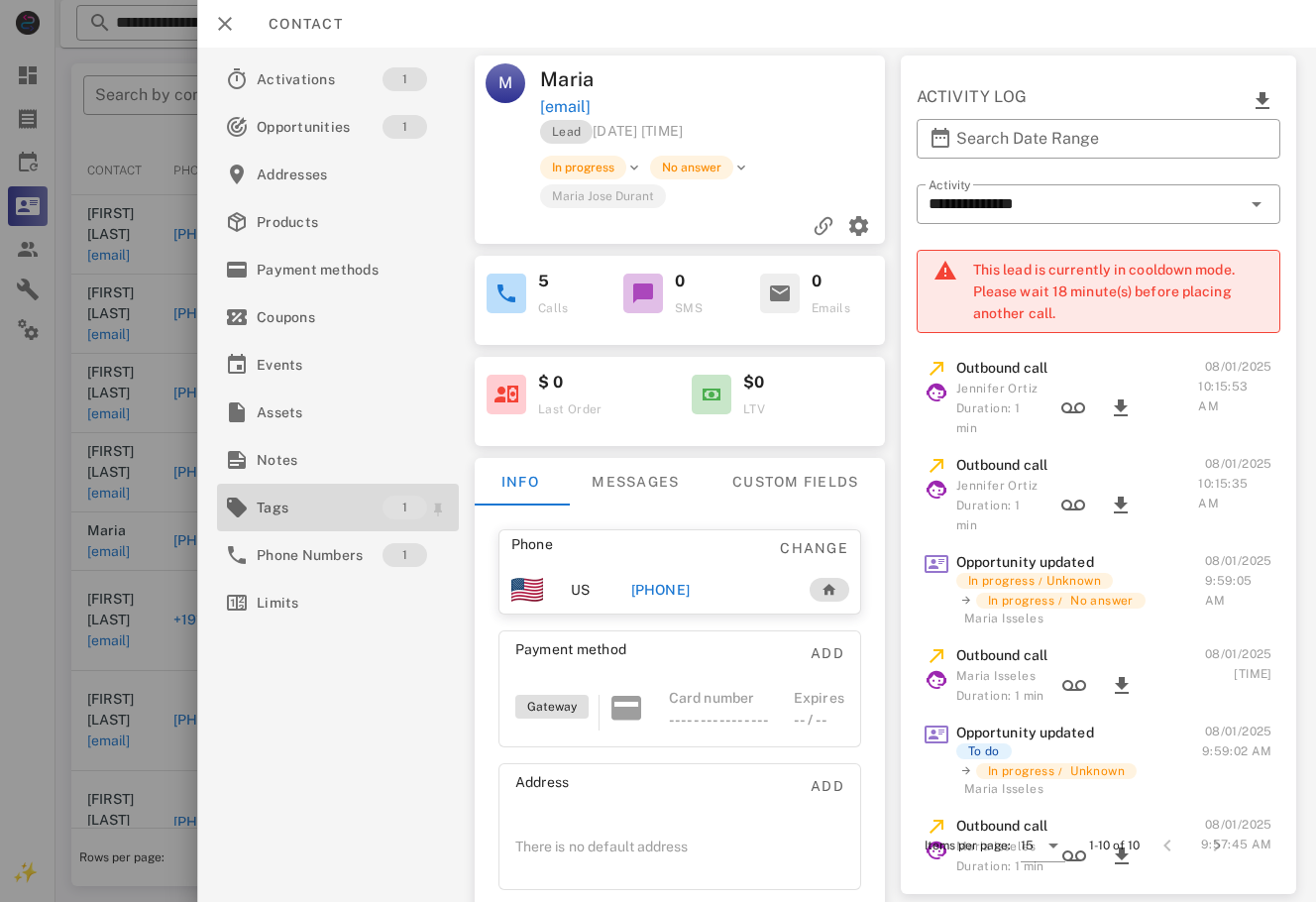 click on "Tags" at bounding box center [319, 507] 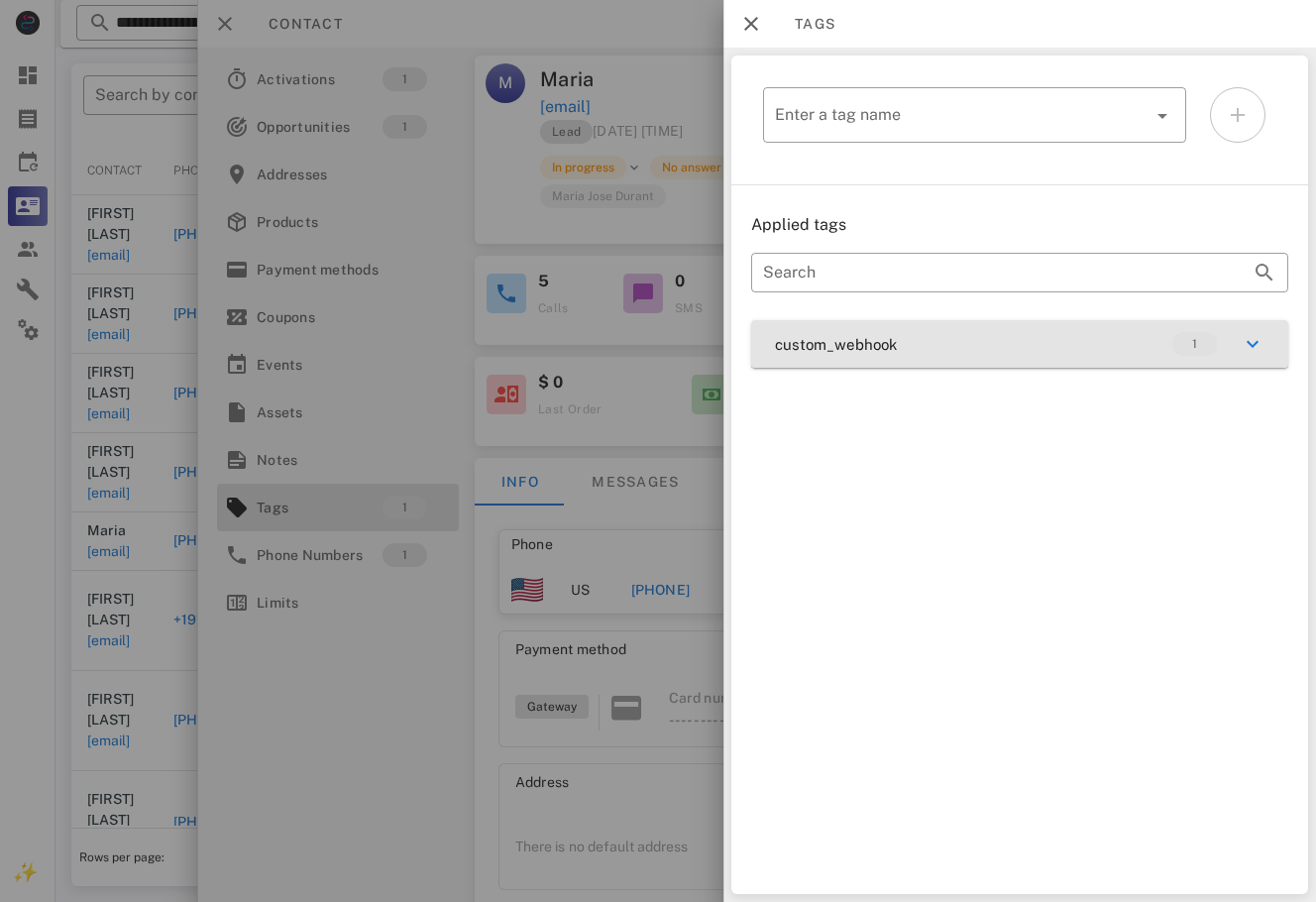 click on "custom_webhook  1" at bounding box center [1020, 344] 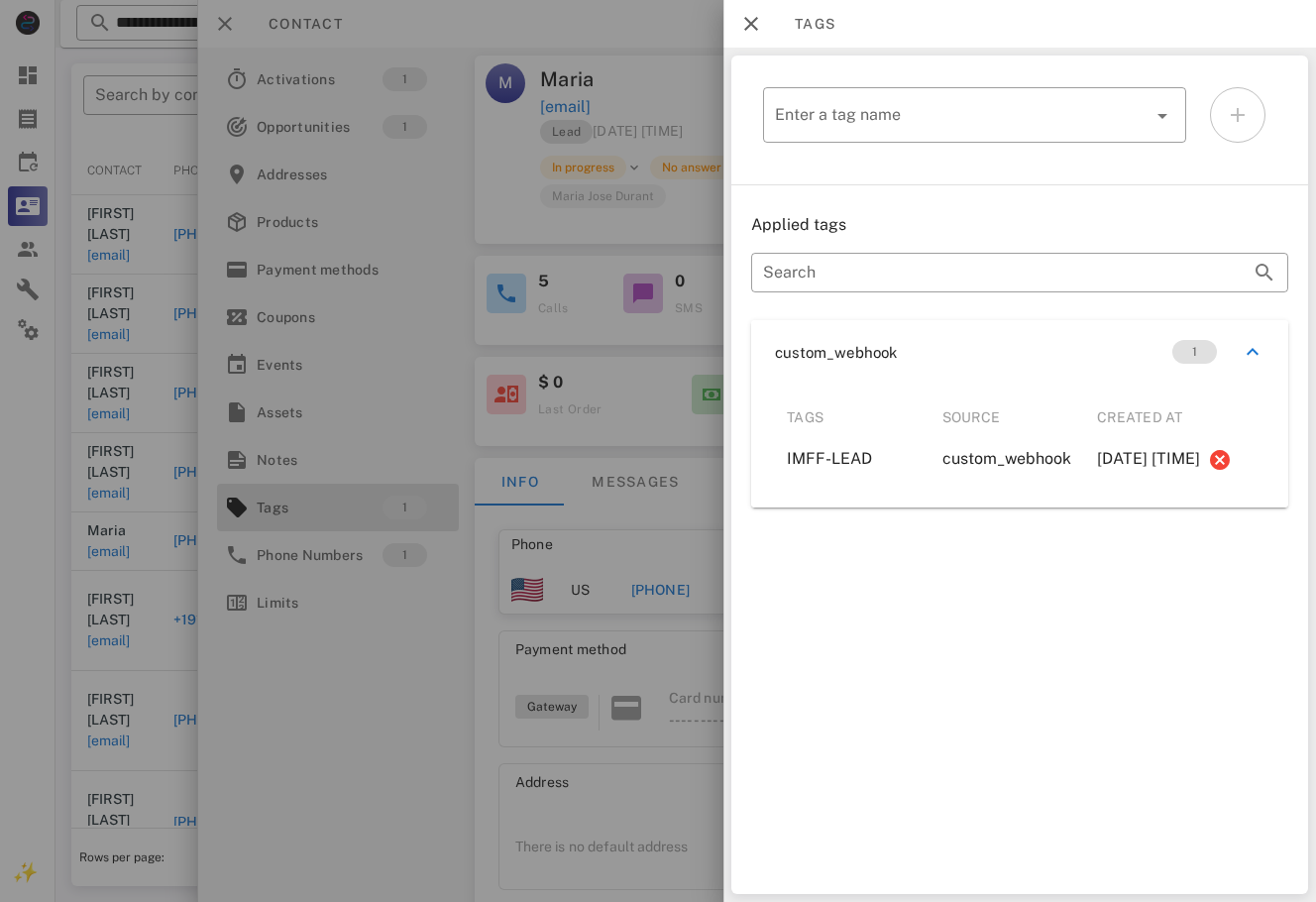 click at bounding box center (658, 451) 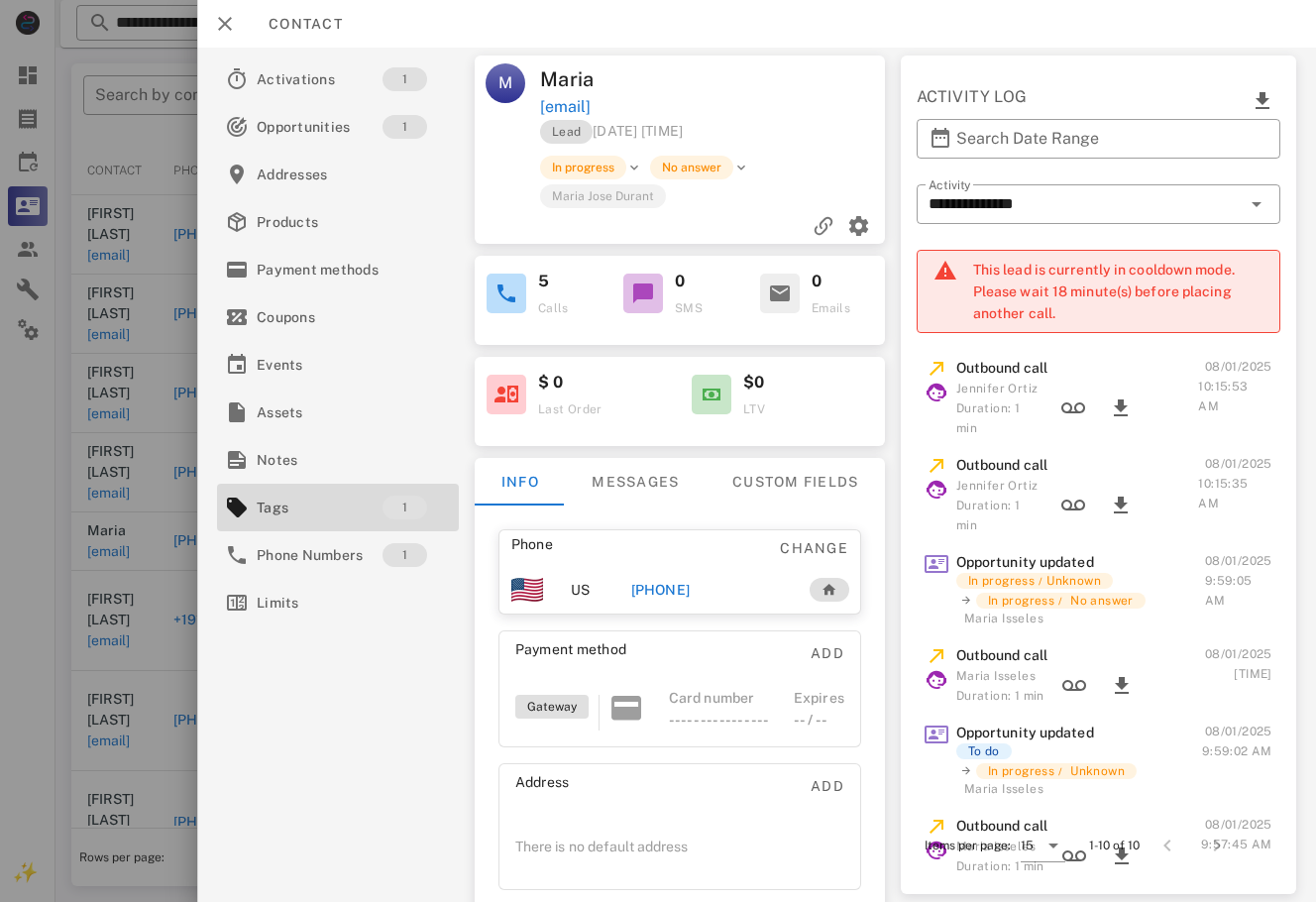 click on "+14802434200" at bounding box center [660, 590] 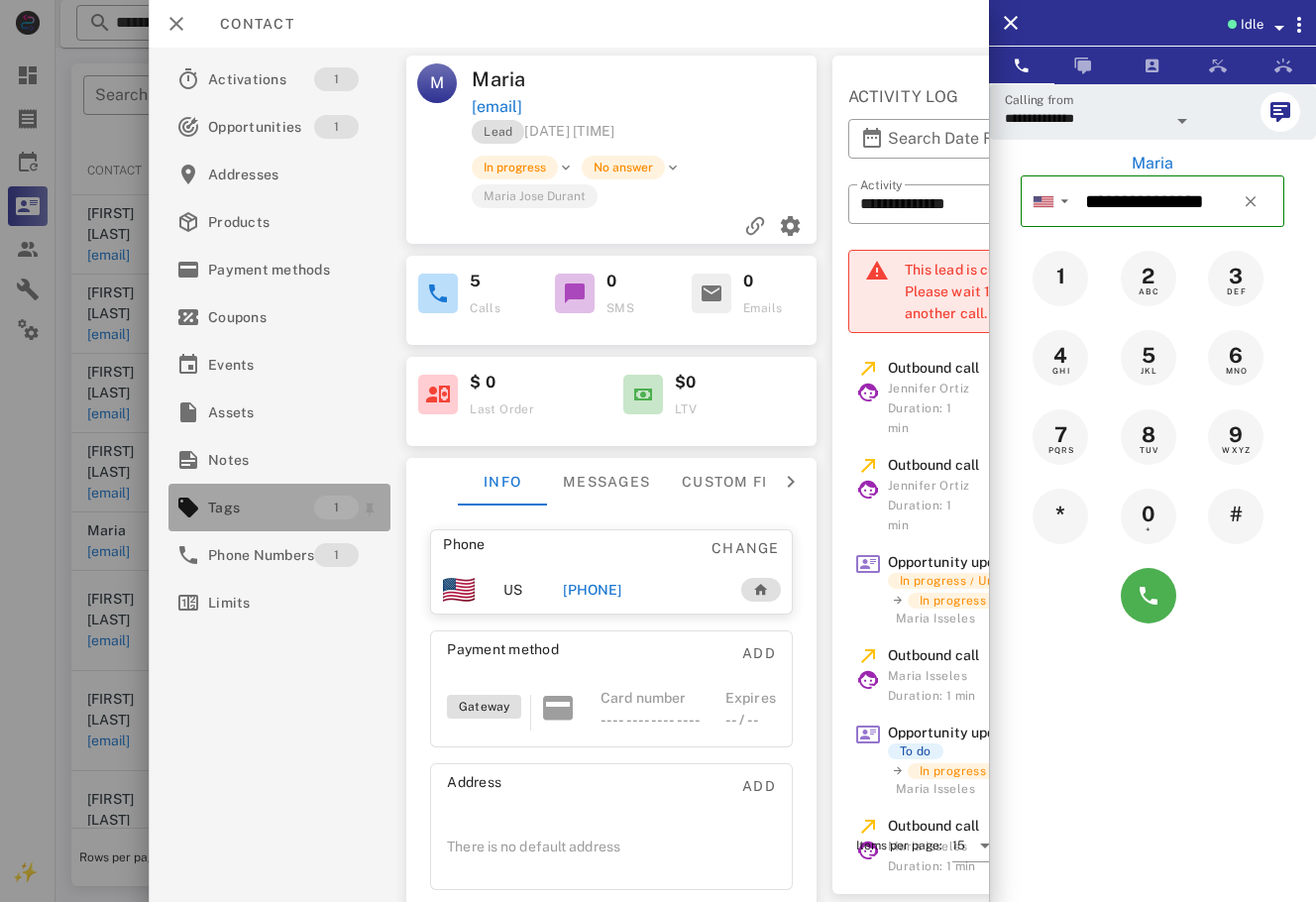 click on "Tags" at bounding box center (261, 507) 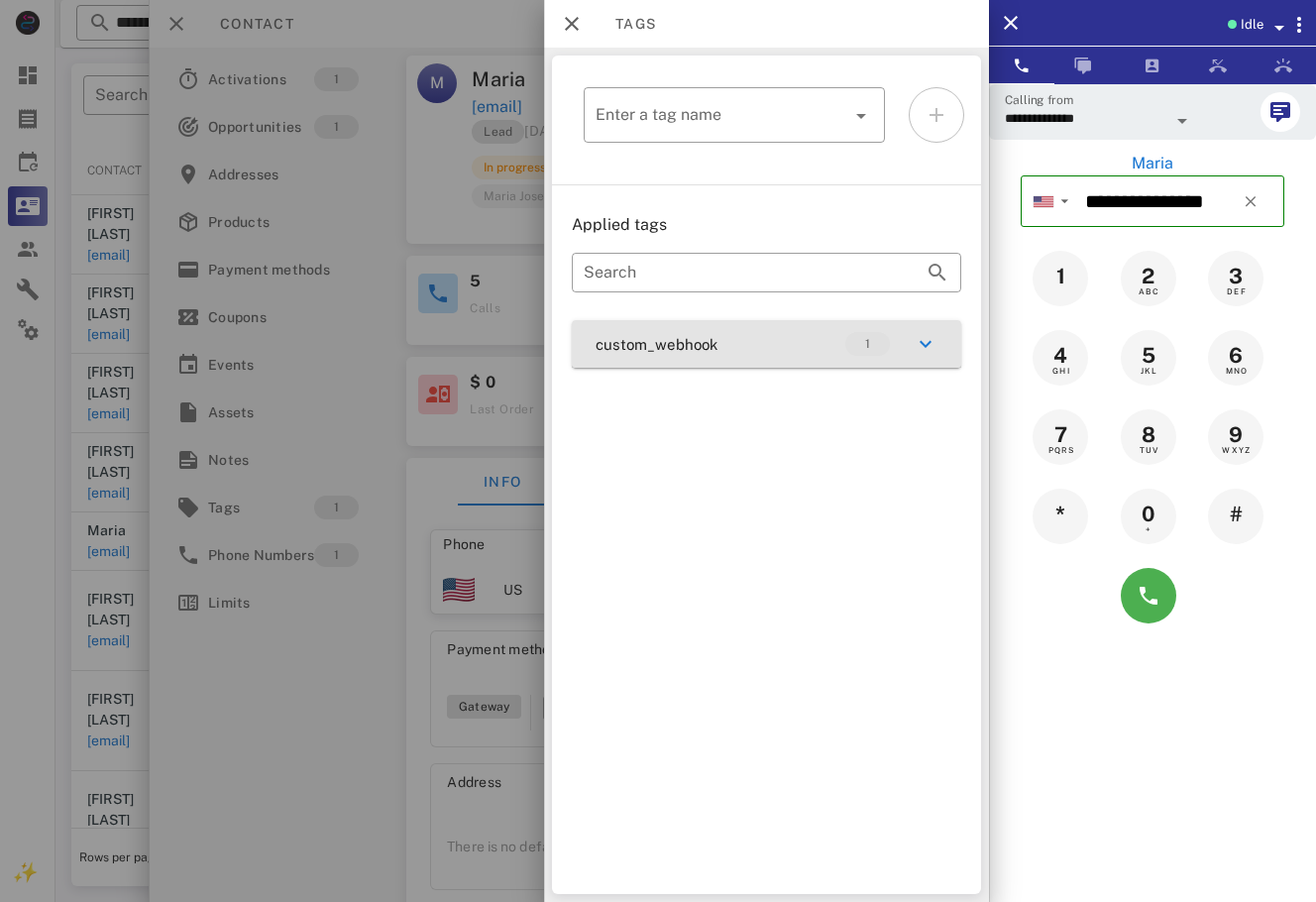 click on "custom_webhook  1" at bounding box center (766, 344) 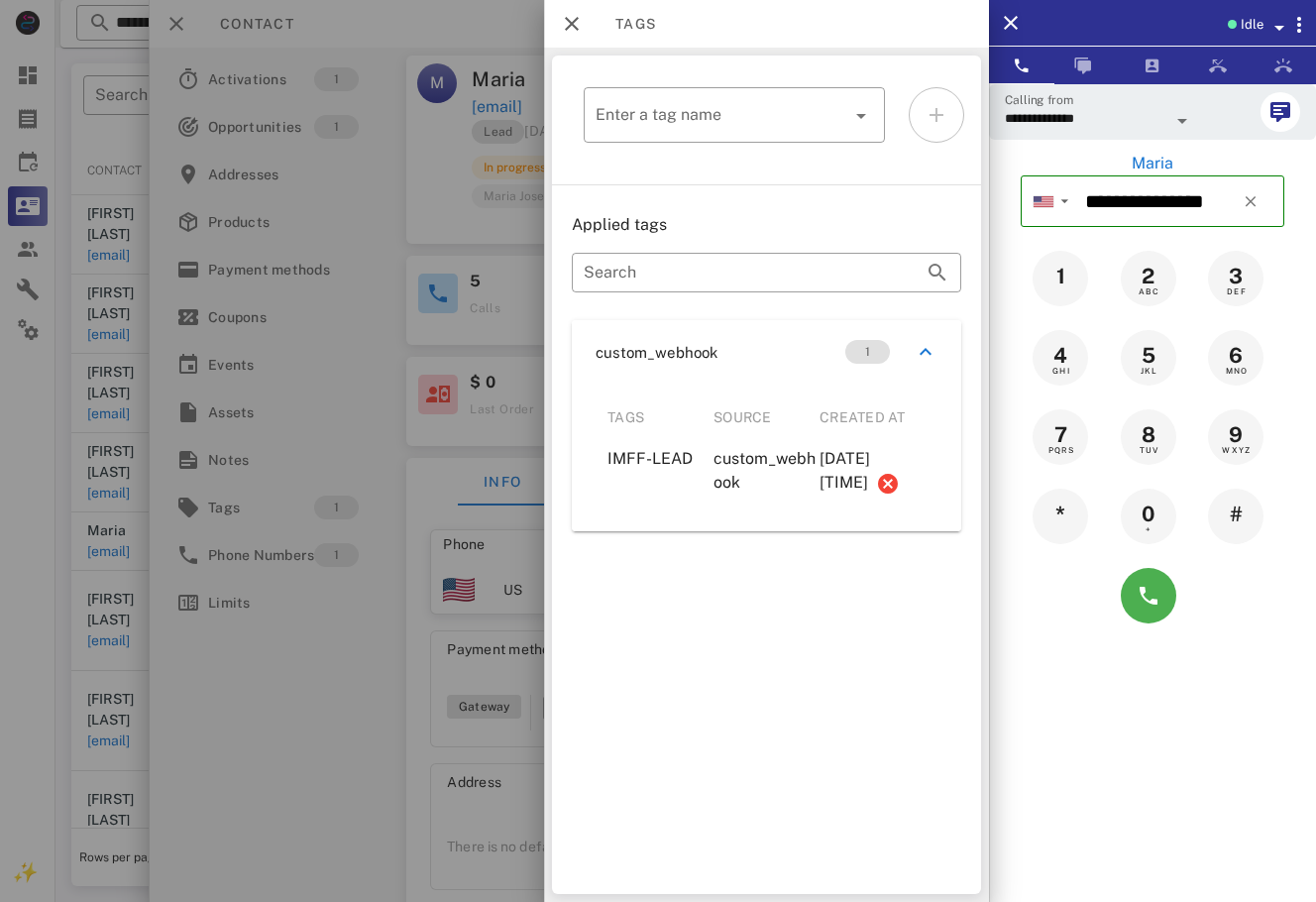 click at bounding box center [658, 451] 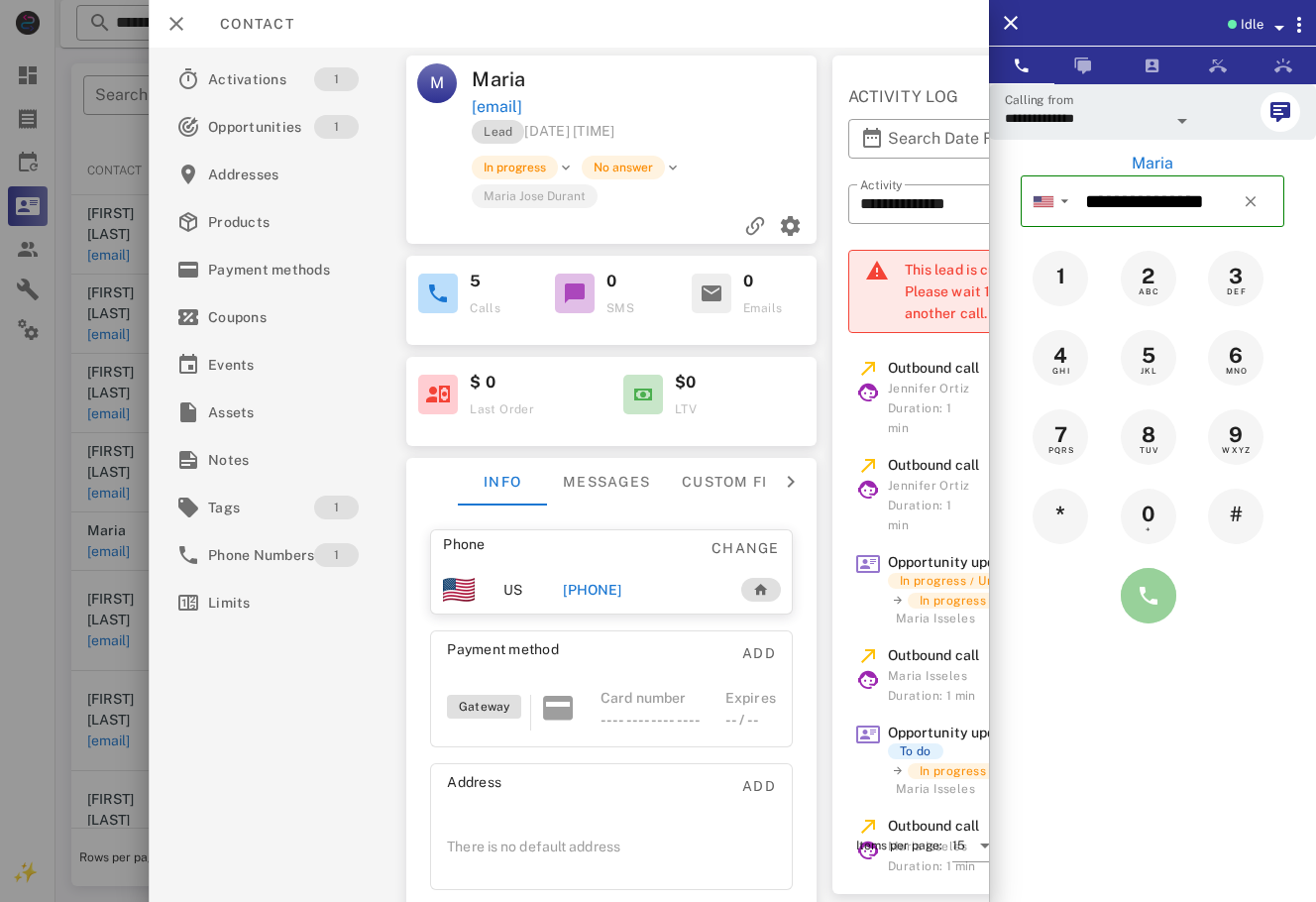 click at bounding box center [1149, 596] 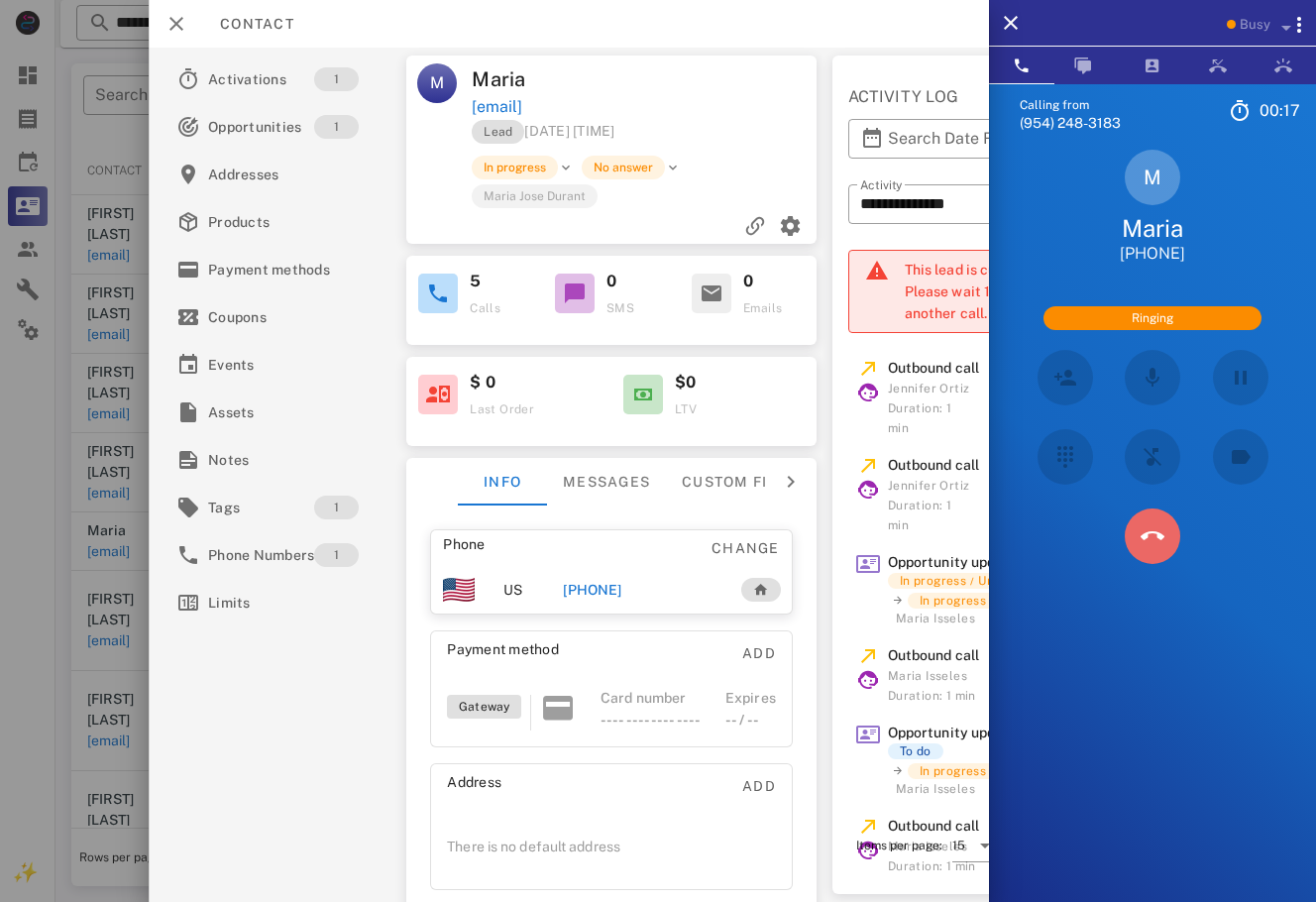 click at bounding box center [1152, 536] 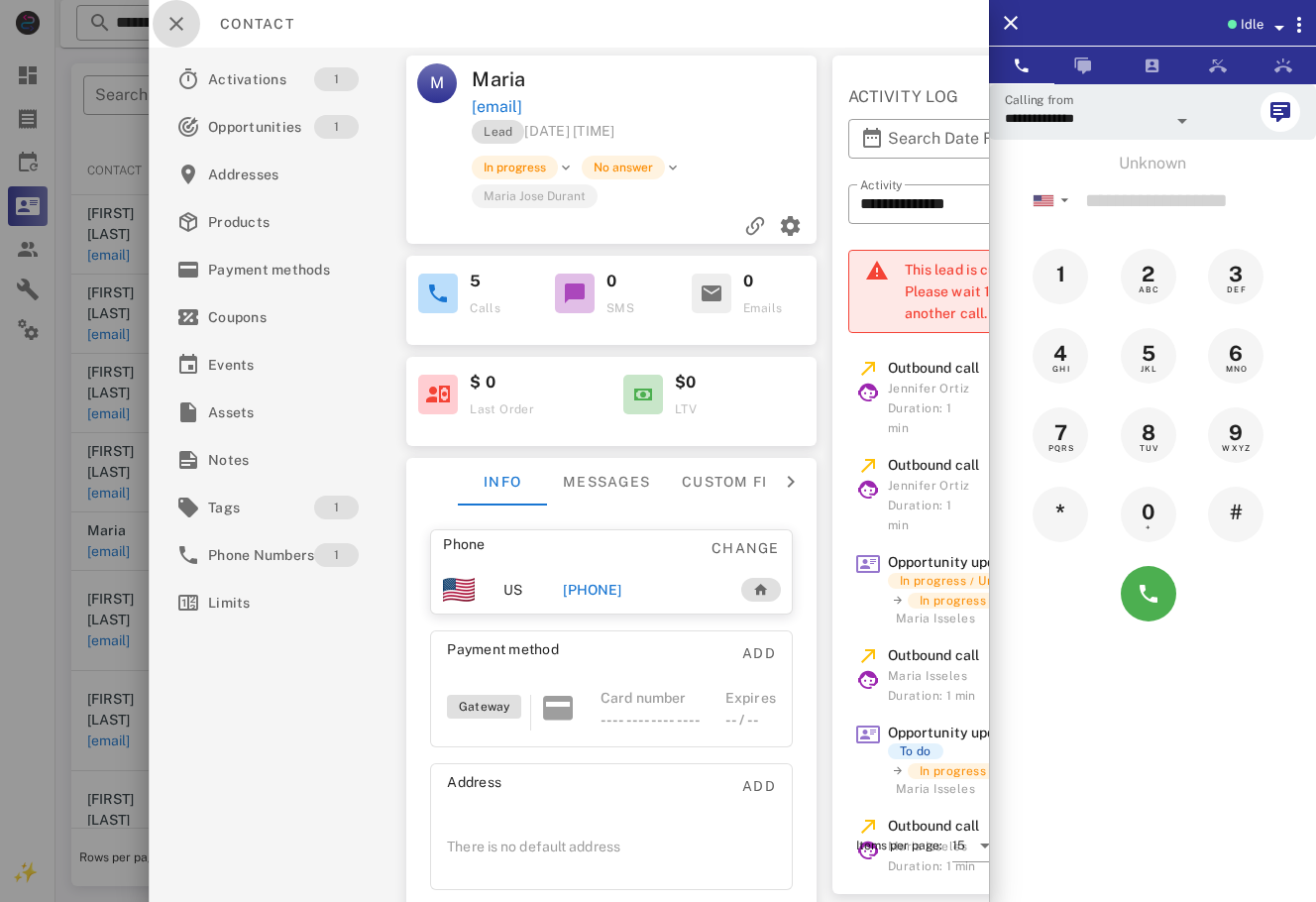 click at bounding box center [176, 24] 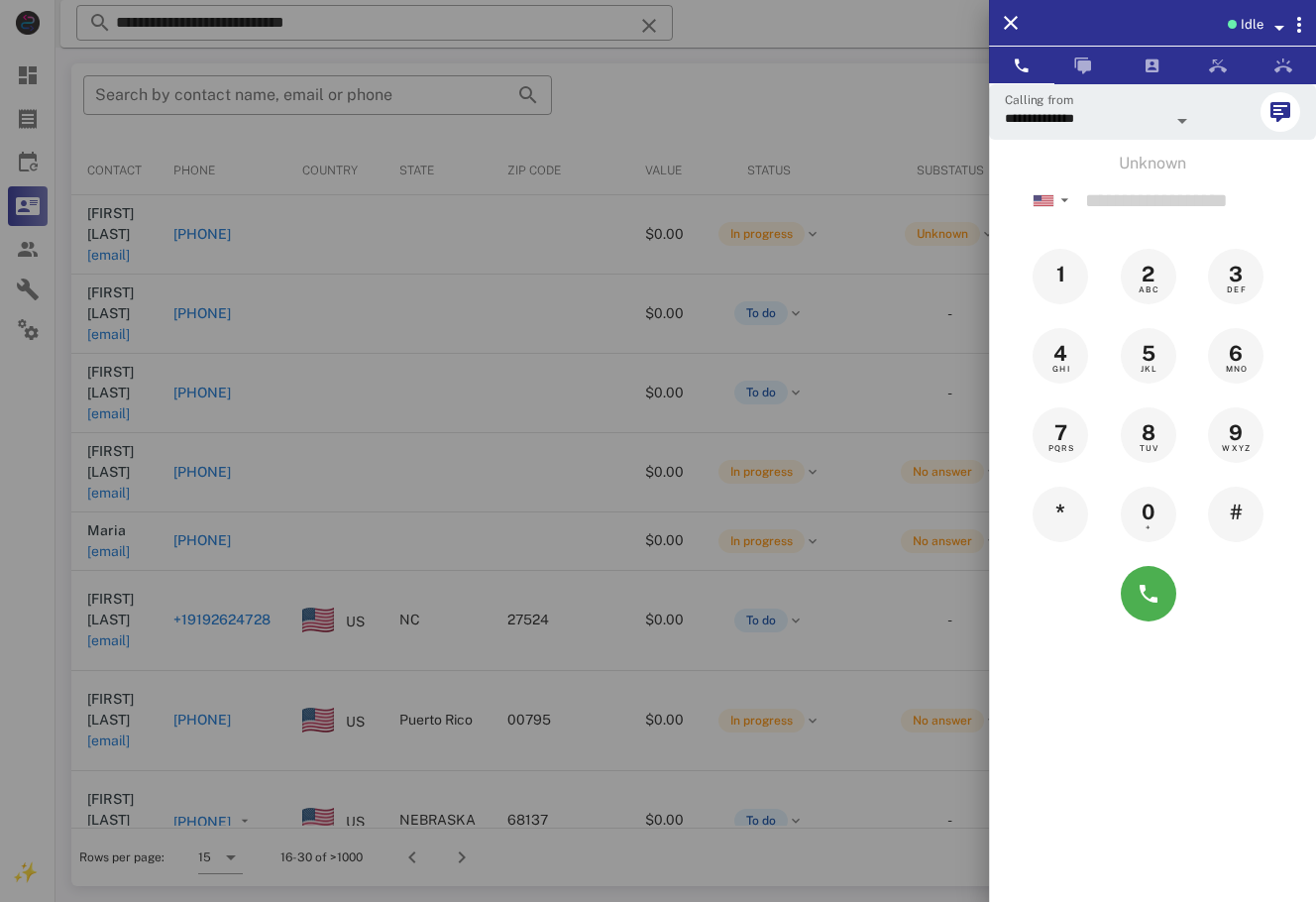 click at bounding box center [658, 451] 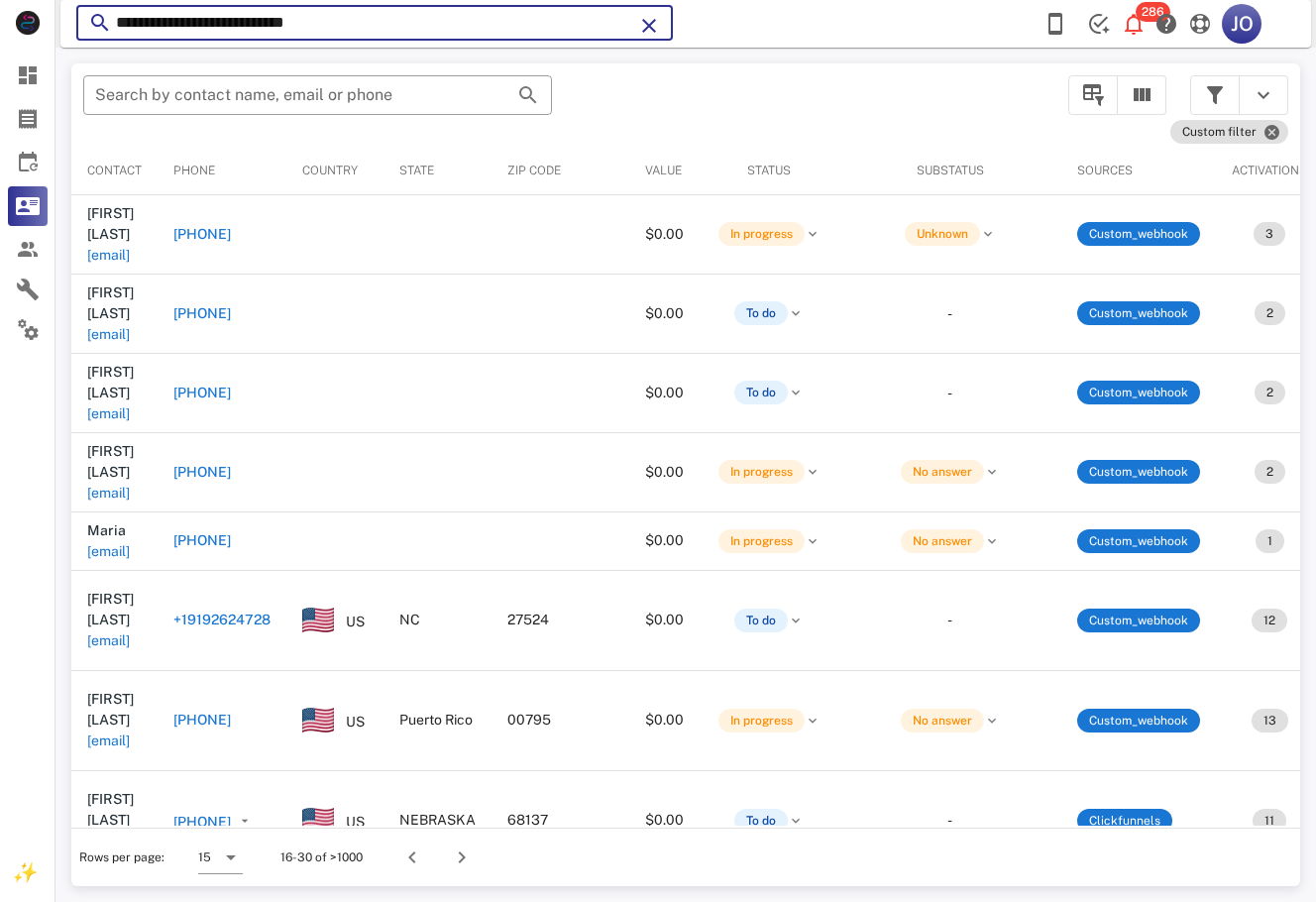drag, startPoint x: 371, startPoint y: 35, endPoint x: 60, endPoint y: 16, distance: 311.57985 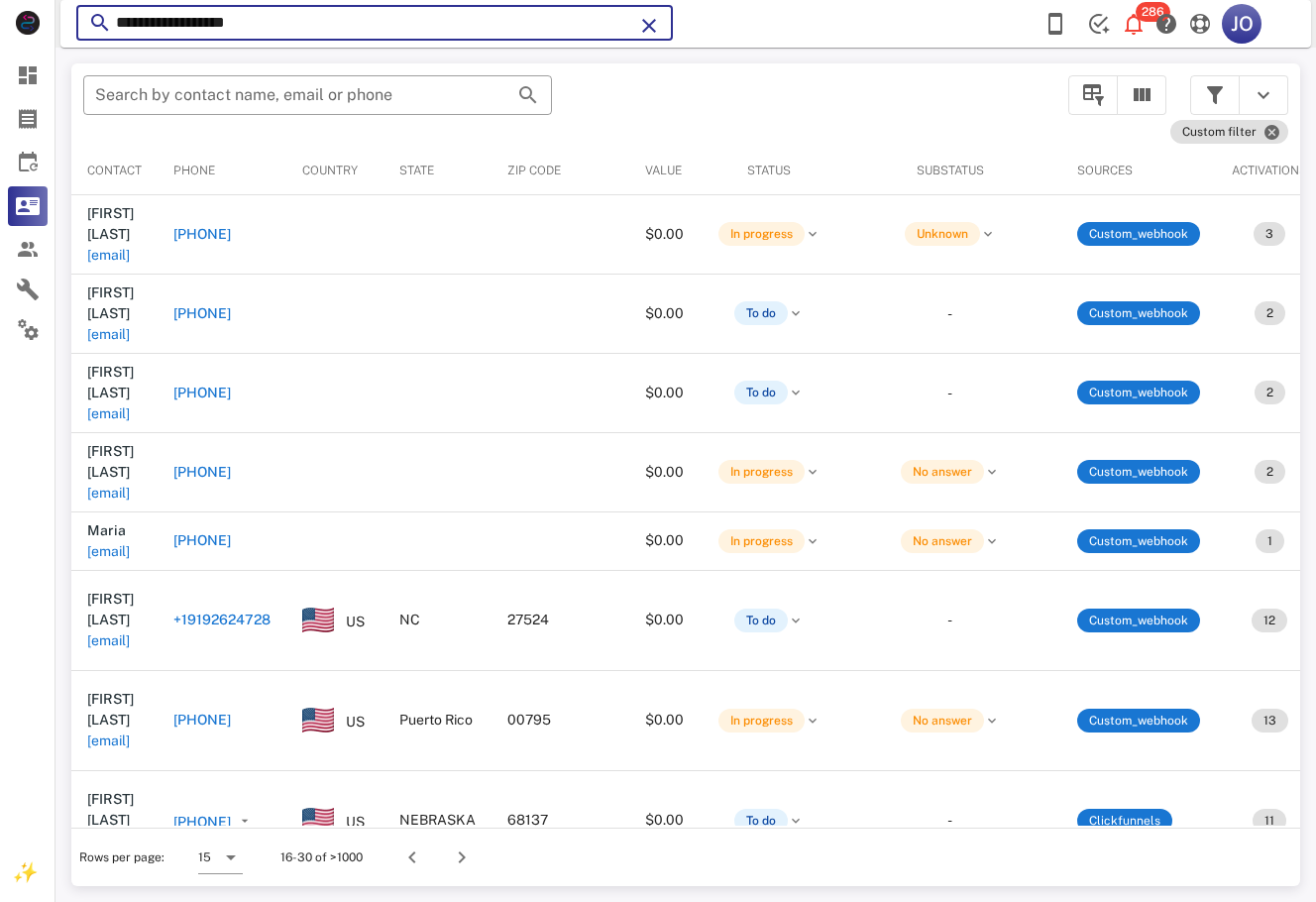 click on "**********" at bounding box center [375, 23] 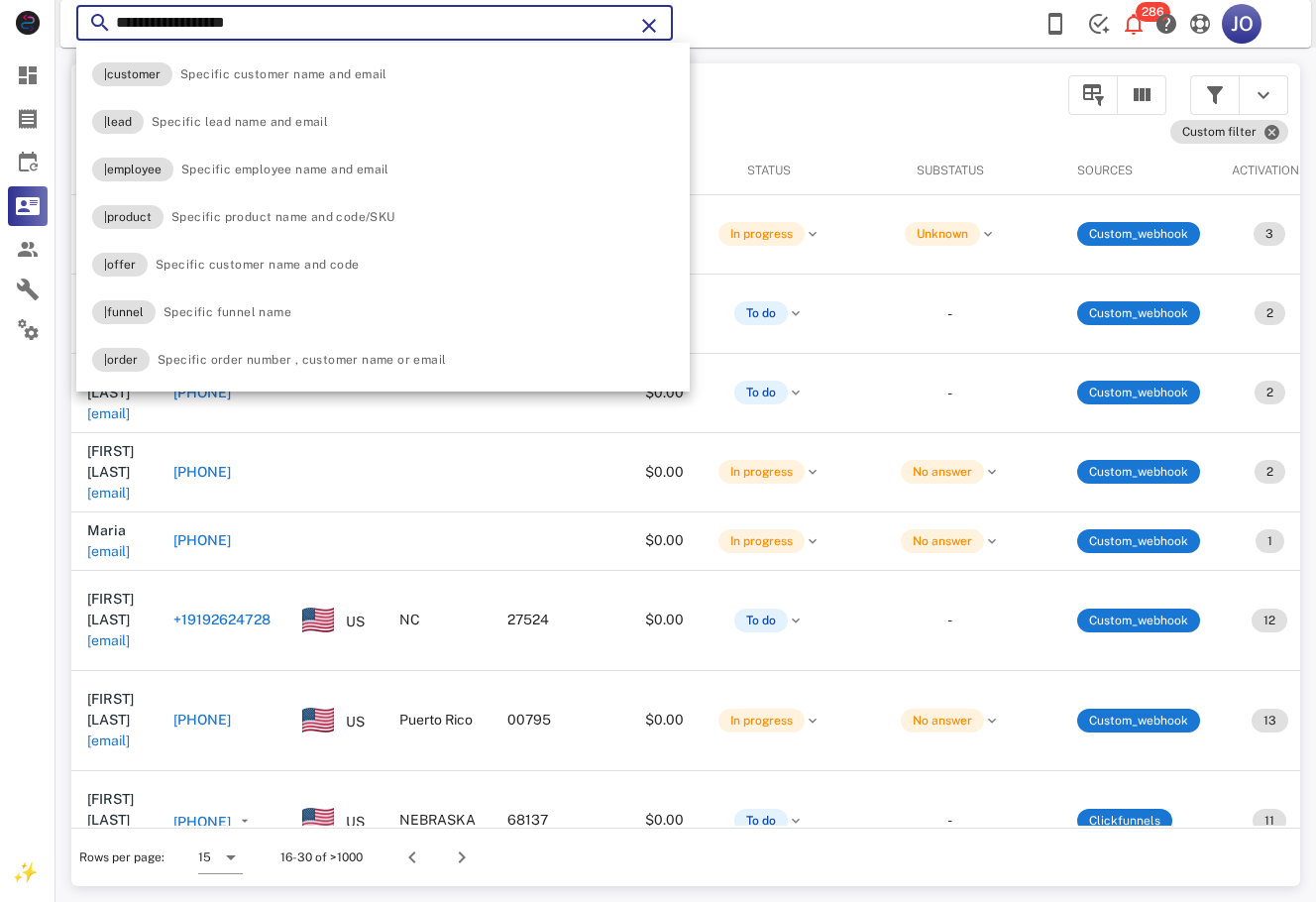 click on "**********" at bounding box center (375, 23) 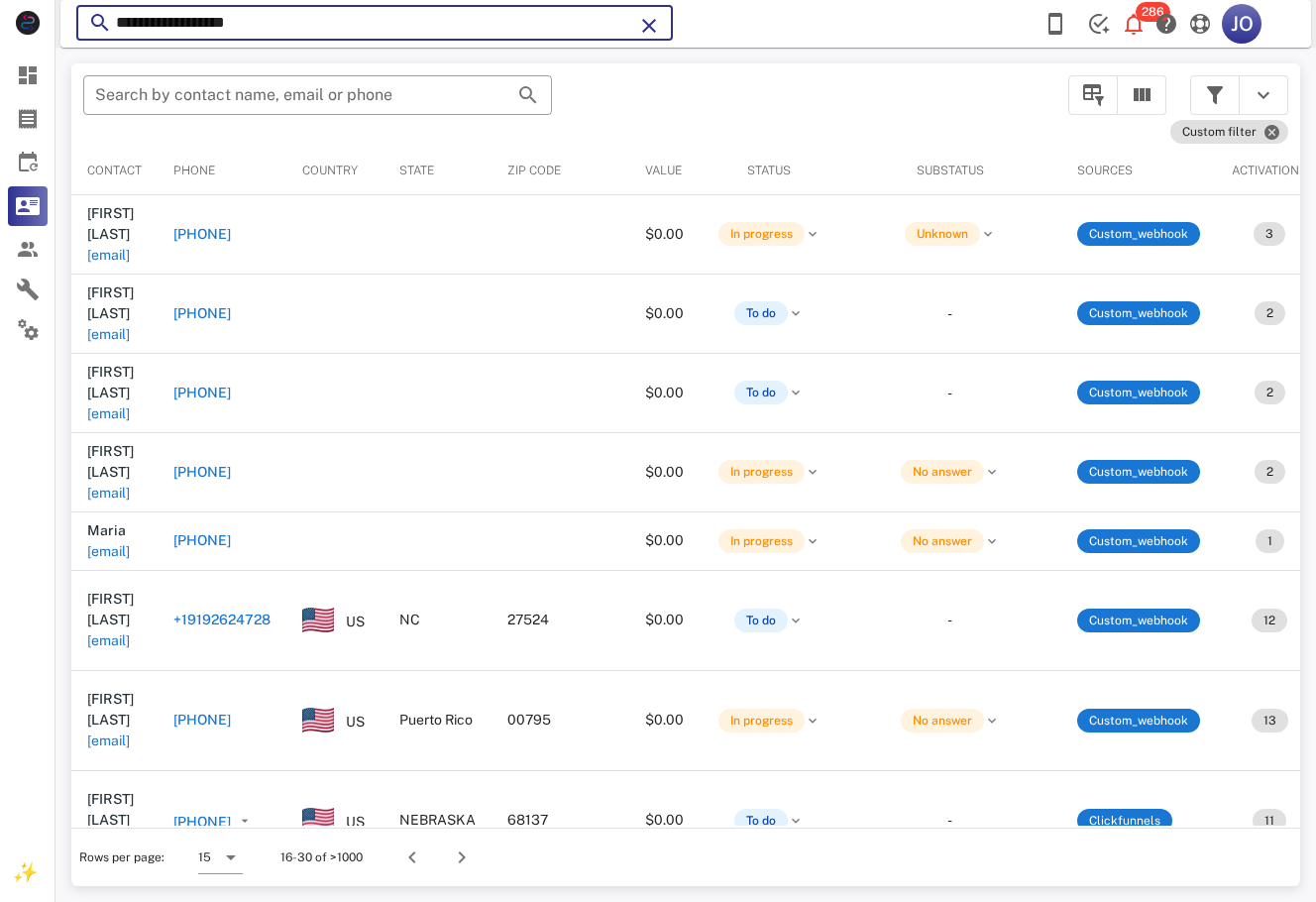 click on "**********" at bounding box center [375, 23] 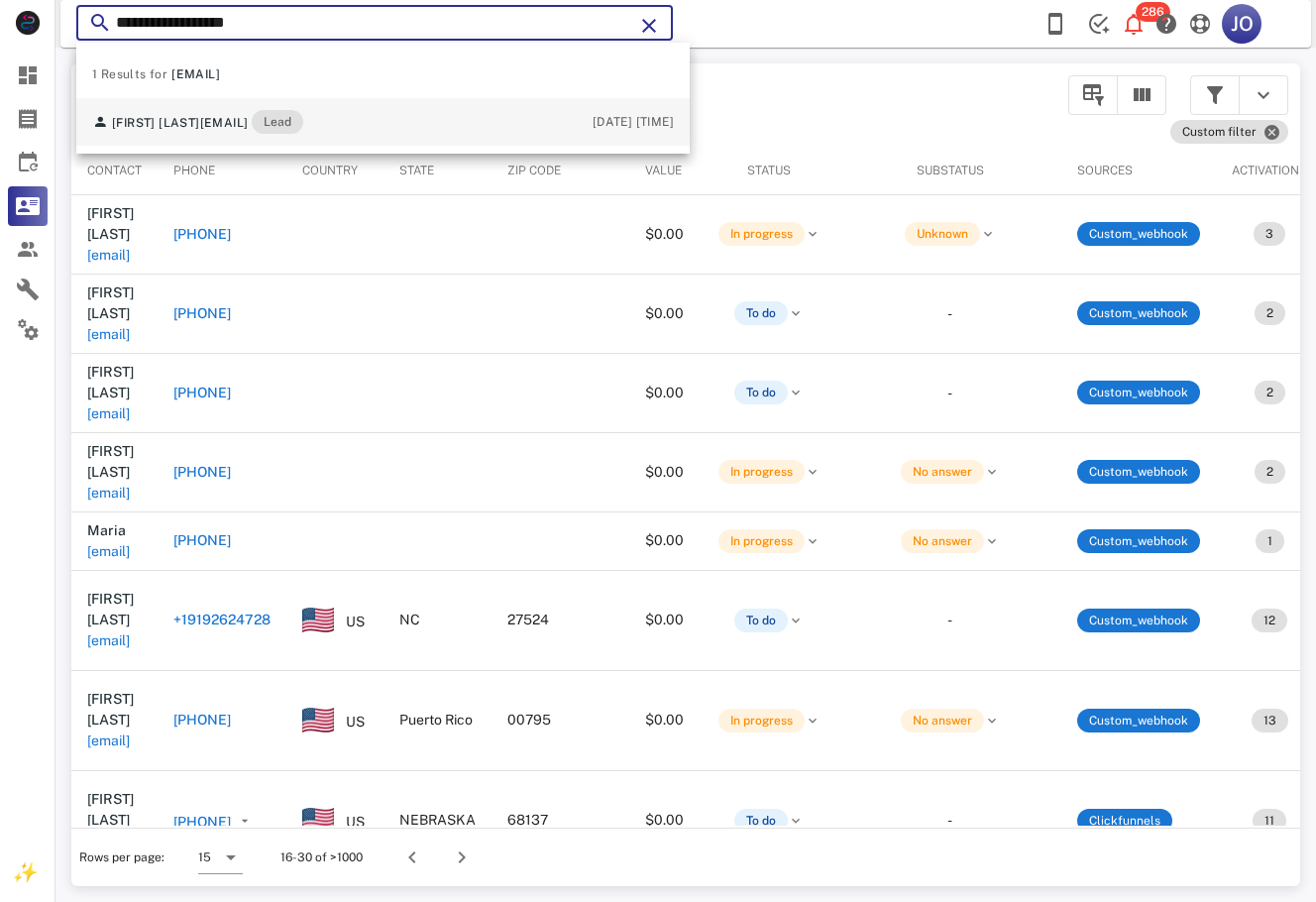 type on "**********" 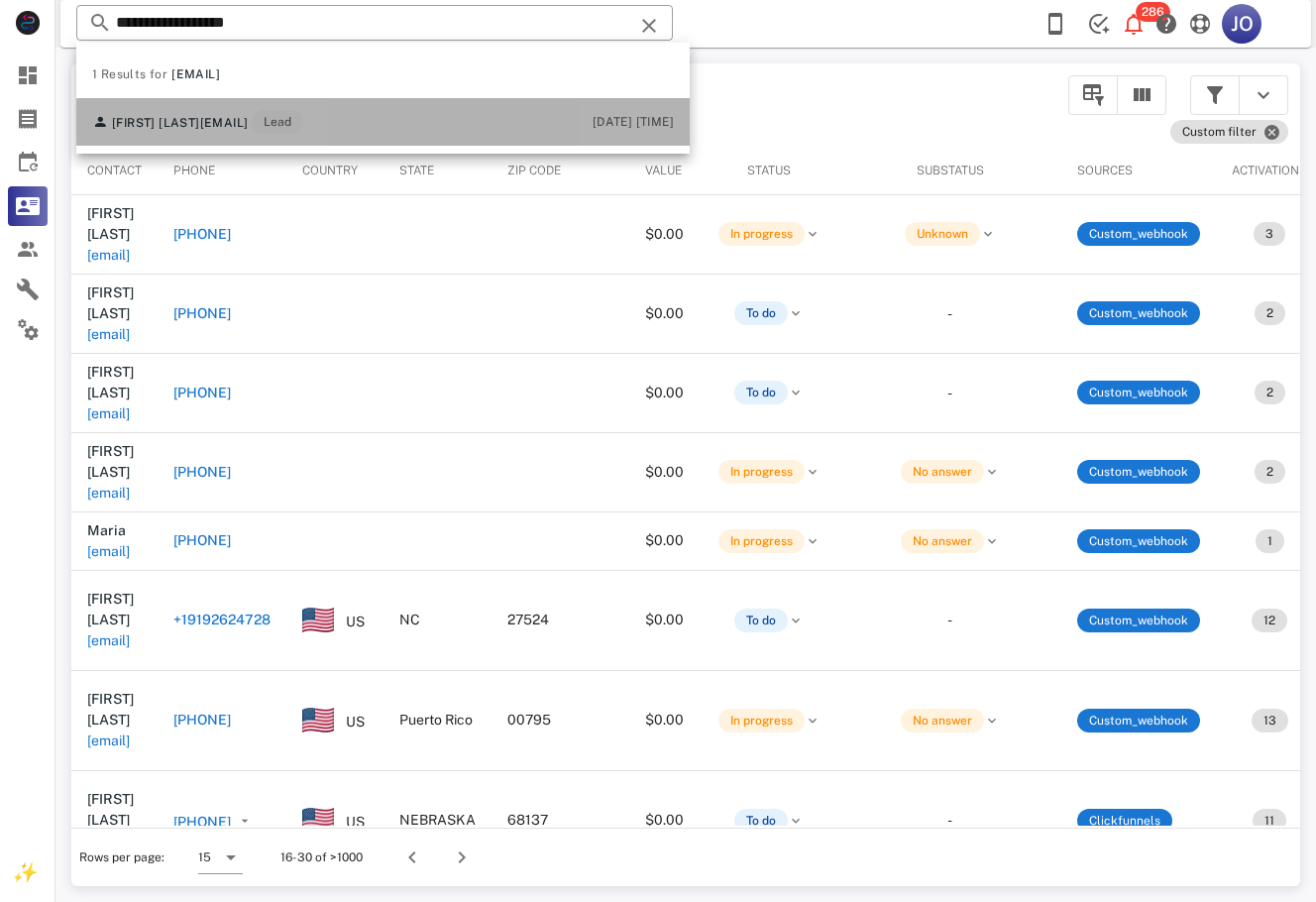 click on "[EMAIL]" at bounding box center [224, 123] 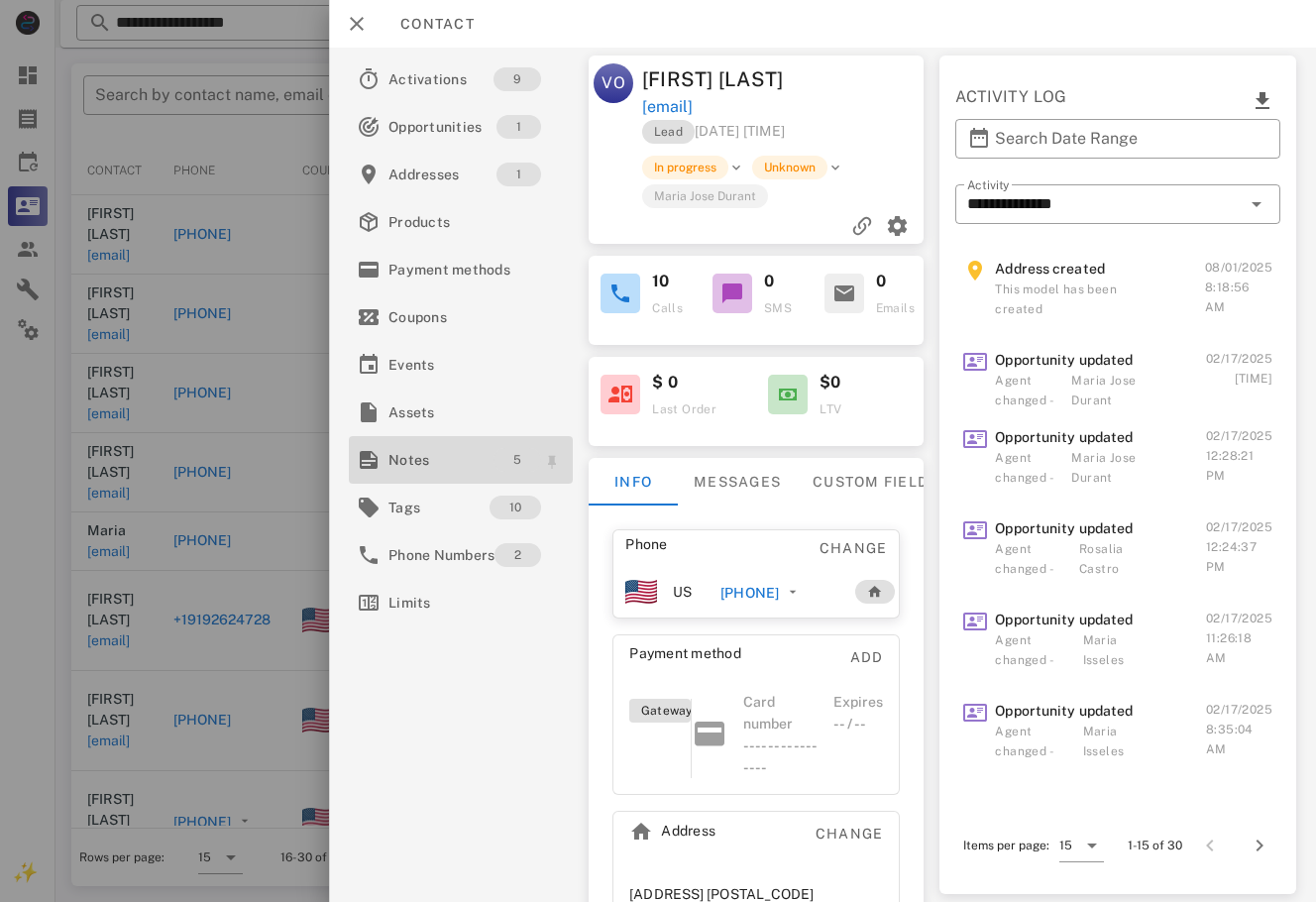 click on "5" at bounding box center (517, 460) 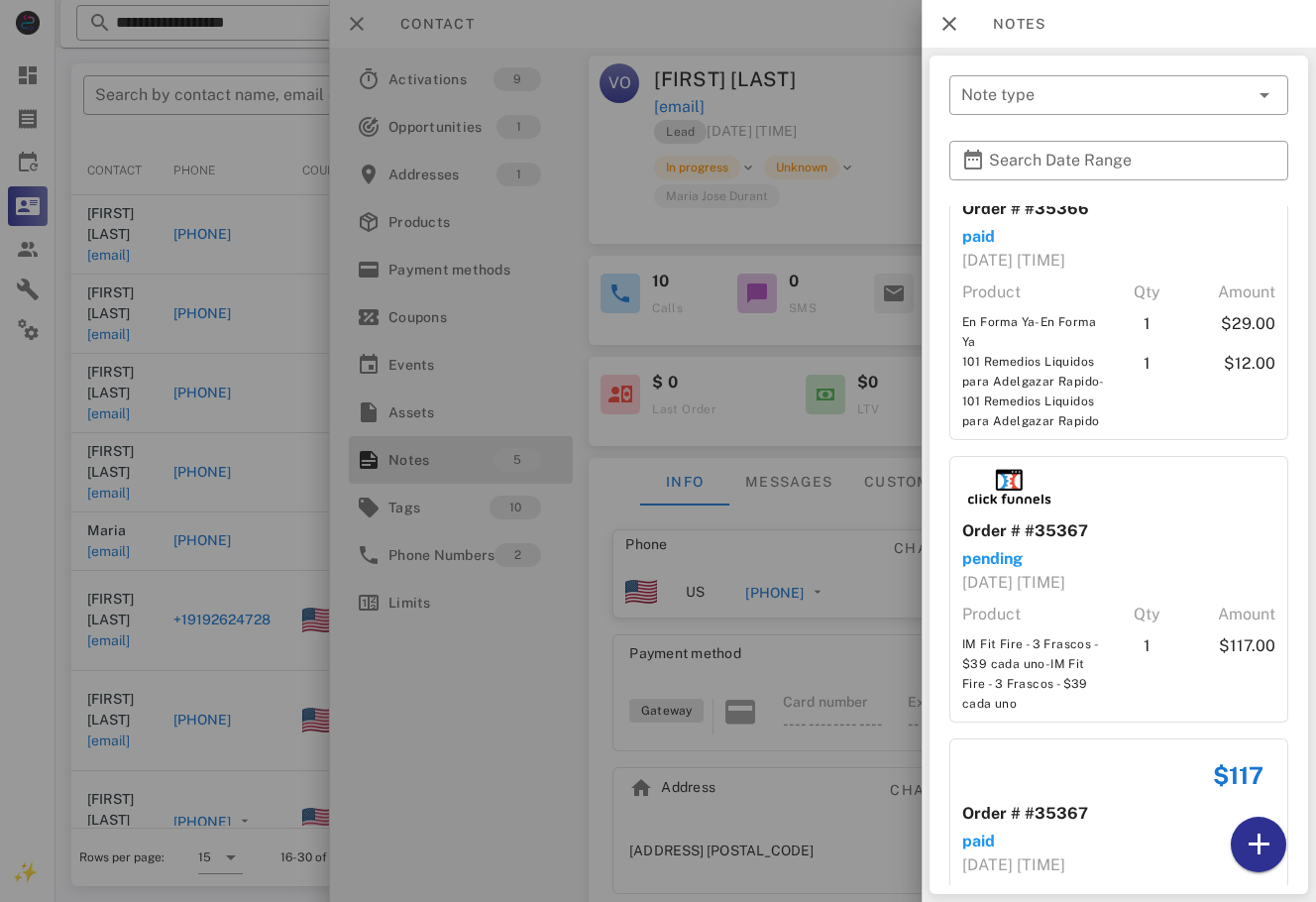 scroll, scrollTop: 680, scrollLeft: 0, axis: vertical 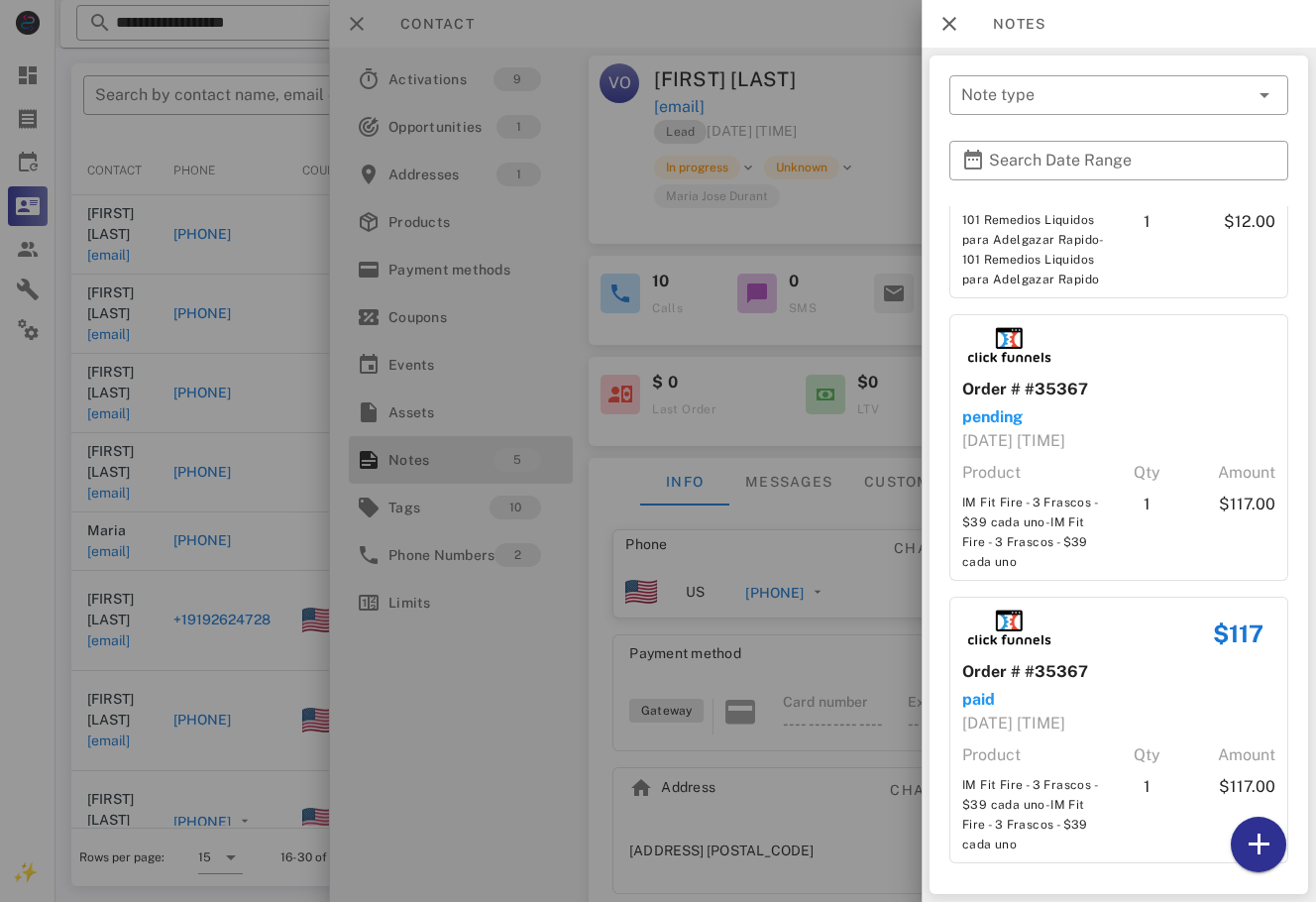 click at bounding box center (658, 451) 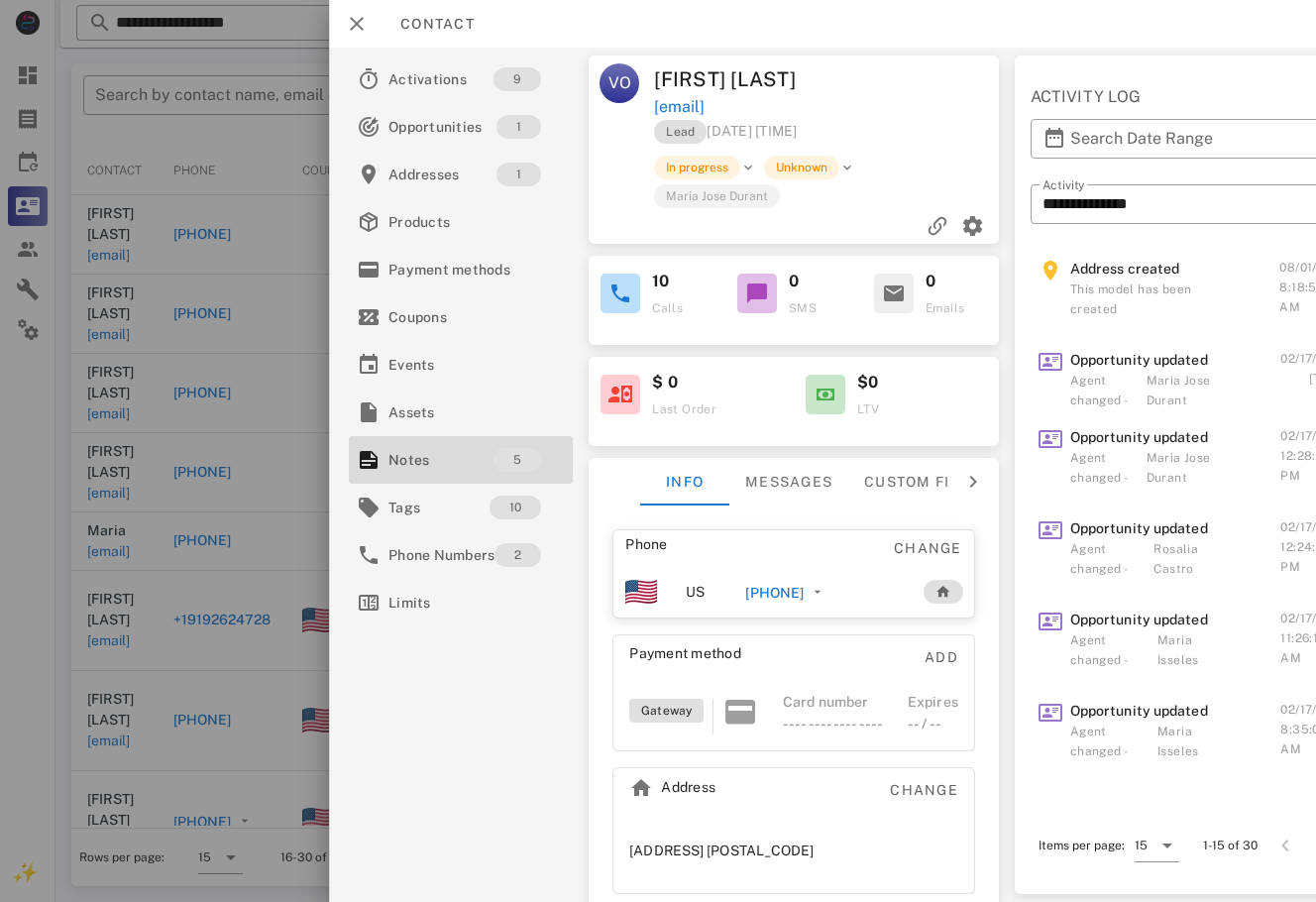 click on "[PHONE]" at bounding box center [774, 593] 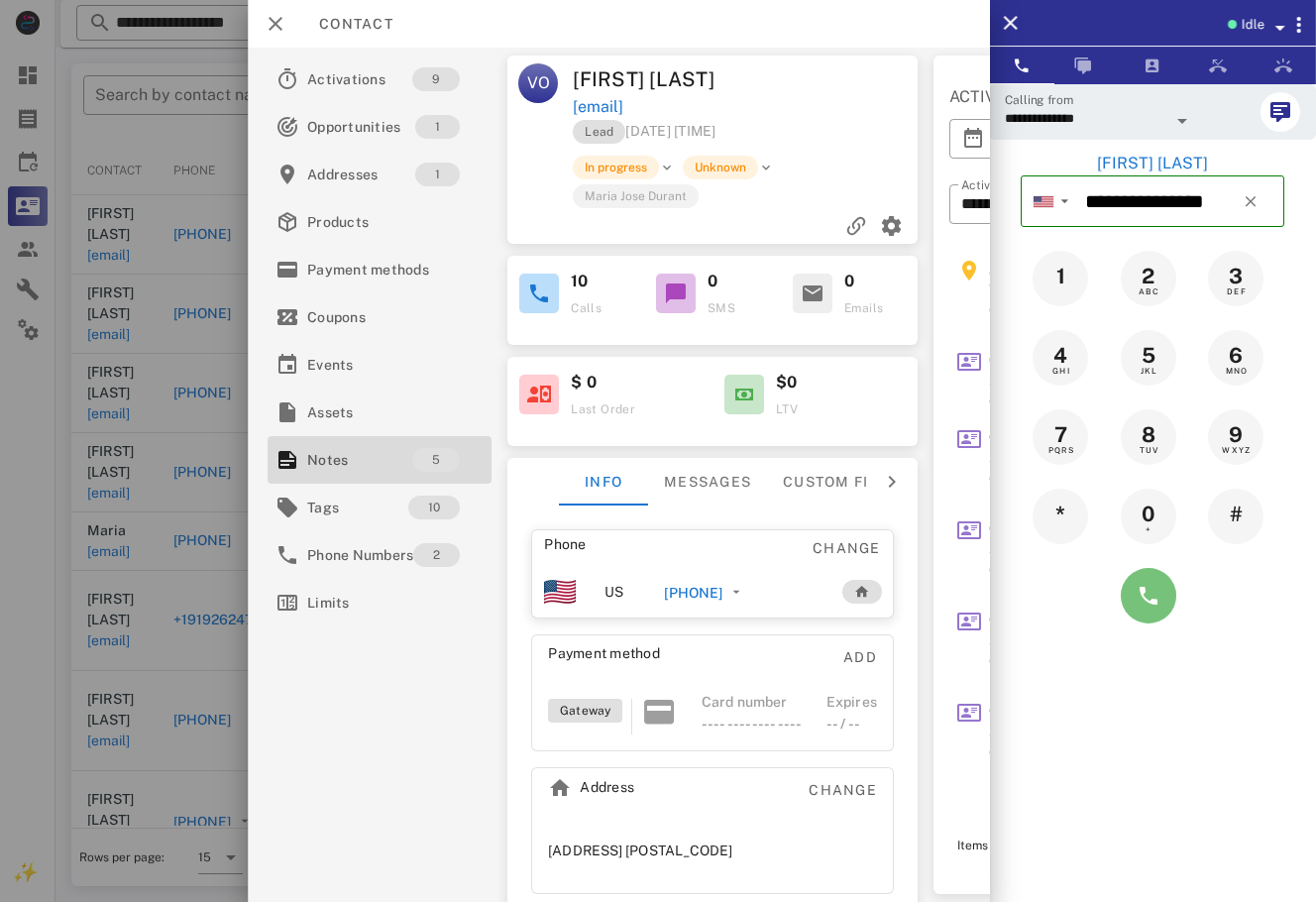 click at bounding box center [1149, 596] 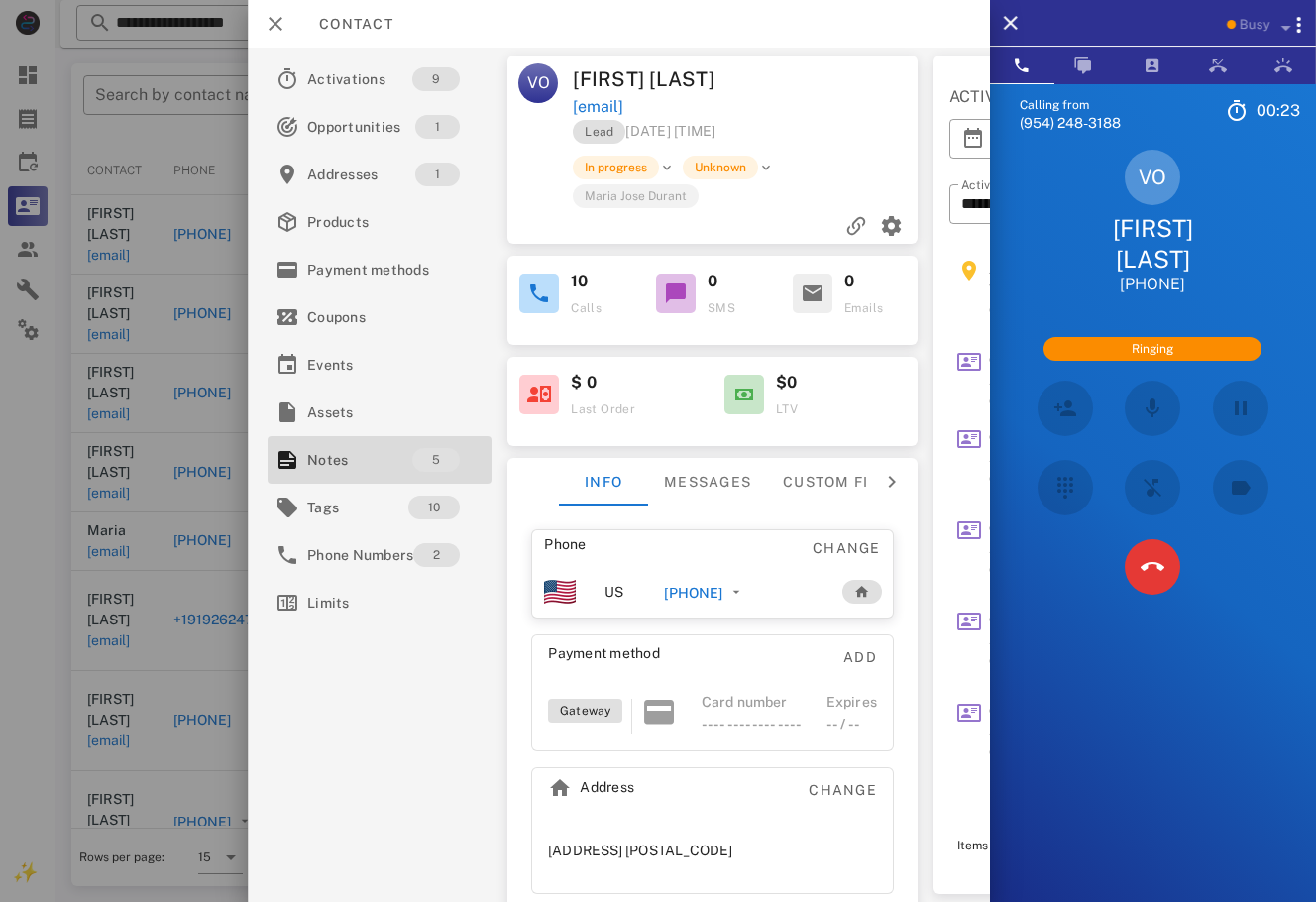 click on "Calling from (954) 248-3188 00: 23  Unknown      ▼     Andorra
+376
Argentina
+54
Aruba
+297
Australia
+61
Belgium (België)
+32
Bolivia
+591
Brazil (Brasil)
+55
Canada
+1
Chile
+56
Colombia
+57
Costa Rica
+506
Dominican Republic (República Dominicana)
+1
Ecuador
+593
El Salvador
+503
France
+33
Germany (Deutschland)
+49
Guadeloupe
+590
Guatemala
+502
Honduras
+504
Iceland (Ísland)
+354
India (भारत)
+91
Israel (‫ישראל‬‎)
+972
Italy (Italia)
+39" at bounding box center [1152, 534] 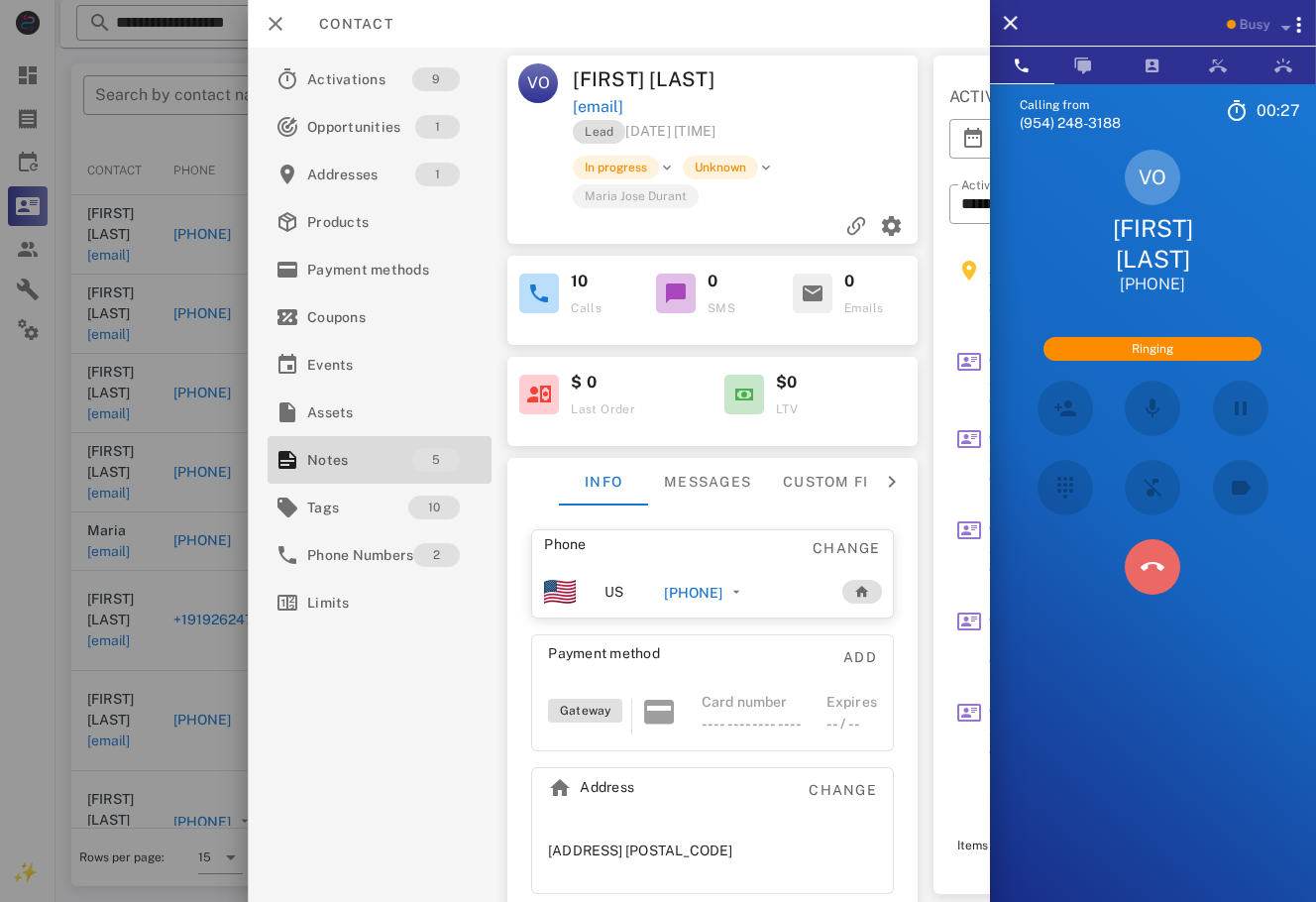 click at bounding box center [1152, 567] 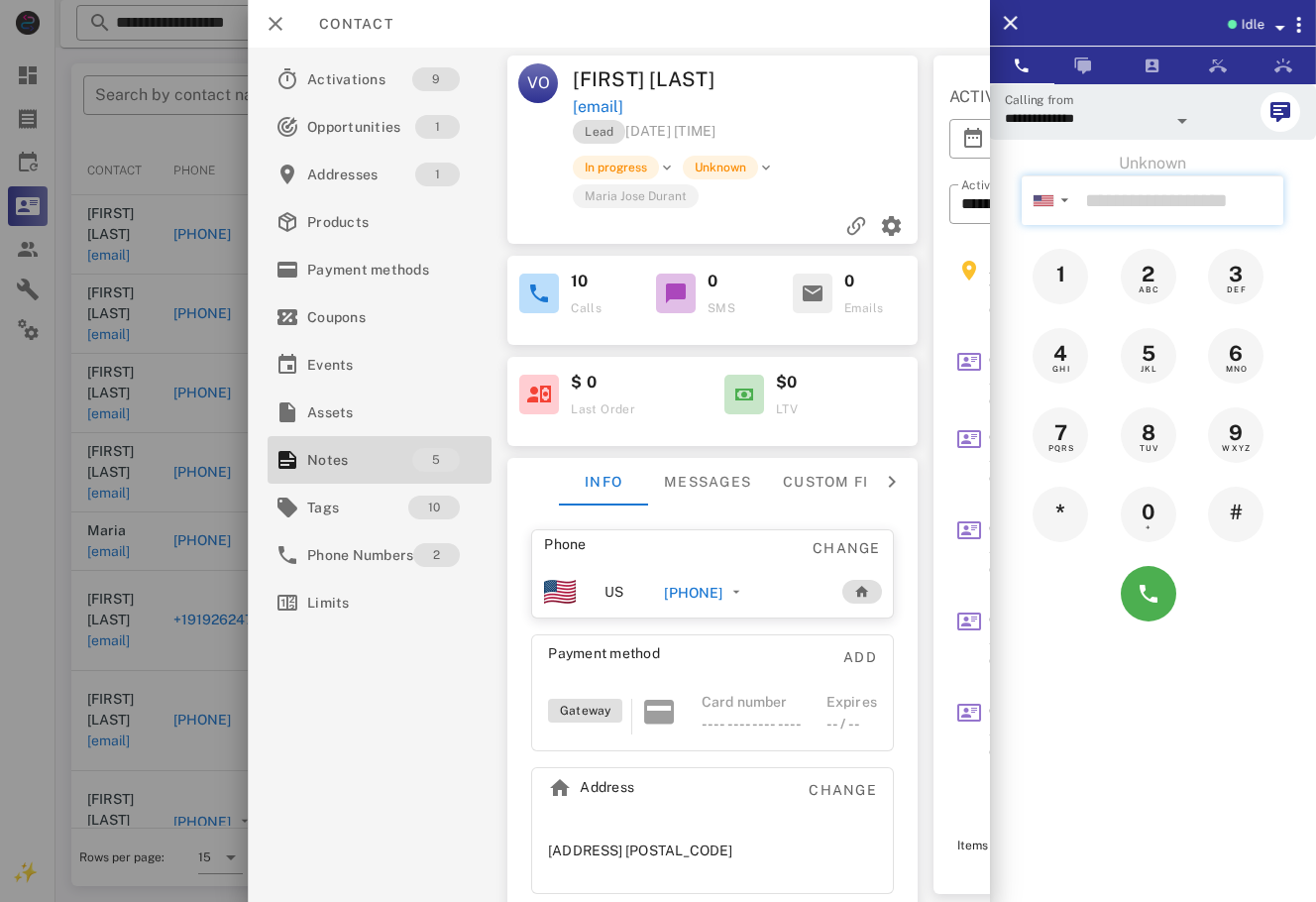 click at bounding box center (1180, 200) 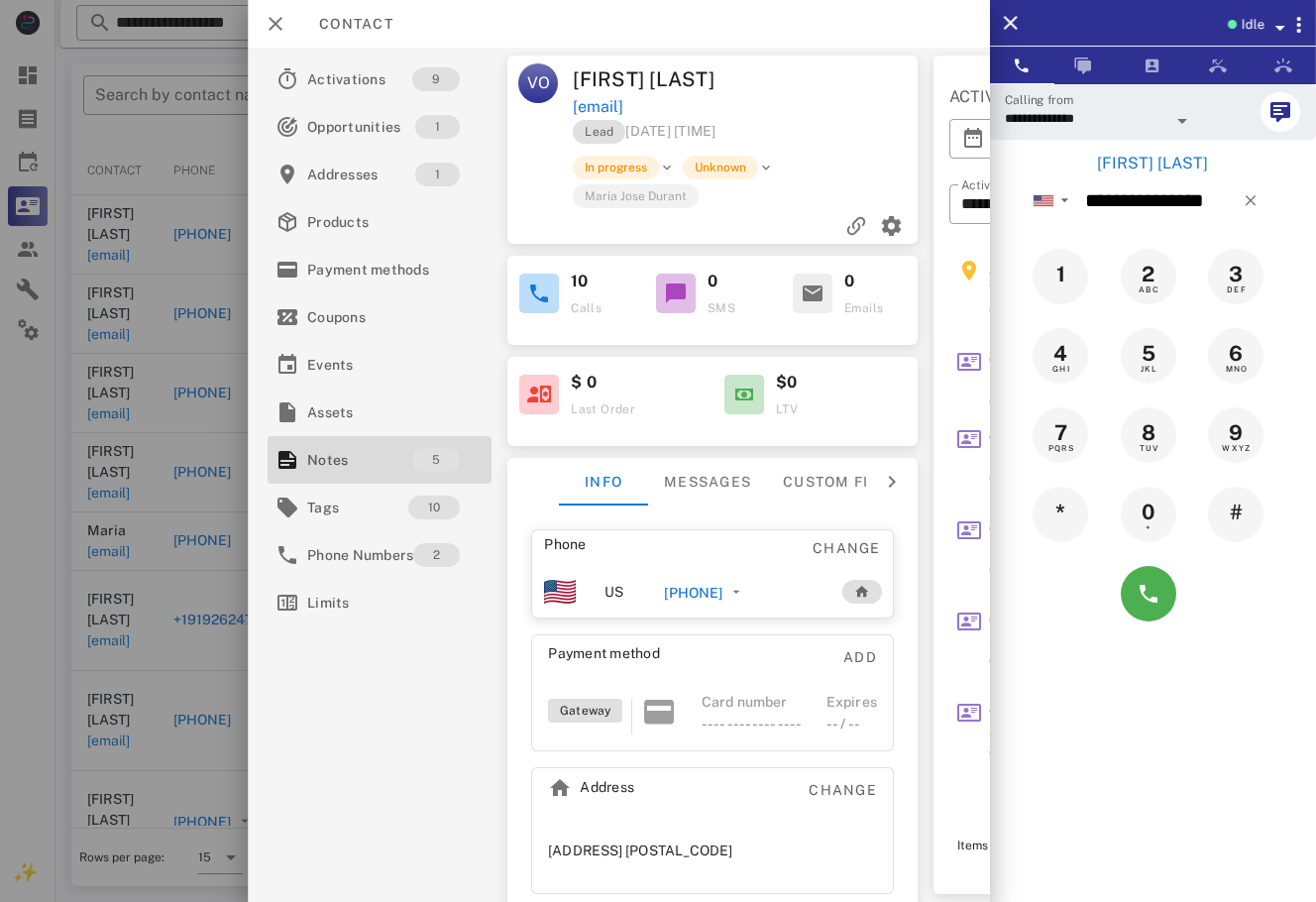 click on "Nadia Perez" at bounding box center (1152, 164) 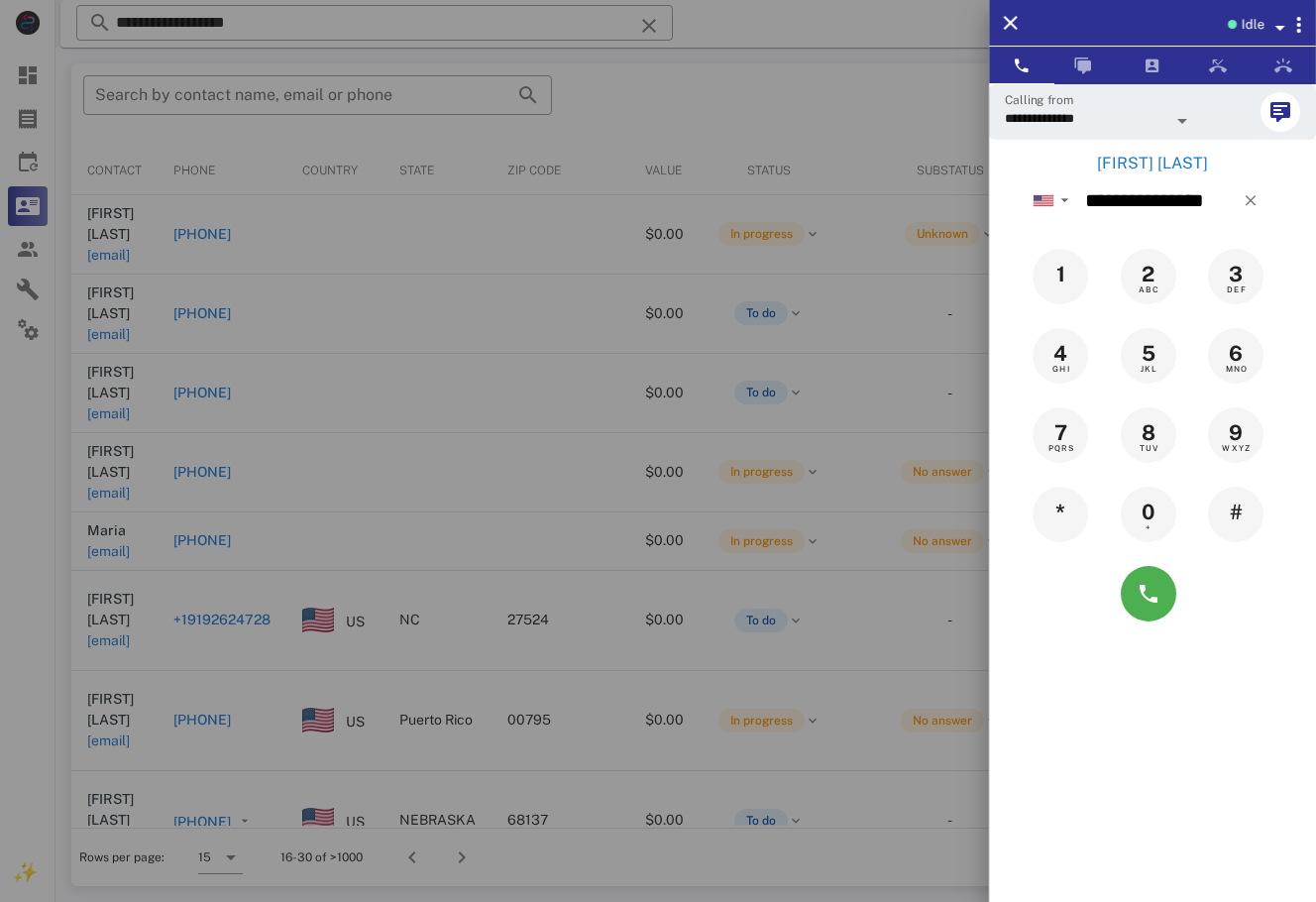 click on "Nadia Perez" at bounding box center [1152, 164] 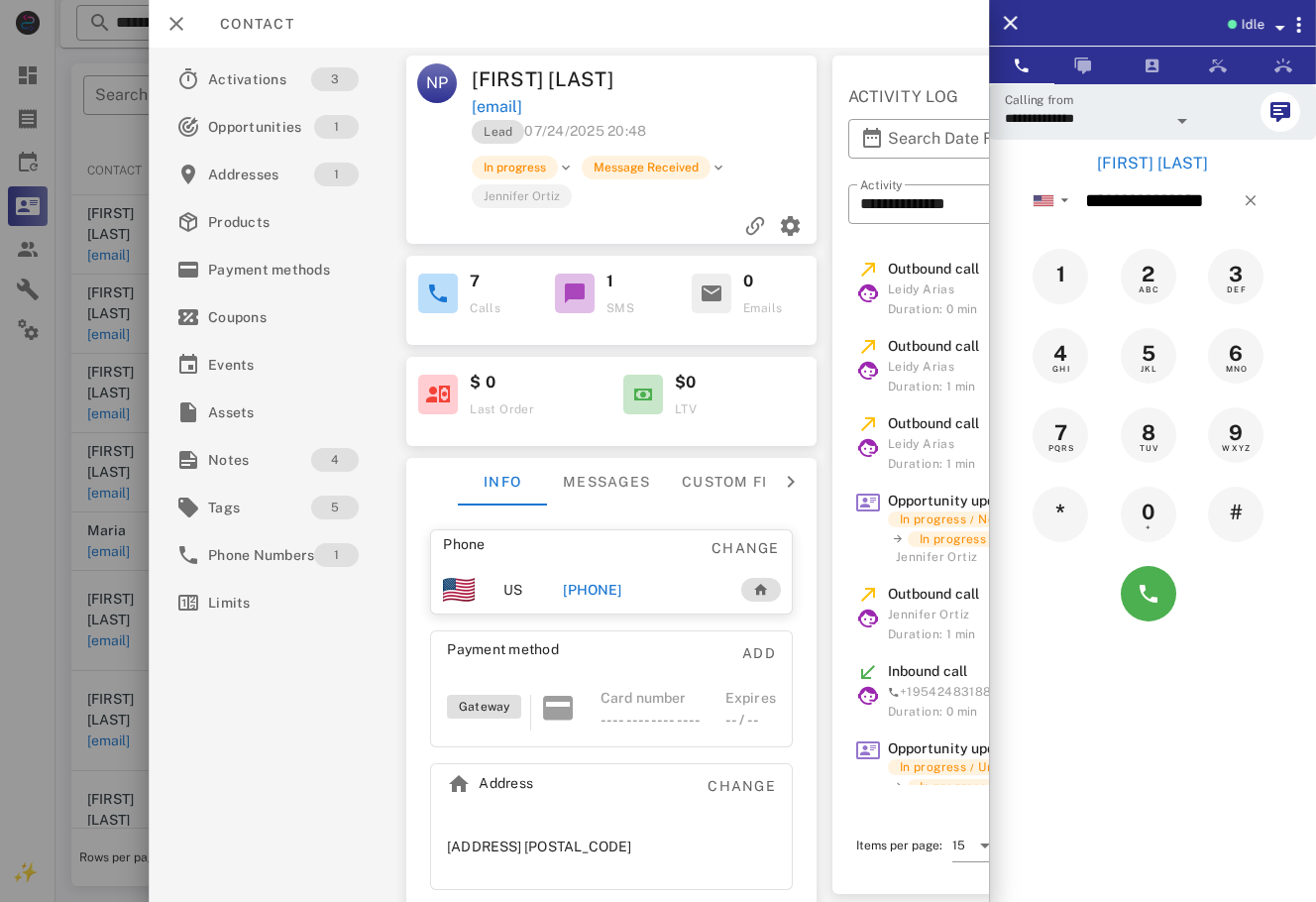 click on "+16196798499" at bounding box center (641, 590) 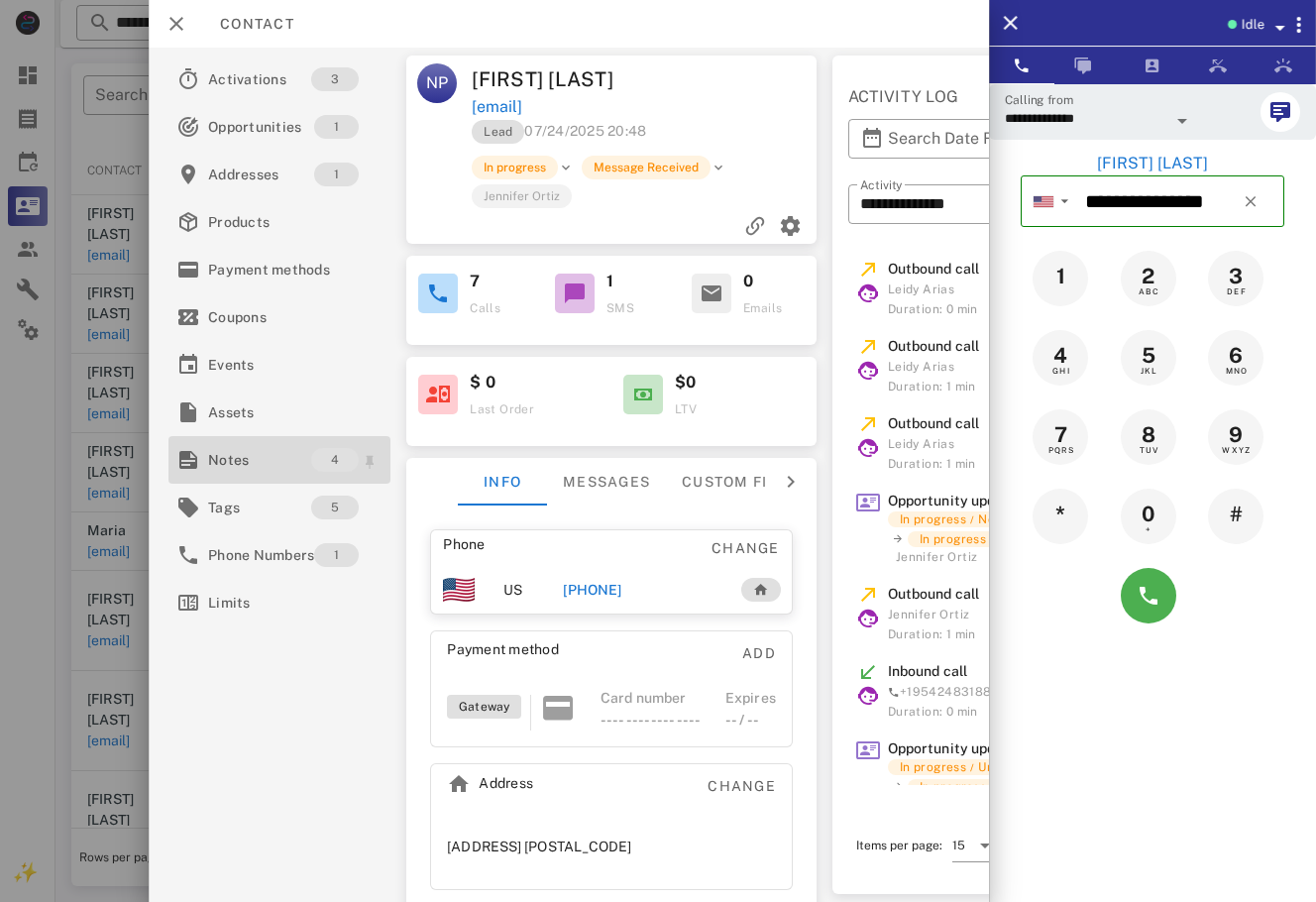 click on "Notes  4" at bounding box center (279, 460) 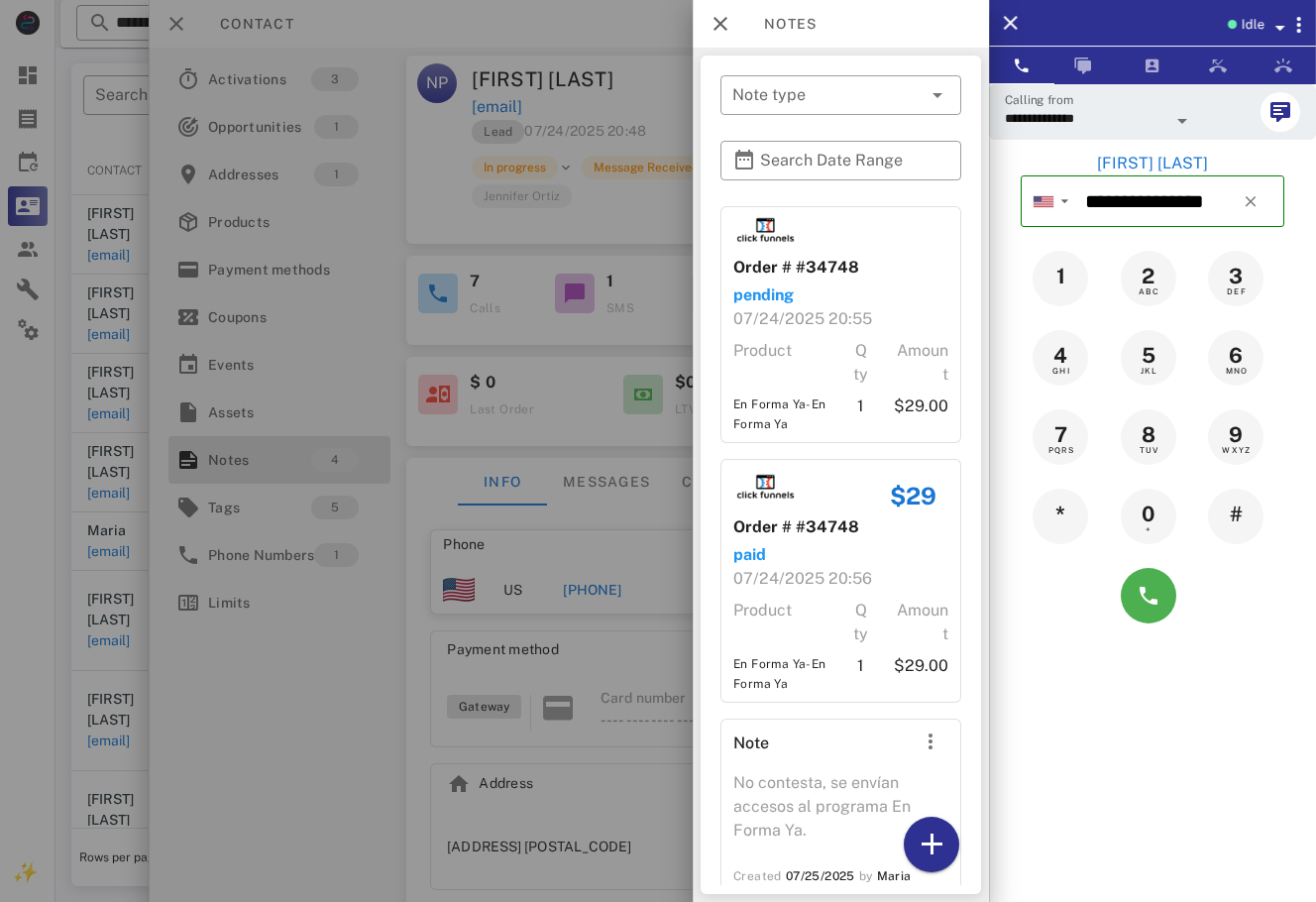 scroll, scrollTop: 328, scrollLeft: 0, axis: vertical 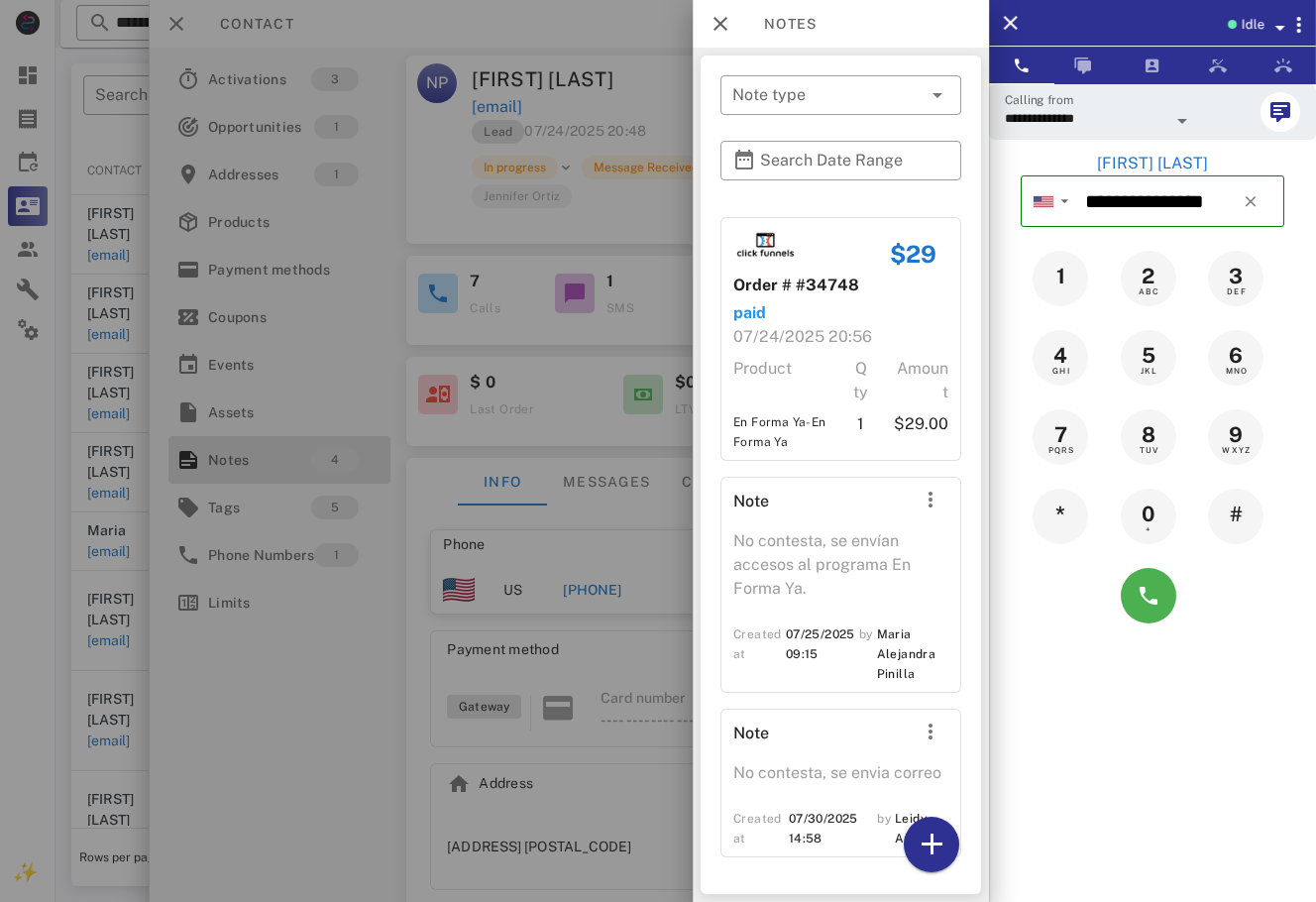 click at bounding box center (658, 451) 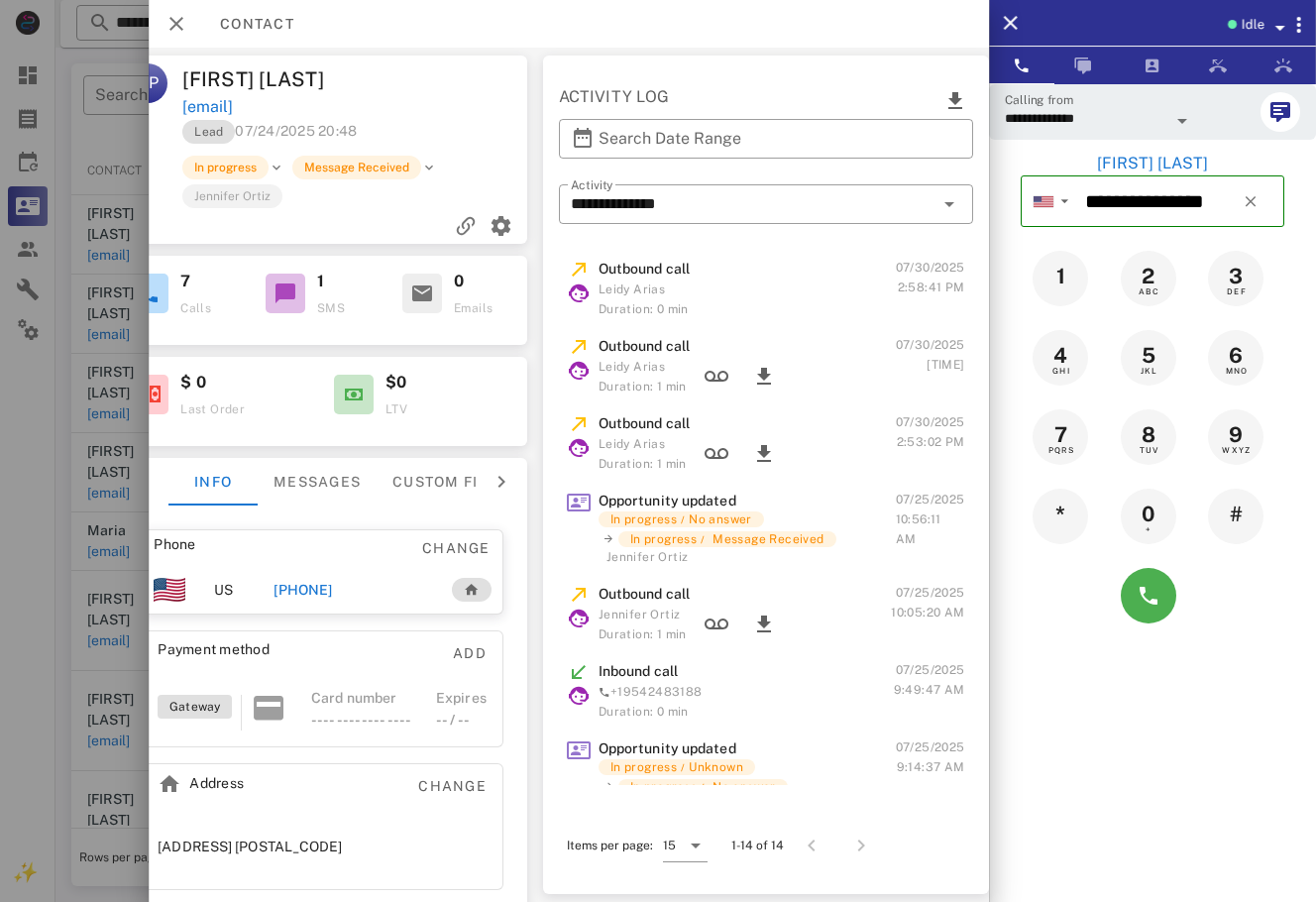 scroll, scrollTop: 0, scrollLeft: 0, axis: both 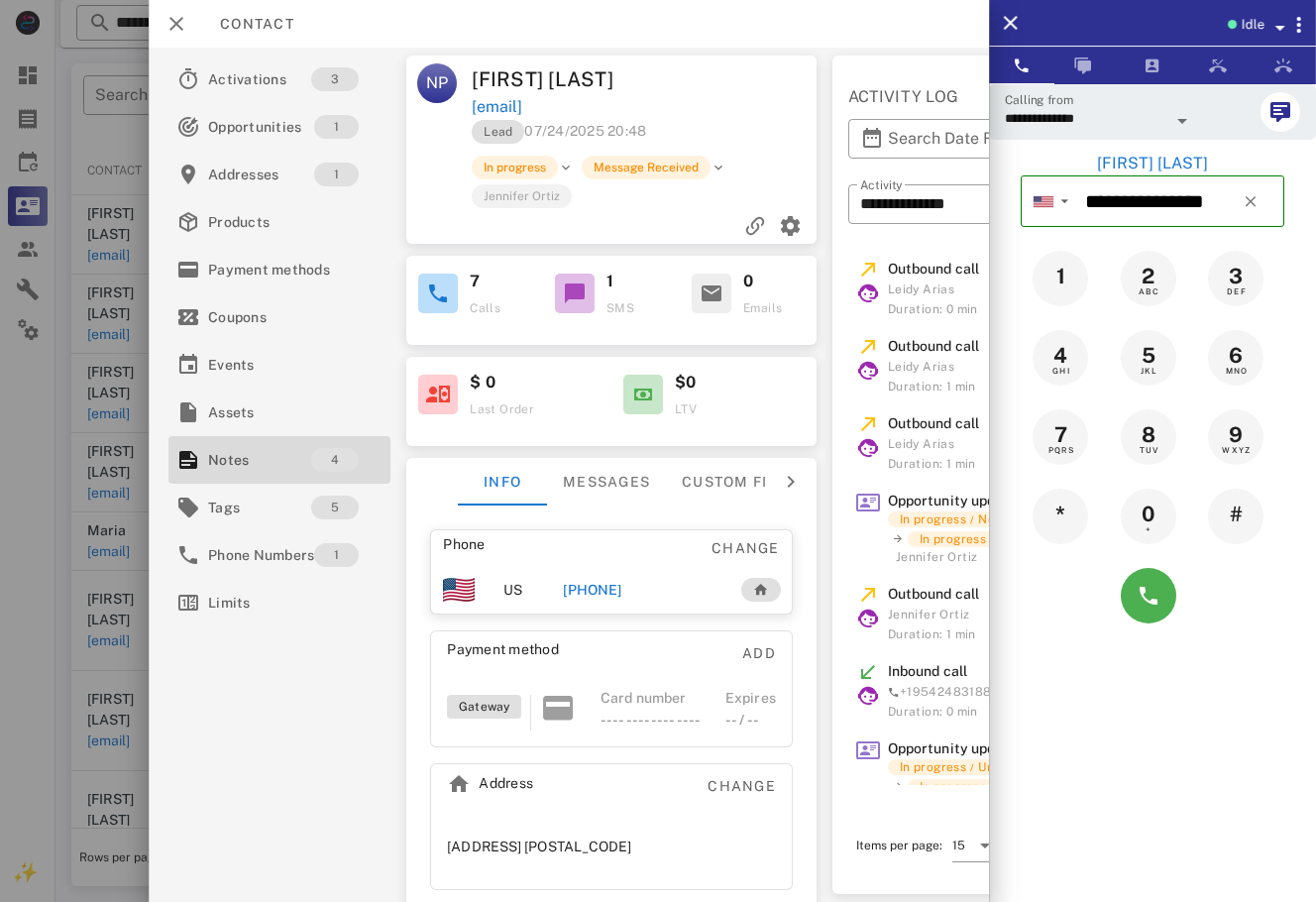 click on "+16196798499" at bounding box center [592, 590] 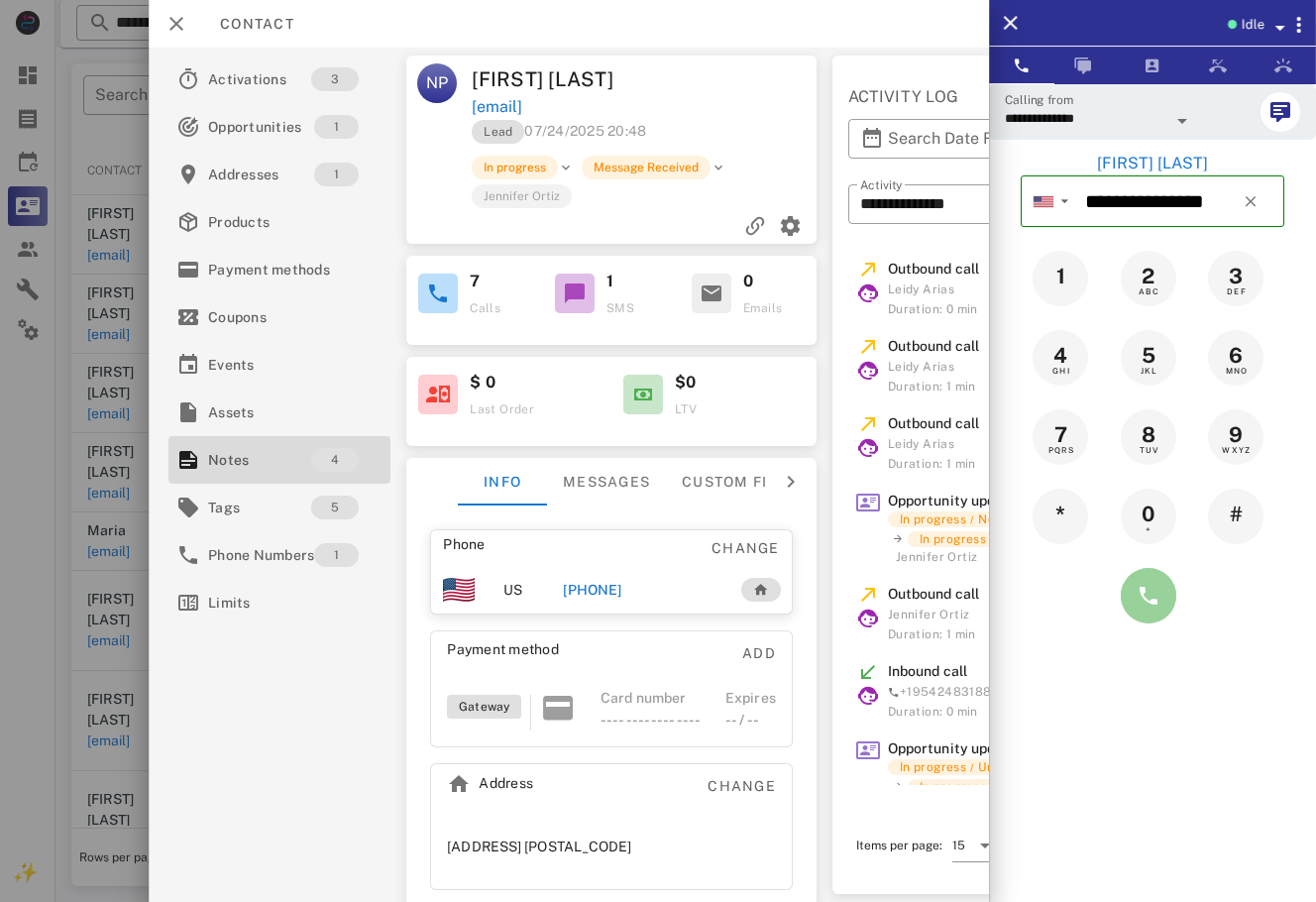 click at bounding box center (1149, 596) 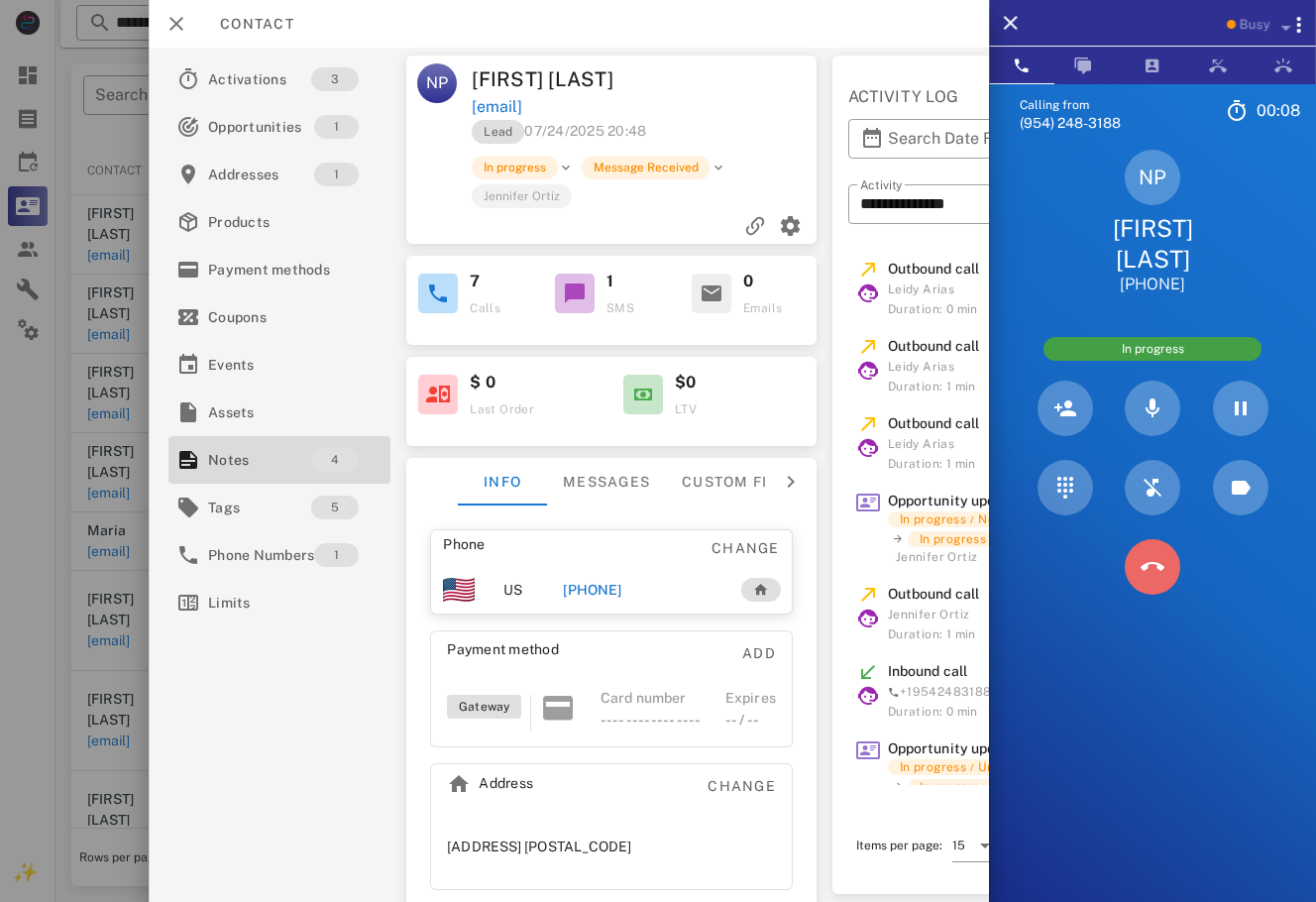 click at bounding box center [1152, 567] 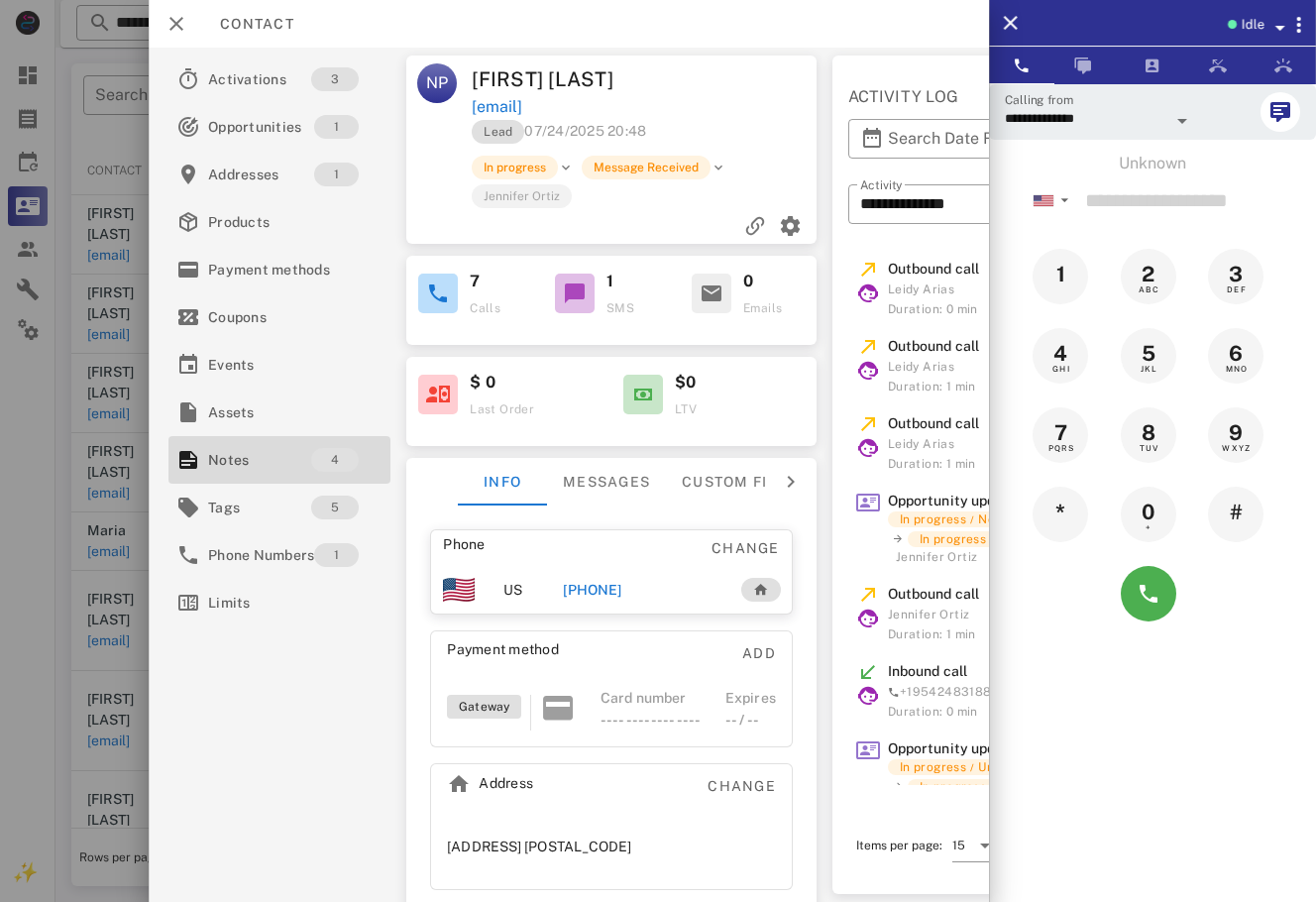 click on "+16196798499" at bounding box center (592, 590) 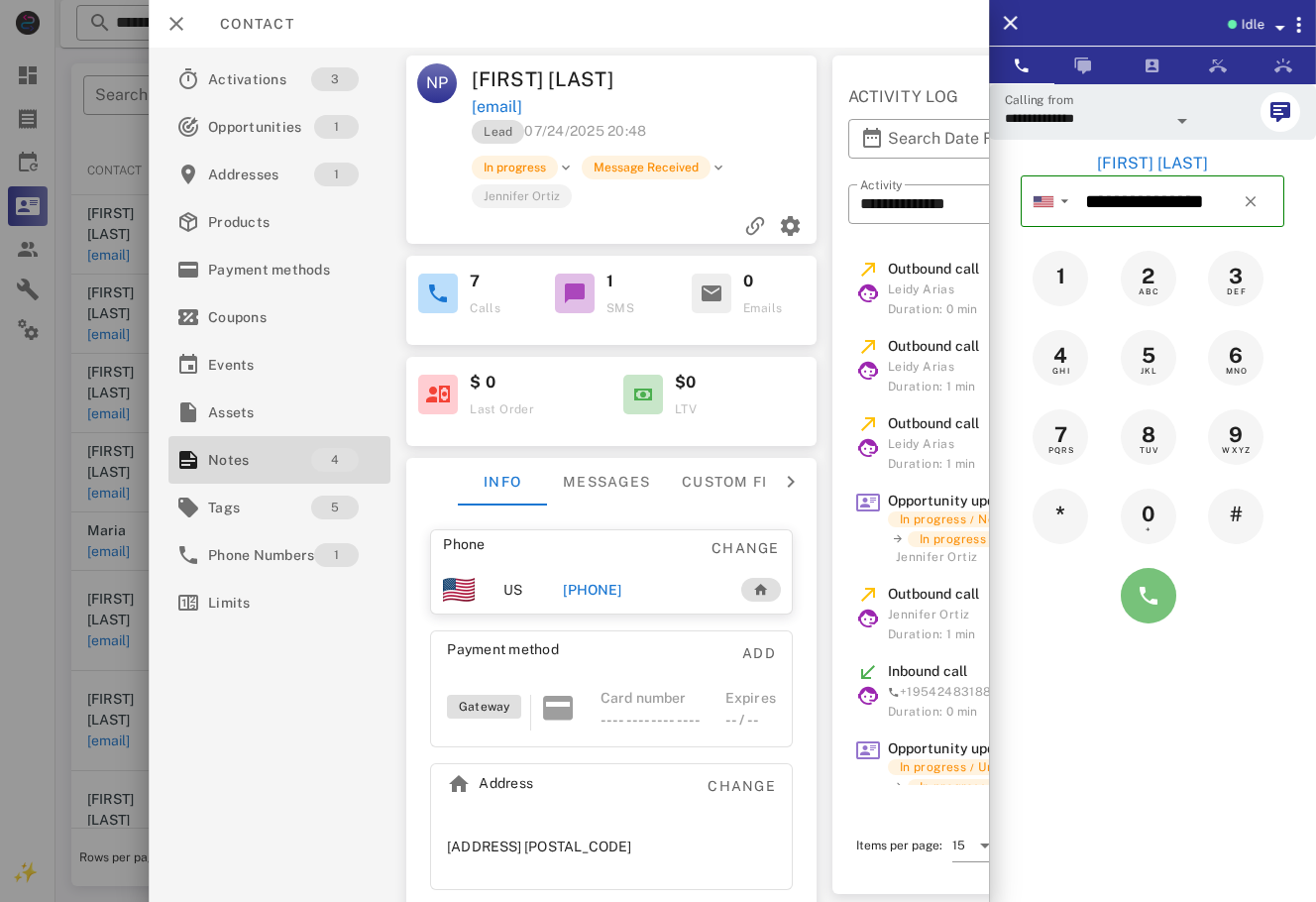 click at bounding box center [1149, 596] 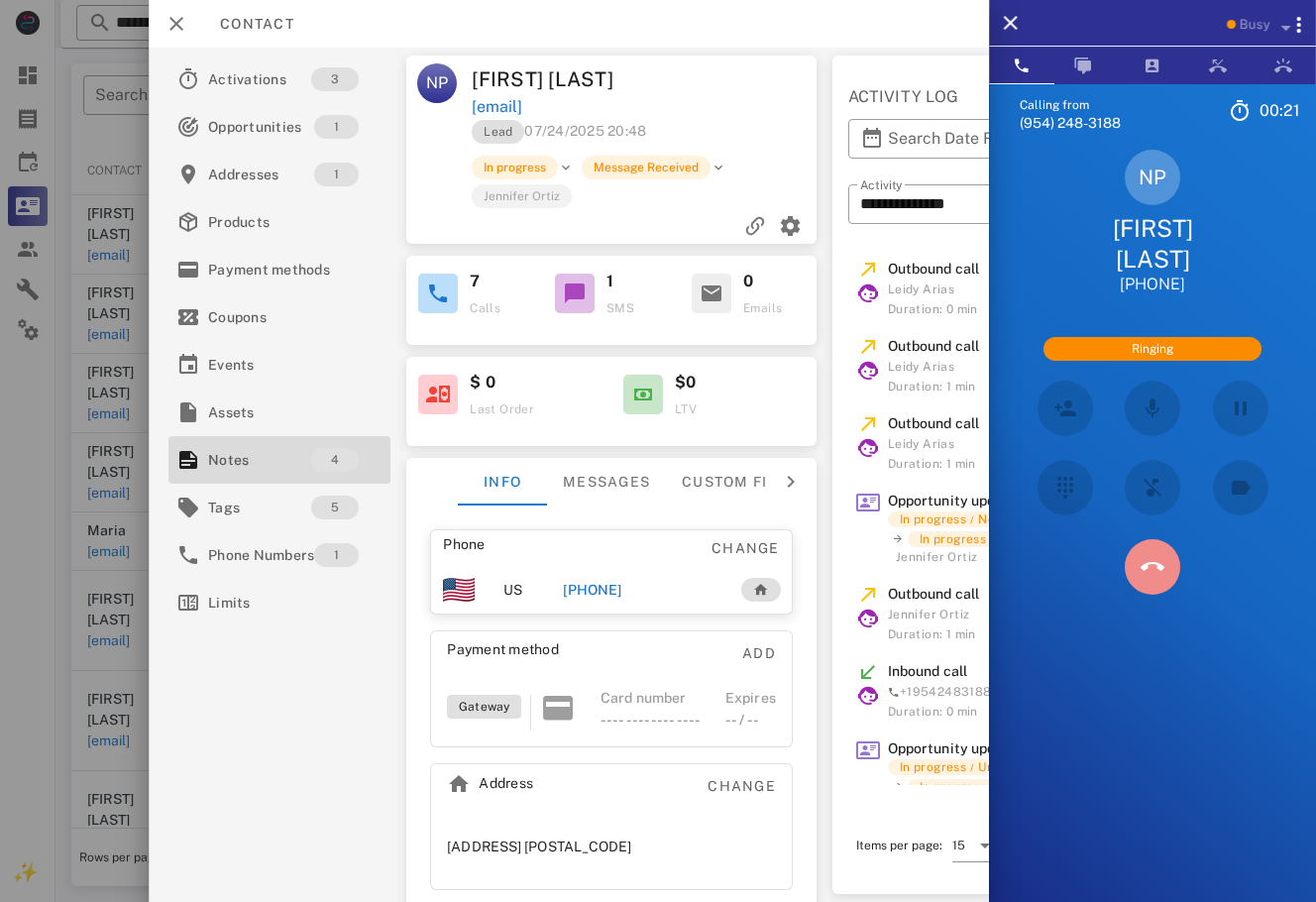 click at bounding box center [1152, 567] 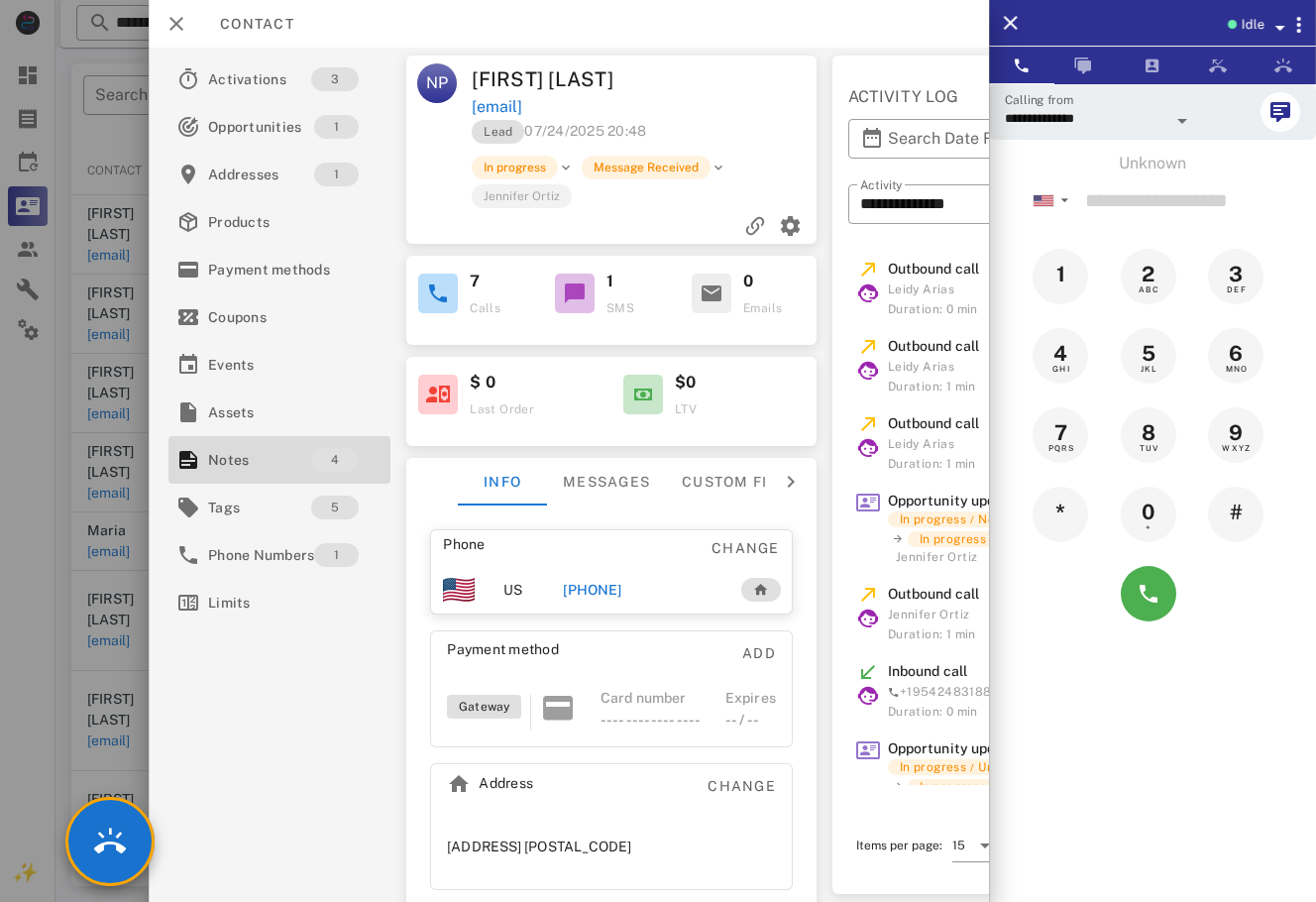 click on "Idle" at bounding box center (1252, 25) 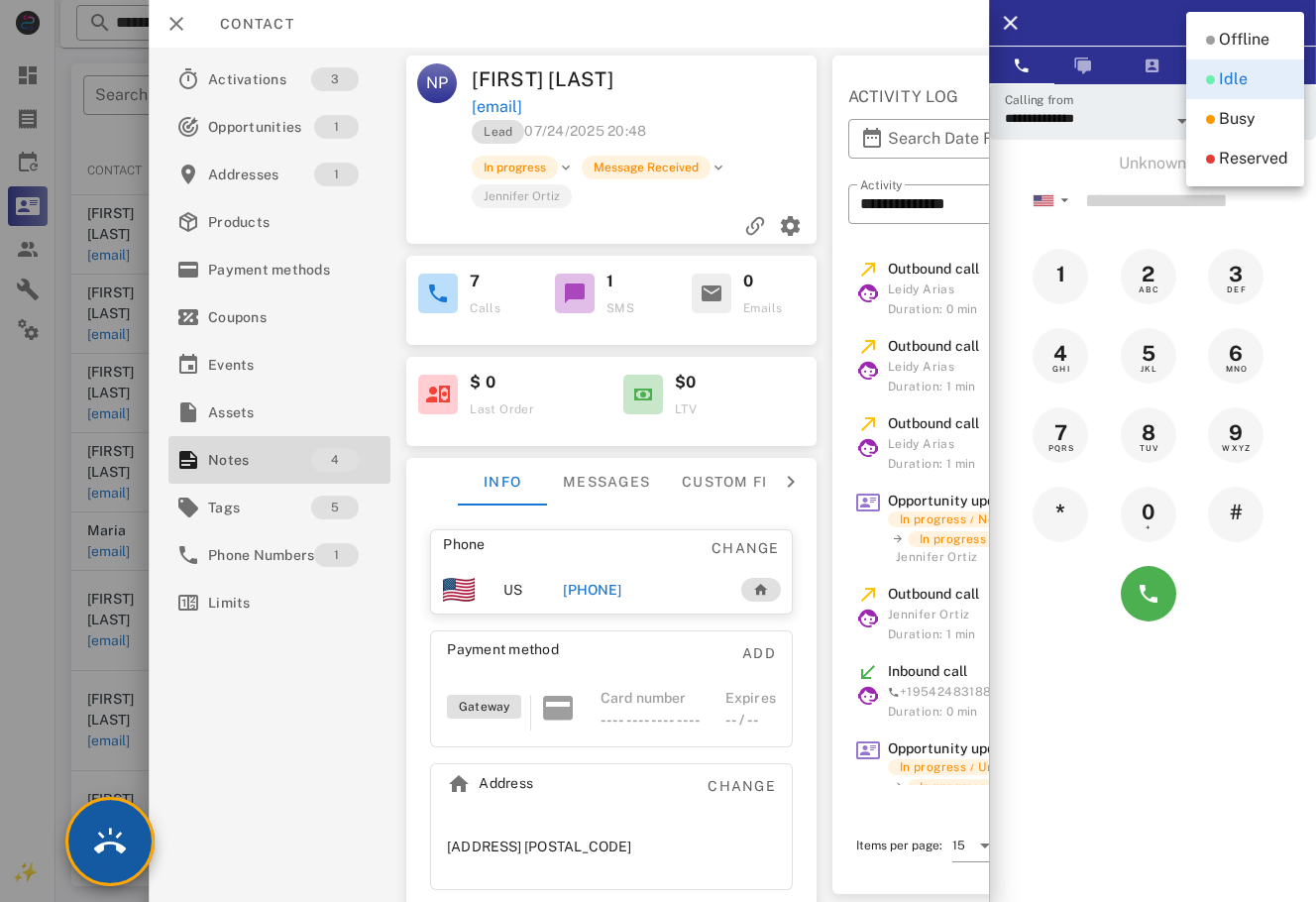 click at bounding box center [110, 842] 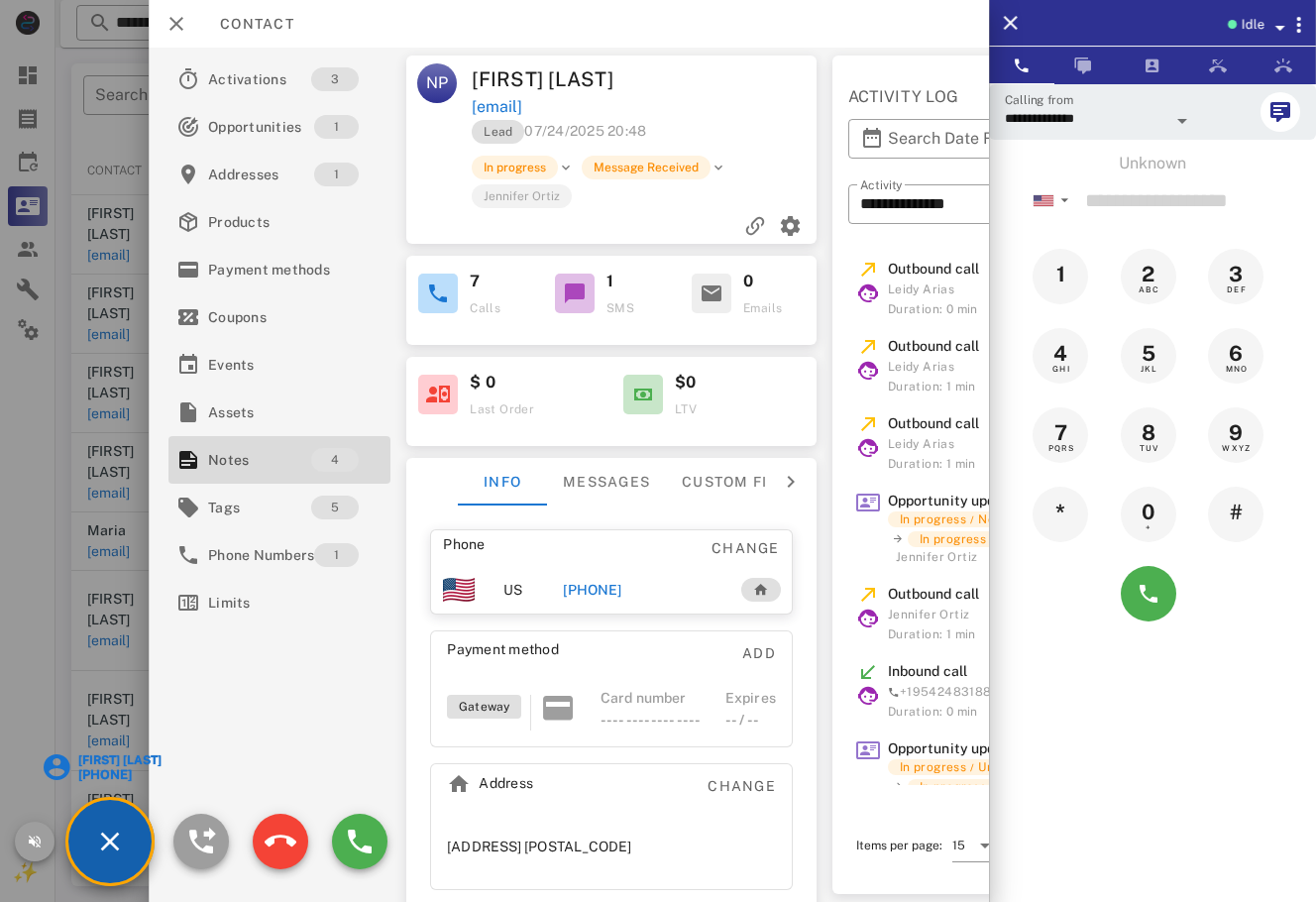 click at bounding box center (1232, 24) 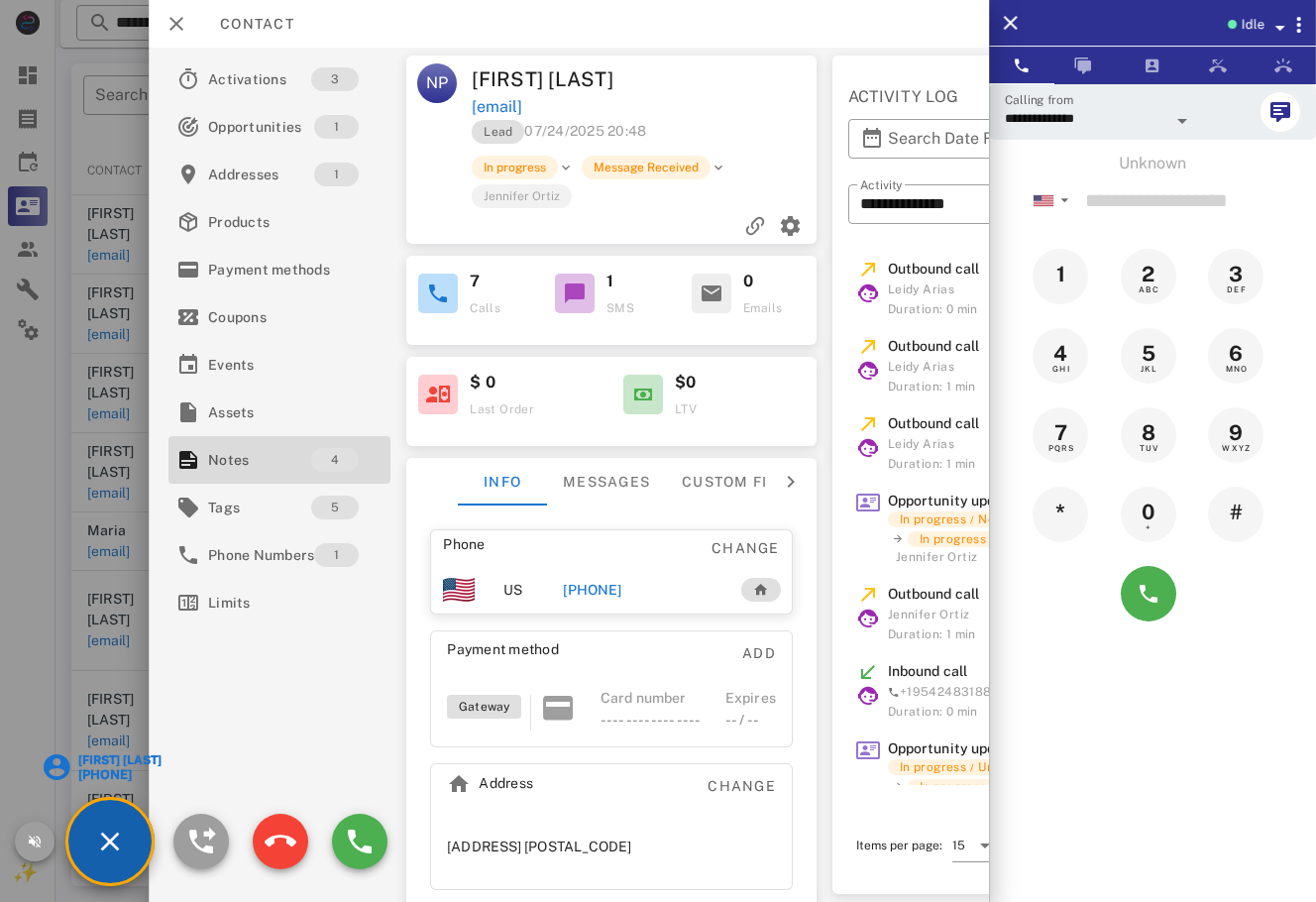 click on "Idle" at bounding box center [1252, 25] 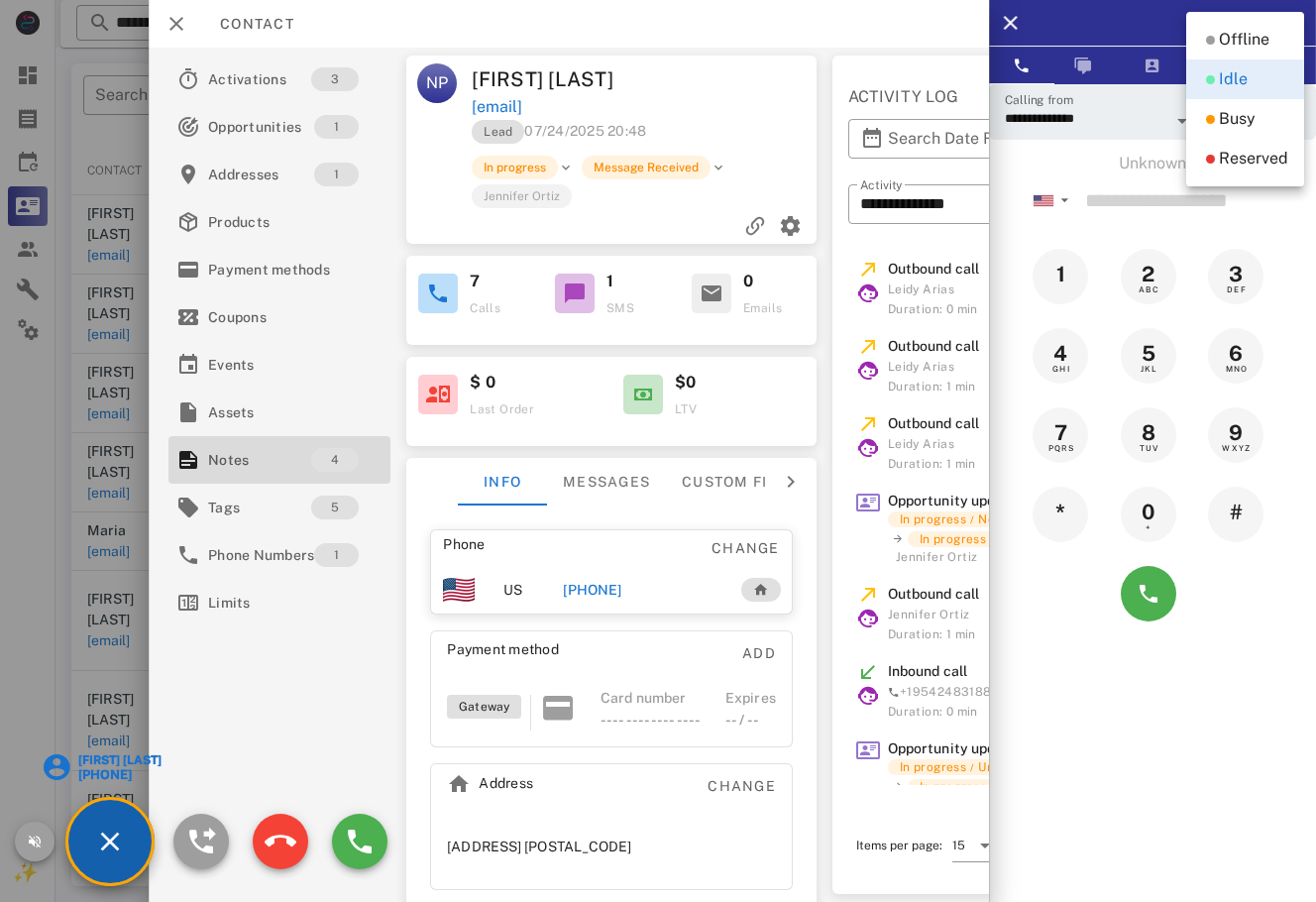 click on "Offline" at bounding box center (1244, 40) 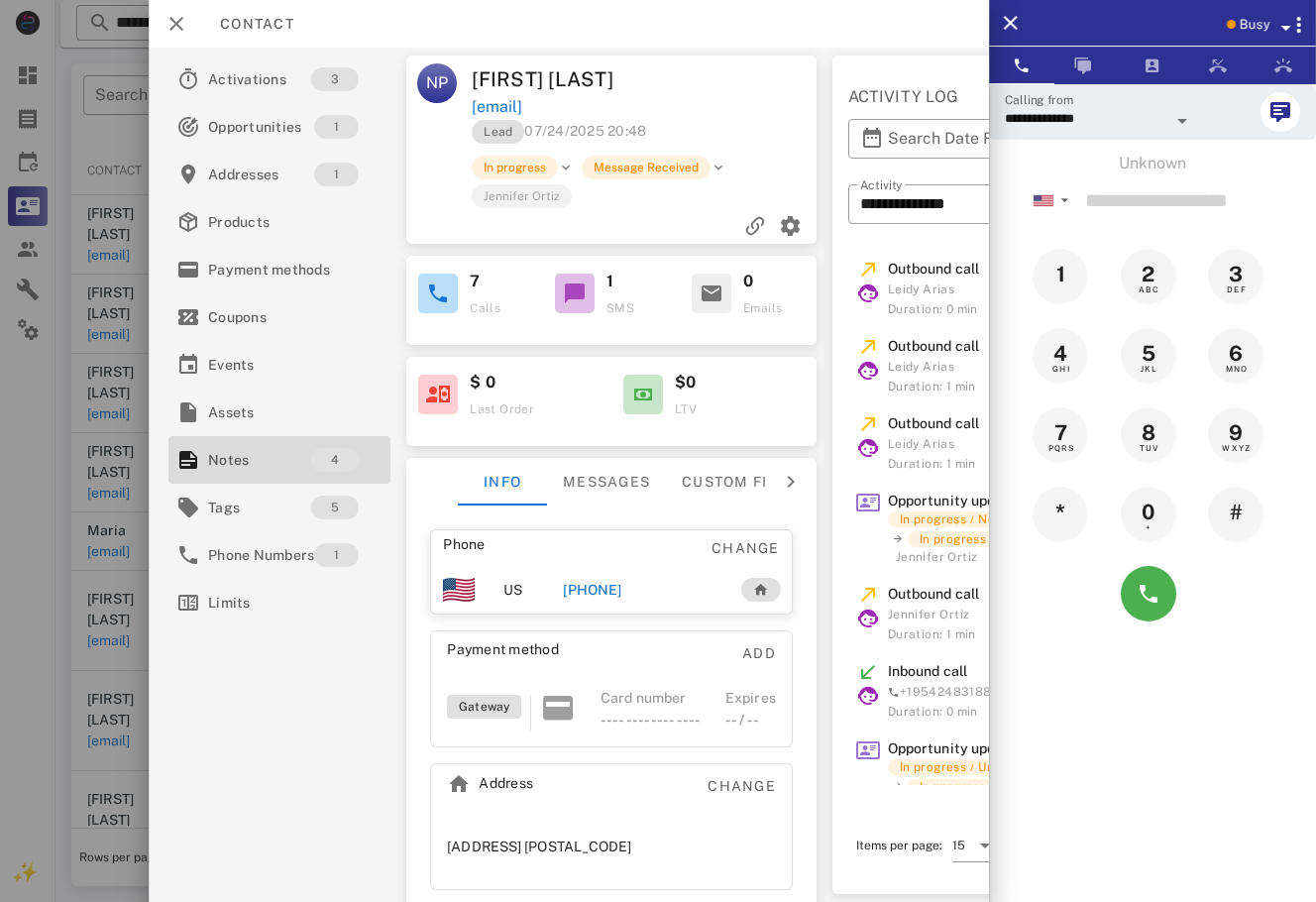 click at bounding box center [658, 451] 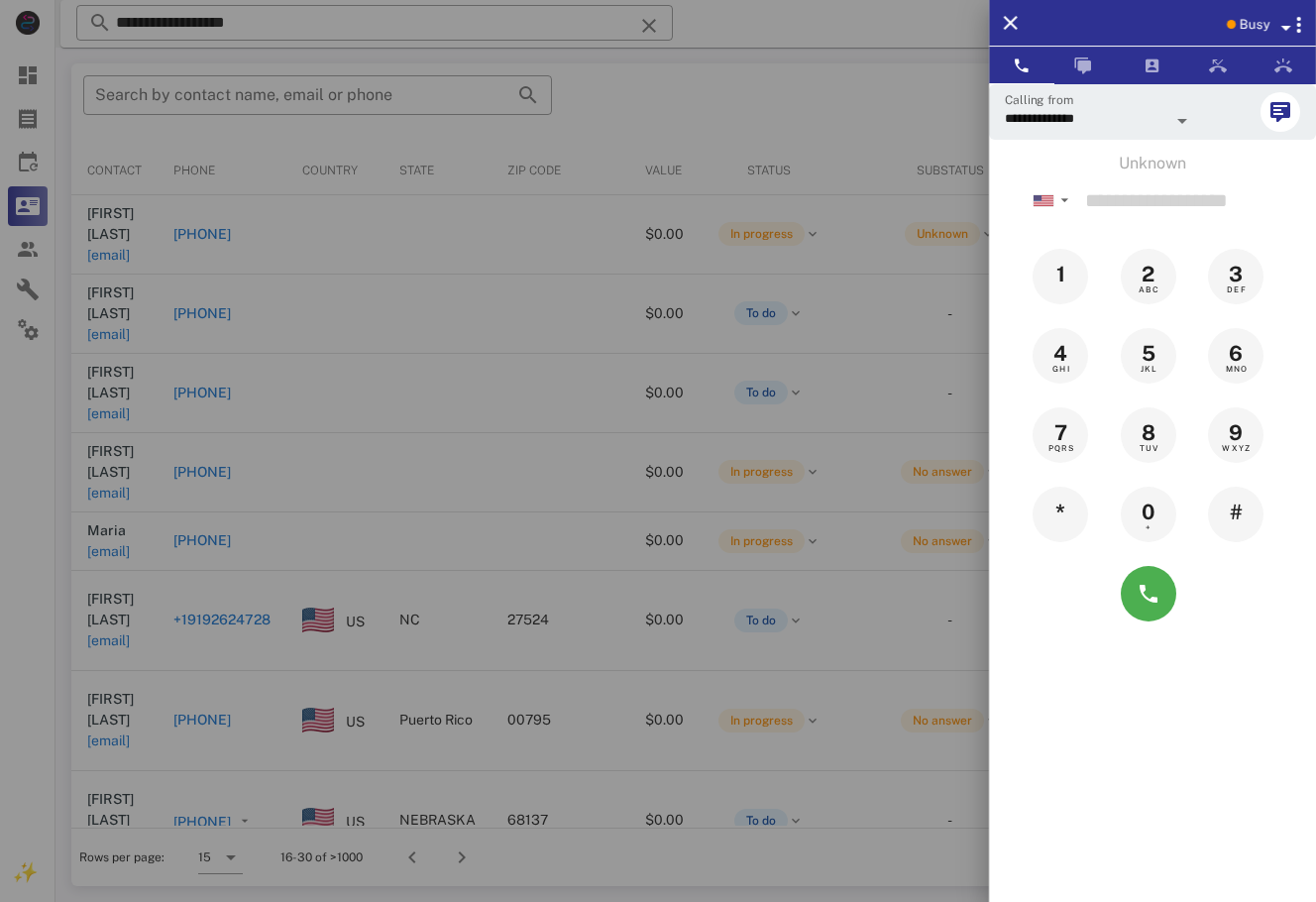 click at bounding box center (658, 451) 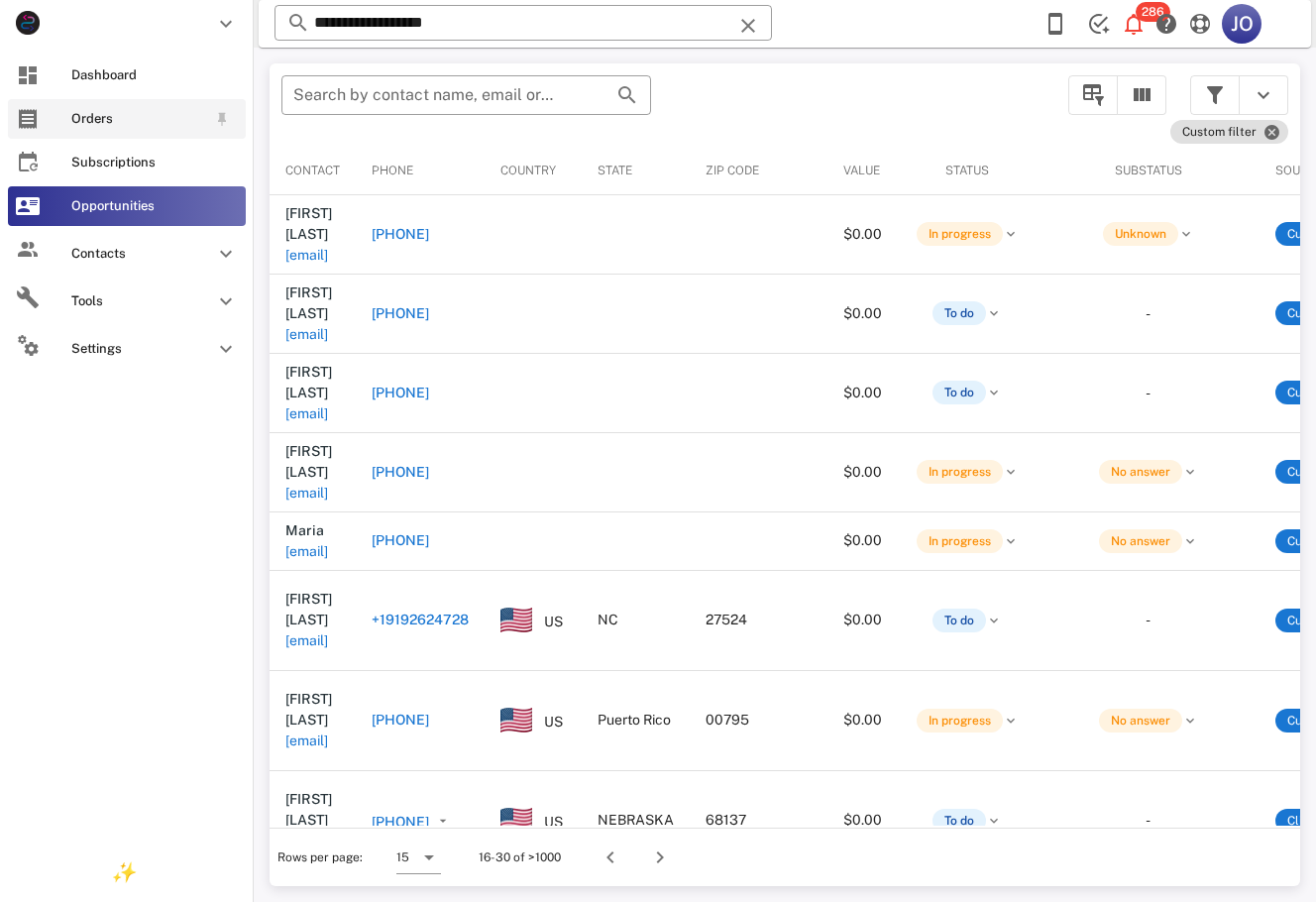 click at bounding box center [28, 119] 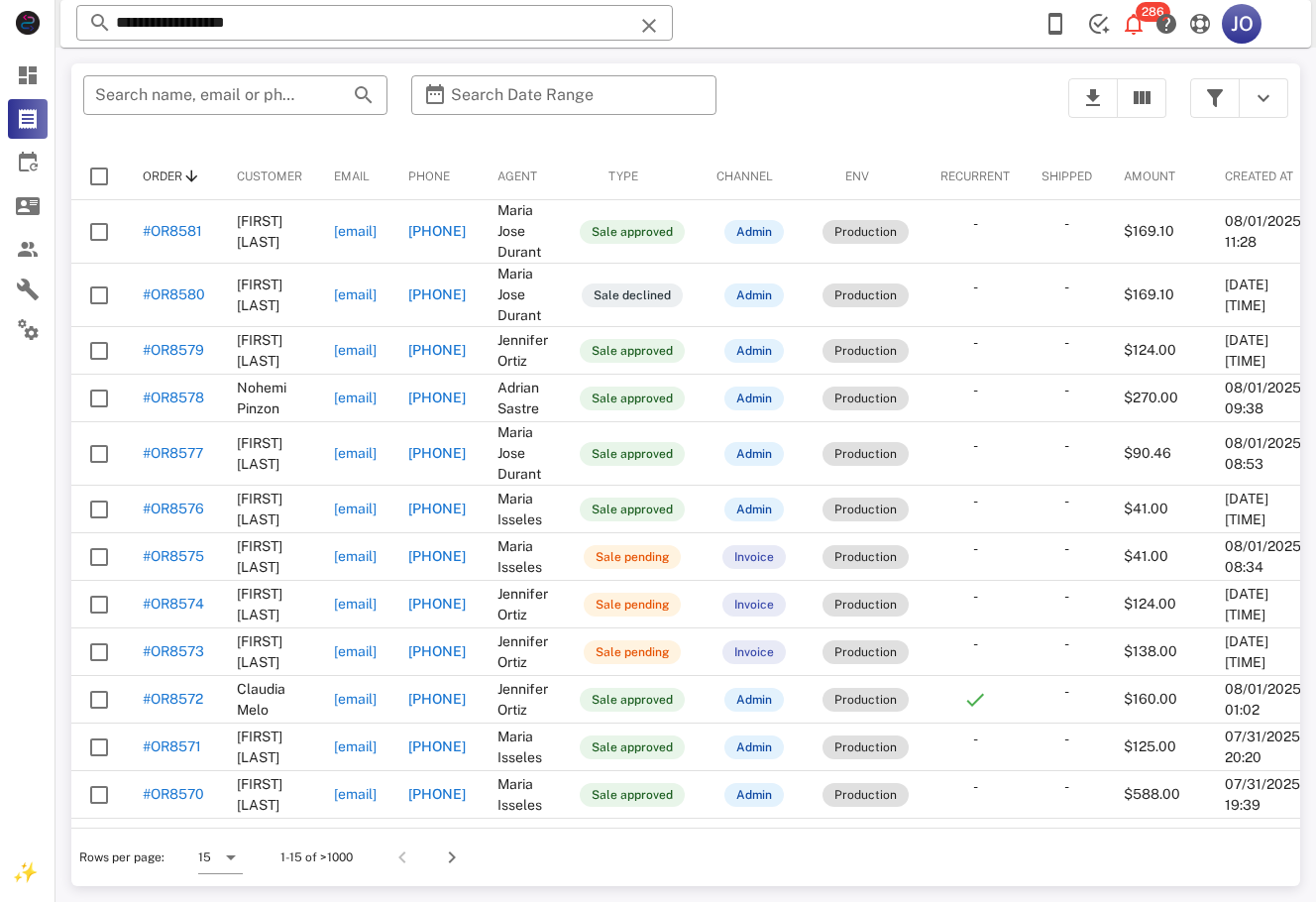 click on "​ Search name, email or phone ​ Search Date Range Order Customer Email Phone Agent Type Channel Env Recurrent Shipped Amount Created at  #OR8581  Rosa Cochancela  rousecg@aol.com   +16095560141  Maria Jose Durant  Sale approved   Admin   Production  - -  $169.10  08/01/2025 11:28  #OR8580  Rosa Cochancela  rousecg@aol.com   +16095560141  Maria Jose Durant  Sale declined   Admin   Production  - -  $169.10  08/01/2025 11:27  #OR8579  Claudia Ramirez  claudiaramirez0421@gmail.com   +12679812656  Jennifer Ortiz  Sale approved   Admin   Production  - -  $124.00  08/01/2025 09:42  #OR8578  Nohemi Pinzon  manohemipinzon@gmail.com   +16266260445  Adrian Sastre  Sale approved   Admin   Production  - -  $270.00  08/01/2025 09:38  #OR8577  anselma sepulveda  aselmasepulveda@gmail.com   +13054916670  Maria Jose Durant  Sale approved   Admin   Production  - -  $90.46  08/01/2025 08:53  #OR8576  Paulina Figueroa  figueroapauli7@gmail.com   +593992559126  Maria Isseles  Sale approved   Admin   Production  - -  $41.00  -" at bounding box center [686, 475] 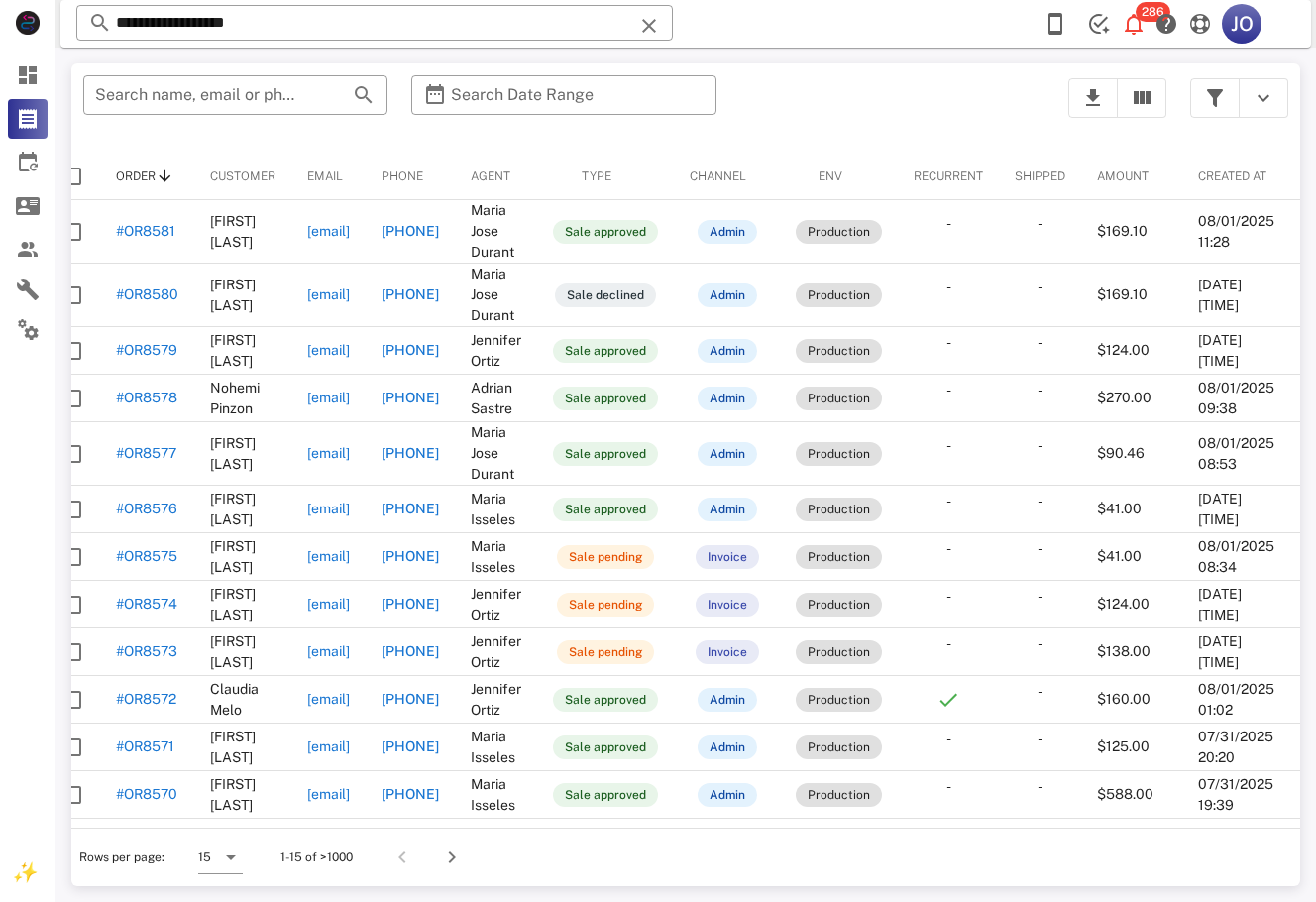 scroll, scrollTop: 0, scrollLeft: 0, axis: both 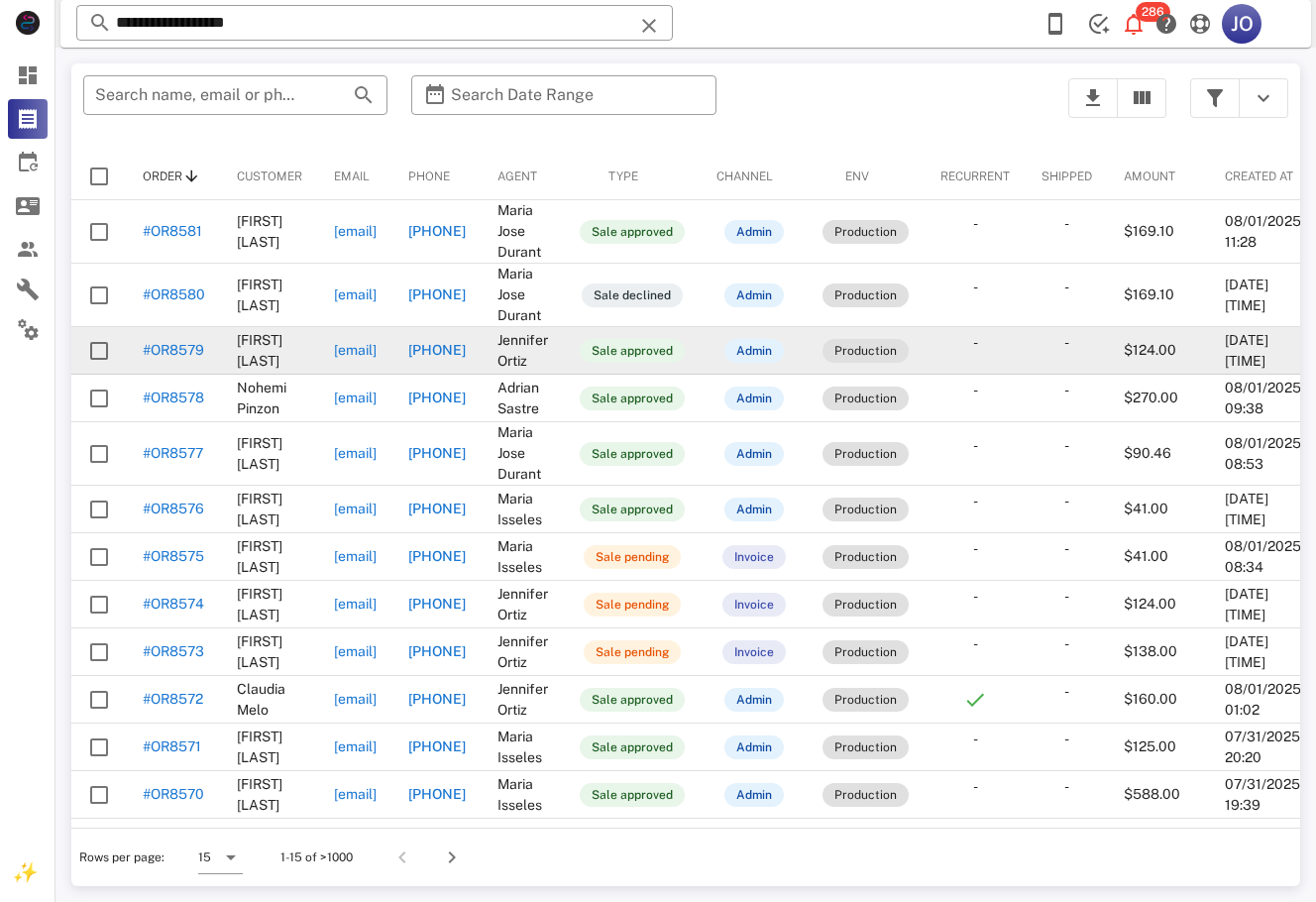 click on "[EMAIL]" at bounding box center (355, 231) 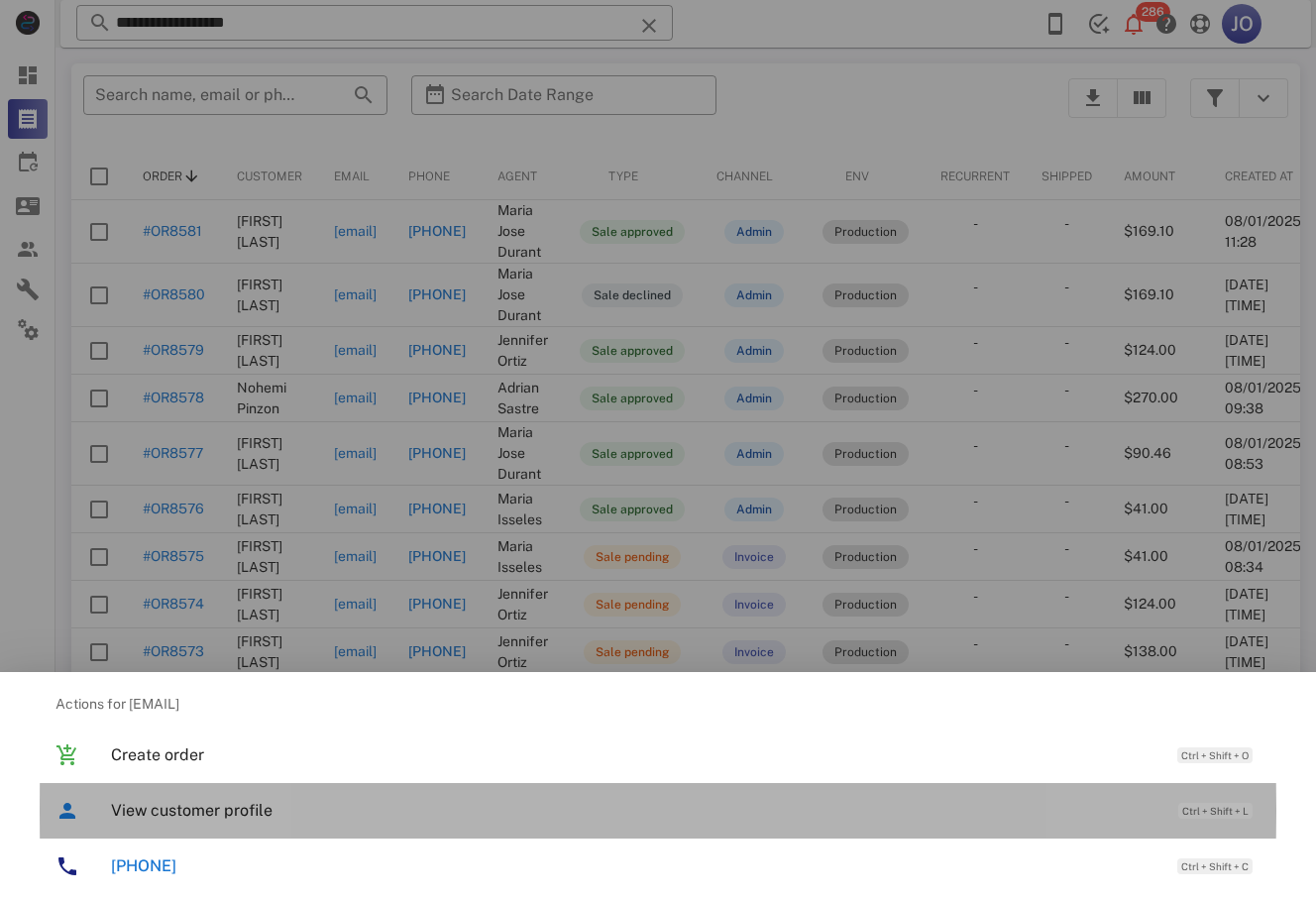 click on "View customer profile" at bounding box center (634, 810) 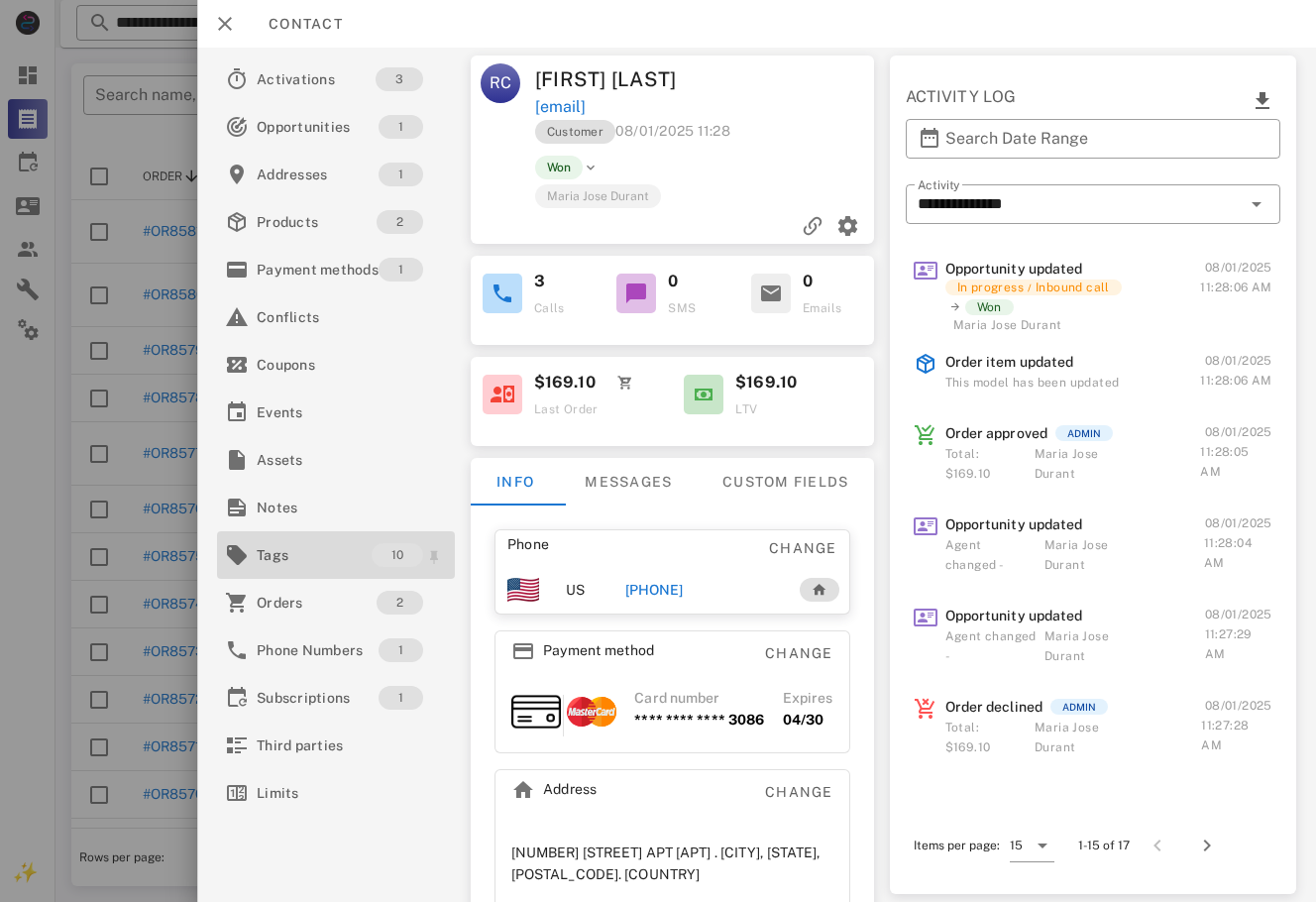 click on "Tags" at bounding box center [314, 555] 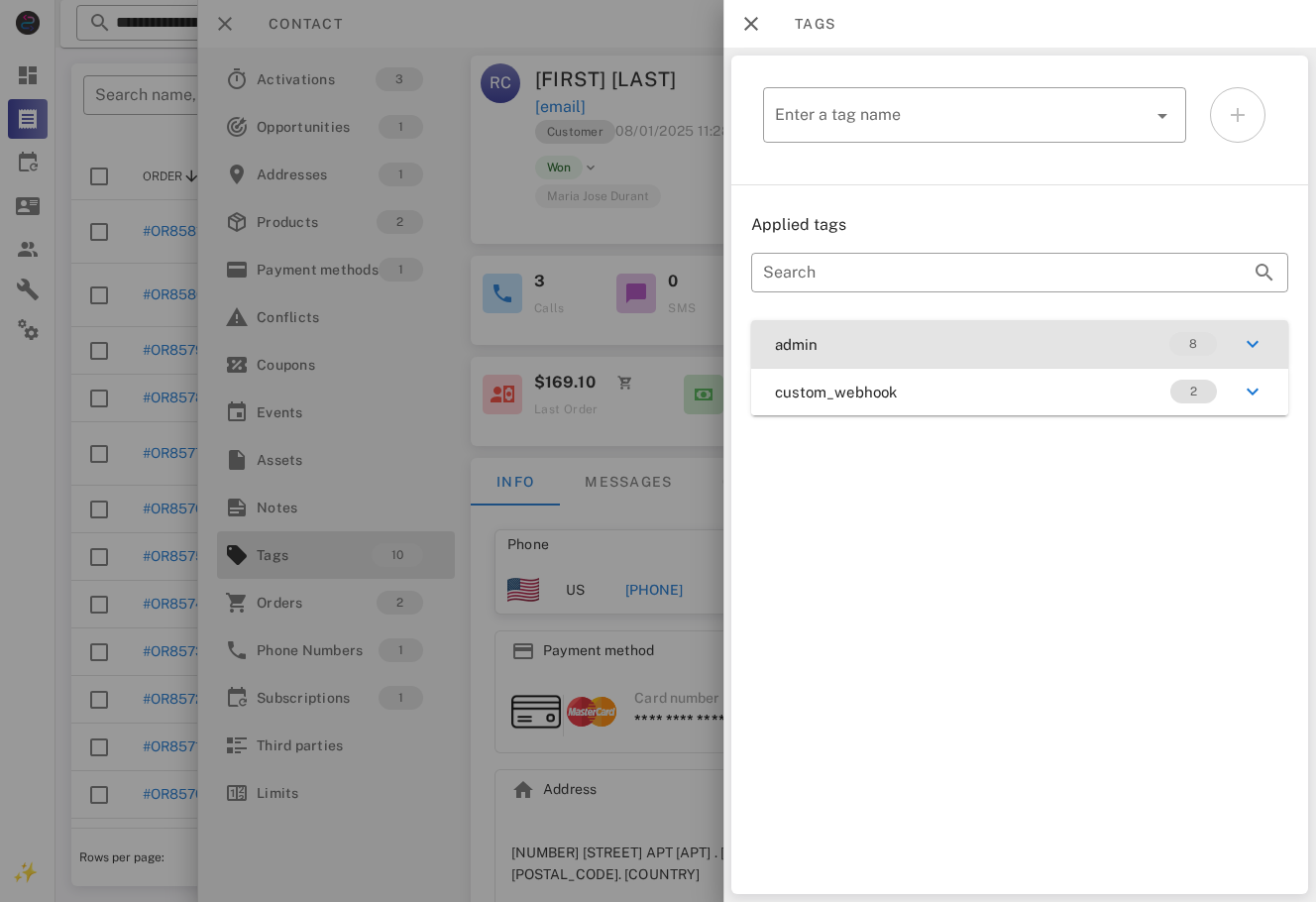 click on "admin  8" at bounding box center [1020, 344] 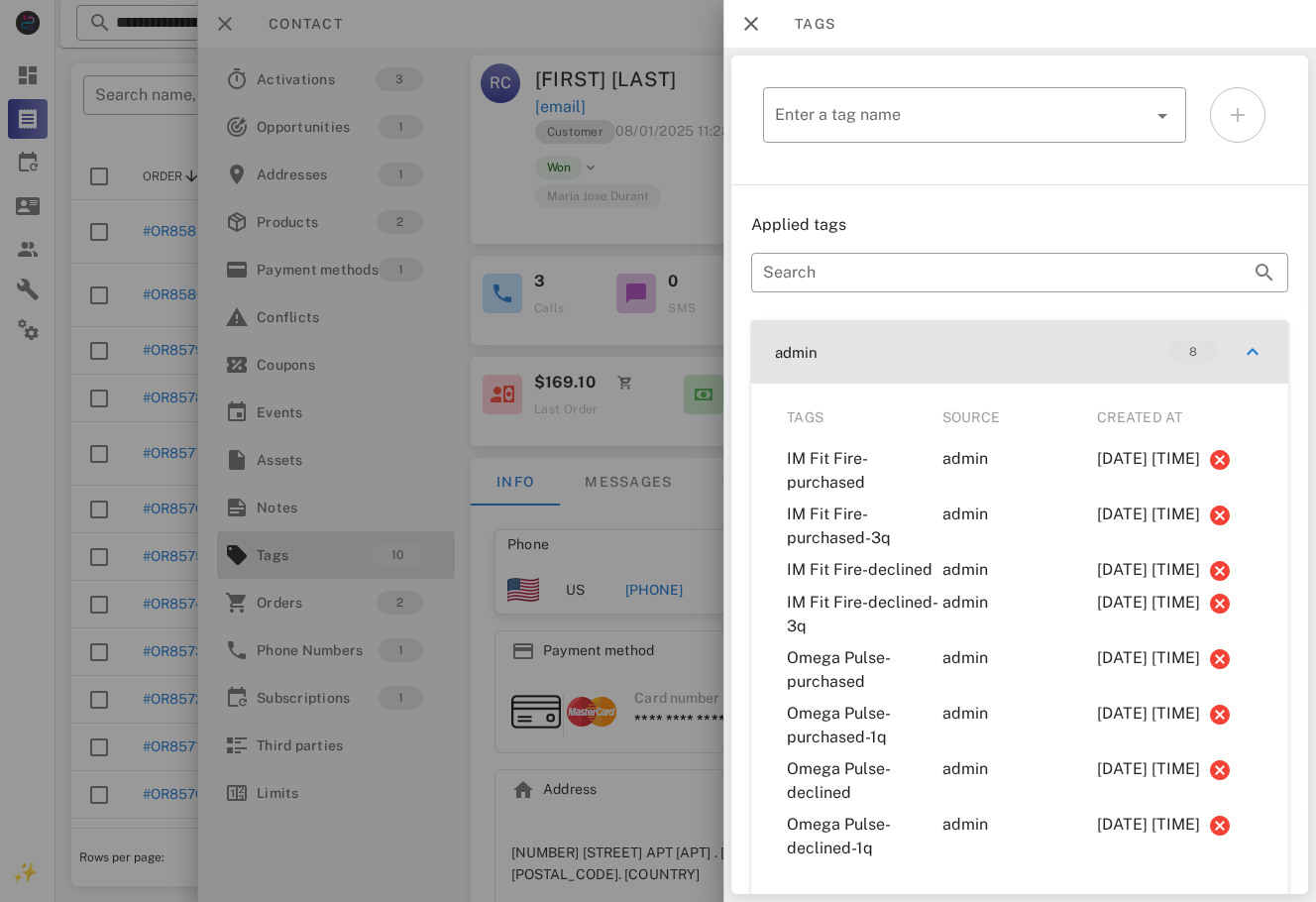 click on "admin  8" at bounding box center [1020, 352] 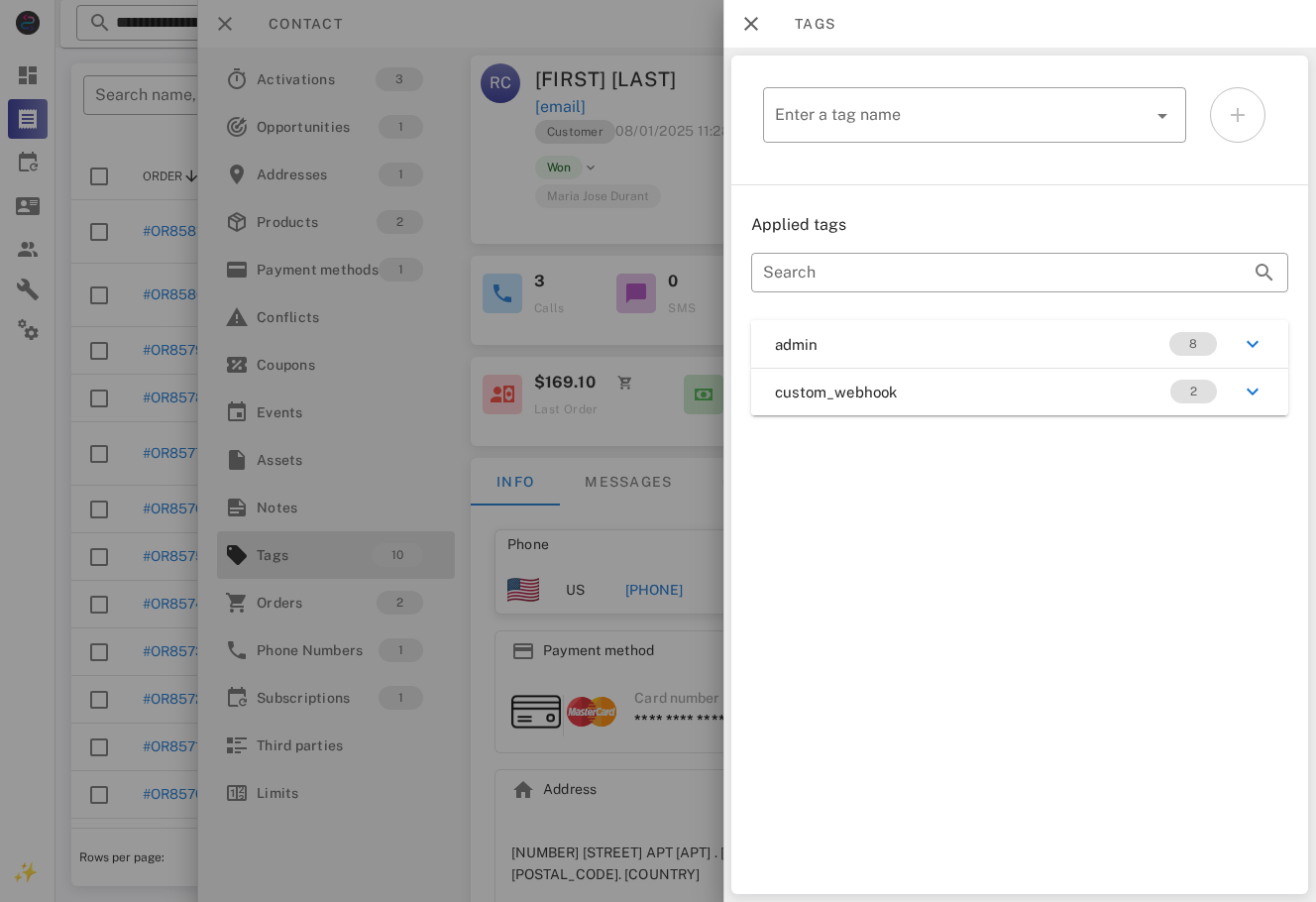 click at bounding box center (658, 451) 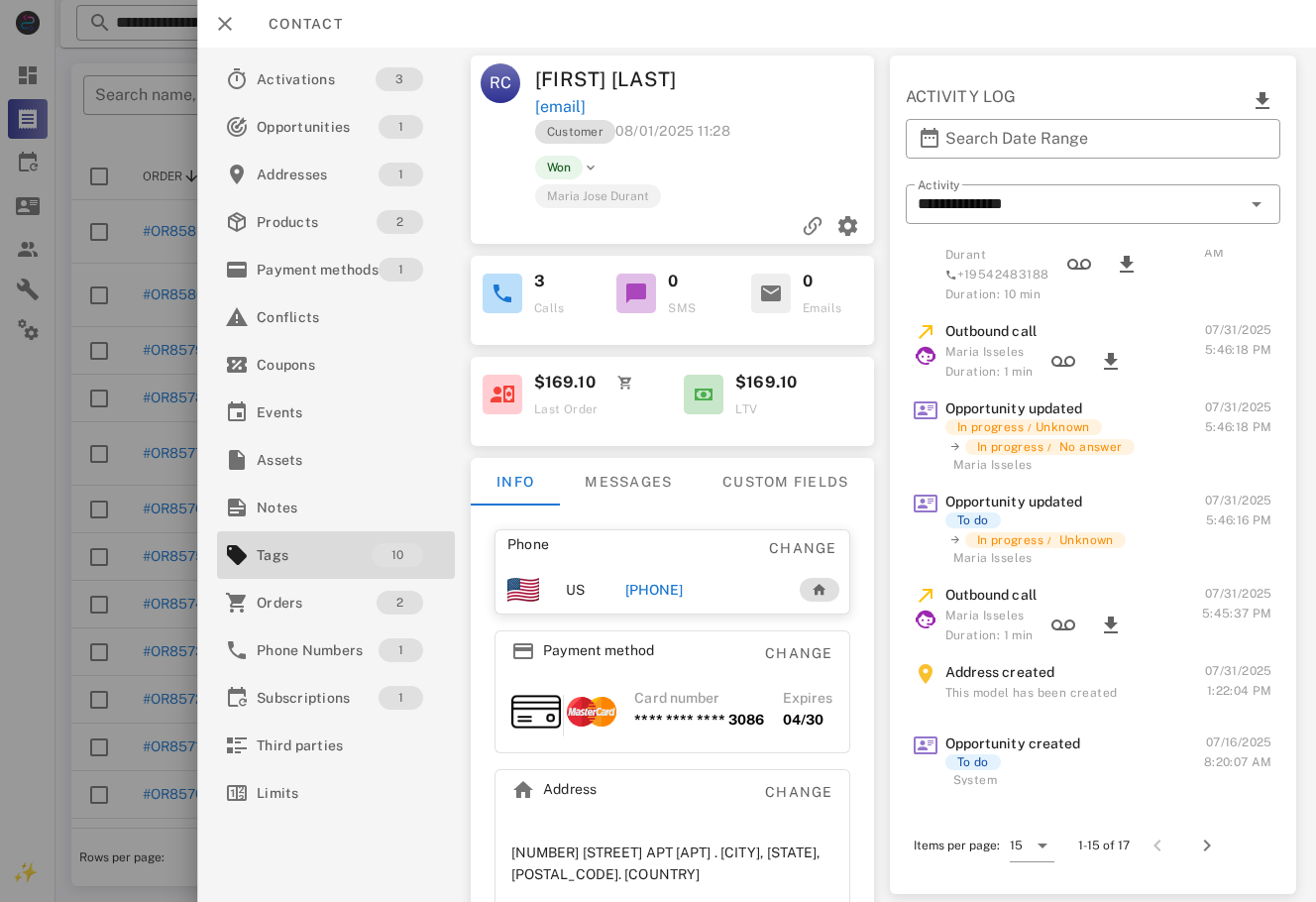 scroll, scrollTop: 771, scrollLeft: 0, axis: vertical 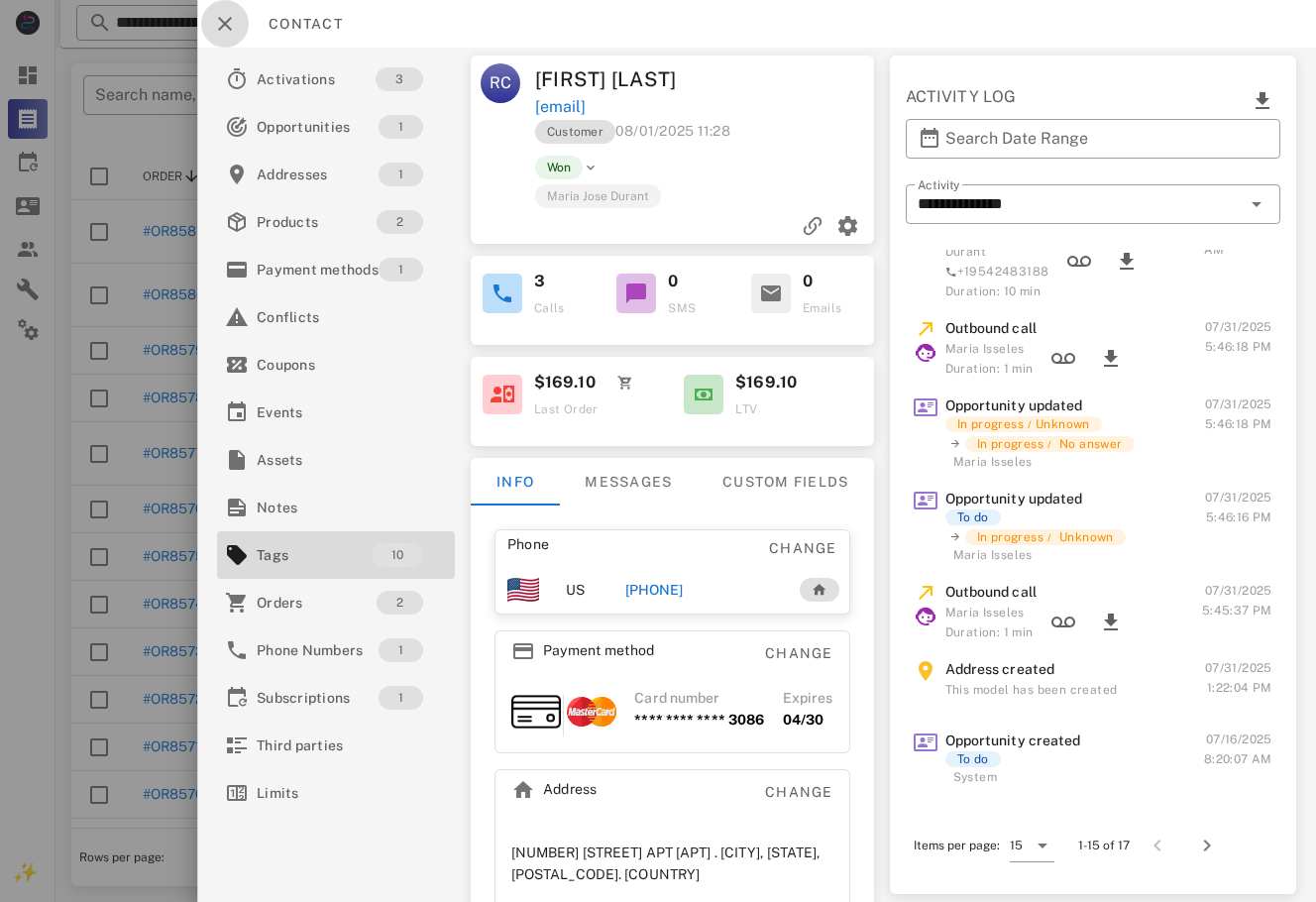 click at bounding box center [225, 24] 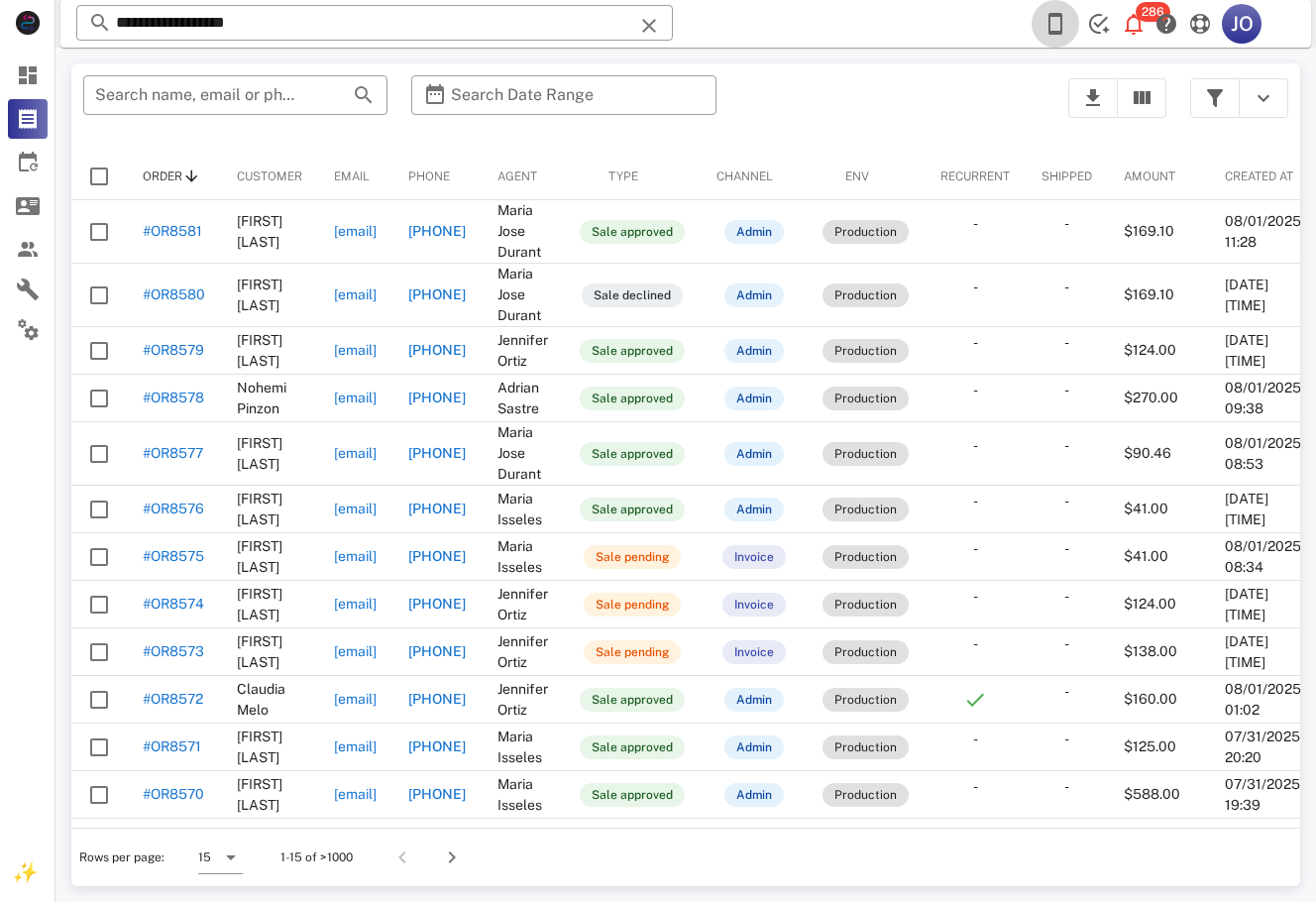 click at bounding box center (1055, 24) 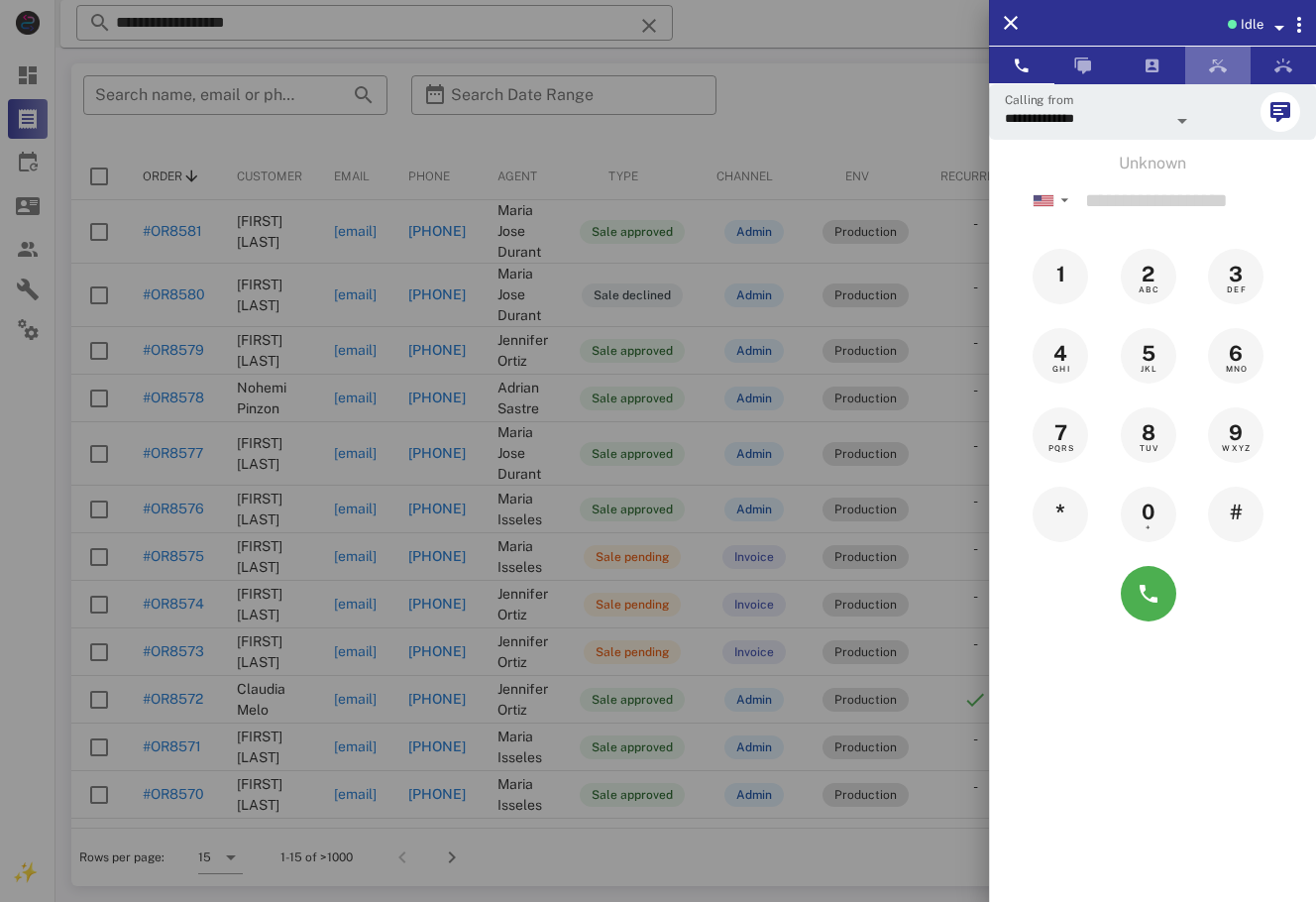 click at bounding box center (1218, 65) 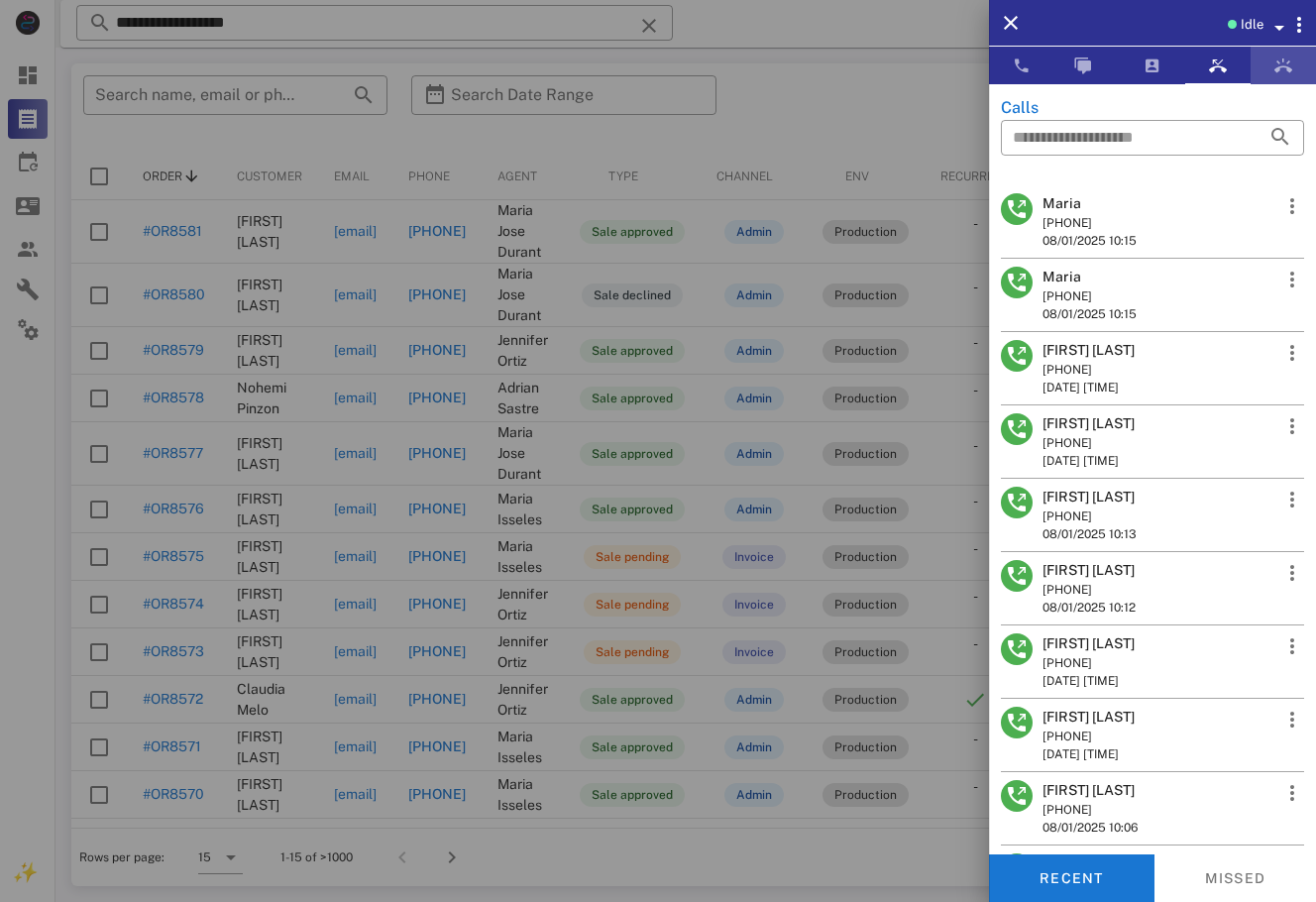 click at bounding box center (1283, 65) 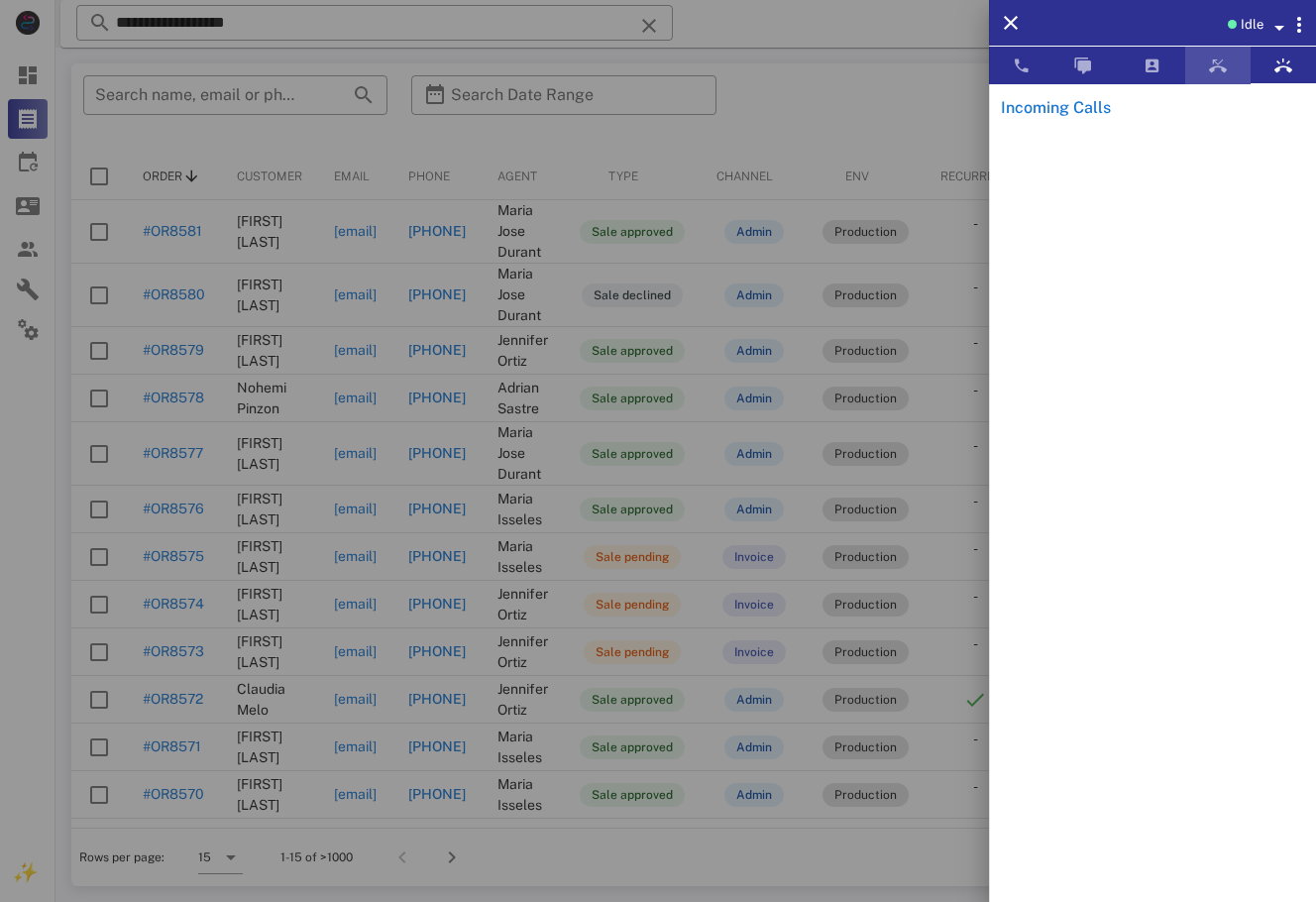 click at bounding box center [1218, 65] 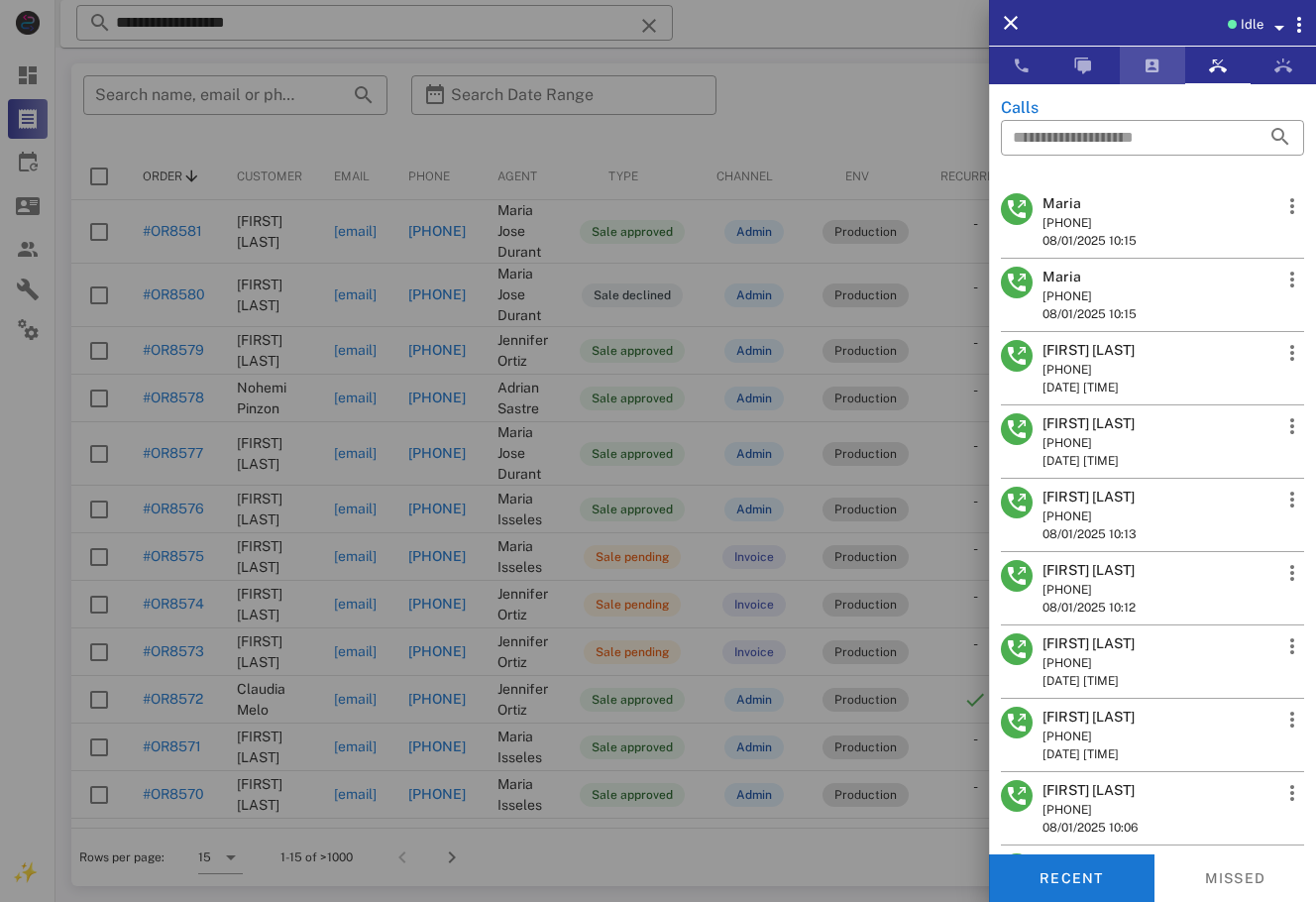 click at bounding box center [1152, 65] 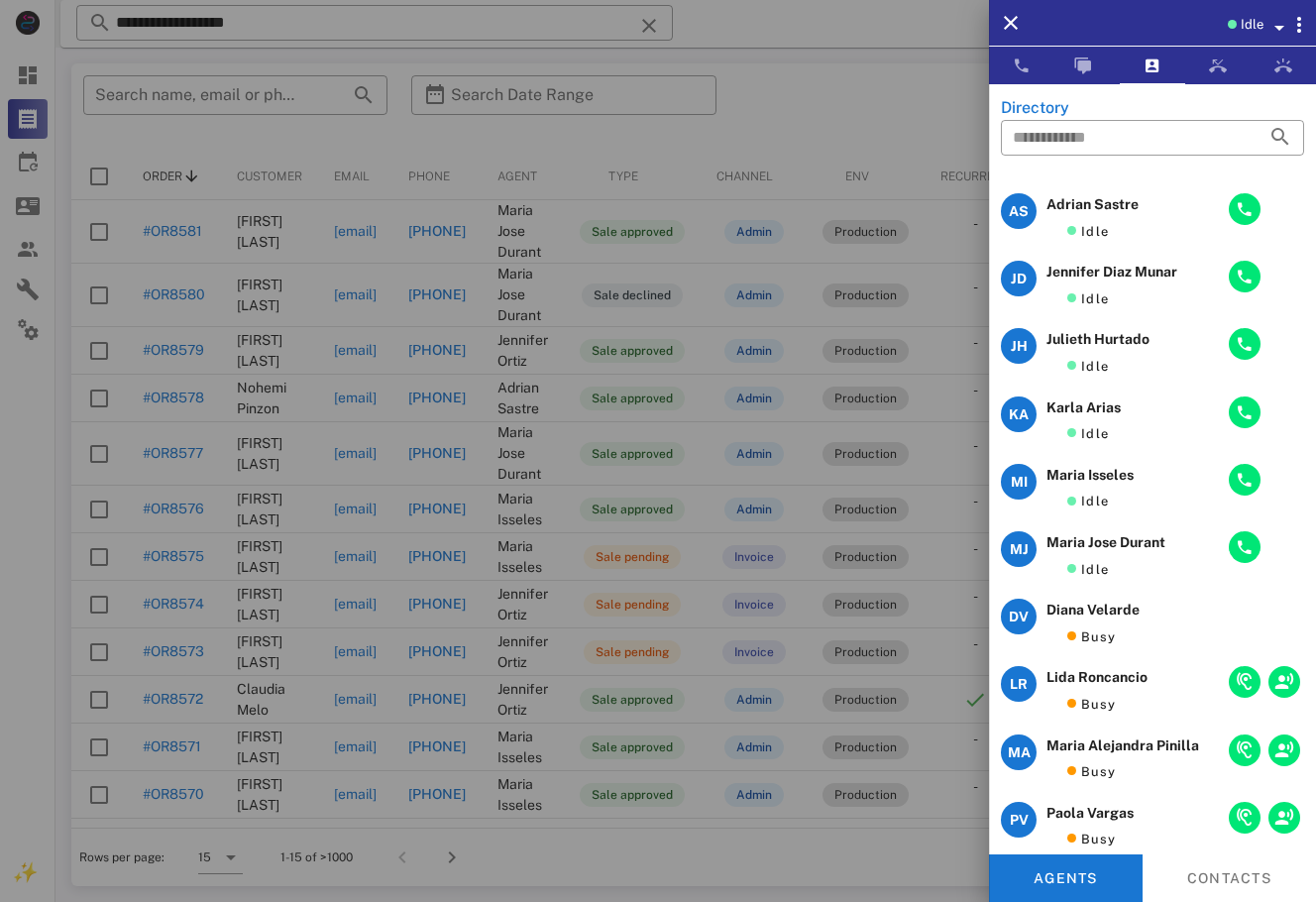 click at bounding box center [658, 451] 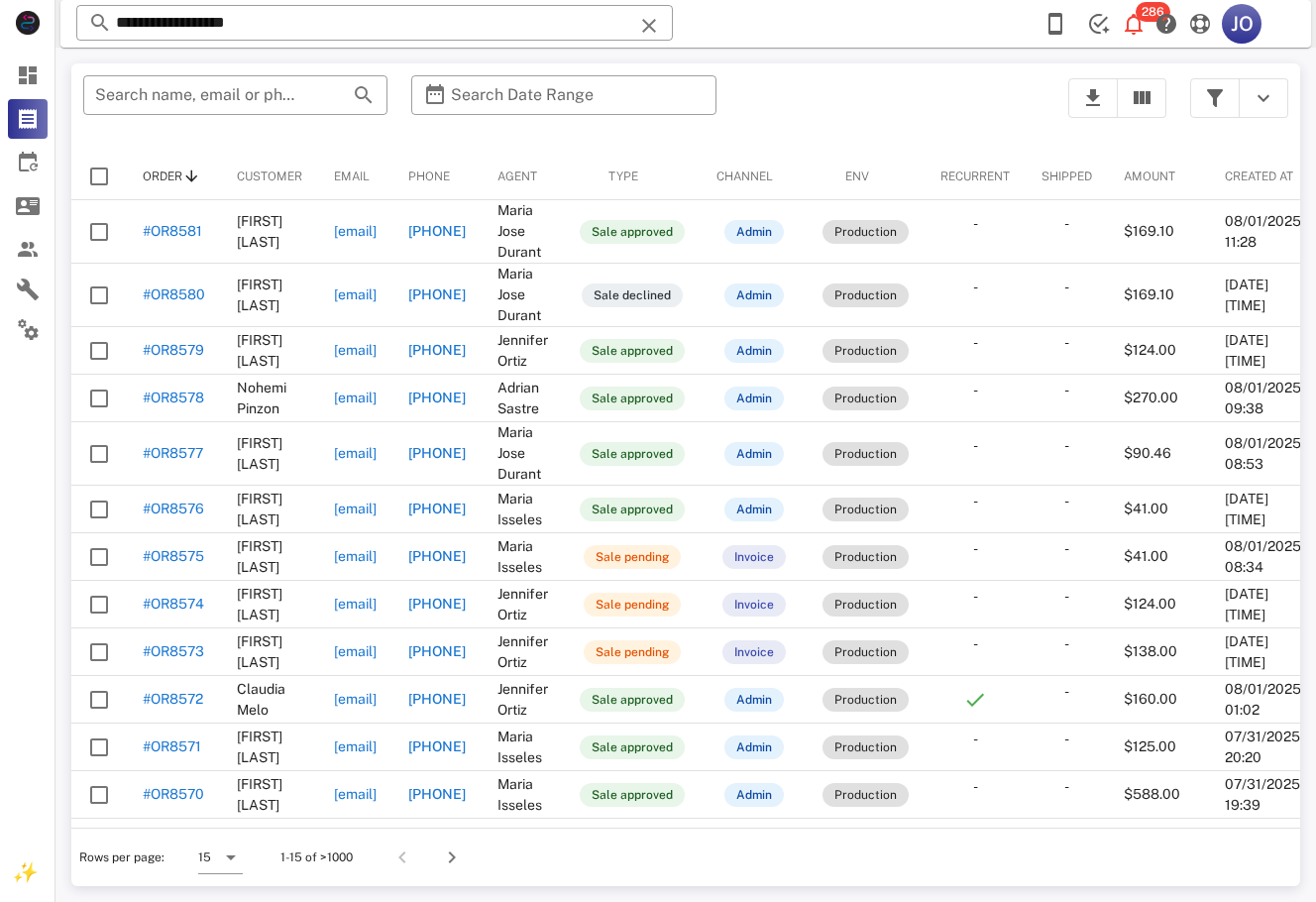scroll, scrollTop: 0, scrollLeft: 221, axis: horizontal 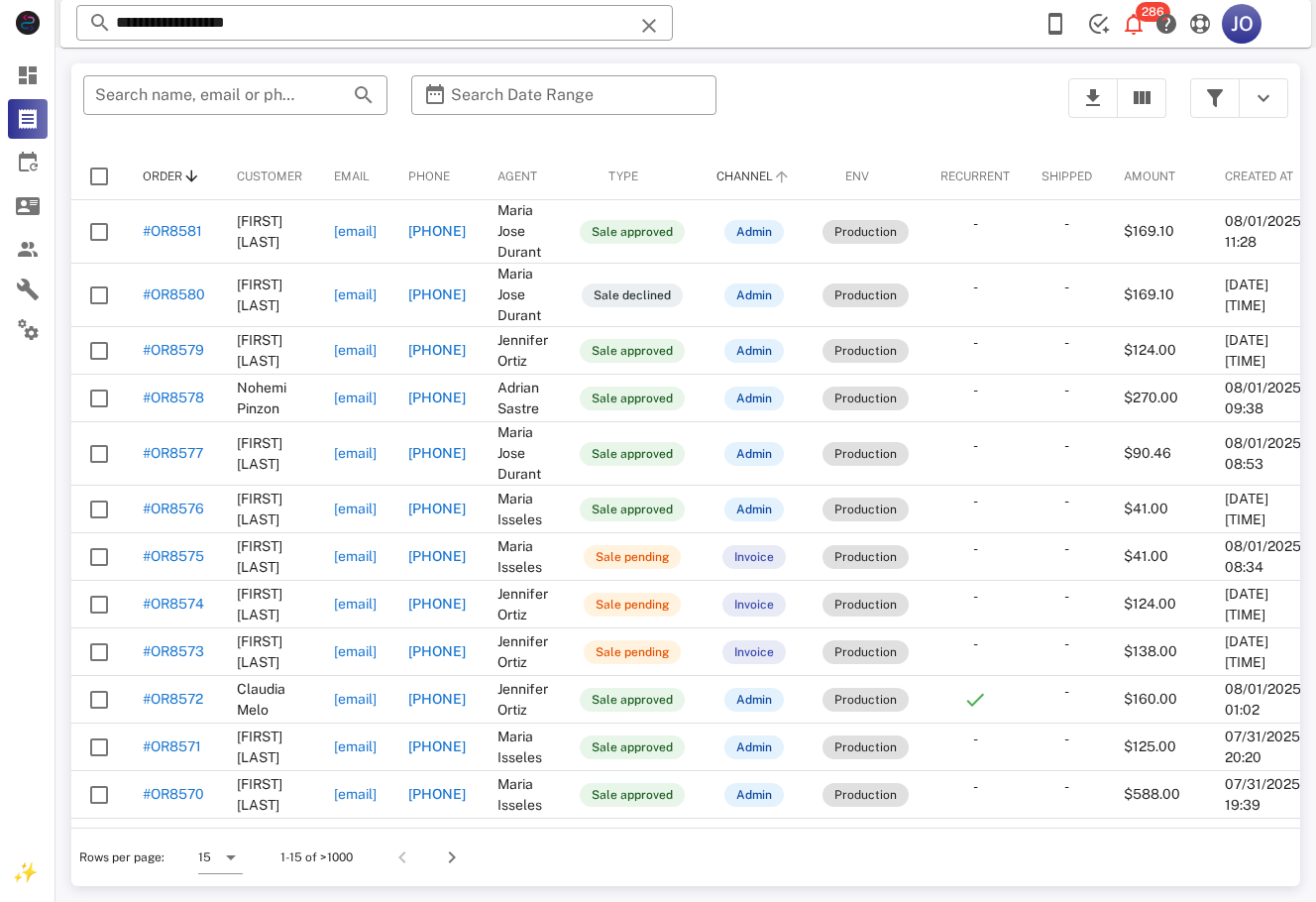 click on "Channel" at bounding box center (753, 176) 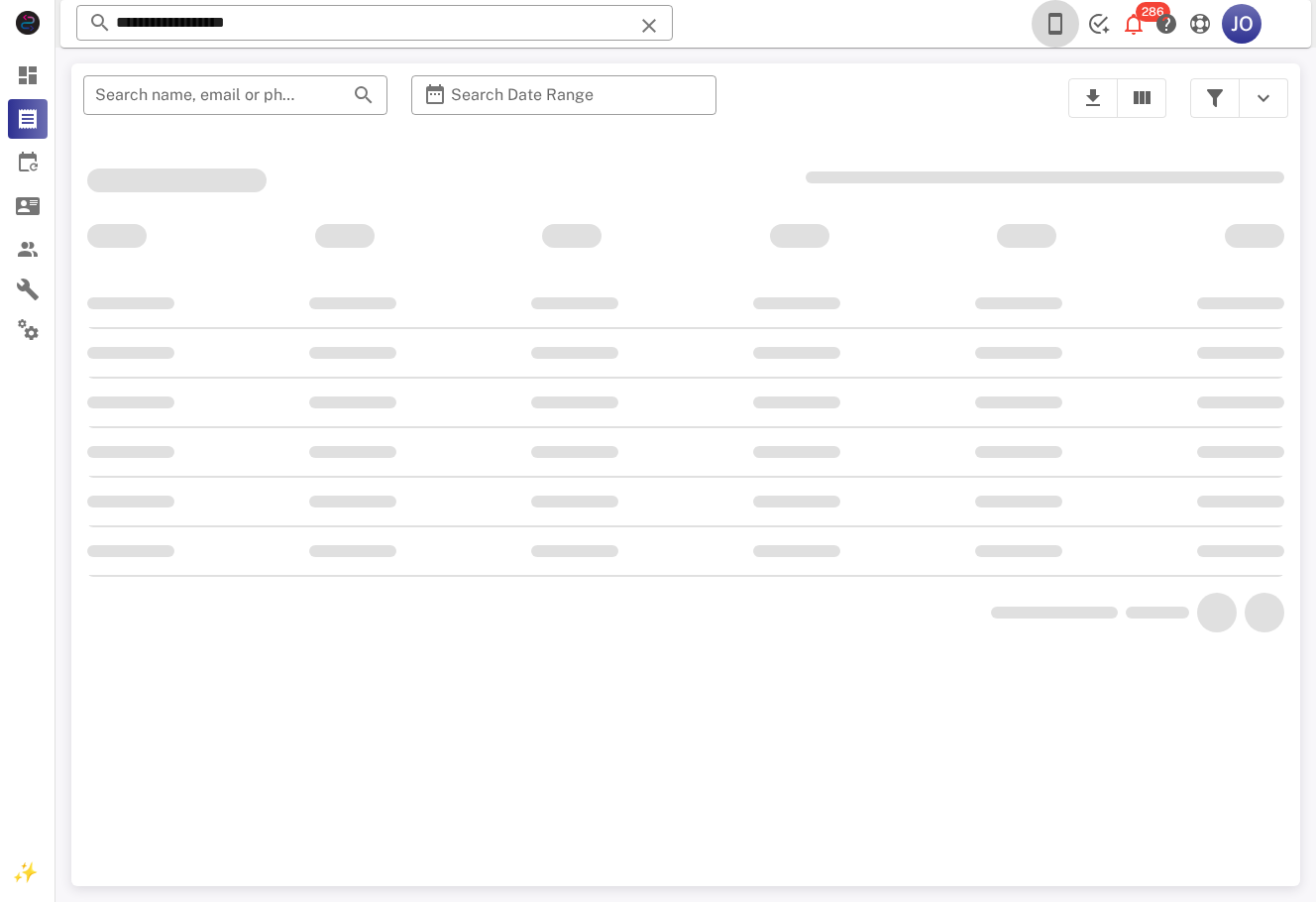 click at bounding box center [1055, 24] 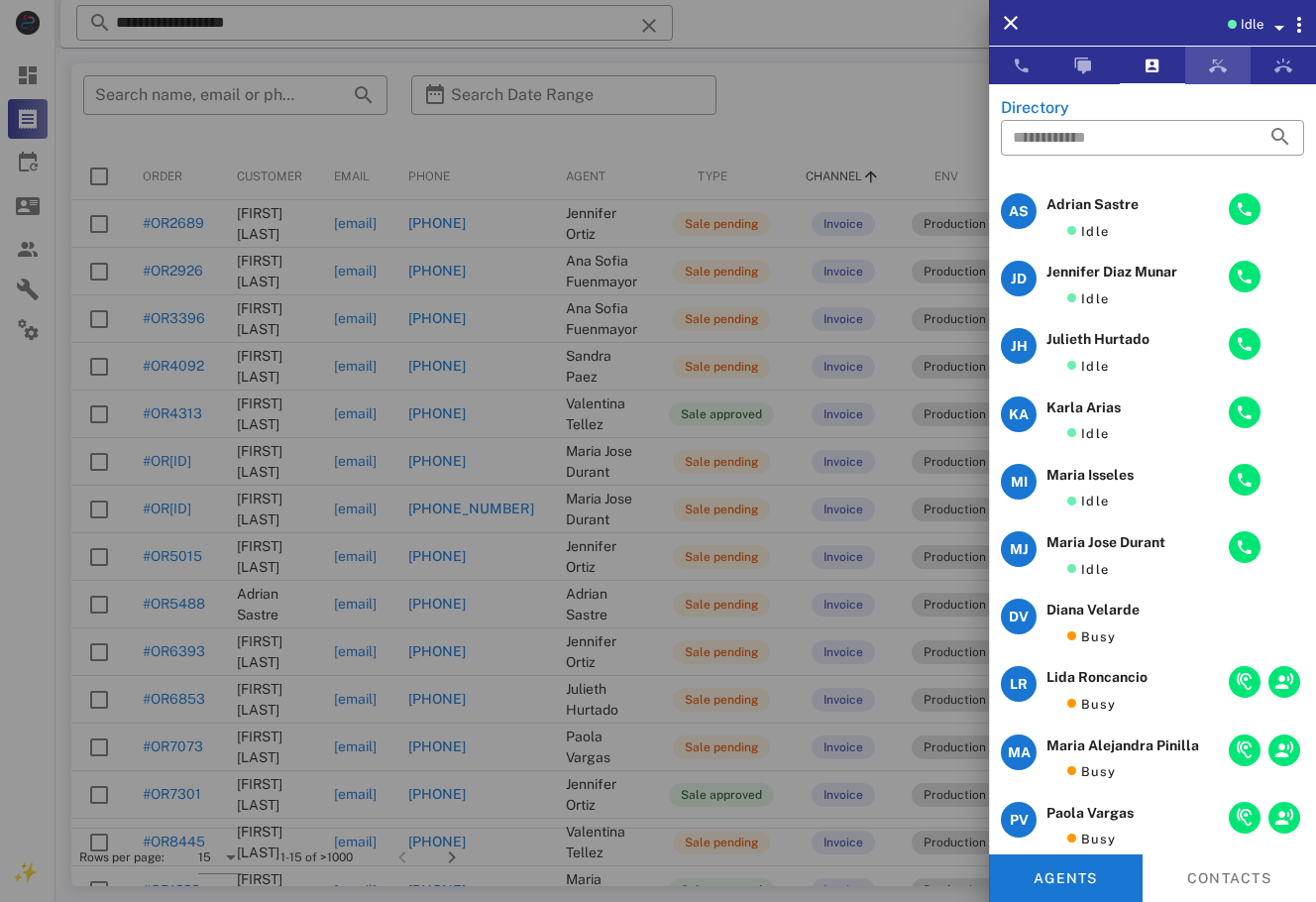 click at bounding box center [1218, 65] 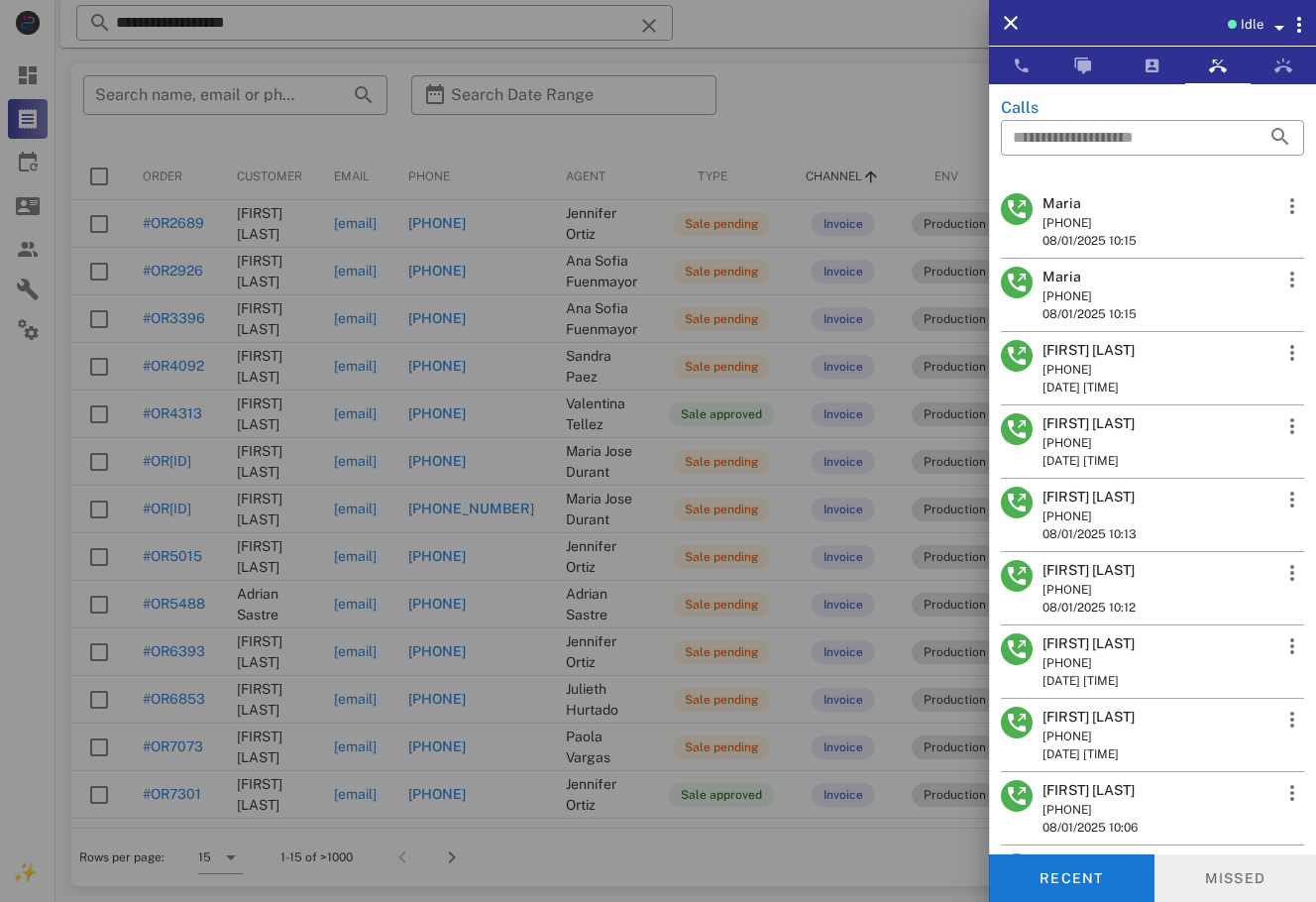 click on "Missed" at bounding box center [1236, 878] 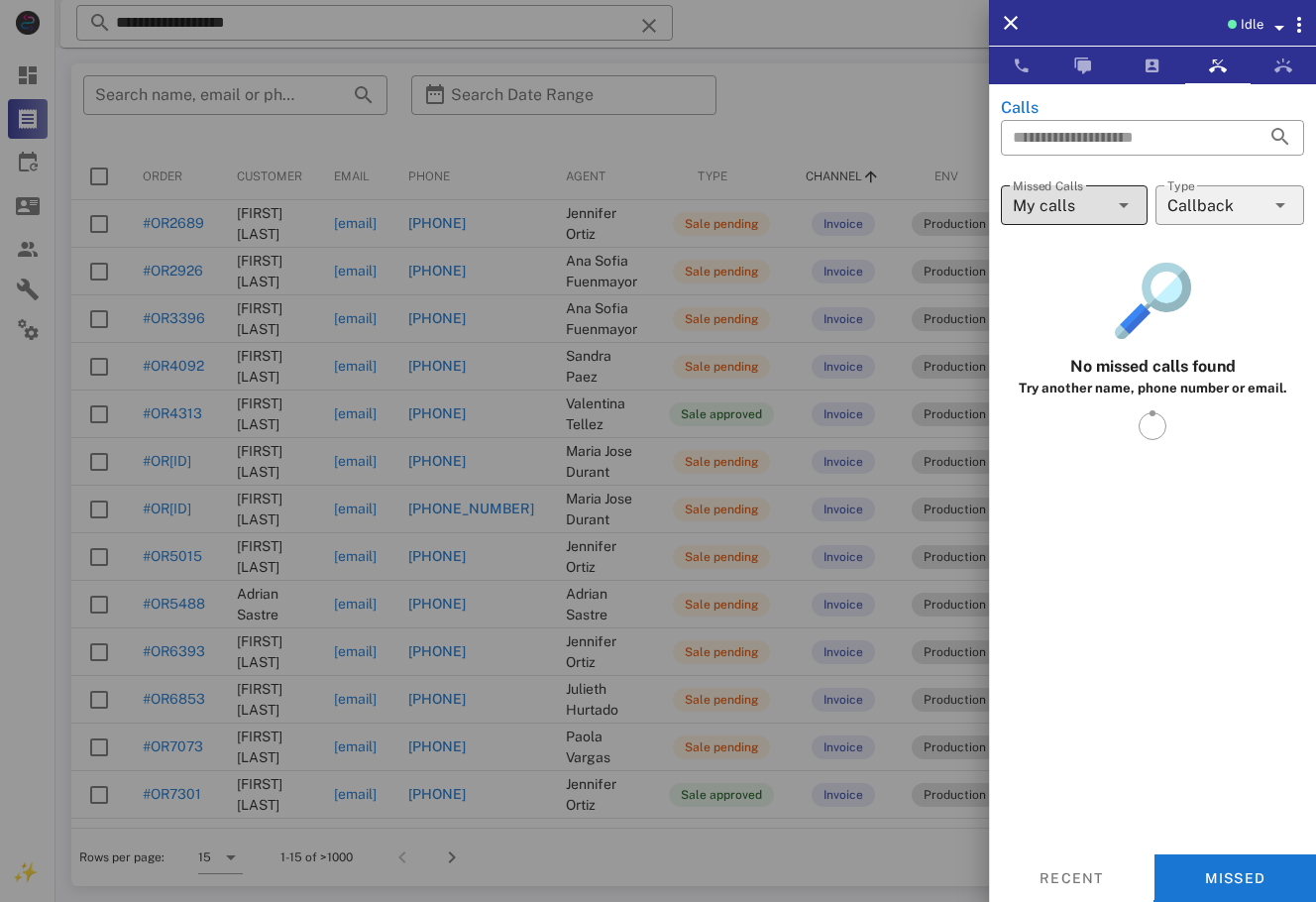 click on "My calls" at bounding box center [1060, 205] 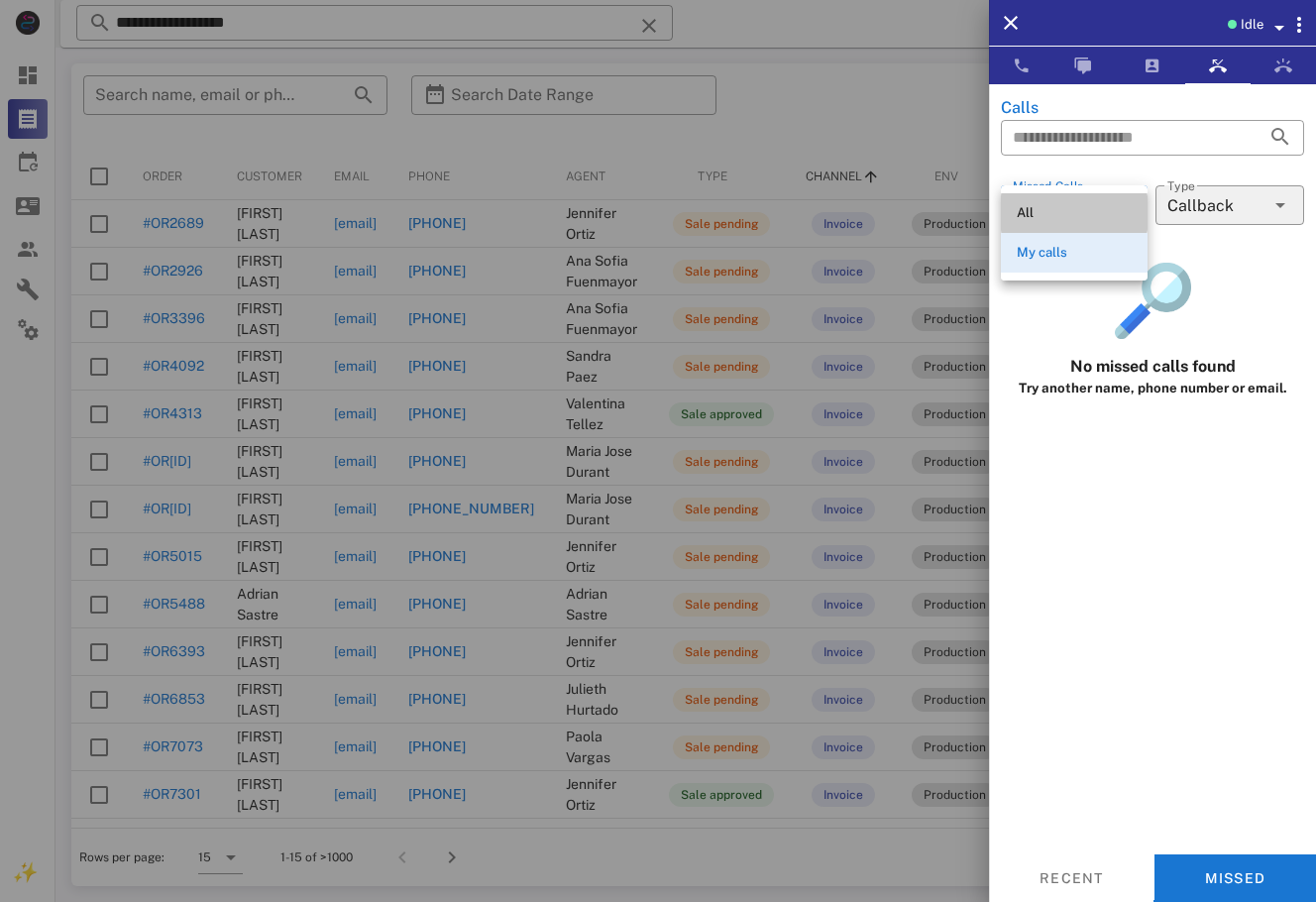 click on "All" at bounding box center (1074, 213) 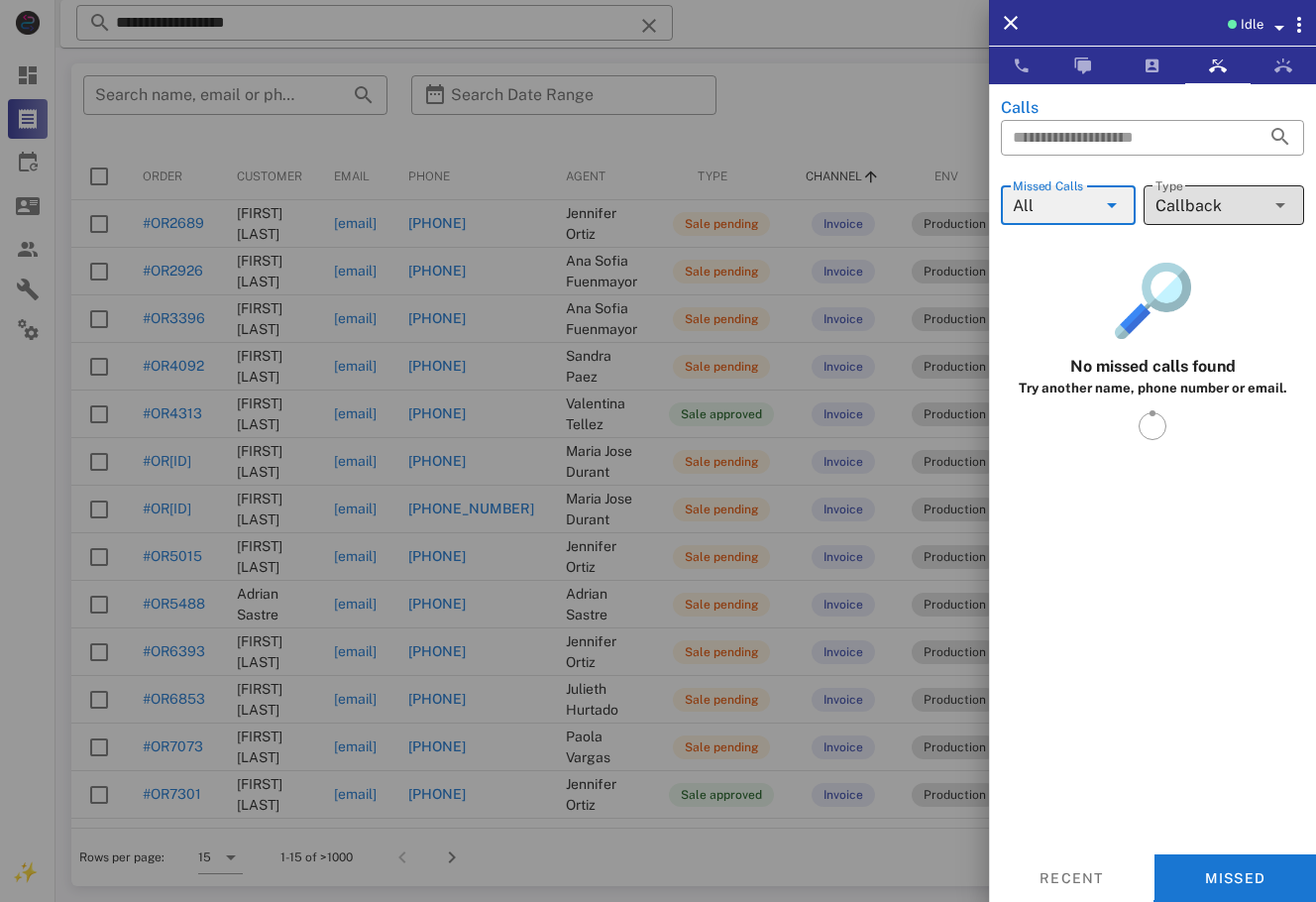 click on "Callback" at bounding box center (1188, 206) 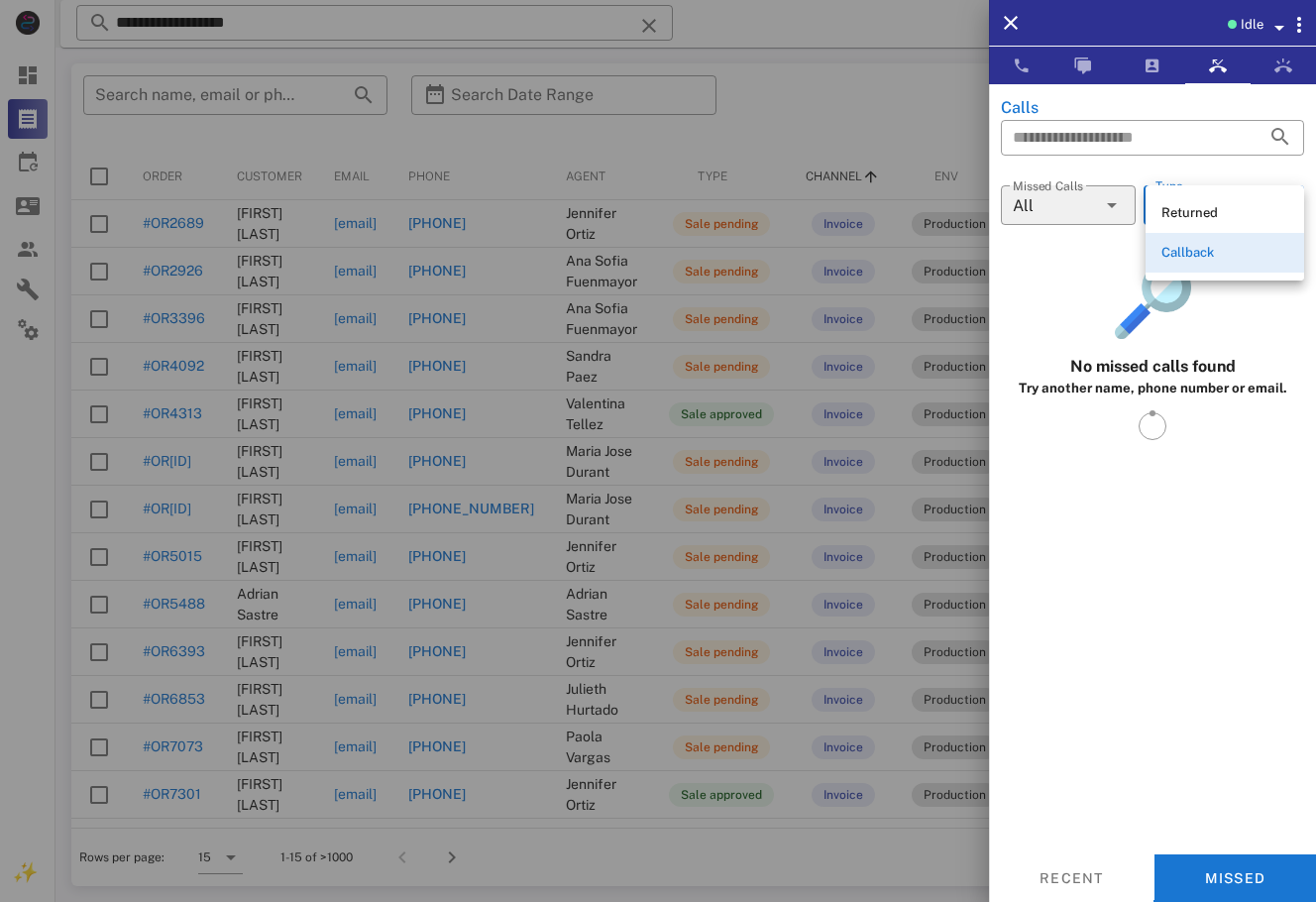 click at bounding box center [1152, 300] 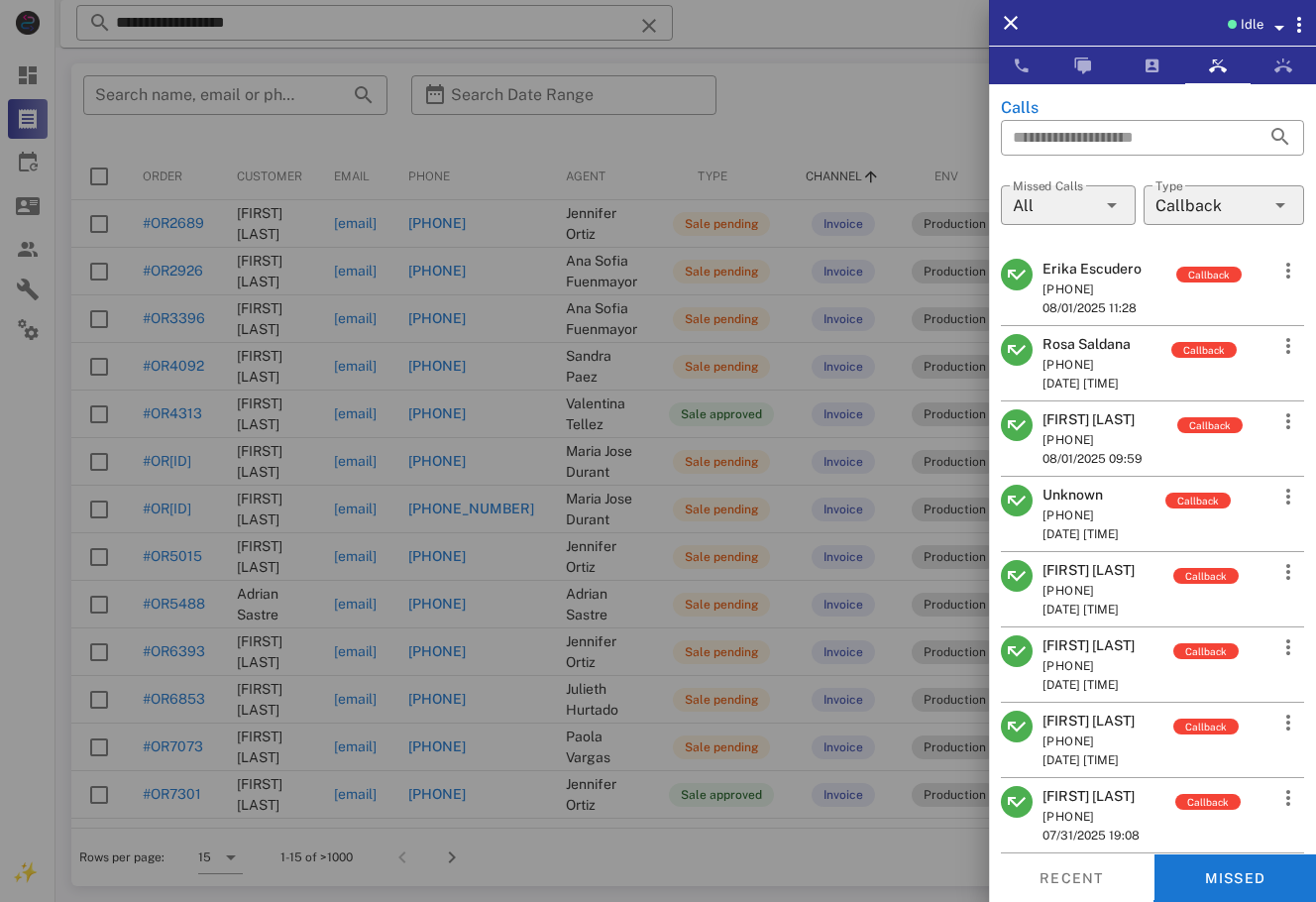 click at bounding box center (658, 451) 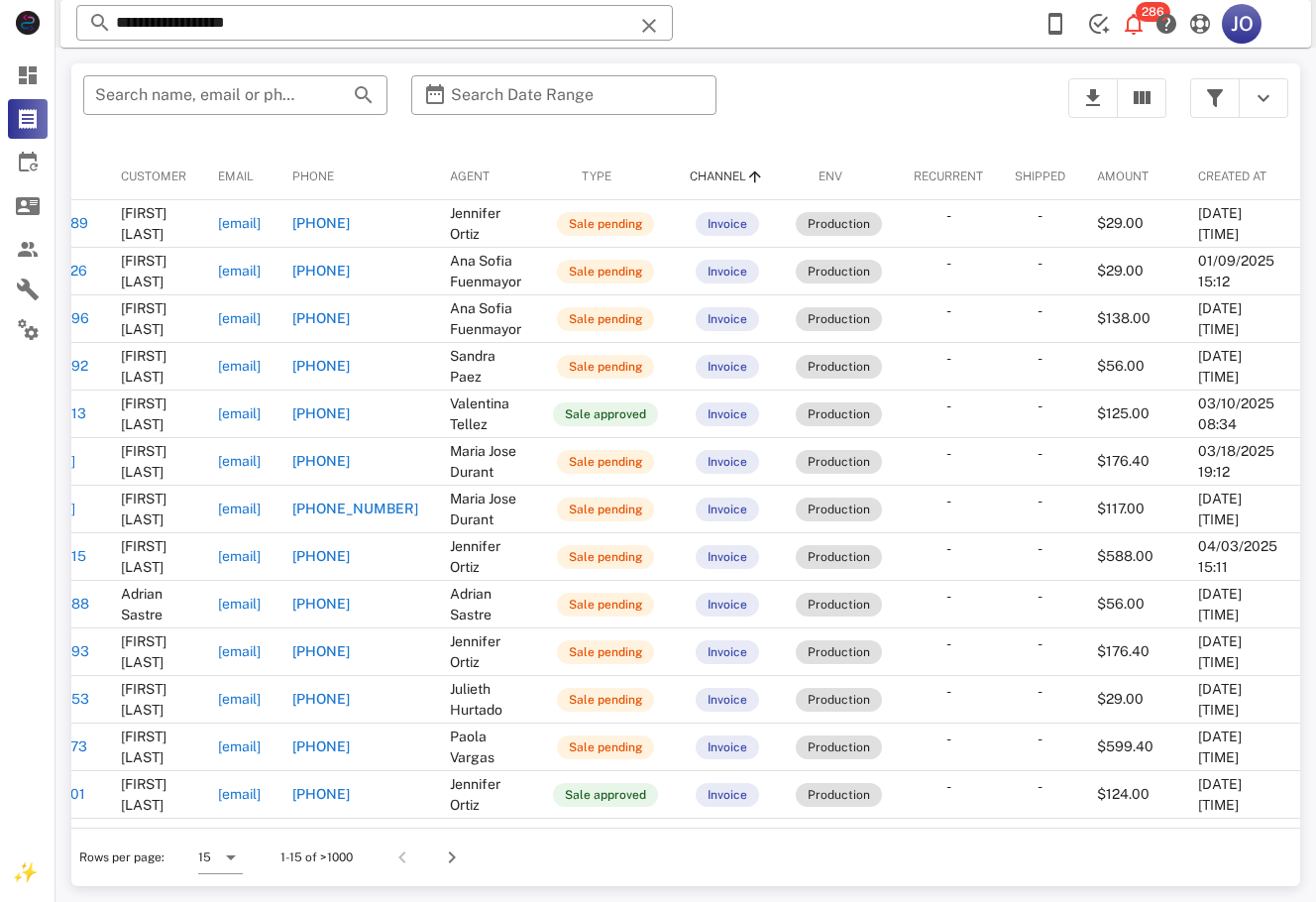 scroll, scrollTop: 0, scrollLeft: 0, axis: both 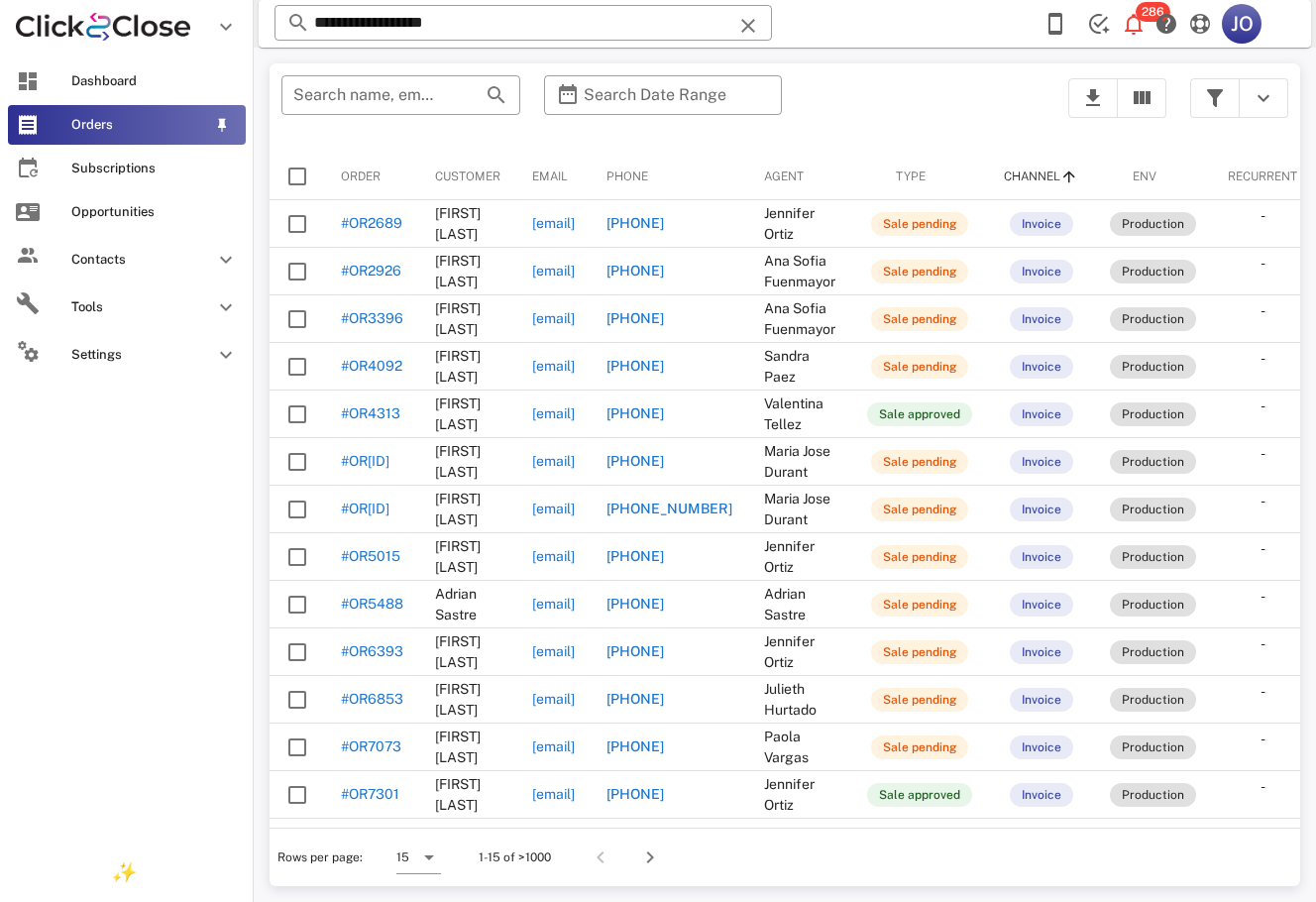 click on "Orders" at bounding box center (127, 125) 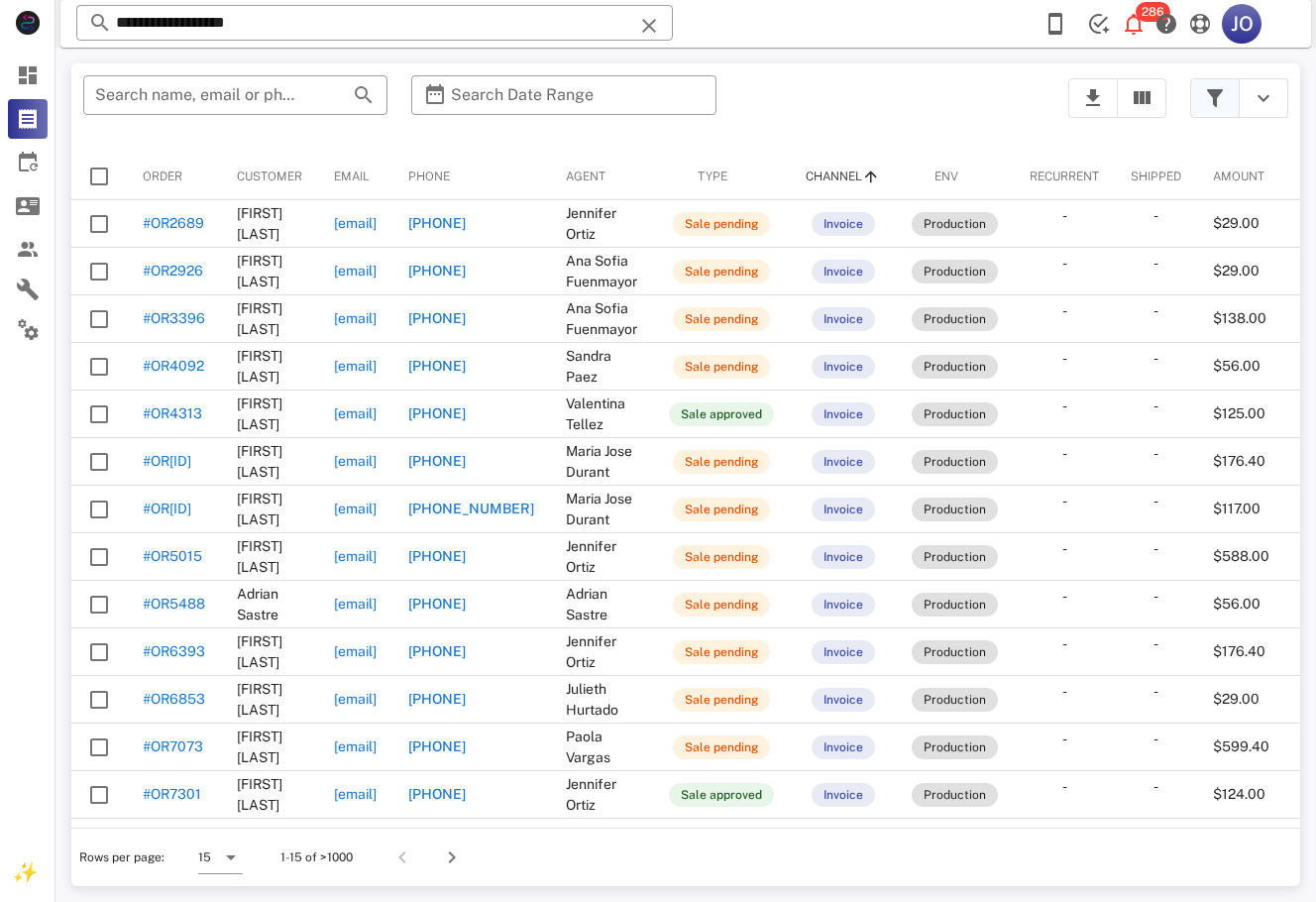 click at bounding box center (1215, 98) 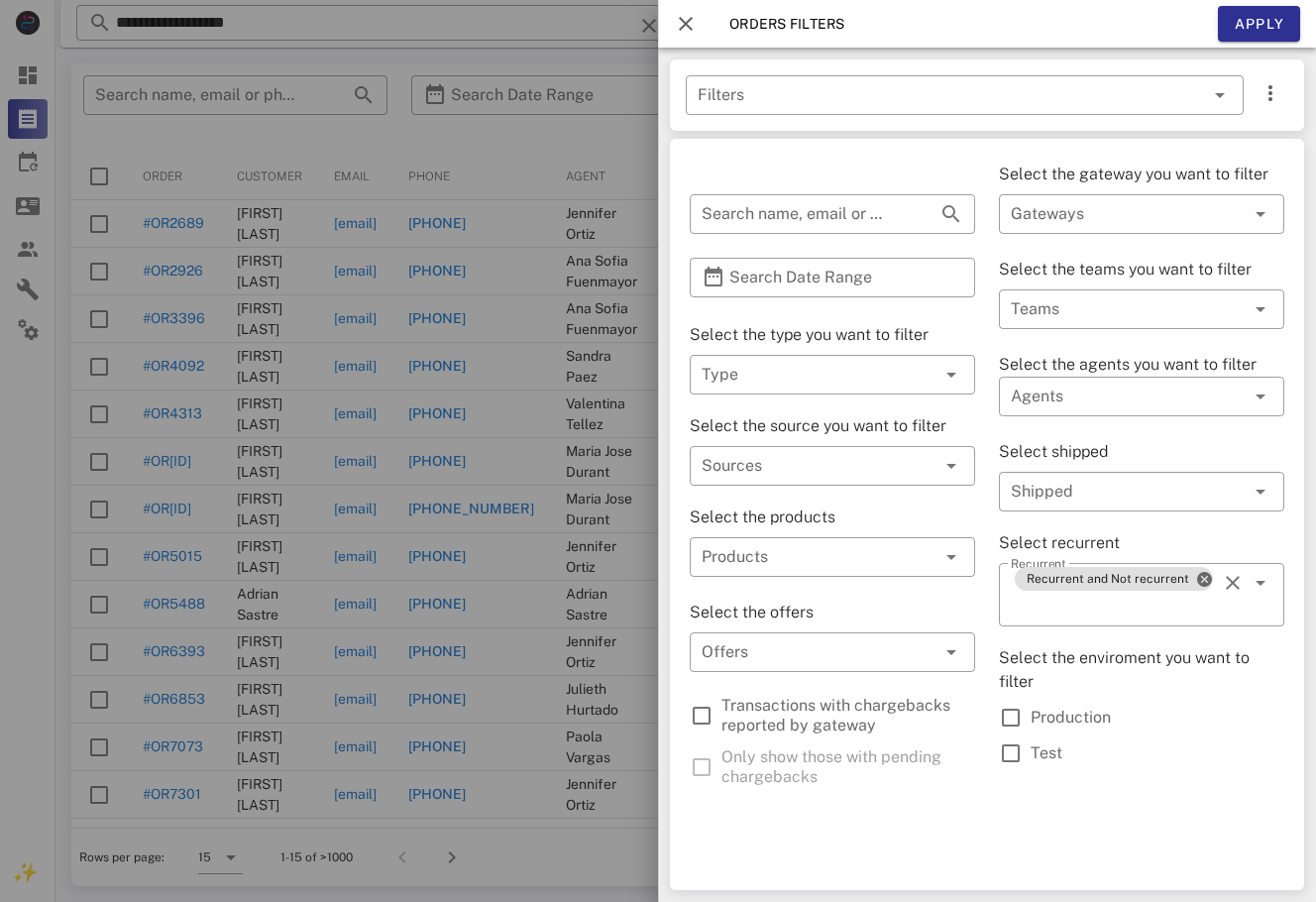 click at bounding box center (686, 24) 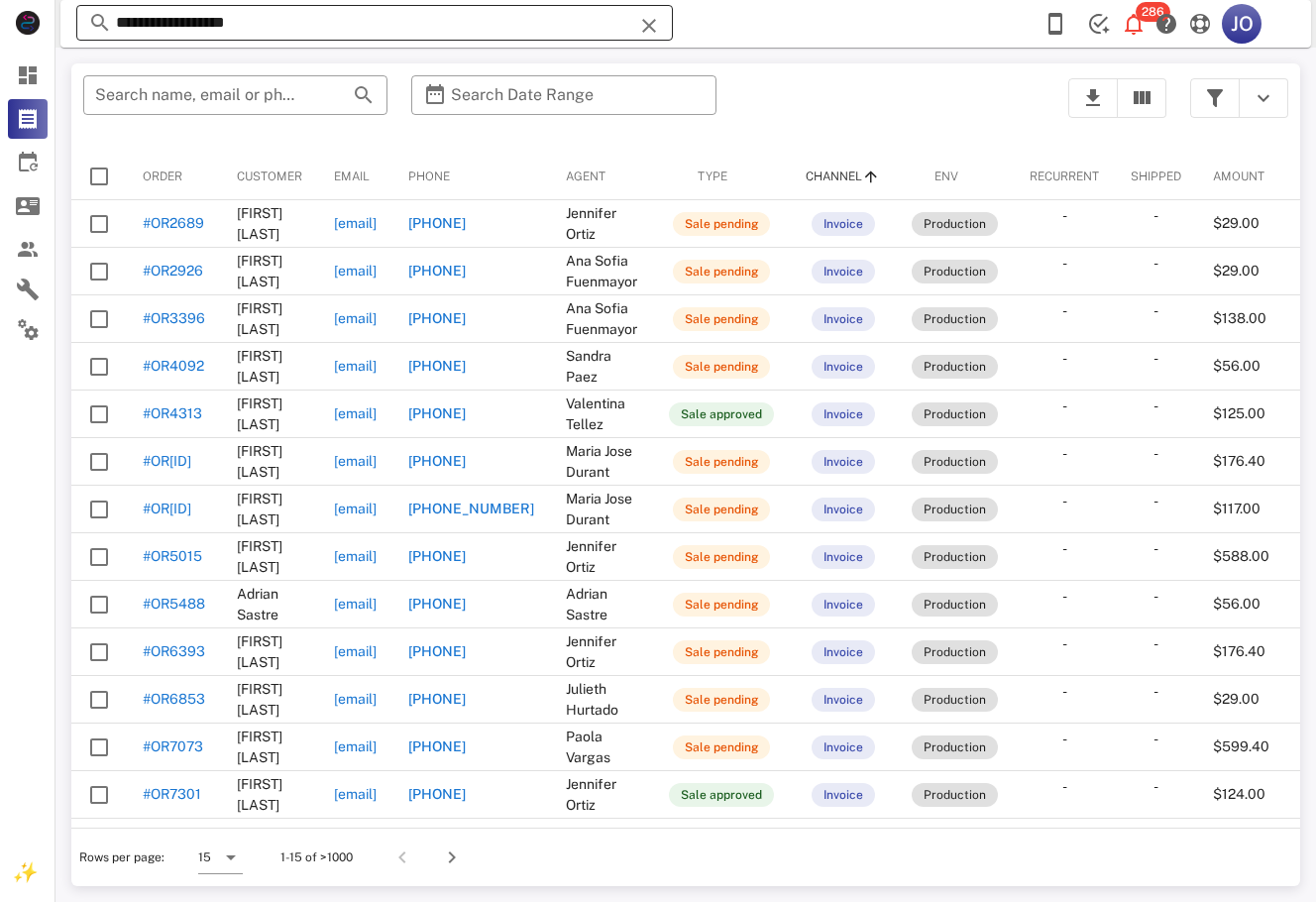 click at bounding box center [649, 26] 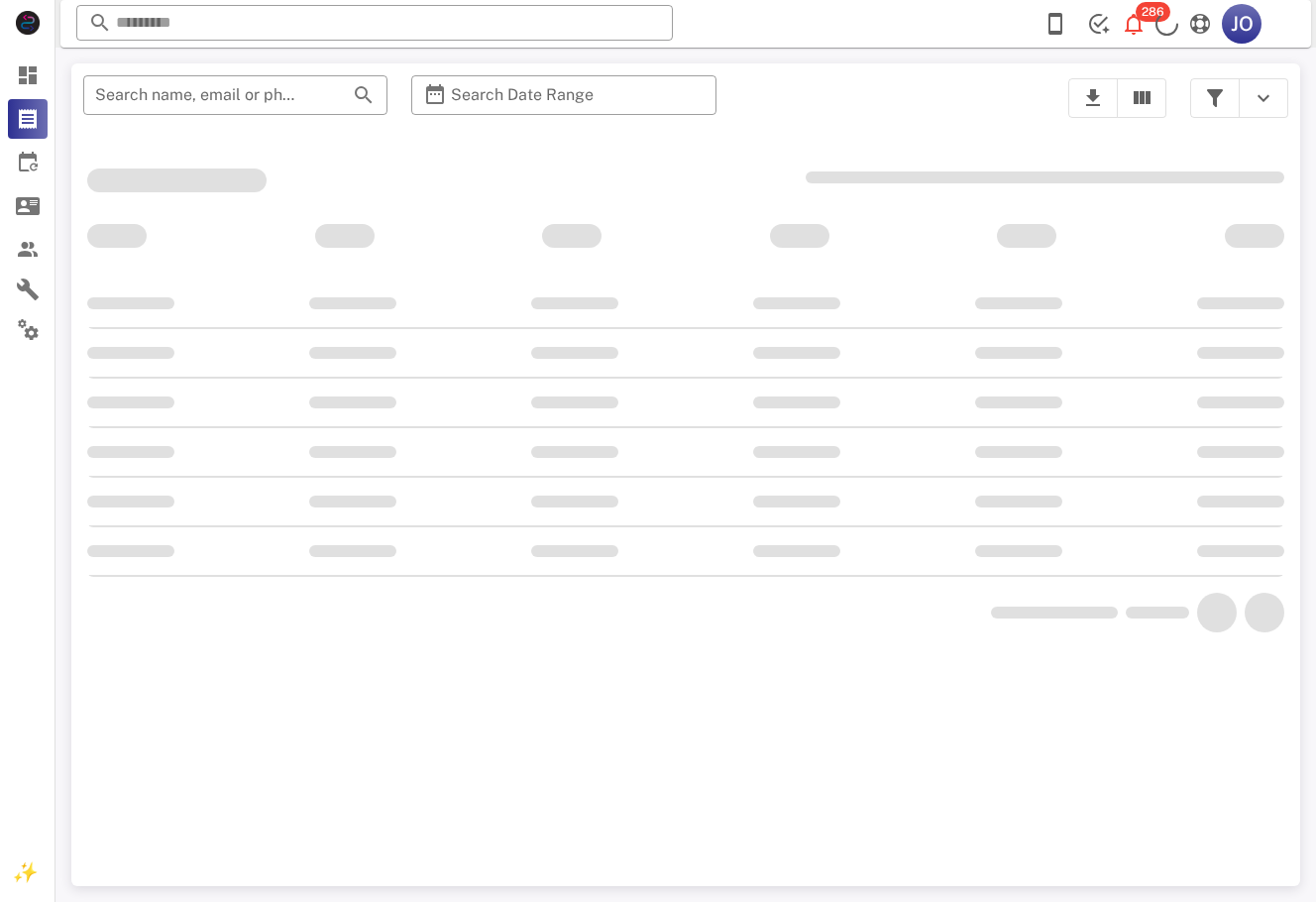 scroll, scrollTop: 0, scrollLeft: 0, axis: both 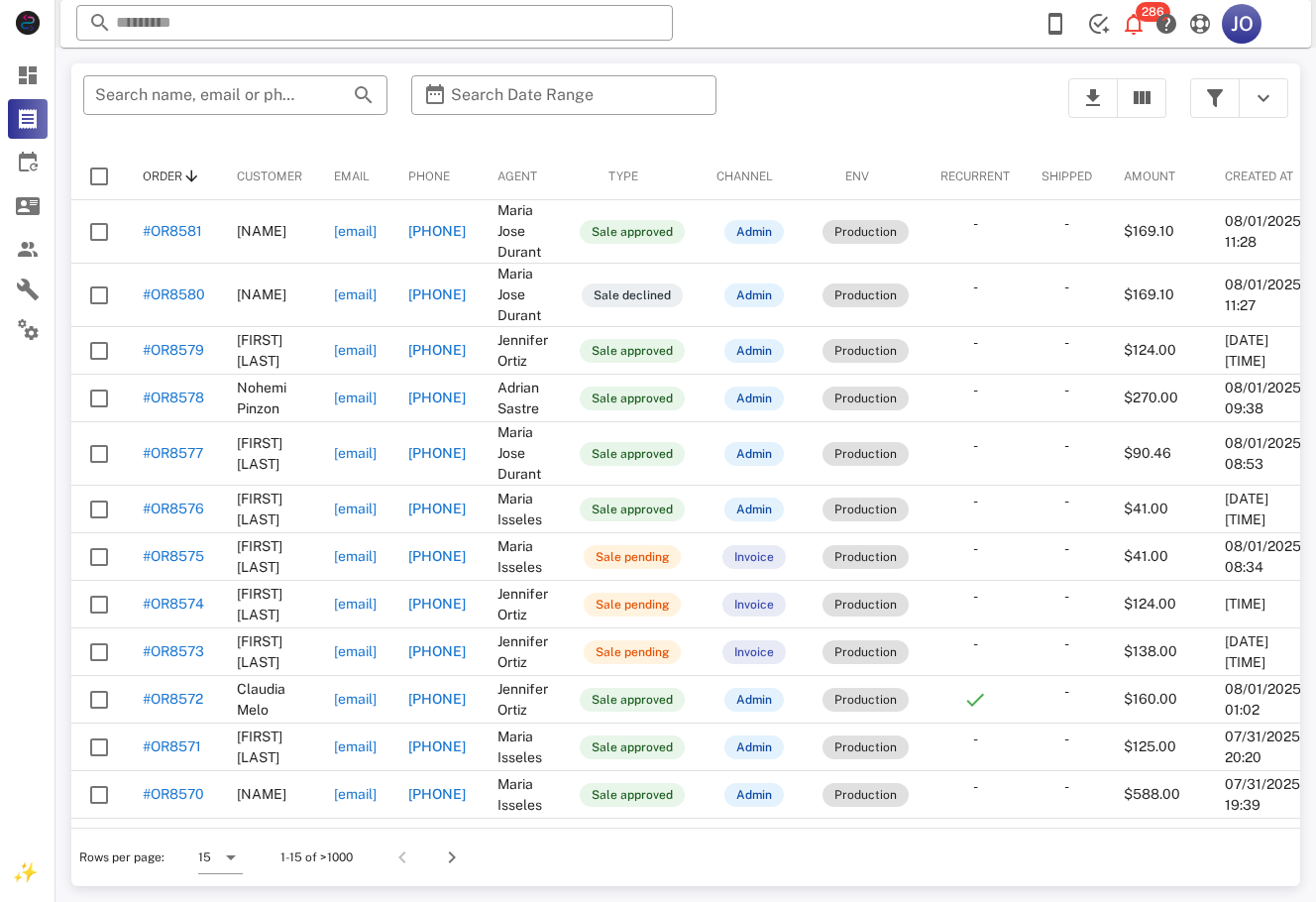 drag, startPoint x: 823, startPoint y: 101, endPoint x: 859, endPoint y: 100, distance: 36.013886 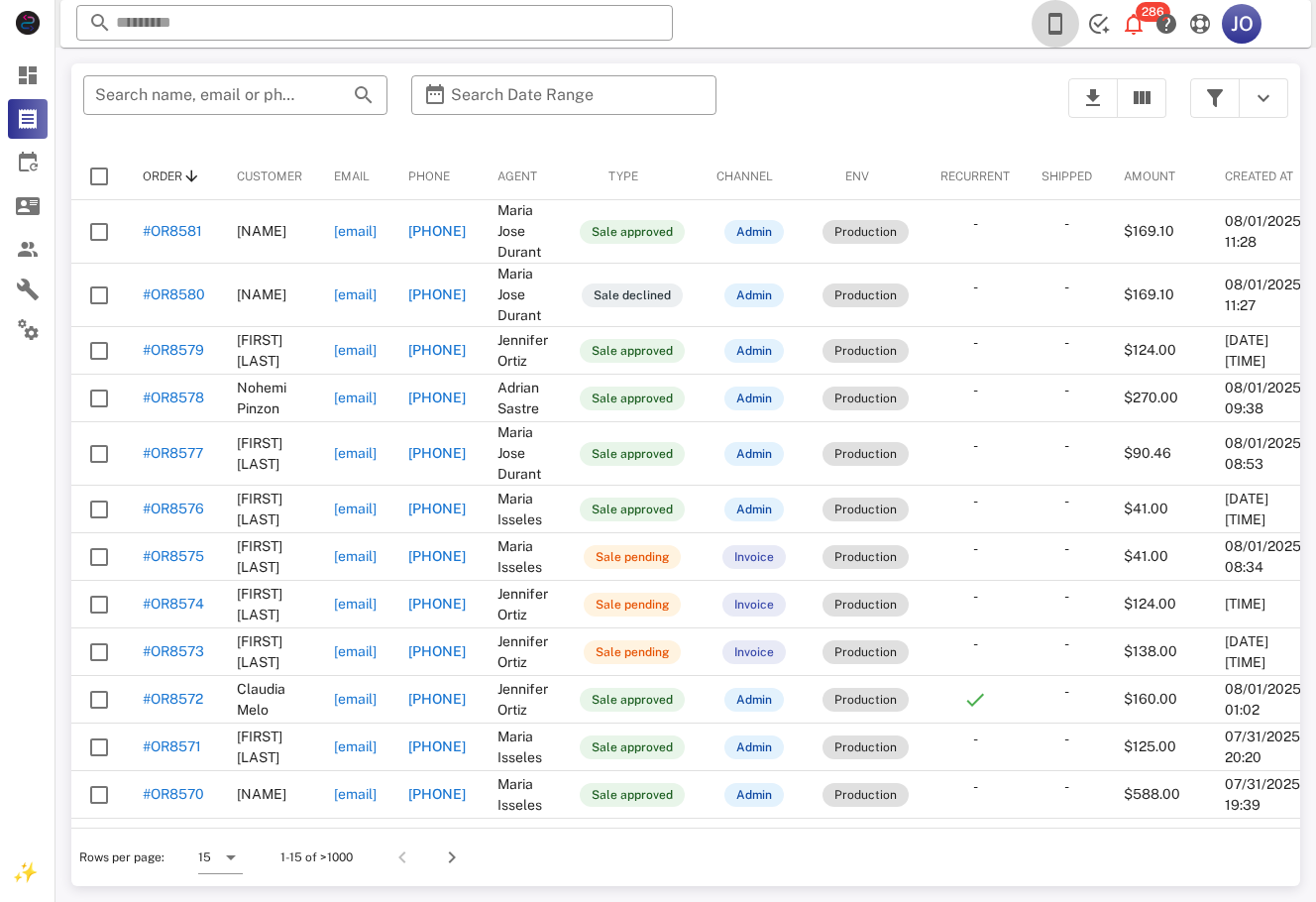click at bounding box center (1055, 24) 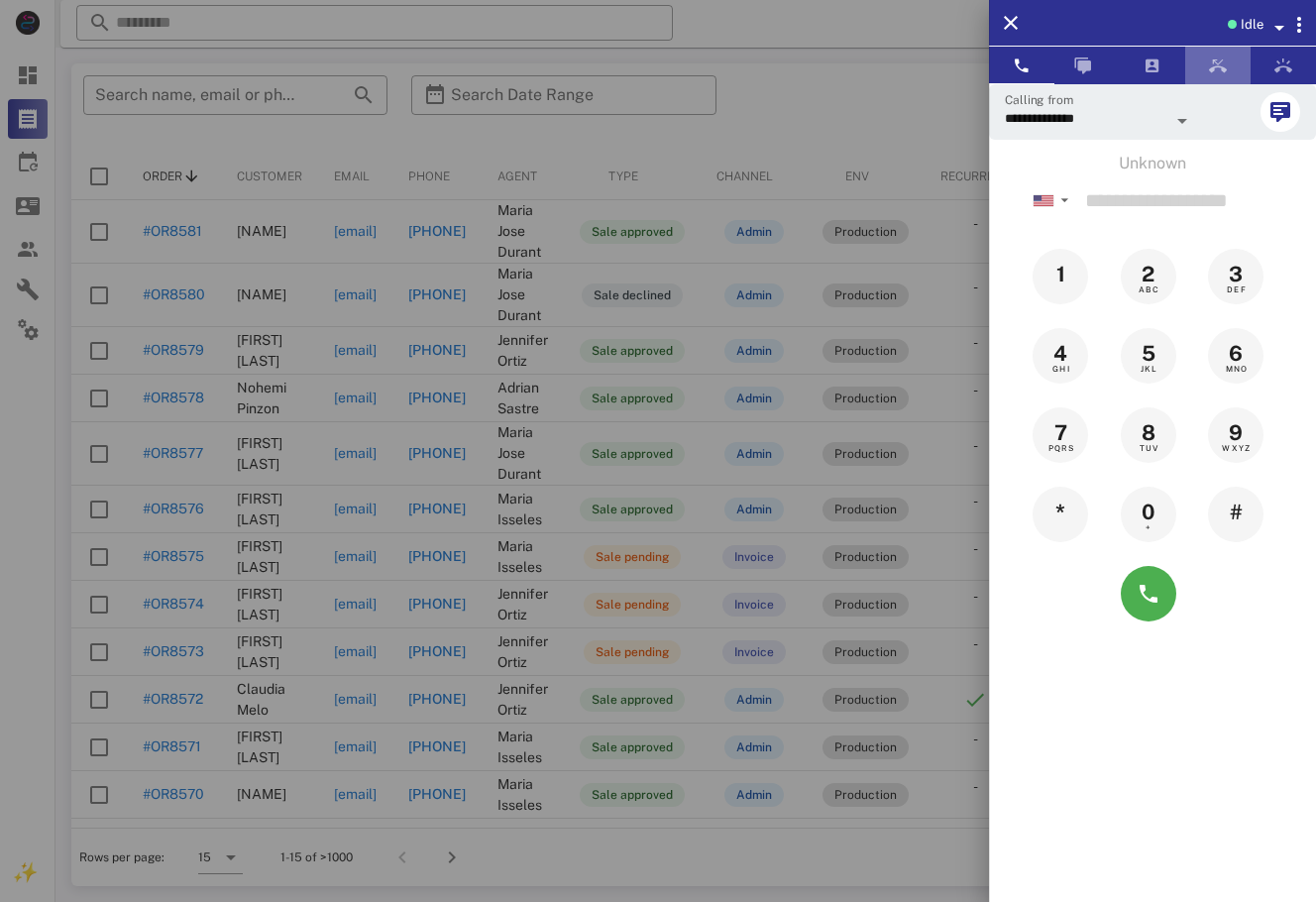 click at bounding box center [1218, 65] 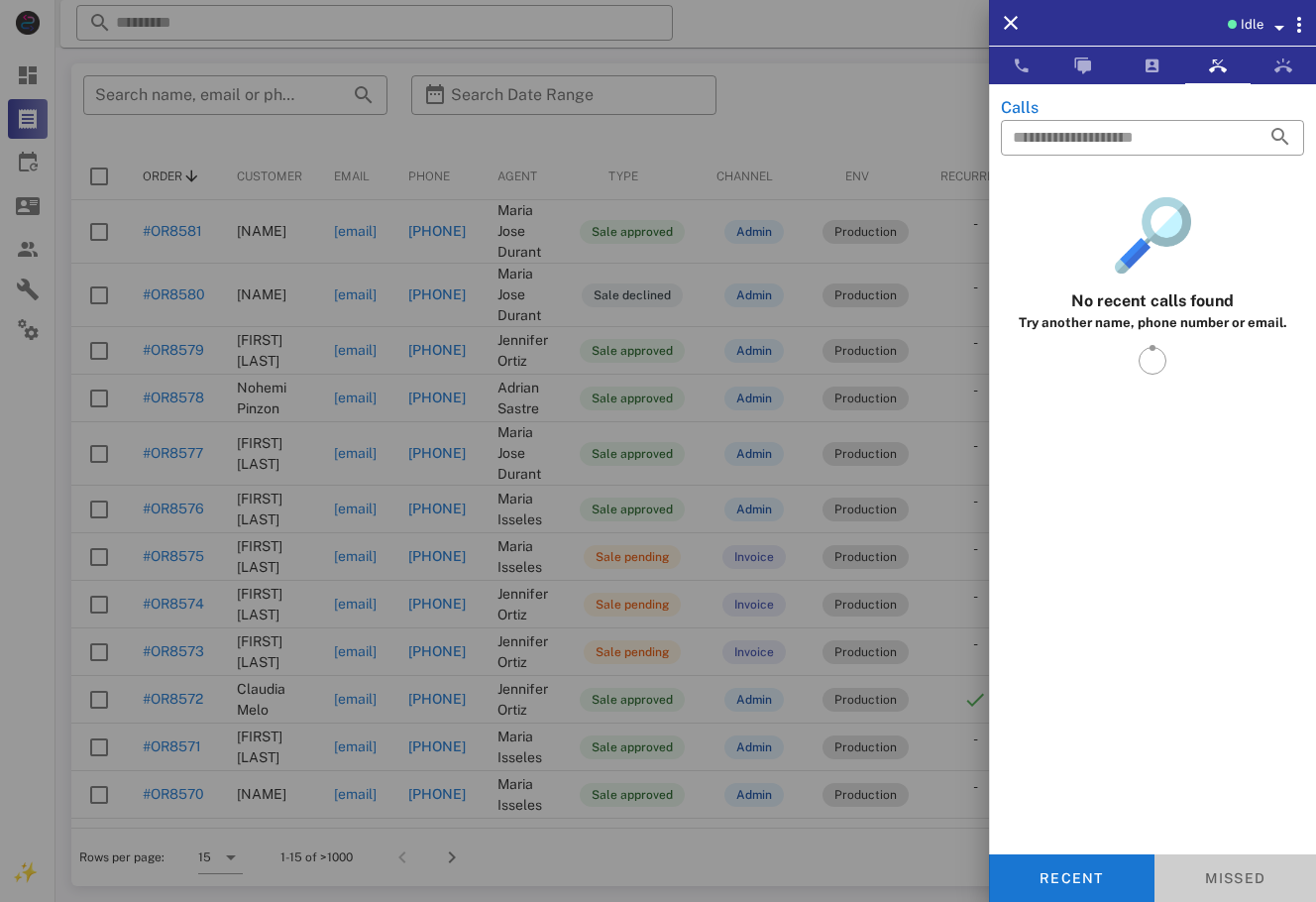 click on "Missed" at bounding box center [1236, 878] 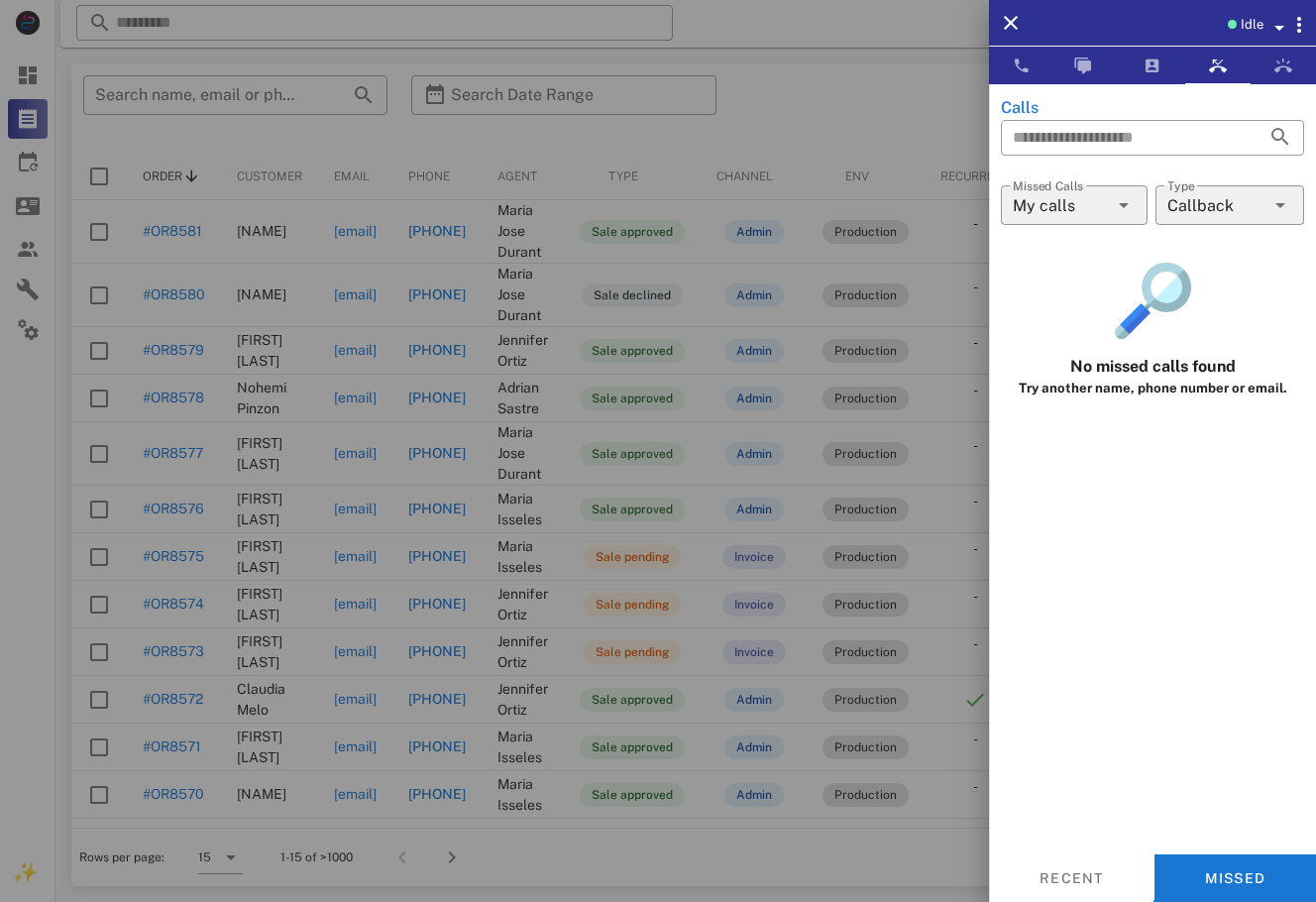 click on "​ Missed Calls My calls" at bounding box center [1074, 218] 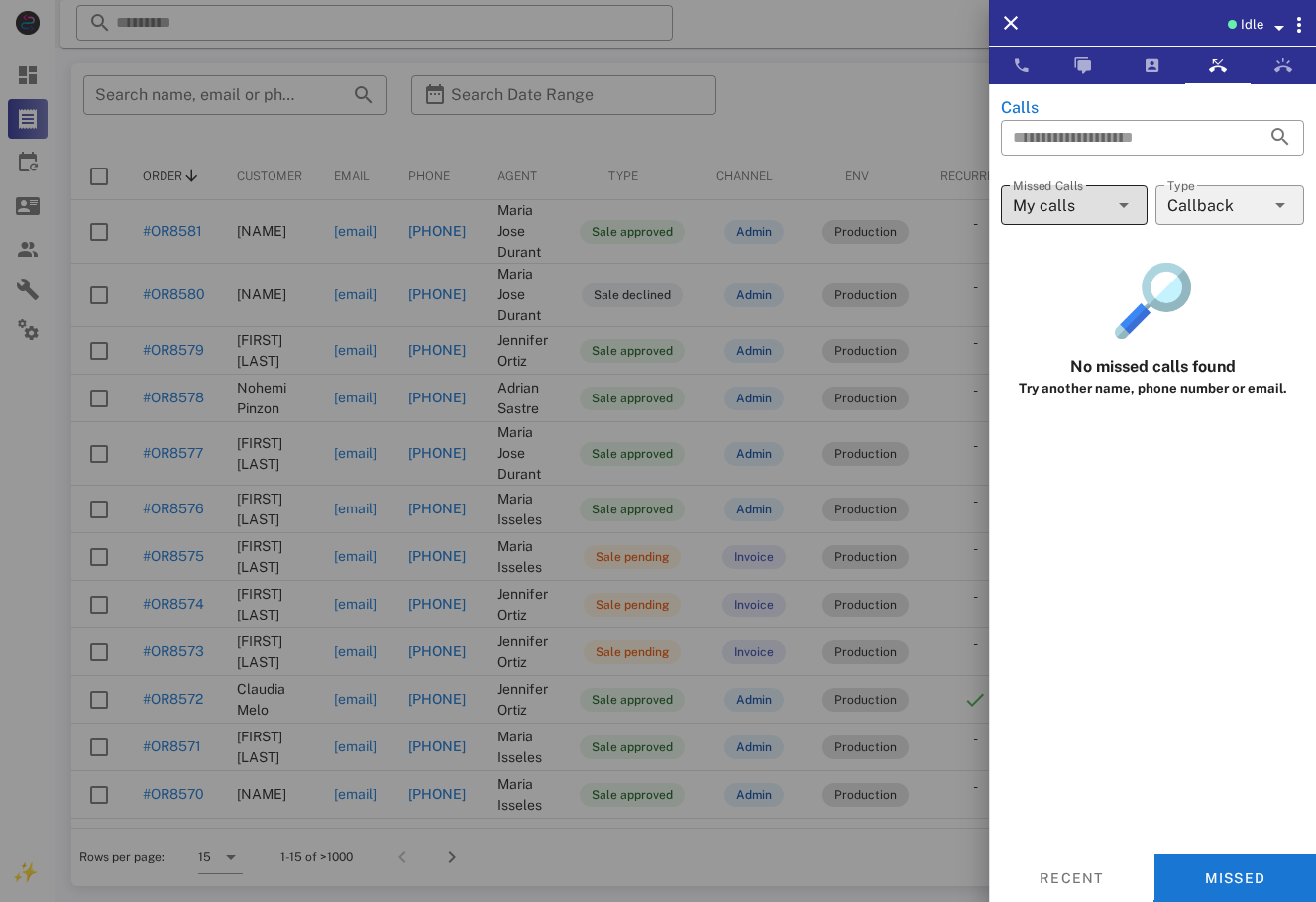 click on "My calls" at bounding box center [1060, 205] 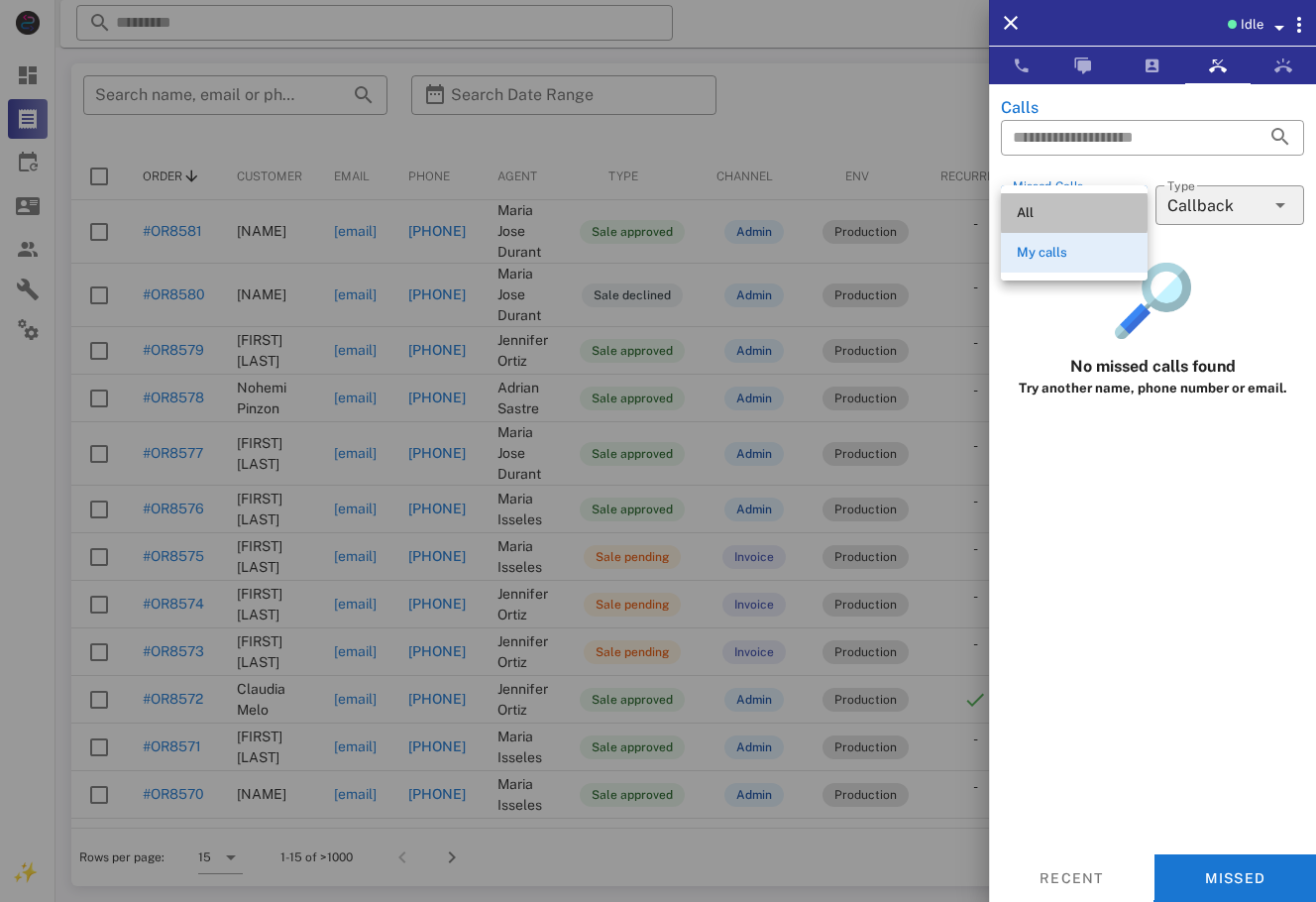 click on "All" at bounding box center [1074, 213] 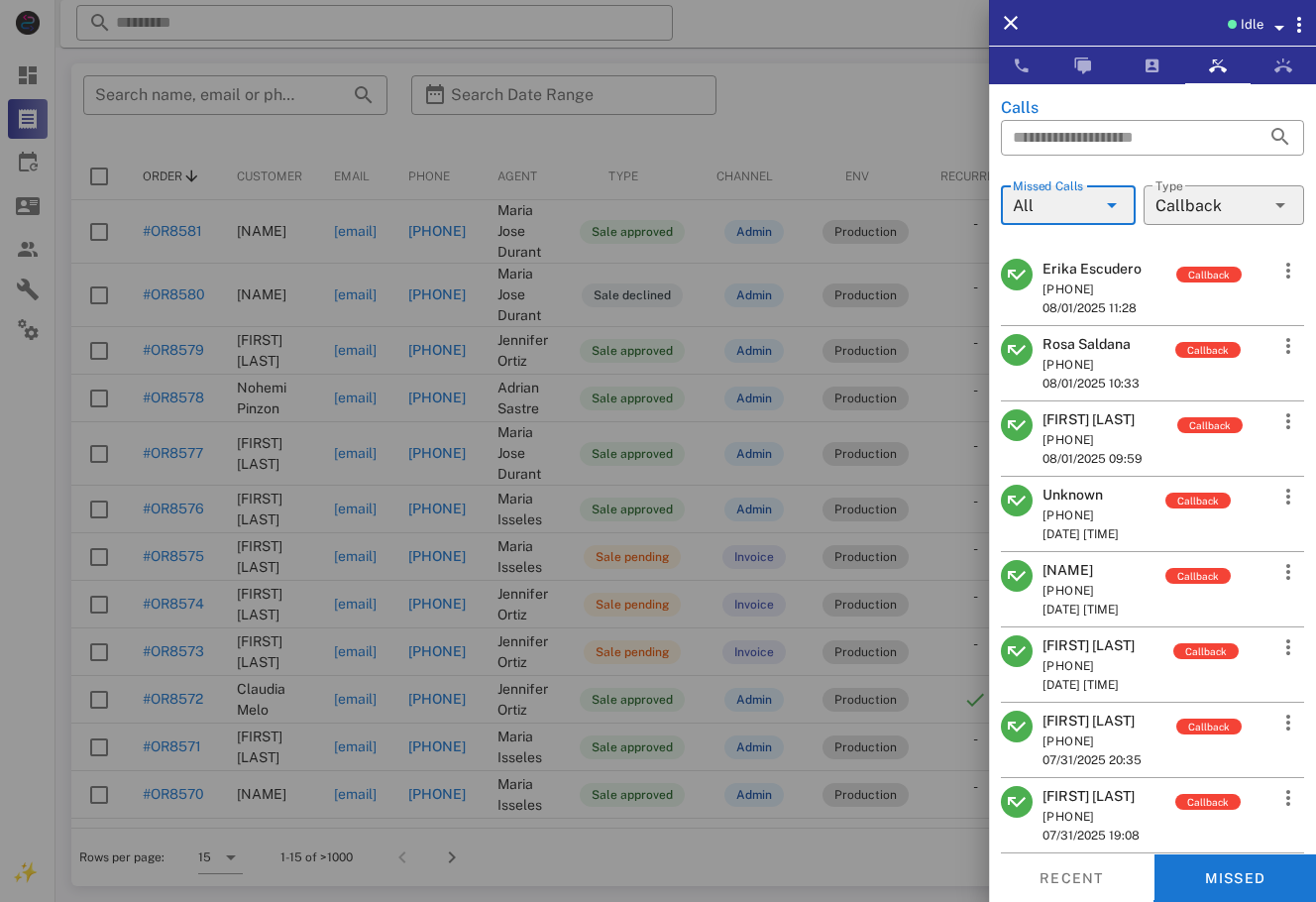 click on "[FIRST] [LAST]   [PHONE]   [DATE] [TIME]  Callback" at bounding box center (1152, 288) 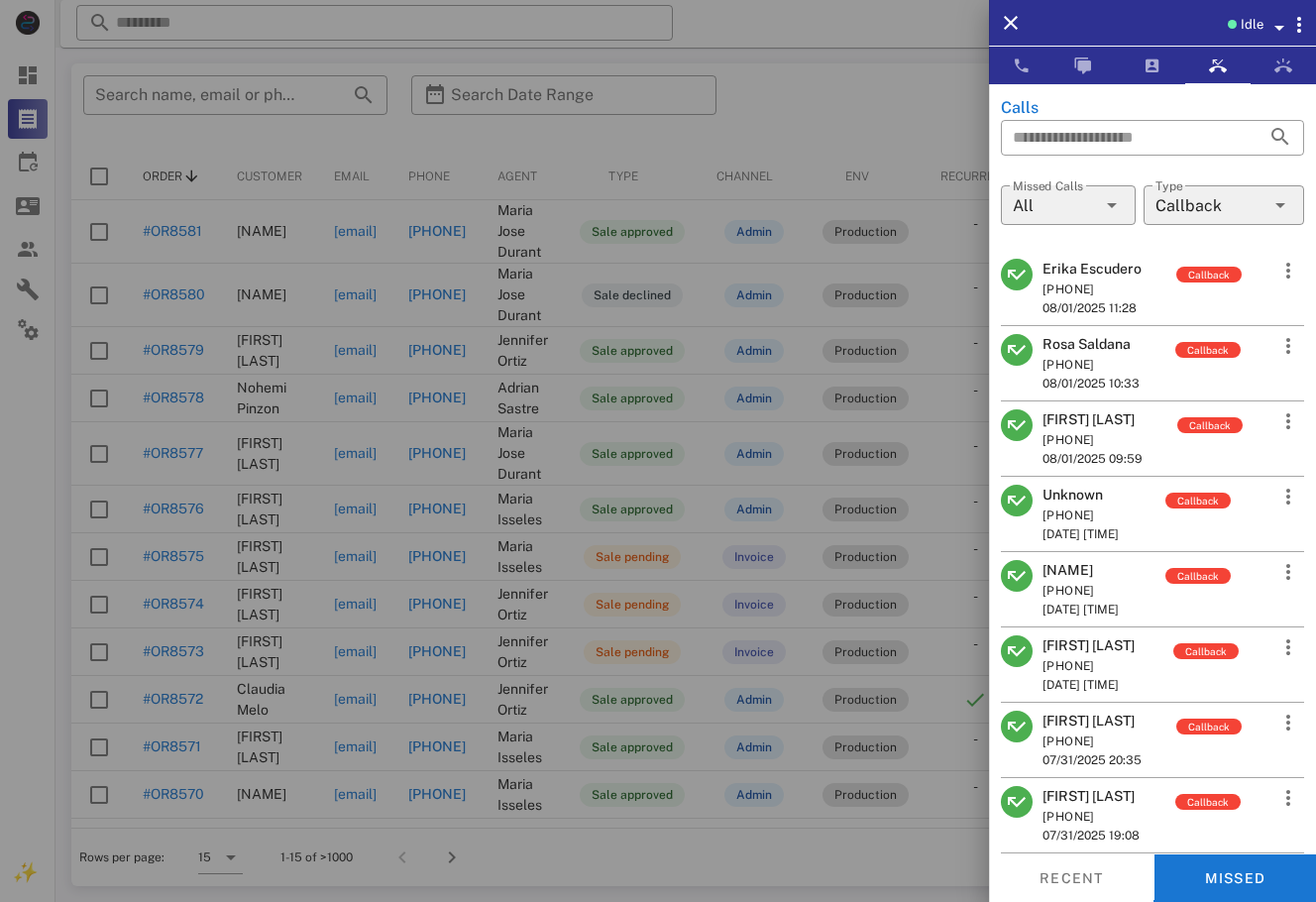 click on "Erika Escudero" at bounding box center [1092, 269] 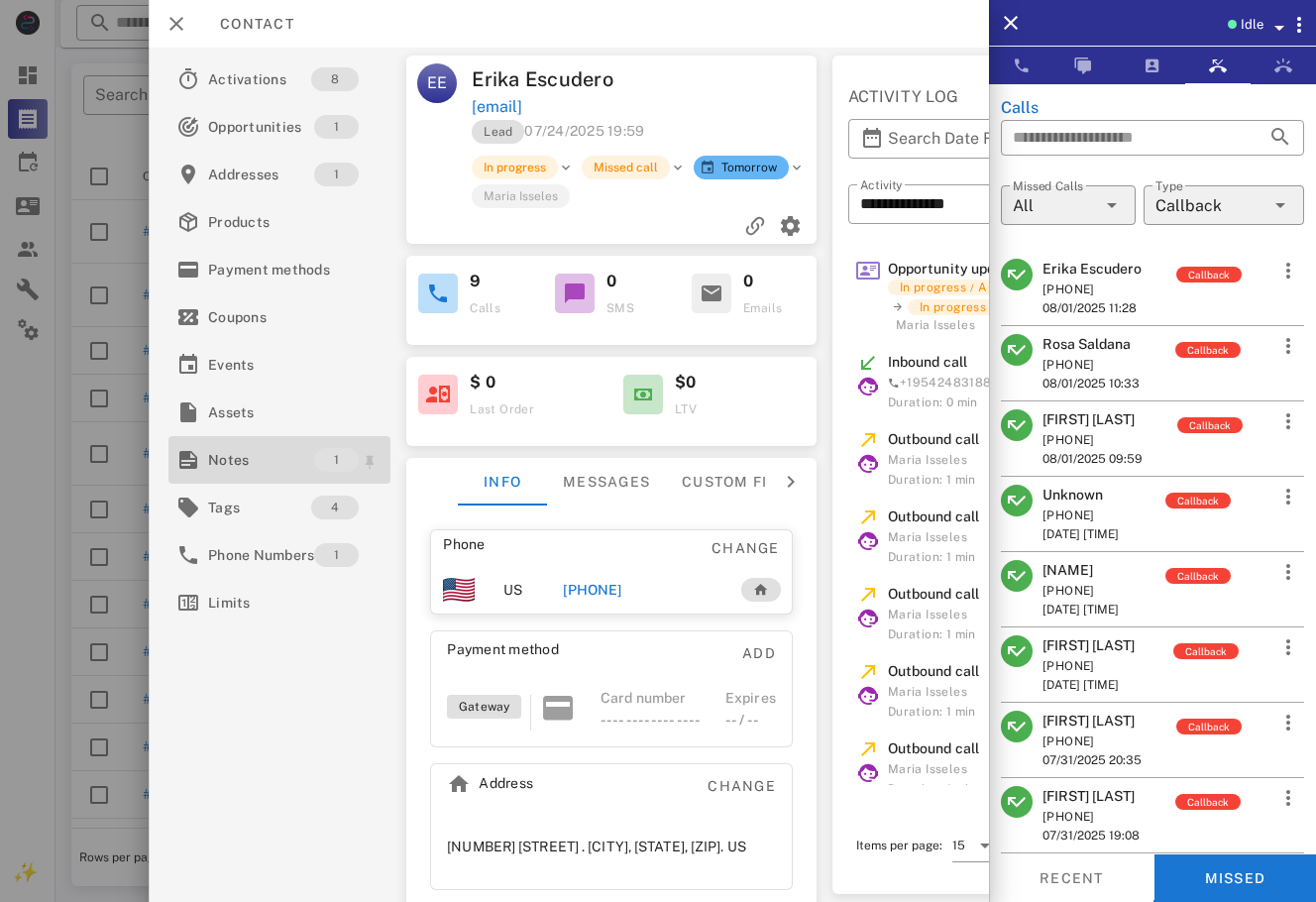 click on "Notes" at bounding box center (261, 460) 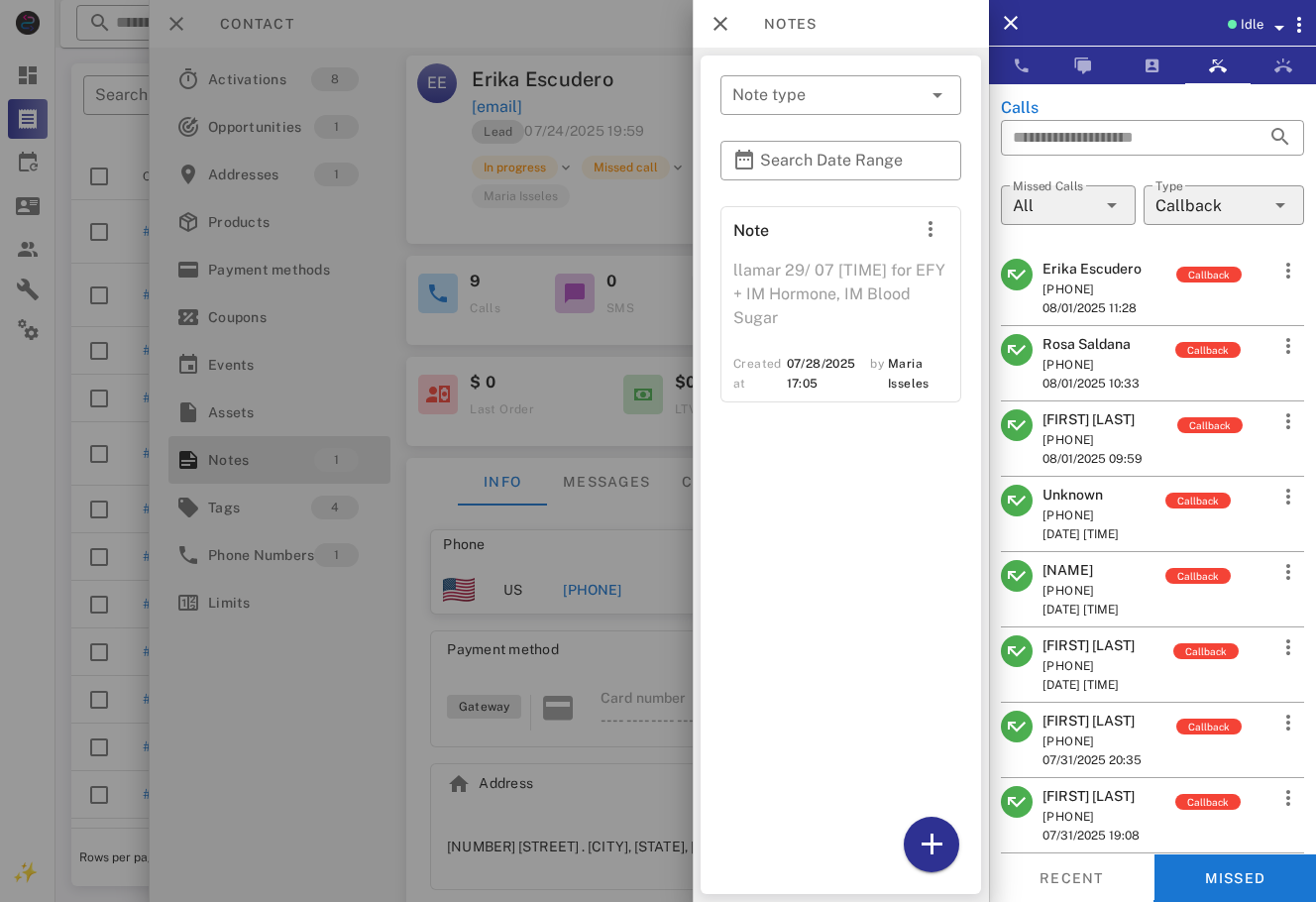 click at bounding box center [658, 451] 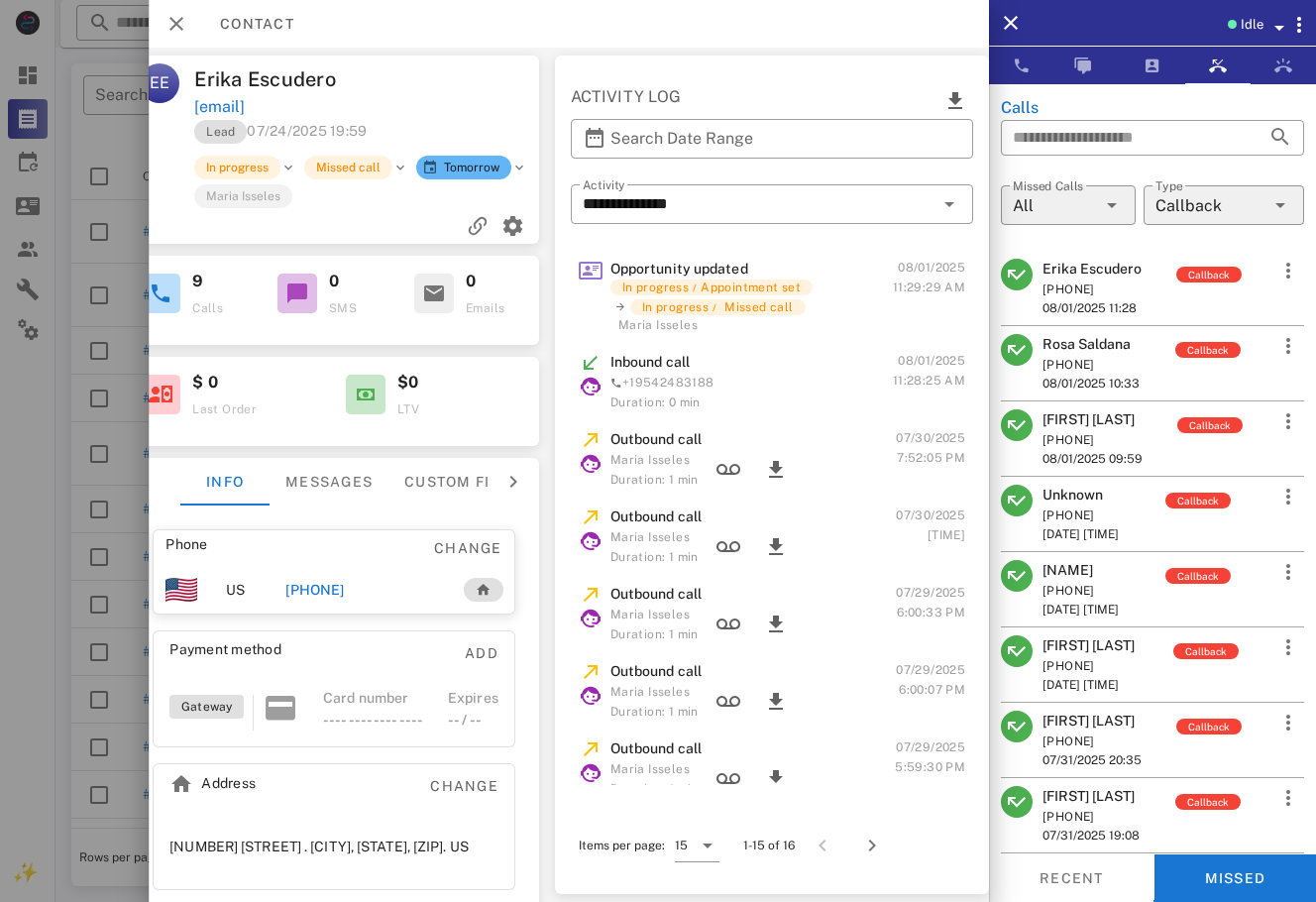 scroll, scrollTop: 0, scrollLeft: 0, axis: both 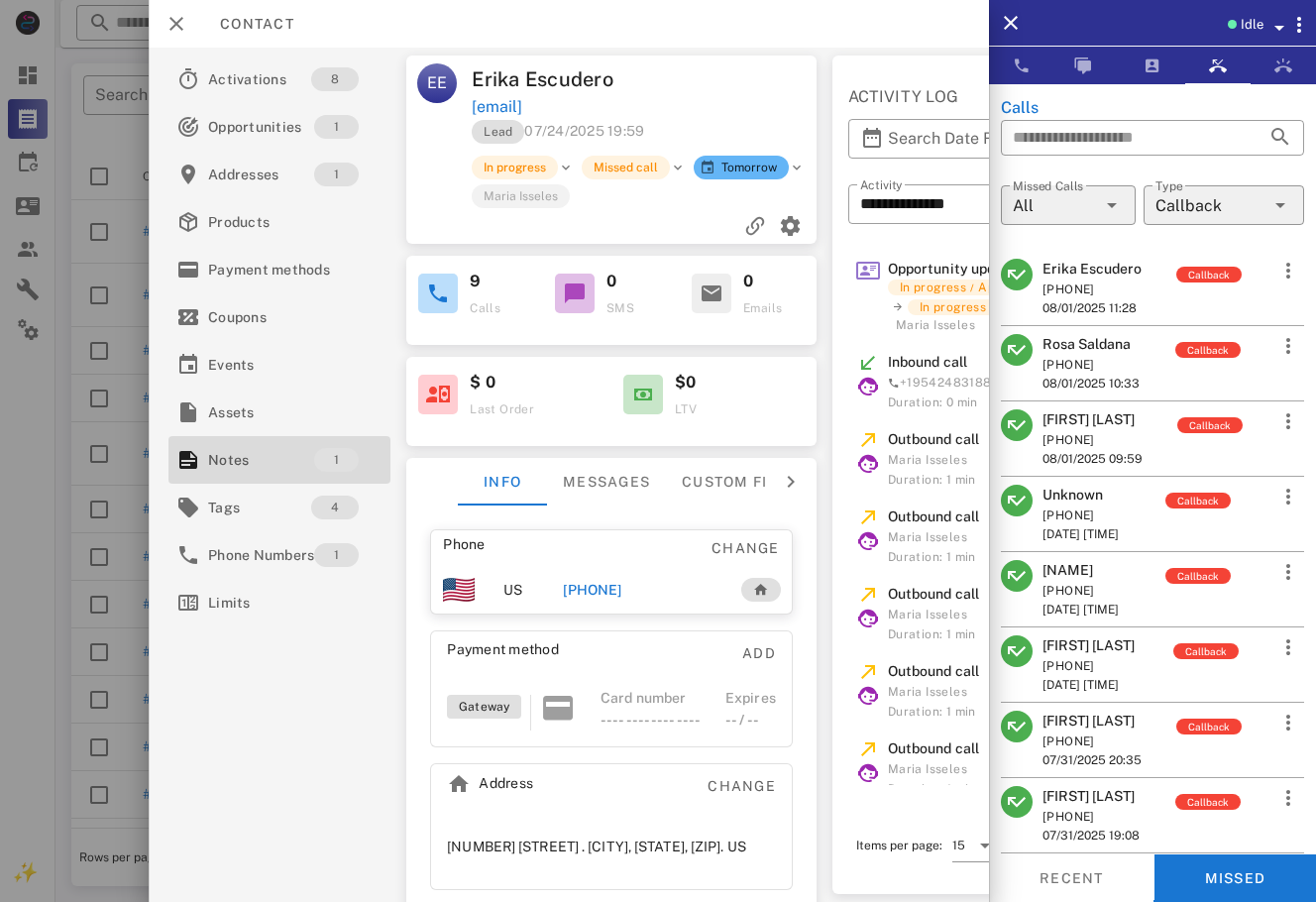 click on "Marjorie Verduga" at bounding box center [1080, 570] 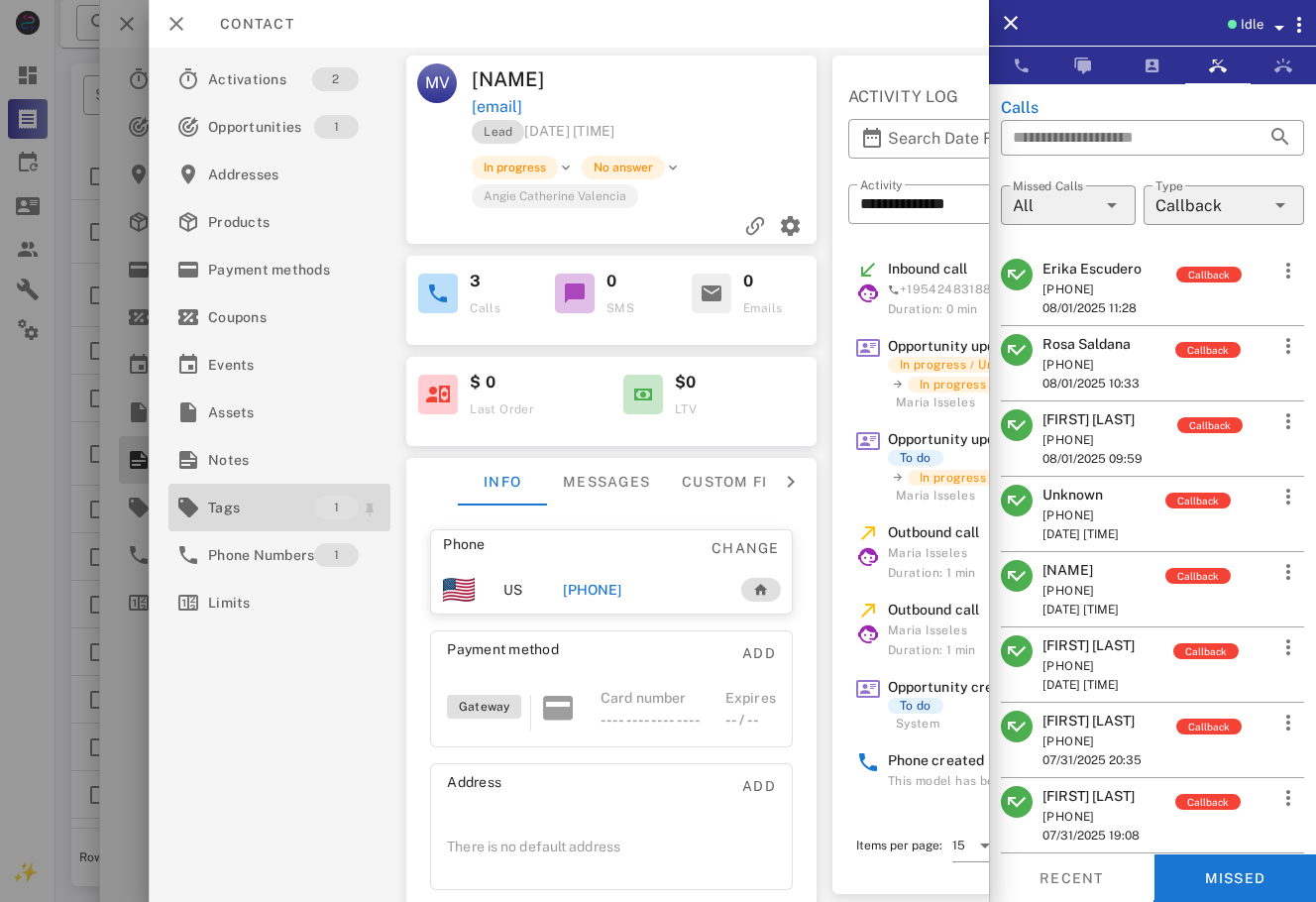 click on "Tags" at bounding box center [261, 507] 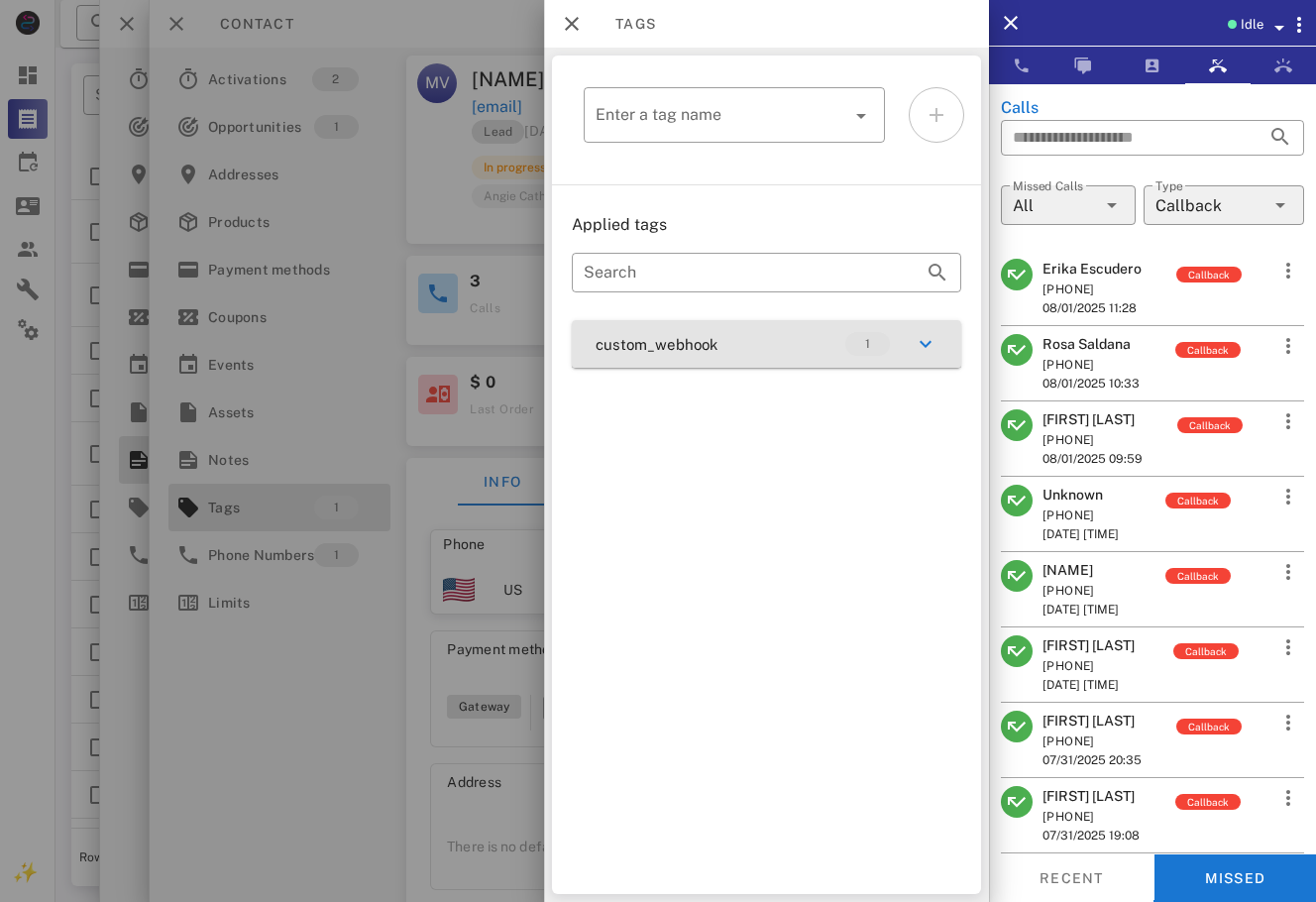 click on "custom_webhook  1" at bounding box center [766, 344] 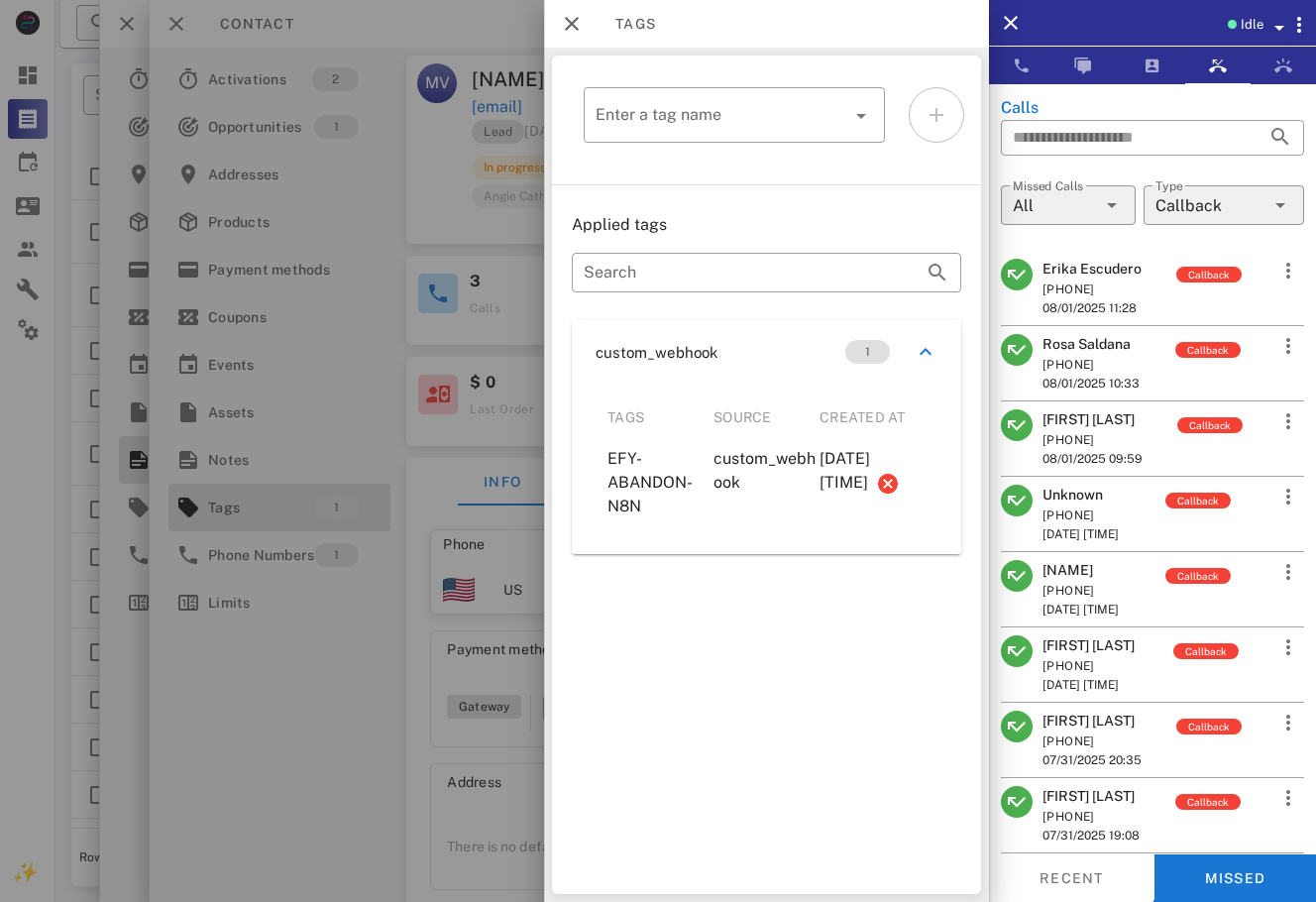 click at bounding box center [658, 451] 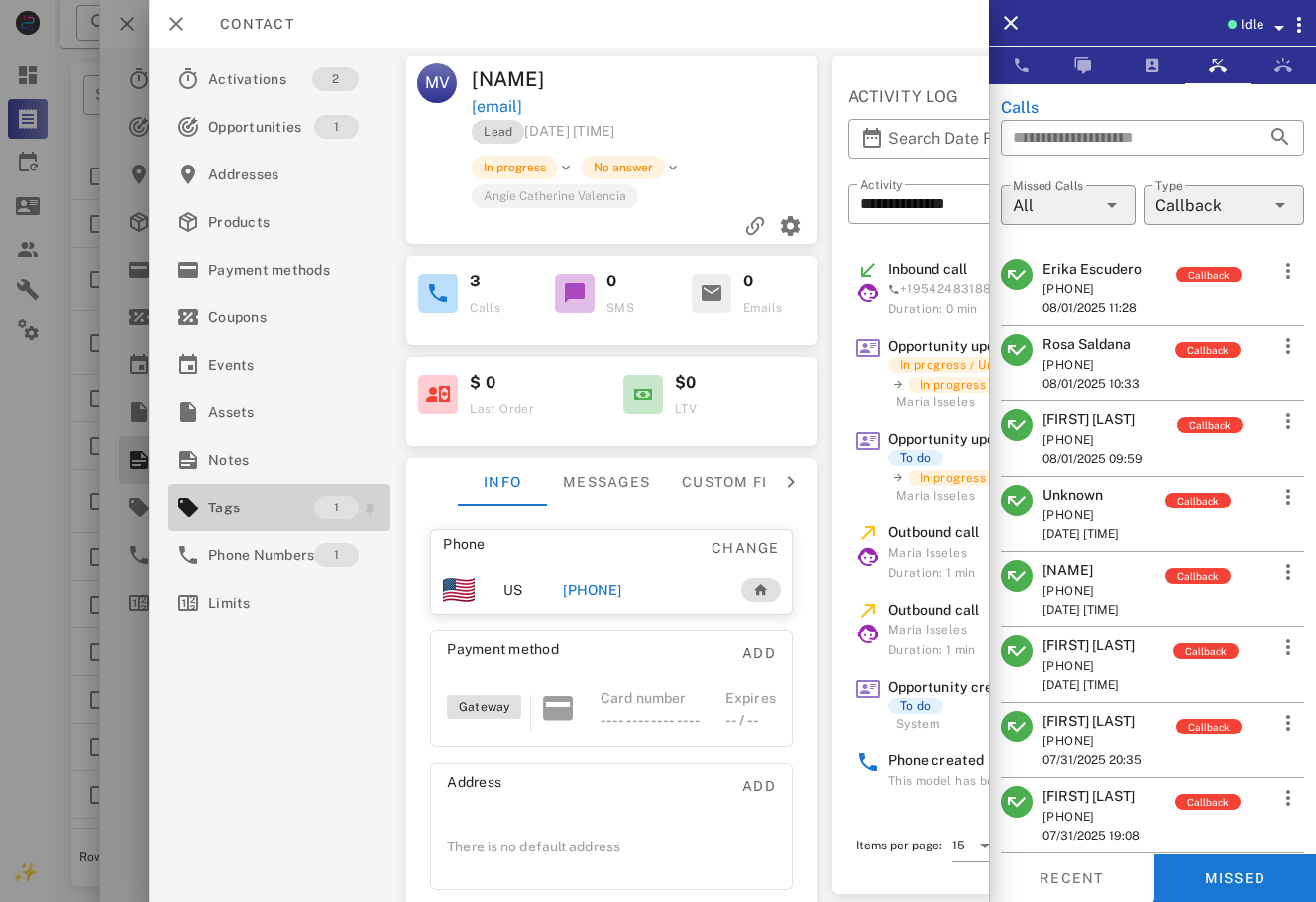 click on "Tags" at bounding box center (261, 507) 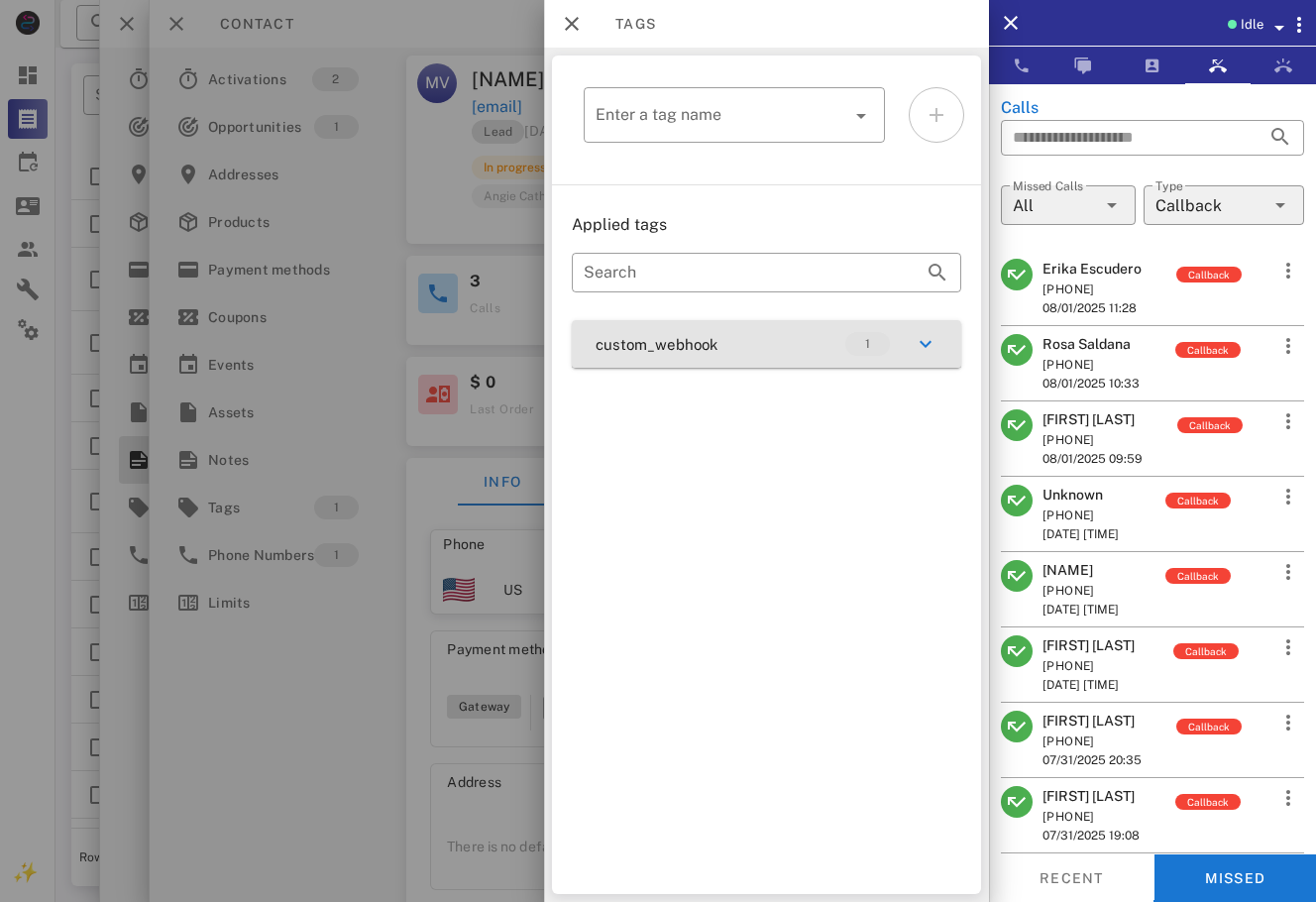 click on "custom_webhook  1" at bounding box center (766, 344) 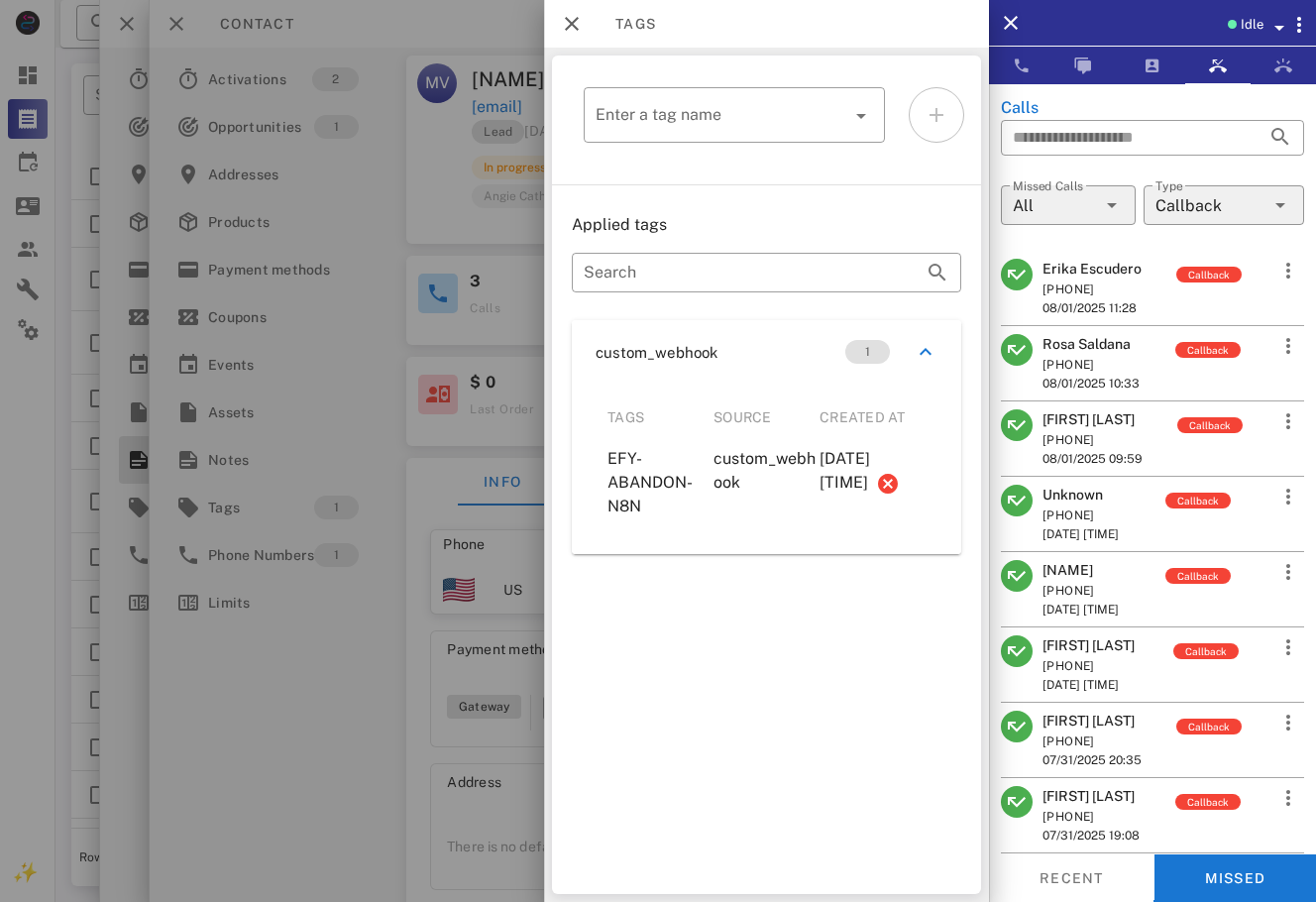 click at bounding box center (658, 451) 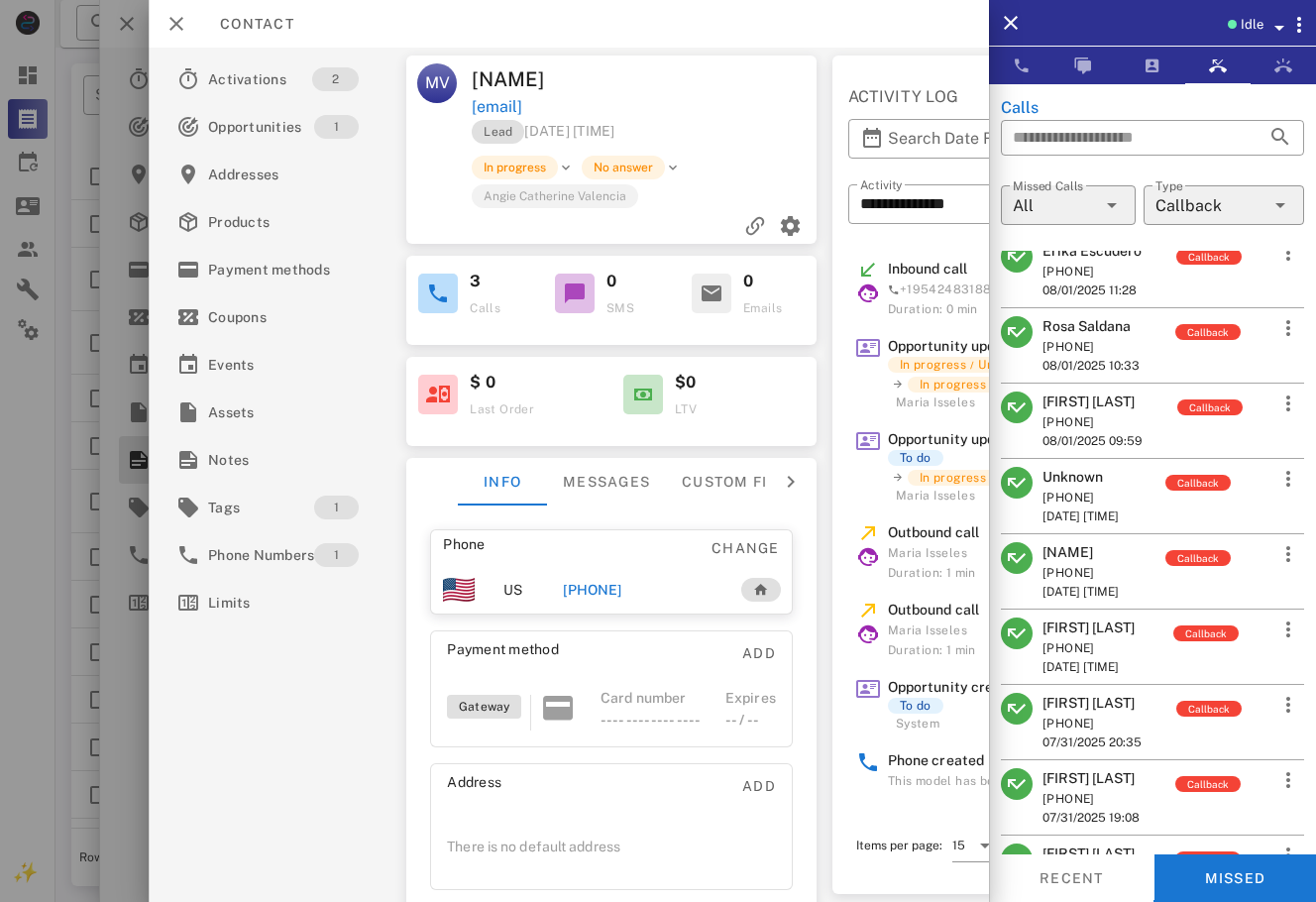 scroll, scrollTop: 0, scrollLeft: 0, axis: both 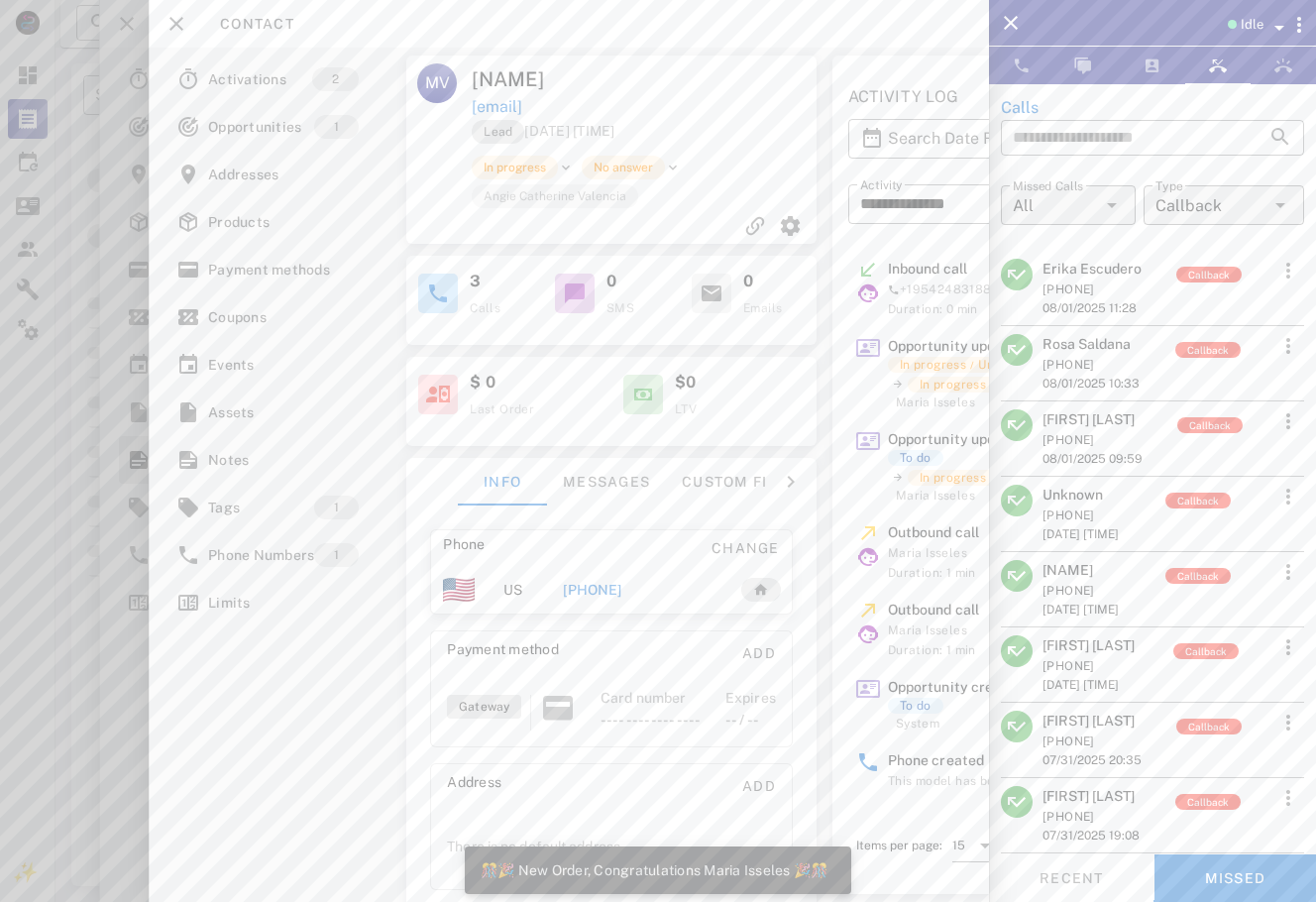 click at bounding box center [658, 451] 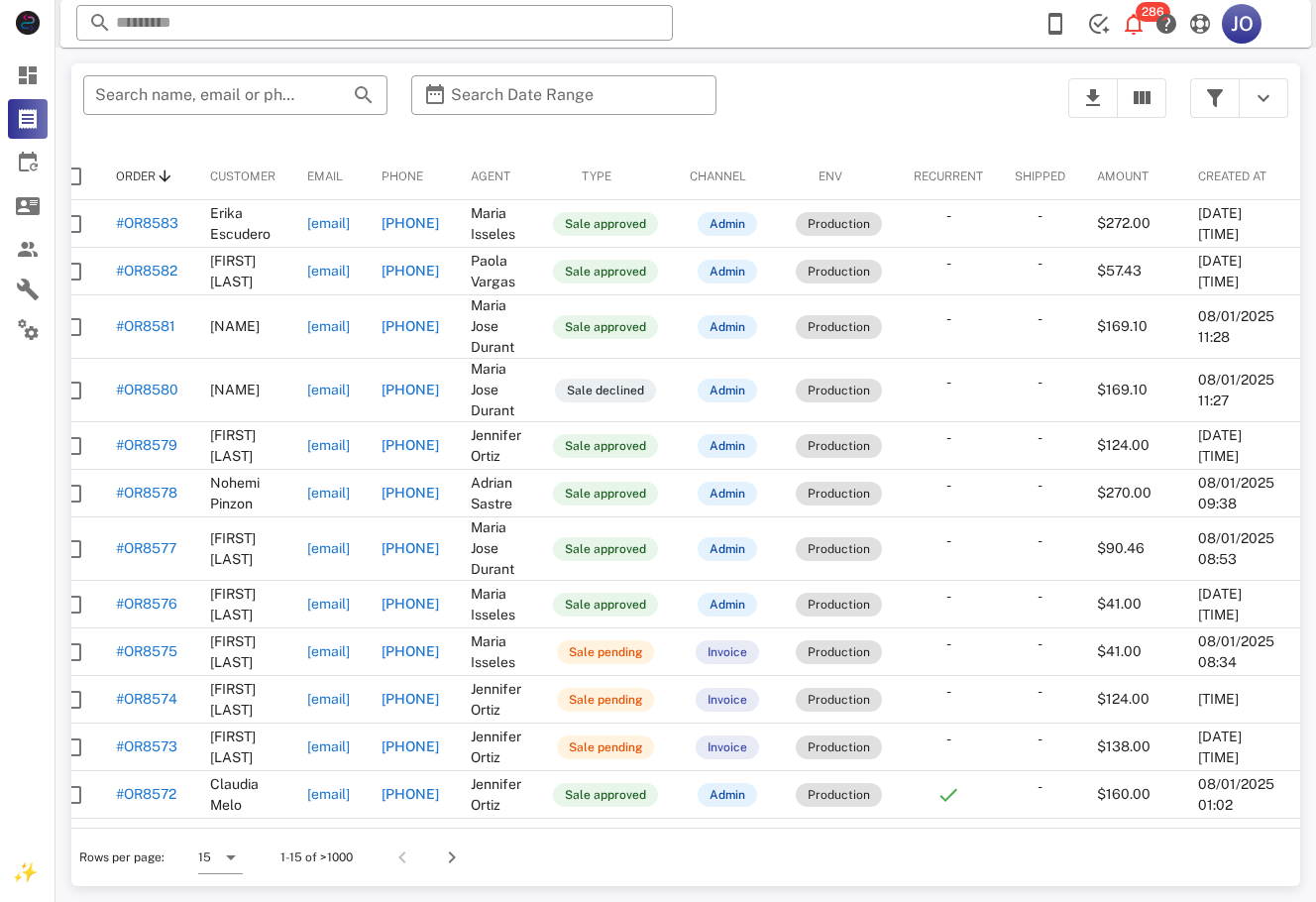scroll, scrollTop: 0, scrollLeft: 0, axis: both 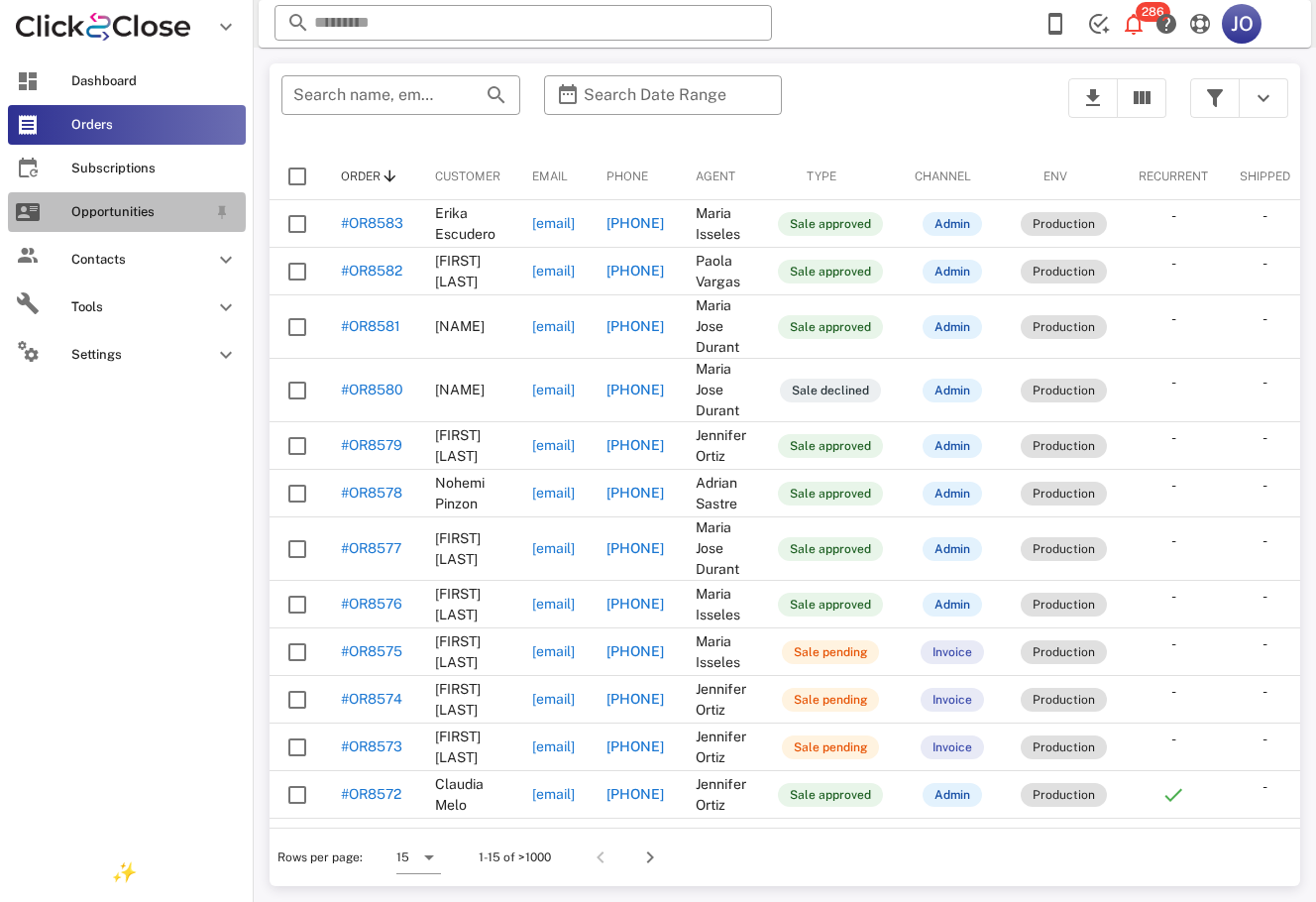 click at bounding box center [28, 212] 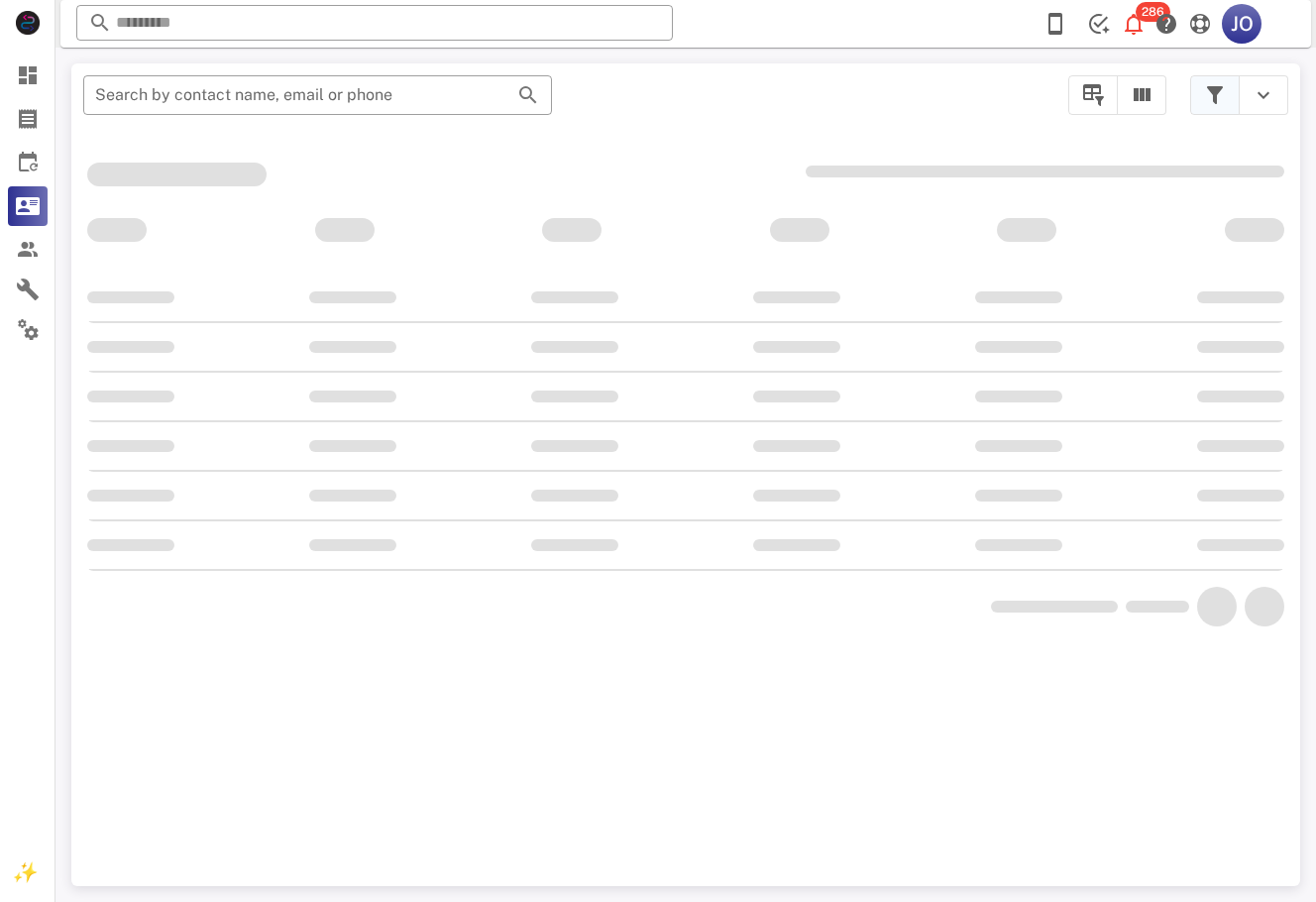 click at bounding box center [1215, 95] 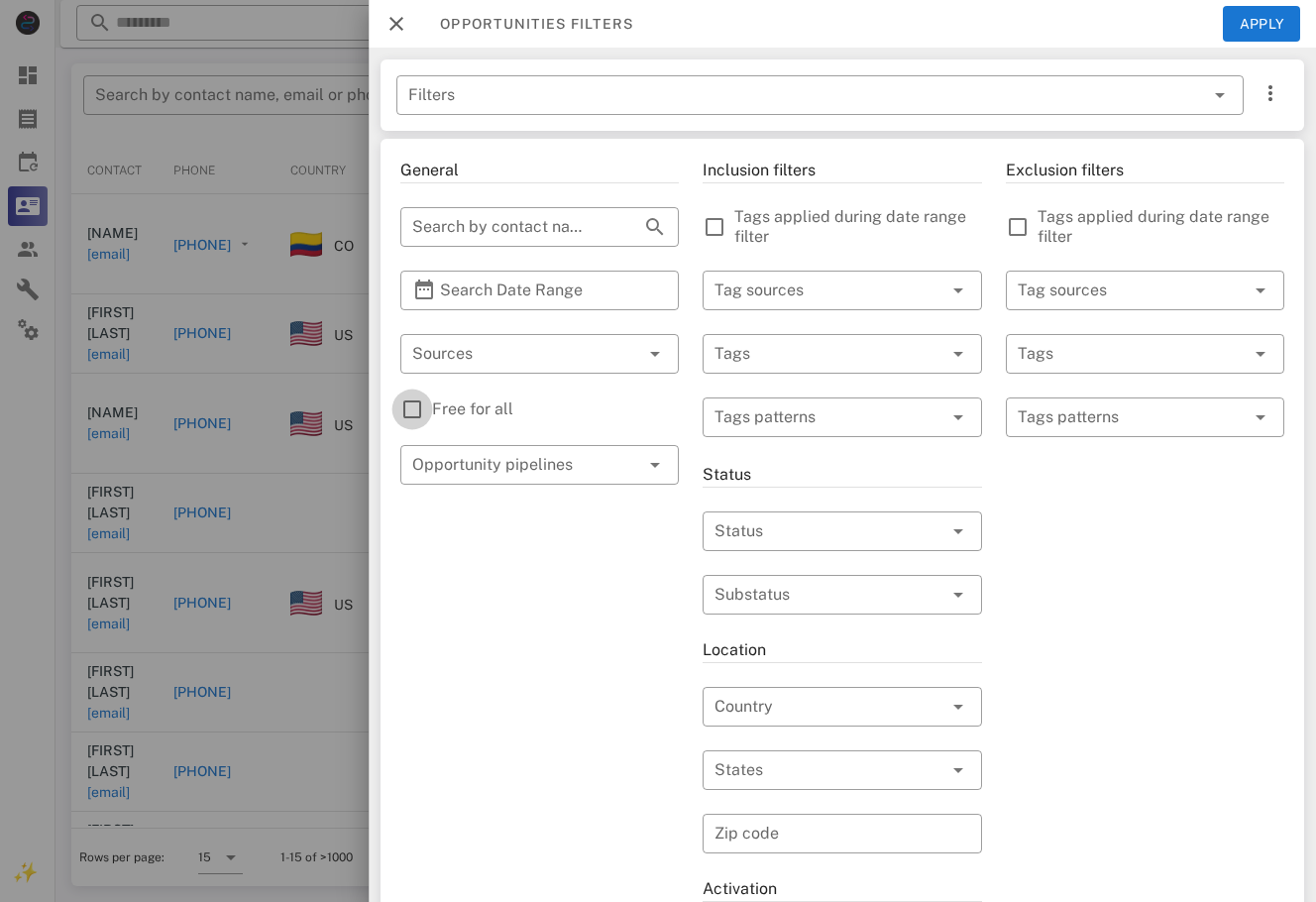 click at bounding box center [412, 409] 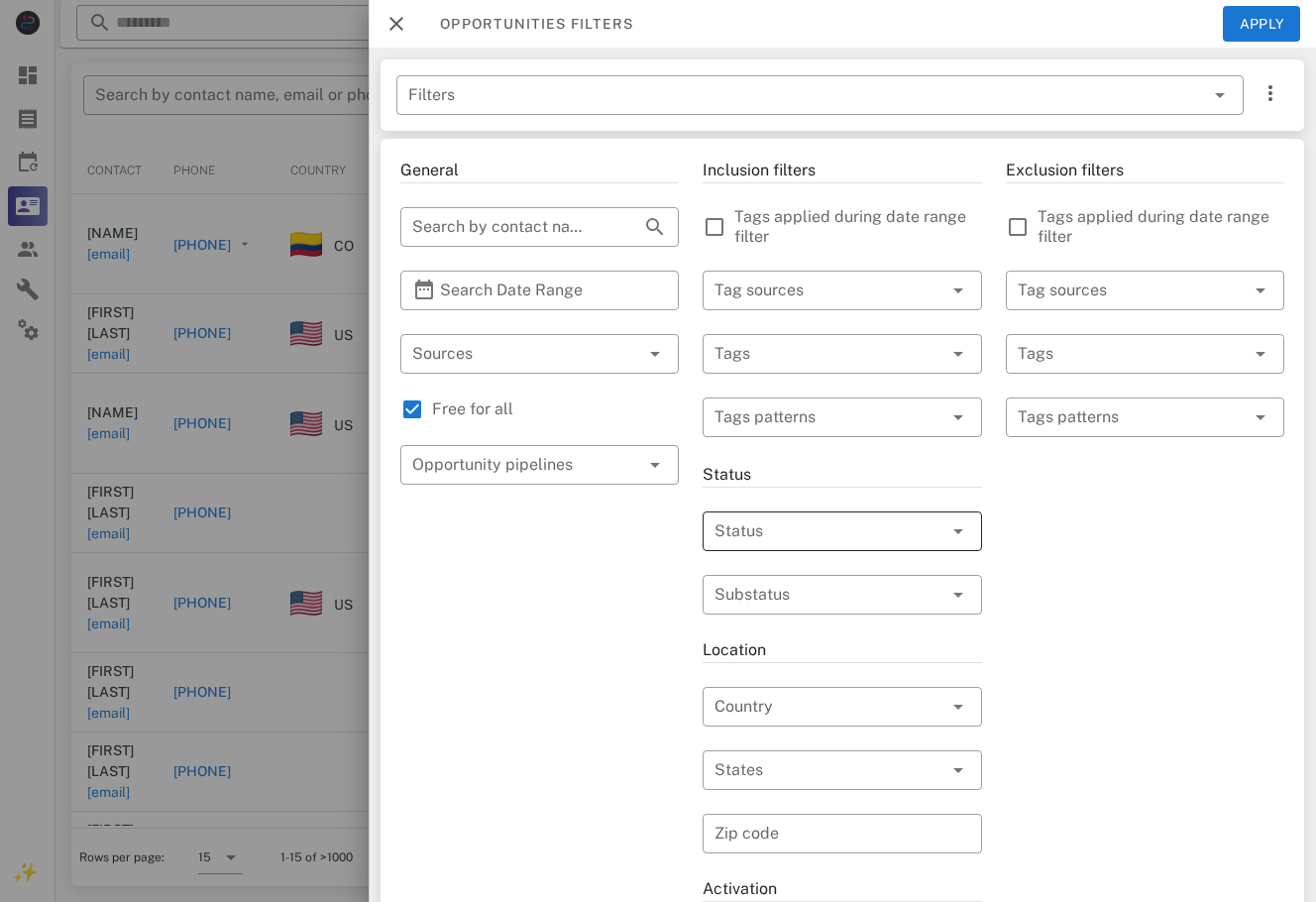 click at bounding box center [814, 531] 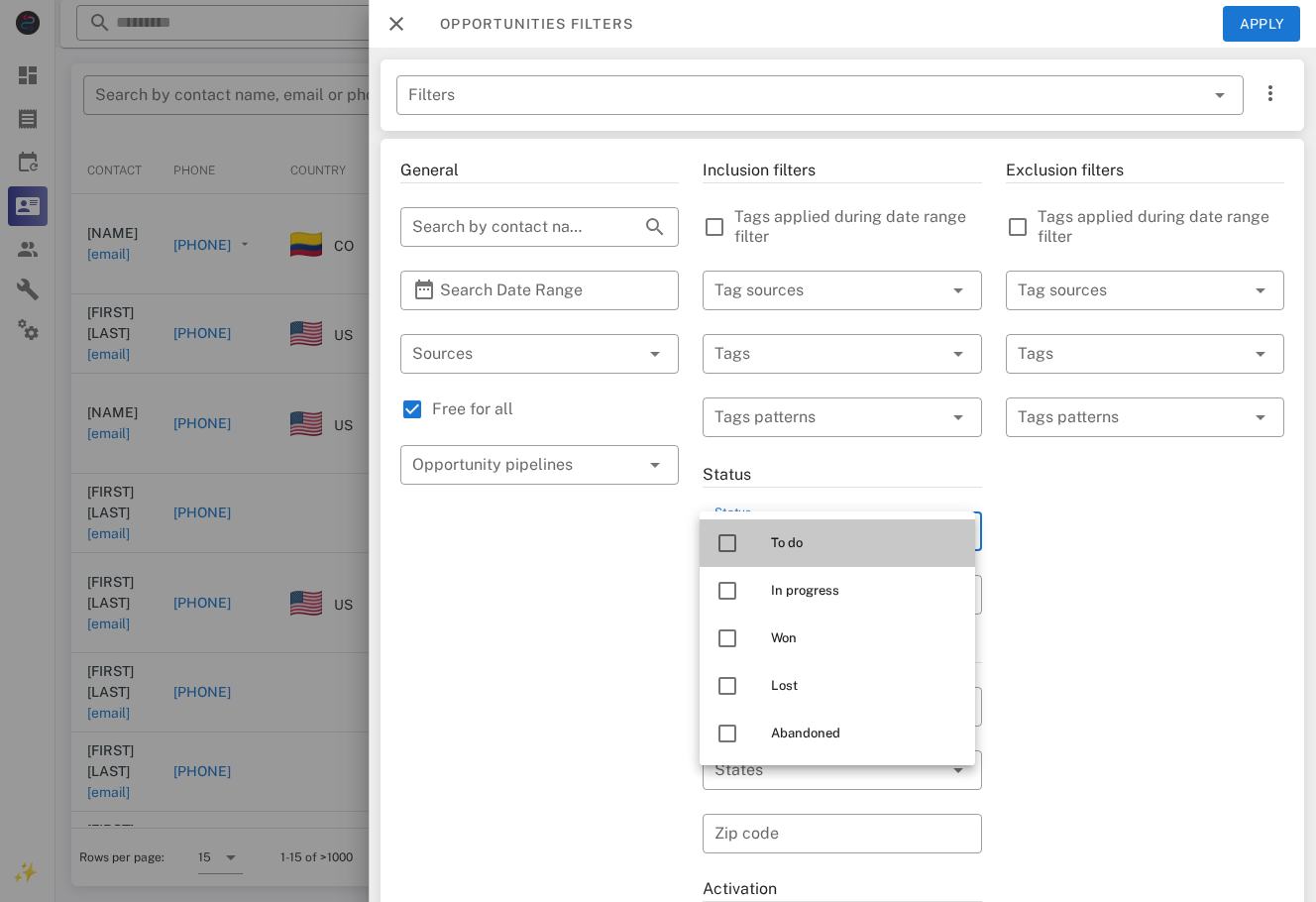 click on "To do" at bounding box center [865, 543] 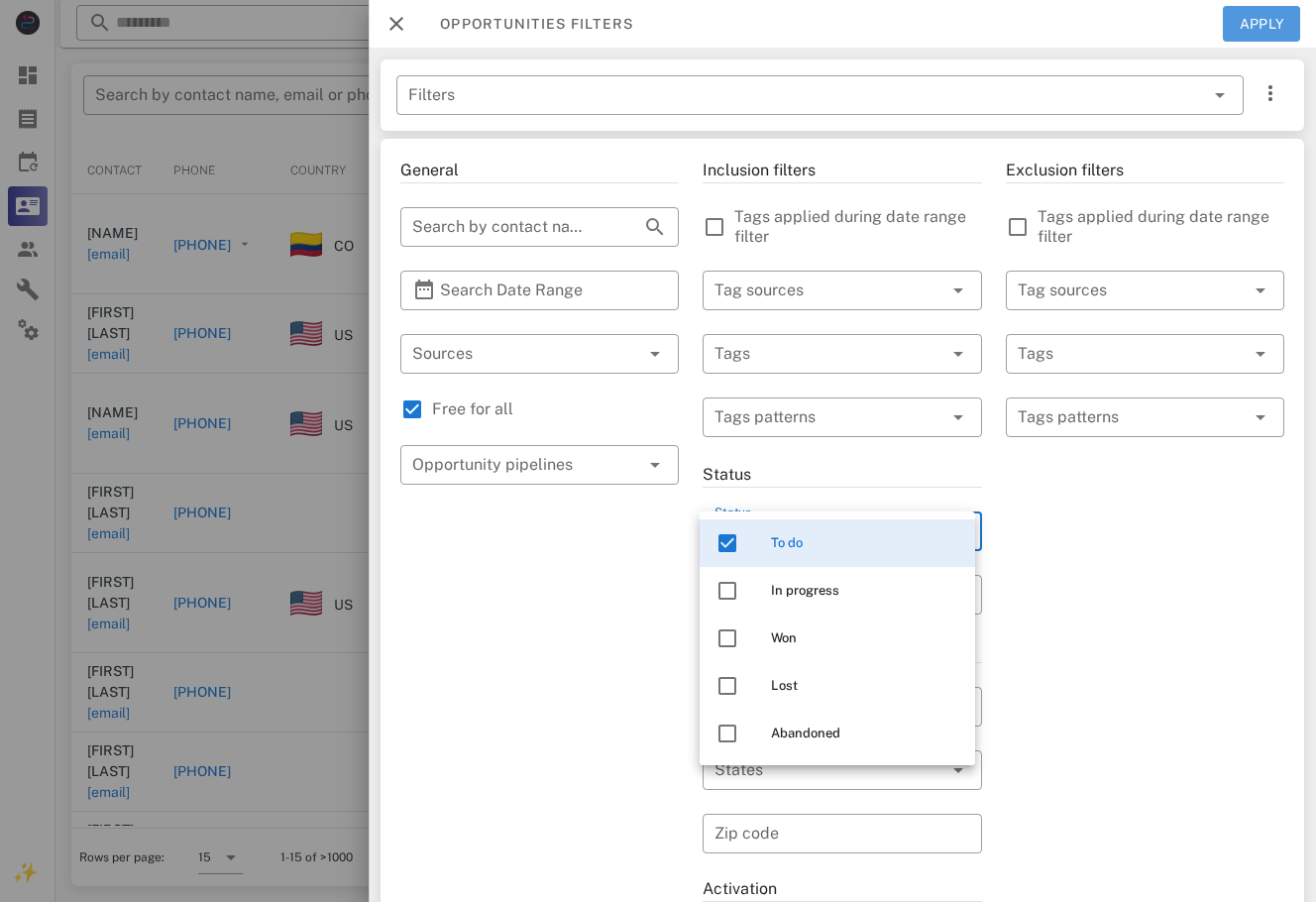 click on "Apply" at bounding box center (1261, 24) 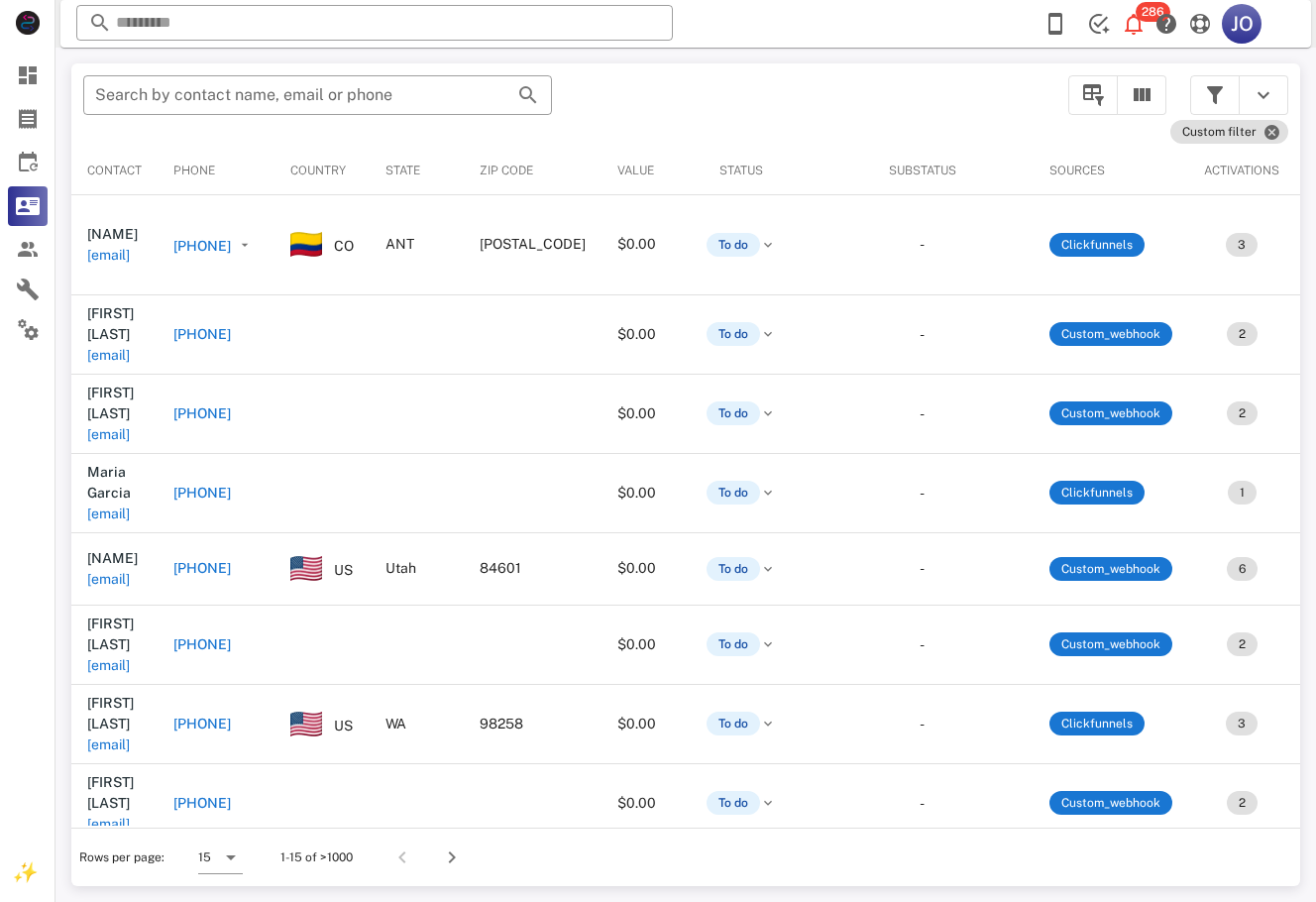 scroll, scrollTop: 0, scrollLeft: 486, axis: horizontal 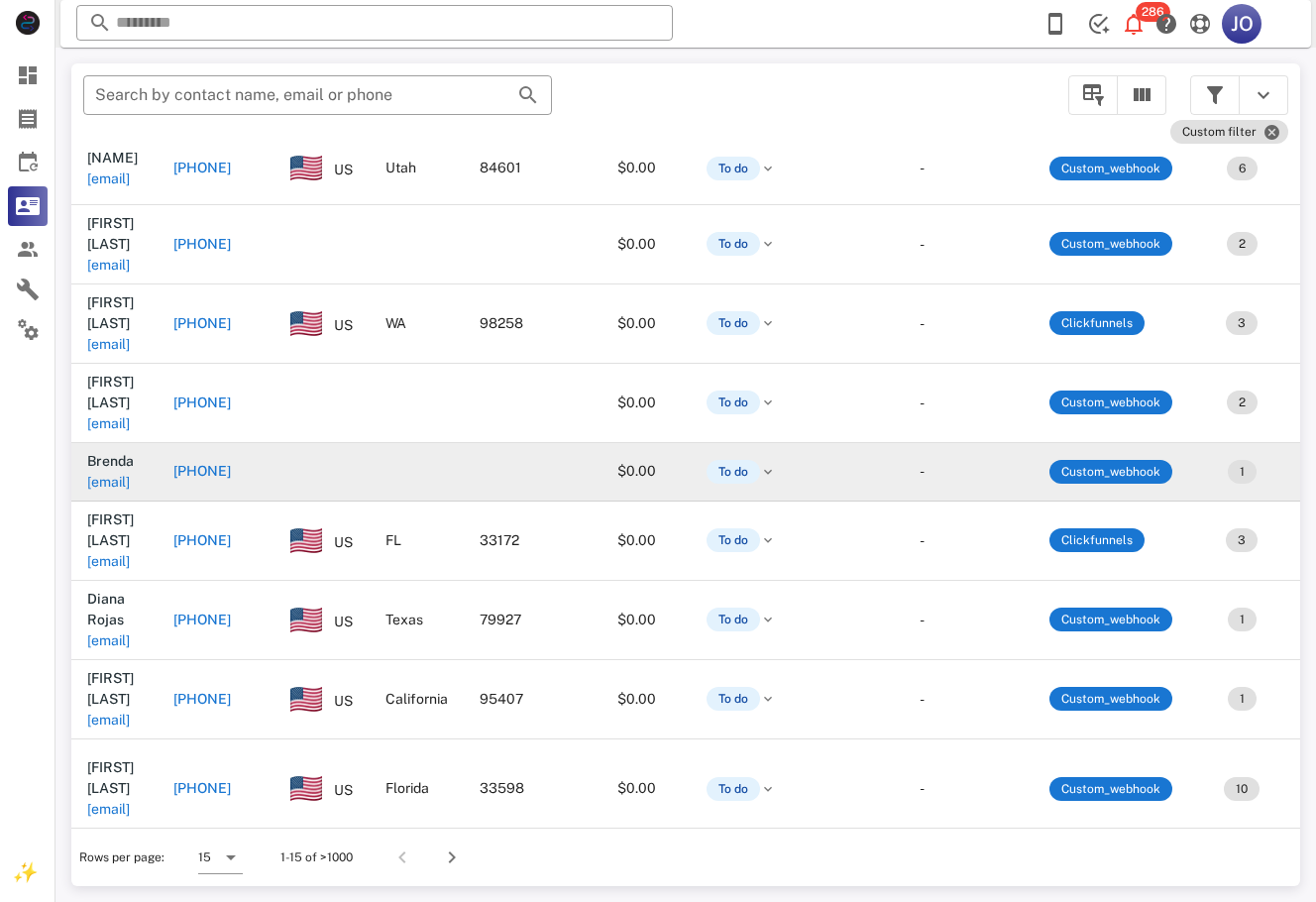 click on "brendagarcia135897@gmail.com" at bounding box center (108, 482) 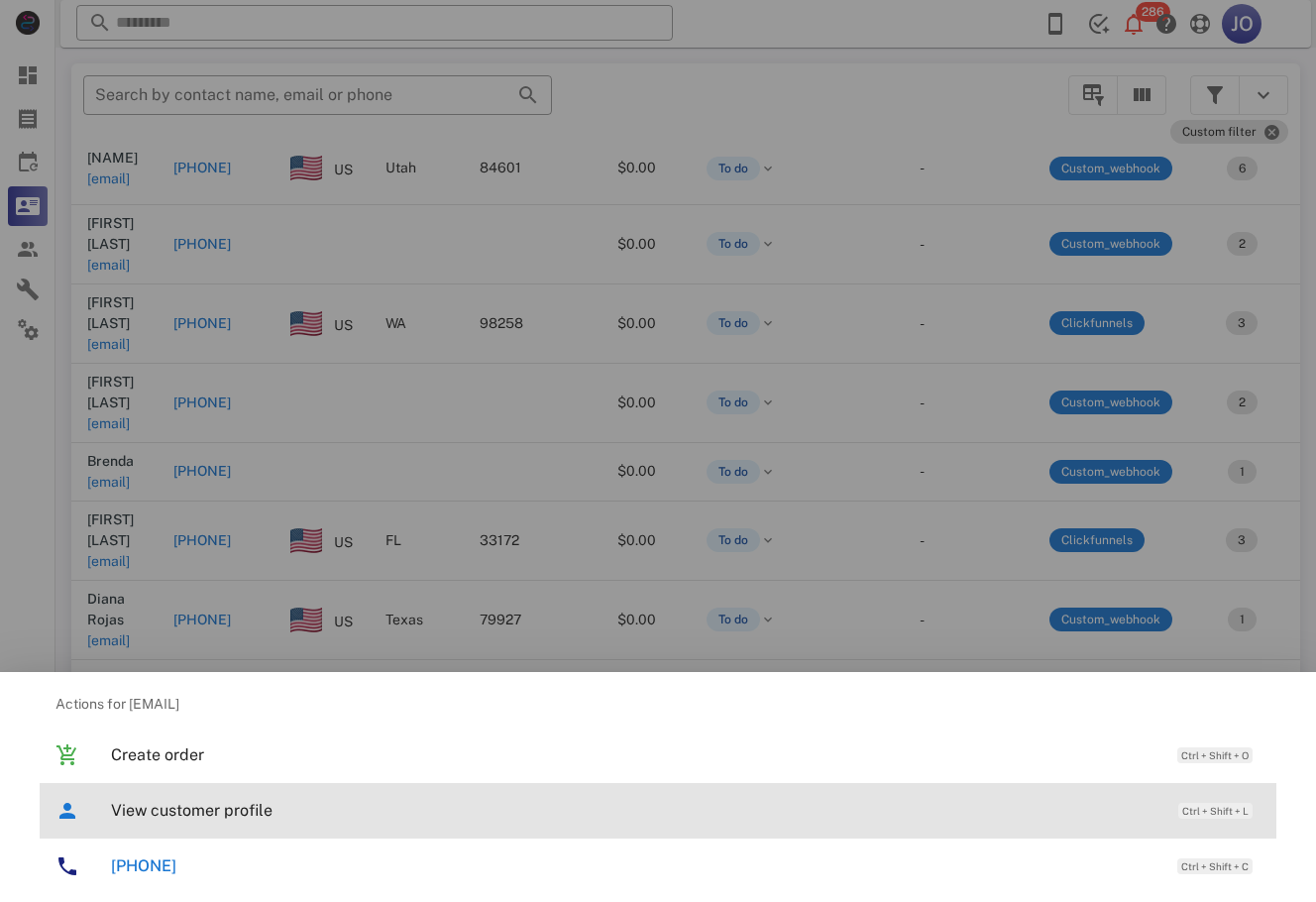 click on "View customer profile" at bounding box center [634, 810] 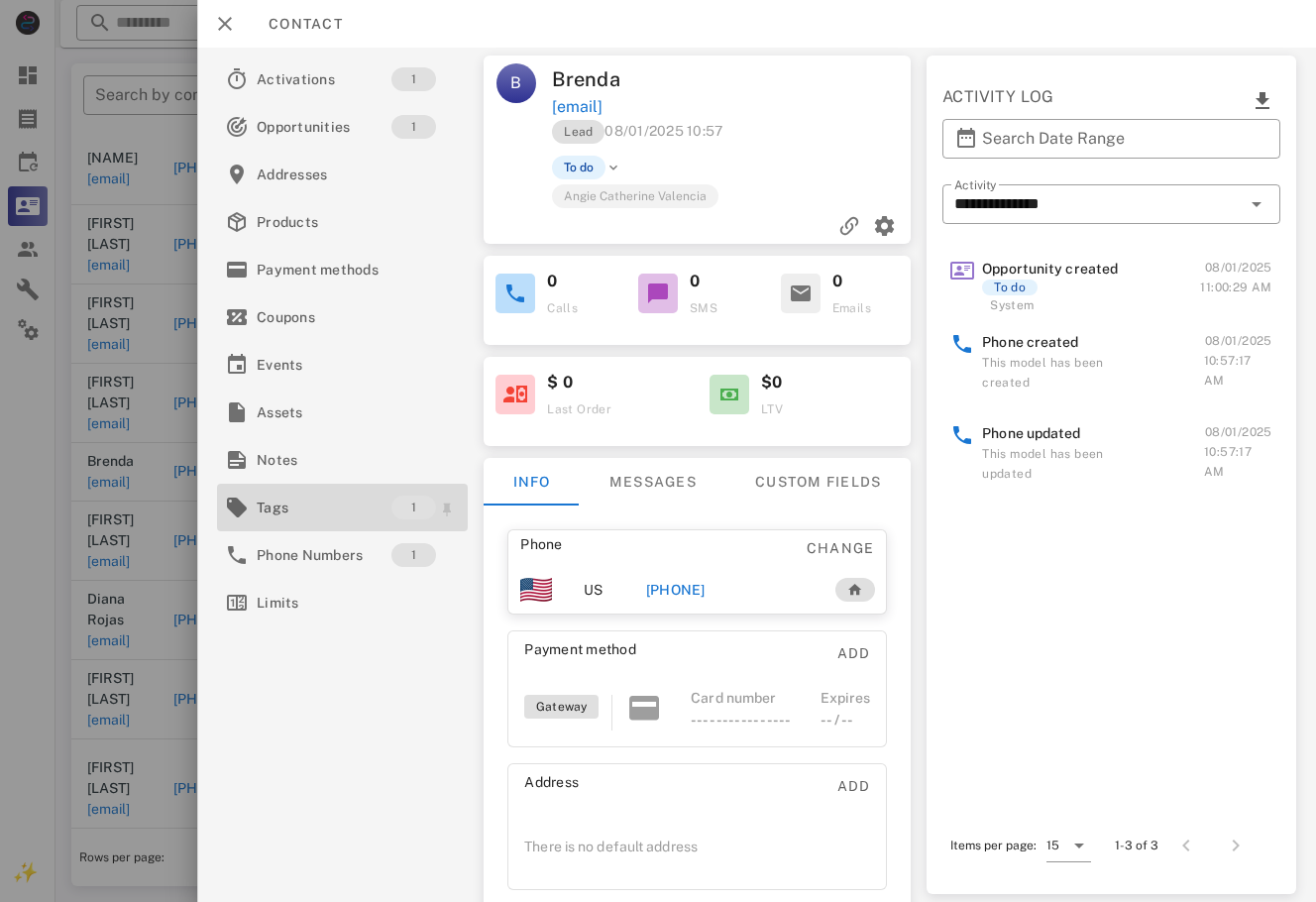 click on "Tags" at bounding box center (324, 507) 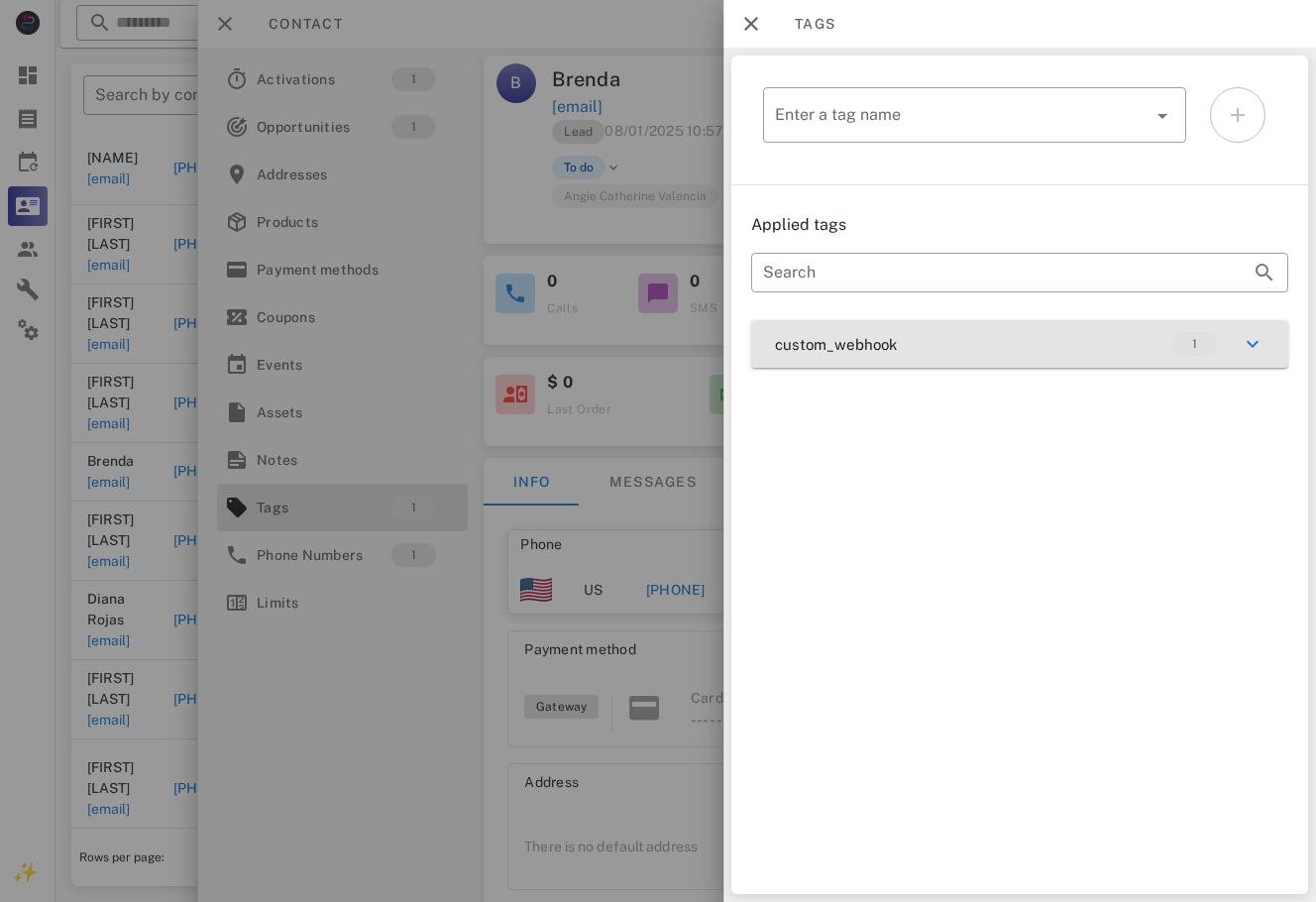 drag, startPoint x: 949, startPoint y: 339, endPoint x: 932, endPoint y: 360, distance: 27.018512 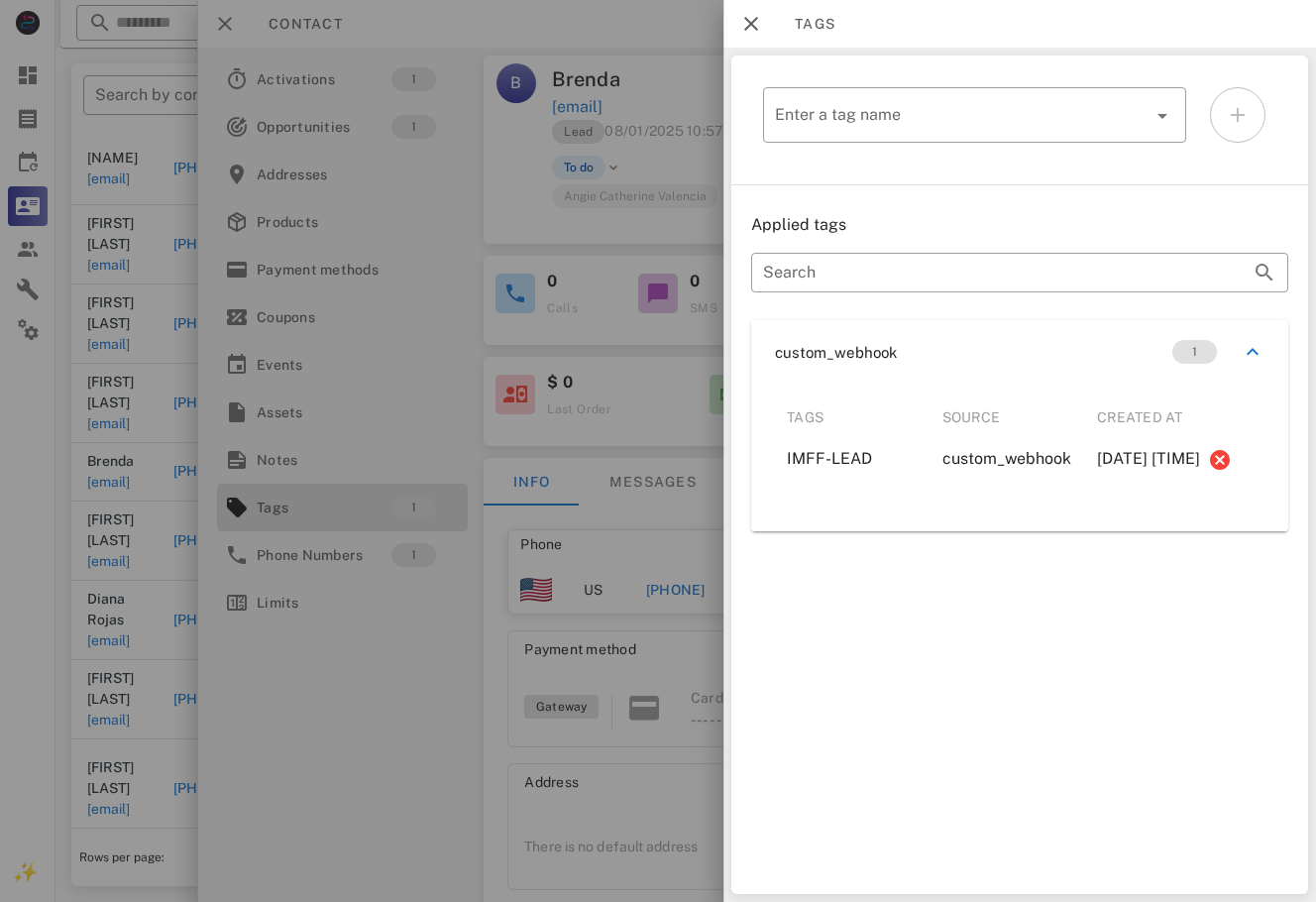 click at bounding box center (658, 451) 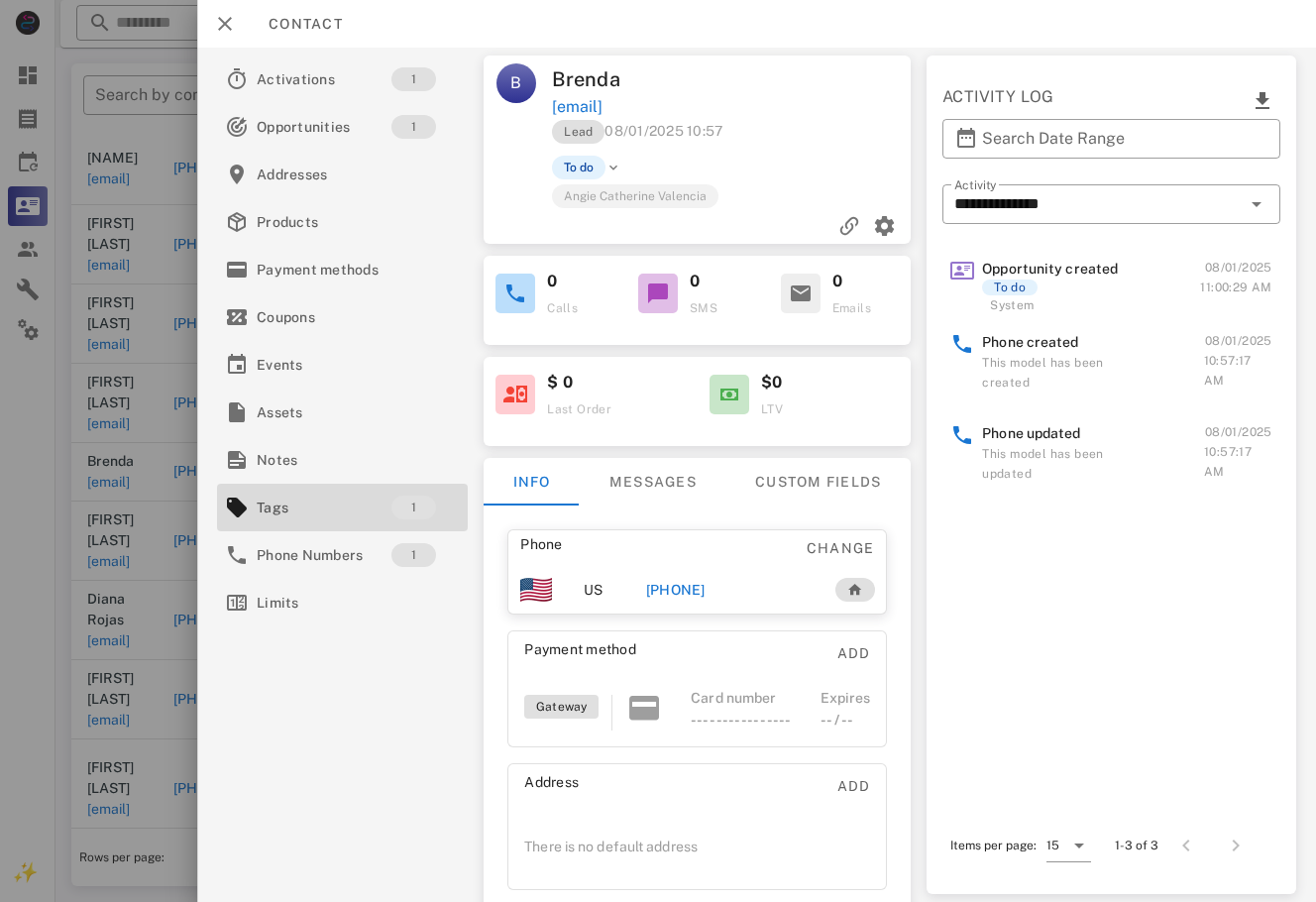 click on "Phone   Change" at bounding box center [698, 548] 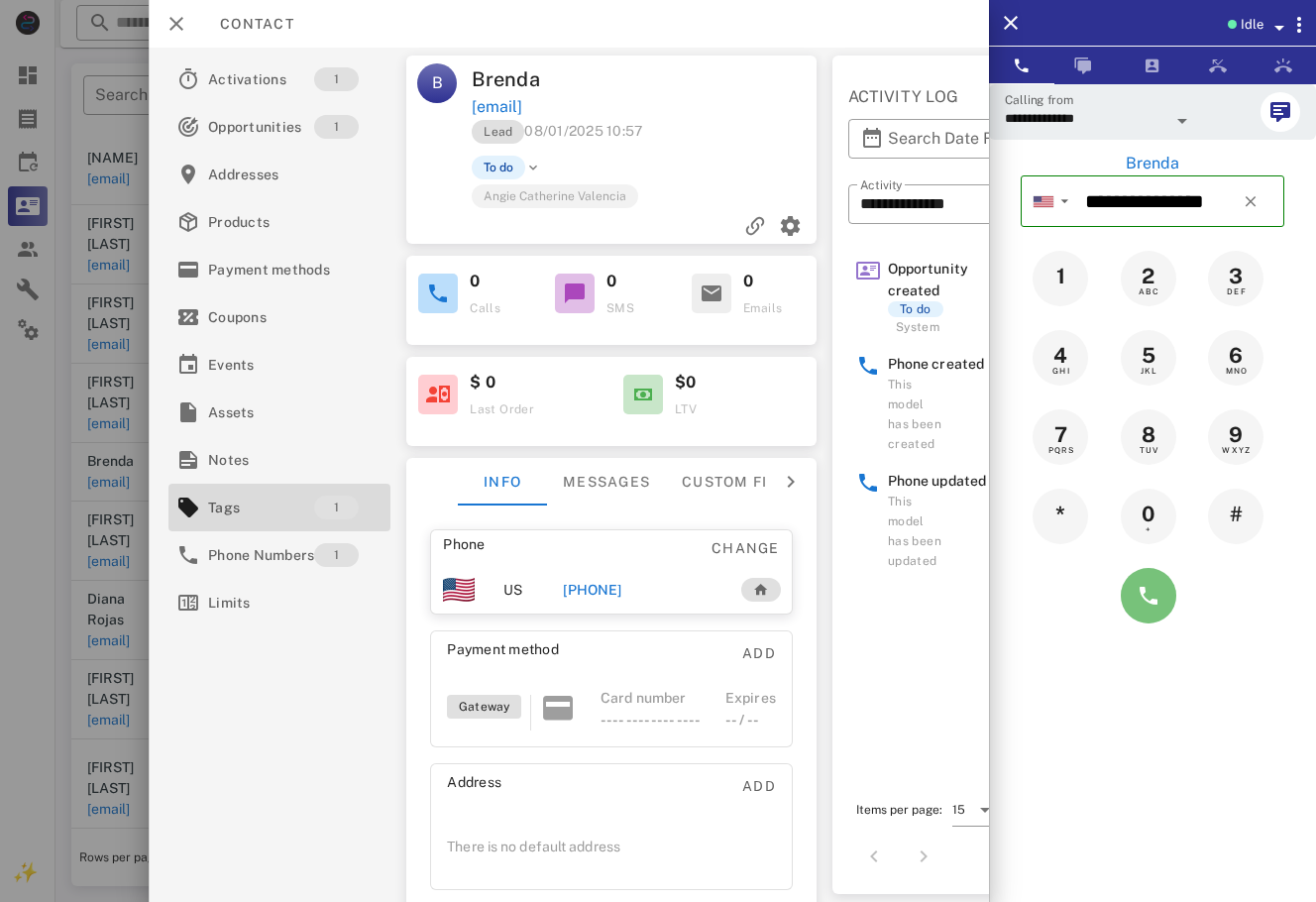 click at bounding box center [1149, 596] 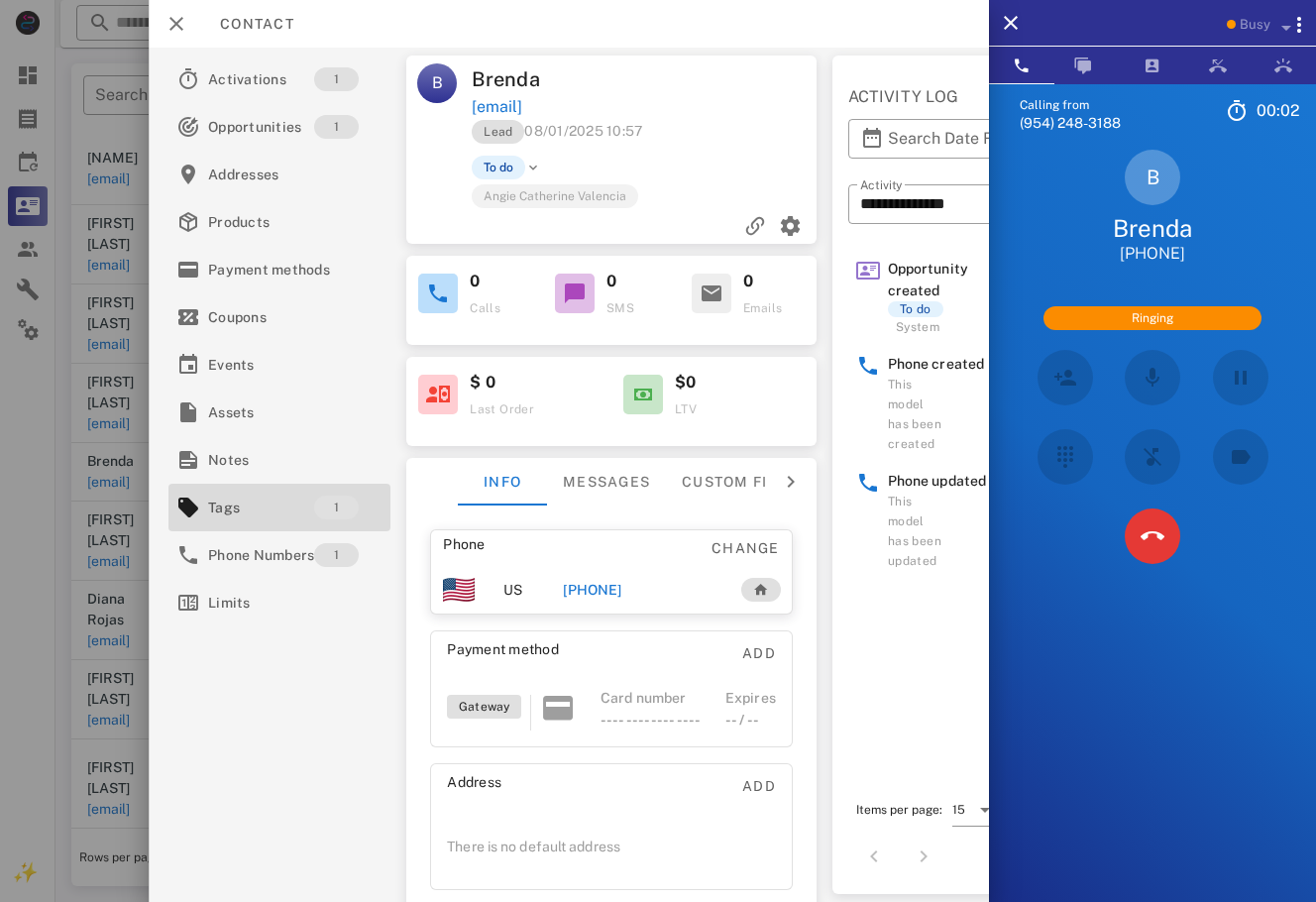 scroll, scrollTop: 378, scrollLeft: 0, axis: vertical 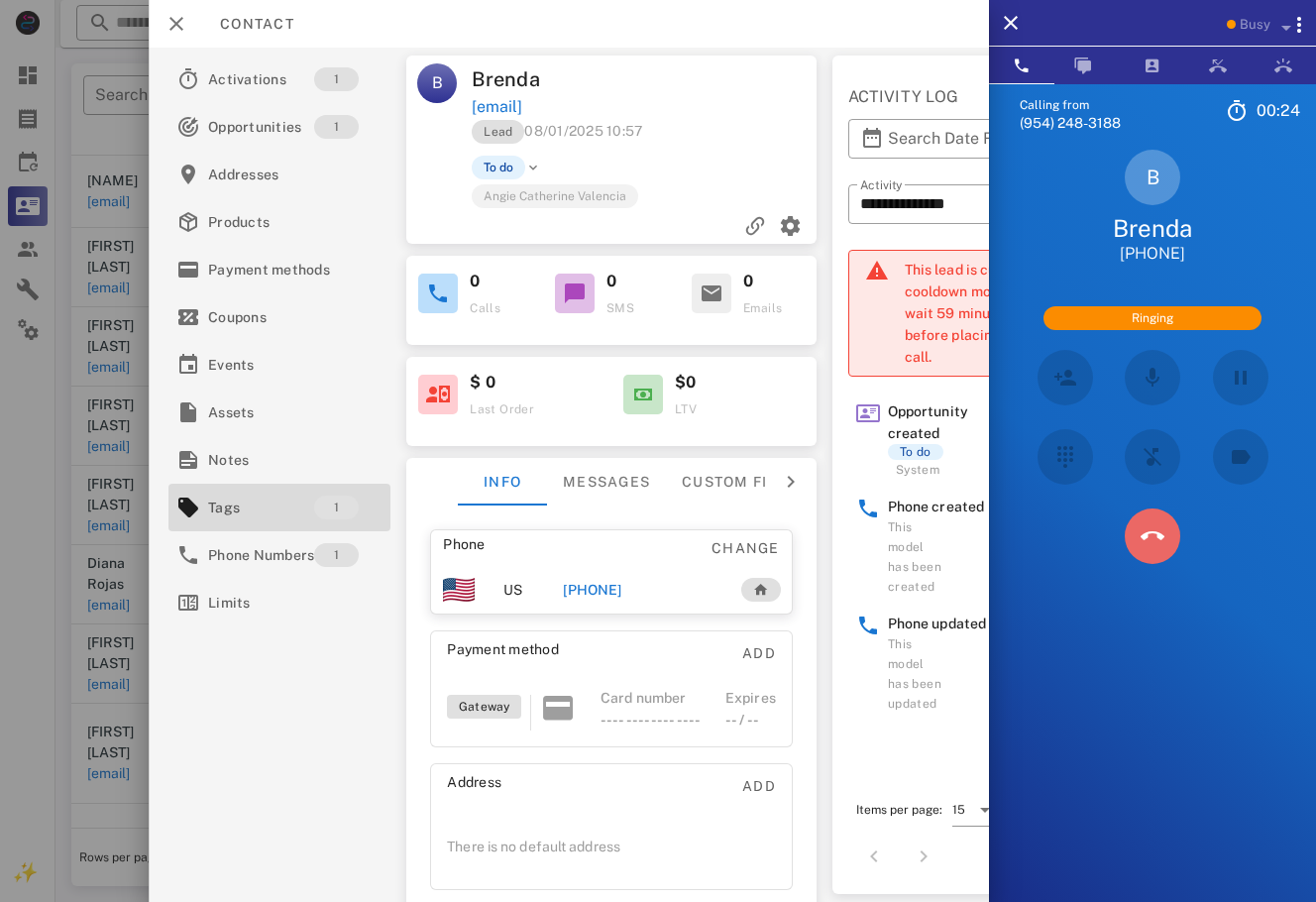 click at bounding box center [1152, 536] 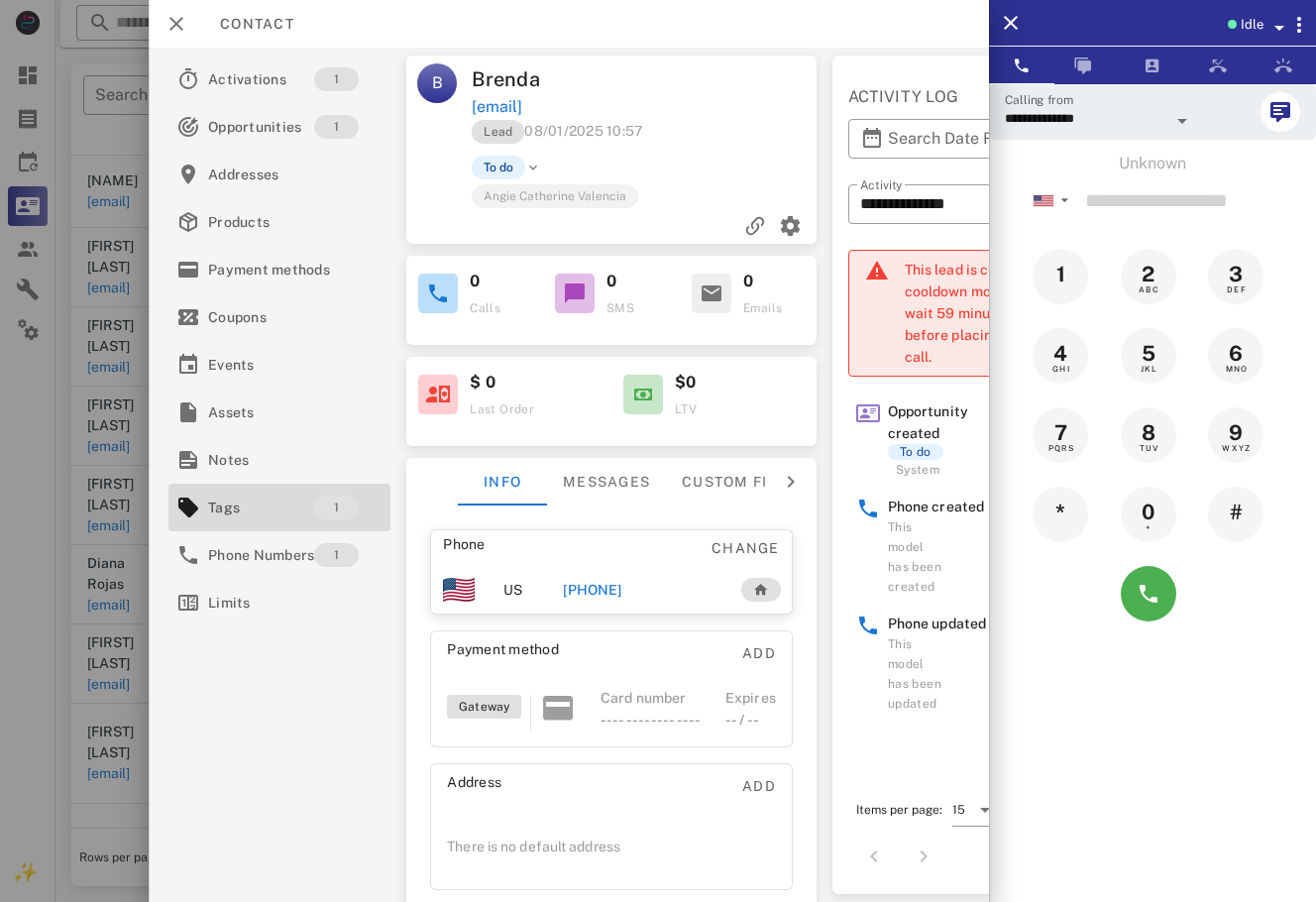 click on "+14028511570" at bounding box center (592, 590) 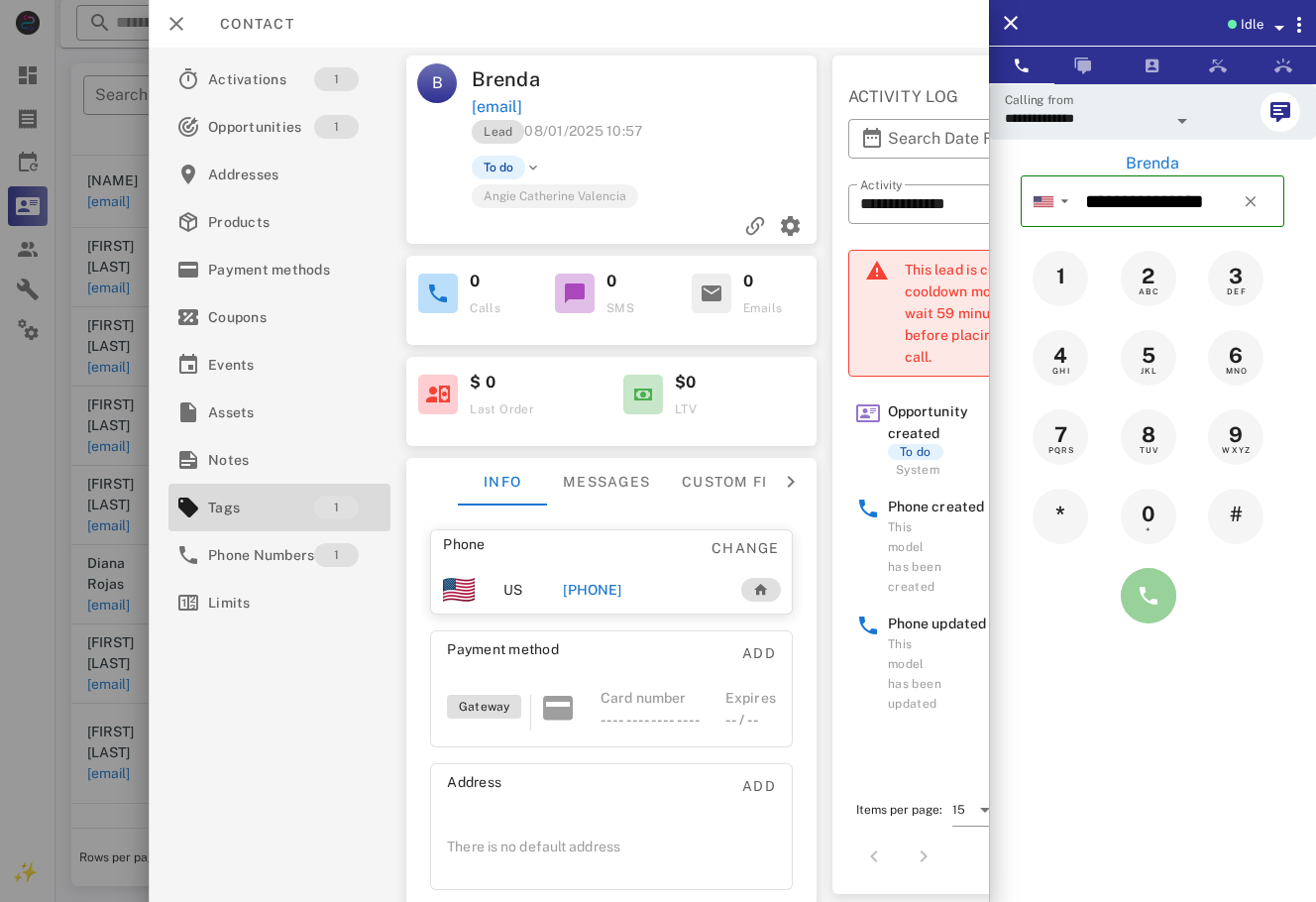 click at bounding box center (1149, 596) 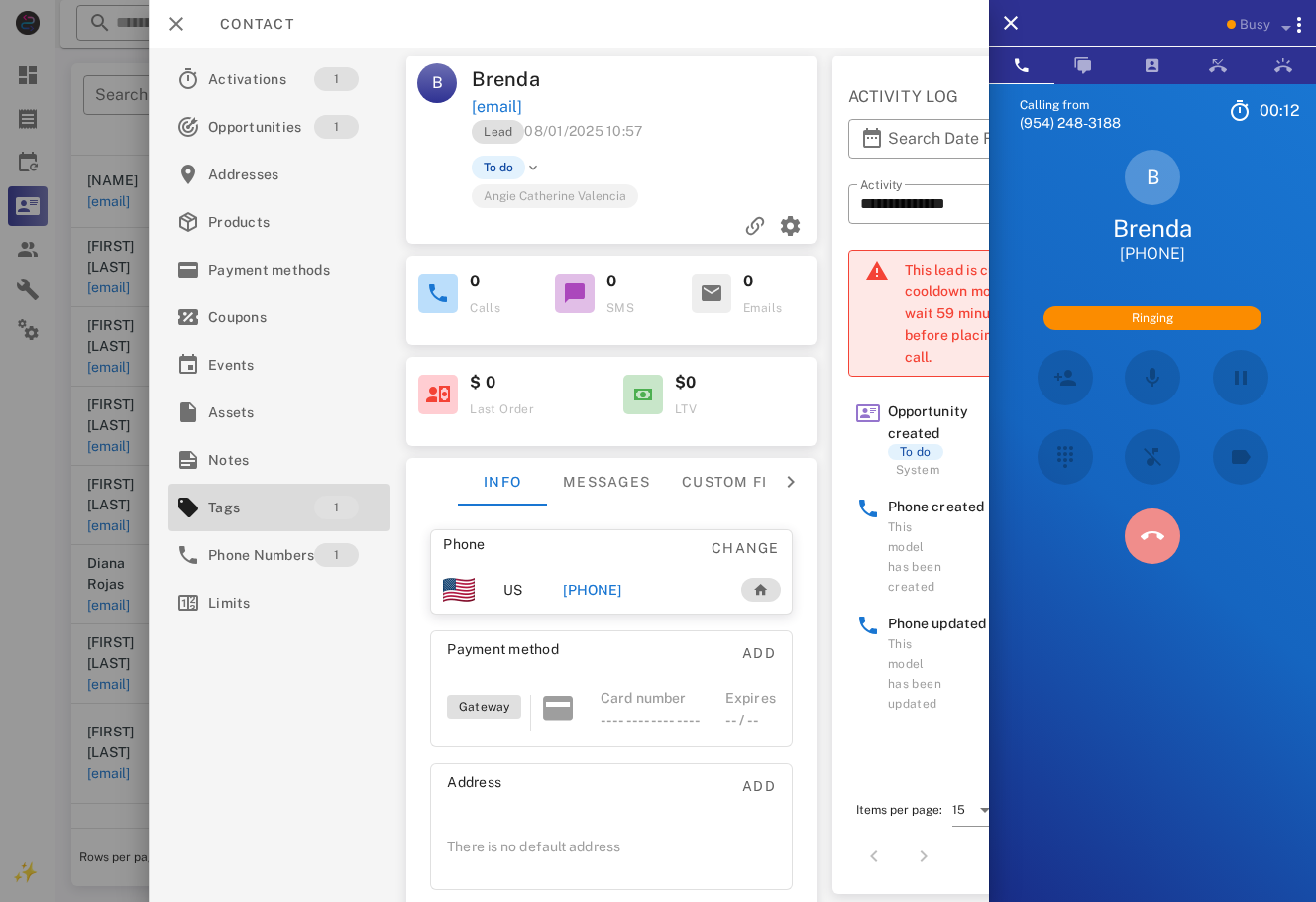 click at bounding box center (1152, 536) 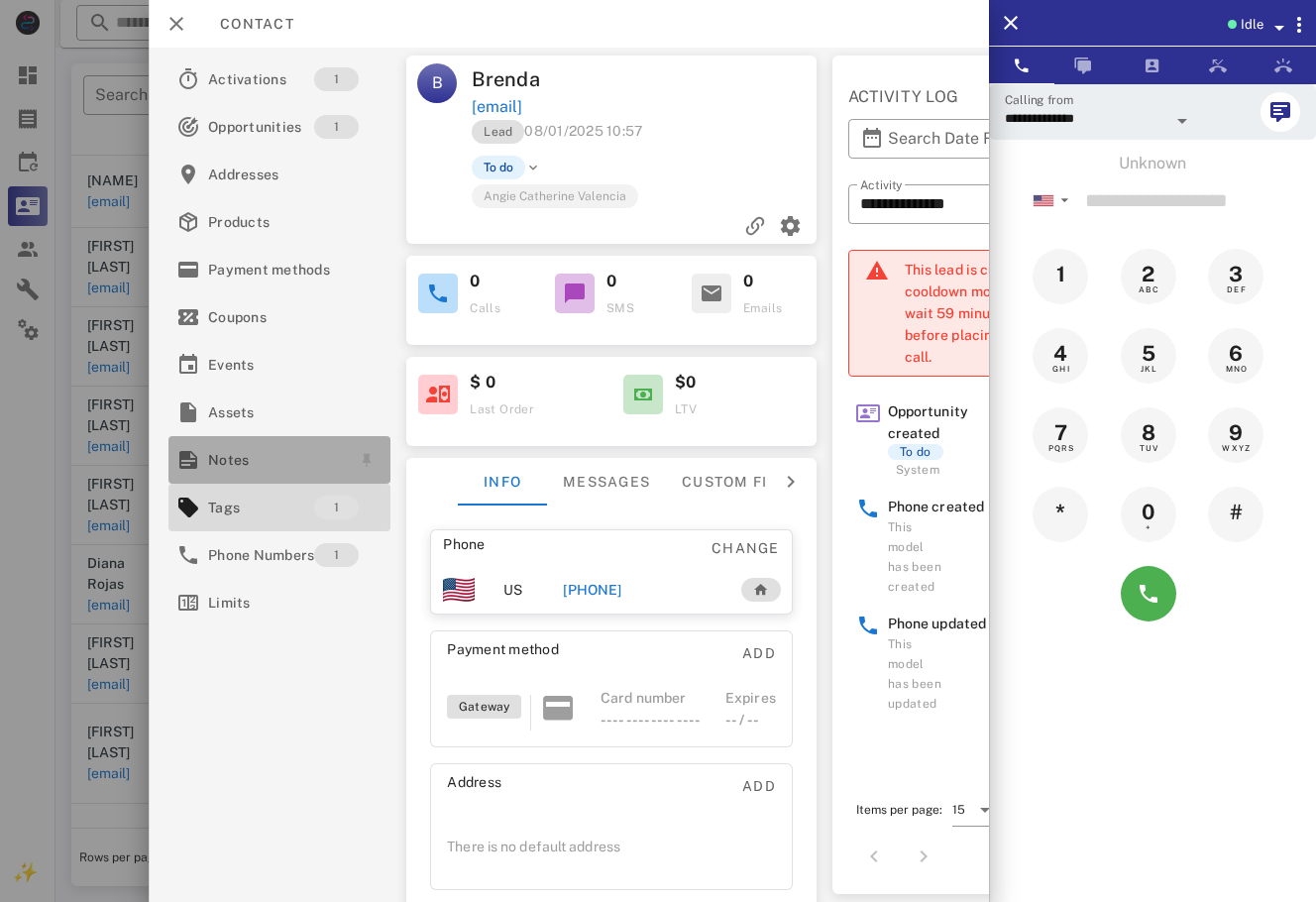 click on "Notes" at bounding box center [275, 460] 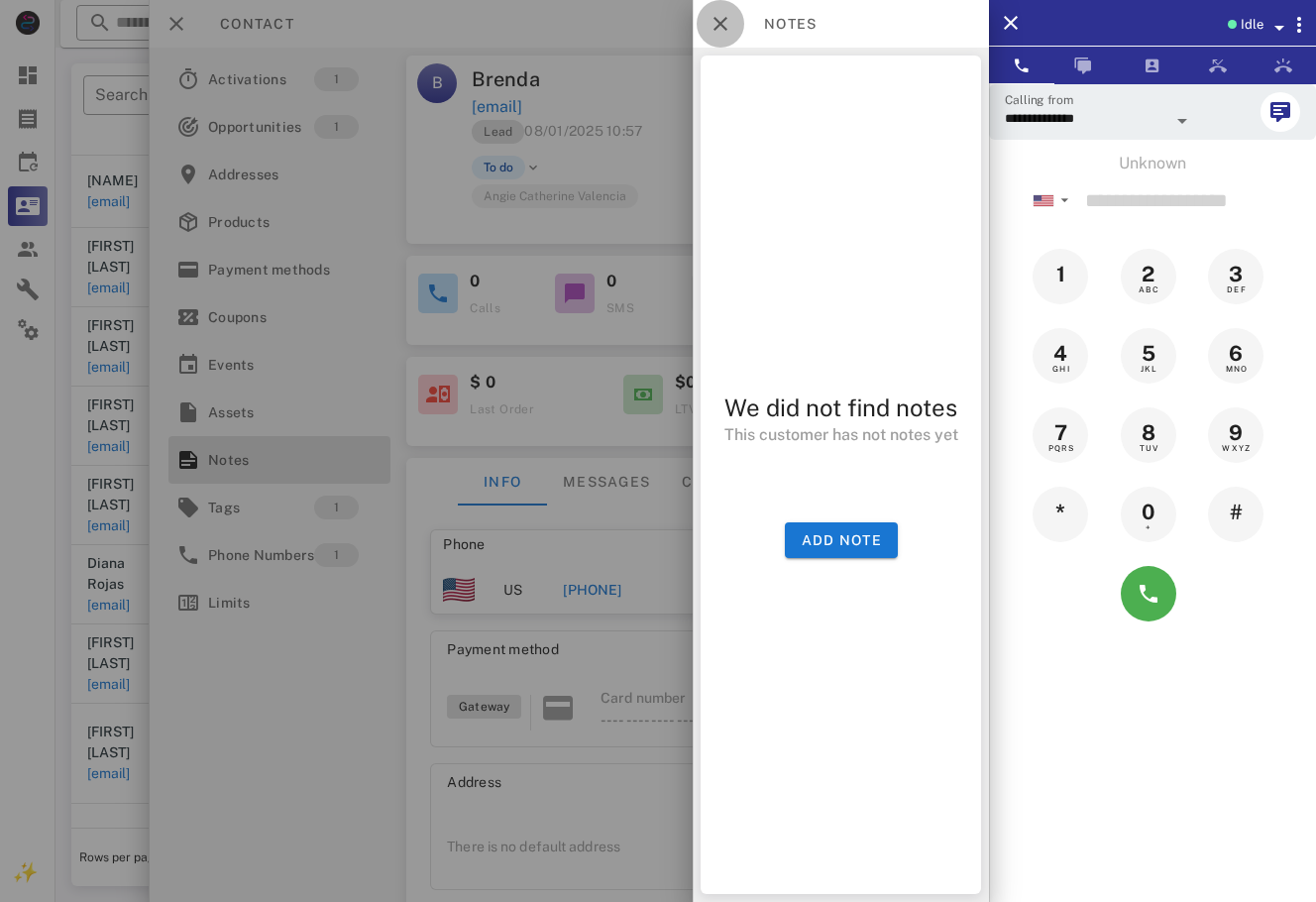 click at bounding box center [720, 24] 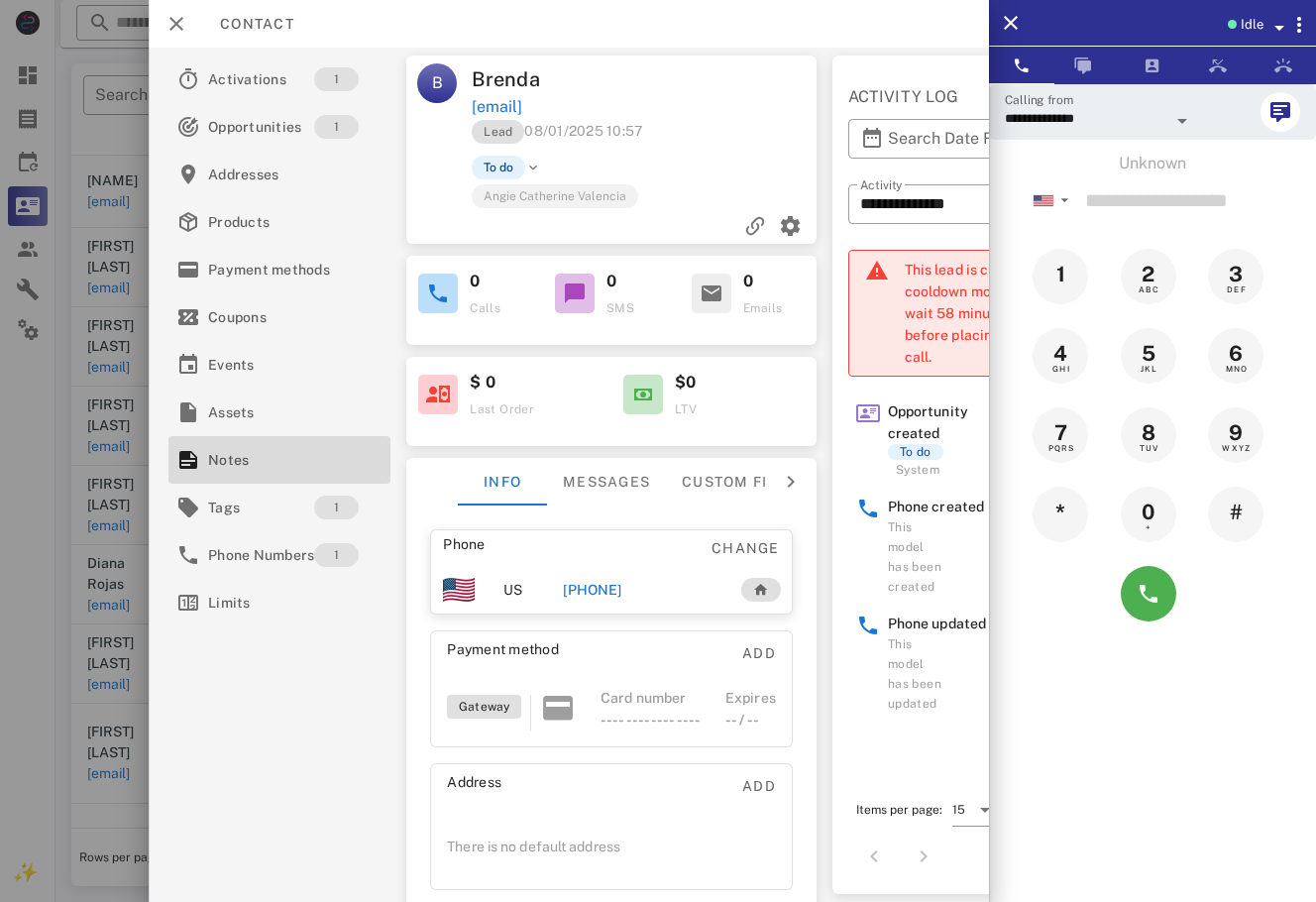 click on "+14028511570" at bounding box center (641, 590) 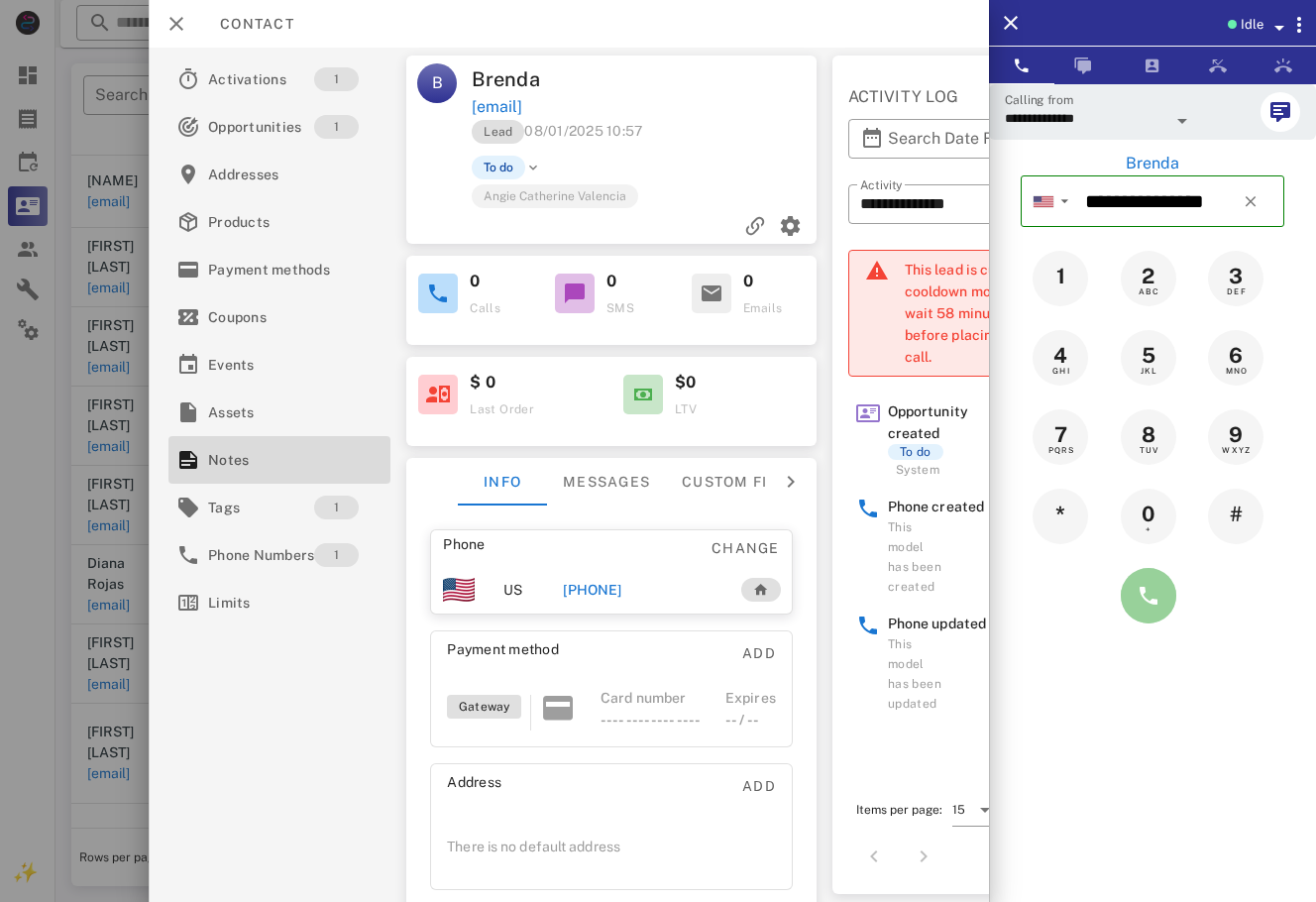 click at bounding box center (1149, 596) 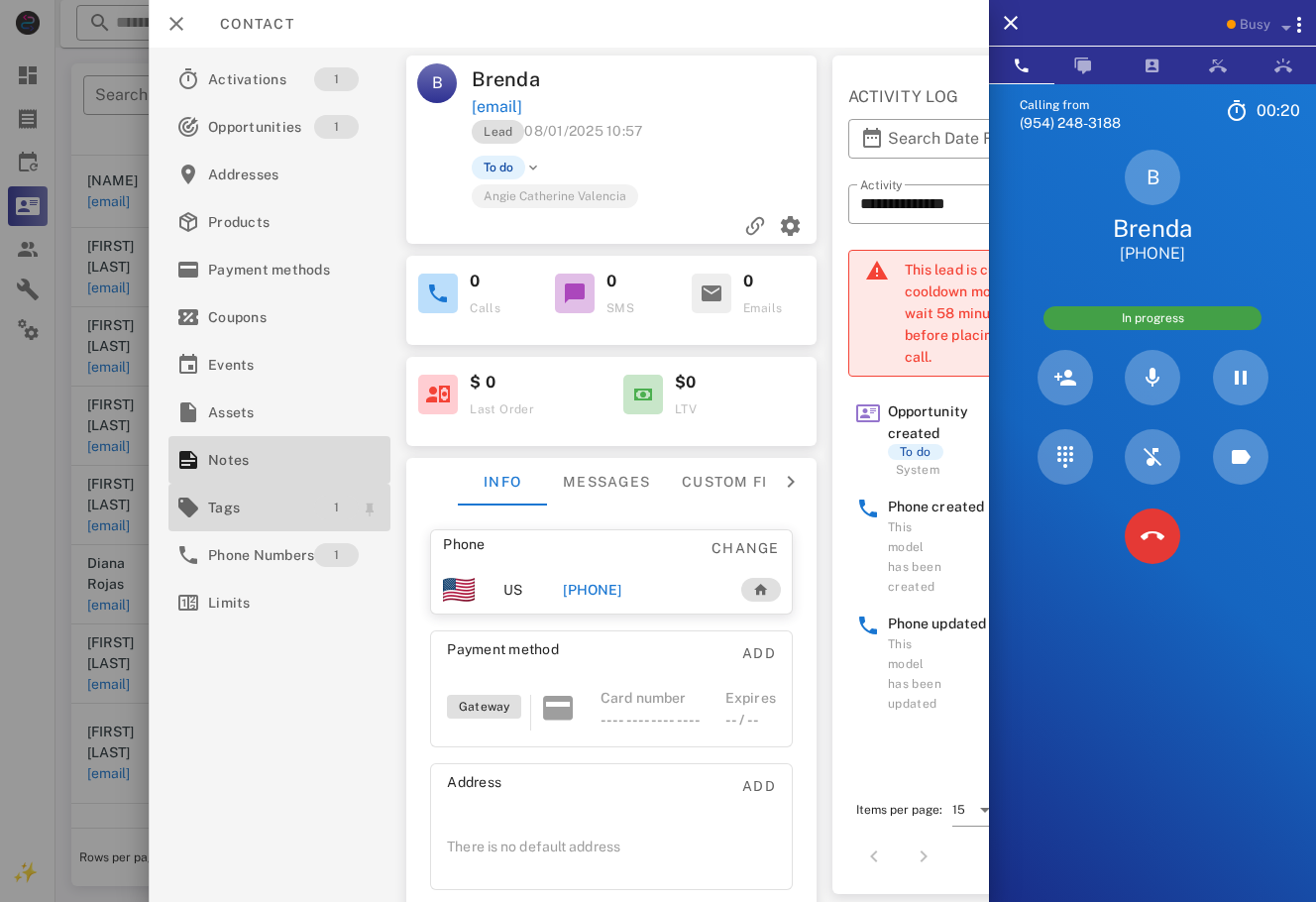 click on "1" at bounding box center [336, 507] 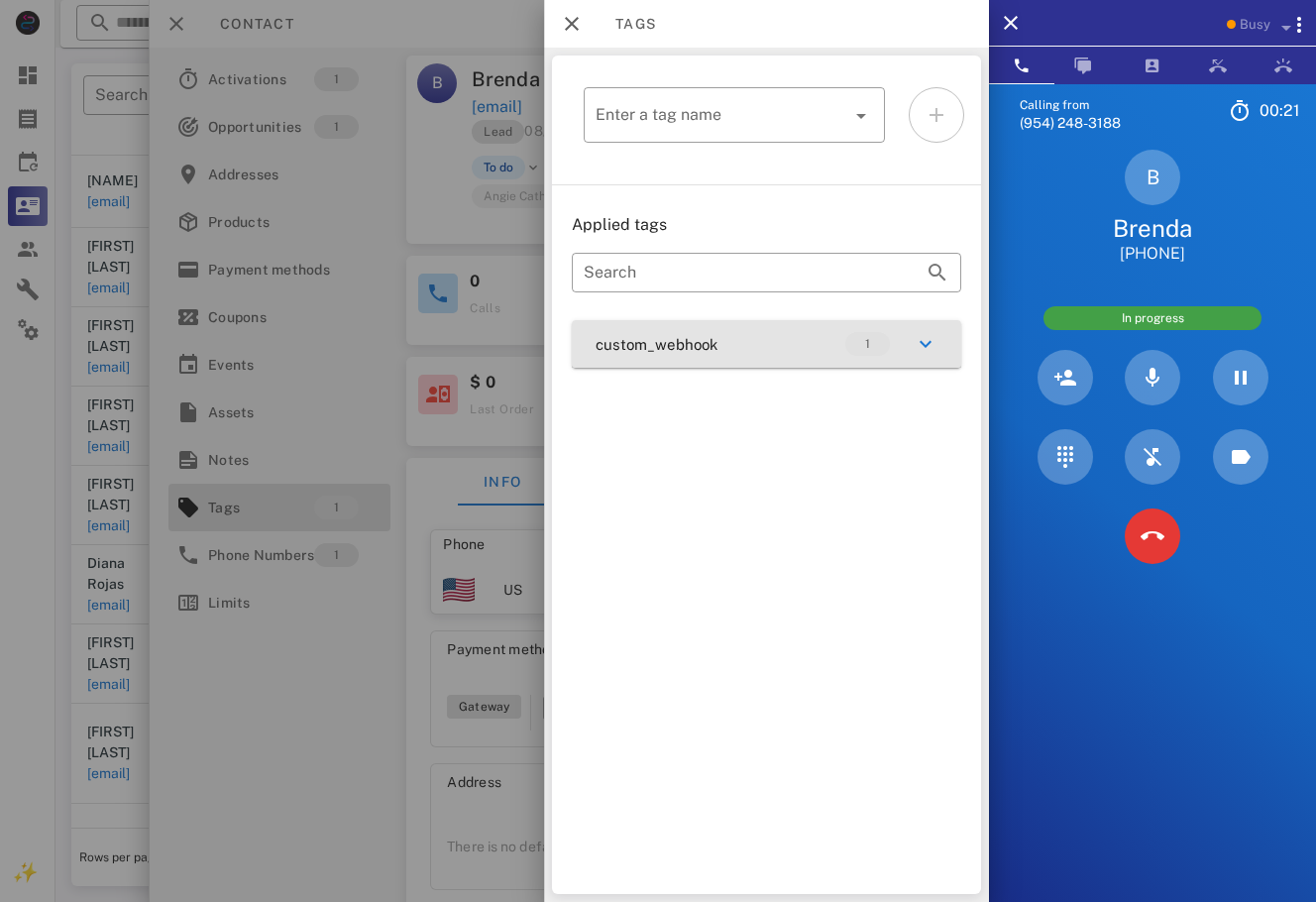 click on "custom_webhook  1" at bounding box center (766, 344) 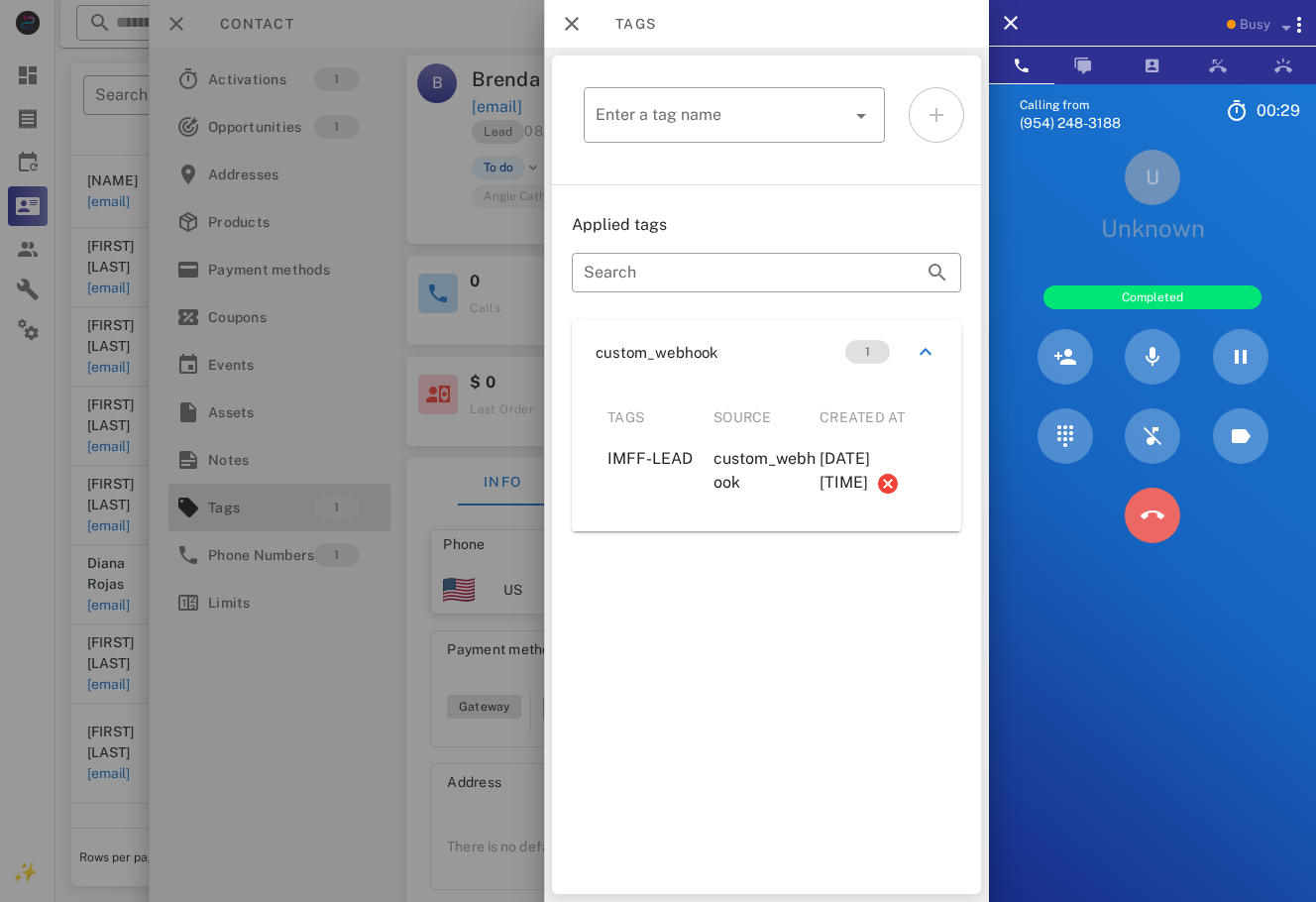 click at bounding box center (1152, 515) 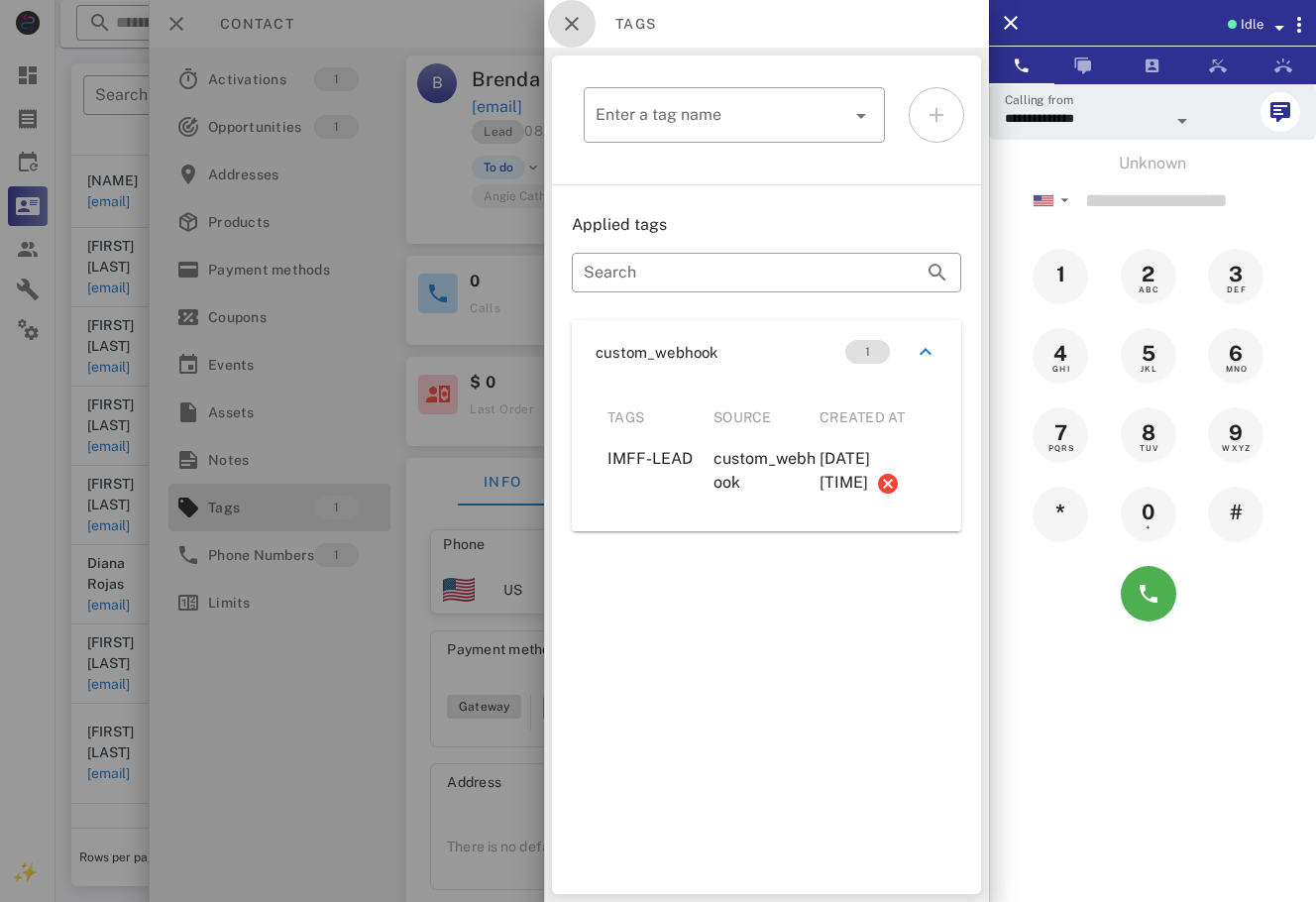 click at bounding box center (572, 24) 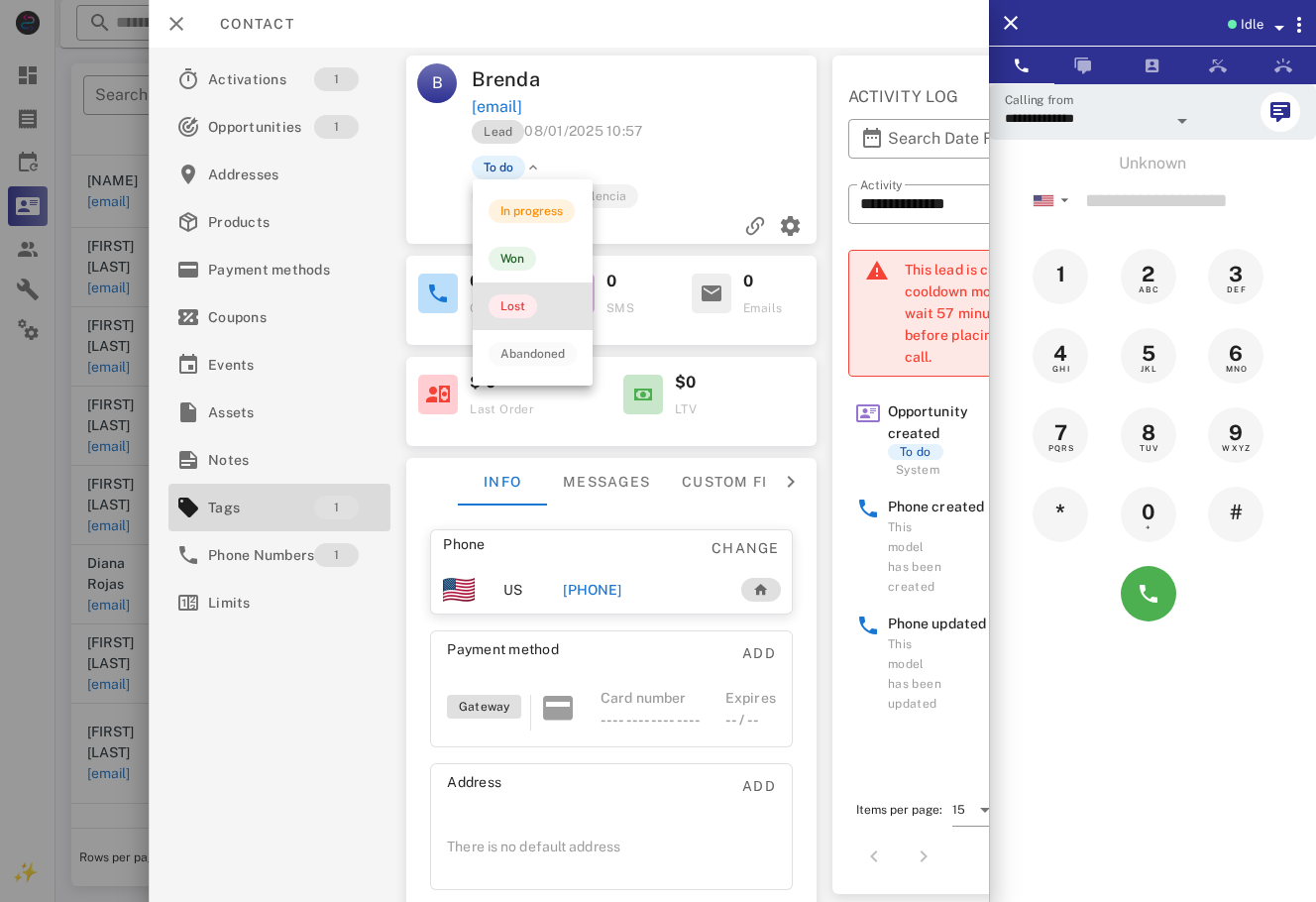 drag, startPoint x: 540, startPoint y: 298, endPoint x: 412, endPoint y: 336, distance: 133.52153 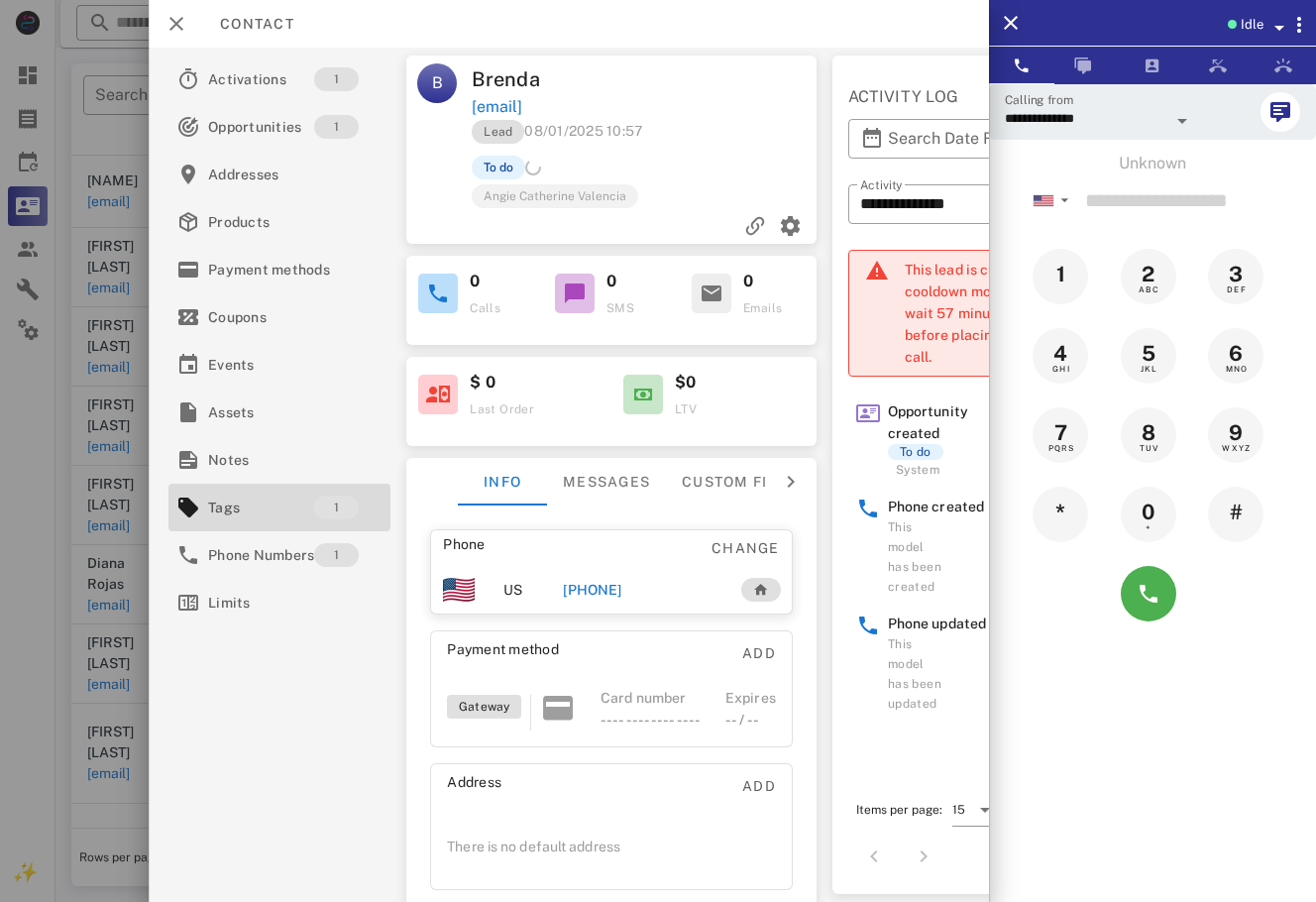 click at bounding box center (658, 451) 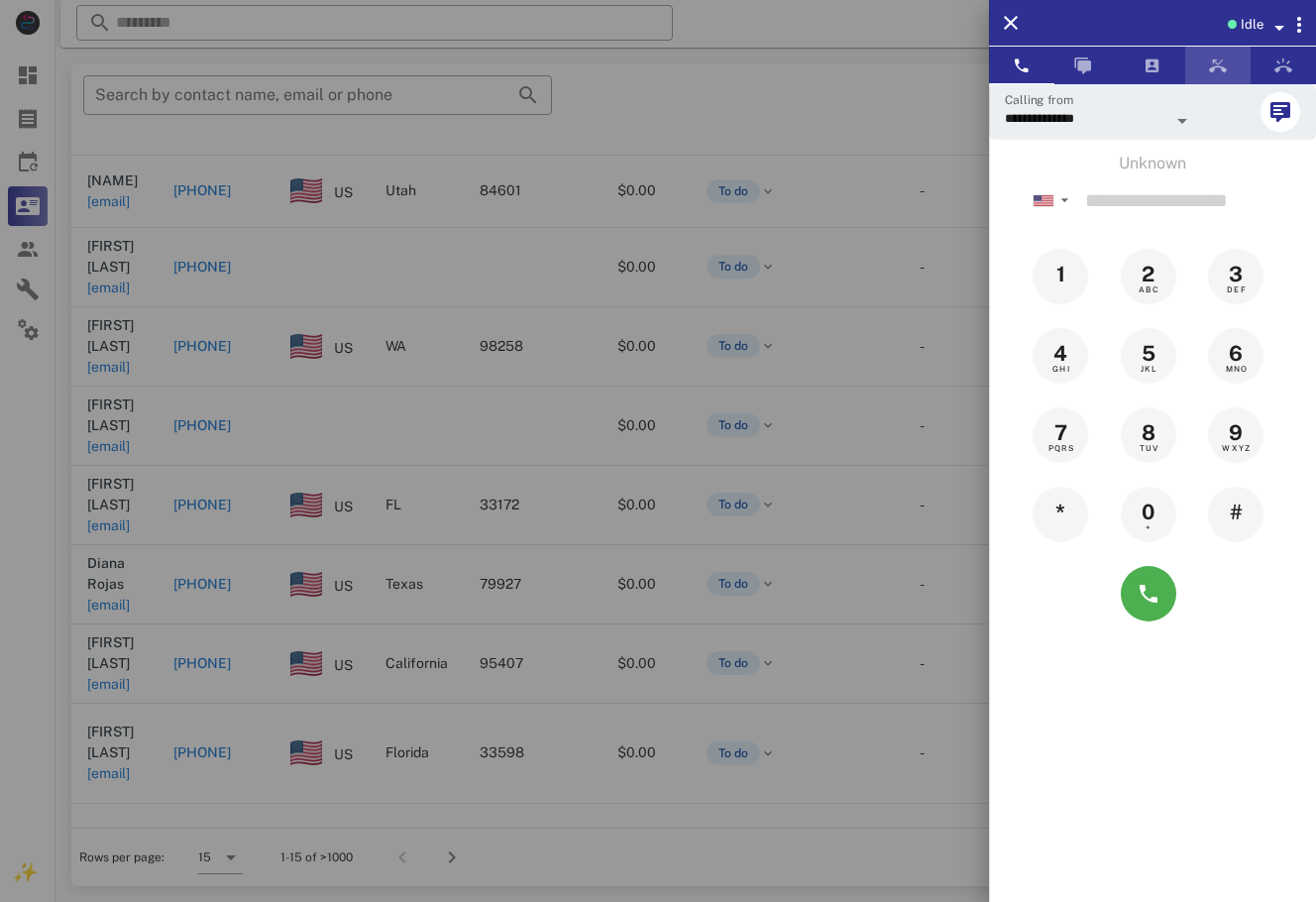 click at bounding box center (1218, 65) 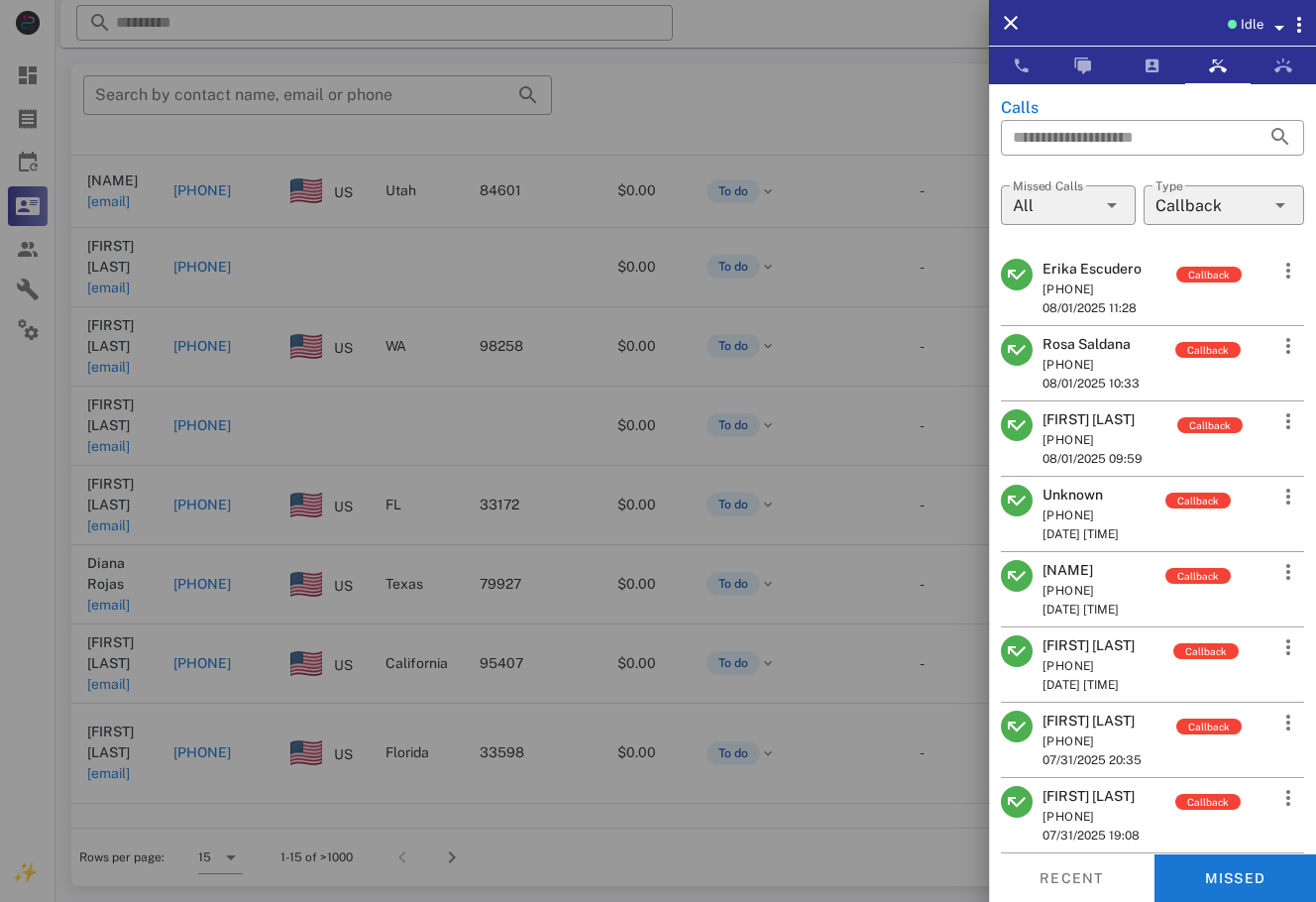 click on "Lorena Lopez" at bounding box center [1092, 721] 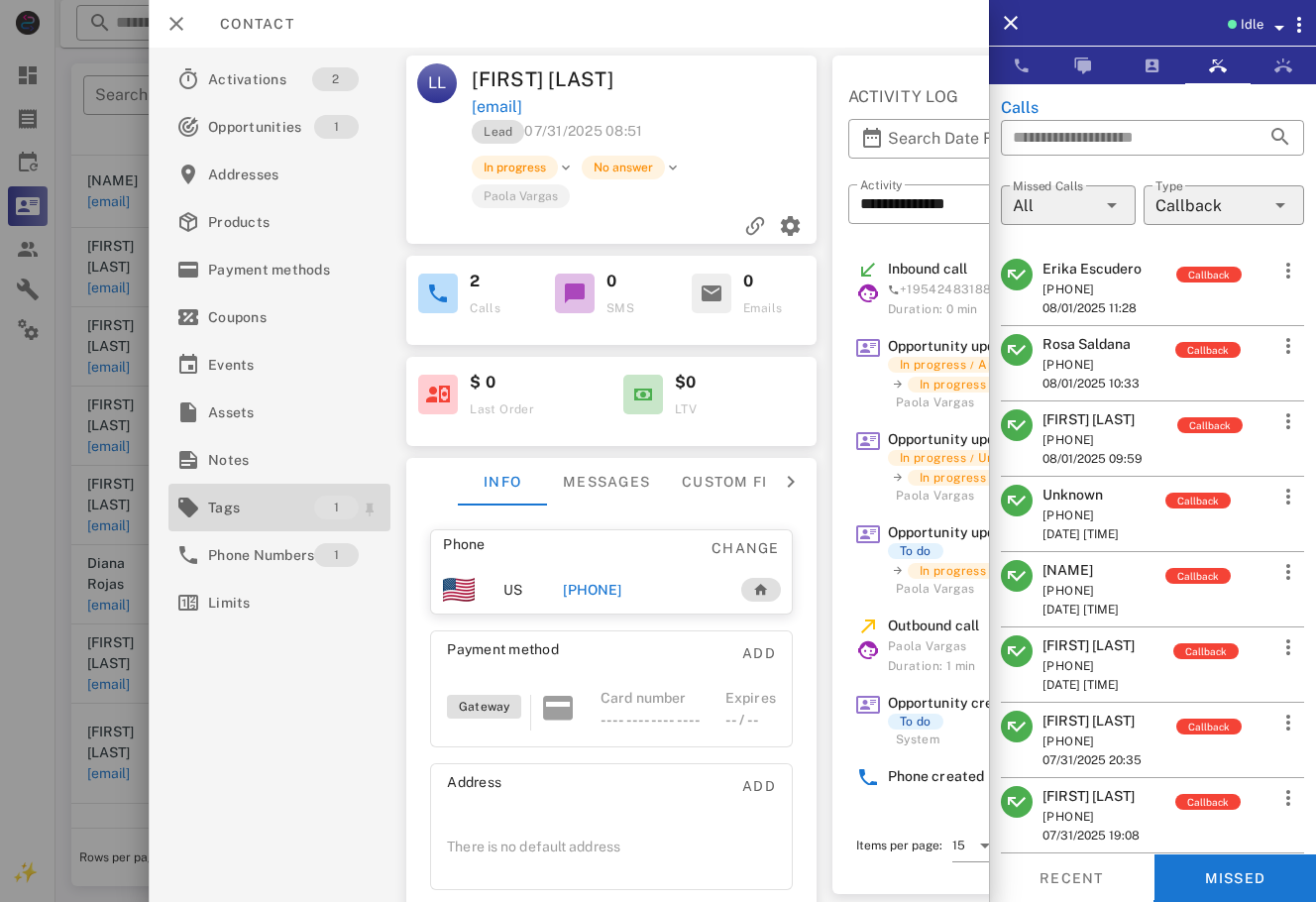 click on "Tags" at bounding box center (261, 507) 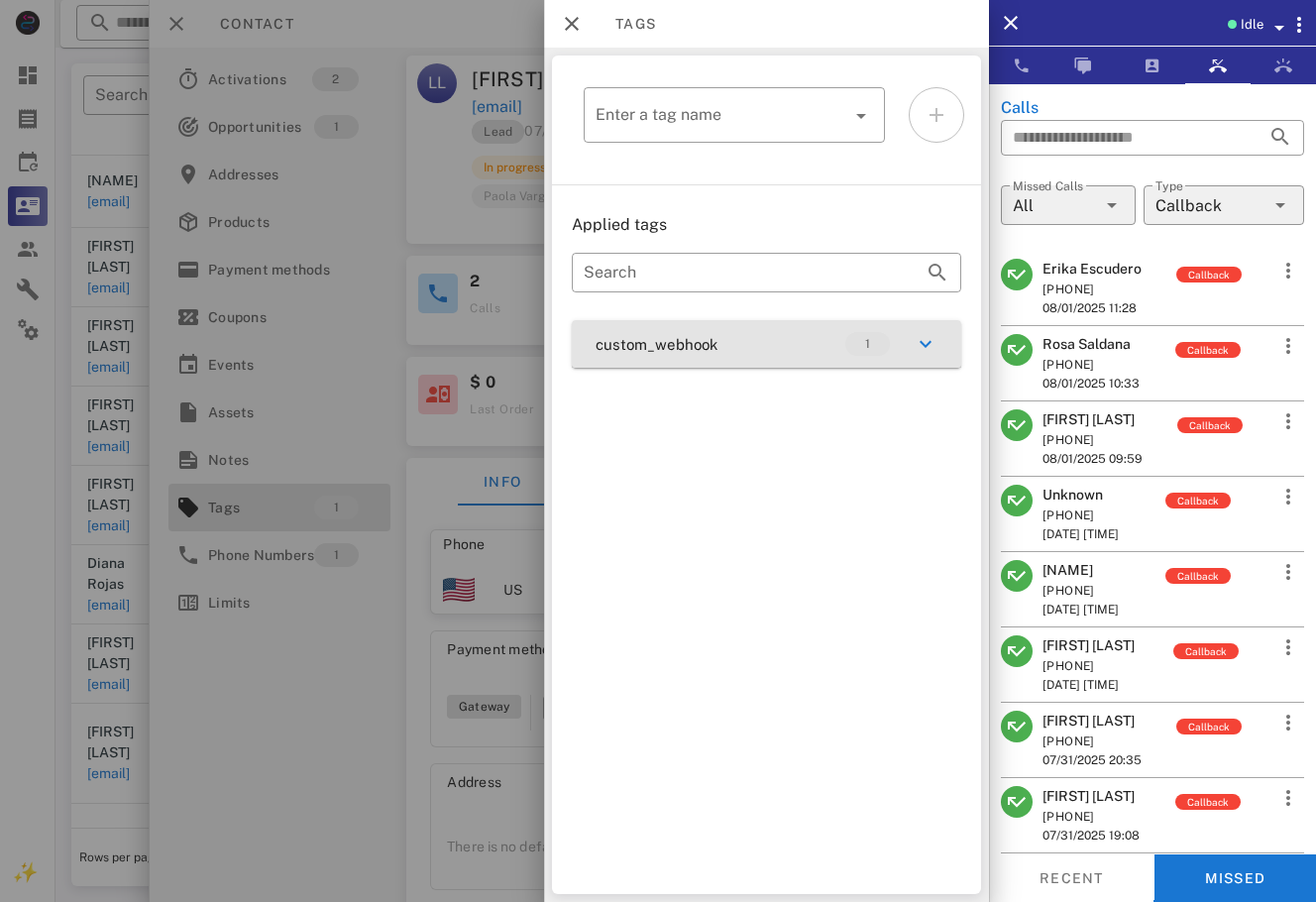click on "custom_webhook  1" at bounding box center (766, 344) 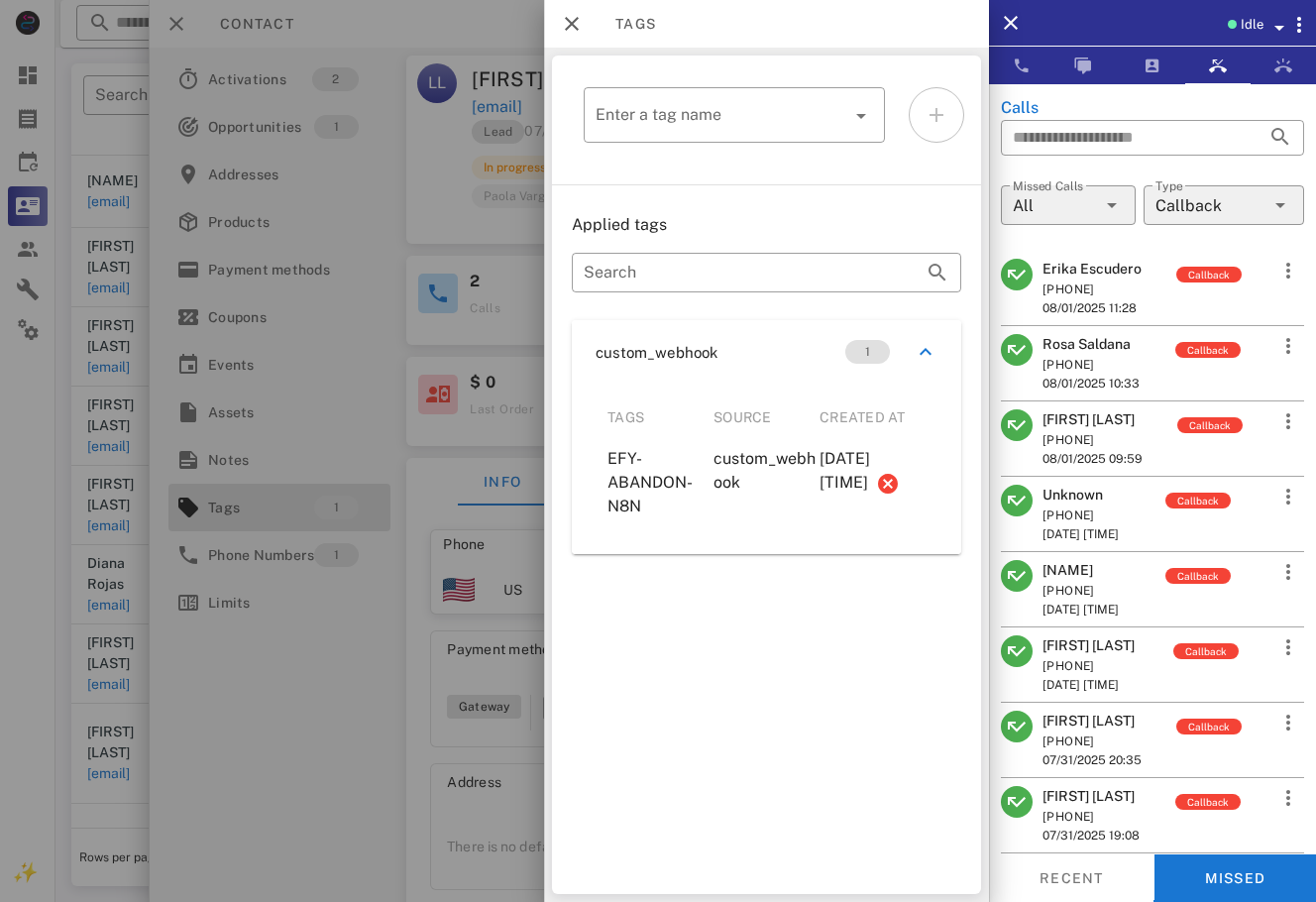 click at bounding box center [658, 451] 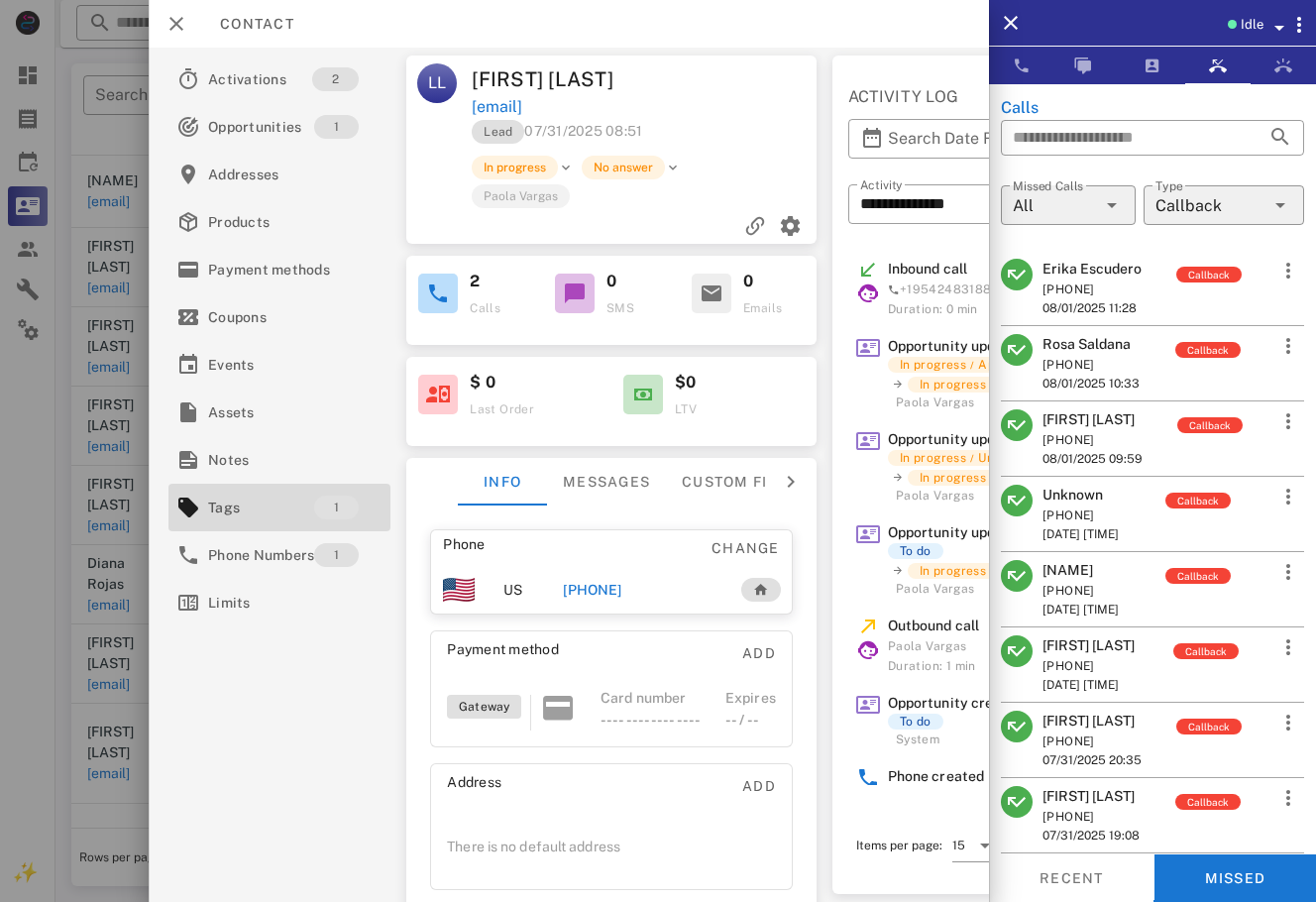 click on "Lidma Mendez" at bounding box center [1091, 796] 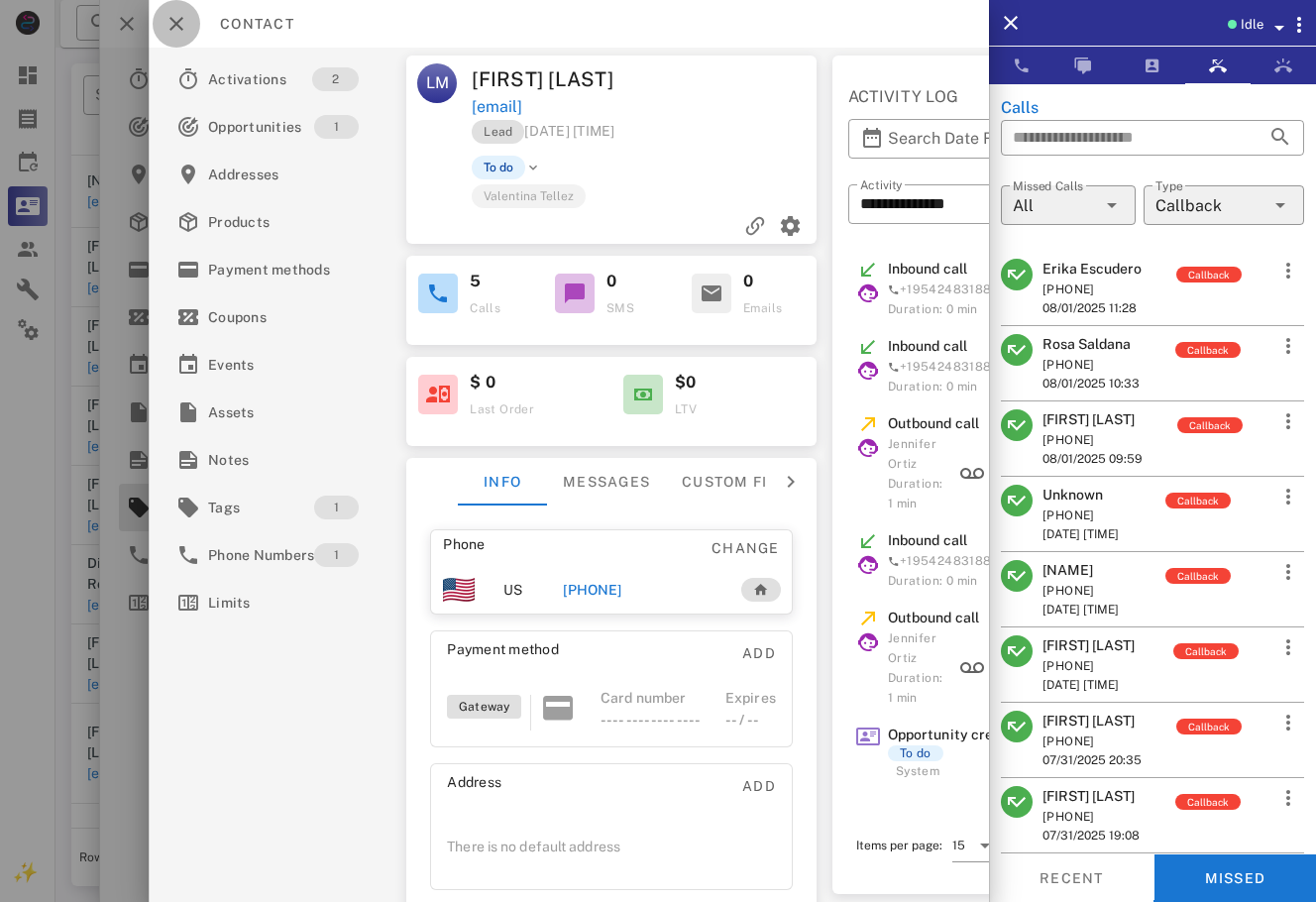 click at bounding box center (176, 24) 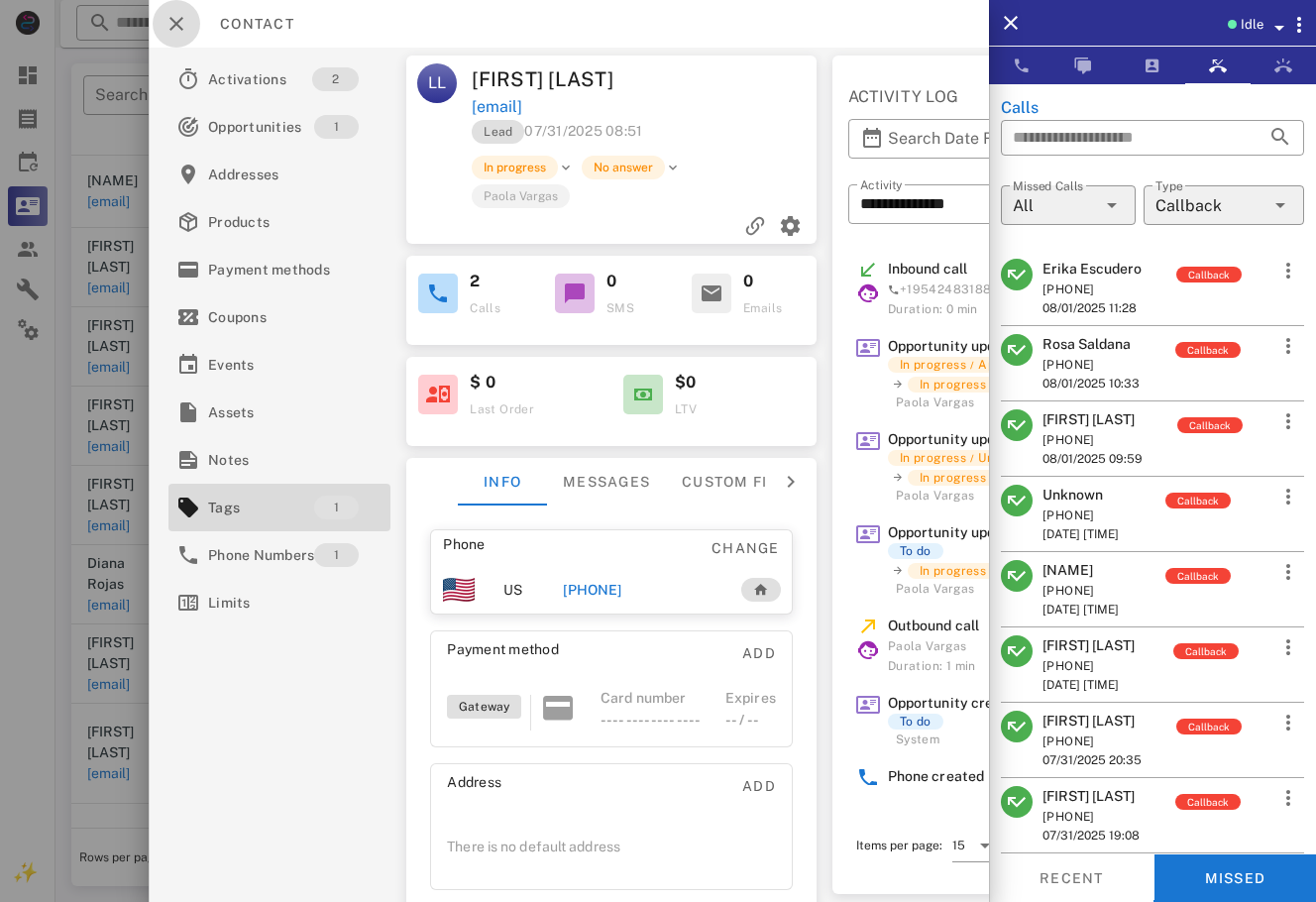 click at bounding box center [176, 24] 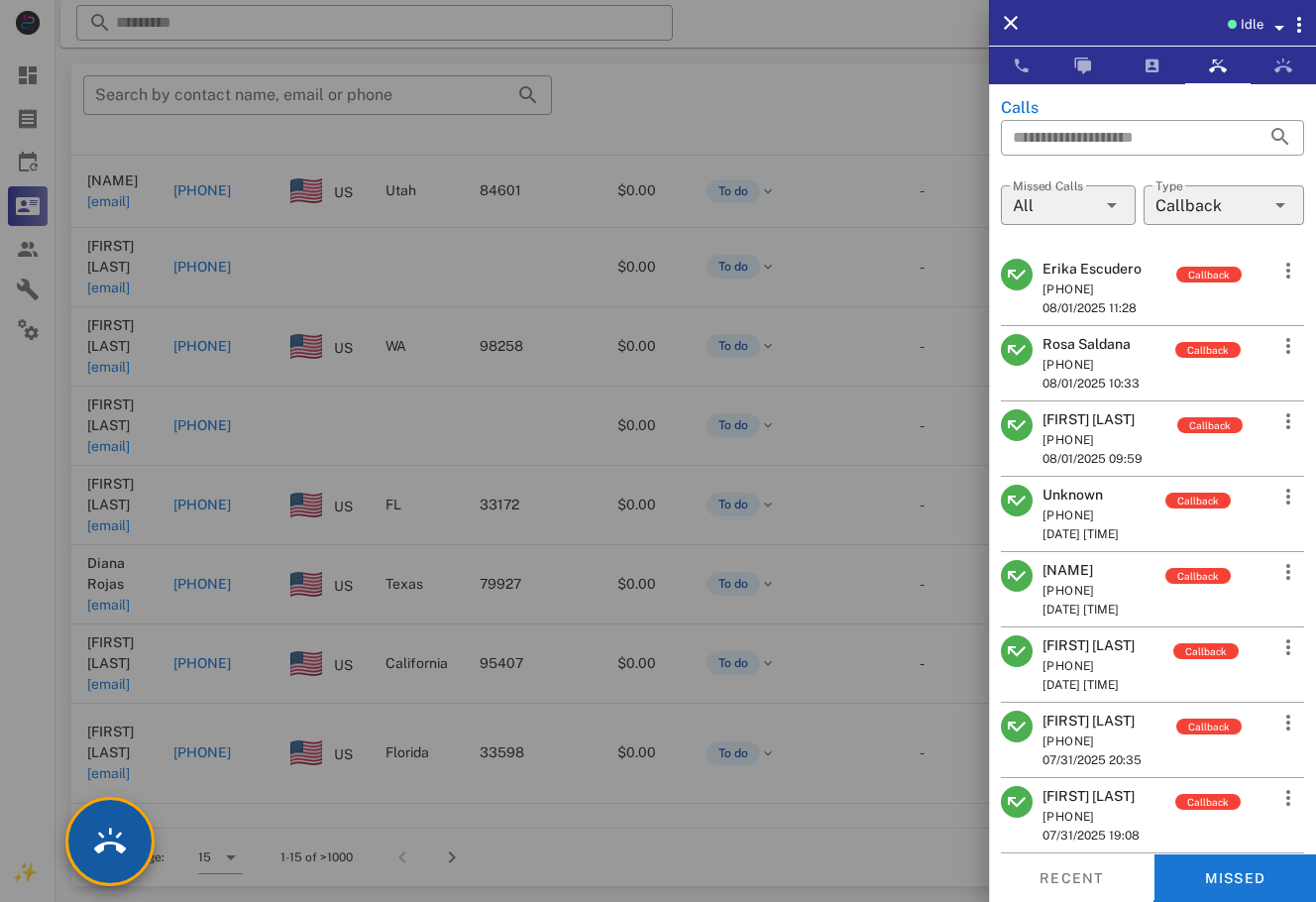 click at bounding box center (110, 842) 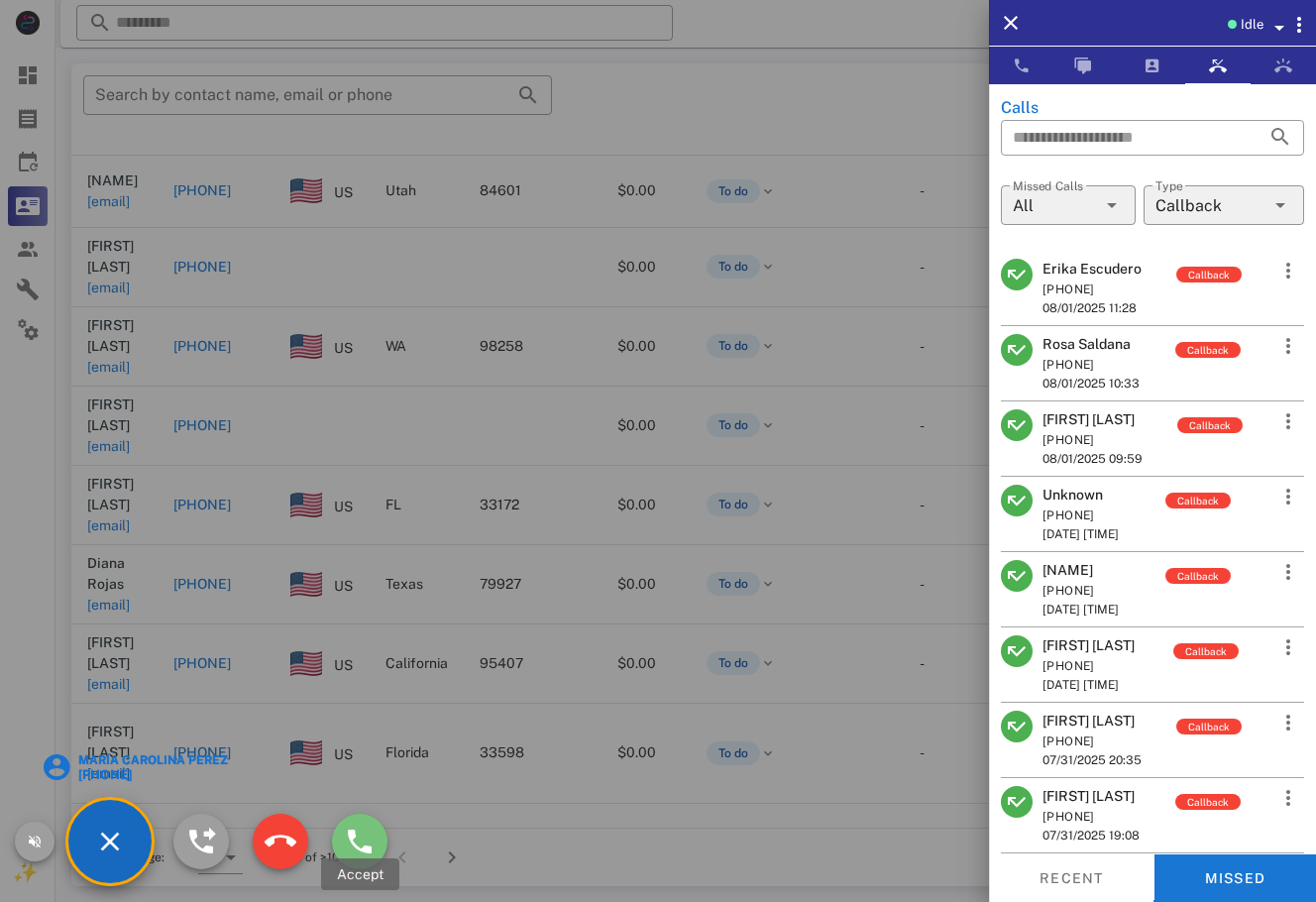 click at bounding box center (360, 842) 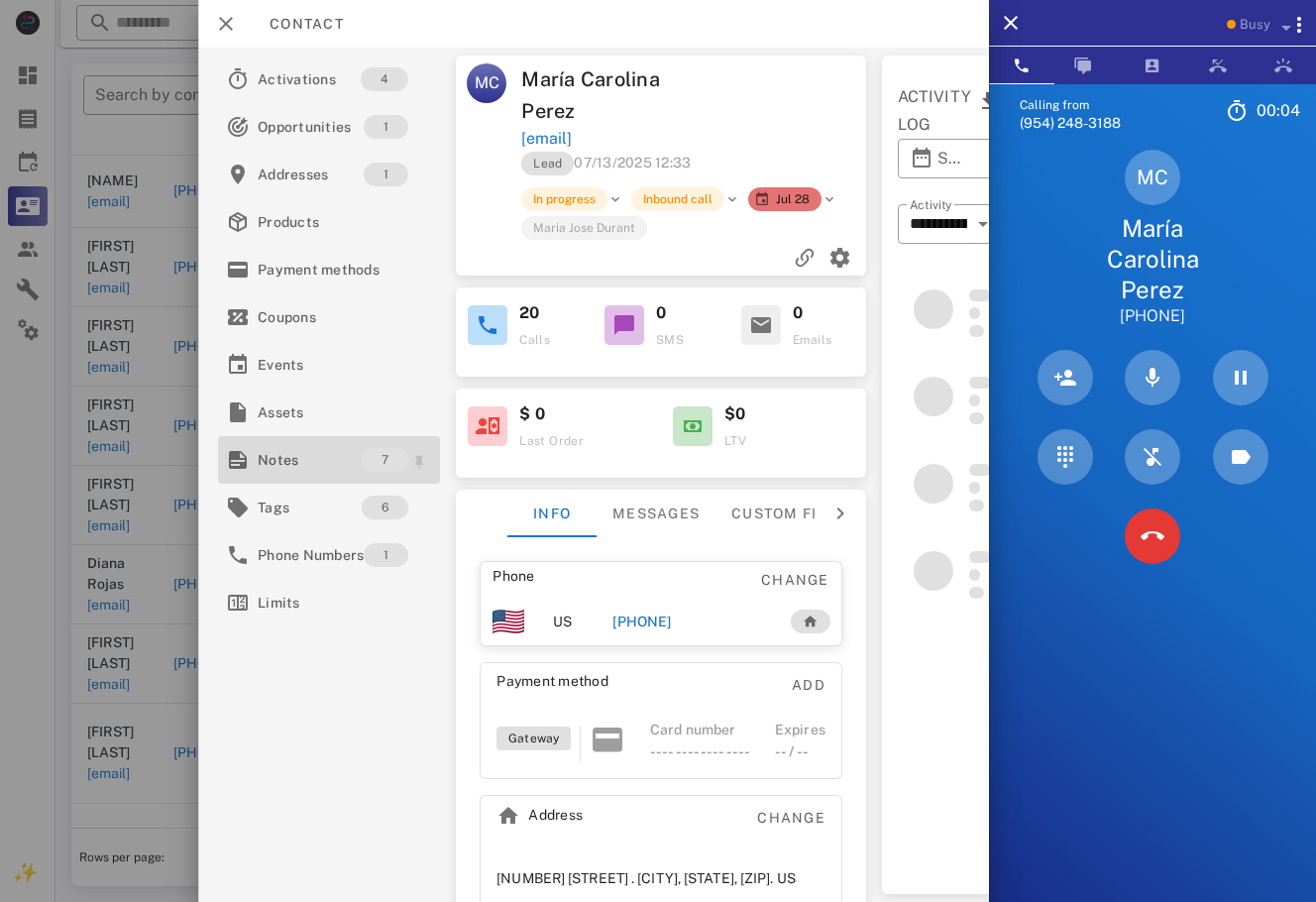 click on "Notes" at bounding box center [309, 460] 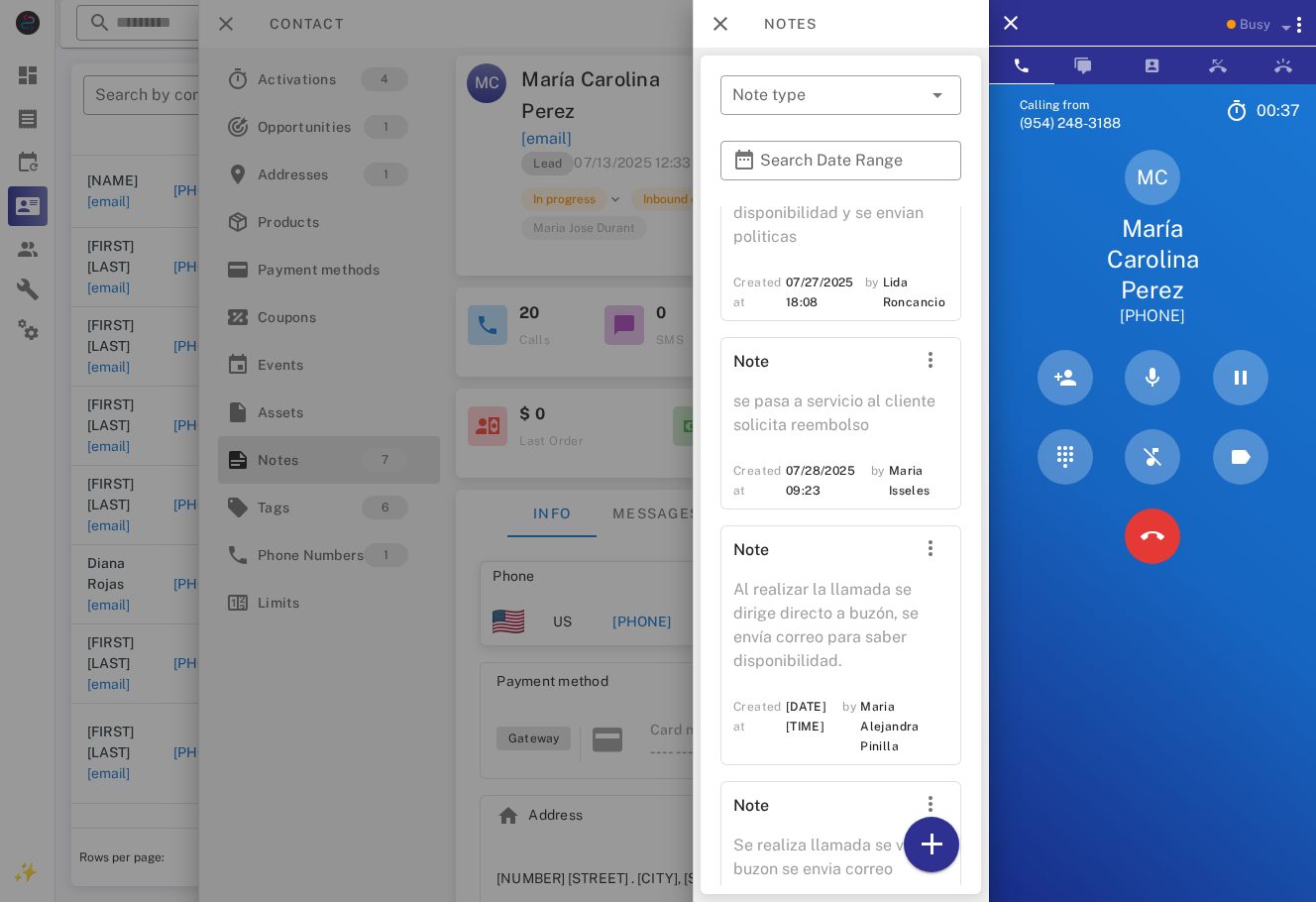scroll, scrollTop: 1056, scrollLeft: 0, axis: vertical 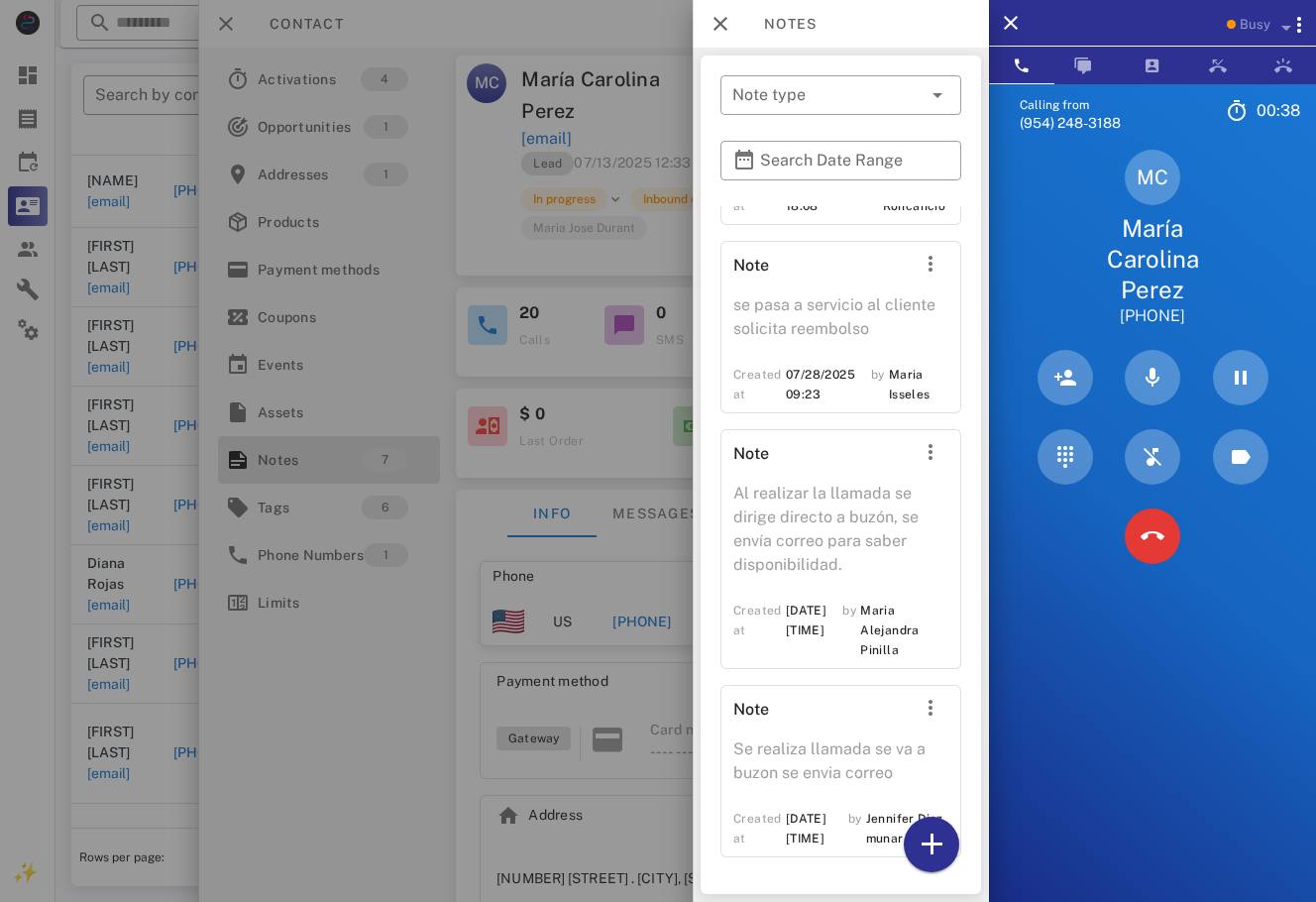 click at bounding box center [658, 451] 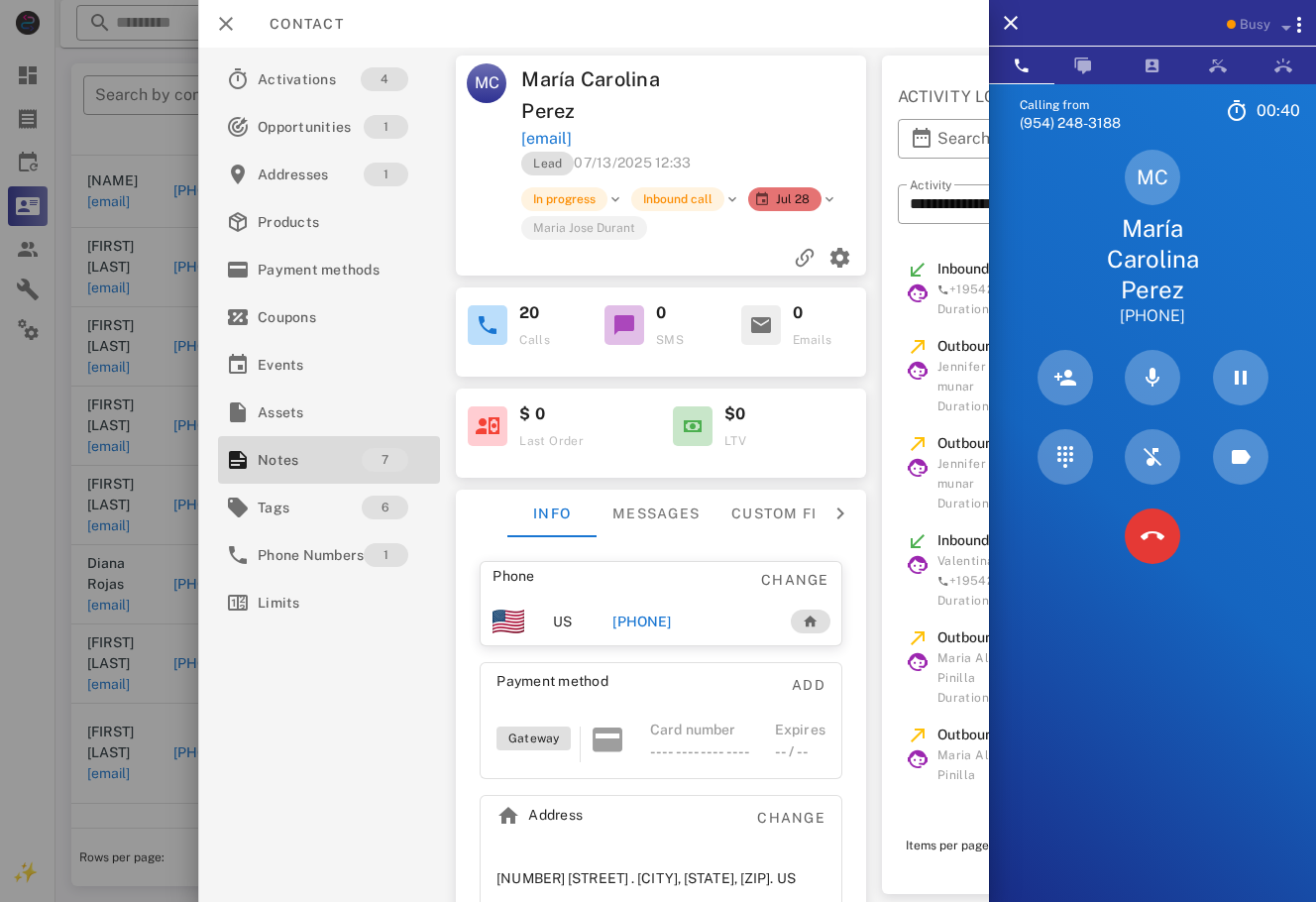 scroll, scrollTop: 0, scrollLeft: 320, axis: horizontal 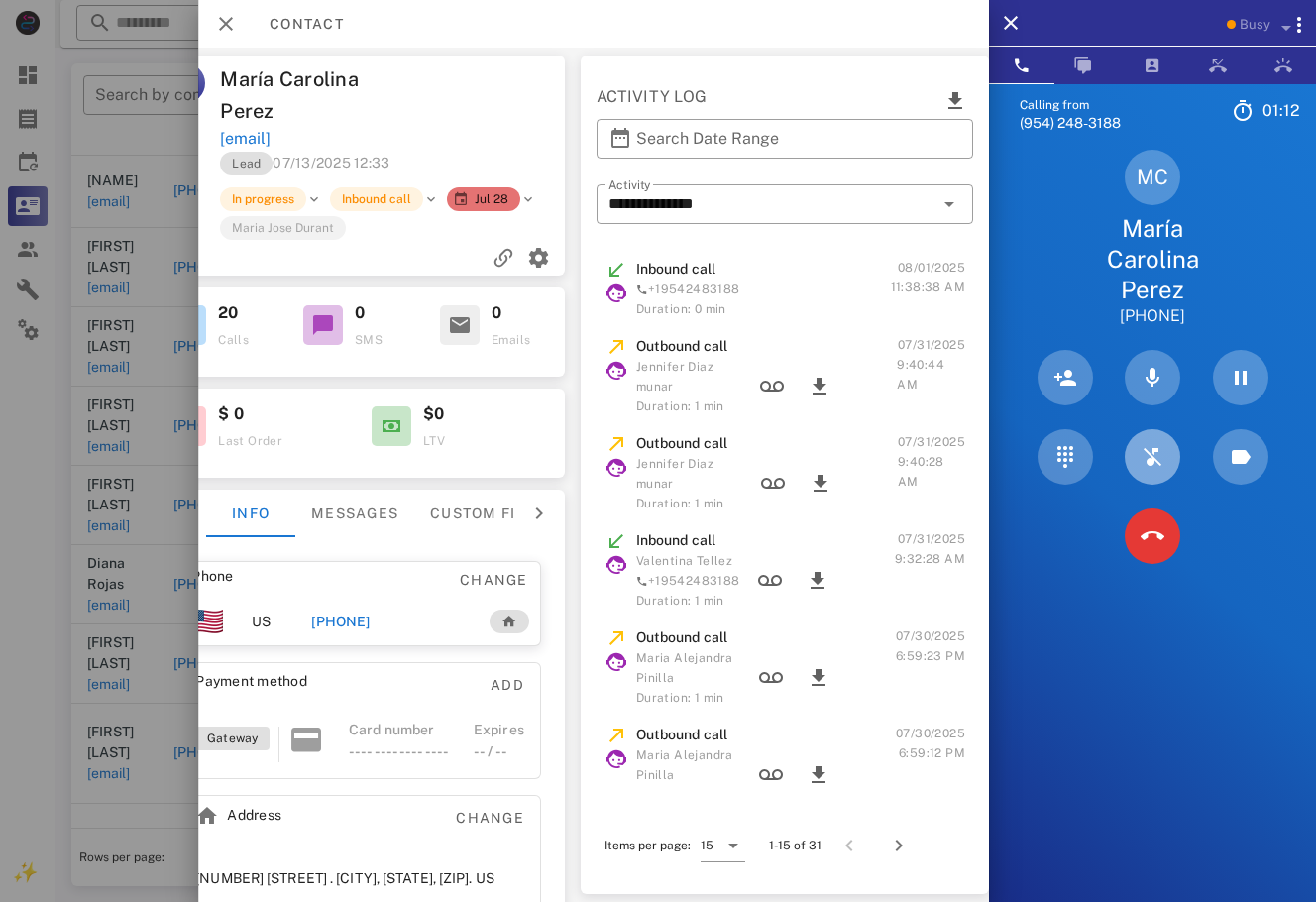 click at bounding box center (1152, 457) 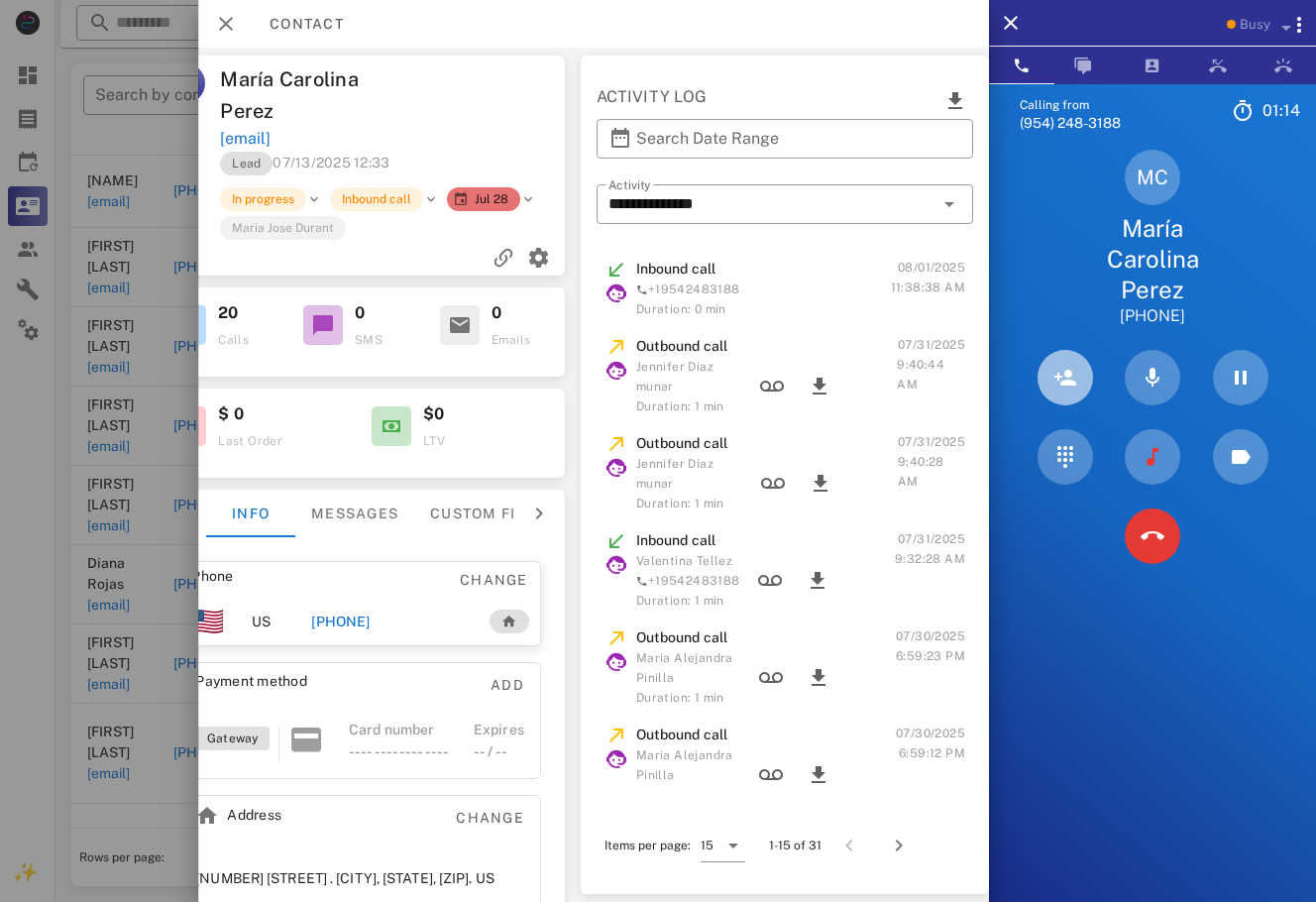 click at bounding box center (1065, 378) 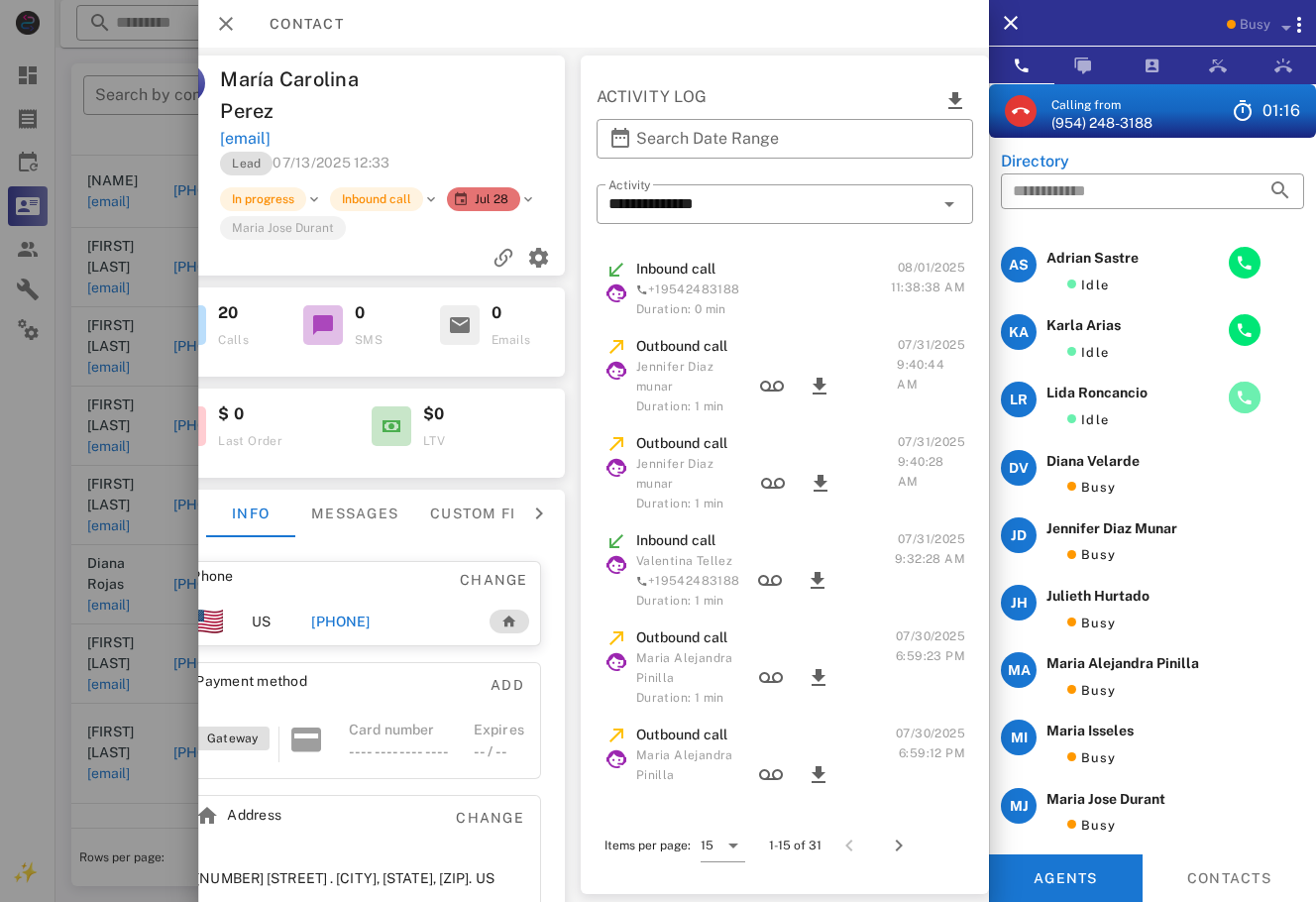 click at bounding box center [1245, 397] 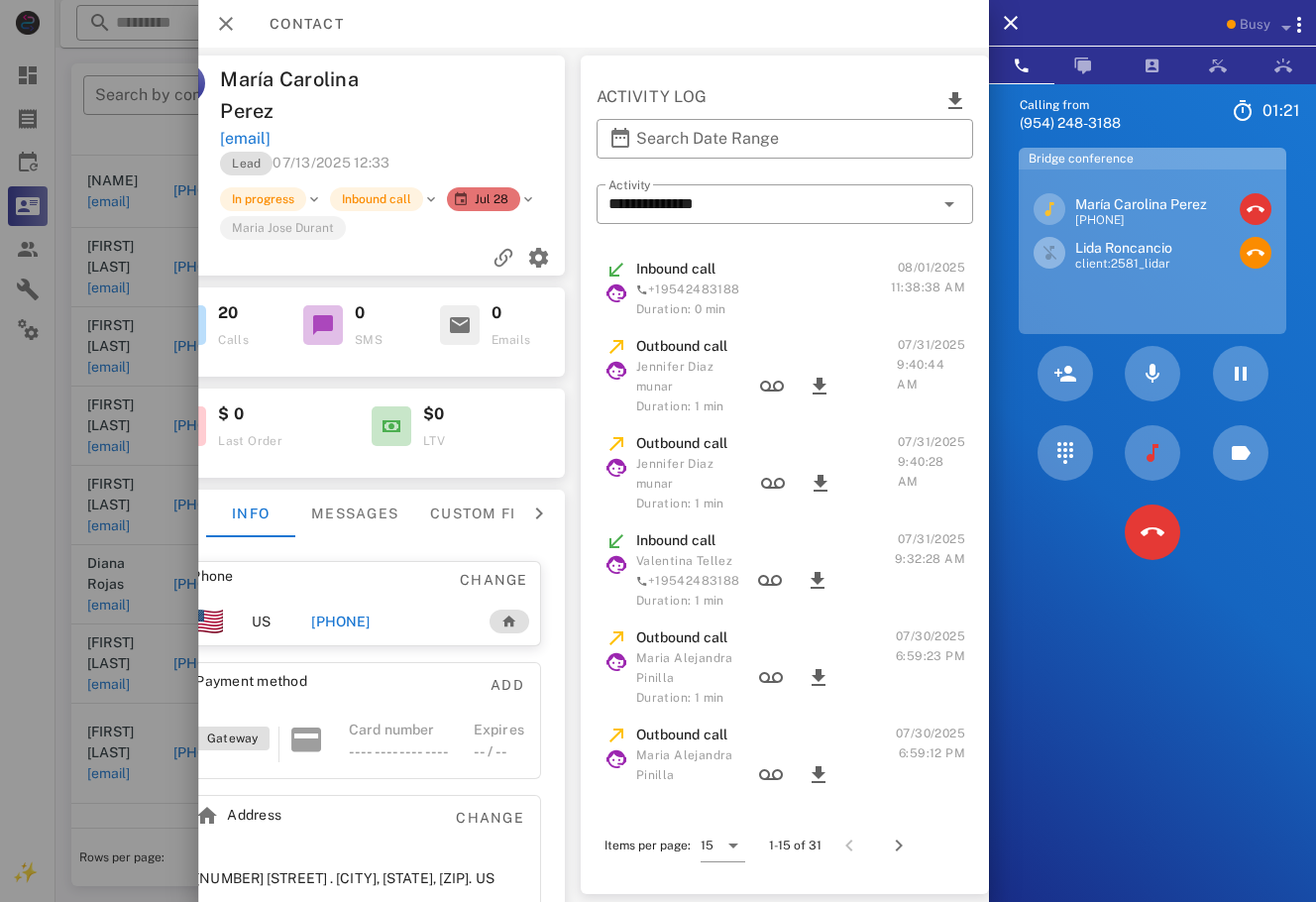 click on "Calling from (954) 248-3188 01: 21  Unknown      ▼     Andorra
+376
Argentina
+54
Aruba
+297
Australia
+61
Belgium (België)
+32
Bolivia
+591
Brazil (Brasil)
+55
Canada
+1
Chile
+56
Colombia
+57
Costa Rica
+506
Dominican Republic (República Dominicana)
+1
Ecuador
+593
El Salvador
+503
France
+33
Germany (Deutschland)
+49
Guadeloupe
+590
Guatemala
+502
Honduras
+504
Iceland (Ísland)
+354
India (भारत)
+91
Israel (‫ישראל‬‎)
+972
Italy (Italia)
+39" at bounding box center (1152, 534) 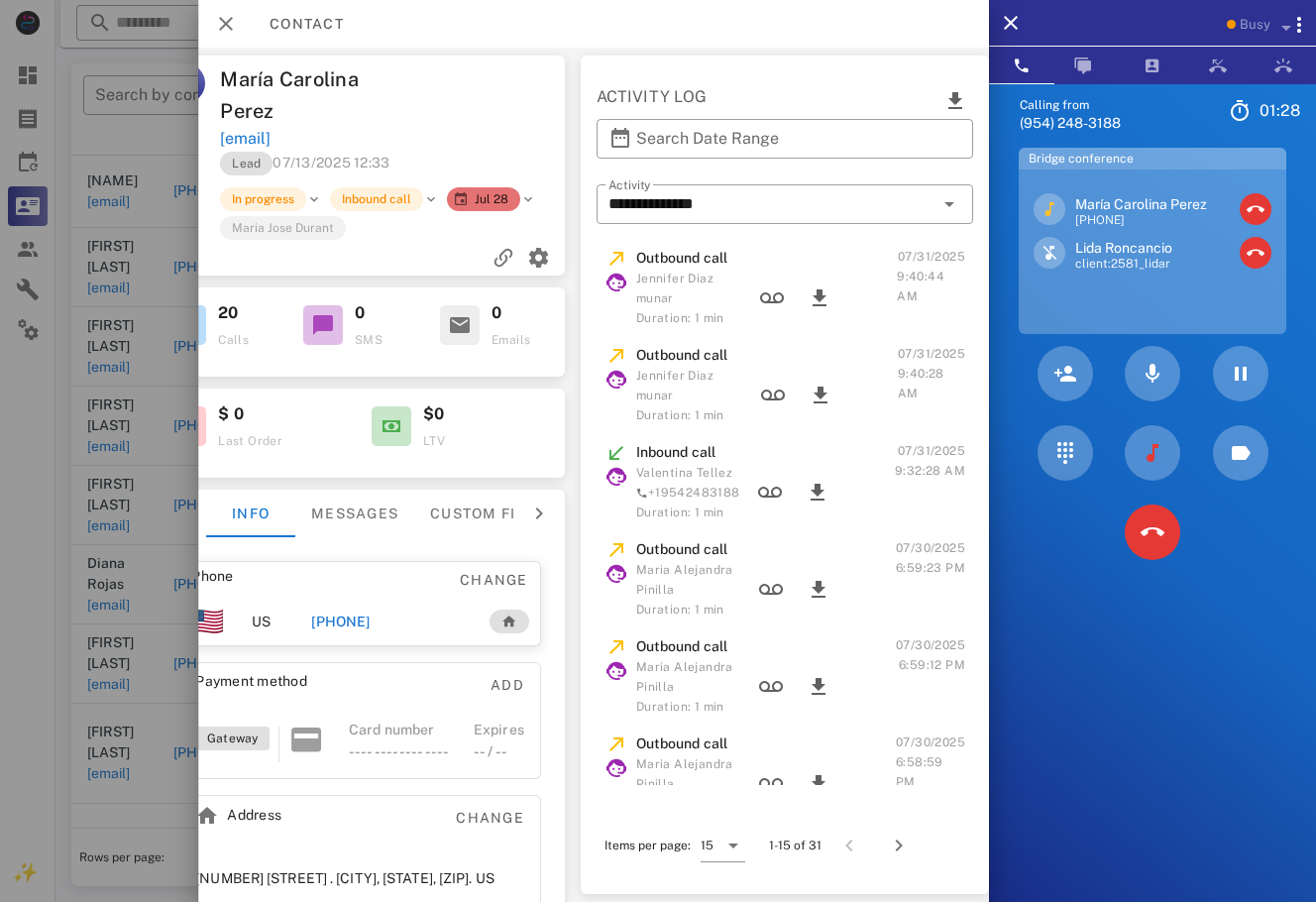scroll, scrollTop: 0, scrollLeft: 0, axis: both 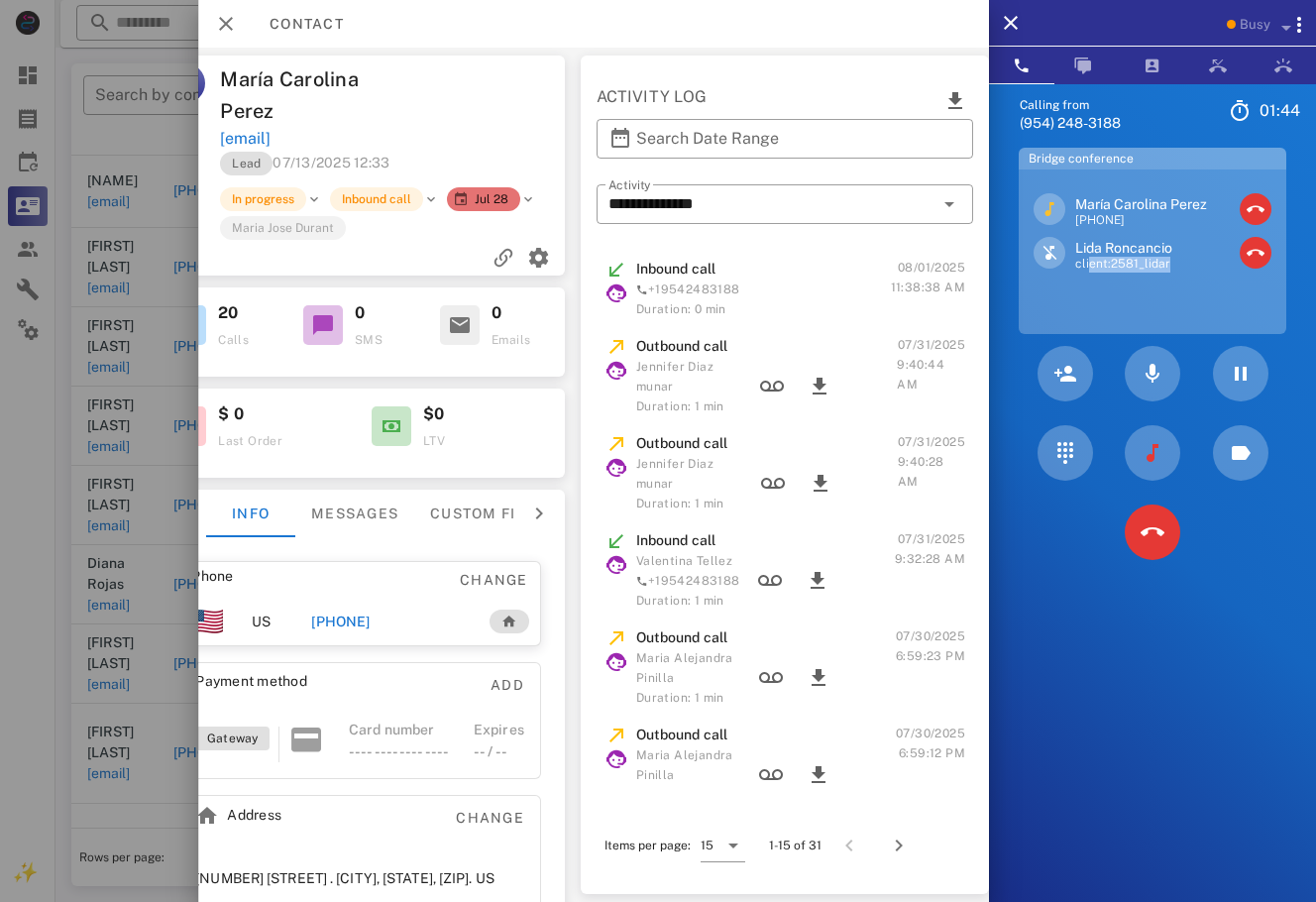 drag, startPoint x: 1176, startPoint y: 261, endPoint x: 1089, endPoint y: 276, distance: 88.28363 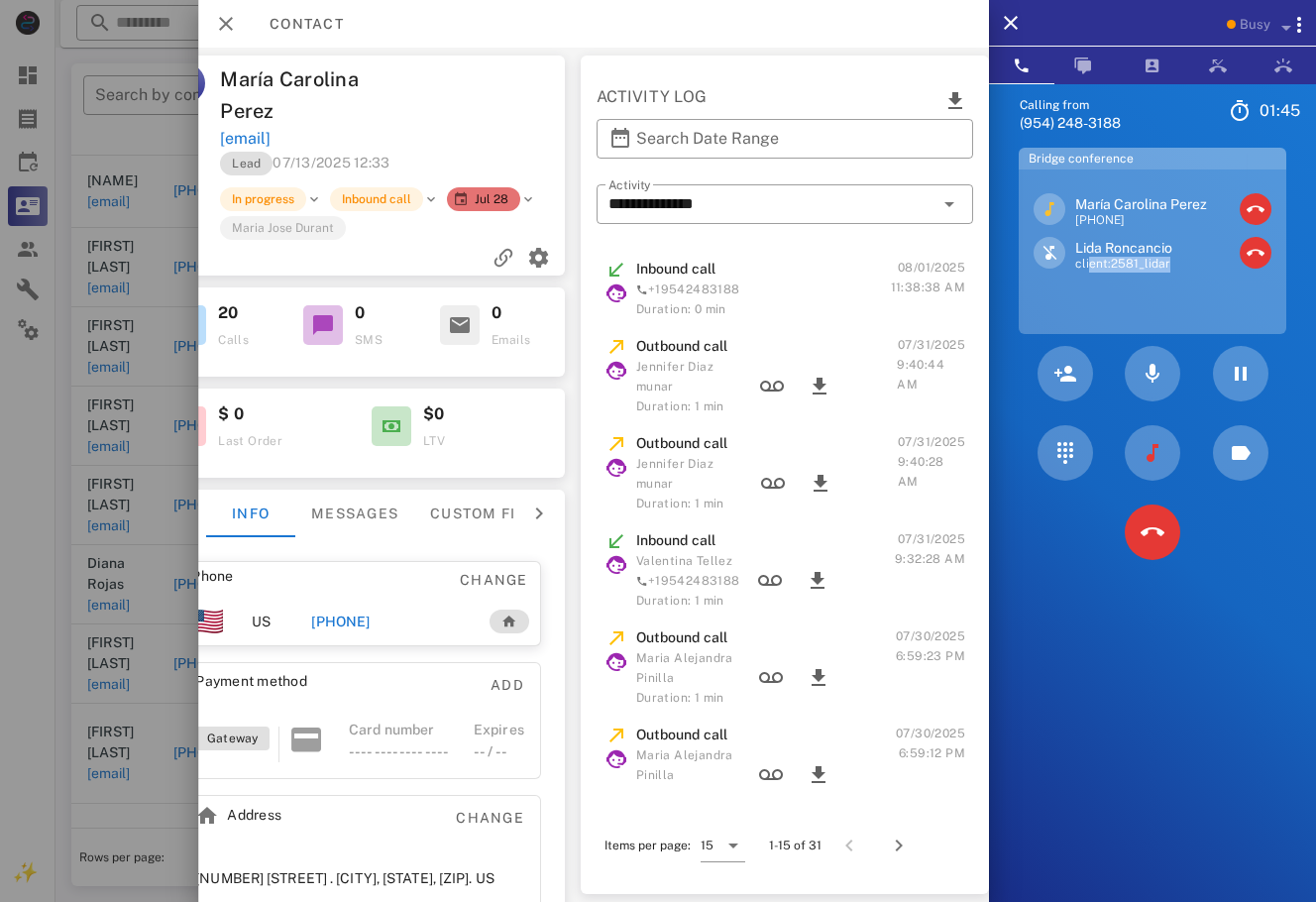 click on "María Carolina Perez  +19546509782  Lida Roncancio  client:2581_lidar" at bounding box center [1152, 252] 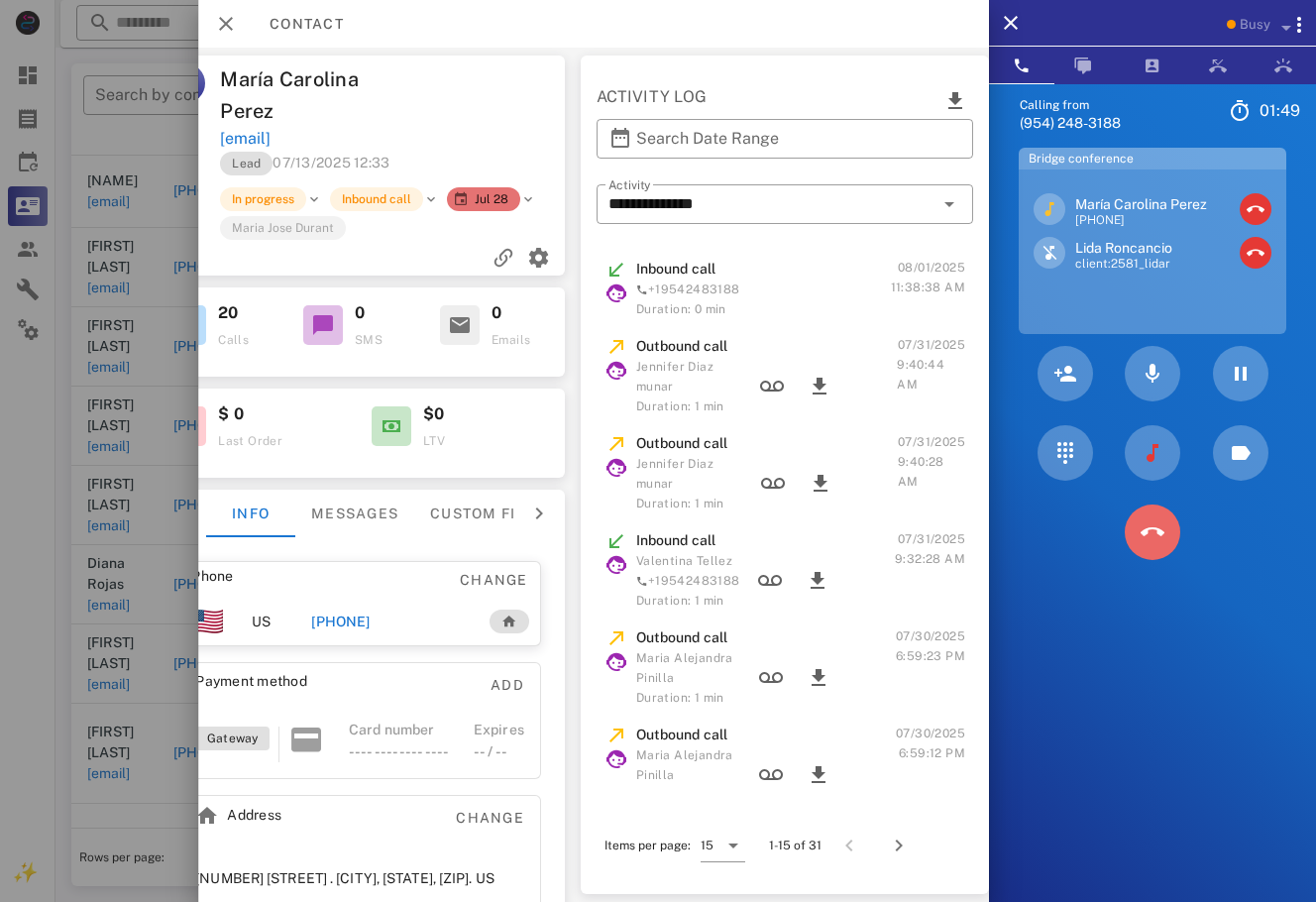 click at bounding box center (1152, 532) 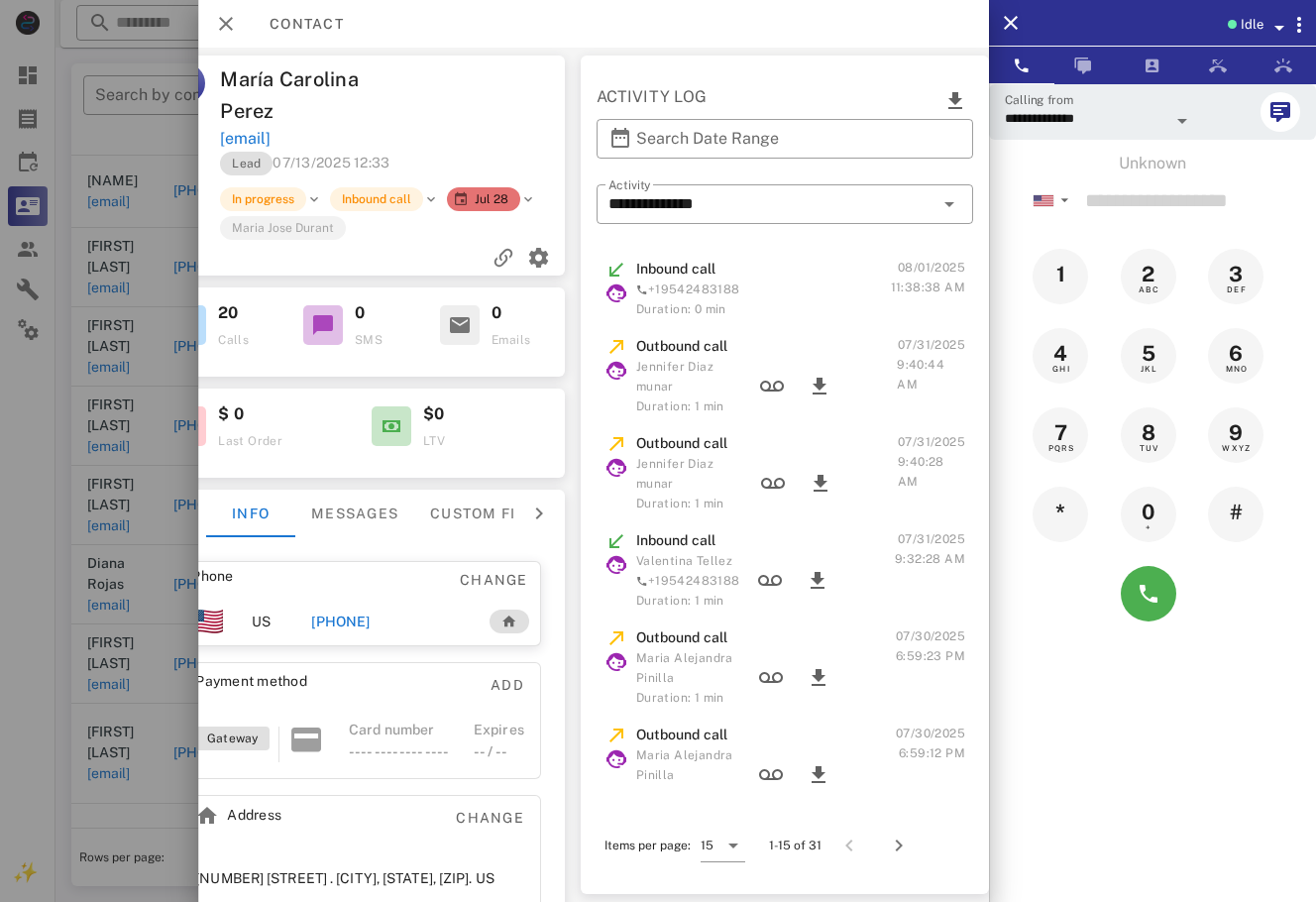 click on "Contact" at bounding box center (296, 24) 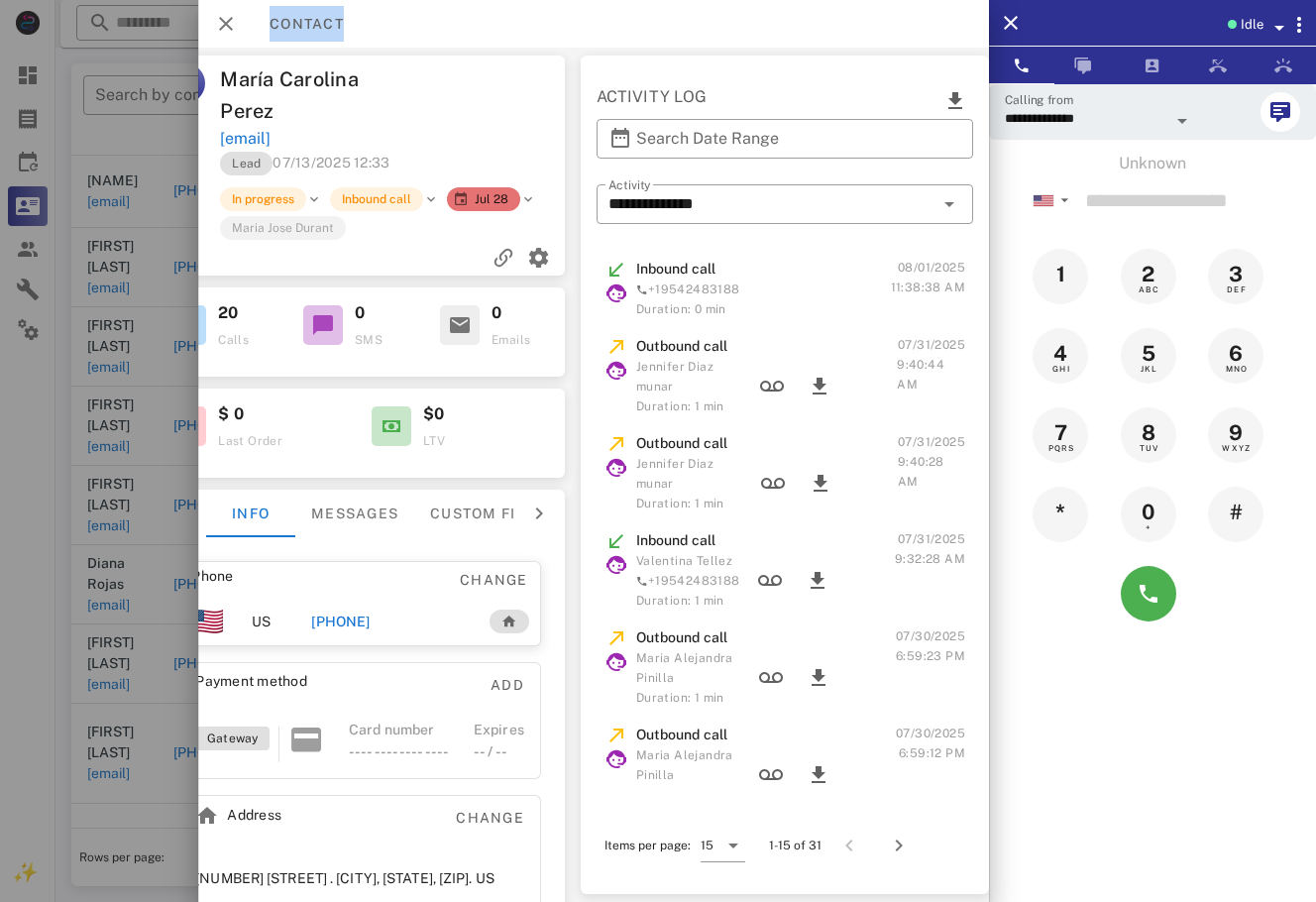 click on "Contact" at bounding box center [296, 24] 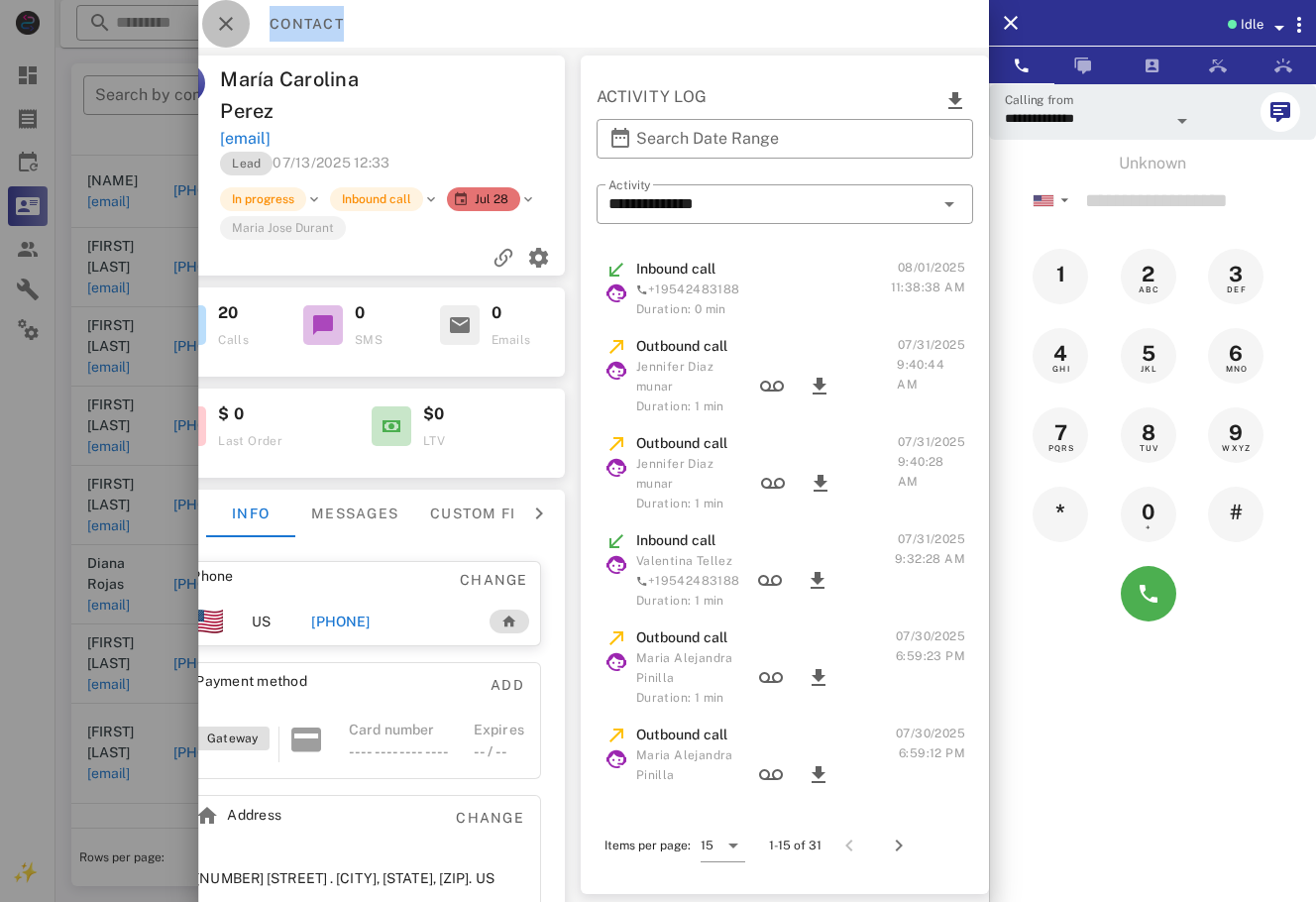 click at bounding box center [226, 24] 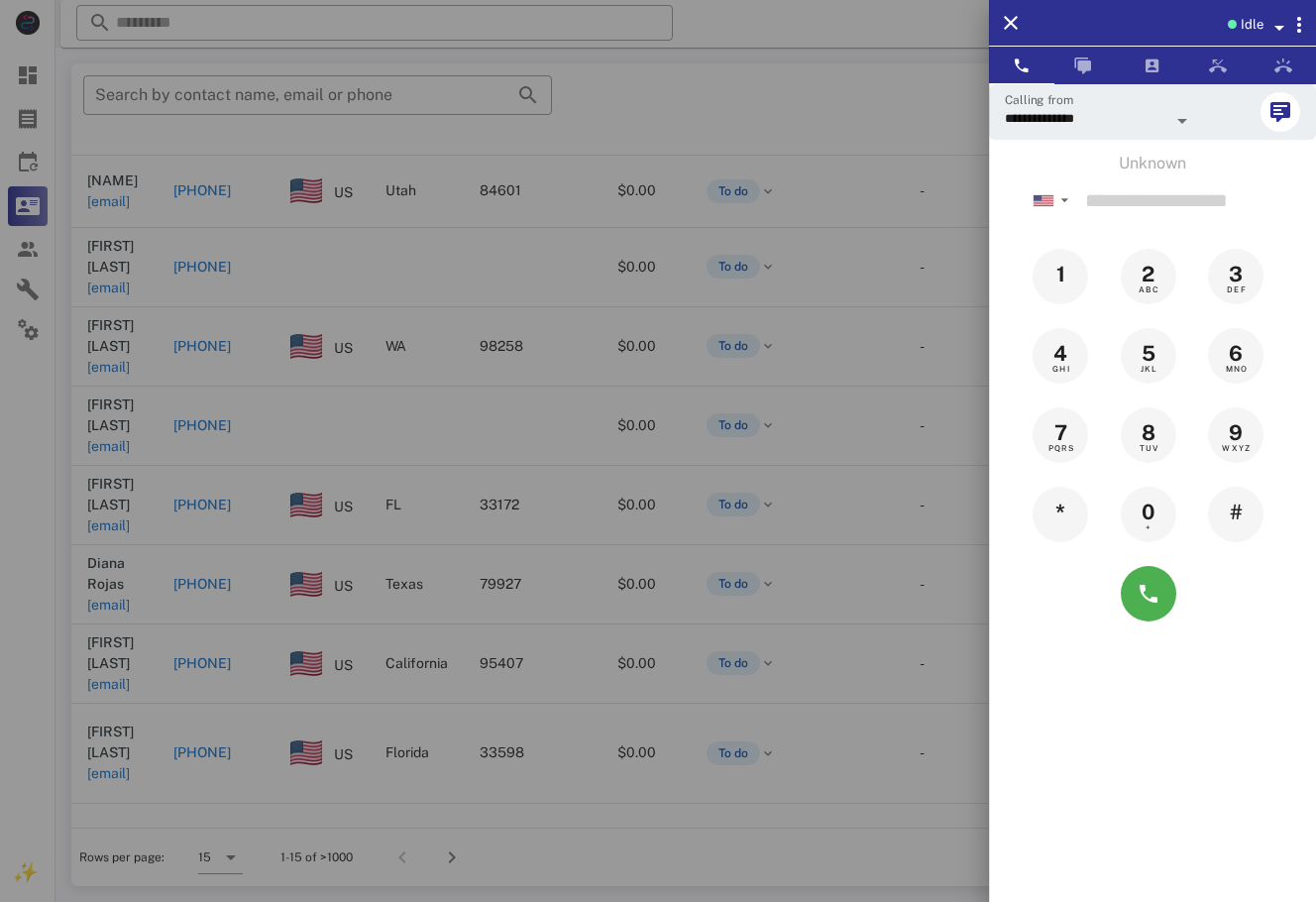 click at bounding box center [658, 451] 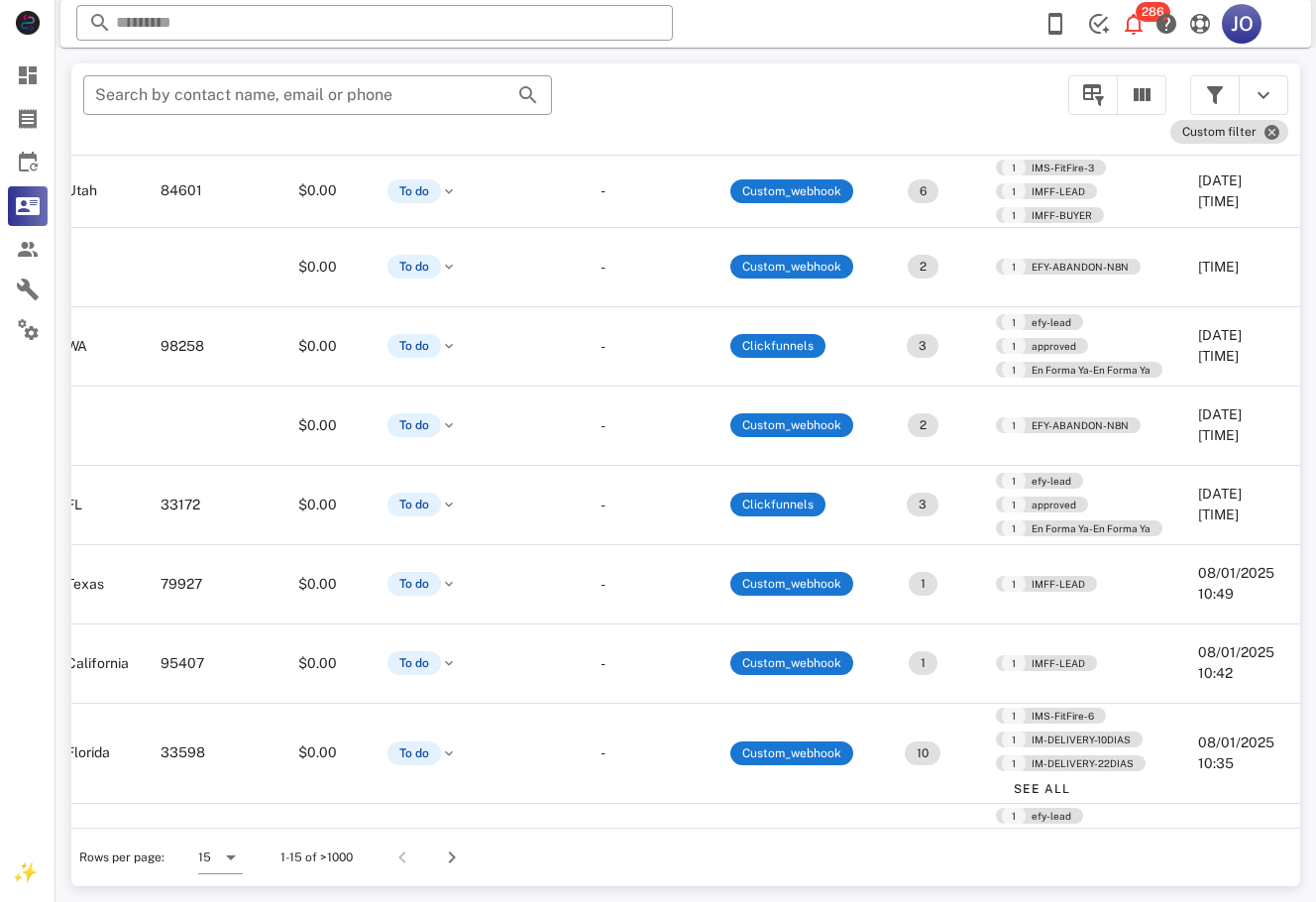 scroll, scrollTop: 378, scrollLeft: 0, axis: vertical 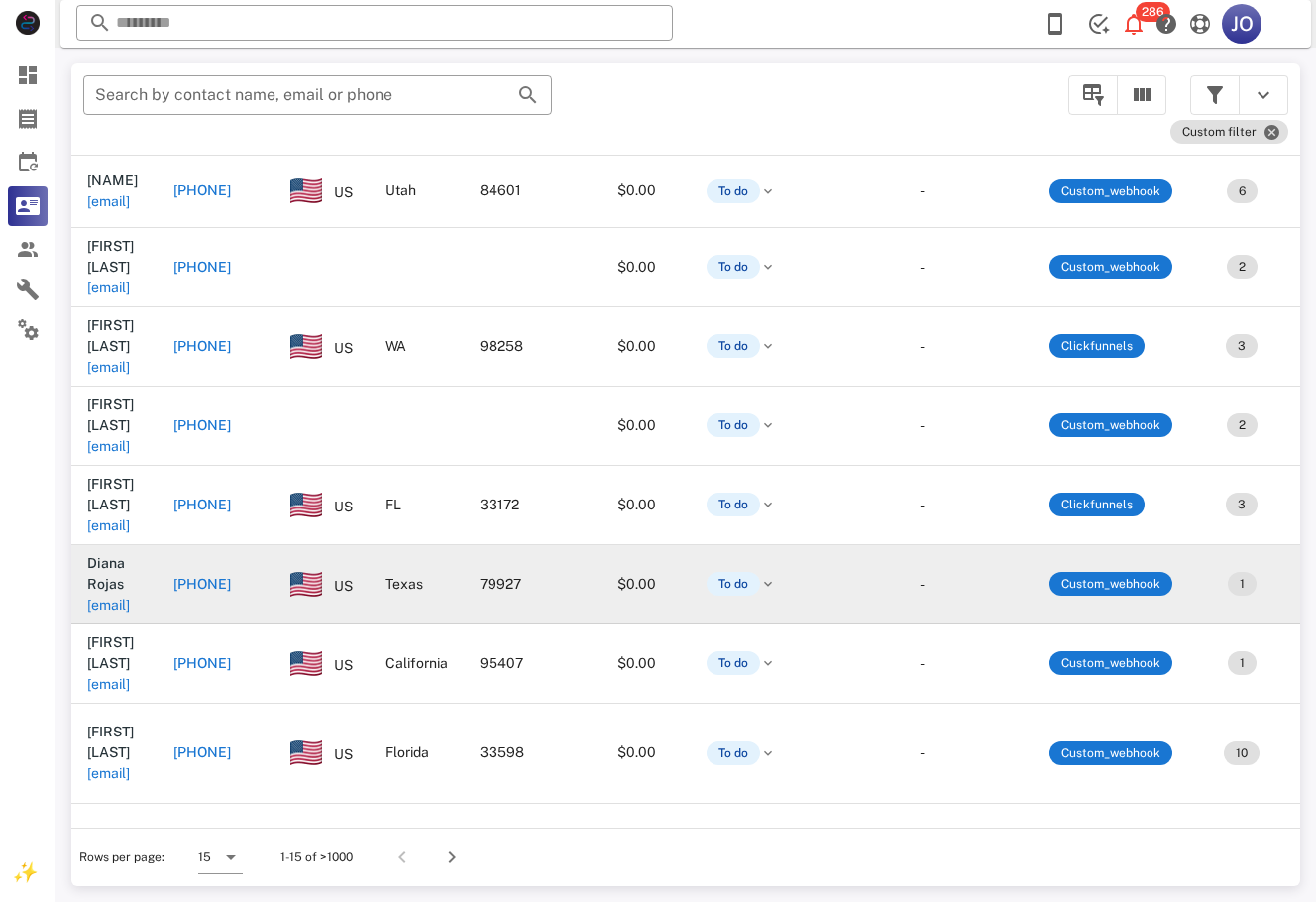click on "argeliaa_123@hotmail.com" at bounding box center (108, 605) 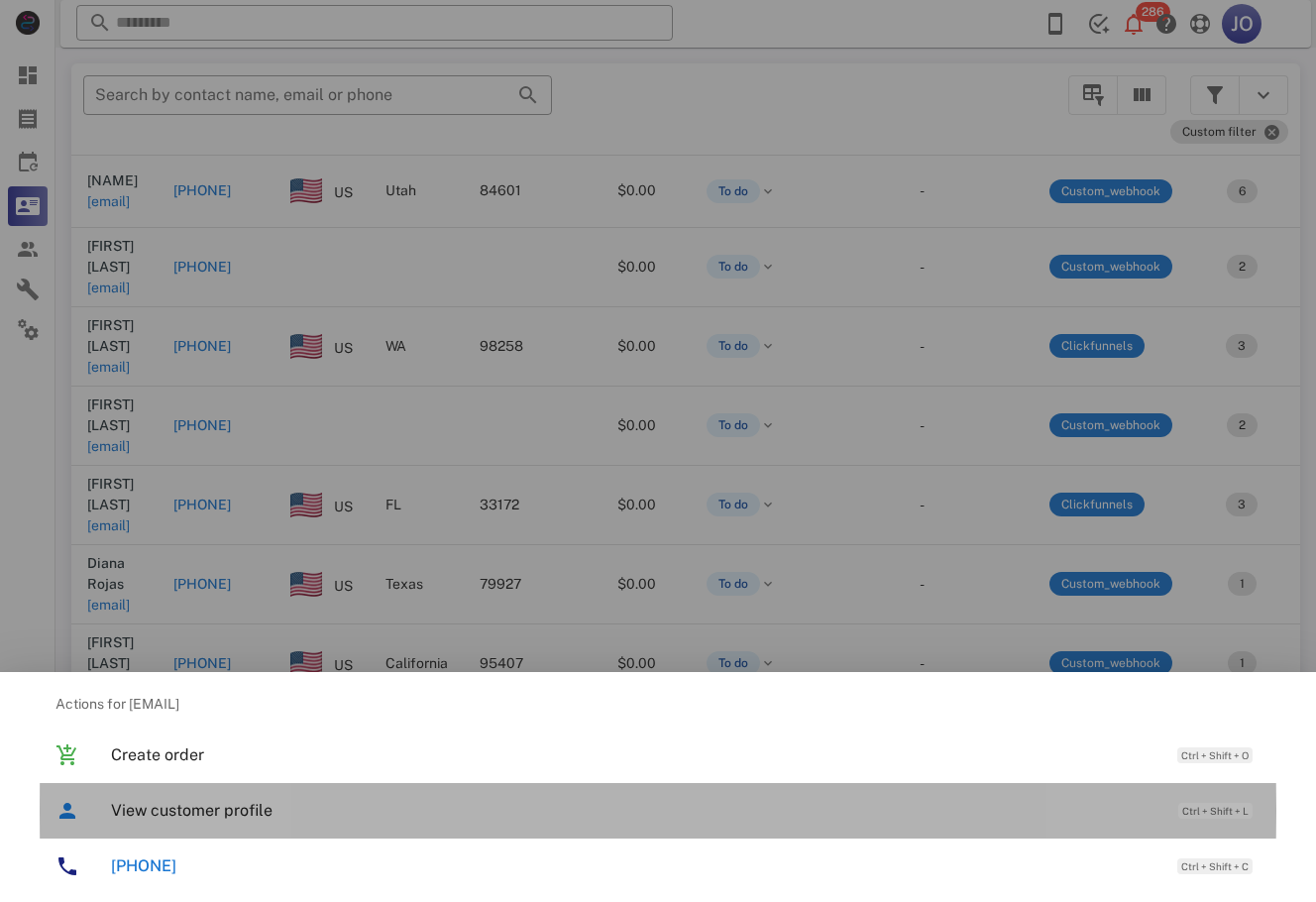 click on "View customer profile" at bounding box center (634, 810) 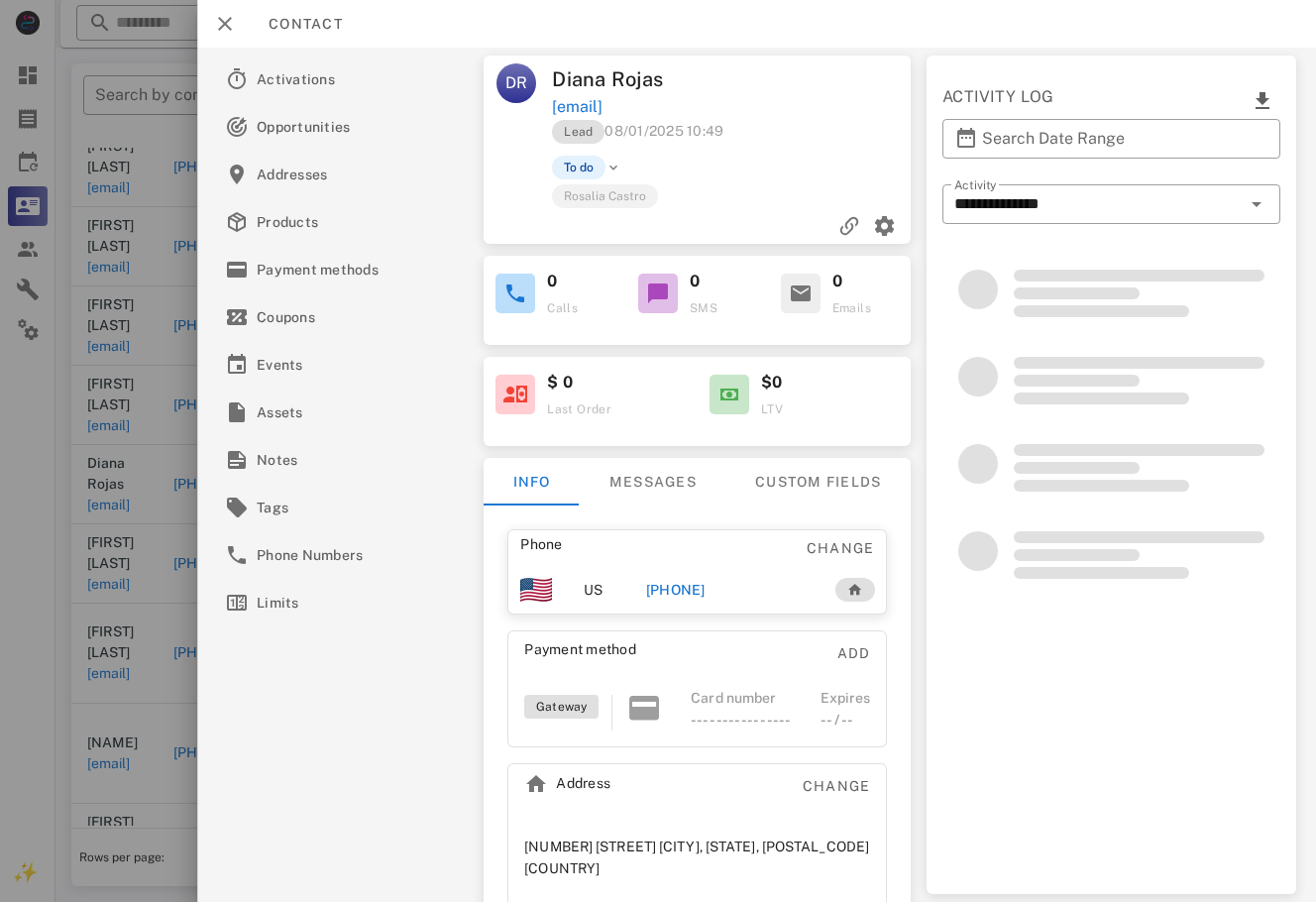 scroll, scrollTop: 278, scrollLeft: 0, axis: vertical 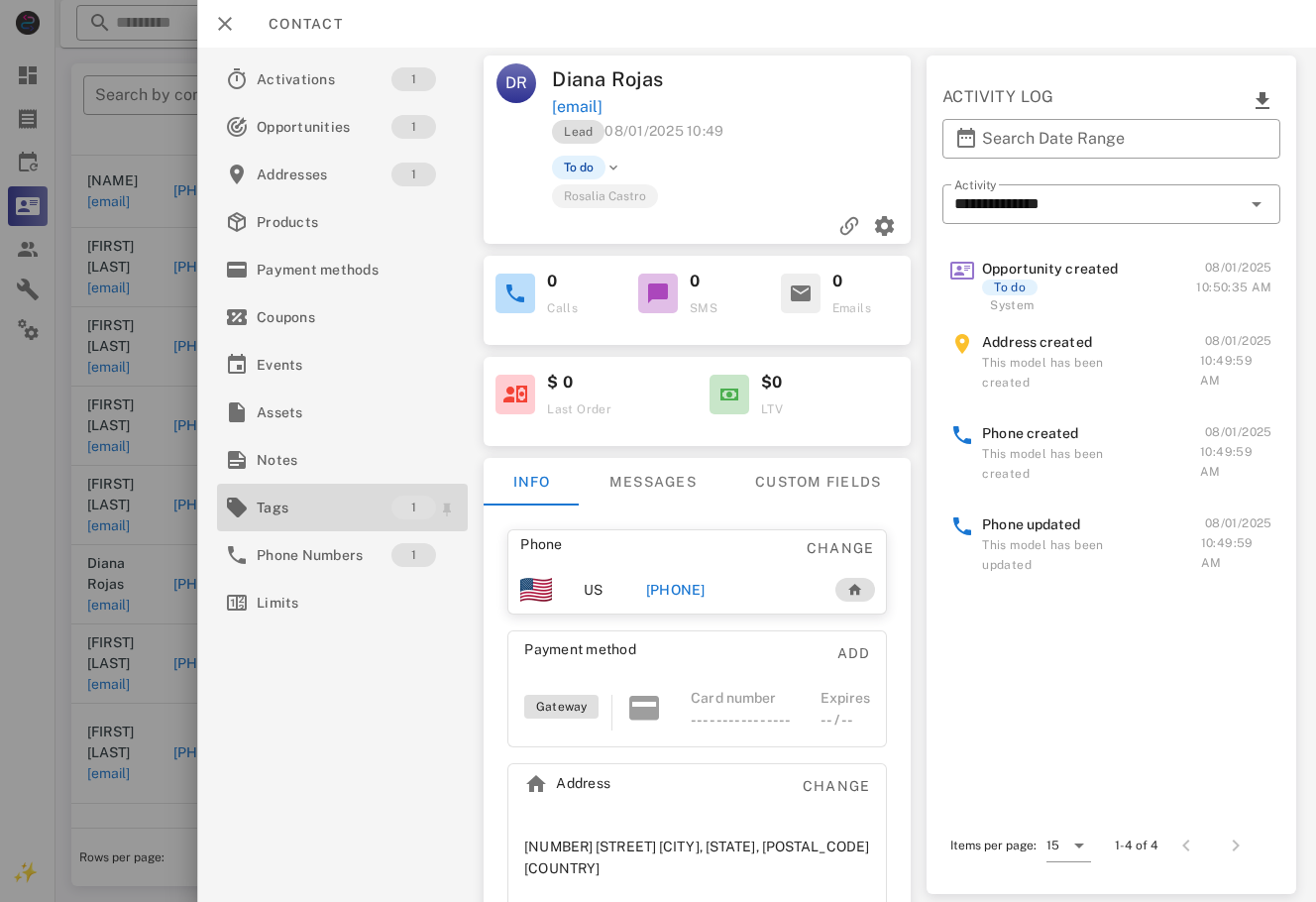 click on "Tags" at bounding box center (324, 507) 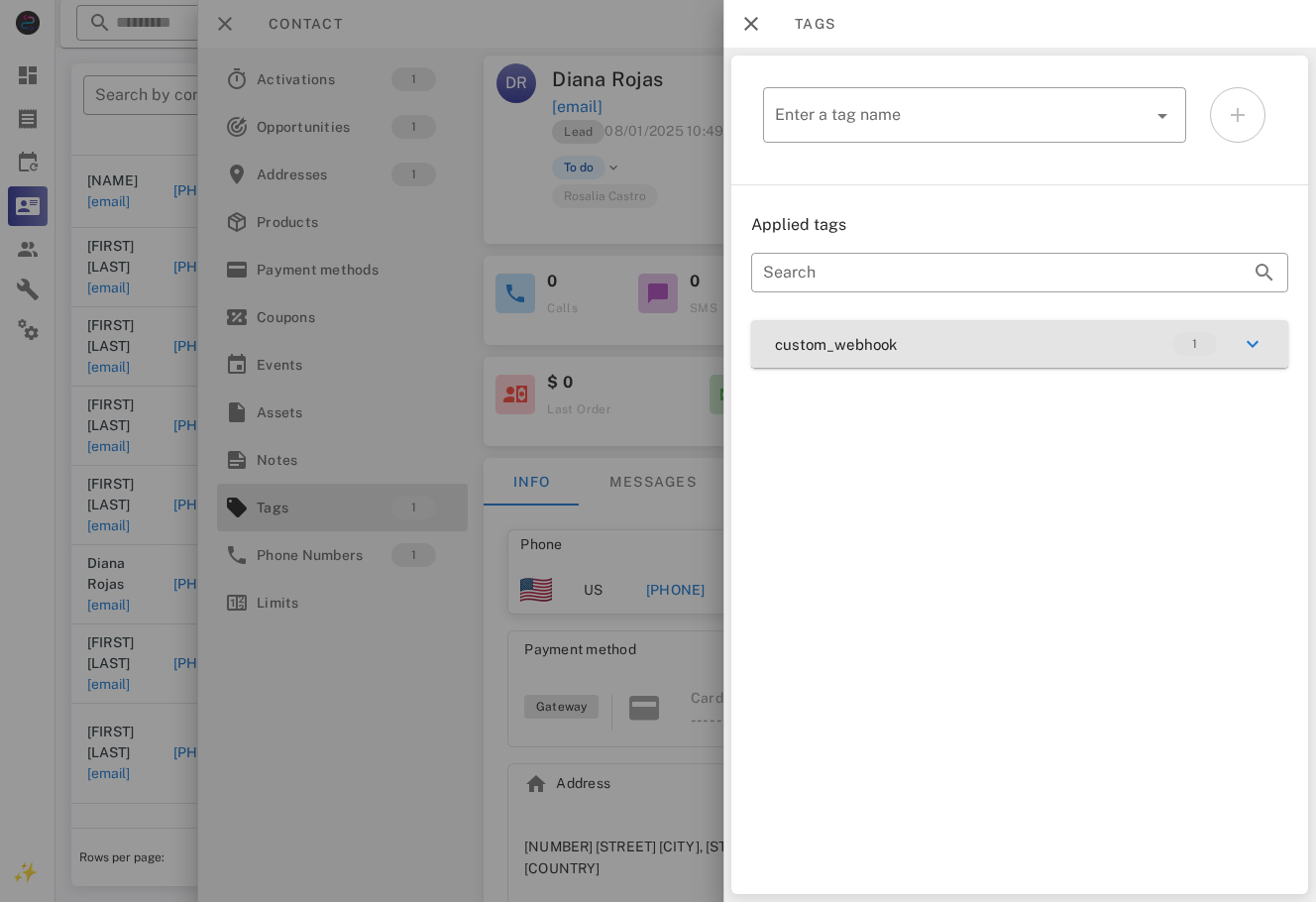 click on "custom_webhook  1" at bounding box center [1020, 344] 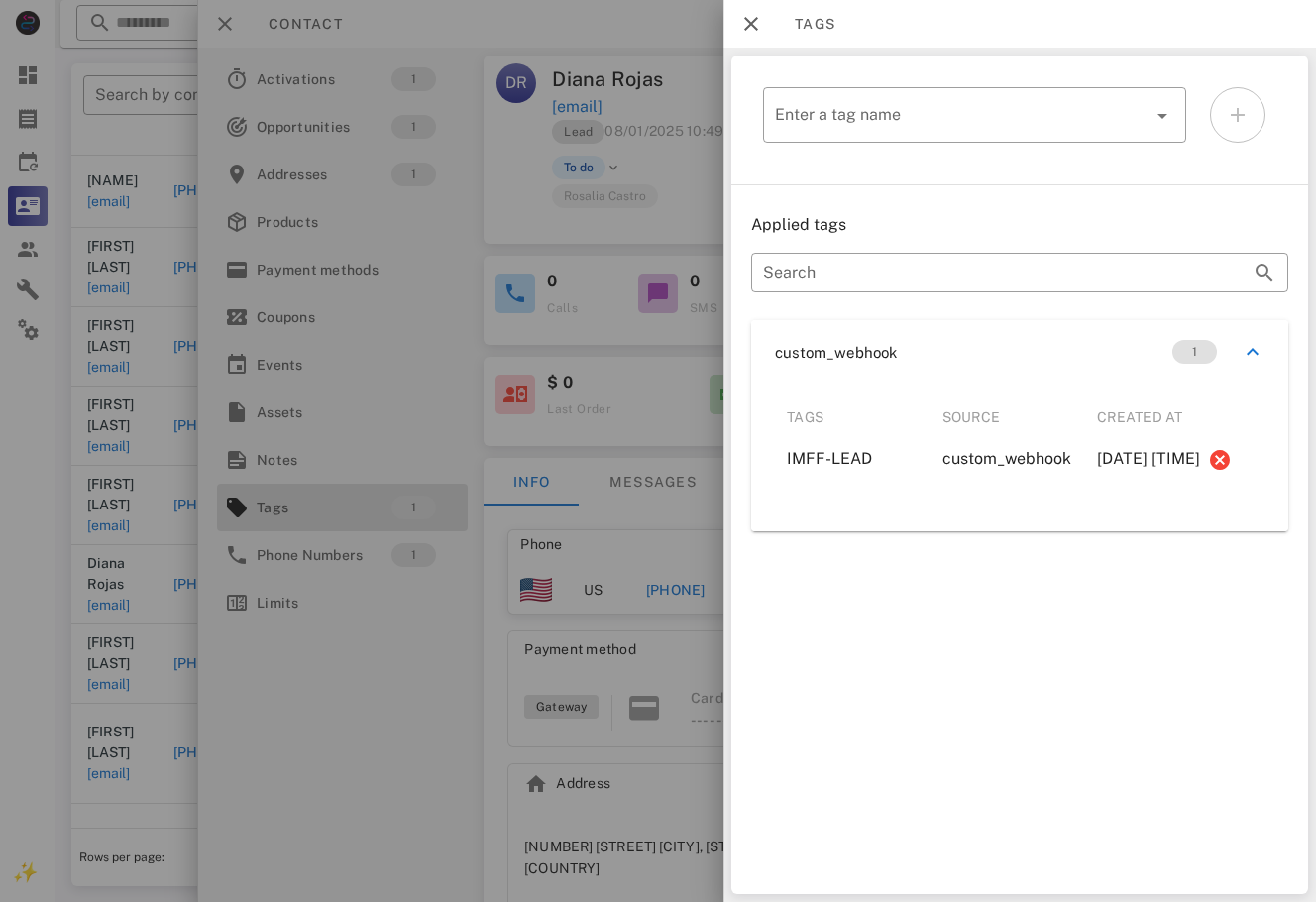 click on "​ Enter a tag name Applied tags ​ Search  custom_webhook  1  Tags   Source   Created at   IMFF-LEAD  custom_webhook   2025-08-01 10:49:59" at bounding box center (1020, 475) 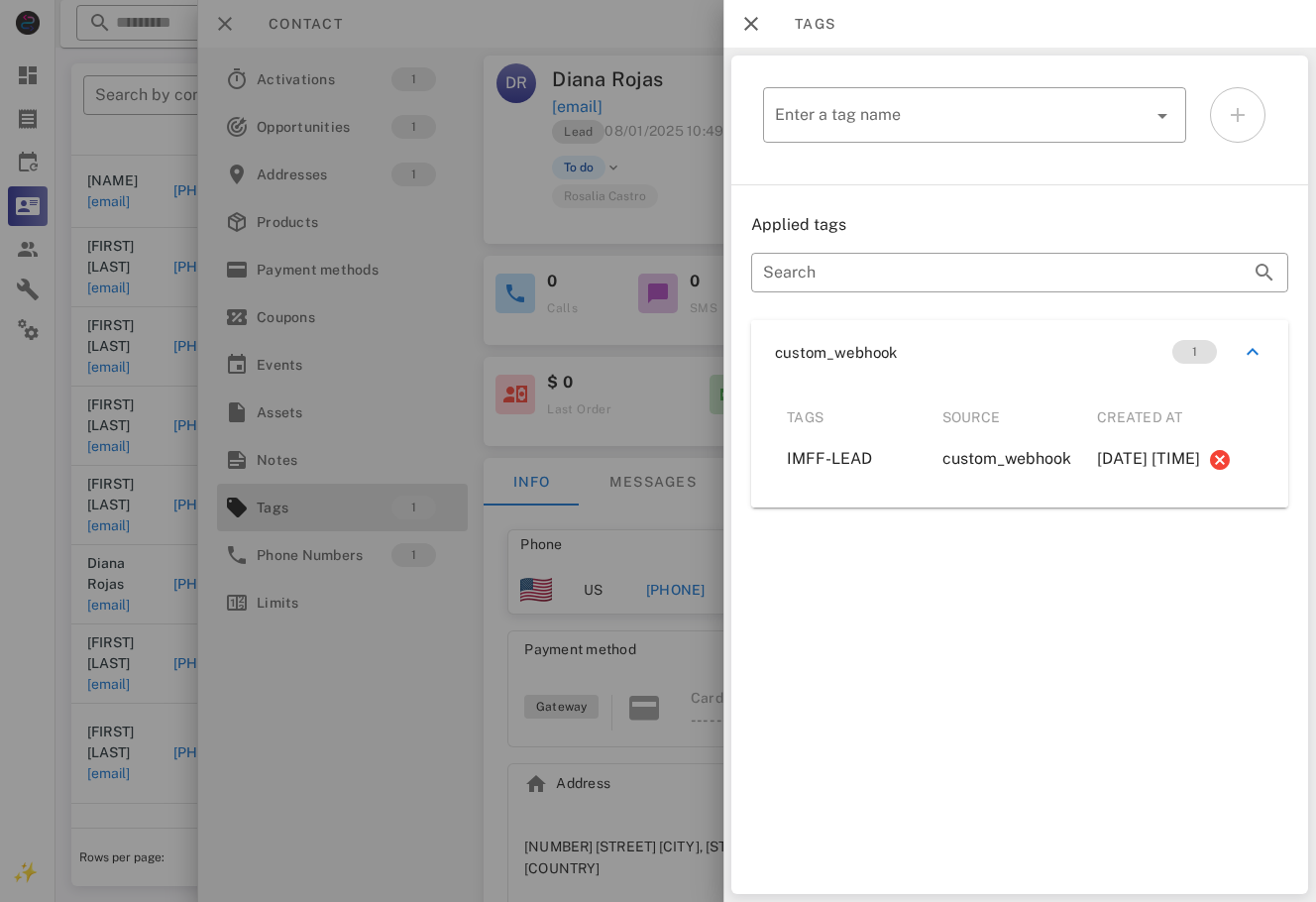 click on "​ Enter a tag name Applied tags ​ Search  custom_webhook  1  Tags   Source   Created at   IMFF-LEAD  custom_webhook   2025-08-01 10:49:59" at bounding box center (1020, 475) 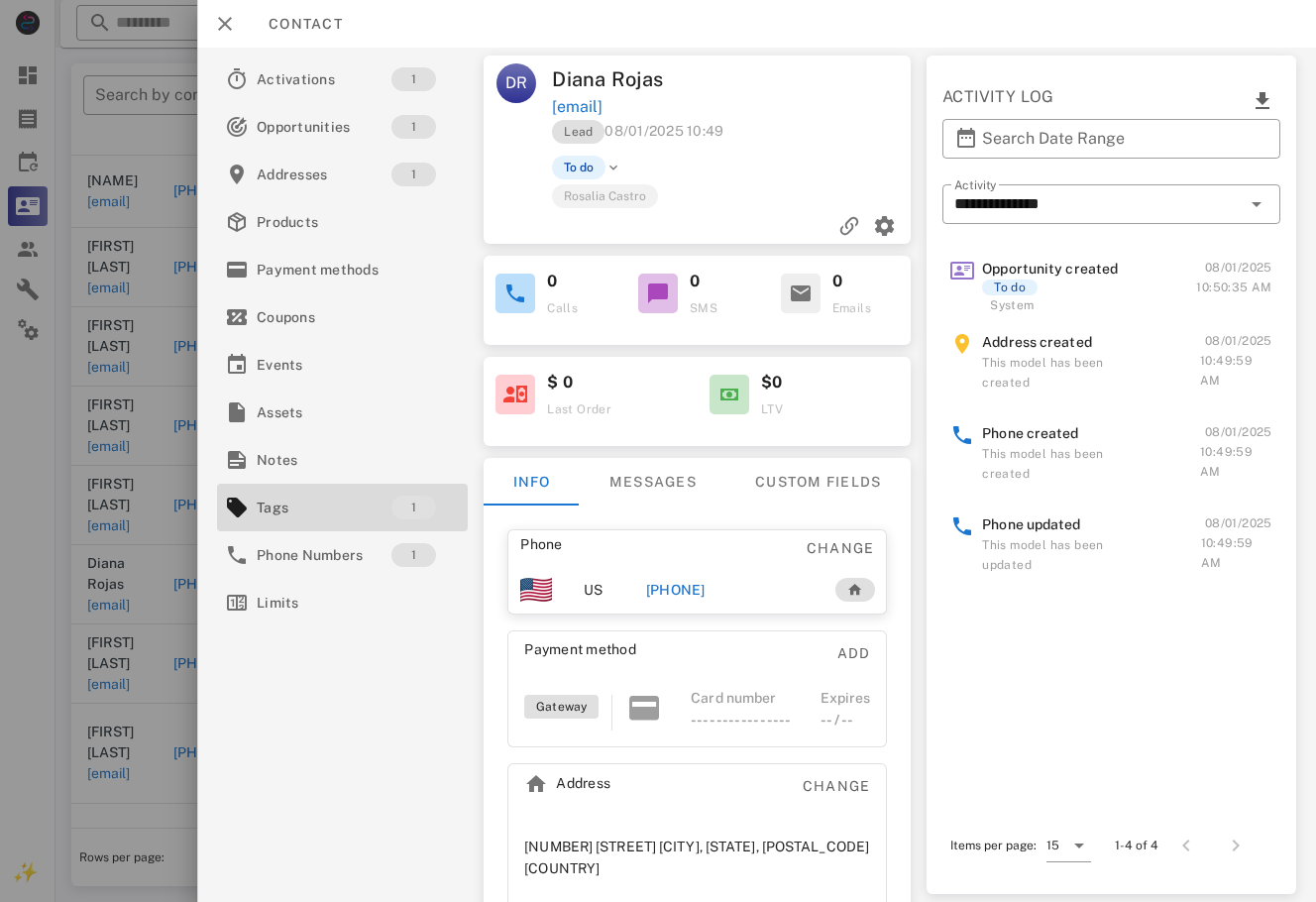 click on "+19154088032" at bounding box center [676, 590] 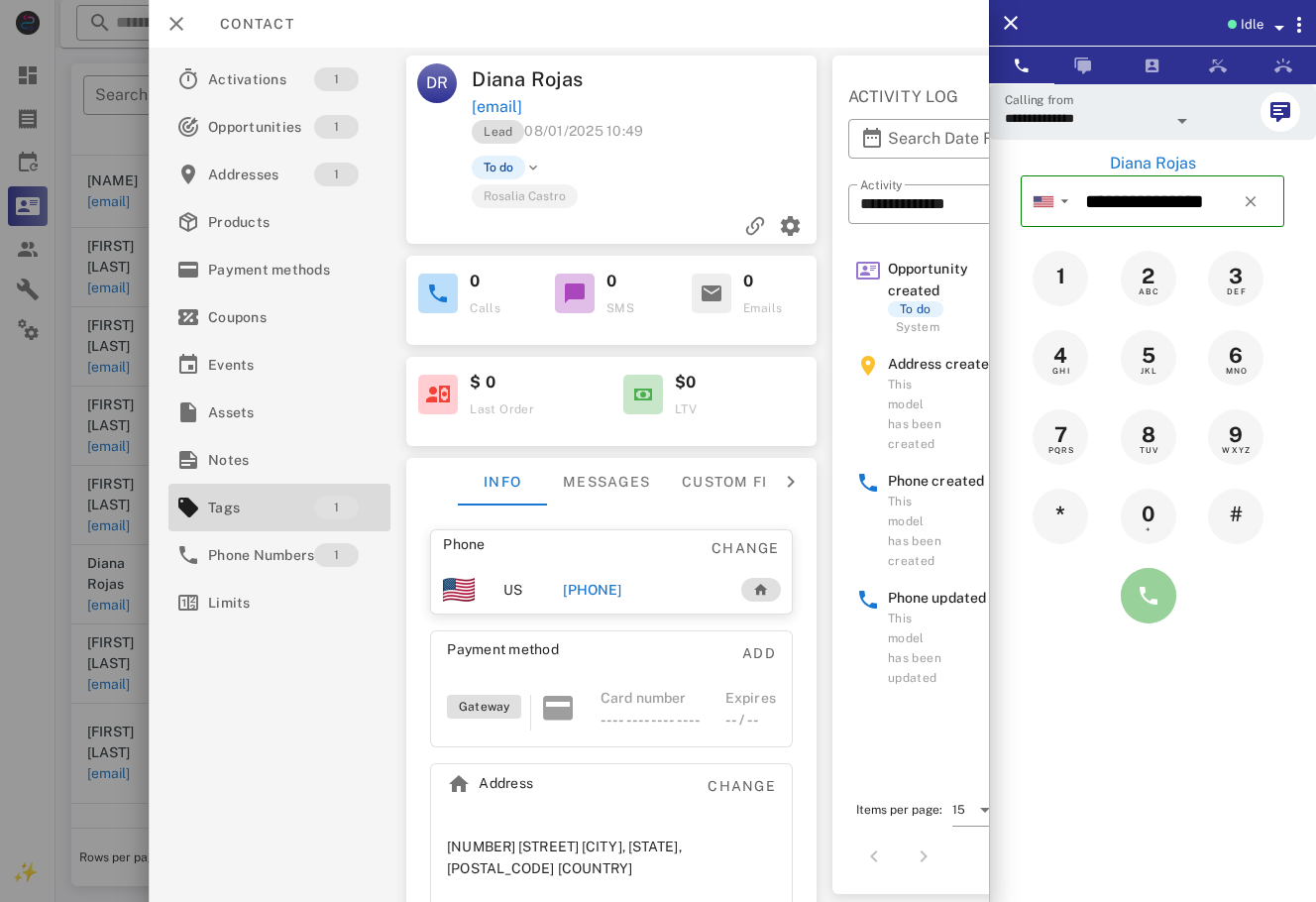 click at bounding box center (1149, 596) 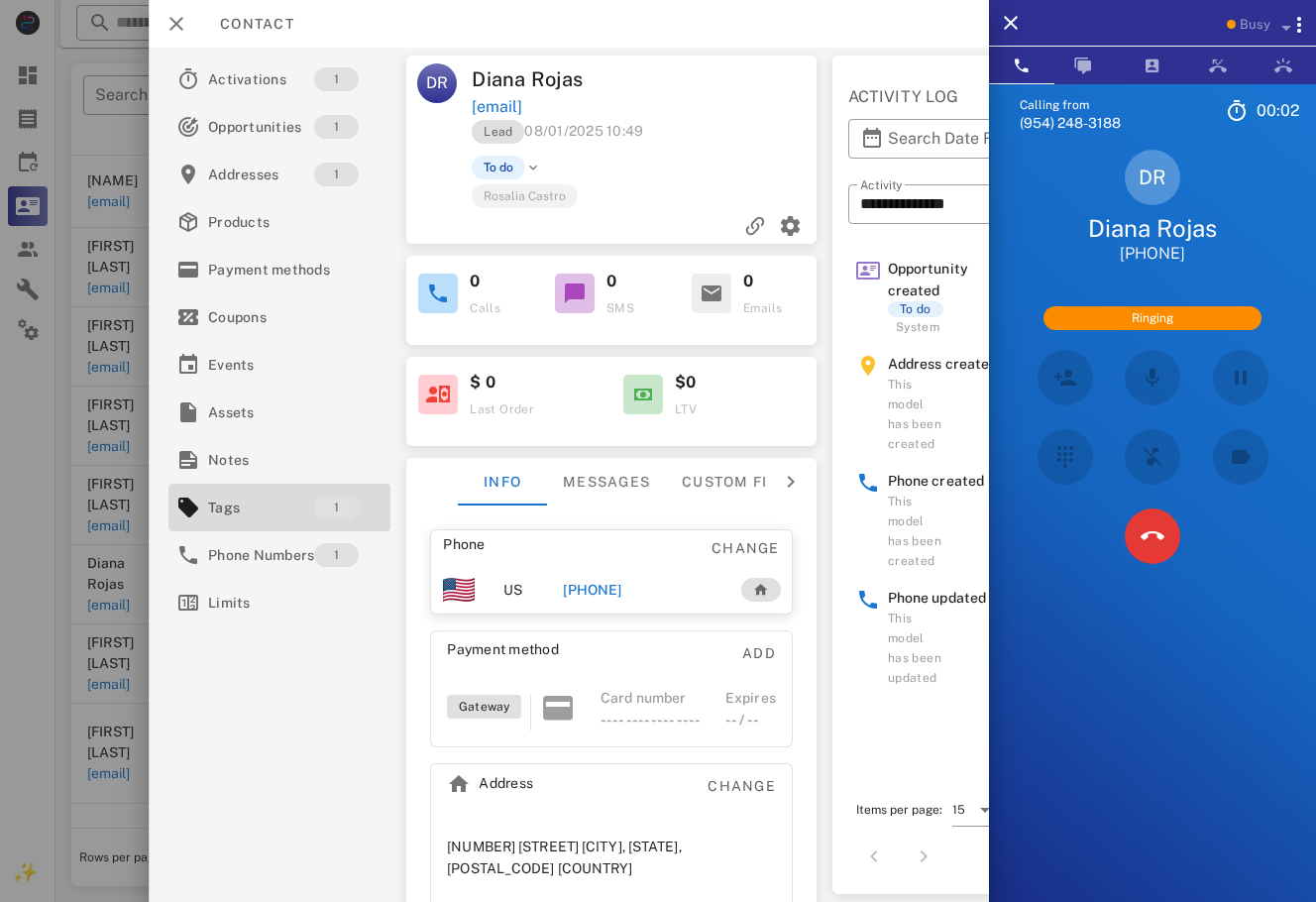 scroll, scrollTop: 219, scrollLeft: 0, axis: vertical 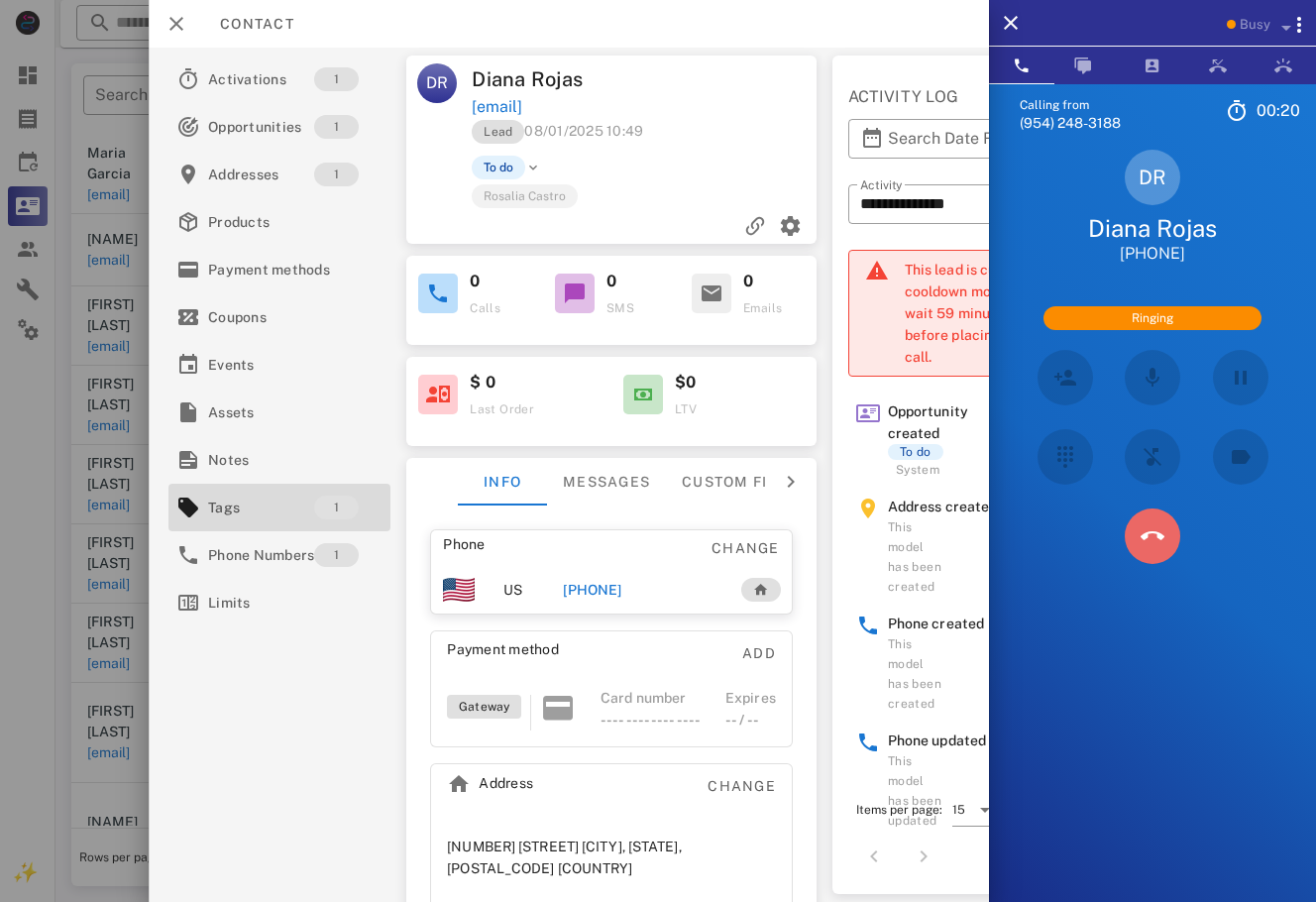 click at bounding box center (1152, 536) 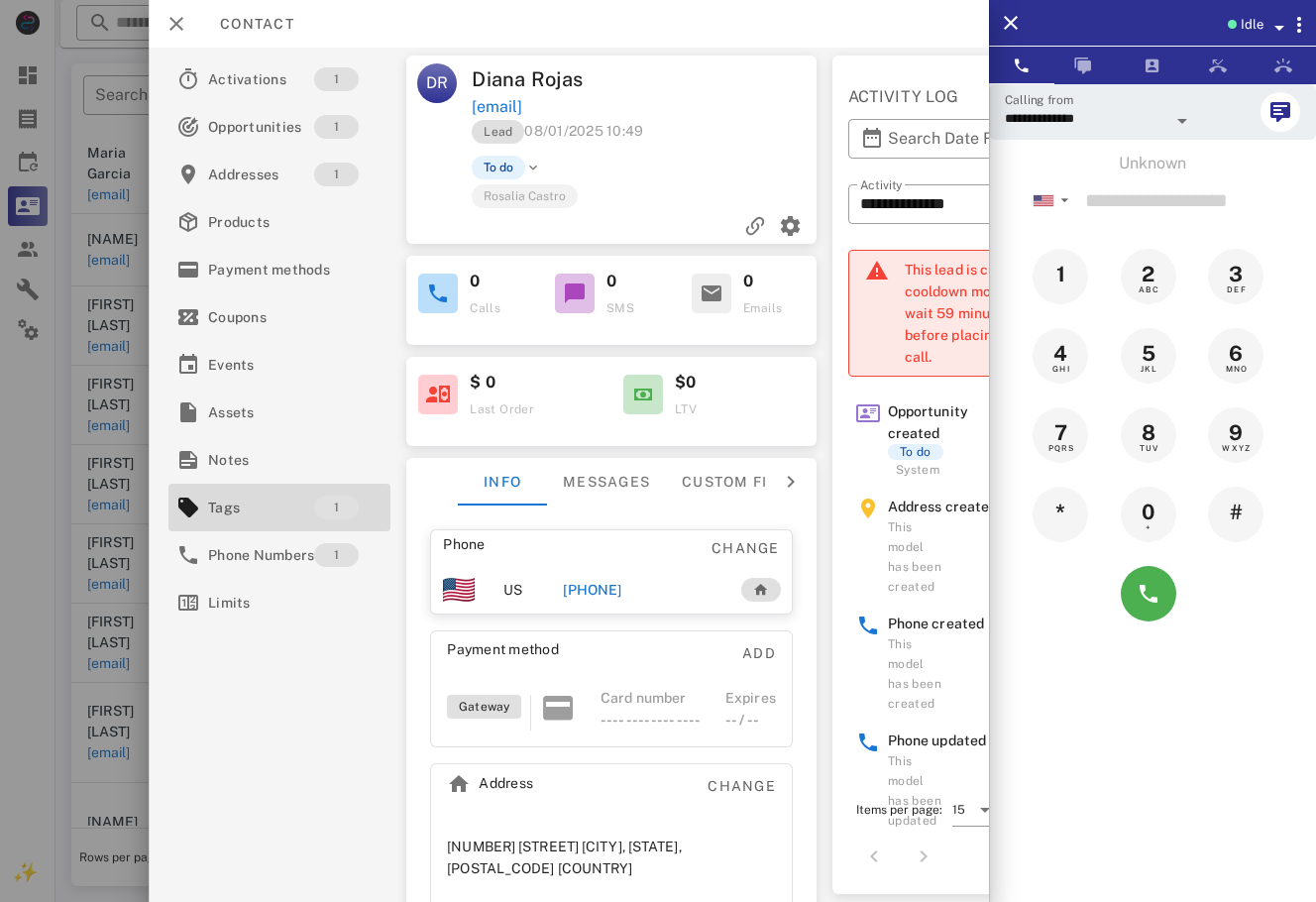 click on "+19154088032" at bounding box center (592, 590) 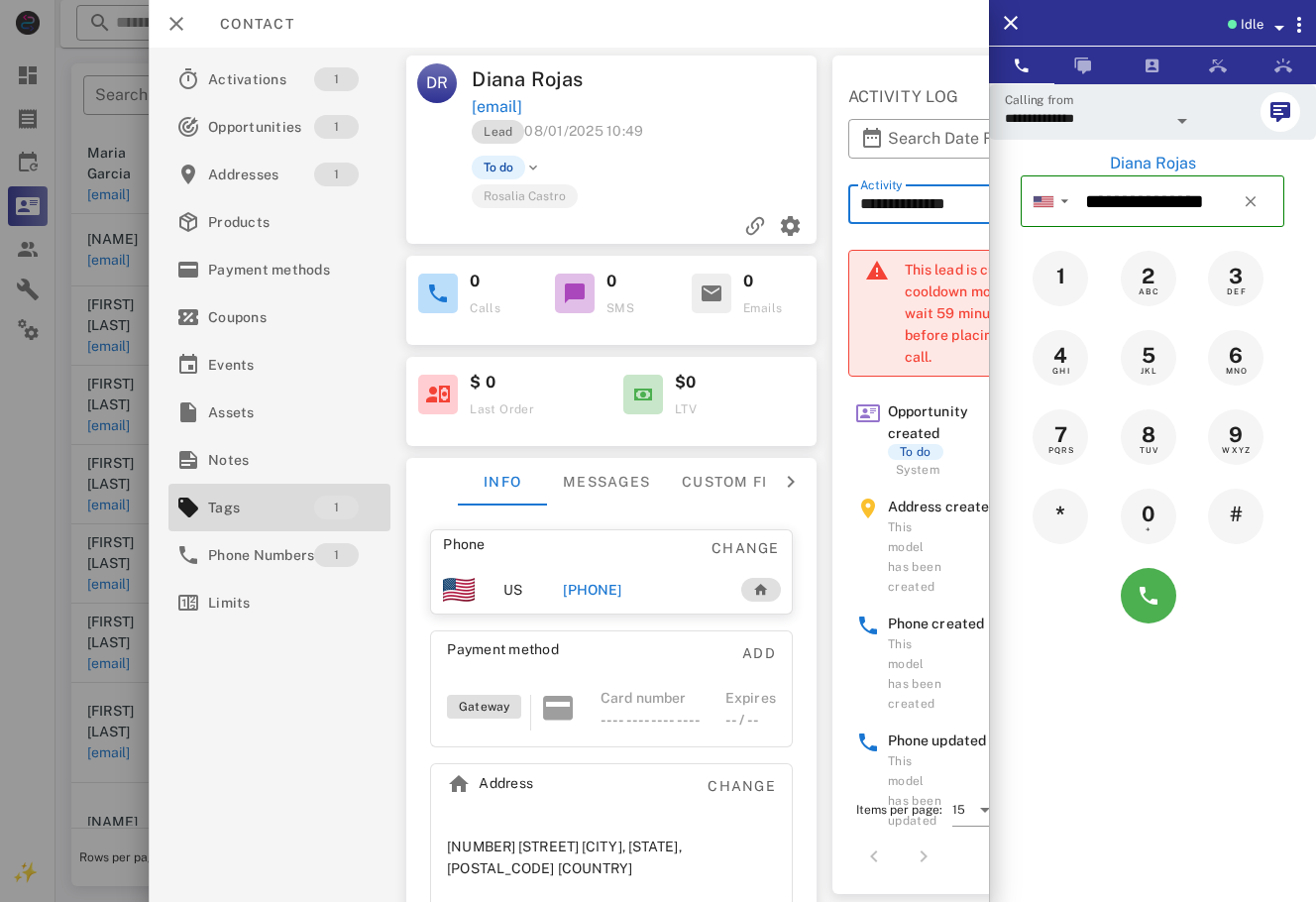 click on "**********" at bounding box center [948, 204] 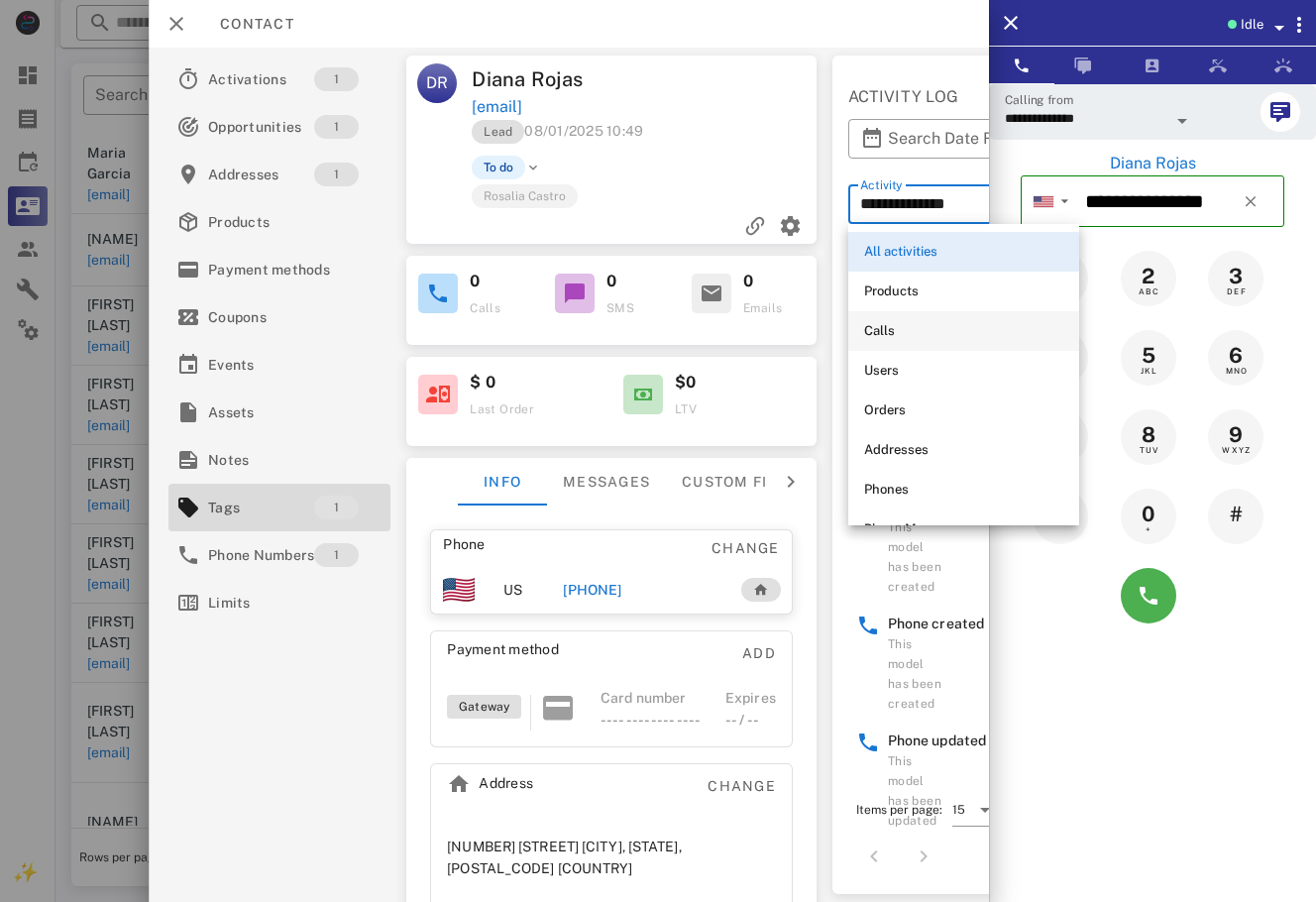 click on "Calls" at bounding box center [963, 331] 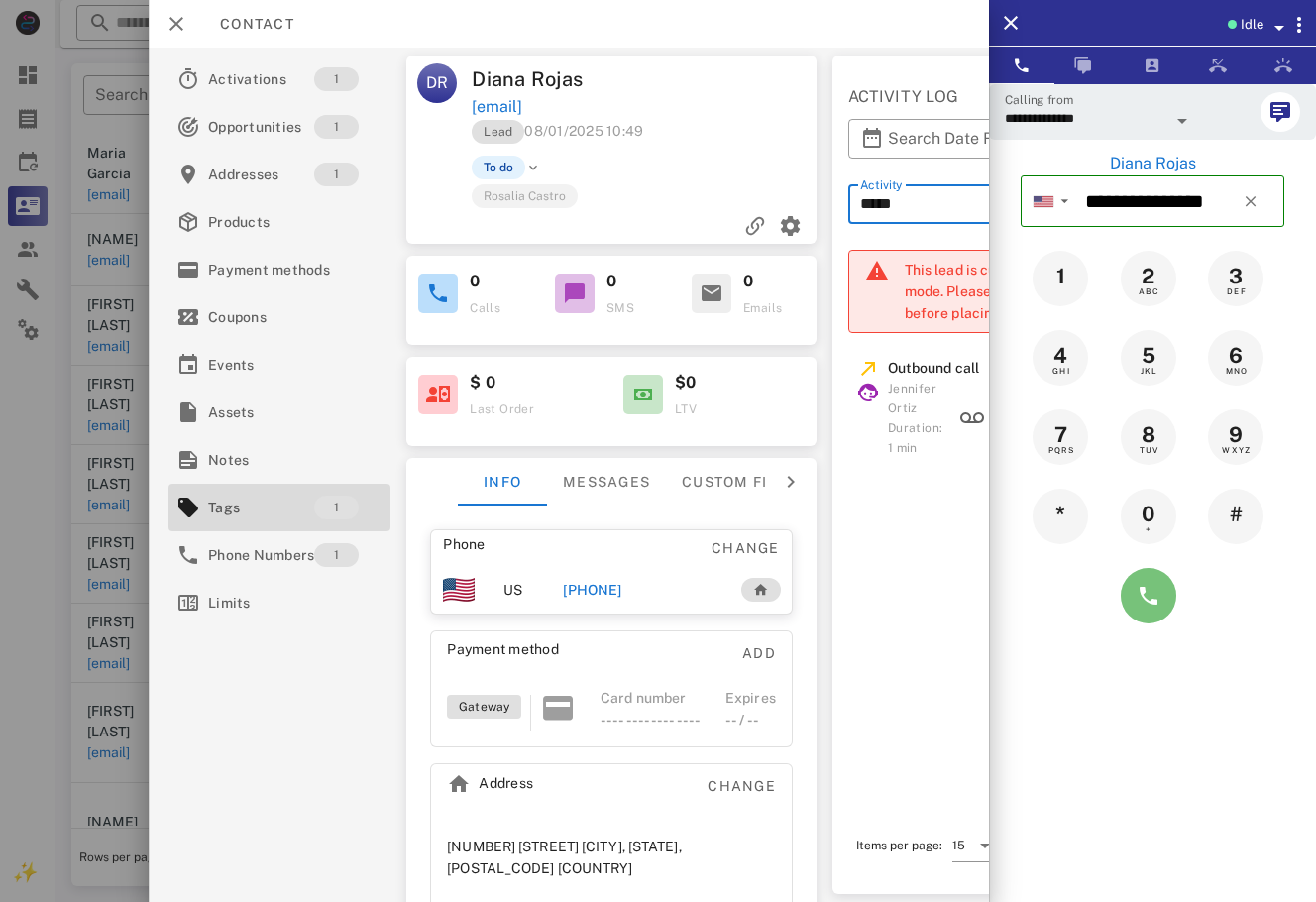 click at bounding box center (1149, 596) 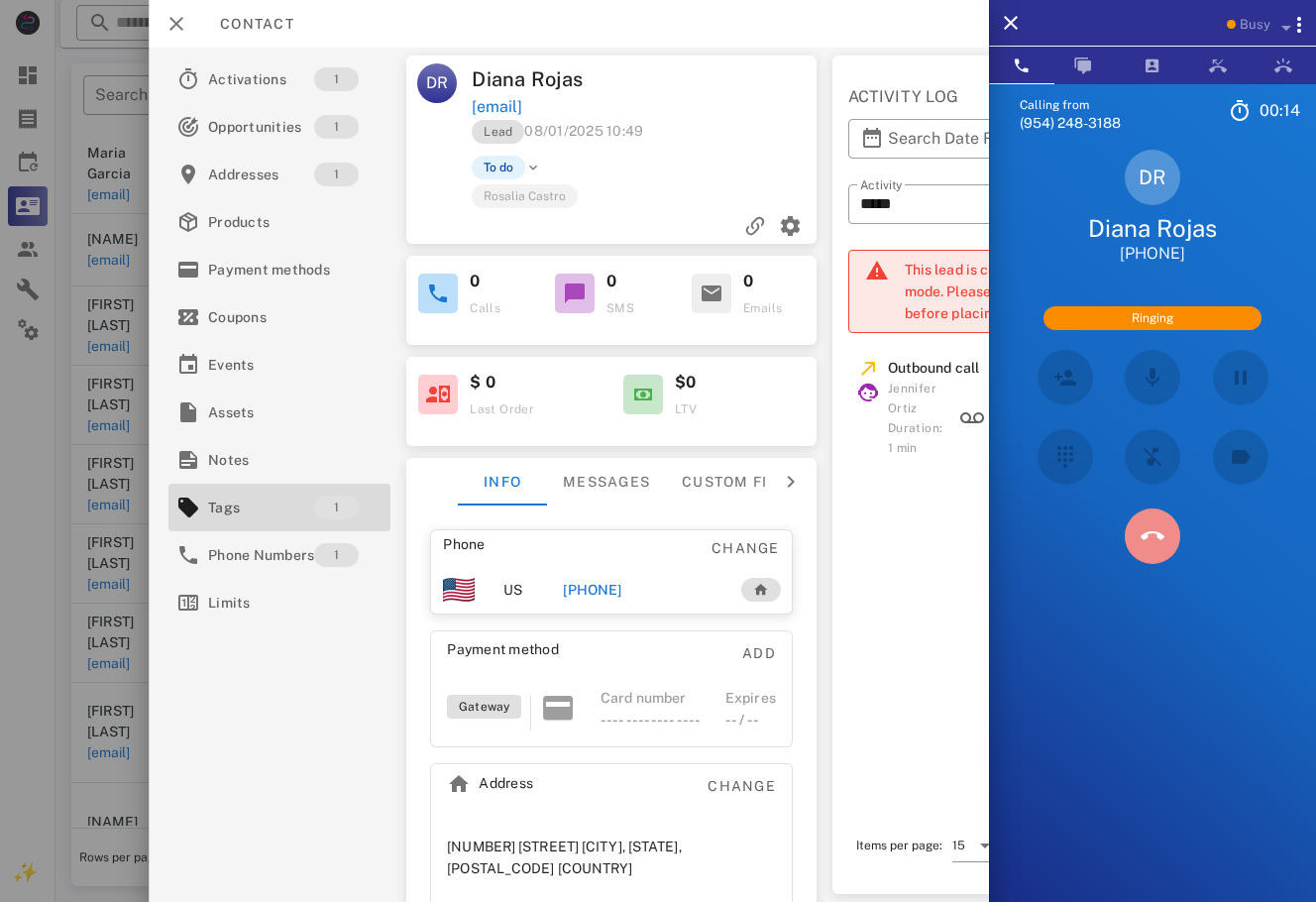click at bounding box center [1152, 536] 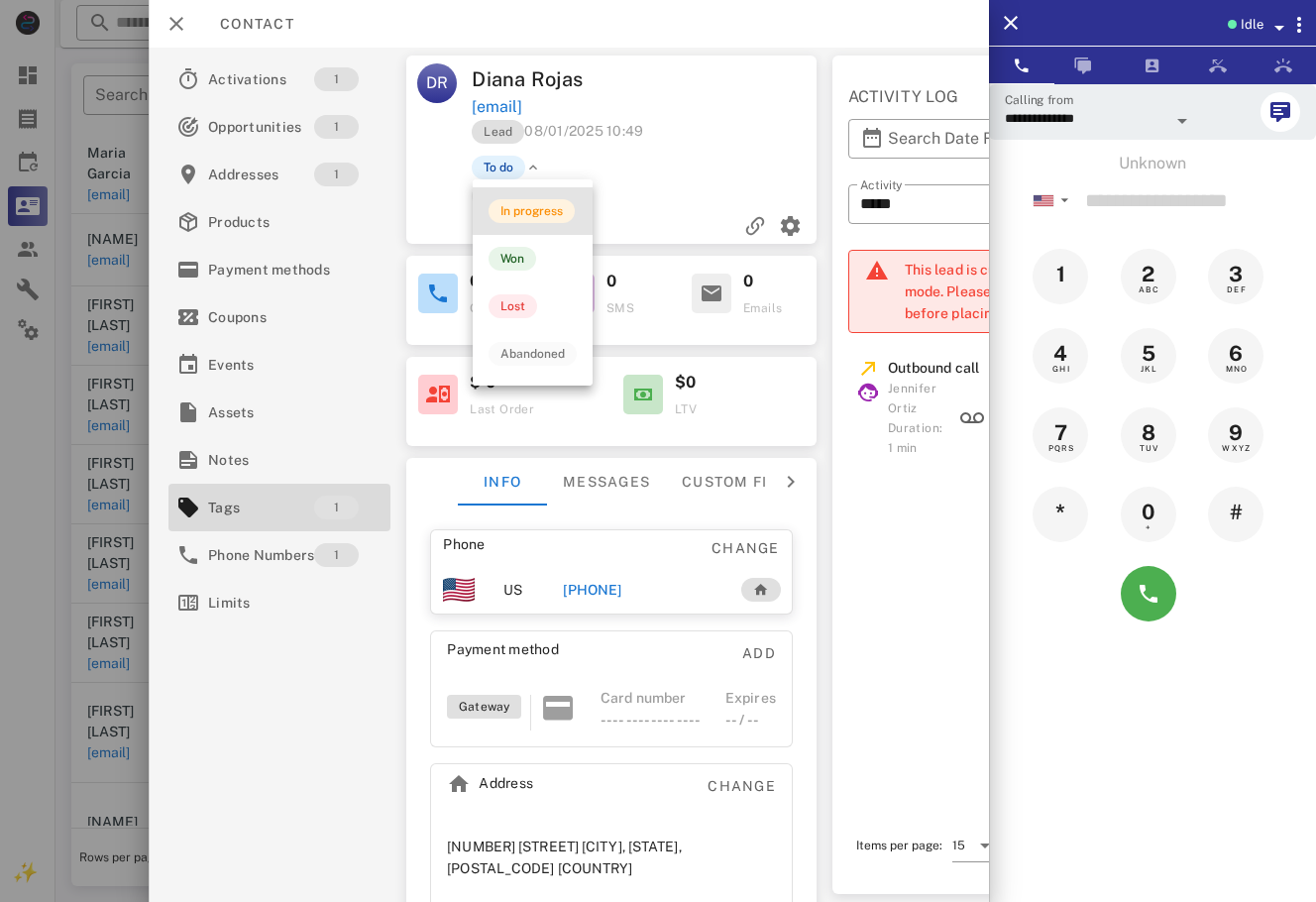 drag, startPoint x: 520, startPoint y: 197, endPoint x: 412, endPoint y: 364, distance: 198.87936 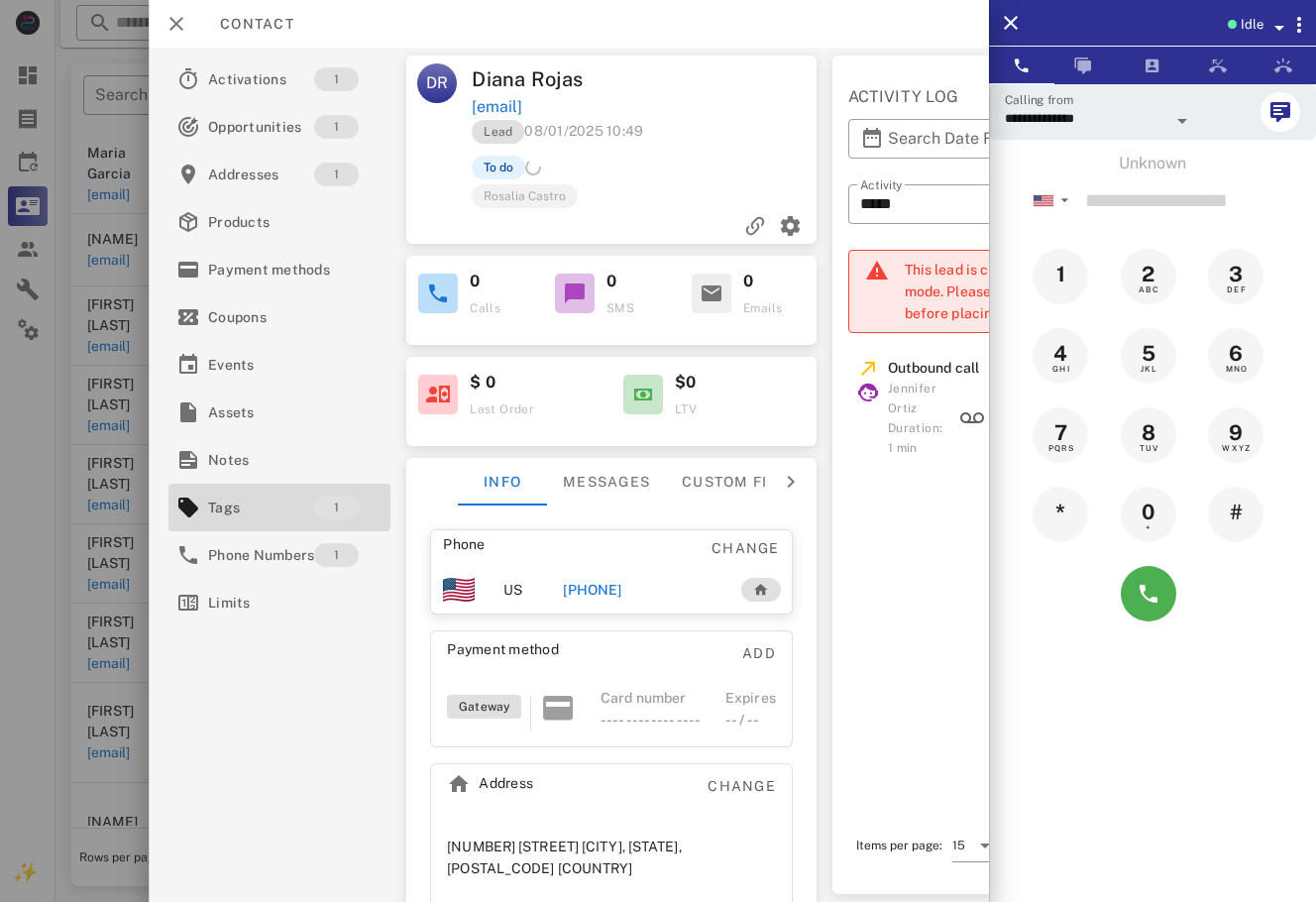 click at bounding box center [658, 451] 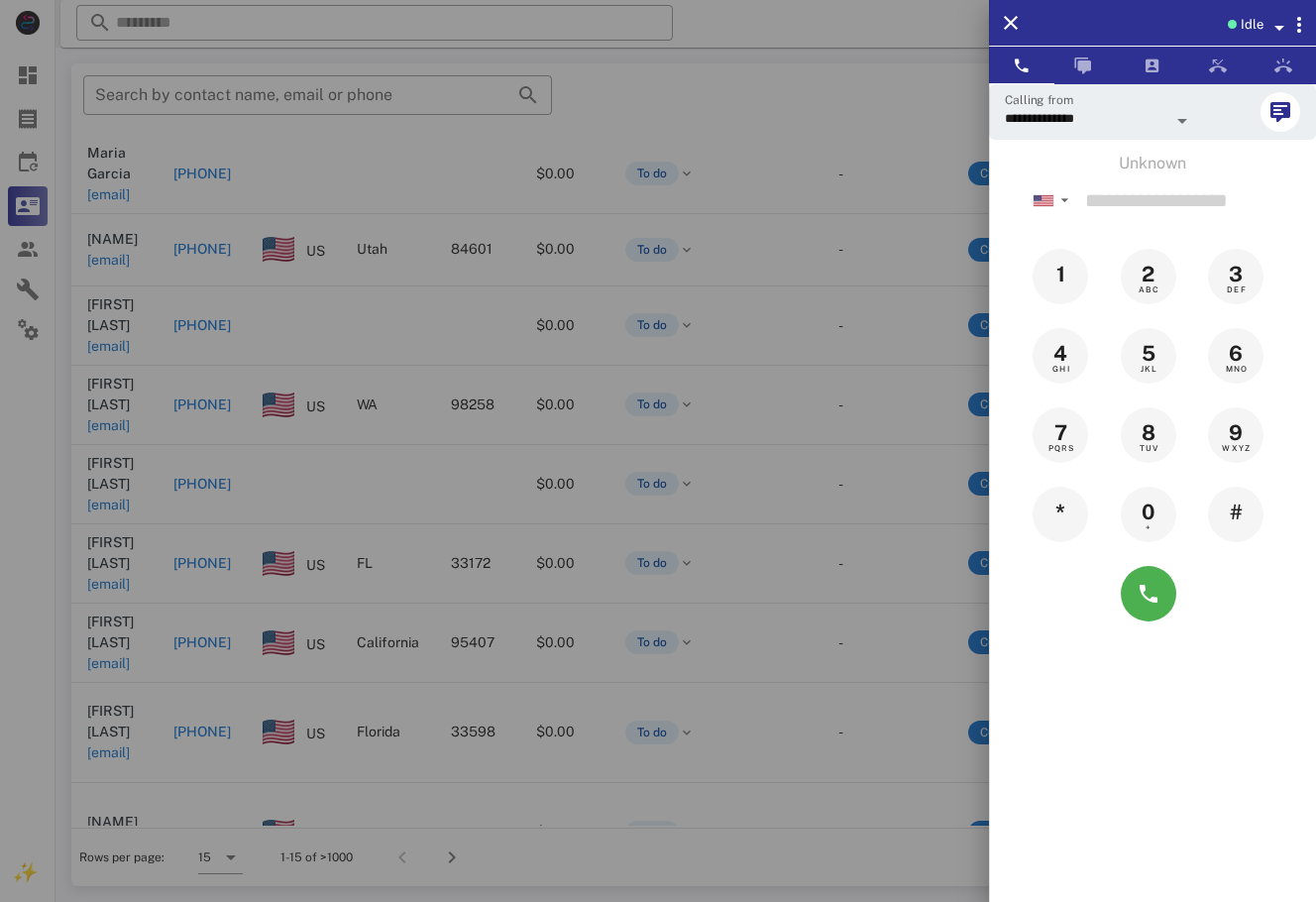 click at bounding box center [658, 451] 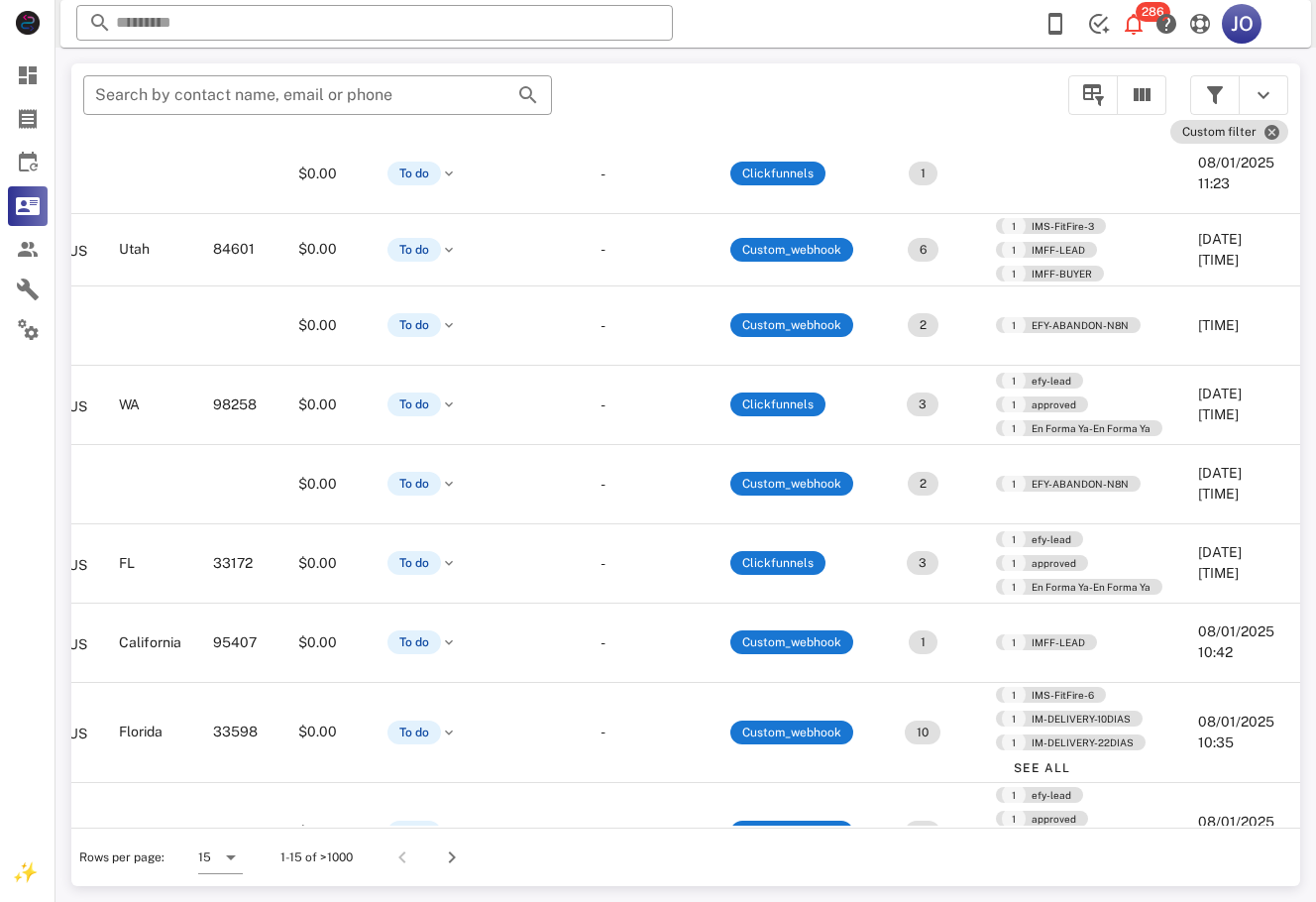 scroll, scrollTop: 219, scrollLeft: 0, axis: vertical 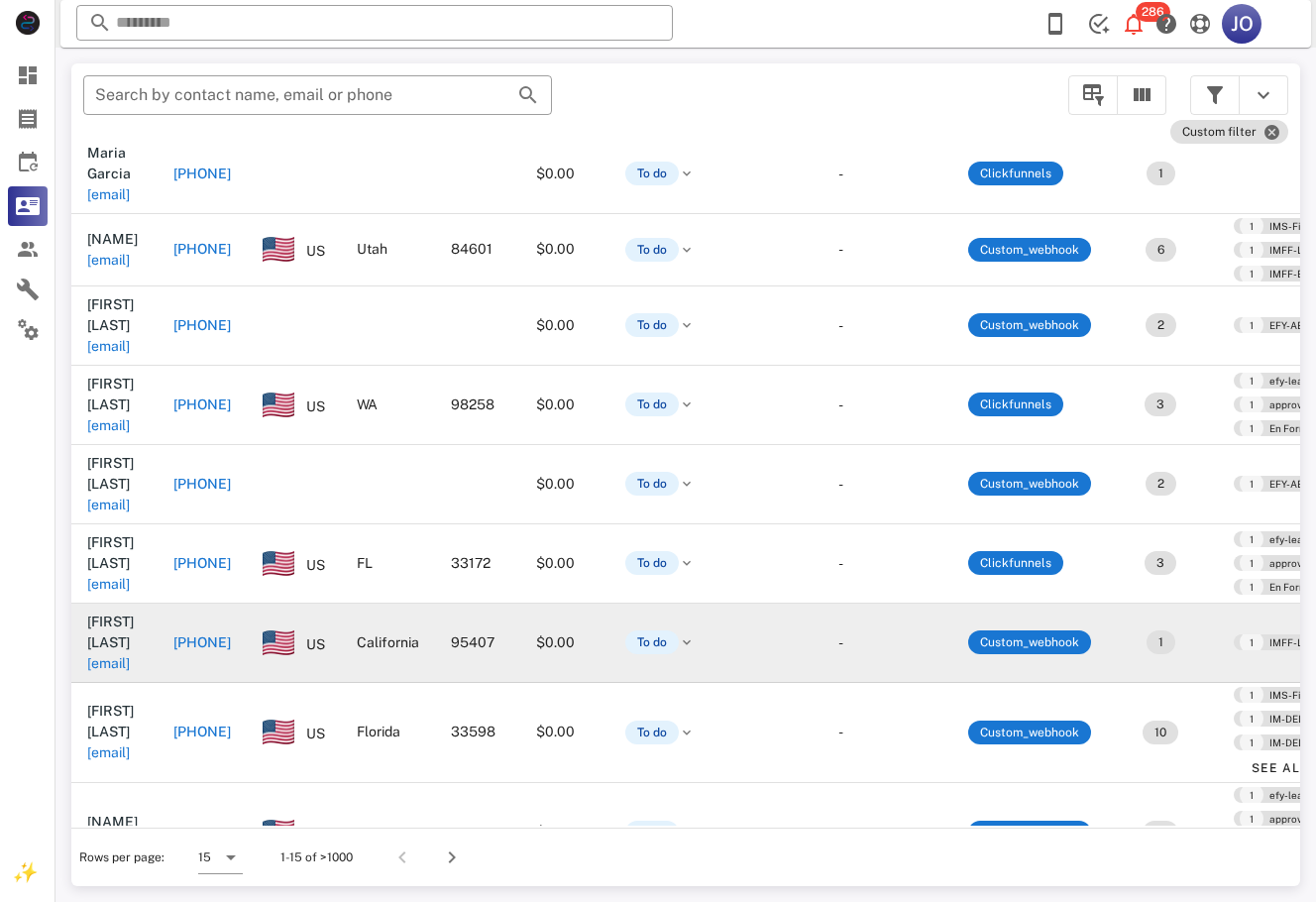 click on "Liliana Arrieta" at bounding box center (110, 631) 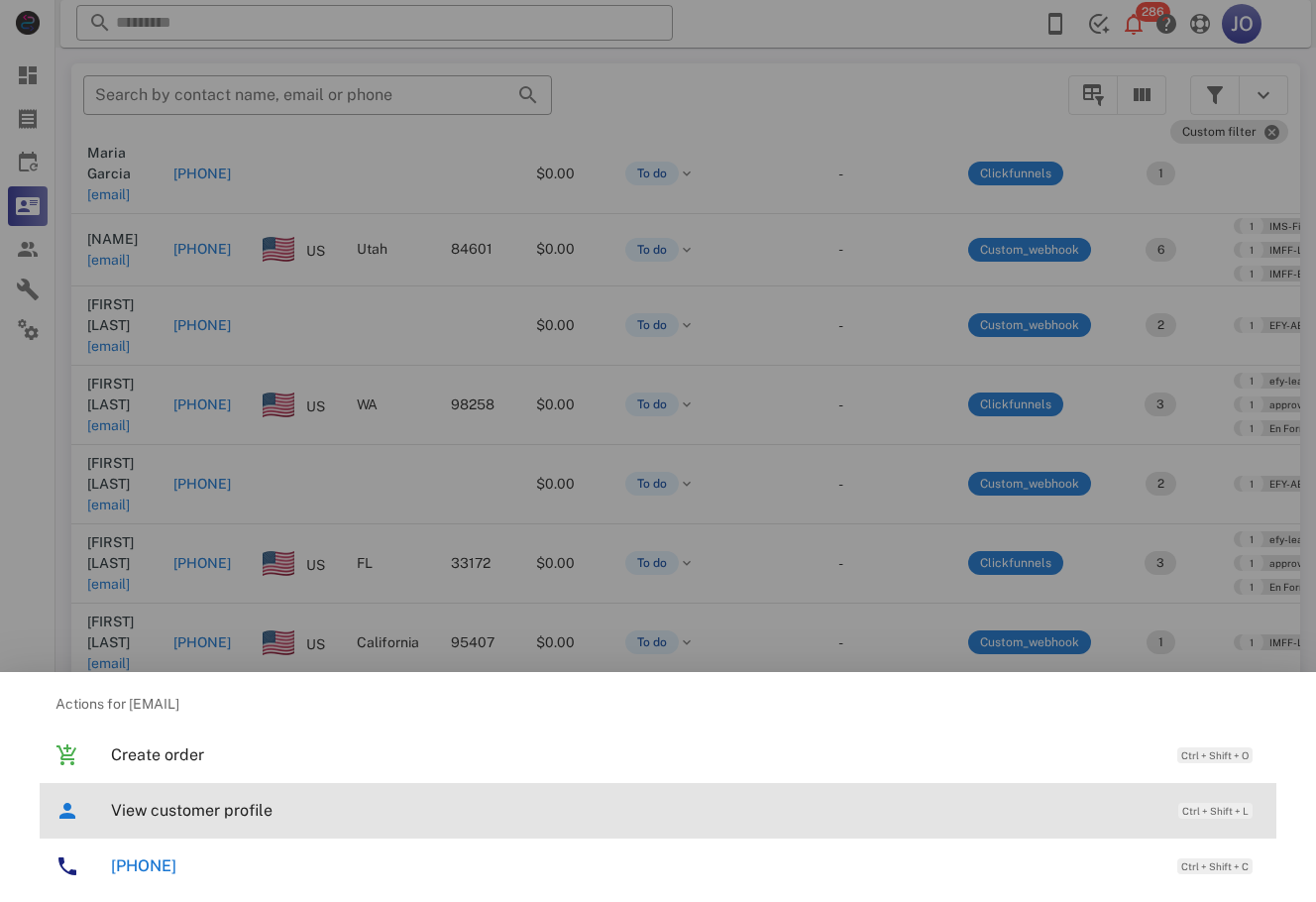 click on "View customer profile" at bounding box center (634, 810) 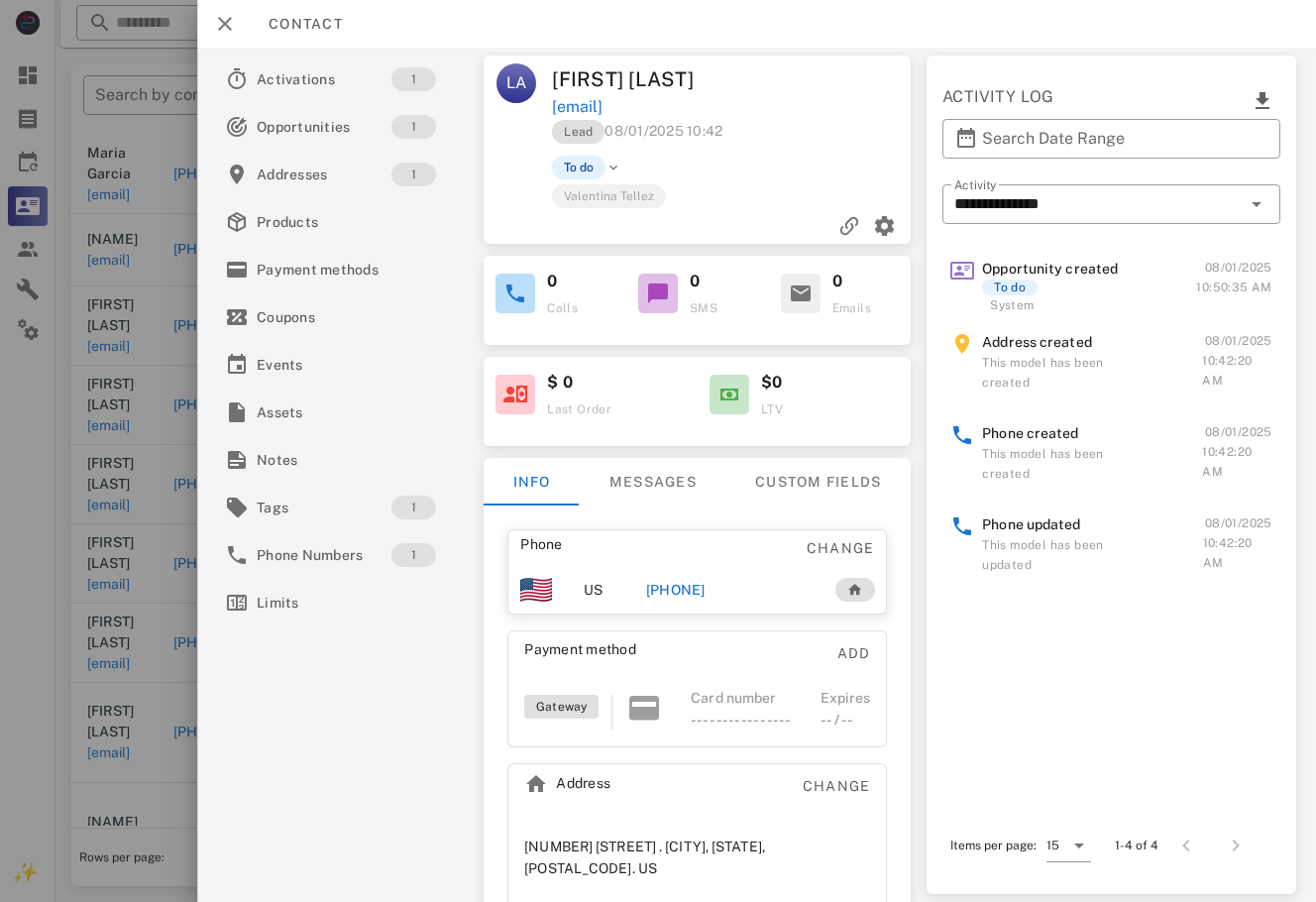 click on "+12098602221" at bounding box center [676, 590] 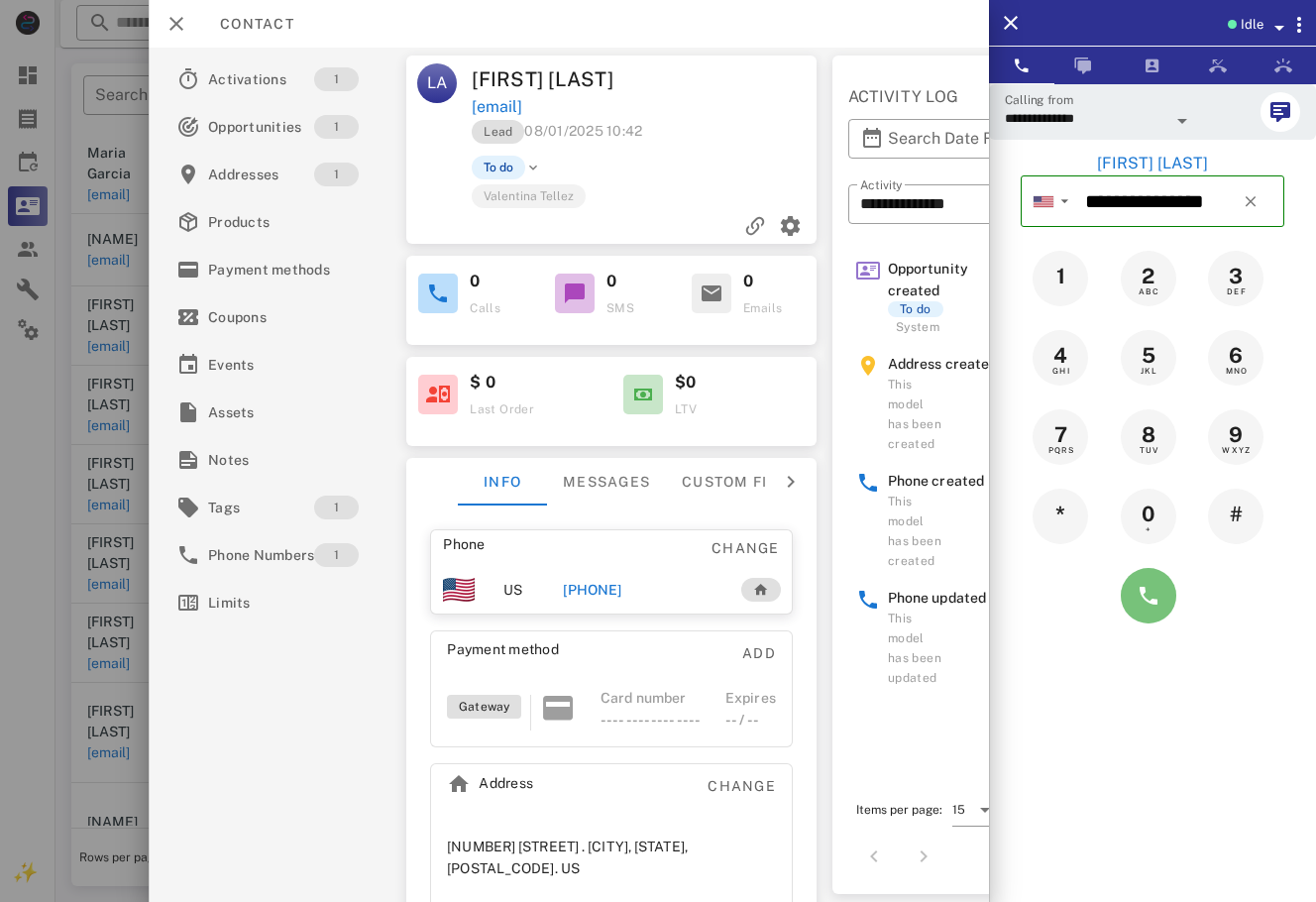 click at bounding box center [1149, 596] 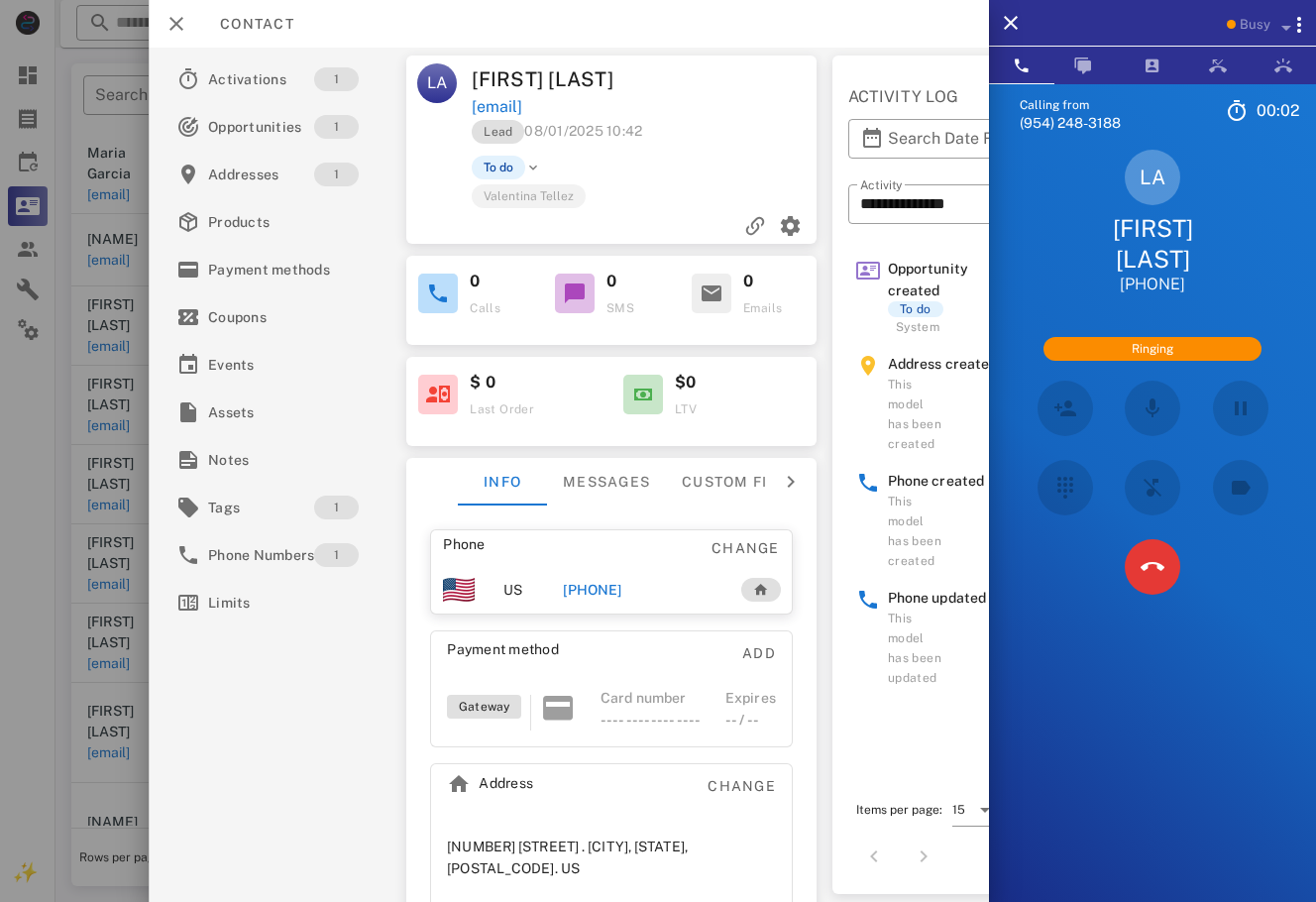 scroll, scrollTop: 161, scrollLeft: 0, axis: vertical 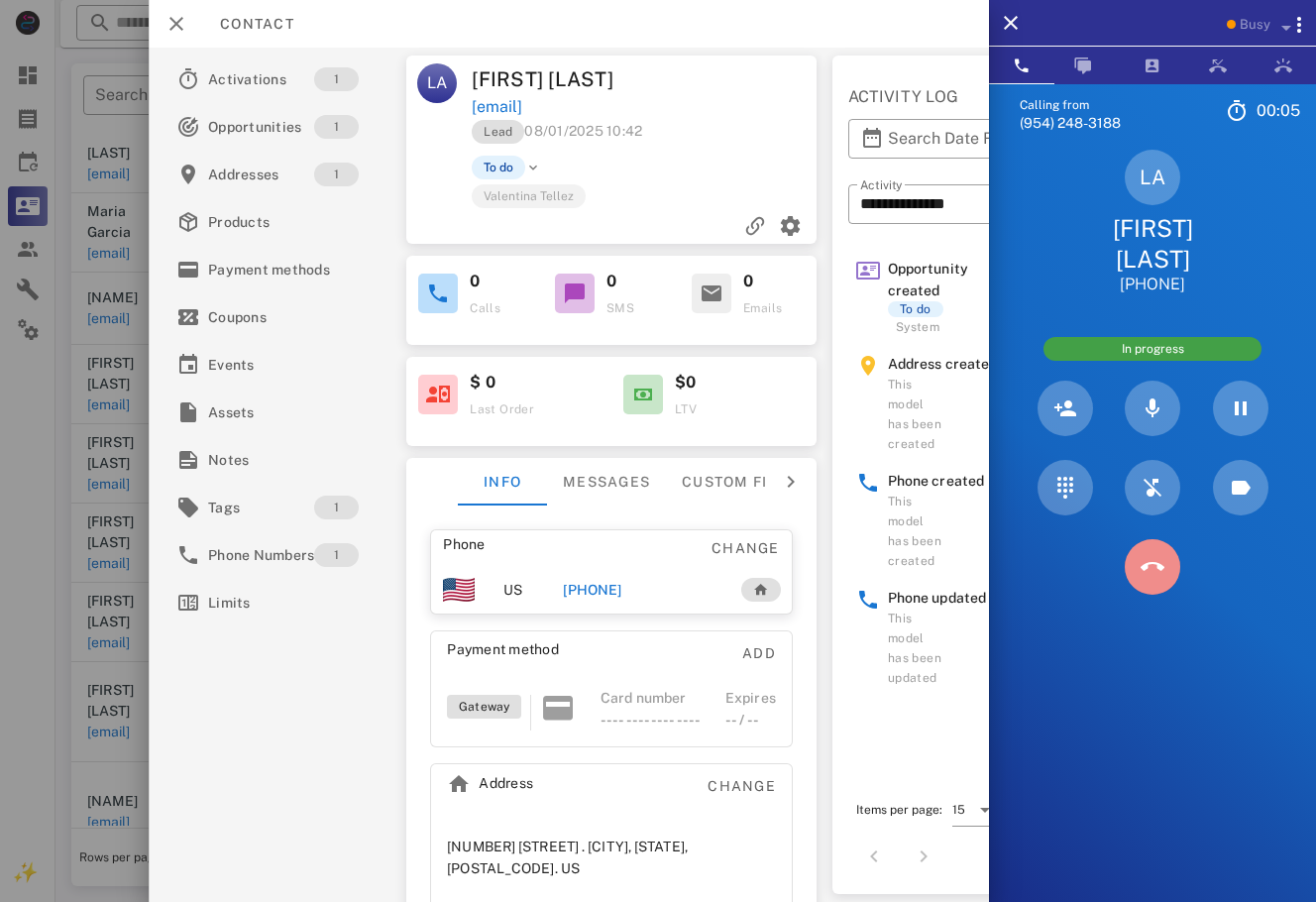click at bounding box center (1152, 567) 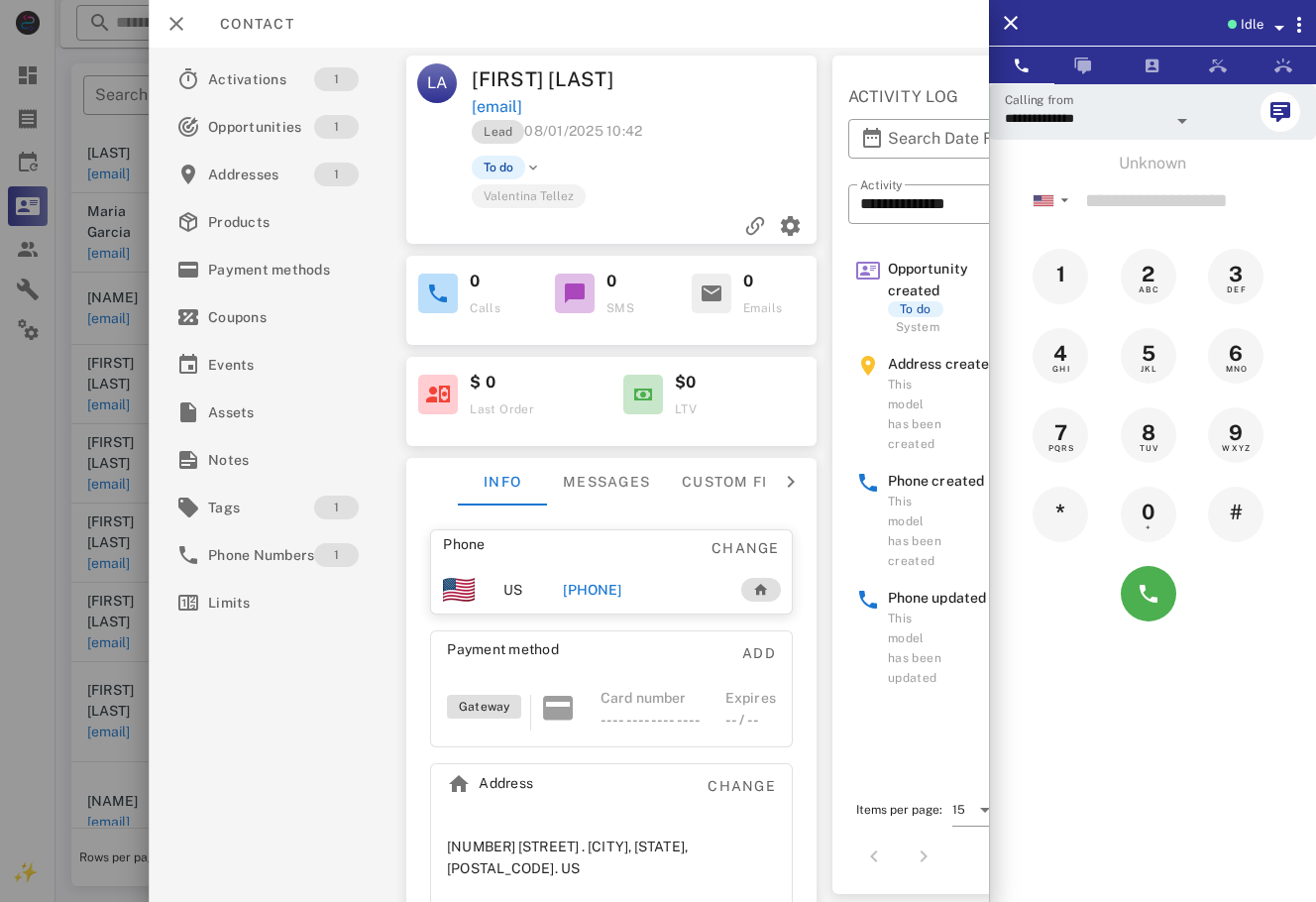 click on "+12098602221" at bounding box center (592, 590) 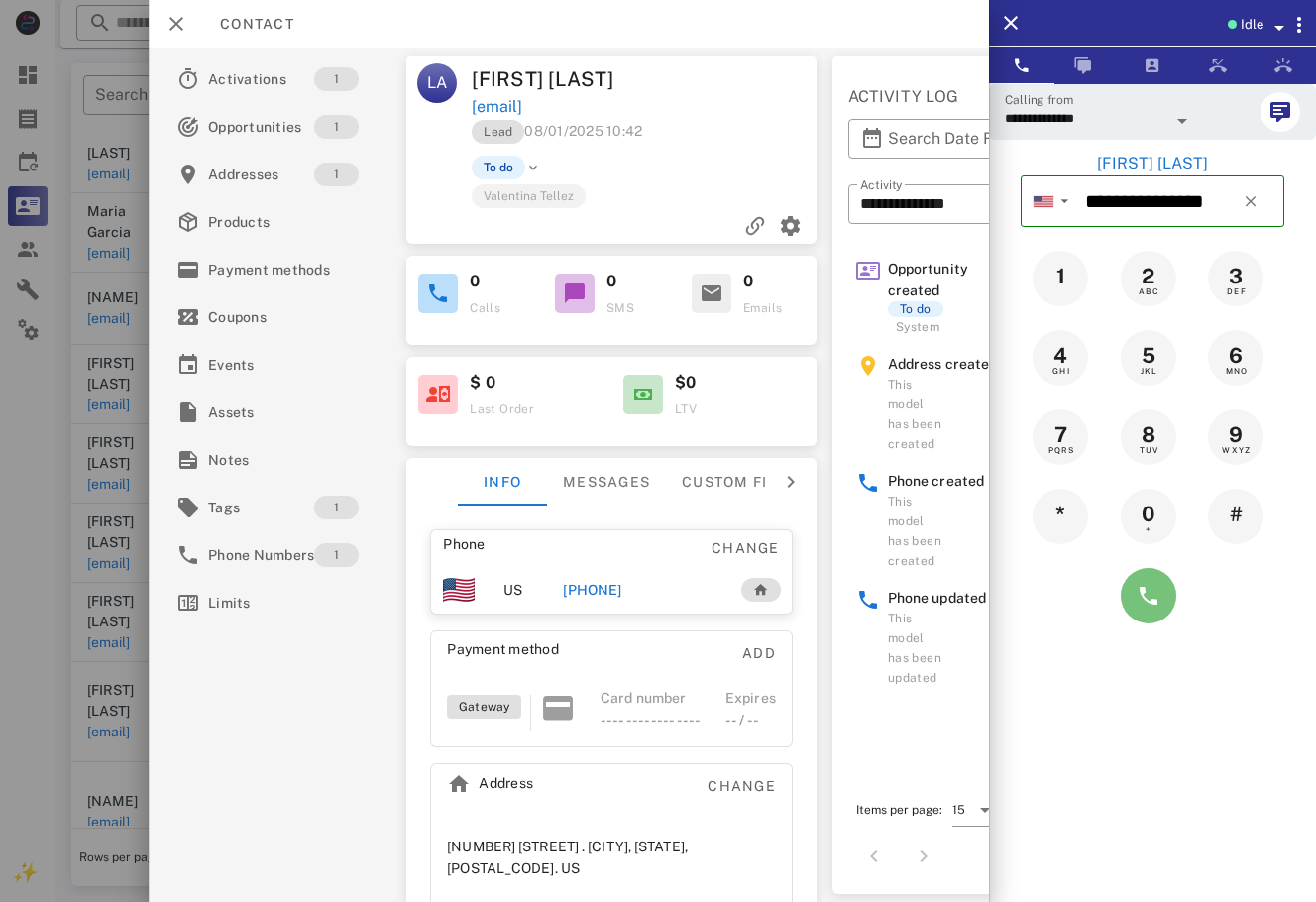 click at bounding box center (1149, 596) 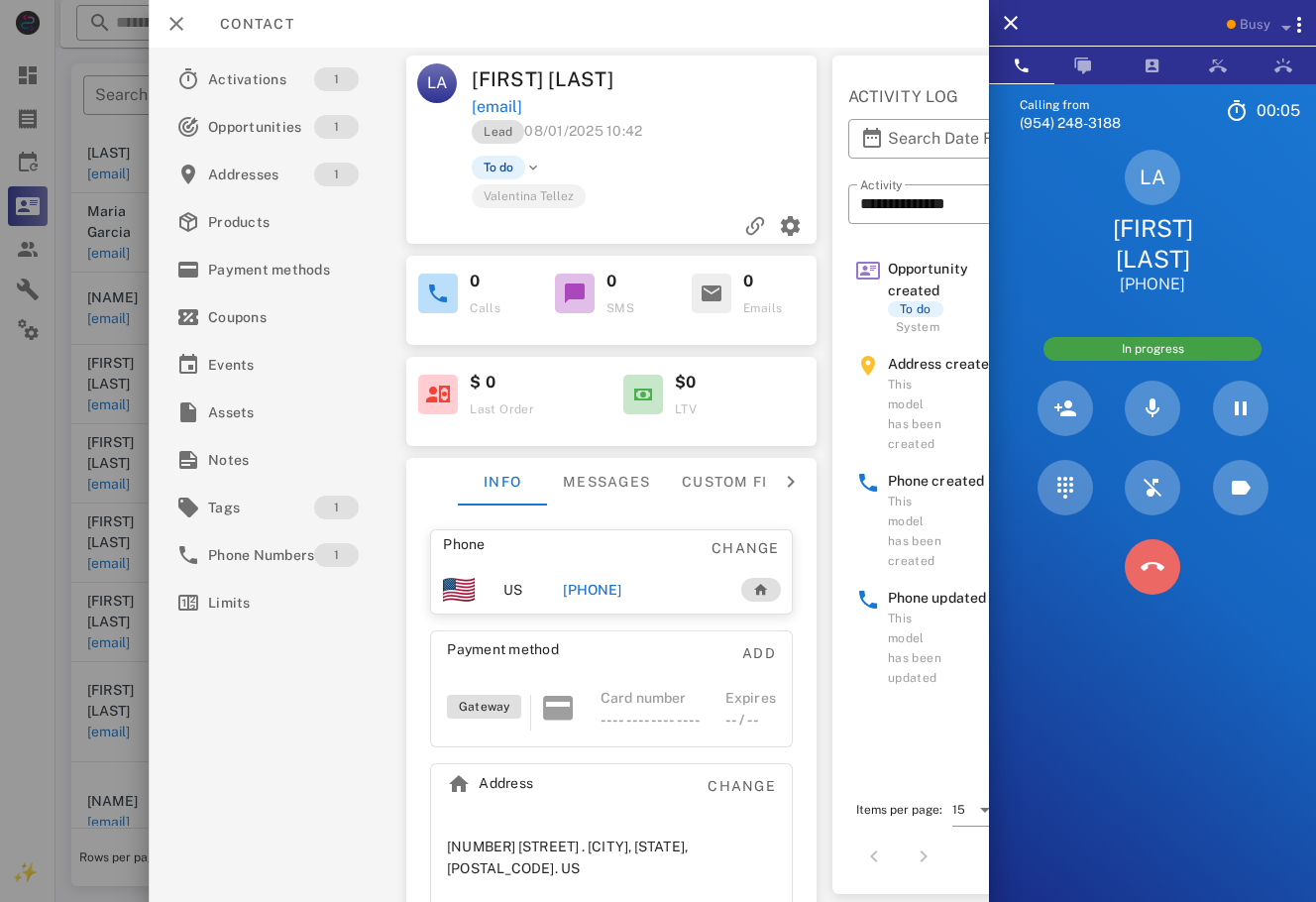 drag, startPoint x: 1157, startPoint y: 585, endPoint x: 1150, endPoint y: 571, distance: 15.652476 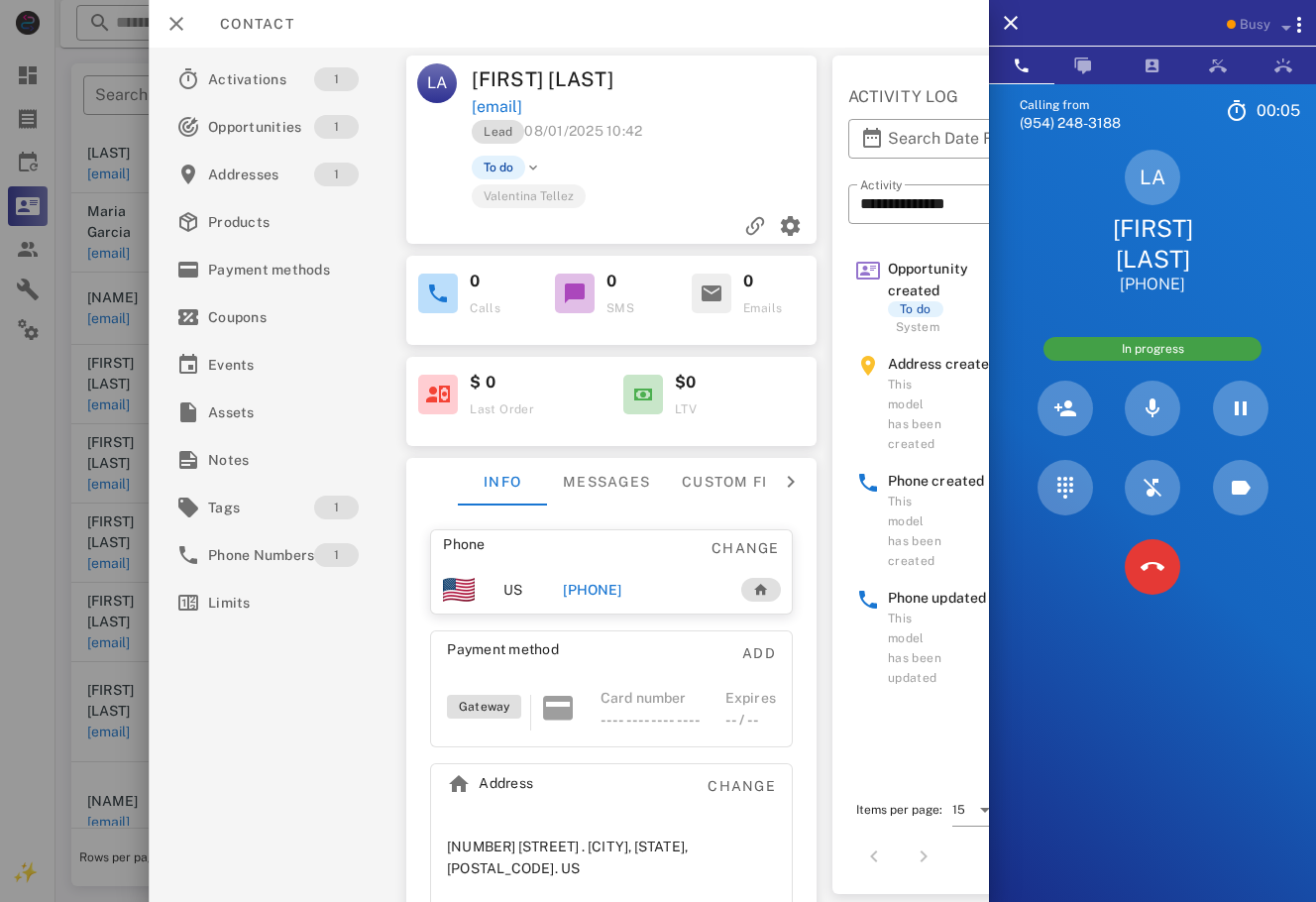 click on "5 JKL" at bounding box center [0, 0] 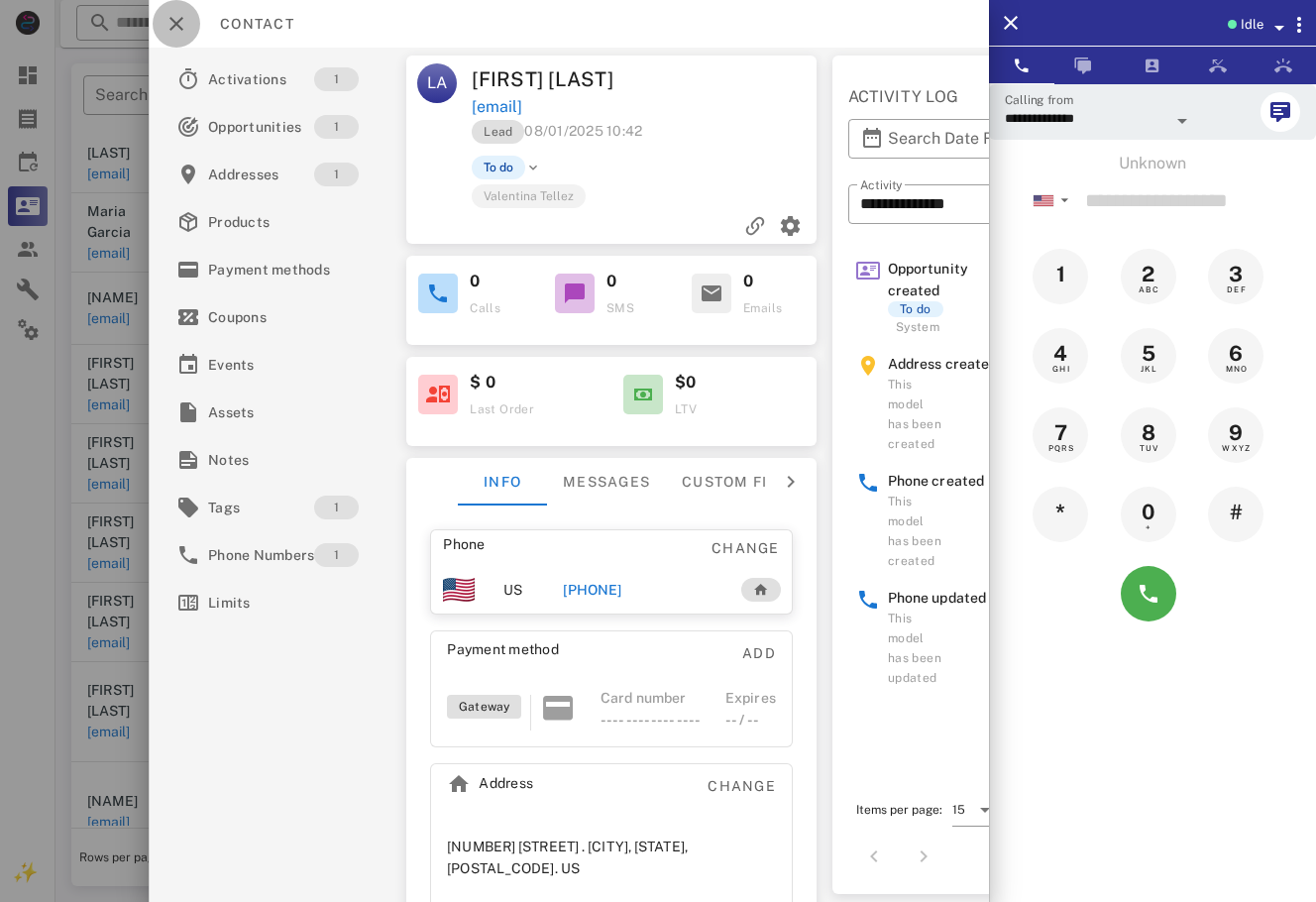 click at bounding box center [176, 24] 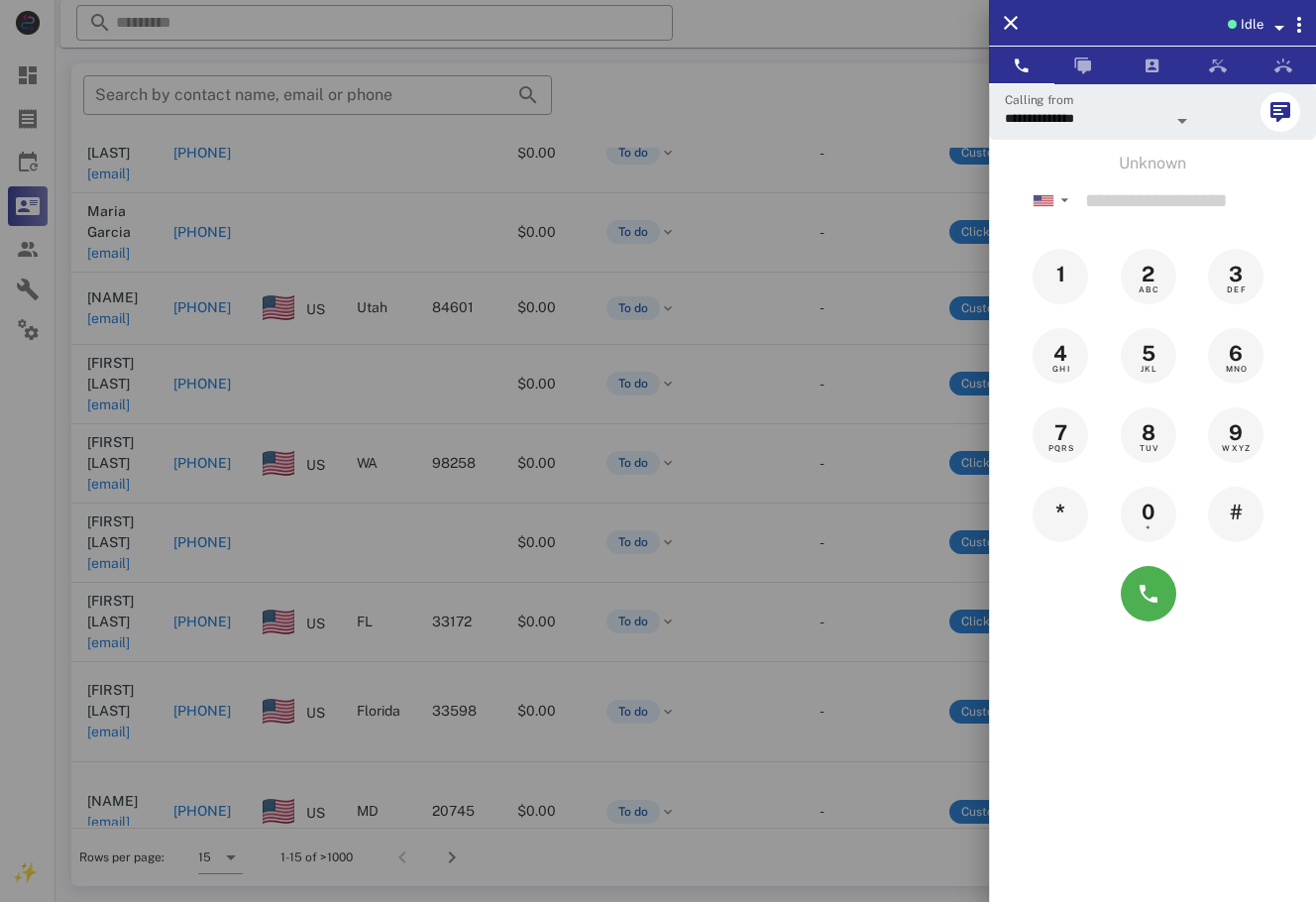 click at bounding box center [658, 451] 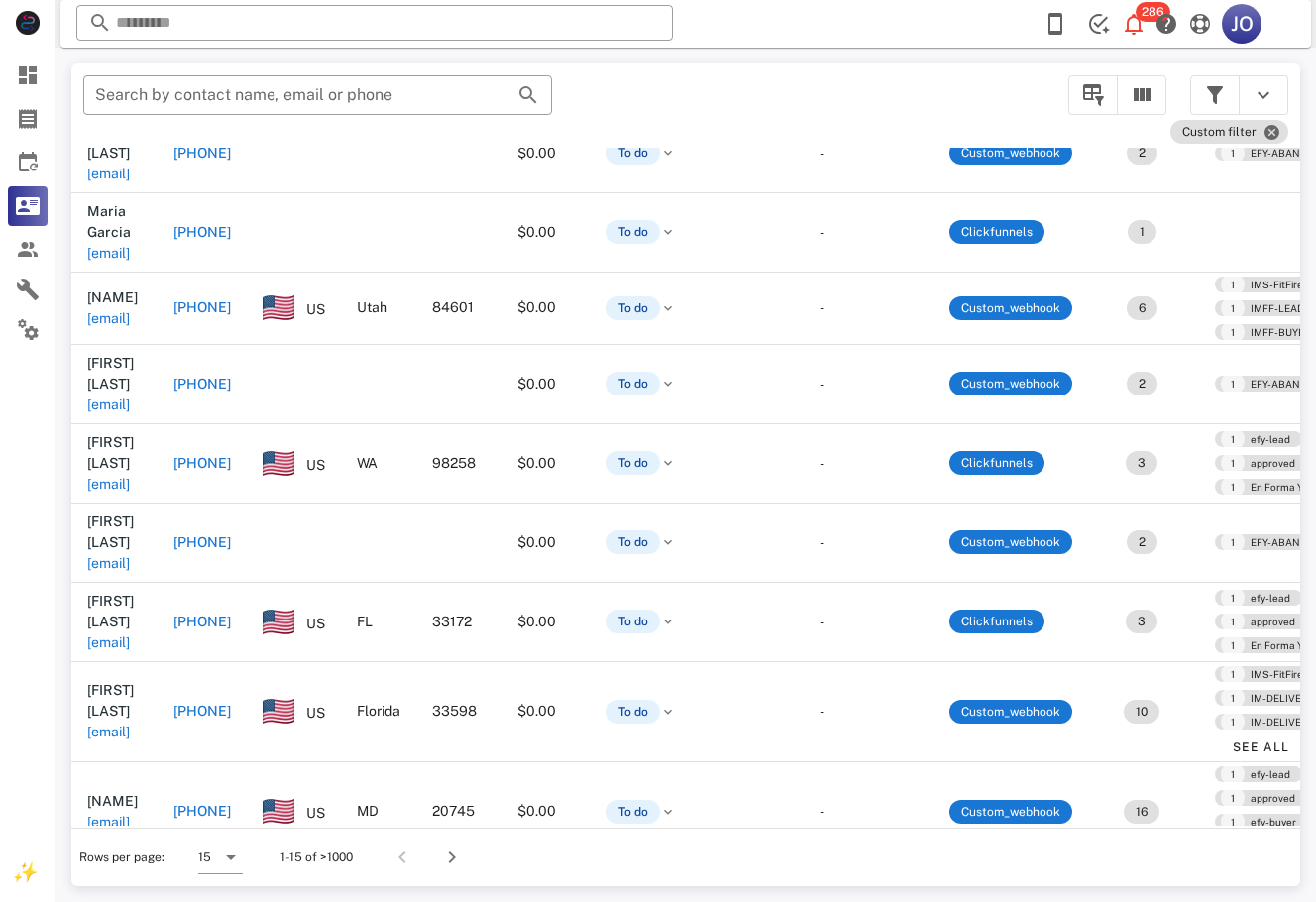 click on "?" at bounding box center (1281, 857) 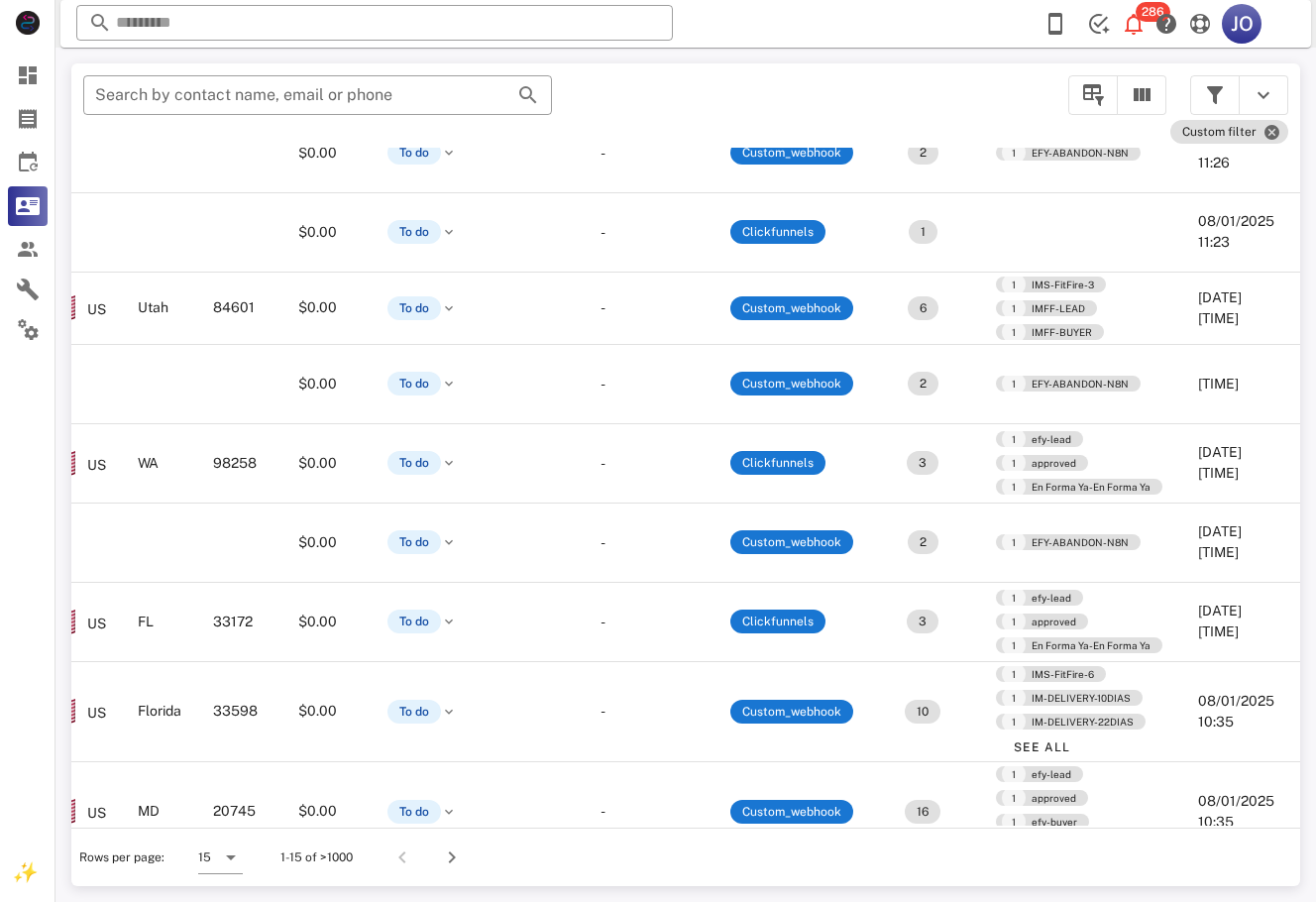 scroll, scrollTop: 161, scrollLeft: 384, axis: both 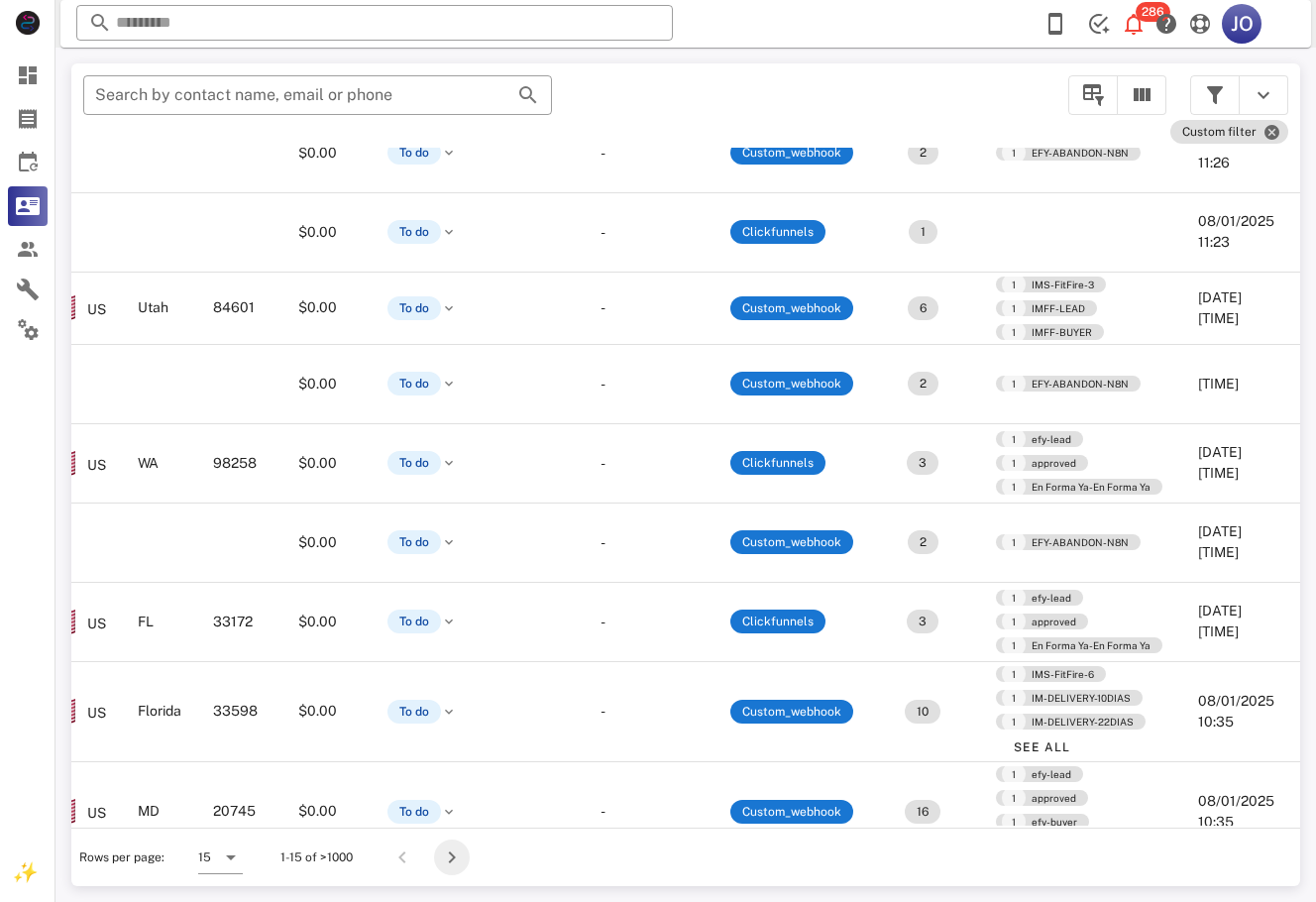 click at bounding box center [452, 857] 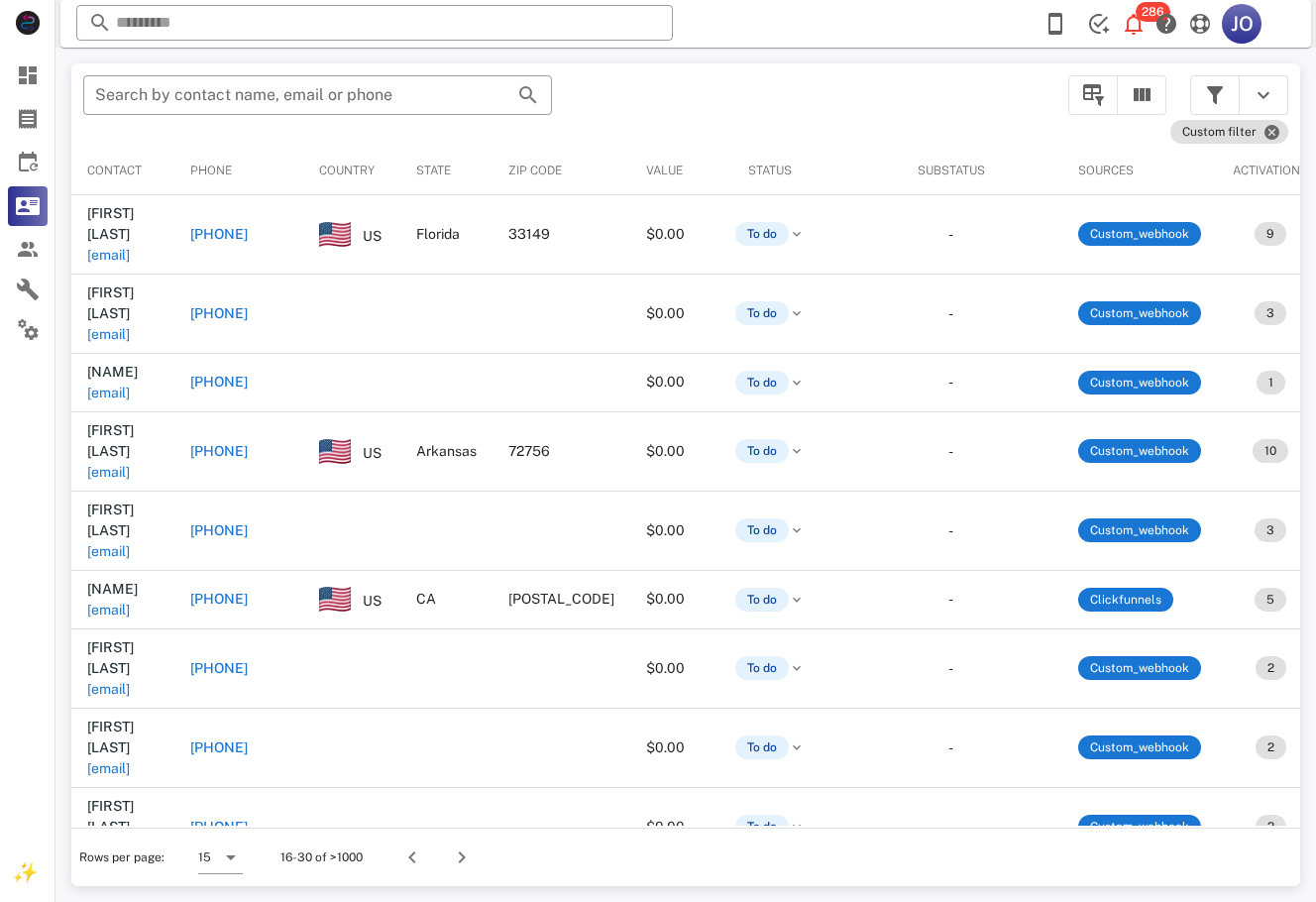 scroll, scrollTop: 0, scrollLeft: 712, axis: horizontal 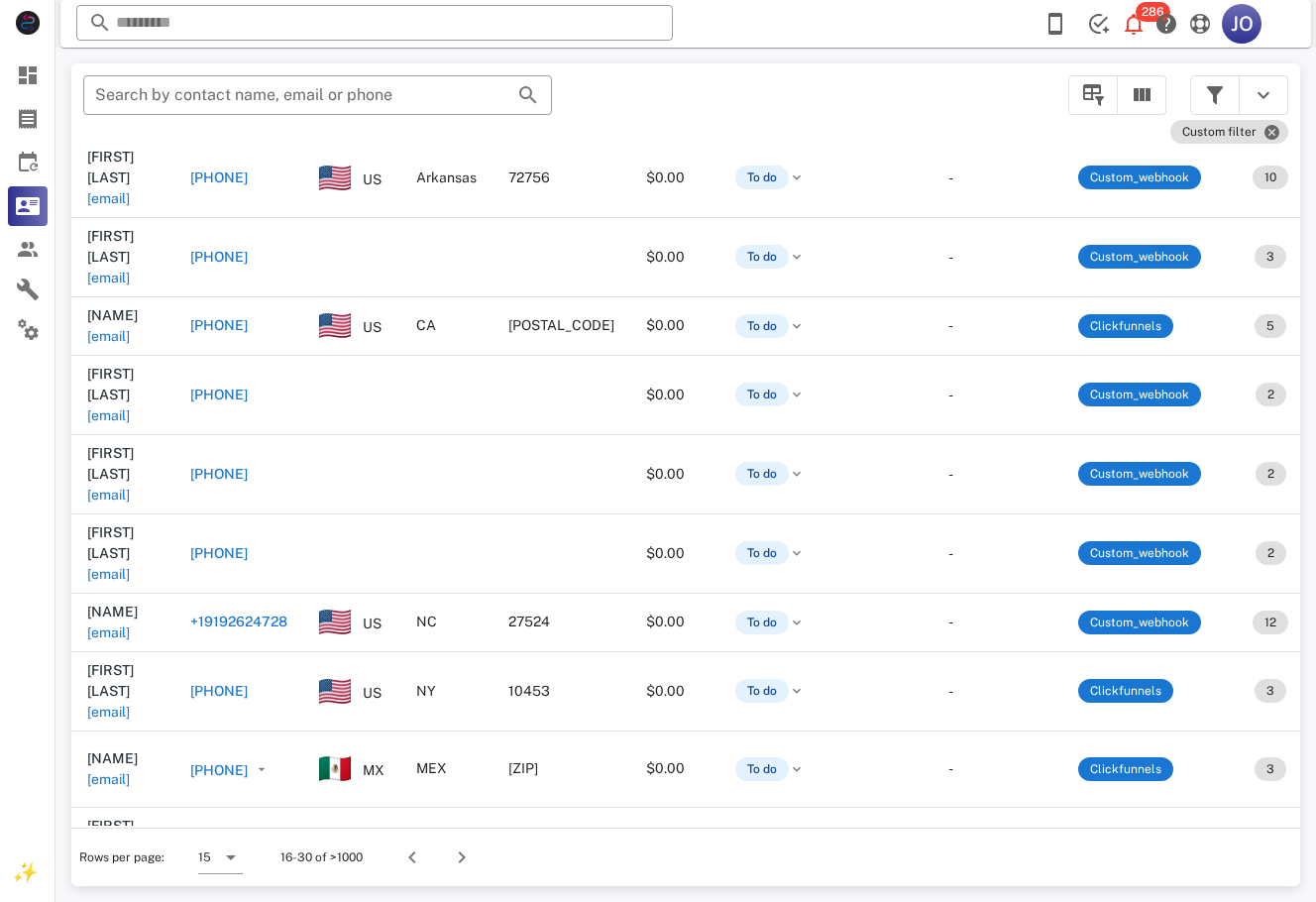 click on "mirsadleon@gmail.com" at bounding box center (108, 1026) 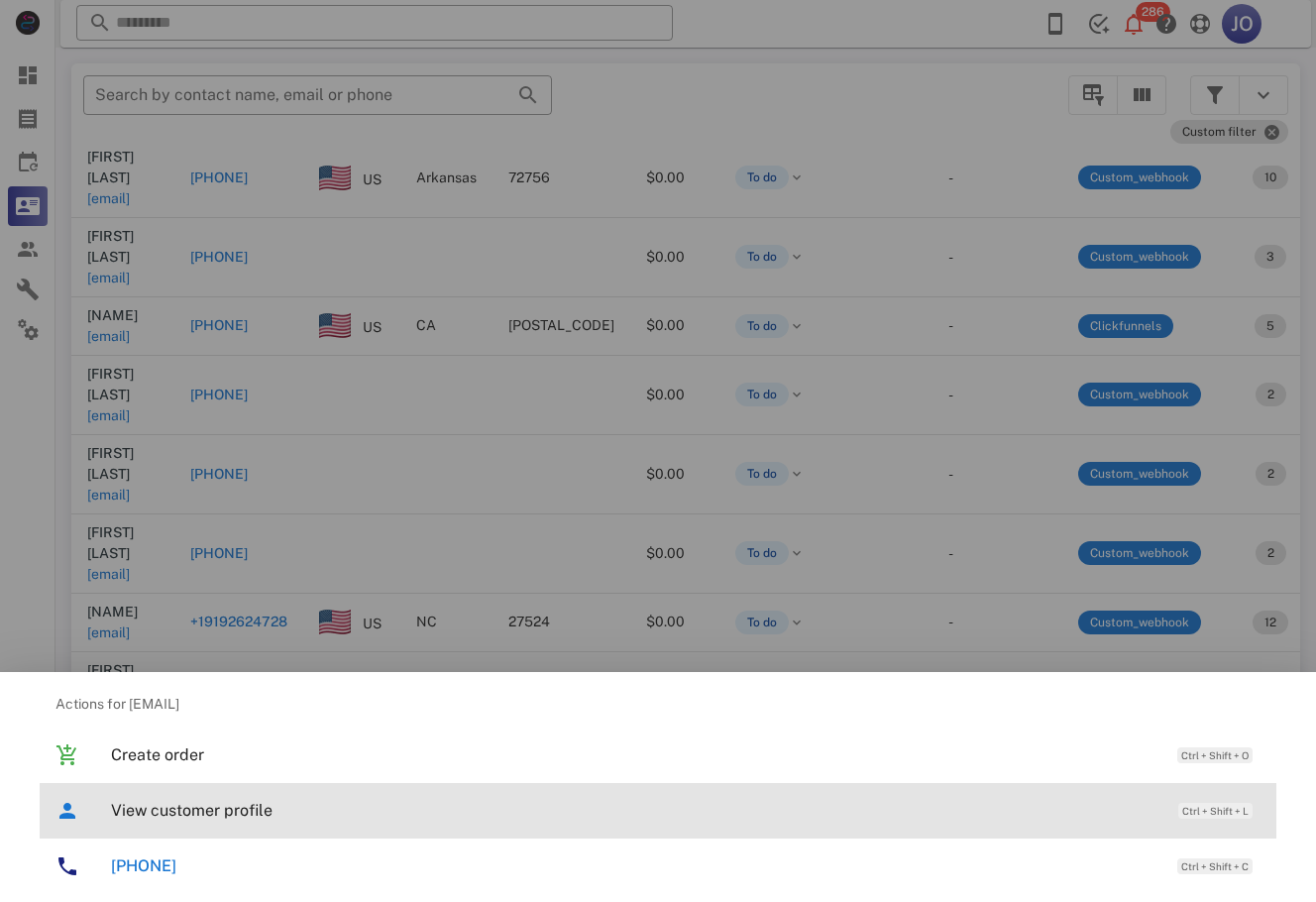 click on "View customer profile" at bounding box center [634, 810] 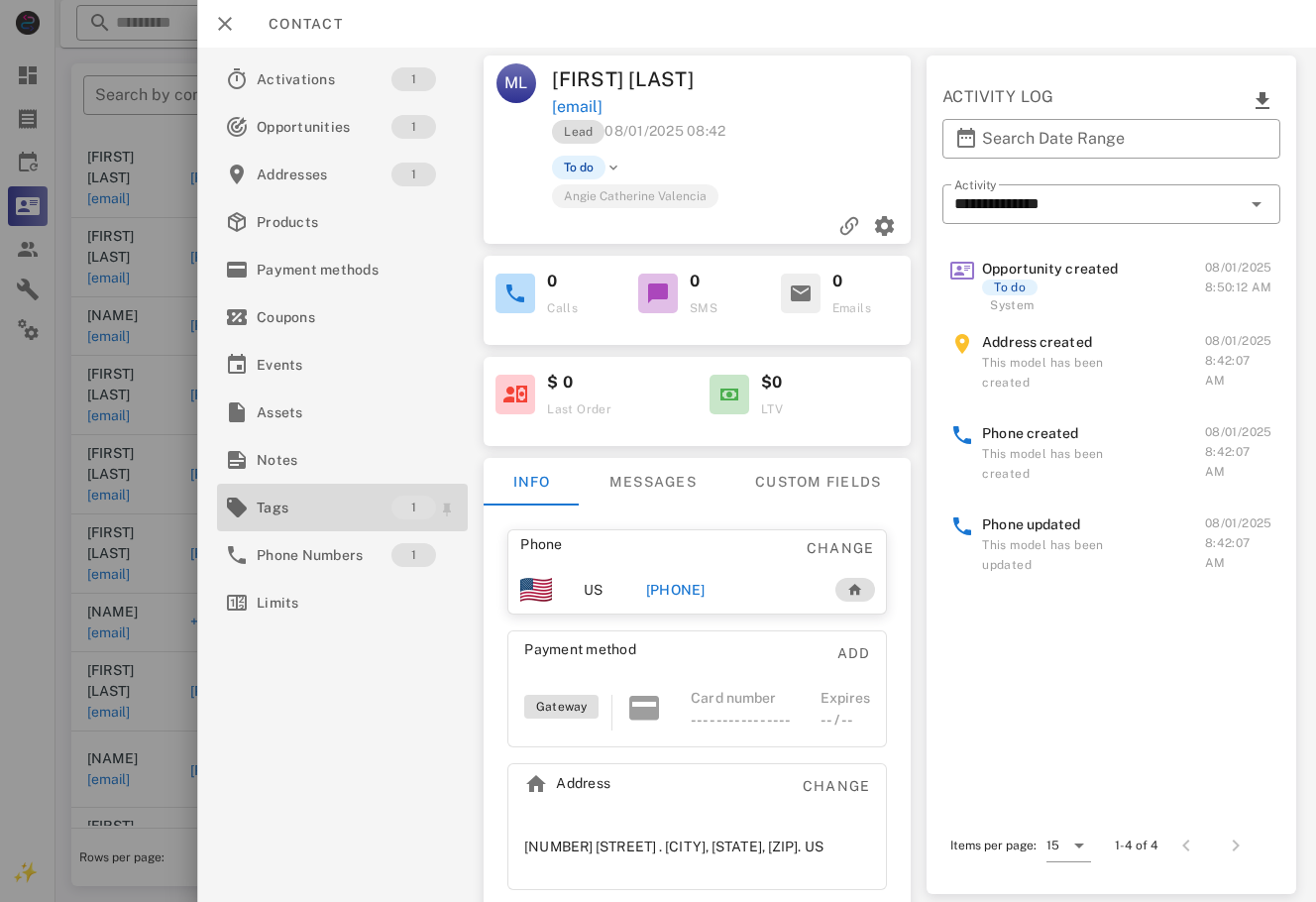 click on "Tags" at bounding box center [324, 507] 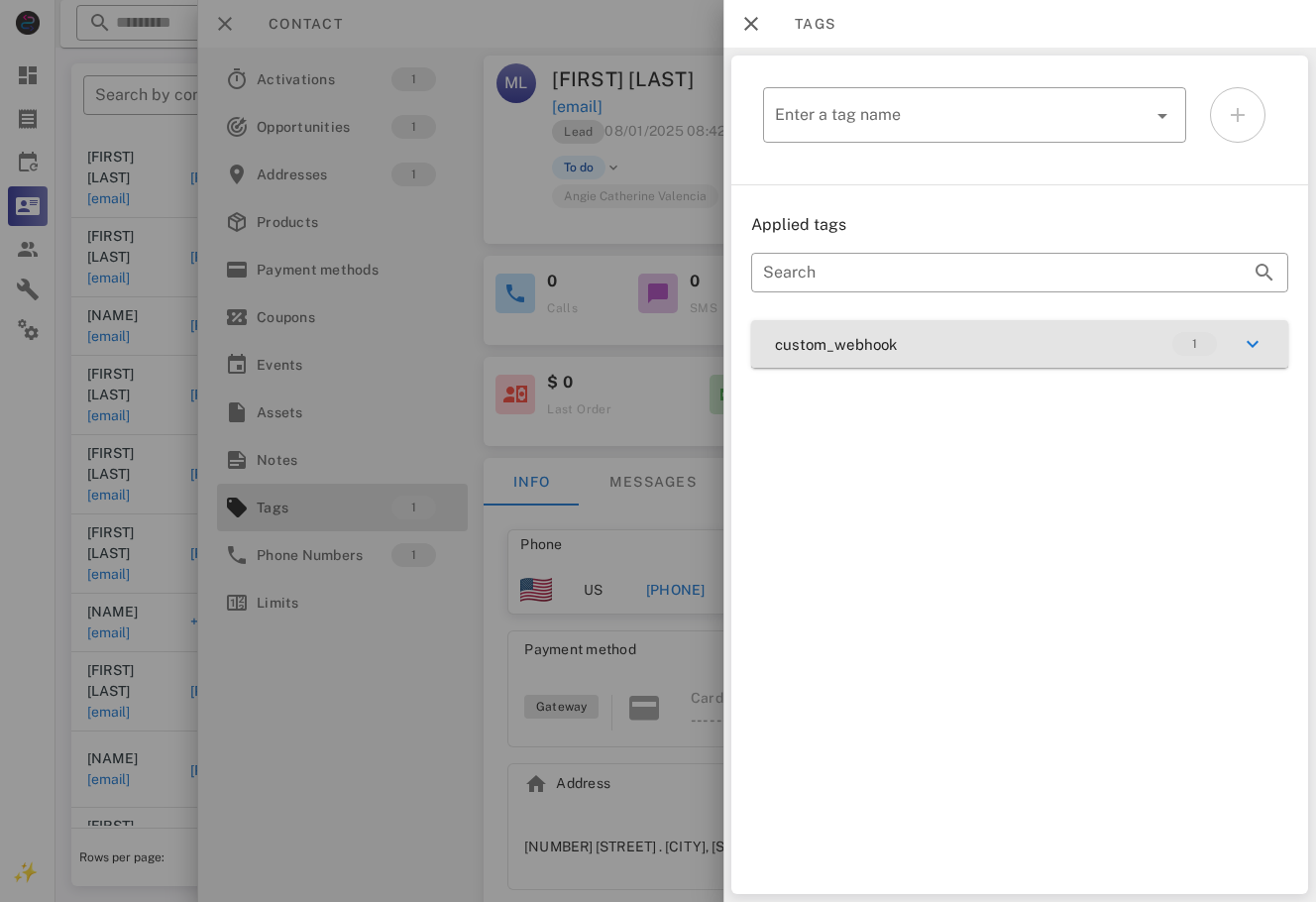 click on "custom_webhook  1" at bounding box center [1020, 344] 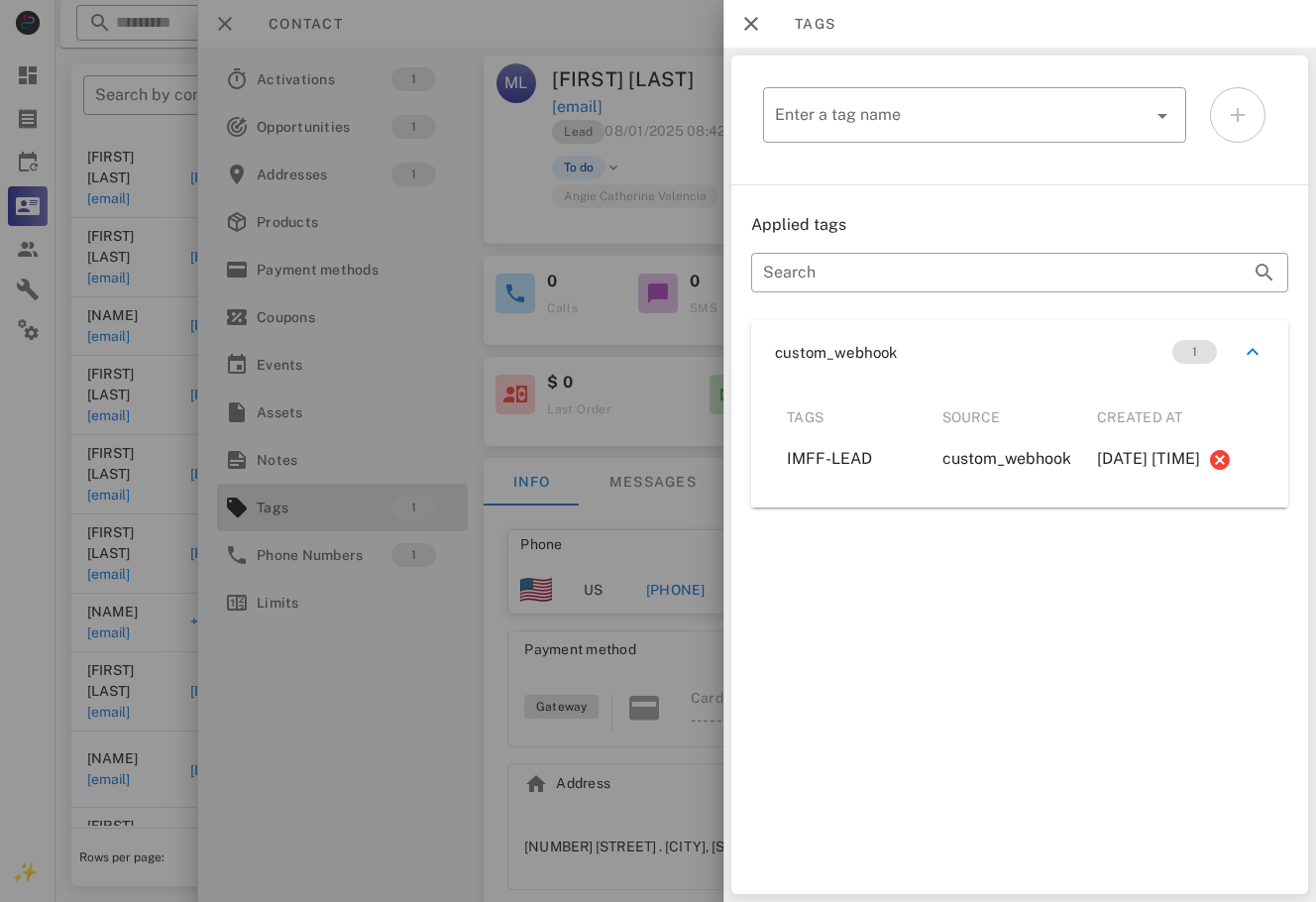 click at bounding box center [658, 451] 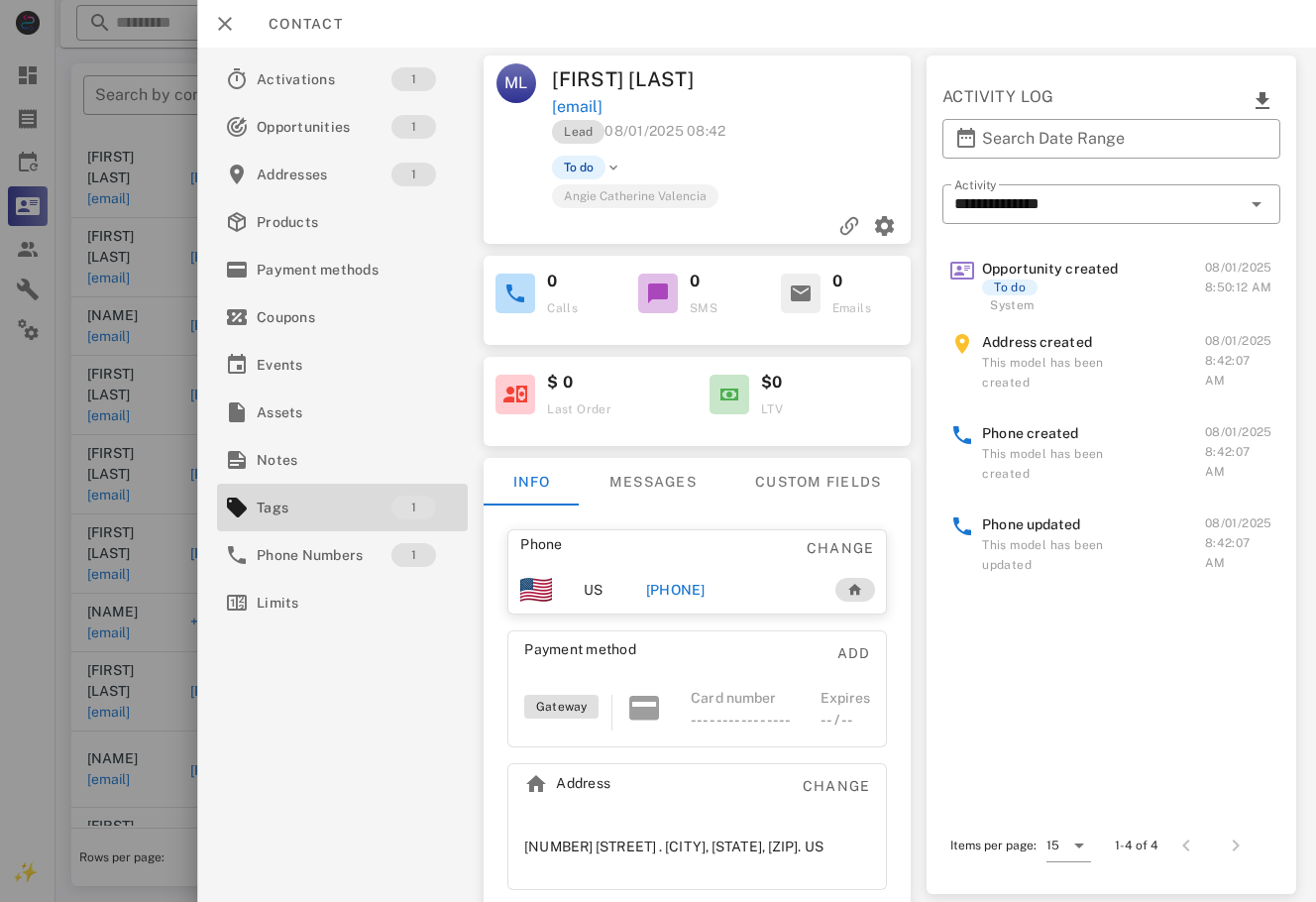 click on "+17142009526" at bounding box center (676, 590) 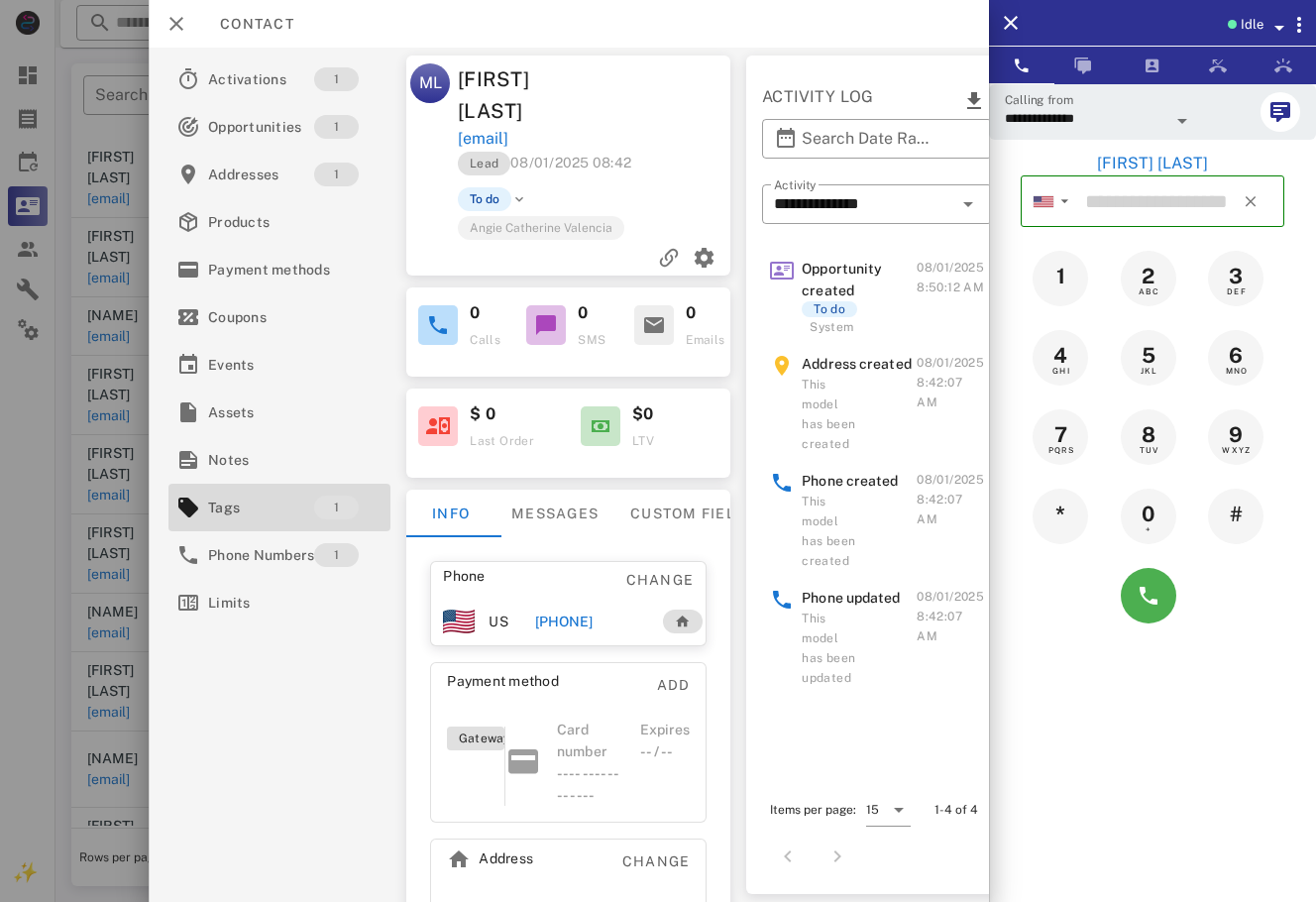 type on "**********" 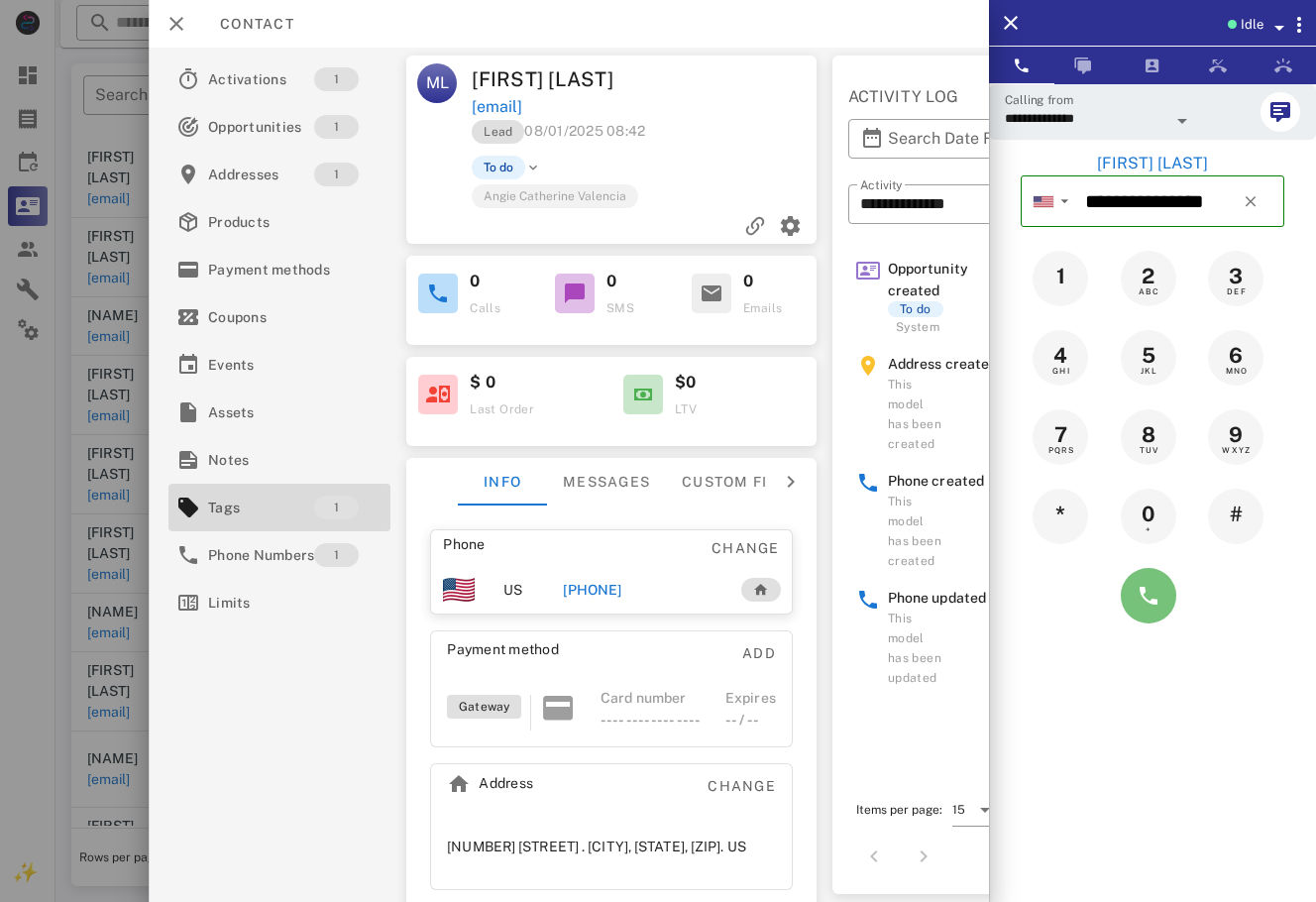 click at bounding box center (1149, 596) 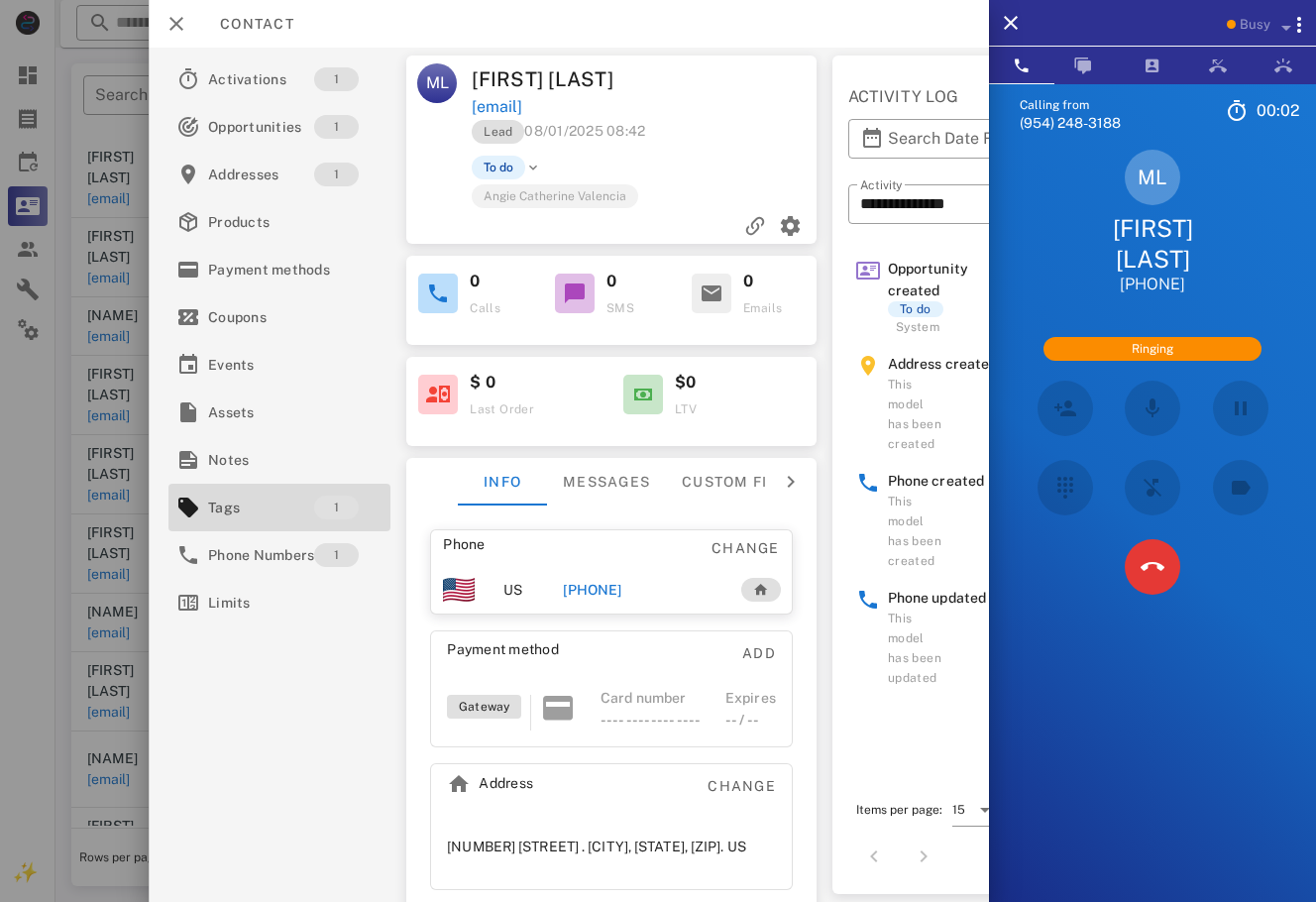 scroll, scrollTop: 215, scrollLeft: 0, axis: vertical 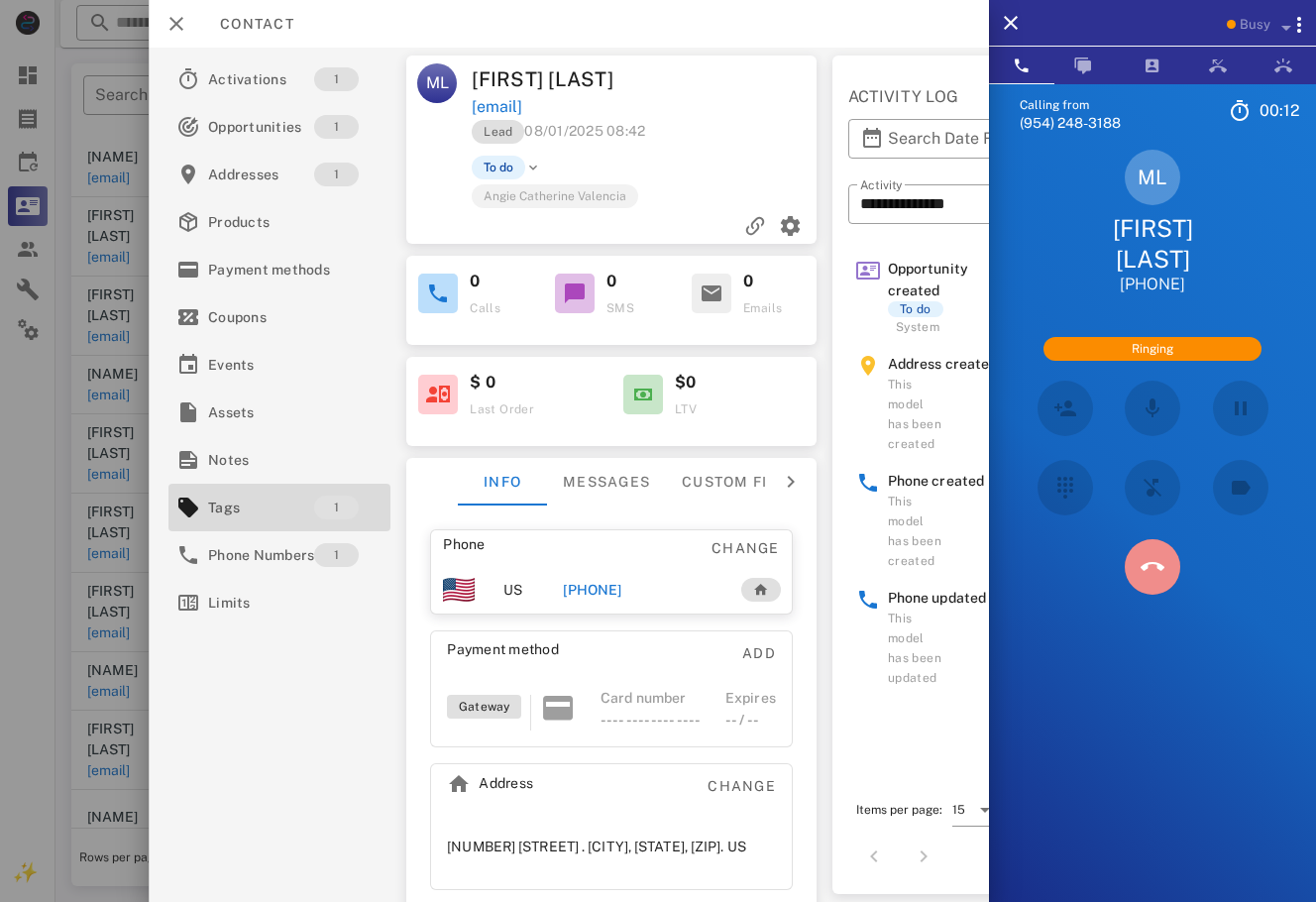 click at bounding box center [1152, 567] 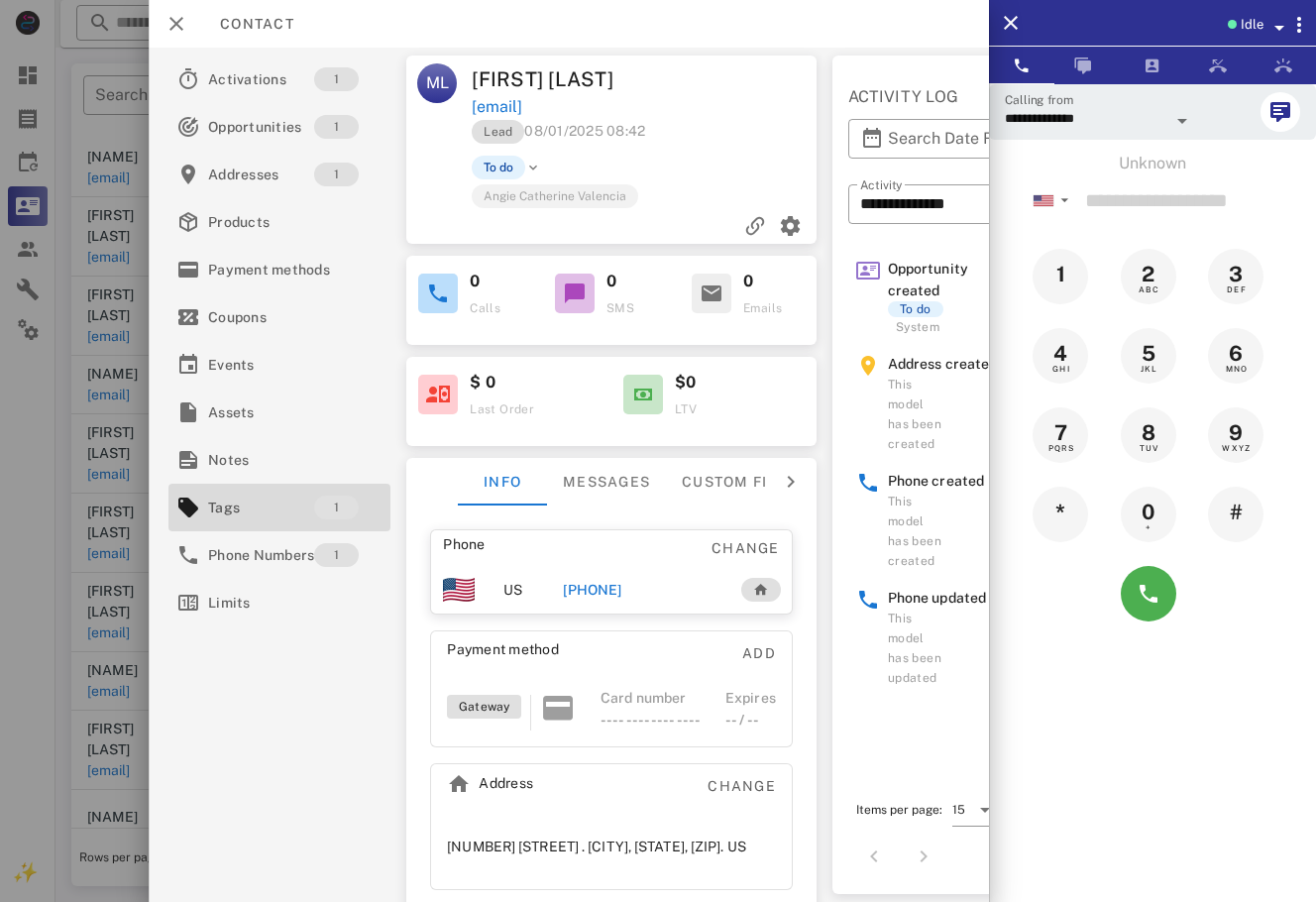 click on "+17142009526" at bounding box center [592, 590] 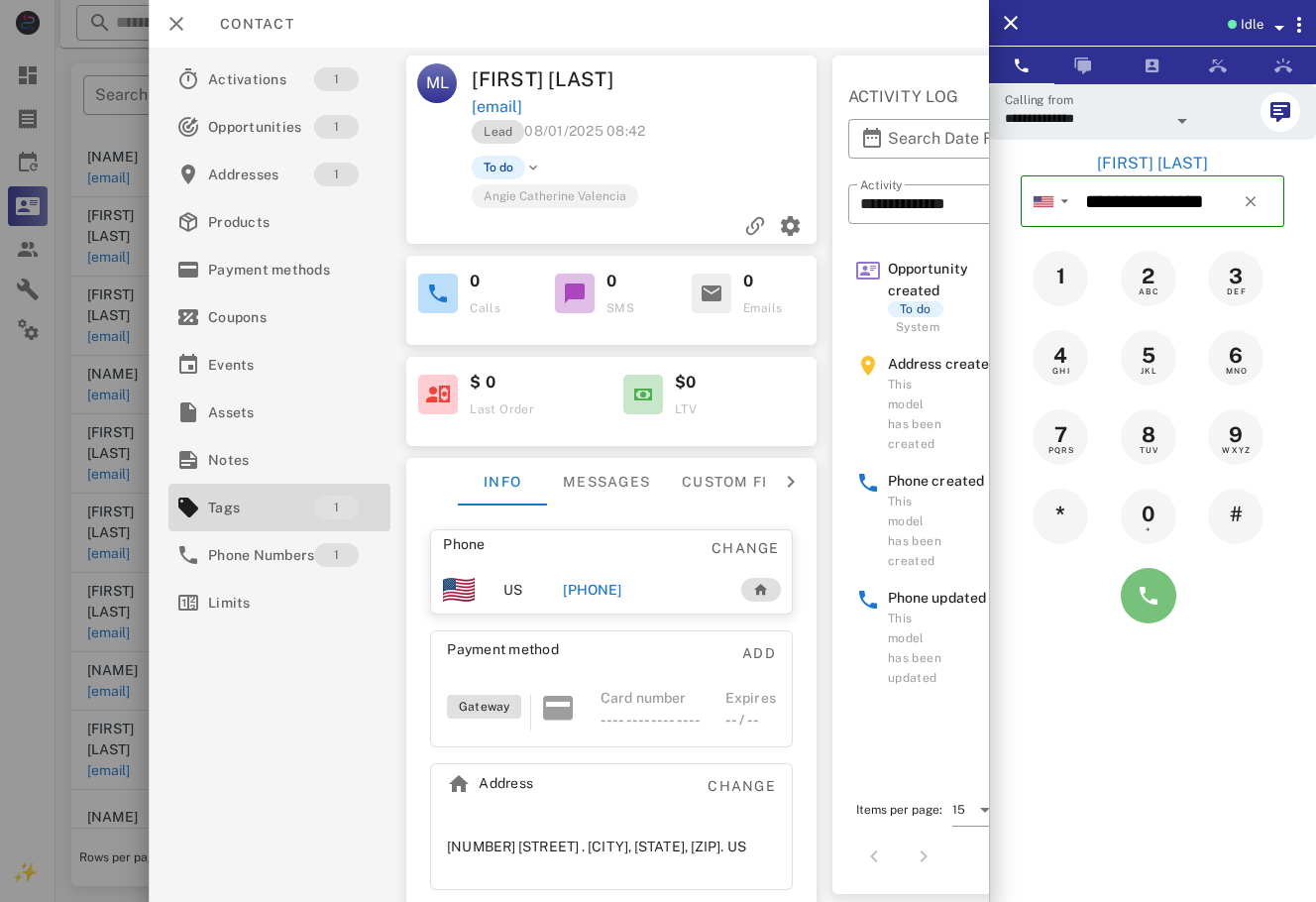click at bounding box center (1149, 596) 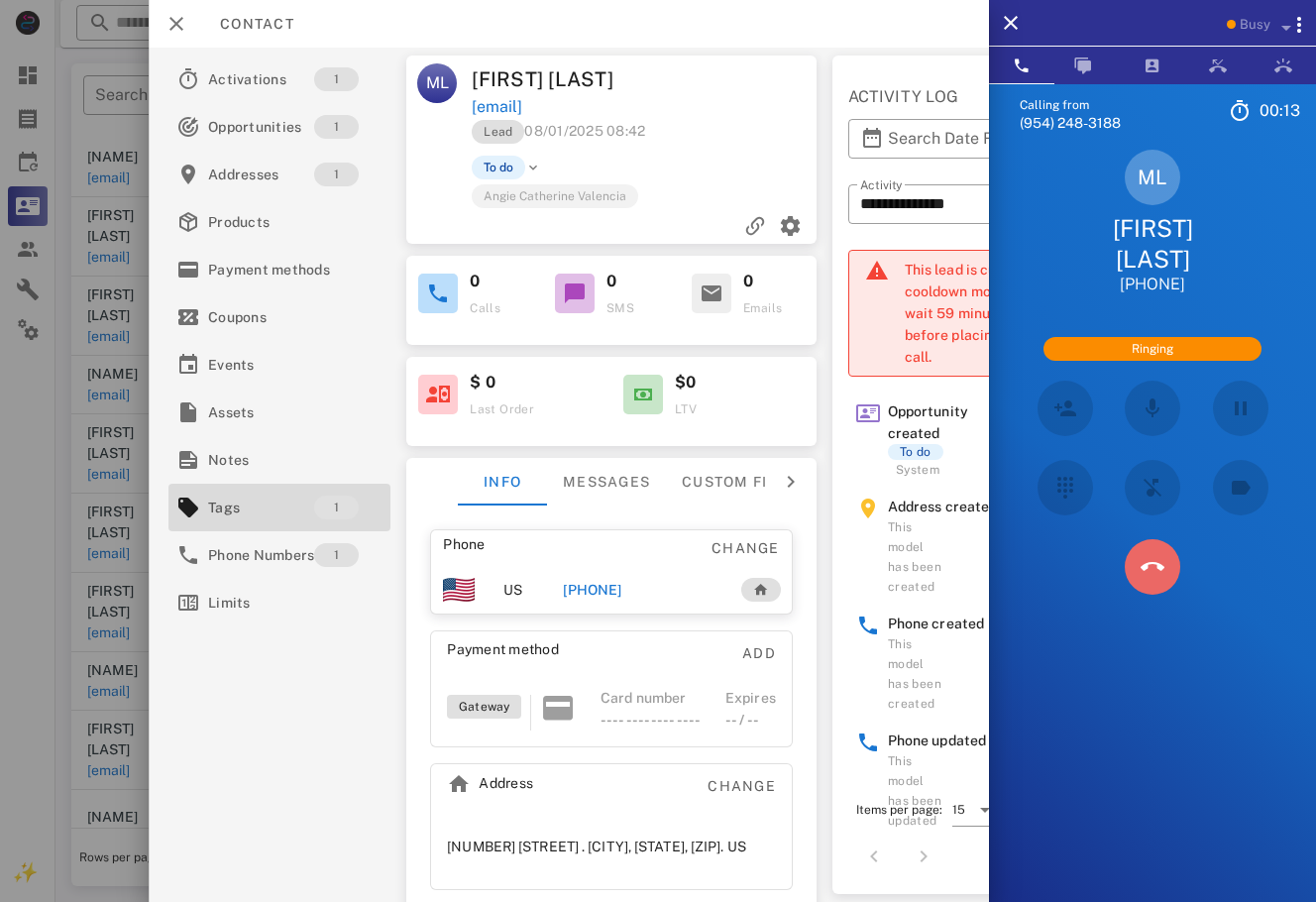 click at bounding box center (1152, 567) 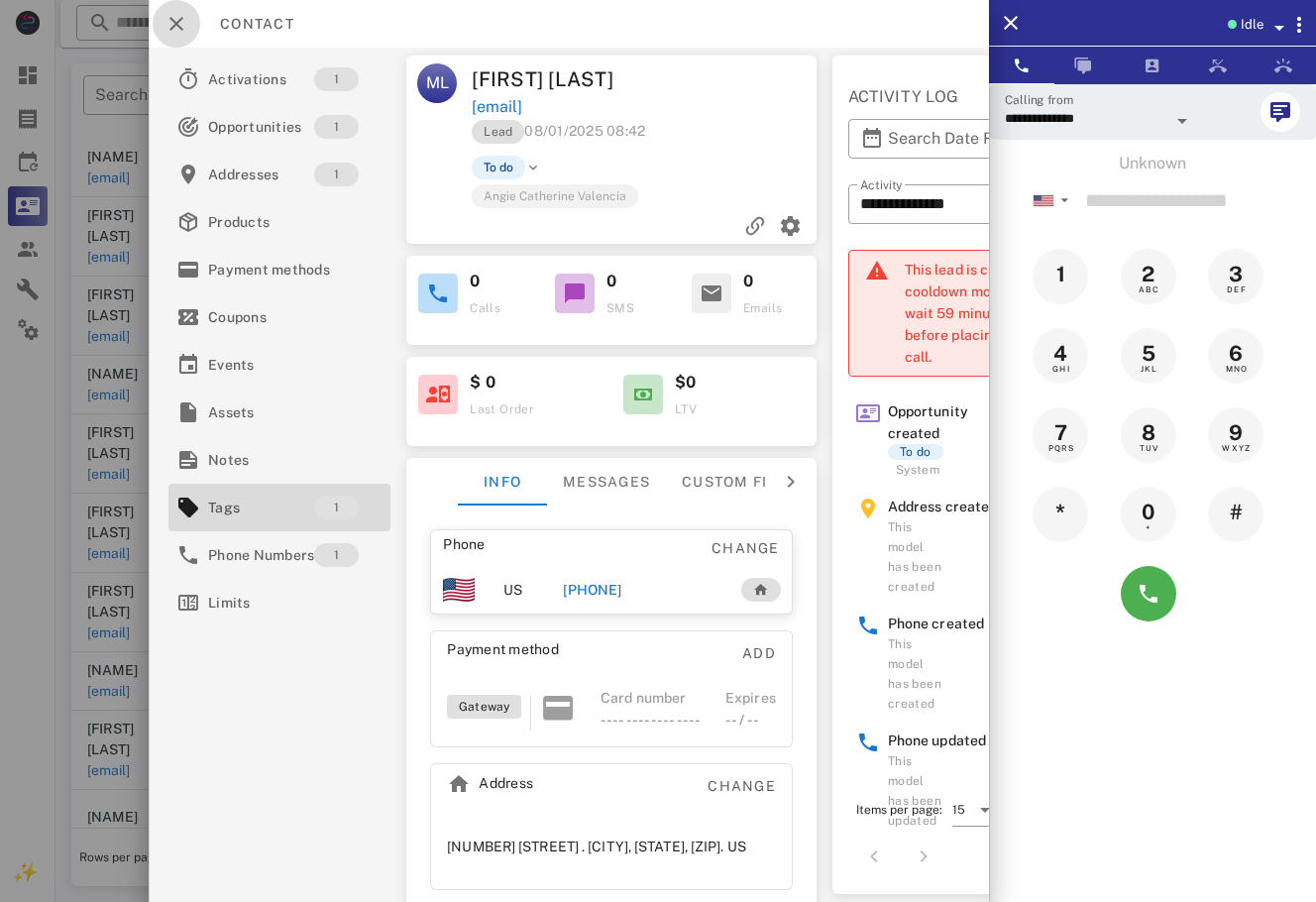 click at bounding box center (176, 24) 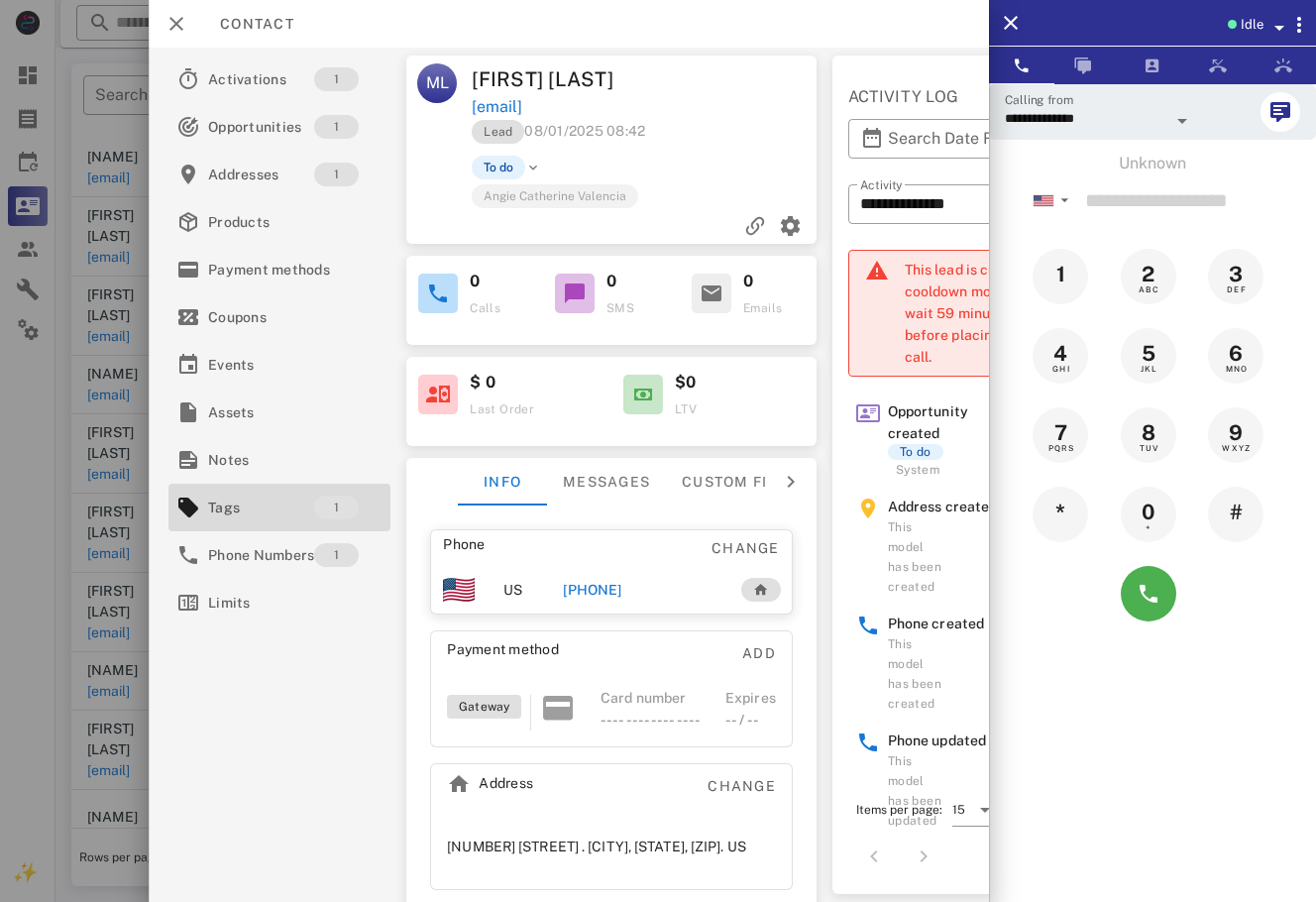 click at bounding box center (658, 451) 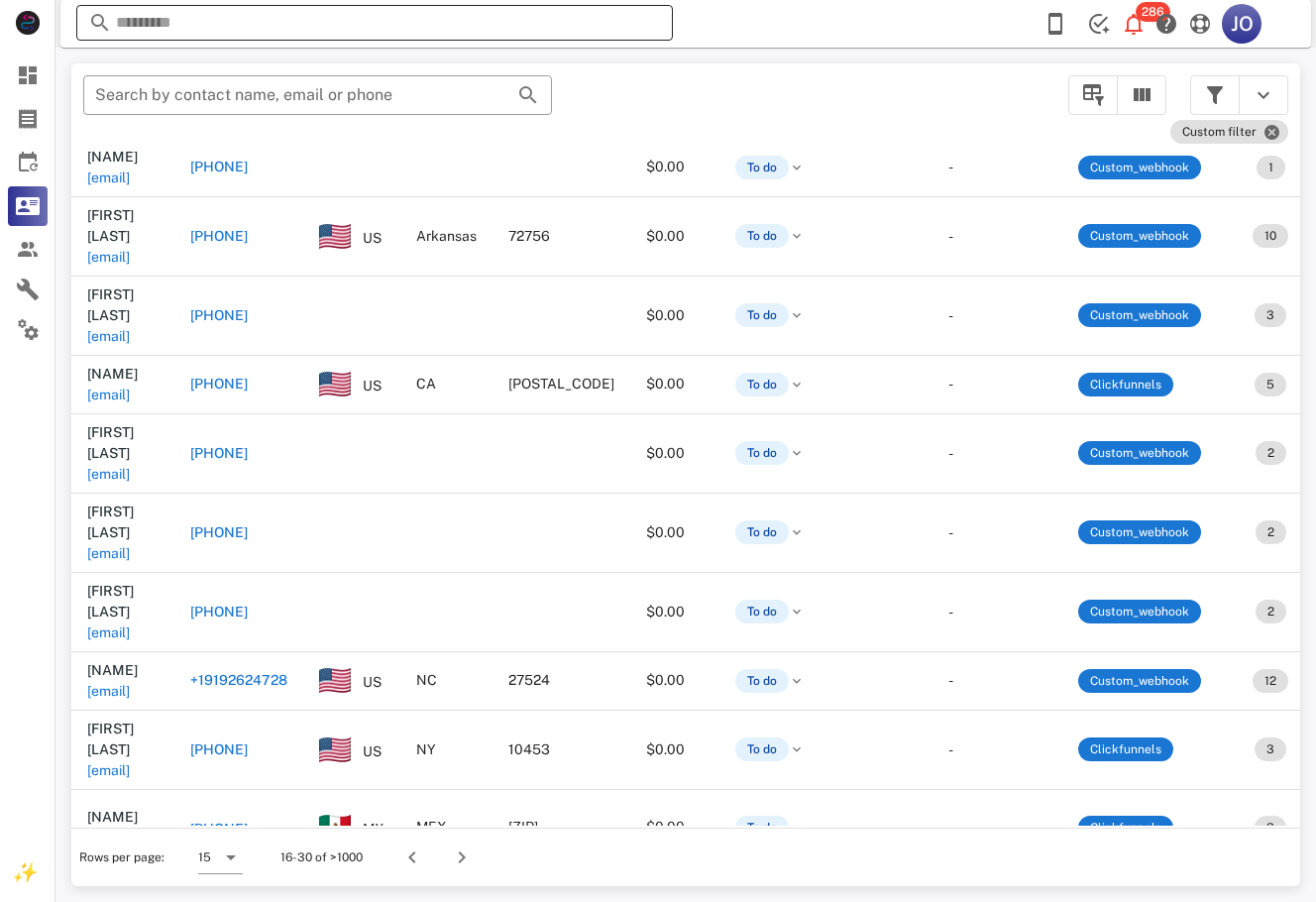 click at bounding box center [375, 23] 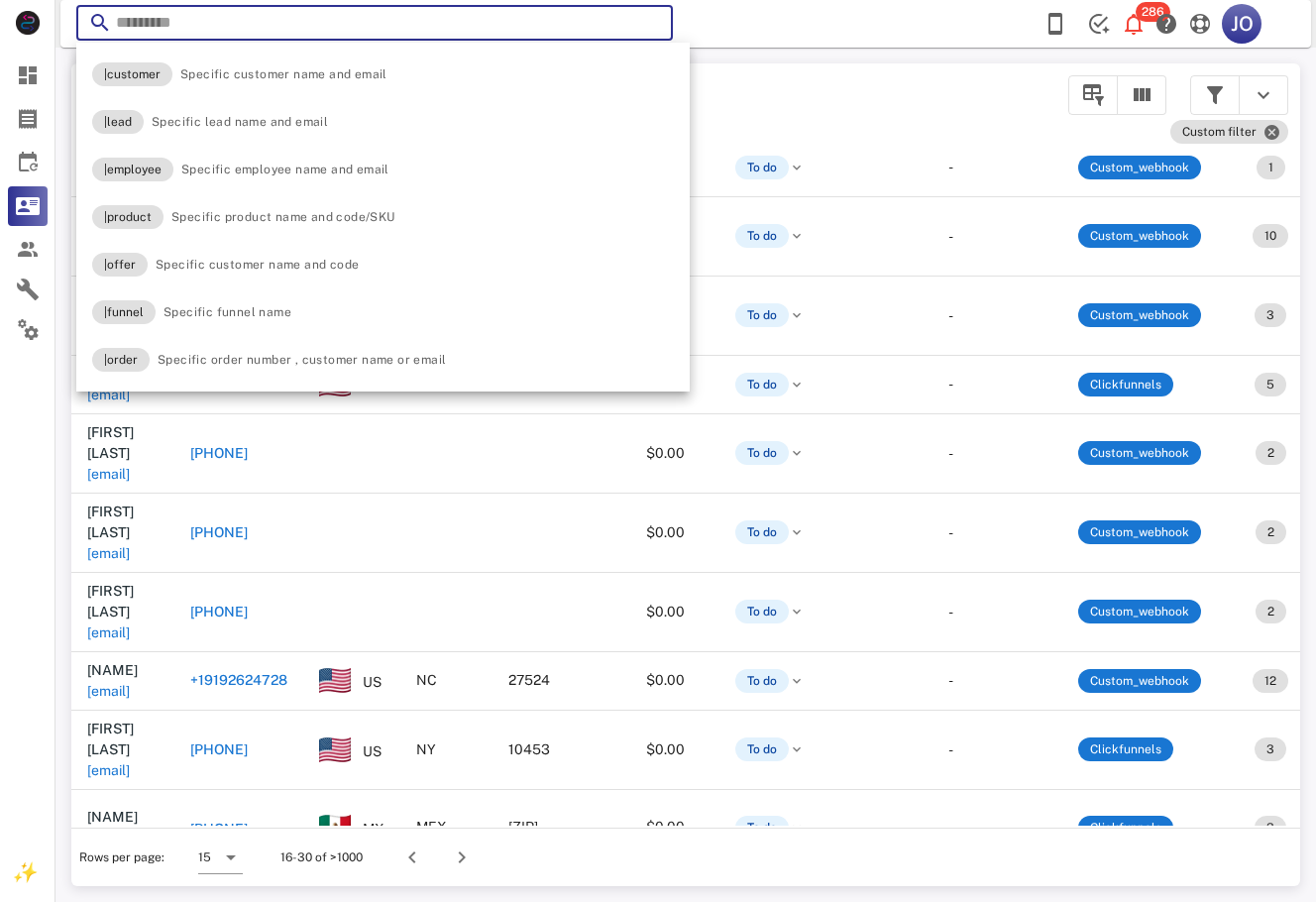 paste on "**********" 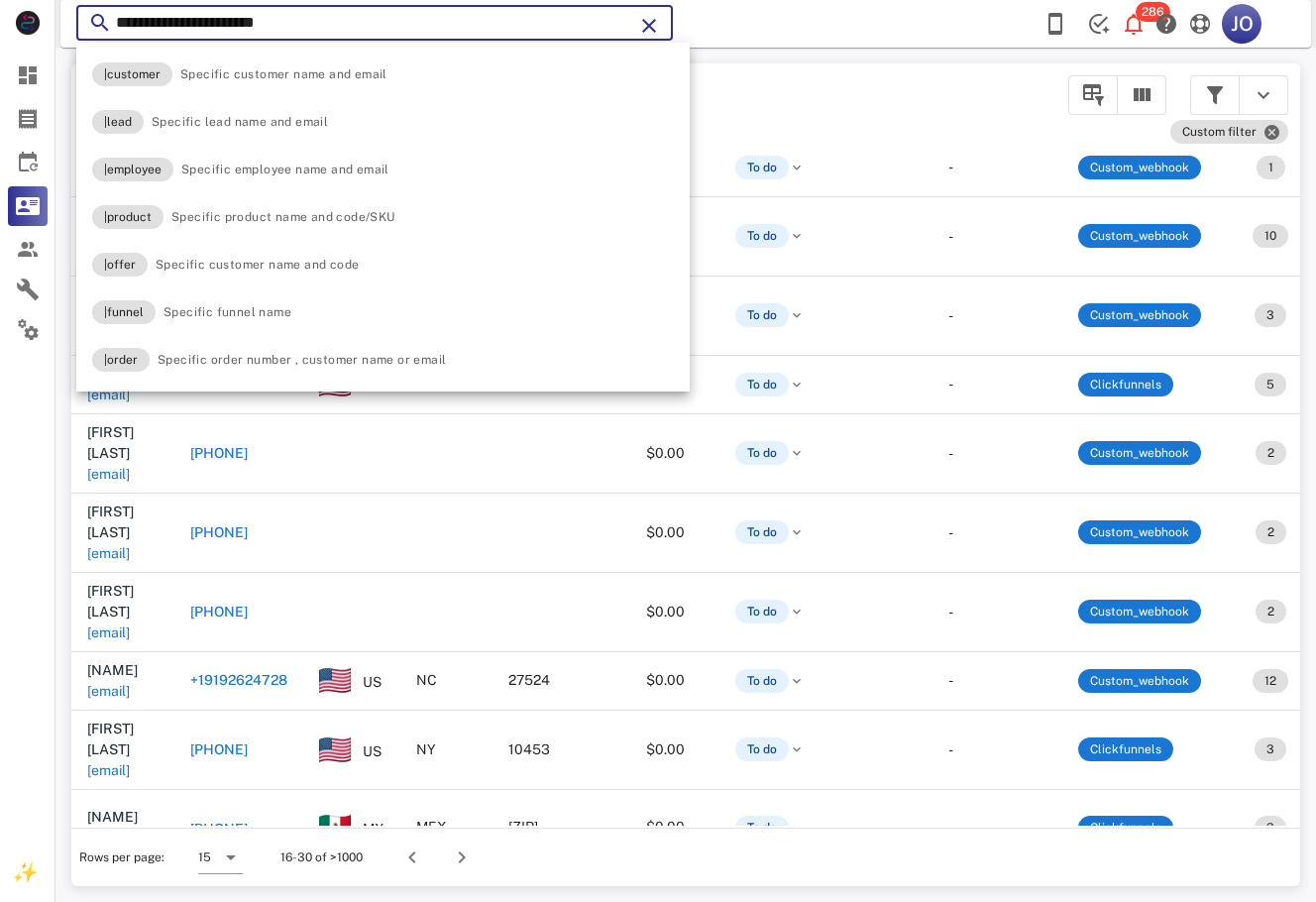 click on "**********" at bounding box center (375, 23) 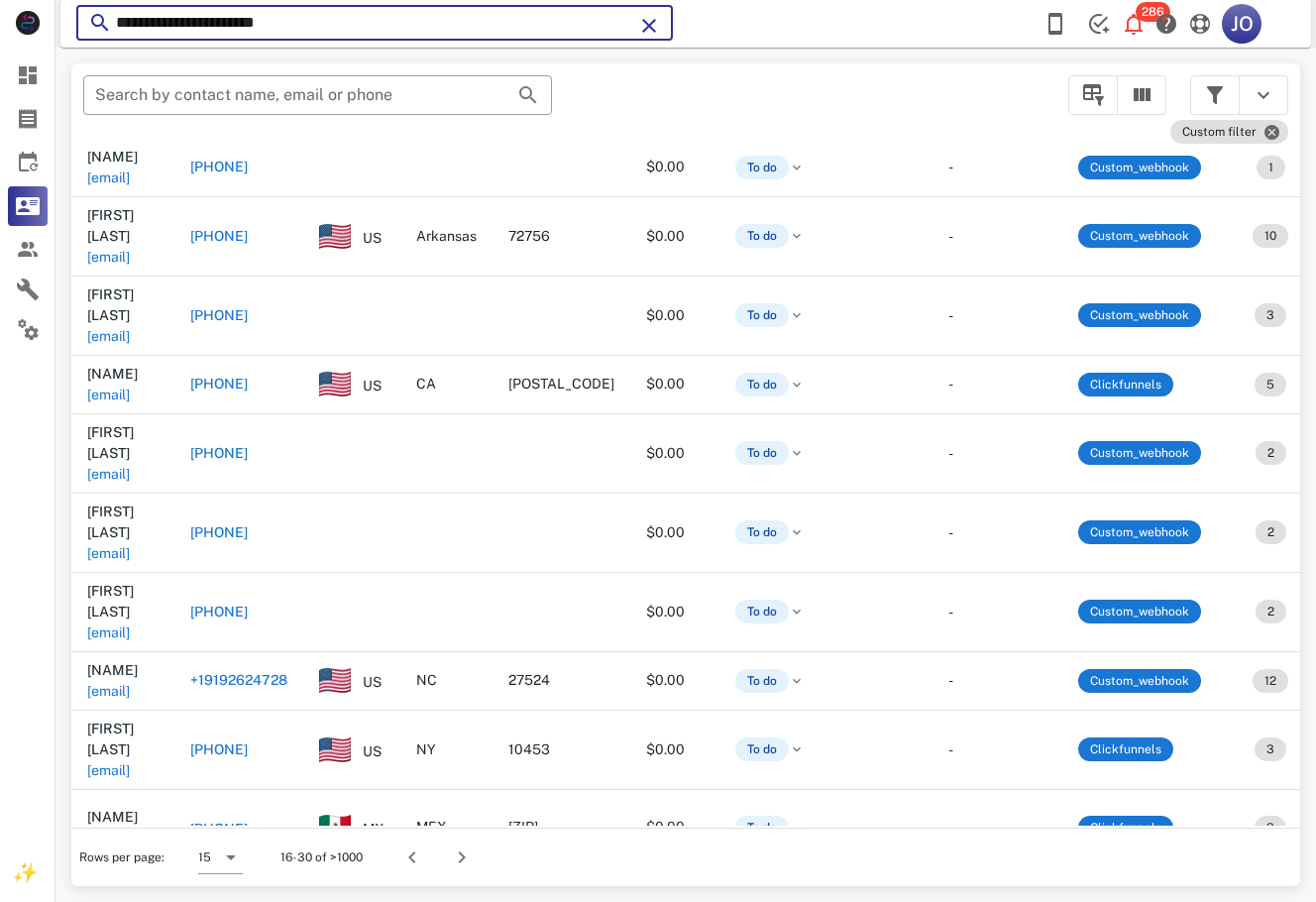 click on "**********" at bounding box center [375, 23] 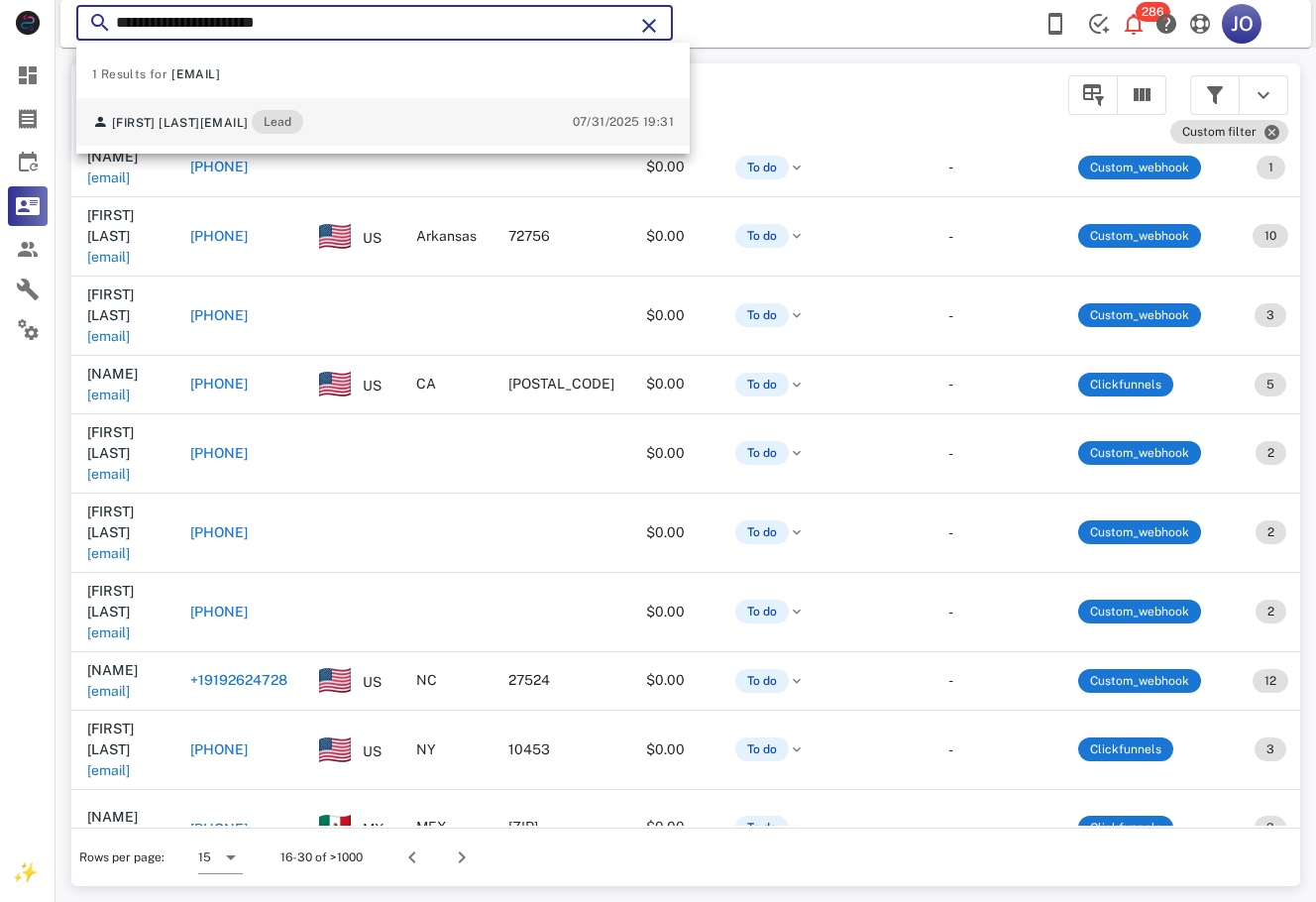 type on "**********" 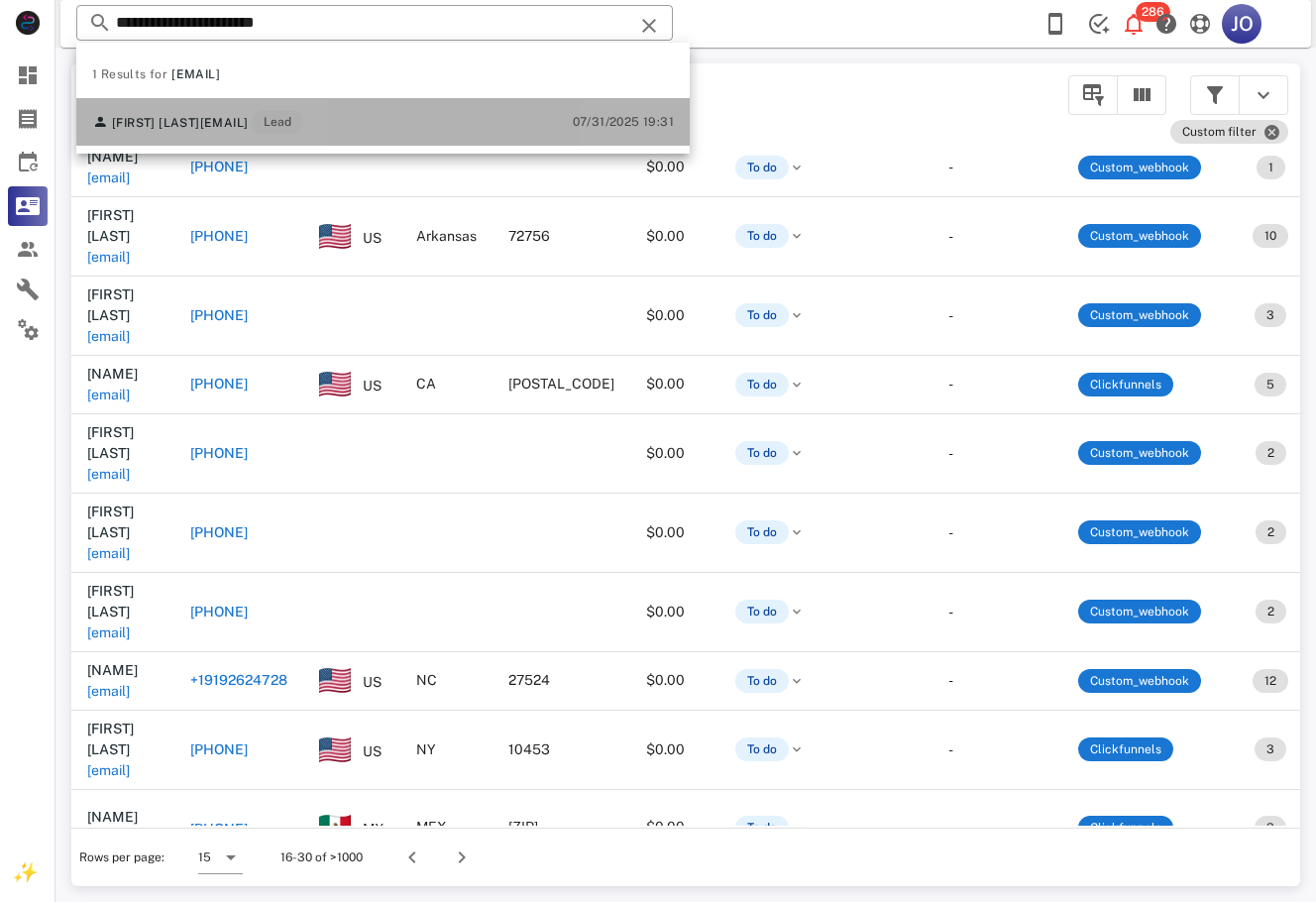 click on "Leticia ivonne García aguilar   liga.ayre@hotmail.com   Lead" at bounding box center (197, 122) 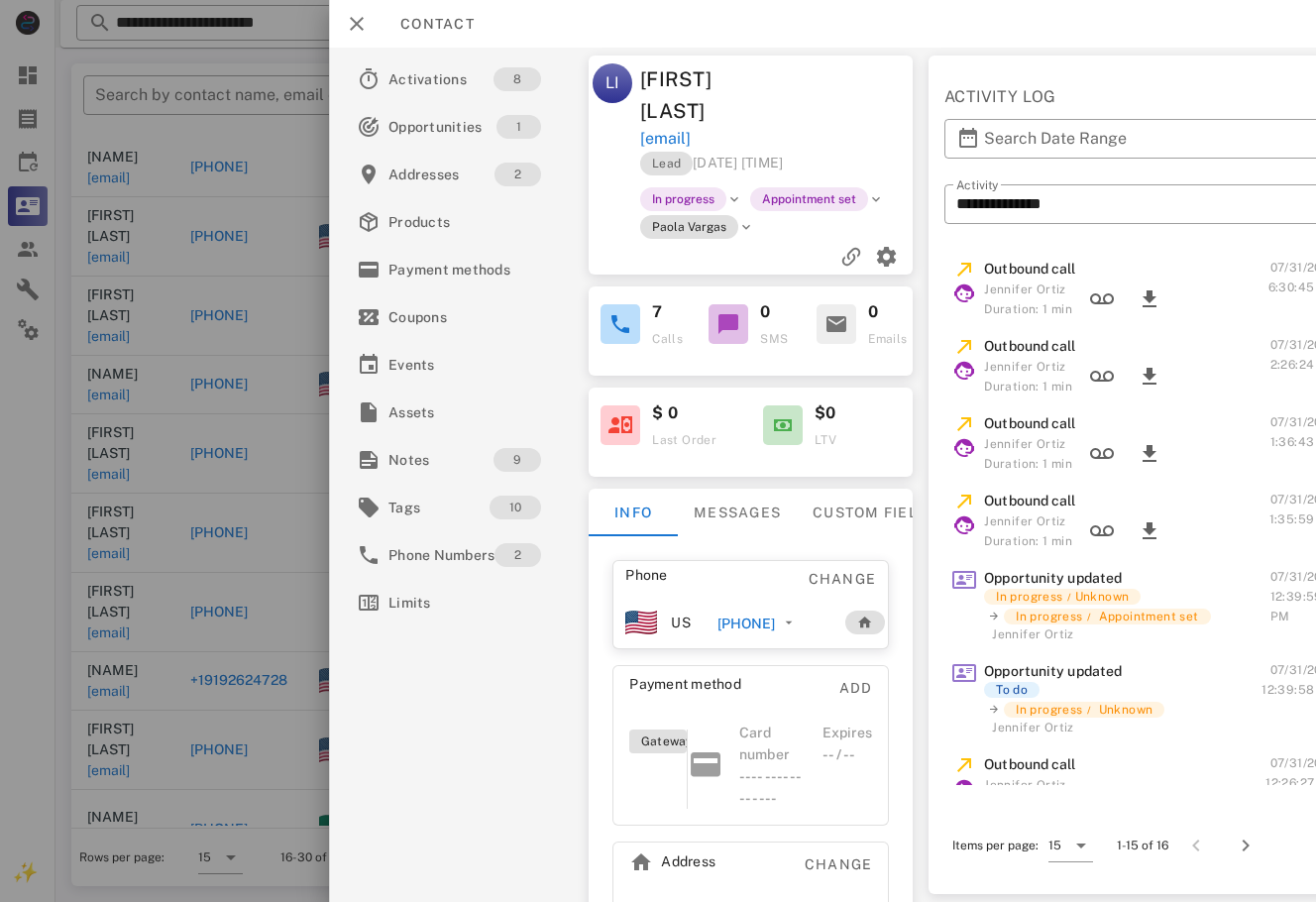click on "+14375990883" at bounding box center (746, 623) 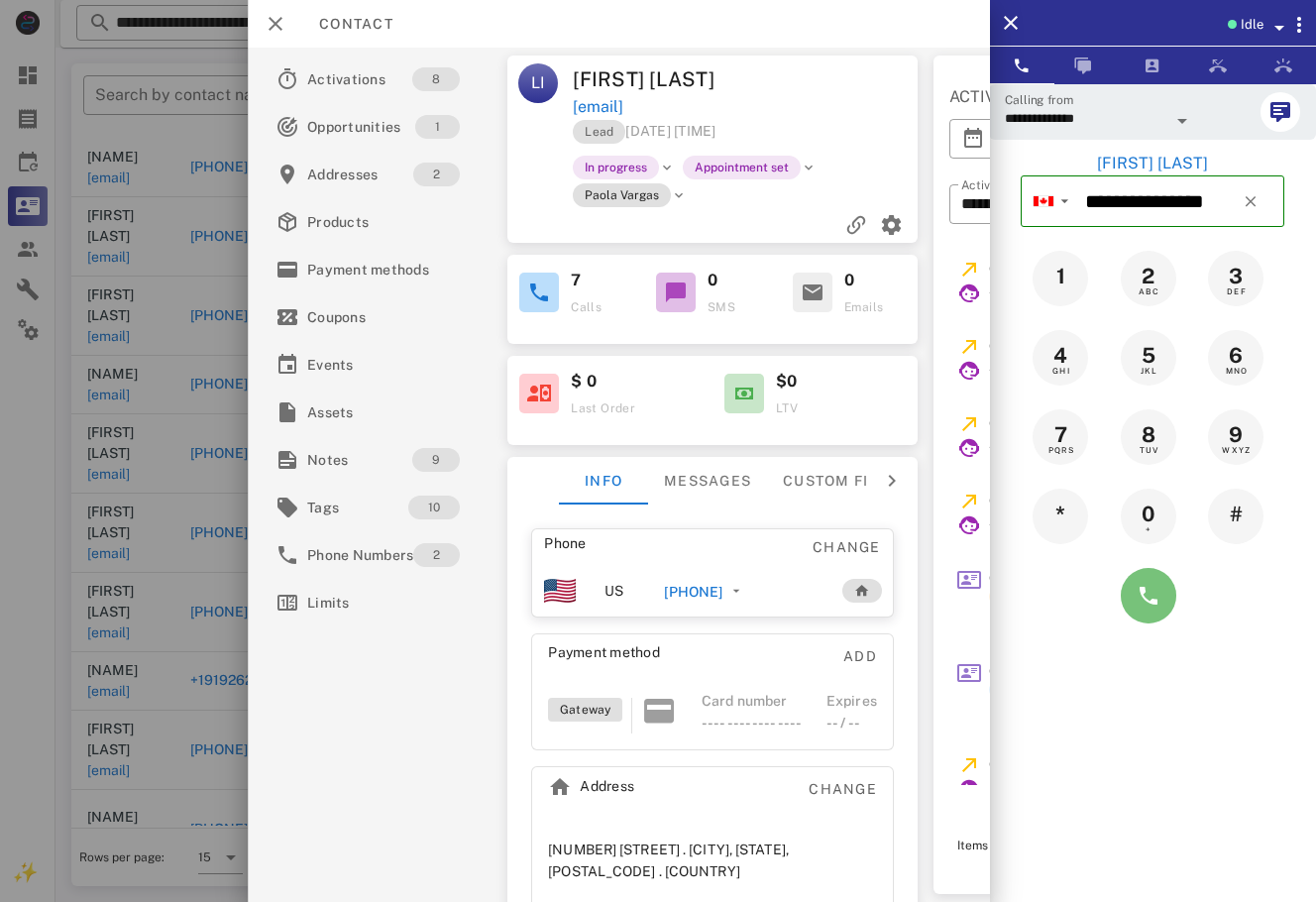 click at bounding box center (1149, 596) 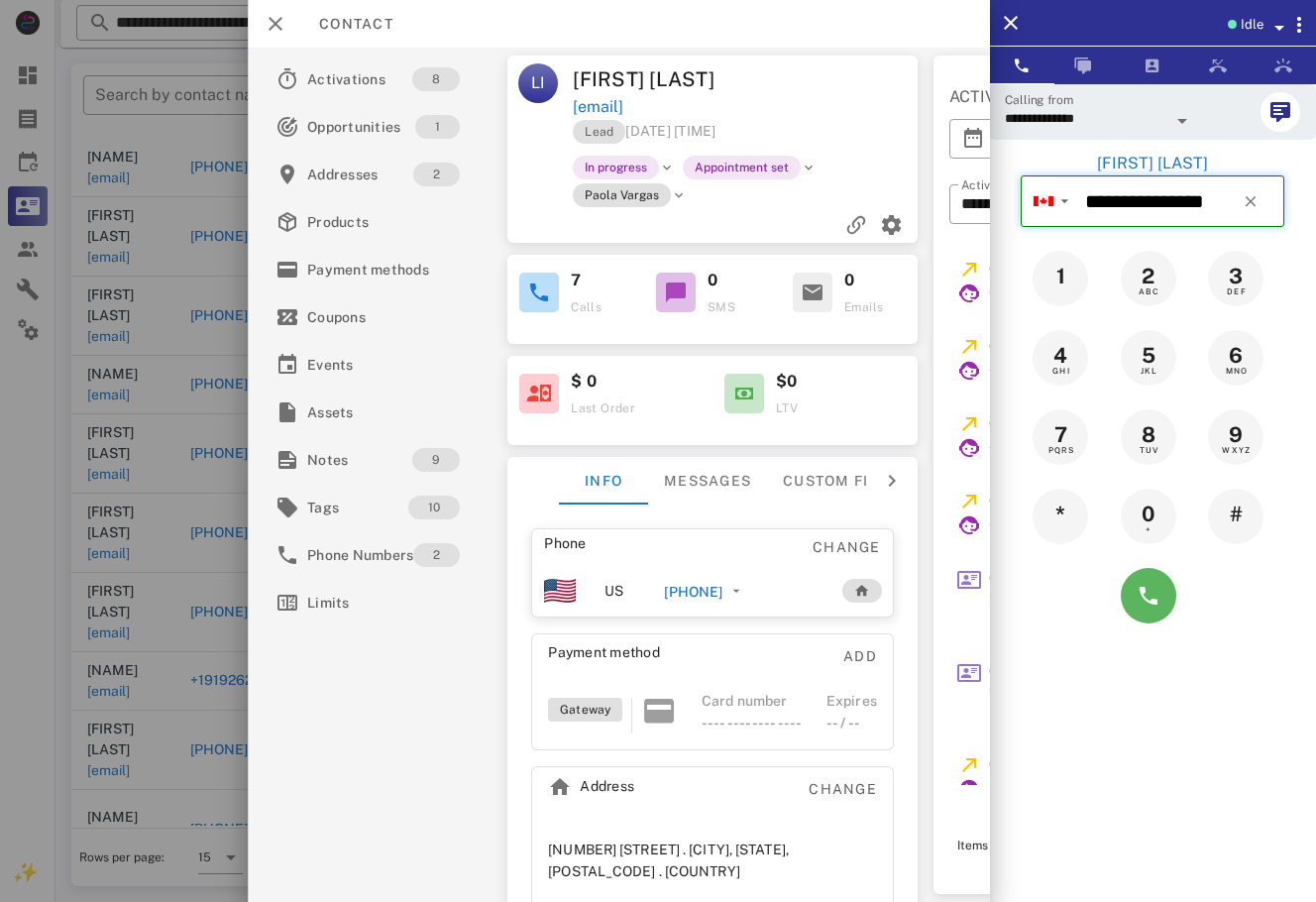 type 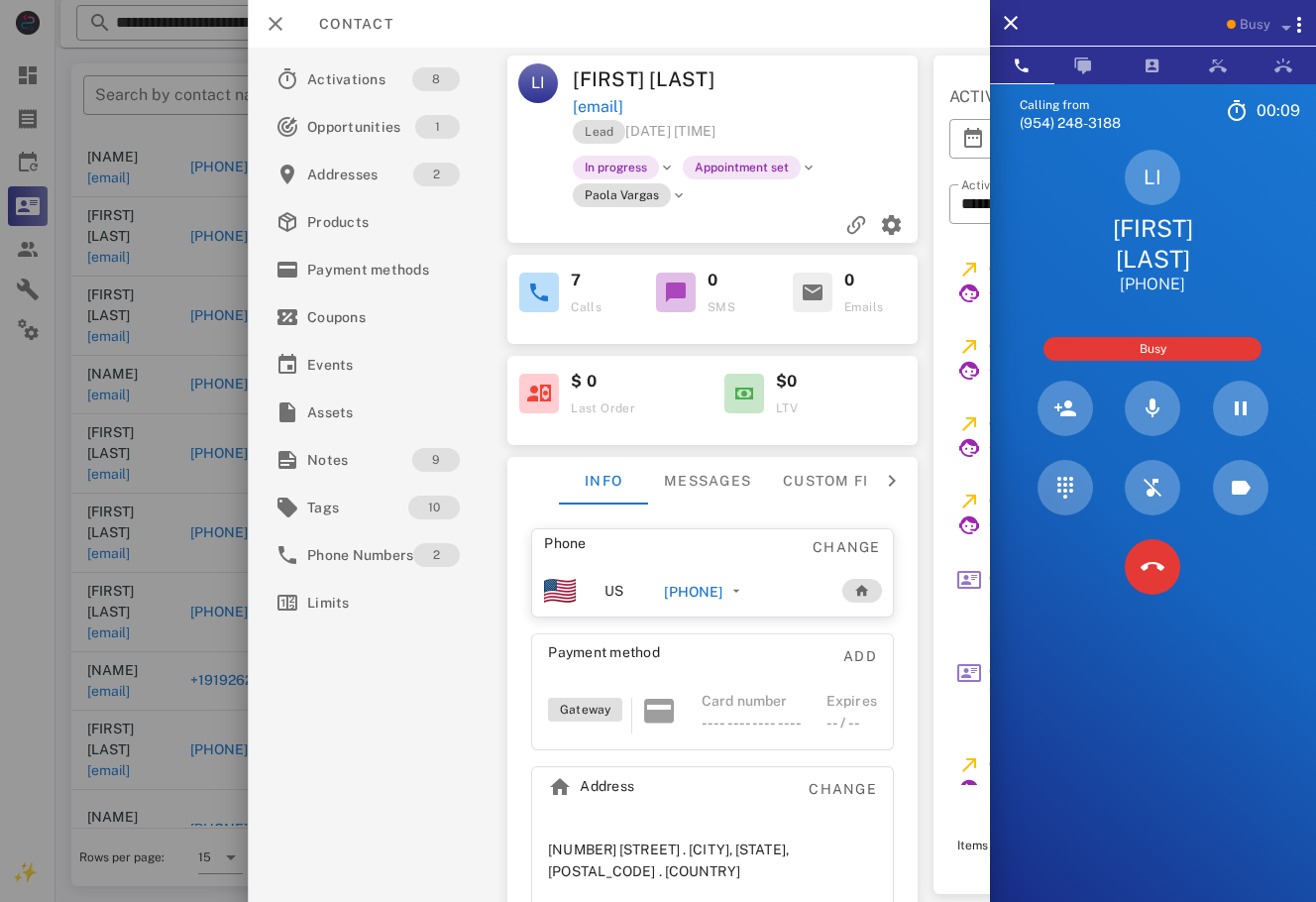 click at bounding box center [1152, 567] 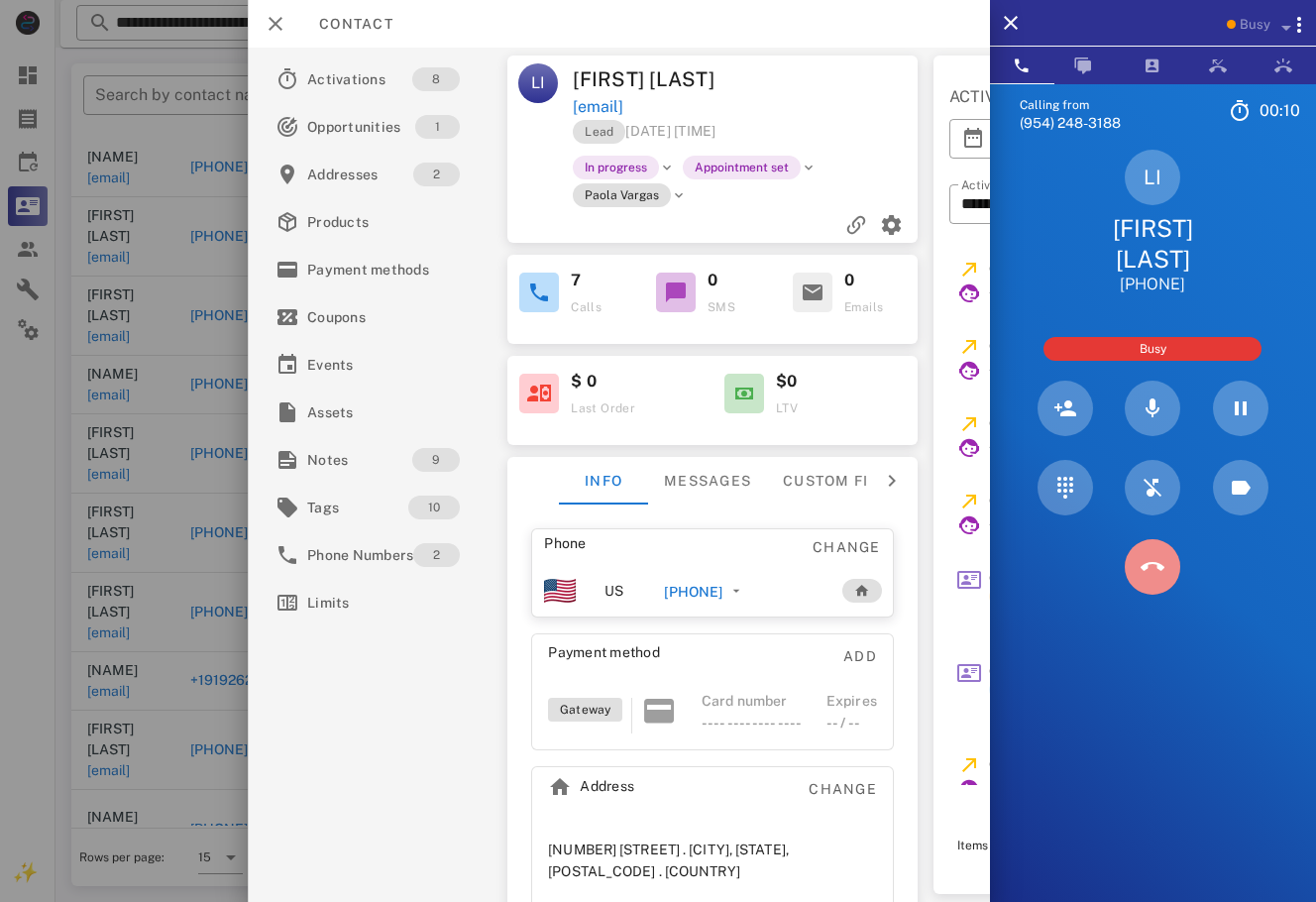click at bounding box center (1152, 567) 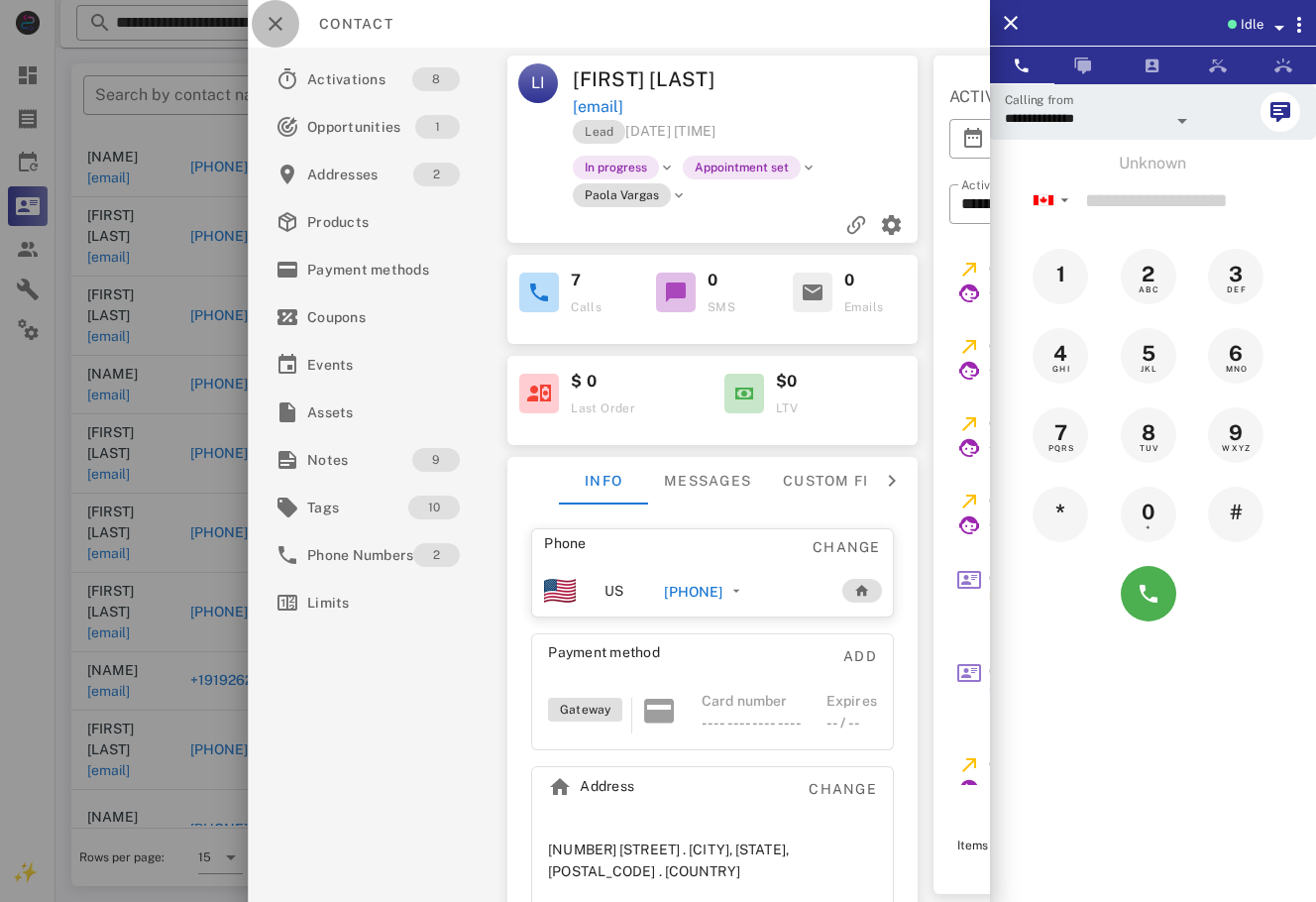 click at bounding box center [275, 24] 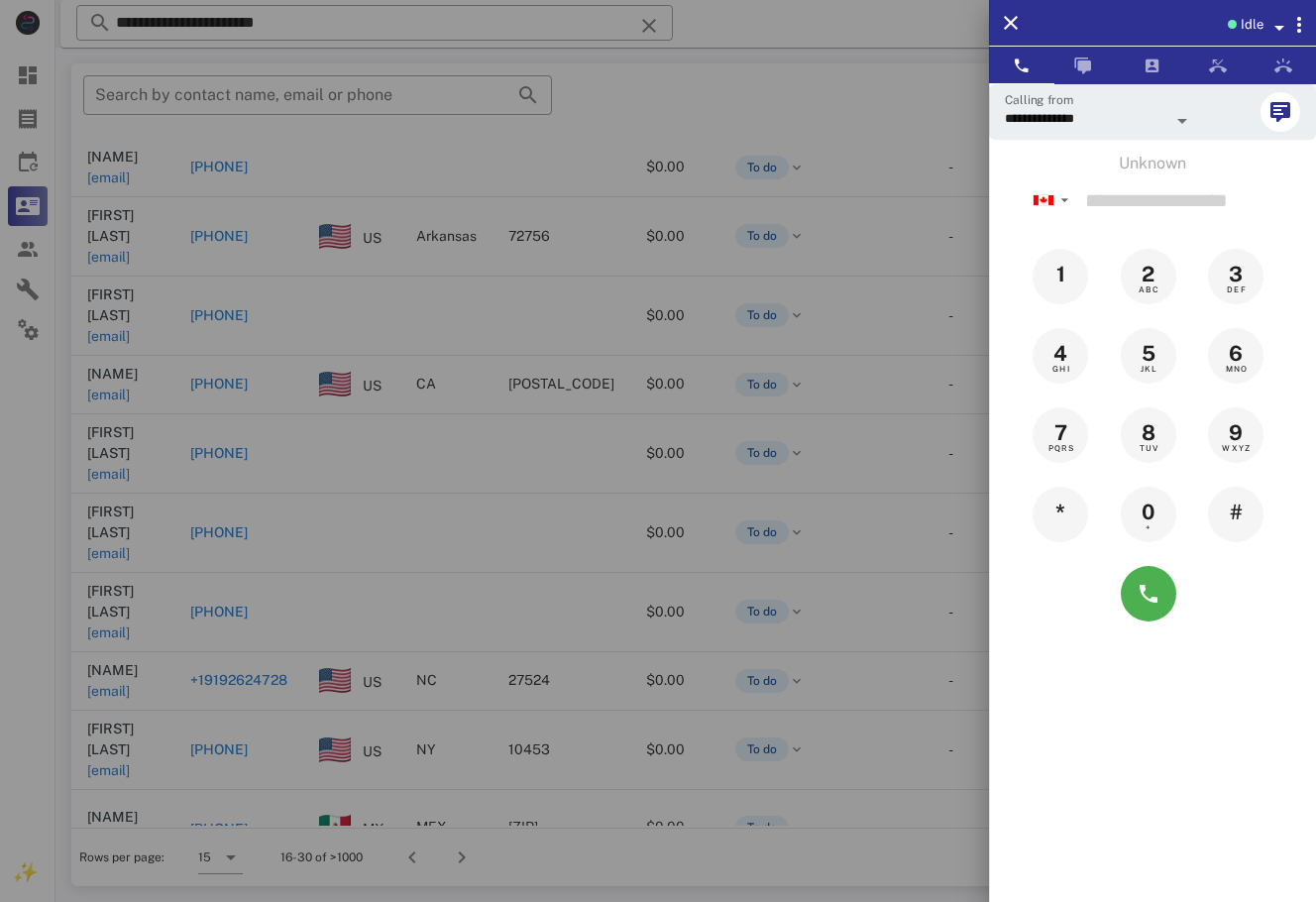 click at bounding box center [658, 451] 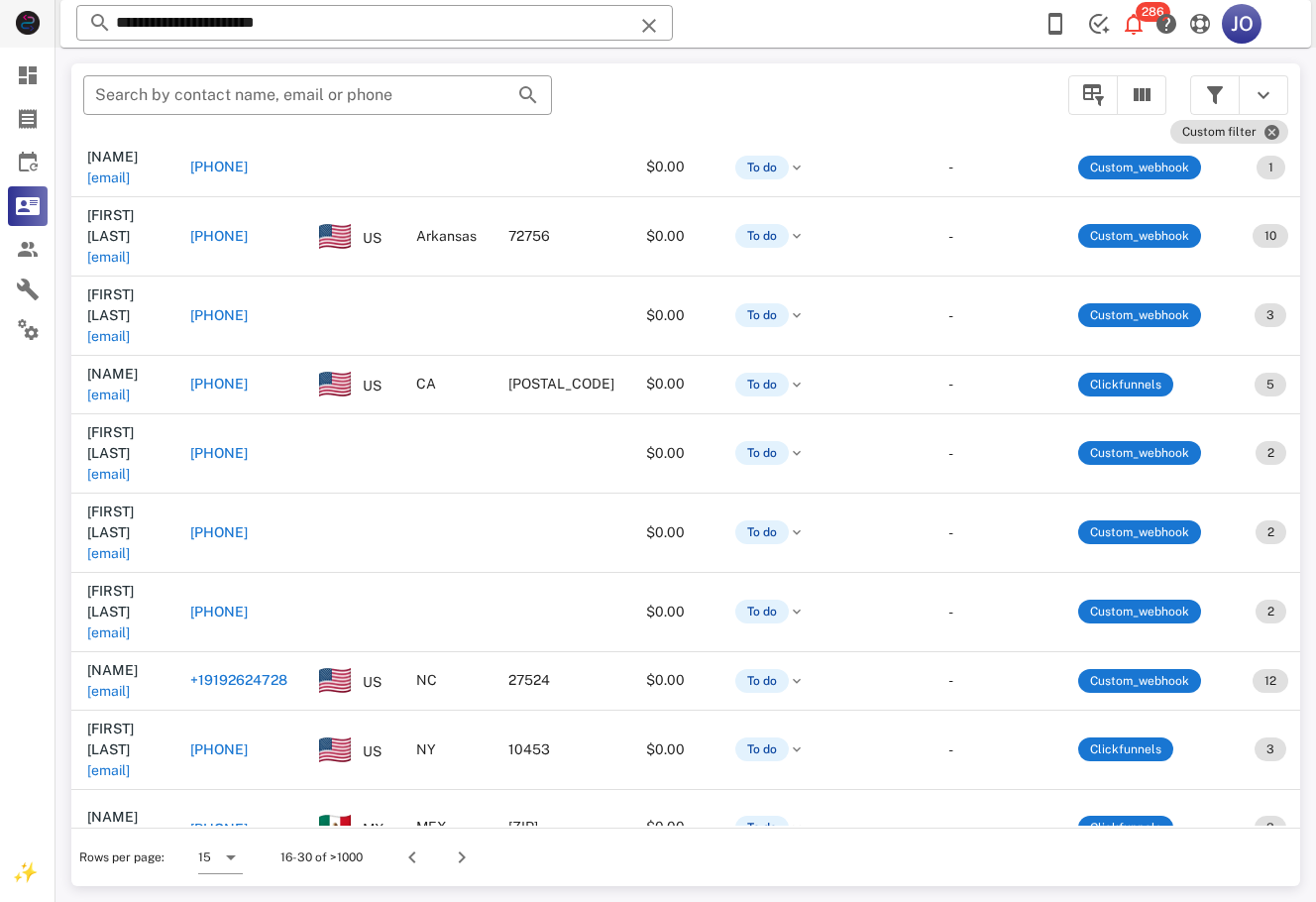 drag, startPoint x: 323, startPoint y: 19, endPoint x: 4, endPoint y: 38, distance: 319.56533 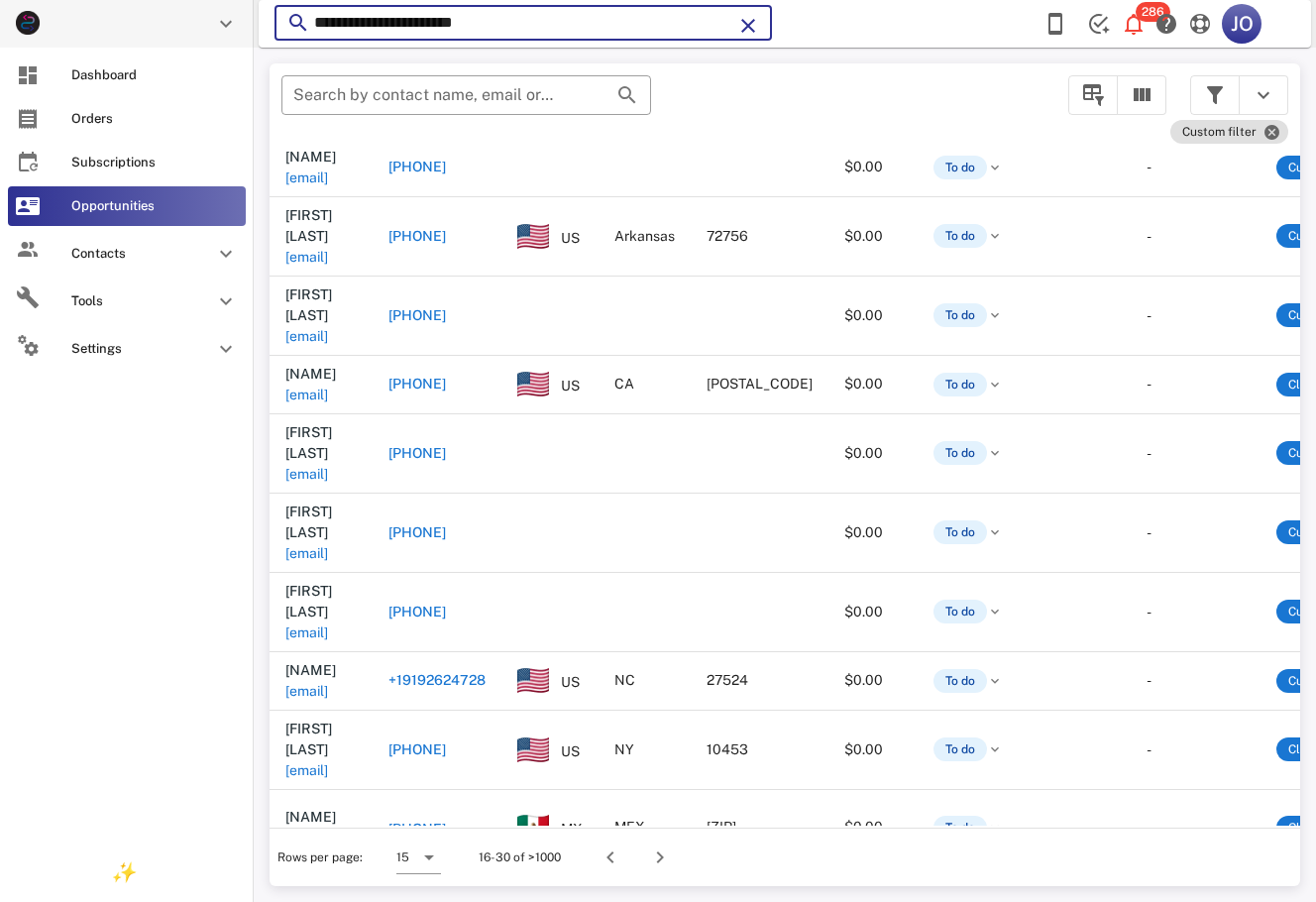 paste on "*" 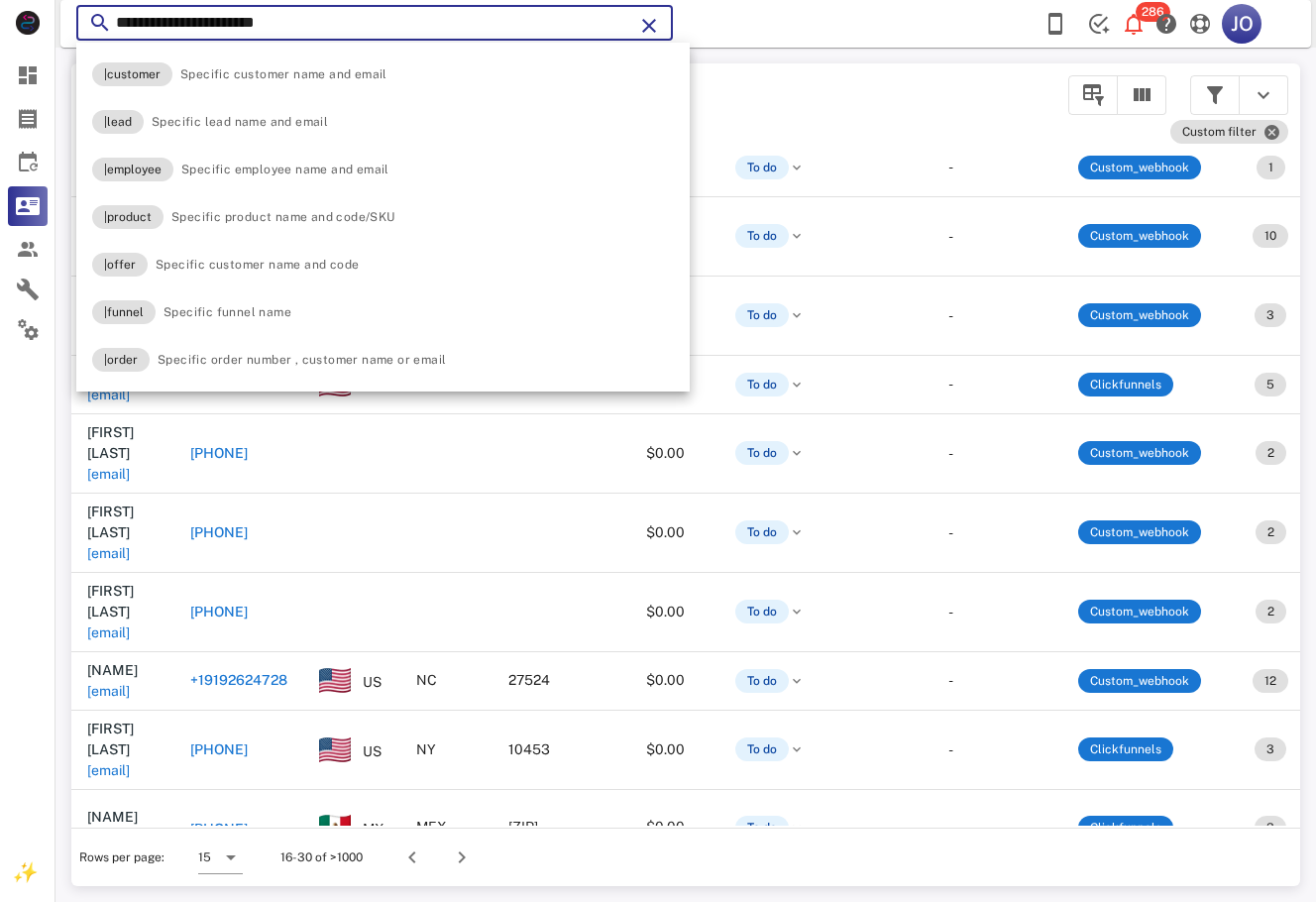 click on "**********" at bounding box center (375, 23) 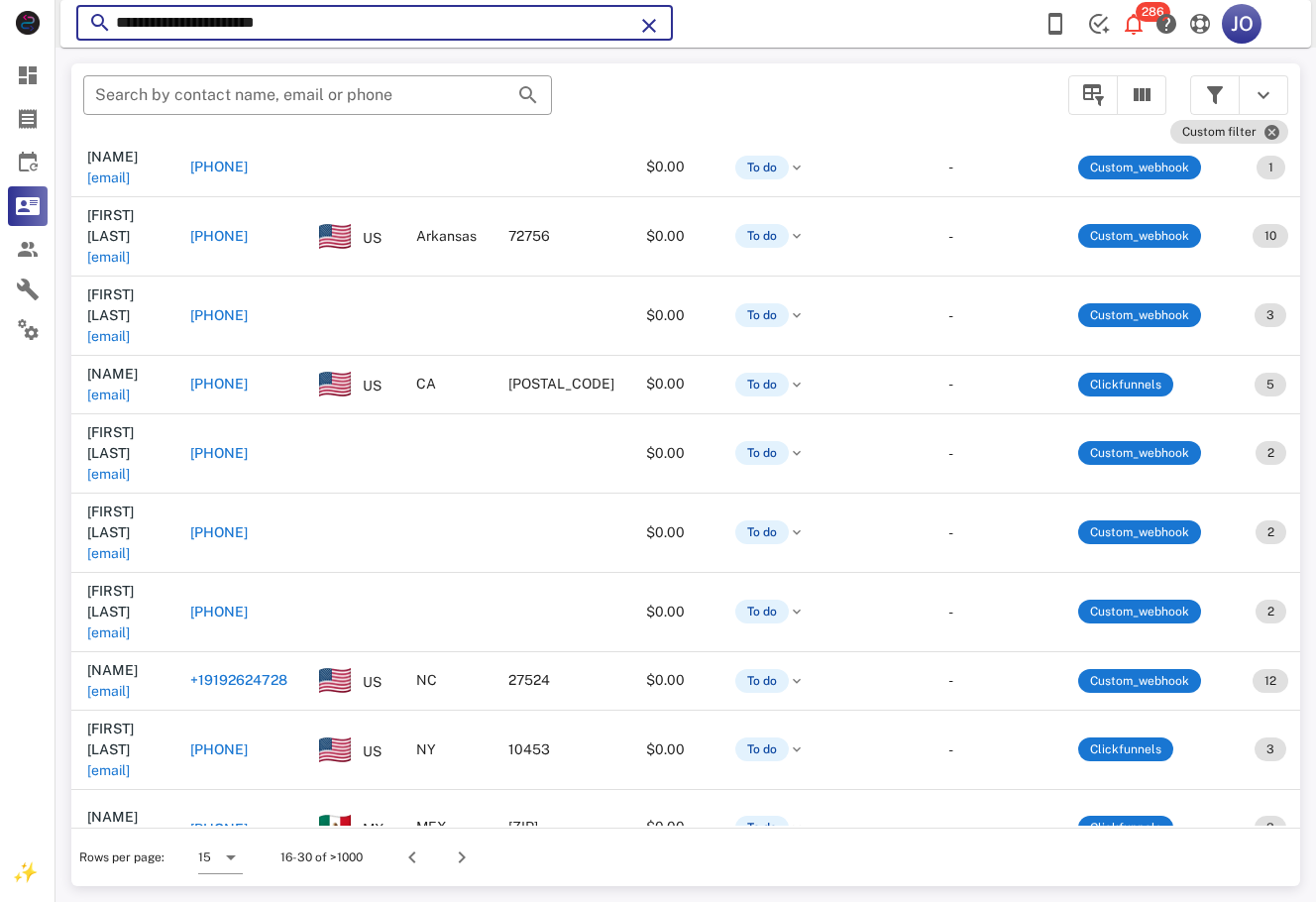 click on "**********" at bounding box center (375, 23) 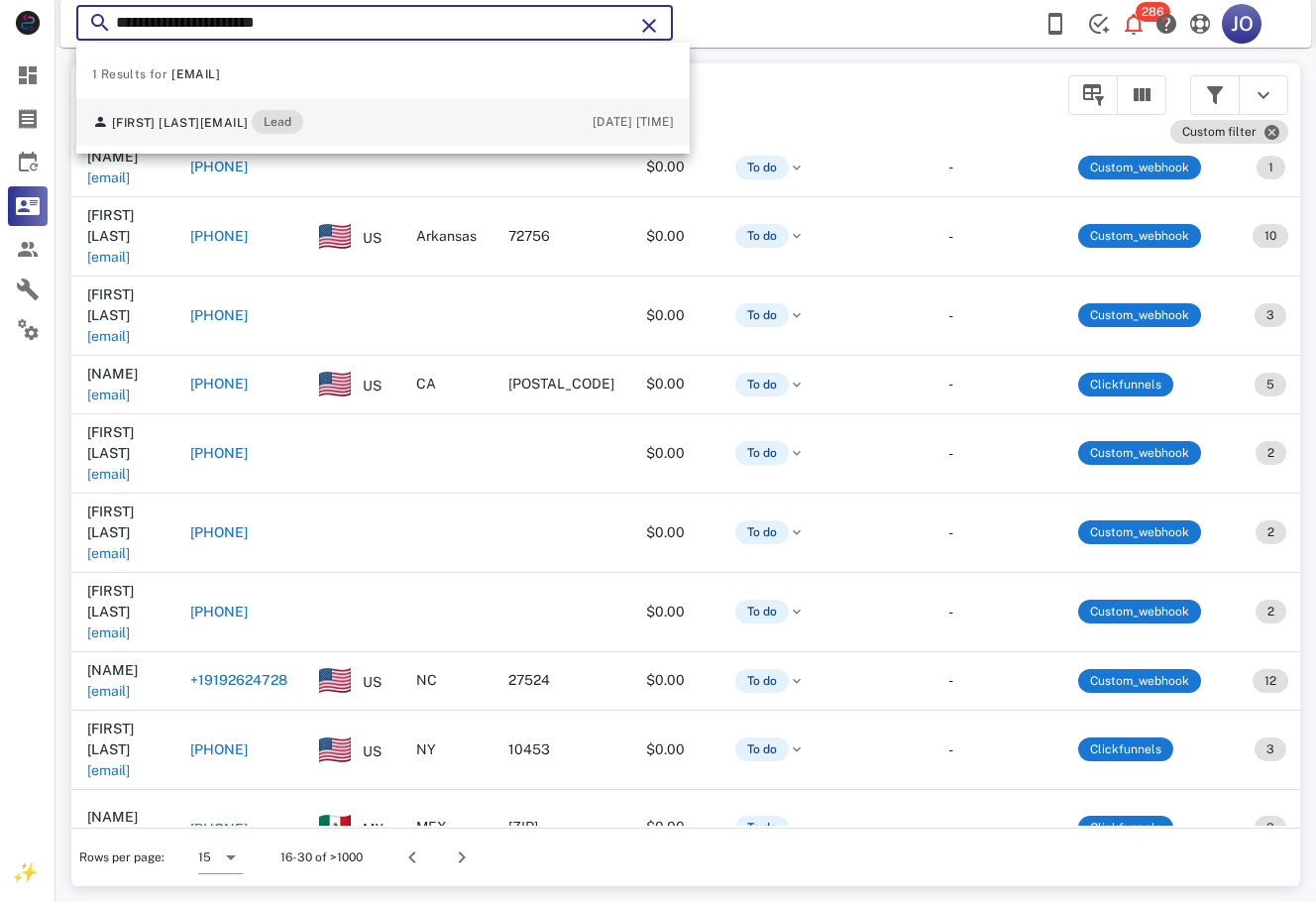 type on "**********" 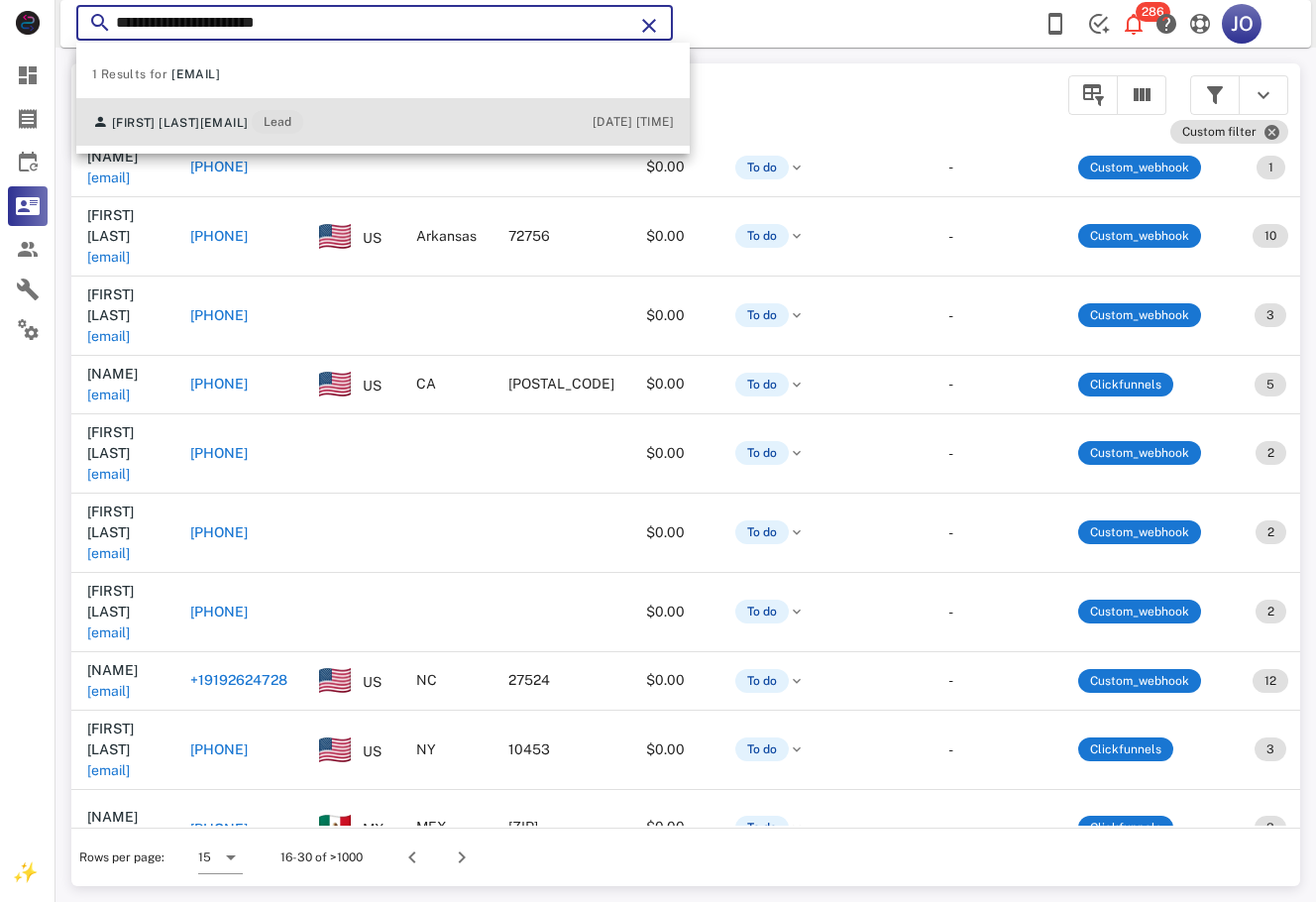 click on "kelviasosa@hotmail.com" at bounding box center [224, 123] 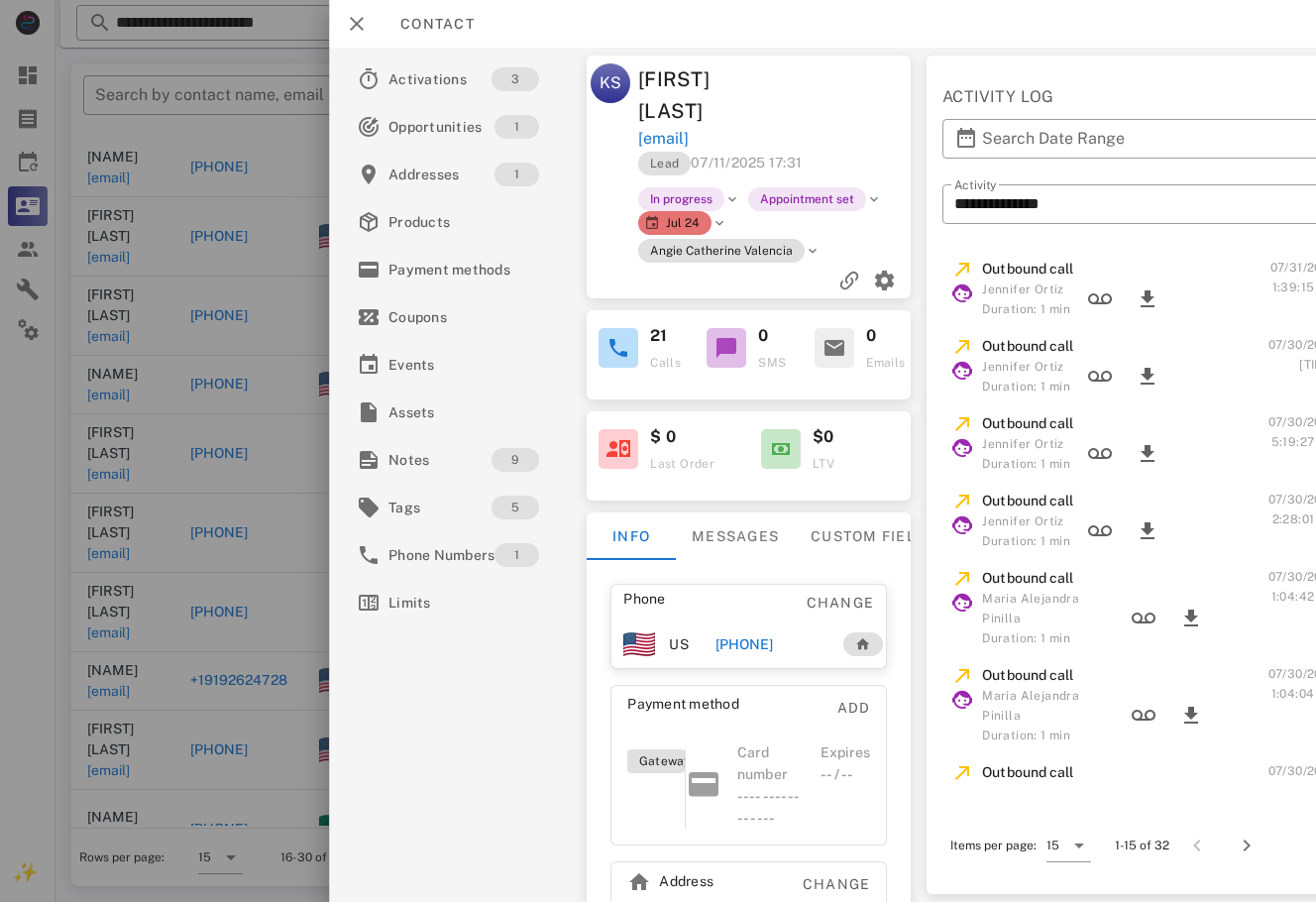 click on "+13477530380" at bounding box center (772, 644) 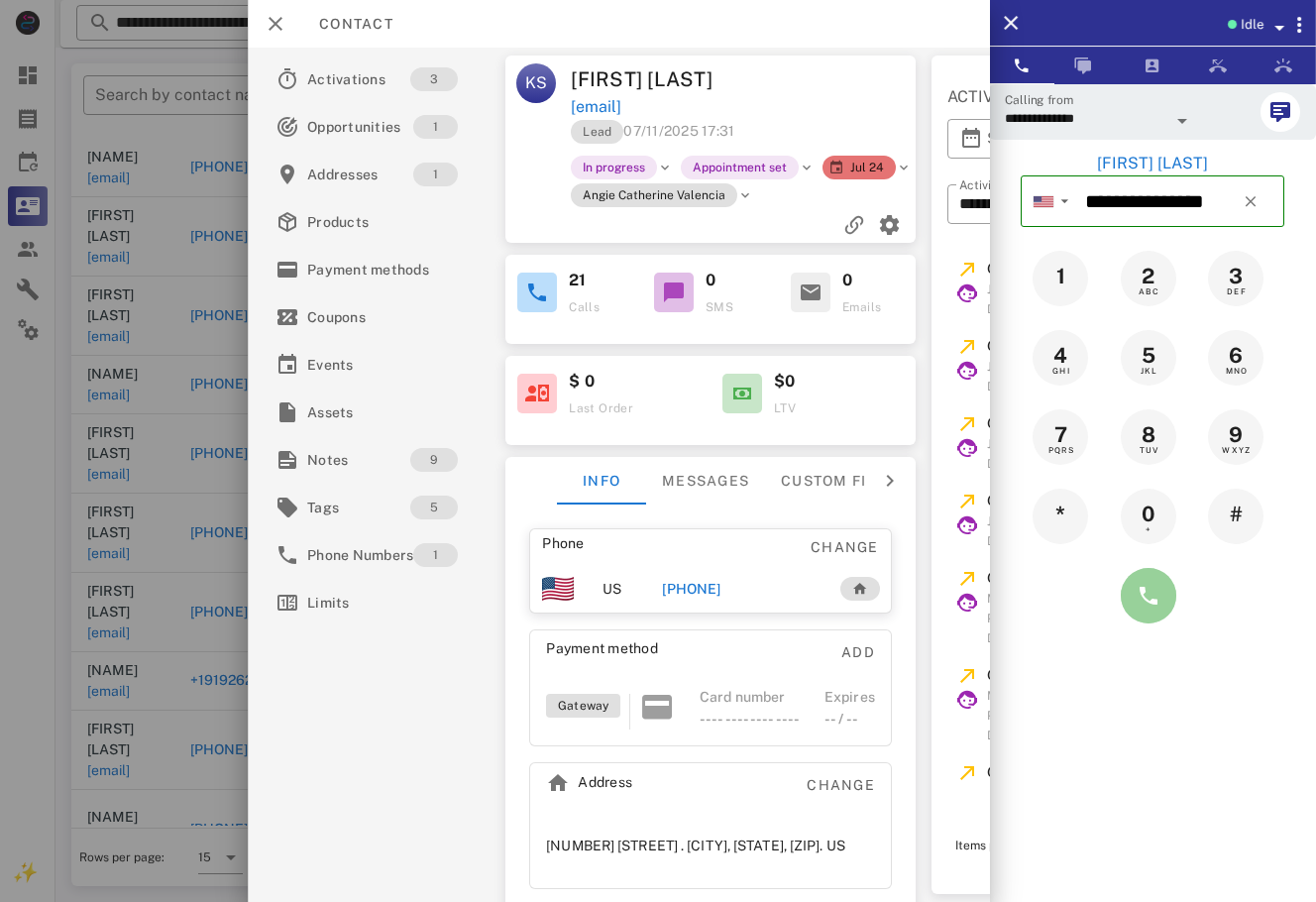 click at bounding box center (1149, 596) 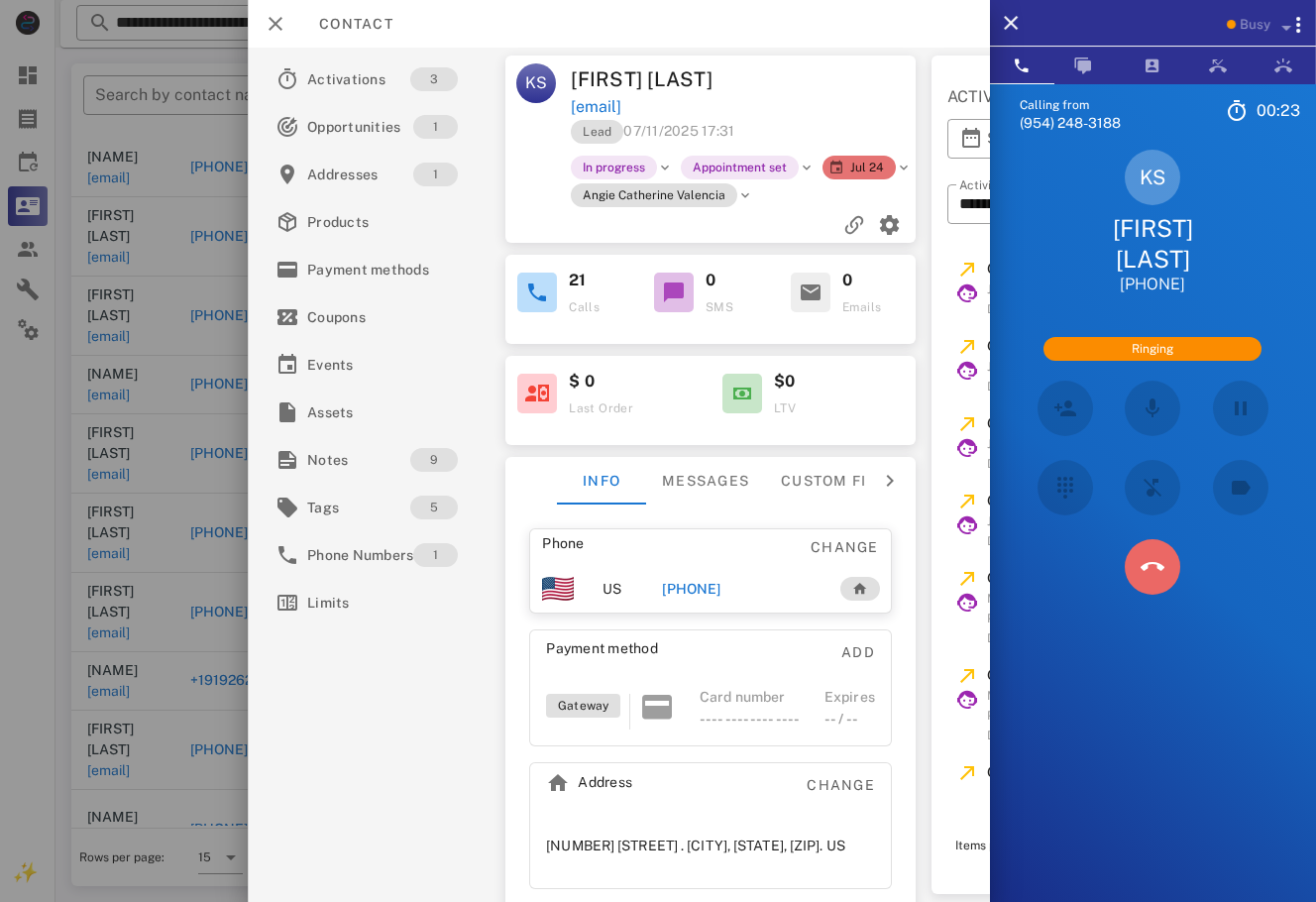 drag, startPoint x: 1149, startPoint y: 549, endPoint x: 764, endPoint y: 568, distance: 385.46855 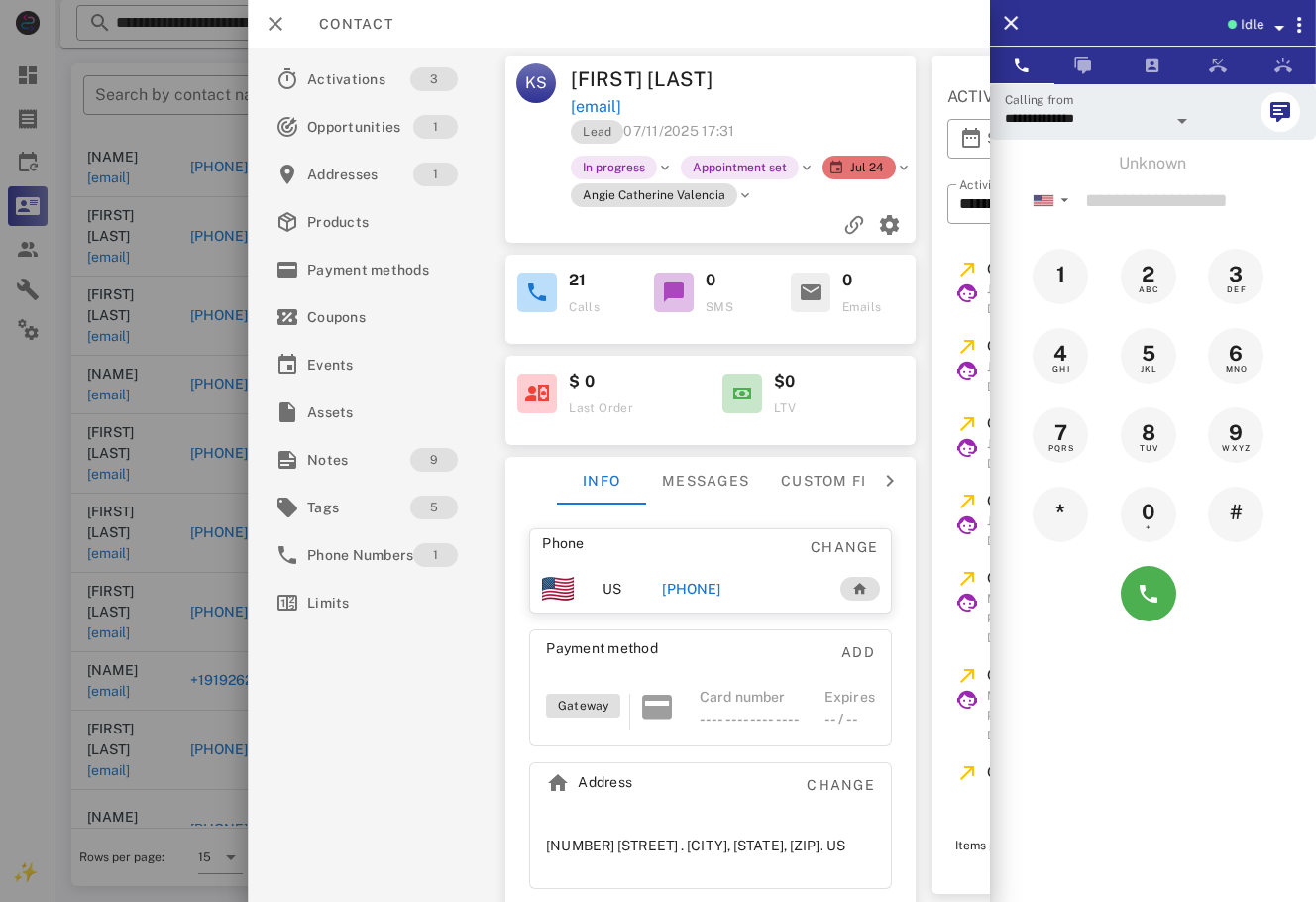 click on "+13477530380" at bounding box center (691, 589) 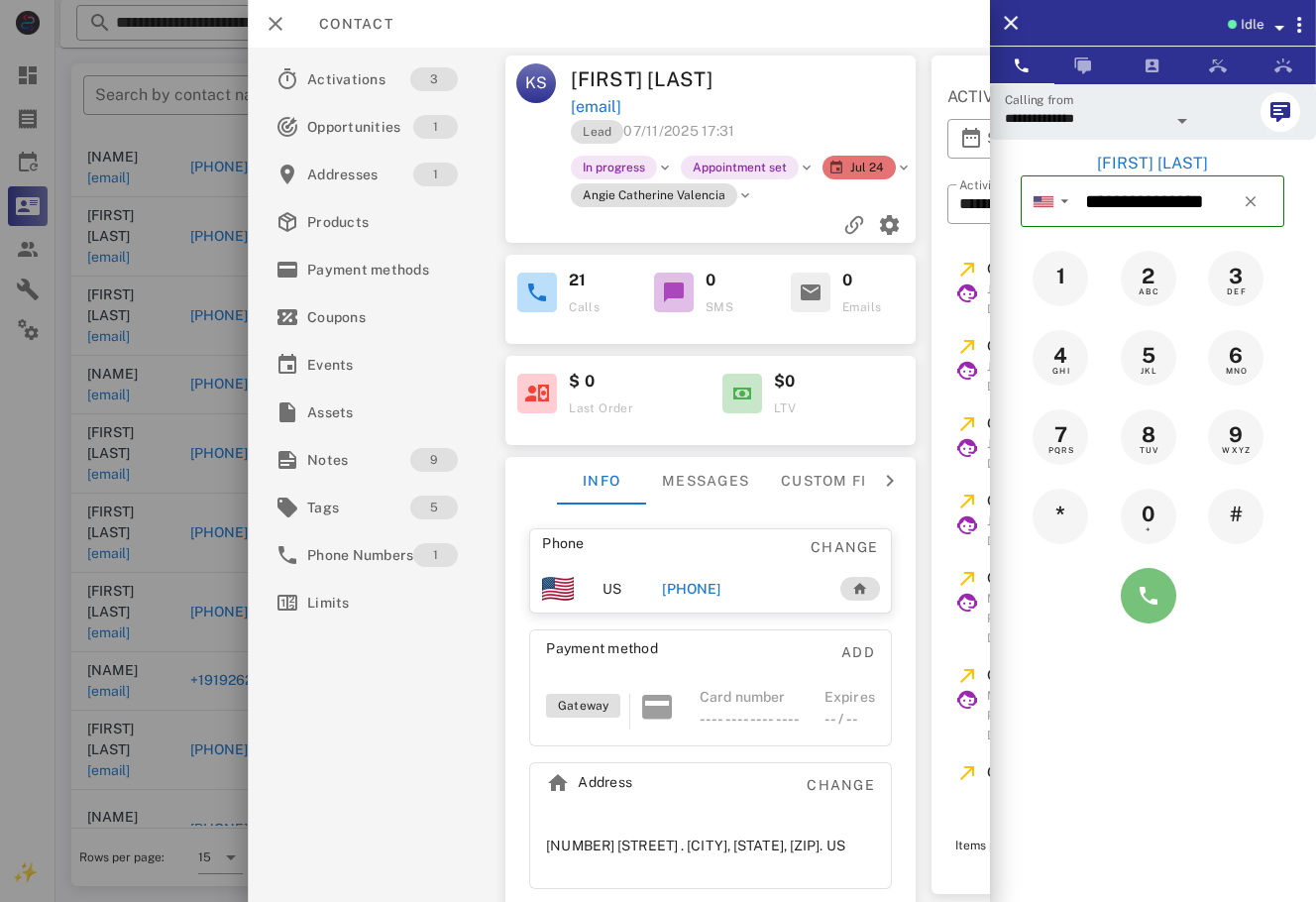 click at bounding box center [1149, 596] 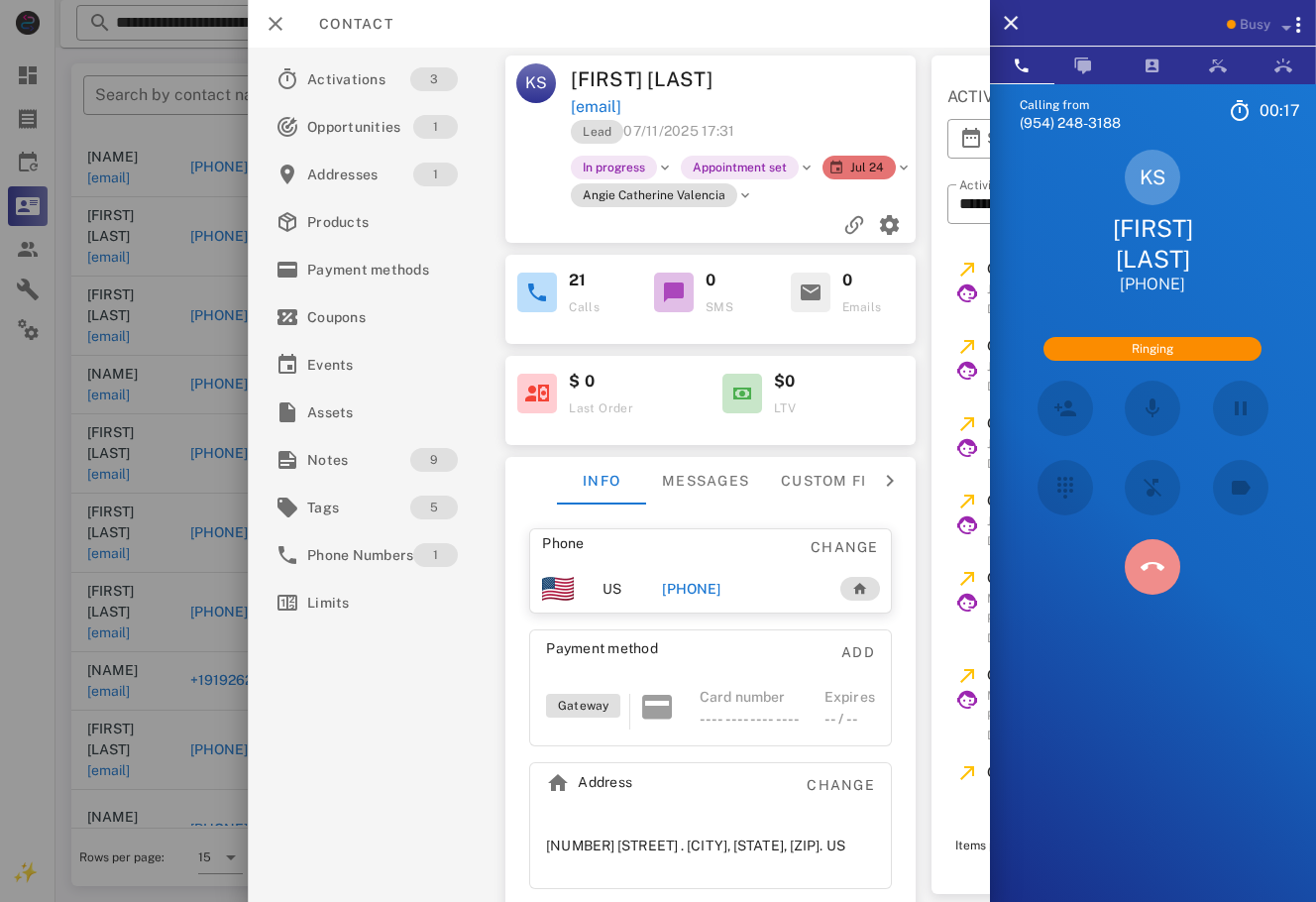 click at bounding box center [1152, 567] 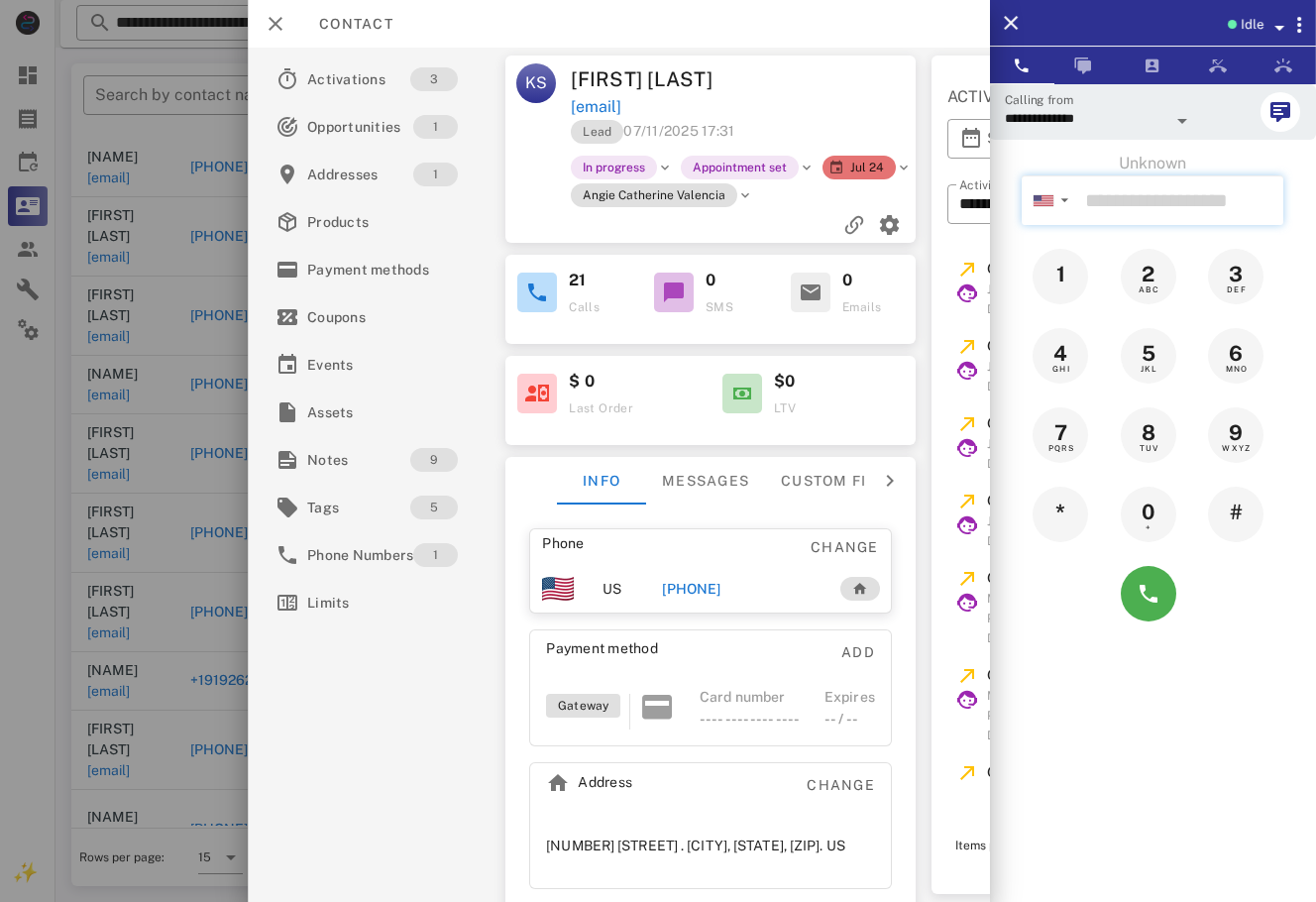 click at bounding box center (1180, 200) 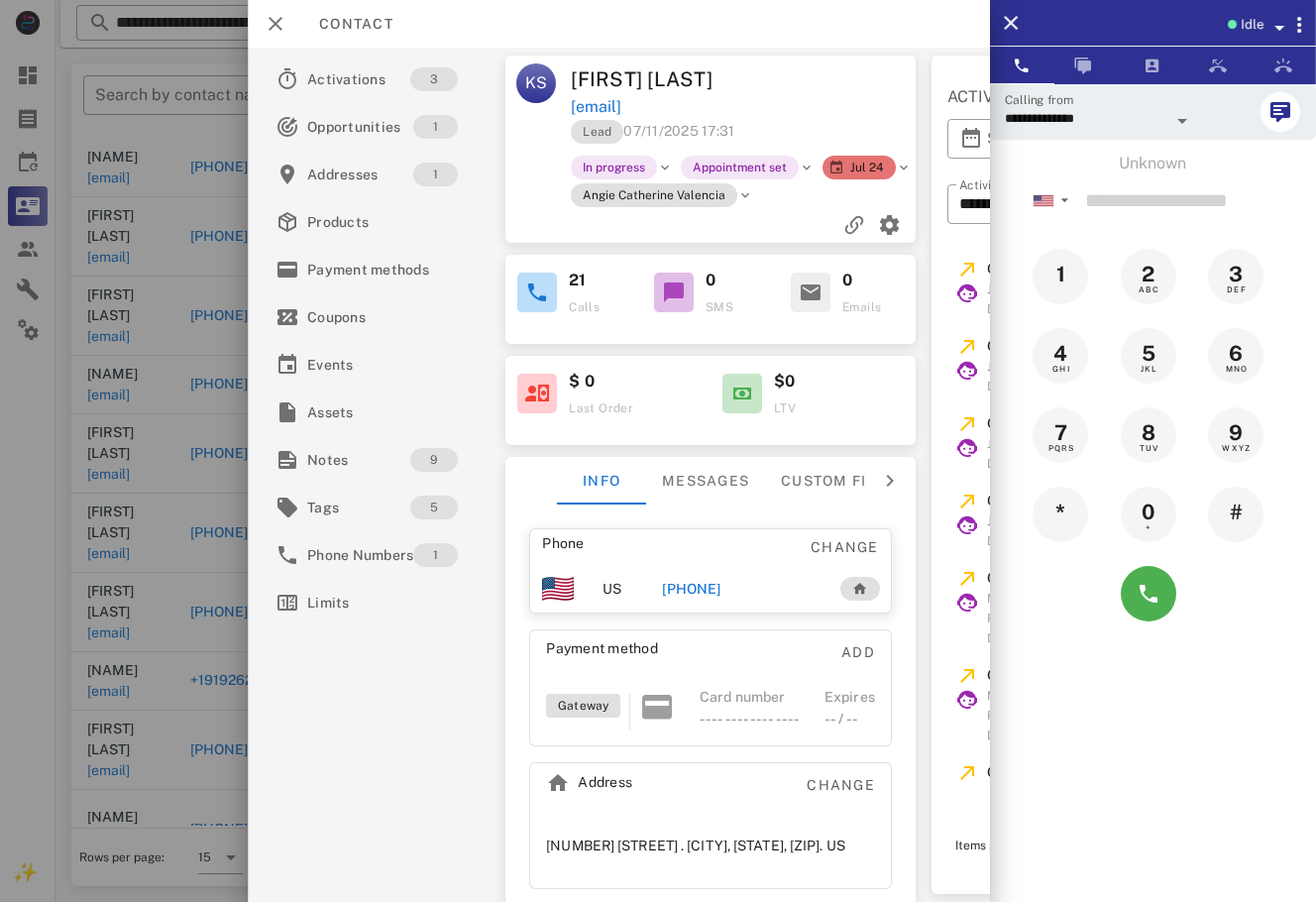 click at bounding box center (658, 451) 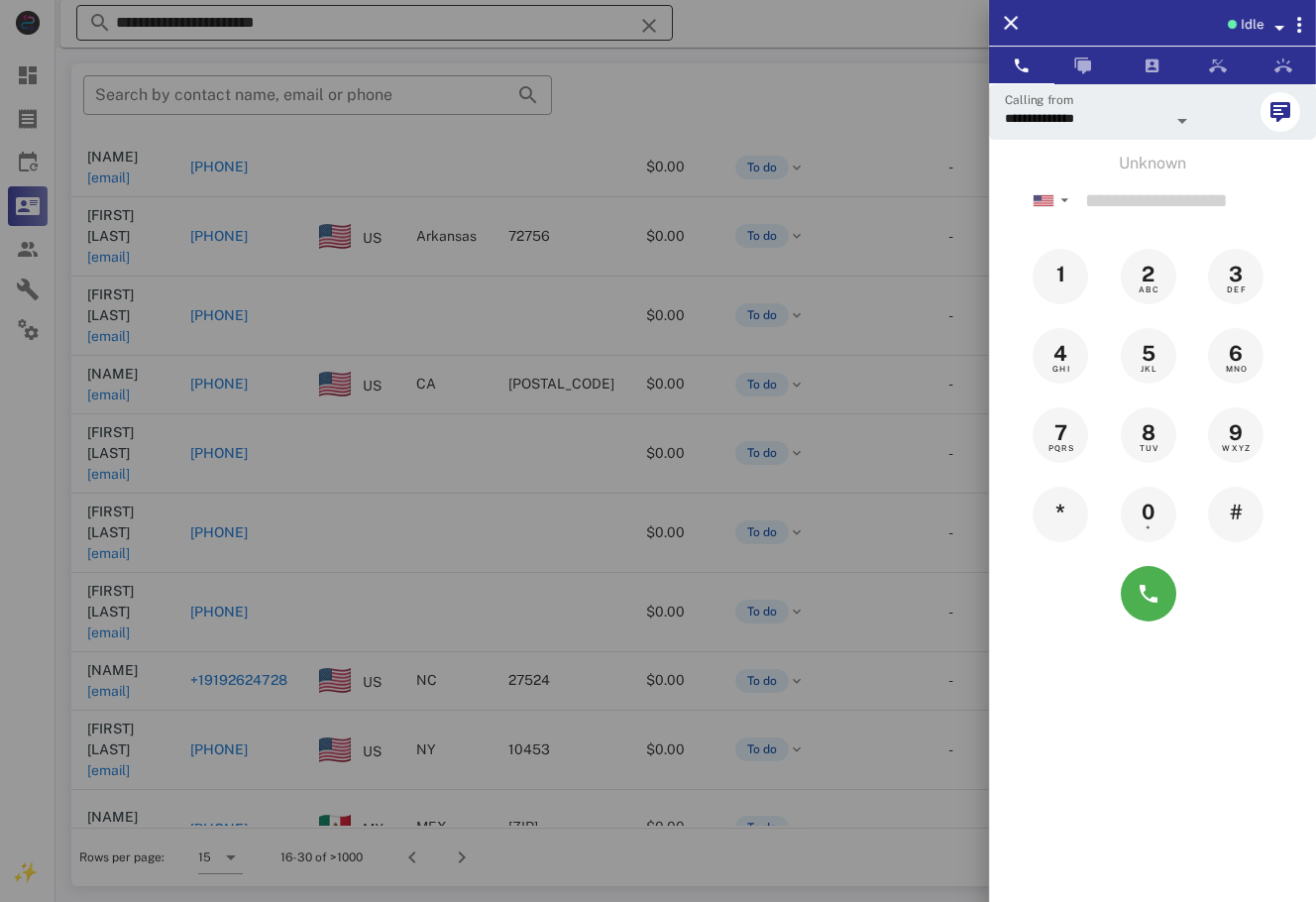 click at bounding box center [658, 451] 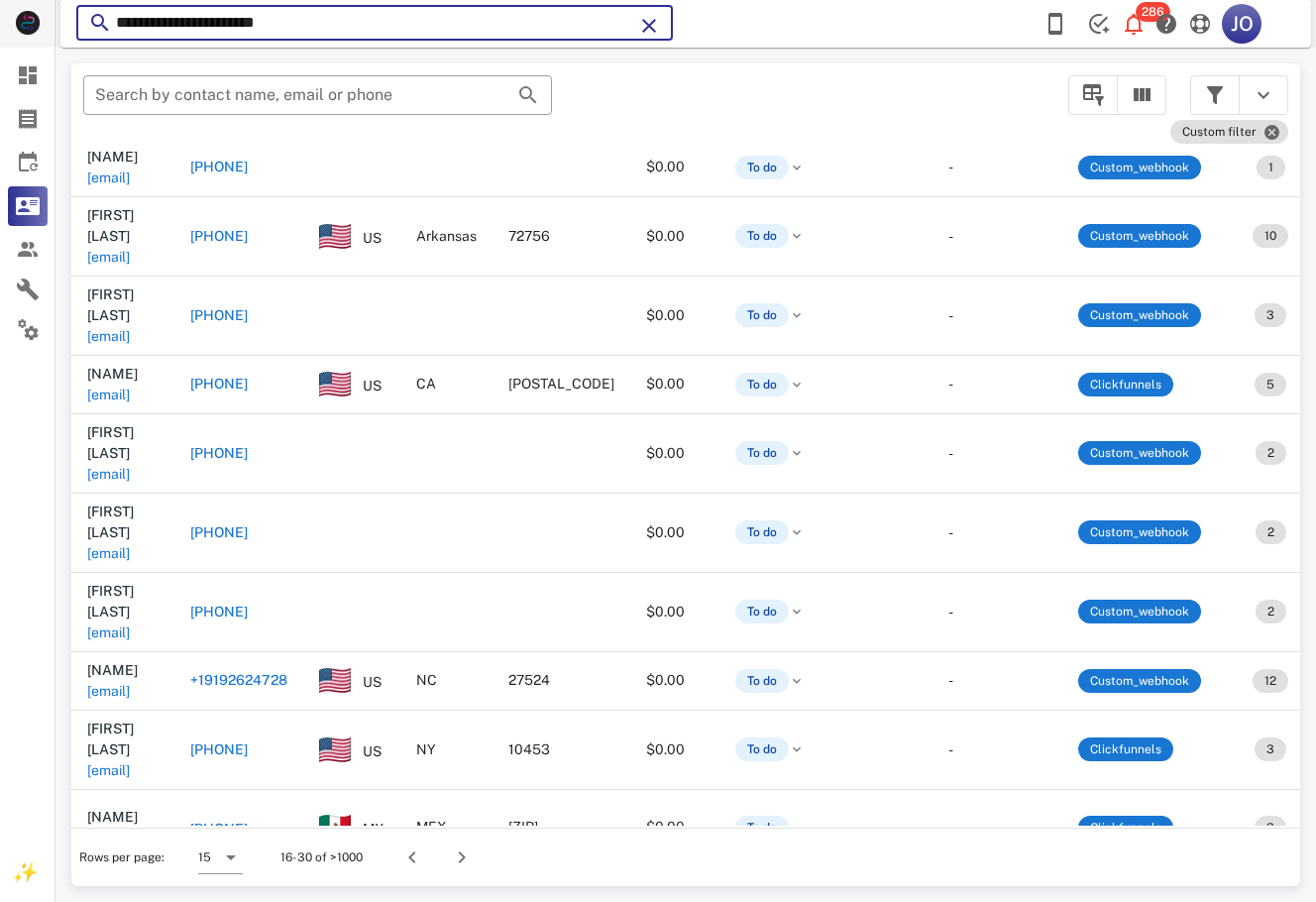 drag, startPoint x: 316, startPoint y: 29, endPoint x: 50, endPoint y: 9, distance: 266.75082 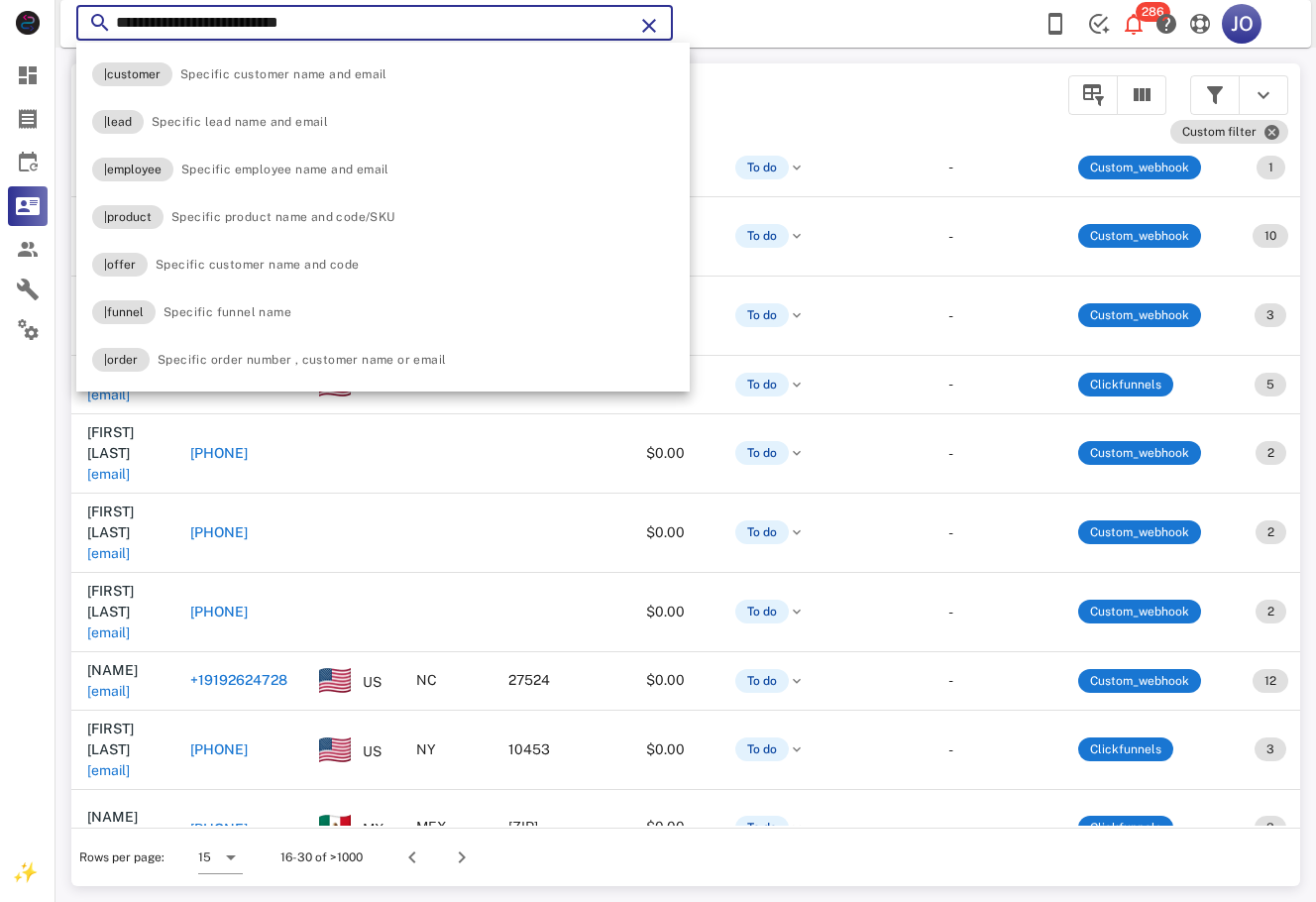 click on "**********" at bounding box center [375, 23] 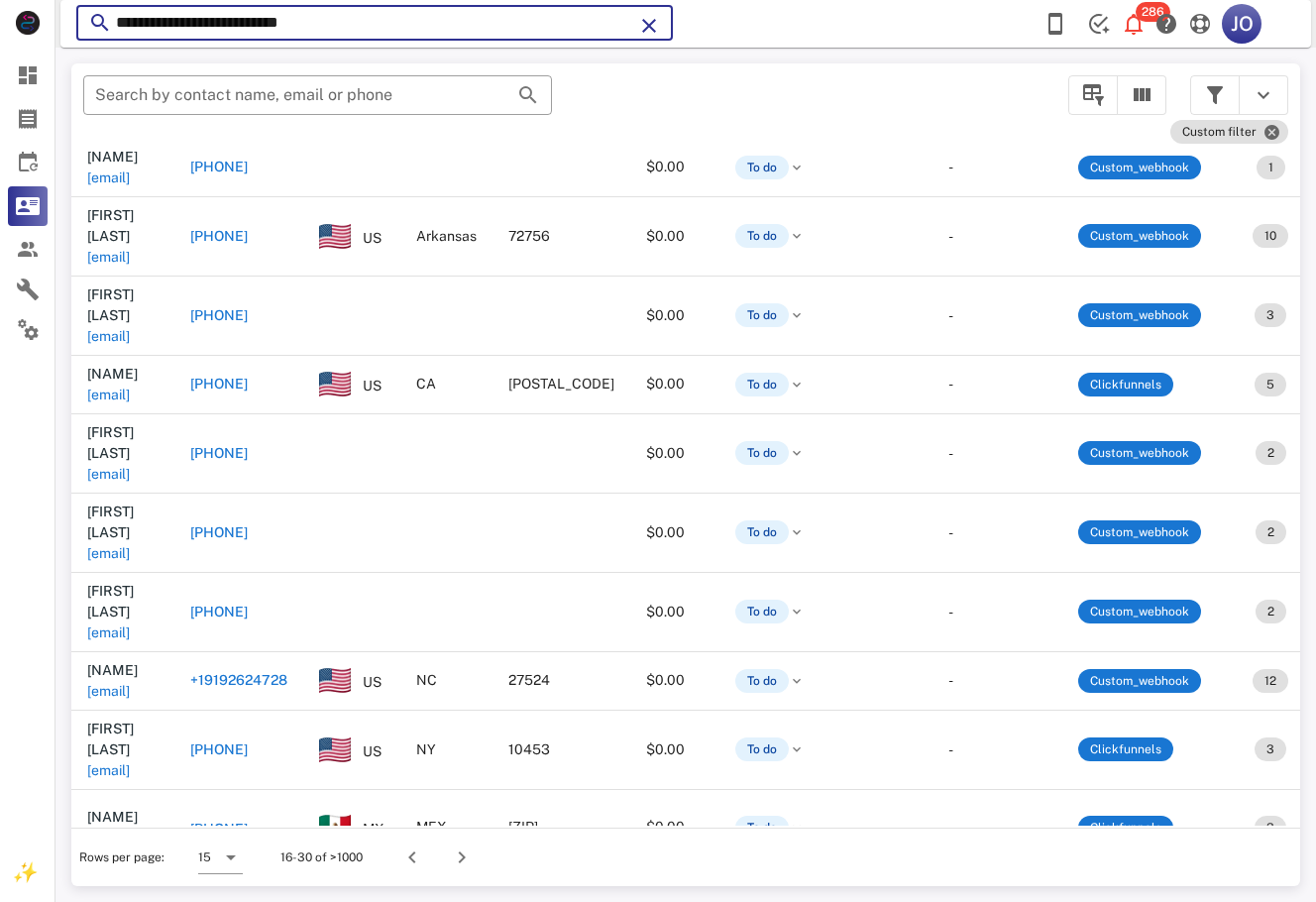 click on "**********" at bounding box center (375, 23) 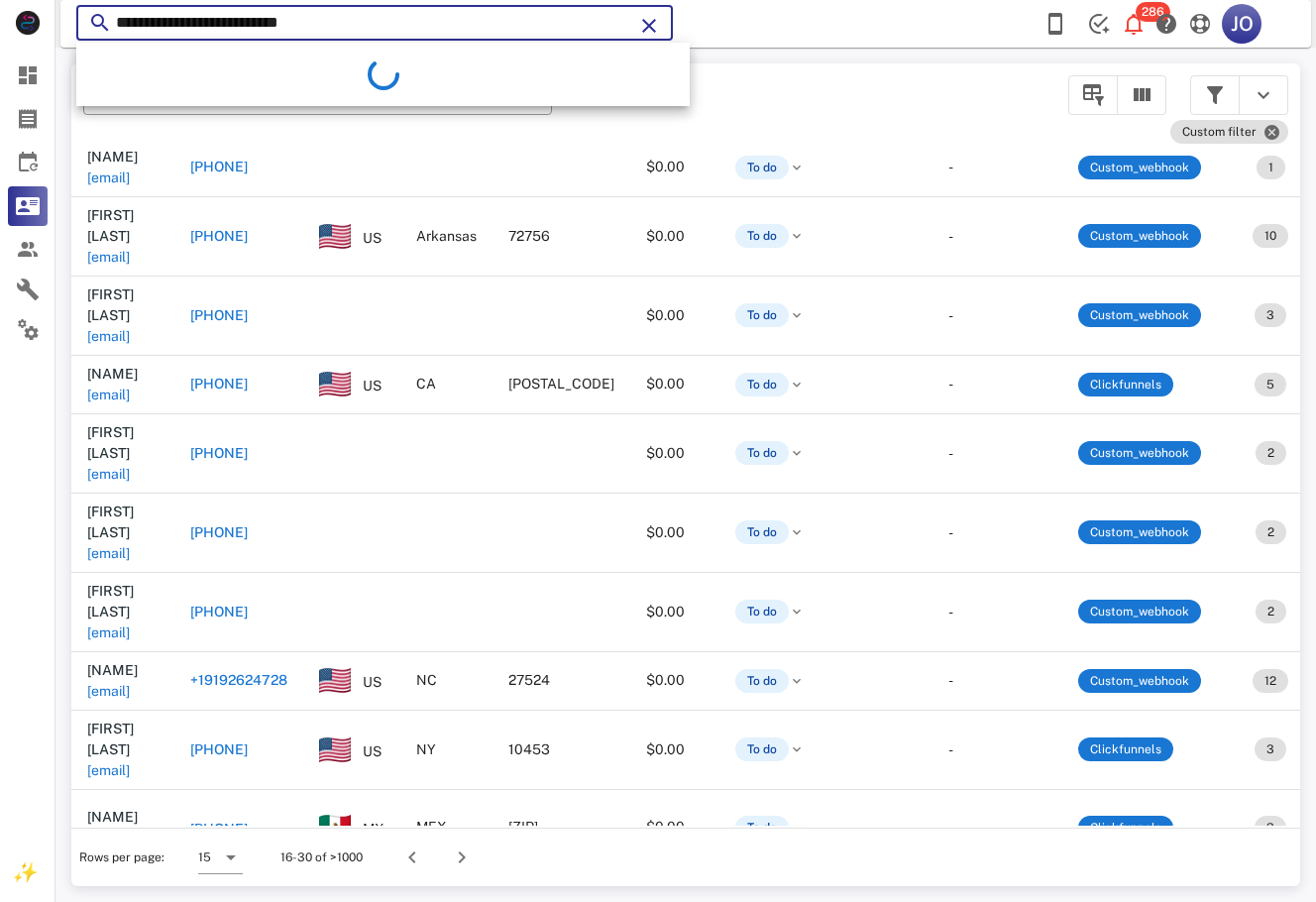 click on "**********" at bounding box center [375, 23] 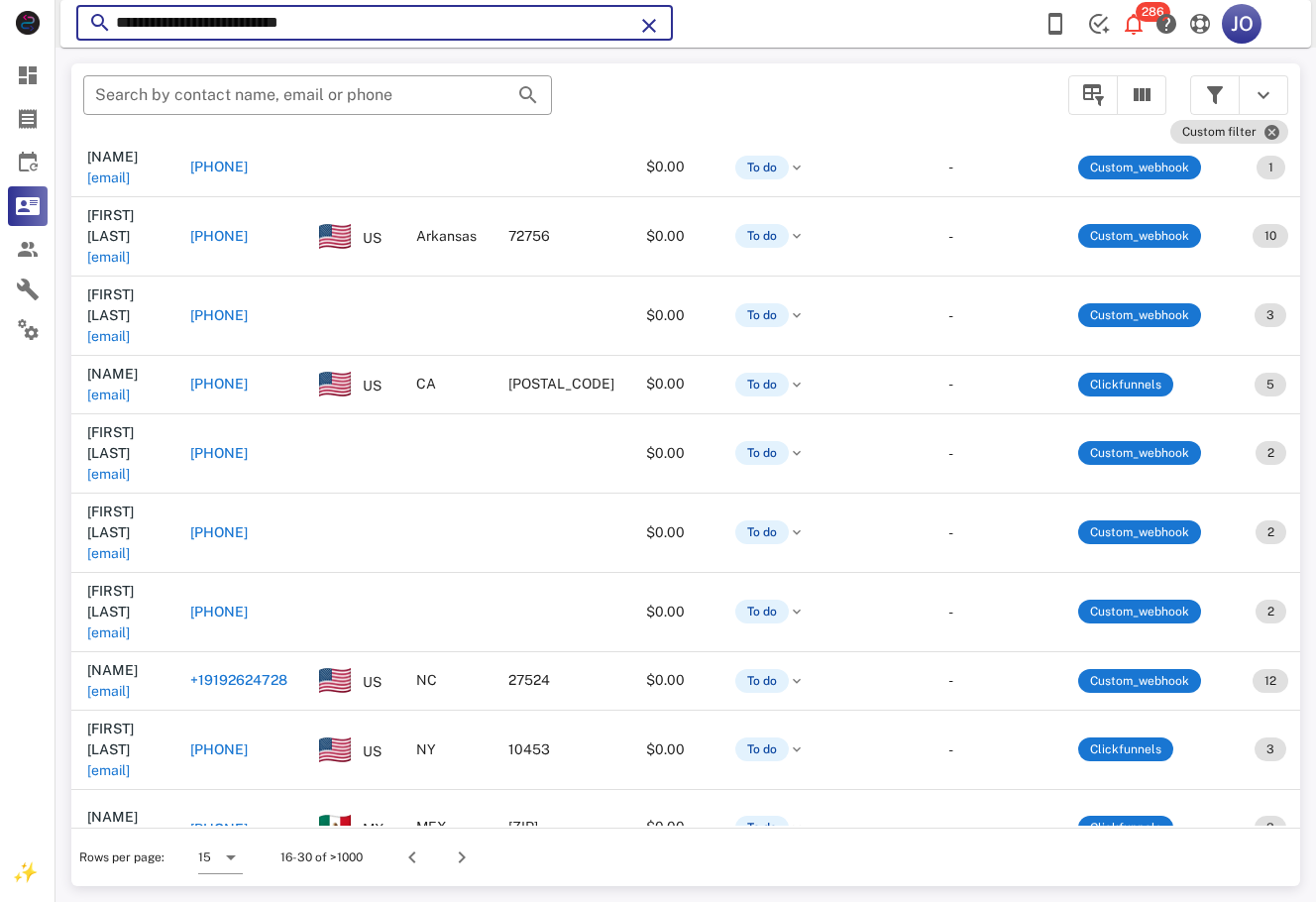 click on "**********" at bounding box center (375, 23) 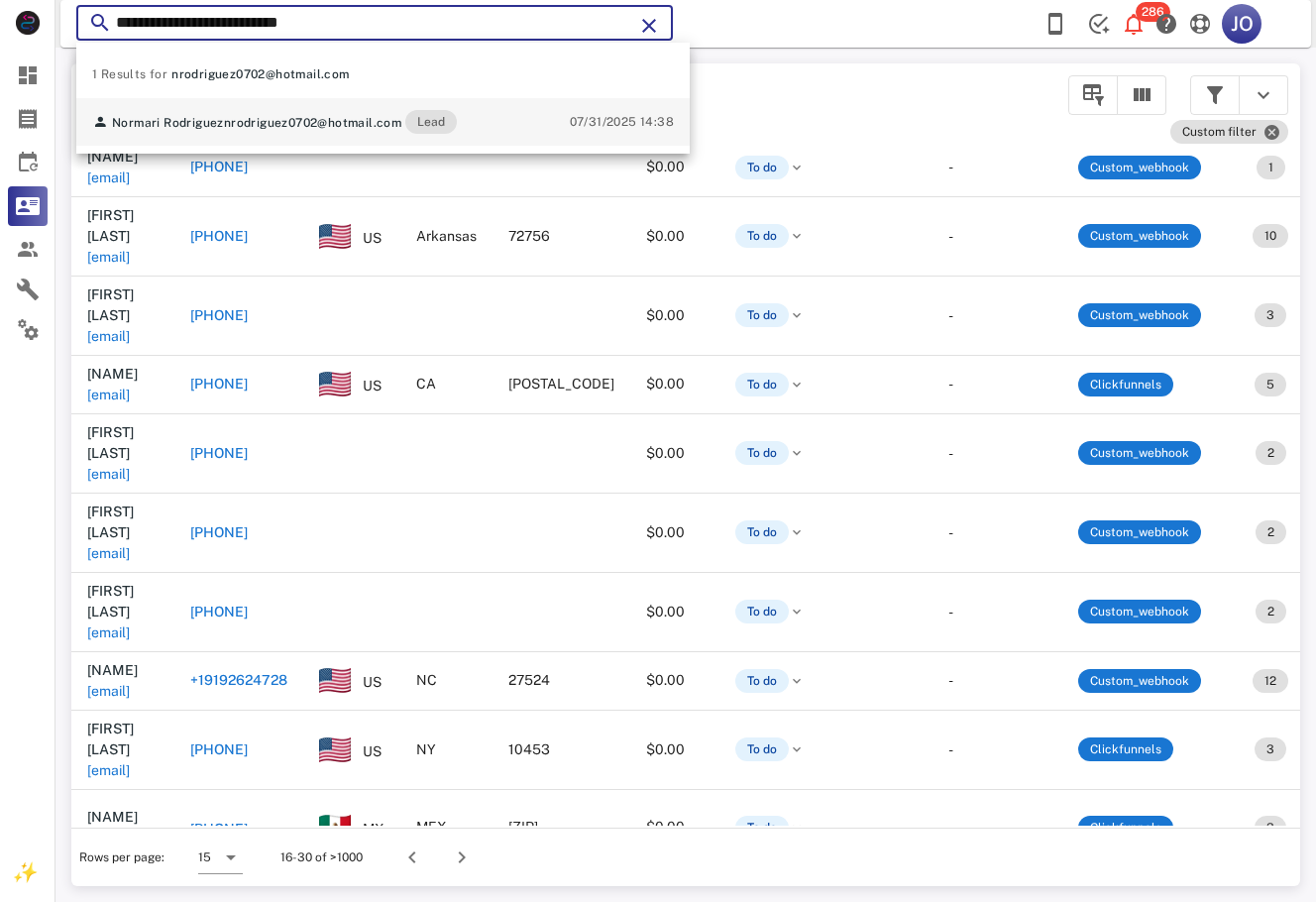 type on "**********" 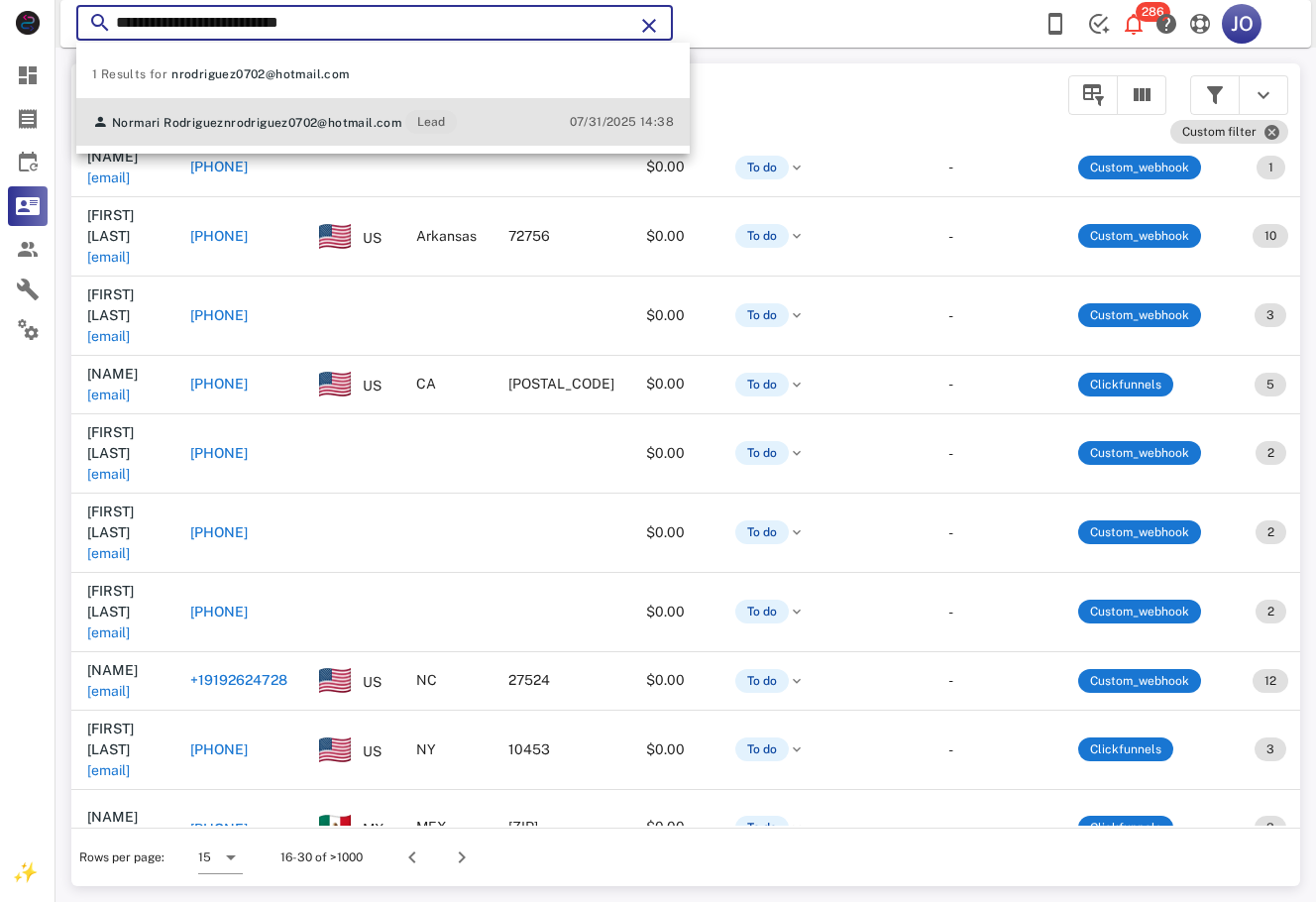click on "Normari Rodriguez   nrodriguez0702@hotmail.com   Lead   07/31/2025 14:38" at bounding box center (383, 122) 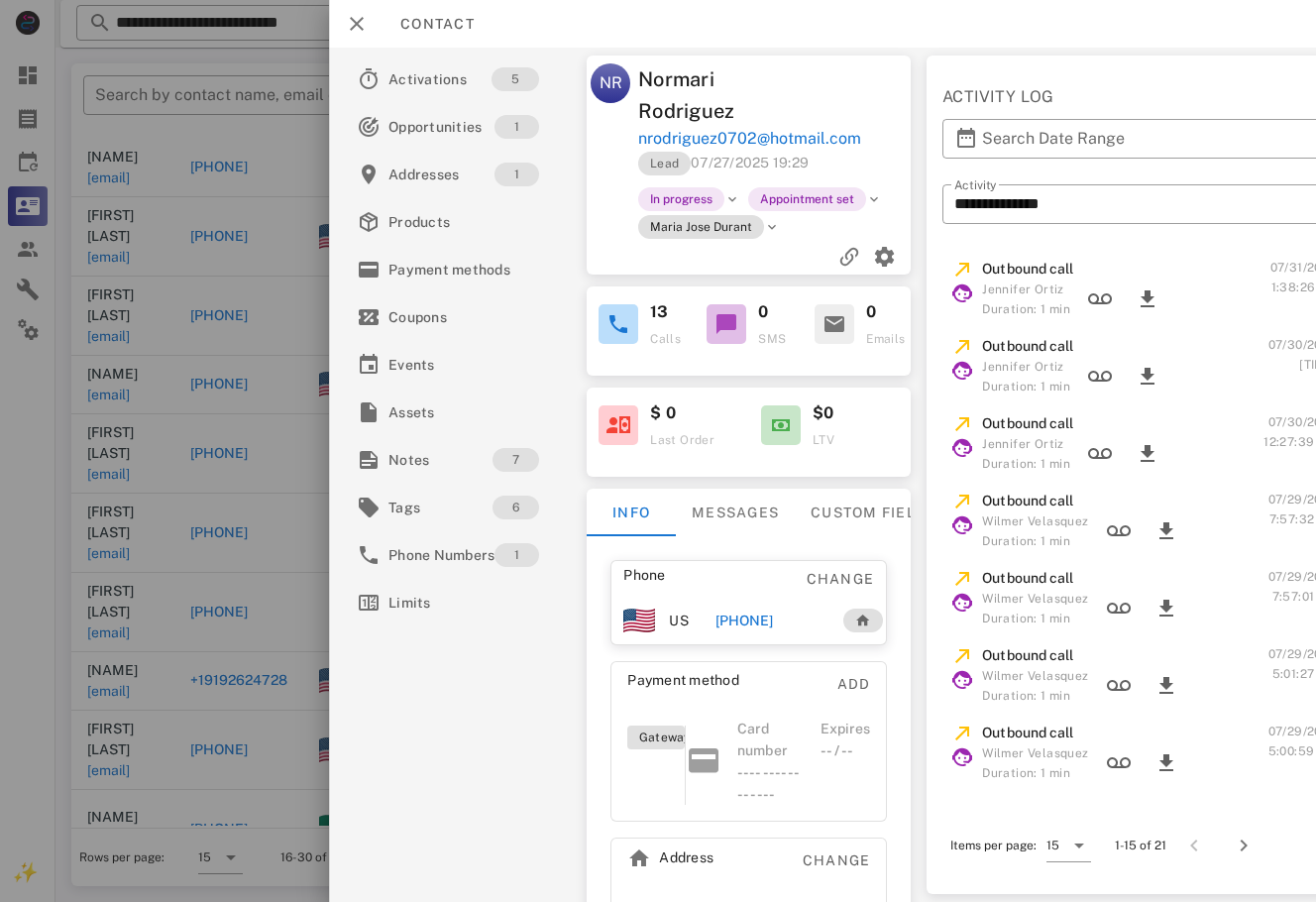 click on "+16309350424" at bounding box center (744, 620) 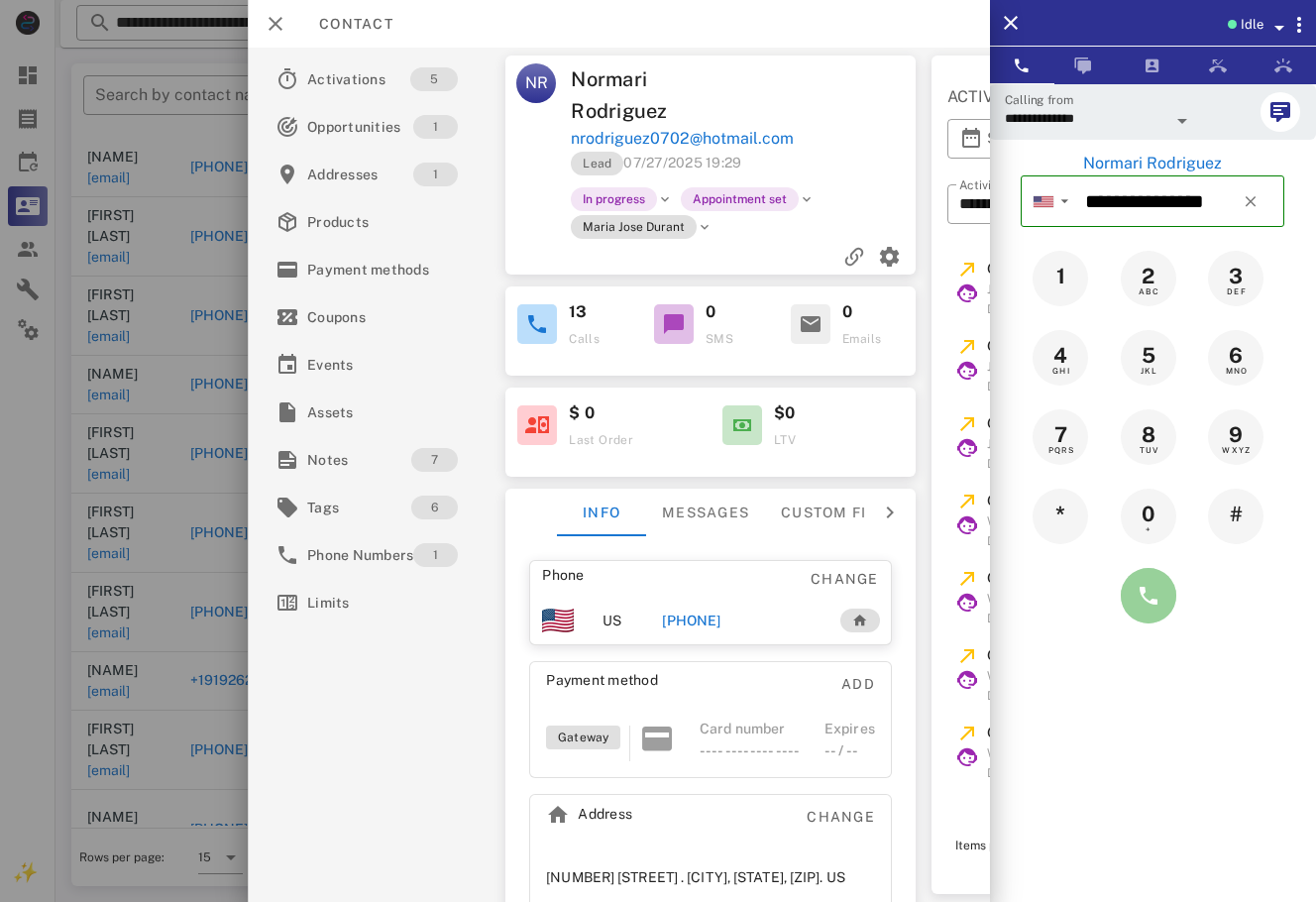click at bounding box center (1149, 596) 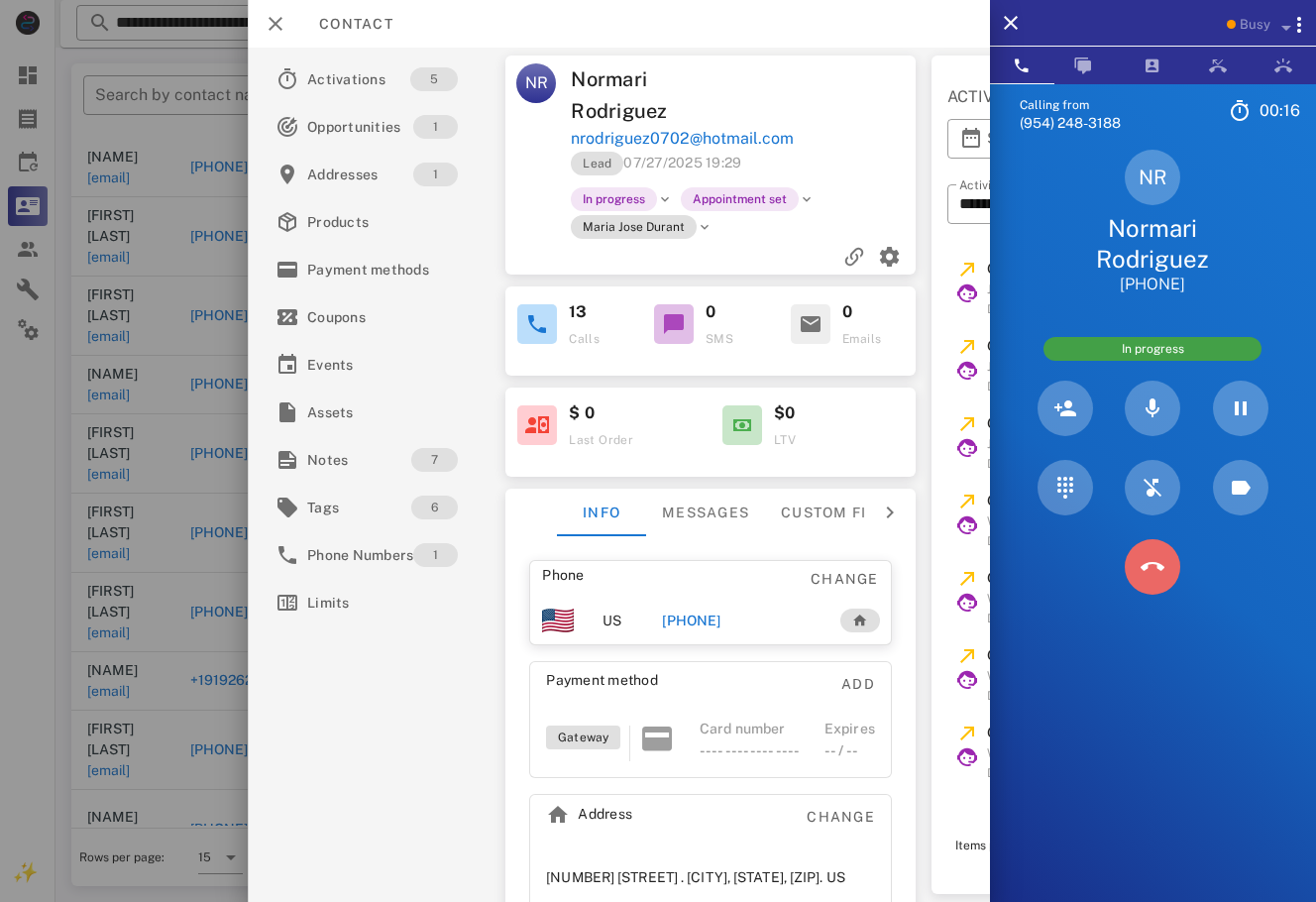 click at bounding box center [1152, 567] 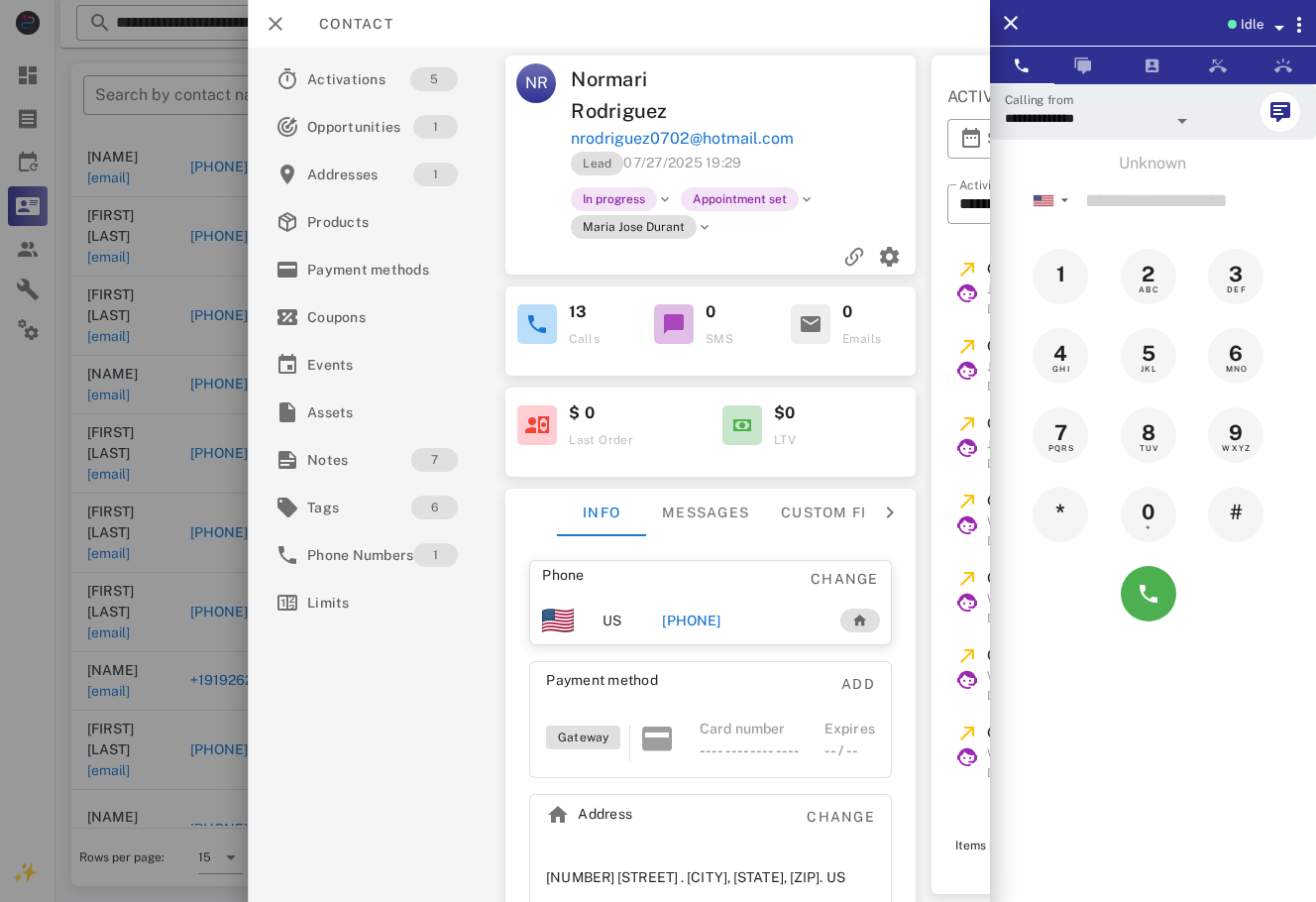 drag, startPoint x: 1068, startPoint y: 134, endPoint x: 1073, endPoint y: 123, distance: 12.083046 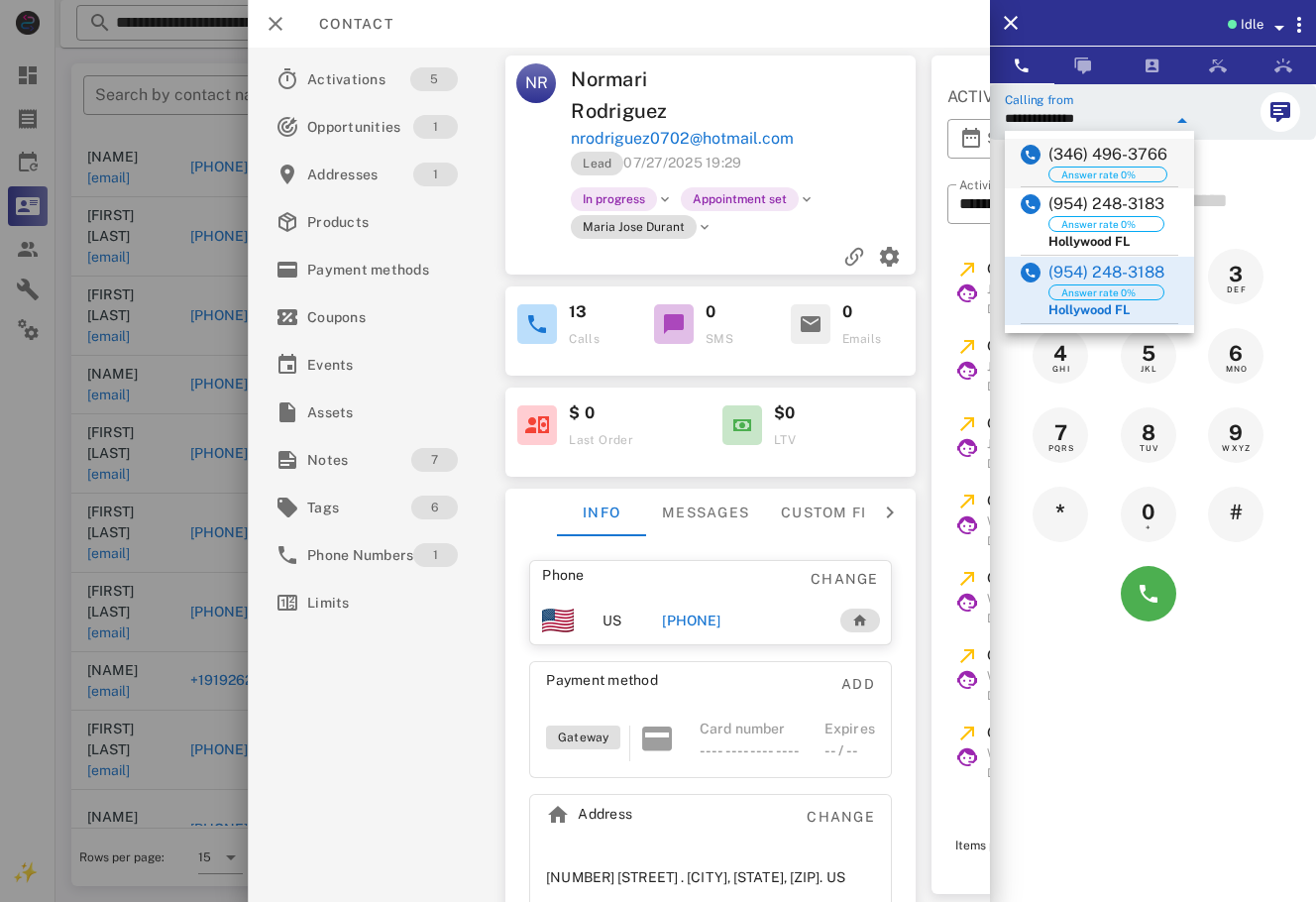 click on "(346) 496-3766   Answer rate 0%" at bounding box center (1099, 163) 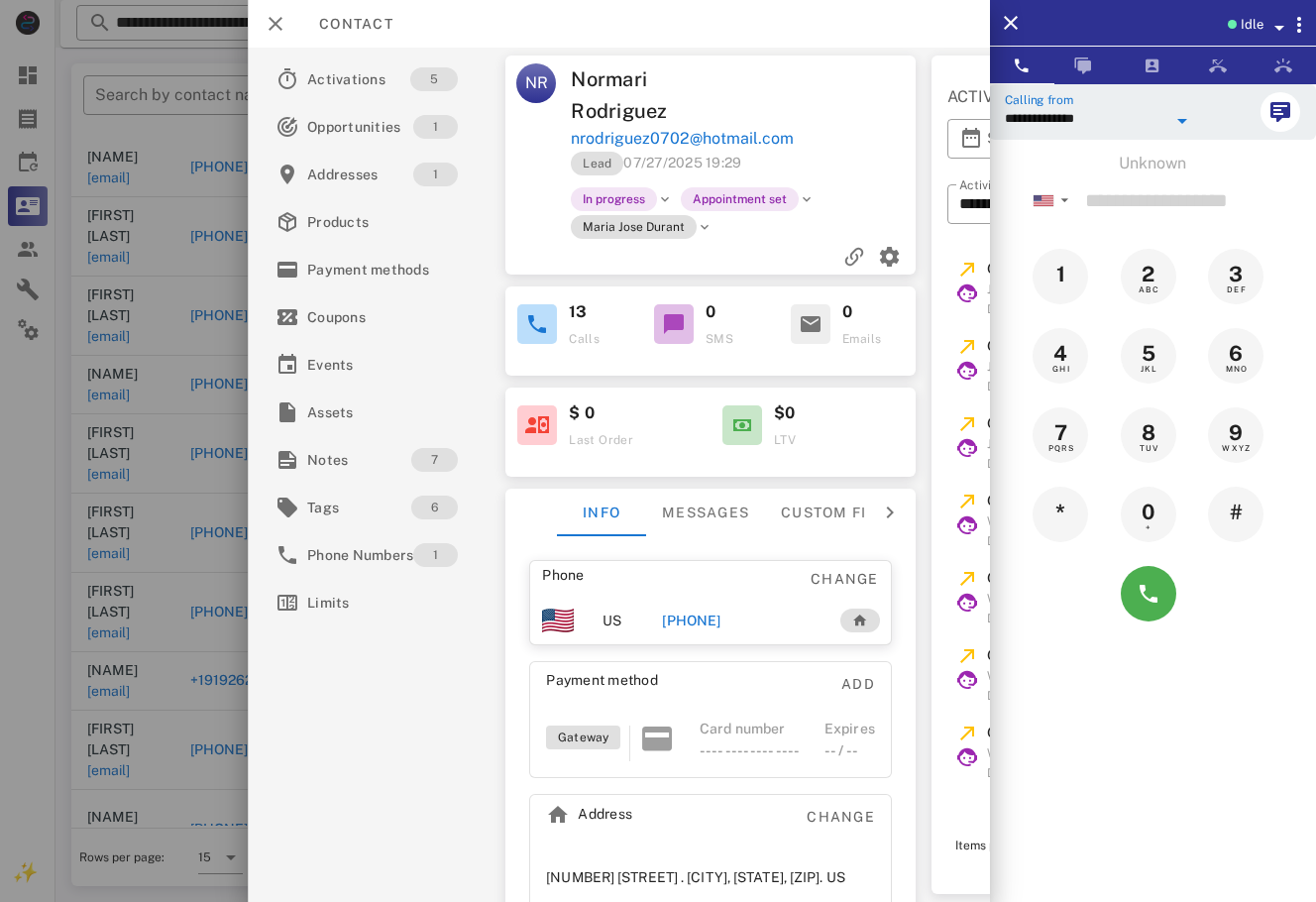 click on "+16309350424" at bounding box center (691, 620) 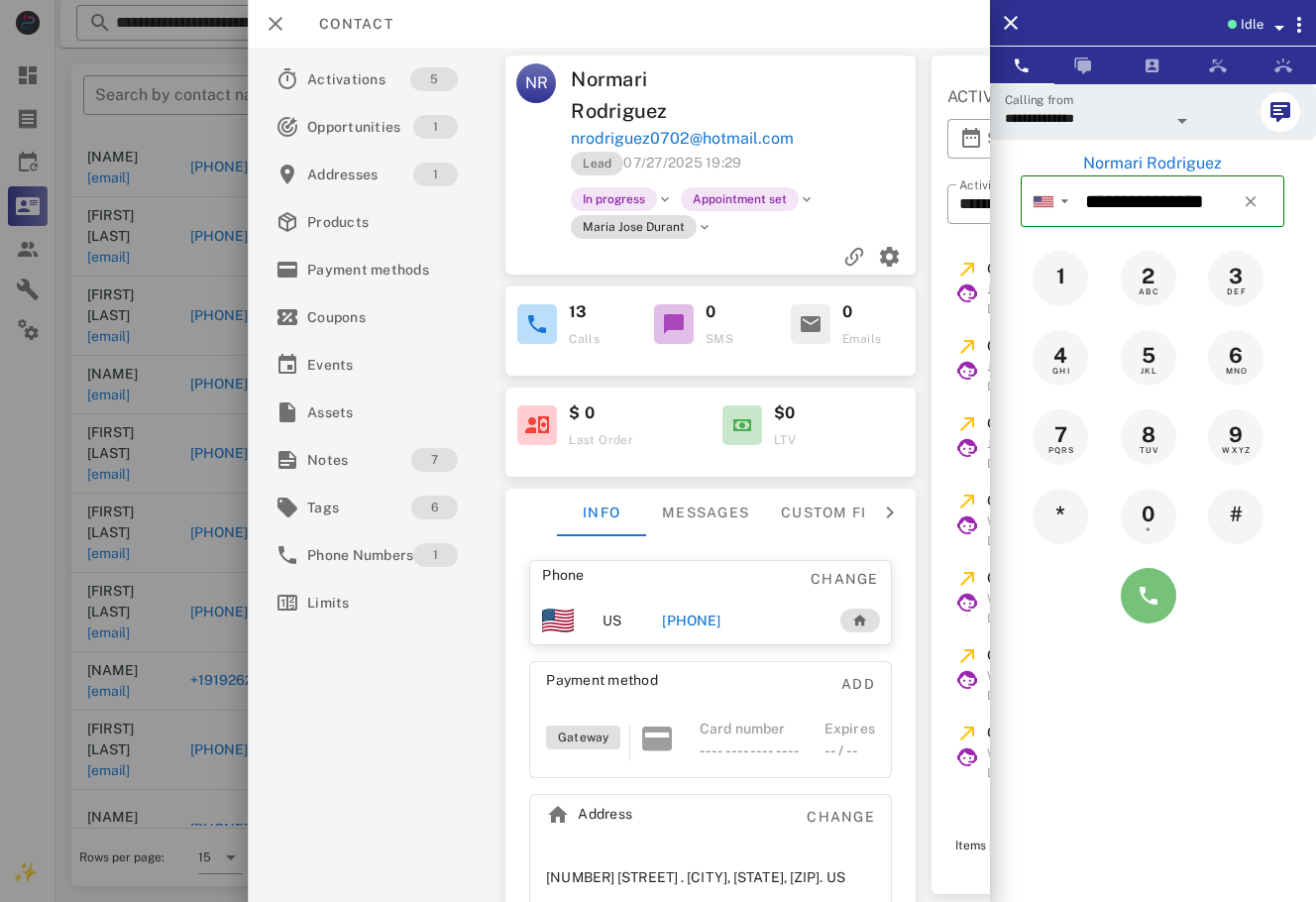 click at bounding box center (1149, 596) 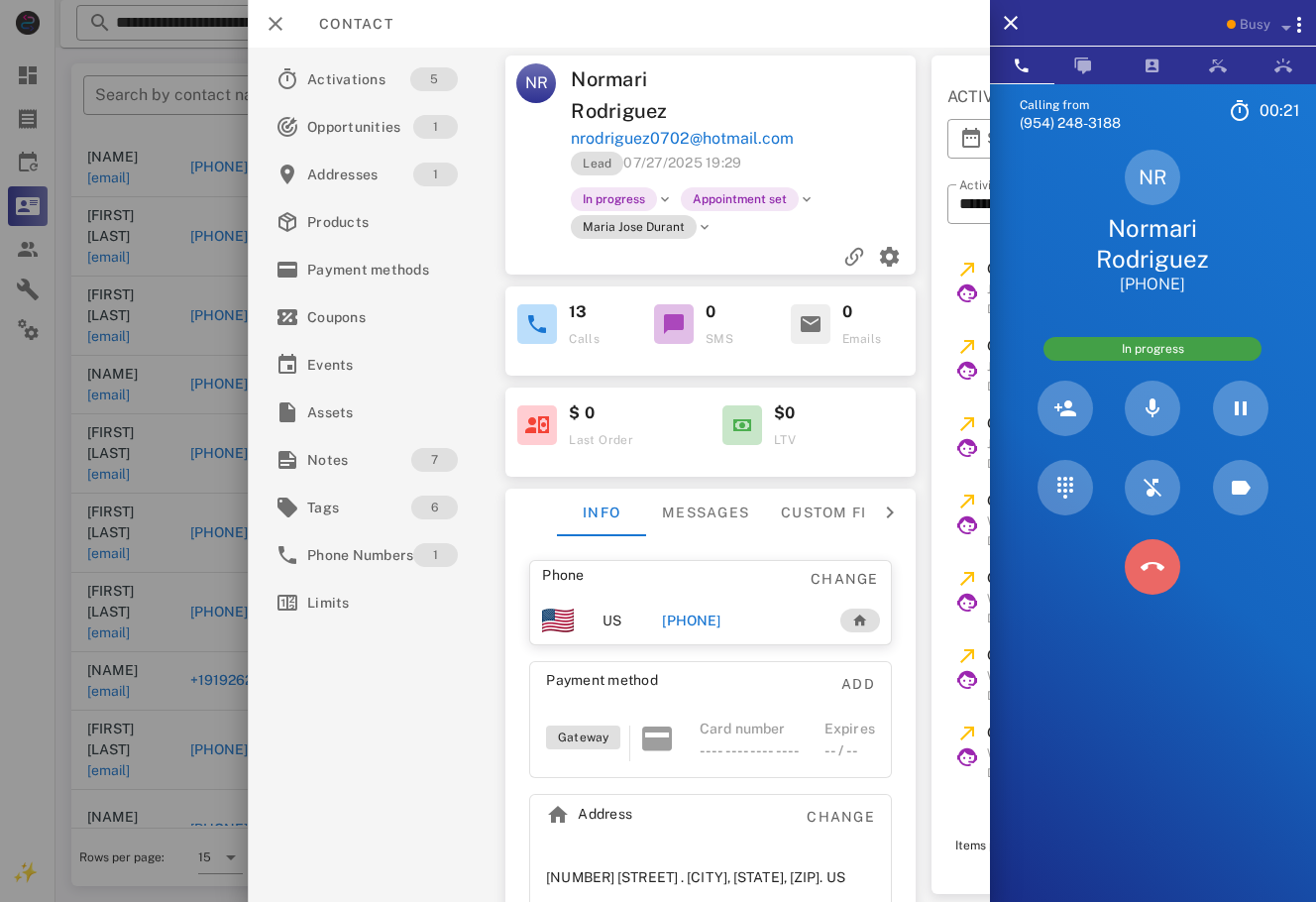 click at bounding box center [1152, 567] 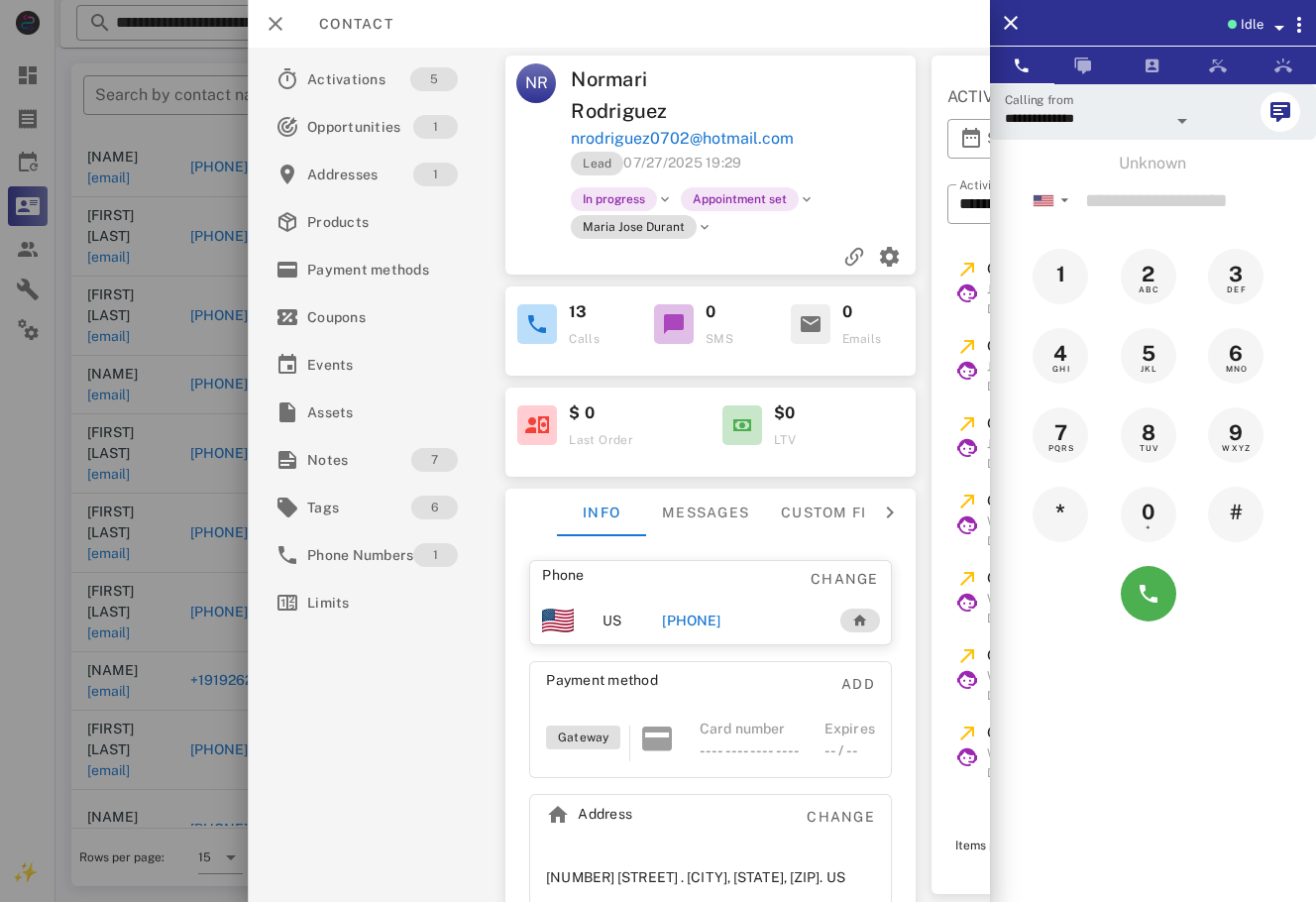 click on "Contact" at bounding box center [346, 24] 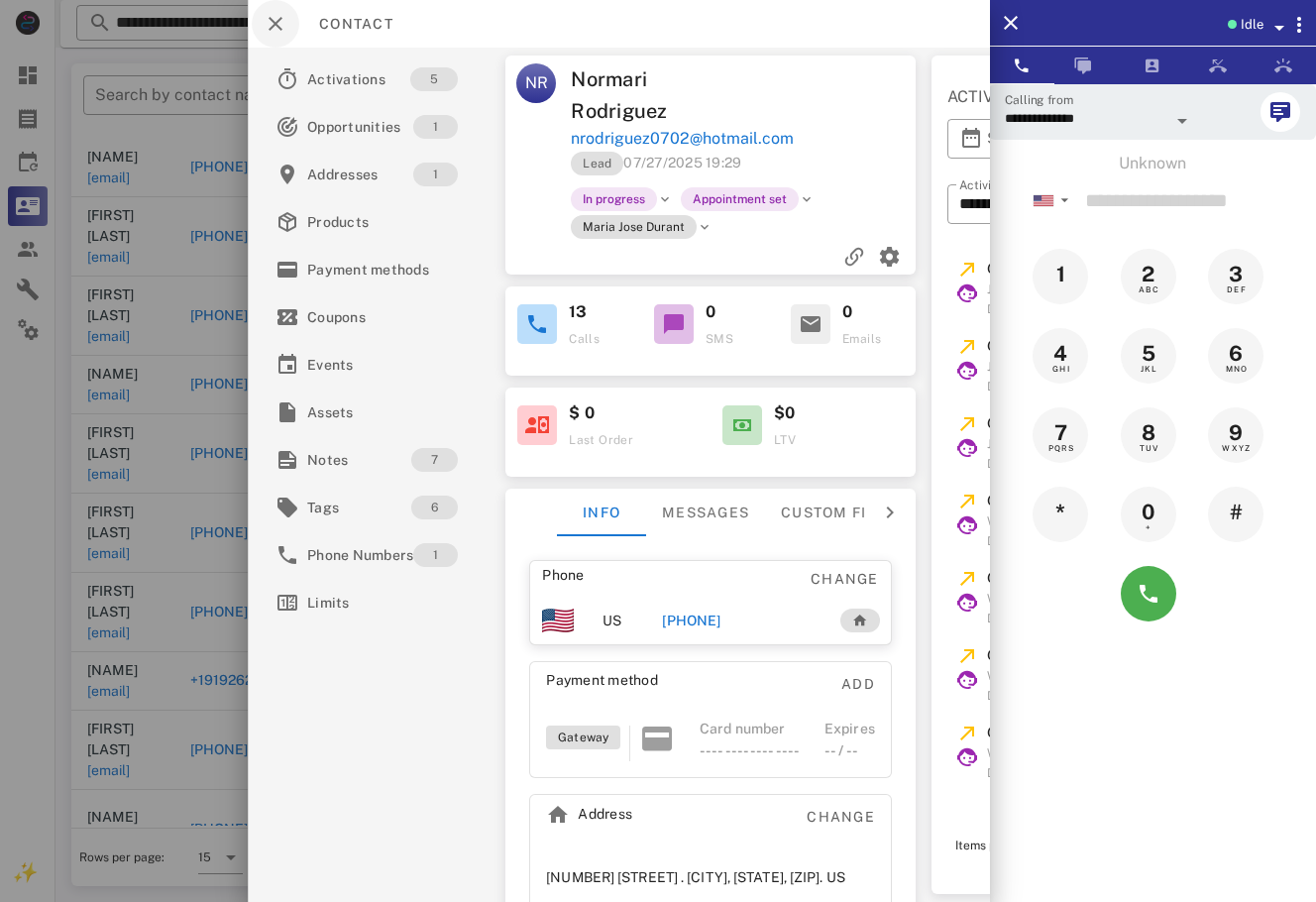 click on "Contact" at bounding box center [346, 24] 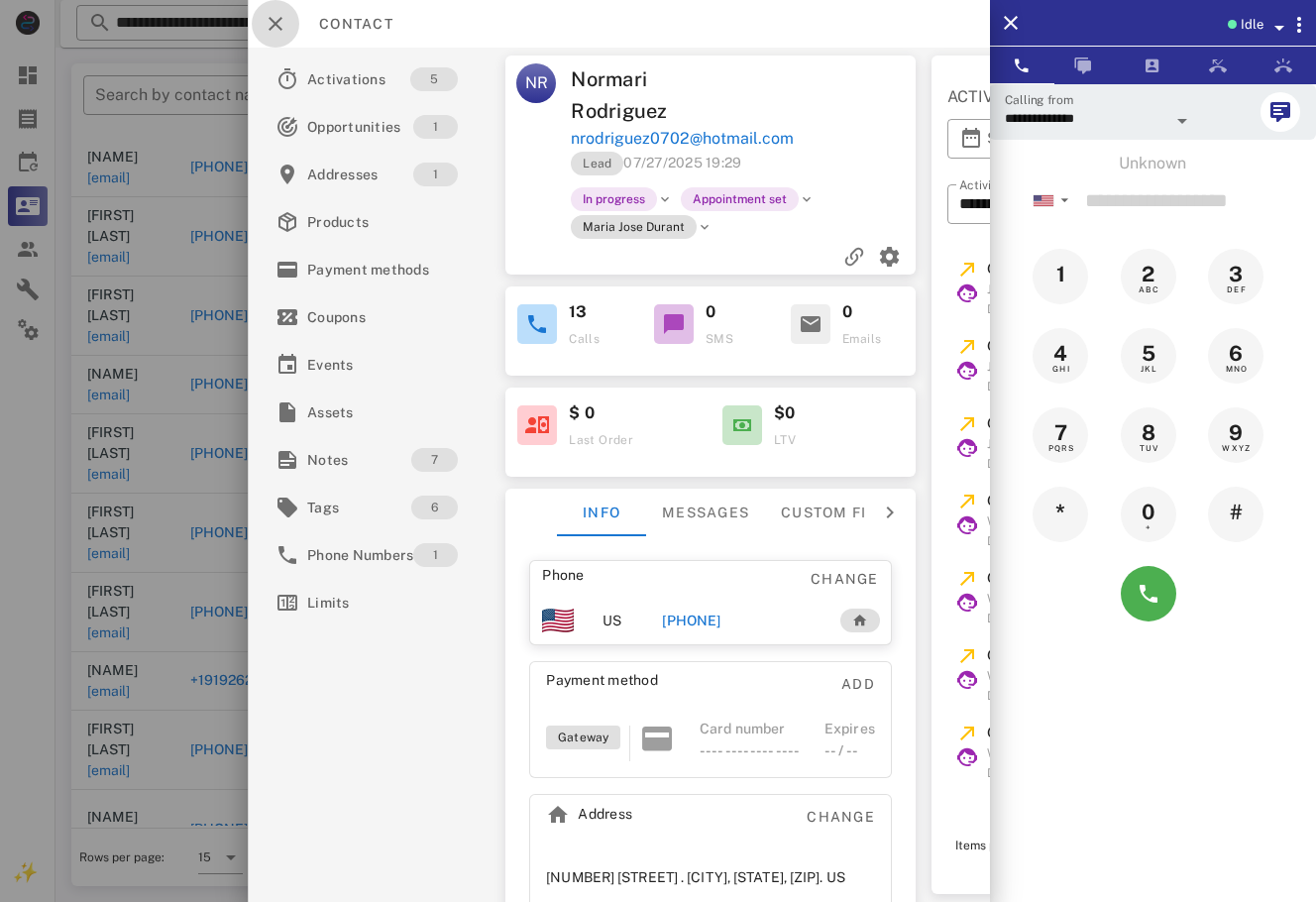 click at bounding box center (275, 24) 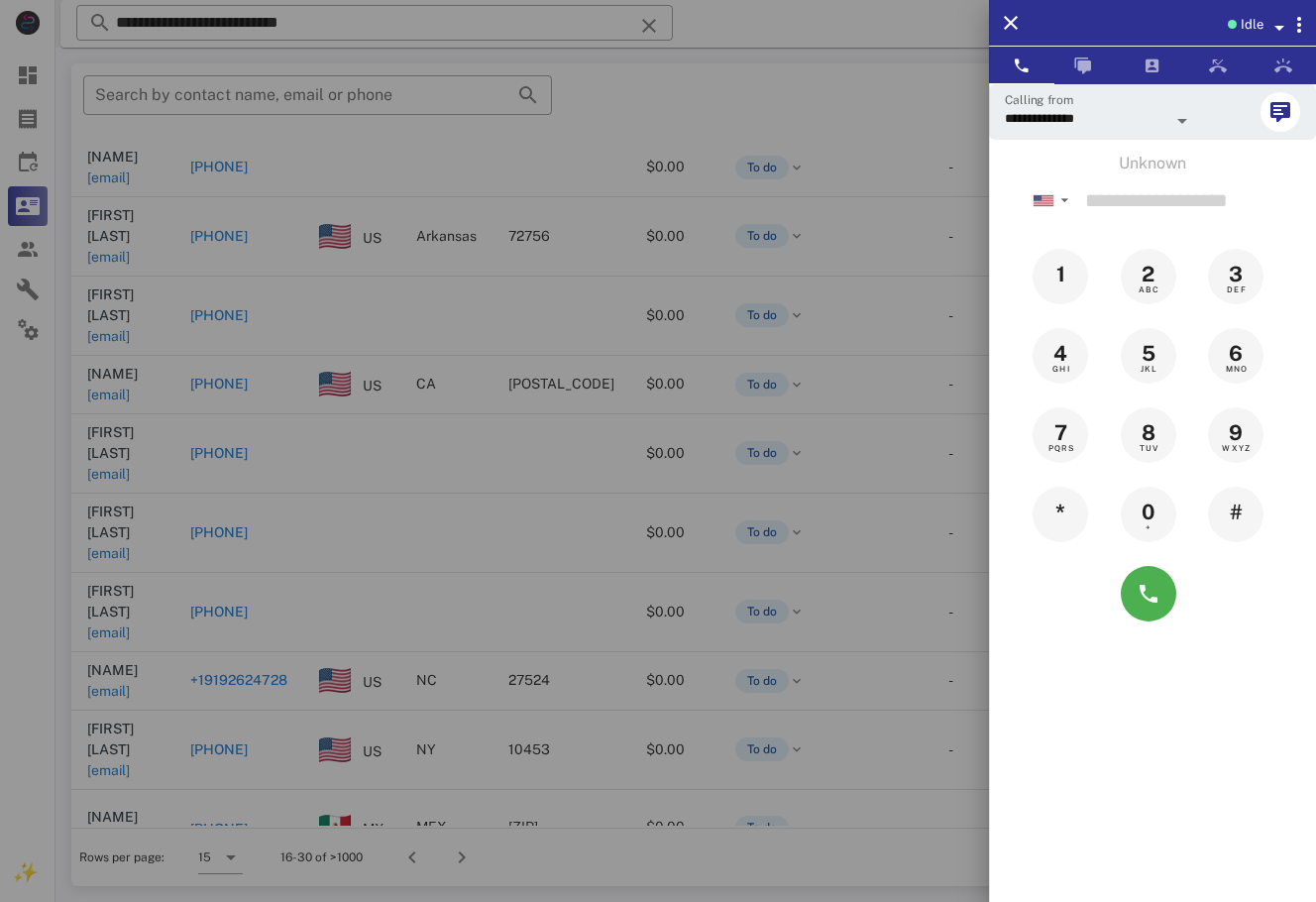 click at bounding box center (658, 451) 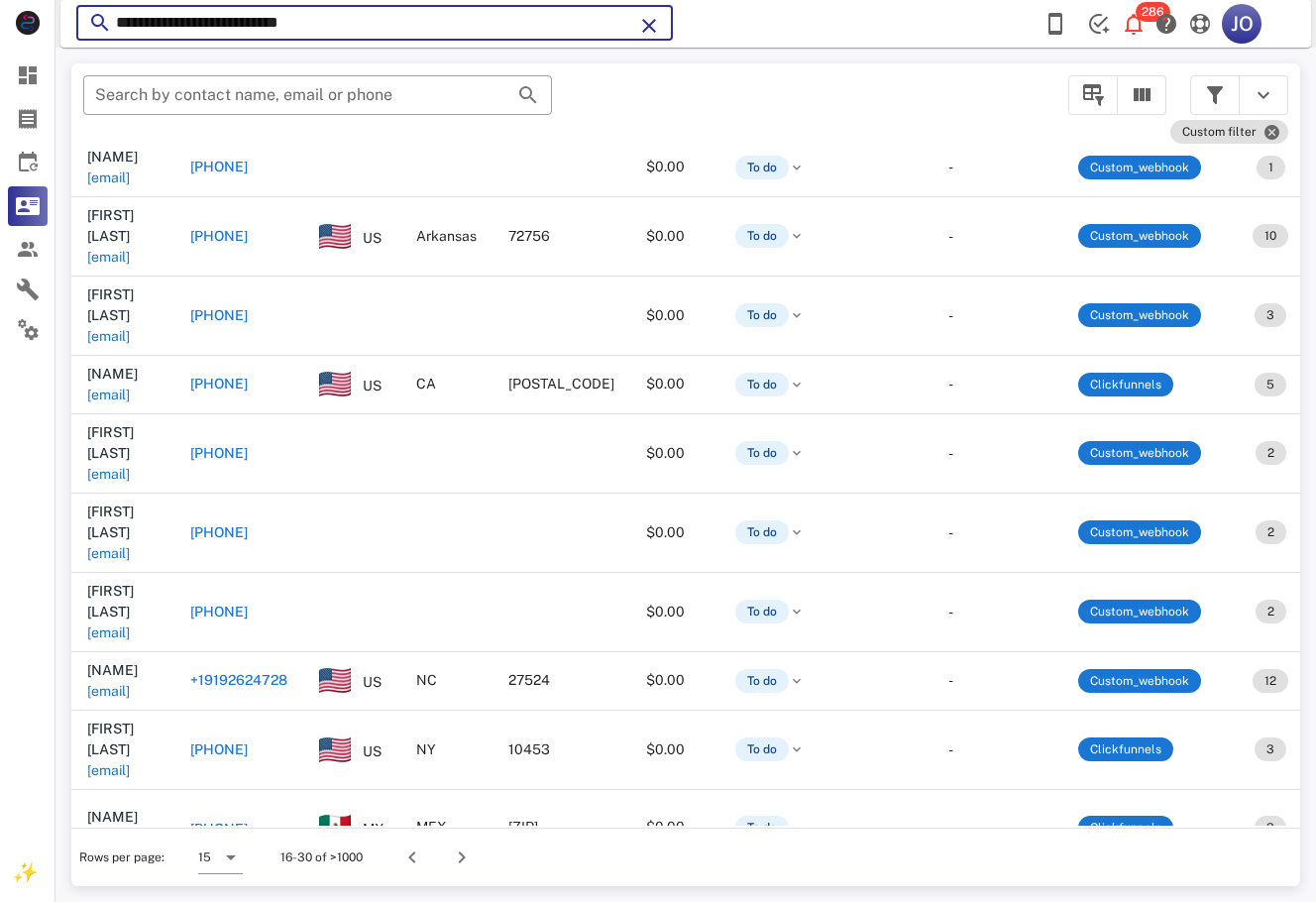 drag, startPoint x: 342, startPoint y: 33, endPoint x: 92, endPoint y: 33, distance: 250 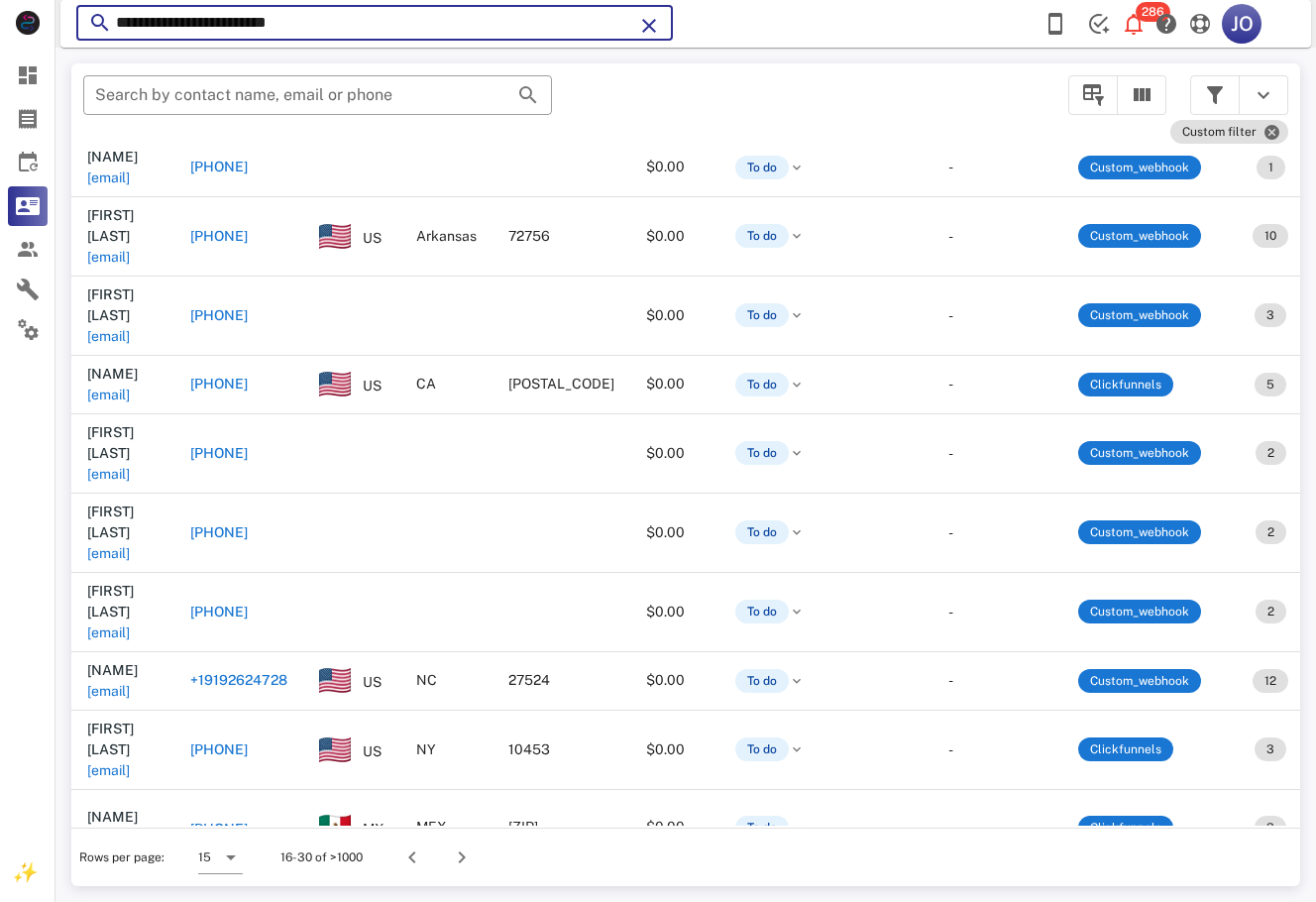 click on "**********" at bounding box center [375, 23] 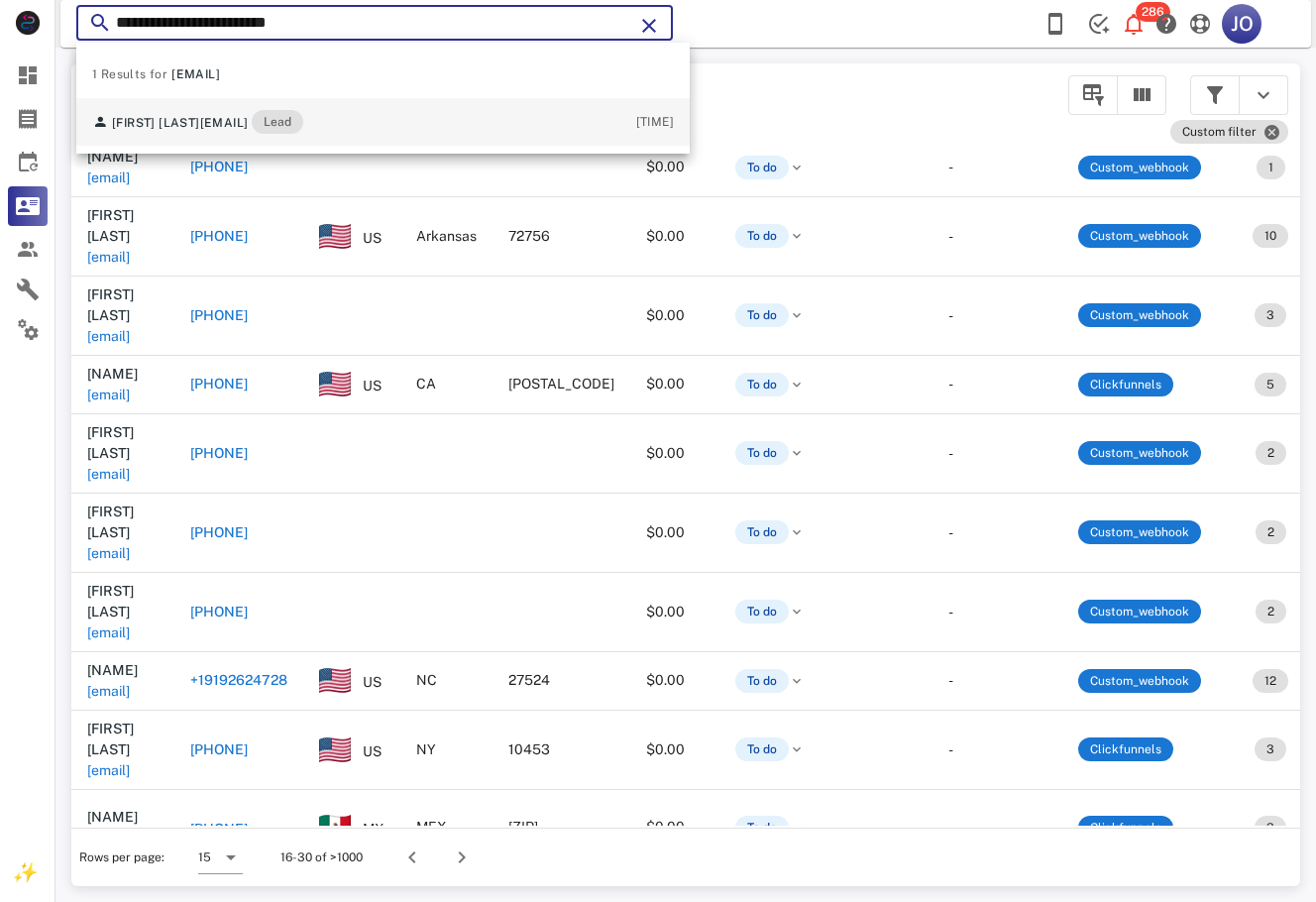 type on "**********" 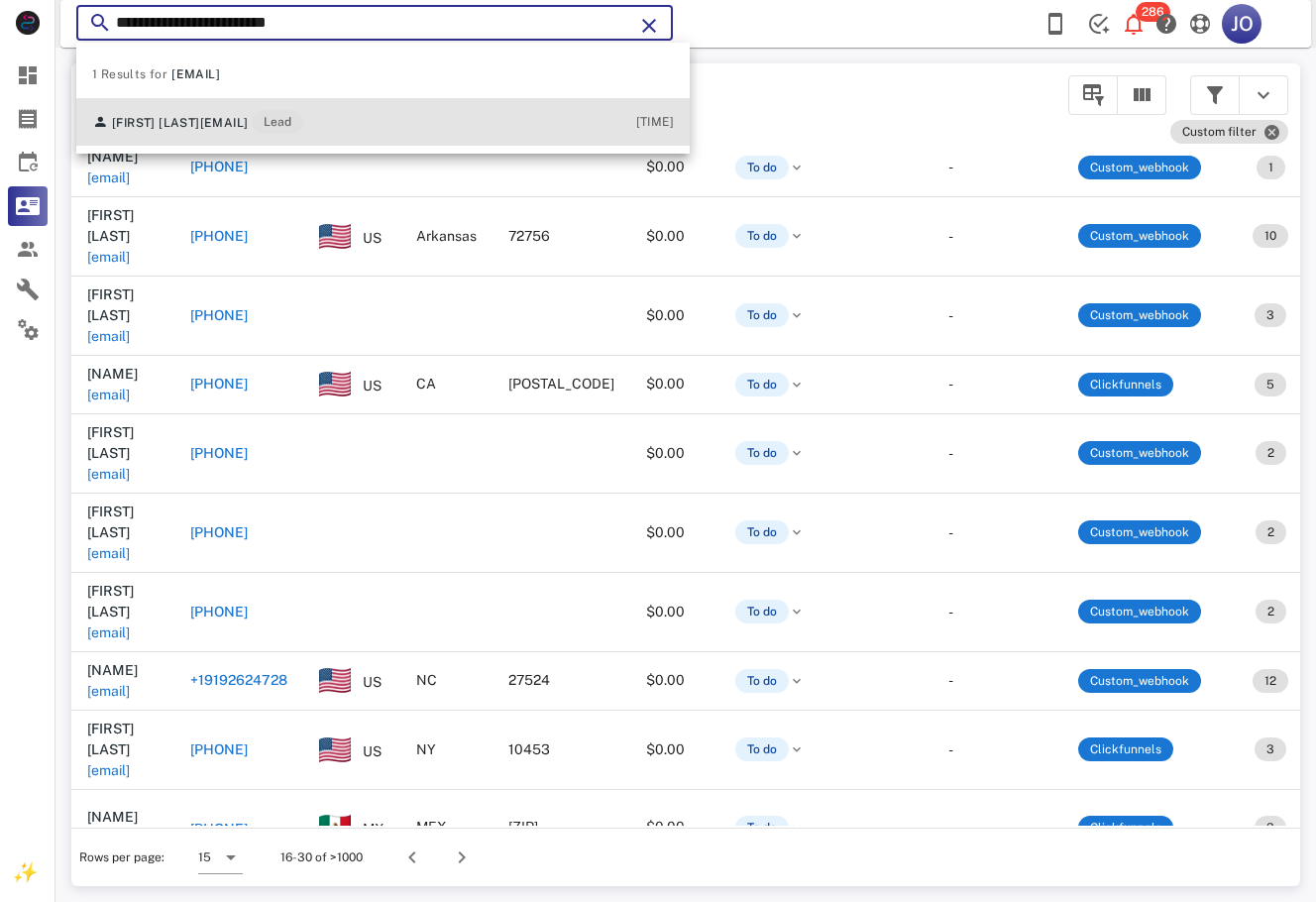 click on "mariagchavez854@gmail.com" at bounding box center (224, 123) 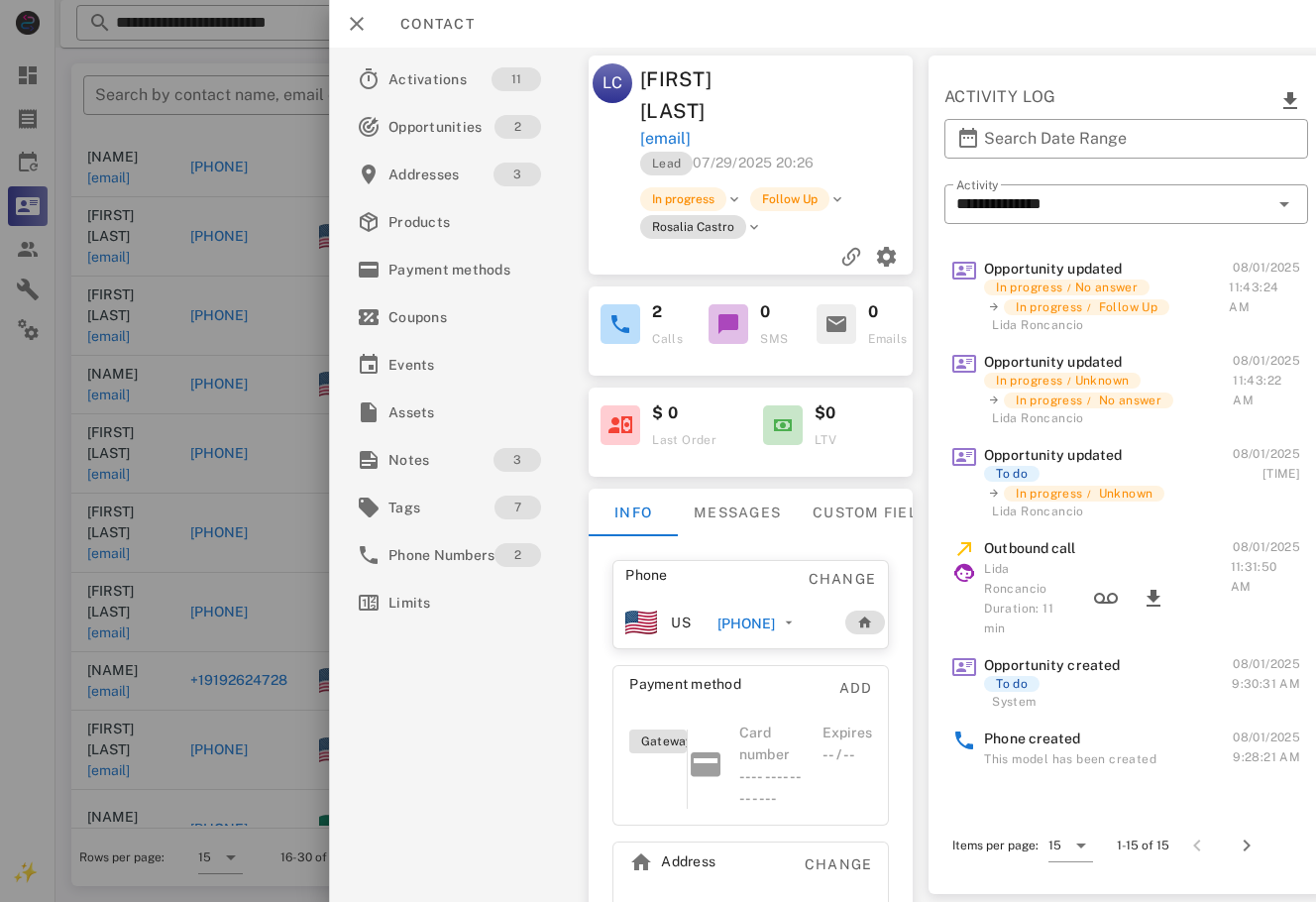 click on "+14022161754" at bounding box center (746, 623) 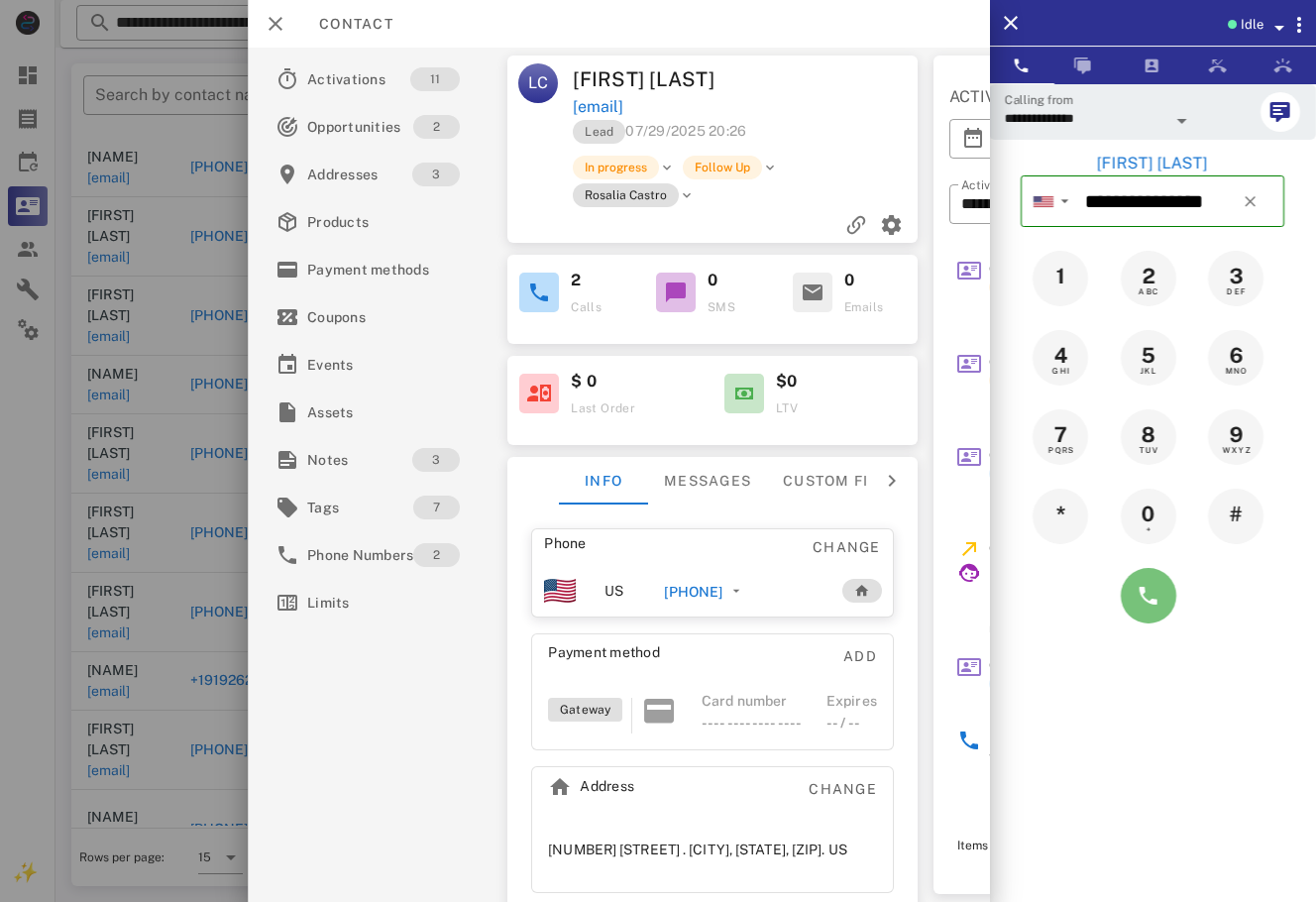 click at bounding box center (1149, 596) 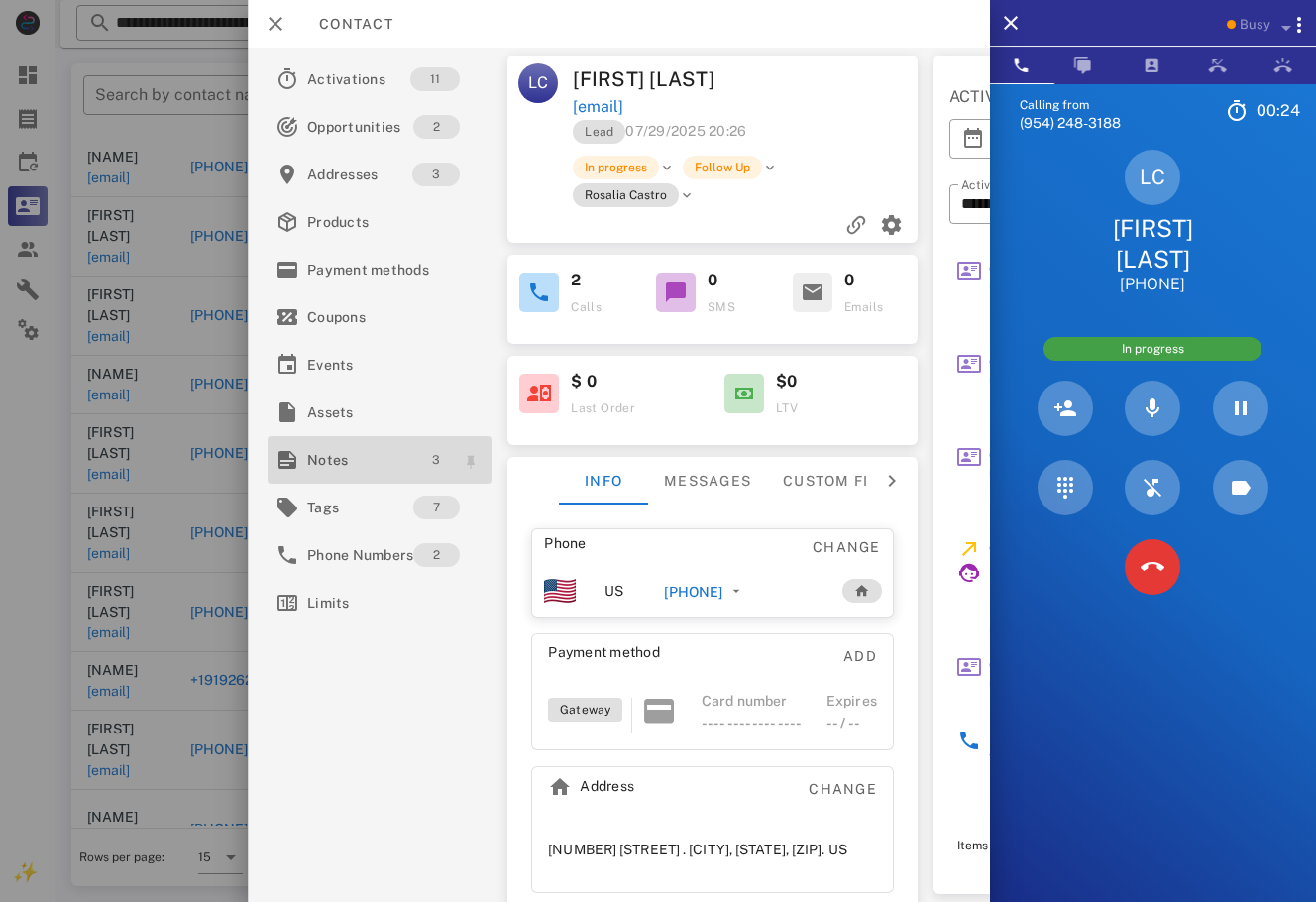 click on "3" at bounding box center (436, 460) 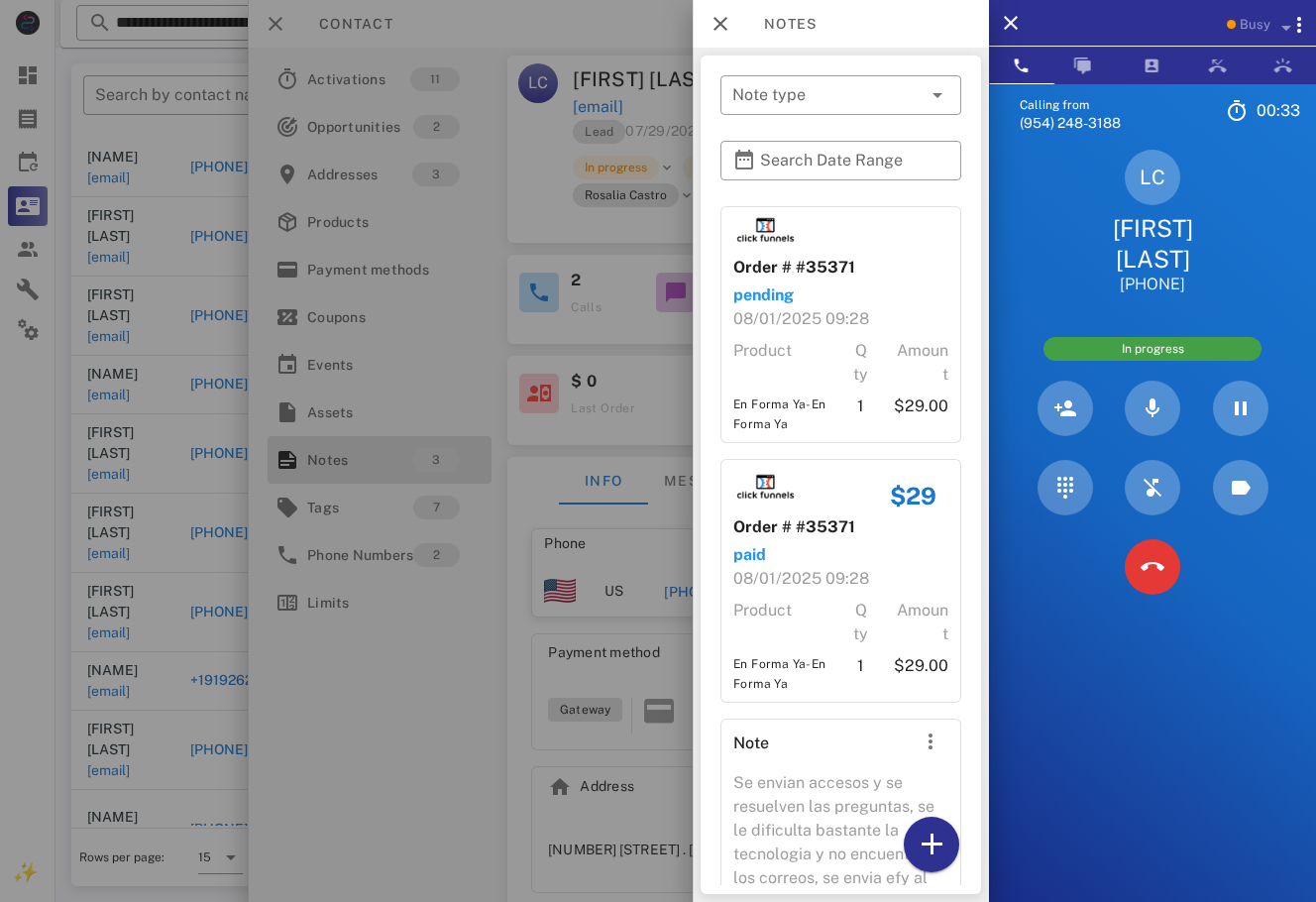 click on "Calling from (954) 248-3188 00: 33  Unknown      ▼     Andorra
+376
Argentina
+54
Aruba
+297
Australia
+61
Belgium (België)
+32
Bolivia
+591
Brazil (Brasil)
+55
Canada
+1
Chile
+56
Colombia
+57
Costa Rica
+506
Dominican Republic (República Dominicana)
+1
Ecuador
+593
El Salvador
+503
France
+33
Germany (Deutschland)
+49
Guadeloupe
+590
Guatemala
+502
Honduras
+504
Iceland (Ísland)
+354
India (भारत)
+91
Israel (‫ישראל‬‎)
+972
Italy (Italia)
+39" at bounding box center (1152, 534) 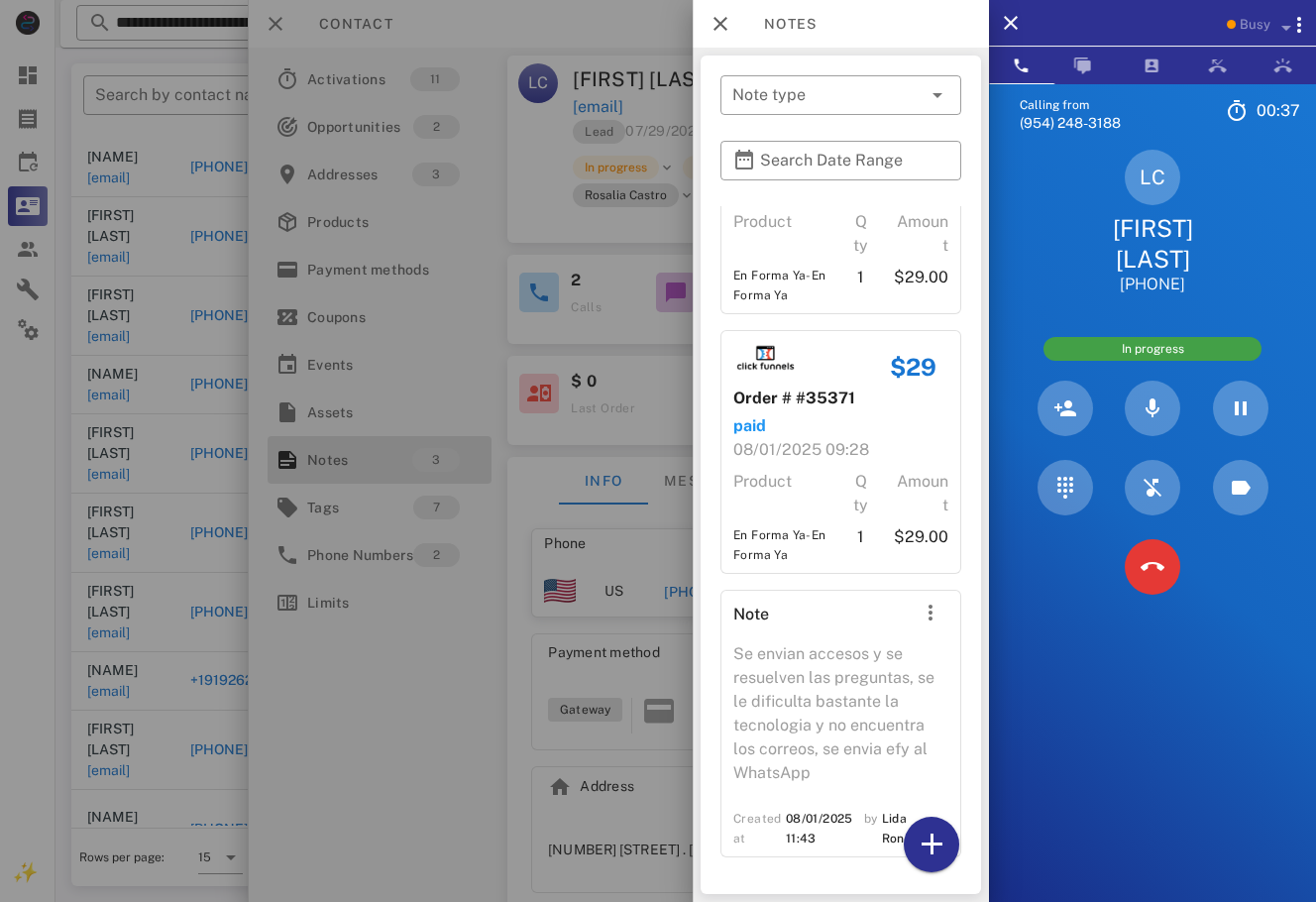 scroll, scrollTop: 0, scrollLeft: 0, axis: both 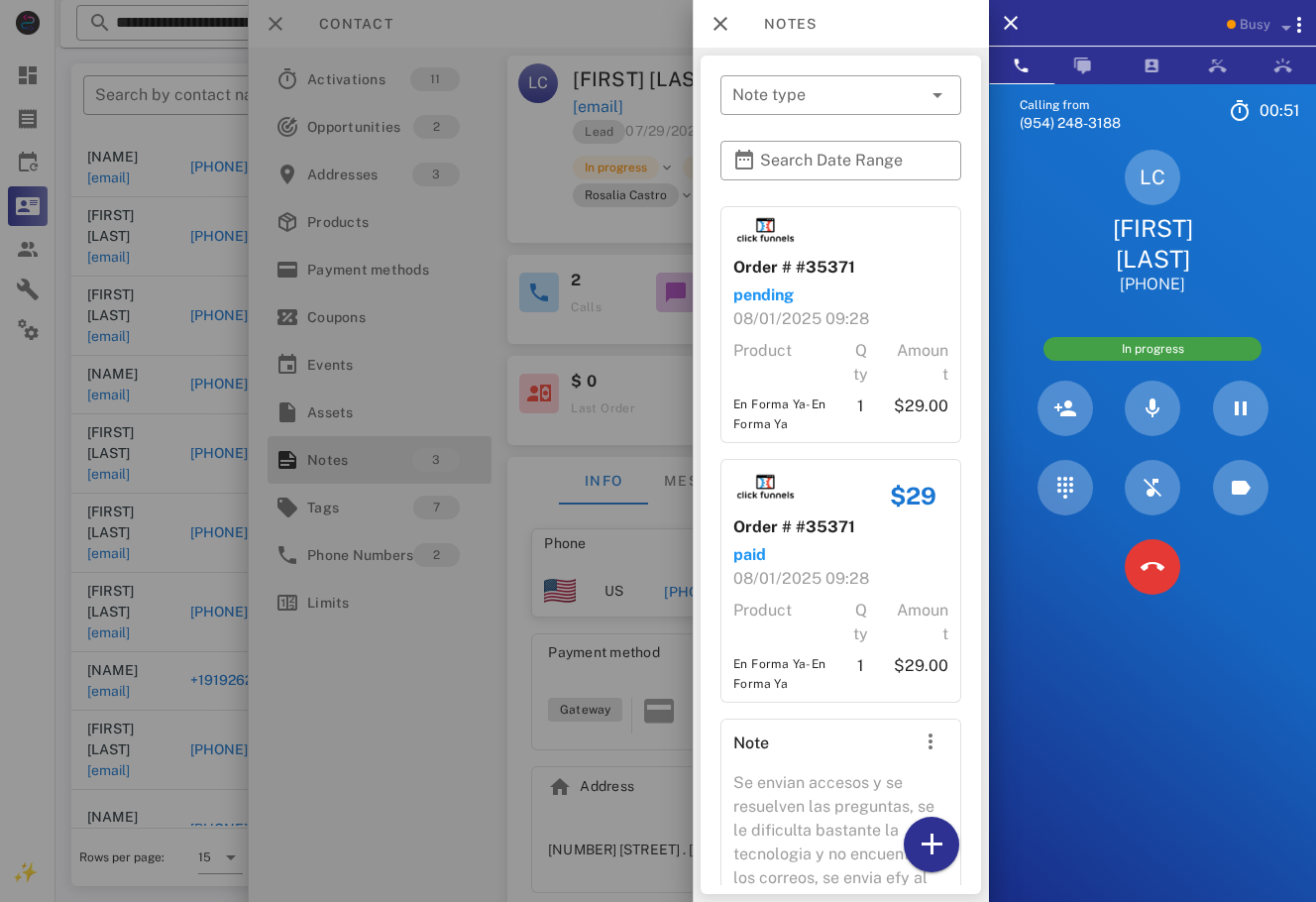 click on "Calling from (954) 248-3188 00: 51  Unknown      ▼     Andorra
+376
Argentina
+54
Aruba
+297
Australia
+61
Belgium (België)
+32
Bolivia
+591
Brazil (Brasil)
+55
Canada
+1
Chile
+56
Colombia
+57
Costa Rica
+506
Dominican Republic (República Dominicana)
+1
Ecuador
+593
El Salvador
+503
France
+33
Germany (Deutschland)
+49
Guadeloupe
+590
Guatemala
+502
Honduras
+504
Iceland (Ísland)
+354
India (भारत)
+91
Israel (‫ישראל‬‎)
+972
Italy (Italia)
+39" at bounding box center (1152, 534) 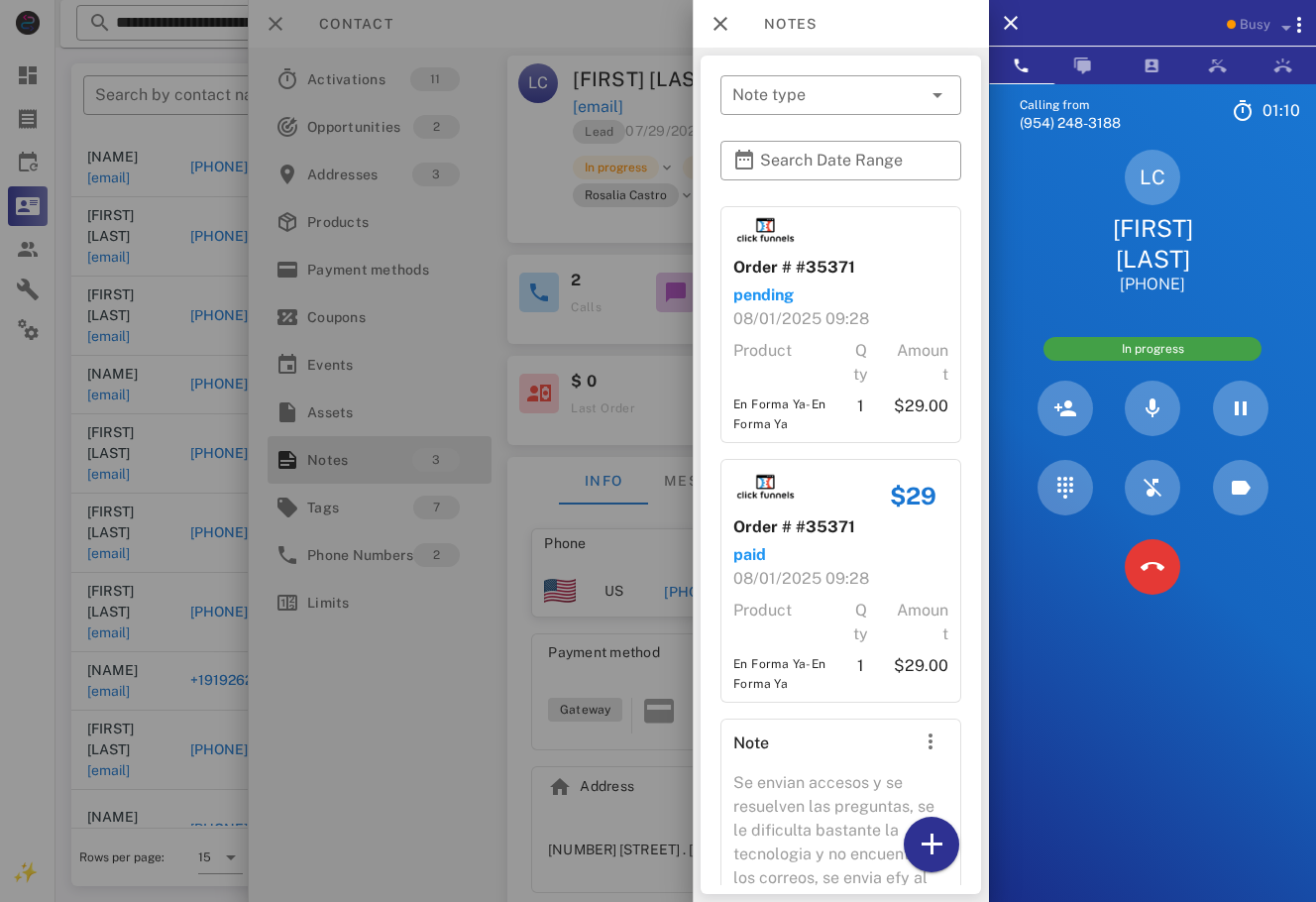 click at bounding box center [658, 451] 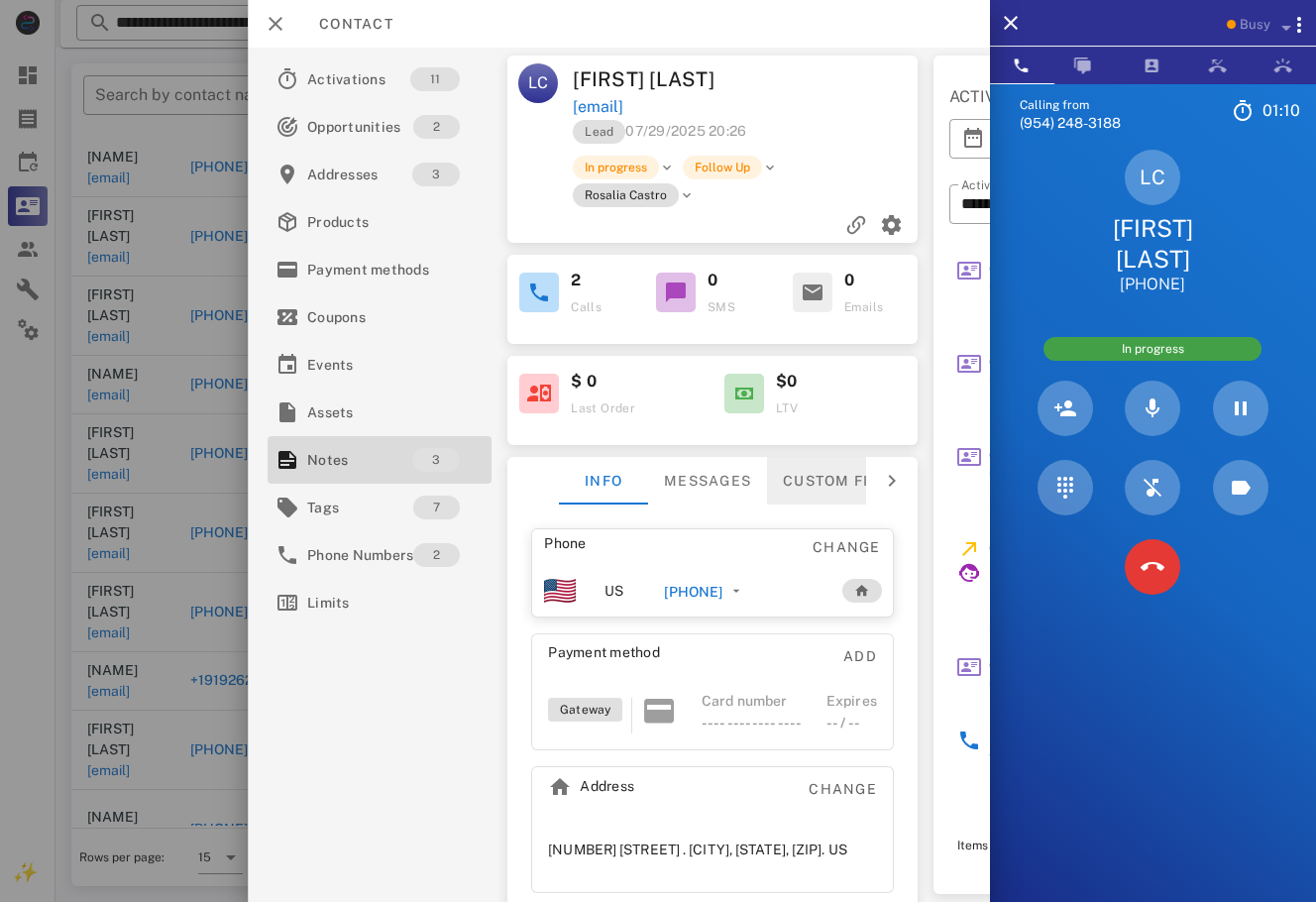 click on "Custom fields" at bounding box center [845, 481] 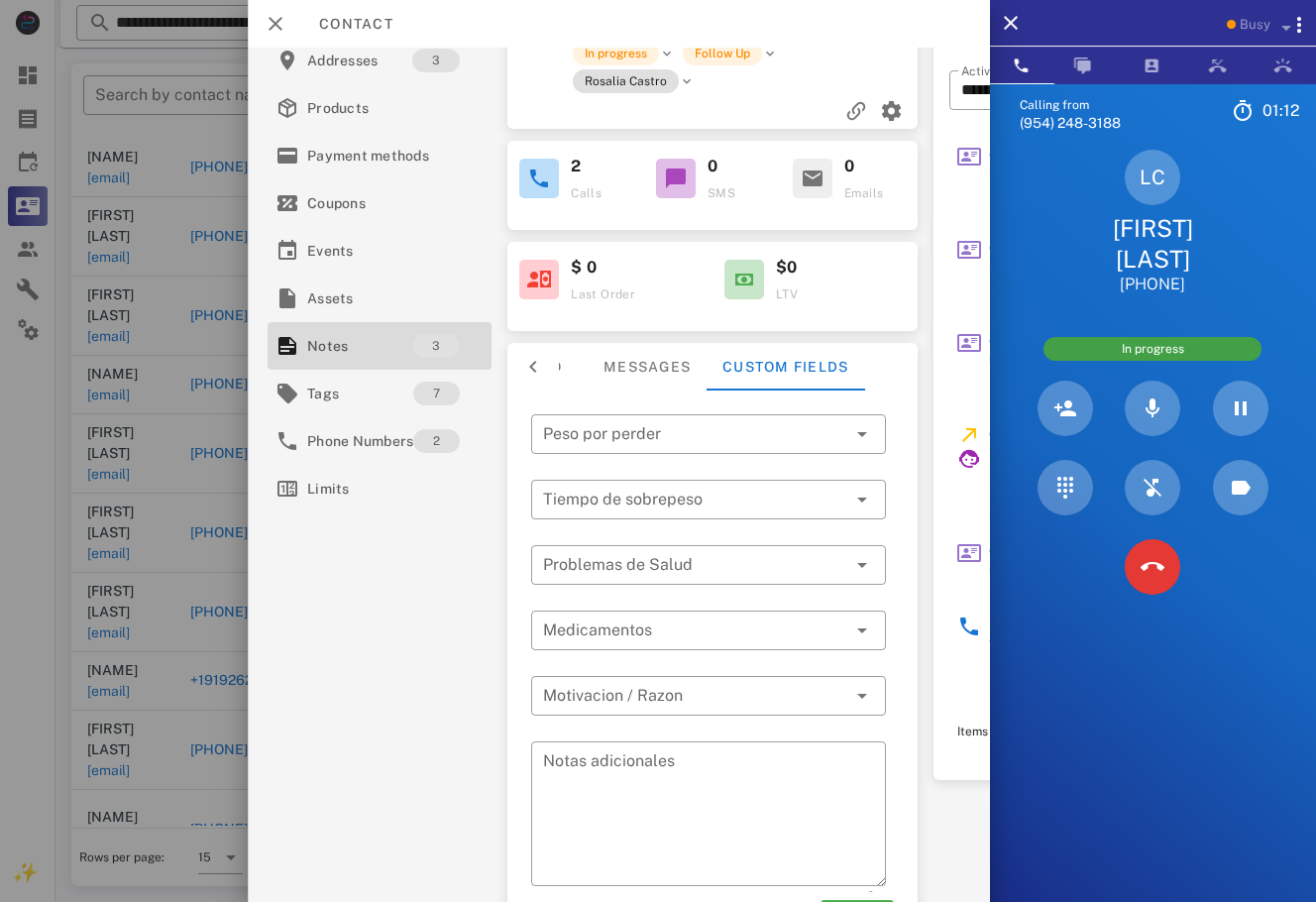 scroll, scrollTop: 181, scrollLeft: 0, axis: vertical 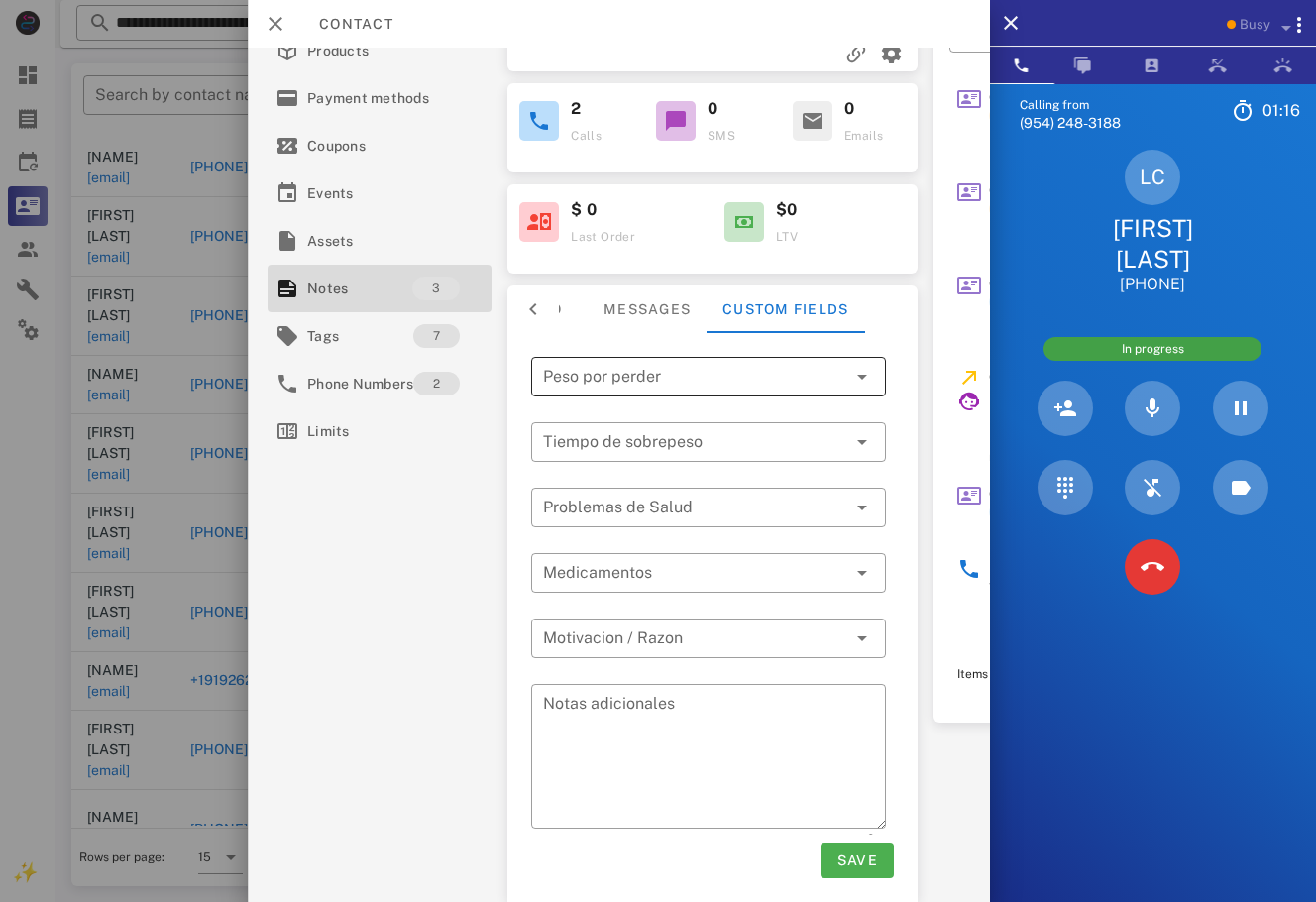 click at bounding box center [695, 377] 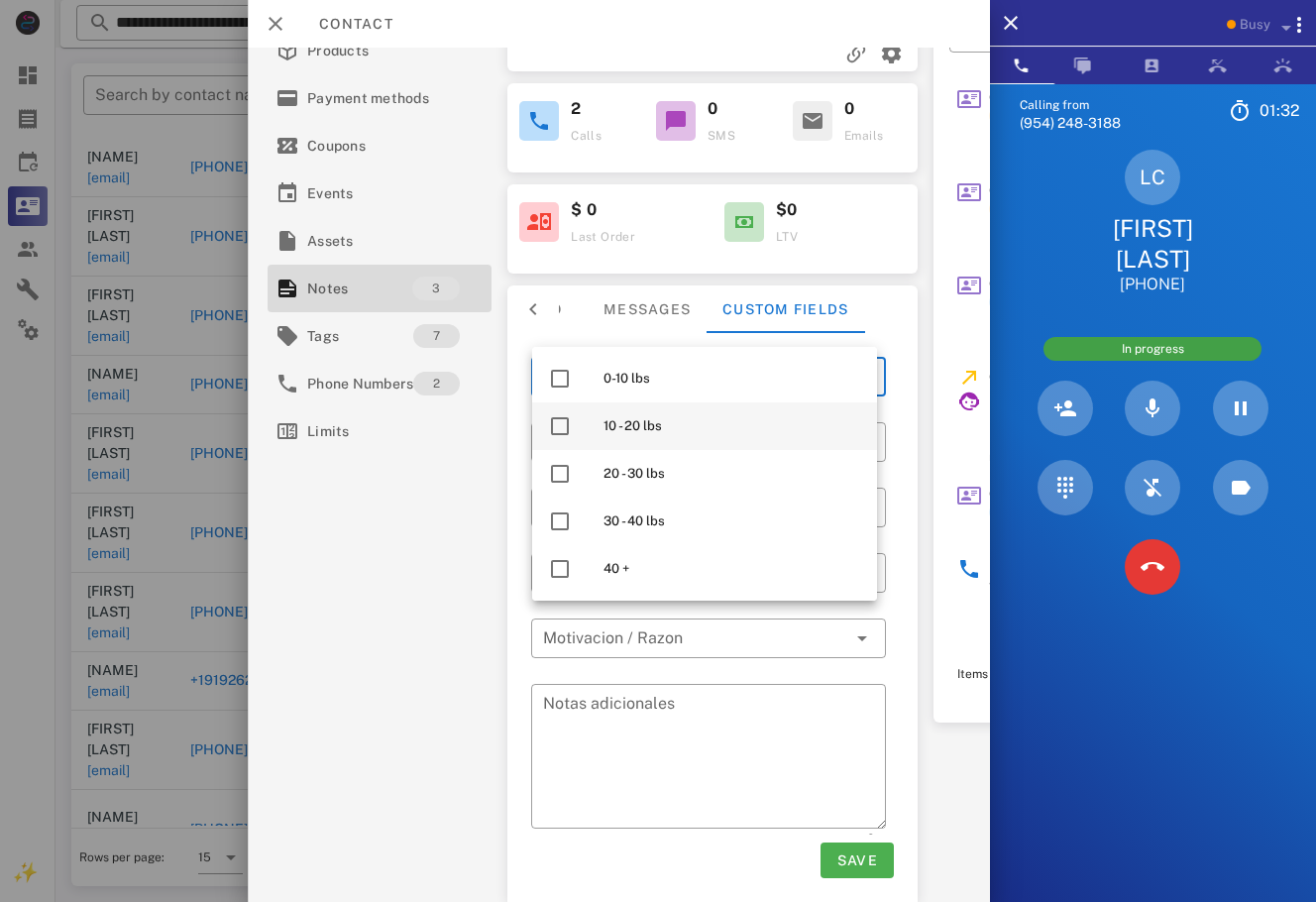 click on "10 - 20 lbs" at bounding box center (732, 426) 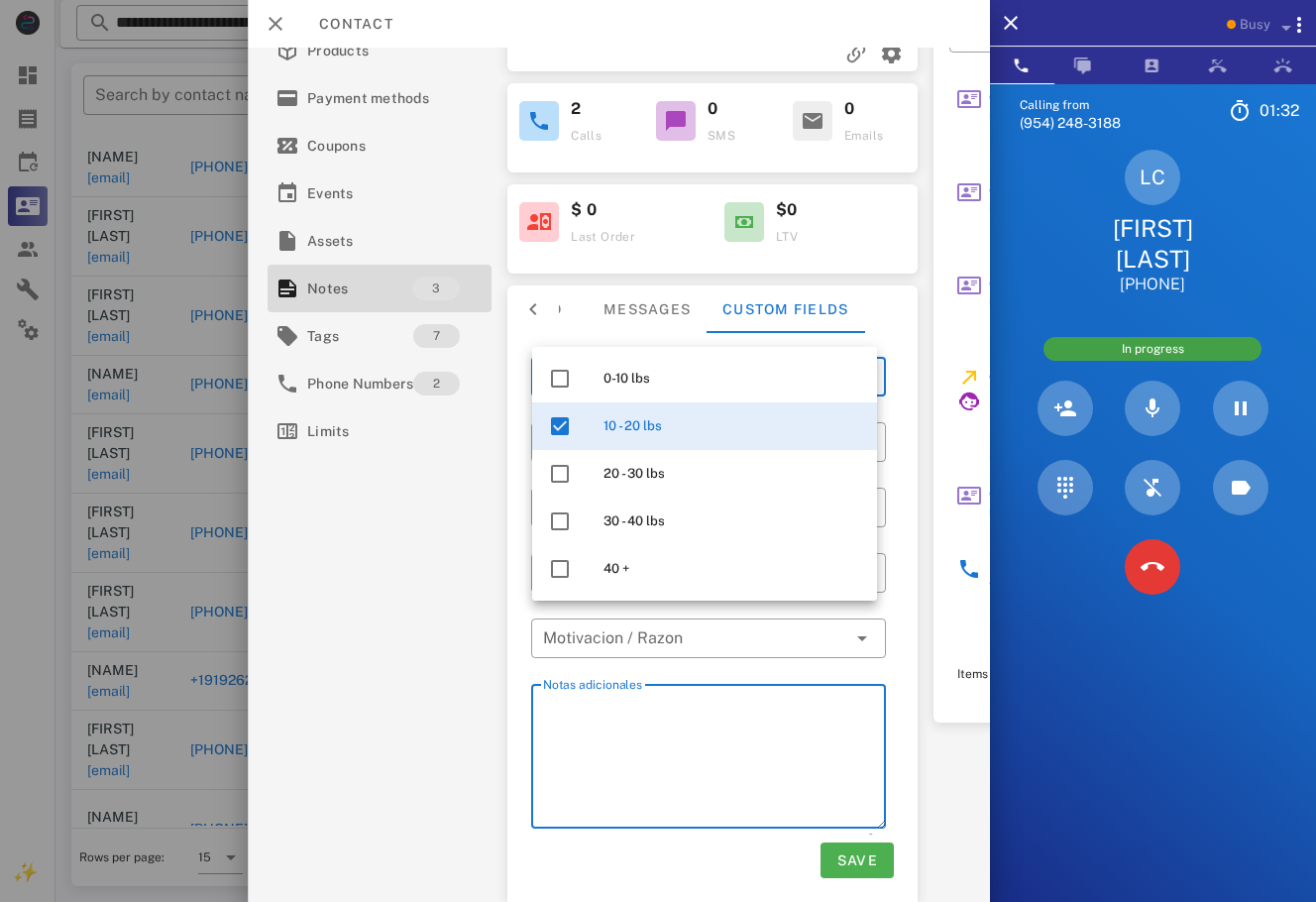 click on "Notas adicionales" at bounding box center [714, 759] 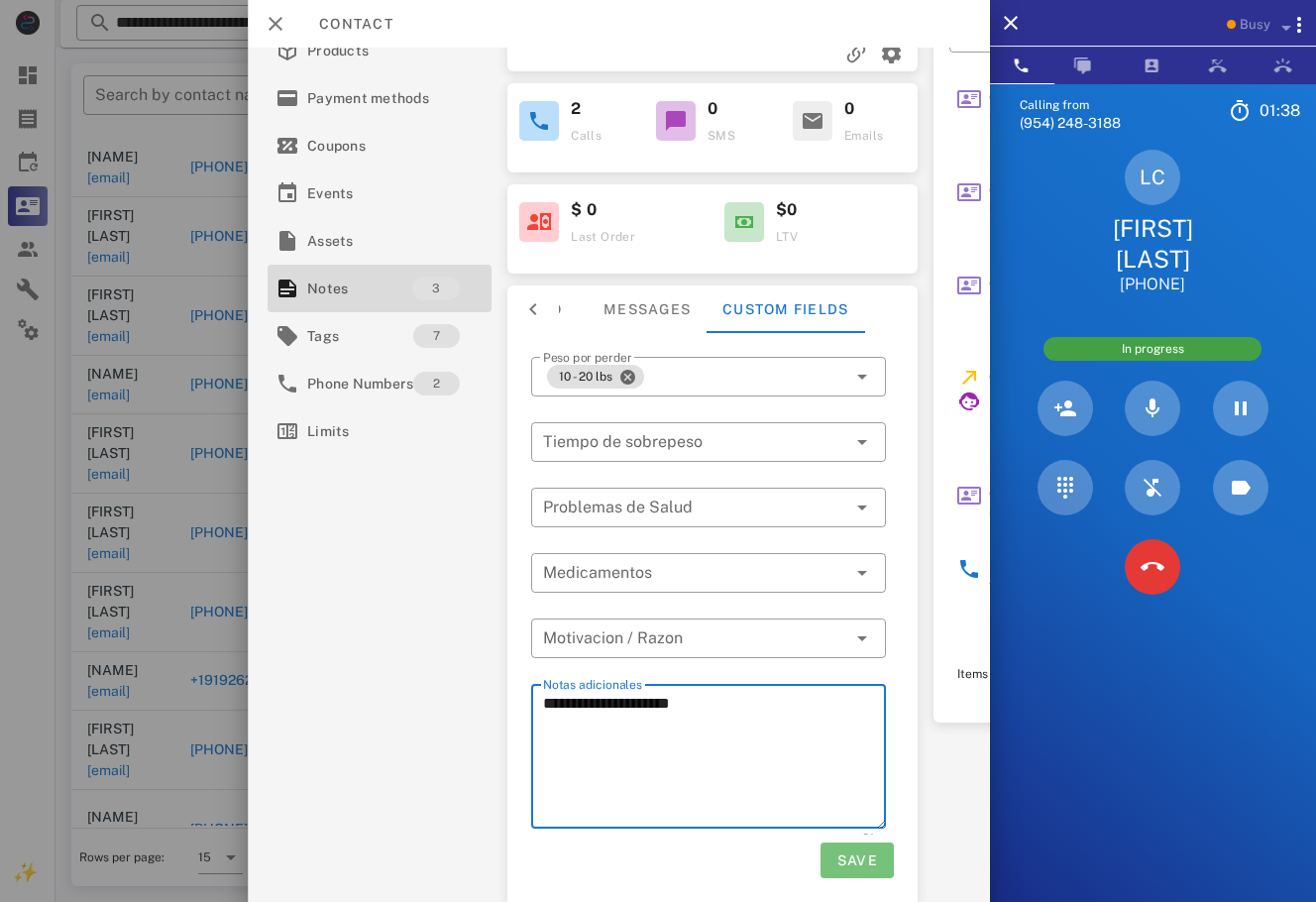 click on "Save" at bounding box center (856, 860) 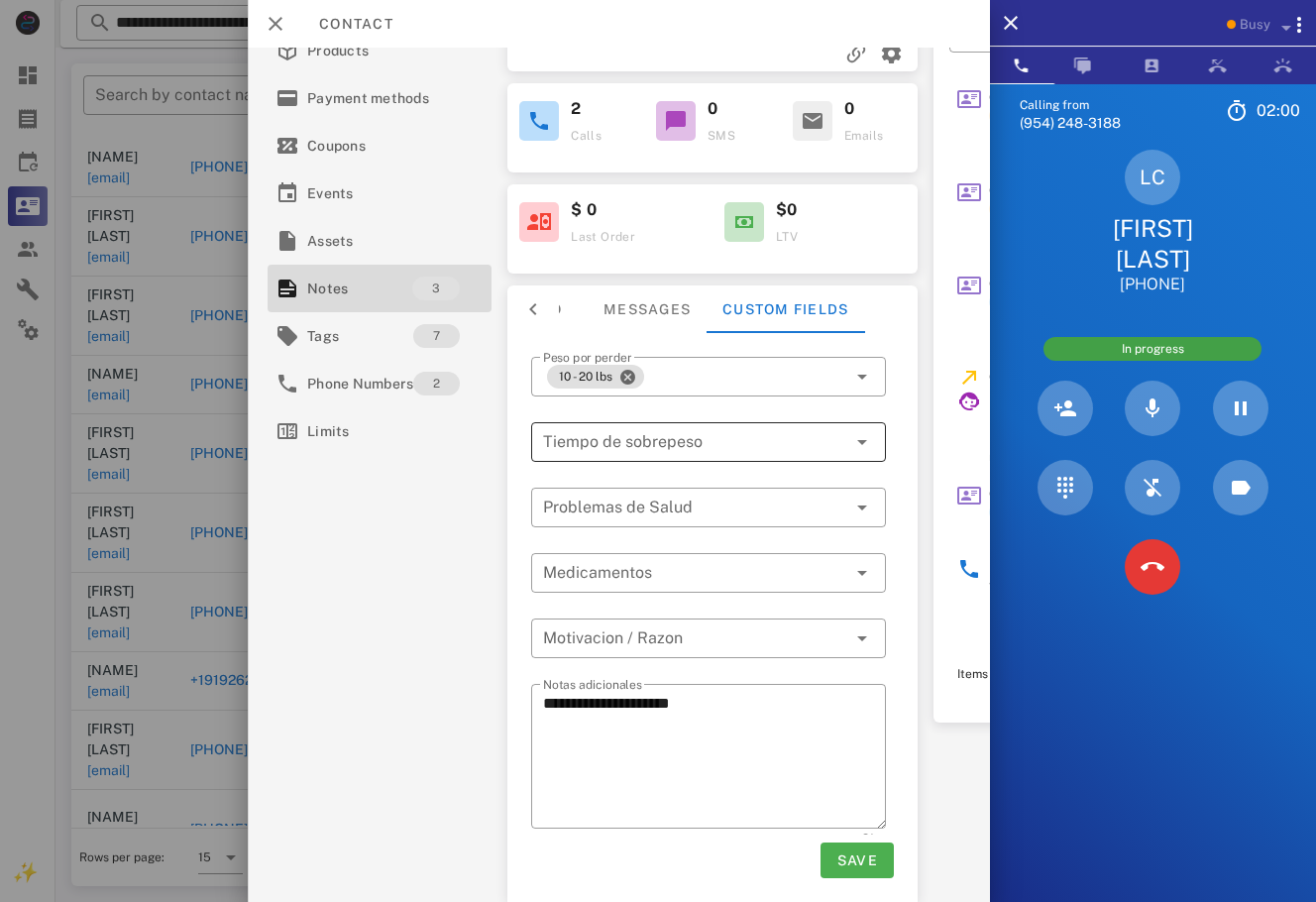 click at bounding box center [681, 442] 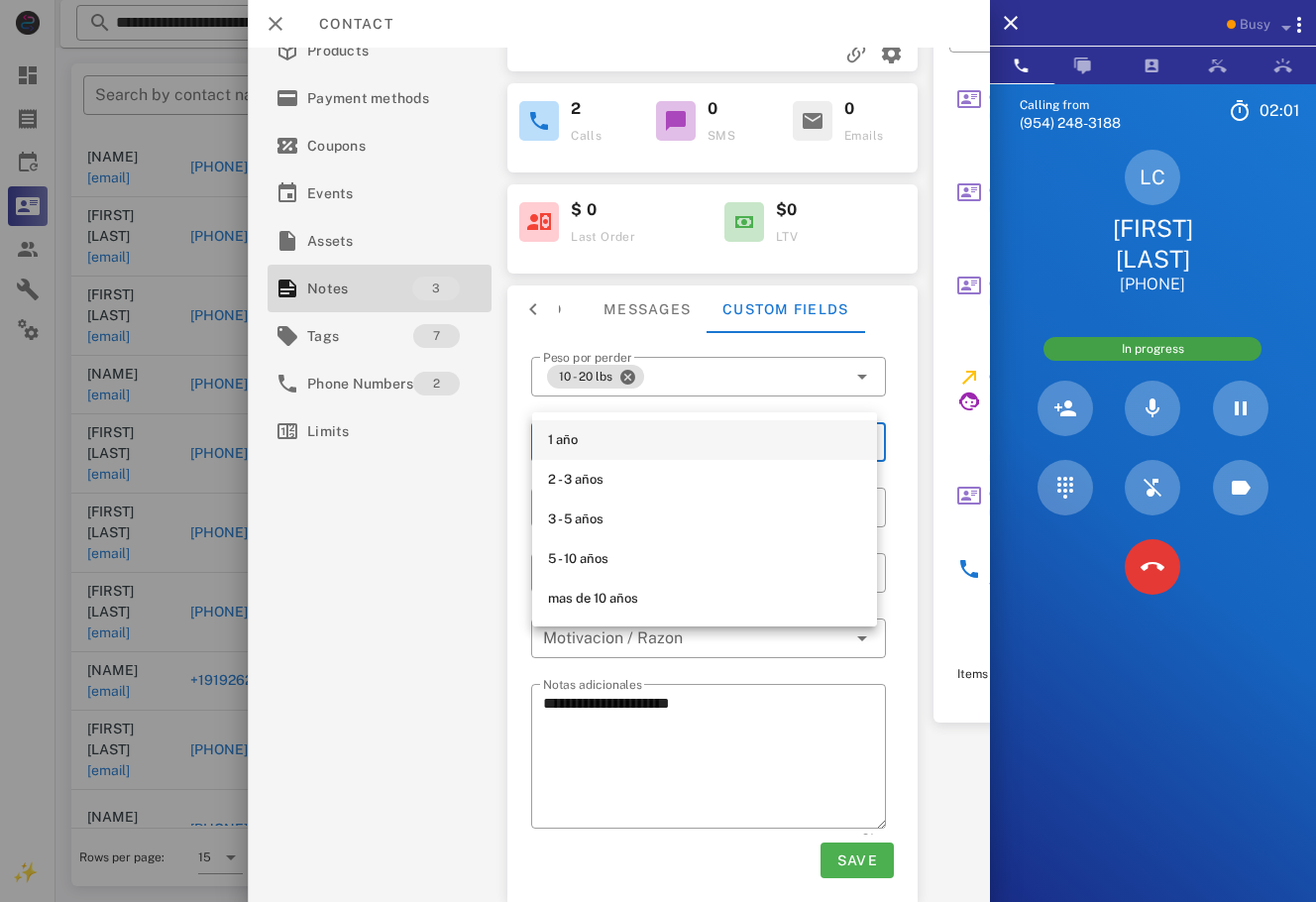 click on "1 año" at bounding box center [705, 440] 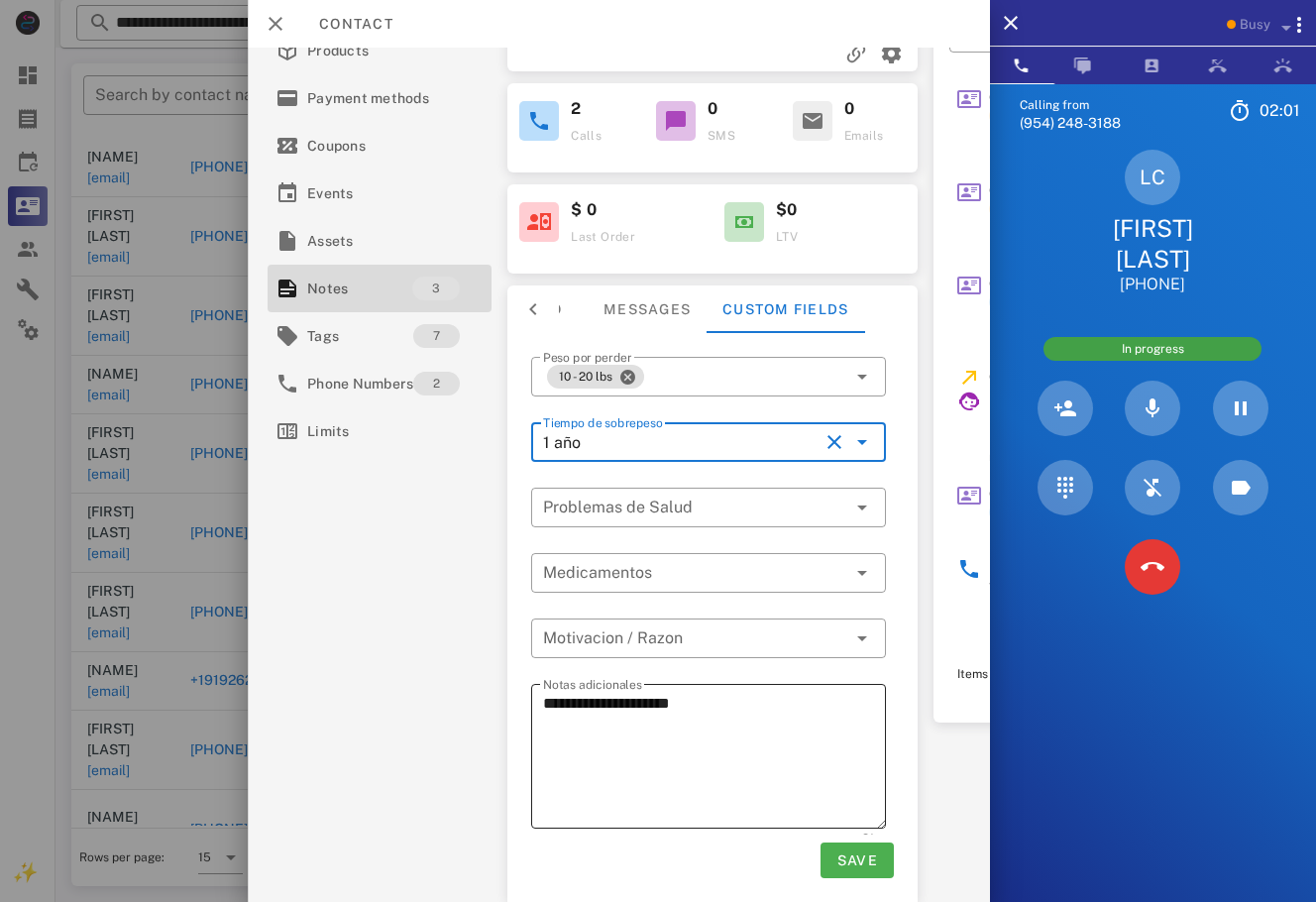 click on "**********" at bounding box center [714, 759] 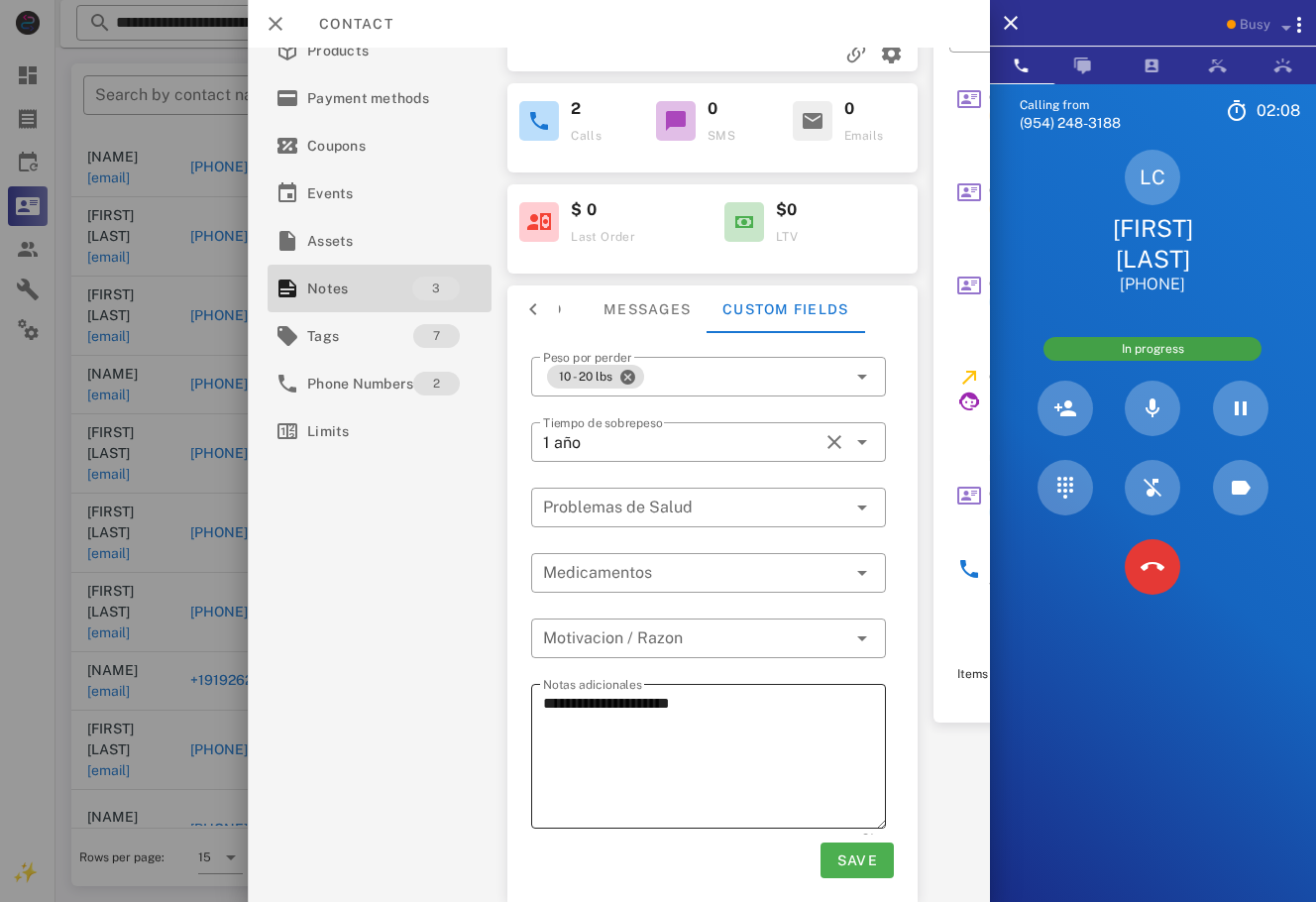click on "**********" at bounding box center (714, 759) 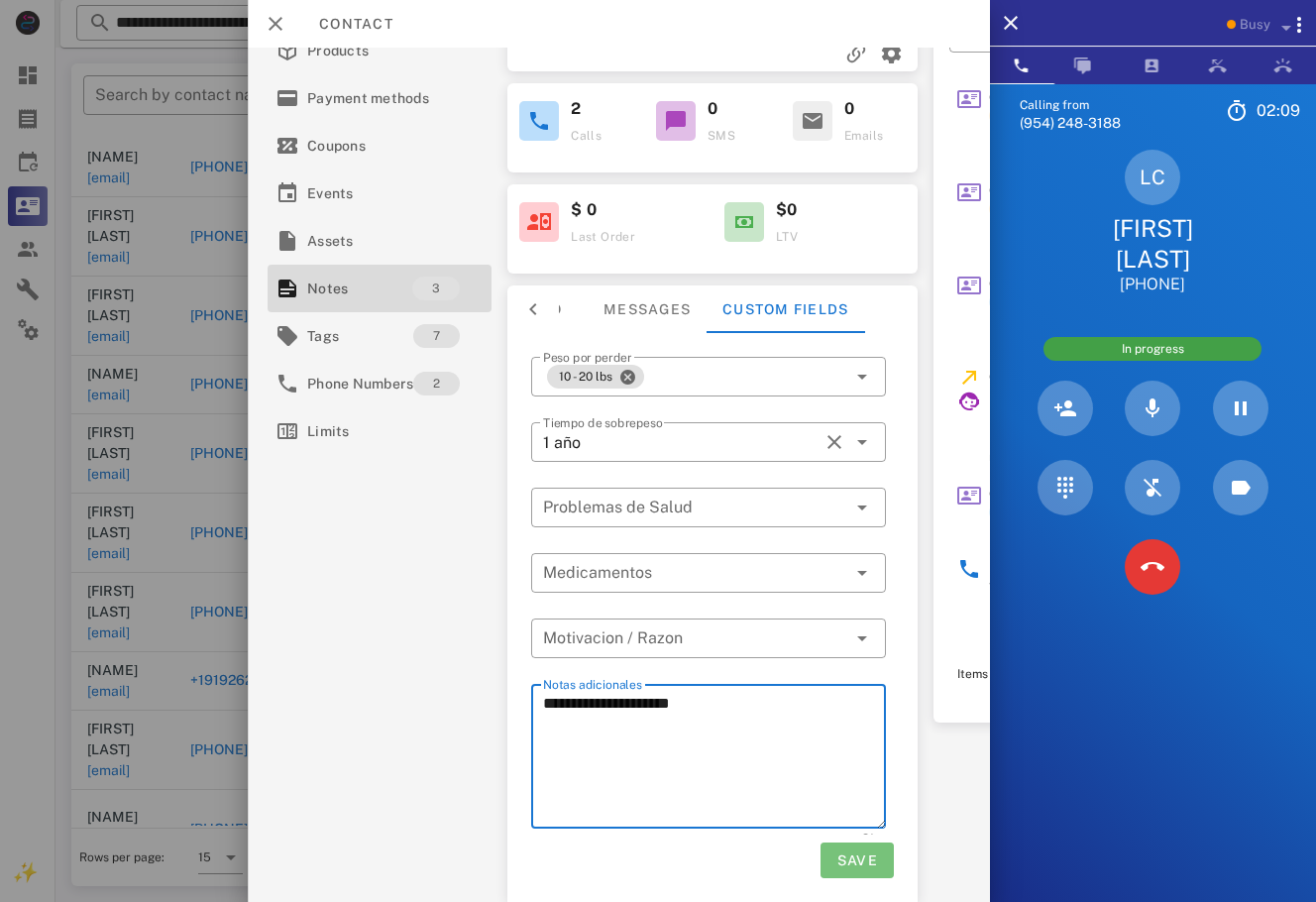 click on "Save" at bounding box center [856, 860] 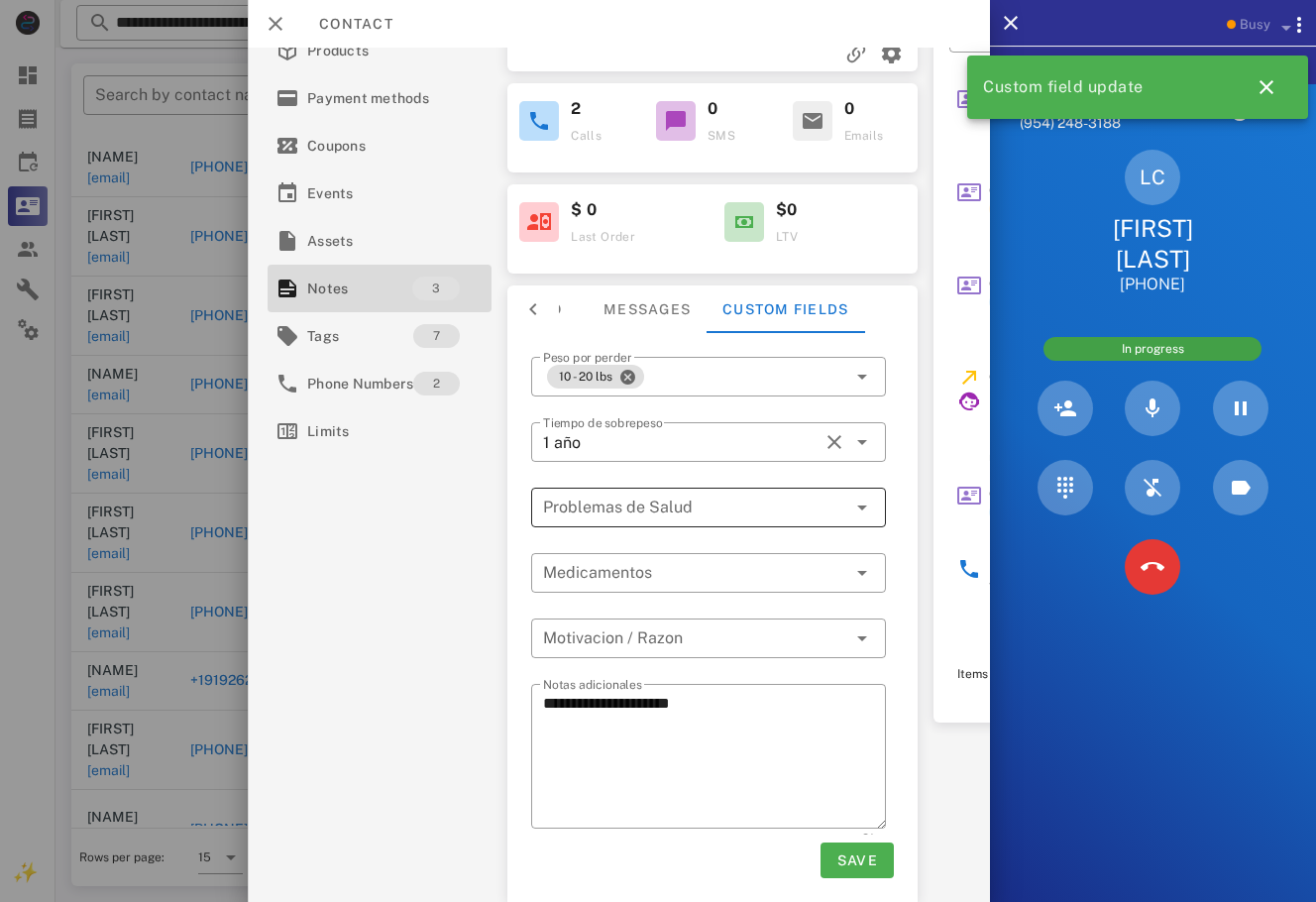 click at bounding box center [695, 507] 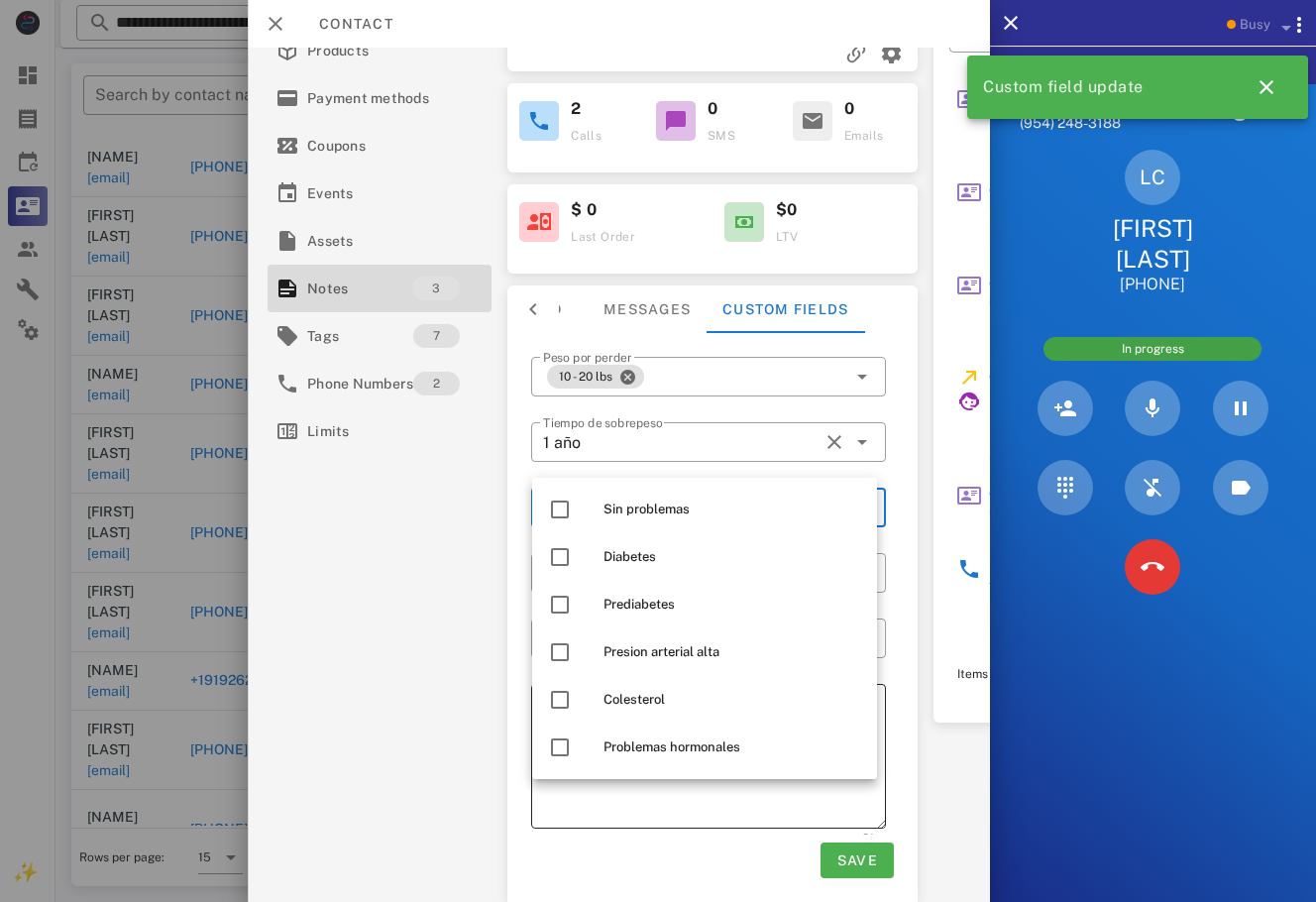click on "**********" at bounding box center (714, 759) 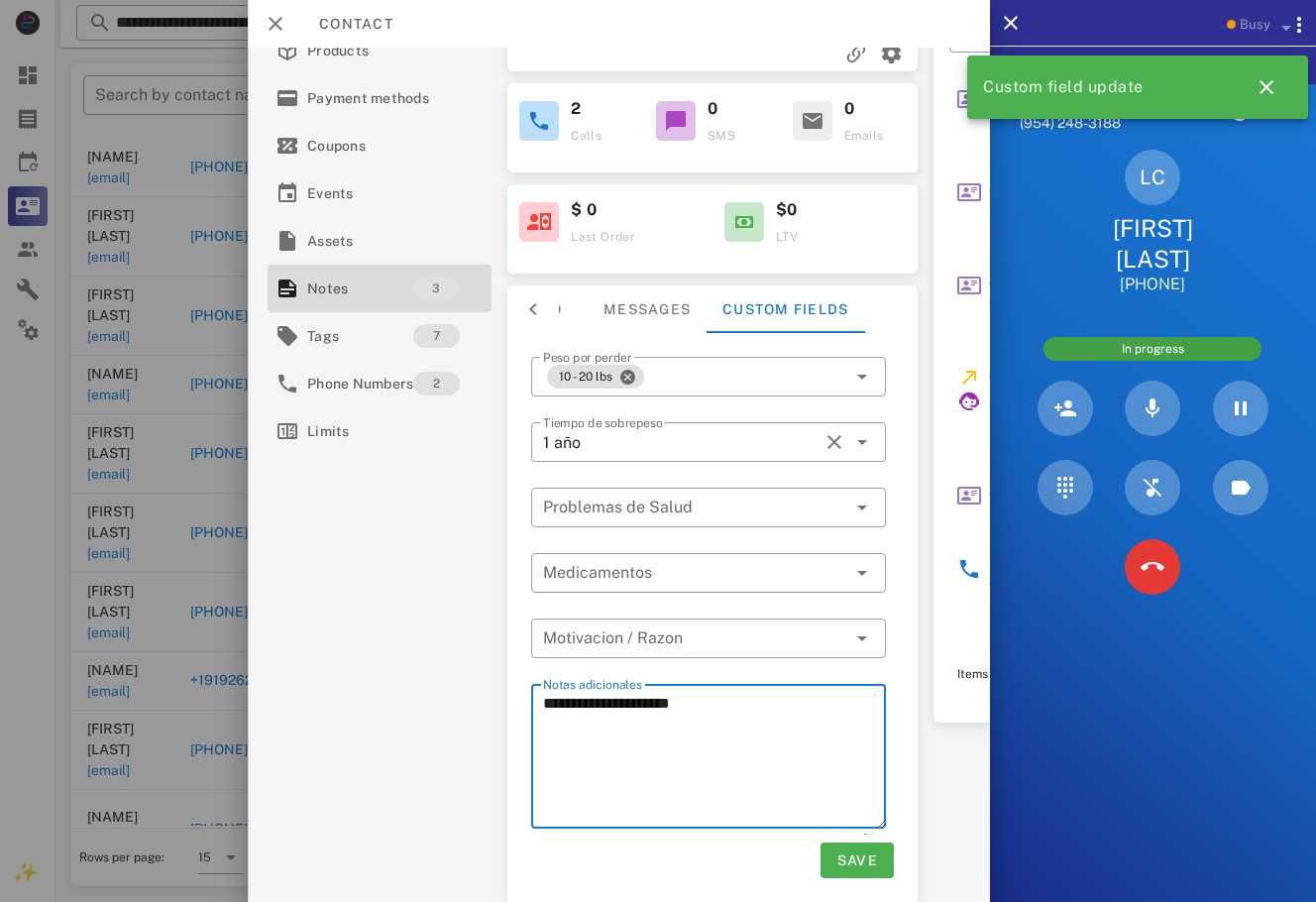 click on "**********" at bounding box center (714, 759) 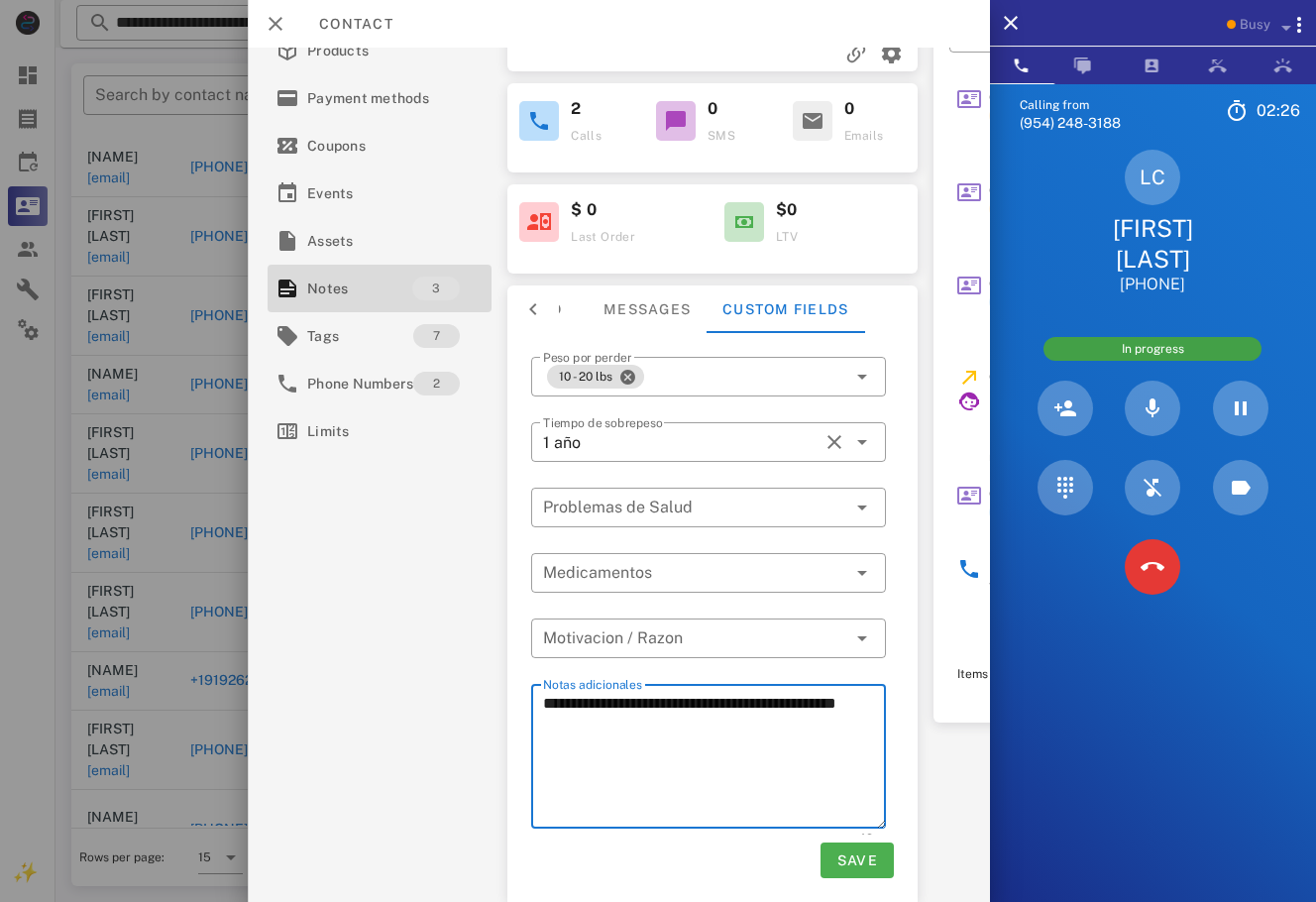 drag, startPoint x: 565, startPoint y: 727, endPoint x: 665, endPoint y: 759, distance: 104.99524 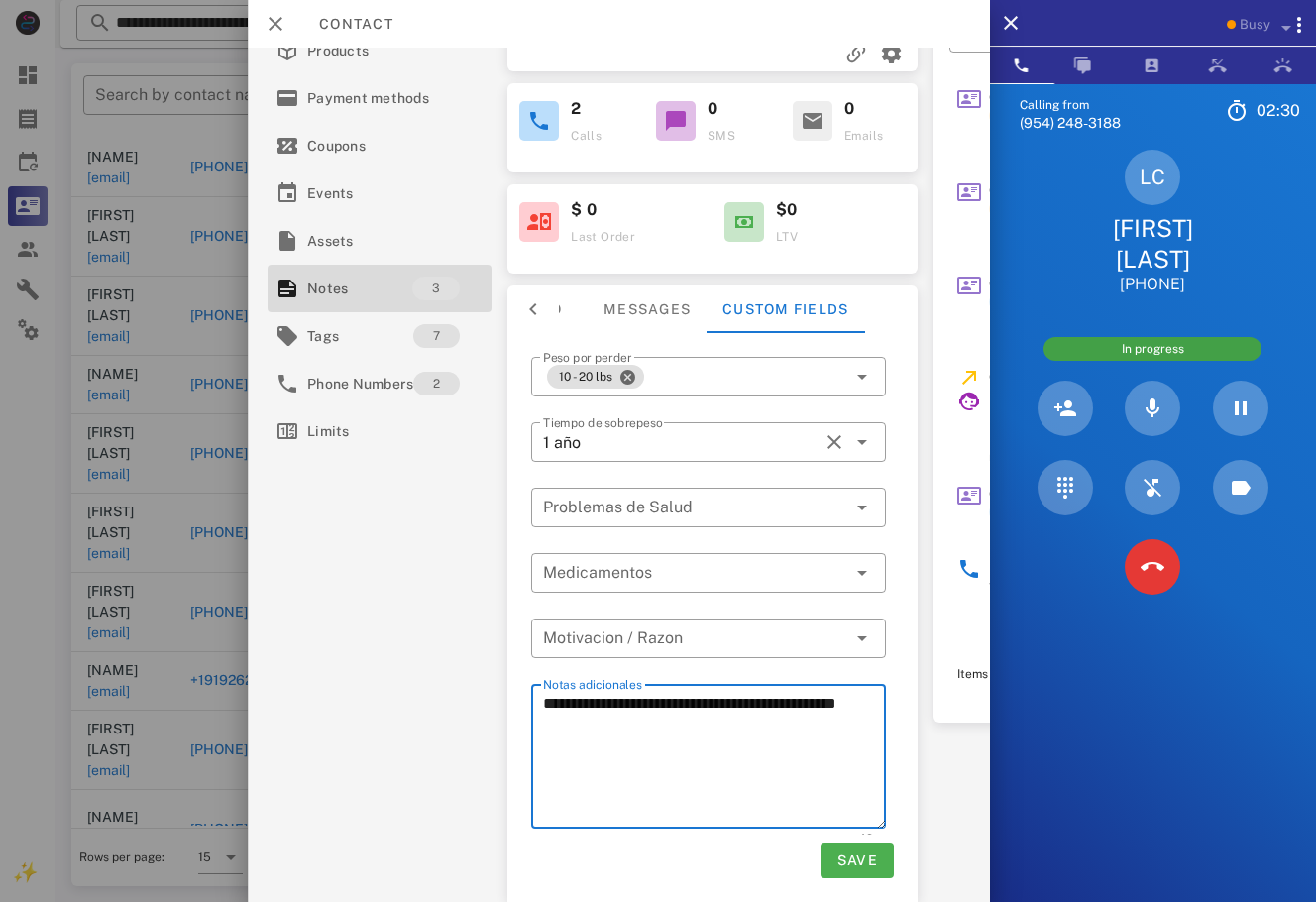 drag, startPoint x: 598, startPoint y: 719, endPoint x: 550, endPoint y: 722, distance: 48.09366 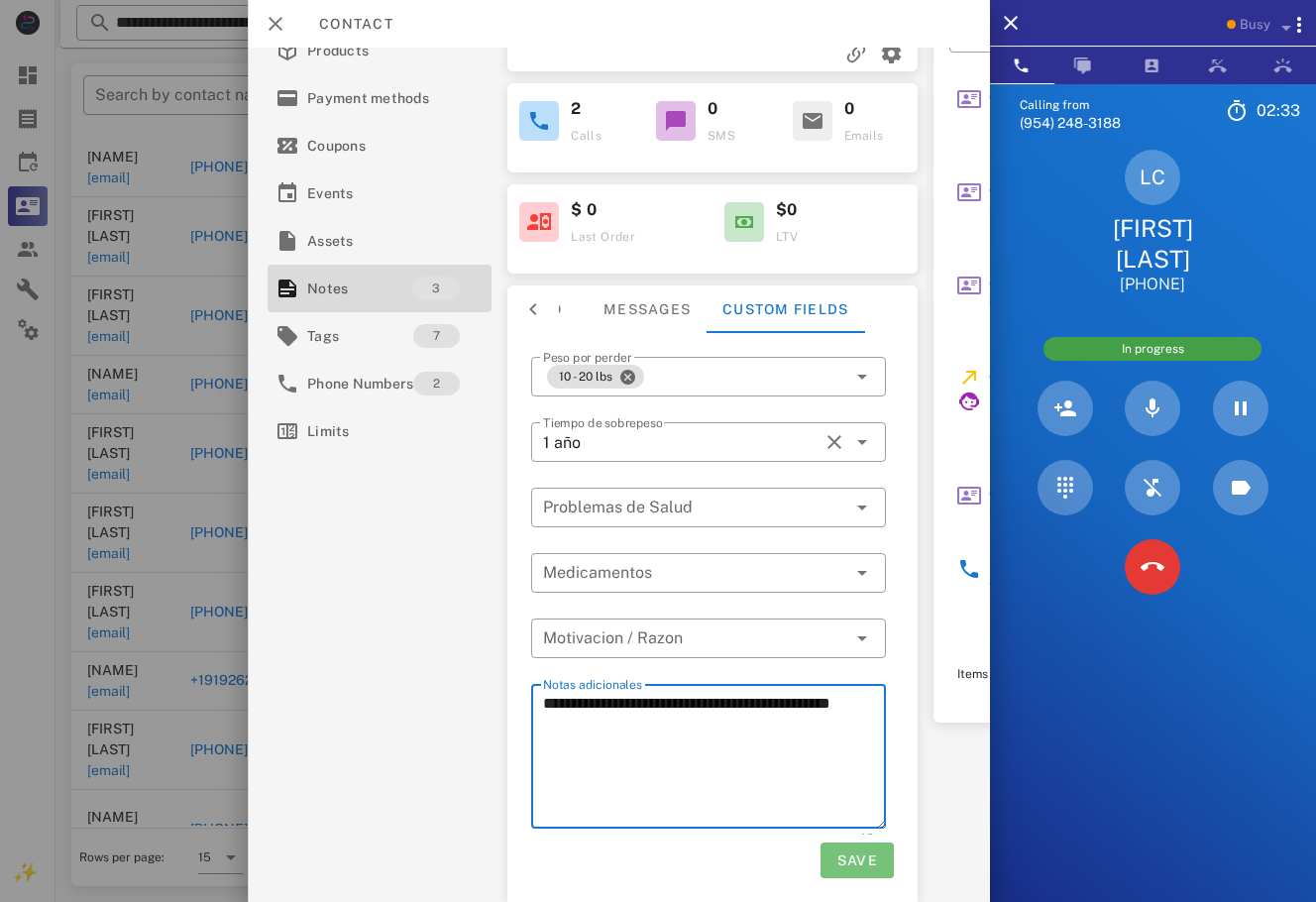 click on "Save" at bounding box center (856, 860) 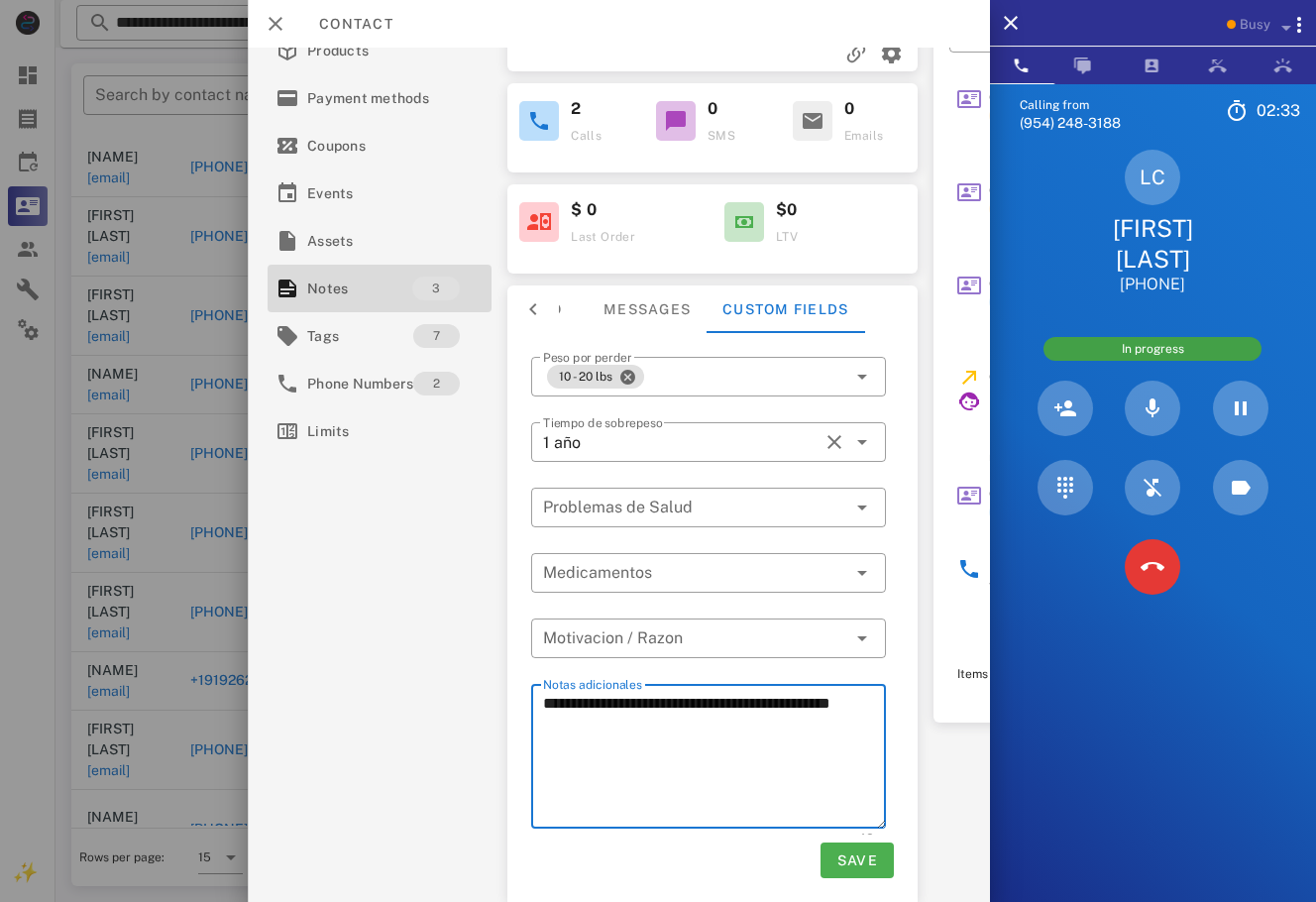 click on "**********" at bounding box center (714, 759) 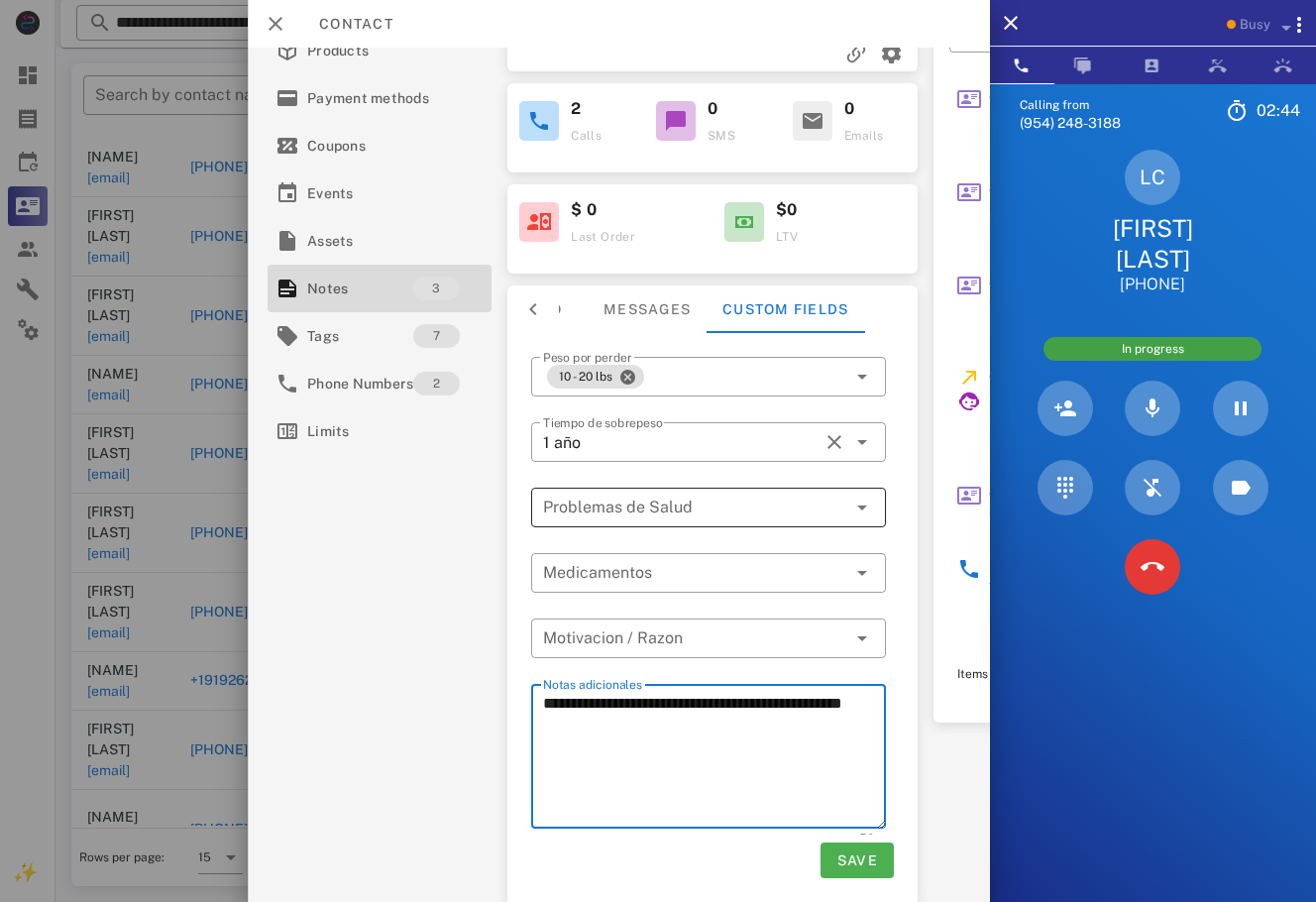 click at bounding box center (695, 507) 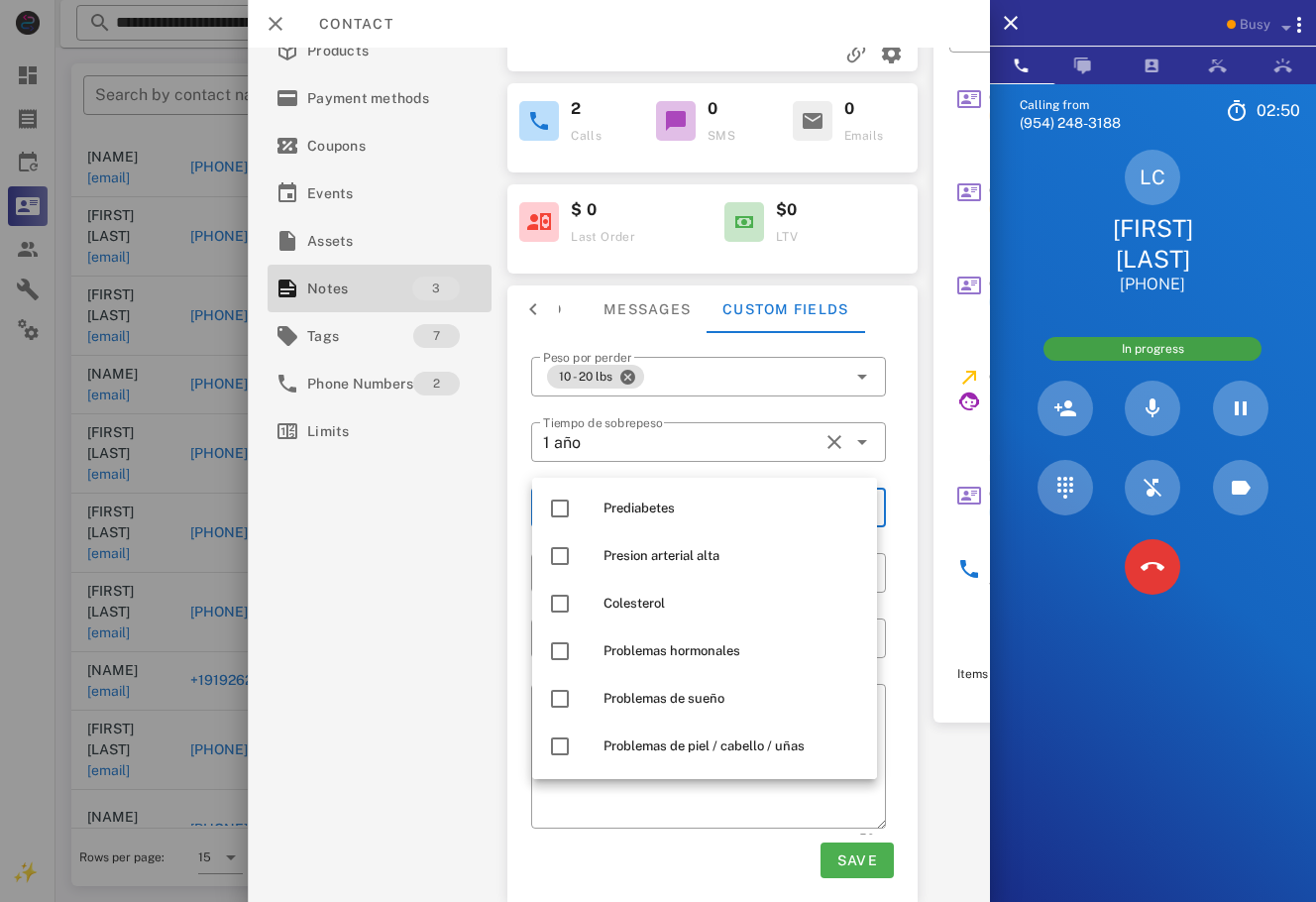 scroll, scrollTop: 107, scrollLeft: 0, axis: vertical 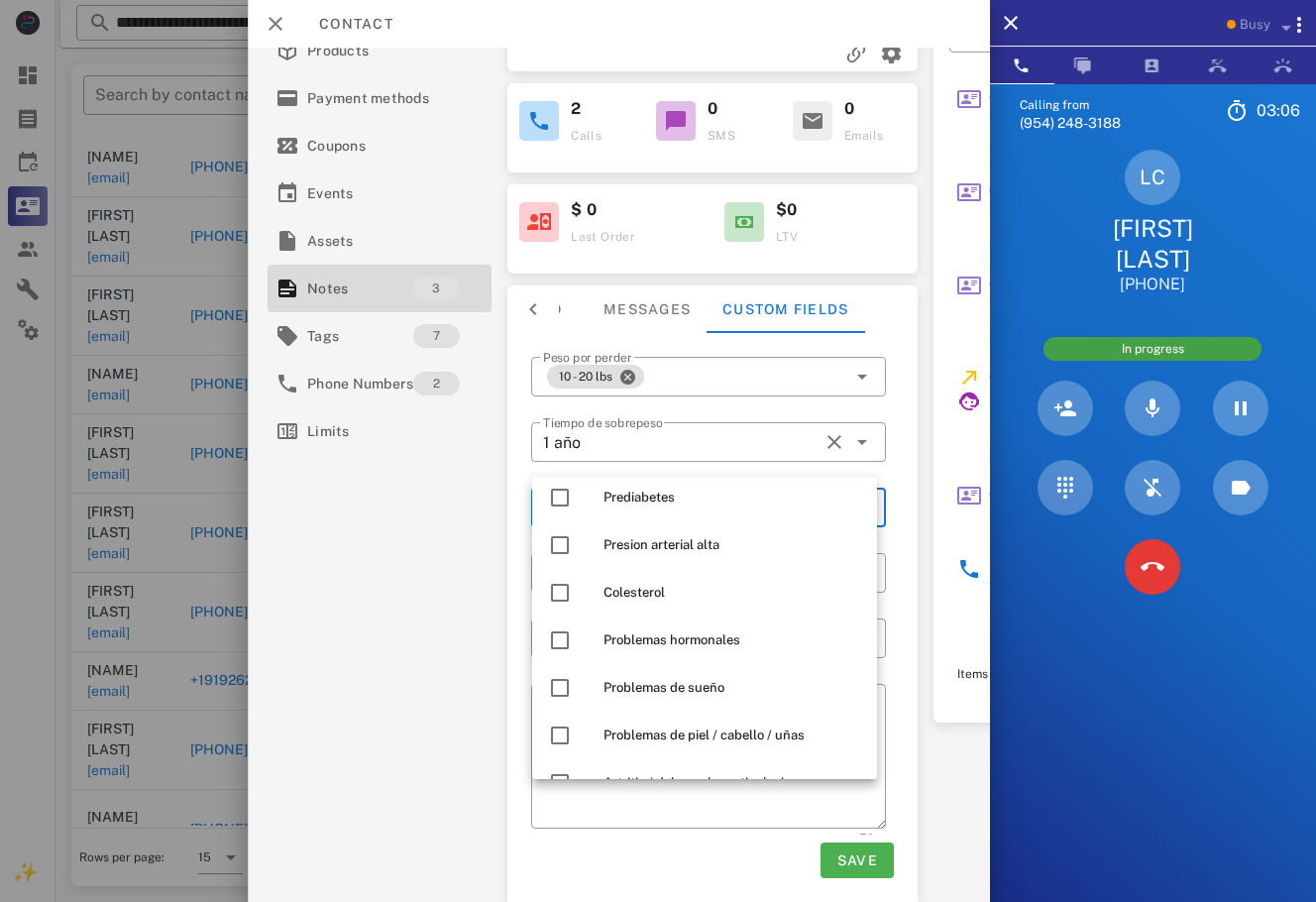 click on "**********" at bounding box center (618, 475) 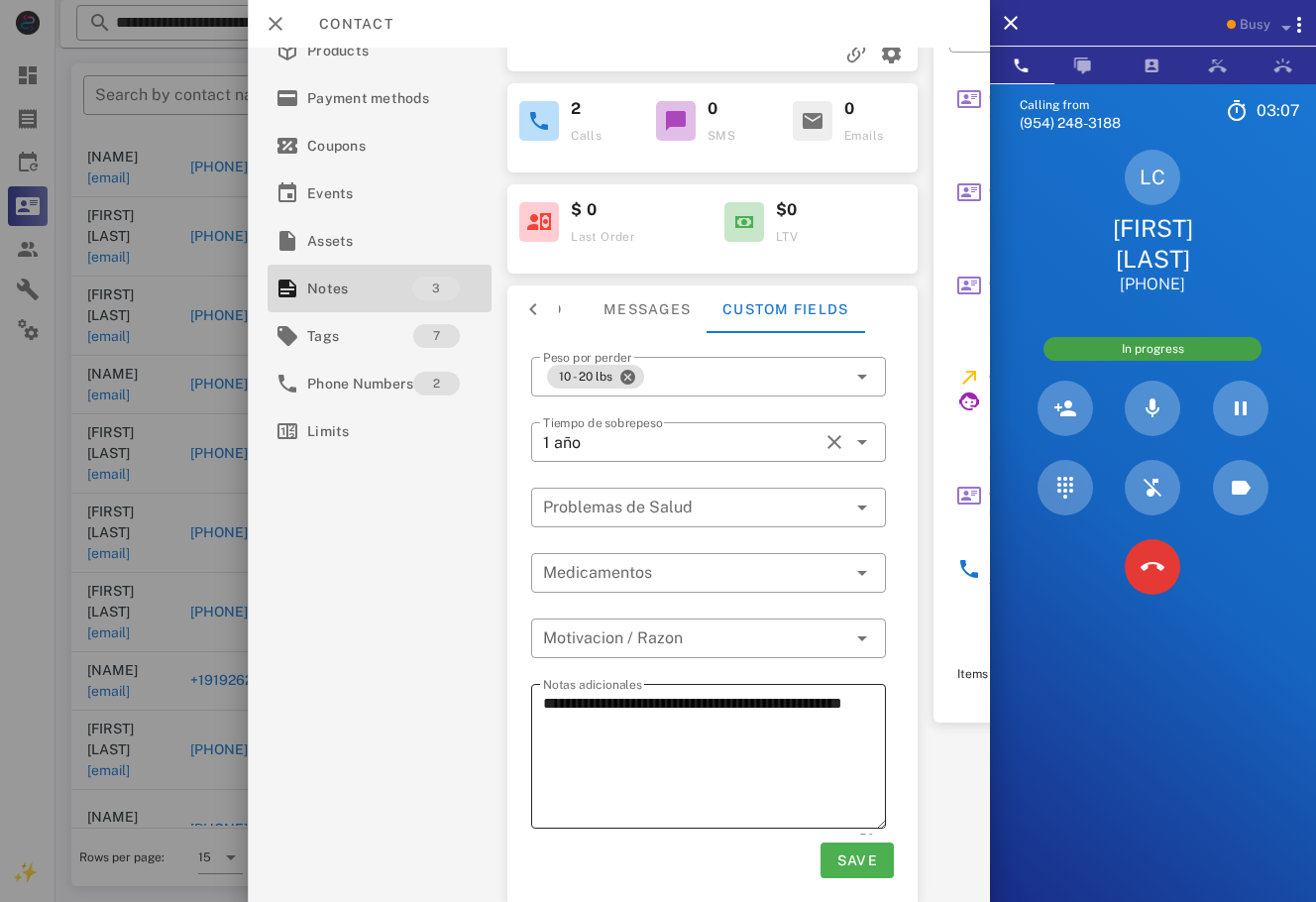 click on "**********" at bounding box center (714, 759) 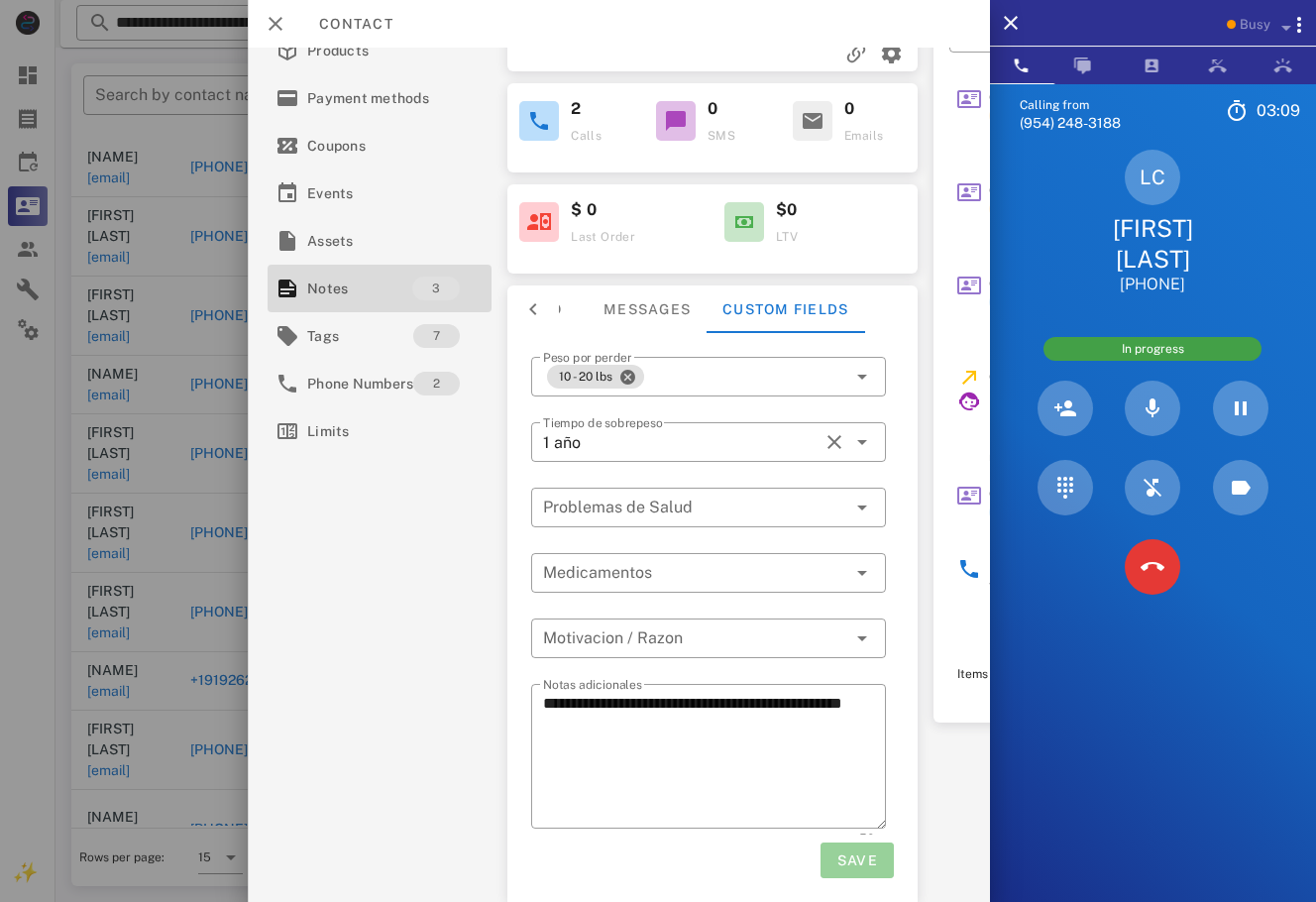 click on "Save" at bounding box center (856, 860) 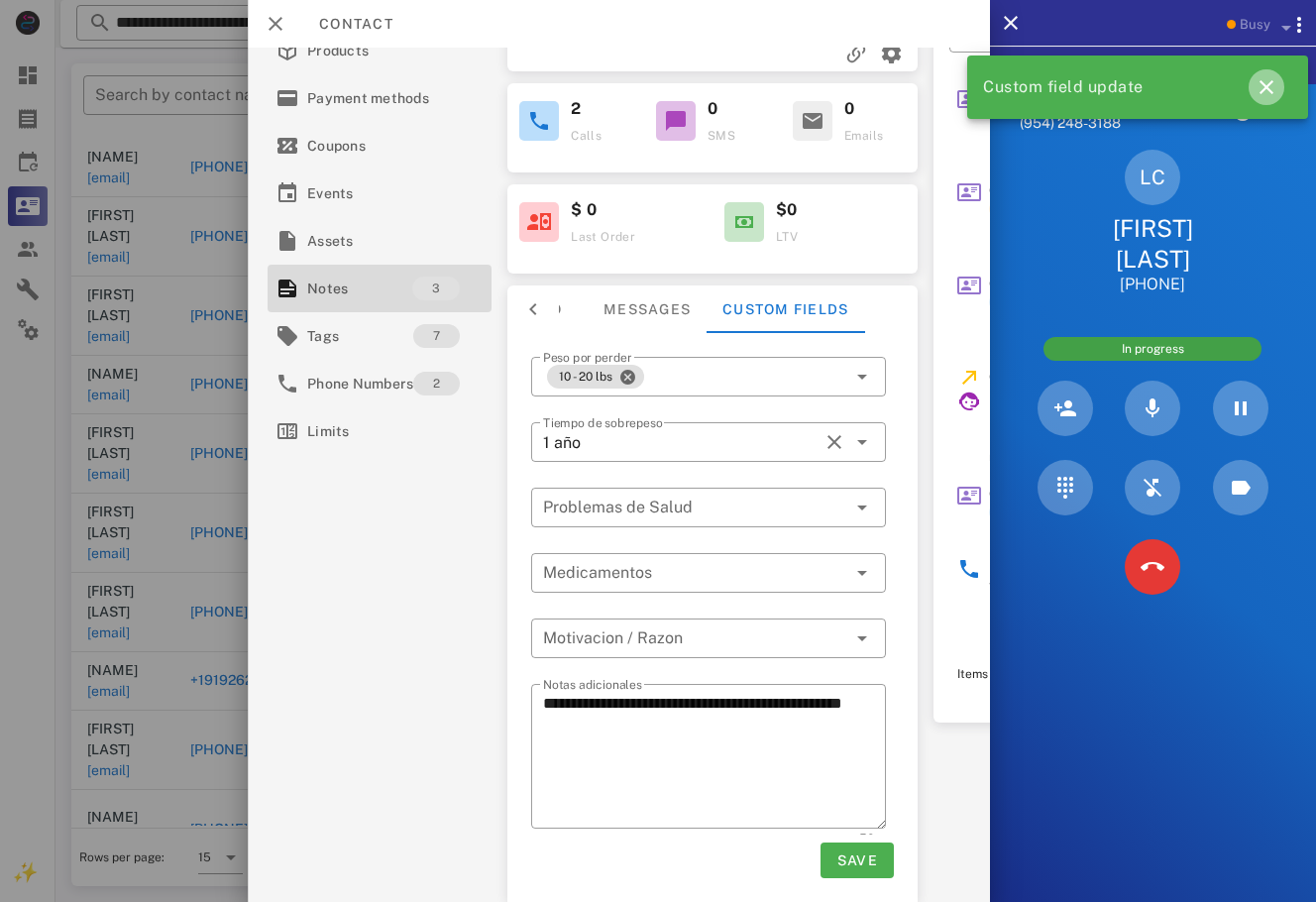 click at bounding box center (1266, 87) 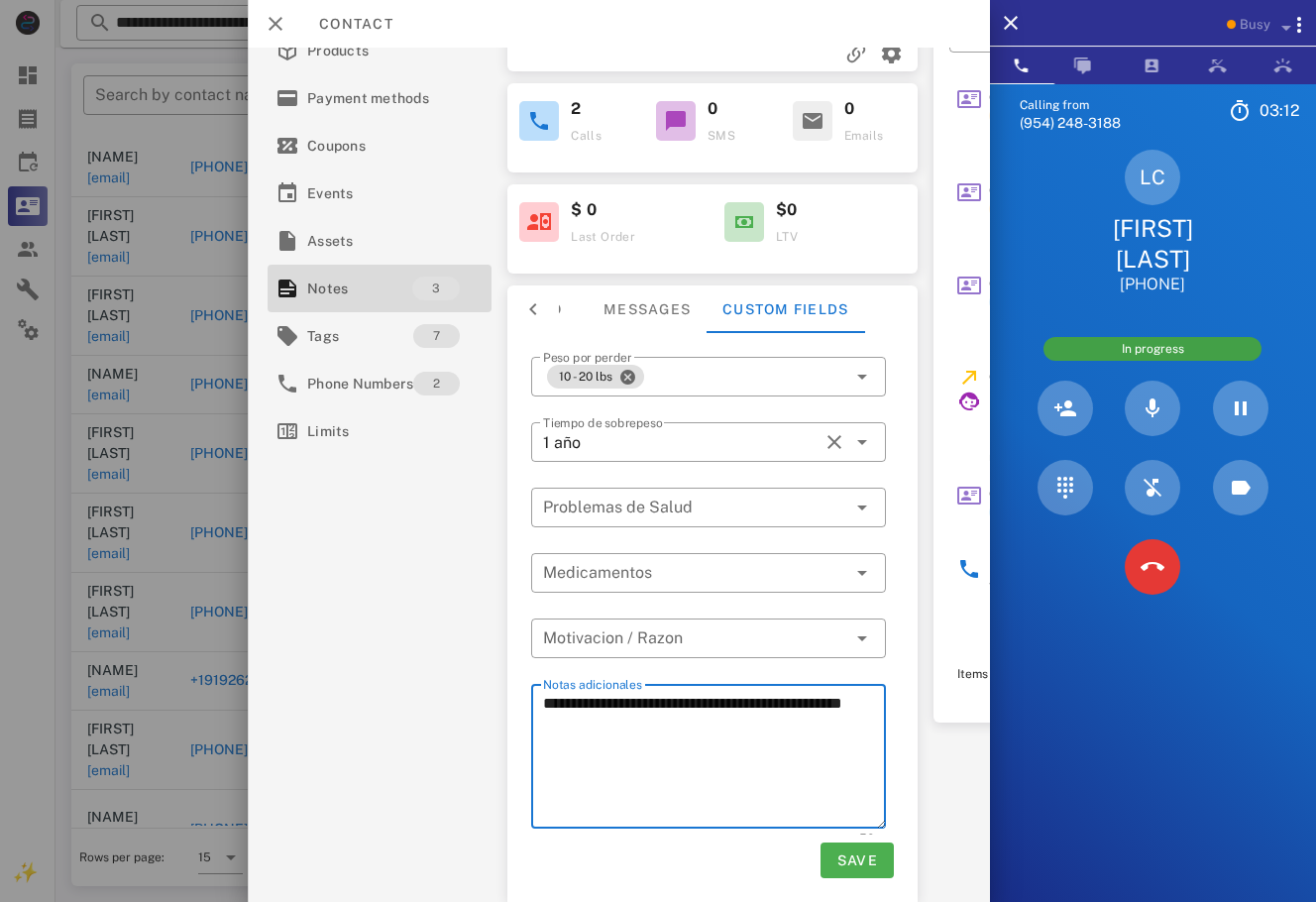 click on "**********" at bounding box center (714, 759) 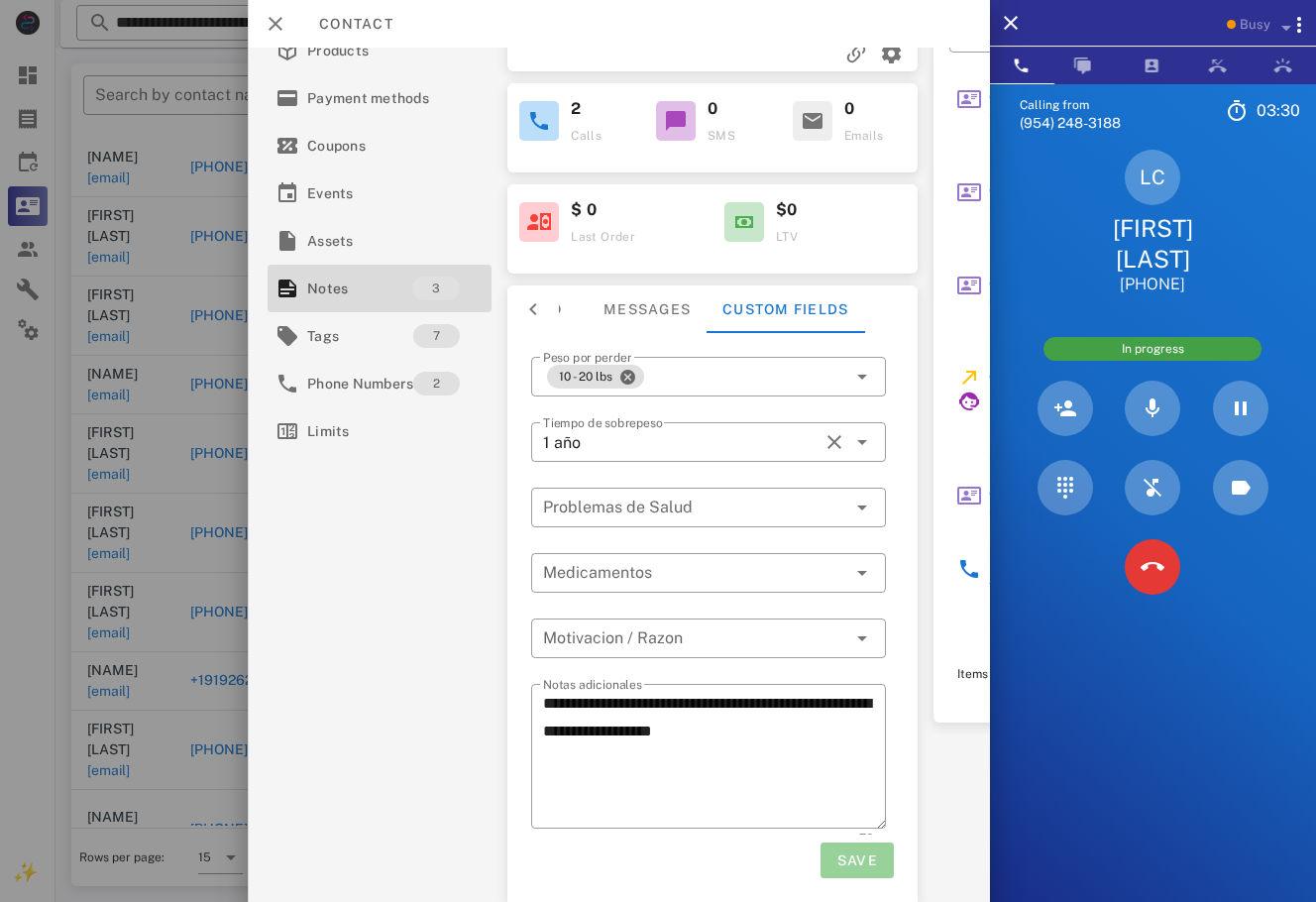 click on "Save" at bounding box center (856, 860) 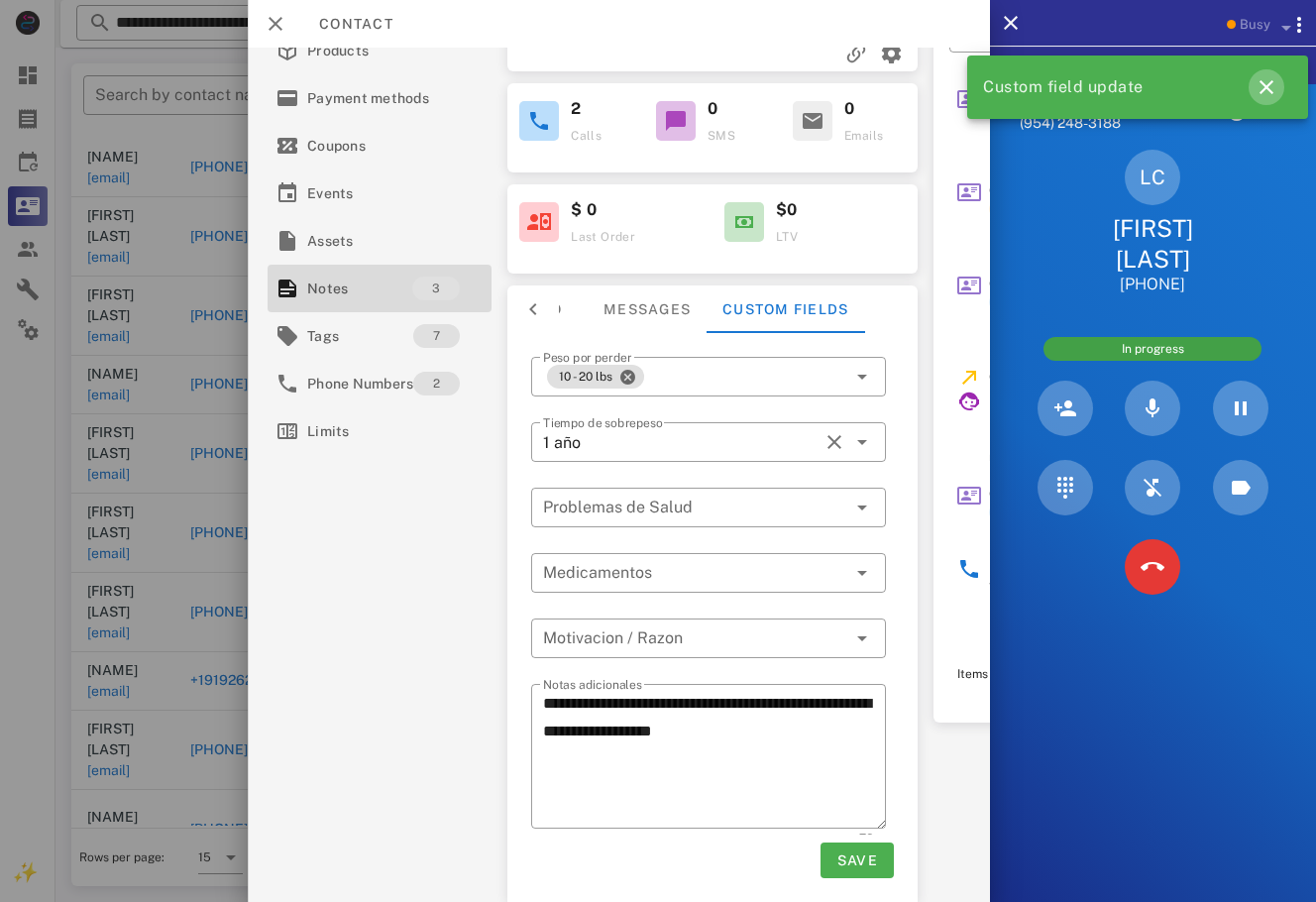 click at bounding box center [1266, 87] 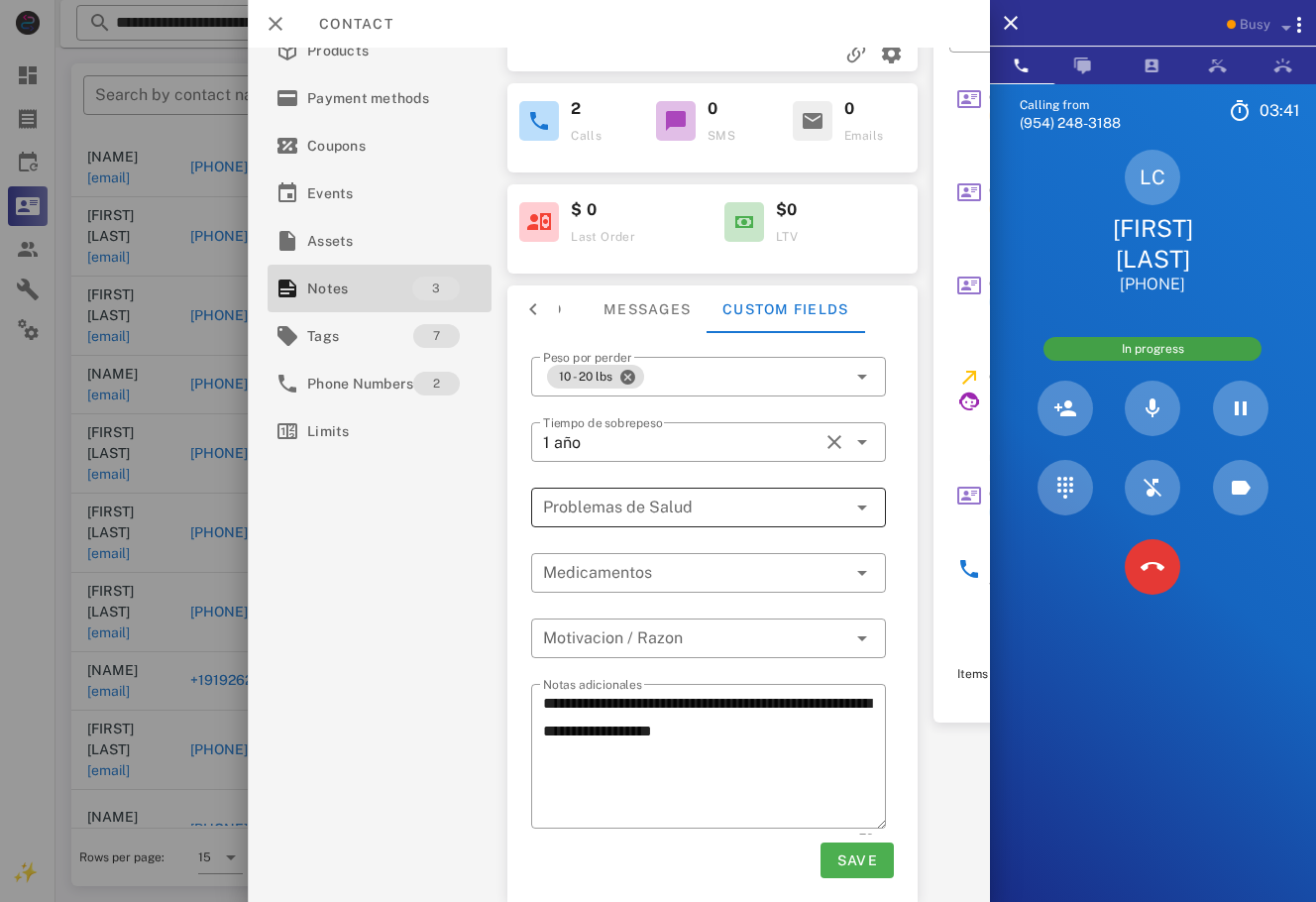 click at bounding box center [695, 507] 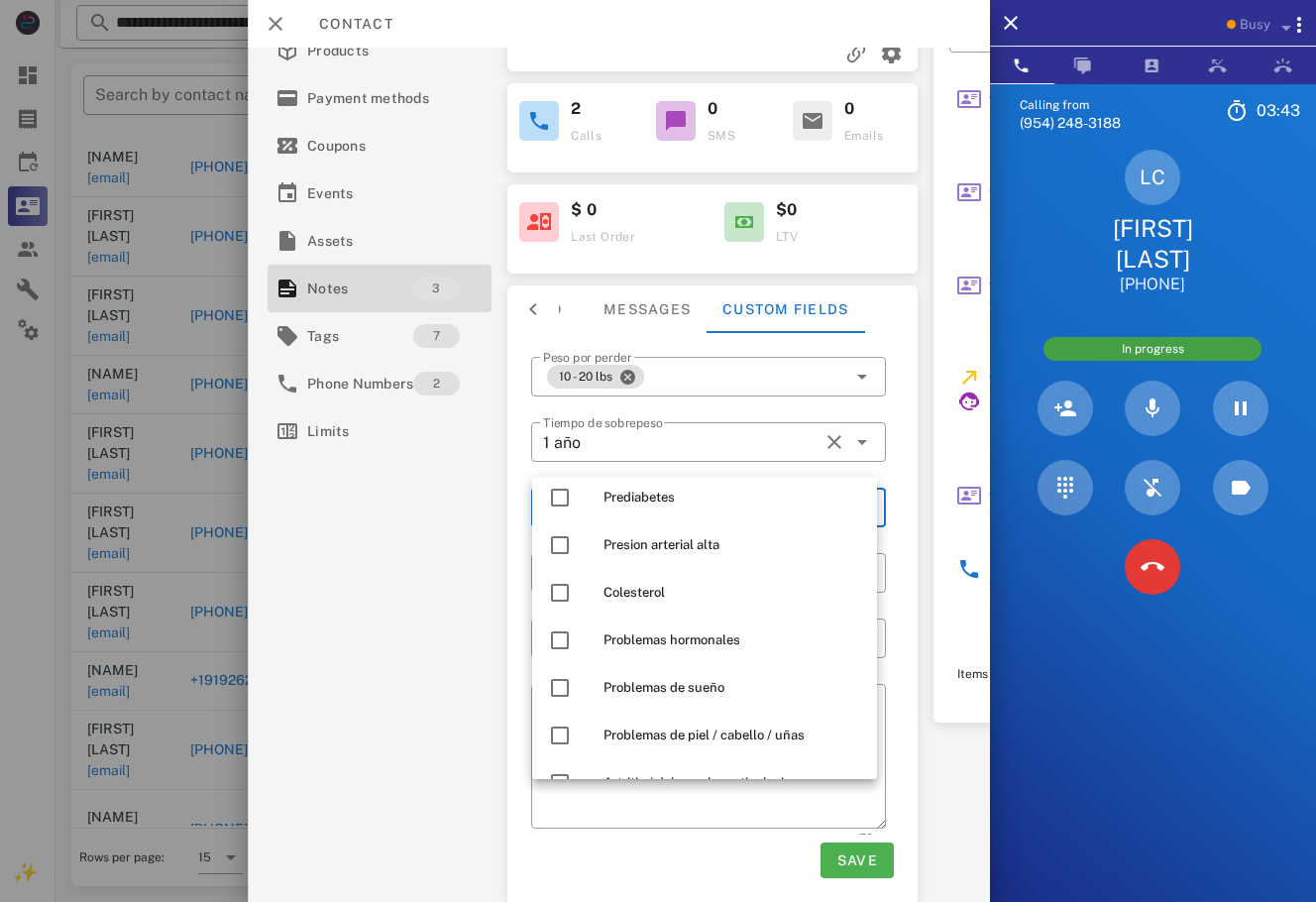 click on "Activations  11  Opportunities  2  Addresses  3  Products Payment methods Coupons Events Assets Notes  3  Tags  7  Phone Numbers  2  Limits" at bounding box center (380, 303) 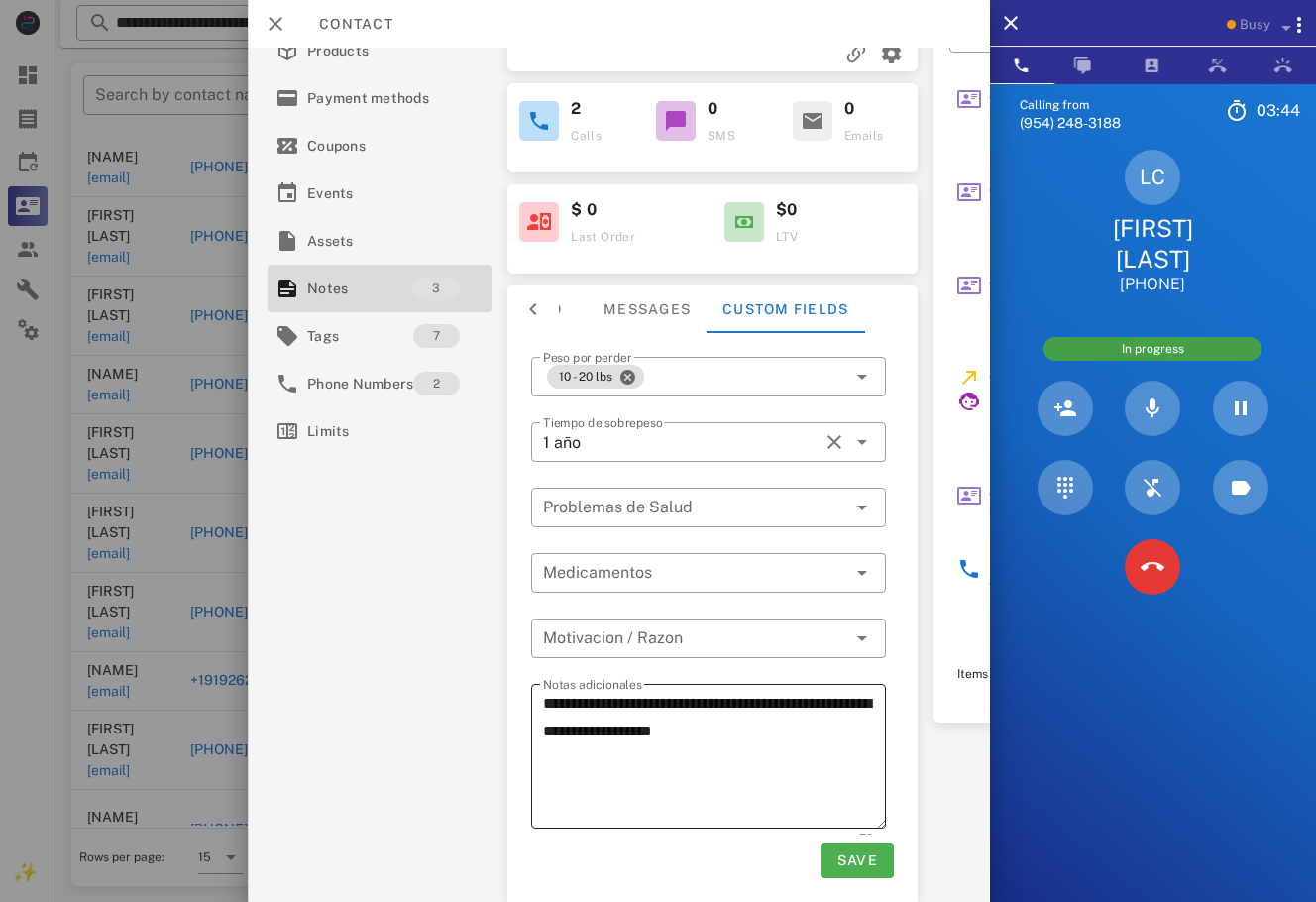 click on "**********" at bounding box center [714, 759] 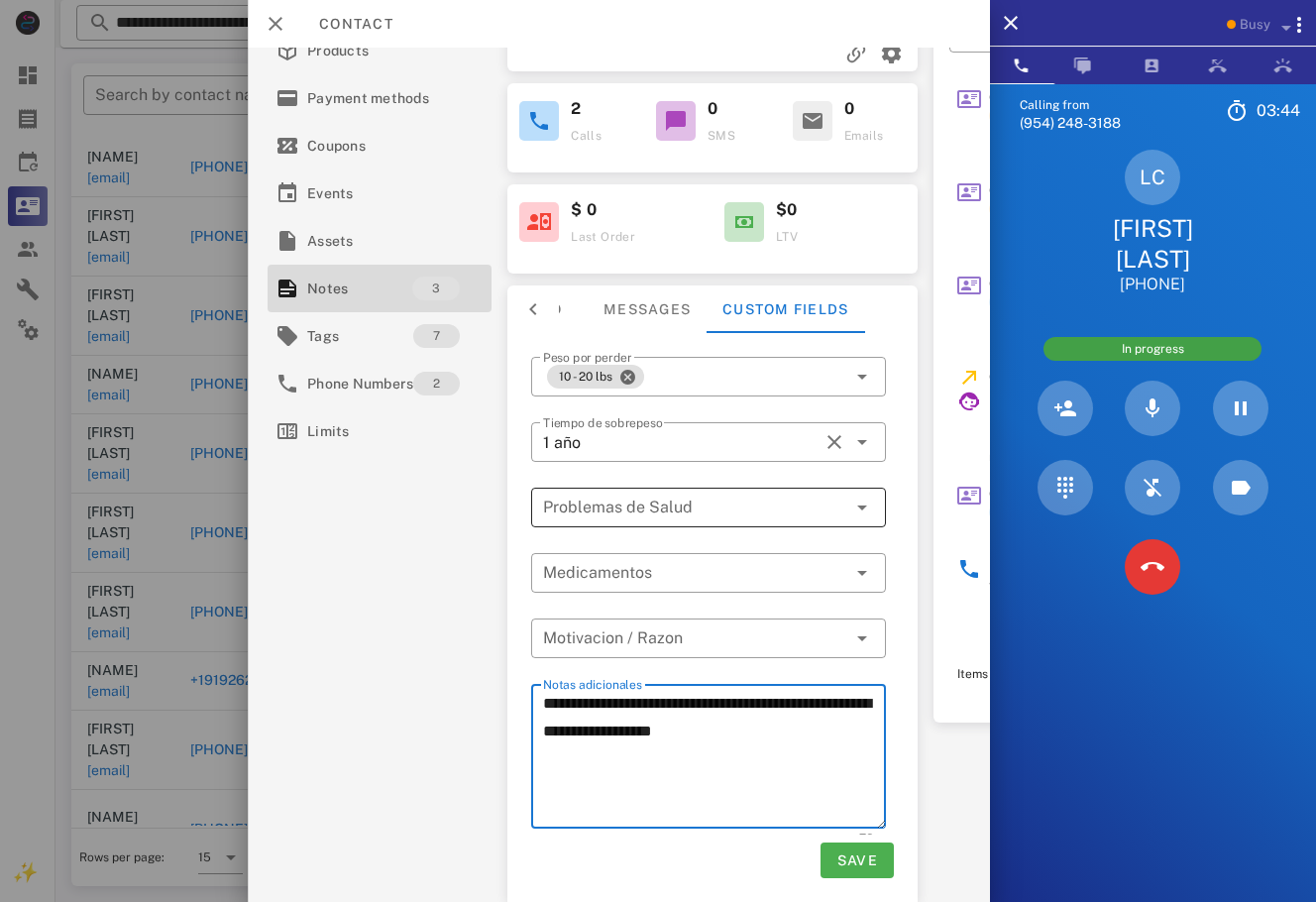 click at bounding box center (695, 507) 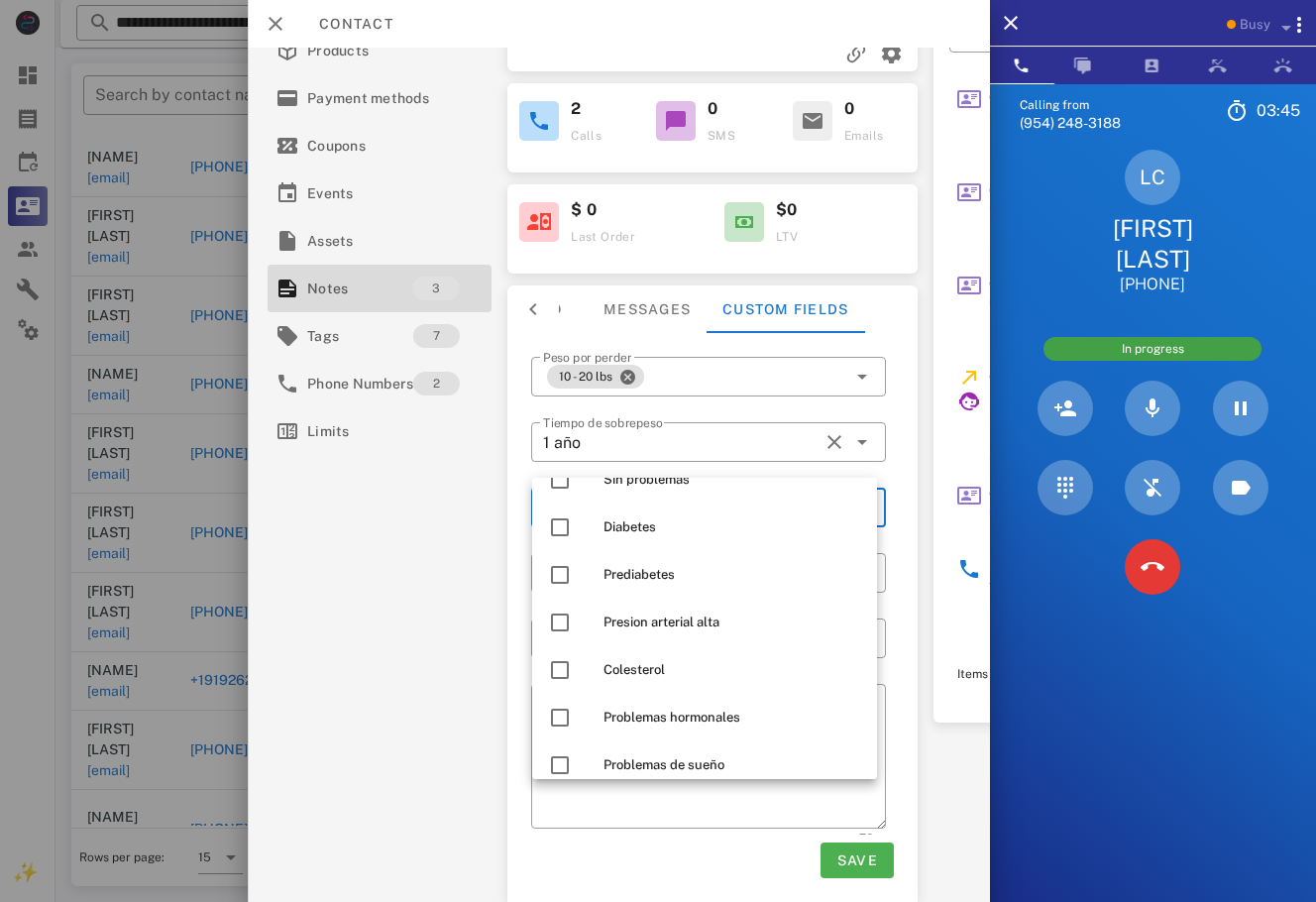 scroll, scrollTop: 0, scrollLeft: 0, axis: both 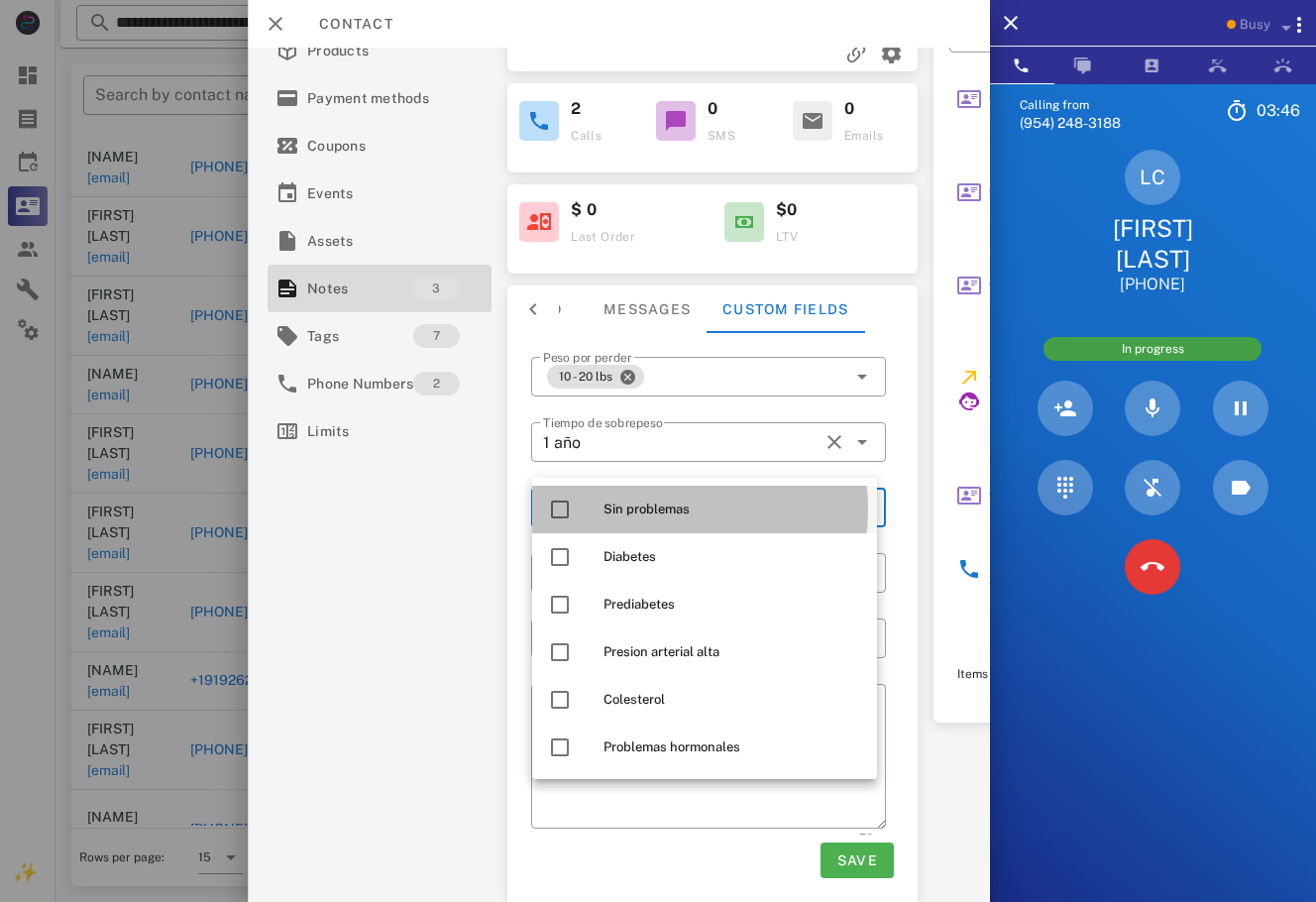 click on "Sin problemas" at bounding box center (732, 509) 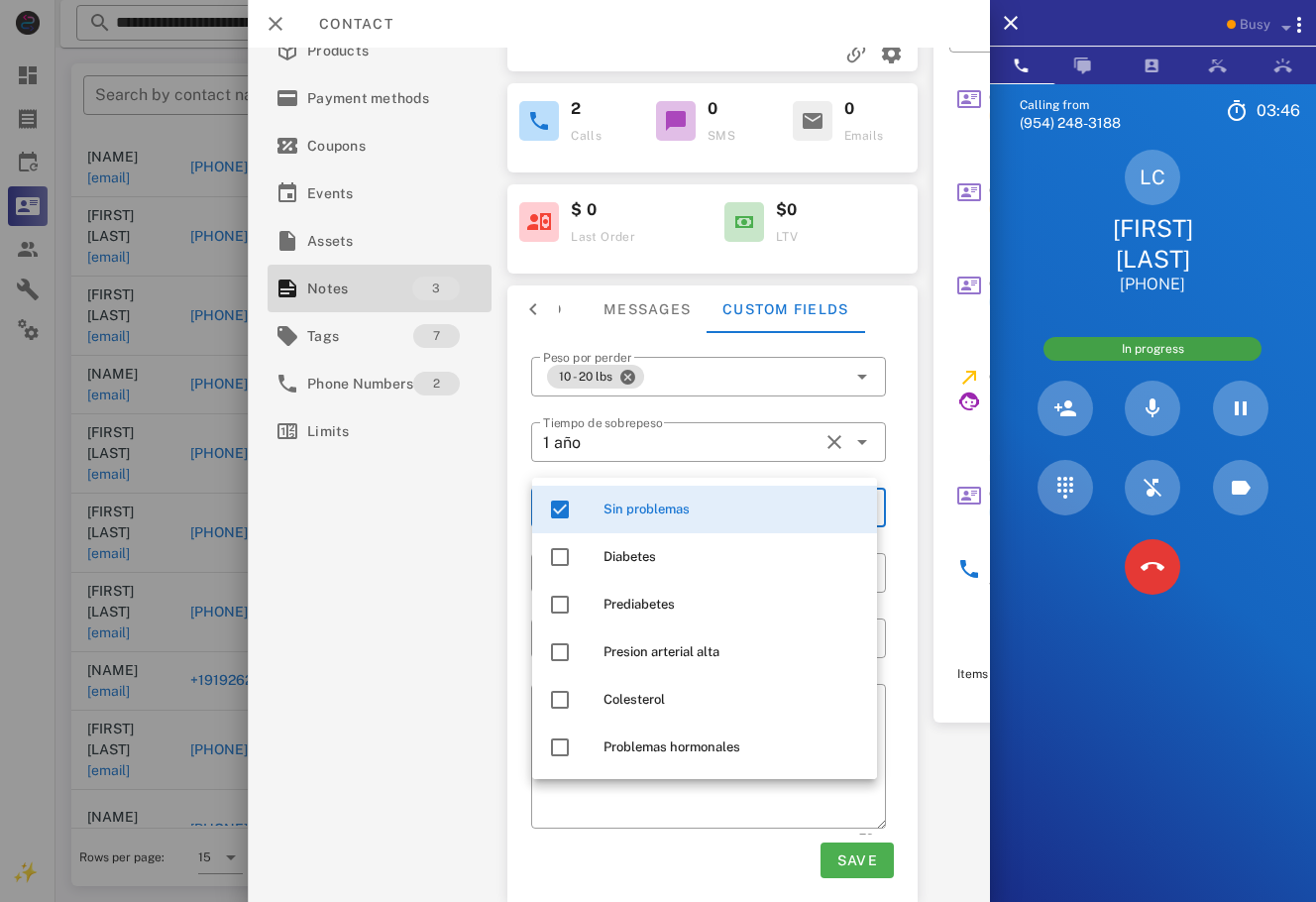 click on "Activations  11  Opportunities  2  Addresses  3  Products Payment methods Coupons Events Assets Notes  3  Tags  7  Phone Numbers  2  Limits" at bounding box center [380, 303] 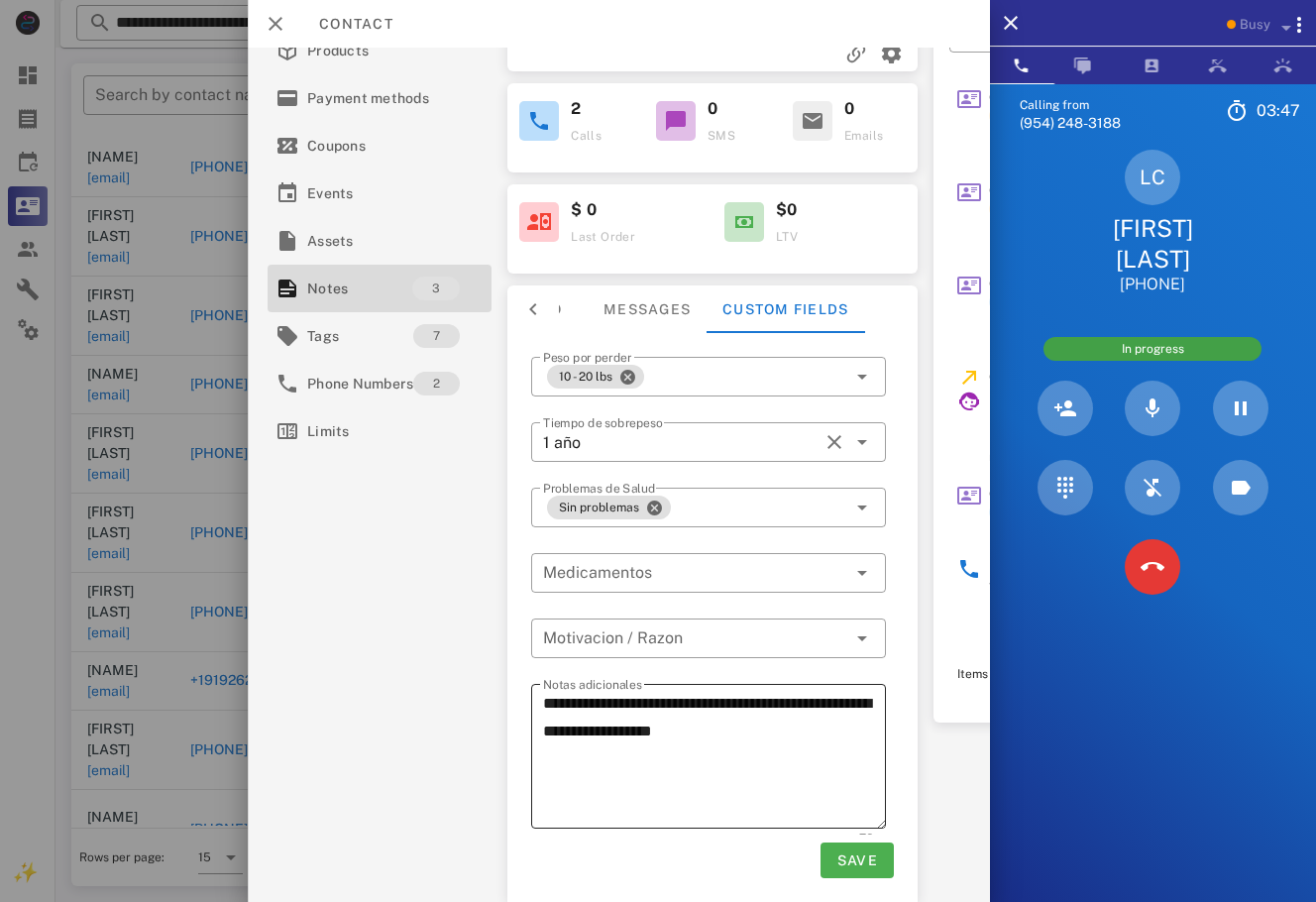 click on "**********" at bounding box center [714, 759] 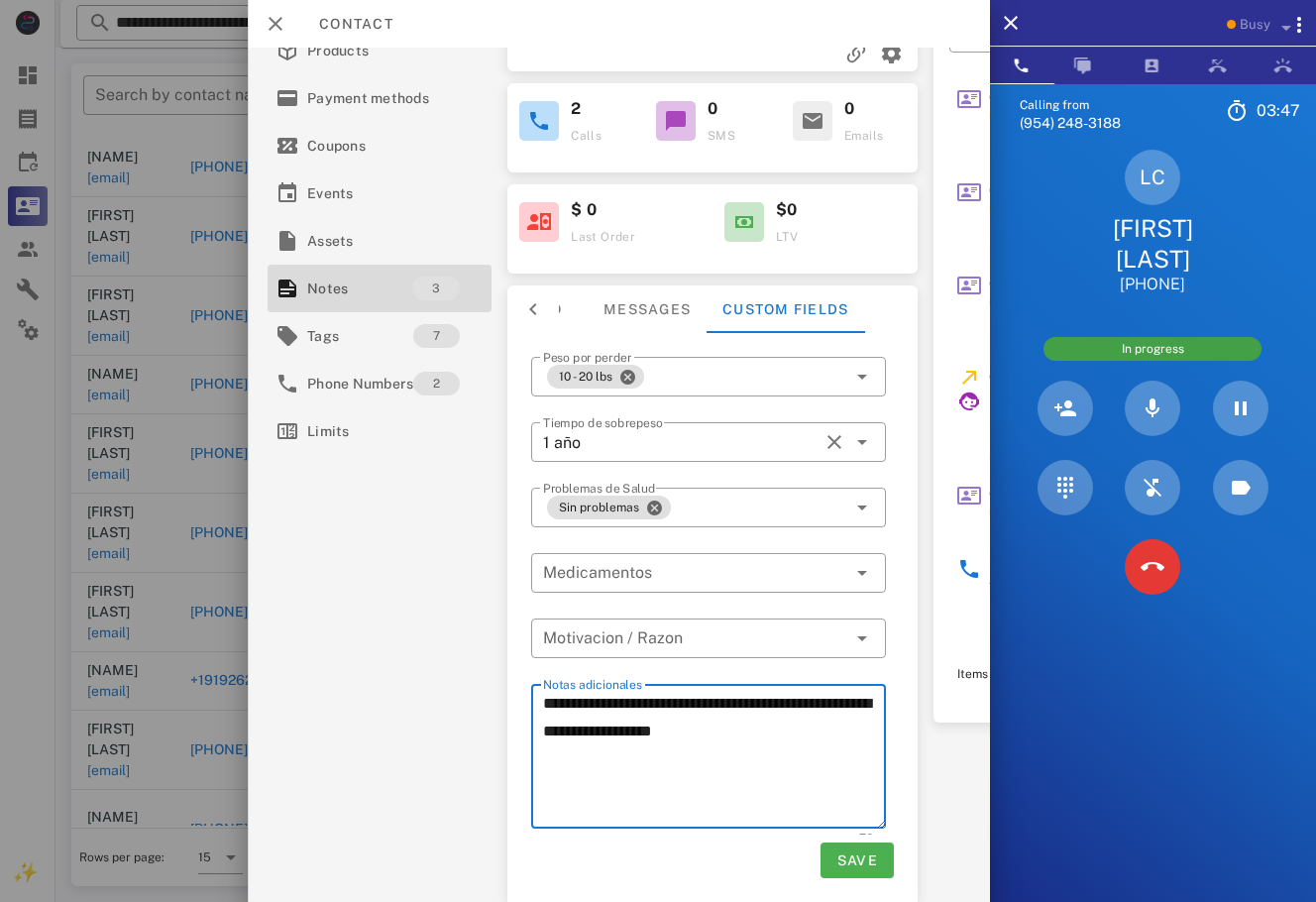 click on "**********" at bounding box center (714, 759) 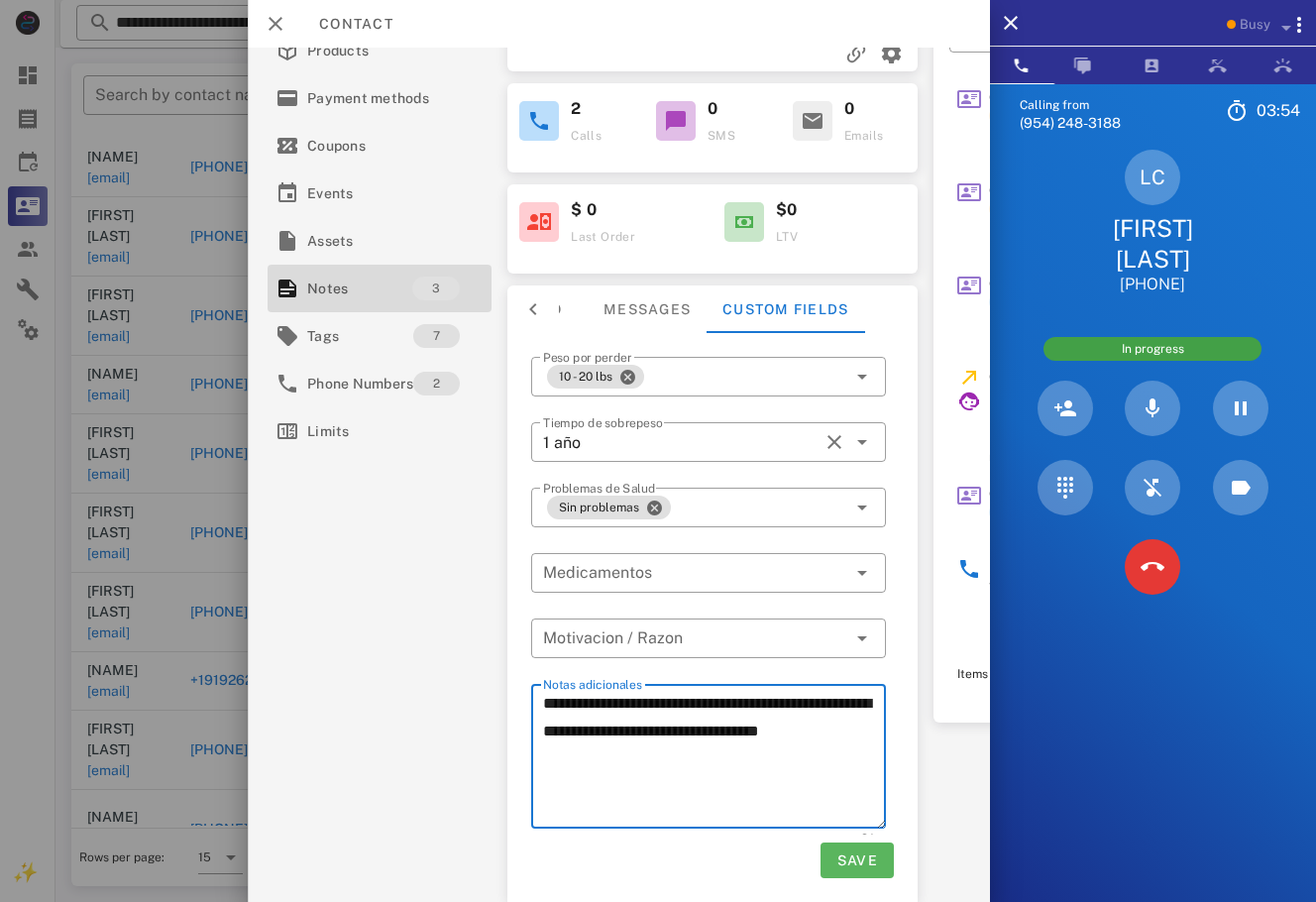 type on "**********" 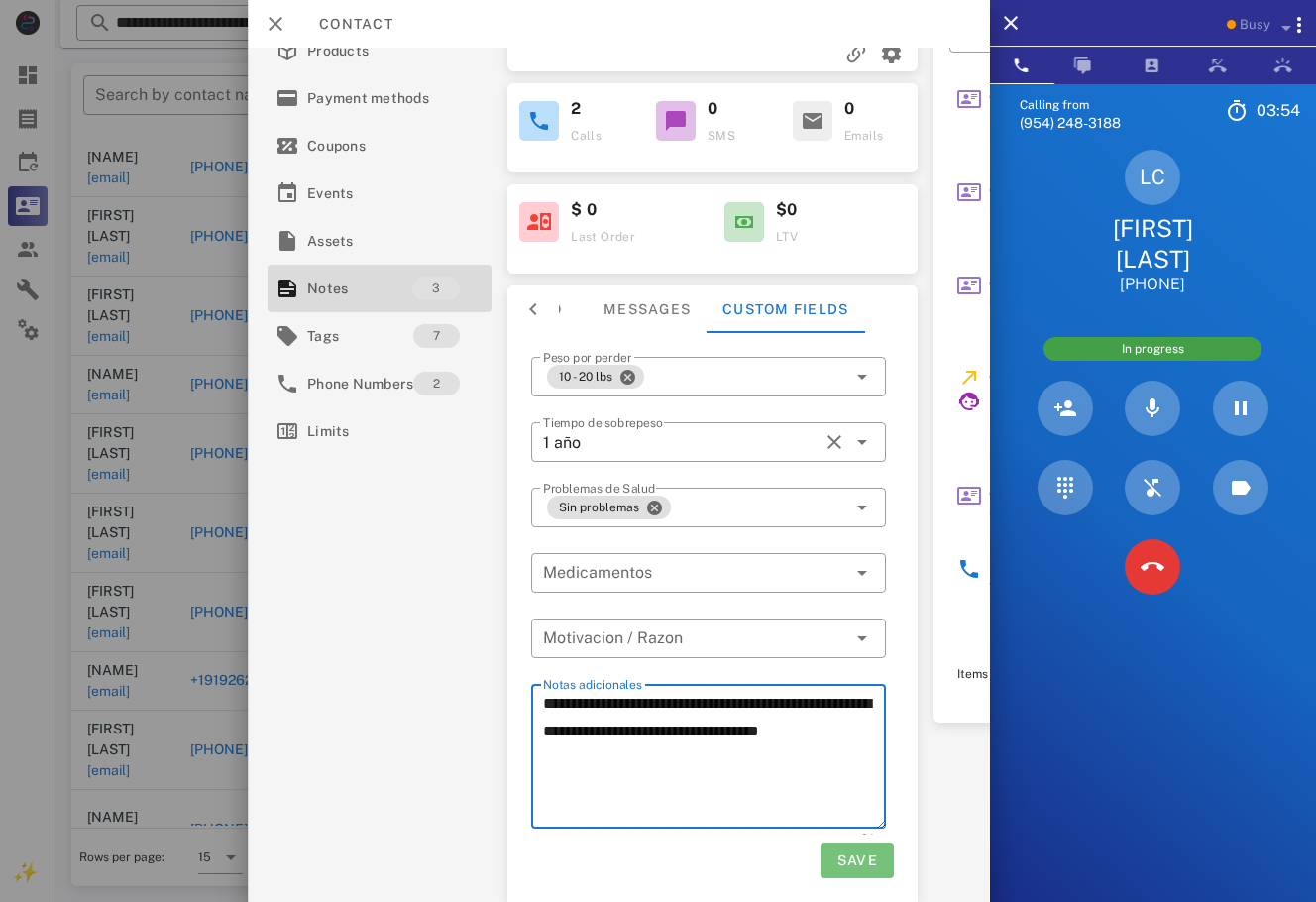 click on "Save" at bounding box center (856, 860) 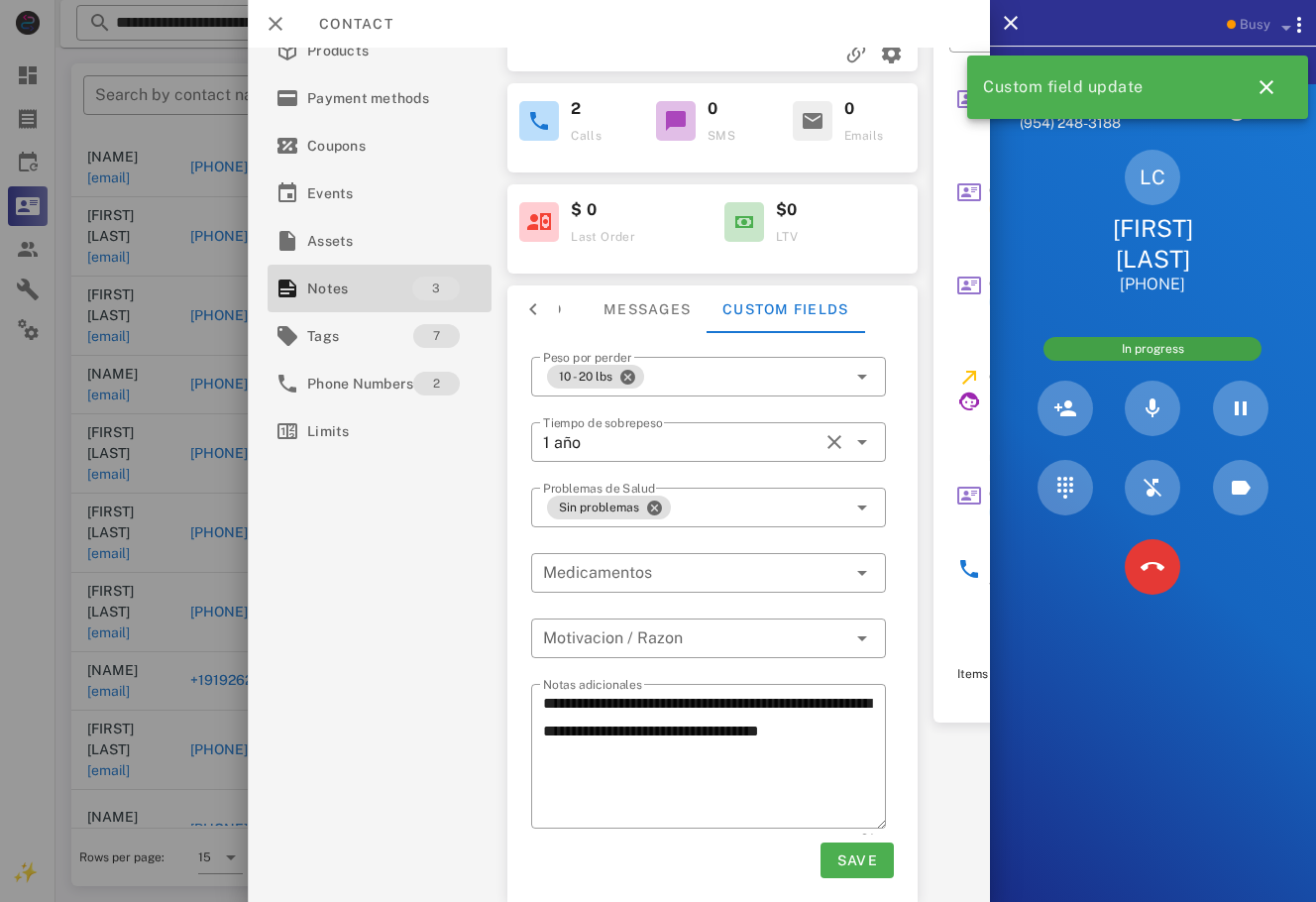 drag, startPoint x: 528, startPoint y: 308, endPoint x: 554, endPoint y: 307, distance: 26.019224 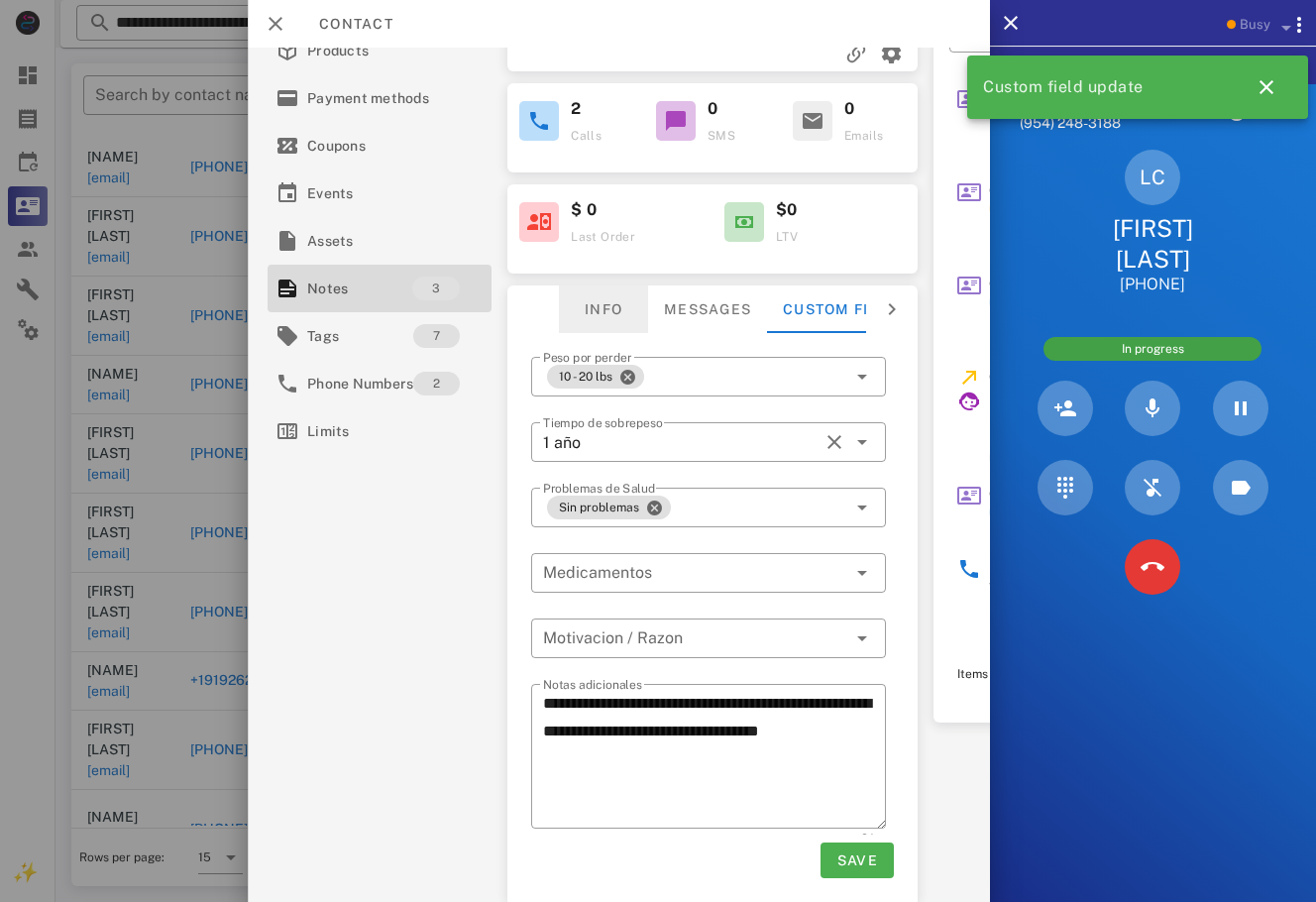 click on "Info" at bounding box center [603, 309] 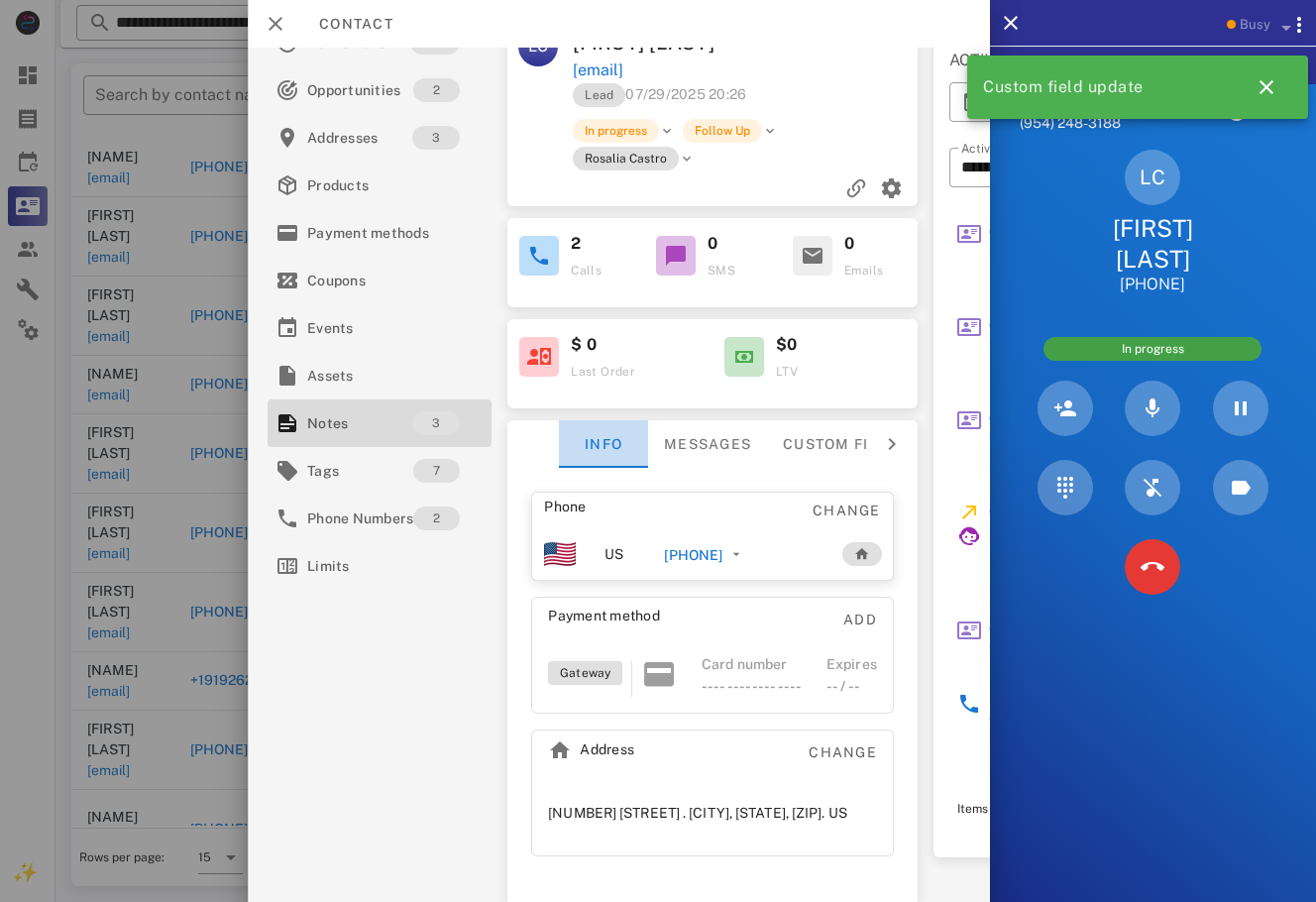 scroll, scrollTop: 47, scrollLeft: 0, axis: vertical 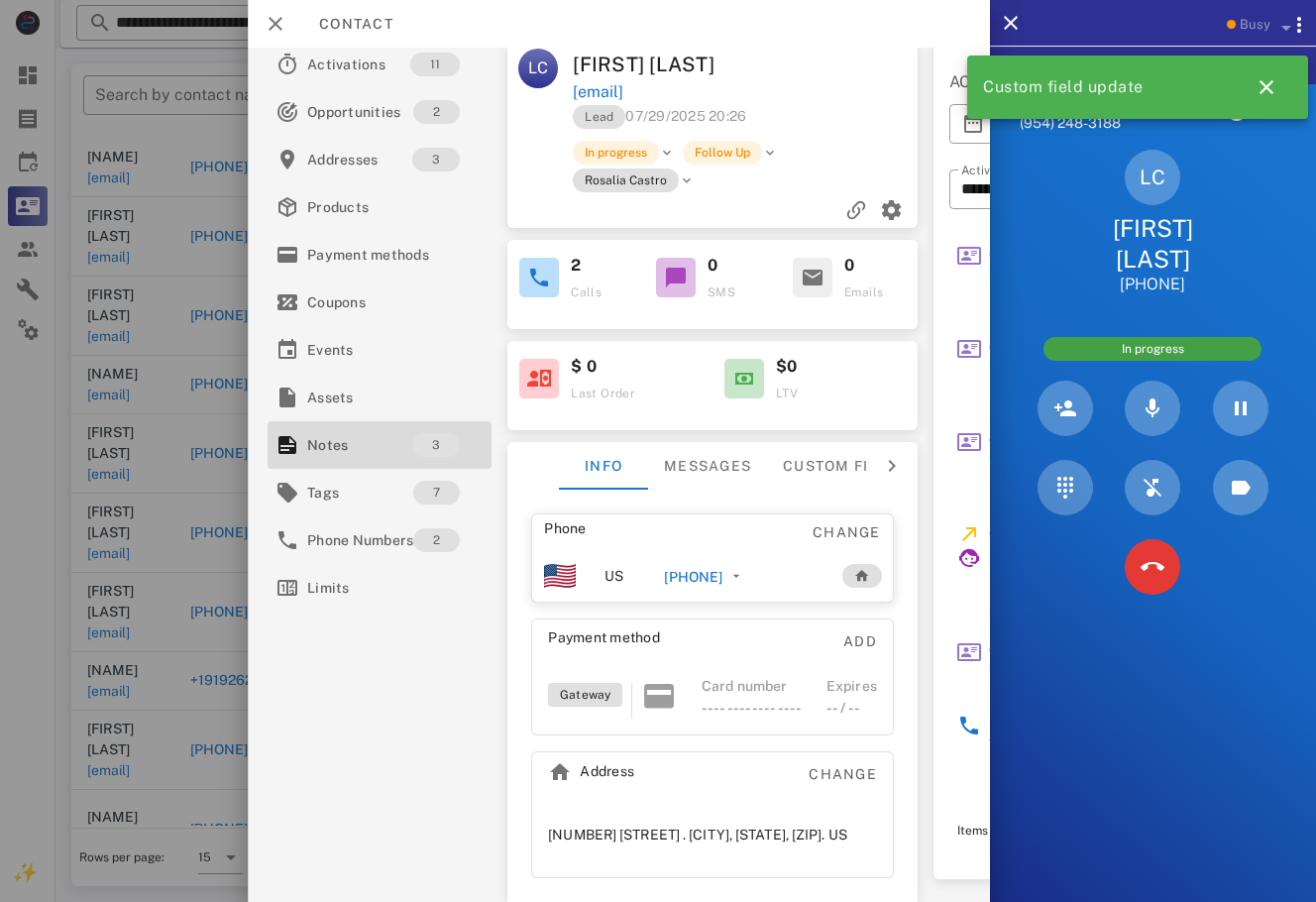 drag, startPoint x: 647, startPoint y: 831, endPoint x: 536, endPoint y: 799, distance: 115.52056 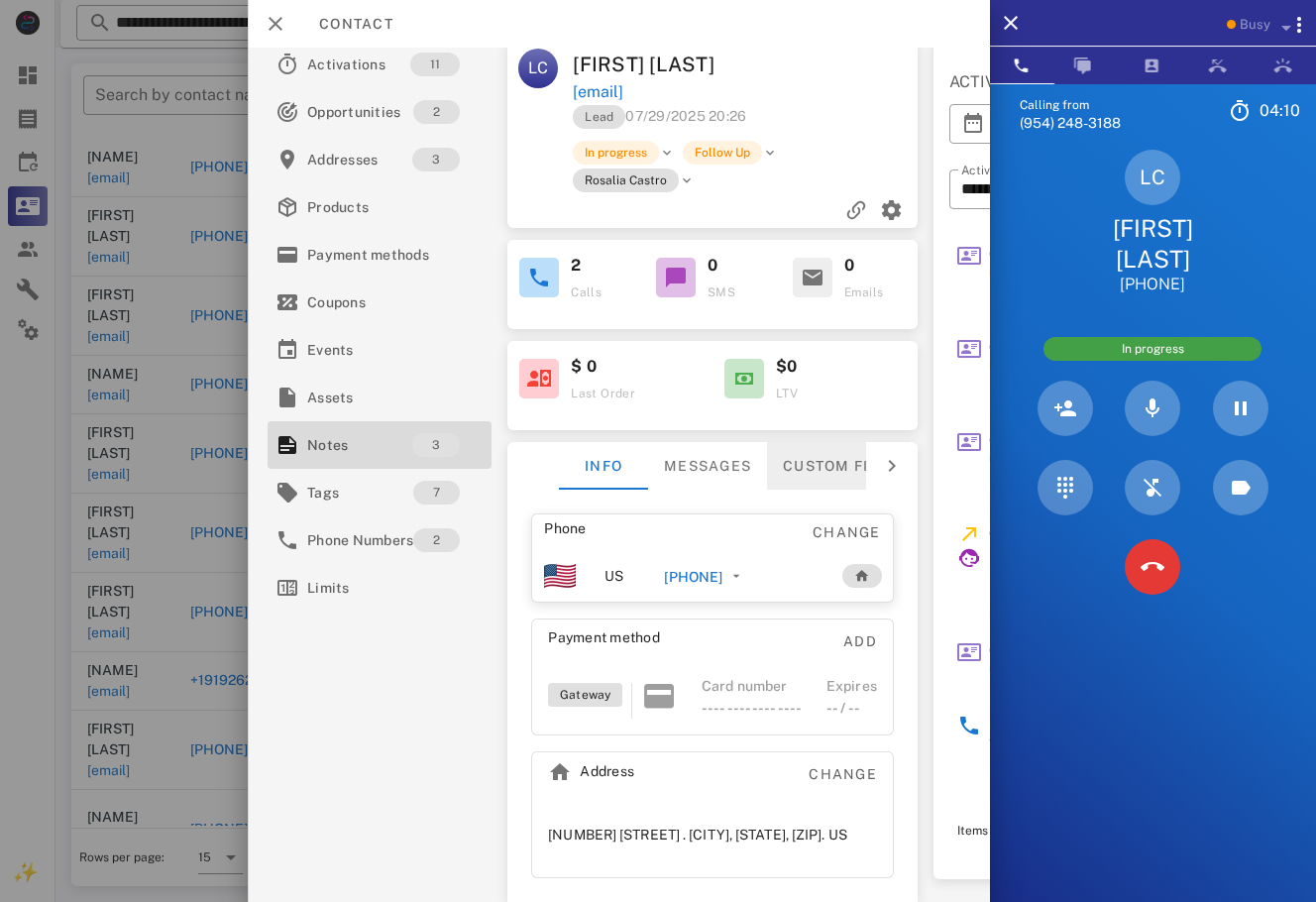 click on "Custom fields" at bounding box center [845, 466] 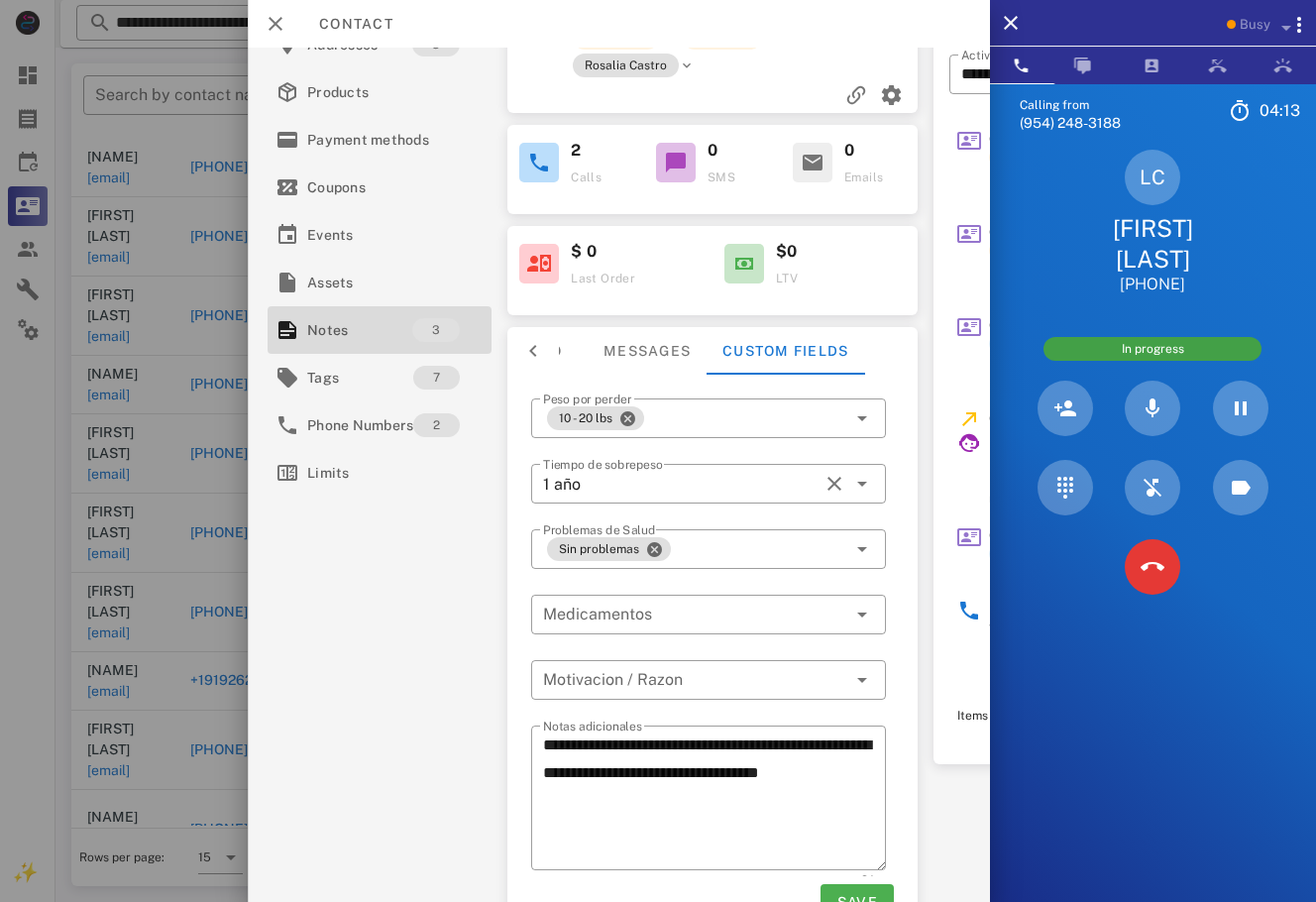 scroll, scrollTop: 181, scrollLeft: 0, axis: vertical 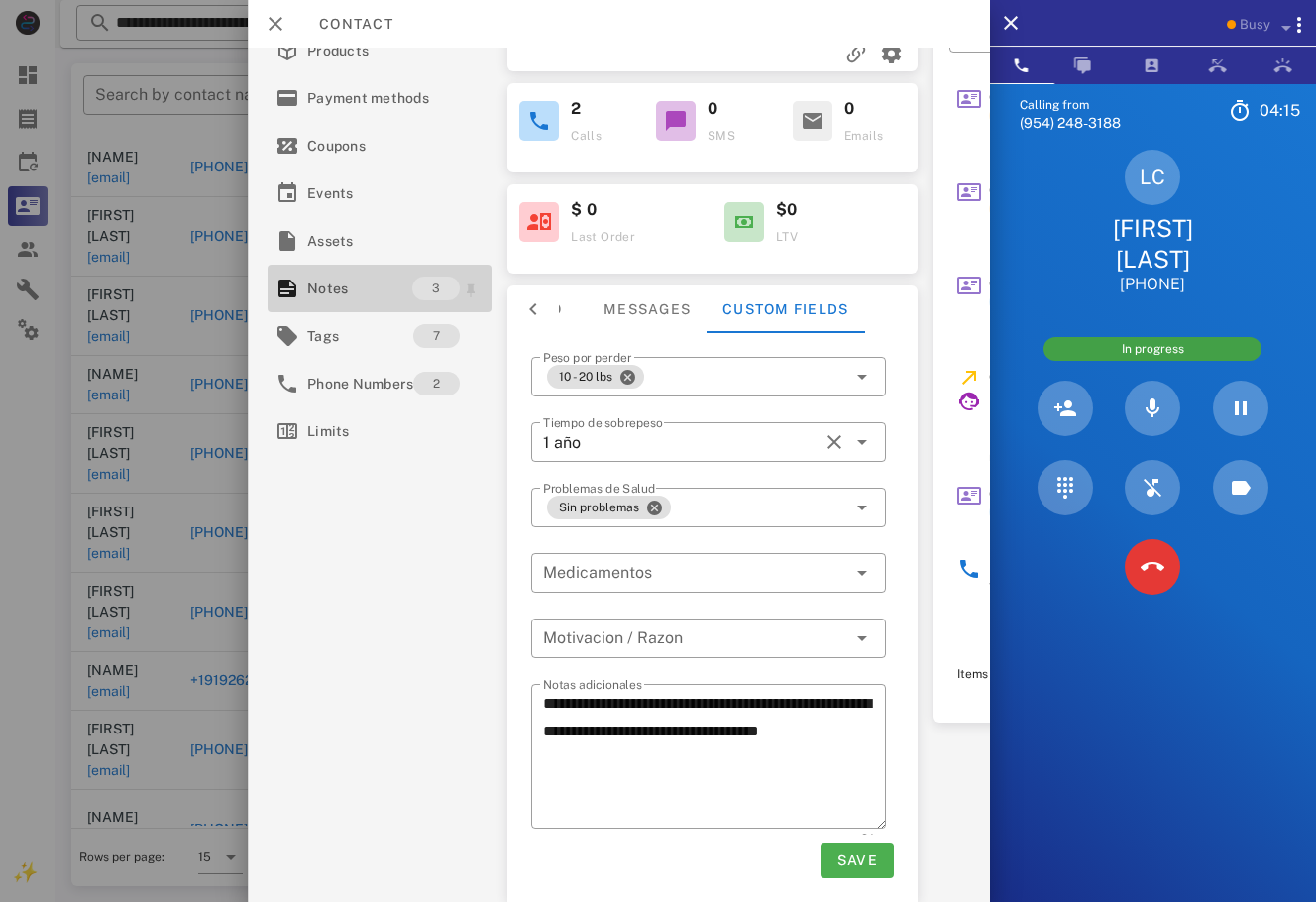 click on "Notes" at bounding box center (360, 288) 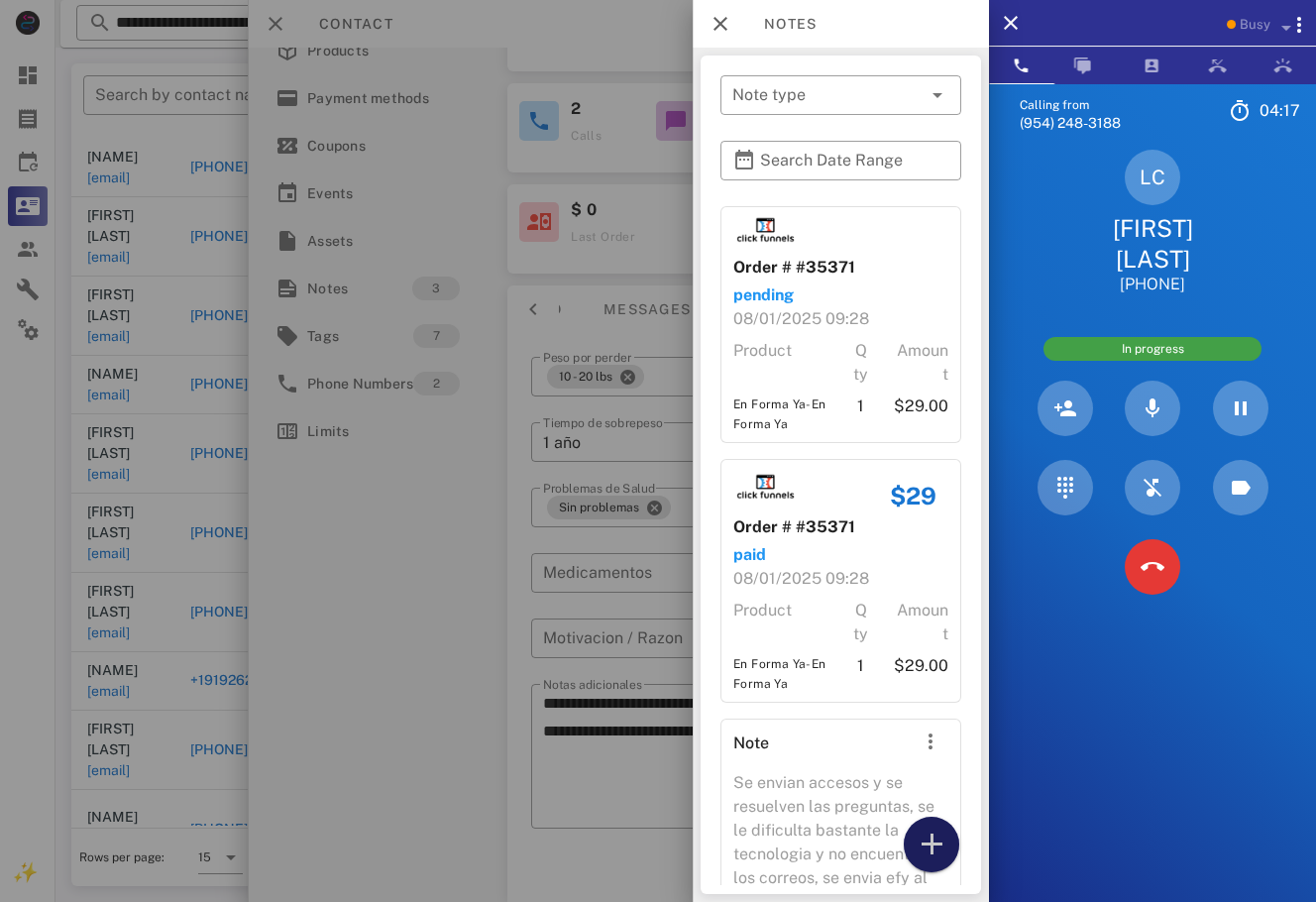 click at bounding box center (932, 845) 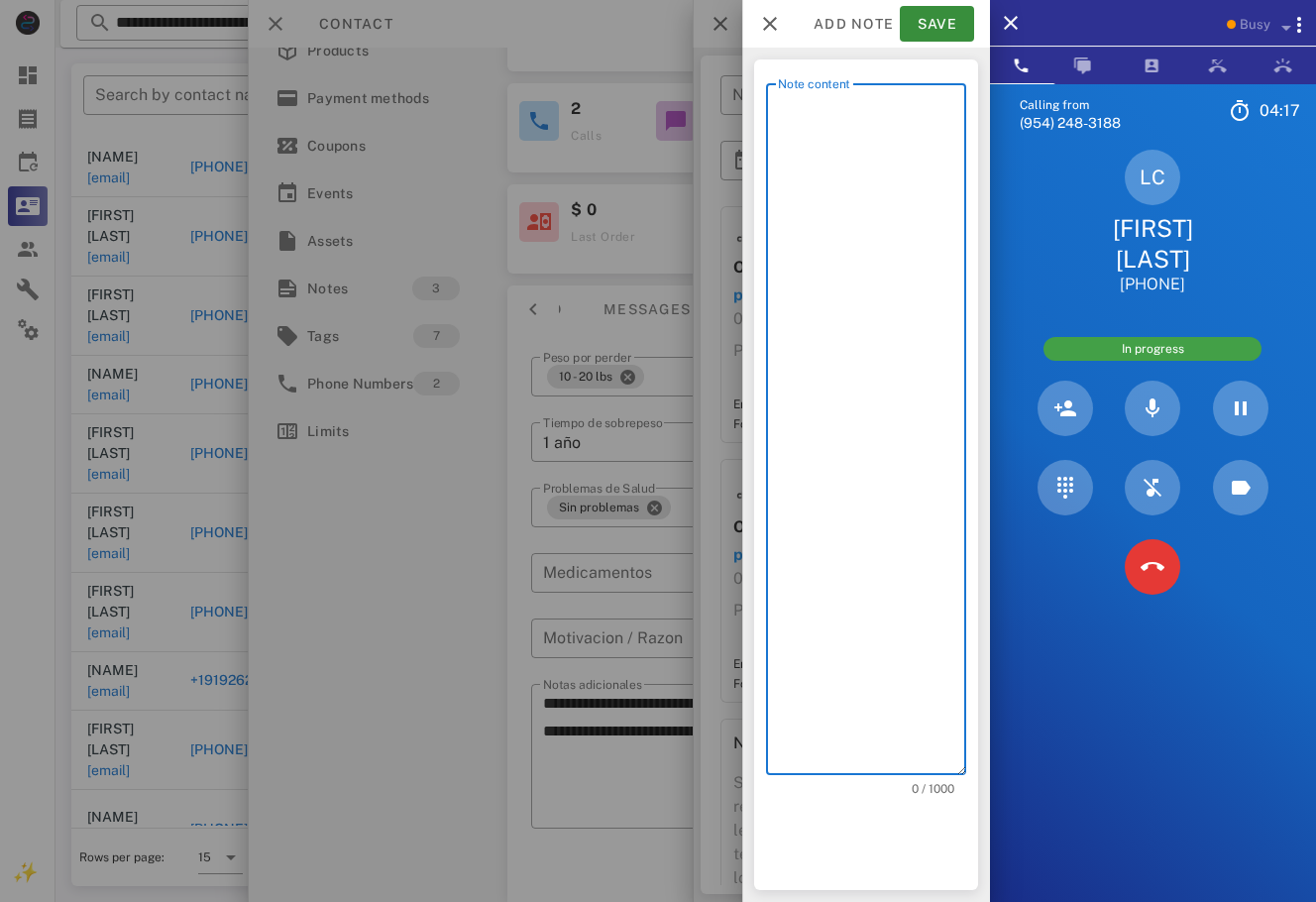 click on "Note content" at bounding box center (872, 434) 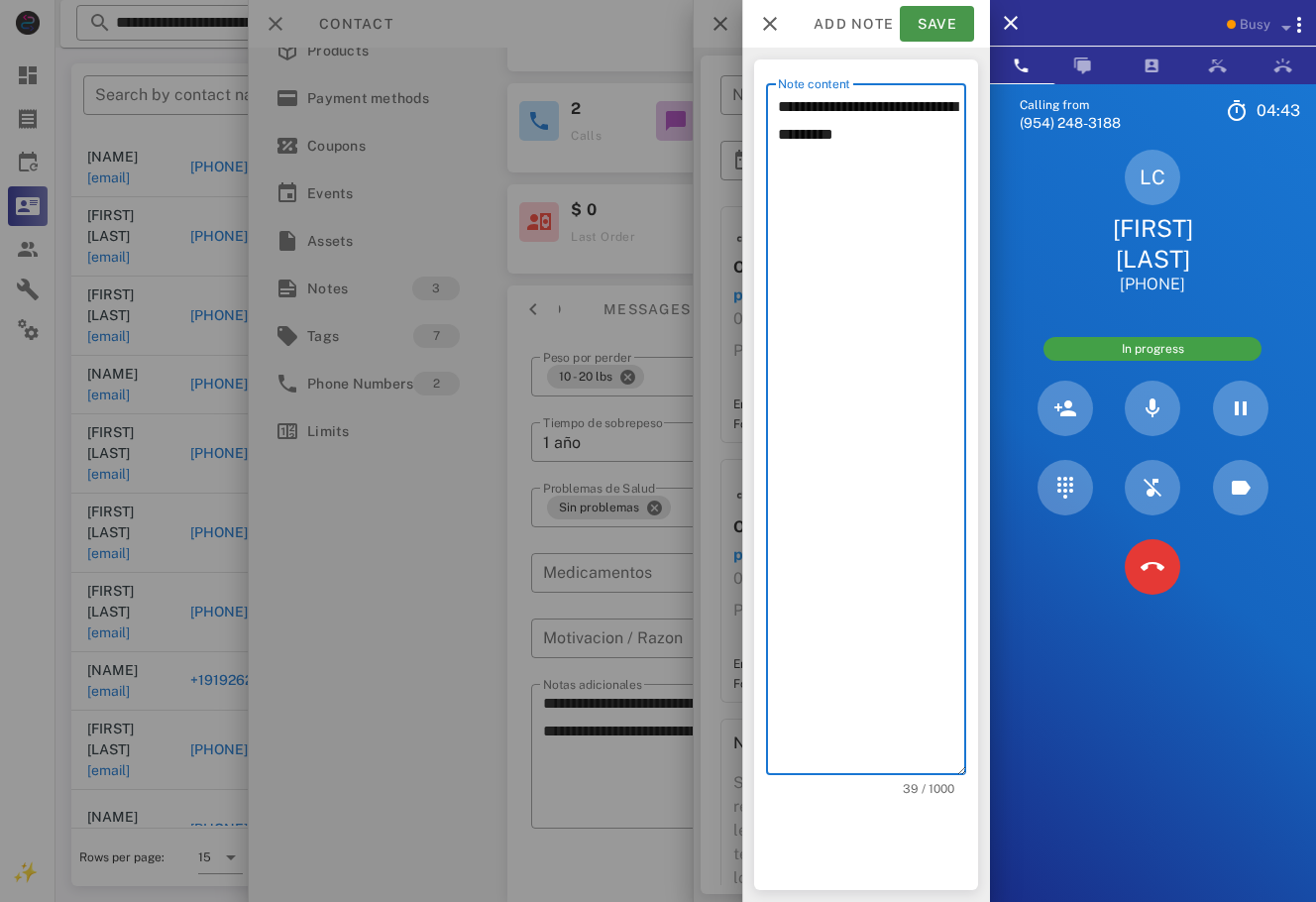 type on "**********" 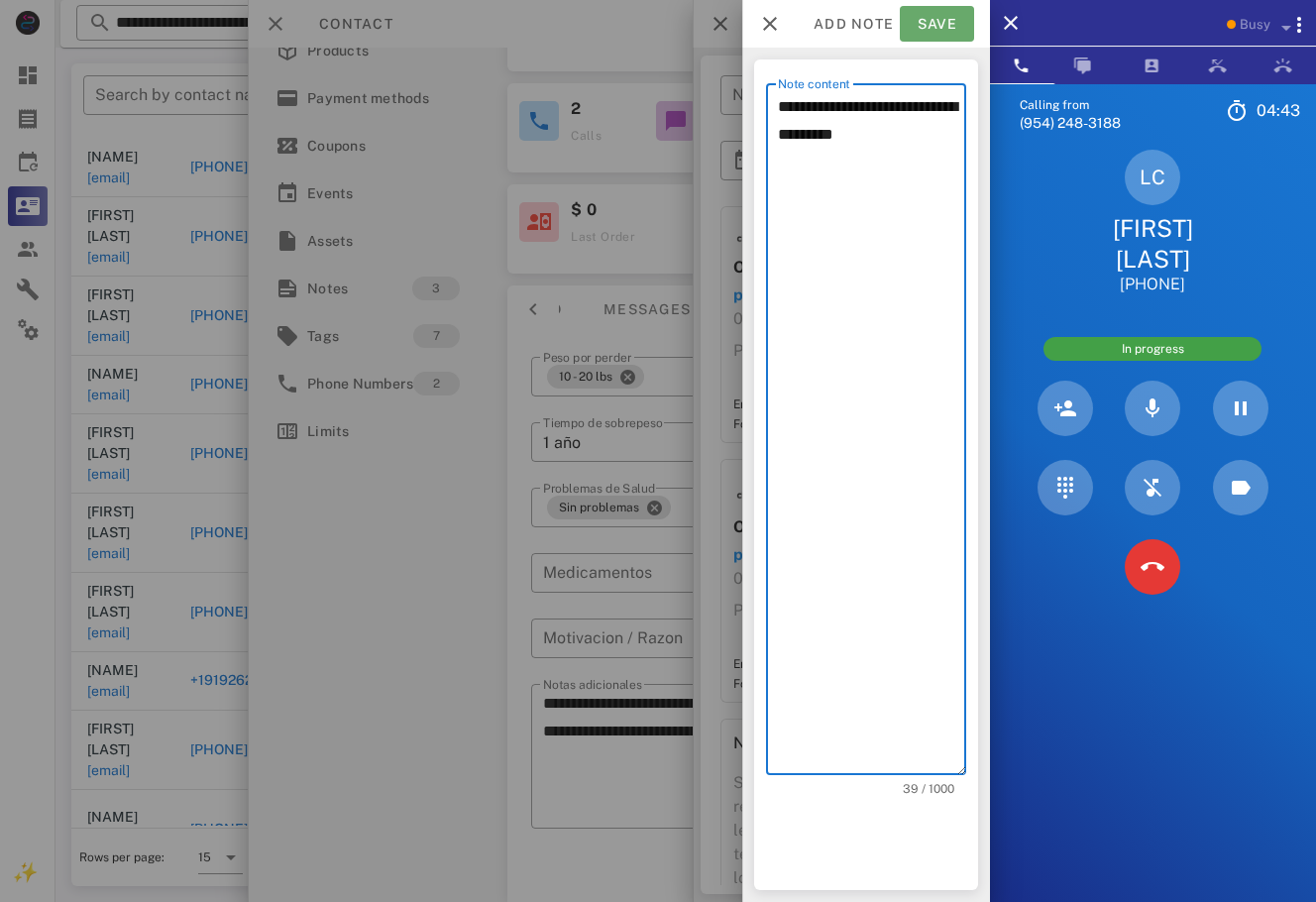click on "Save" at bounding box center [936, 24] 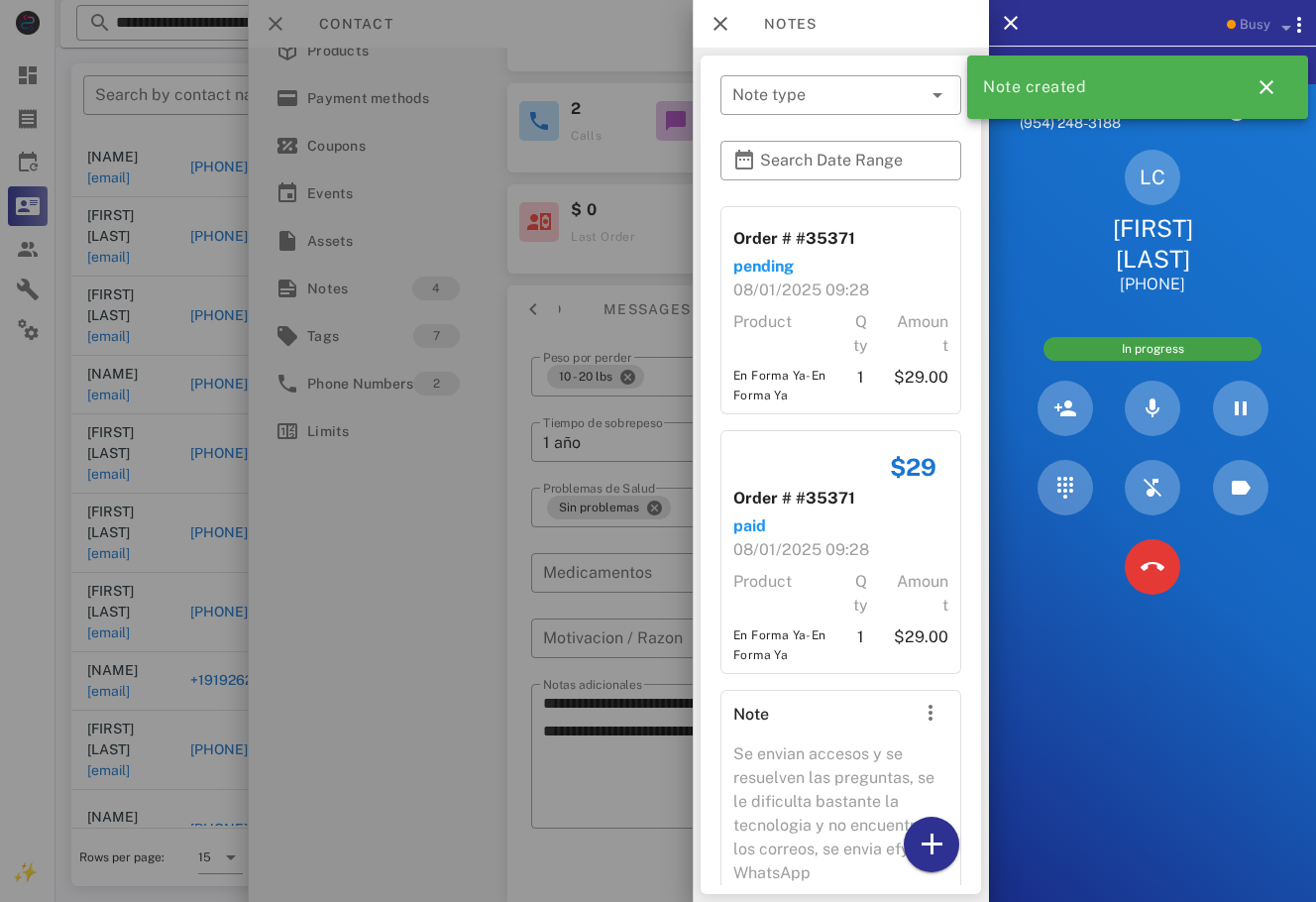 click at bounding box center (658, 451) 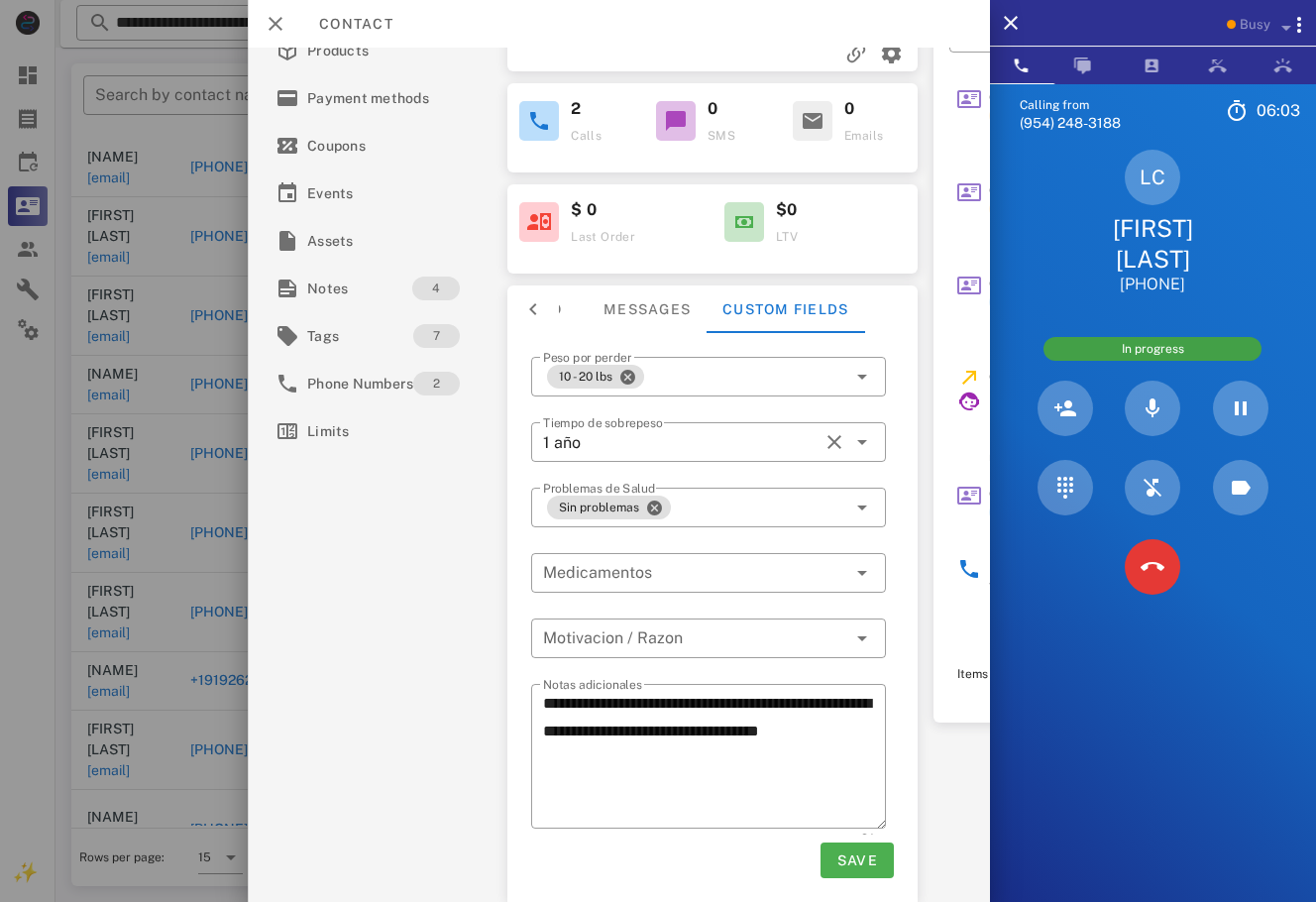 click on "Calling from (954) 248-3188 06: 03  Unknown      ▼     Andorra
+376
Argentina
+54
Aruba
+297
Australia
+61
Belgium (België)
+32
Bolivia
+591
Brazil (Brasil)
+55
Canada
+1
Chile
+56
Colombia
+57
Costa Rica
+506
Dominican Republic (República Dominicana)
+1
Ecuador
+593
El Salvador
+503
France
+33
Germany (Deutschland)
+49
Guadeloupe
+590
Guatemala
+502
Honduras
+504
Iceland (Ísland)
+354
India (भारत)
+91
Israel (‫ישראל‬‎)
+972
Italy (Italia)
+39" at bounding box center (1152, 534) 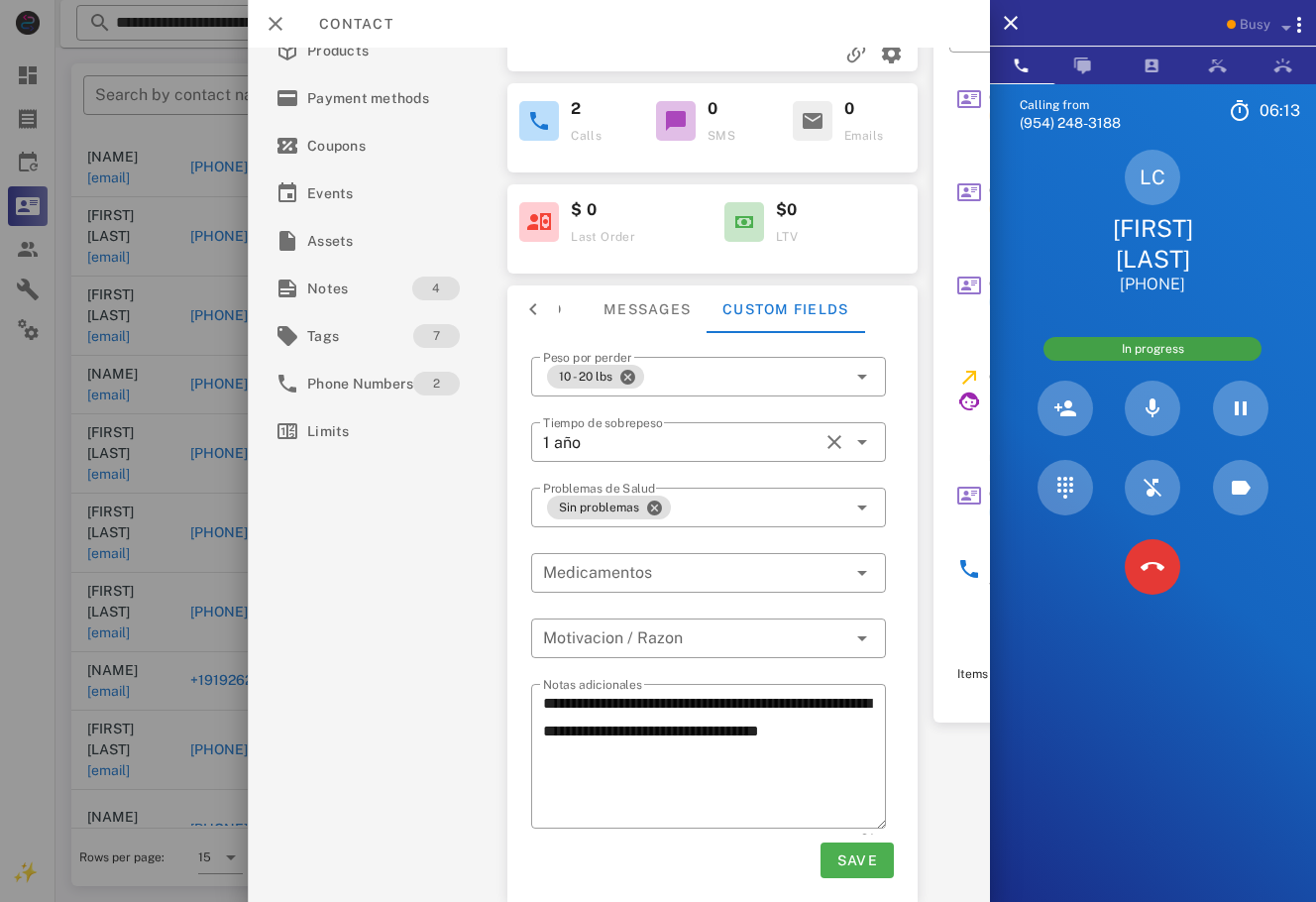 drag, startPoint x: 1260, startPoint y: 706, endPoint x: 1272, endPoint y: 706, distance: 12 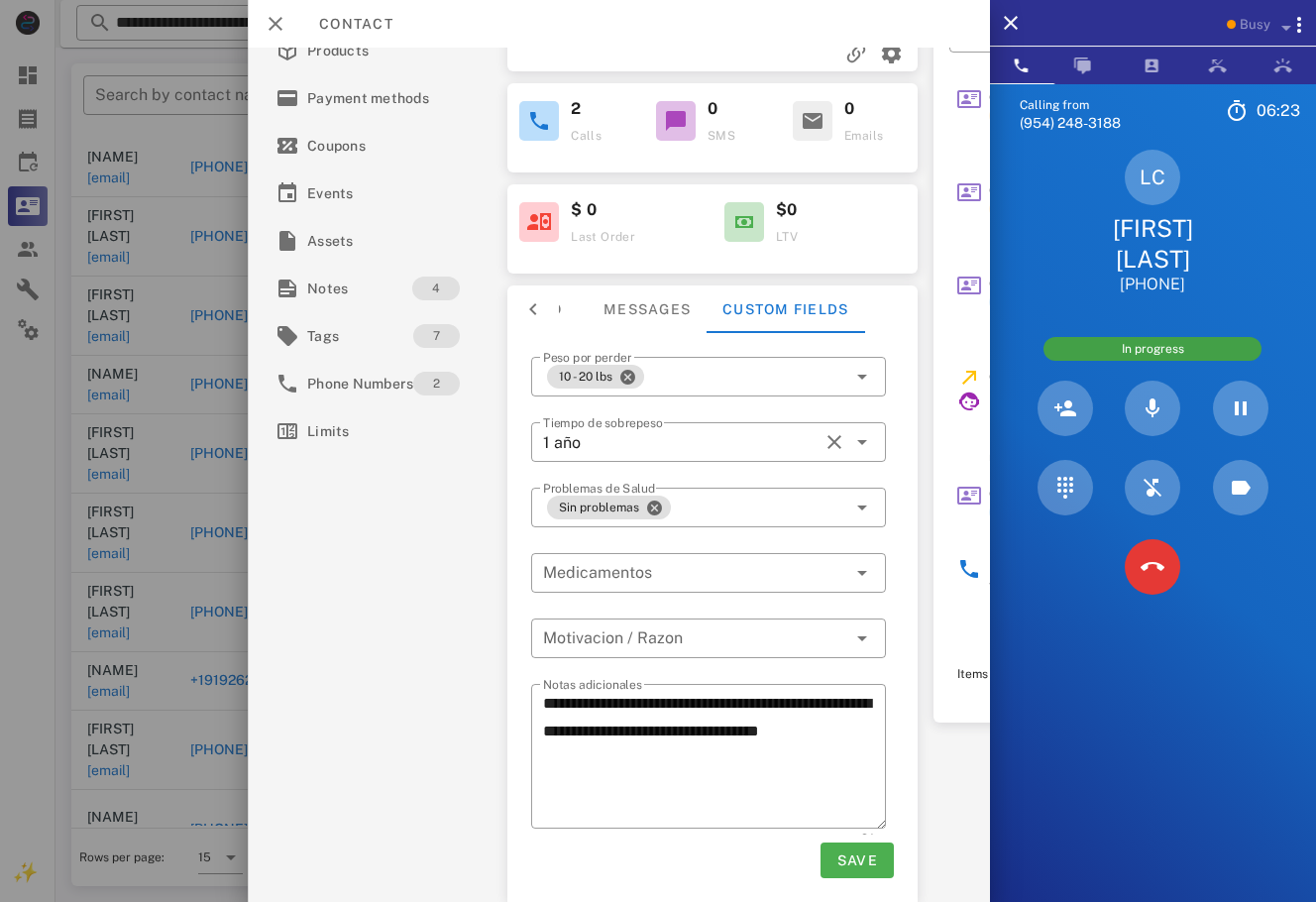 click at bounding box center [533, 309] 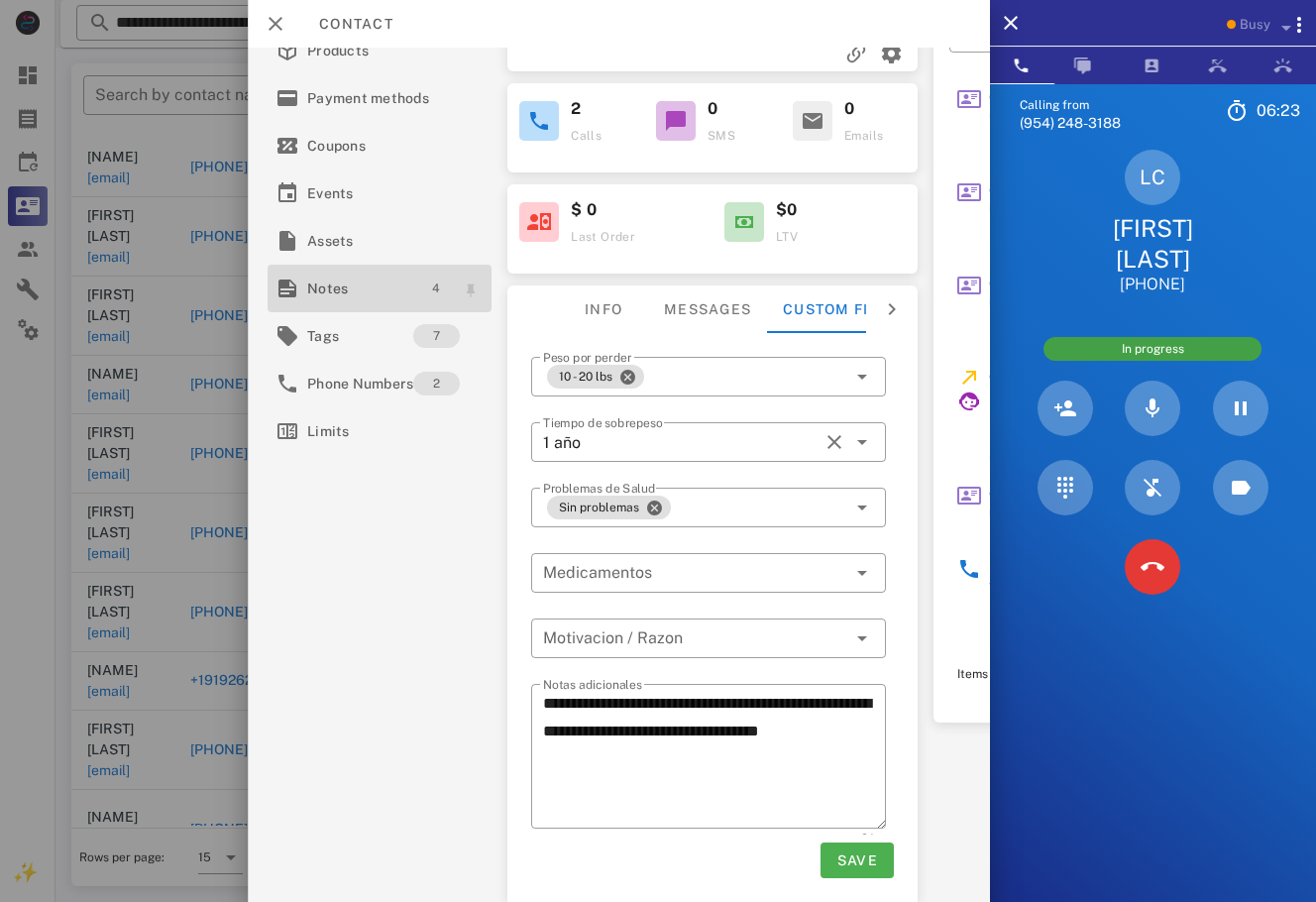 click on "4" at bounding box center (436, 288) 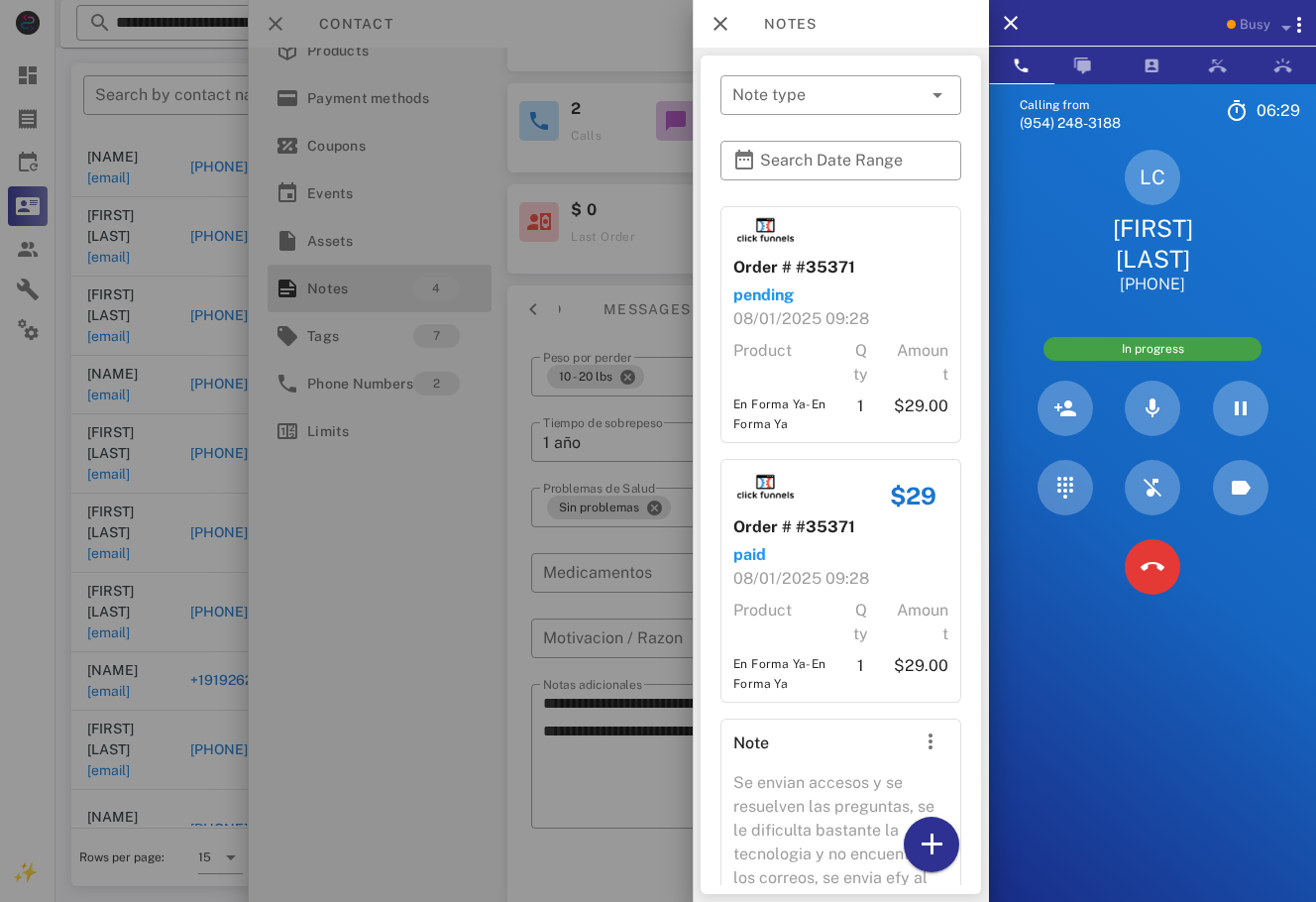 scroll, scrollTop: 380, scrollLeft: 0, axis: vertical 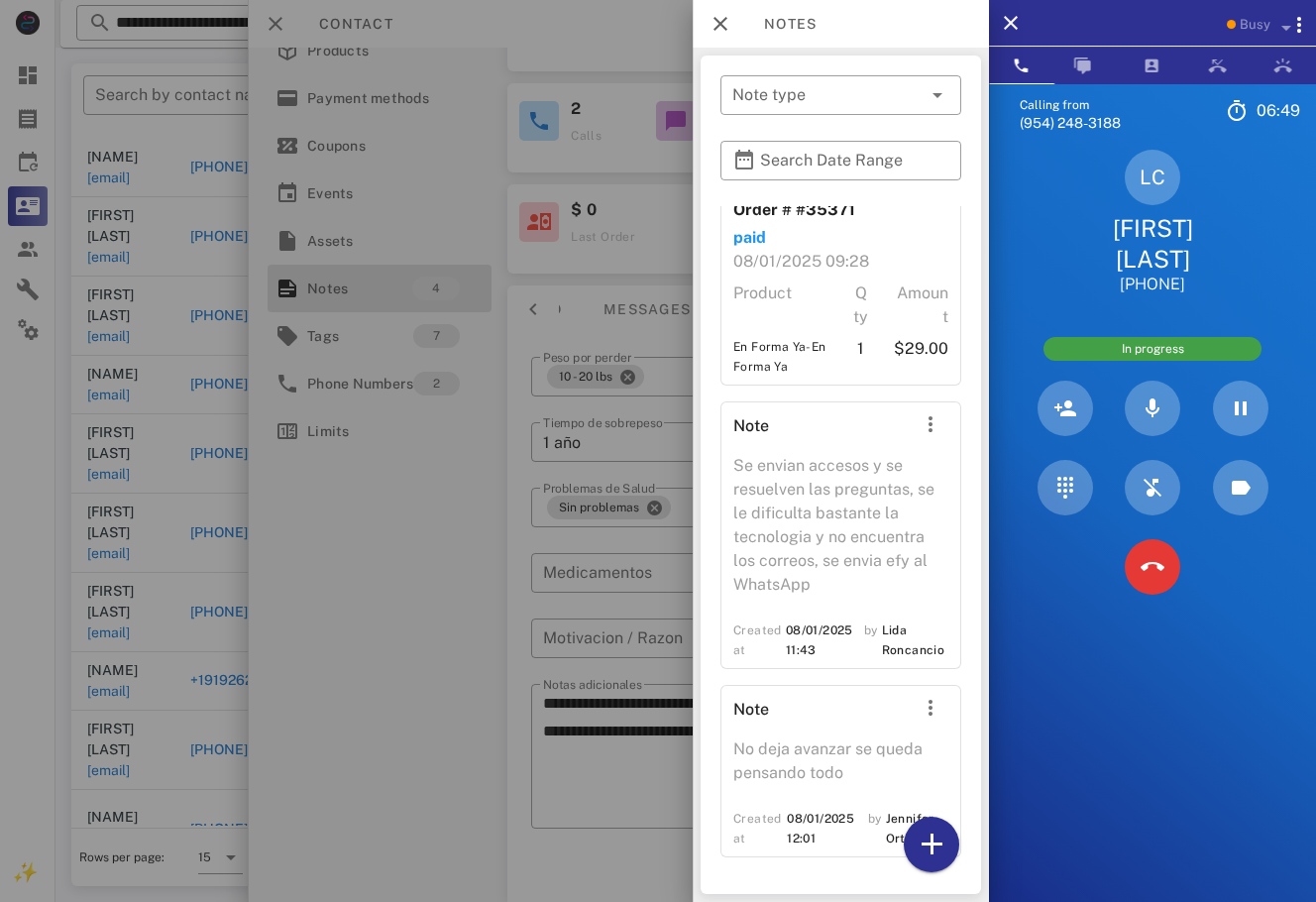 click on "Calling from (954) 248-3188 06: 49  Unknown      ▼     Andorra
+376
Argentina
+54
Aruba
+297
Australia
+61
Belgium (België)
+32
Bolivia
+591
Brazil (Brasil)
+55
Canada
+1
Chile
+56
Colombia
+57
Costa Rica
+506
Dominican Republic (República Dominicana)
+1
Ecuador
+593
El Salvador
+503
France
+33
Germany (Deutschland)
+49
Guadeloupe
+590
Guatemala
+502
Honduras
+504
Iceland (Ísland)
+354
India (भारत)
+91
Israel (‫ישראל‬‎)
+972
Italy (Italia)
+39" at bounding box center (1152, 534) 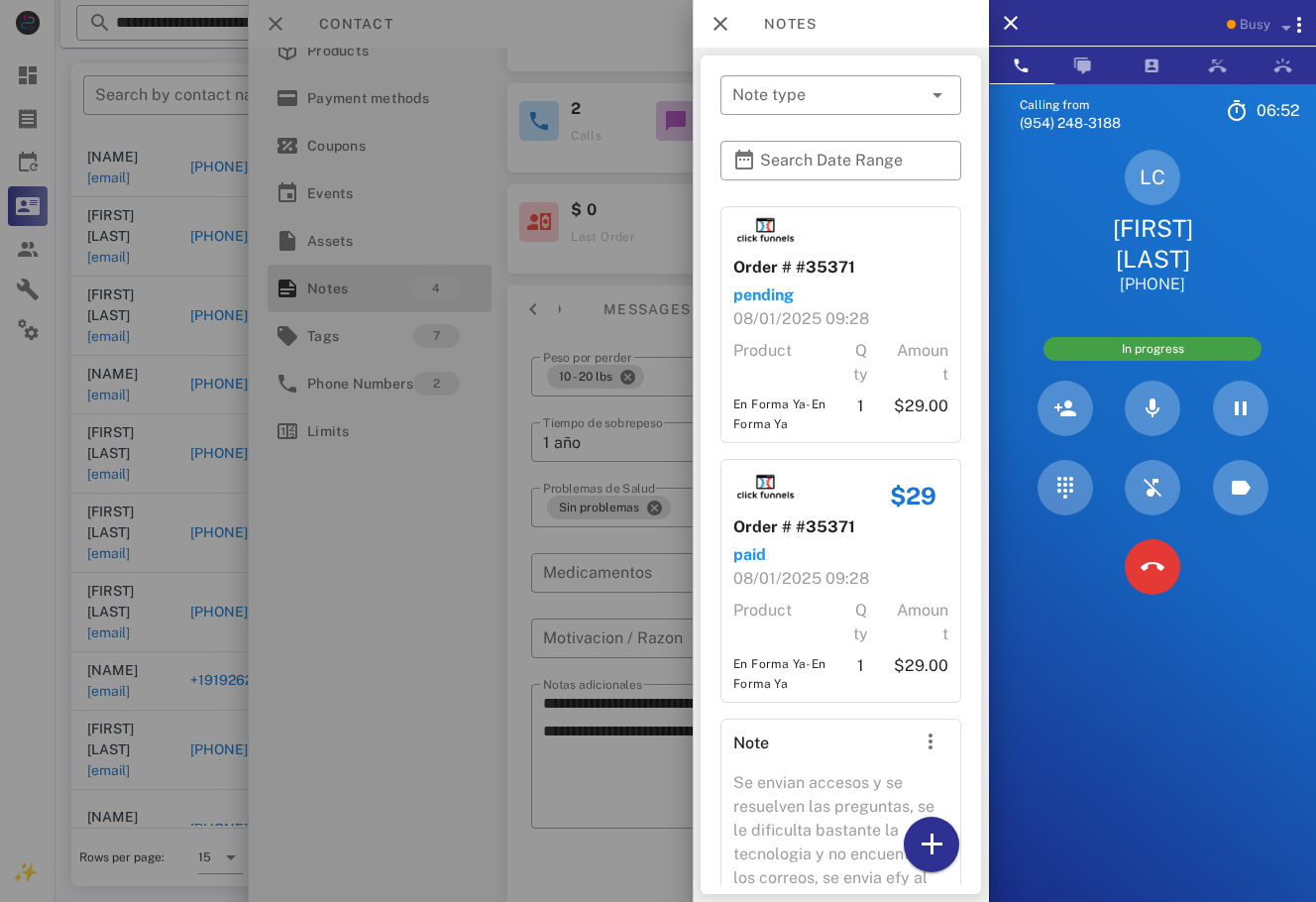 scroll, scrollTop: 380, scrollLeft: 0, axis: vertical 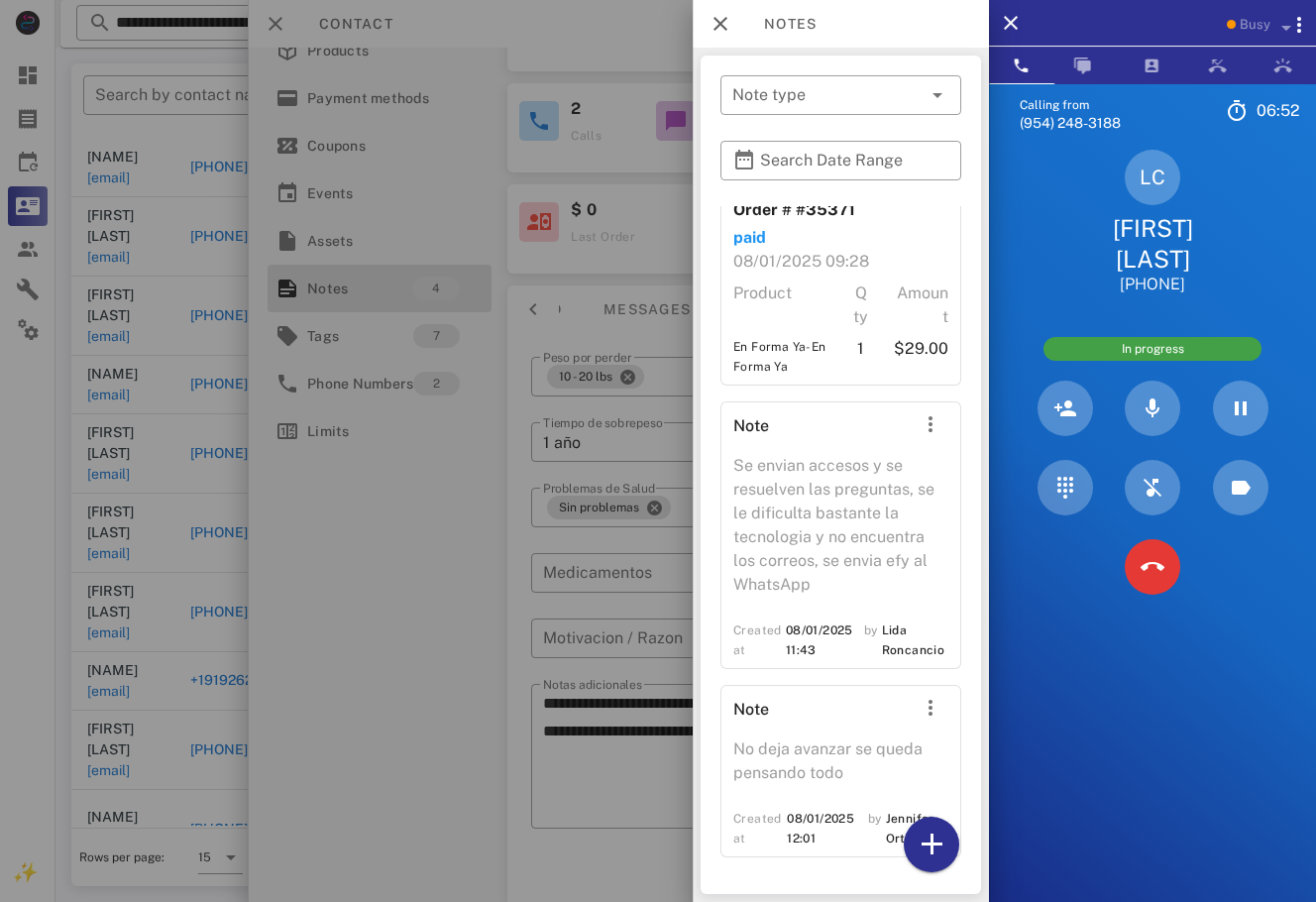 click at bounding box center [658, 451] 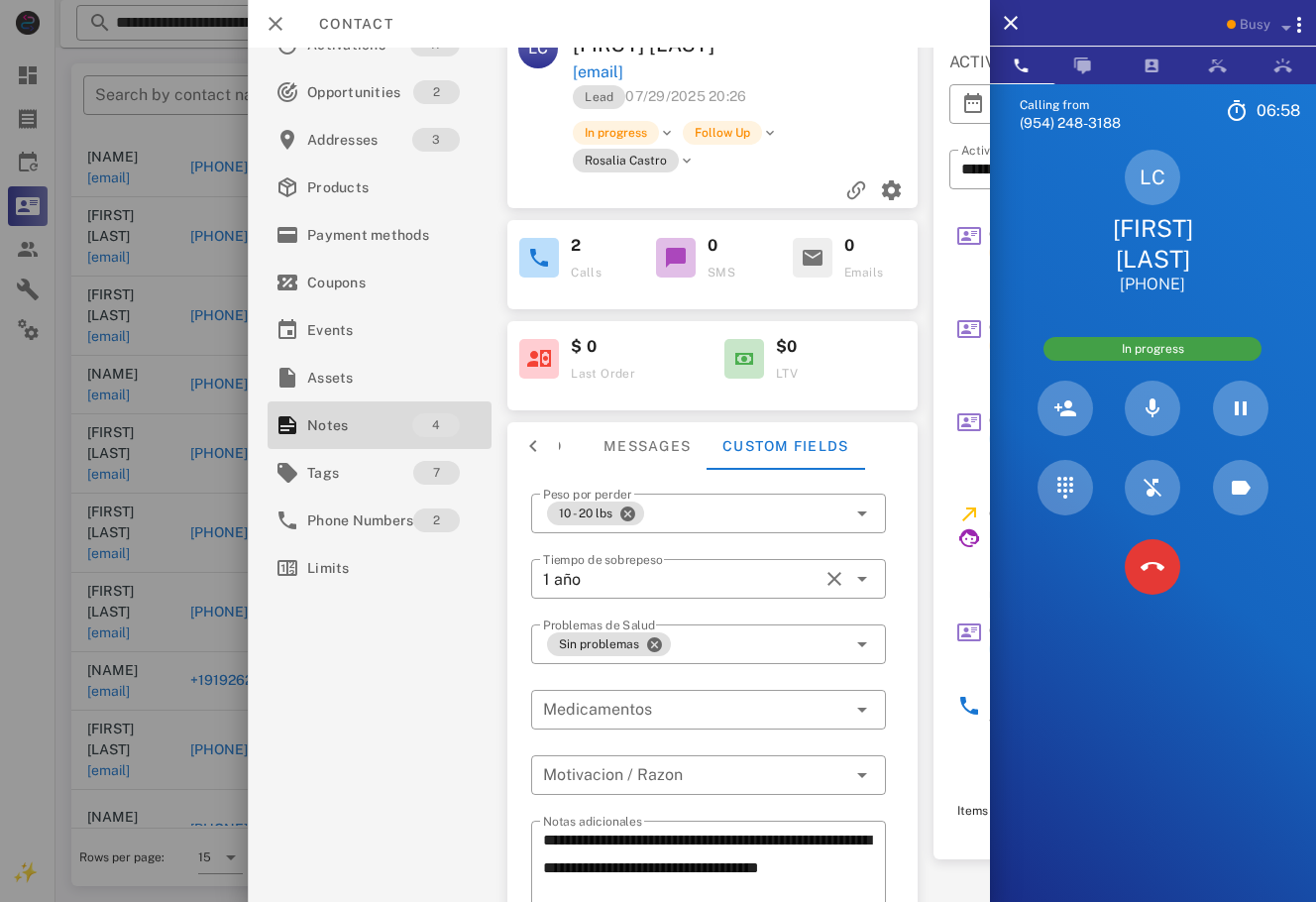 scroll, scrollTop: 0, scrollLeft: 0, axis: both 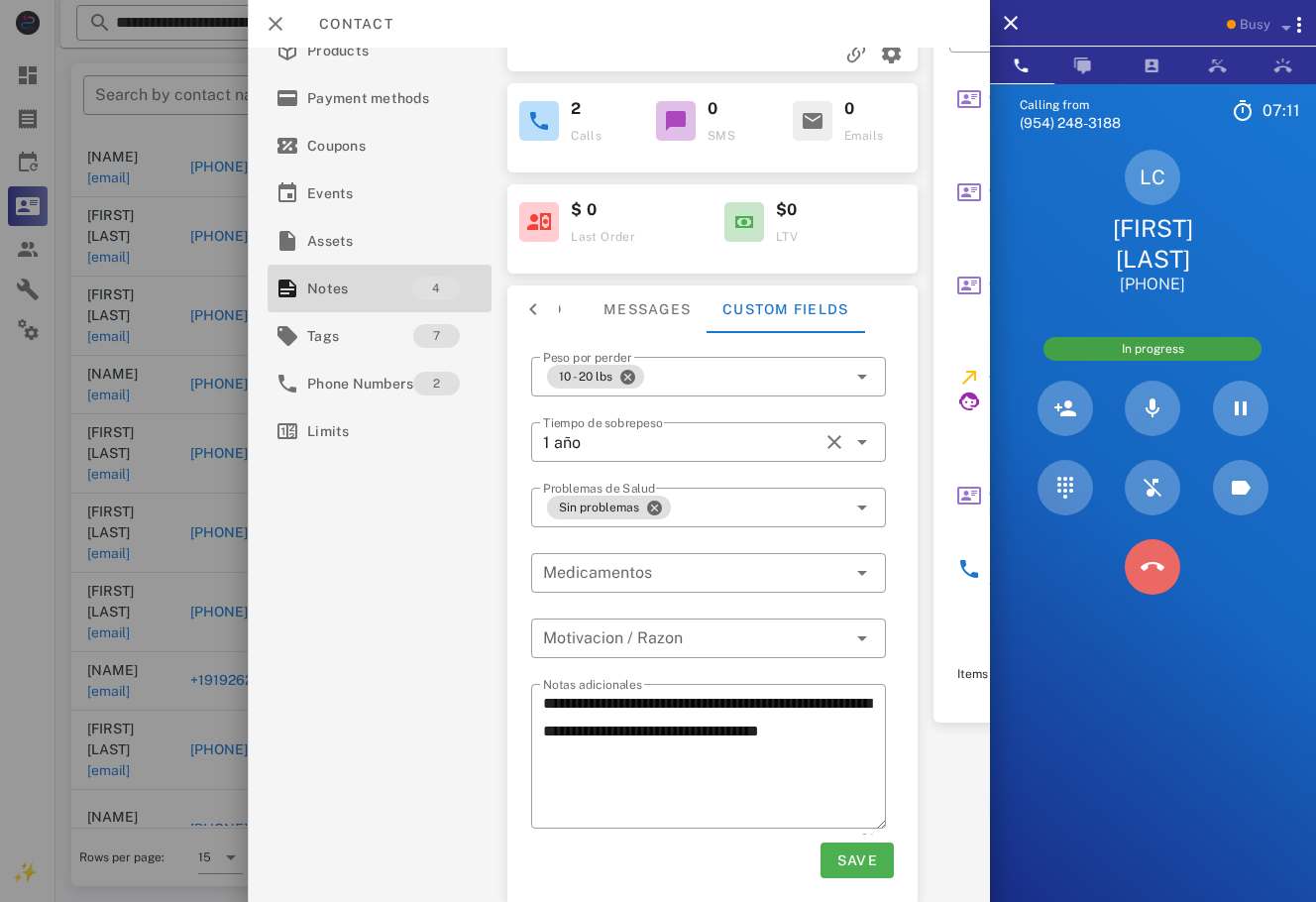 click at bounding box center (1152, 567) 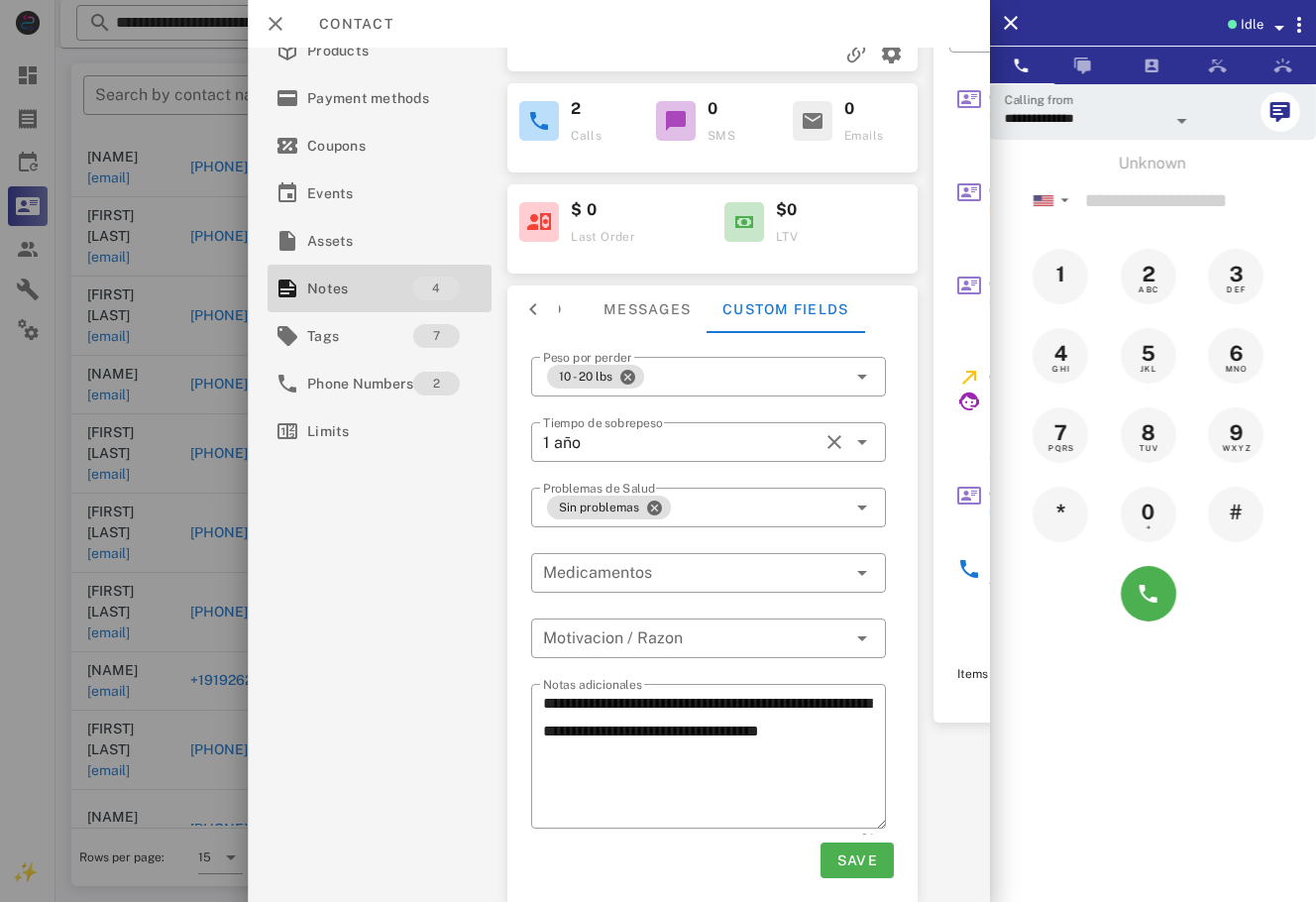 scroll, scrollTop: 0, scrollLeft: 0, axis: both 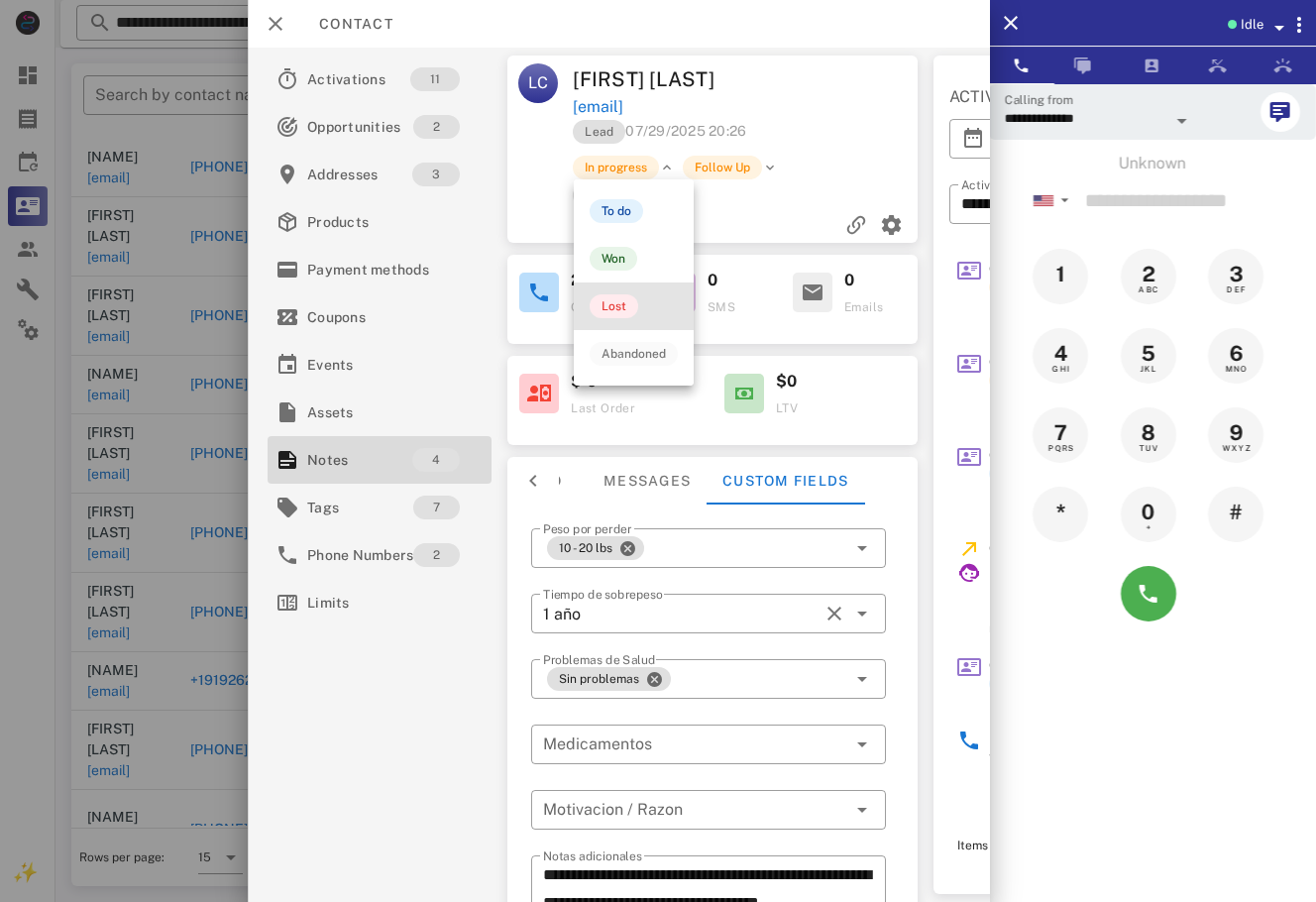 click on "Lost" at bounding box center [633, 306] 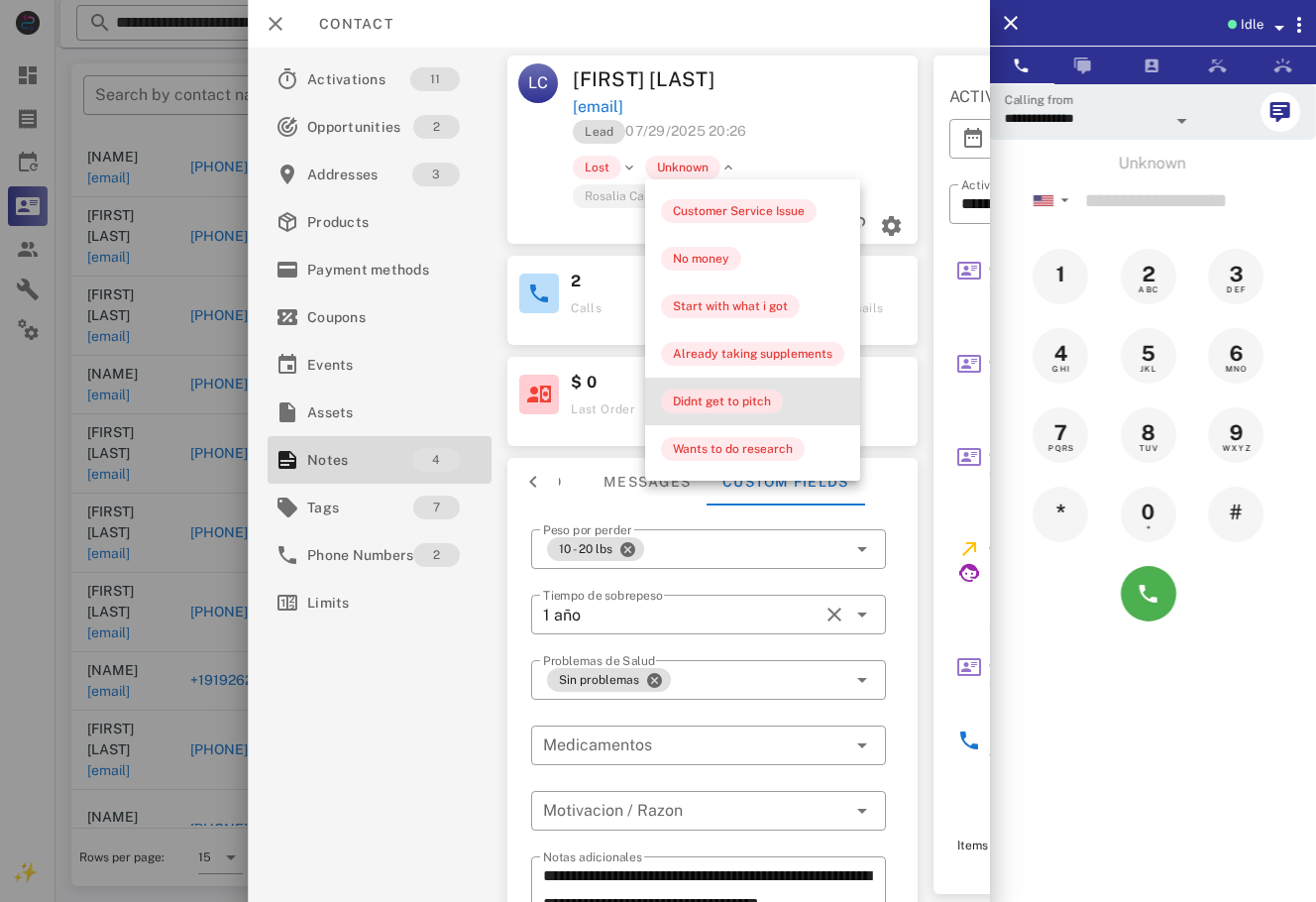 click on "Didnt get to pitch" at bounding box center [721, 401] 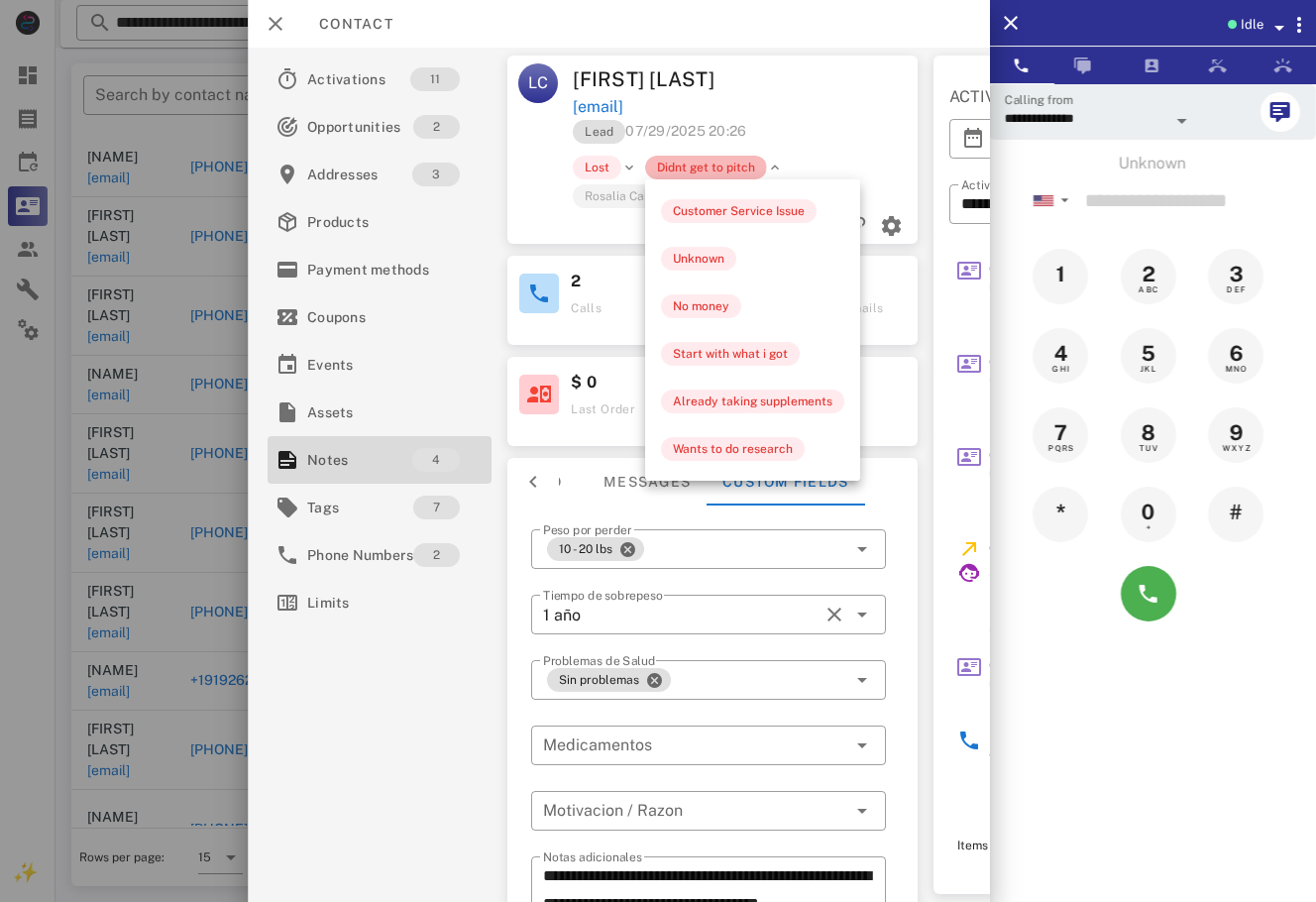 click on "Didnt get to pitch" at bounding box center [706, 168] 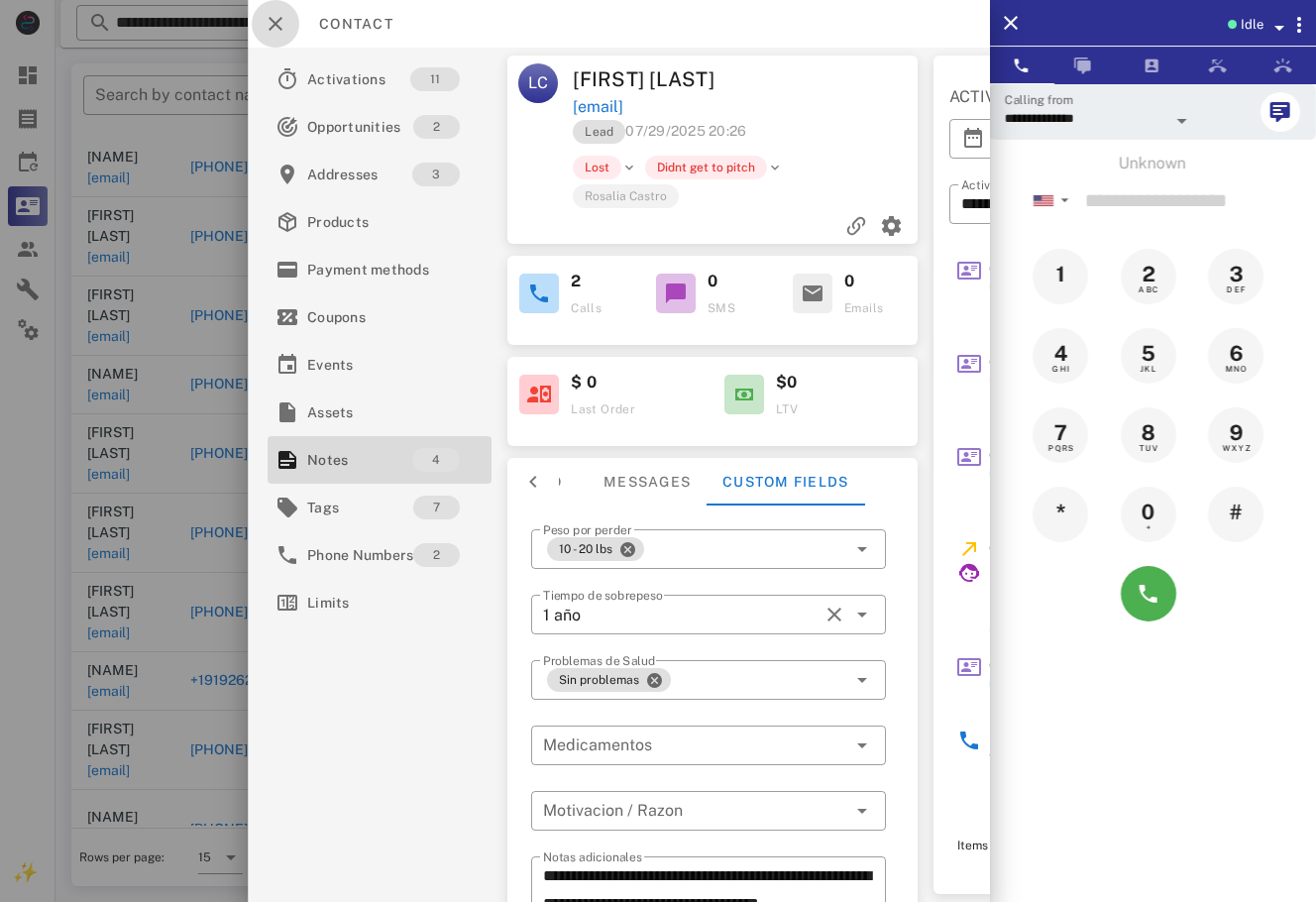 click at bounding box center (275, 24) 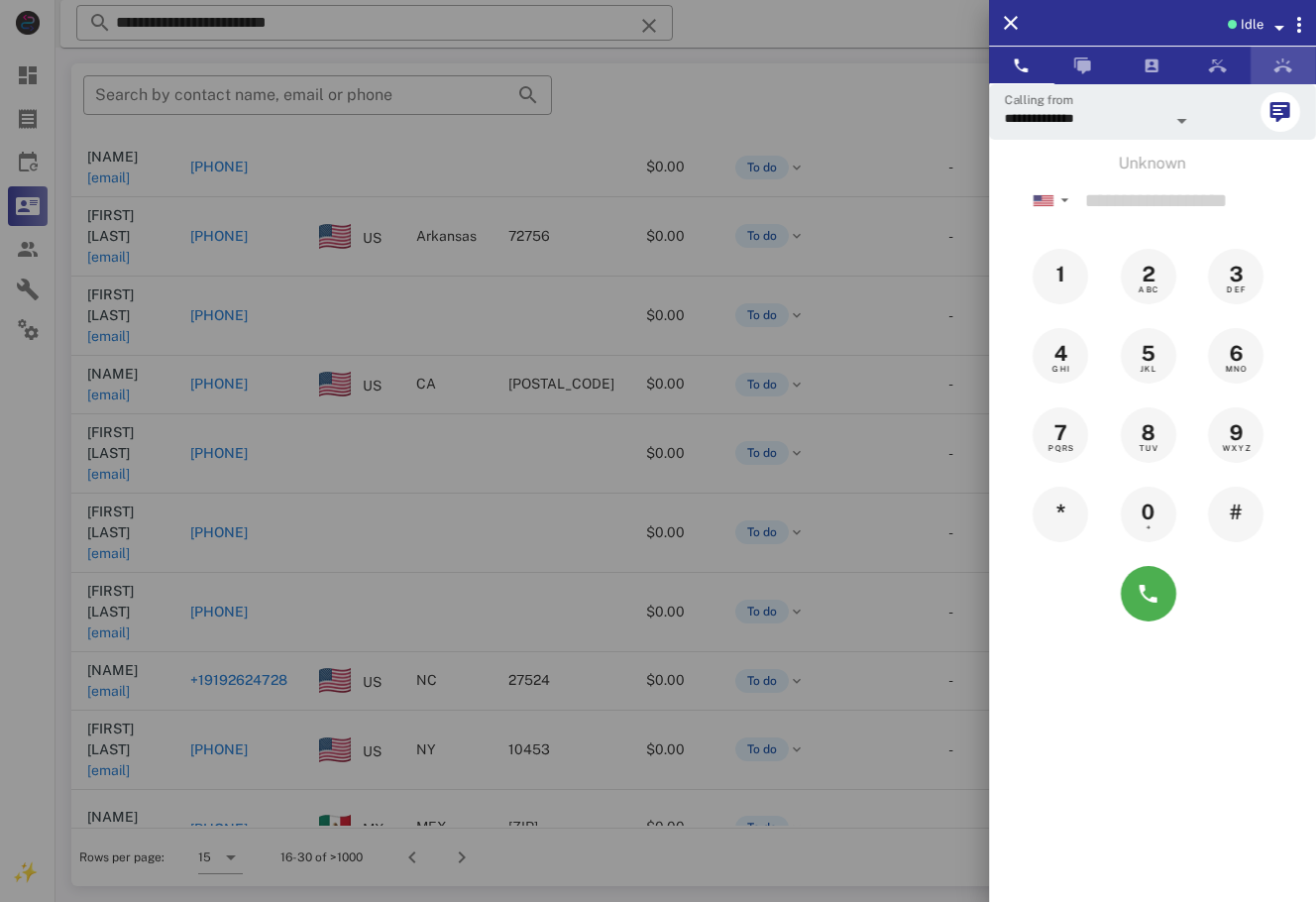 click at bounding box center (1283, 65) 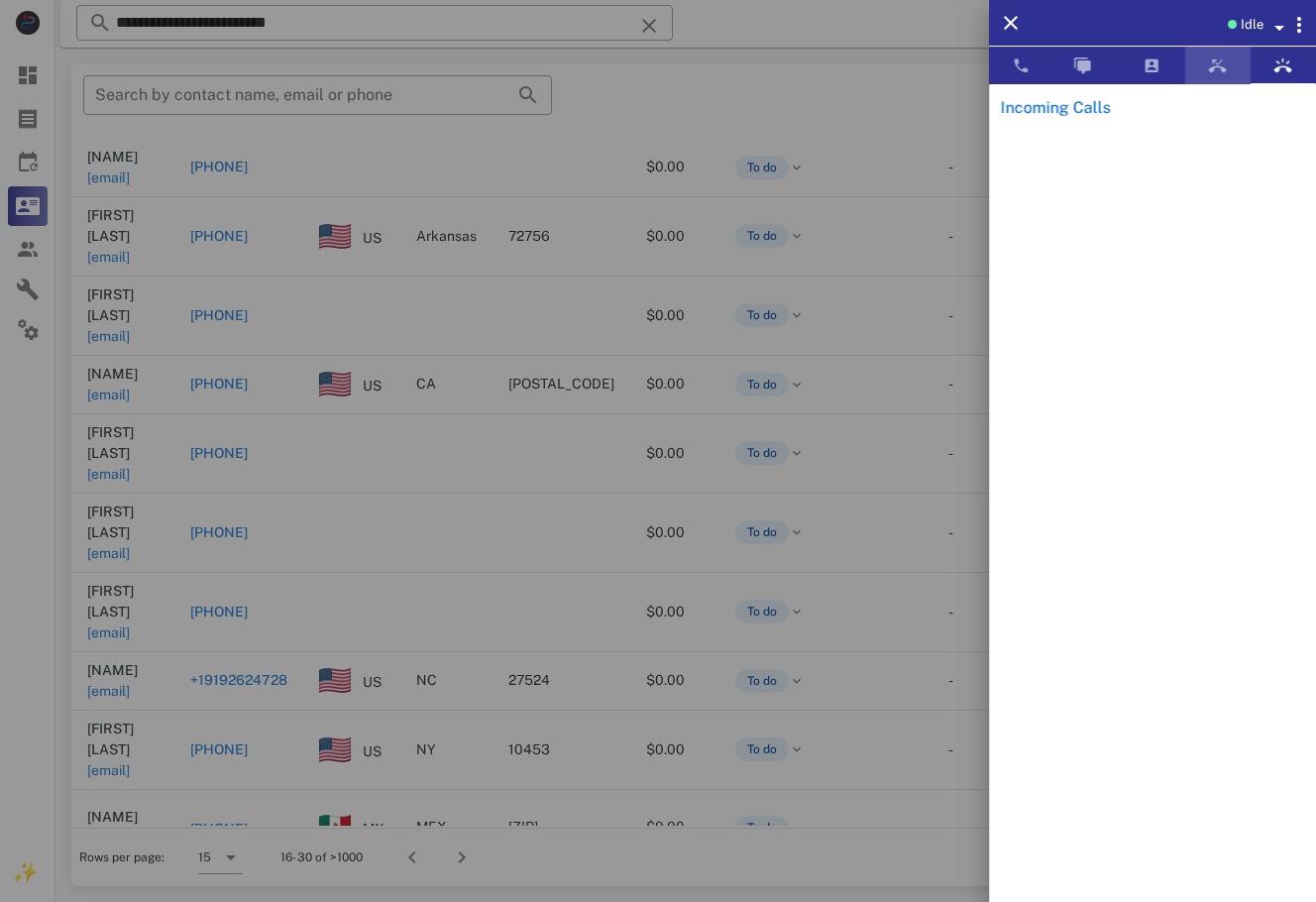 click at bounding box center [1218, 65] 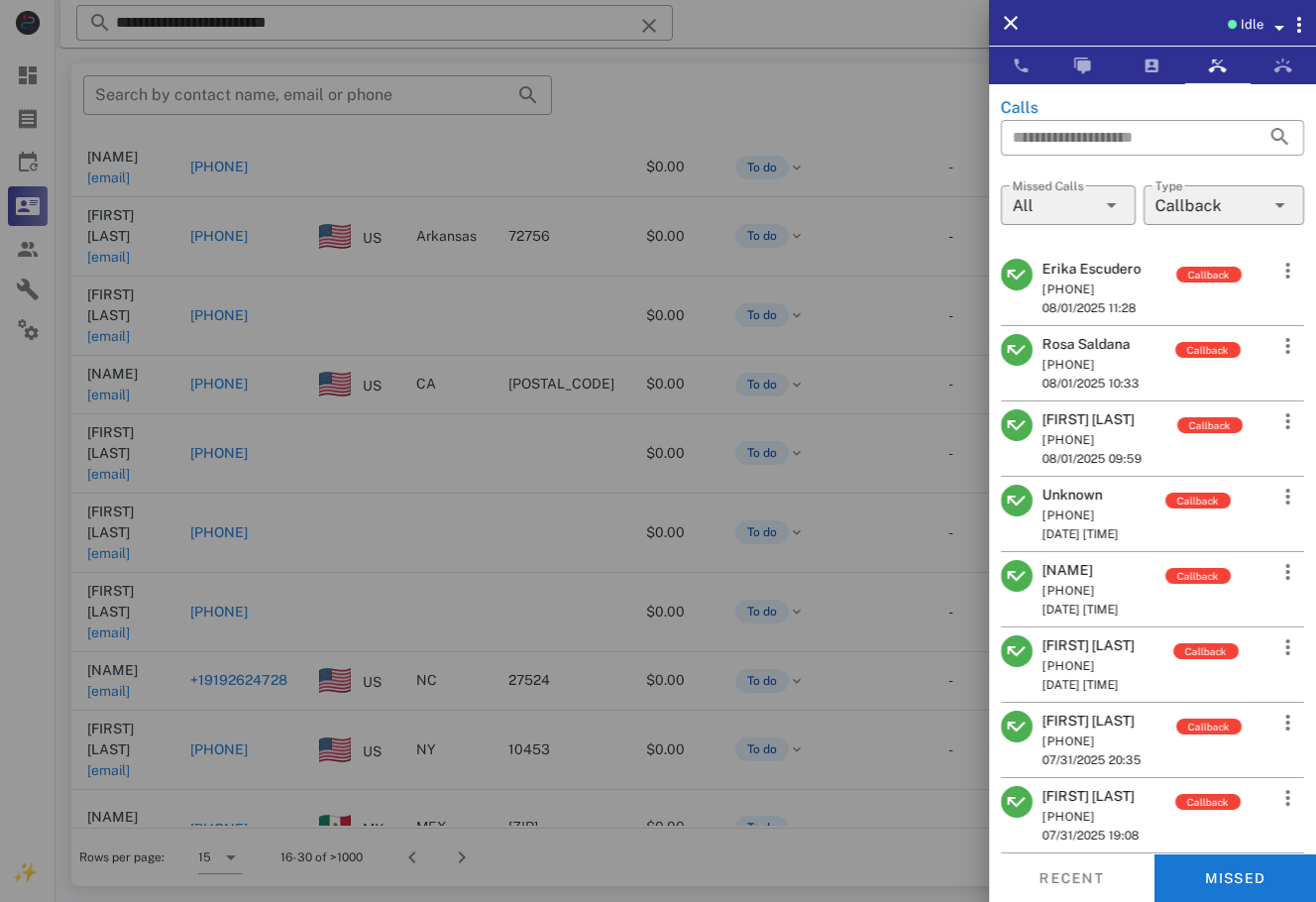 click at bounding box center (658, 451) 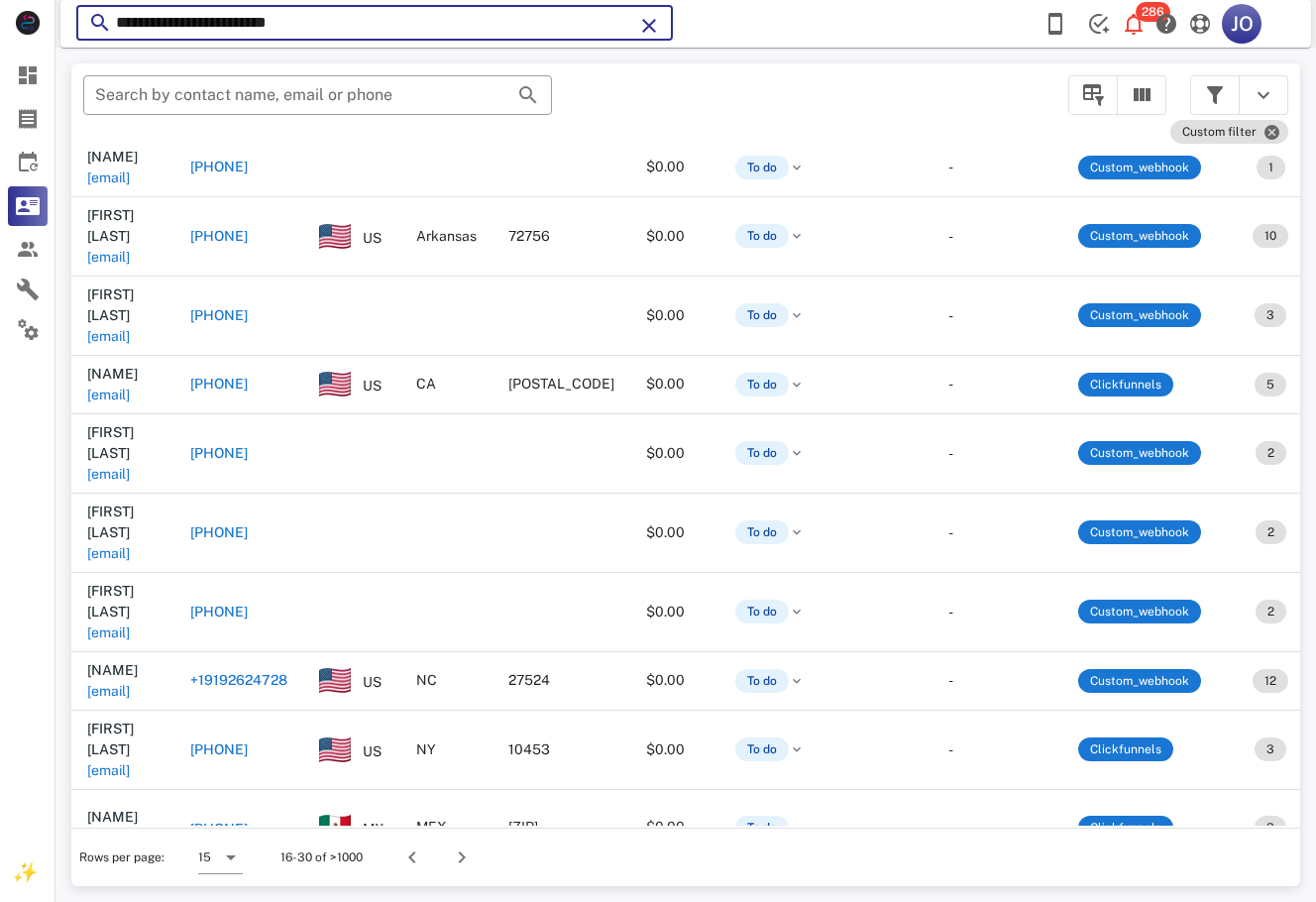 drag, startPoint x: 384, startPoint y: 23, endPoint x: 69, endPoint y: 23, distance: 315 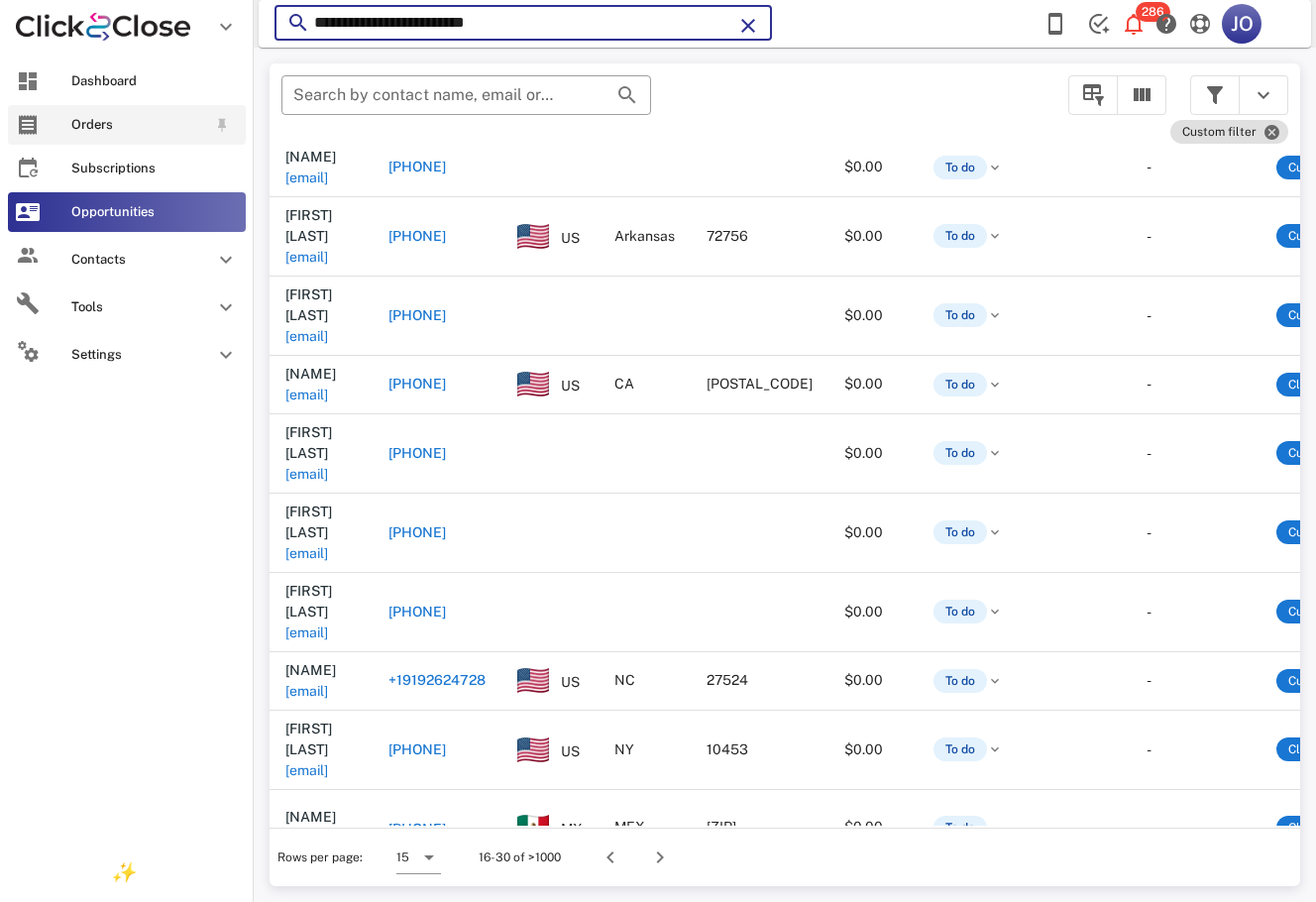 click at bounding box center (28, 125) 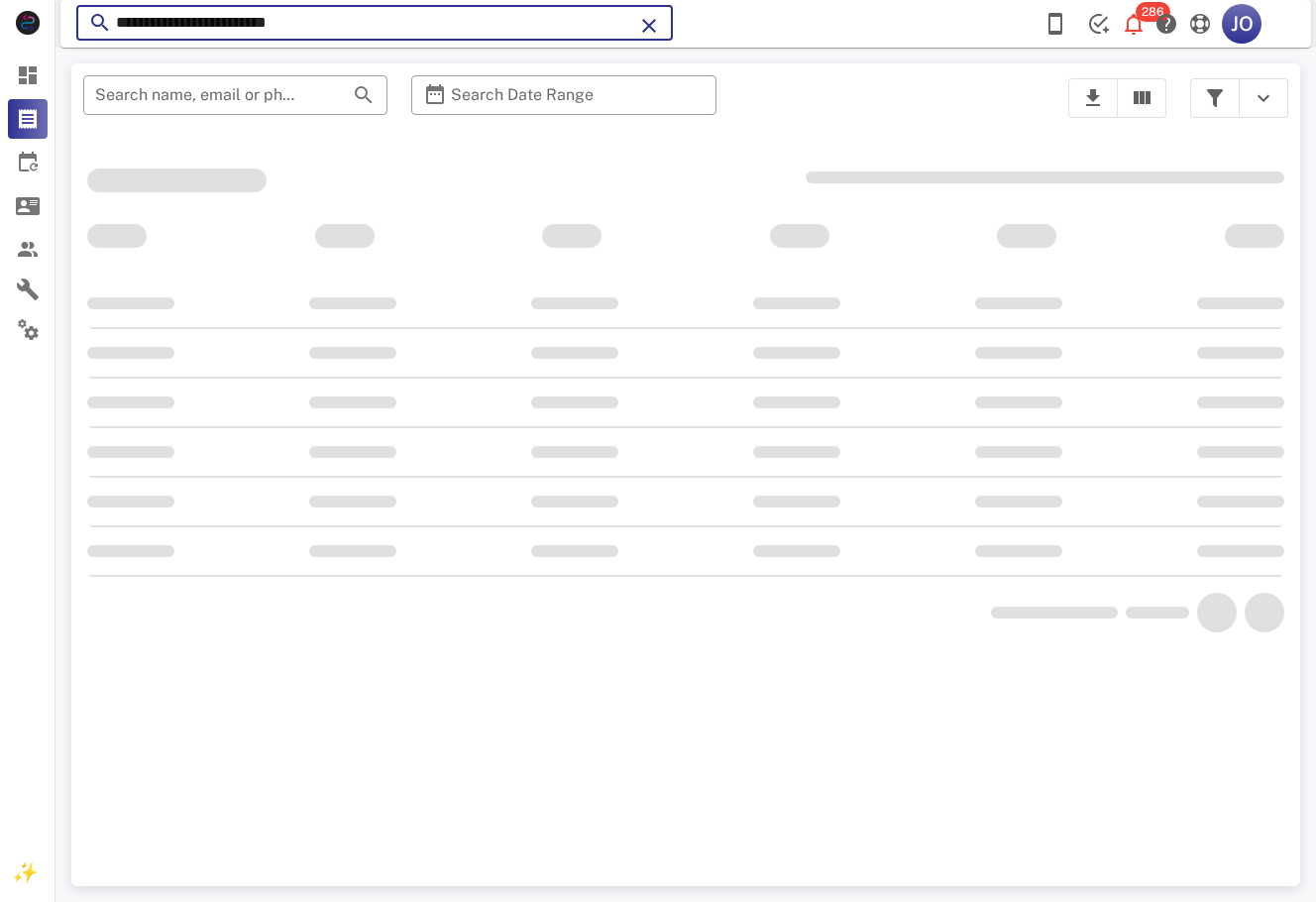 paste 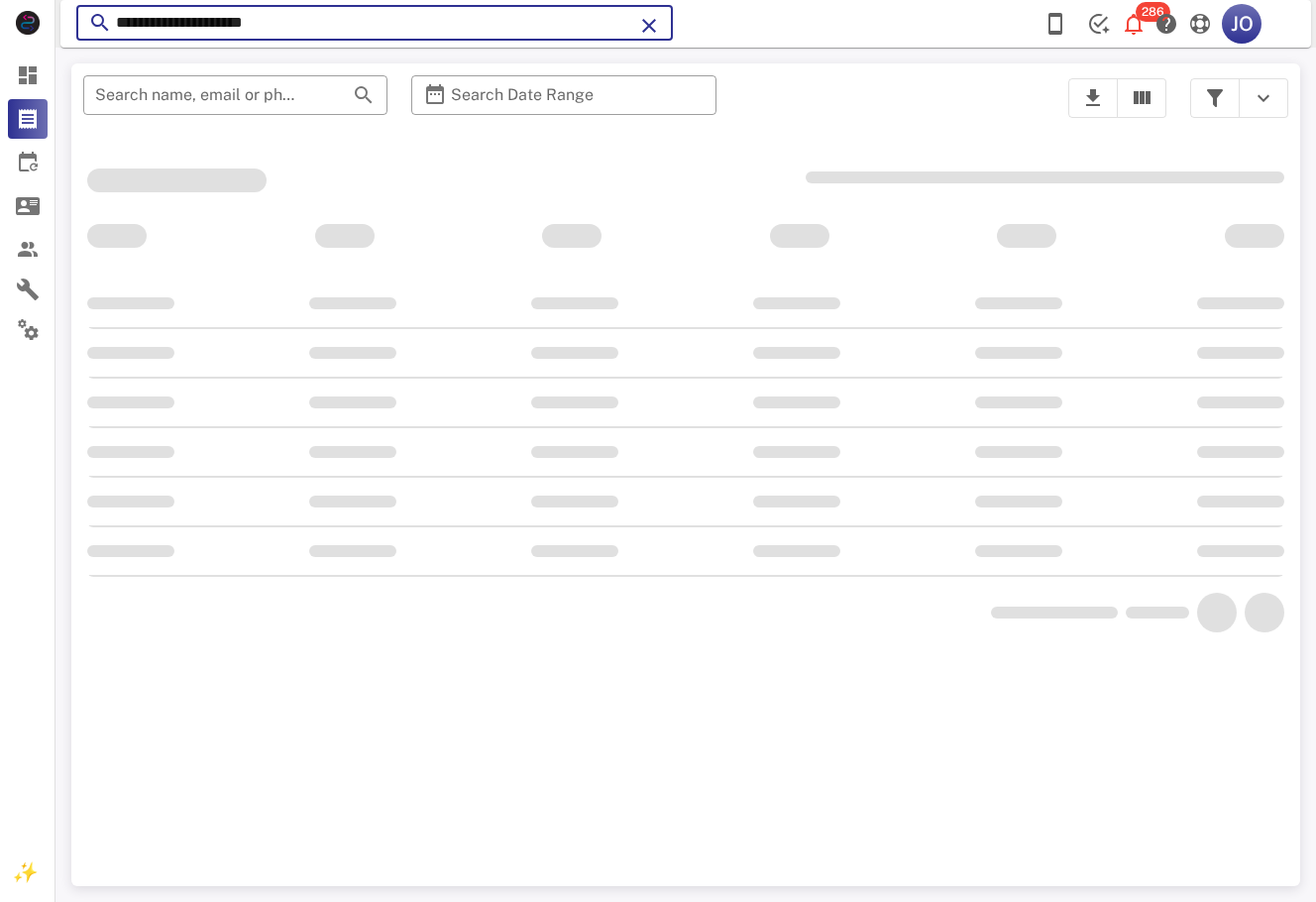 click on "**********" at bounding box center [375, 23] 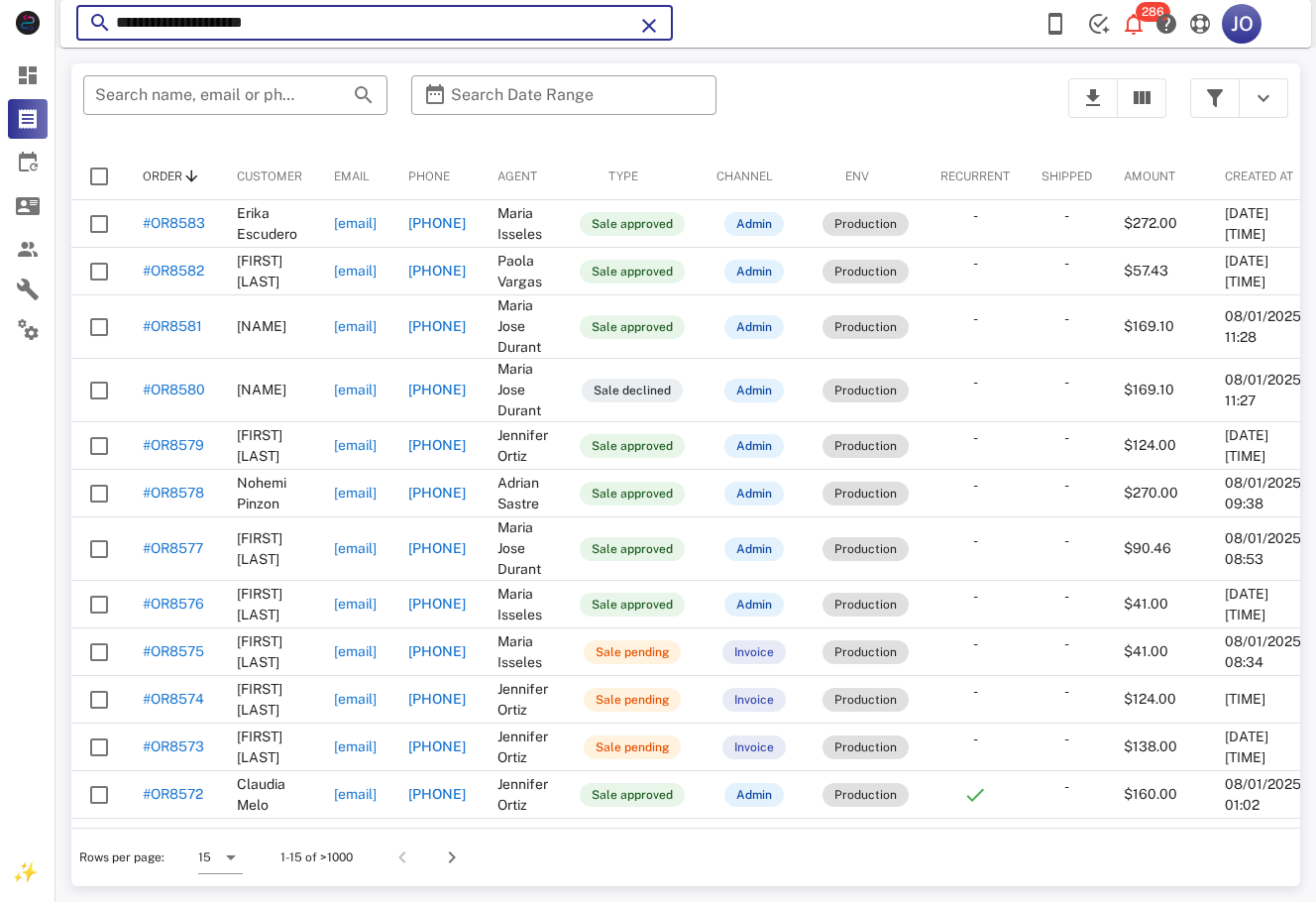 click on "**********" at bounding box center [375, 23] 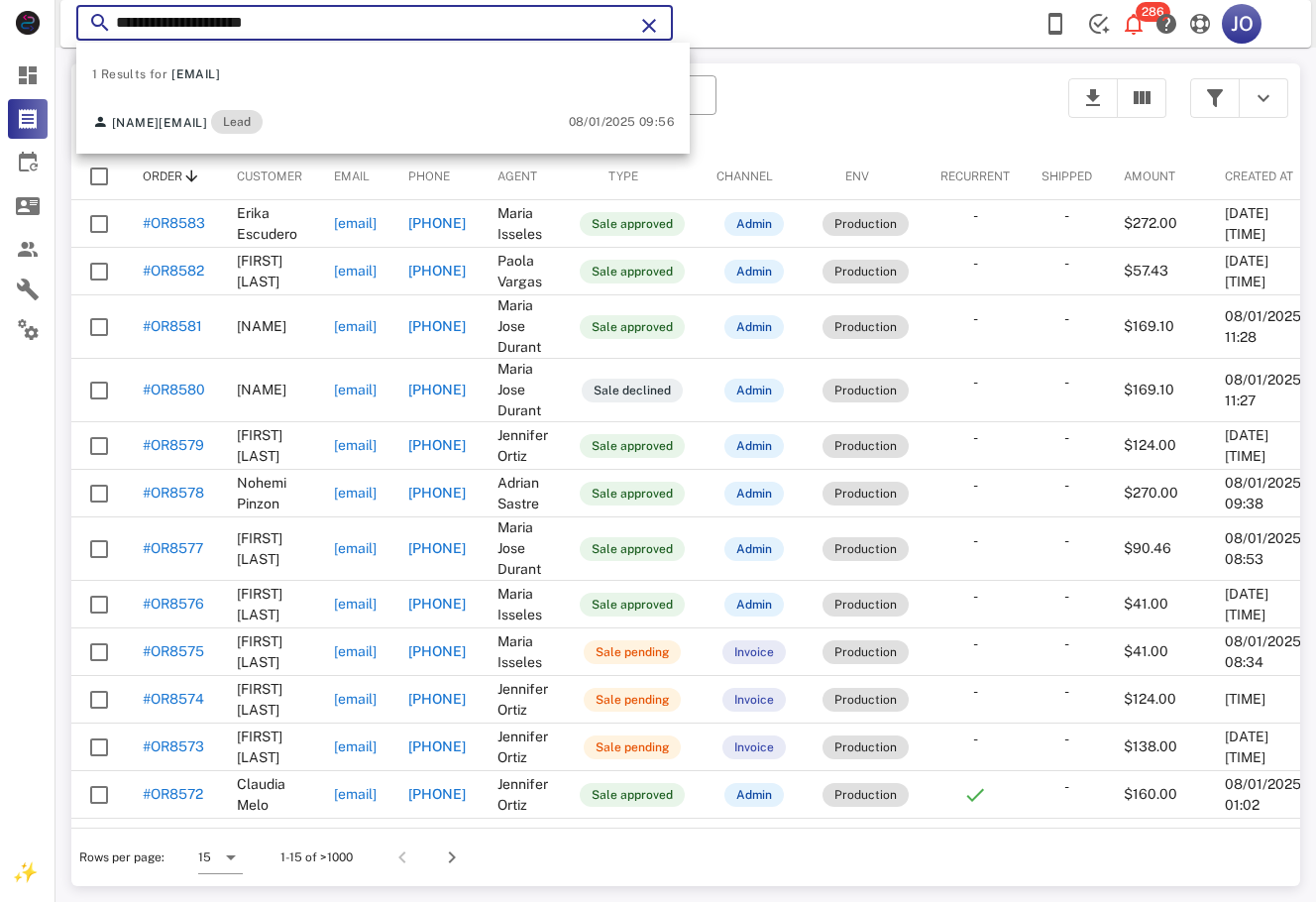 type on "**********" 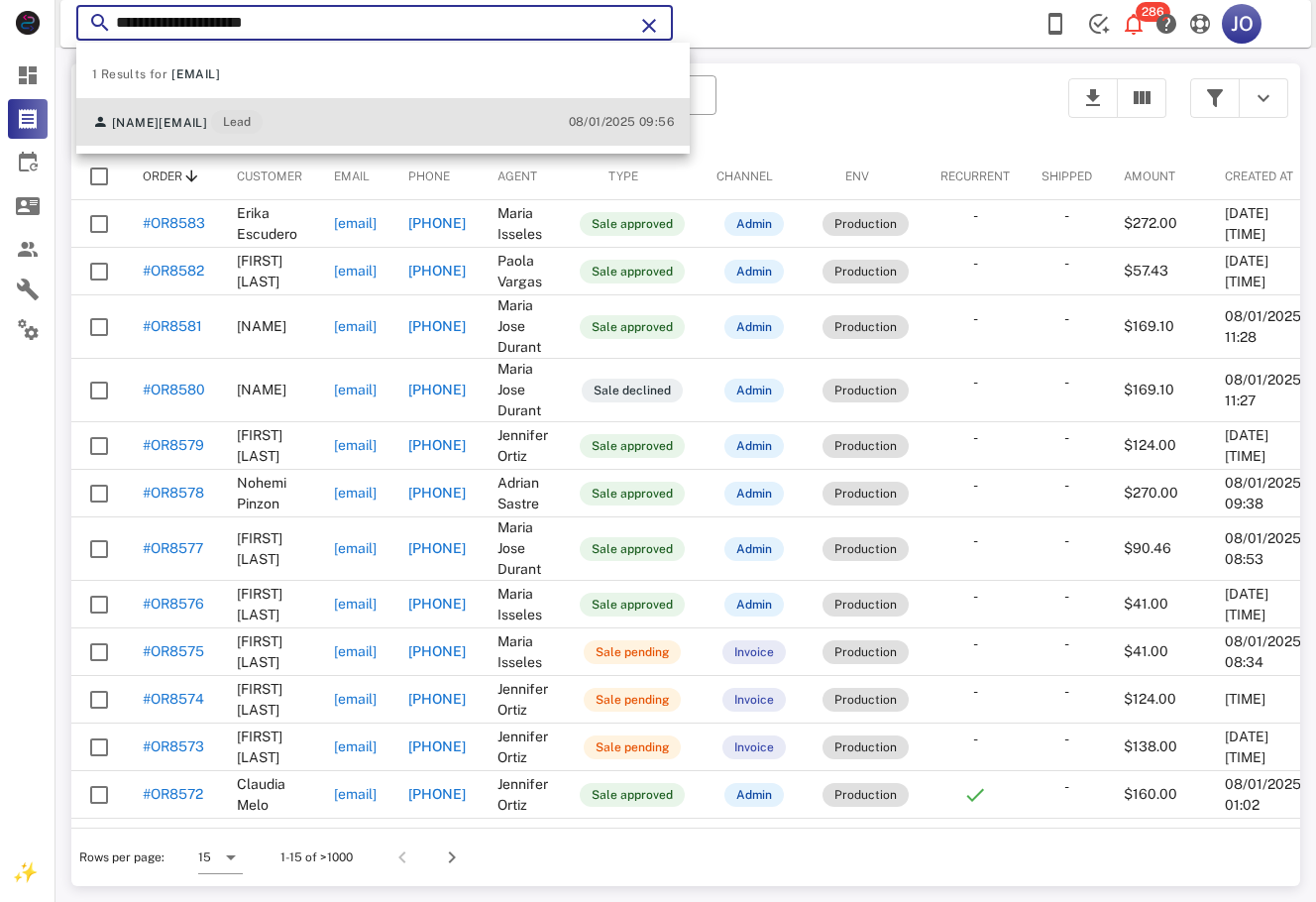 click on "mdelcid0925@gmail.com" at bounding box center (182, 123) 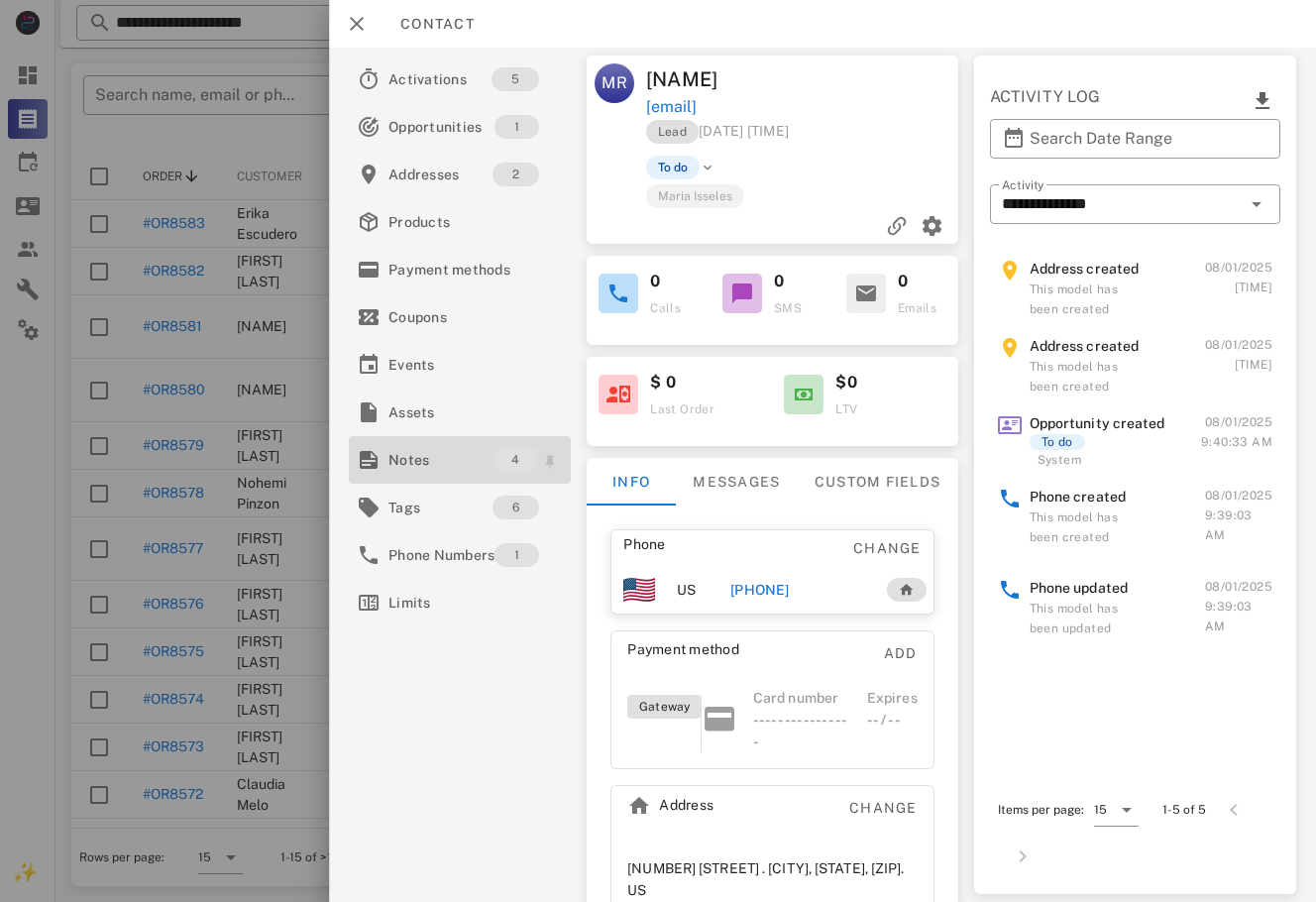 click on "Notes" at bounding box center [440, 460] 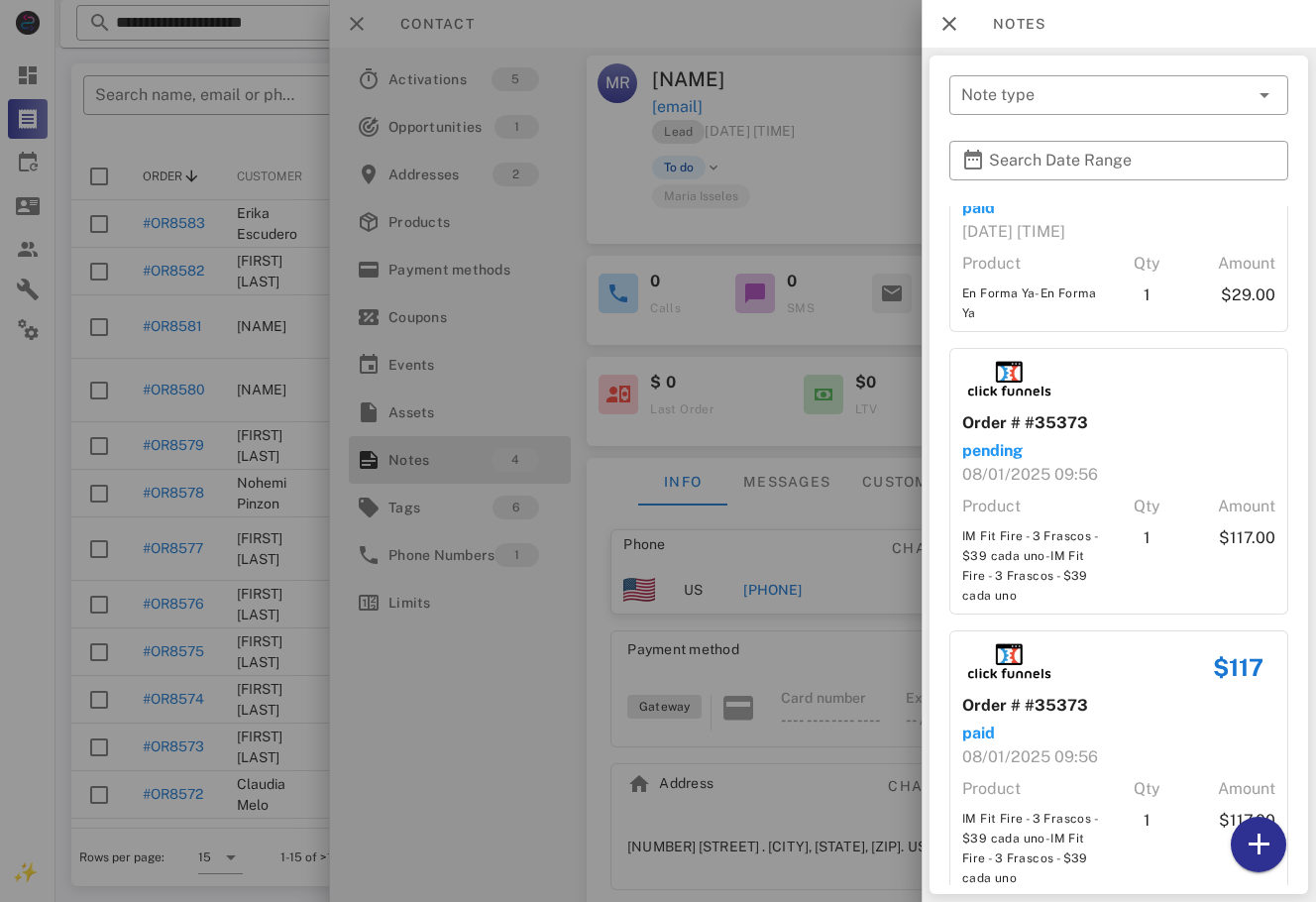 scroll, scrollTop: 377, scrollLeft: 0, axis: vertical 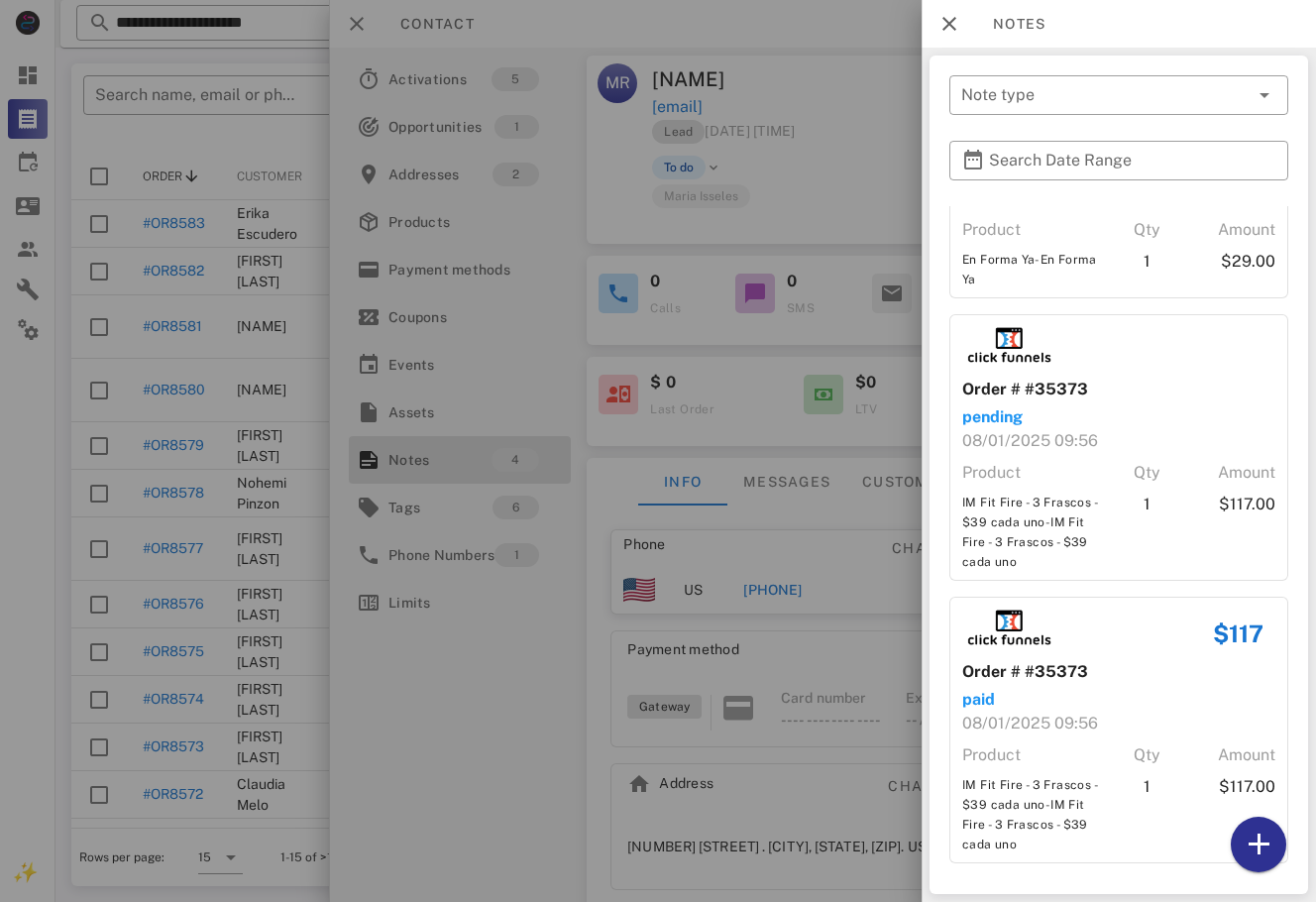 click at bounding box center [658, 451] 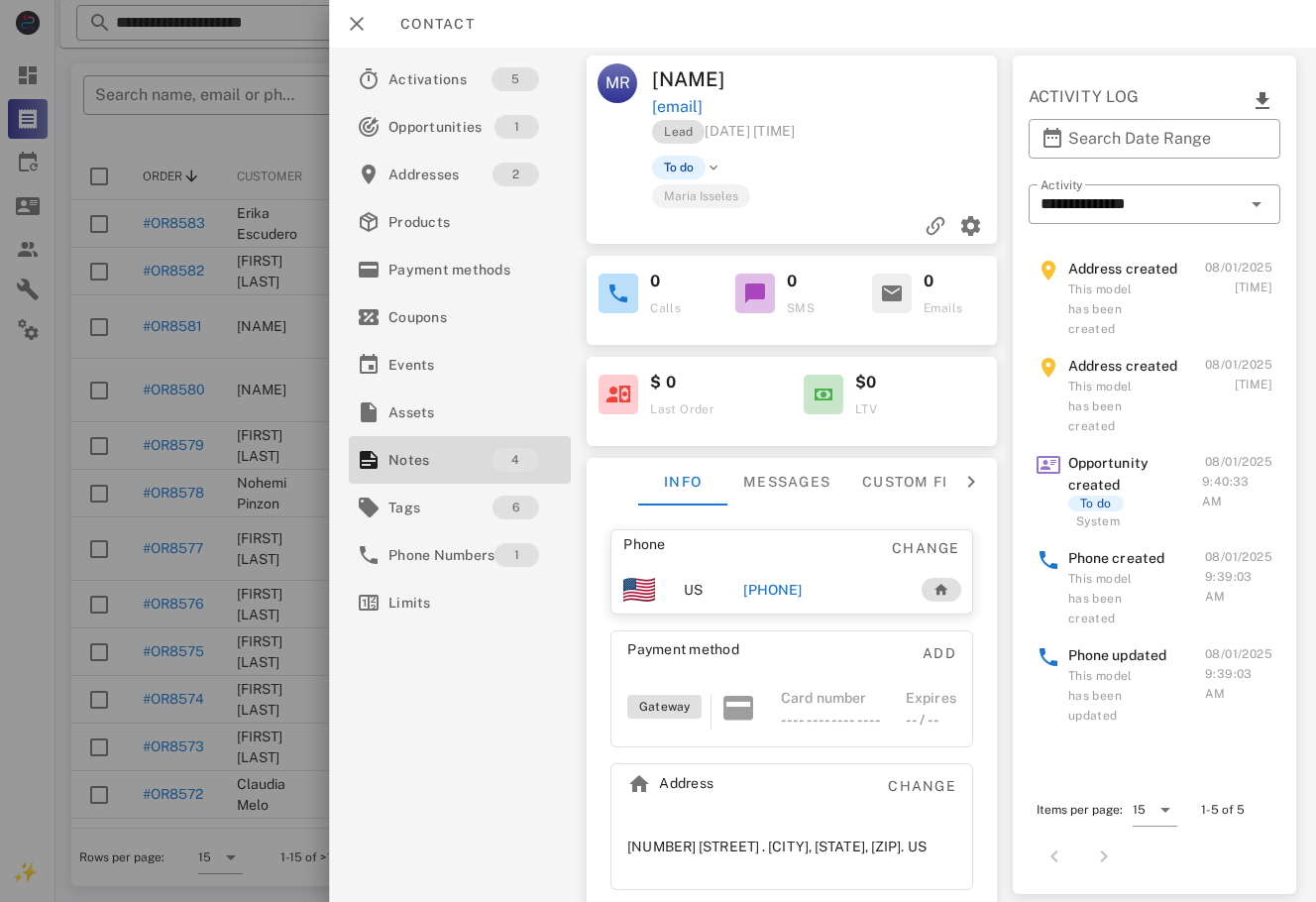 click on "+13234827910" at bounding box center [772, 590] 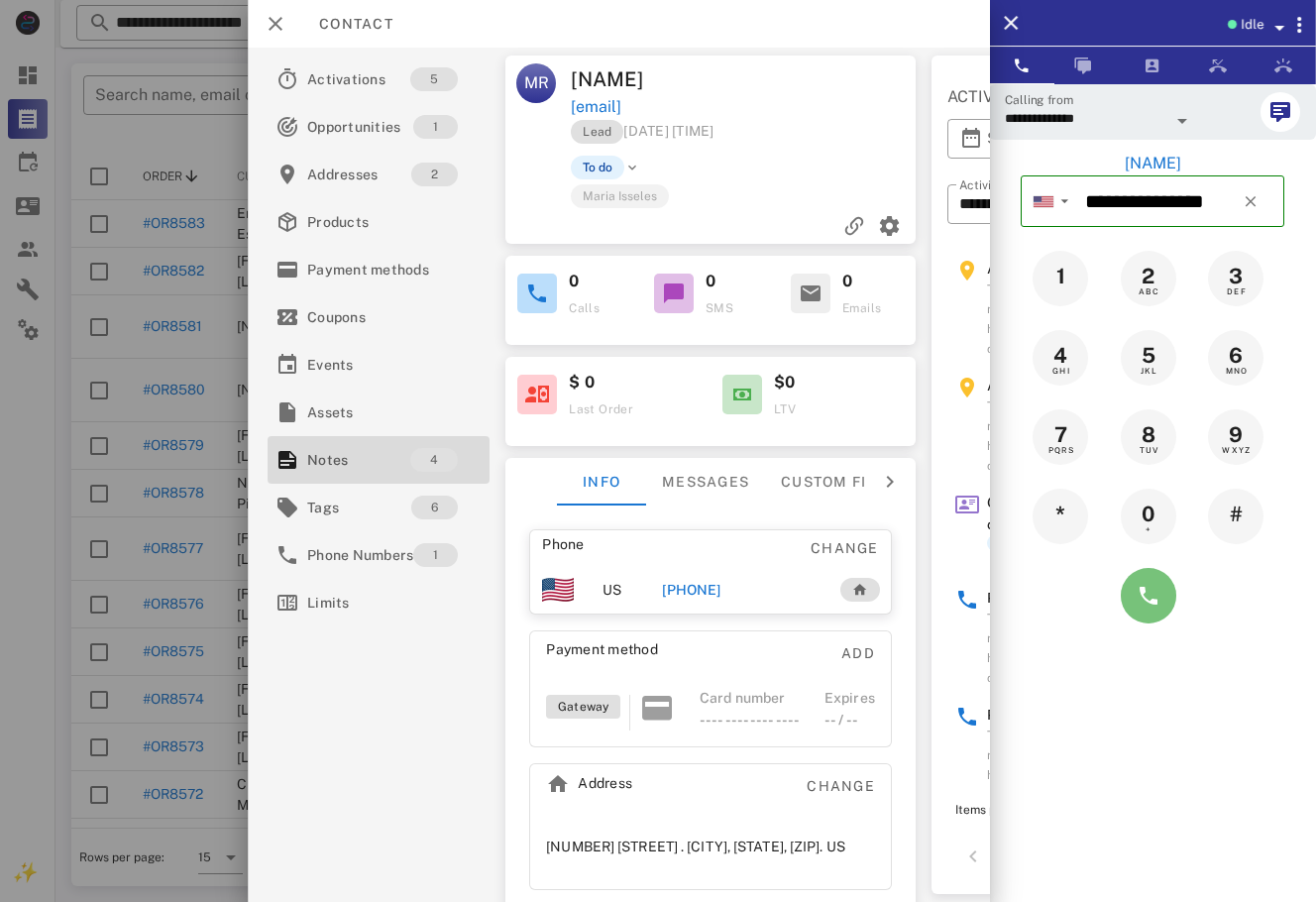click at bounding box center [1149, 596] 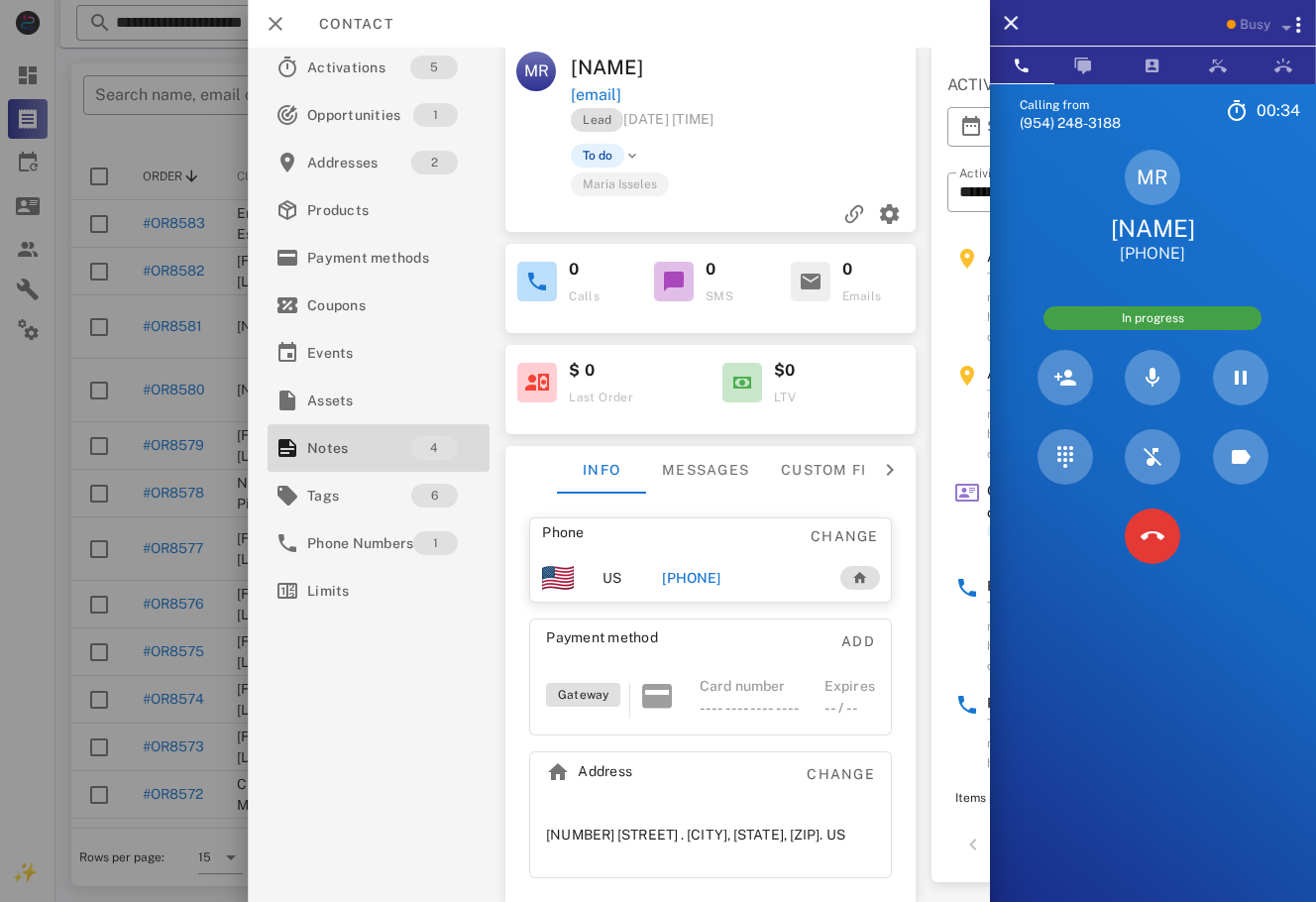 scroll, scrollTop: 0, scrollLeft: 0, axis: both 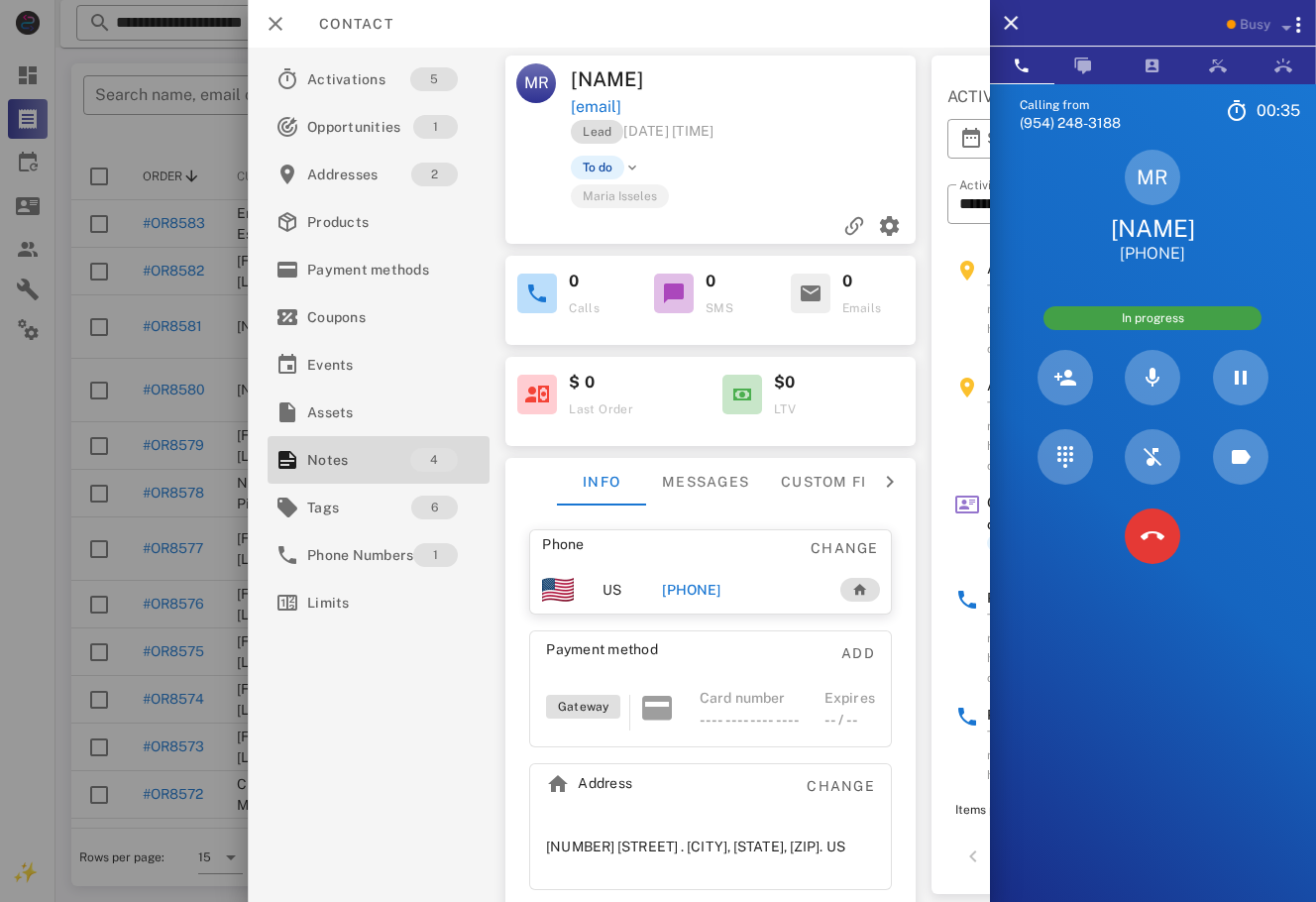 click at bounding box center [832, 79] 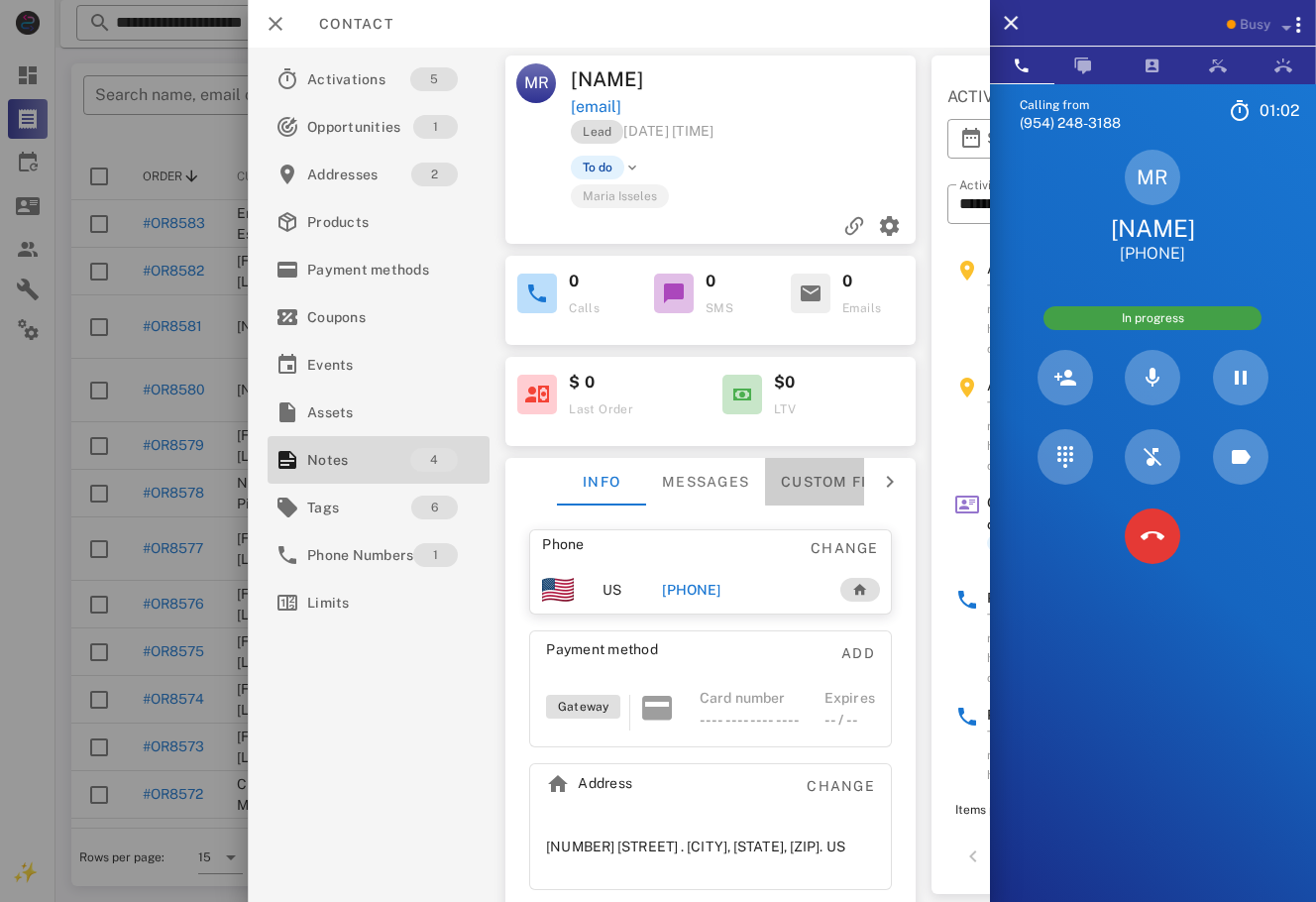 click on "Custom fields" at bounding box center (843, 482) 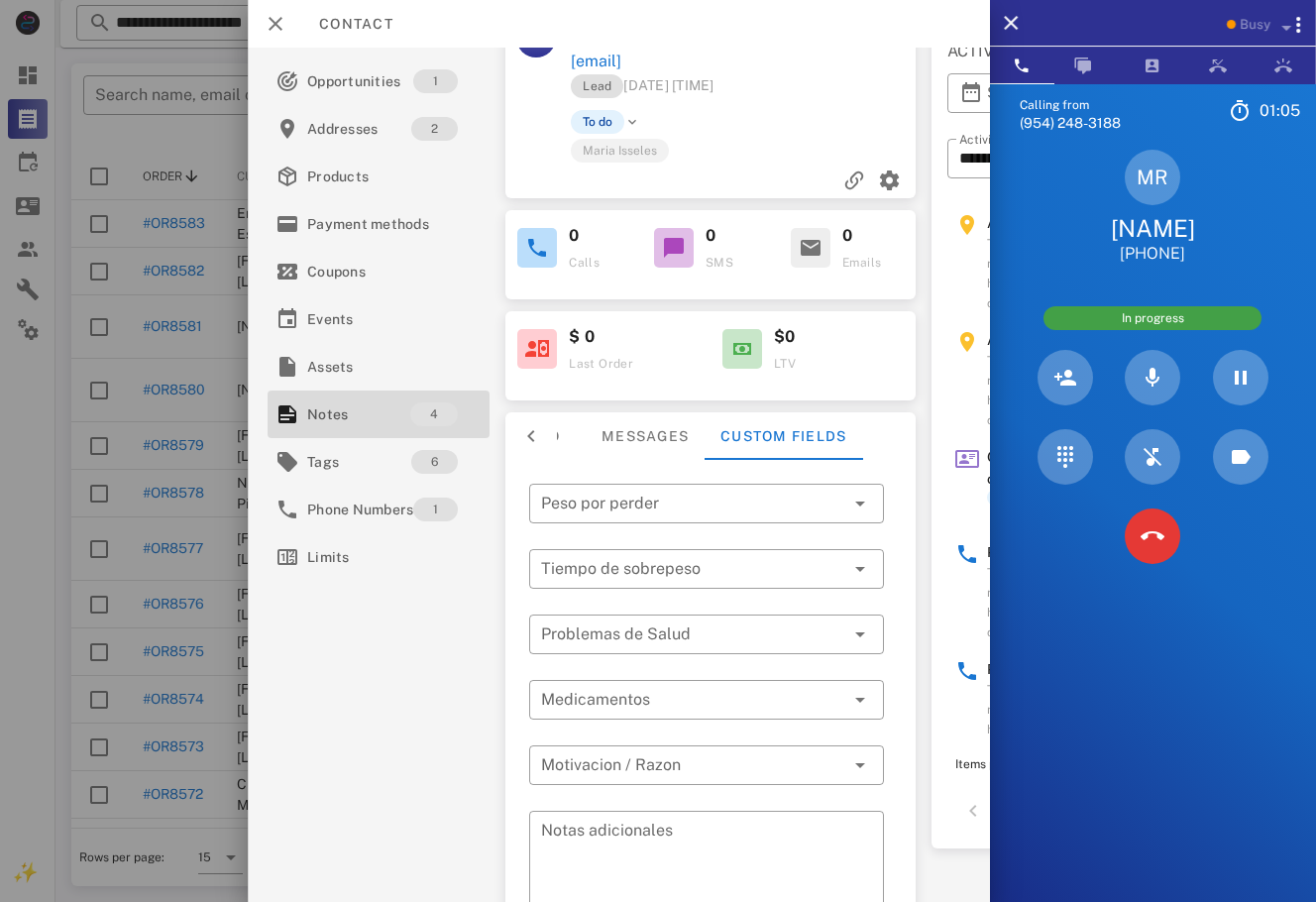 scroll, scrollTop: 0, scrollLeft: 0, axis: both 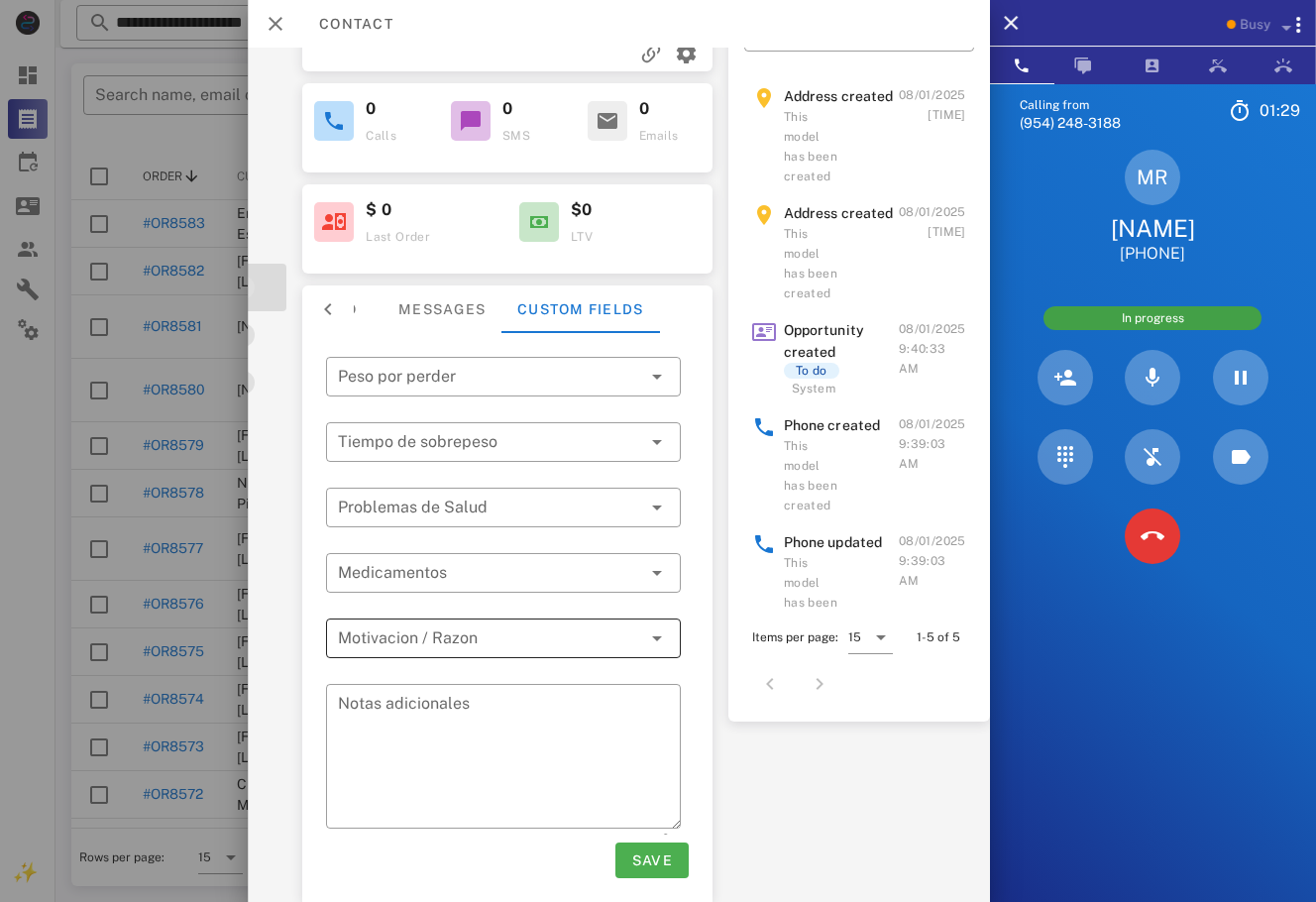 click at bounding box center [490, 638] 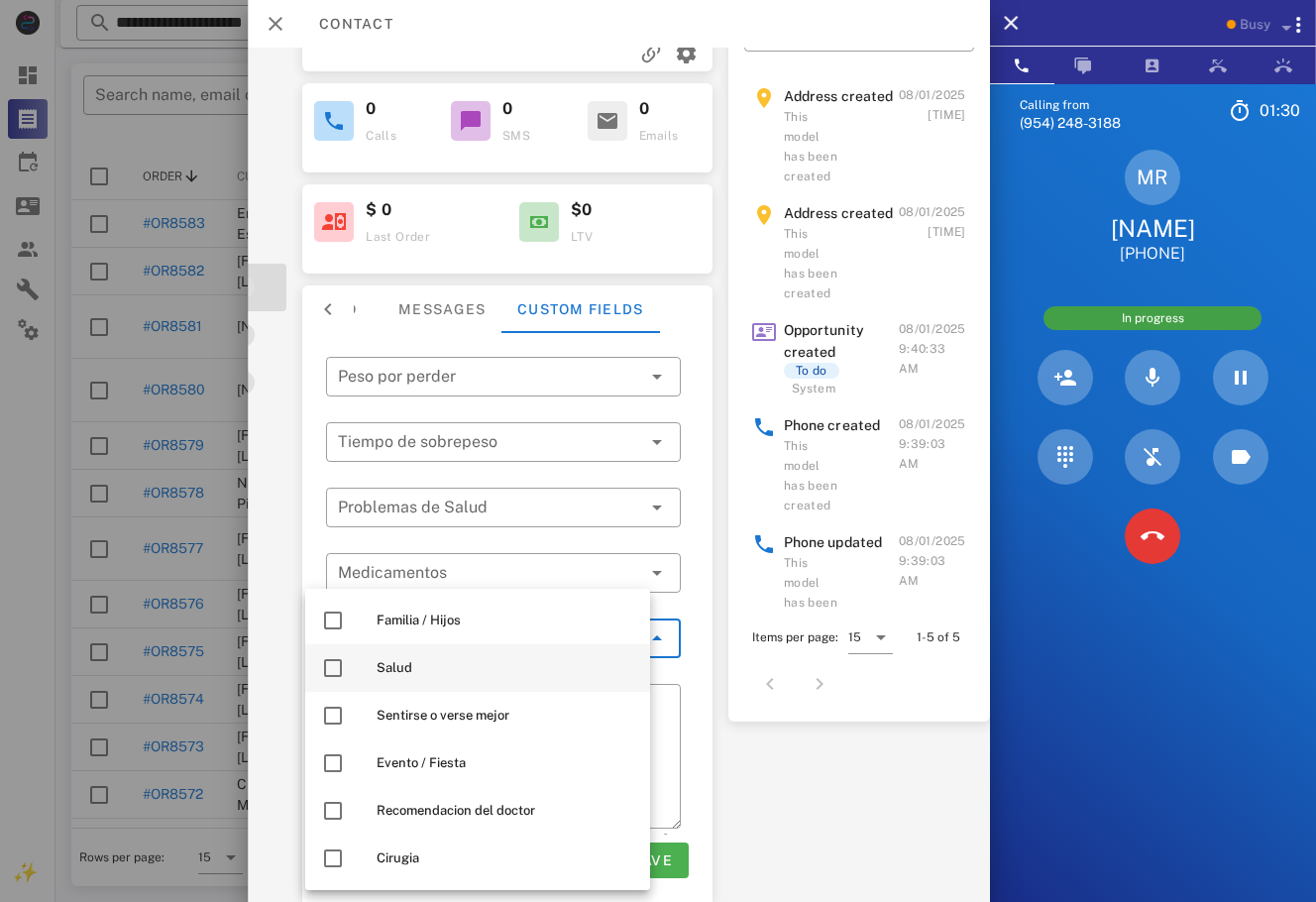 click on "Salud" at bounding box center (478, 668) 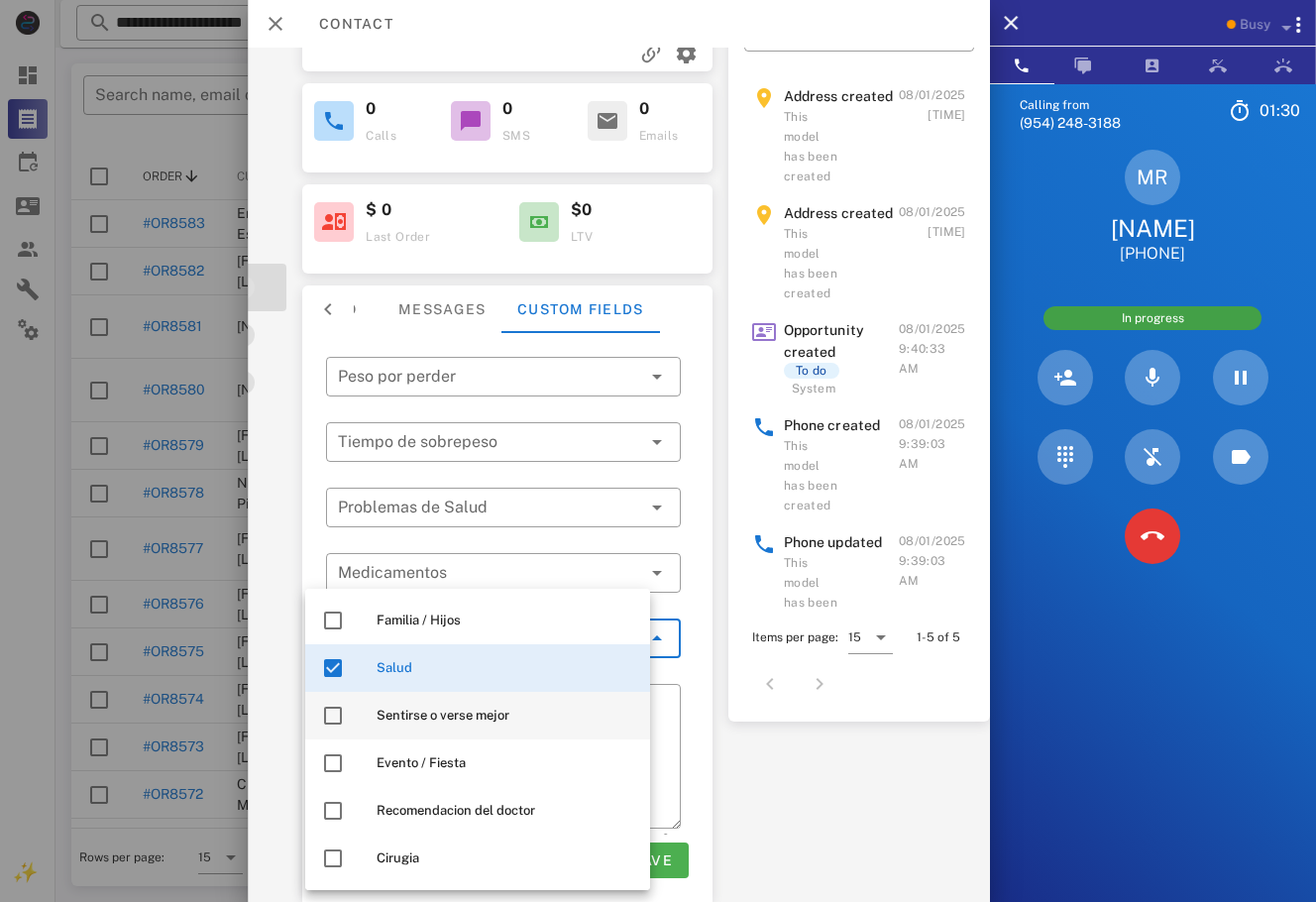 click on "Sentirse o verse mejor" at bounding box center [505, 716] 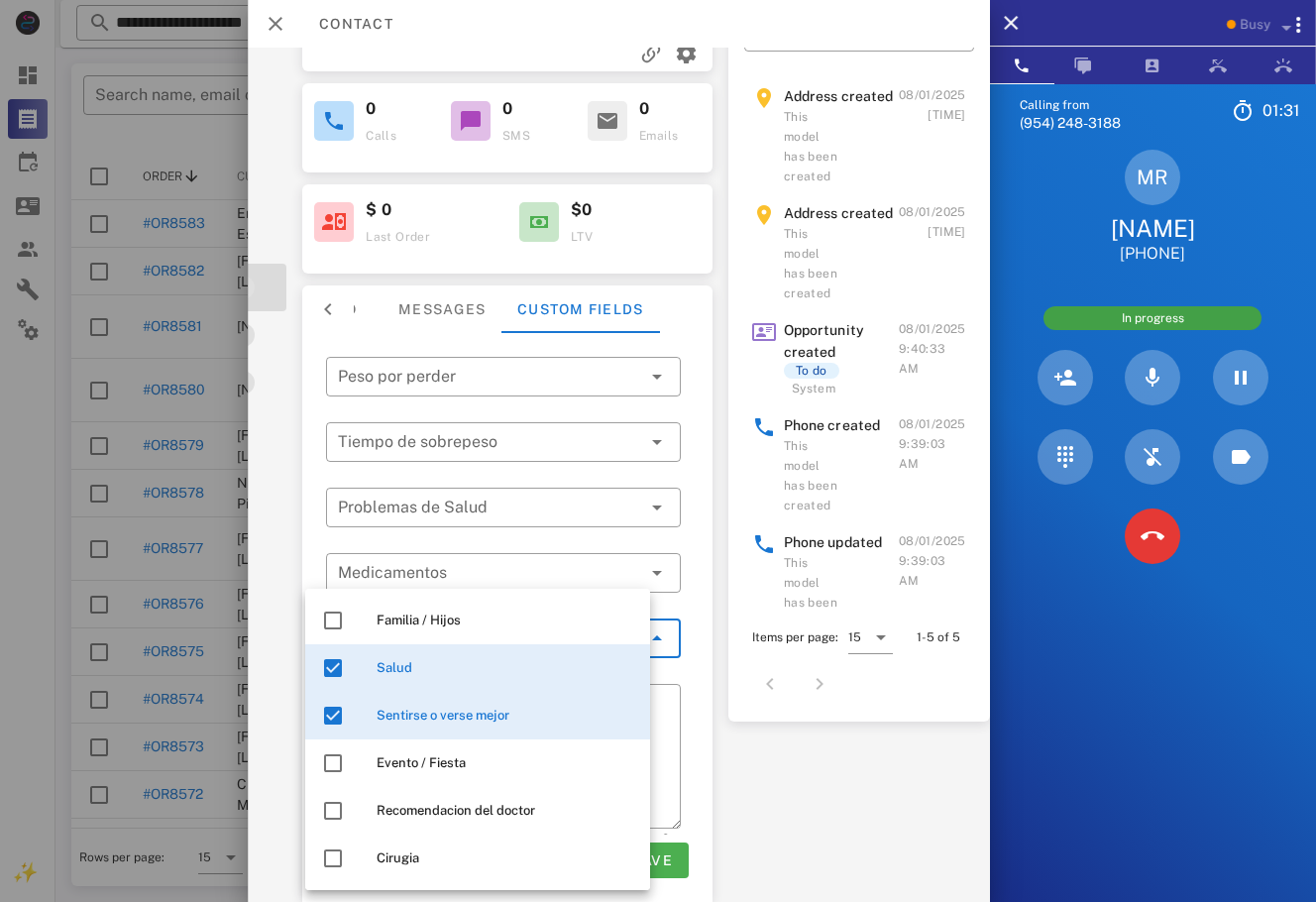 click on "Sentirse o verse mejor" at bounding box center [505, 716] 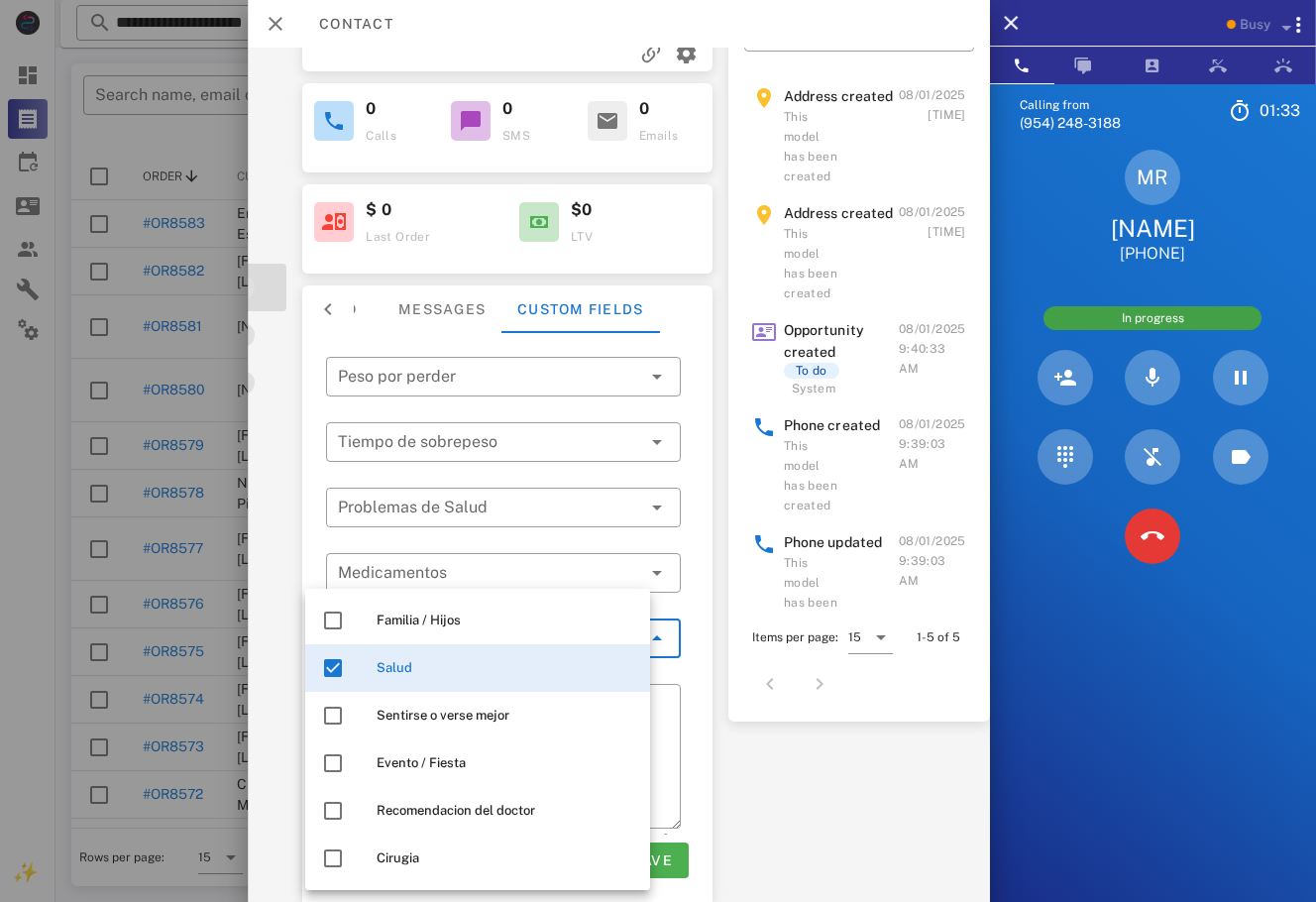 click on "**********" at bounding box center (415, 302) 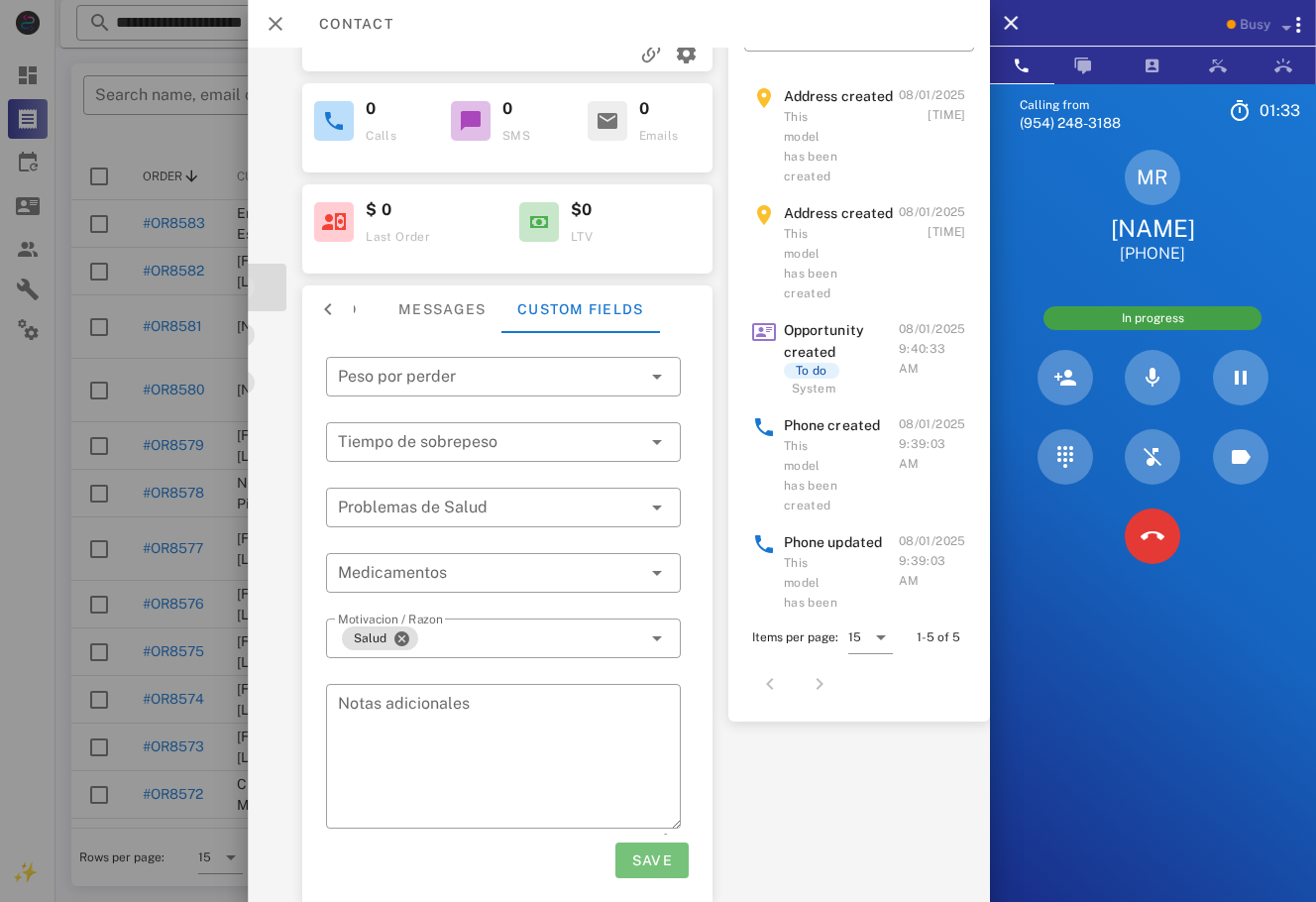 click on "Save" at bounding box center [651, 860] 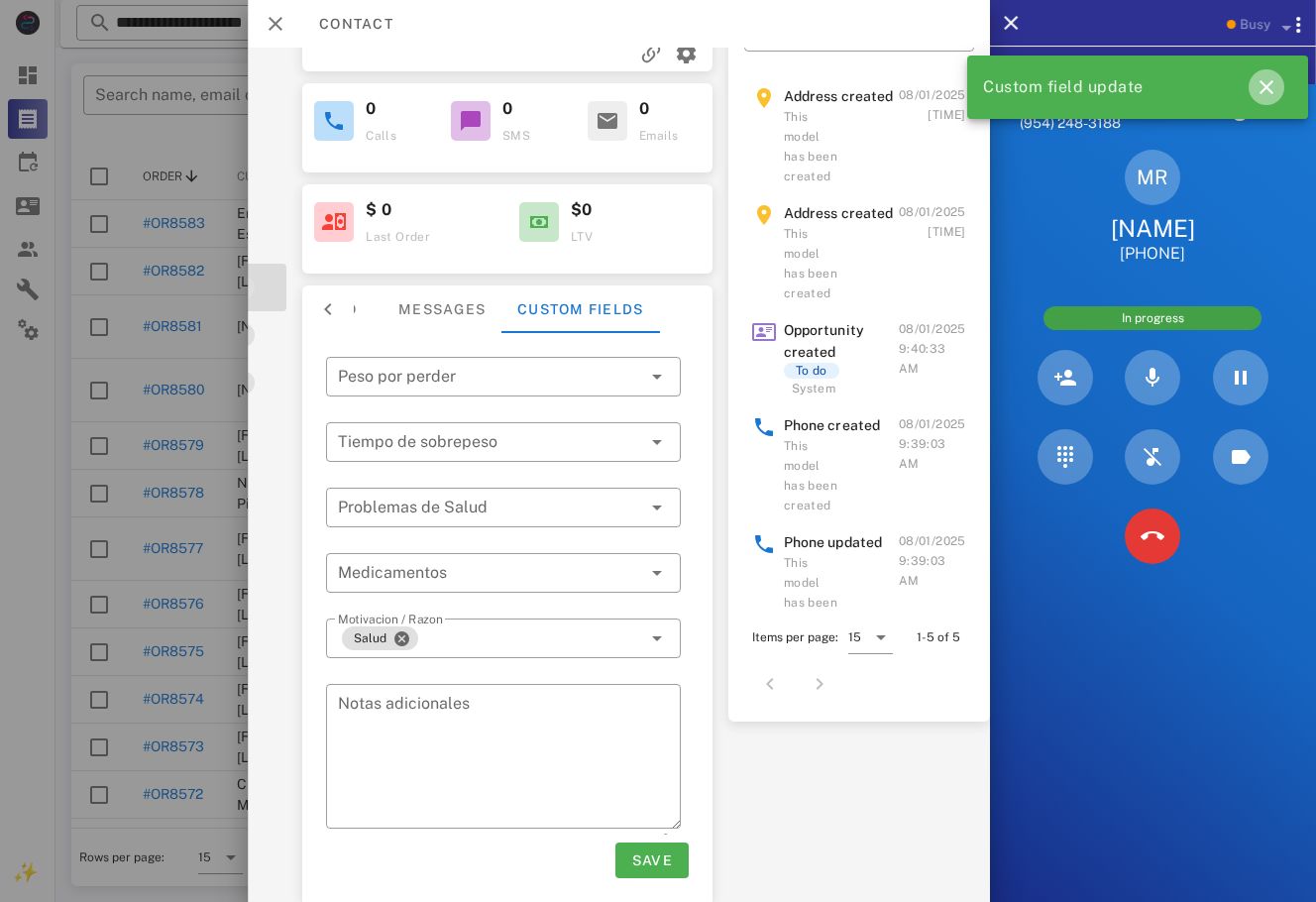 click at bounding box center (1266, 87) 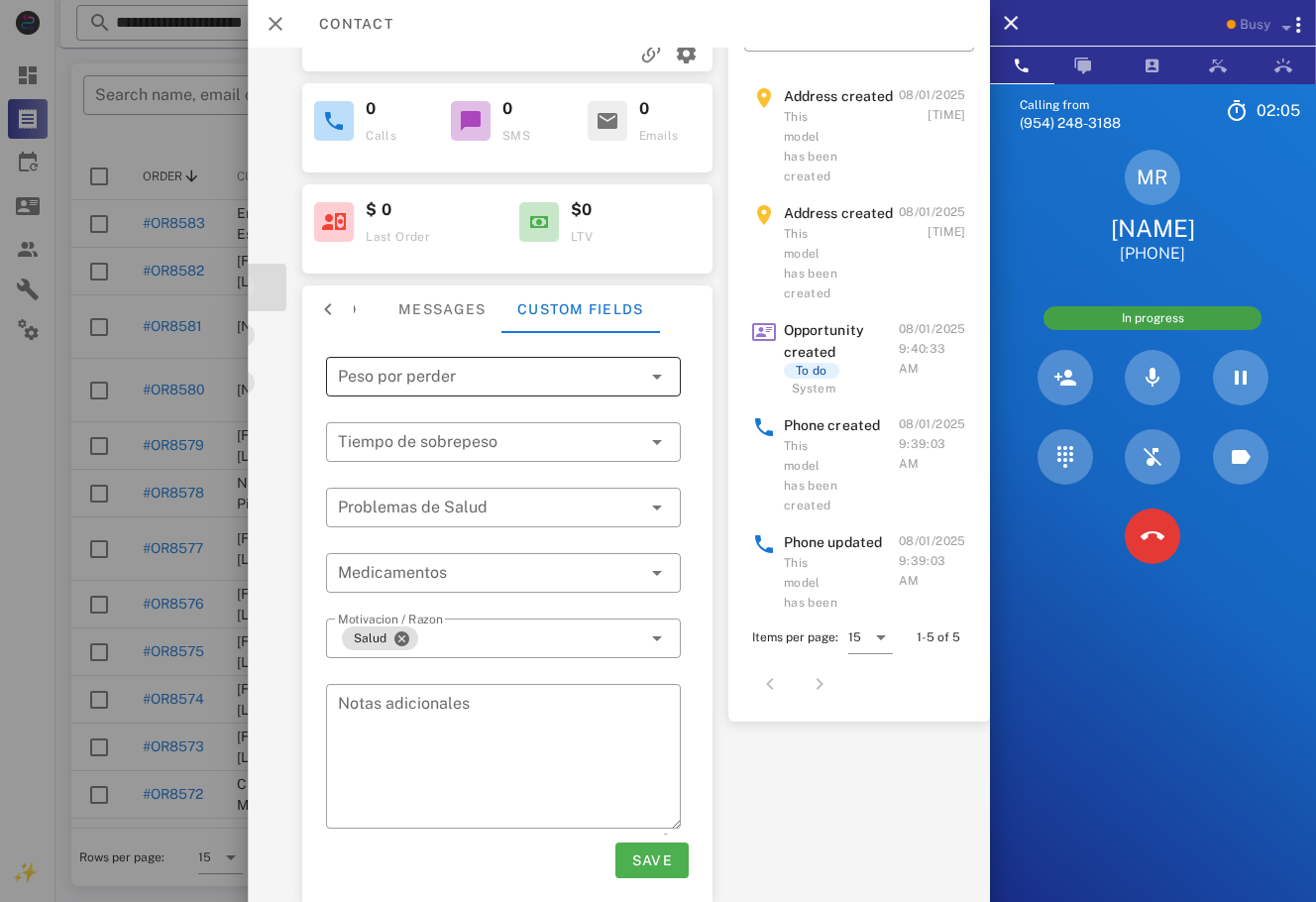 click at bounding box center (490, 377) 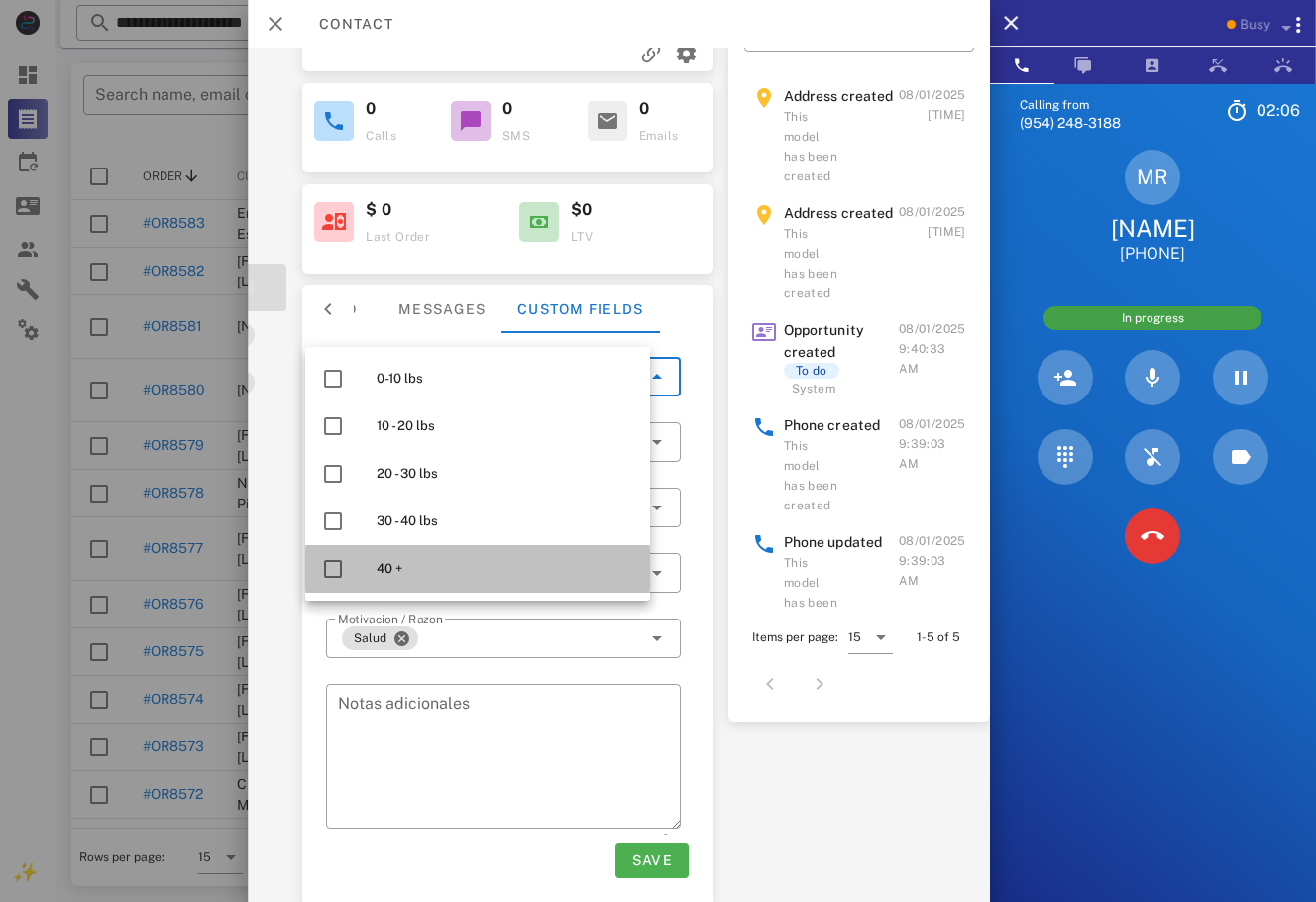 click on "40 +" at bounding box center (478, 569) 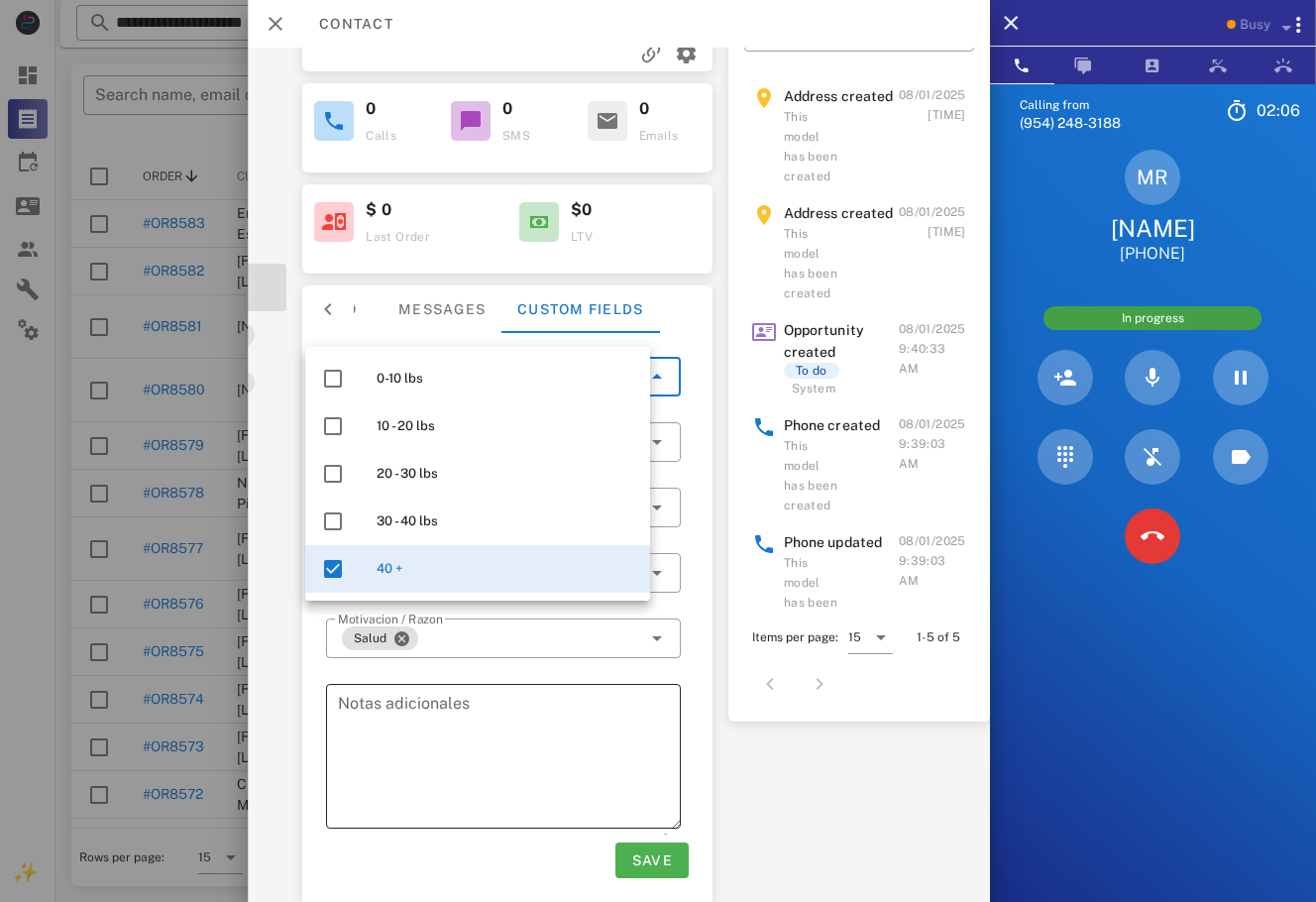 click on "Notas adicionales" at bounding box center [509, 759] 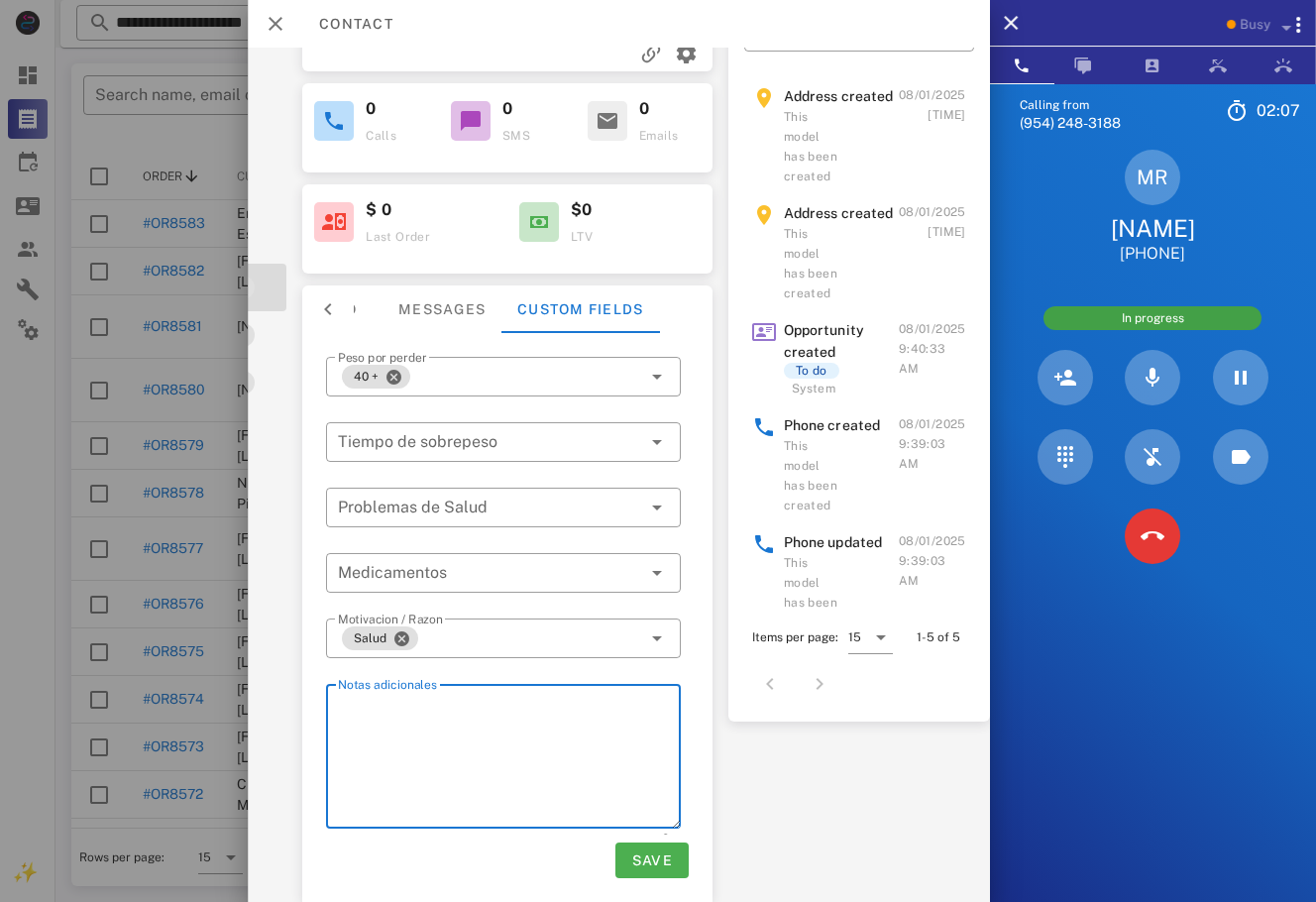 drag, startPoint x: 473, startPoint y: 755, endPoint x: 456, endPoint y: 701, distance: 56.612719 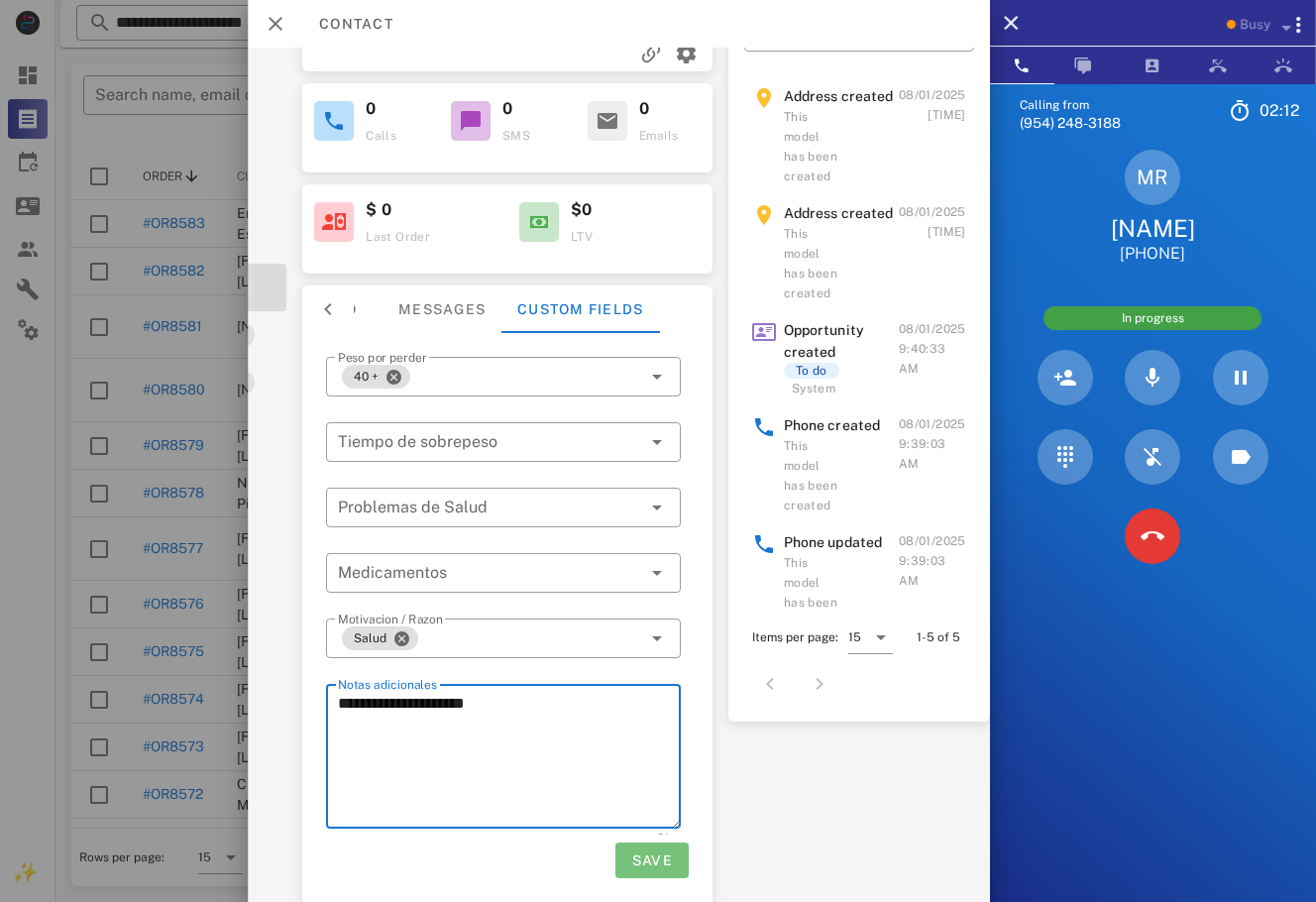 click on "Save" at bounding box center [651, 860] 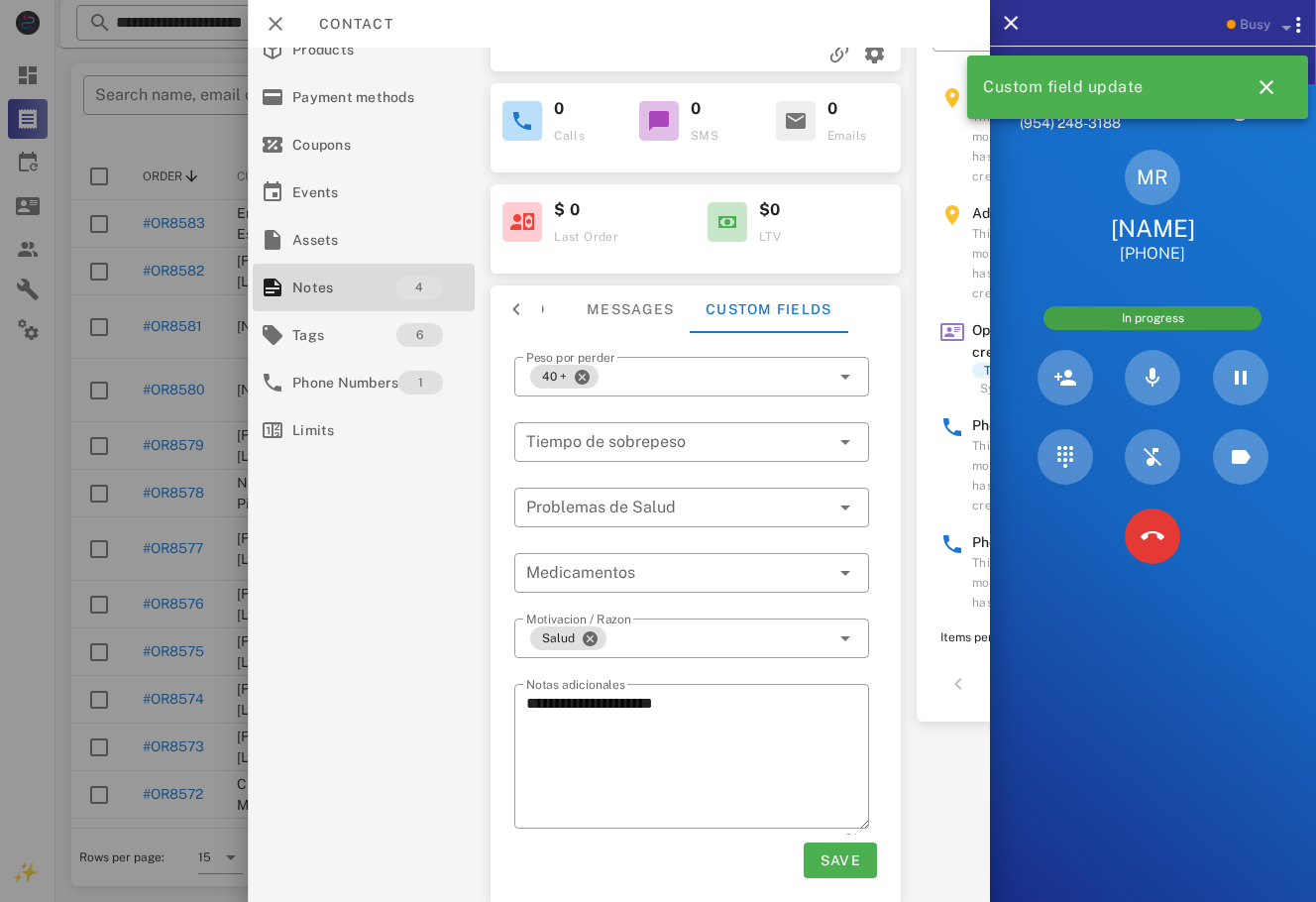 scroll, scrollTop: 182, scrollLeft: 0, axis: vertical 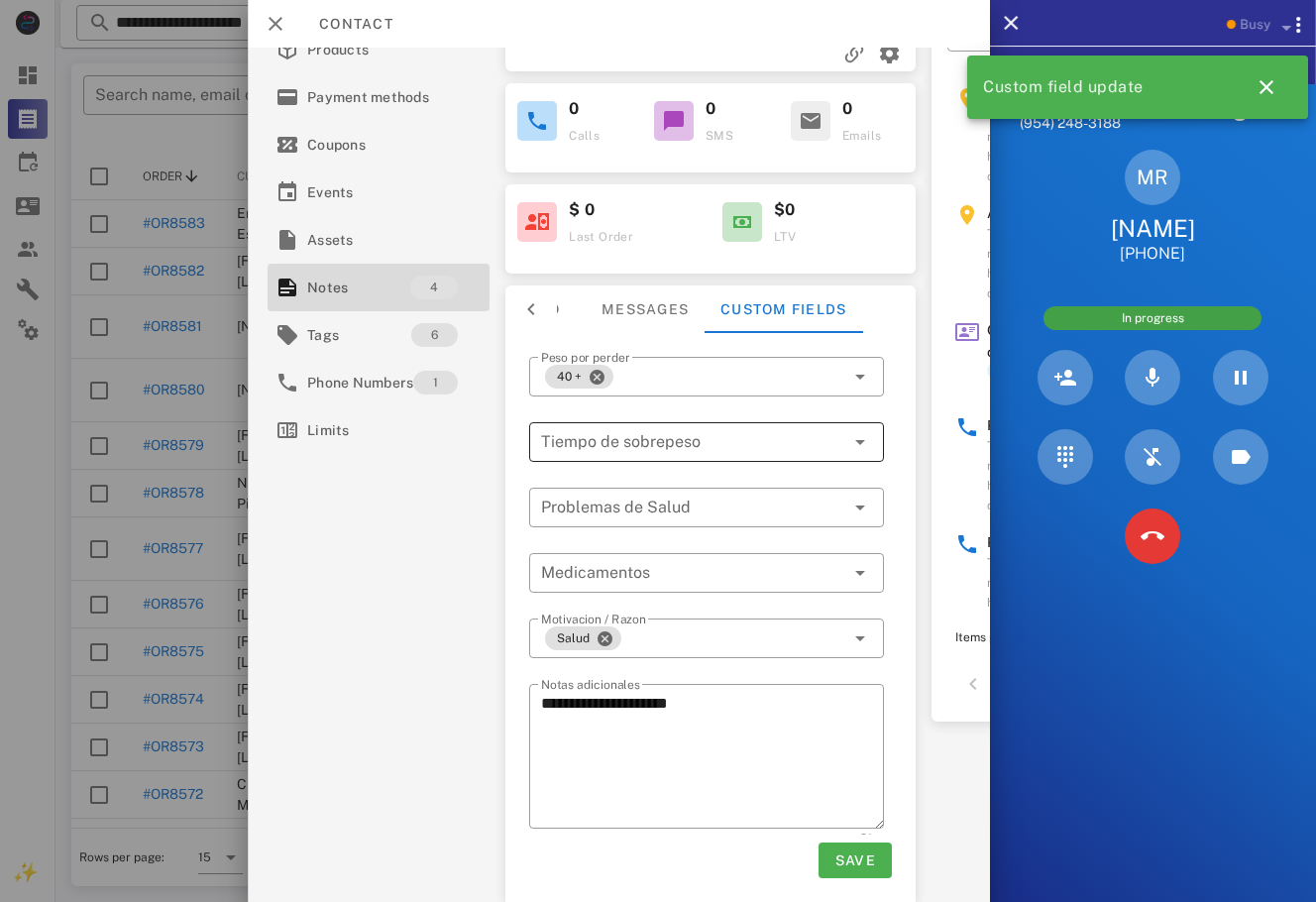 click at bounding box center (679, 442) 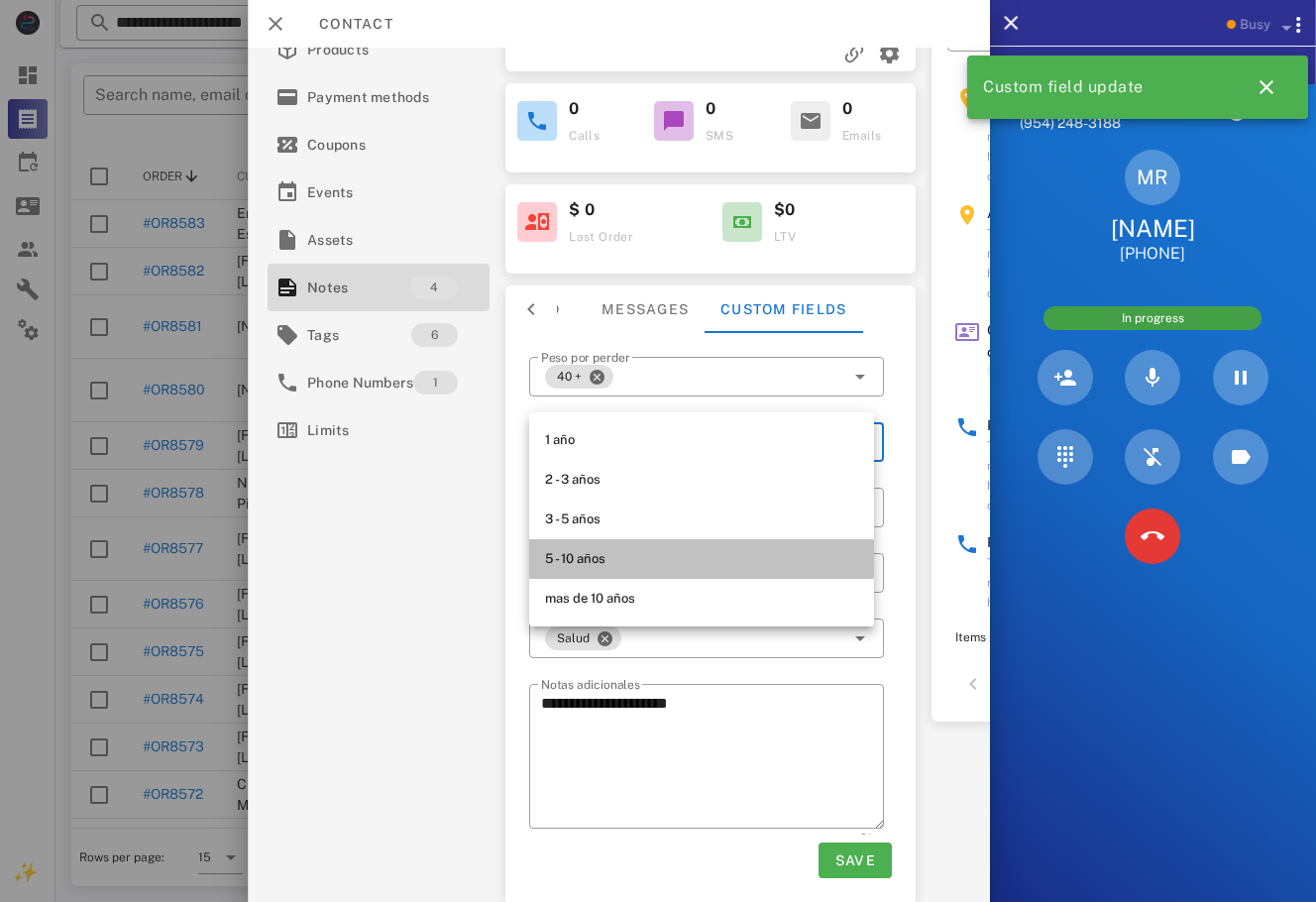 click on "5 - 10 años" at bounding box center [702, 559] 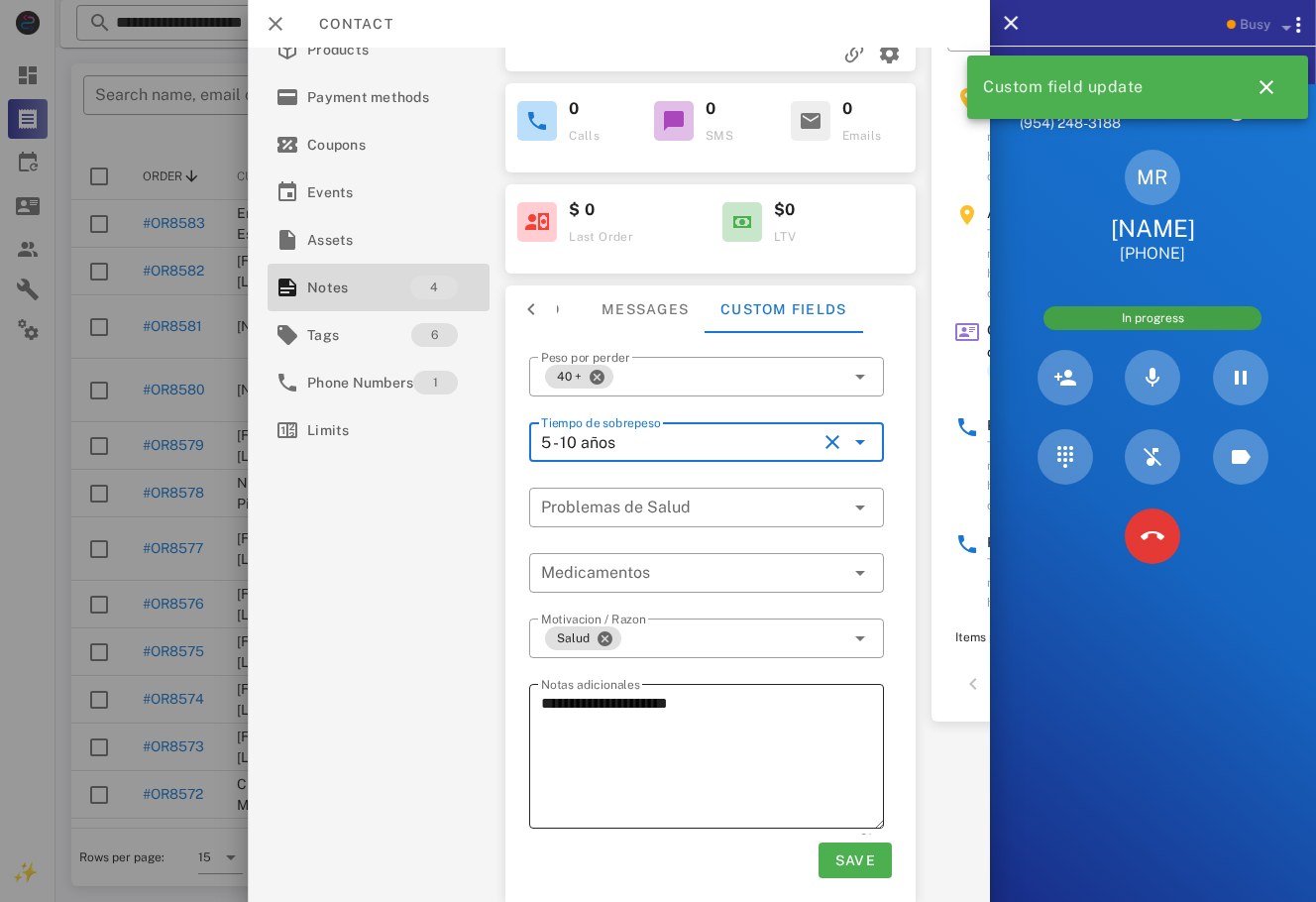 click on "**********" at bounding box center (713, 759) 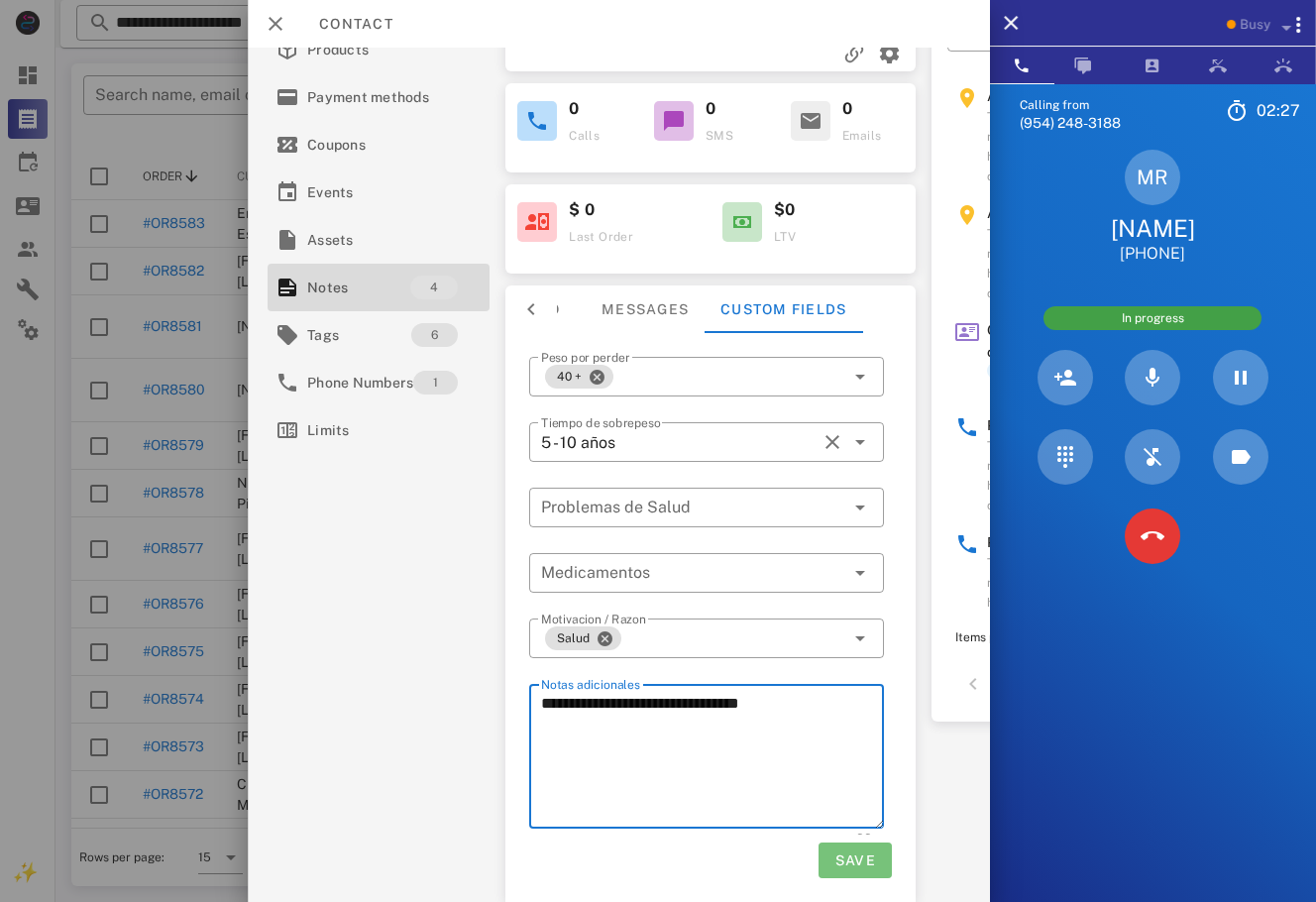 click on "Save" at bounding box center (854, 860) 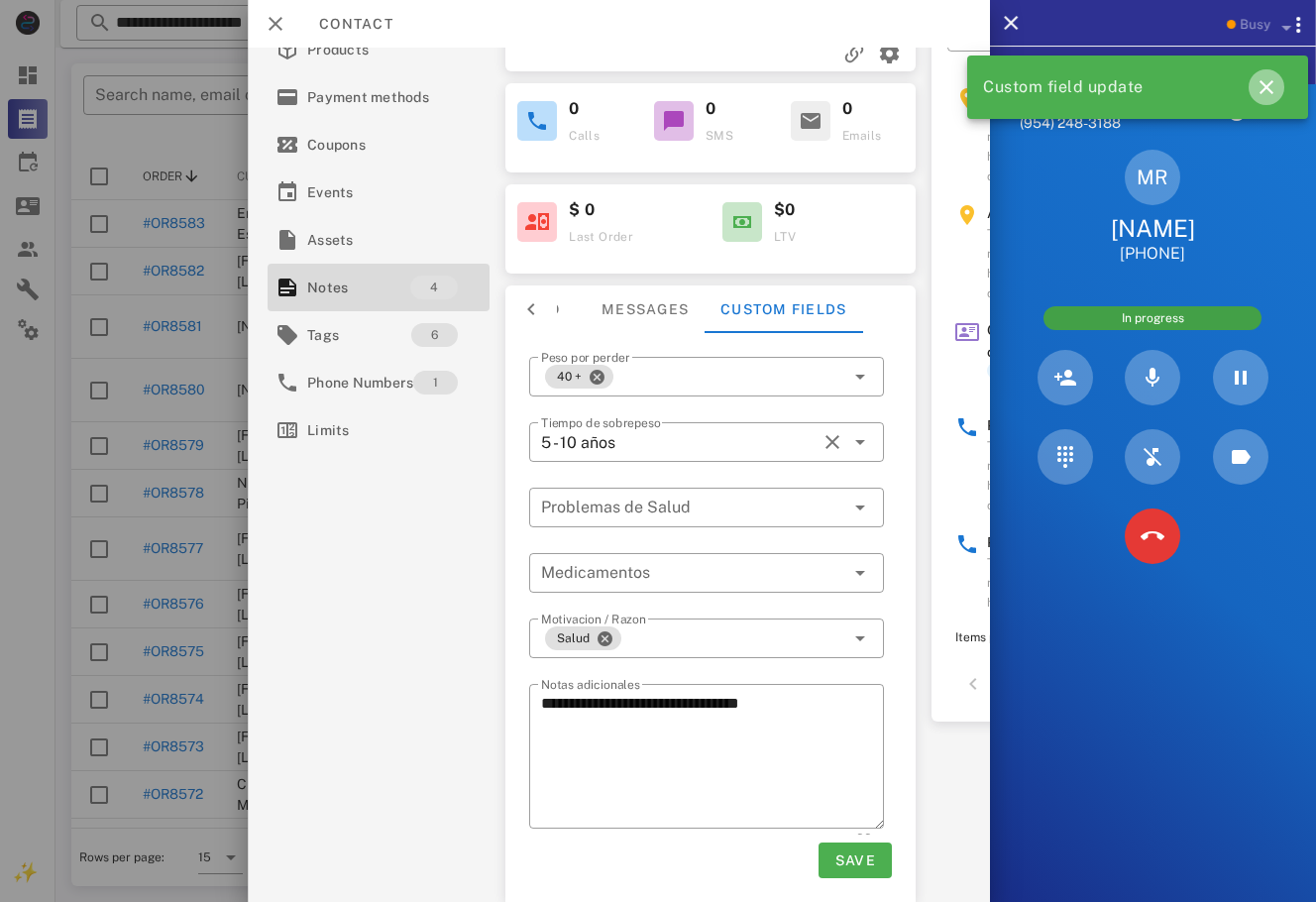 click at bounding box center (1266, 87) 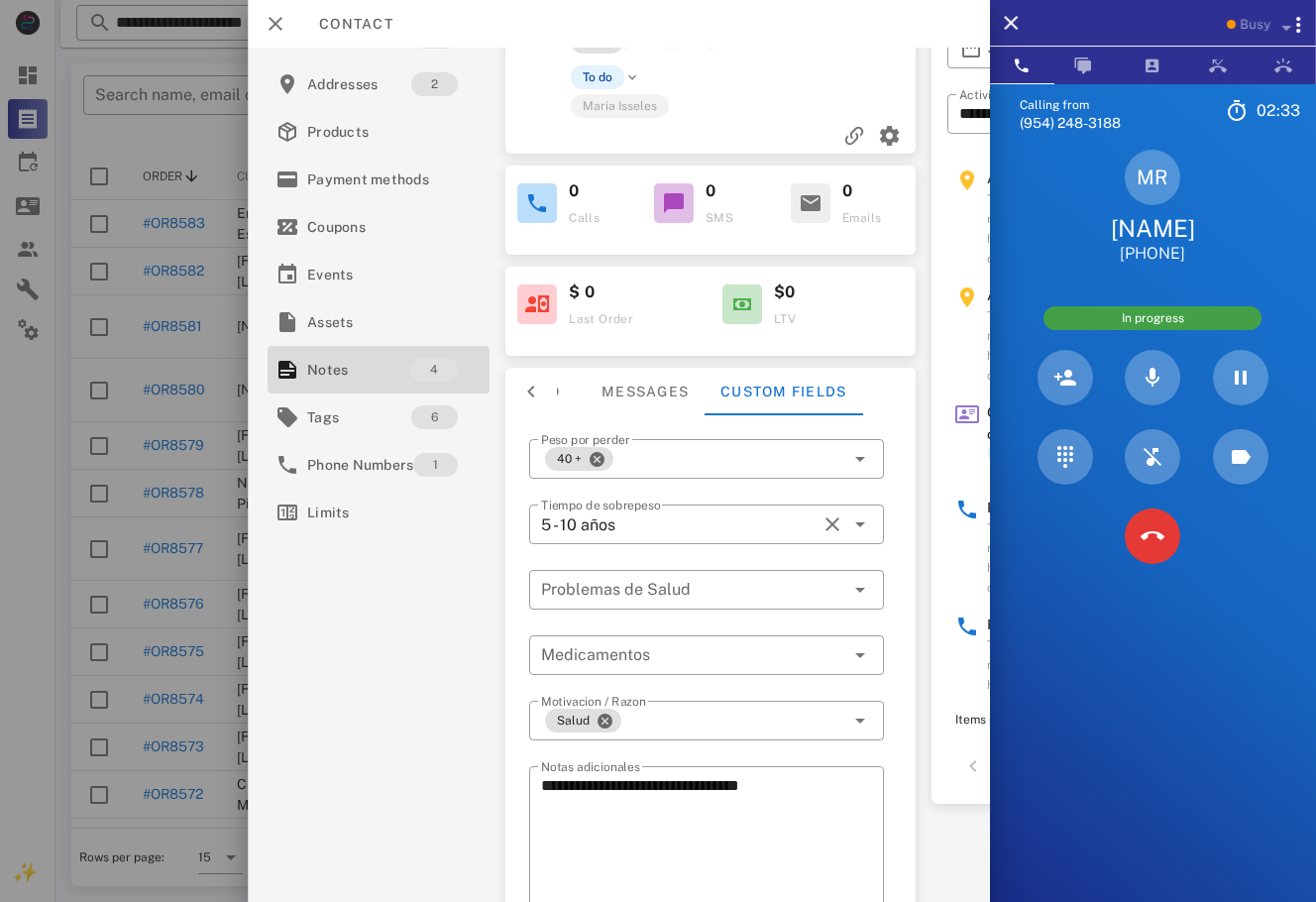 scroll, scrollTop: 182, scrollLeft: 0, axis: vertical 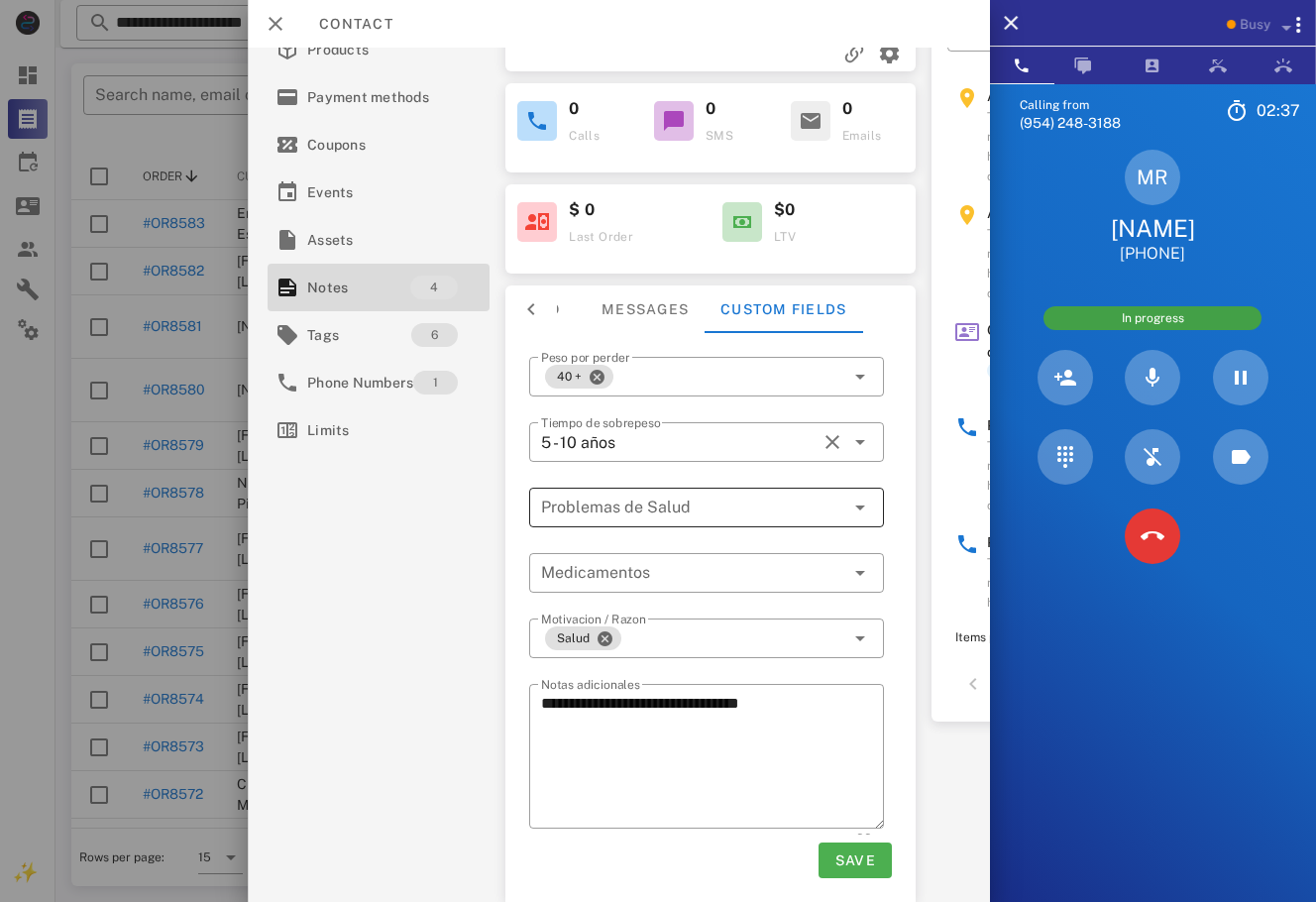 click at bounding box center [693, 507] 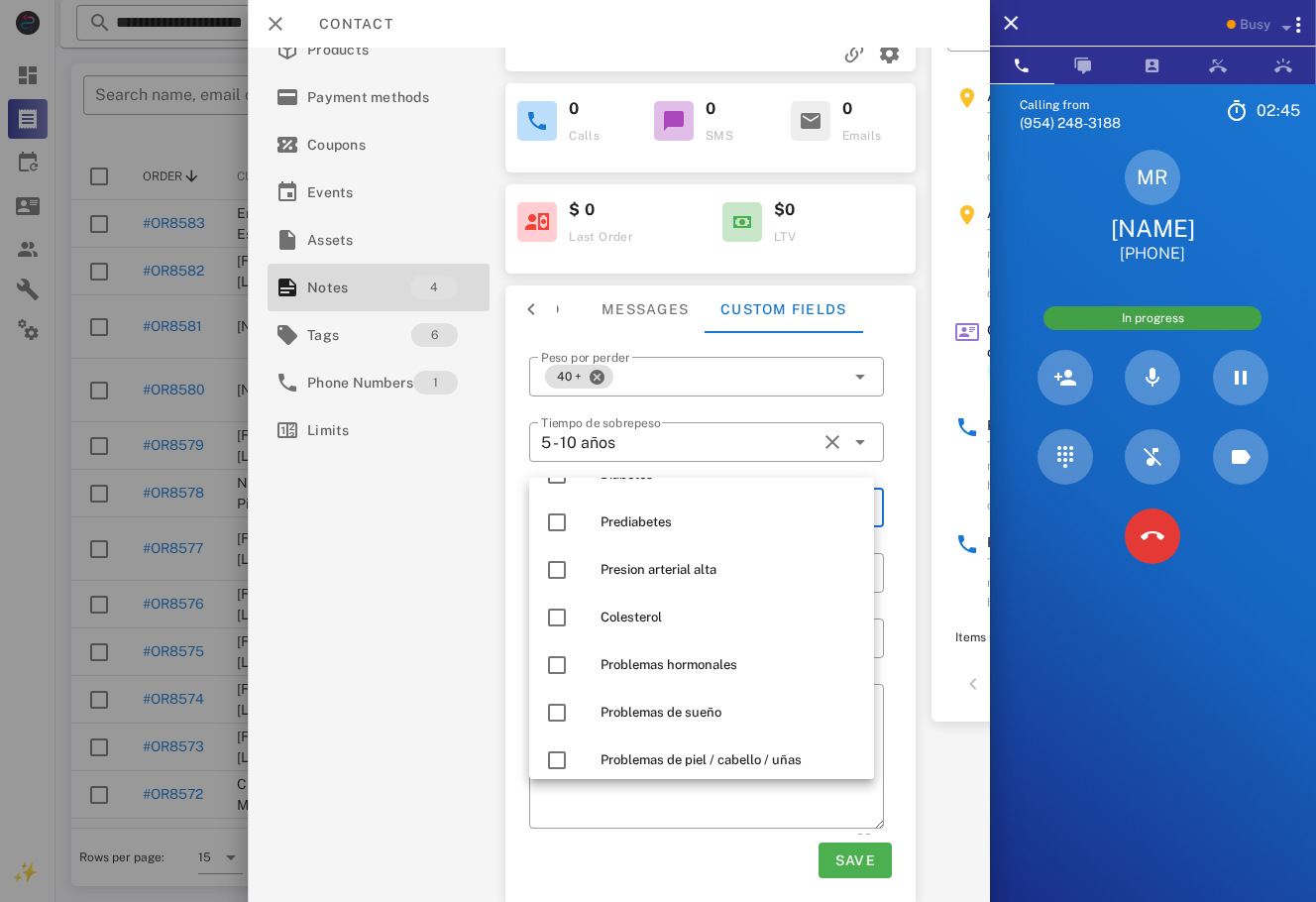 scroll, scrollTop: 0, scrollLeft: 0, axis: both 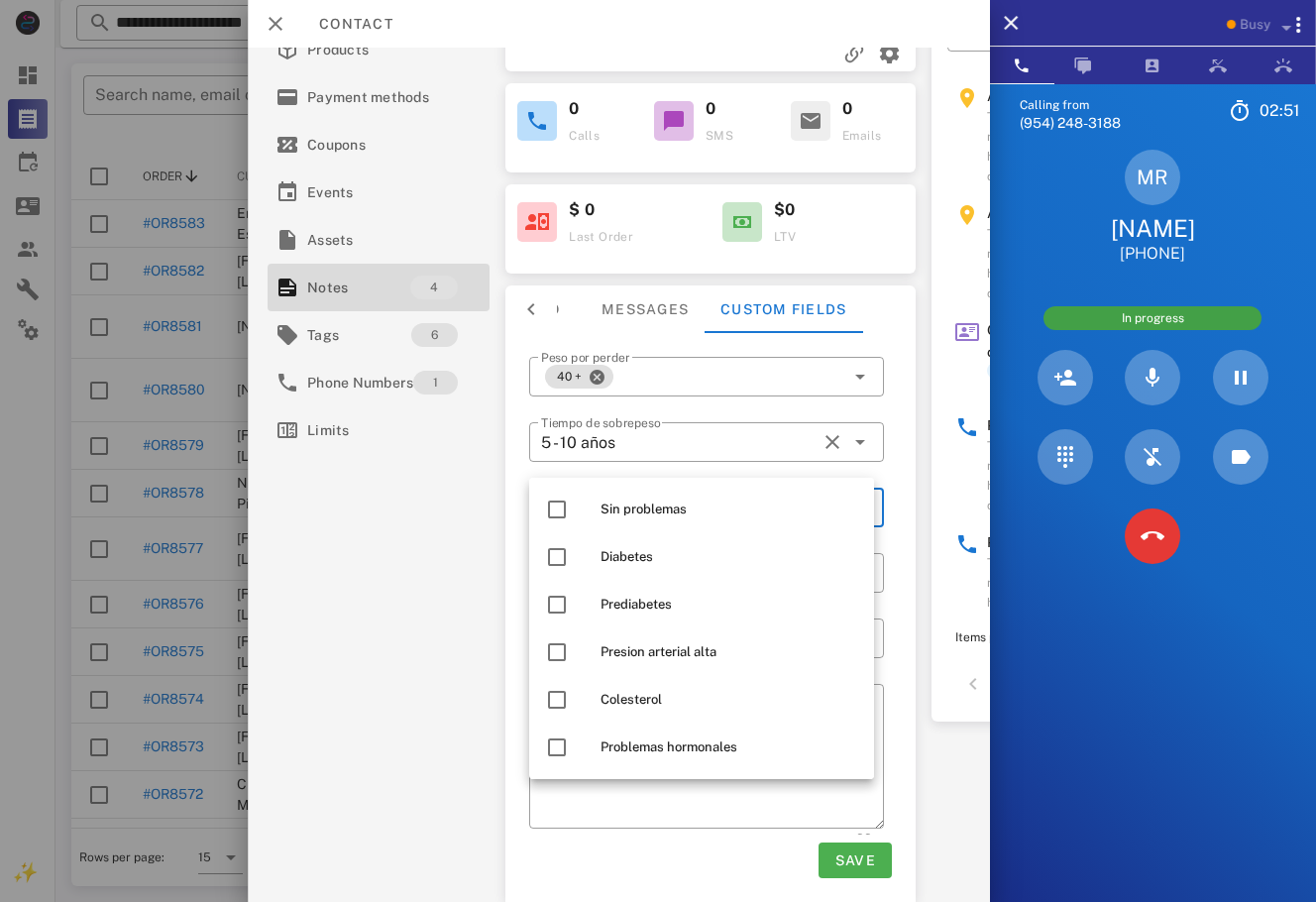 click on "**********" at bounding box center (1061, 302) 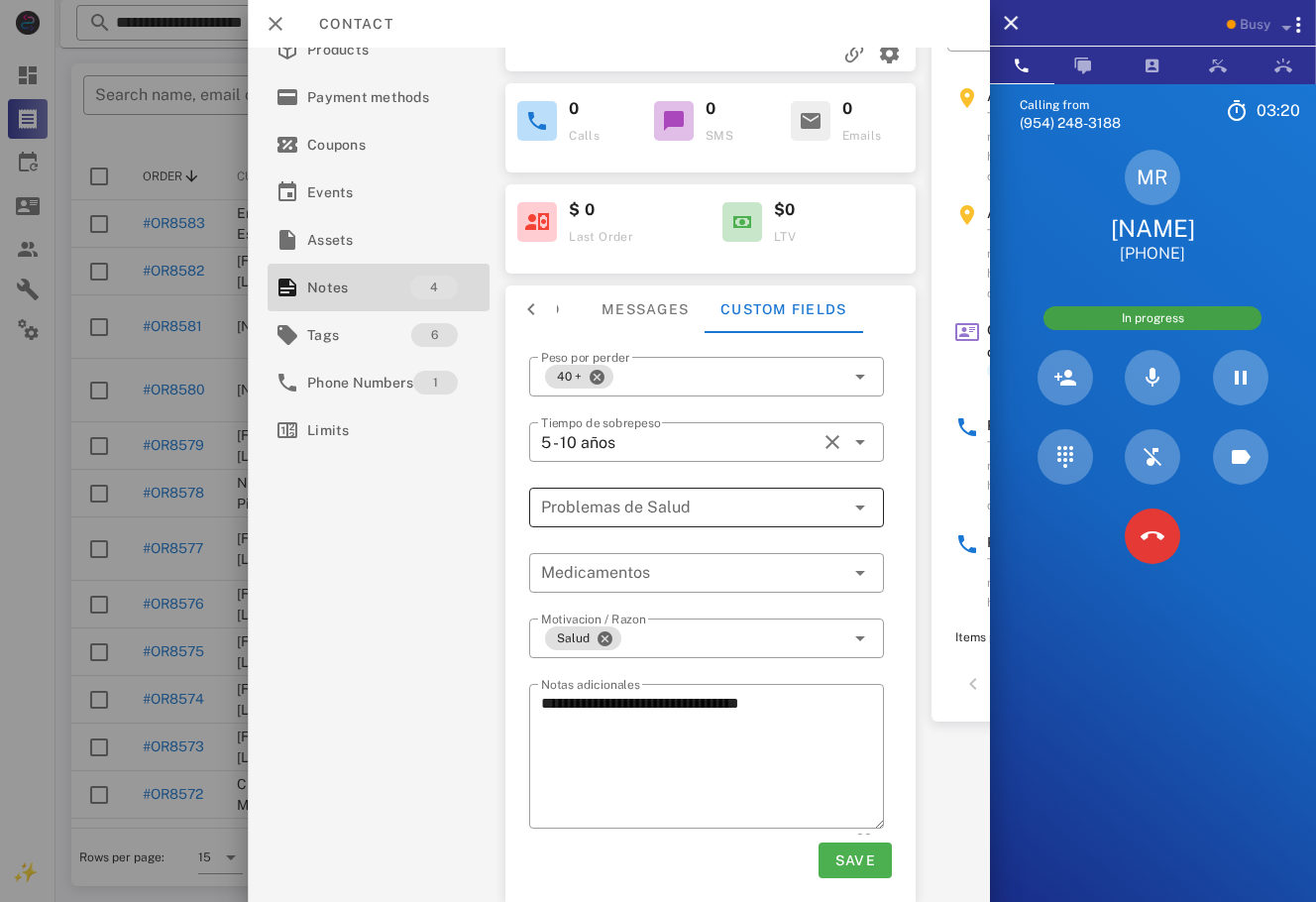click at bounding box center (693, 507) 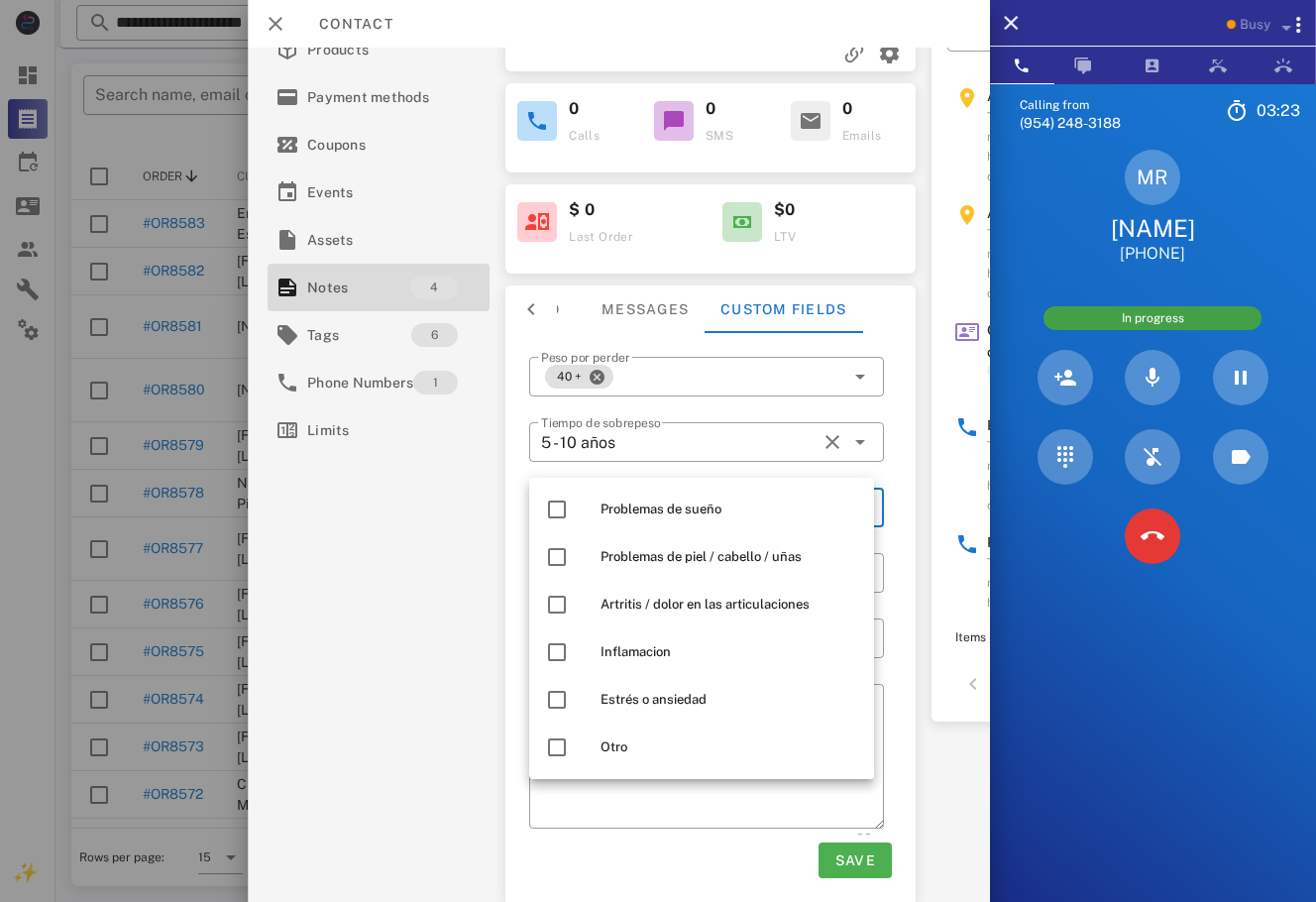 scroll, scrollTop: 0, scrollLeft: 0, axis: both 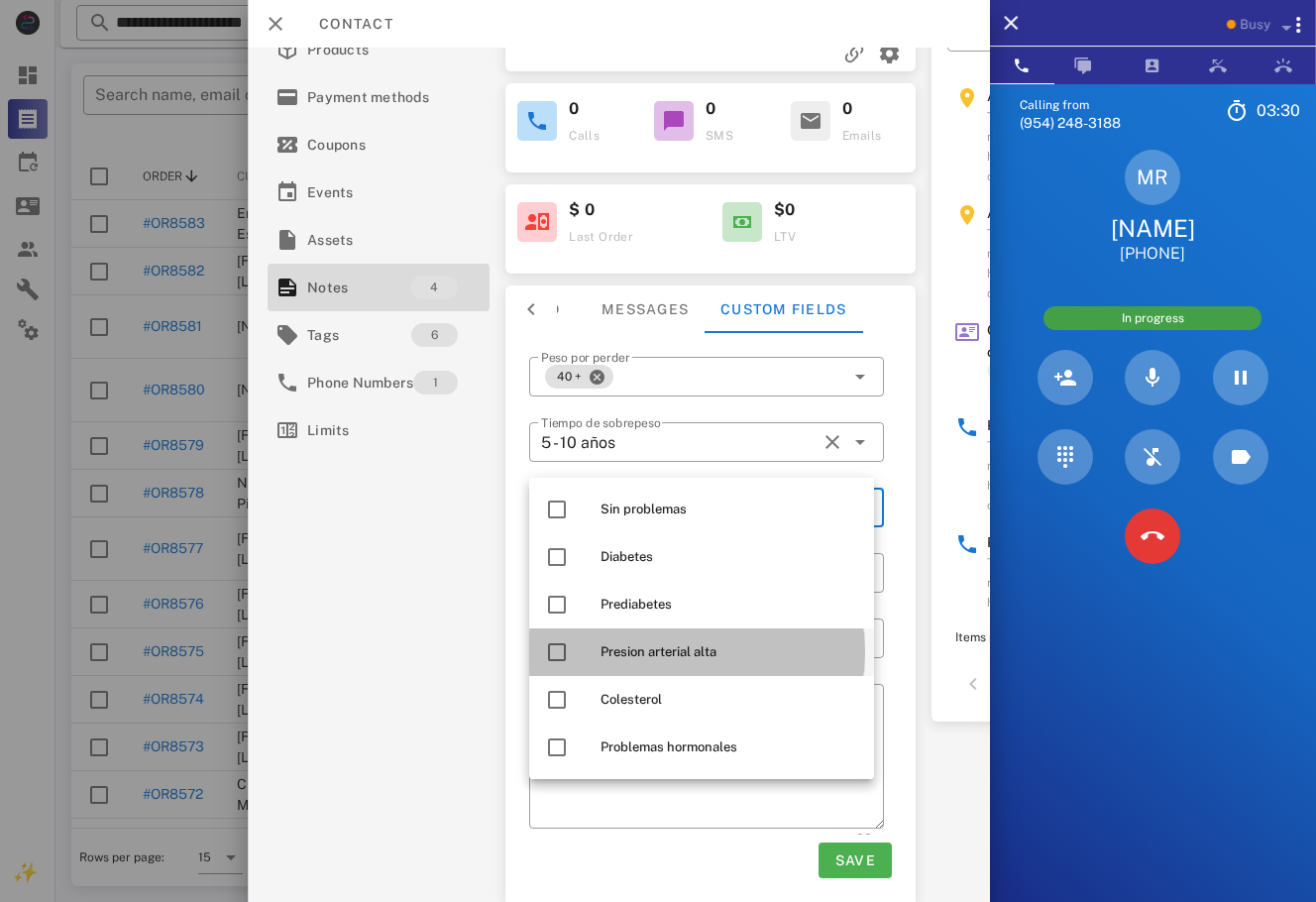 click on "Presion arterial alta" at bounding box center (729, 652) 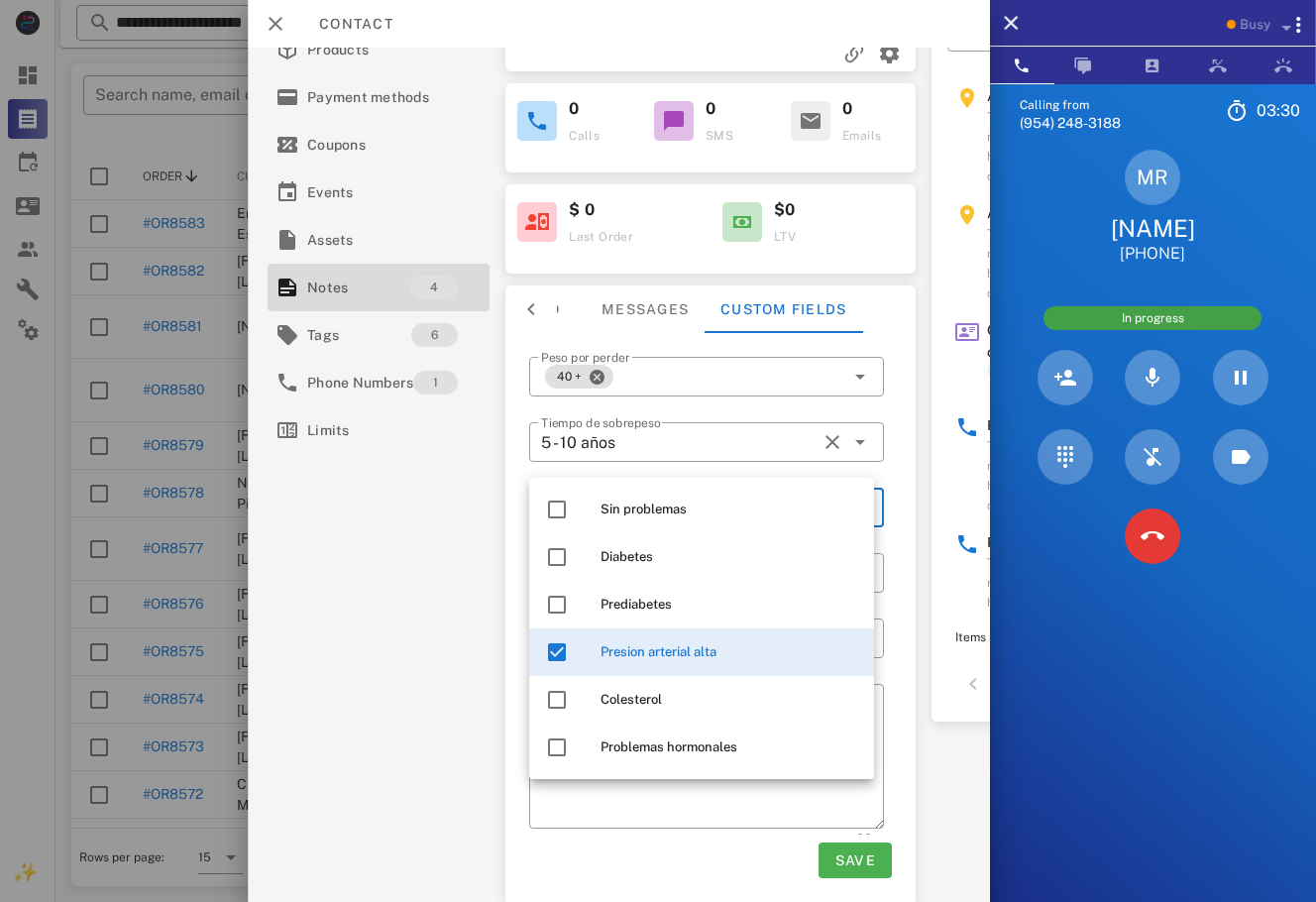 click on "**********" at bounding box center [711, 592] 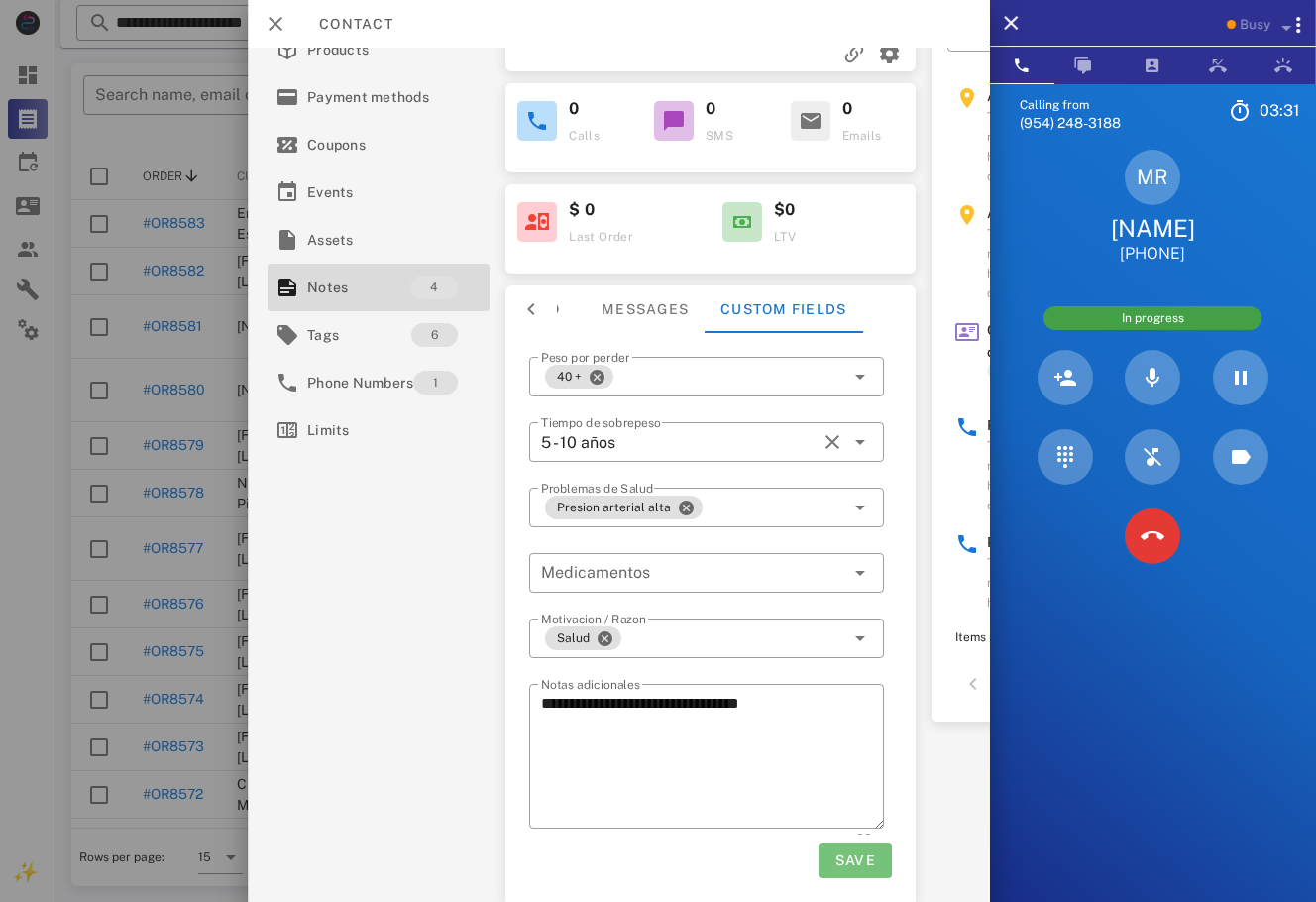click on "Save" at bounding box center [854, 860] 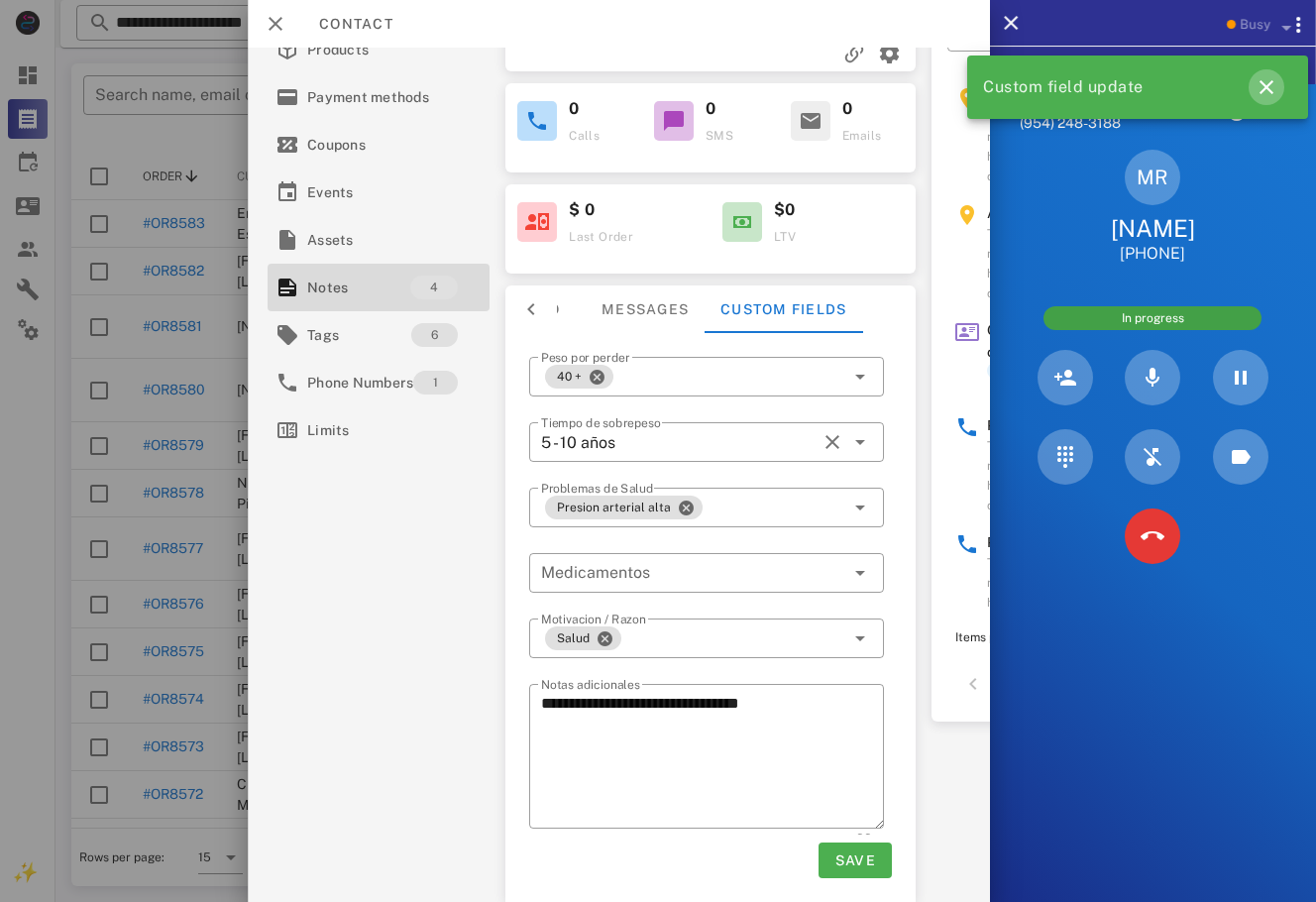 click at bounding box center [1266, 87] 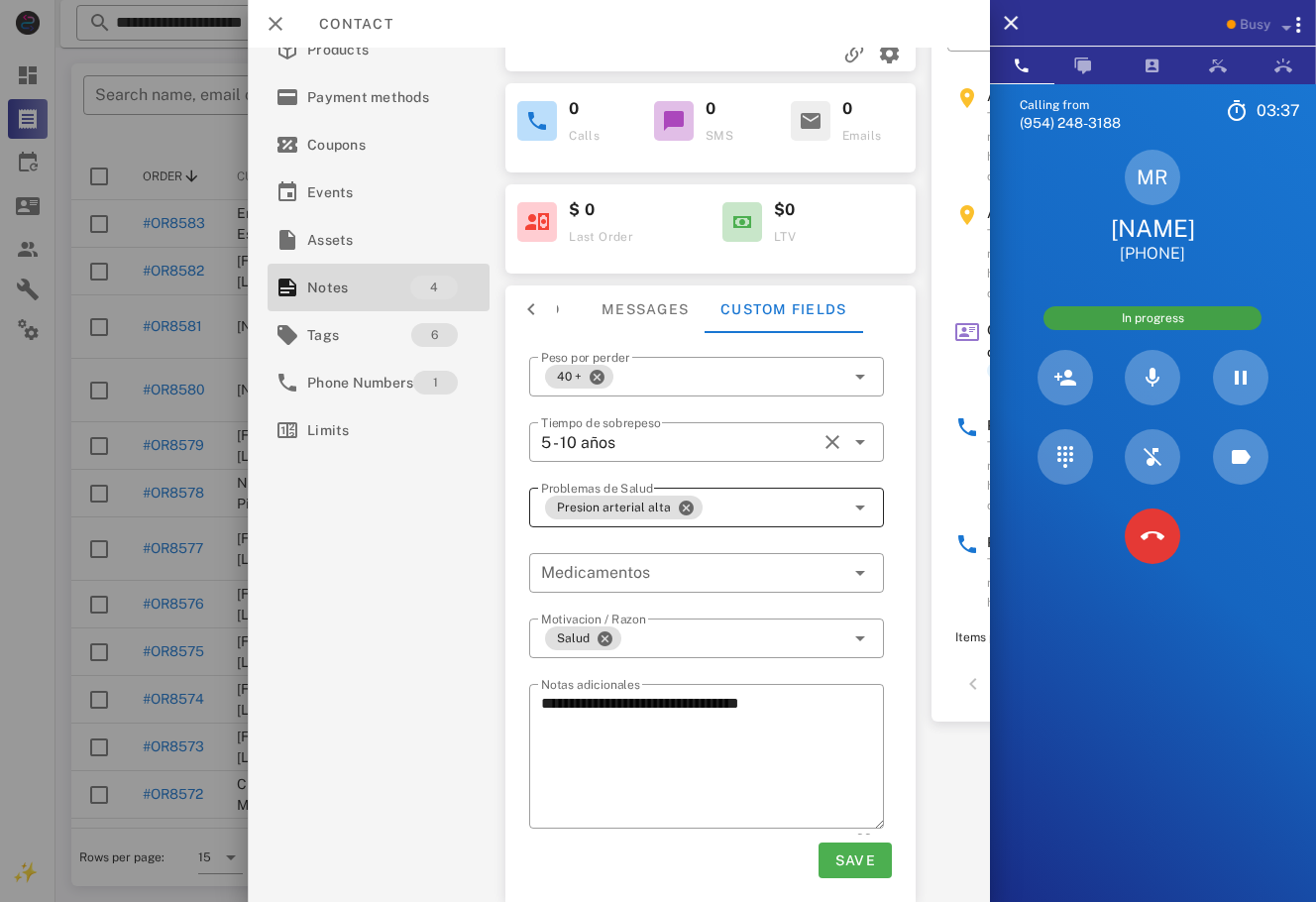click on "Presion arterial alta" at bounding box center (693, 507) 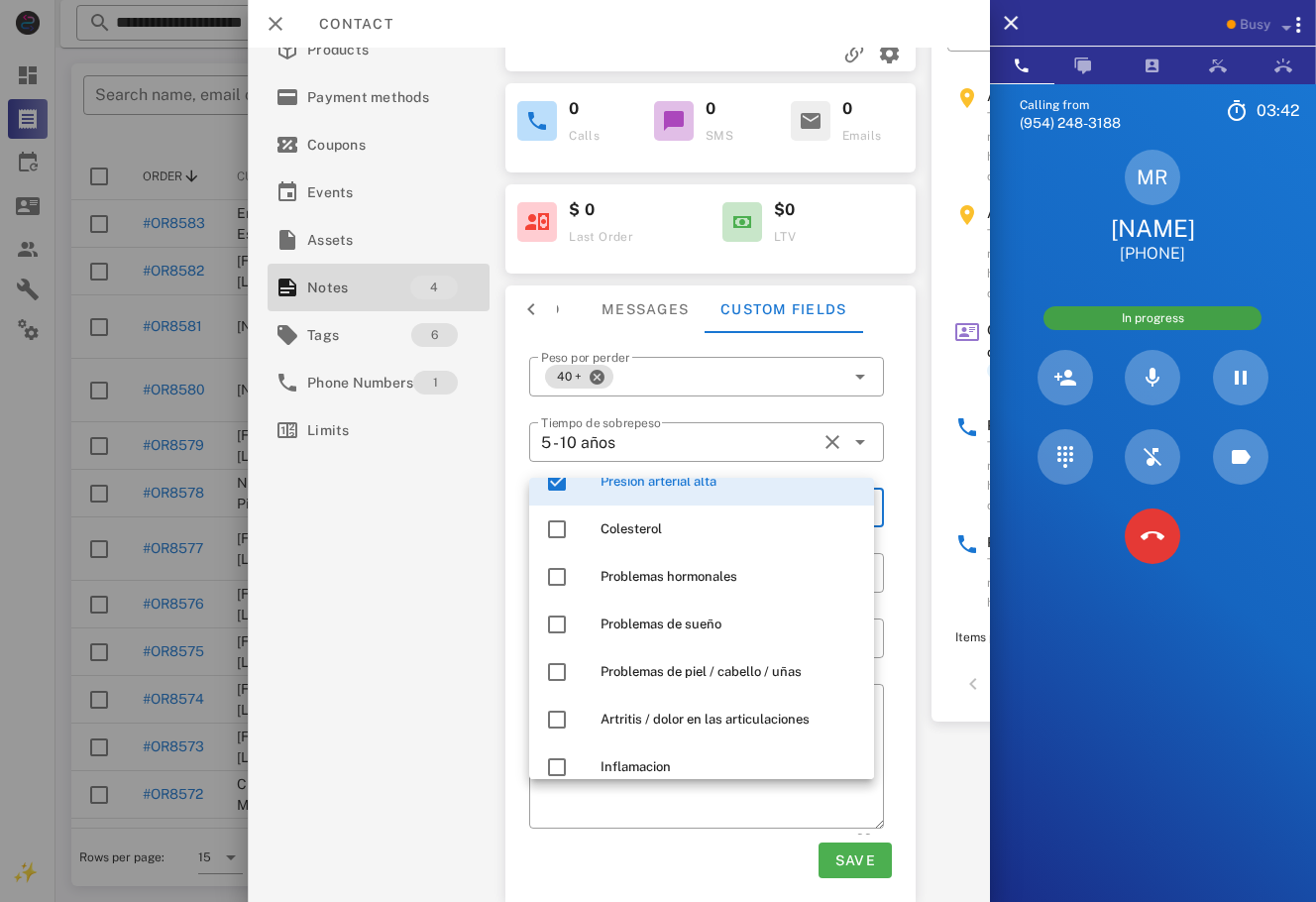 scroll, scrollTop: 0, scrollLeft: 0, axis: both 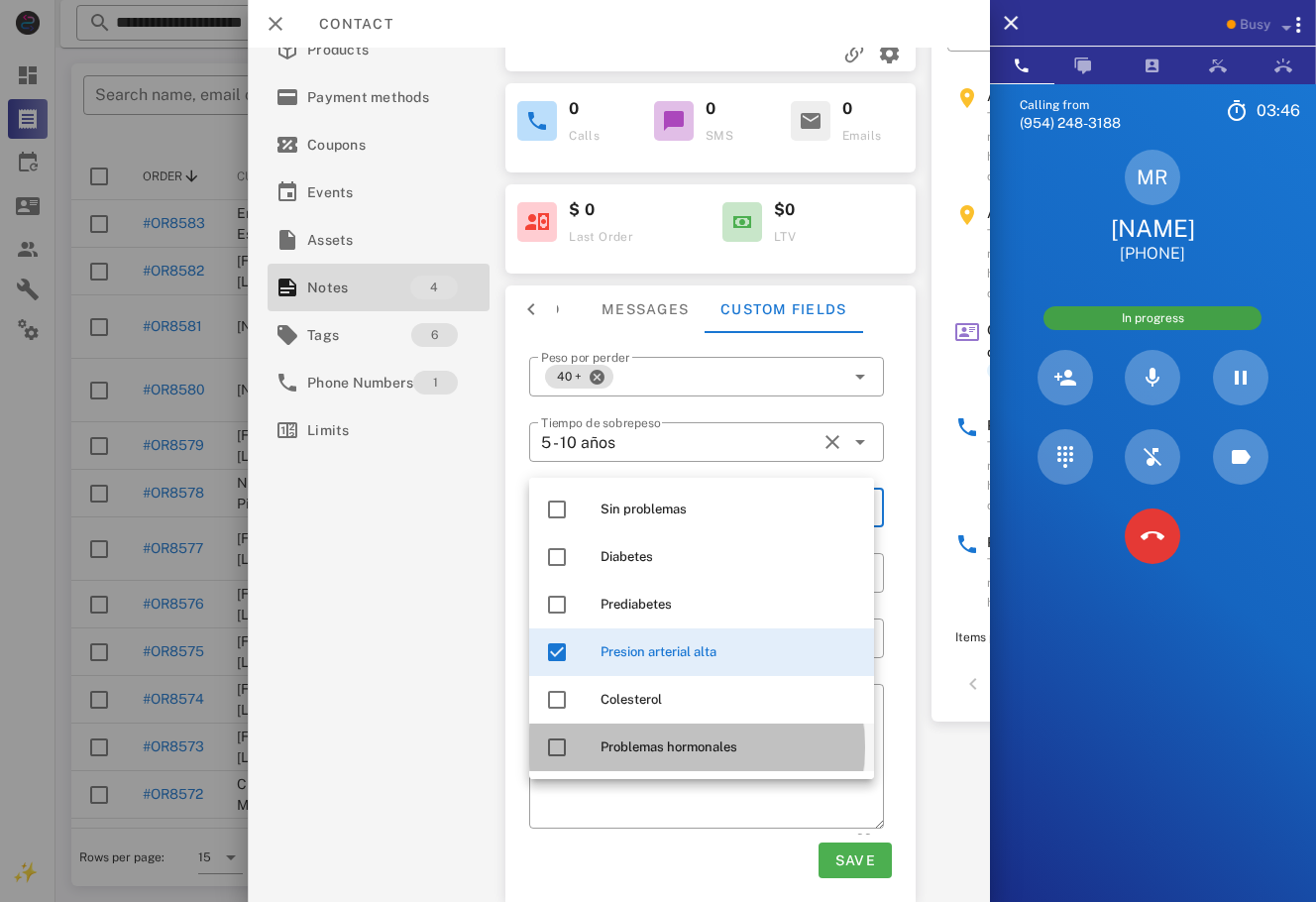 click on "Problemas hormonales" at bounding box center [702, 747] 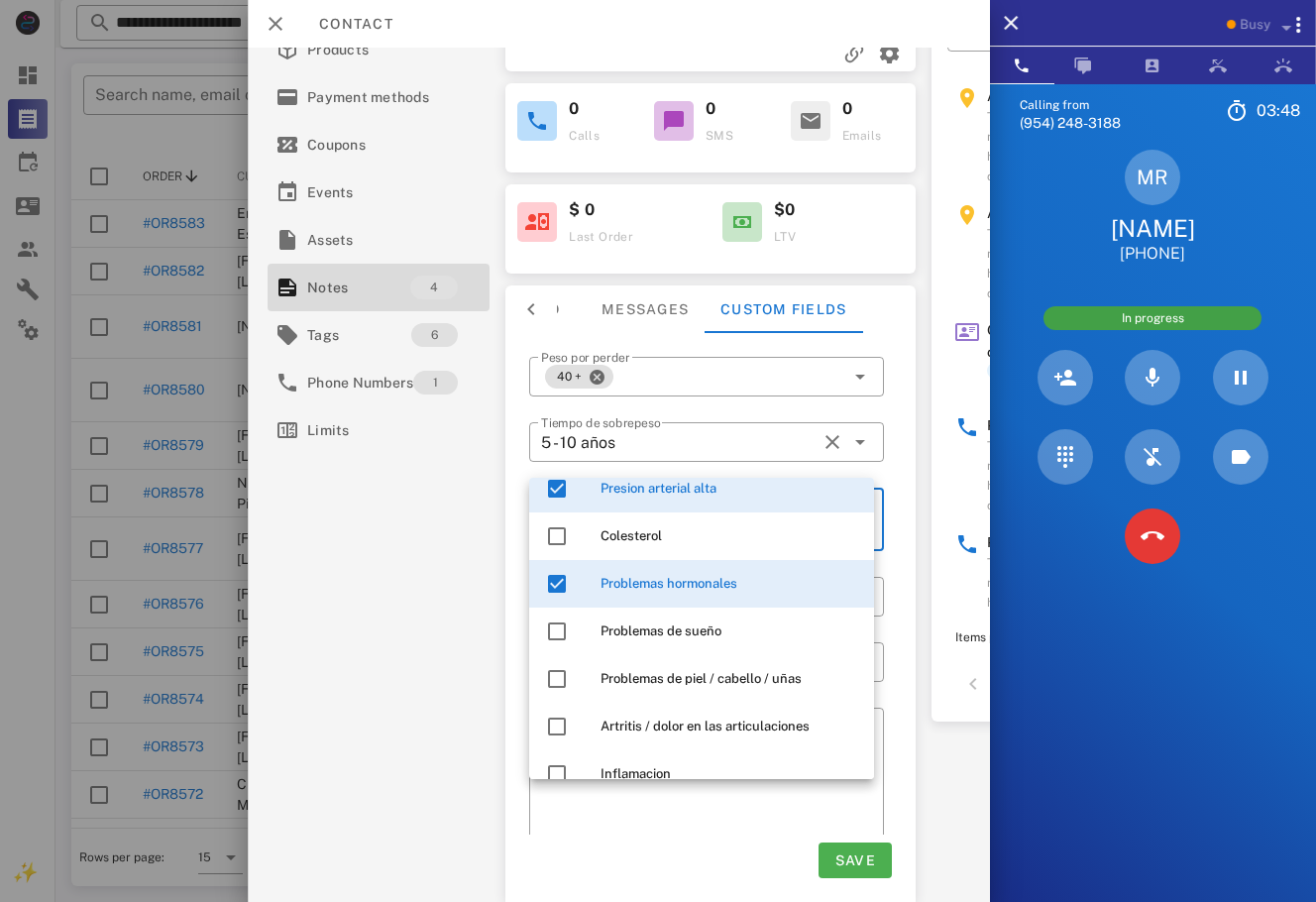 scroll, scrollTop: 168, scrollLeft: 0, axis: vertical 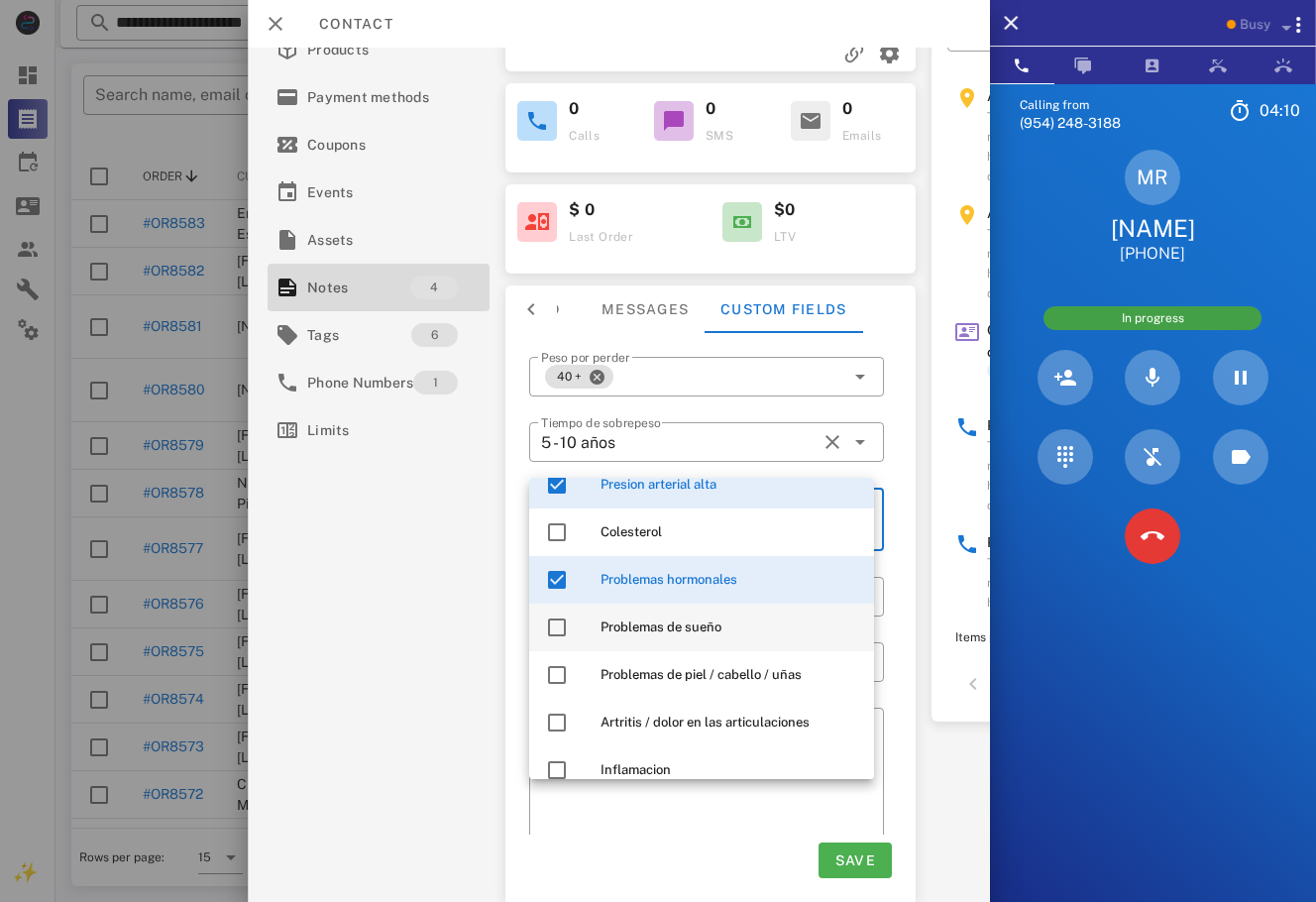 click on "Problemas de sueño" at bounding box center (729, 627) 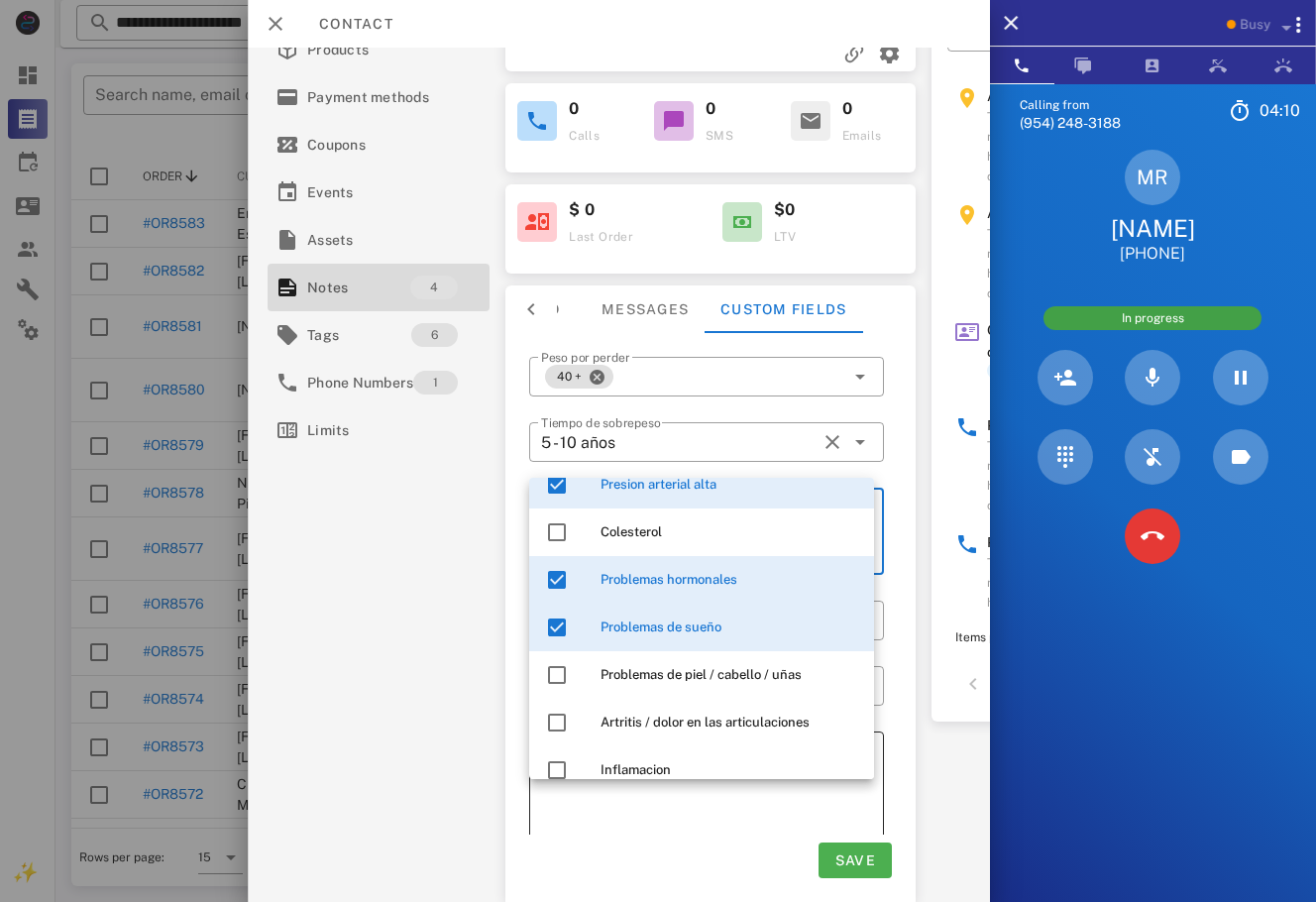 click on "**********" at bounding box center [713, 807] 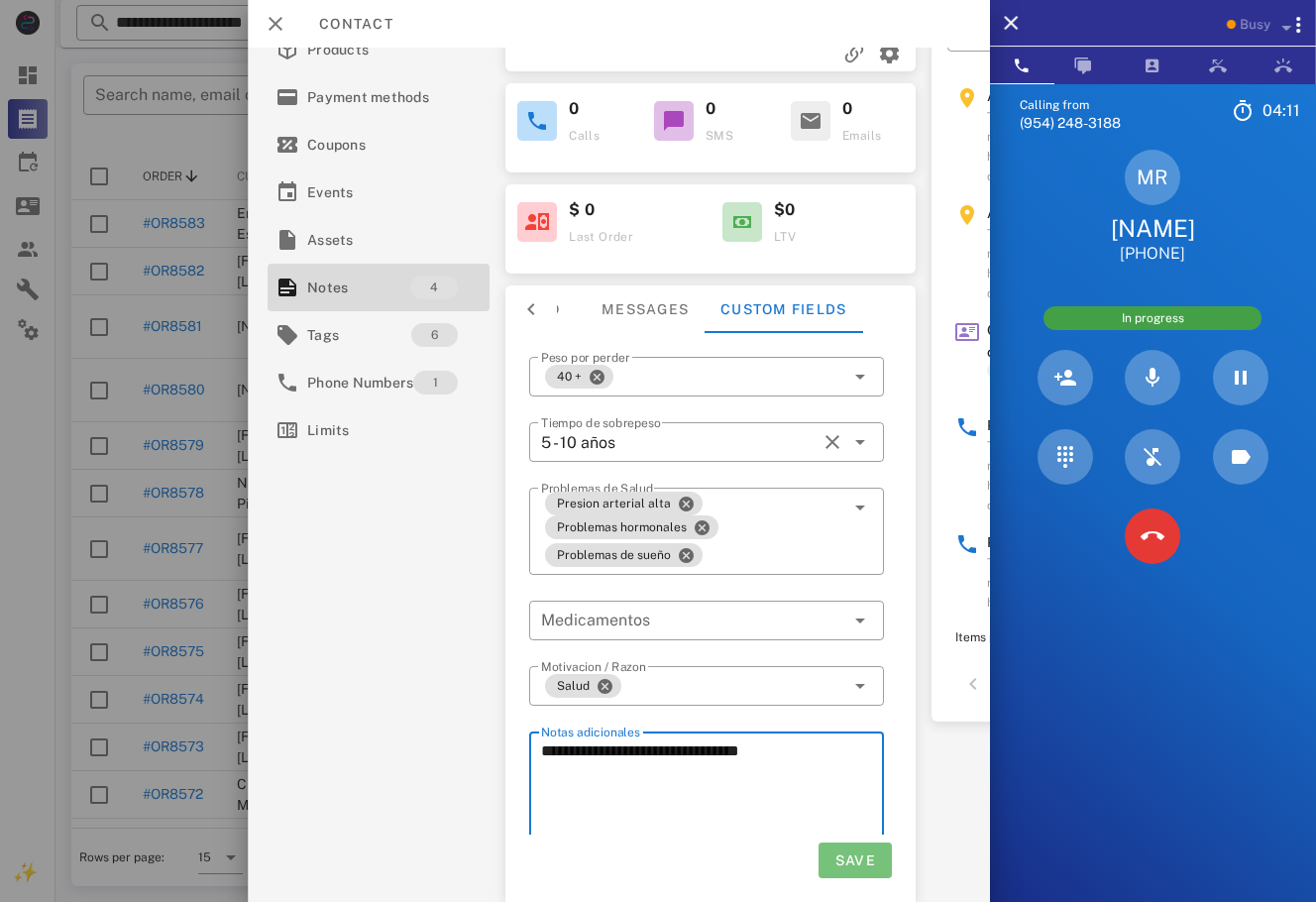click on "Save" at bounding box center (854, 860) 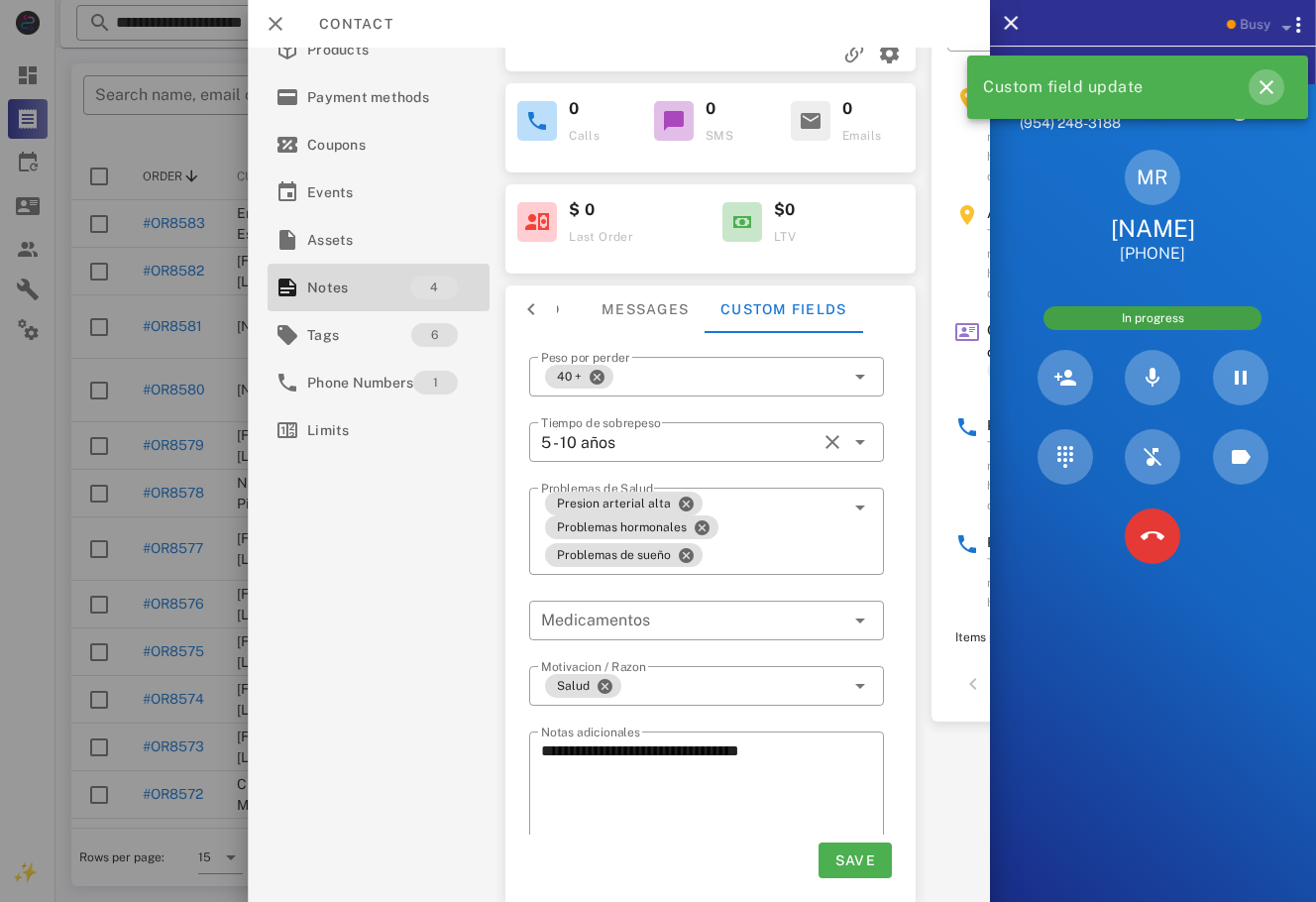 click at bounding box center [1266, 87] 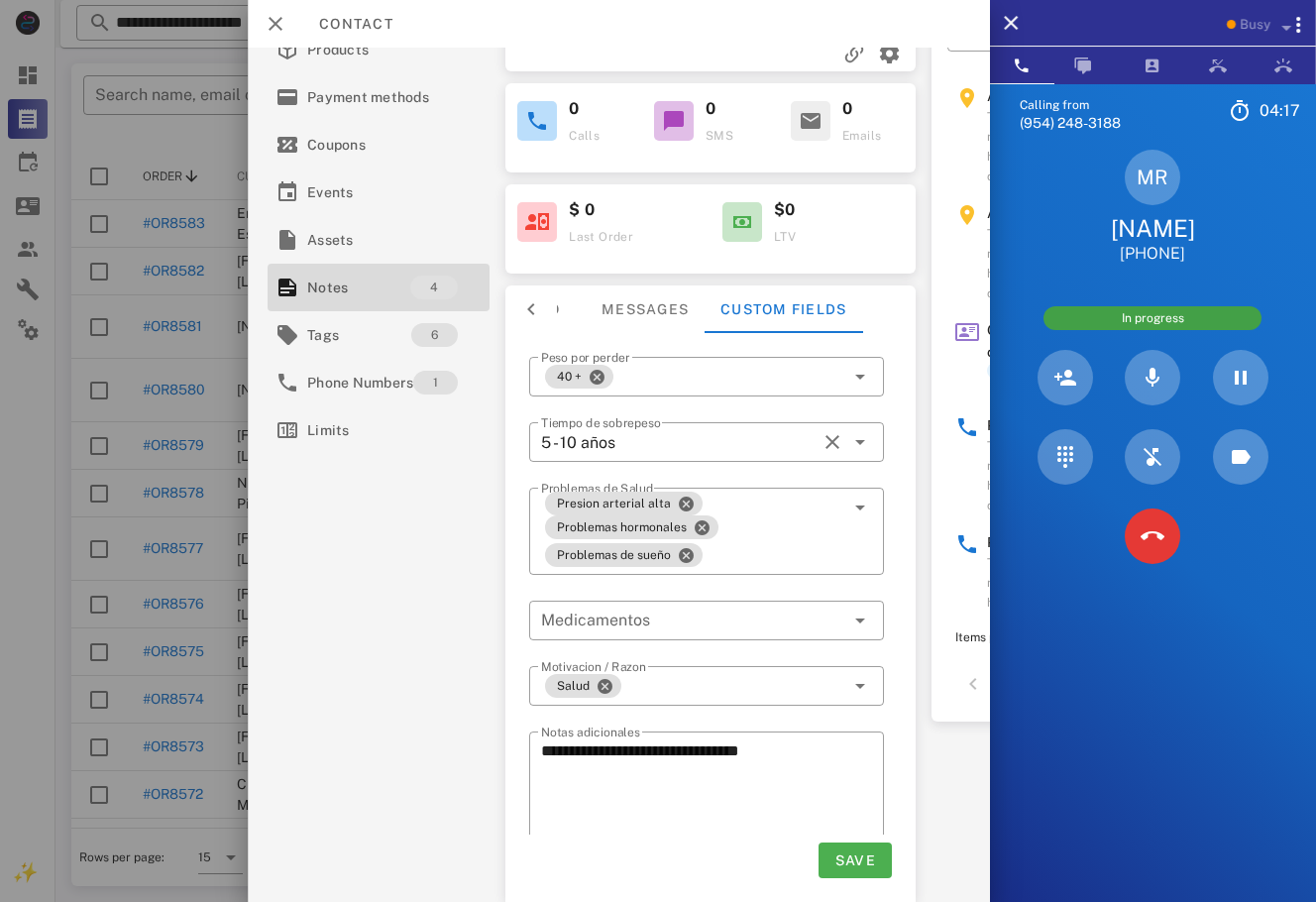 click on "Save" at bounding box center (711, 860) 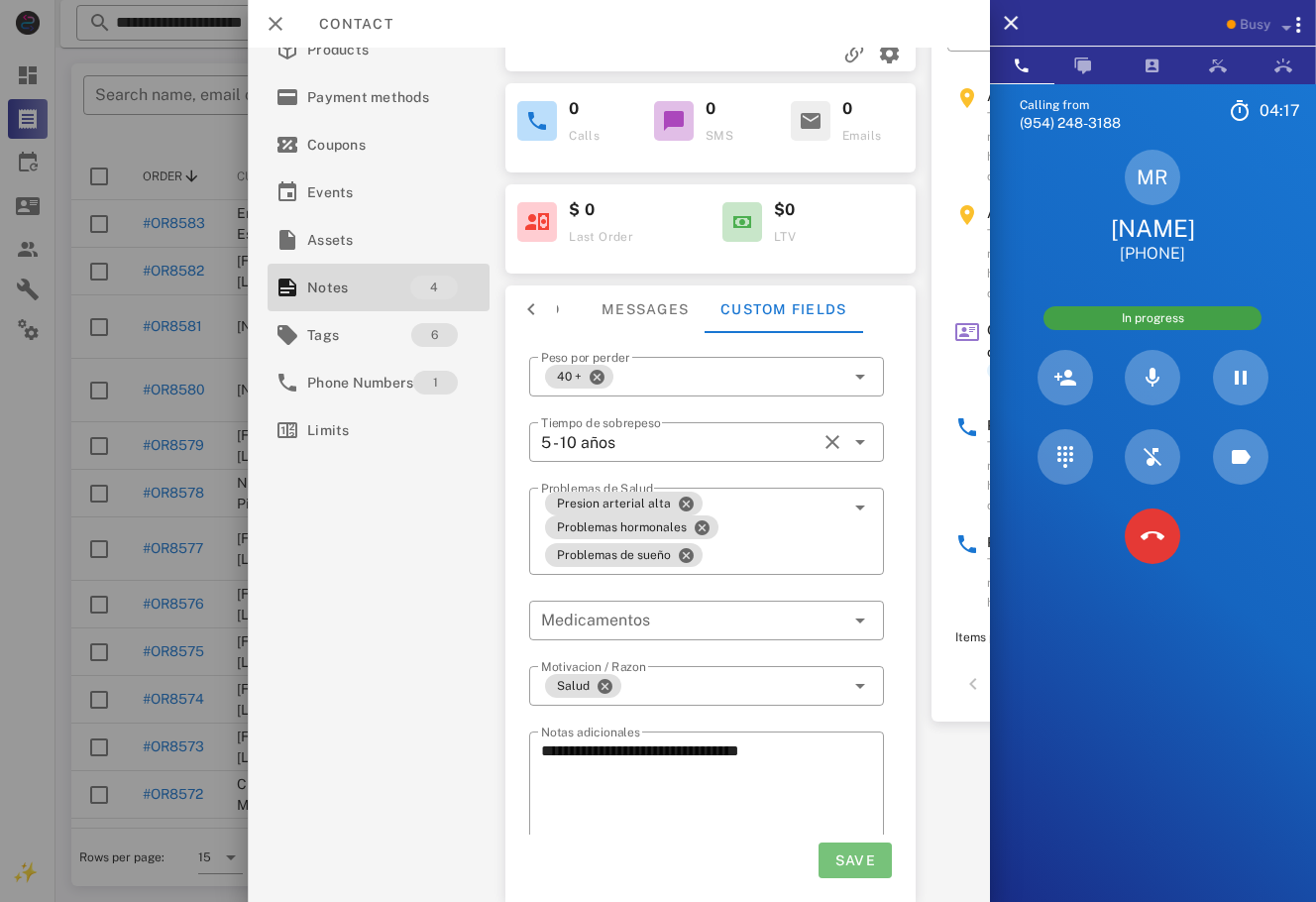 click on "Save" at bounding box center (854, 860) 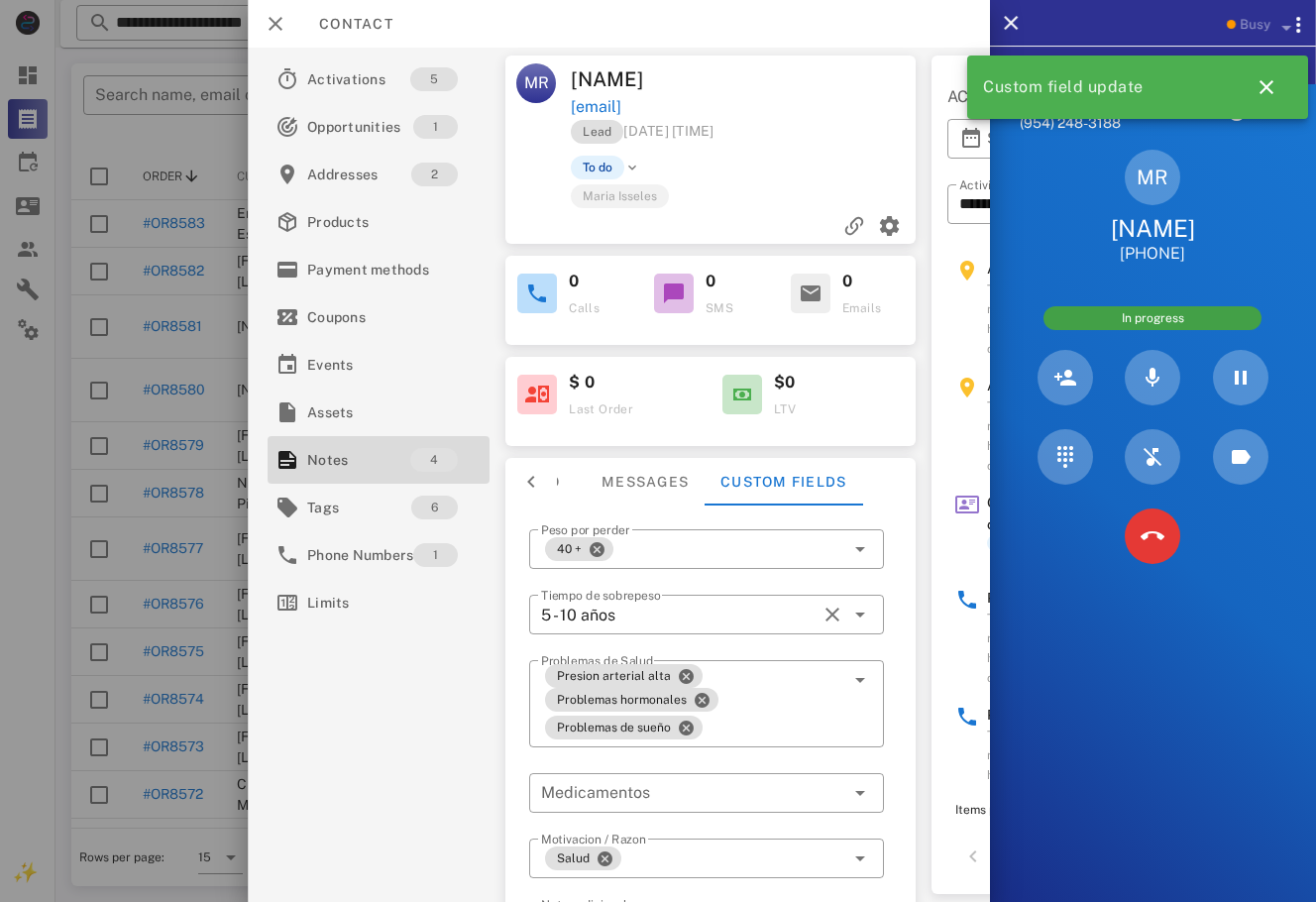 scroll, scrollTop: 182, scrollLeft: 0, axis: vertical 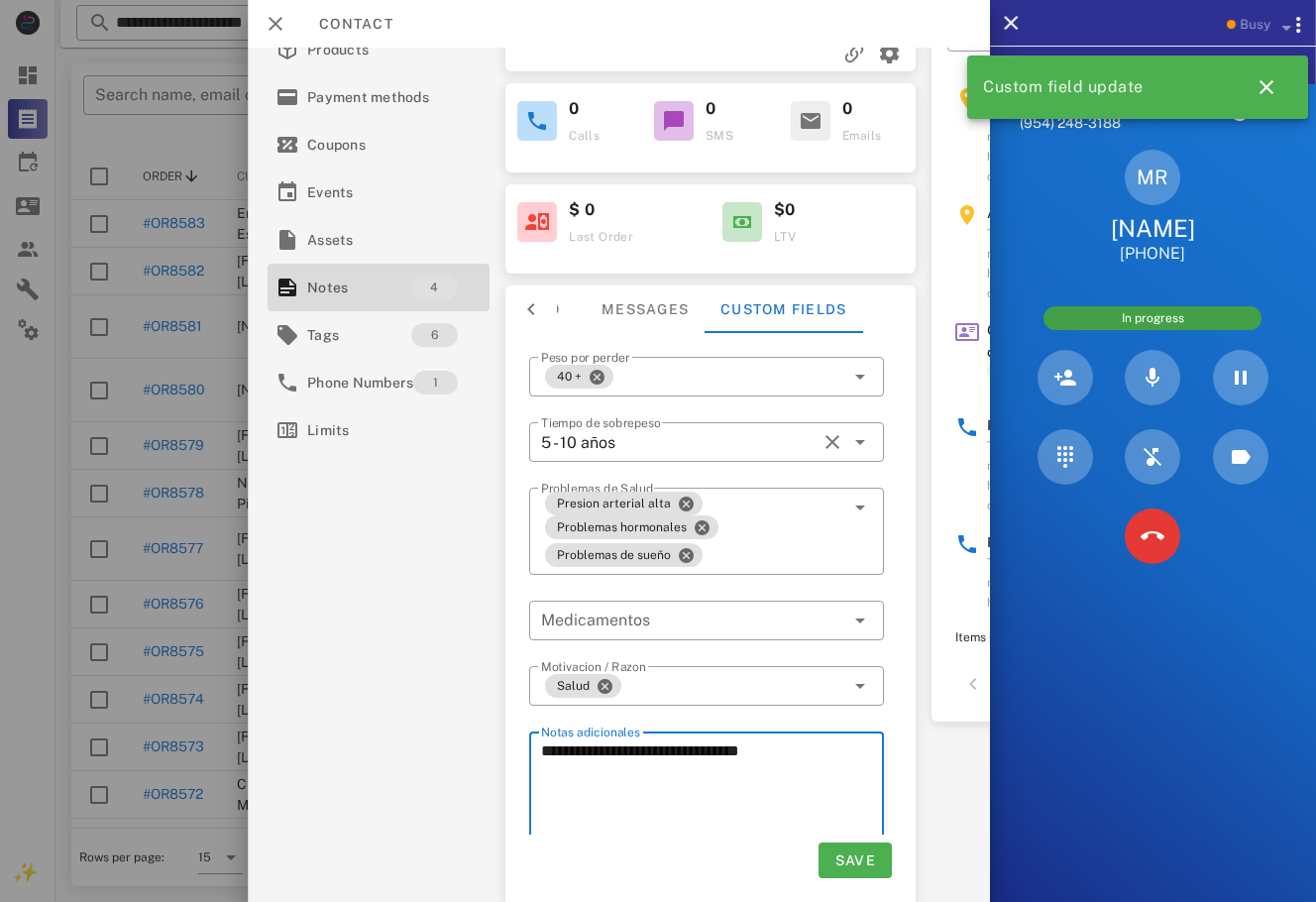 click on "**********" at bounding box center (713, 807) 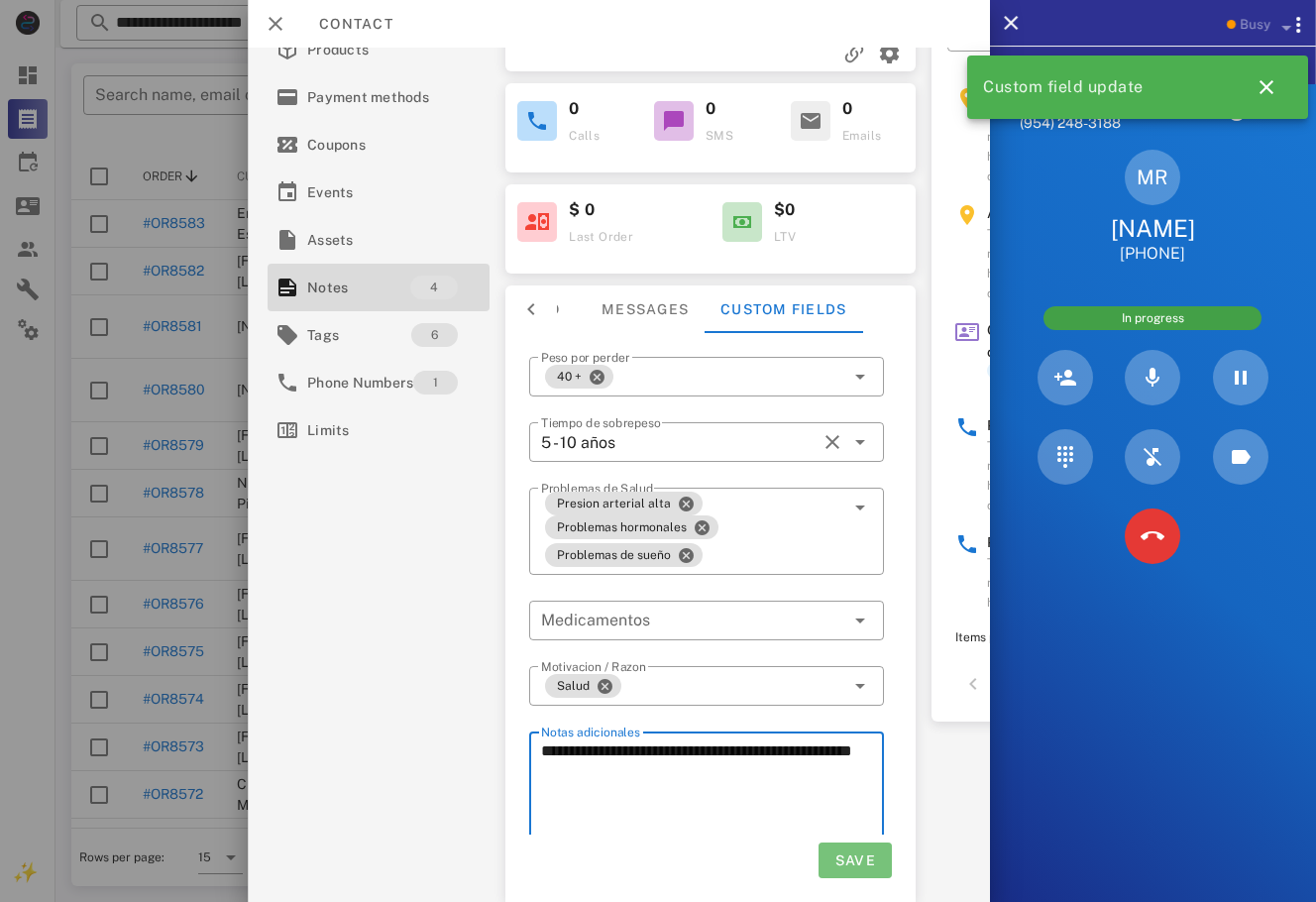 click on "Save" at bounding box center [854, 860] 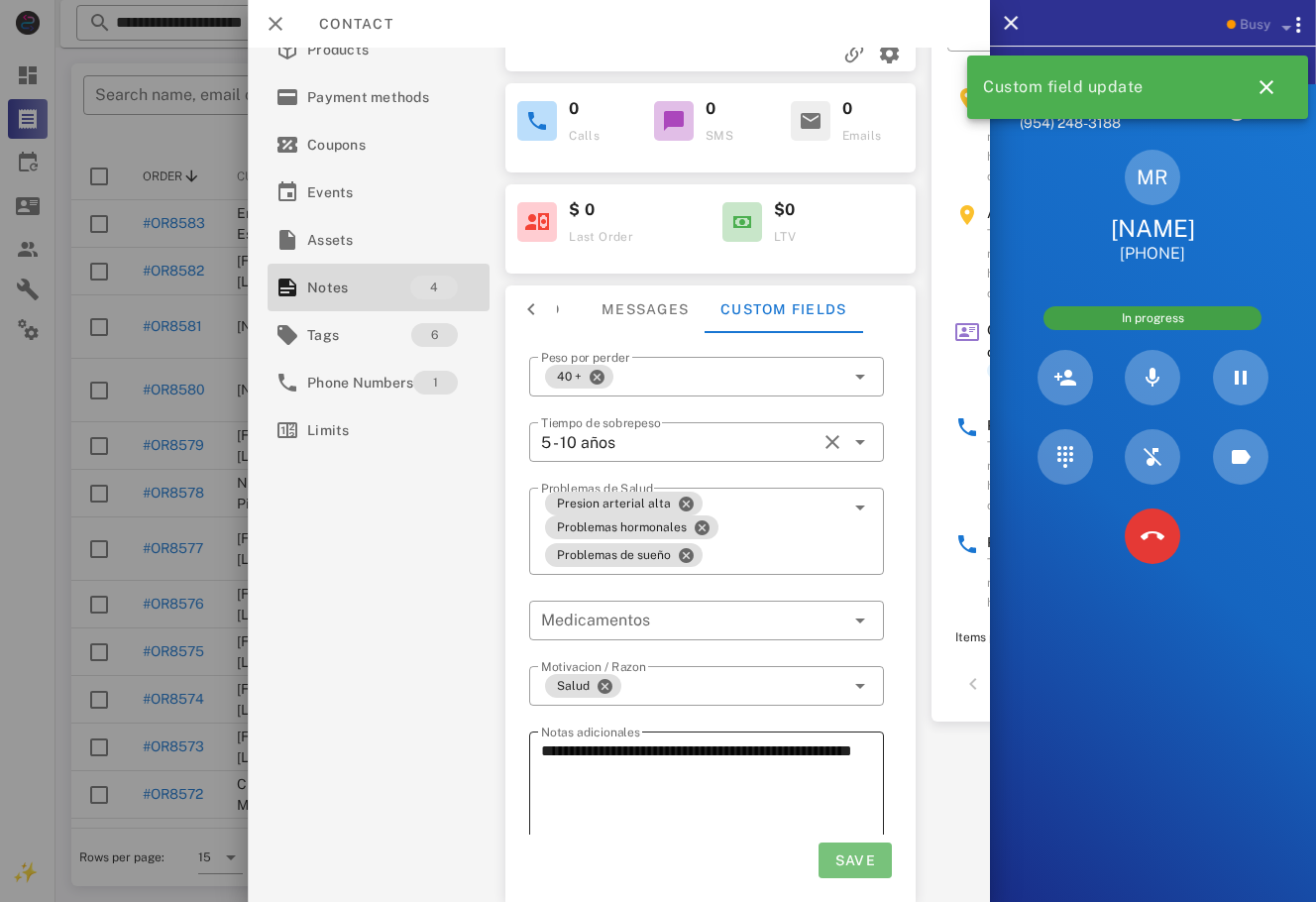 click on "**********" at bounding box center [713, 807] 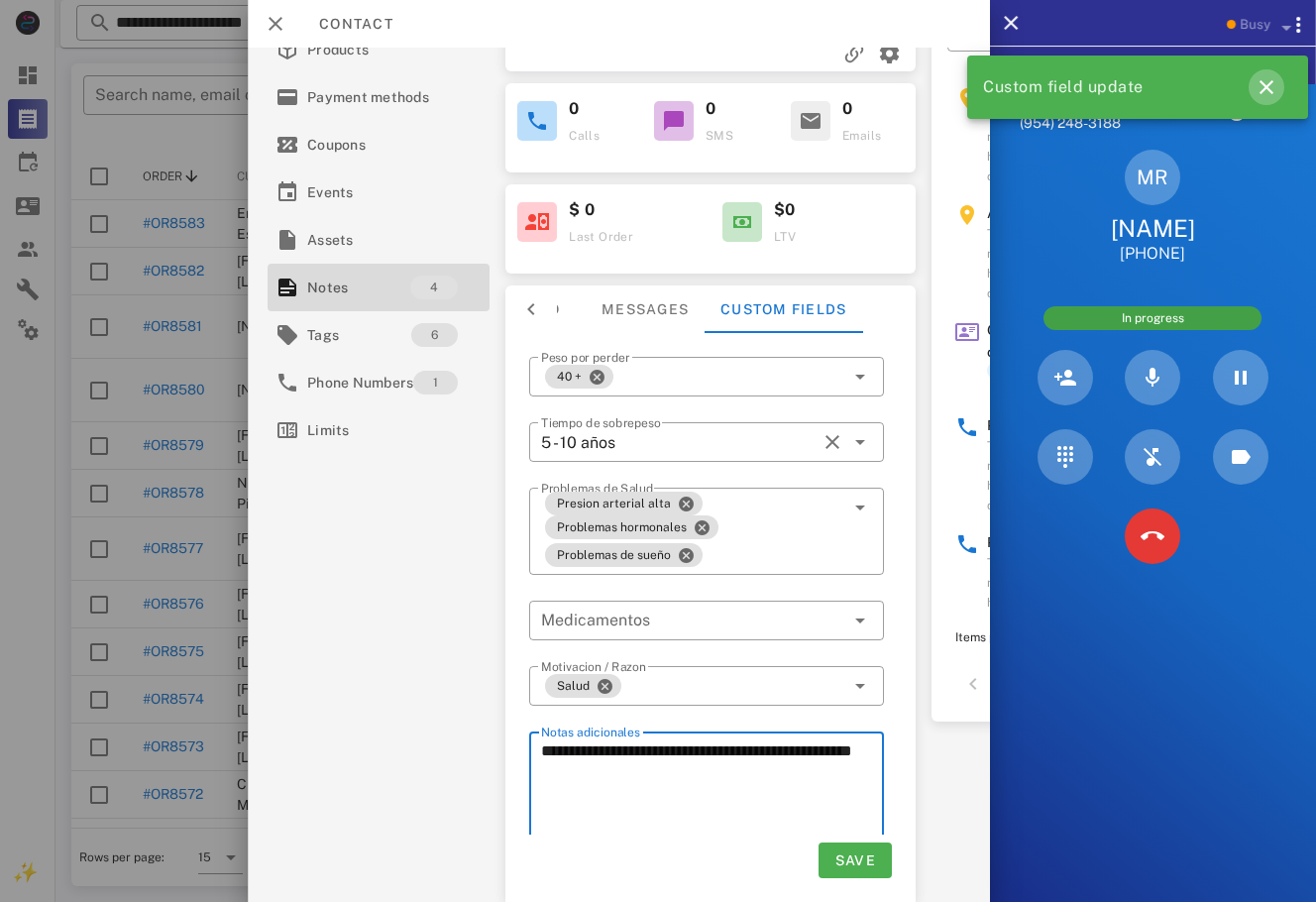 click at bounding box center [1266, 87] 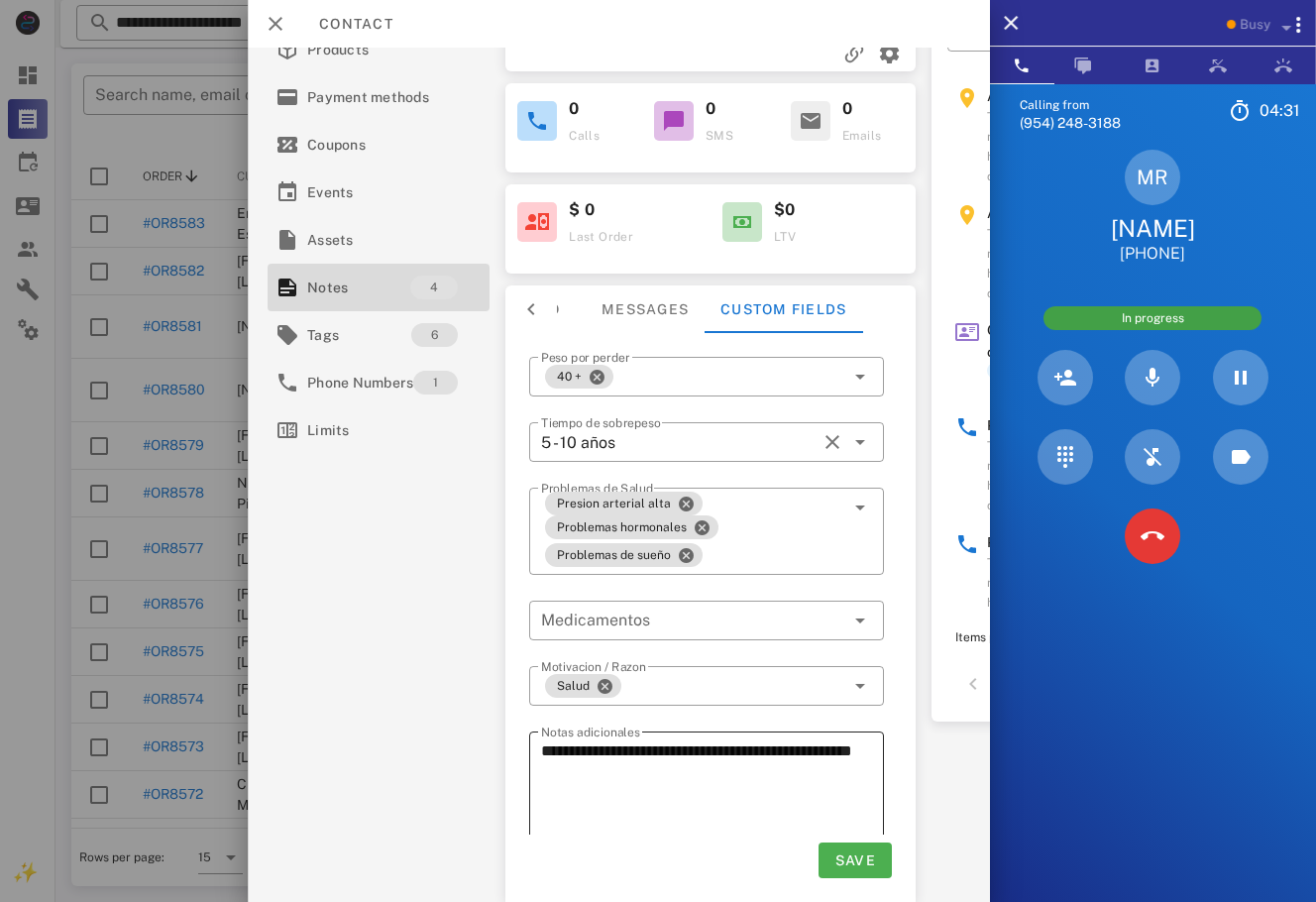 click on "**********" at bounding box center [713, 807] 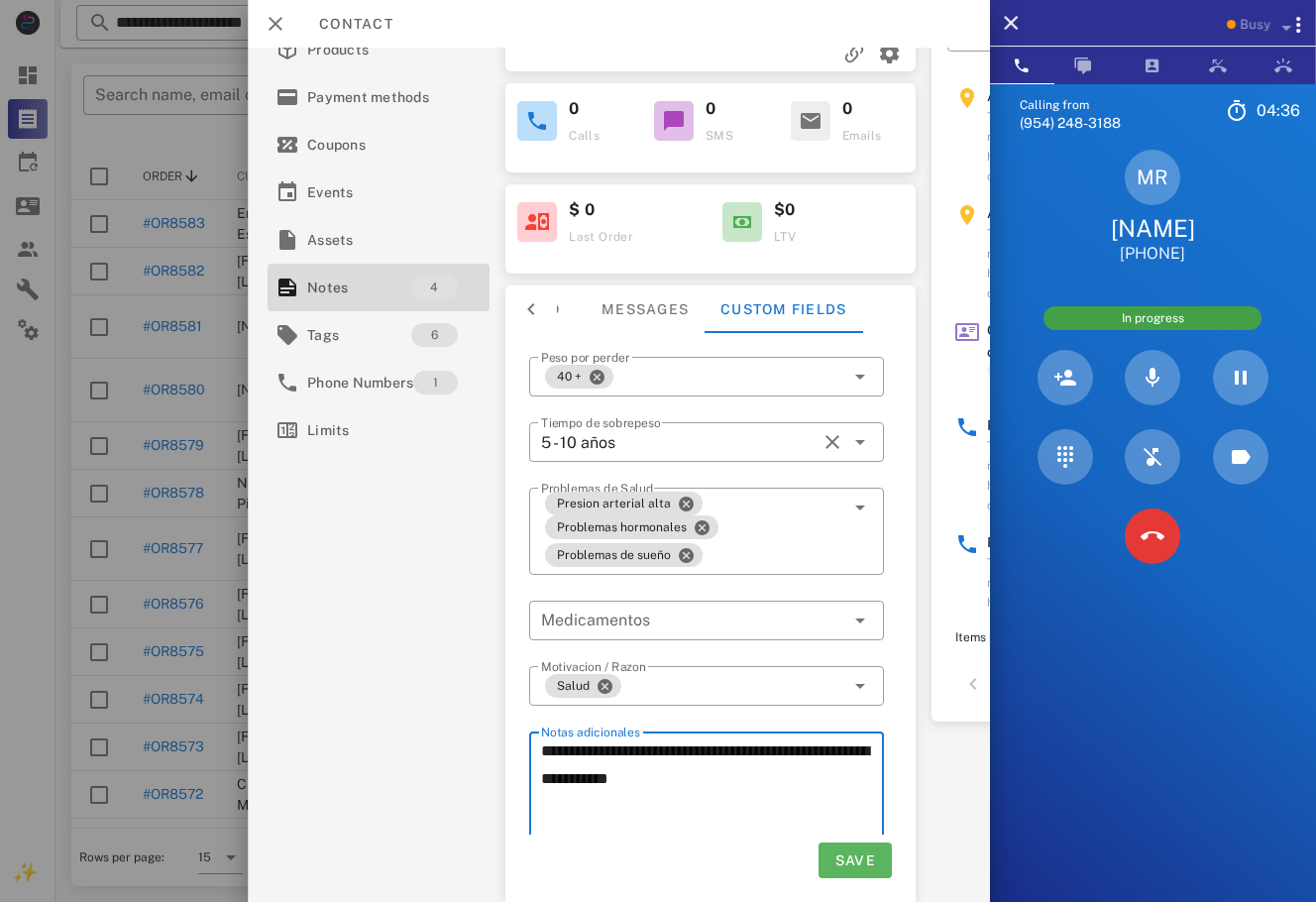 type on "**********" 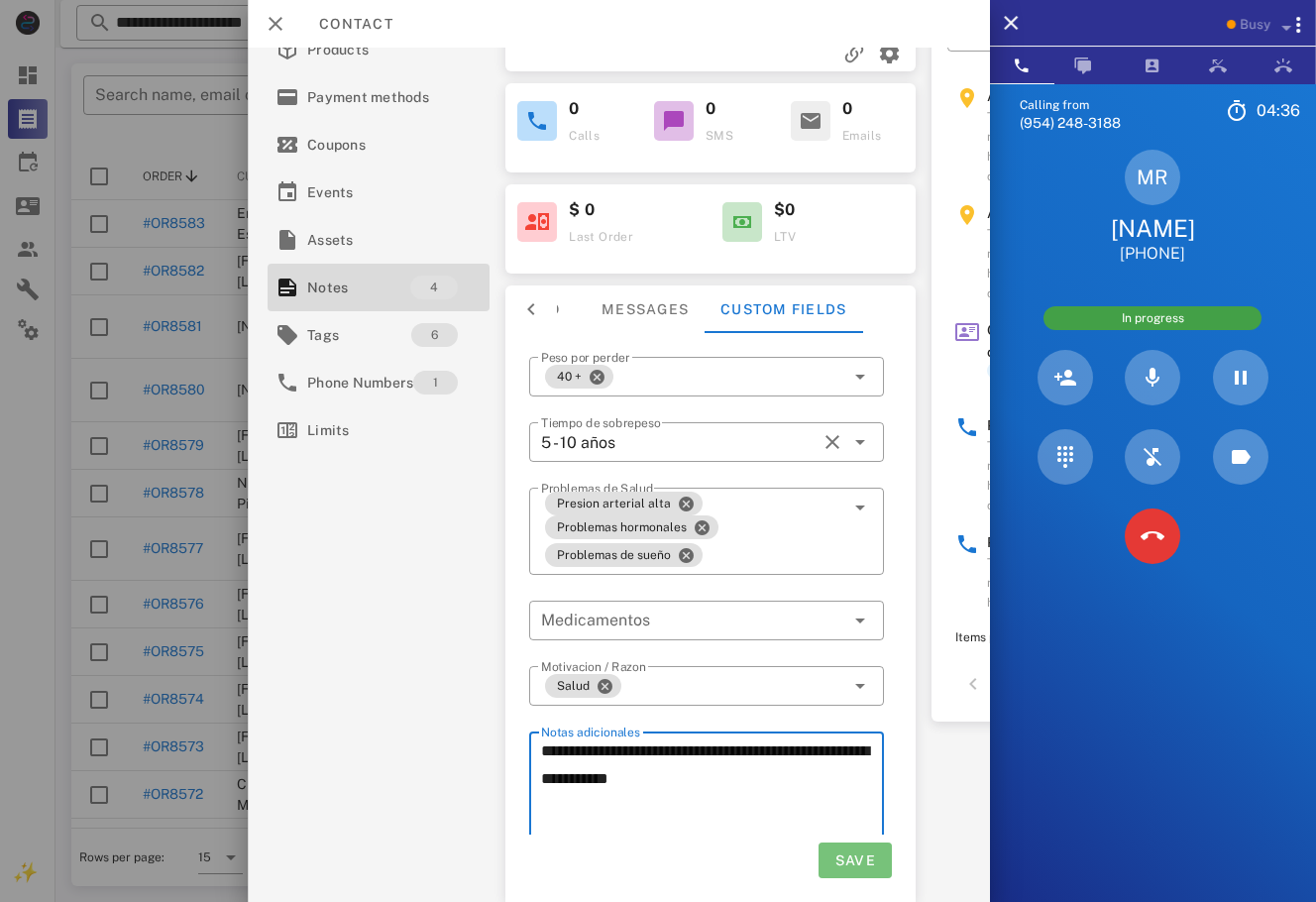click on "Save" at bounding box center [854, 860] 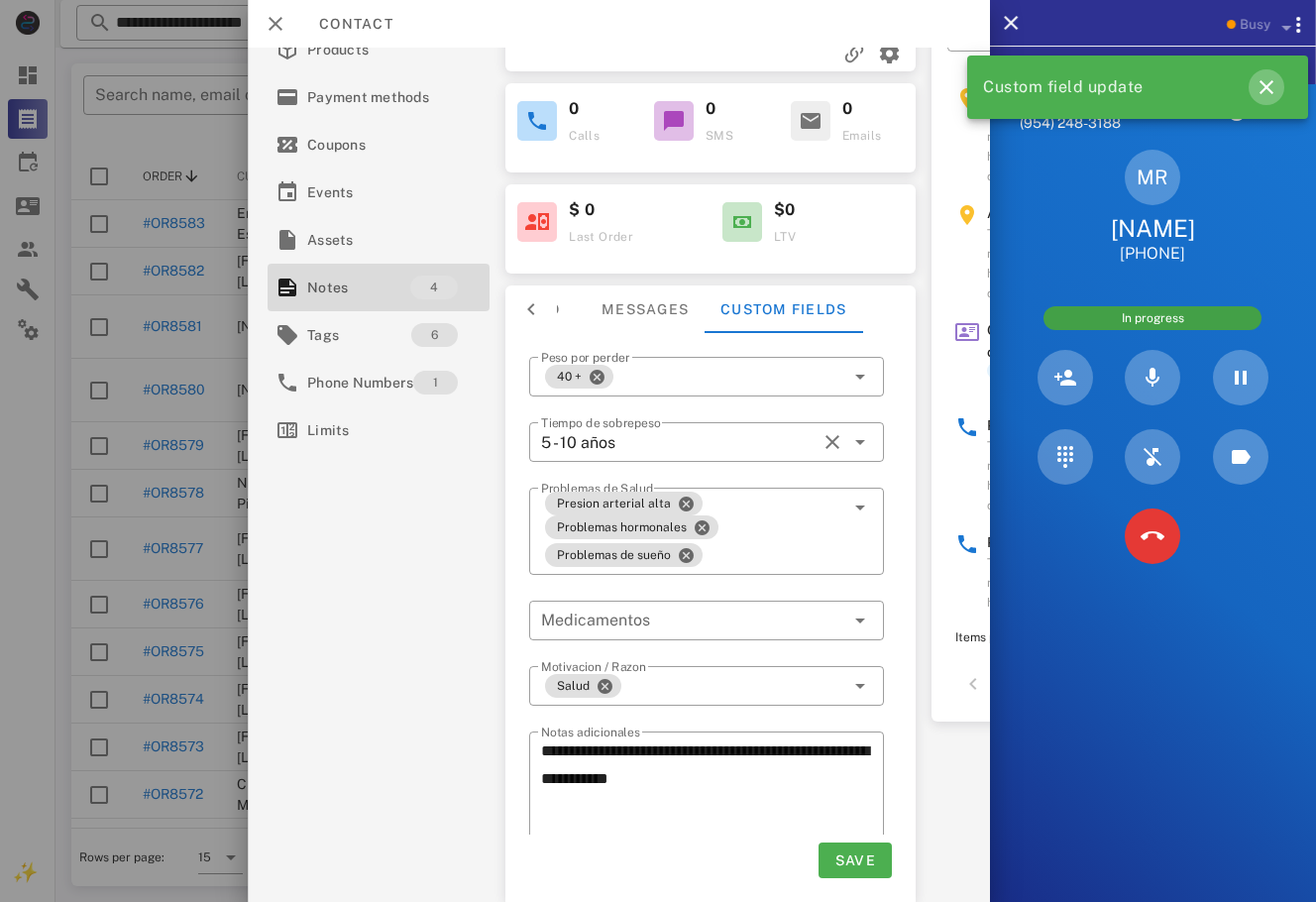click at bounding box center (1266, 87) 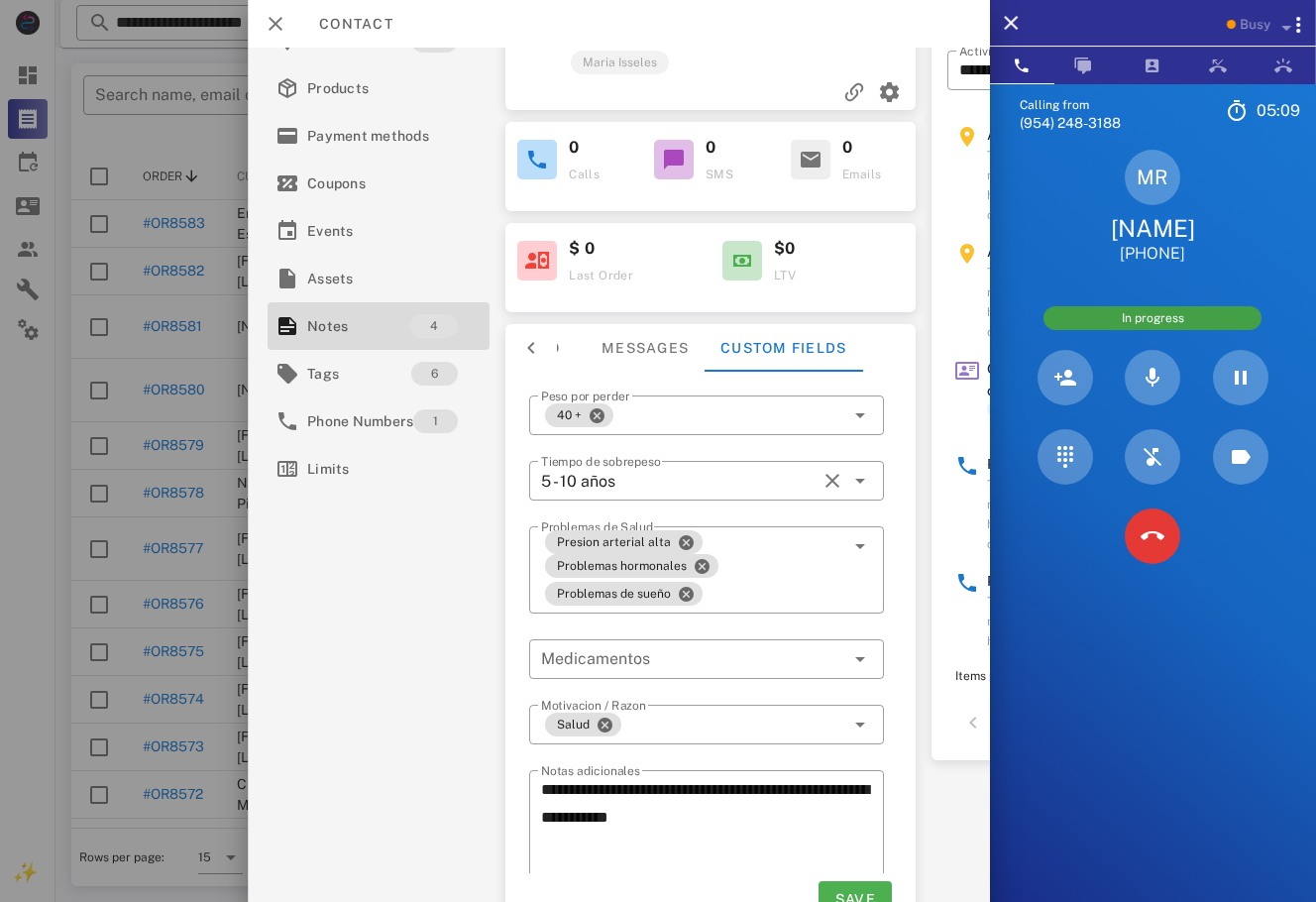 scroll, scrollTop: 182, scrollLeft: 0, axis: vertical 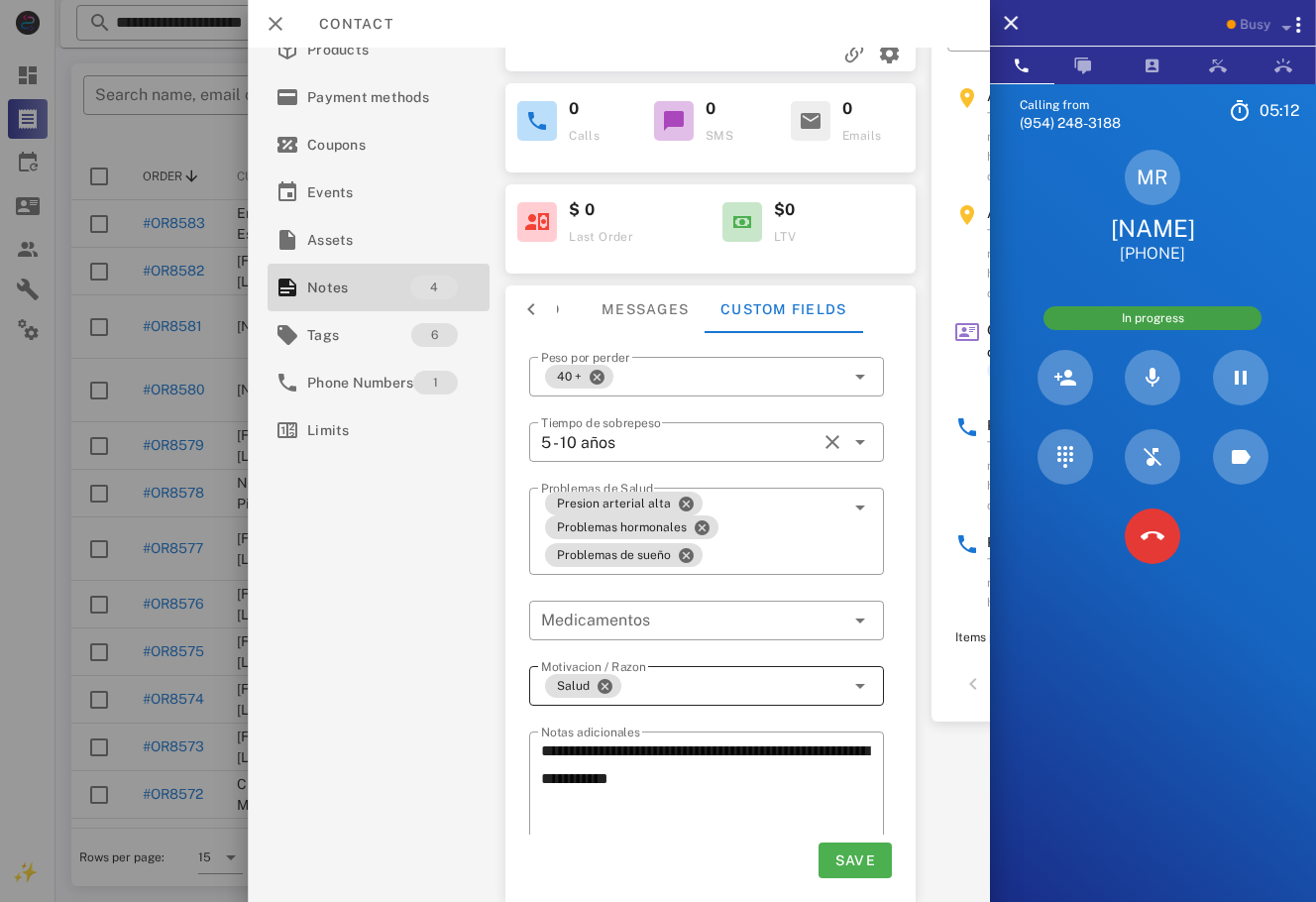 click on "Salud" at bounding box center (693, 686) 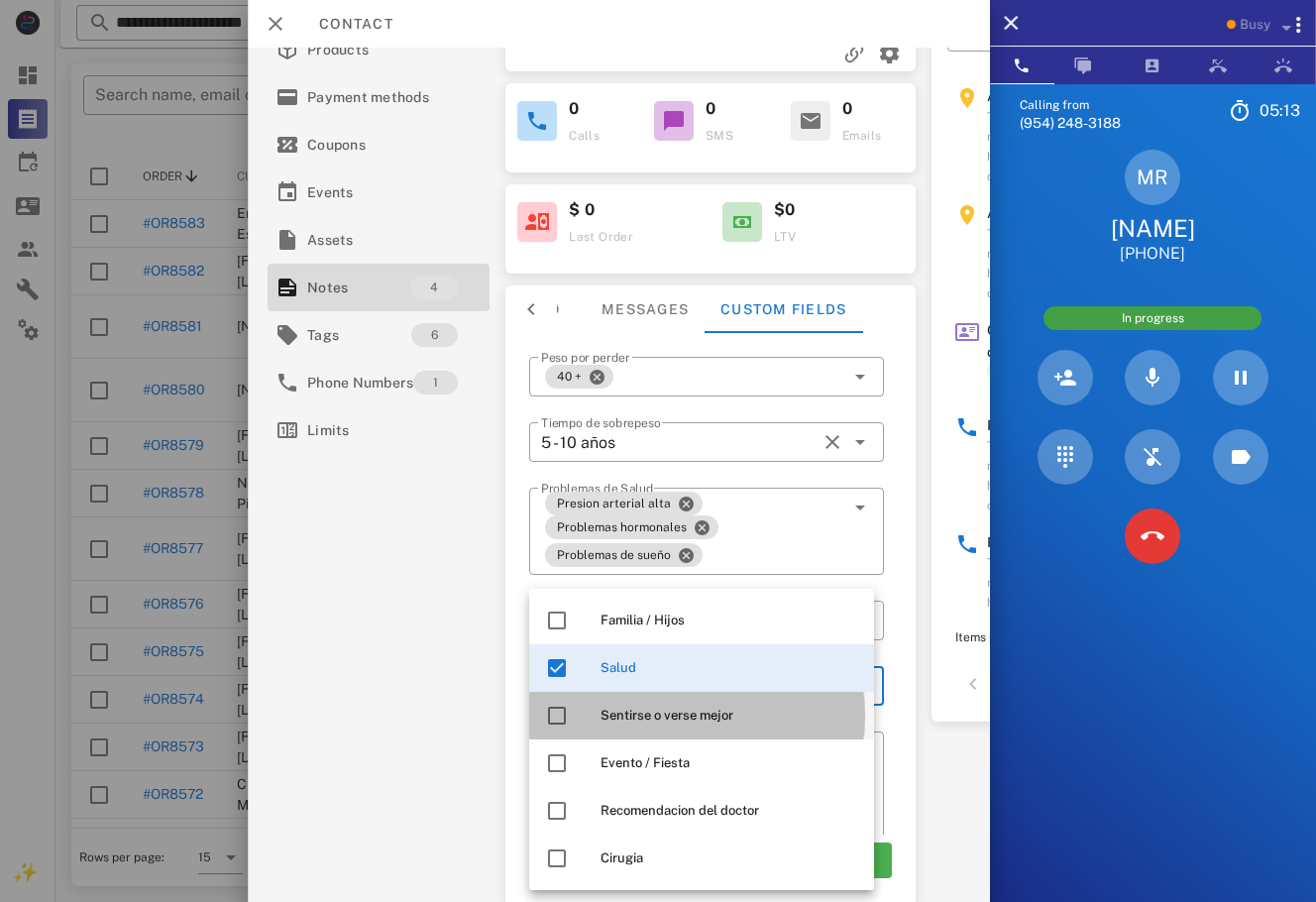 click on "Sentirse o verse mejor" at bounding box center [729, 716] 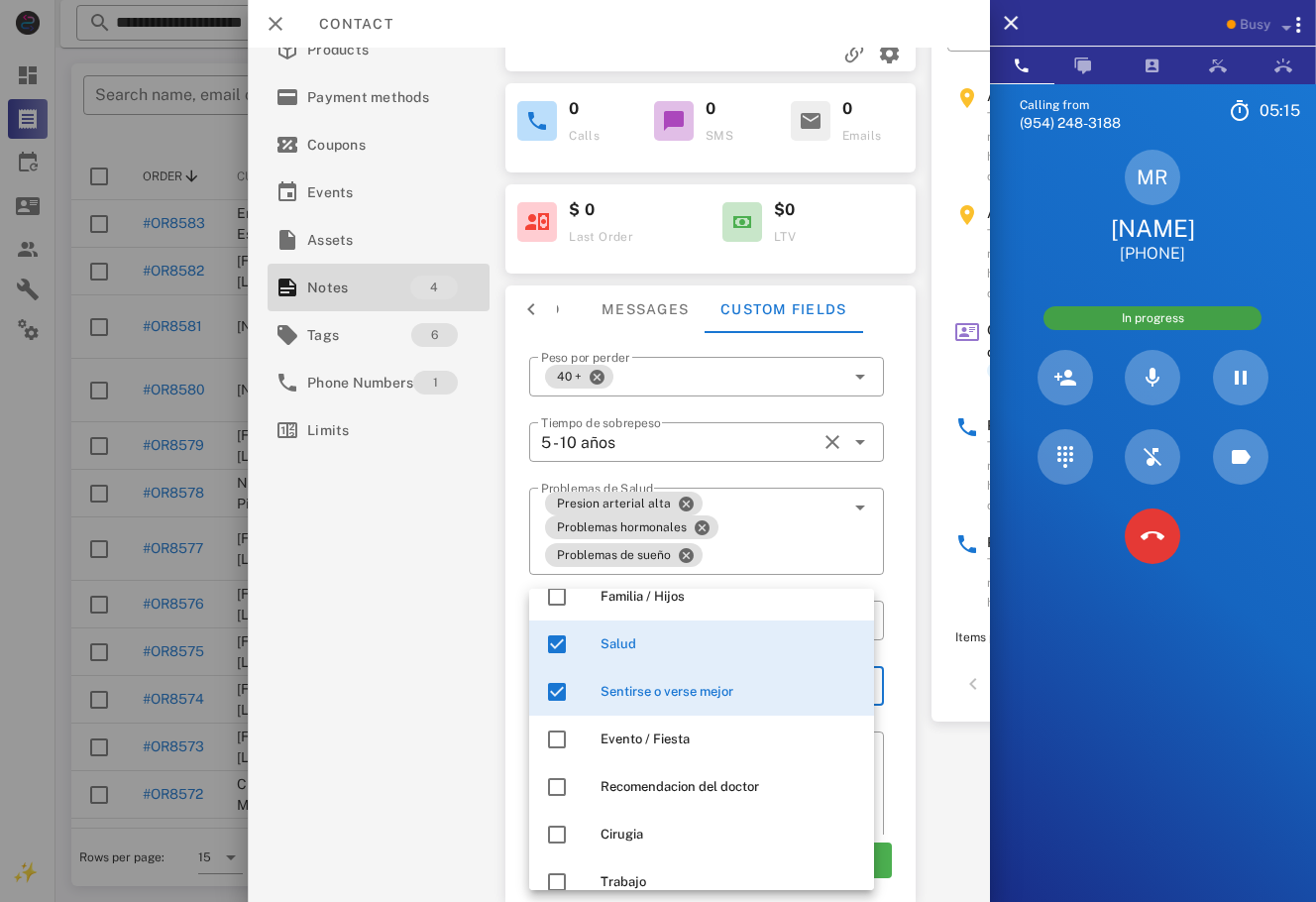 scroll, scrollTop: 0, scrollLeft: 0, axis: both 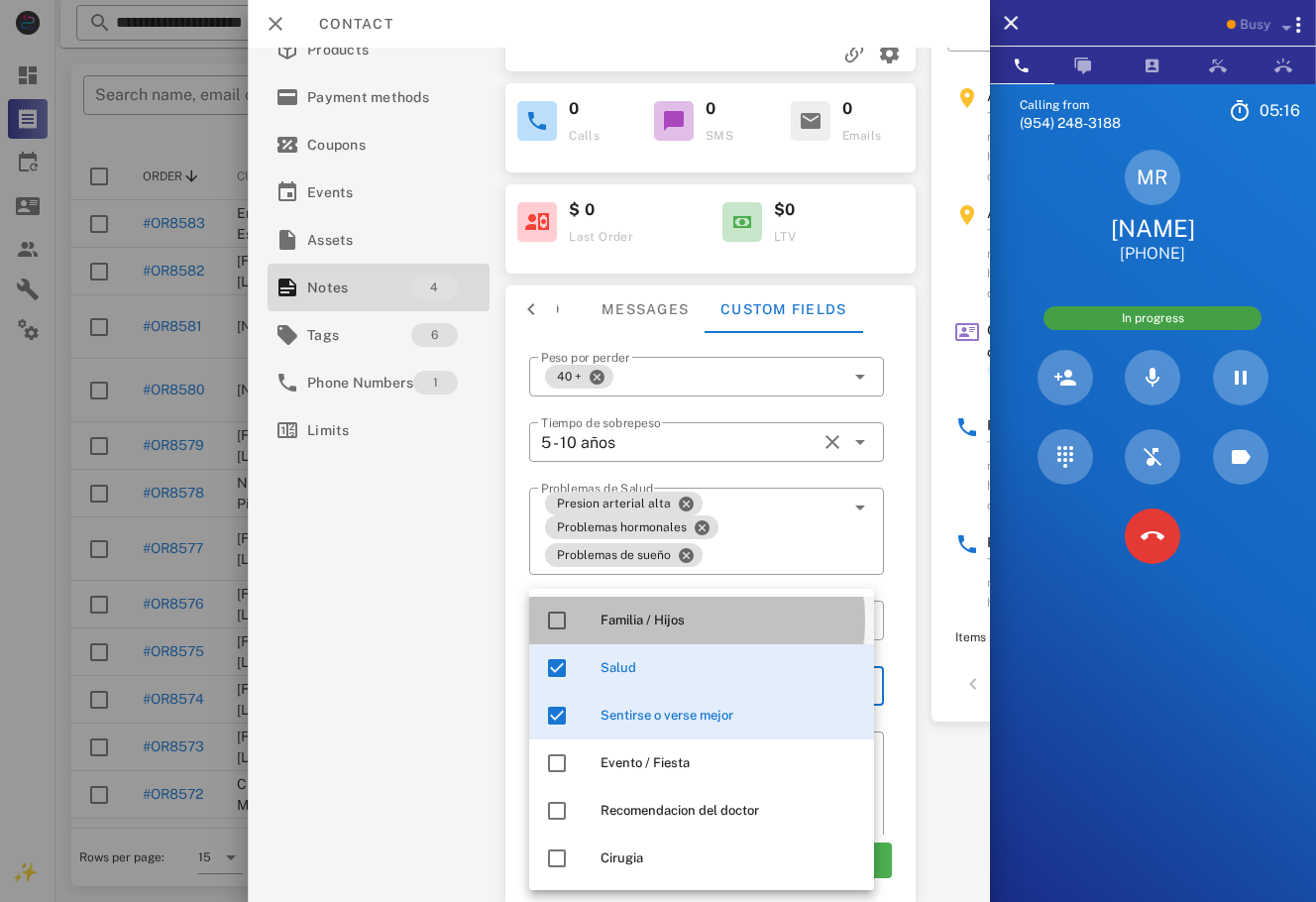 click on "Familia / Hijos" at bounding box center (729, 620) 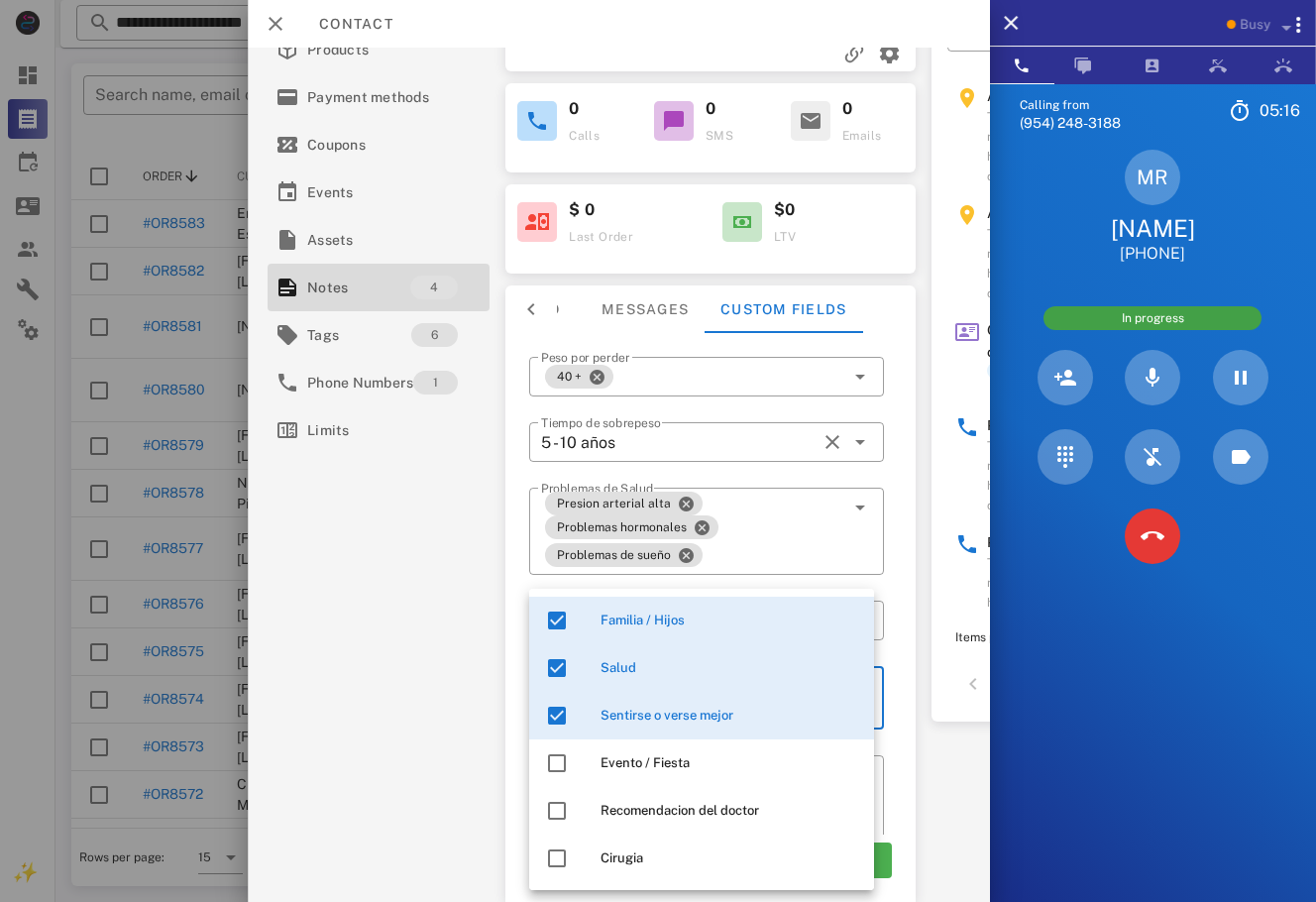 click on "**********" at bounding box center [711, 618] 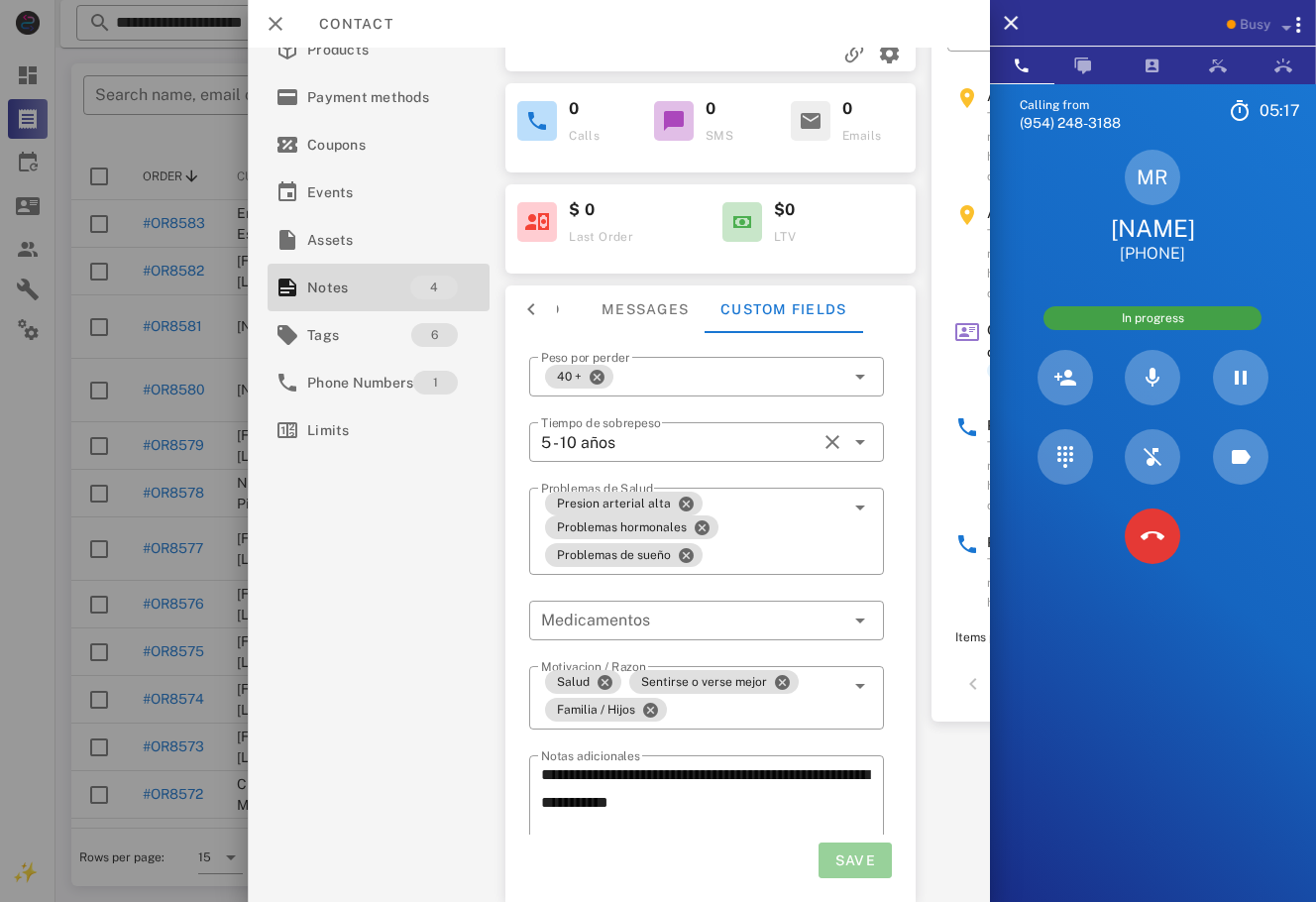 click on "Save" at bounding box center [854, 860] 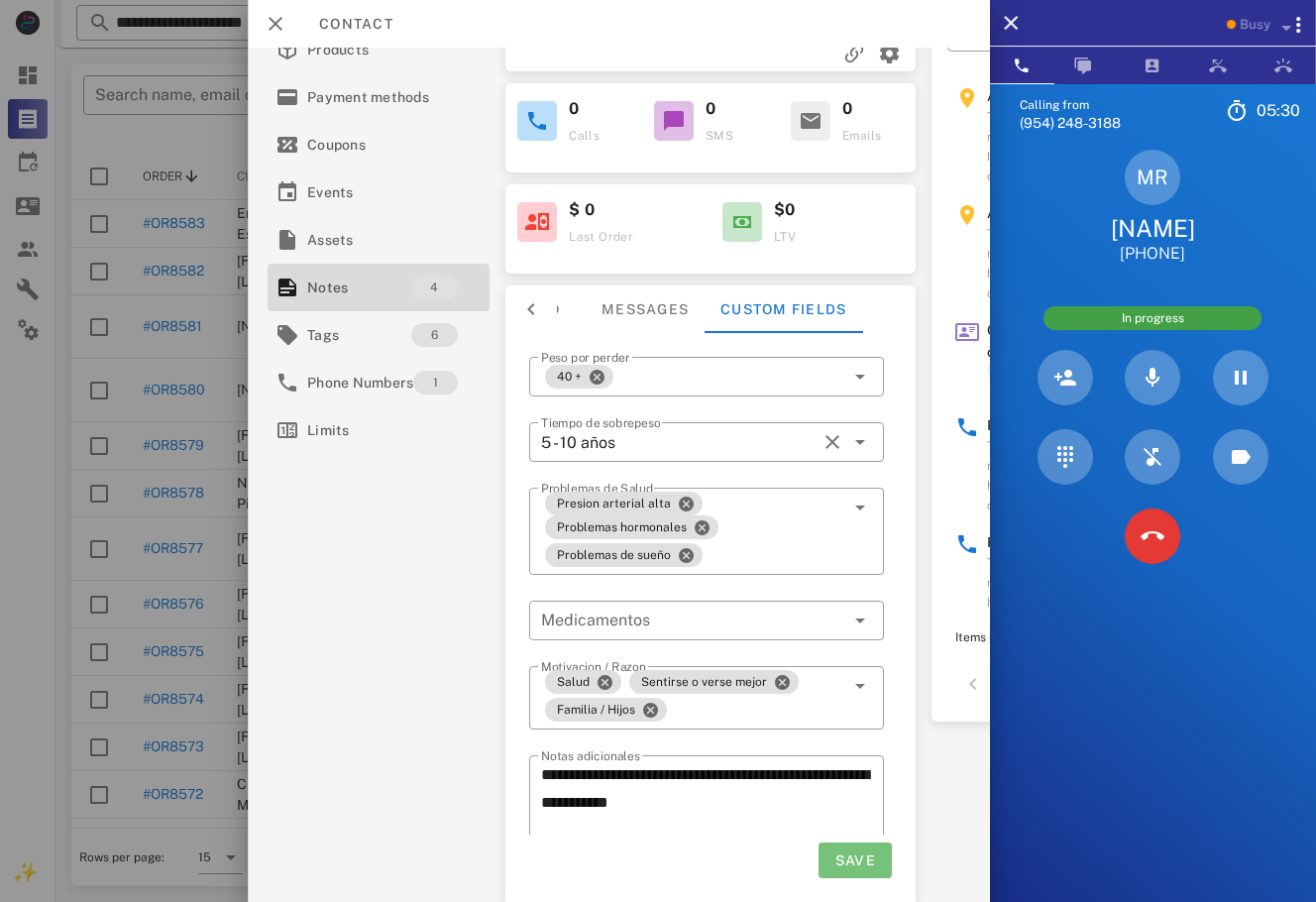 click on "Save" at bounding box center [854, 860] 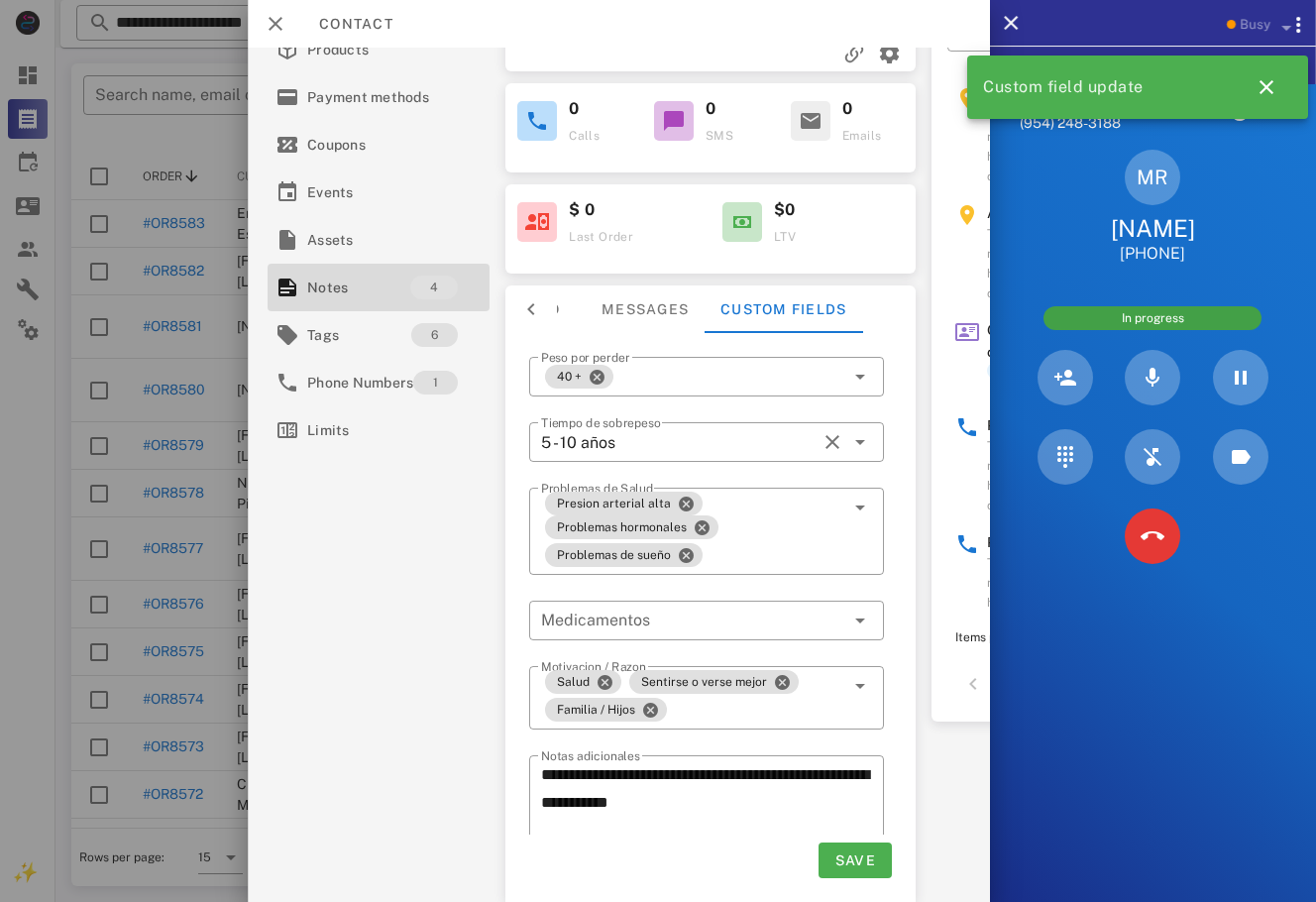 click at bounding box center (531, 309) 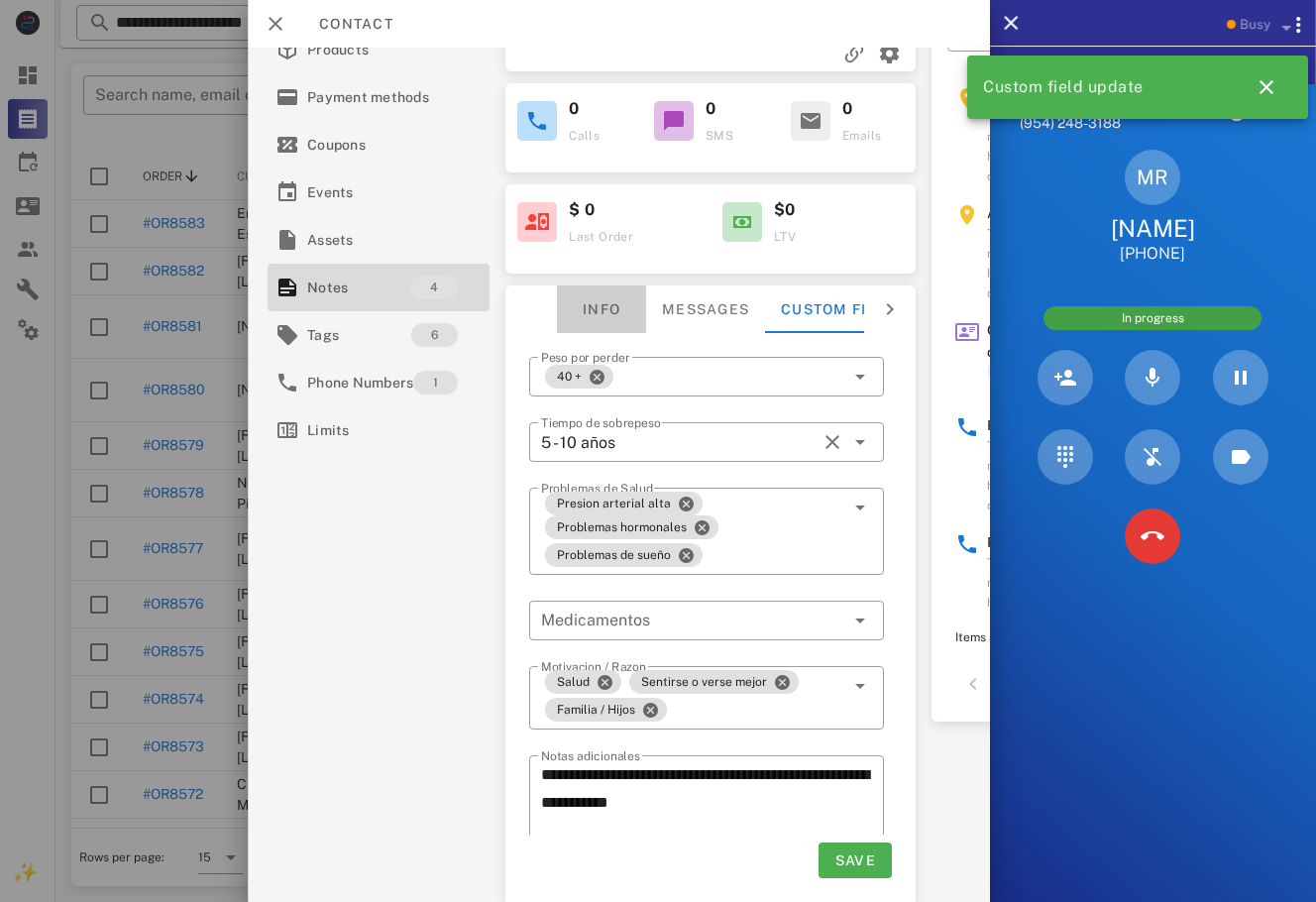 click on "Info" at bounding box center (602, 309) 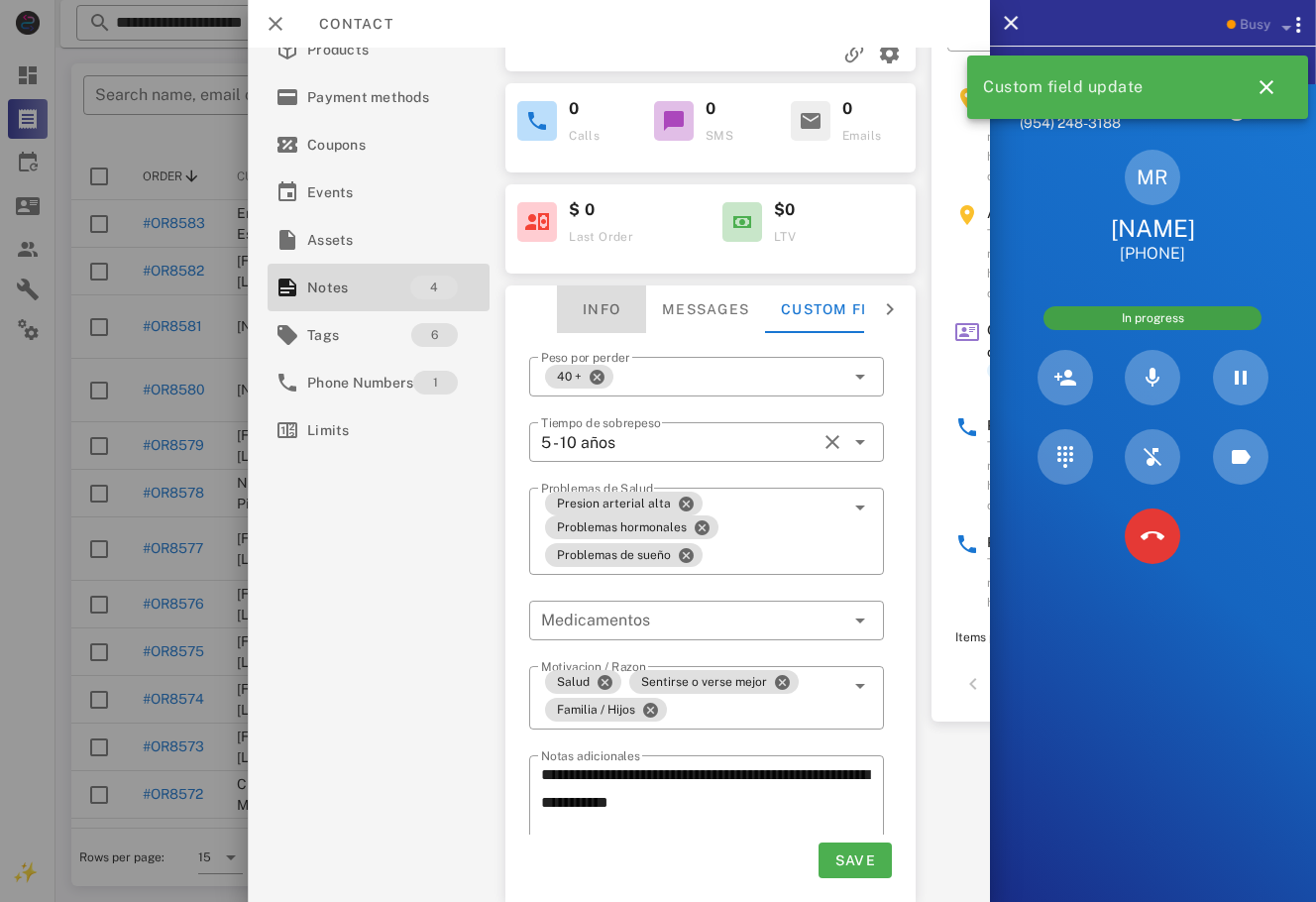 scroll, scrollTop: 22, scrollLeft: 0, axis: vertical 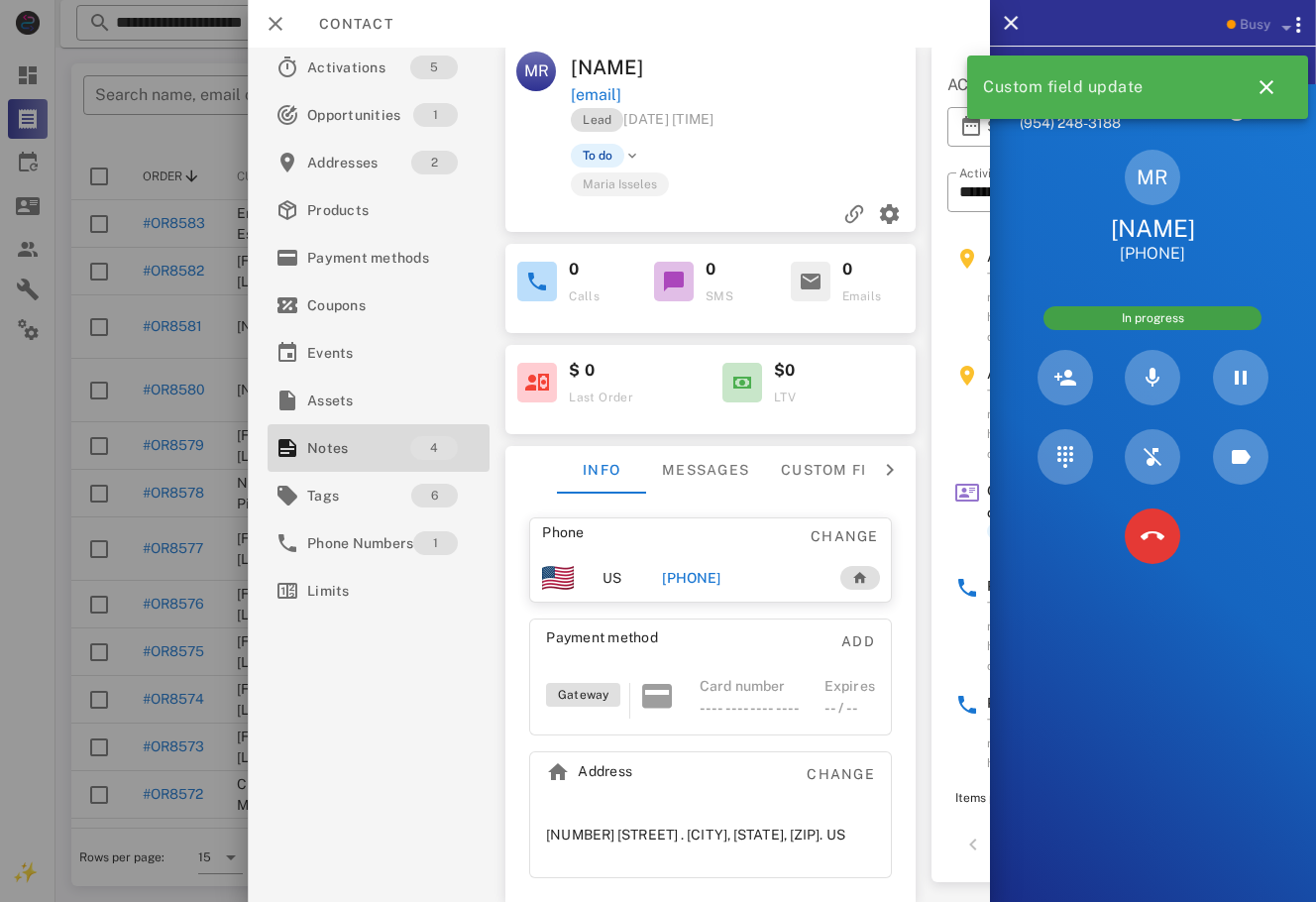 drag, startPoint x: 862, startPoint y: 814, endPoint x: 503, endPoint y: 827, distance: 359.2353 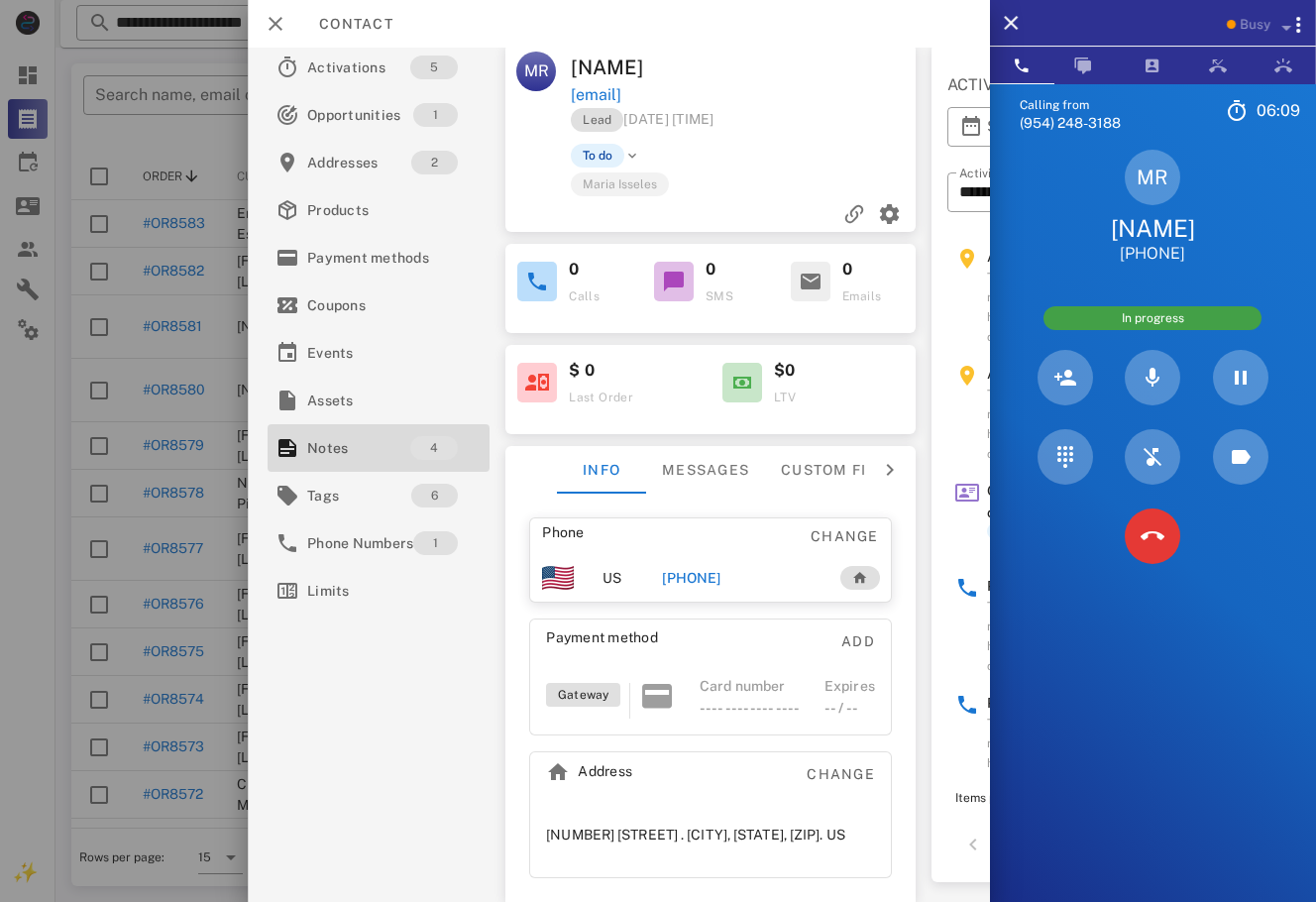 scroll, scrollTop: 0, scrollLeft: 0, axis: both 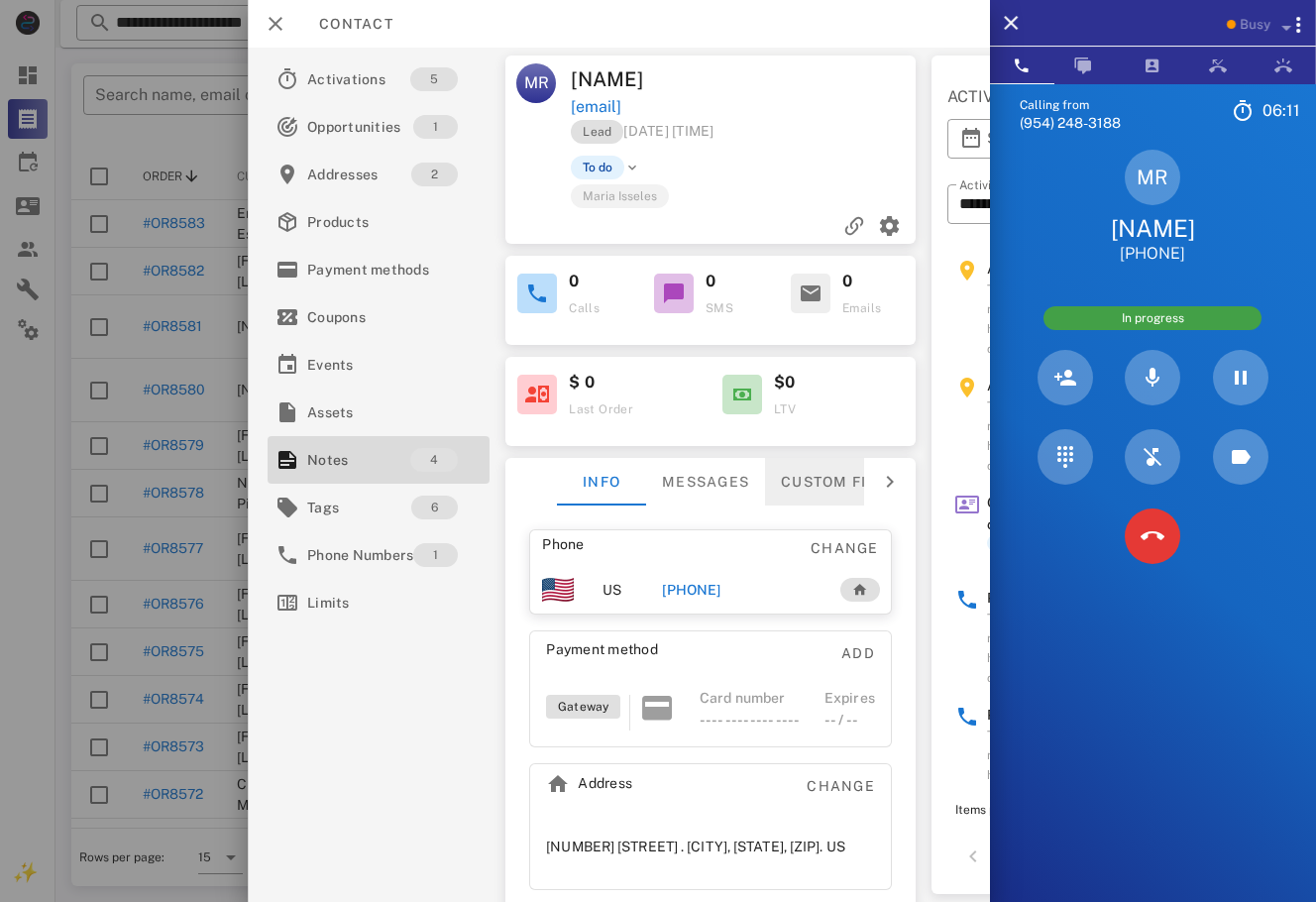 click on "Custom fields" at bounding box center (843, 482) 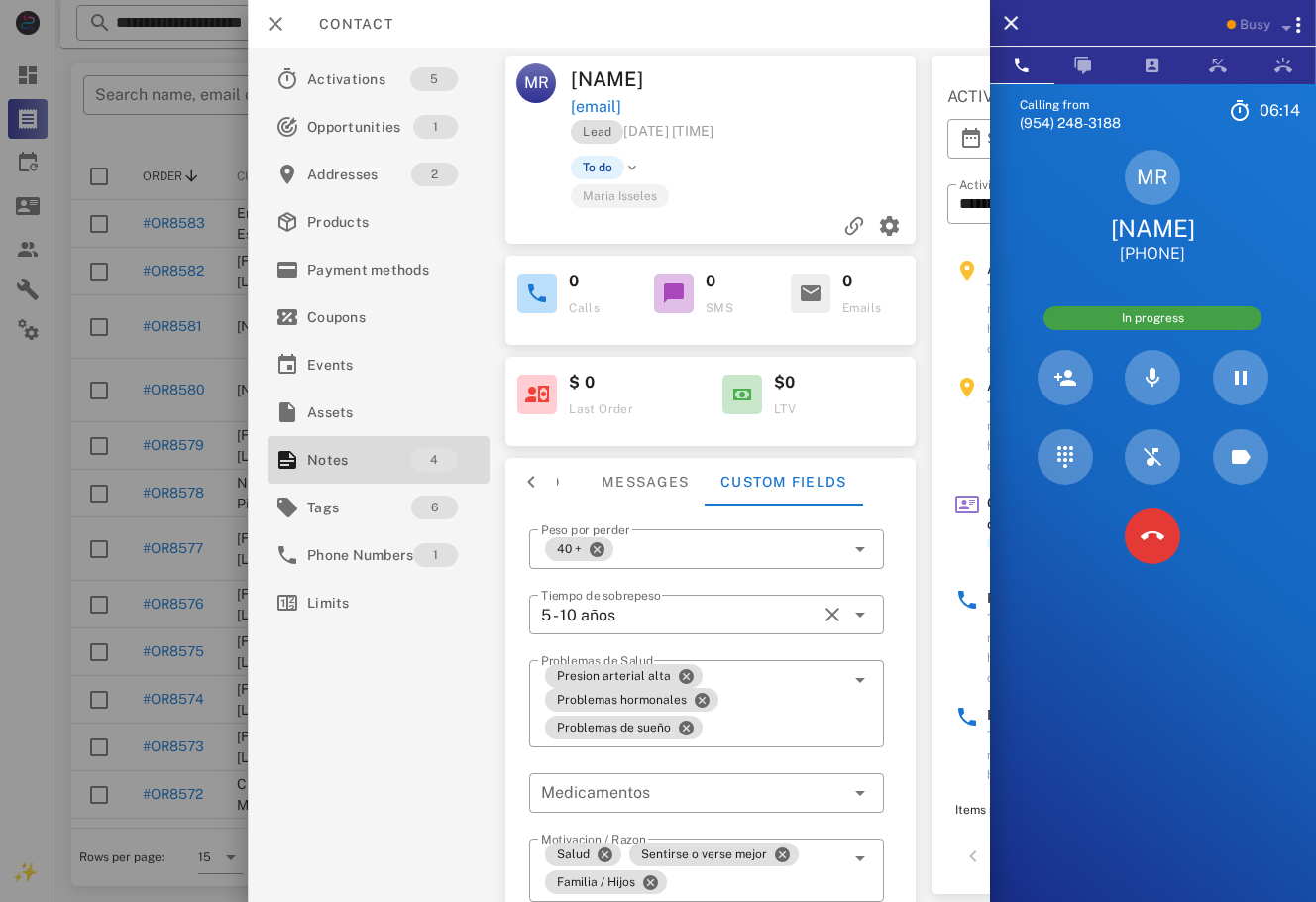 scroll, scrollTop: 182, scrollLeft: 0, axis: vertical 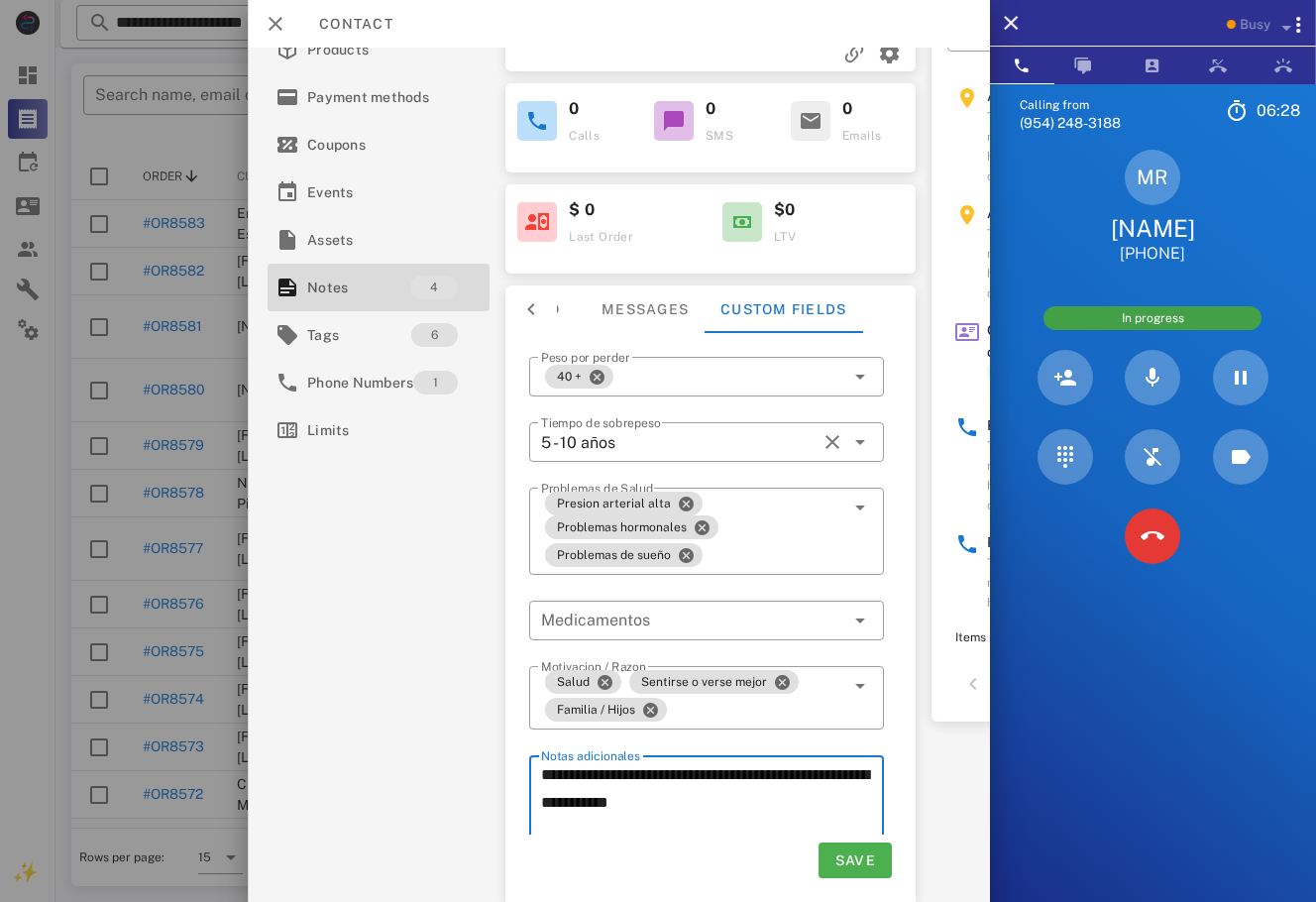 click on "**********" at bounding box center [713, 831] 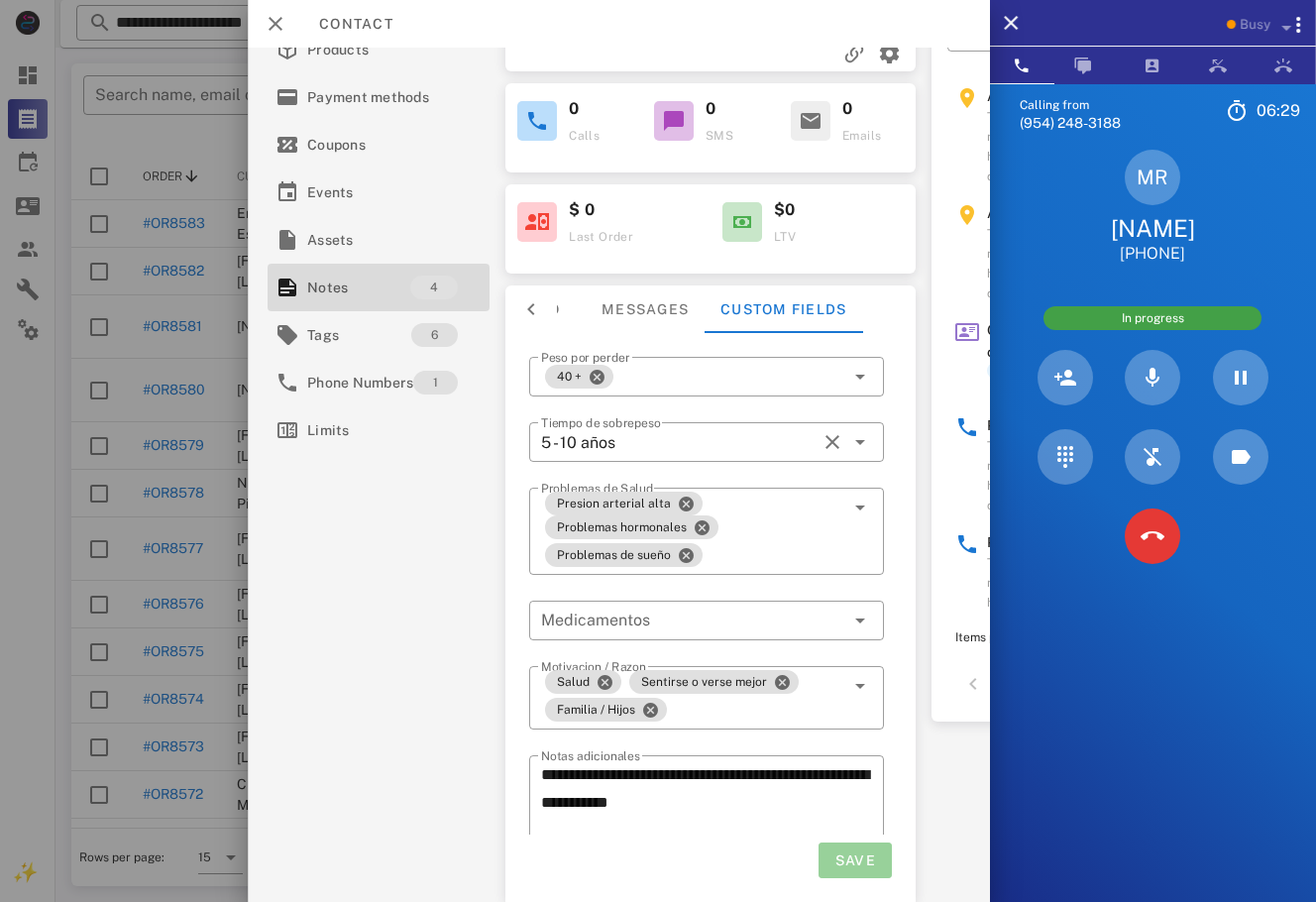 click on "Save" at bounding box center (854, 860) 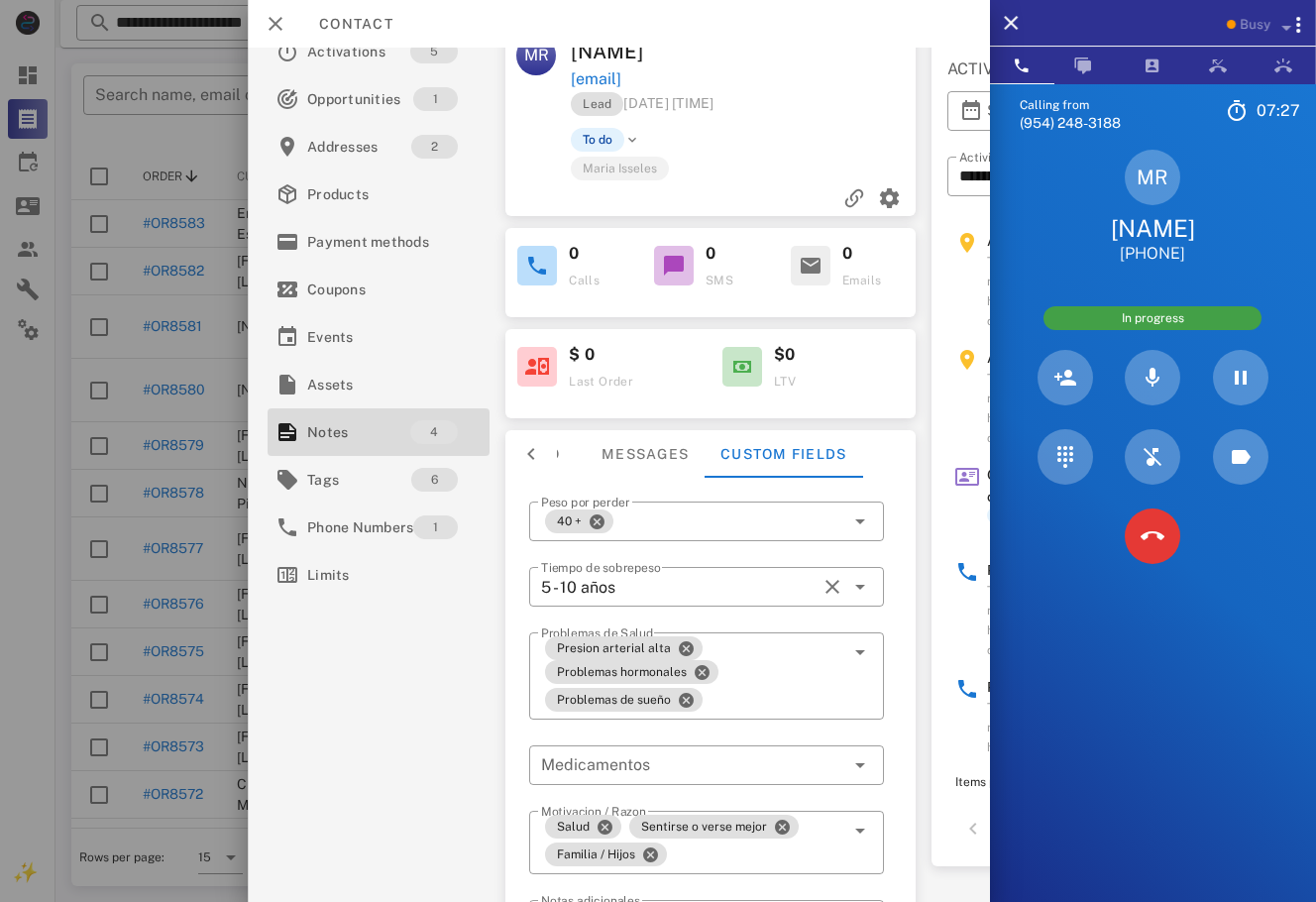 scroll, scrollTop: 0, scrollLeft: 0, axis: both 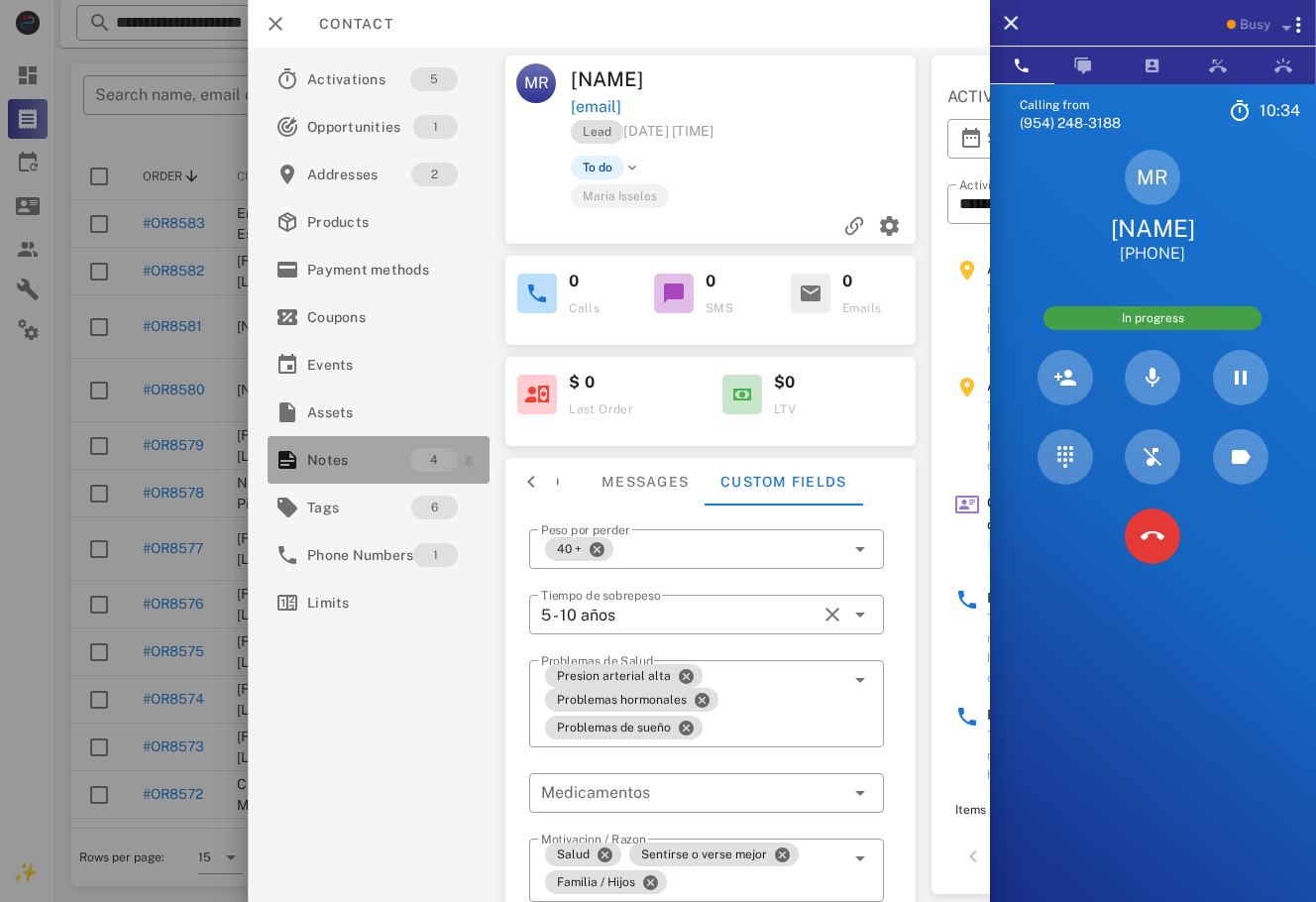 click on "Notes" at bounding box center [359, 460] 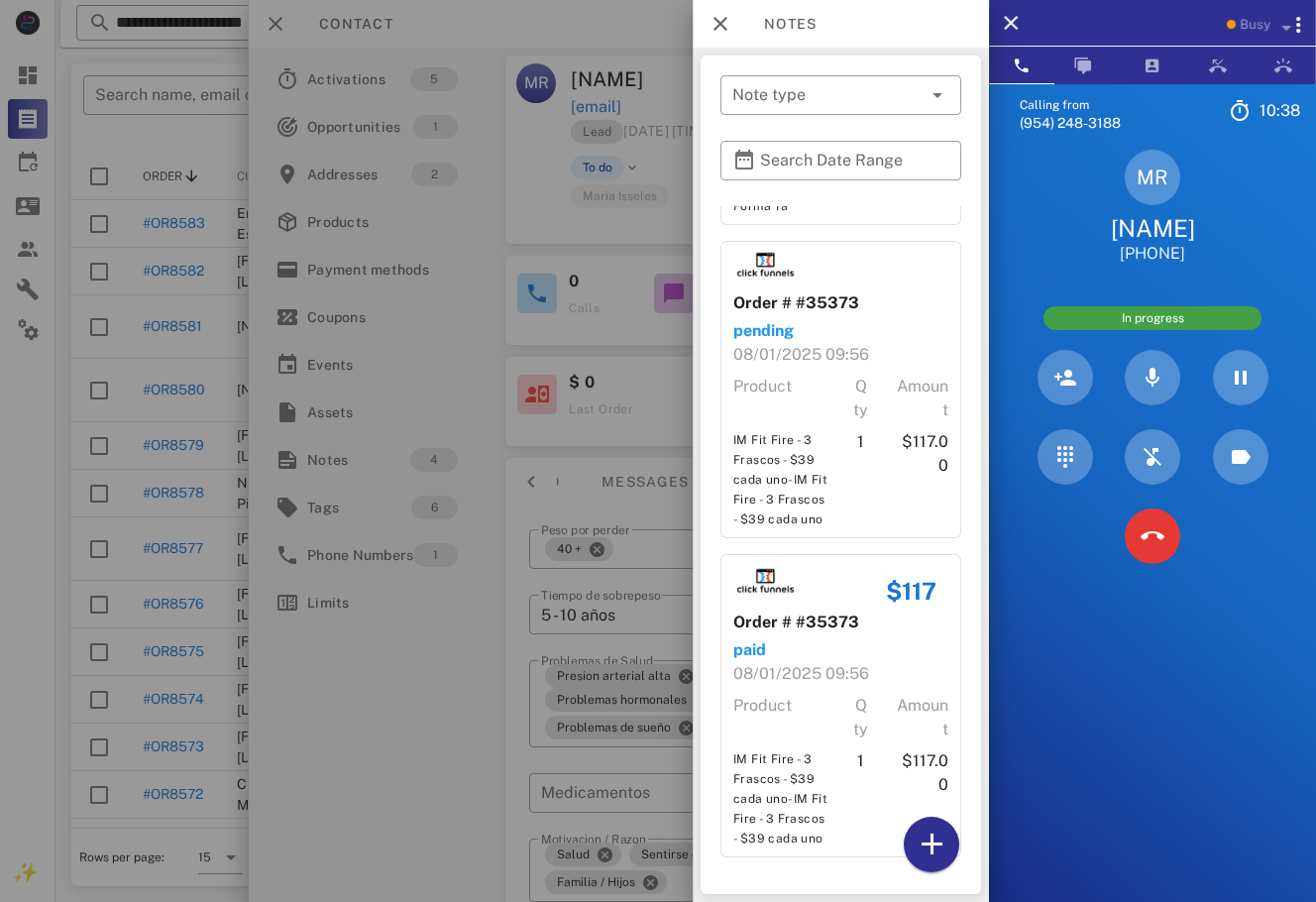 scroll, scrollTop: 625, scrollLeft: 0, axis: vertical 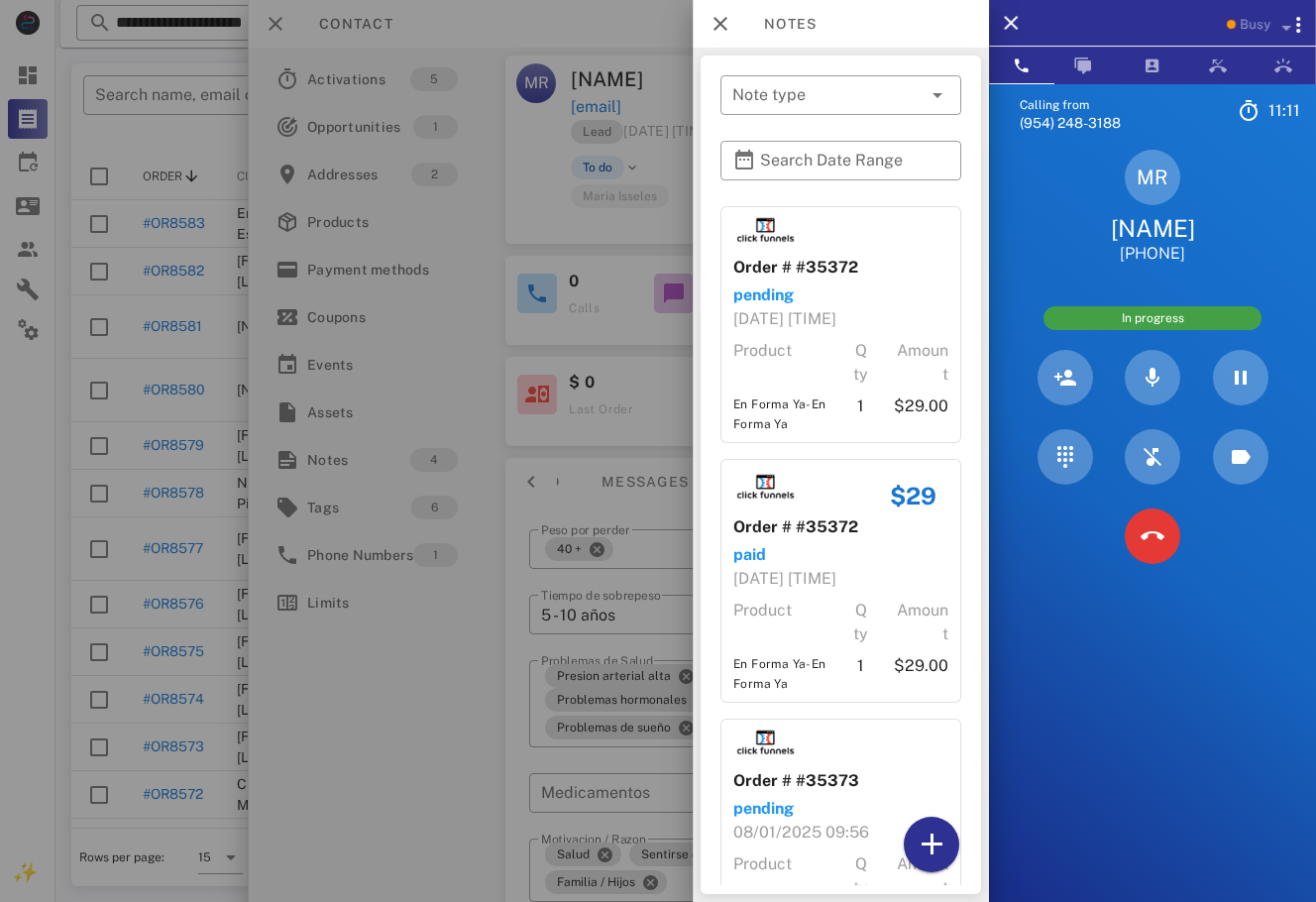 click at bounding box center [658, 451] 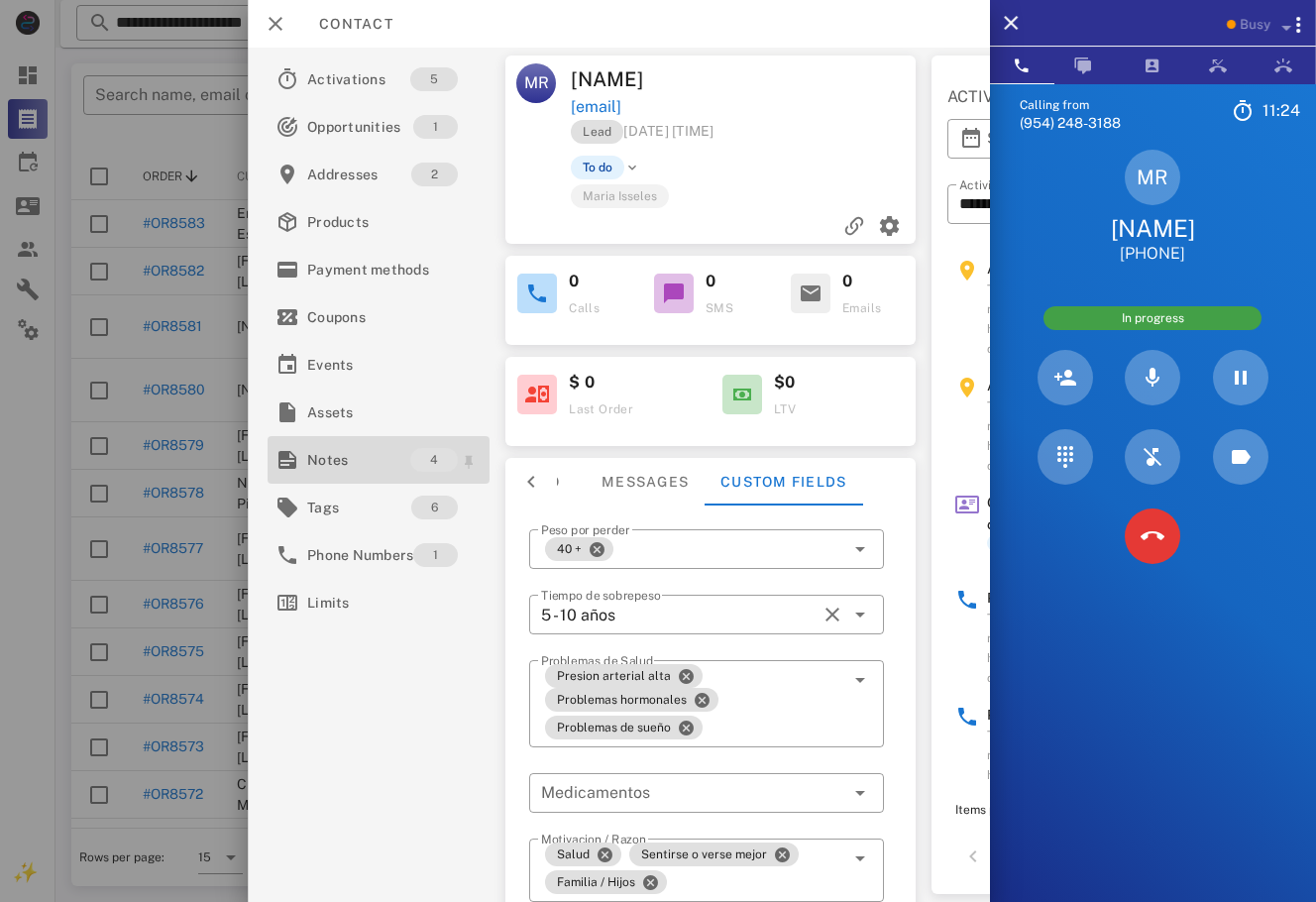 click on "Notes" at bounding box center [359, 460] 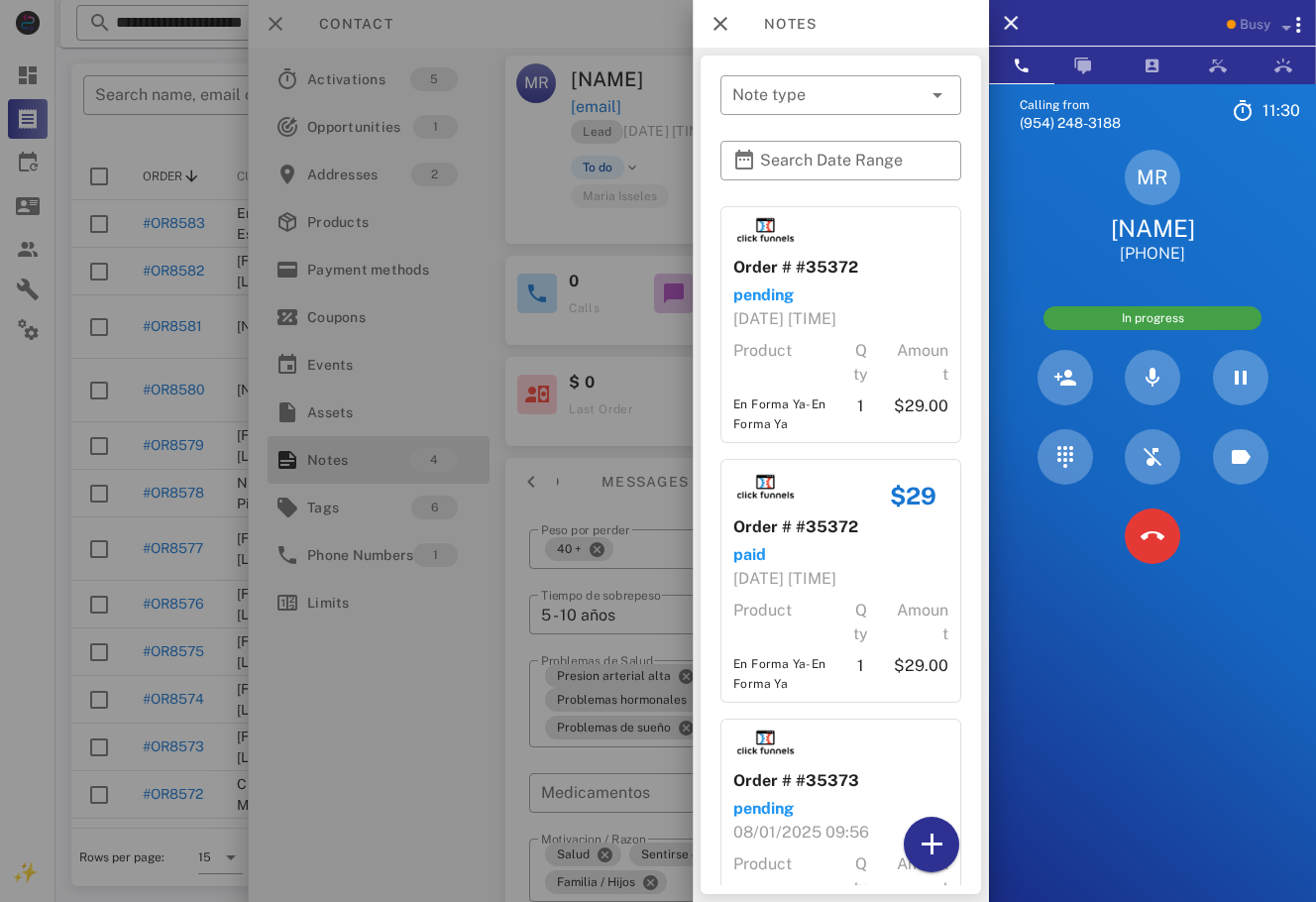 scroll, scrollTop: 625, scrollLeft: 0, axis: vertical 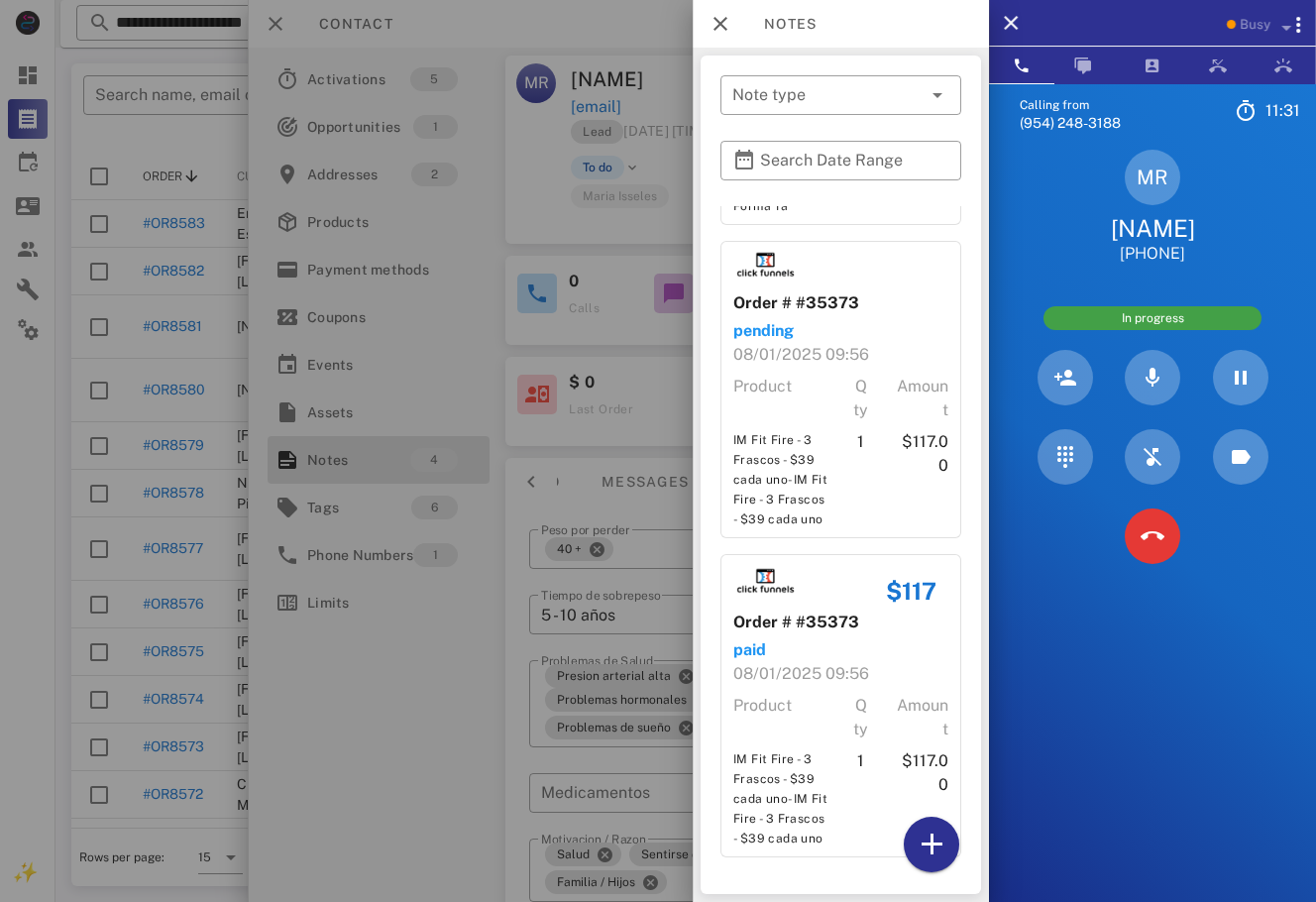 click at bounding box center (658, 451) 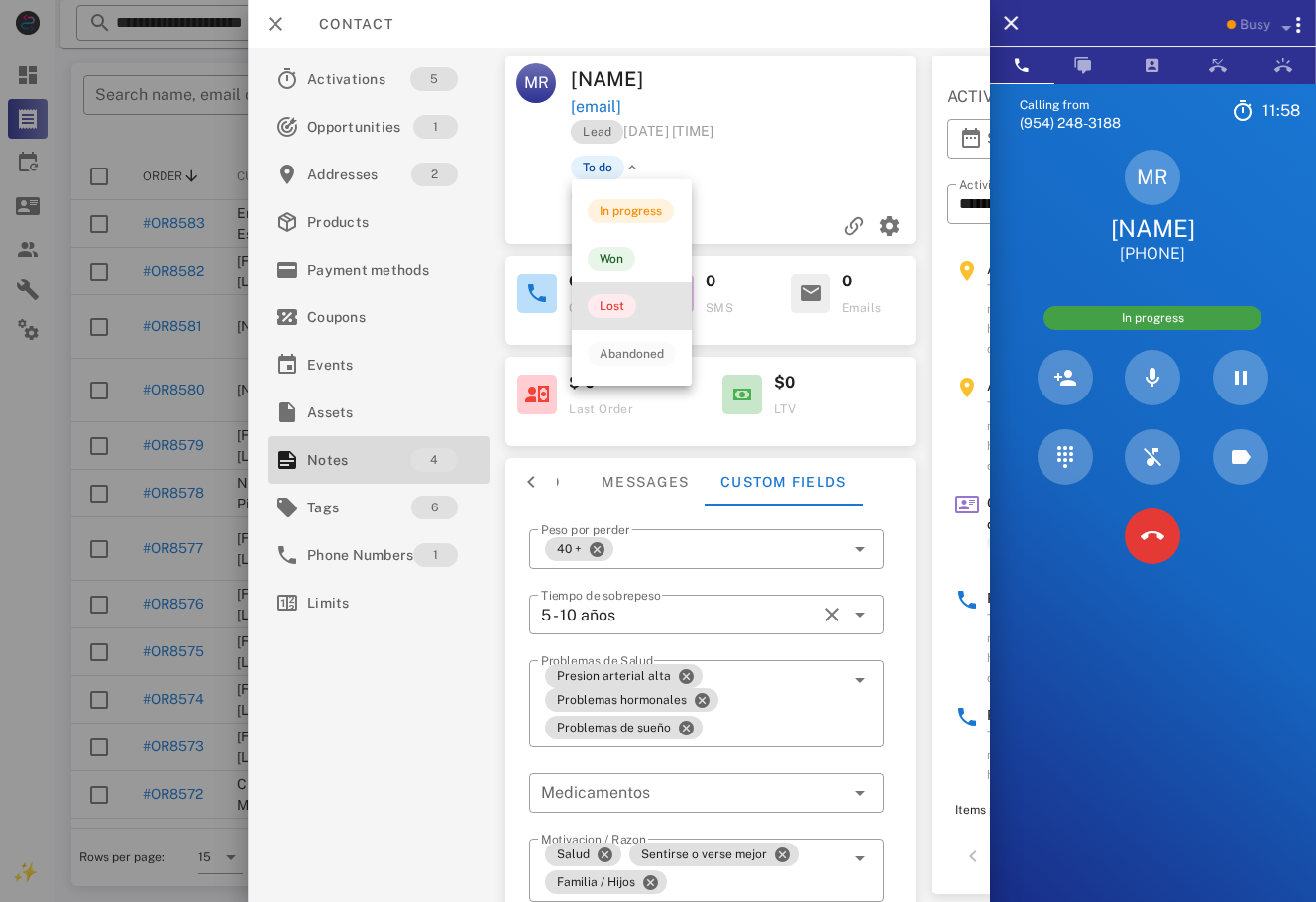 click on "Lost" at bounding box center [631, 306] 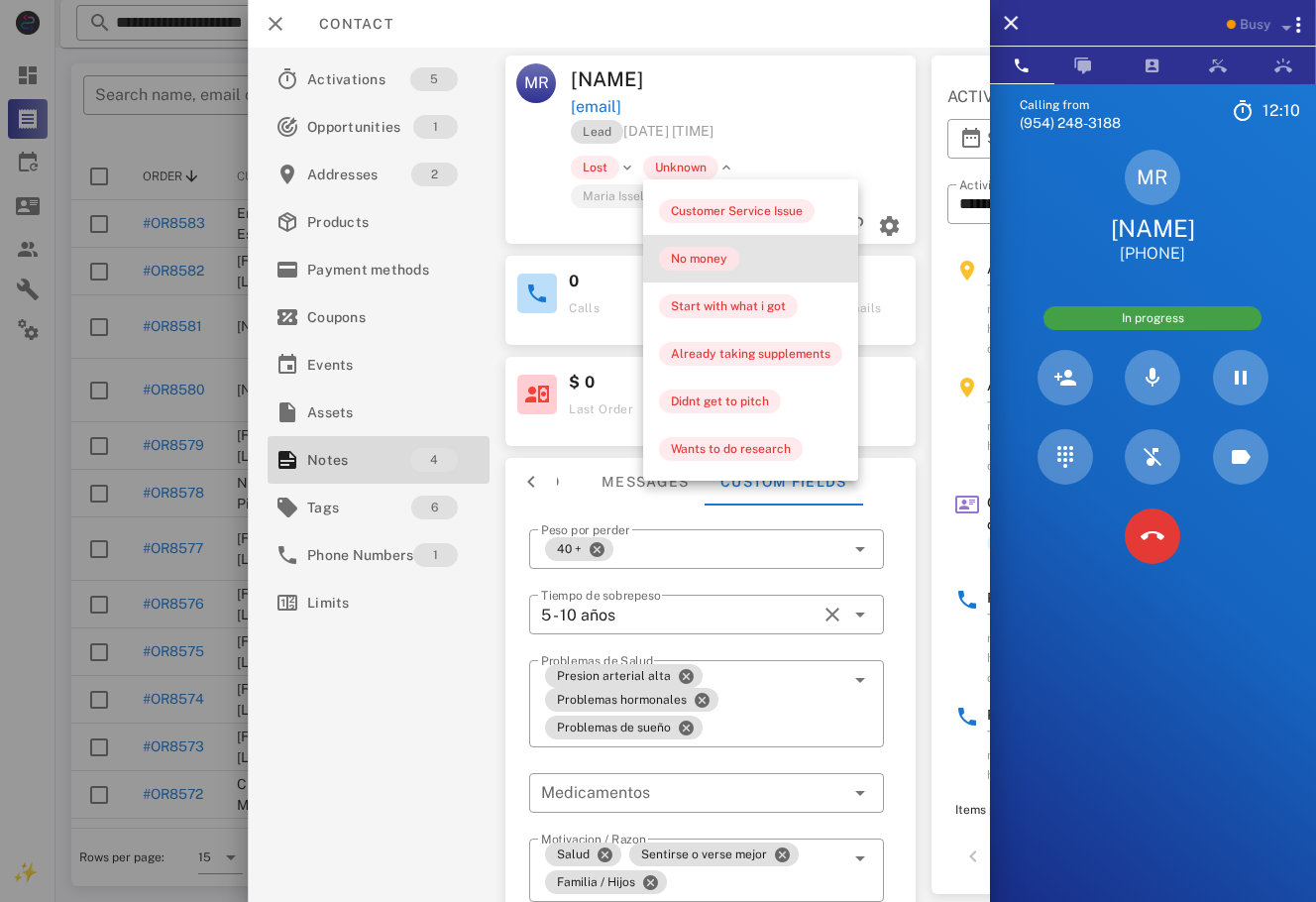 click on "No money" at bounding box center (699, 259) 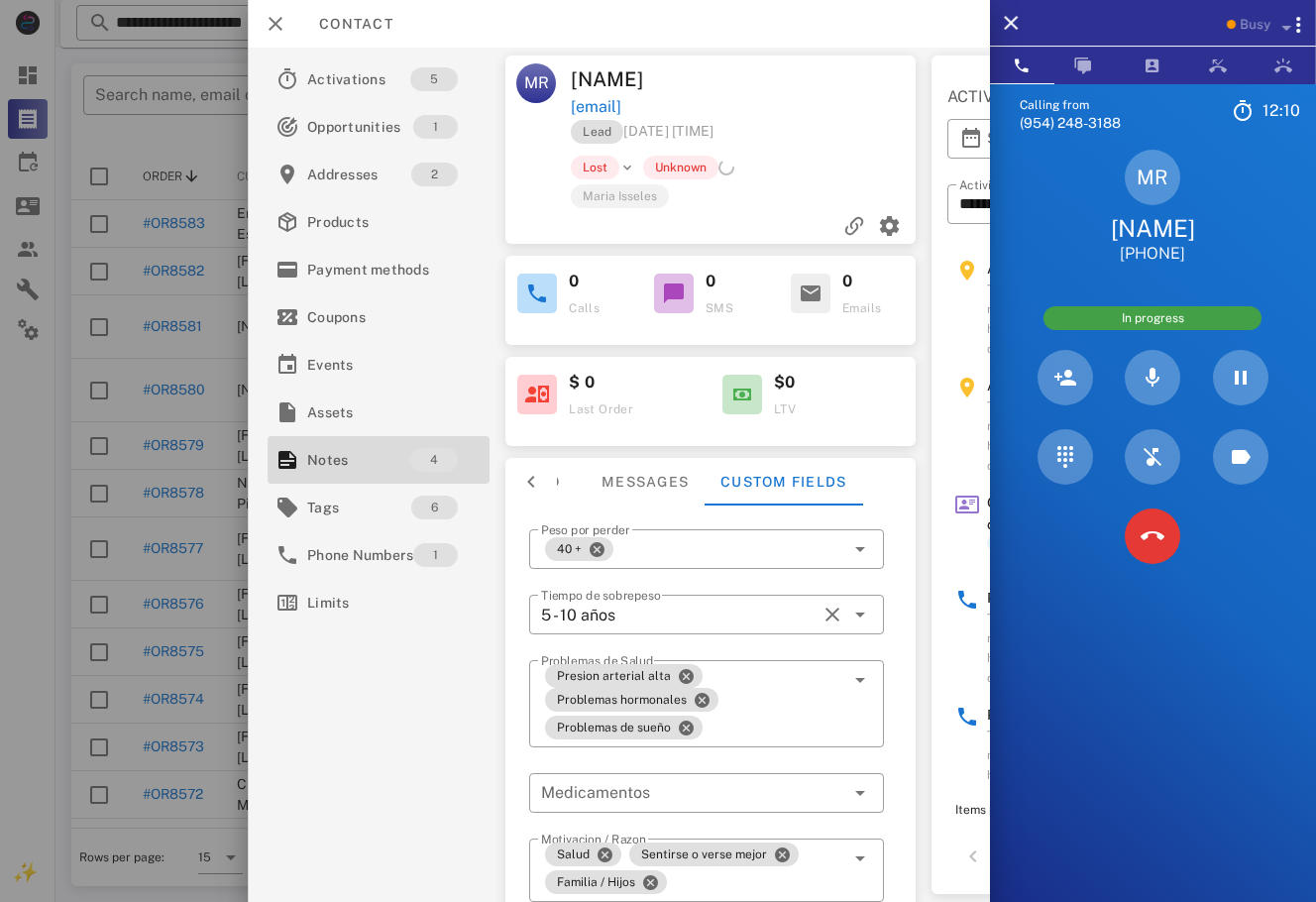 click on "Lead   08/01/2025 09:39" at bounding box center [744, 137] 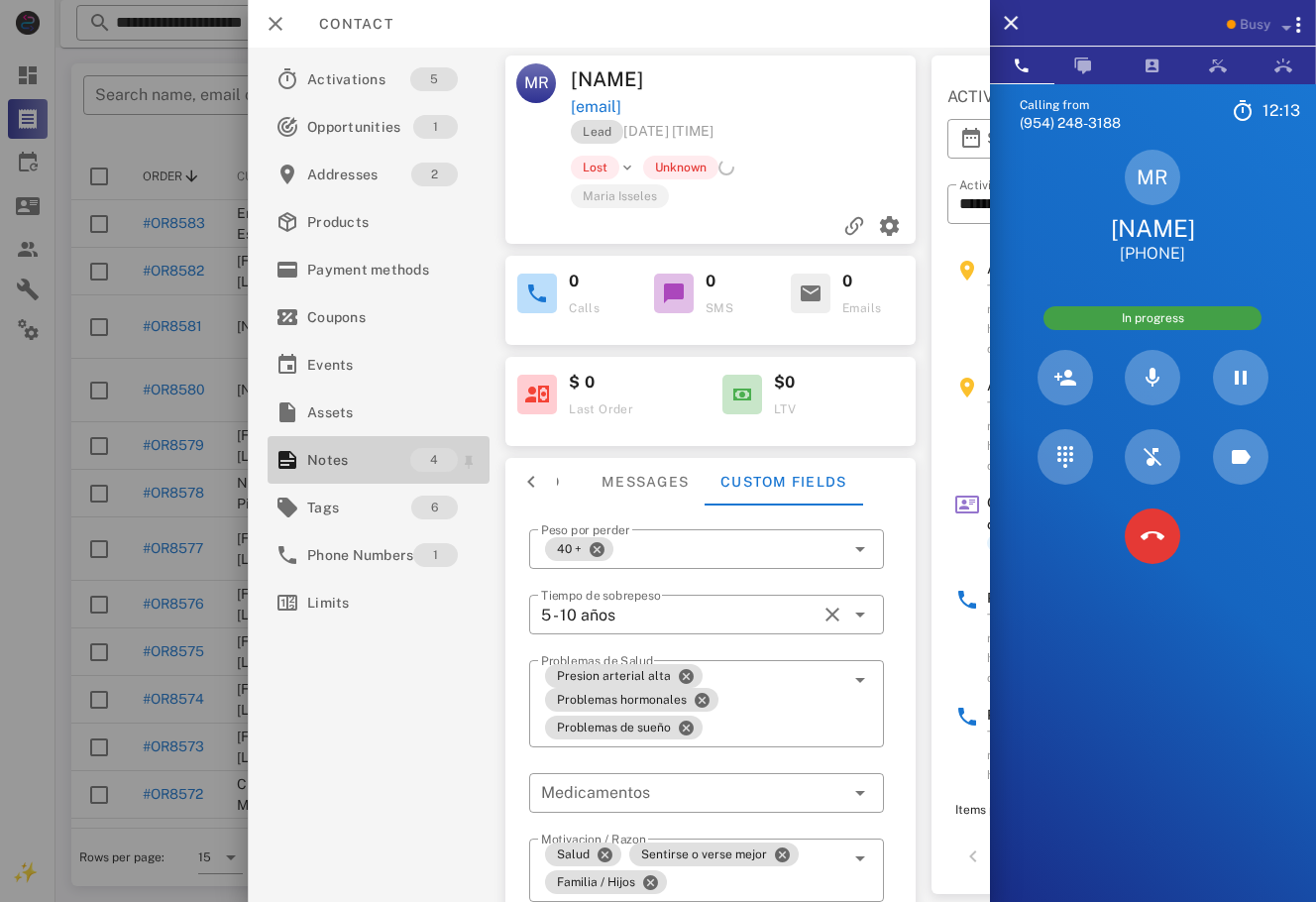click on "4" at bounding box center [434, 460] 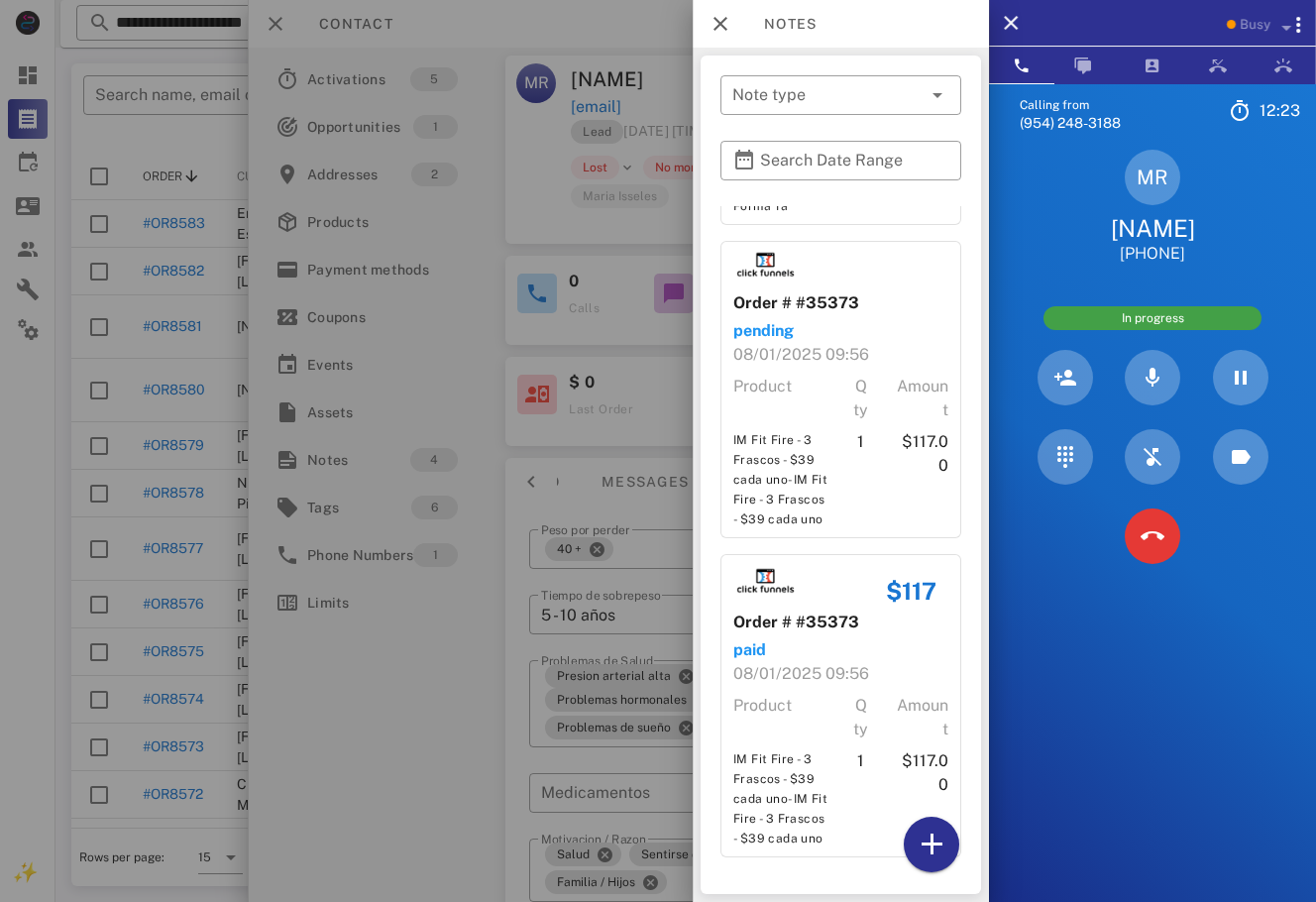 scroll, scrollTop: 625, scrollLeft: 0, axis: vertical 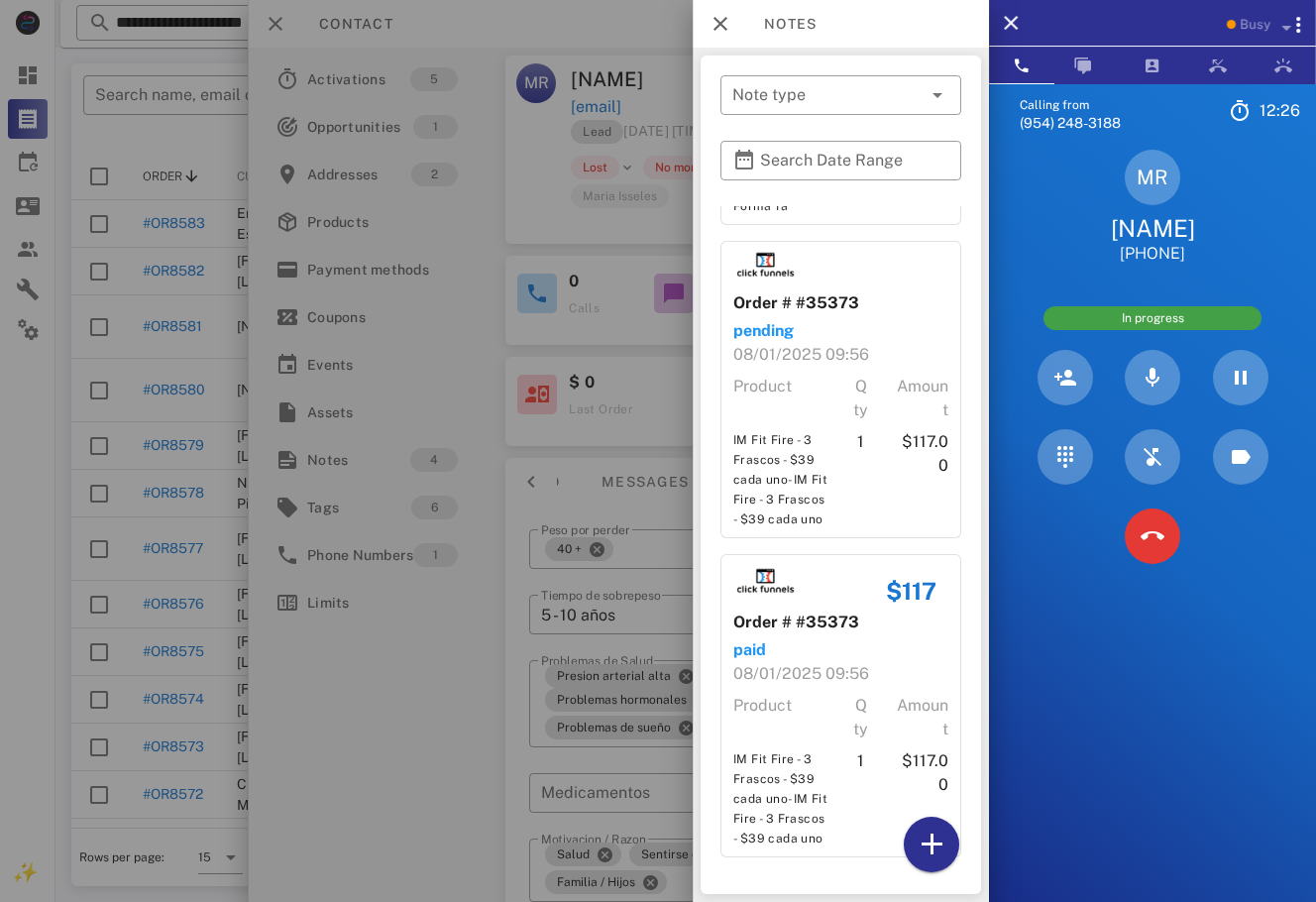click at bounding box center [658, 451] 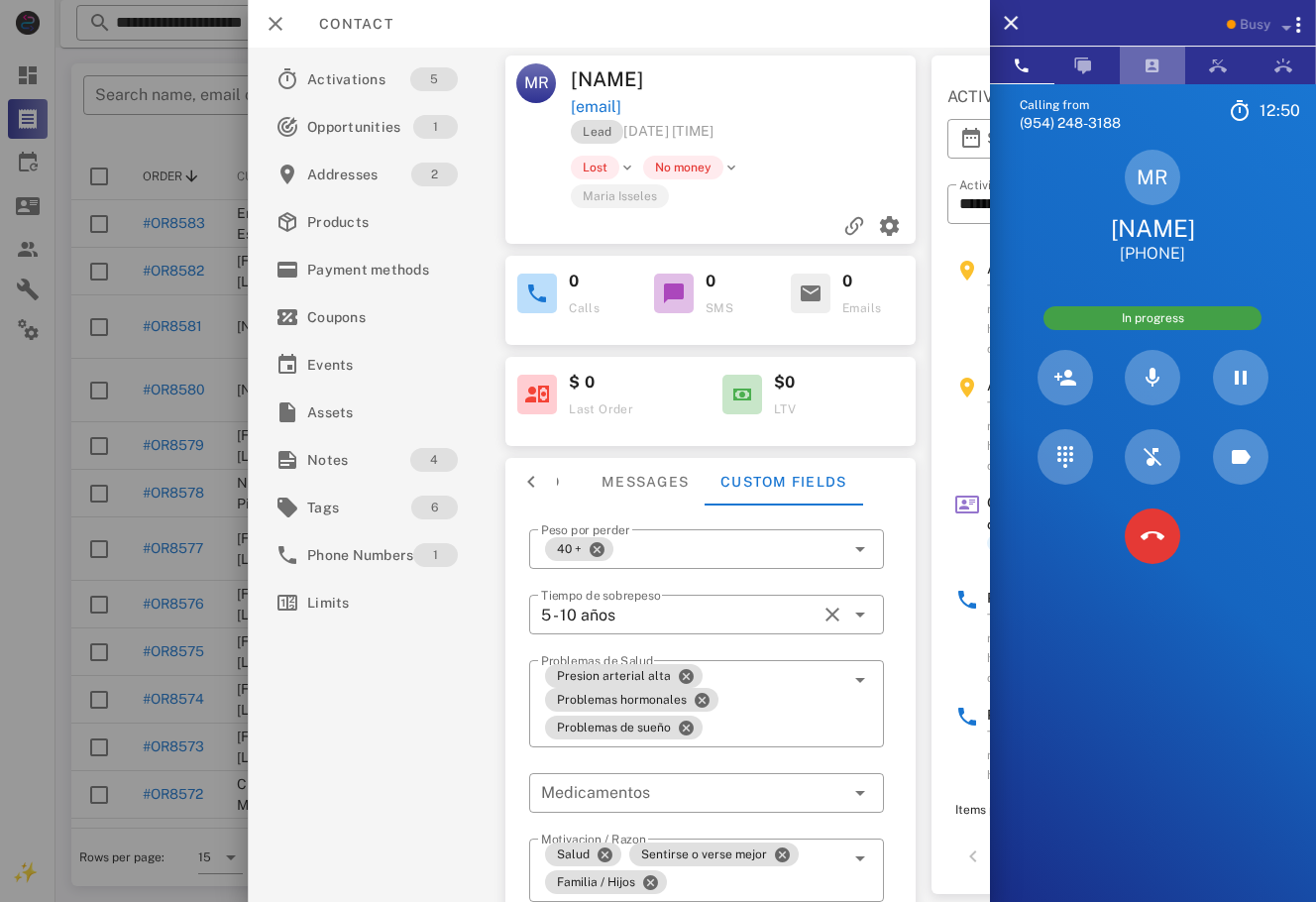 click at bounding box center [1152, 65] 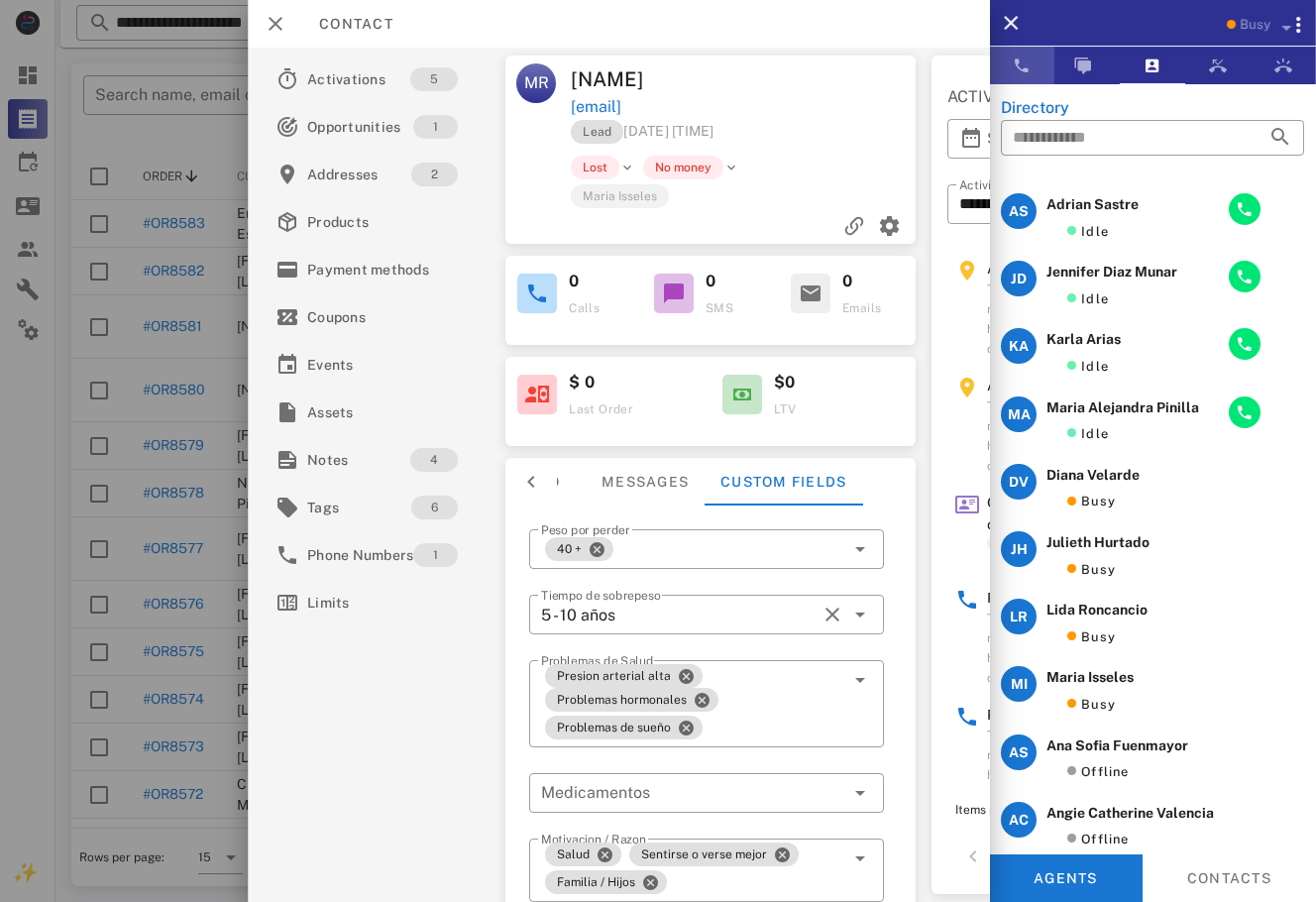 click at bounding box center [1022, 65] 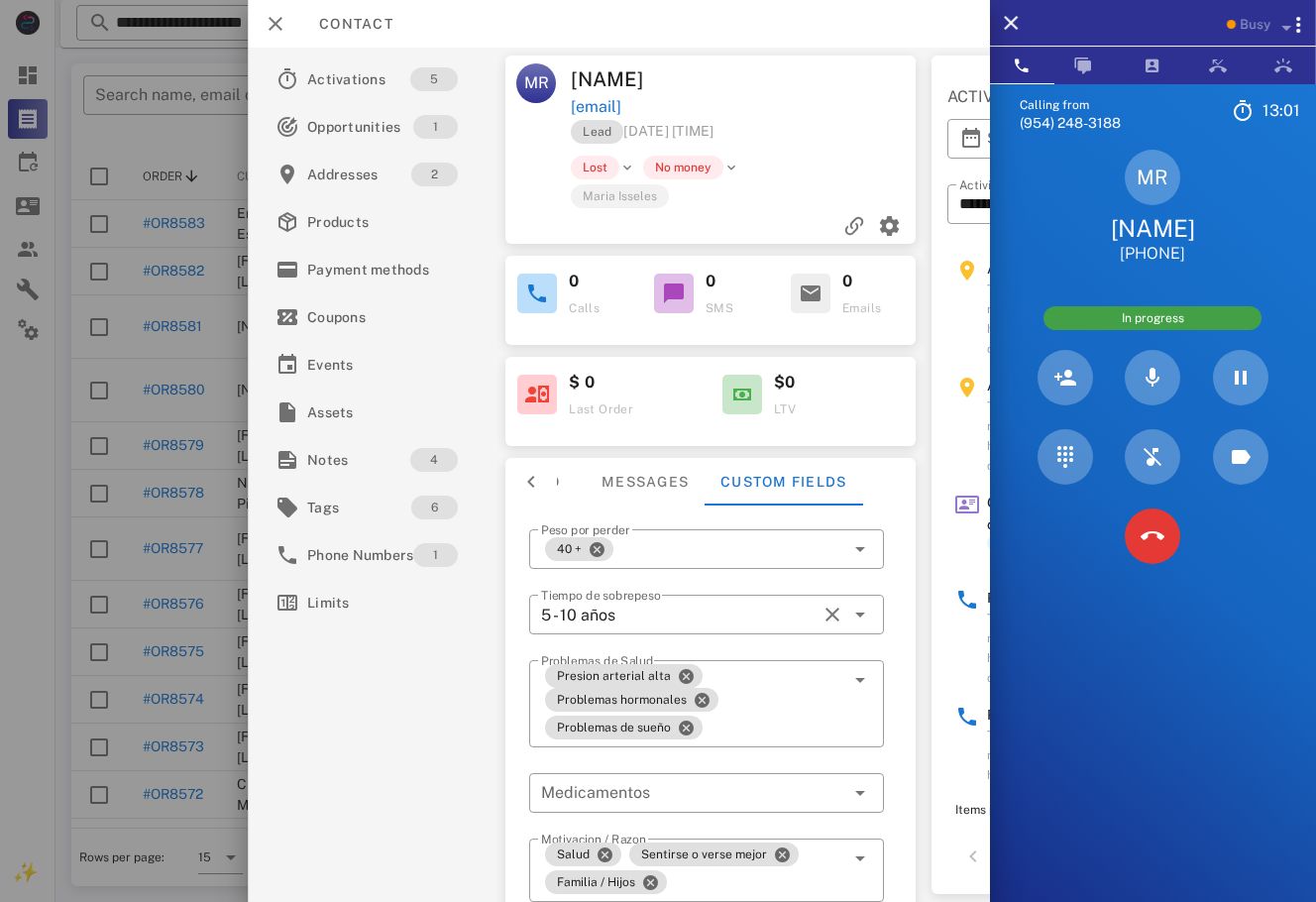 click on "MR   Mayra Reyes  +13234827910" at bounding box center (1152, 207) 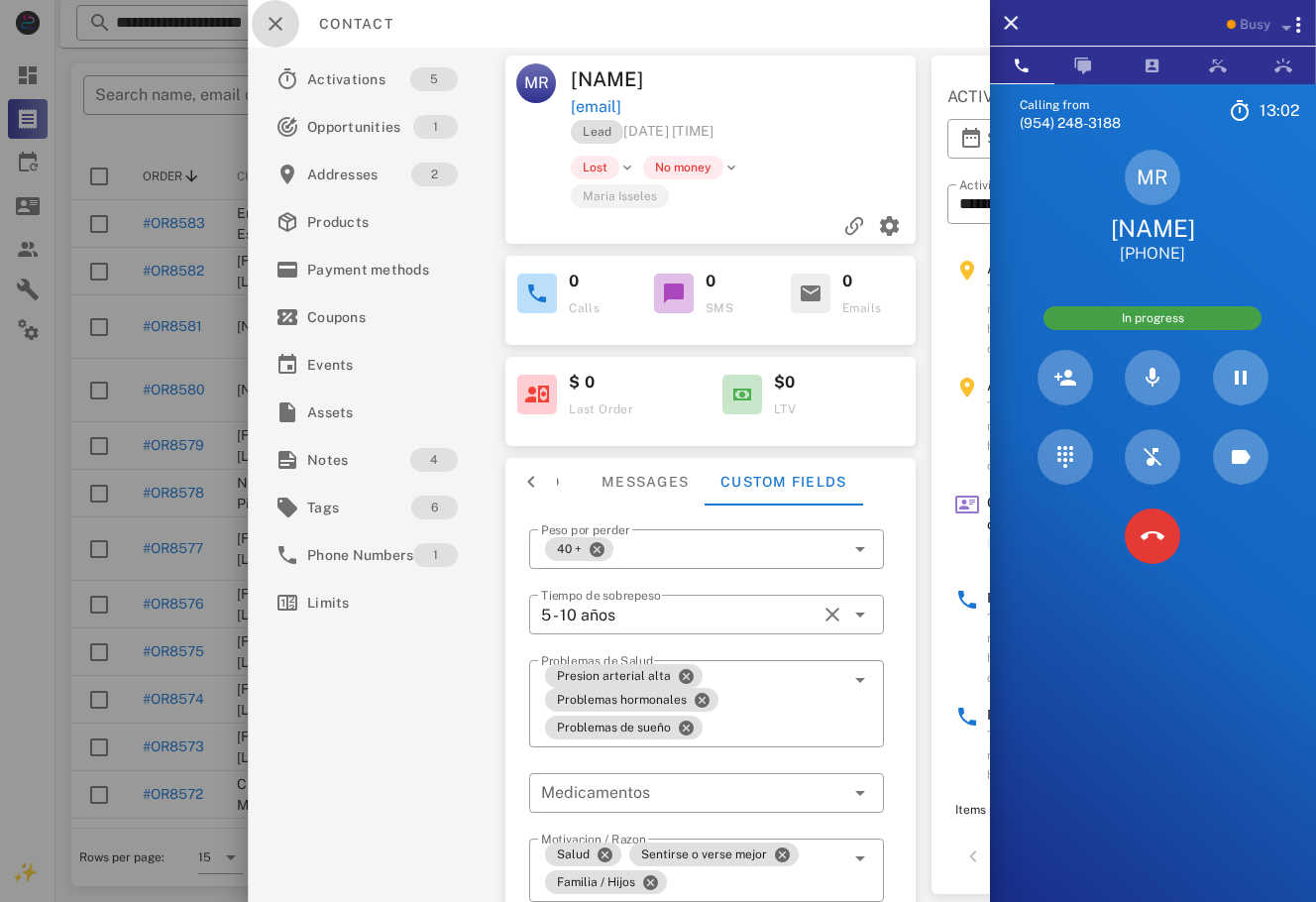 click at bounding box center (275, 24) 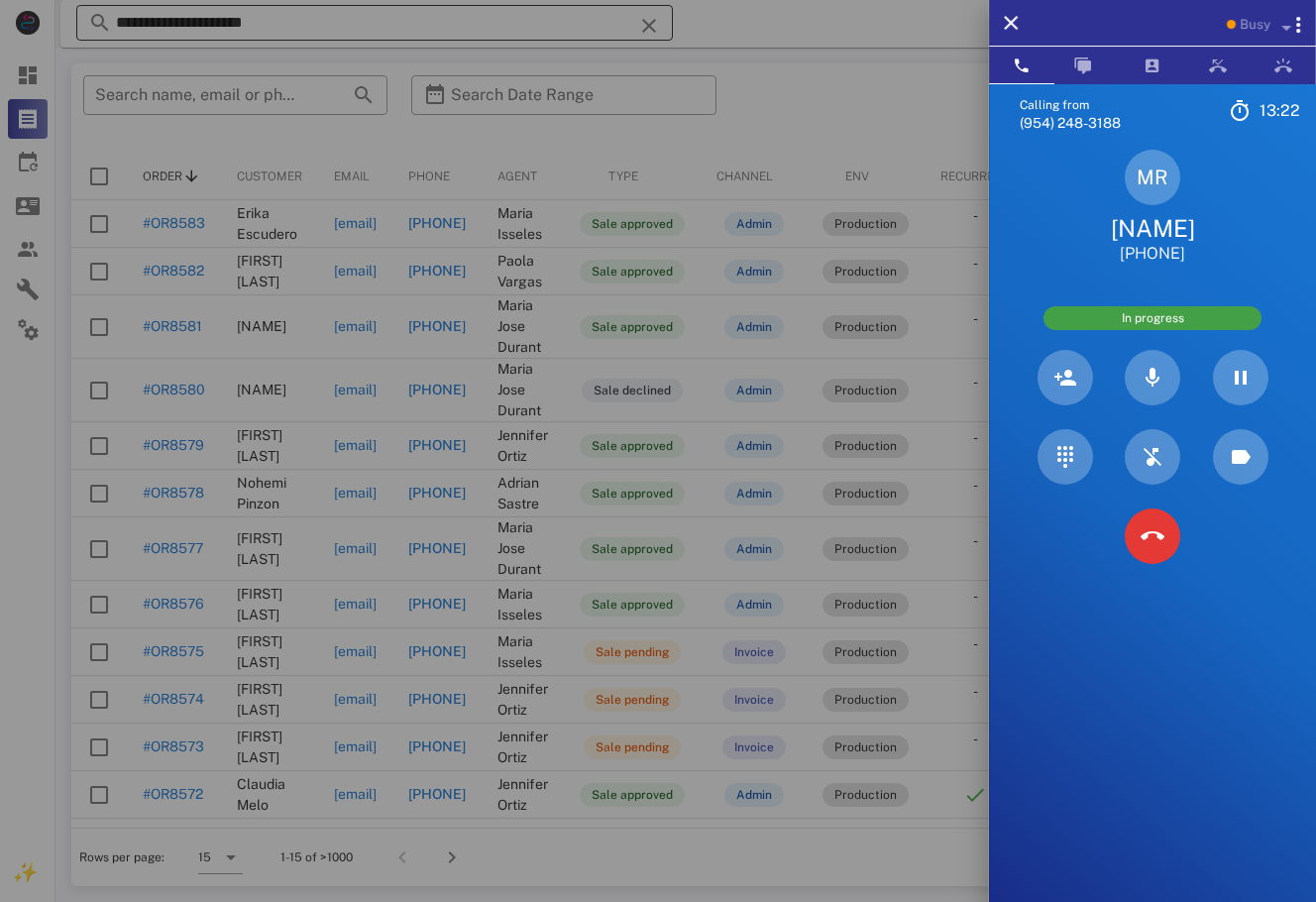 click at bounding box center [658, 451] 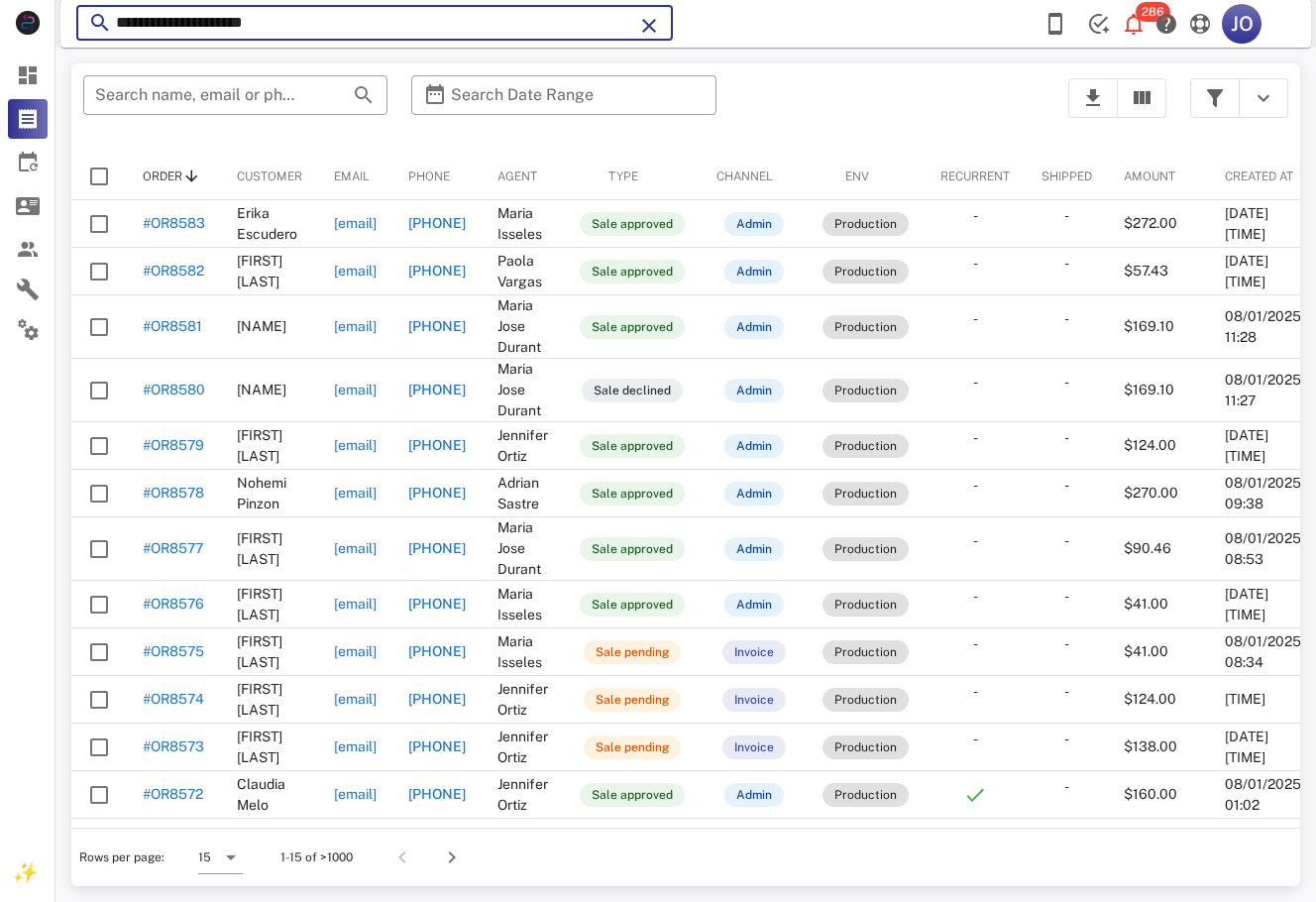 drag, startPoint x: 200, startPoint y: 24, endPoint x: 171, endPoint y: 35, distance: 31.016125 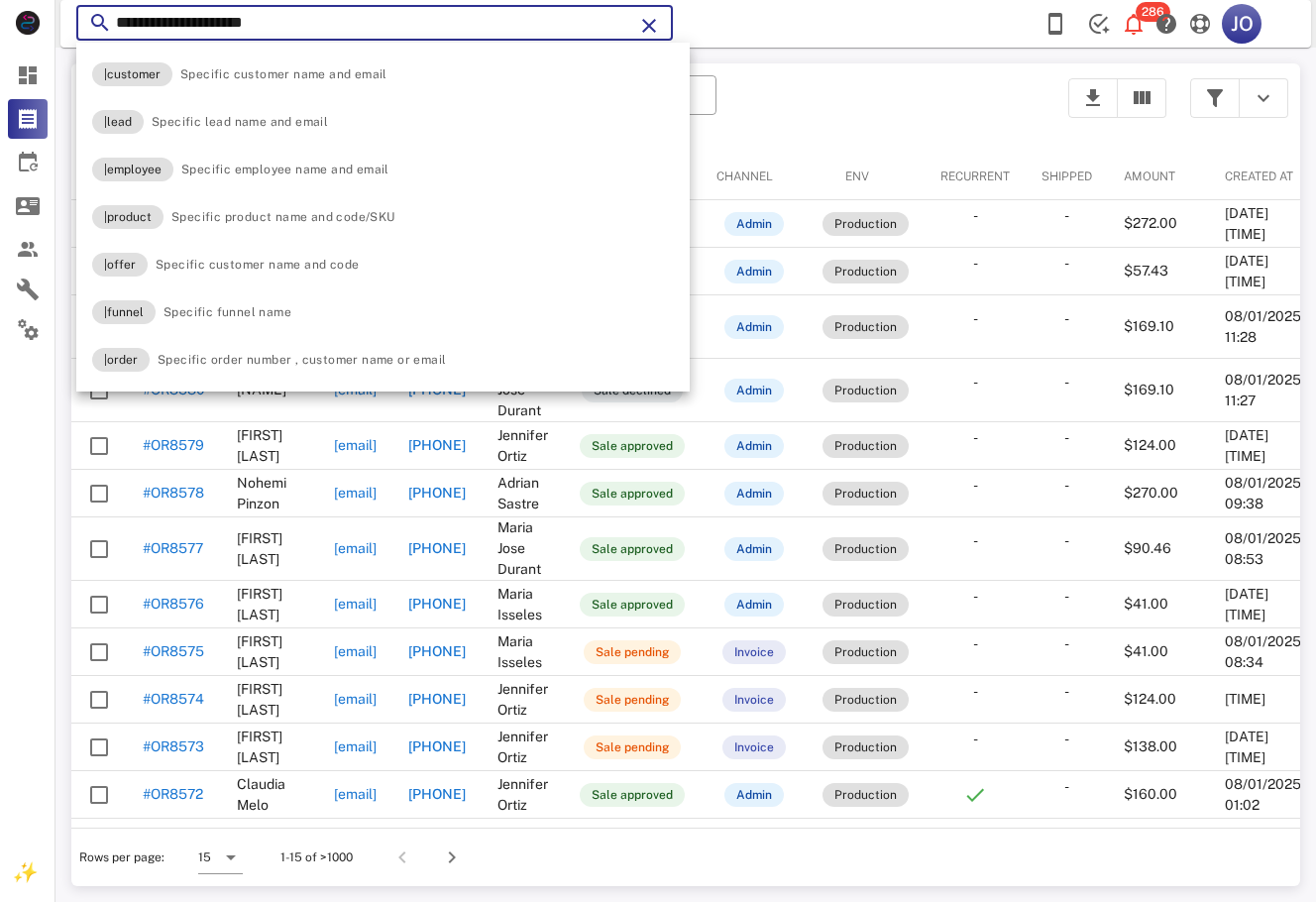 paste 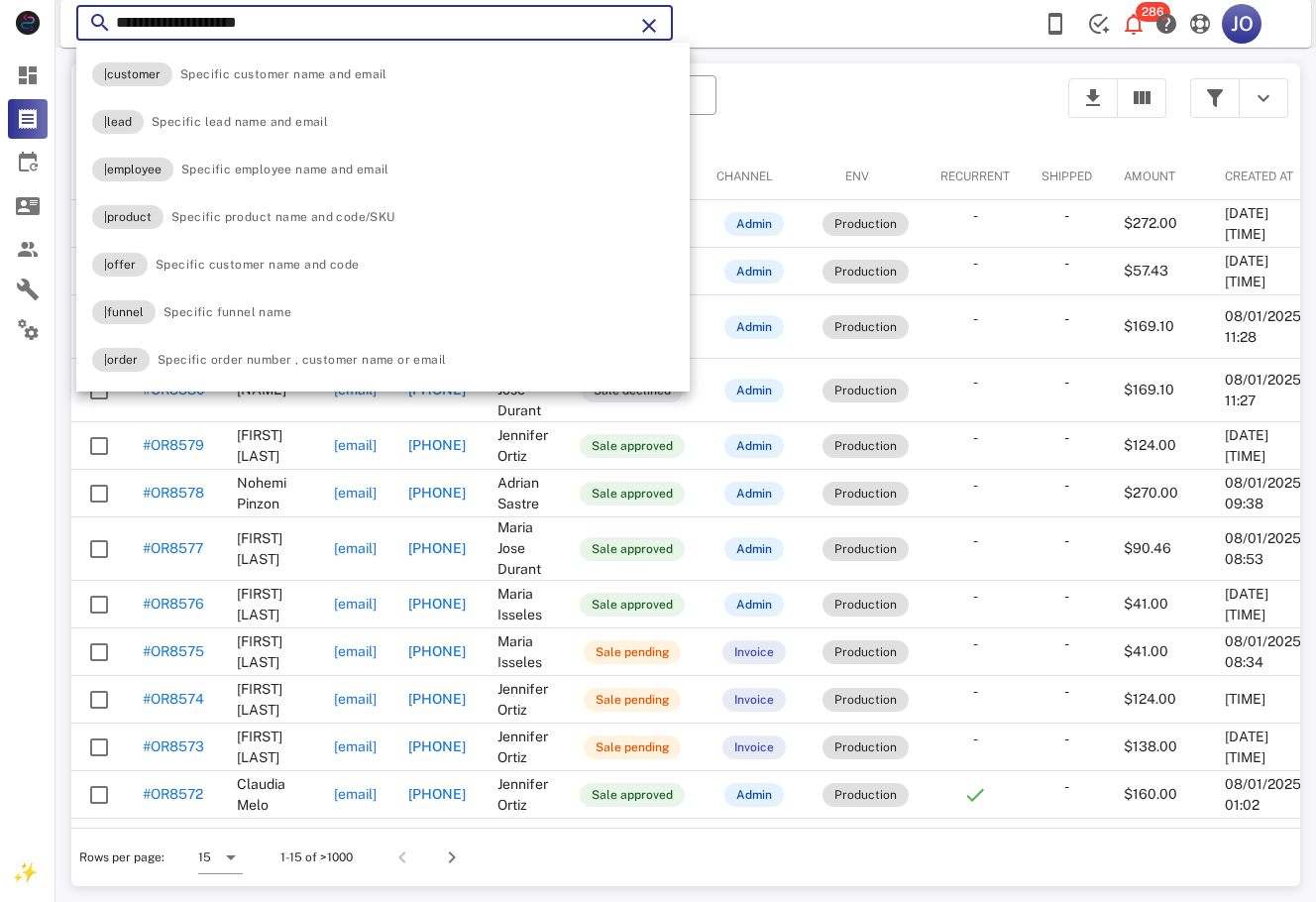click on "**********" at bounding box center [375, 23] 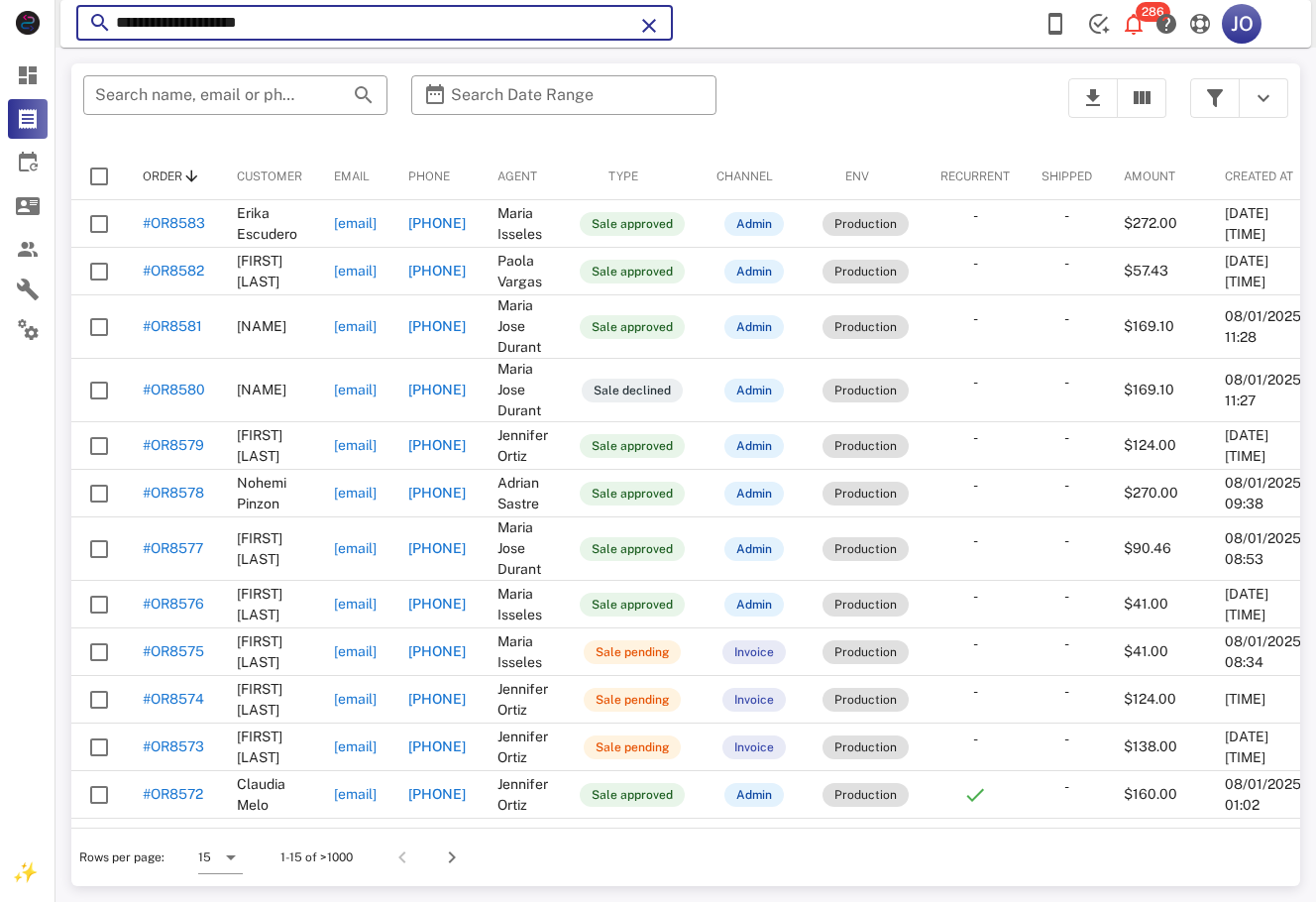 click on "**********" at bounding box center [375, 23] 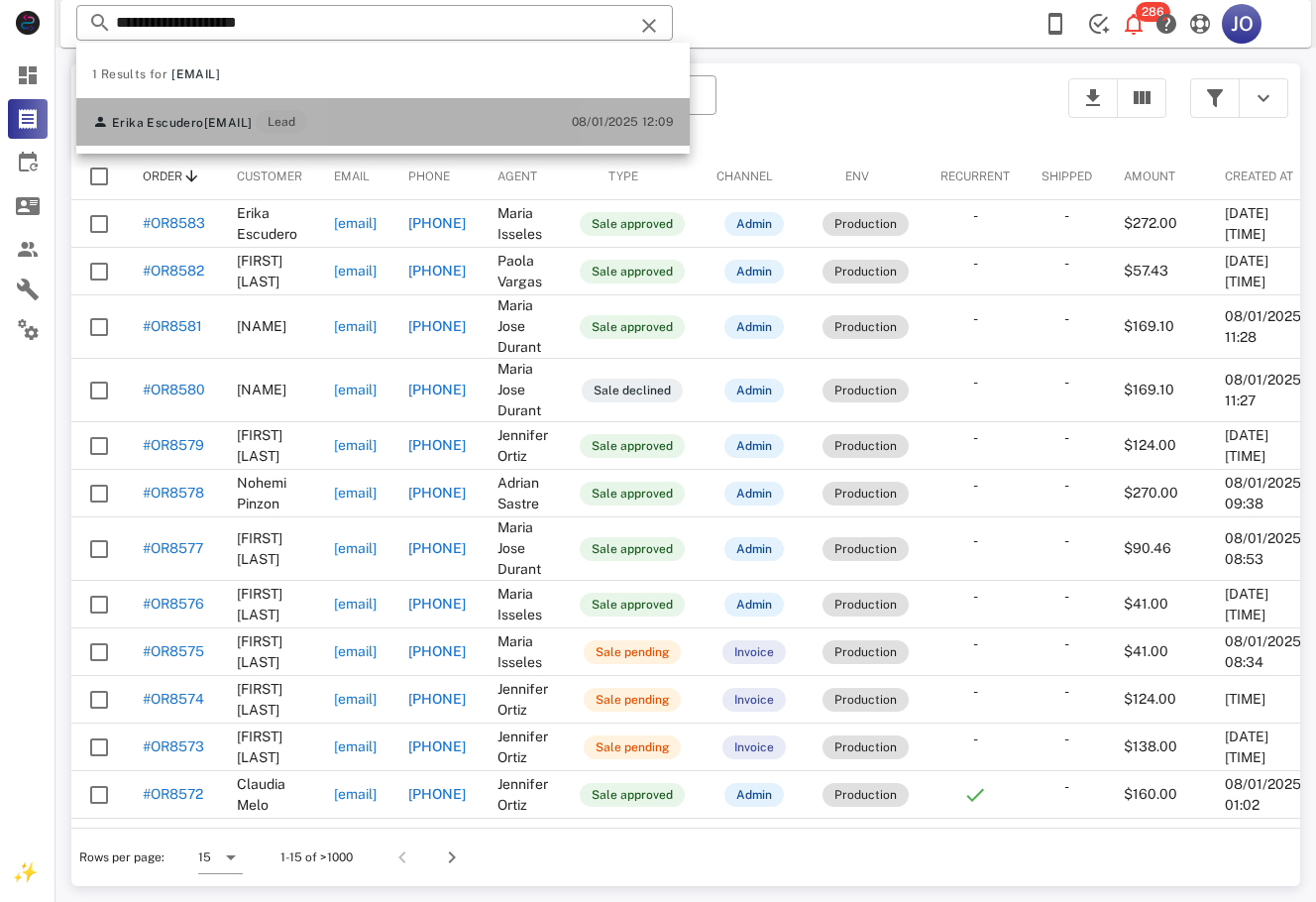 click on "Erika Escudero   erik4178@hotamil.com   Lead   08/01/2025 12:09" at bounding box center [383, 122] 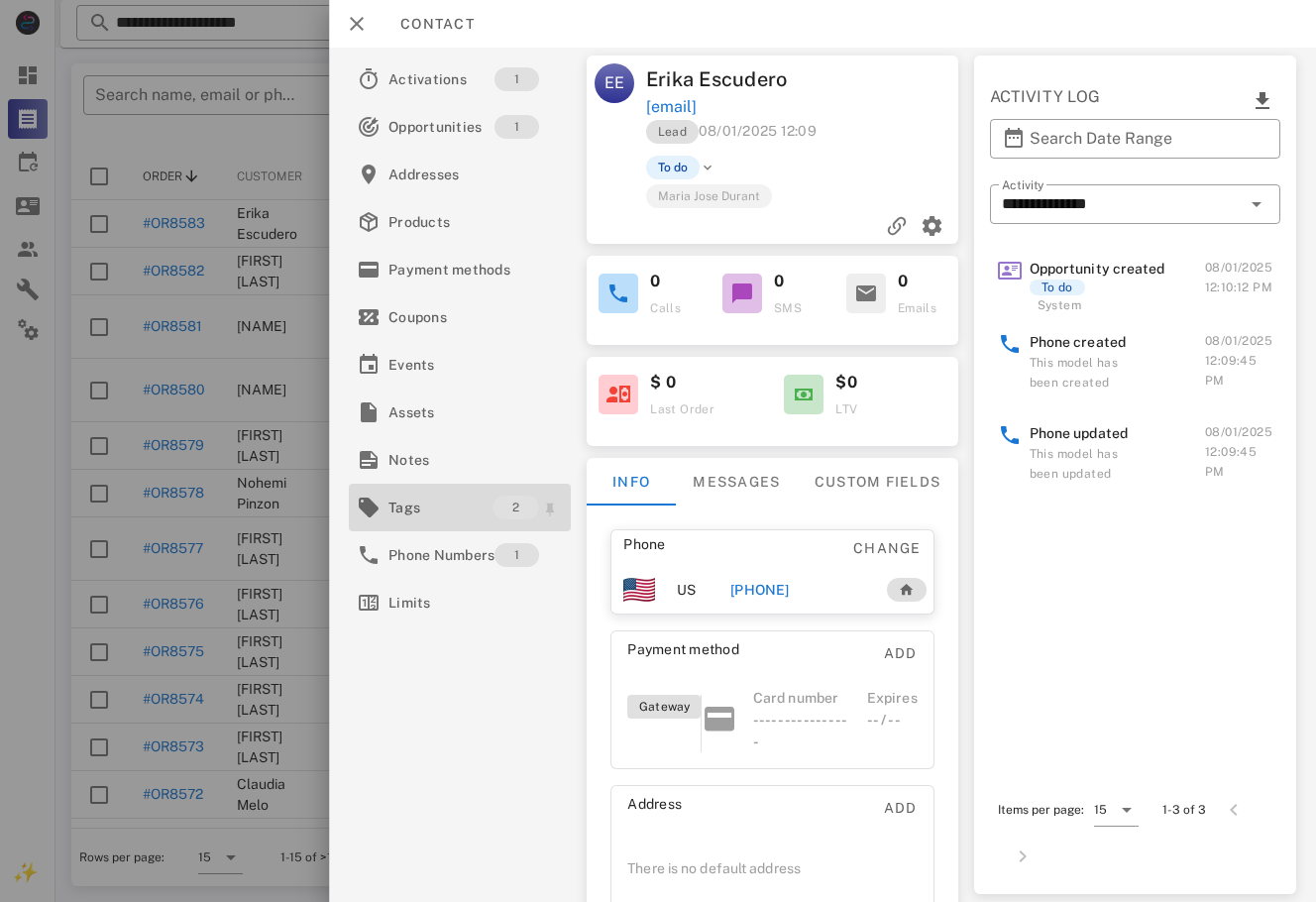 click on "Tags" at bounding box center (440, 507) 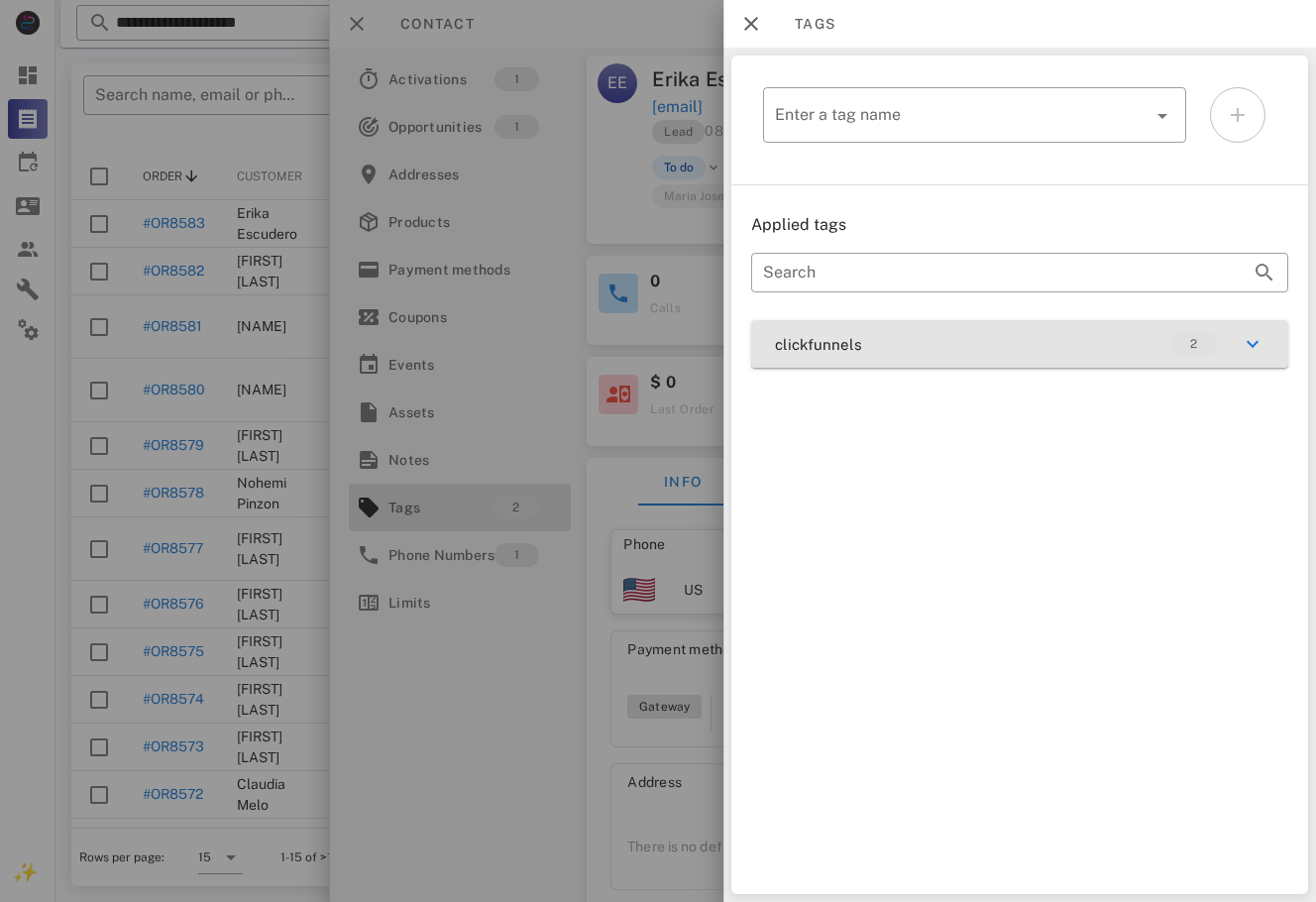 click on "clickfunnels  2" at bounding box center [1020, 344] 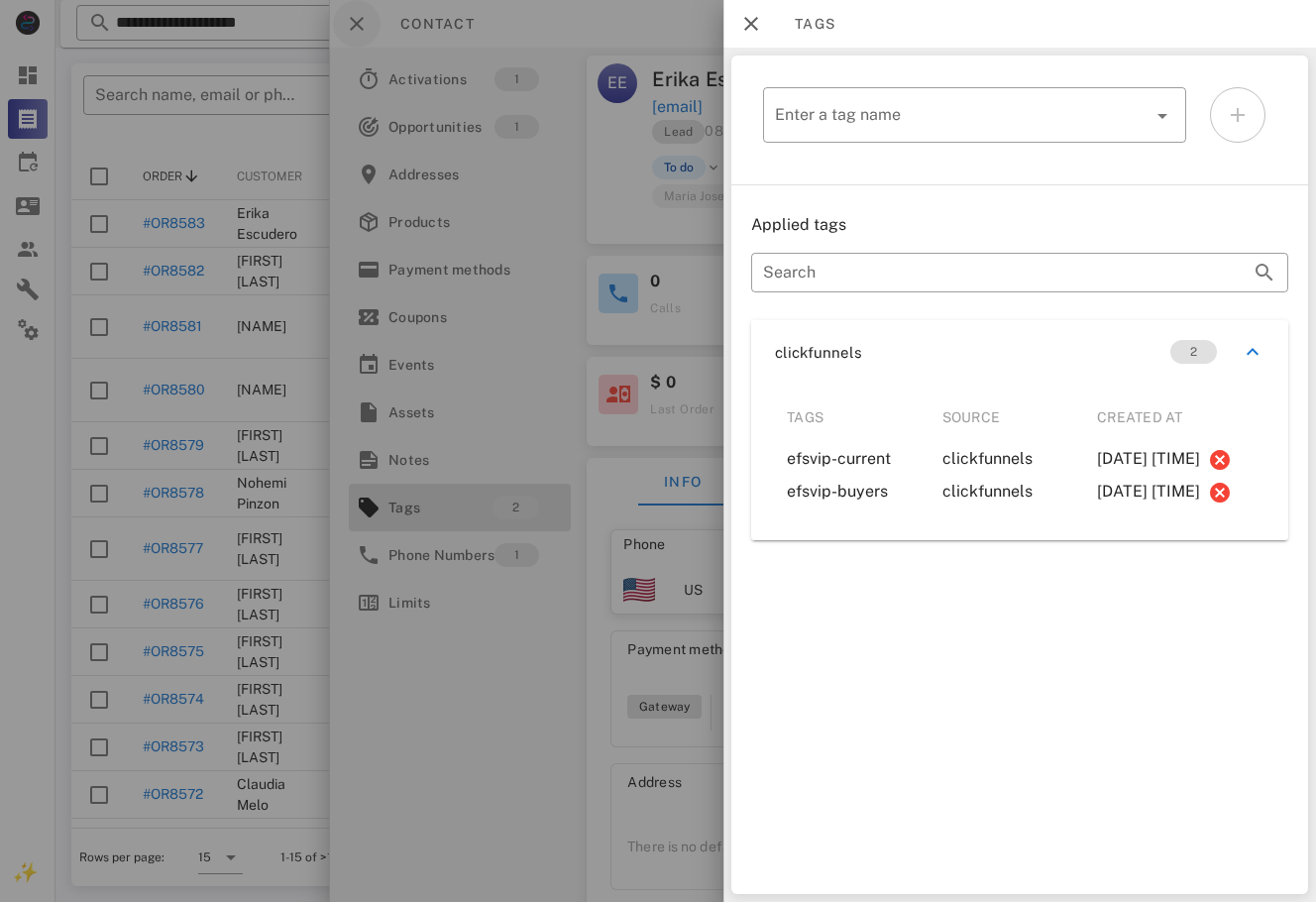 click at bounding box center [658, 451] 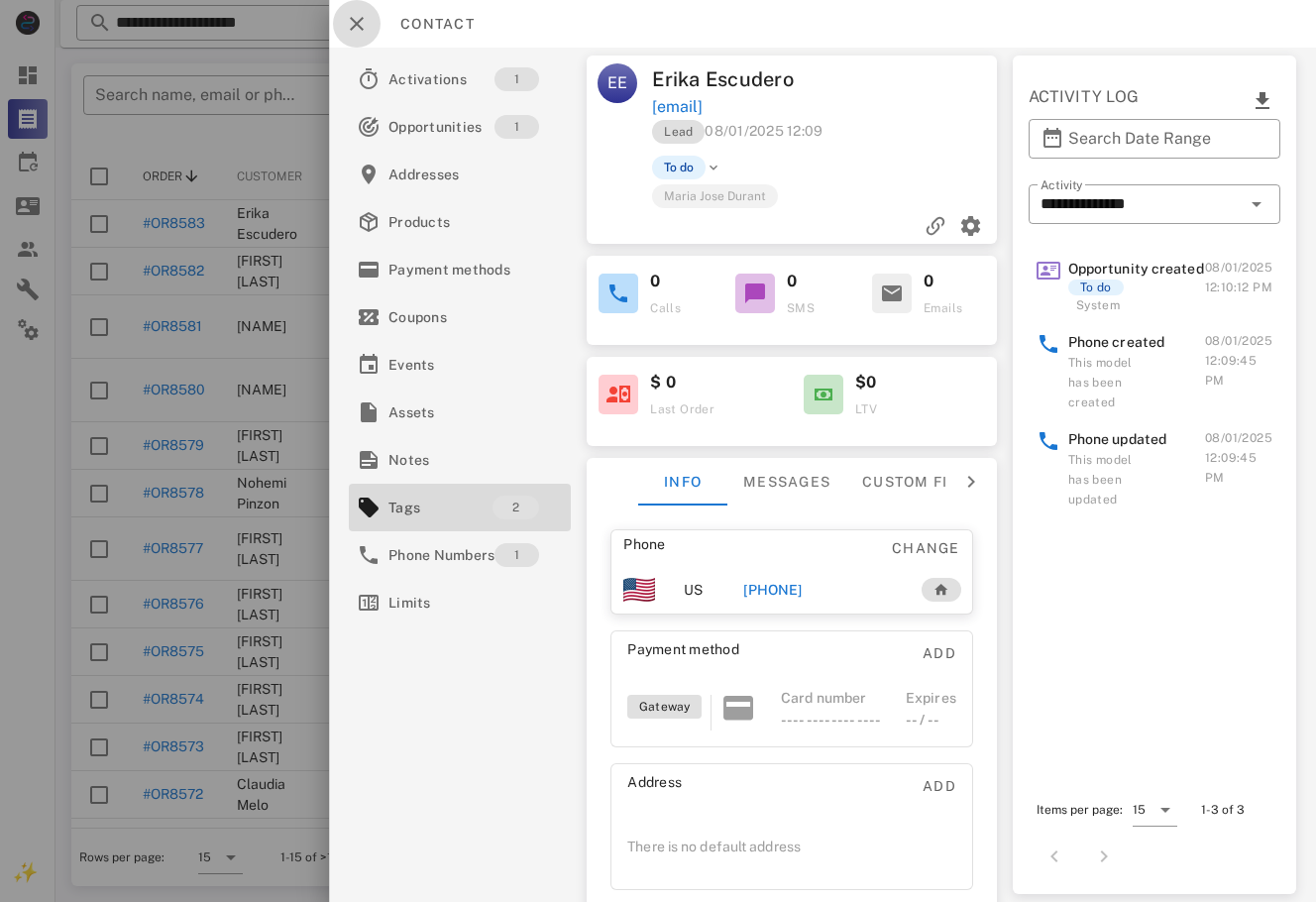 click at bounding box center (357, 24) 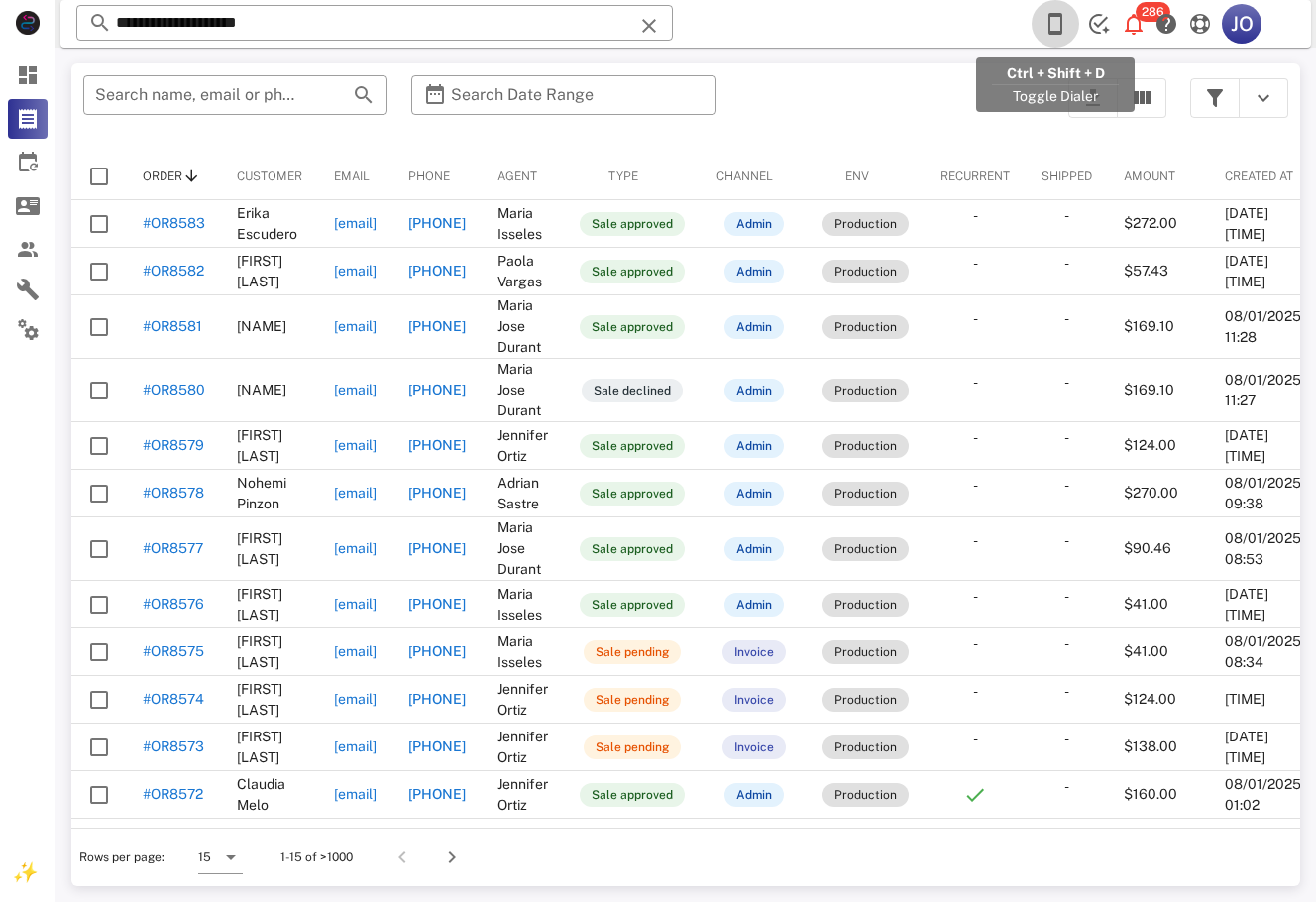 click at bounding box center [1055, 24] 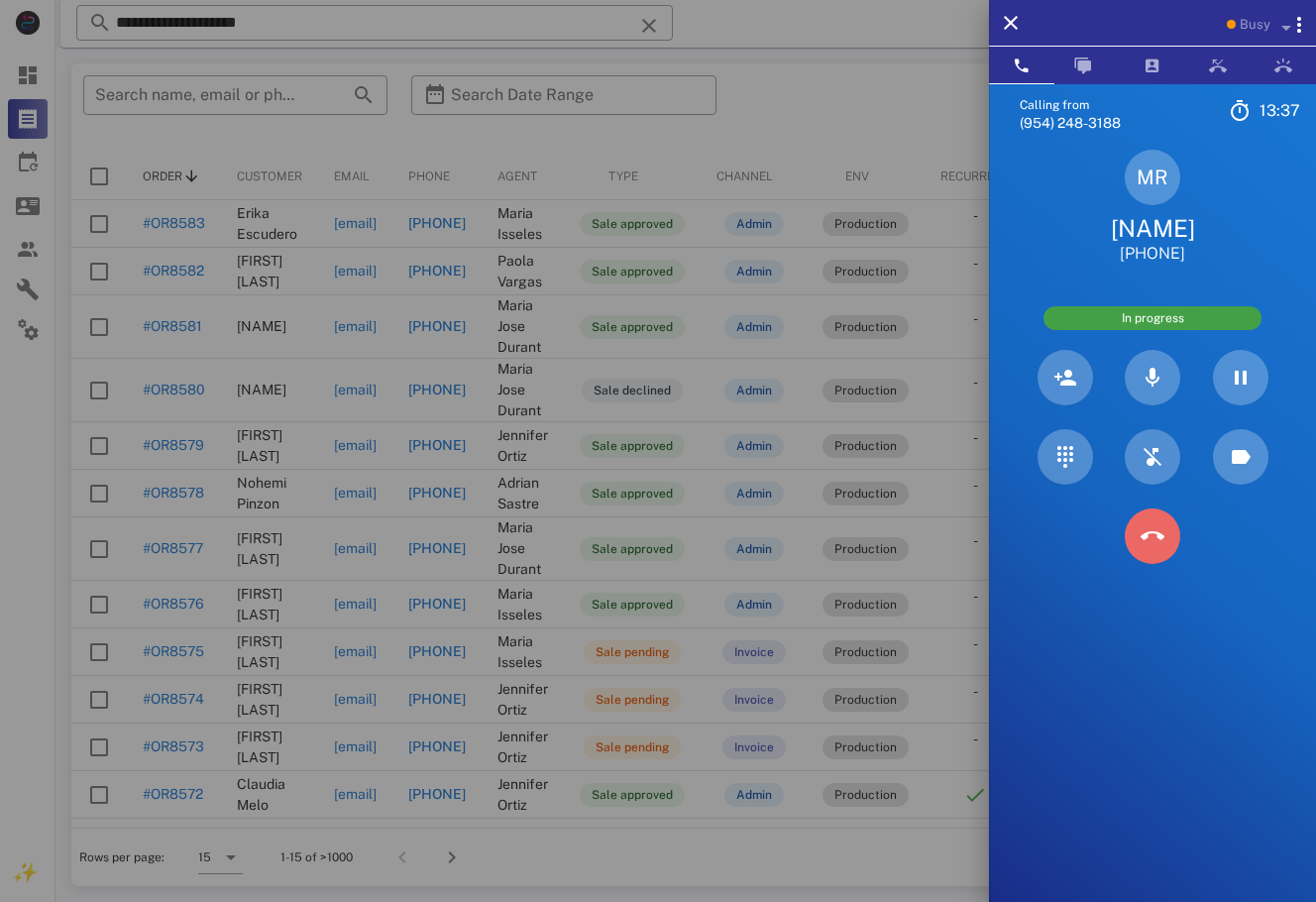 click at bounding box center [1152, 536] 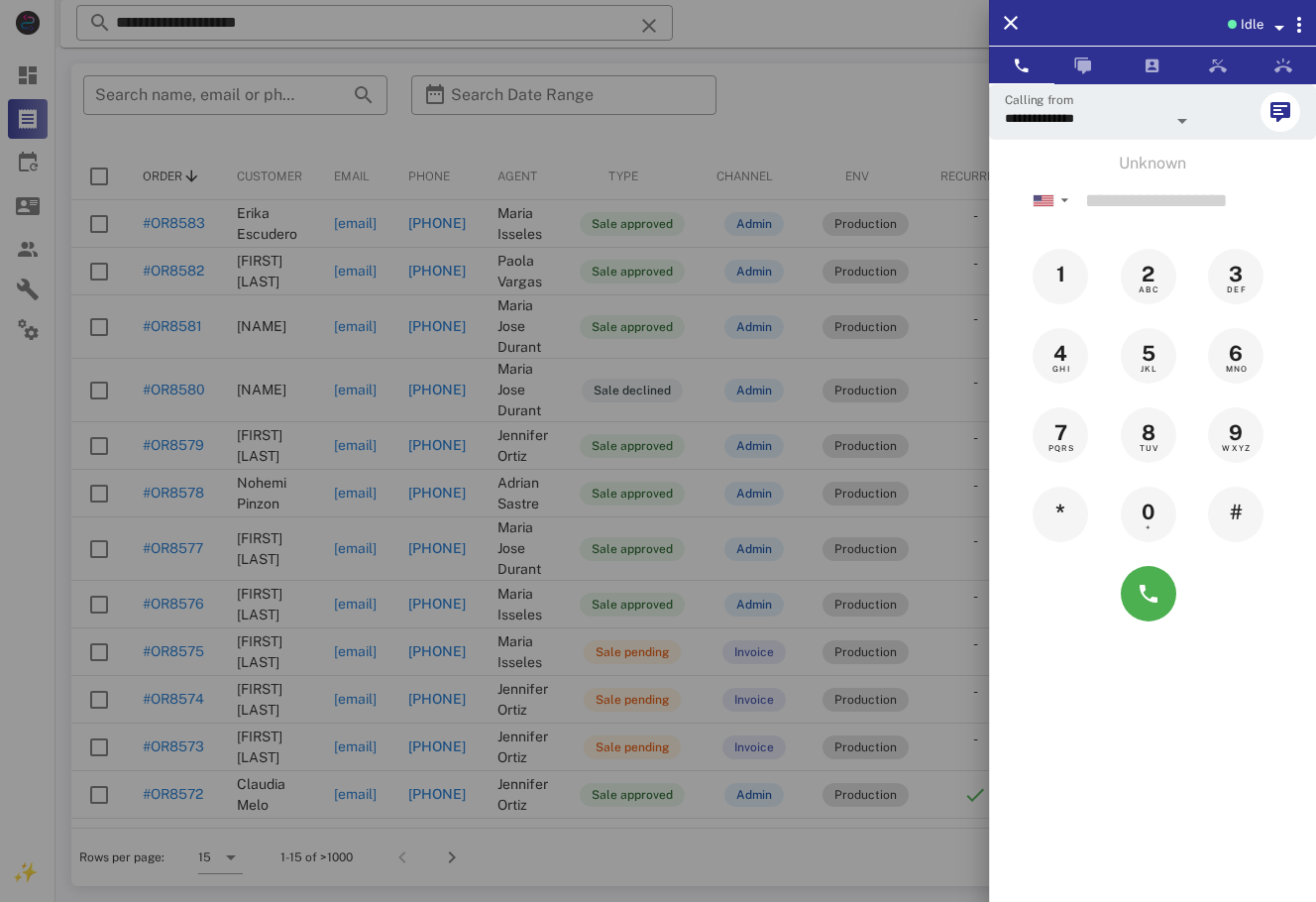 click at bounding box center [658, 451] 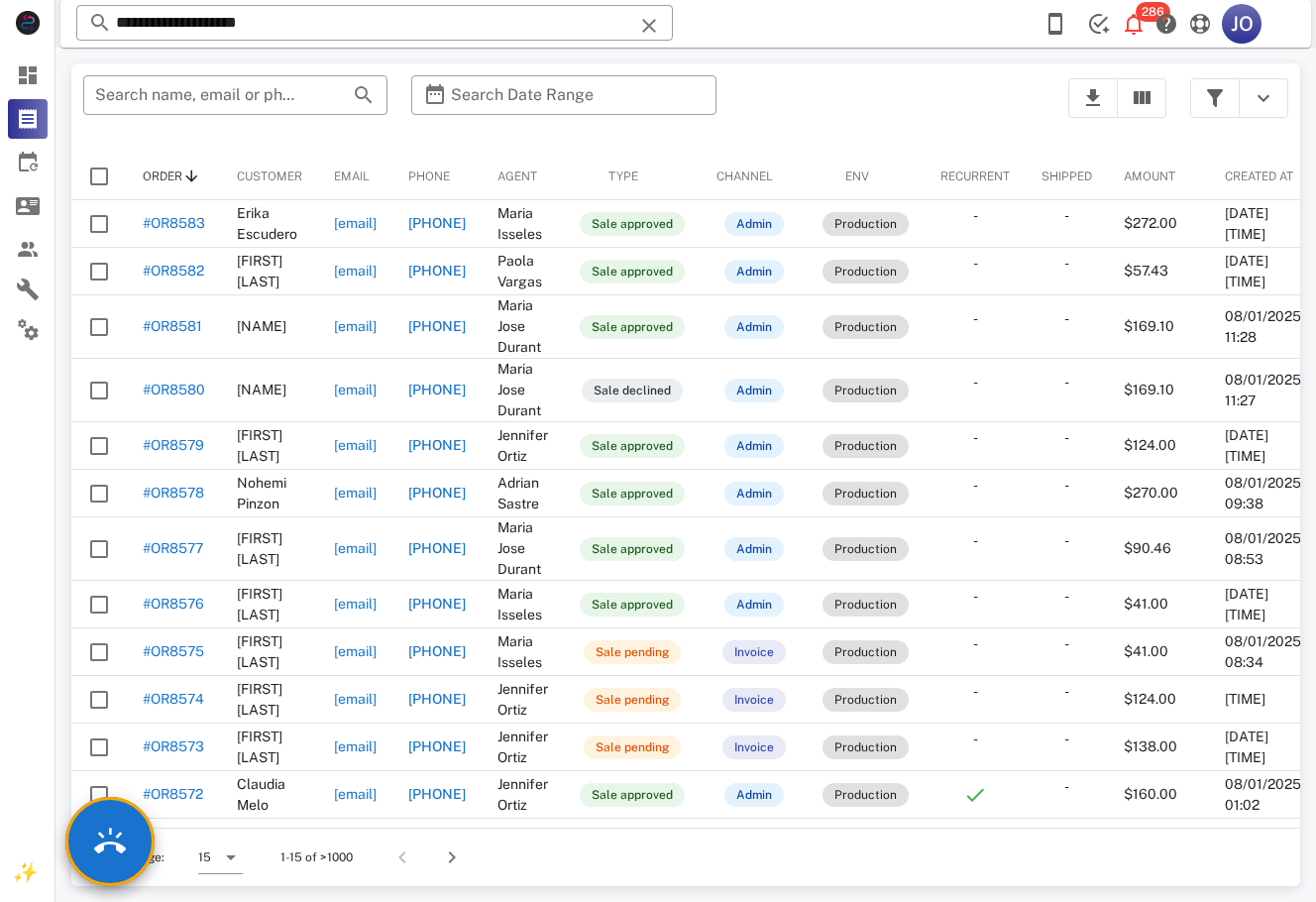 click on "**********" at bounding box center (686, 24) 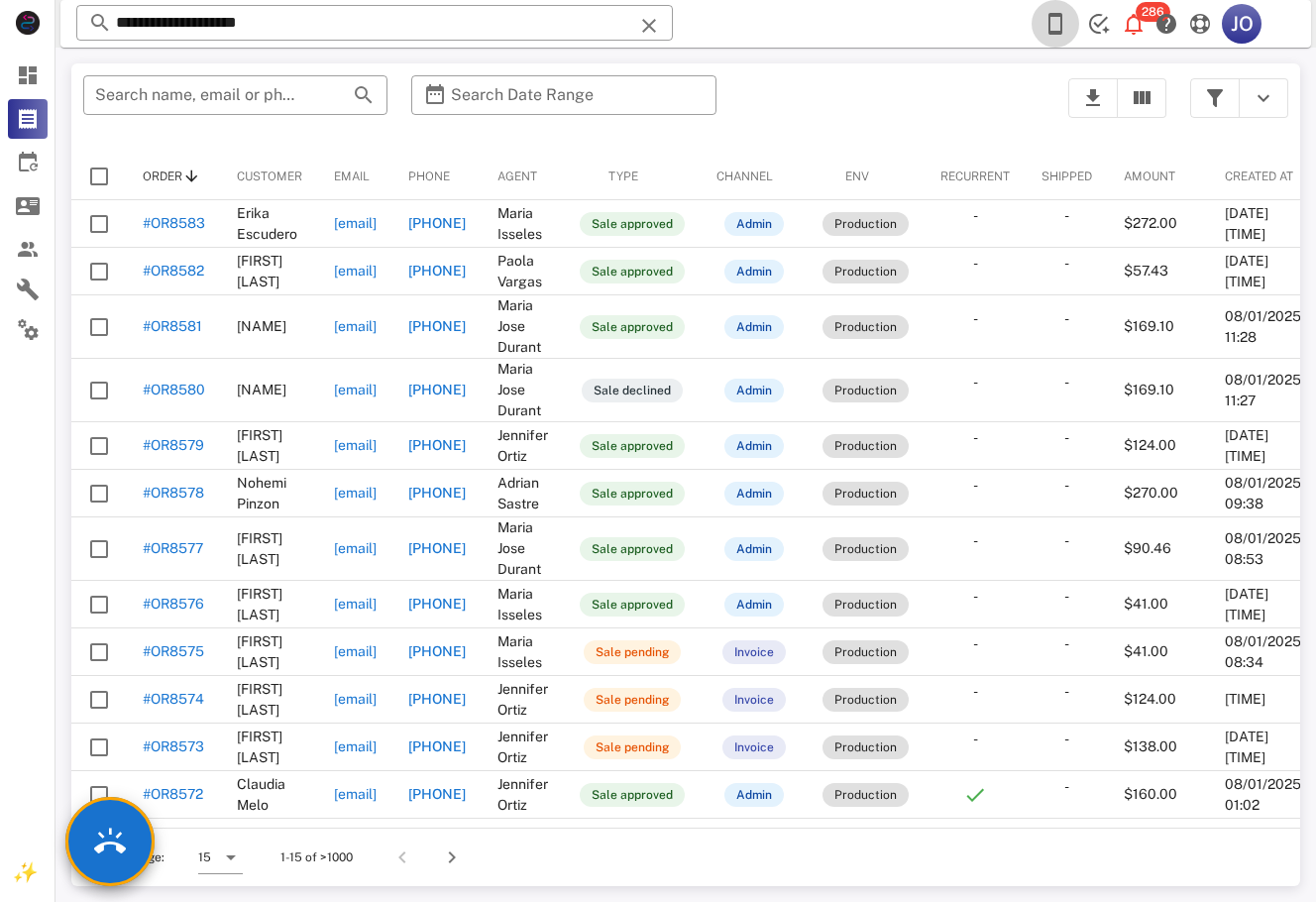 click at bounding box center [1055, 24] 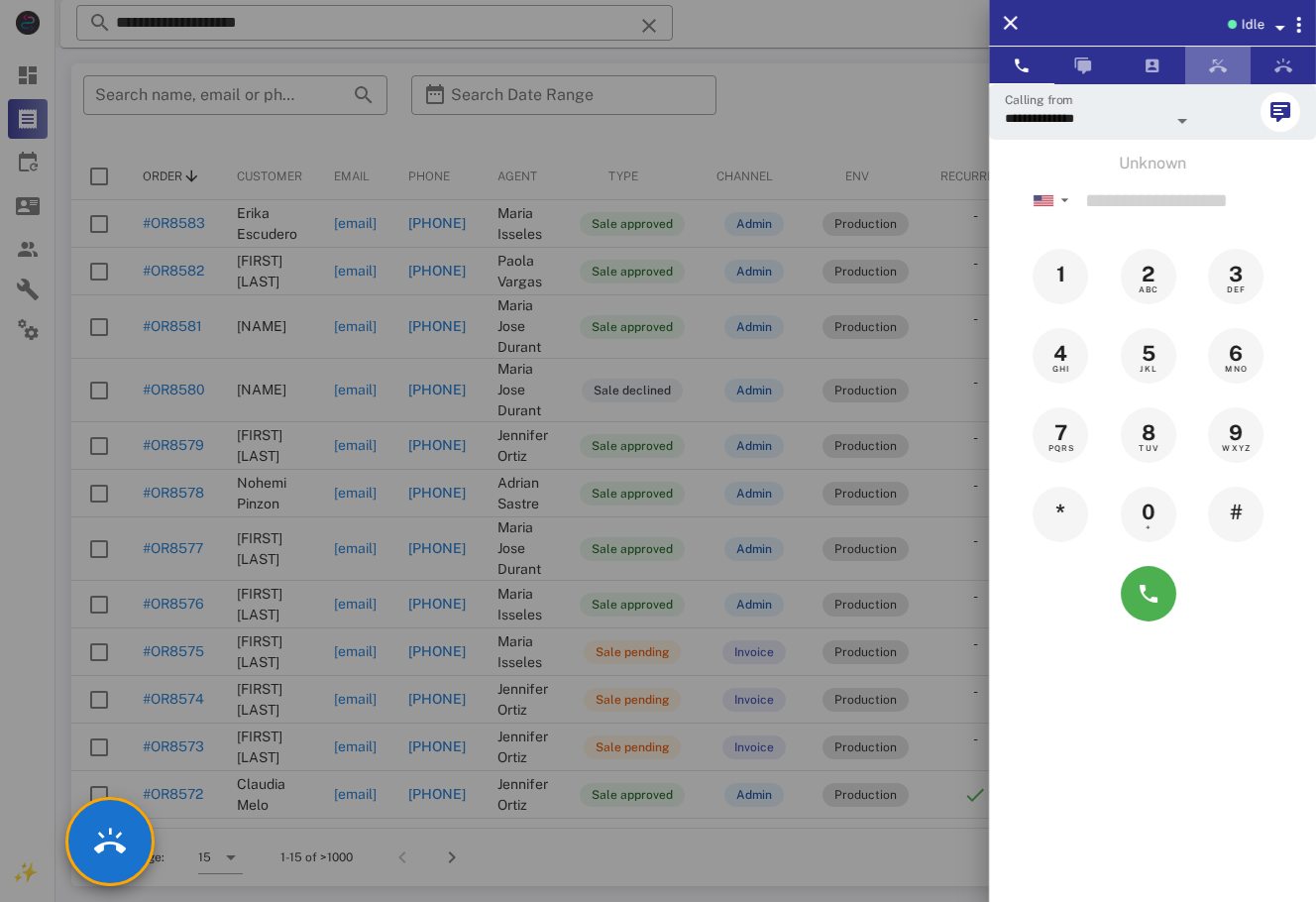 click at bounding box center (1218, 65) 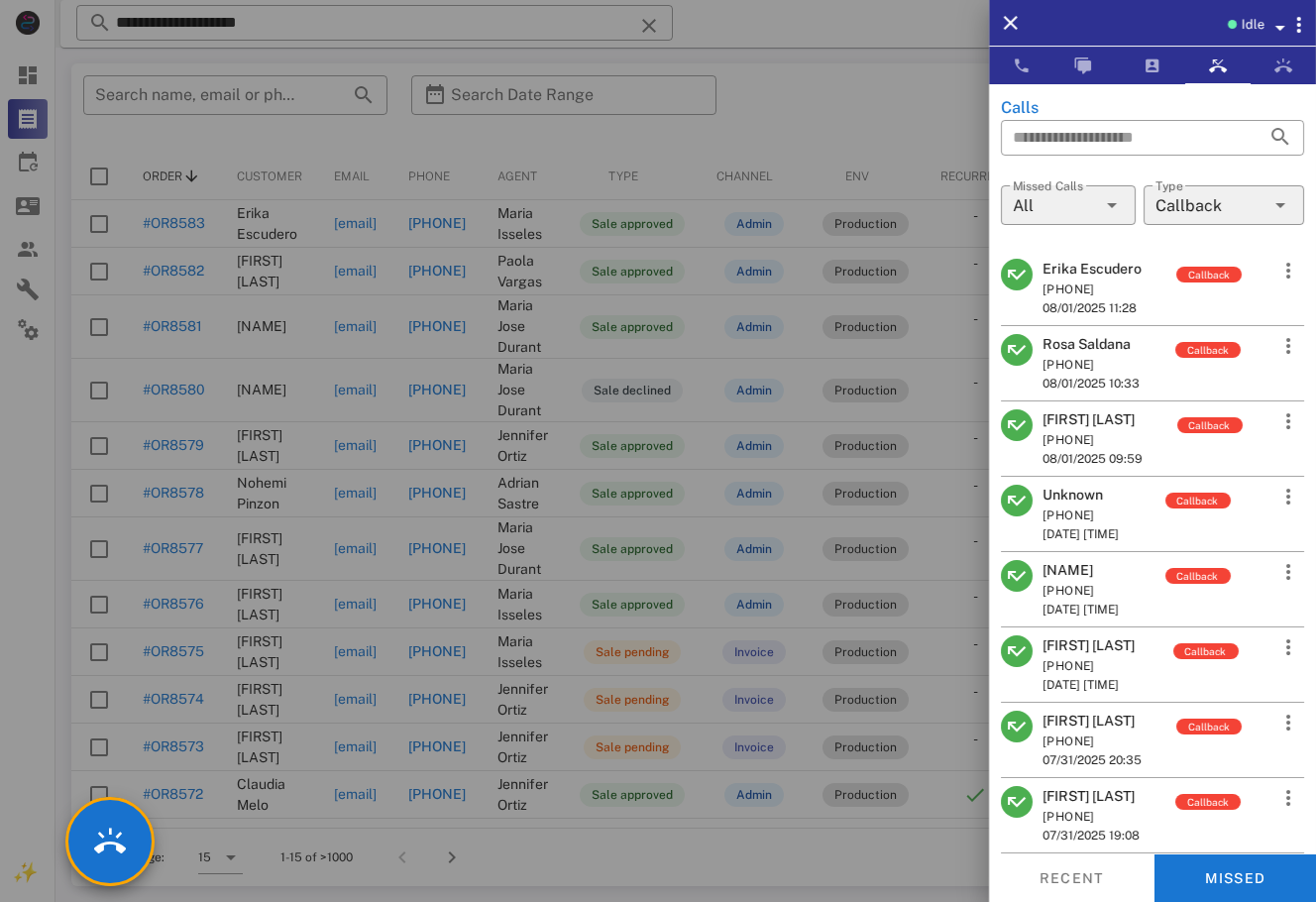 click on "Erika Escudero" at bounding box center [1092, 269] 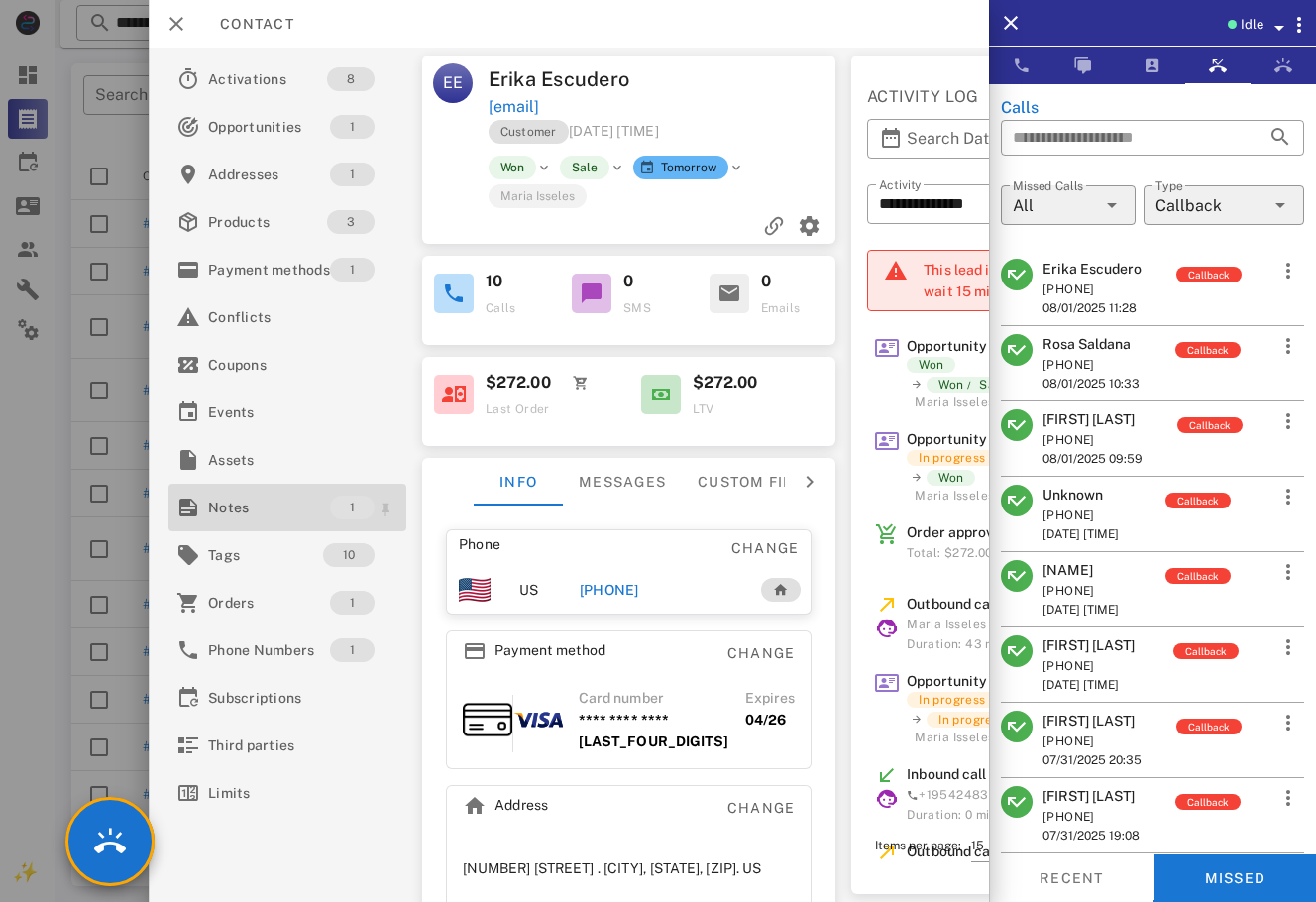 click on "Notes" at bounding box center (269, 507) 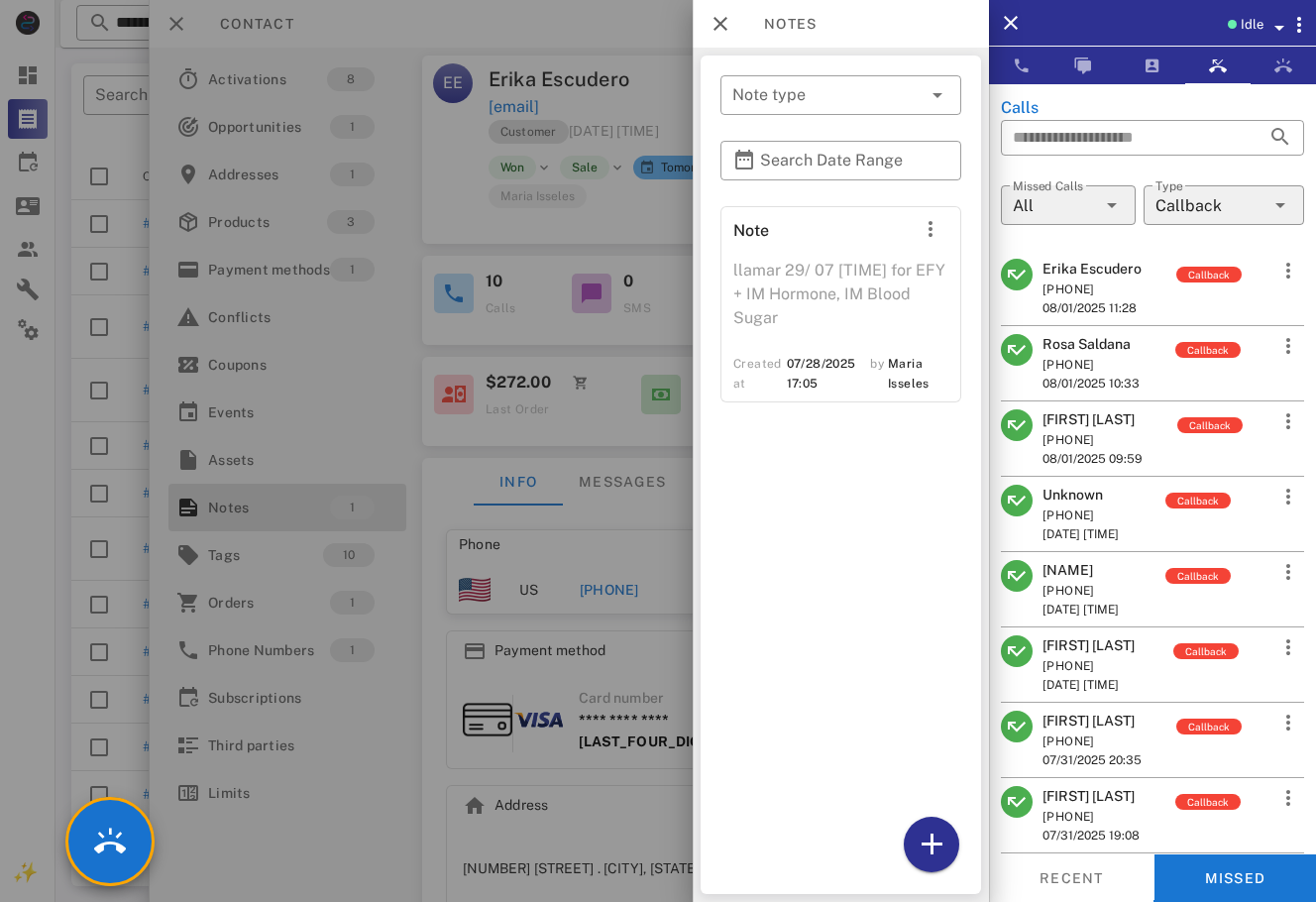 click at bounding box center (658, 451) 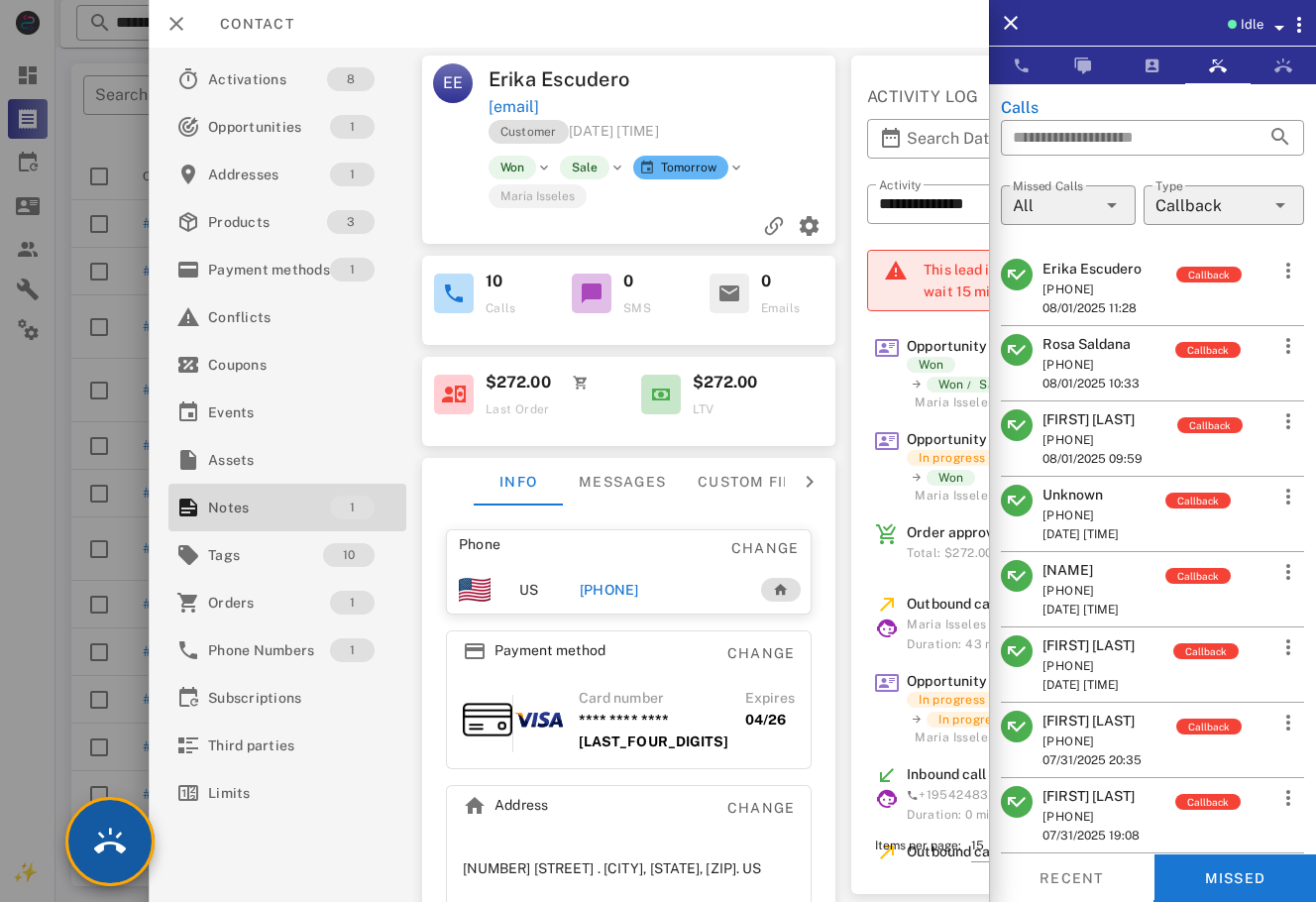 click at bounding box center [110, 842] 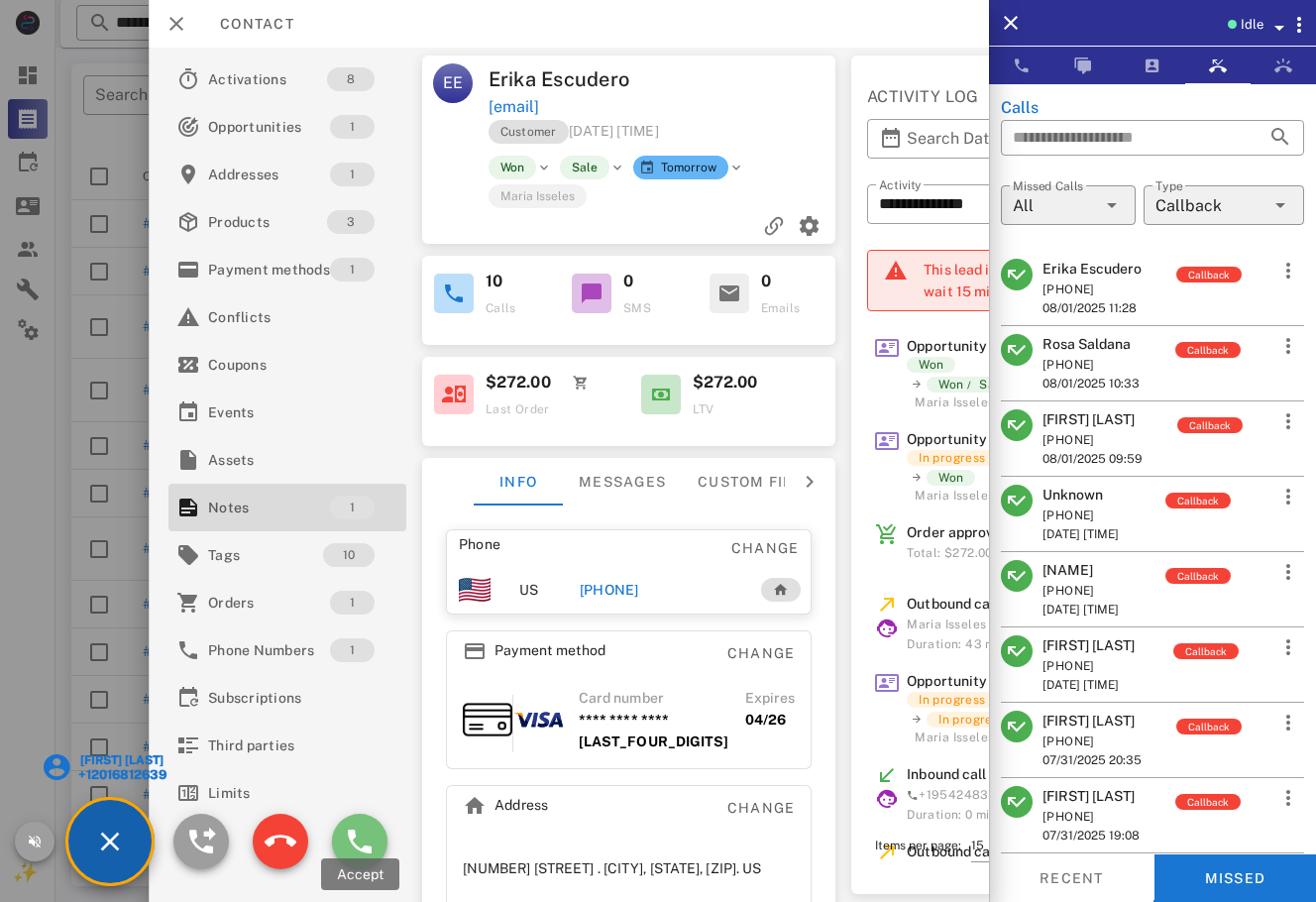 click at bounding box center (360, 842) 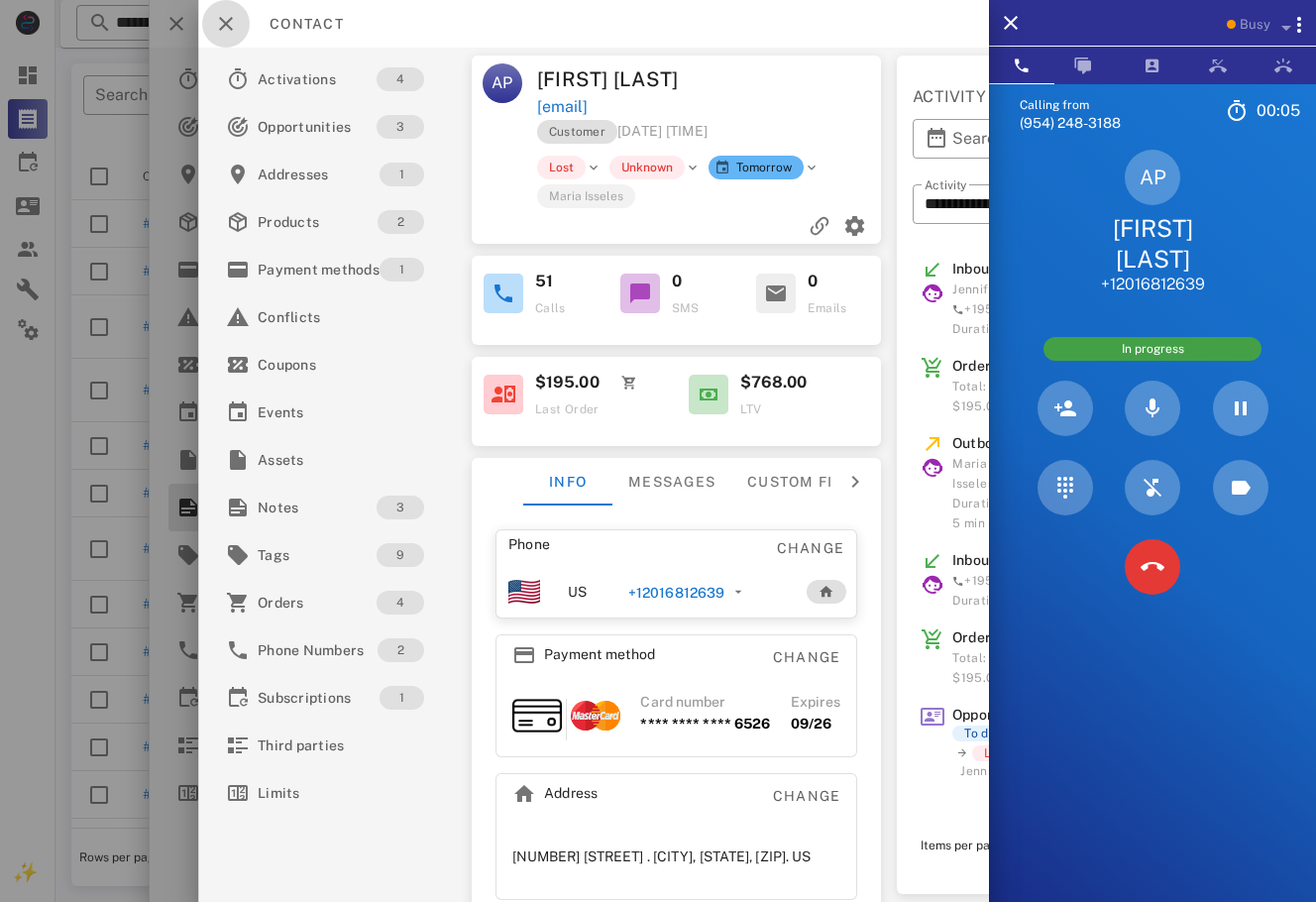 click at bounding box center [226, 24] 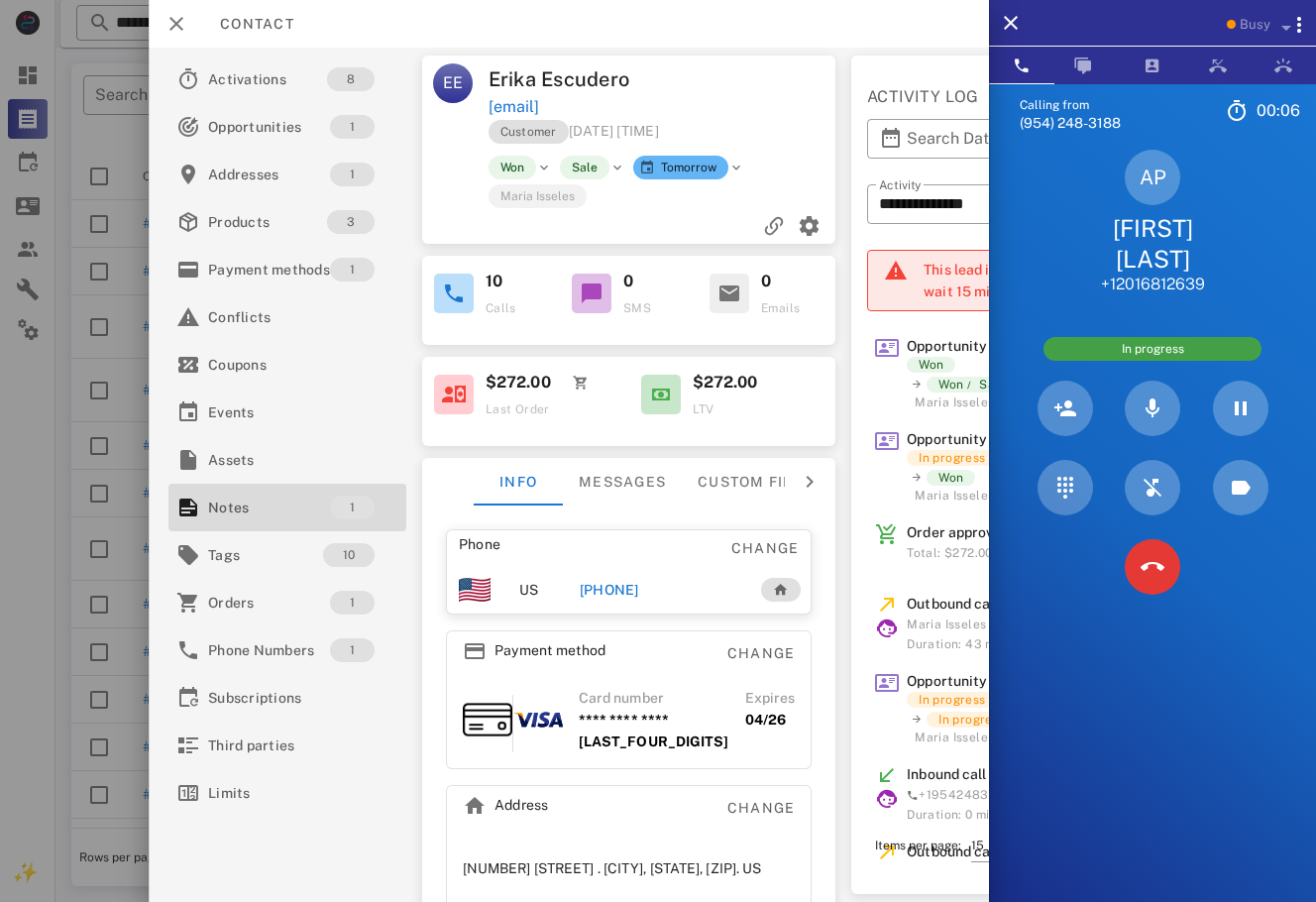 click on "Contact" at bounding box center (247, 24) 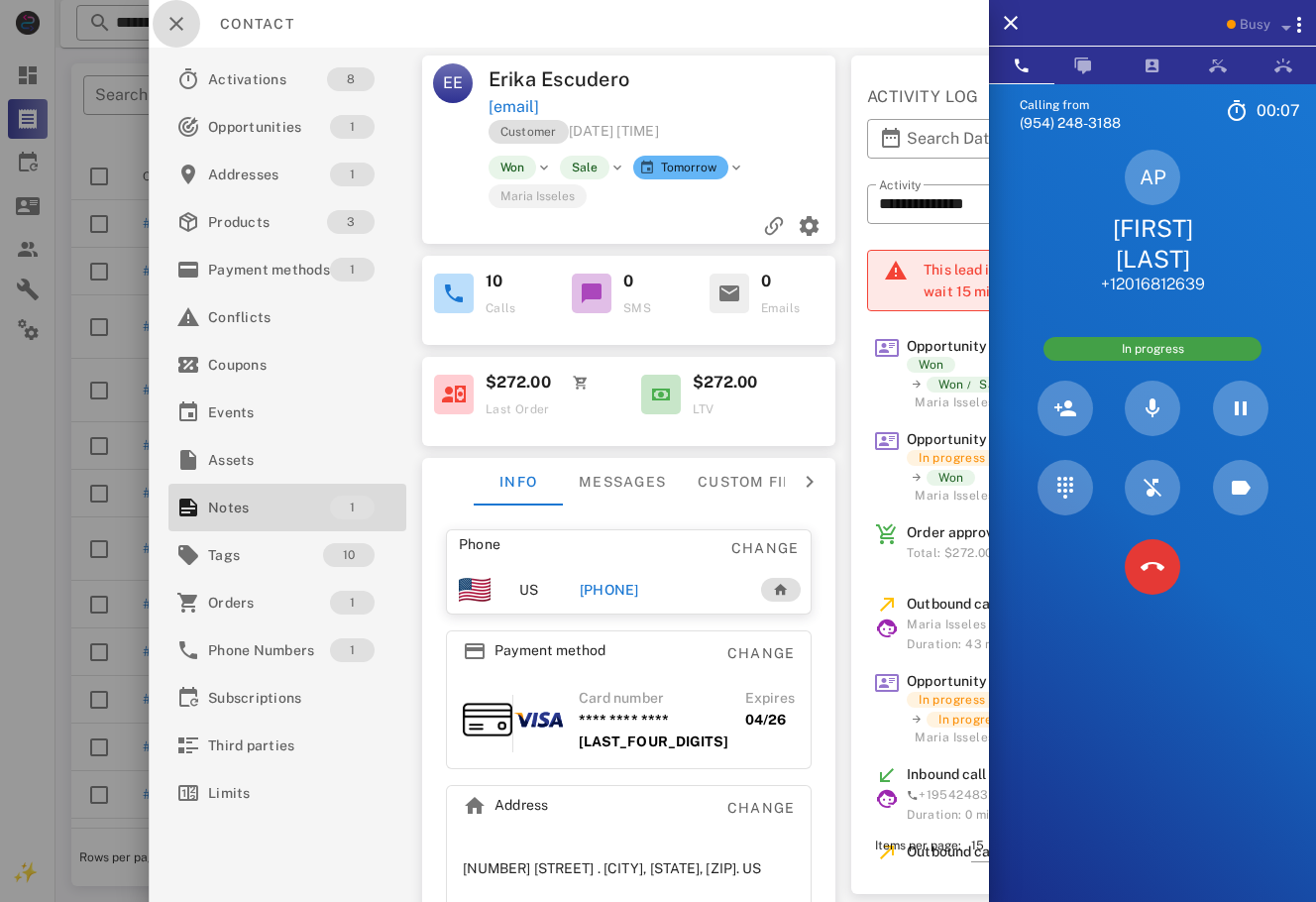 click at bounding box center (176, 24) 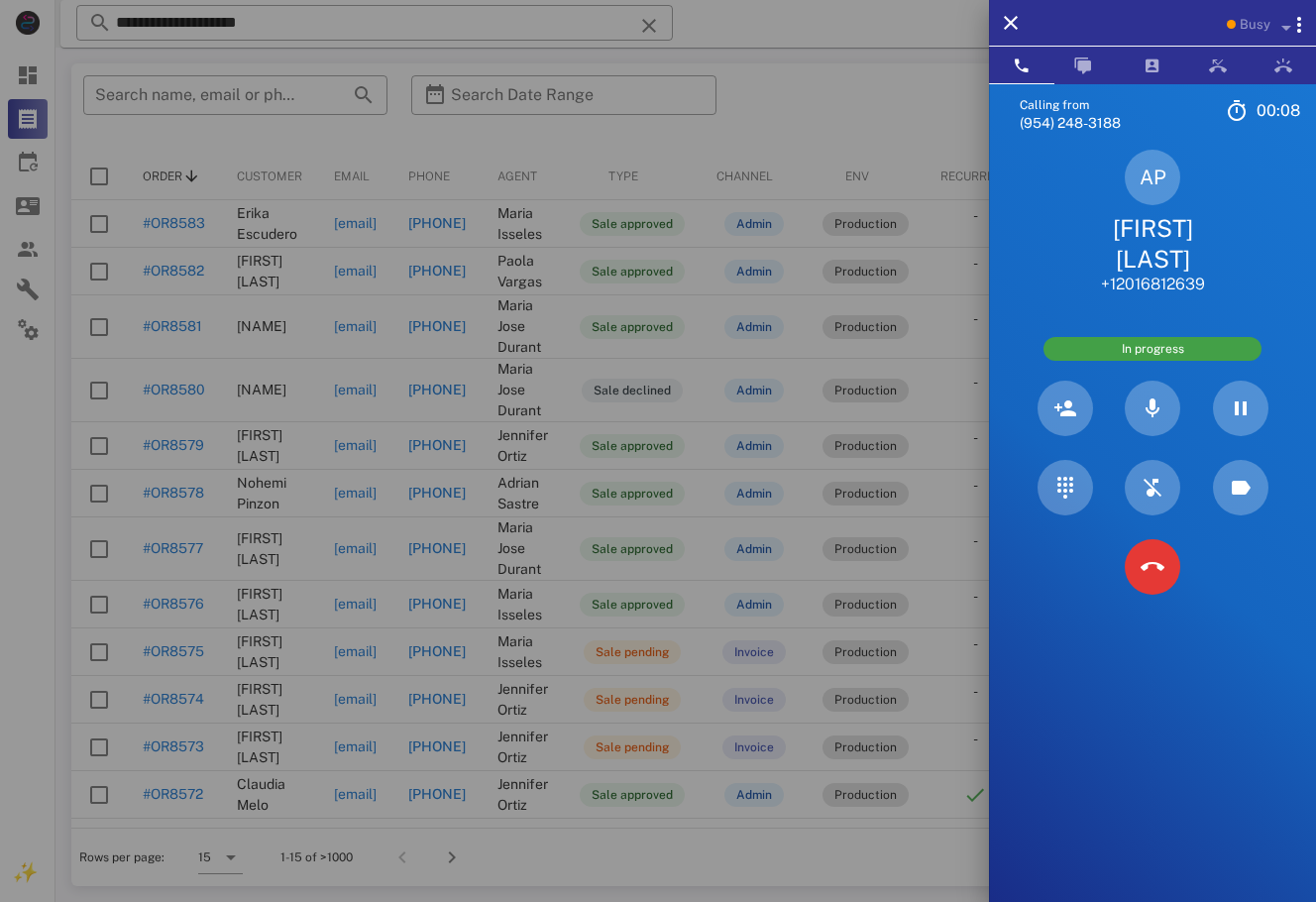 click on "América Pérez" at bounding box center (1152, 244) 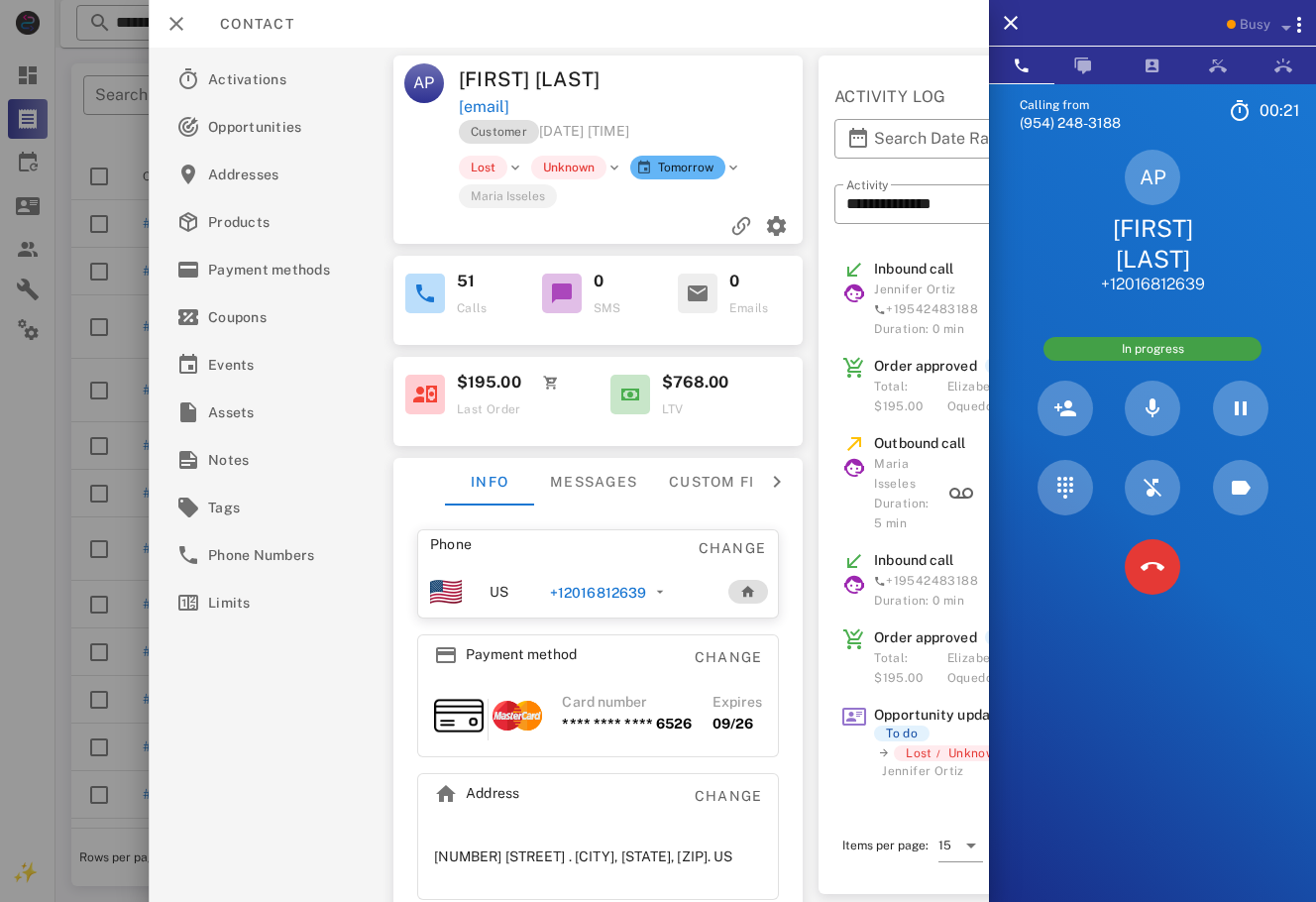 scroll, scrollTop: 0, scrollLeft: 208, axis: horizontal 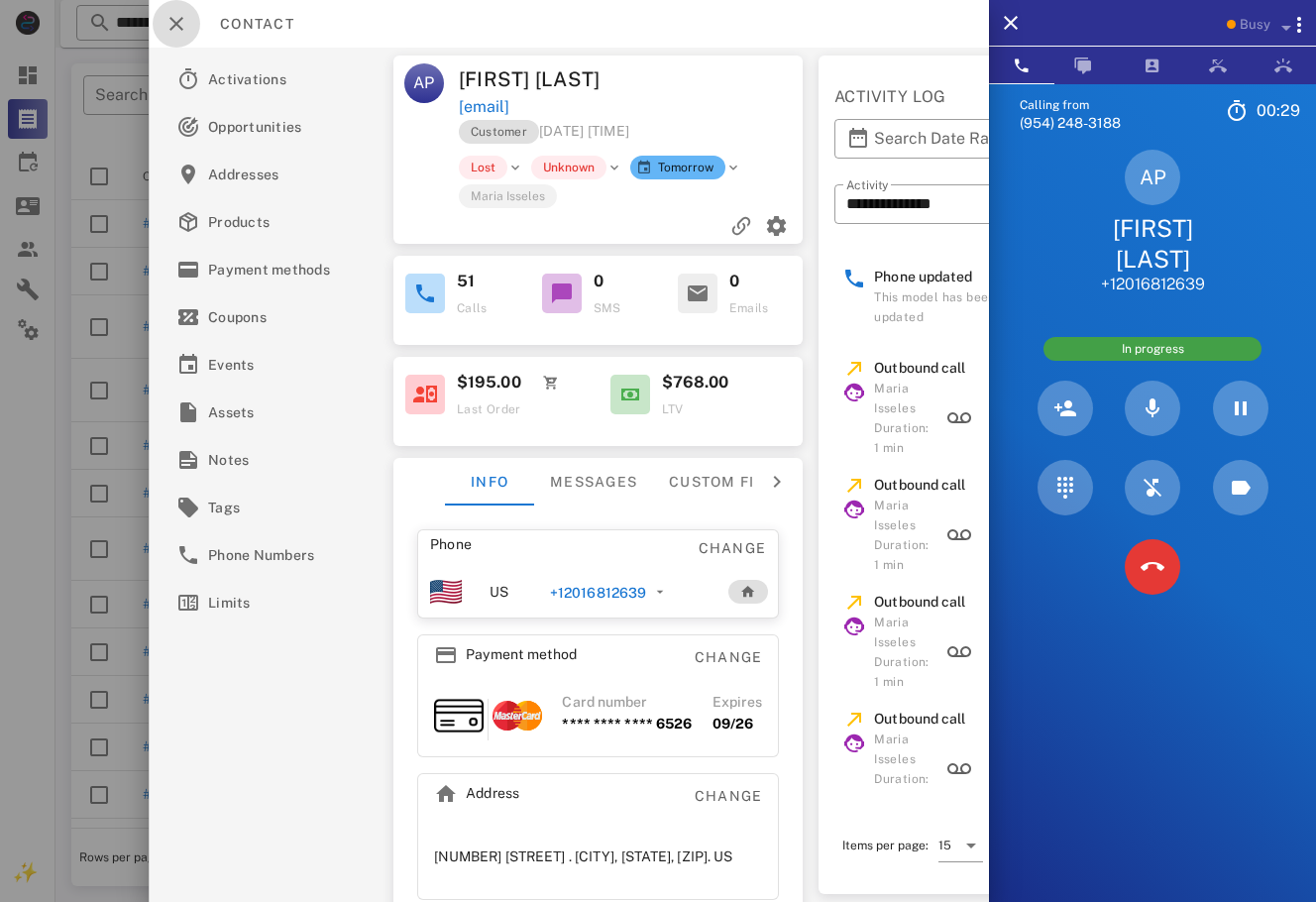 click at bounding box center (176, 24) 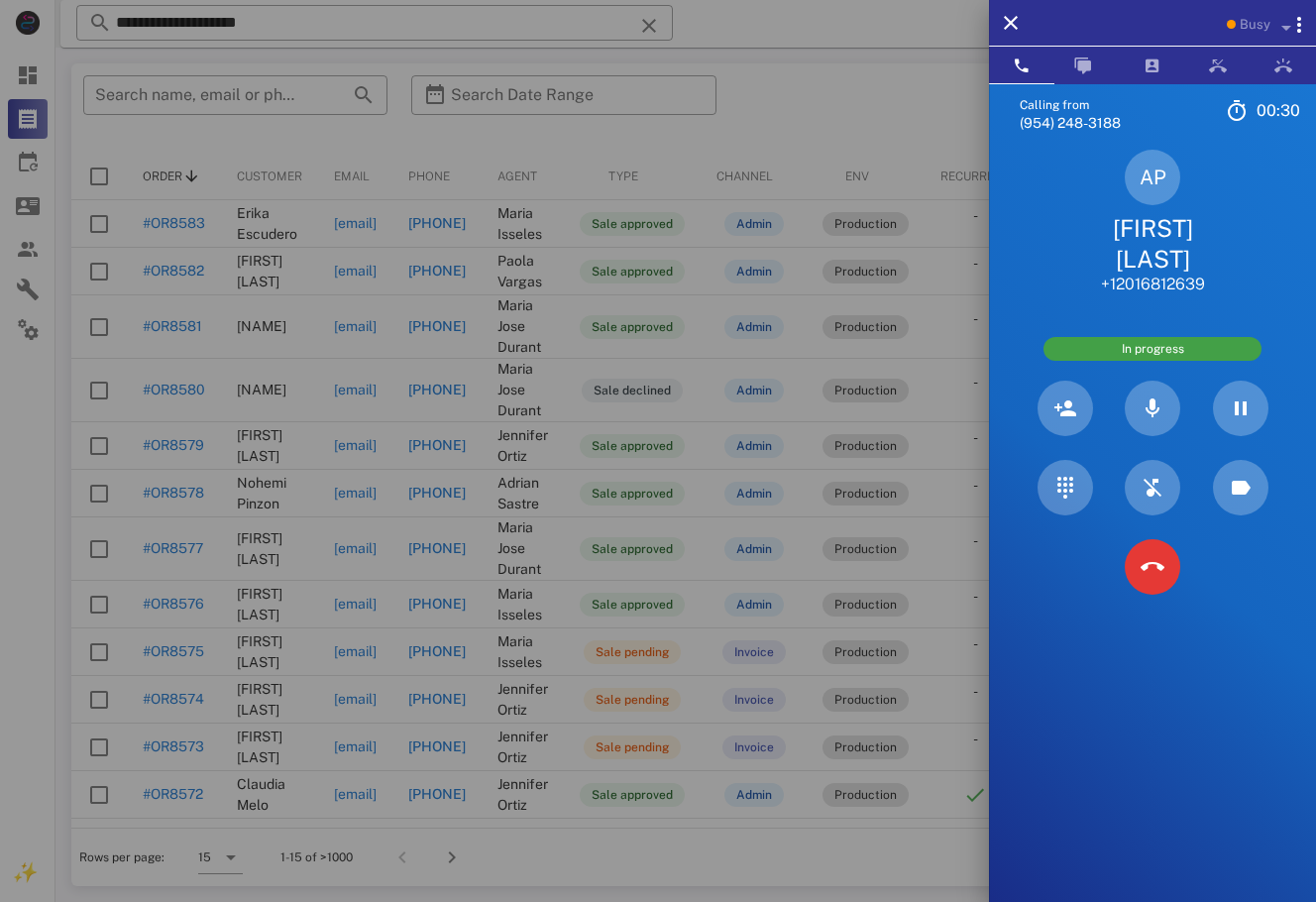 click on "América Pérez" at bounding box center (1152, 244) 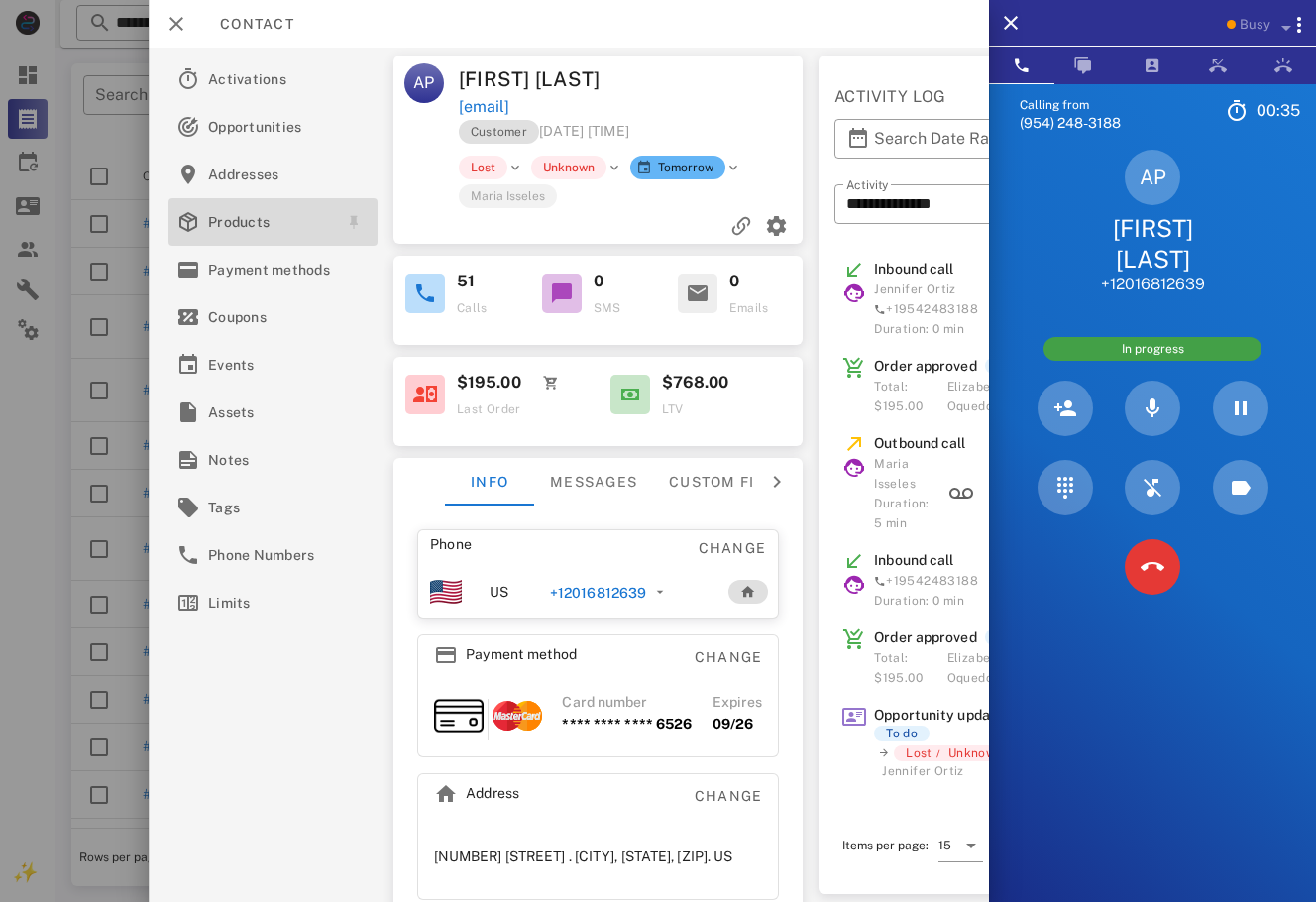 click on "Products" at bounding box center [269, 222] 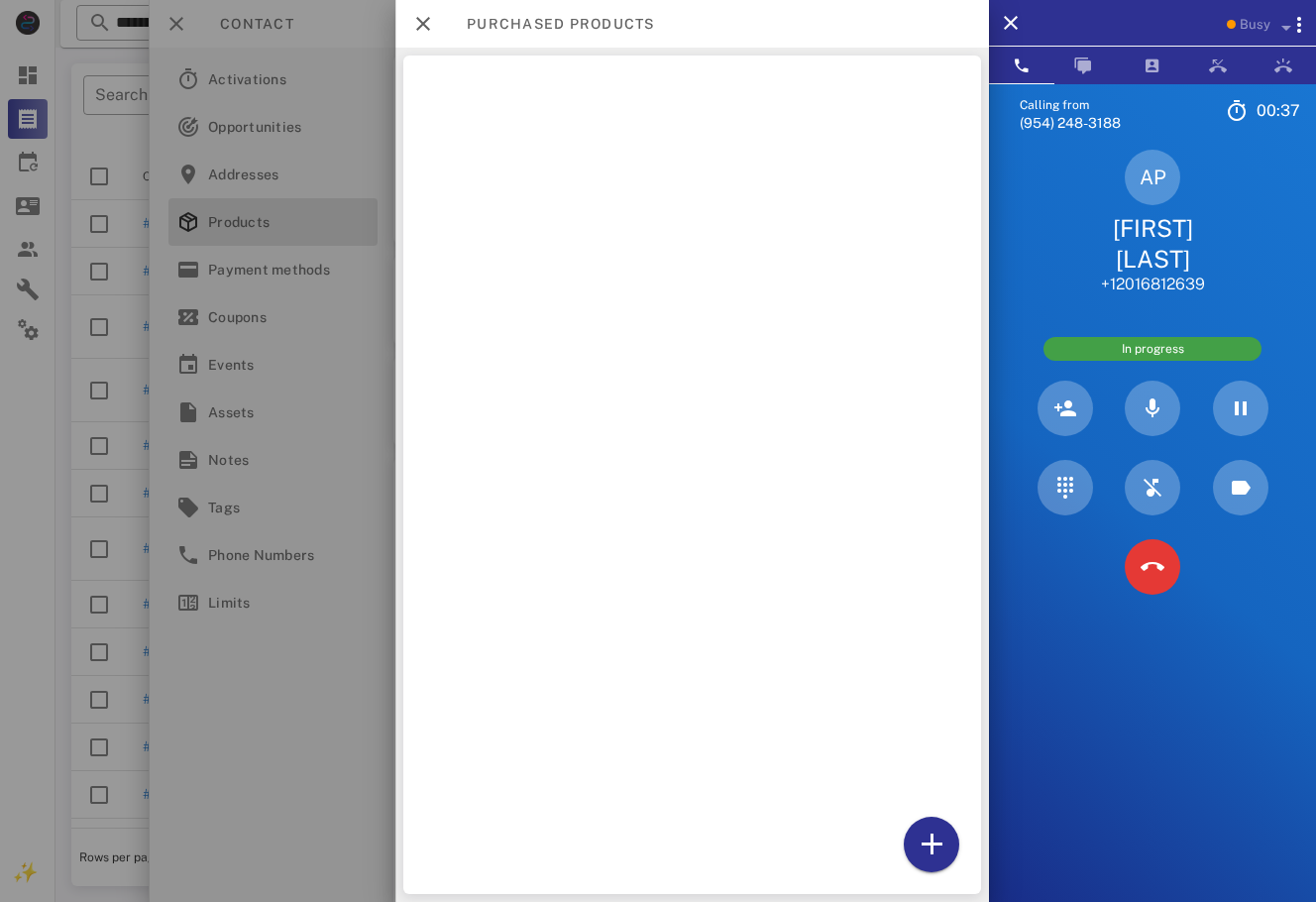 click at bounding box center [658, 451] 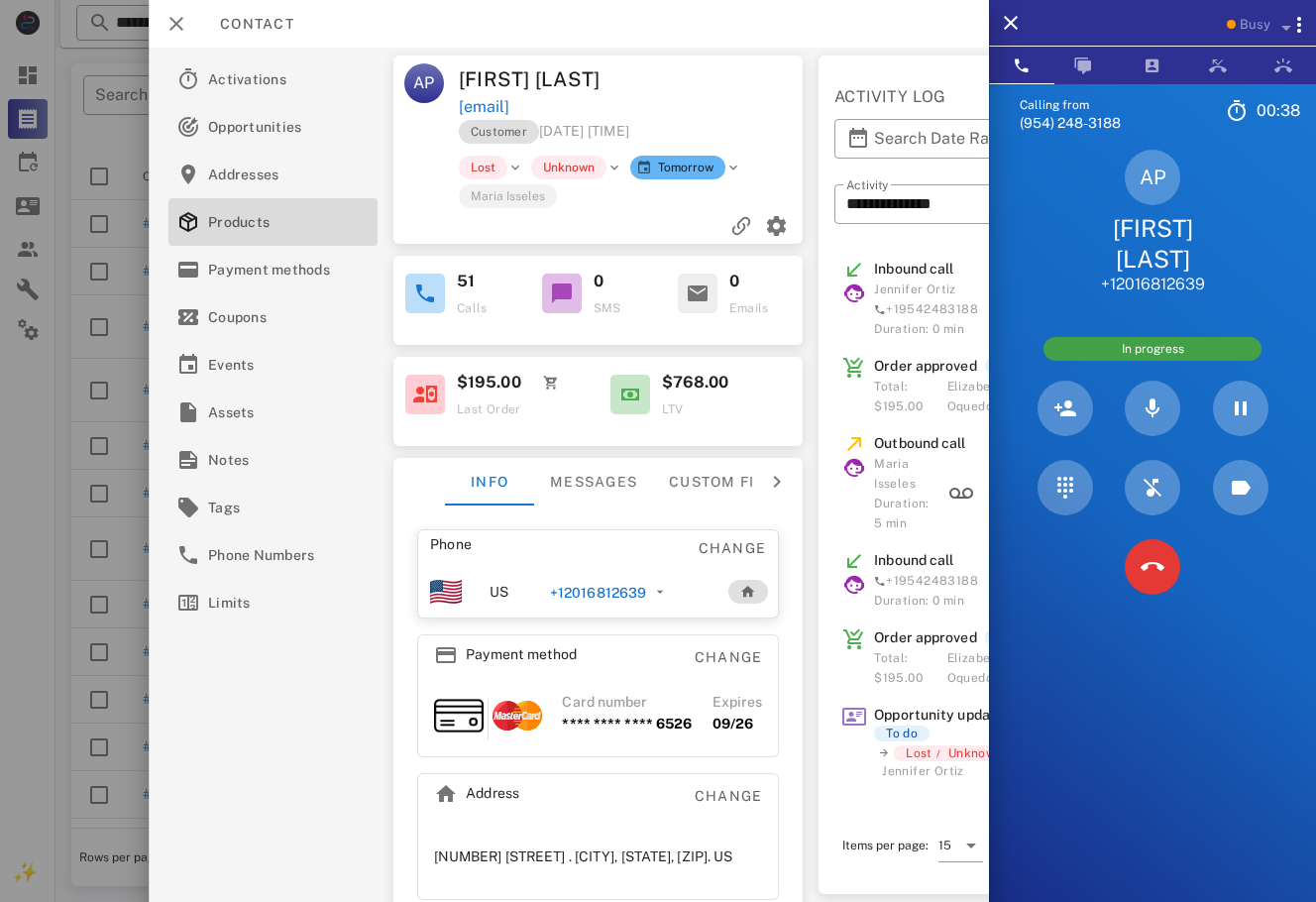 click on "$768.00" at bounding box center (725, 383) 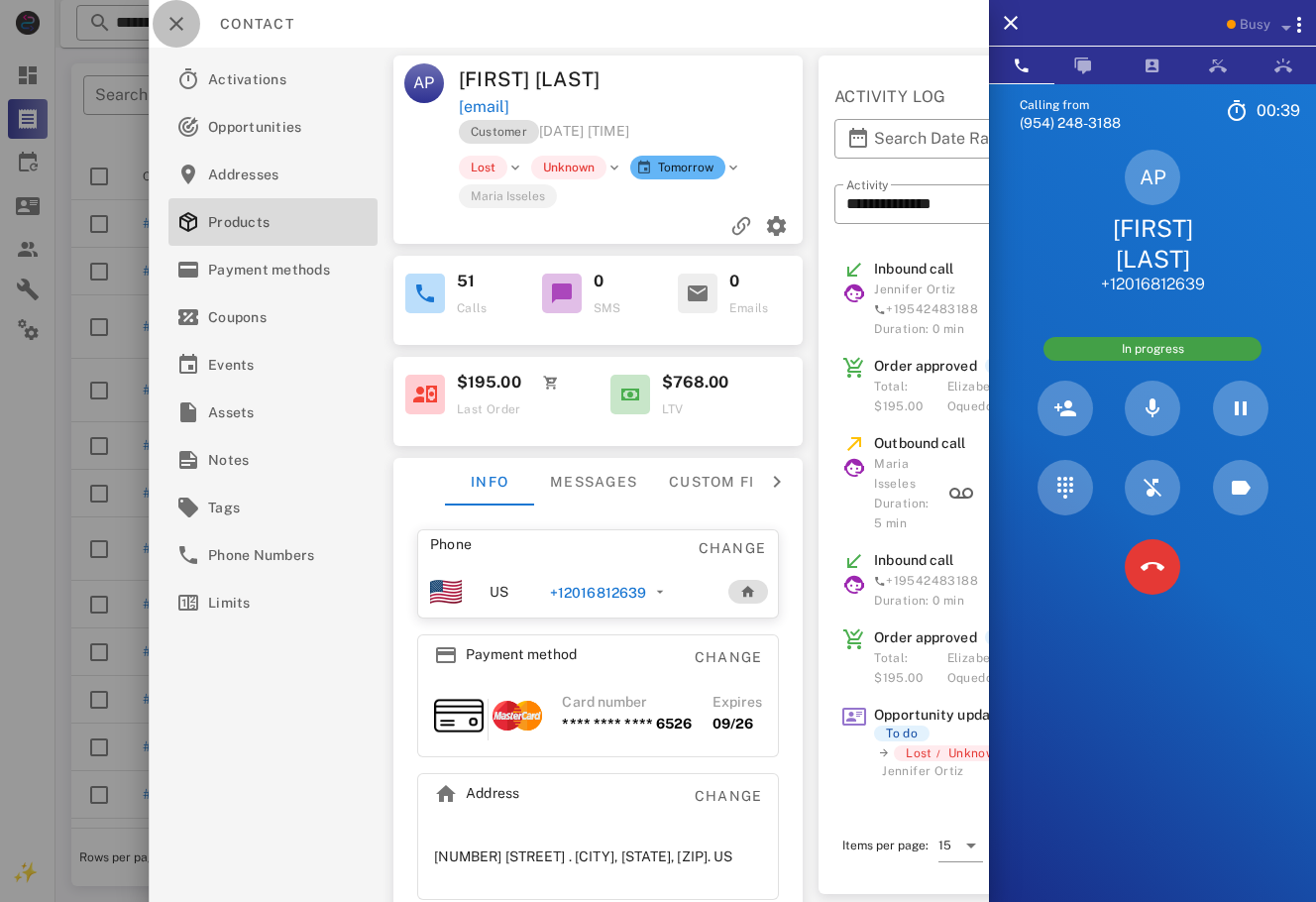 click at bounding box center [176, 24] 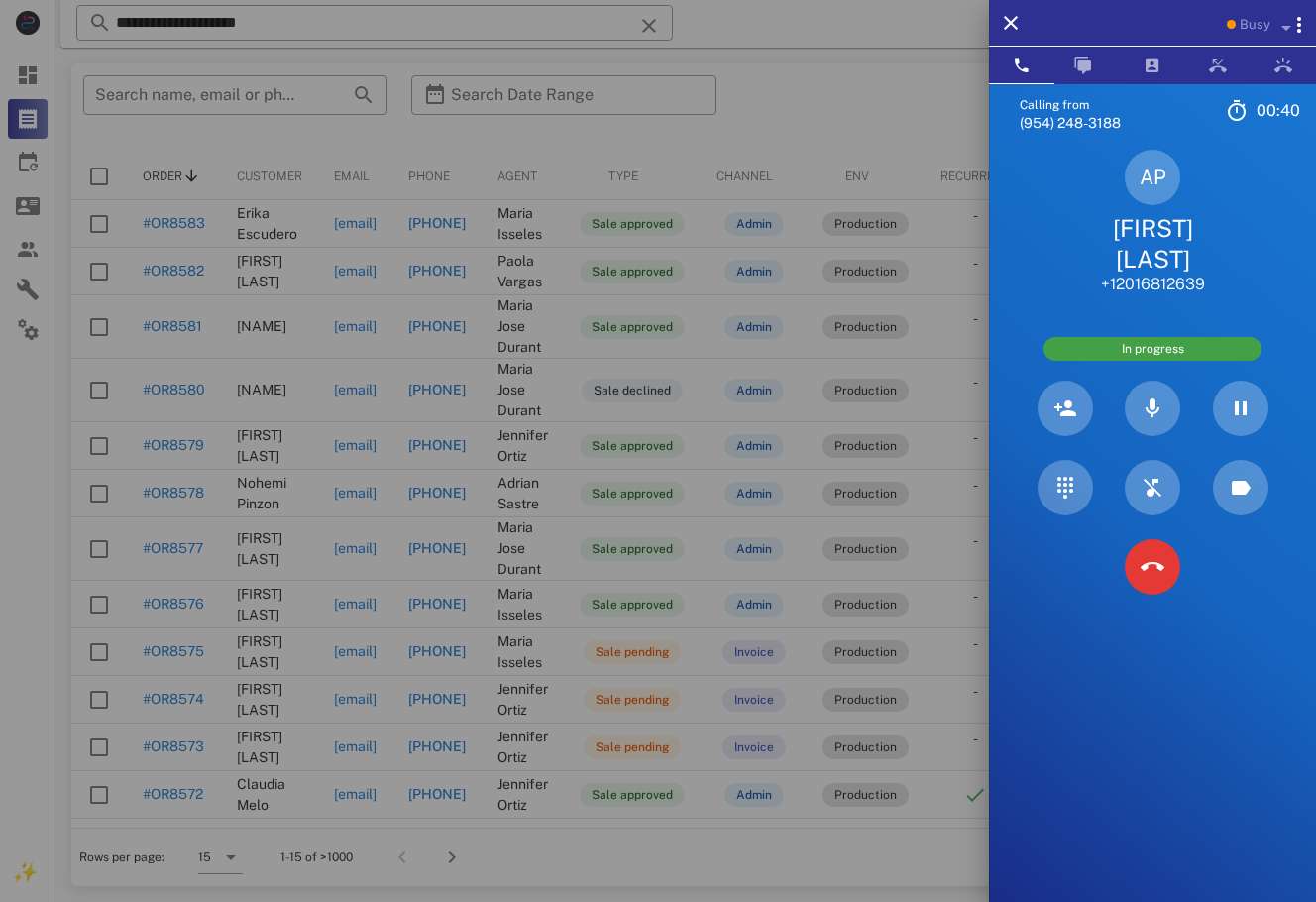 click on "AP   América Pérez  +12016812639" at bounding box center [1152, 222] 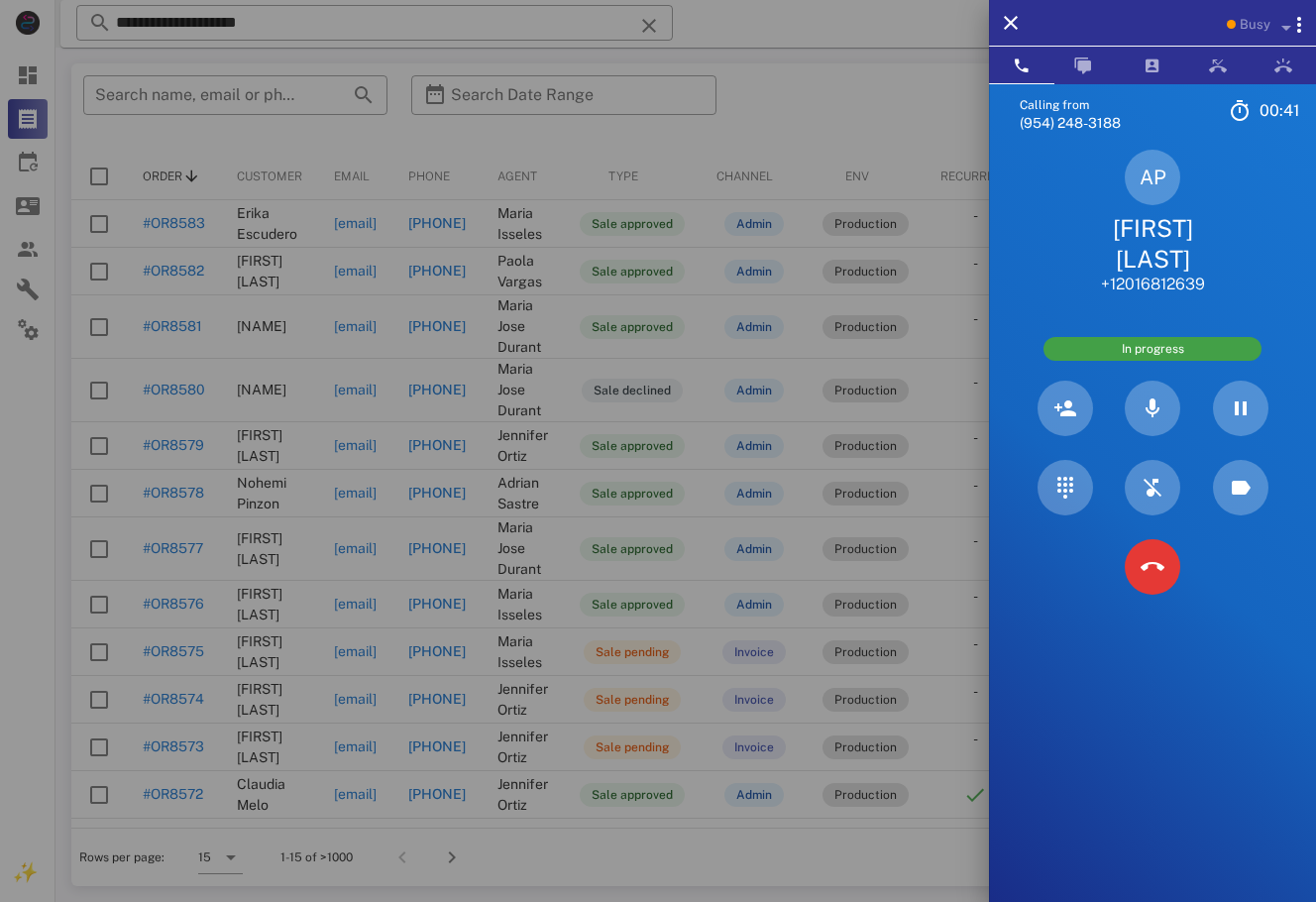 click on "América Pérez" at bounding box center [1152, 244] 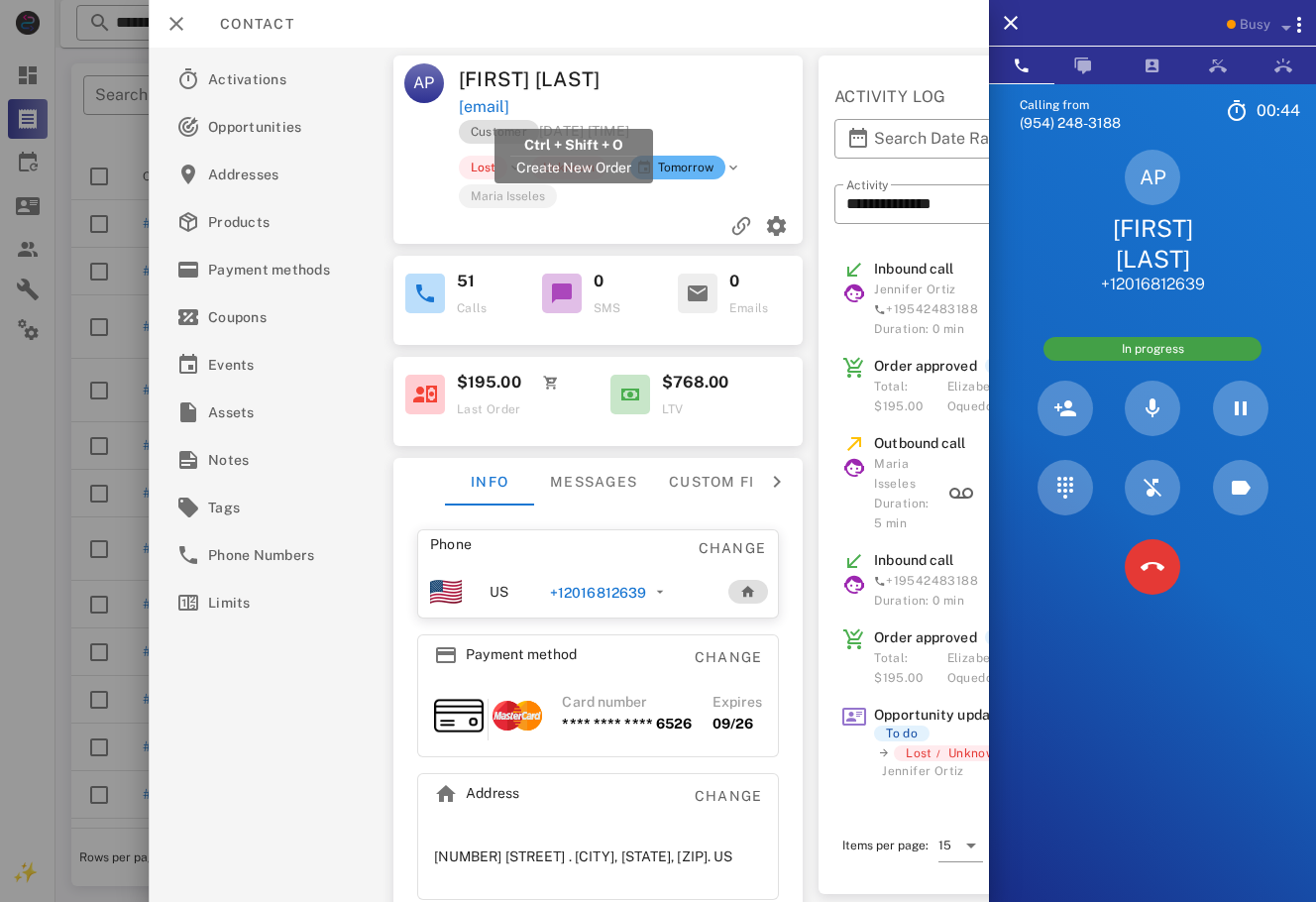 drag, startPoint x: 689, startPoint y: 102, endPoint x: 458, endPoint y: 106, distance: 231.03463 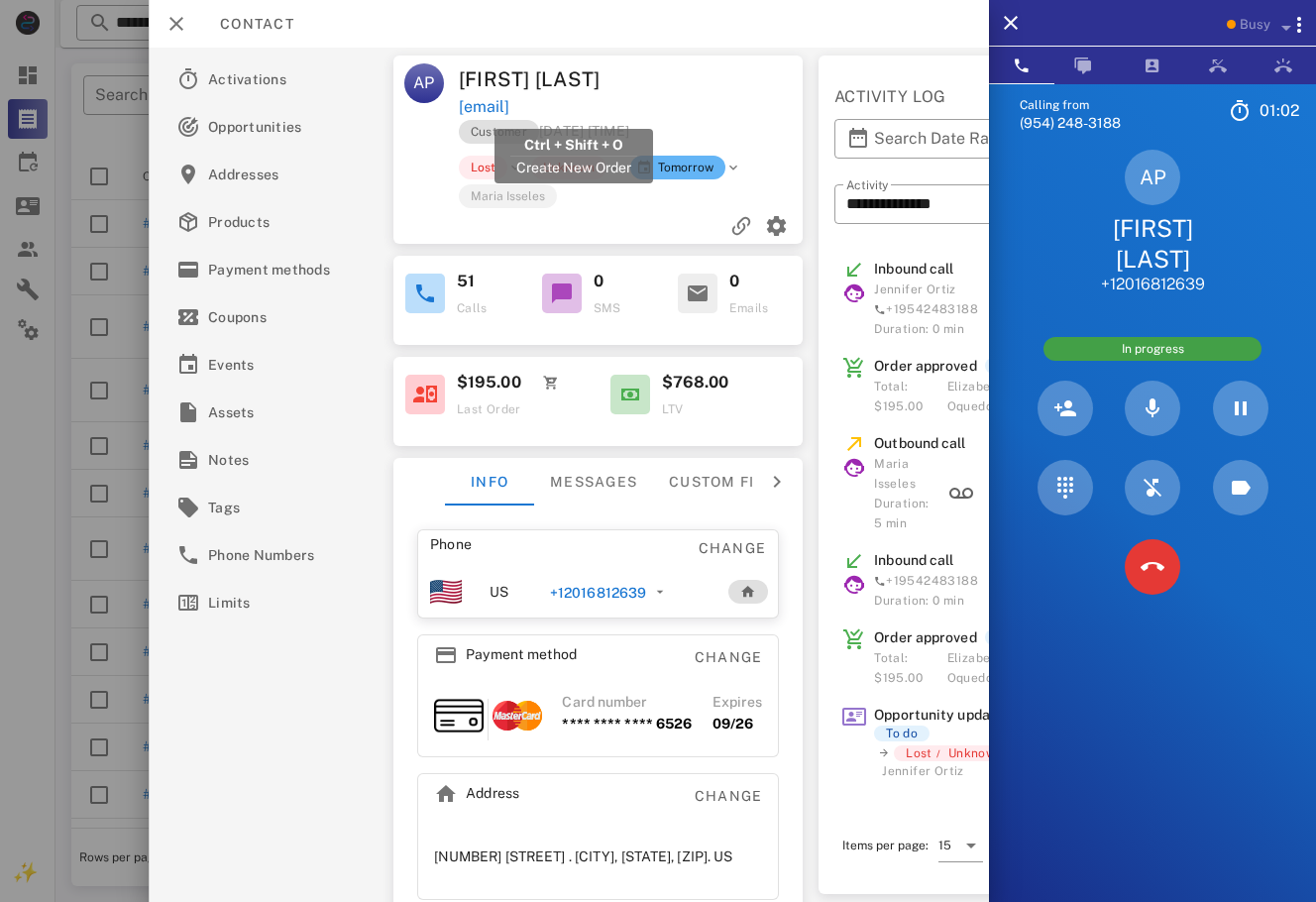 copy on "angeldemiguarda3@yahoo.com" 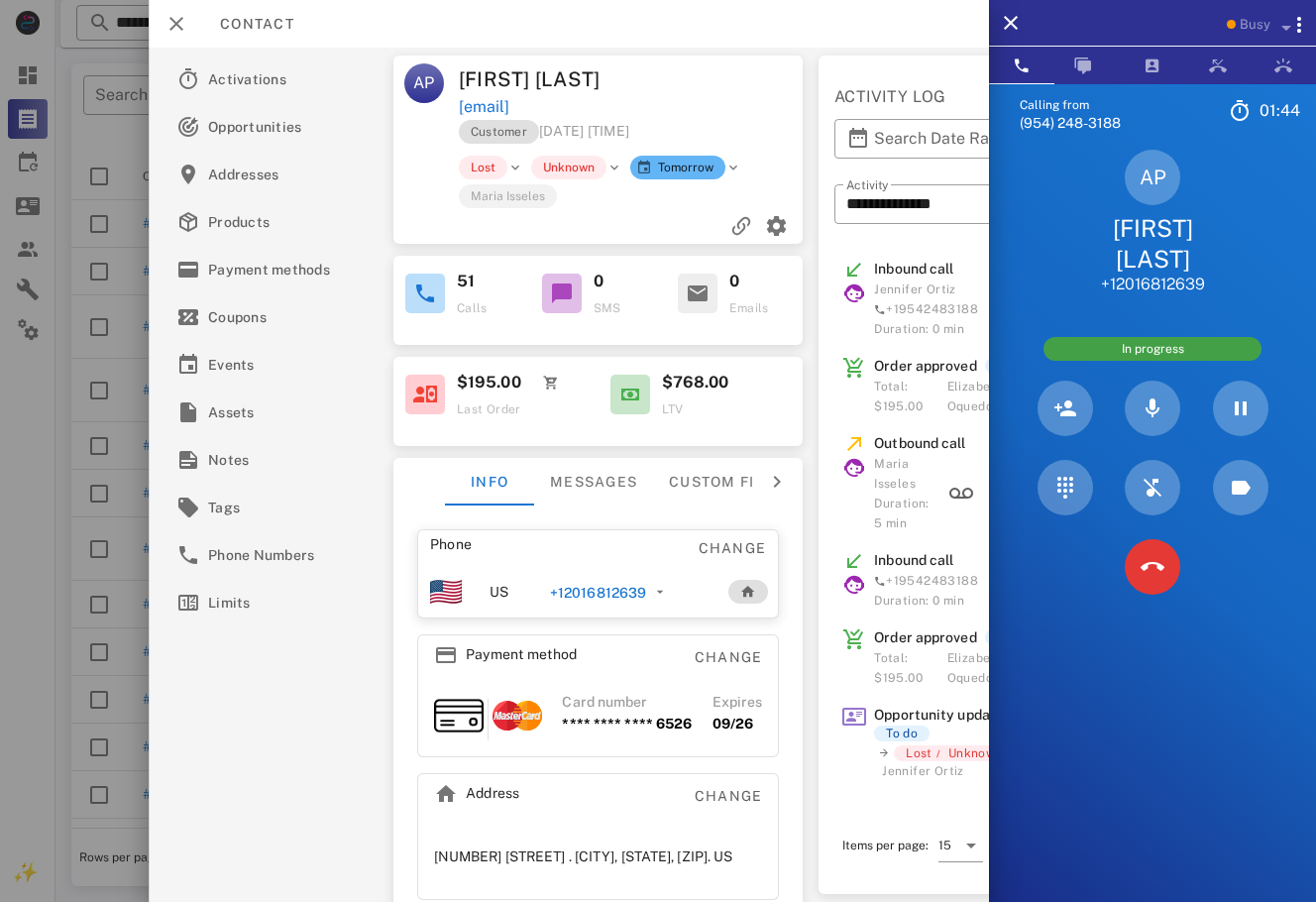 click at bounding box center [719, 79] 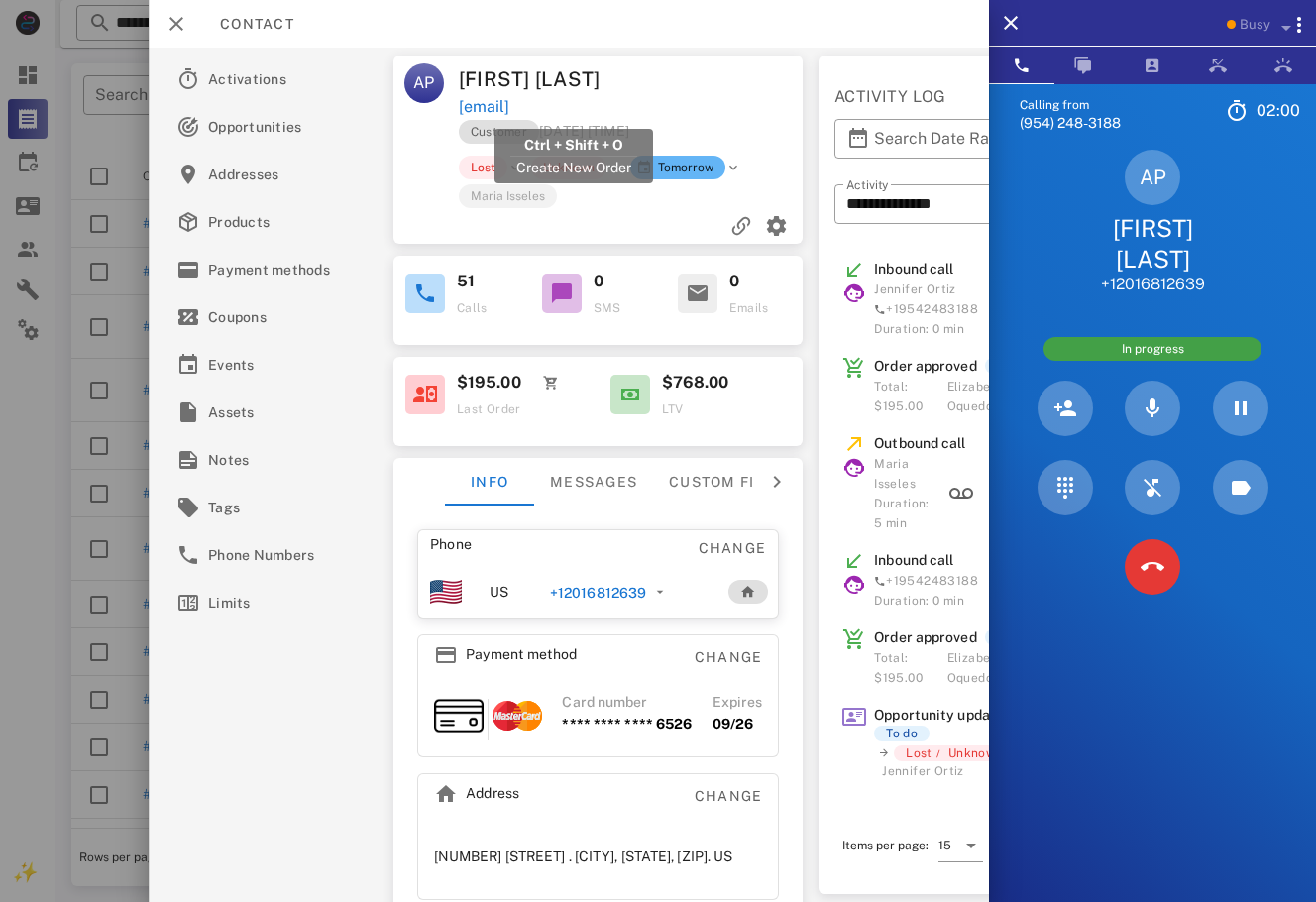drag, startPoint x: 715, startPoint y: 100, endPoint x: 458, endPoint y: 113, distance: 257.3286 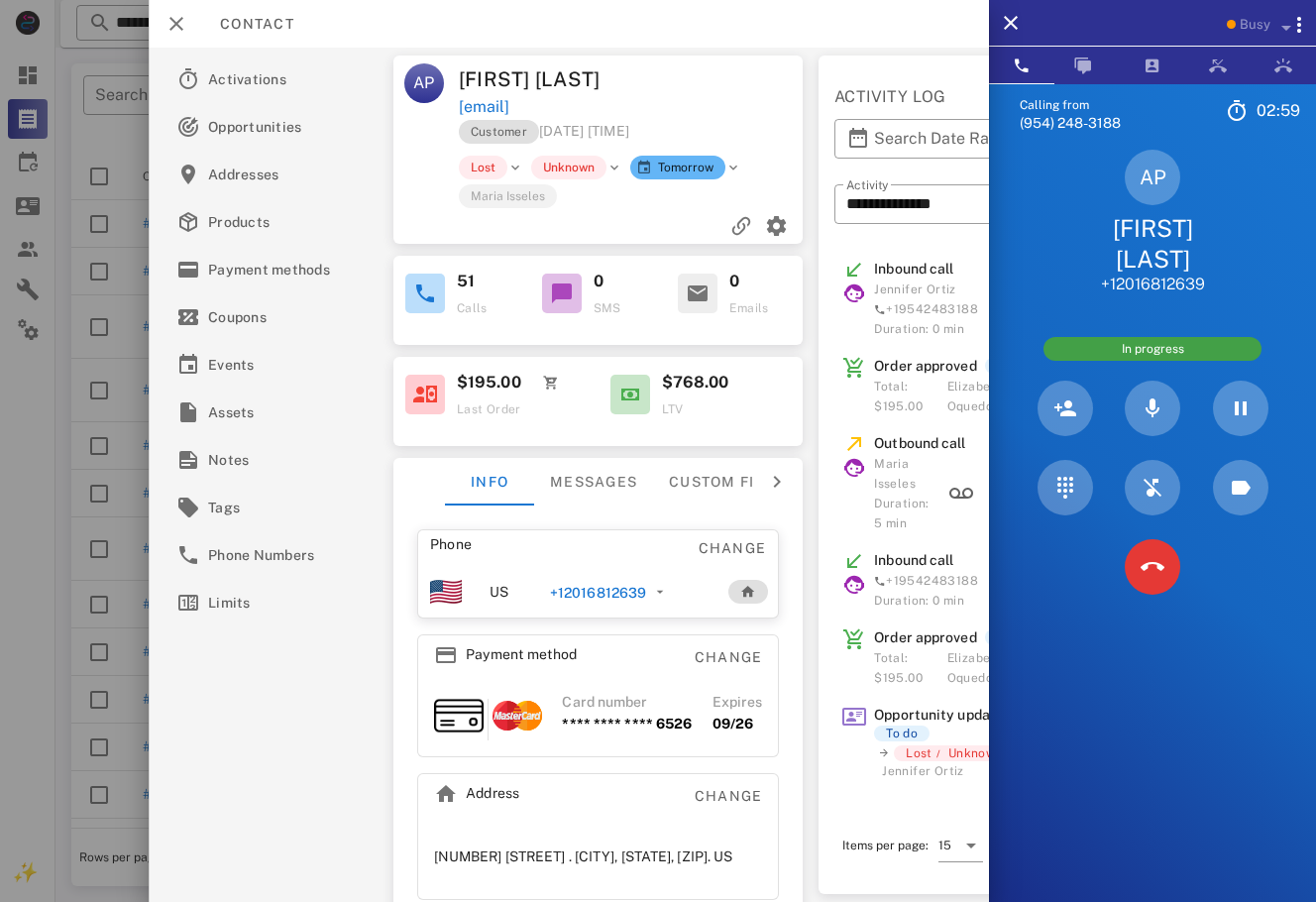 click on "angeldemiguarda3@yahoo.com" at bounding box center (632, 107) 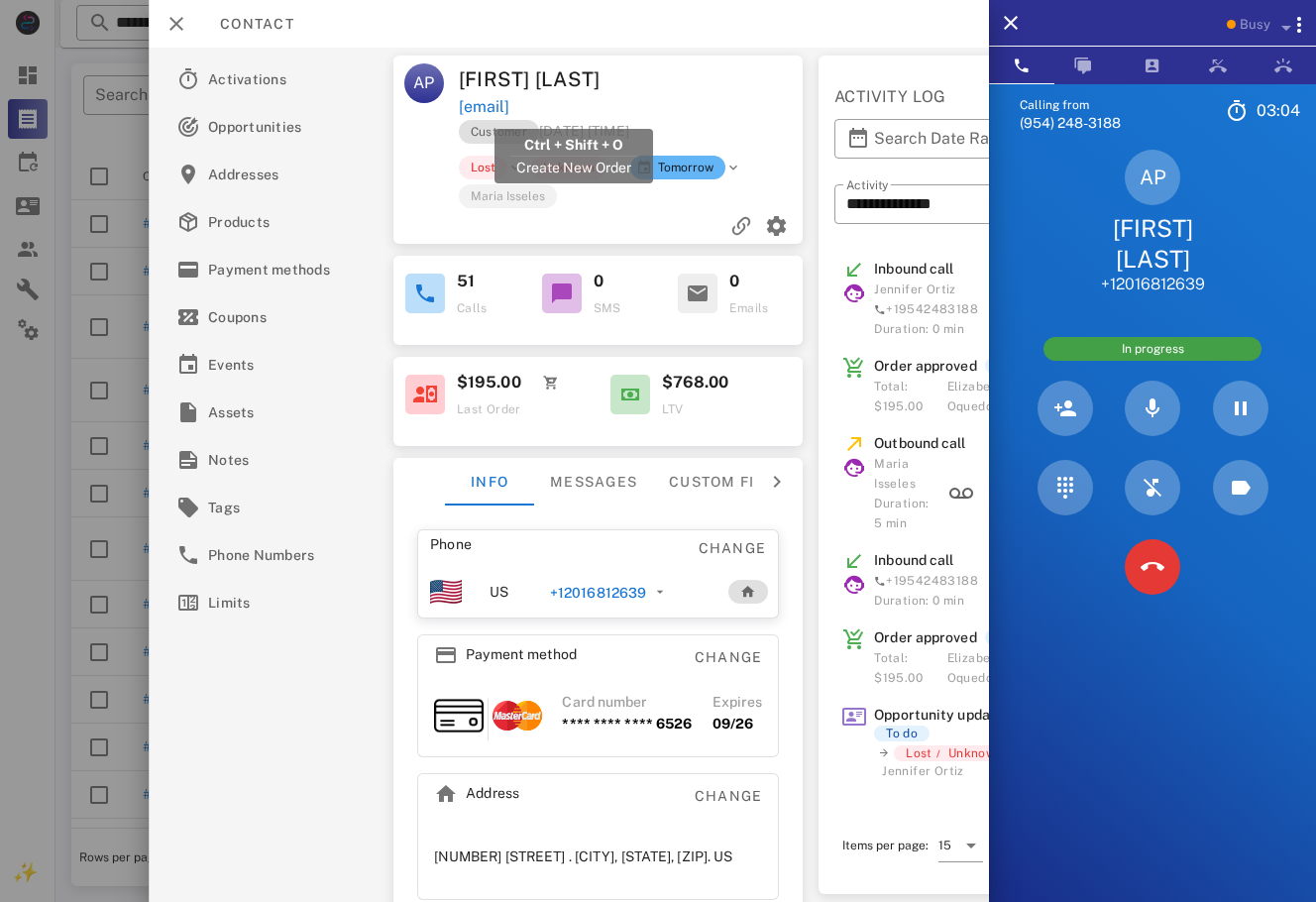 drag, startPoint x: 715, startPoint y: 98, endPoint x: 460, endPoint y: 111, distance: 255.3312 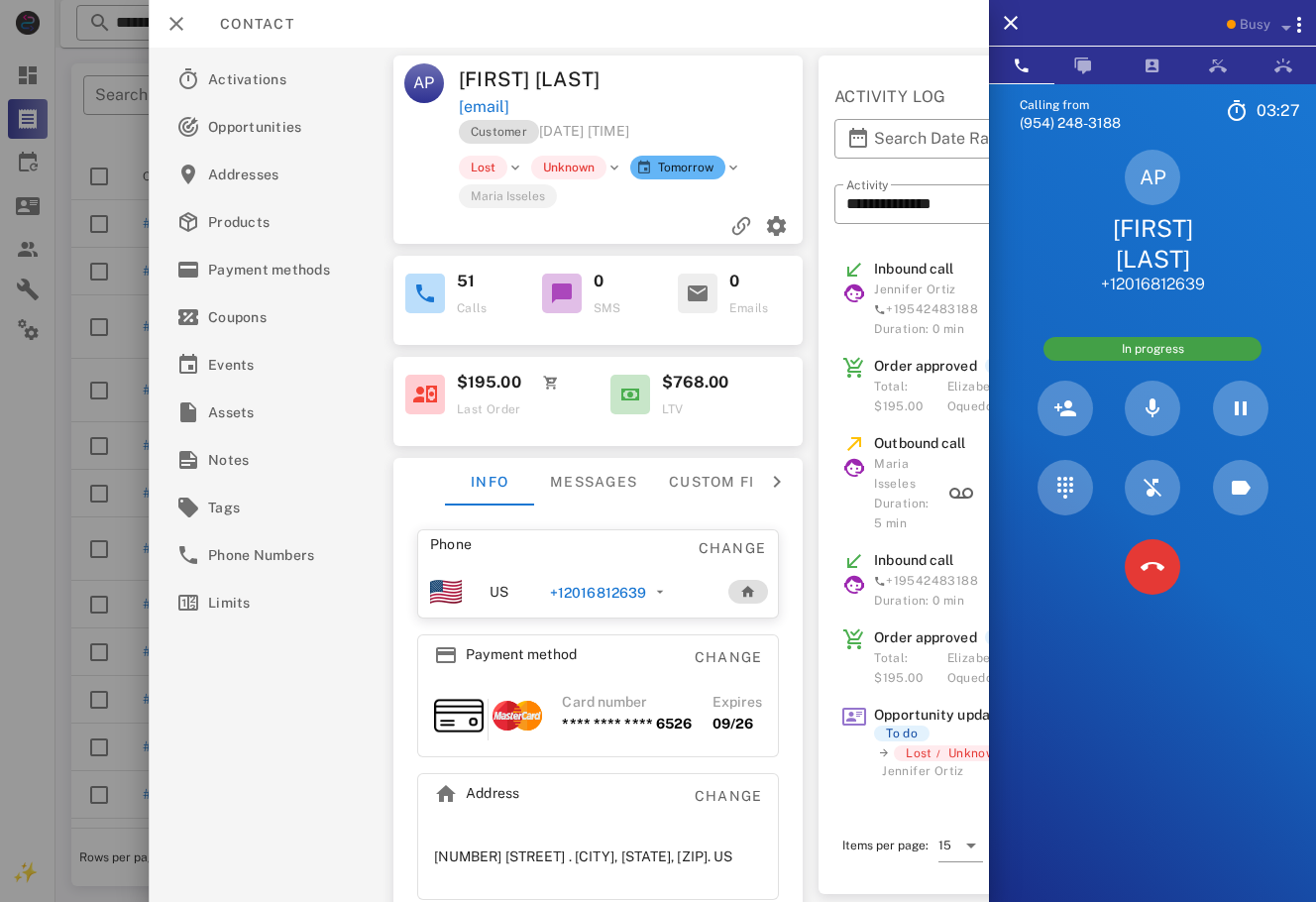 click on "angeldemiguarda3@yahoo.com" at bounding box center [632, 107] 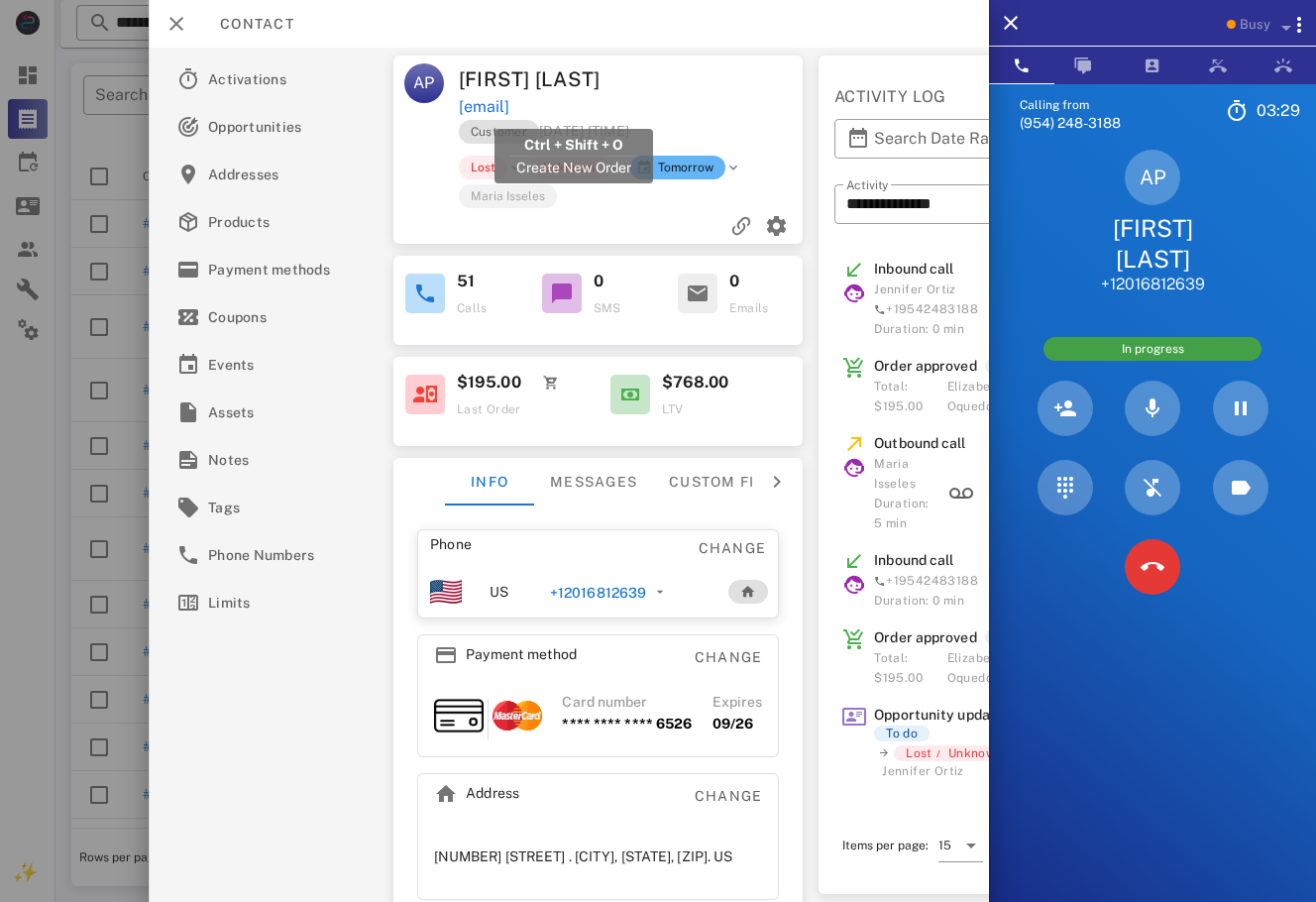 drag, startPoint x: 717, startPoint y: 105, endPoint x: 462, endPoint y: 110, distance: 255.04901 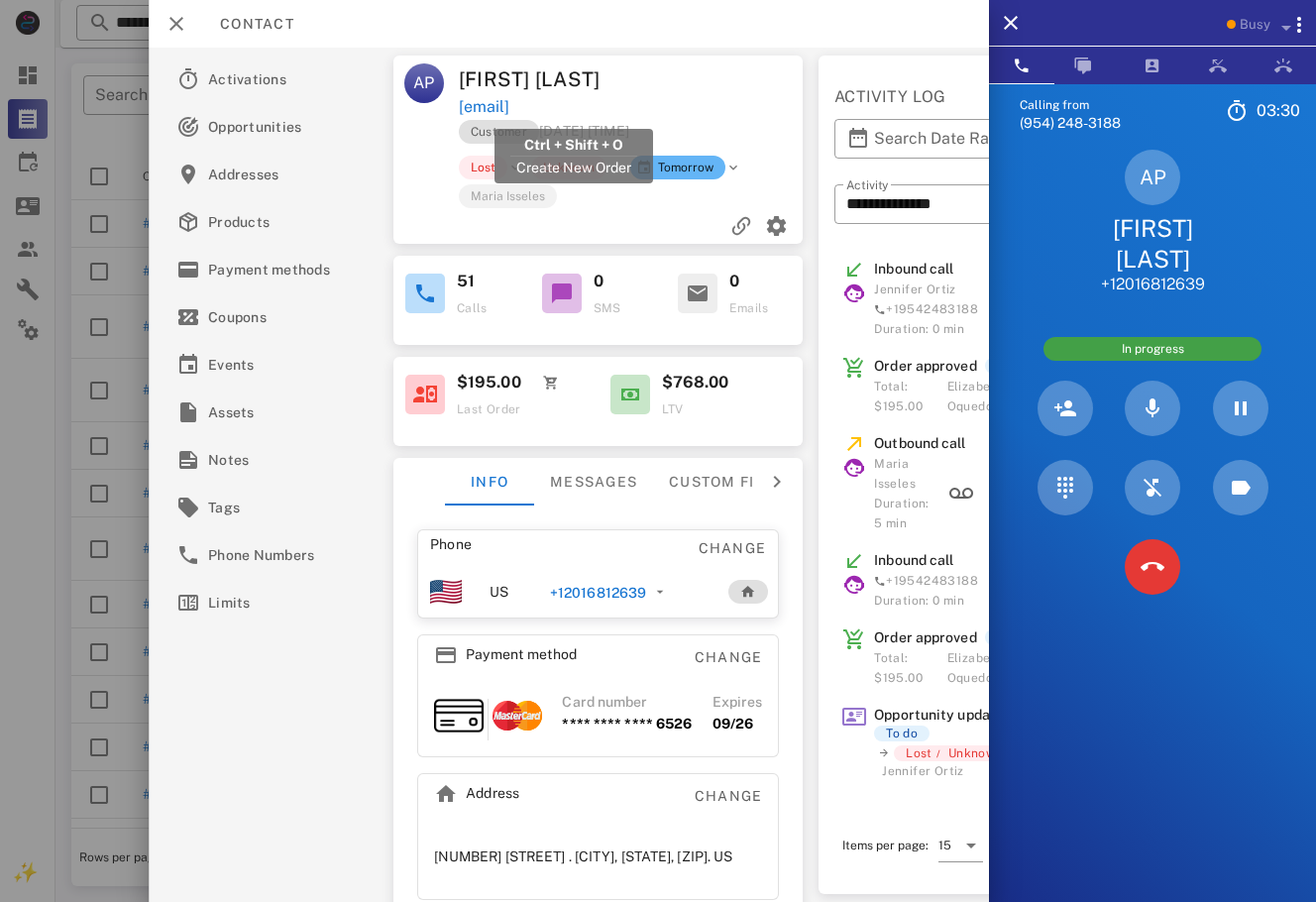 copy on "angeldemiguarda3@yahoo.com" 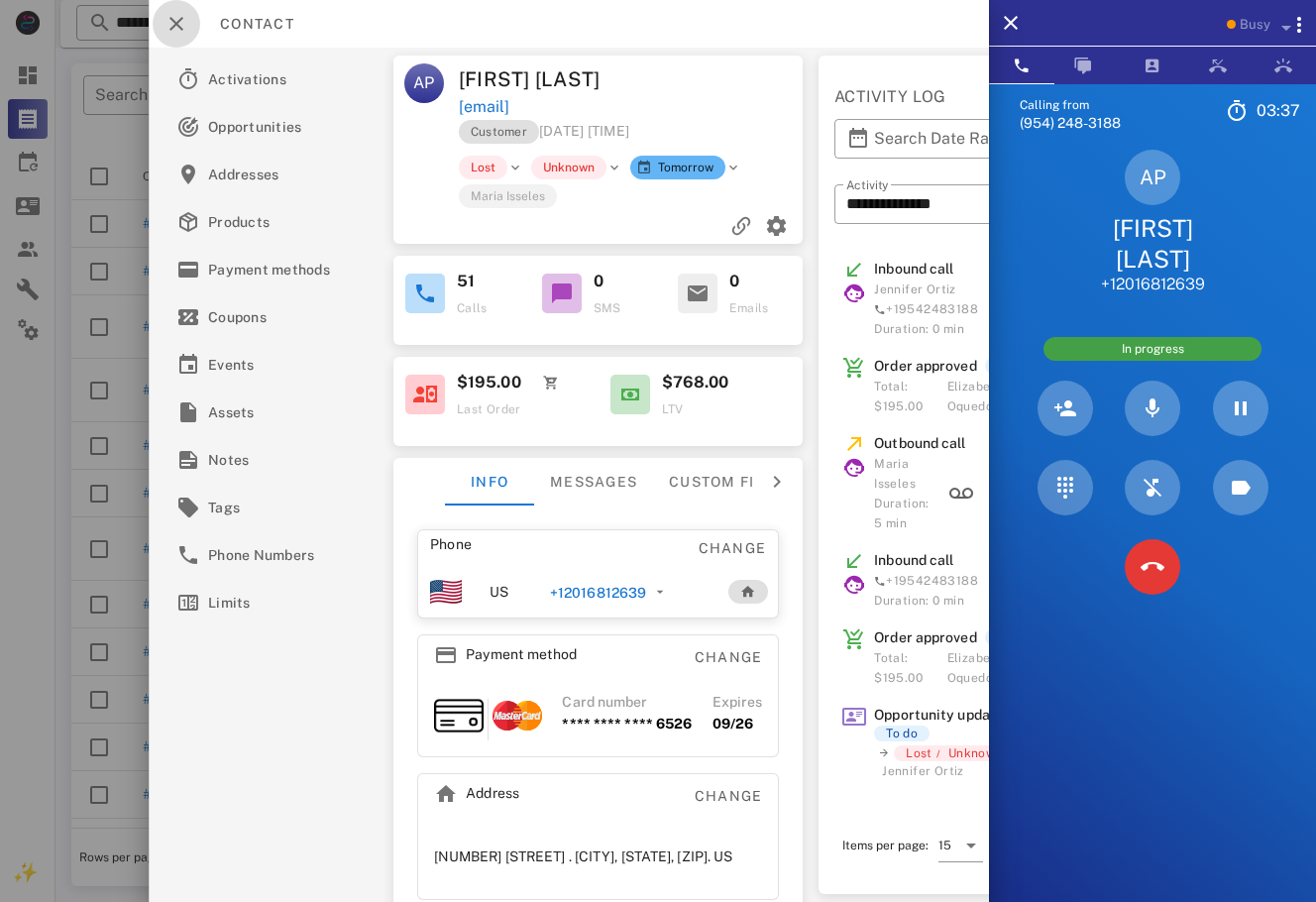 click at bounding box center (176, 24) 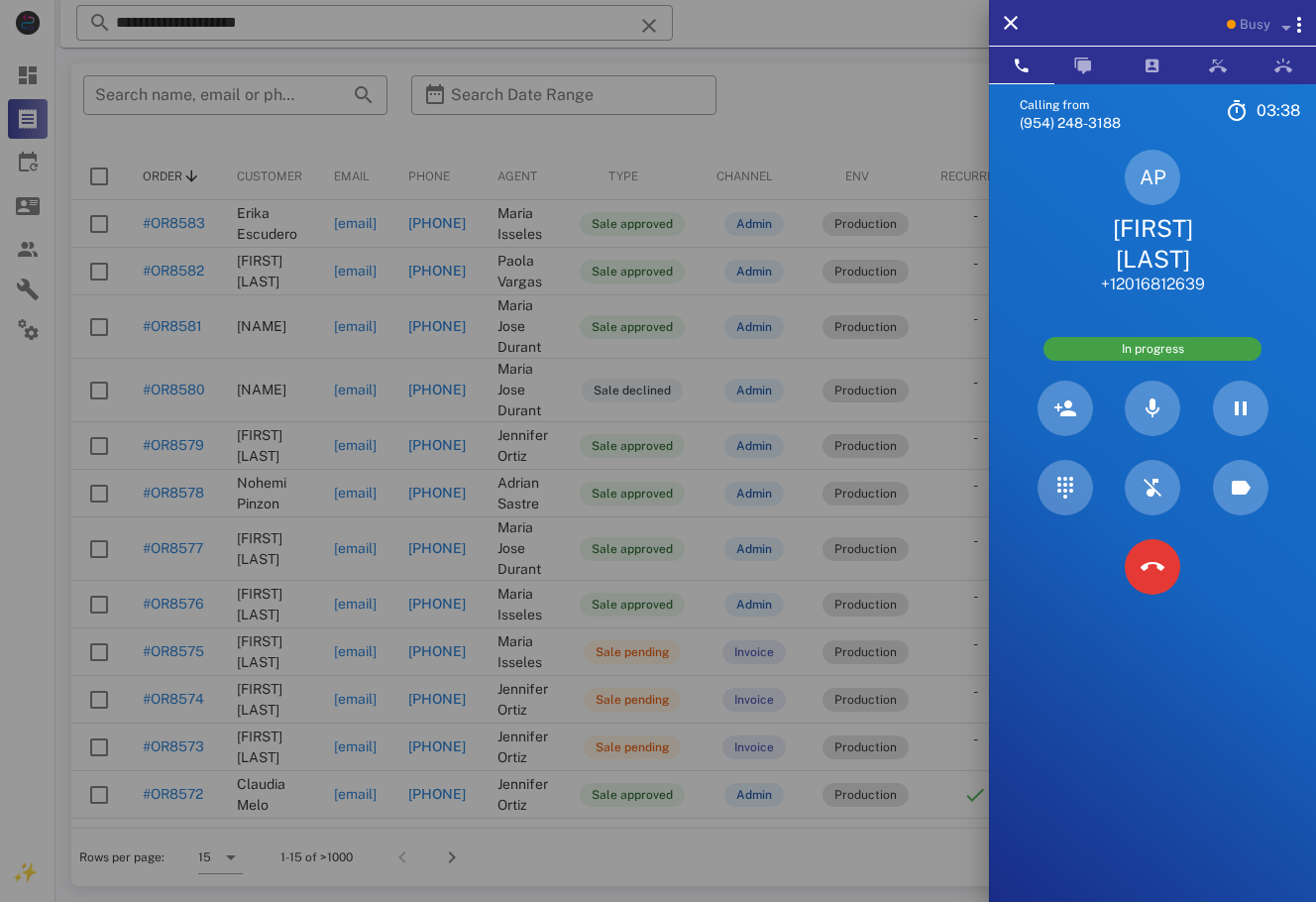 click on "América Pérez" at bounding box center [1152, 244] 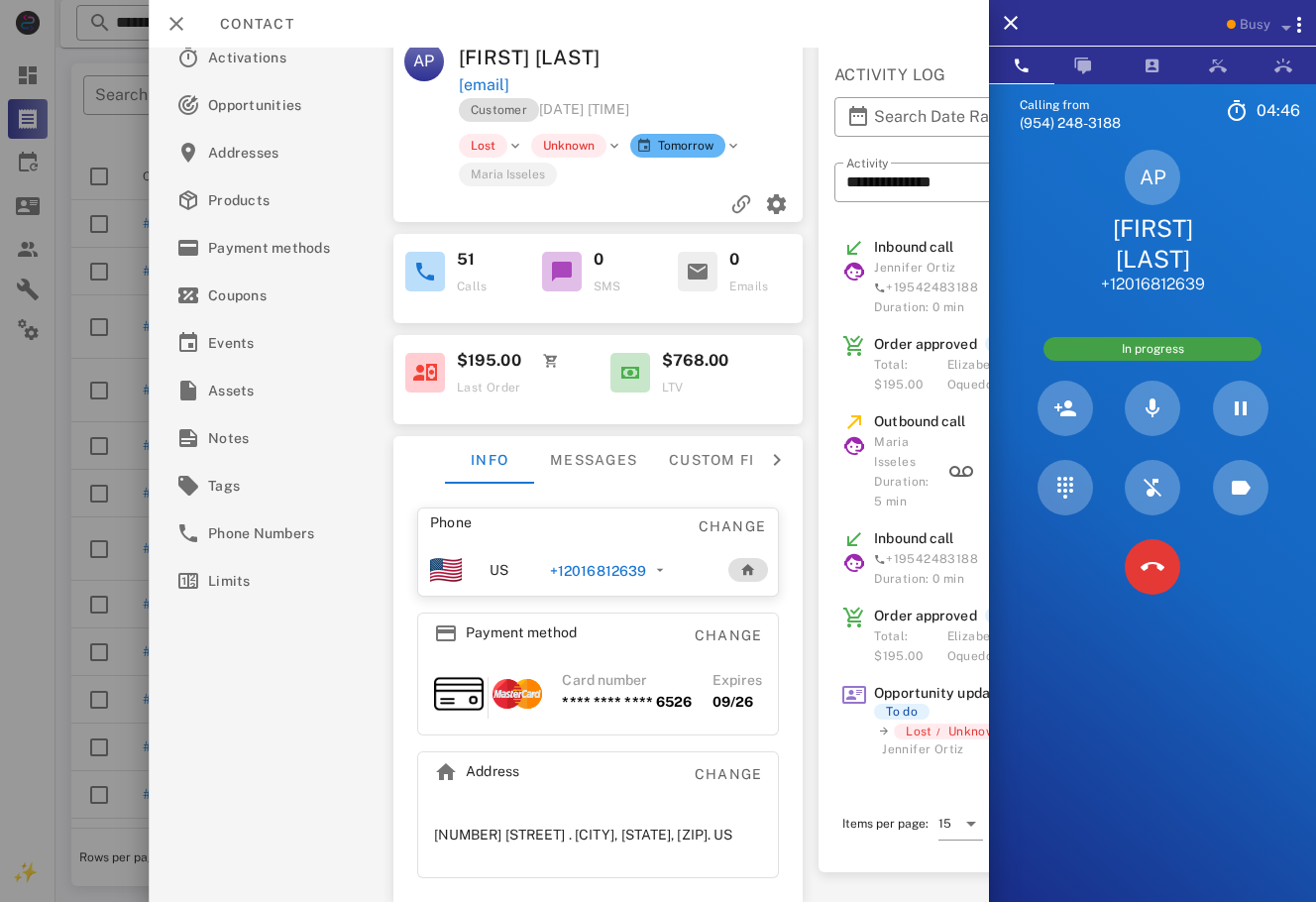 scroll, scrollTop: 0, scrollLeft: 0, axis: both 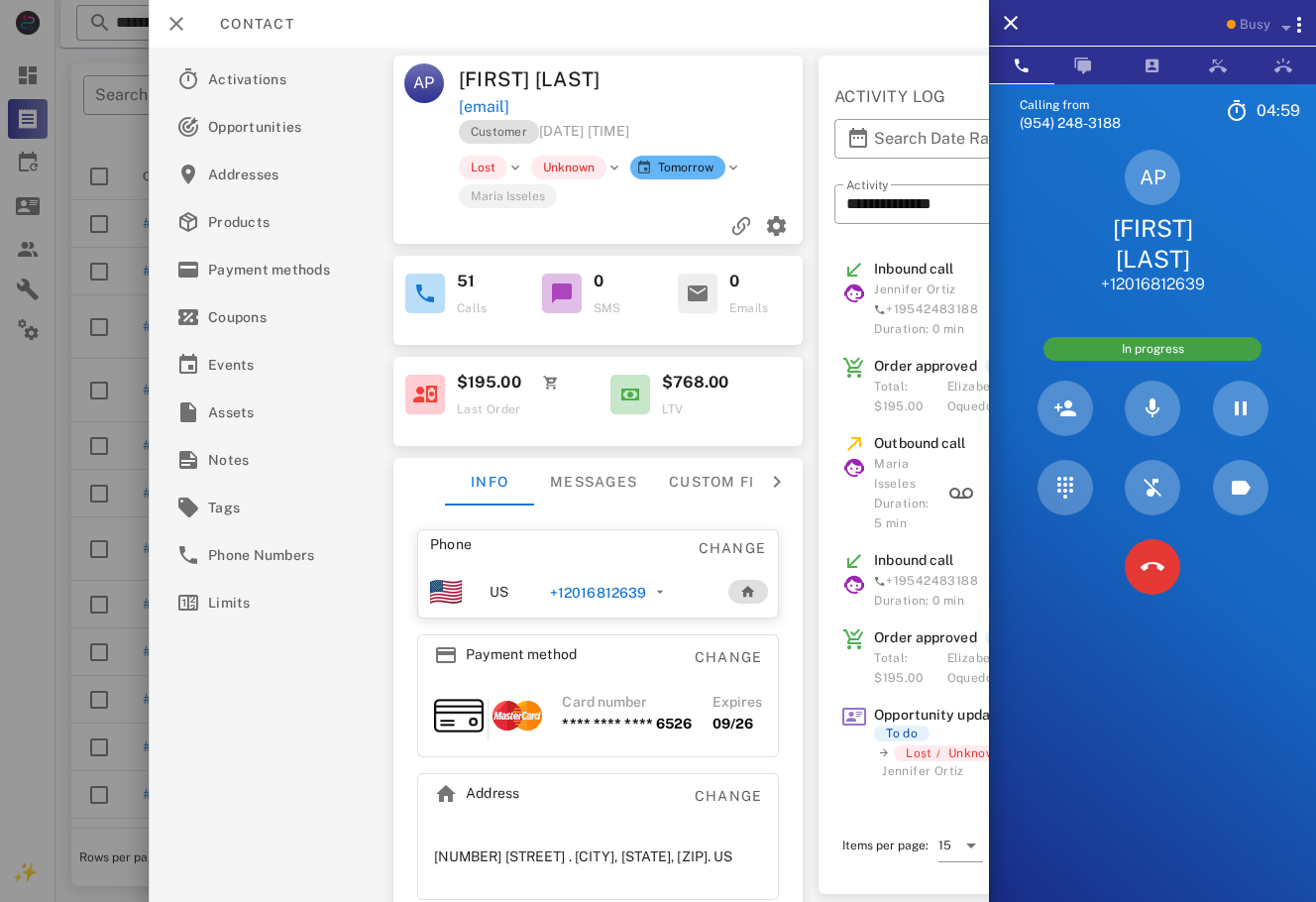 click on "Customer   04/24/2025 10:37" at bounding box center [632, 137] 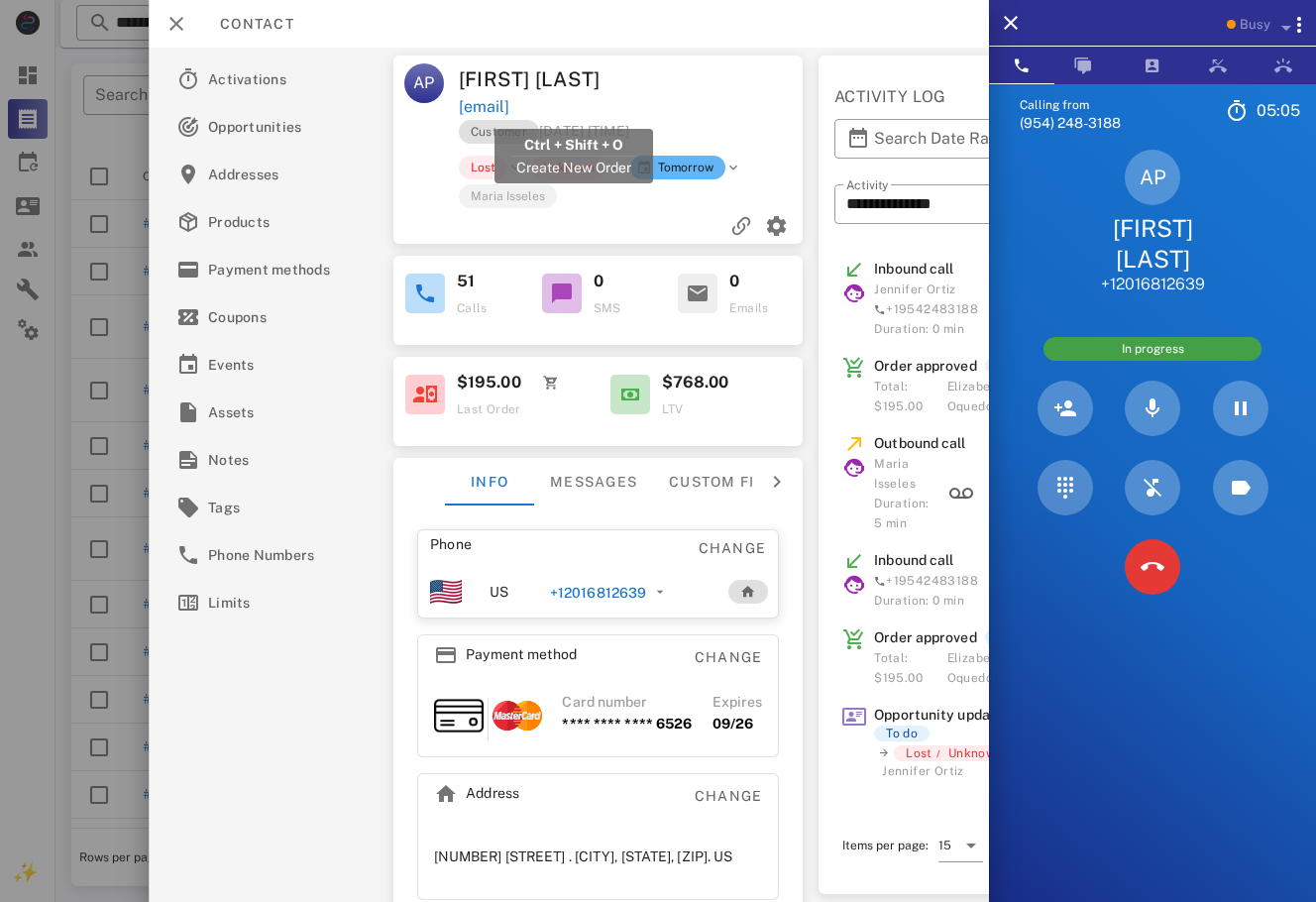 drag, startPoint x: 719, startPoint y: 118, endPoint x: 458, endPoint y: 107, distance: 261.2317 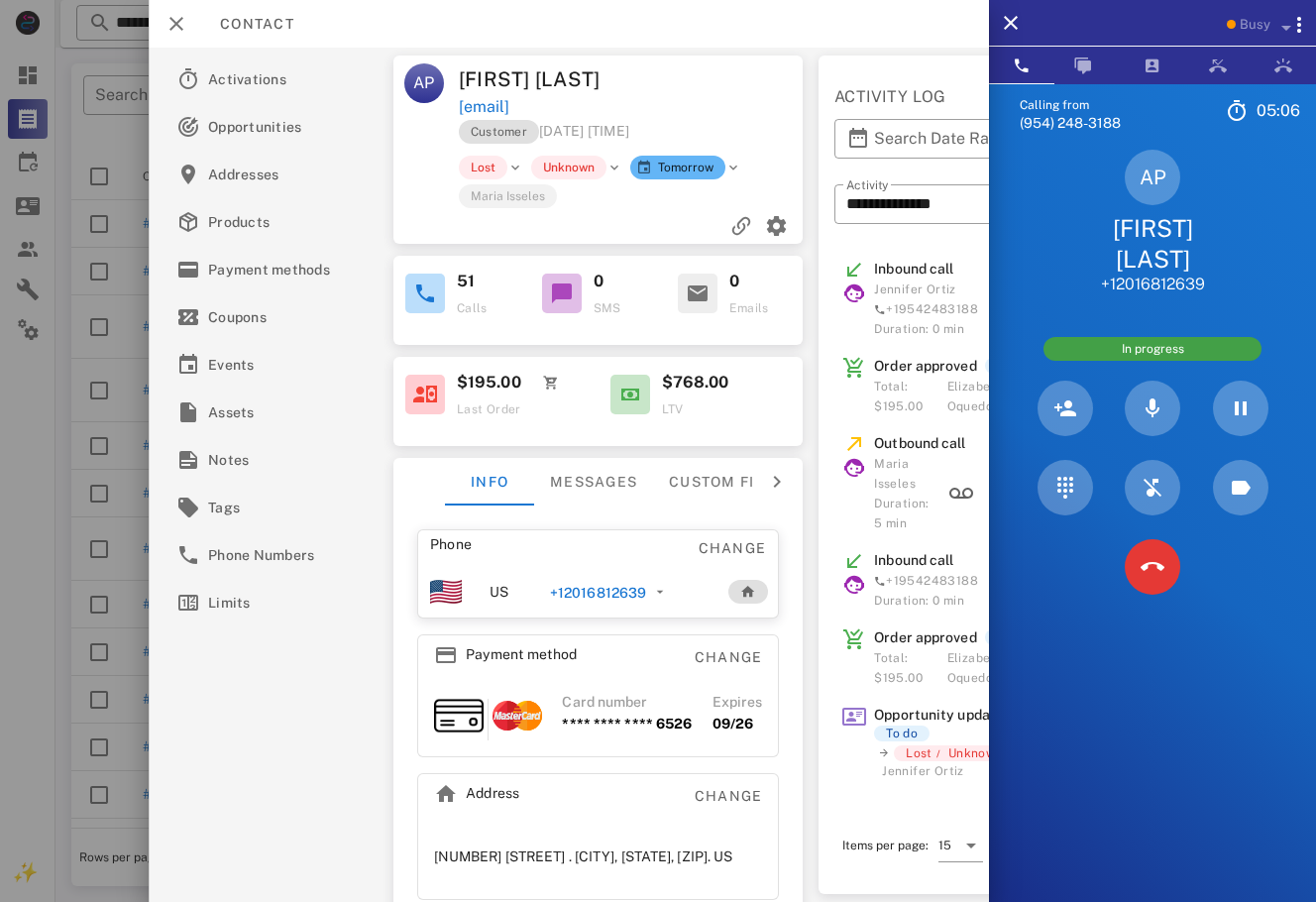 copy on "angeldemiguarda3@yahoo.com" 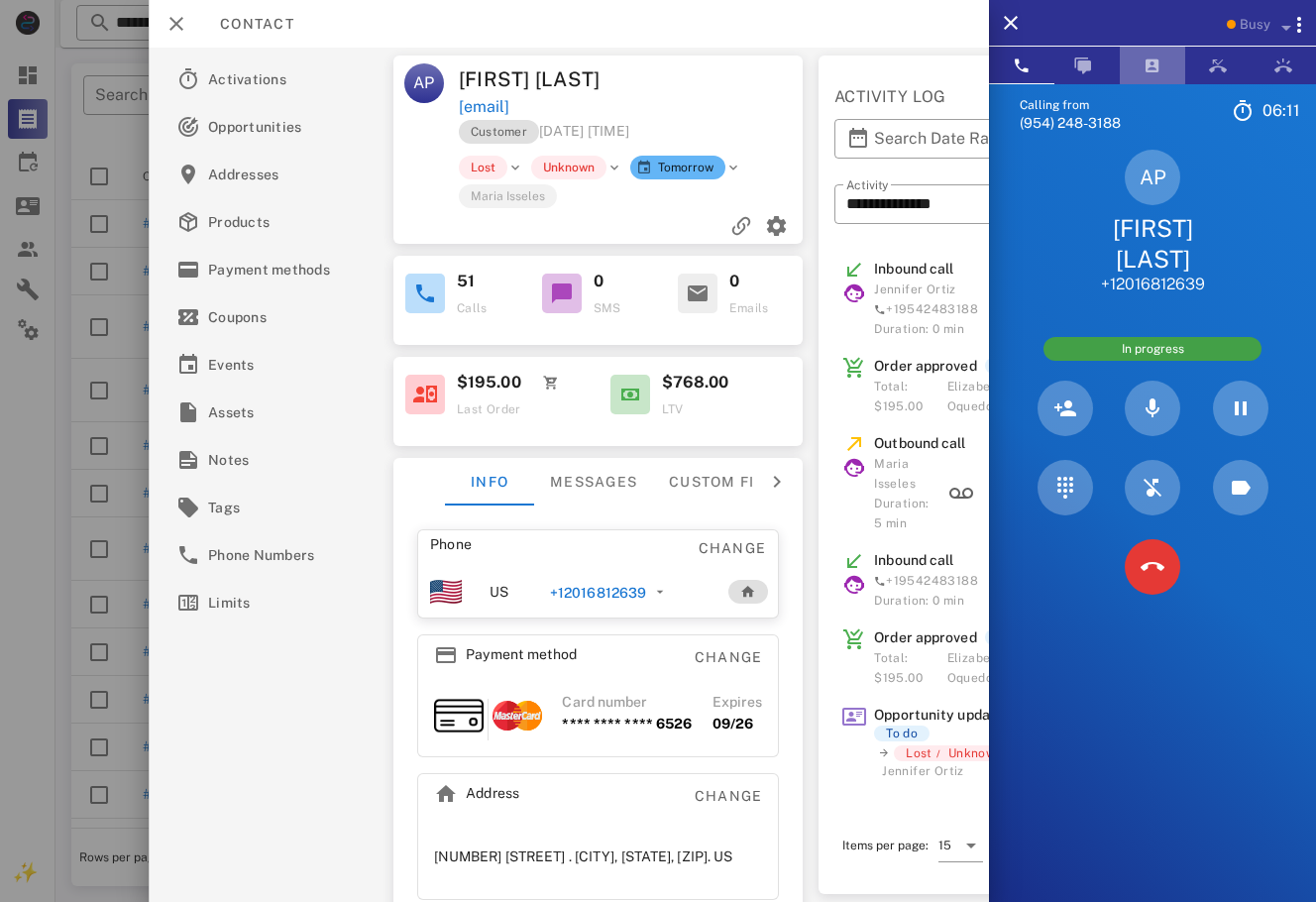 click at bounding box center [1152, 65] 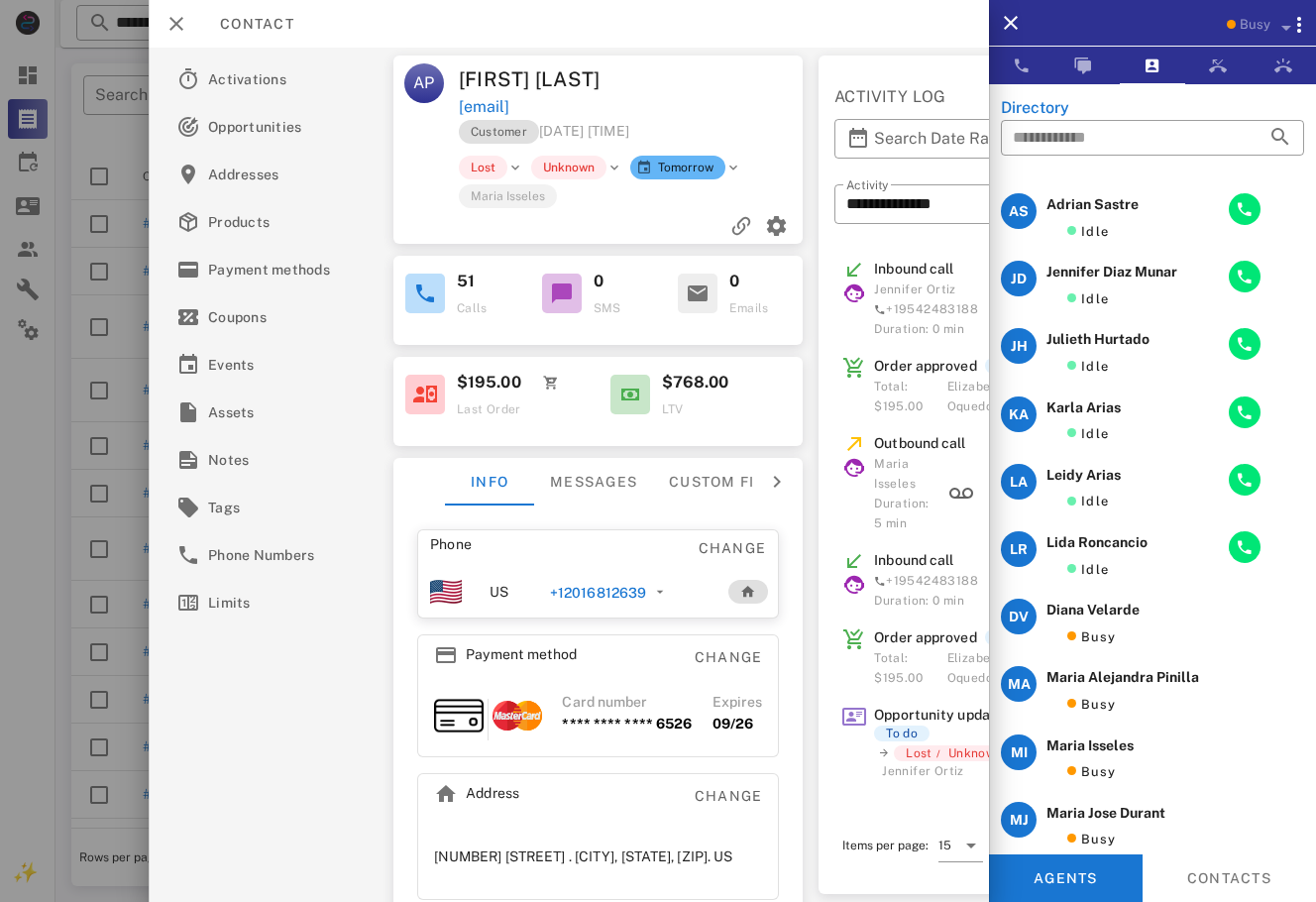 click on "angeldemiguarda3@yahoo.com" at bounding box center [632, 107] 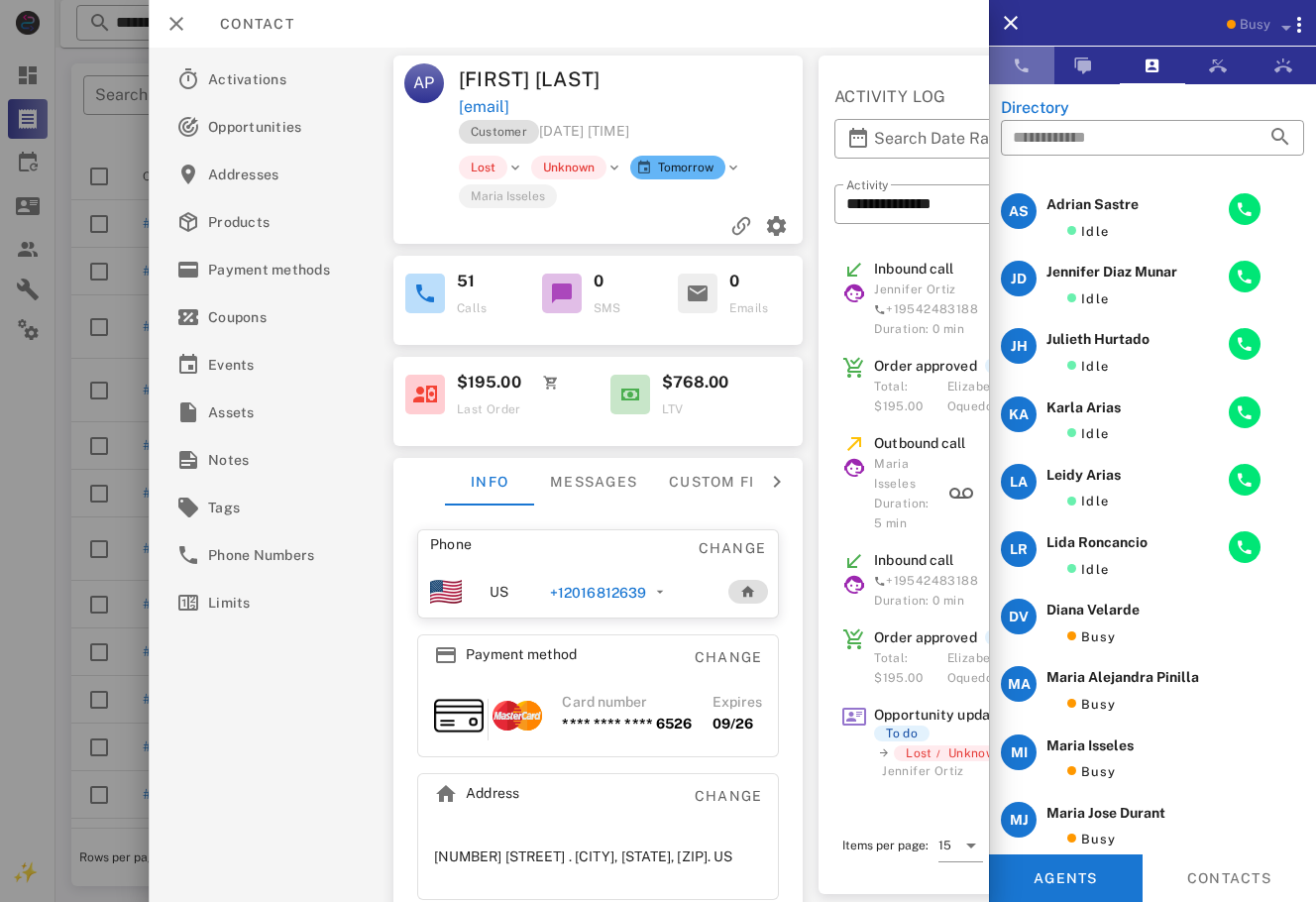 click at bounding box center (1022, 65) 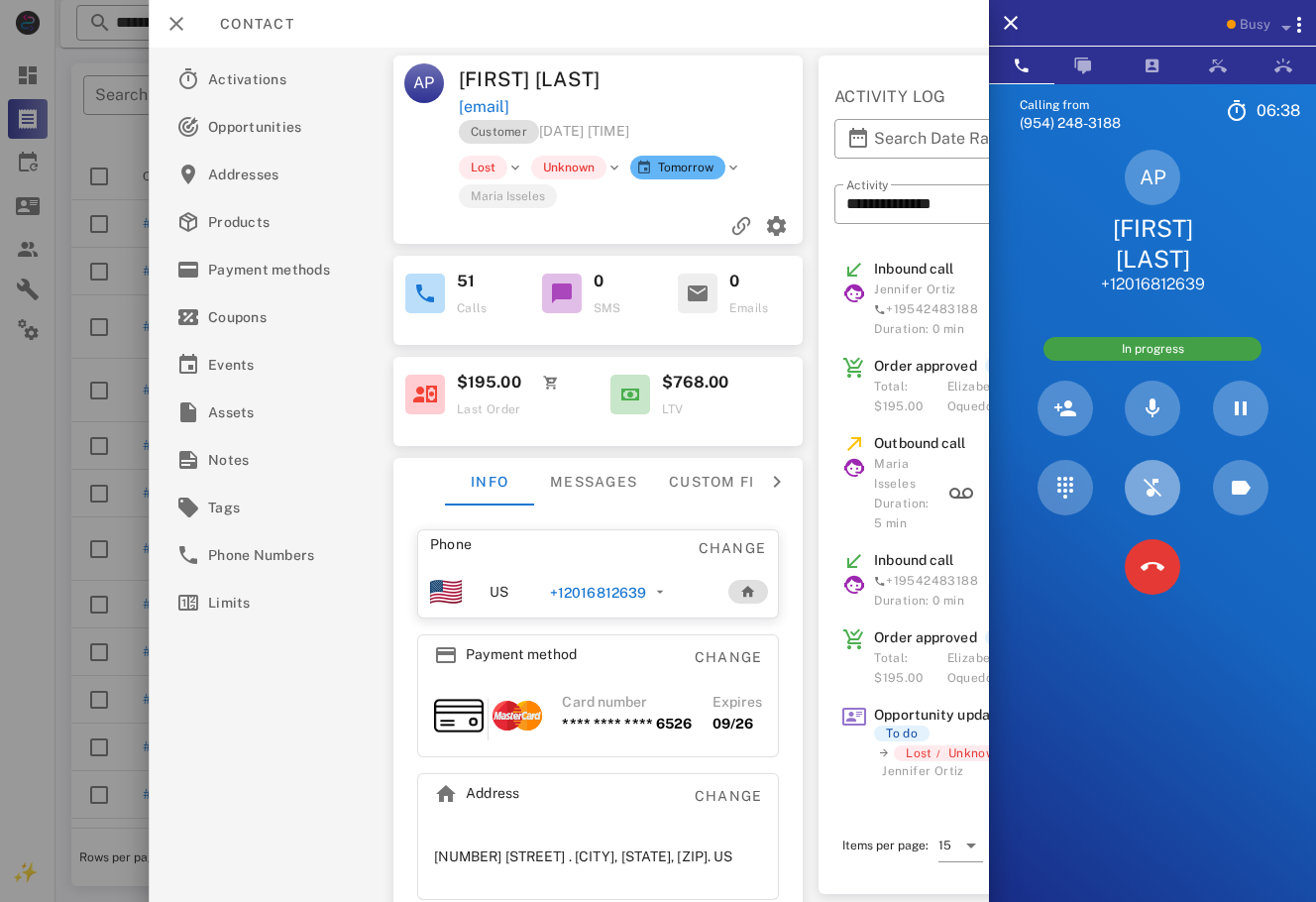 click at bounding box center (1152, 488) 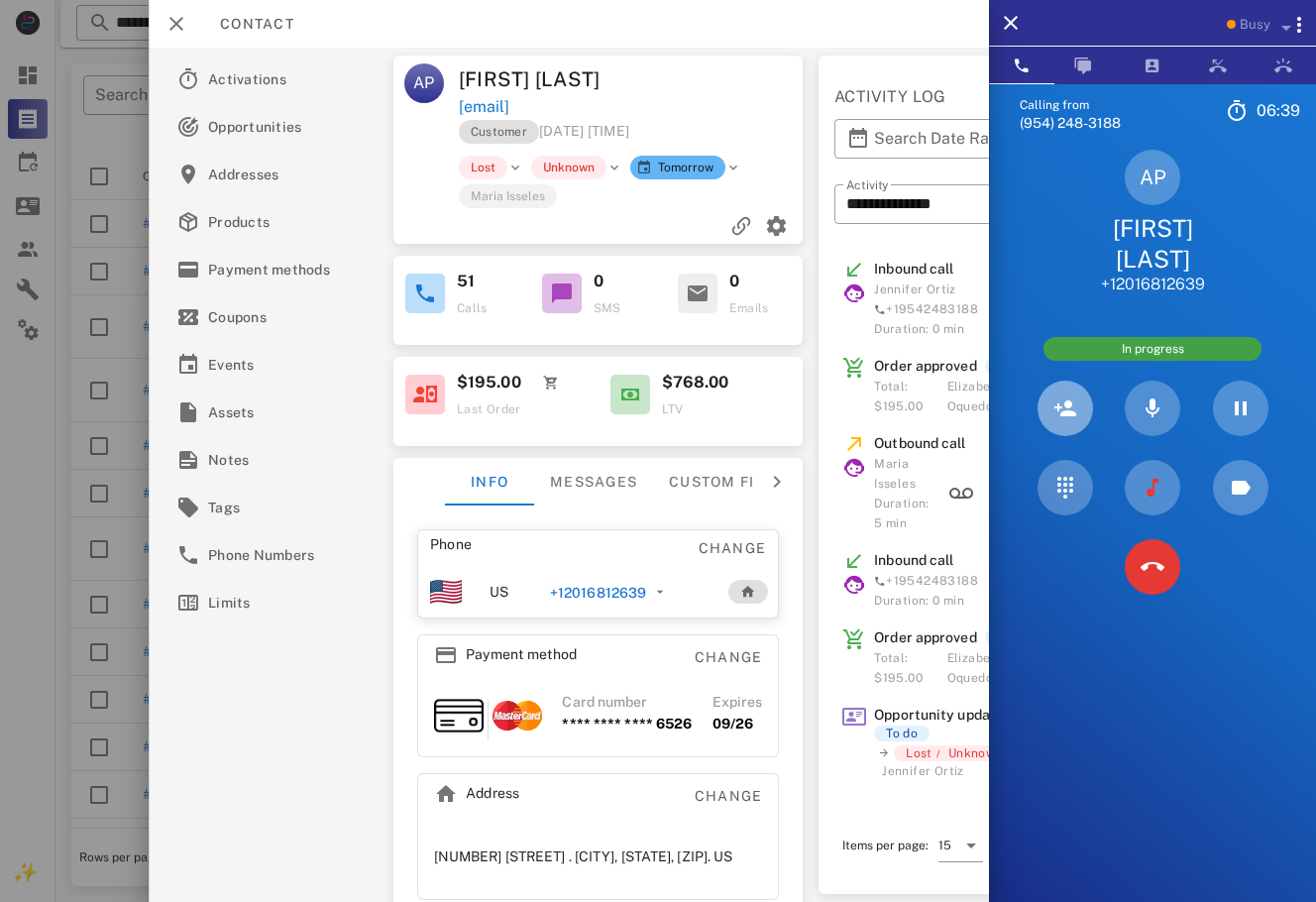 click at bounding box center [1065, 408] 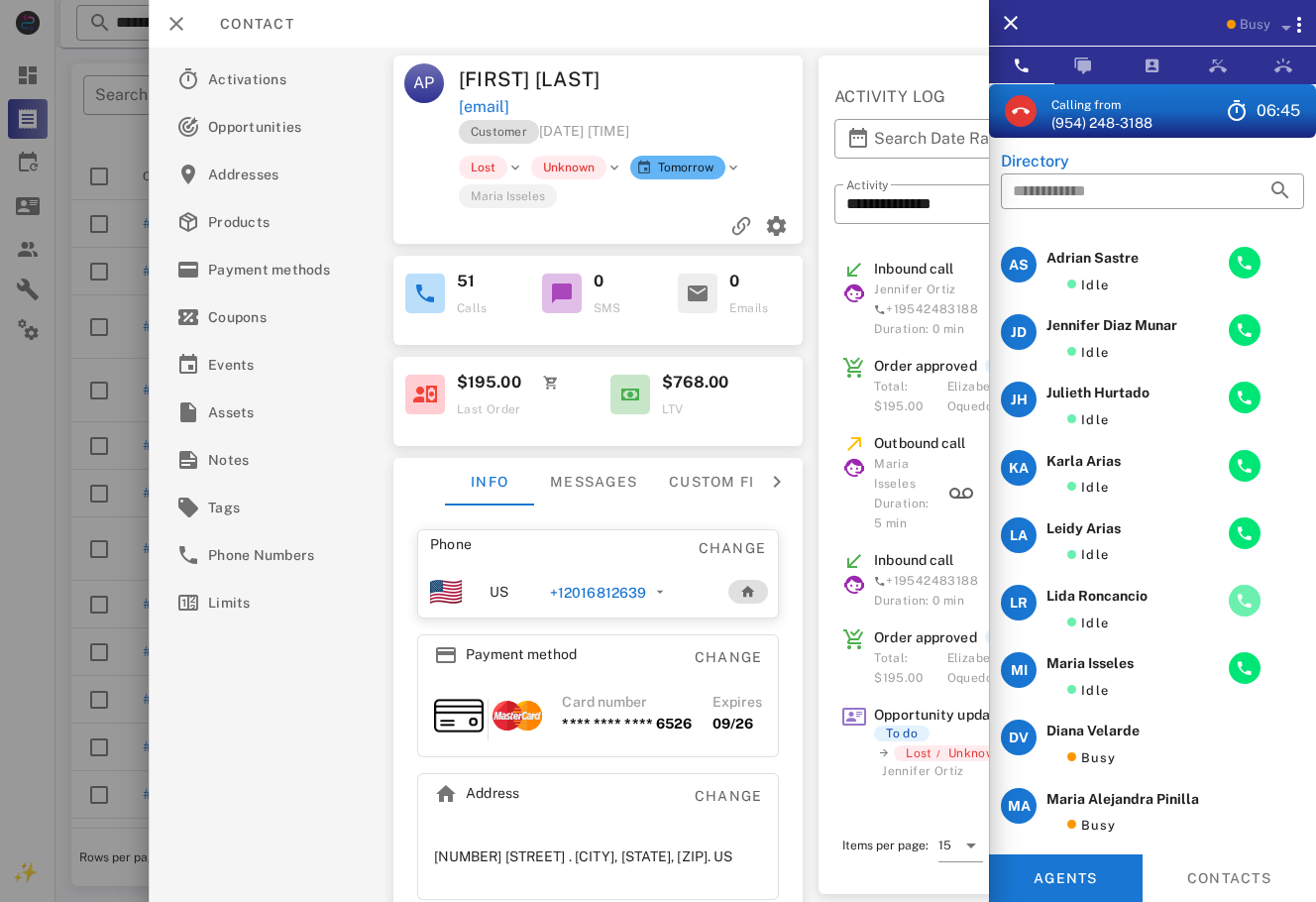 click at bounding box center [1245, 601] 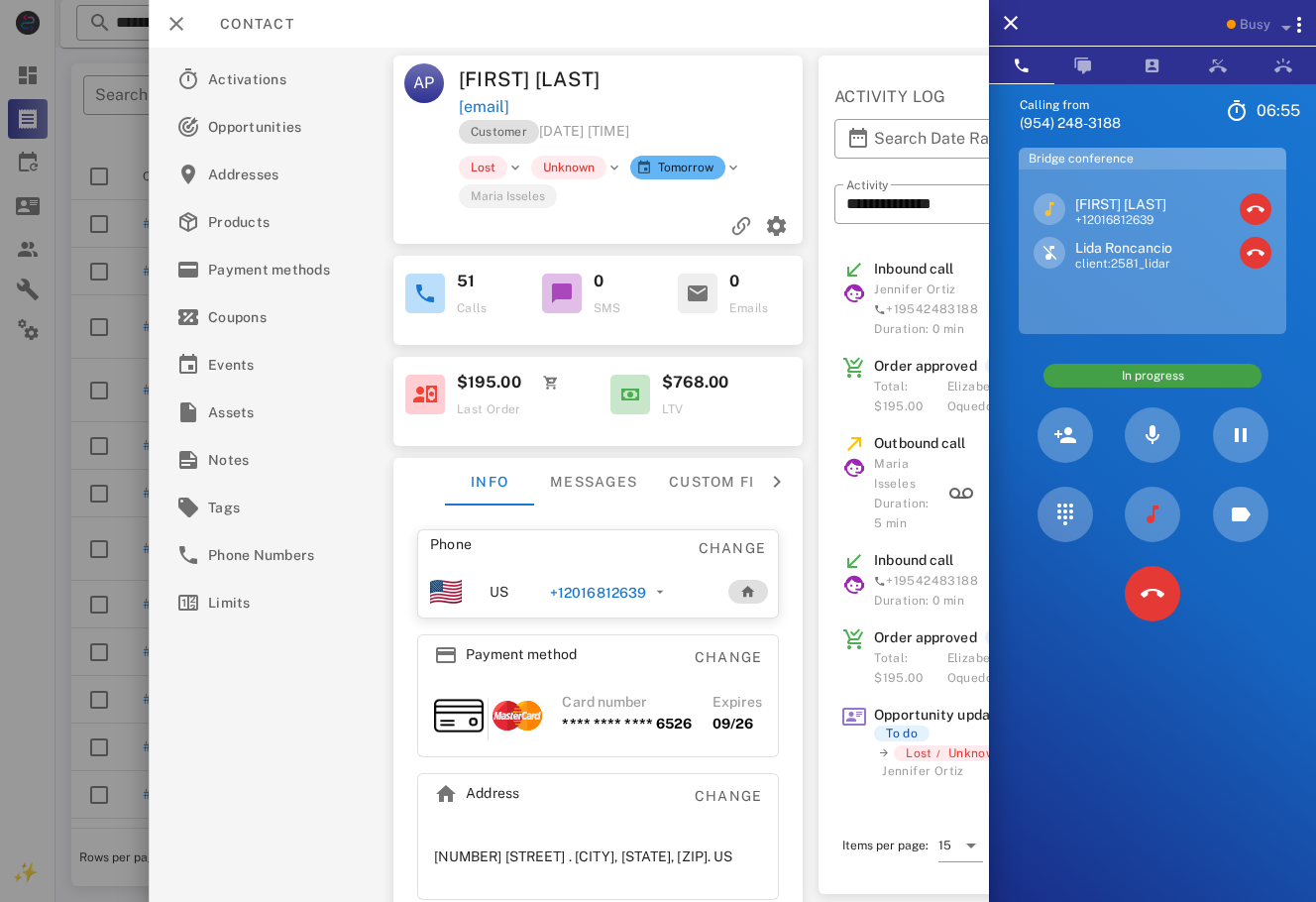 click on "Calling from (954) 248-3188 06: 55  Unknown      ▼     Andorra
+376
Argentina
+54
Aruba
+297
Australia
+61
Belgium (België)
+32
Bolivia
+591
Brazil (Brasil)
+55
Canada
+1
Chile
+56
Colombia
+57
Costa Rica
+506
Dominican Republic (República Dominicana)
+1
Ecuador
+593
El Salvador
+503
France
+33
Germany (Deutschland)
+49
Guadeloupe
+590
Guatemala
+502
Honduras
+504
Iceland (Ísland)
+354
India (भारत)
+91
Israel (‫ישראל‬‎)
+972
Italy (Italia)
+39" at bounding box center [1152, 534] 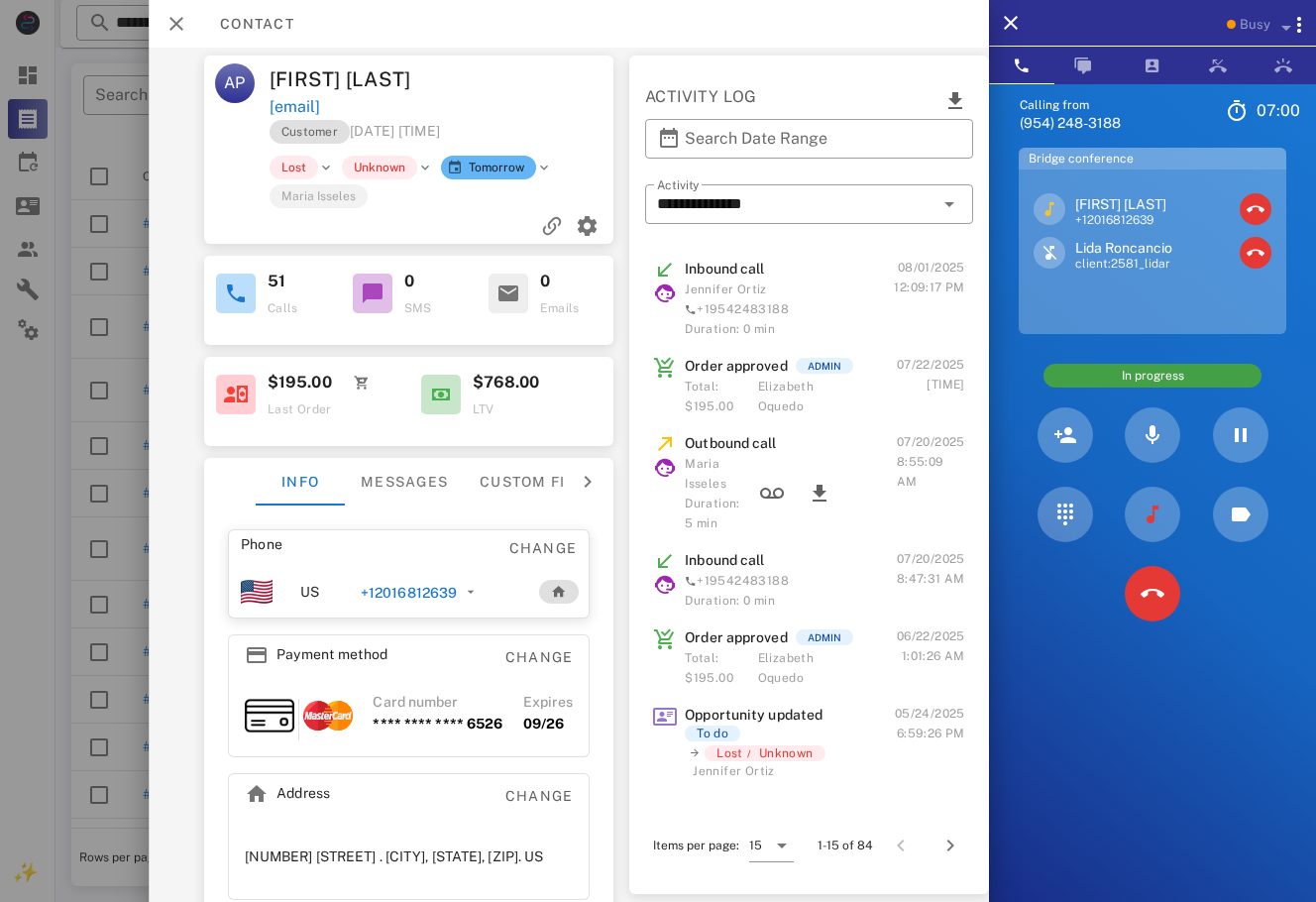 scroll, scrollTop: 0, scrollLeft: 0, axis: both 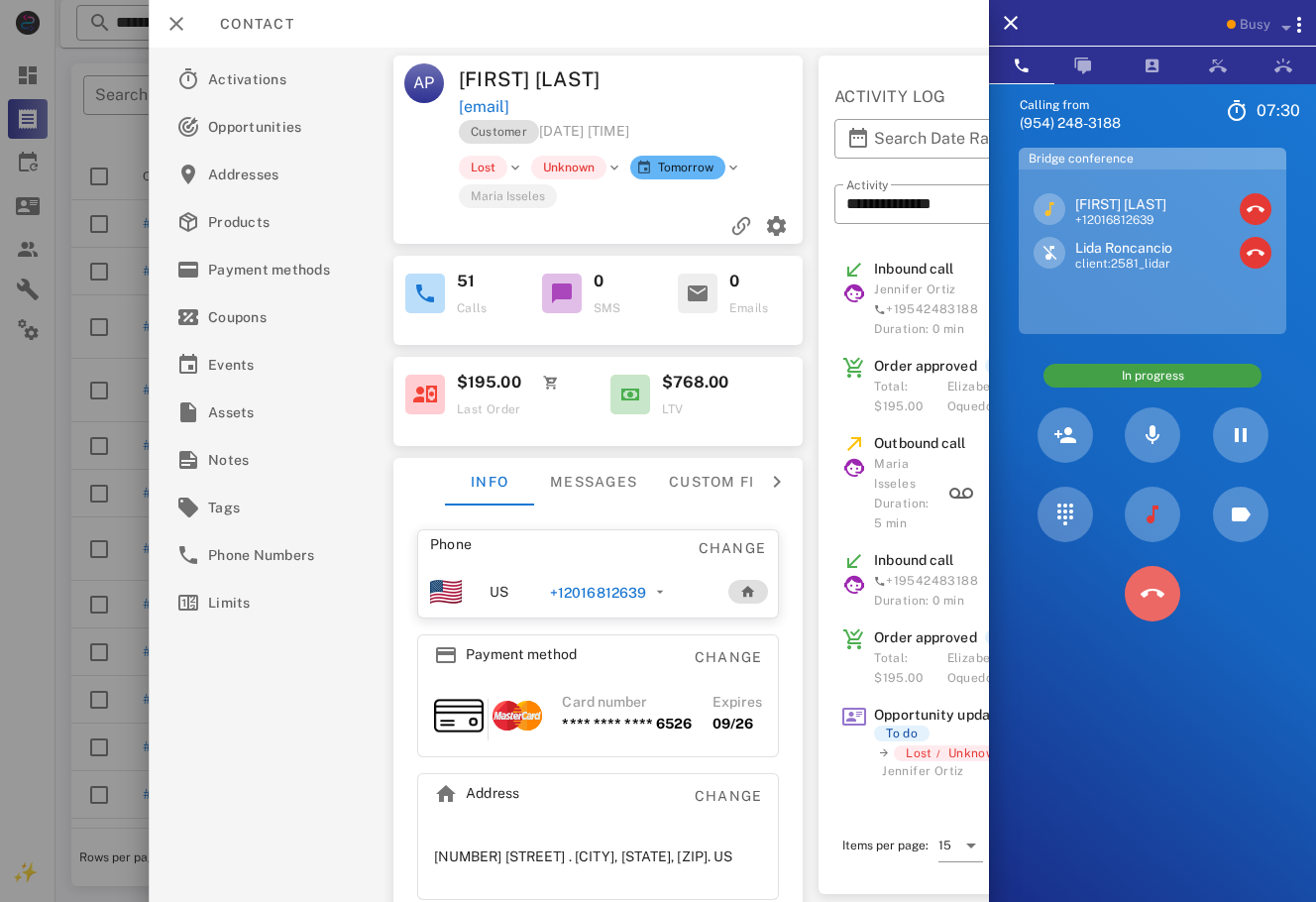 click at bounding box center [1152, 594] 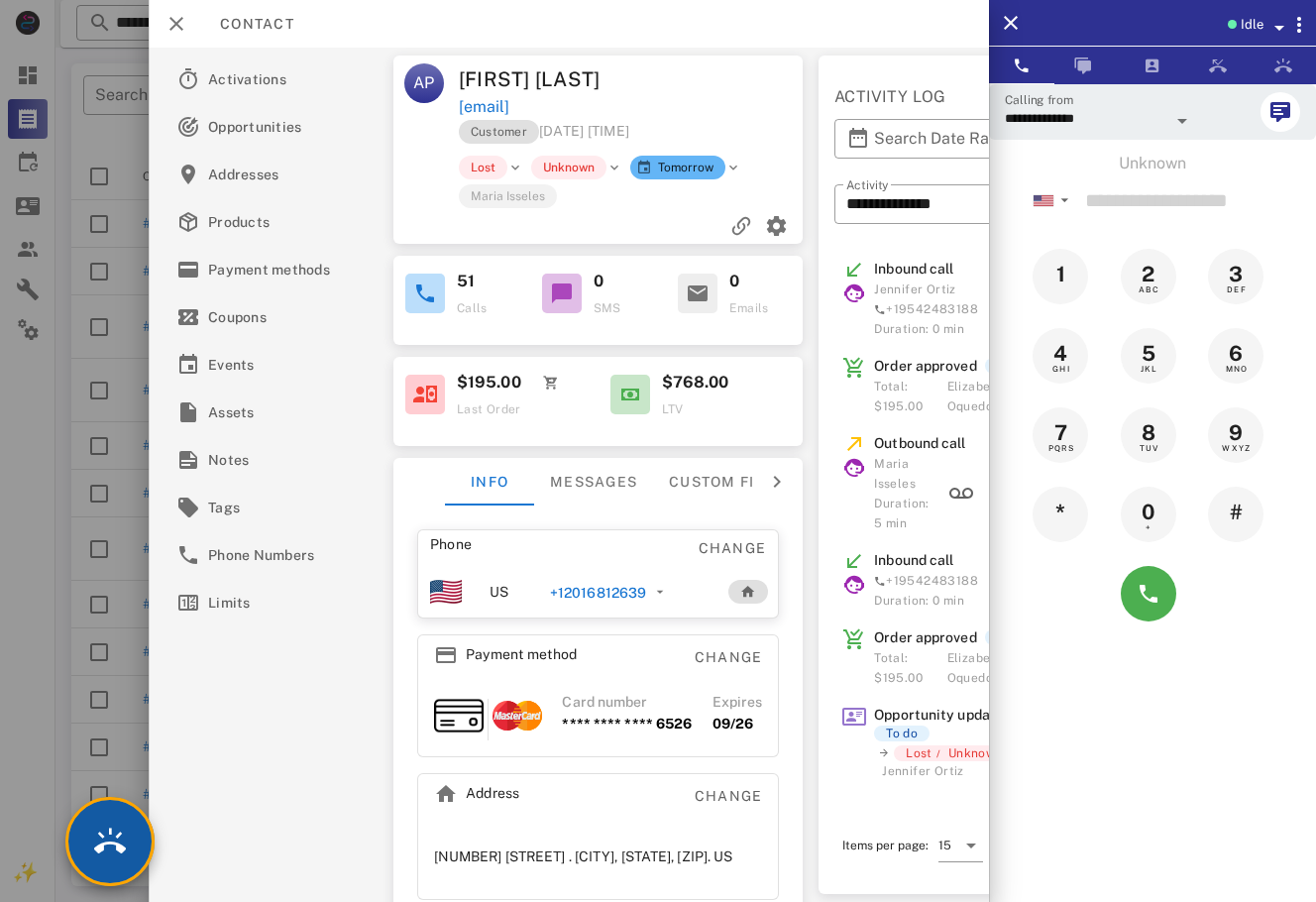 click at bounding box center [110, 842] 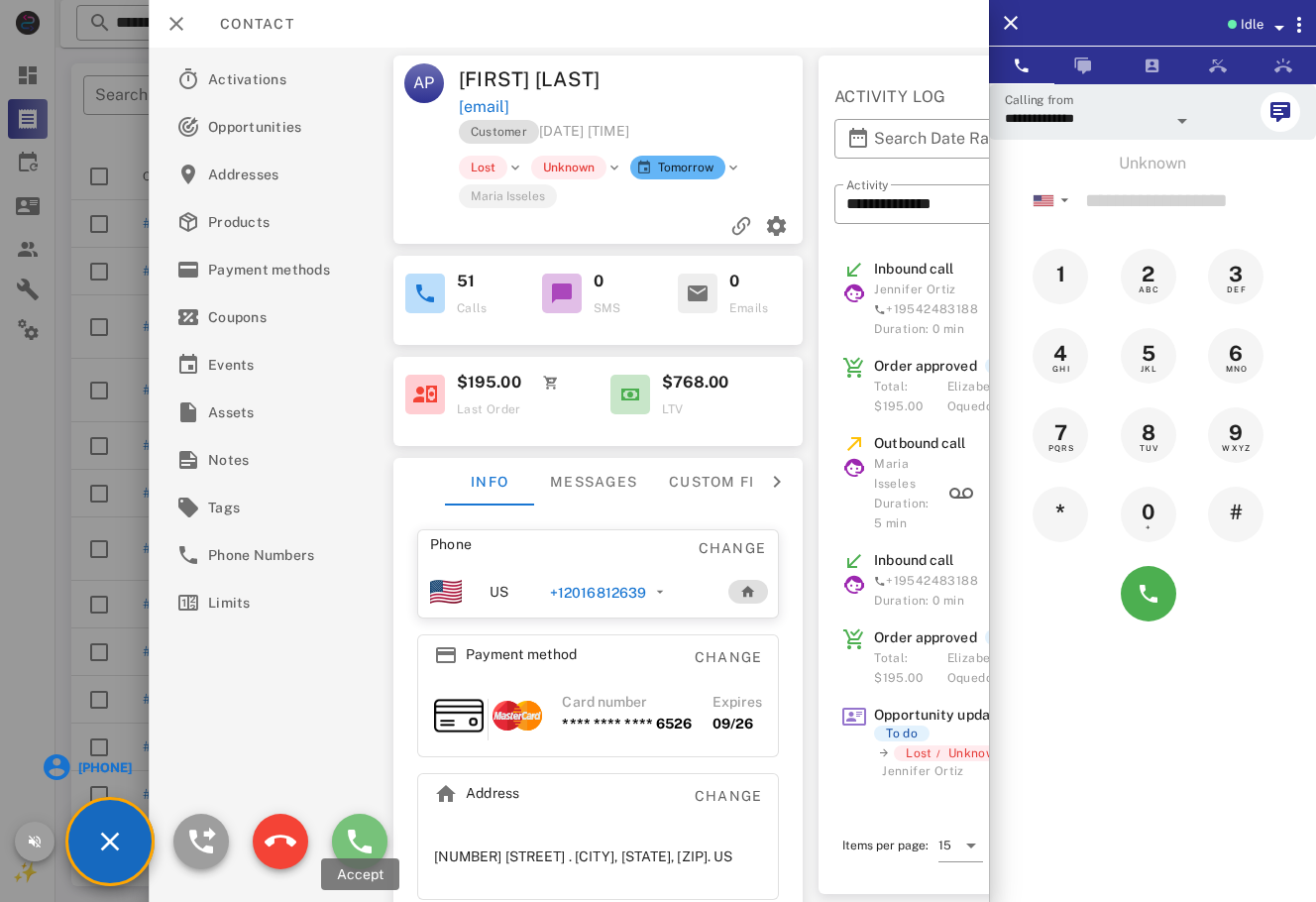 click at bounding box center [360, 842] 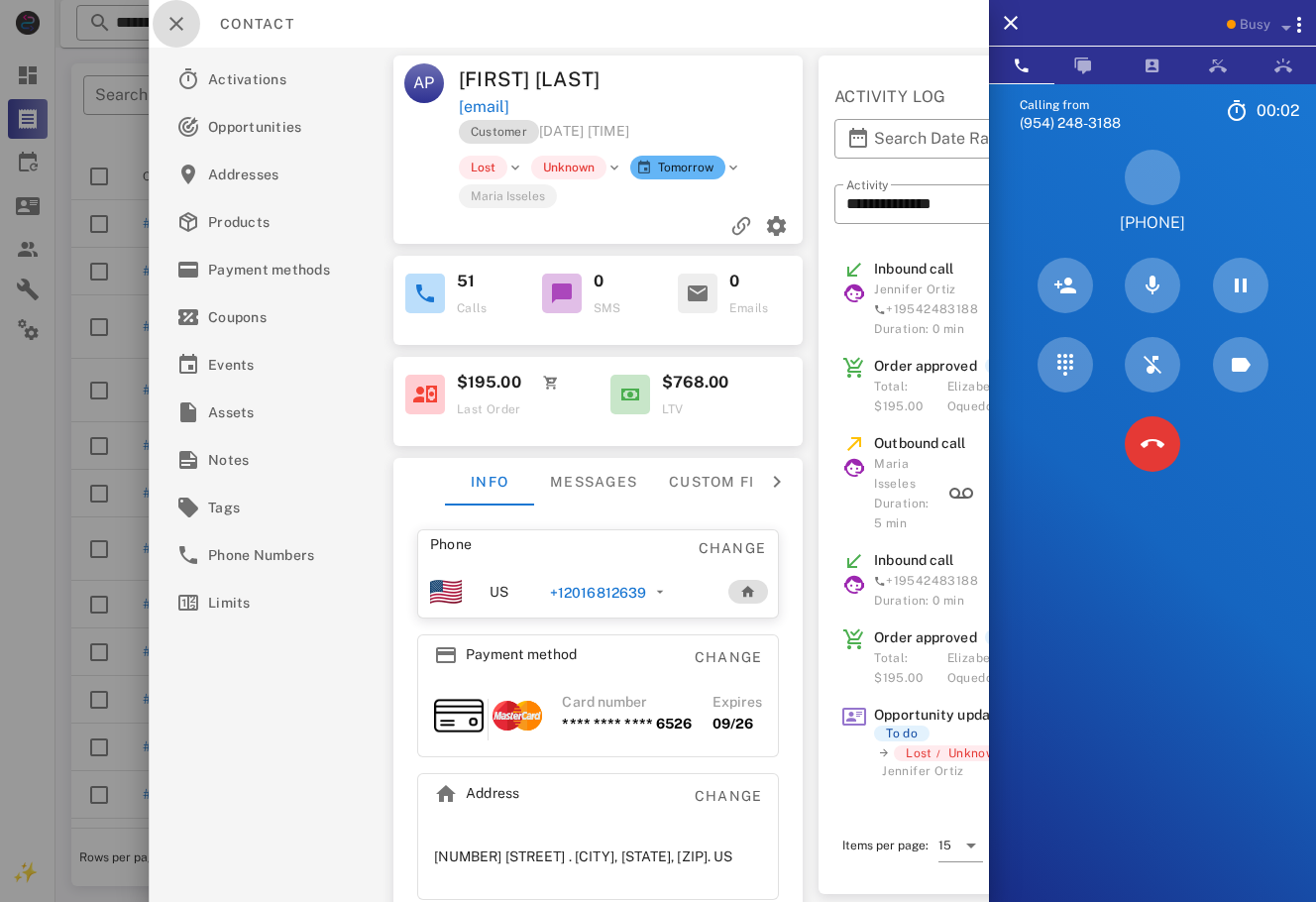 click at bounding box center (176, 24) 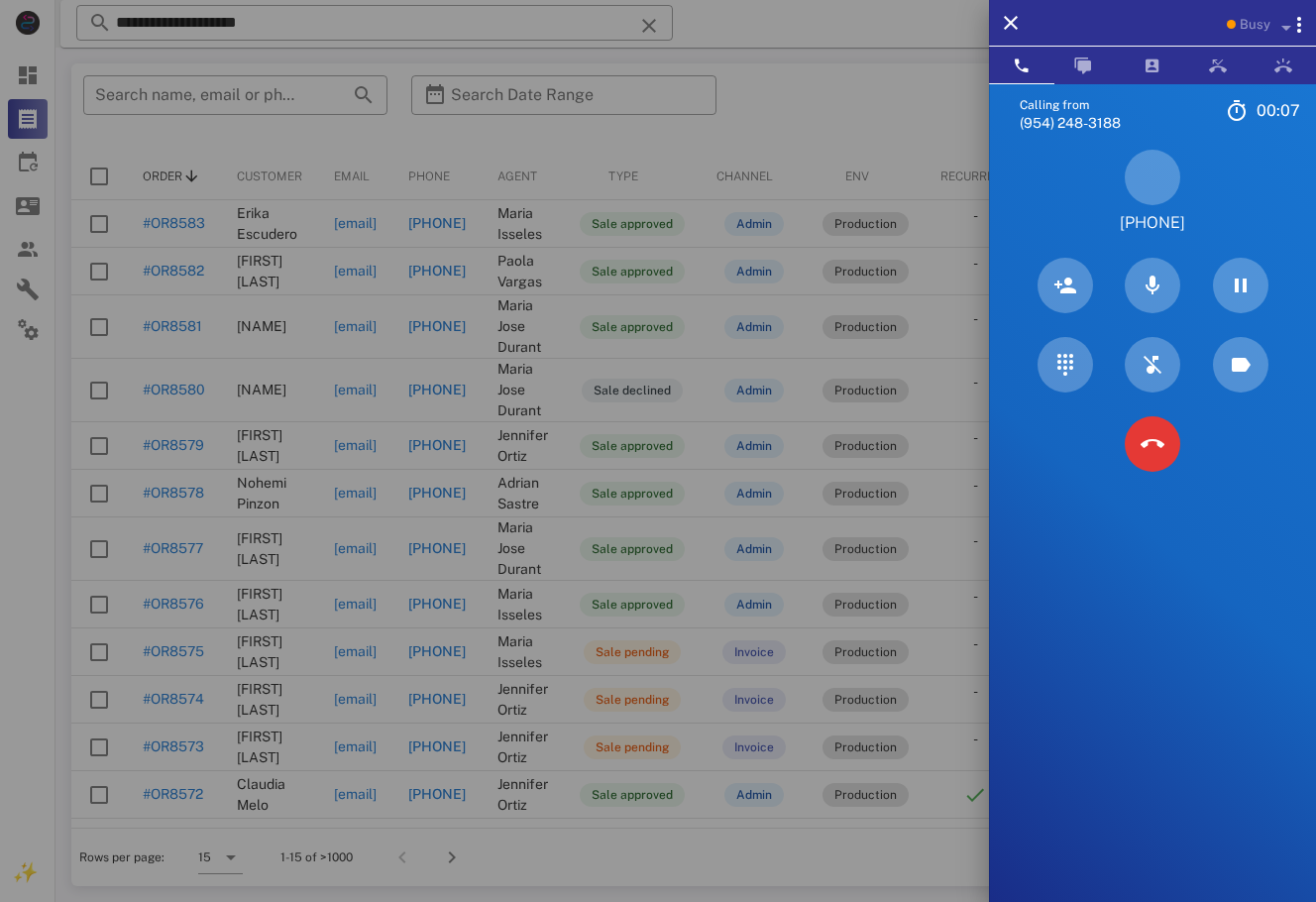 drag, startPoint x: 1215, startPoint y: 227, endPoint x: 1100, endPoint y: 222, distance: 115.10864 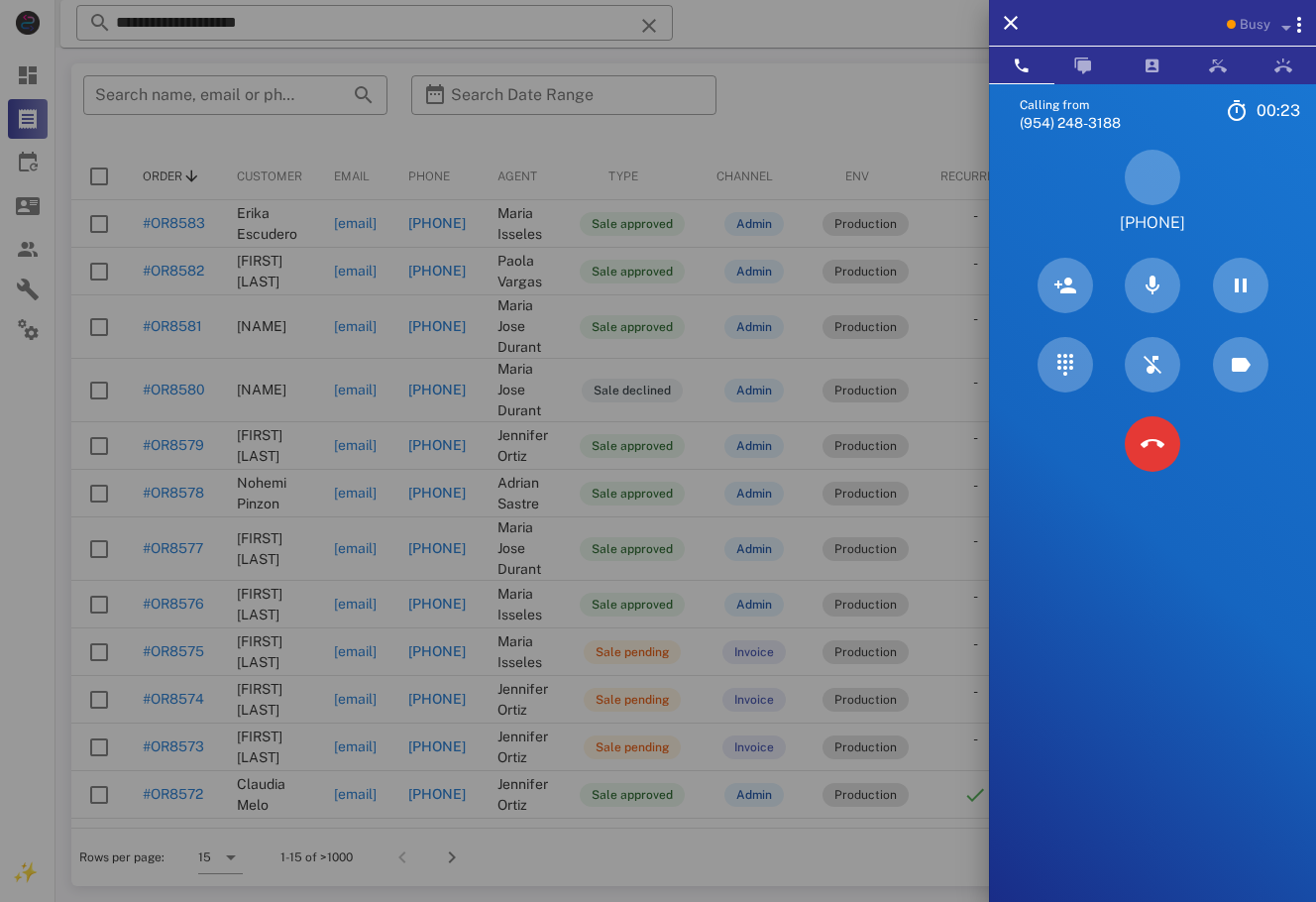 click on "+13106958628" at bounding box center [1152, 191] 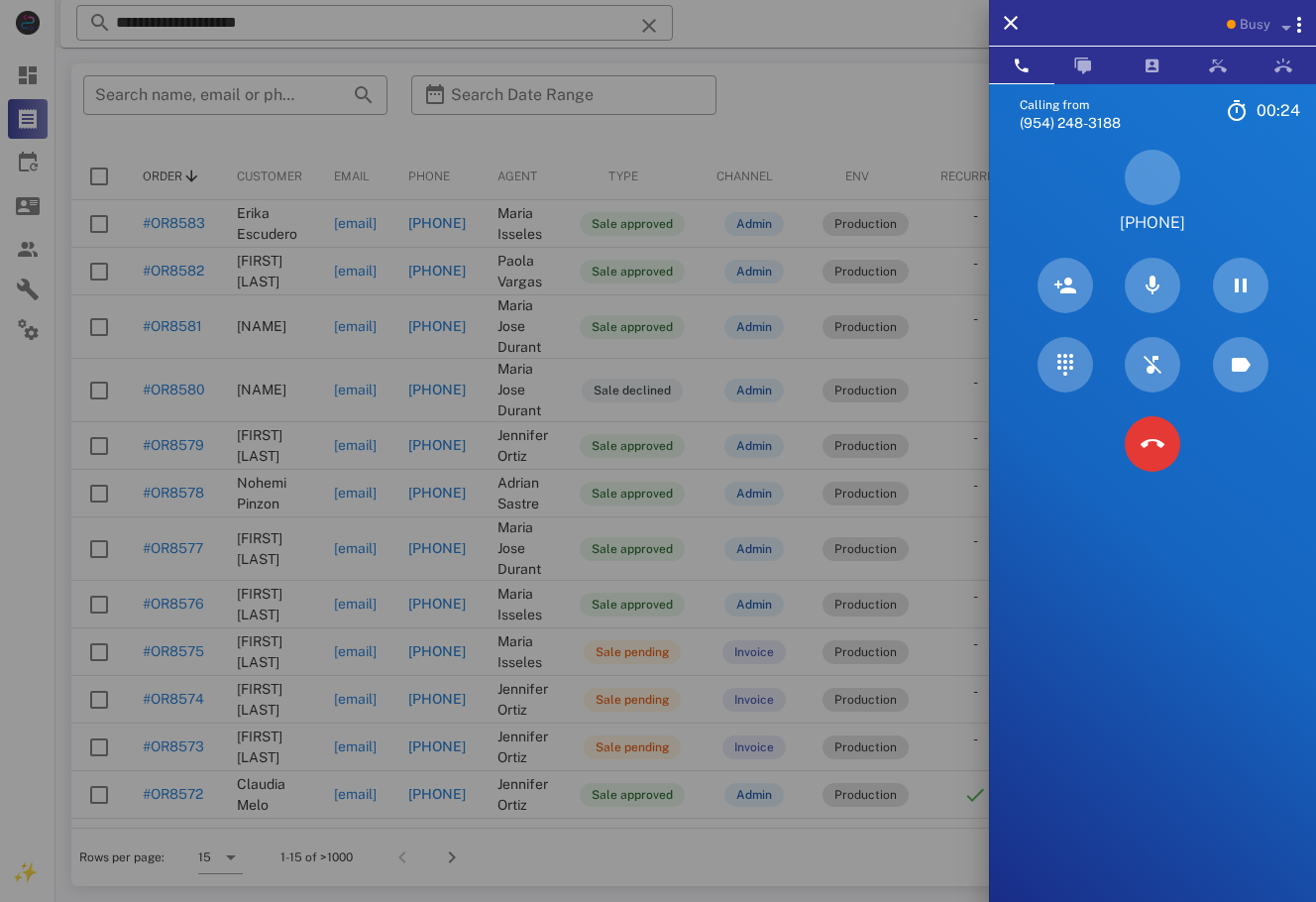 drag, startPoint x: 1230, startPoint y: 225, endPoint x: 1049, endPoint y: 222, distance: 181.02486 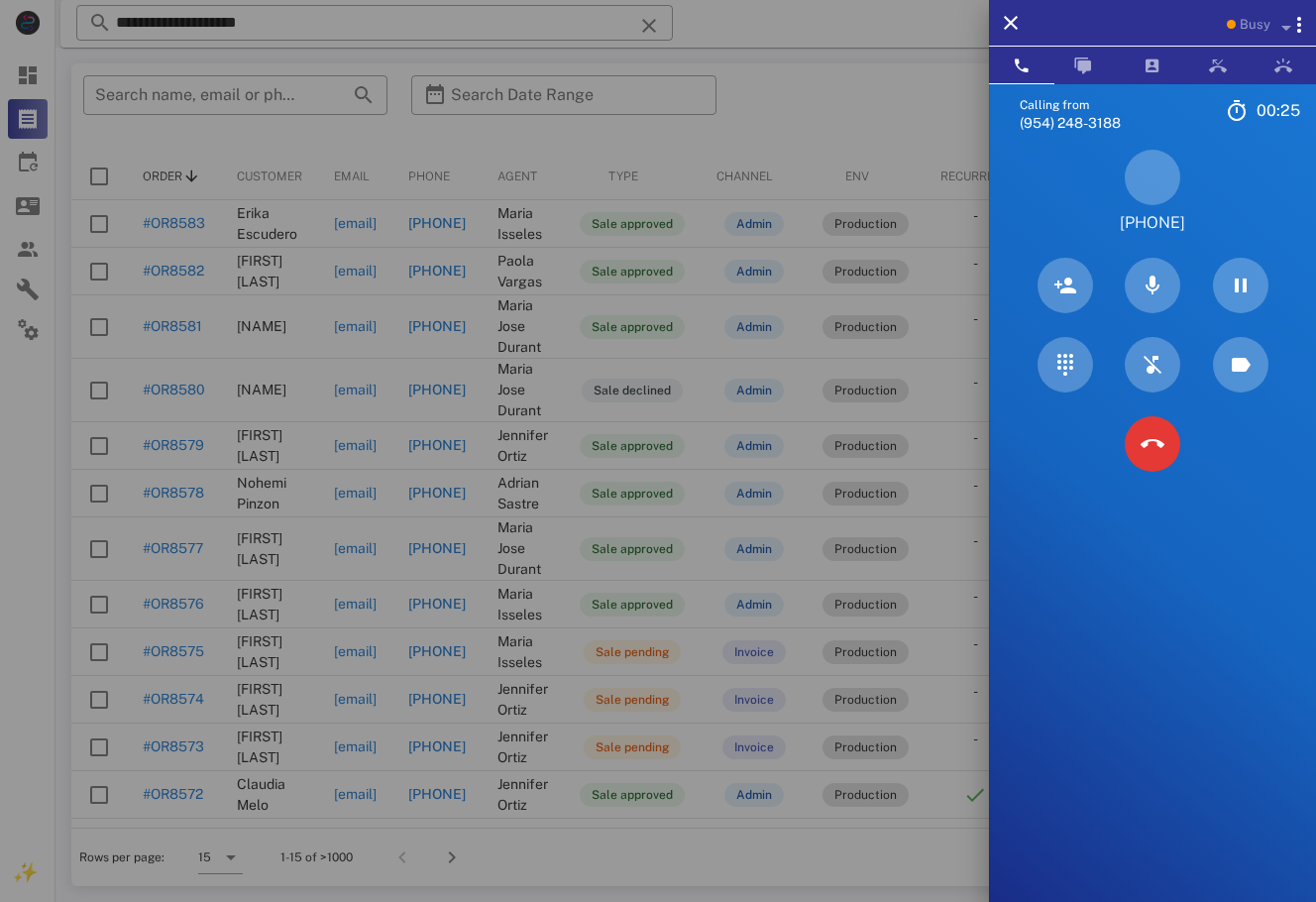 copy on "+13106958628" 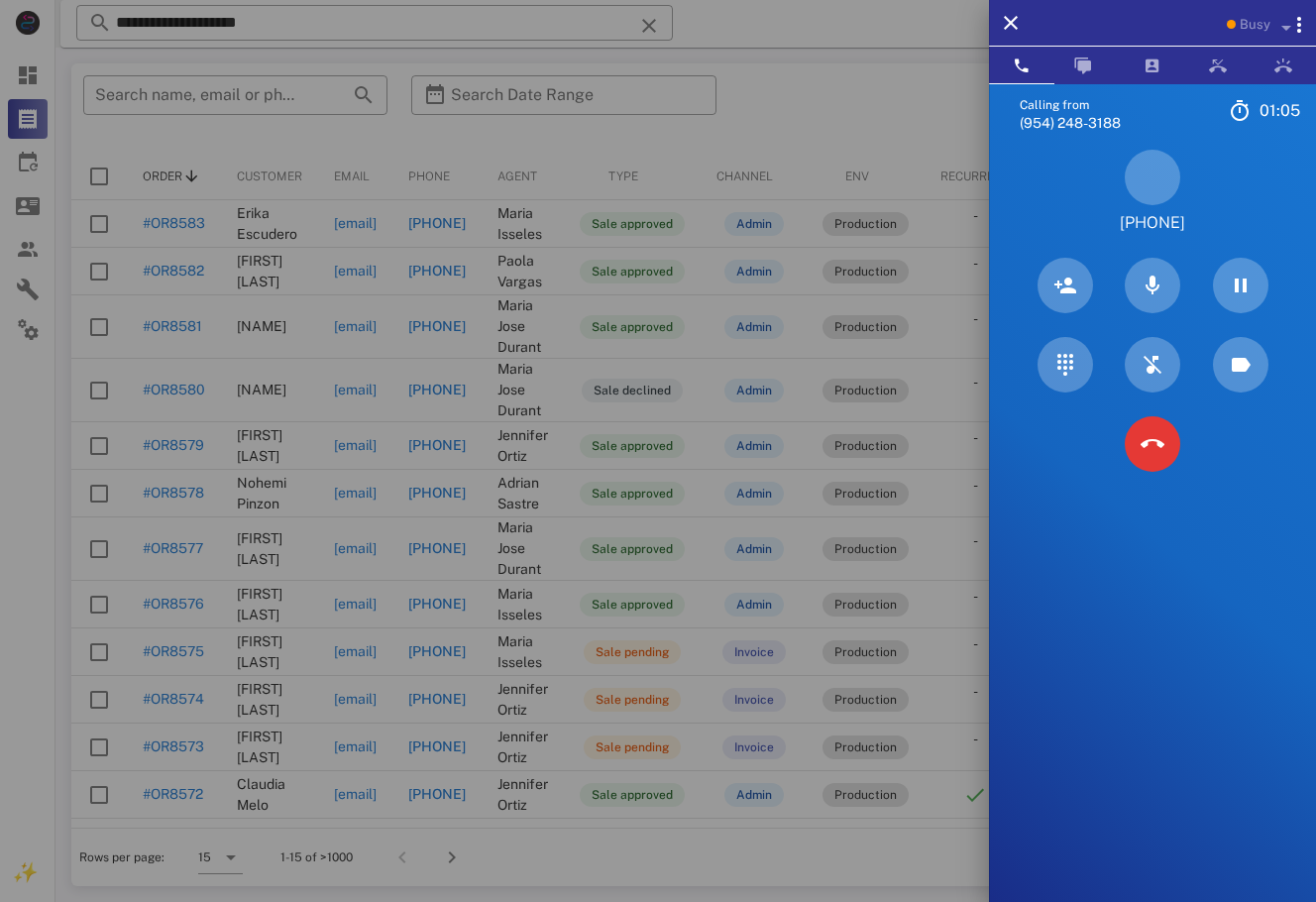 click on "+13106958628" at bounding box center [1152, 191] 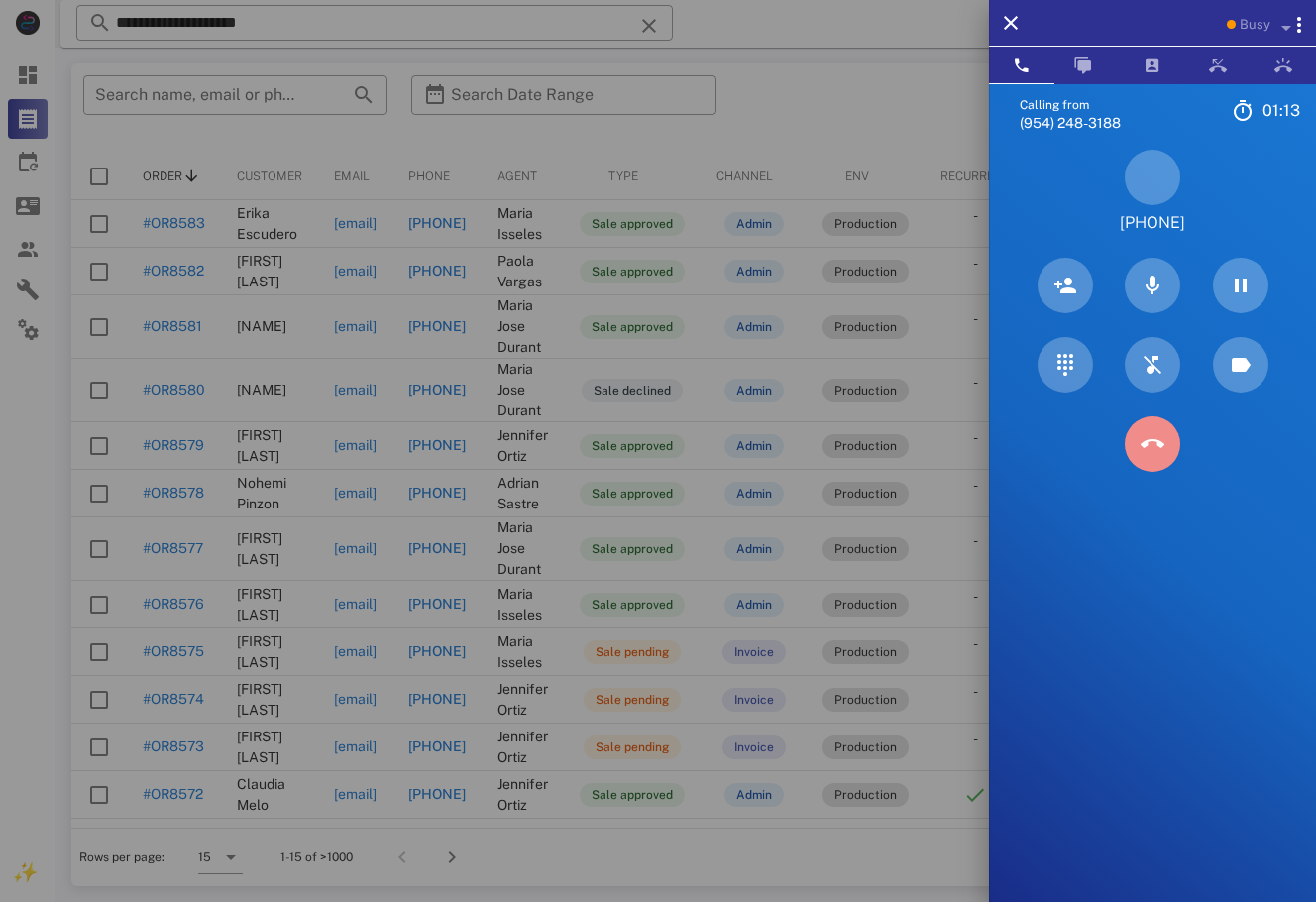 click at bounding box center (1152, 444) 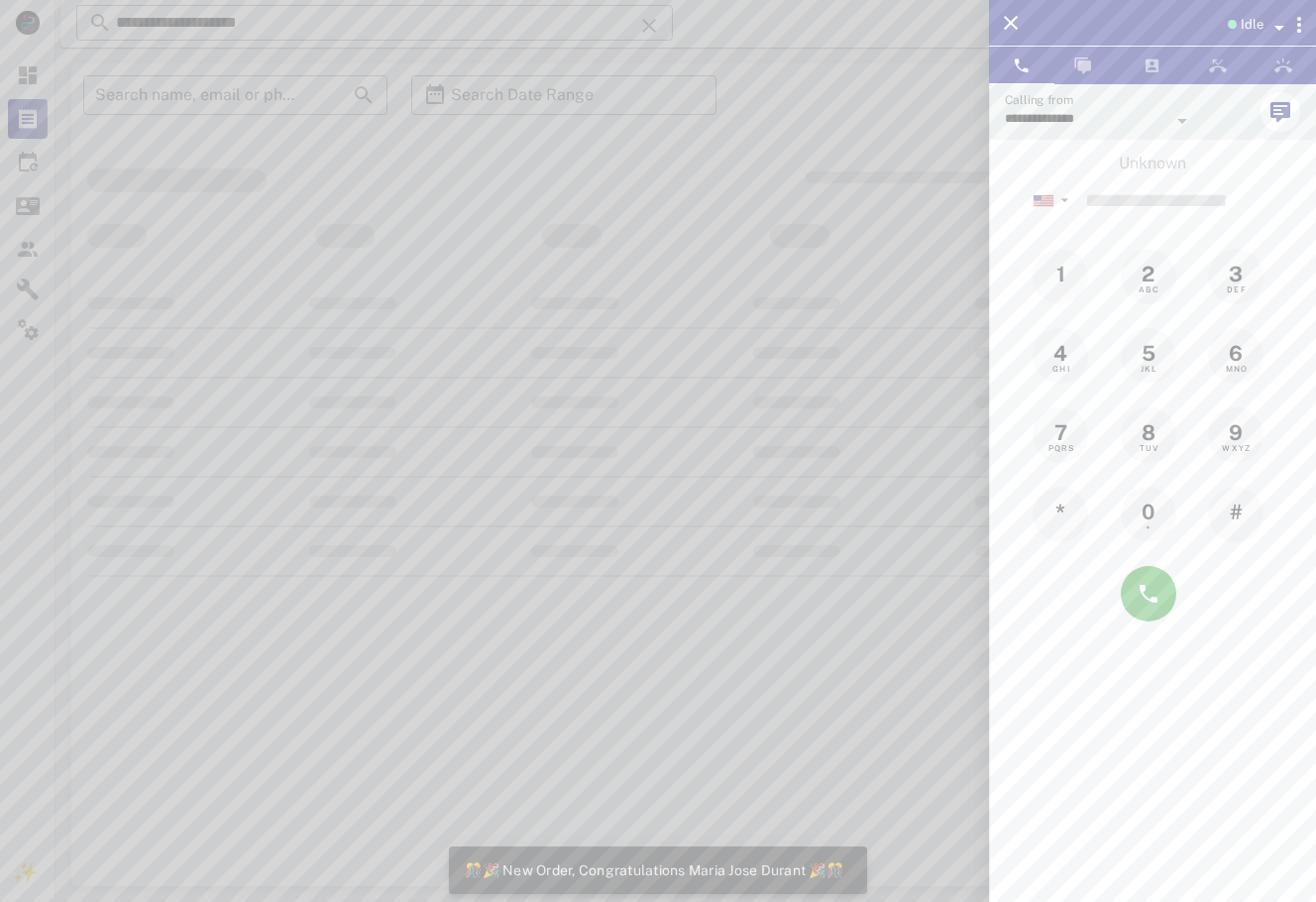 click at bounding box center (658, 451) 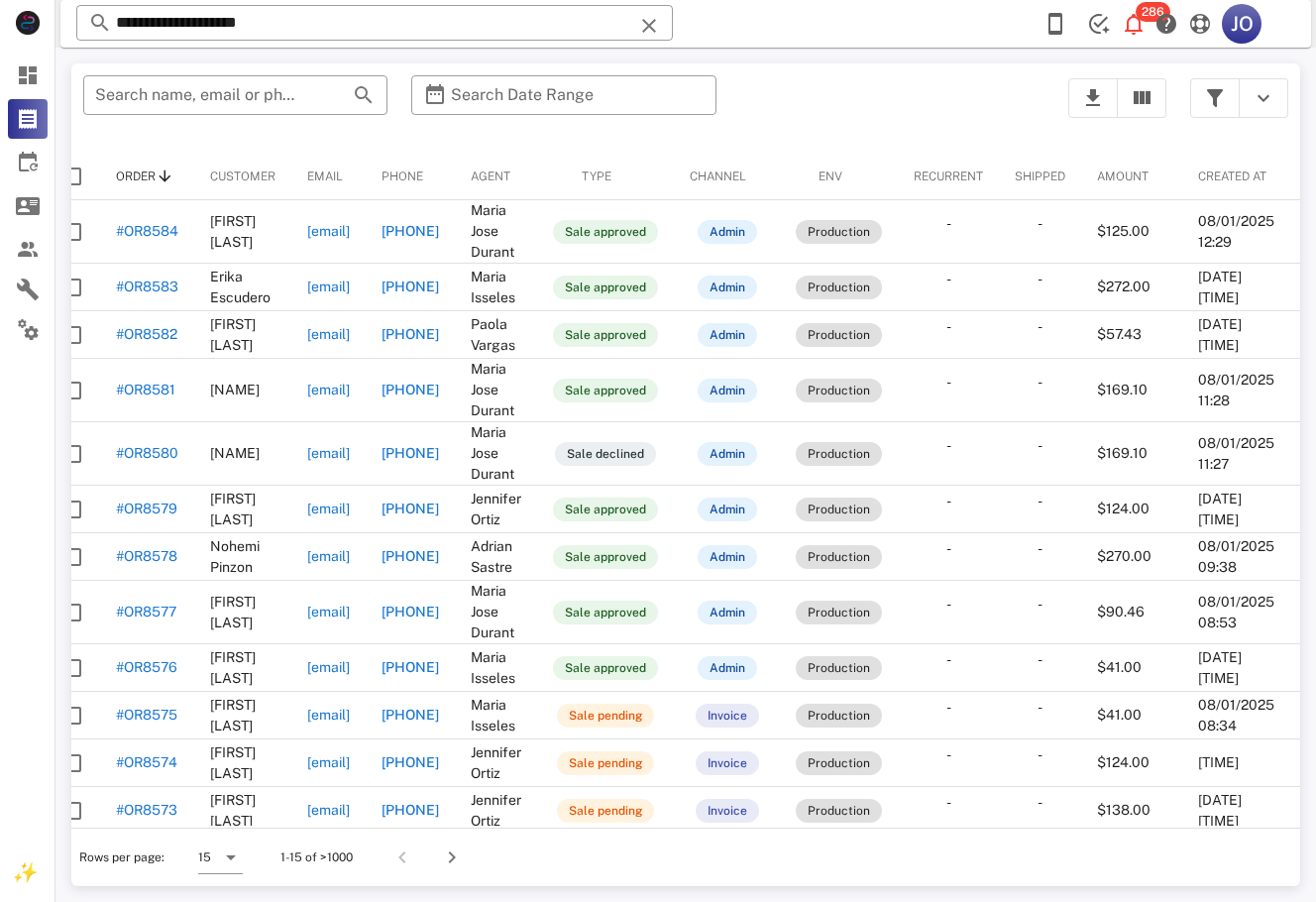 scroll, scrollTop: 0, scrollLeft: 0, axis: both 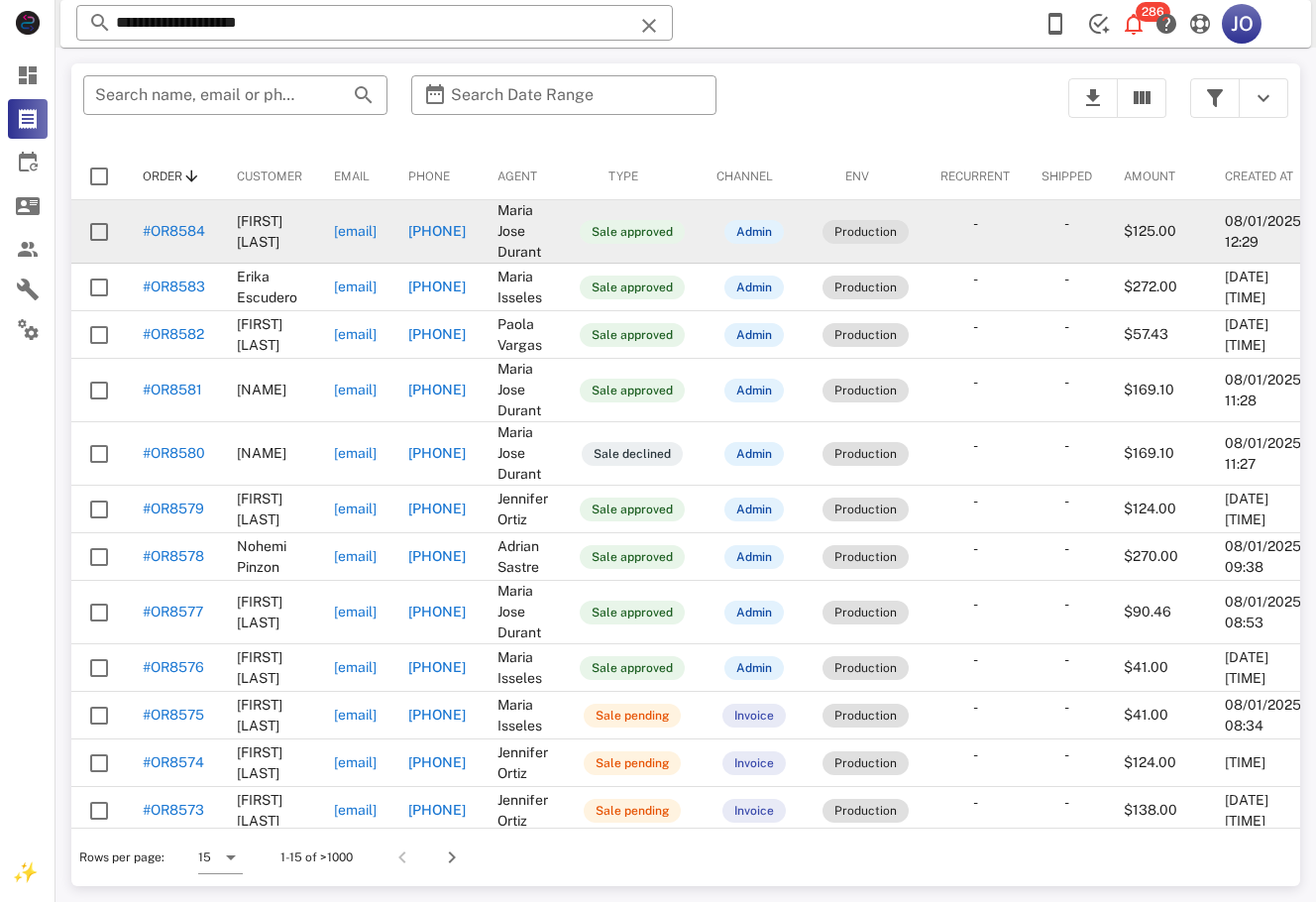 click on "norma.kuiroz@gmail.com" at bounding box center [355, 231] 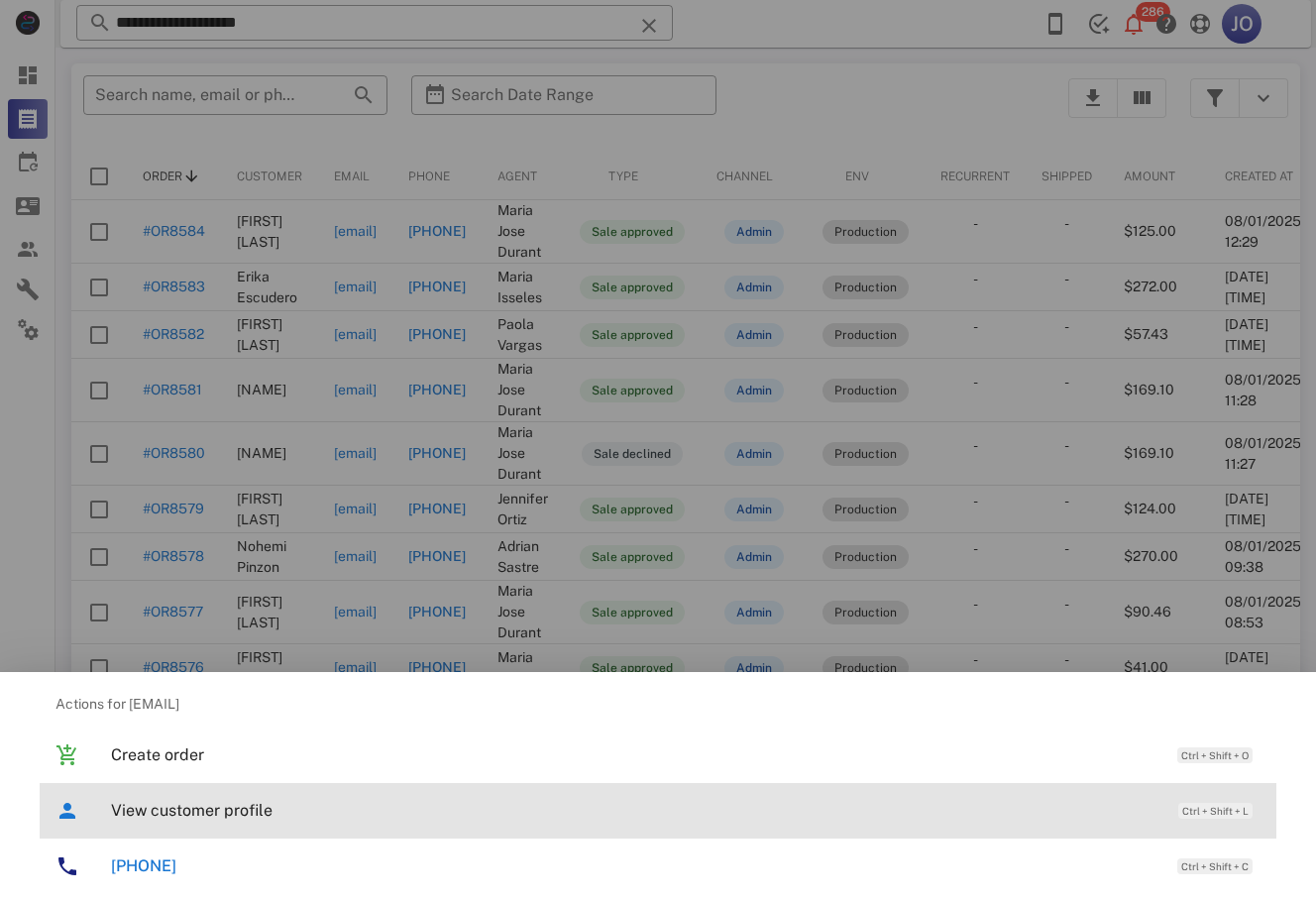 click on "View customer profile" at bounding box center [634, 810] 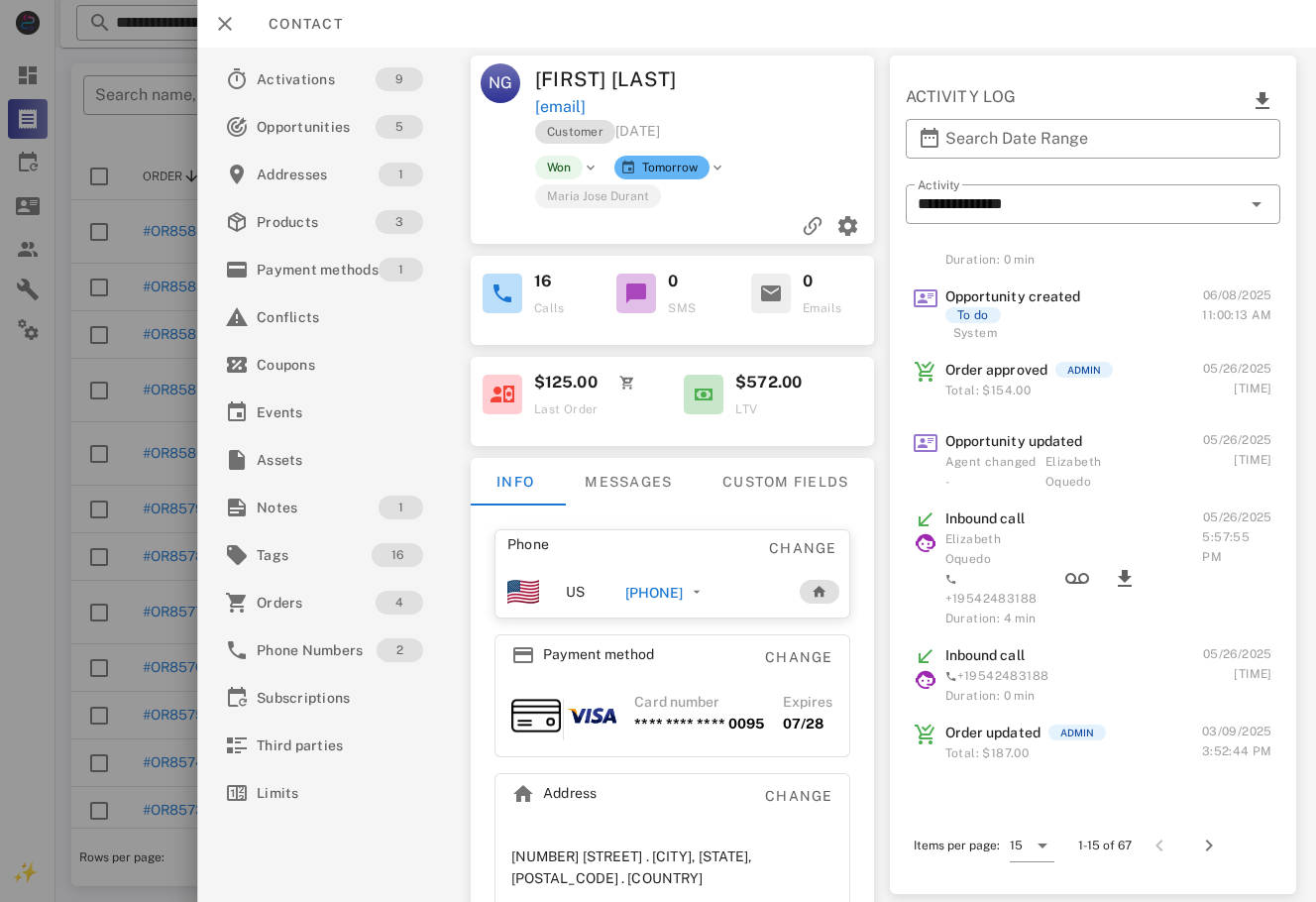 scroll, scrollTop: 735, scrollLeft: 0, axis: vertical 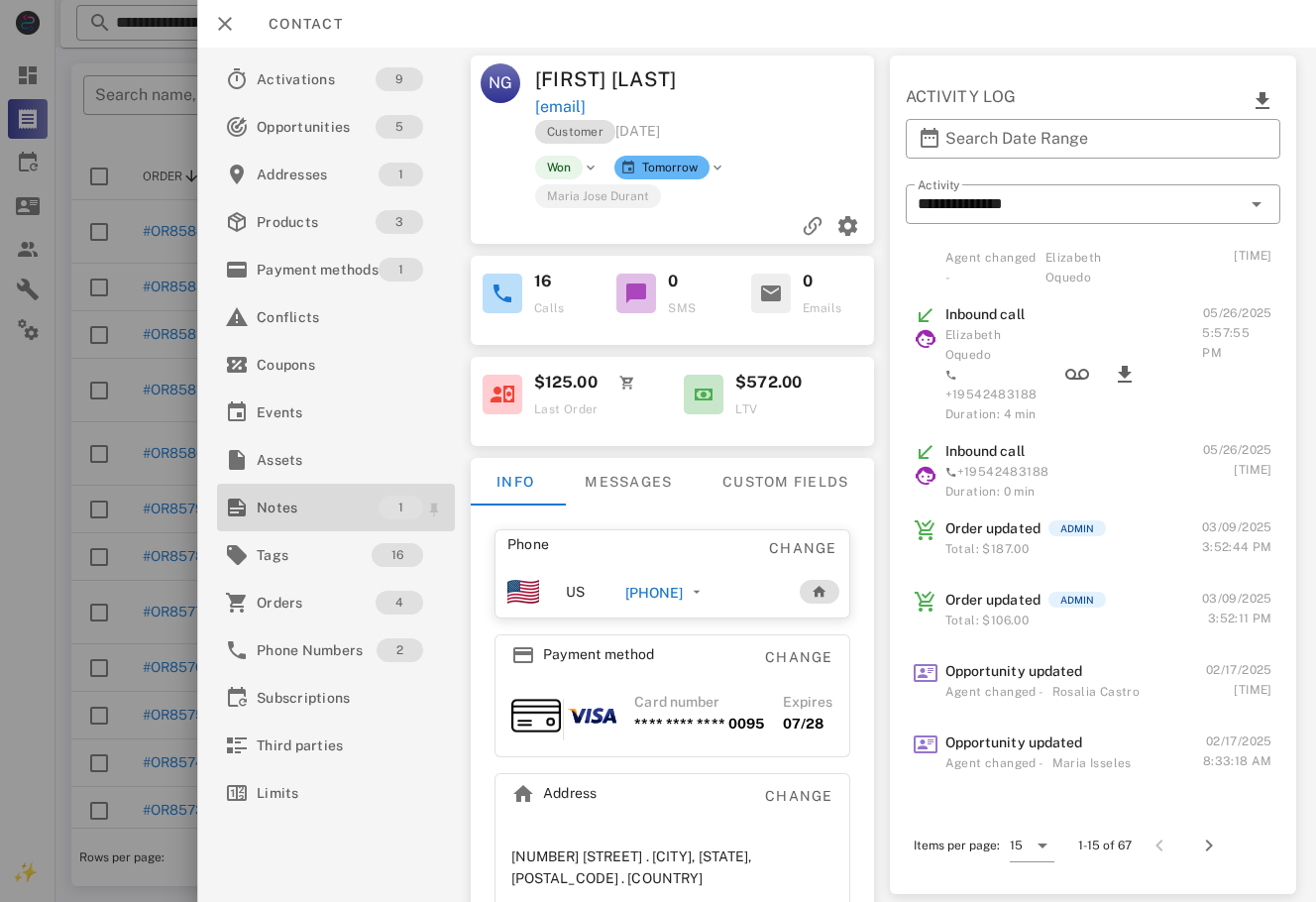 click on "Notes" at bounding box center (317, 507) 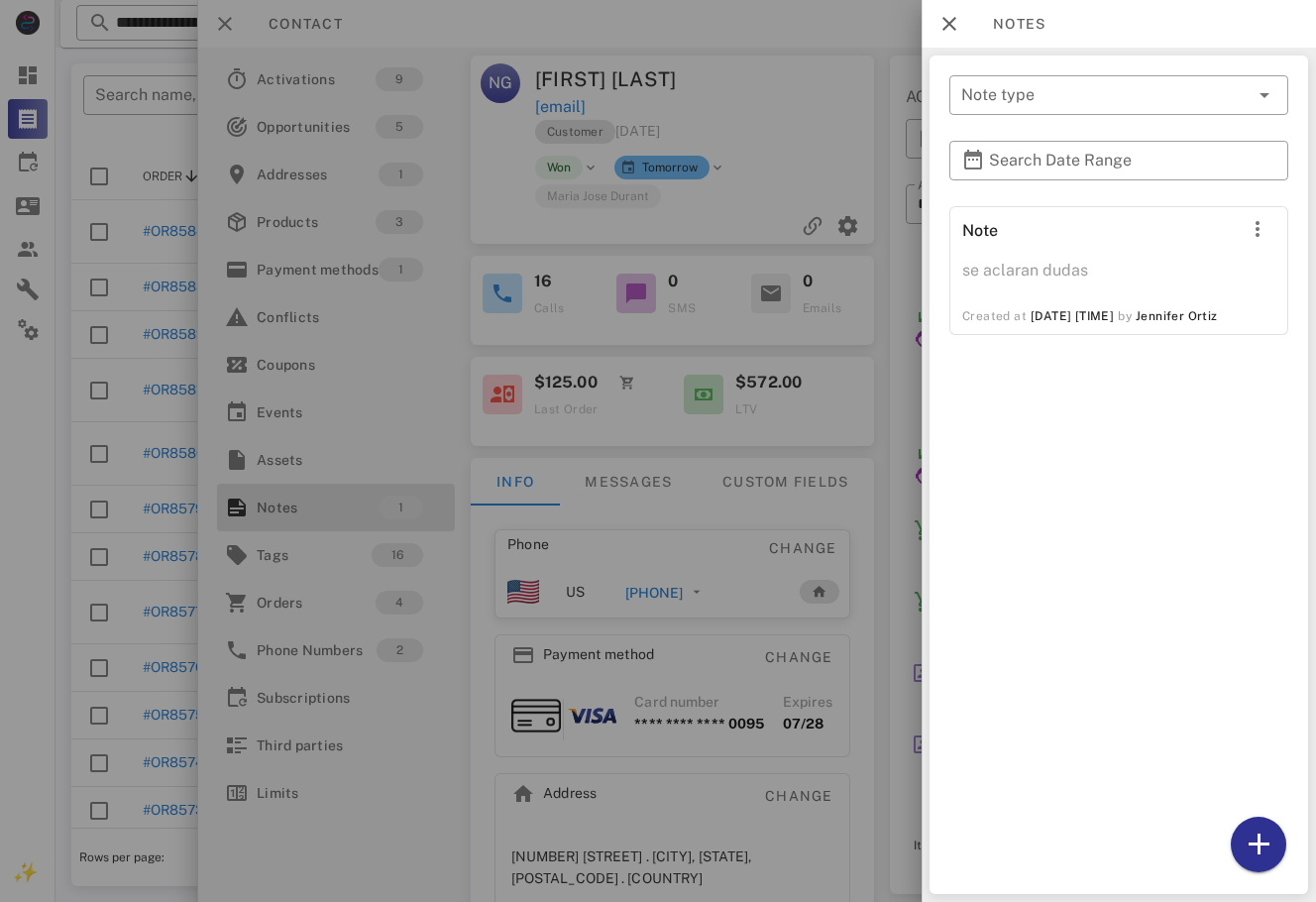 click at bounding box center [658, 451] 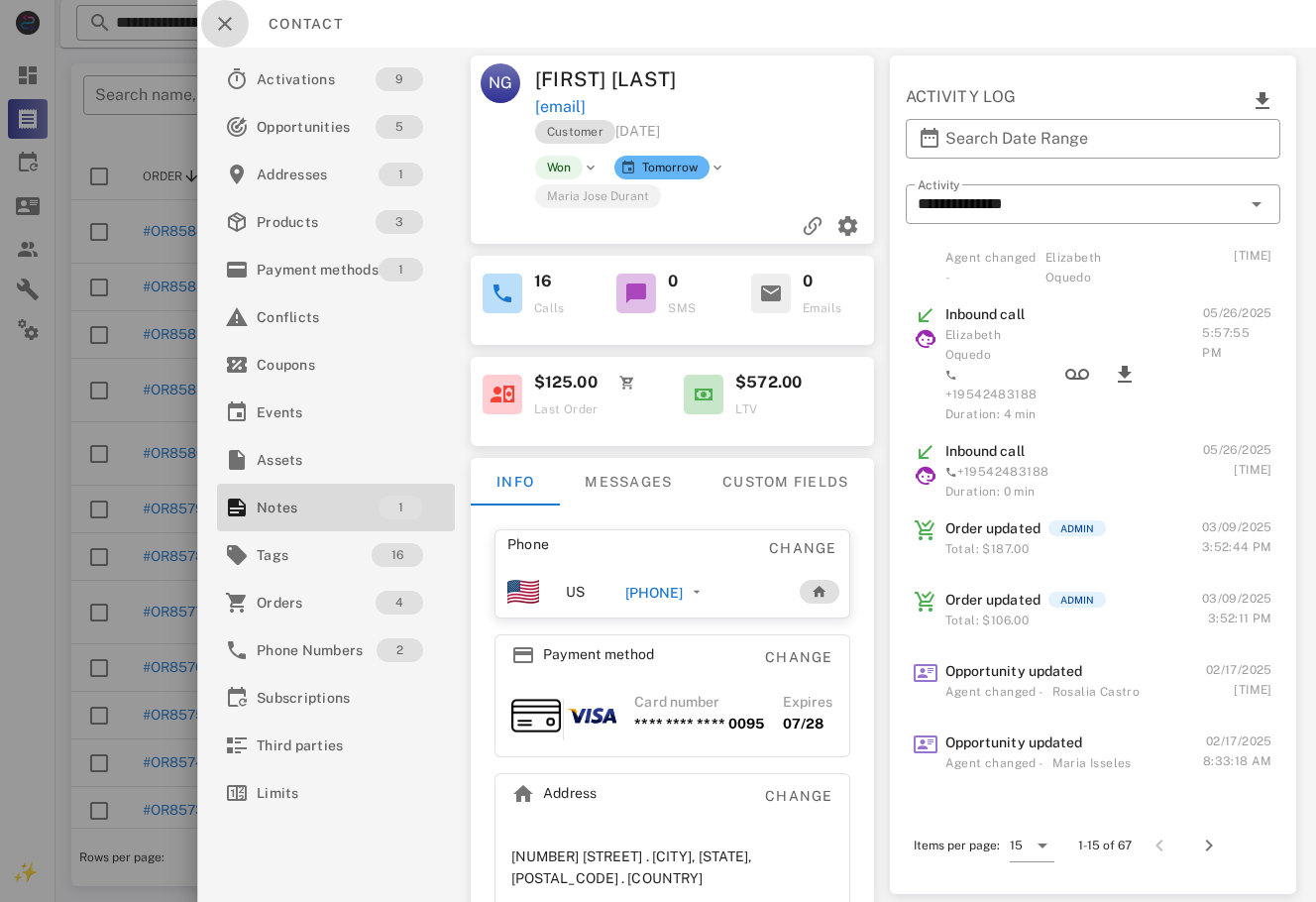 click at bounding box center [225, 24] 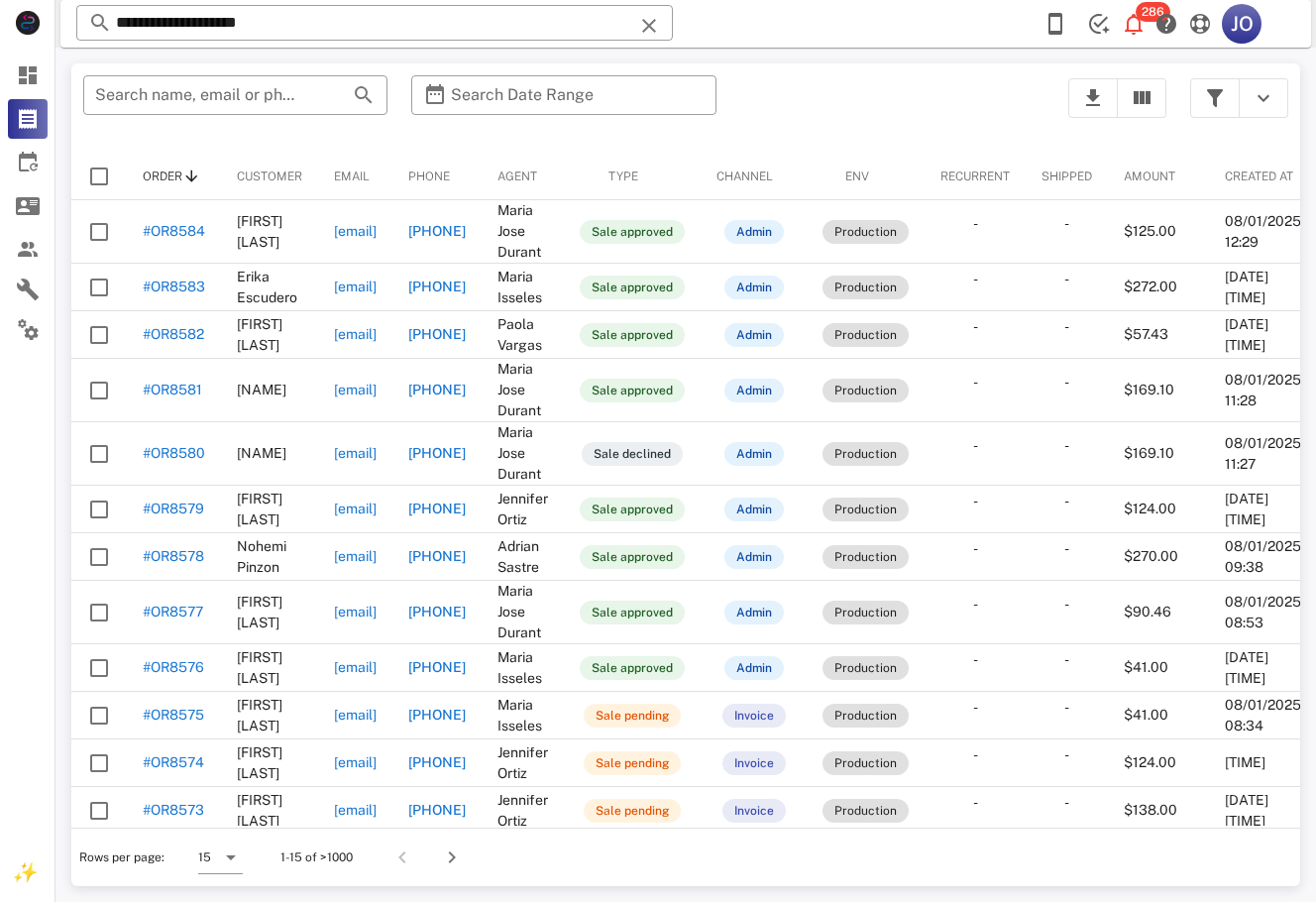 drag, startPoint x: 820, startPoint y: 52, endPoint x: 1101, endPoint y: 61, distance: 281.144 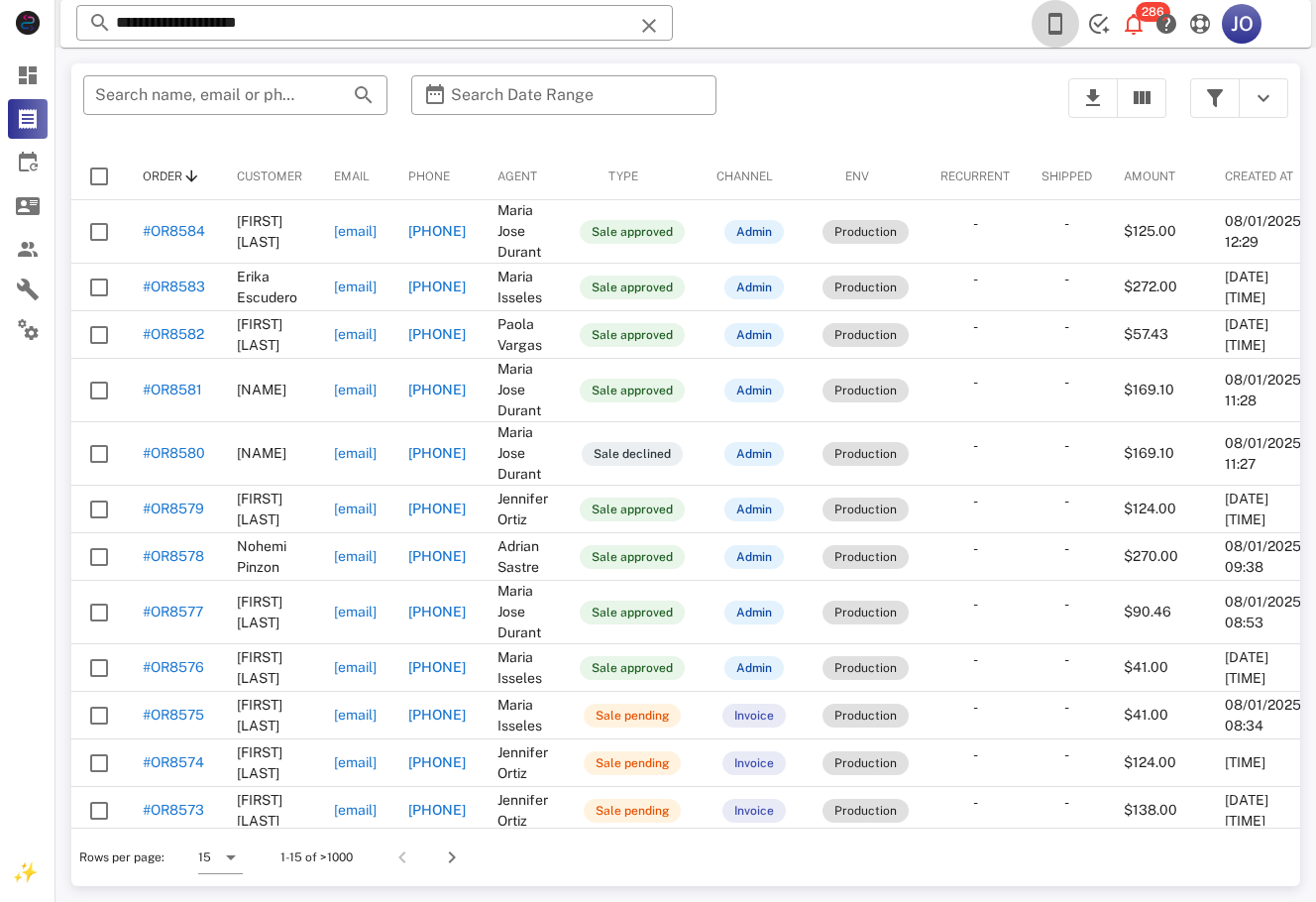 click at bounding box center [1055, 24] 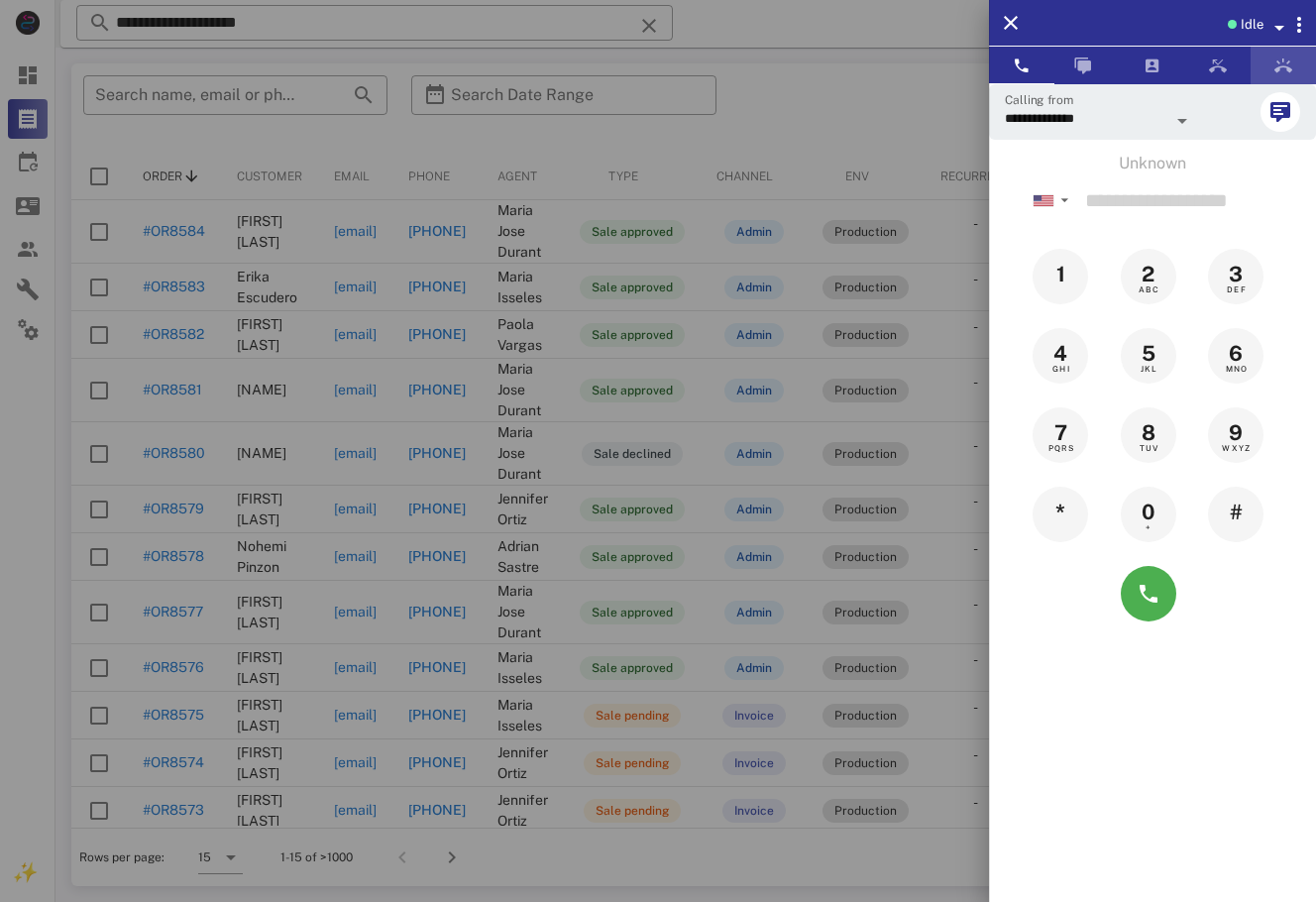 click at bounding box center (1283, 65) 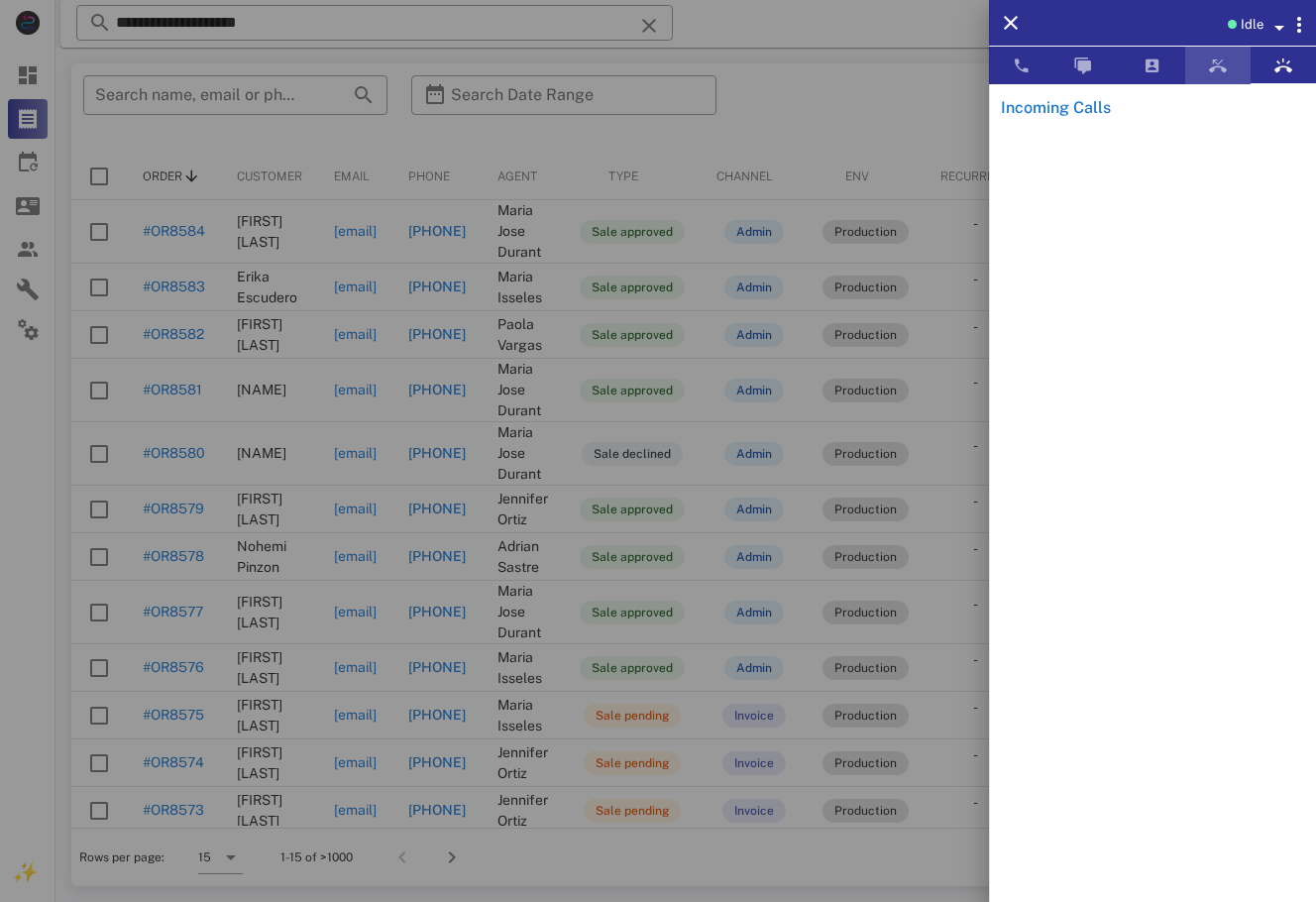 click at bounding box center (1218, 65) 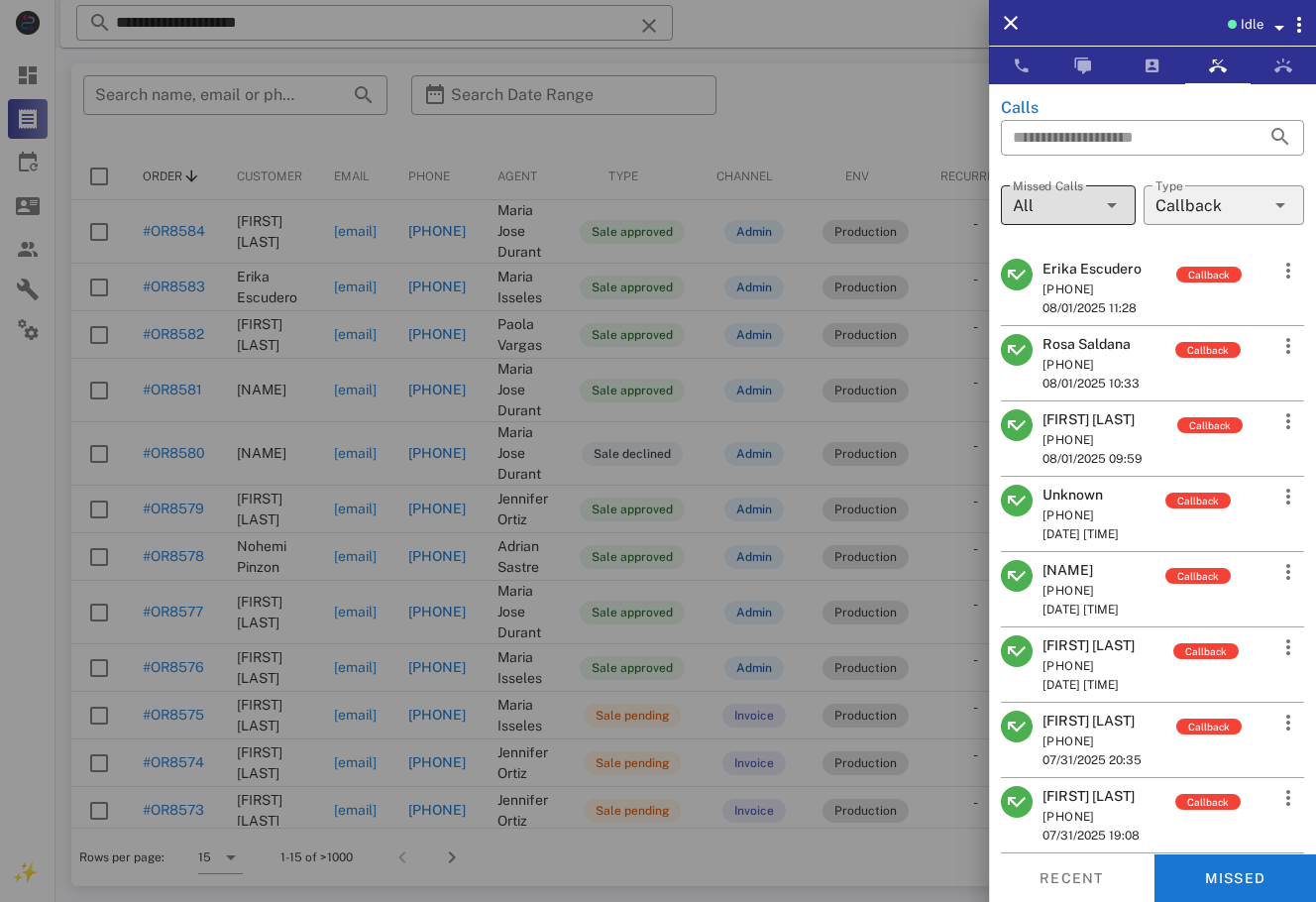 click on "All" at bounding box center (1054, 205) 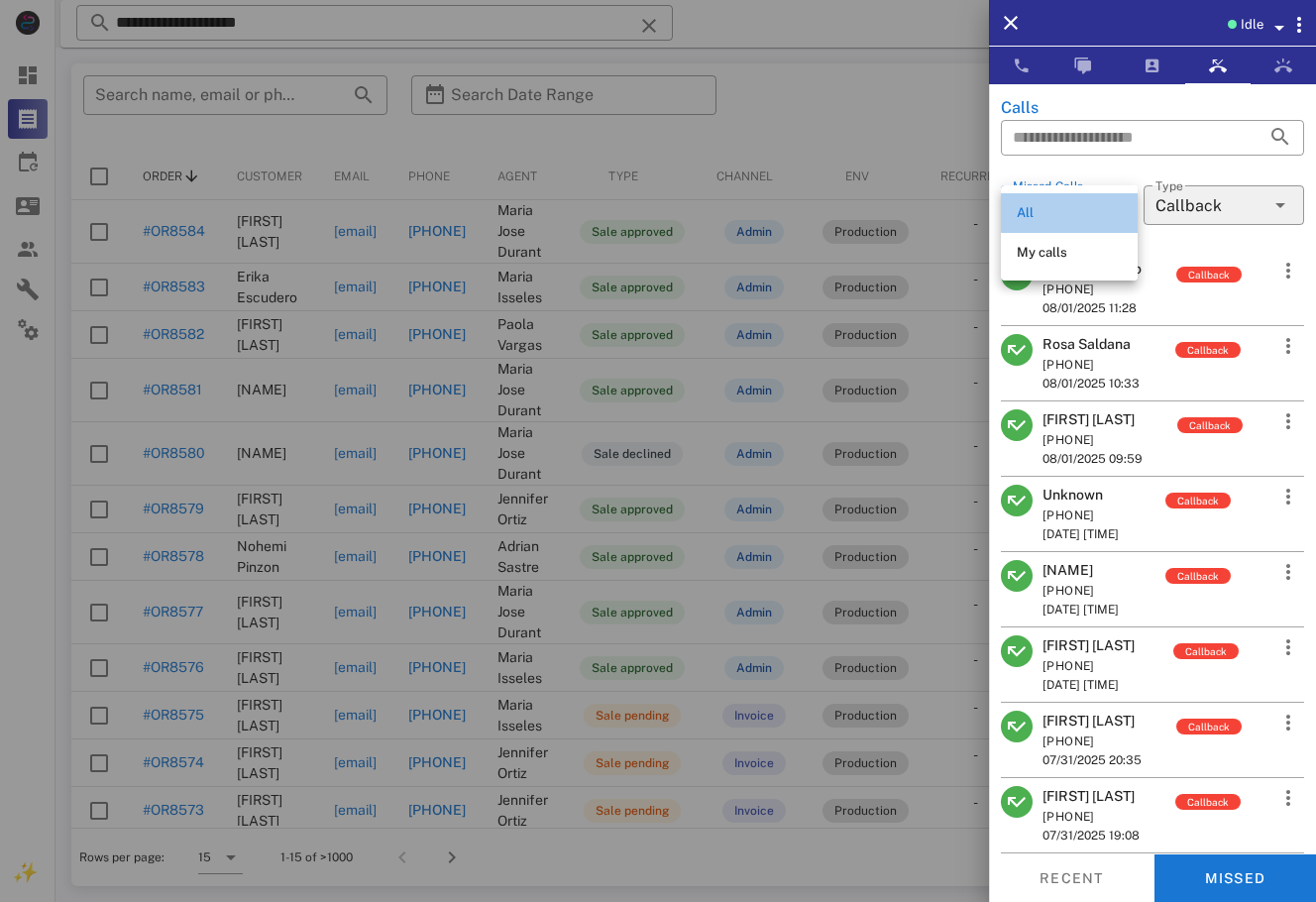 click on "All" at bounding box center [1069, 213] 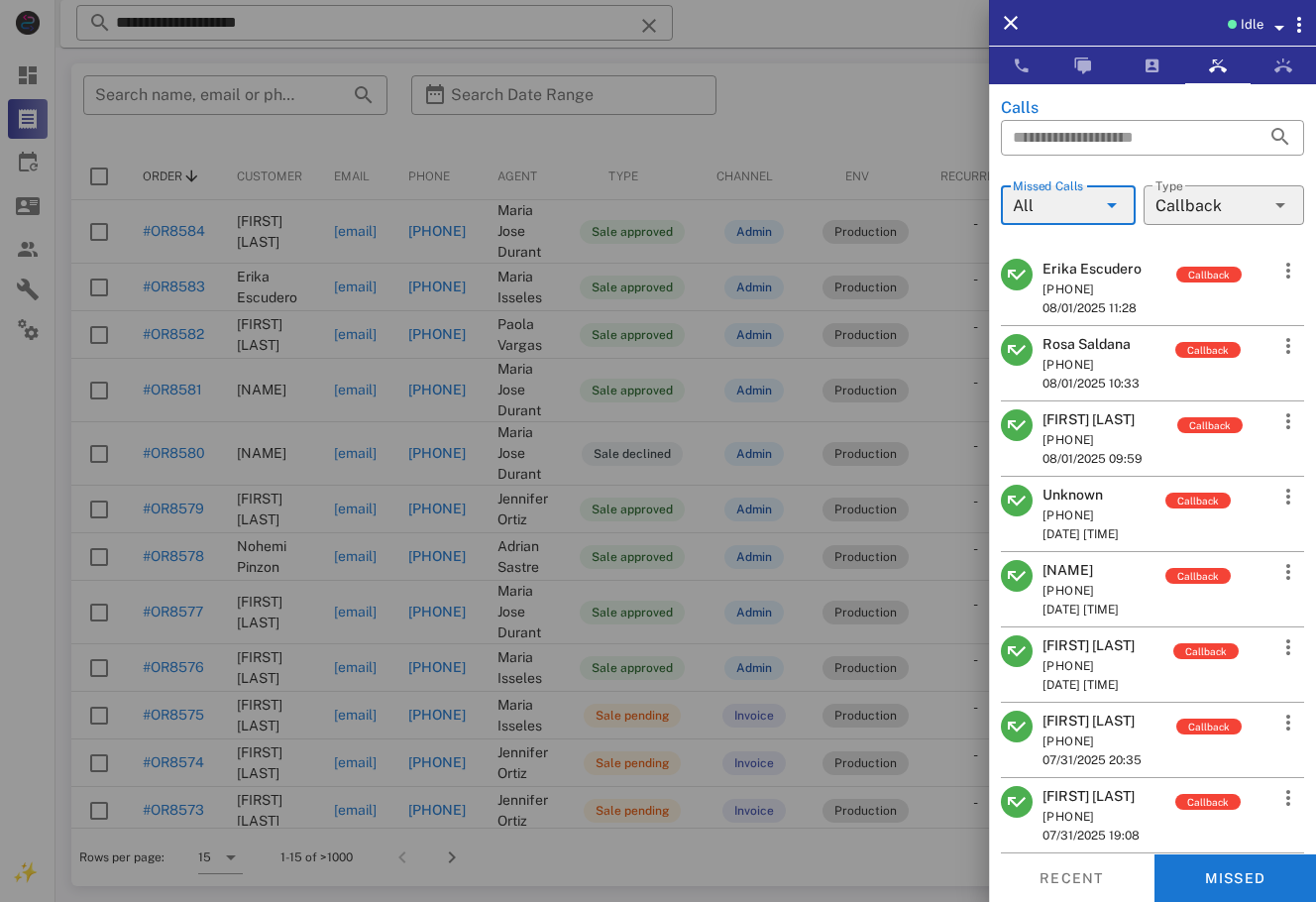 click on "All" at bounding box center [1054, 205] 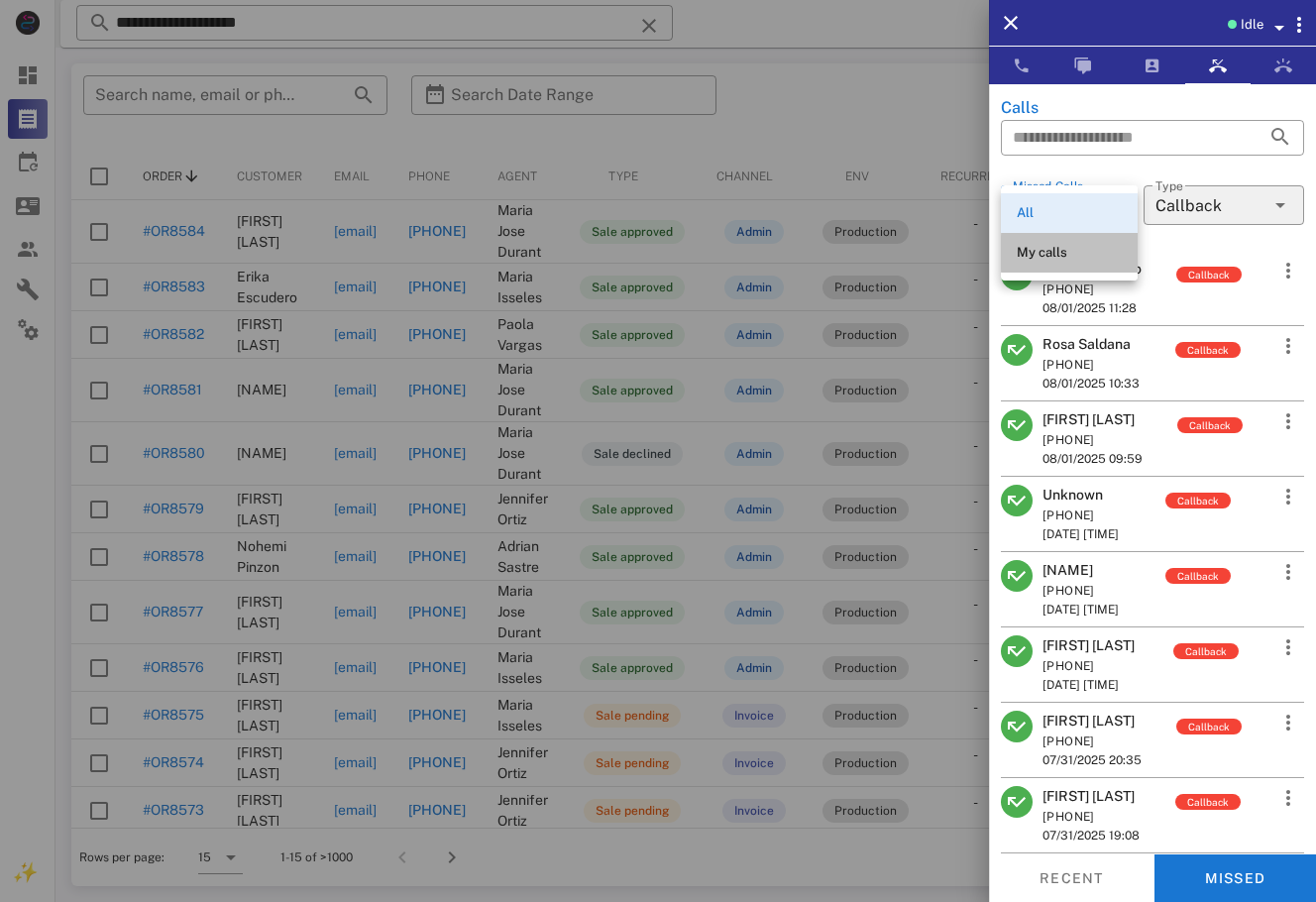 click on "My calls" at bounding box center (1069, 253) 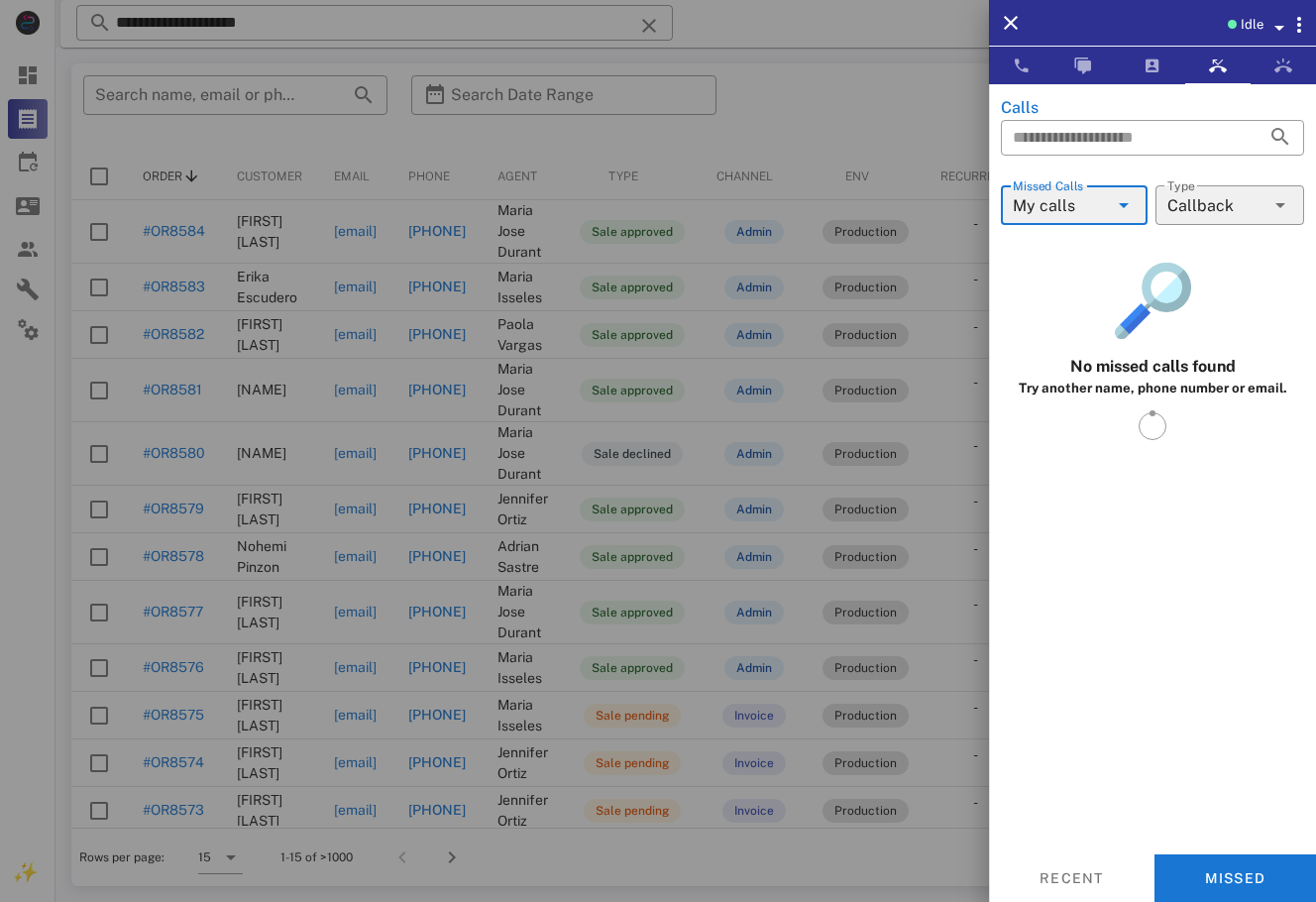 click on "My calls" at bounding box center (1043, 206) 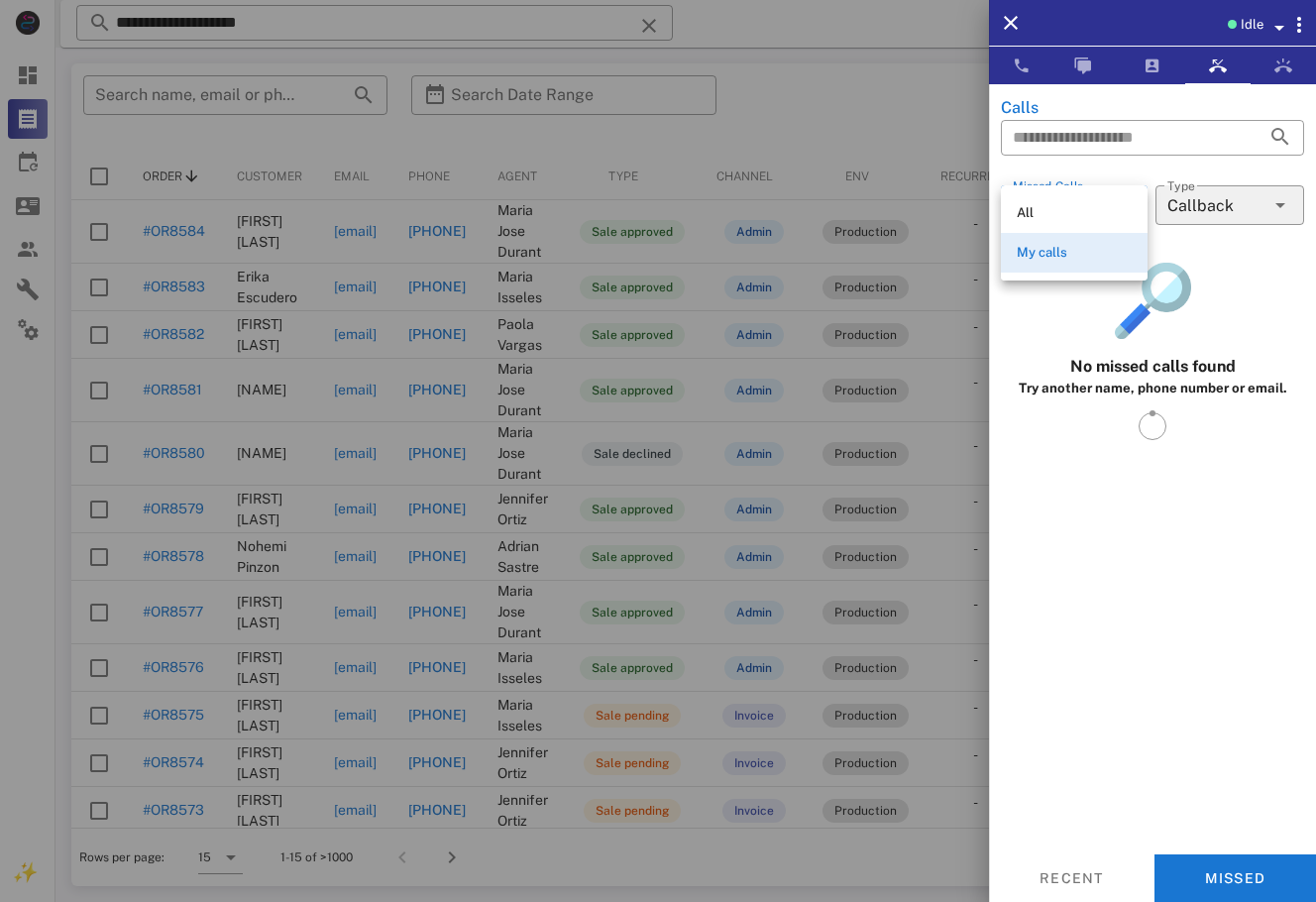 click on "All" at bounding box center [1074, 213] 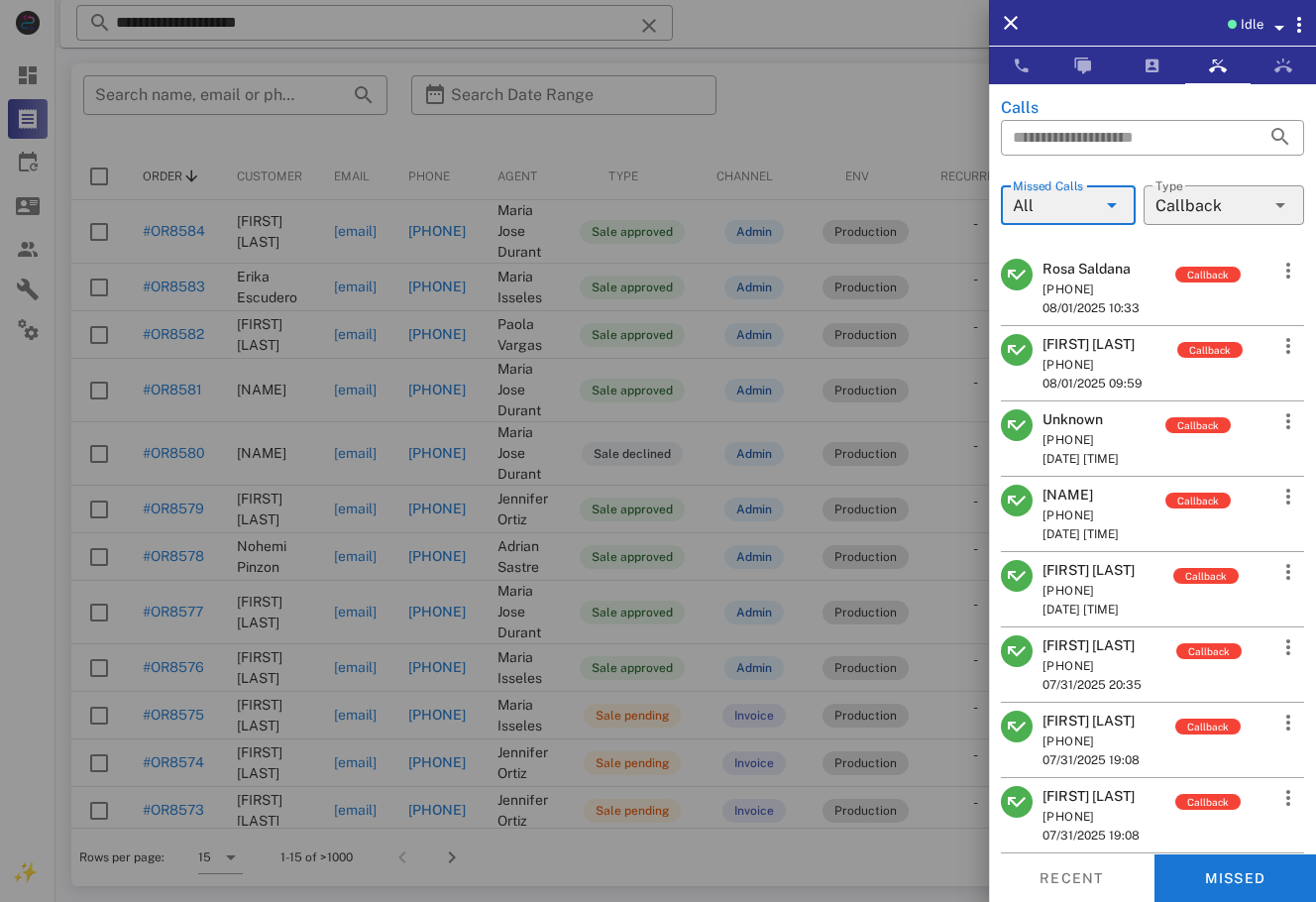 click on "Rosa Saldana" at bounding box center (1091, 269) 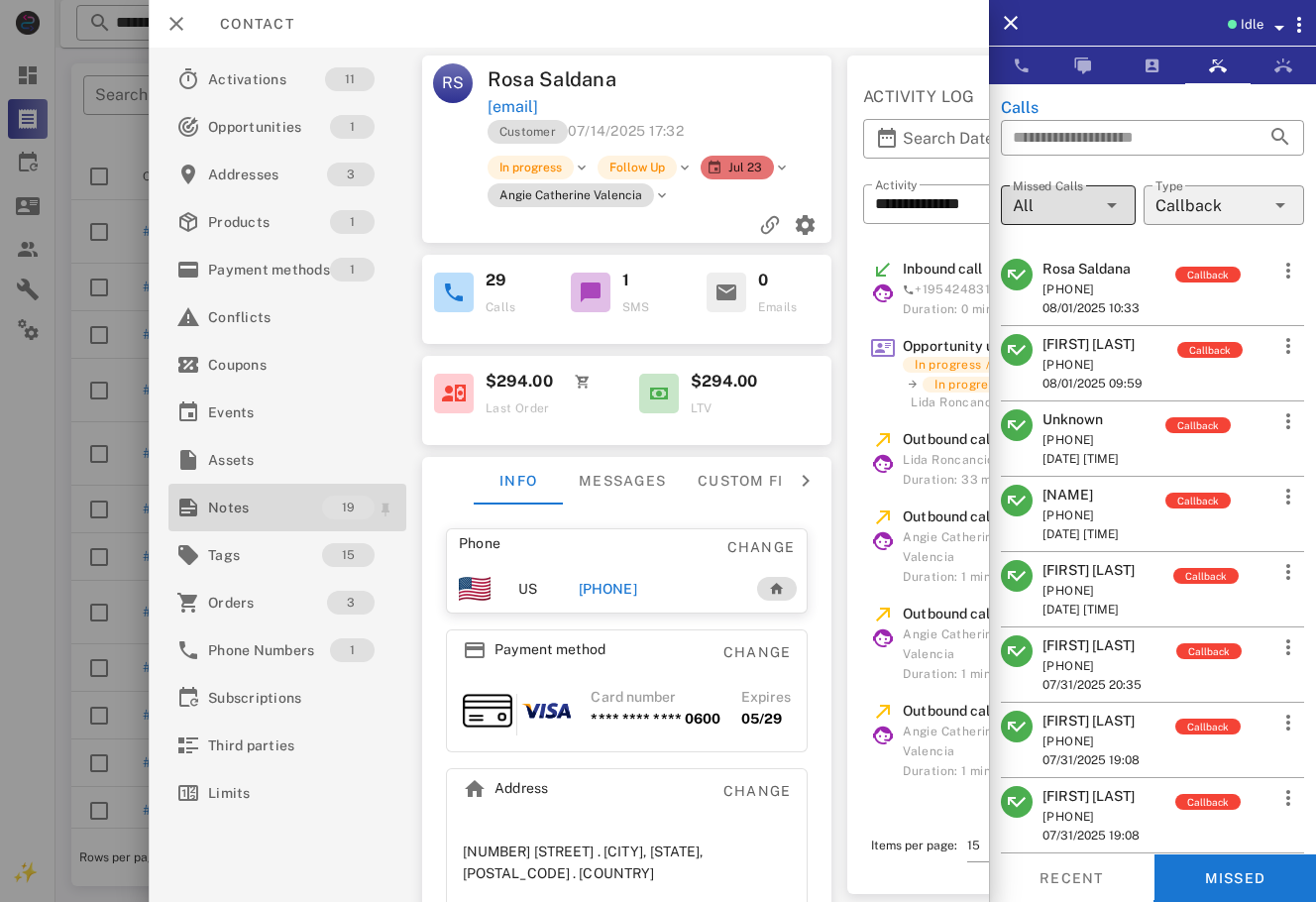 click on "Notes" at bounding box center (265, 507) 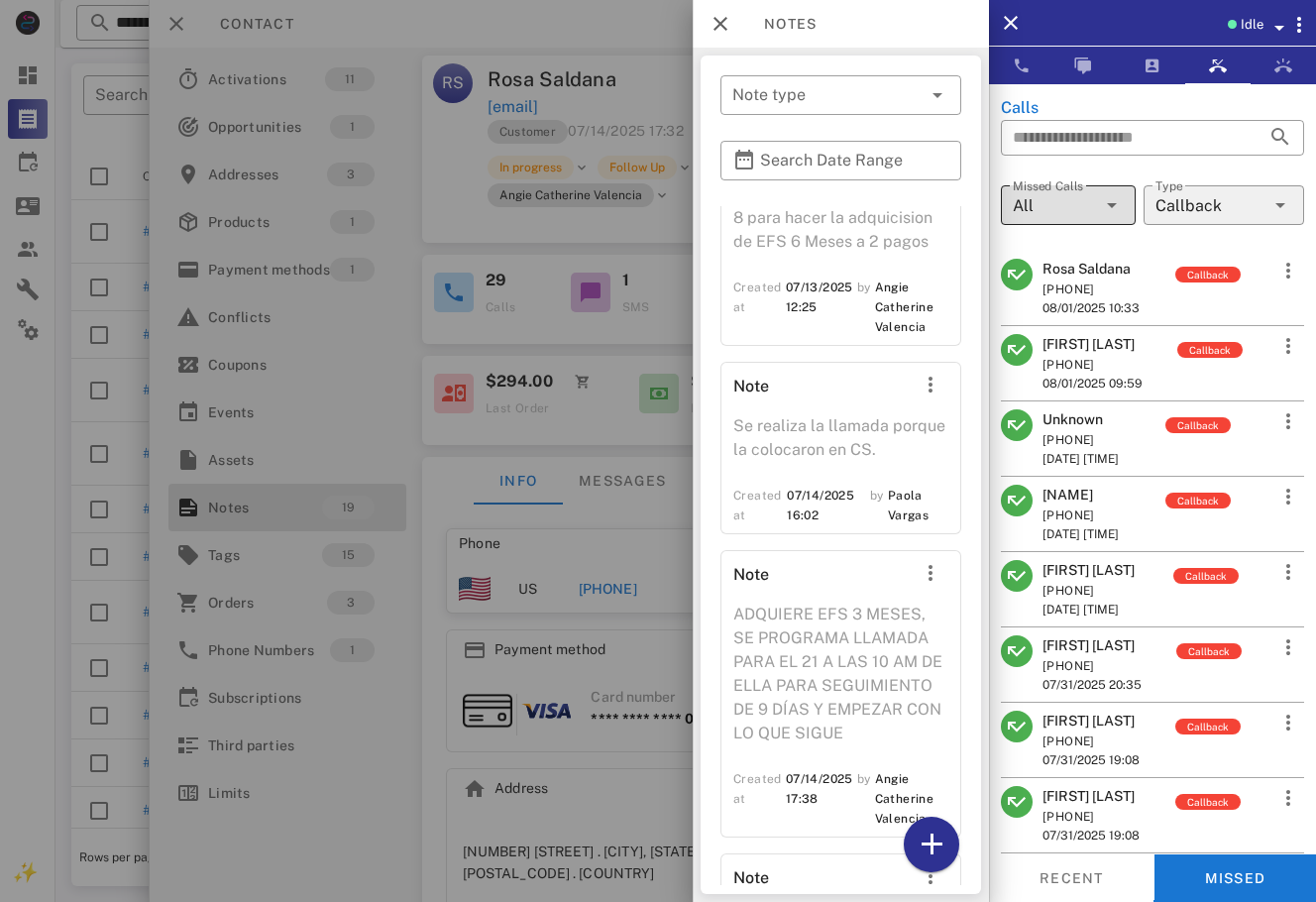 scroll, scrollTop: 1330, scrollLeft: 0, axis: vertical 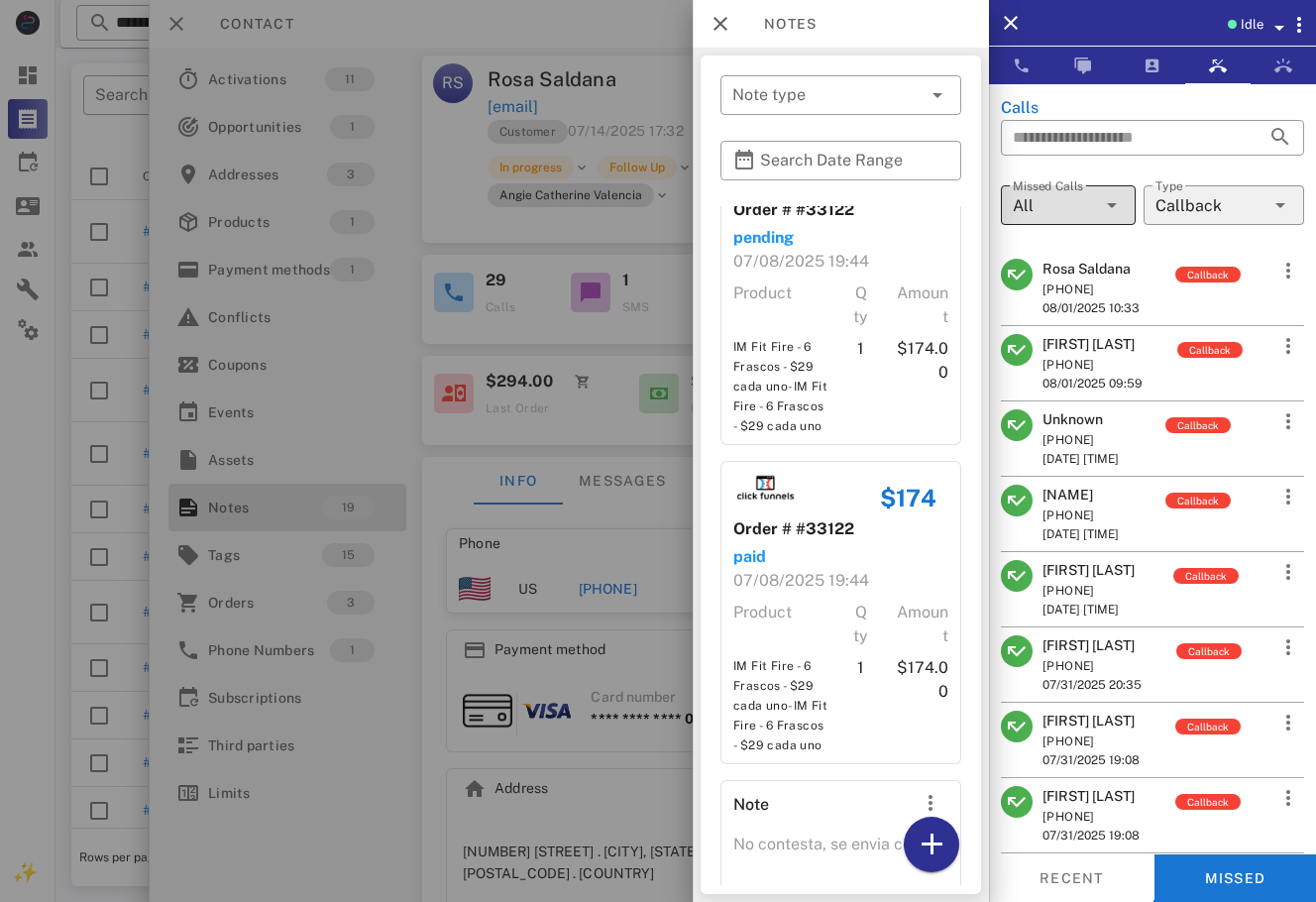 click at bounding box center [658, 451] 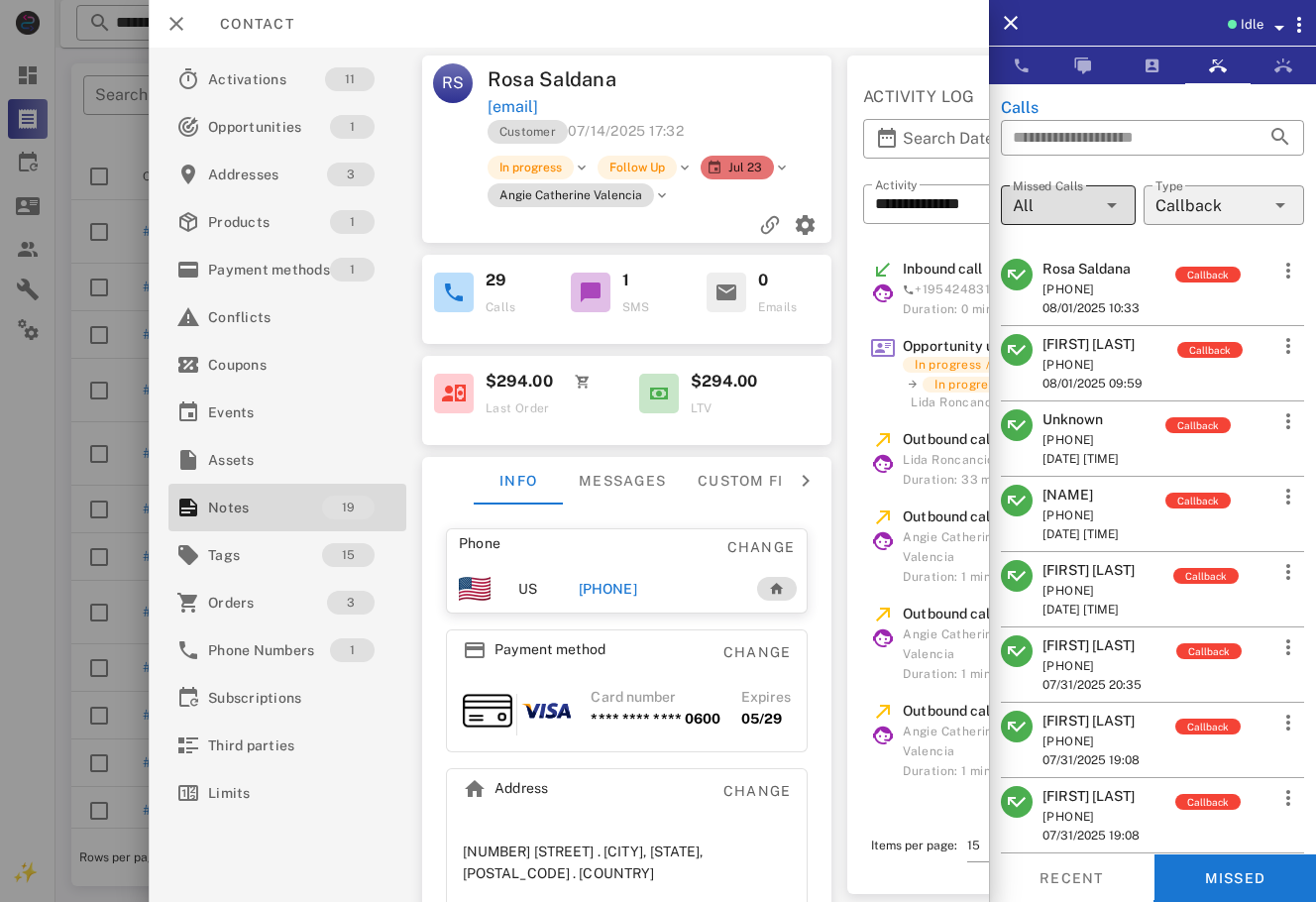 click on "[FIRST] [LAST]" at bounding box center (1092, 344) 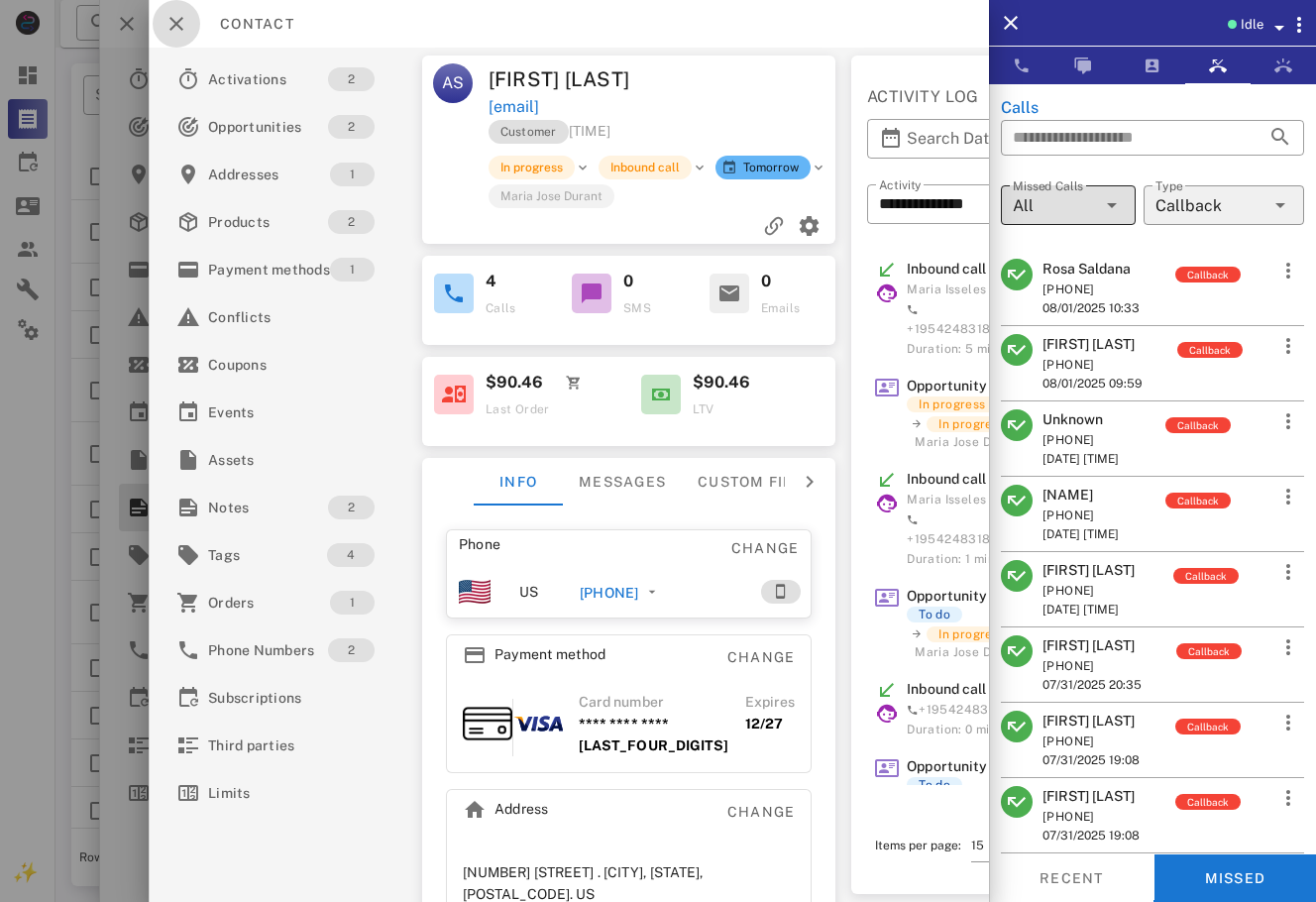 click at bounding box center [176, 24] 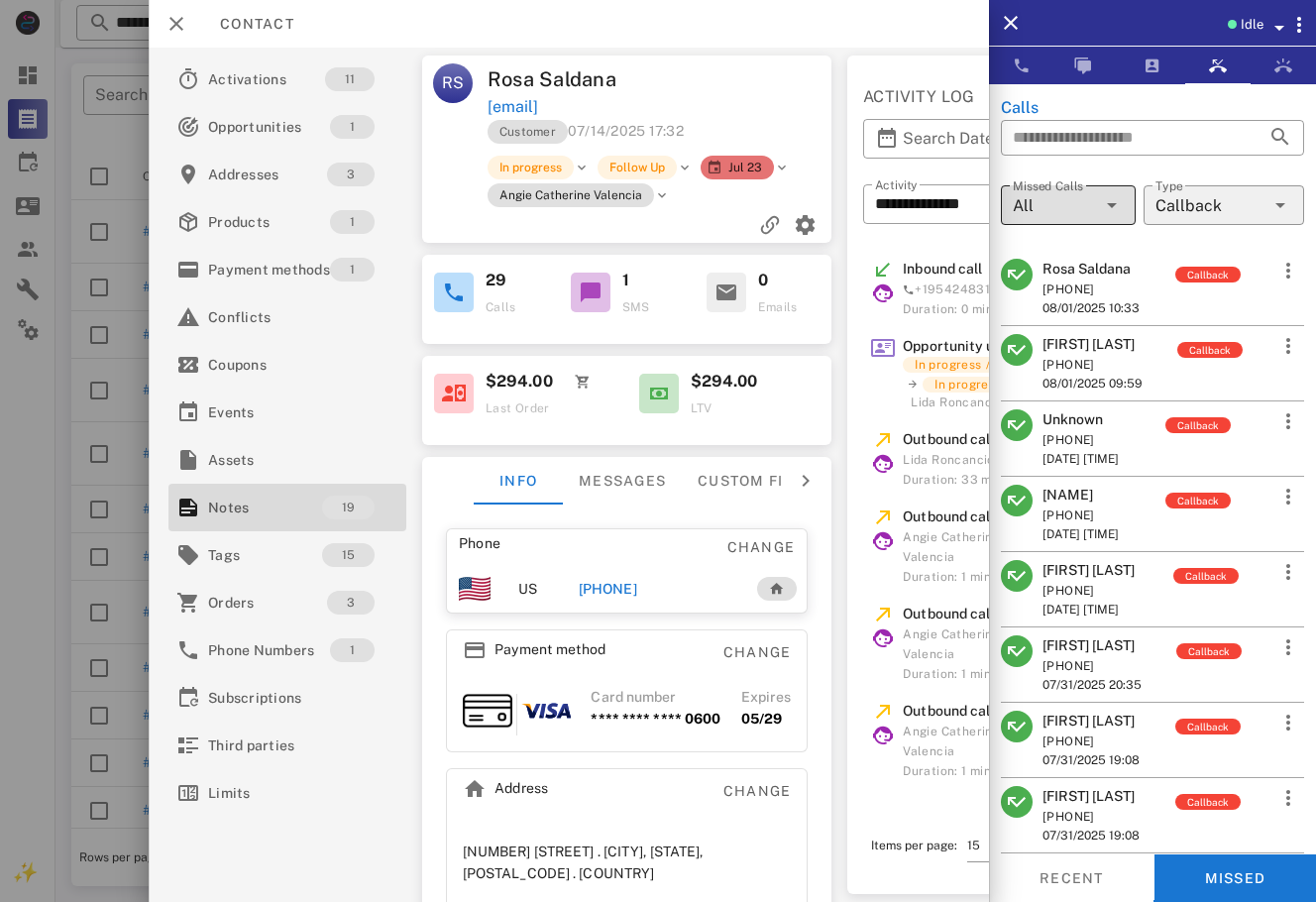 click on "Contact" at bounding box center [569, 24] 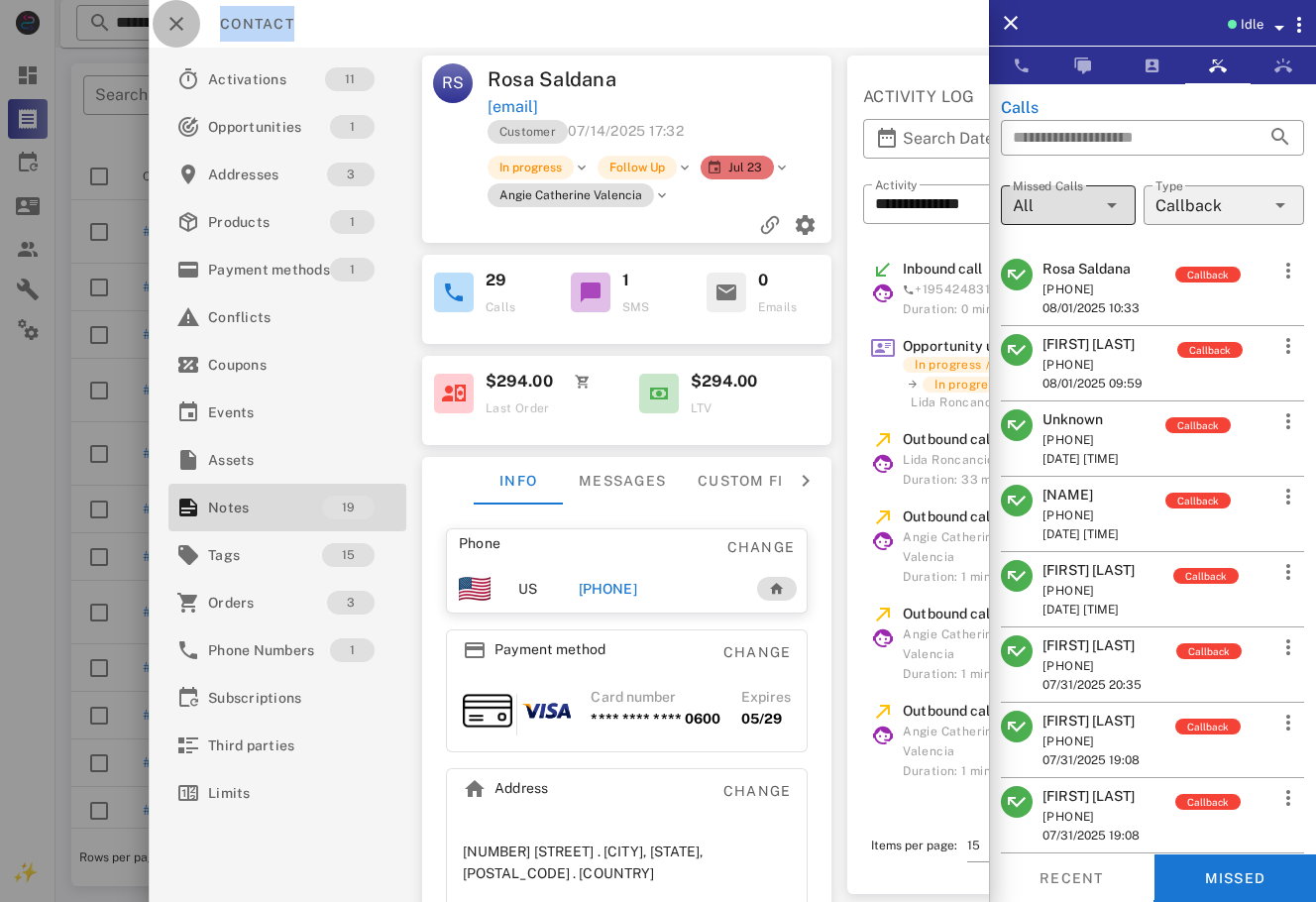 click at bounding box center [176, 24] 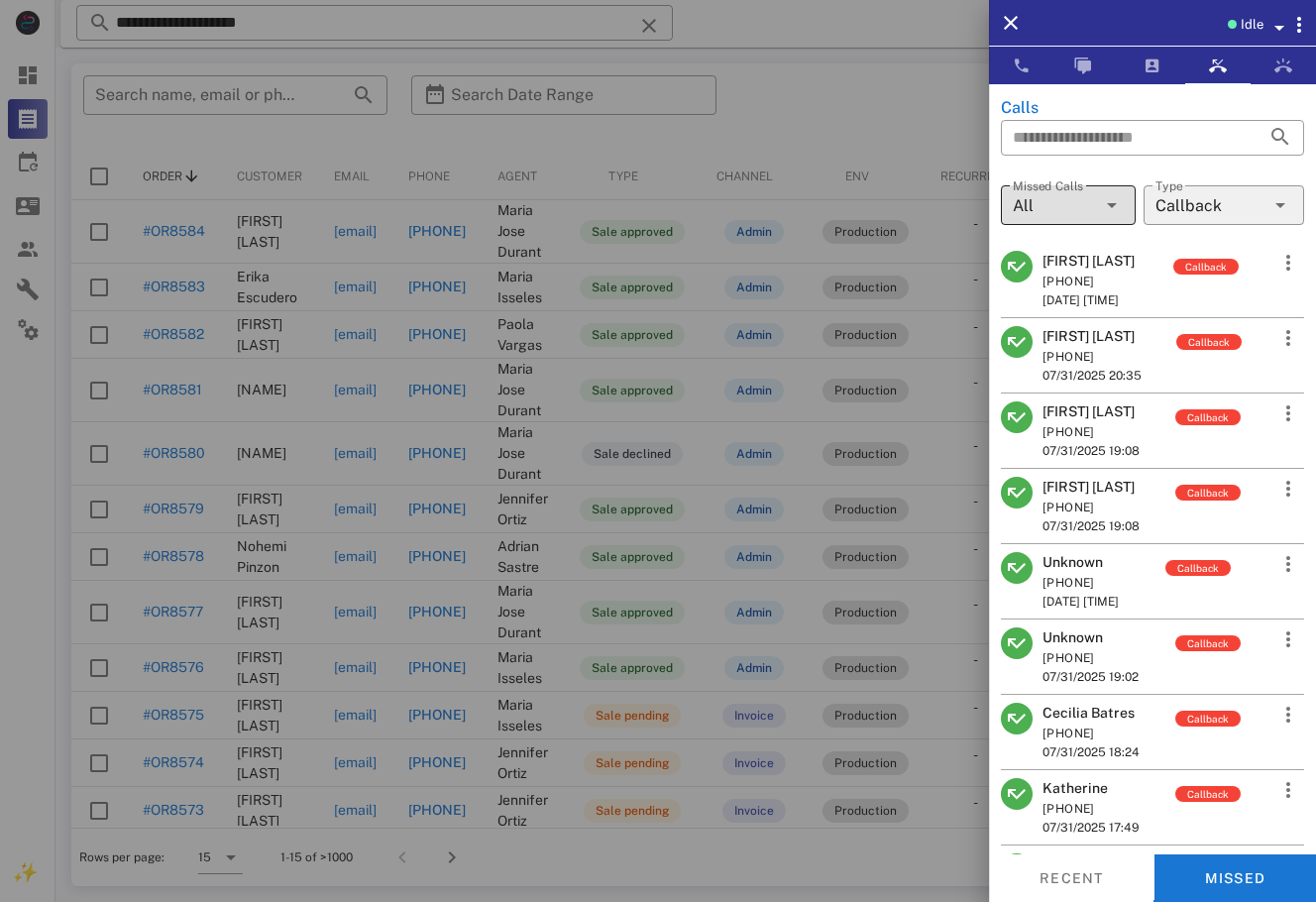 scroll, scrollTop: 358, scrollLeft: 0, axis: vertical 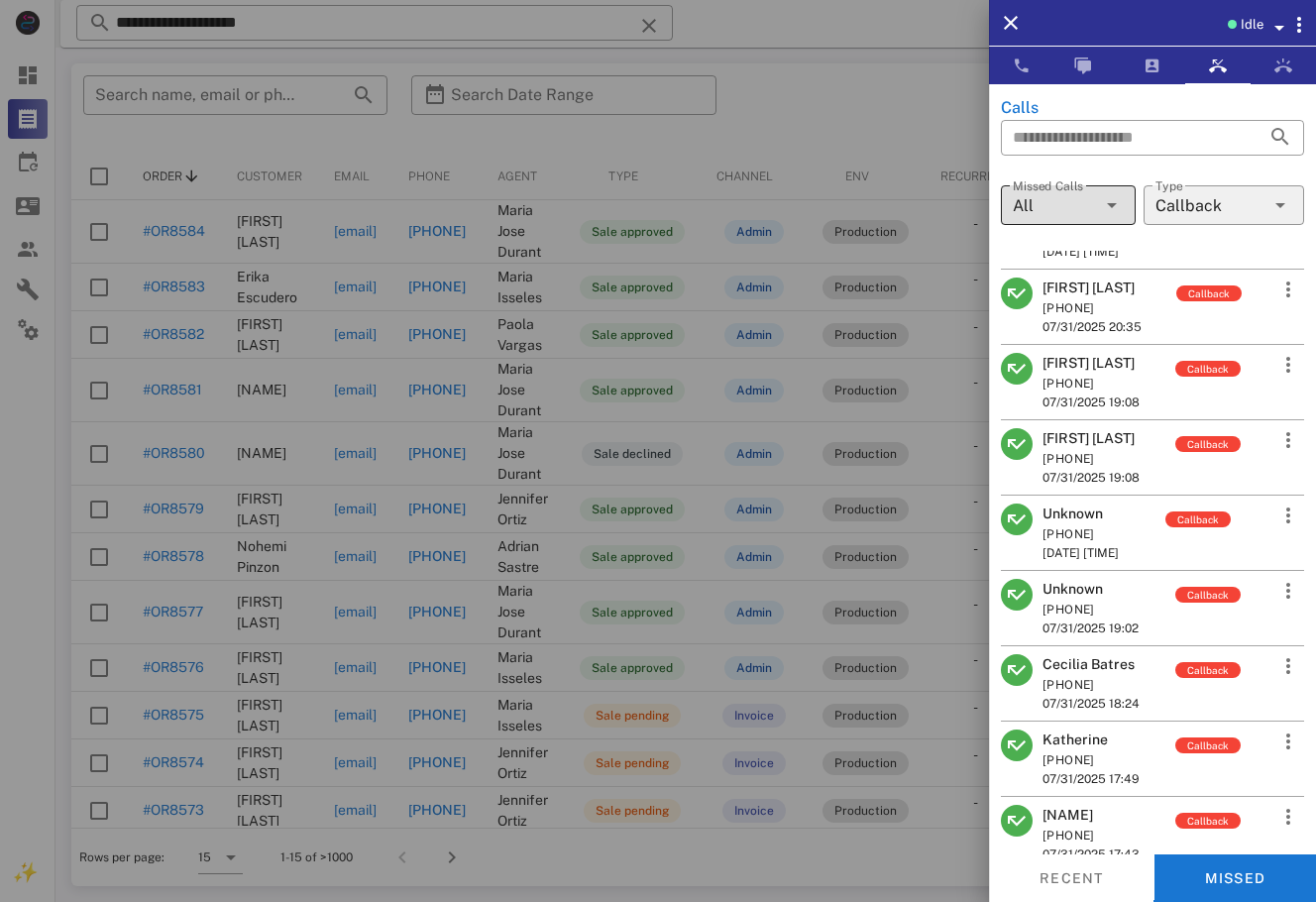 click on "Lidma Mendez" at bounding box center (1091, 363) 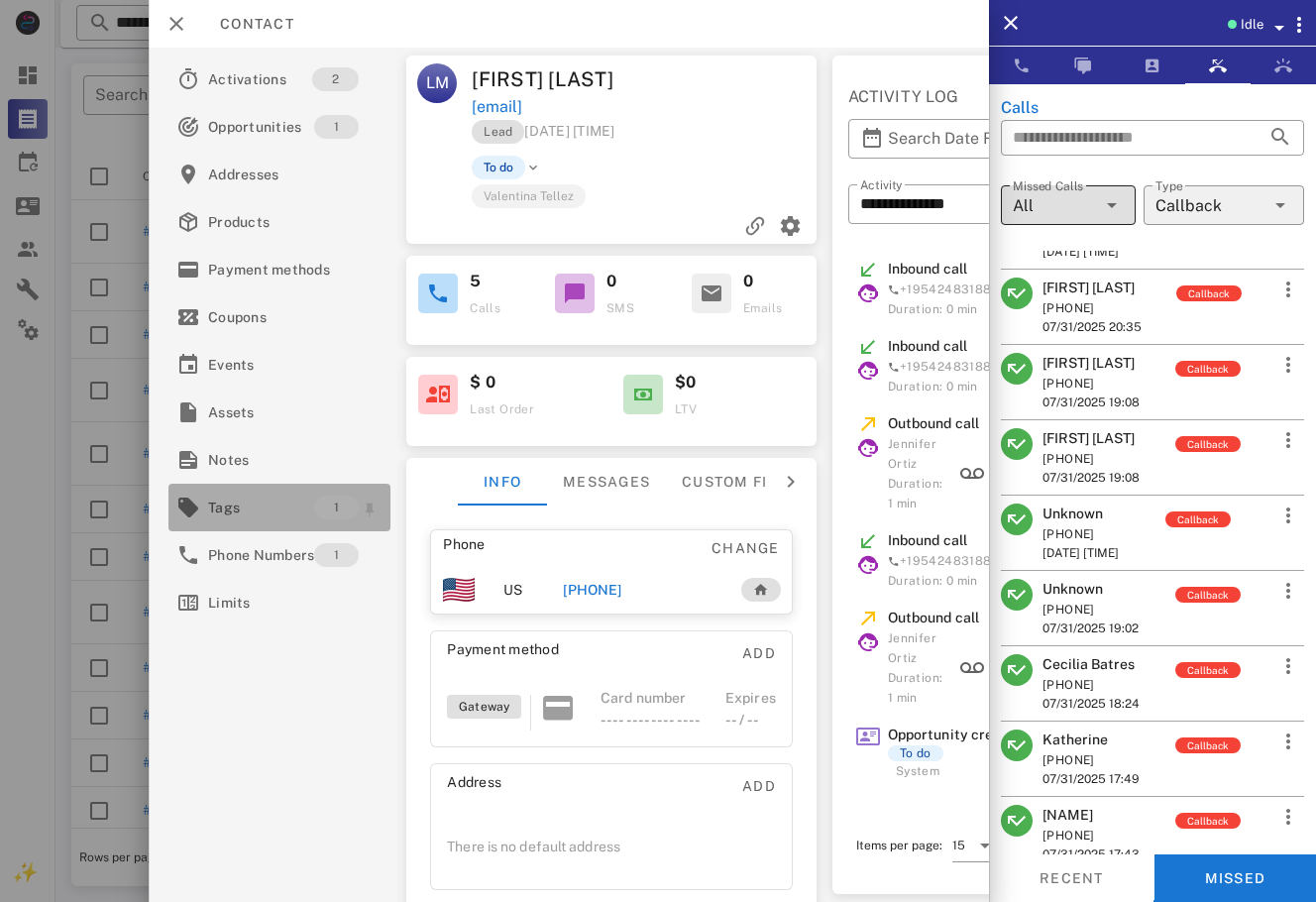 click on "Tags  1" at bounding box center [279, 507] 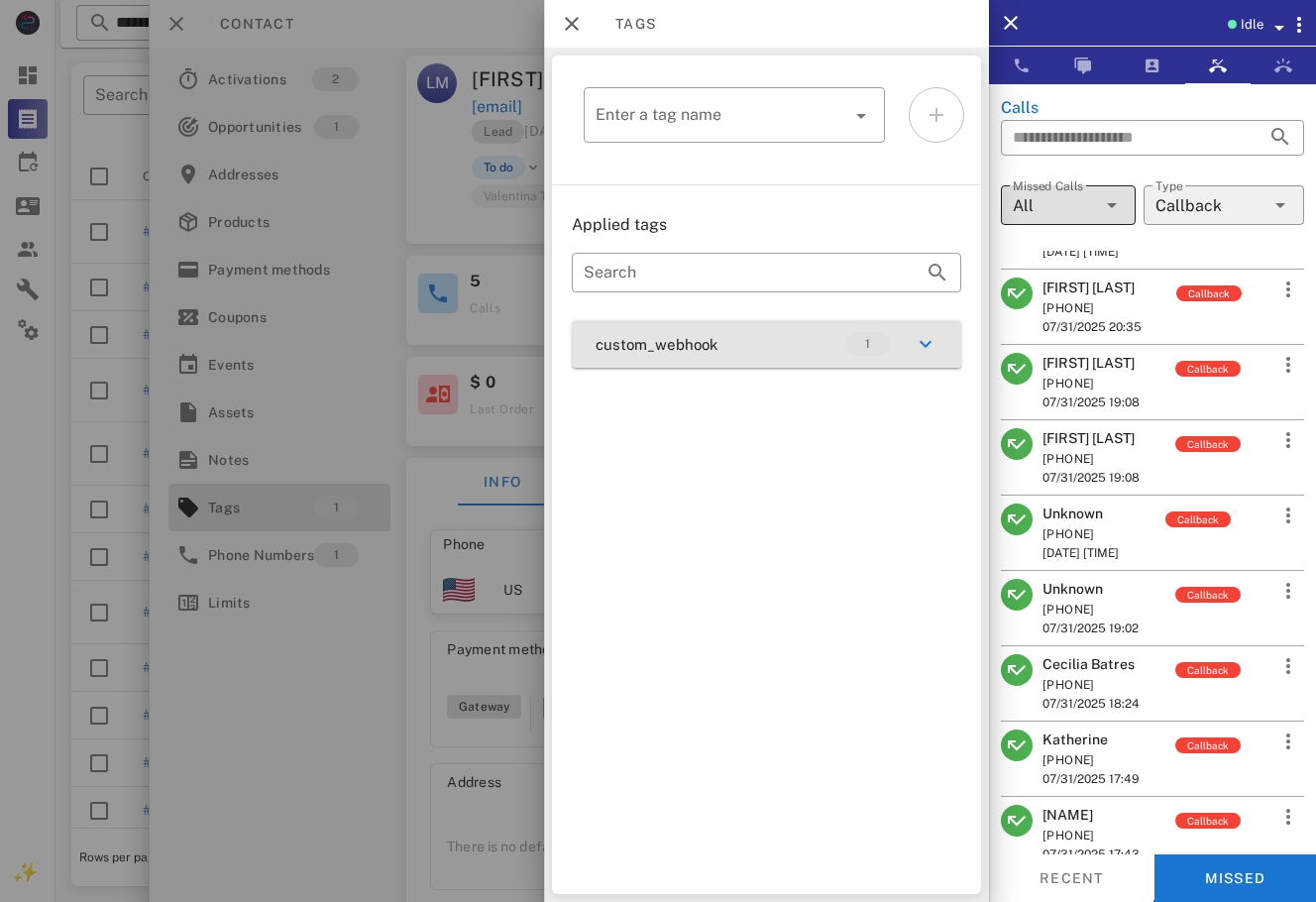 click on "custom_webhook  1" at bounding box center (766, 344) 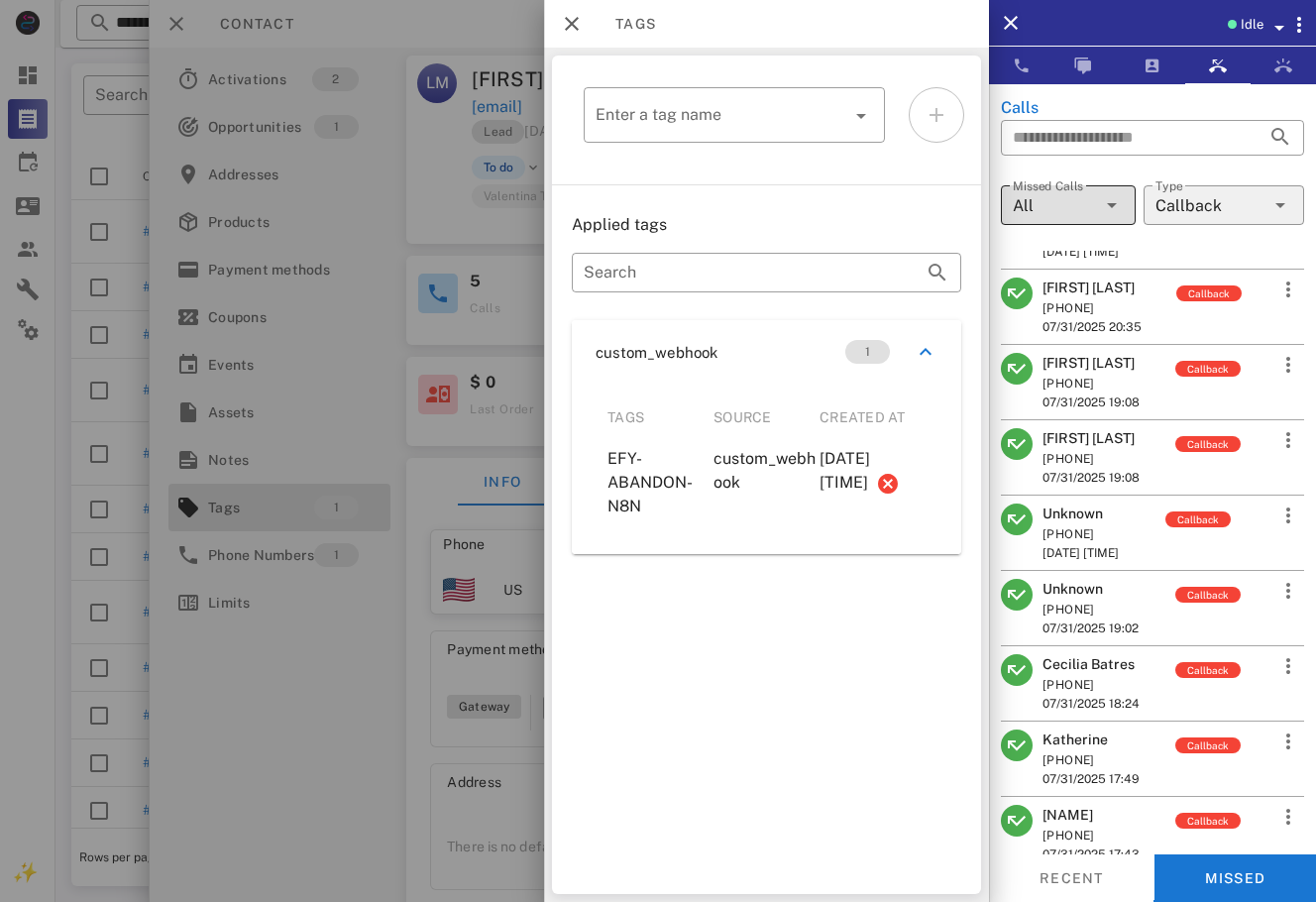 click at bounding box center [658, 451] 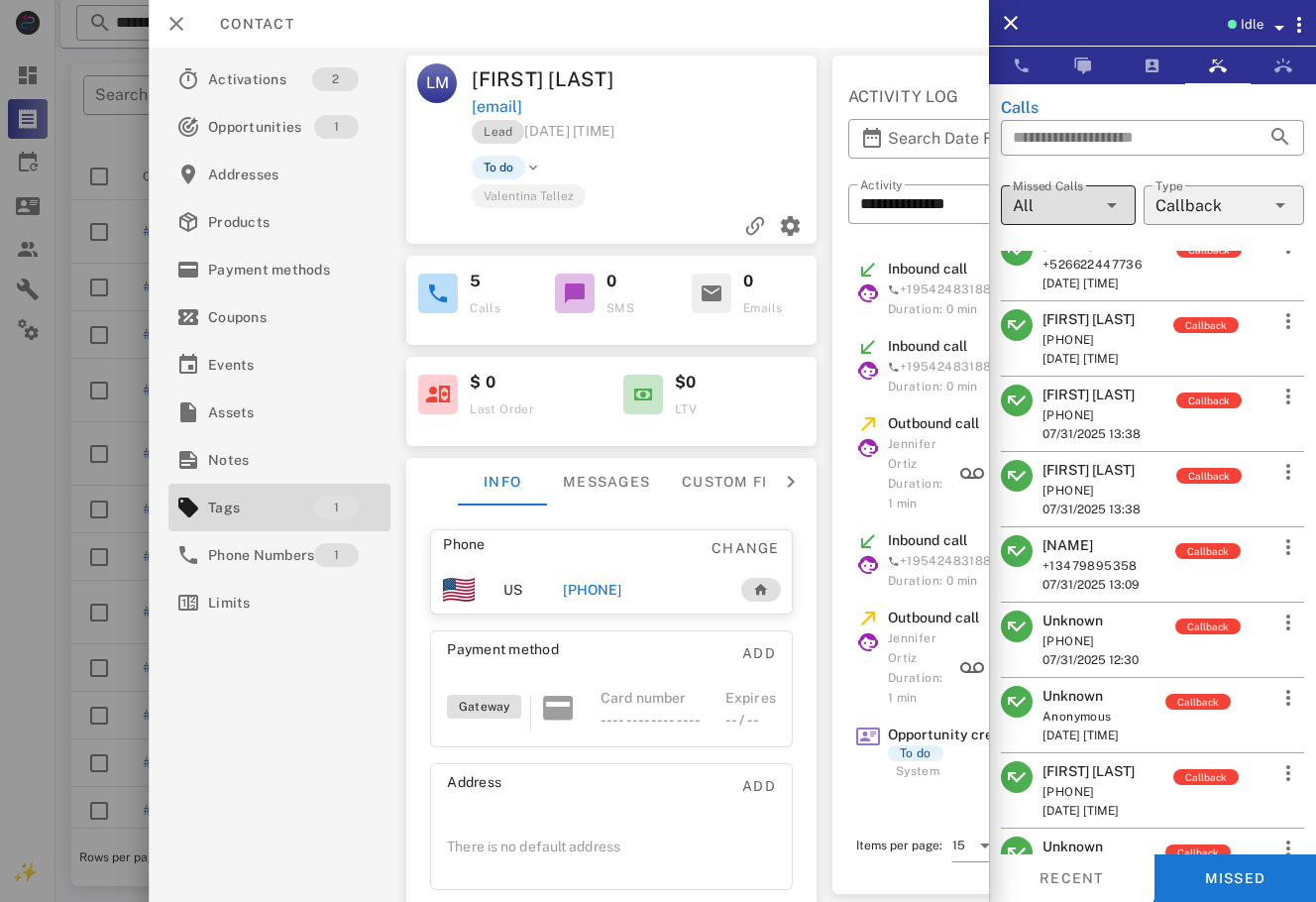 scroll, scrollTop: 1548, scrollLeft: 0, axis: vertical 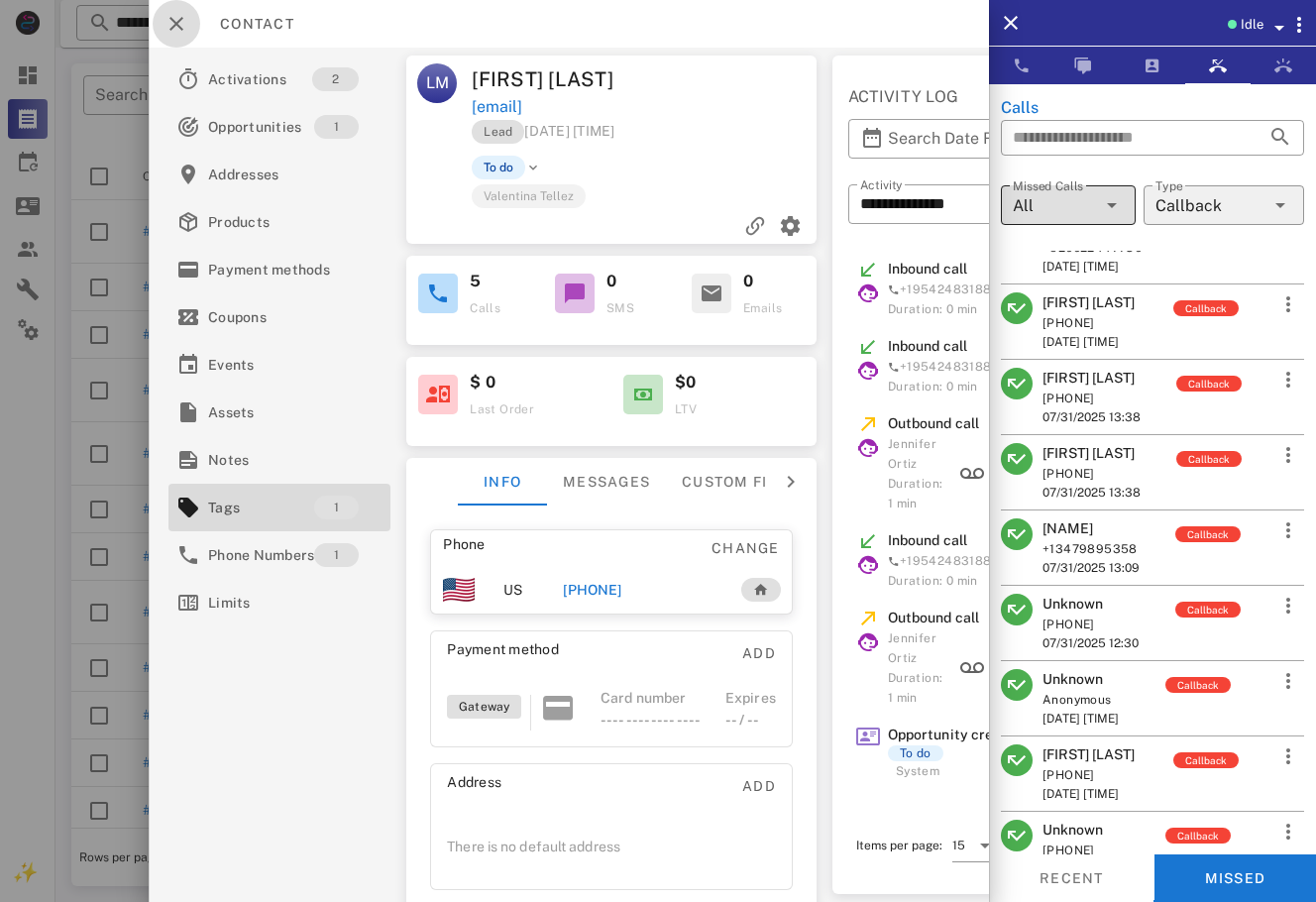 click at bounding box center [176, 24] 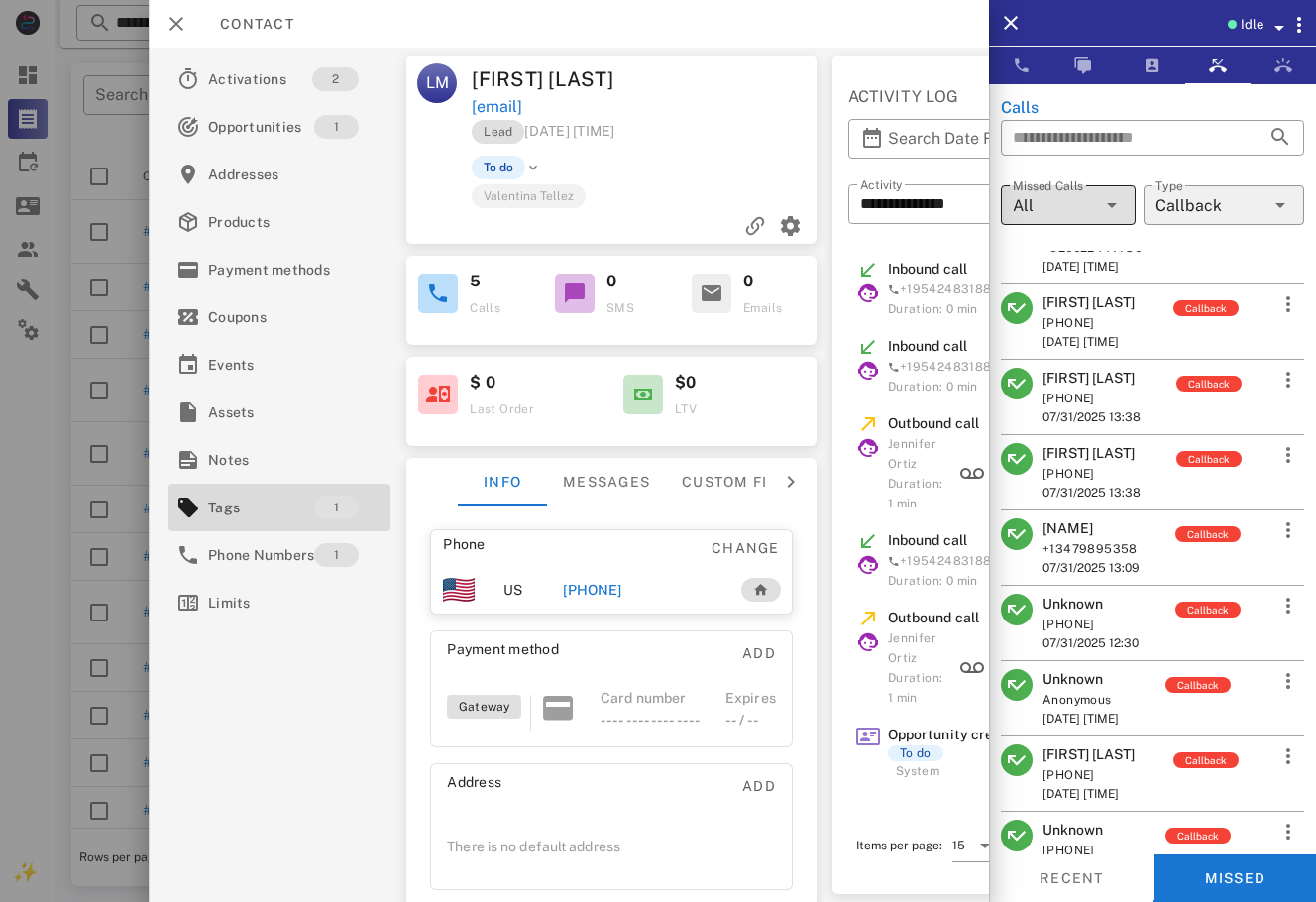 click at bounding box center (658, 451) 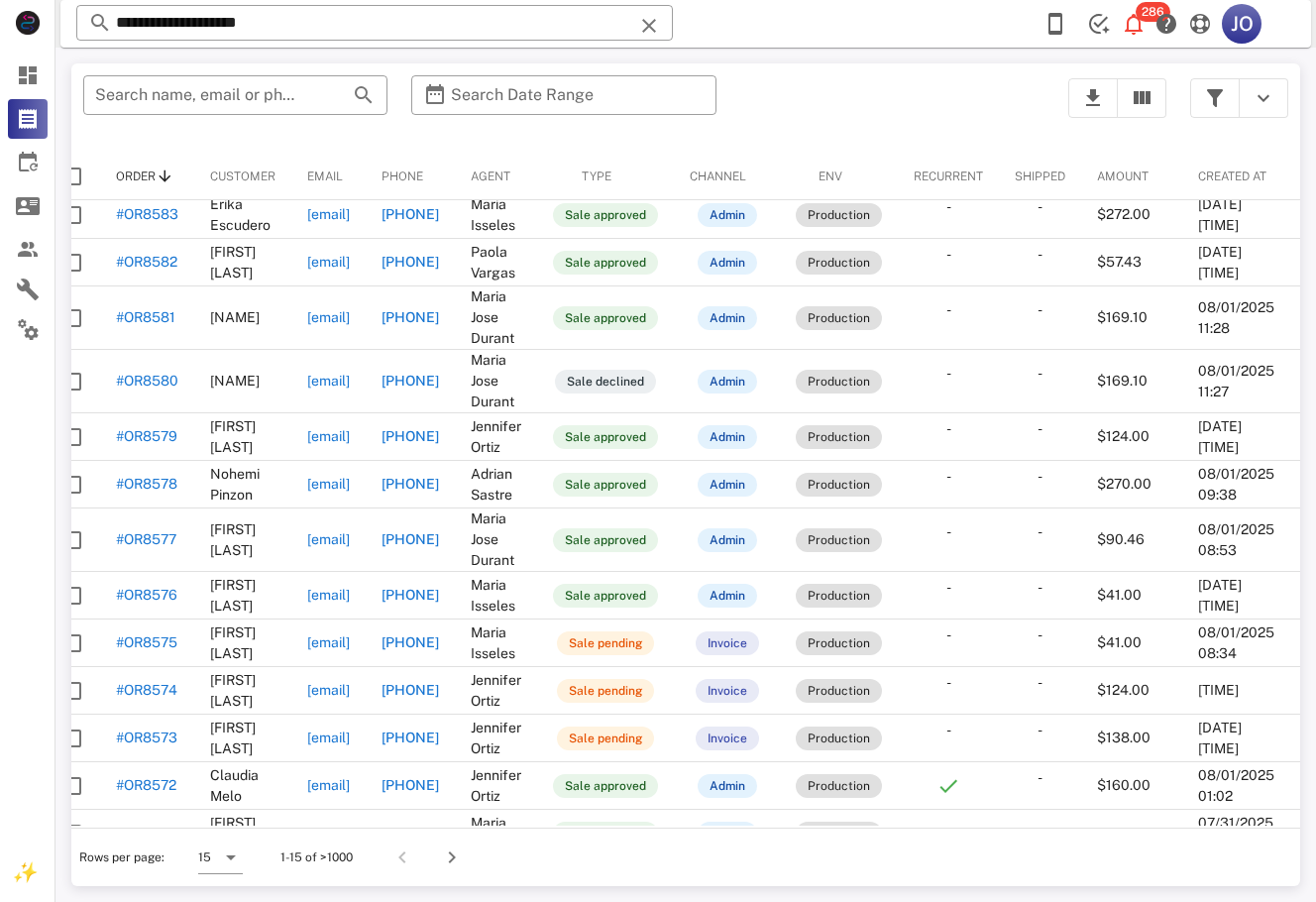 scroll, scrollTop: 83, scrollLeft: 264, axis: both 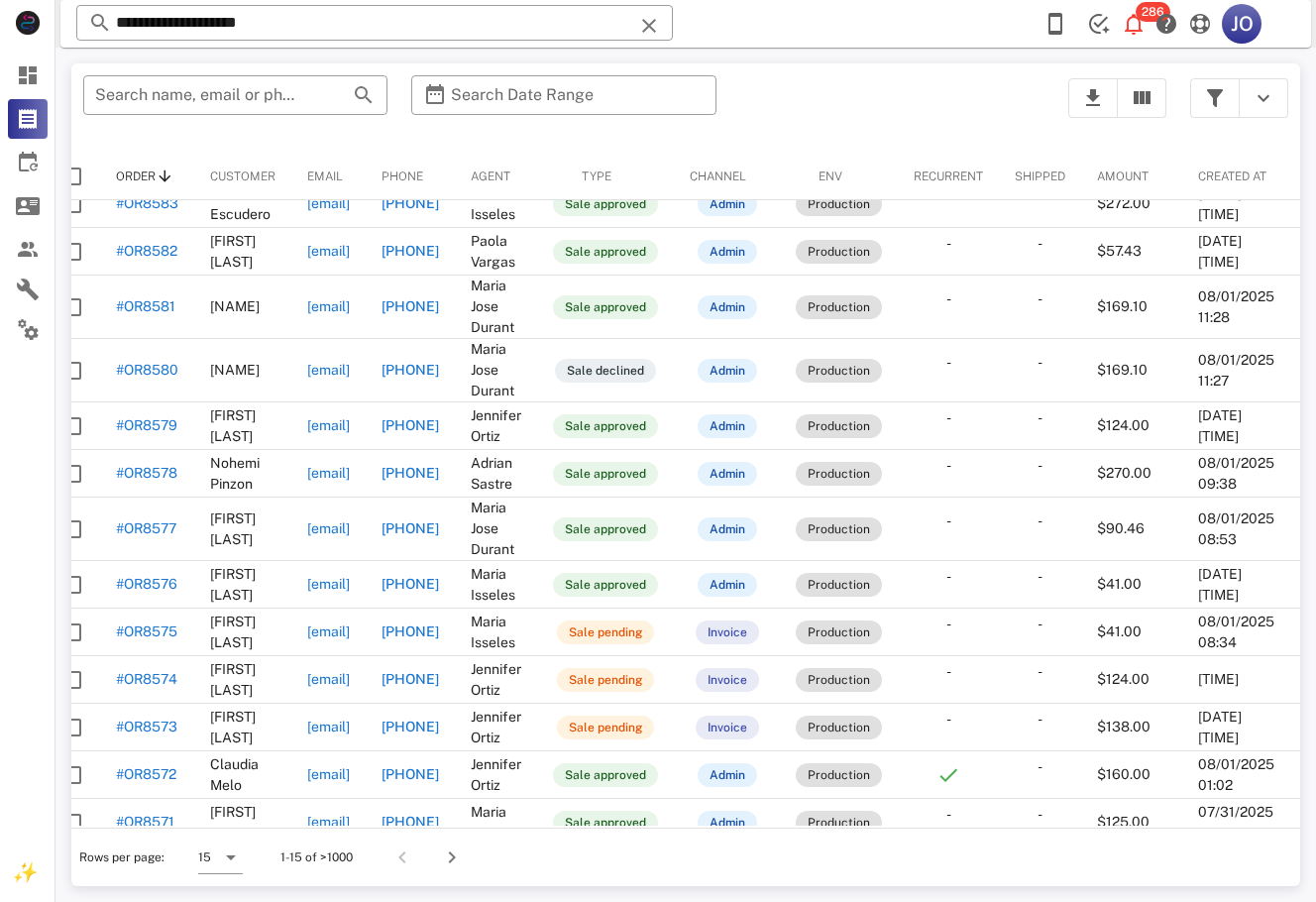 click on "​ Search name, email or phone ​ Search Date Range" at bounding box center [564, 108] 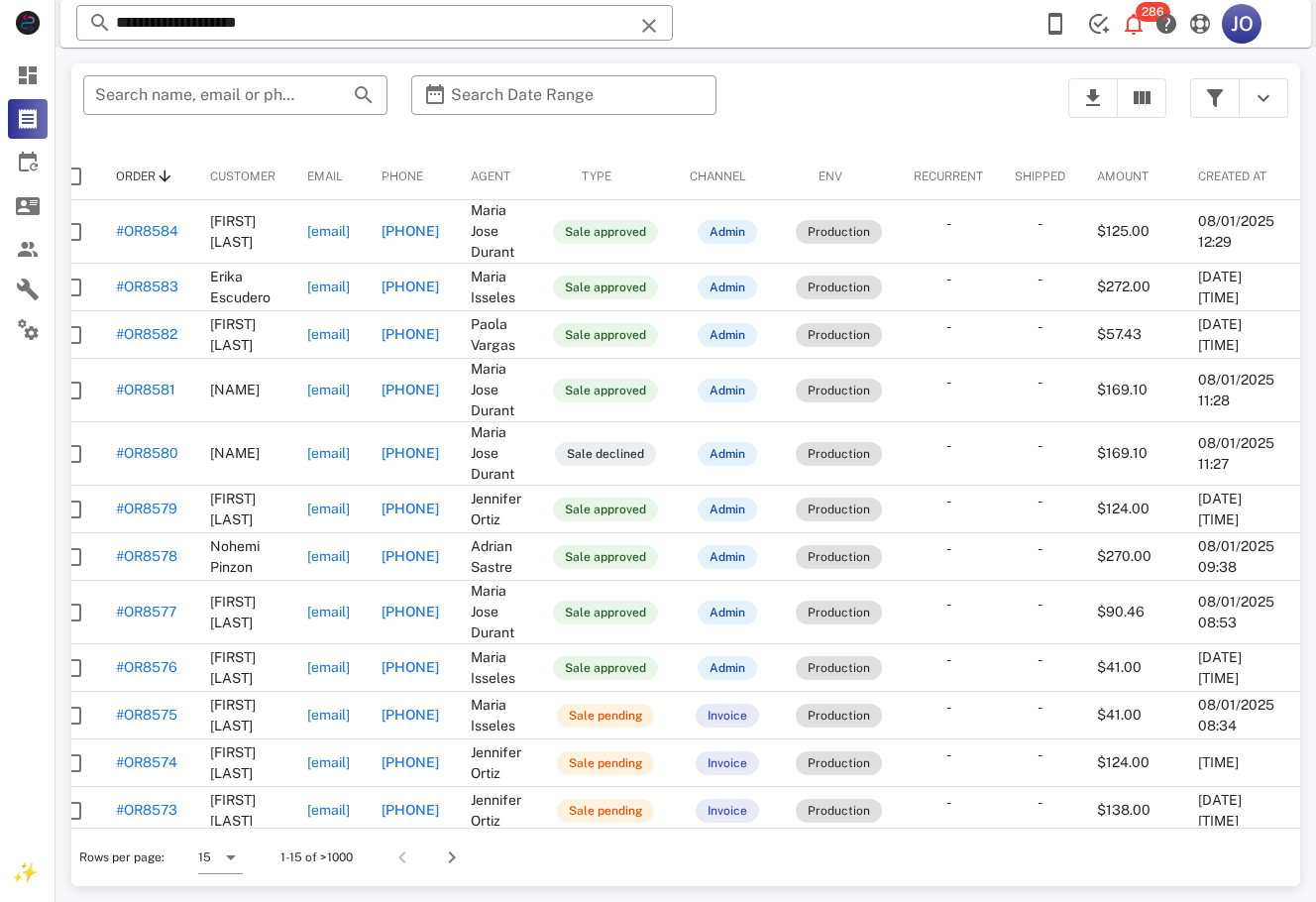 scroll, scrollTop: 0, scrollLeft: 0, axis: both 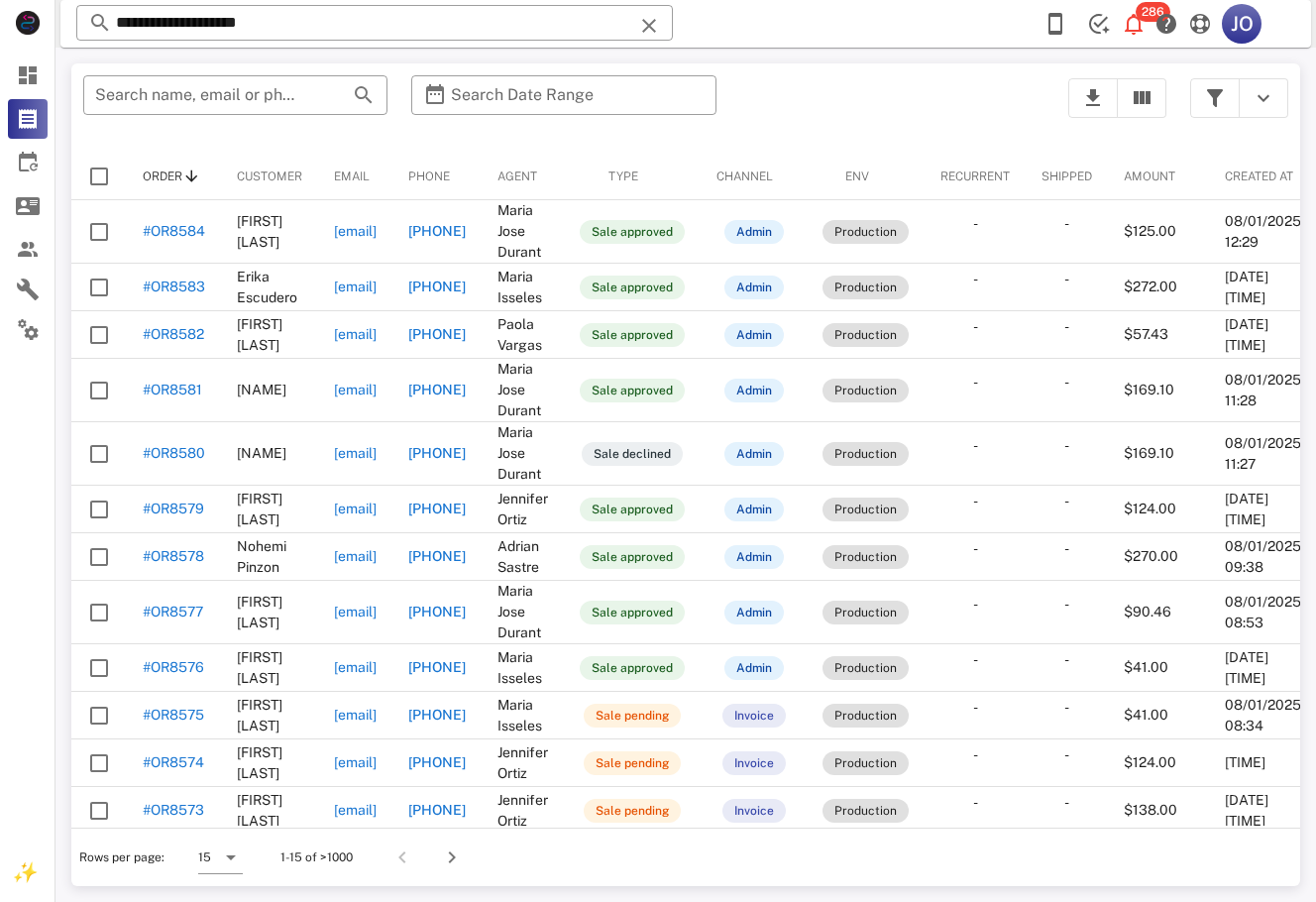 click on "​ Search name, email or phone ​ Search Date Range" at bounding box center (564, 108) 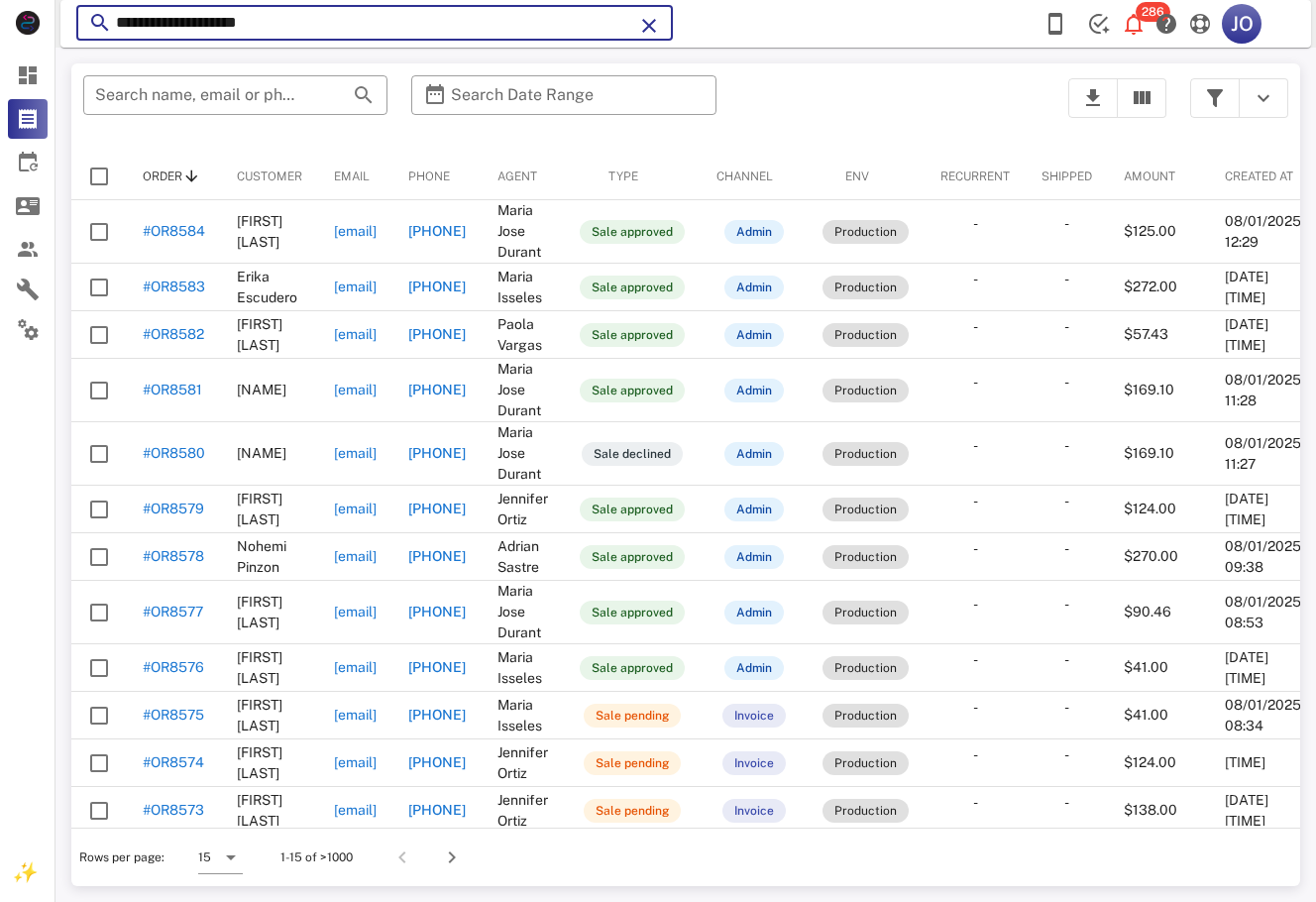 drag, startPoint x: 290, startPoint y: 34, endPoint x: 82, endPoint y: 34, distance: 208 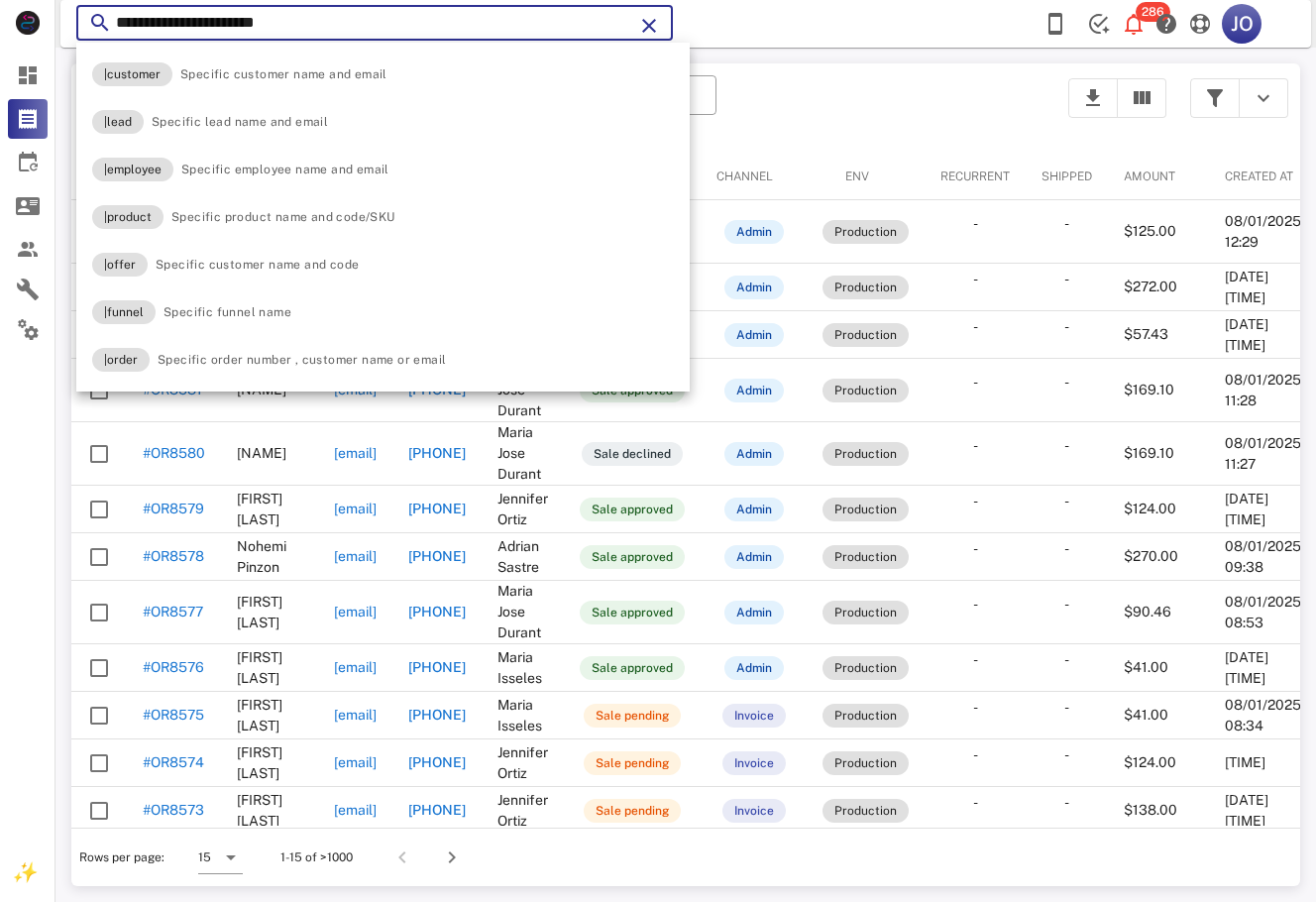 click on "**********" at bounding box center (375, 23) 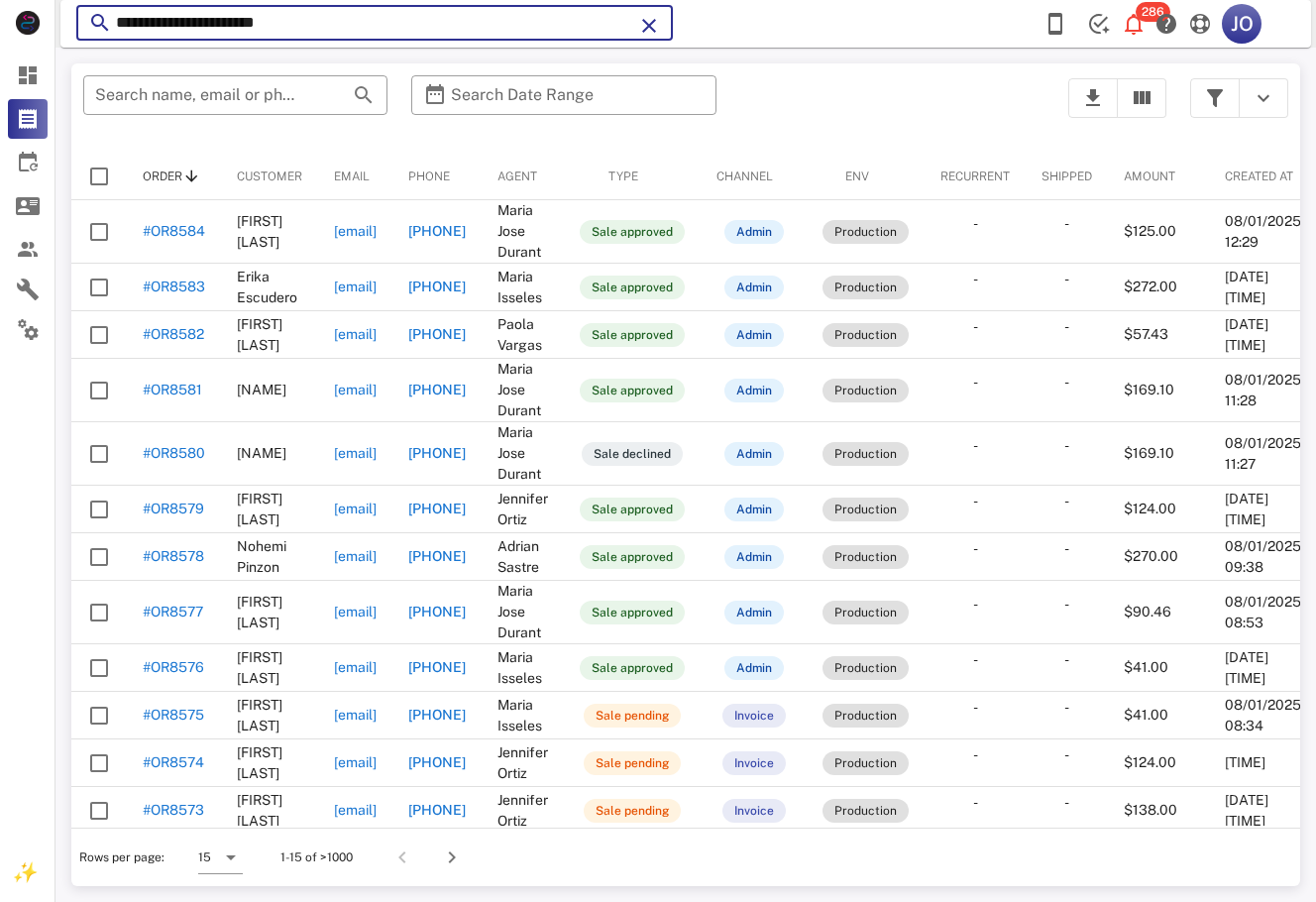 click on "**********" at bounding box center (375, 23) 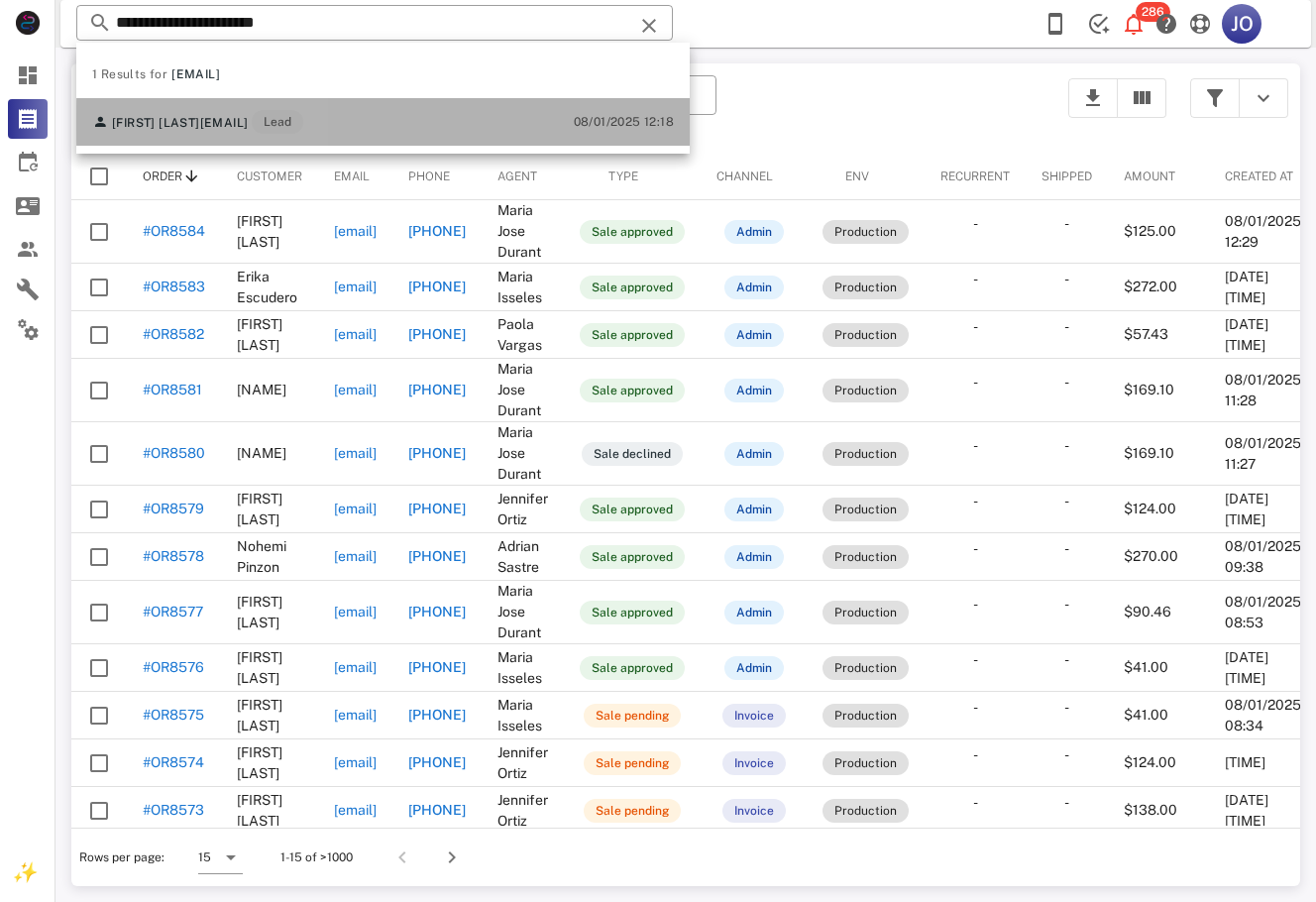 click on "Alma Jimenez   jimenrzslma73@yahoo.com   Lead" at bounding box center [197, 122] 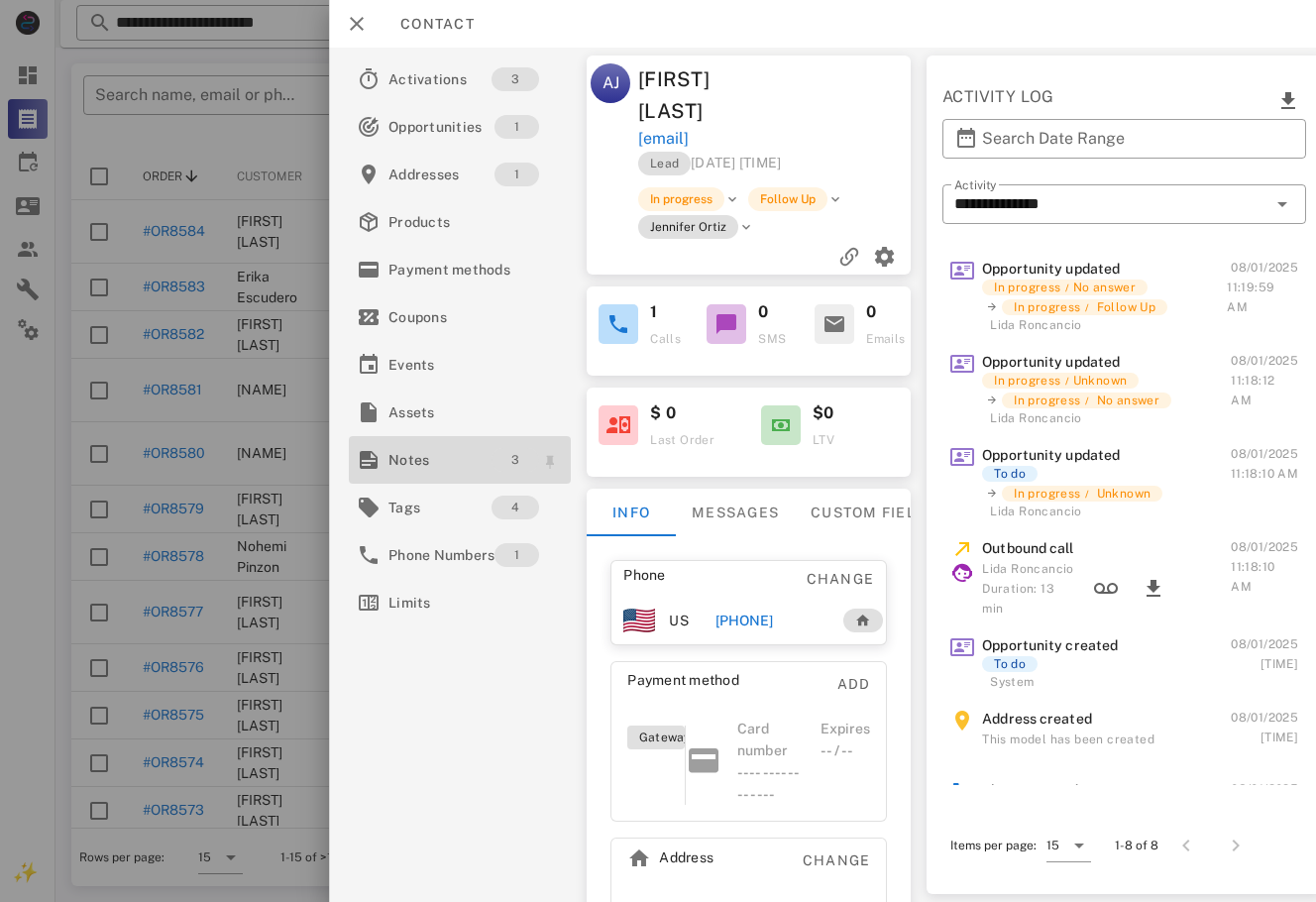 click on "3" at bounding box center [515, 460] 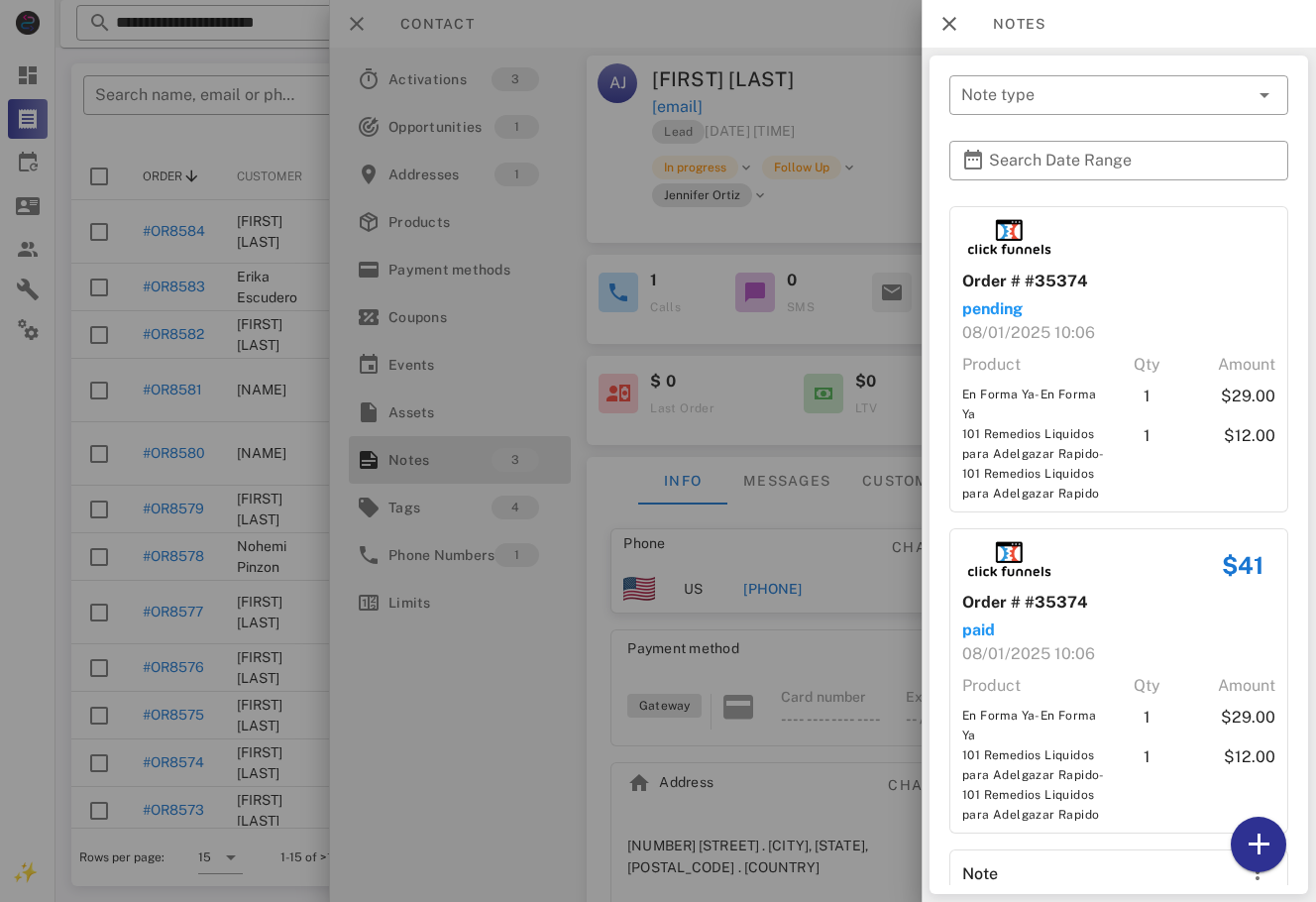 drag, startPoint x: 1300, startPoint y: 348, endPoint x: 1299, endPoint y: 578, distance: 230.00217 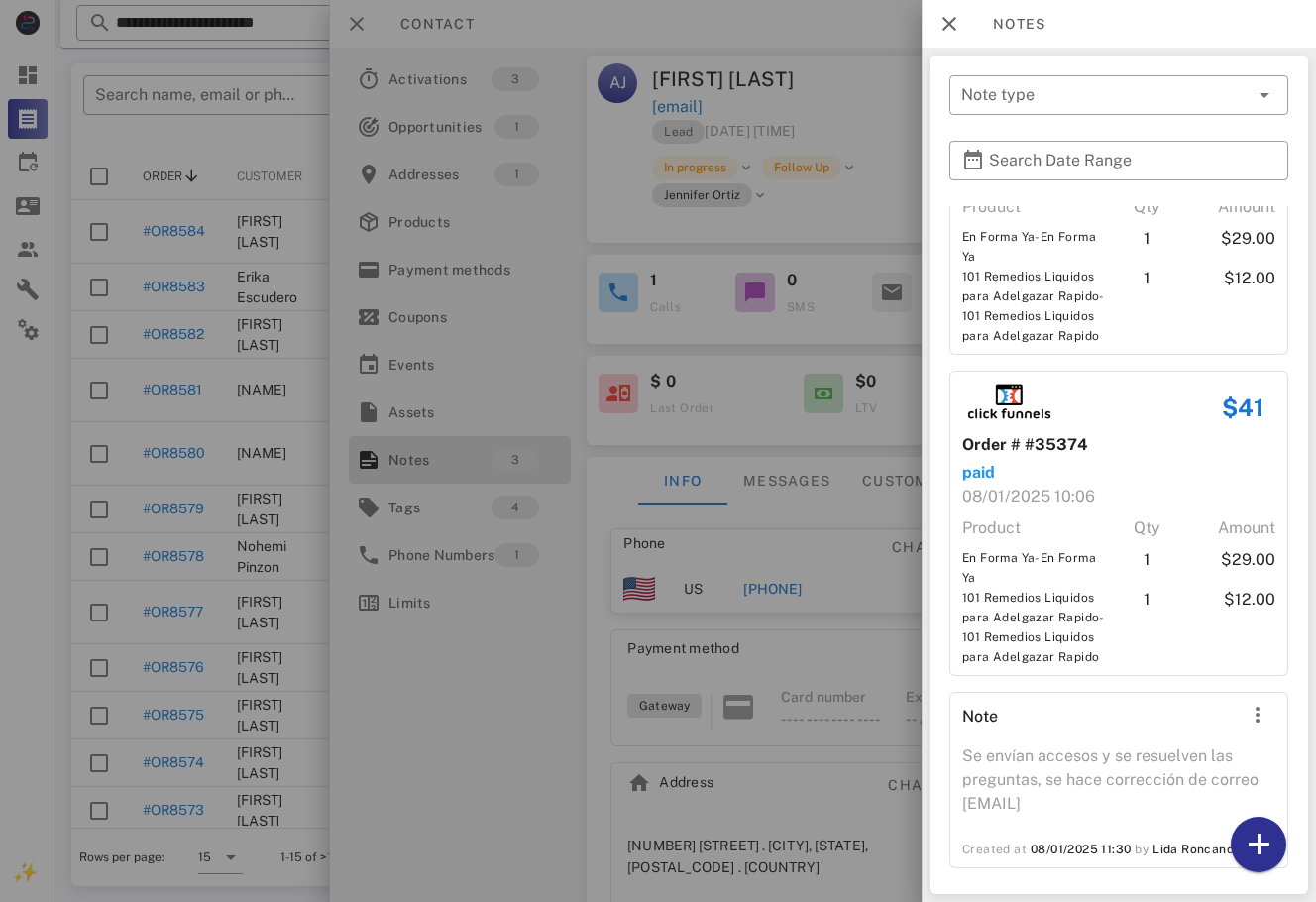 scroll, scrollTop: 167, scrollLeft: 0, axis: vertical 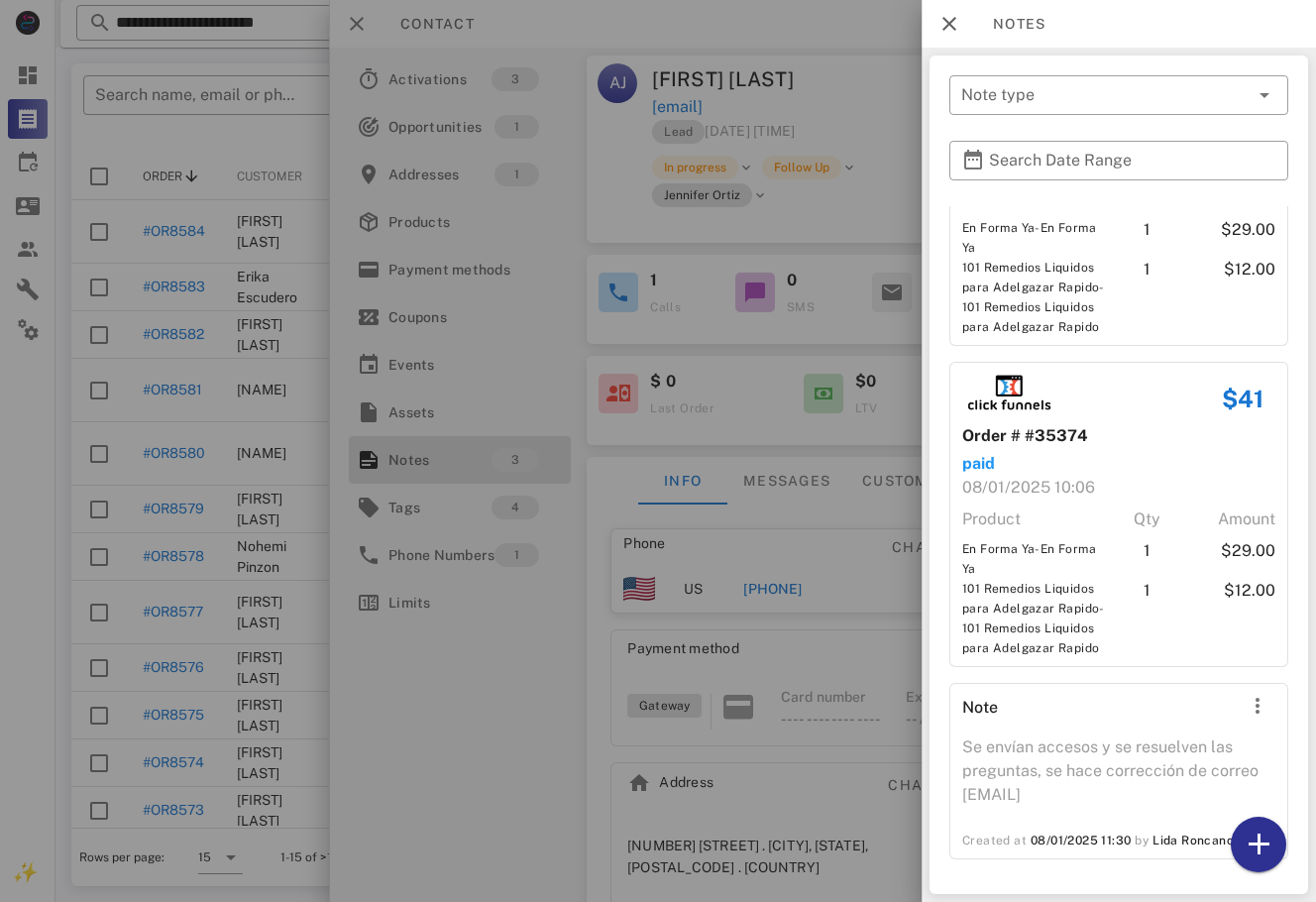 click on "Se envían accesos y se resuelven las preguntas, se hace corrección de correo jimenezalma73@yahoo.com" at bounding box center [1119, 777] 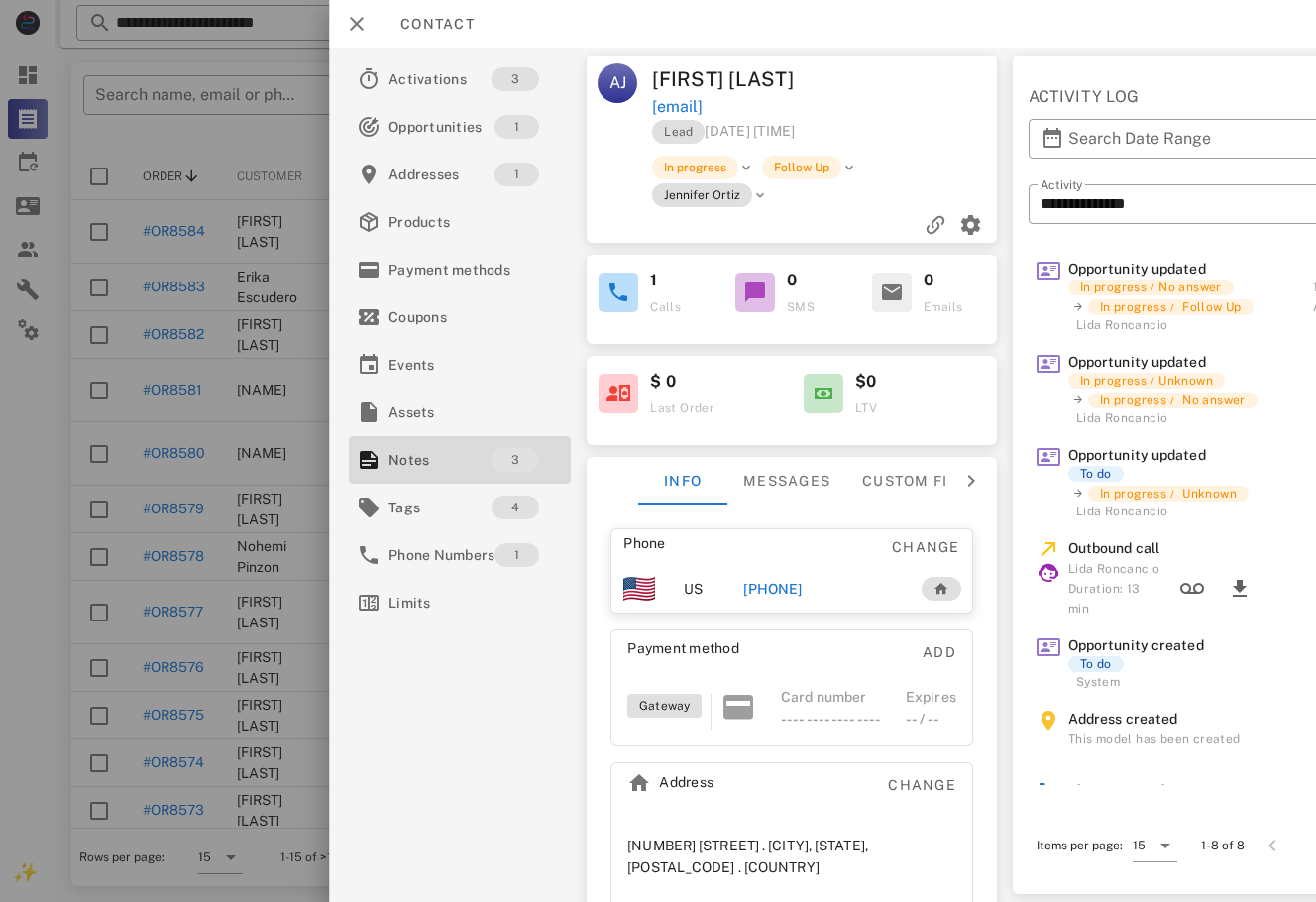 click on "Contact" at bounding box center (822, 24) 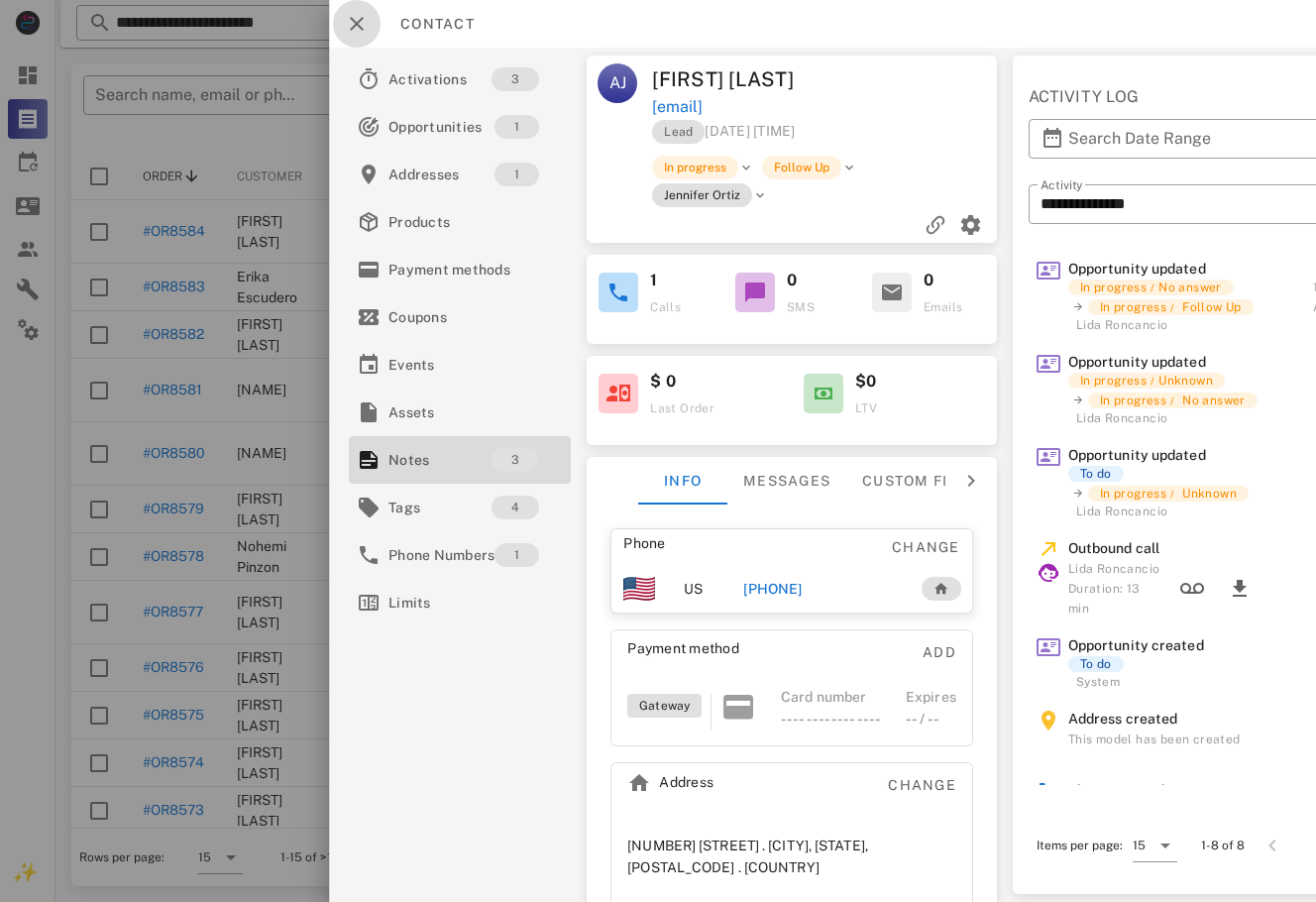 click at bounding box center (357, 24) 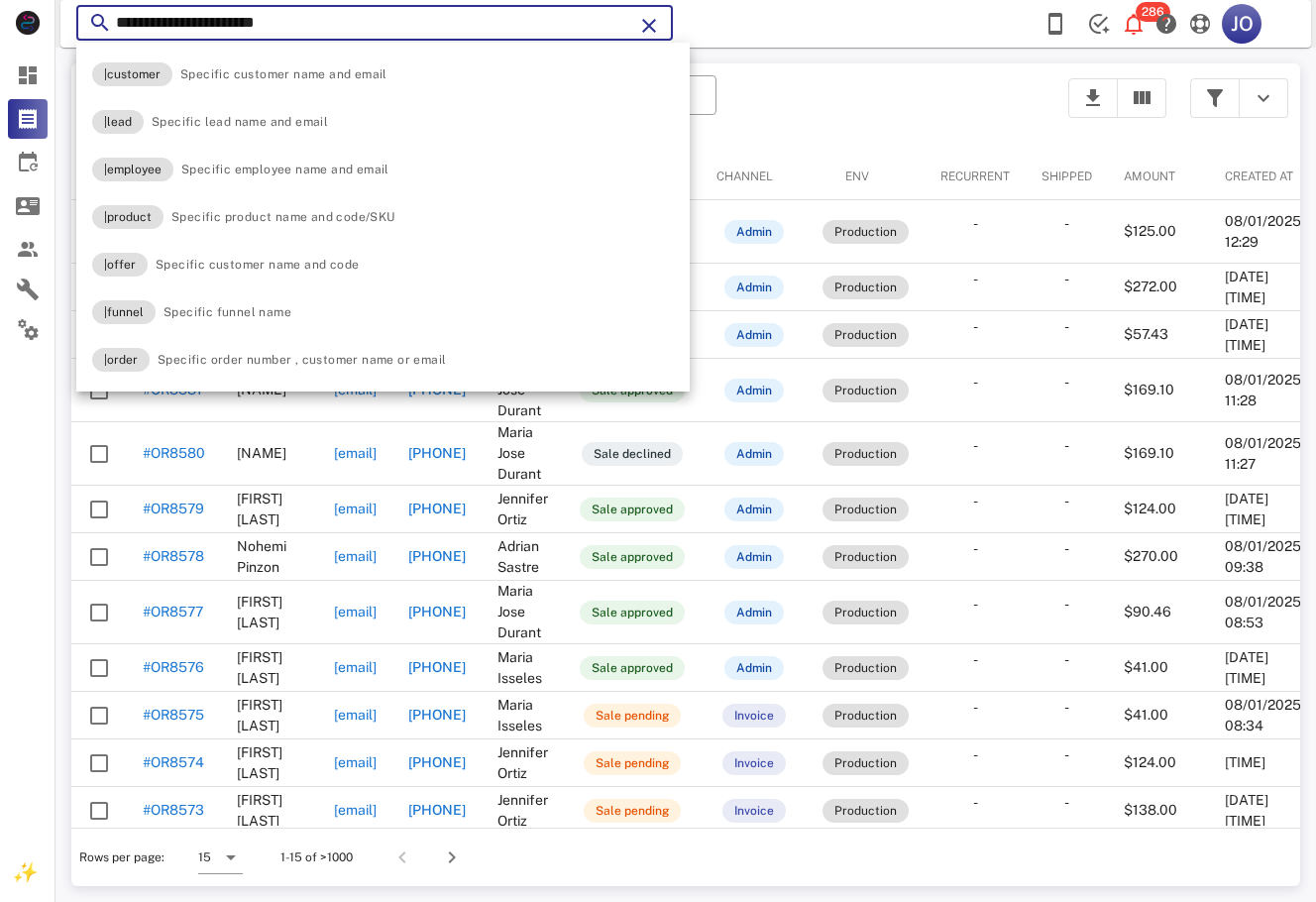 paste on "*" 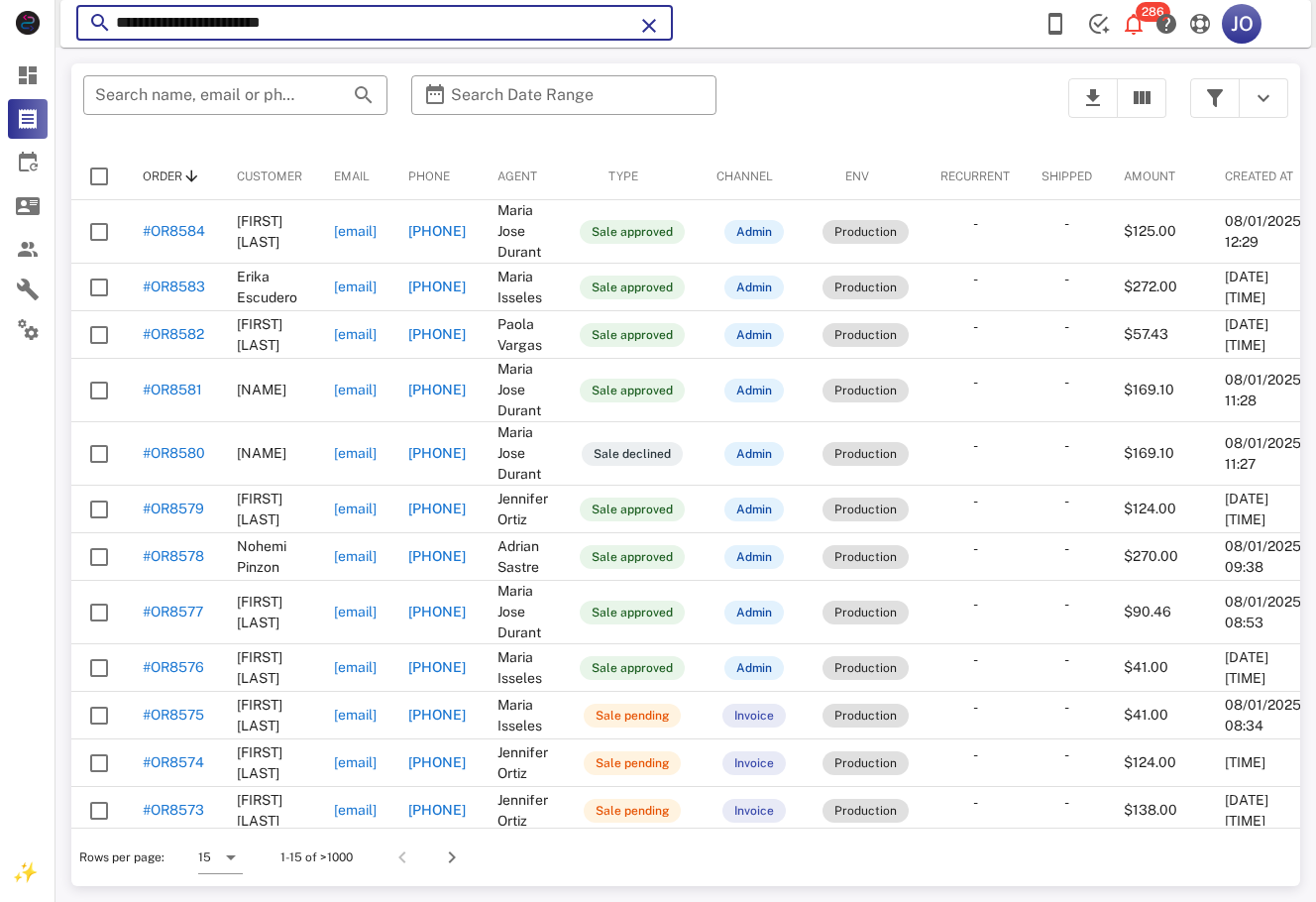 click on "**********" at bounding box center (375, 23) 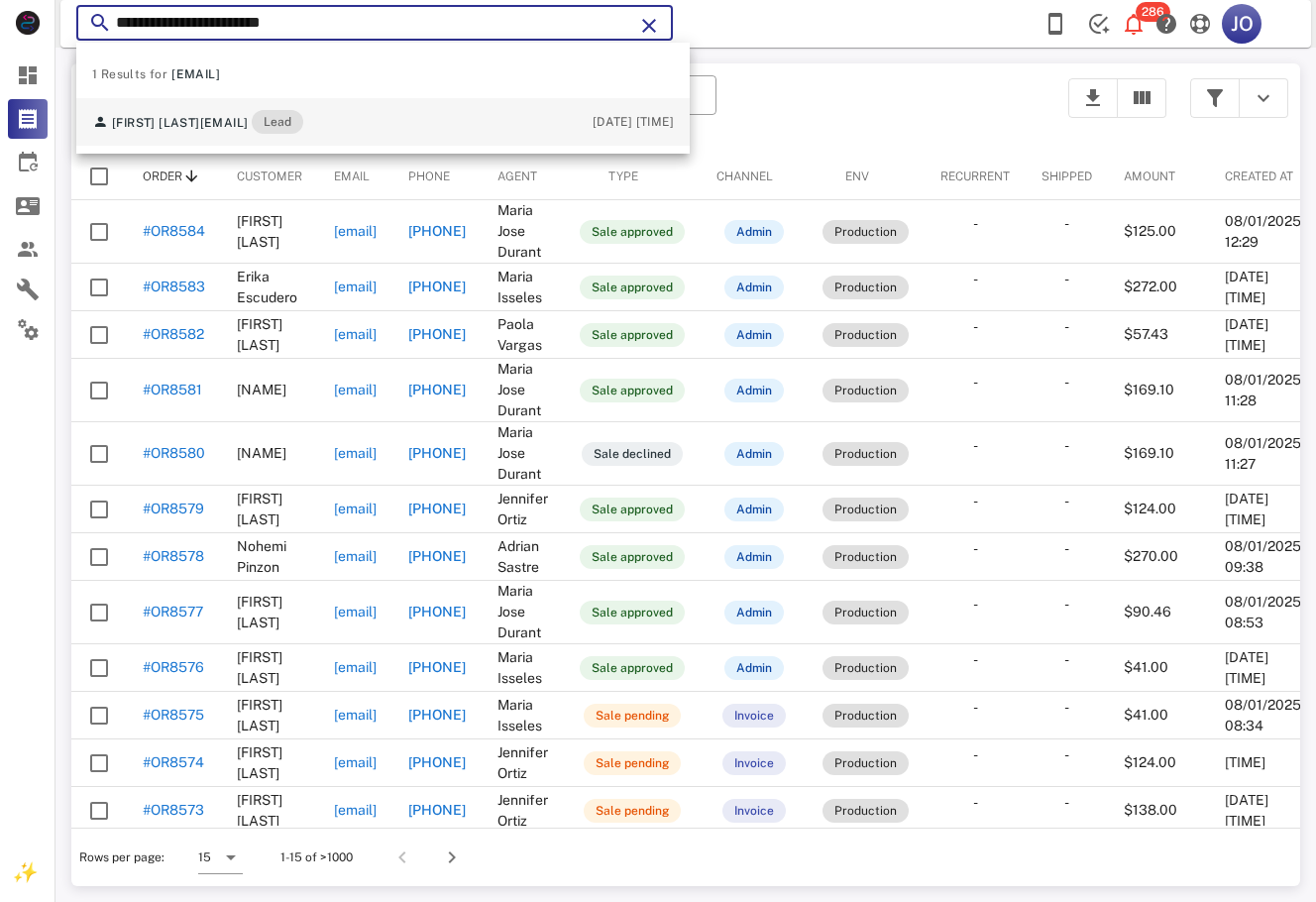 type on "**********" 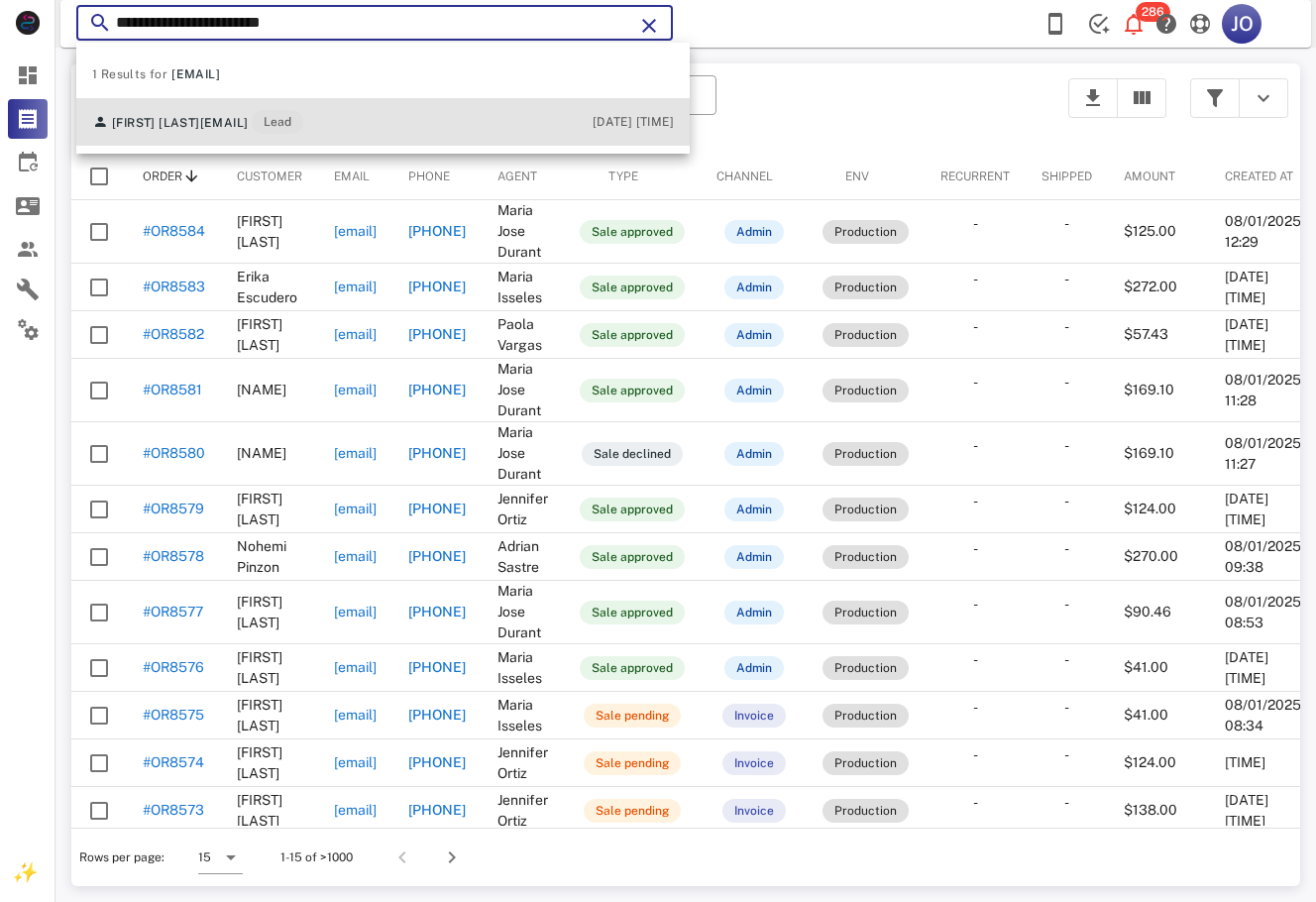 click on "Mayra Serrano   mayraserrano78@gmail.com   Lead   08/01/2025 10:39" at bounding box center [383, 122] 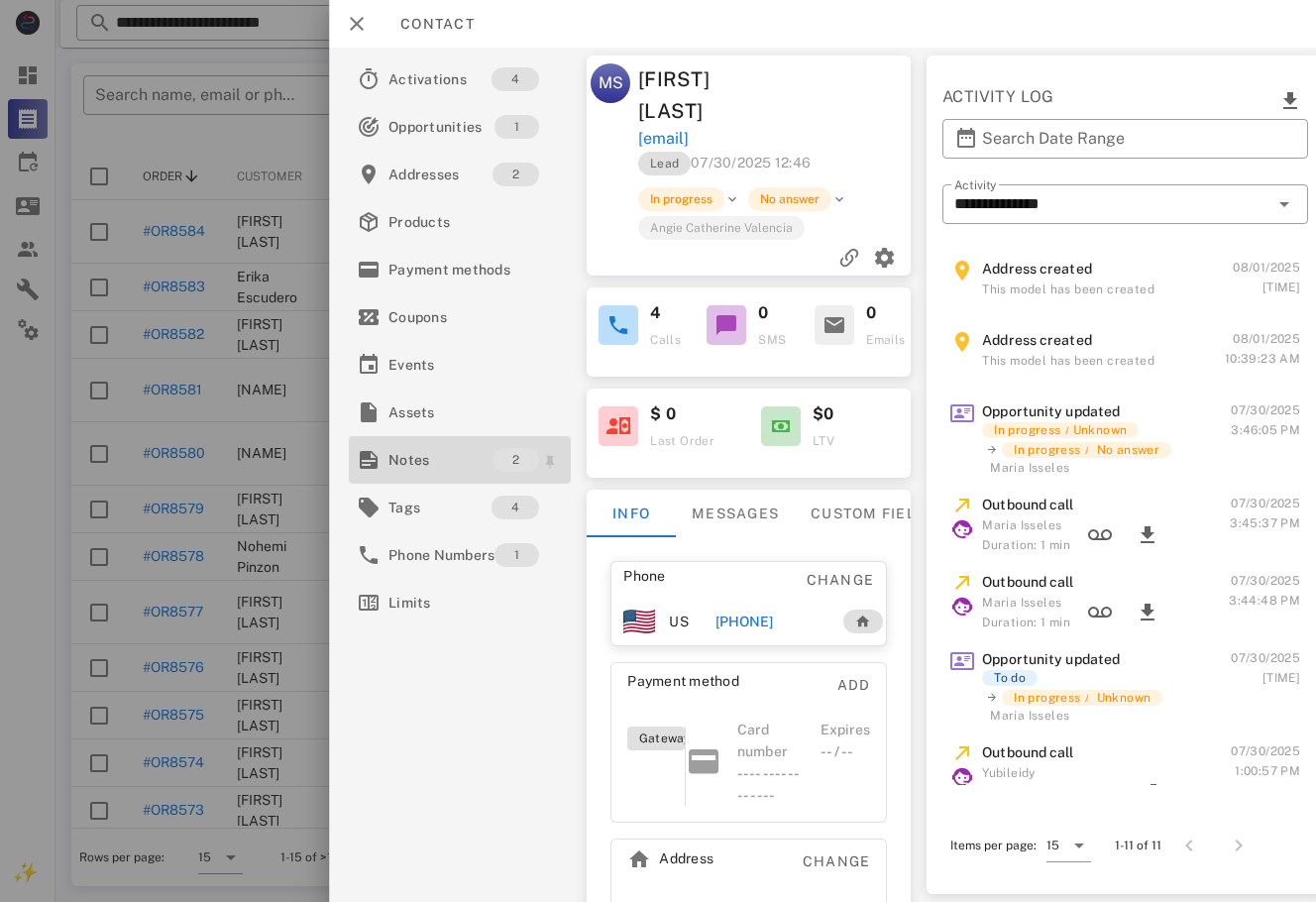 click on "Notes" at bounding box center [440, 460] 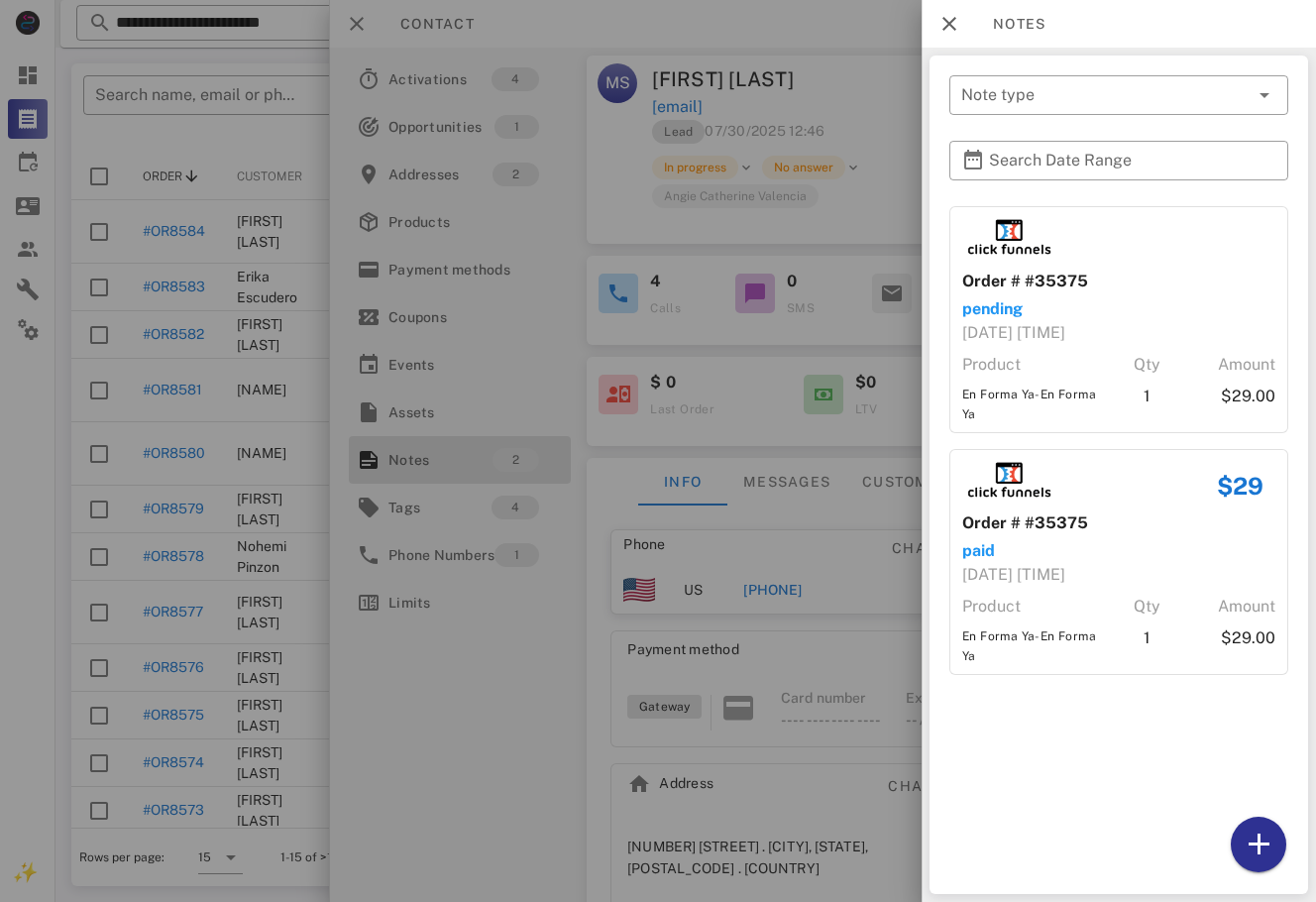 click on "​ Note type ​ Search Date Range  Order # #35375   pending   08/01/2025 10:39   Product Qty Amount  En Forma Ya-En Forma Ya  1 $29.00  $29   Order # #35375   paid   08/01/2025 10:39   Product Qty Amount  En Forma Ya-En Forma Ya  1 $29.00" at bounding box center [1119, 475] 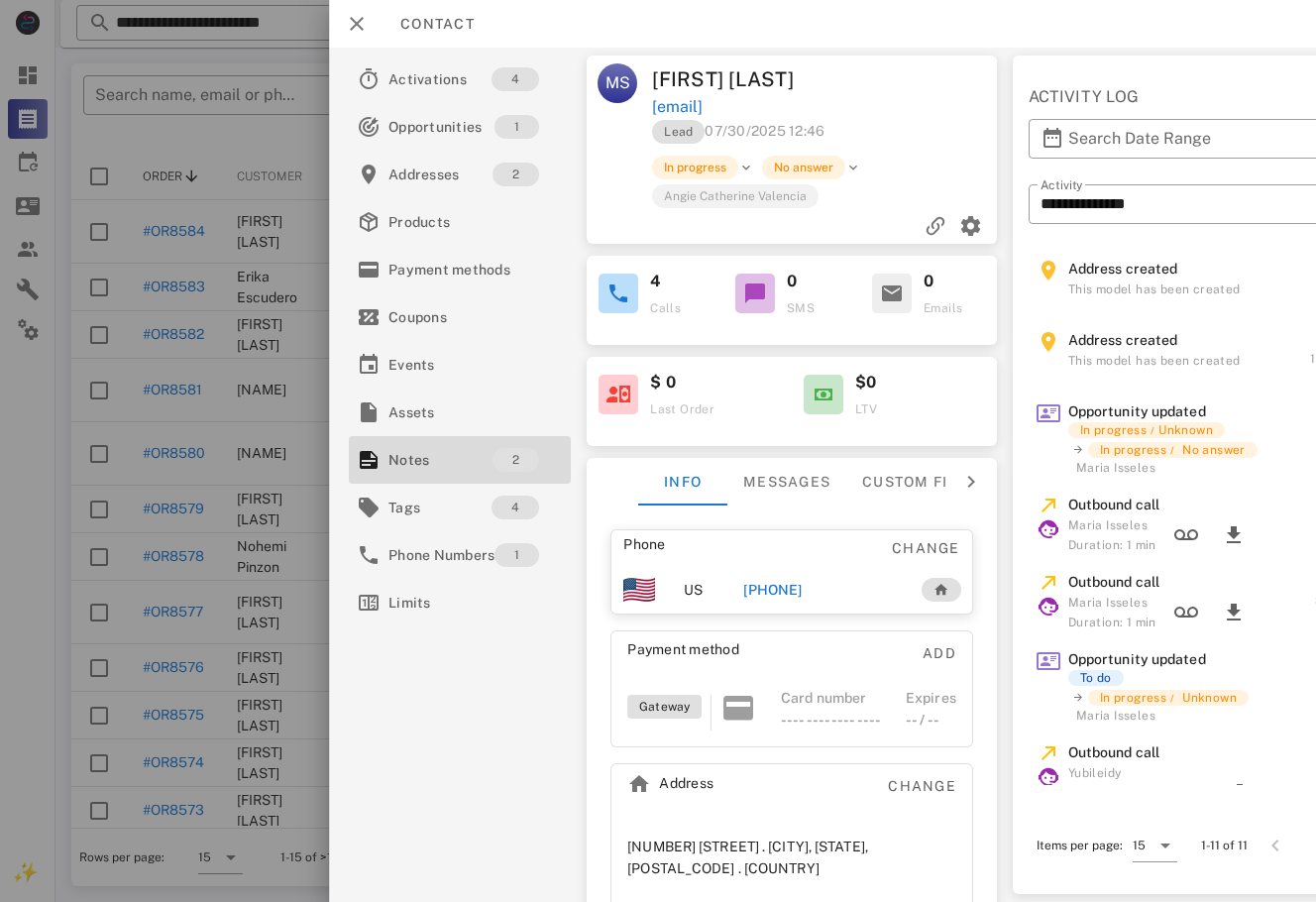 click on "+16788869418" at bounding box center (772, 590) 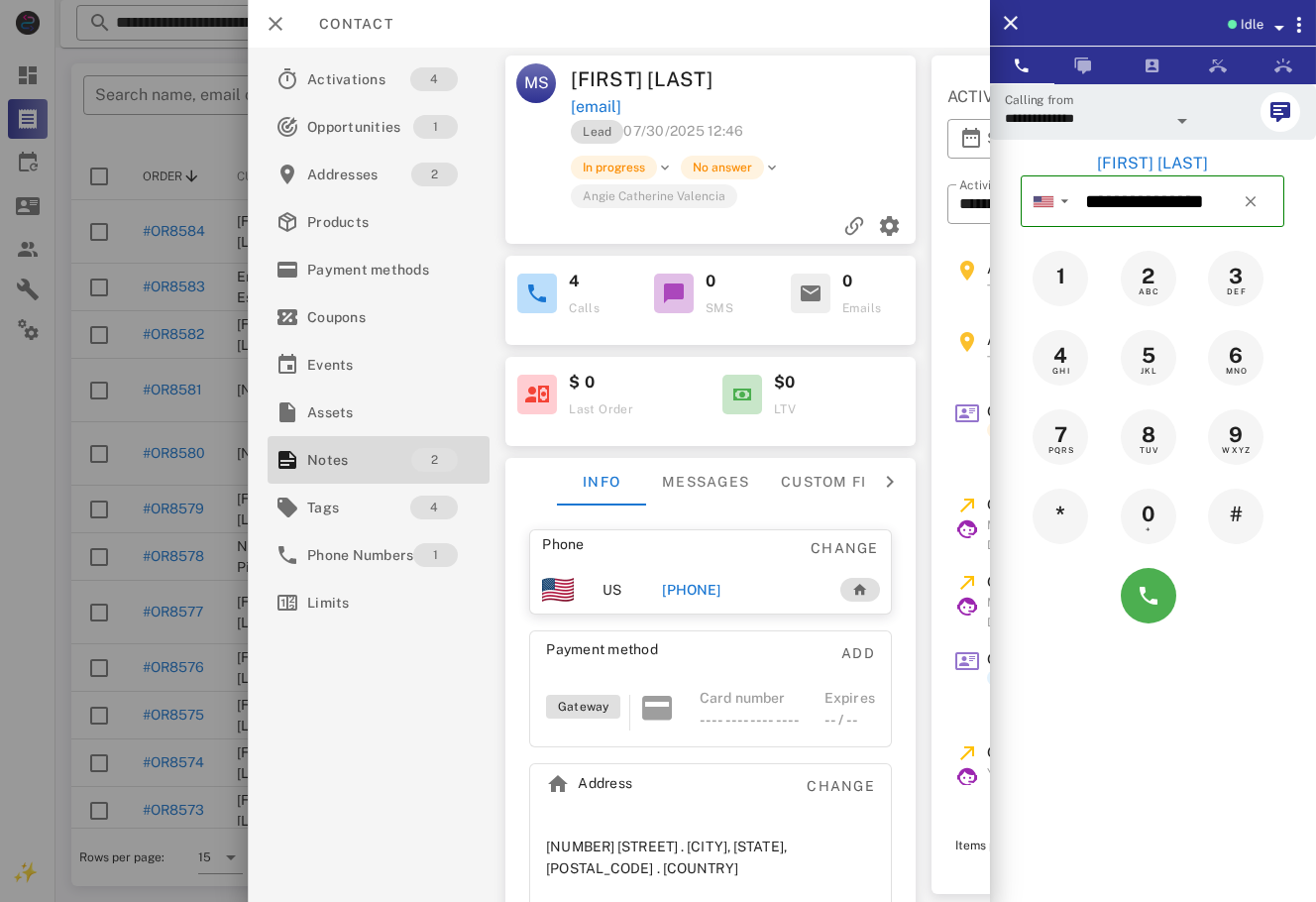 click on "**********" at bounding box center (1152, 534) 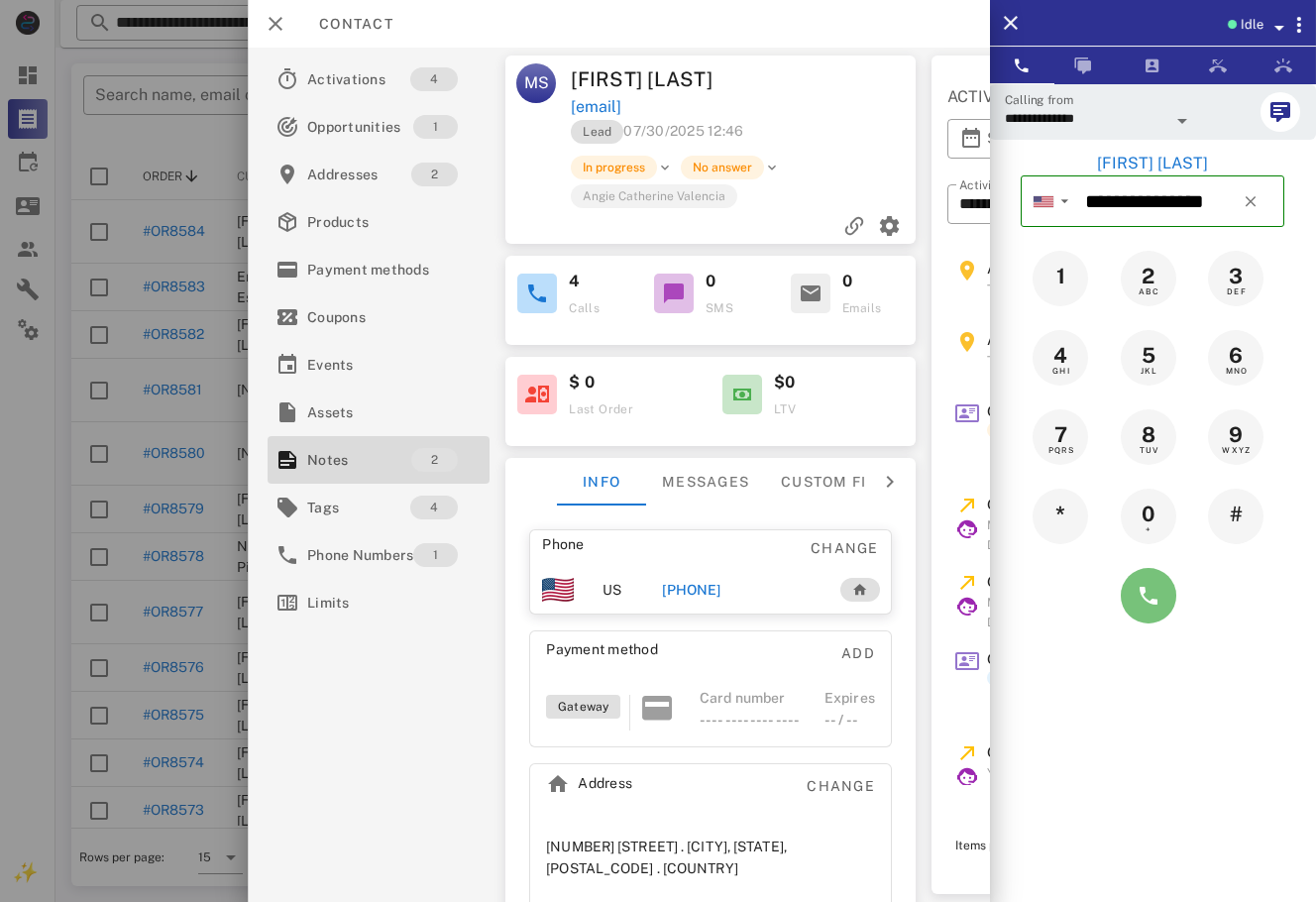 click at bounding box center (1149, 596) 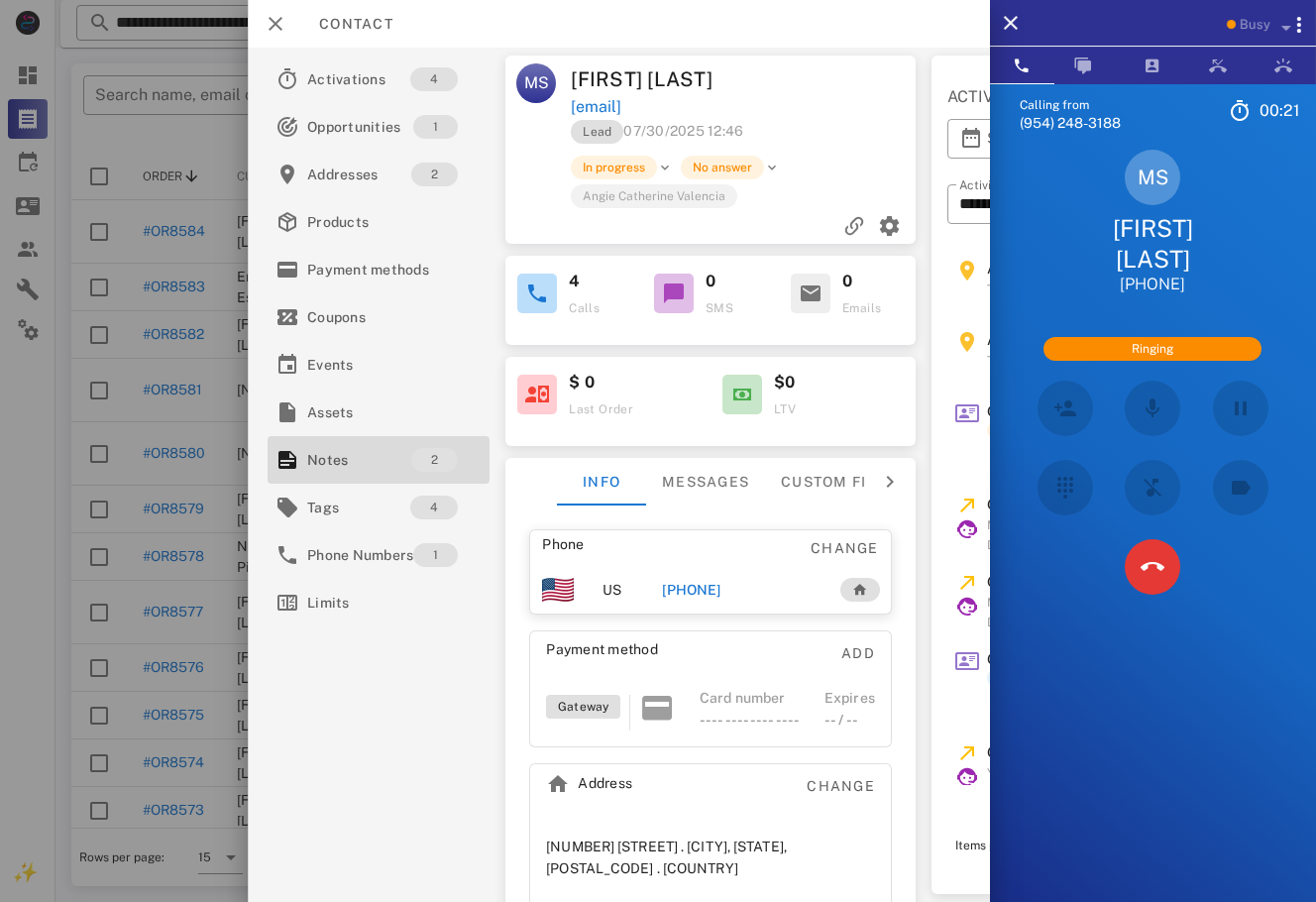 click on "Calling from (954) 248-3188 00: 21  Unknown      ▼     Andorra
+376
Argentina
+54
Aruba
+297
Australia
+61
Belgium (België)
+32
Bolivia
+591
Brazil (Brasil)
+55
Canada
+1
Chile
+56
Colombia
+57
Costa Rica
+506
Dominican Republic (República Dominicana)
+1
Ecuador
+593
El Salvador
+503
France
+33
Germany (Deutschland)
+49
Guadeloupe
+590
Guatemala
+502
Honduras
+504
Iceland (Ísland)
+354
India (भारत)
+91
Israel (‫ישראל‬‎)
+972
Italy (Italia)
+39" at bounding box center [1152, 534] 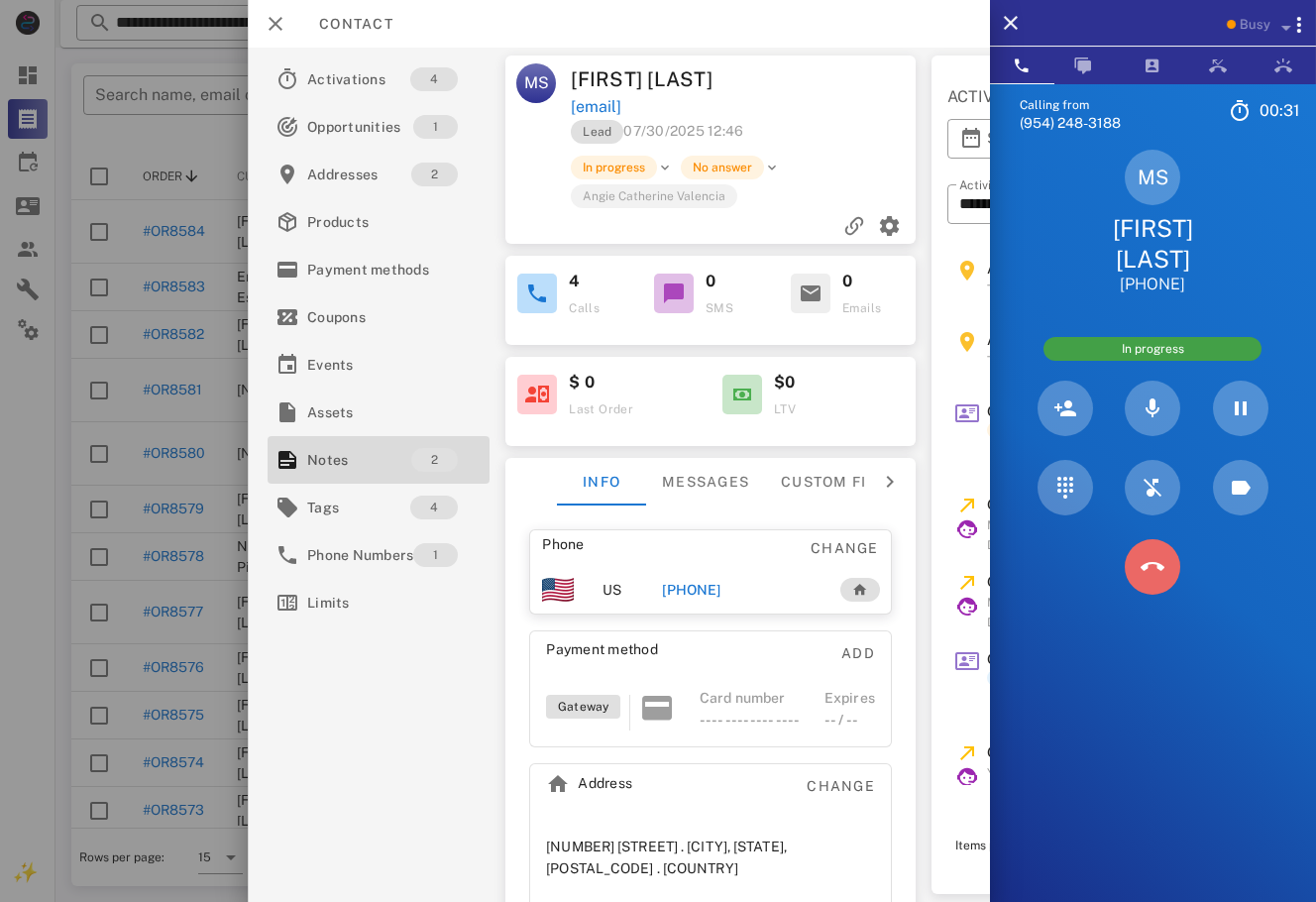 click at bounding box center (1152, 567) 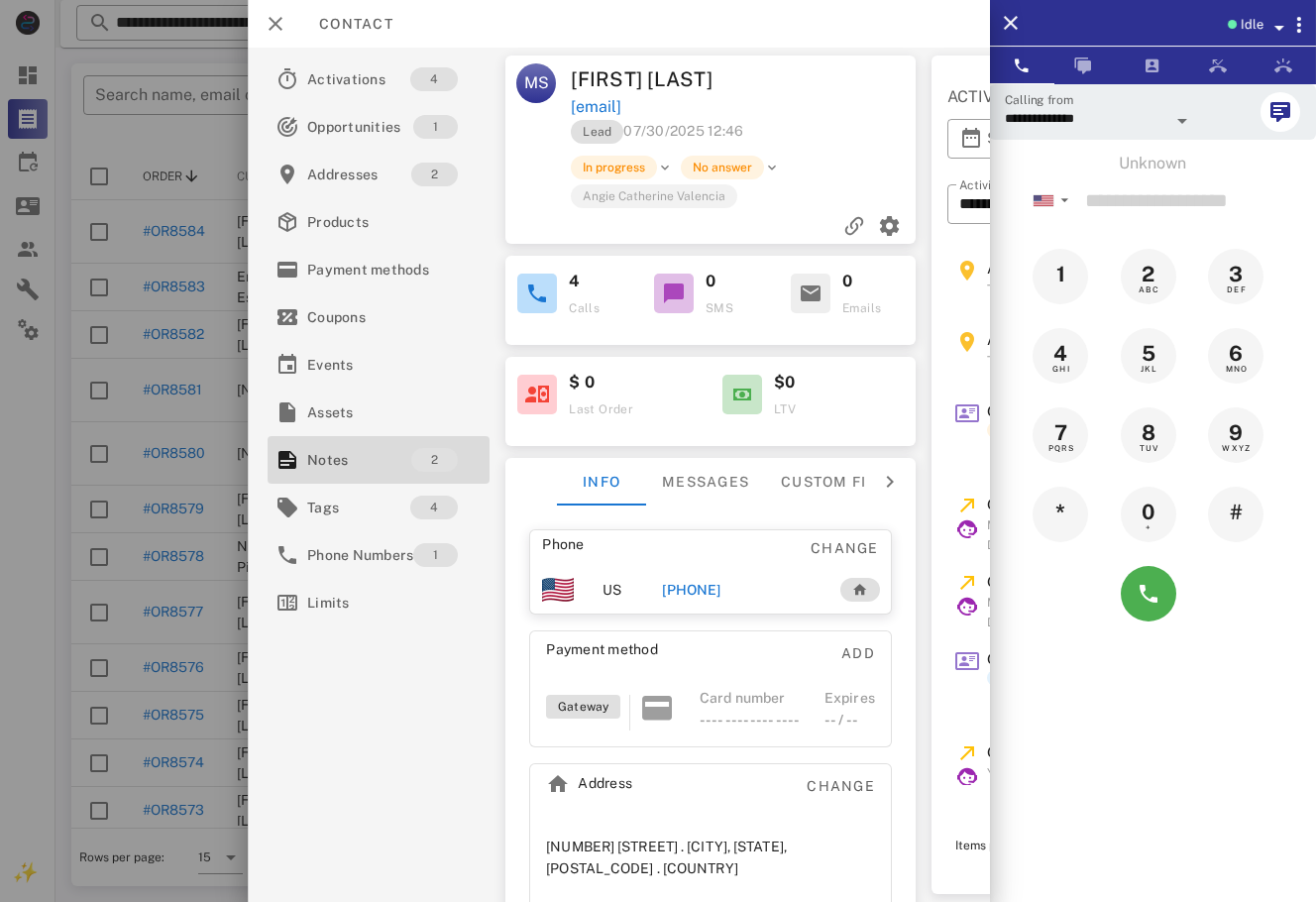 click on "Lead   07/30/2025 12:46" at bounding box center [744, 137] 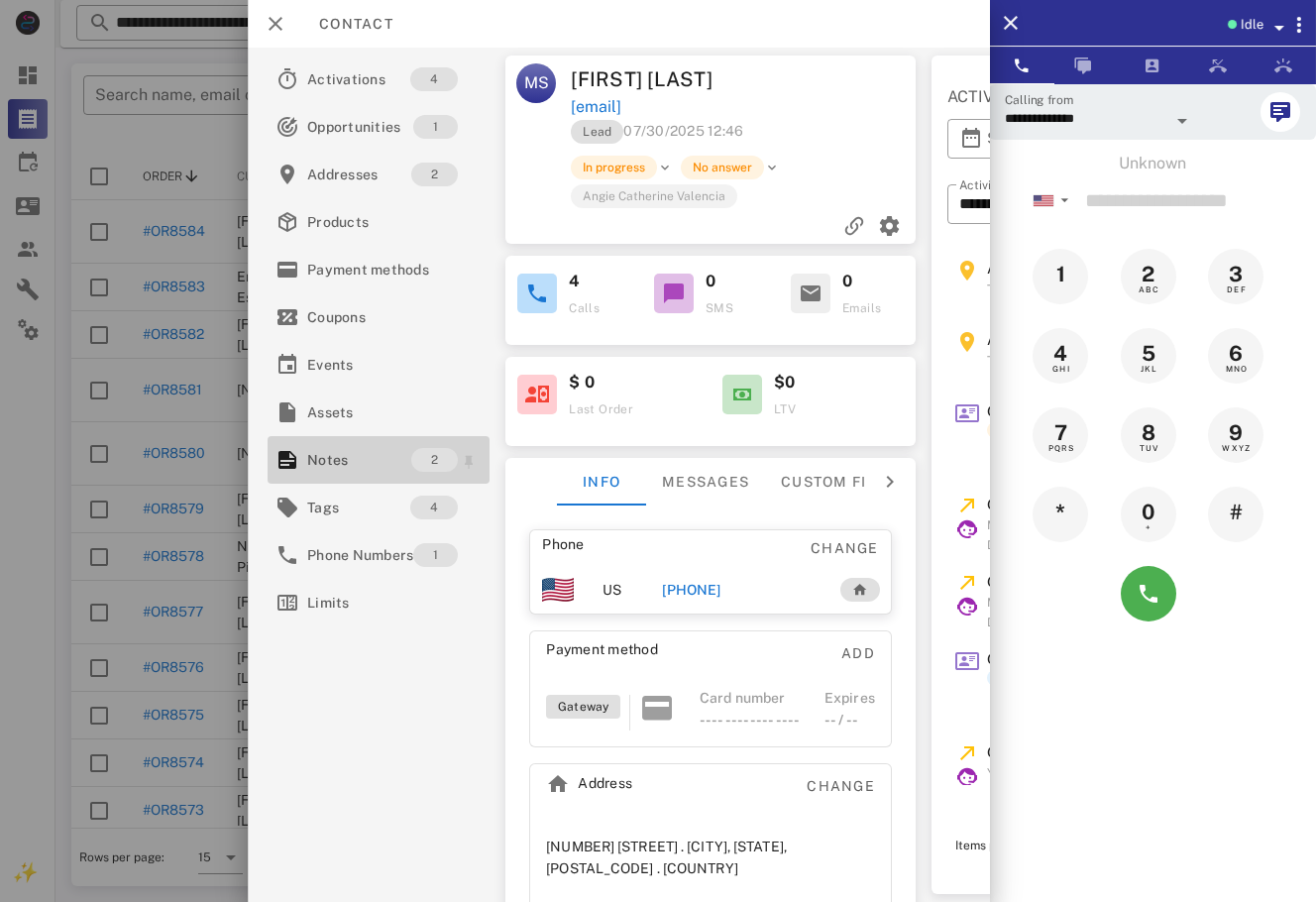 click on "2" at bounding box center [446, 460] 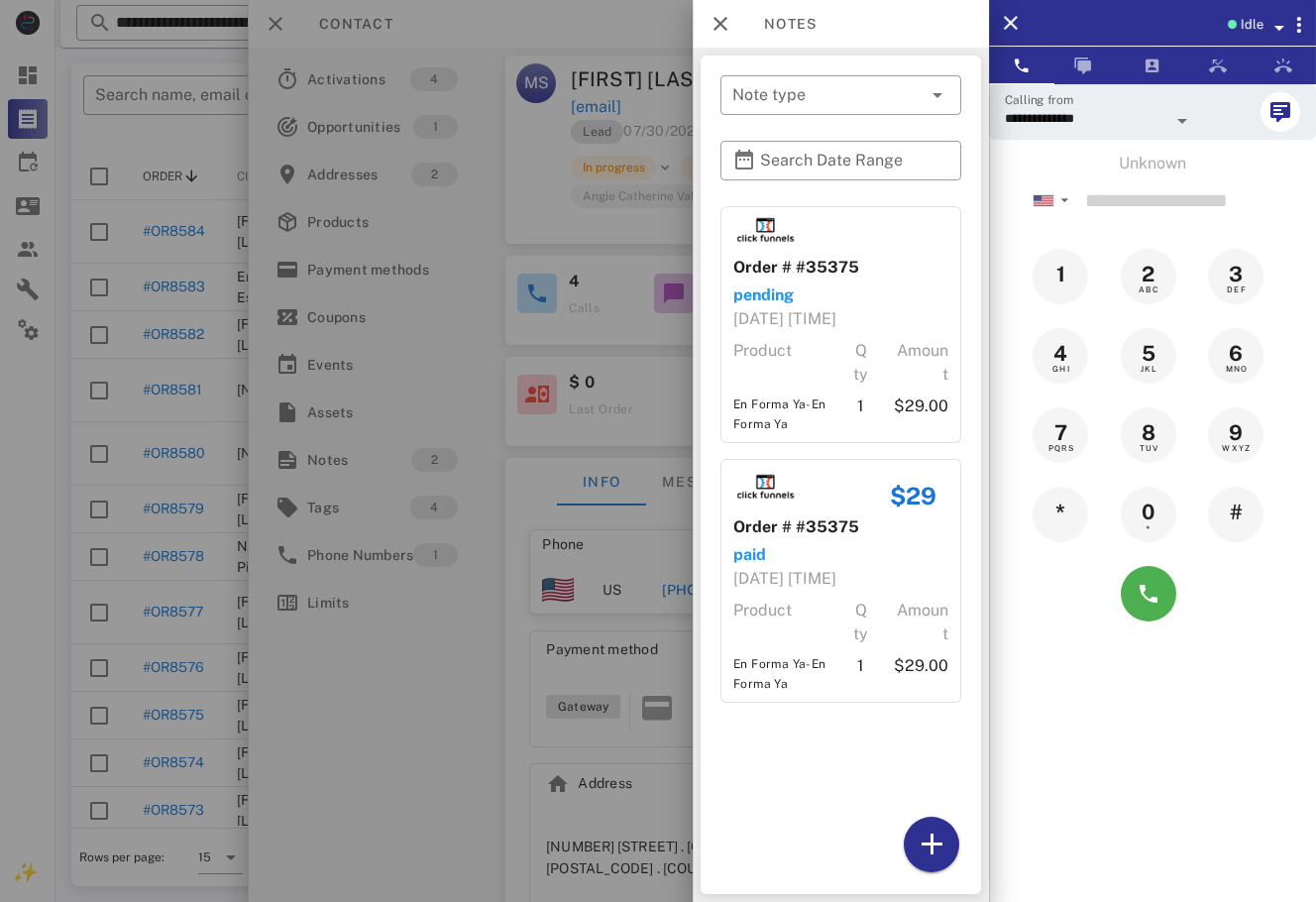 click at bounding box center (658, 451) 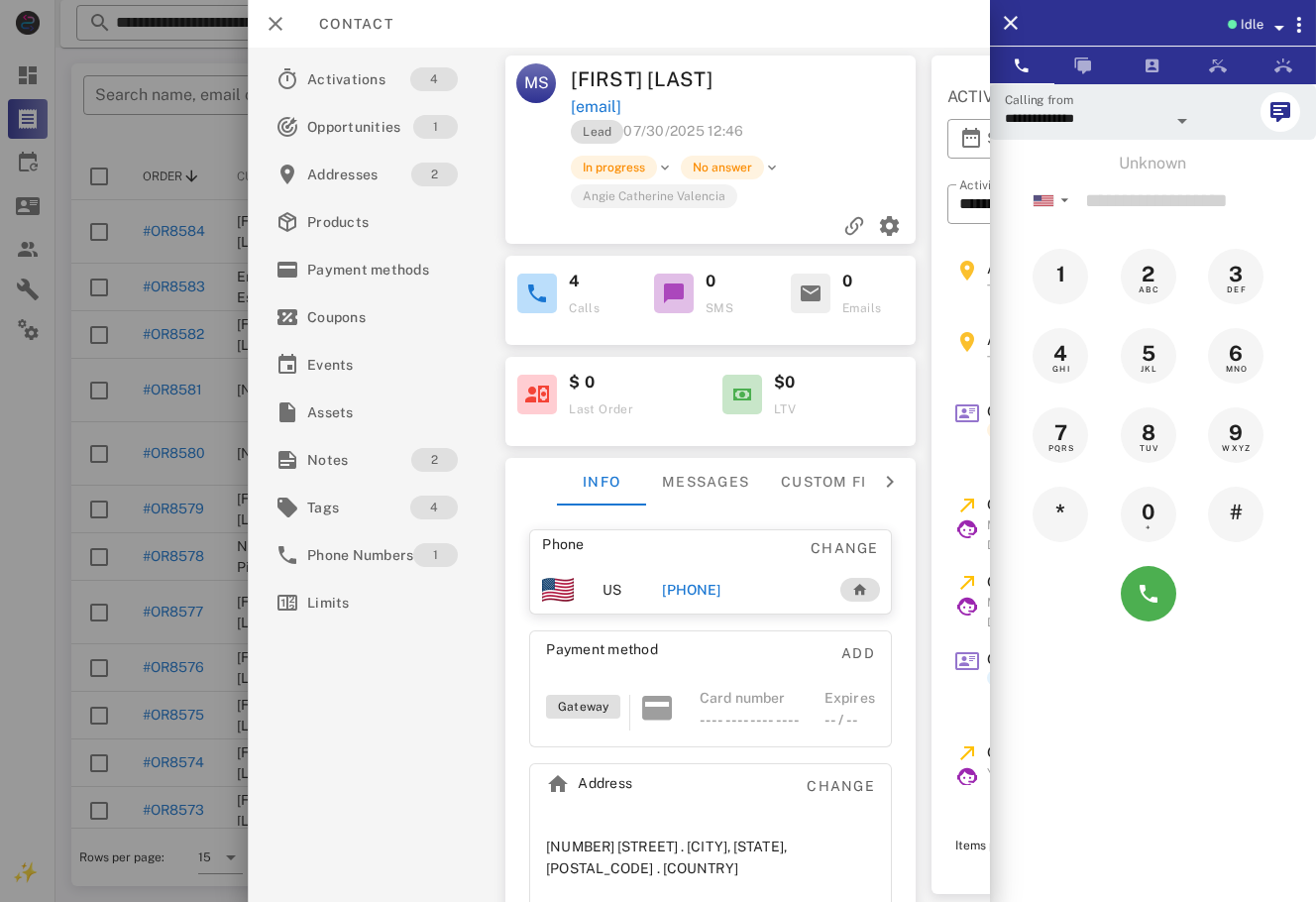 click on "+16788869418" at bounding box center [691, 590] 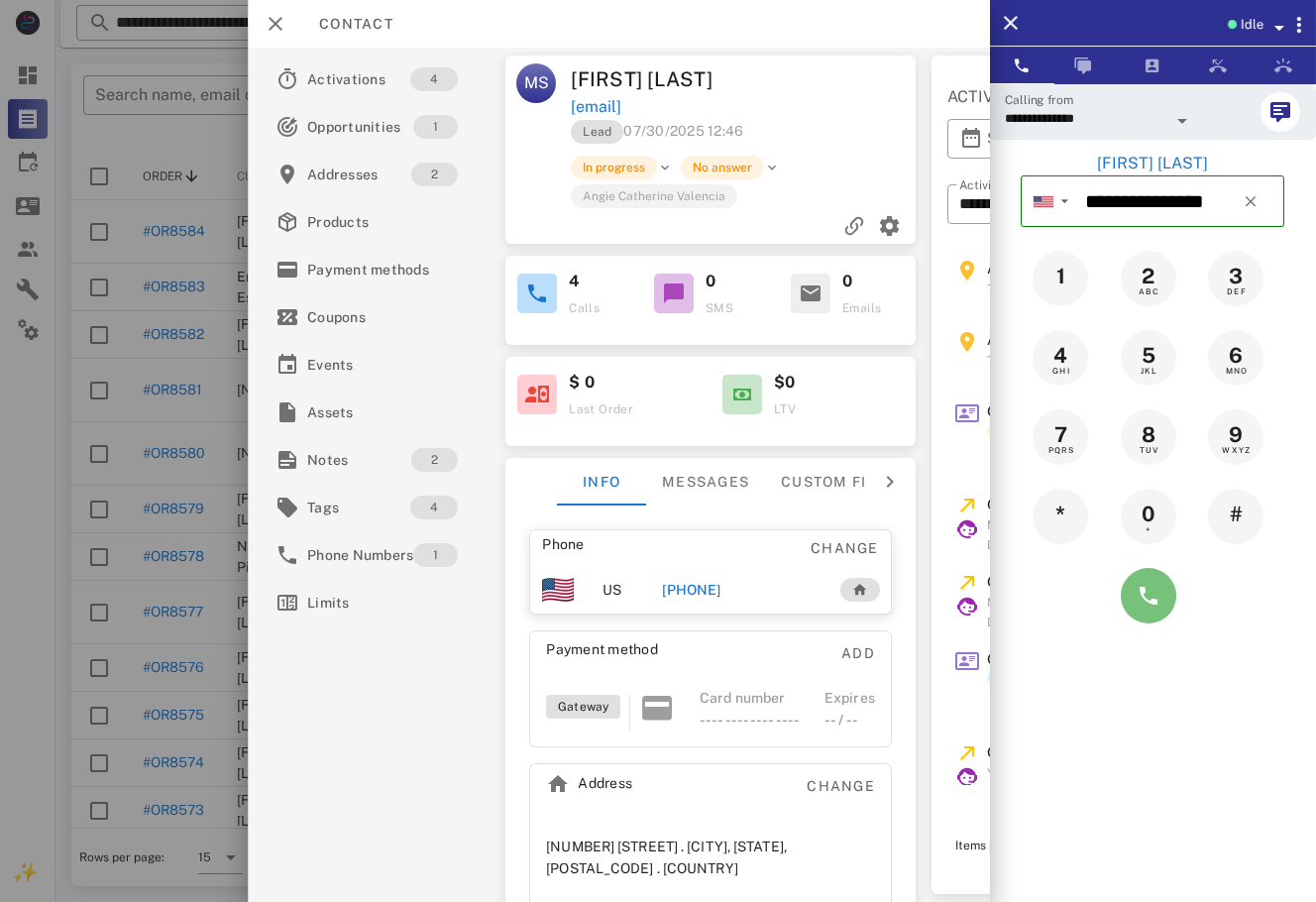 click at bounding box center (1149, 596) 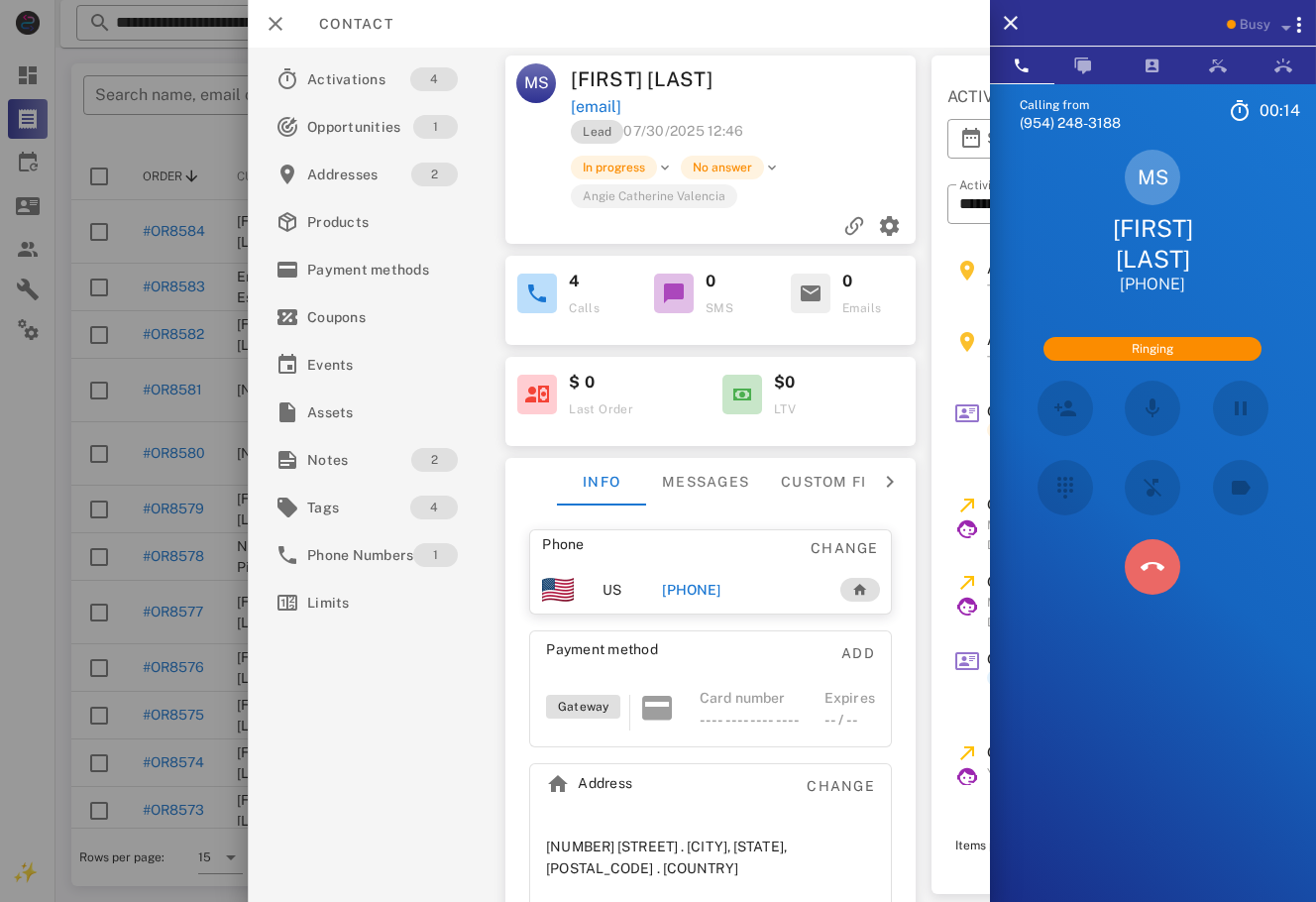 click at bounding box center (1152, 567) 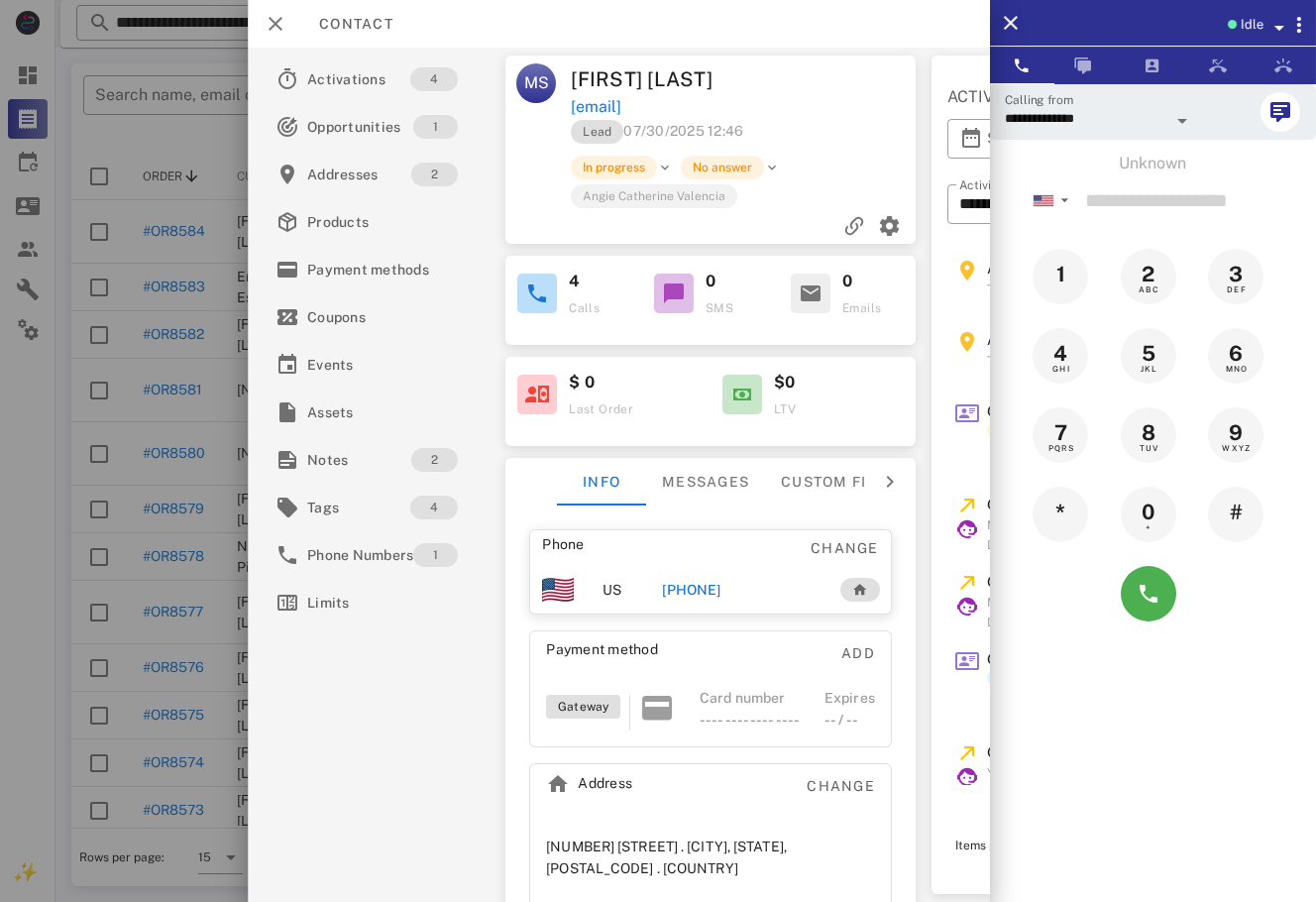 click on "**********" at bounding box center [618, 475] 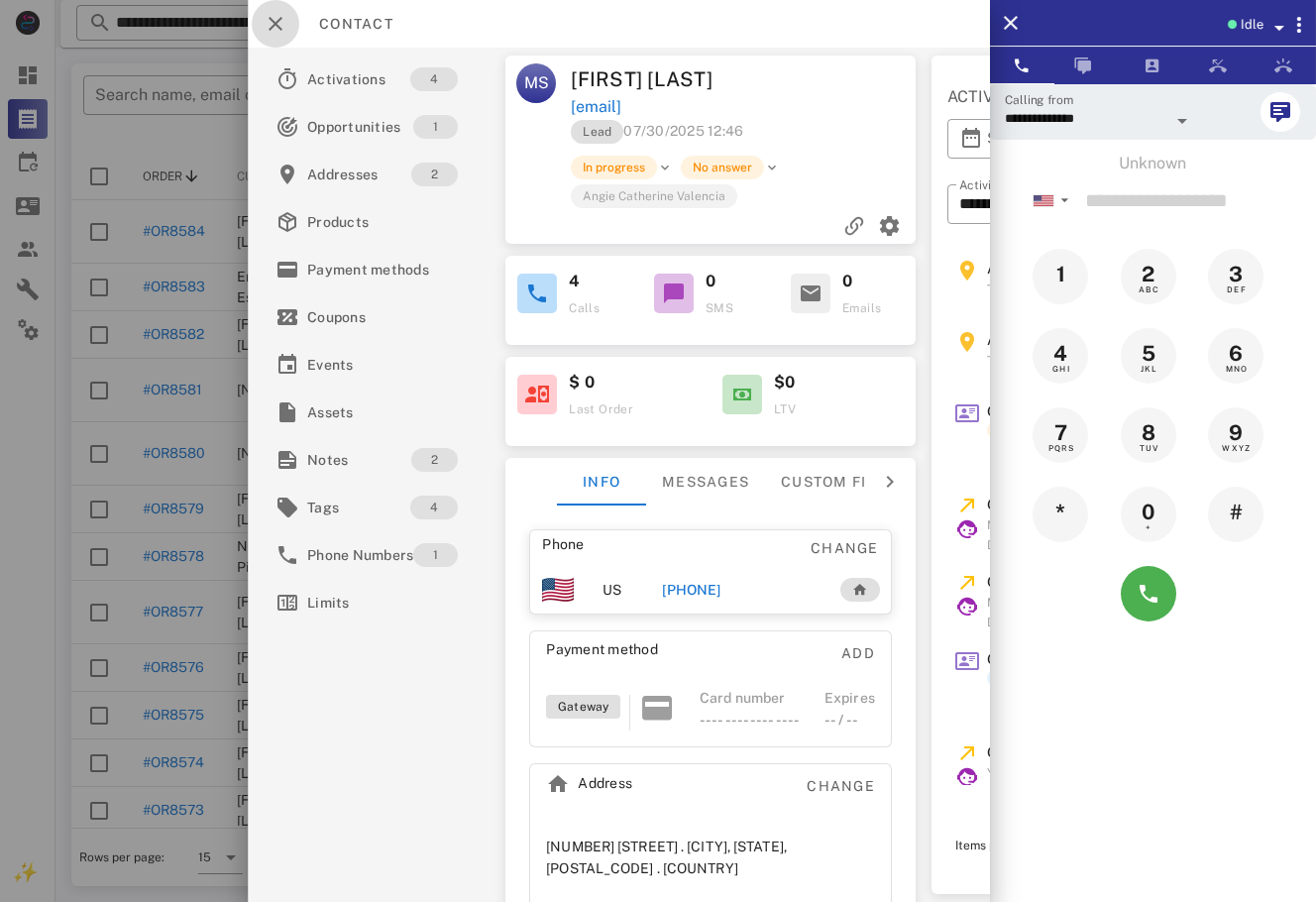 click at bounding box center [275, 24] 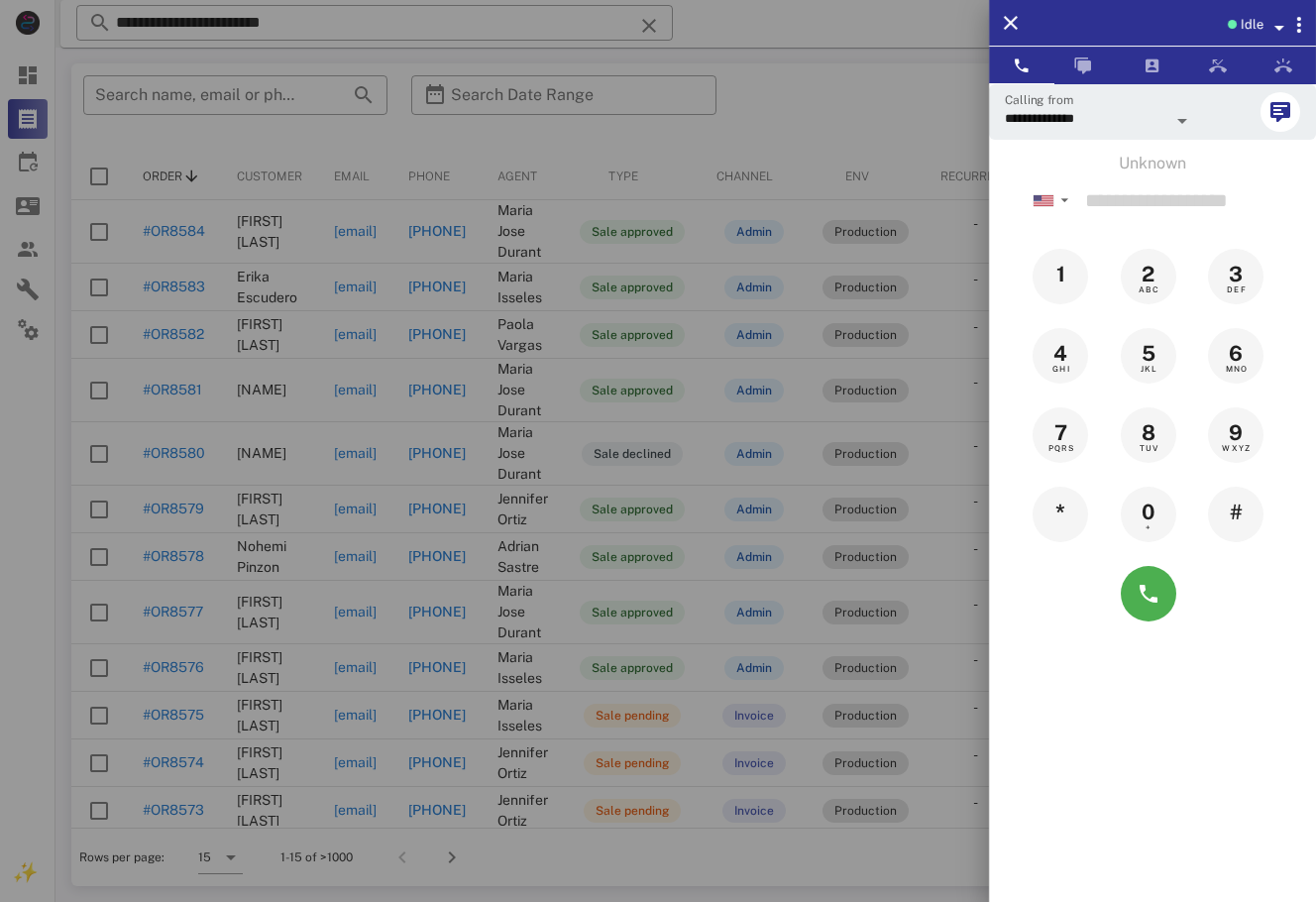 click at bounding box center [658, 451] 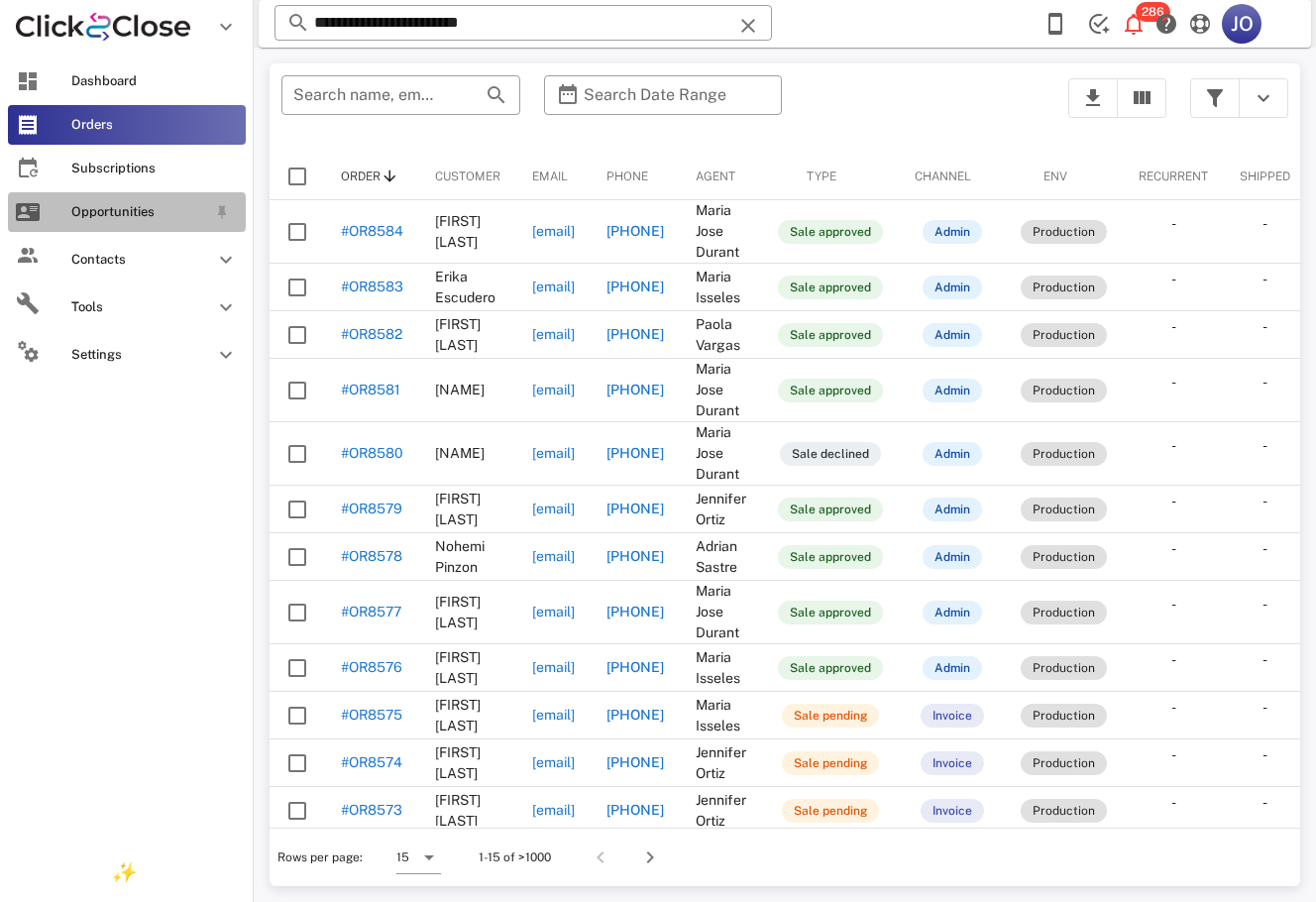 click on "Opportunities" at bounding box center (127, 212) 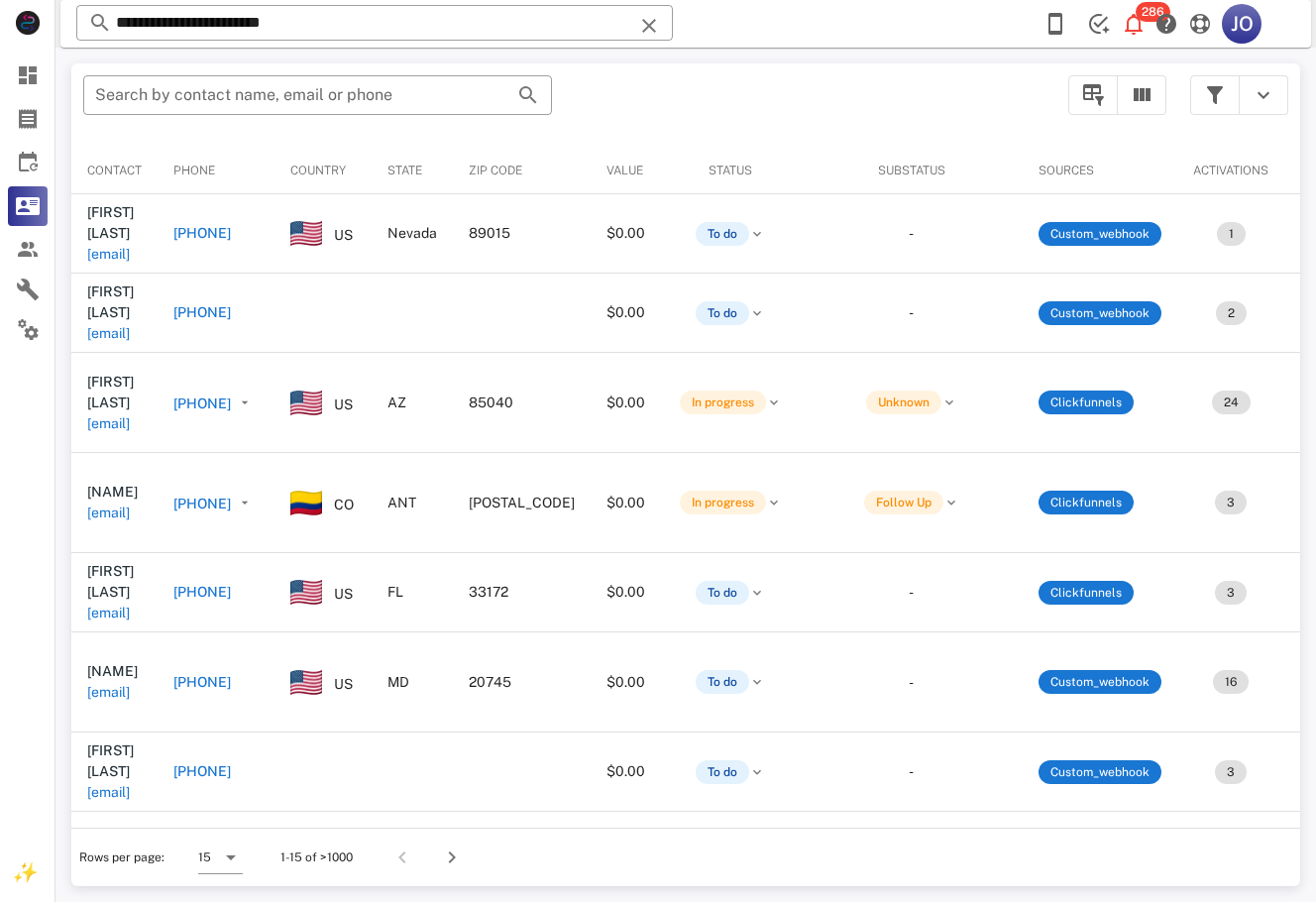 click on "​ Search by contact name, email or phone" at bounding box center (564, 105) 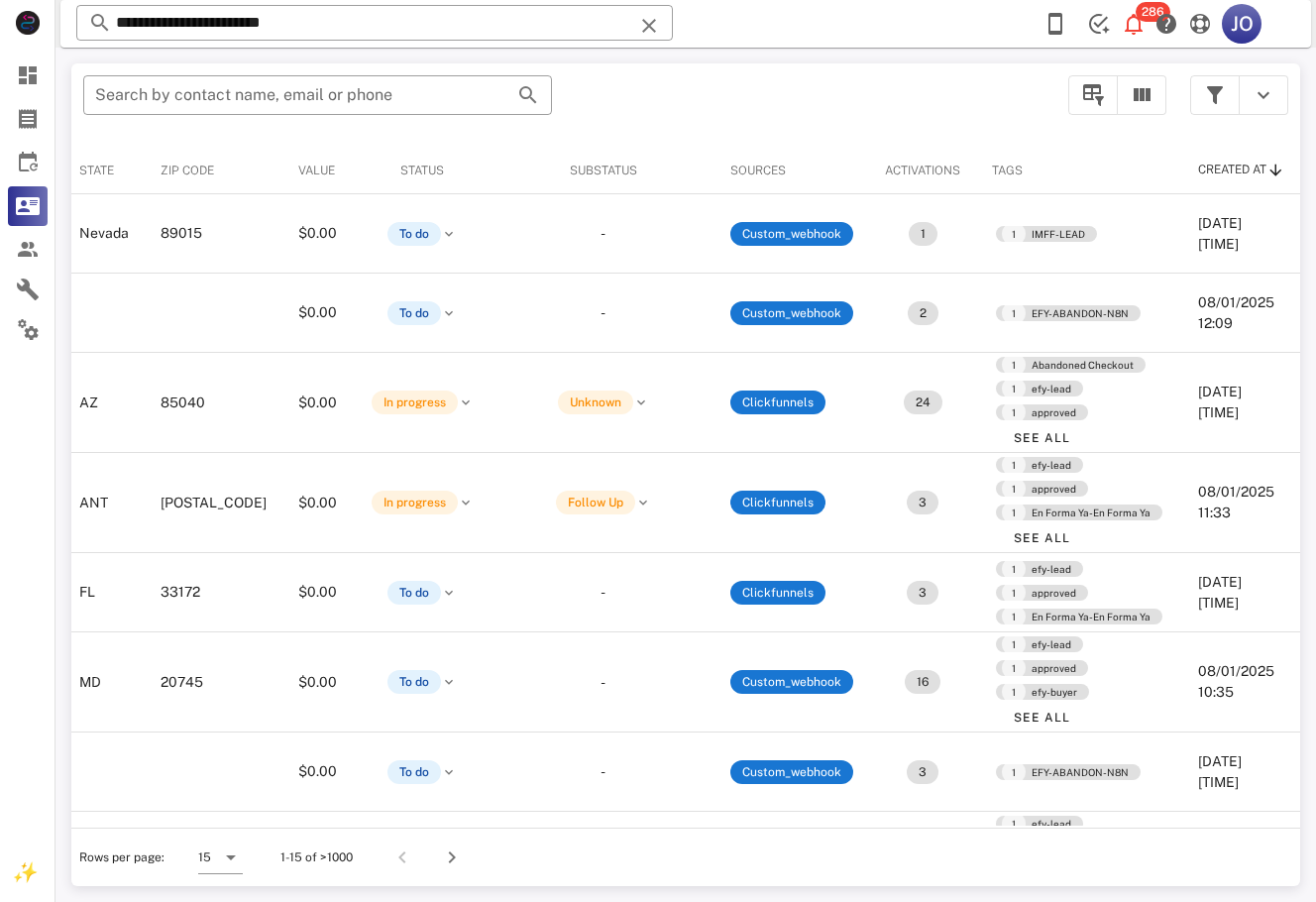 scroll, scrollTop: 0, scrollLeft: 0, axis: both 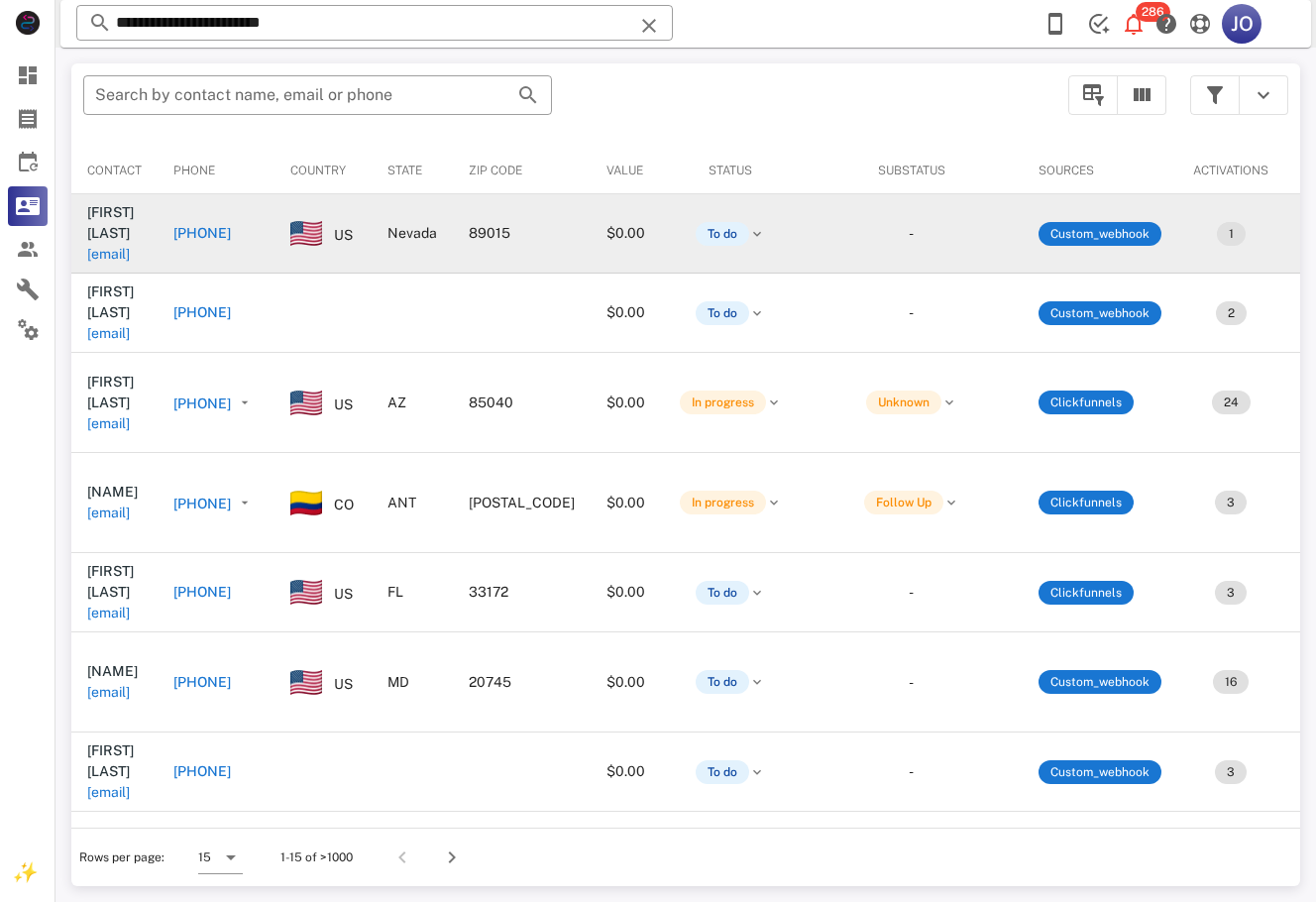 click on "lucye422@gmail.com" at bounding box center [108, 254] 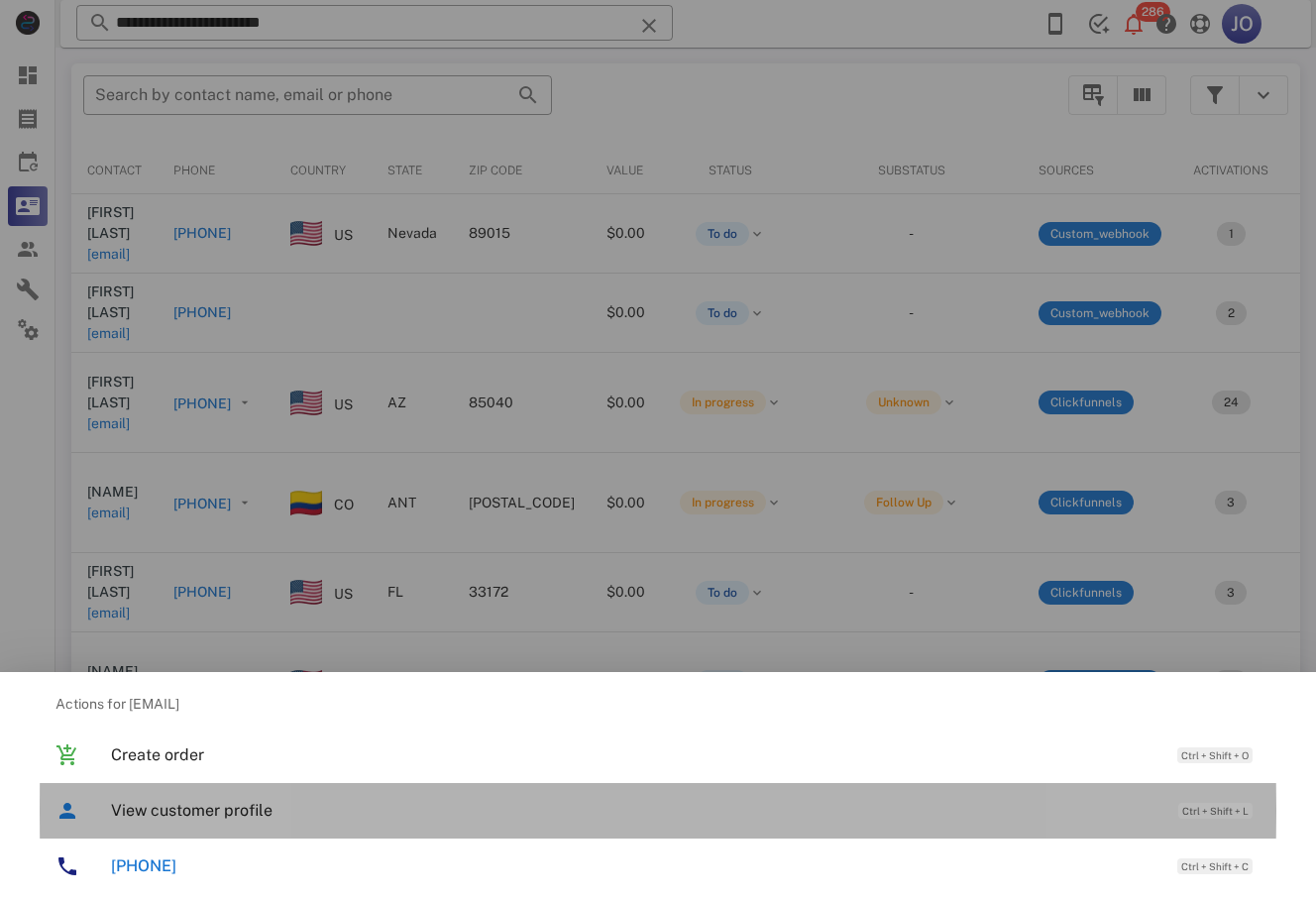 click on "View customer profile" at bounding box center (634, 810) 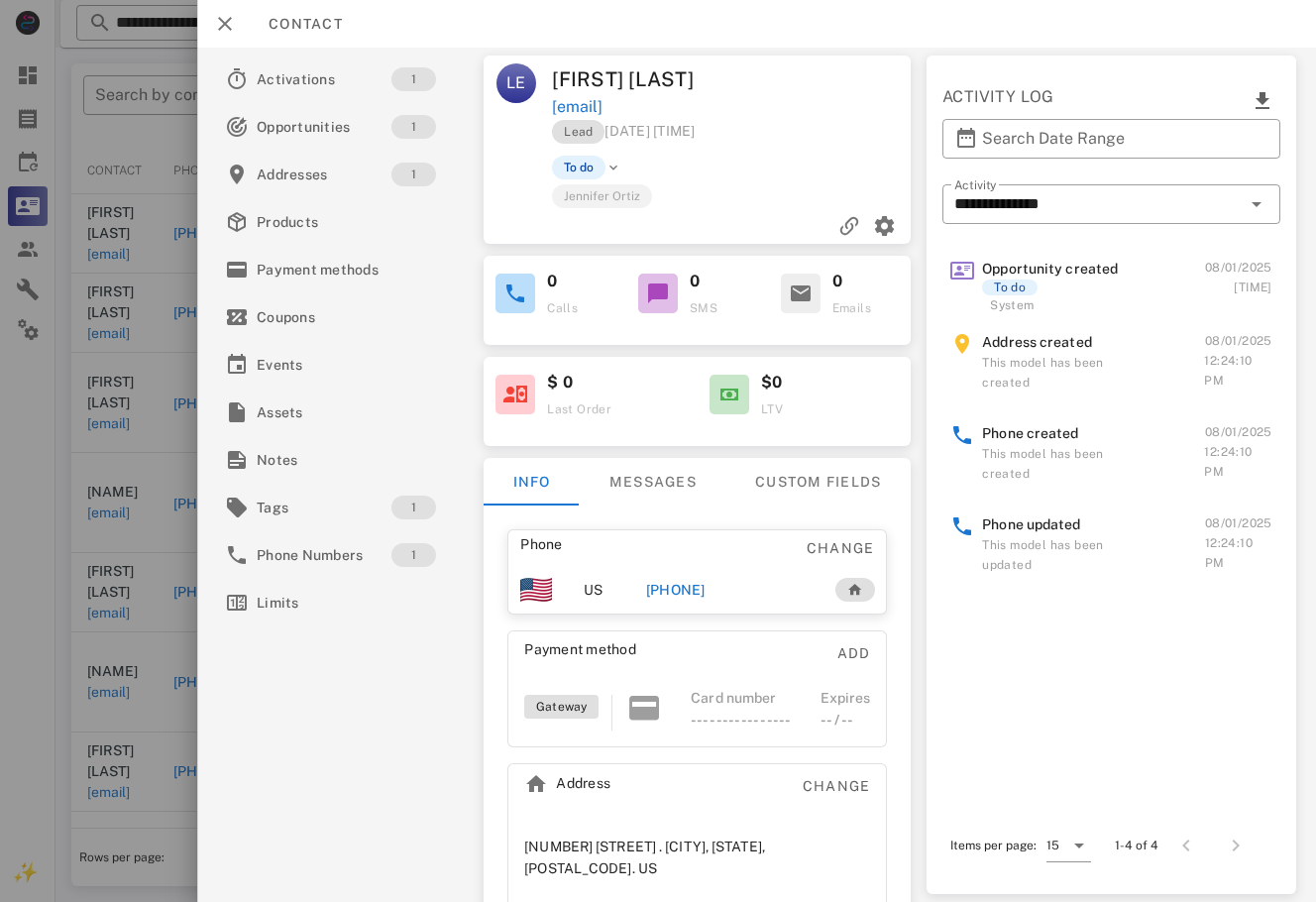 click on "+15617130422" at bounding box center (676, 590) 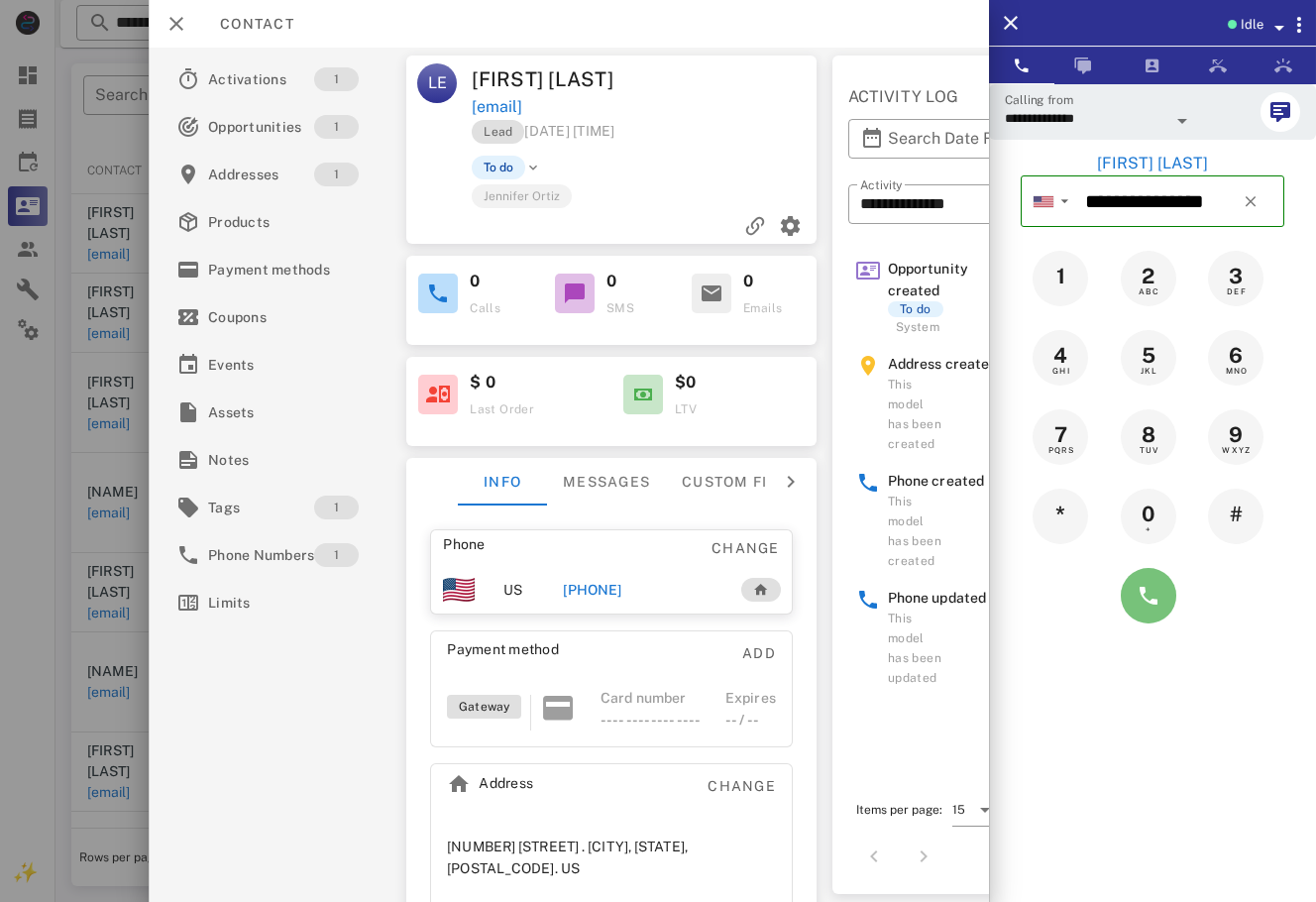 click at bounding box center (1149, 596) 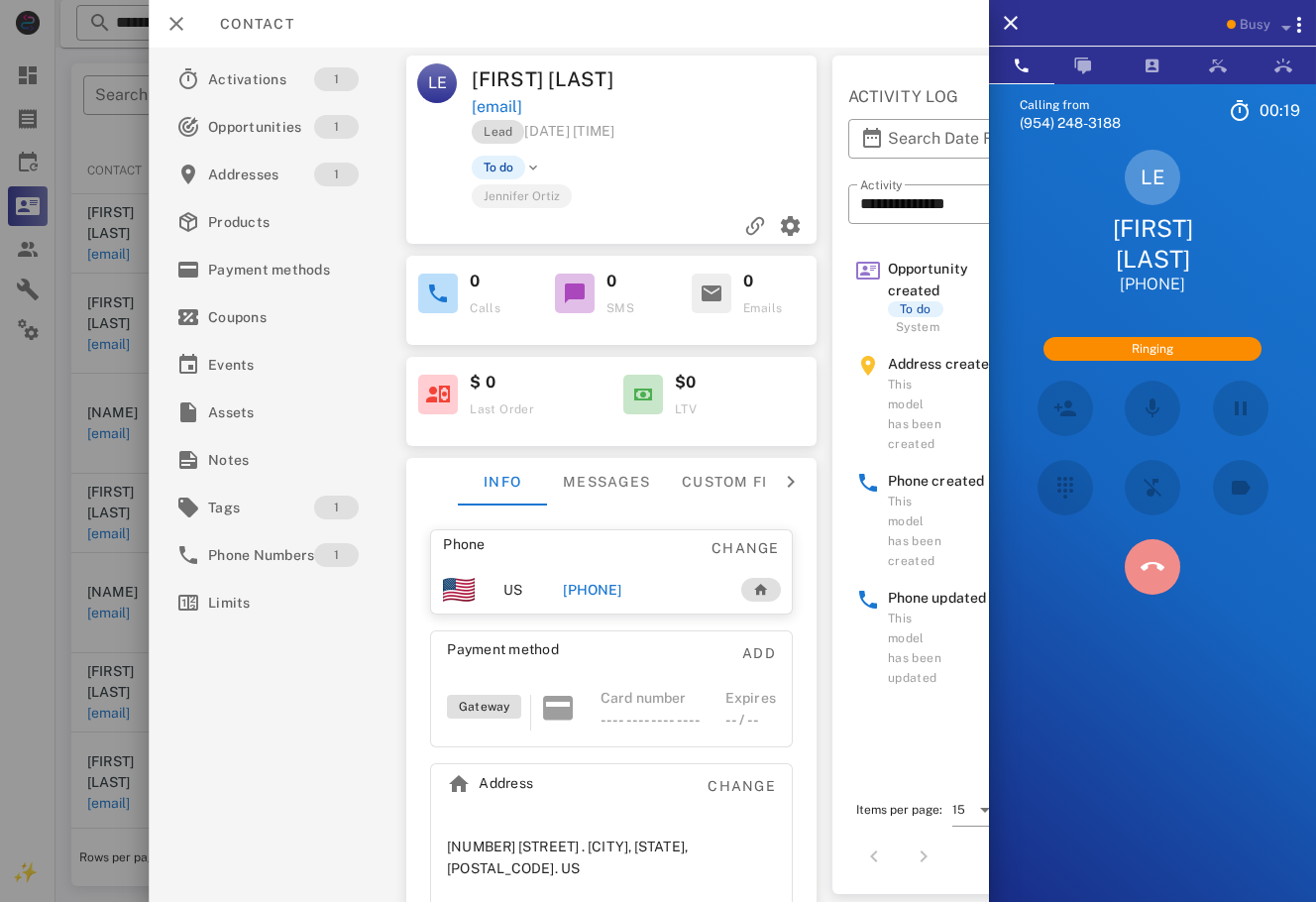 click at bounding box center (1152, 567) 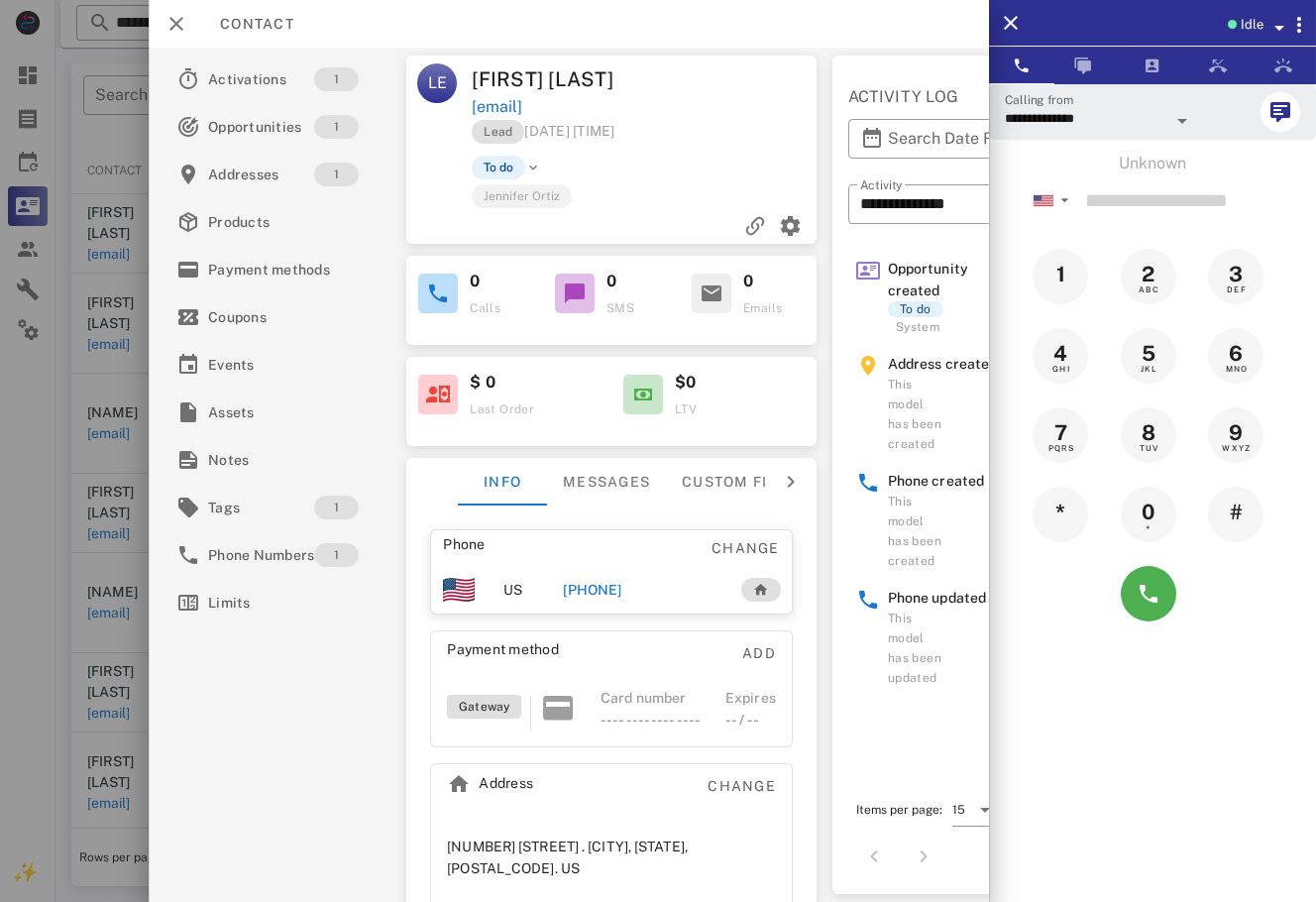click on "+15617130422" at bounding box center (592, 590) 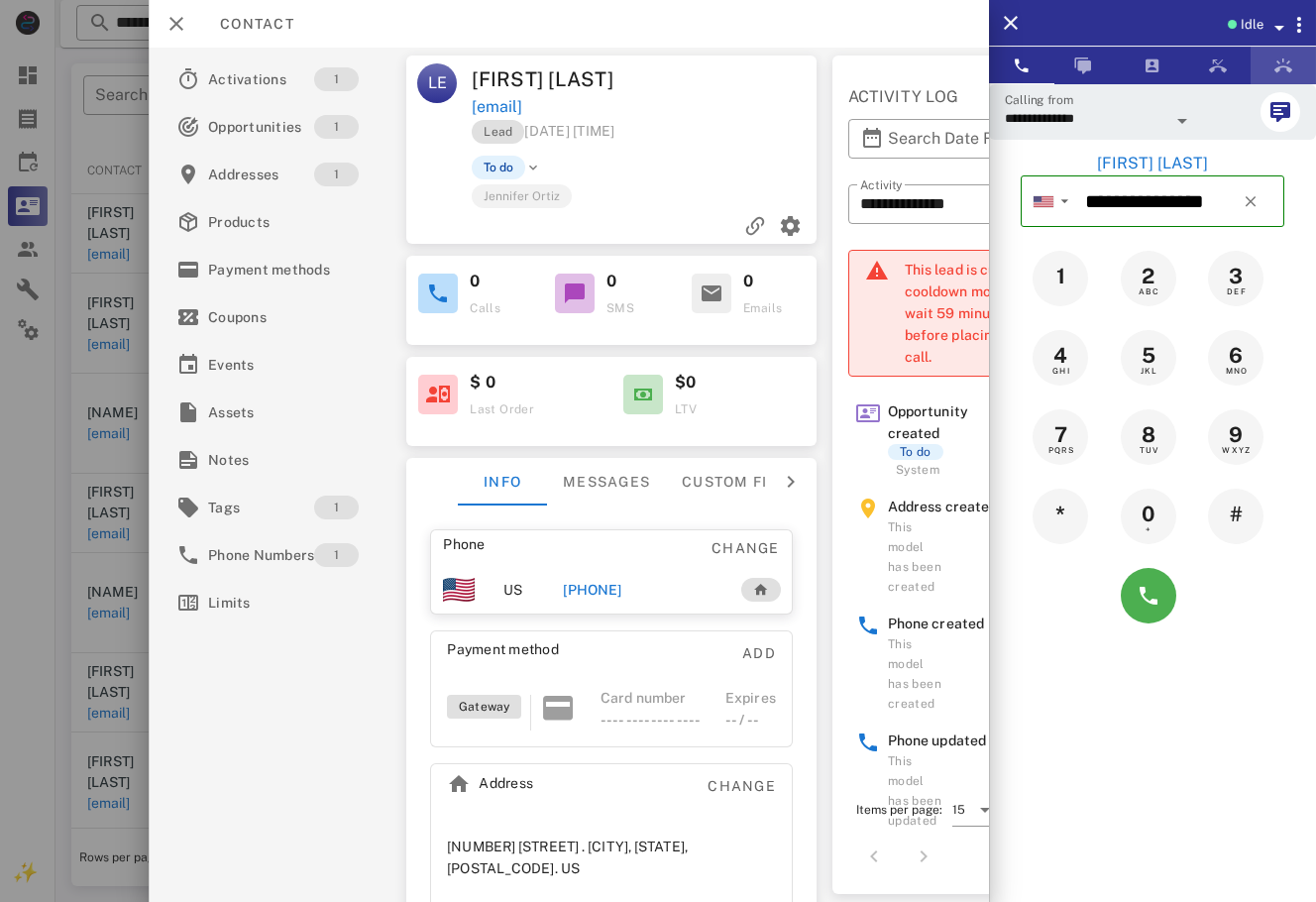 click at bounding box center [1283, 65] 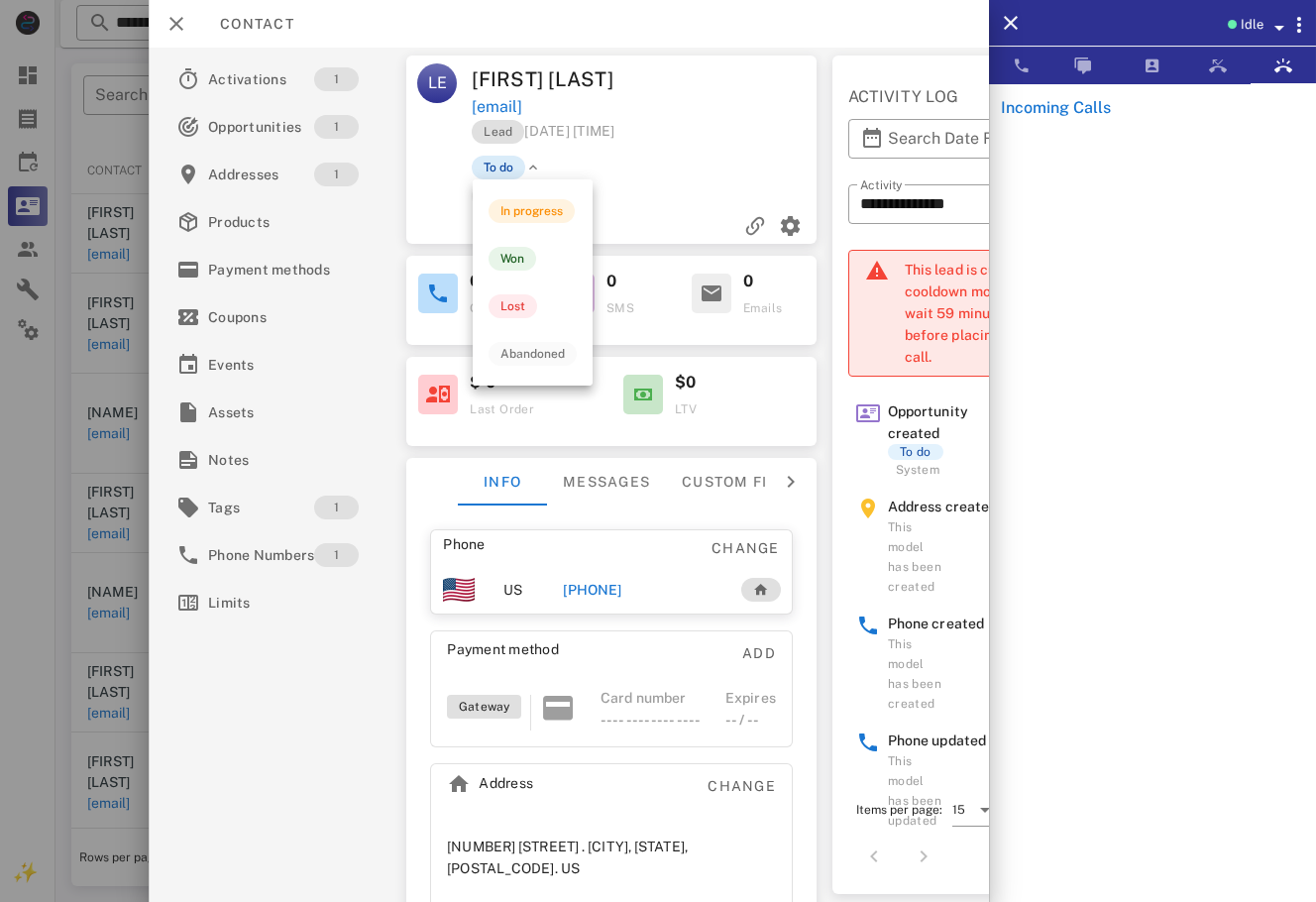 click on "To do" at bounding box center (498, 168) 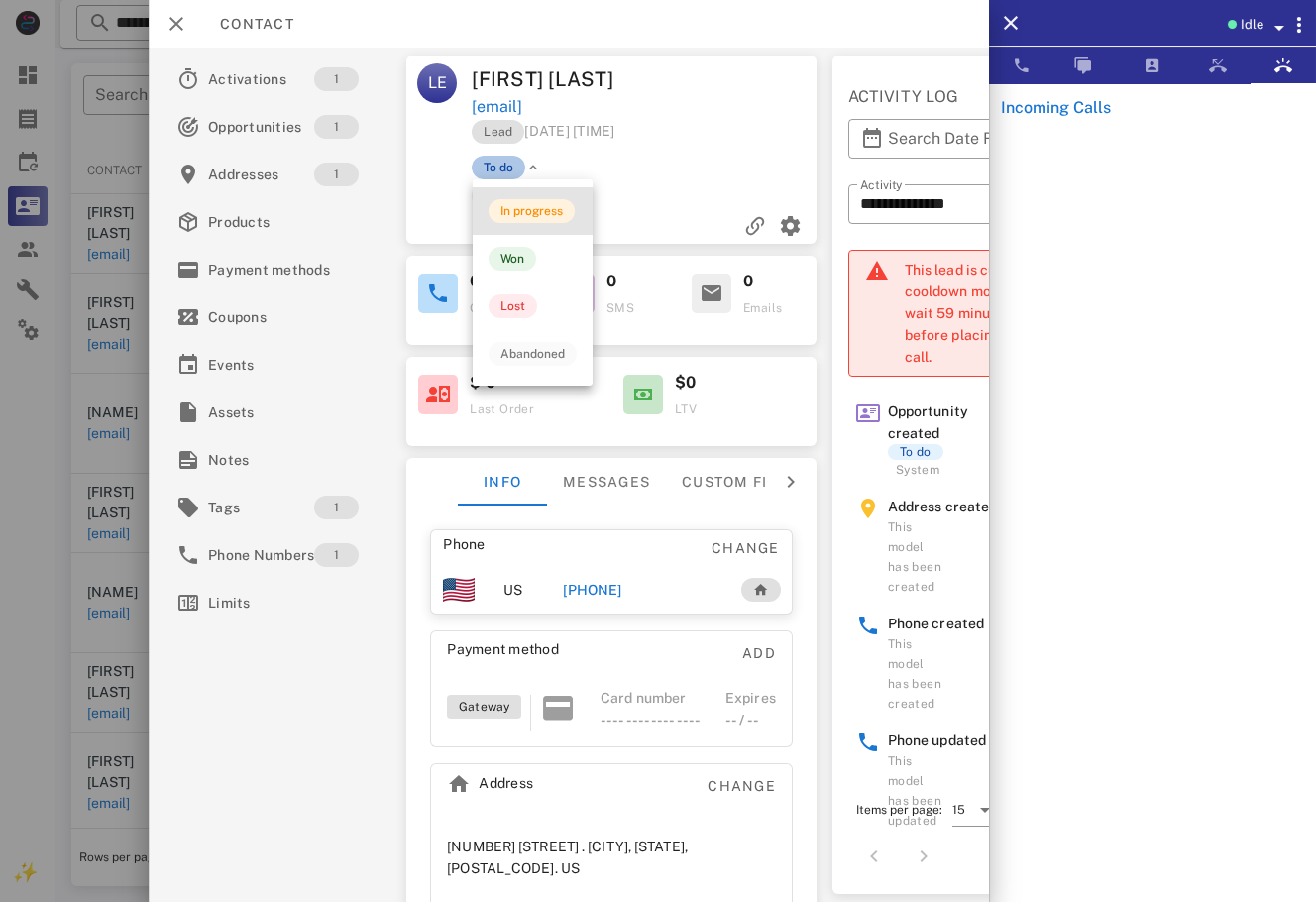 click on "In progress" at bounding box center [532, 211] 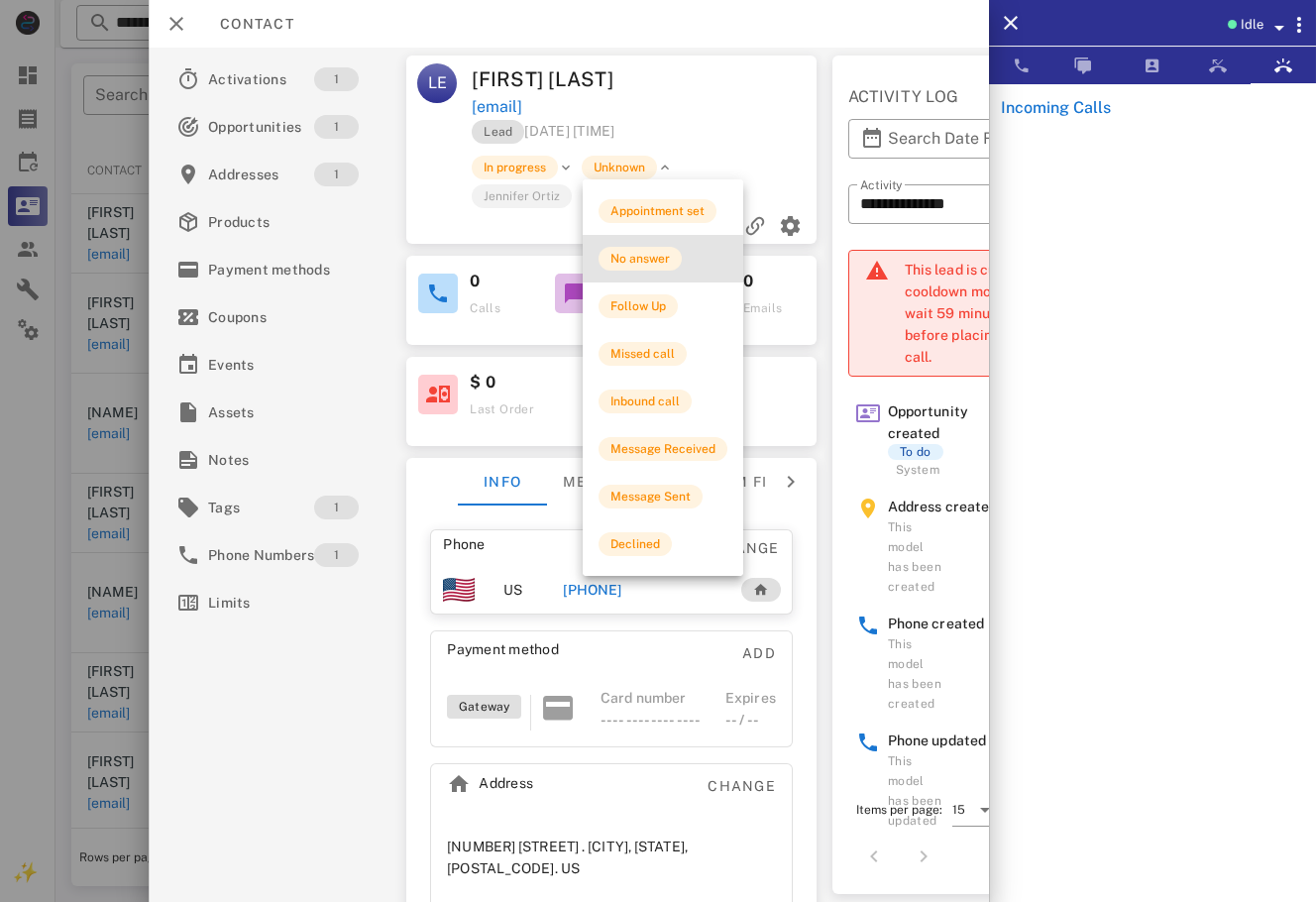 click on "No answer" at bounding box center (663, 259) 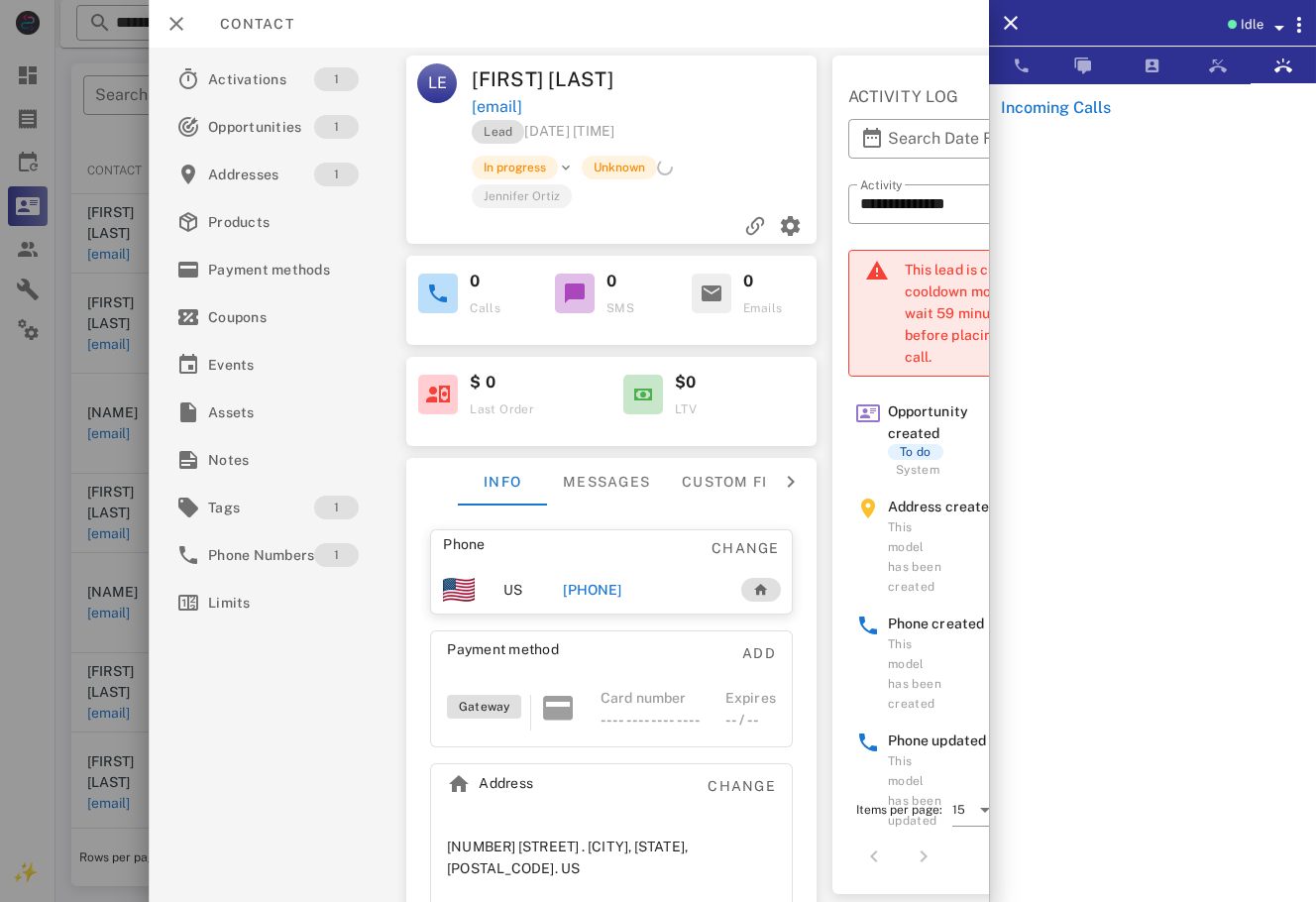click on "lucye422@gmail.com" at bounding box center [645, 107] 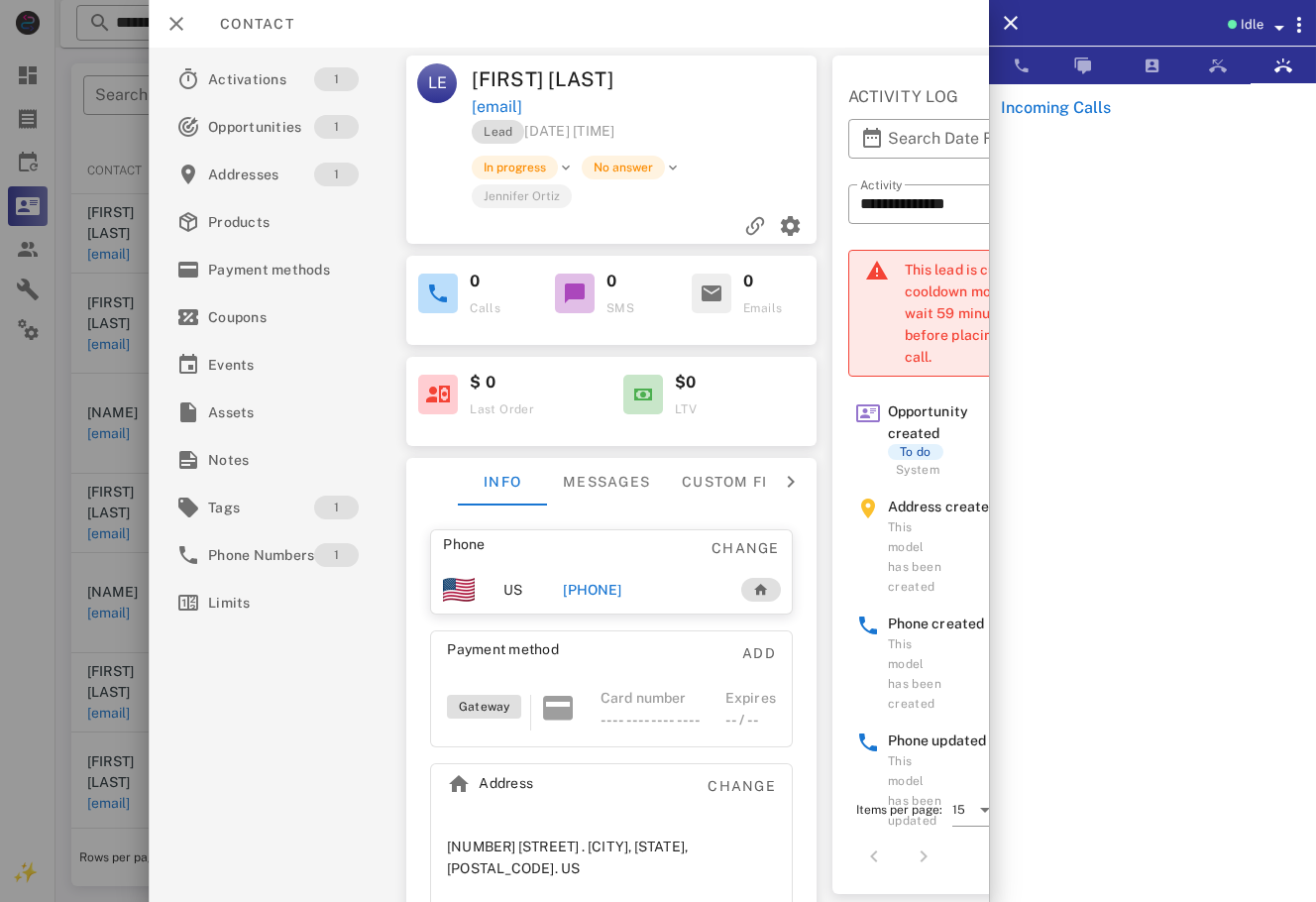 click on "+15617130422" at bounding box center (641, 590) 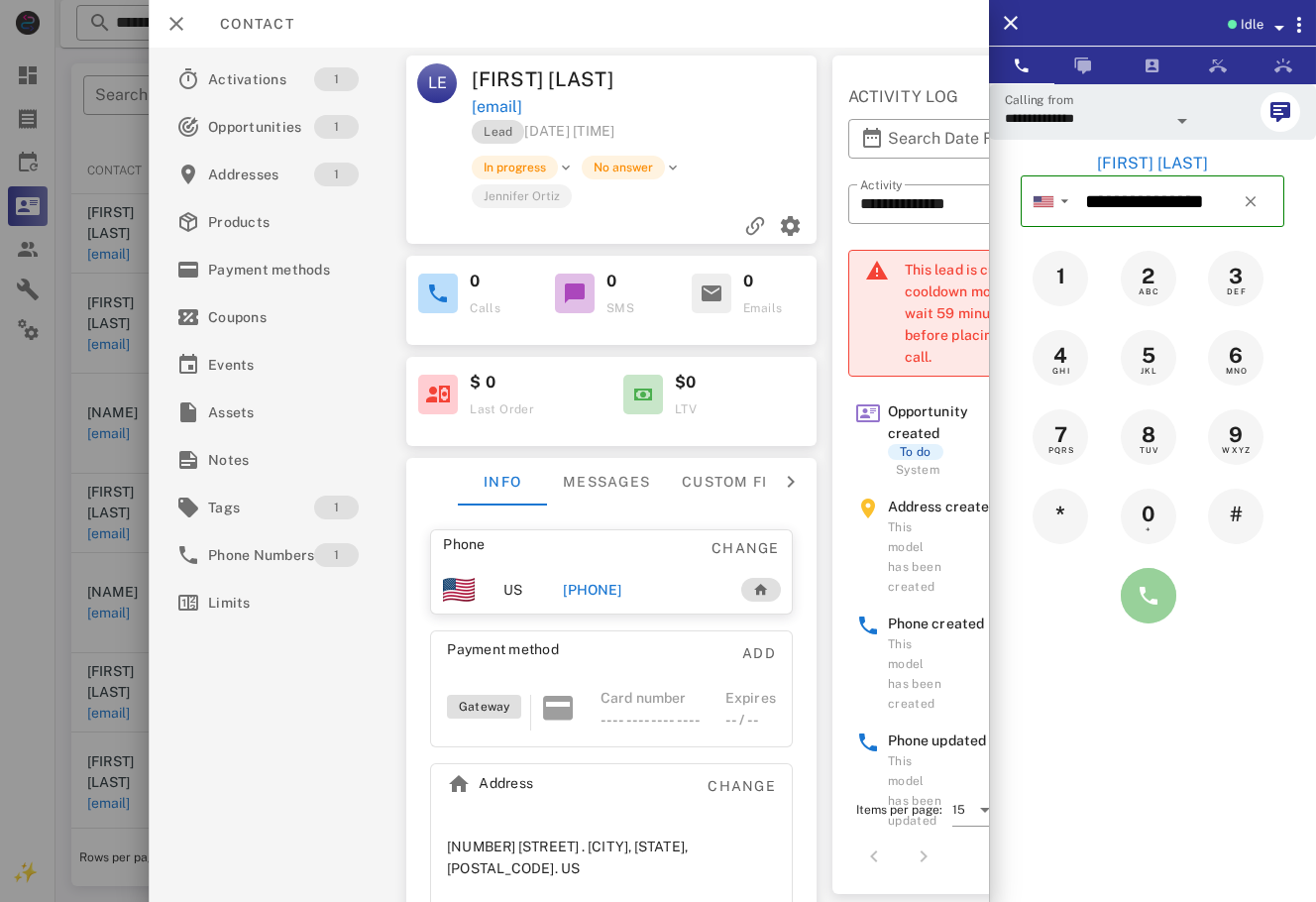 click at bounding box center [1149, 596] 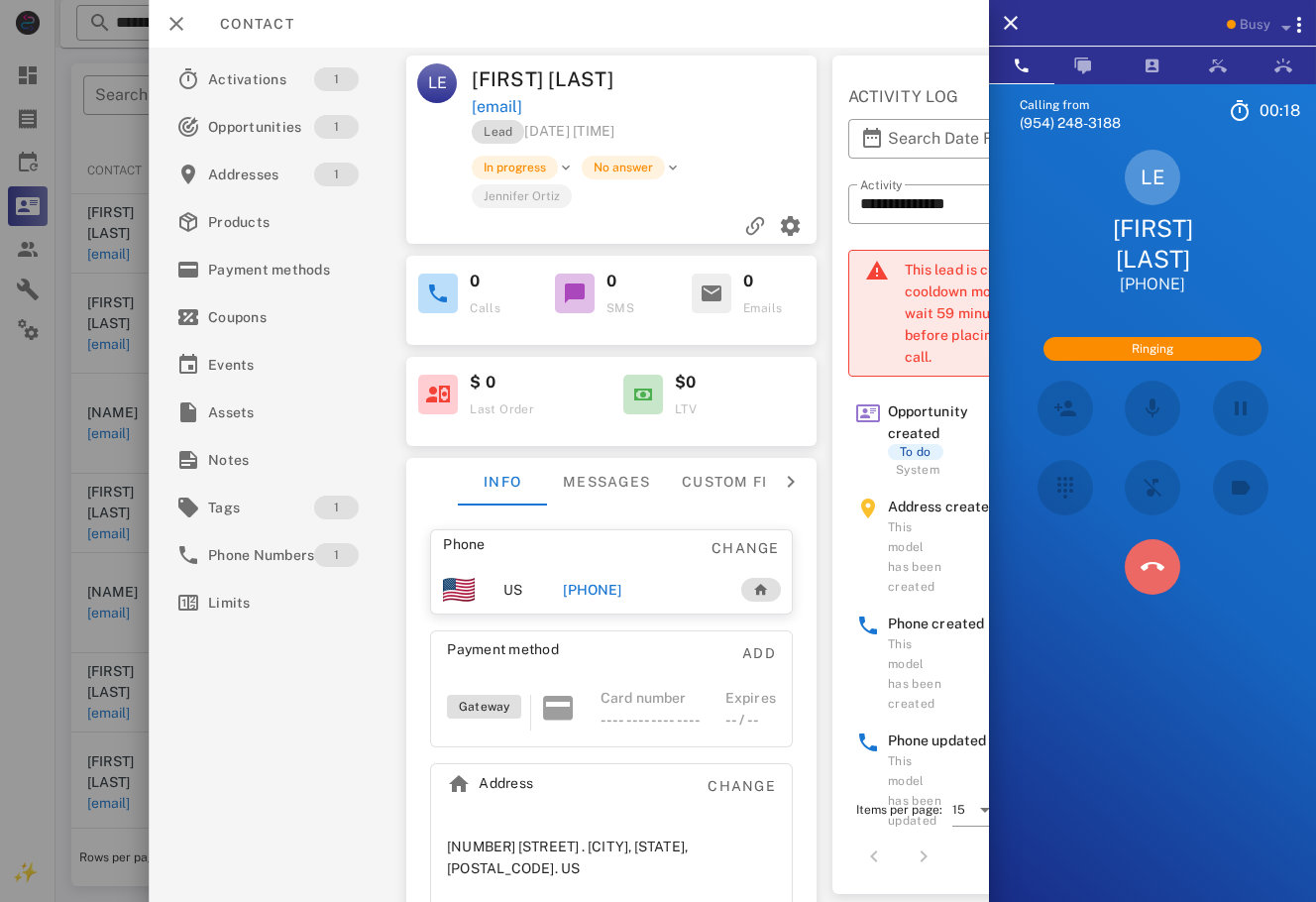 click at bounding box center (1152, 567) 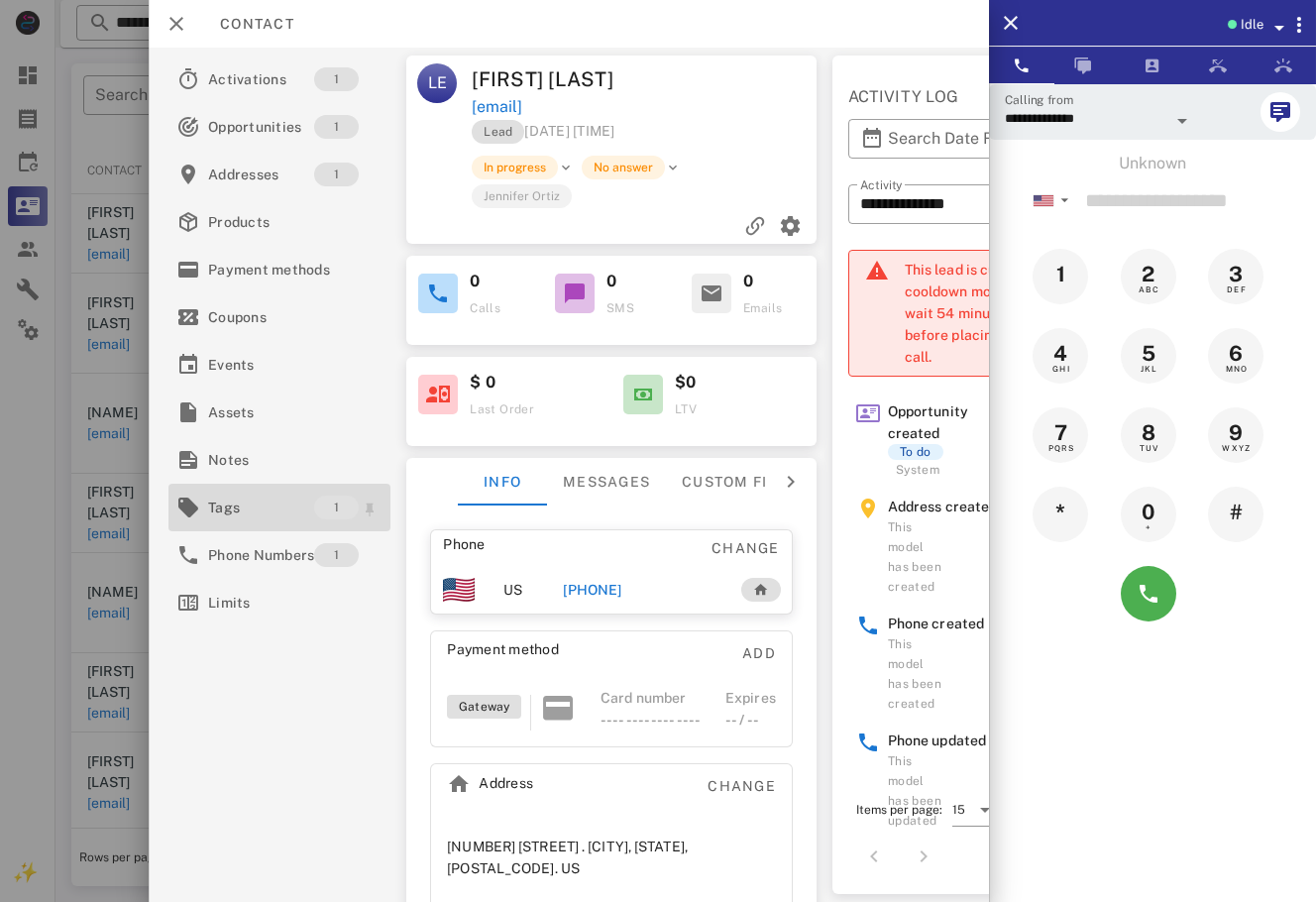 click at bounding box center (188, 507) 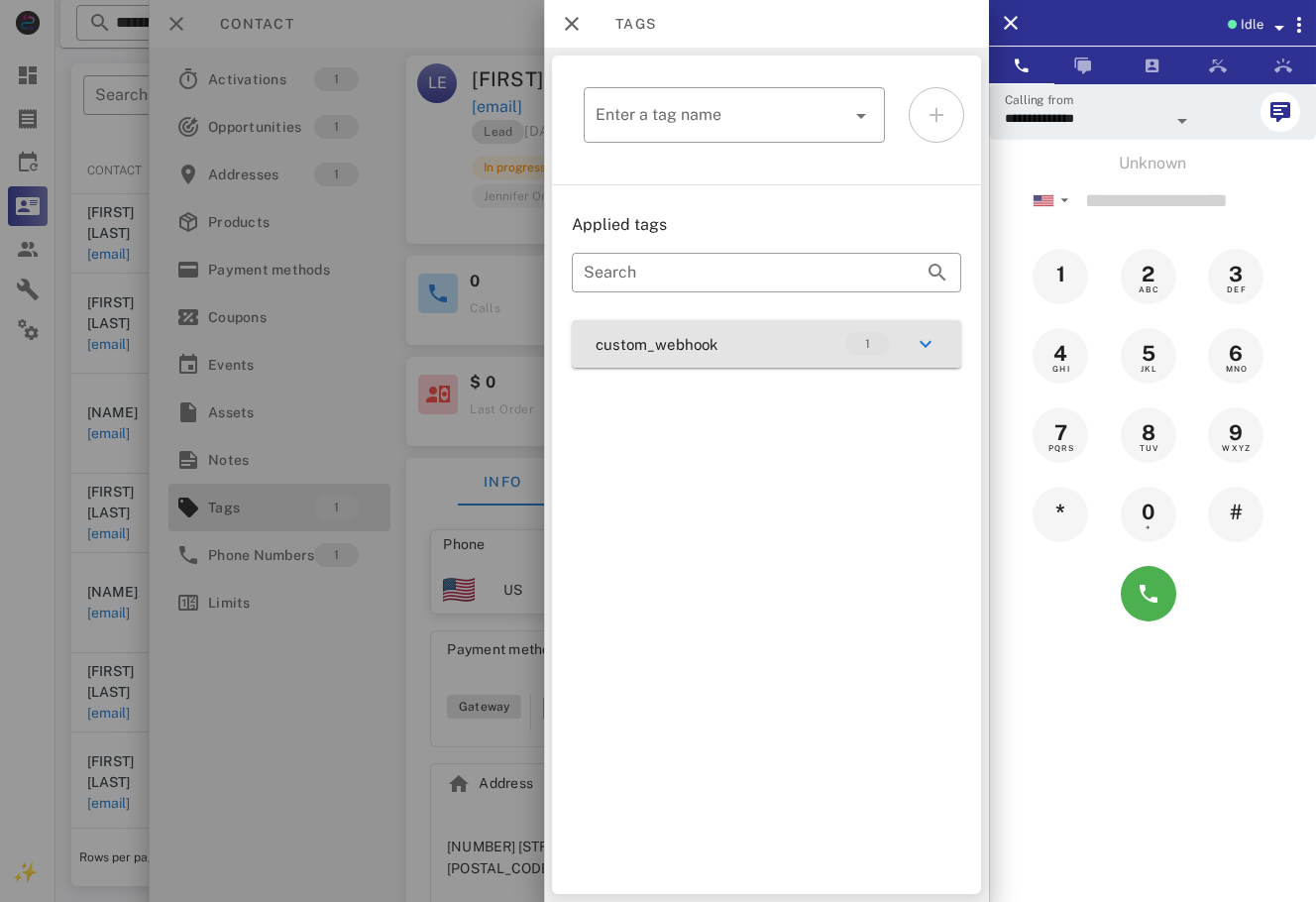 click on "custom_webhook  1" at bounding box center (766, 344) 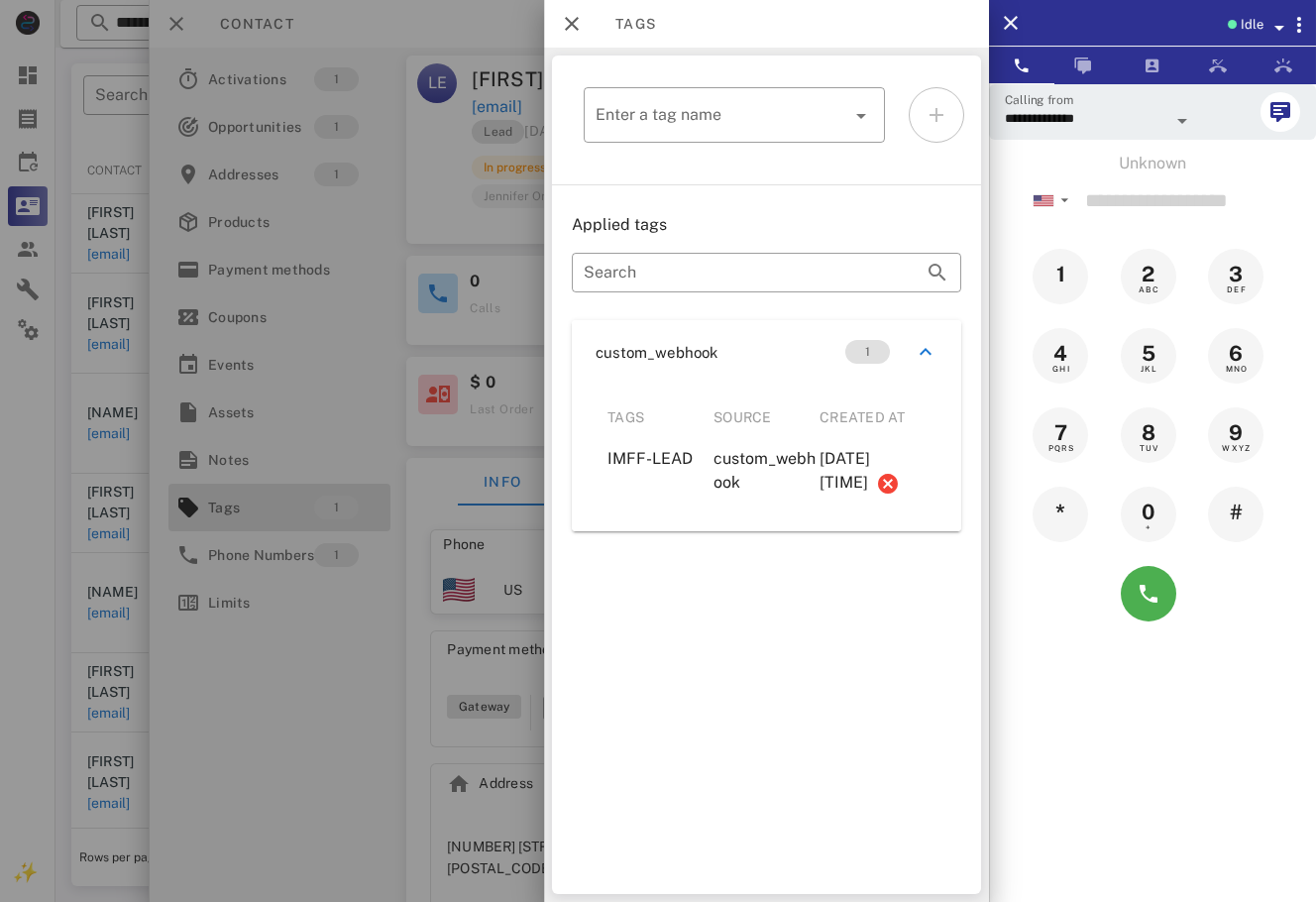 click at bounding box center (658, 451) 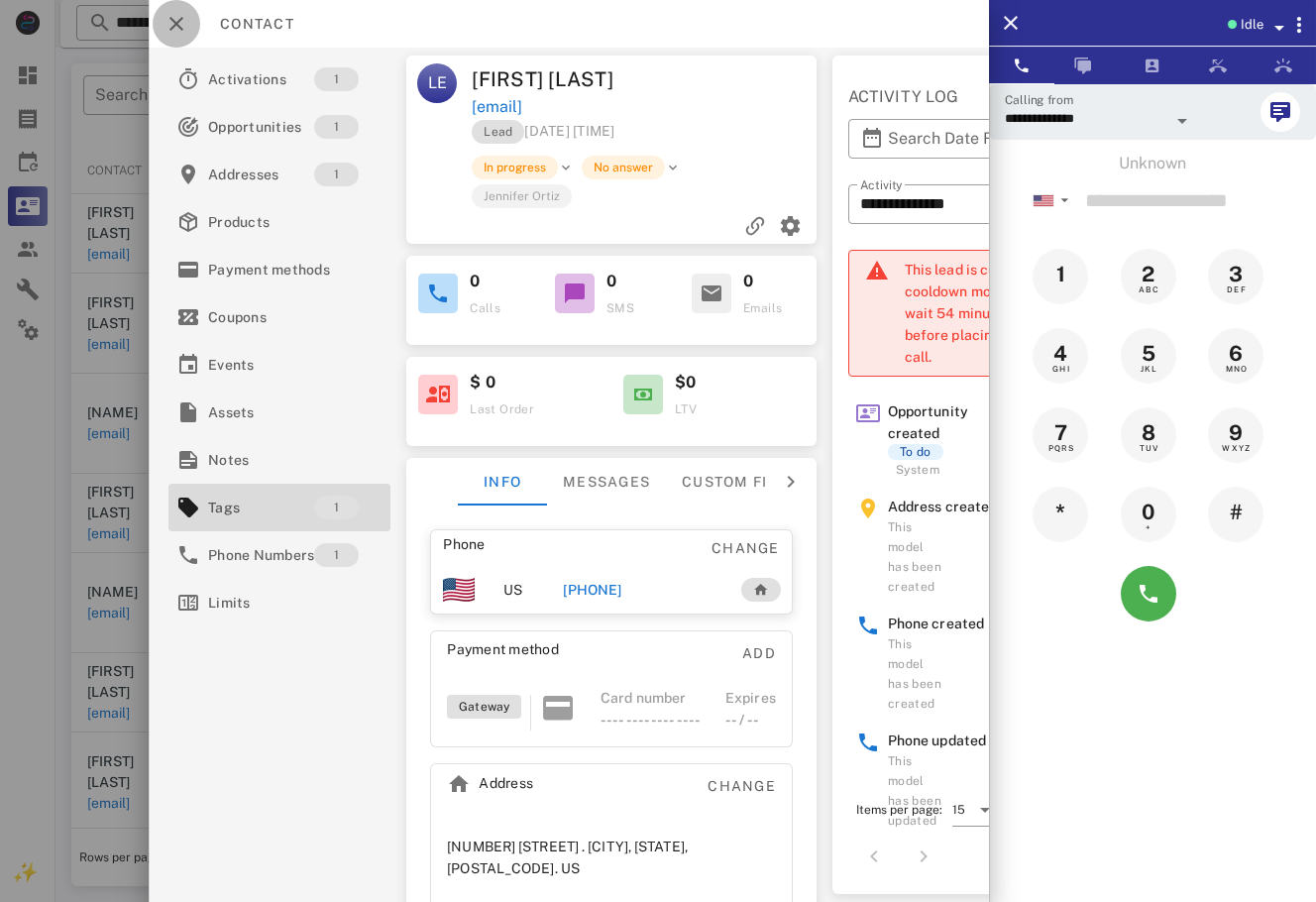 click at bounding box center (176, 24) 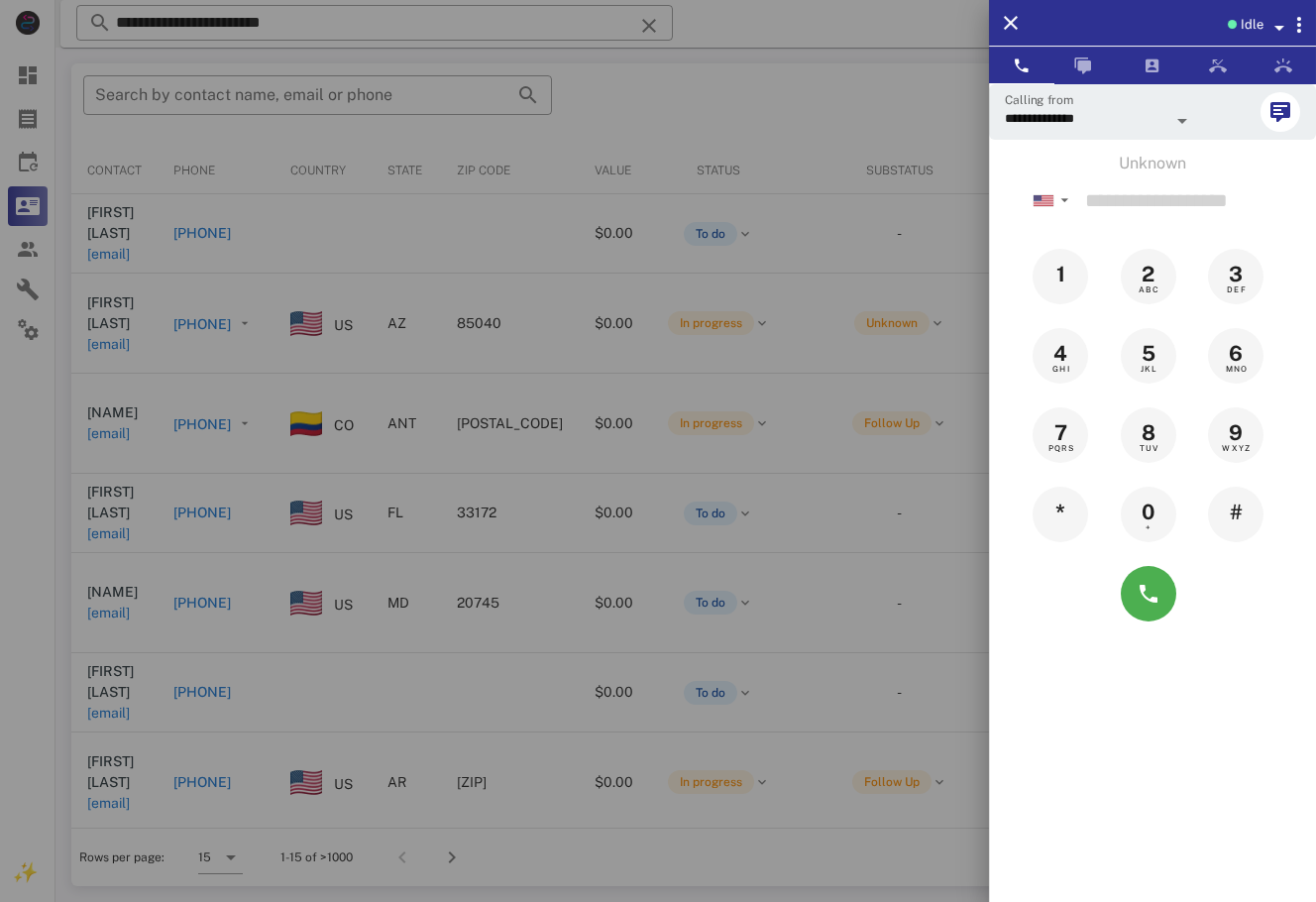 click at bounding box center [658, 451] 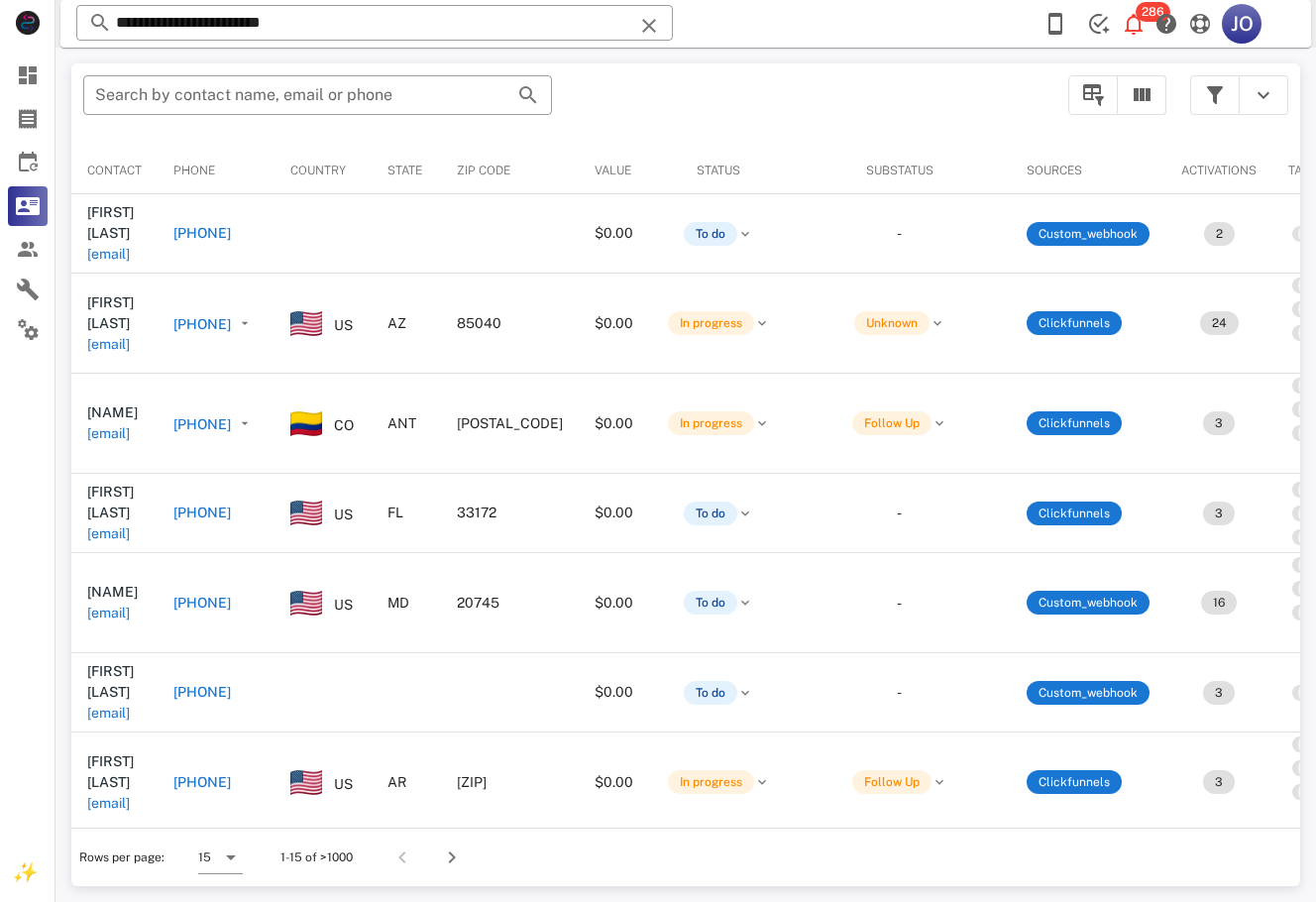 scroll, scrollTop: 0, scrollLeft: 464, axis: horizontal 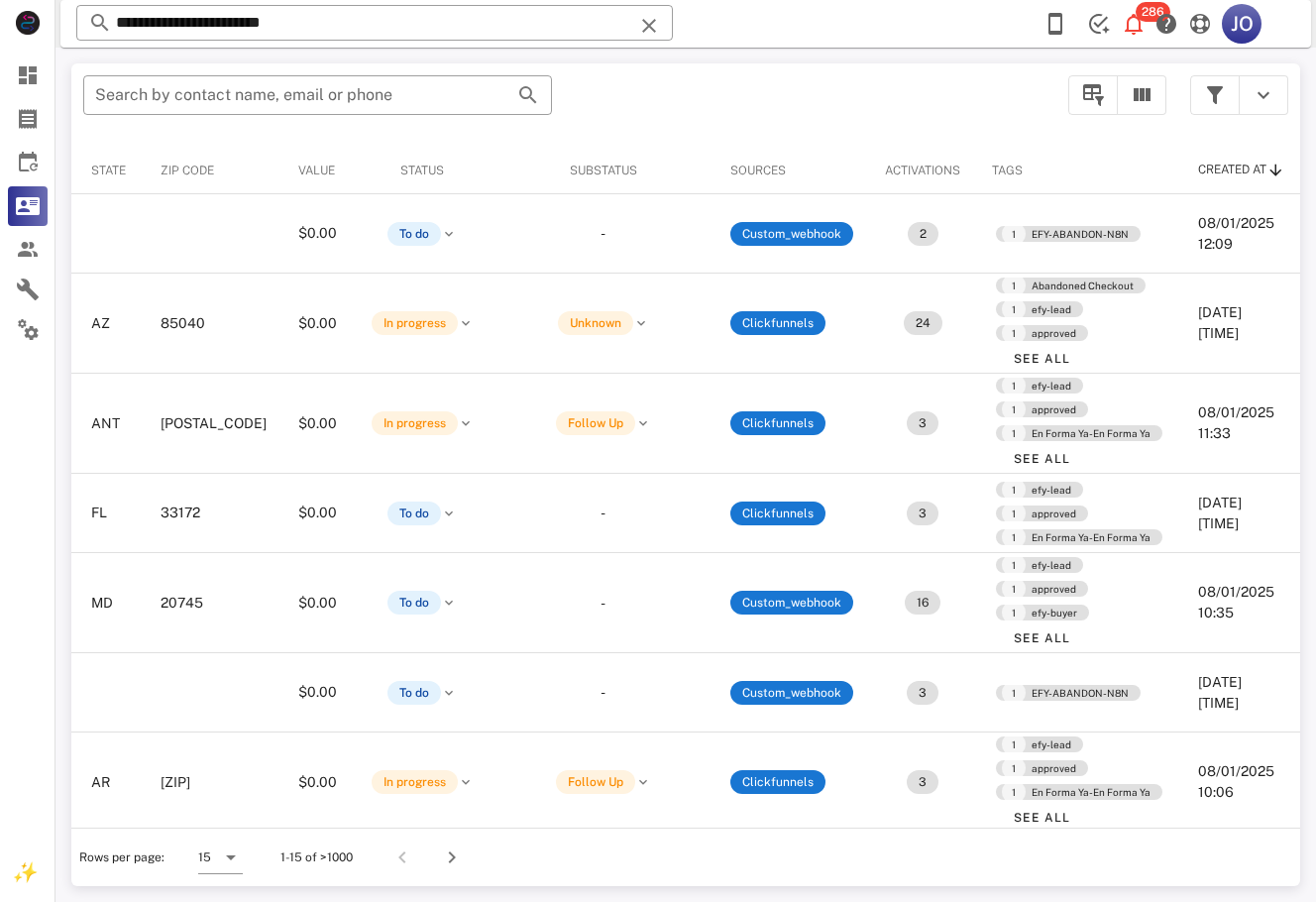 click at bounding box center [1239, 95] 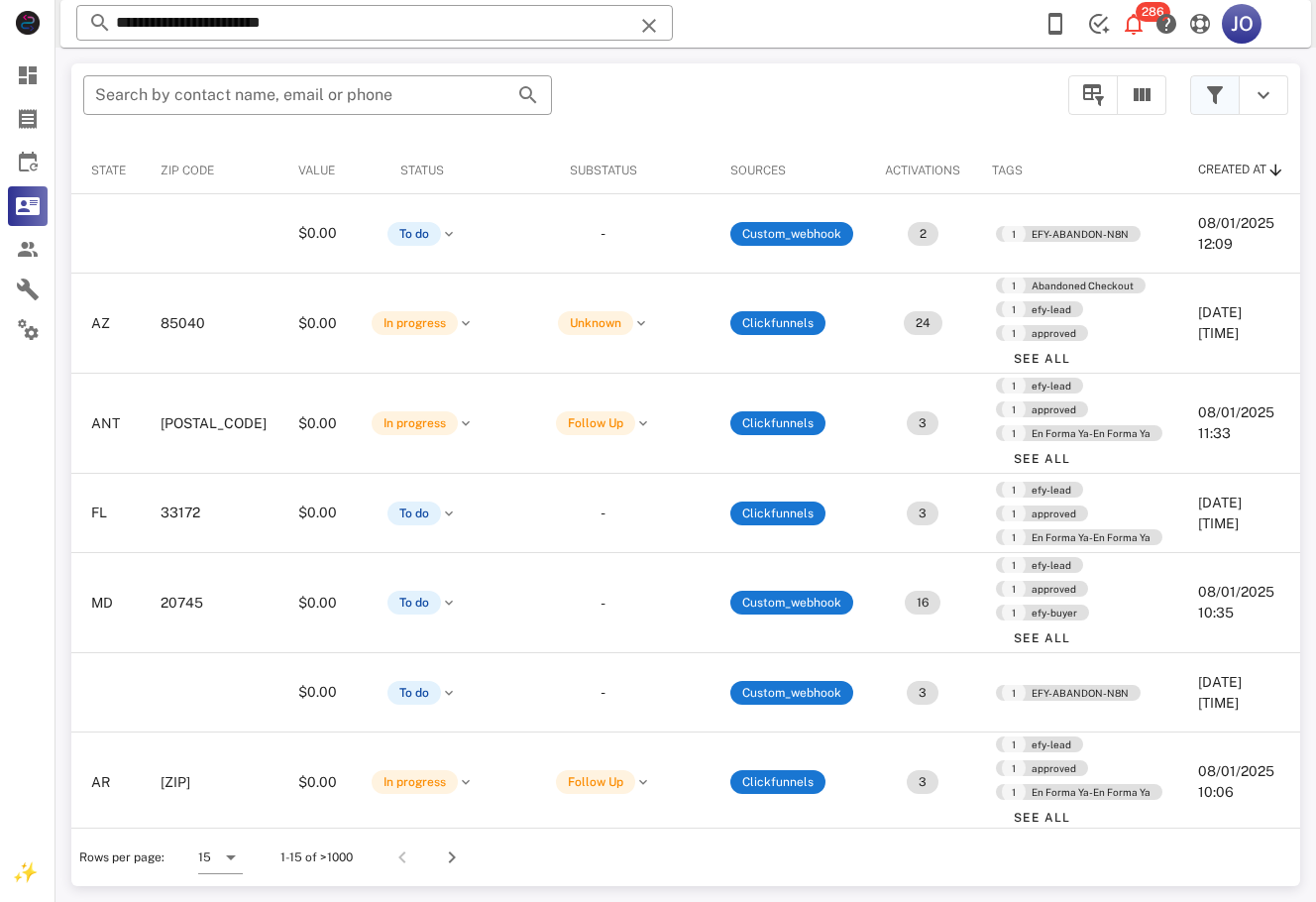 click at bounding box center (1215, 95) 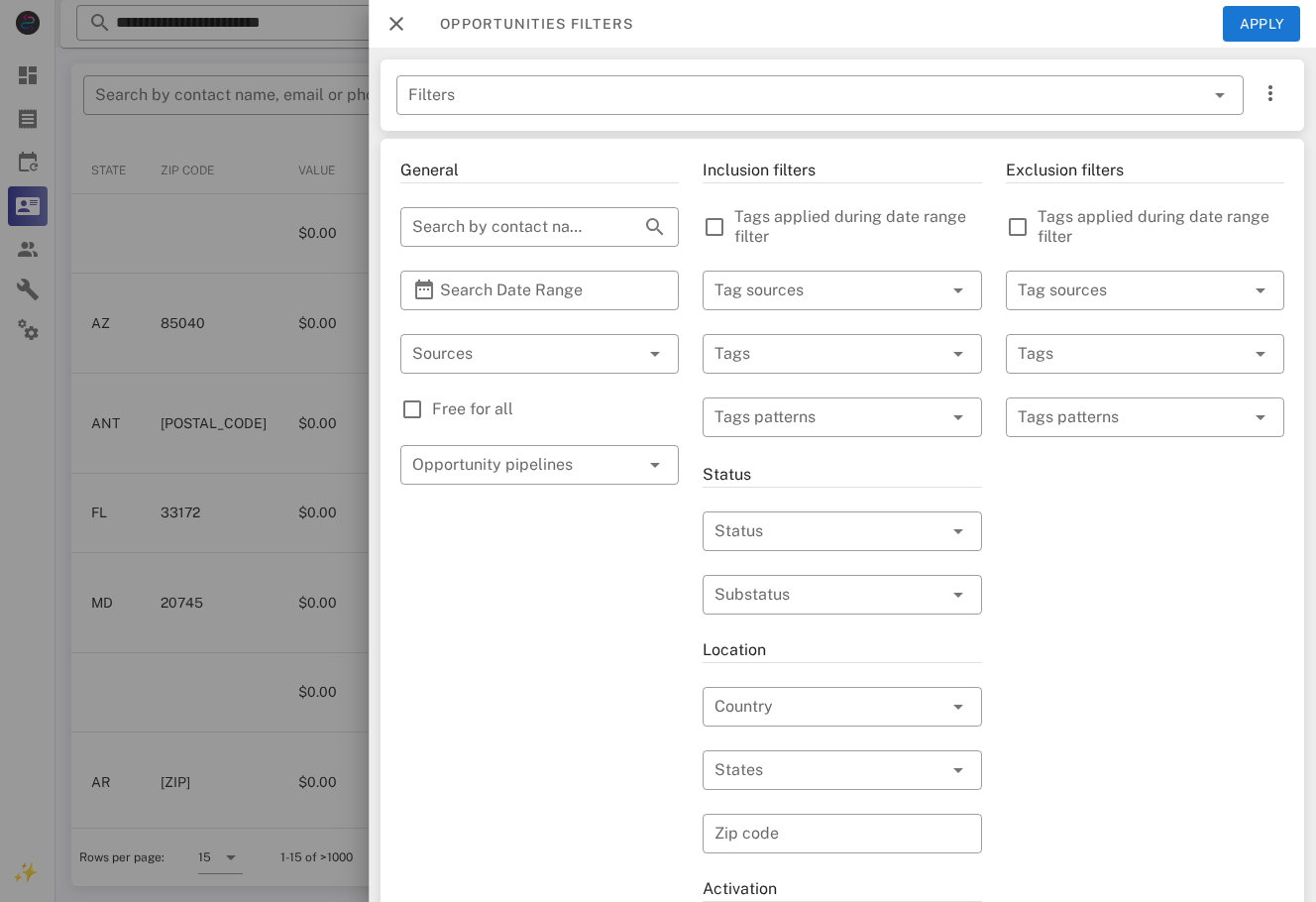click on "General ​ Search by contact name, email or phone ​ Search Date Range ​ Sources Free for all ​ Opportunity pipelines Inclusion filters Tags applied during date range filter ​ Tag sources ​ Tags ​ Tags patterns Status ​ Status ​ Substatus Location ​ Country ​ States ​ Zip code Activation ​ Min Activations ​ Max Activations Order value ​ Min Value ​ Max Value Include leads Include customers Include cooldown Exclusion filters Tags applied during date range filter ​ Tag sources ​ Tags ​ Tags patterns" at bounding box center (842, 707) 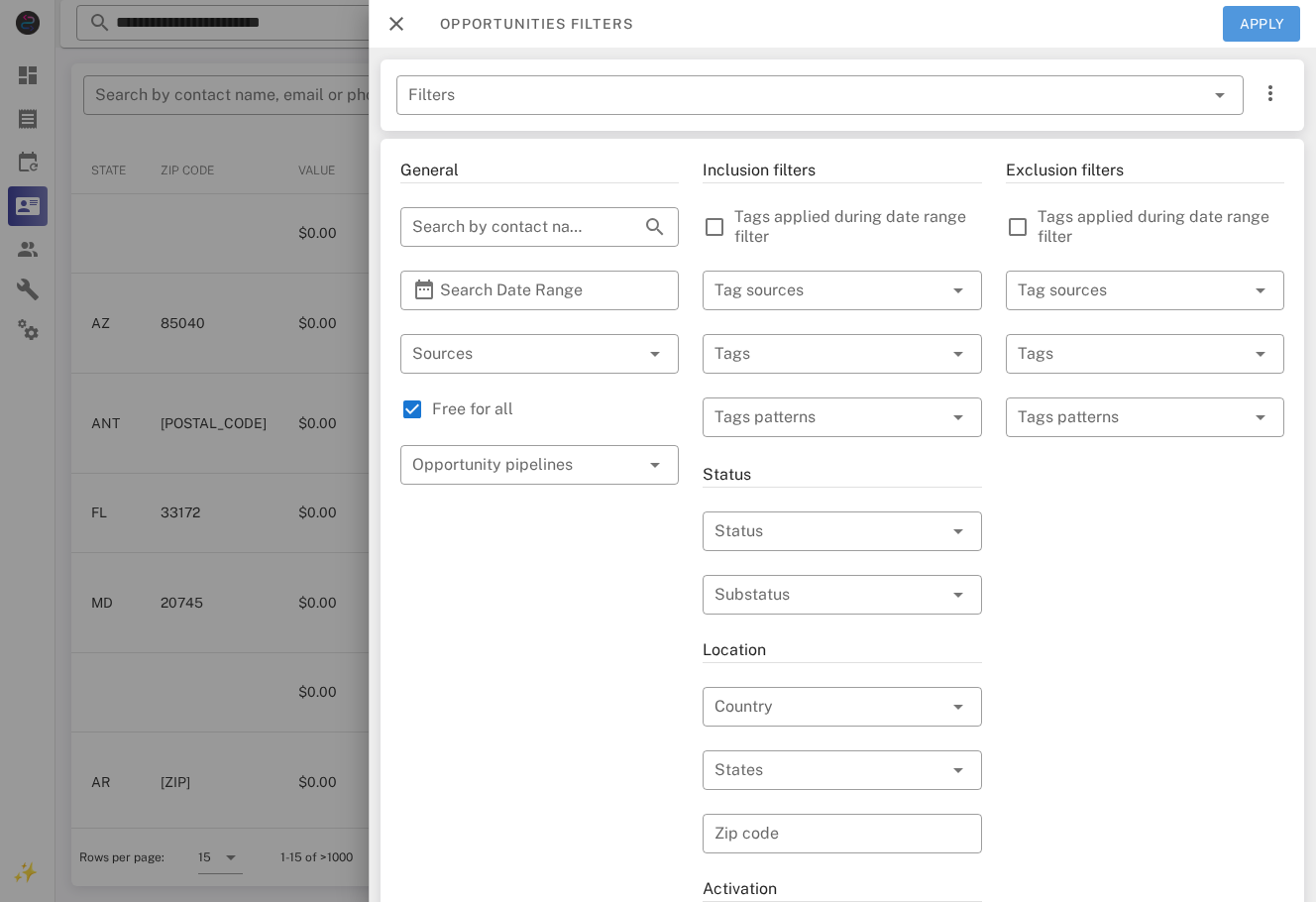 click on "Apply" at bounding box center [1261, 24] 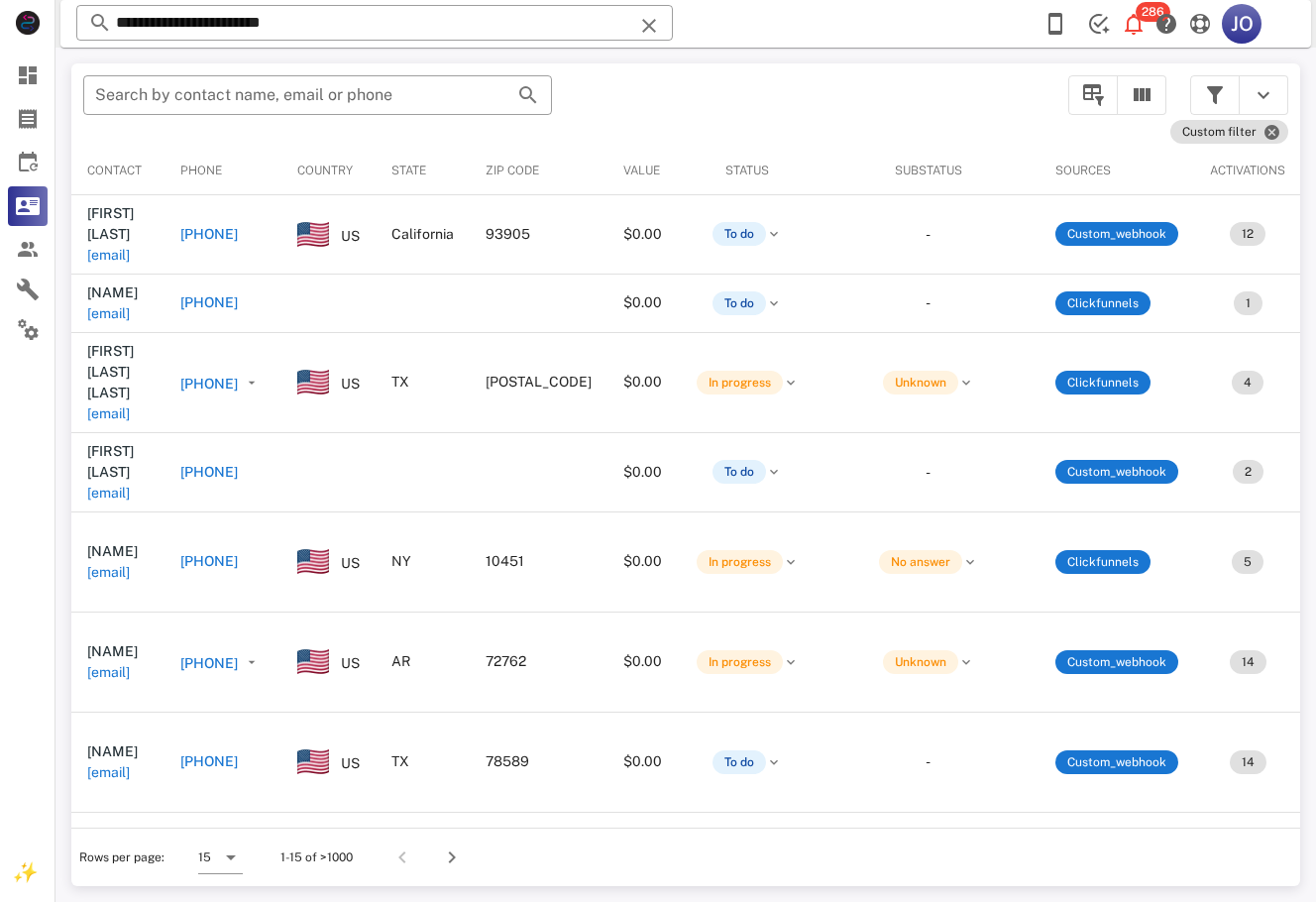 scroll, scrollTop: 0, scrollLeft: 467, axis: horizontal 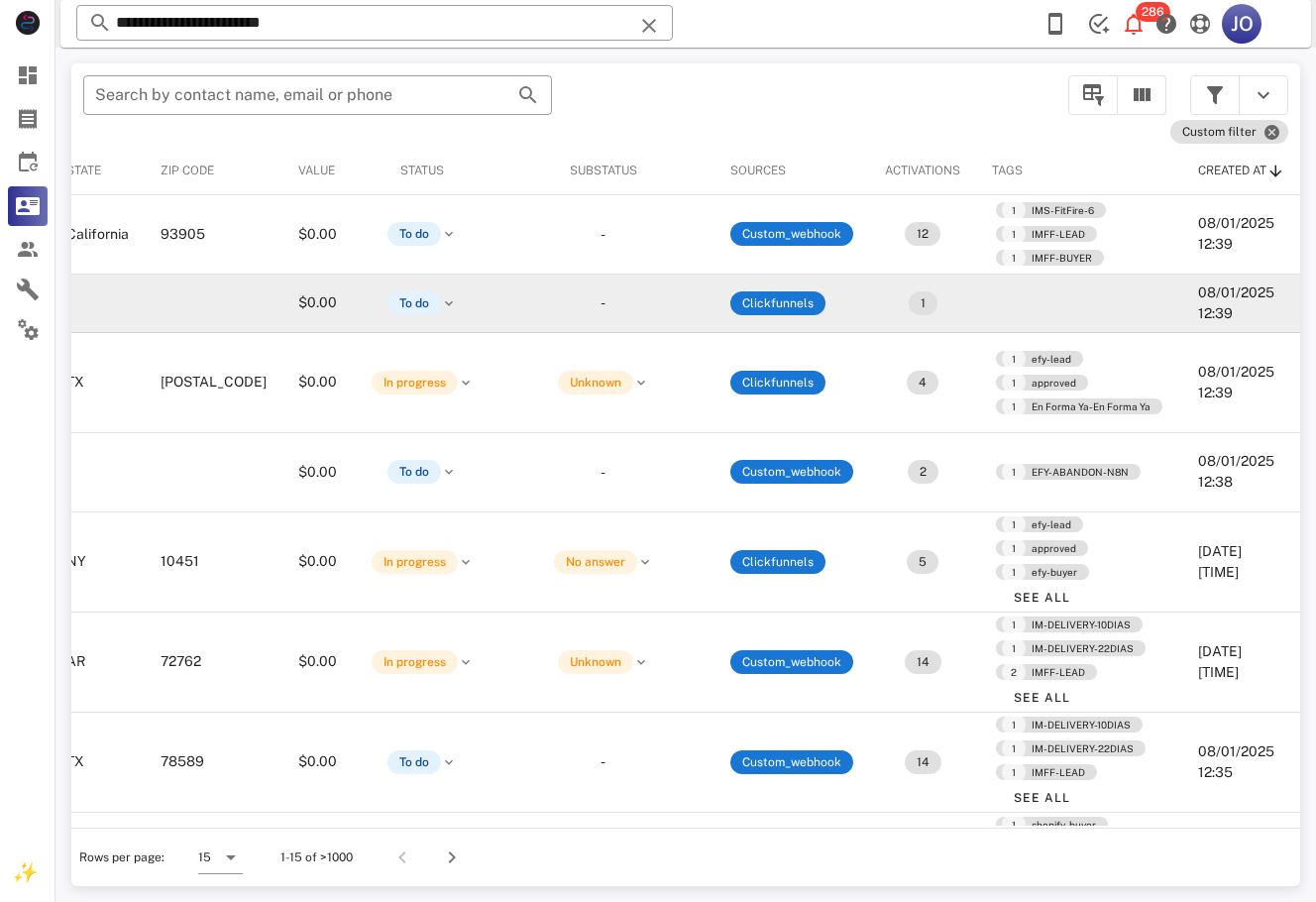 click on "08/01/2025 12:39" at bounding box center (1241, 303) 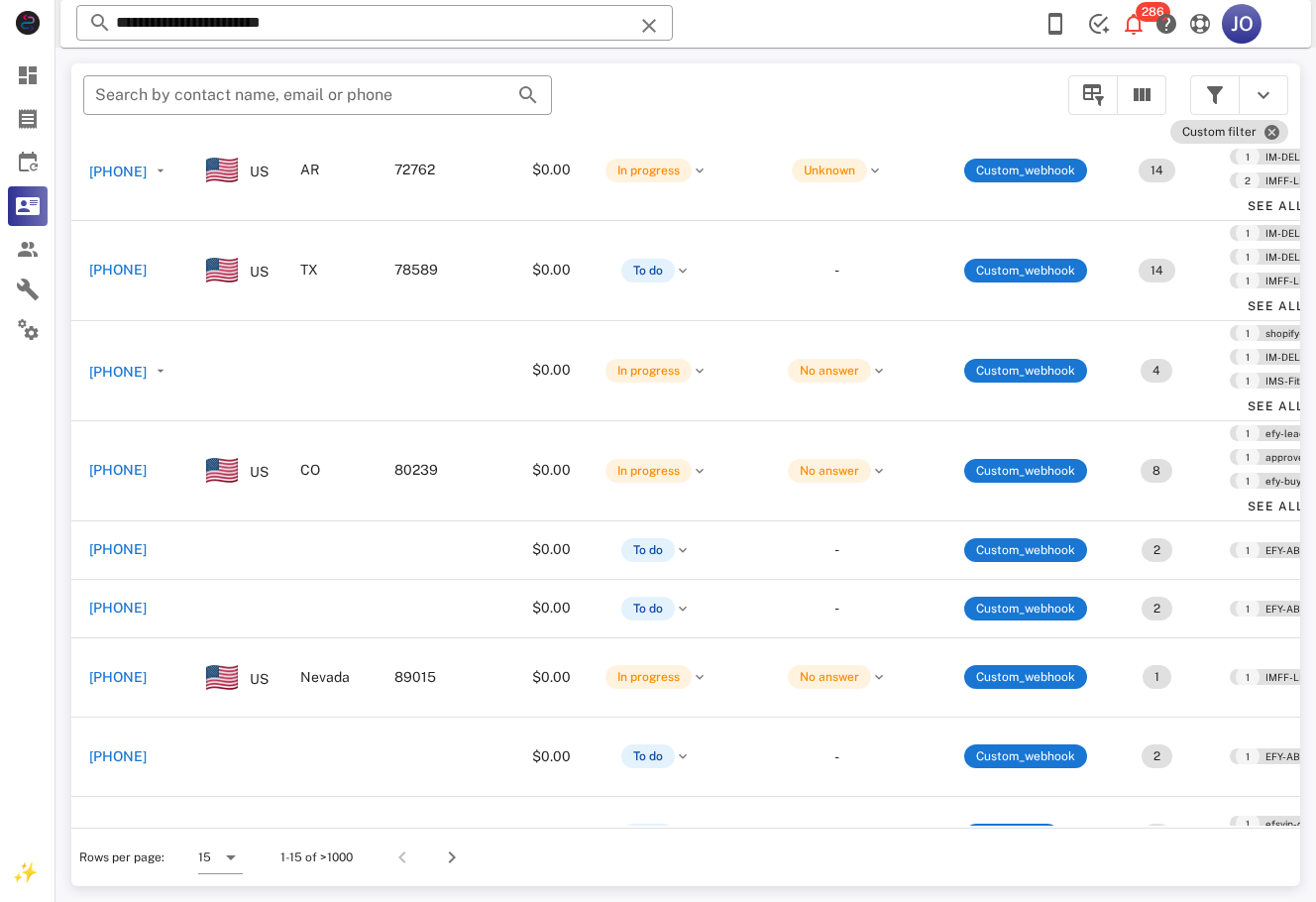 scroll, scrollTop: 492, scrollLeft: 0, axis: vertical 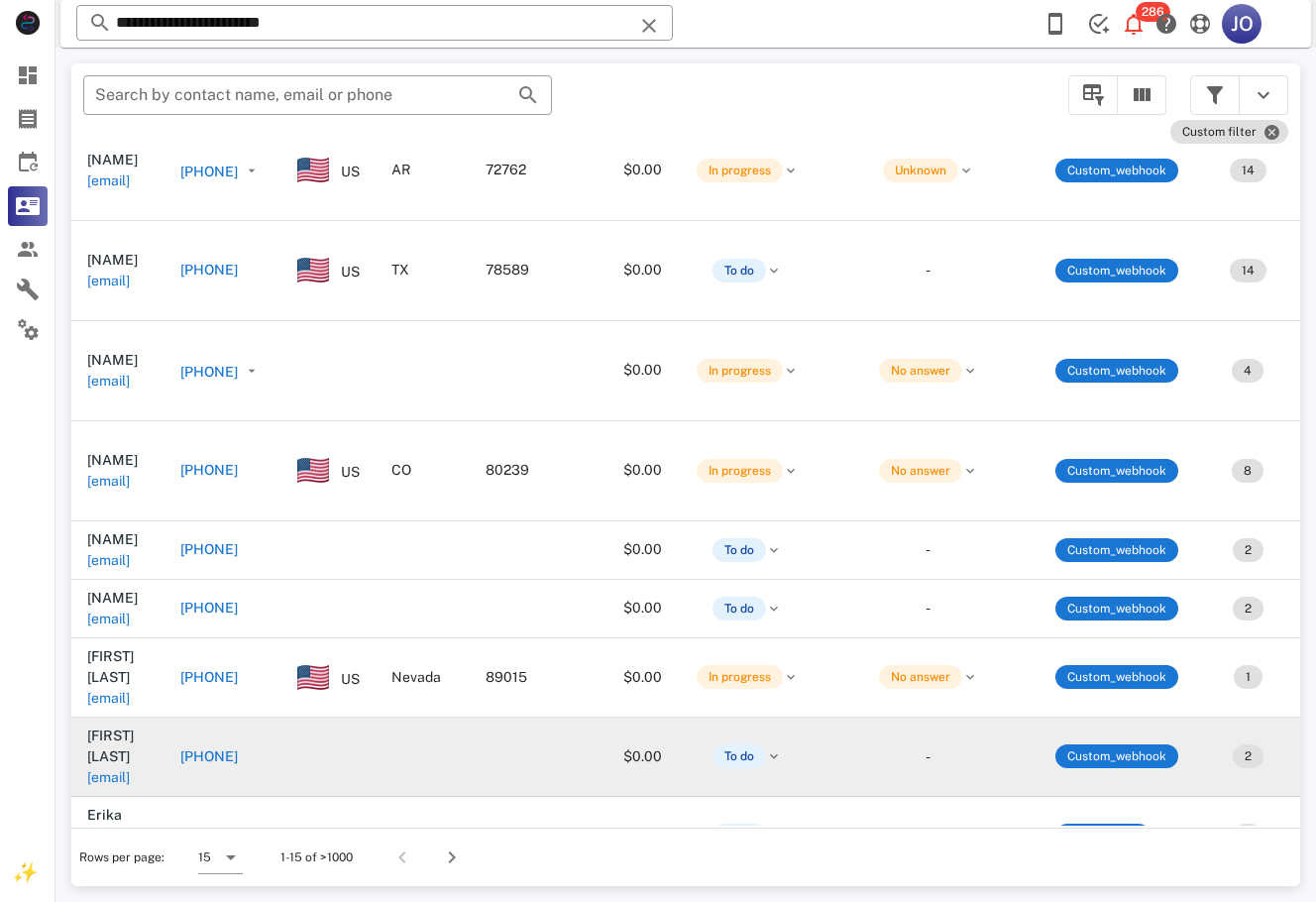 click on "k-ren_88es@hotmail.com" at bounding box center (108, 777) 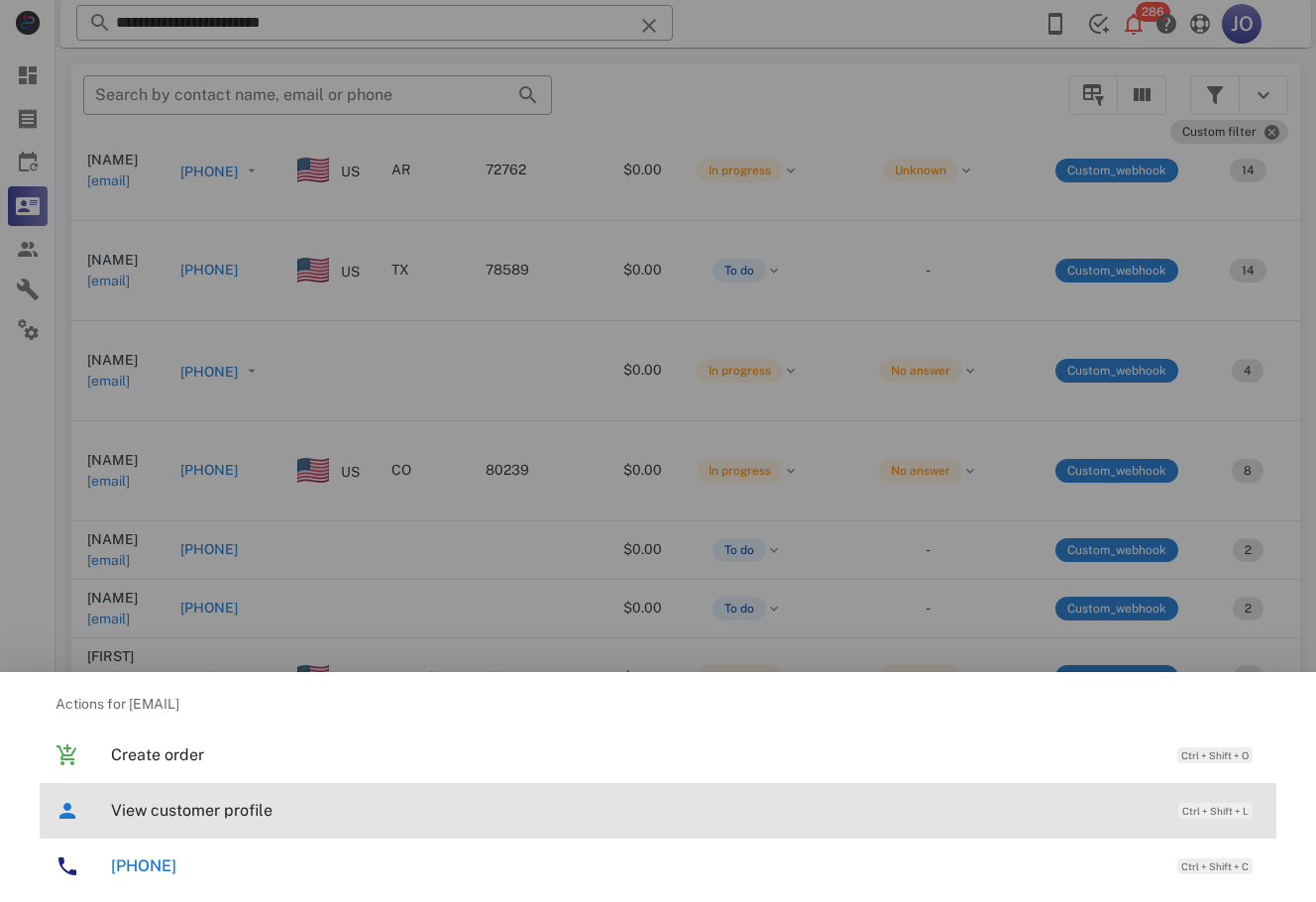 click on "View customer profile Ctrl + Shift + L" at bounding box center [686, 810] 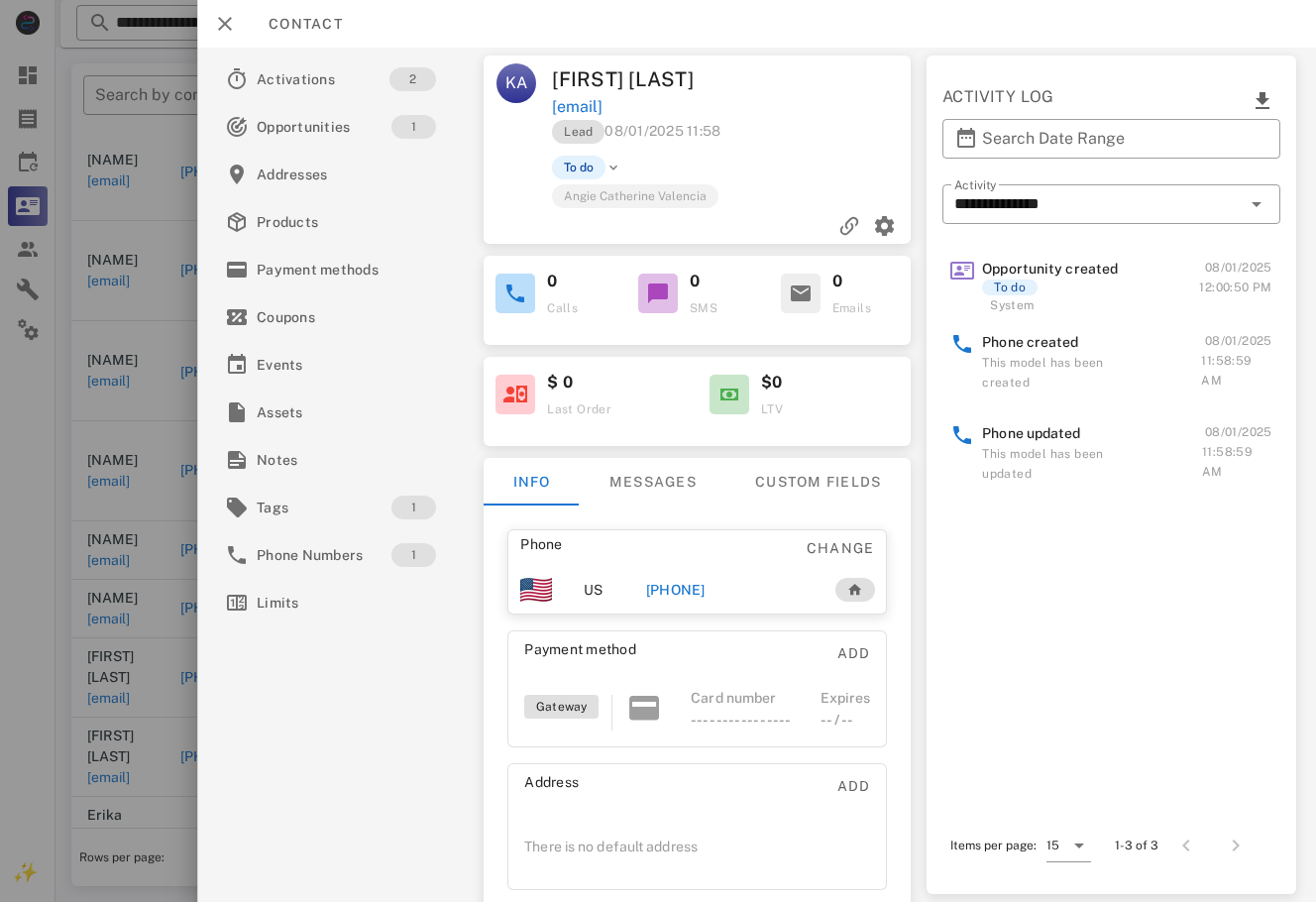 click on "+14156761848" at bounding box center [729, 590] 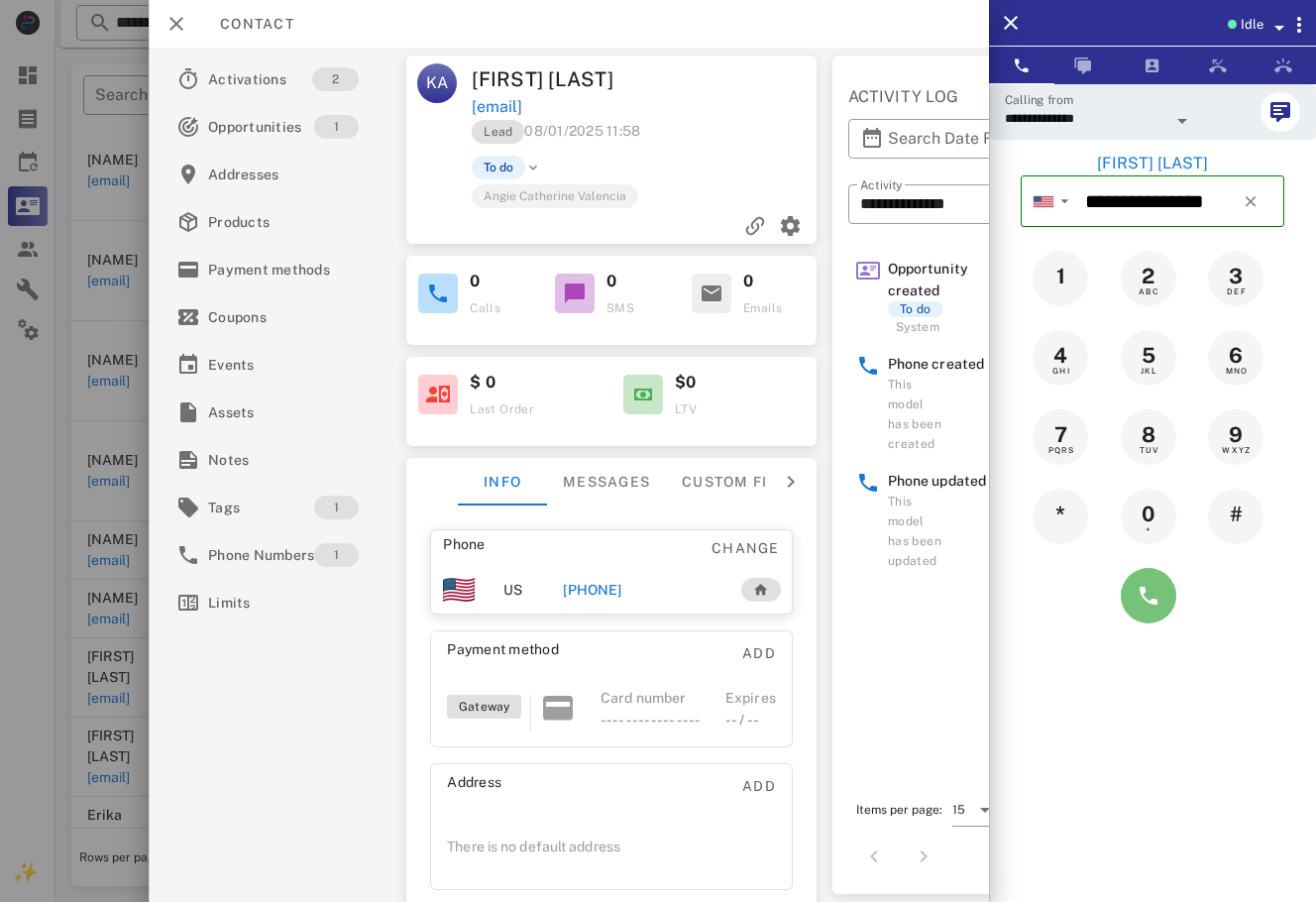 click at bounding box center (1149, 596) 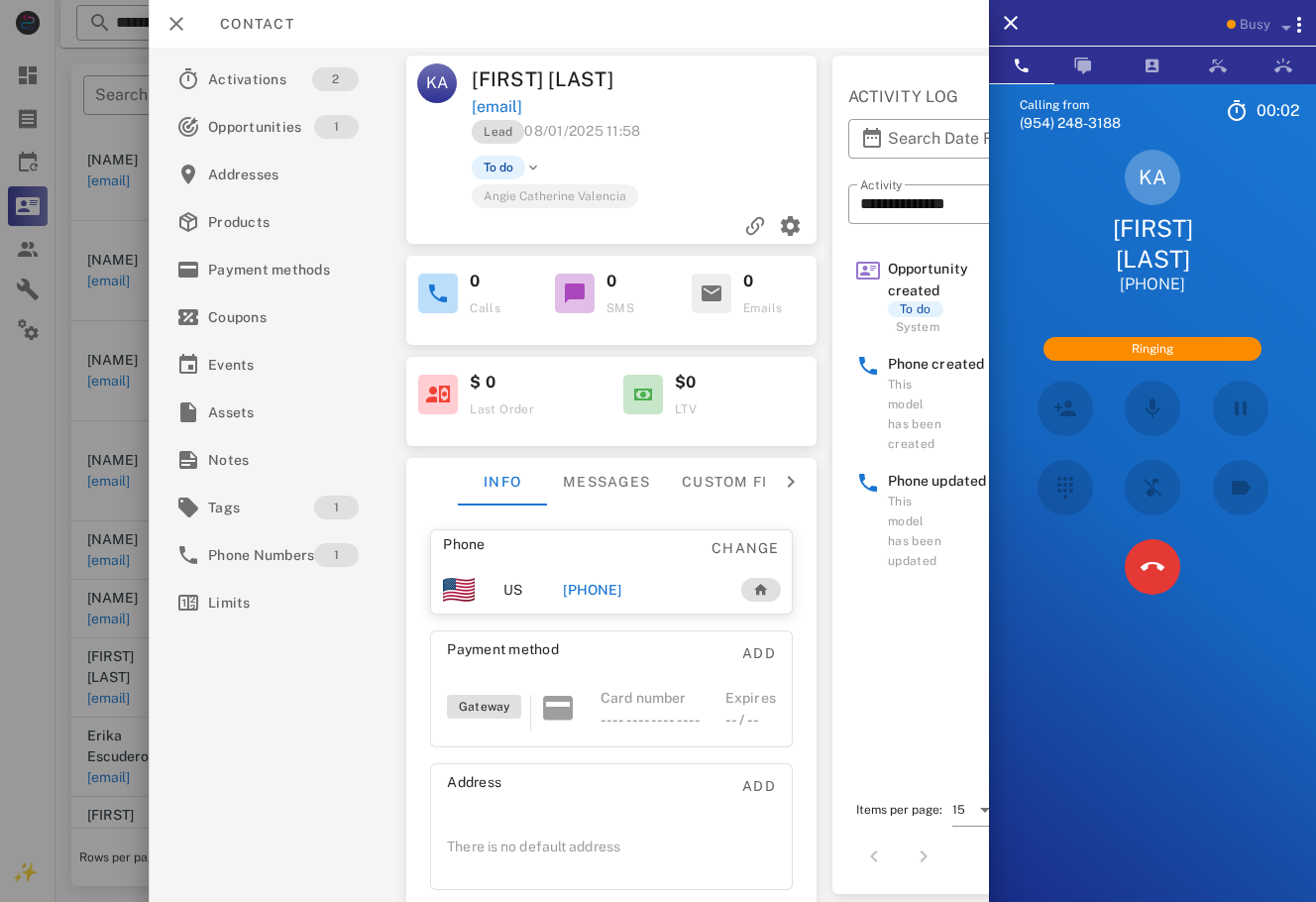scroll, scrollTop: 433, scrollLeft: 0, axis: vertical 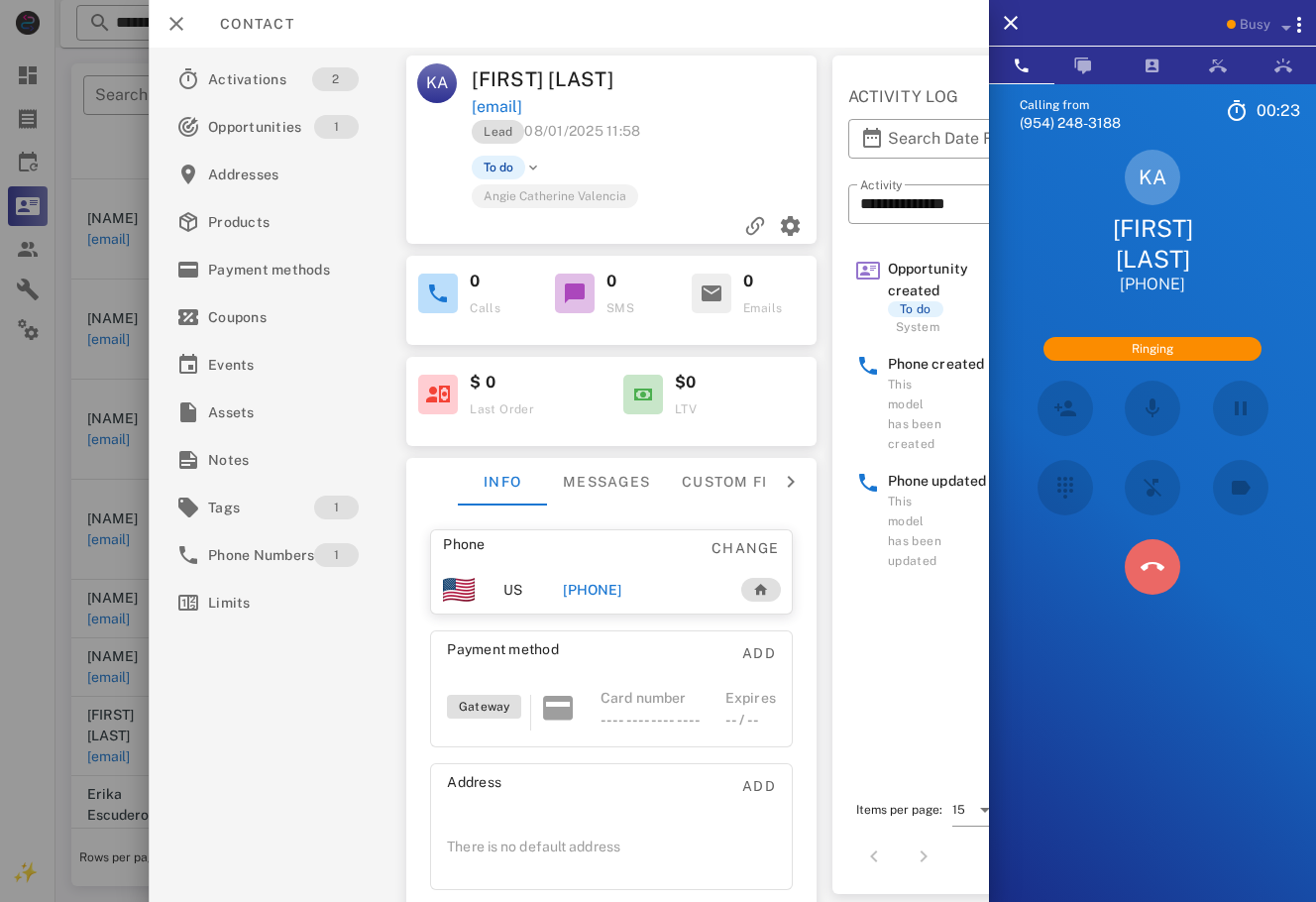 click at bounding box center (1152, 567) 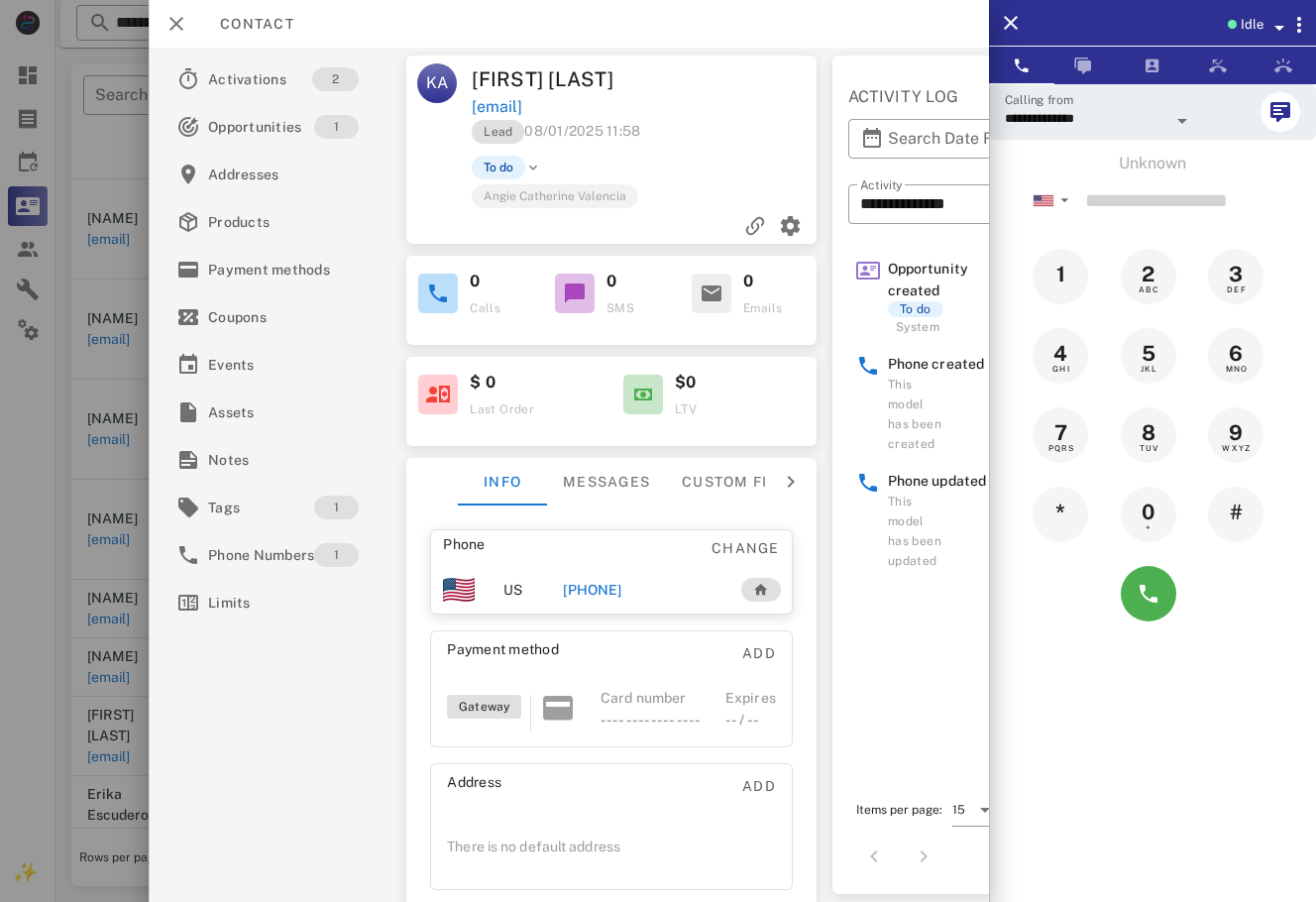 click on "Angie Catherine Valencia" at bounding box center [555, 195] 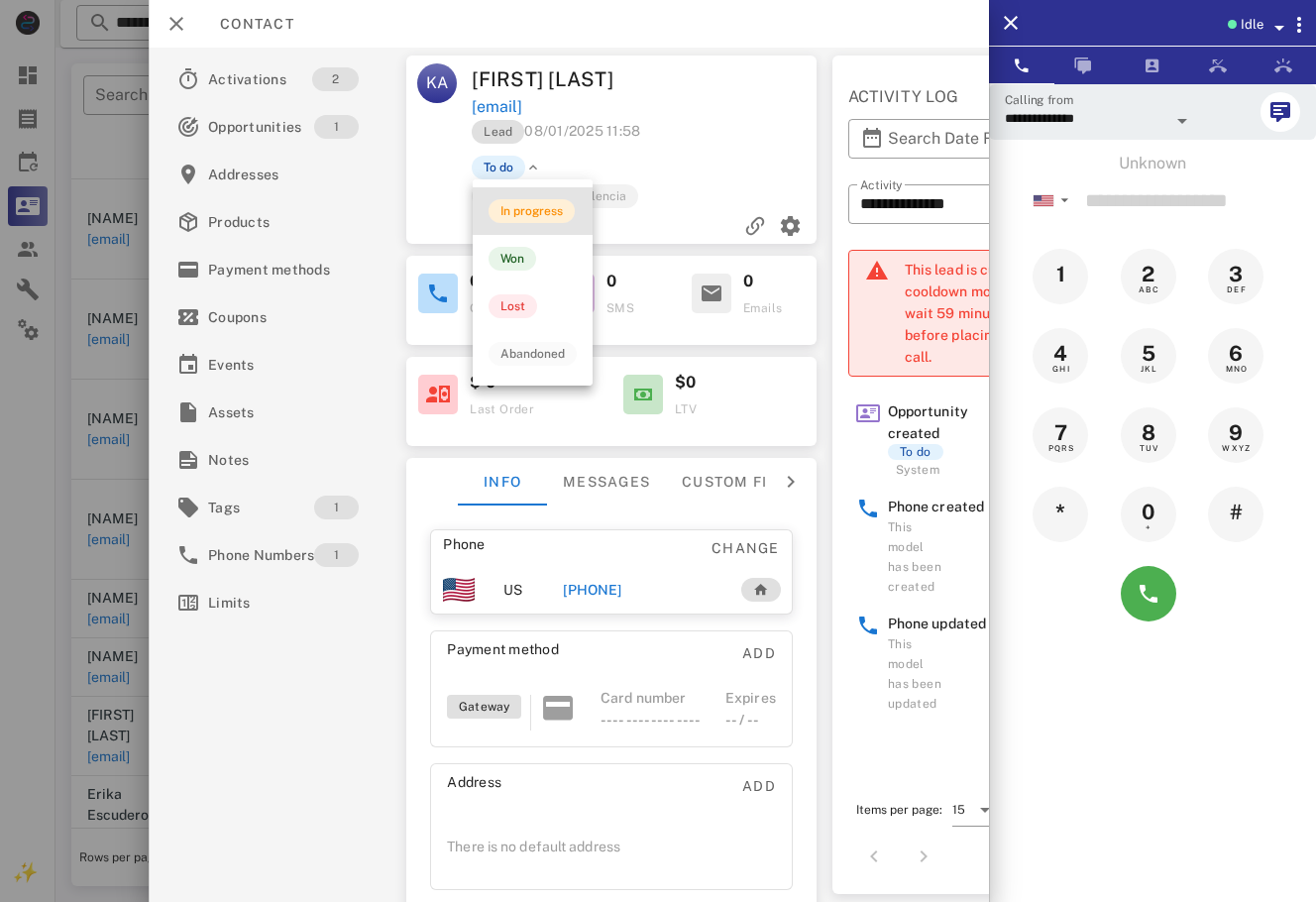 click on "In progress" at bounding box center (531, 211) 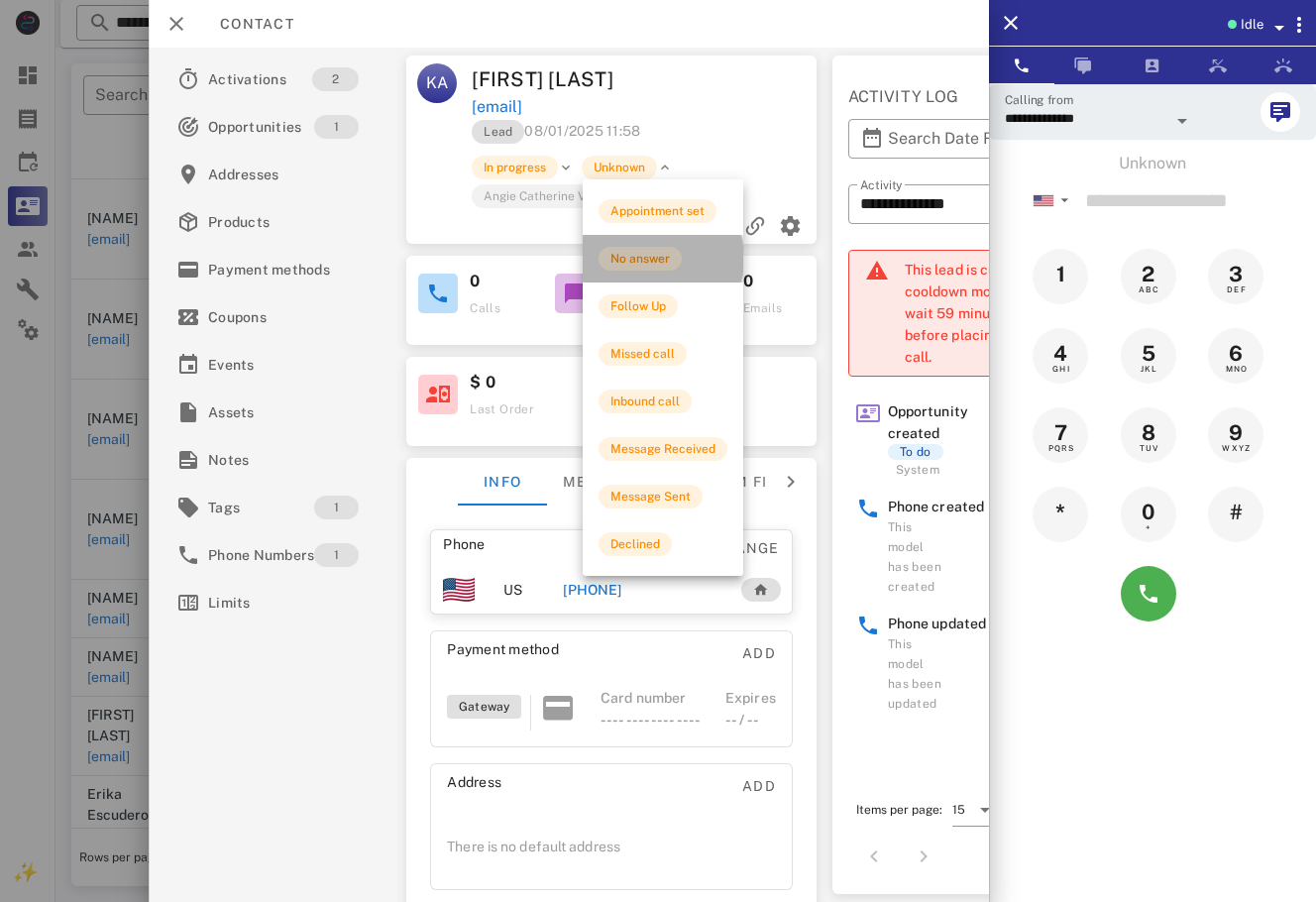 click on "No answer" at bounding box center (663, 259) 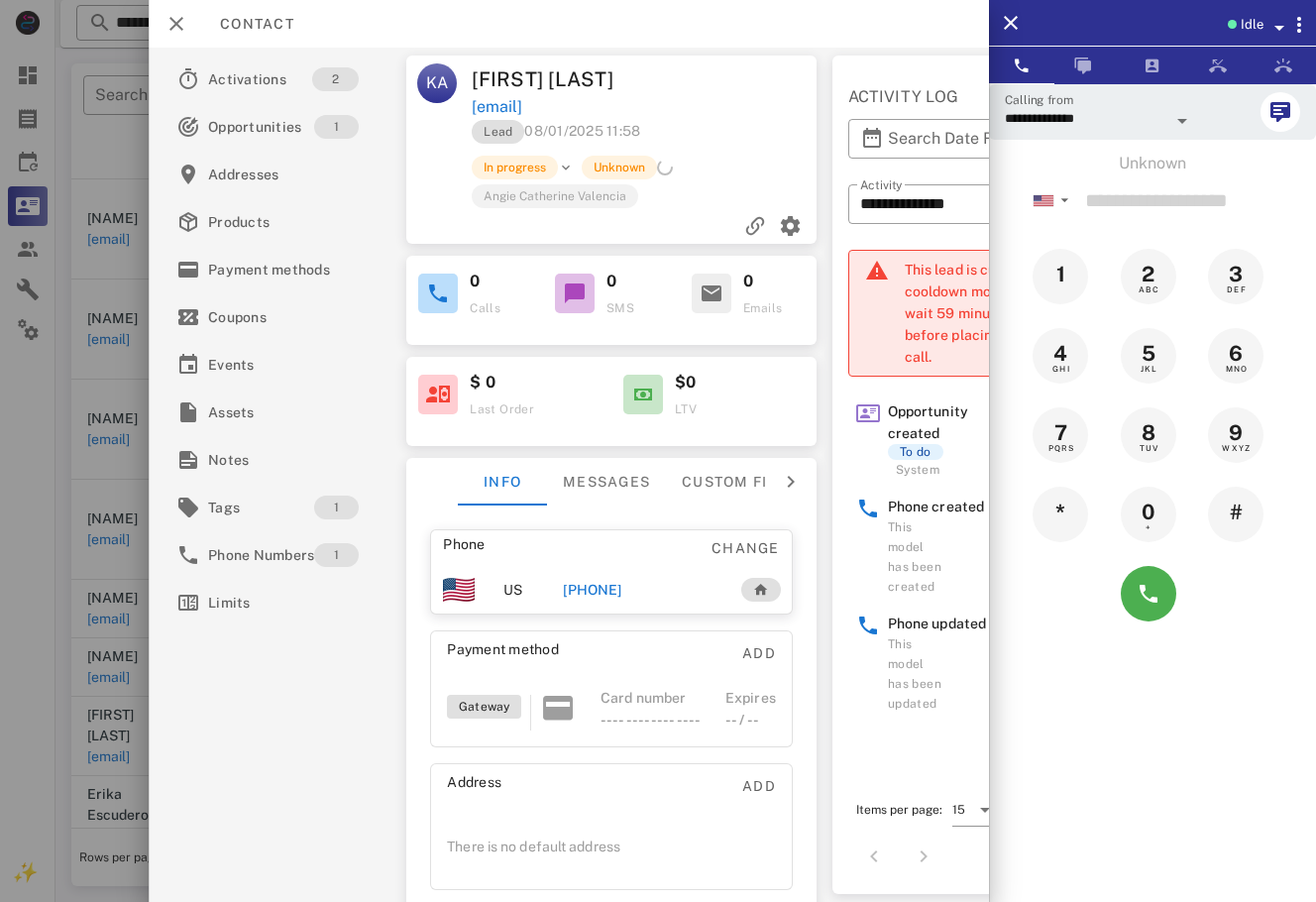 click at bounding box center (658, 451) 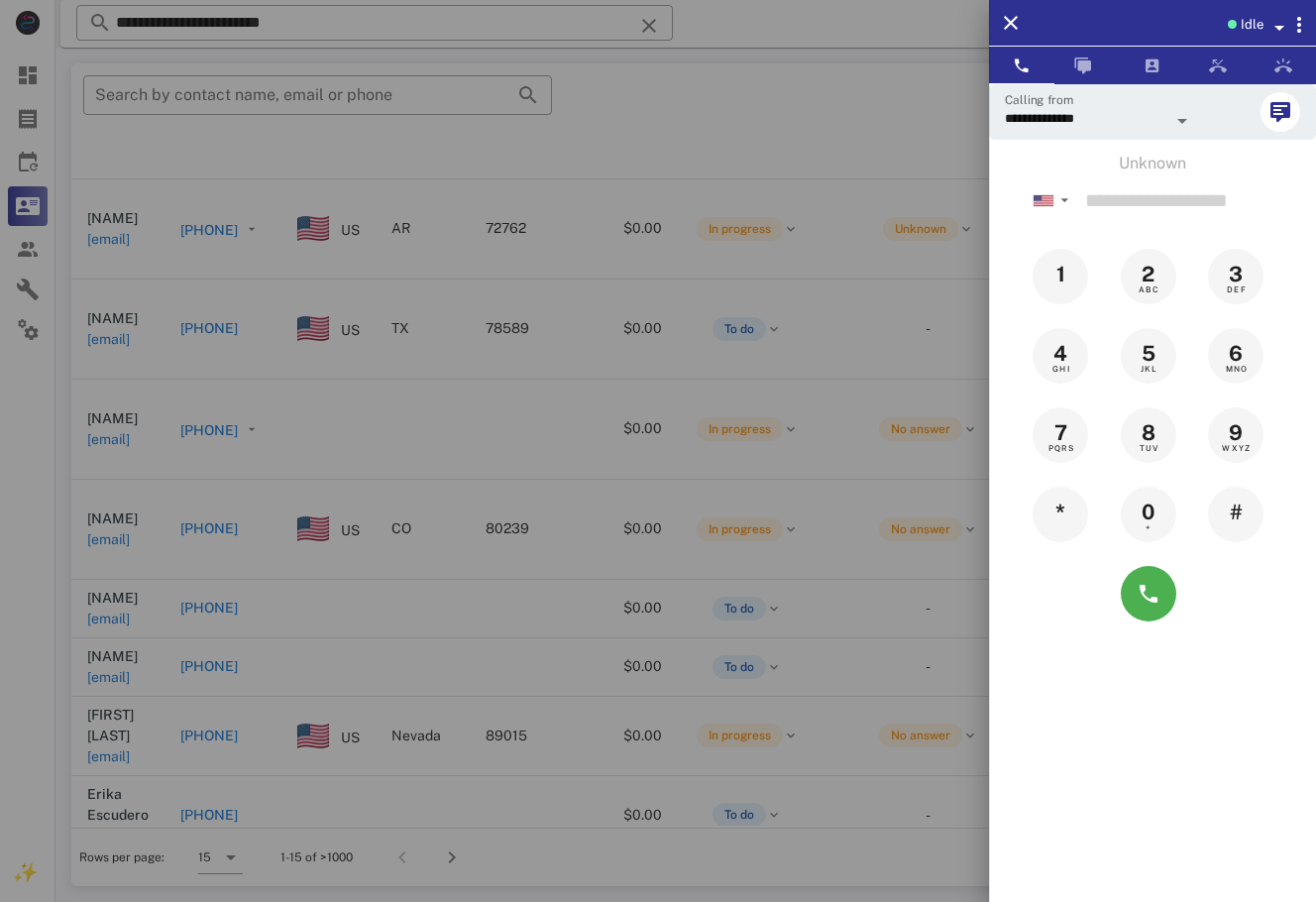 click at bounding box center [658, 451] 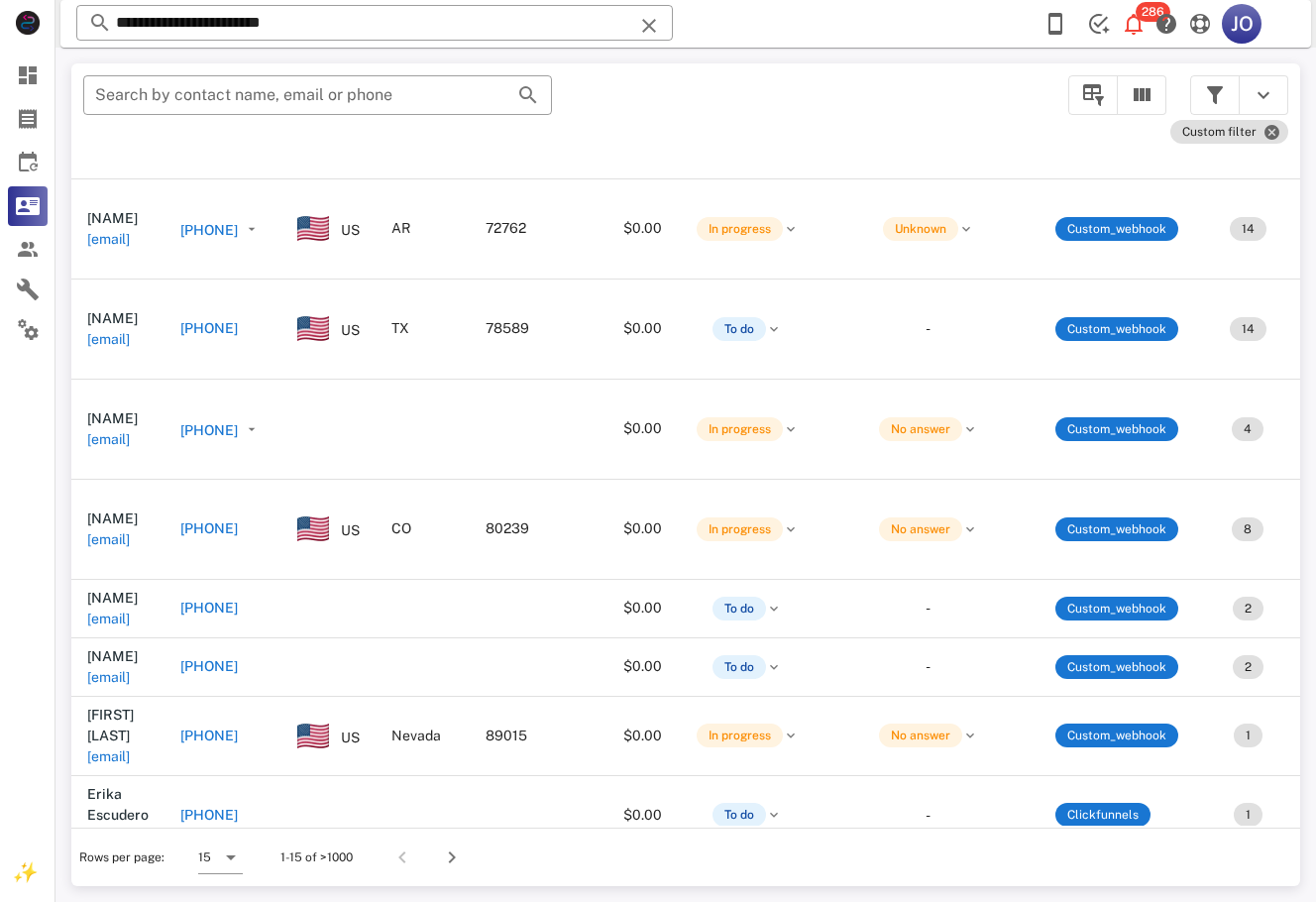 scroll, scrollTop: 433, scrollLeft: 467, axis: both 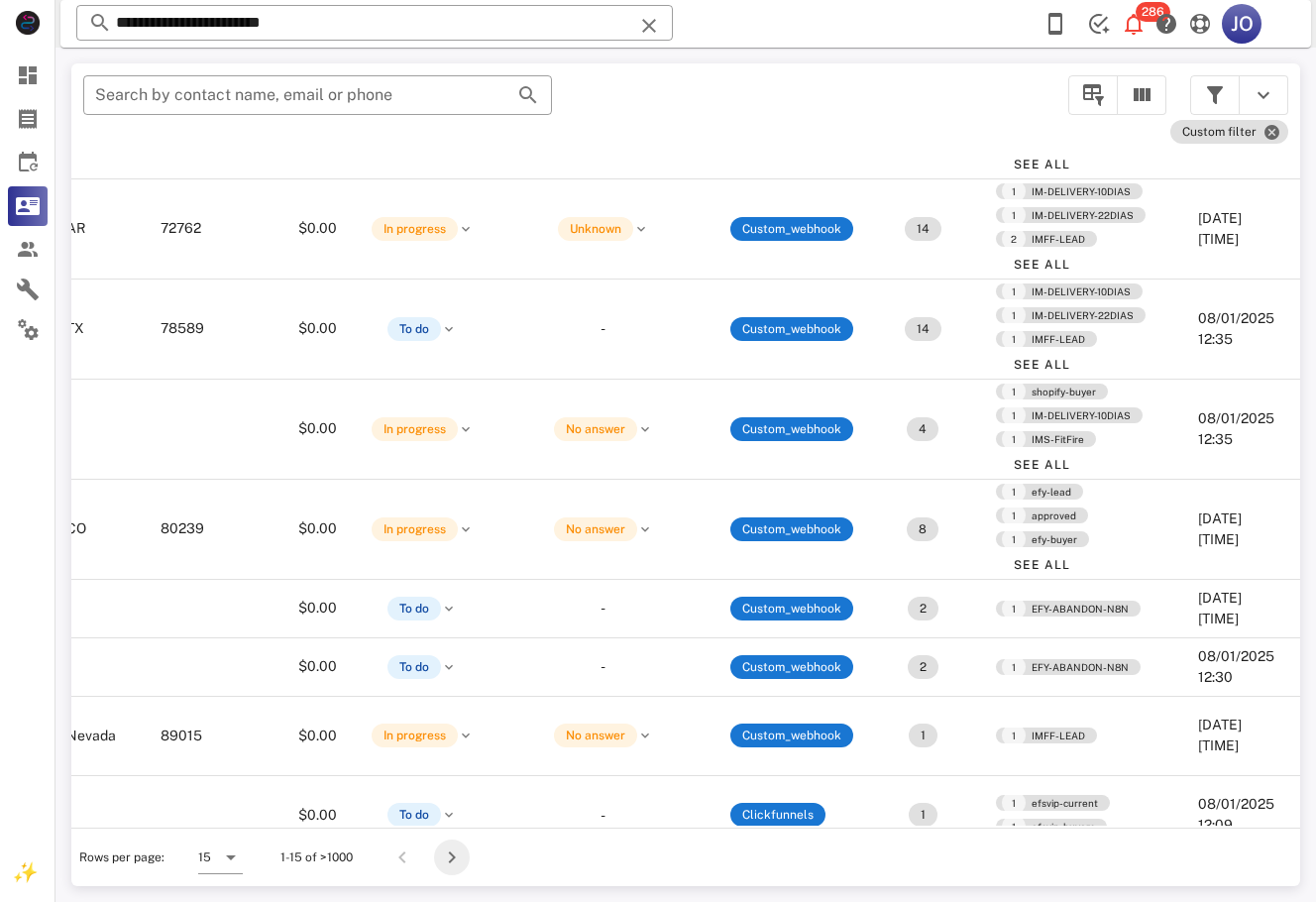 click at bounding box center [452, 857] 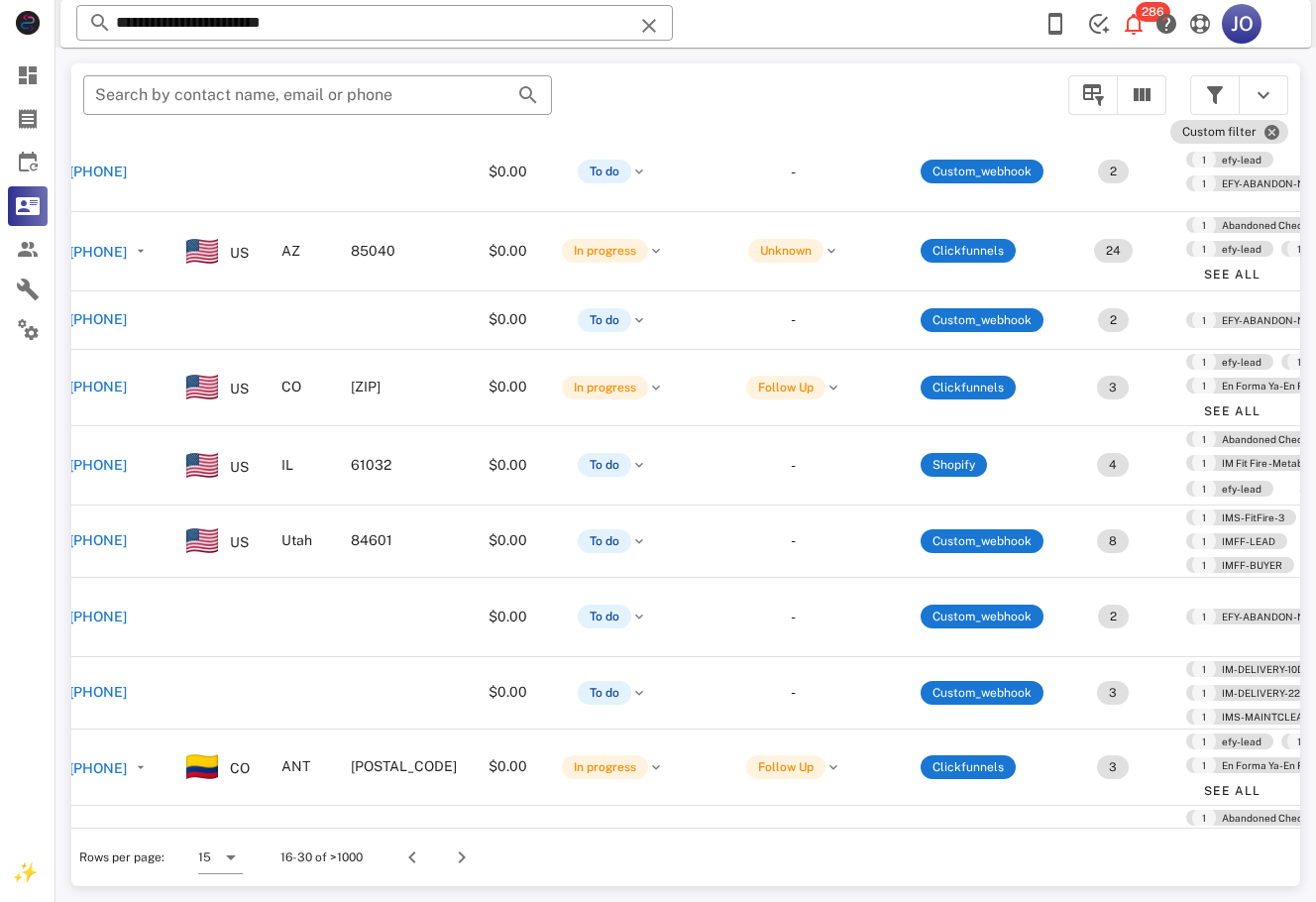 scroll, scrollTop: 456, scrollLeft: 494, axis: both 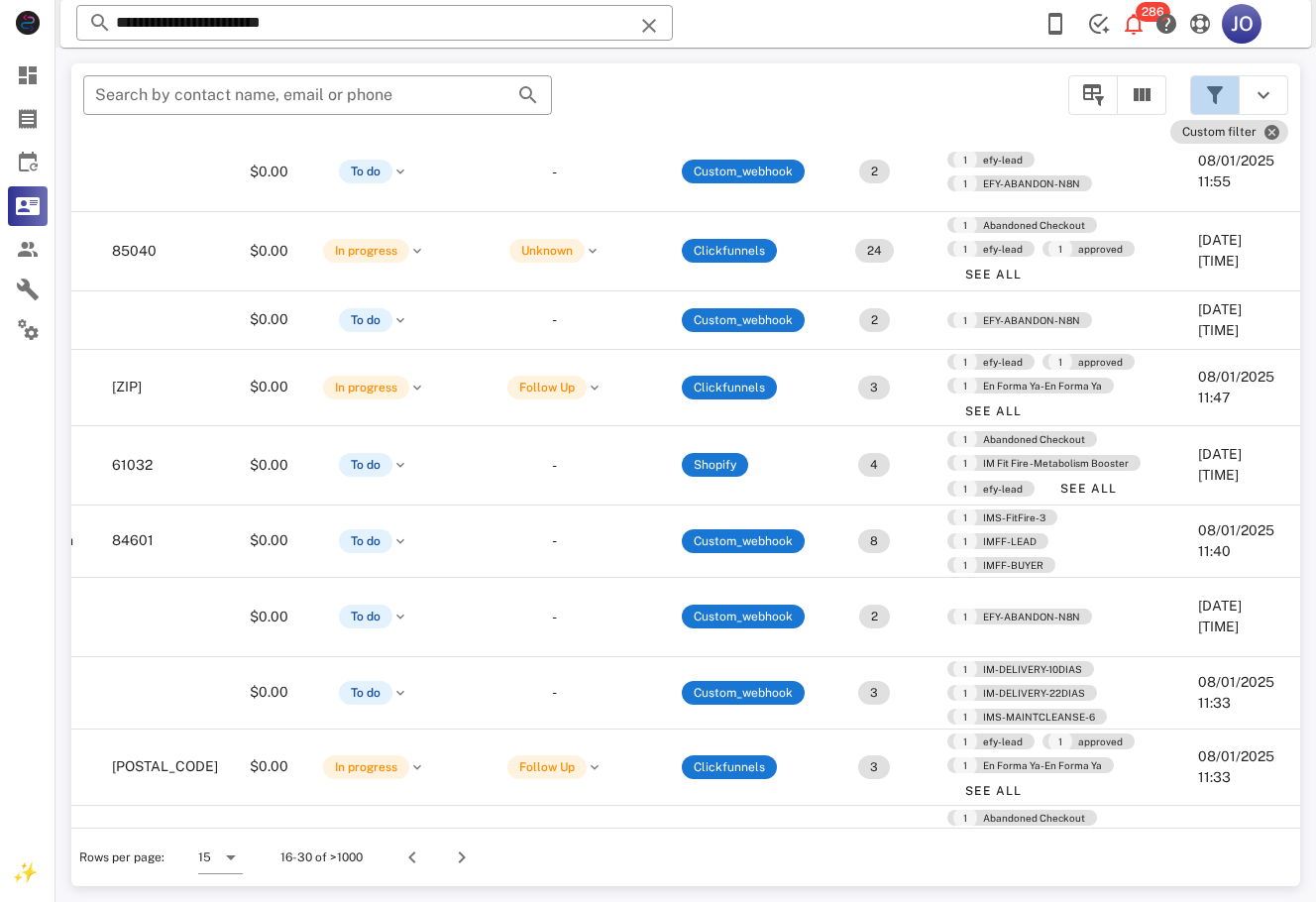 click at bounding box center (1215, 95) 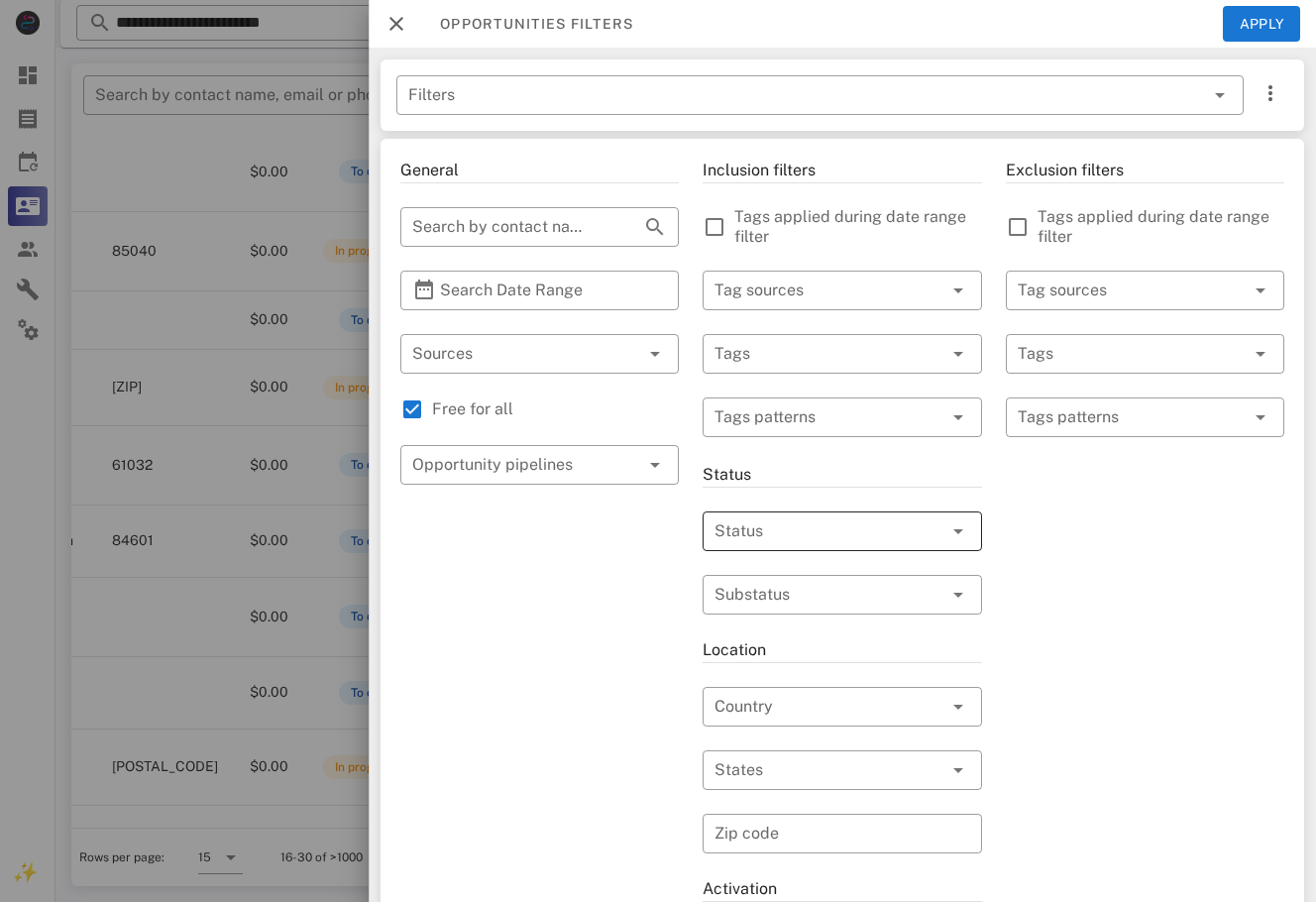 click at bounding box center (814, 531) 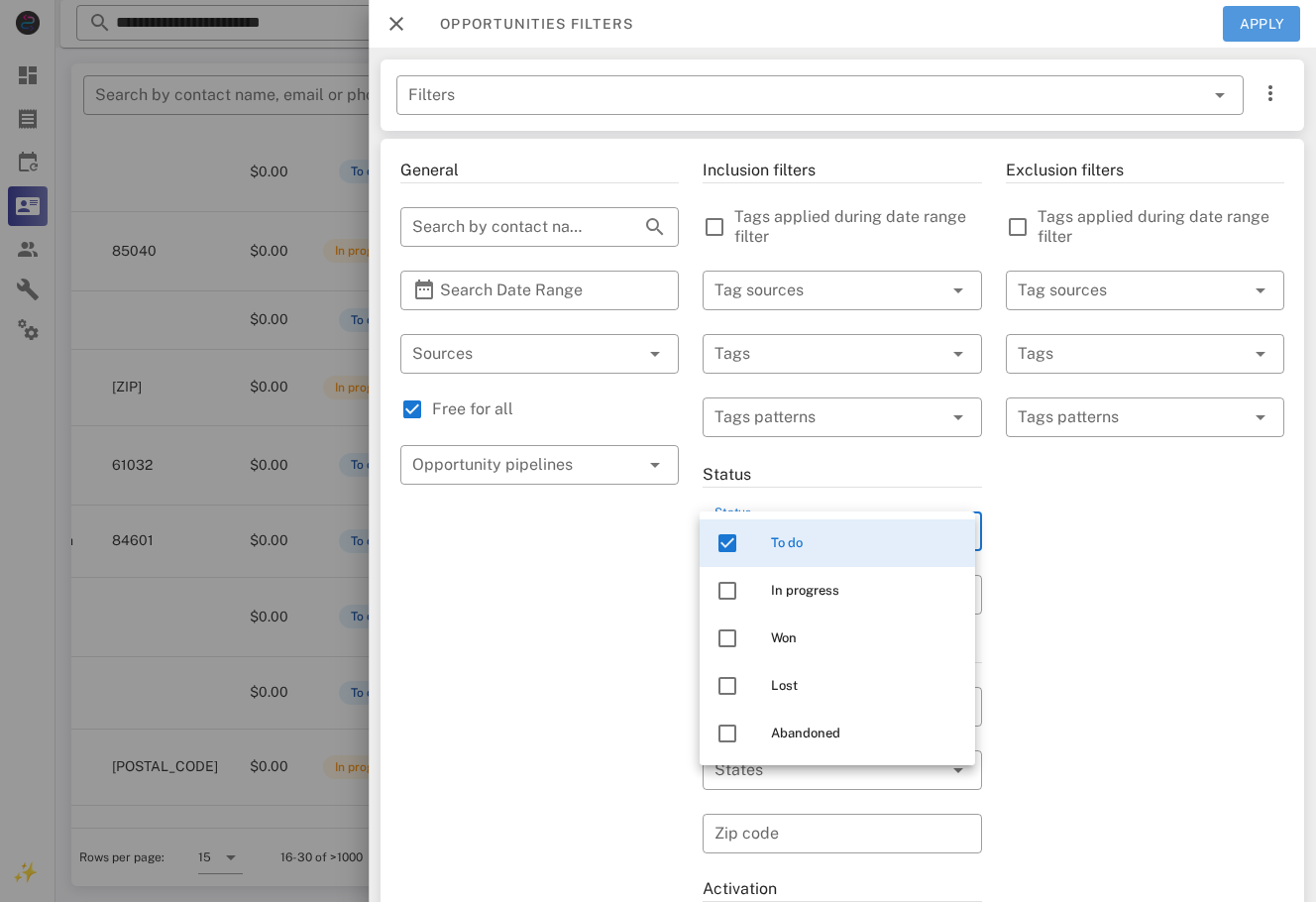 click on "Apply" at bounding box center [1261, 24] 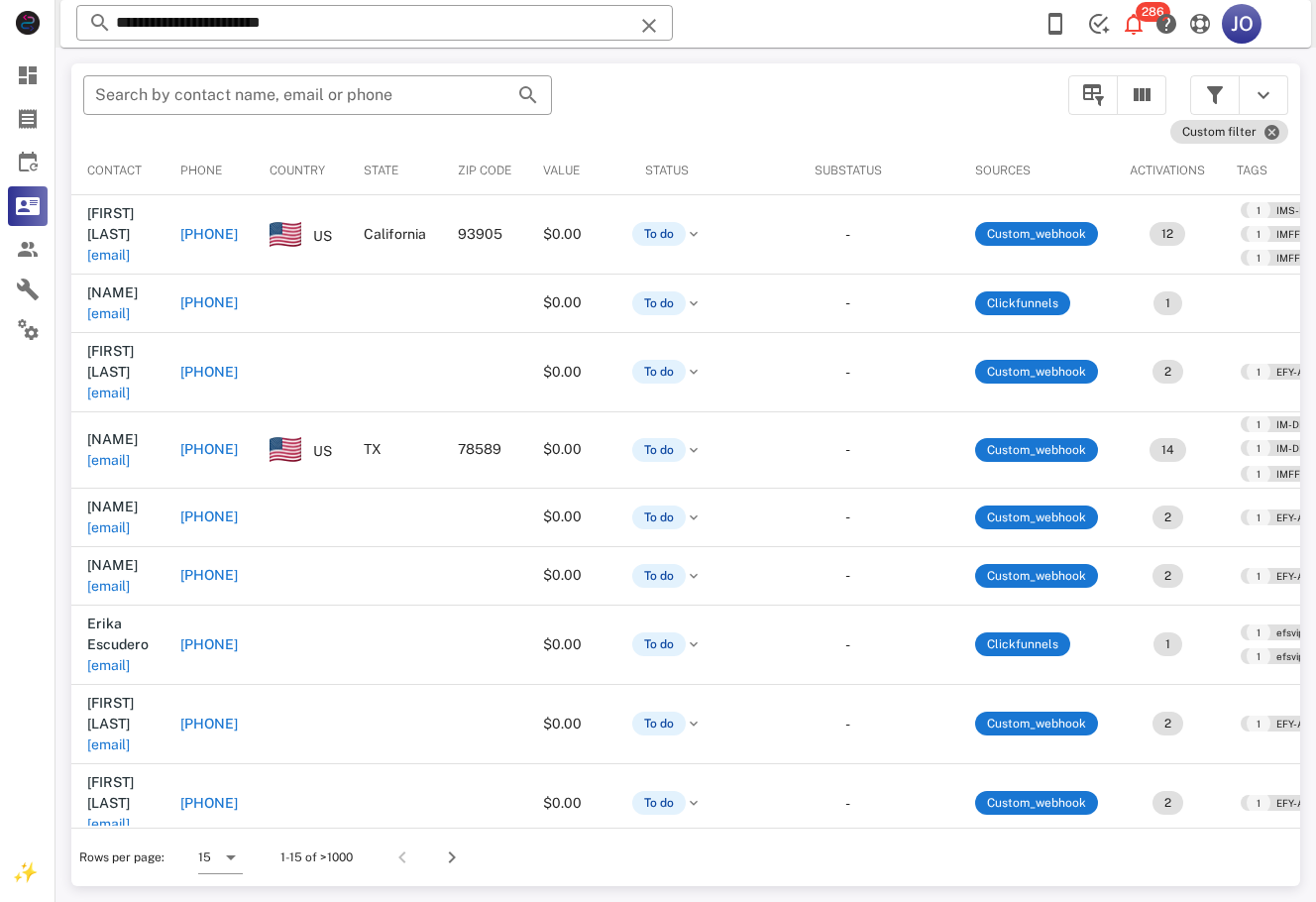 click at bounding box center (485, 952) 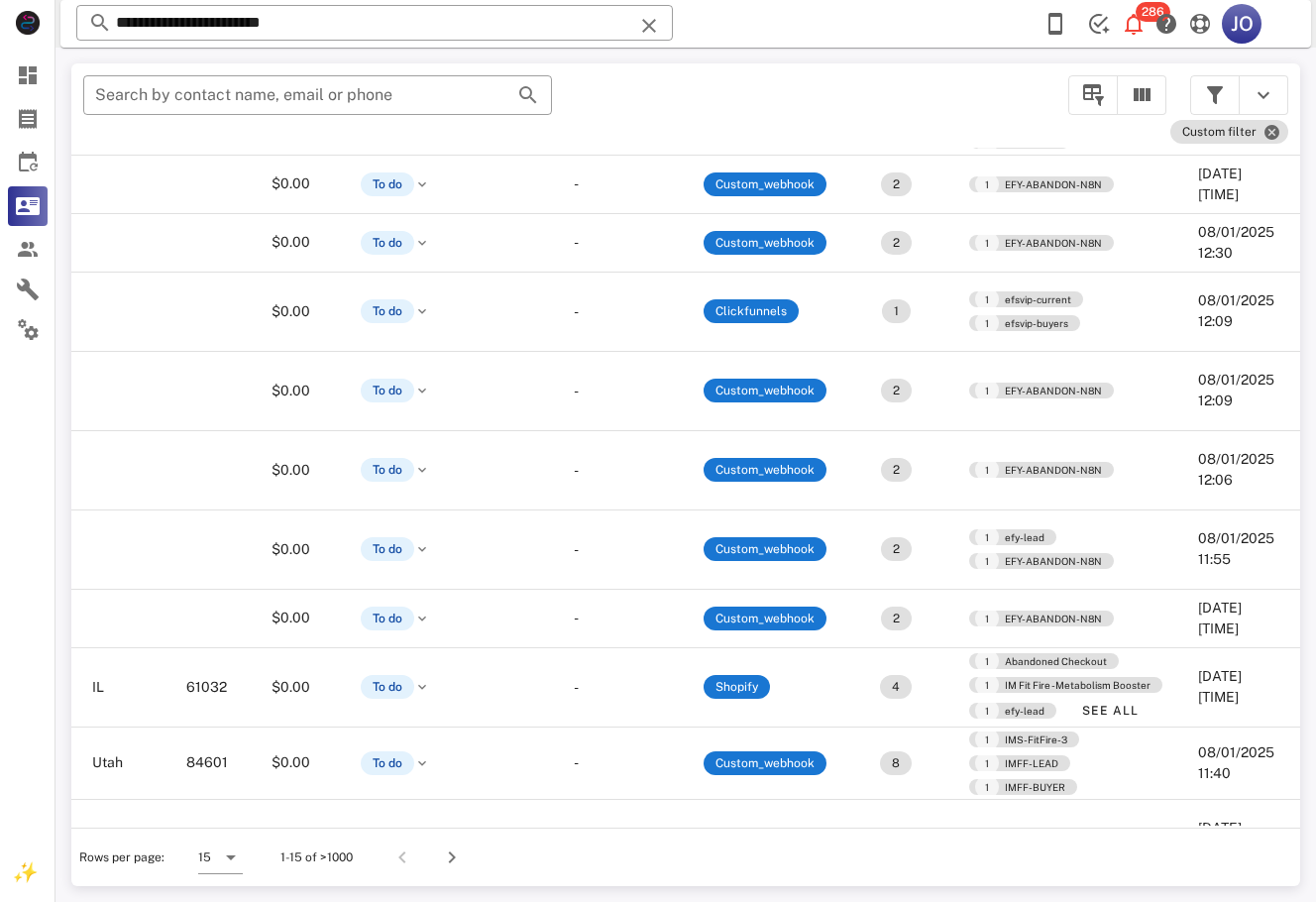 scroll, scrollTop: 333, scrollLeft: 0, axis: vertical 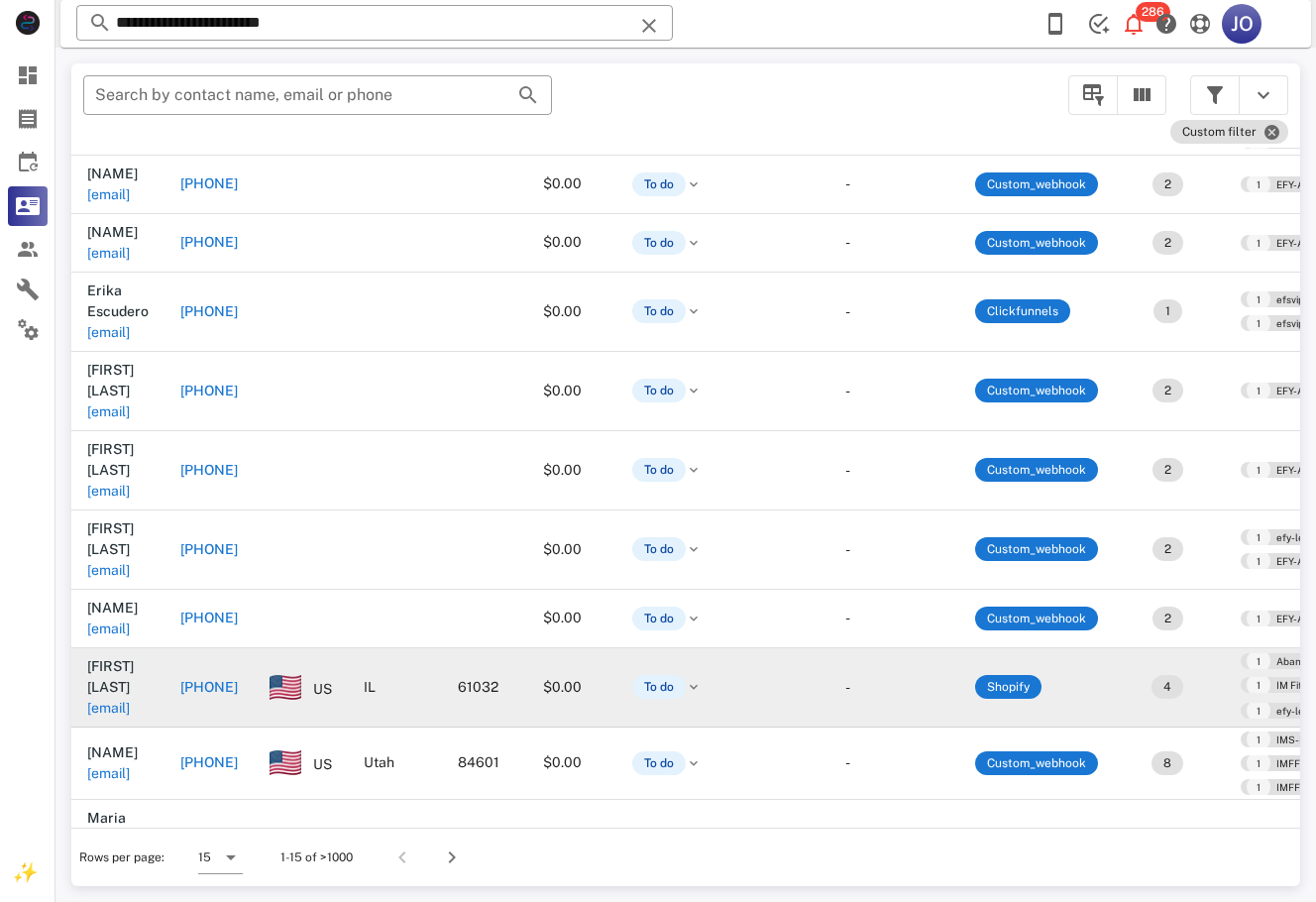 click on "ggutierrez476@gmail.com" at bounding box center (108, 708) 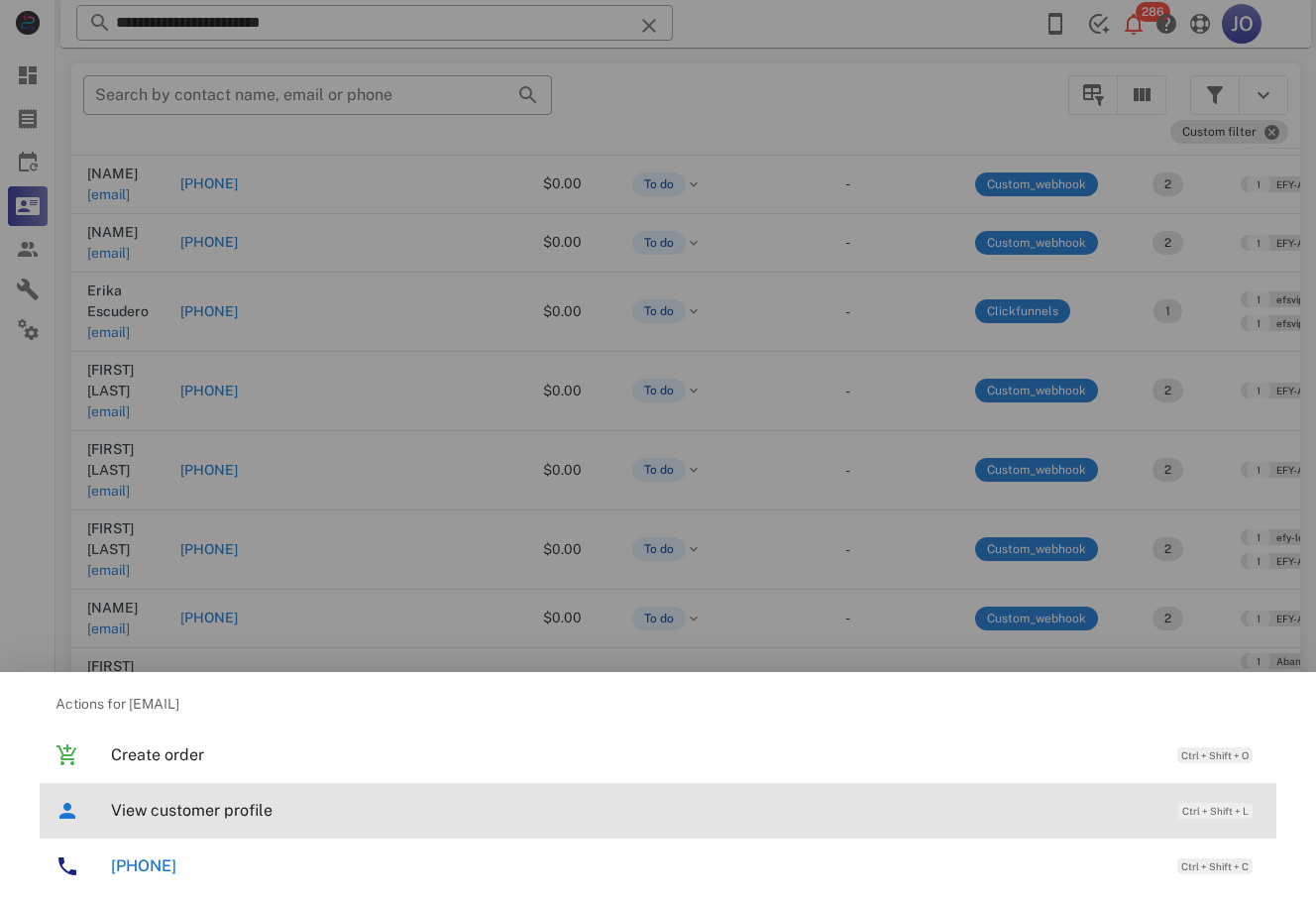 click on "View customer profile Ctrl + Shift + L" at bounding box center [686, 810] 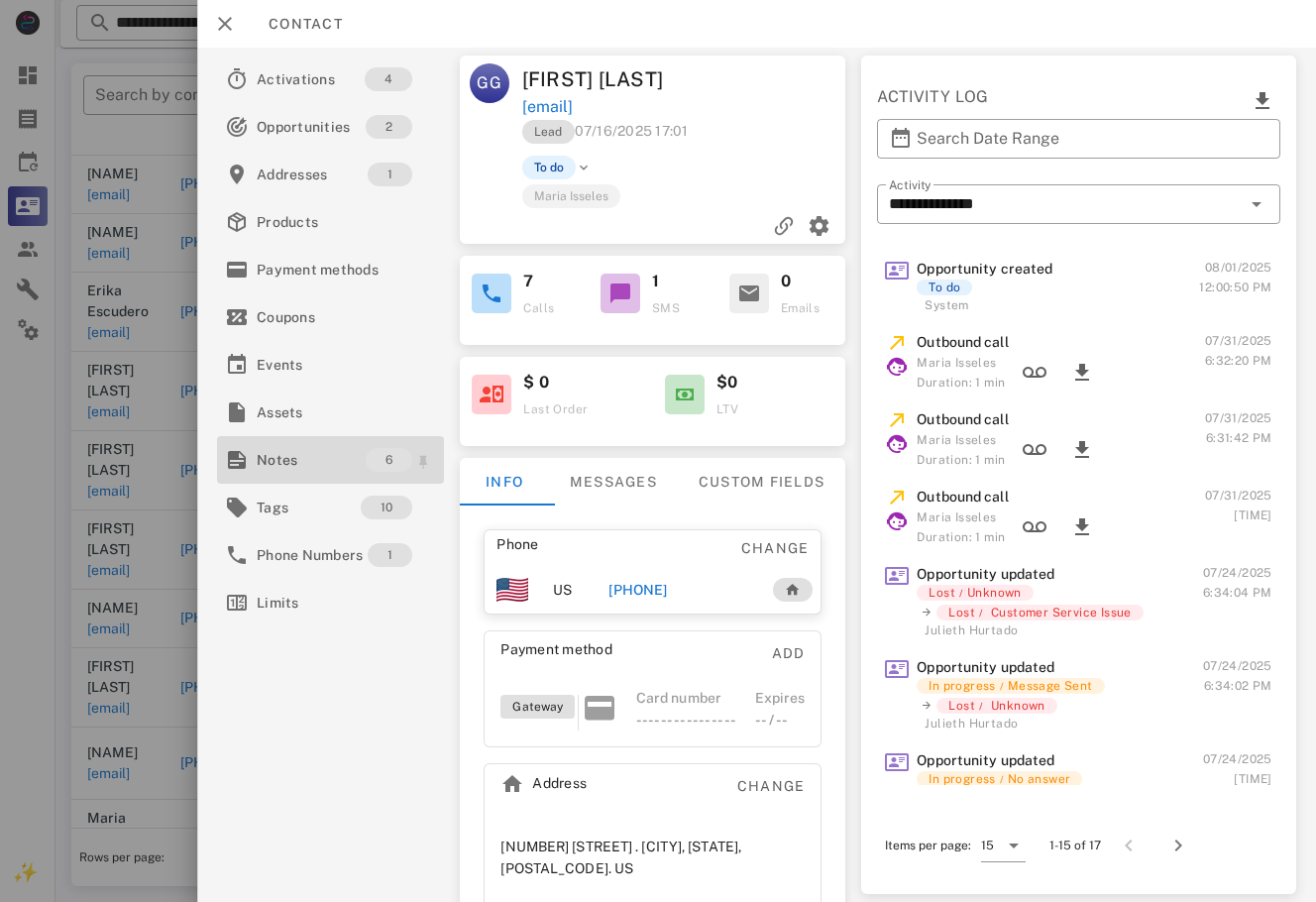 click on "Notes" at bounding box center [311, 460] 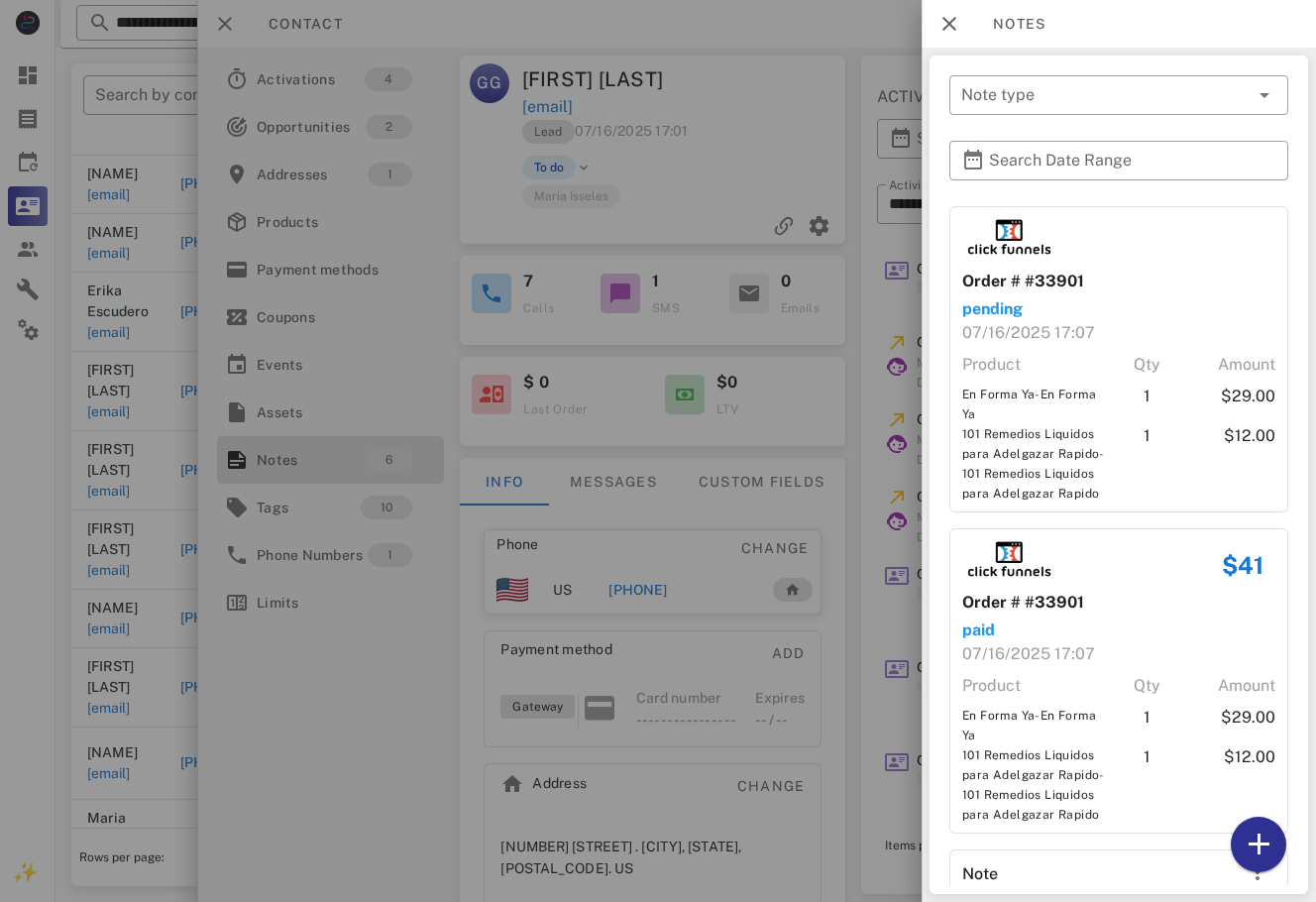 click on "Order # #33901   pending   07/16/2025 17:07   Product Qty Amount  En Forma Ya-En Forma Ya  1 $29.00  101 Remedios Liquidos para Adelgazar Rapido-101 Remedios Liquidos para Adelgazar Rapido  1 $12.00  $41   Order # #33901   paid   07/16/2025 17:07   Product Qty Amount  En Forma Ya-En Forma Ya  1 $29.00  101 Remedios Liquidos para Adelgazar Rapido-101 Remedios Liquidos para Adelgazar Rapido  1 $12.00  Note  No contesta se envían accesos  Created at   07/16/2025 17:52   by   Lida Roncancio   Note  Se resuelven dudas, todo en orden.  Created at   07/24/2025 18:33   by   Julieth Hurtado   Note  No contesto, llamada programada  Created at   07/31/2025 18:33   by   Maria Isseles   $175.00   Order # 39411222053137   Order Status: Abandoned Checkout   Order $ 175.00 (Abandoned Checkout)   08/01/2025 11:44   Product Qty Amount  IM Maintenance Cleanse  1 $49.00  IM Fit Fire - Metabolism Booster  3 $147.00" at bounding box center (1119, 896) 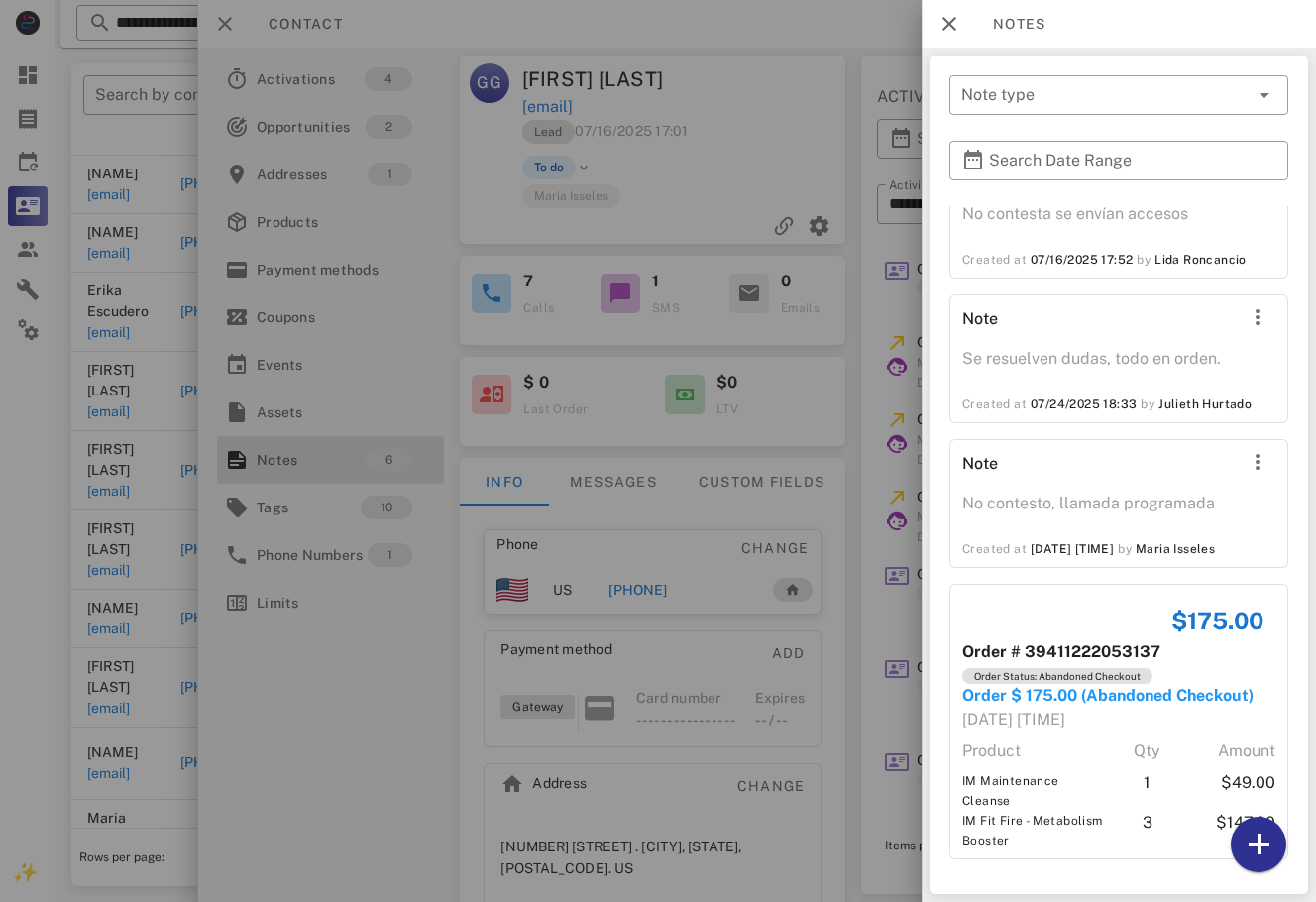 click at bounding box center [658, 451] 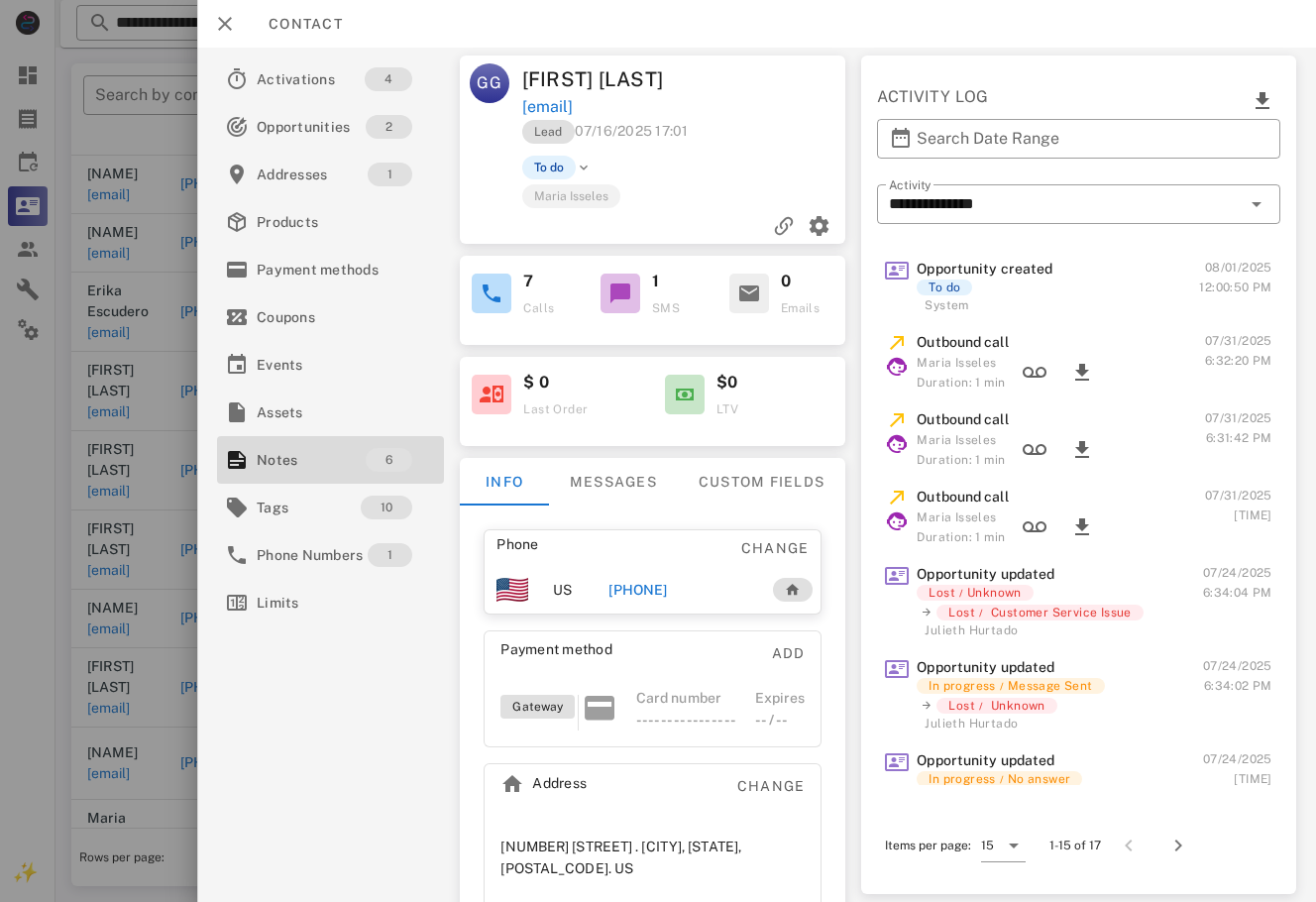 click on "+18158219091" at bounding box center [638, 590] 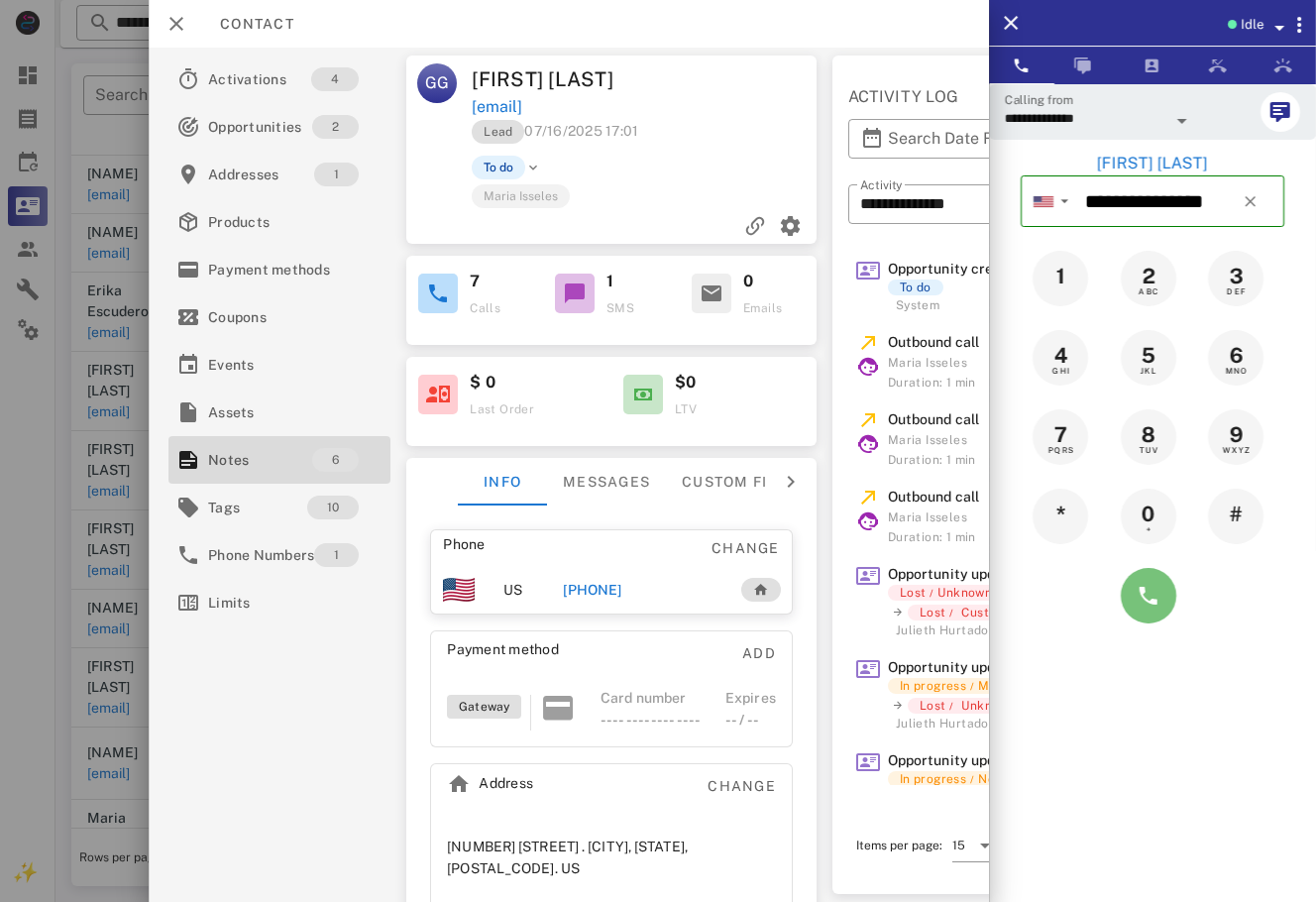 click at bounding box center (1149, 596) 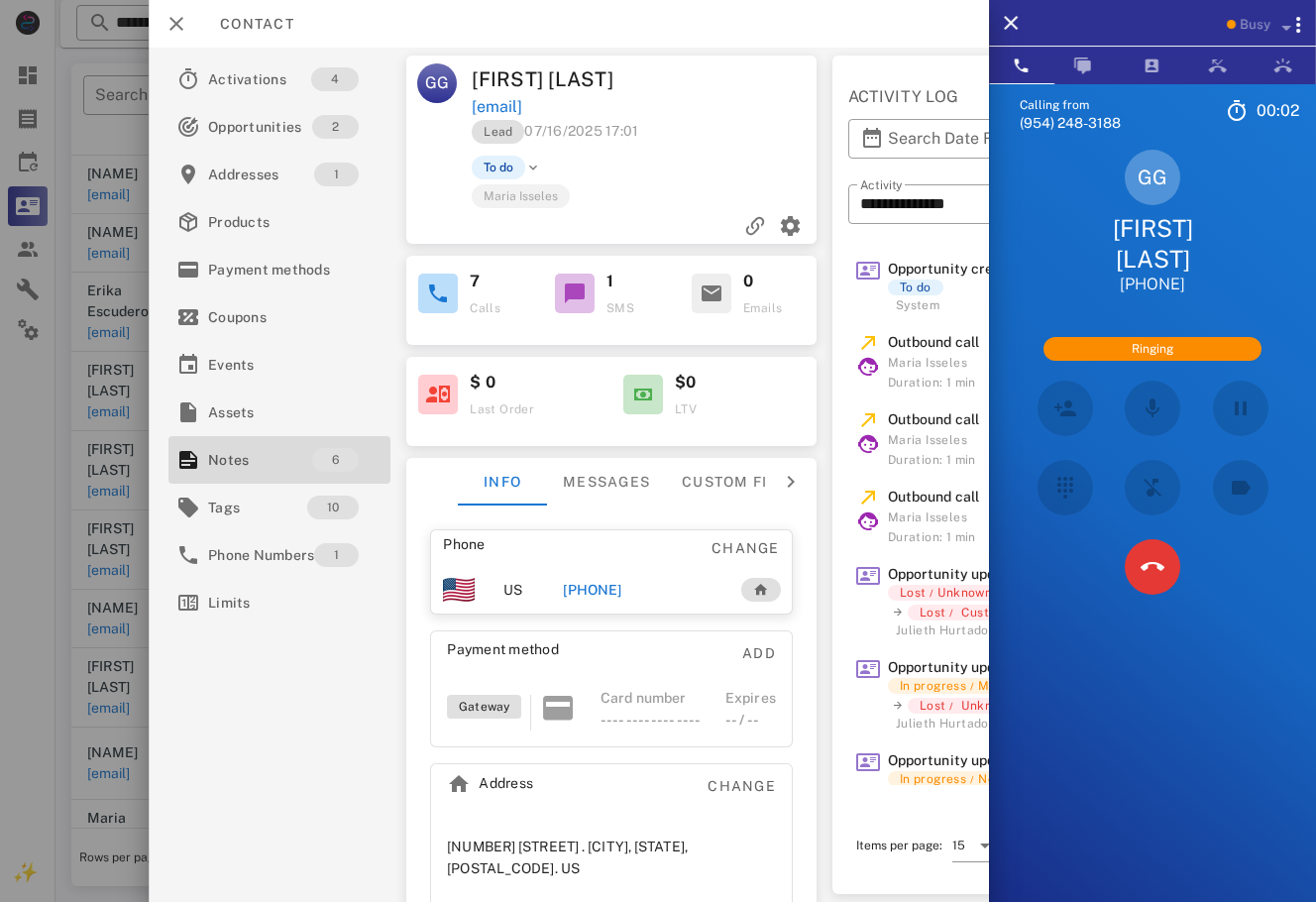 scroll, scrollTop: 281, scrollLeft: 0, axis: vertical 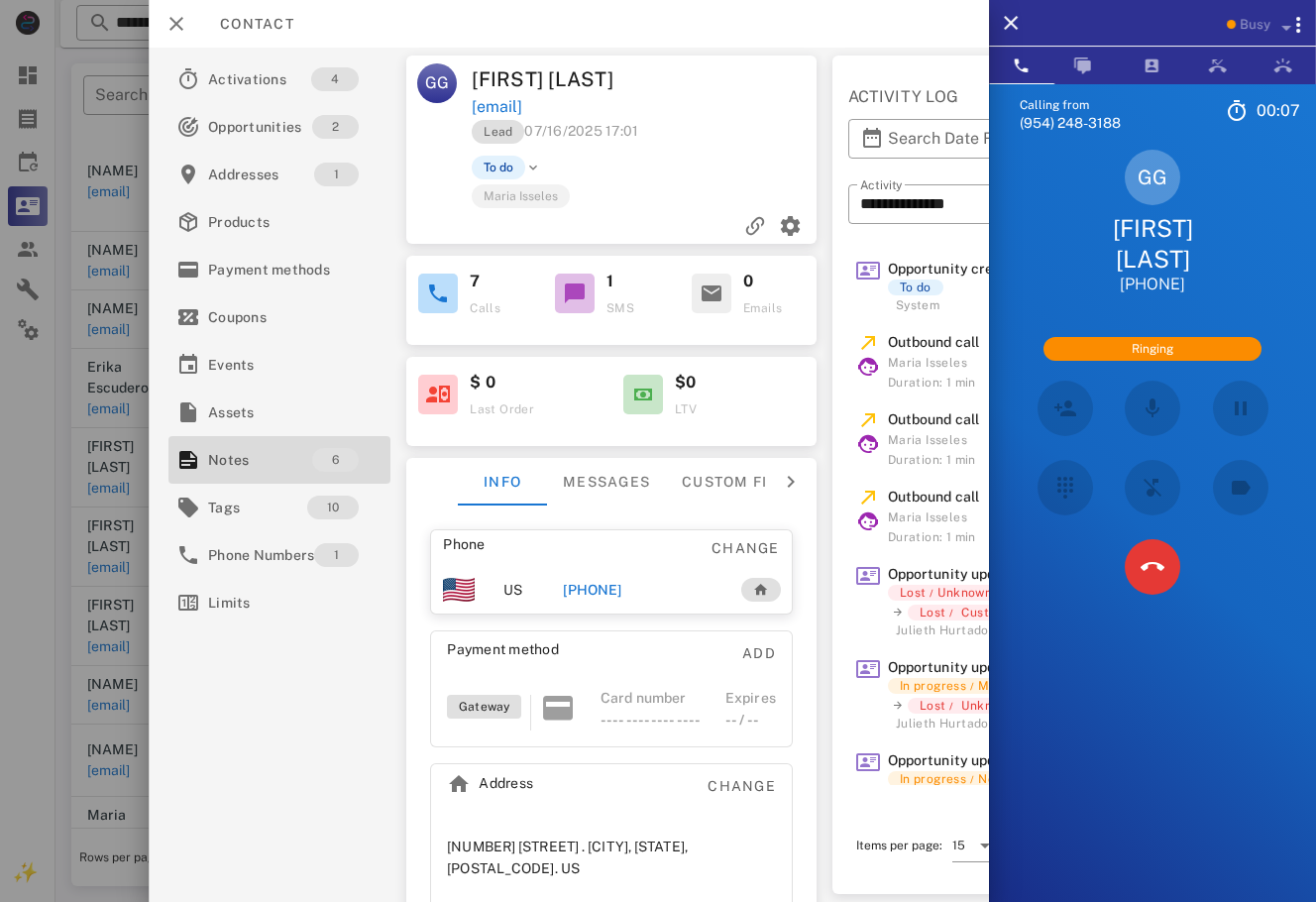 click on "Calling from (954) 248-3188 00: 07  Unknown      ▼     Andorra
+376
Argentina
+54
Aruba
+297
Australia
+61
Belgium (België)
+32
Bolivia
+591
Brazil (Brasil)
+55
Canada
+1
Chile
+56
Colombia
+57
Costa Rica
+506
Dominican Republic (República Dominicana)
+1
Ecuador
+593
El Salvador
+503
France
+33
Germany (Deutschland)
+49
Guadeloupe
+590
Guatemala
+502
Honduras
+504
Iceland (Ísland)
+354
India (भारत)
+91
Israel (‫ישראל‬‎)
+972
Italy (Italia)
+39" at bounding box center [1152, 534] 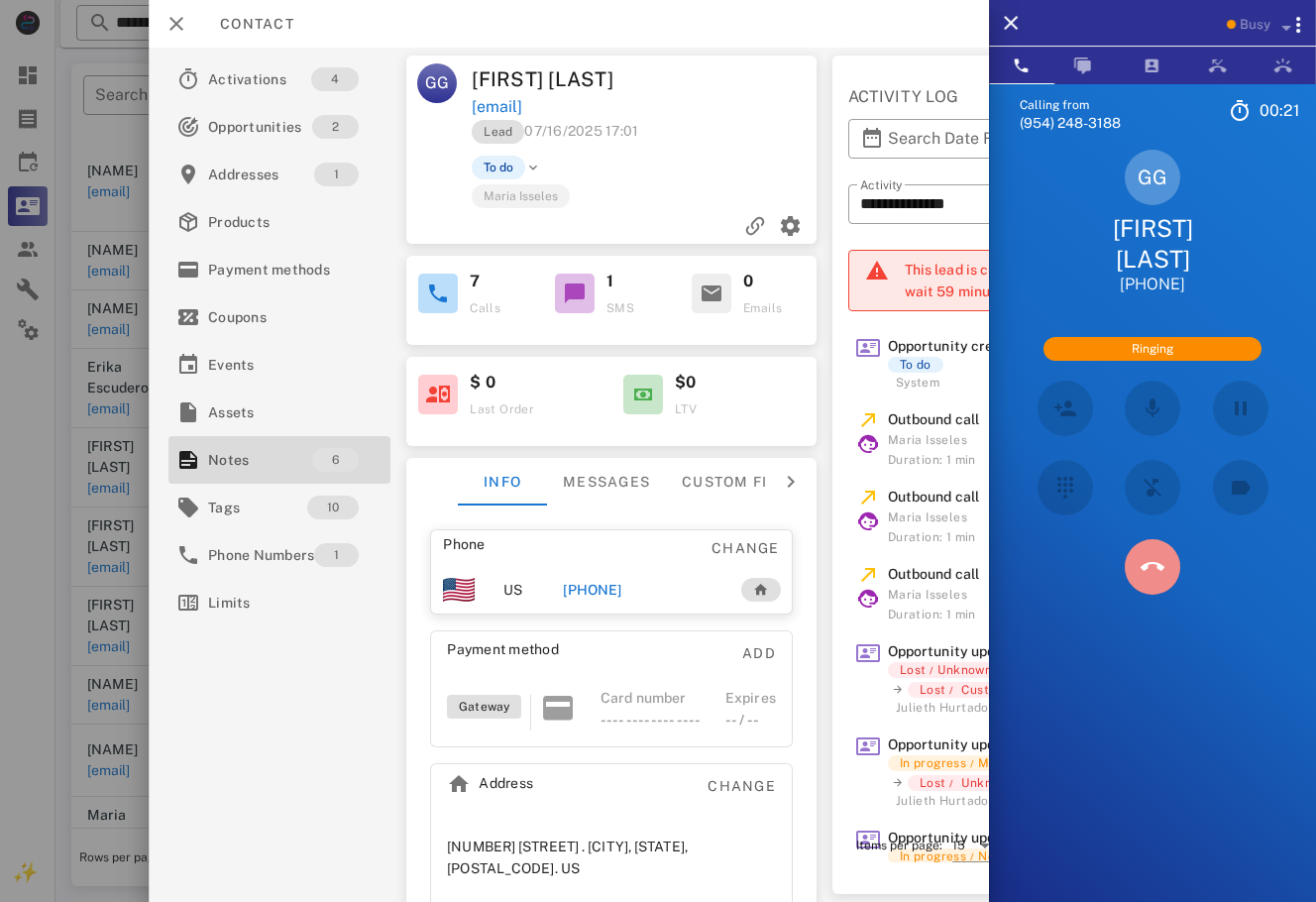 click at bounding box center (1152, 567) 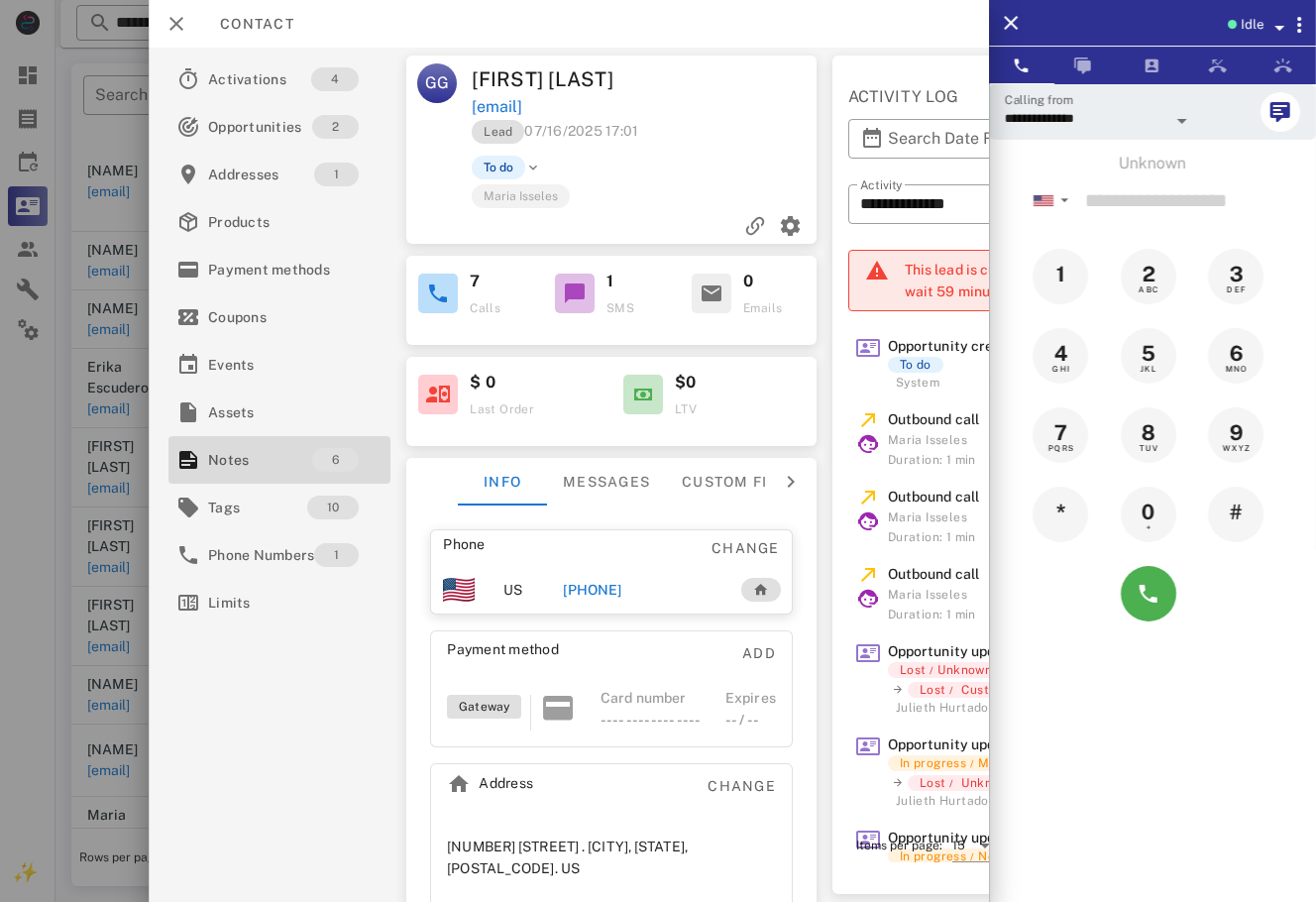 click on "+18158219091" at bounding box center (592, 590) 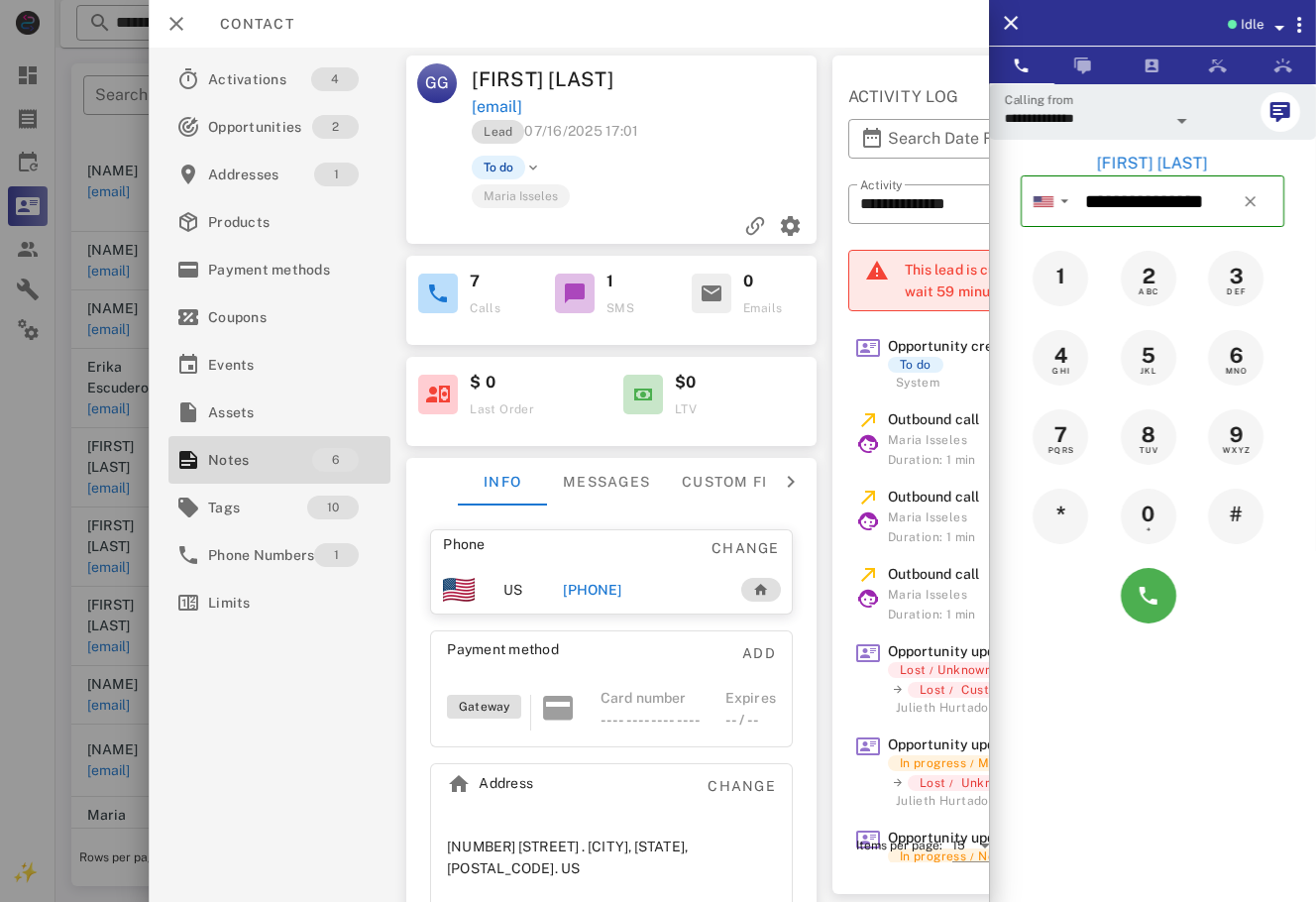 click on "+18158219091" at bounding box center (592, 590) 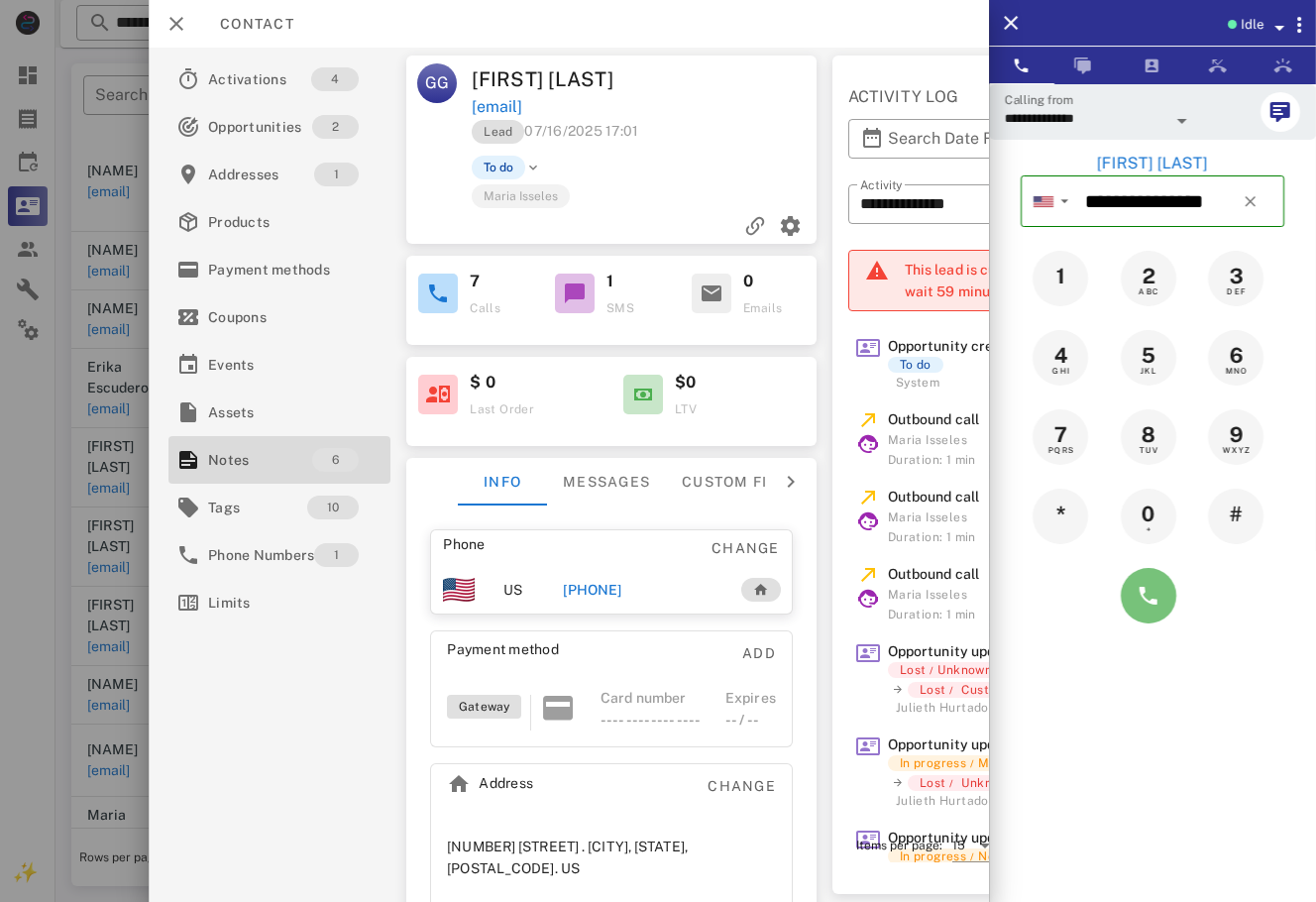 click at bounding box center (1149, 596) 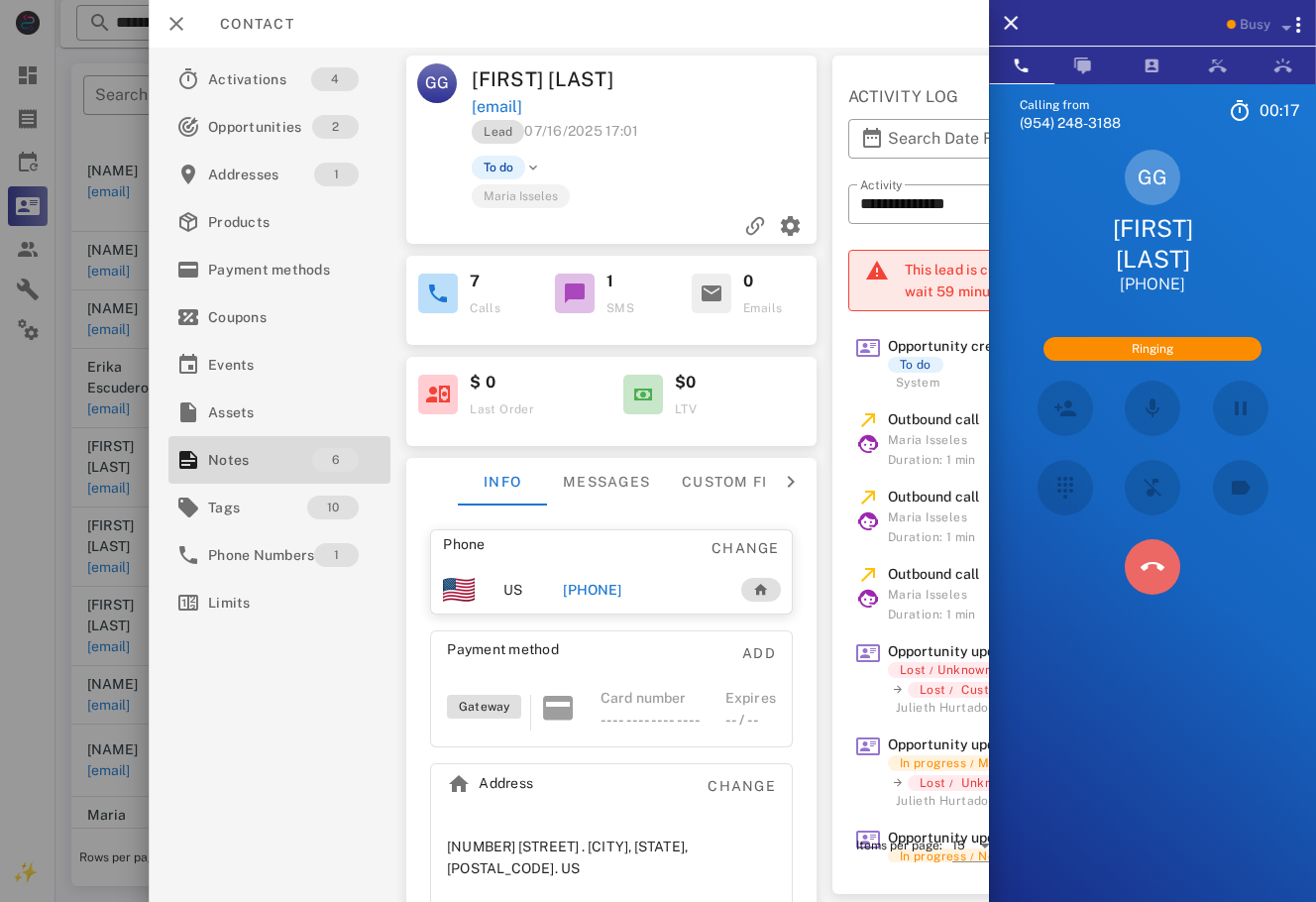 click at bounding box center (1152, 567) 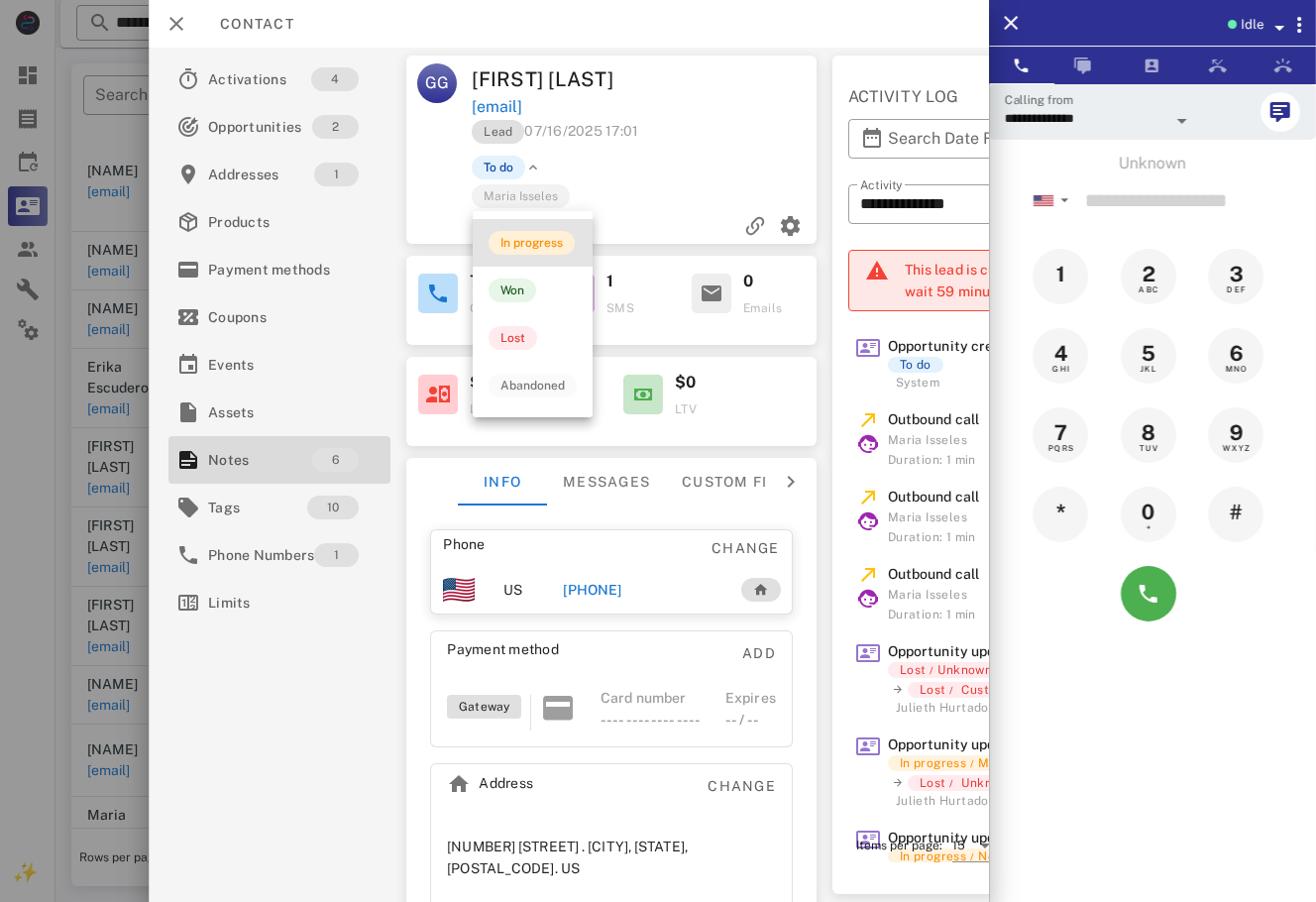 click on "In progress" at bounding box center [531, 243] 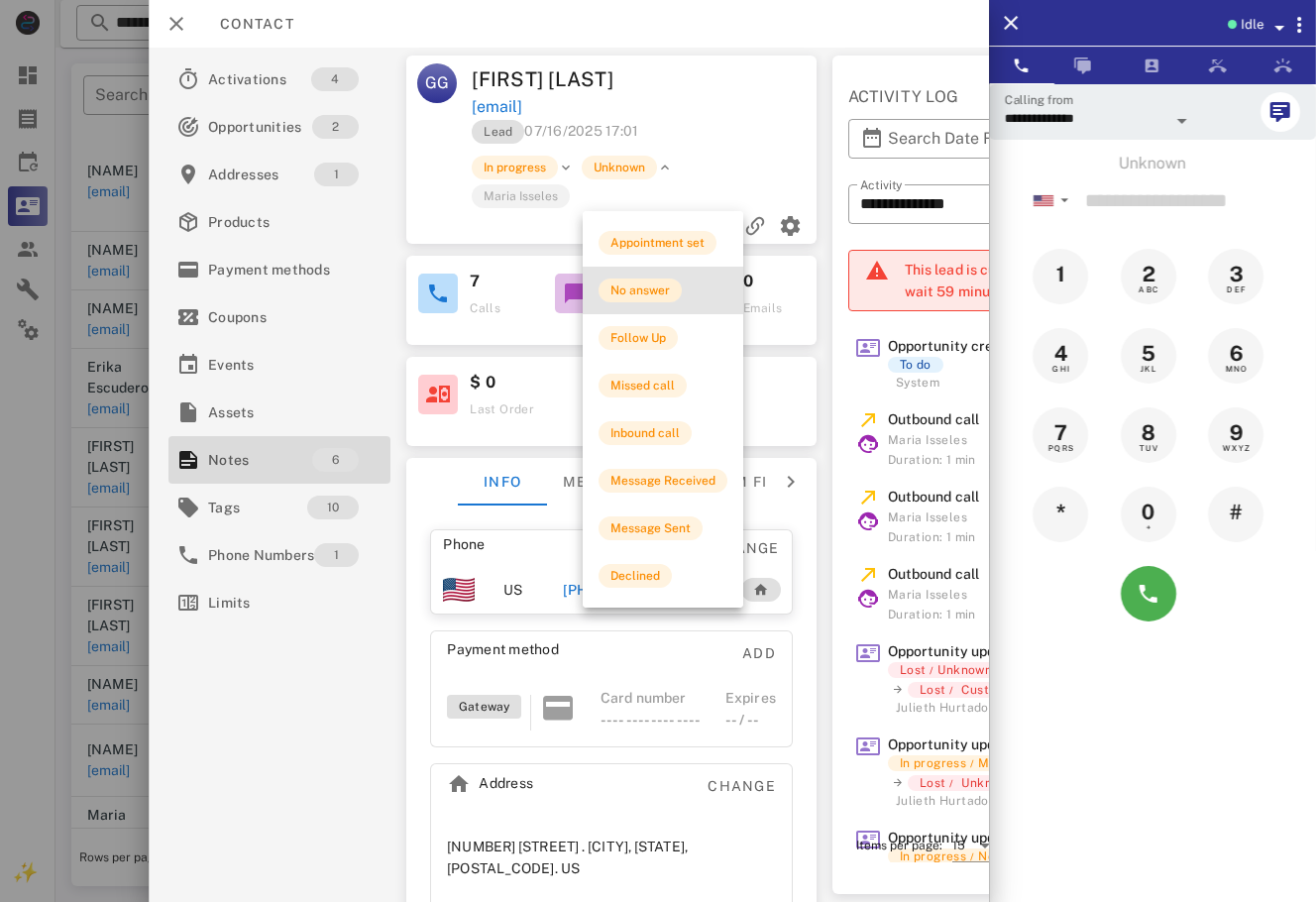 click on "No answer" at bounding box center (640, 290) 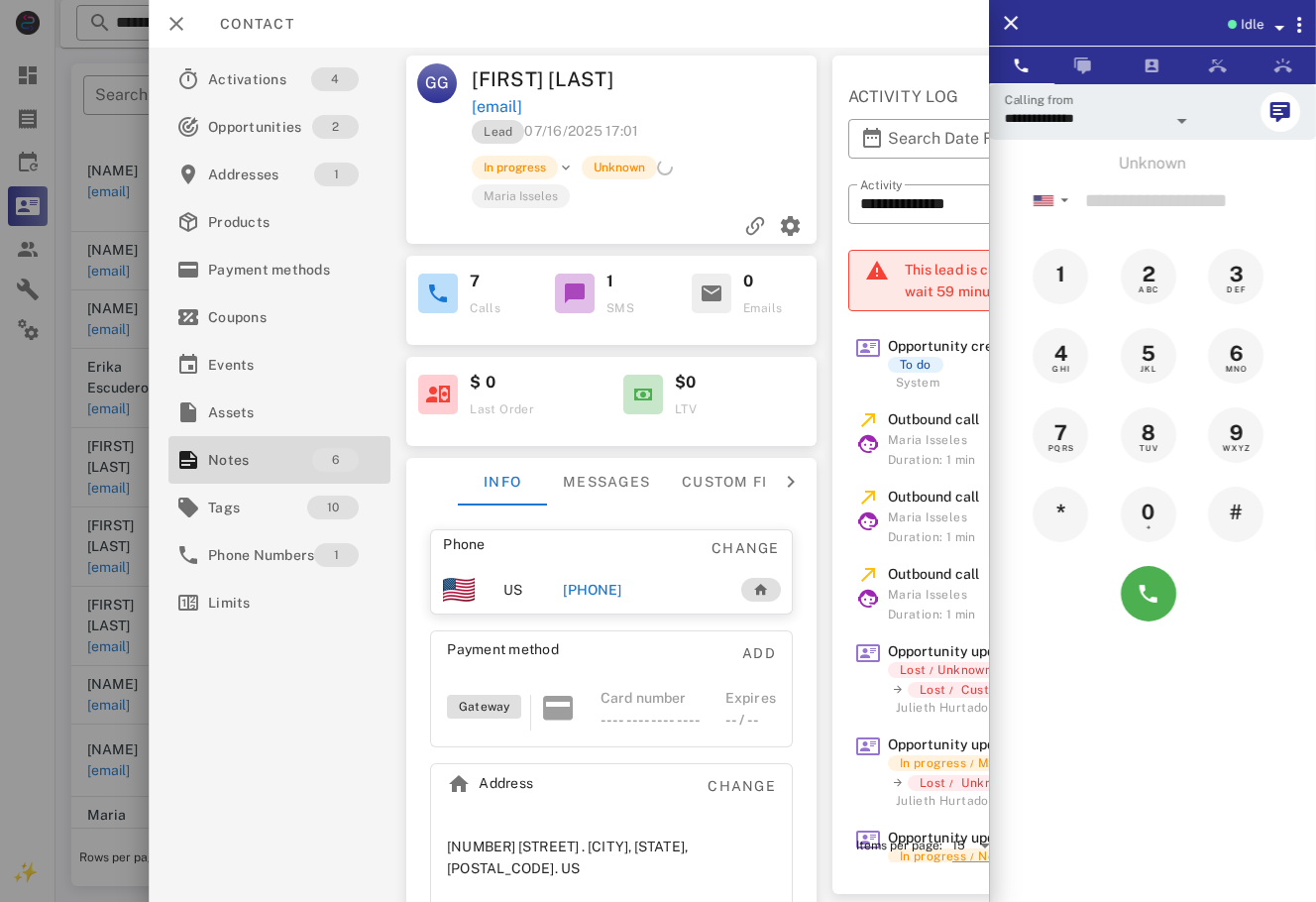 click at bounding box center [658, 451] 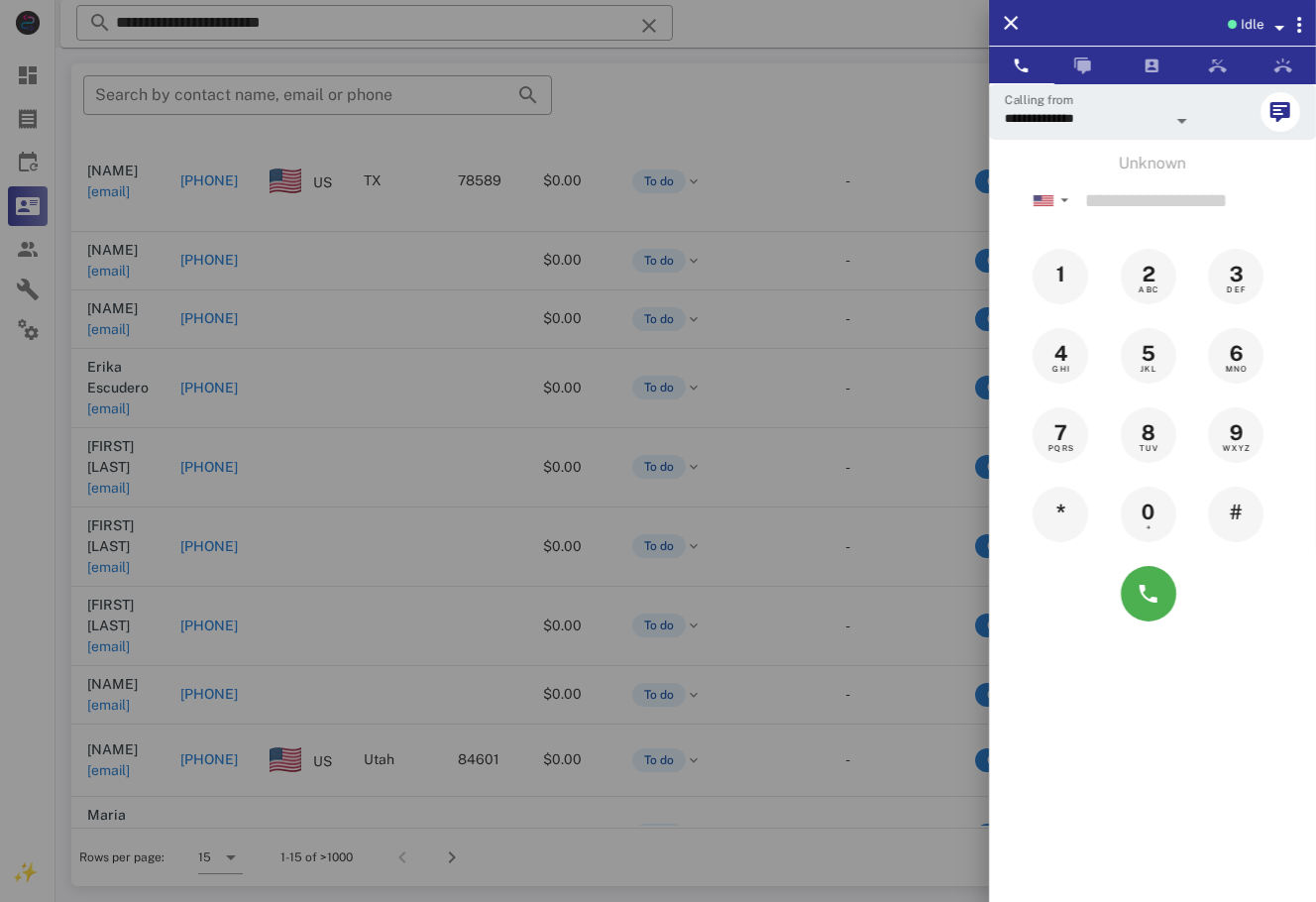 click at bounding box center (658, 451) 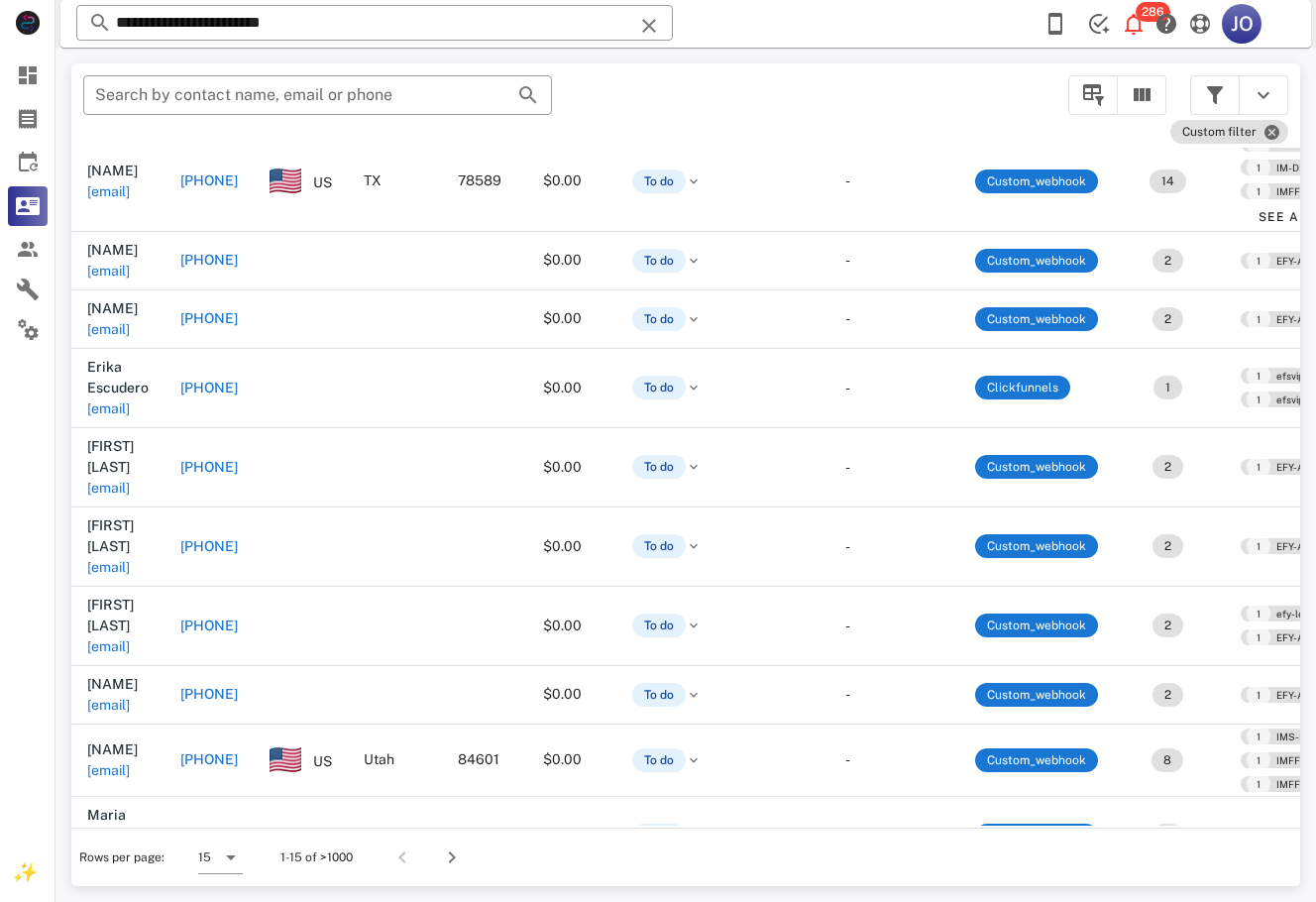 scroll, scrollTop: 281, scrollLeft: 448, axis: both 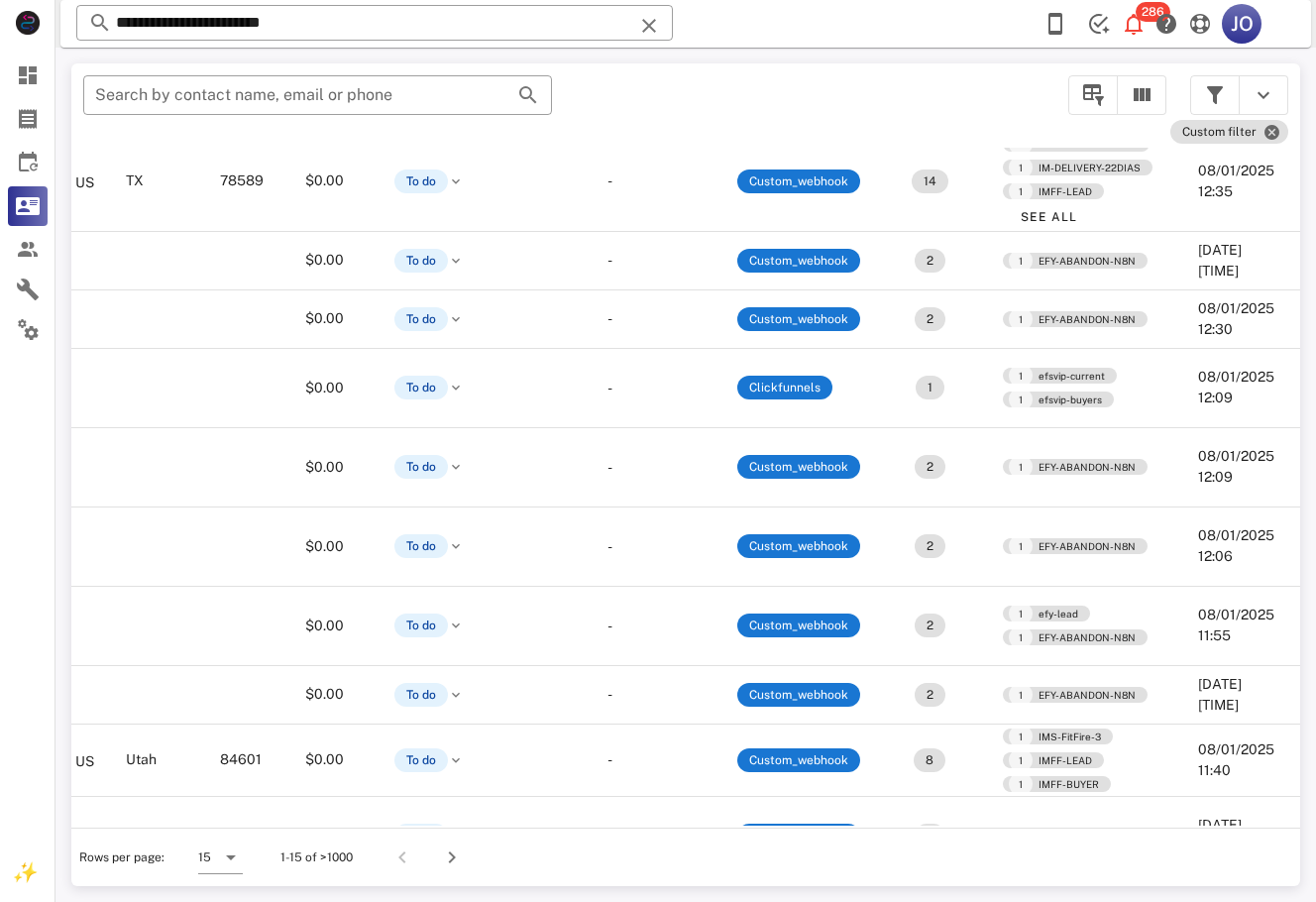click on "Rows per page: 15  1-15 of >1000" at bounding box center [686, 856] 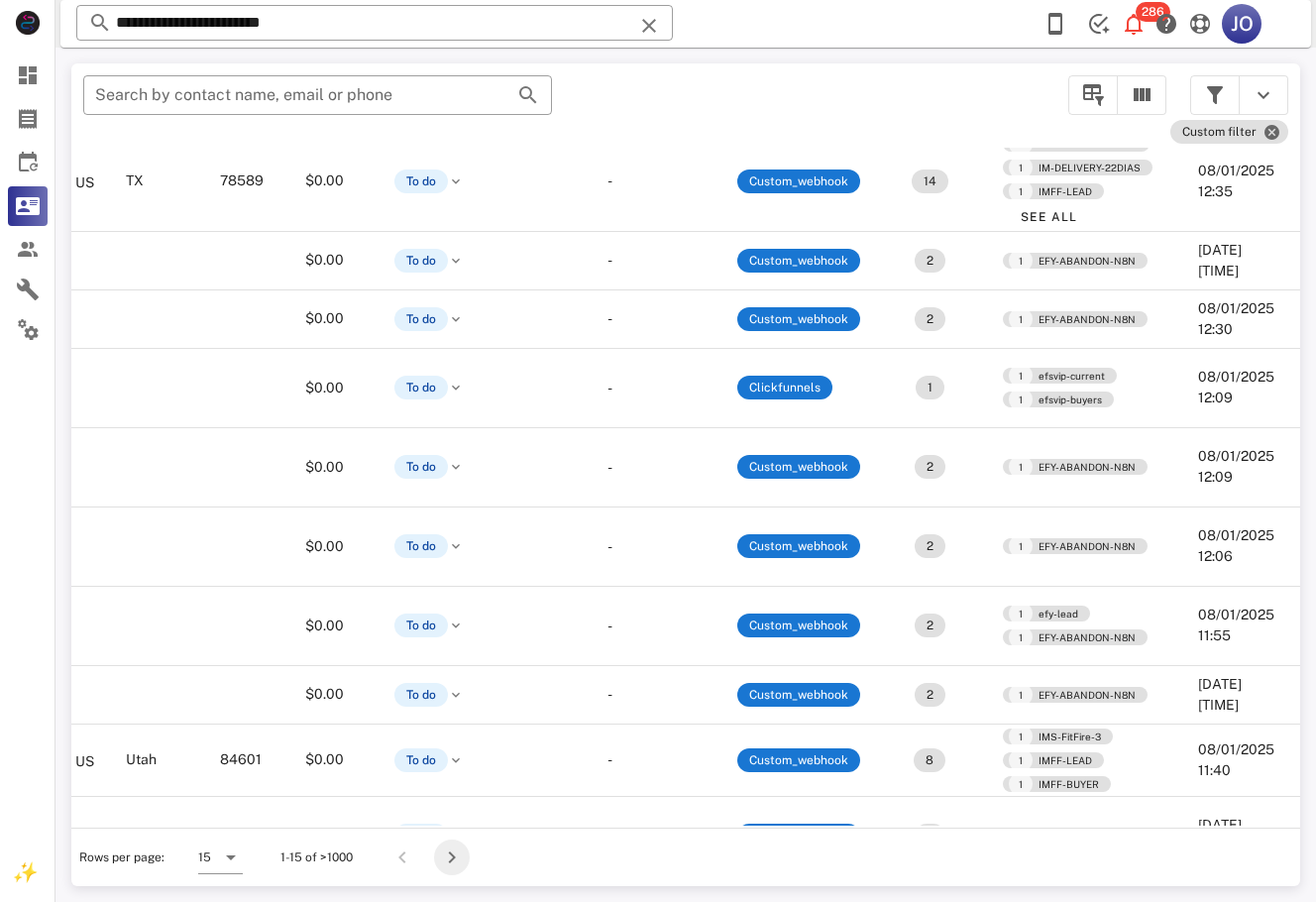click at bounding box center [452, 857] 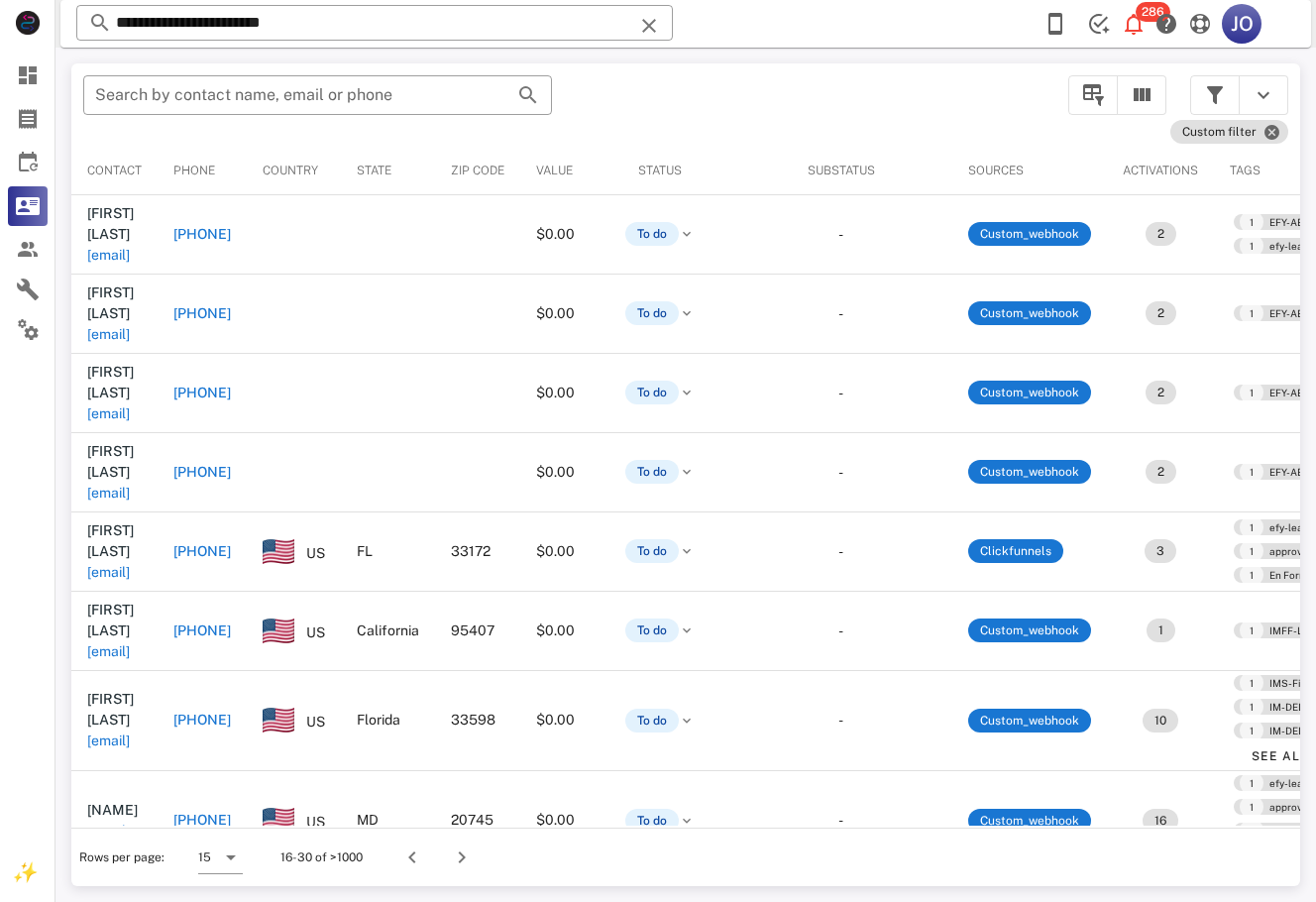 scroll, scrollTop: 0, scrollLeft: 458, axis: horizontal 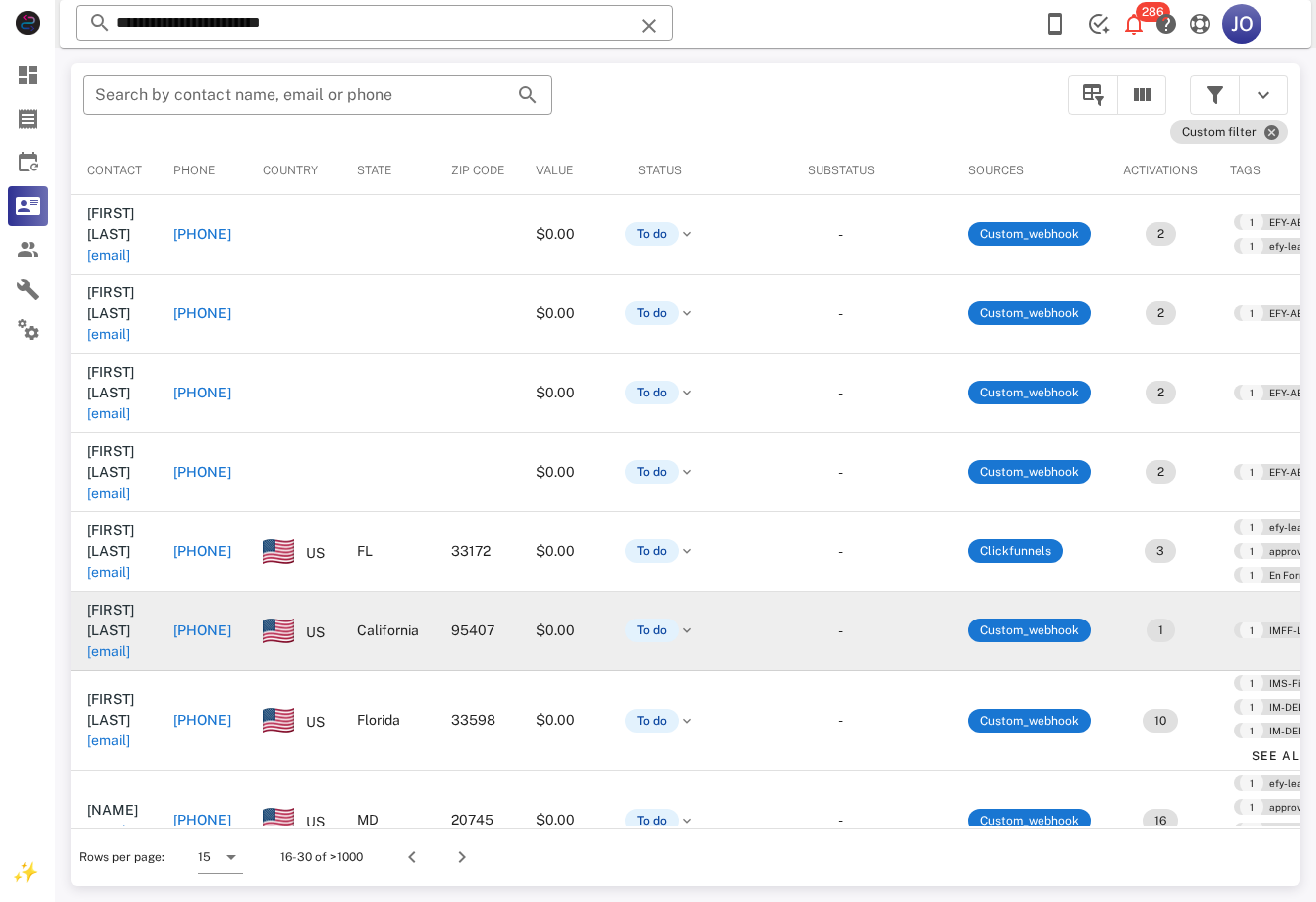 click on "liliortiz1974@yahoo.com" at bounding box center (108, 651) 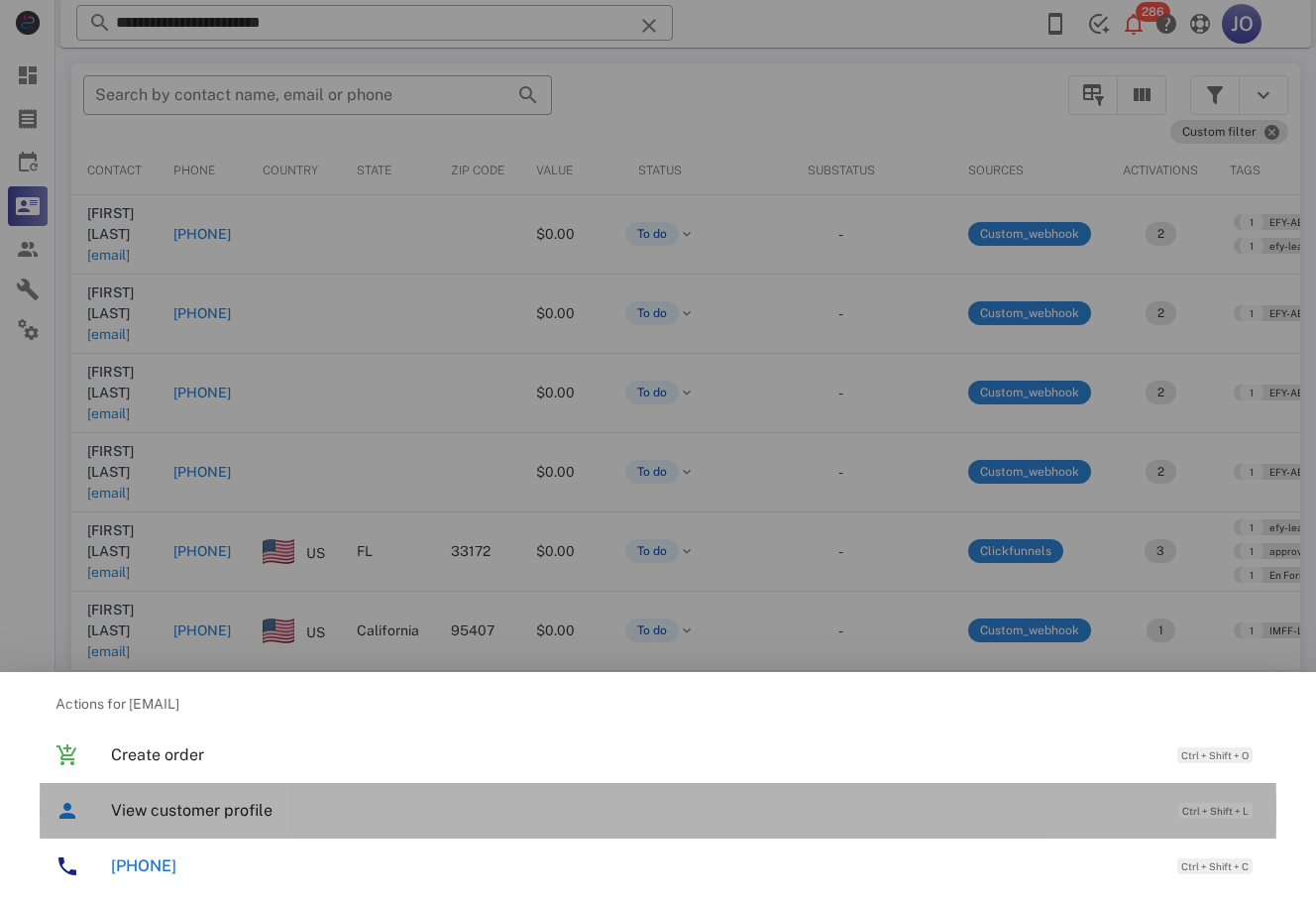 click on "View customer profile" at bounding box center [634, 810] 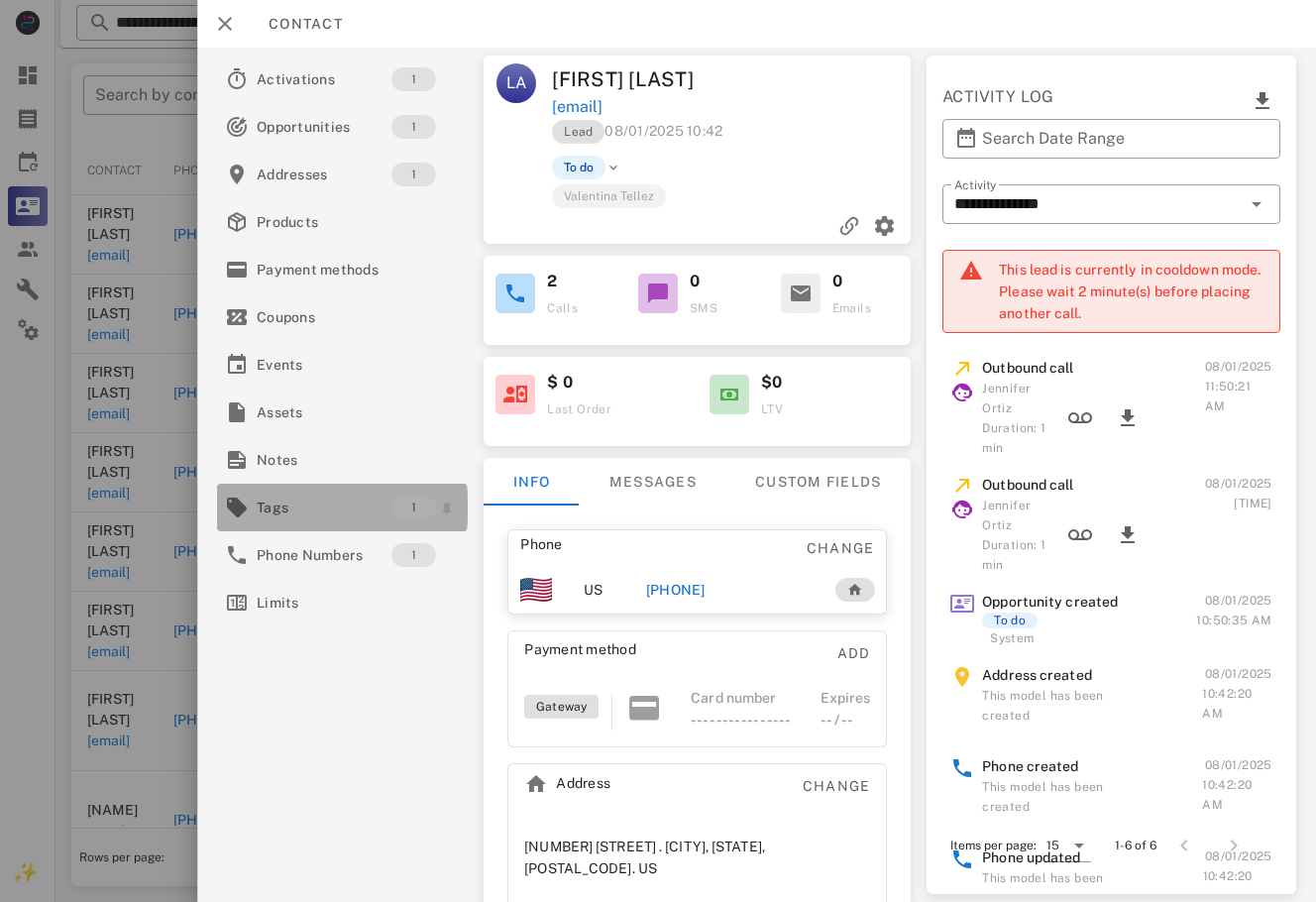 click on "Tags" at bounding box center [324, 507] 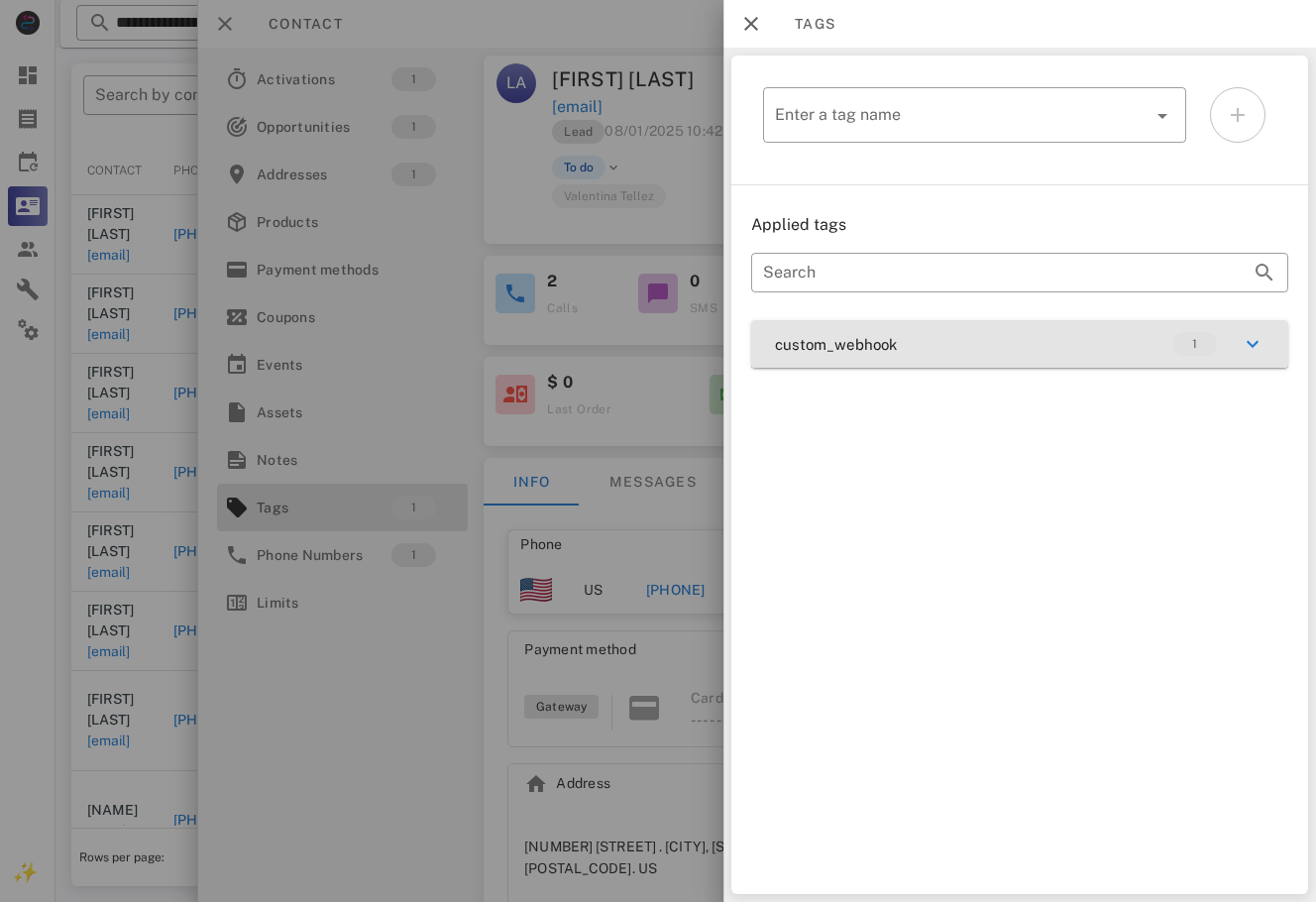 click on "custom_webhook  1" at bounding box center (1020, 344) 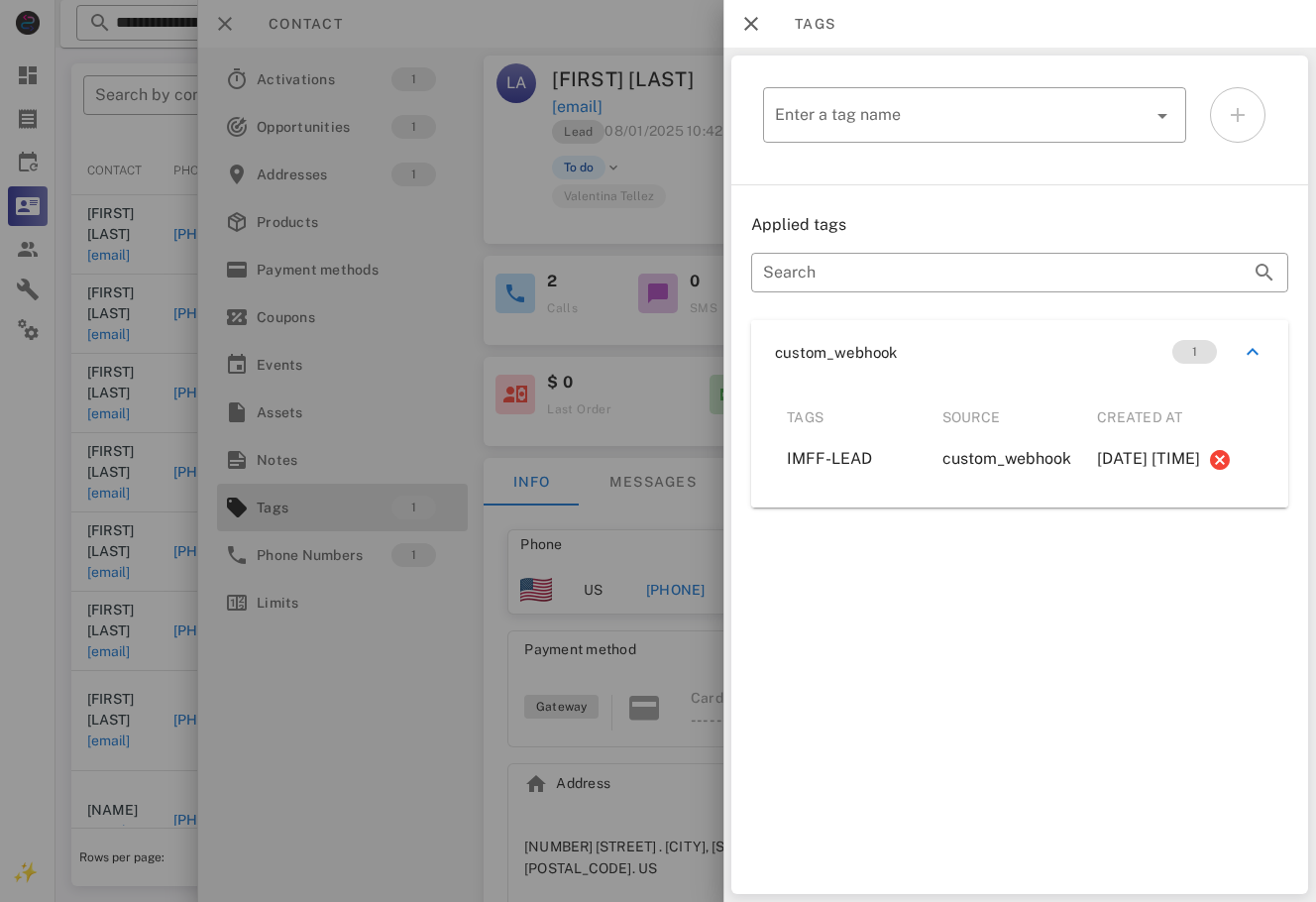 click at bounding box center [658, 451] 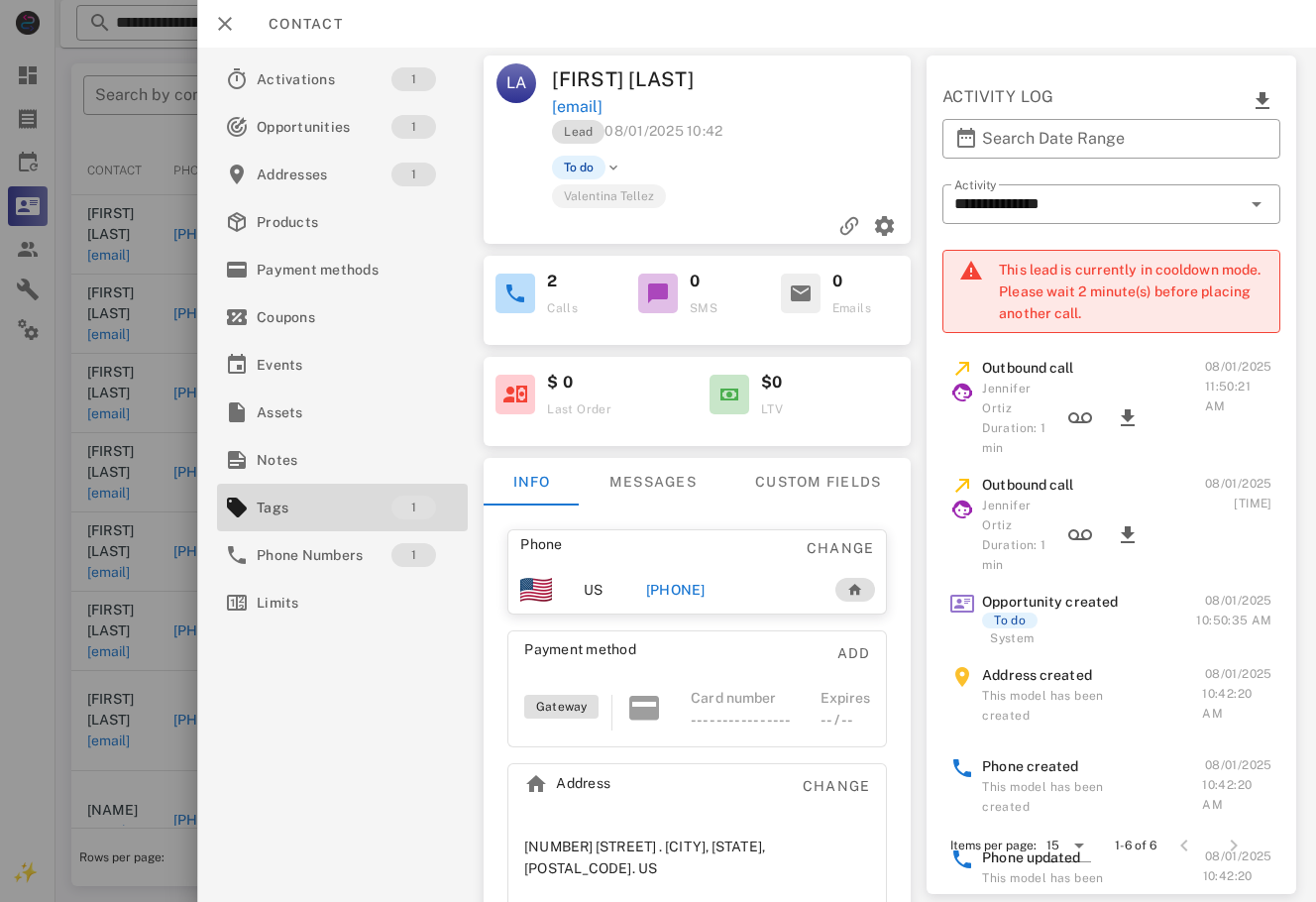 click on "+12098602221" at bounding box center [676, 590] 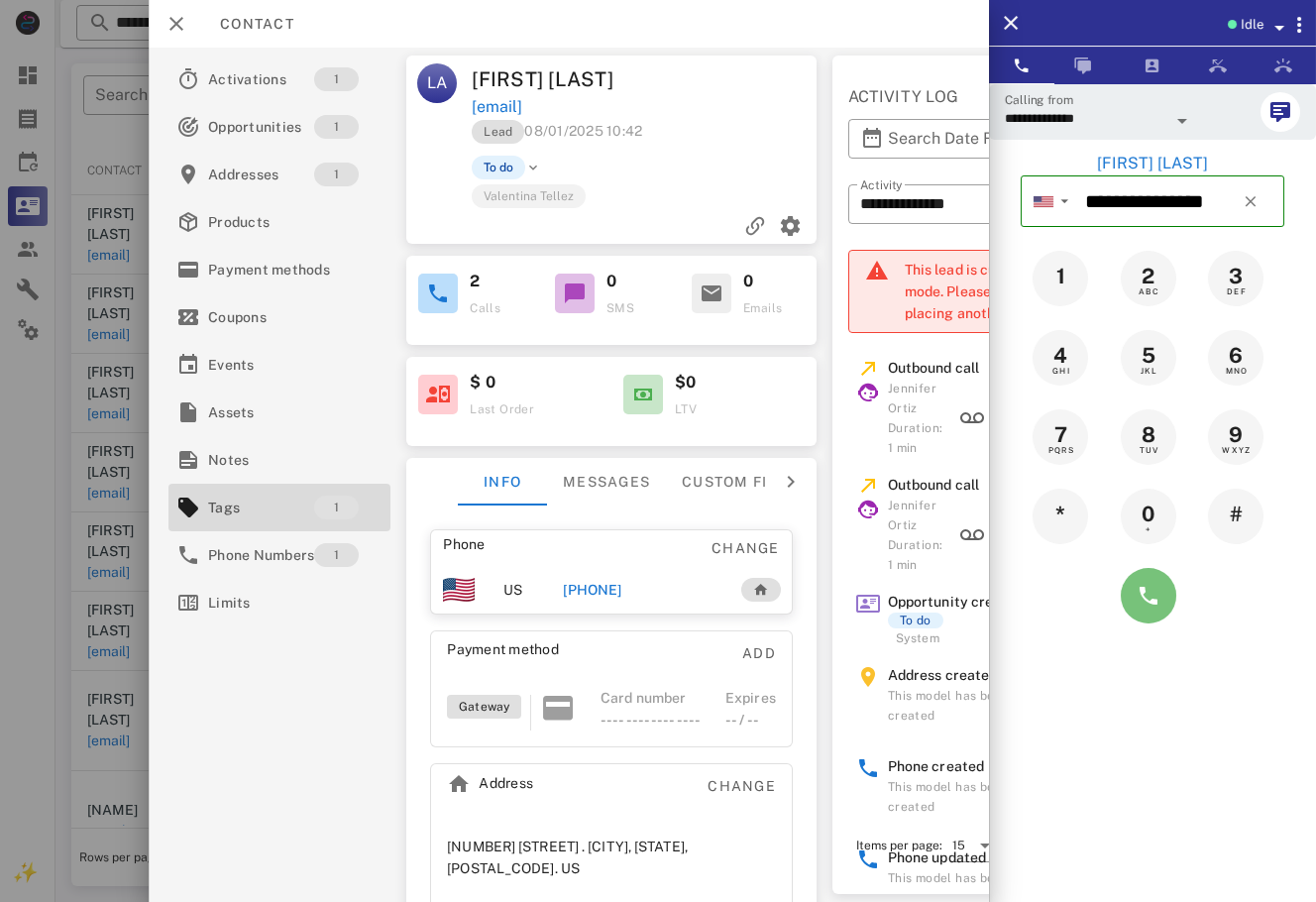 click at bounding box center (1149, 596) 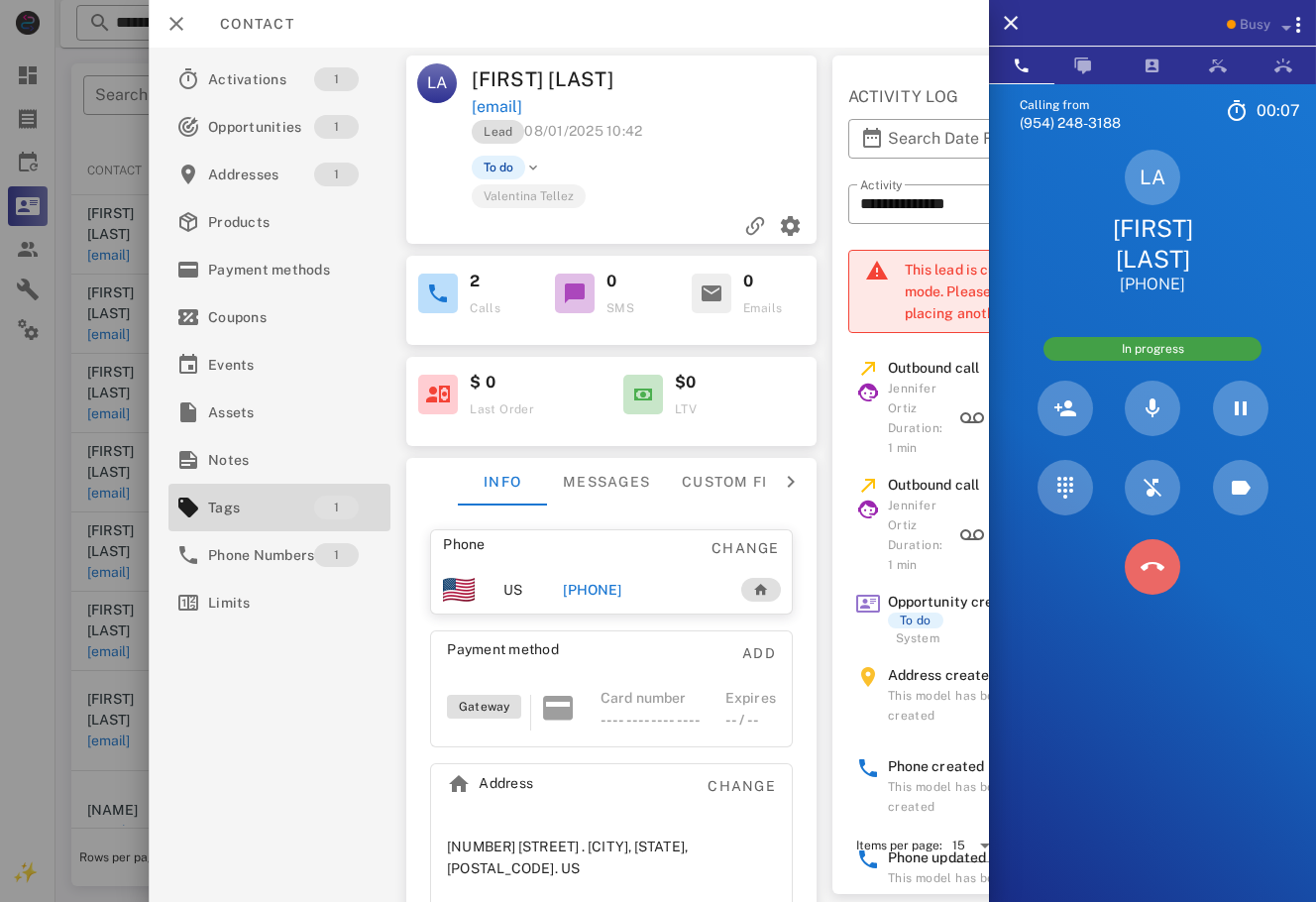 click at bounding box center [1152, 567] 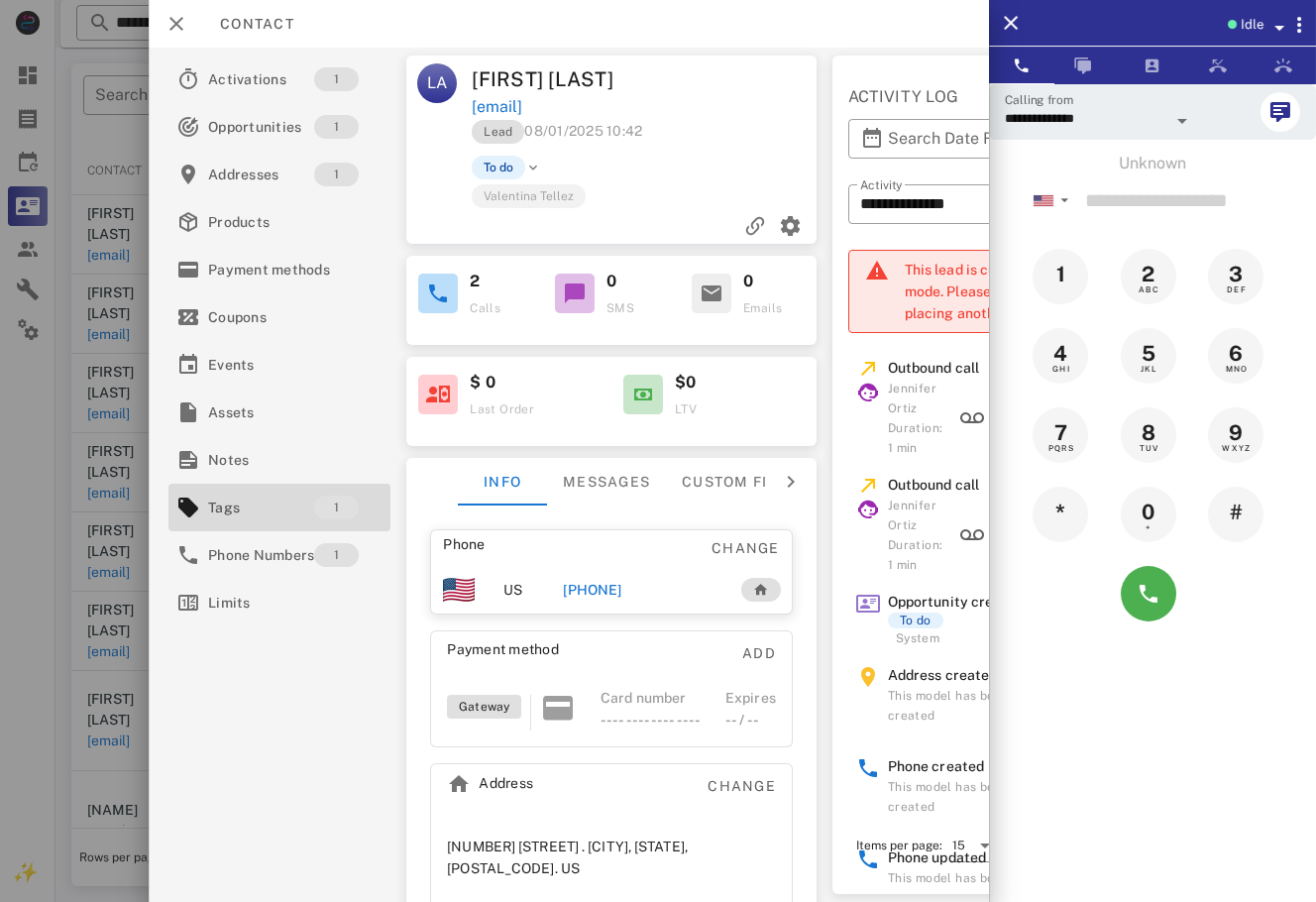 click on "+12098602221" at bounding box center [592, 590] 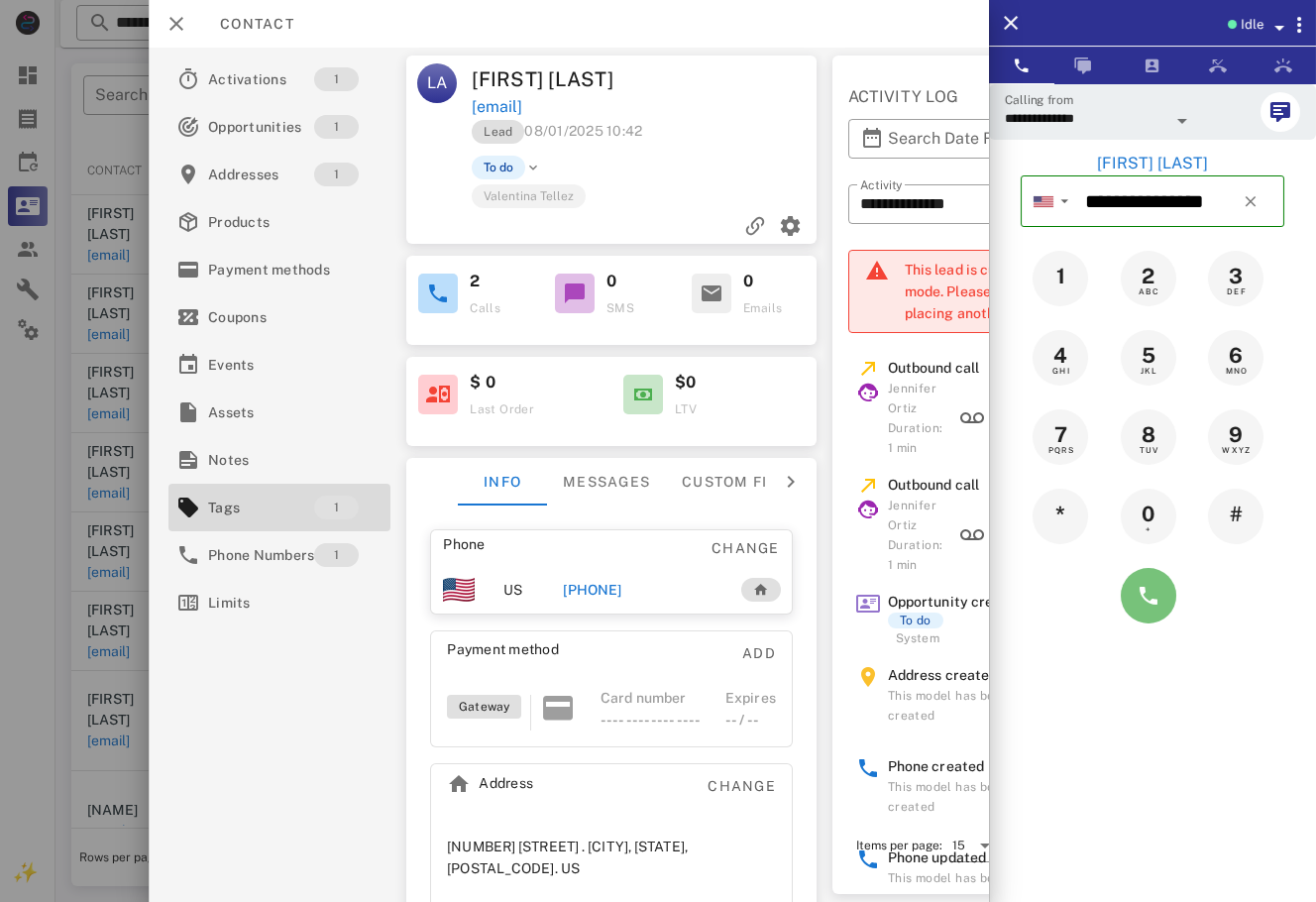 click at bounding box center [1149, 596] 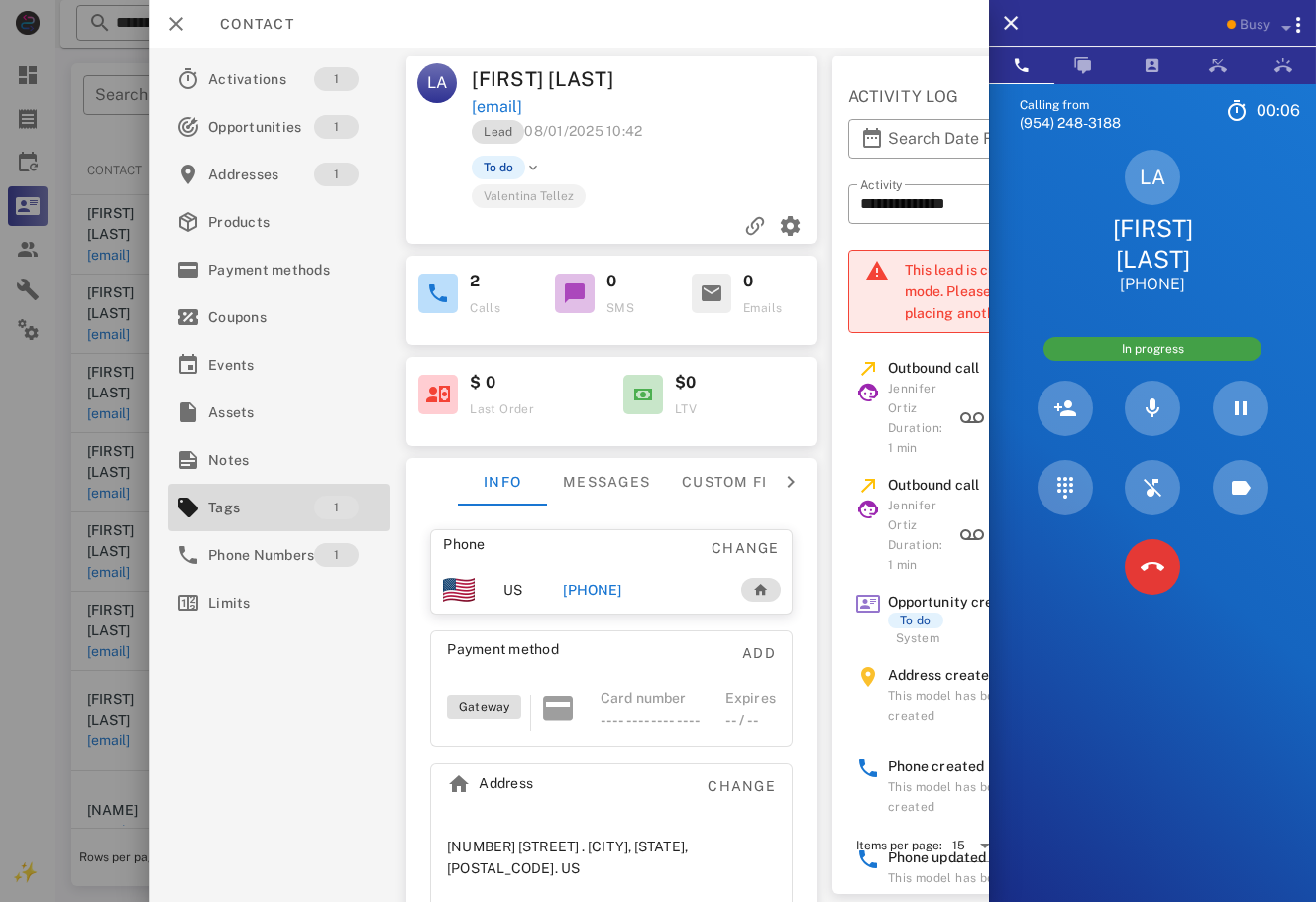 click at bounding box center (1152, 567) 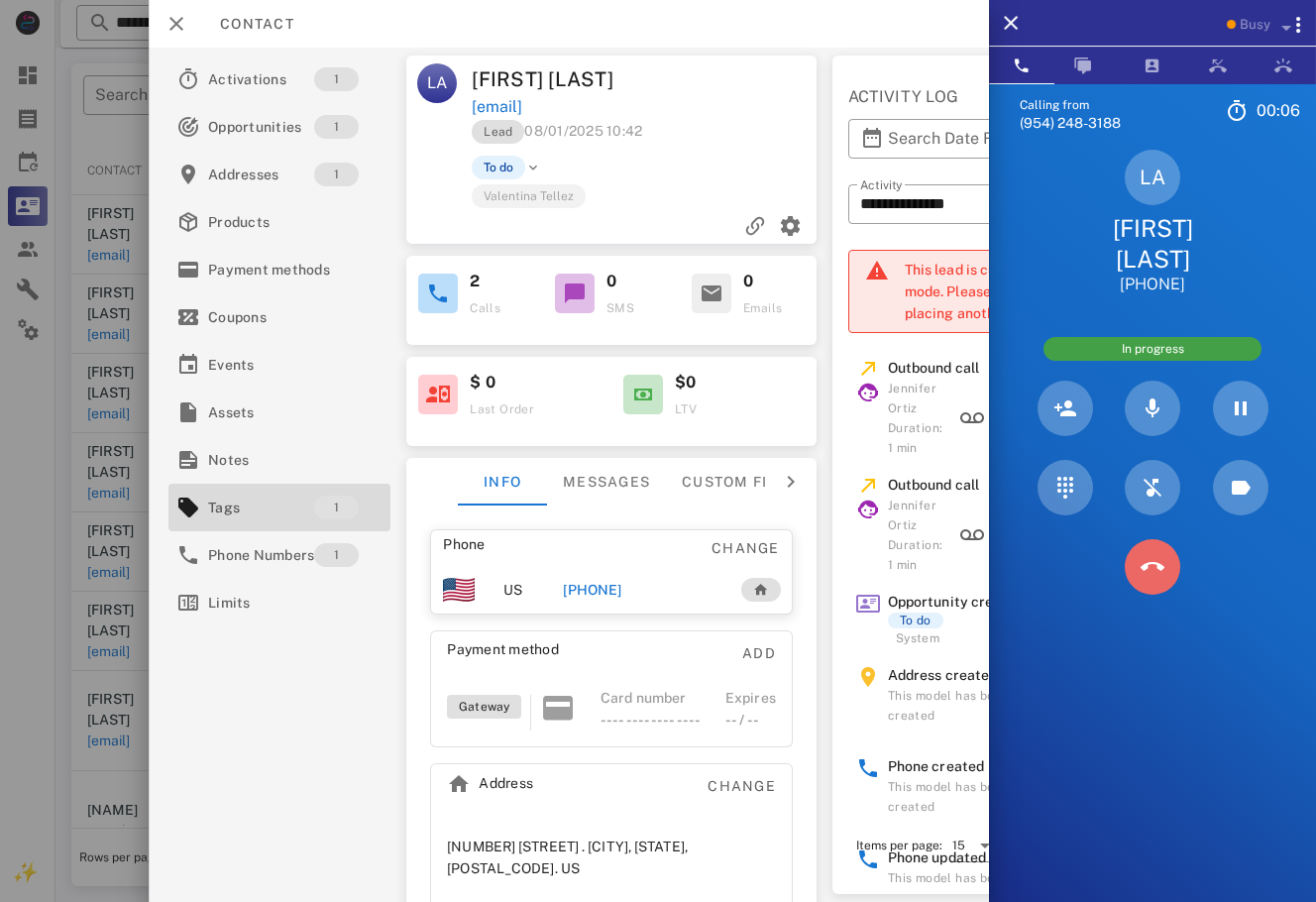 click at bounding box center (1152, 567) 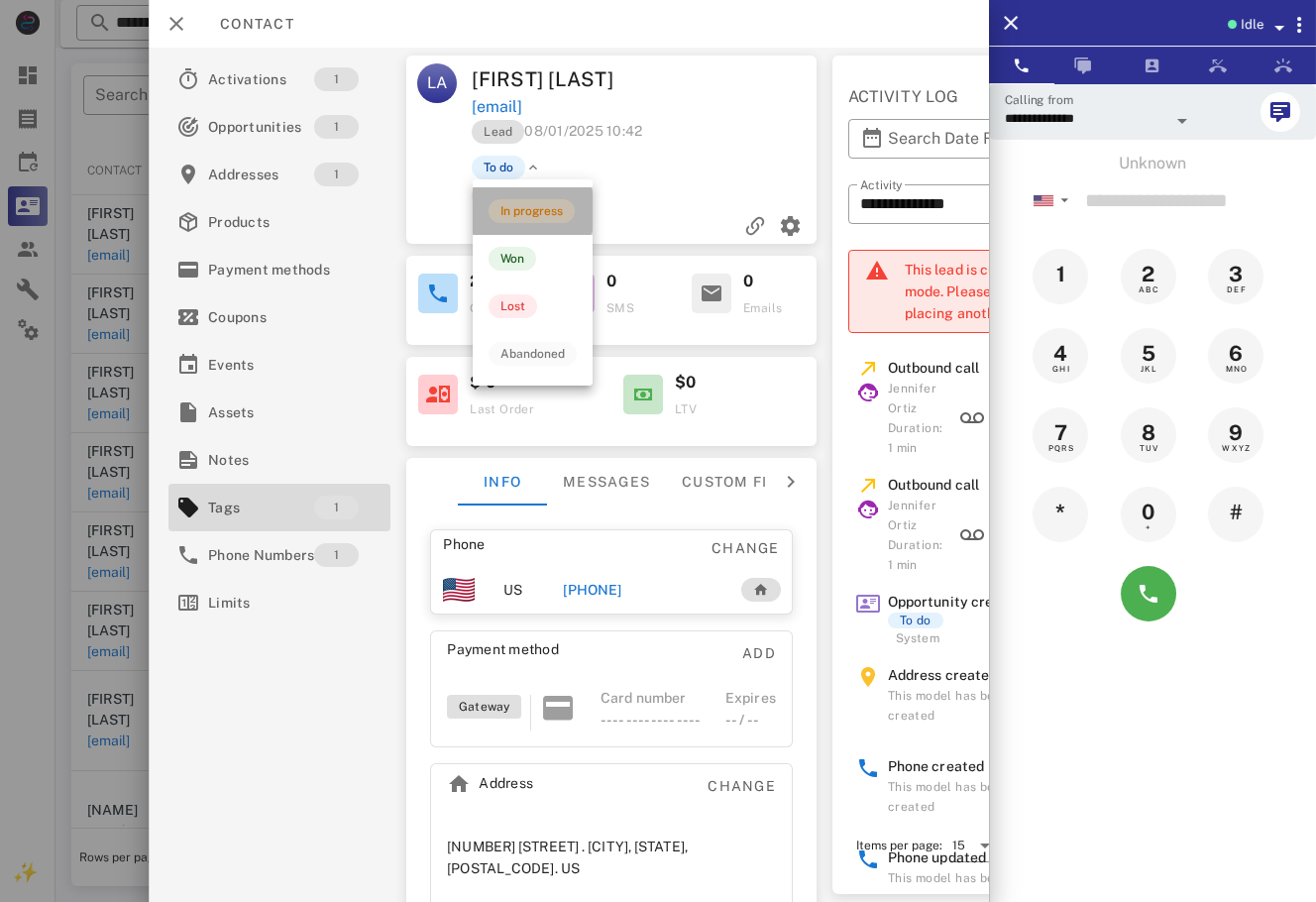 click on "In progress" at bounding box center [532, 211] 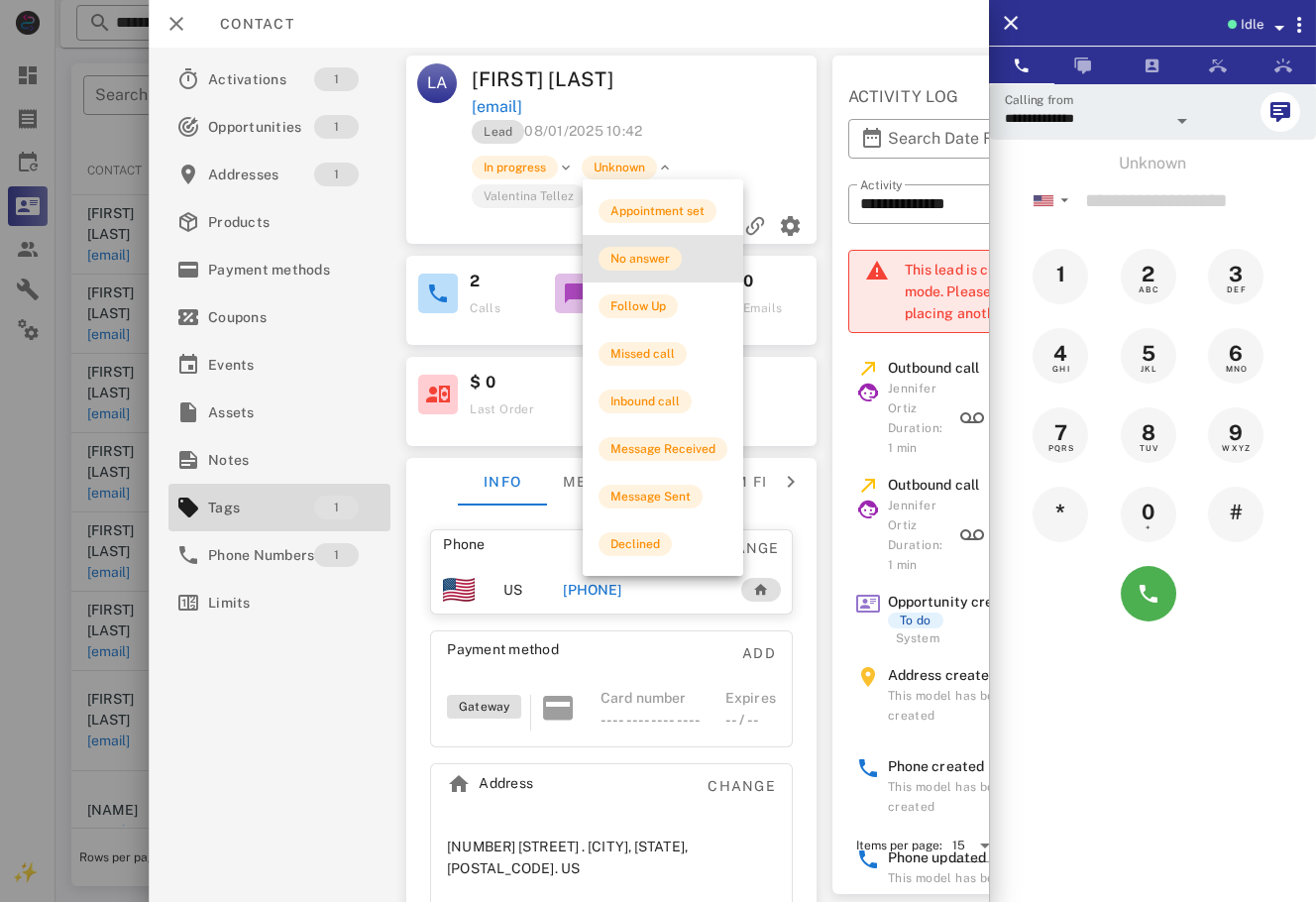 click on "No answer" at bounding box center (640, 259) 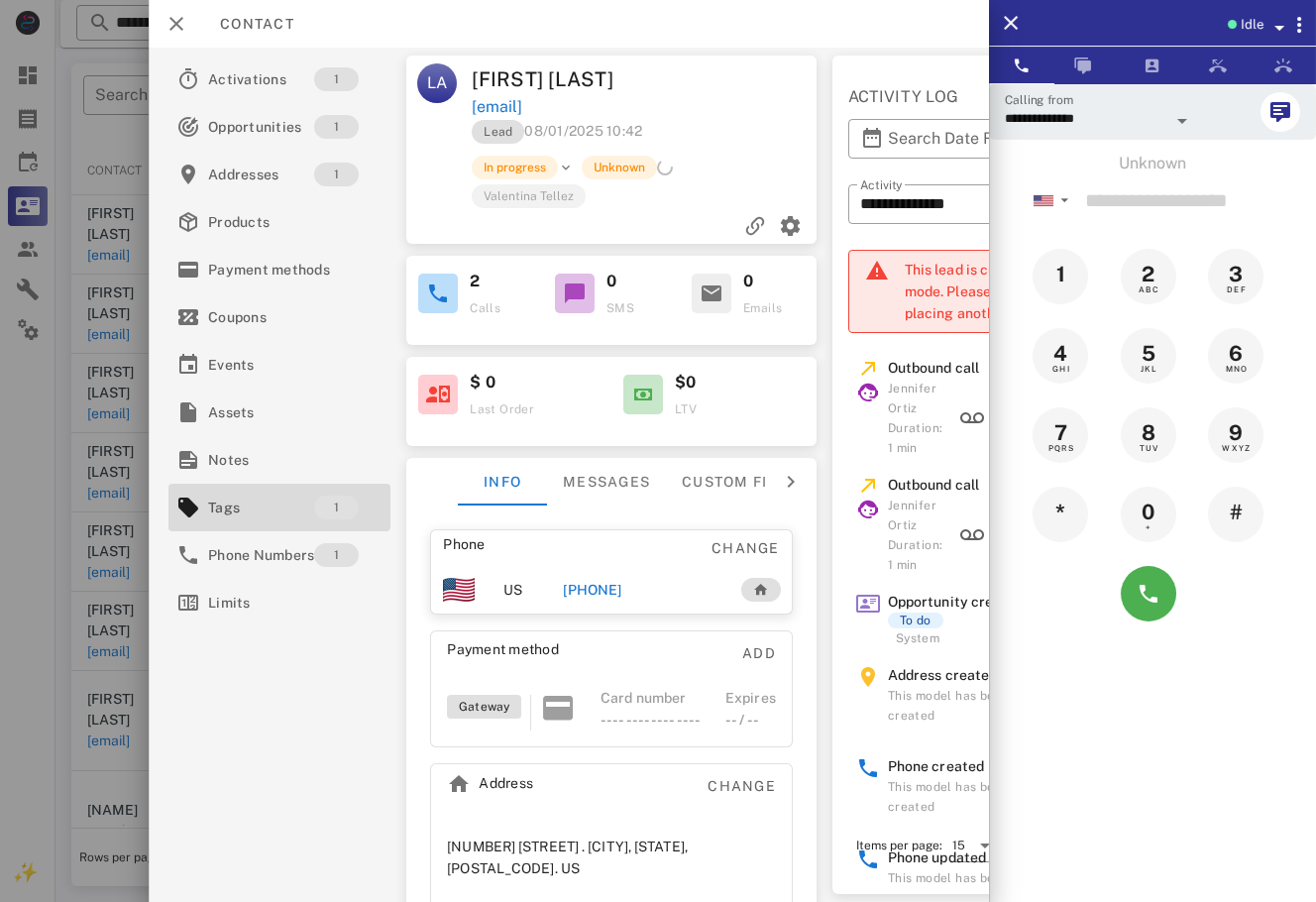 click at bounding box center (658, 451) 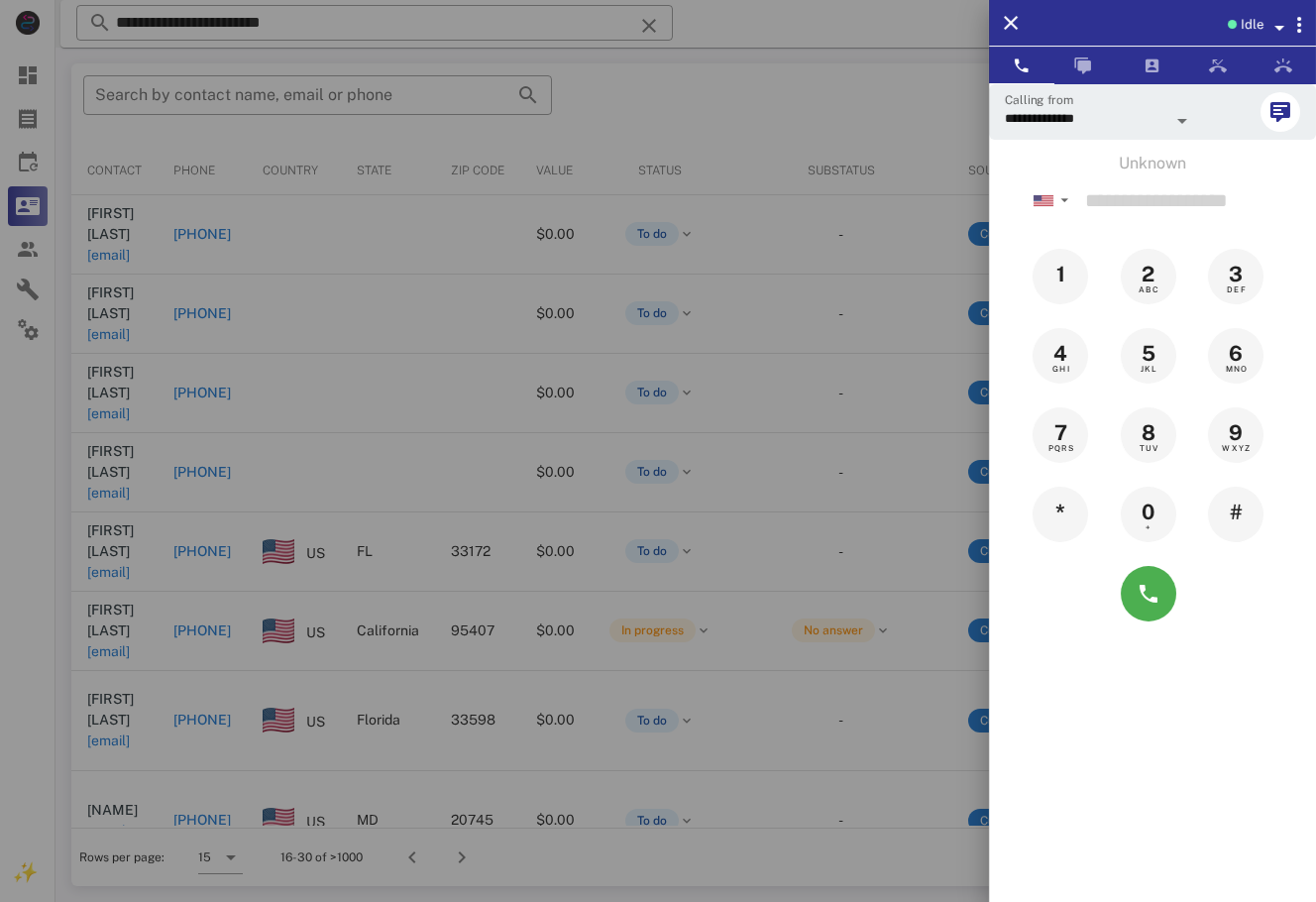 click at bounding box center [658, 451] 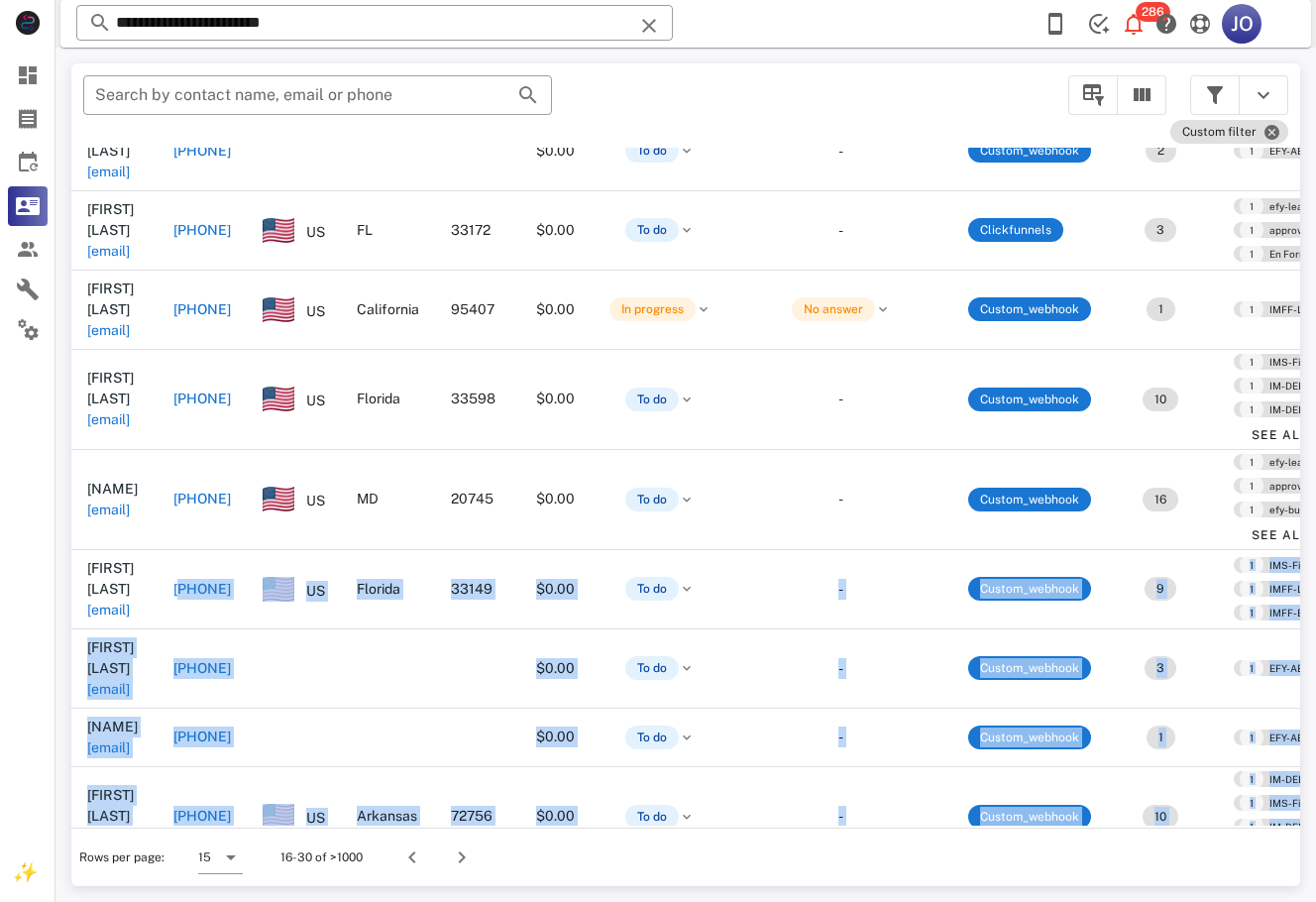 drag, startPoint x: 327, startPoint y: 814, endPoint x: 730, endPoint y: 813, distance: 403.00124 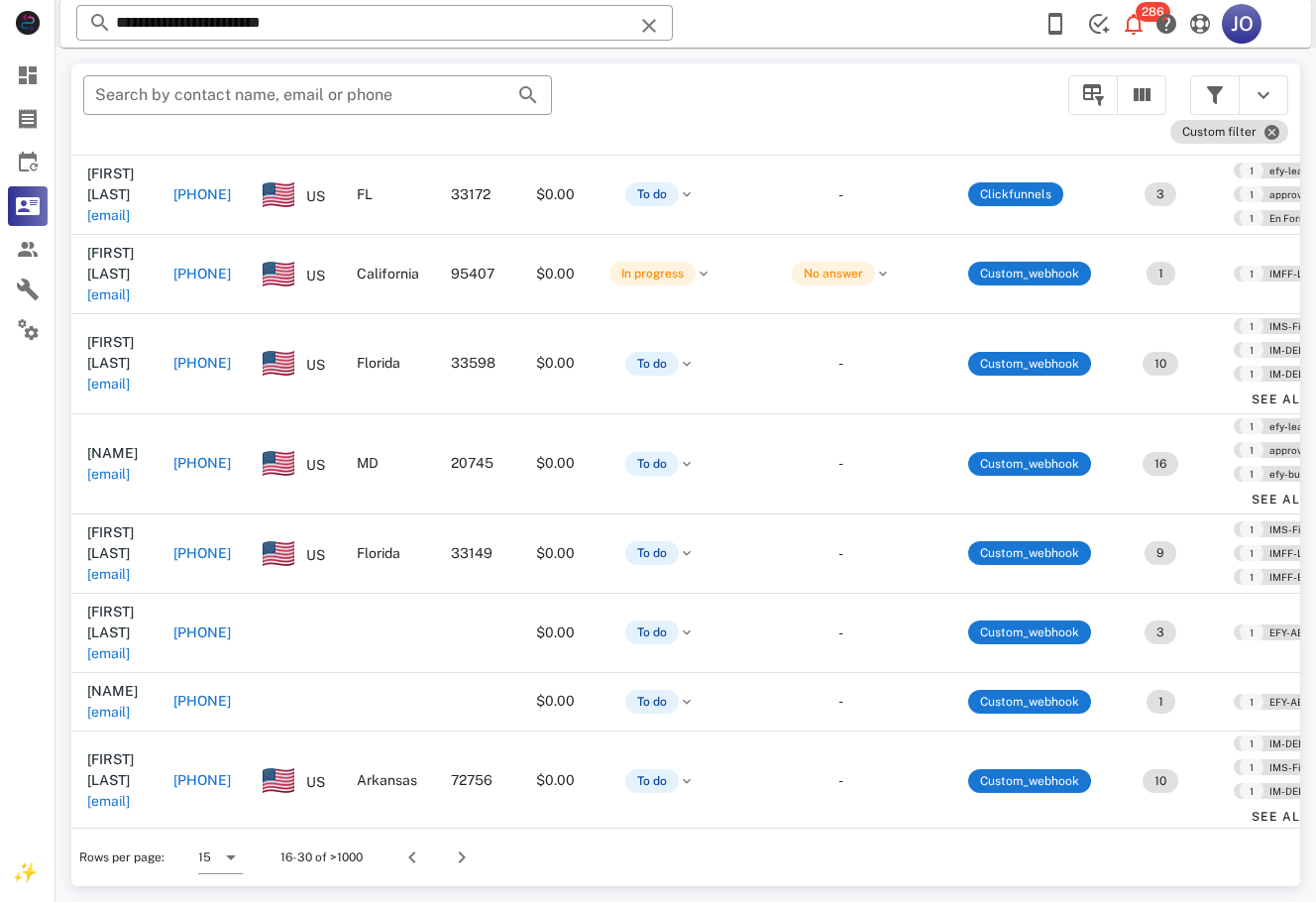 click at bounding box center [387, 1029] 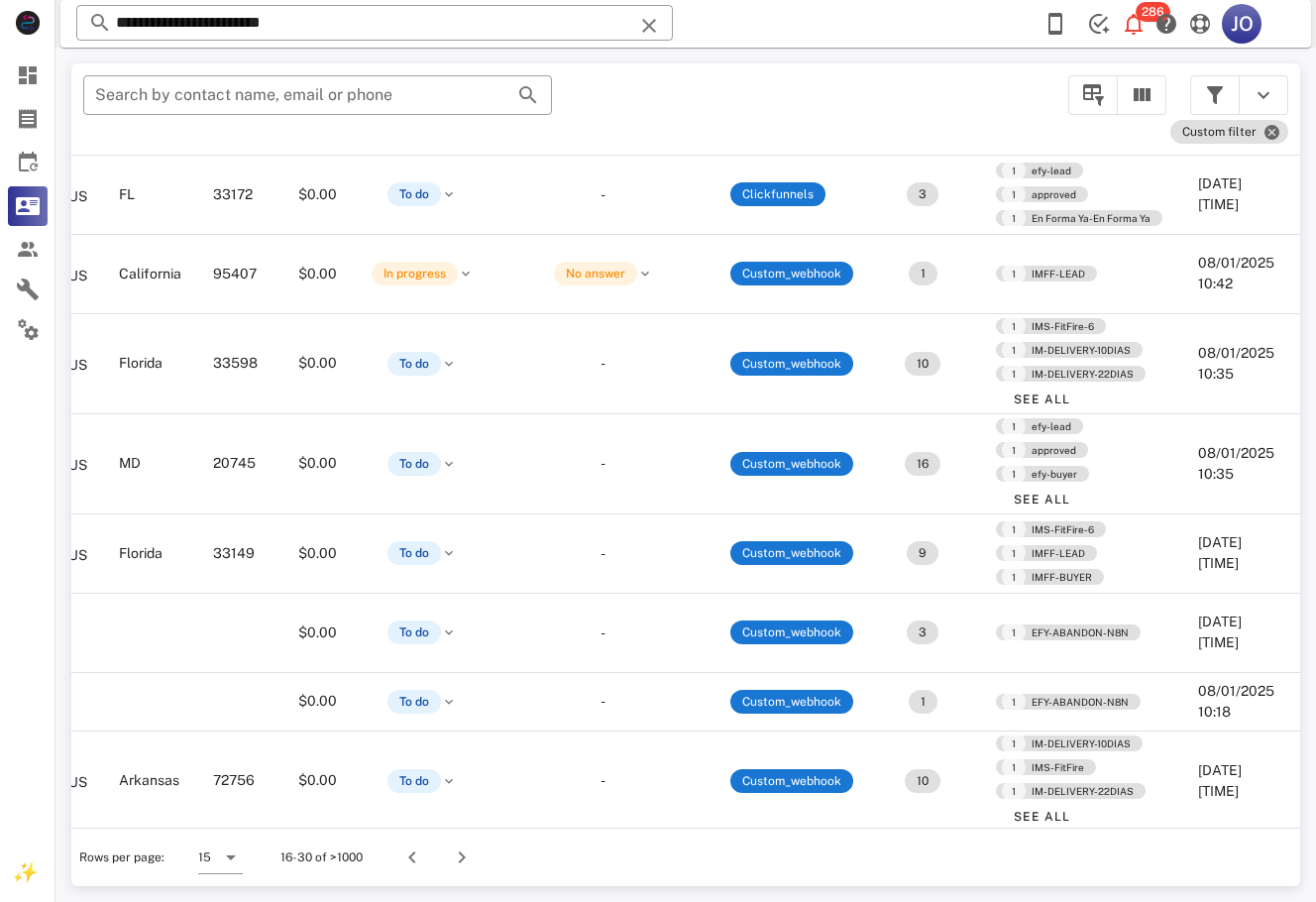 scroll, scrollTop: 357, scrollLeft: 0, axis: vertical 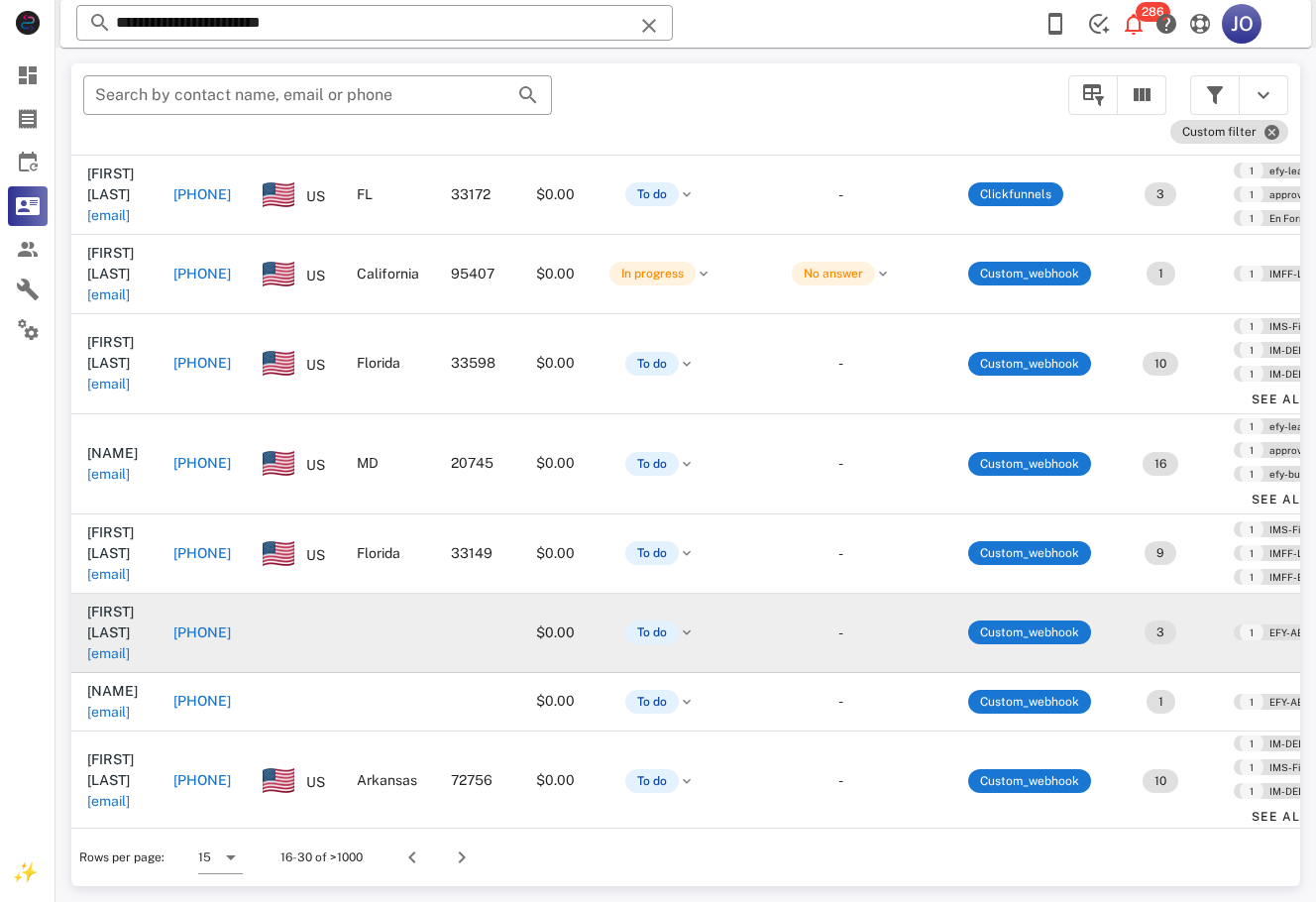 click on "mireyalazo1@yahoo.com" at bounding box center [108, 653] 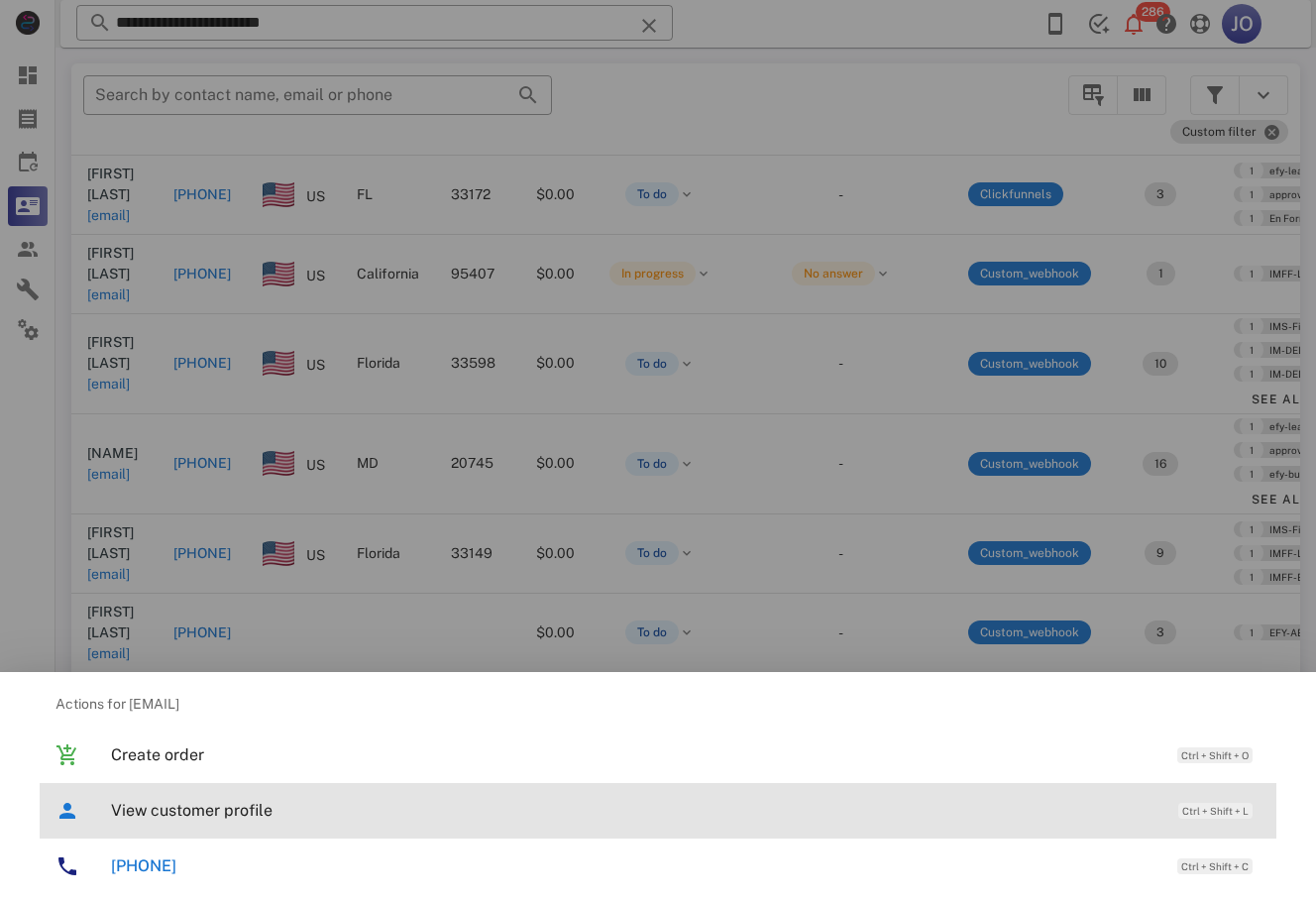 click on "View customer profile" at bounding box center [634, 810] 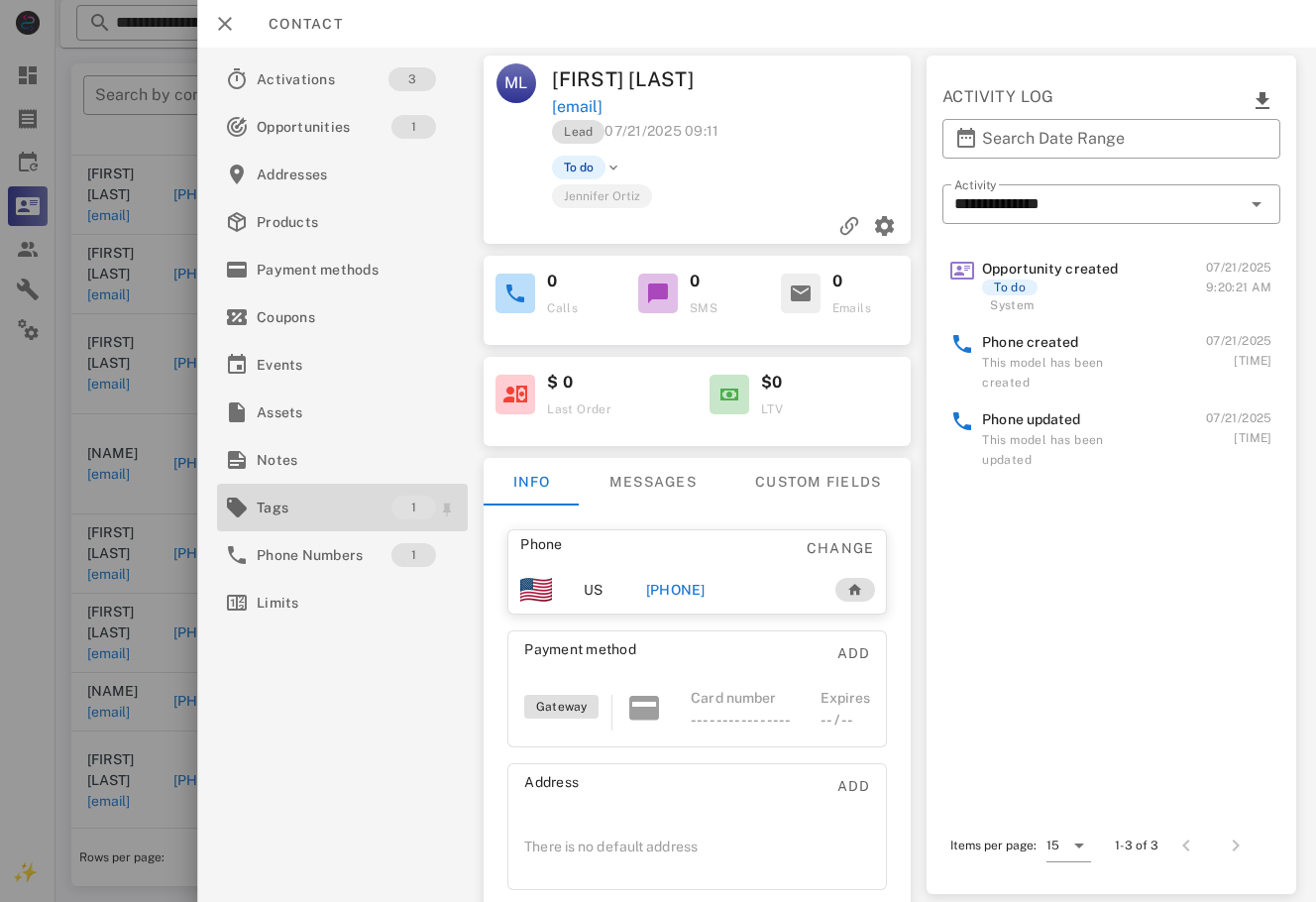 click on "Tags" at bounding box center (324, 507) 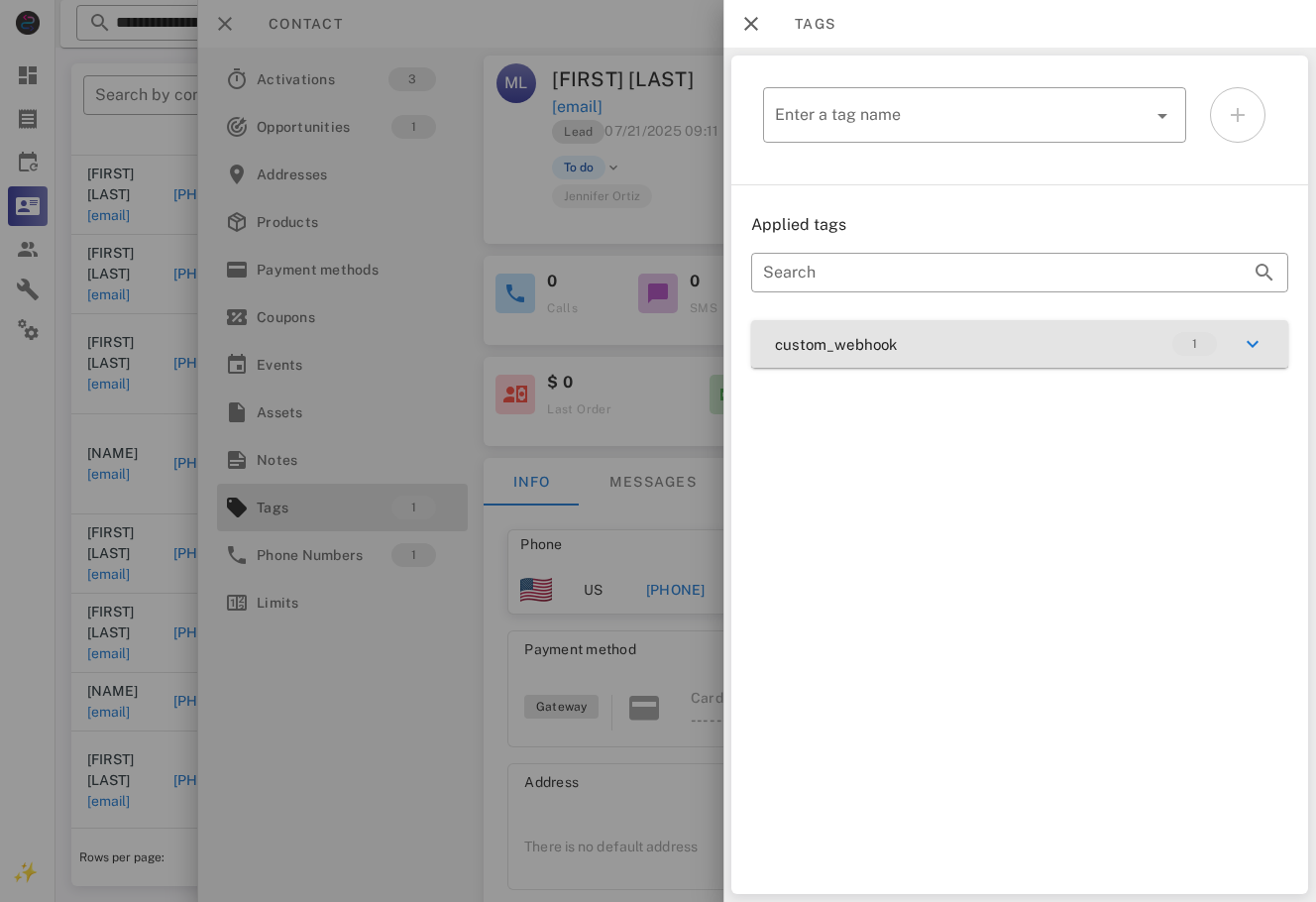 click on "custom_webhook  1" at bounding box center [1020, 344] 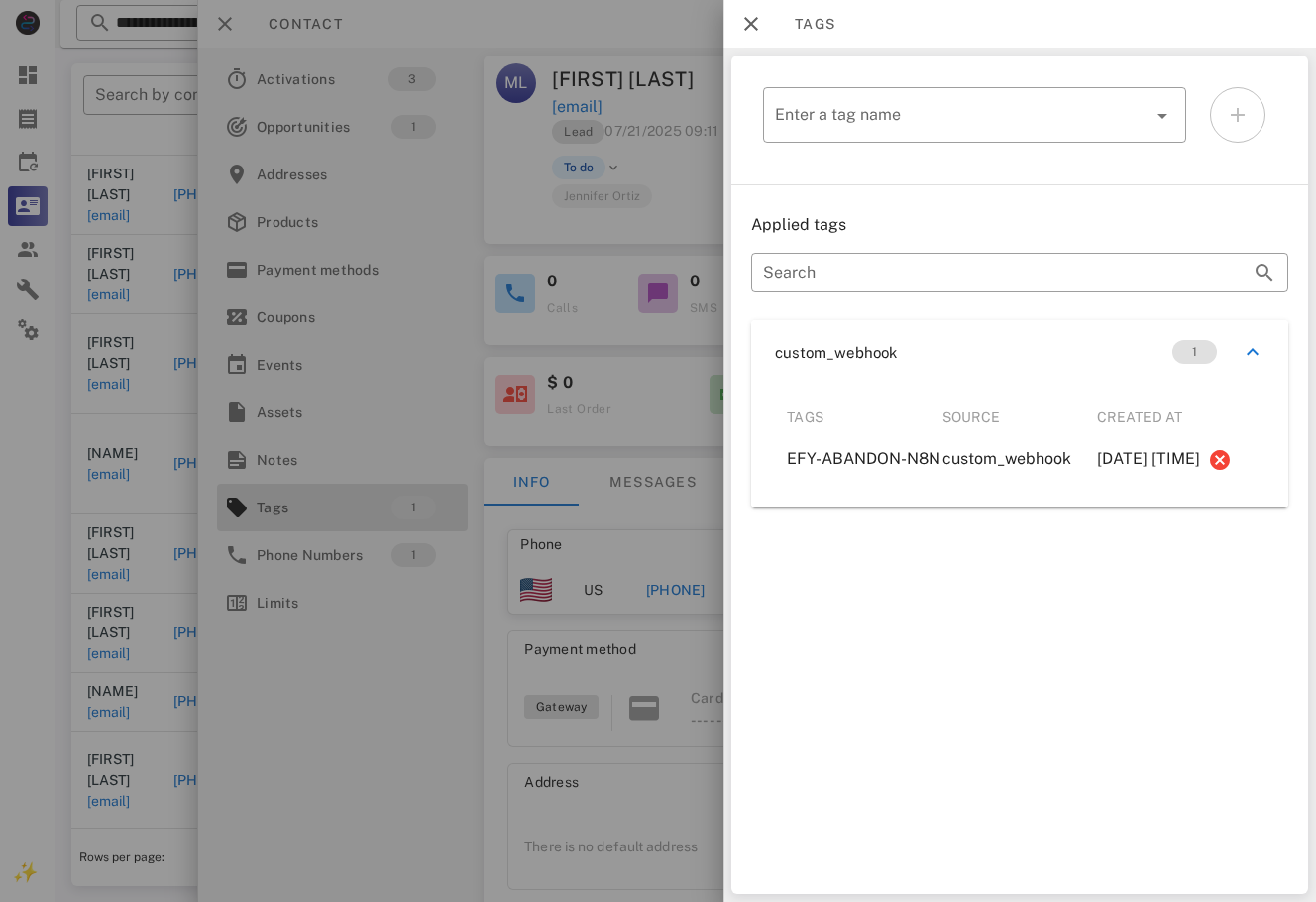 click at bounding box center [658, 451] 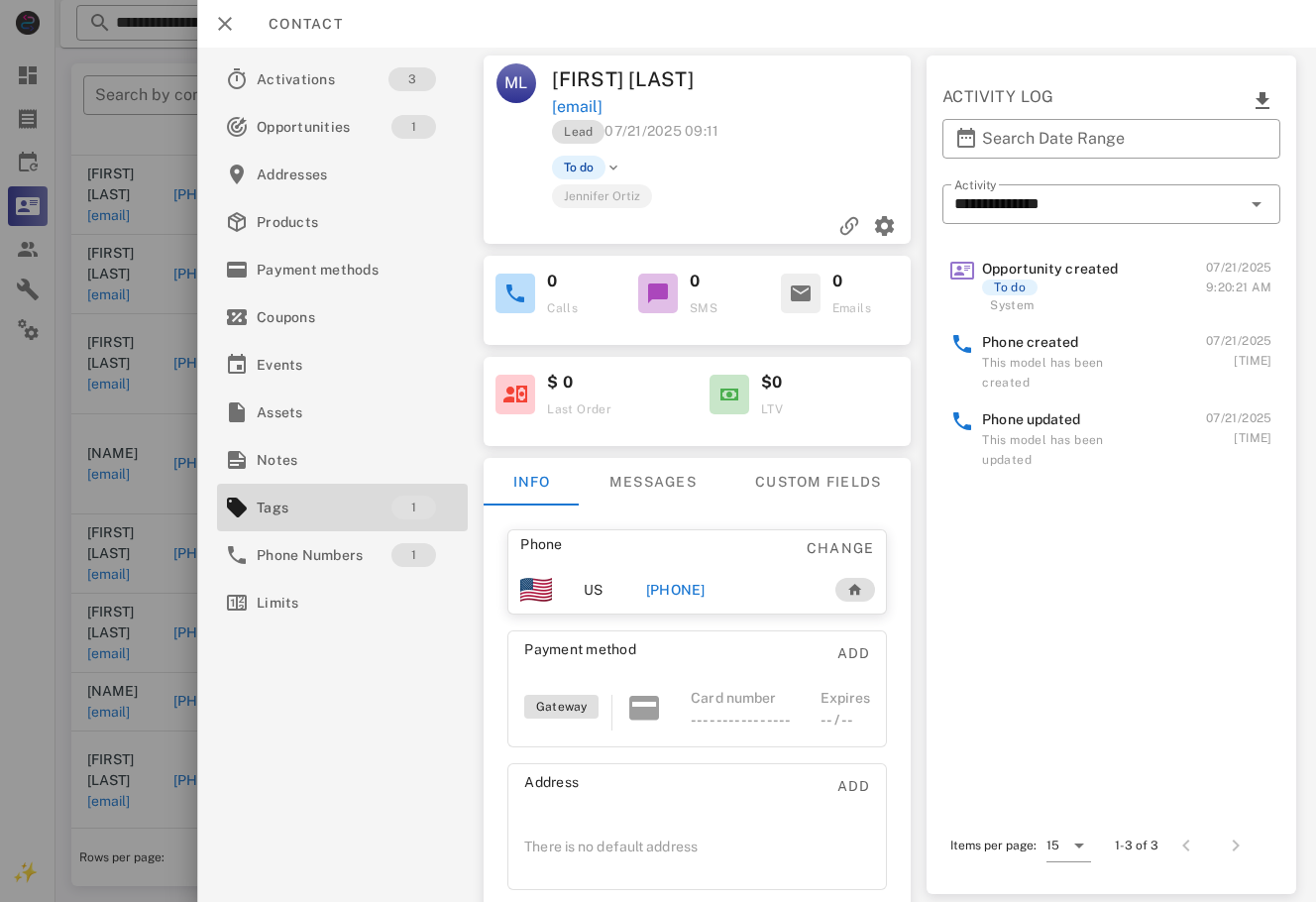 click on "+17133390998" at bounding box center (676, 590) 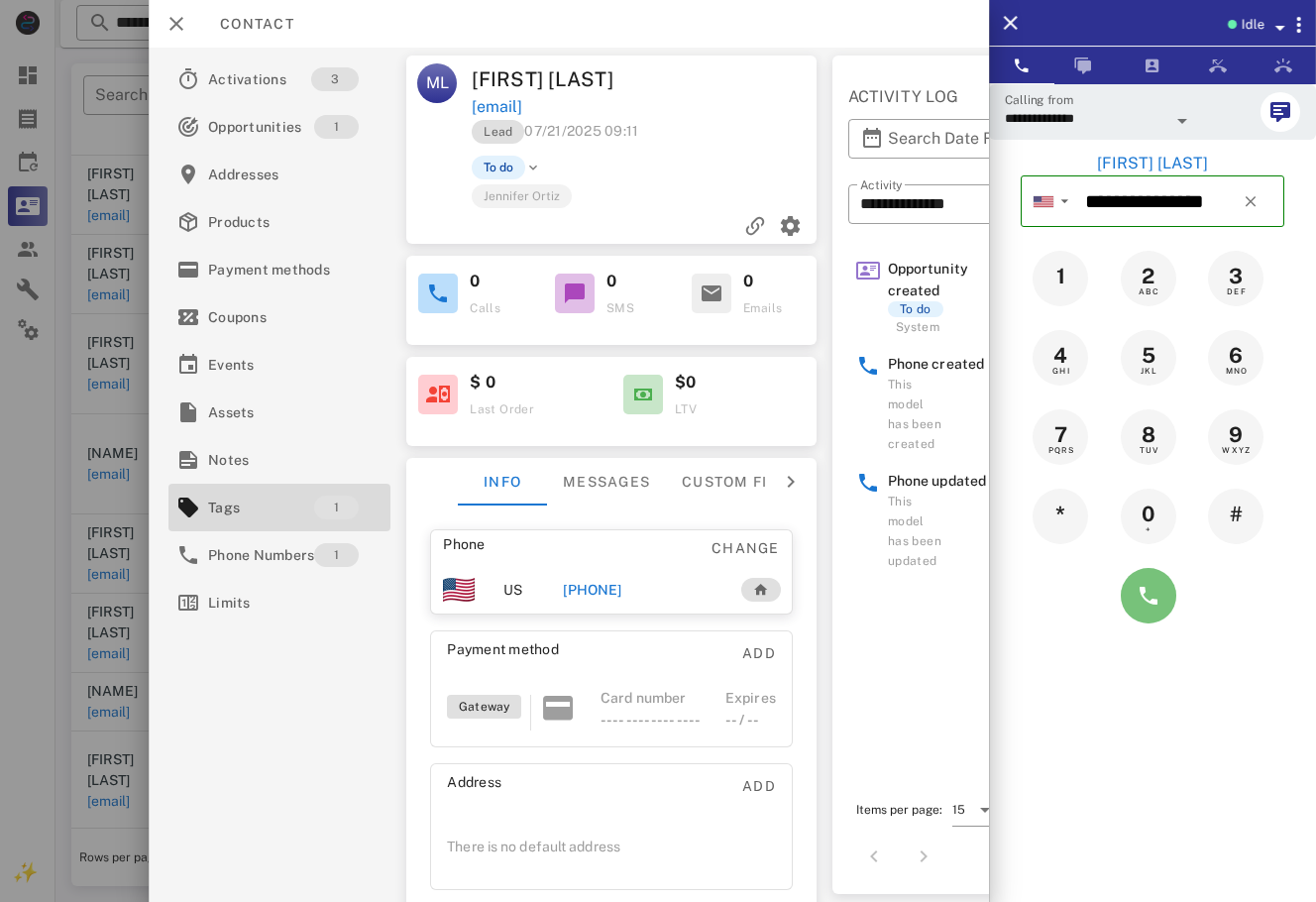 click at bounding box center [1149, 596] 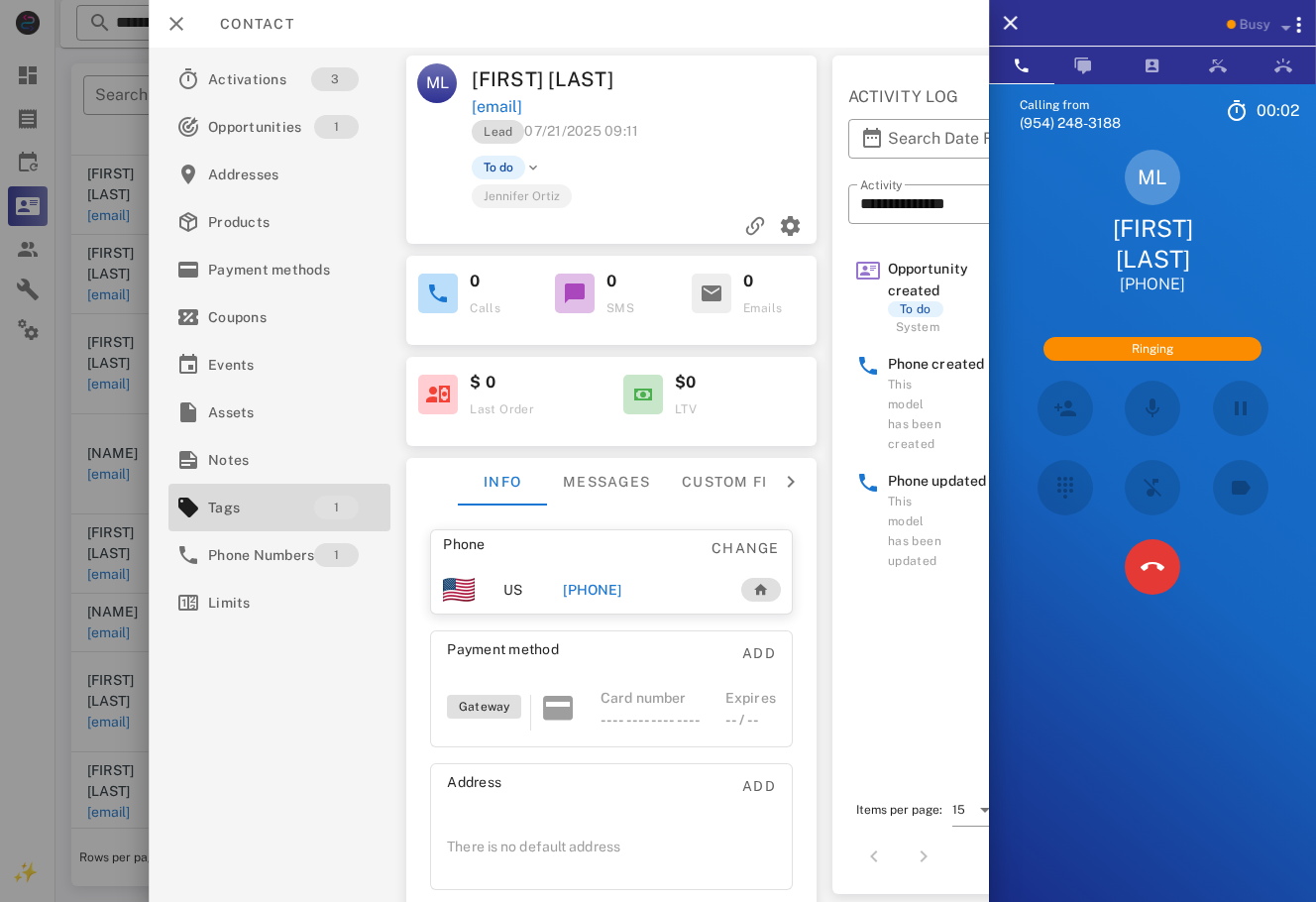 scroll, scrollTop: 350, scrollLeft: 0, axis: vertical 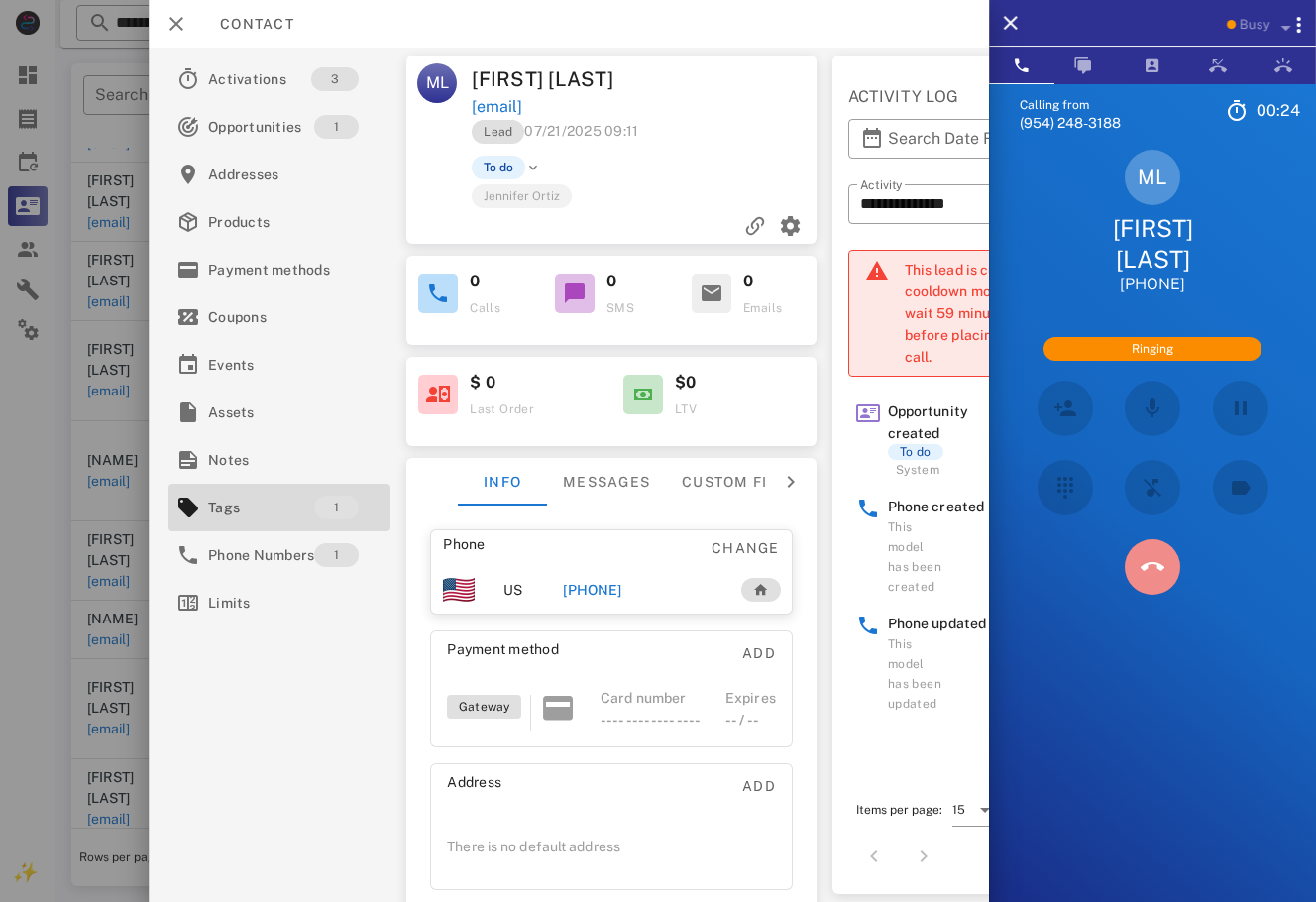 click at bounding box center (1152, 567) 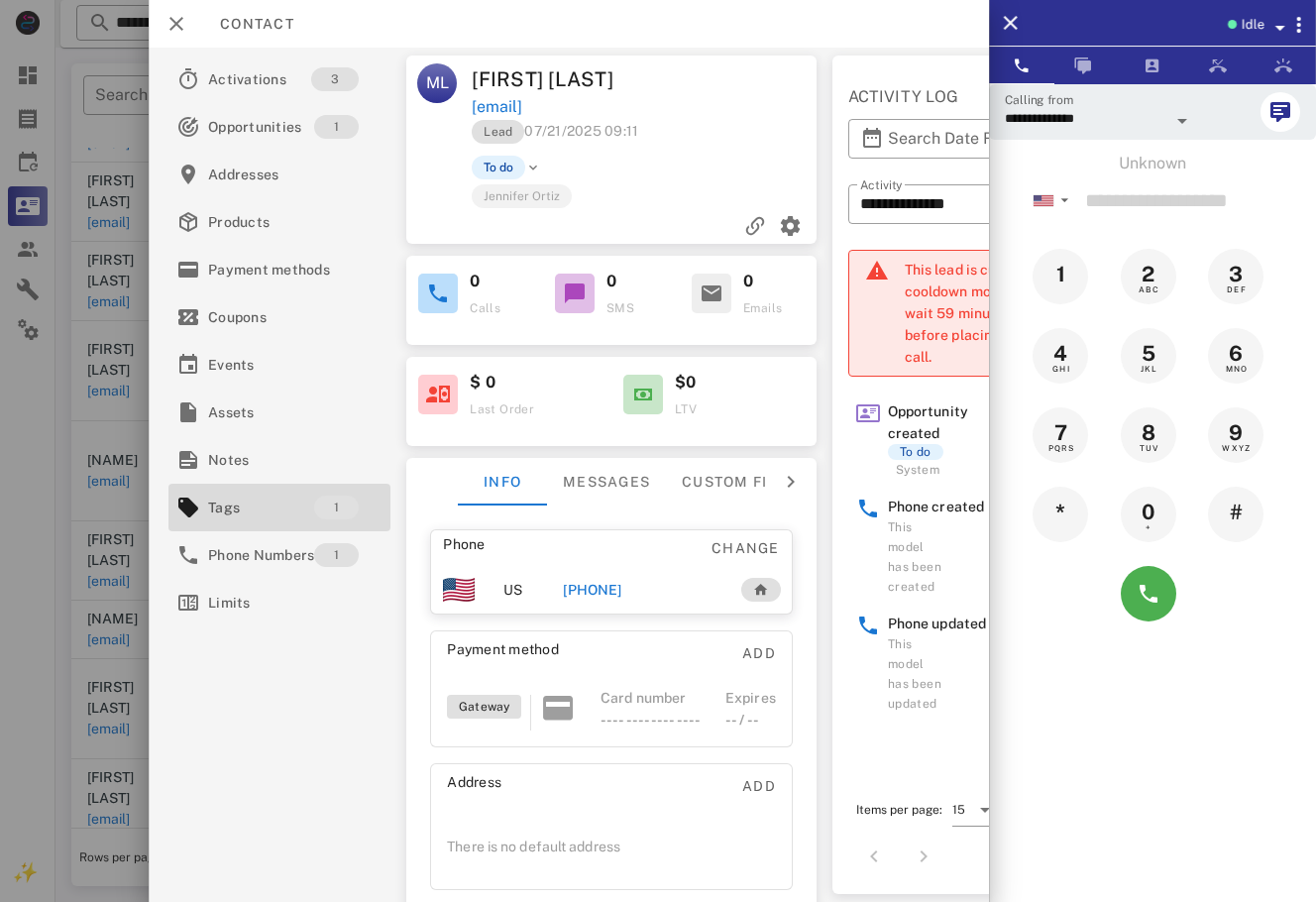 click on "+17133390998" at bounding box center (592, 590) 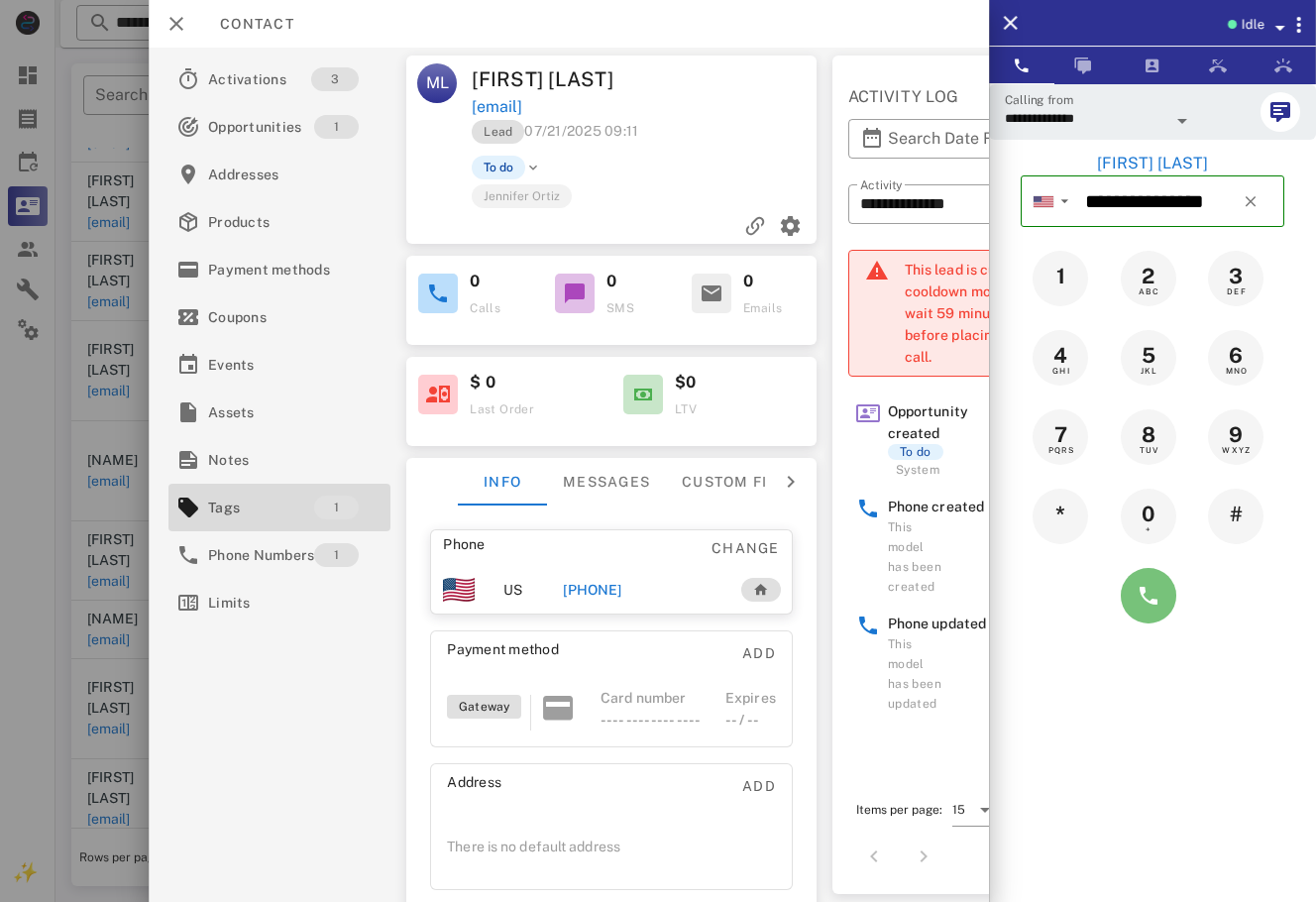 click at bounding box center [1149, 596] 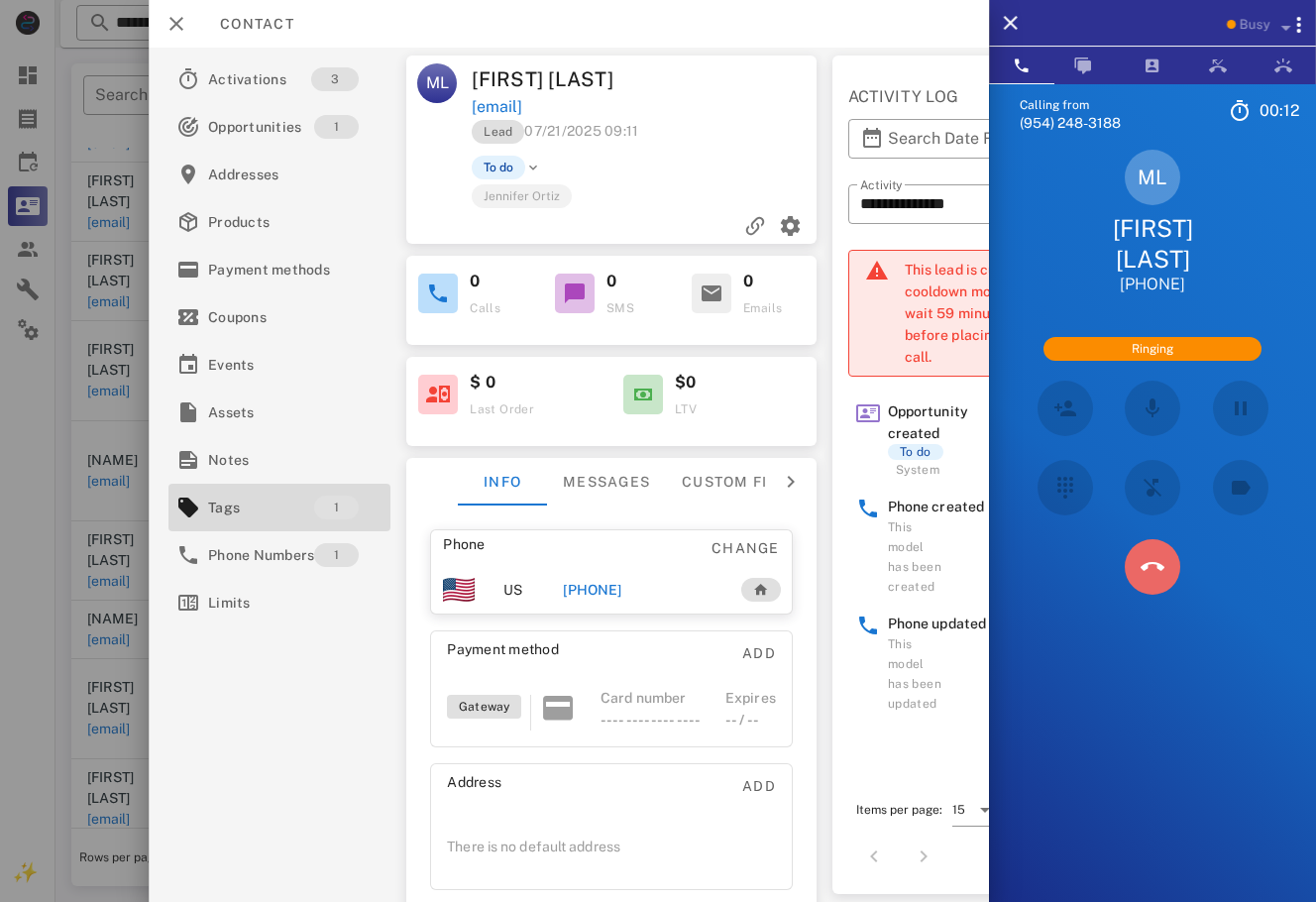 click at bounding box center [1152, 567] 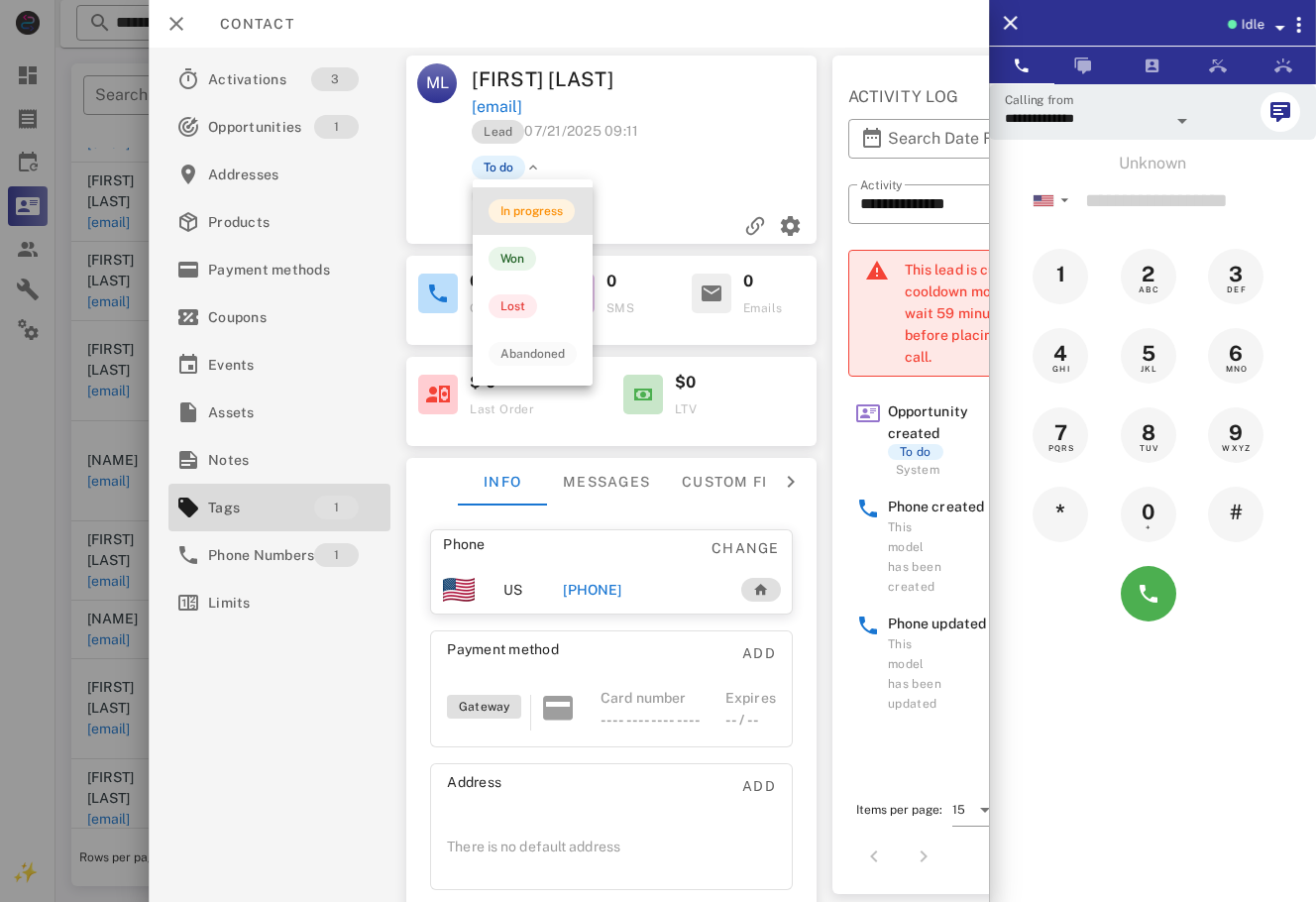 click on "In progress" at bounding box center (532, 211) 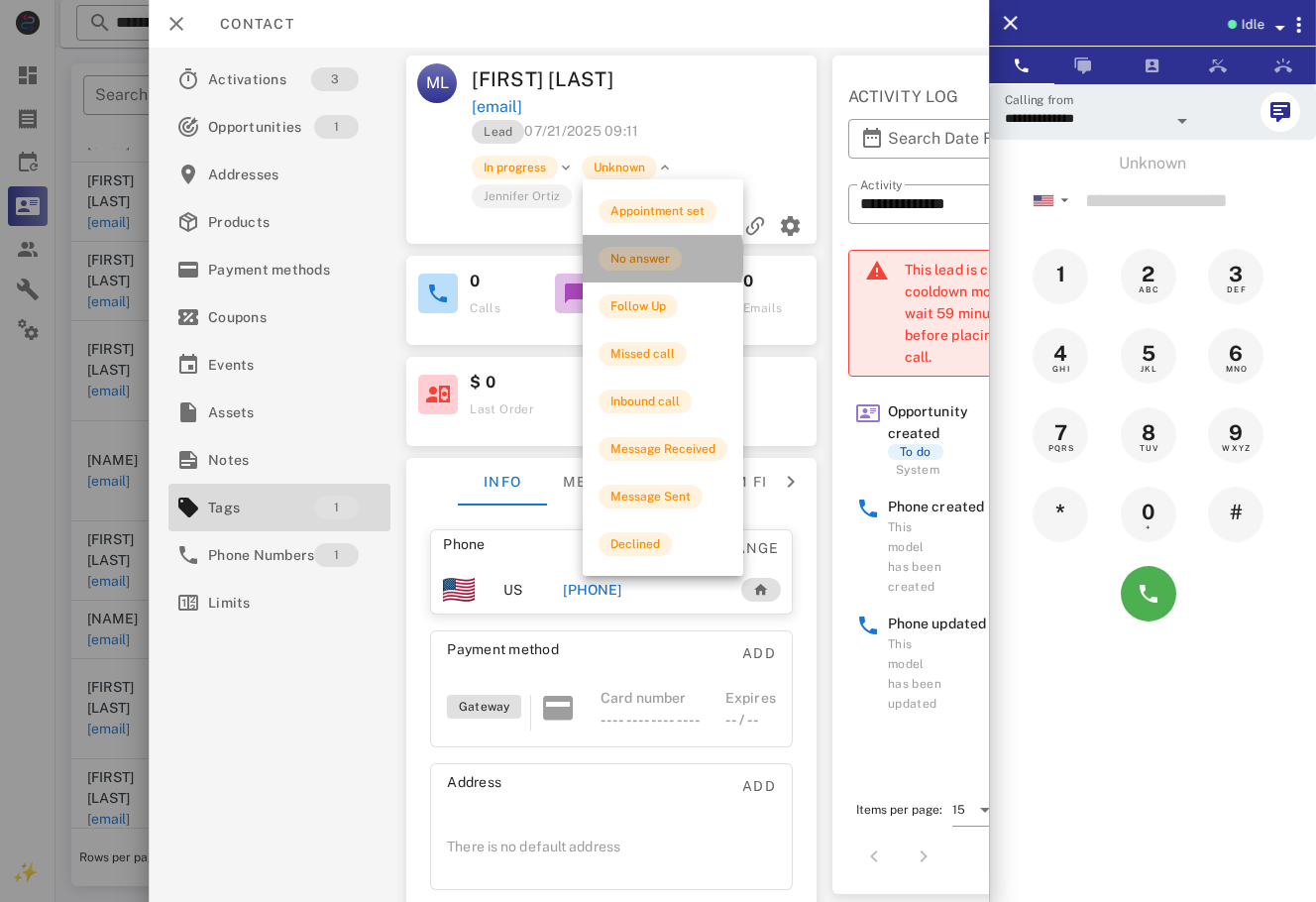 click on "No answer" at bounding box center (640, 259) 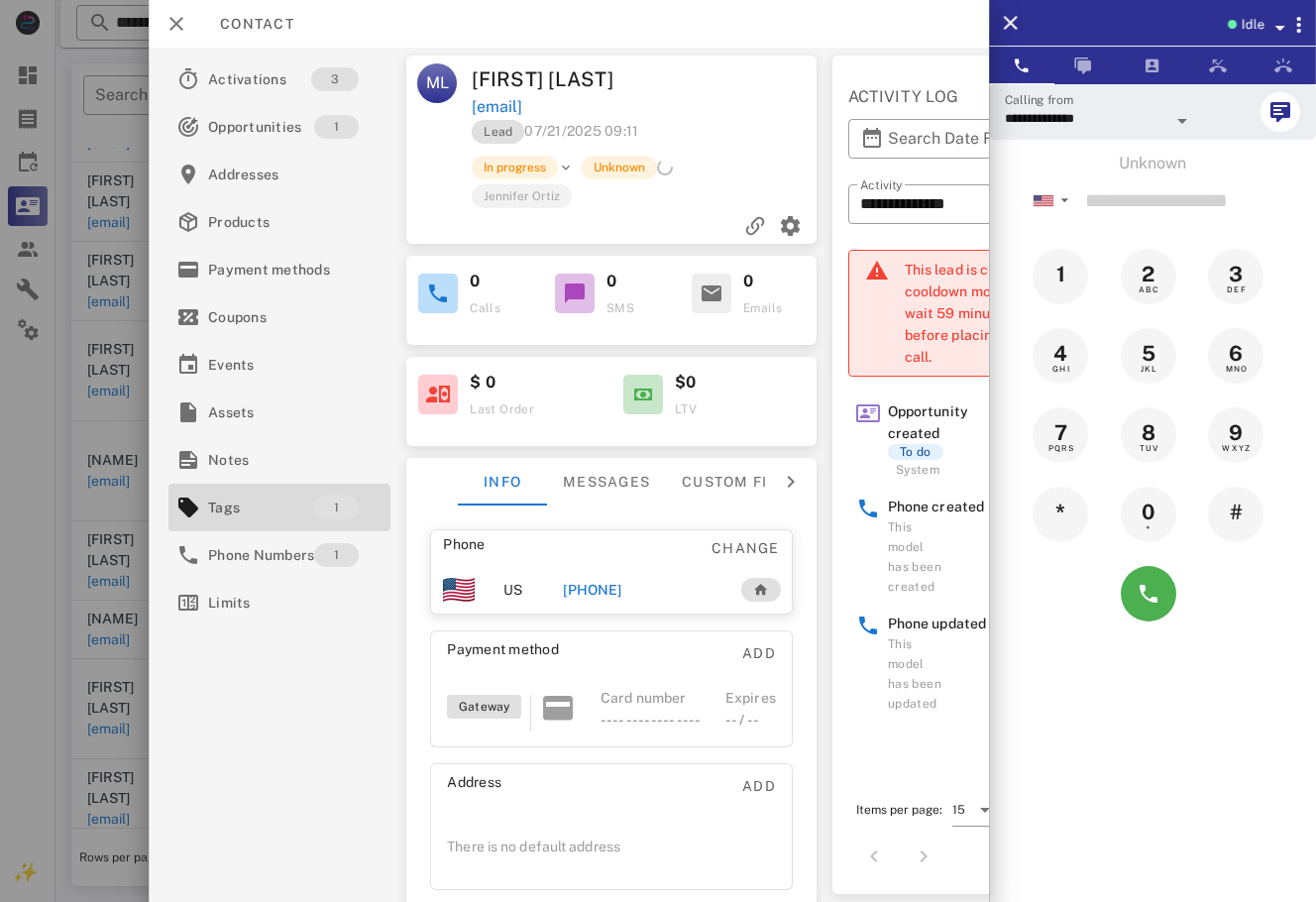 click at bounding box center [658, 451] 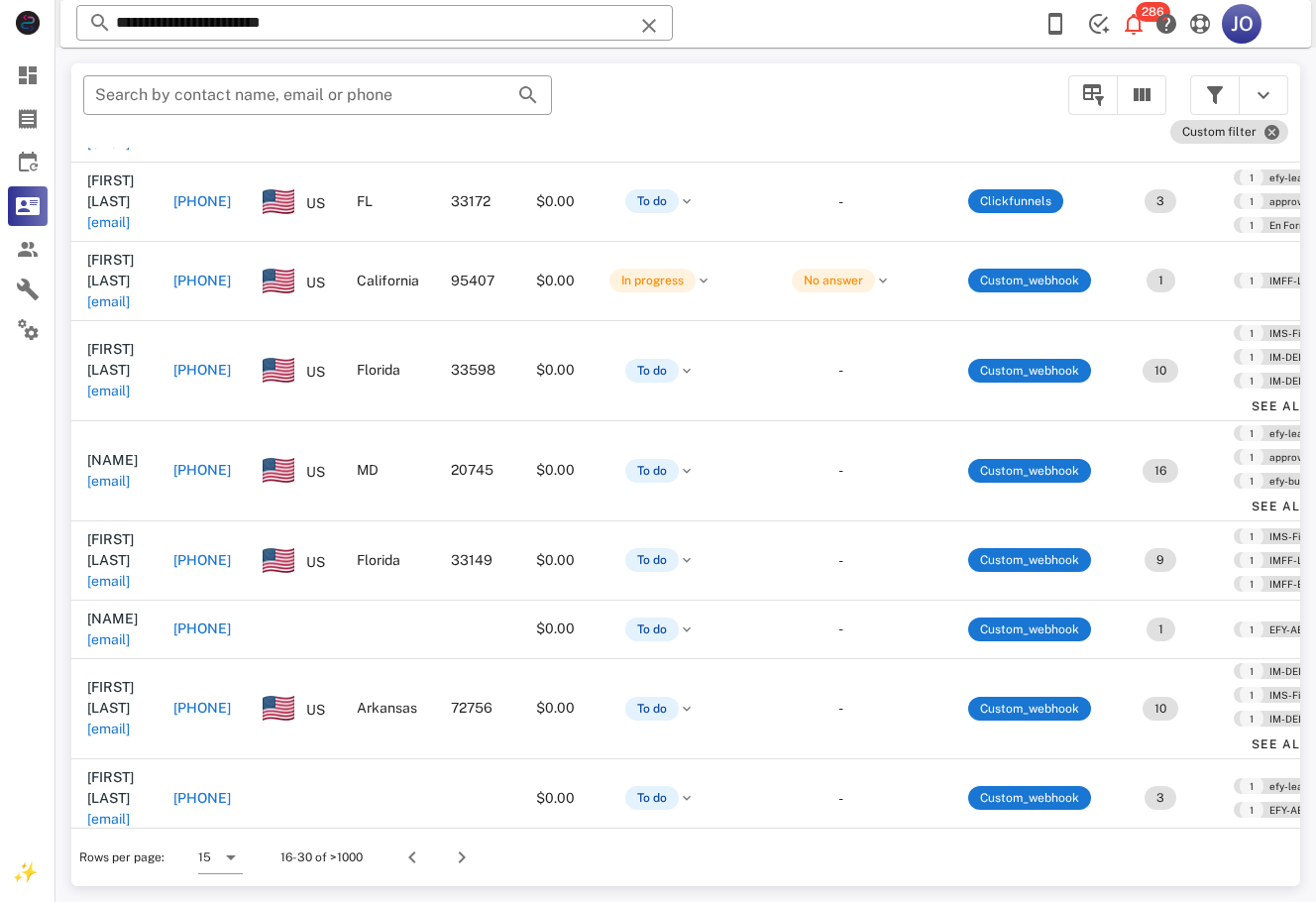 scroll, scrollTop: 350, scrollLeft: 458, axis: both 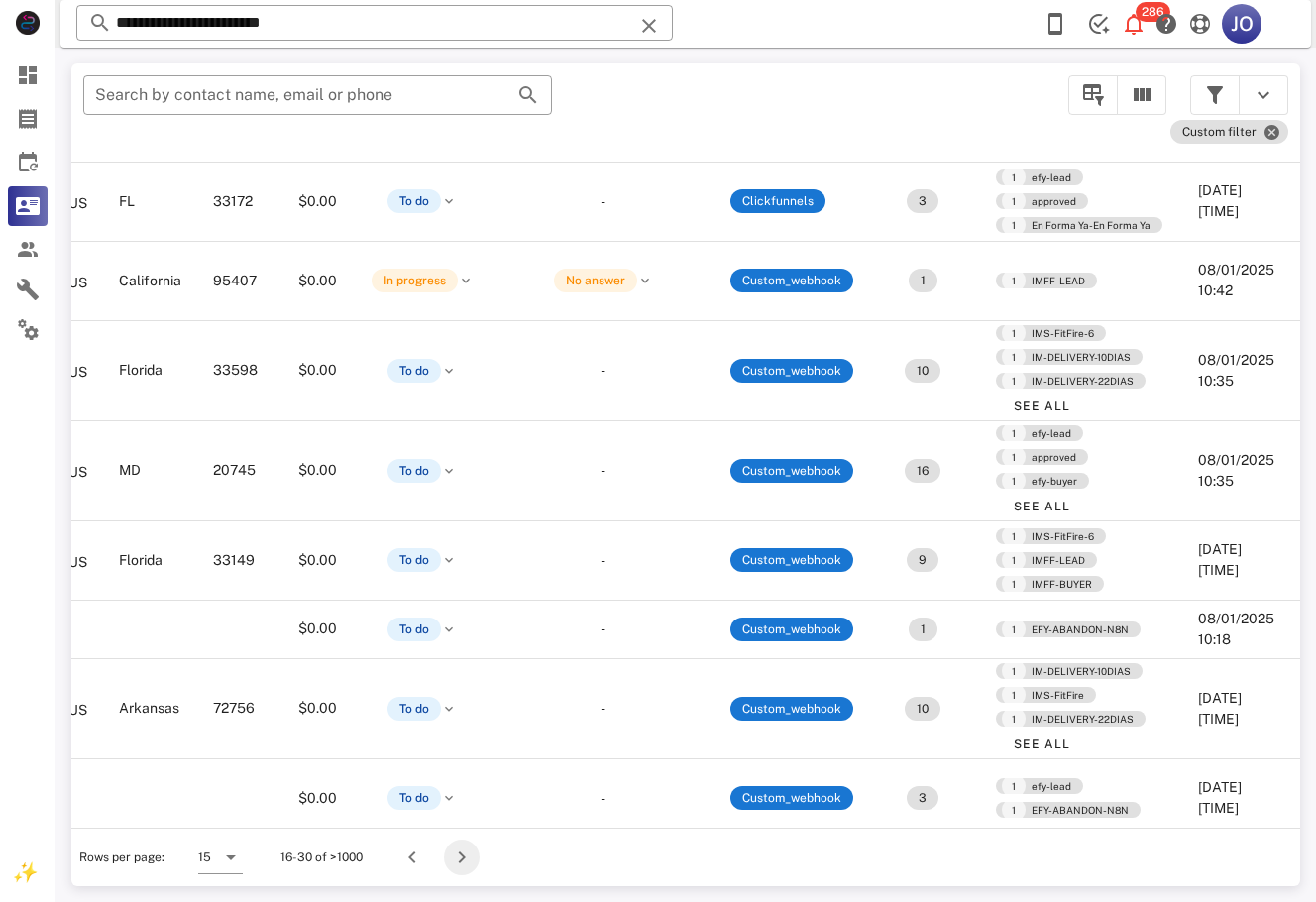click at bounding box center (462, 857) 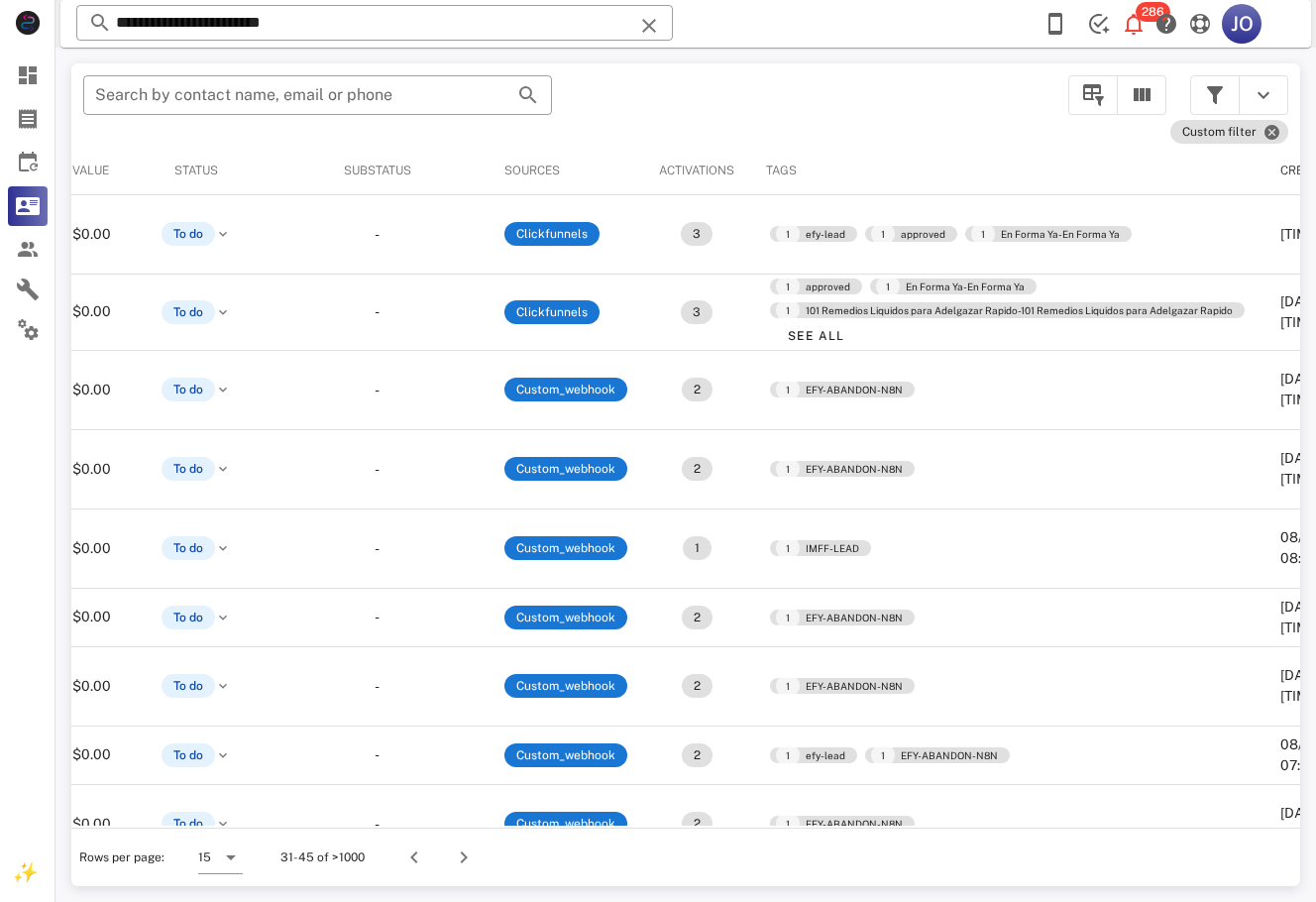scroll, scrollTop: 0, scrollLeft: 0, axis: both 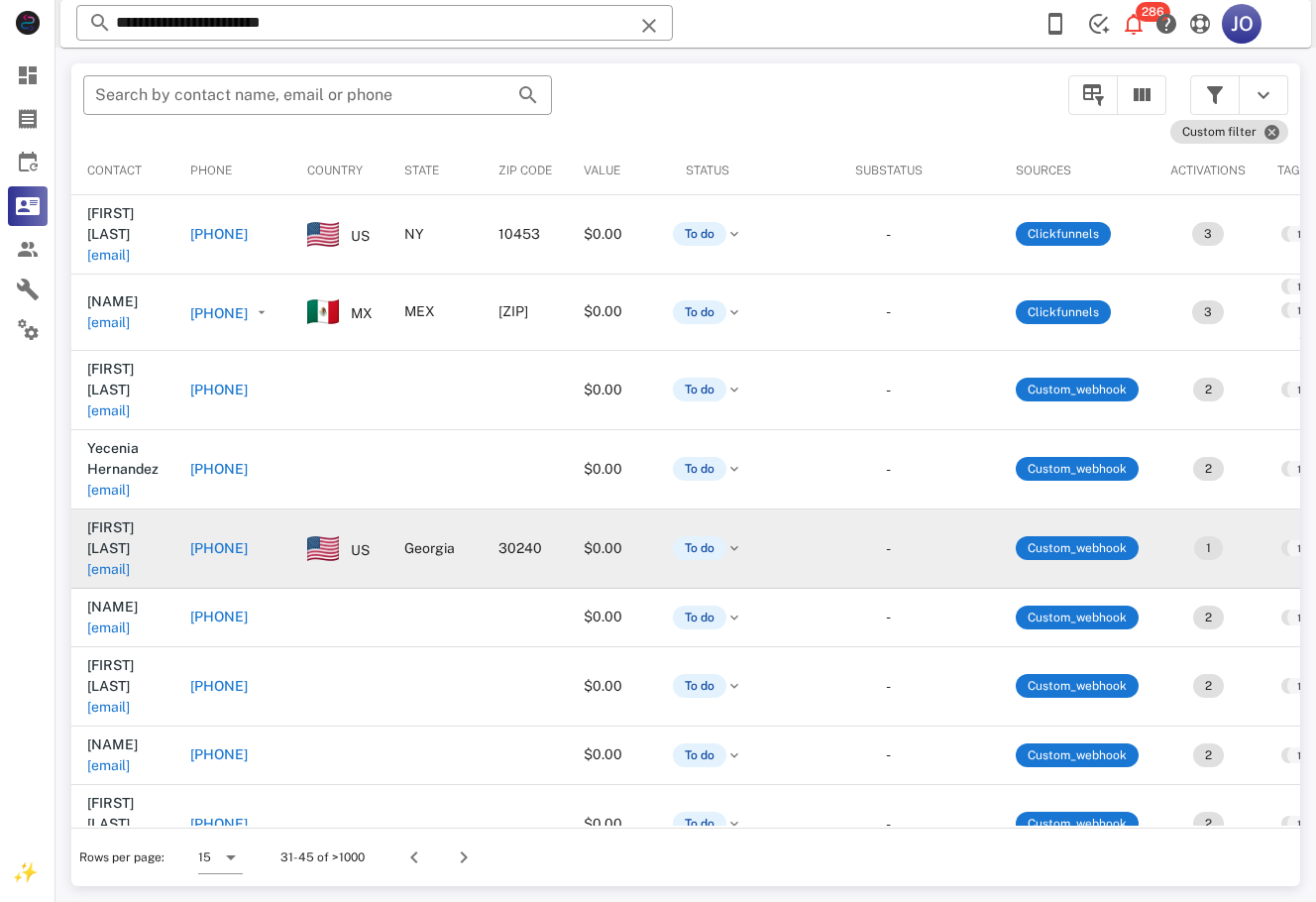 click on "MIRSA LEON  mirsadleon@gmail.com" at bounding box center (123, 548) 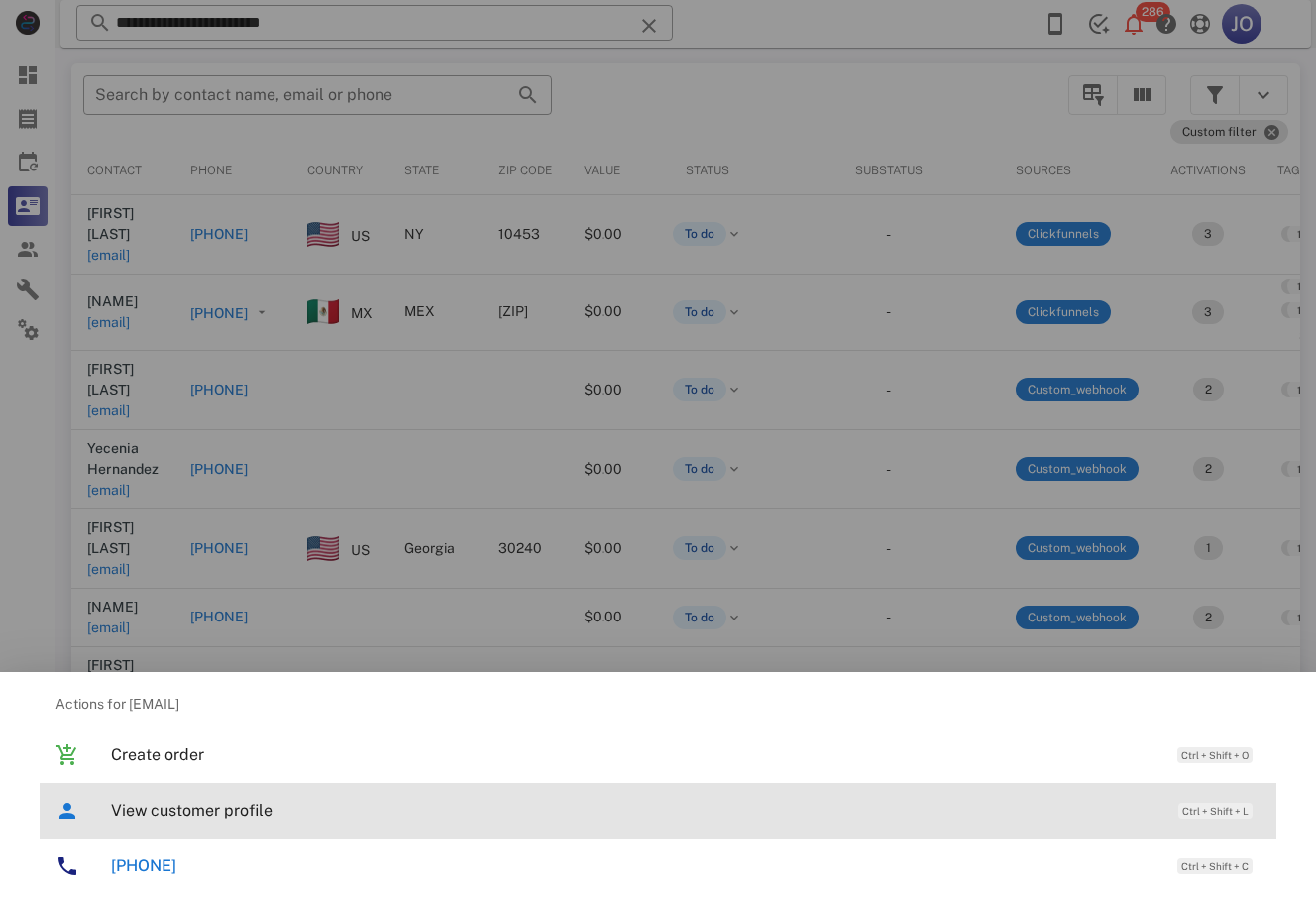 click on "View customer profile" at bounding box center [634, 810] 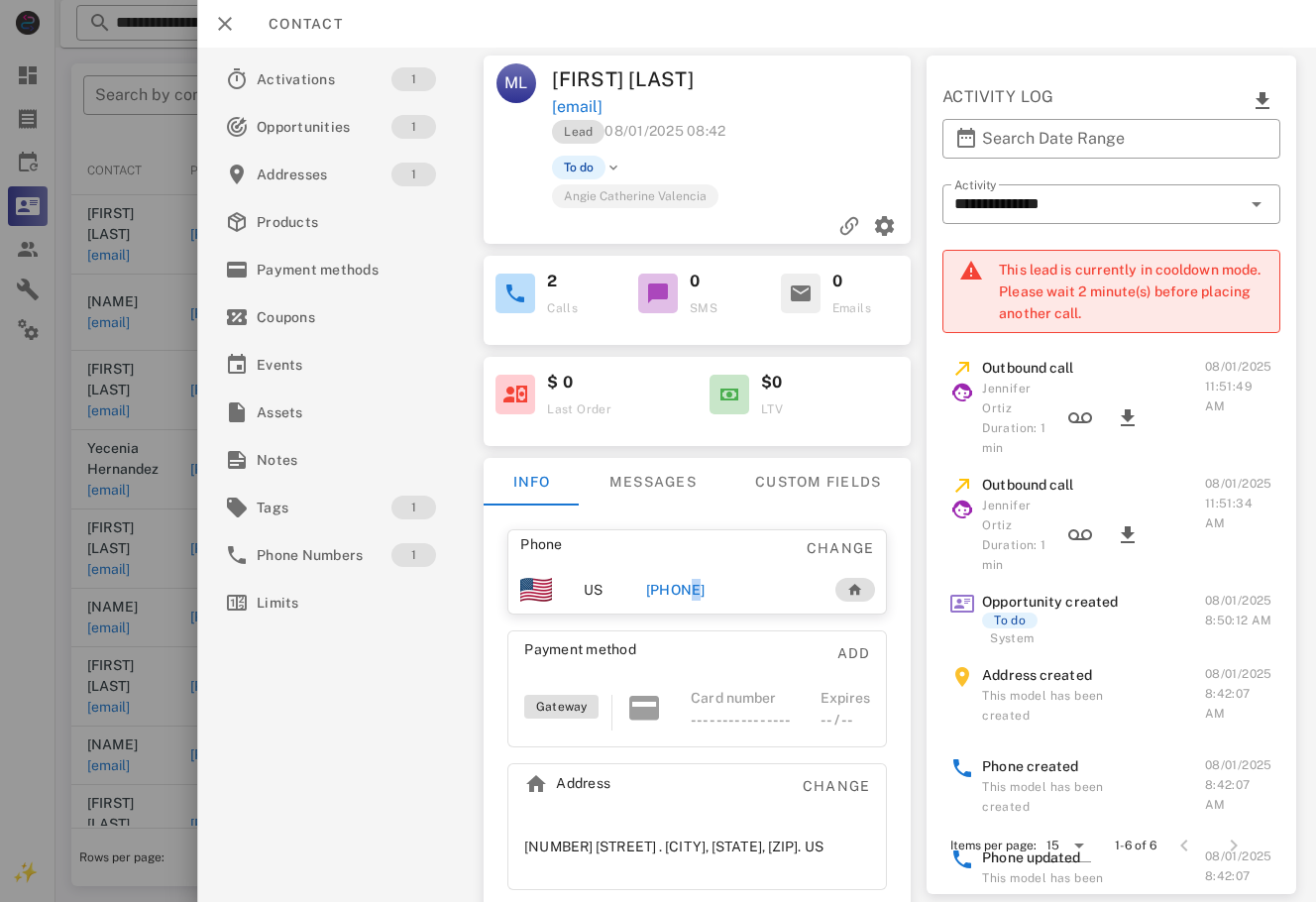 click on "+17142009526" at bounding box center (676, 590) 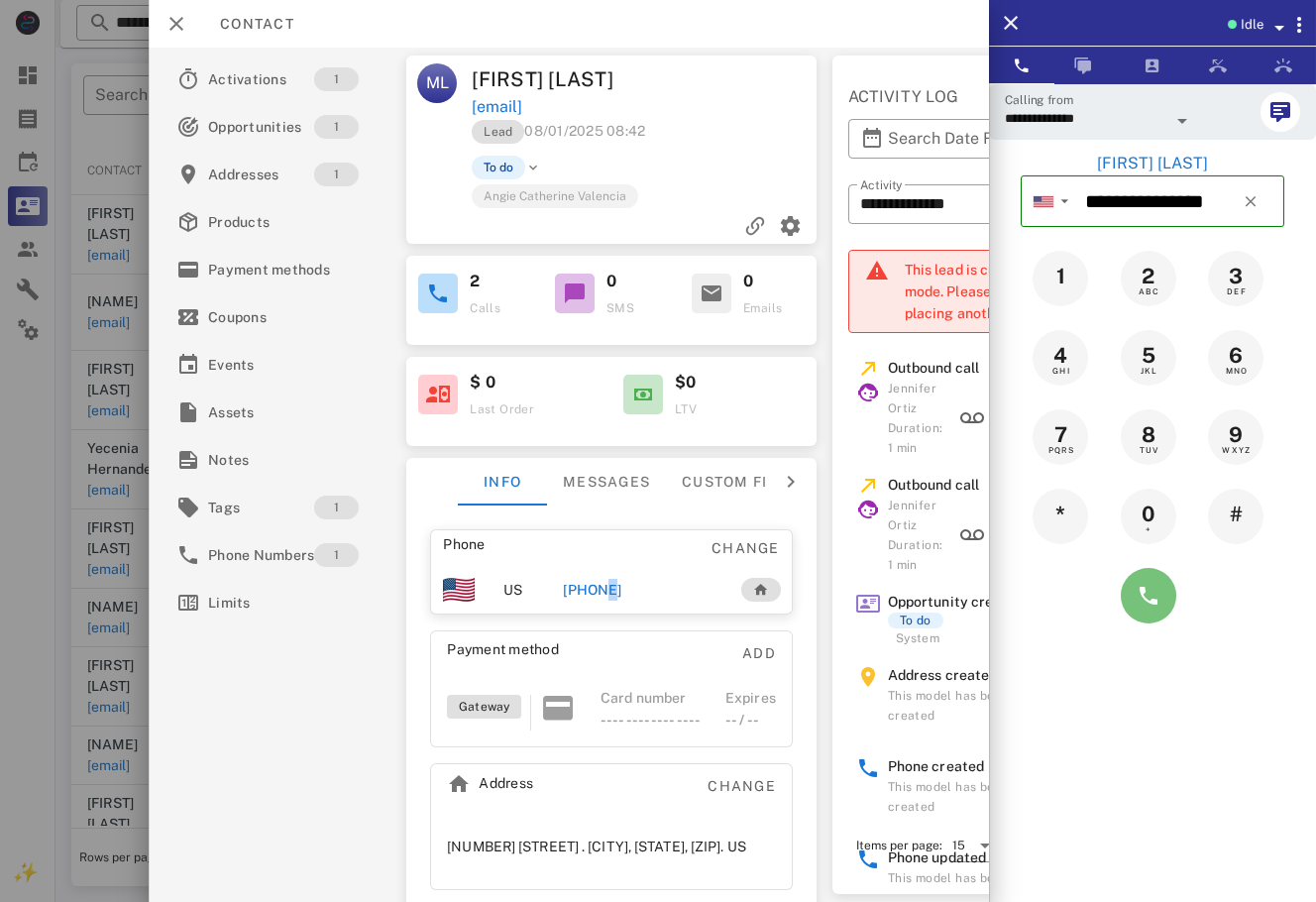 click at bounding box center (1149, 596) 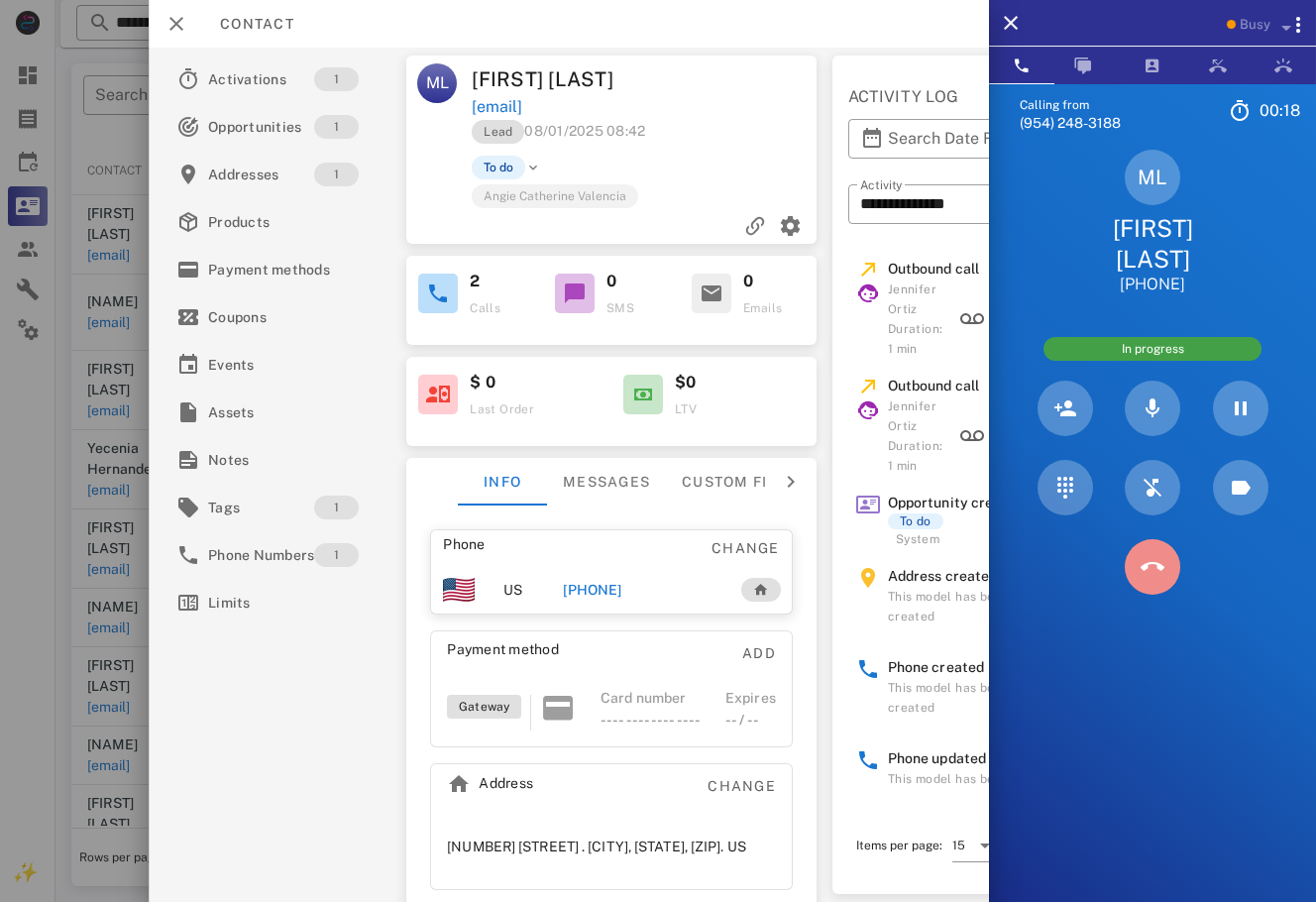 click at bounding box center (1152, 567) 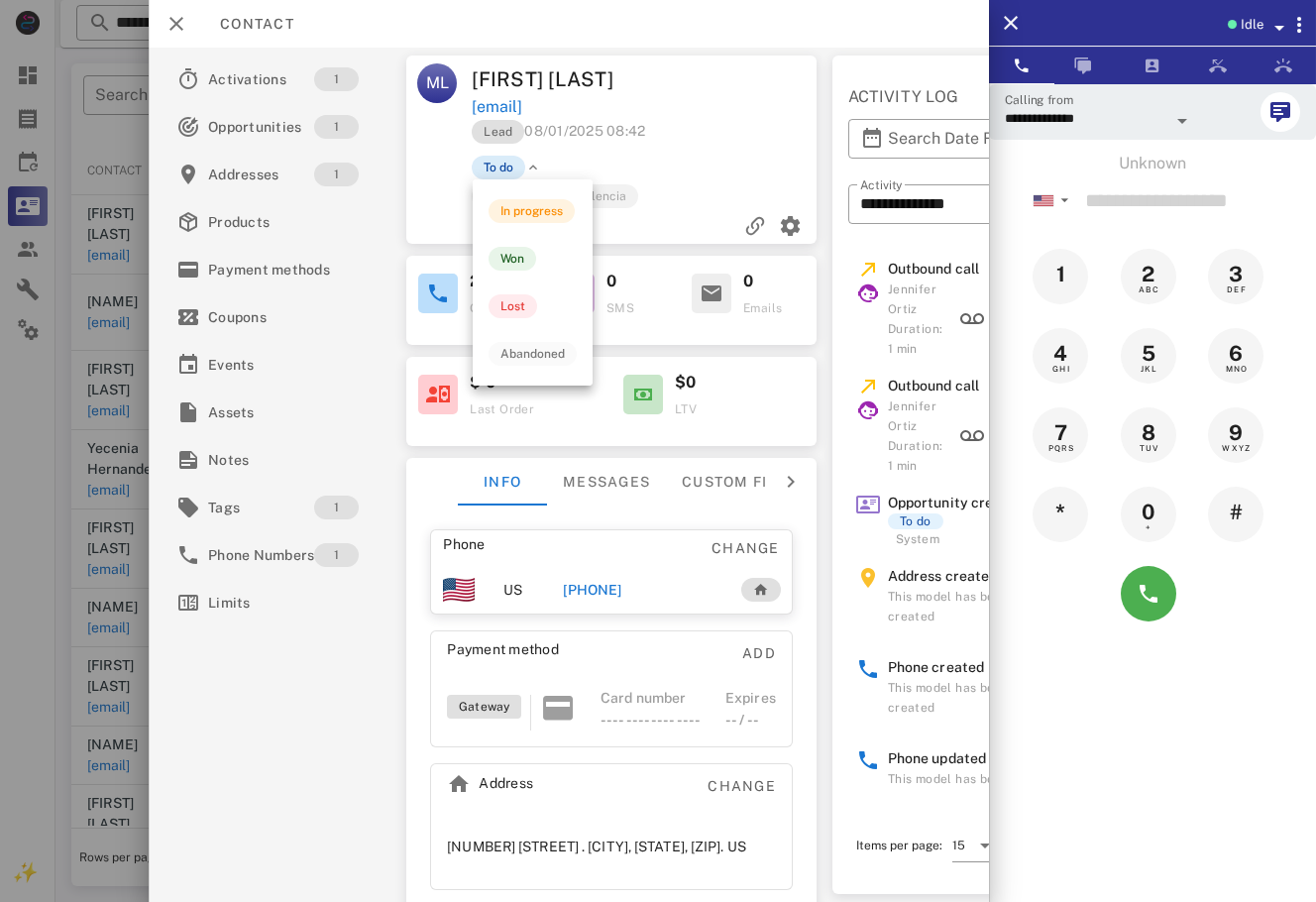 click on "To do" at bounding box center (498, 168) 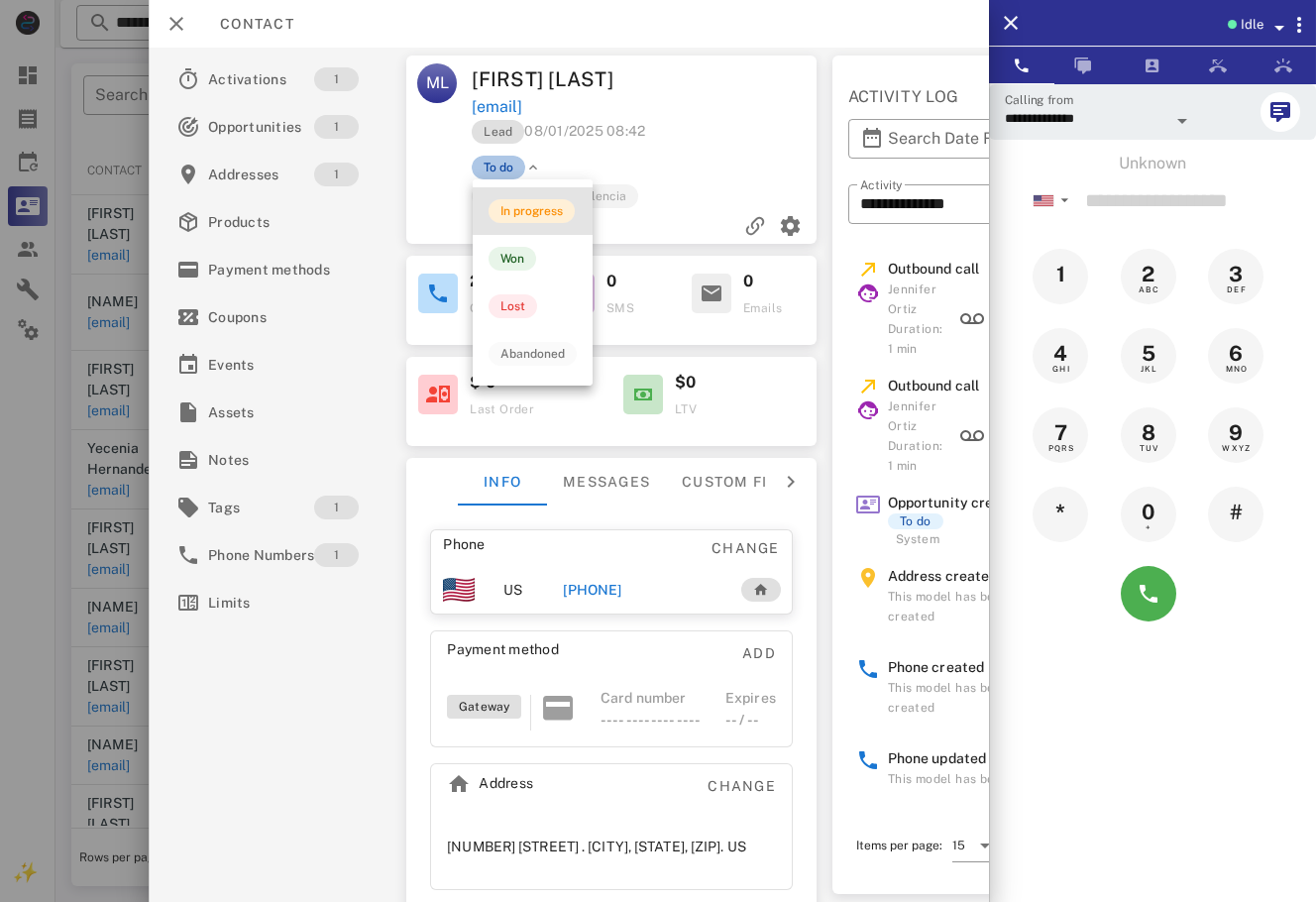 click on "In progress" at bounding box center (531, 211) 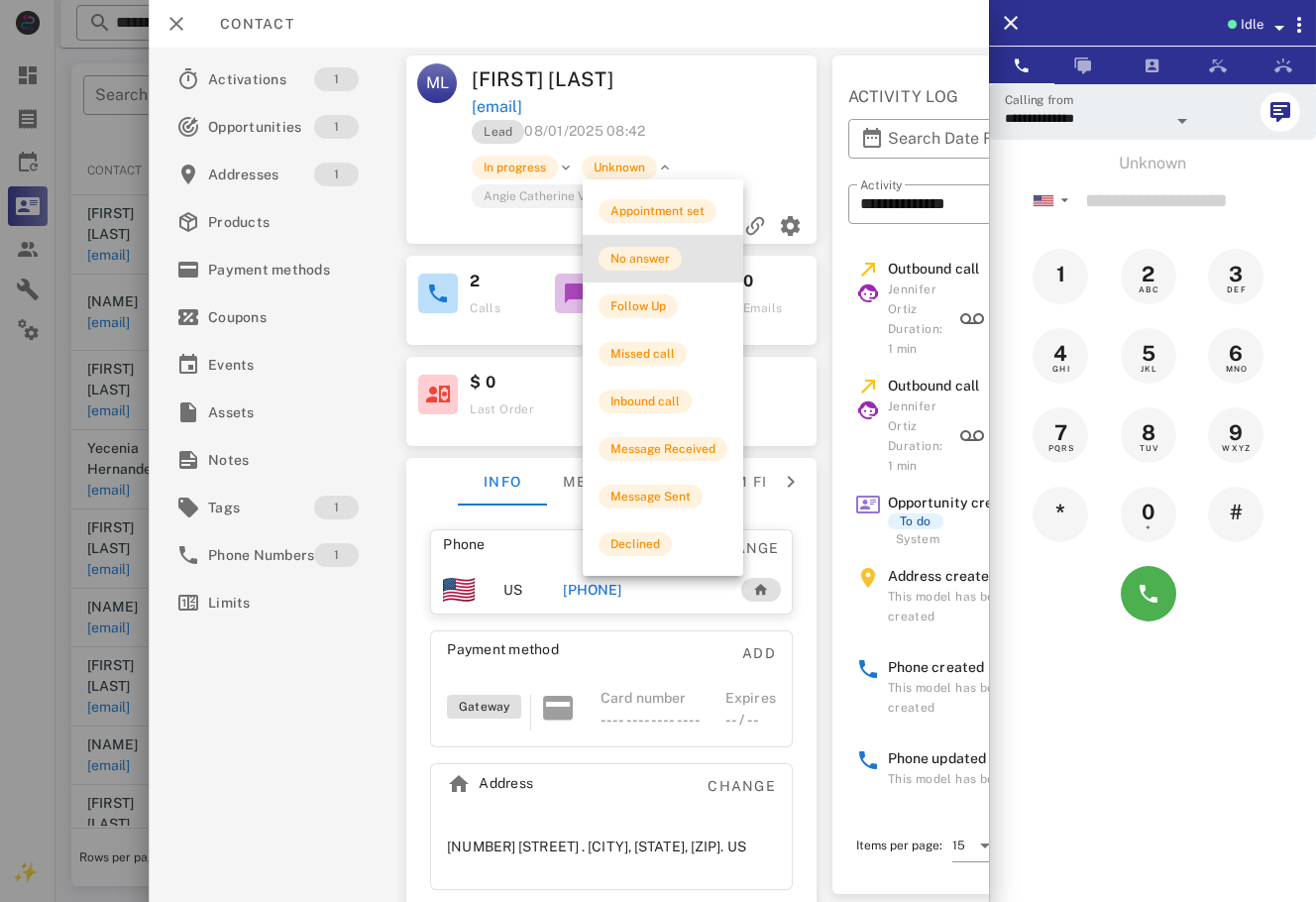 click on "No answer" at bounding box center (663, 259) 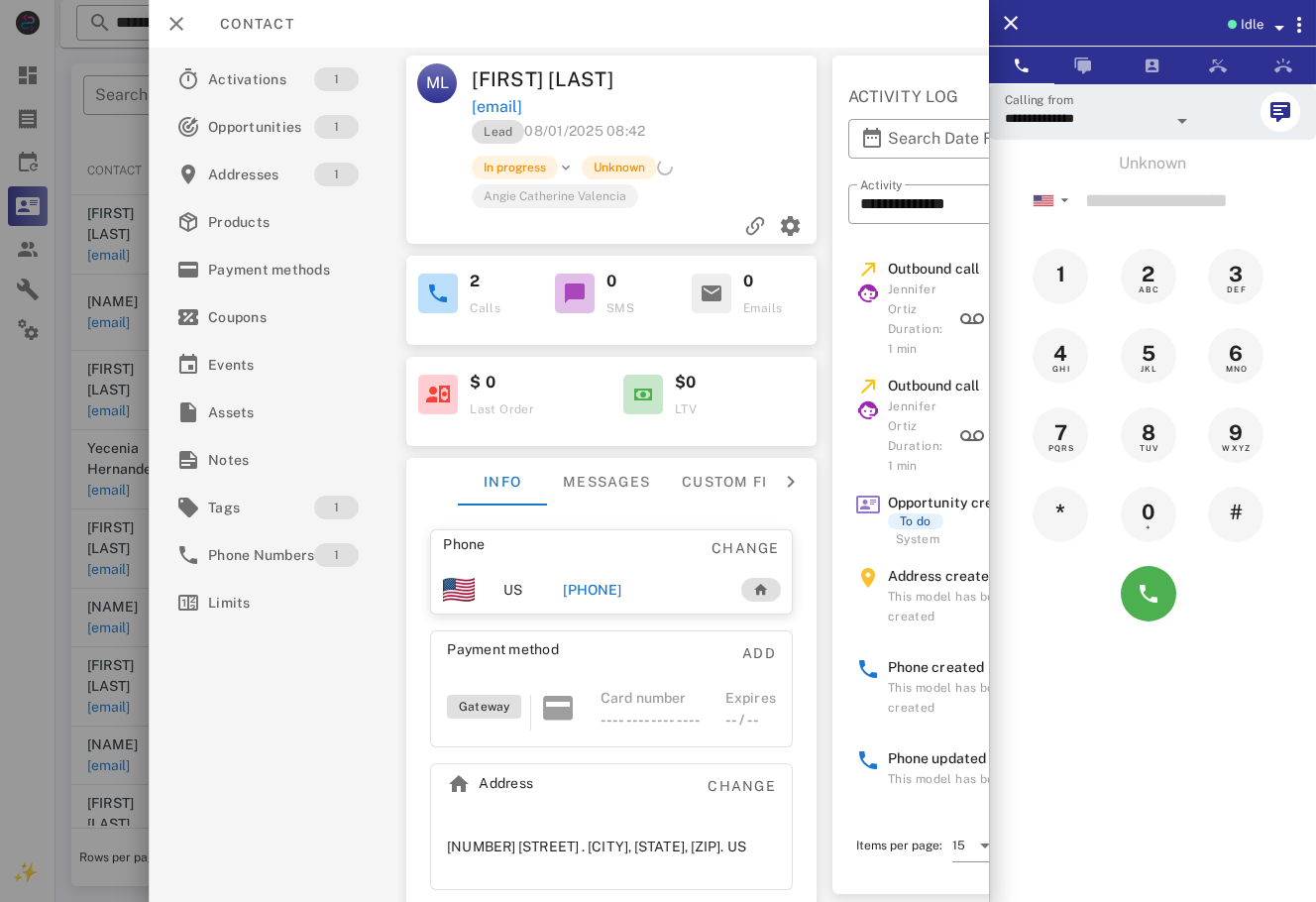 click at bounding box center [658, 451] 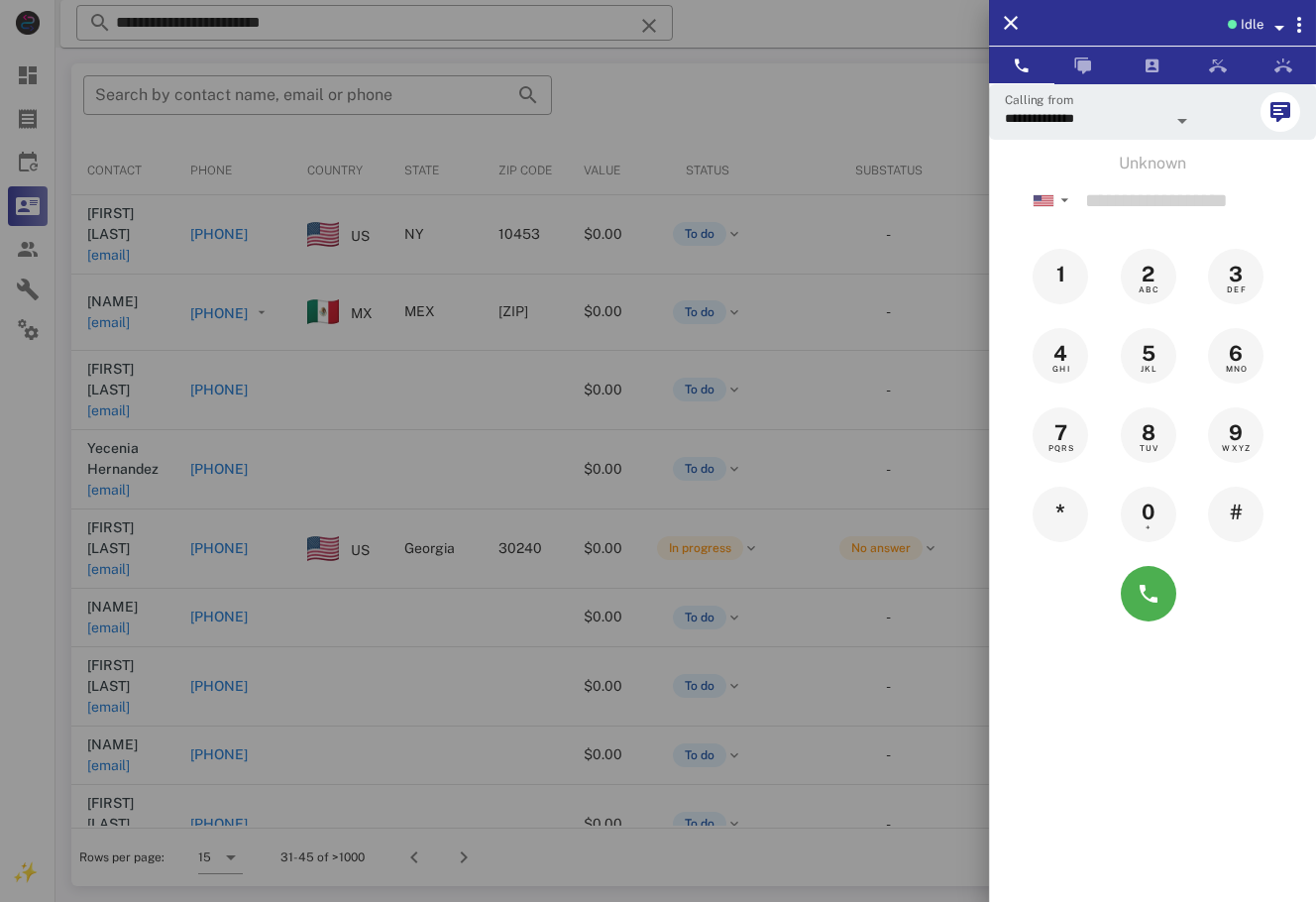 click at bounding box center [658, 451] 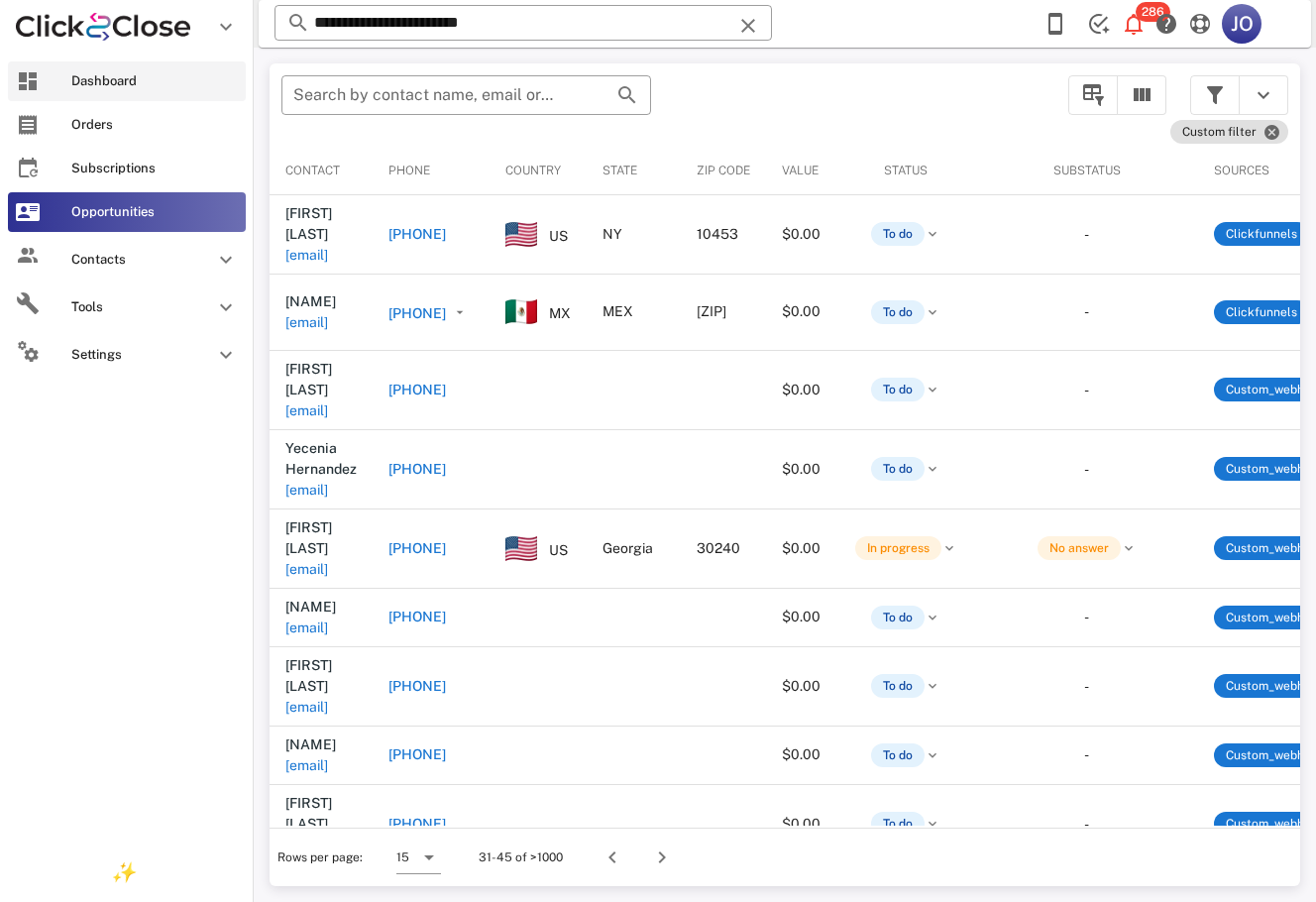click at bounding box center [28, 81] 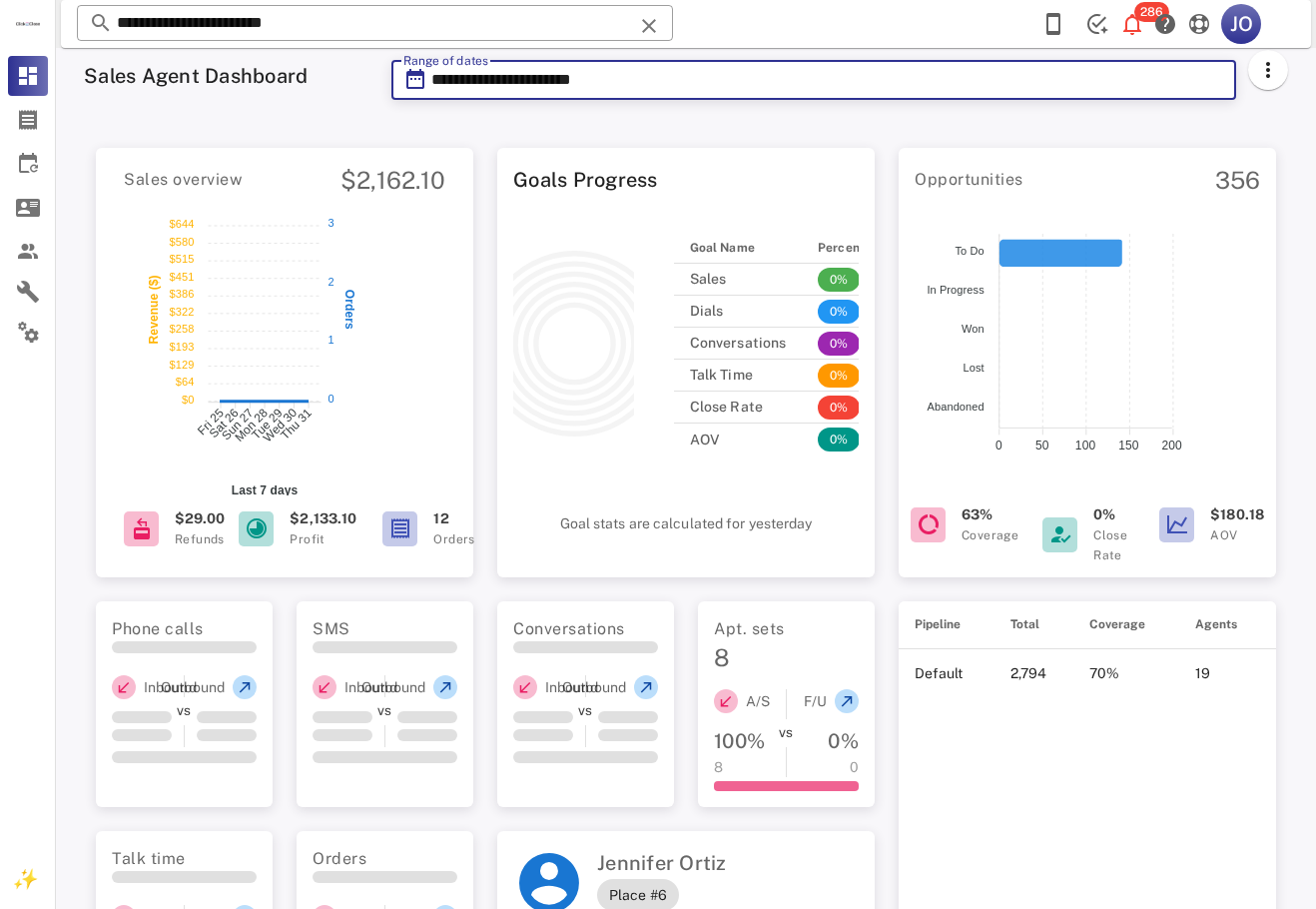 click on "**********" at bounding box center [828, 80] 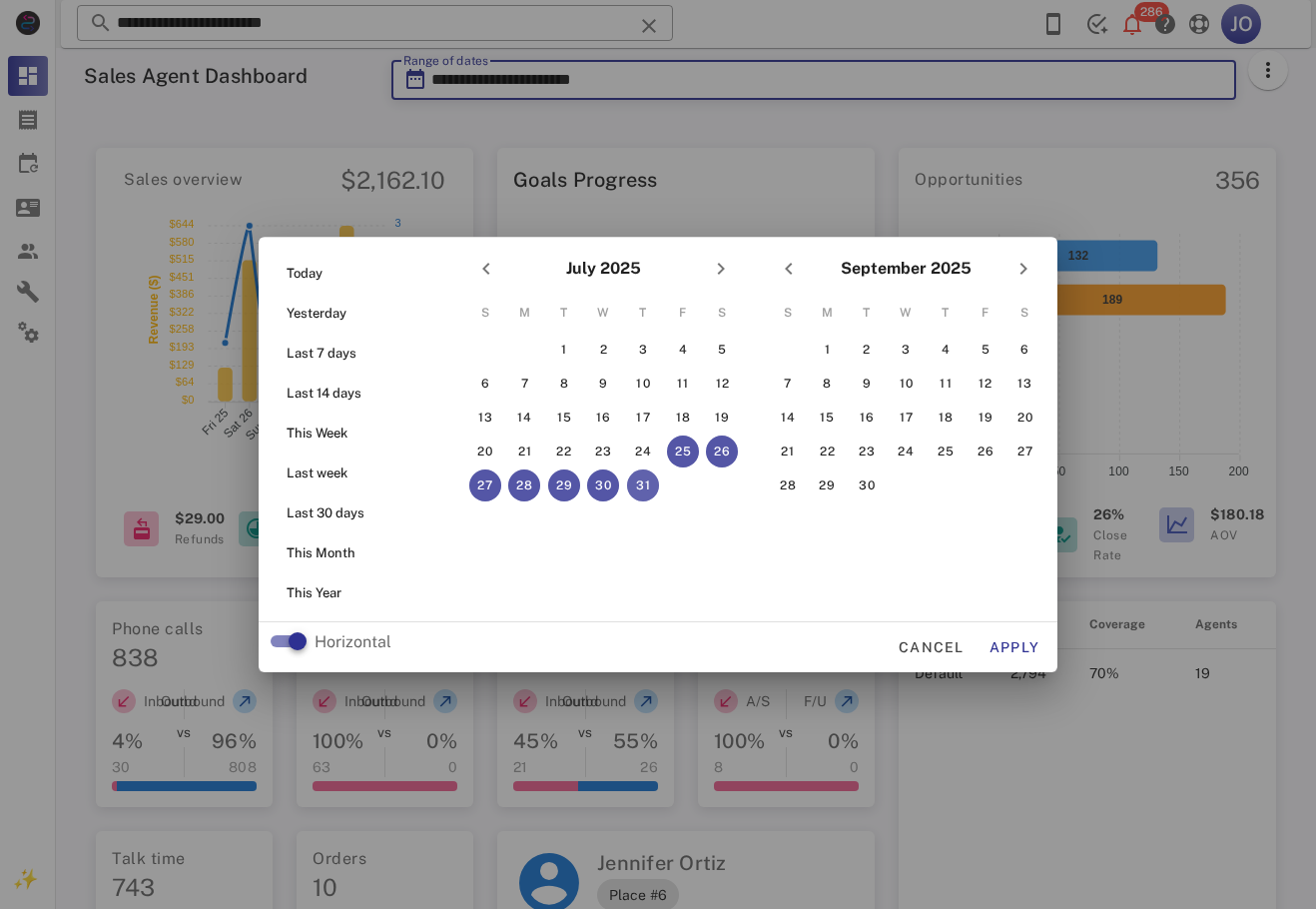click on "31" at bounding box center (643, 485) 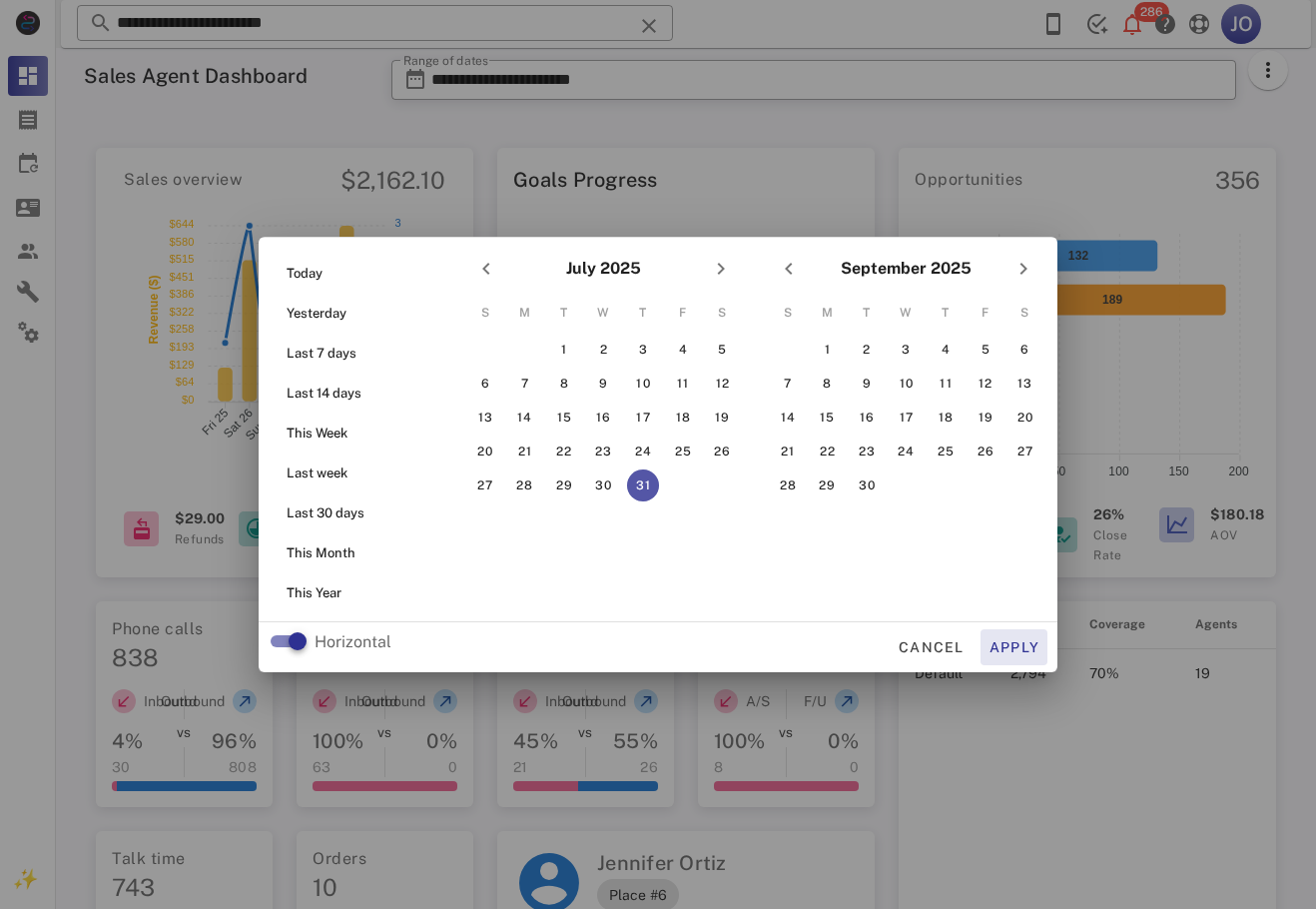 click on "Apply" at bounding box center (1014, 647) 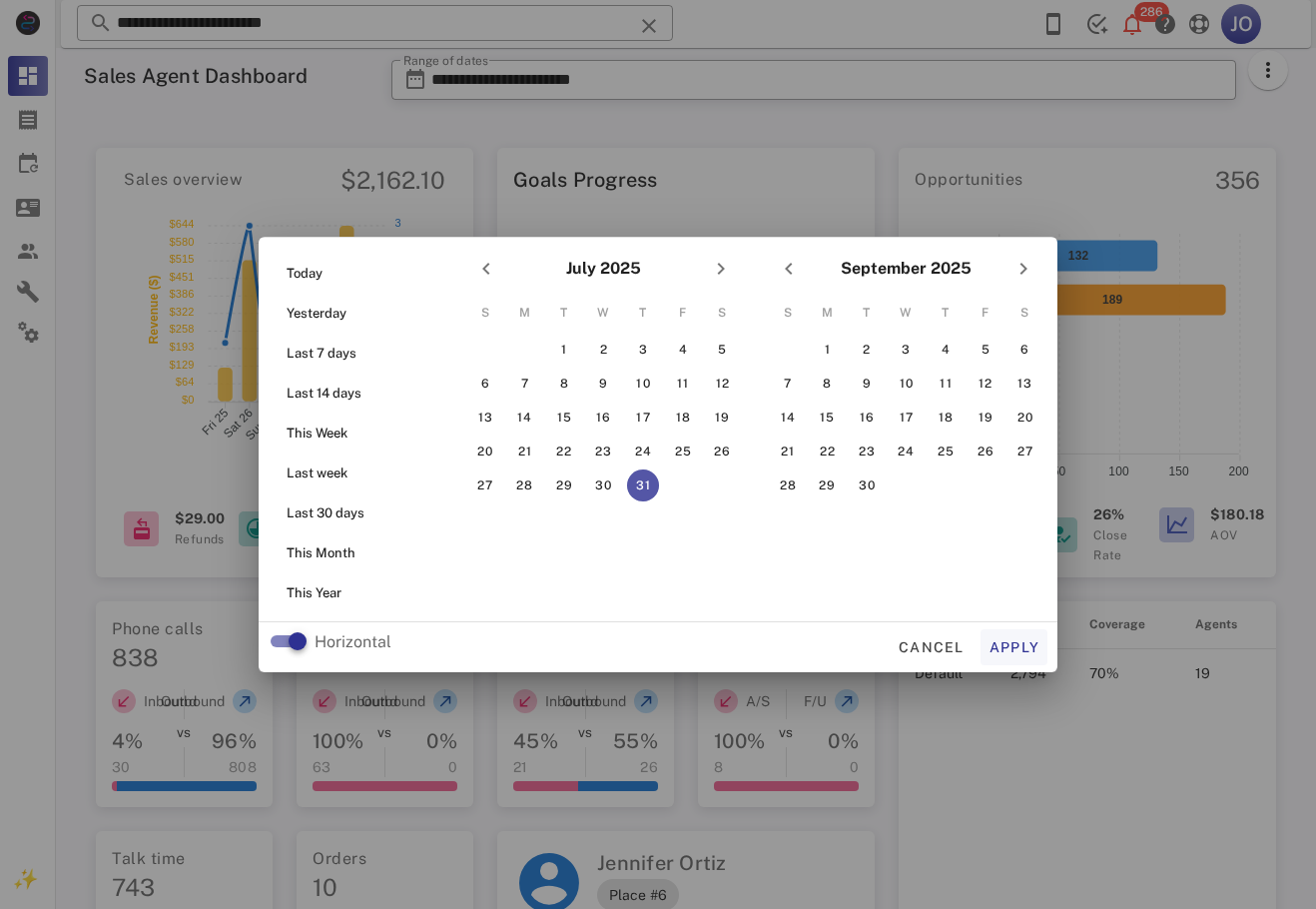 type on "**********" 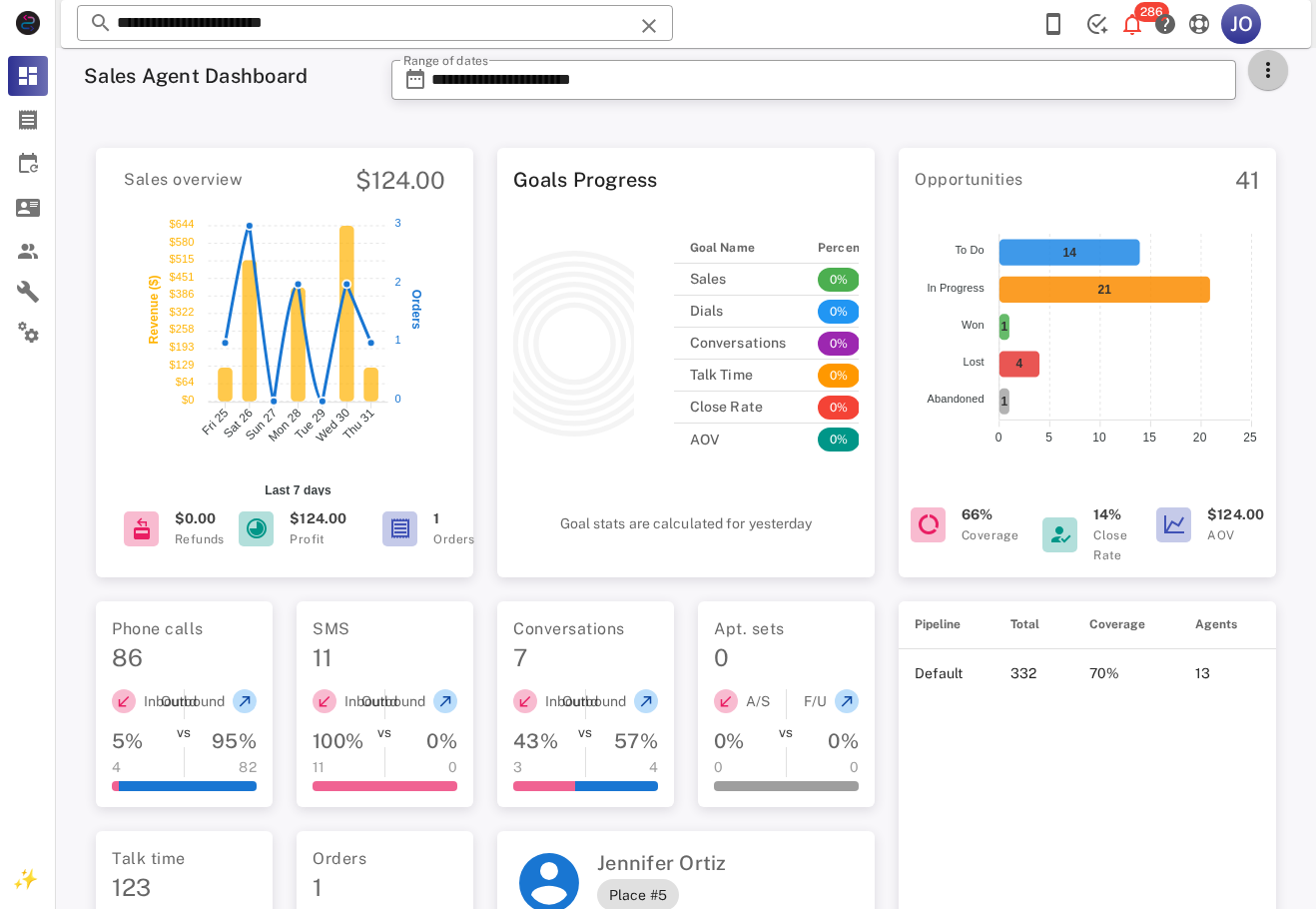 click at bounding box center [1268, 70] 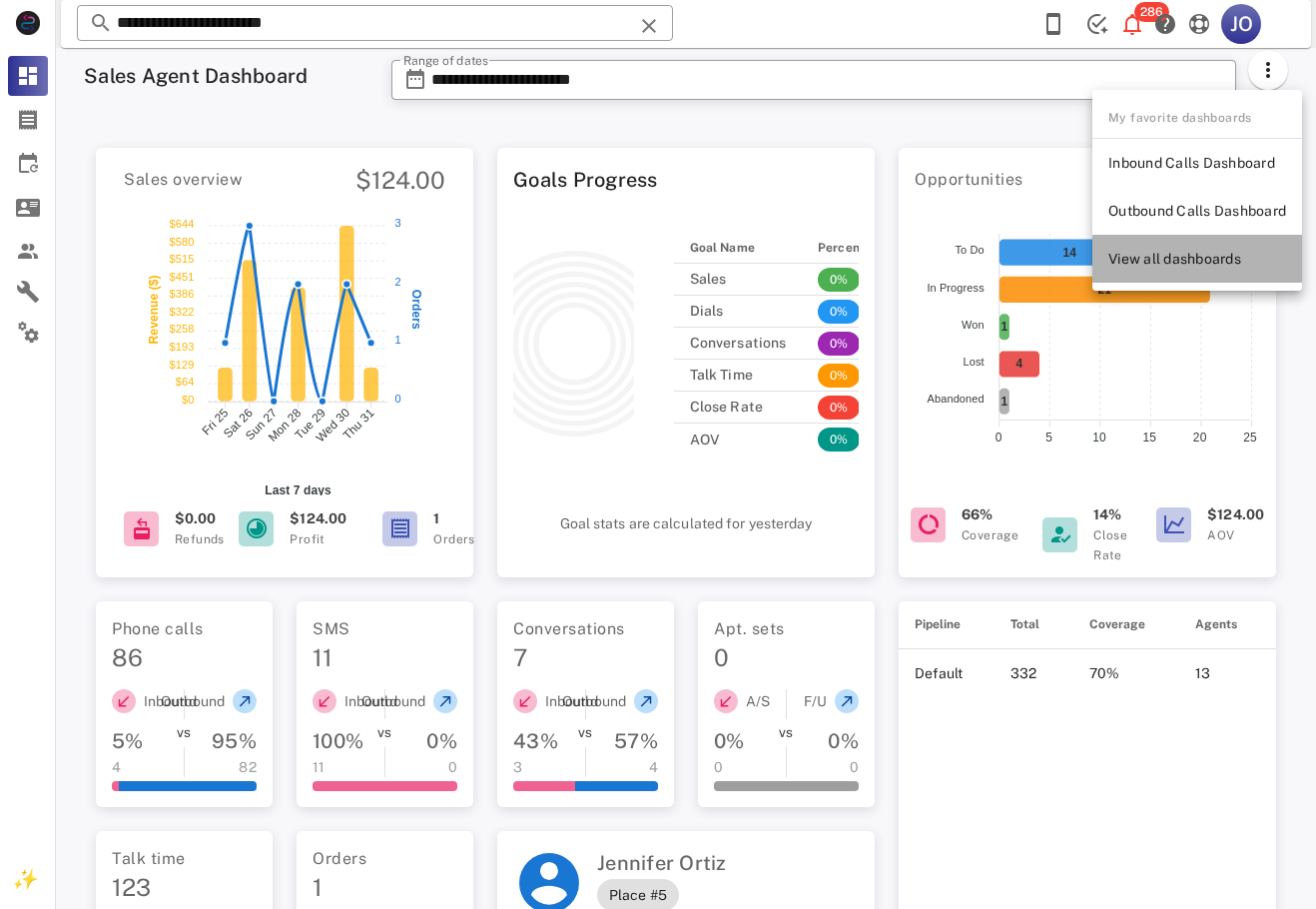 click on "View all dashboards" at bounding box center (1197, 259) 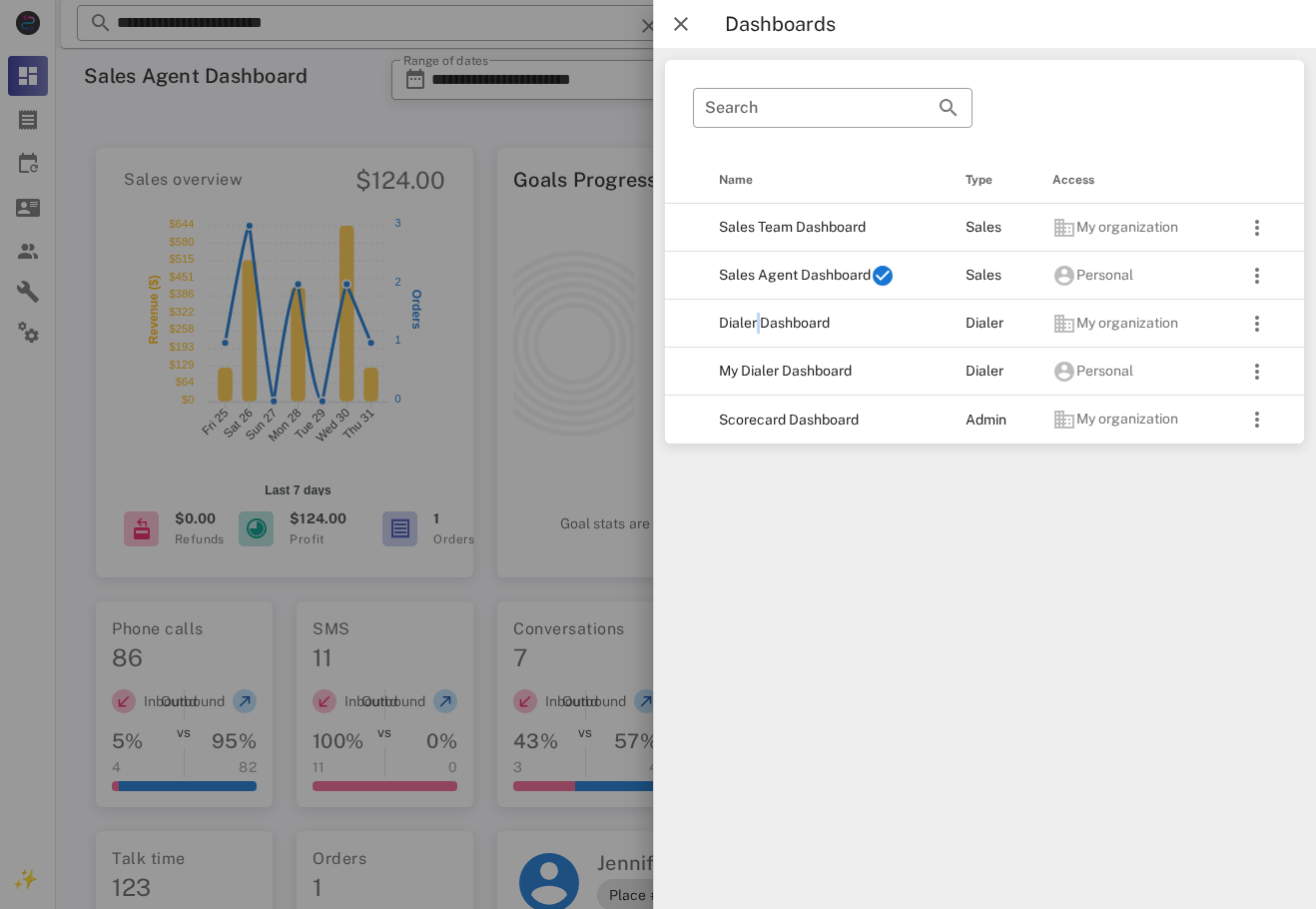 click on "Dialer Dashboard" at bounding box center [826, 324] 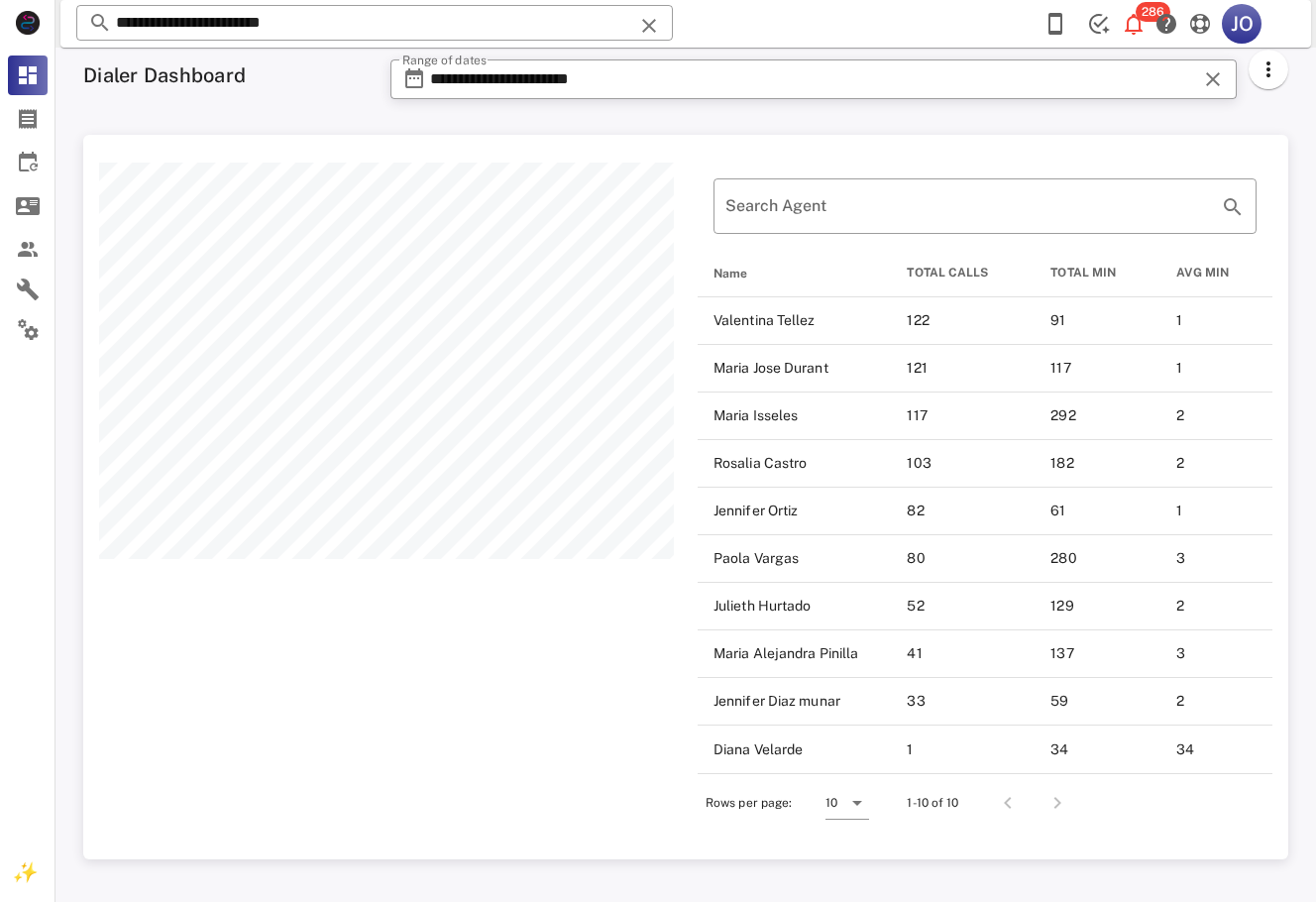 scroll, scrollTop: 990484, scrollLeft: 989759, axis: both 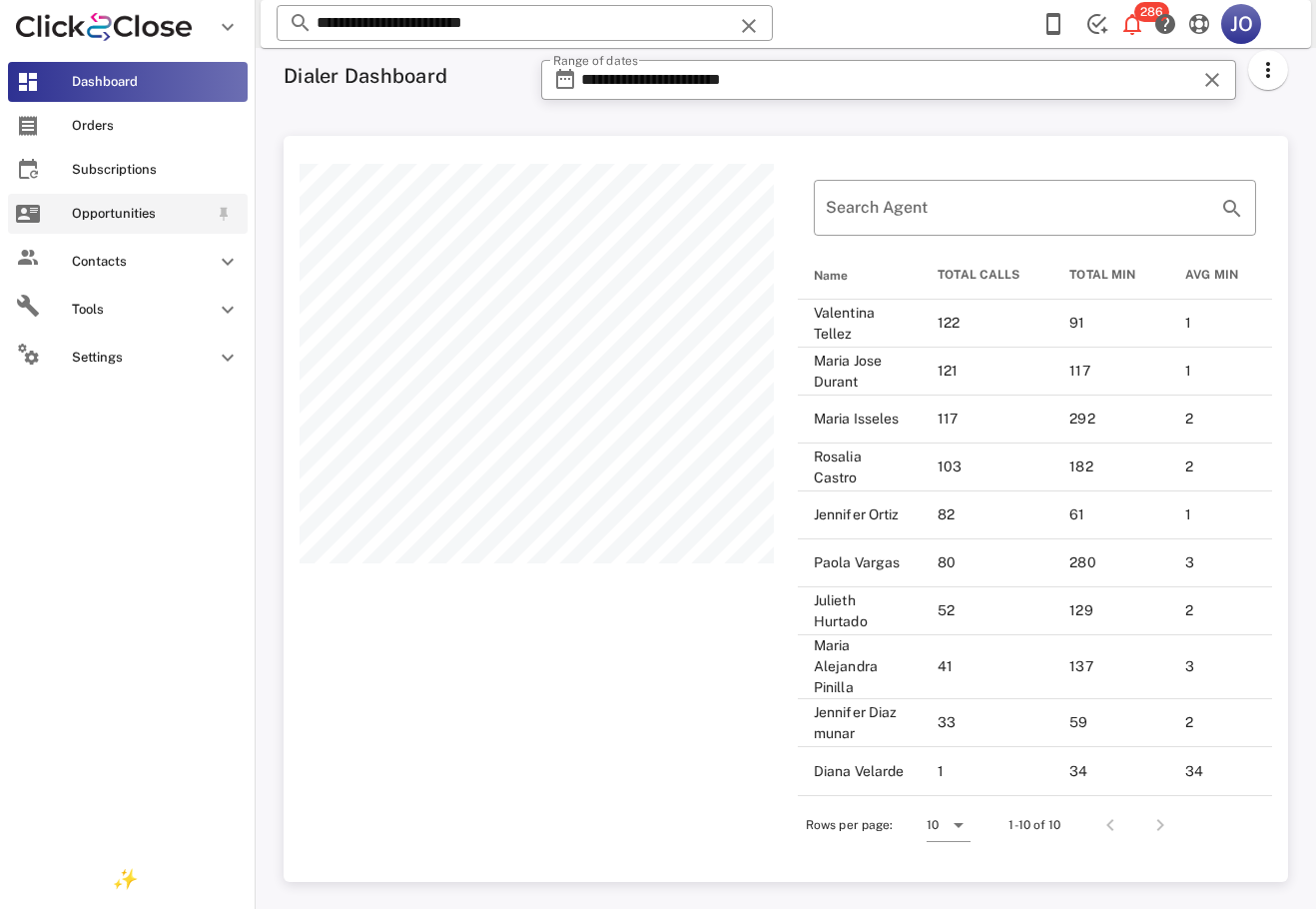 click on "Opportunities" at bounding box center [128, 214] 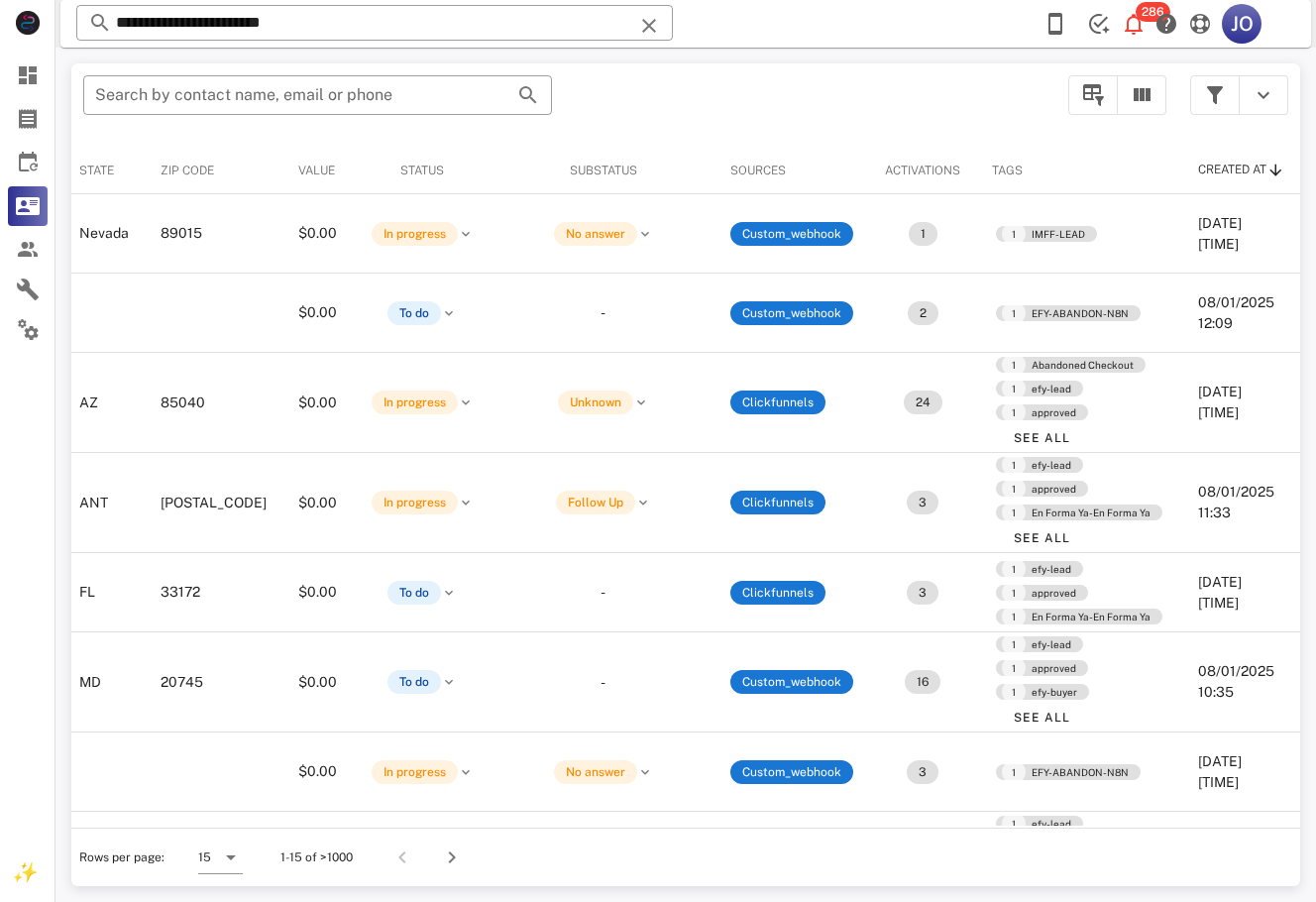 scroll, scrollTop: 0, scrollLeft: 476, axis: horizontal 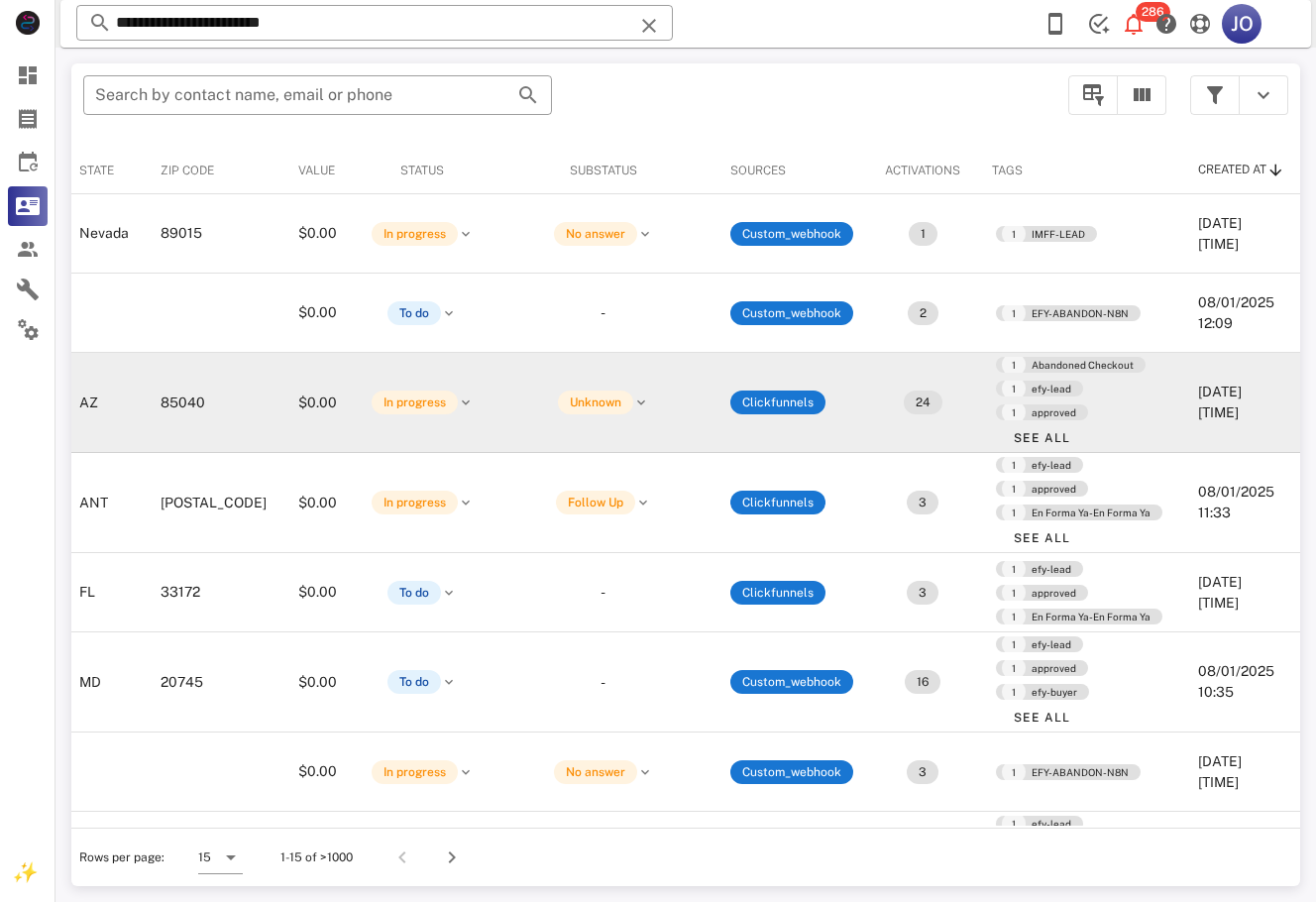 drag, startPoint x: 1289, startPoint y: 359, endPoint x: 1287, endPoint y: 378, distance: 19.104973 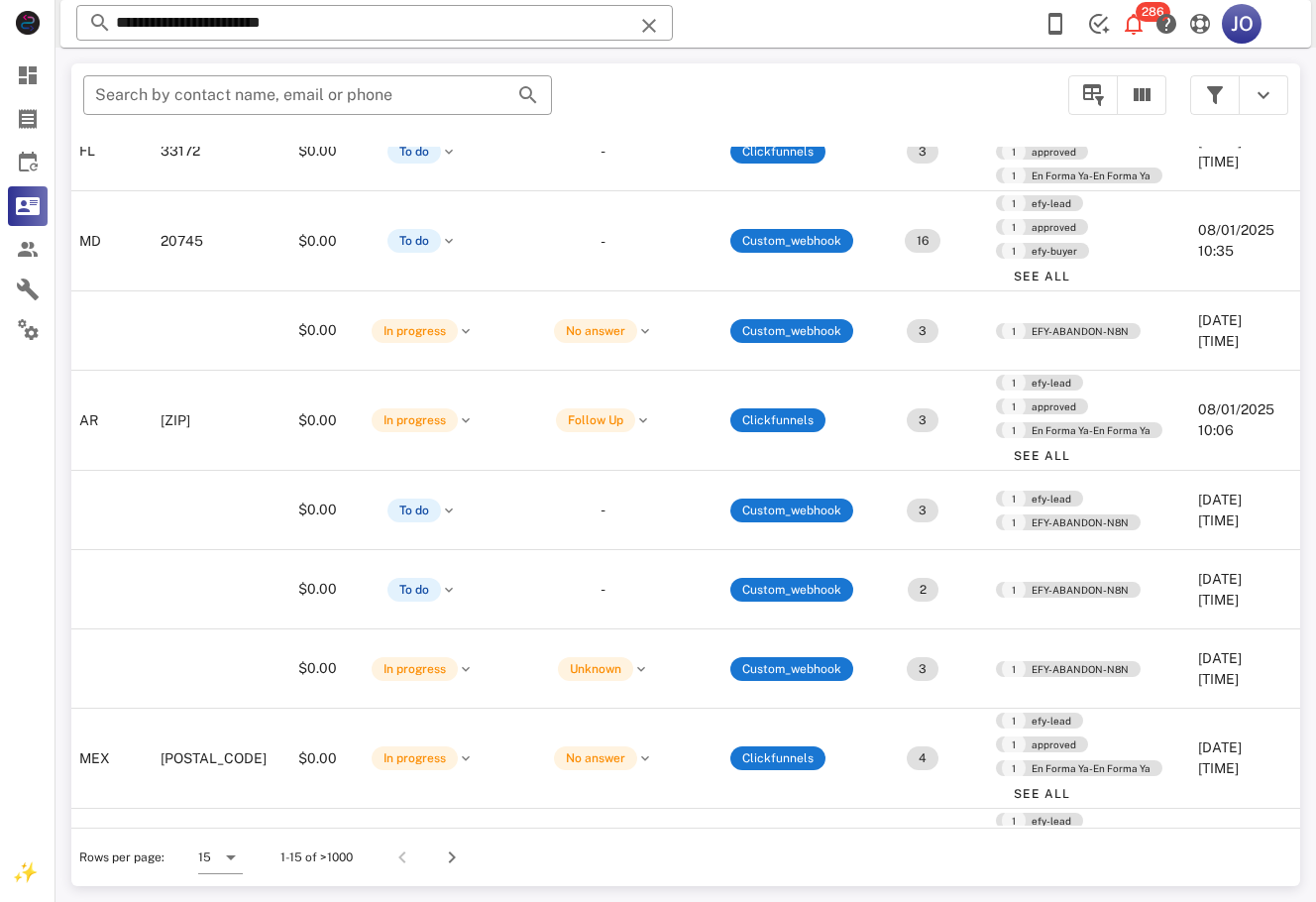 scroll, scrollTop: 518, scrollLeft: 476, axis: both 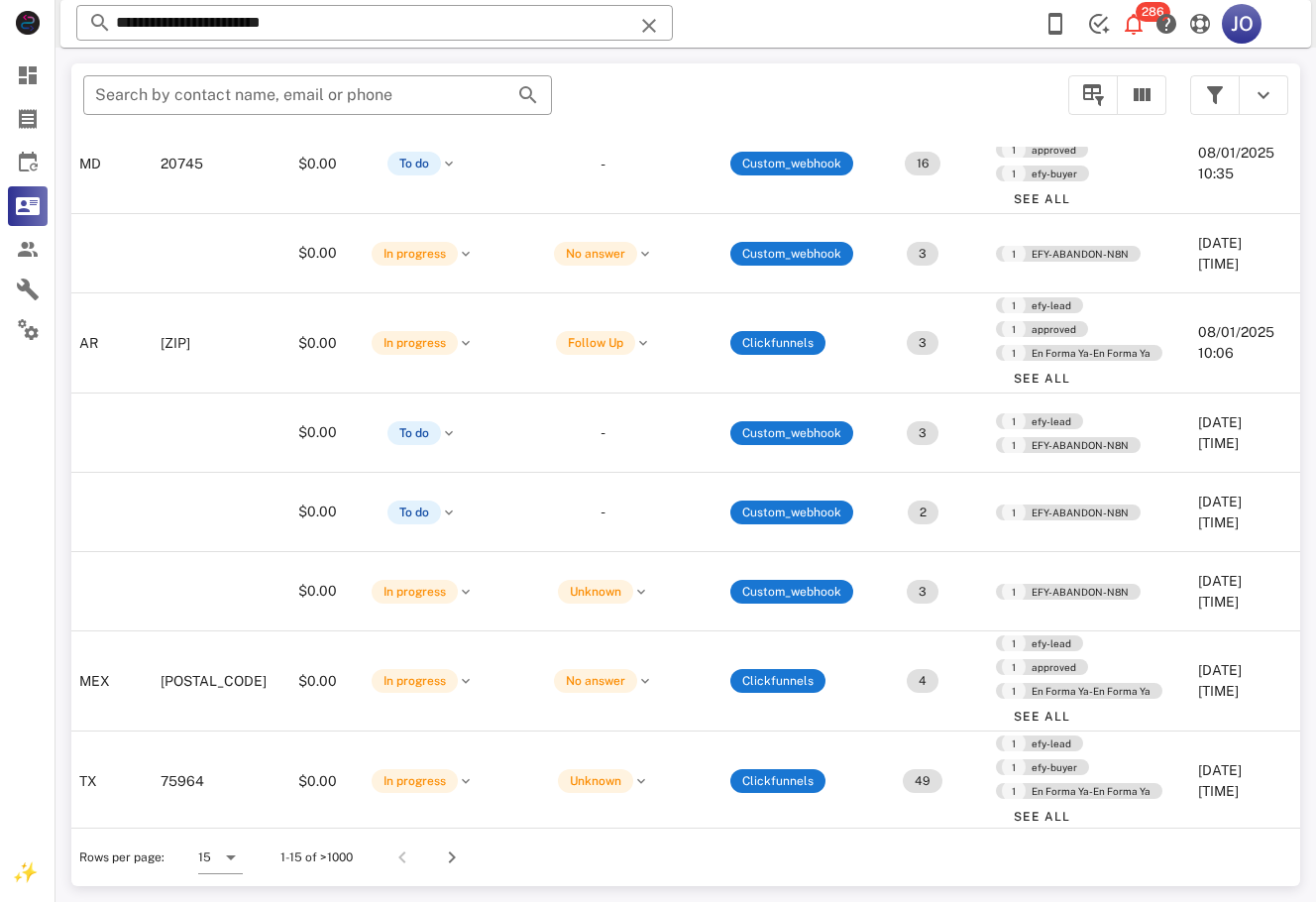 drag, startPoint x: 1291, startPoint y: 361, endPoint x: 10, endPoint y: 19, distance: 1325.8676 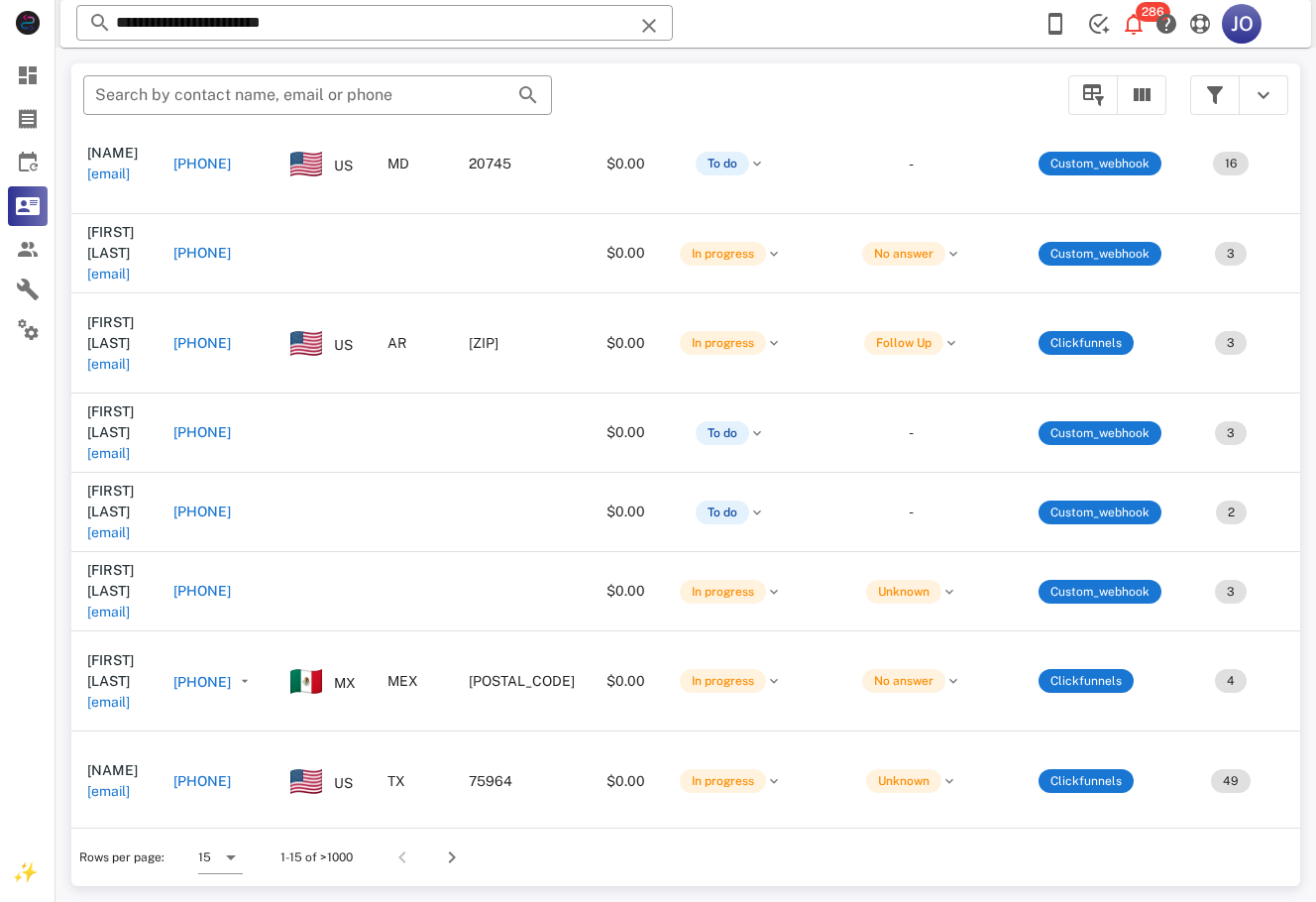 click on "Vanessa Henriquez  henriquezvane102411@gmail.com" at bounding box center [114, 919] 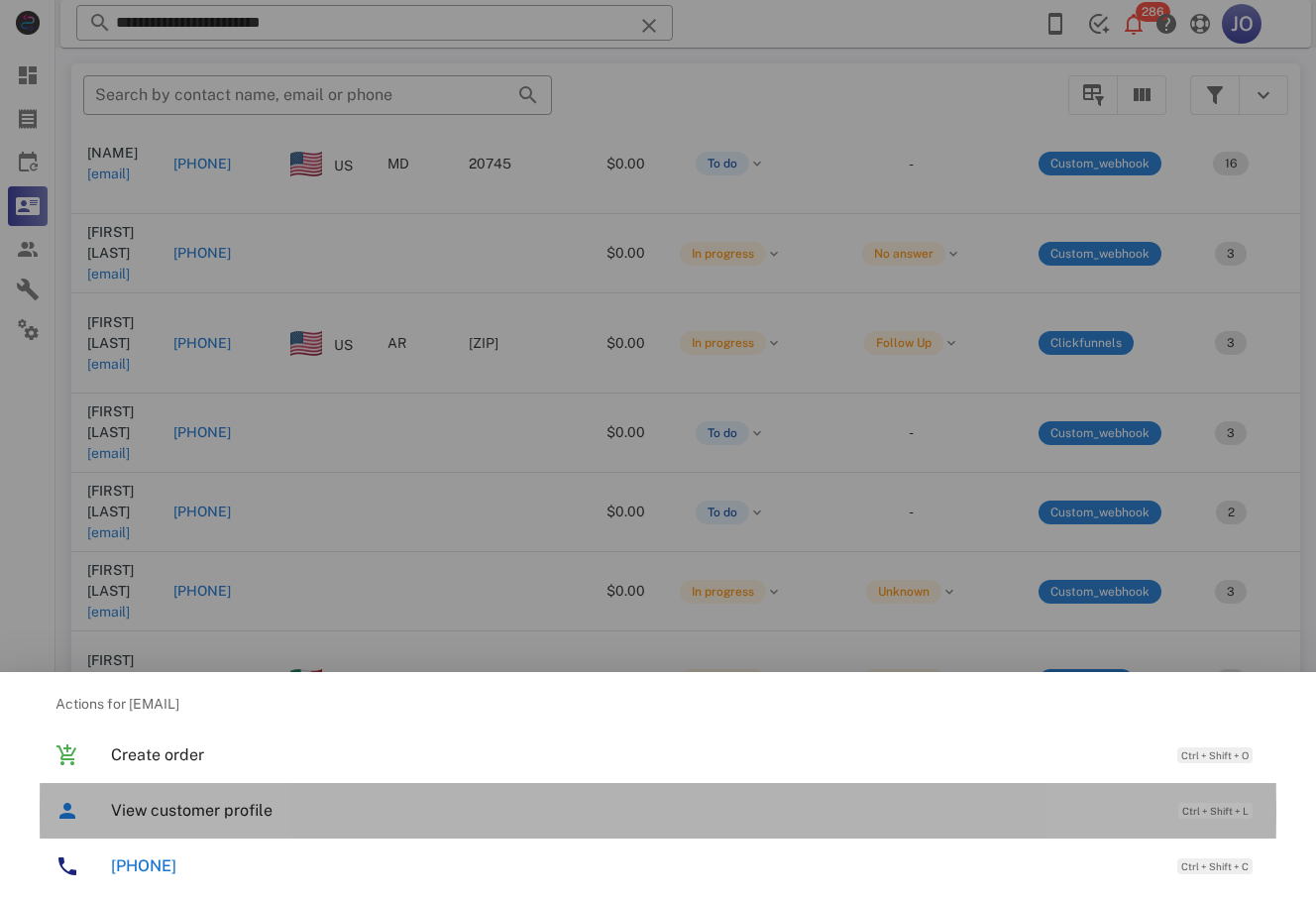 click on "View customer profile" at bounding box center [634, 810] 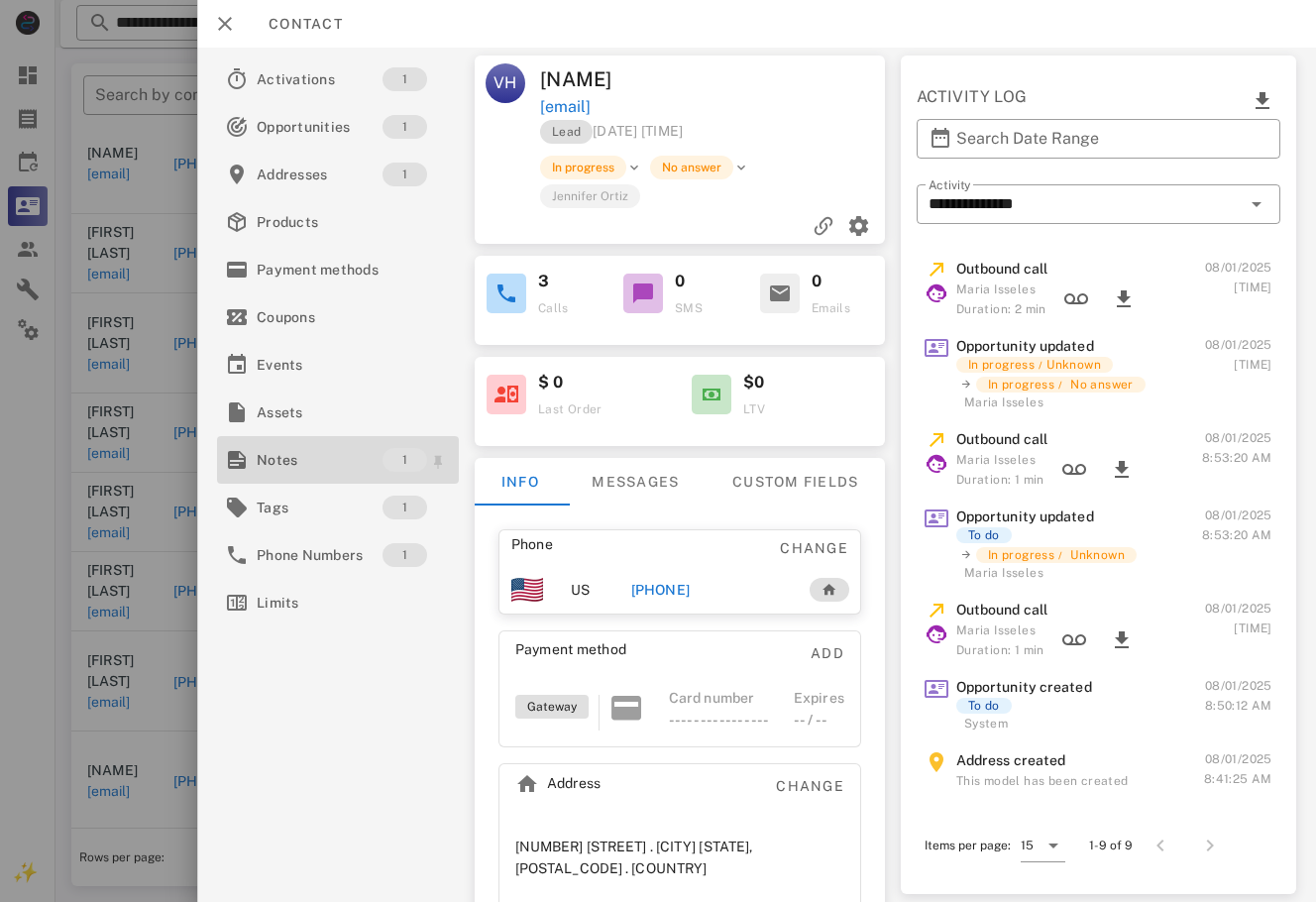 click on "Notes" at bounding box center (319, 460) 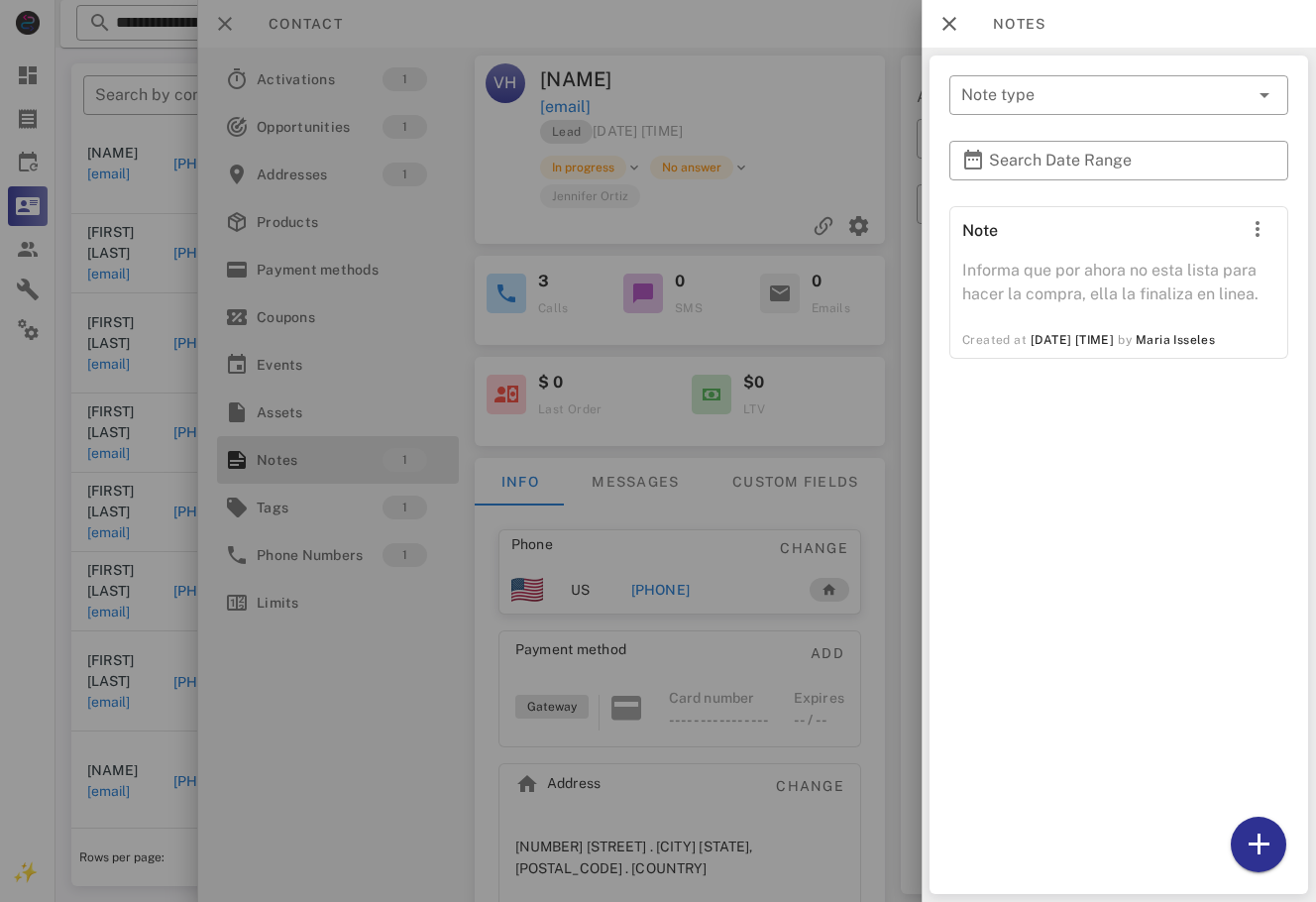 click at bounding box center (658, 451) 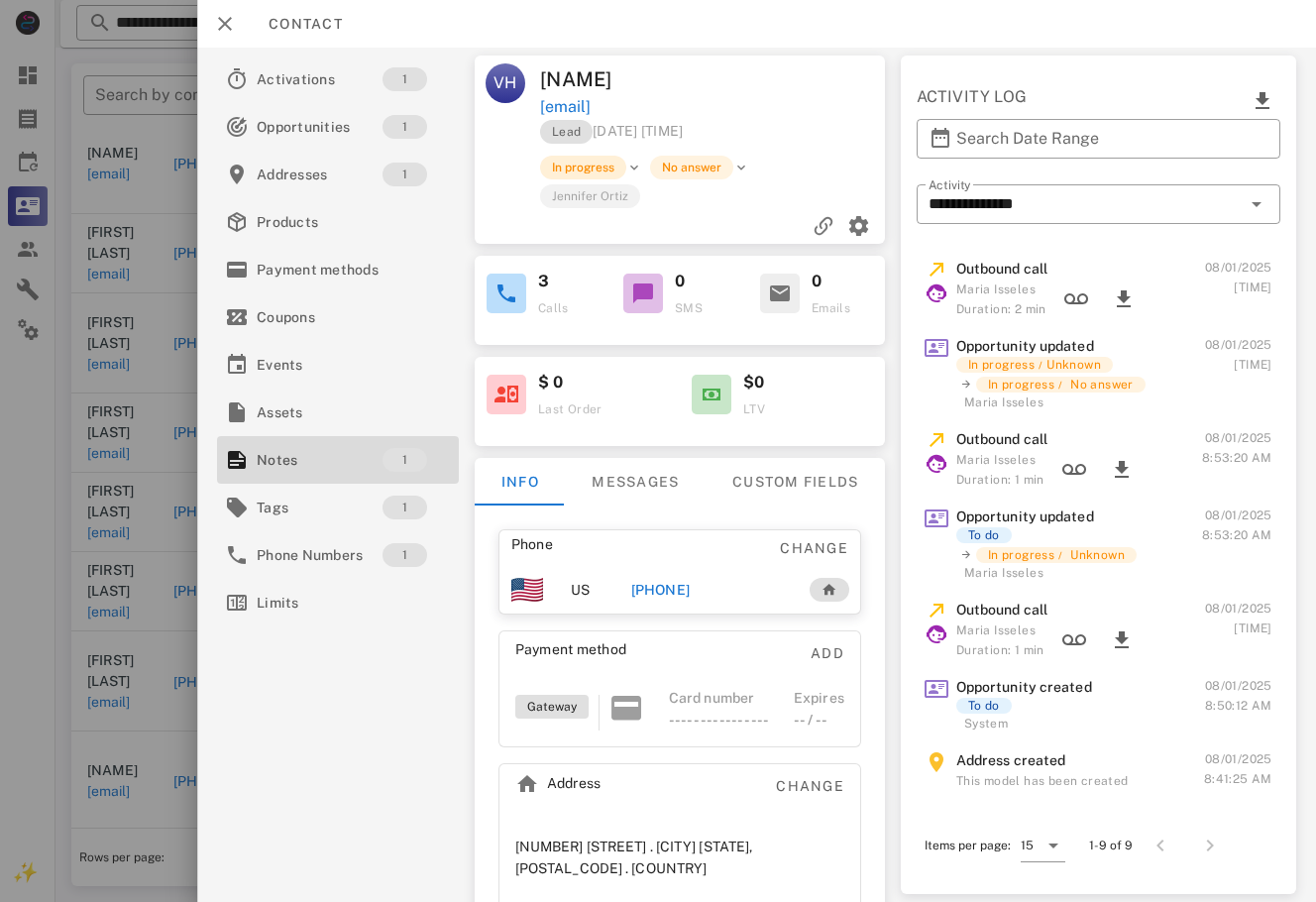 click on "In progress" at bounding box center (583, 168) 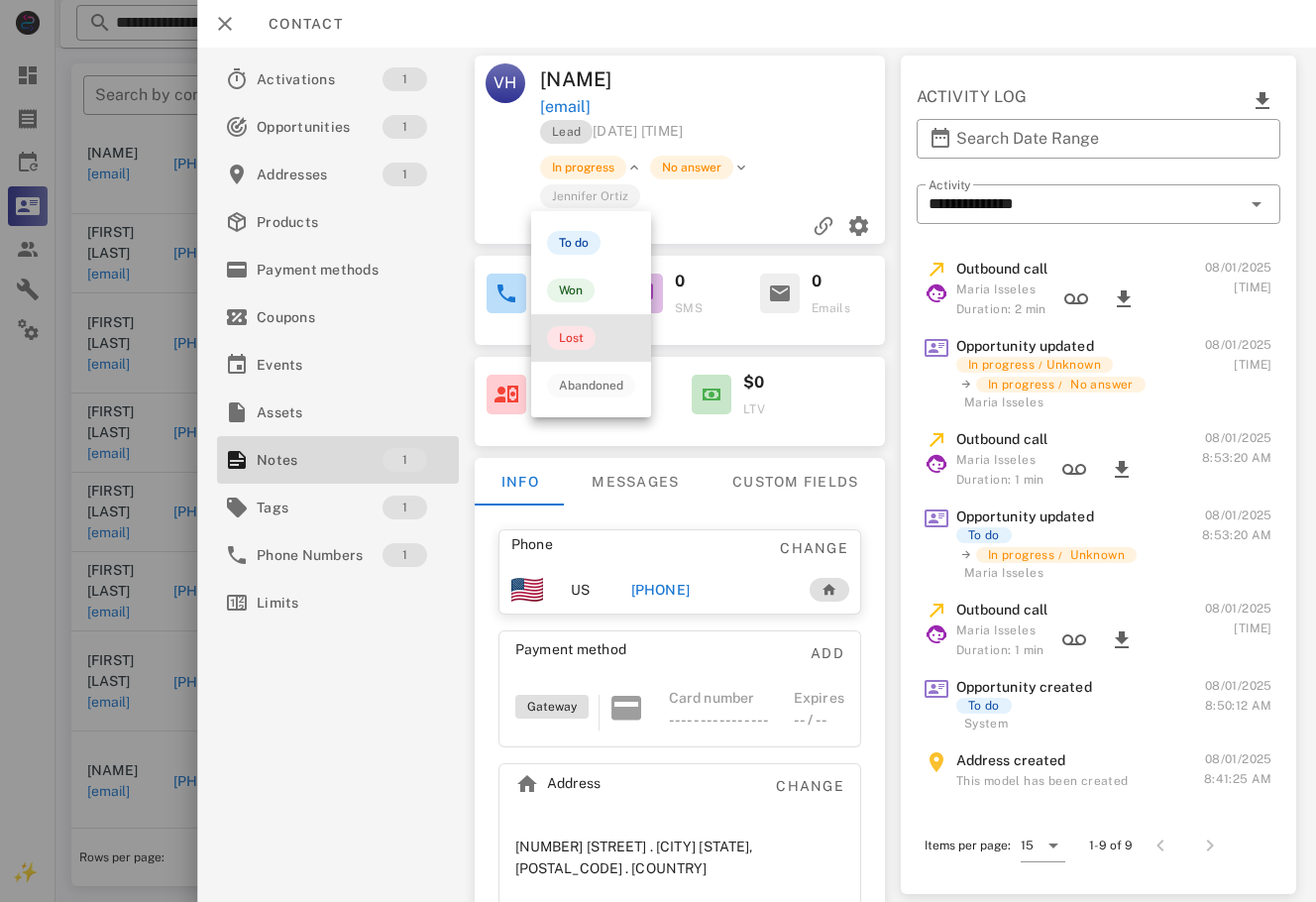 click on "Lost" at bounding box center (571, 338) 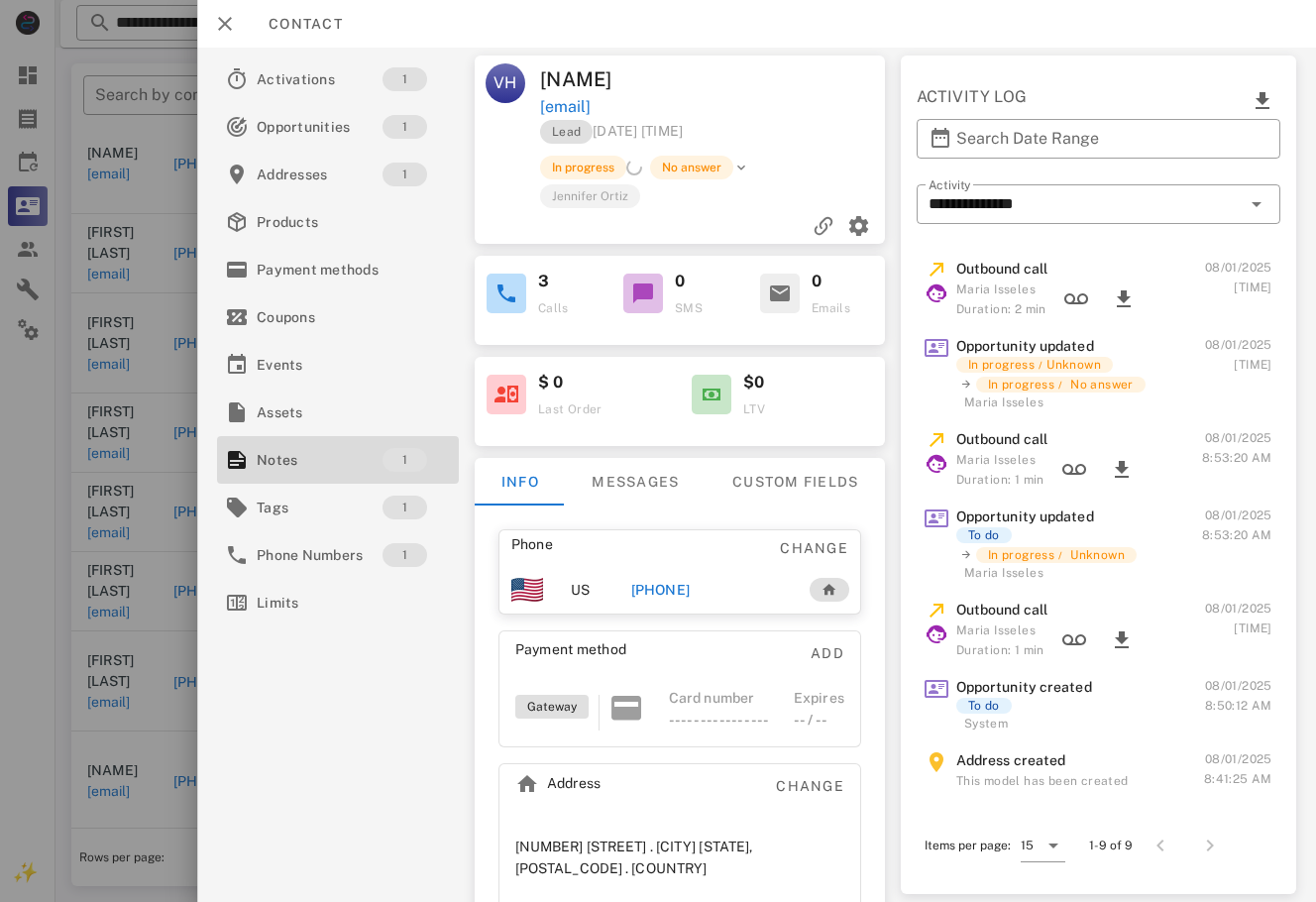 click at bounding box center (658, 451) 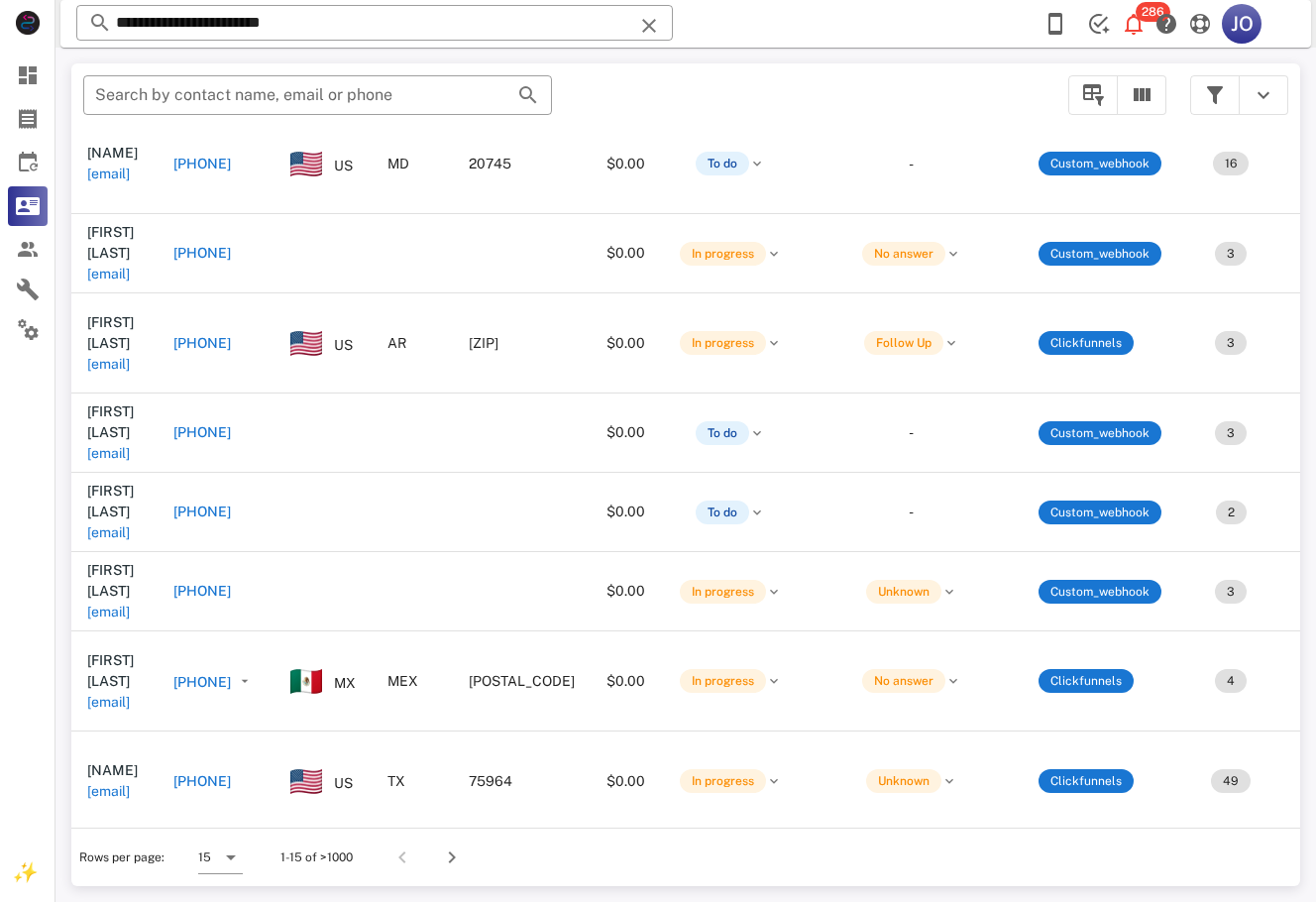scroll, scrollTop: 518, scrollLeft: 0, axis: vertical 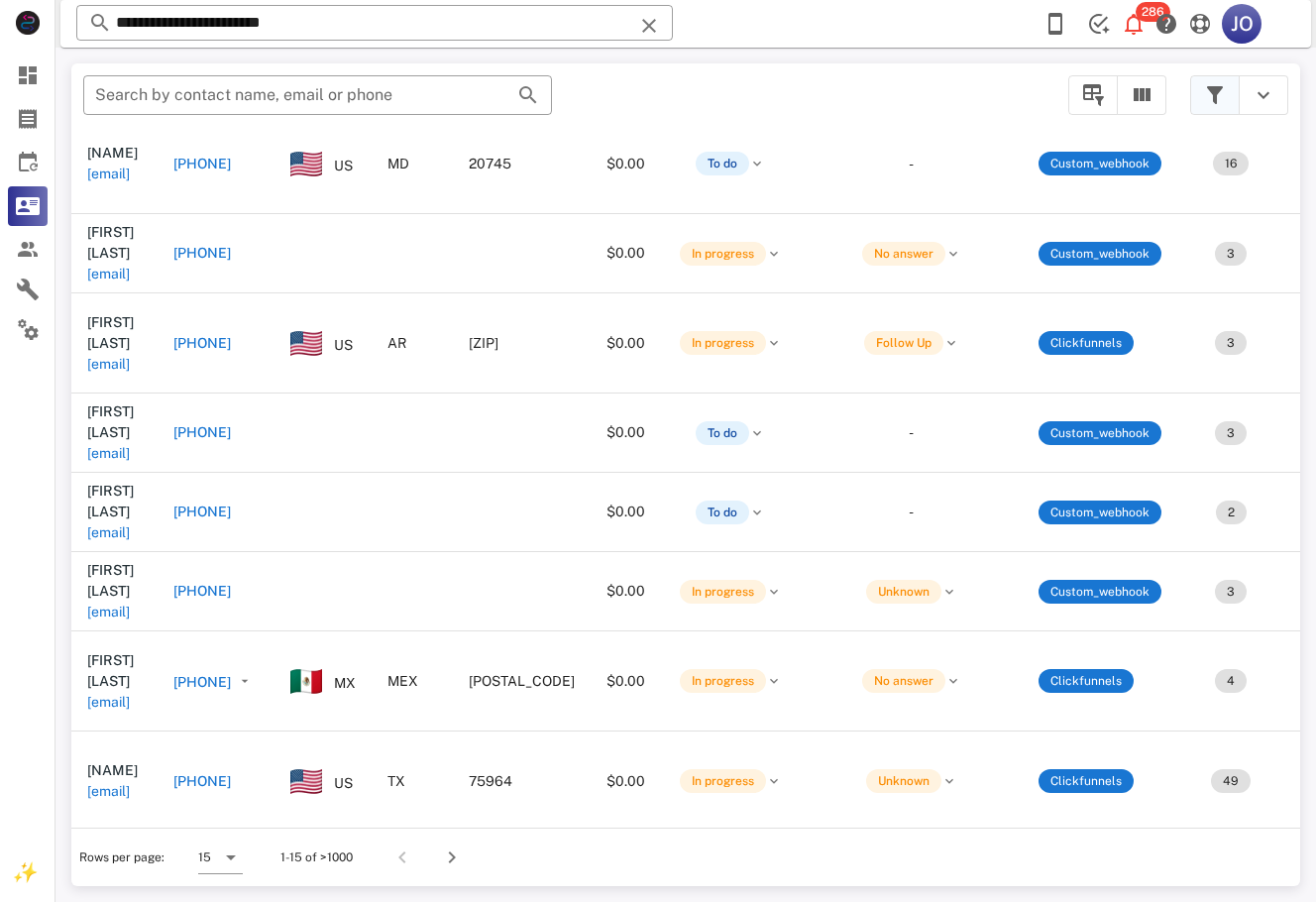 click at bounding box center (1215, 95) 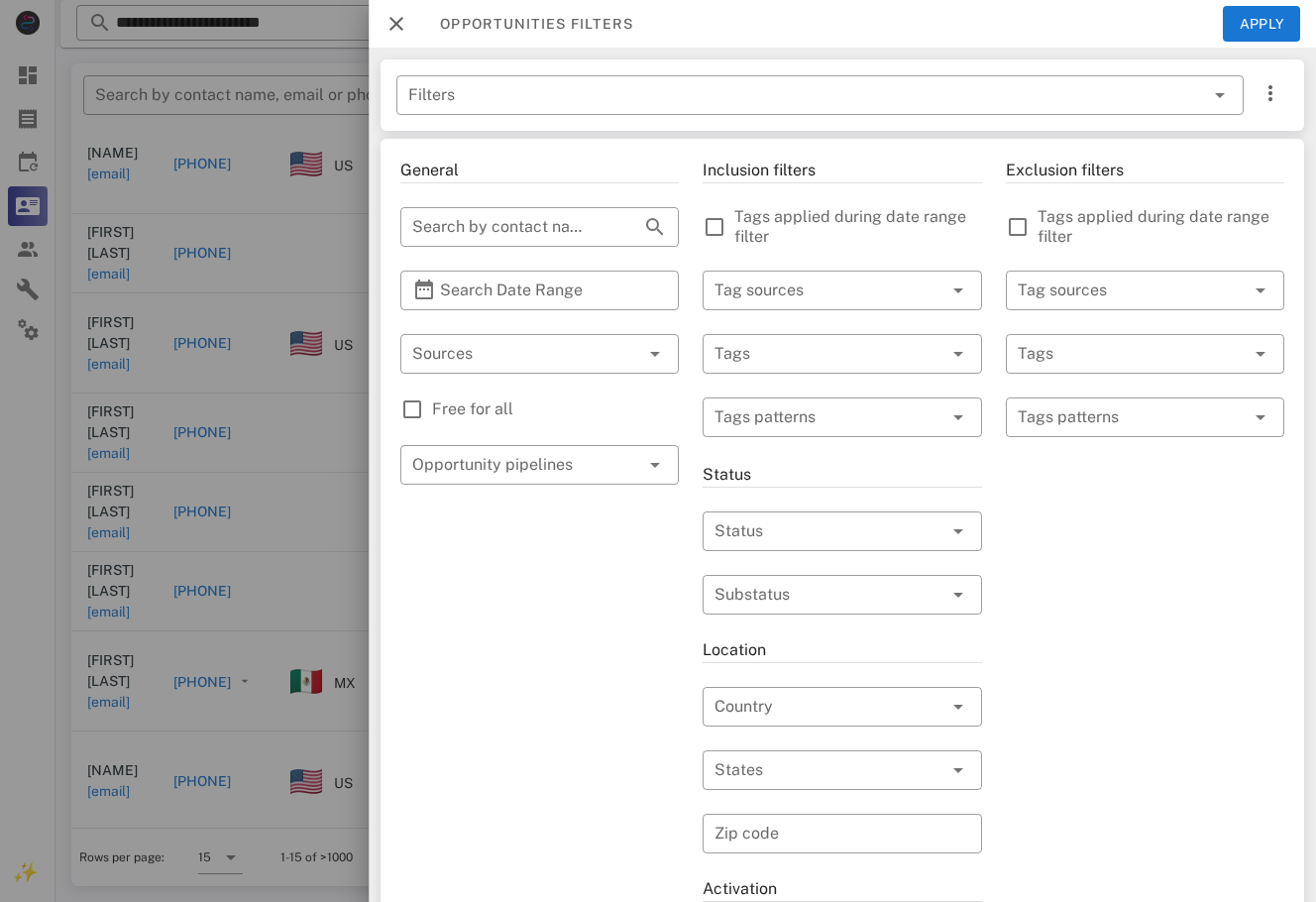 click on "General ​ Search by contact name, email or phone ​ Search Date Range ​ Sources Free for all ​ Opportunity pipelines Inclusion filters Tags applied during date range filter ​ Tag sources ​ Tags ​ Tags patterns Status ​ Status ​ Substatus Location ​ Country ​ States ​ Zip code Activation ​ Min Activations ​ Max Activations Order value ​ Min Value ​ Max Value Include leads Include customers Include cooldown Exclusion filters Tags applied during date range filter ​ Tag sources ​ Tags ​ Tags patterns" at bounding box center [842, 707] 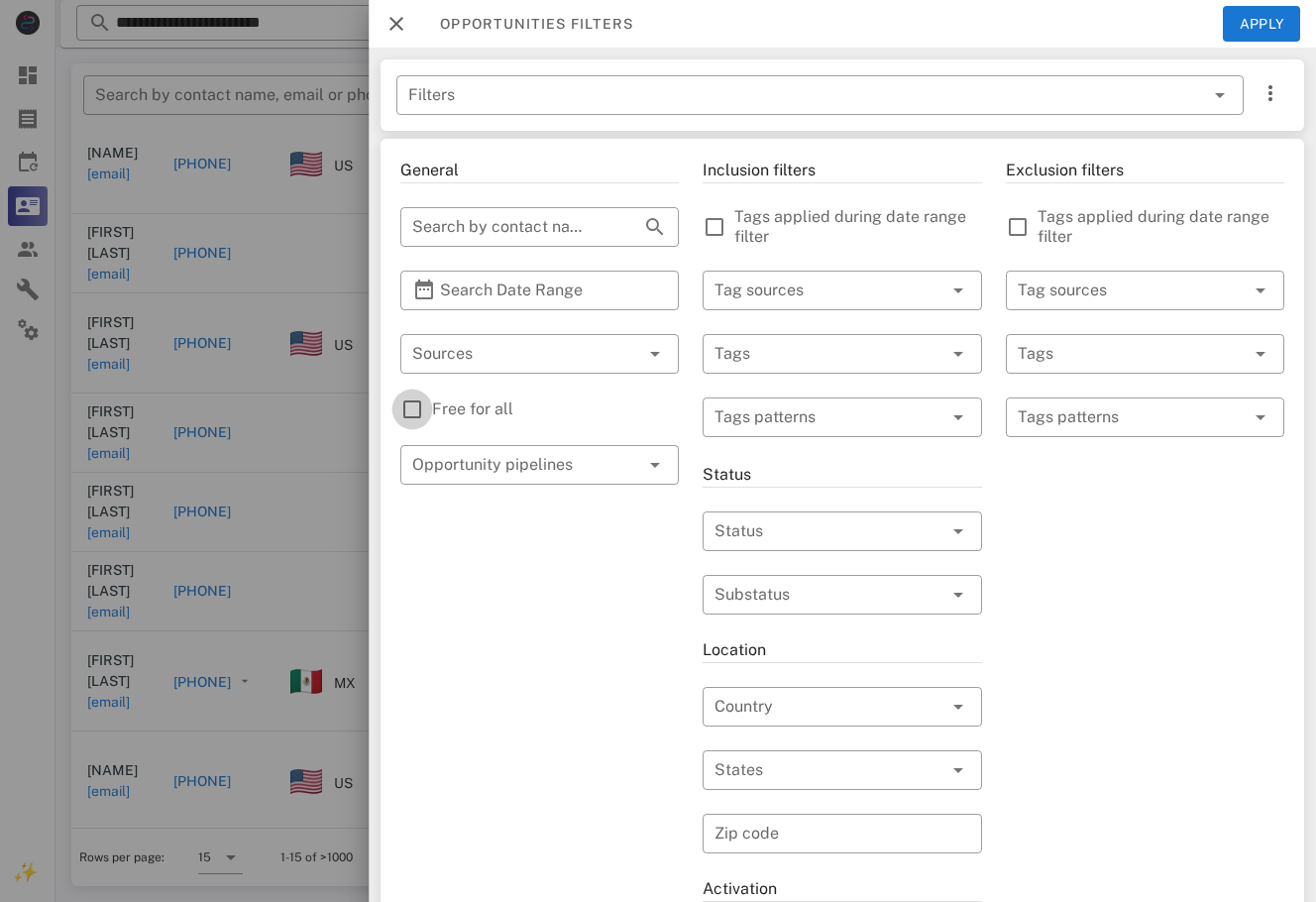 click at bounding box center (412, 409) 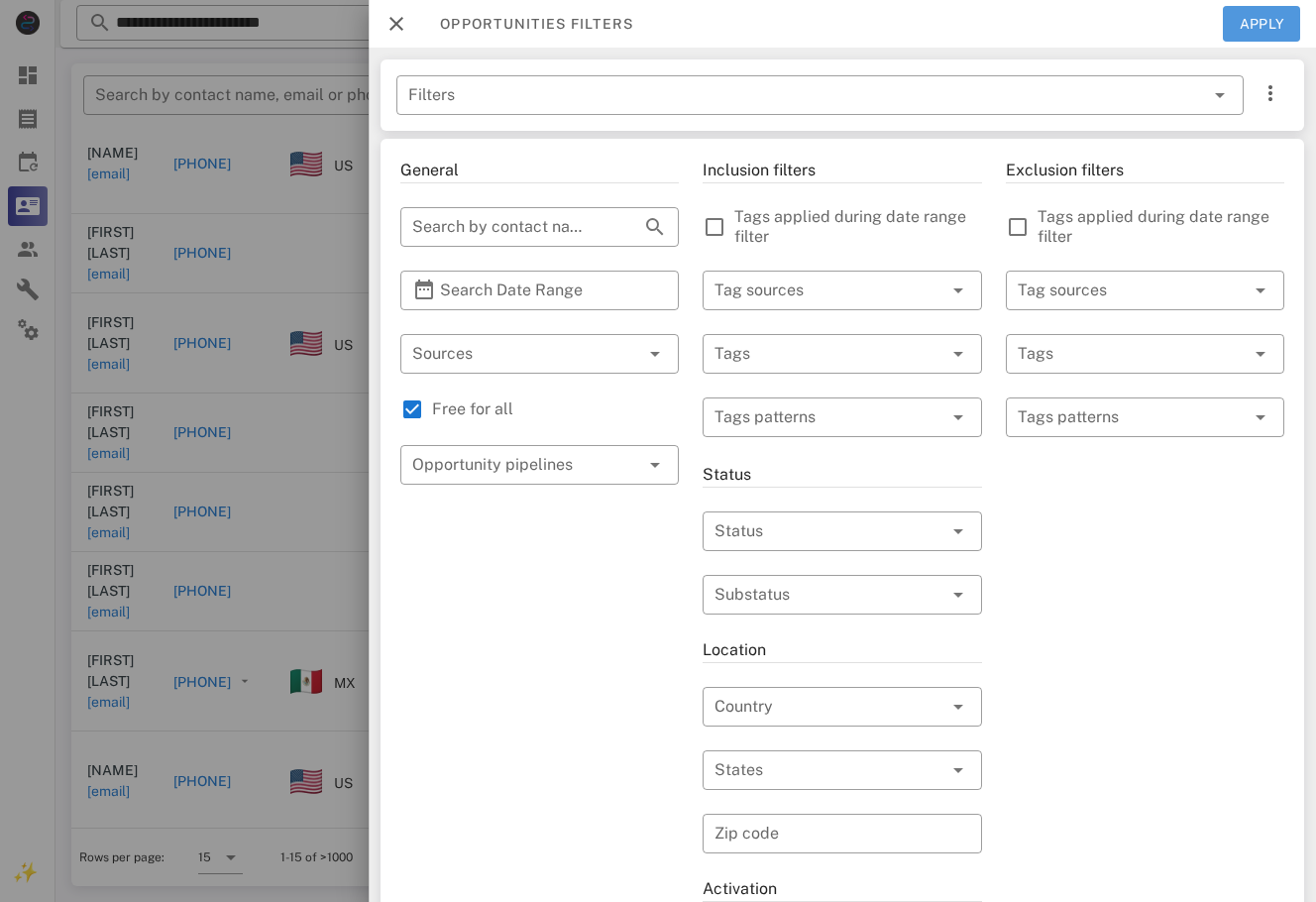 click on "Apply" at bounding box center (1261, 24) 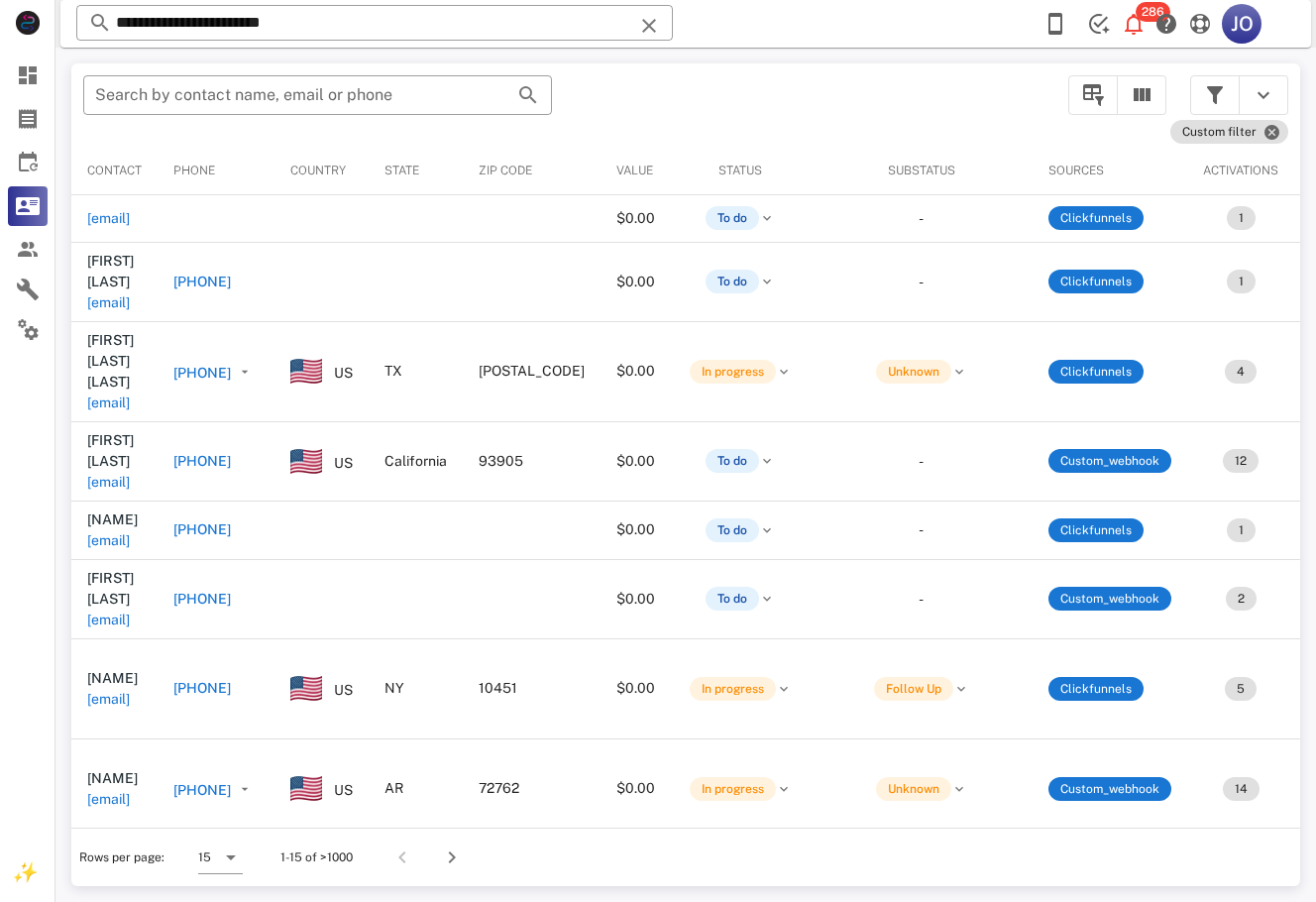 scroll, scrollTop: 0, scrollLeft: 467, axis: horizontal 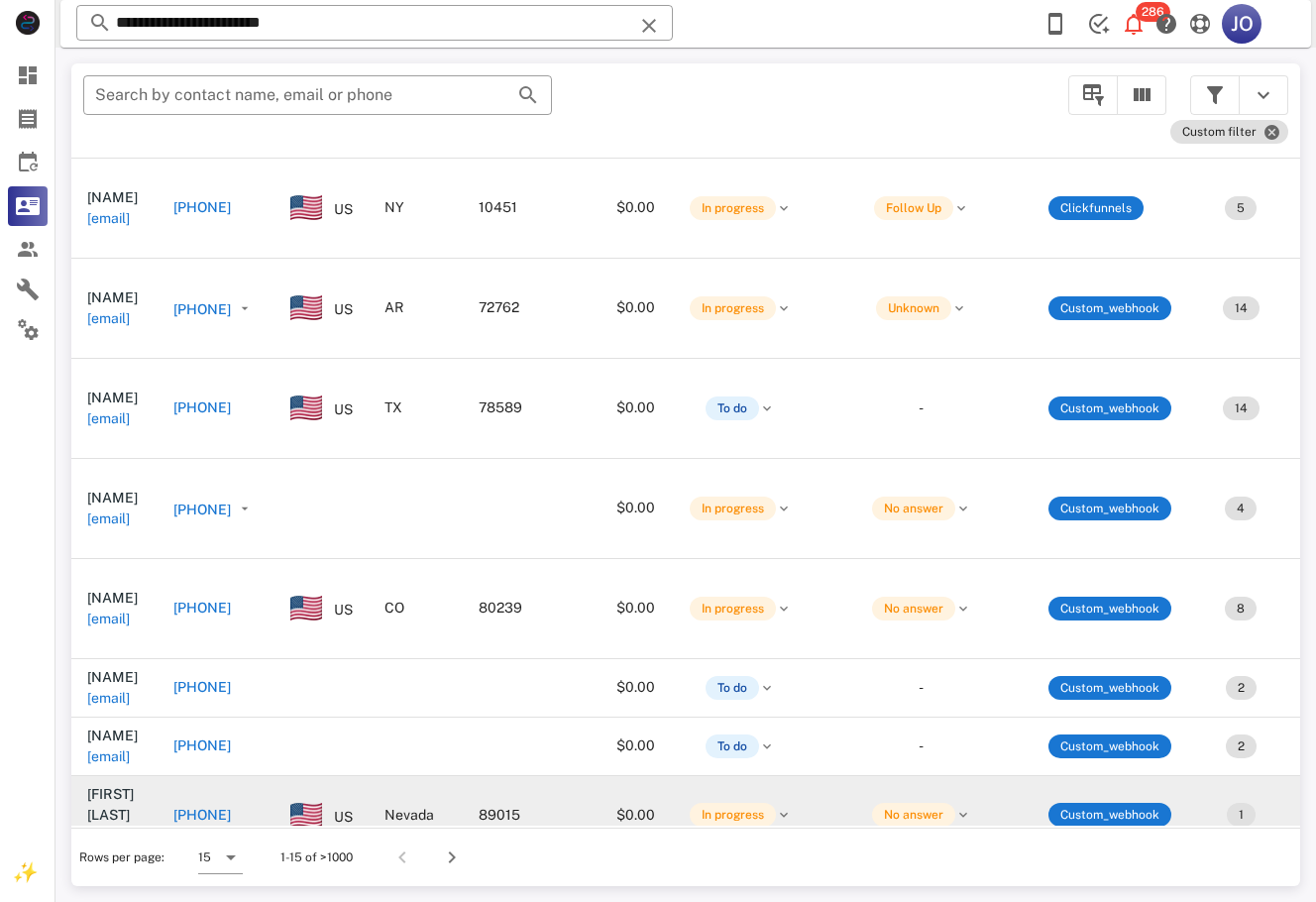 click on "Lucia Estrella  lucye422@gmail.com" at bounding box center [114, 815] 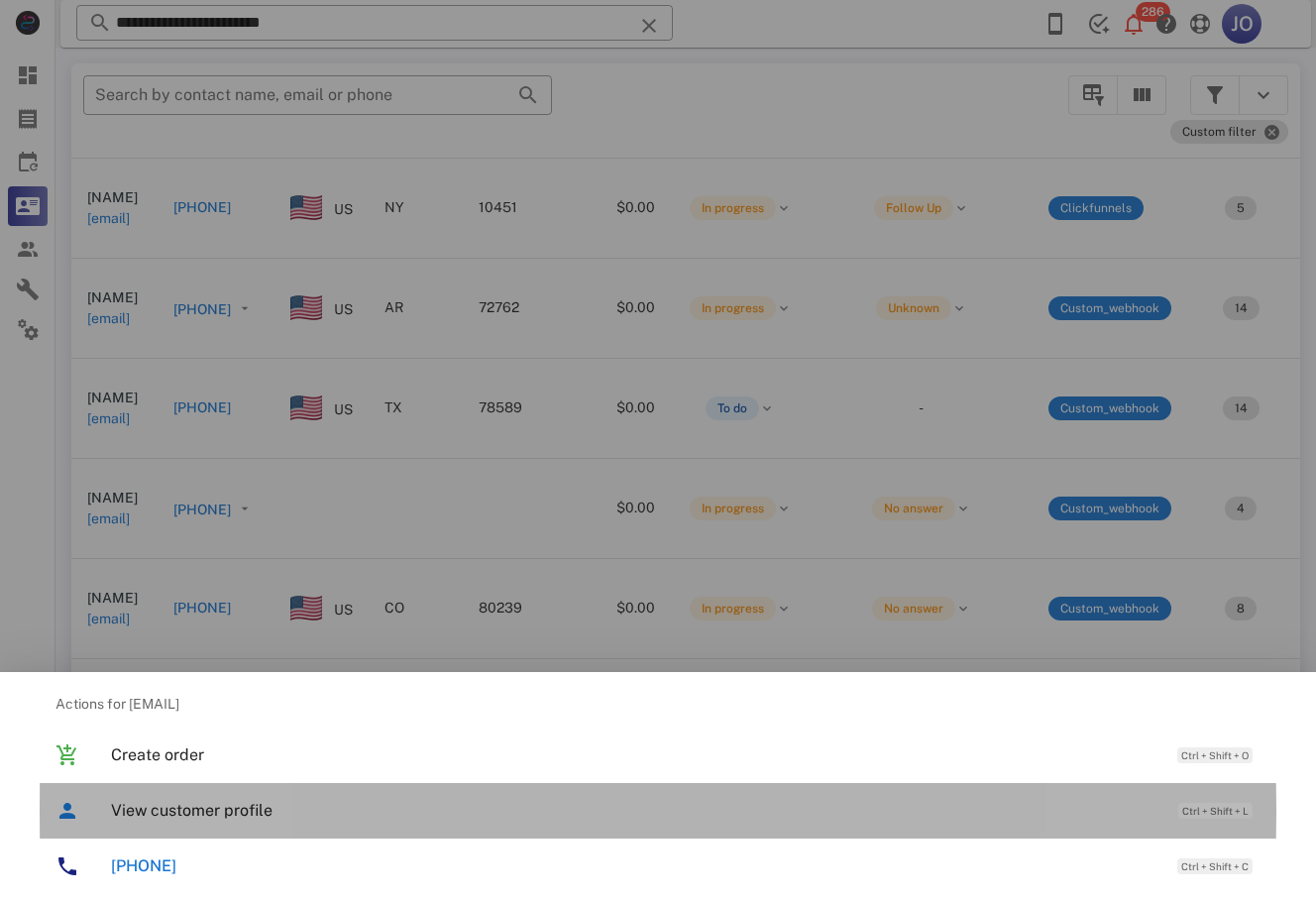 click on "View customer profile" at bounding box center (634, 810) 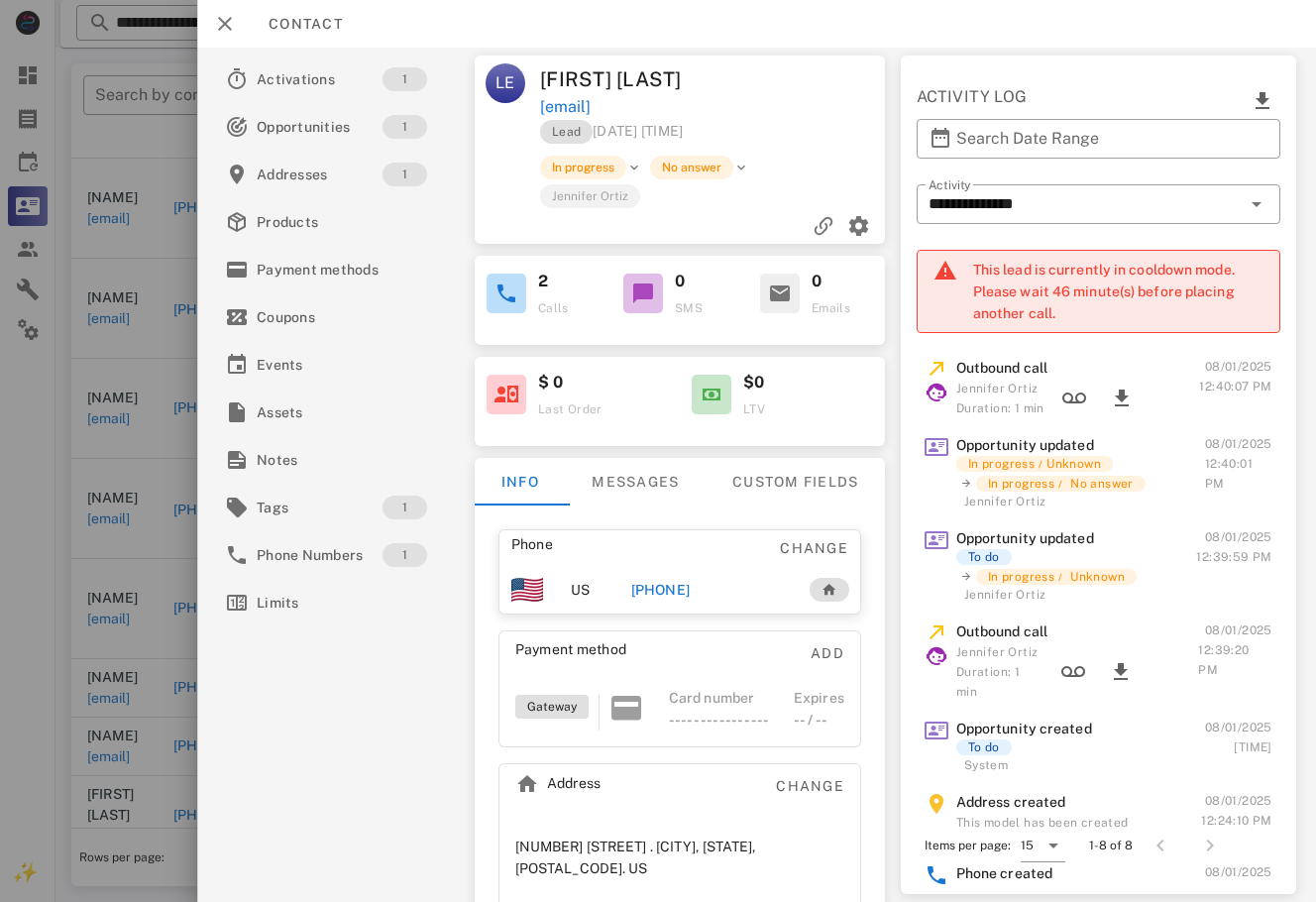 click on "+15617130422" at bounding box center (660, 590) 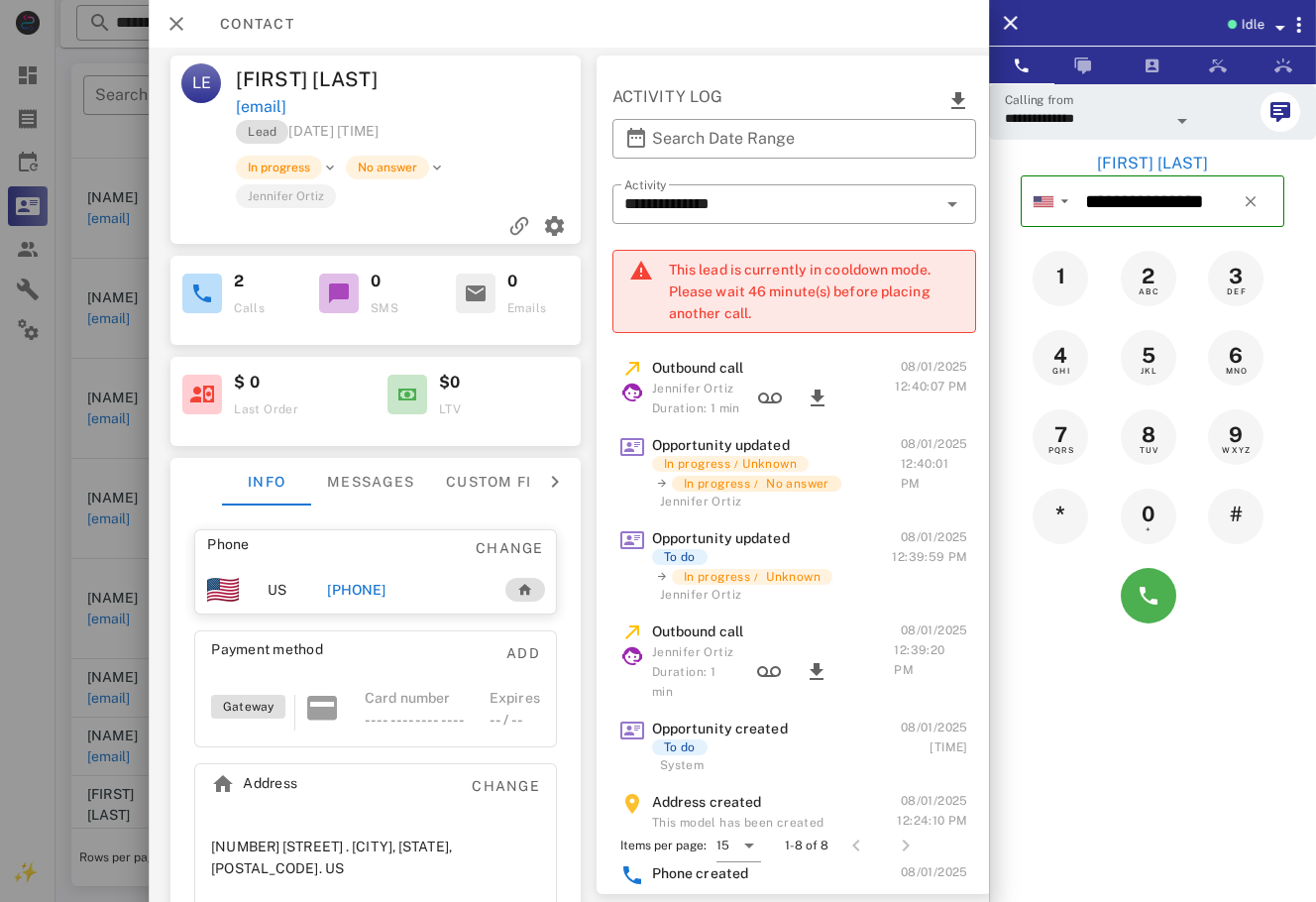 scroll, scrollTop: 0, scrollLeft: 237, axis: horizontal 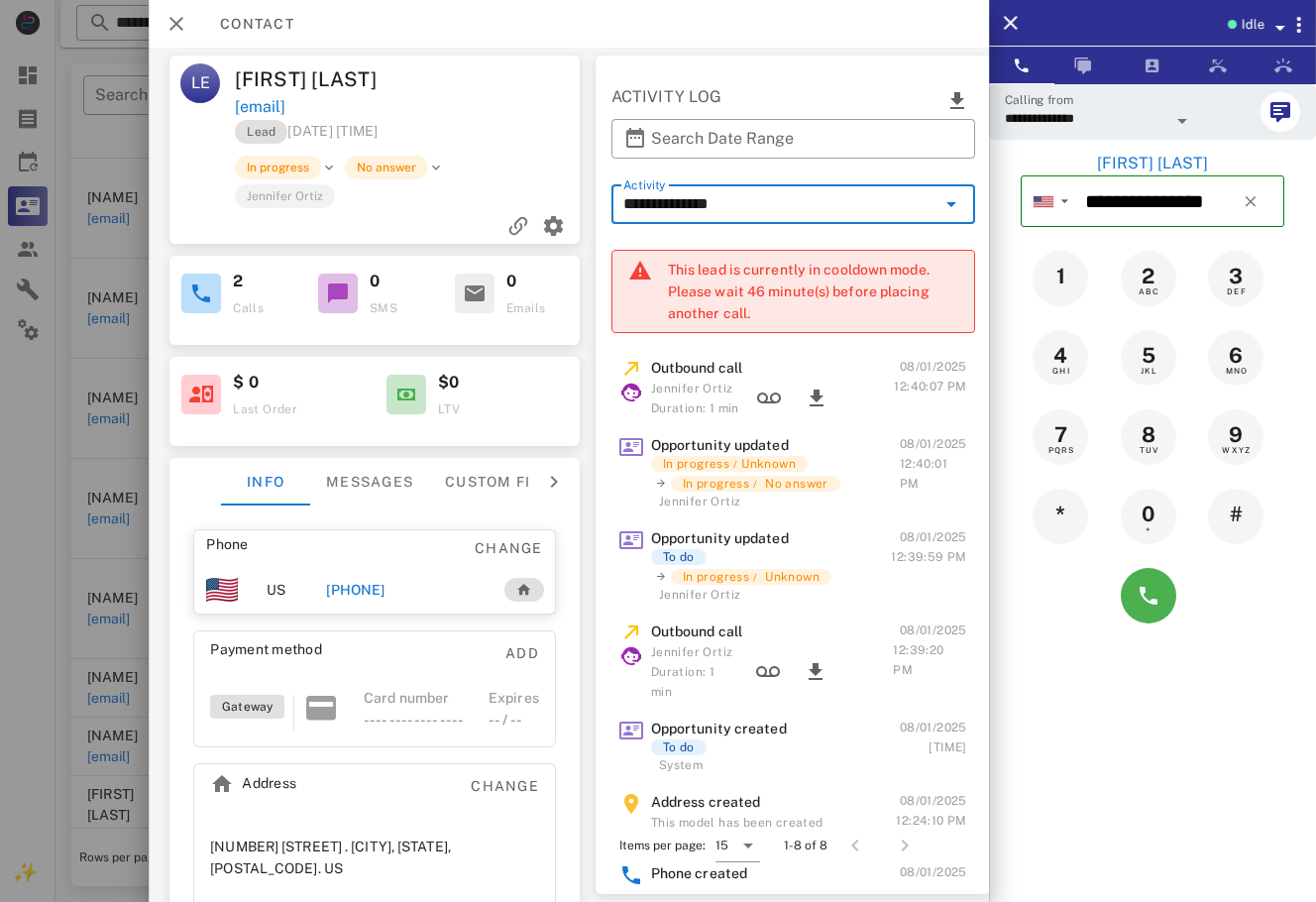 click on "**********" at bounding box center (778, 204) 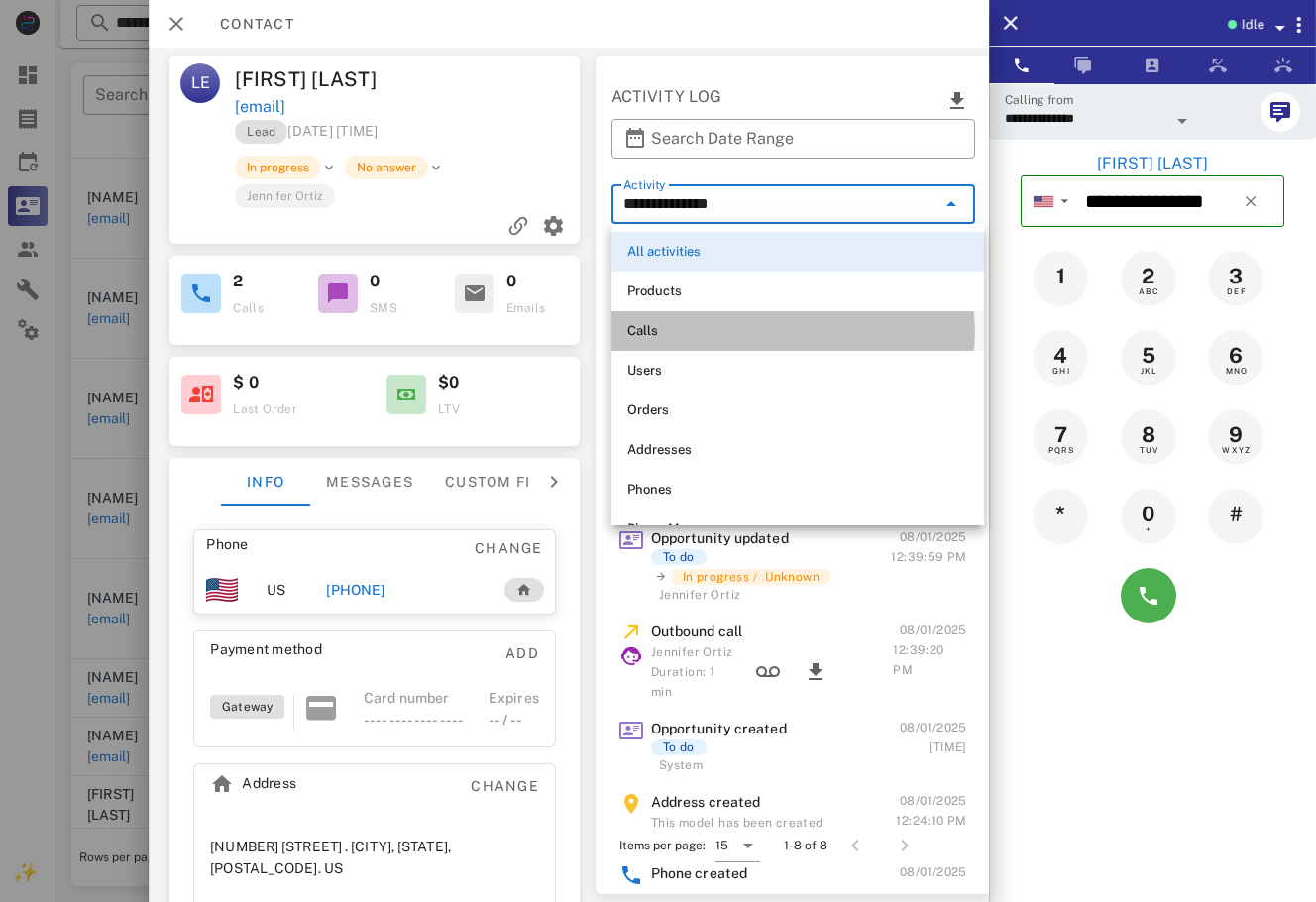 click on "Calls" at bounding box center [798, 331] 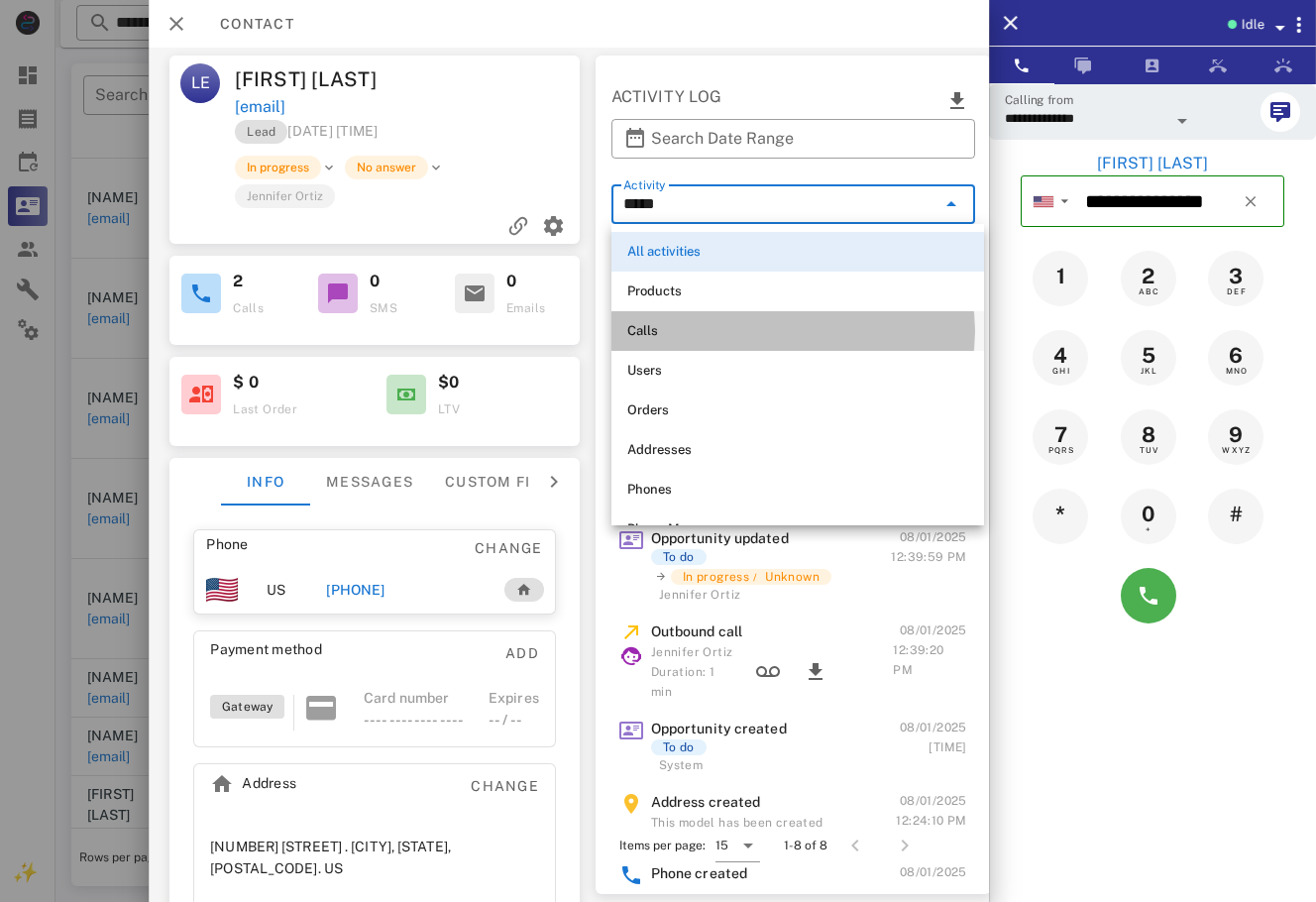 scroll, scrollTop: 0, scrollLeft: 22, axis: horizontal 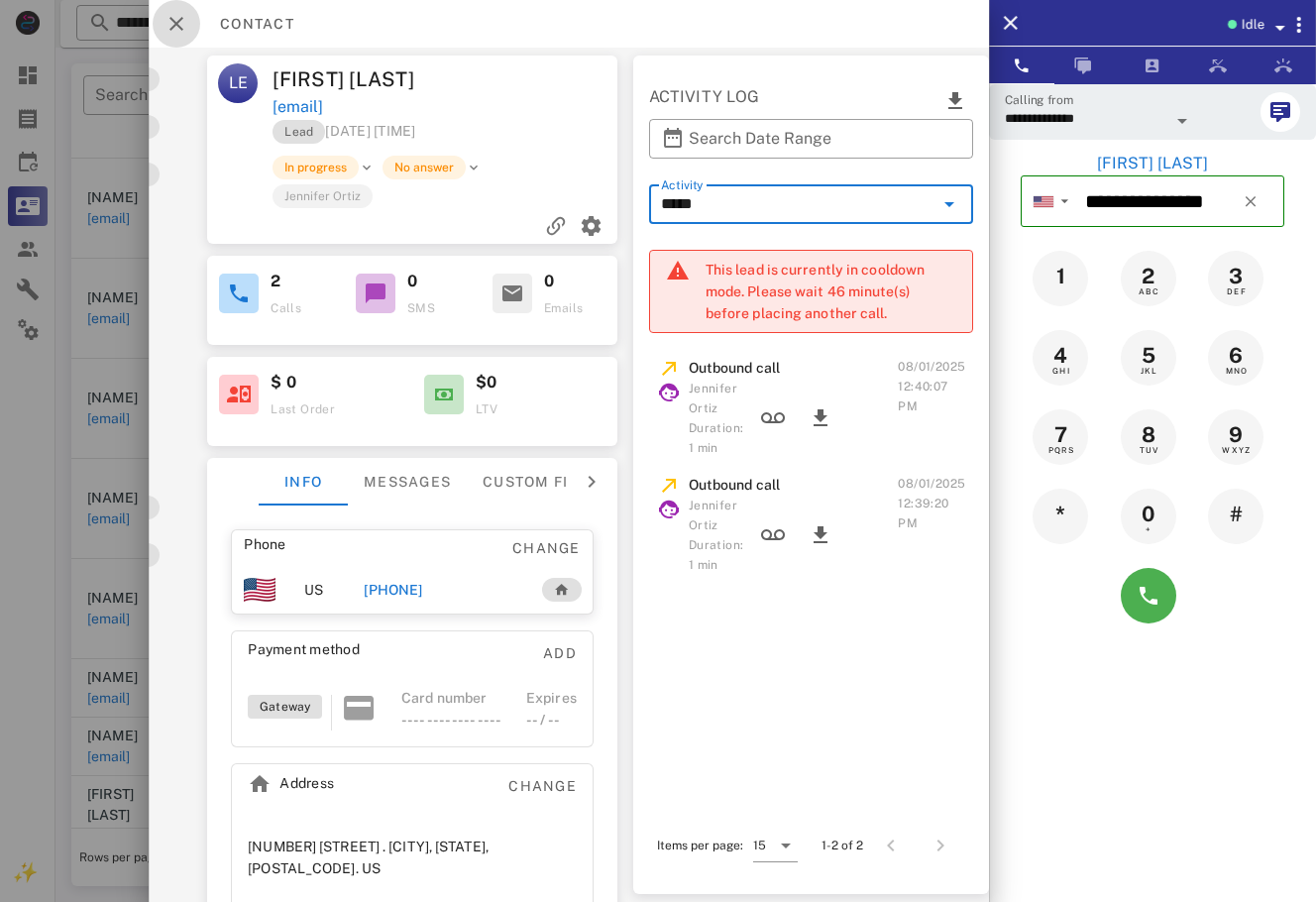 click at bounding box center [176, 24] 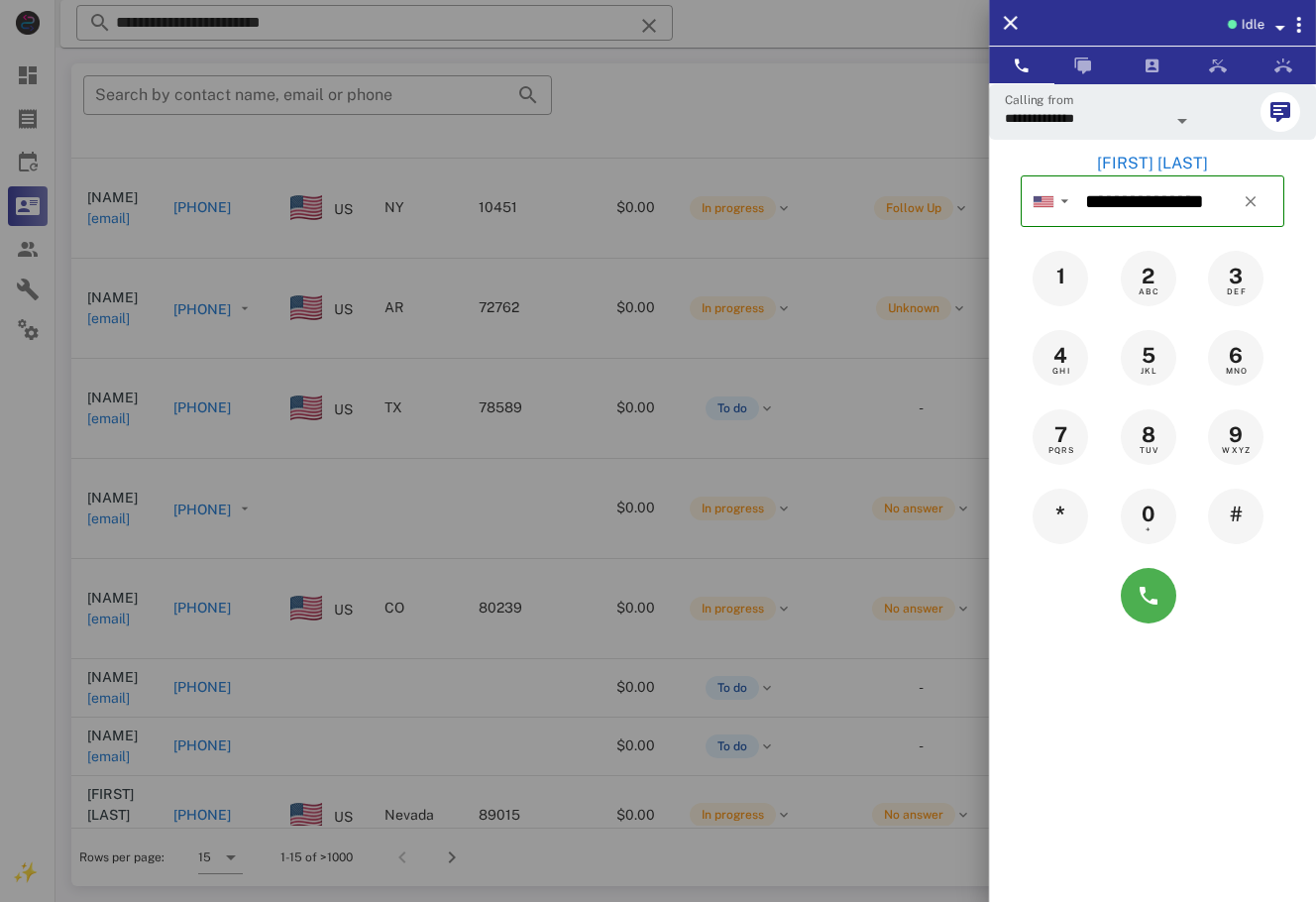click at bounding box center (658, 451) 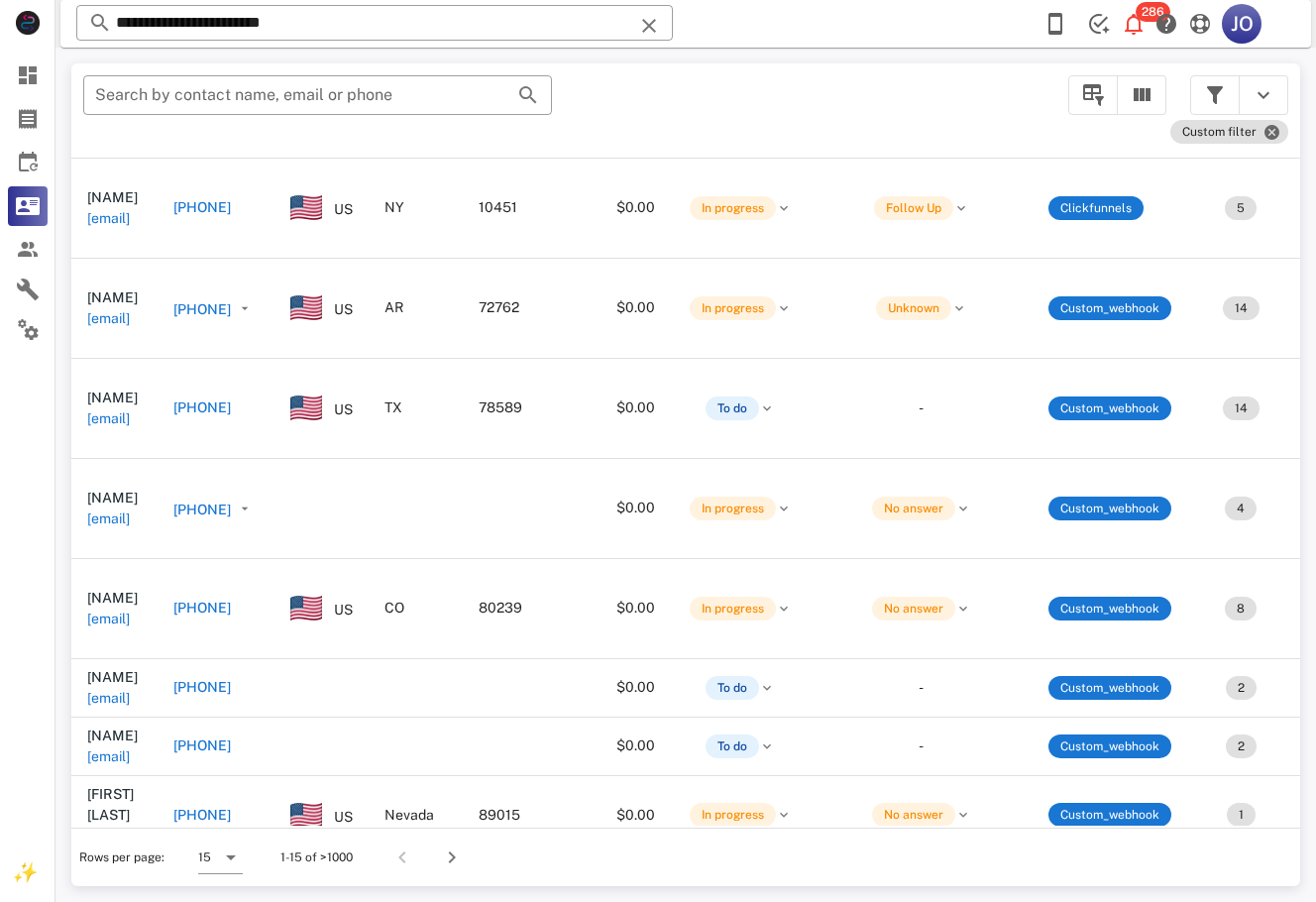 click on "Opportunities" at bounding box center [28, 206] 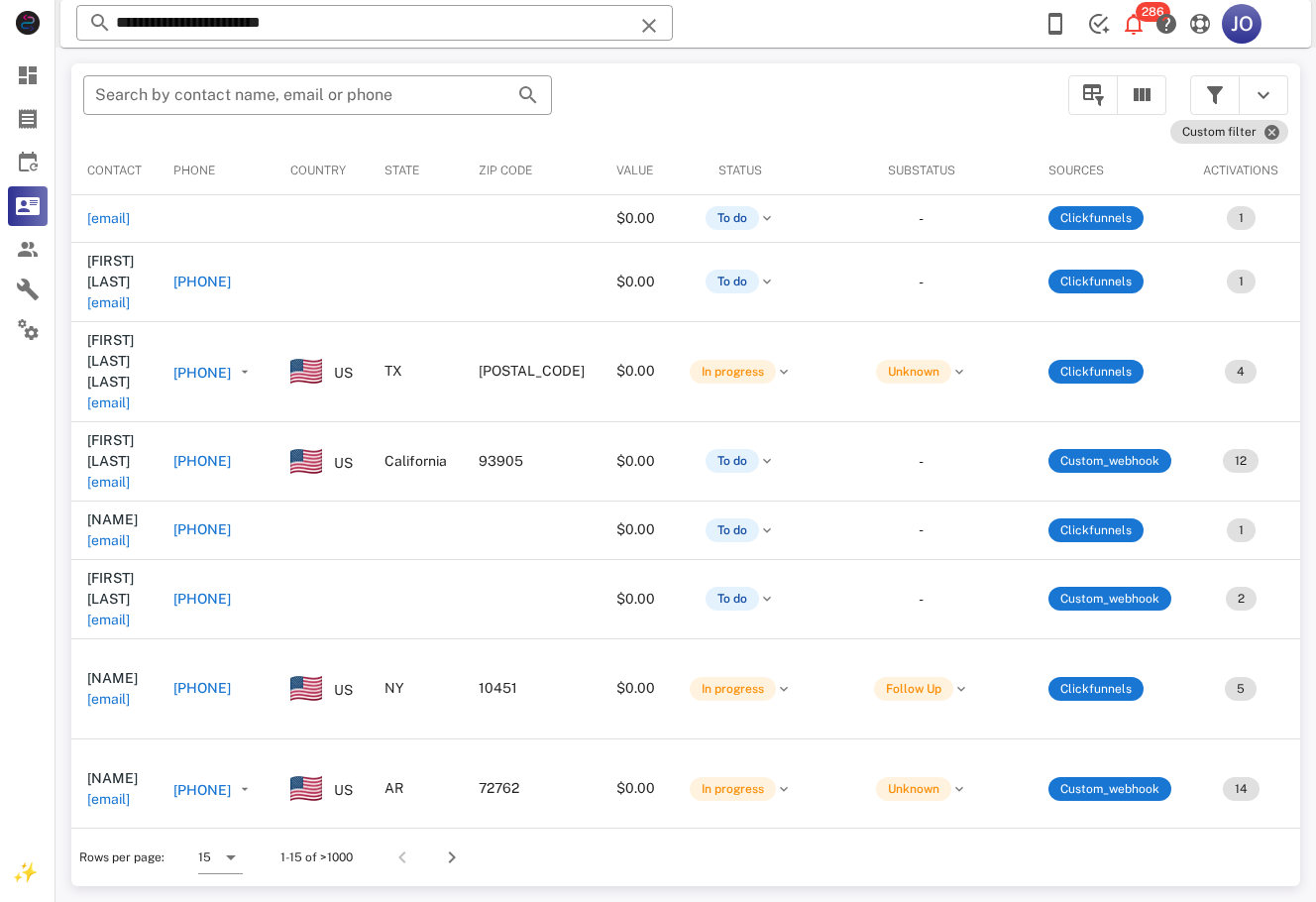 scroll, scrollTop: 0, scrollLeft: 467, axis: horizontal 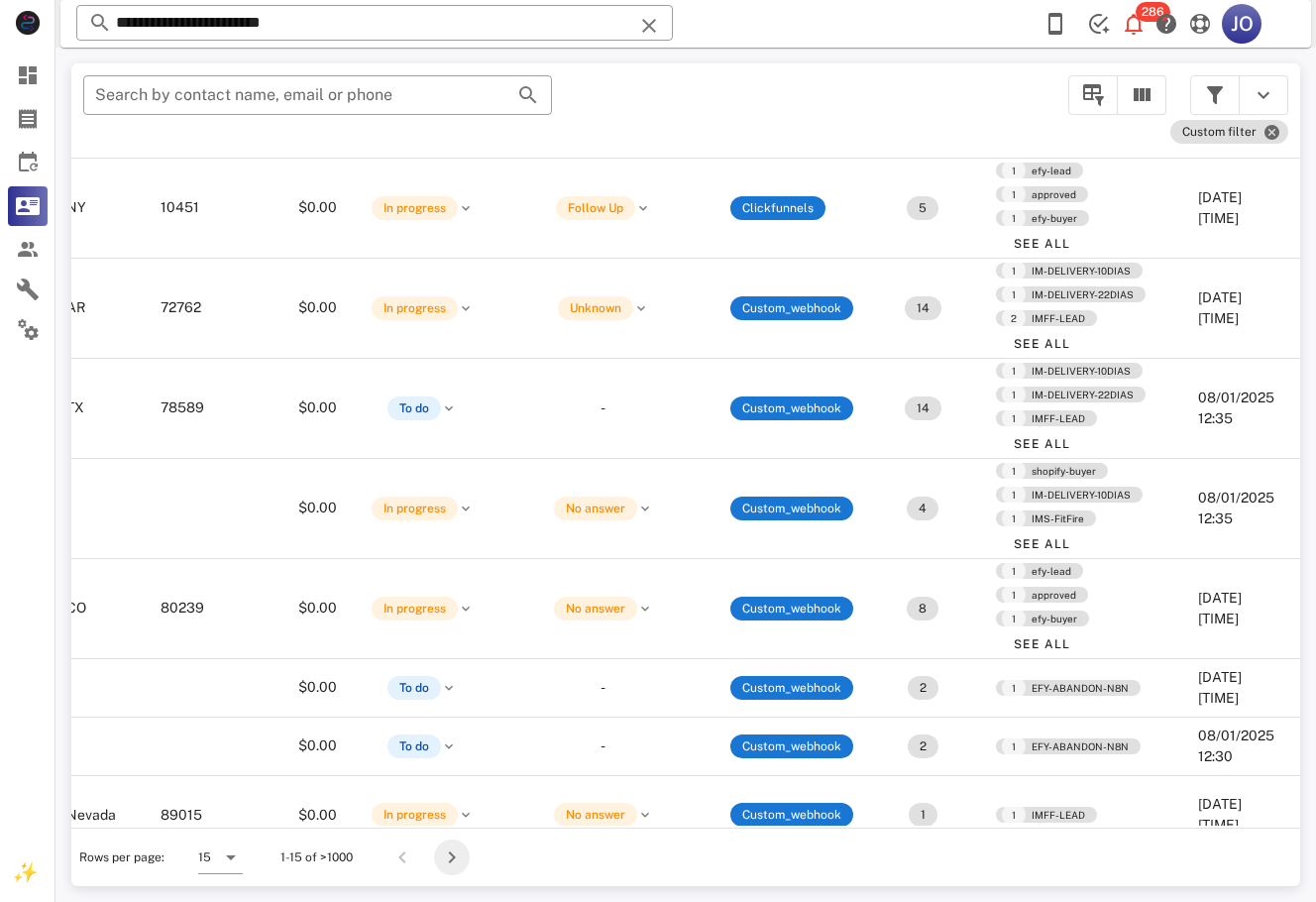 click at bounding box center [452, 857] 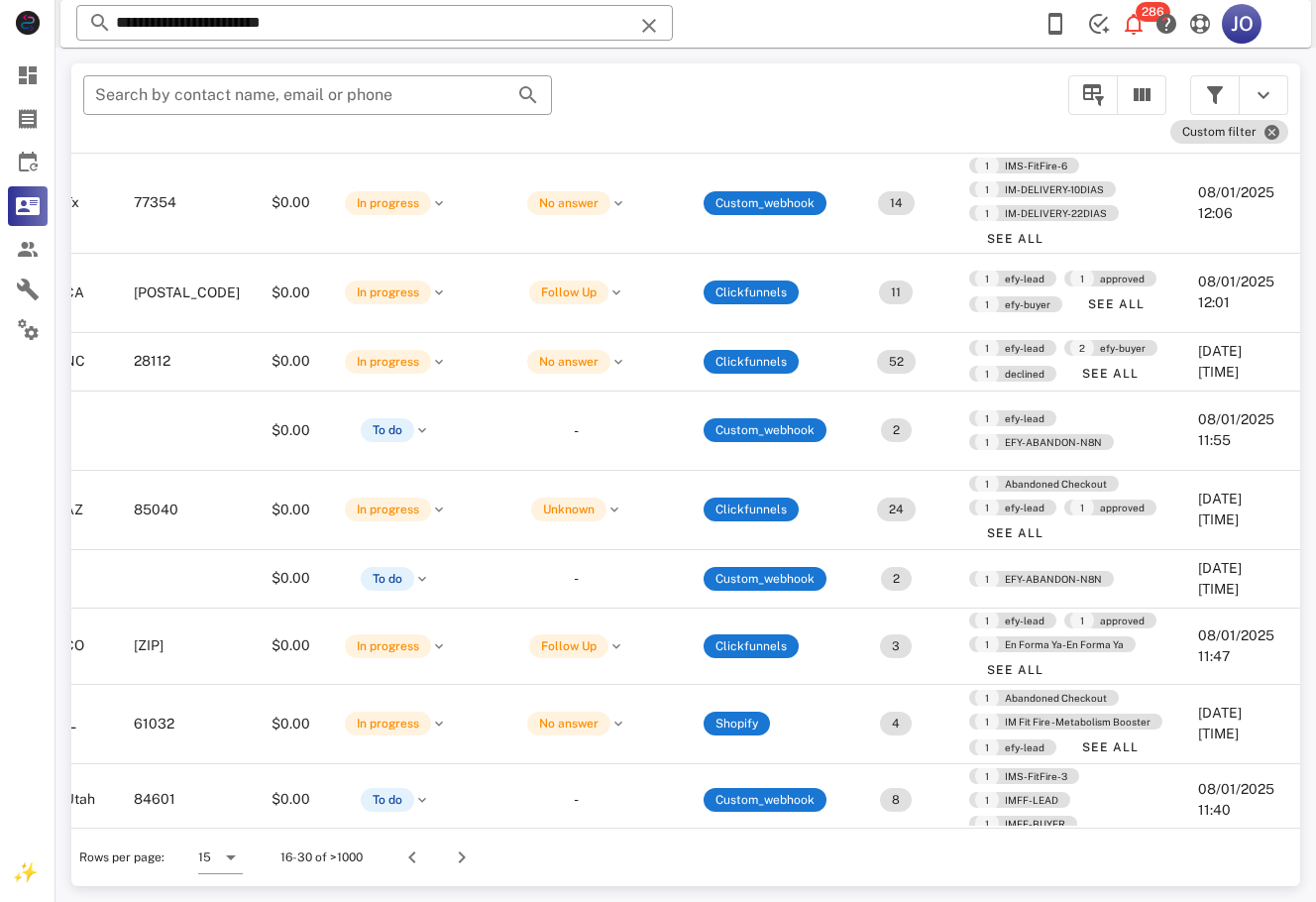 scroll, scrollTop: 396, scrollLeft: 466, axis: both 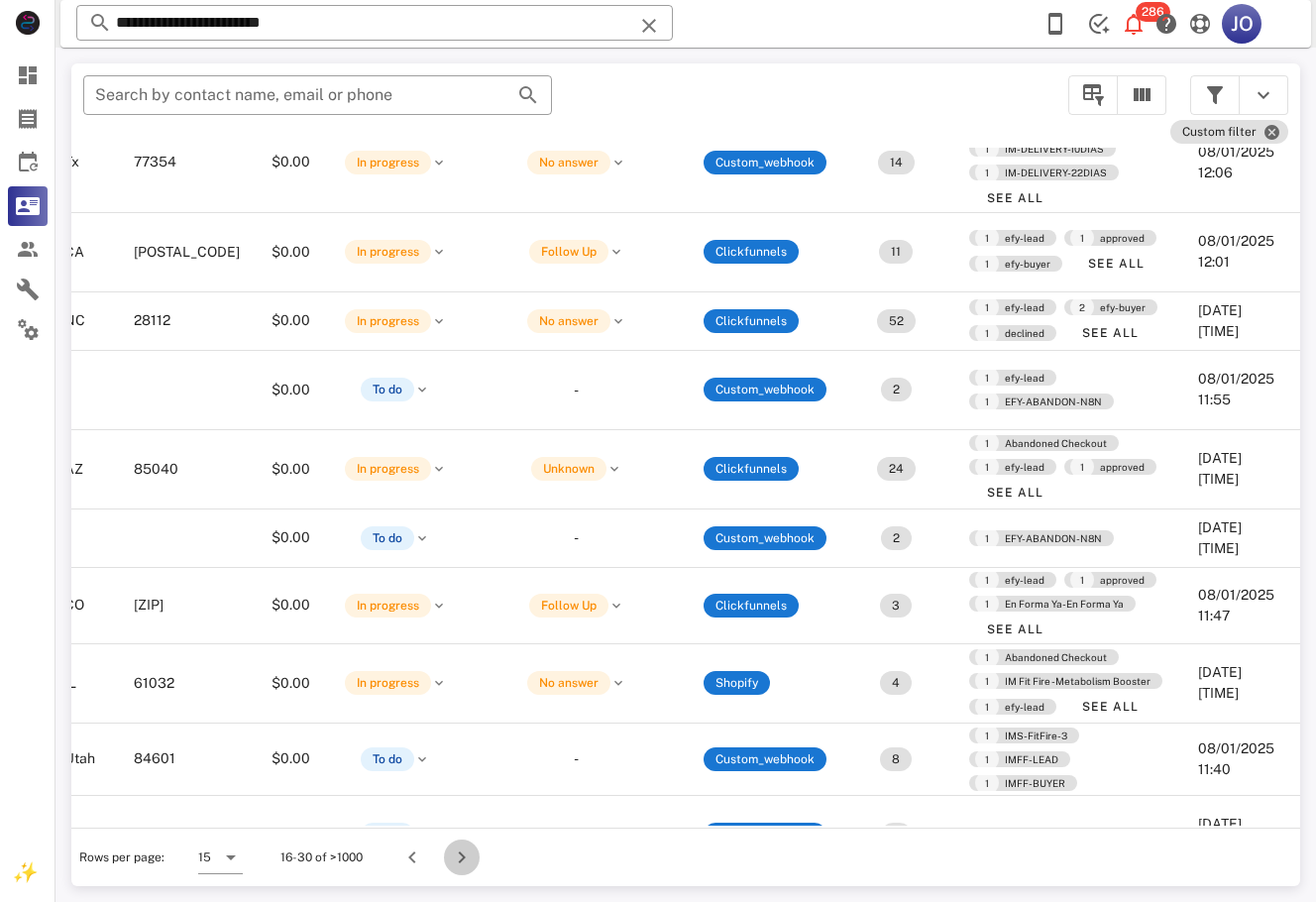 click at bounding box center [462, 857] 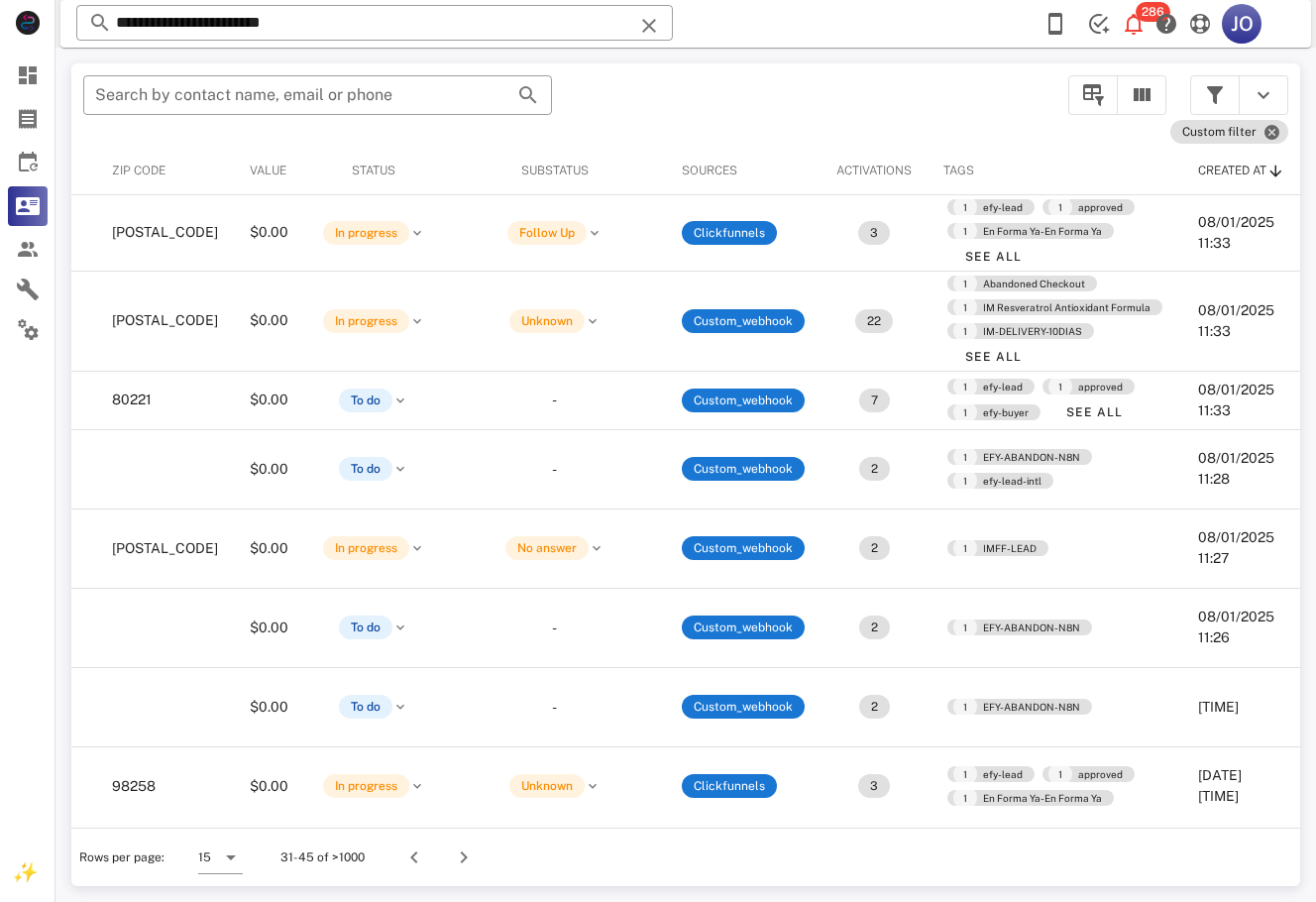 scroll, scrollTop: 0, scrollLeft: 0, axis: both 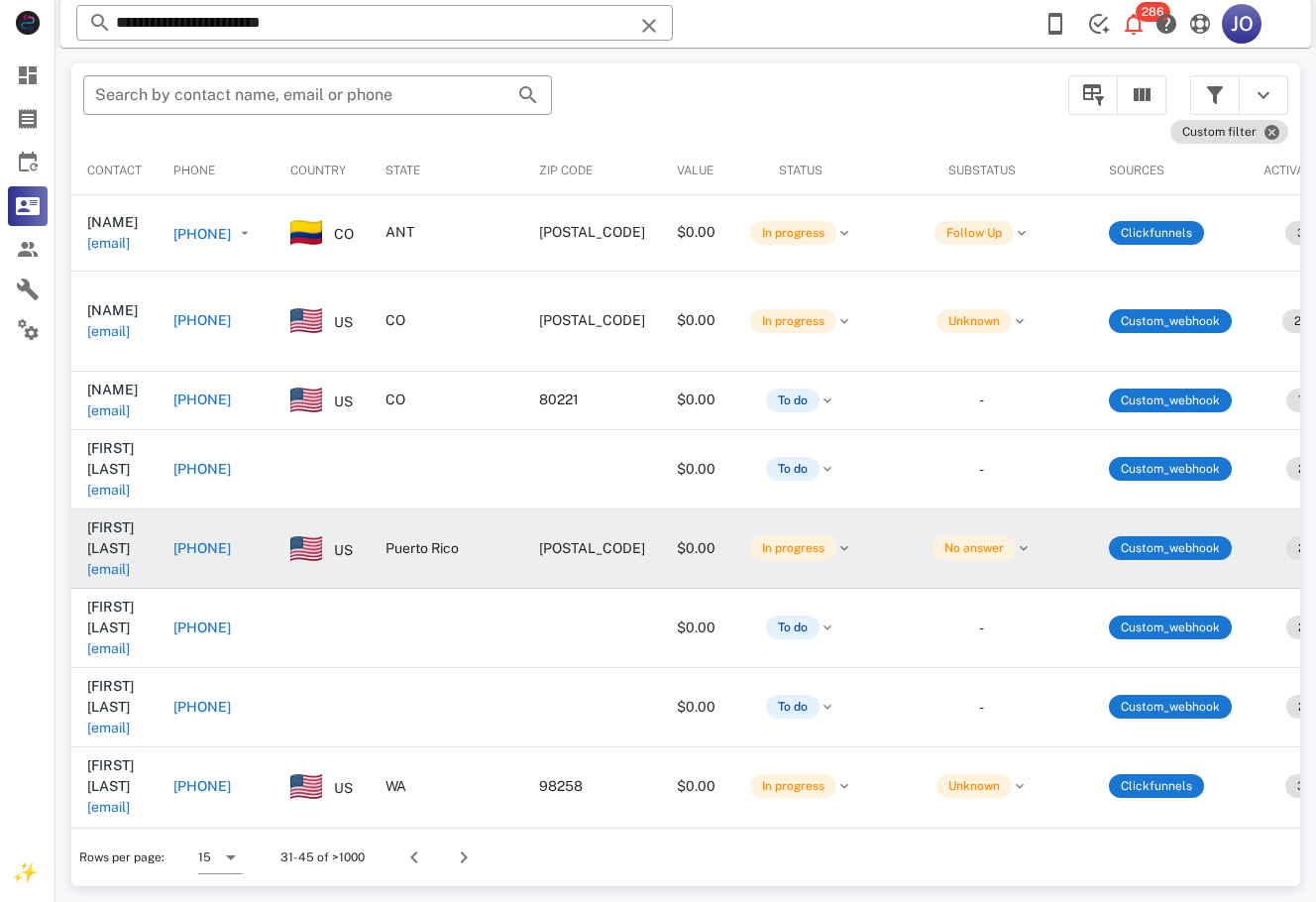 click on "aliciarene50@gmail.com" at bounding box center (108, 569) 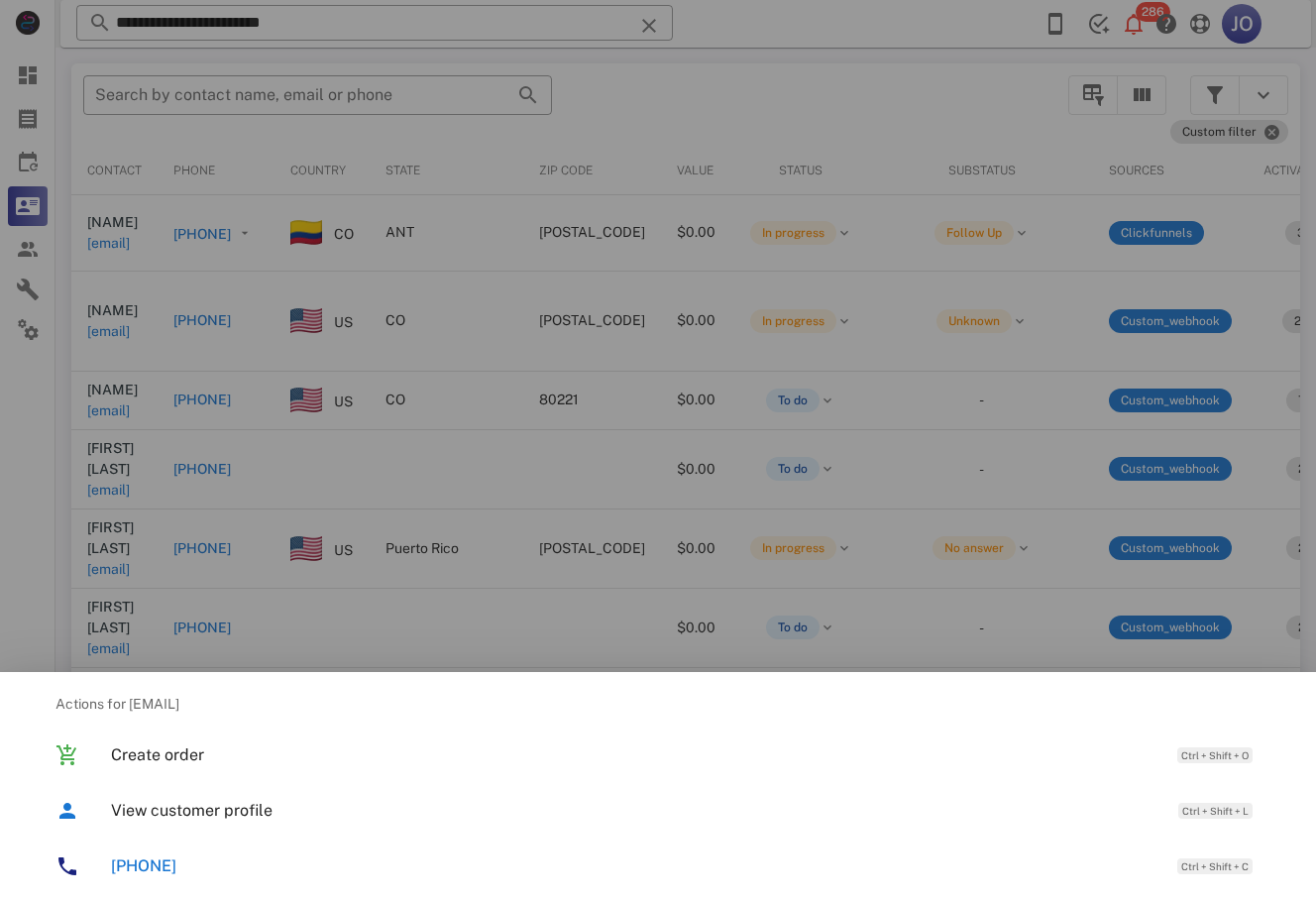 click on "+19393197374  Ctrl + Shift + C" at bounding box center [658, 866] 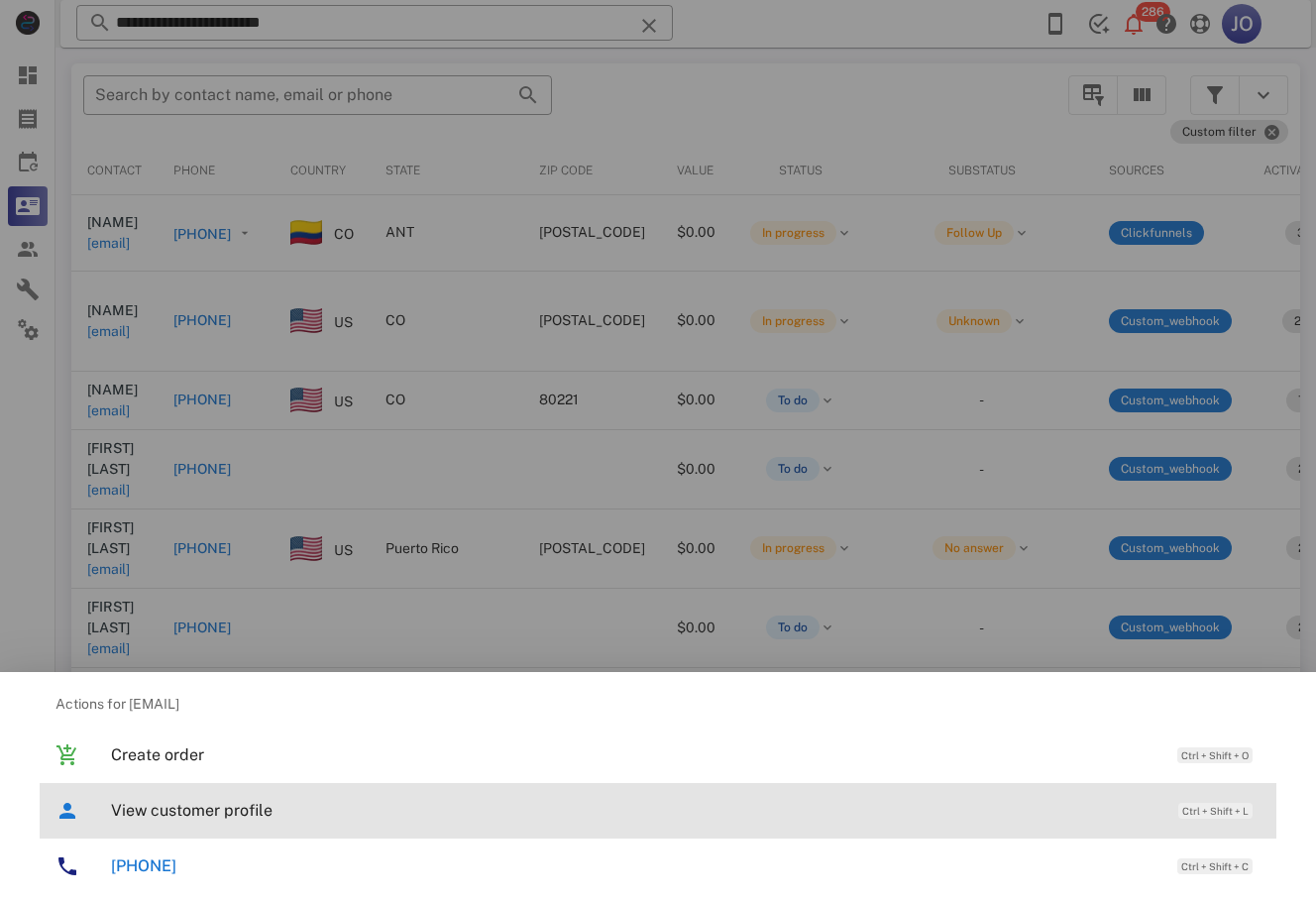 click on "View customer profile Ctrl + Shift + L" at bounding box center (686, 810) 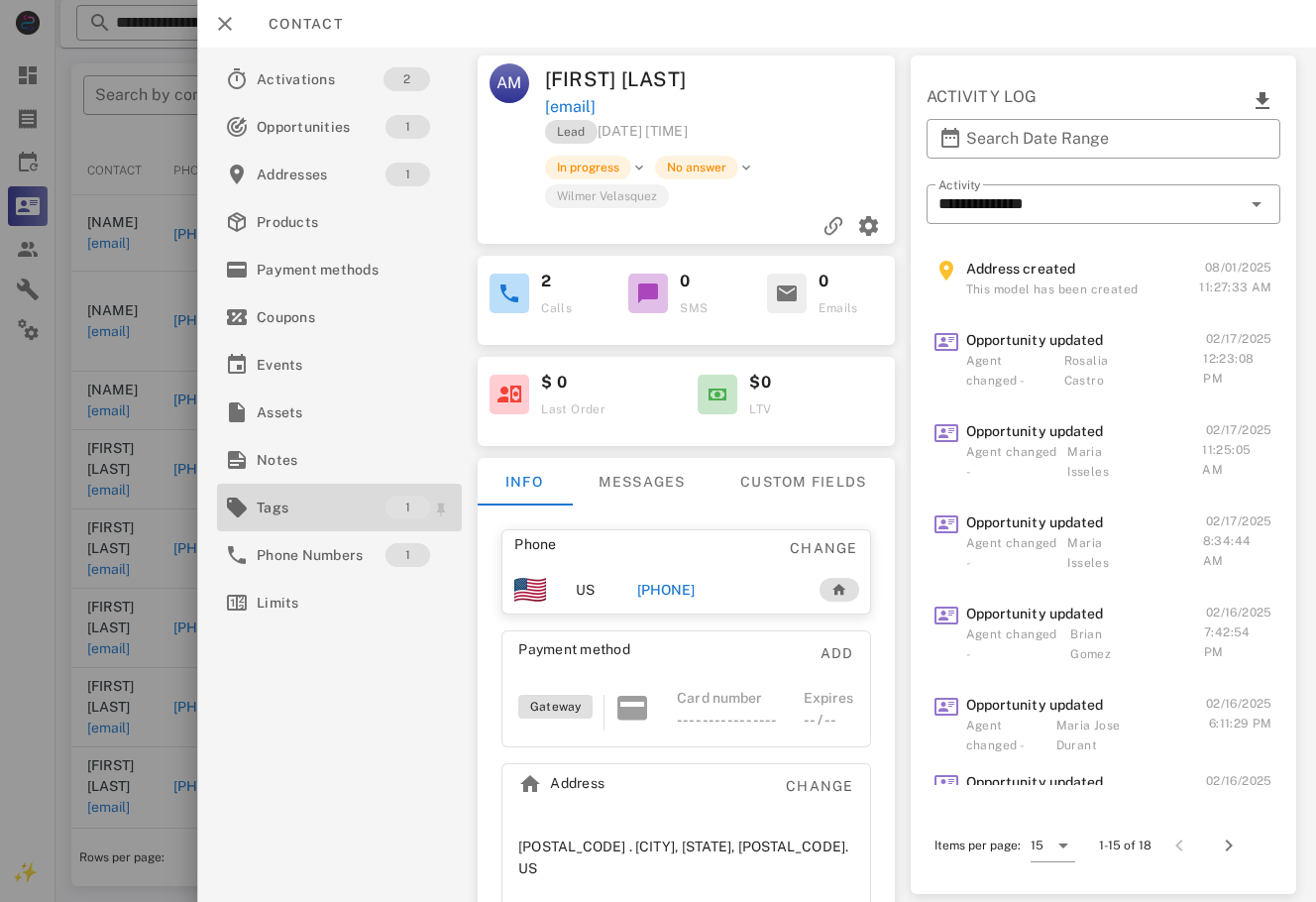 click on "Tags" at bounding box center [321, 507] 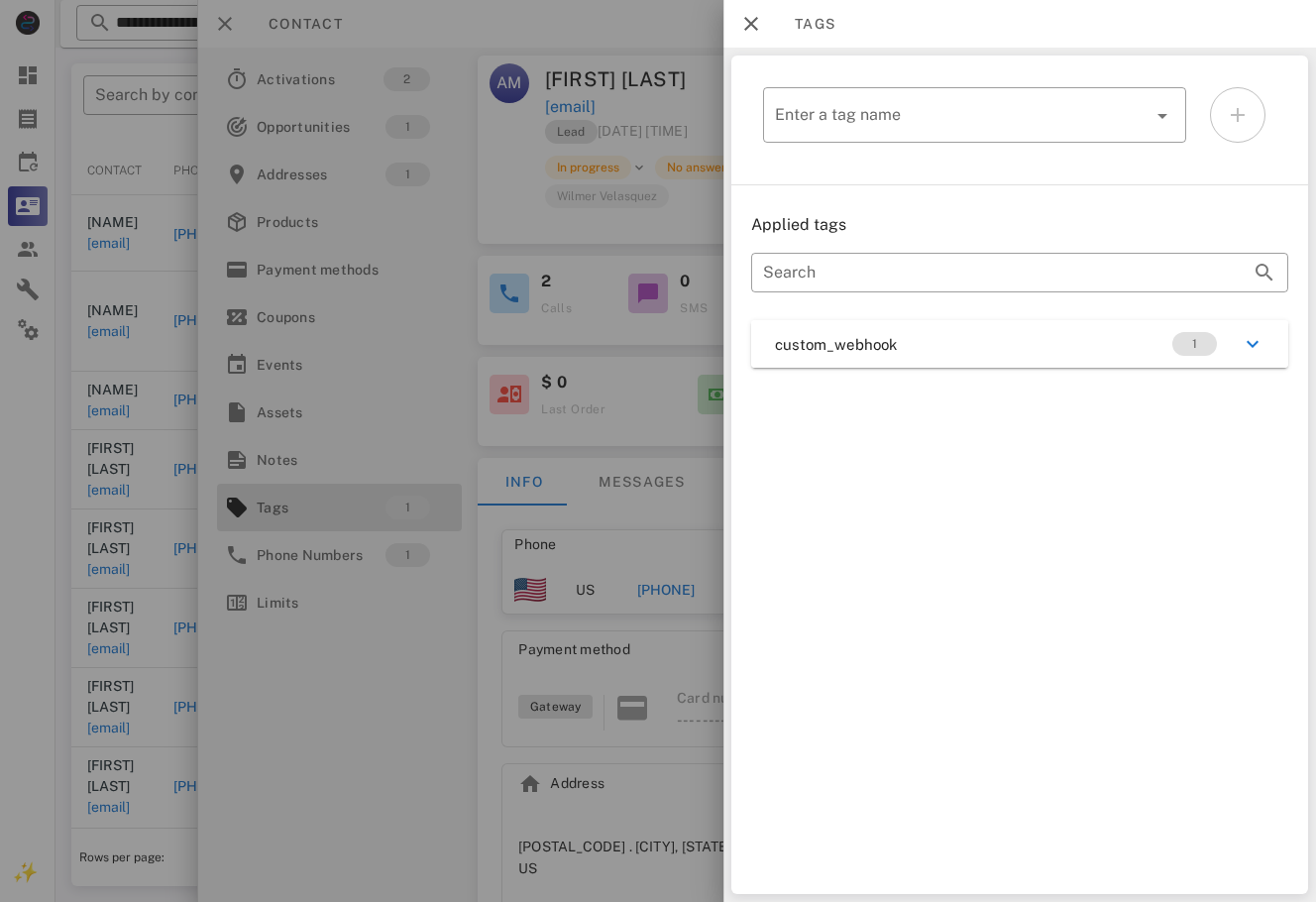 click on "​ Enter a tag name Applied tags ​ Search  custom_webhook  1" at bounding box center [1020, 475] 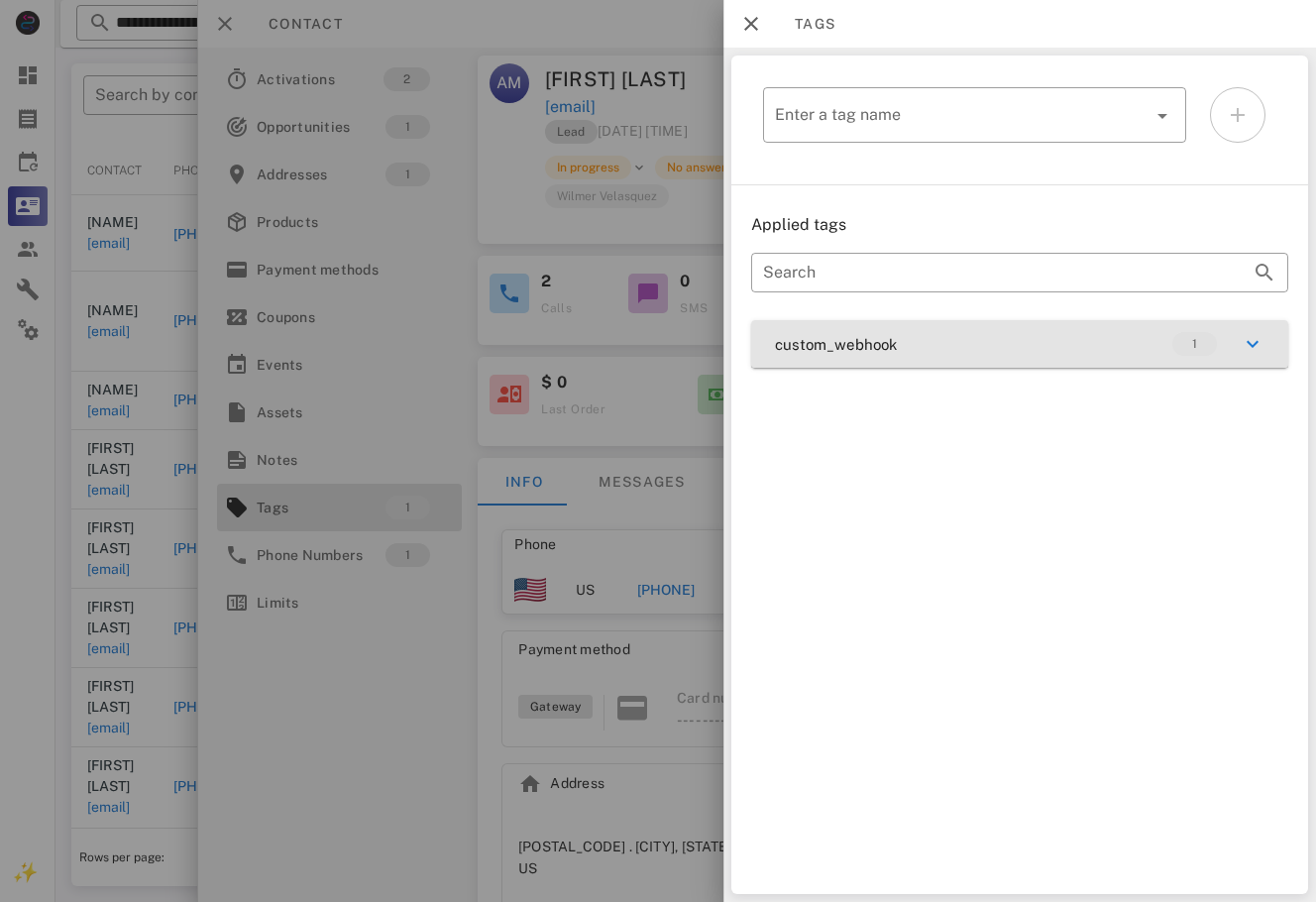 click on "custom_webhook  1" at bounding box center [1020, 344] 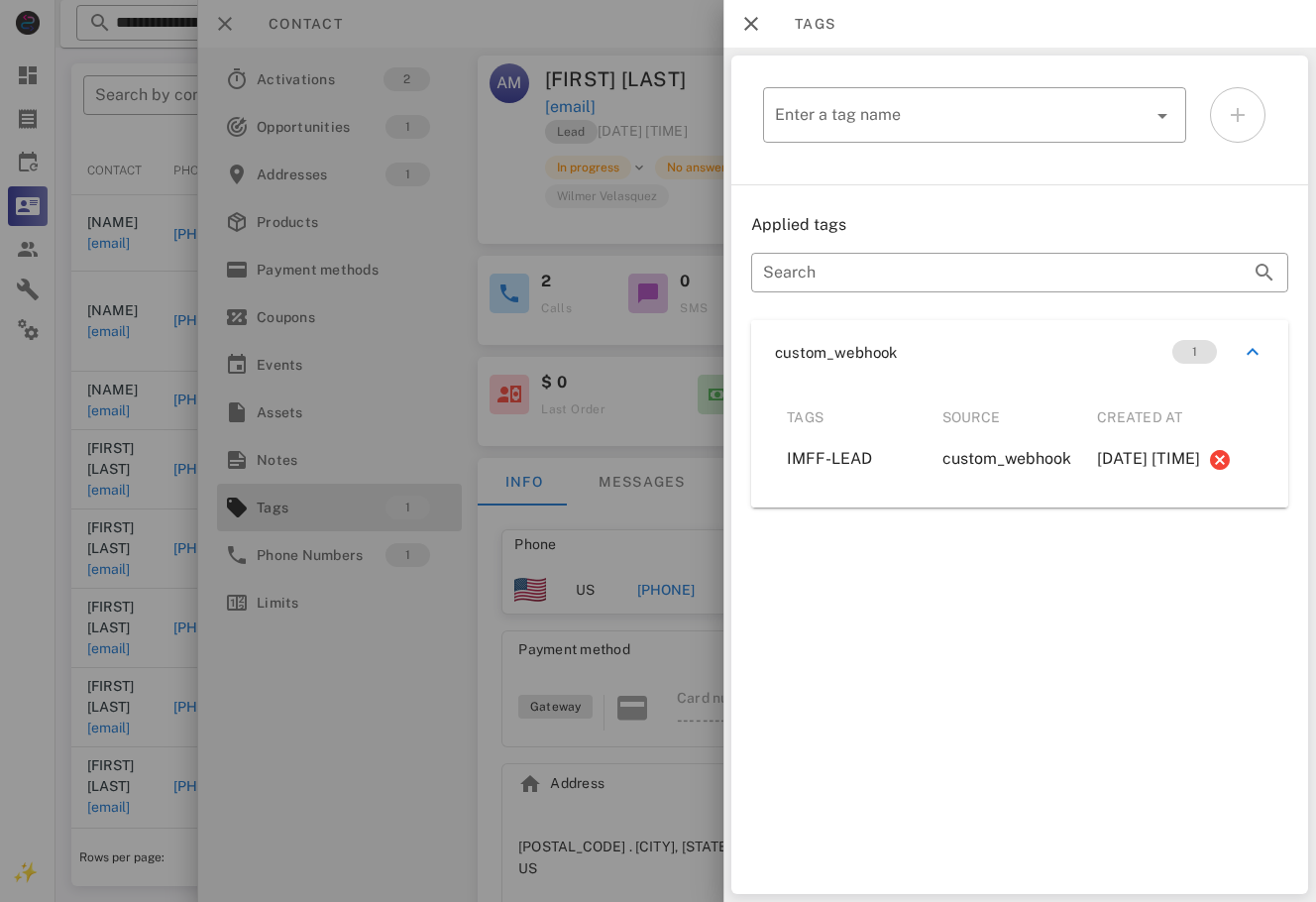 click on "​ Enter a tag name Applied tags ​ Search  custom_webhook  1  Tags   Source   Created at   IMFF-LEAD  custom_webhook   2024-12-02 07:35:19" at bounding box center [1020, 475] 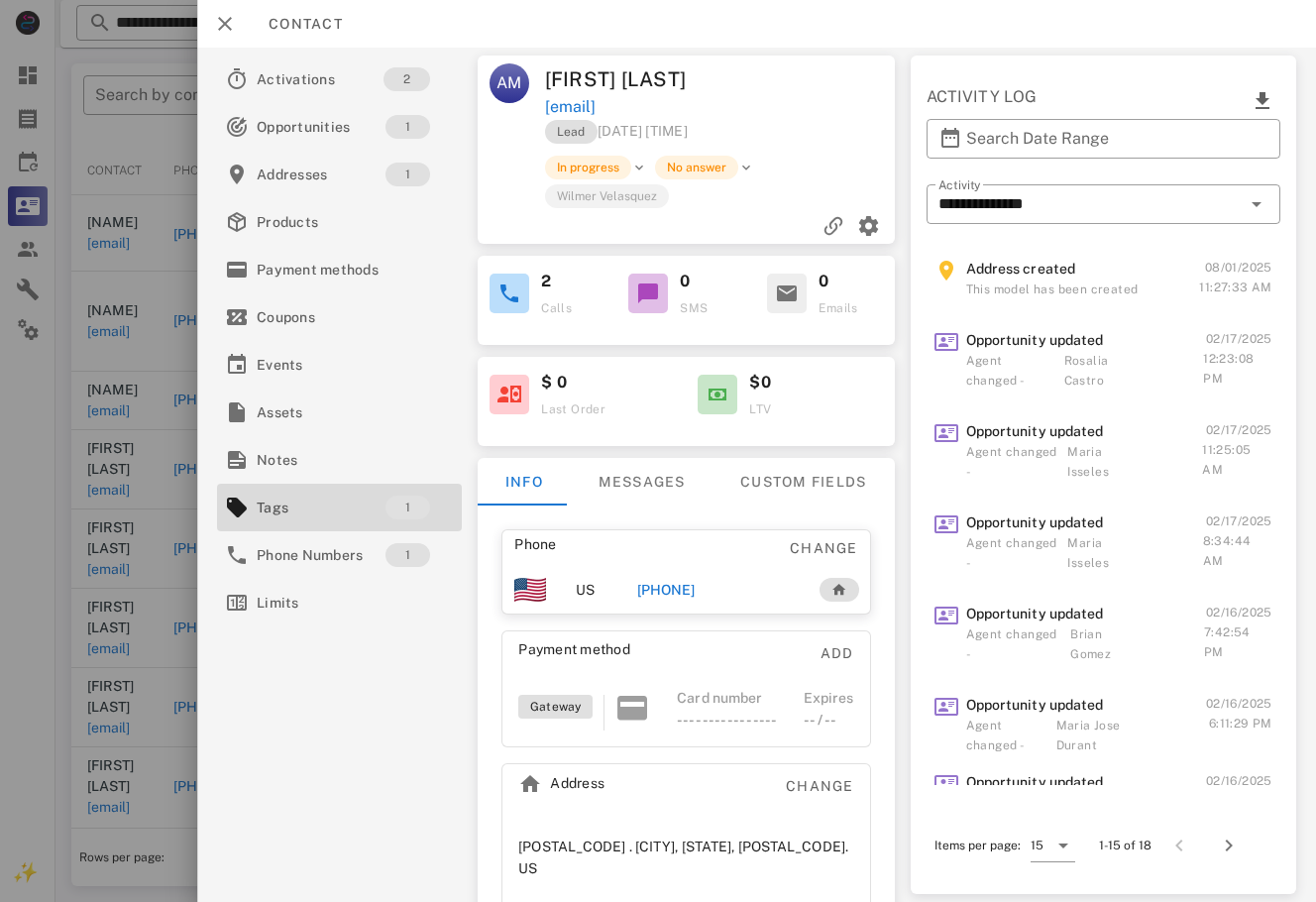 click on "+19393197374" at bounding box center [666, 590] 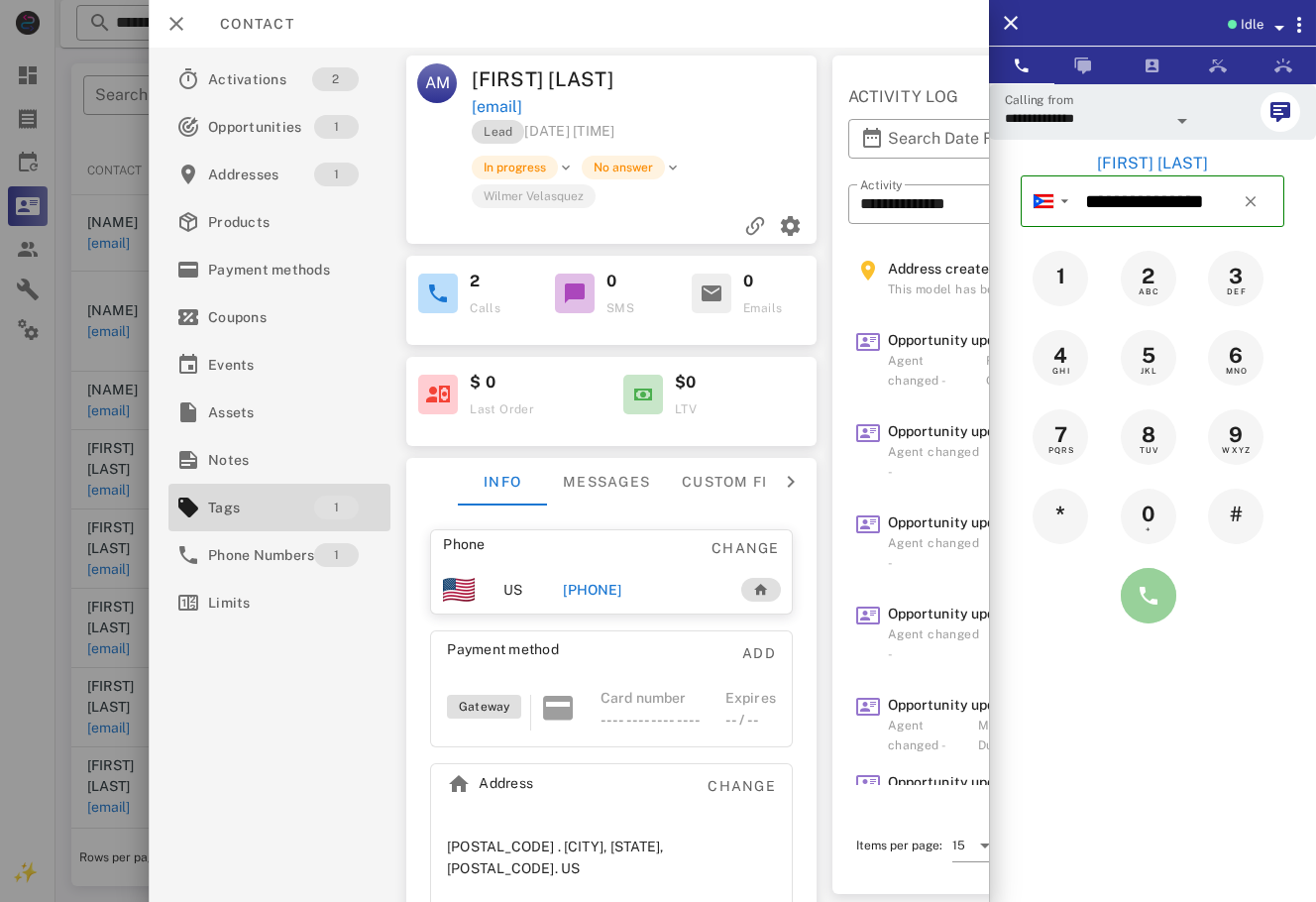 click at bounding box center [1149, 596] 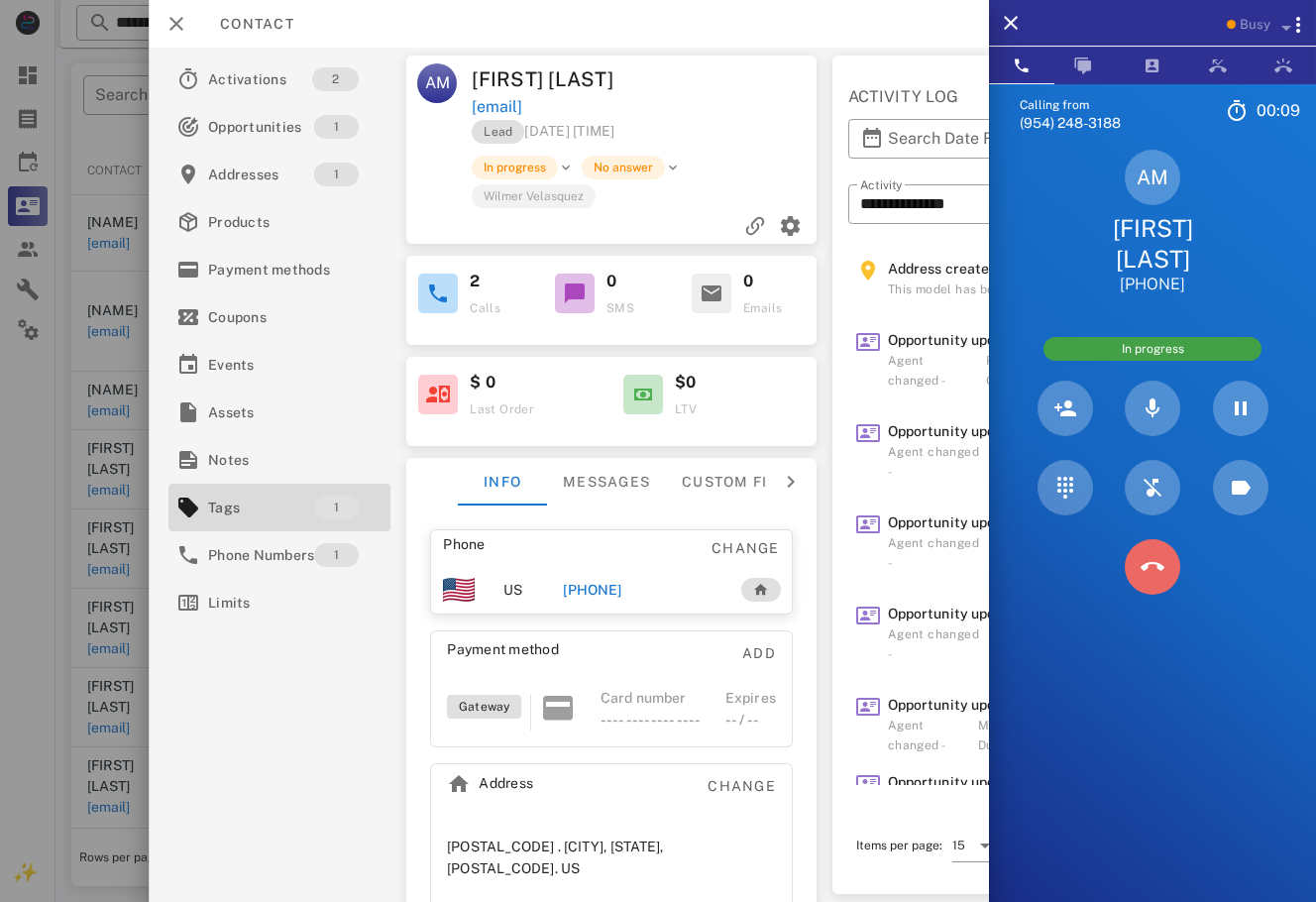 click at bounding box center (1152, 567) 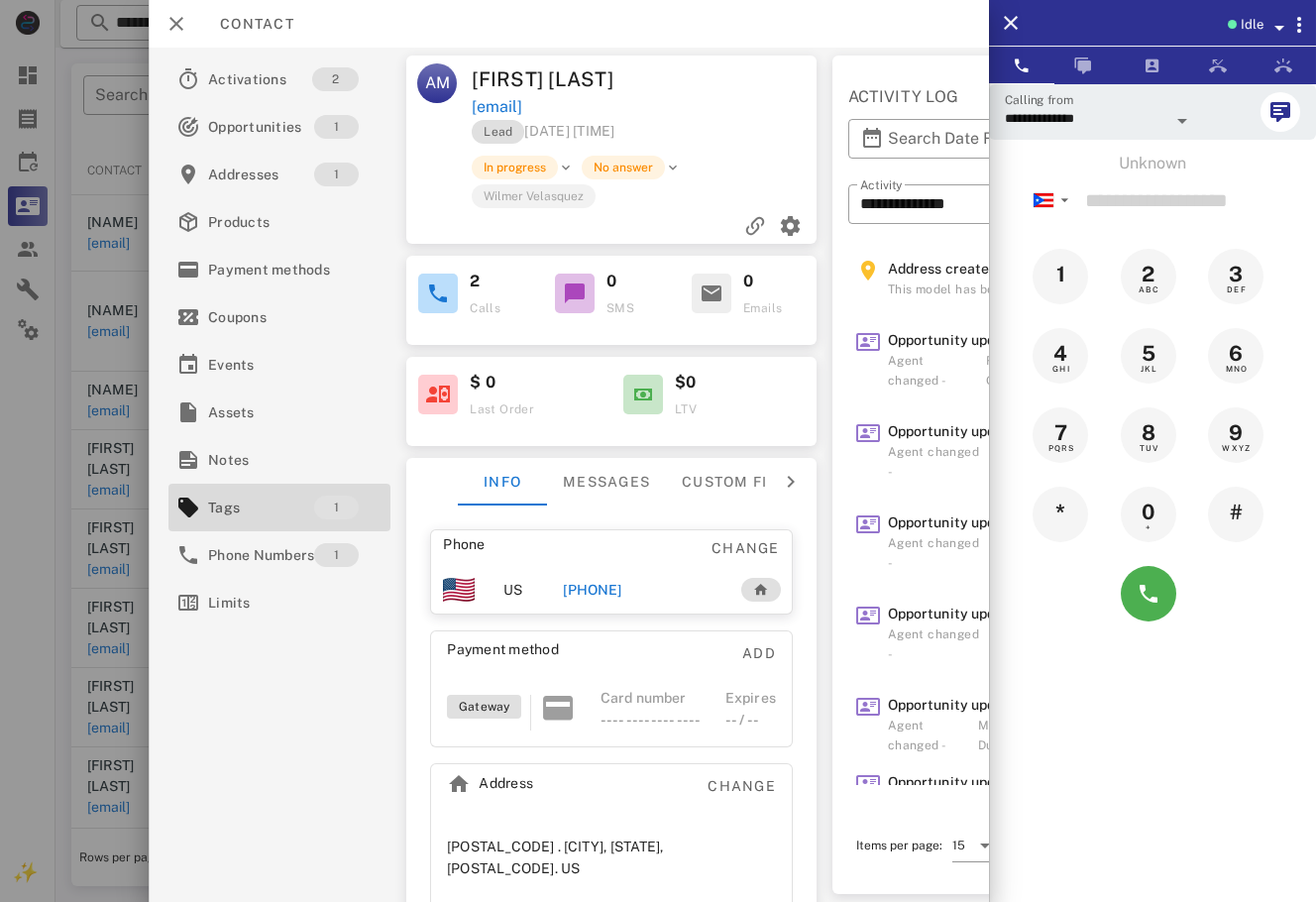 click at bounding box center [658, 451] 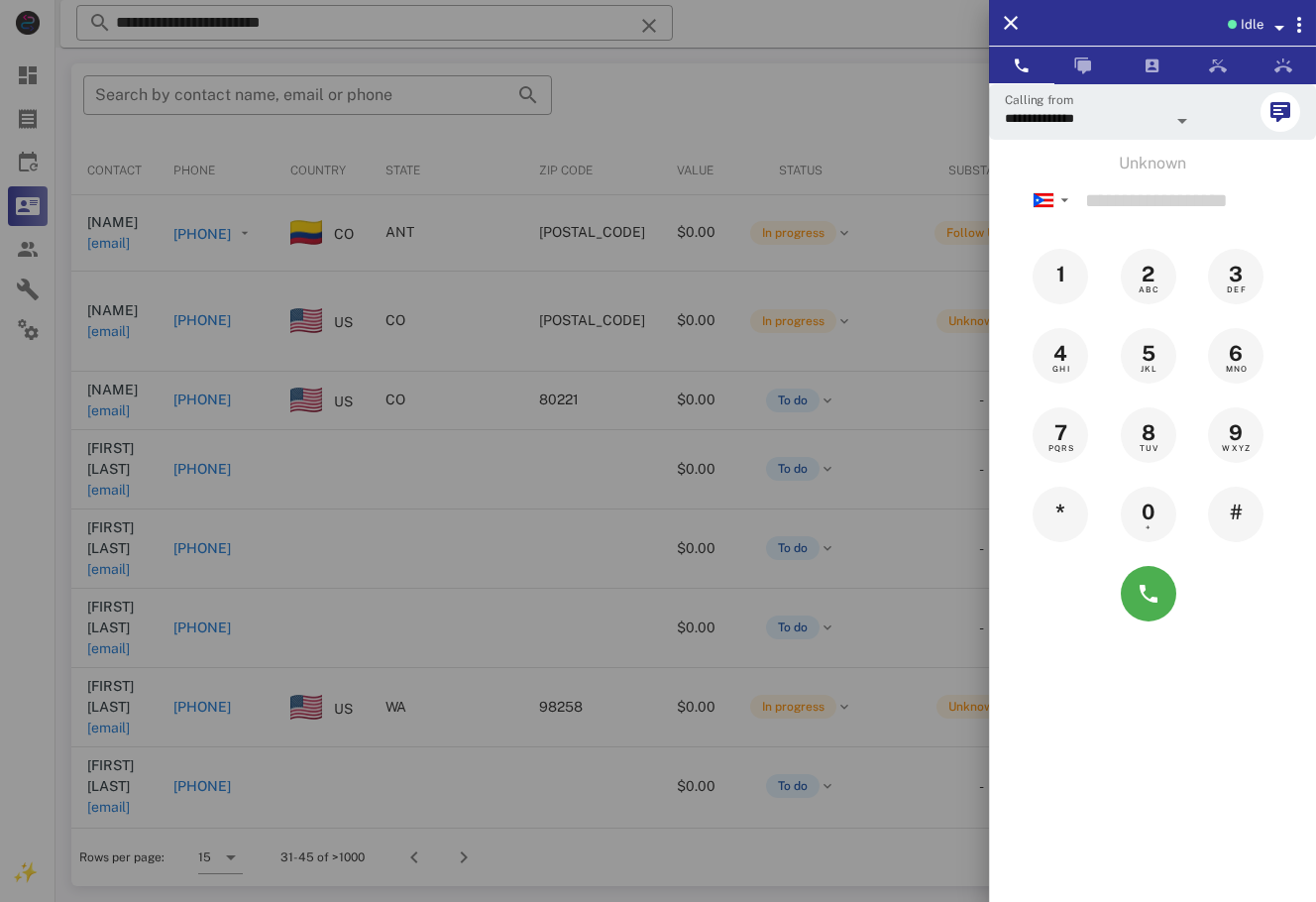 click at bounding box center (658, 451) 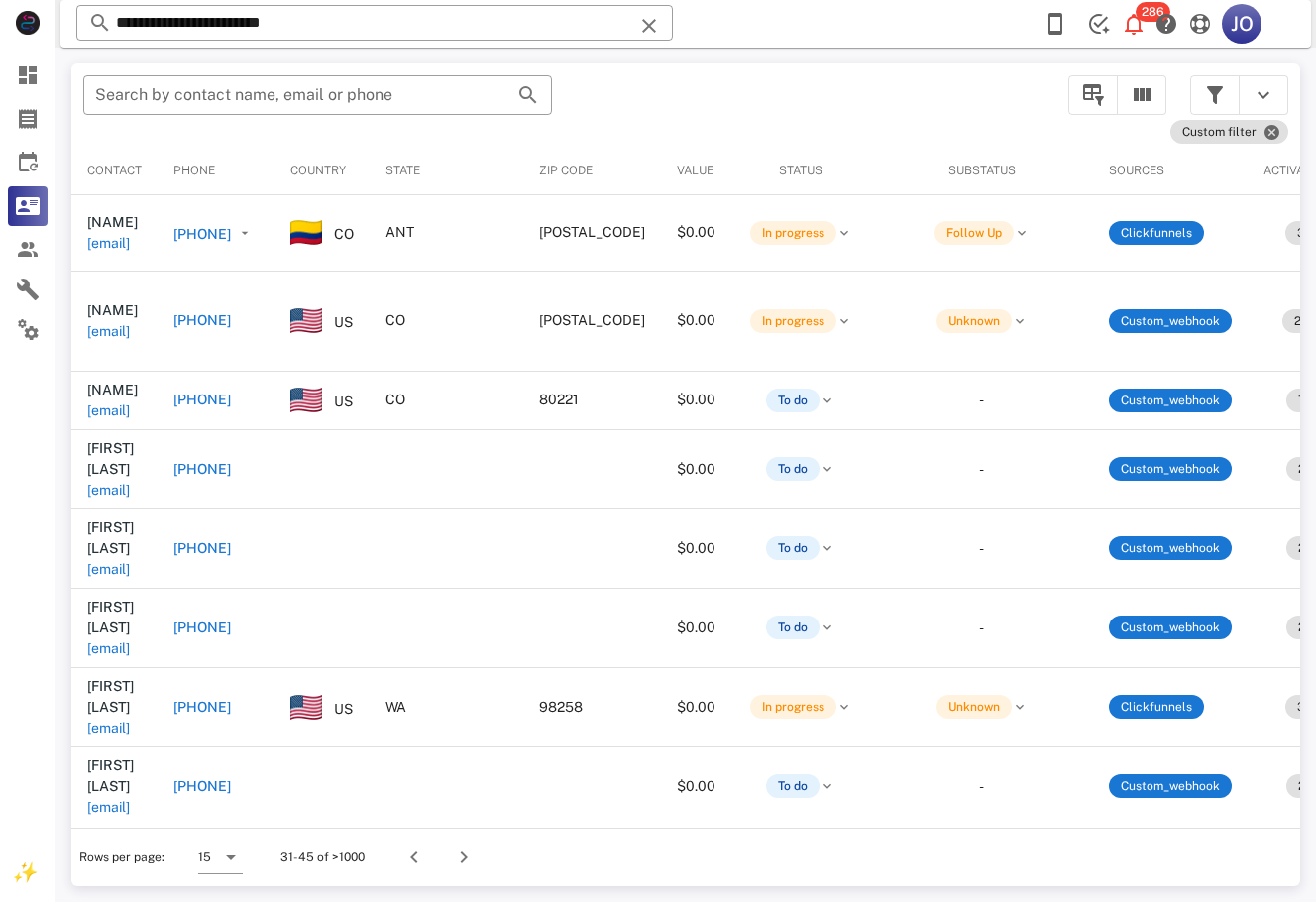 click on "​ Search by contact name, email or phone" at bounding box center [564, 105] 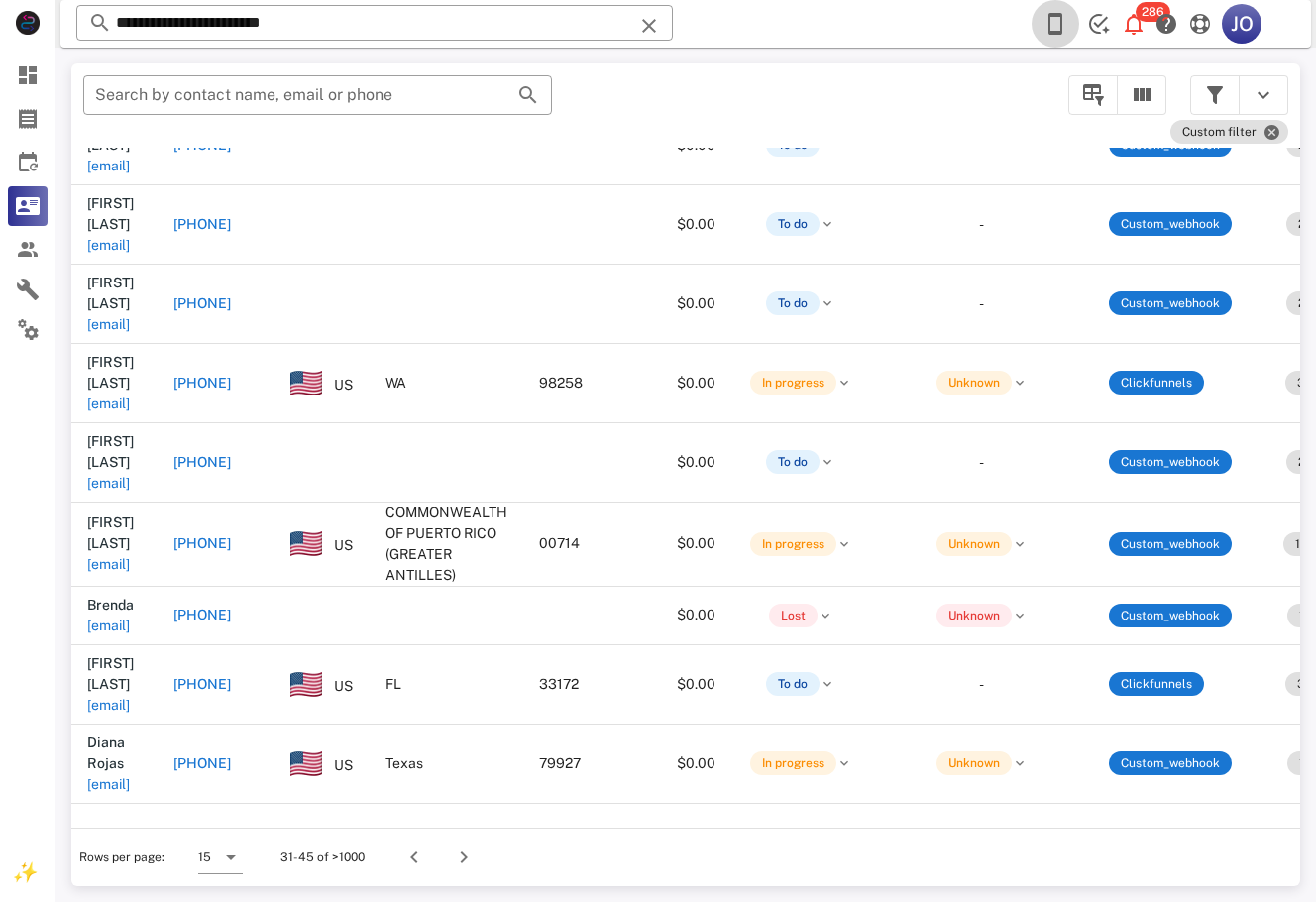 click at bounding box center [1055, 24] 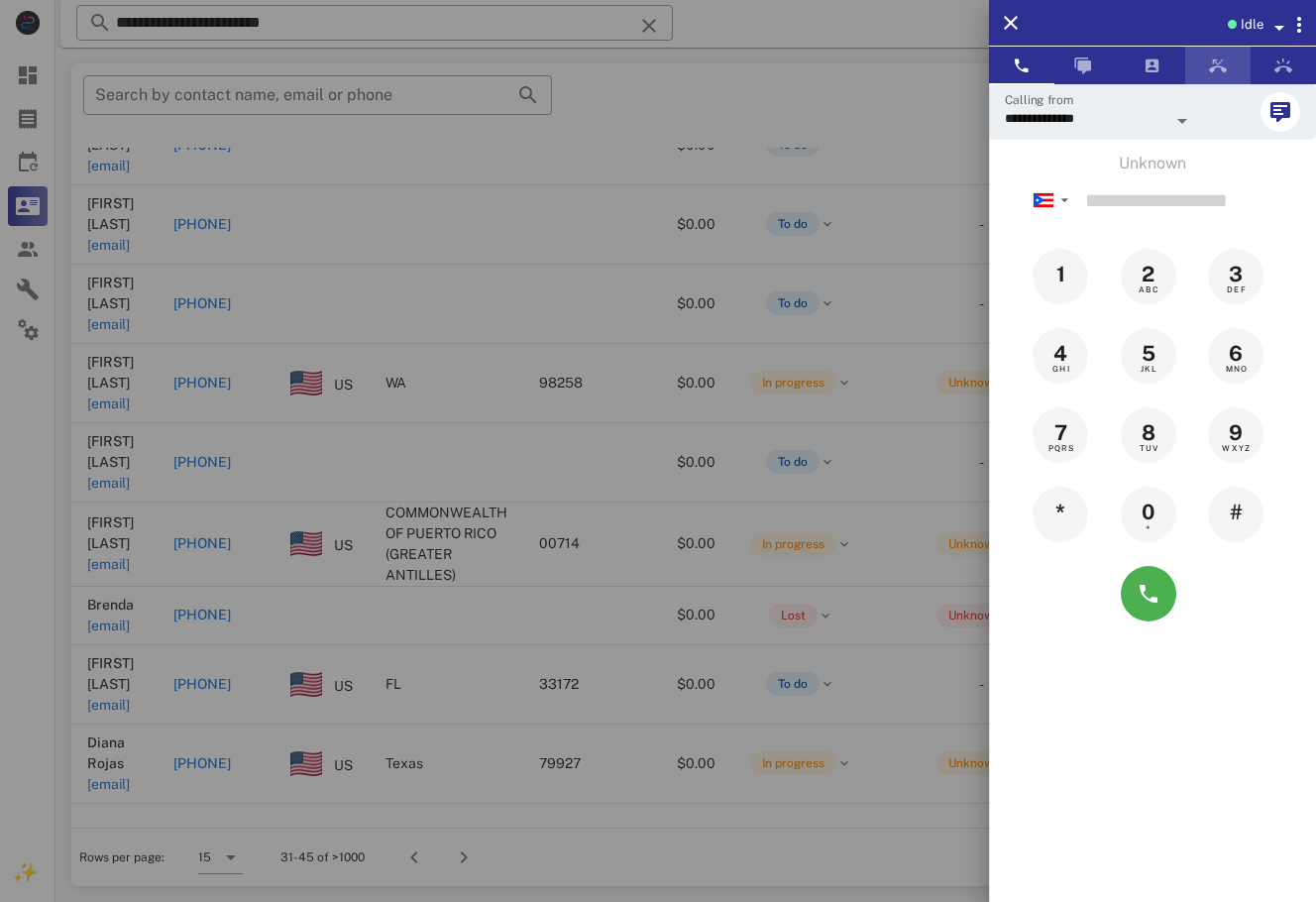 click at bounding box center [1218, 65] 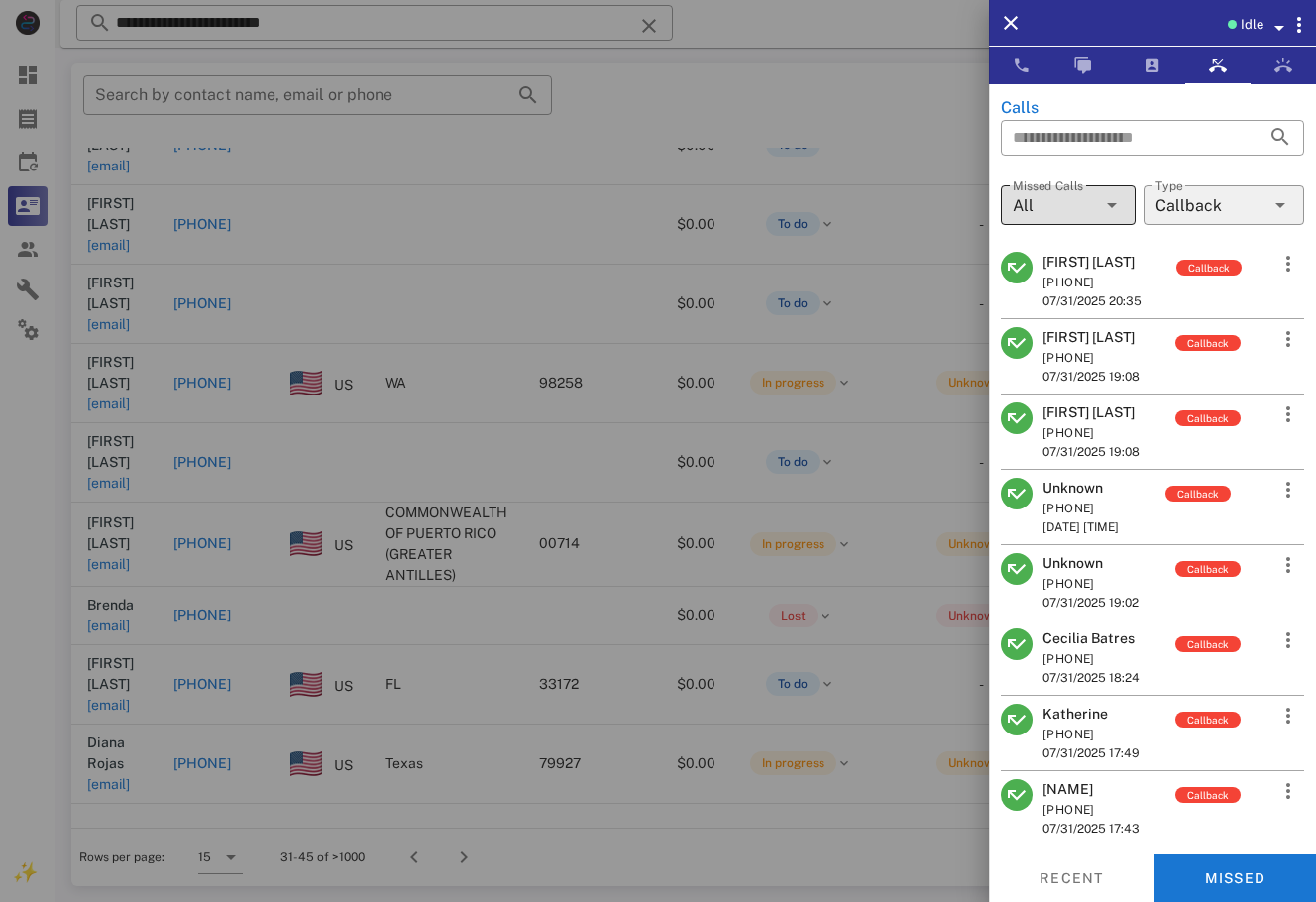 scroll, scrollTop: 0, scrollLeft: 0, axis: both 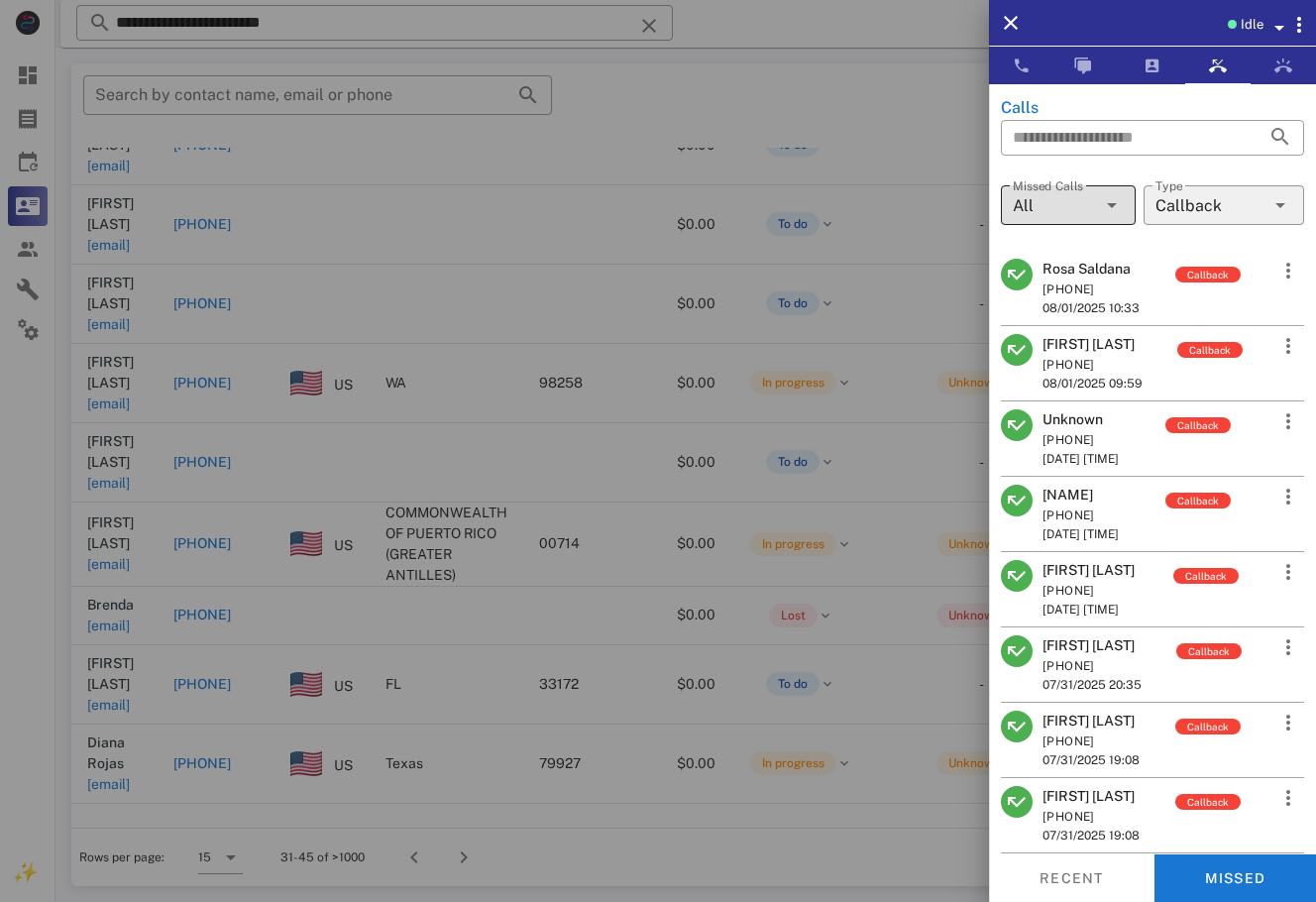 click on "​ Missed Calls All" at bounding box center (1068, 205) 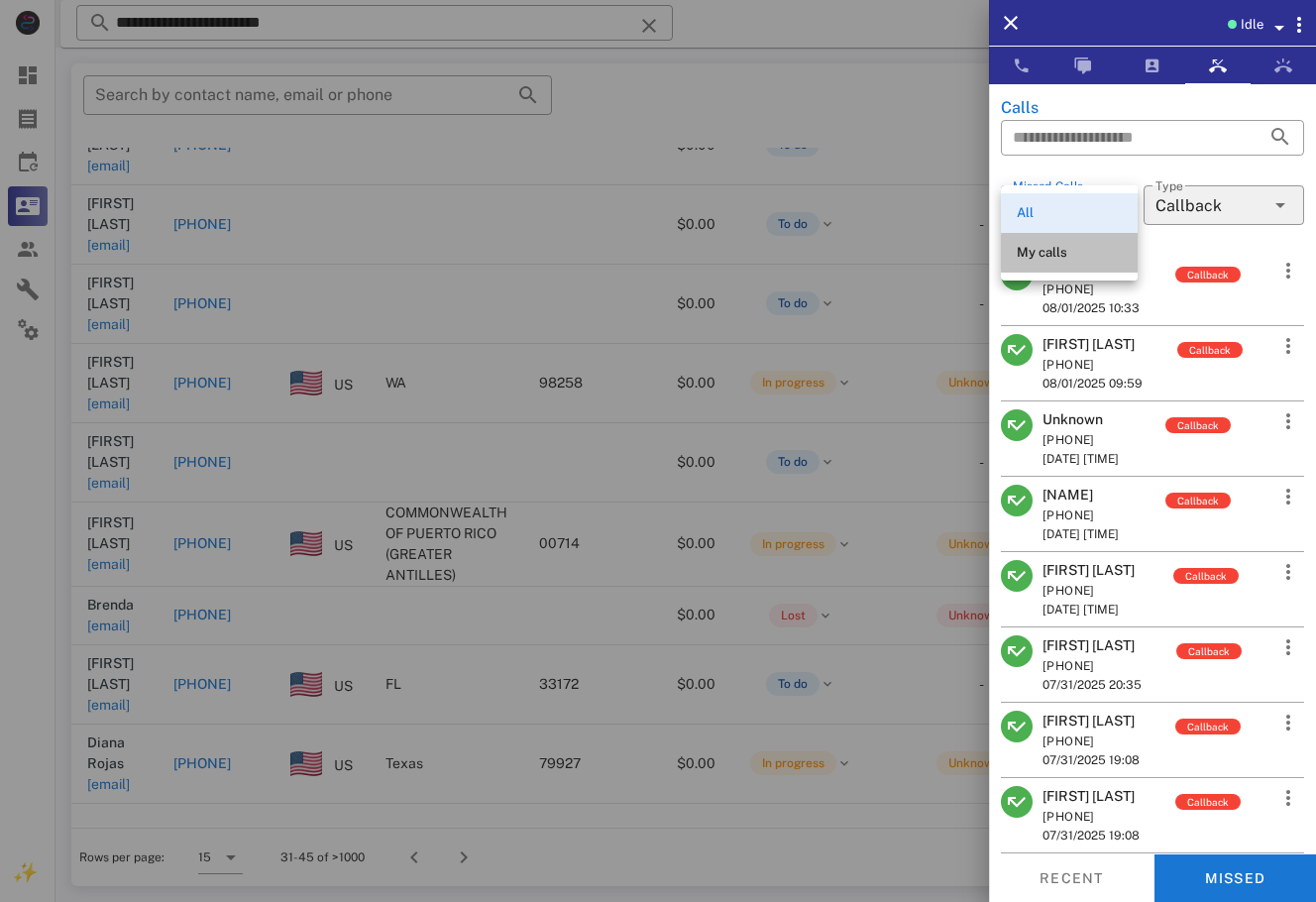 click on "My calls" at bounding box center (1069, 253) 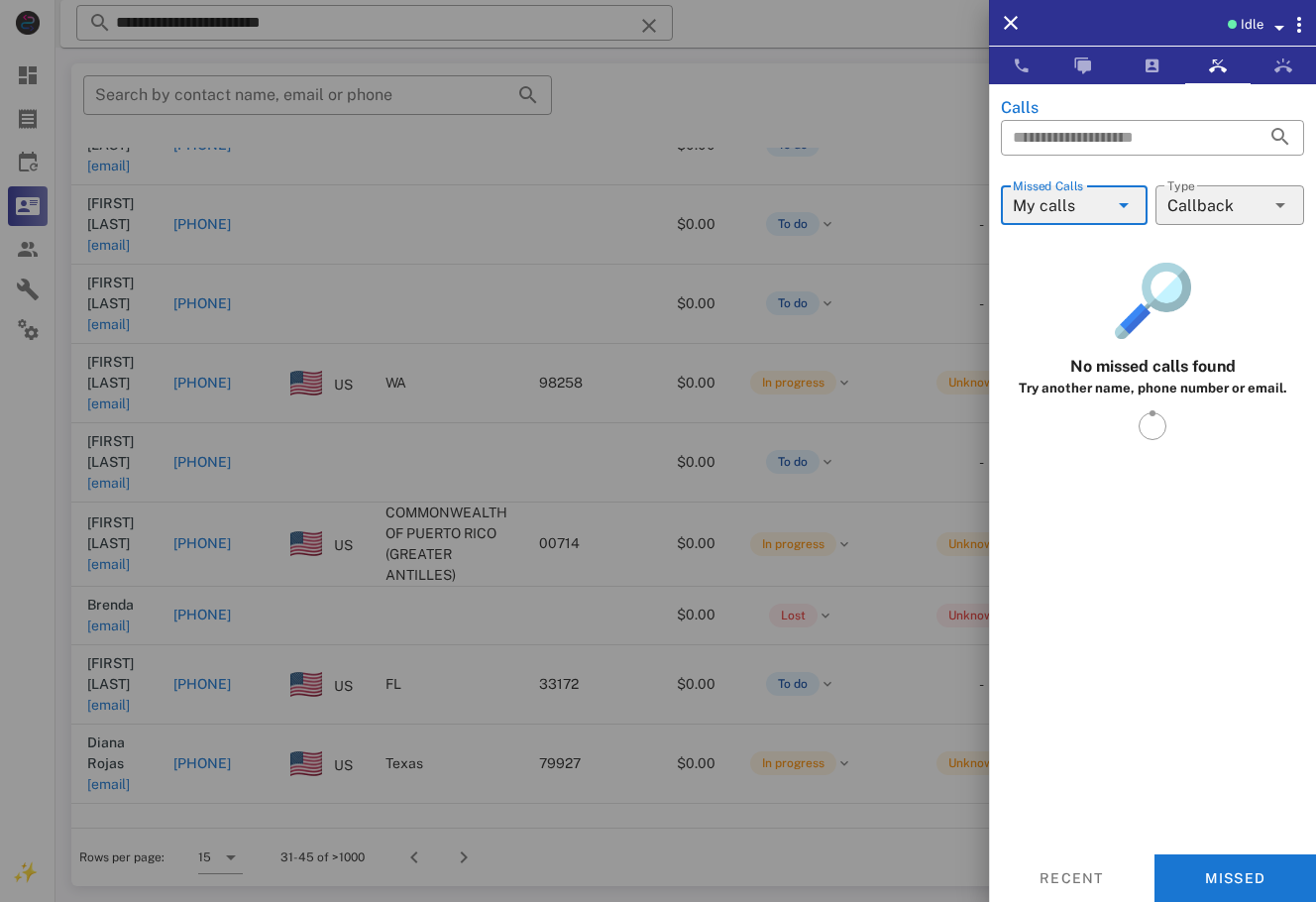 click on "My calls" at bounding box center (1060, 205) 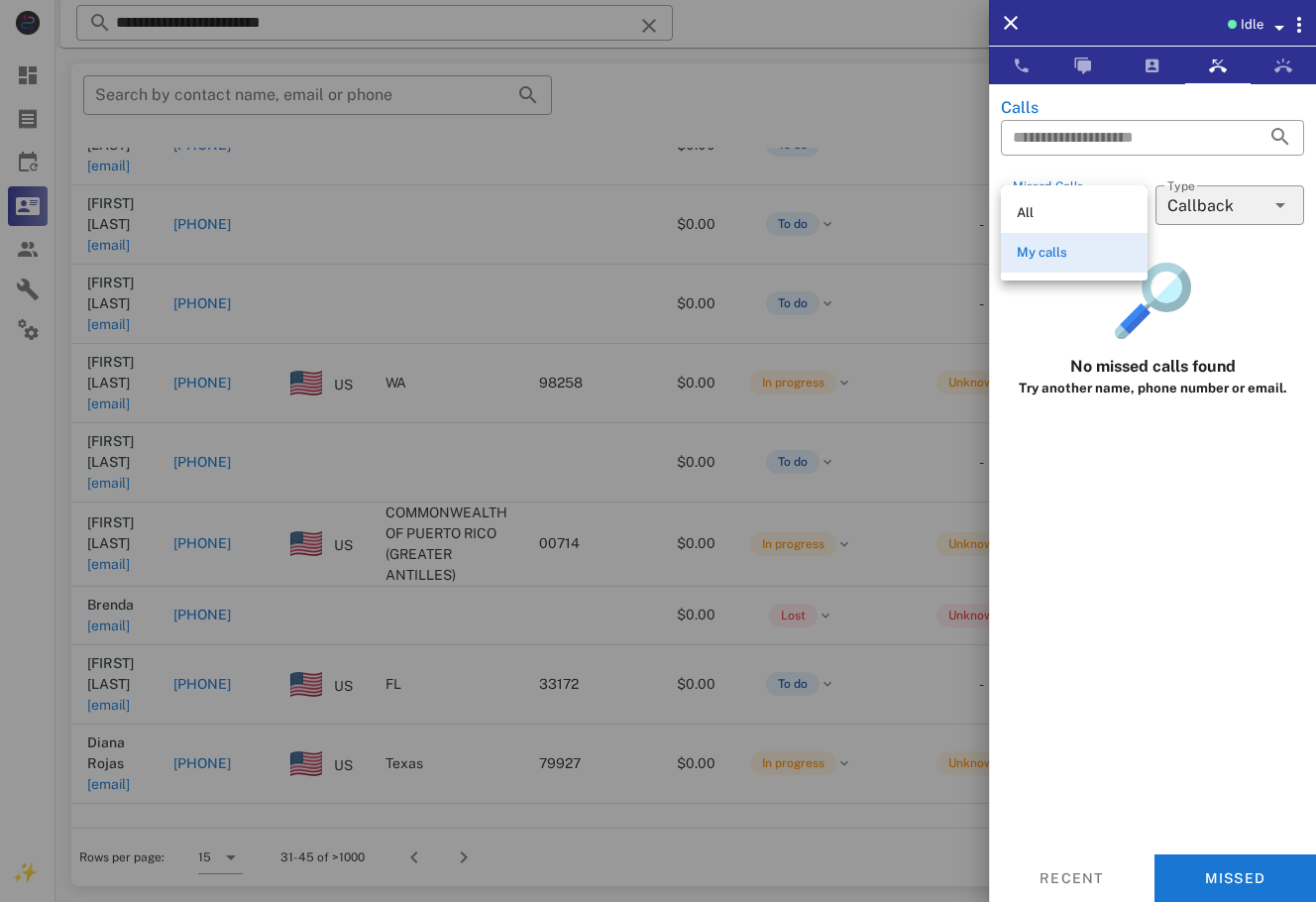click on "All" at bounding box center (1074, 213) 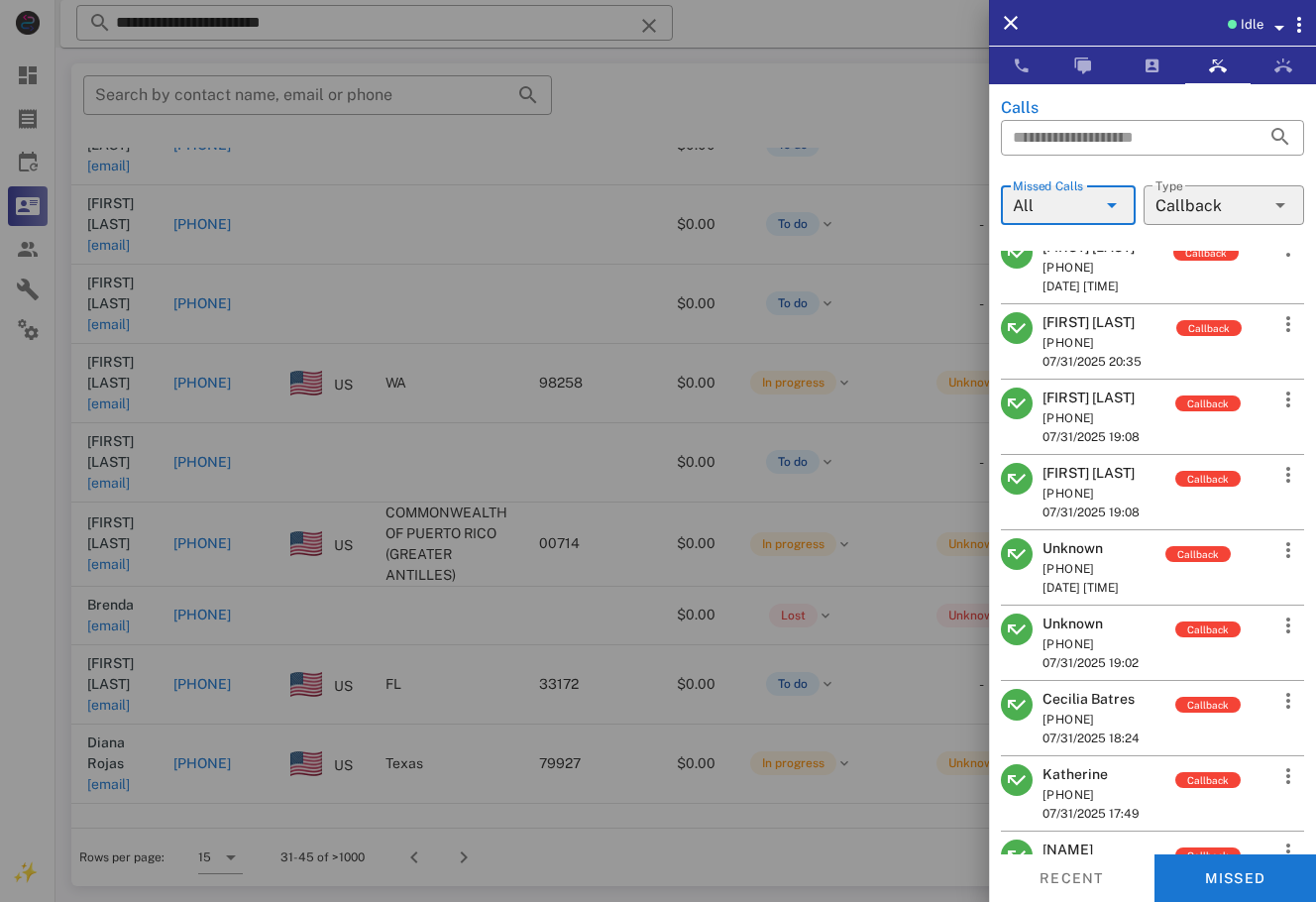 scroll, scrollTop: 174, scrollLeft: 0, axis: vertical 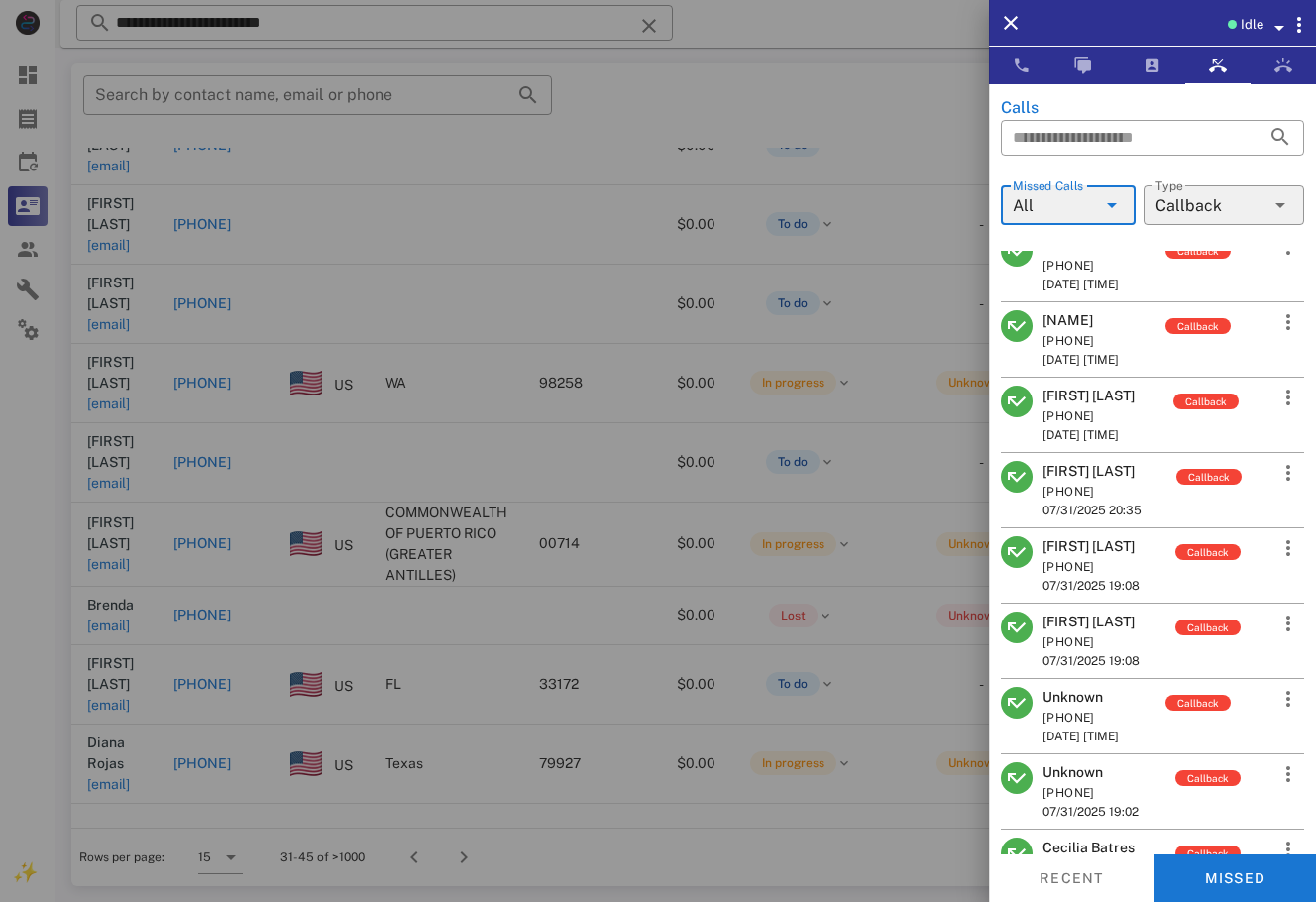 click at bounding box center [658, 451] 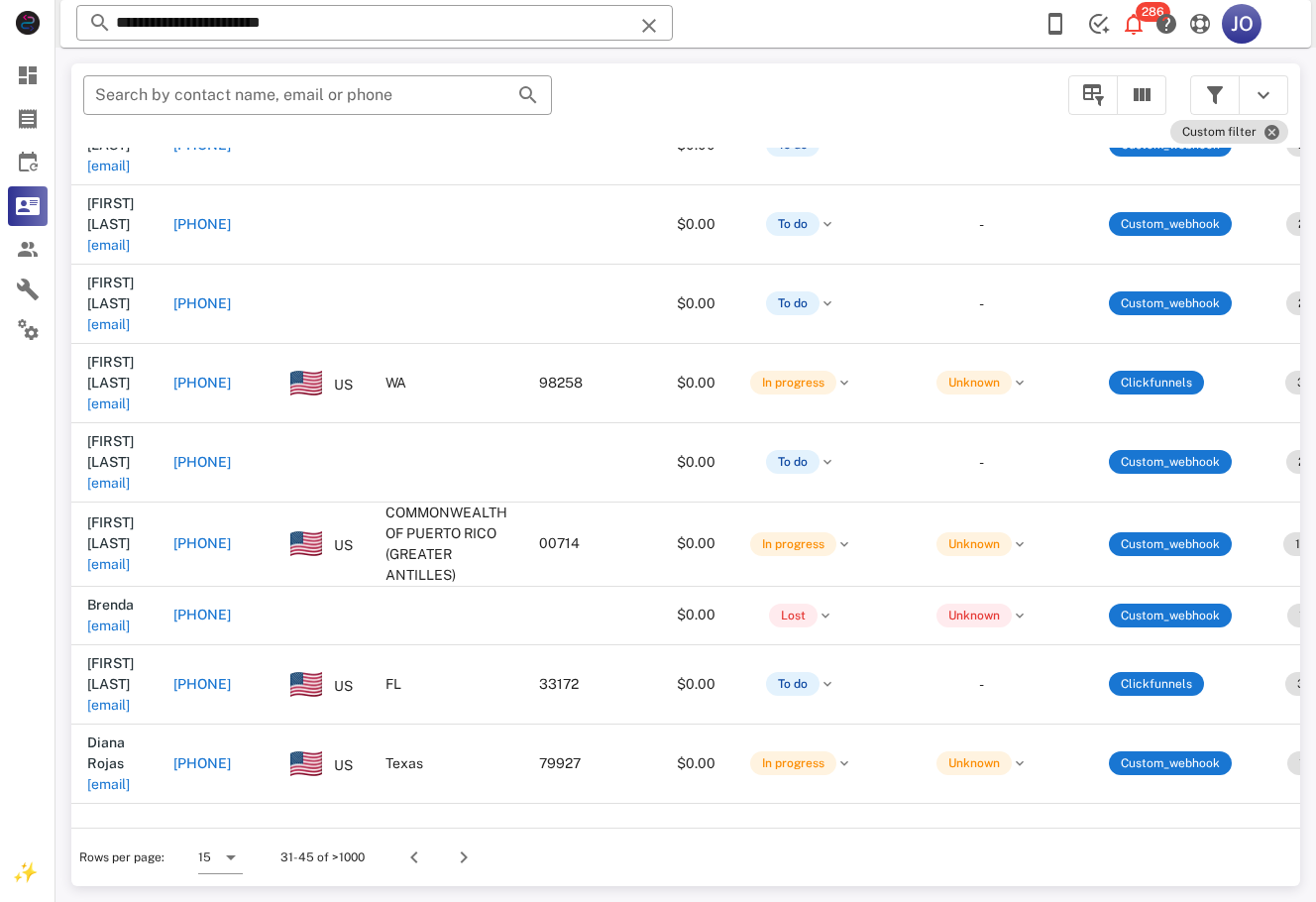 scroll, scrollTop: 324, scrollLeft: 592, axis: both 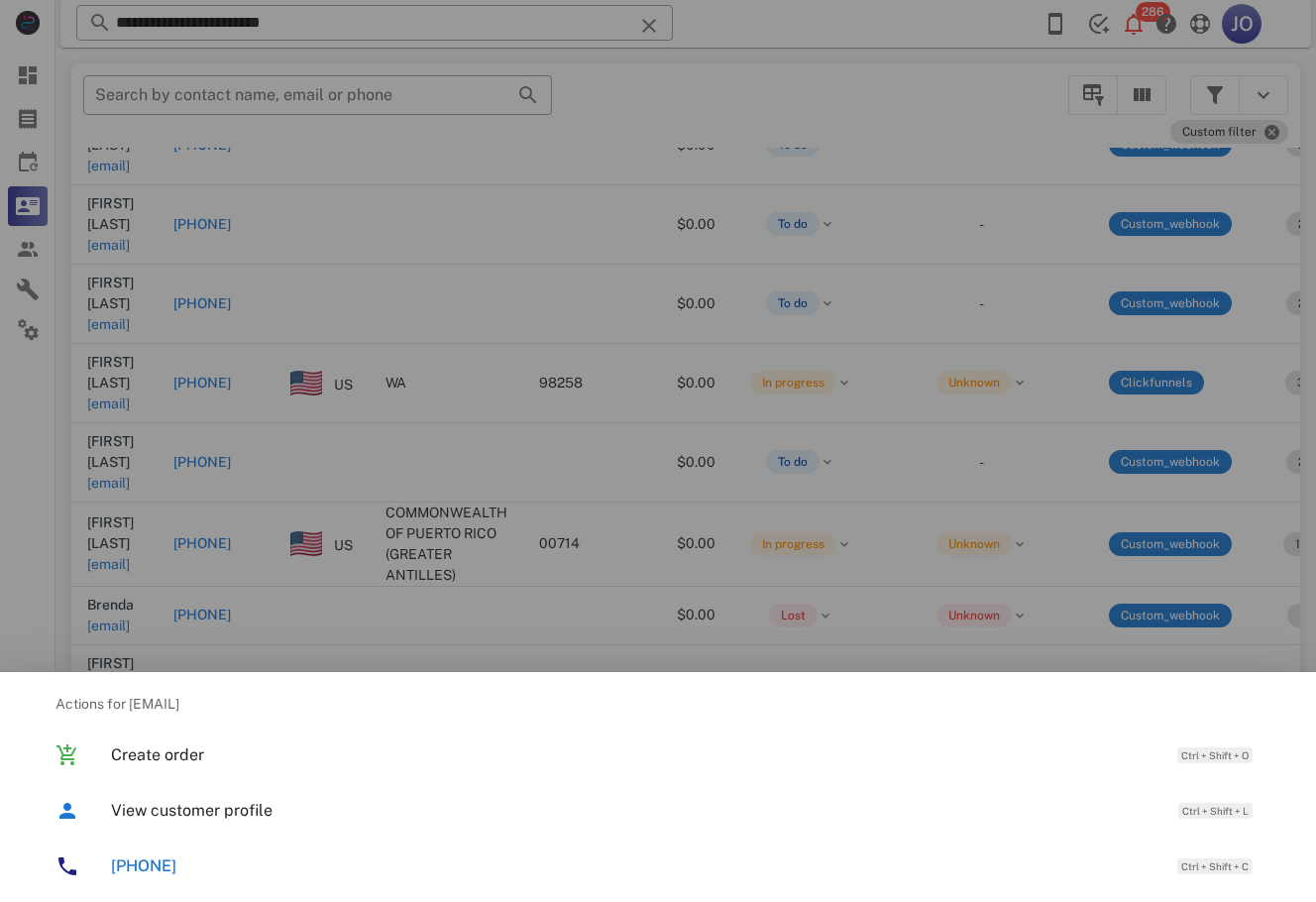 click at bounding box center [658, 451] 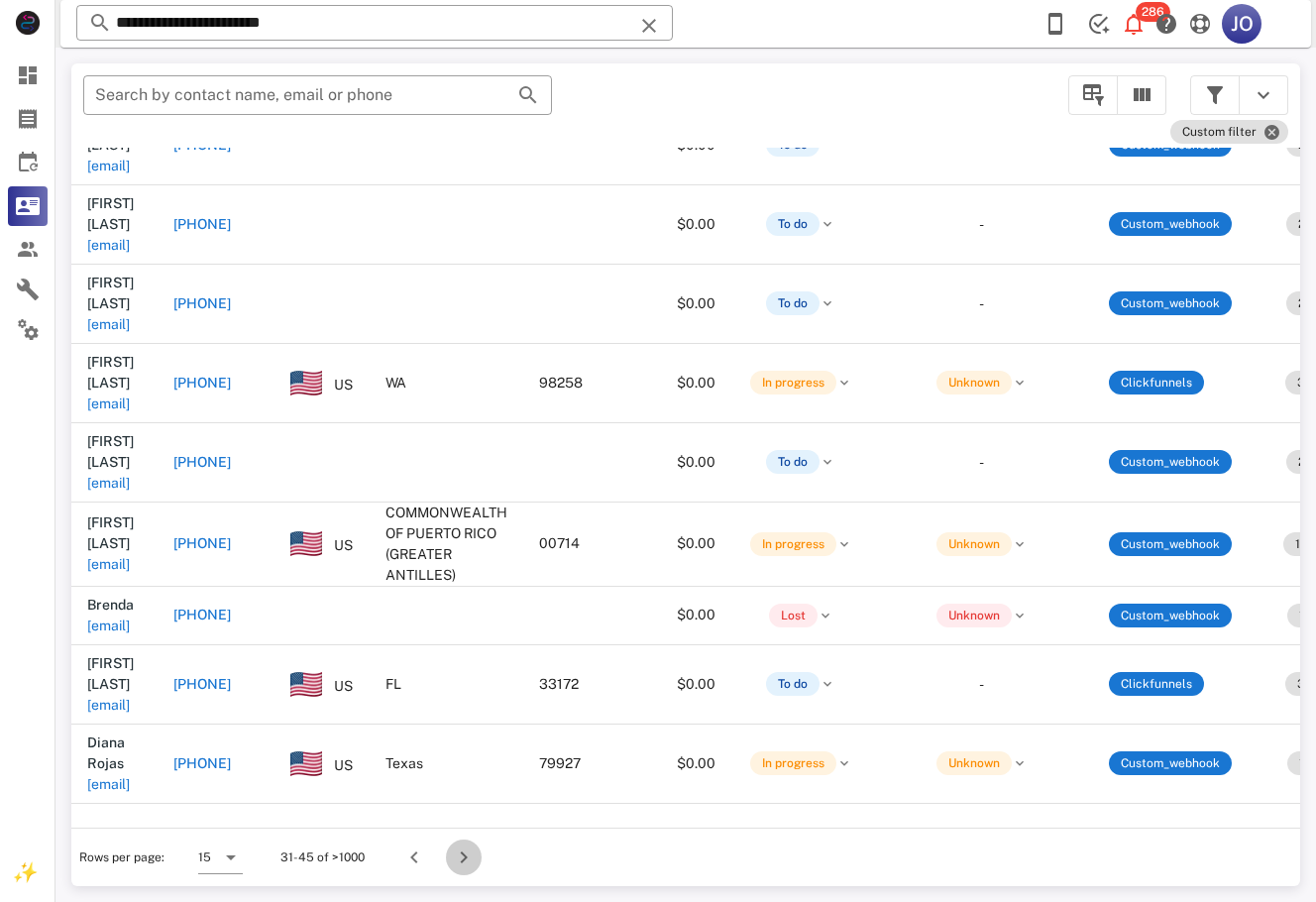 click at bounding box center [464, 857] 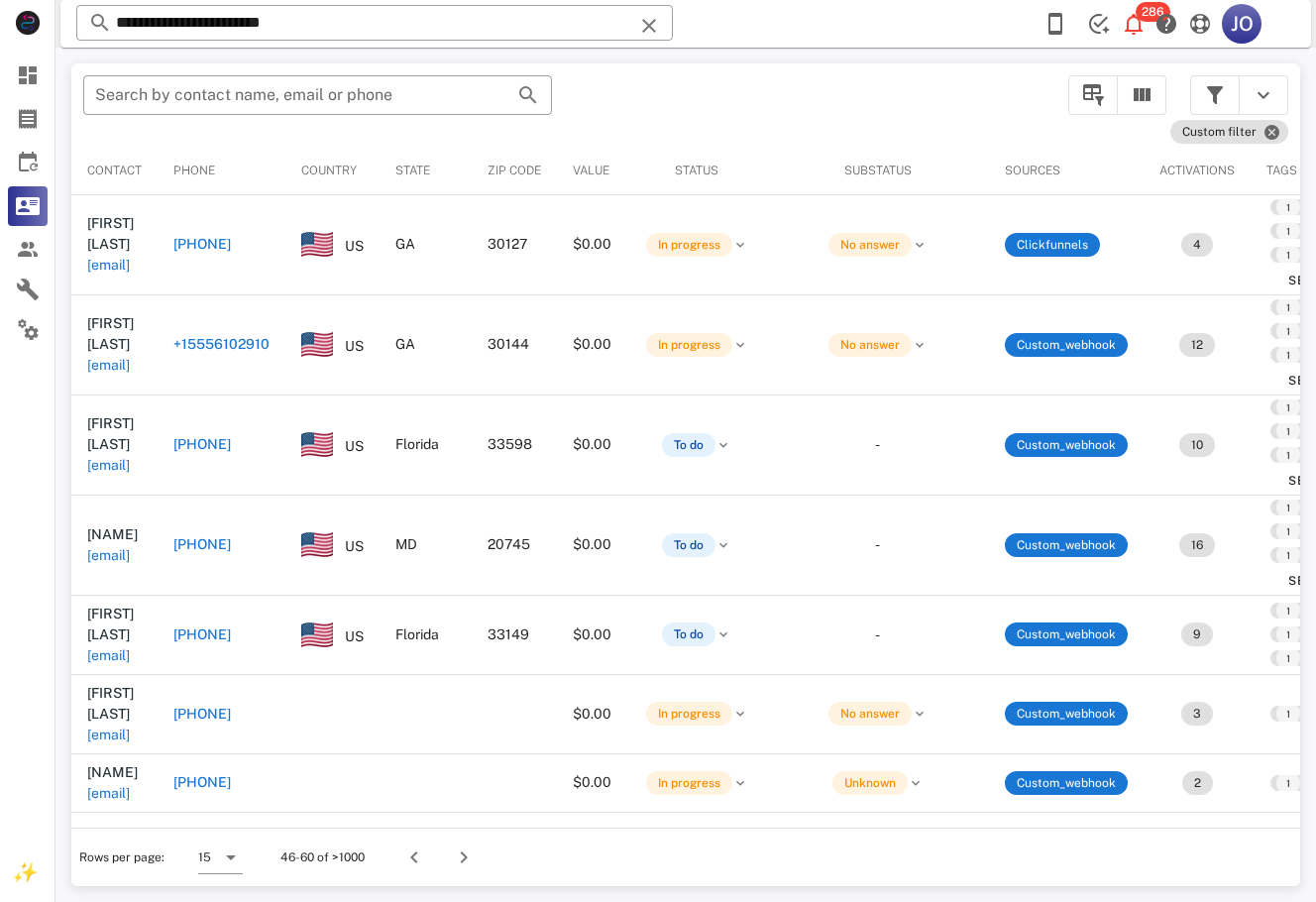 scroll, scrollTop: 0, scrollLeft: 466, axis: horizontal 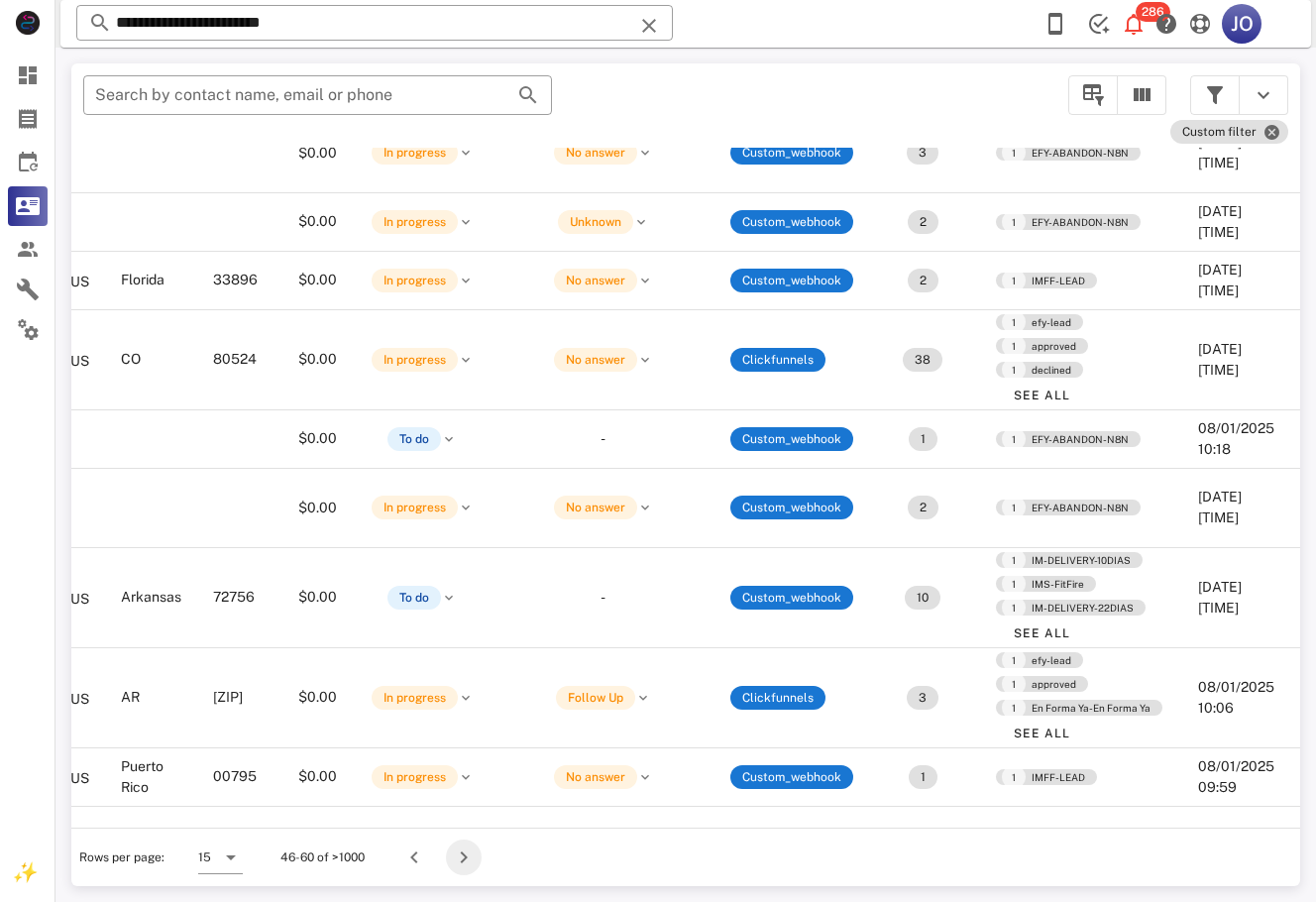click at bounding box center [464, 857] 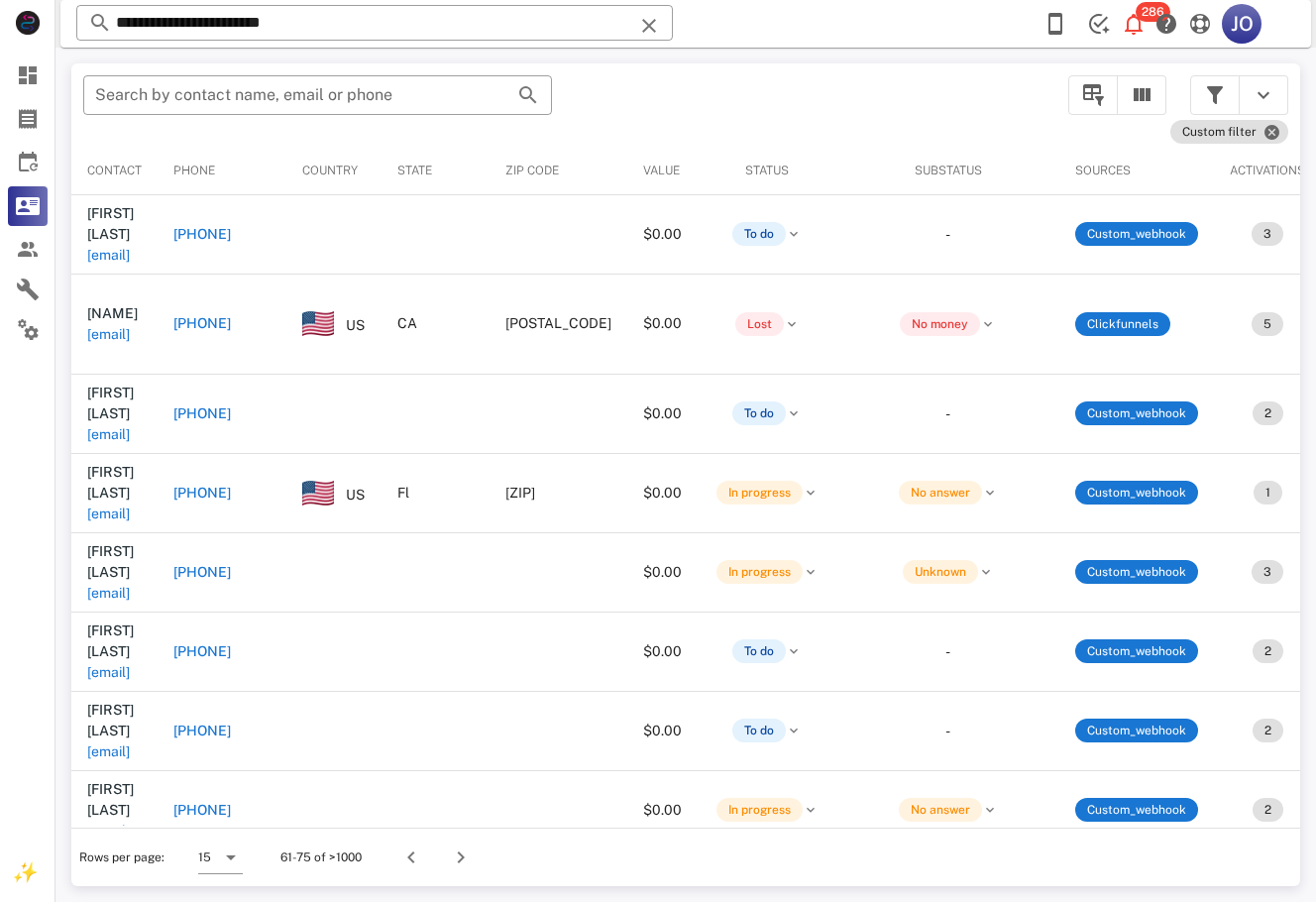 scroll, scrollTop: 464, scrollLeft: 0, axis: vertical 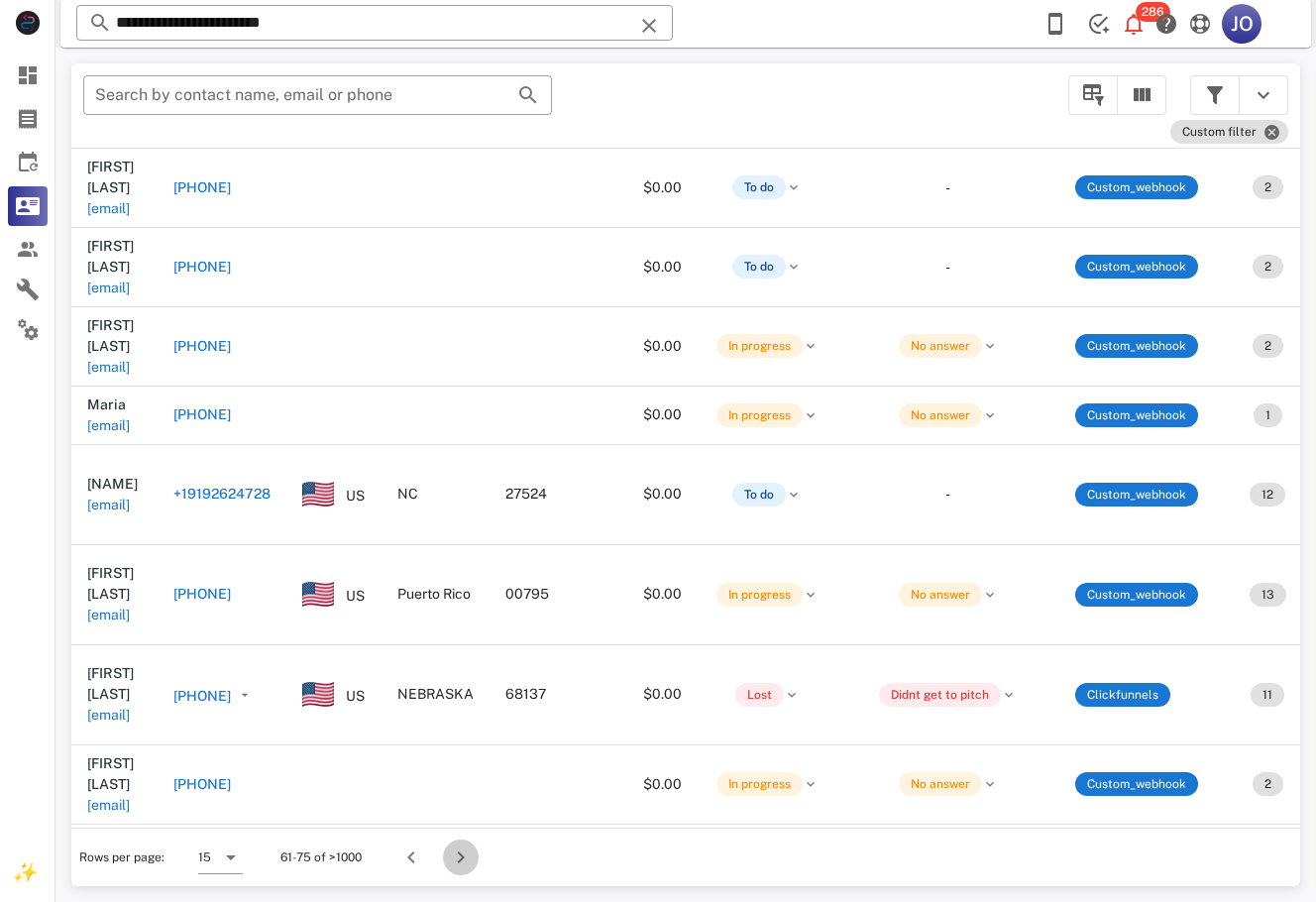 click at bounding box center (461, 857) 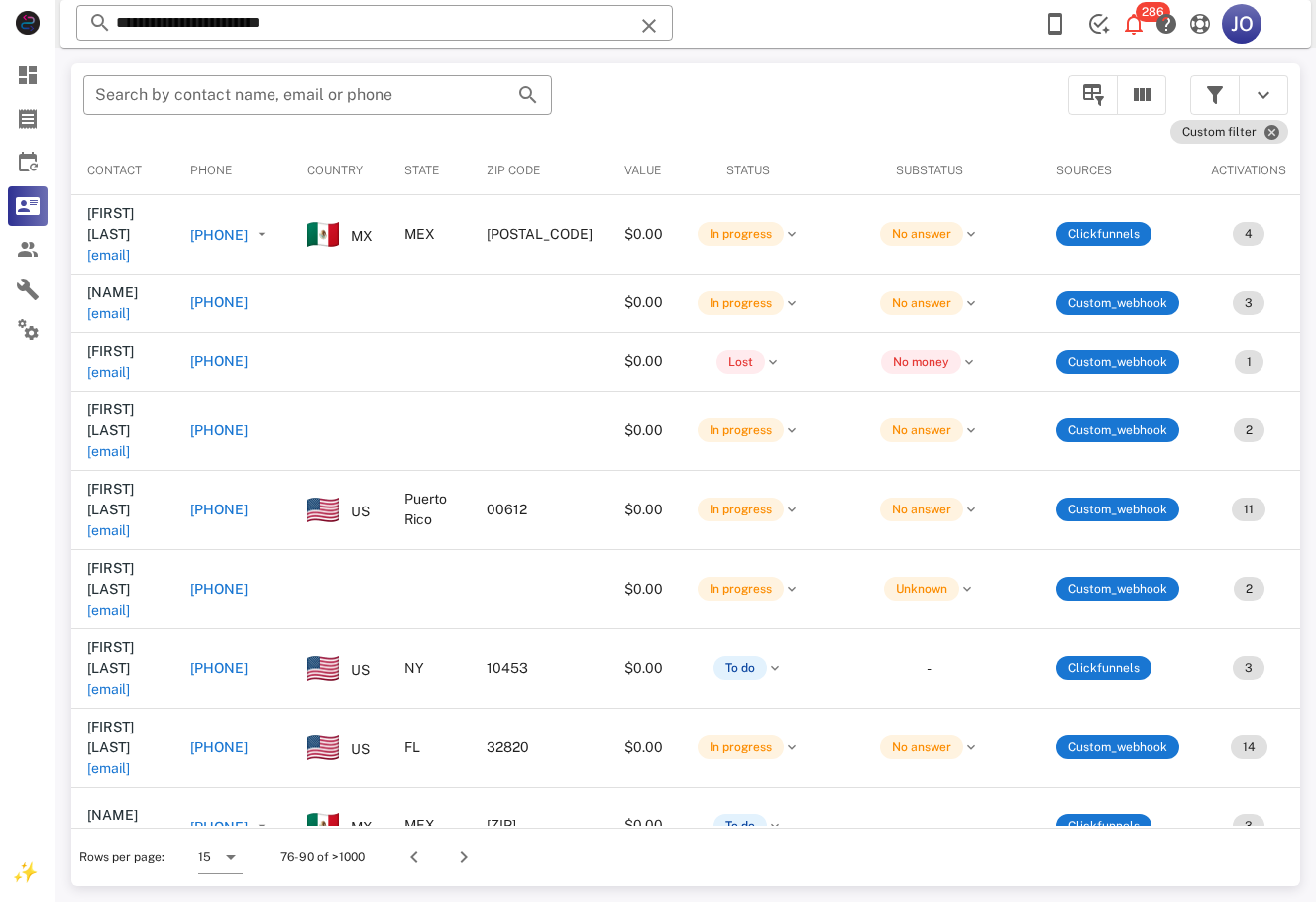 scroll, scrollTop: 0, scrollLeft: 760, axis: horizontal 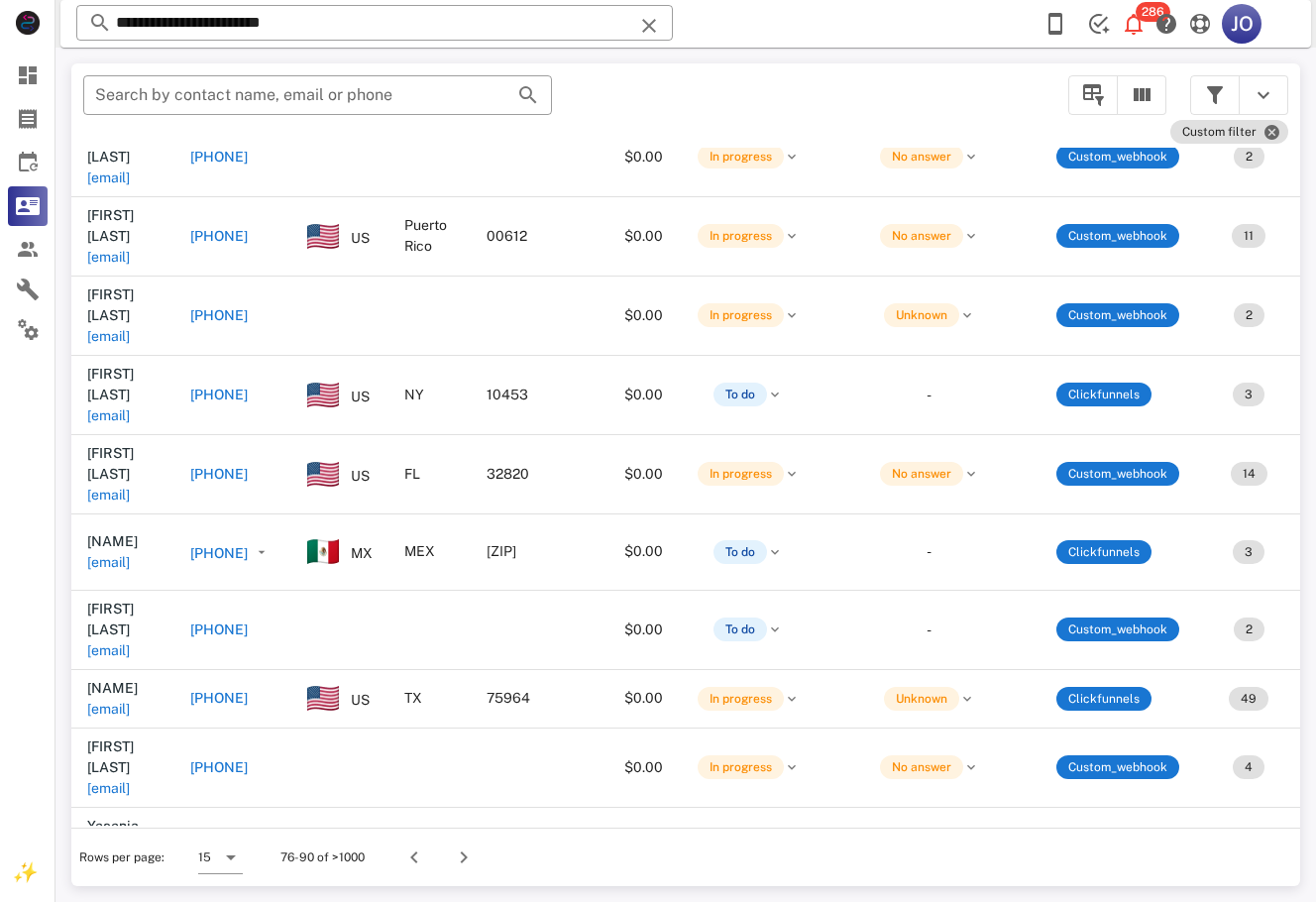 click on "mirsadleon@gmail.com" at bounding box center [108, 1026] 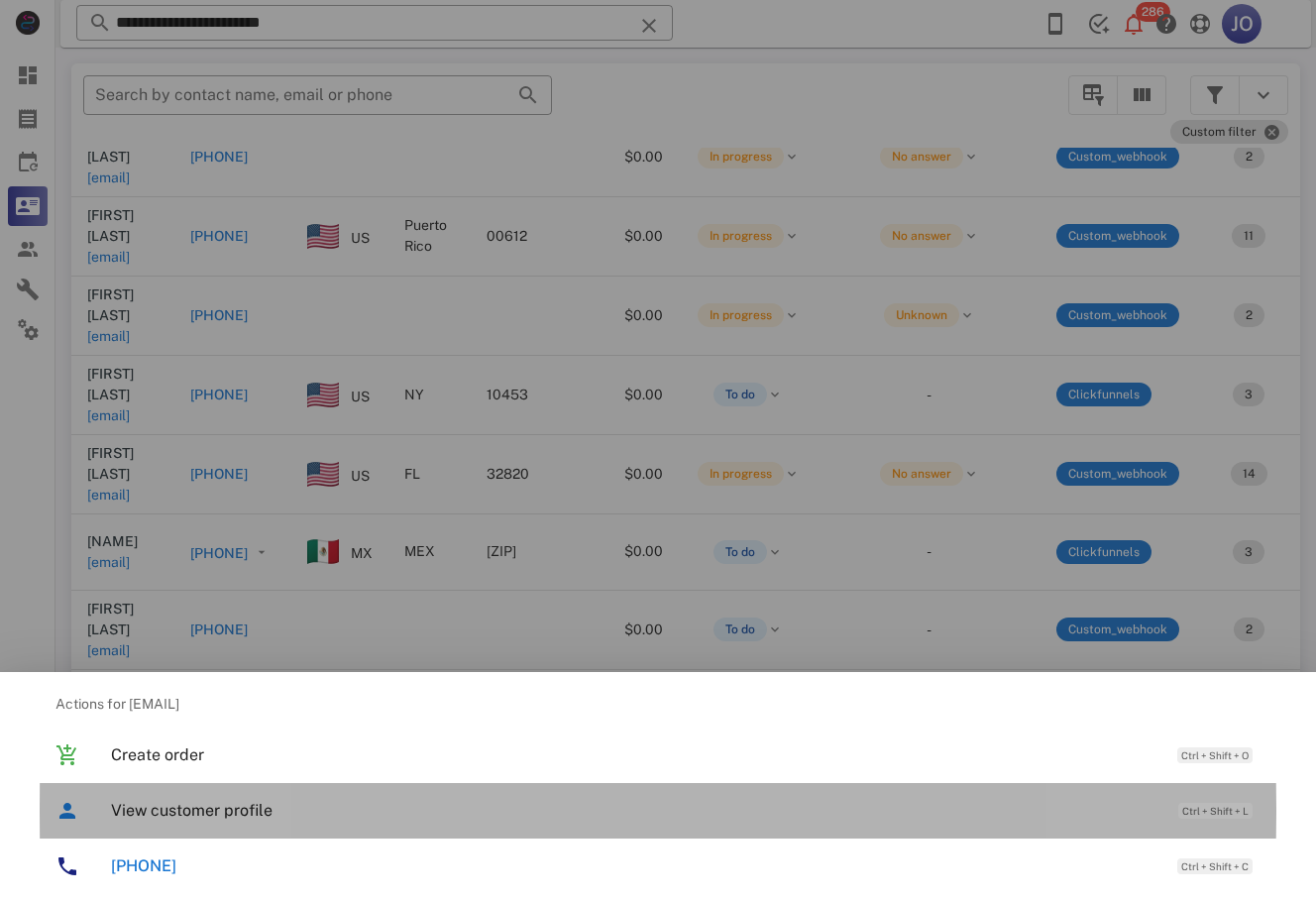 click on "View customer profile Ctrl + Shift + L" at bounding box center [686, 810] 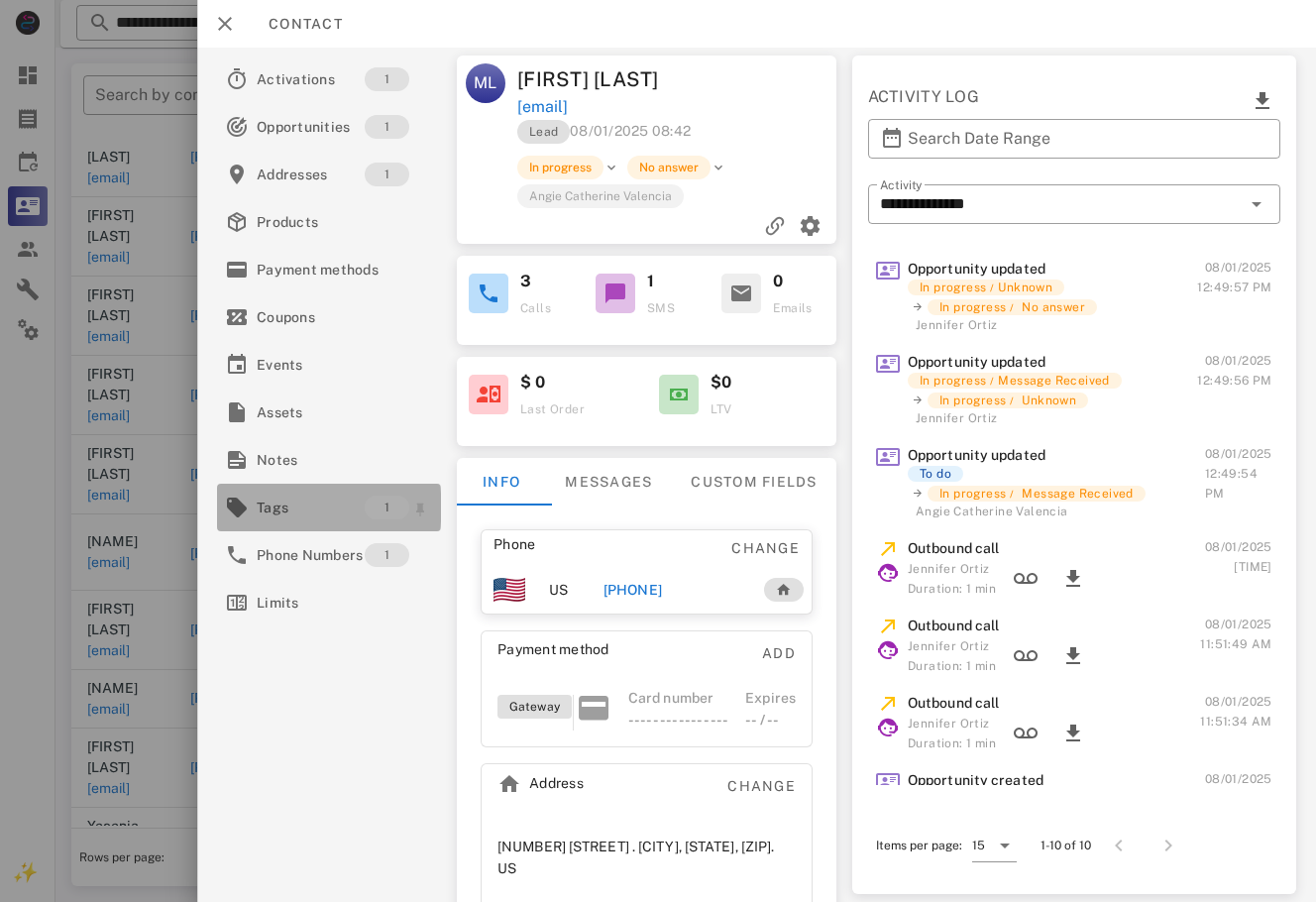 click on "Tags" at bounding box center (310, 507) 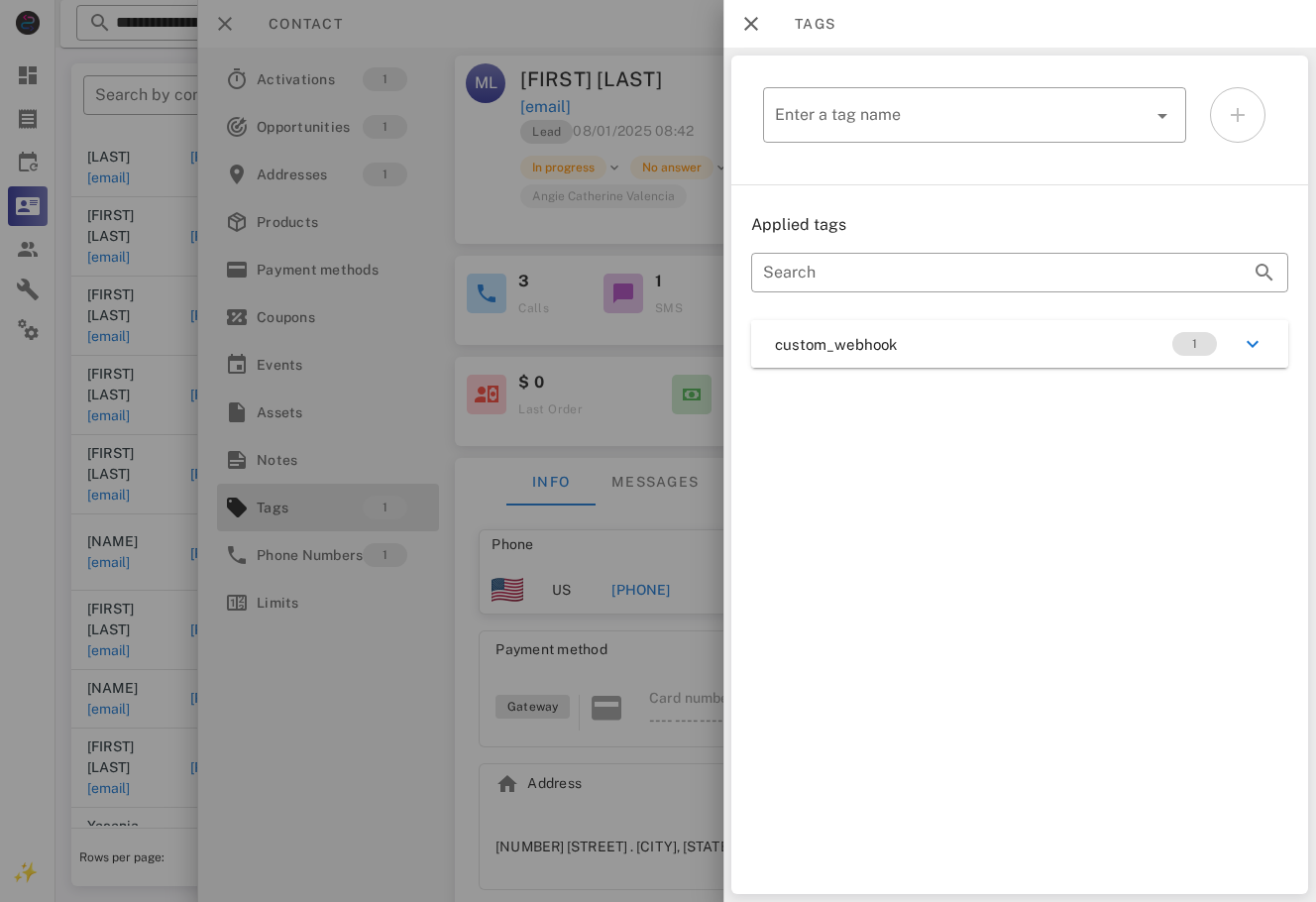 click on "custom_webhook  1" at bounding box center [1020, 344] 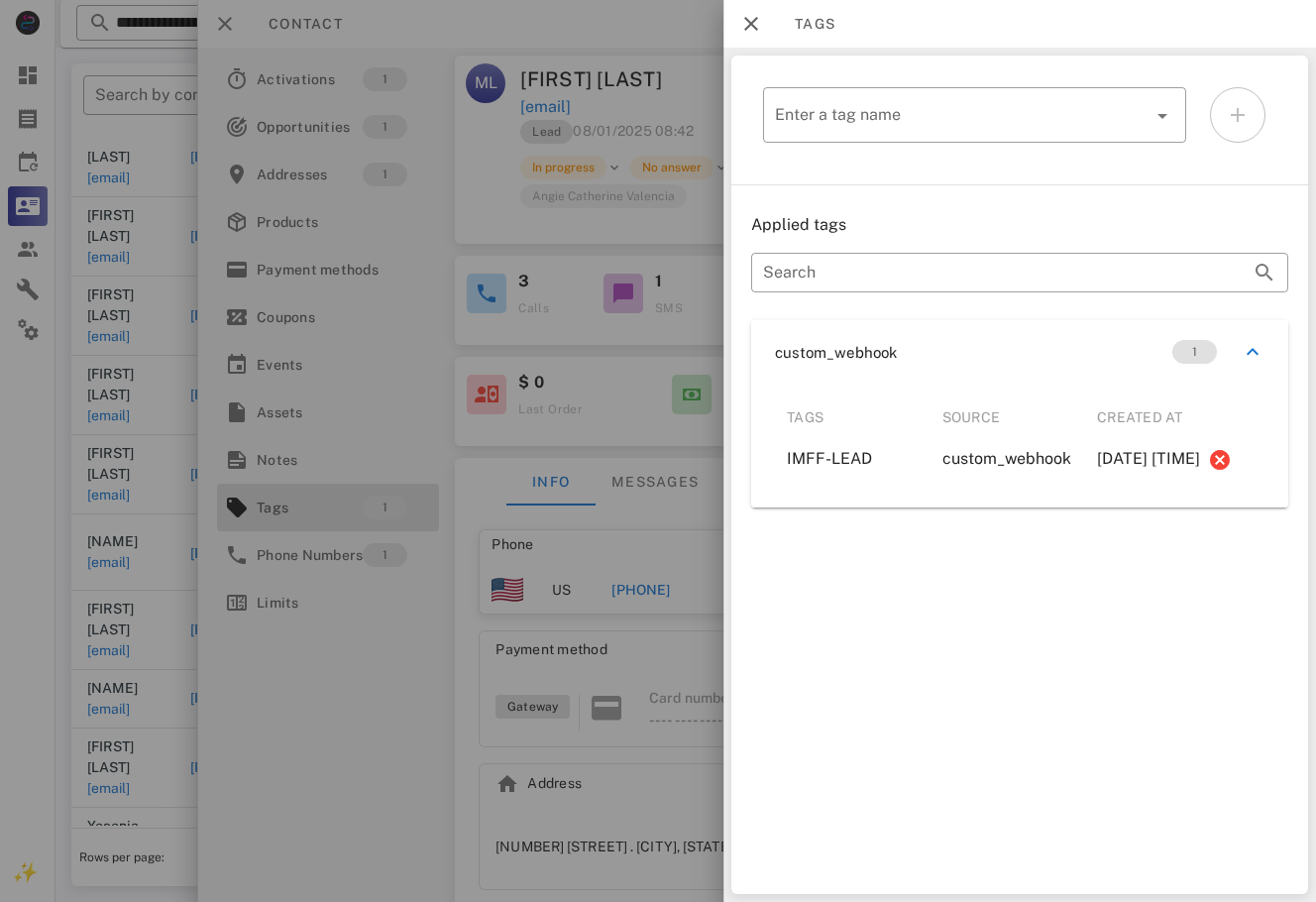 click at bounding box center (658, 451) 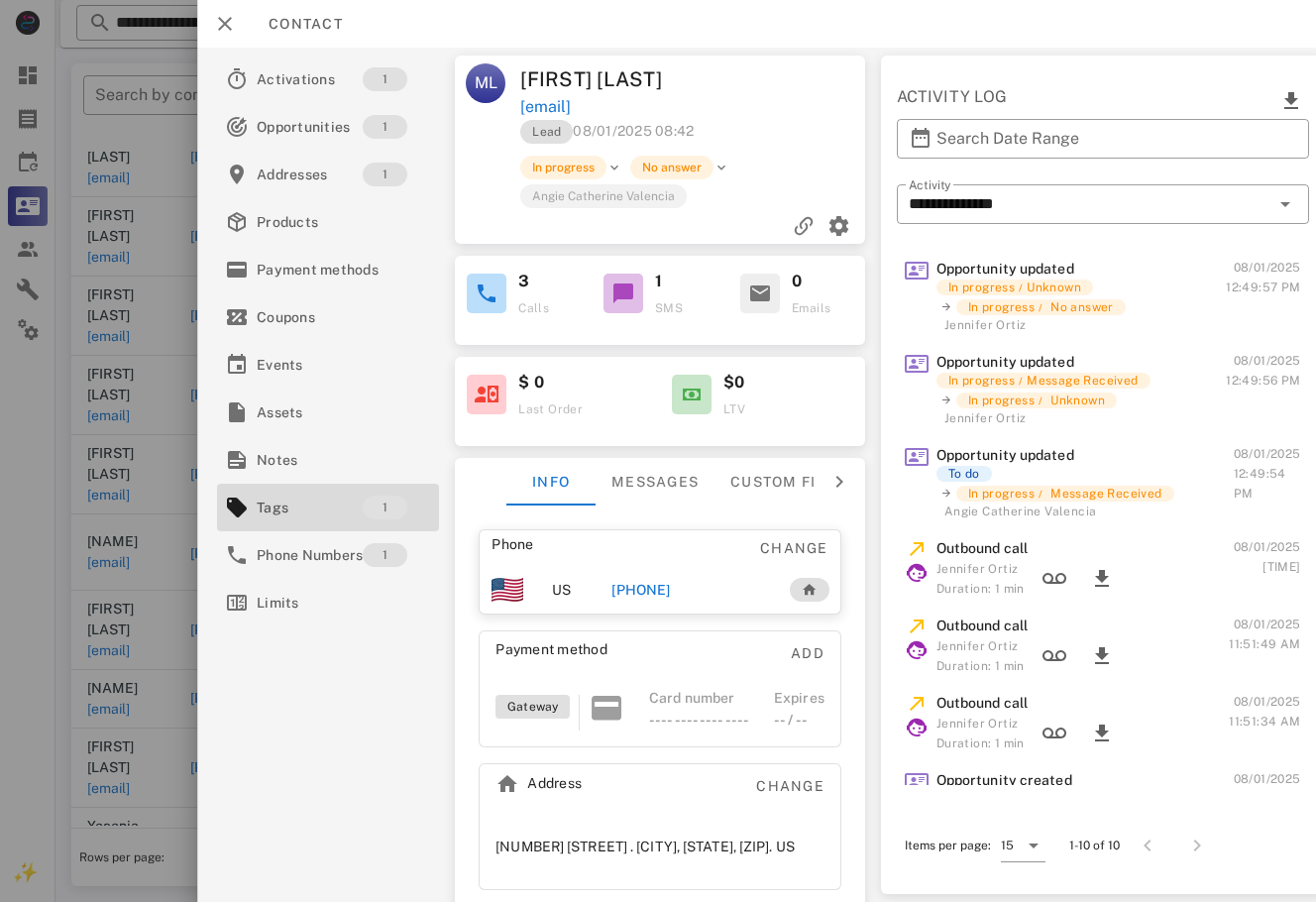 click on "Contact" at bounding box center (756, 24) 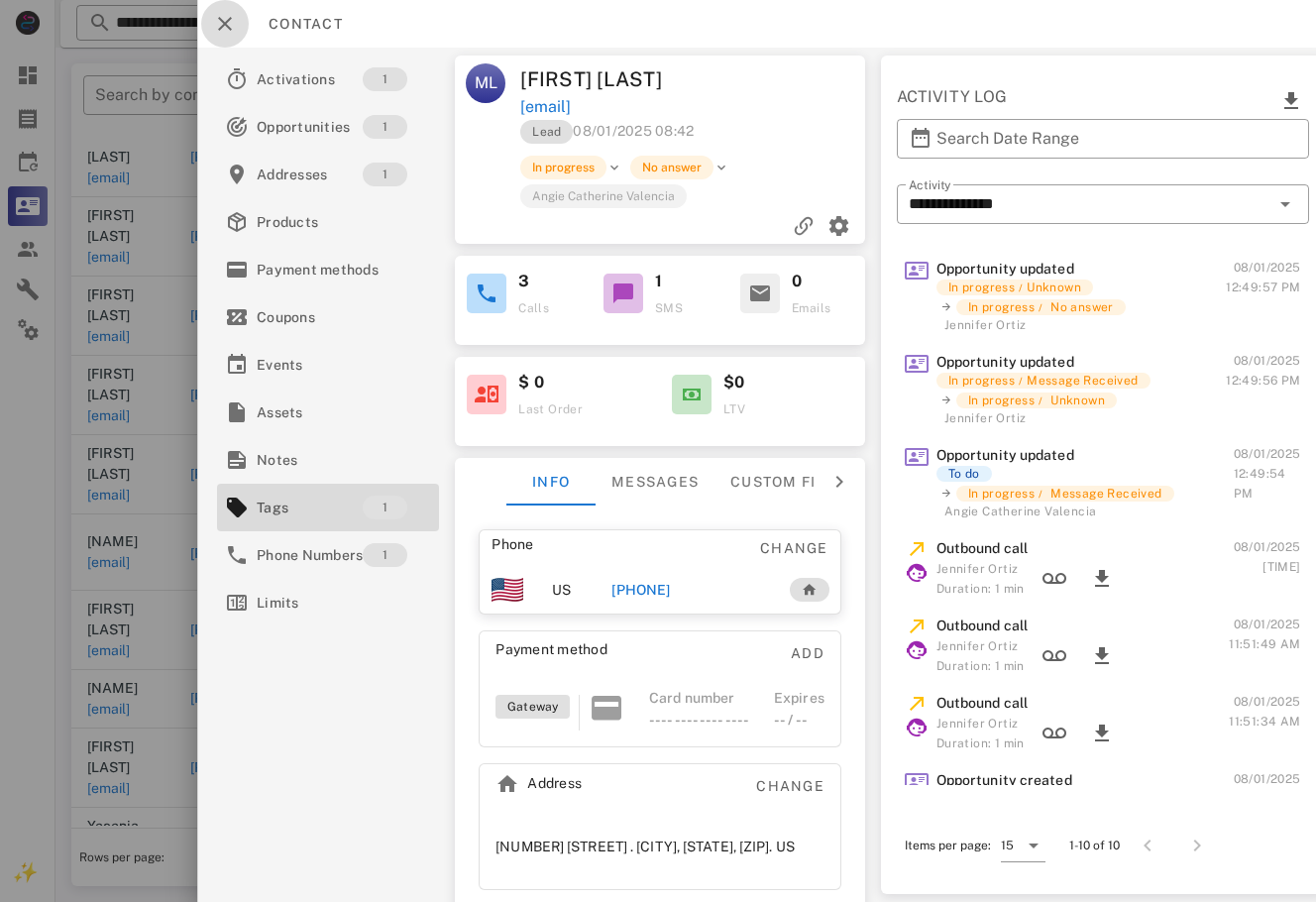 click at bounding box center [225, 24] 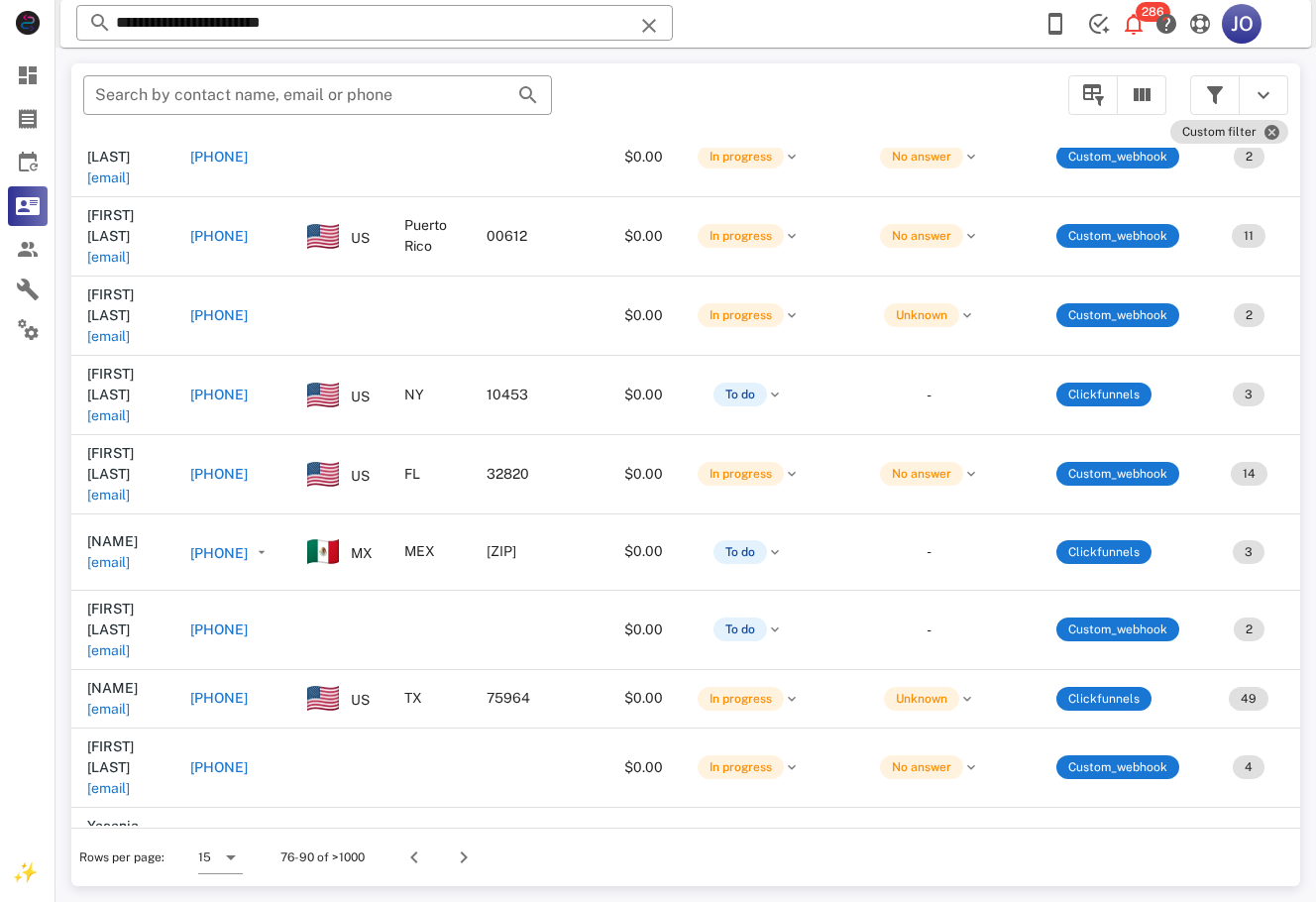 click on "​ Search by contact name, email or phone" at bounding box center (564, 105) 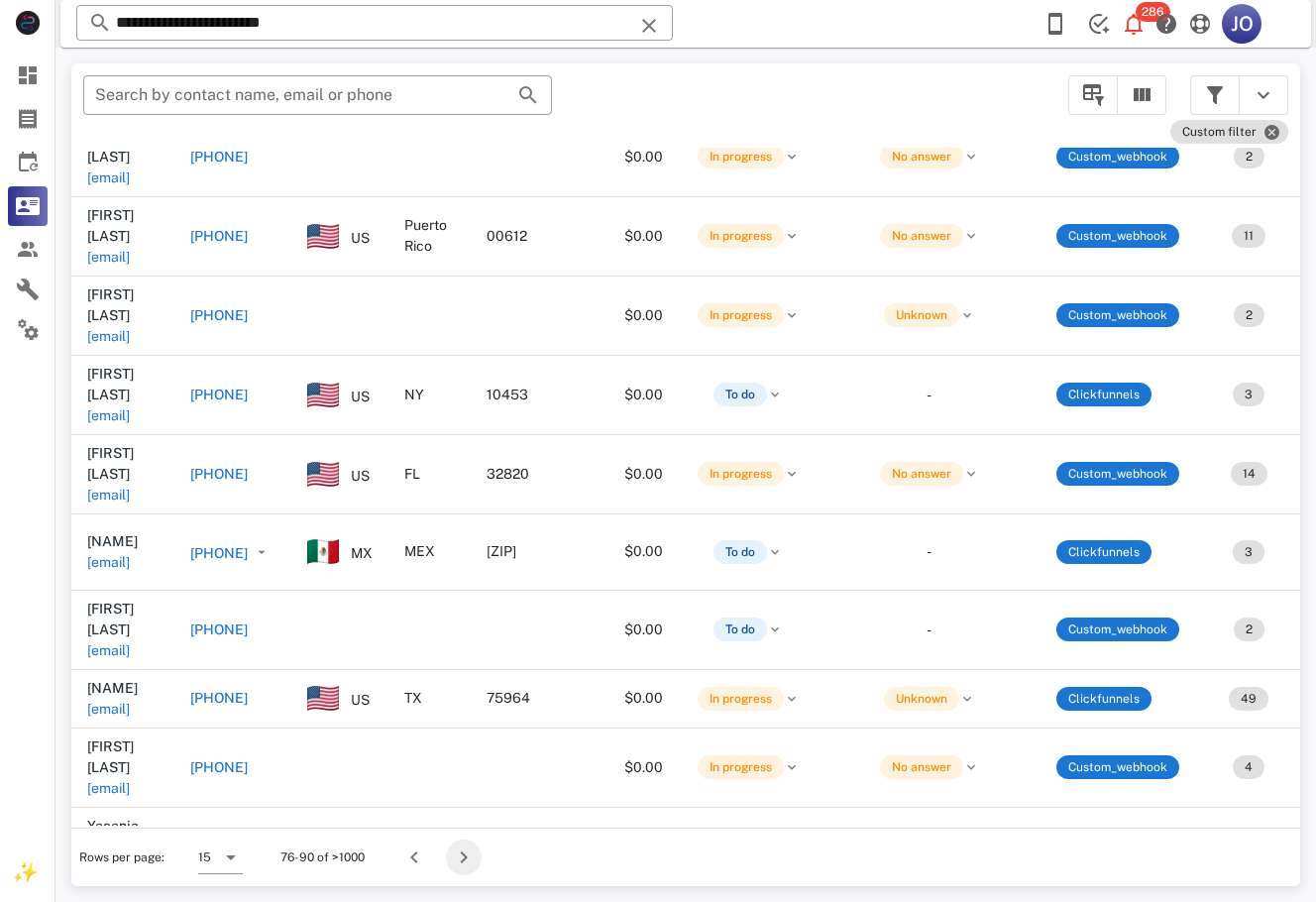 click at bounding box center (464, 857) 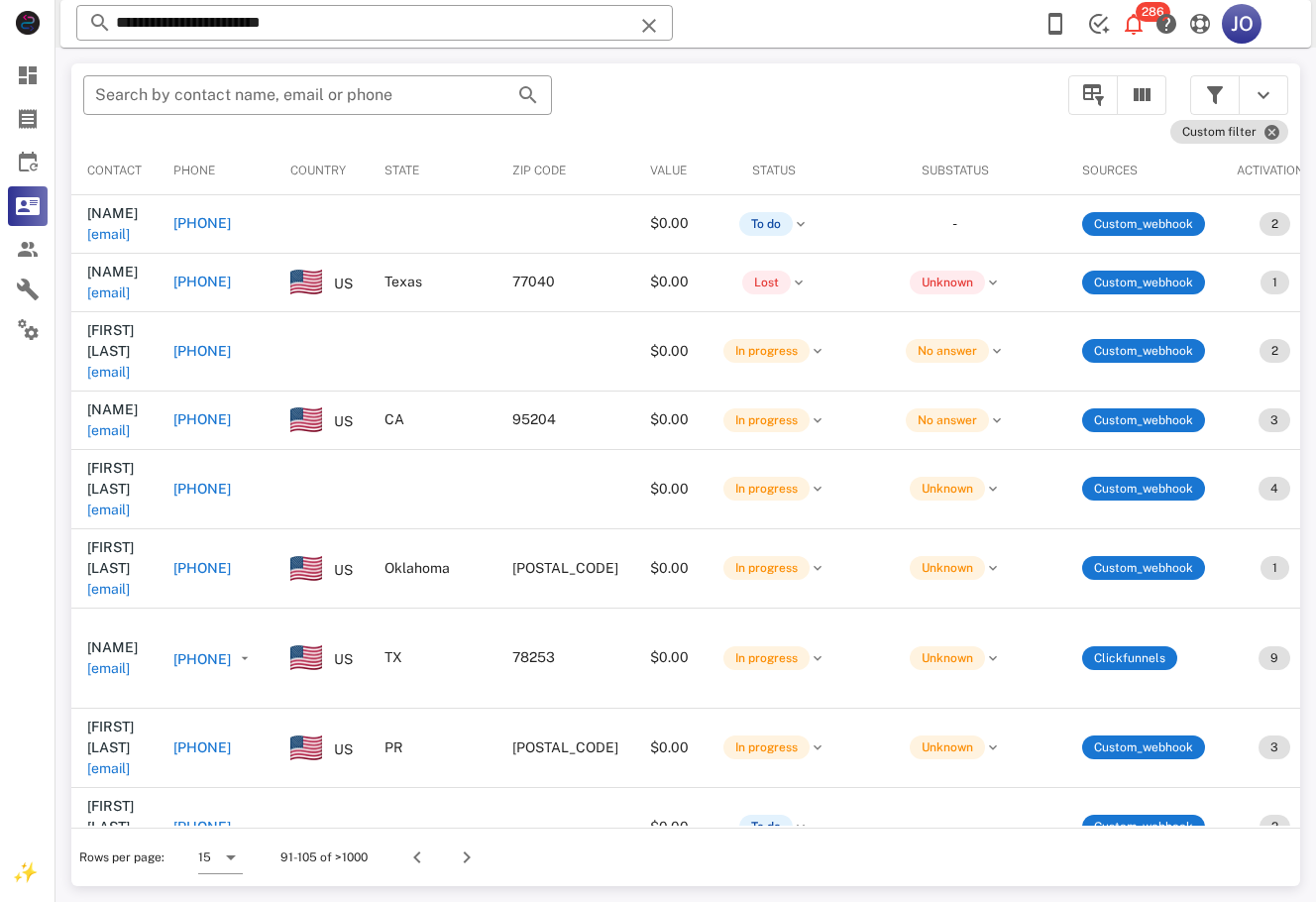 click on "Rows per page: 15  91-105 of >1000" at bounding box center [686, 856] 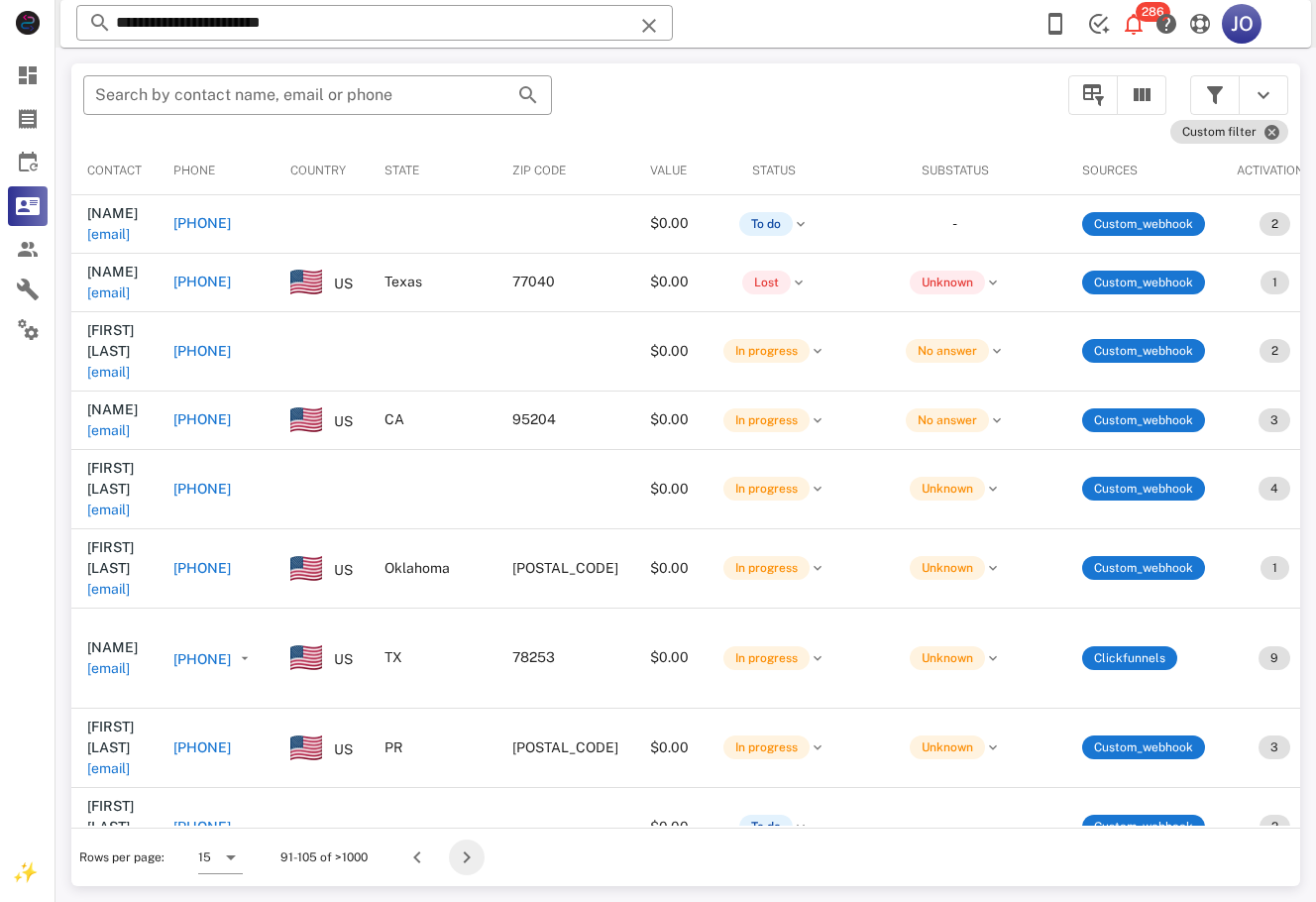 click at bounding box center [467, 857] 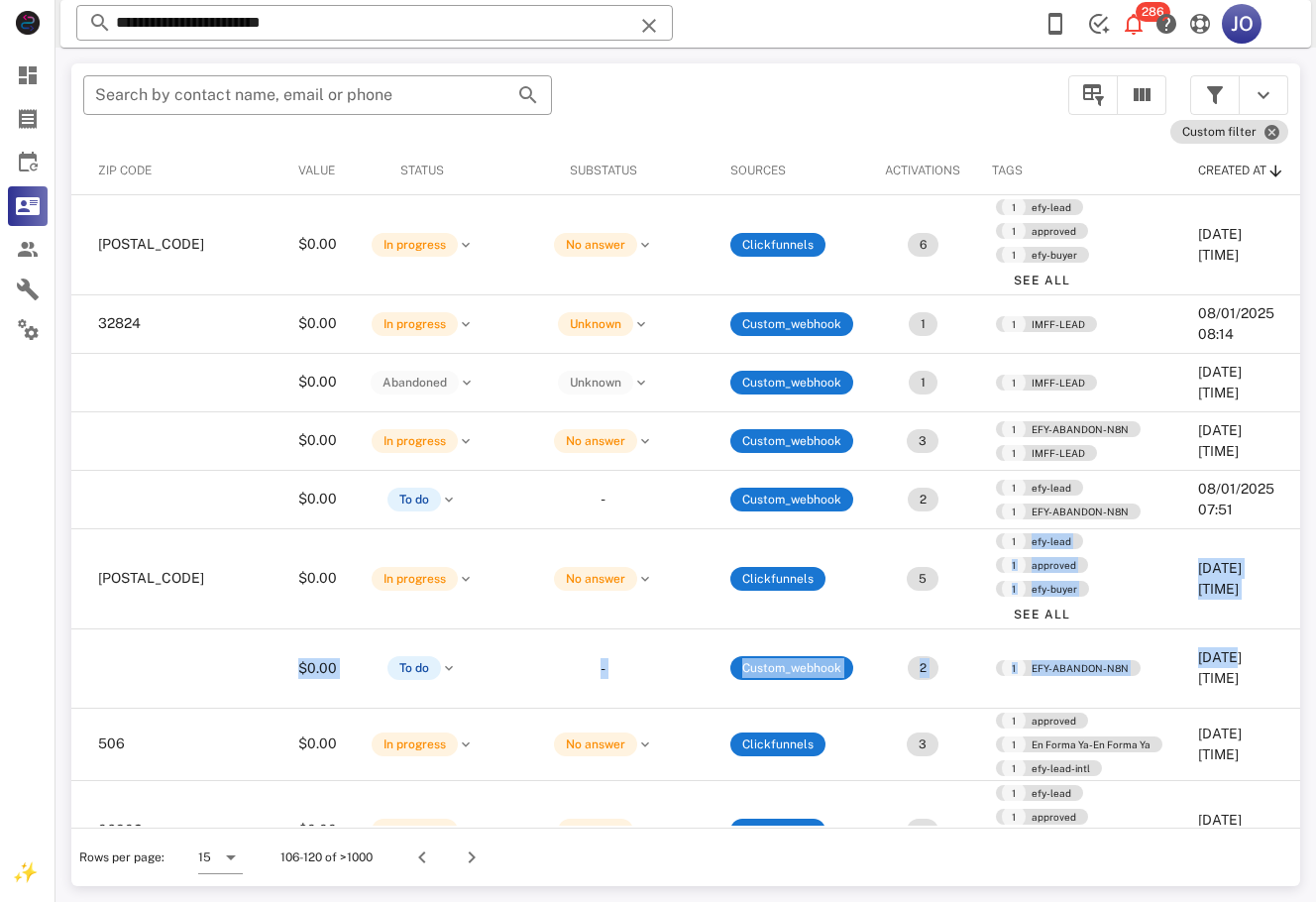 drag, startPoint x: 1289, startPoint y: 533, endPoint x: 1296, endPoint y: 582, distance: 49.497475 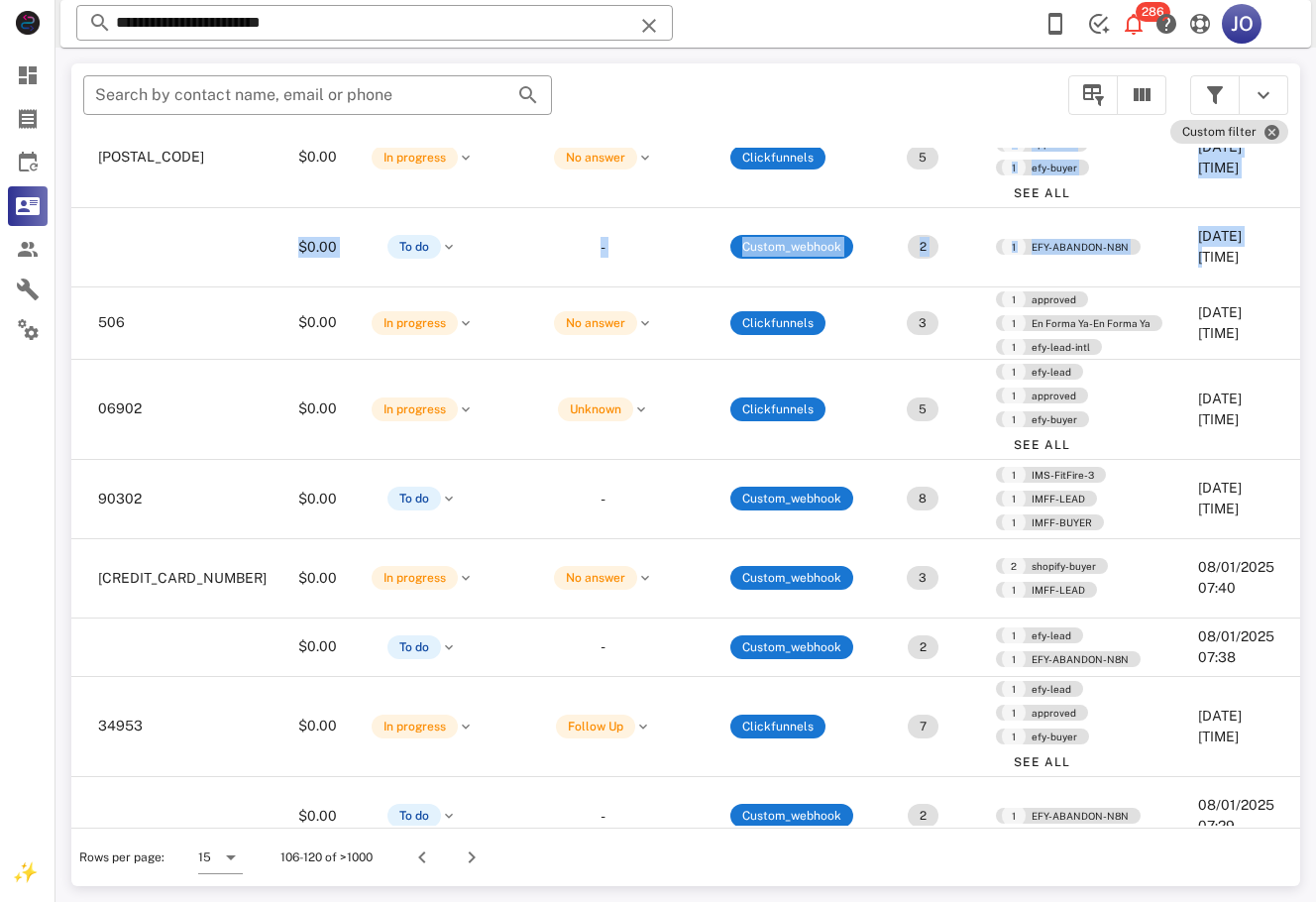 scroll, scrollTop: 450, scrollLeft: 435, axis: both 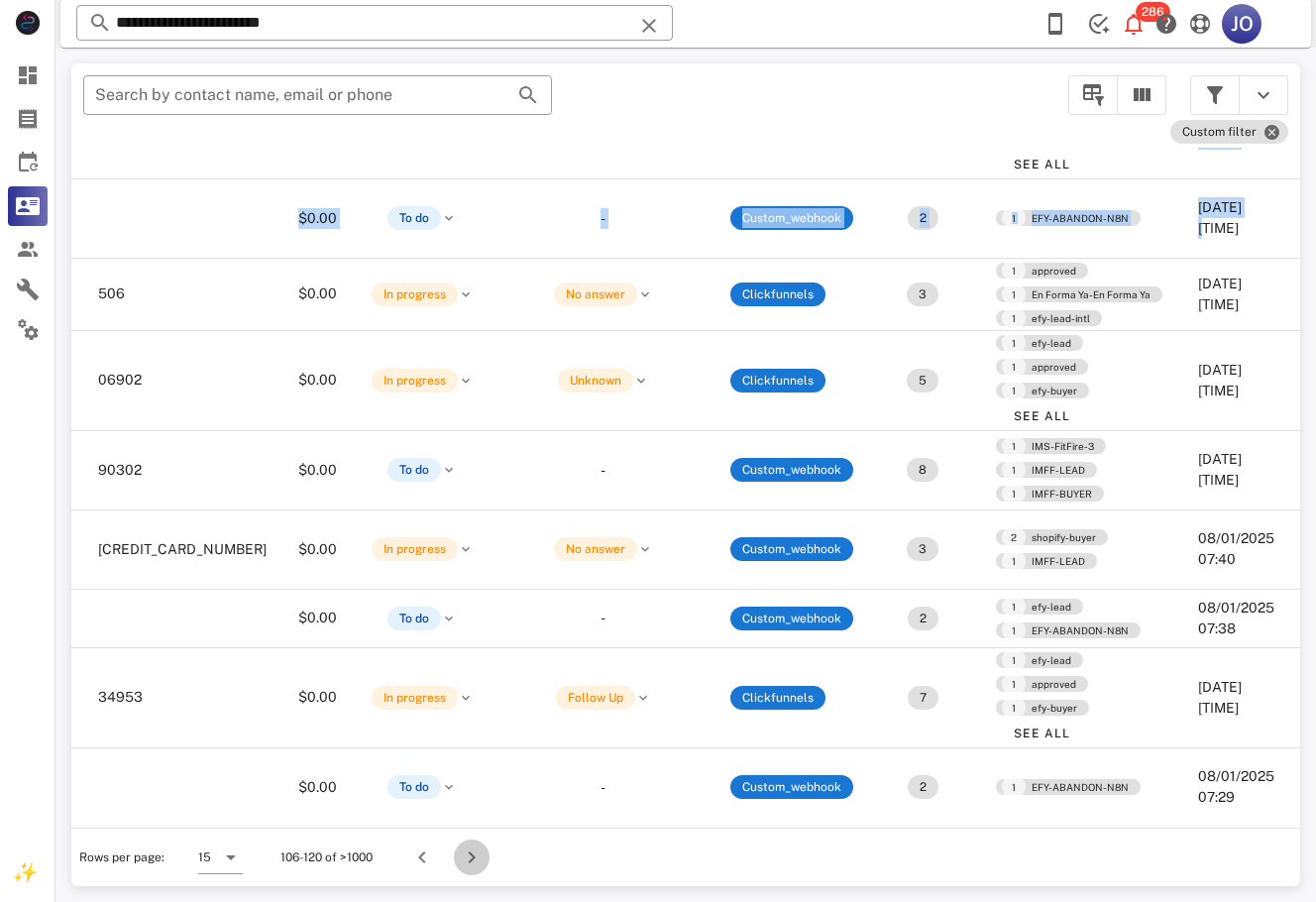 click at bounding box center (472, 857) 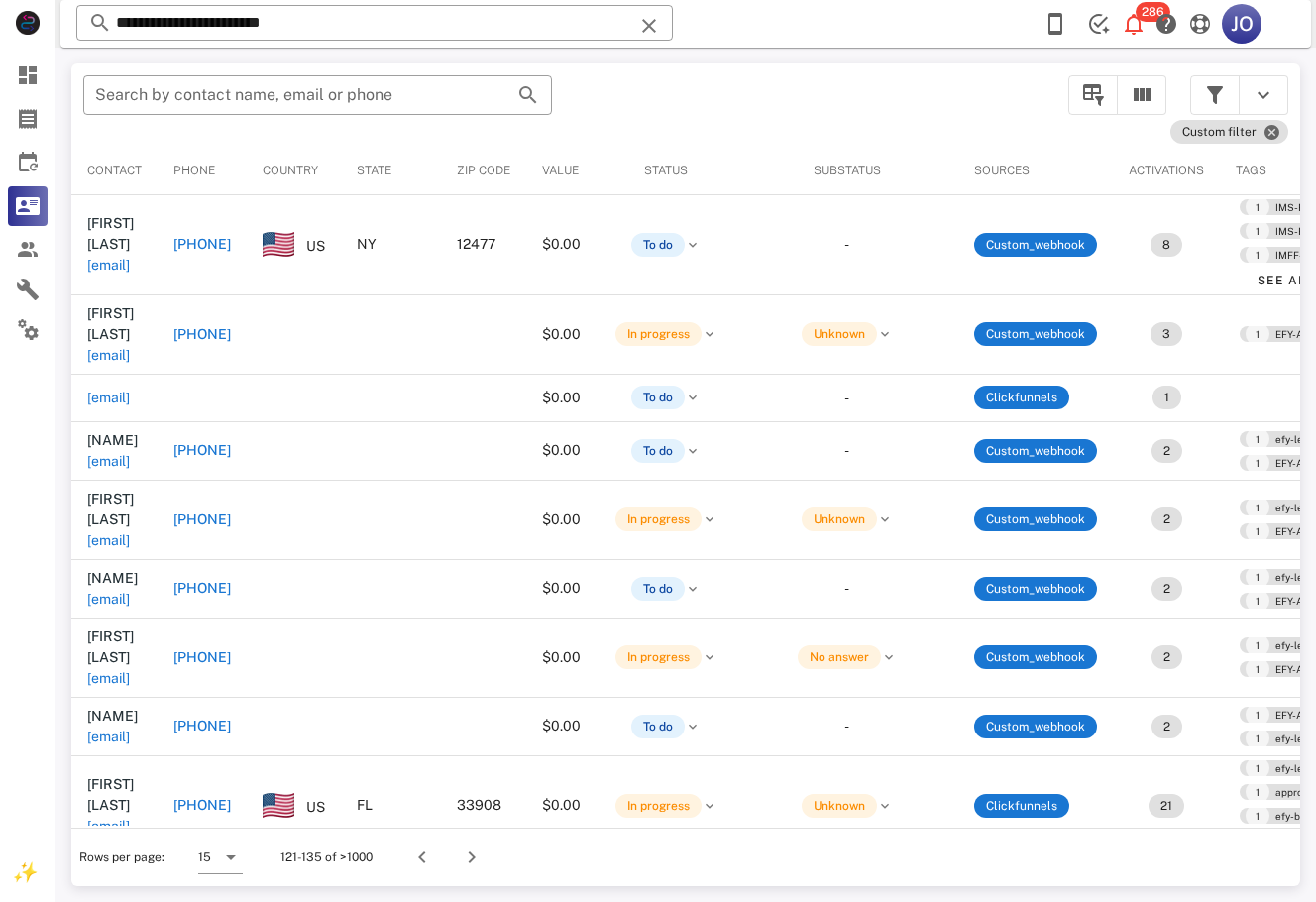 scroll, scrollTop: 0, scrollLeft: 451, axis: horizontal 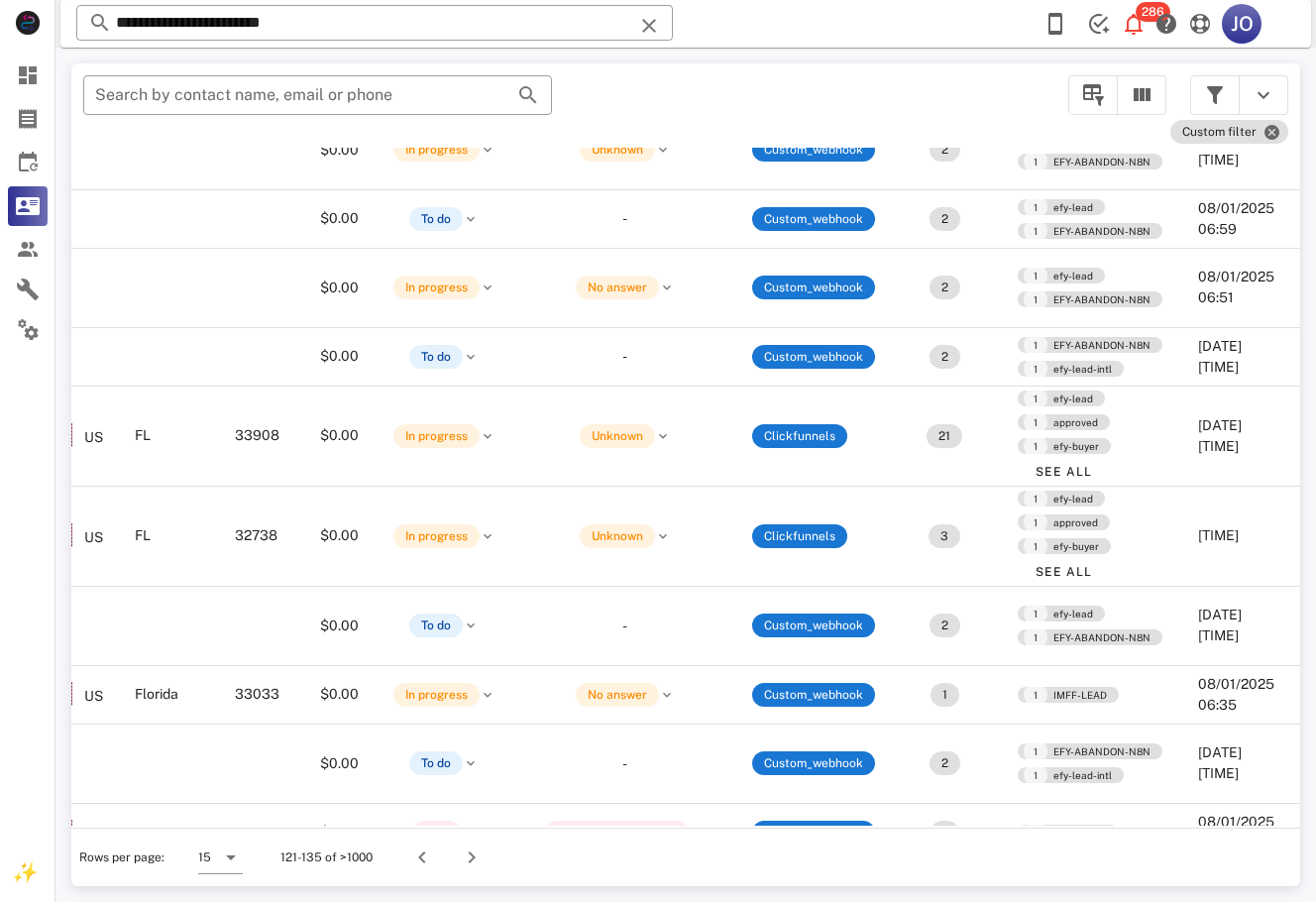 drag, startPoint x: 660, startPoint y: 826, endPoint x: 661, endPoint y: 816, distance: 10.049876 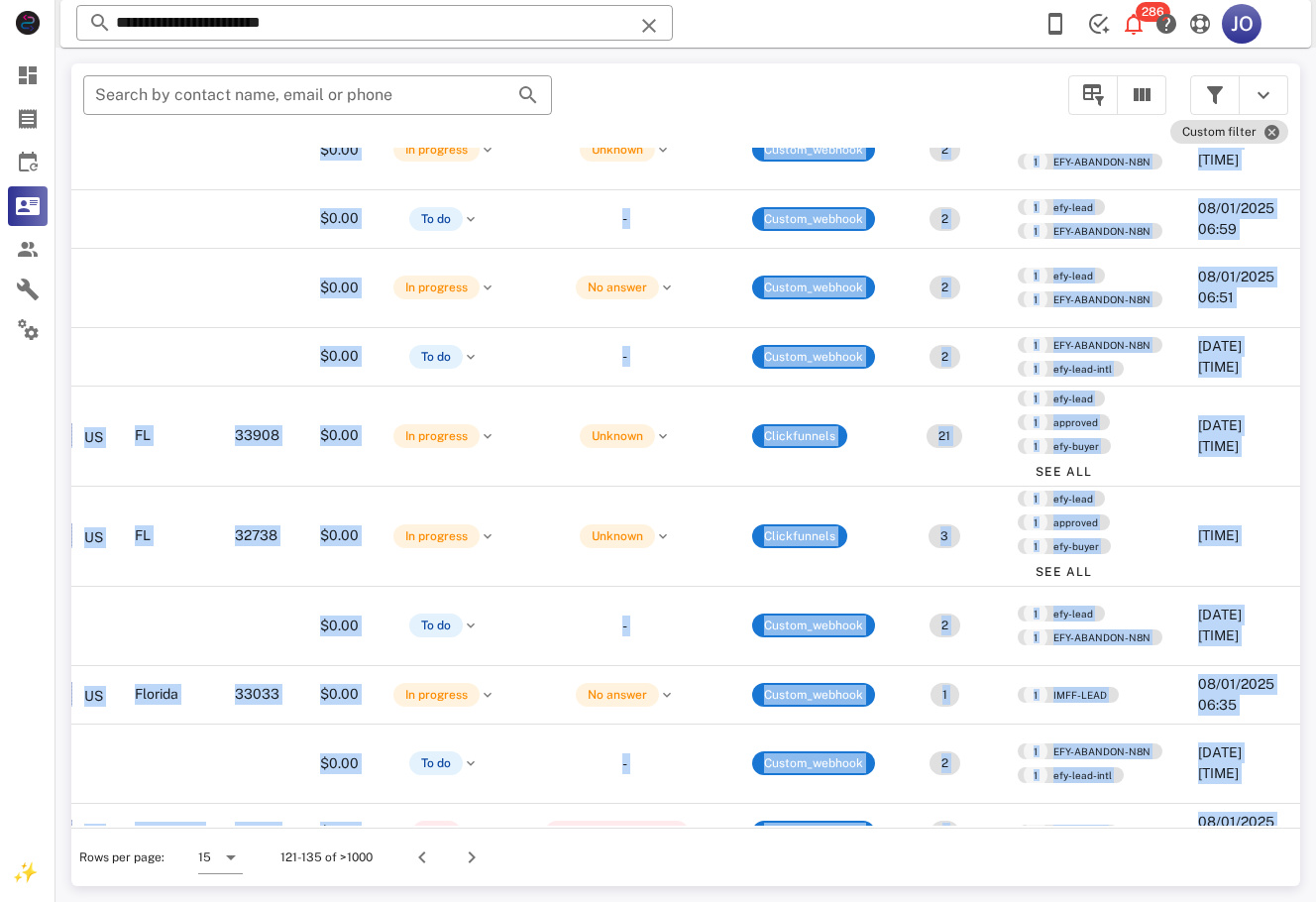 scroll, scrollTop: 370, scrollLeft: 0, axis: vertical 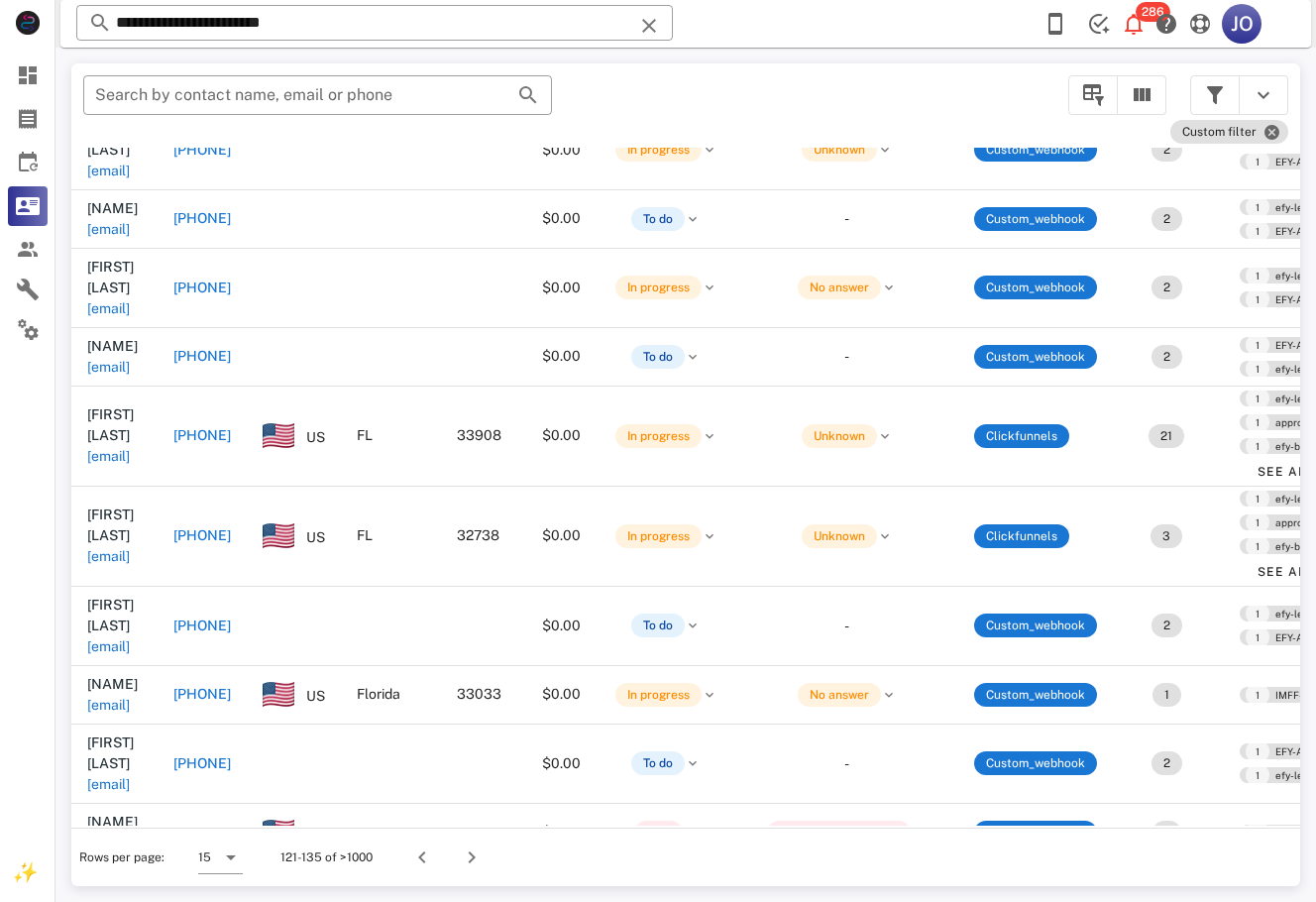 click at bounding box center [390, 901] 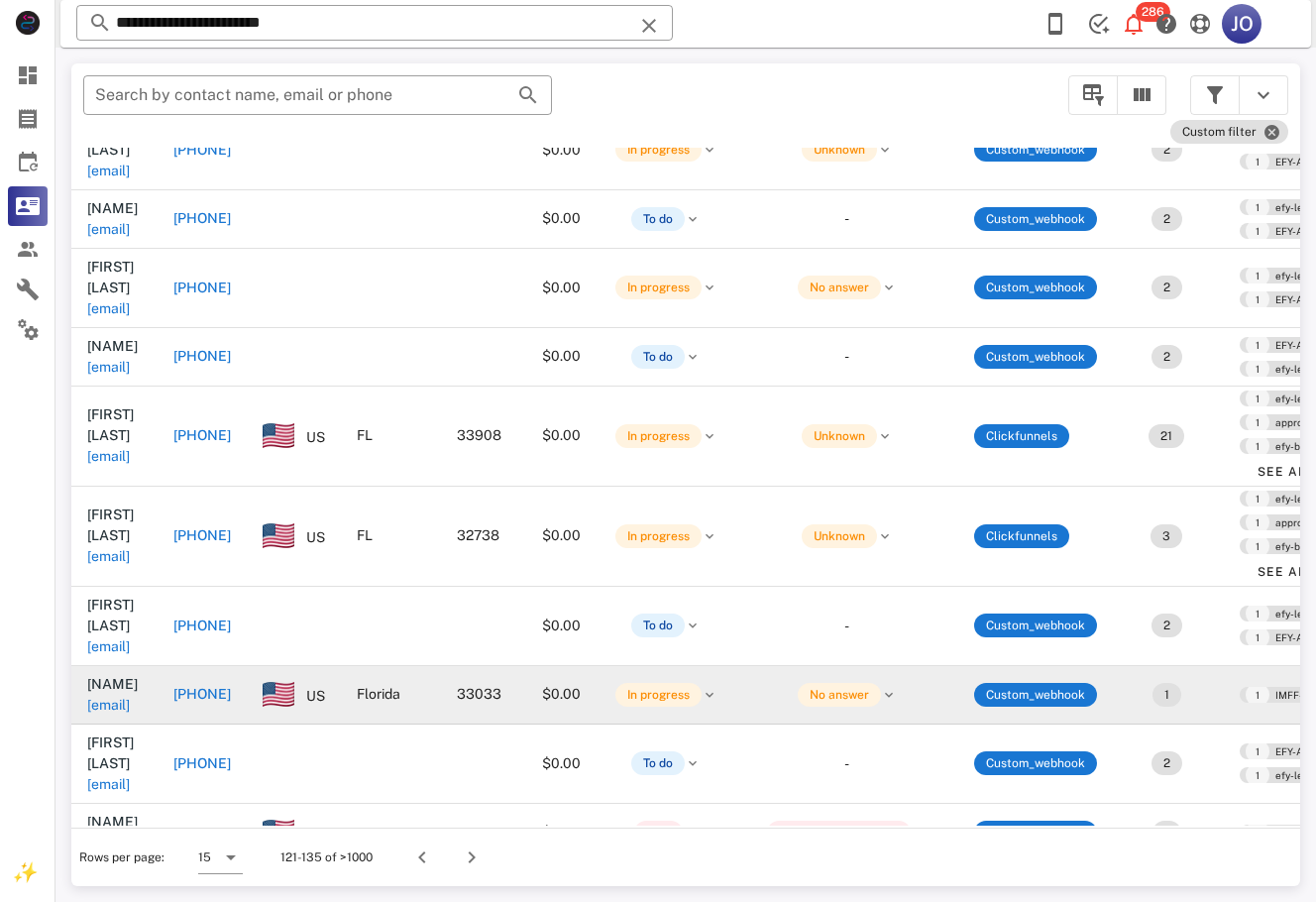 click on "[EMAIL]" at bounding box center (108, 705) 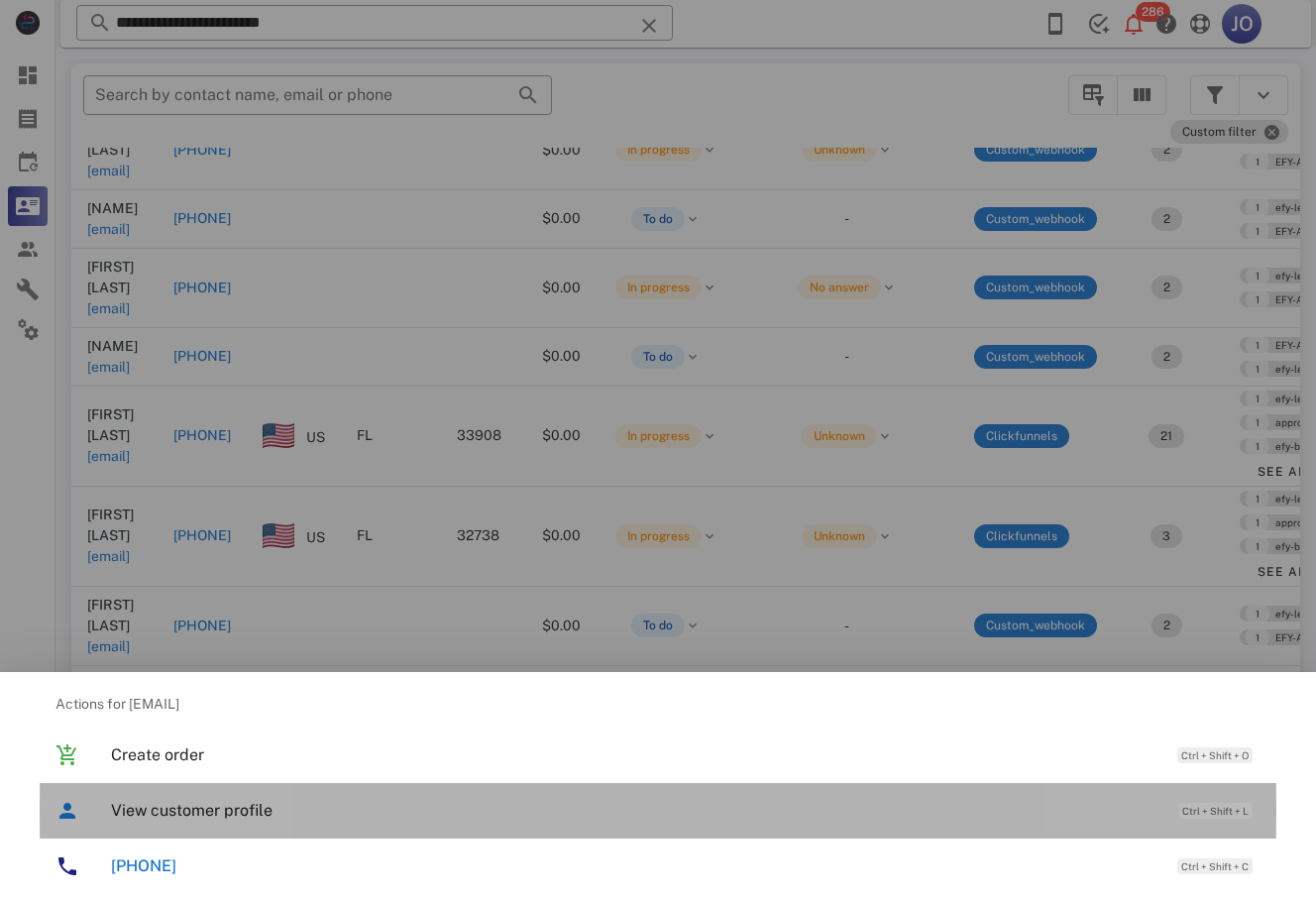 click on "View customer profile Ctrl + Shift + L" at bounding box center [686, 810] 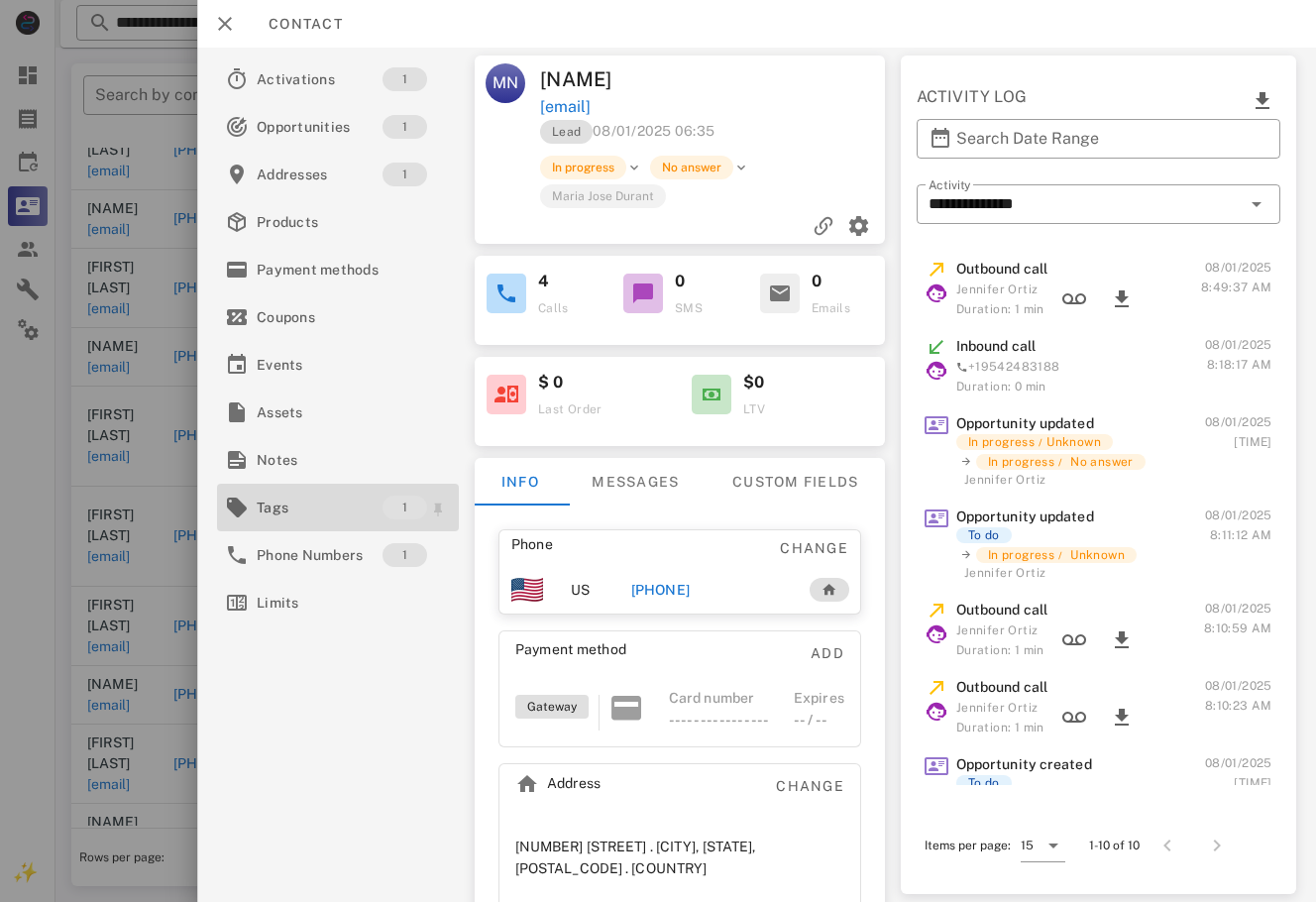 click on "Tags" at bounding box center (319, 507) 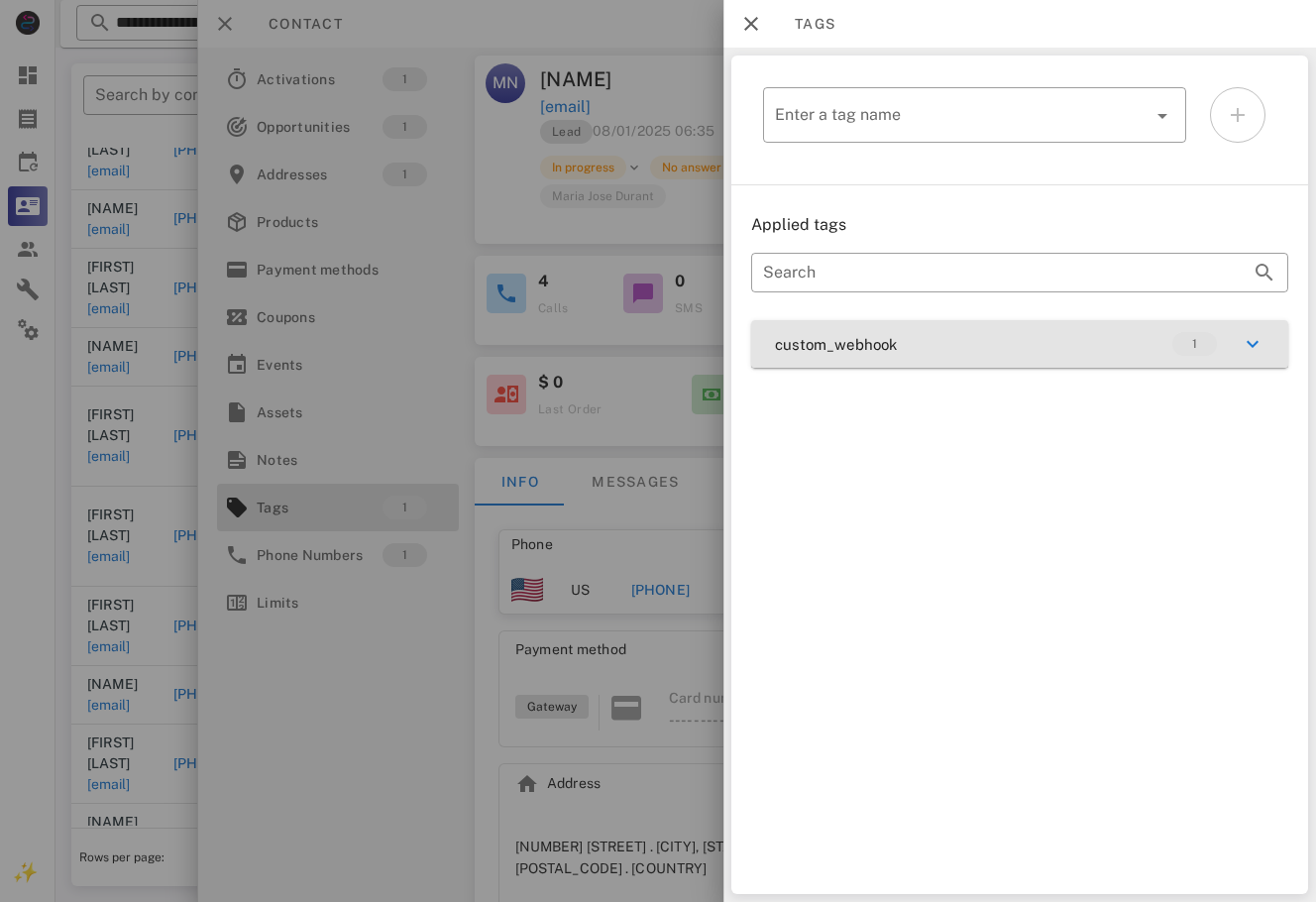 click on "custom_webhook  1" at bounding box center [1020, 344] 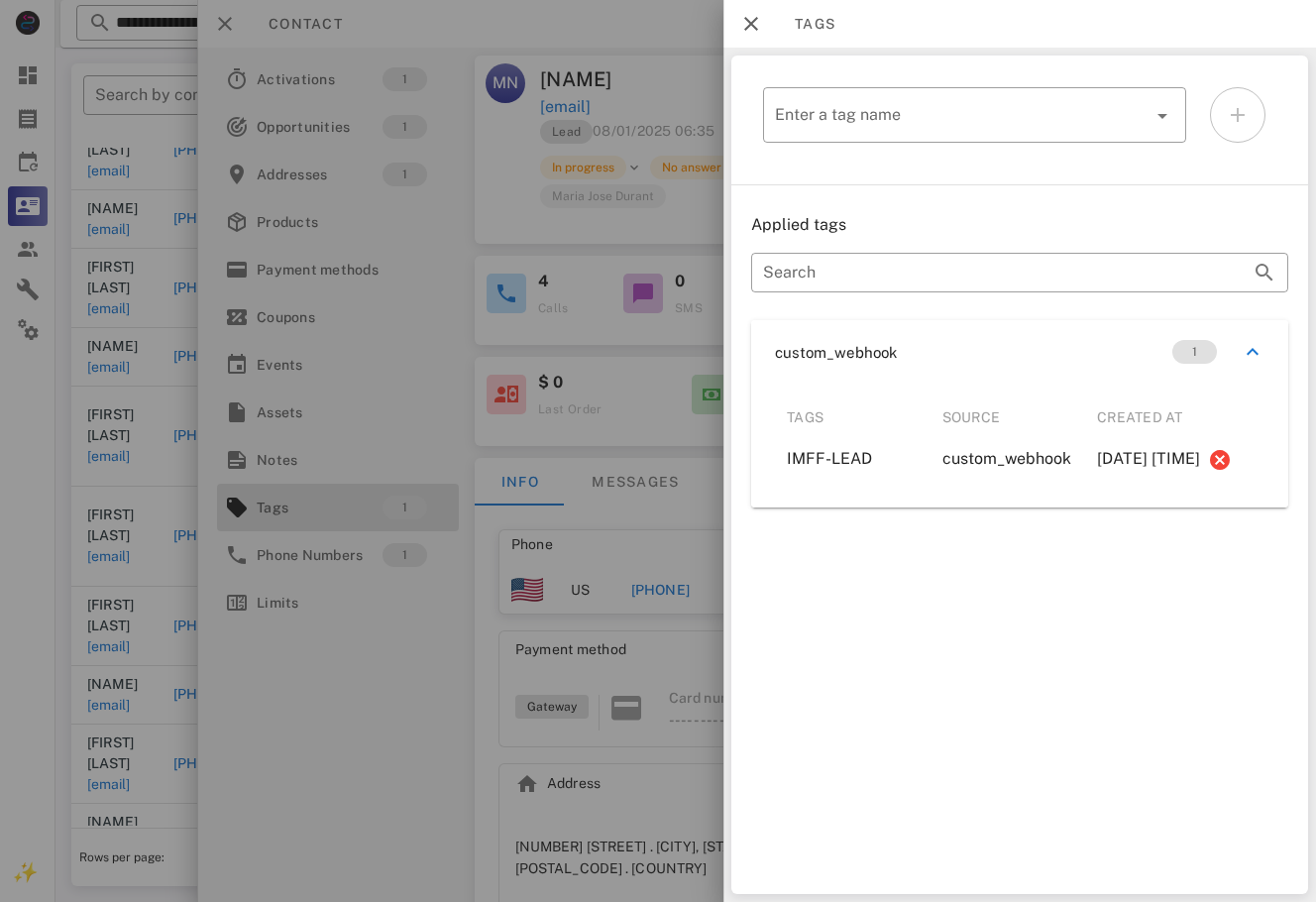 click at bounding box center [658, 451] 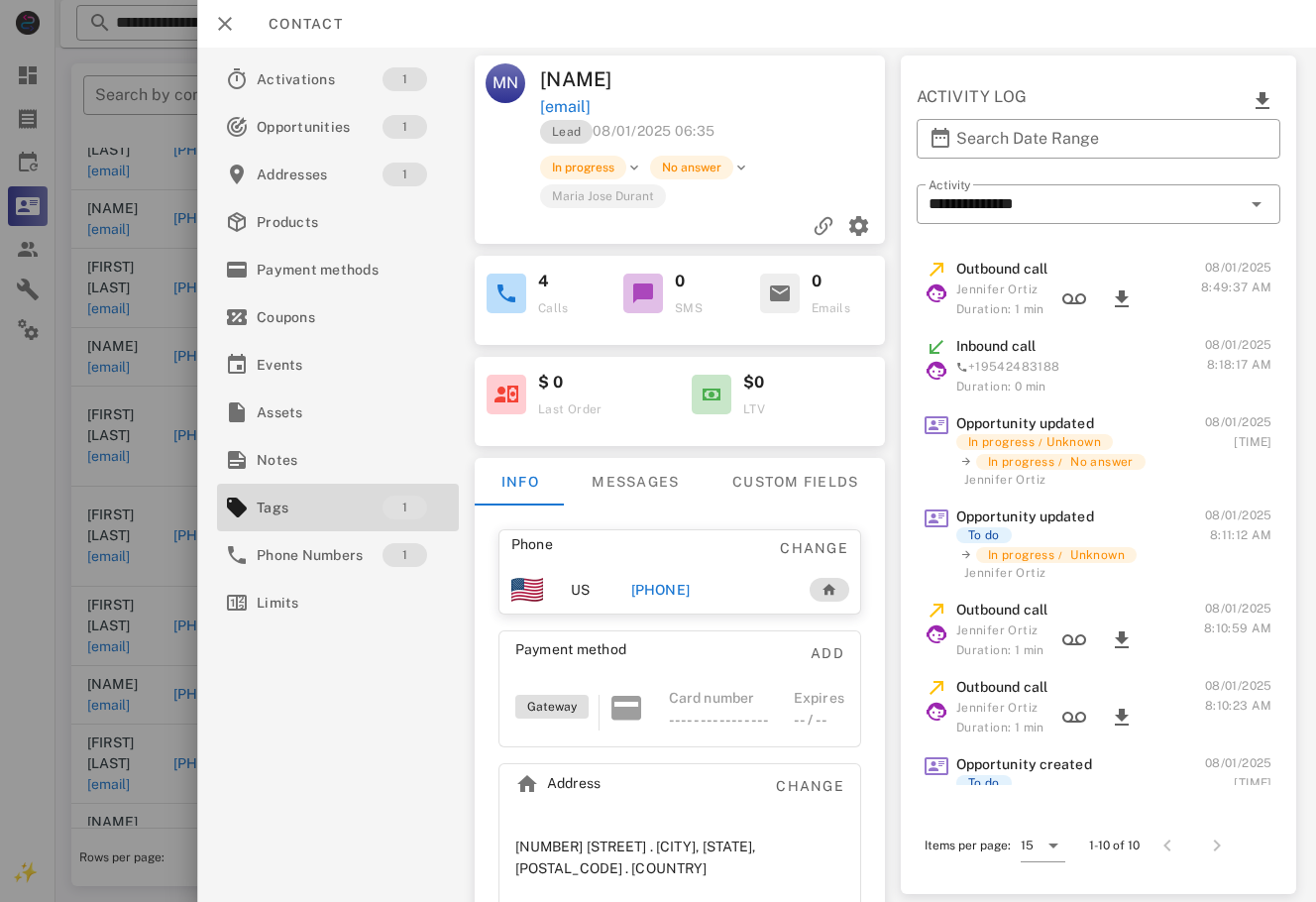click on "[PHONE]" at bounding box center [710, 590] 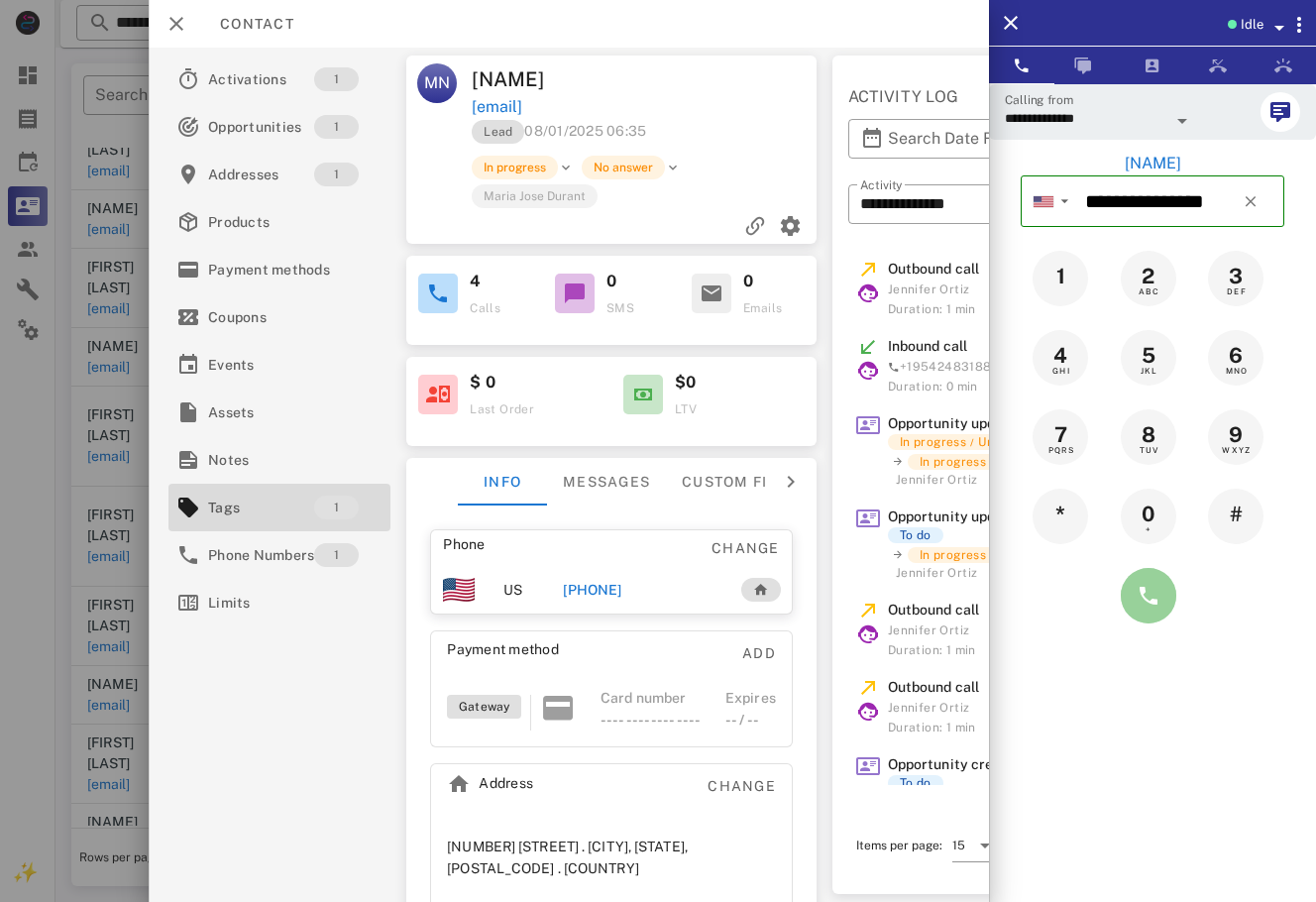 click at bounding box center [1149, 596] 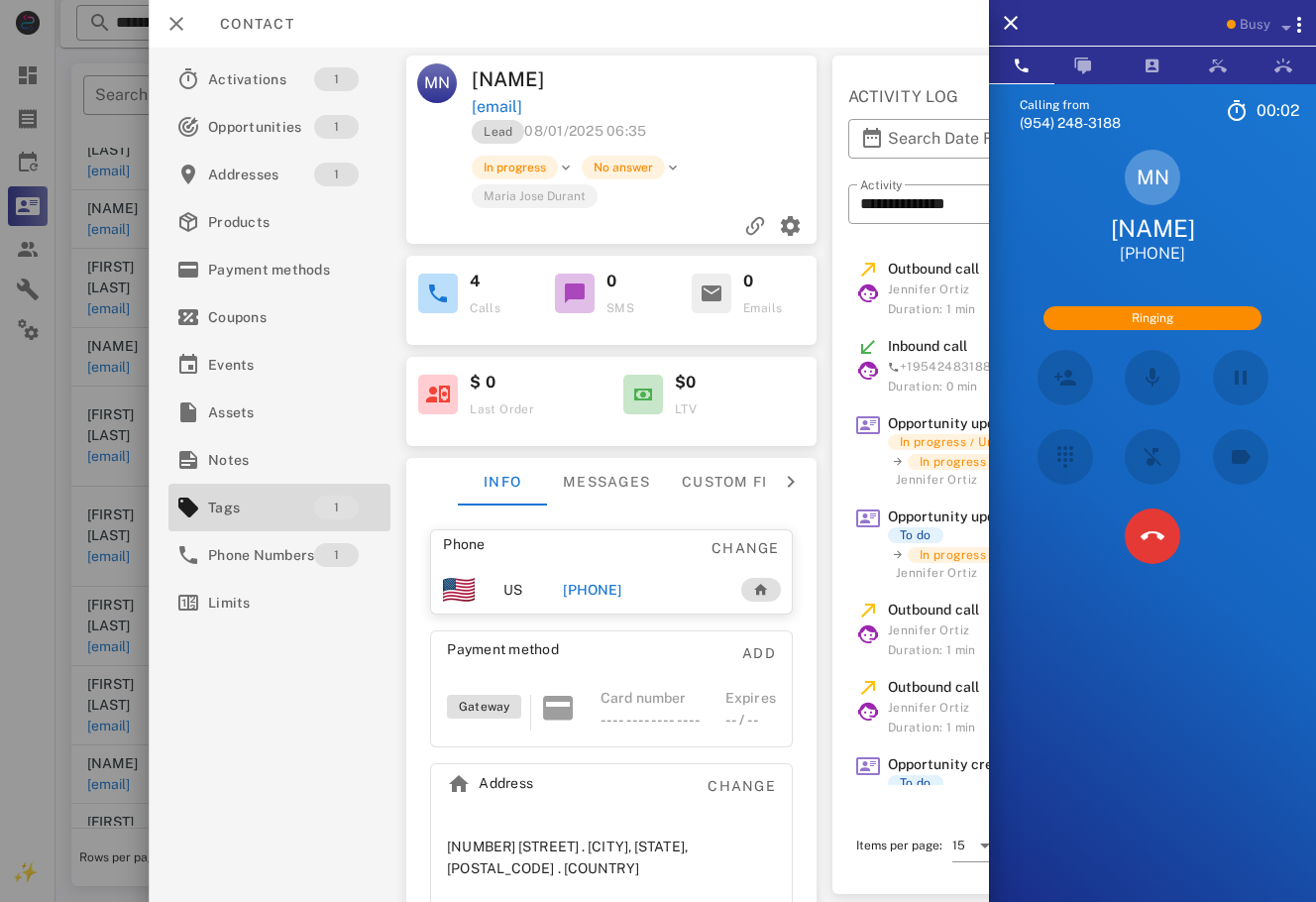 scroll, scrollTop: 311, scrollLeft: 0, axis: vertical 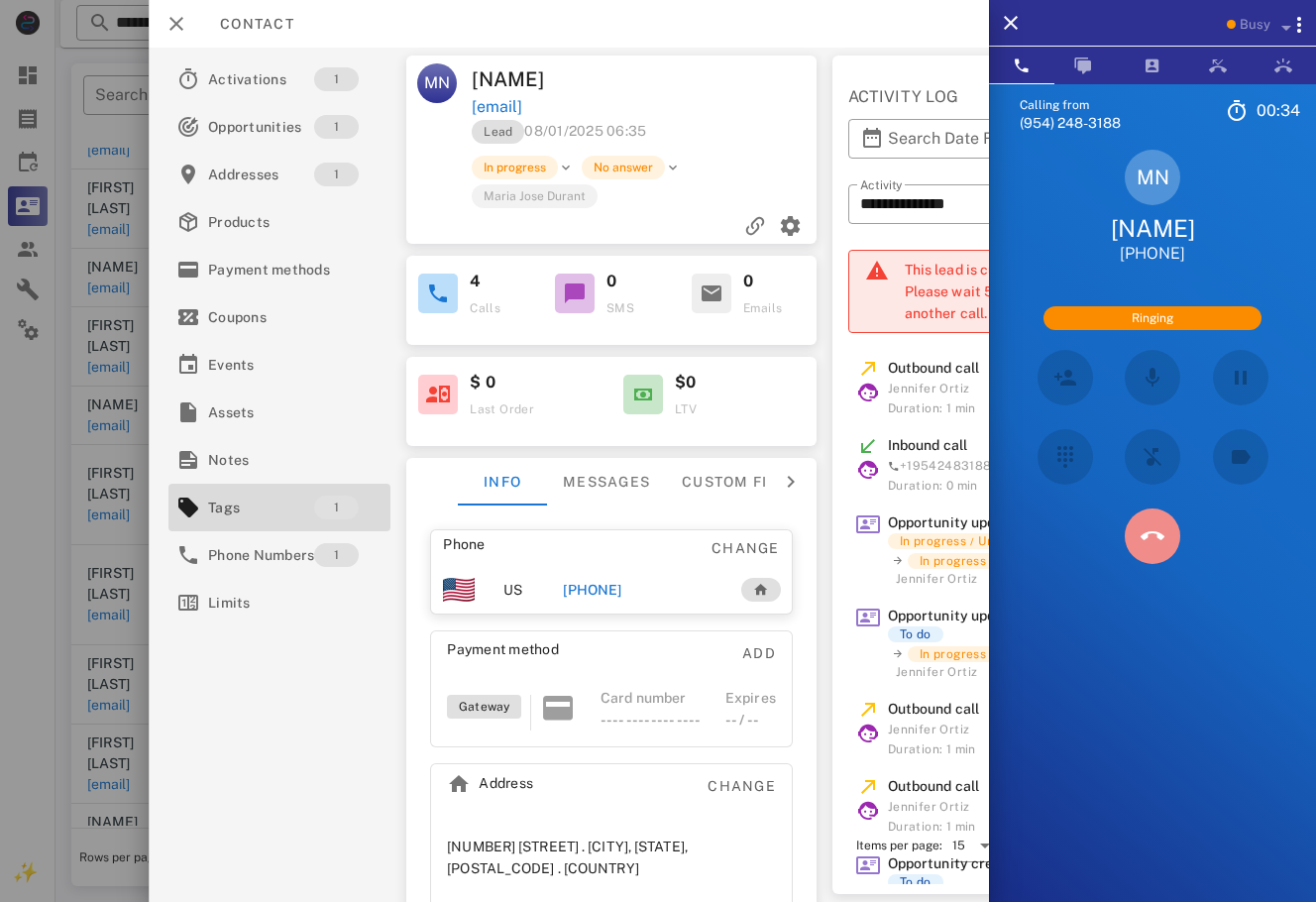 click at bounding box center (1152, 536) 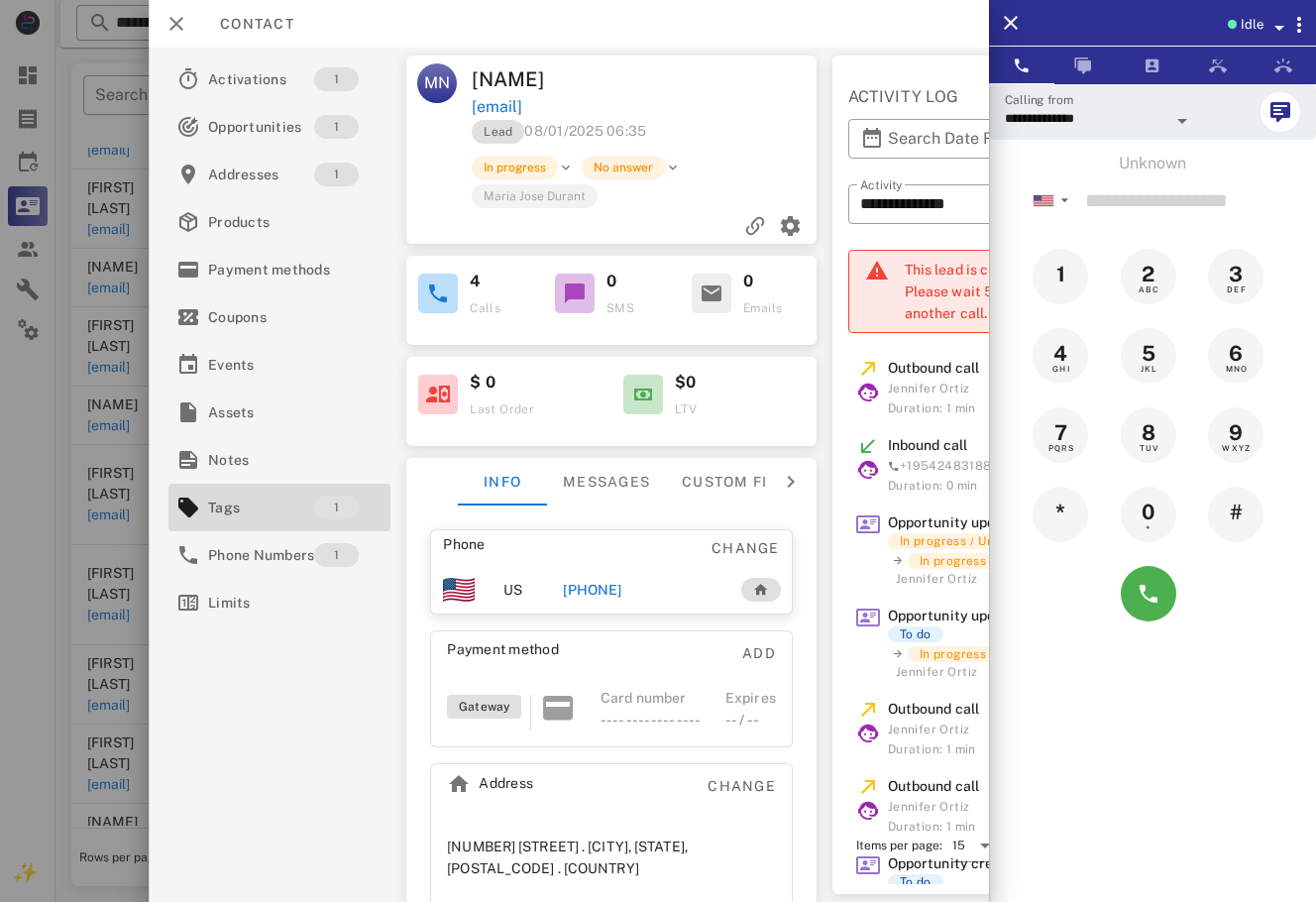 click on "Contact" at bounding box center [247, 24] 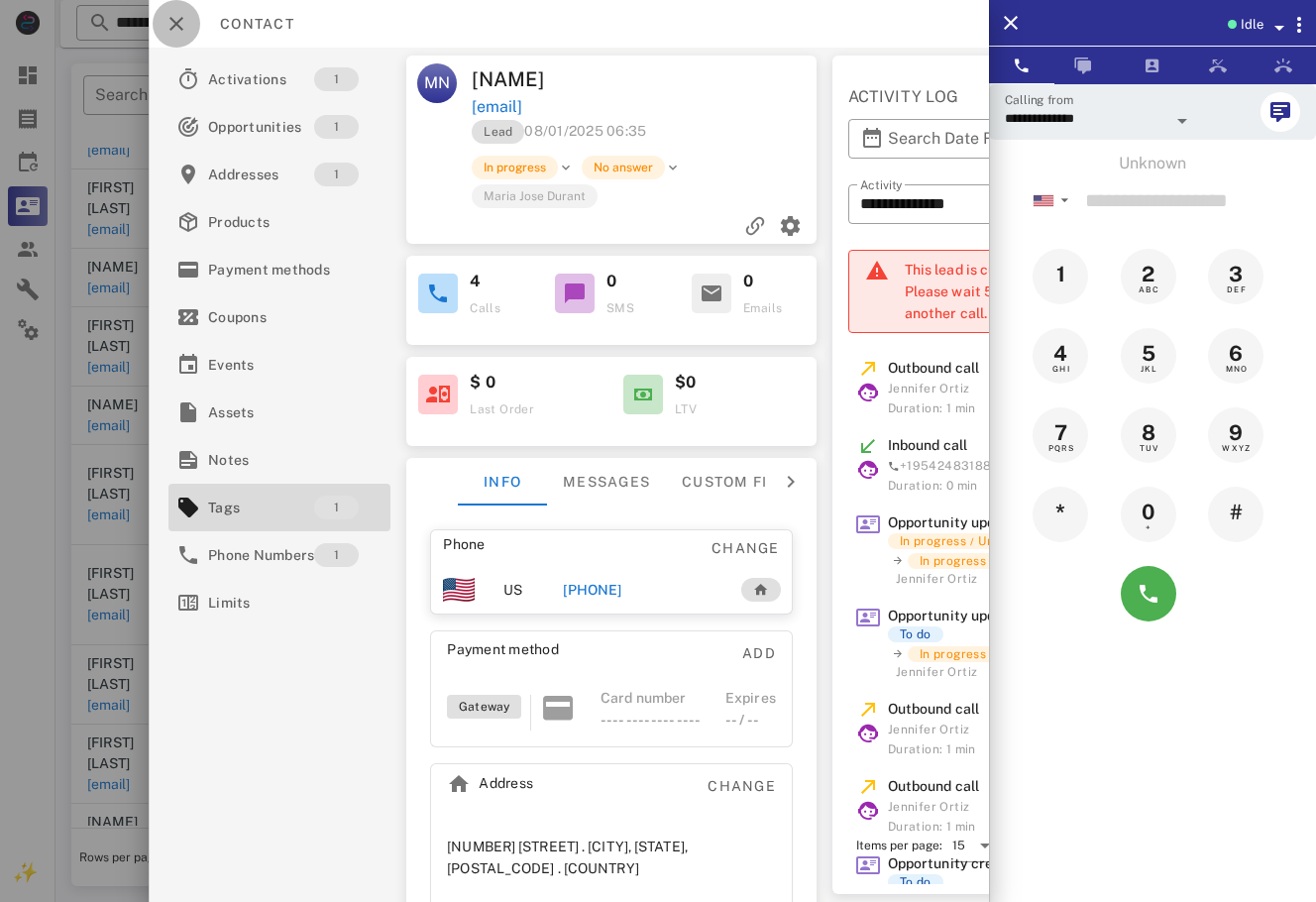 click at bounding box center (176, 24) 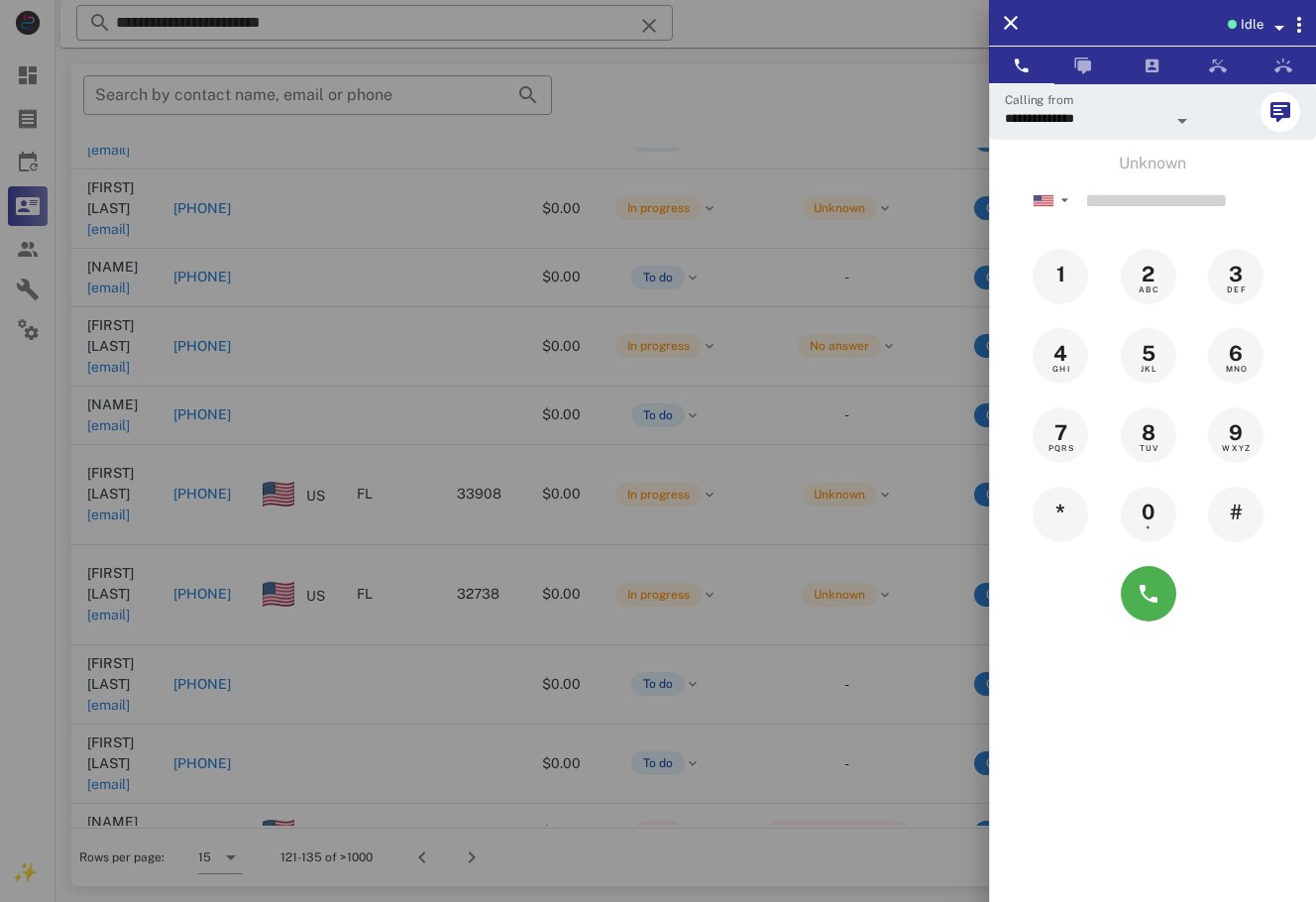 click at bounding box center (658, 451) 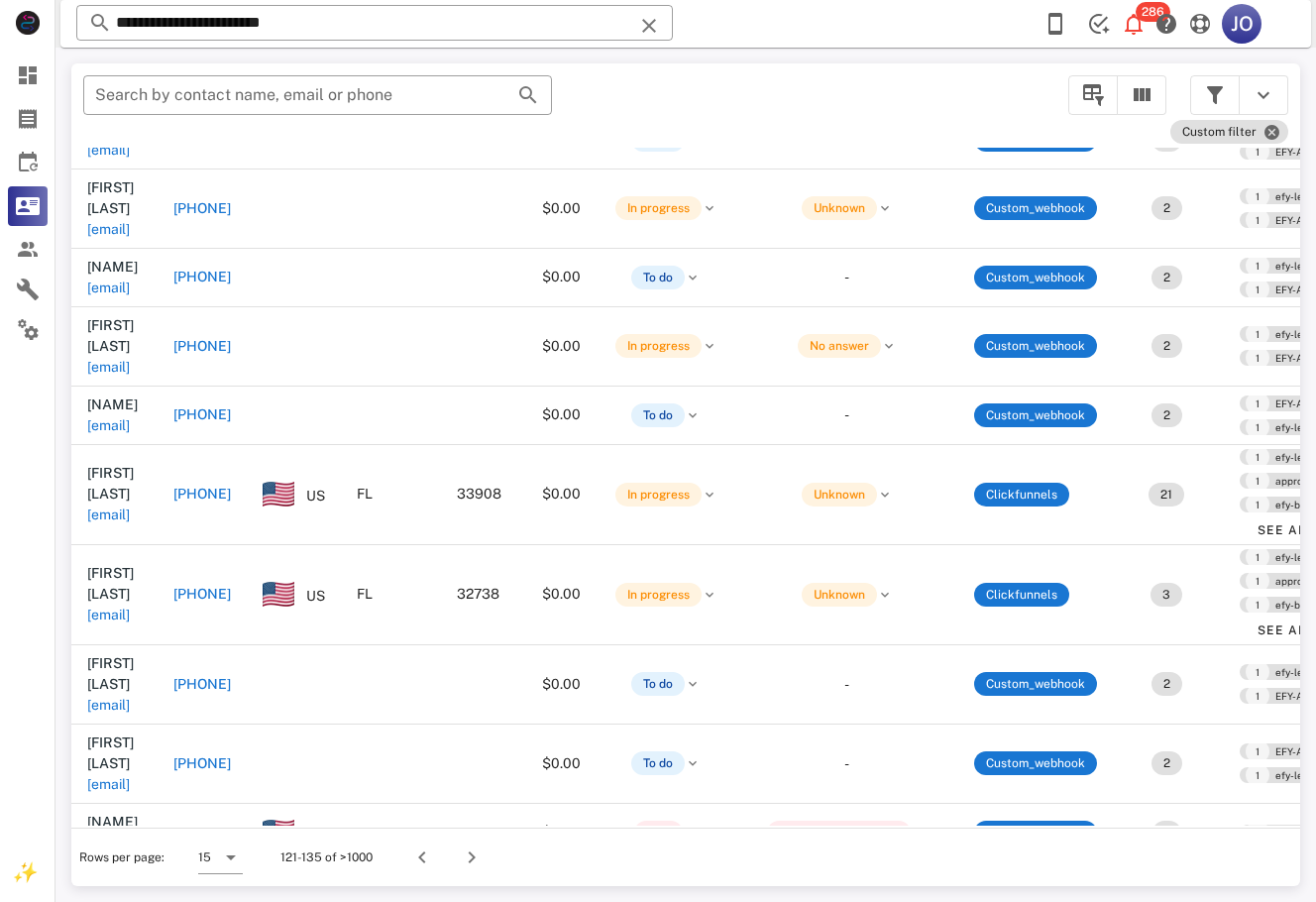 scroll, scrollTop: 311, scrollLeft: 451, axis: both 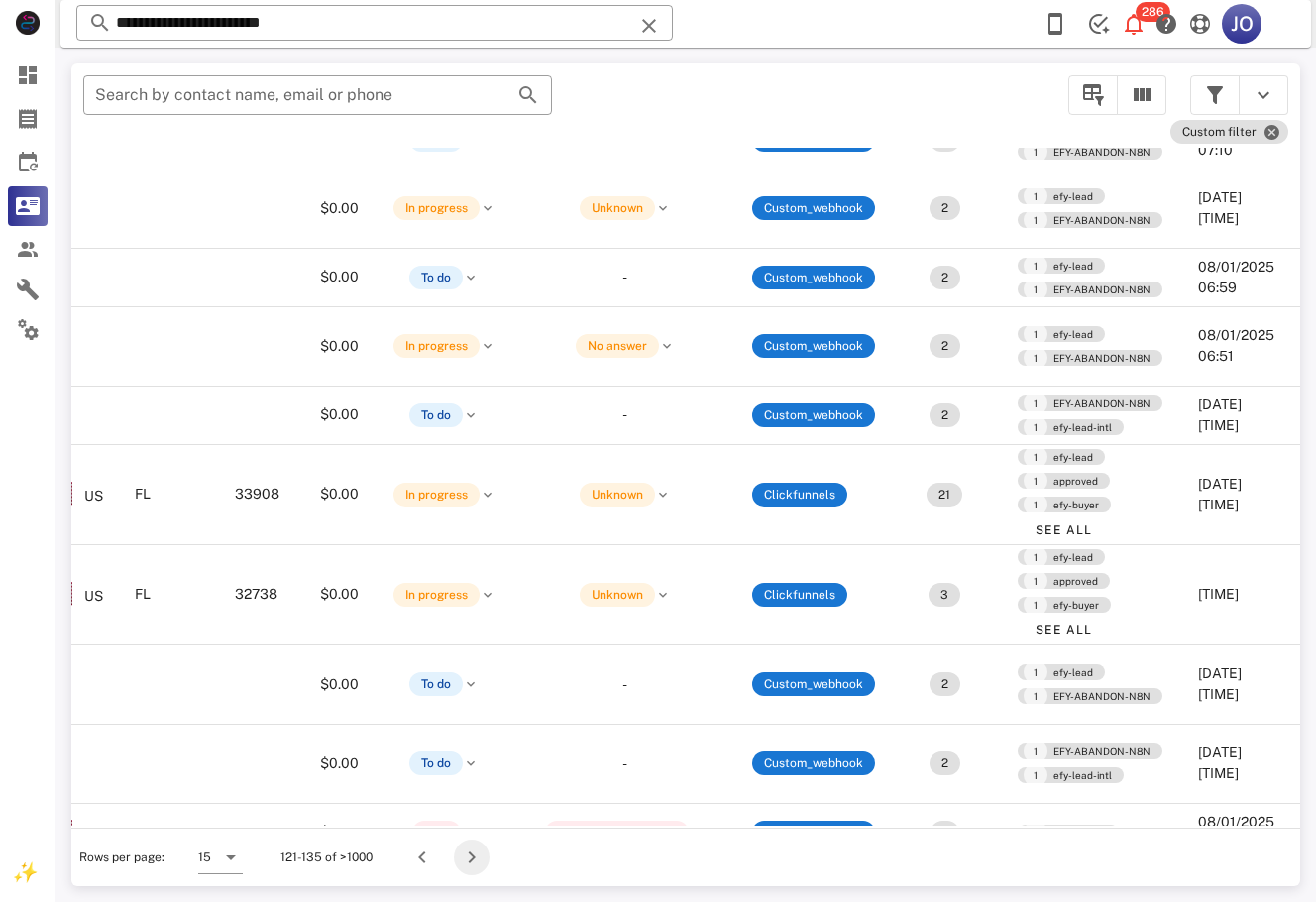 click at bounding box center (472, 857) 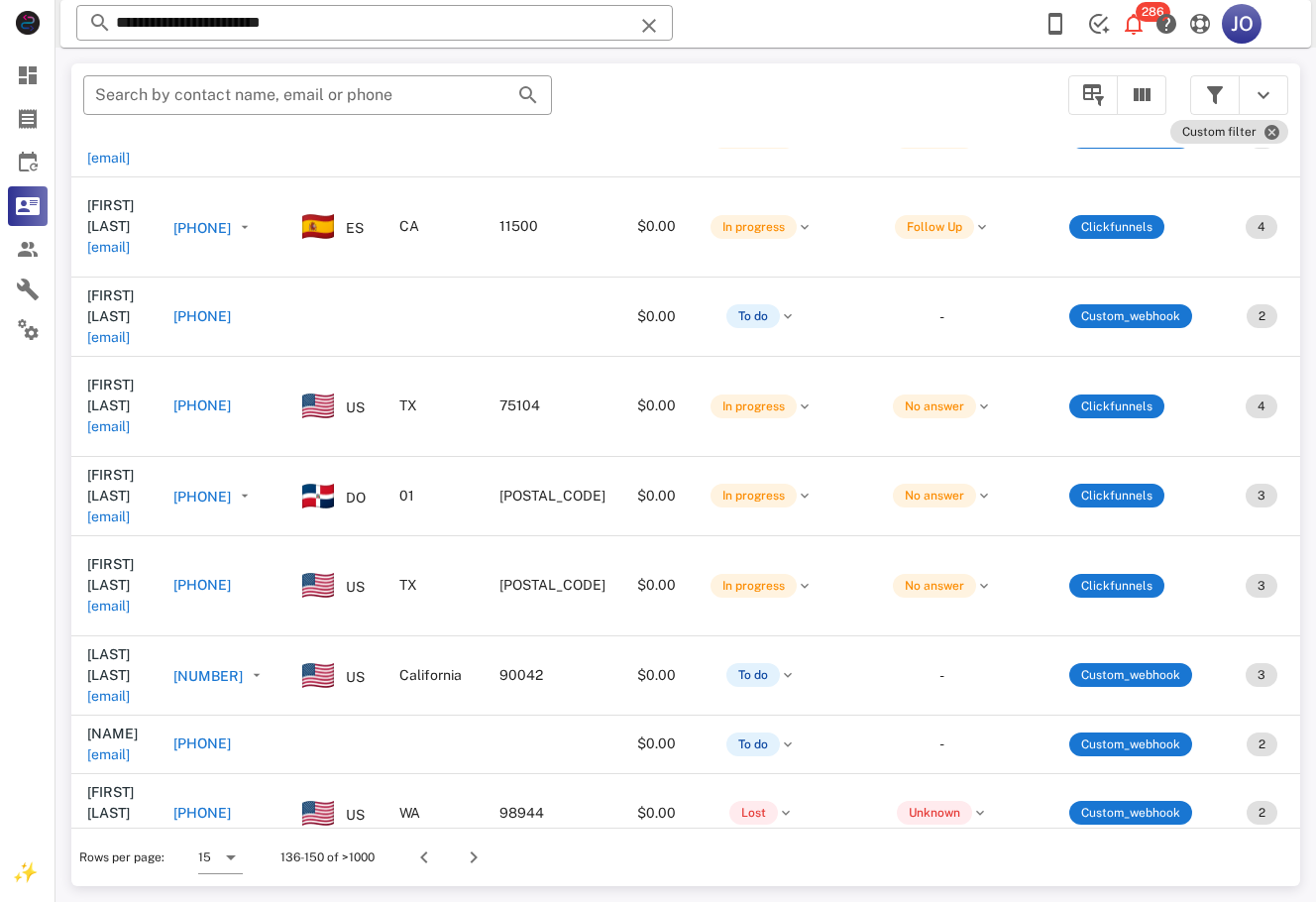 scroll, scrollTop: 575, scrollLeft: 0, axis: vertical 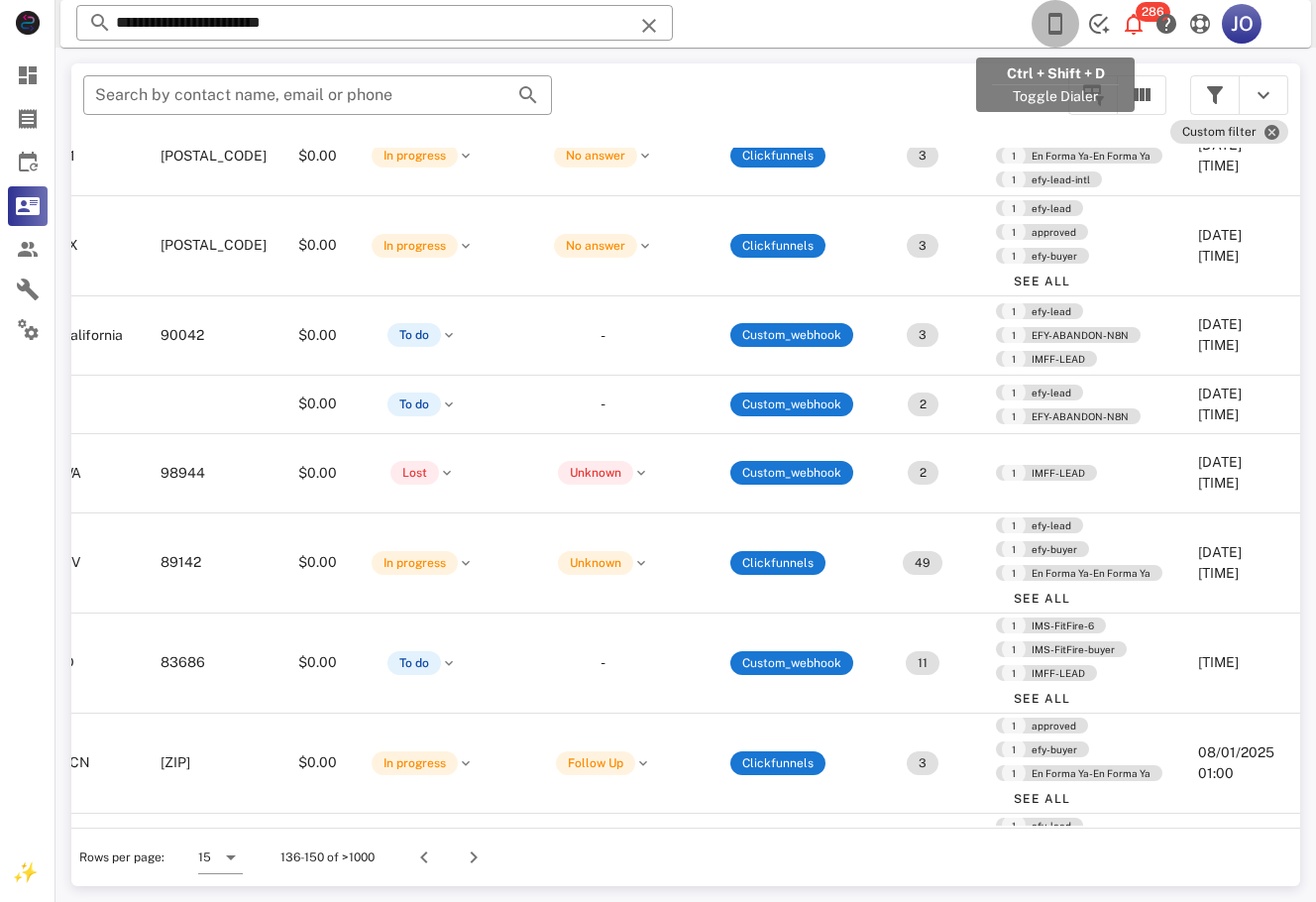 click at bounding box center [1055, 24] 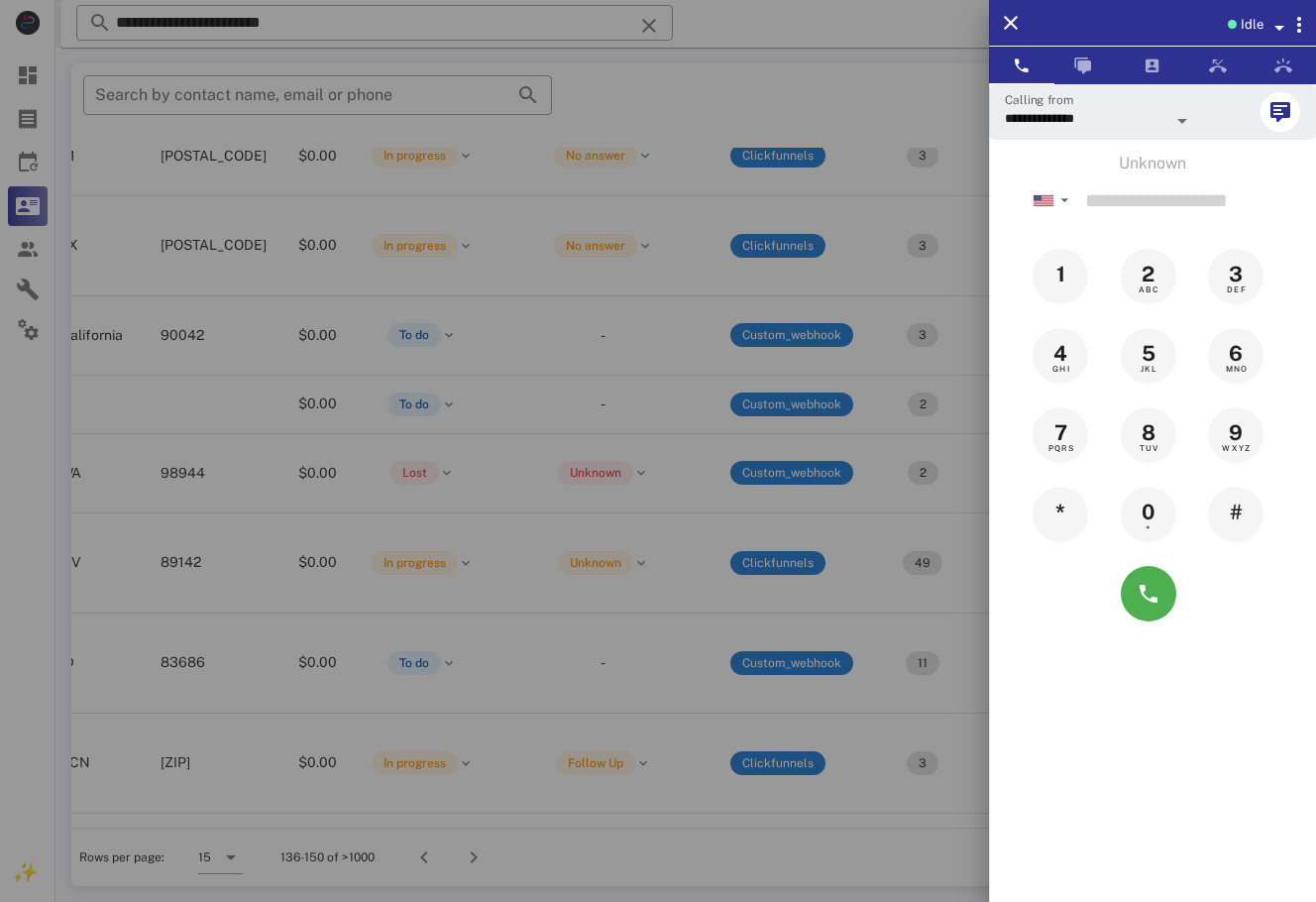 click at bounding box center [1279, 28] 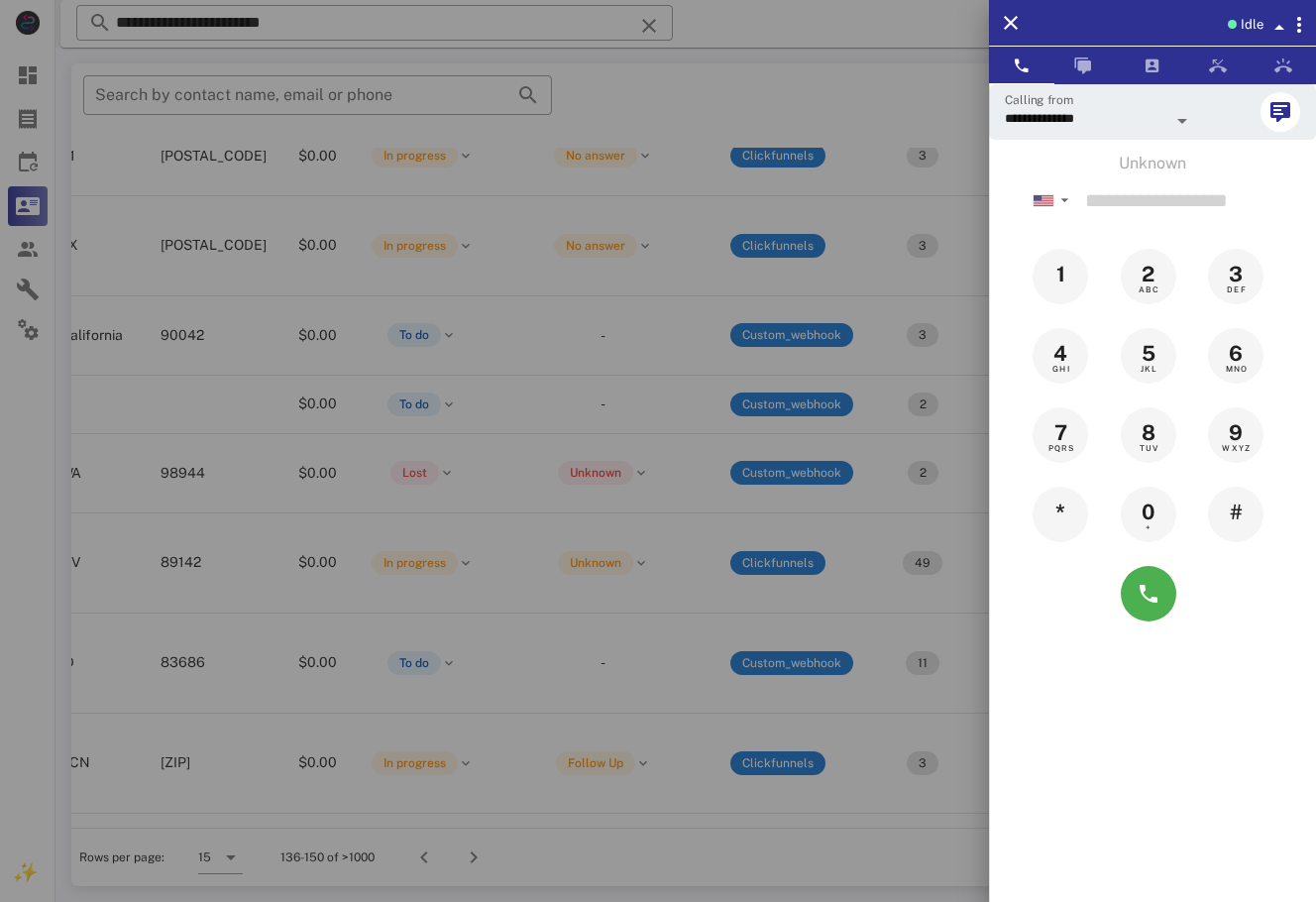 click on "Offline" at bounding box center (1245, 40) 